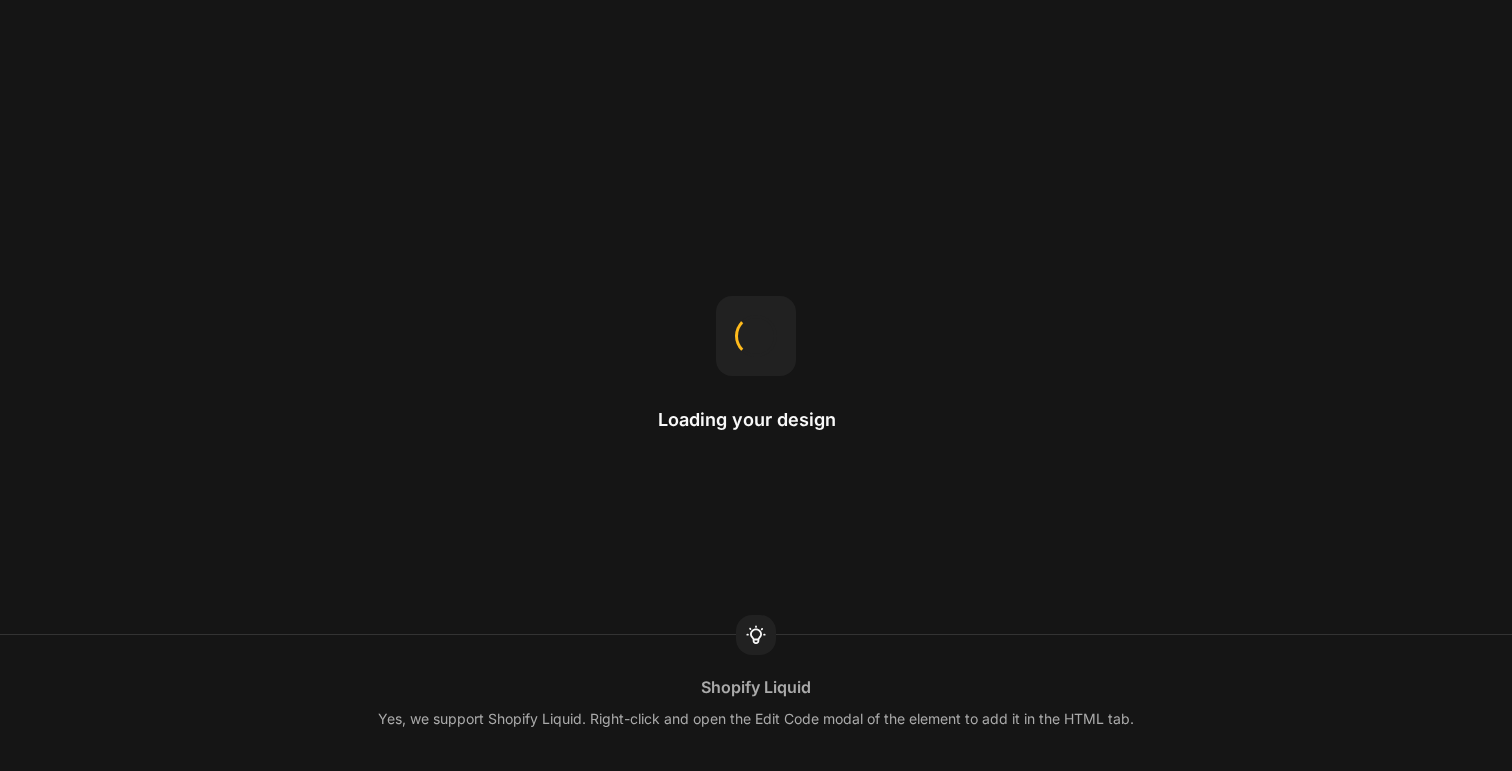 scroll, scrollTop: 0, scrollLeft: 0, axis: both 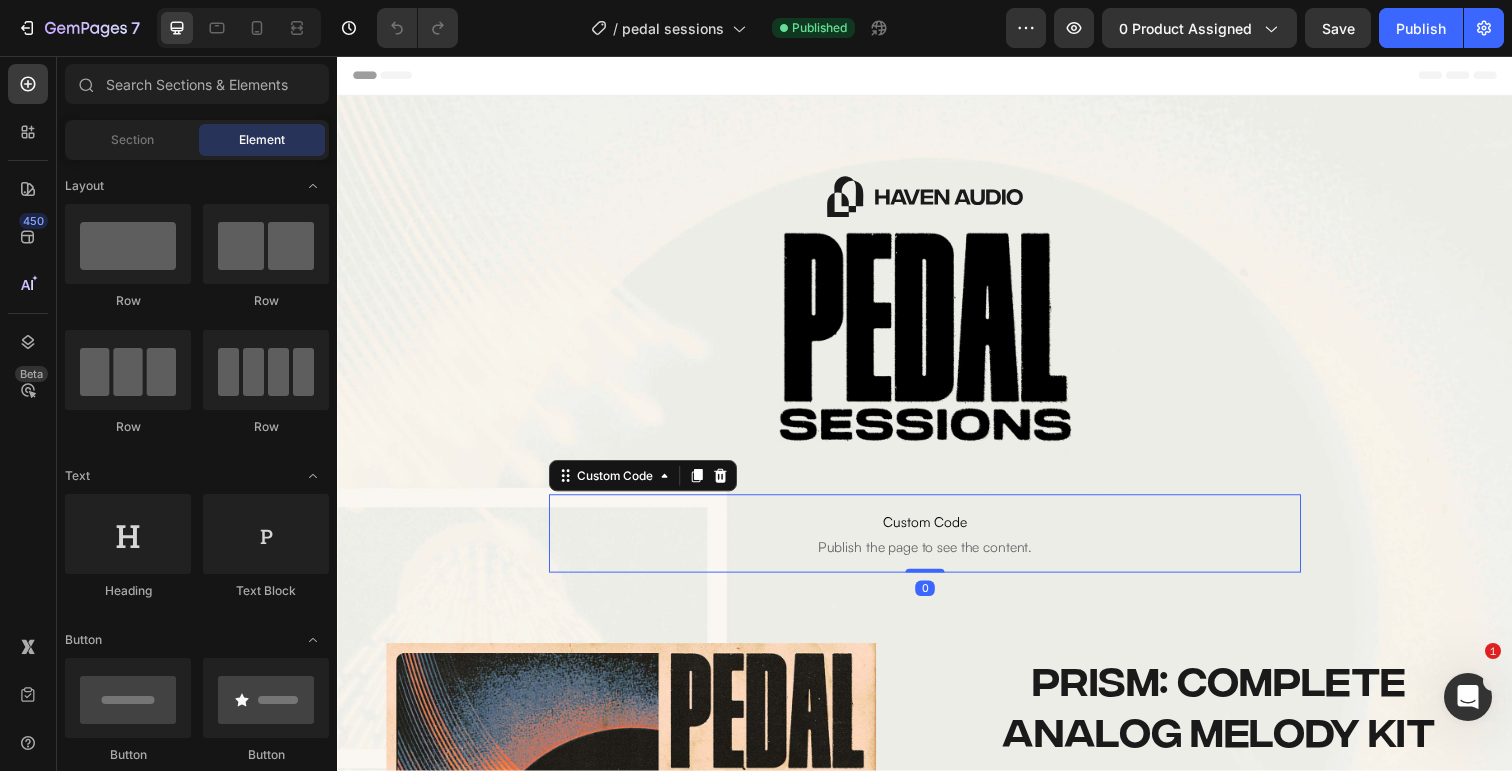 click on "Publish the page to see the content." at bounding box center [937, 558] 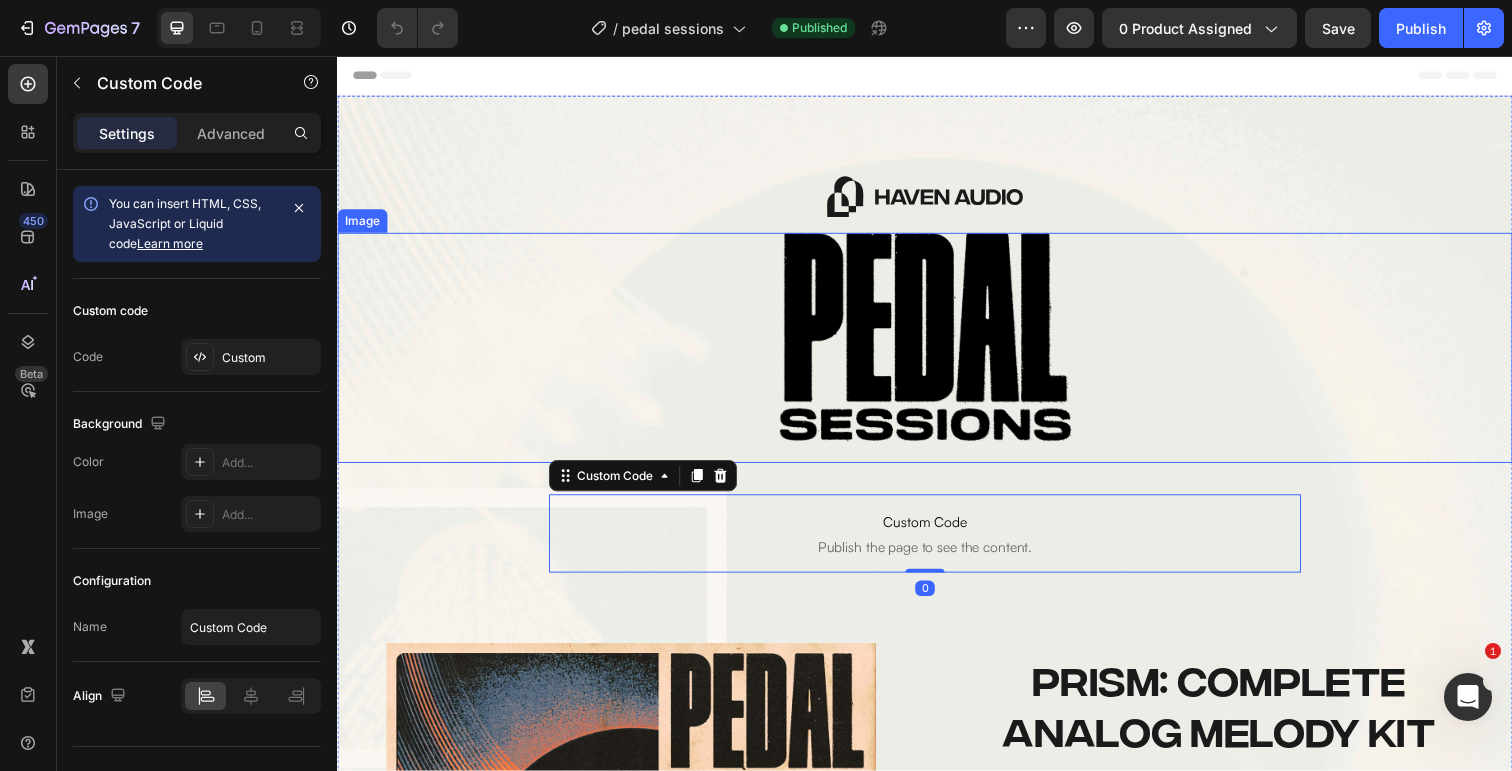 click at bounding box center (937, 354) 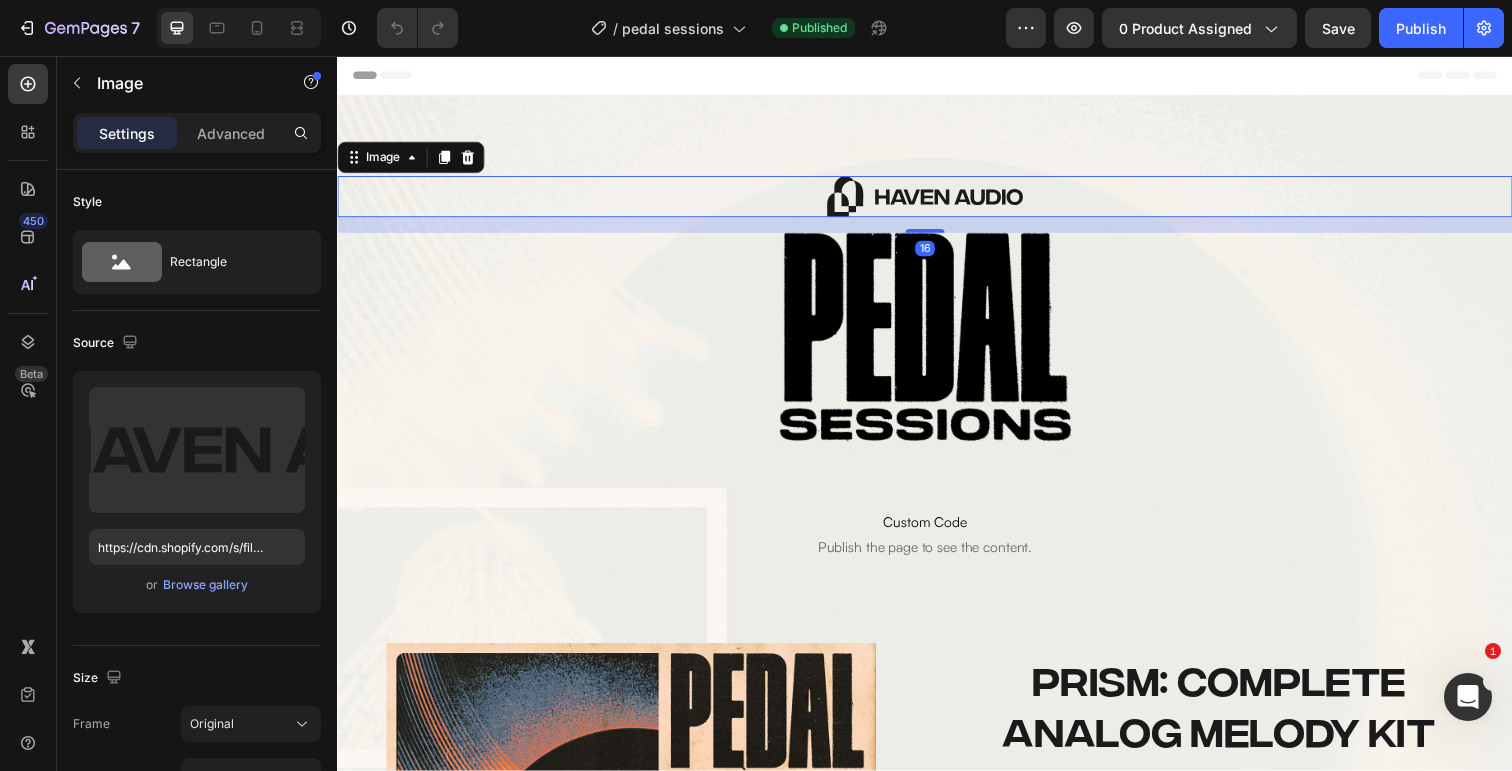 click at bounding box center [937, 200] 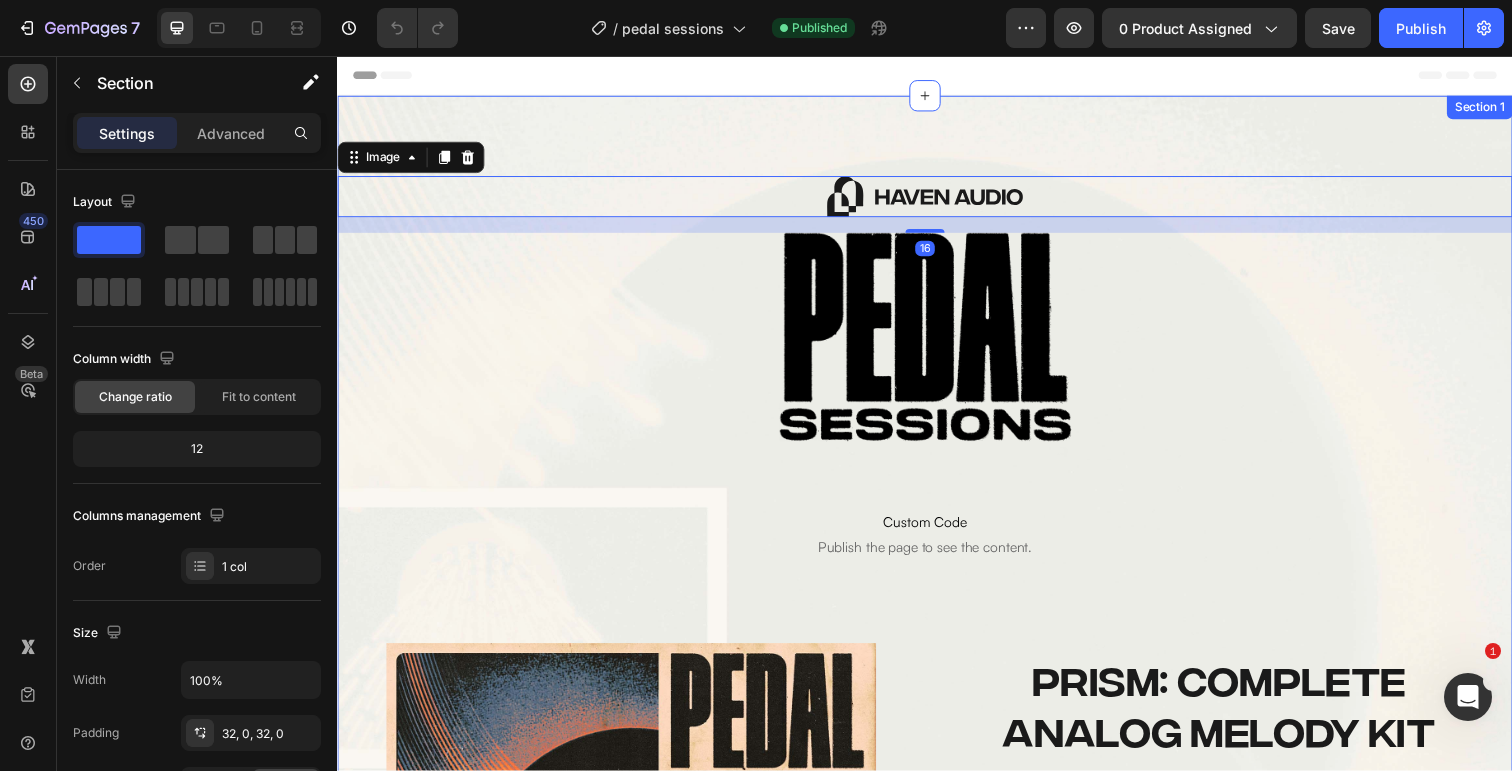 click on "Image   16 Image
Custom Code
Publish the page to see the content.
Custom Code Row Image Prism: Complete Analog Melody Kit Product Title Prism is an all-in-one analog melody collection, carefully organized into four distinct sections: guitar, trap, pop, and synth. Each folder is filled with rich, textured loops crafted using high-end analog gear—blending warmth, depth, and character with inspiring progressions and placement-ready quality. Whether you're building a chart-topper or experimenting with new sonic palettes, every loop is ready to drop in and instantly elevate your production.   Created by multi-platinum producer Kyle Stemberger, whose samples have shaped records for  Lil Baby ,  Bad Bunny ,  Jorja Smith ,  Tate McRae , and many more, Prism brings professional-level sound directly to your sessions. Text Block
Add To Cart Add to Cart Product Section 1" at bounding box center (937, 642) 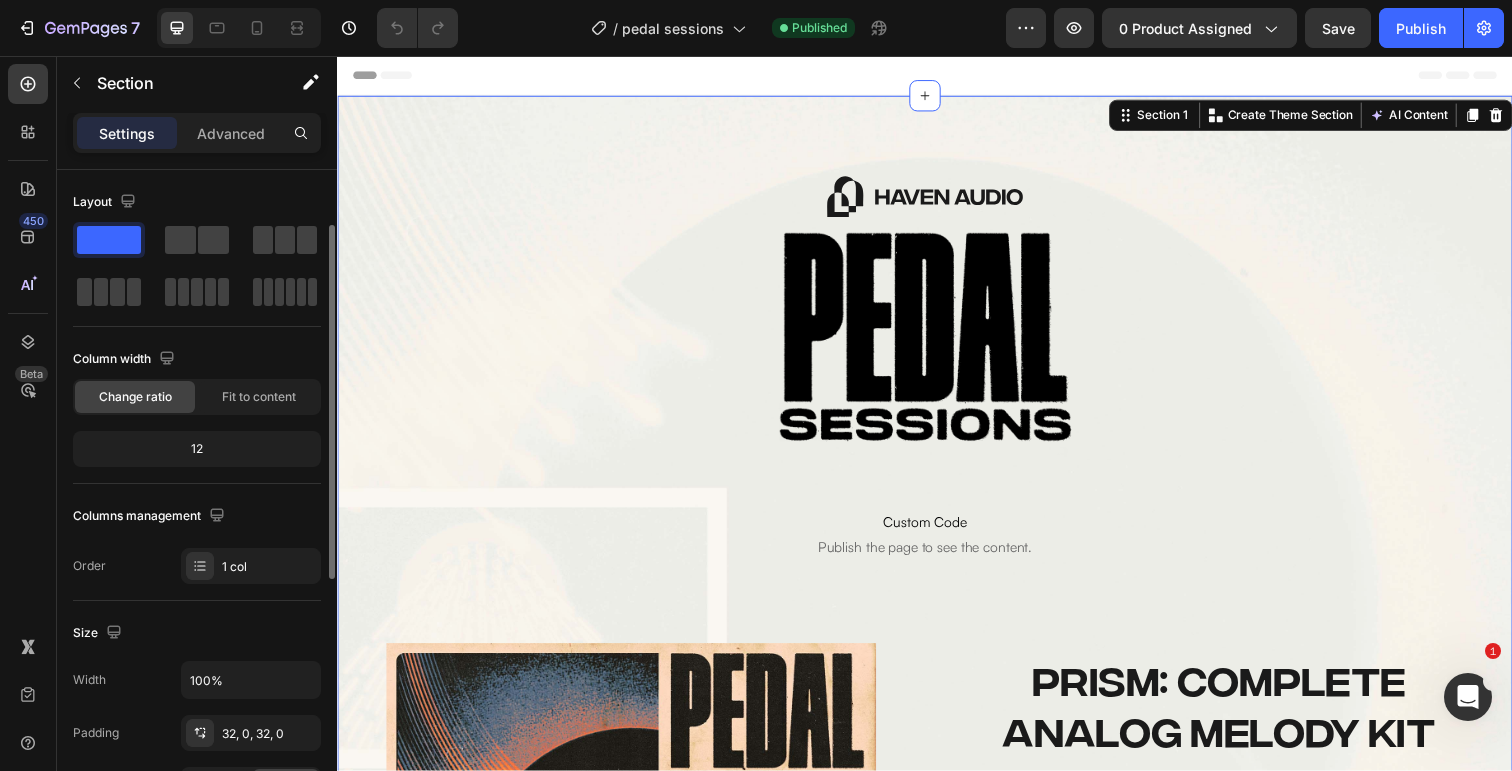 scroll, scrollTop: 260, scrollLeft: 0, axis: vertical 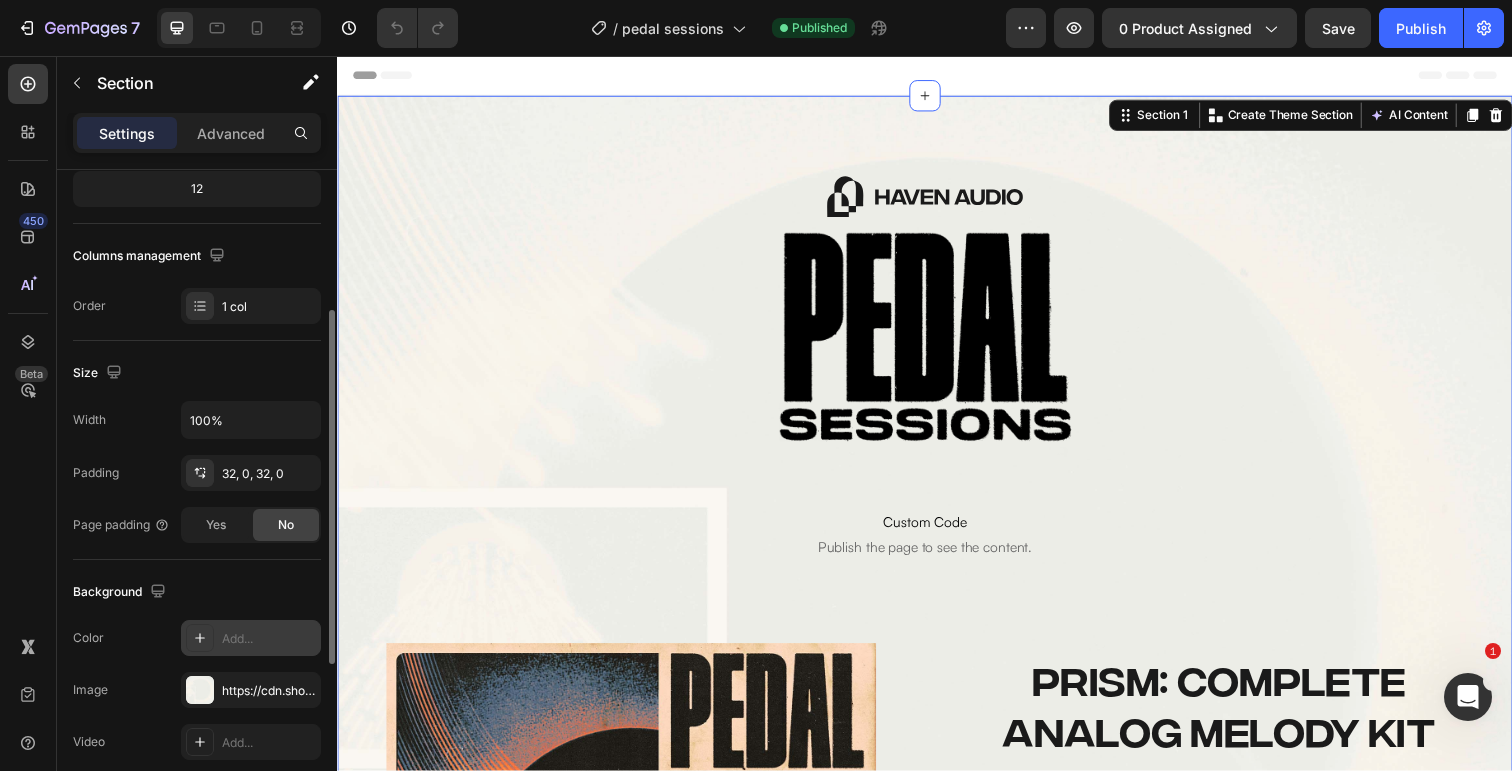 click at bounding box center (200, 638) 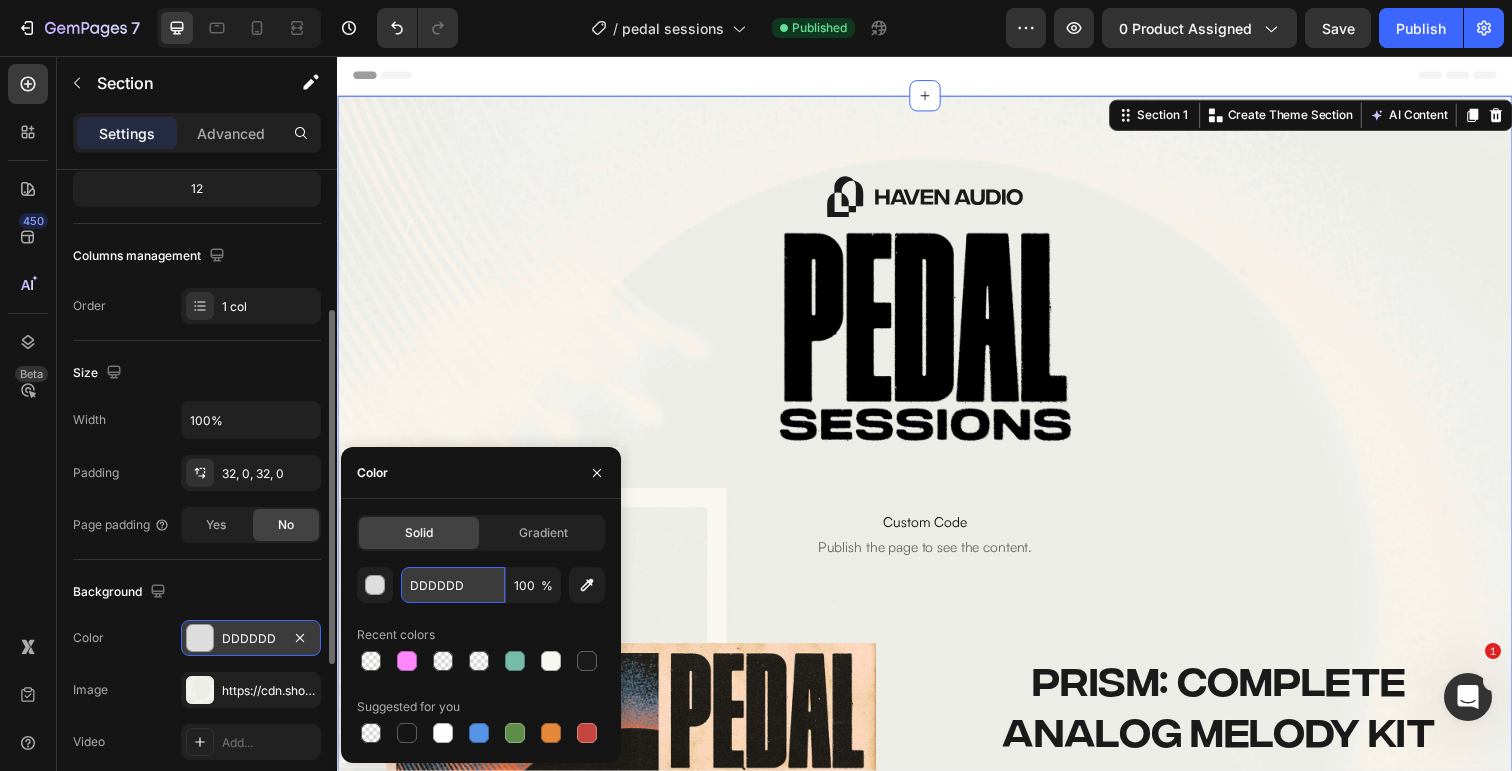 click on "DDDDDD" at bounding box center [453, 585] 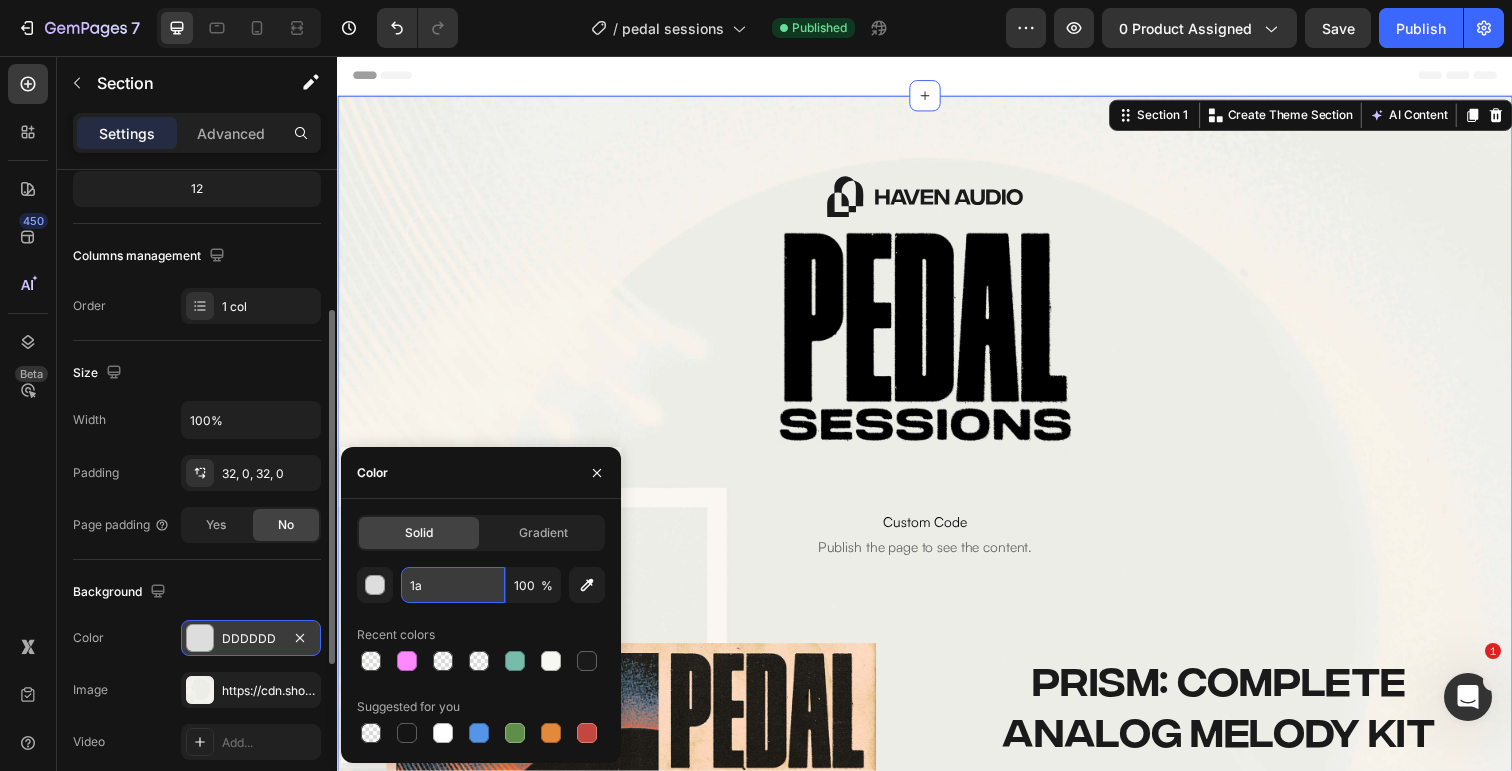 type on "1" 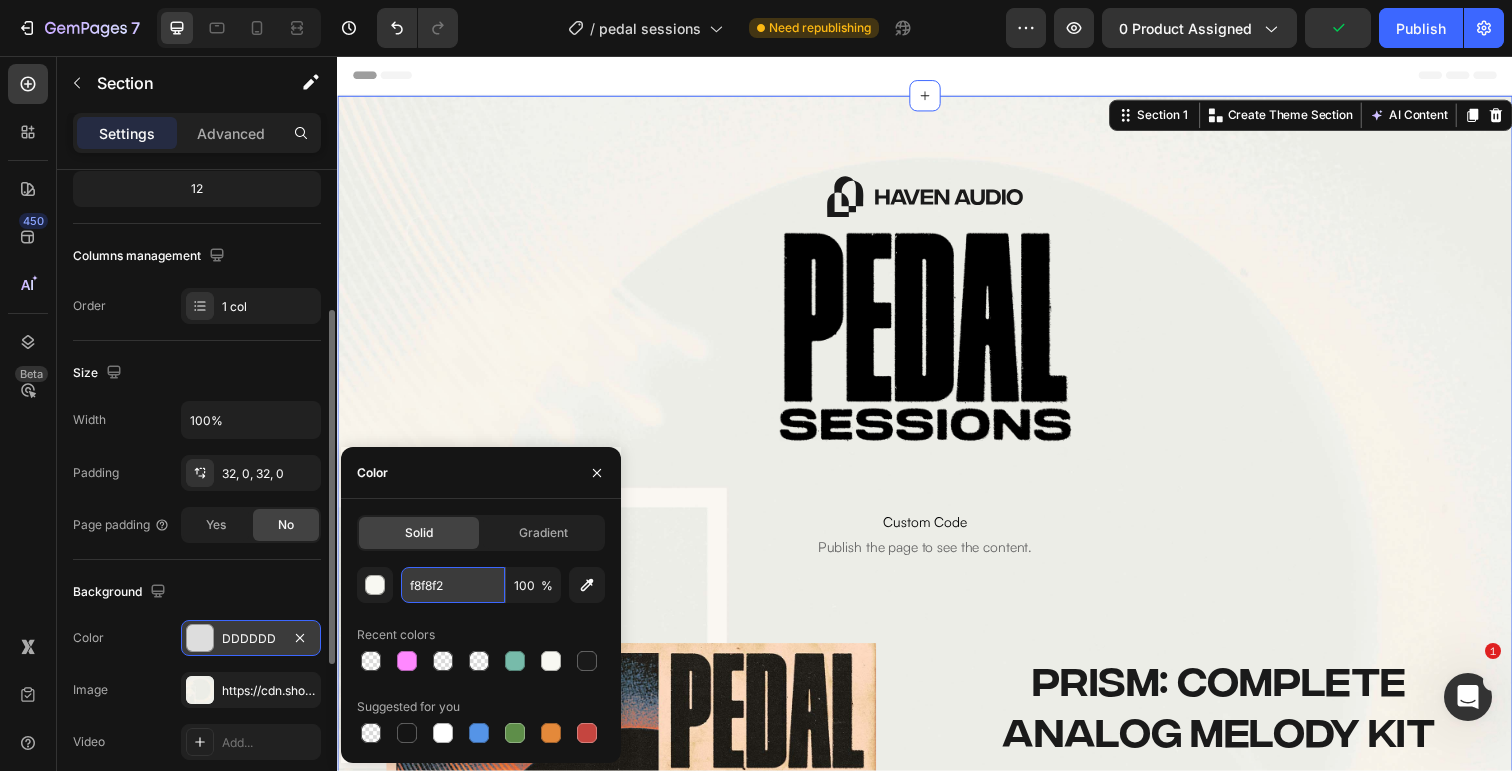 type on "F8F8F2" 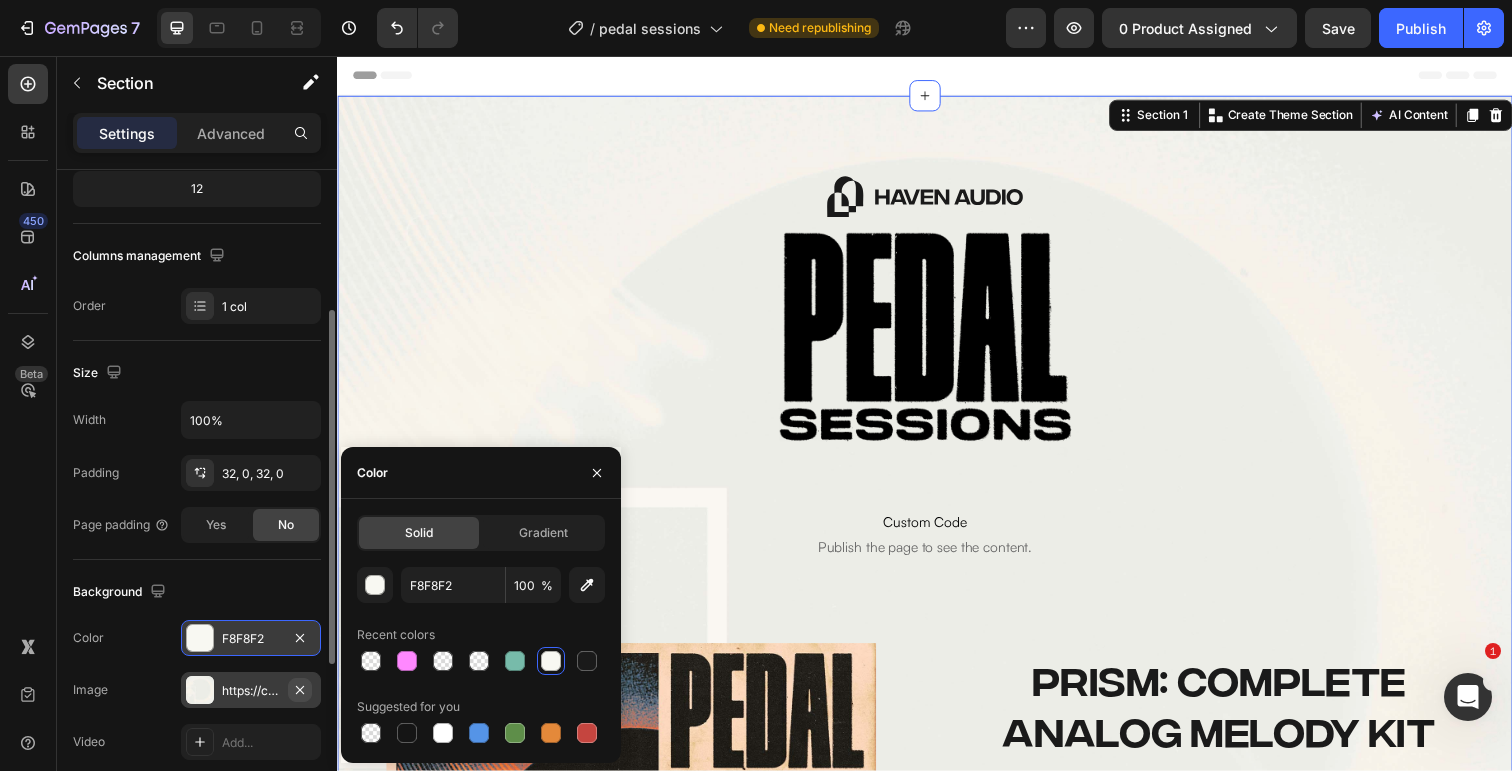 click 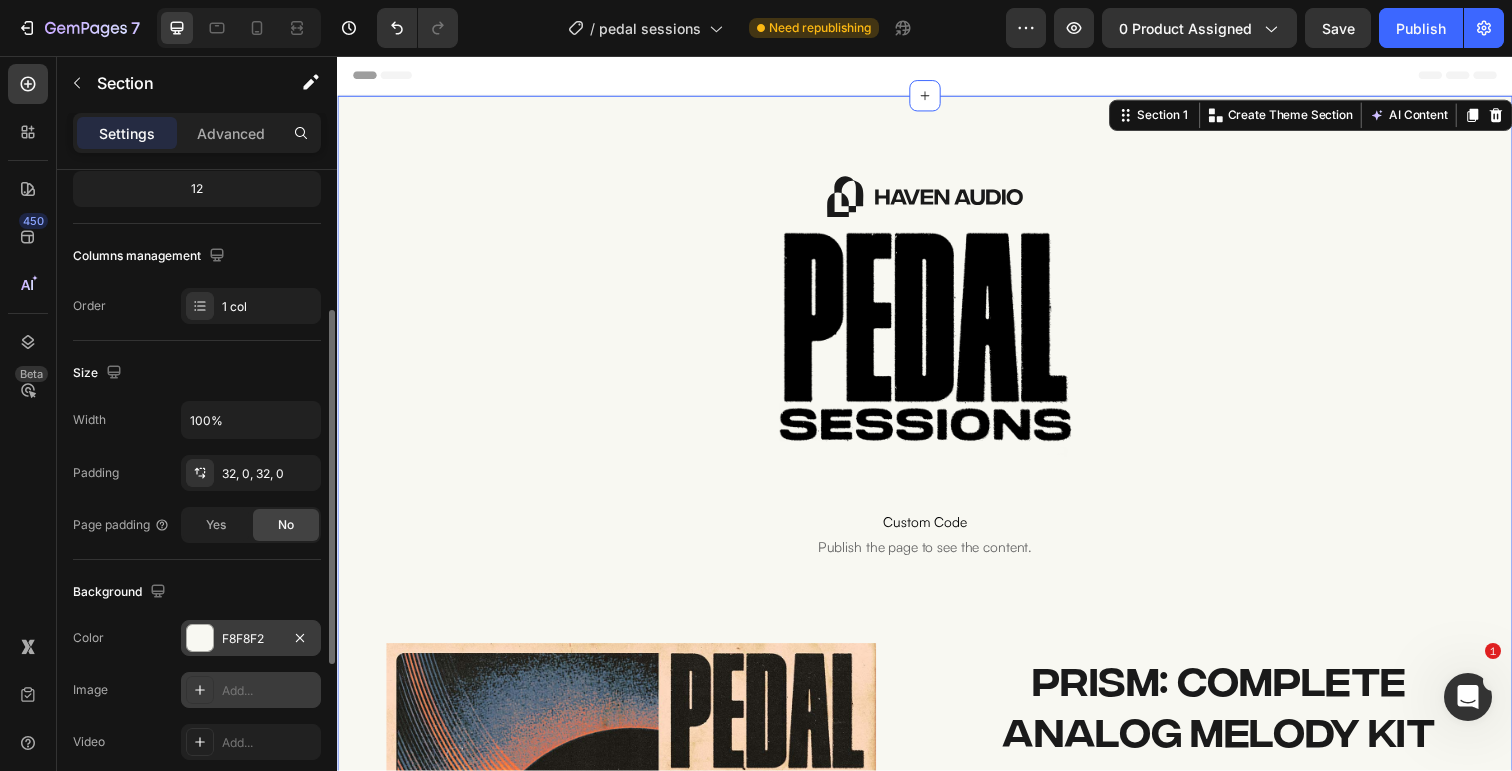 click on "Image Image
Custom Code
Publish the page to see the content.
Custom Code Row Image Prism: Complete Analog Melody Kit Product Title Prism is an all-in-one analog melody collection, carefully organized into four distinct sections: guitar, trap, pop, and synth. Each folder is filled with rich, textured loops crafted using high-end analog gear—blending warmth, depth, and character with inspiring progressions and placement-ready quality. Whether you're building a chart-topper or experimenting with new sonic palettes, every loop is ready to drop in and instantly elevate your production.   Created by multi-platinum producer Kyle Stemberger, whose samples have shaped records for  Lil Baby ,  Bad Bunny ,  Jorja Smith ,  Tate McRae , and many more, Prism brings professional-level sound directly to your sessions. Text Block
Add To Cart Add to Cart Product" at bounding box center (937, 642) 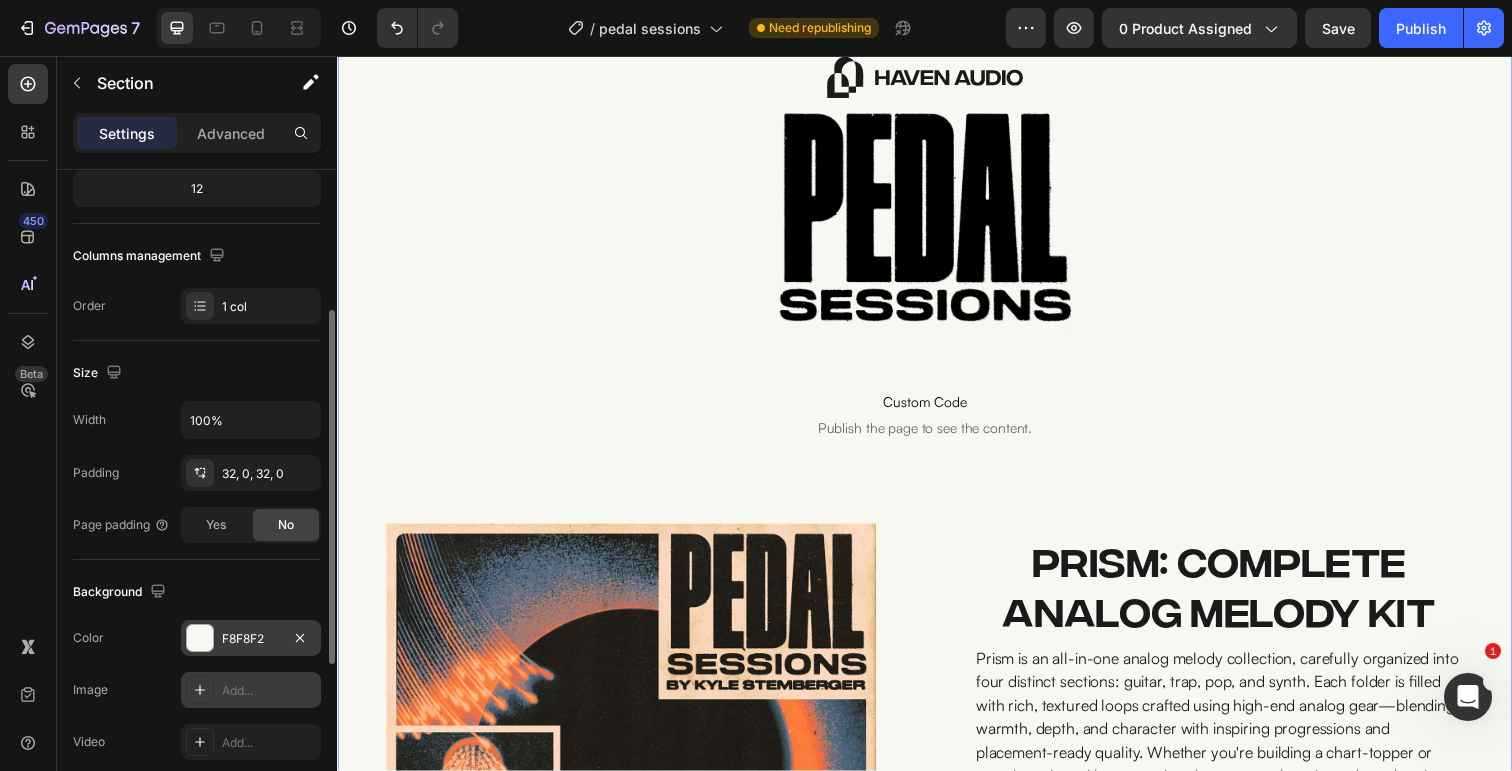 scroll, scrollTop: 81, scrollLeft: 0, axis: vertical 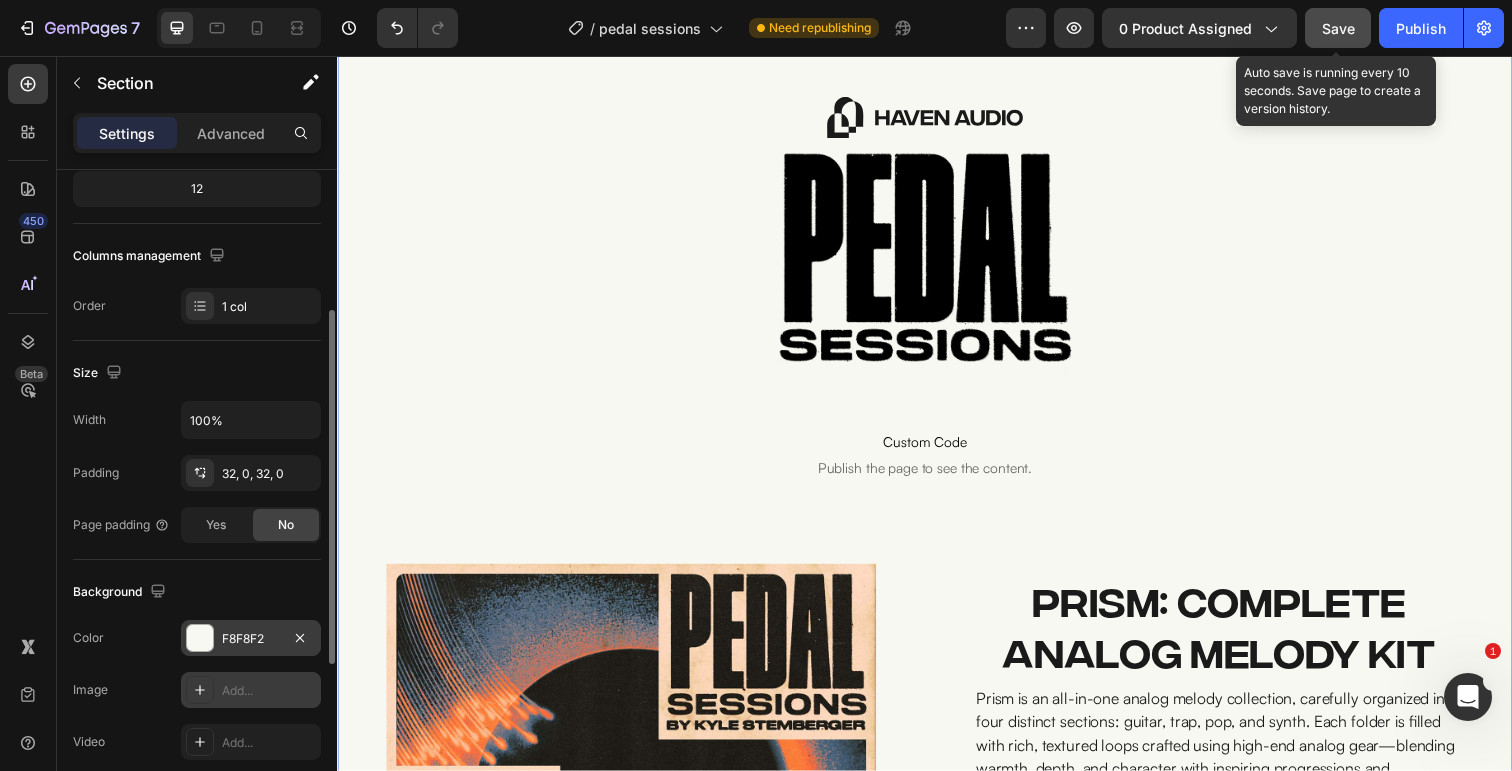 click on "Save" at bounding box center [1338, 28] 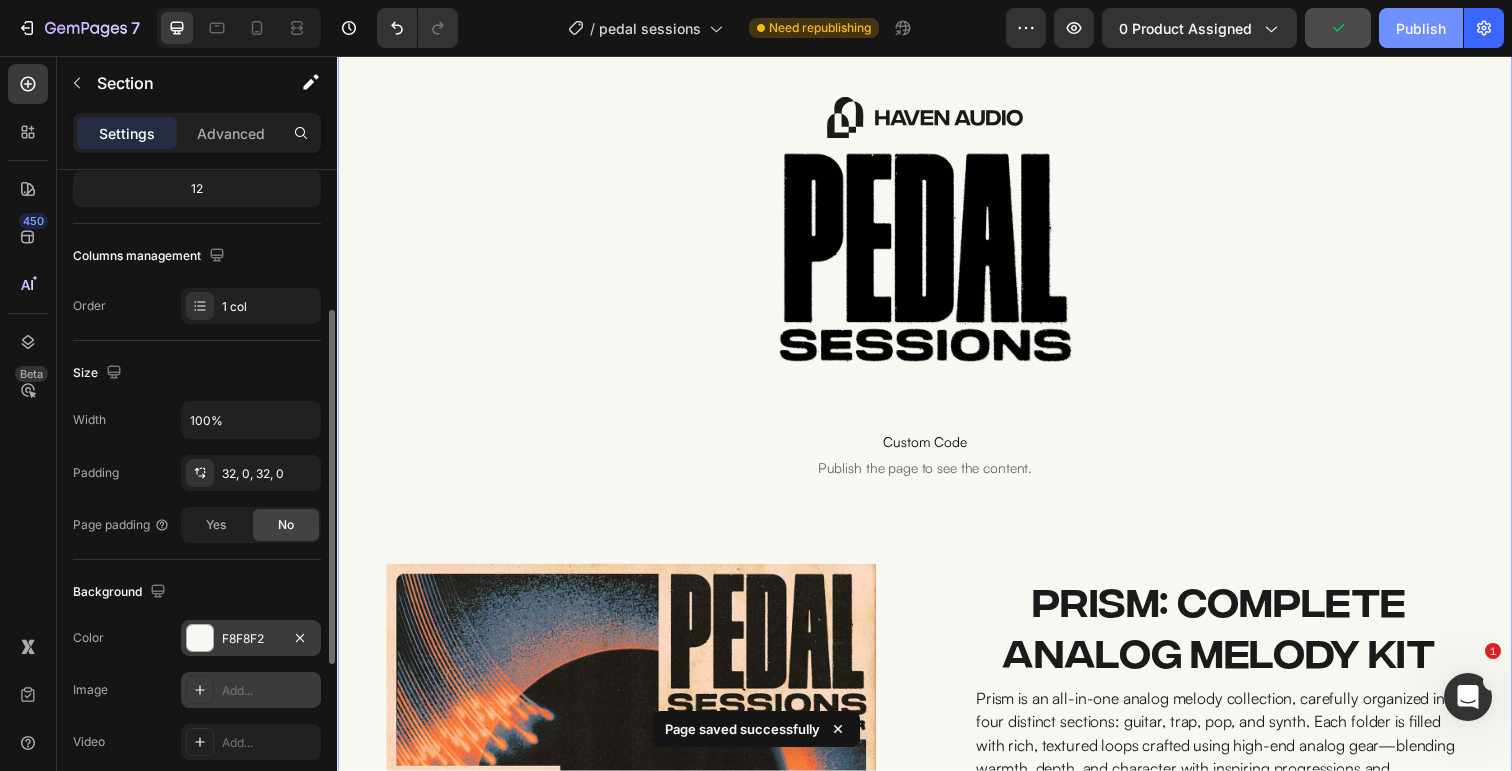 click on "Publish" at bounding box center (1421, 28) 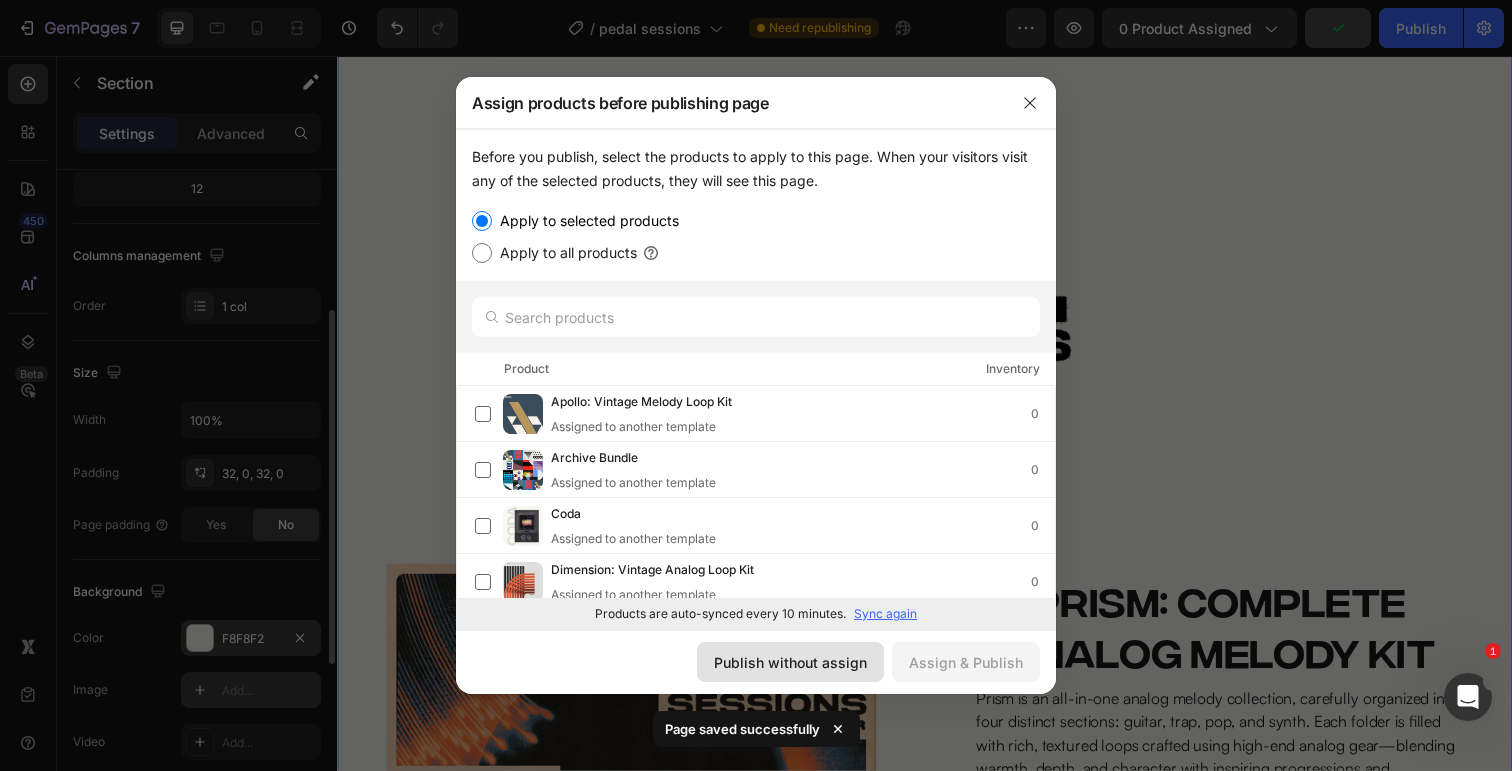 click on "Publish without assign" 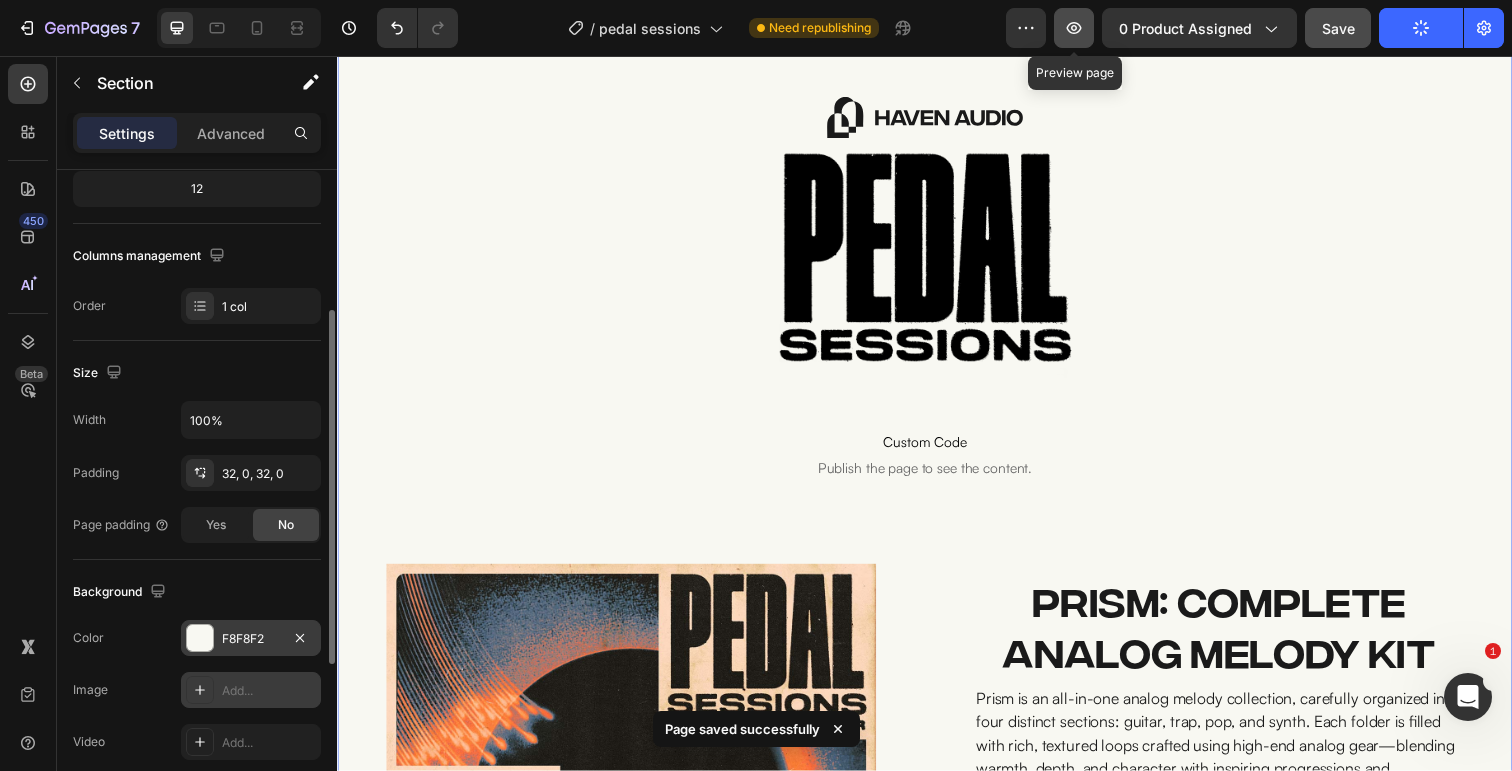 click 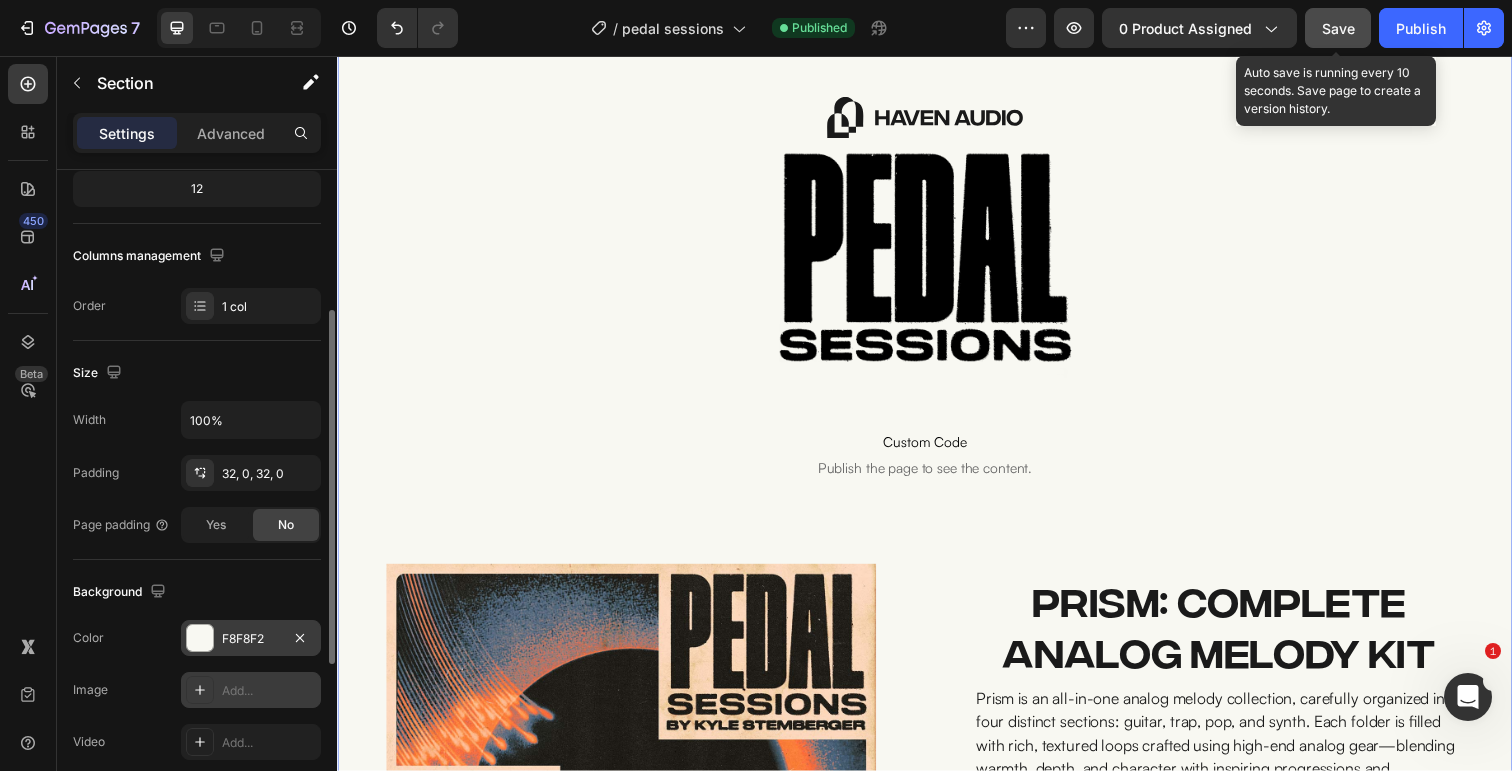 click on "Save" at bounding box center [1338, 28] 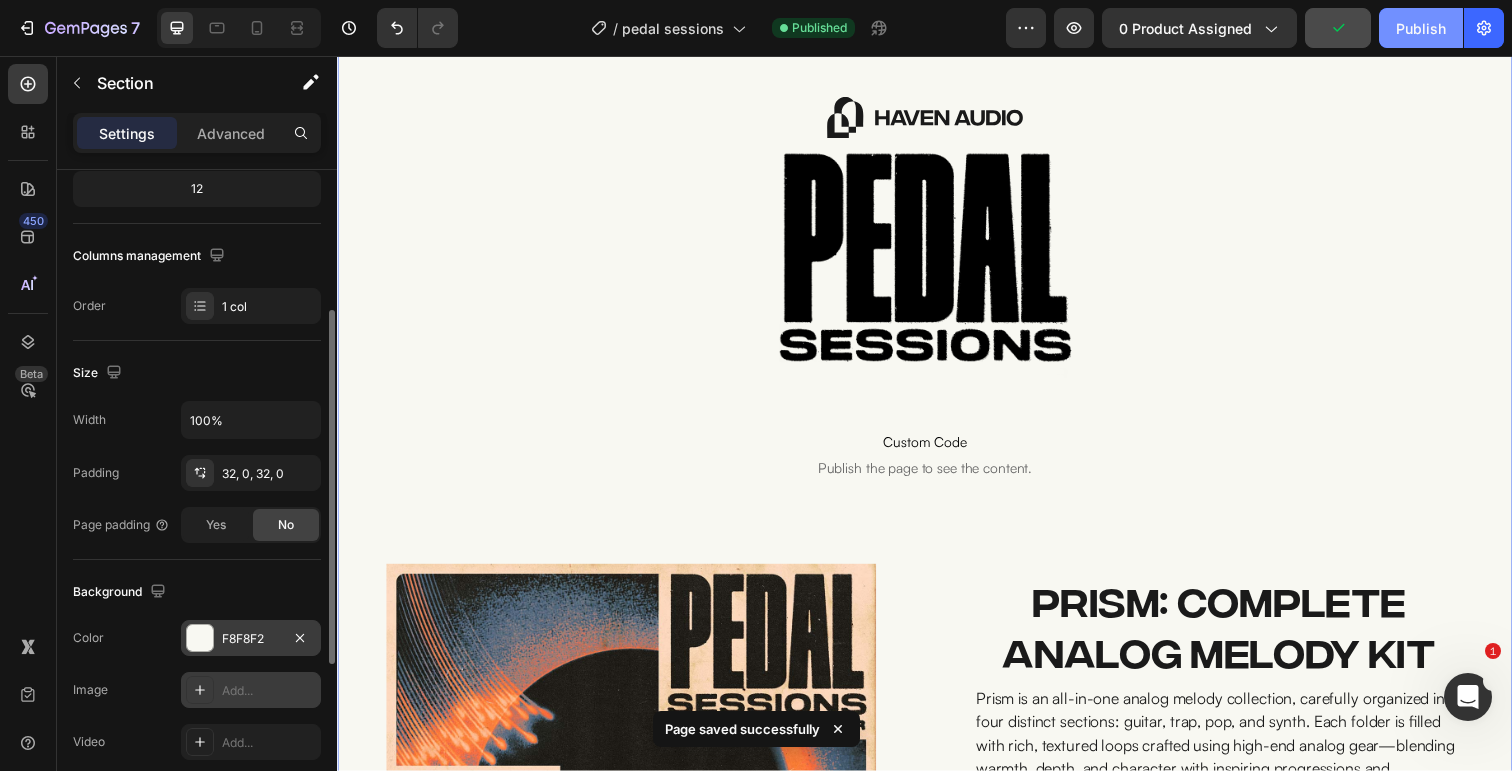 click on "Publish" at bounding box center (1421, 28) 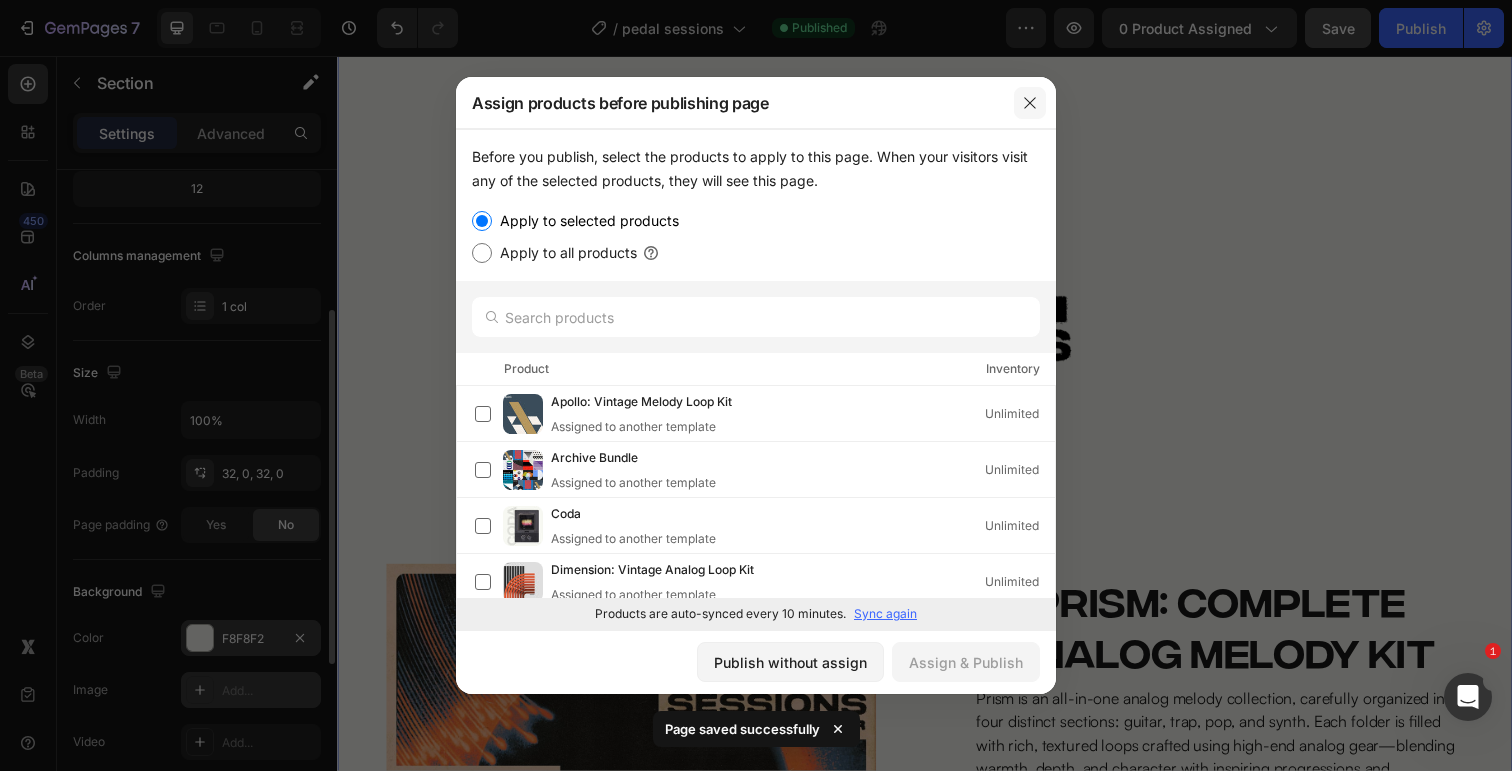 click 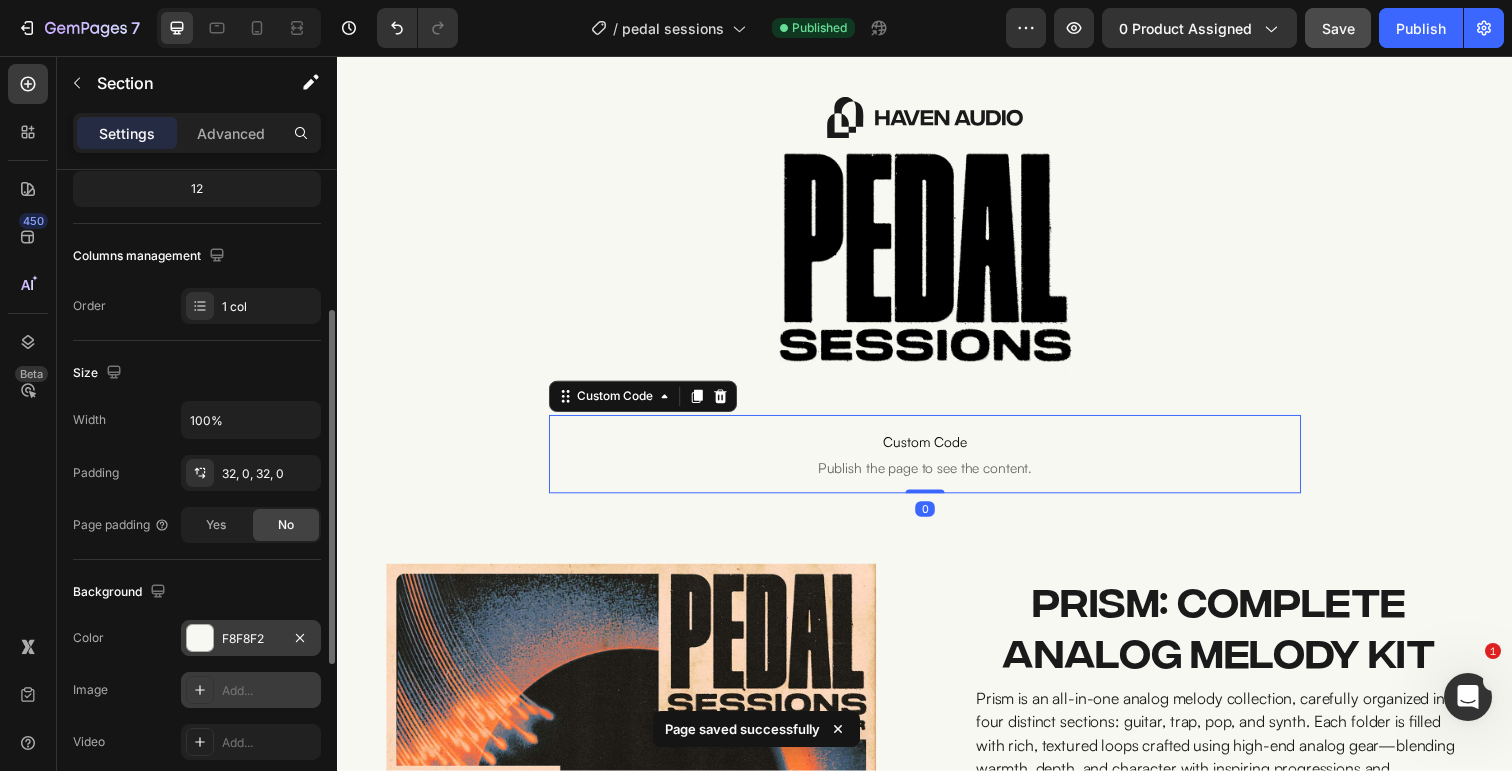 click on "Publish the page to see the content." at bounding box center [937, 477] 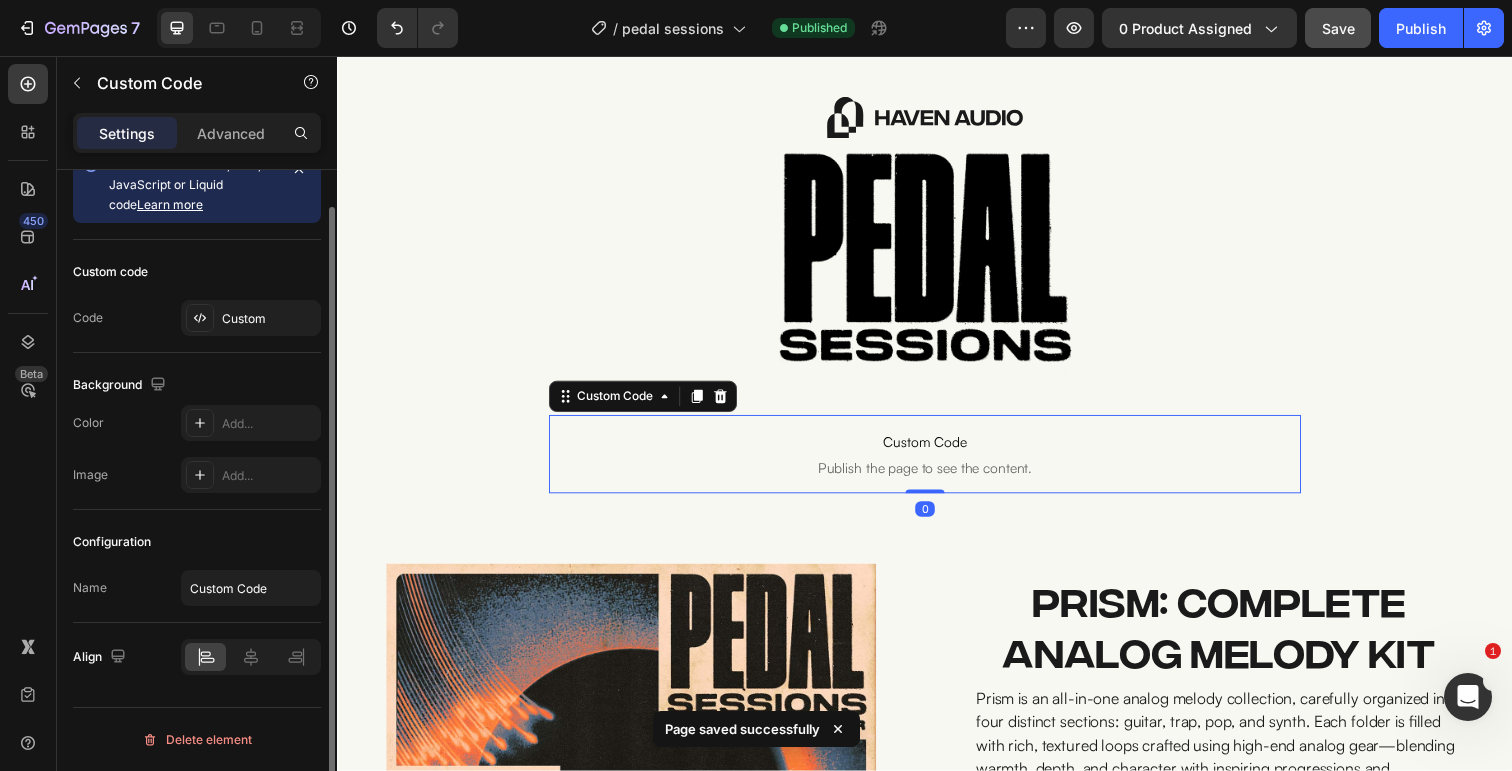 scroll, scrollTop: 0, scrollLeft: 0, axis: both 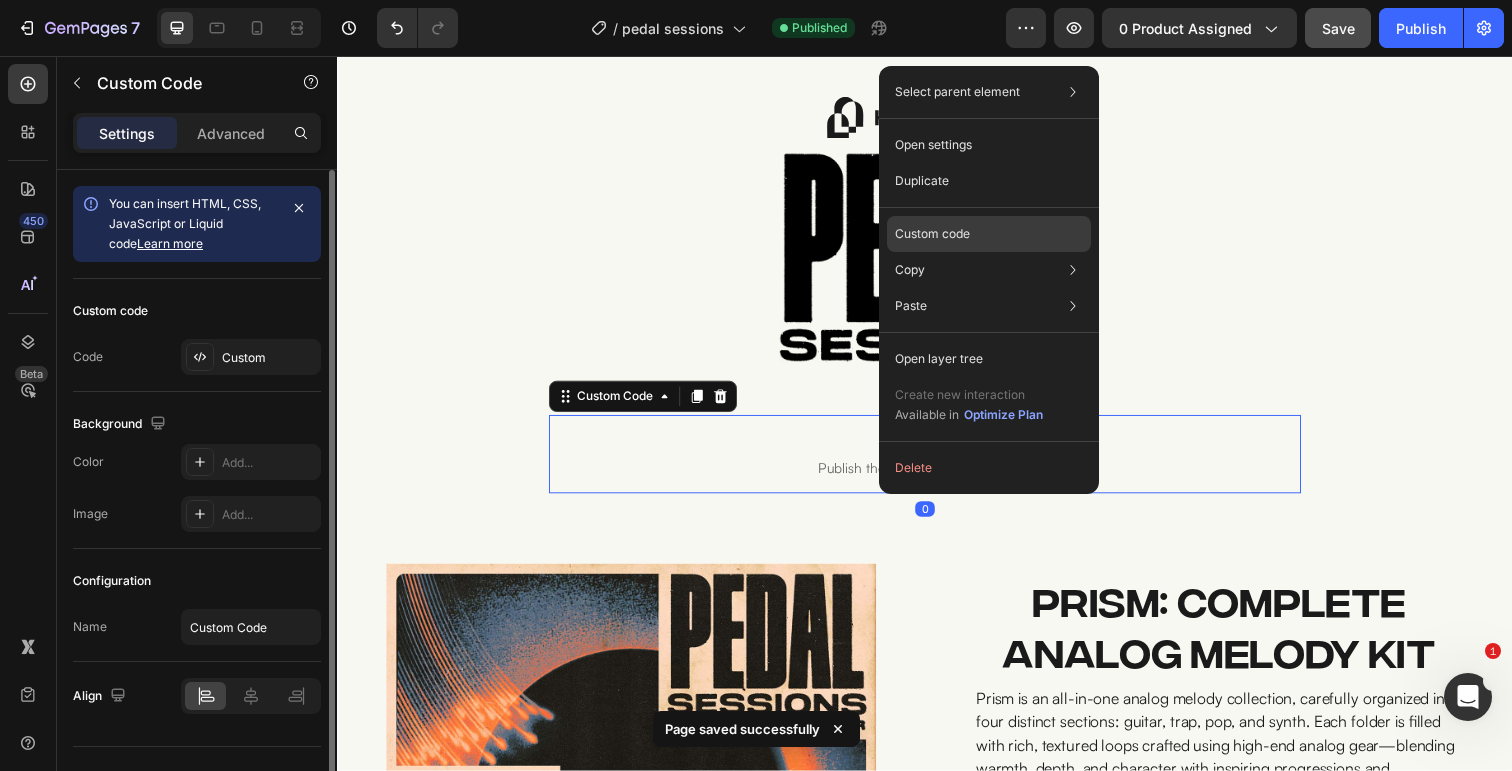 click on "Custom code" at bounding box center (932, 234) 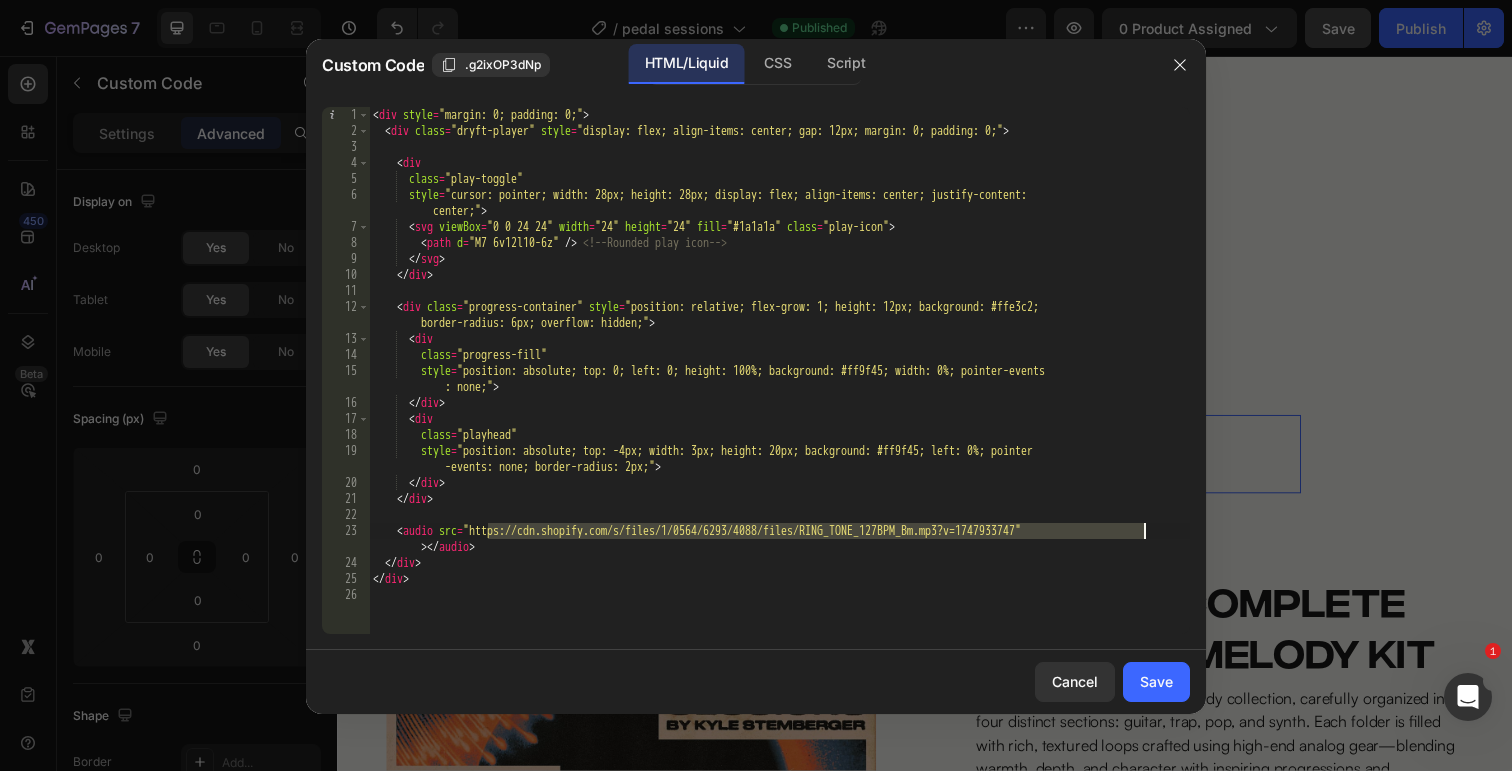 drag, startPoint x: 524, startPoint y: 530, endPoint x: 1143, endPoint y: 527, distance: 619.00726 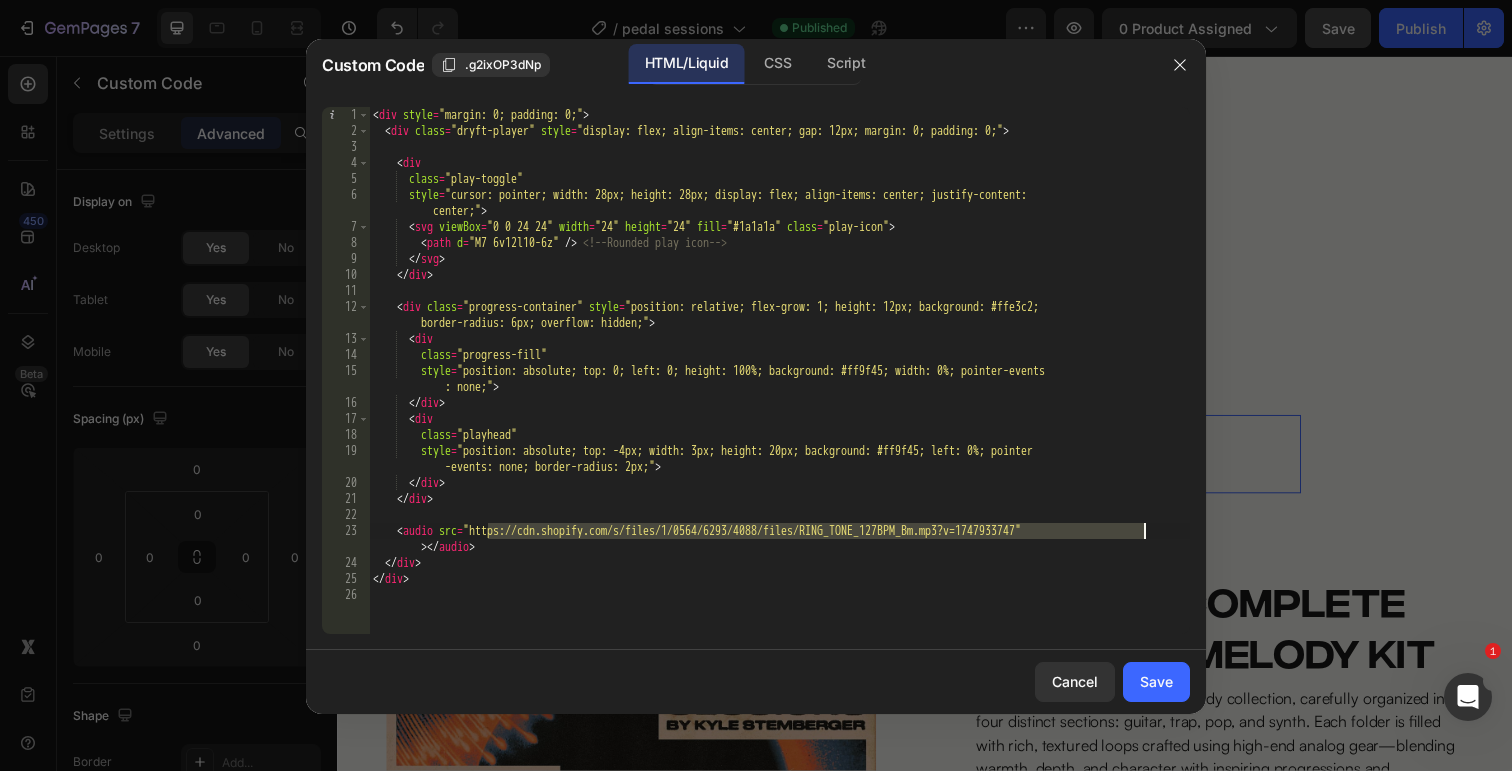 click on "< div   style = "margin: 0; padding: 0;" >    < div   class = "dryft-player"   style = "display: flex; align-items: center; gap: 12px; margin: 0; padding: 0;" >           < div           class = "play-toggle"           style = "cursor: pointer; width: 28px; height: 28px; display: flex; align-items: center; justify-content:             center;" >         < svg   viewBox = "0 0 24 24"   width = "24"   height = "24"   fill = "#1a1a1a"   class = "play-icon" >           < path   d = "M7 6v12l10-6z"   />   <!--  Rounded play icon  -->         </ svg >      </ div >      < div   class = "progress-container"   style = "position: relative; flex-grow: 1; height: 12px; background: #ffe3c2;           border-radius: 6px; overflow: hidden;" >         < div             class = "progress-fill"             style = "position: absolute; top: 0; left: 0; height: 100%; background: #ff9f45; width: 0%; pointer-events              : none;" >         </ div >         < div             class = "playhead"" at bounding box center [779, 386] 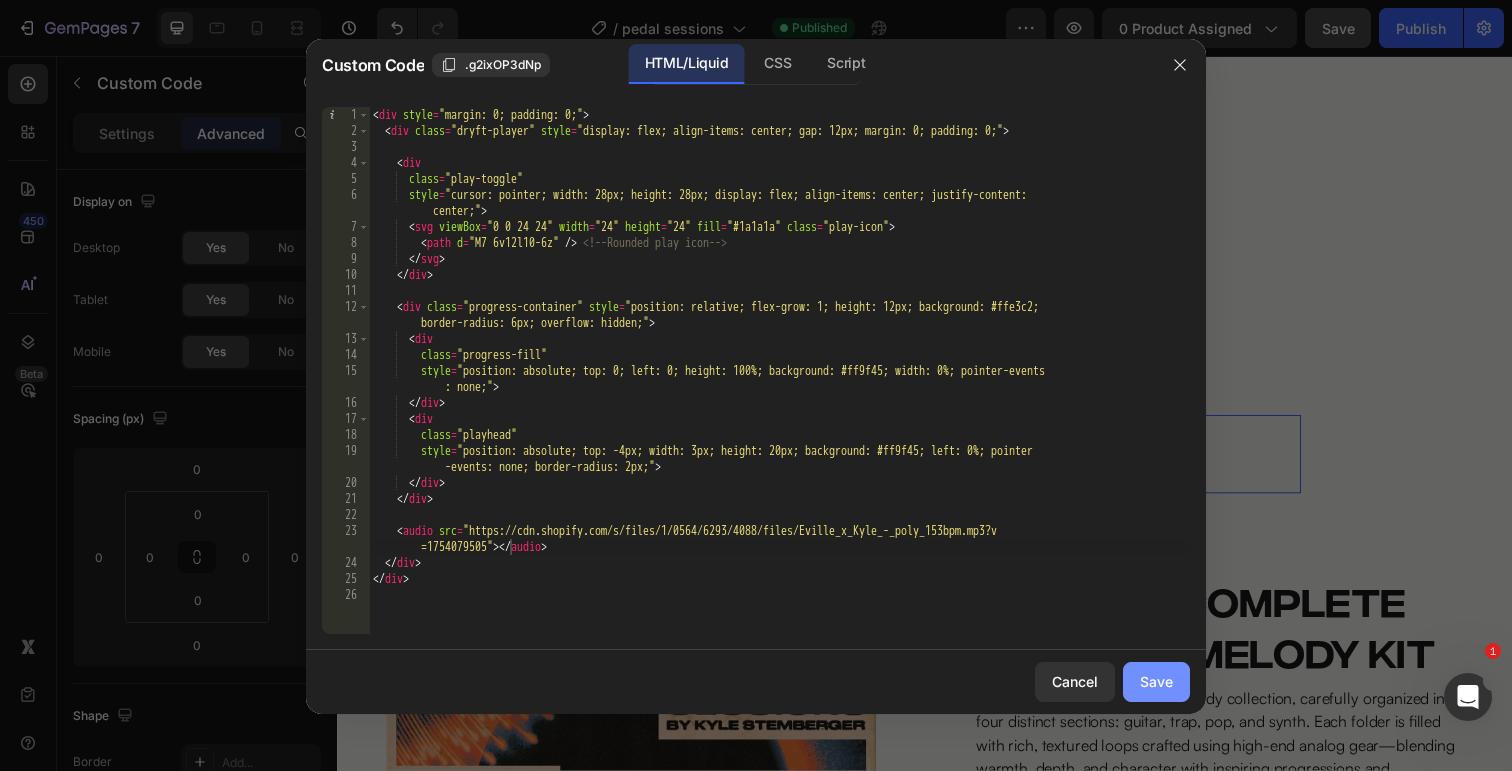 click on "Save" at bounding box center (1156, 681) 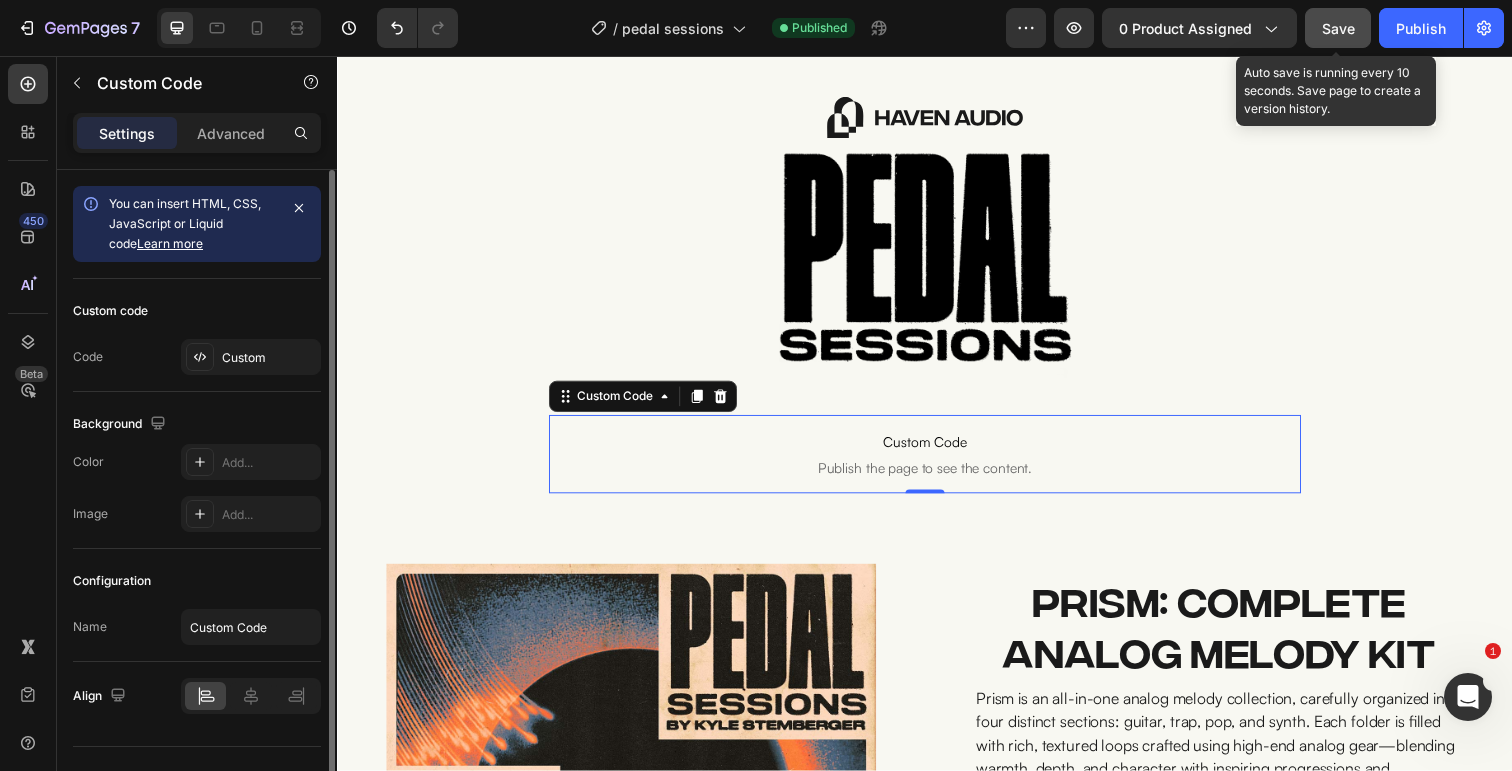click on "Save" at bounding box center [1338, 28] 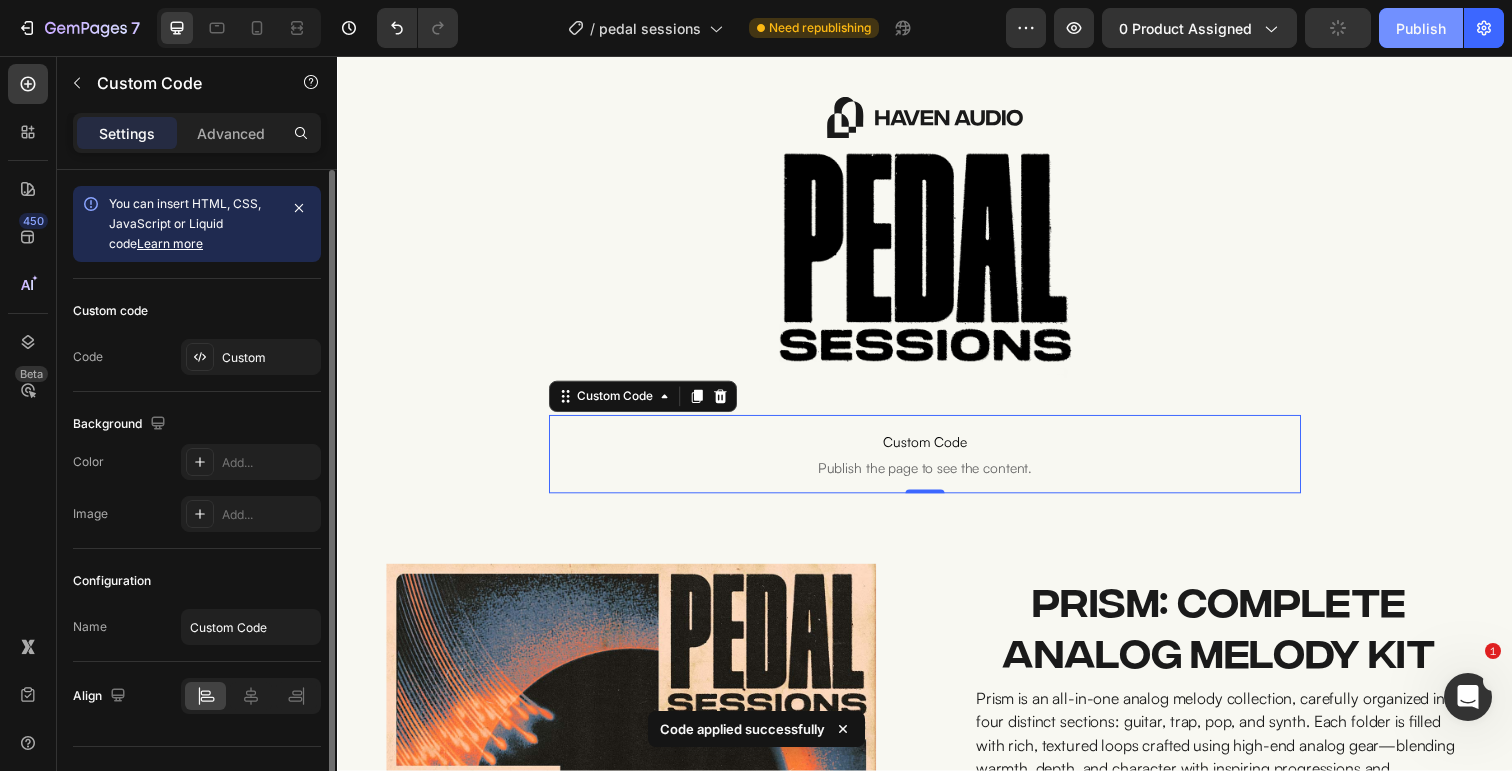 click on "Publish" at bounding box center (1421, 28) 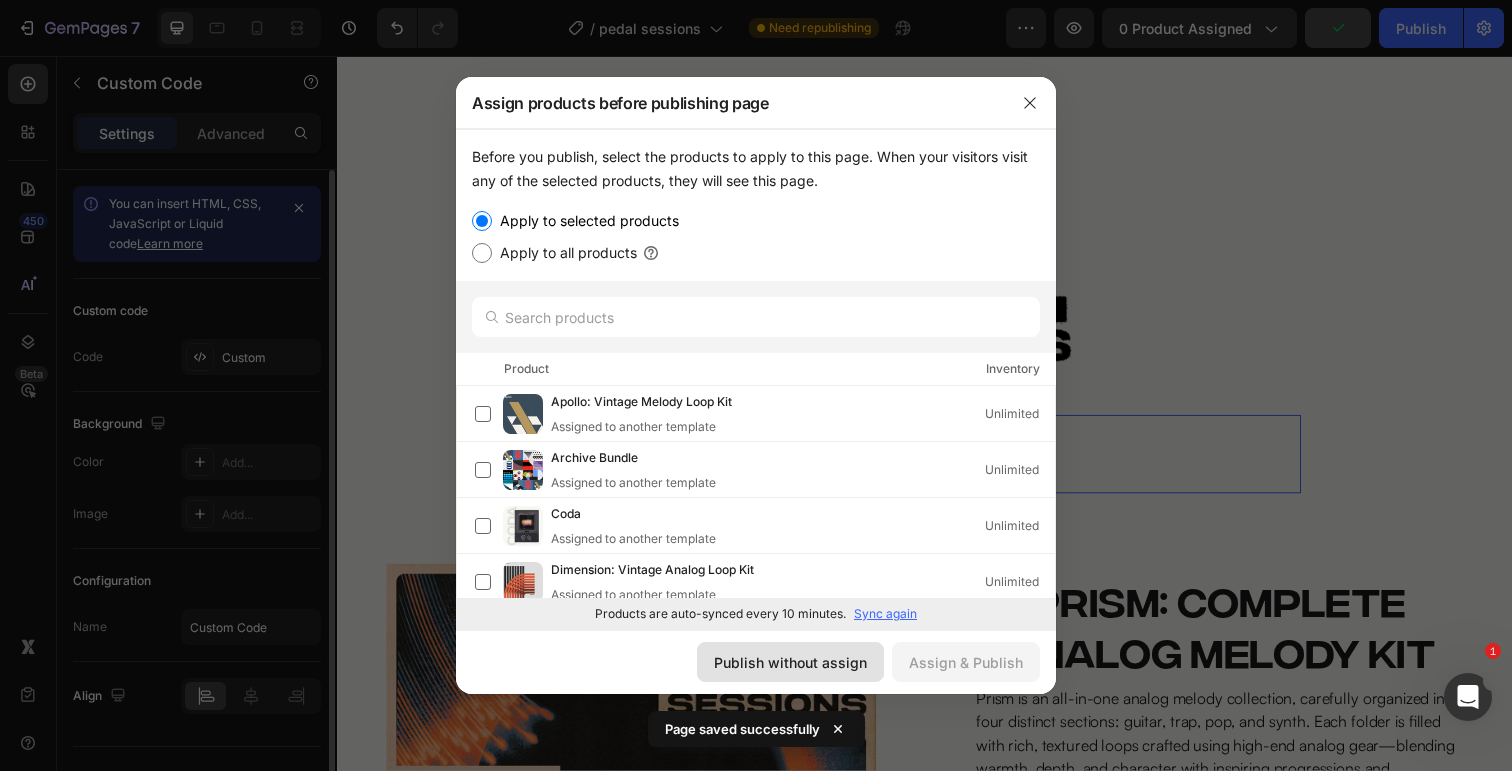 drag, startPoint x: 831, startPoint y: 665, endPoint x: 505, endPoint y: 613, distance: 330.1212 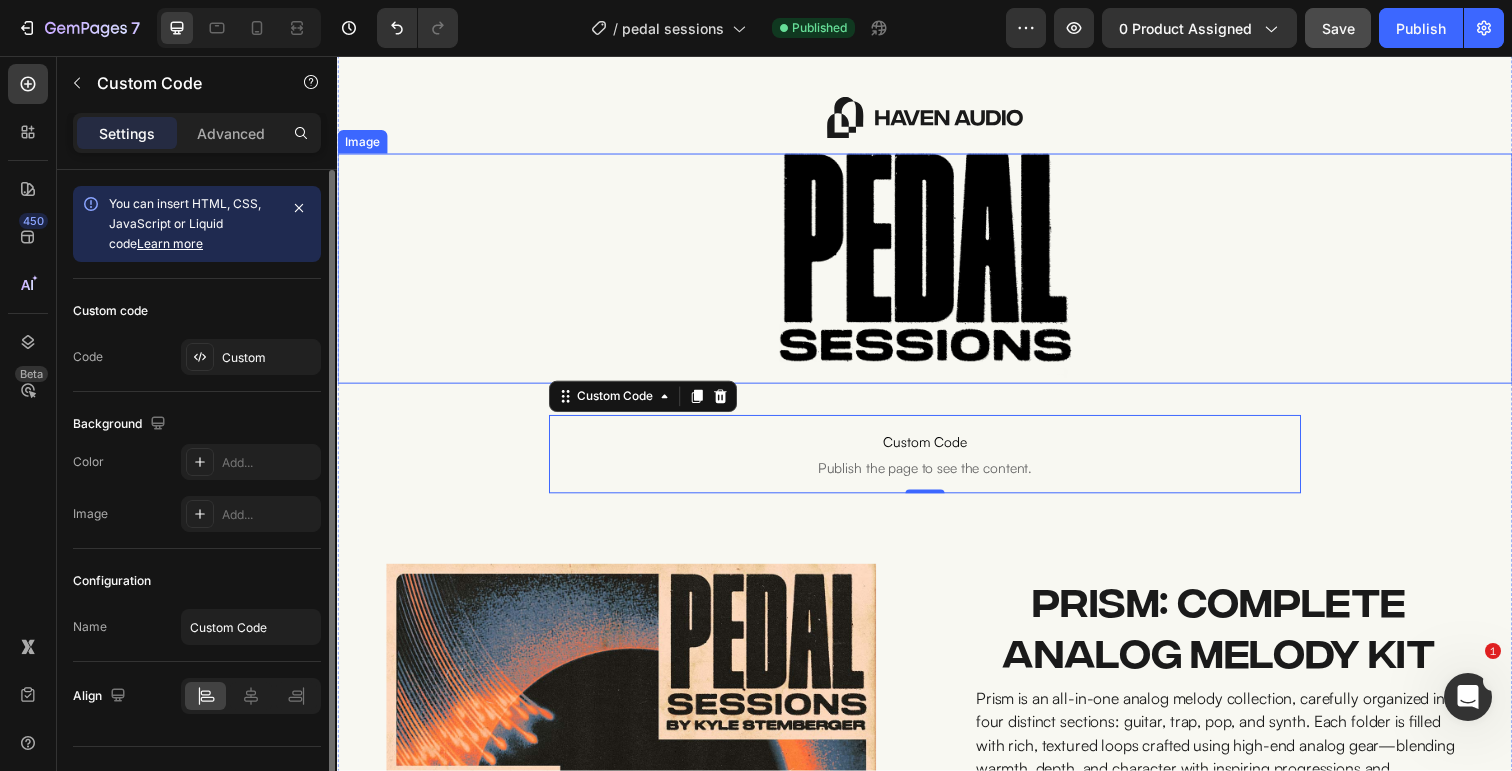 scroll, scrollTop: 252, scrollLeft: 0, axis: vertical 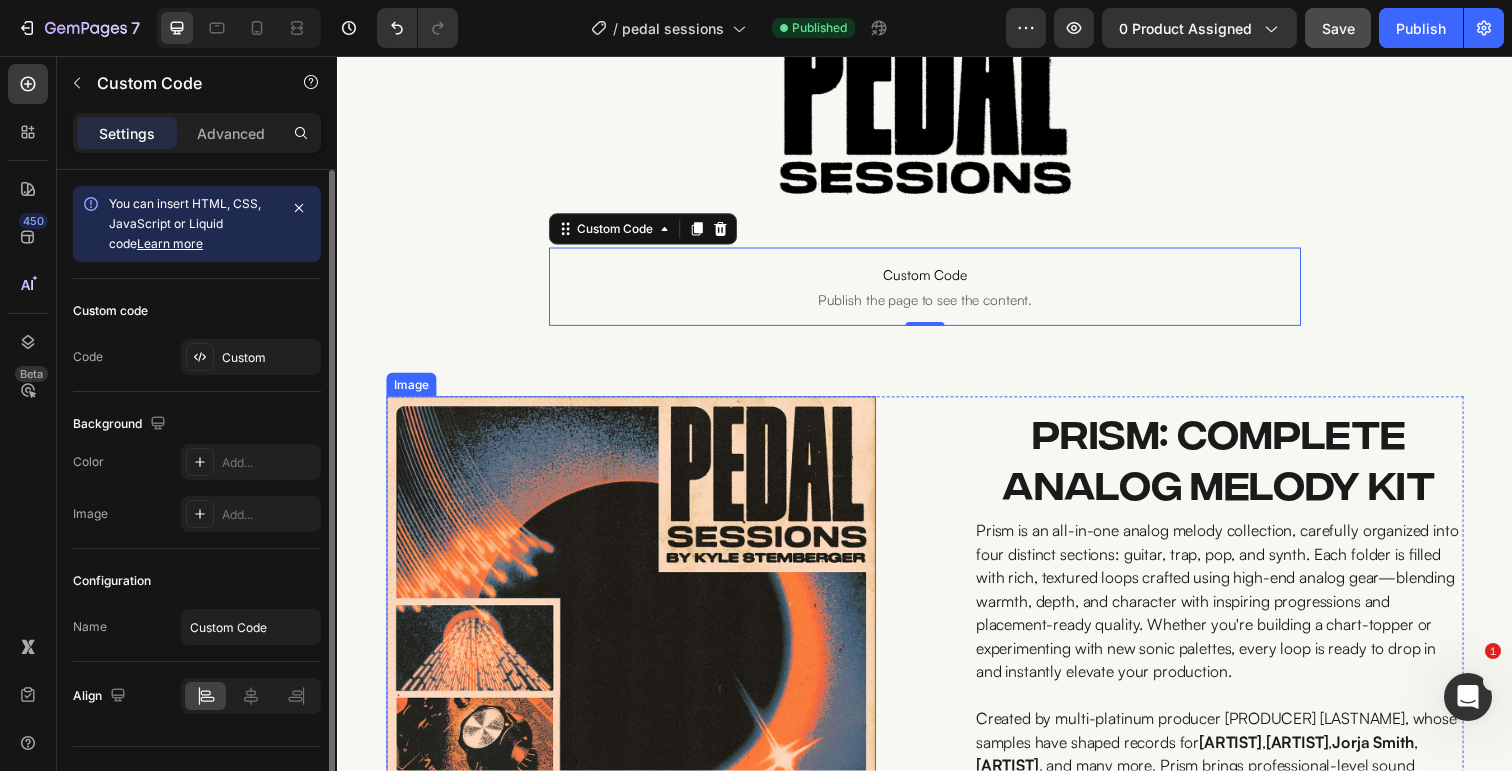 click at bounding box center [637, 654] 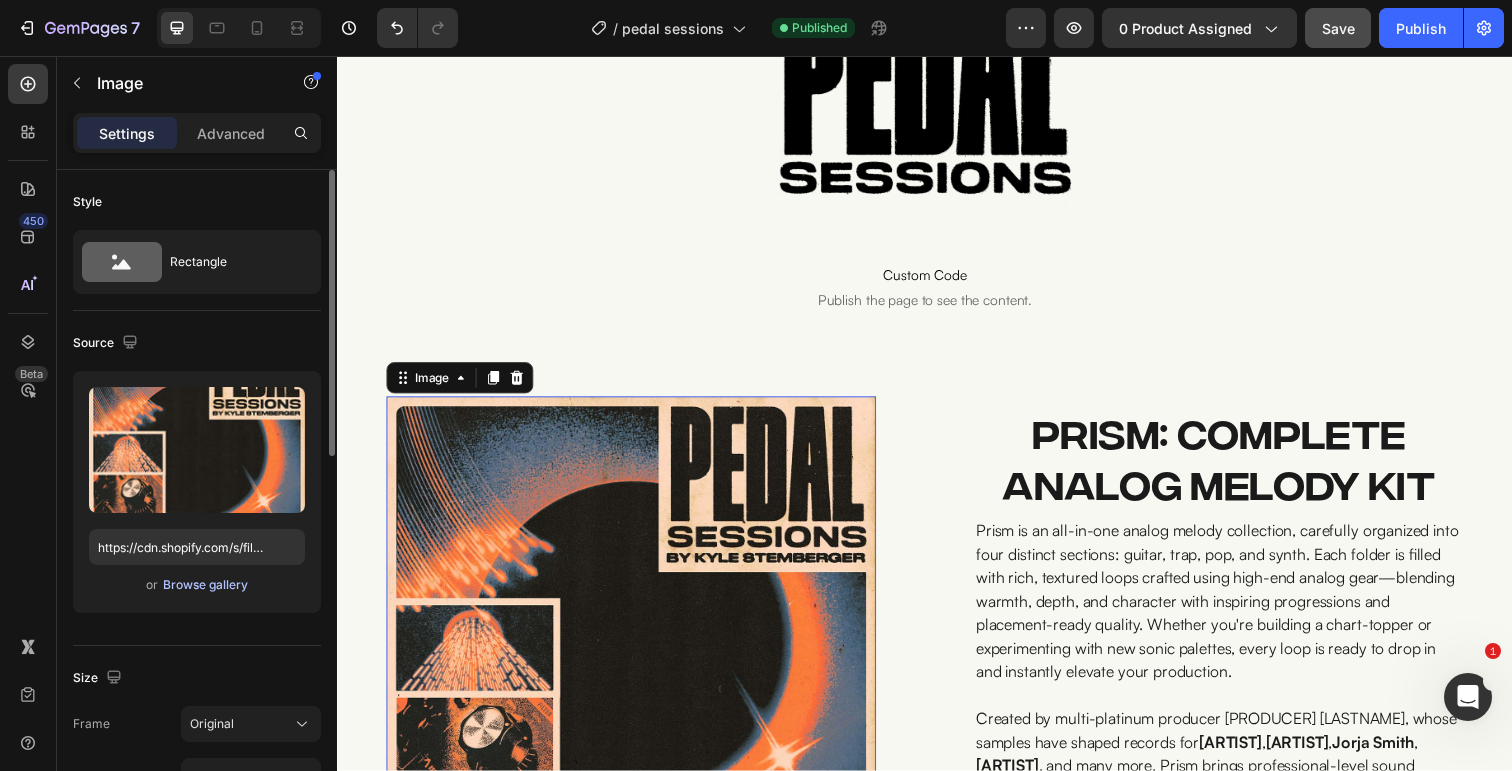 click on "Browse gallery" at bounding box center [205, 585] 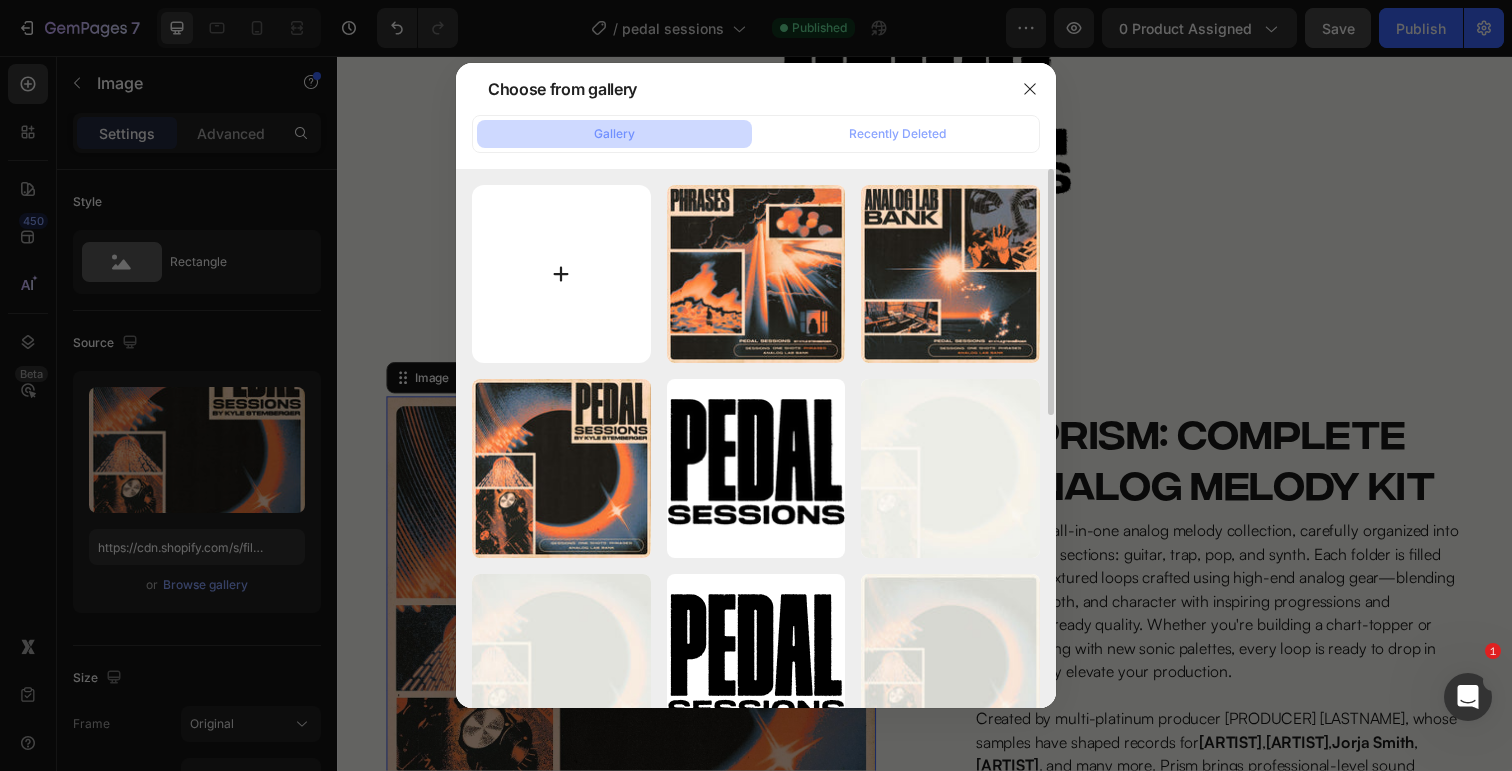 click at bounding box center (561, 274) 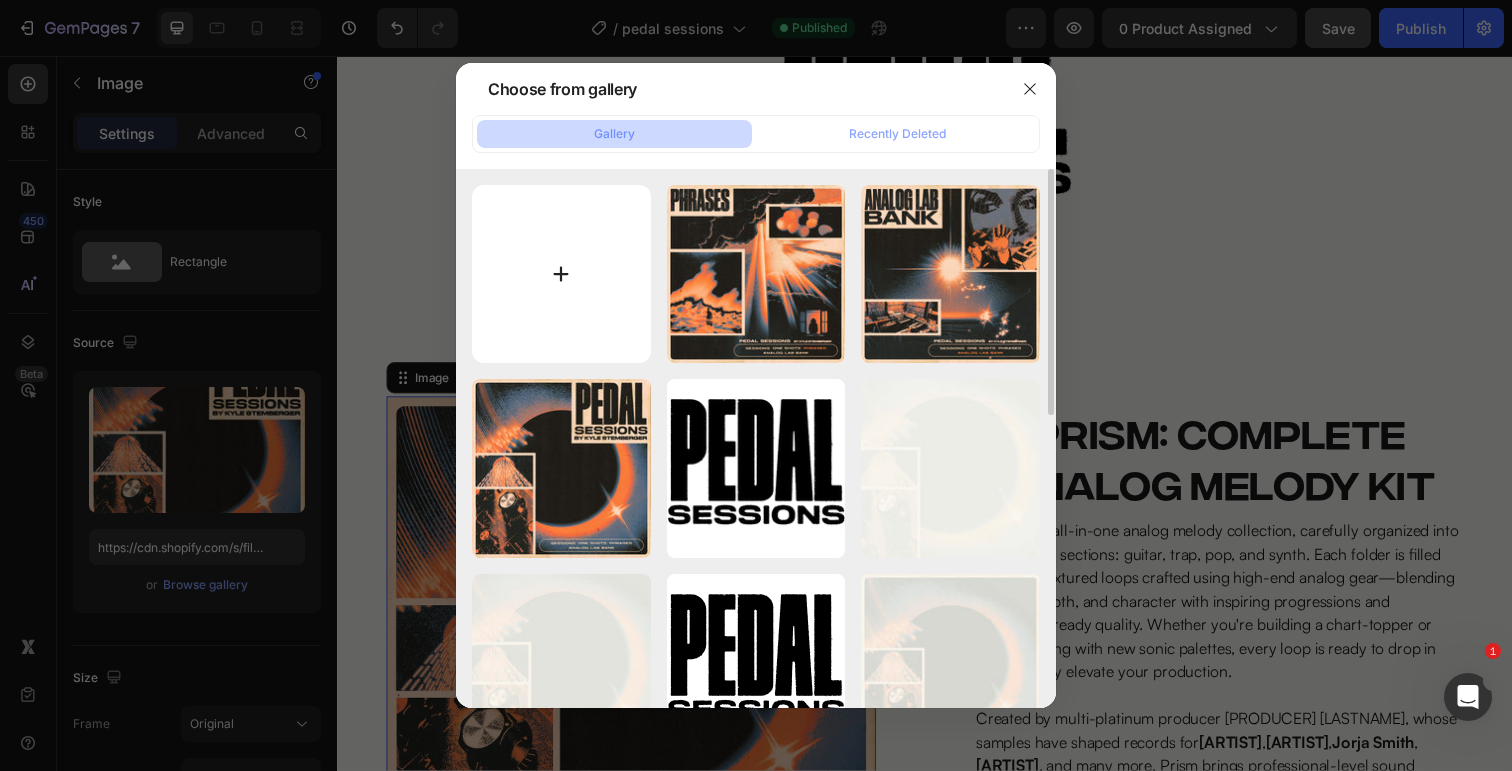 type on "C:\fakepath\Full.jpg" 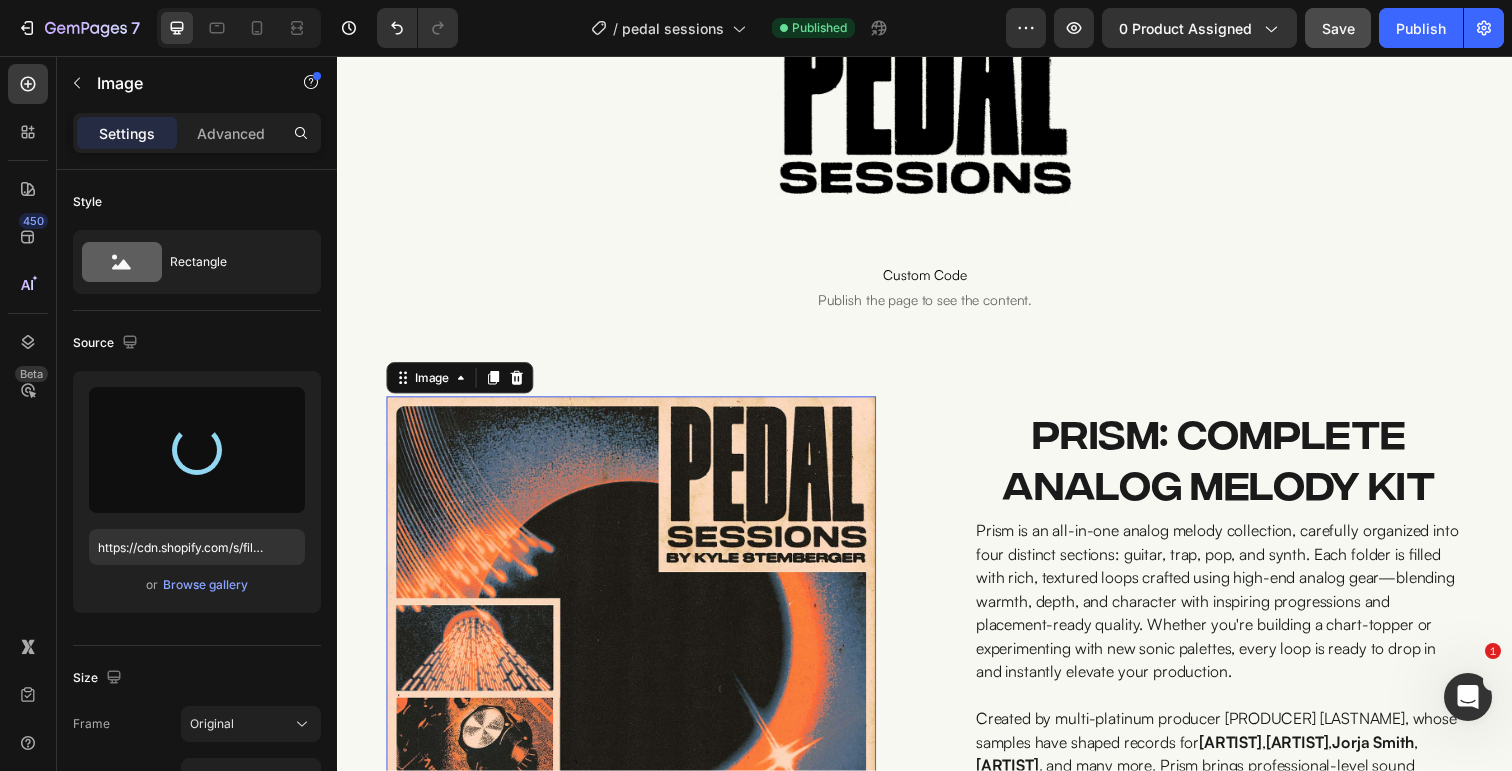 type on "https://cdn.shopify.com/s/files/1/0564/6293/4088/files/gempages_520673231137407923-8a355c35-b53e-4b00-88c1-9754d05d6573.jpg" 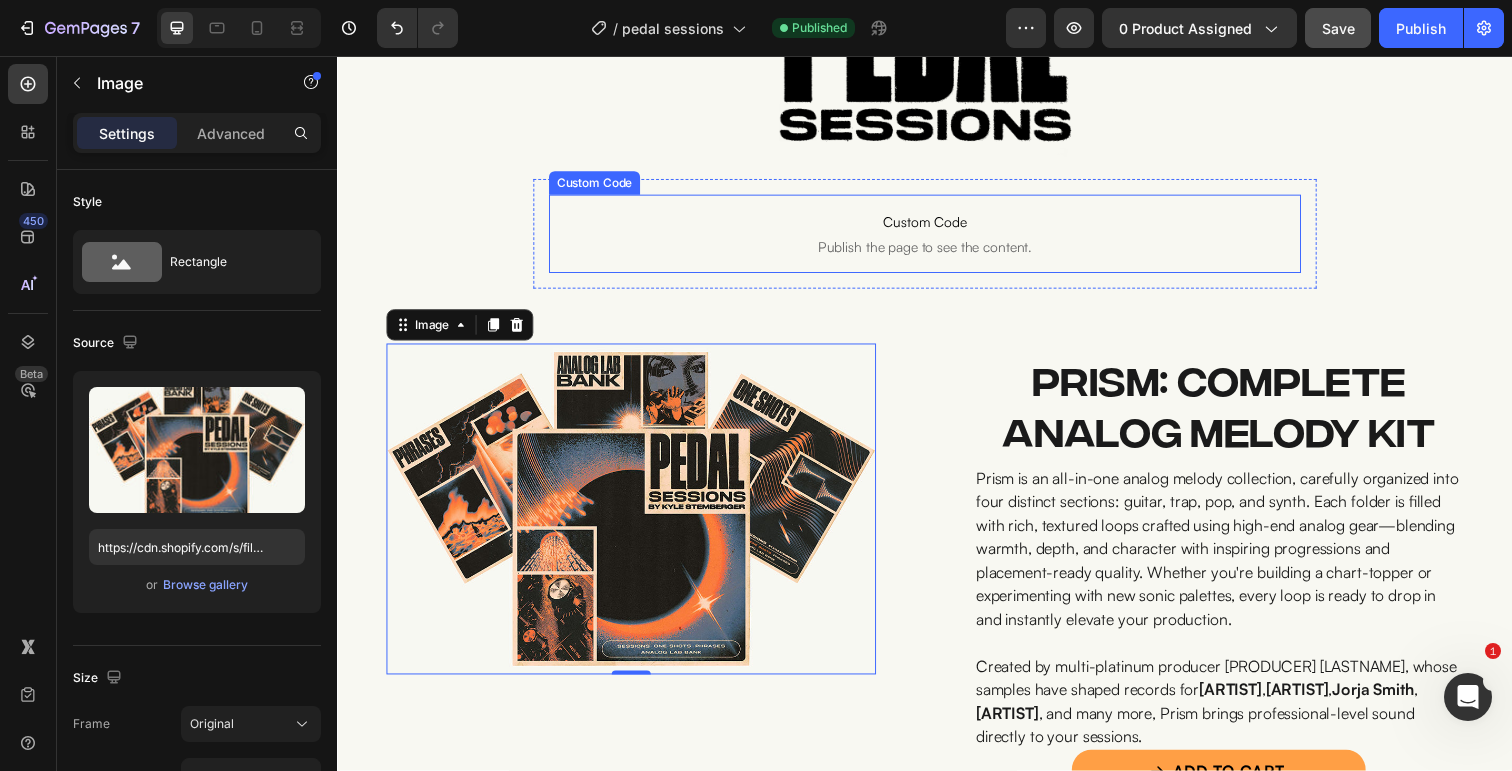 scroll, scrollTop: 252, scrollLeft: 0, axis: vertical 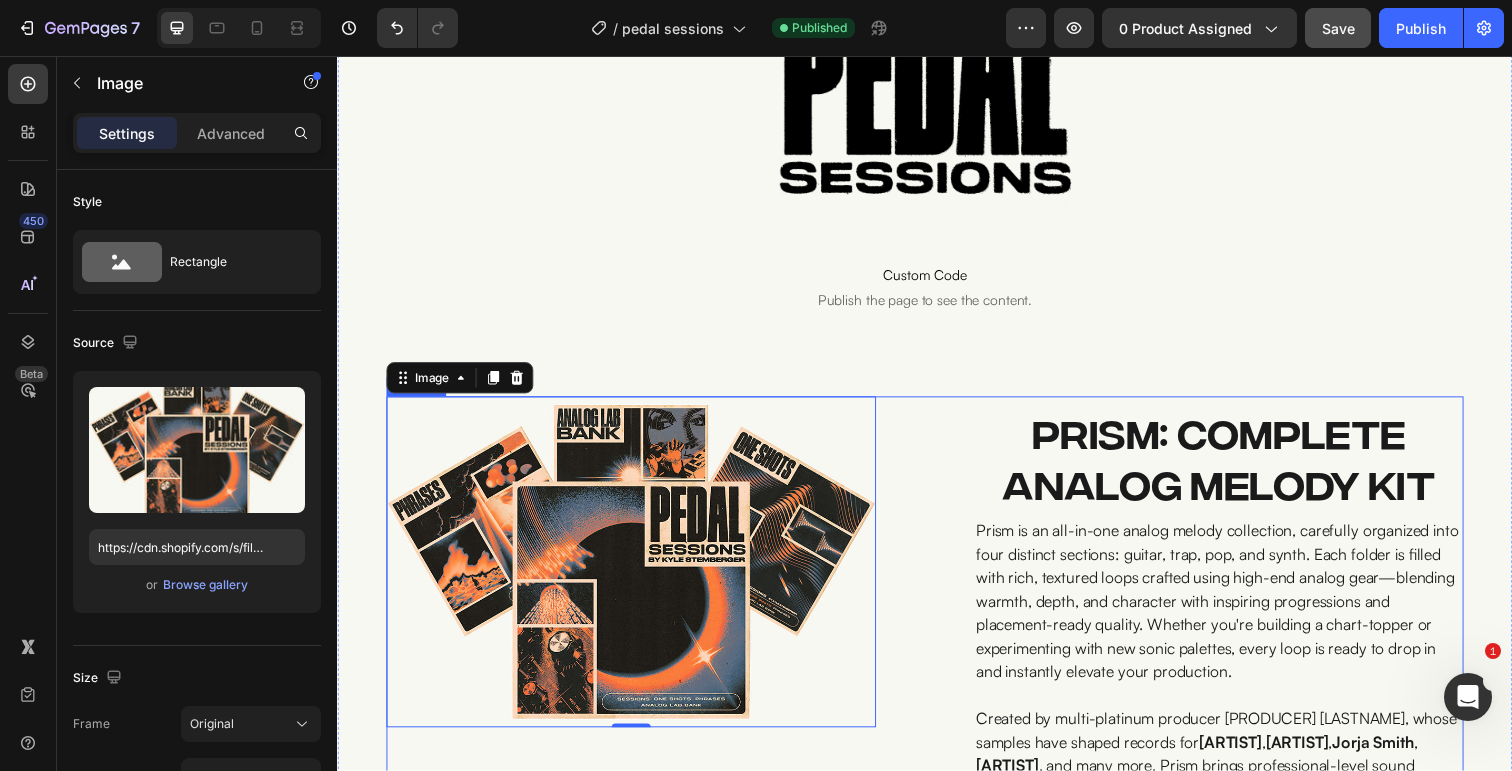 click on "Image   0 Prism: Complete Analog Melody Kit Product Title Prism is an all-in-one analog melody collection, carefully organized into four distinct sections: guitar, trap, pop, and synth. Each folder is filled with rich, textured loops crafted using high-end analog gear—blending warmth, depth, and character with inspiring progressions and placement-ready quality. Whether you're building a chart-topper or experimenting with new sonic palettes, every loop is ready to drop in and instantly elevate your production.   Created by multi-platinum producer Kyle Stemberger, whose samples have shaped records for  Lil Baby ,  Bad Bunny ,  Jorja Smith ,  Tate McRae , and many more, Prism brings professional-level sound directly to your sessions. Text Block
Add To Cart Add to Cart Product" at bounding box center [937, 634] 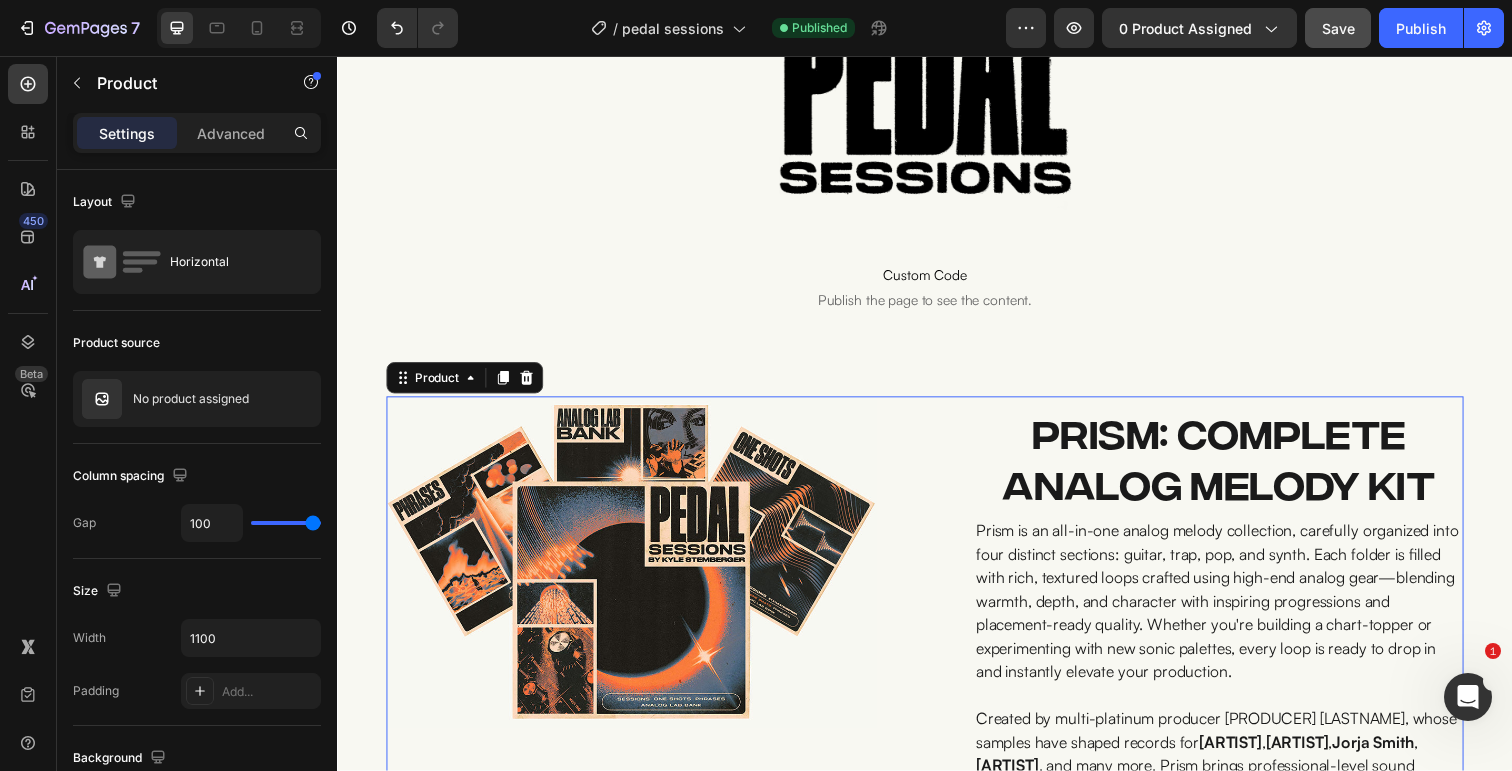 scroll, scrollTop: 328, scrollLeft: 0, axis: vertical 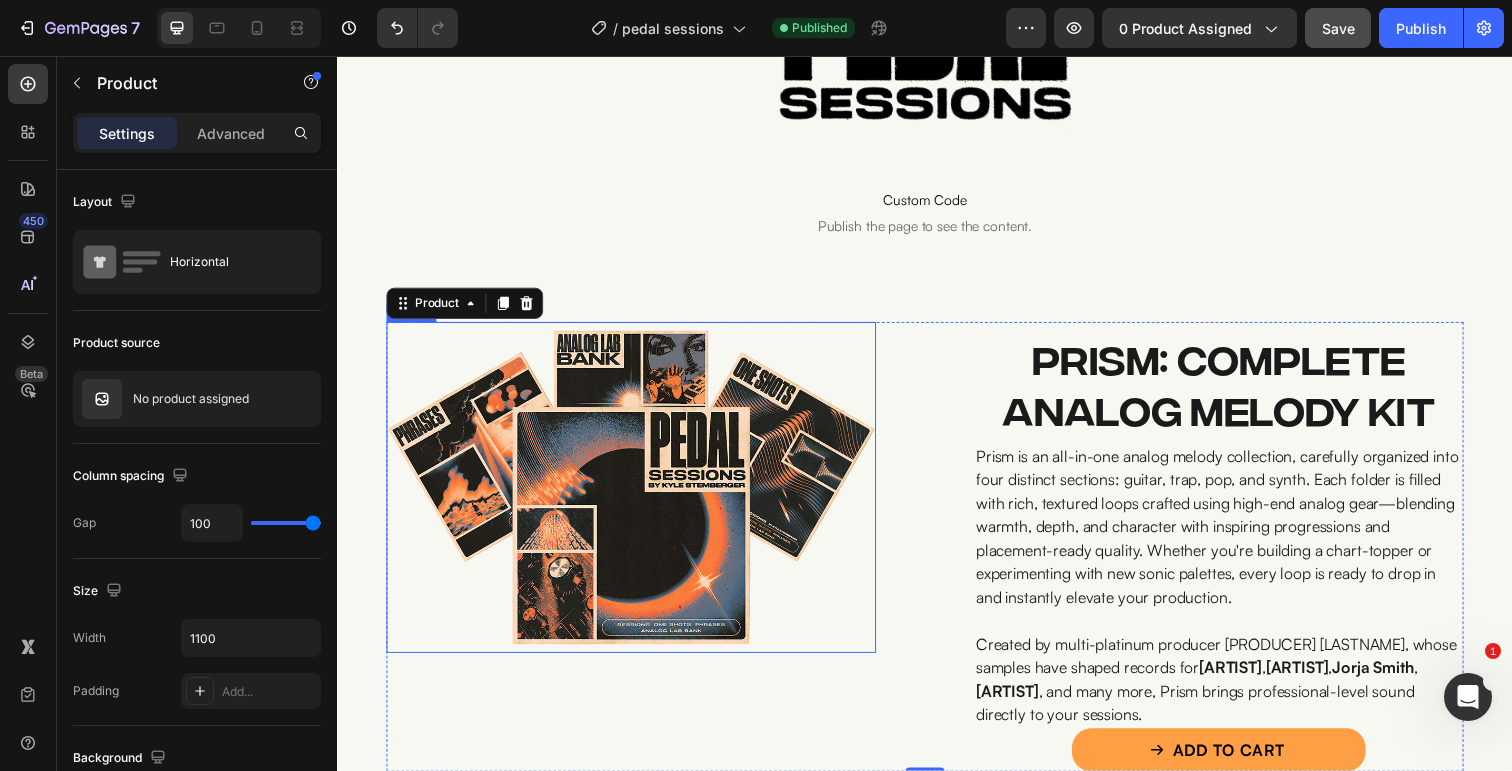 click at bounding box center (637, 497) 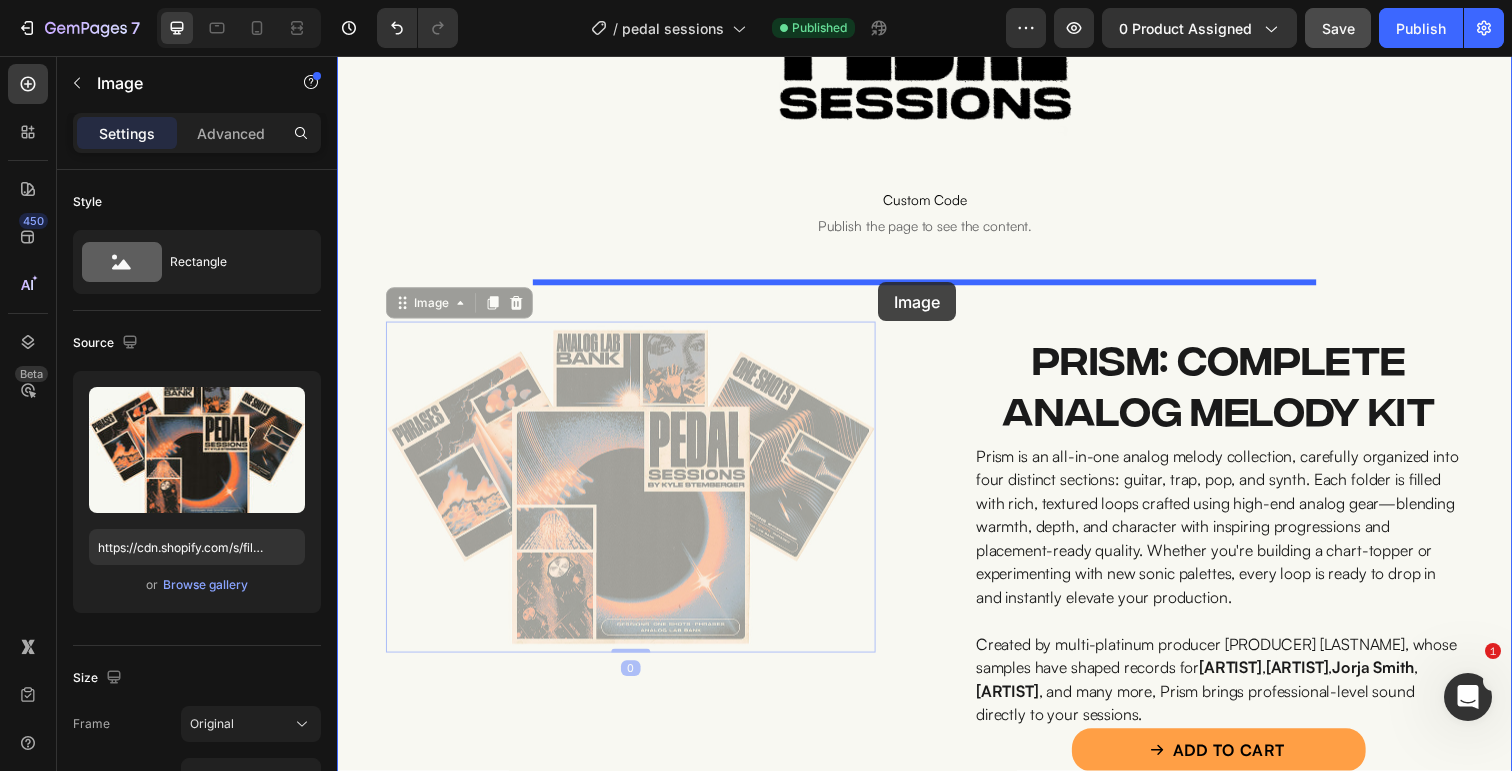 drag, startPoint x: 400, startPoint y: 313, endPoint x: 891, endPoint y: 289, distance: 491.5862 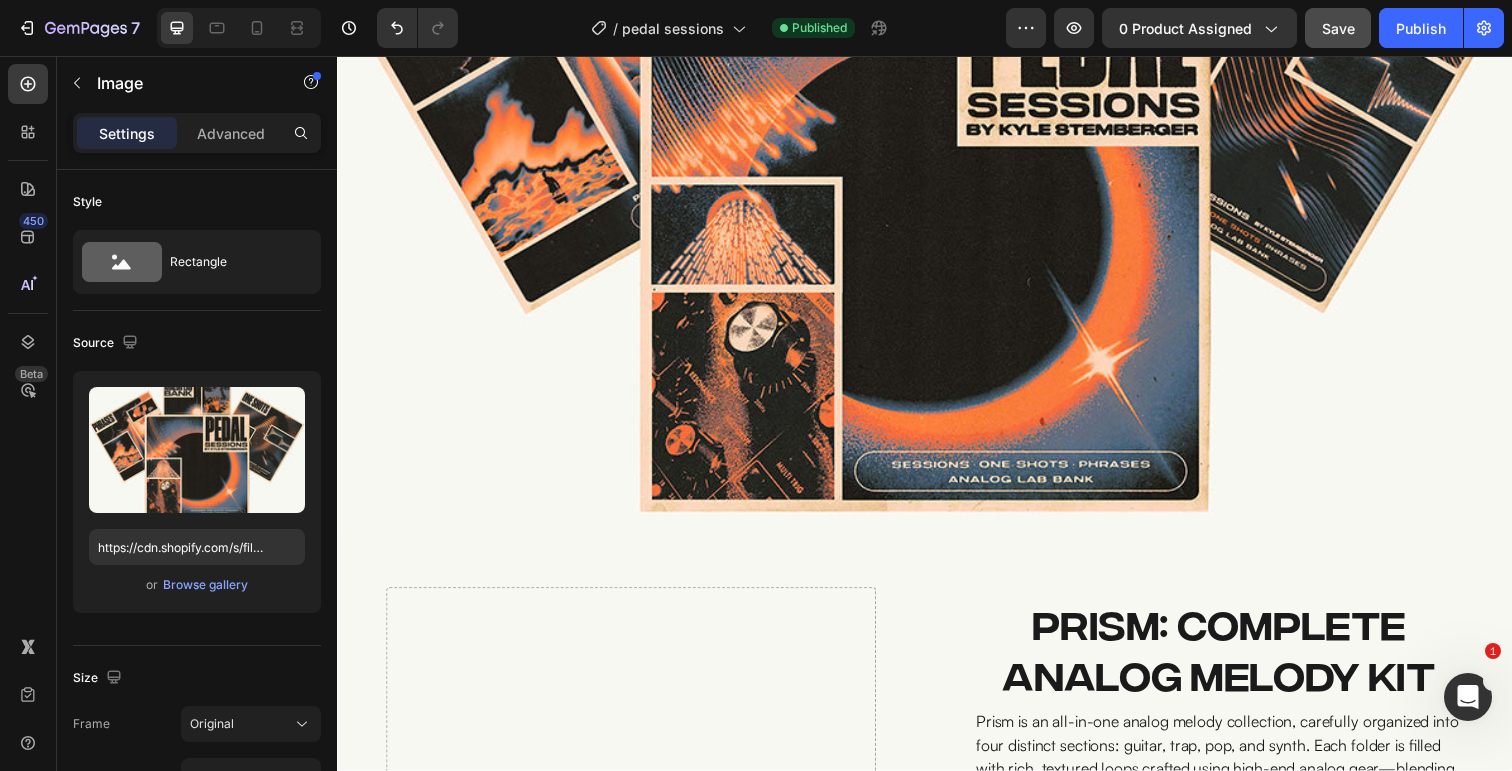 scroll, scrollTop: 947, scrollLeft: 0, axis: vertical 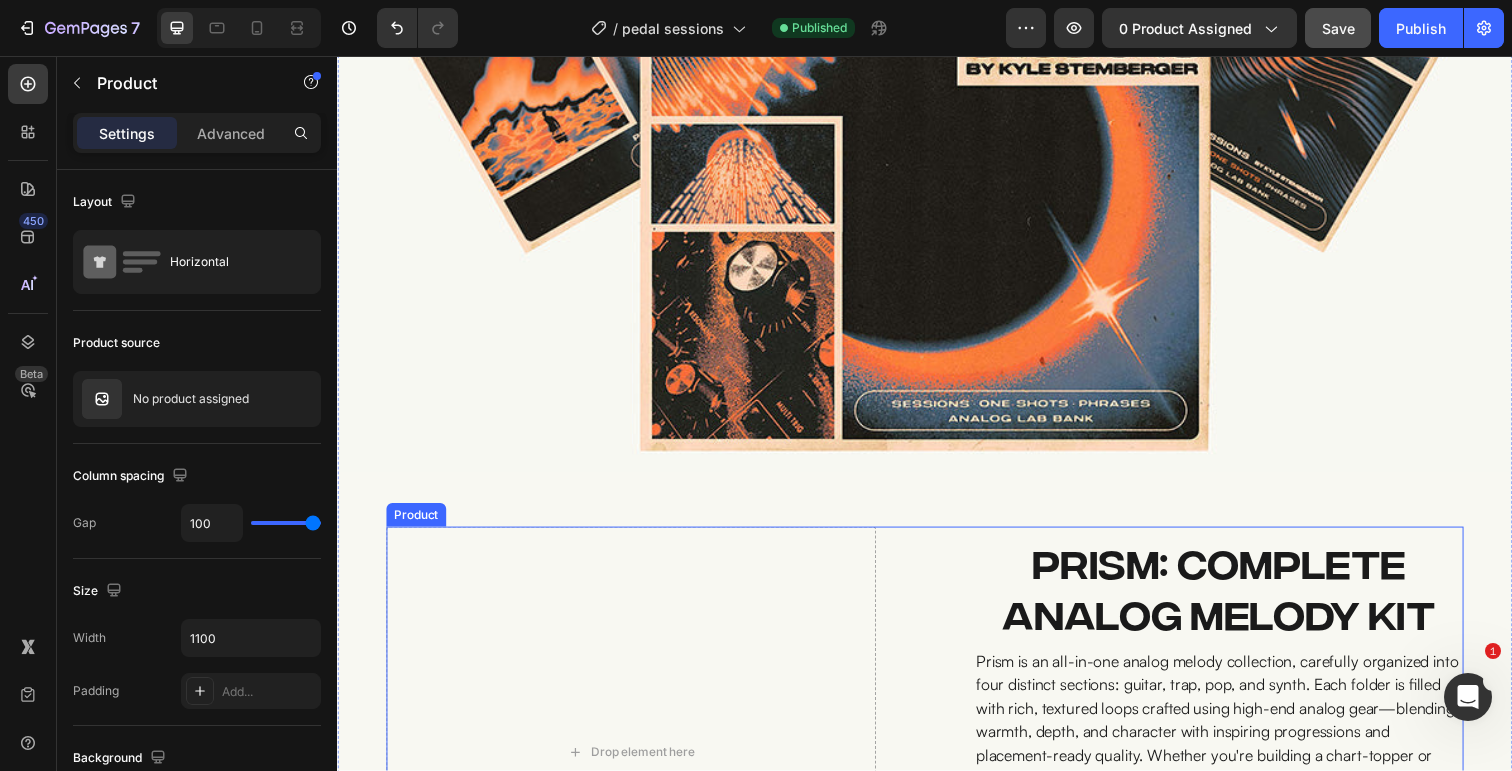 click on "Drop element here Prism: Complete Analog Melody Kit Product Title Prism is an all-in-one analog melody collection, carefully organized into four distinct sections: guitar, trap, pop, and synth. Each folder is filled with rich, textured loops crafted using high-end analog gear—blending warmth, depth, and character with inspiring progressions and placement-ready quality. Whether you're building a chart-topper or experimenting with new sonic palettes, every loop is ready to drop in and instantly elevate your production.   Created by multi-platinum producer Kyle Stemberger, whose samples have shaped records for  Lil Baby ,  Bad Bunny ,  Jorja Smith ,  Tate McRae , and many more, Prism brings professional-level sound directly to your sessions. Text Block
Add To Cart Add to Cart Product" at bounding box center (937, 767) 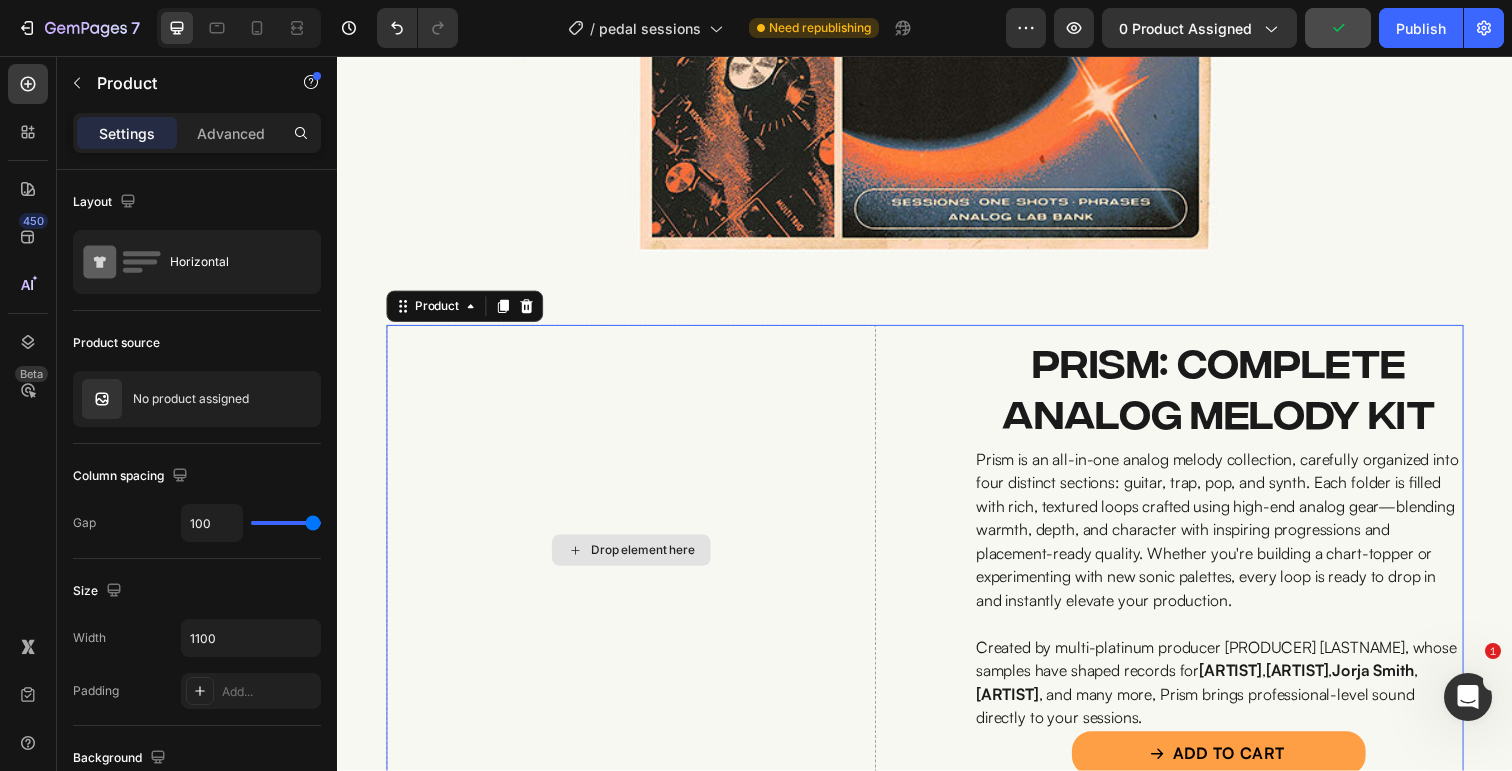scroll, scrollTop: 1063, scrollLeft: 0, axis: vertical 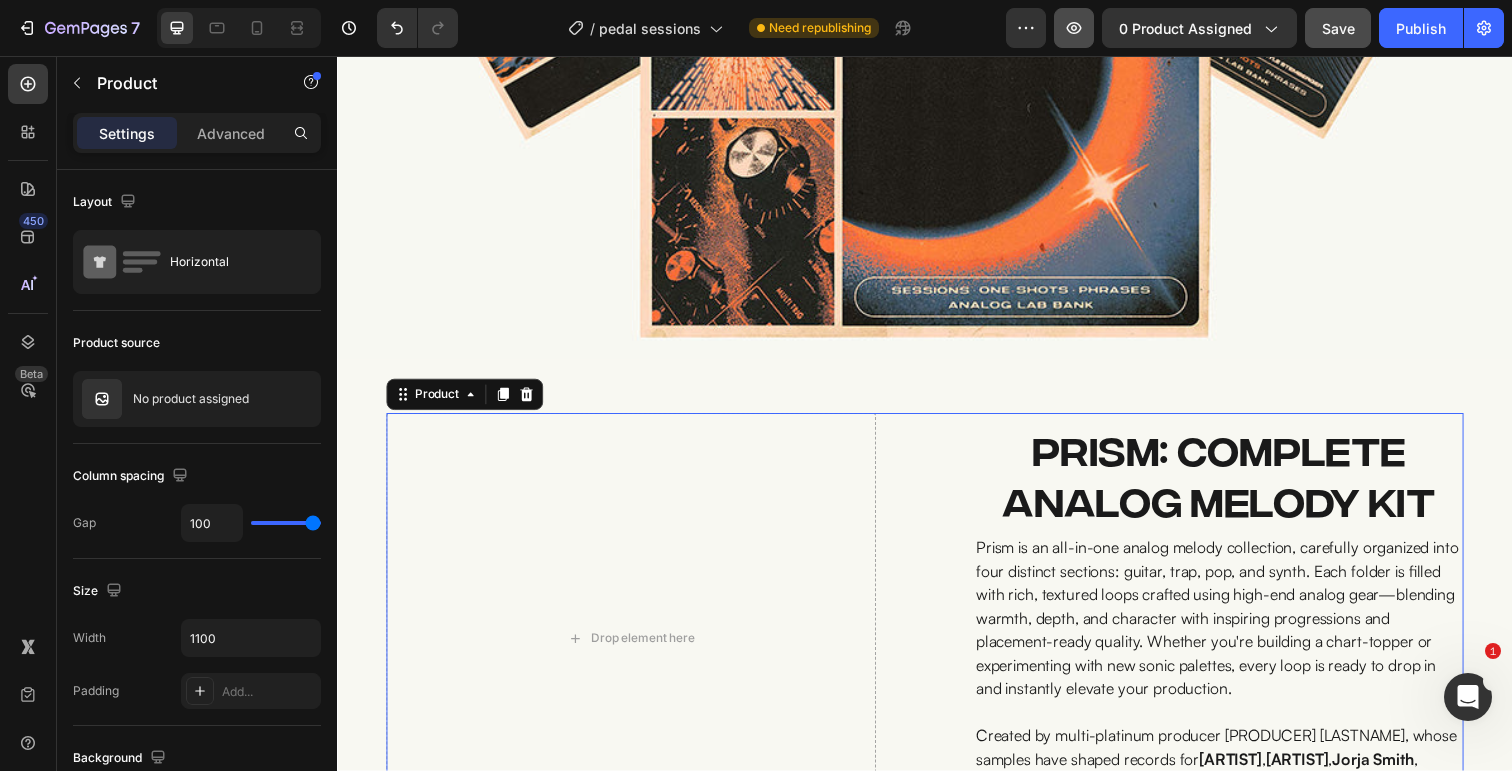 click 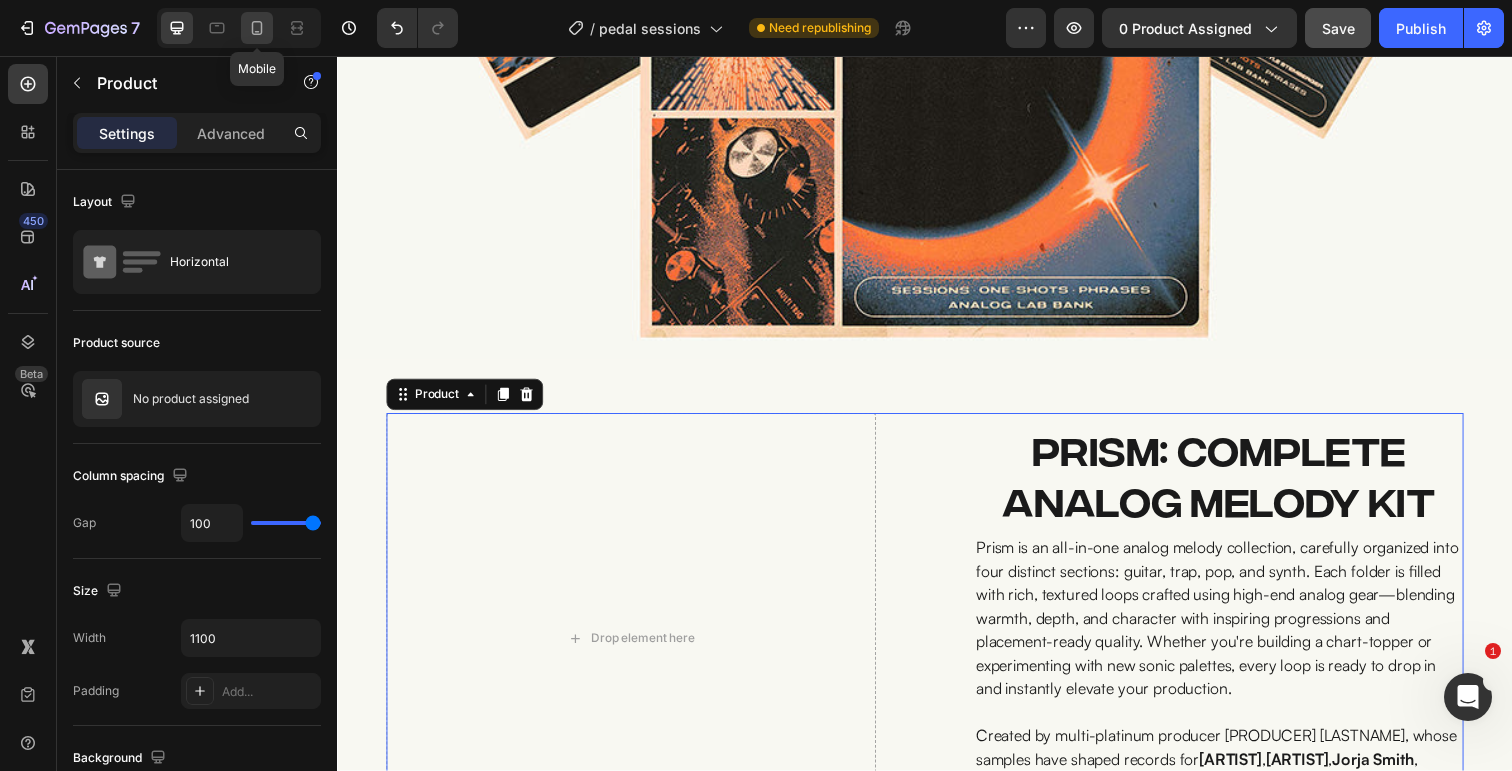 click 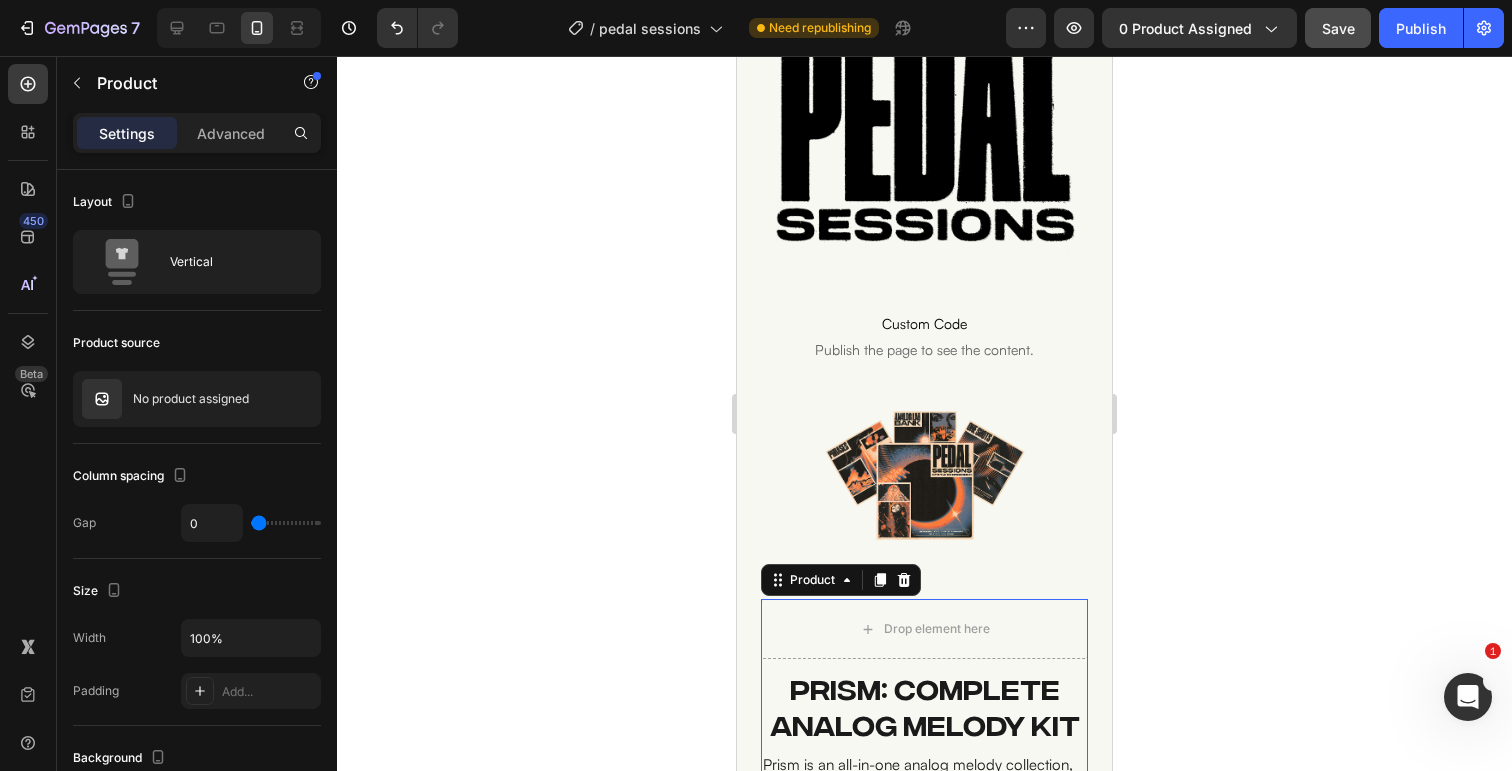 scroll, scrollTop: 168, scrollLeft: 0, axis: vertical 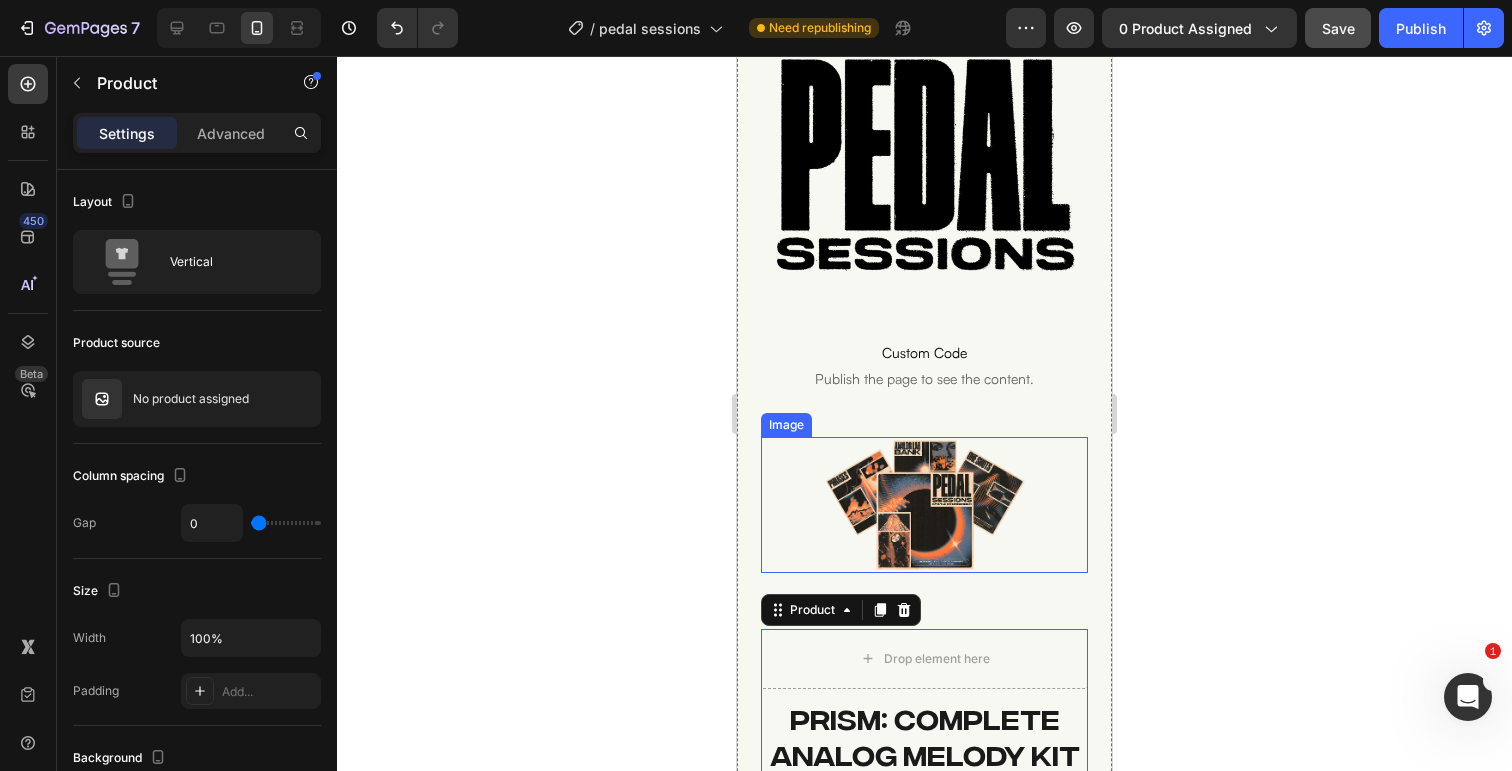 click at bounding box center [925, 504] 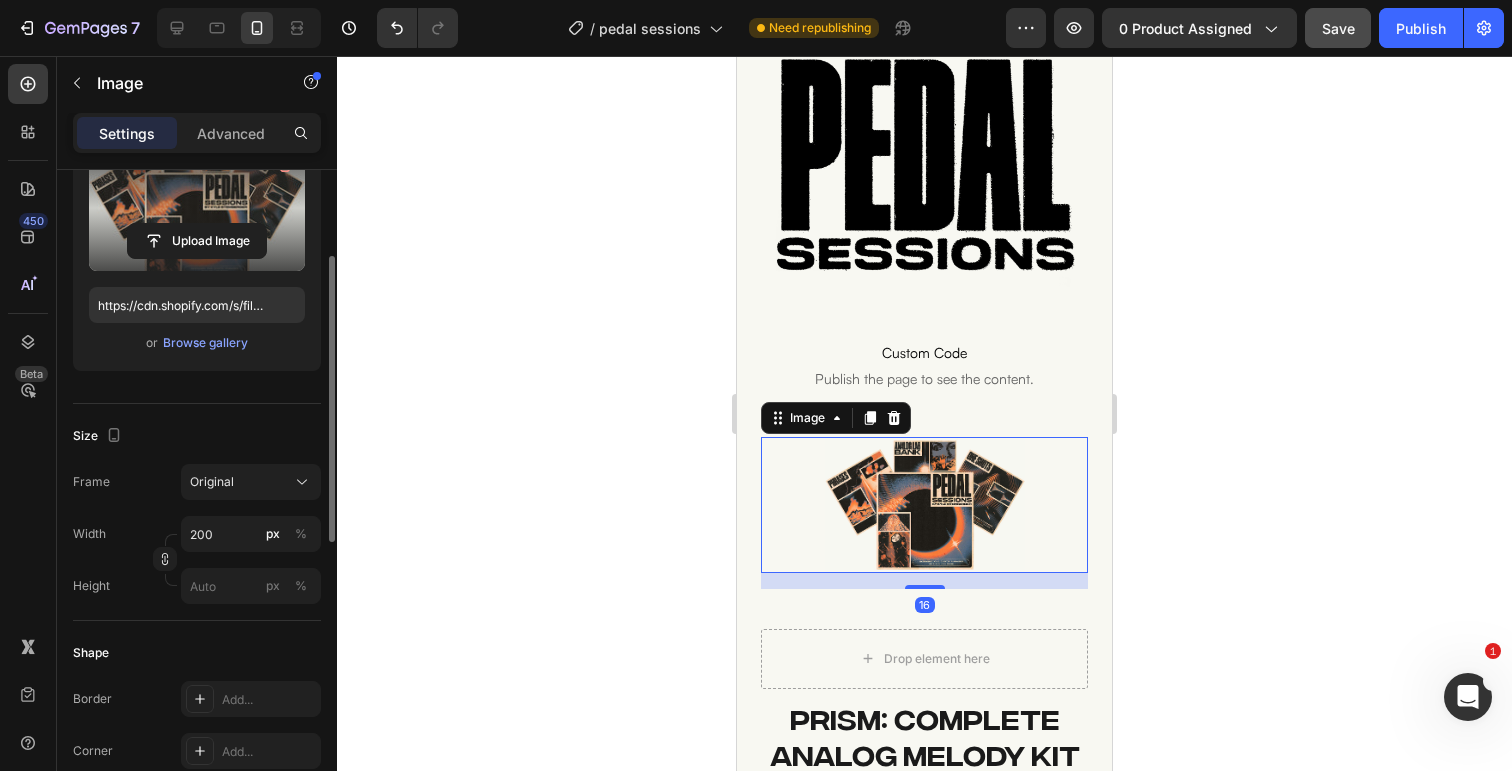 scroll, scrollTop: 254, scrollLeft: 0, axis: vertical 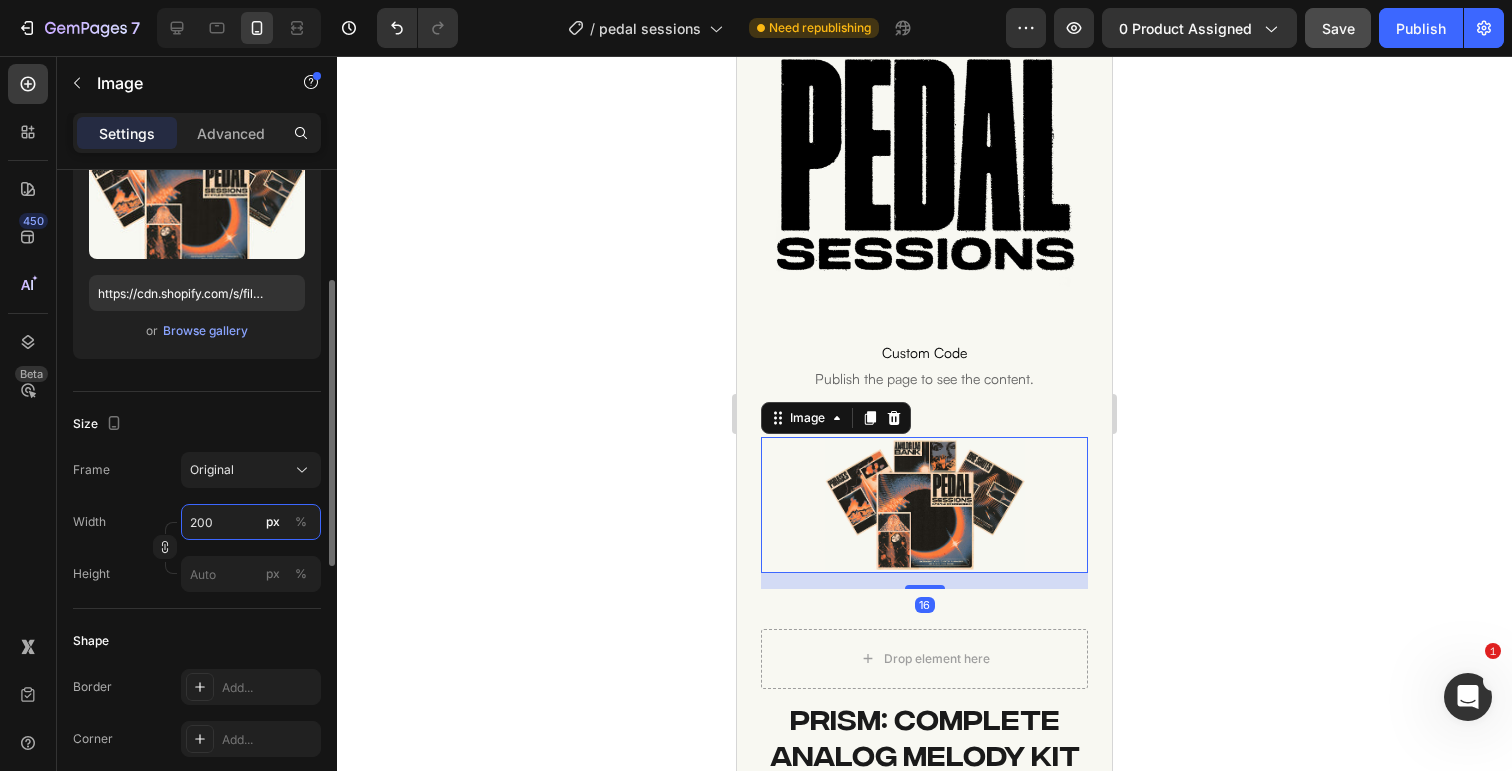 click on "200" at bounding box center [251, 522] 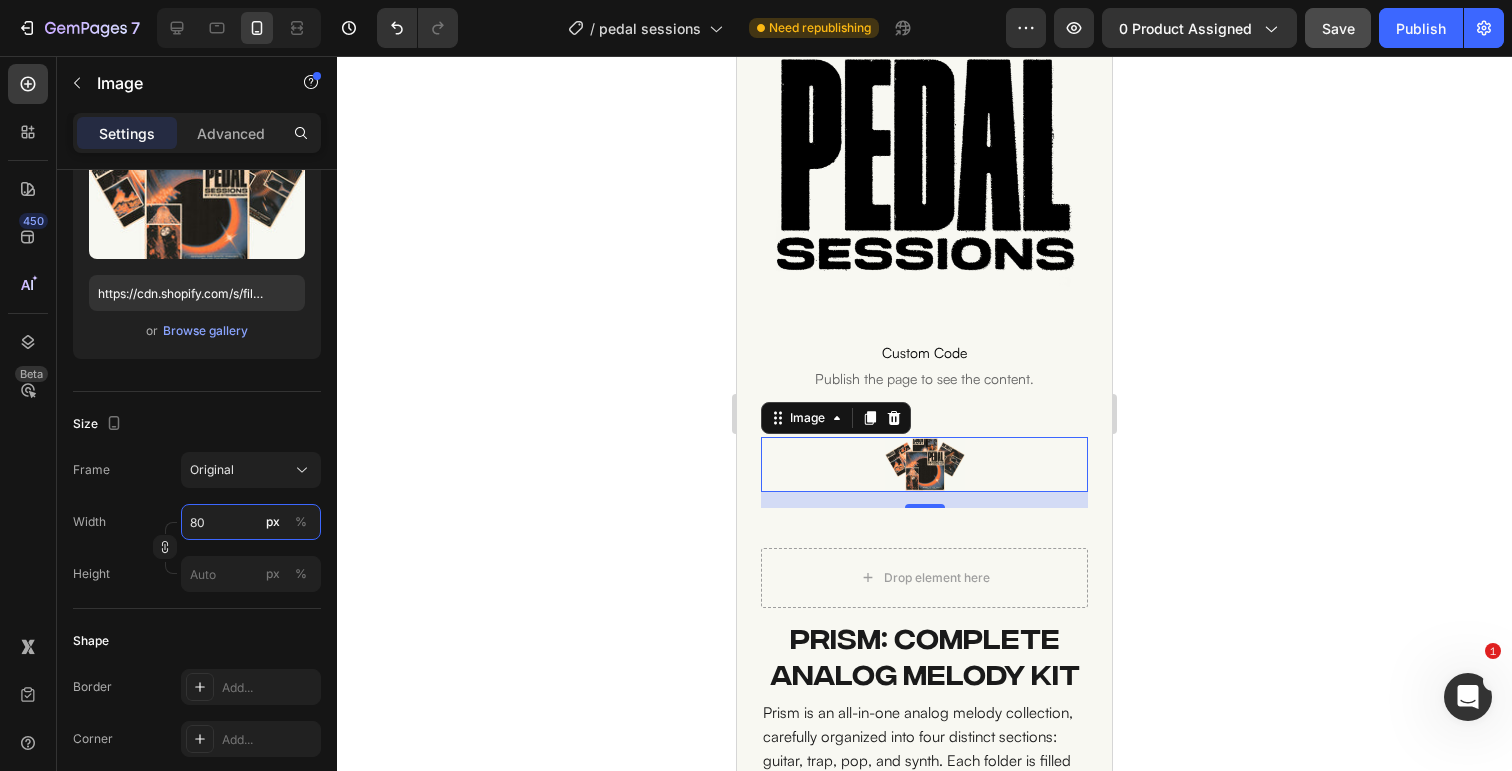 type on "8" 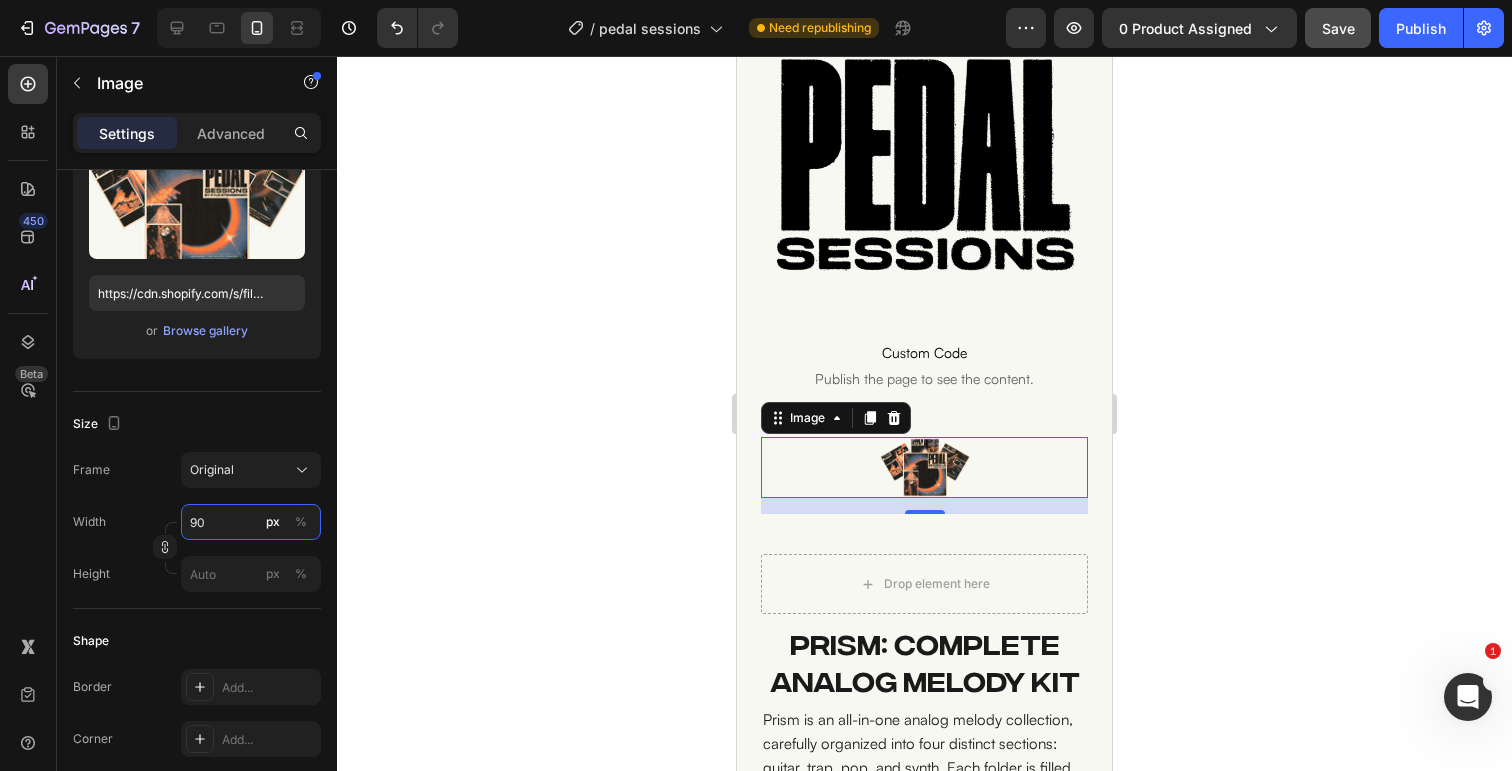 type on "900" 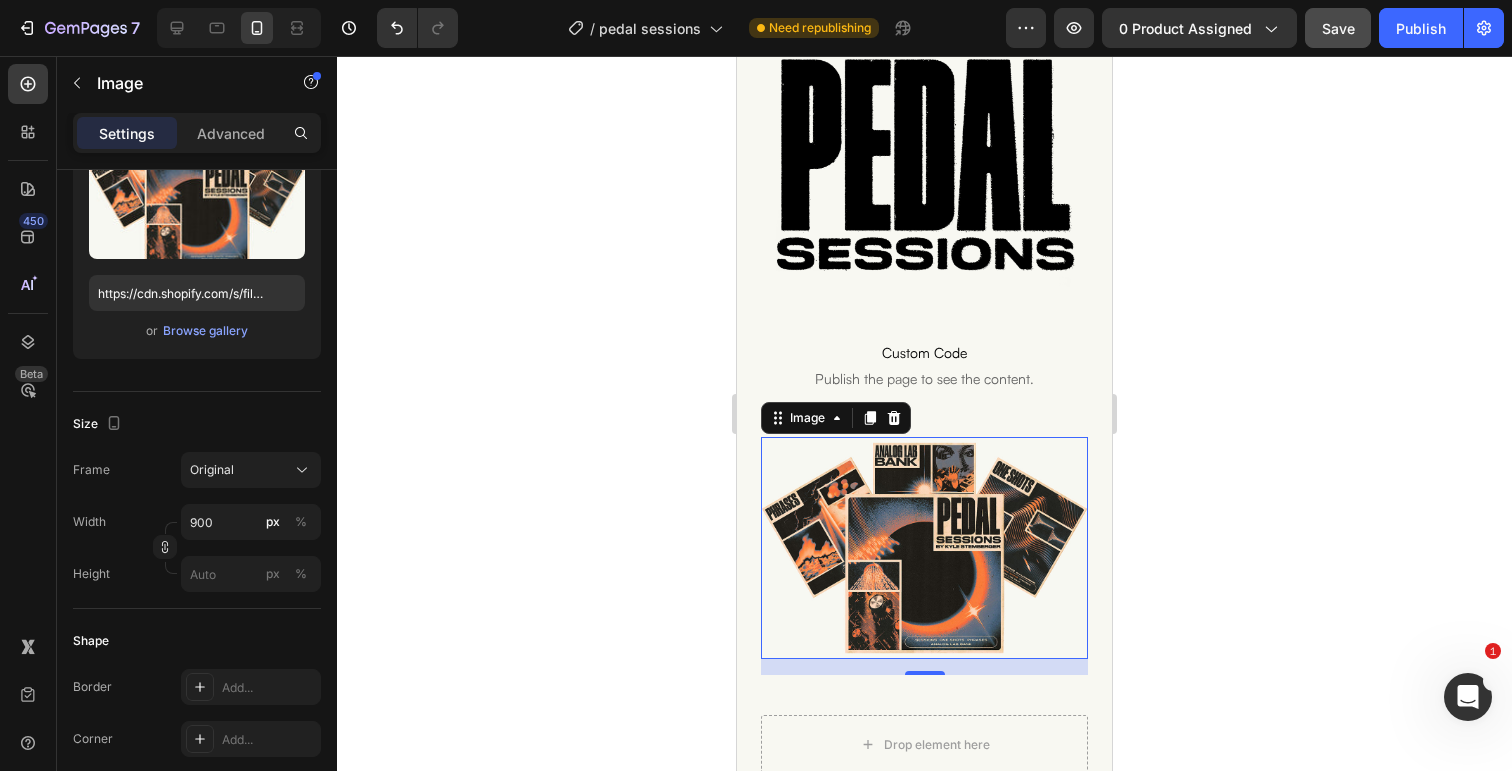 click 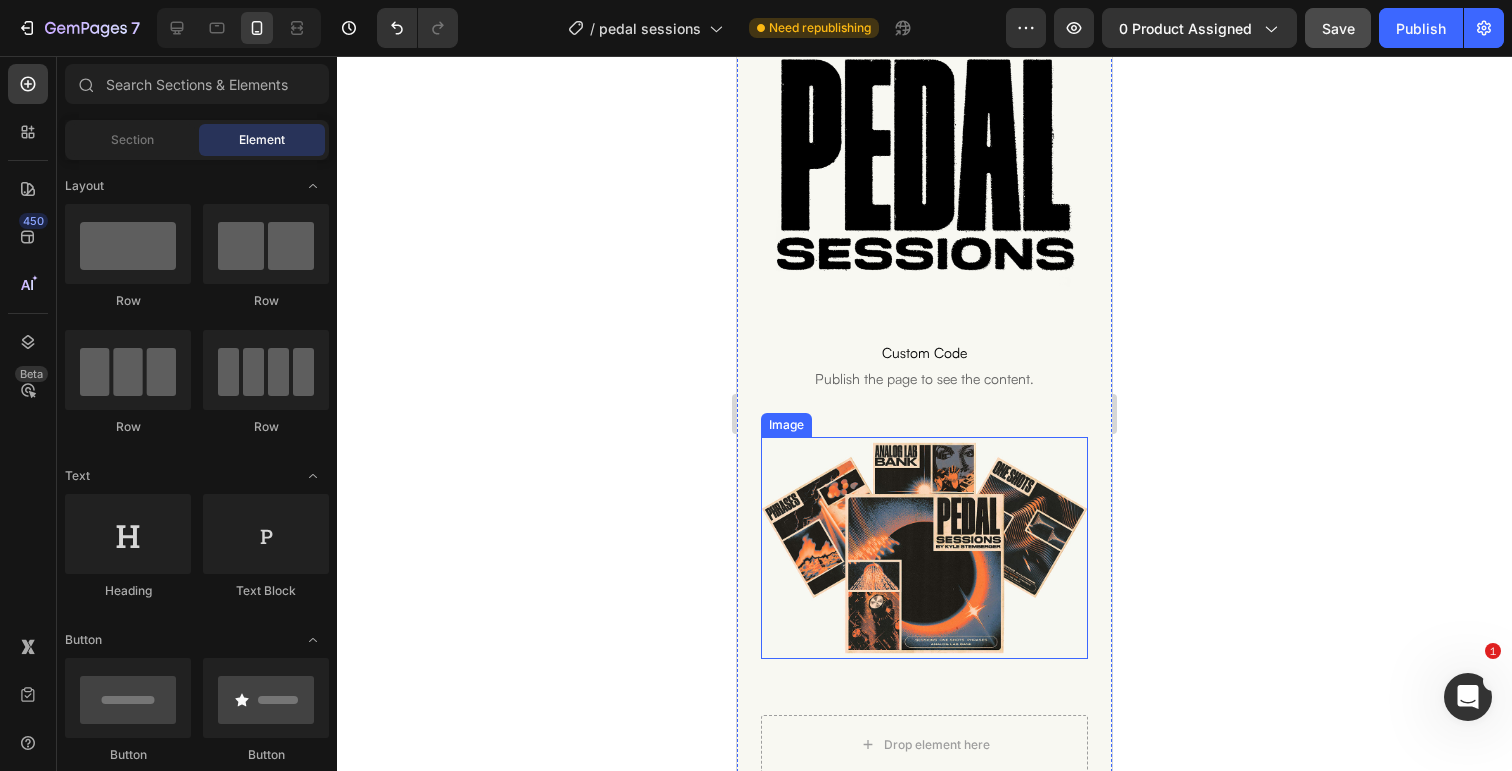 scroll, scrollTop: 0, scrollLeft: 0, axis: both 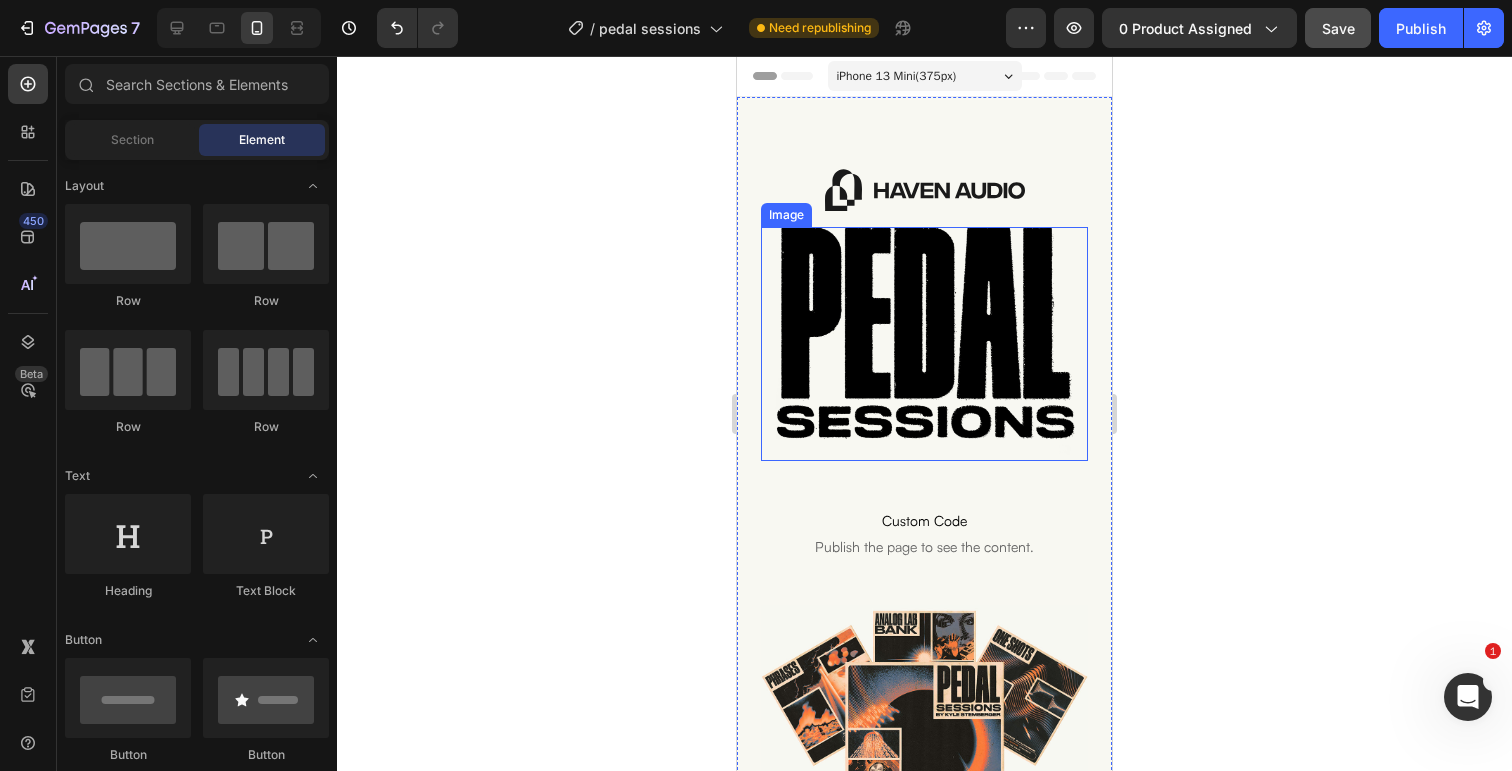 click at bounding box center (925, 344) 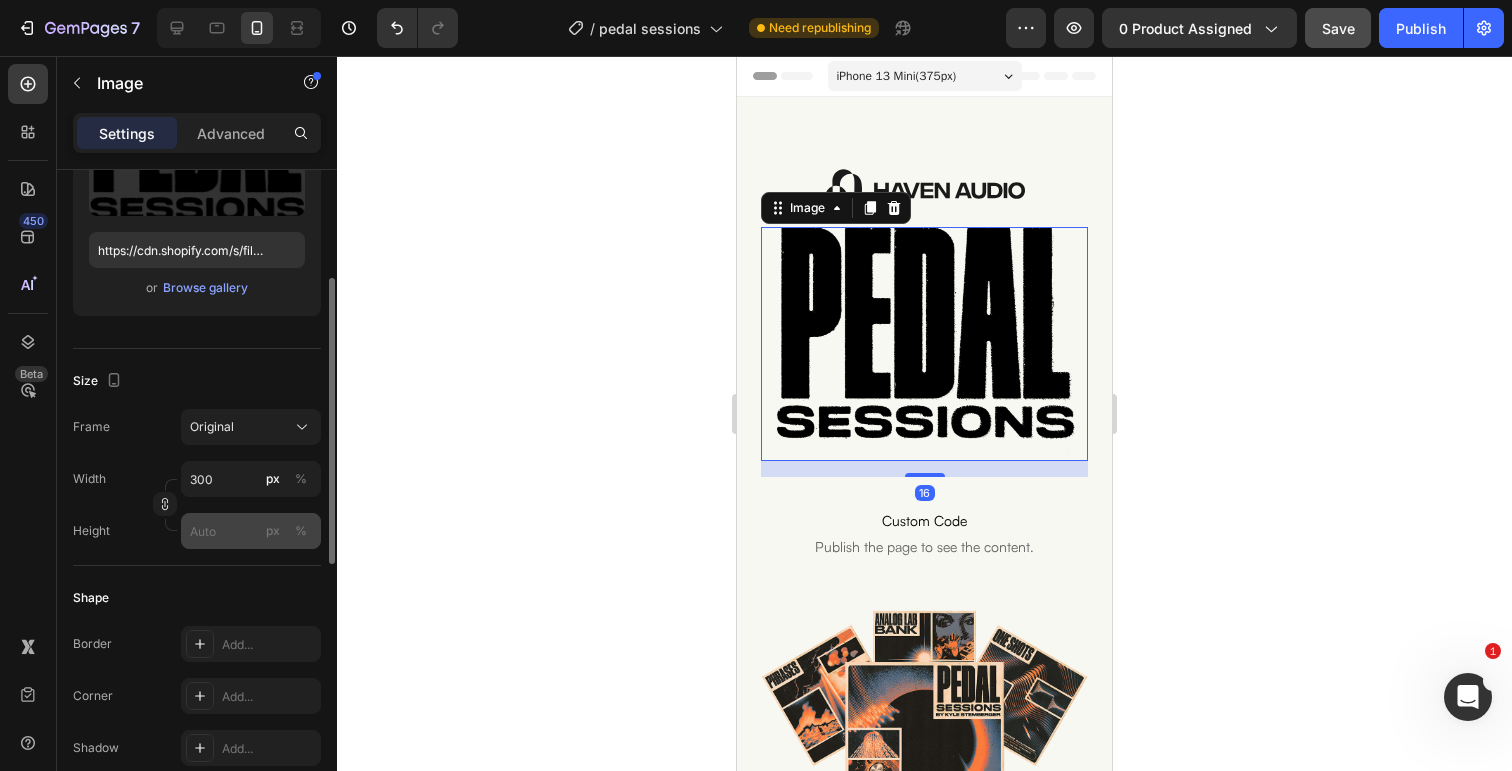 scroll, scrollTop: 305, scrollLeft: 0, axis: vertical 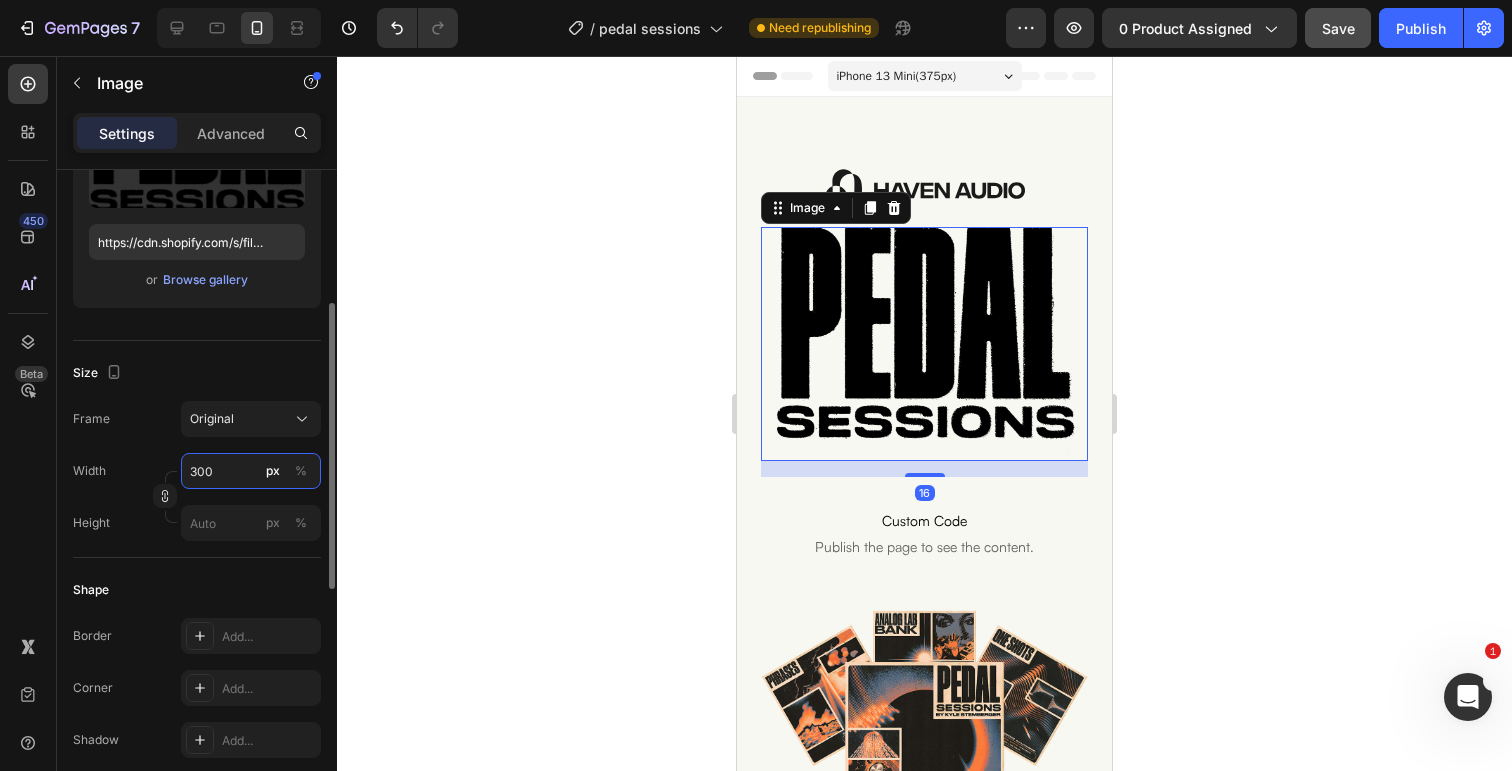 click on "300" at bounding box center [251, 471] 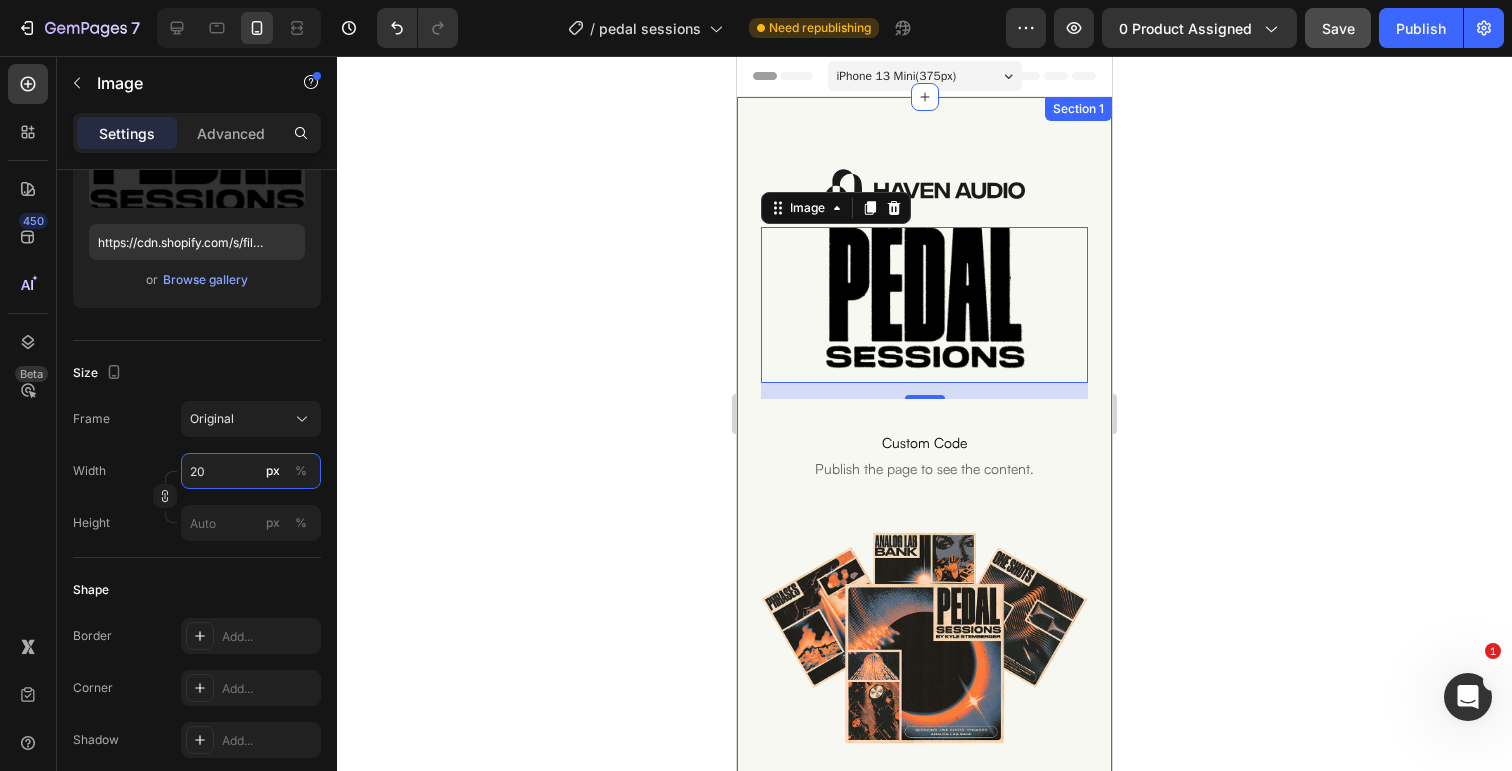 type on "2" 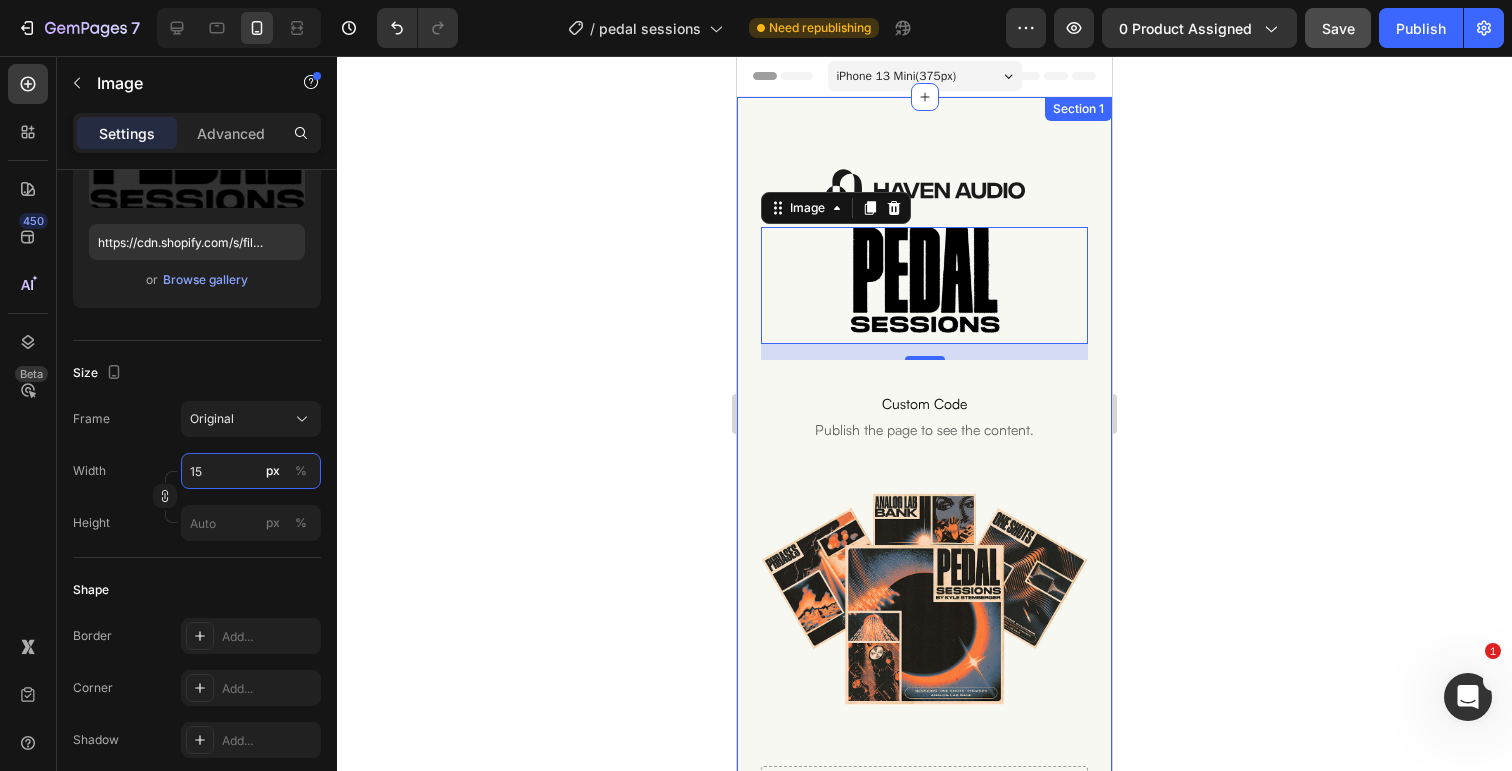 type on "1" 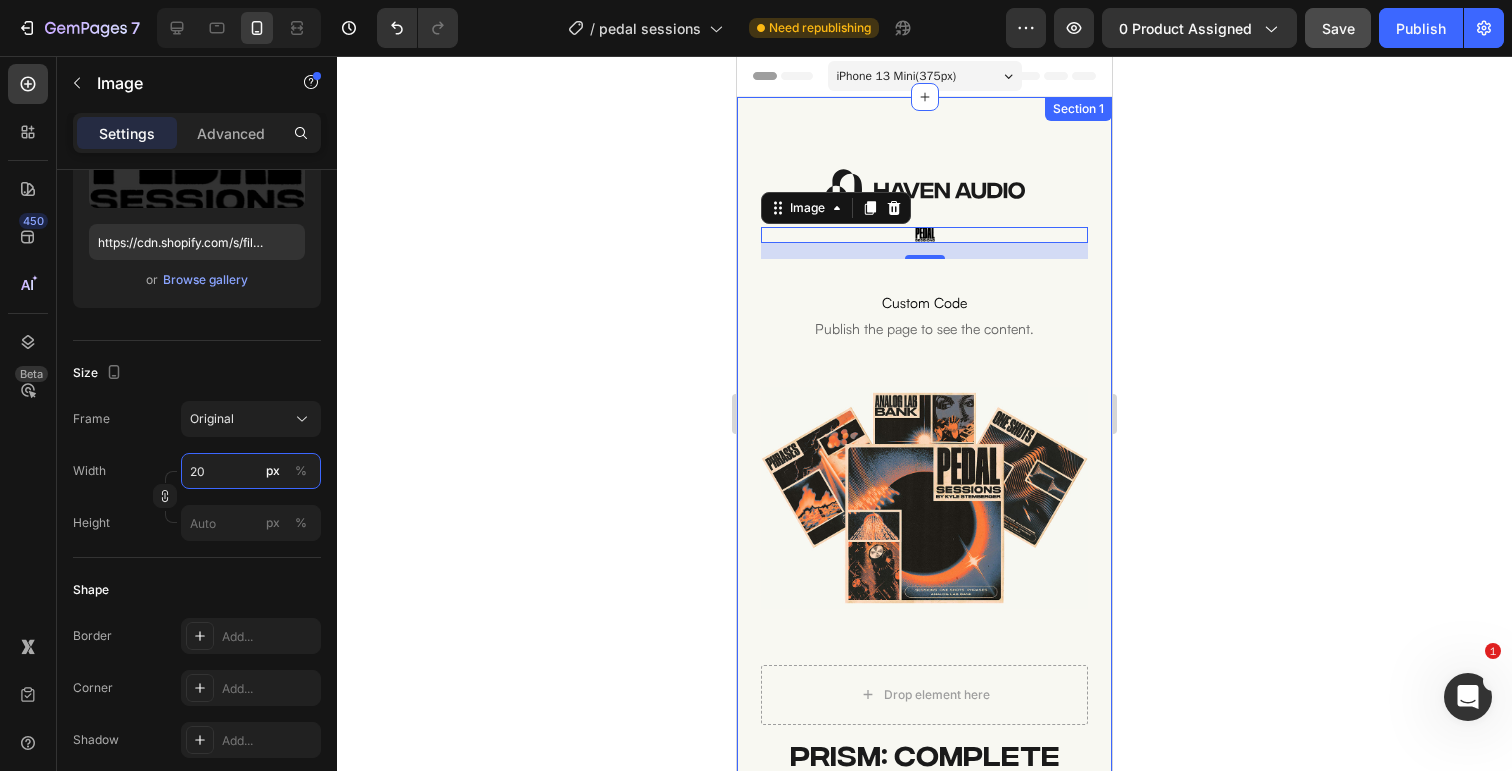 type on "200" 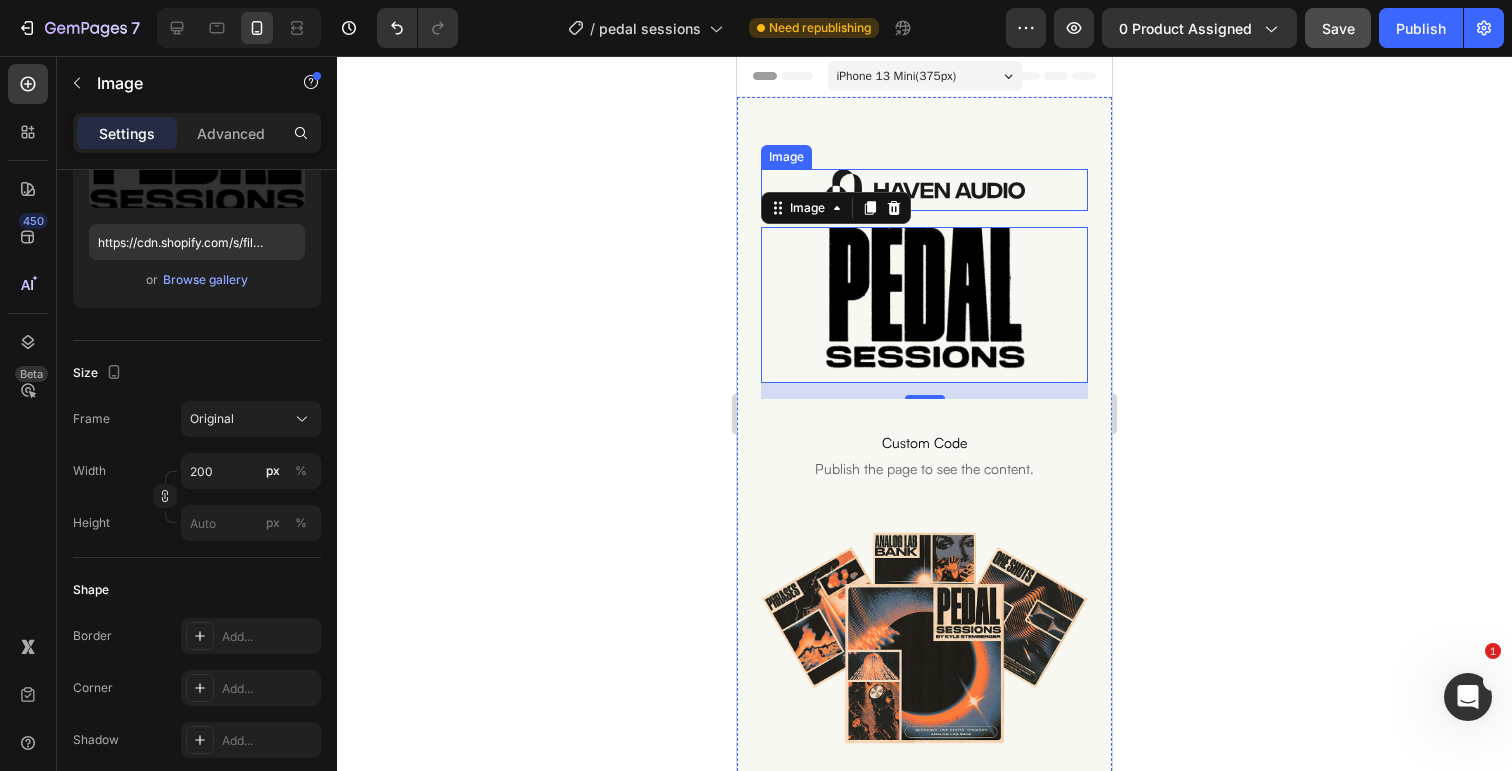 click at bounding box center [925, 190] 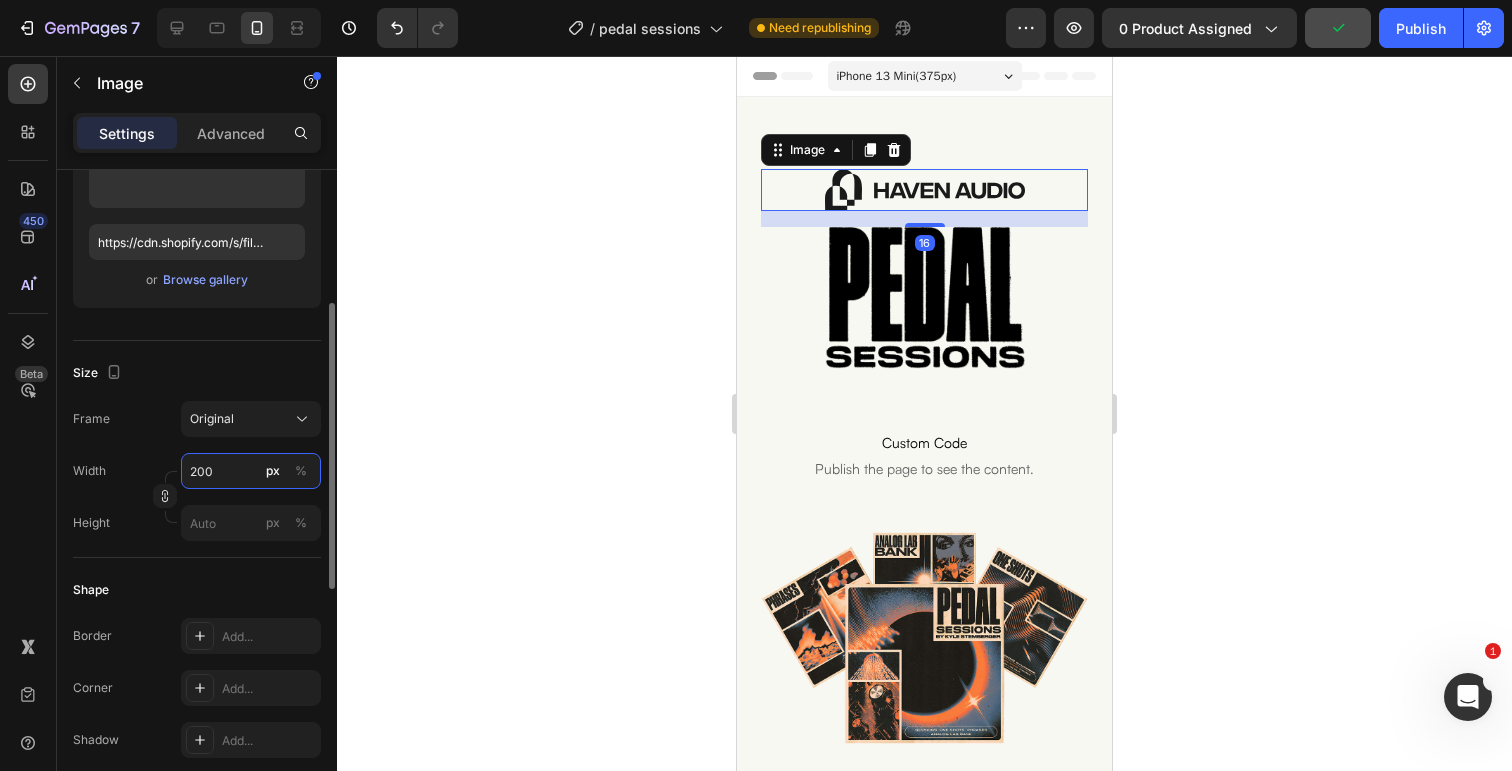 click on "200" at bounding box center [251, 471] 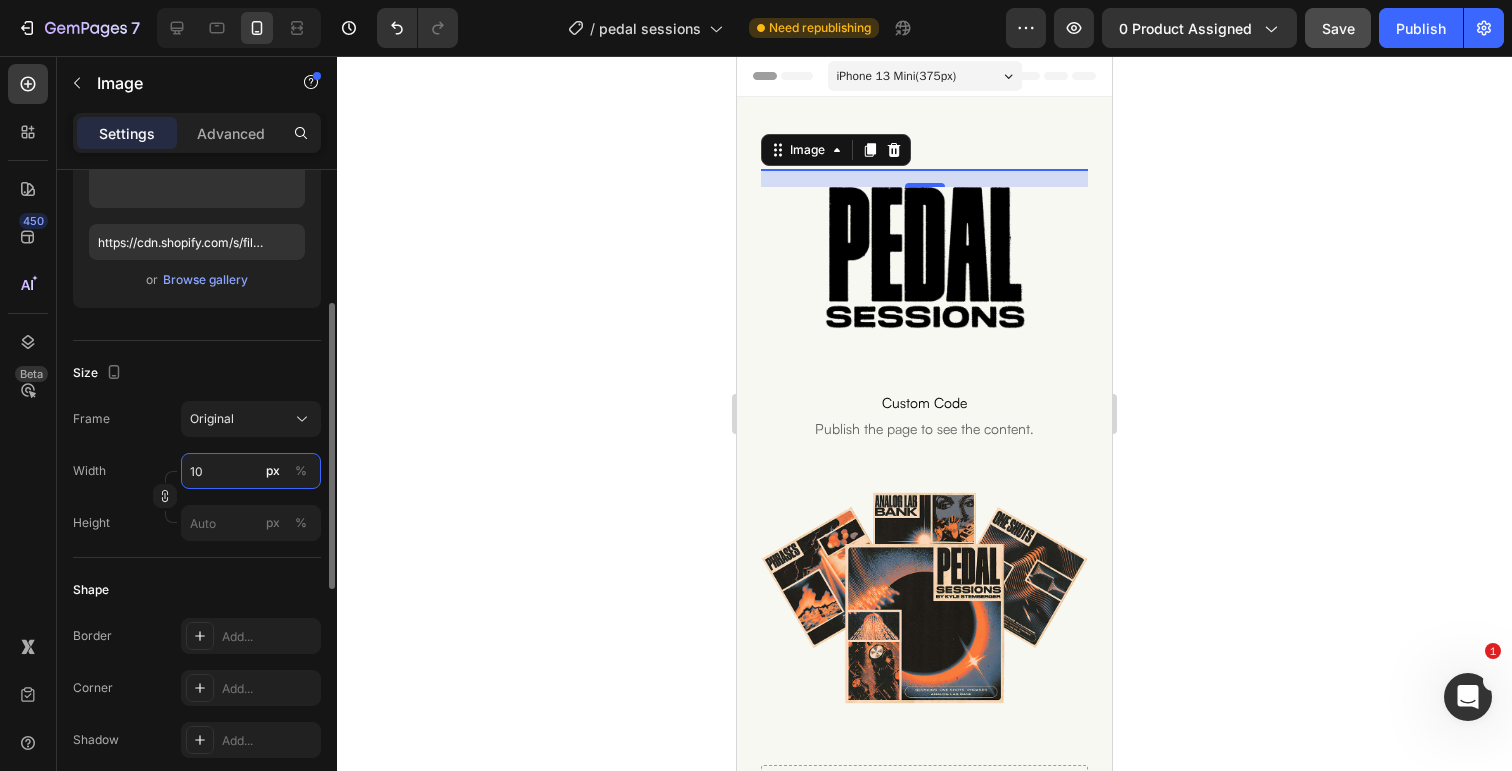 type on "1" 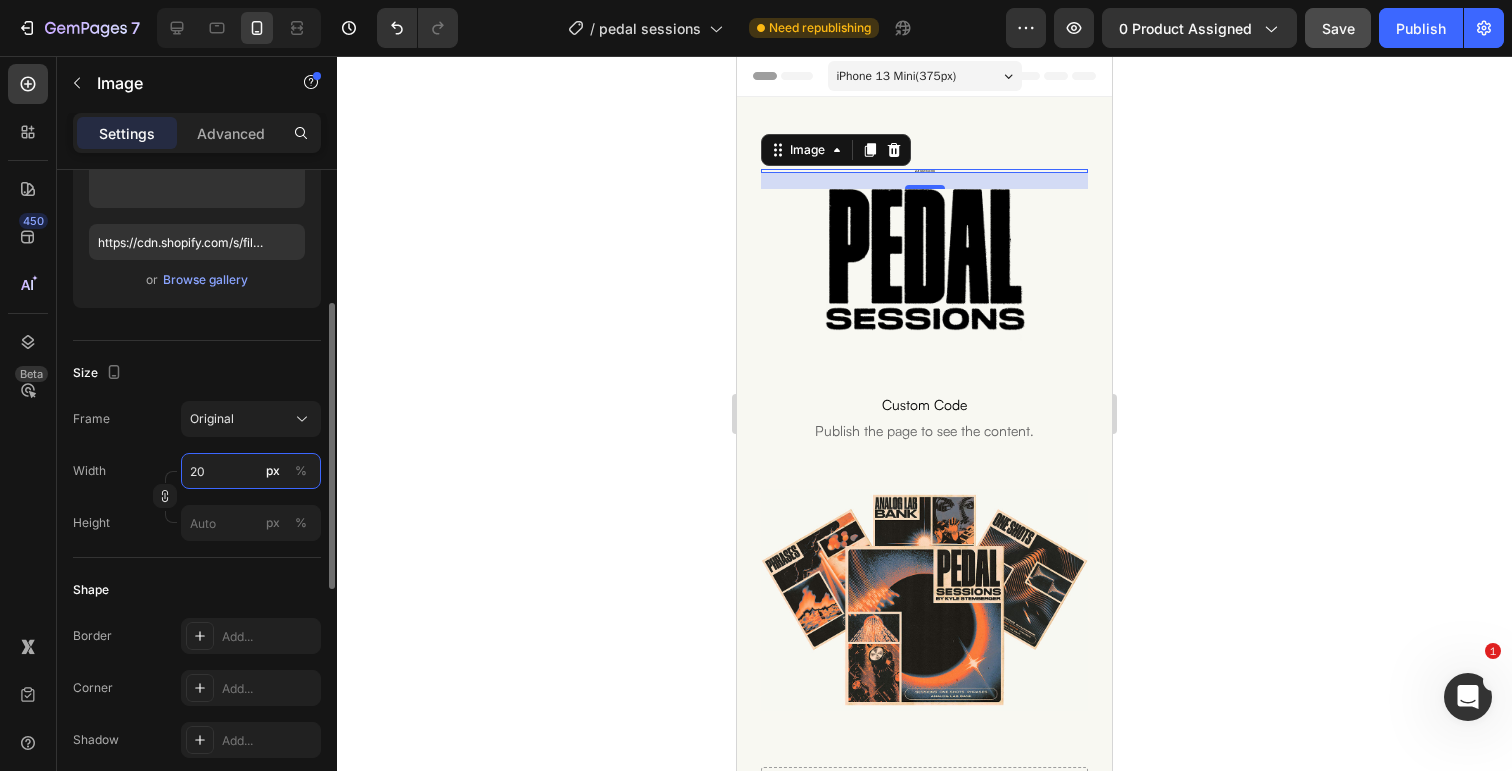 type on "2" 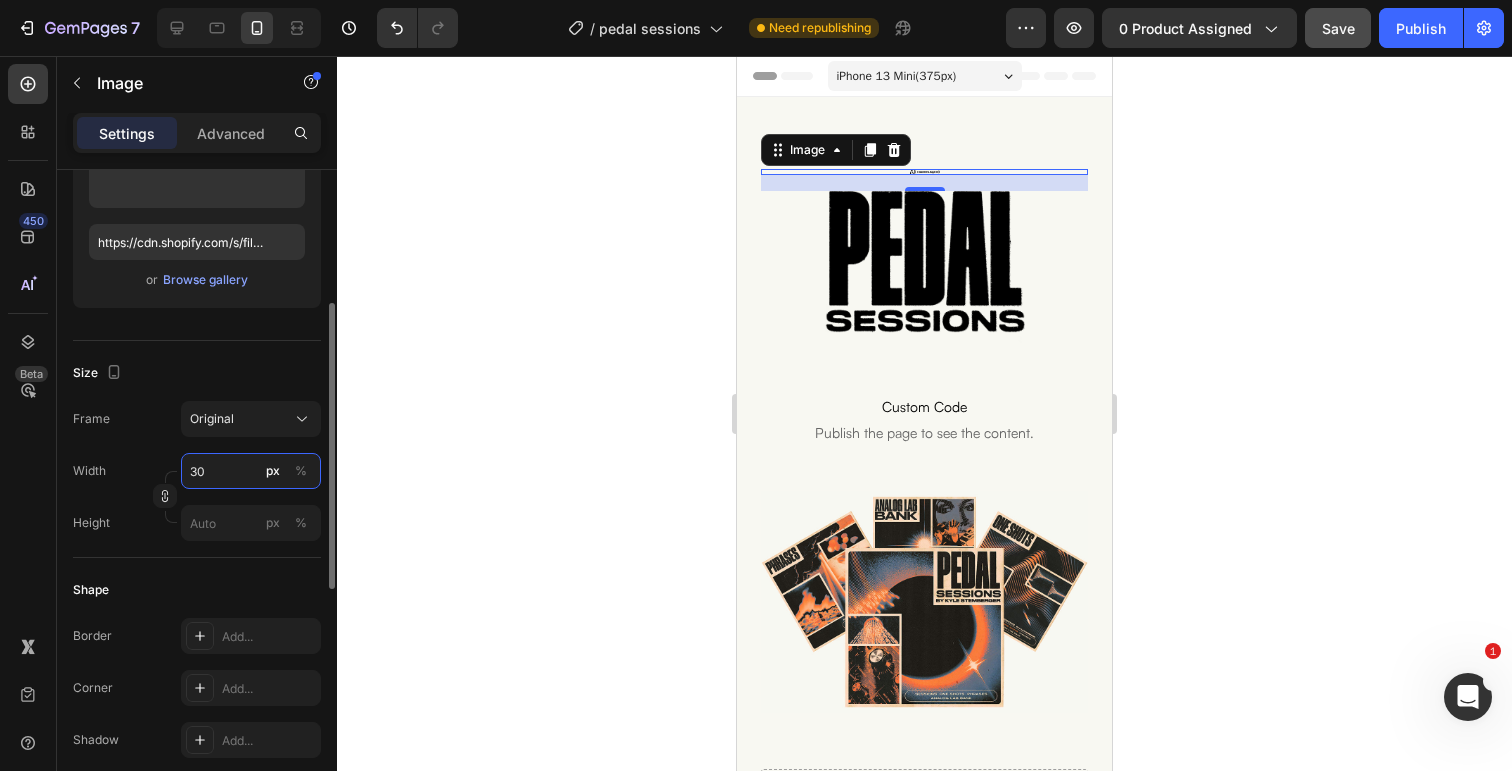 type on "3" 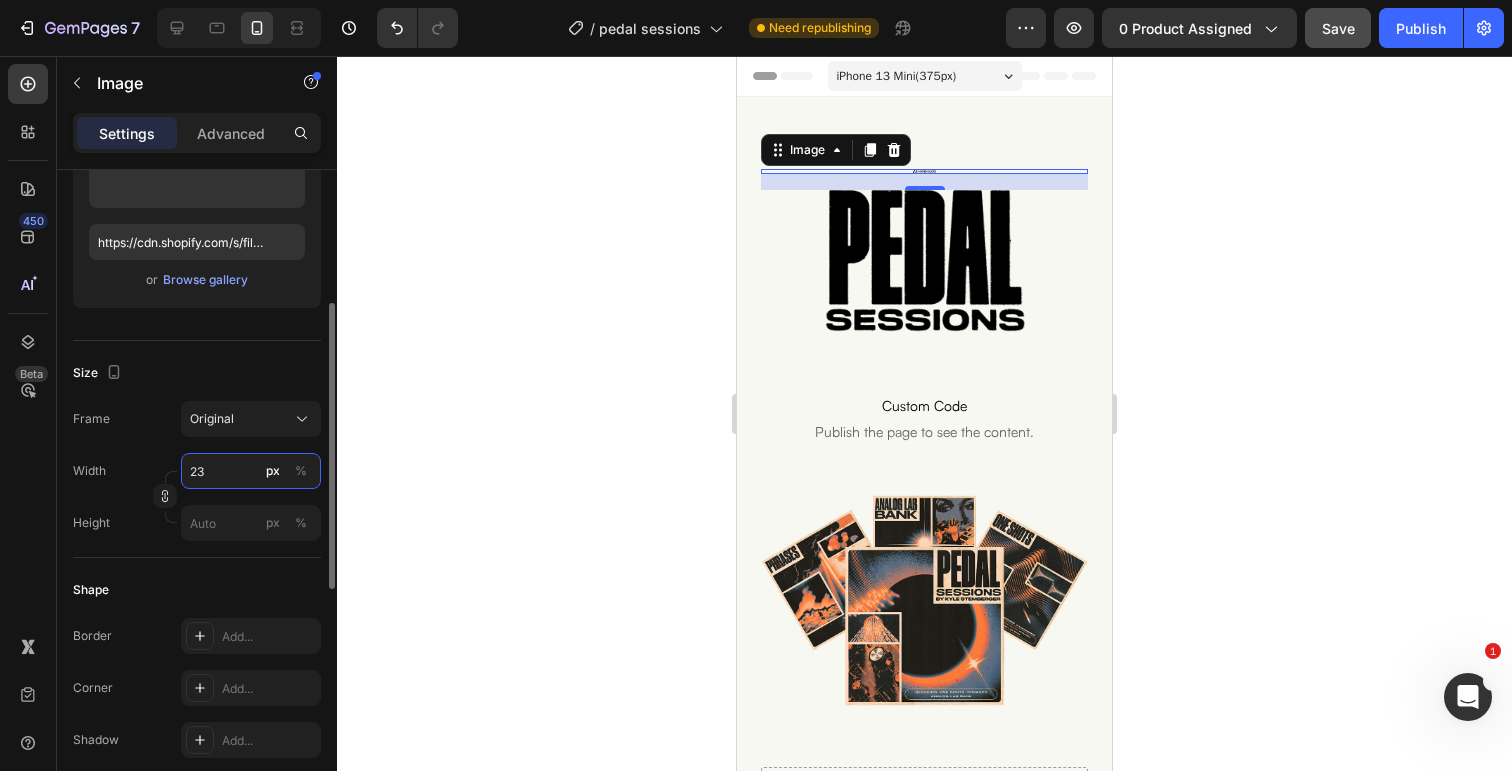 type on "2" 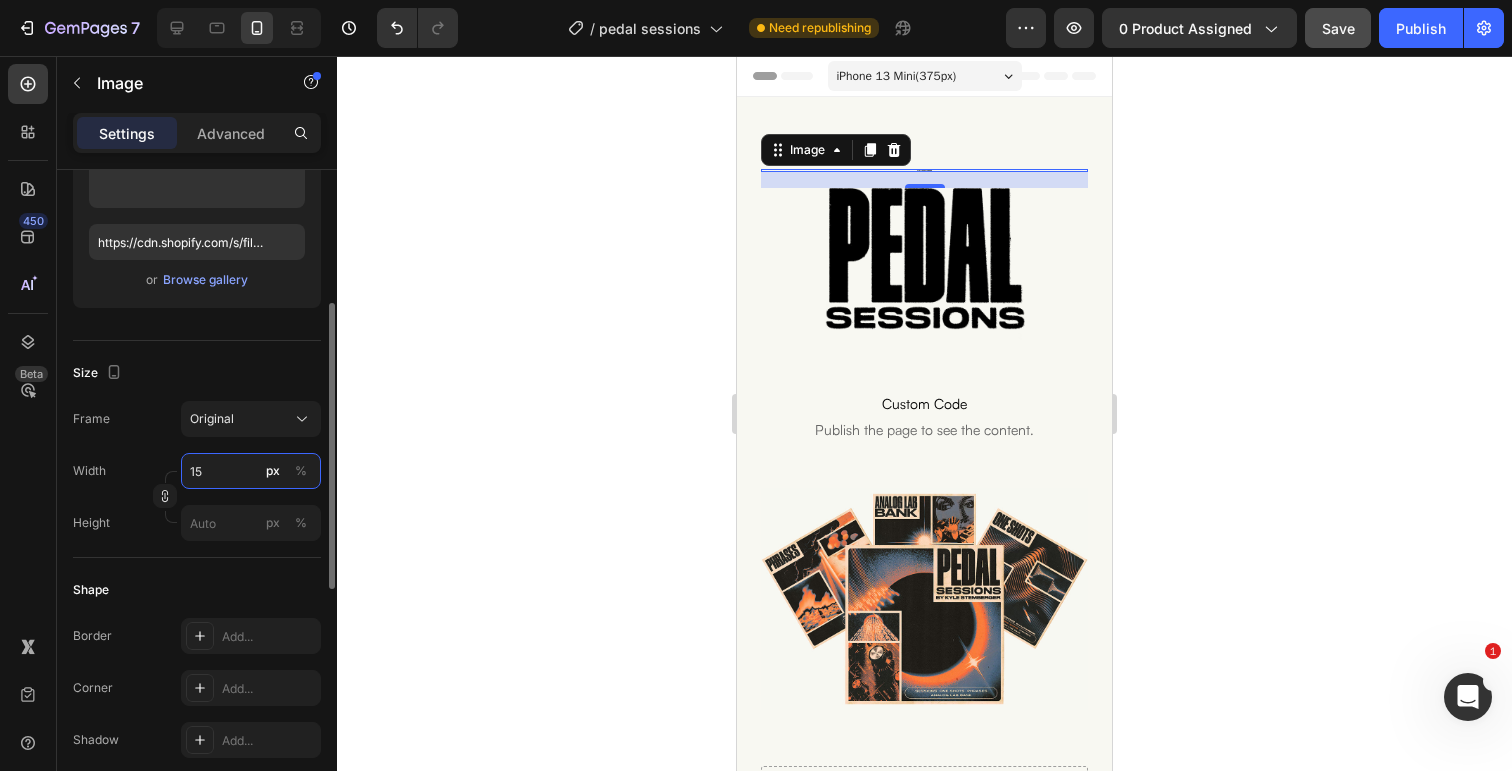 type on "150" 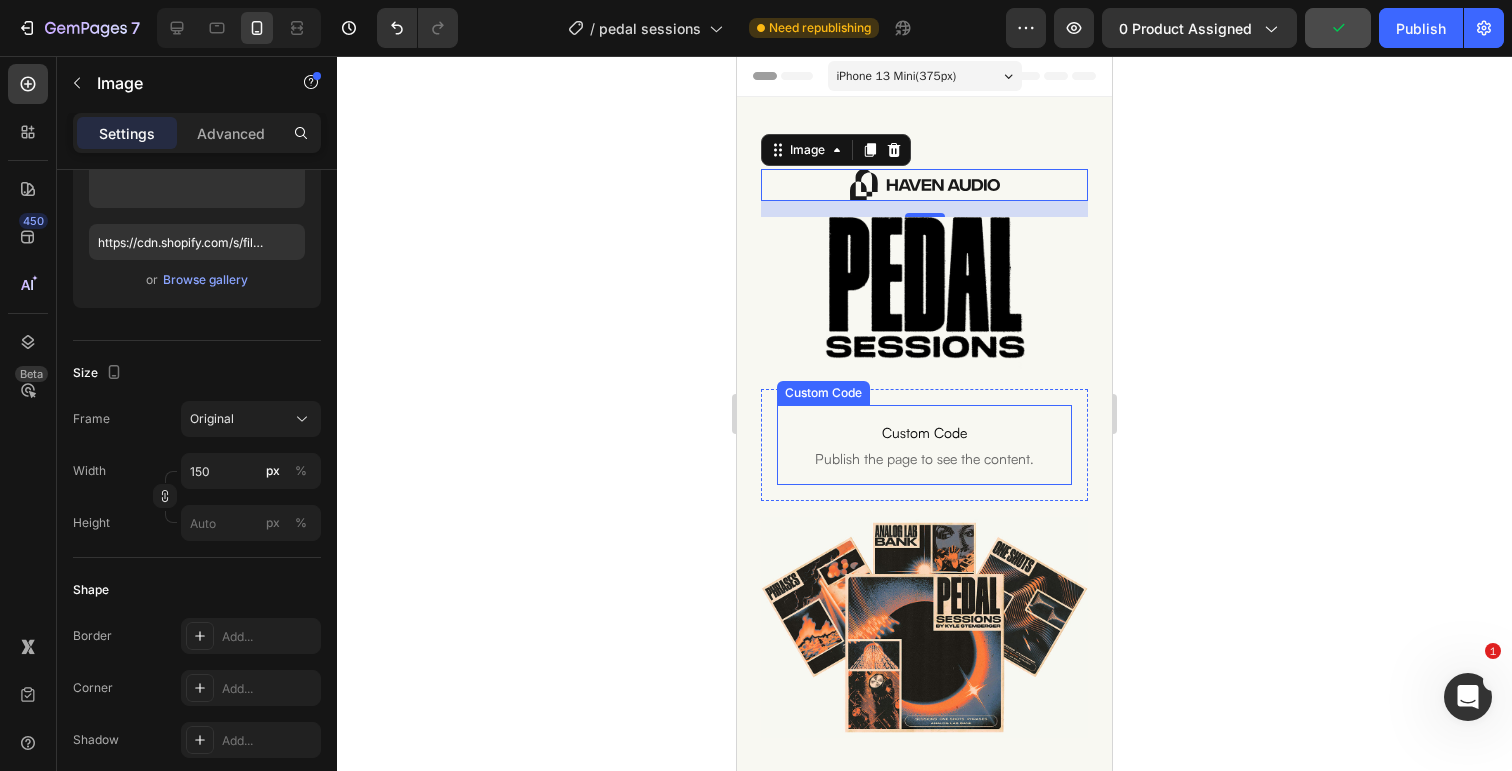 click on "Custom Code
Publish the page to see the content." at bounding box center (924, 445) 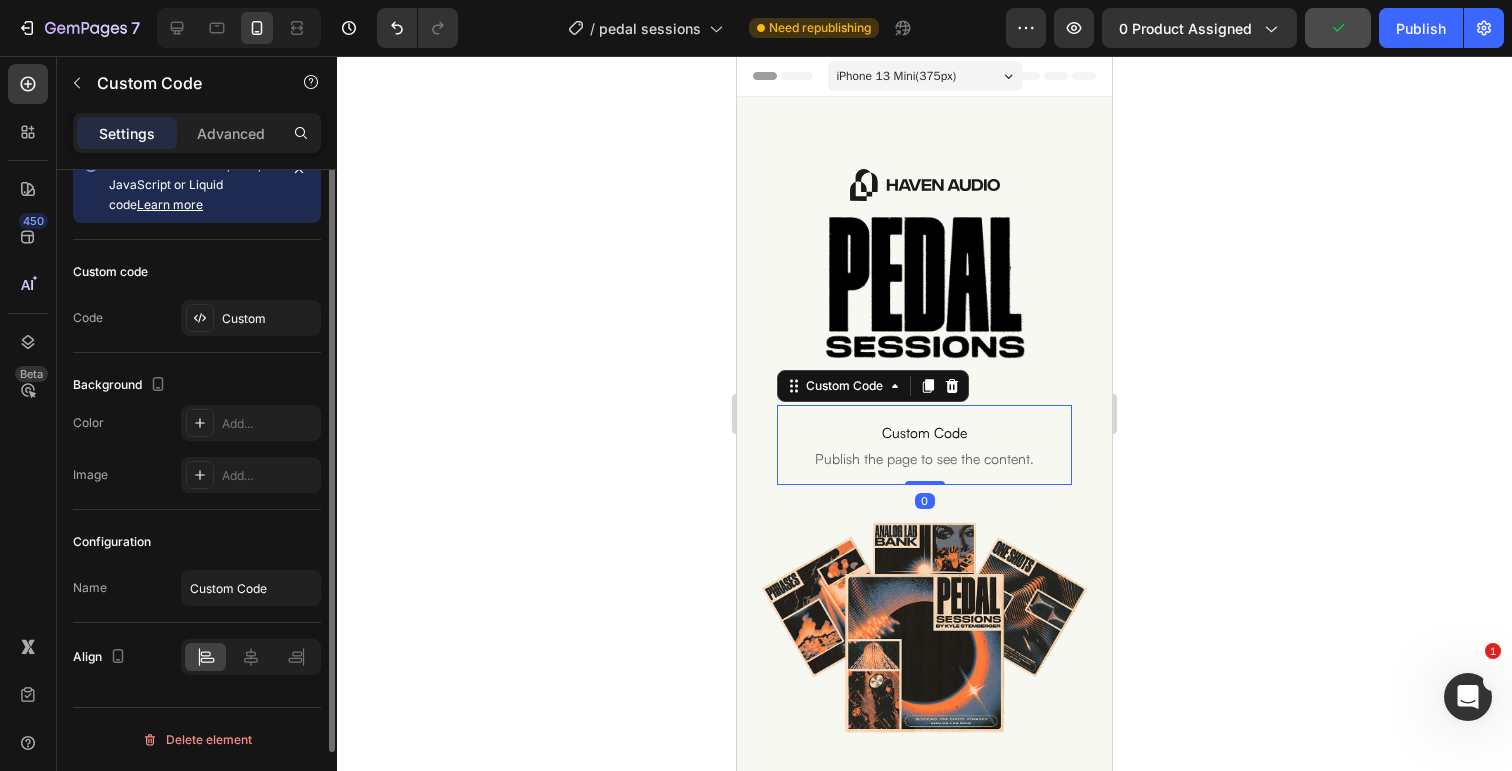 scroll, scrollTop: 0, scrollLeft: 0, axis: both 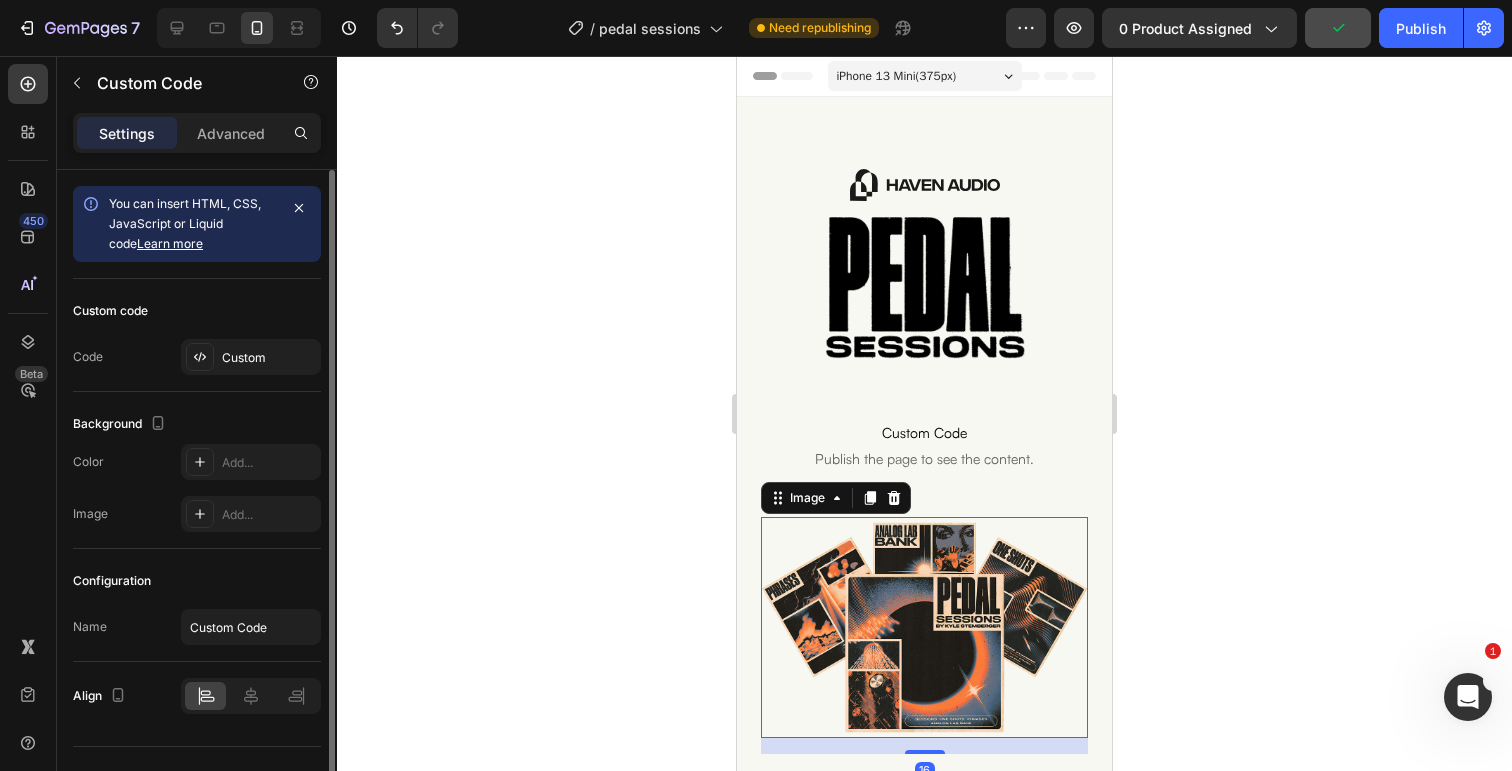 click at bounding box center [924, 628] 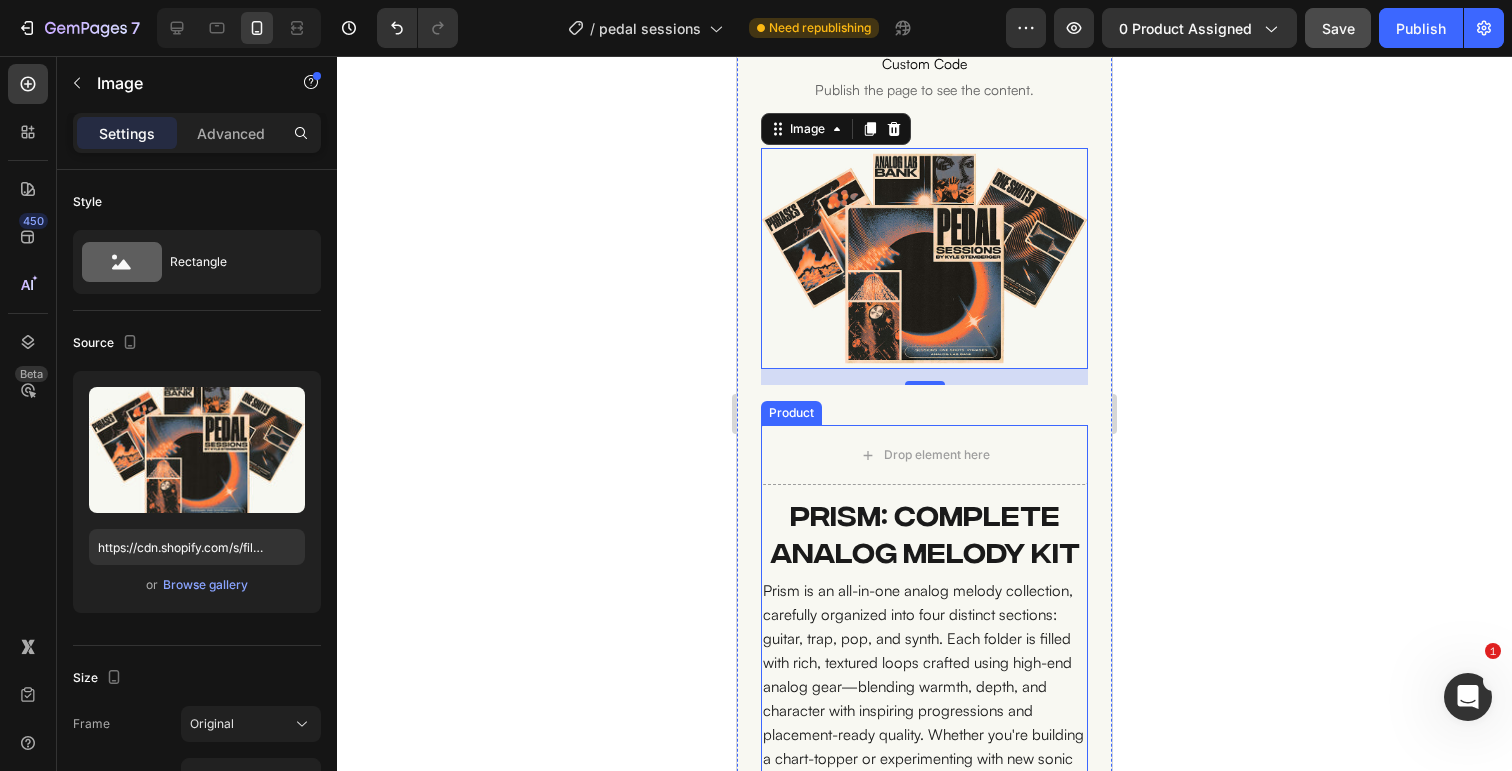 scroll, scrollTop: 332, scrollLeft: 0, axis: vertical 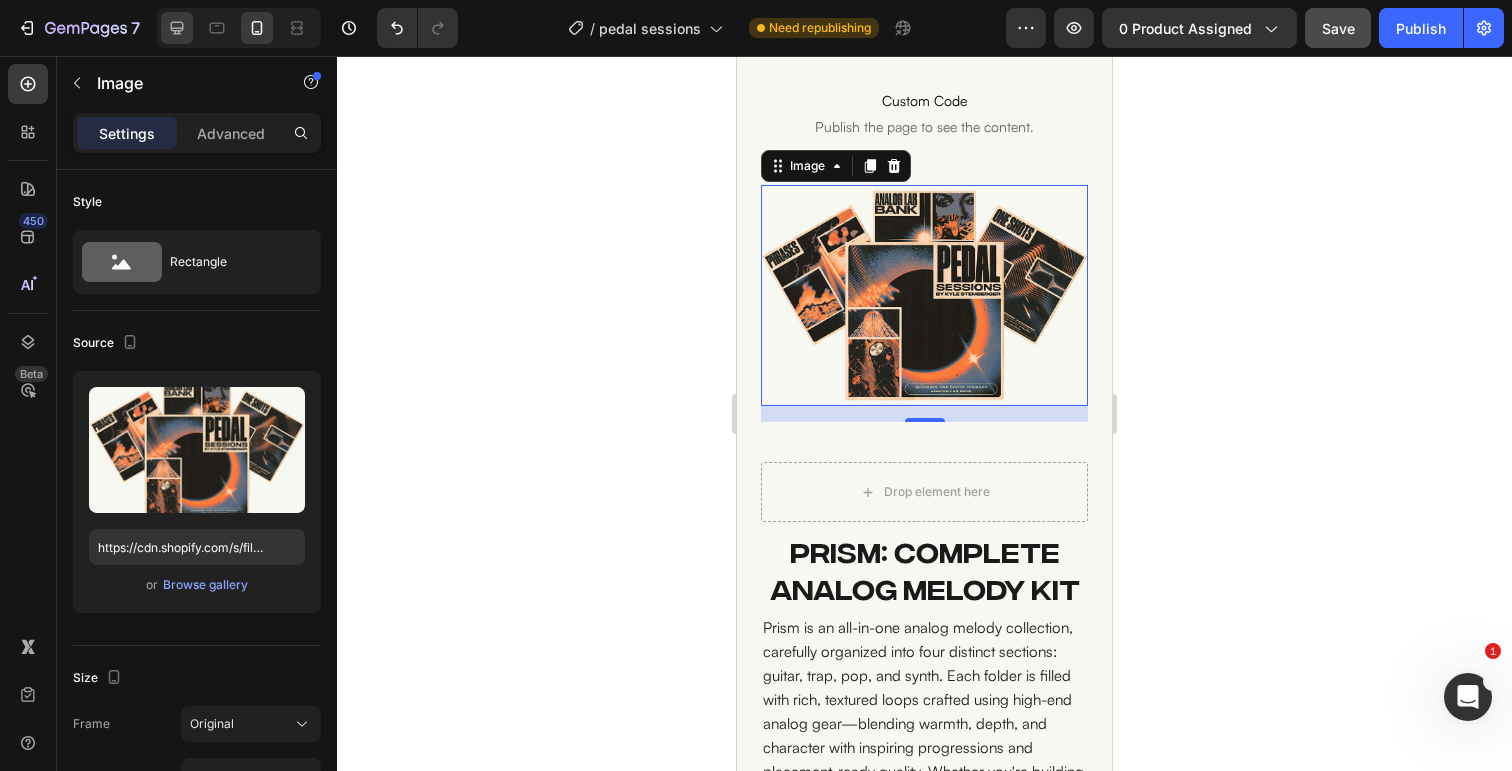 click 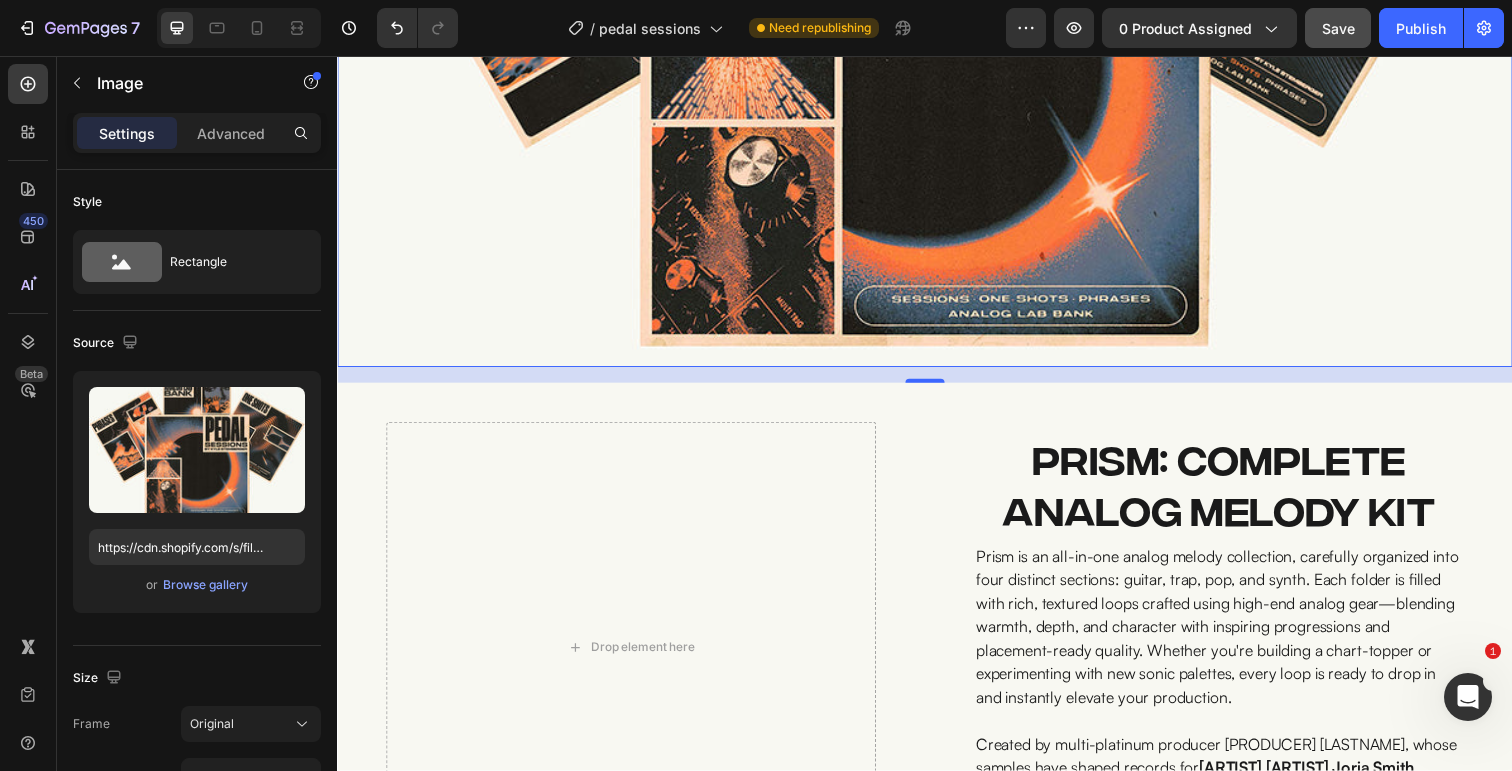 scroll, scrollTop: 1281, scrollLeft: 0, axis: vertical 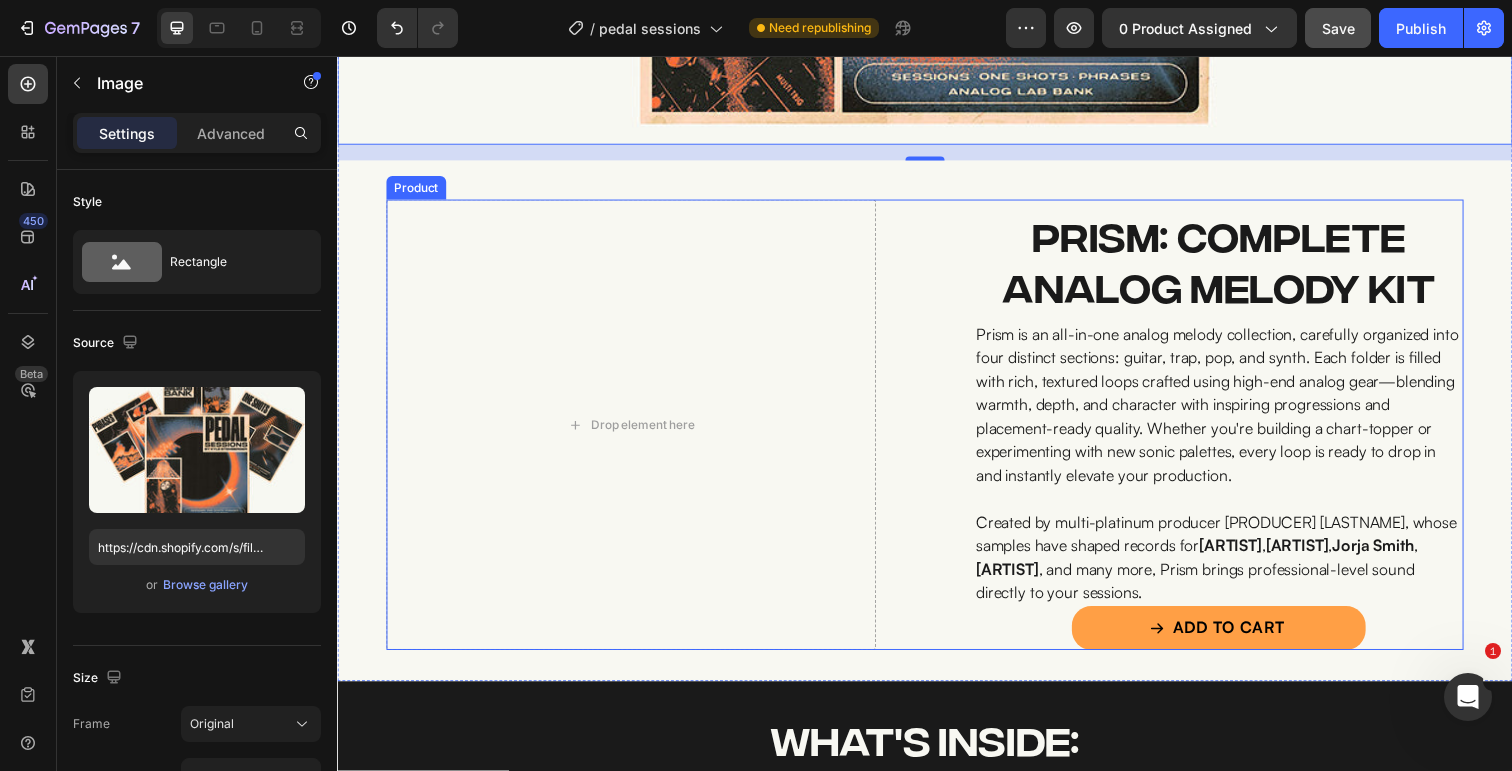 click on "Drop element here Prism: Complete Analog Melody Kit Product Title Prism is an all-in-one analog melody collection, carefully organized into four distinct sections: guitar, trap, pop, and synth. Each folder is filled with rich, textured loops crafted using high-end analog gear—blending warmth, depth, and character with inspiring progressions and placement-ready quality. Whether you're building a chart-topper or experimenting with new sonic palettes, every loop is ready to drop in and instantly elevate your production.   Created by multi-platinum producer Kyle Stemberger, whose samples have shaped records for  Lil Baby ,  Bad Bunny ,  Jorja Smith ,  Tate McRae , and many more, Prism brings professional-level sound directly to your sessions. Text Block
Add To Cart Add to Cart Product" at bounding box center [937, 433] 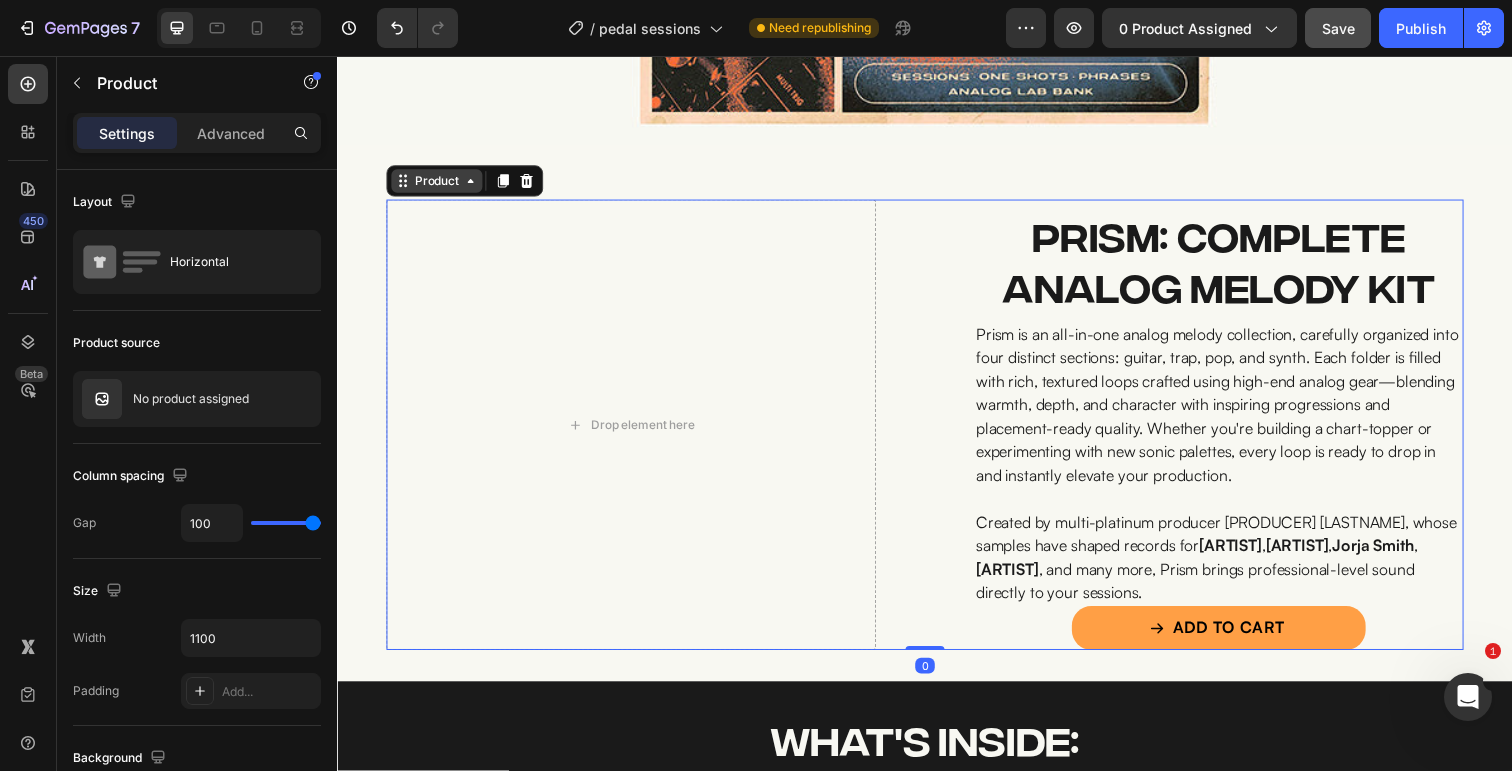 click on "Product" at bounding box center (438, 184) 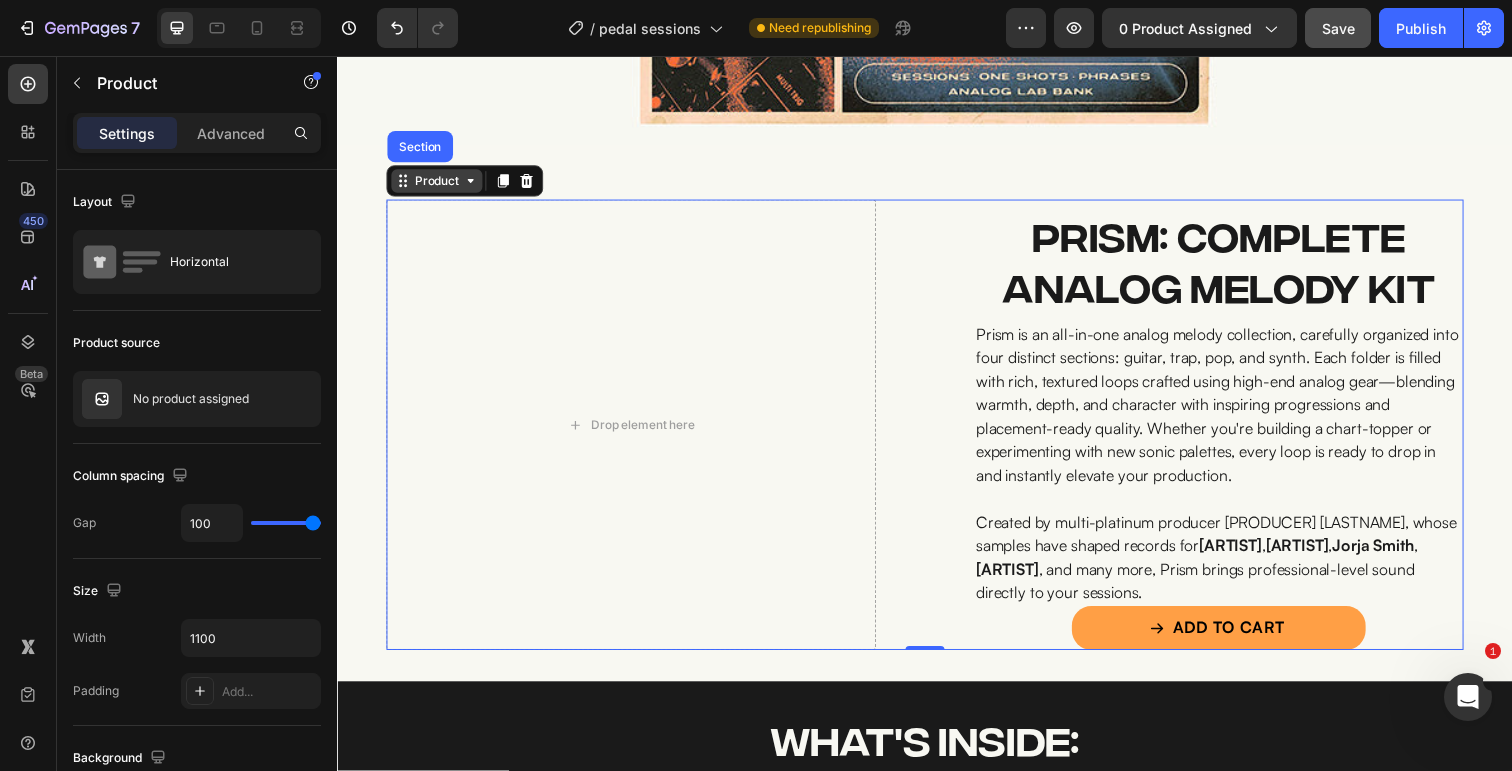 click on "Product" at bounding box center (438, 184) 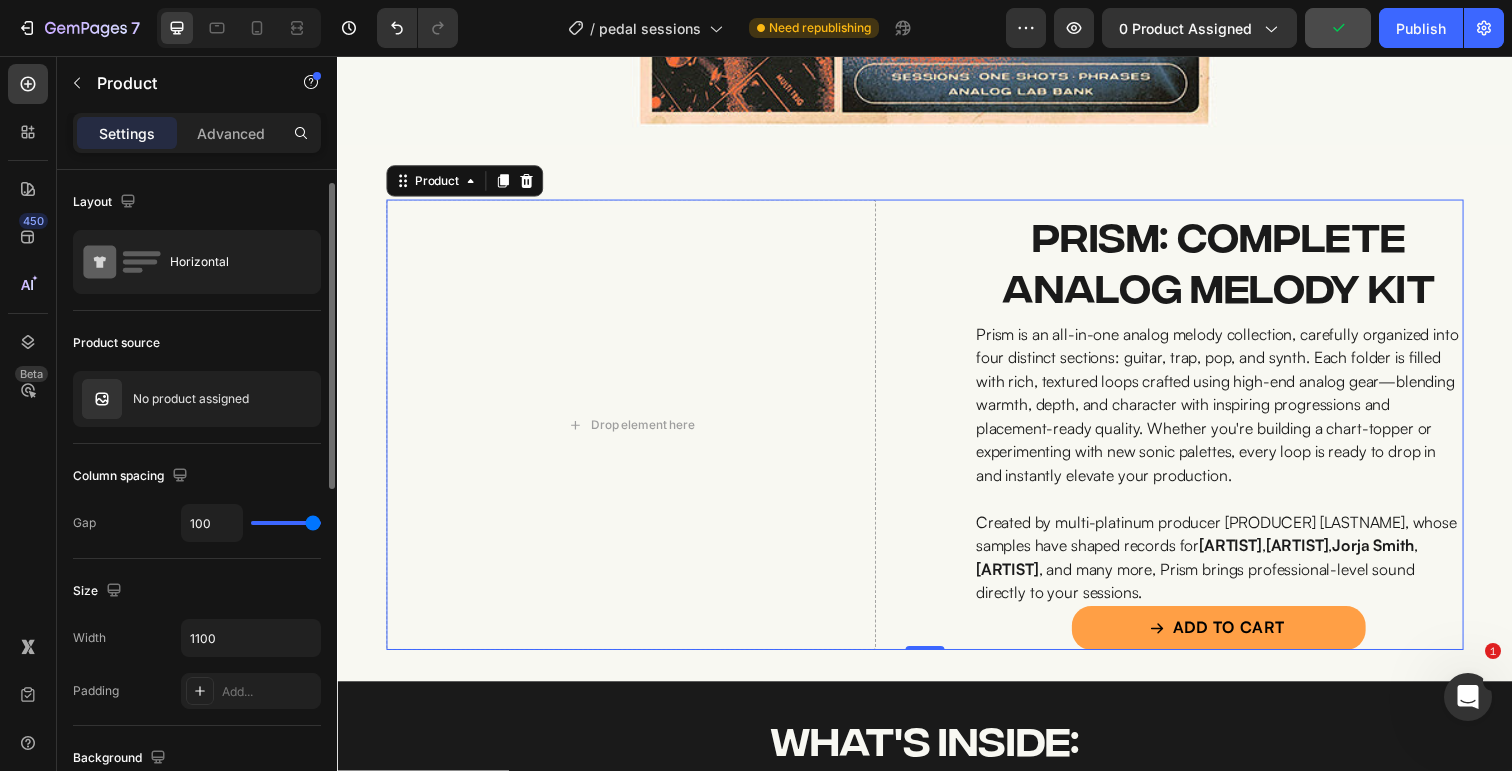 scroll, scrollTop: 57, scrollLeft: 0, axis: vertical 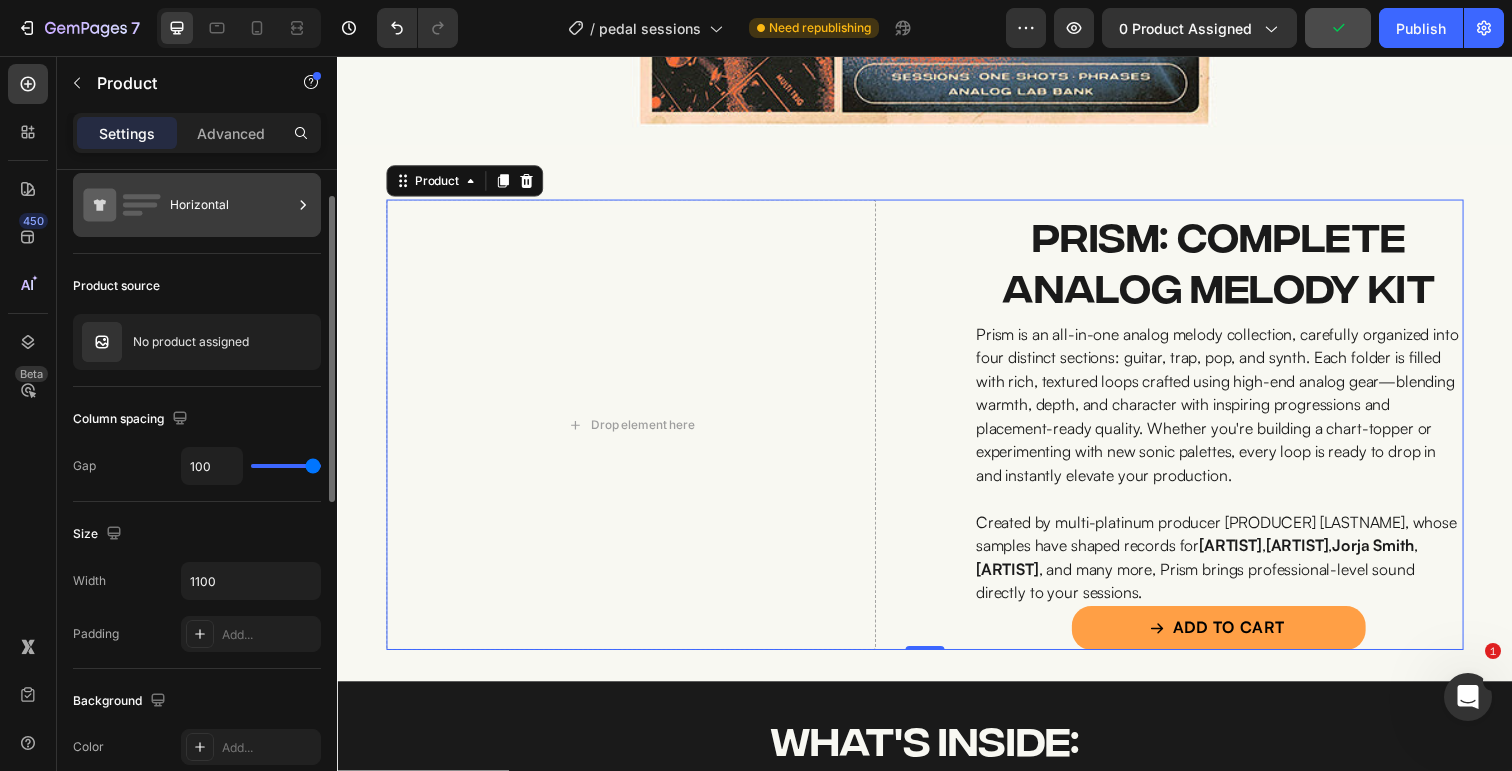 click on "Horizontal" at bounding box center [231, 205] 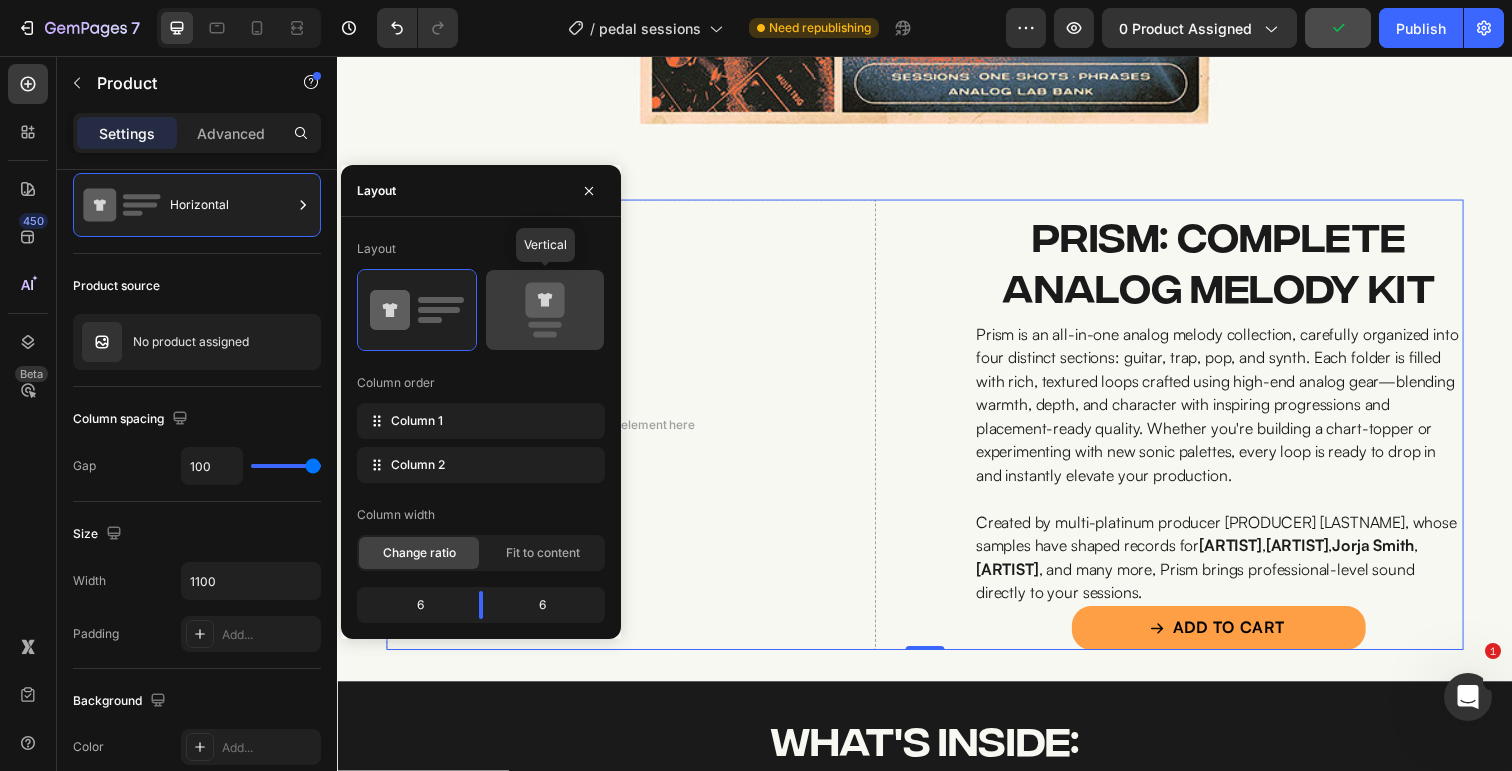 click 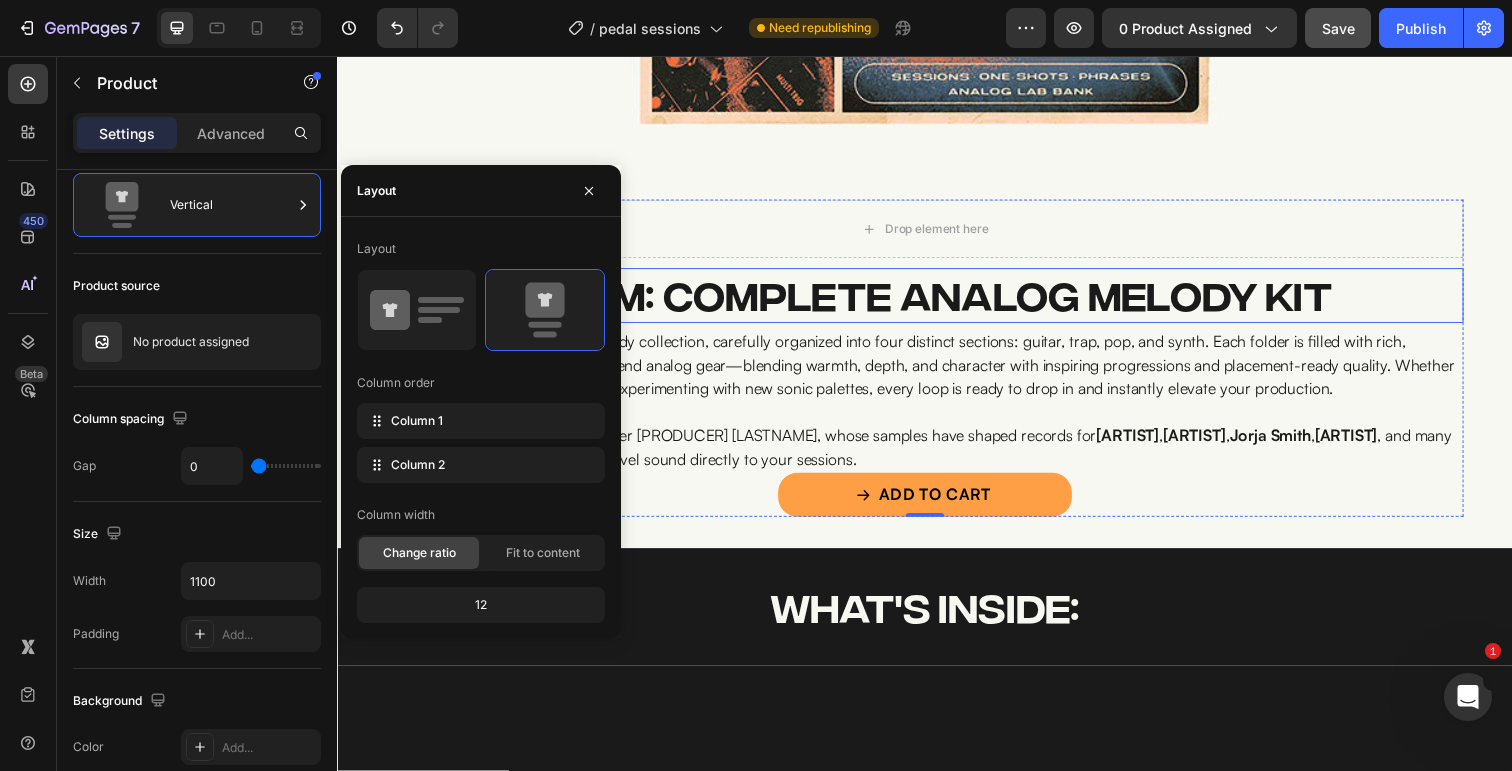 click on "Prism: Complete Analog Melody Kit Product Title Prism is an all-in-one analog melody collection, carefully organized into four distinct sections: guitar, trap, pop, and synth. Each folder is filled with rich, textured loops crafted using high-end analog gear—blending warmth, depth, and character with inspiring progressions and placement-ready quality. Whether you're building a chart-topper or experimenting with new sonic palettes, every loop is ready to drop in and instantly elevate your production.   Created by multi-platinum producer Kyle Stemberger, whose samples have shaped records for  Lil Baby ,  Bad Bunny ,  Jorja Smith ,  Tate McRae , and many more, Prism brings professional-level sound directly to your sessions. Text Block
Add To Cart Add to Cart" at bounding box center (937, 395) 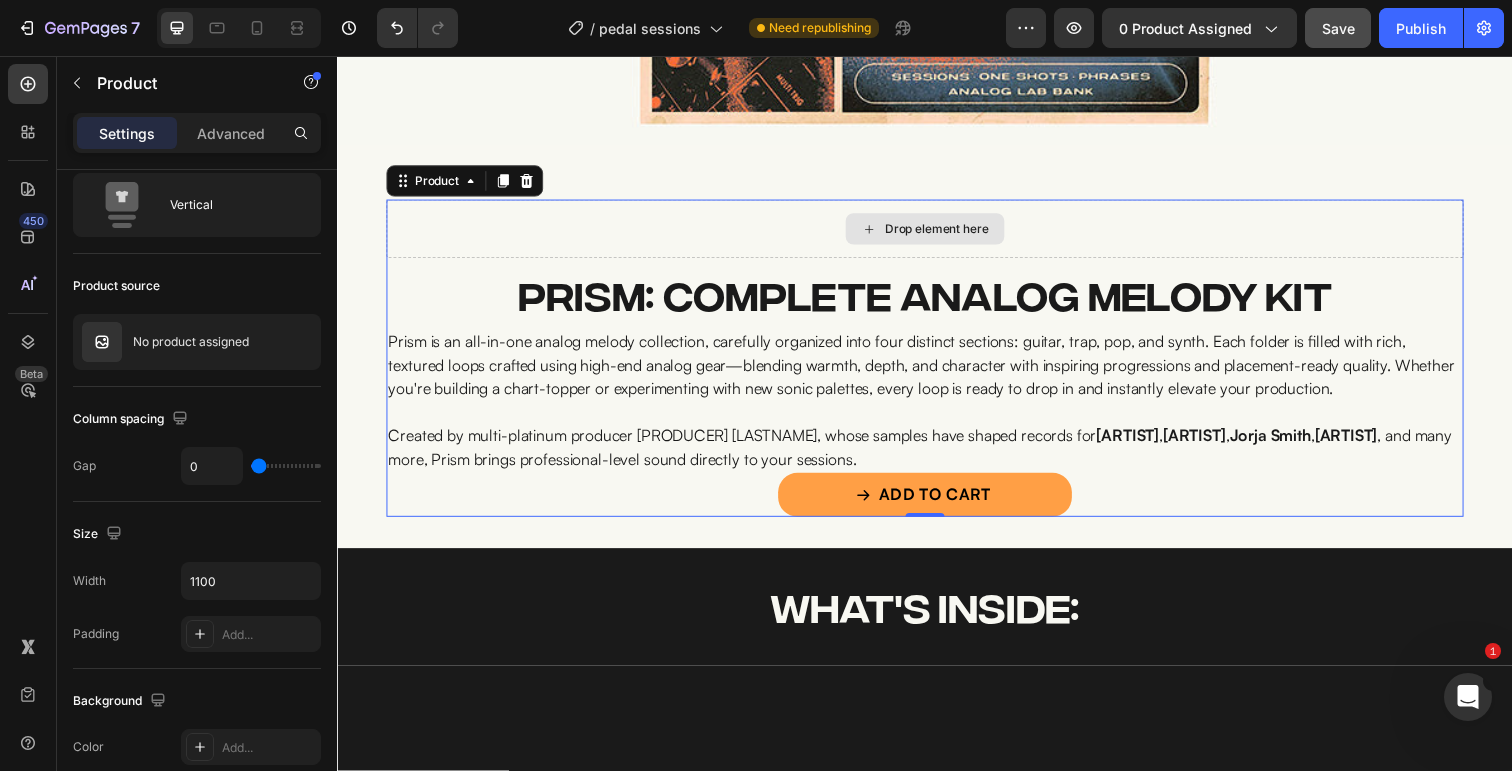 click on "Drop element here" at bounding box center (937, 233) 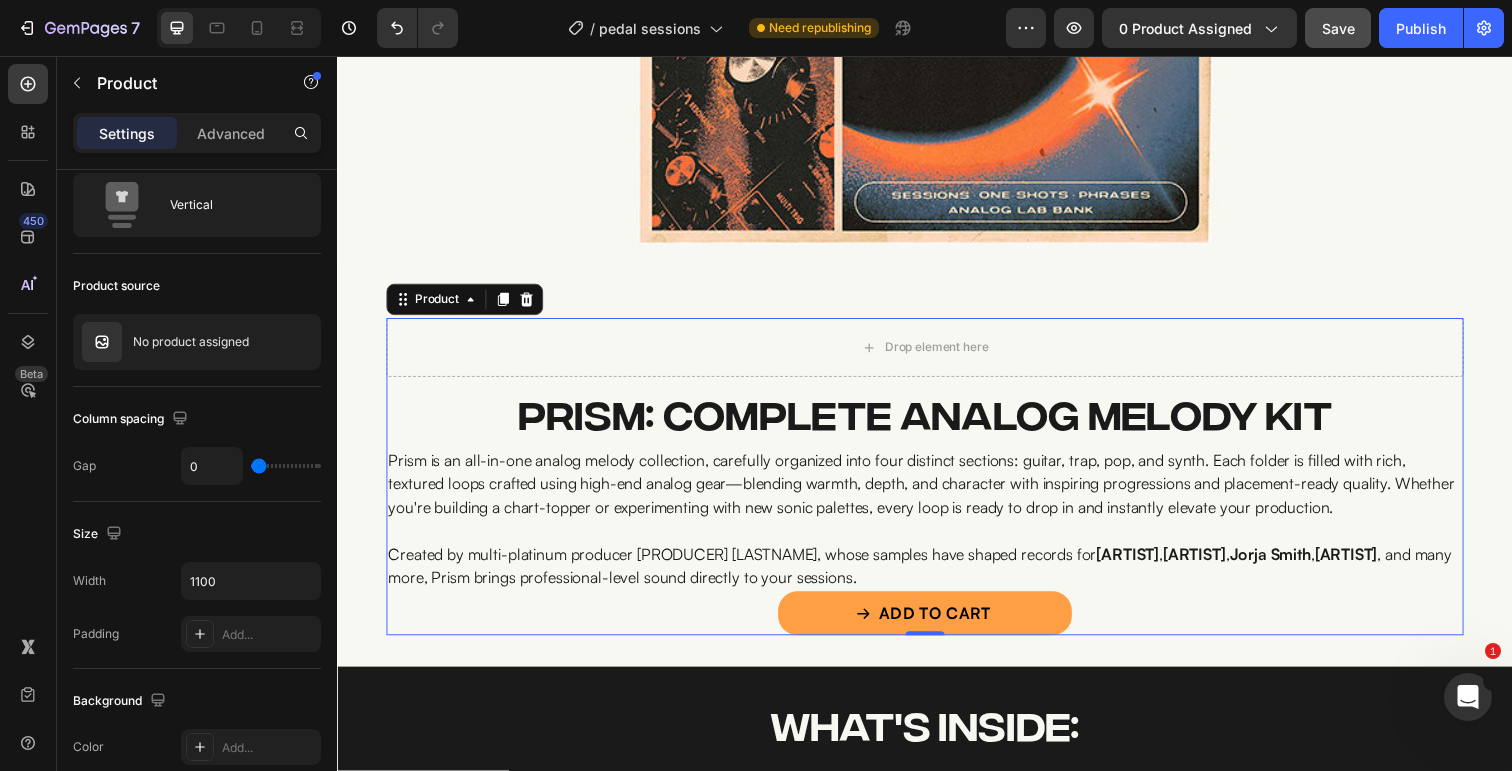 scroll, scrollTop: 1113, scrollLeft: 0, axis: vertical 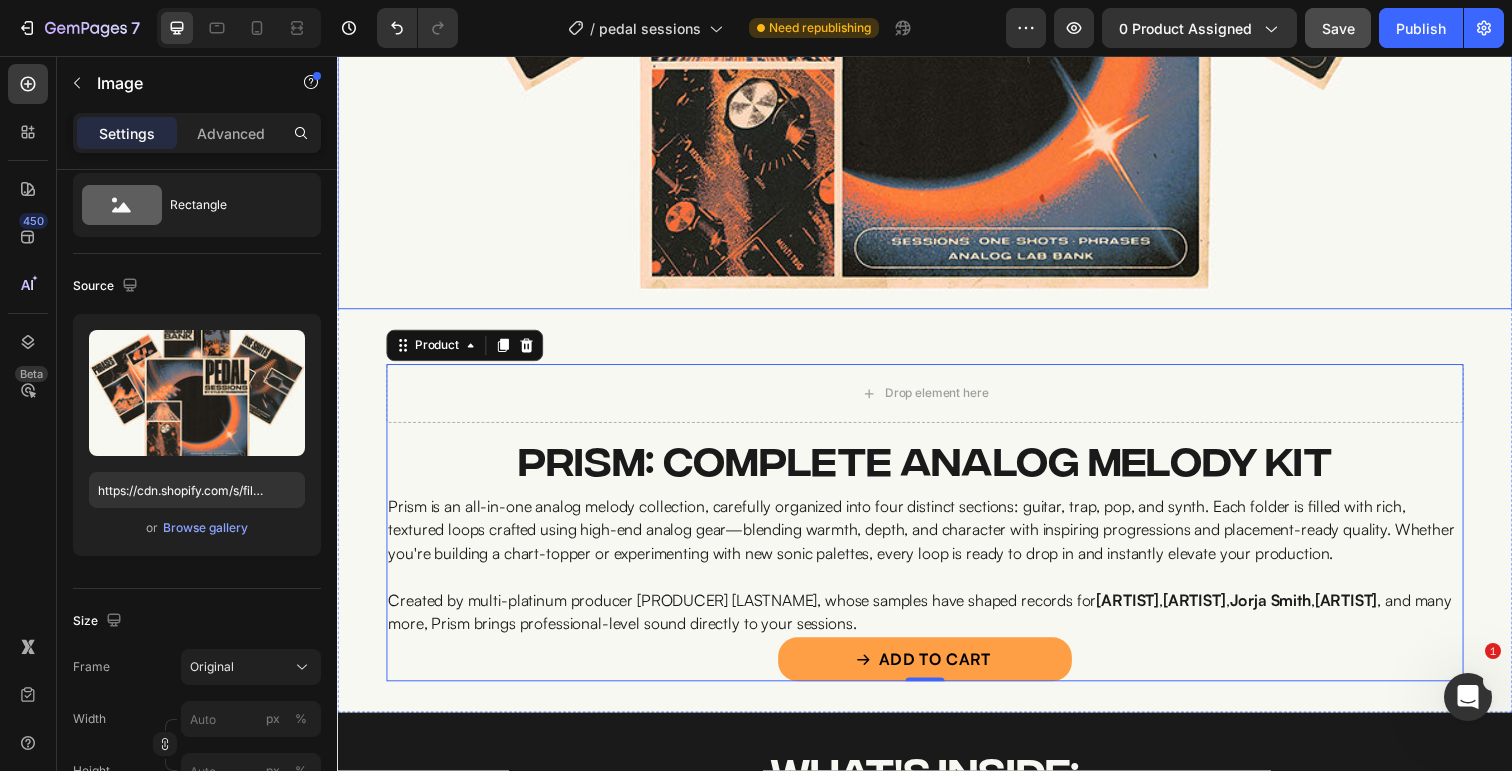 click at bounding box center [937, -91] 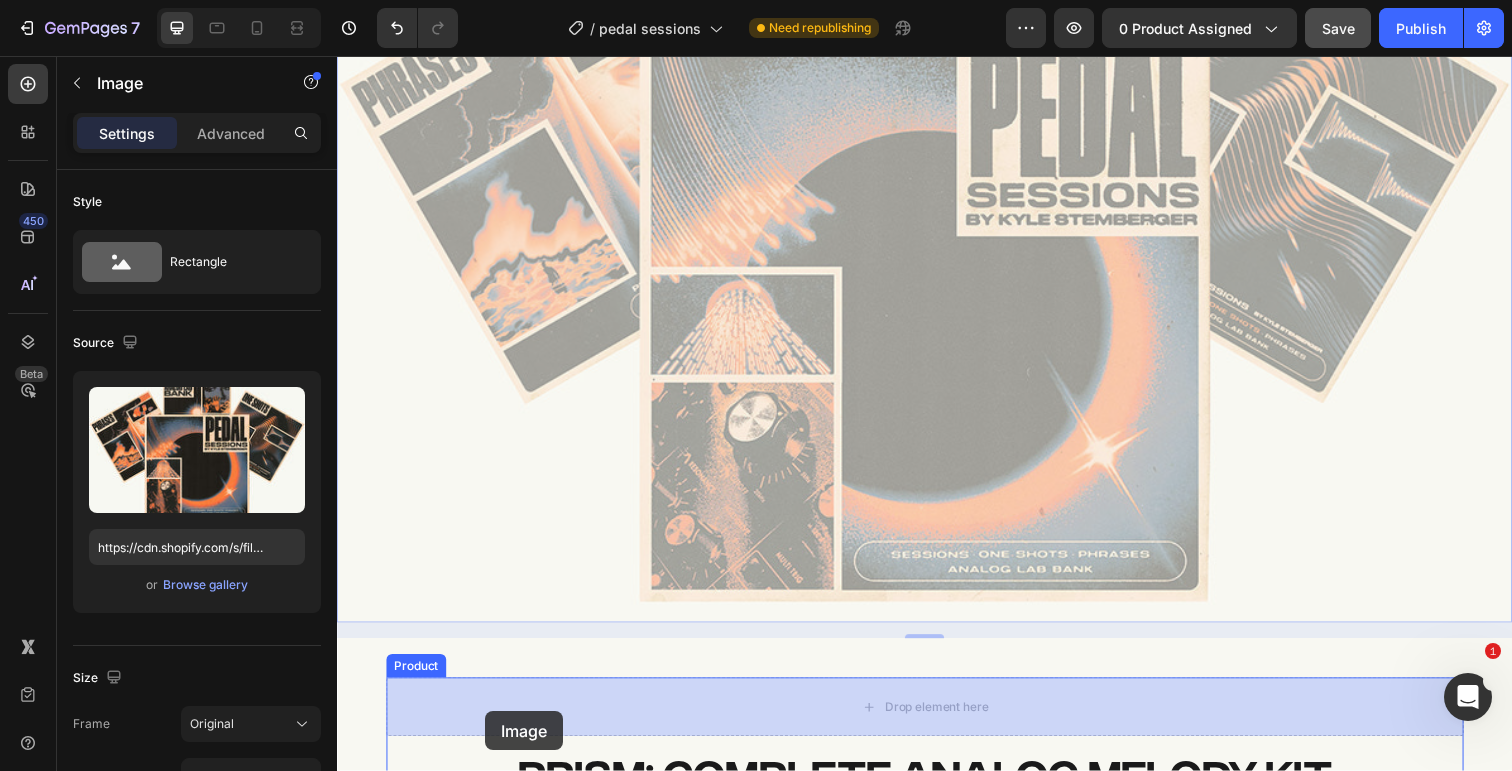 scroll, scrollTop: 853, scrollLeft: 0, axis: vertical 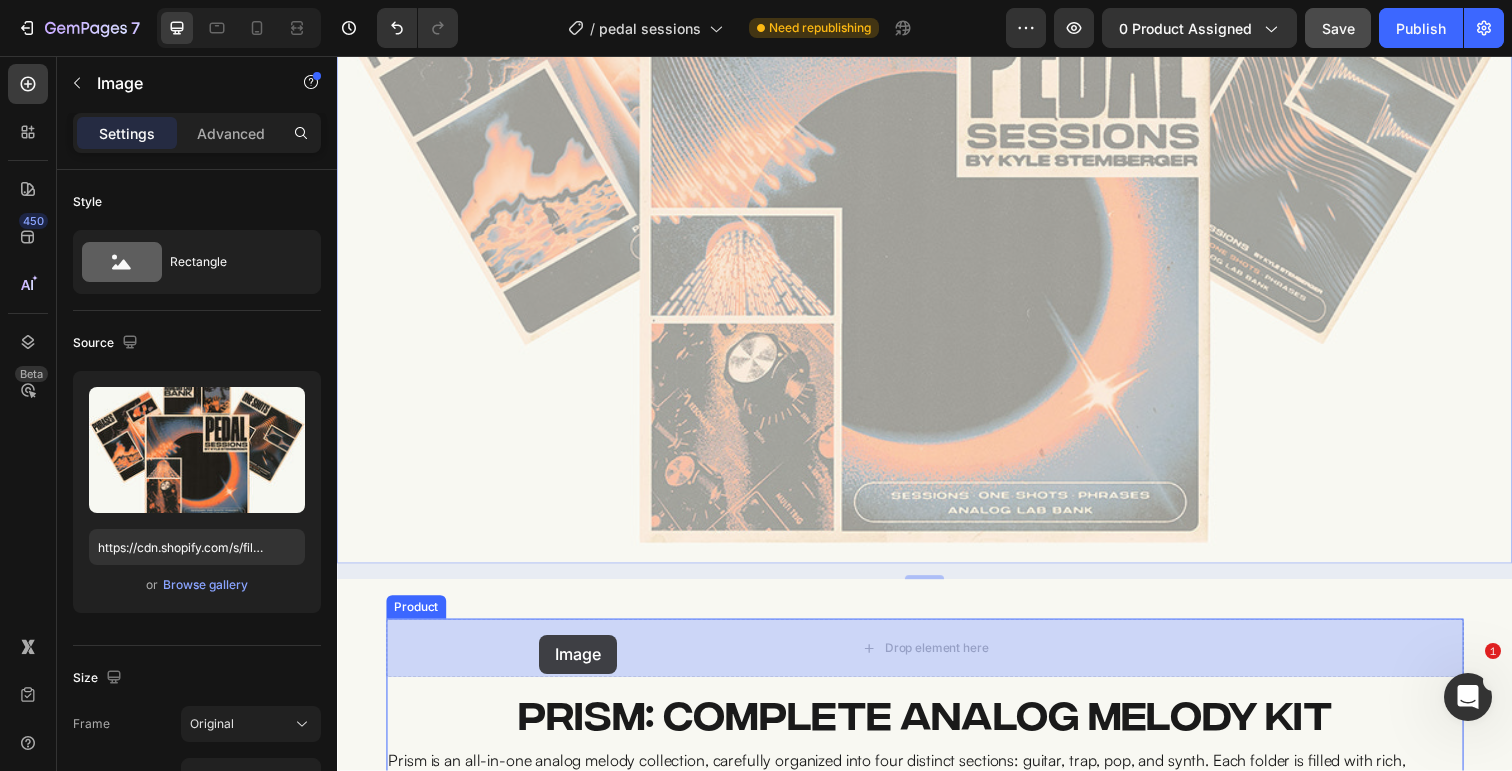 drag, startPoint x: 385, startPoint y: 223, endPoint x: 543, endPoint y: 647, distance: 452.48206 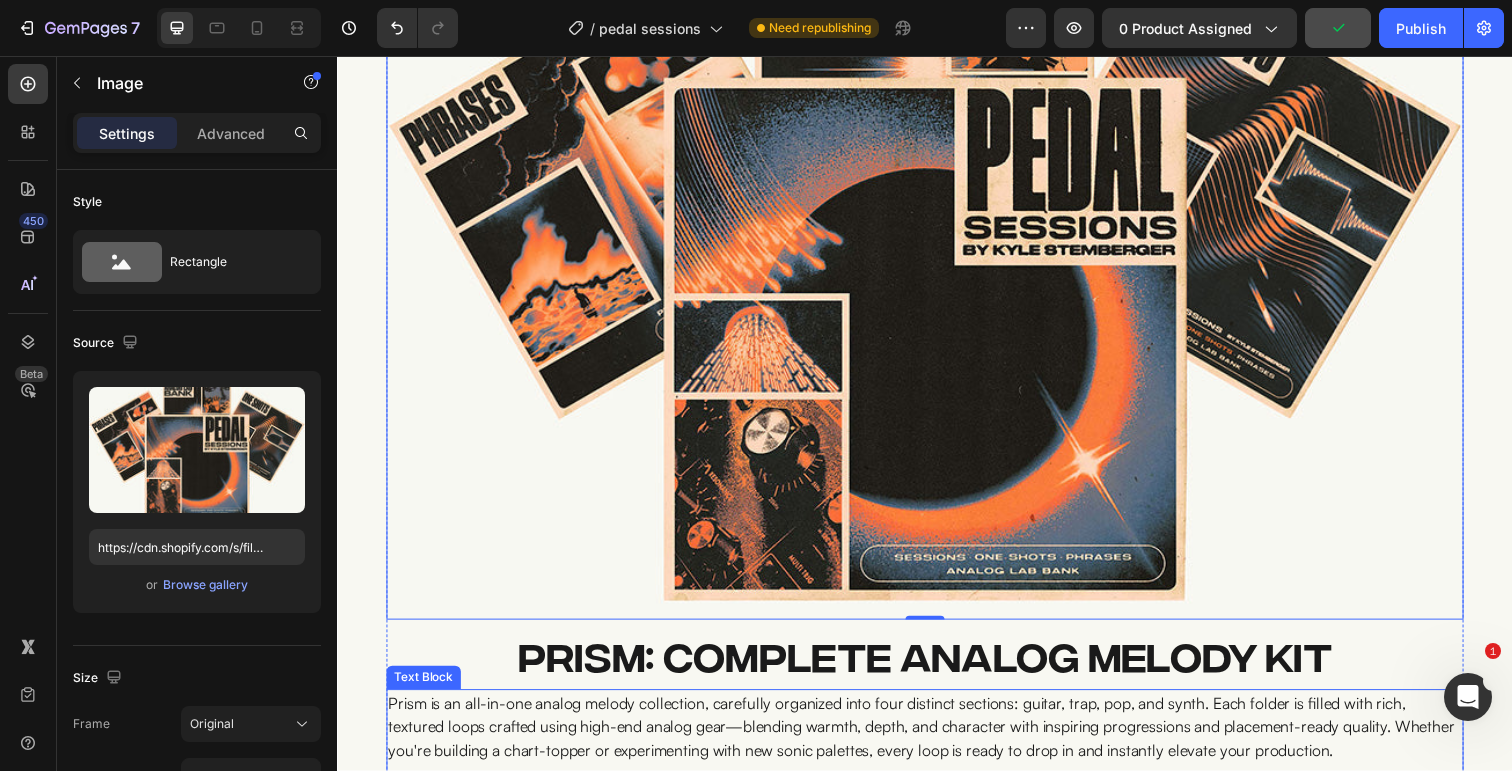 scroll, scrollTop: 447, scrollLeft: 0, axis: vertical 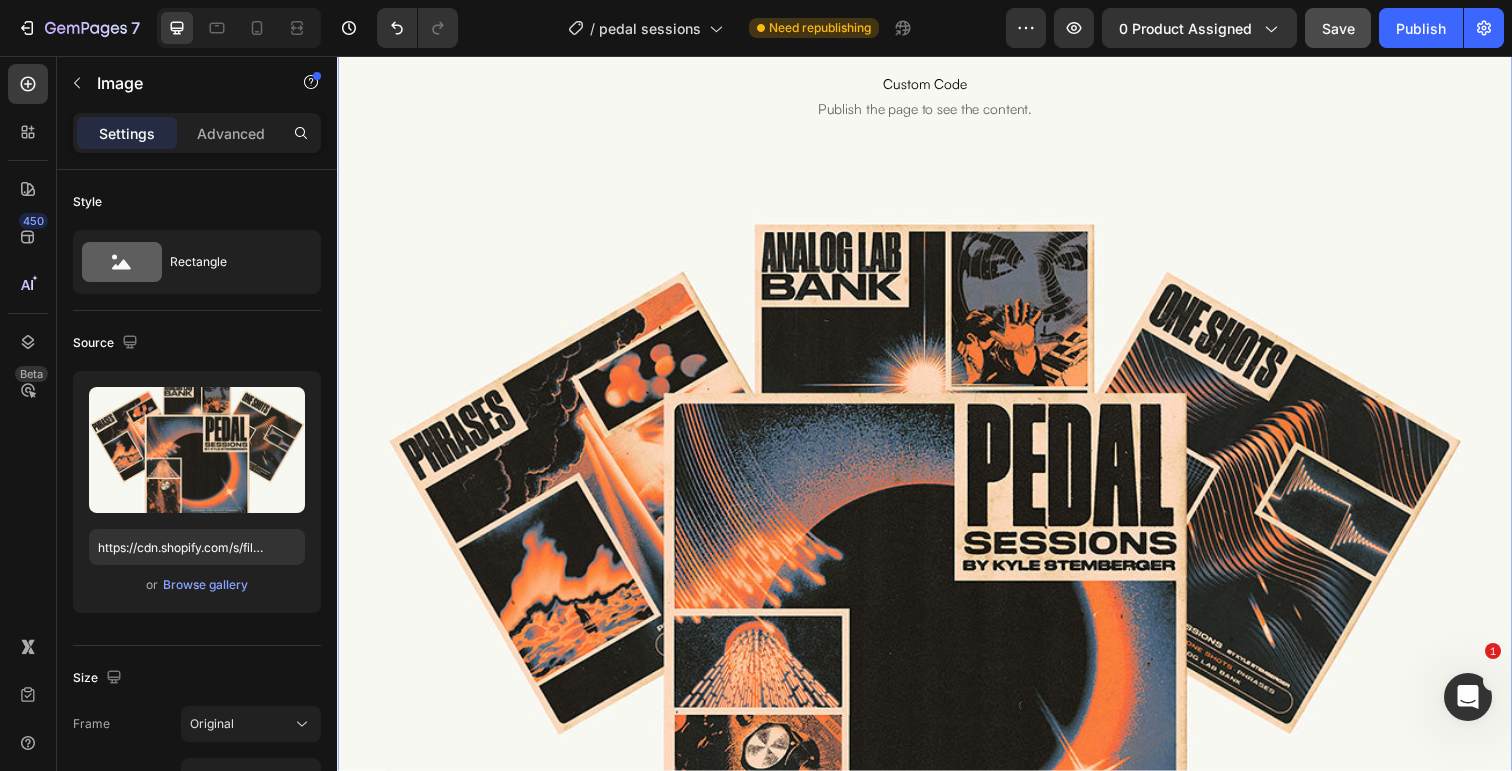 click on "Image Image
Custom Code
Publish the page to see the content.
Custom Code Row Image Prism: Complete Analog Melody Kit Product Title Prism is an all-in-one analog melody collection, carefully organized into four distinct sections: guitar, trap, pop, and synth. Each folder is filled with rich, textured loops crafted using high-end analog gear—blending warmth, depth, and character with inspiring progressions and placement-ready quality. Whether you're building a chart-topper or experimenting with new sonic palettes, every loop is ready to drop in and instantly elevate your production.   Created by multi-platinum producer Kyle Stemberger, whose samples have shaped records for  Lil Baby ,  Bad Bunny ,  Jorja Smith ,  Tate McRae , and many more, Prism brings professional-level sound directly to your sessions. Text Block
Add To Cart Add to Cart Product" at bounding box center (937, 449) 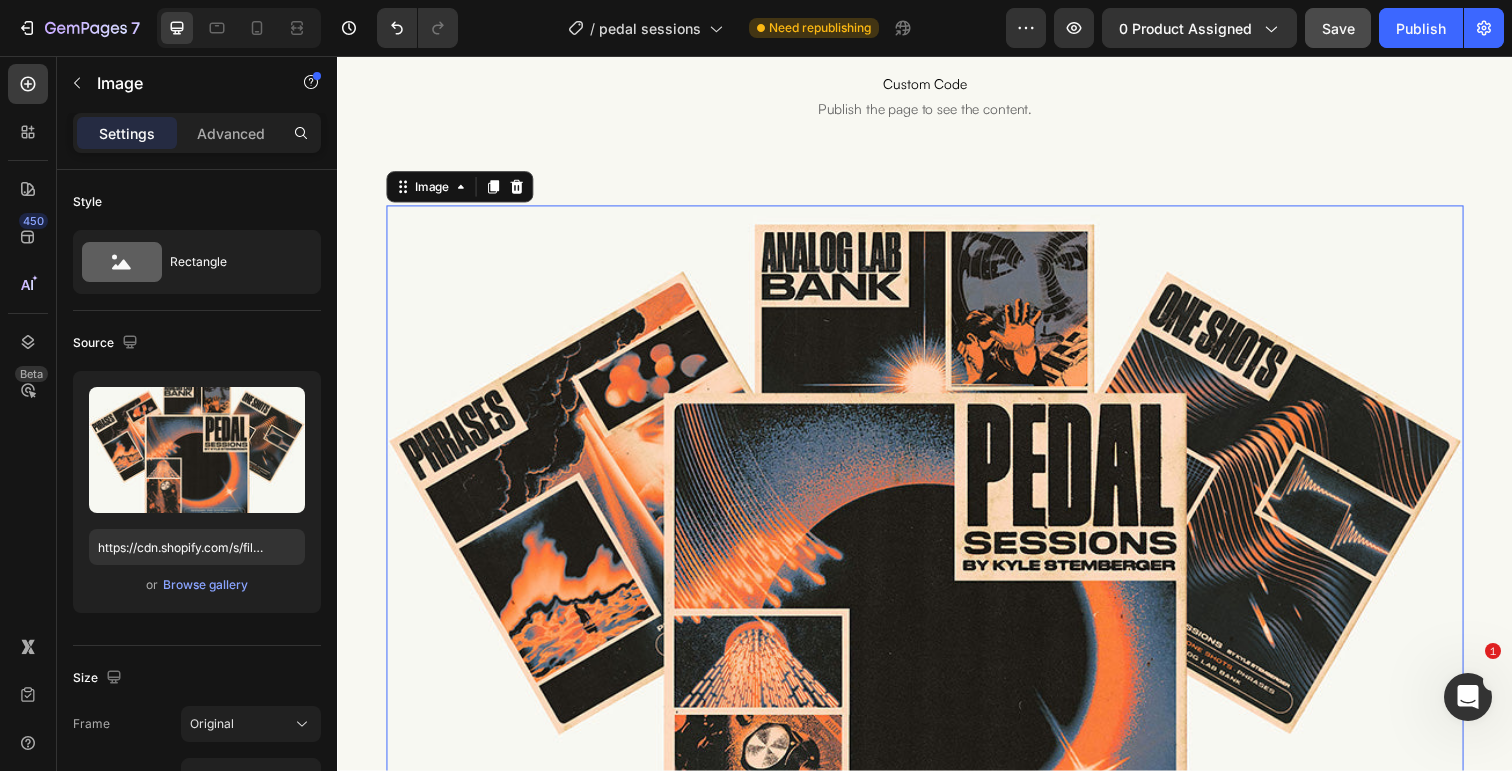 click at bounding box center [937, 581] 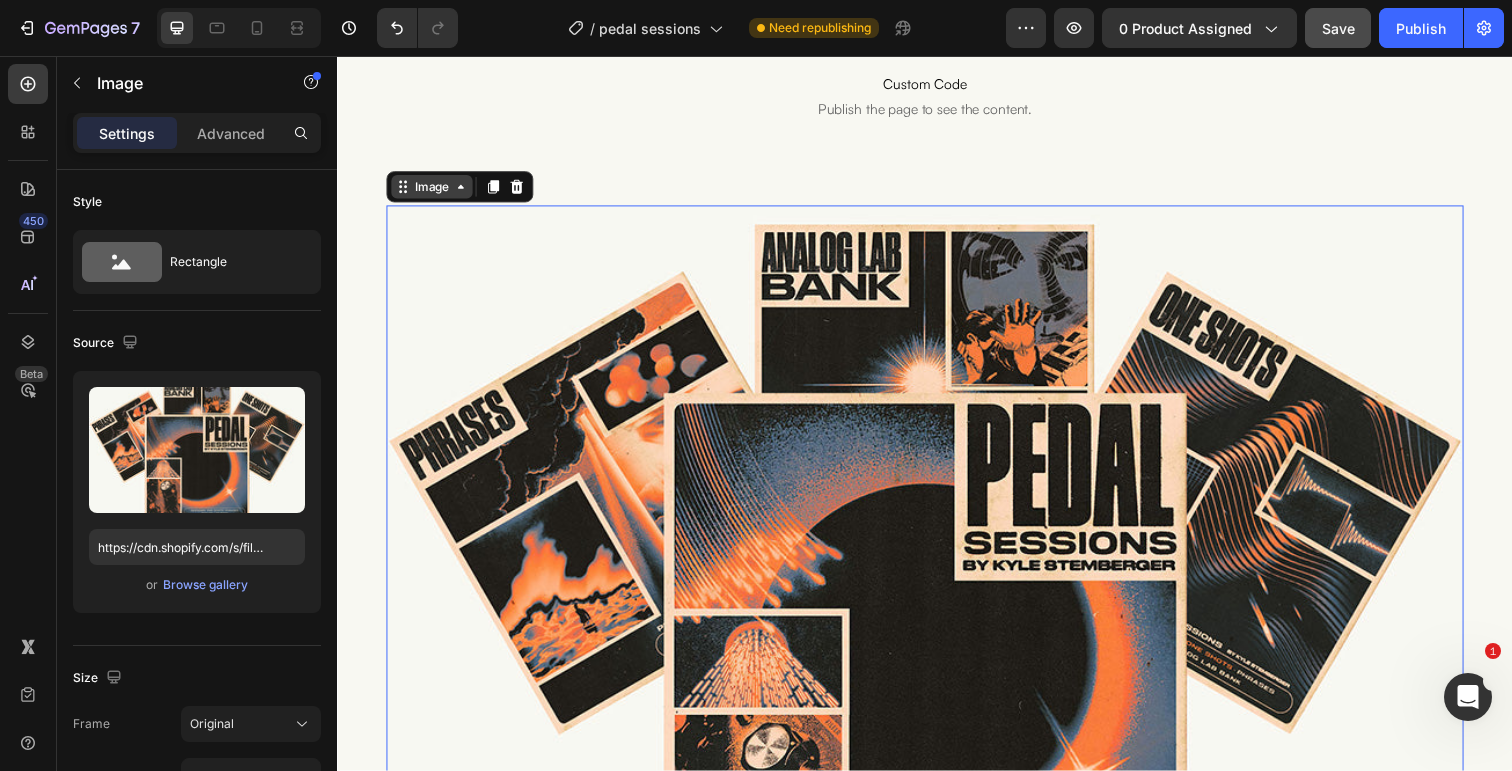 click on "Image" at bounding box center [433, 190] 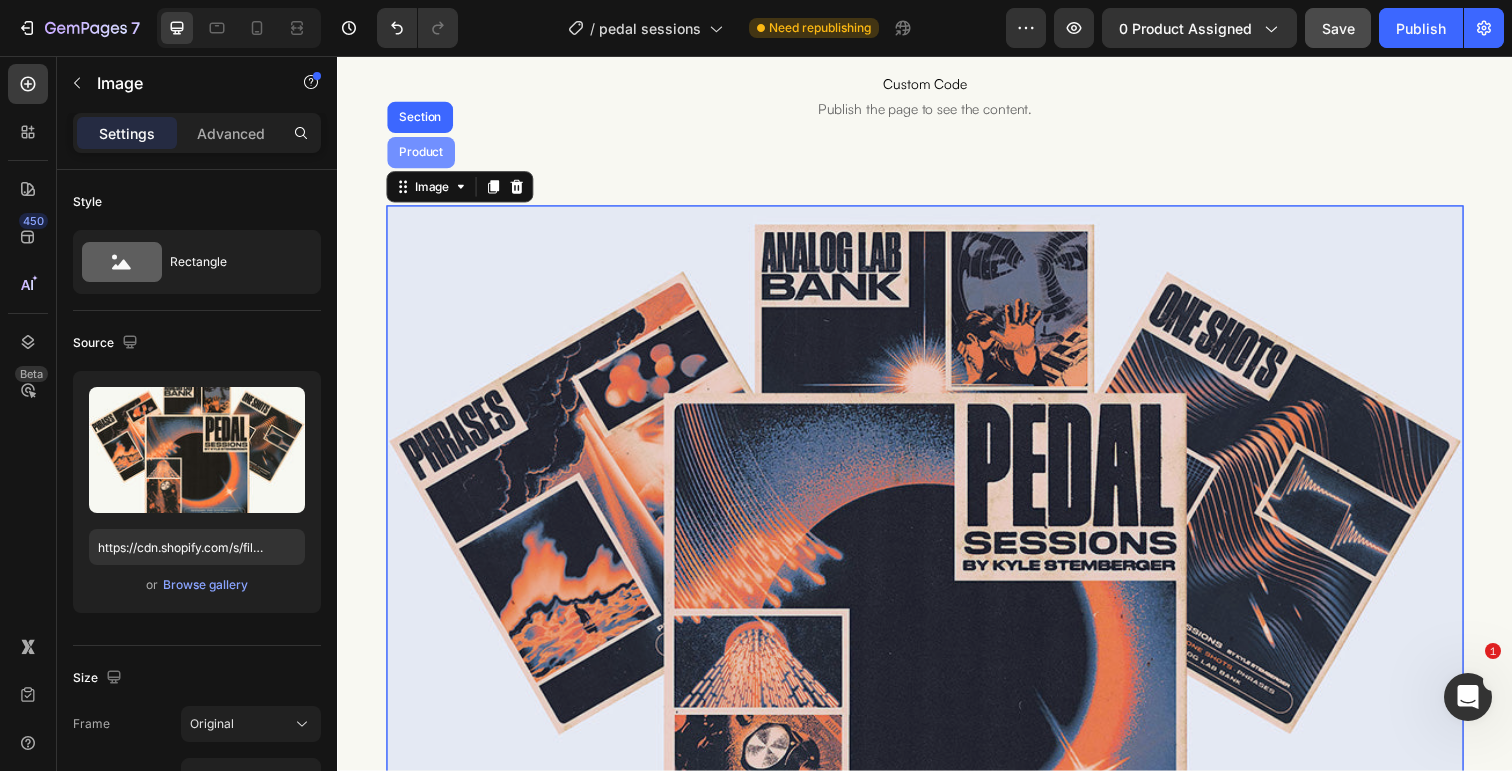 click on "Product" at bounding box center [422, 155] 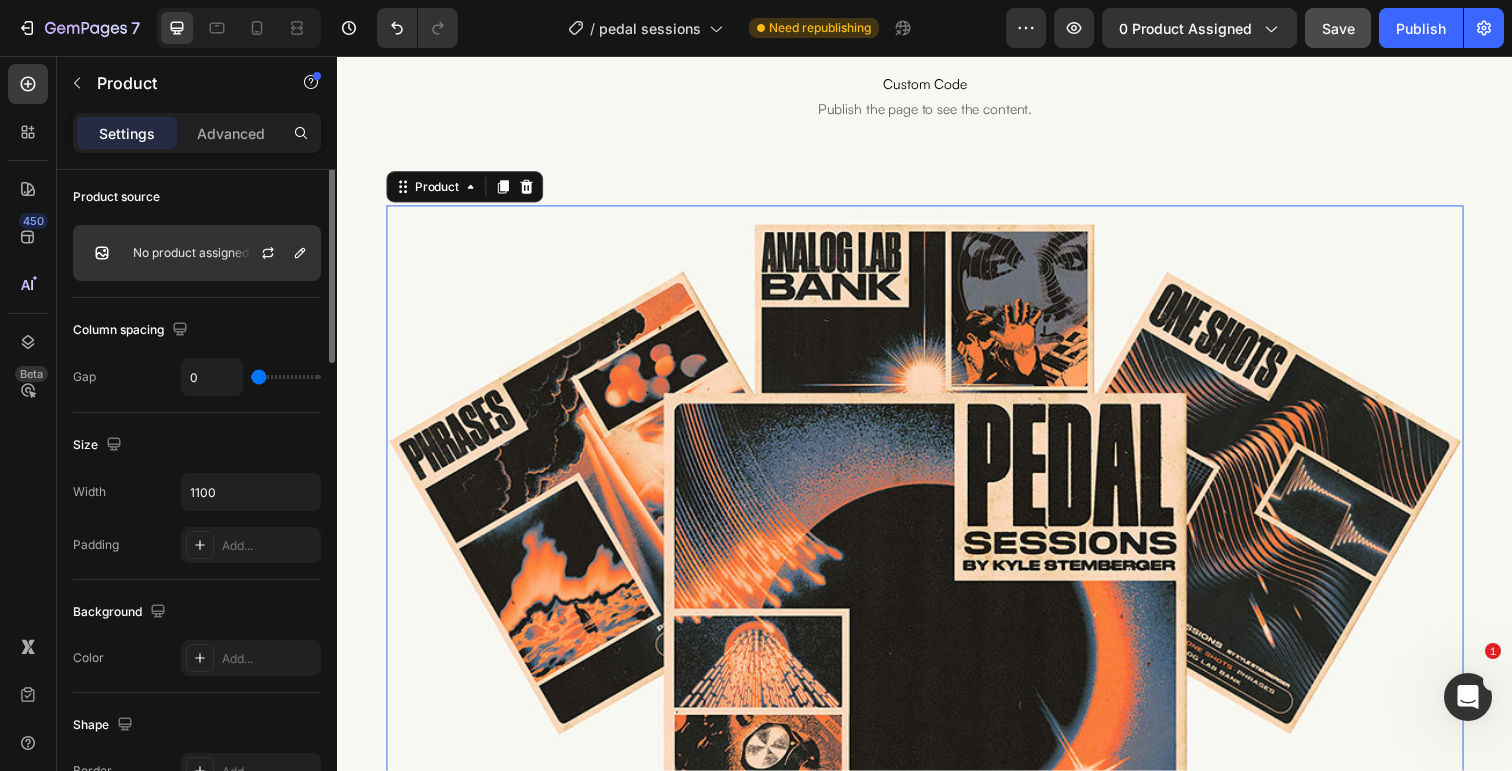 scroll, scrollTop: 175, scrollLeft: 0, axis: vertical 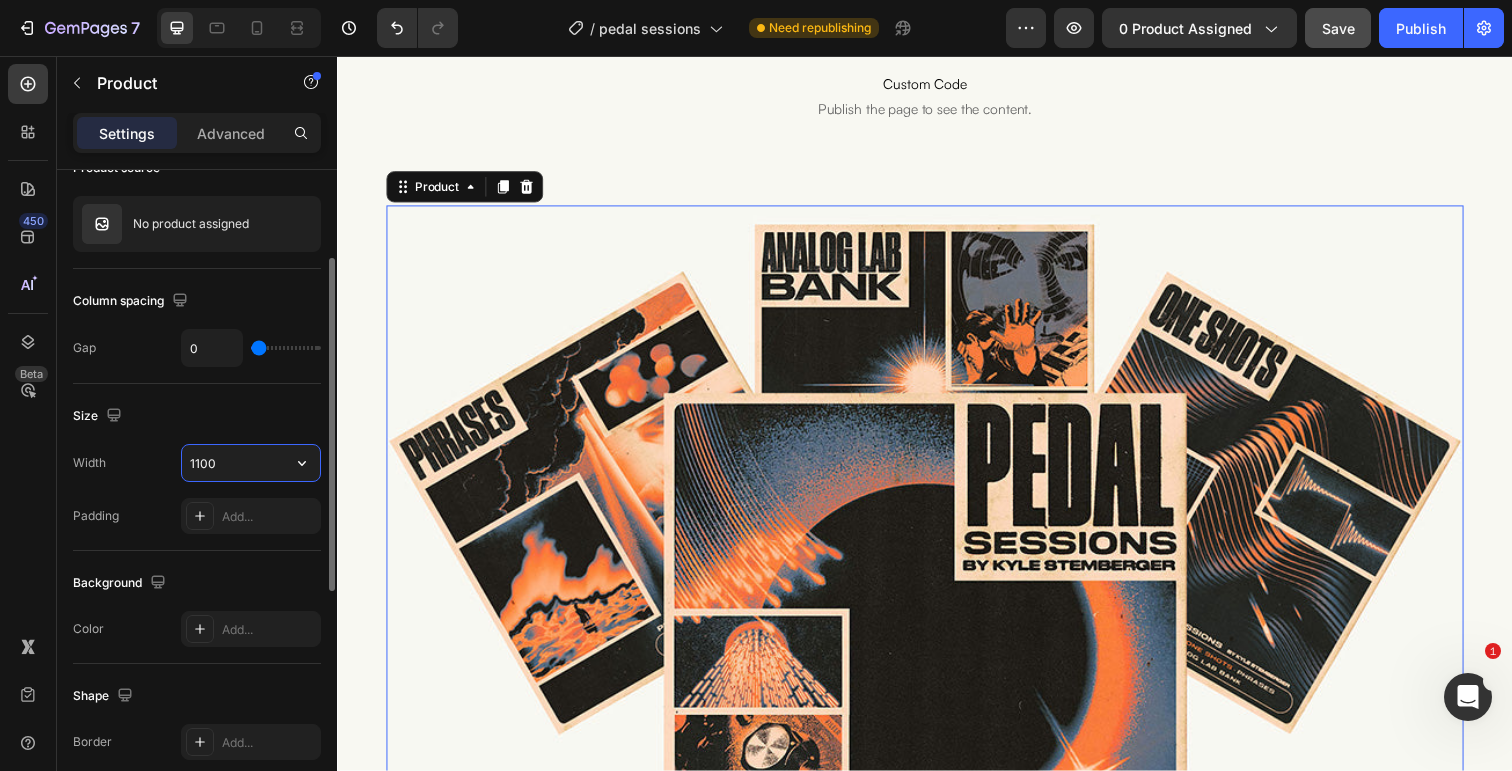 click on "1100" at bounding box center (251, 463) 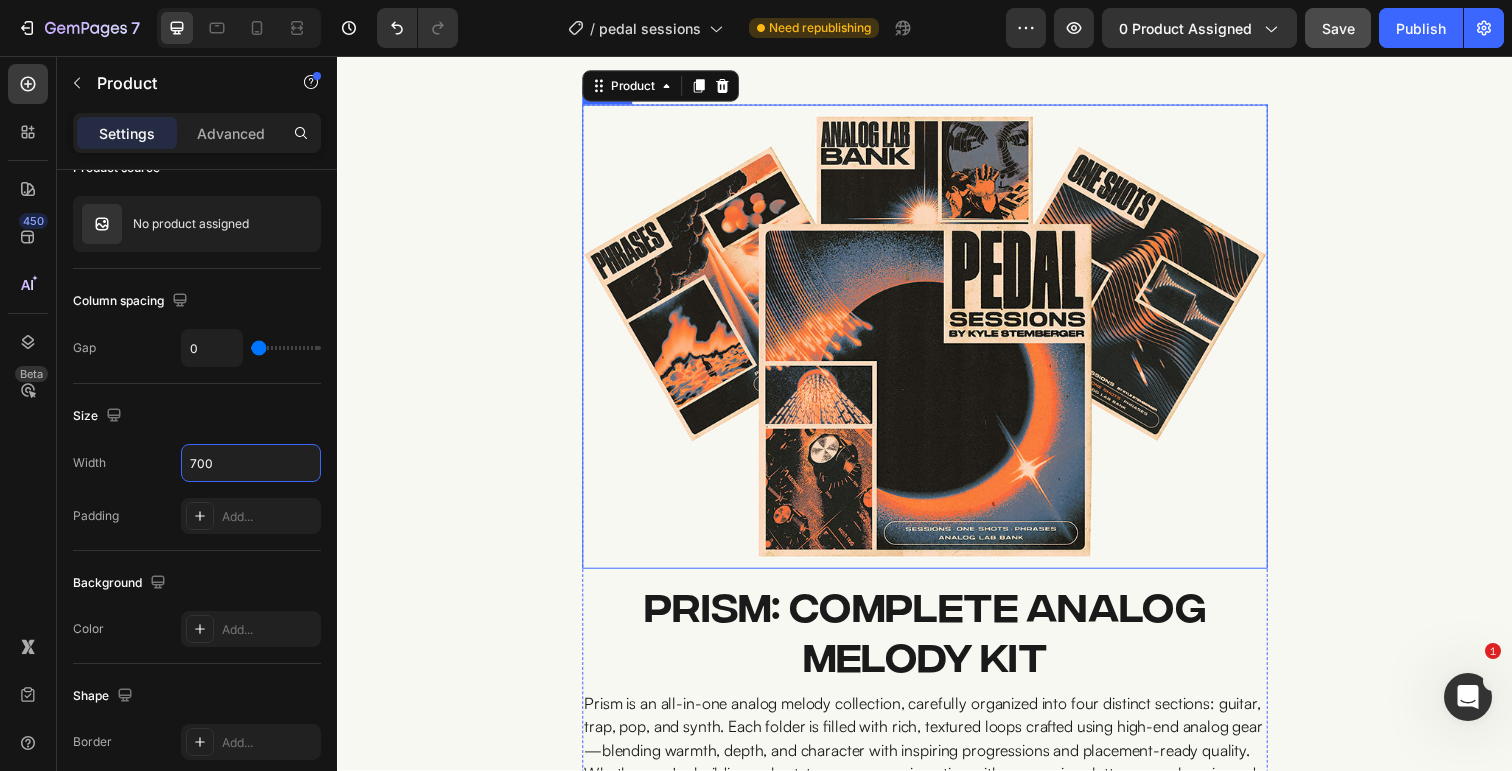 scroll, scrollTop: 942, scrollLeft: 0, axis: vertical 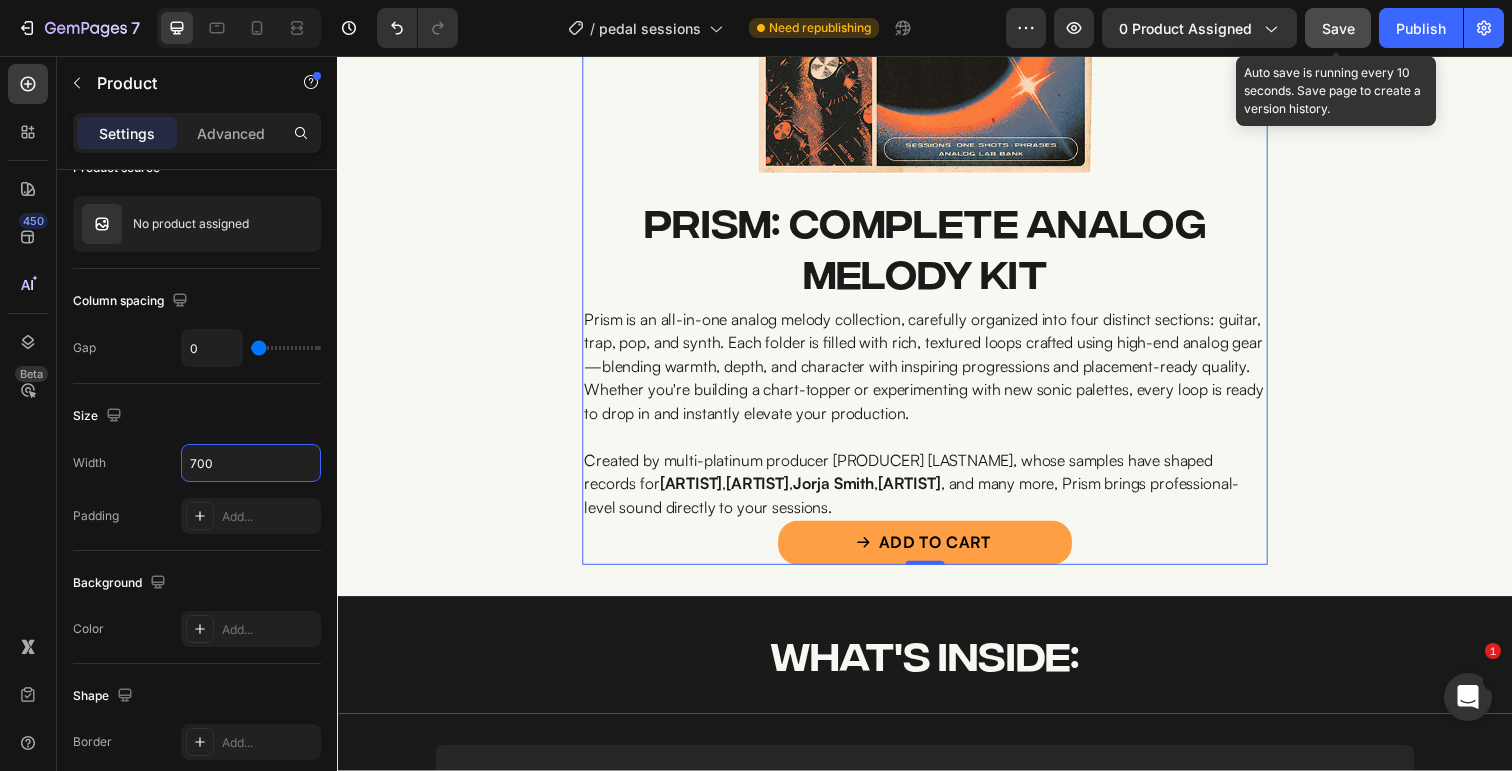 click on "Save" 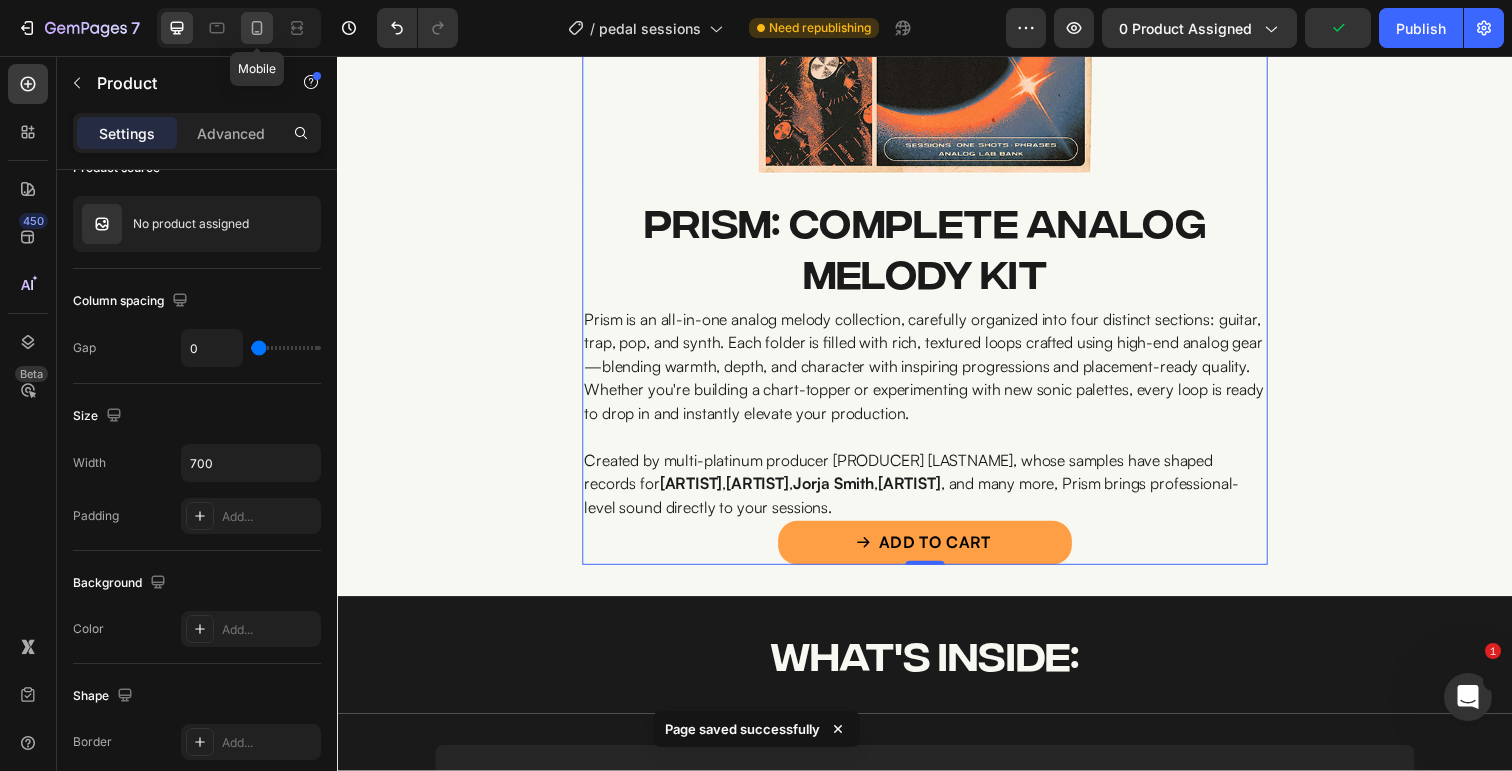 click 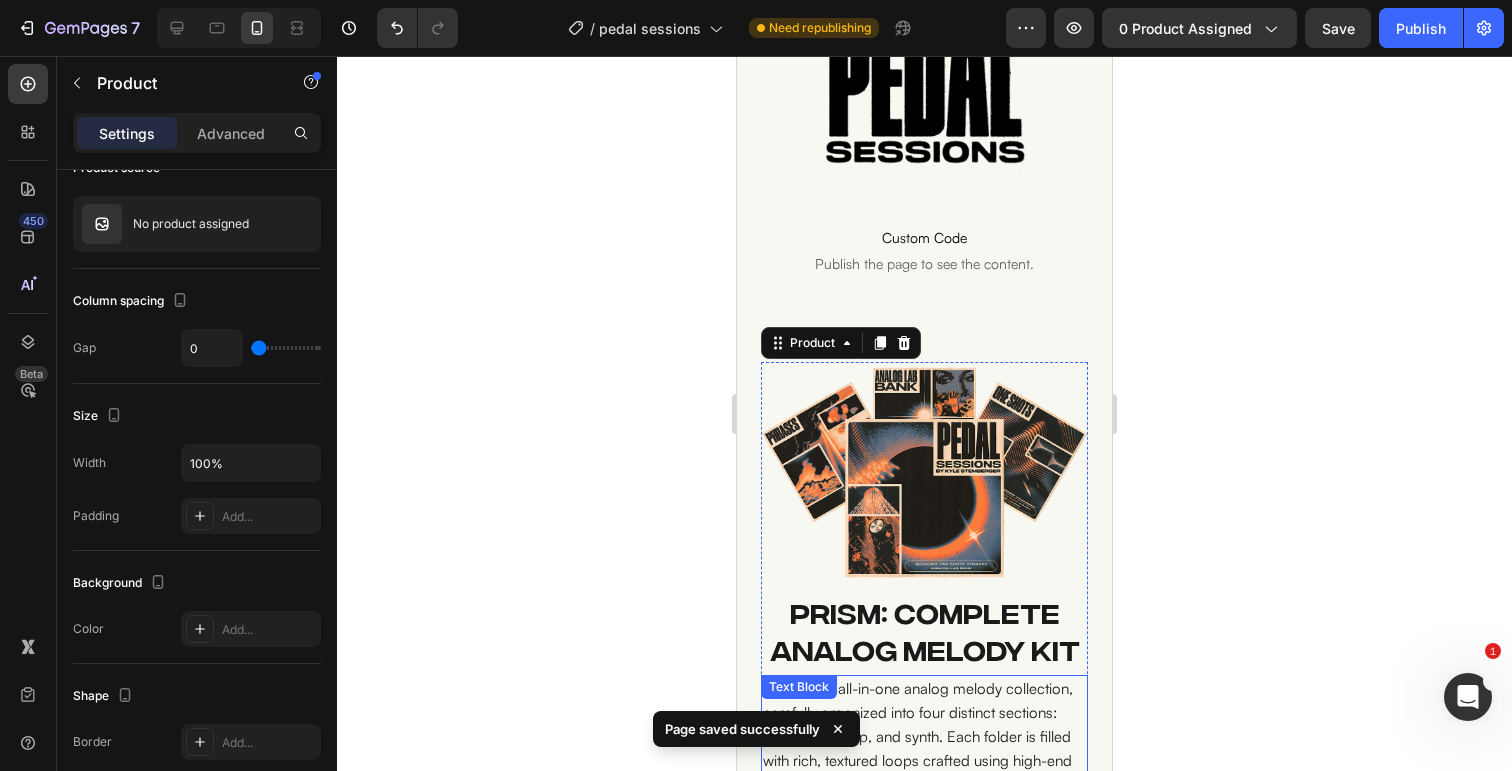 scroll, scrollTop: 99, scrollLeft: 0, axis: vertical 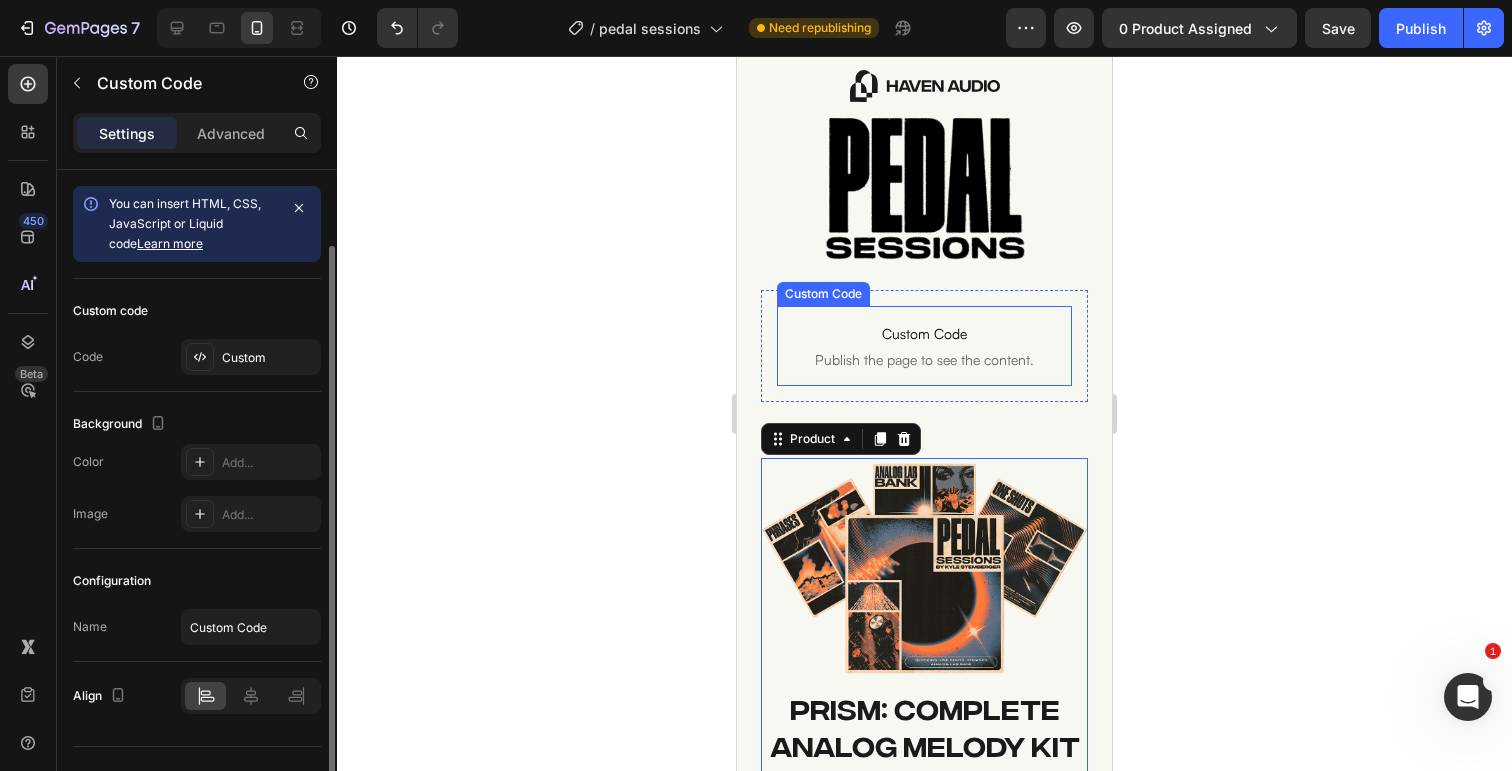 click on "Custom Code" at bounding box center [924, 334] 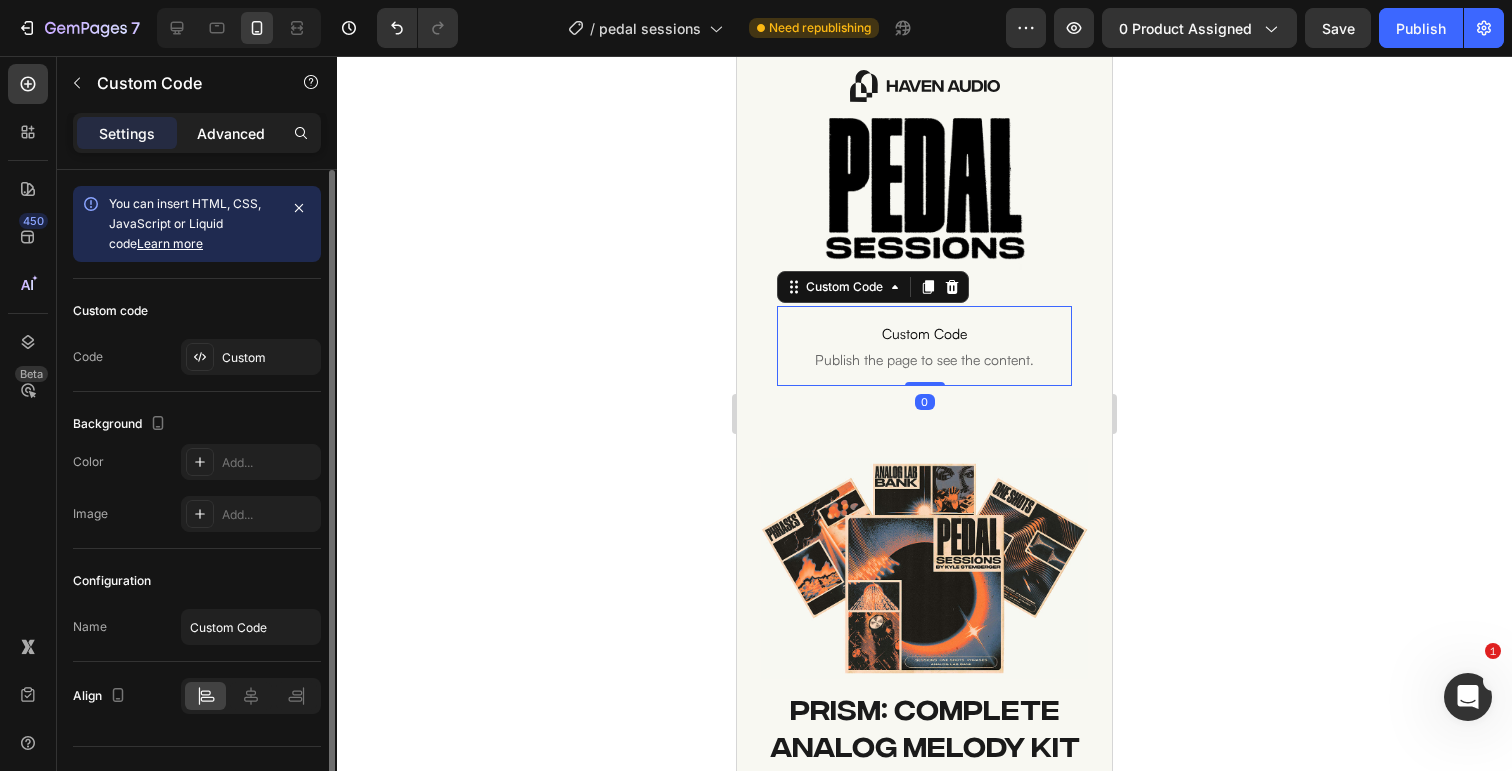 click on "Advanced" at bounding box center [231, 133] 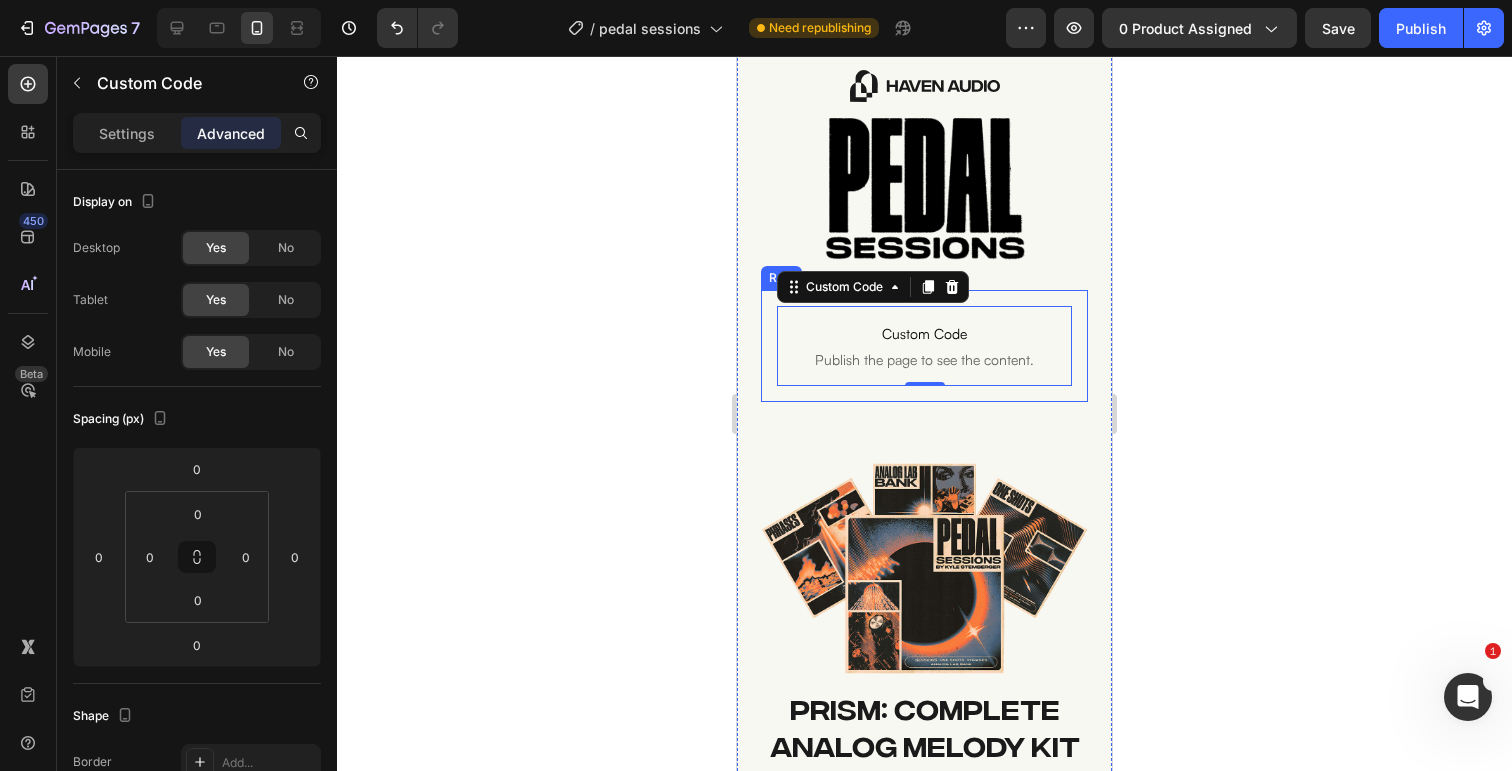 click on "Custom Code
Publish the page to see the content.
Custom Code   0 Row" at bounding box center (924, 346) 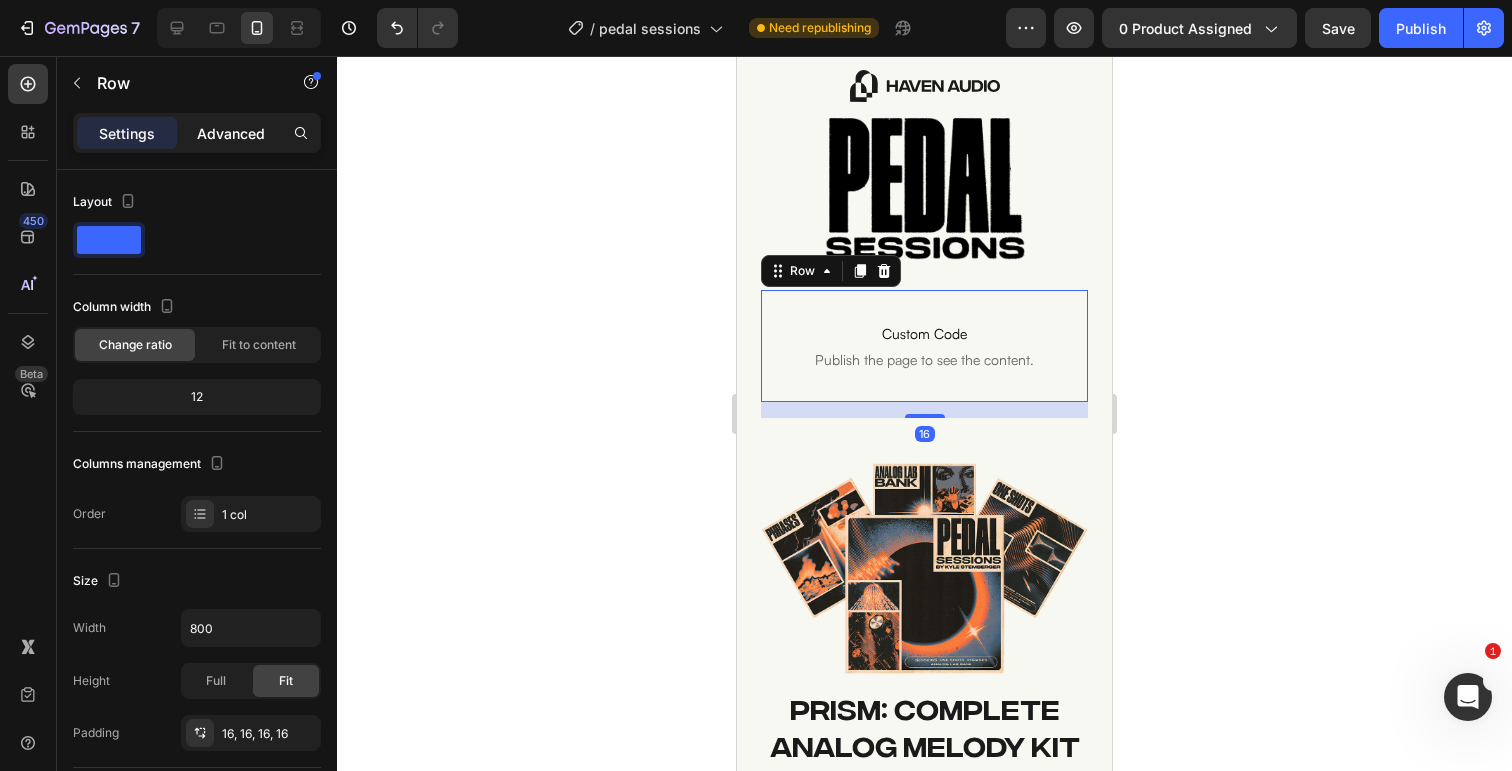 click on "Advanced" at bounding box center (231, 133) 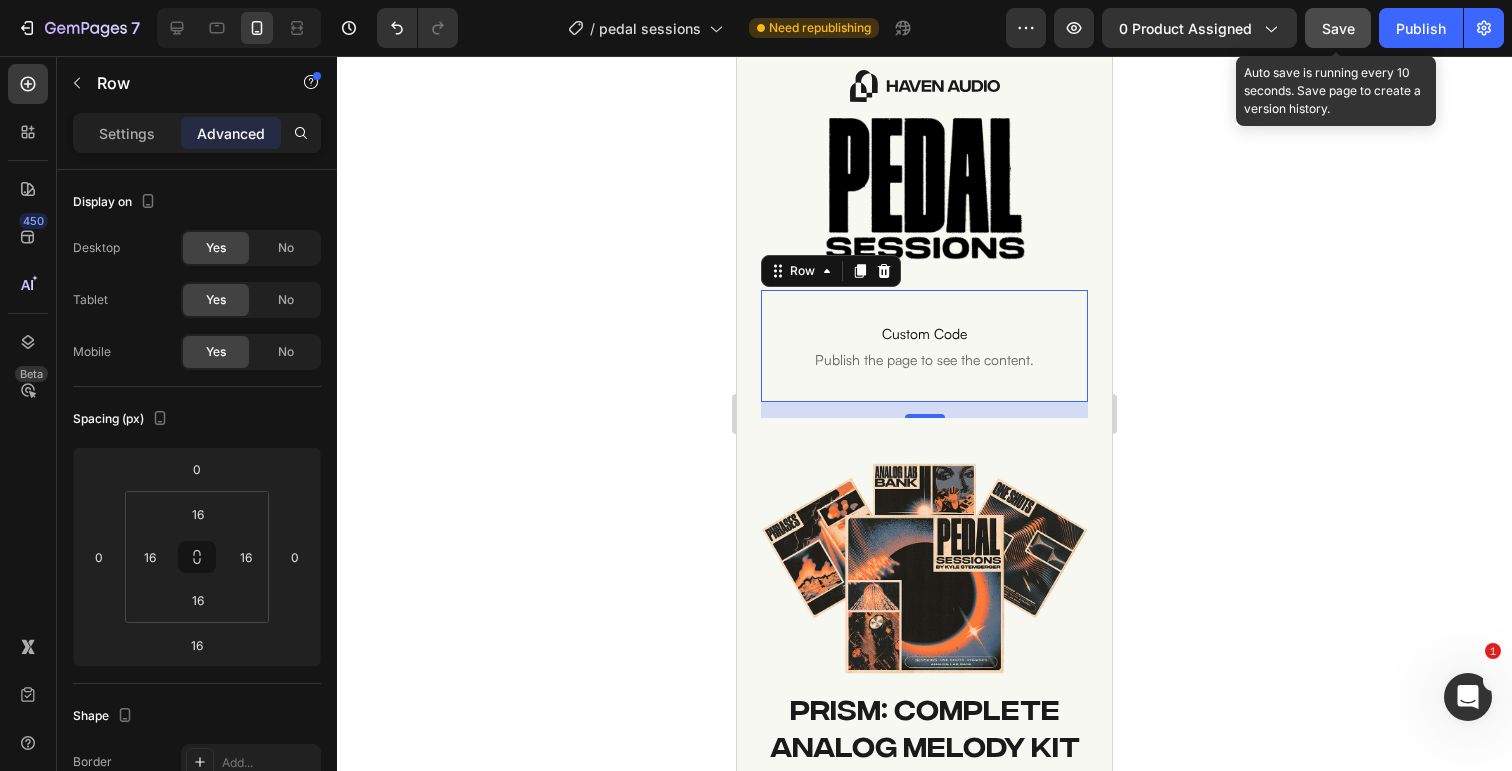 click on "Save" 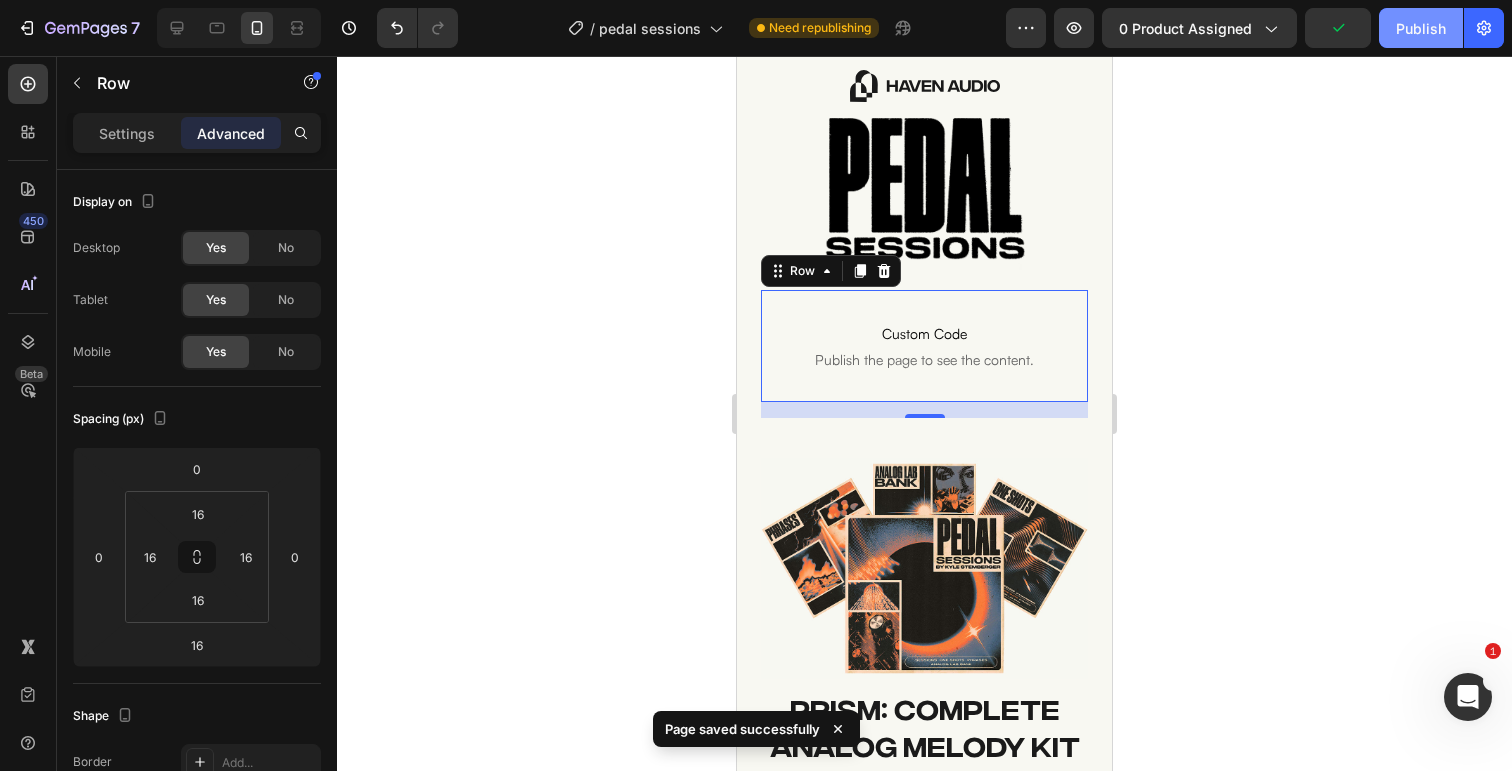 click on "Publish" at bounding box center (1421, 28) 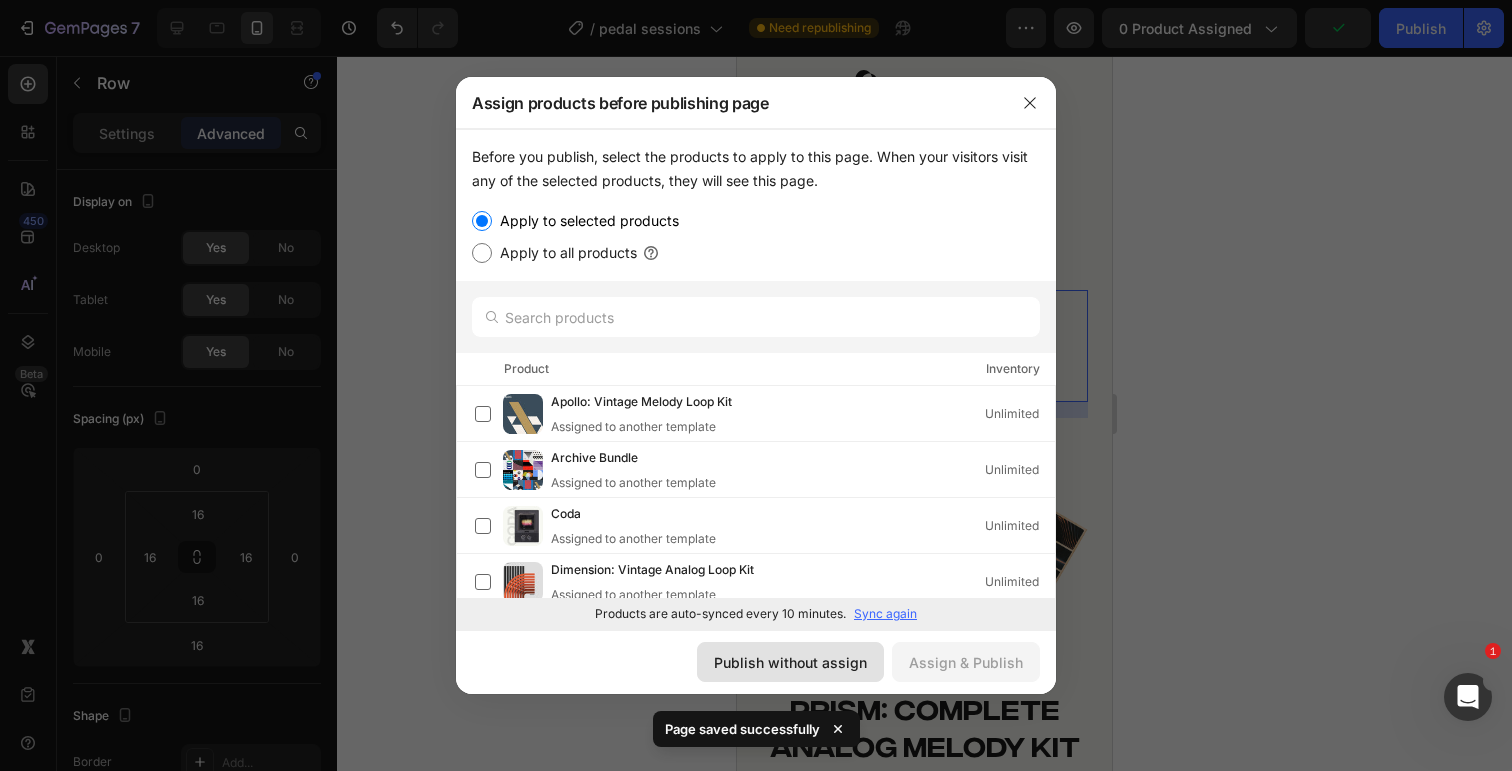 click on "Publish without assign" 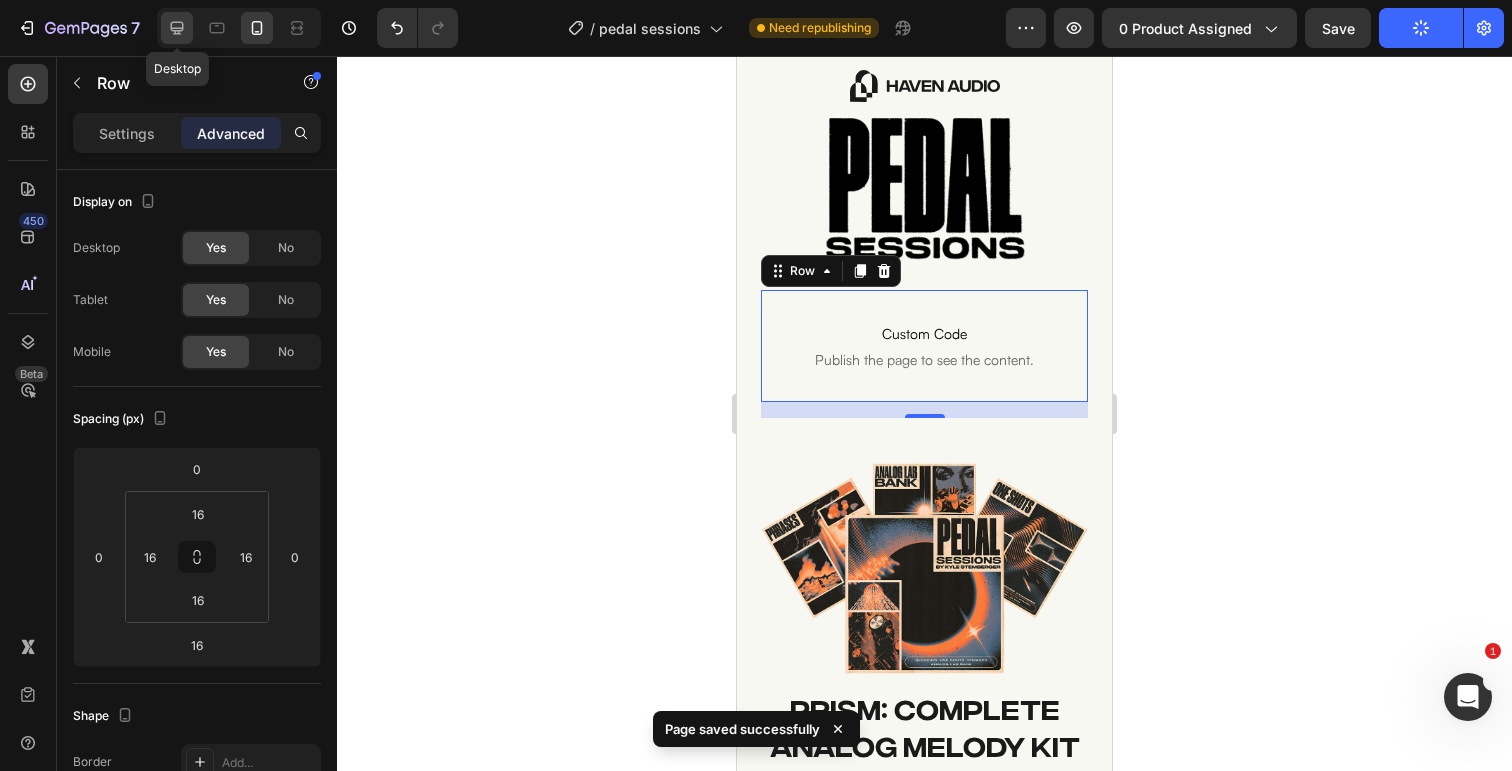 click 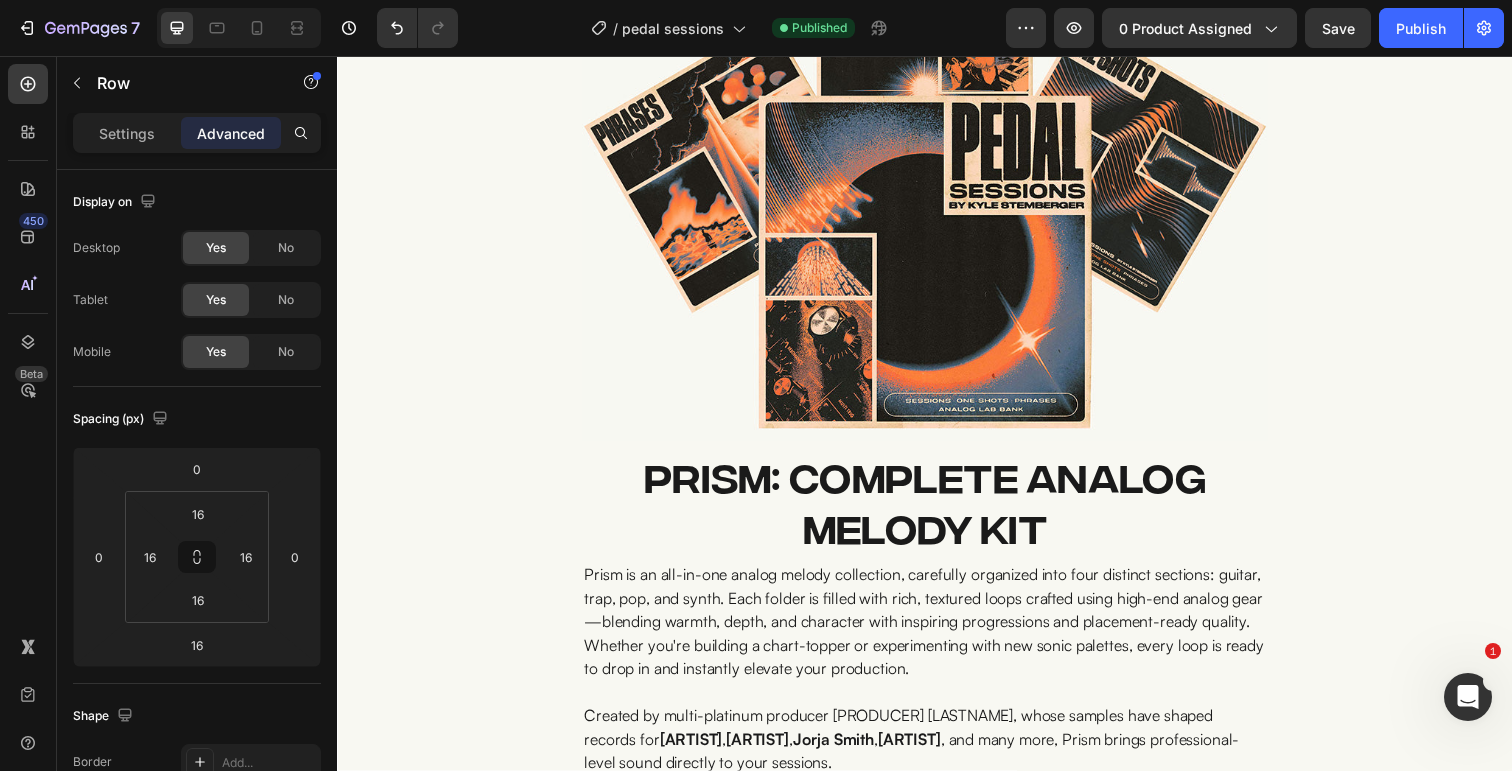 scroll, scrollTop: 848, scrollLeft: 0, axis: vertical 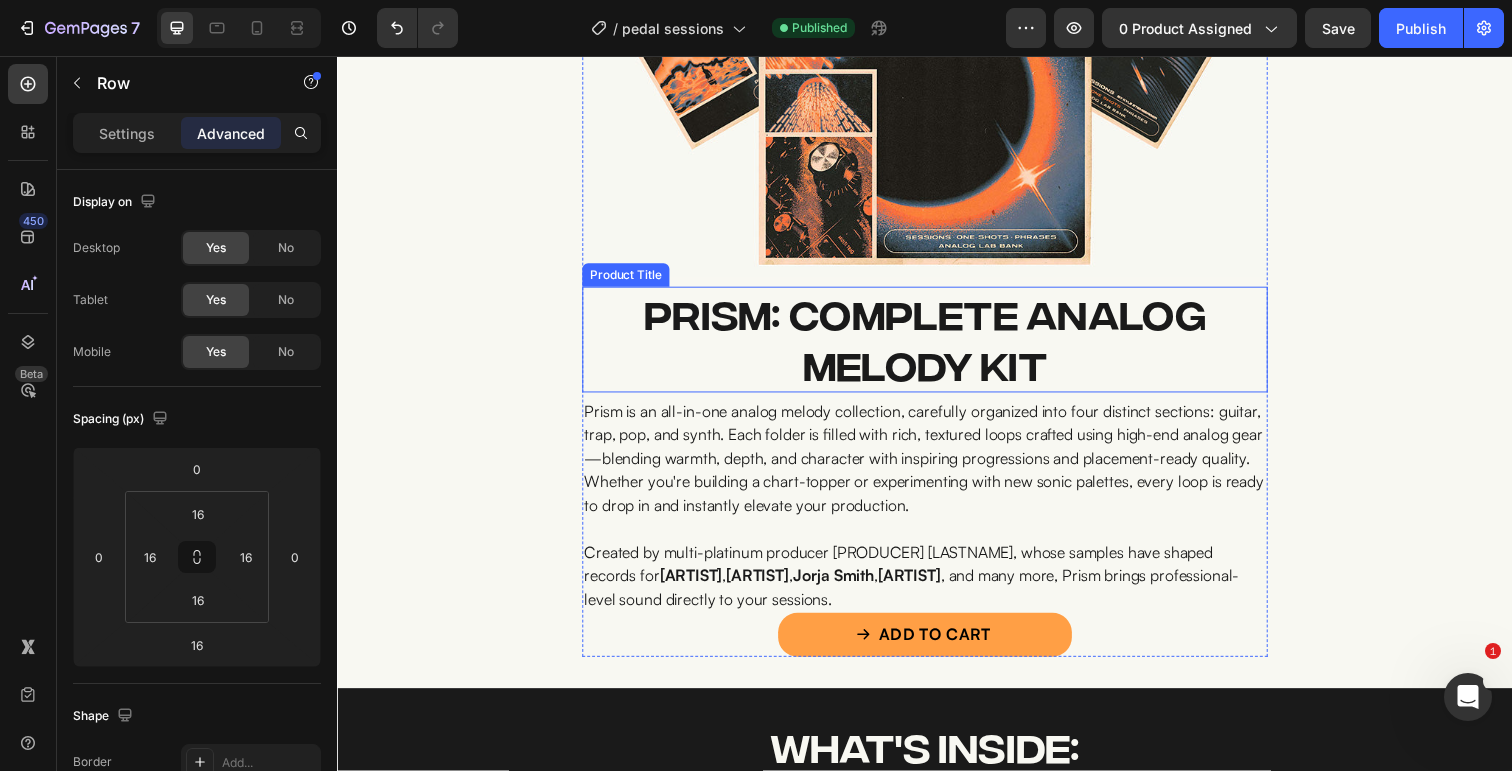 click on "Prism: Complete Analog Melody Kit" at bounding box center [937, 346] 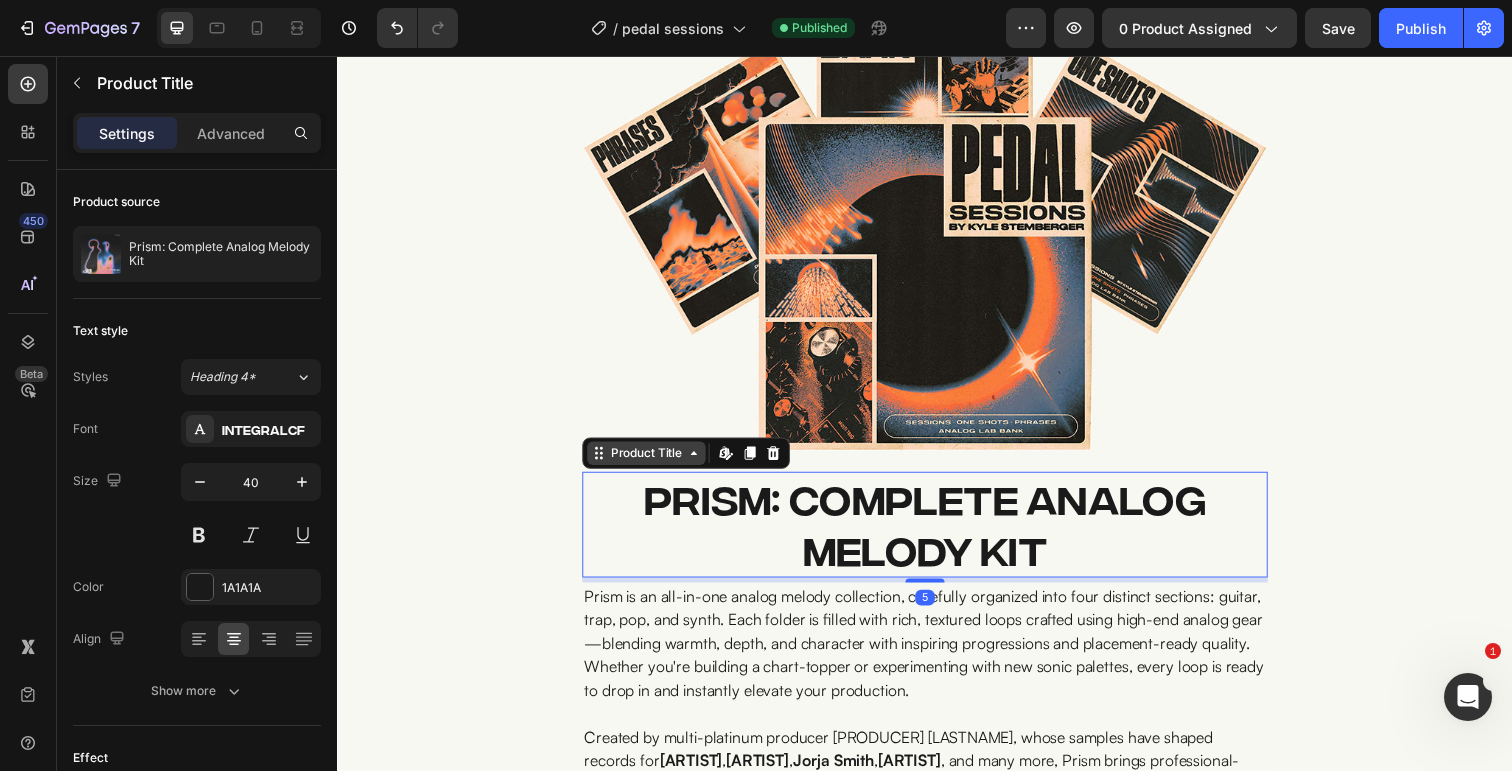 scroll, scrollTop: 541, scrollLeft: 0, axis: vertical 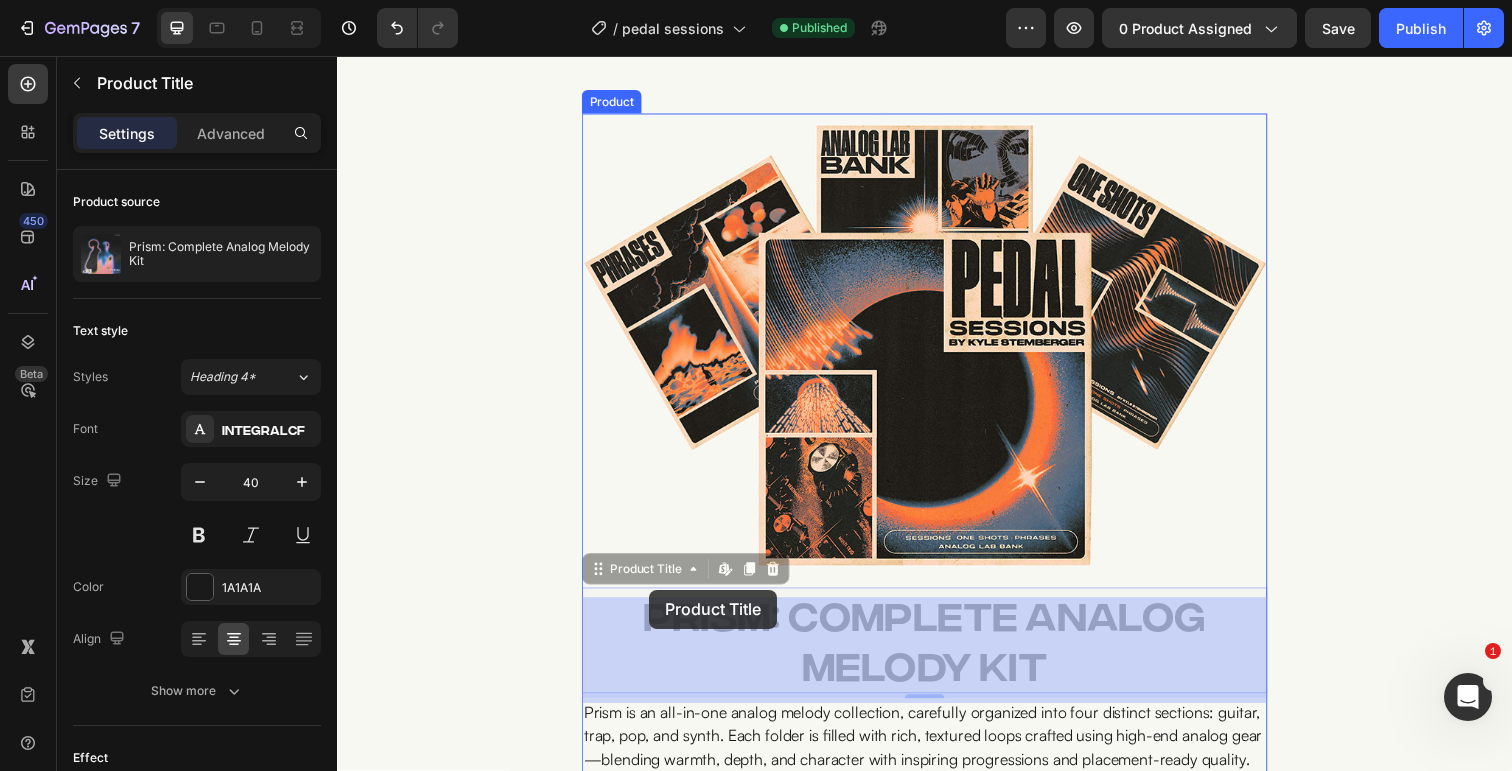 drag, startPoint x: 601, startPoint y: 586, endPoint x: 648, endPoint y: 627, distance: 62.369865 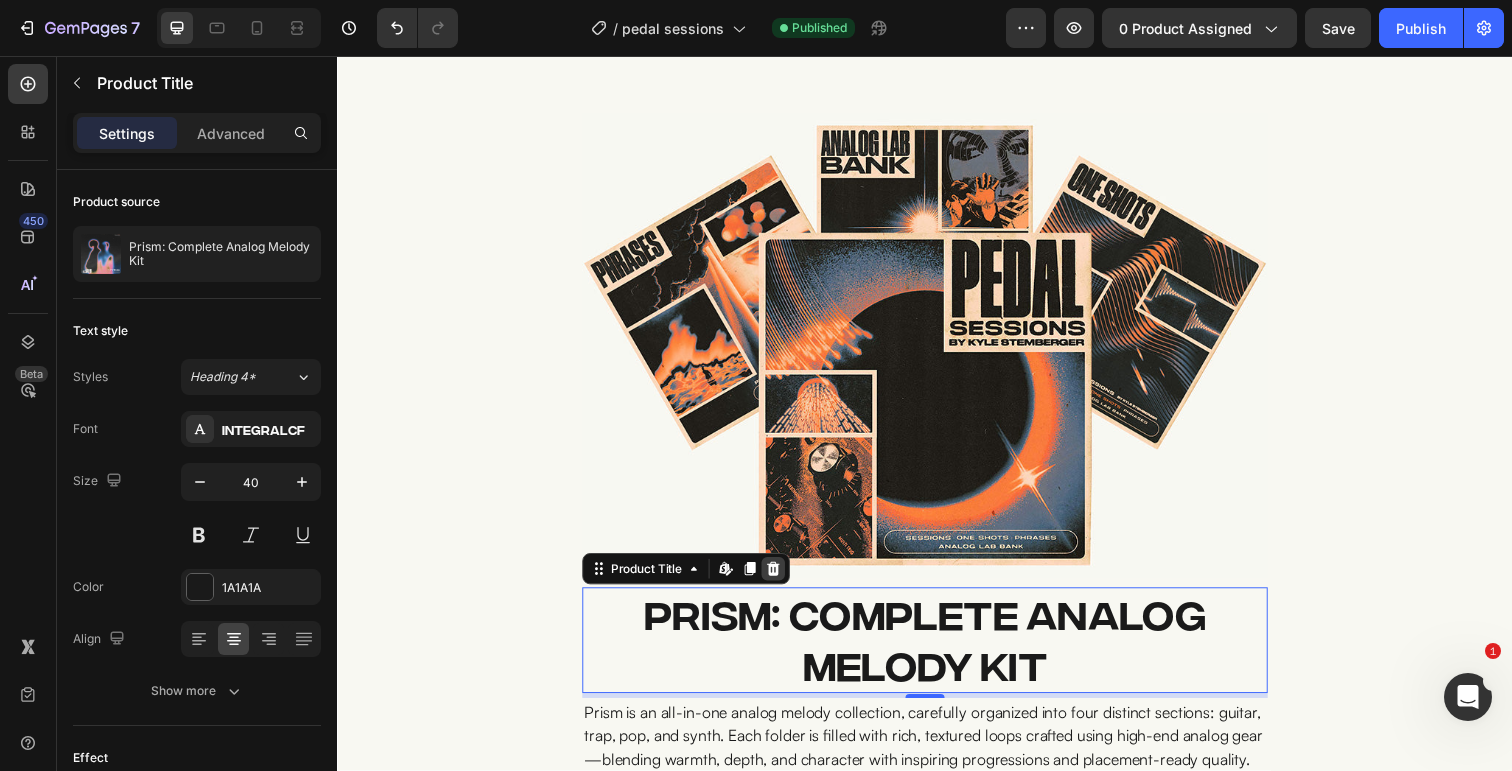 click 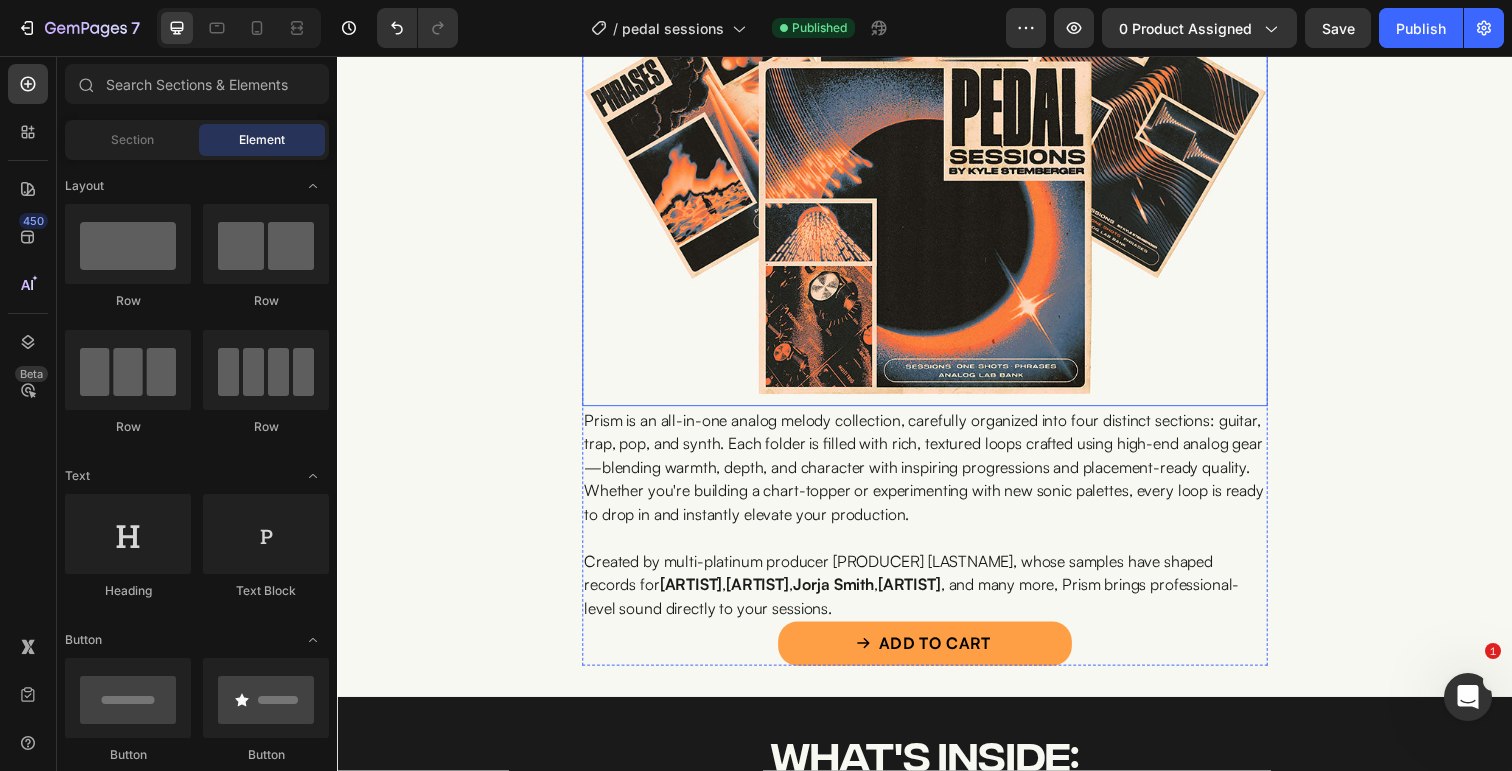 scroll, scrollTop: 724, scrollLeft: 0, axis: vertical 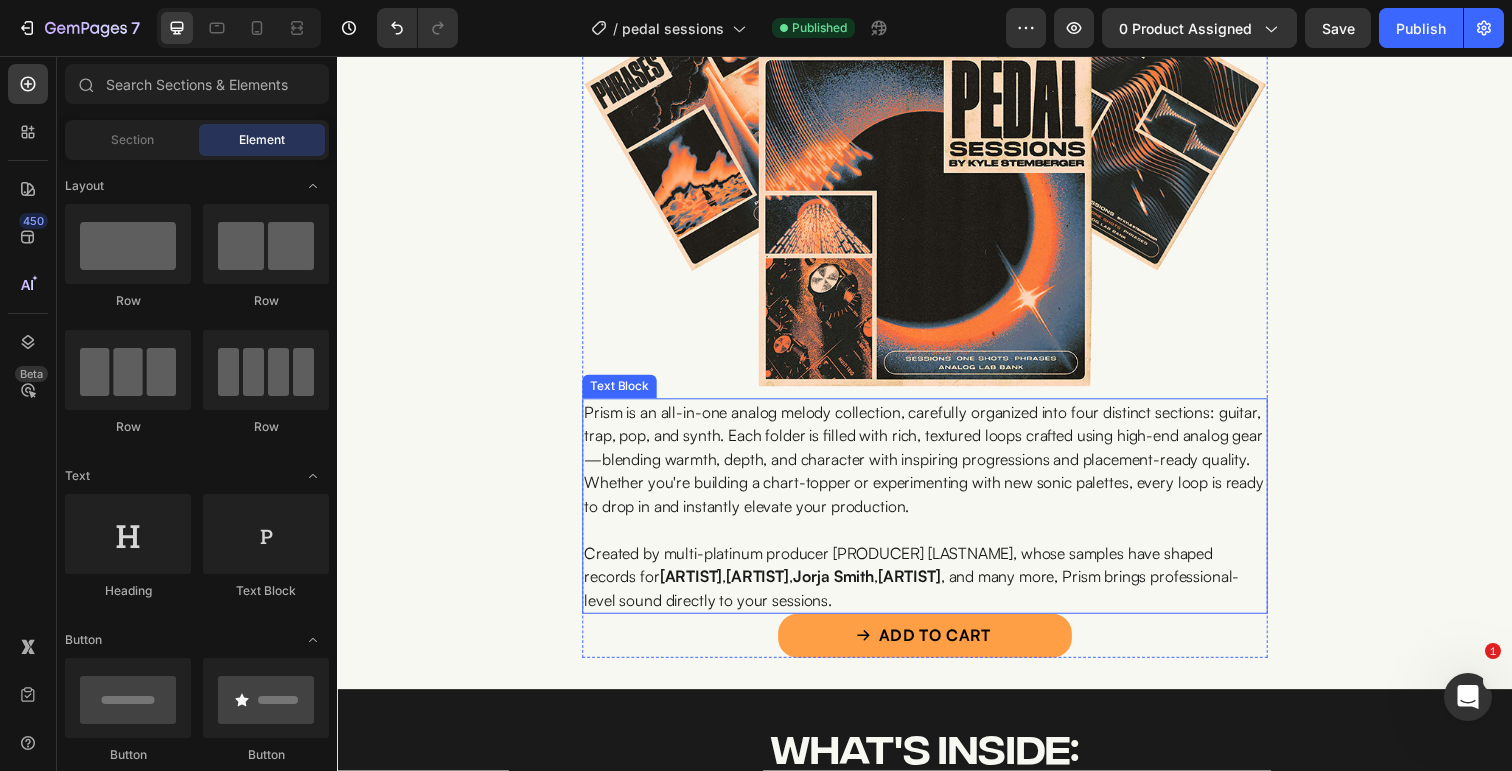 click on "Created by multi-platinum producer Kyle Stemberger, whose samples have shaped records for  Lil Baby ,  Bad Bunny ,  Jorja Smith ,  Tate McRae , and many more, Prism brings professional-level sound directly to your sessions." at bounding box center [937, 588] 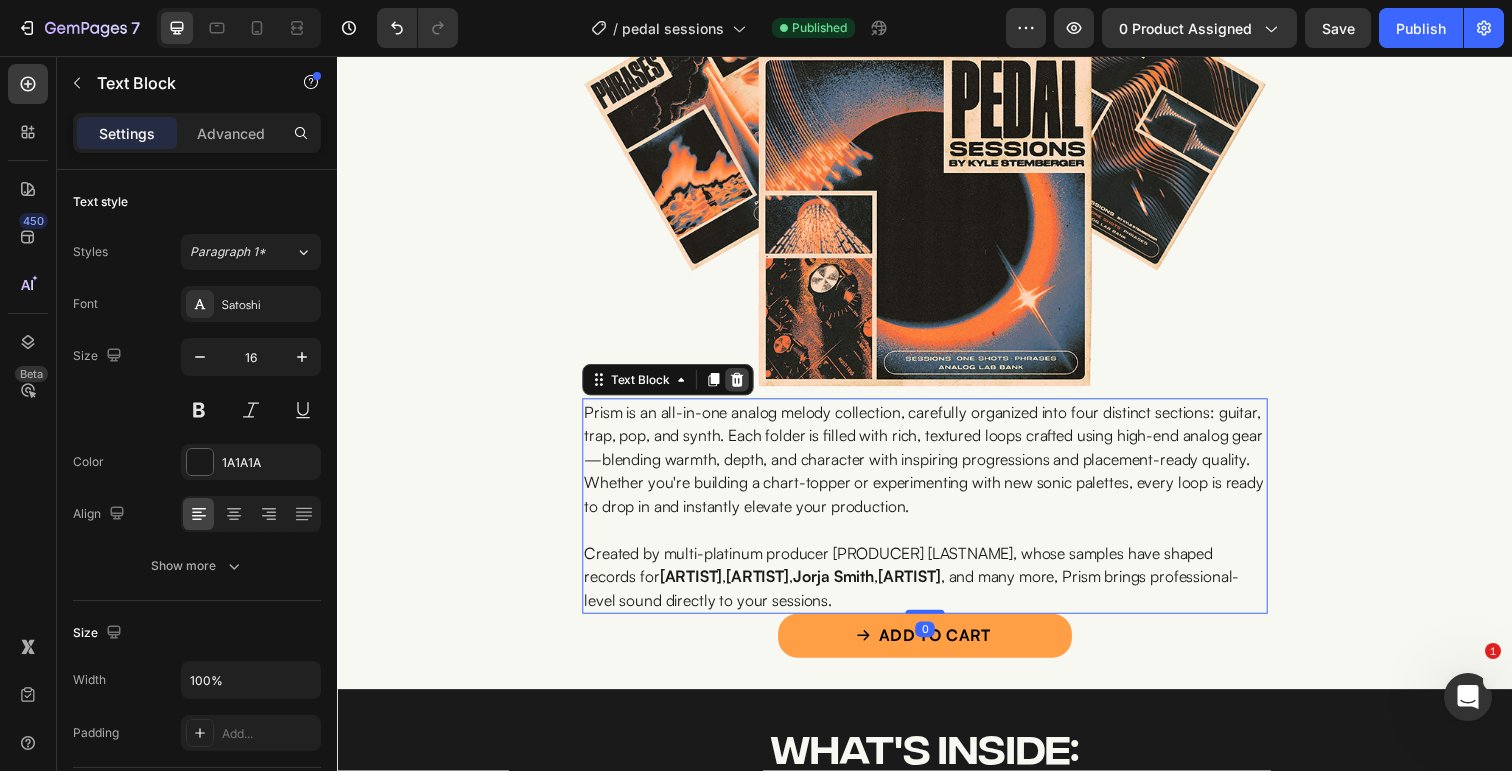 click 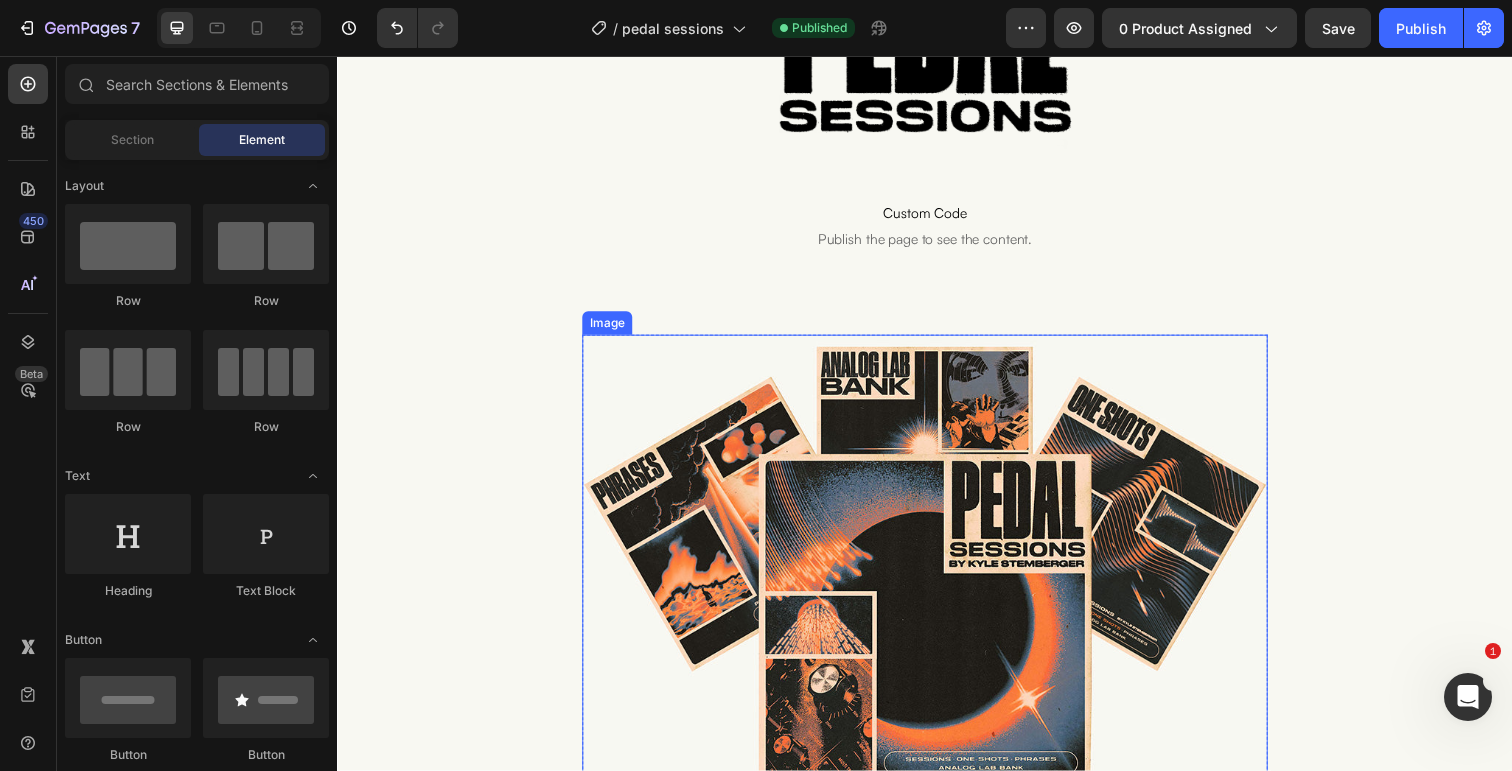 scroll, scrollTop: 308, scrollLeft: 0, axis: vertical 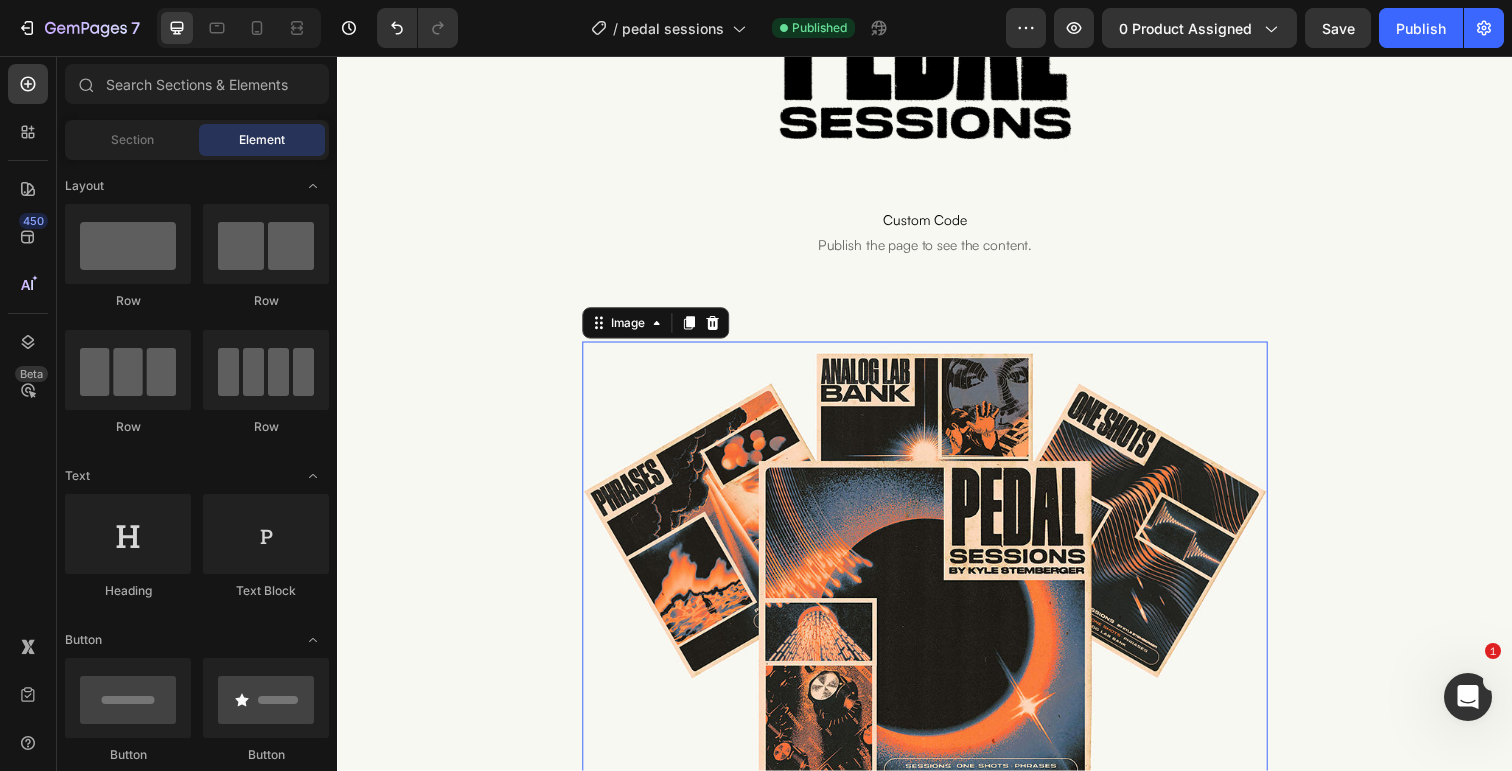 click at bounding box center [937, 585] 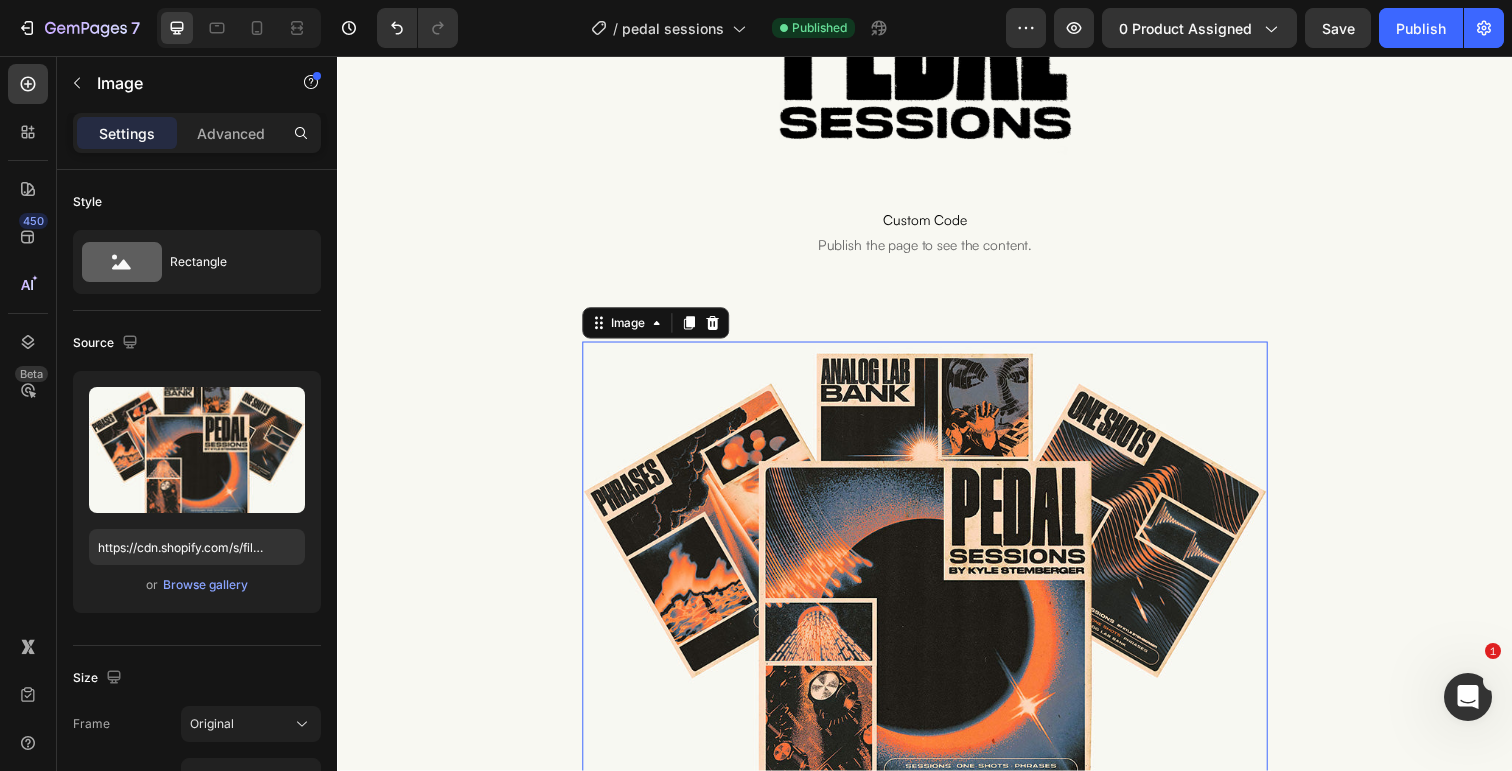 click at bounding box center [937, 585] 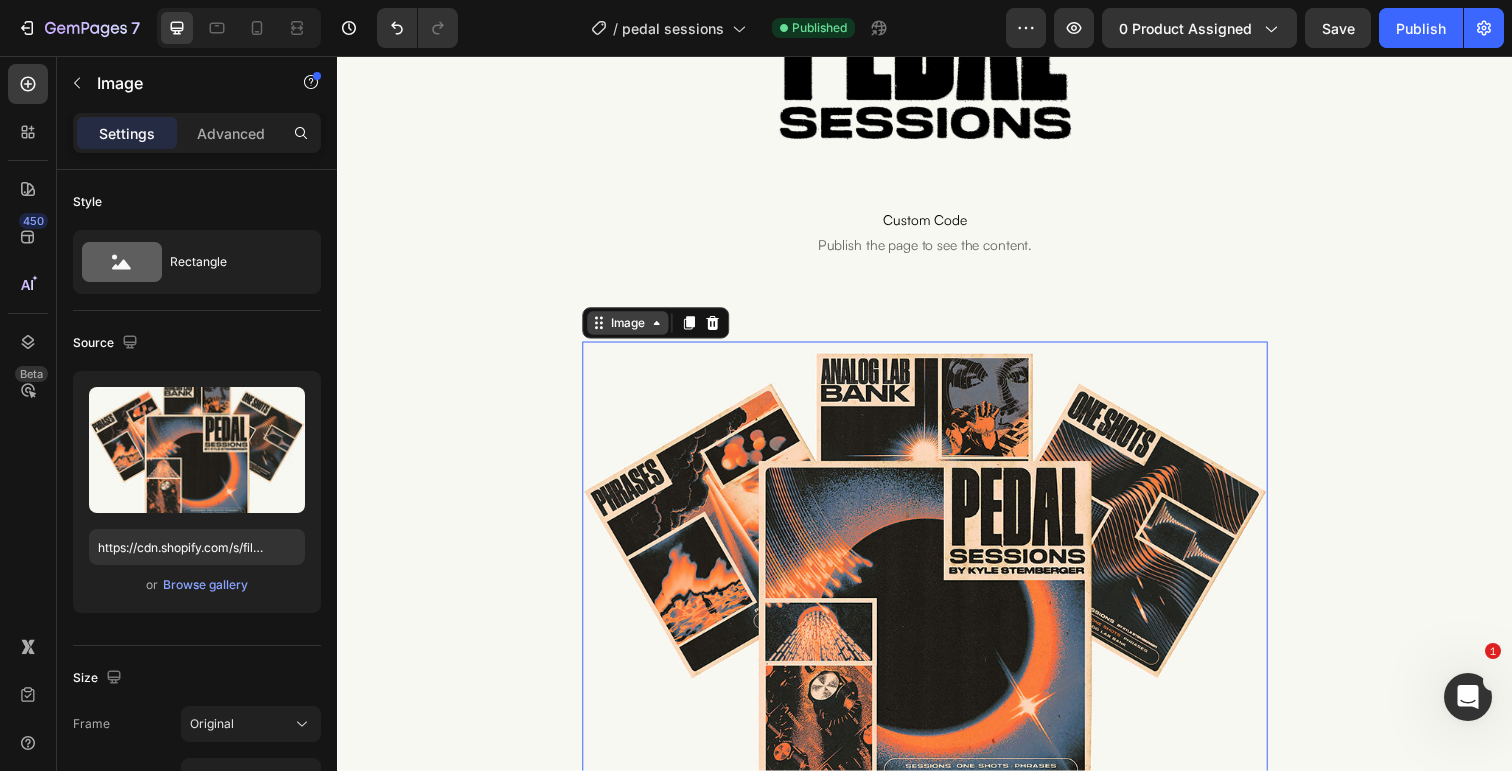 click on "Image" at bounding box center [633, 329] 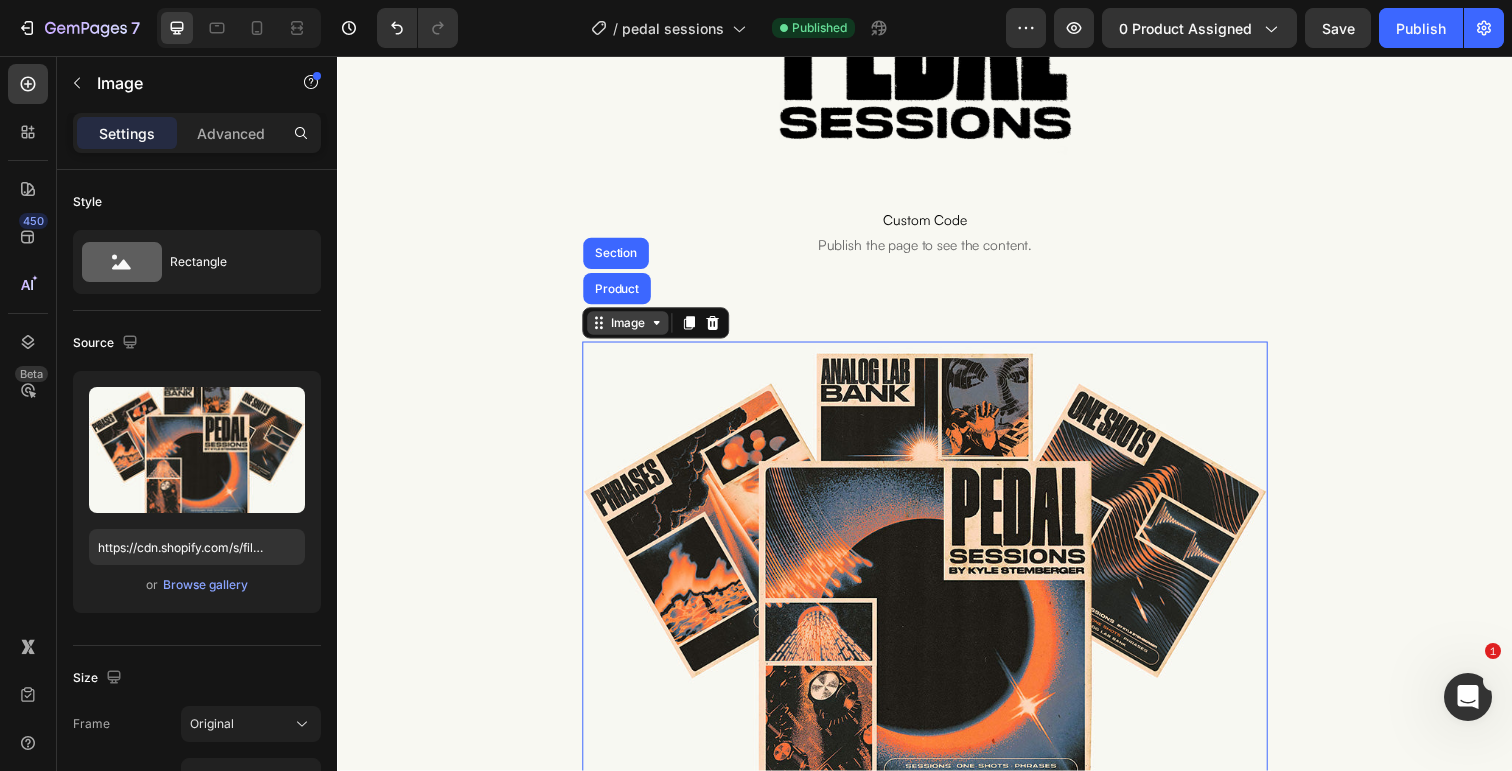 click on "Image" at bounding box center (633, 329) 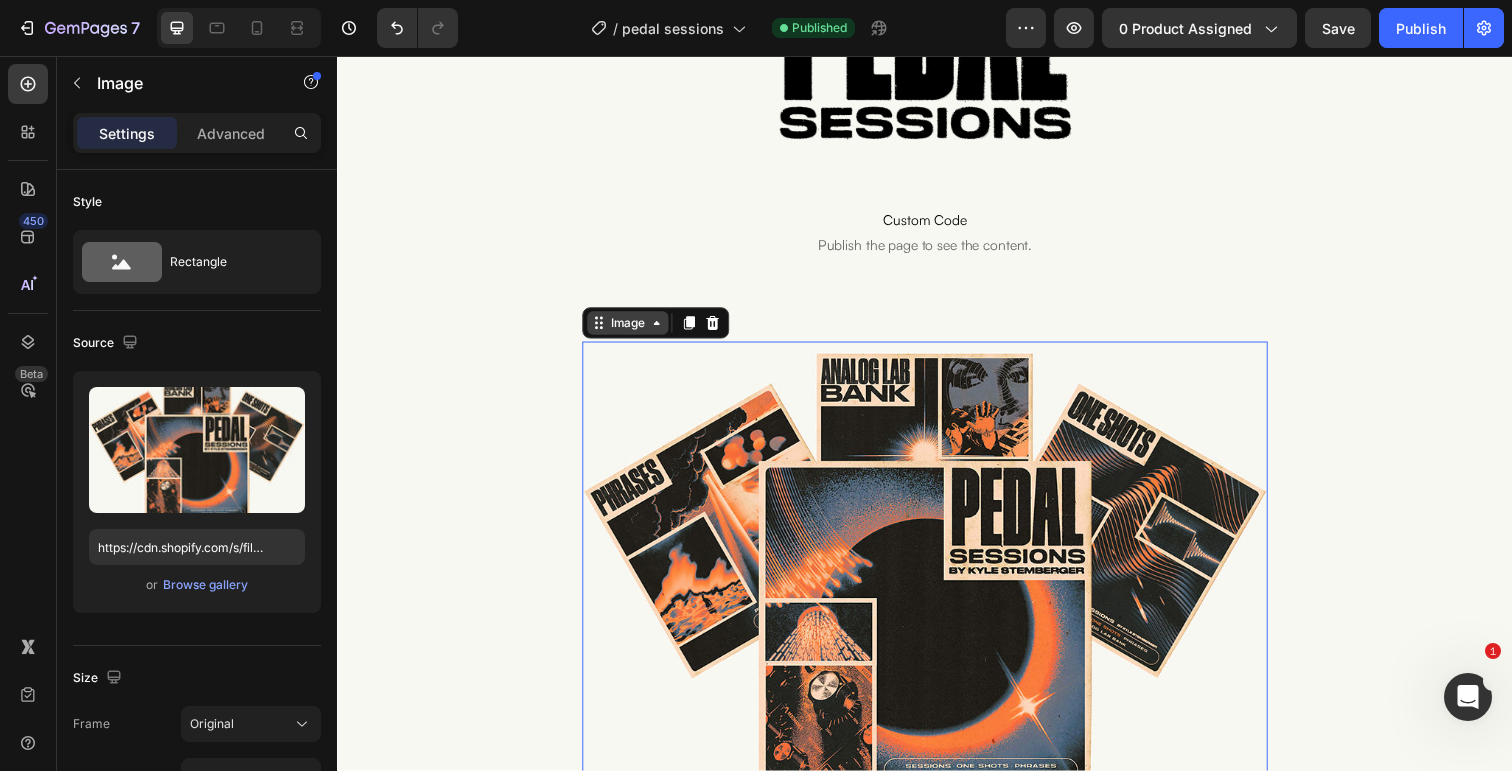 click on "Image" at bounding box center [633, 329] 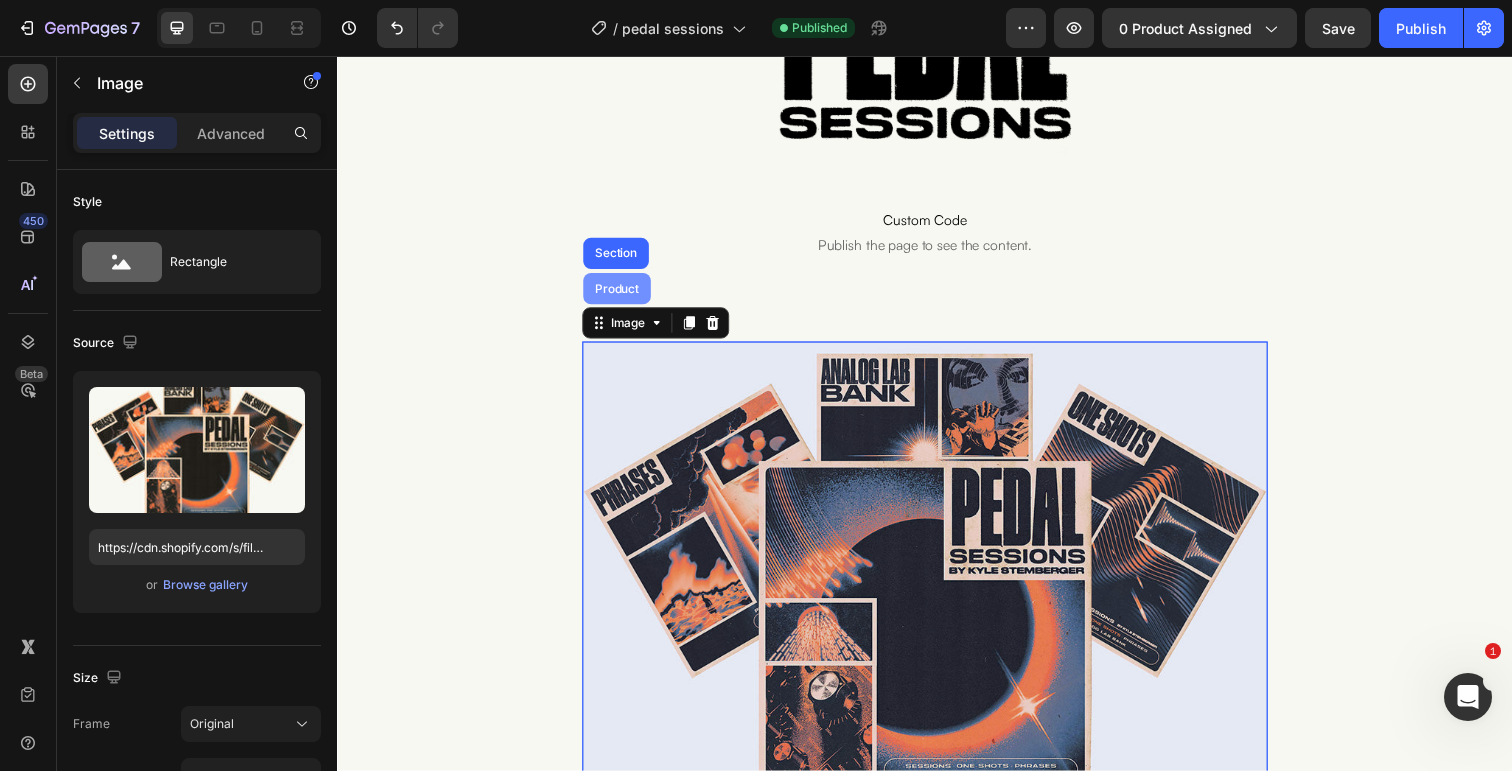 click on "Product" at bounding box center [622, 294] 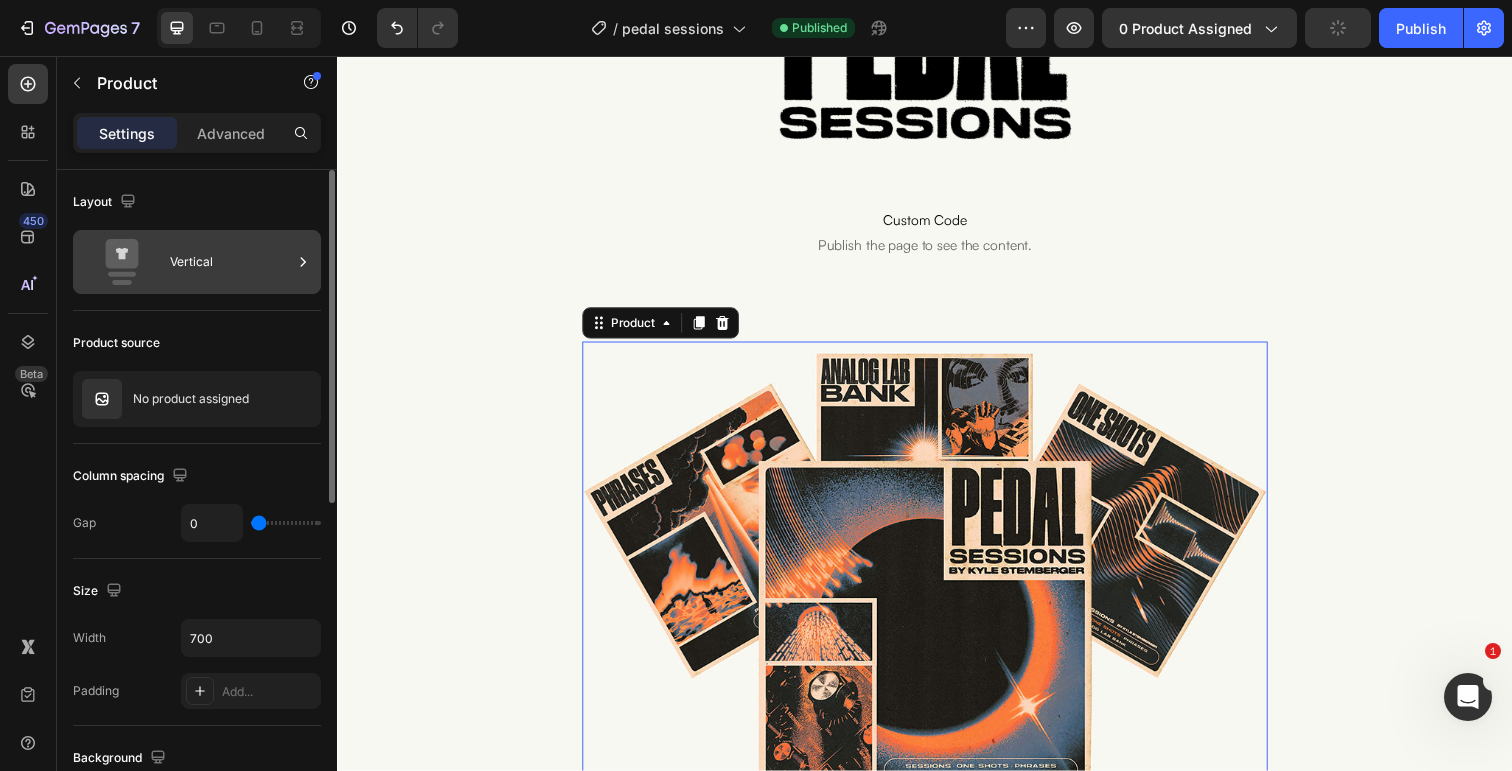 click on "Vertical" at bounding box center (231, 262) 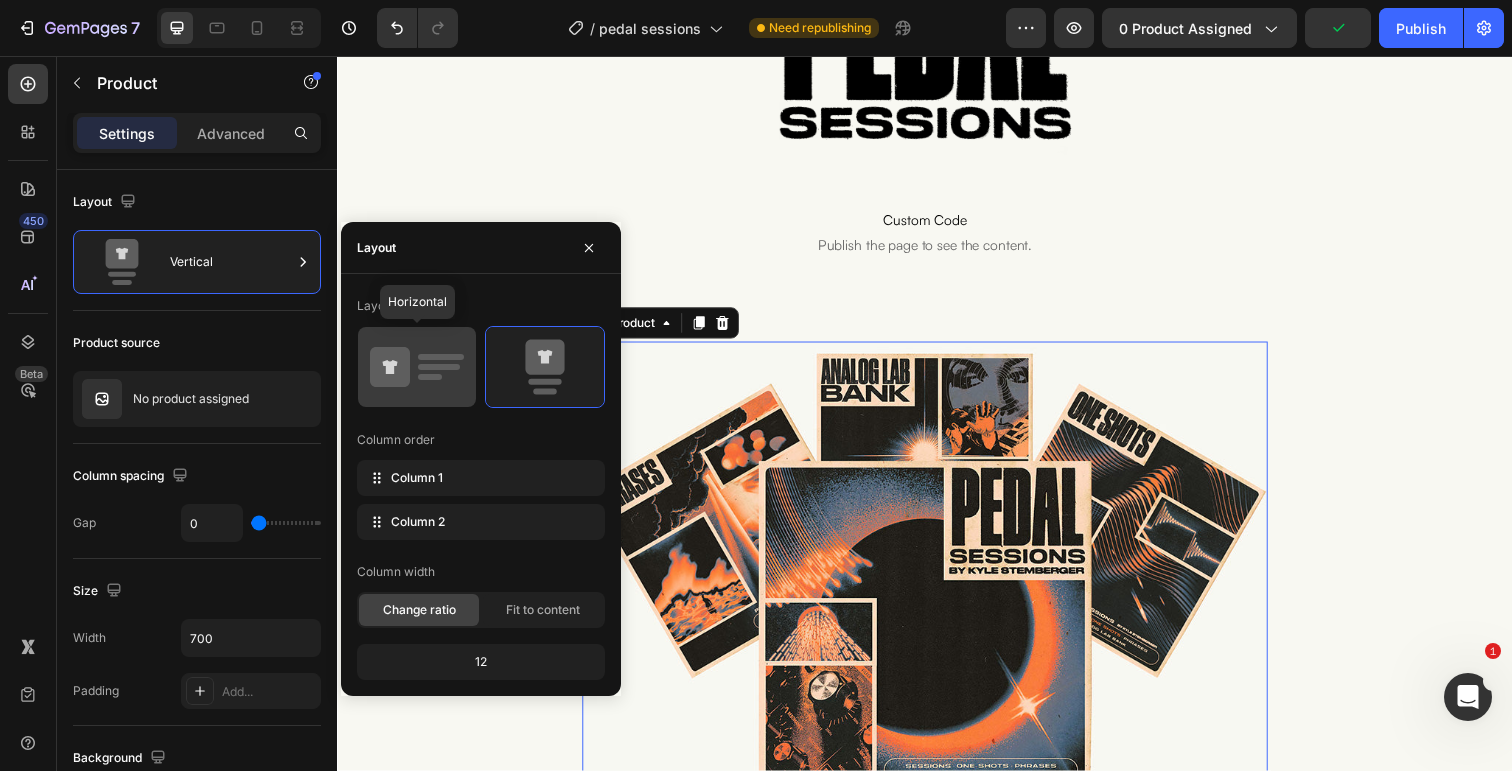 click 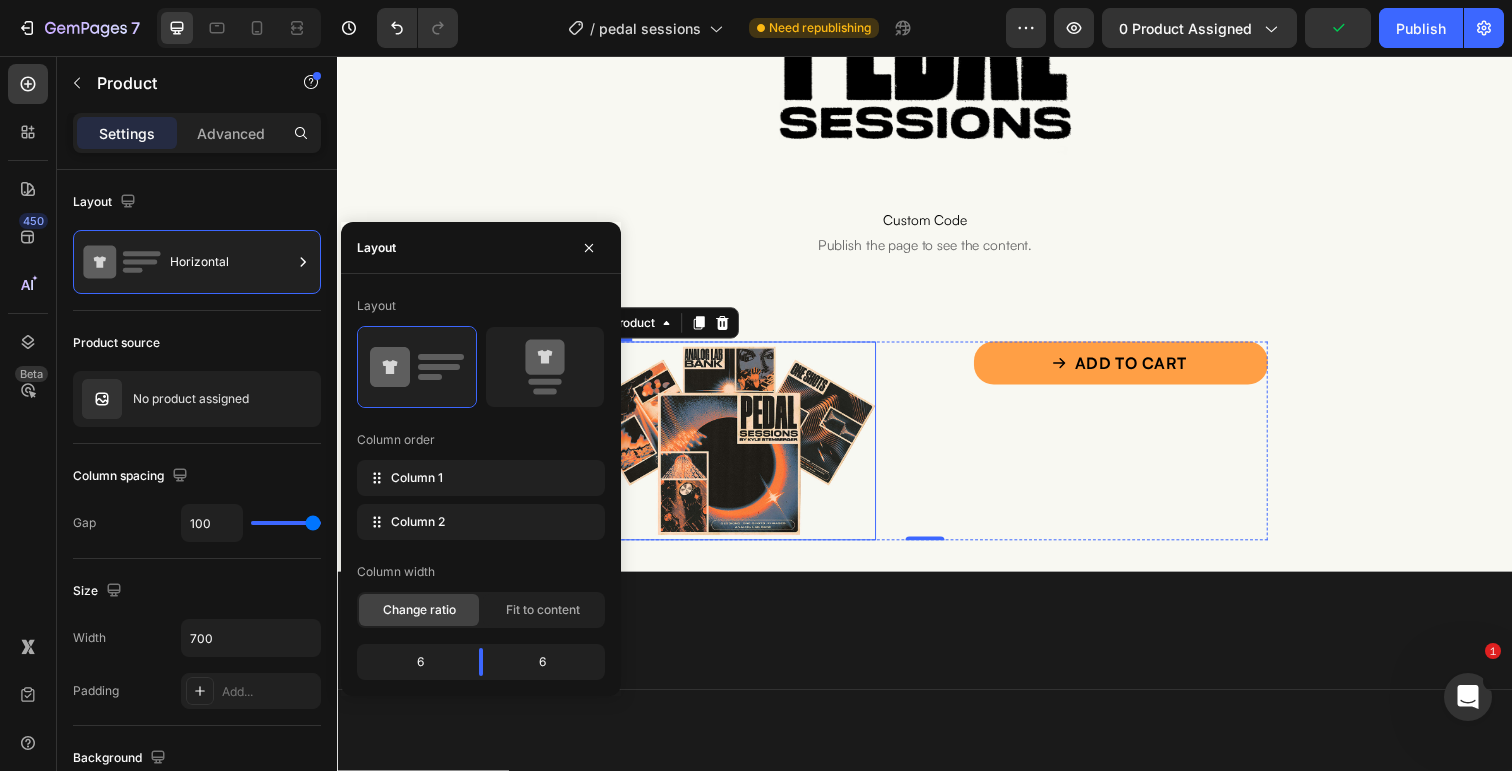 click at bounding box center (737, 449) 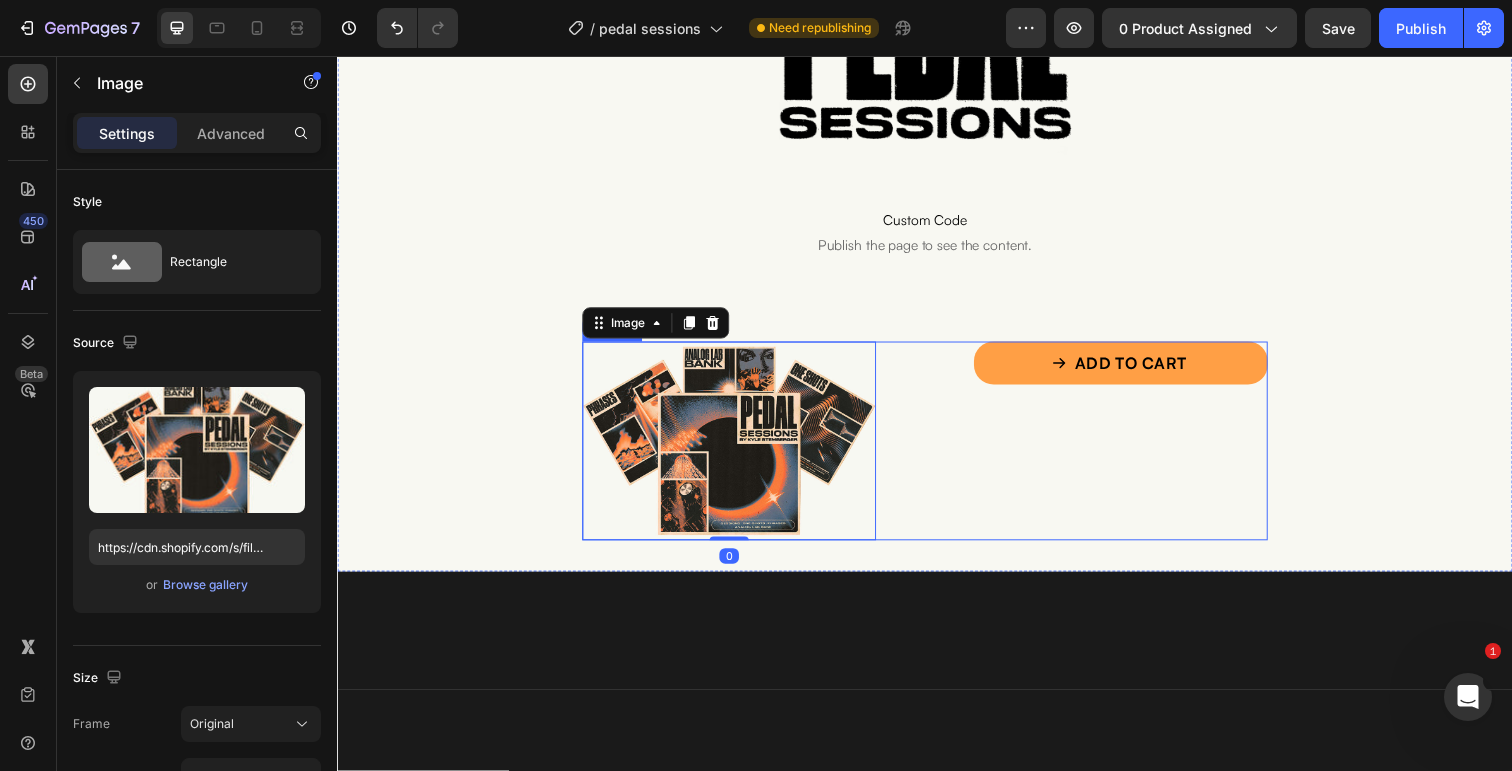 click on "Image   0
Add To Cart Add to Cart Product" at bounding box center (937, 449) 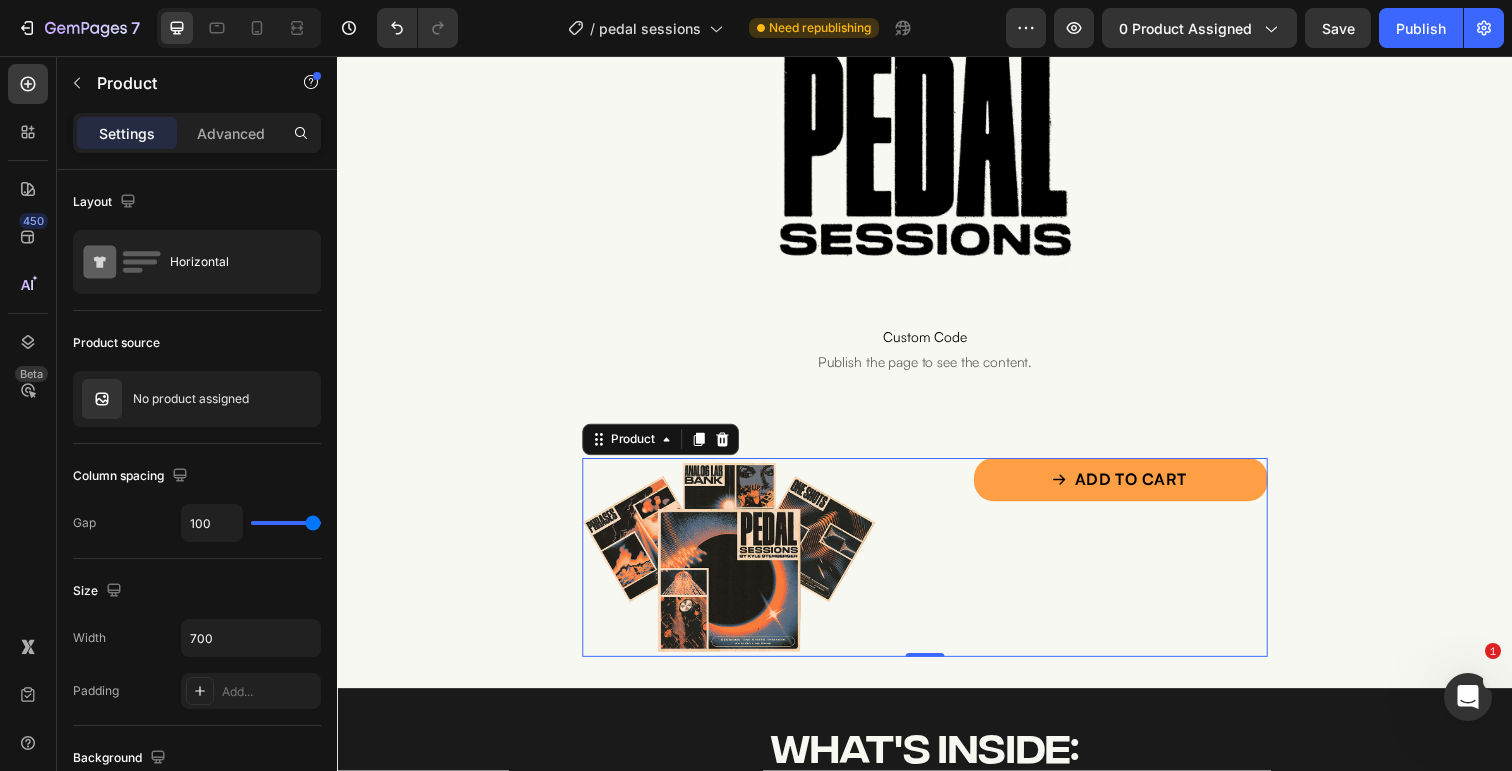 scroll, scrollTop: 192, scrollLeft: 0, axis: vertical 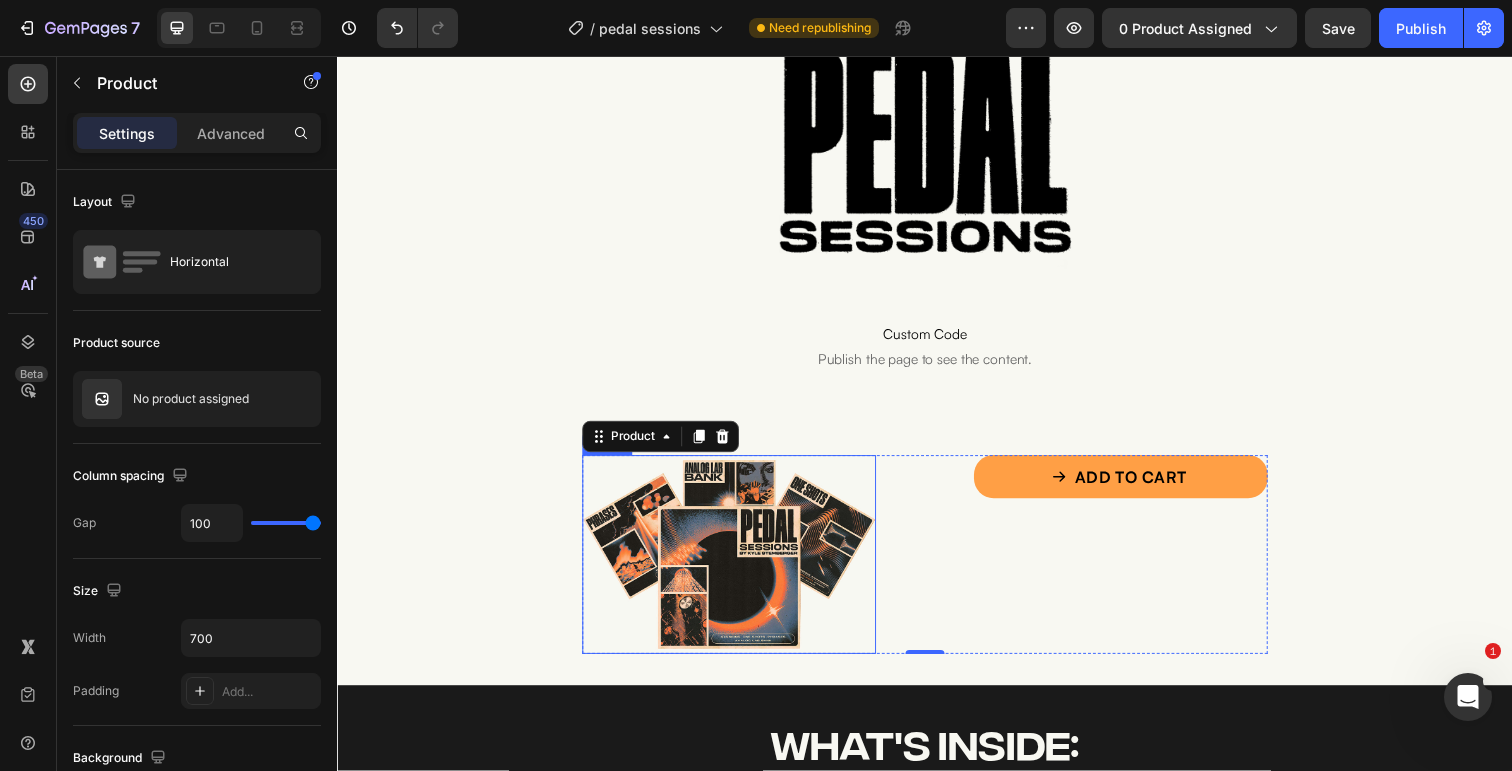 click at bounding box center (737, 565) 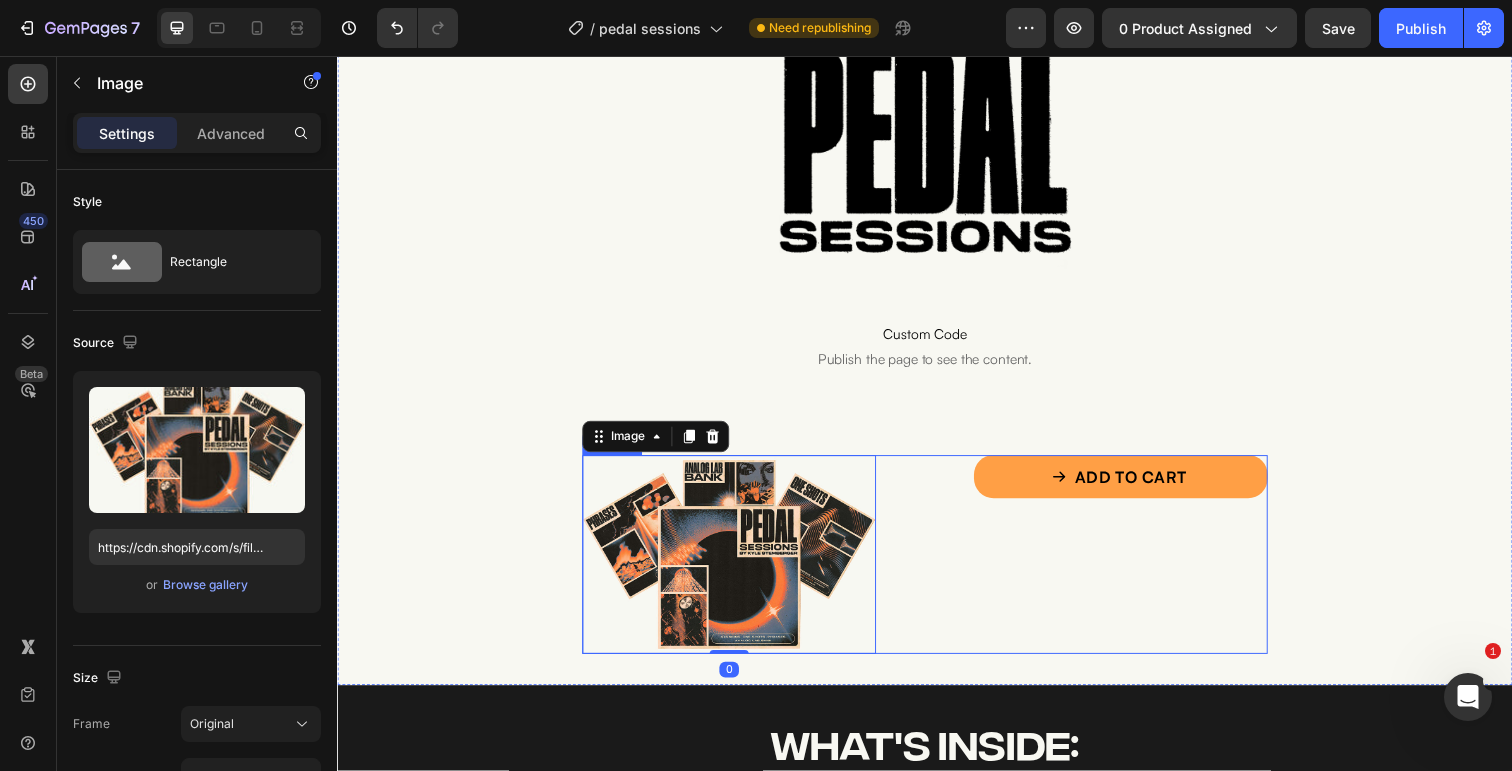 click on "Image   0
Add To Cart Add to Cart Product" at bounding box center [937, 565] 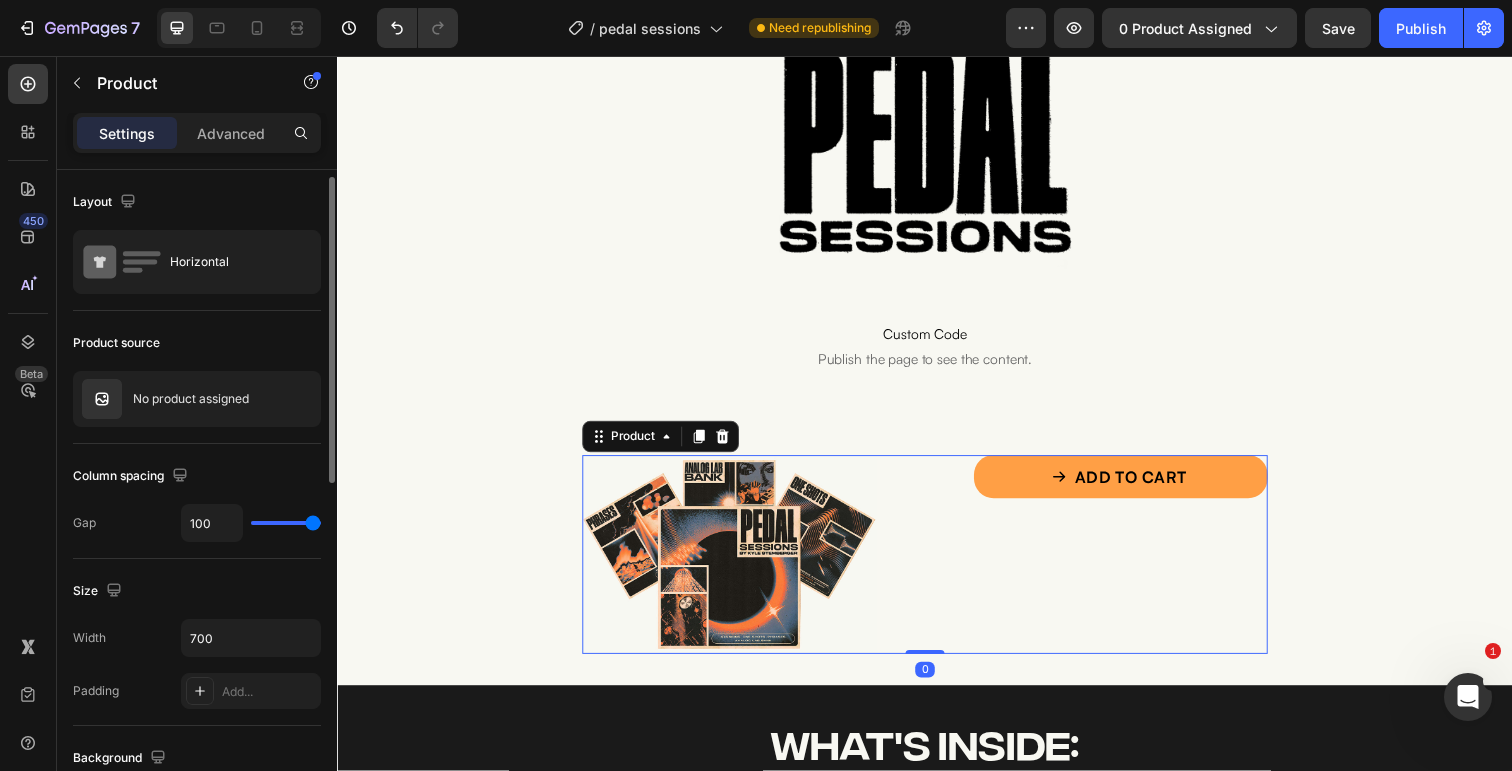 scroll, scrollTop: 56, scrollLeft: 0, axis: vertical 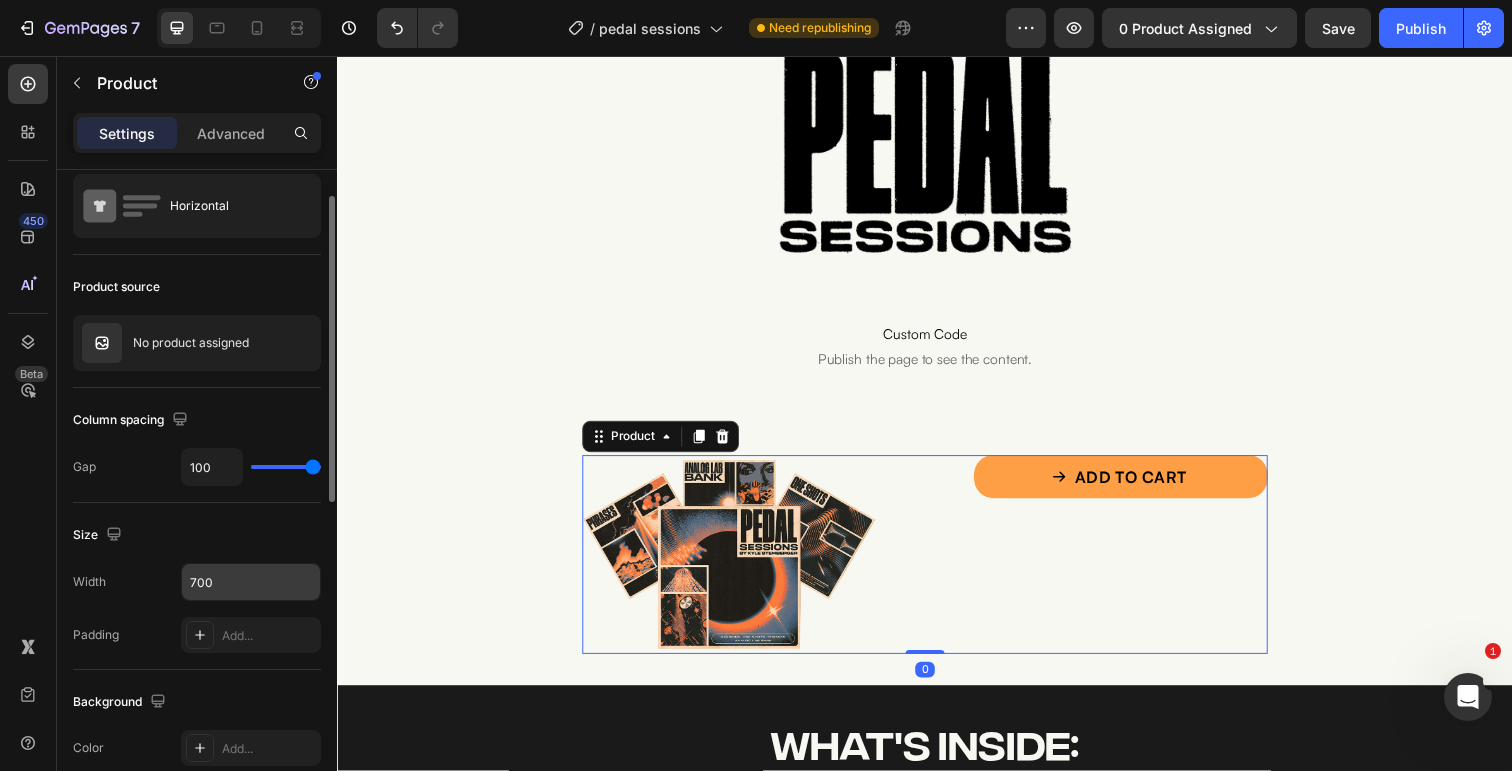 click on "700" at bounding box center (251, 582) 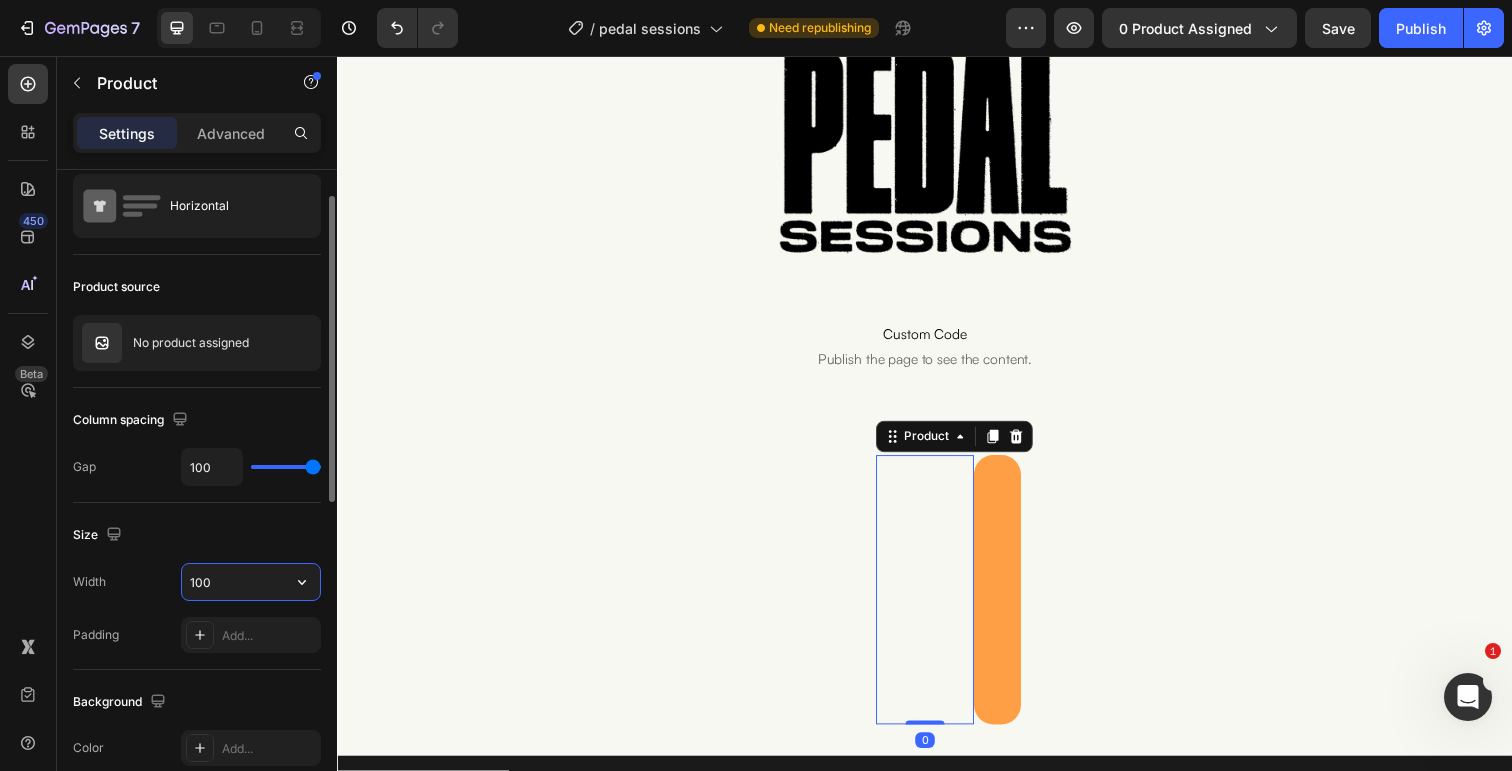 type on "1000" 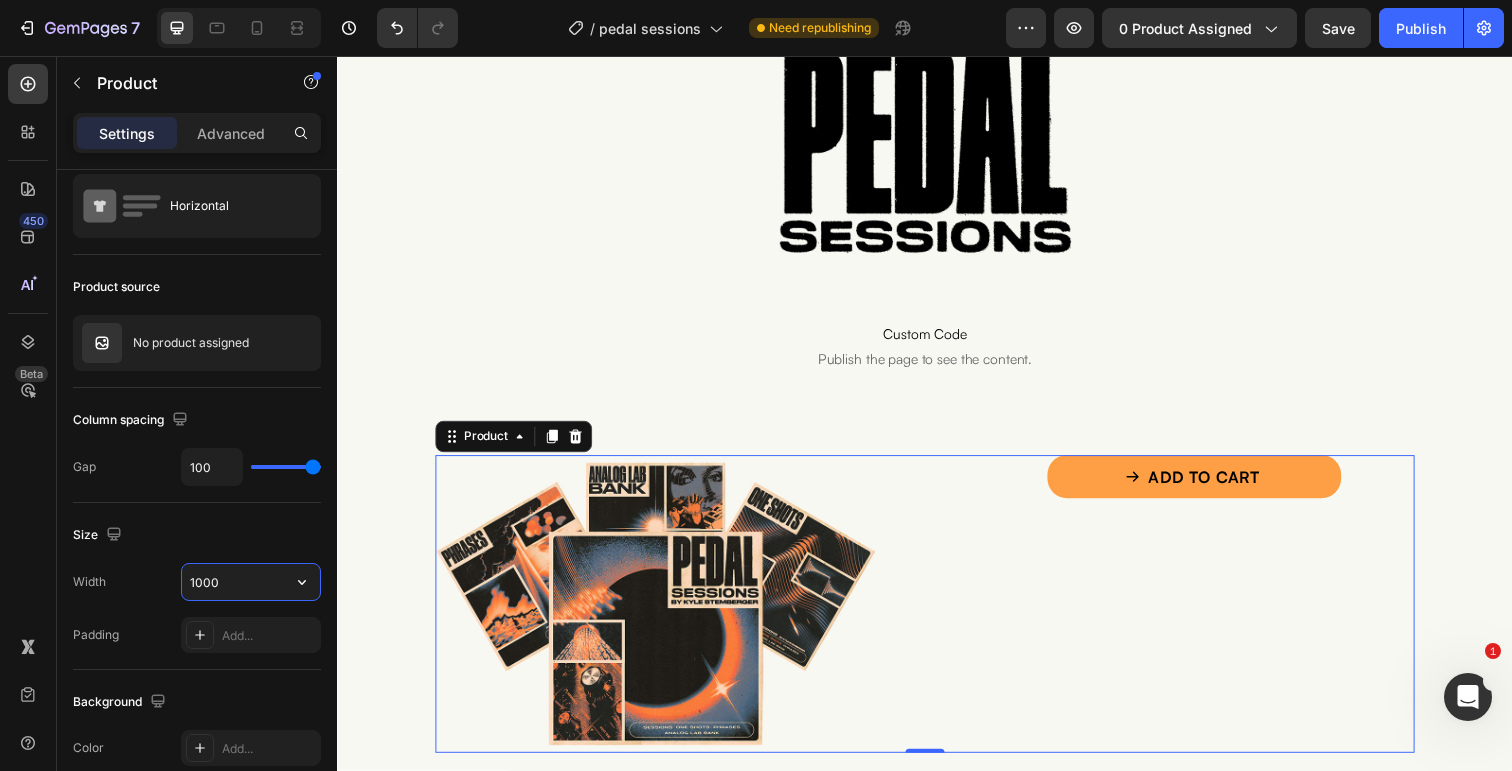 click at bounding box center [662, 616] 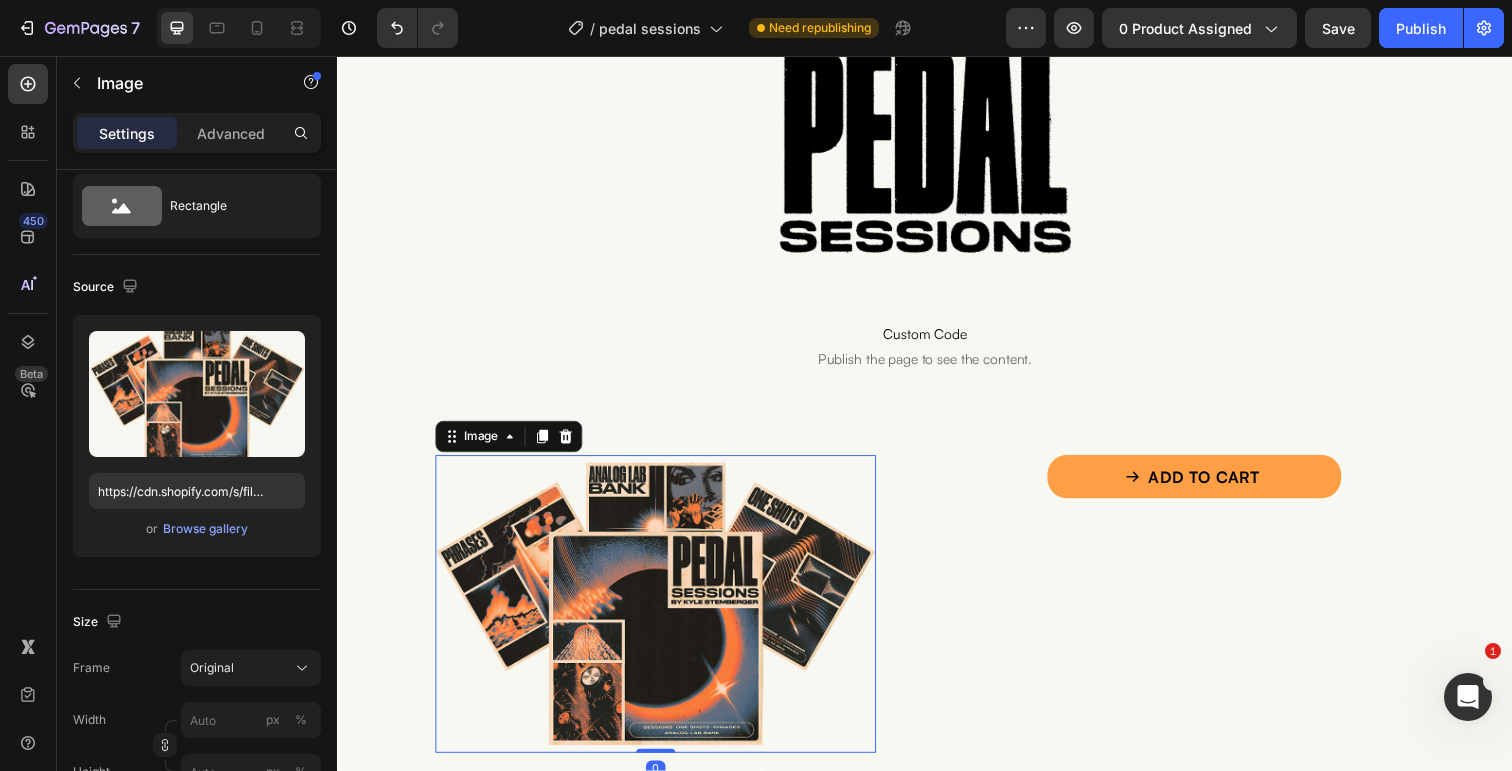 scroll, scrollTop: 0, scrollLeft: 0, axis: both 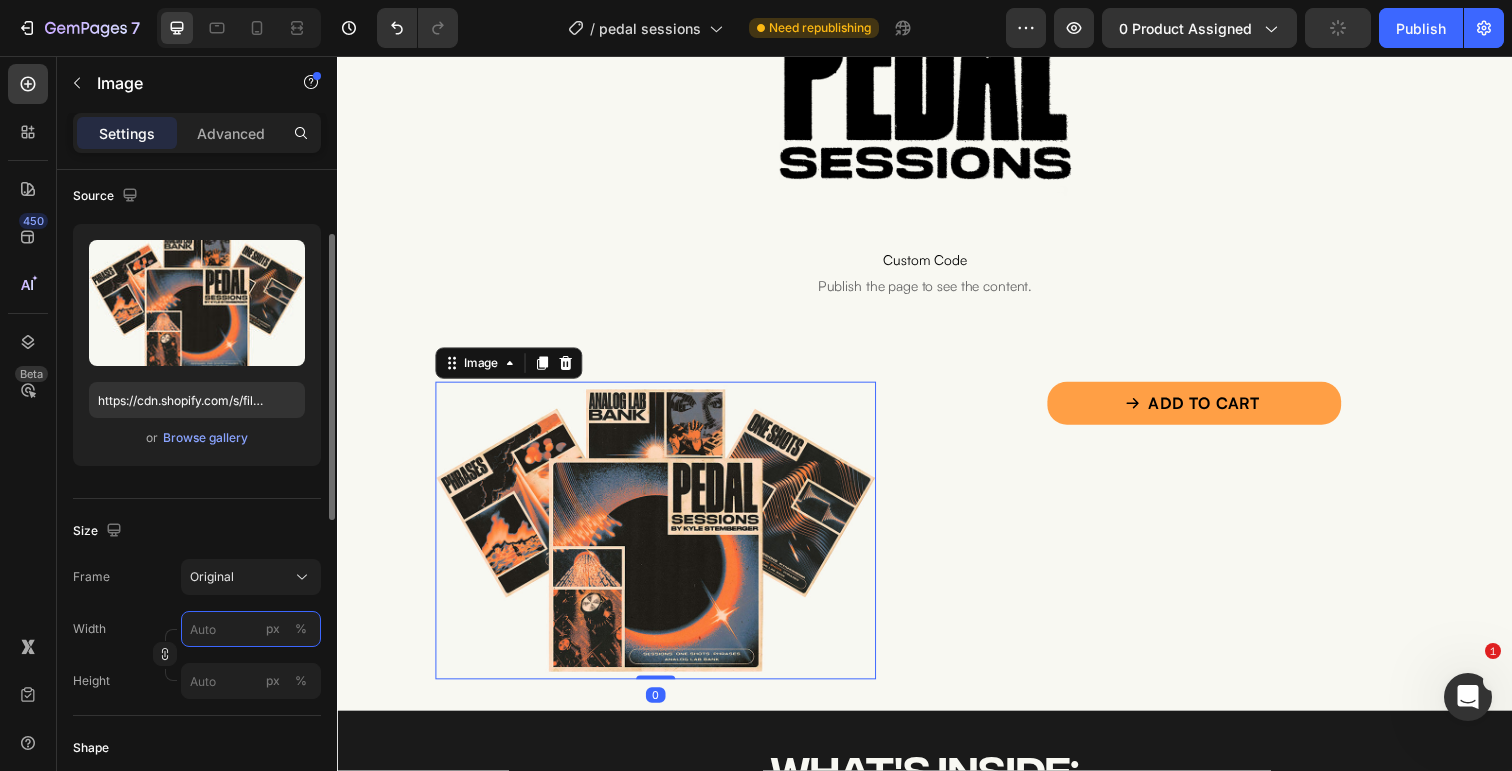 click on "px %" at bounding box center (251, 629) 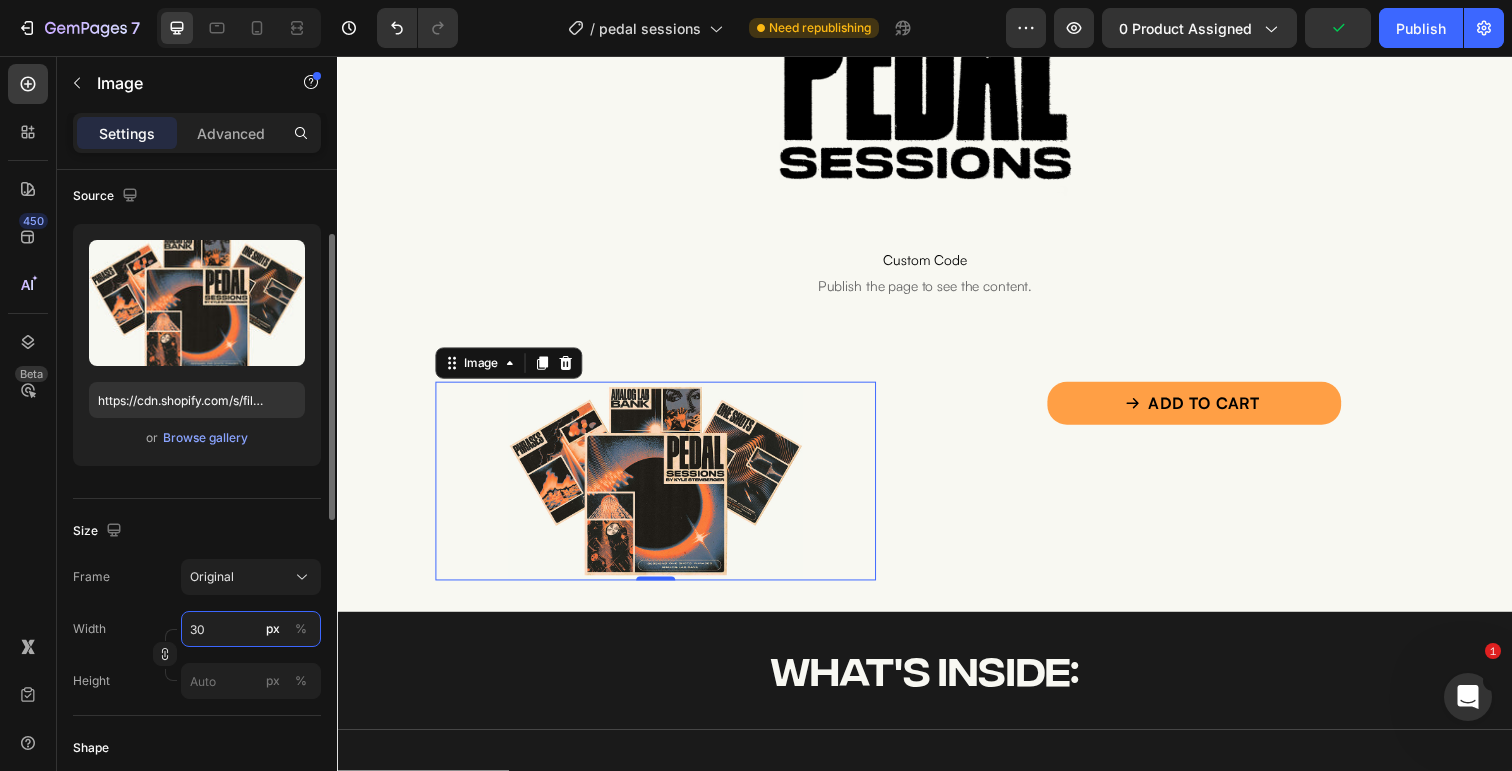 type on "3" 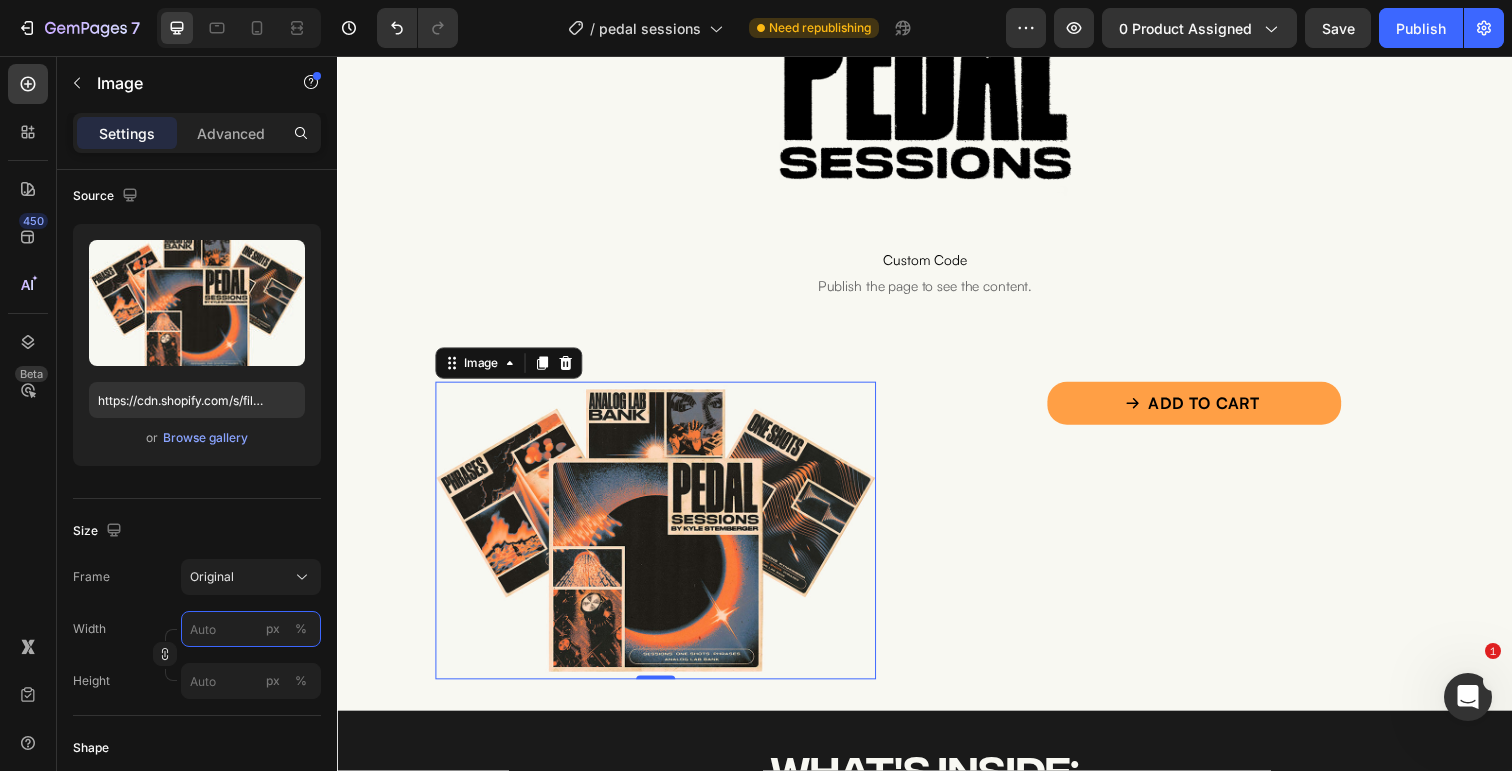 type on "3" 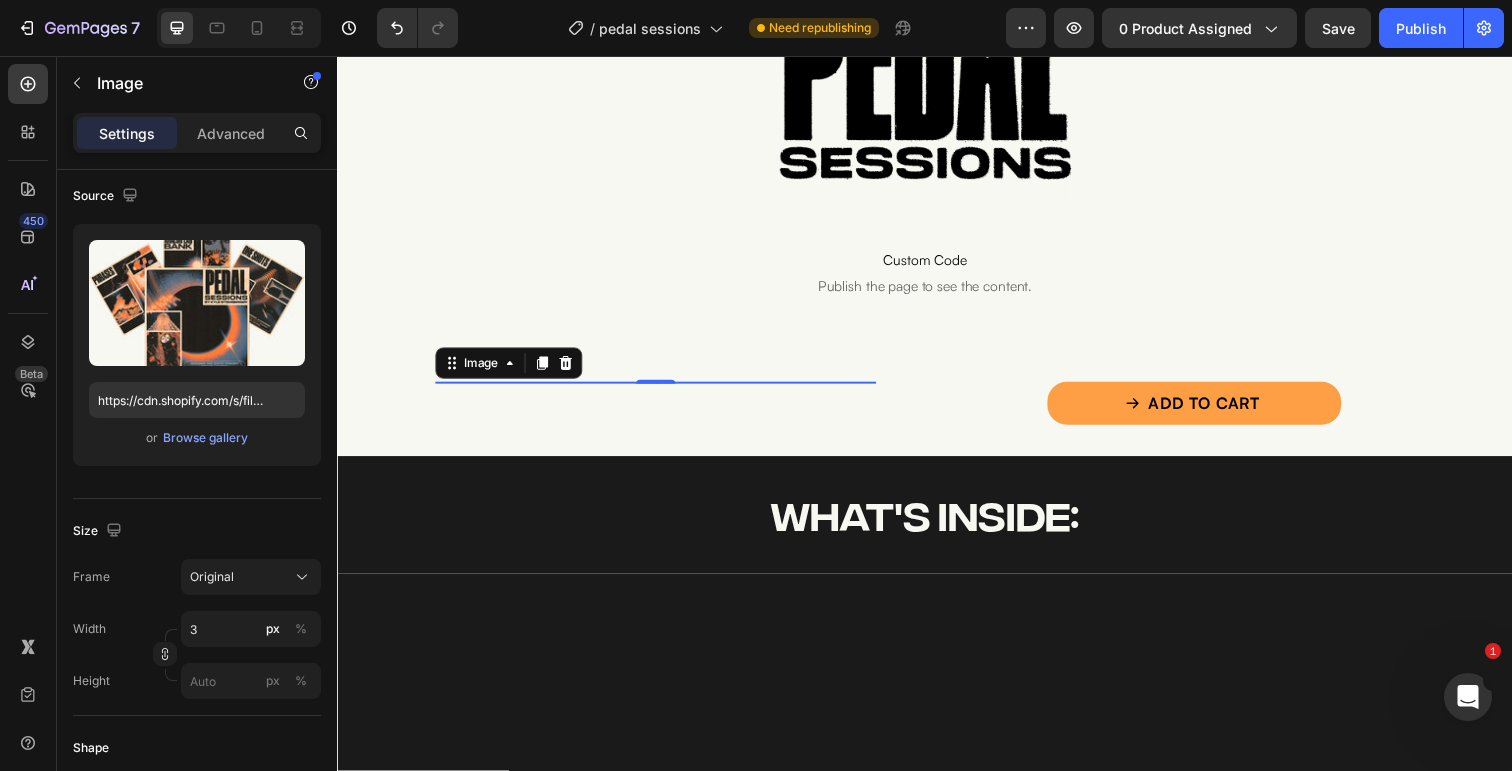 click at bounding box center (937, 847) 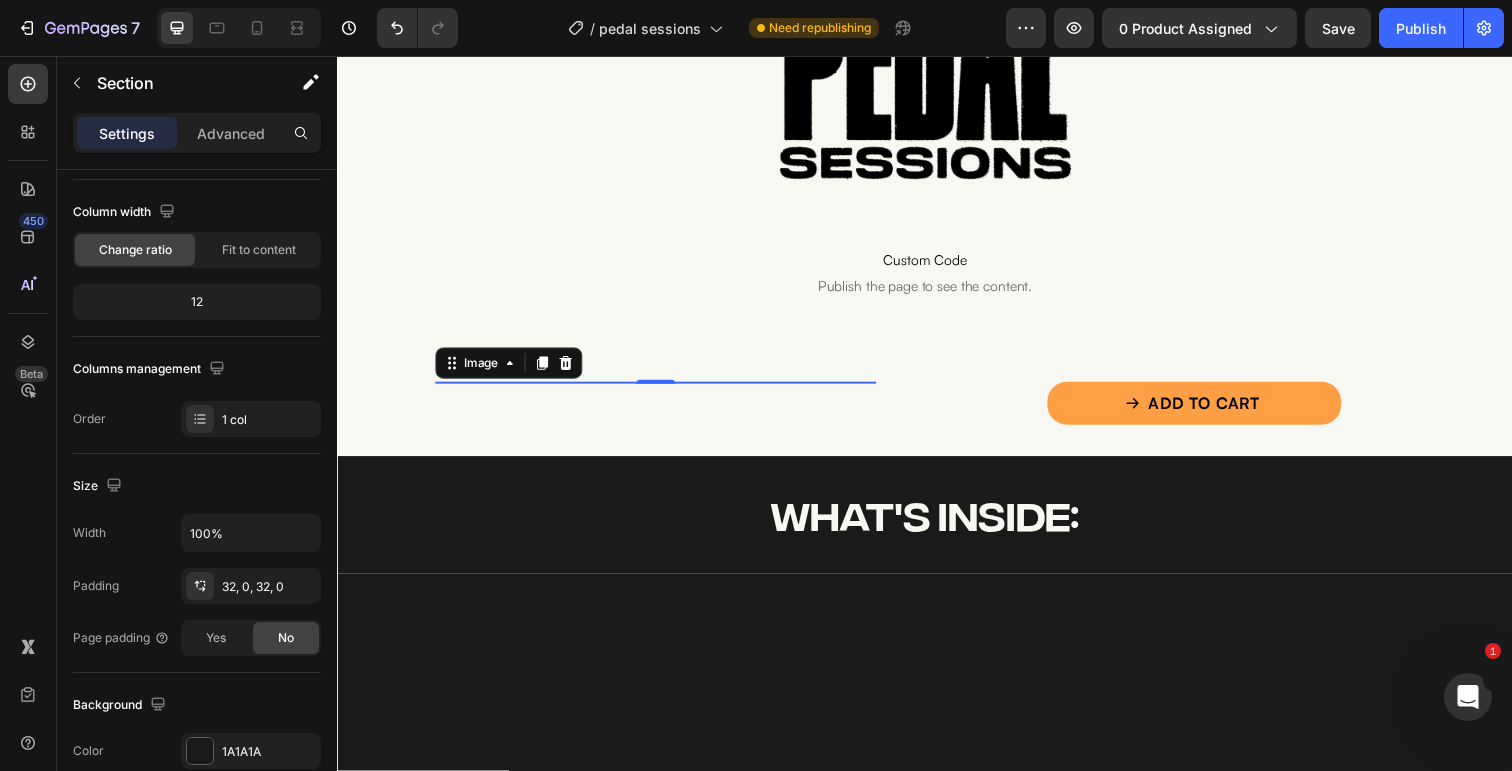 scroll, scrollTop: 0, scrollLeft: 0, axis: both 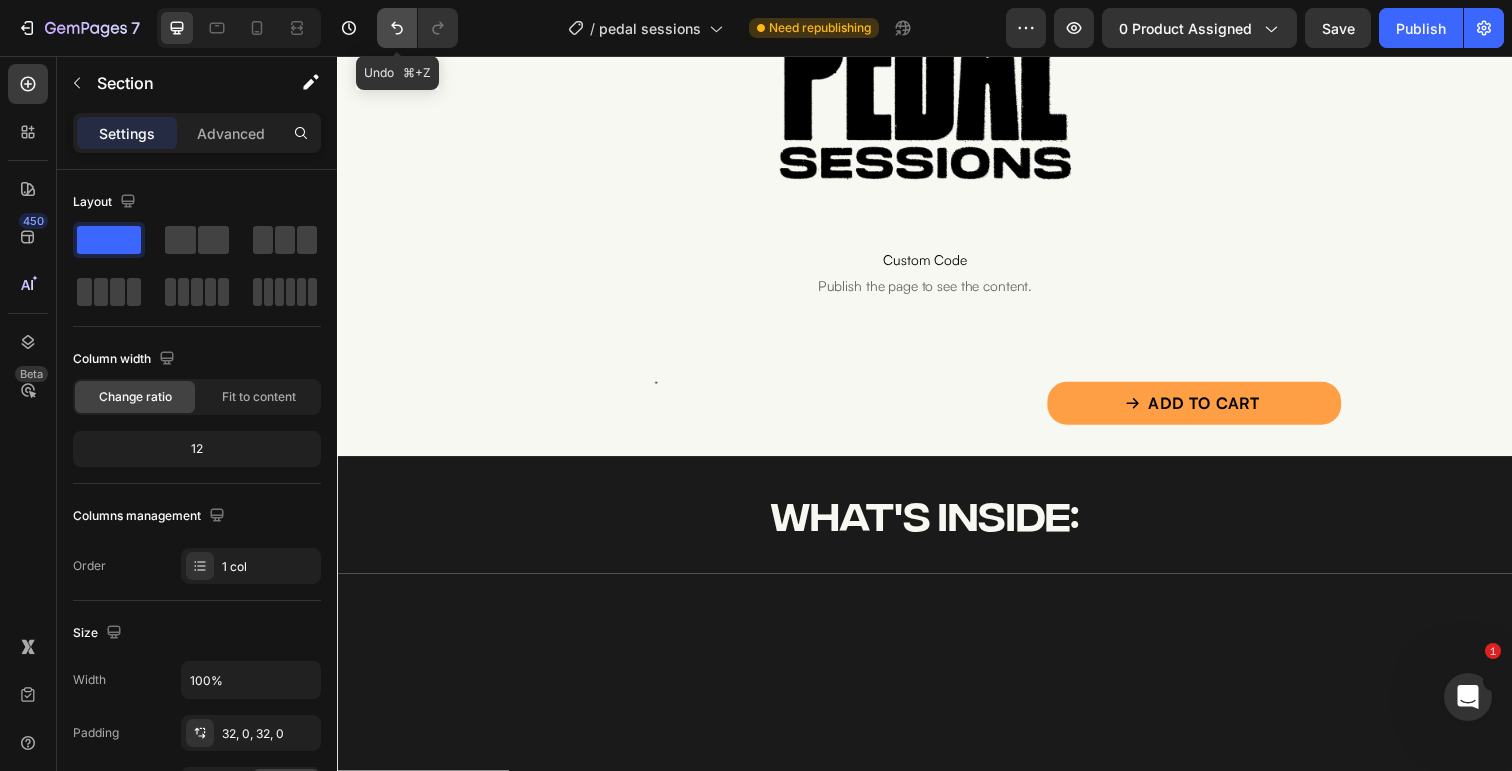 click 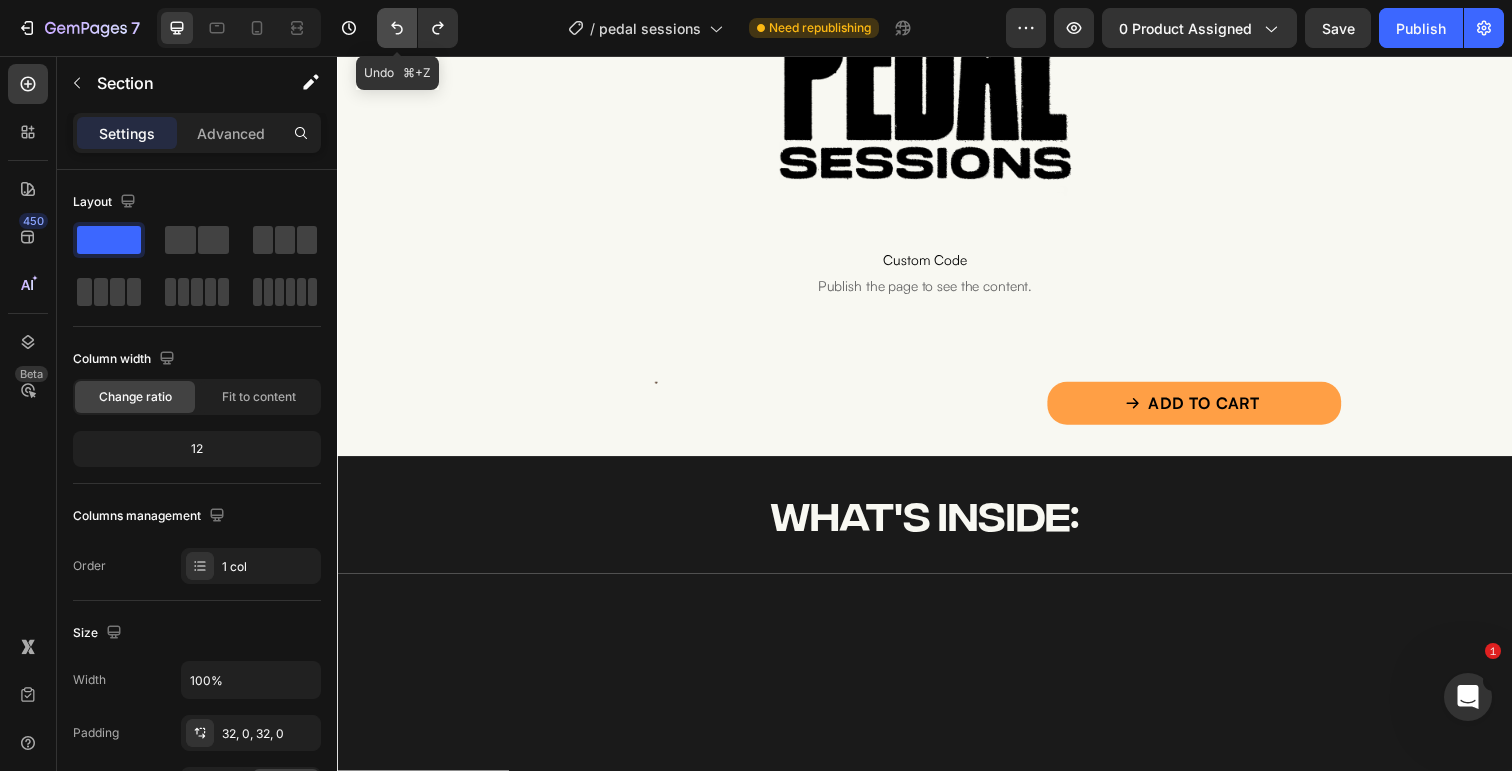 click 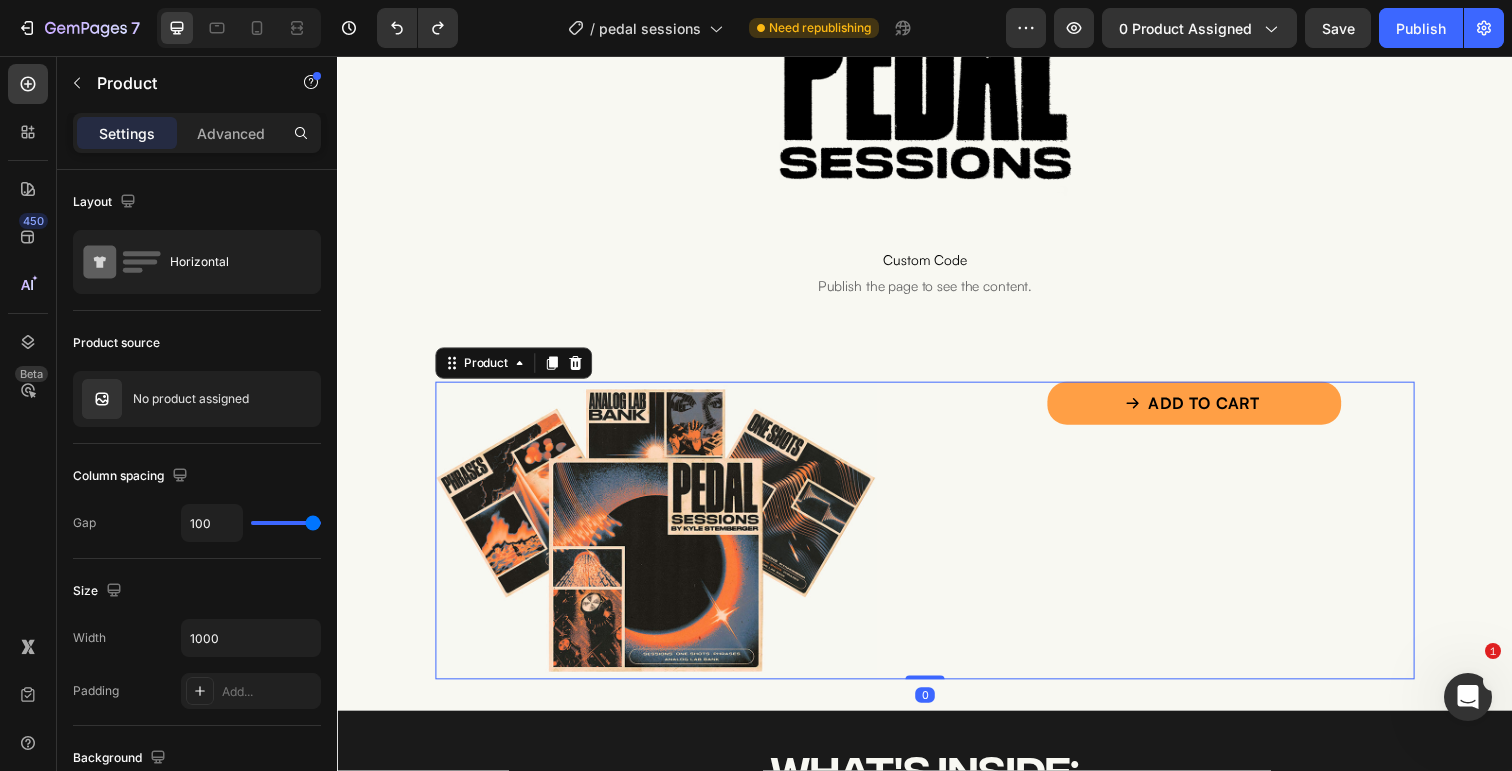 click on "Image
Add To Cart Add to Cart Product   0" at bounding box center (937, 541) 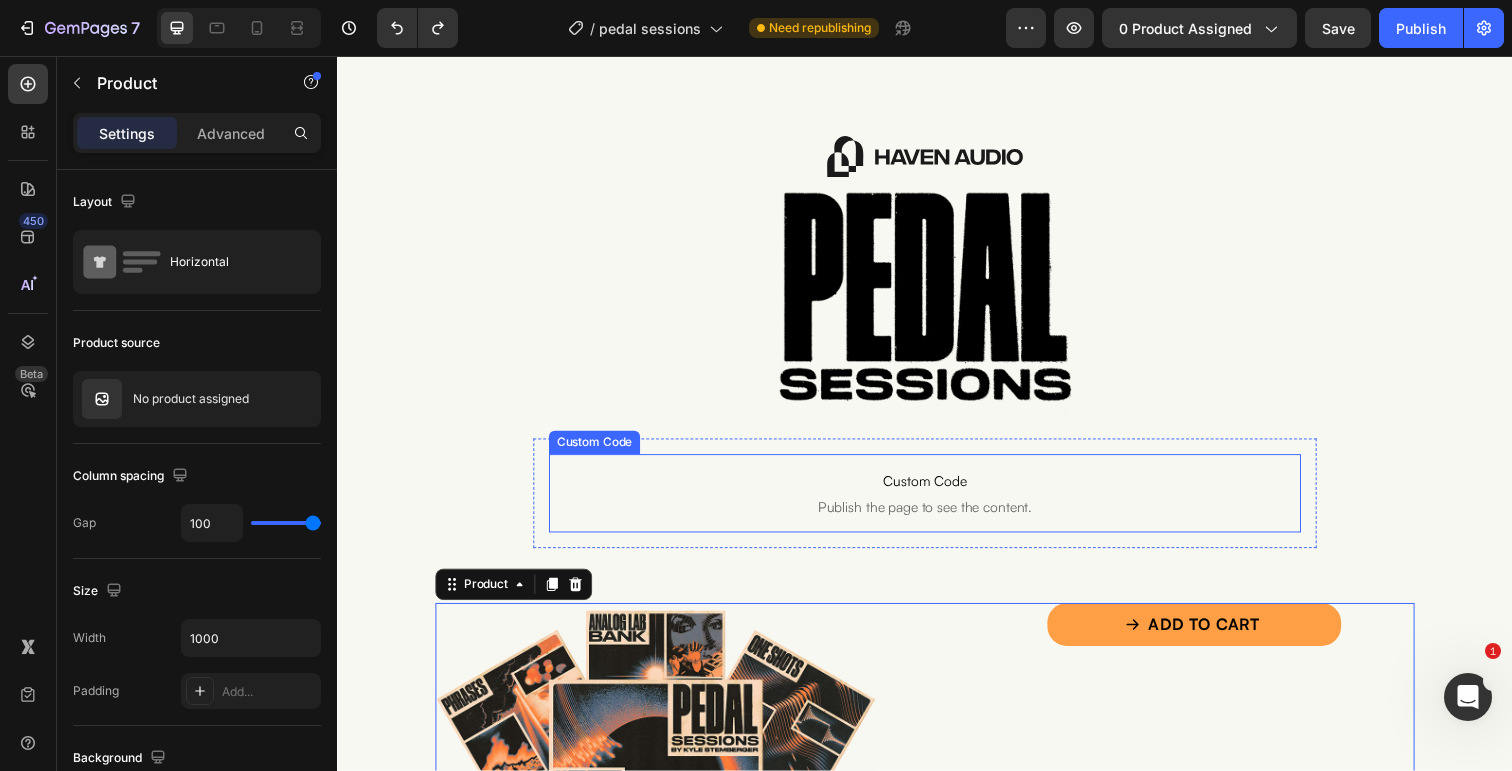 scroll, scrollTop: 0, scrollLeft: 0, axis: both 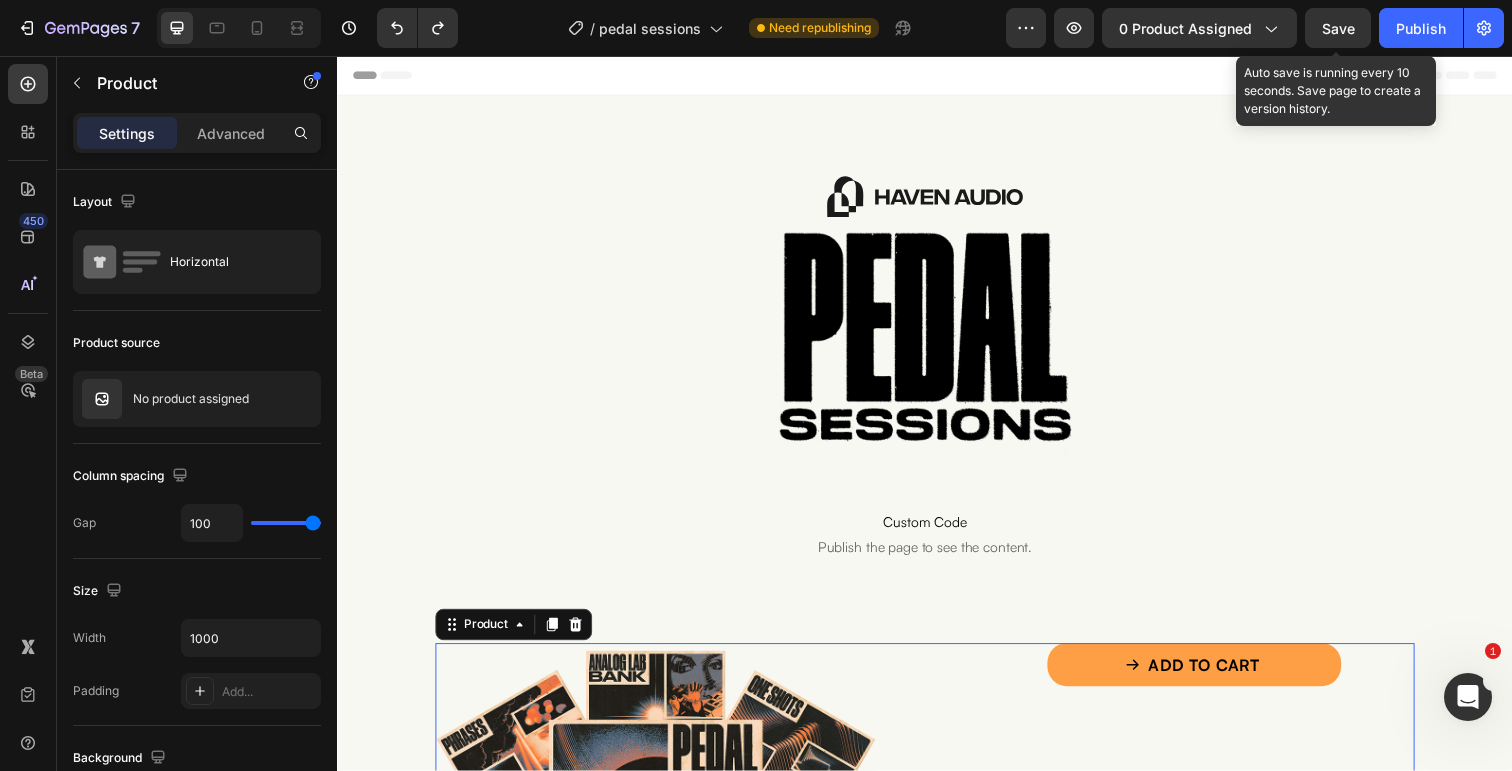 click on "Save" 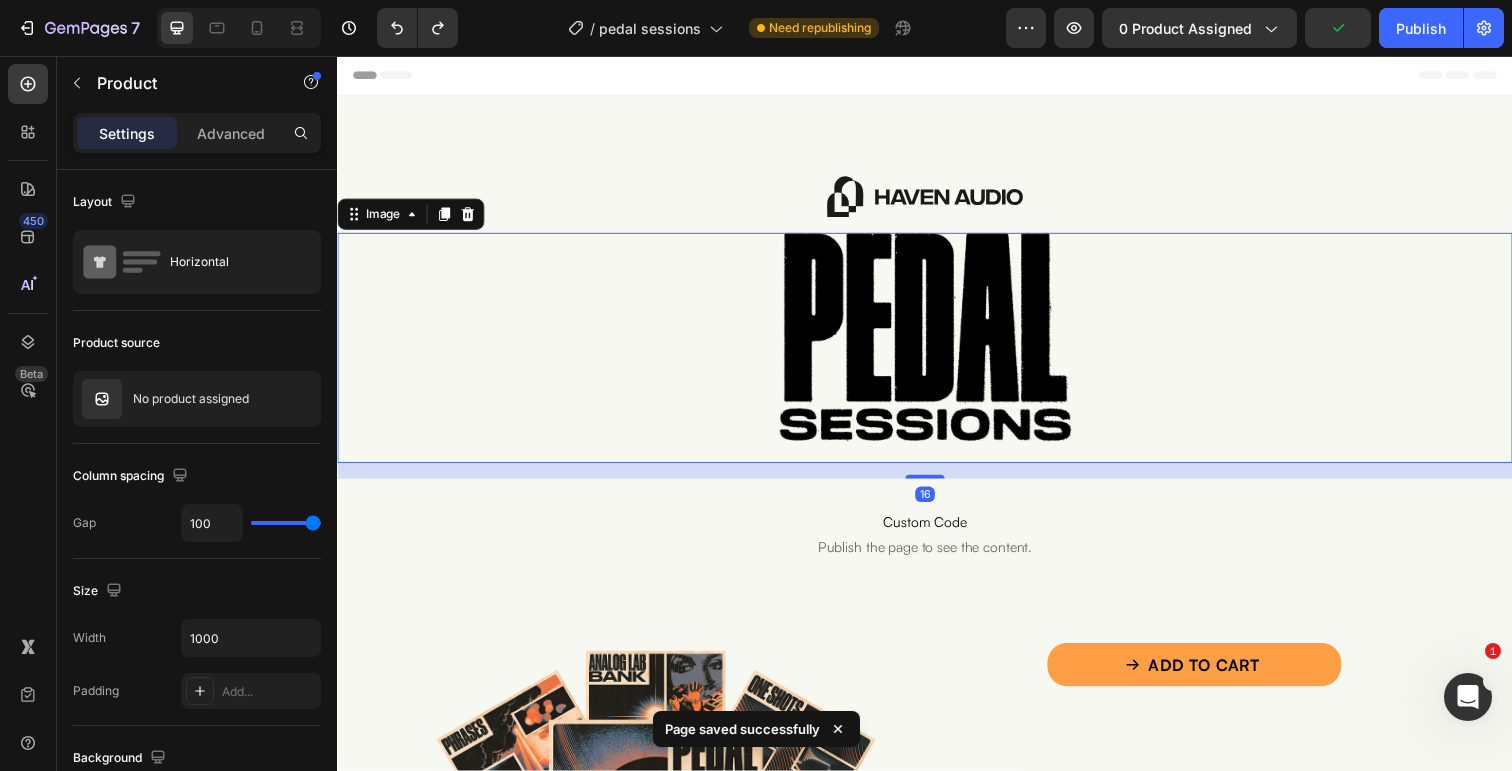 click at bounding box center [937, 354] 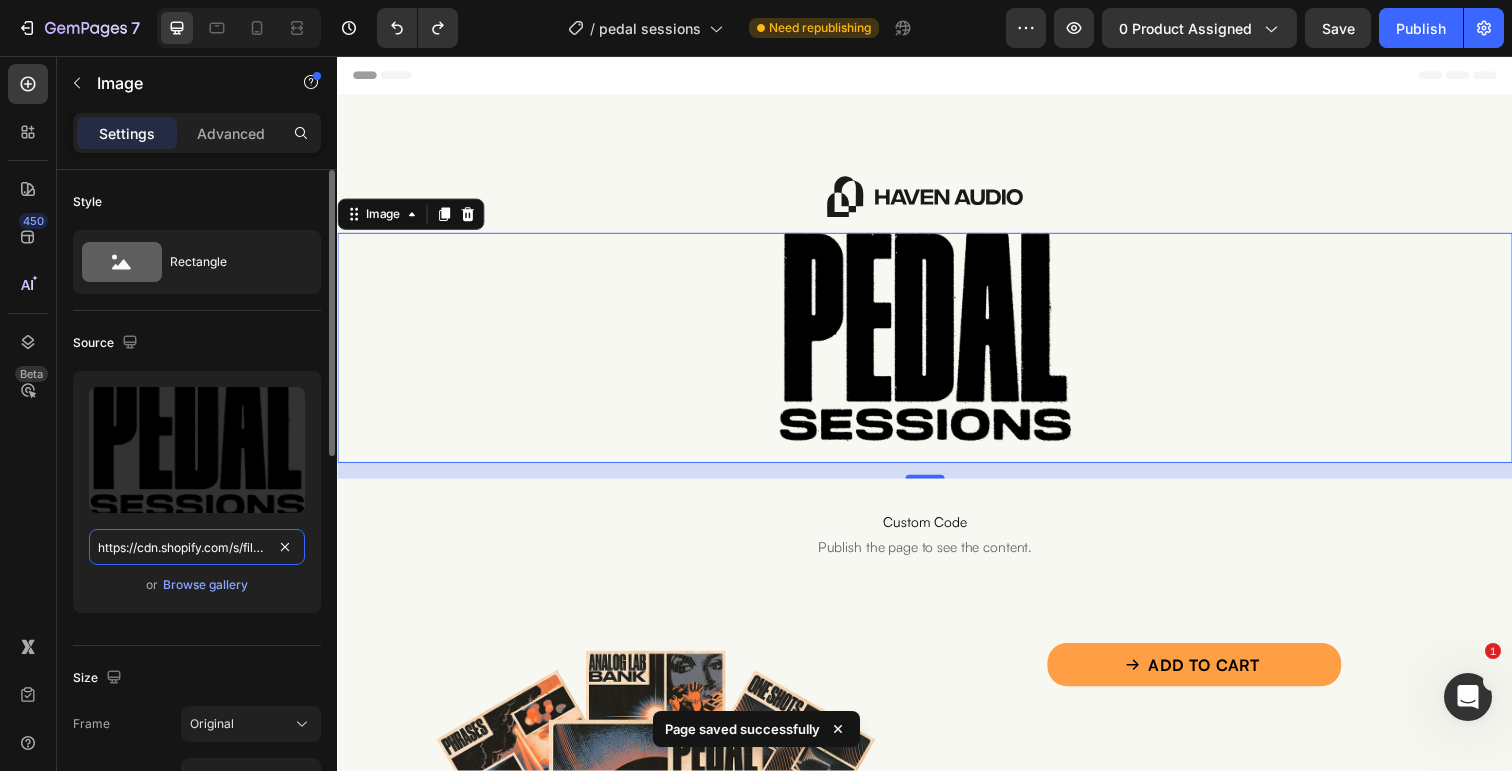 click on "https://cdn.shopify.com/s/files/1/0564/6293/4088/files/gempages_520673231137407923-2ff8226a-9189-4501-b780-d5421a452eb3.png" at bounding box center [197, 547] 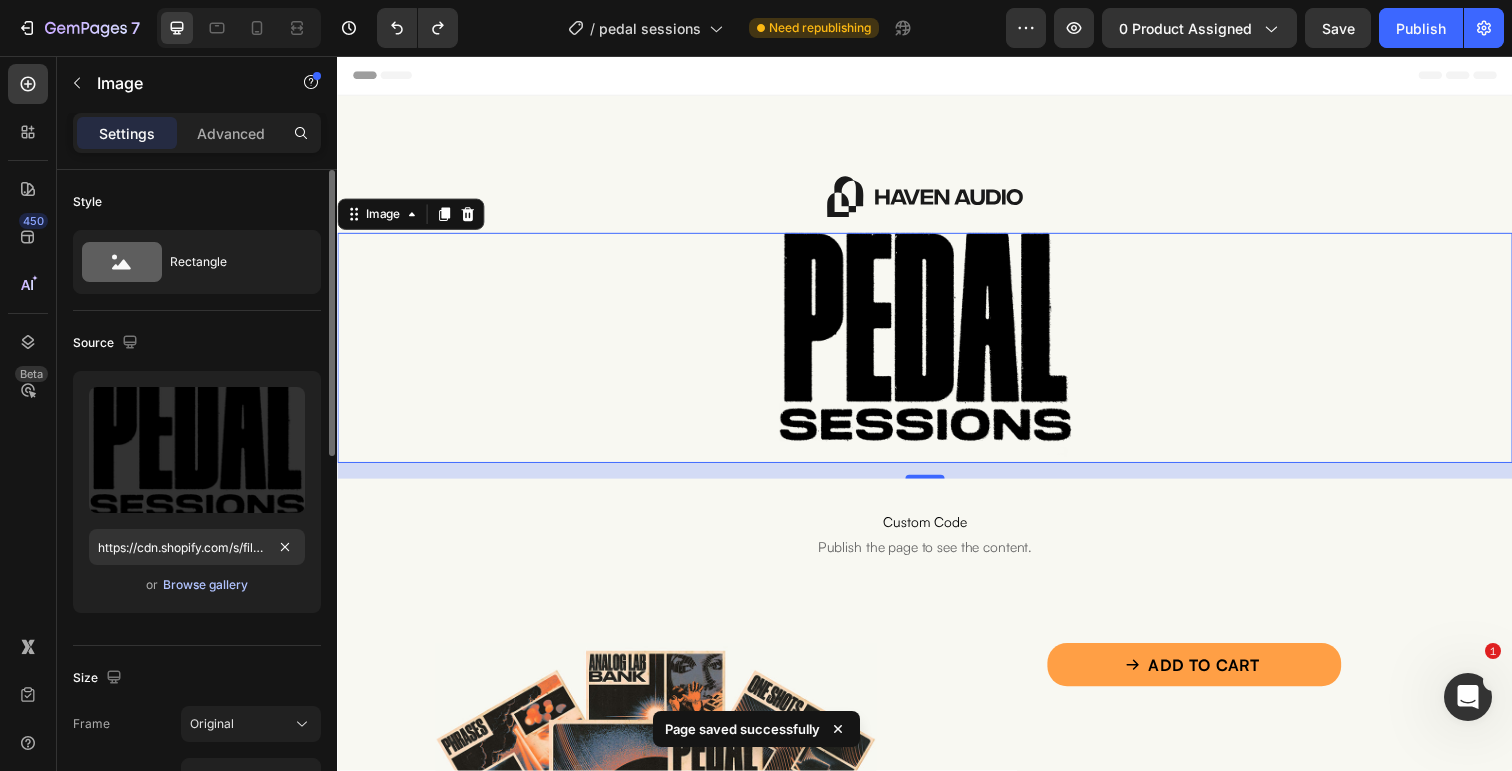 click on "Browse gallery" at bounding box center [205, 585] 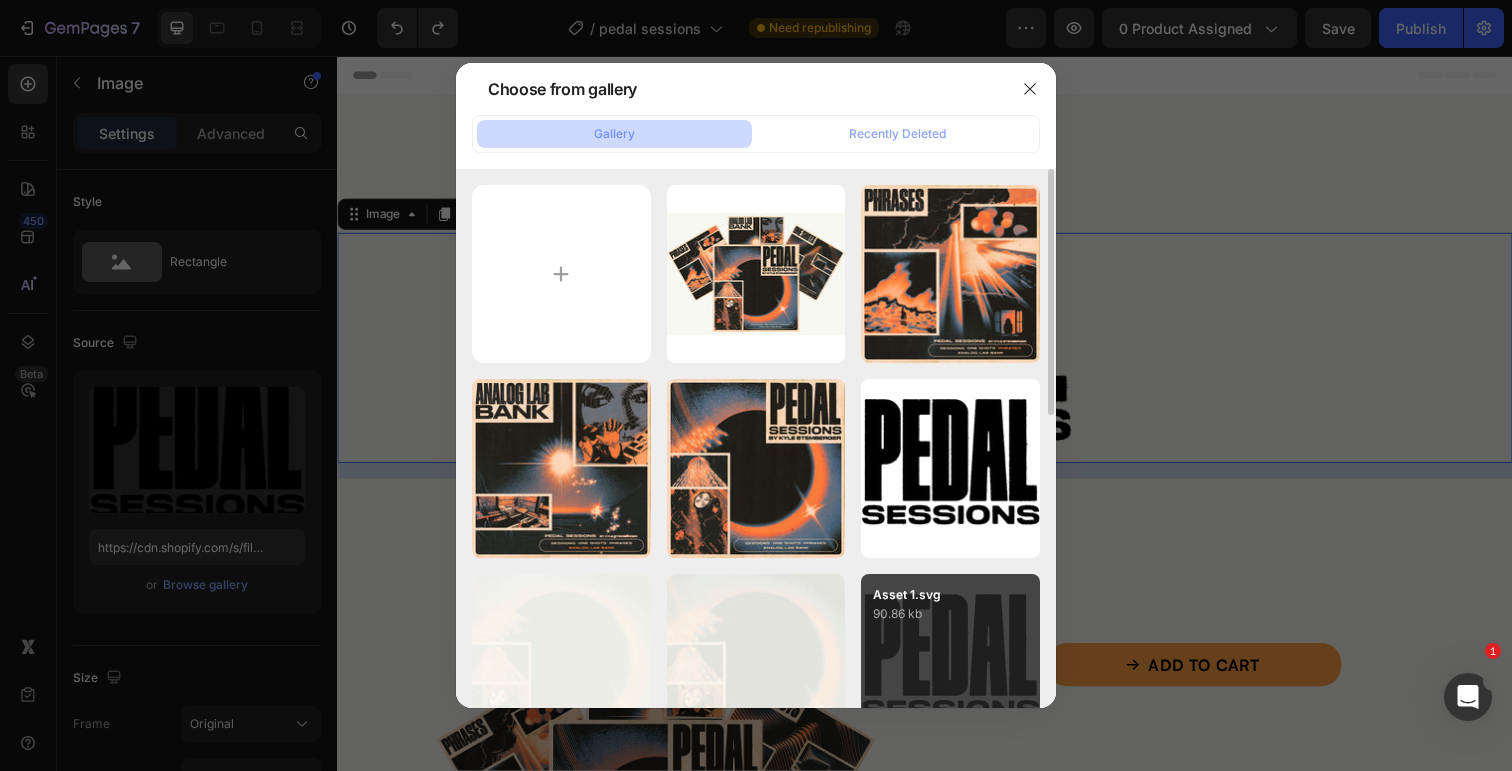 click on "Asset 1.svg" at bounding box center (950, 595) 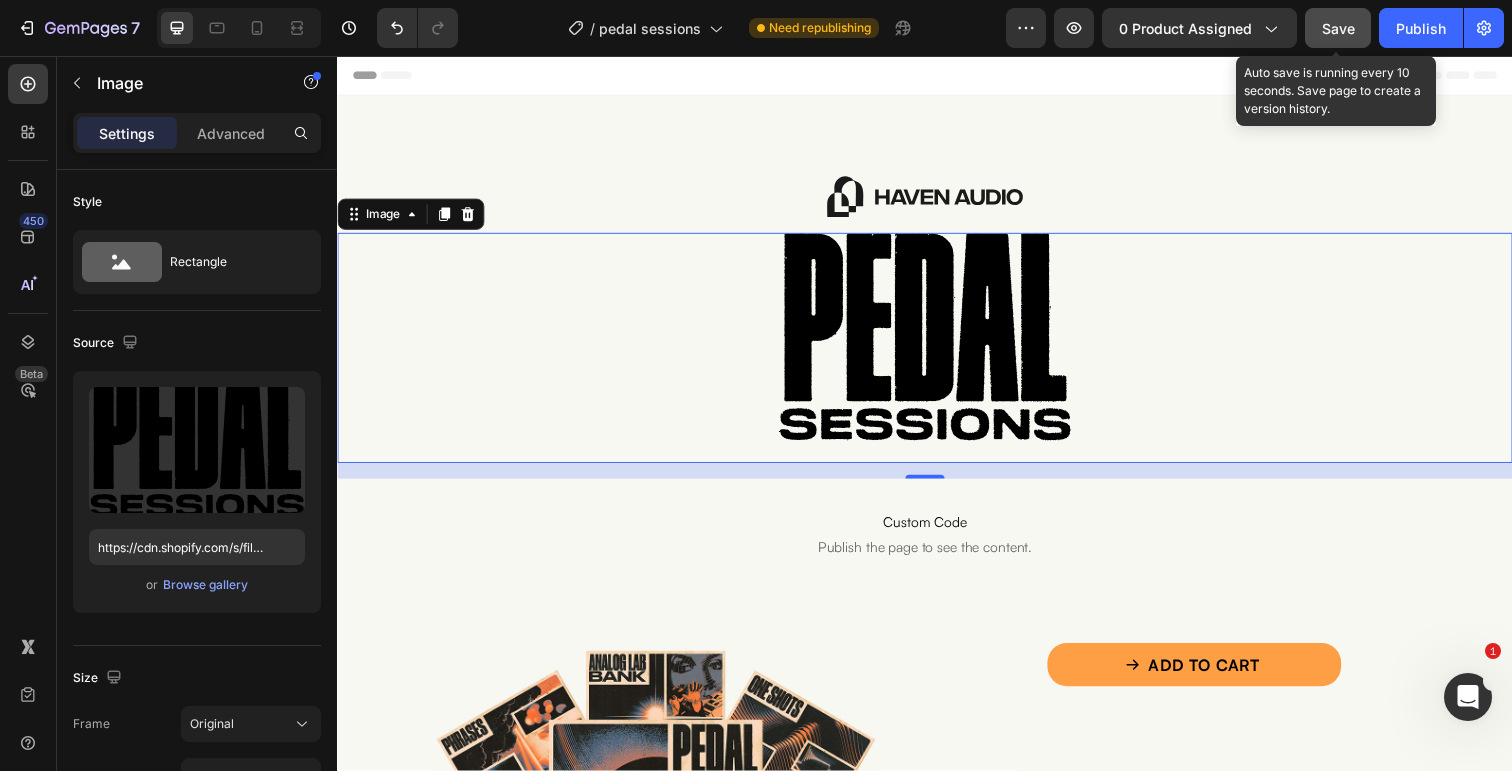 click on "Save" 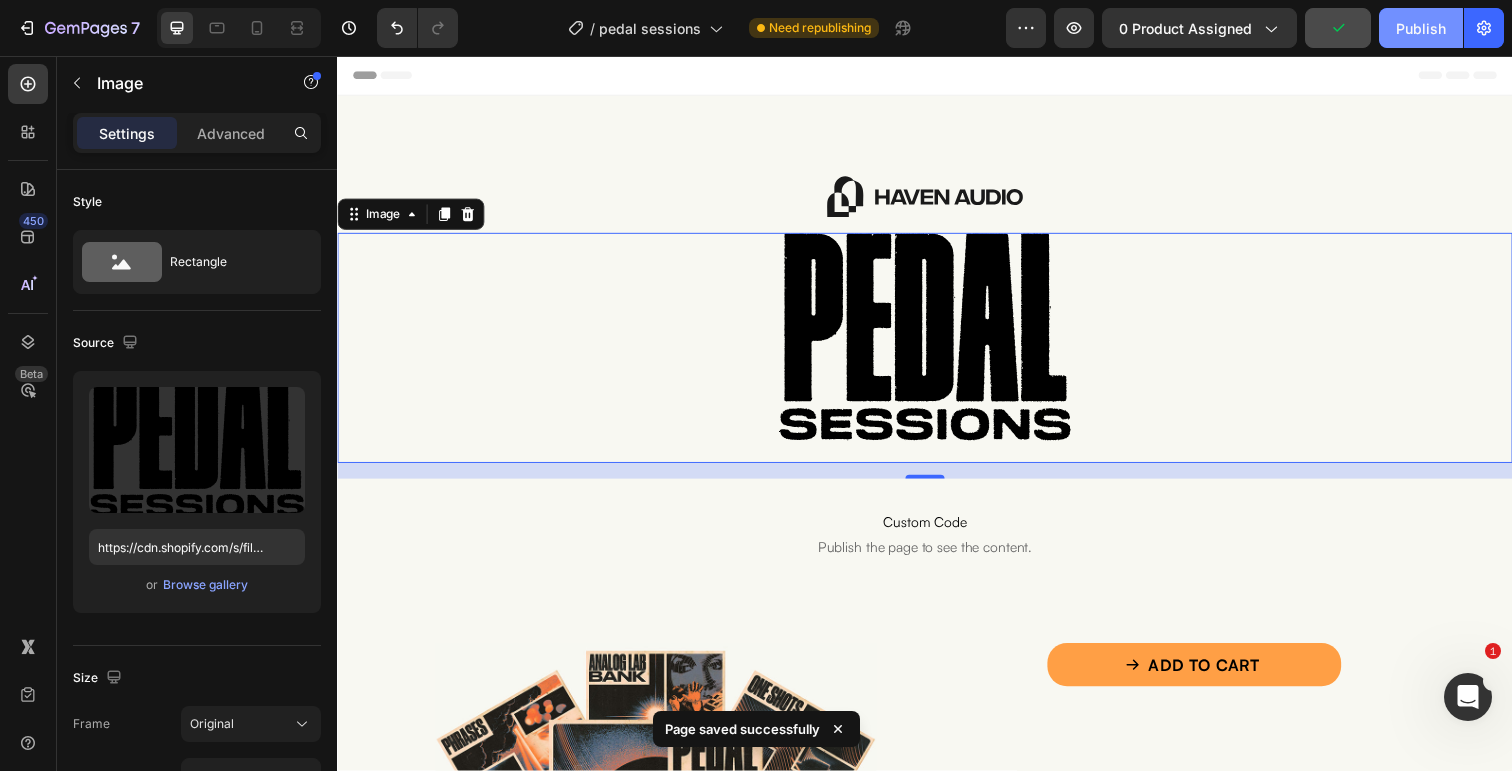 click on "Publish" at bounding box center (1421, 28) 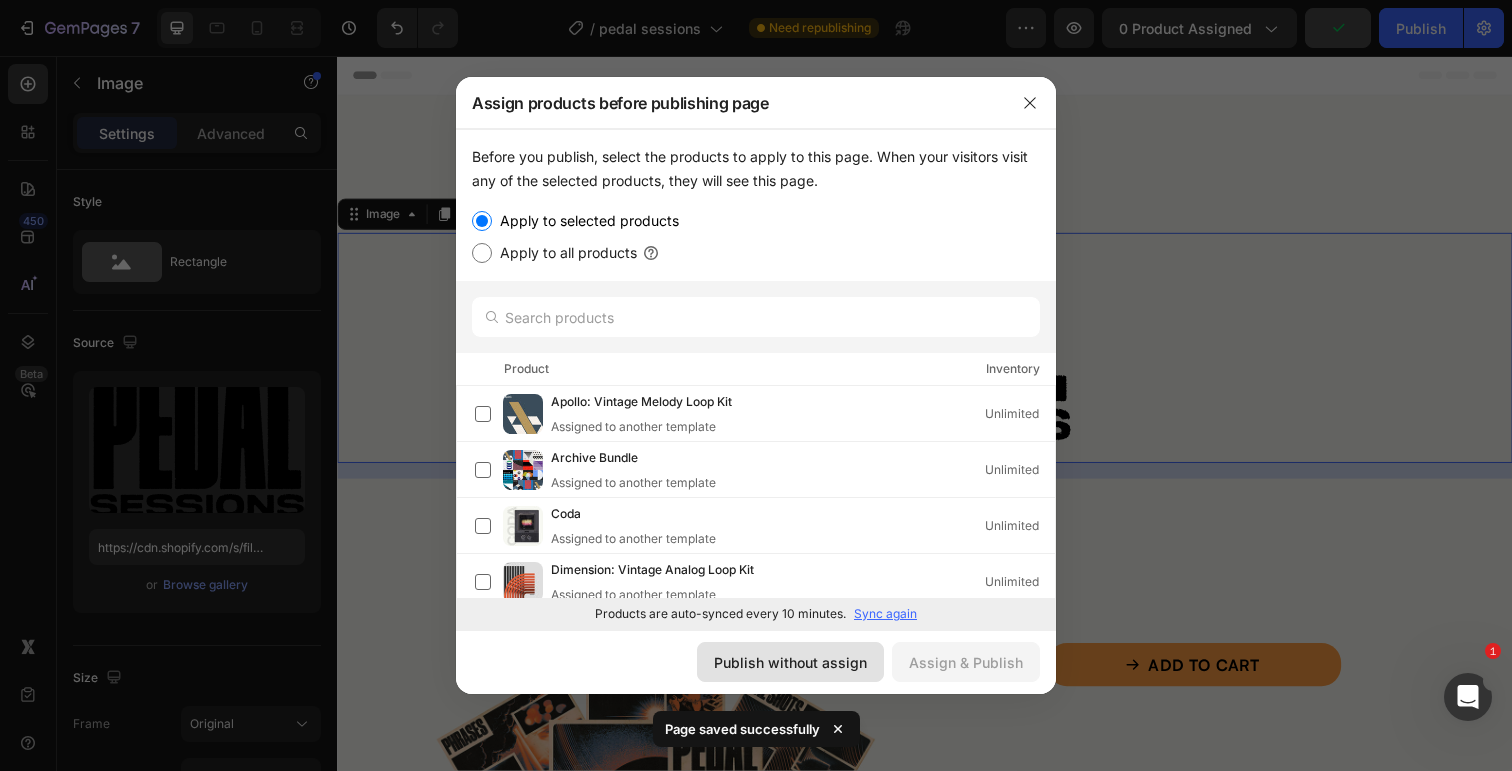 click on "Publish without assign" at bounding box center (790, 662) 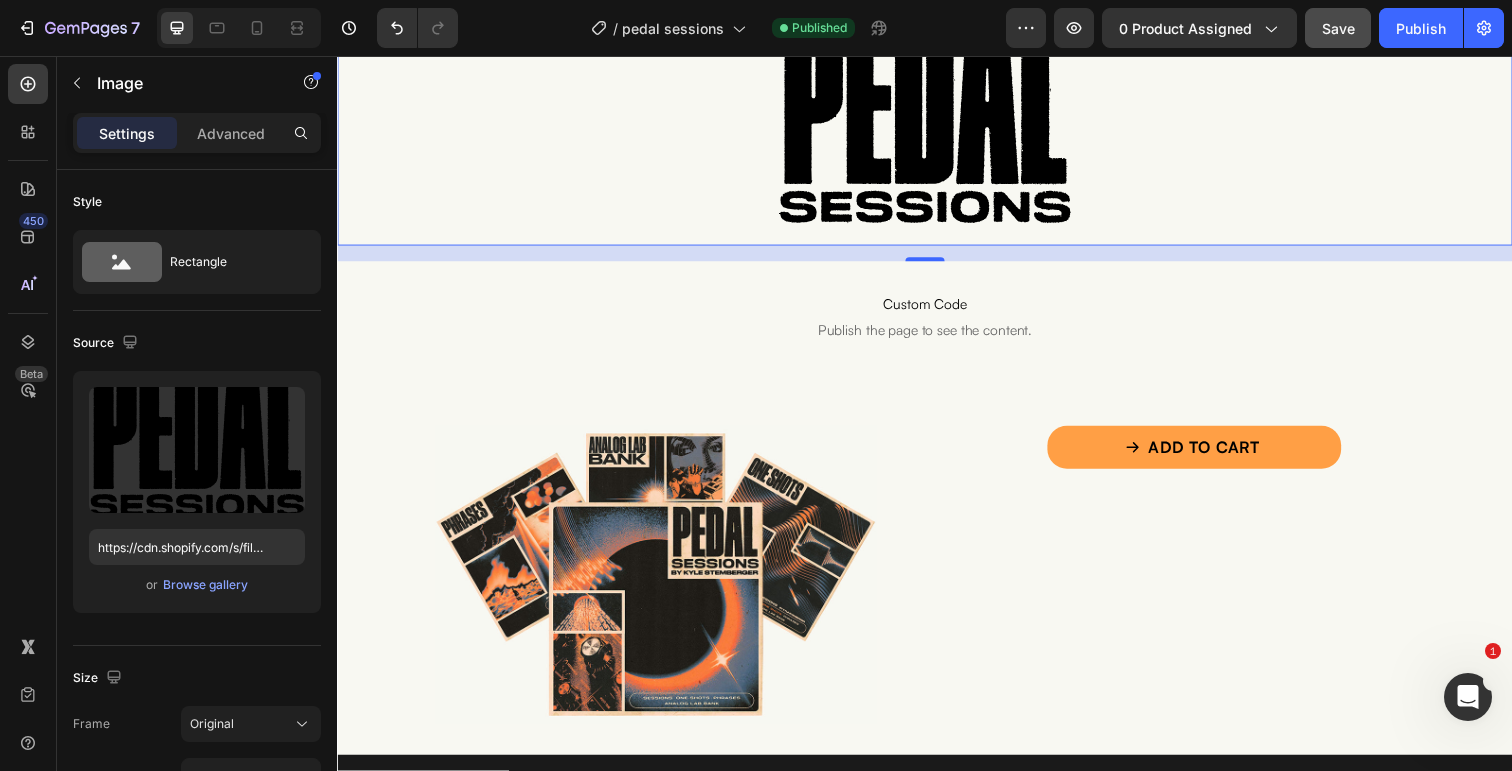 scroll, scrollTop: 220, scrollLeft: 0, axis: vertical 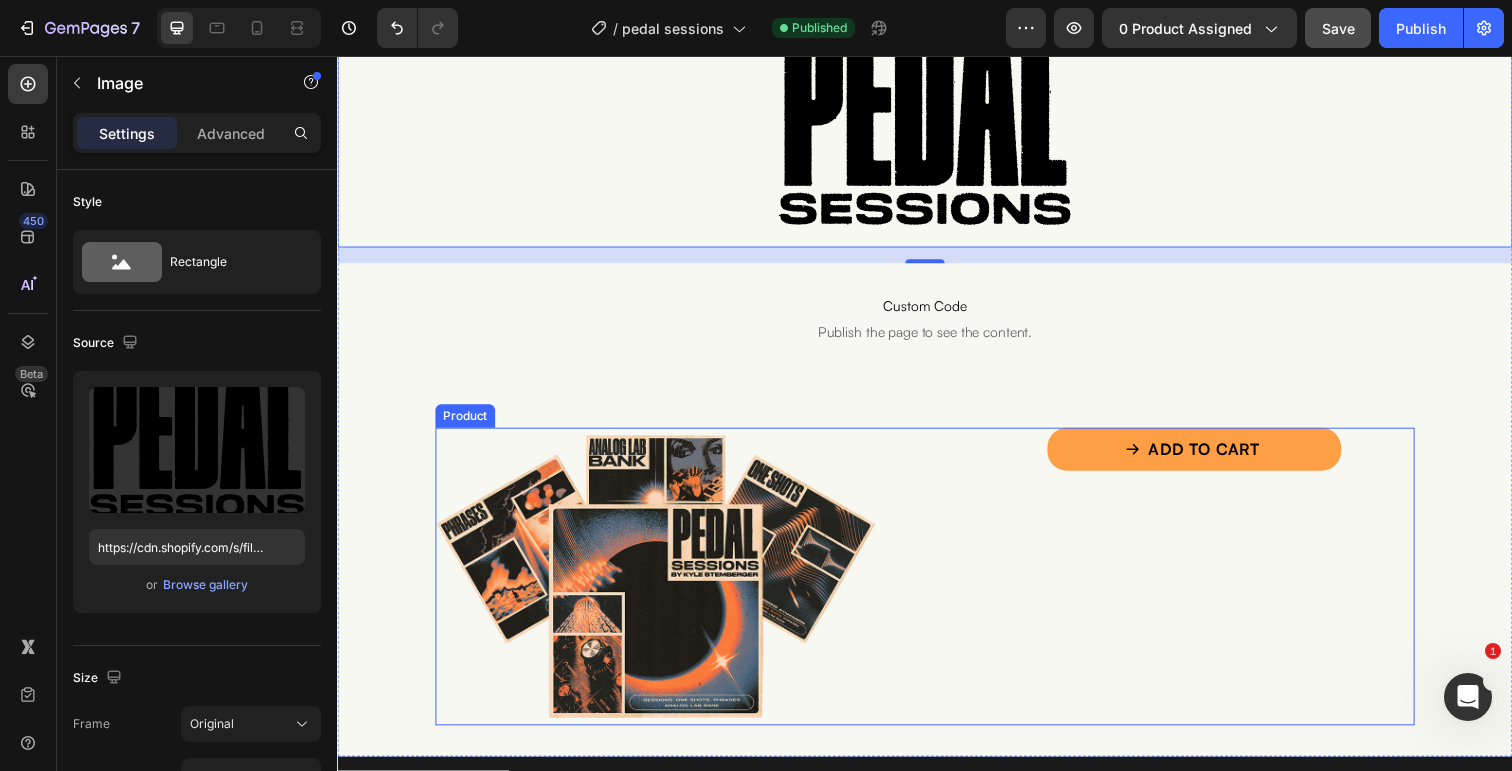 click on "Add To Cart Add to Cart" at bounding box center (1212, 588) 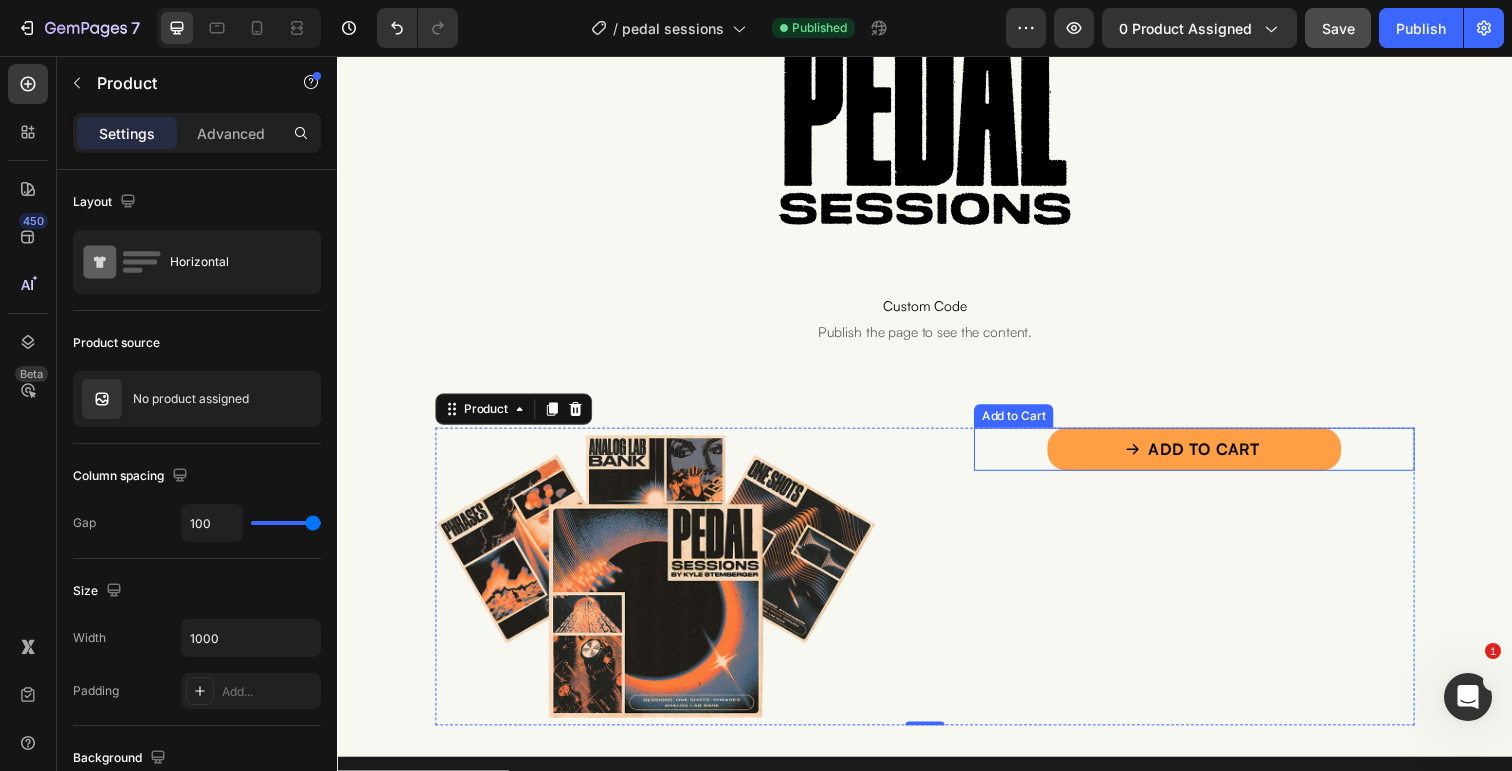 click on "Add To Cart Add to Cart" at bounding box center [1212, 458] 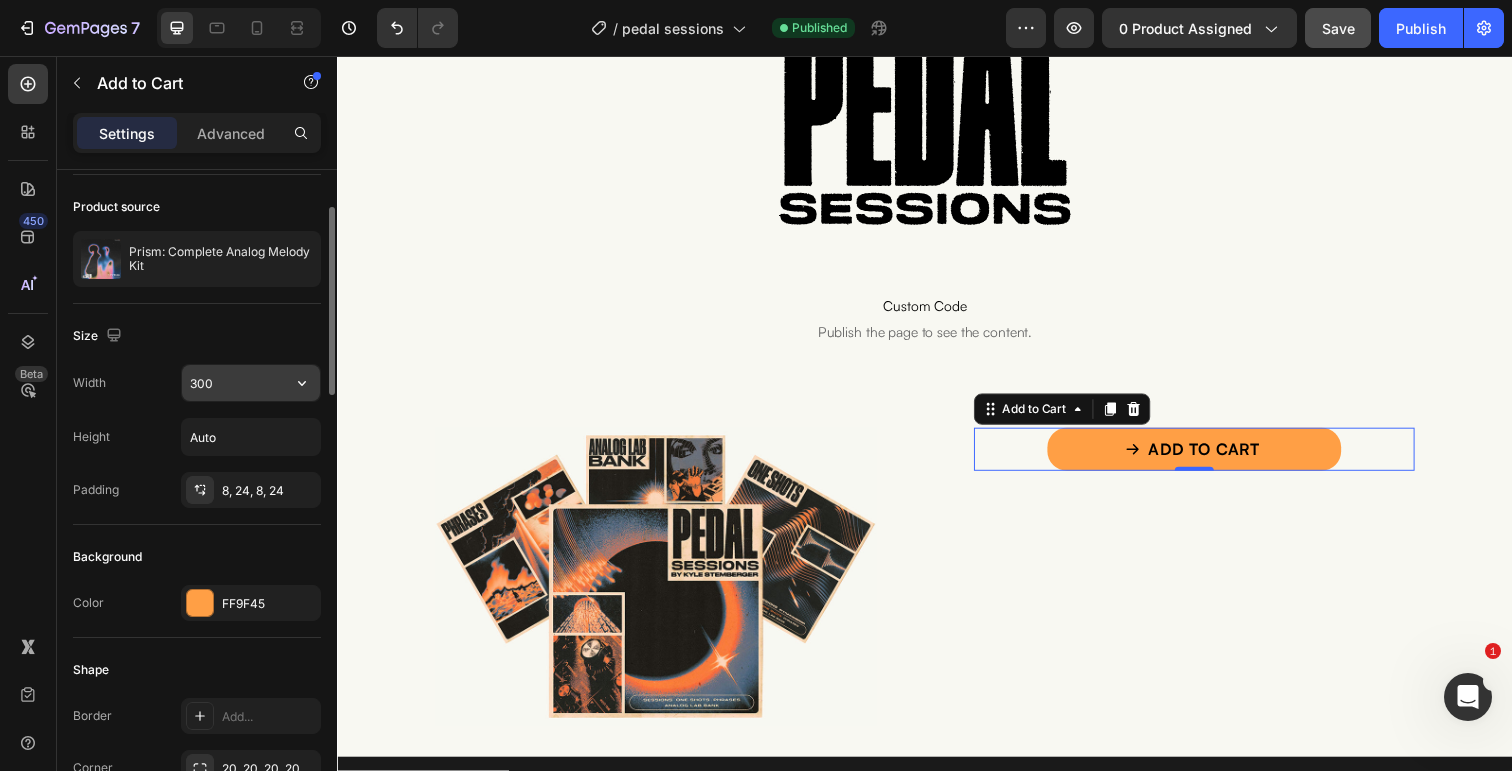 scroll, scrollTop: 134, scrollLeft: 0, axis: vertical 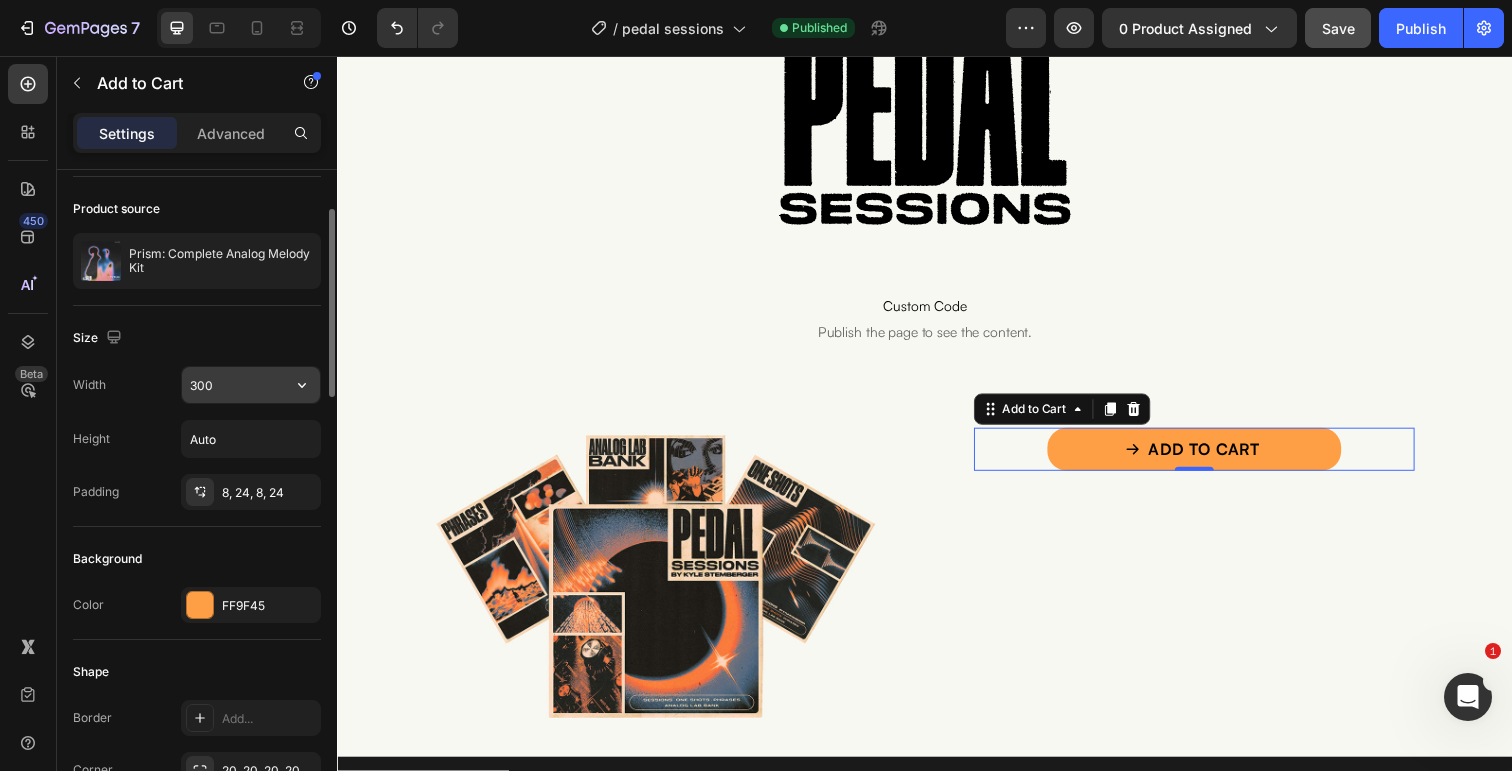 click on "300" at bounding box center [251, 385] 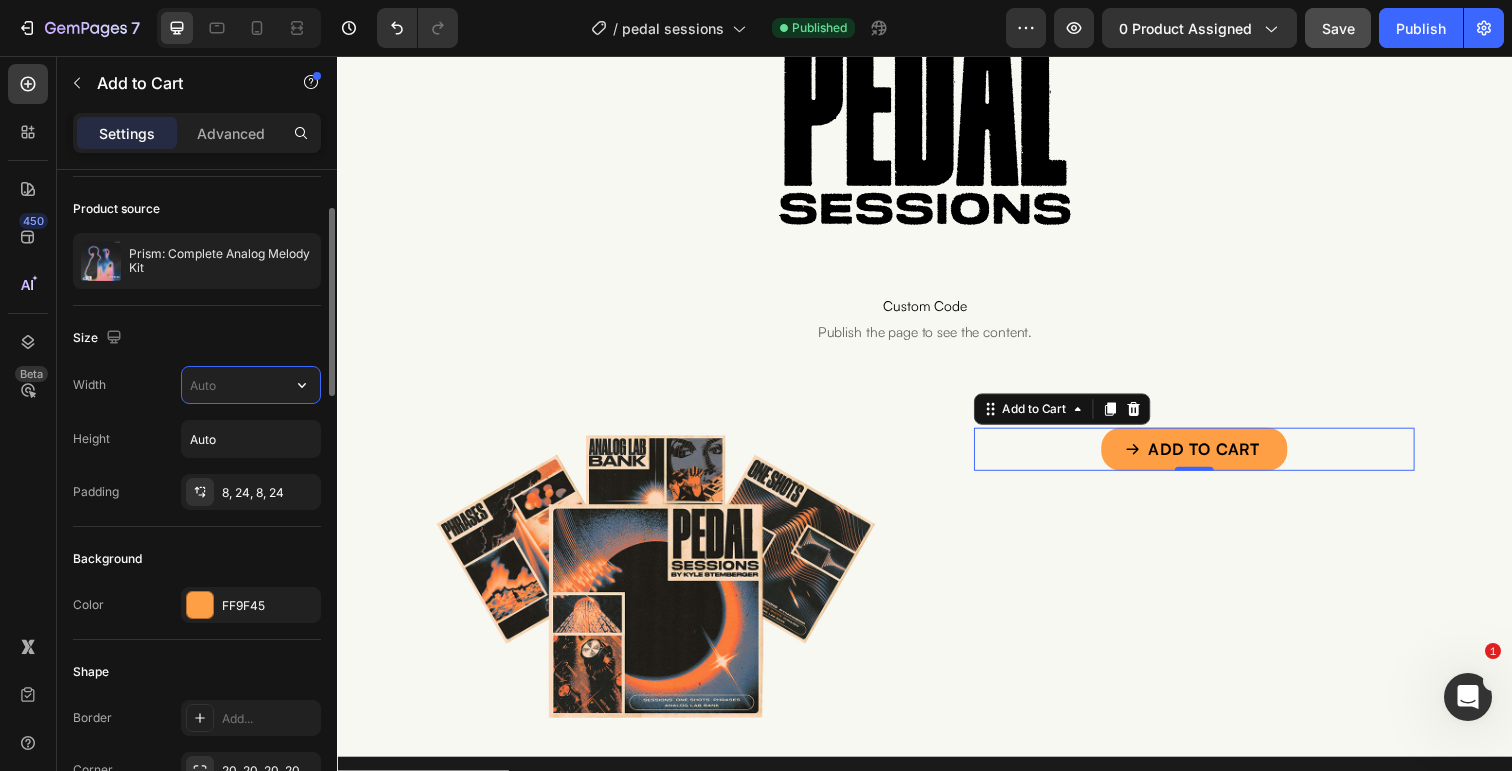 type 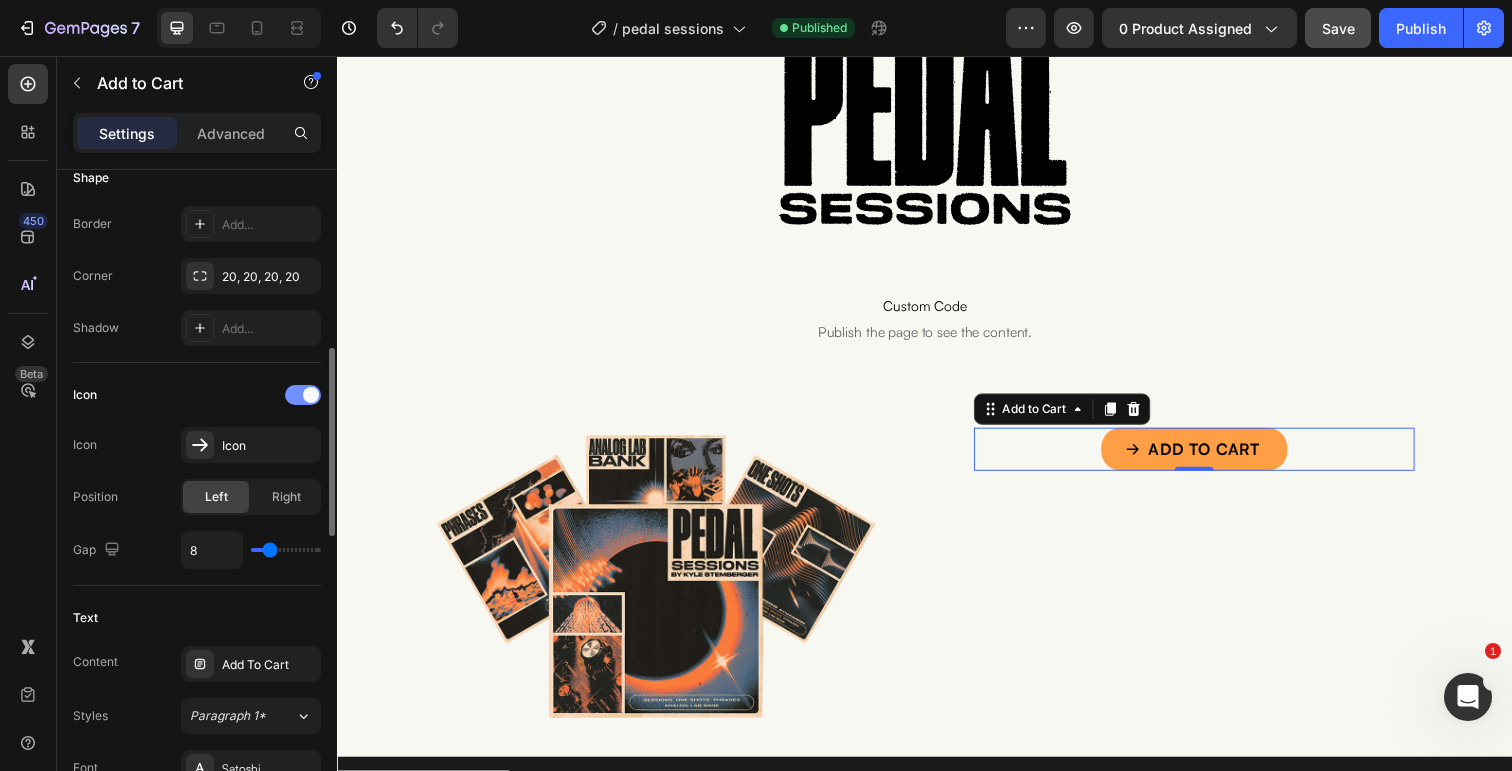 scroll, scrollTop: 625, scrollLeft: 0, axis: vertical 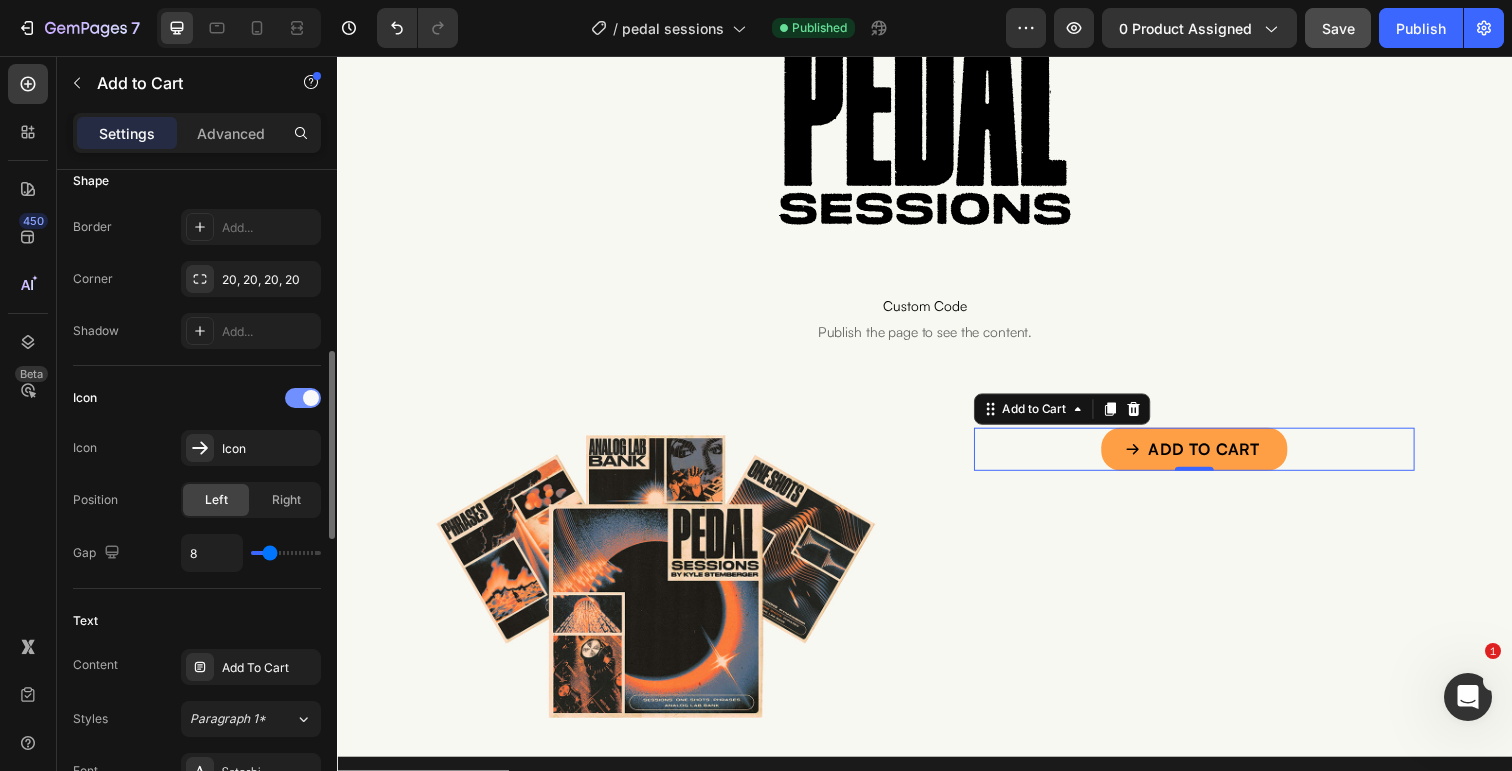 click at bounding box center (303, 398) 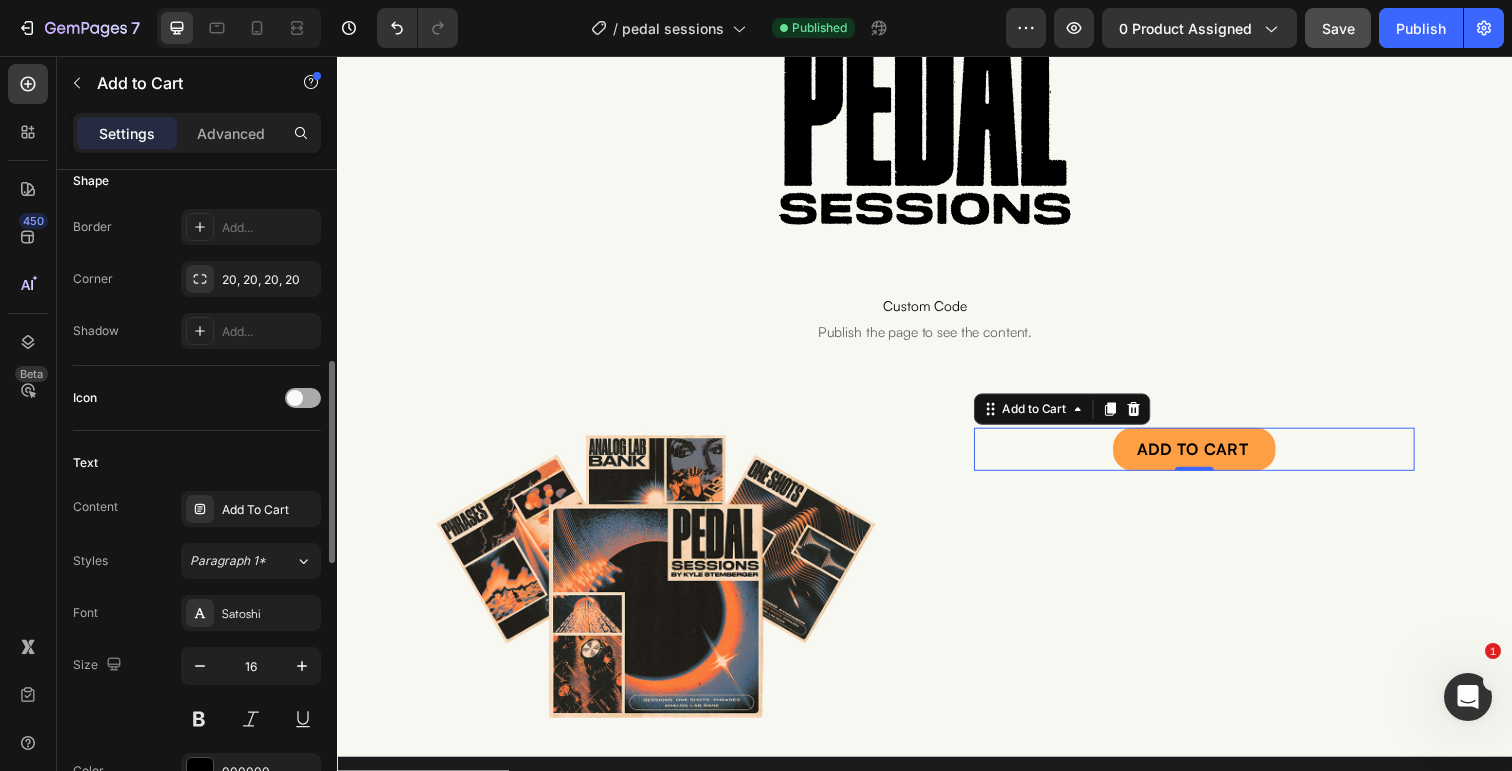 click at bounding box center [303, 398] 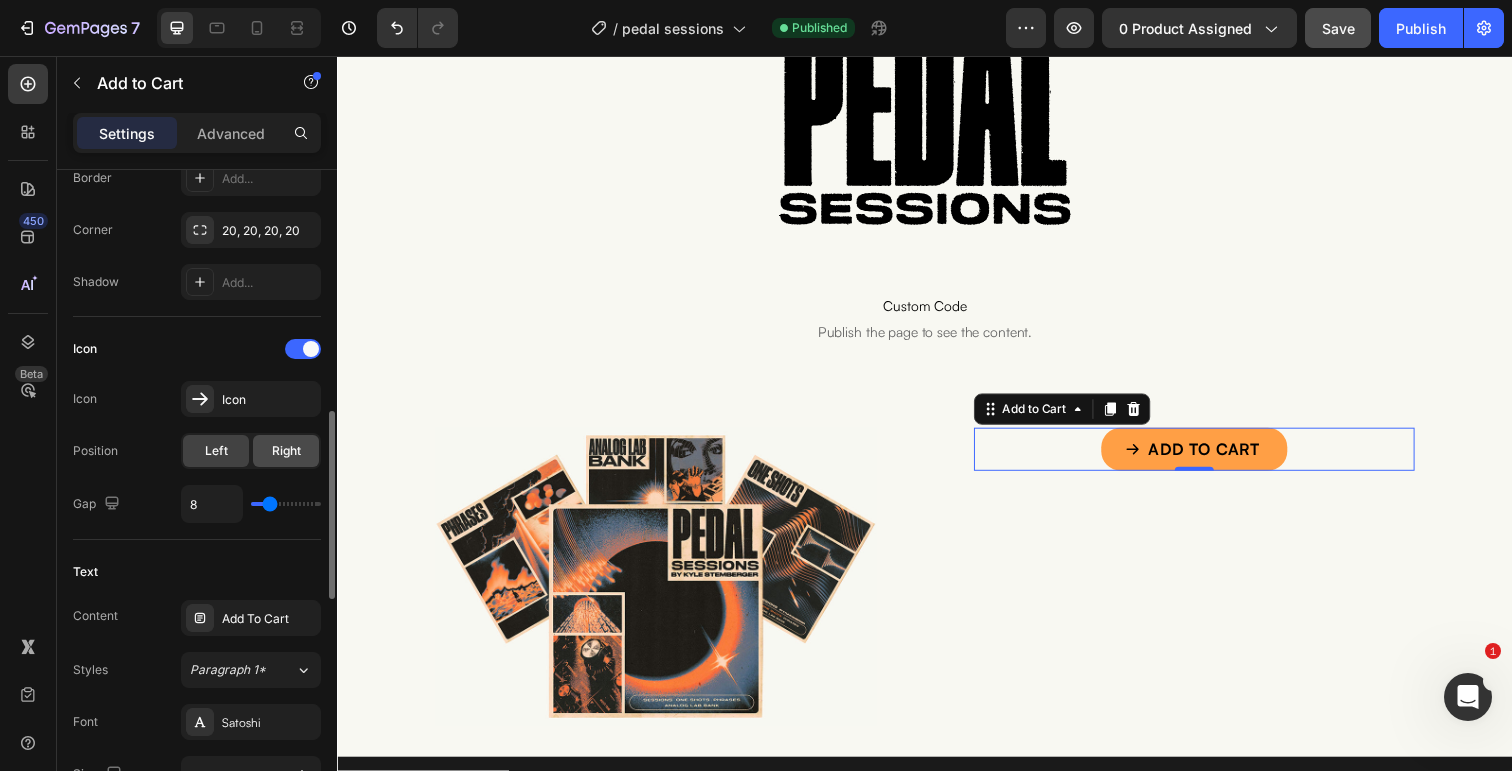 scroll, scrollTop: 772, scrollLeft: 0, axis: vertical 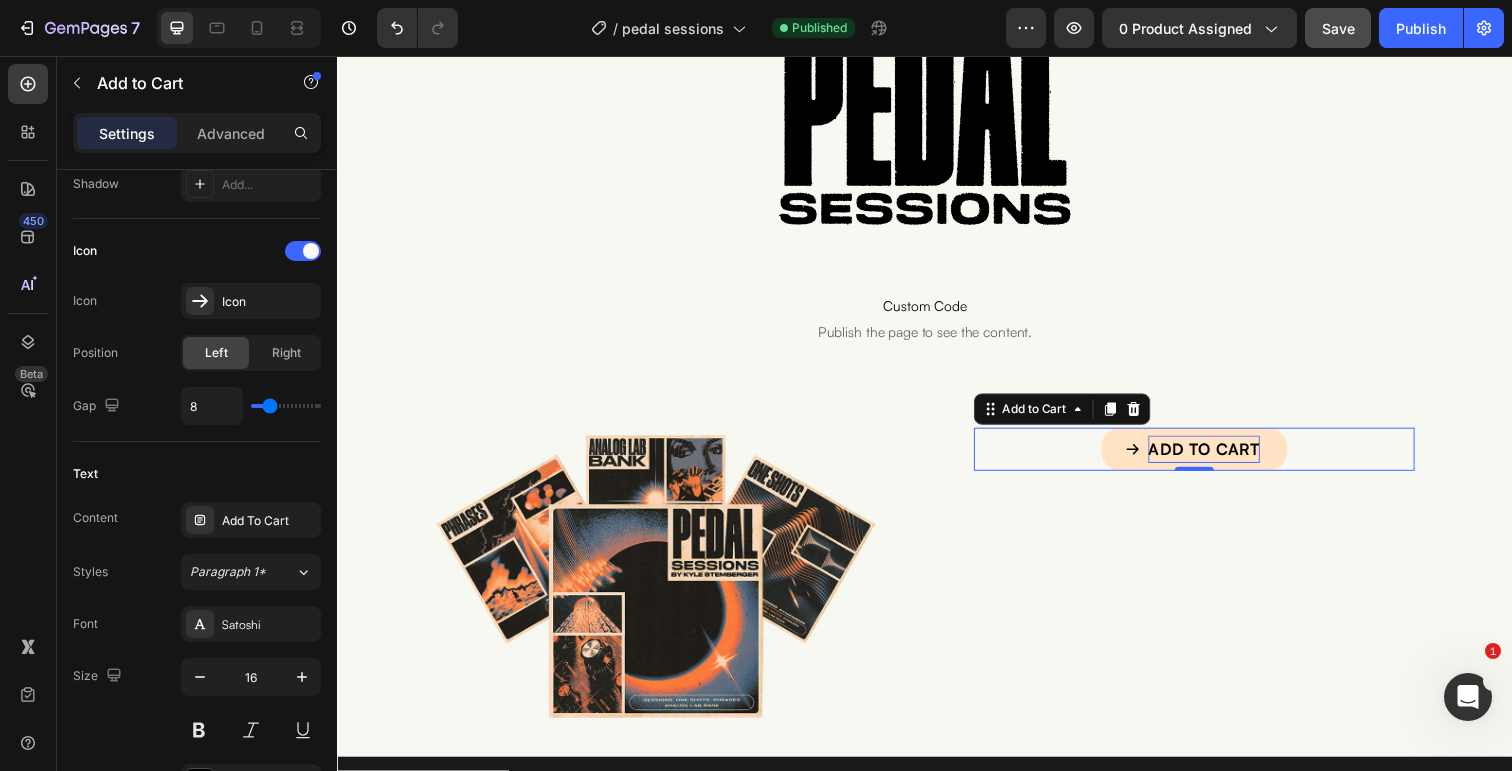 click on "Add To Cart" at bounding box center [1222, 458] 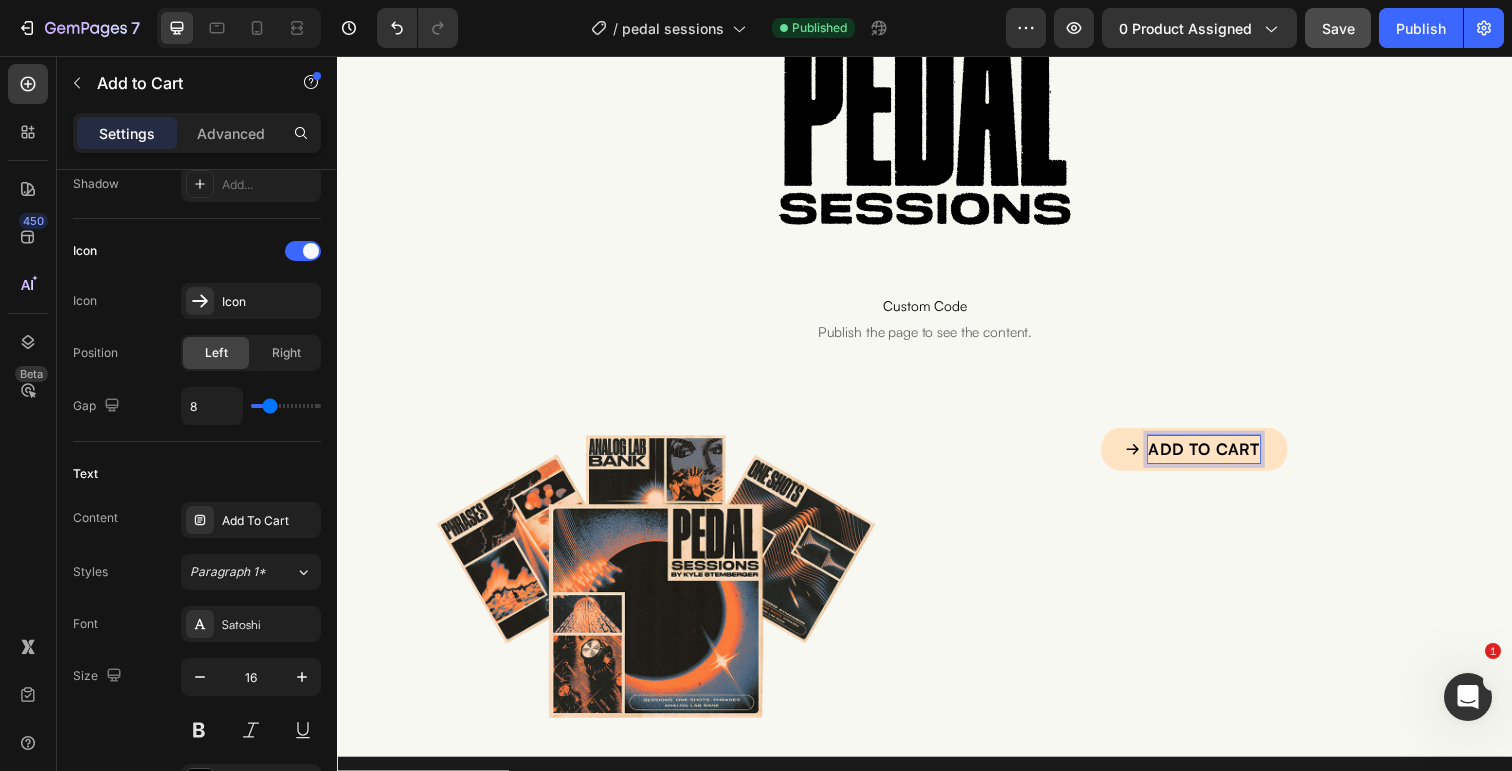 click on "Add To Cart" at bounding box center (1222, 458) 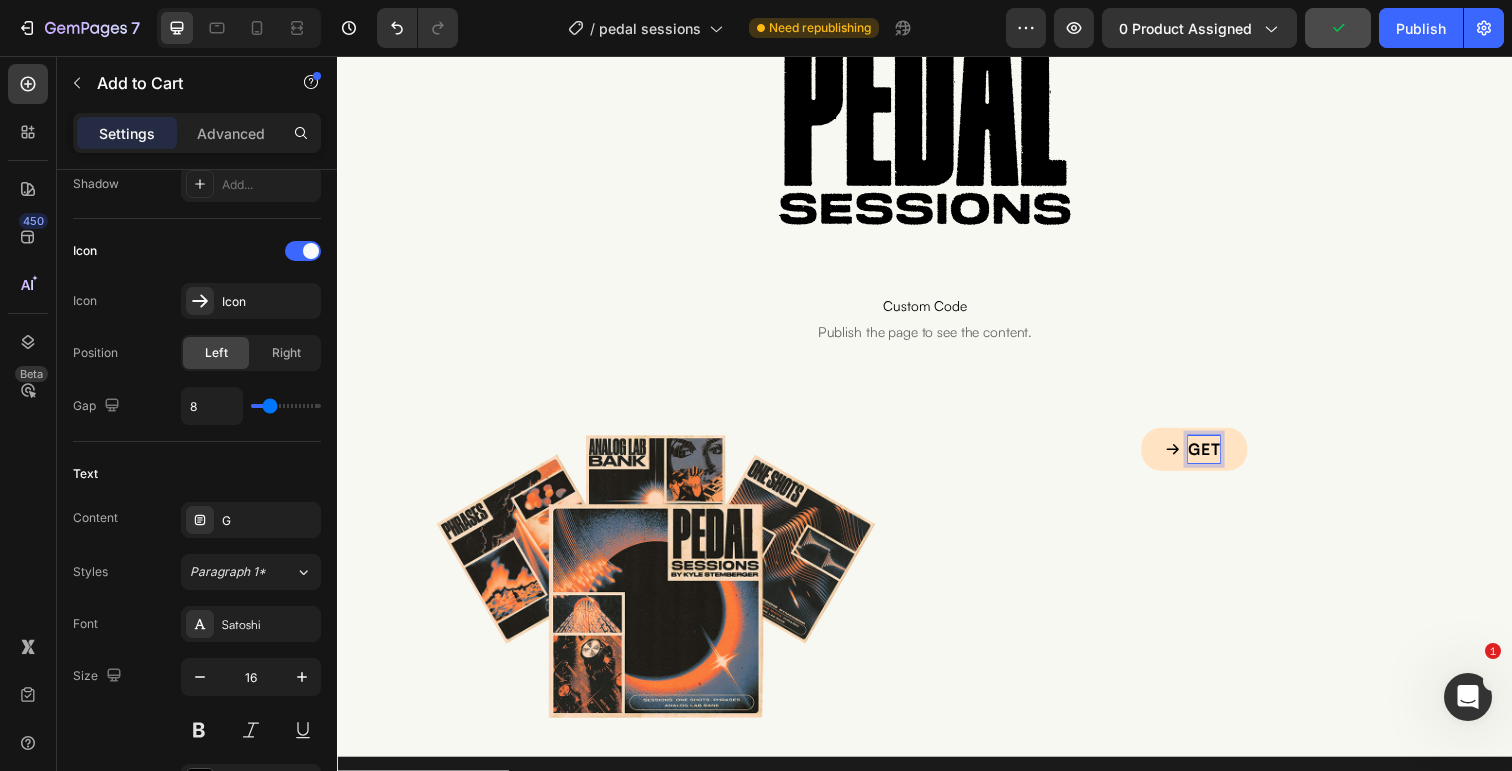 click on "get" at bounding box center [1212, 458] 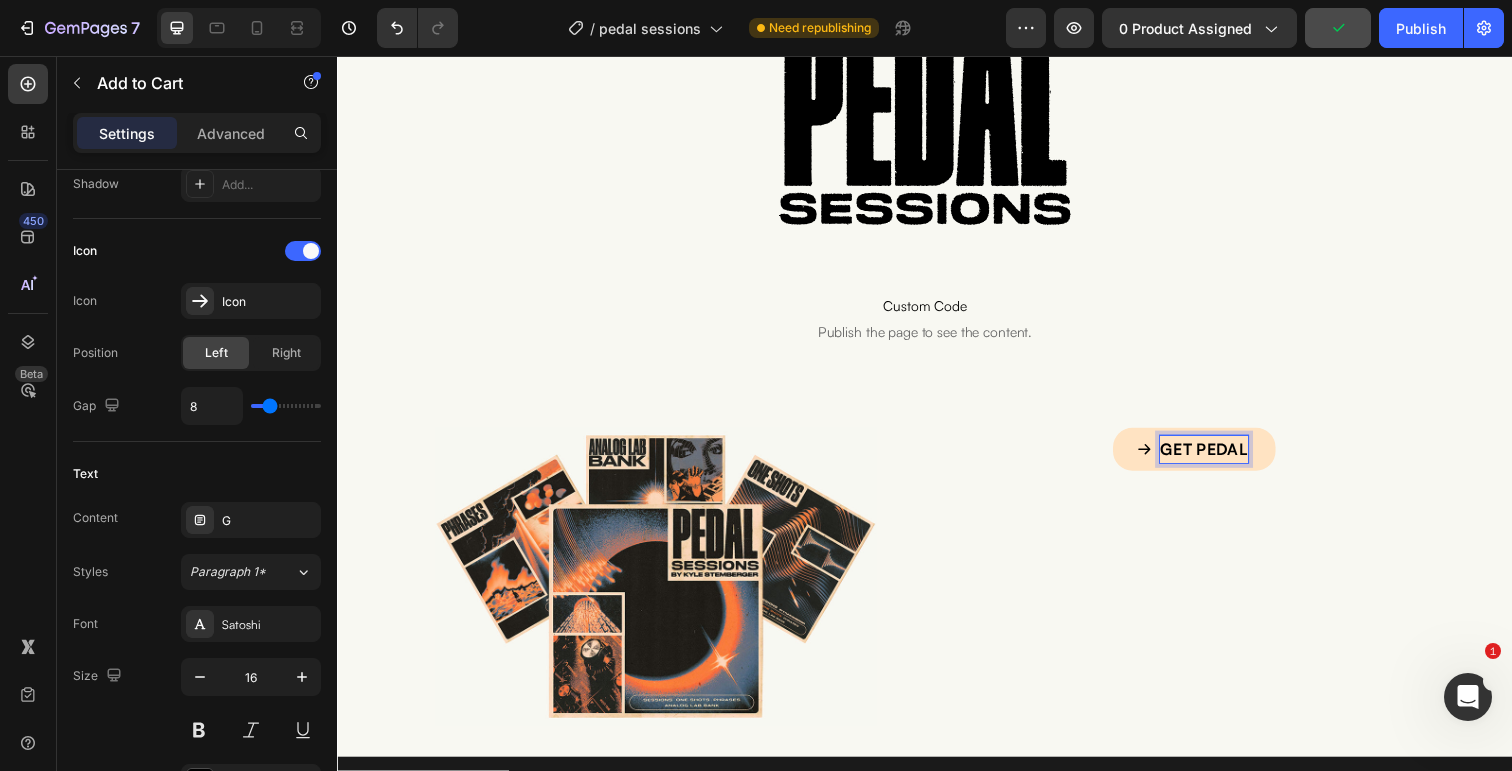 click on "get pedal" at bounding box center (1212, 458) 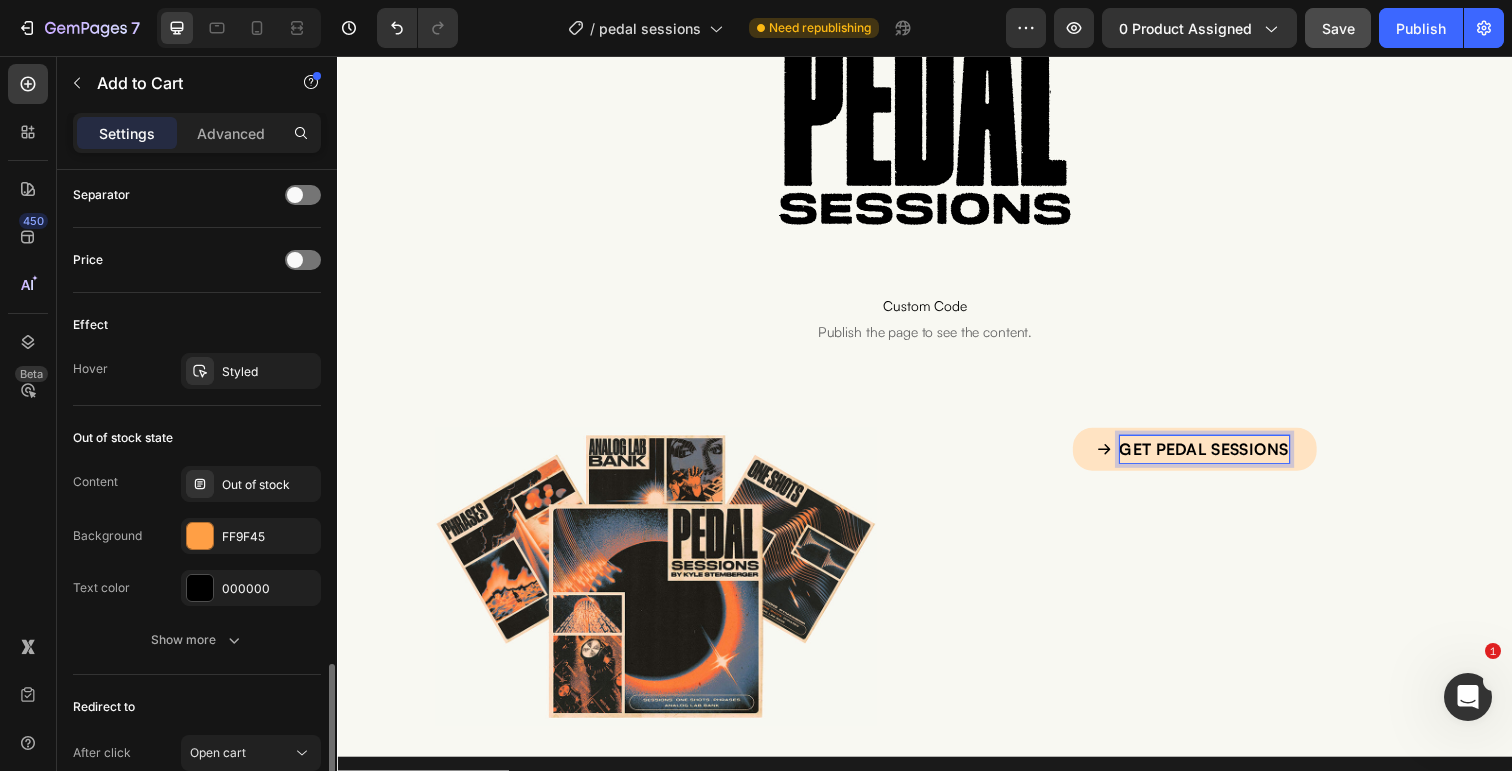 scroll, scrollTop: 1643, scrollLeft: 0, axis: vertical 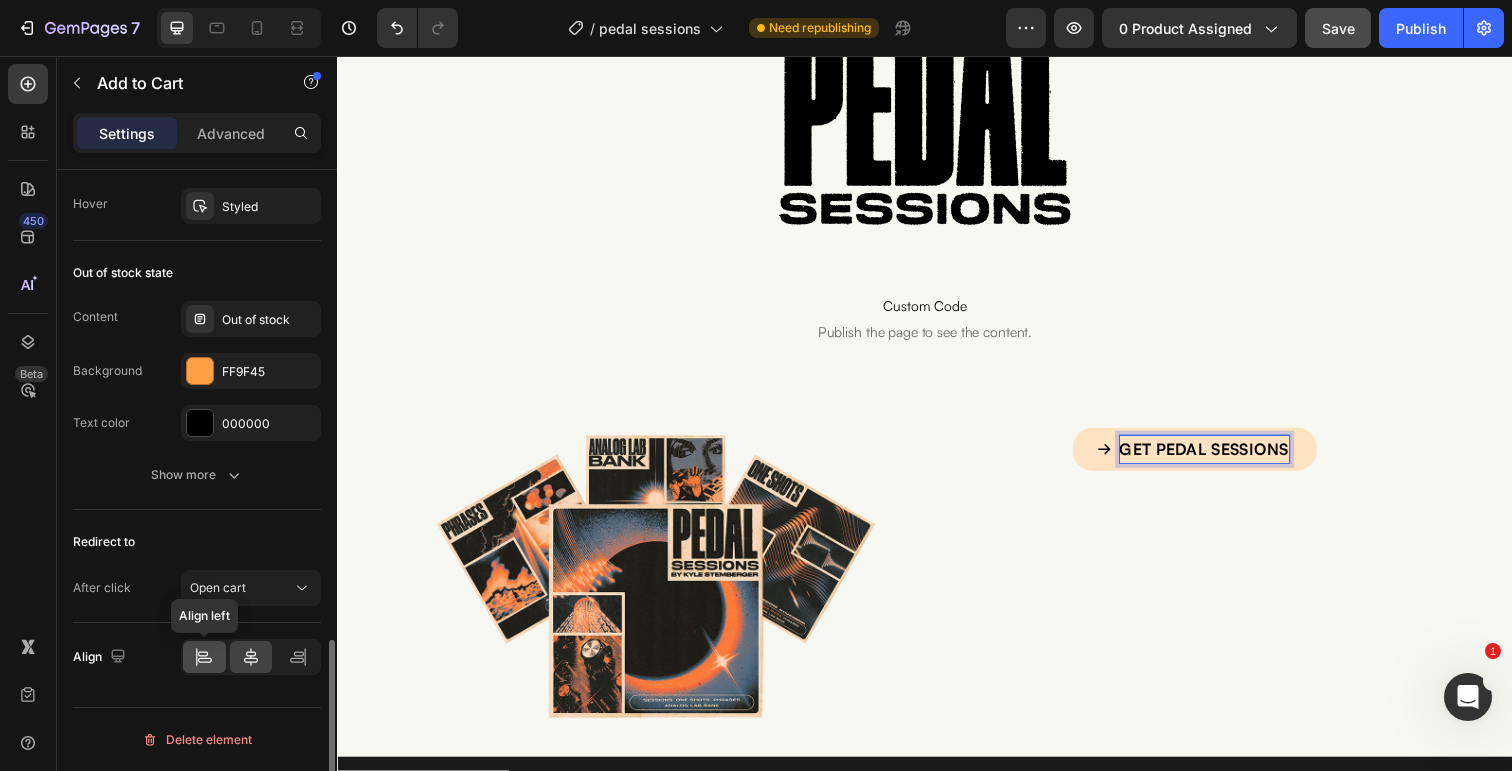 click 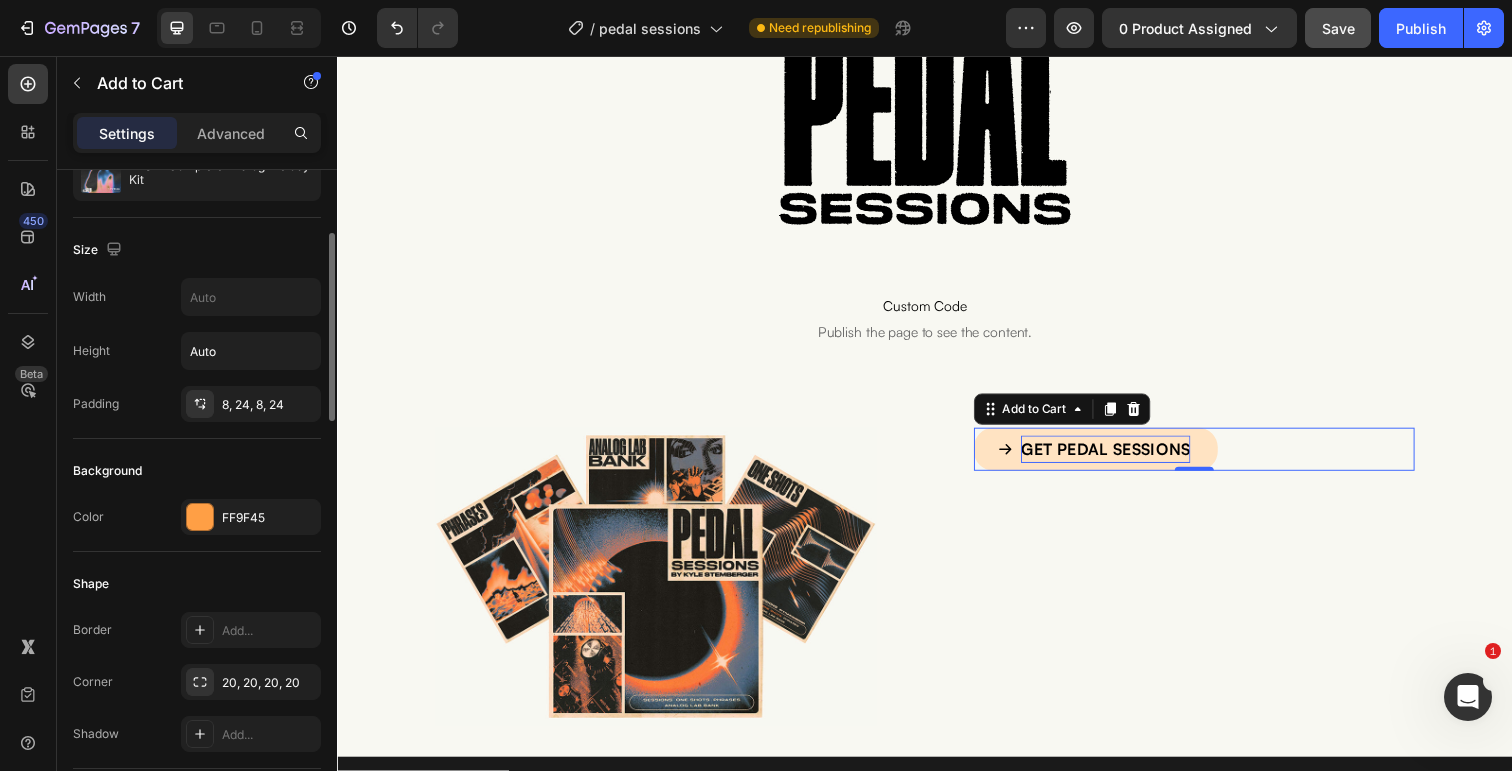 scroll, scrollTop: 324, scrollLeft: 0, axis: vertical 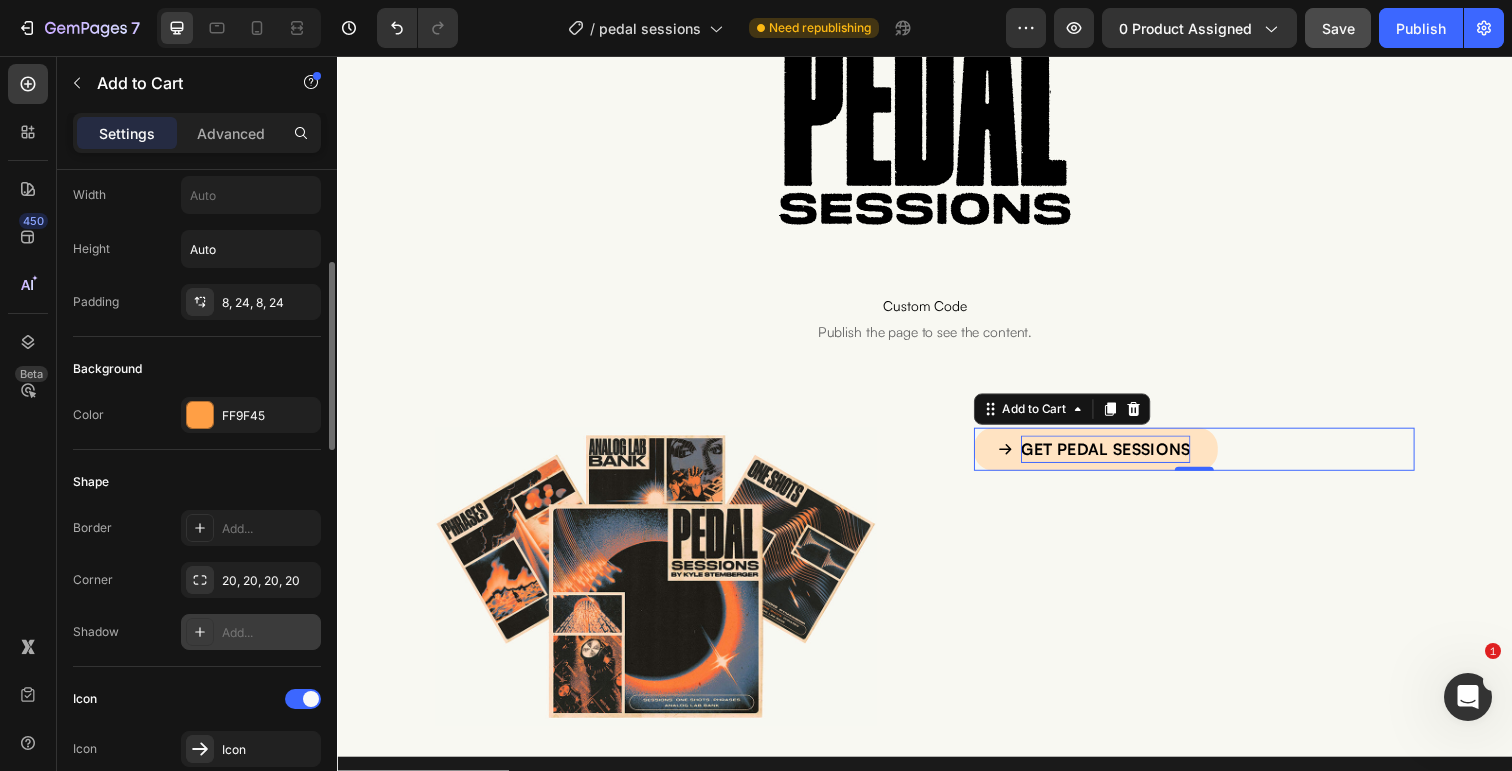 click at bounding box center (200, 632) 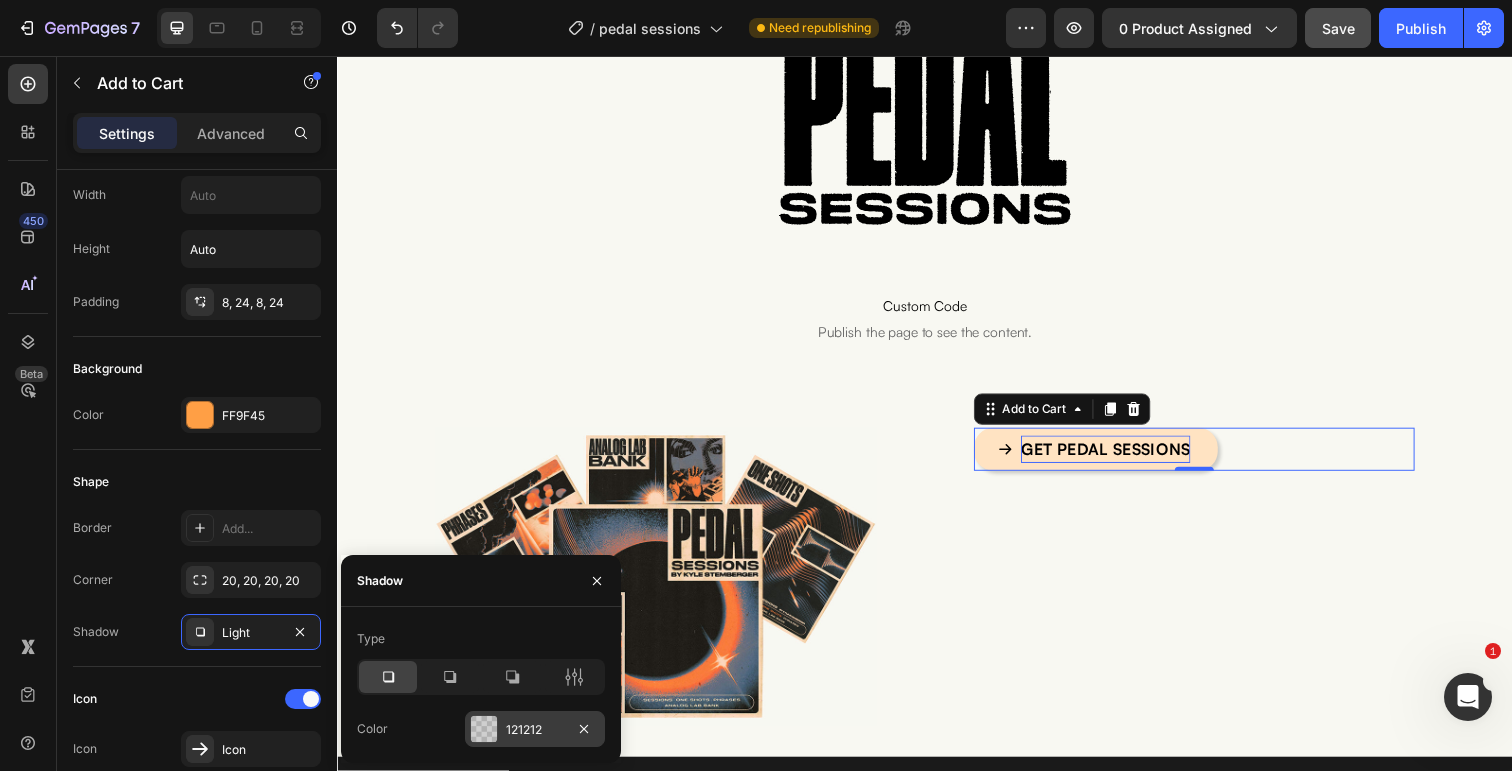click at bounding box center [484, 729] 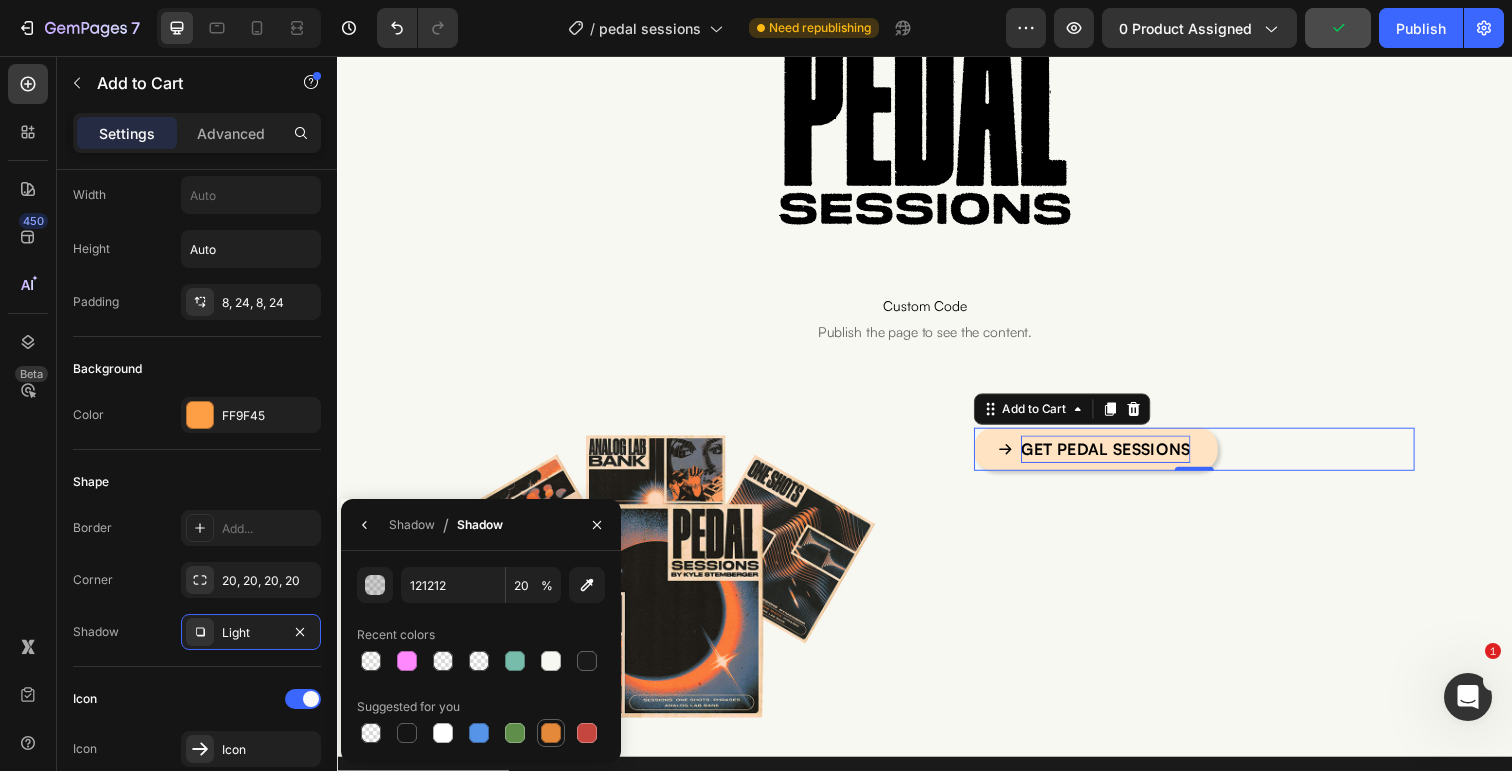 click at bounding box center [551, 733] 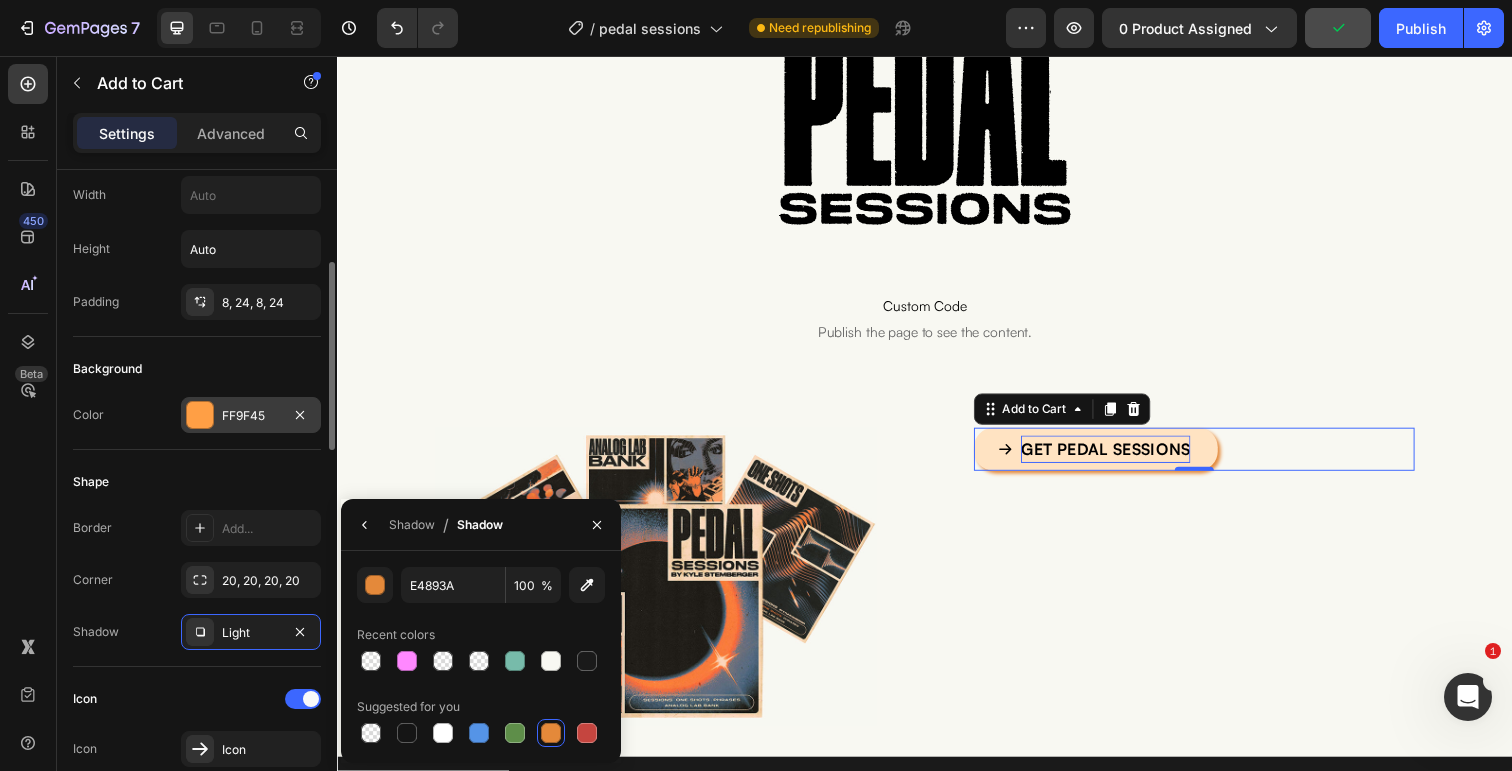 click on "FF9F45" at bounding box center [251, 416] 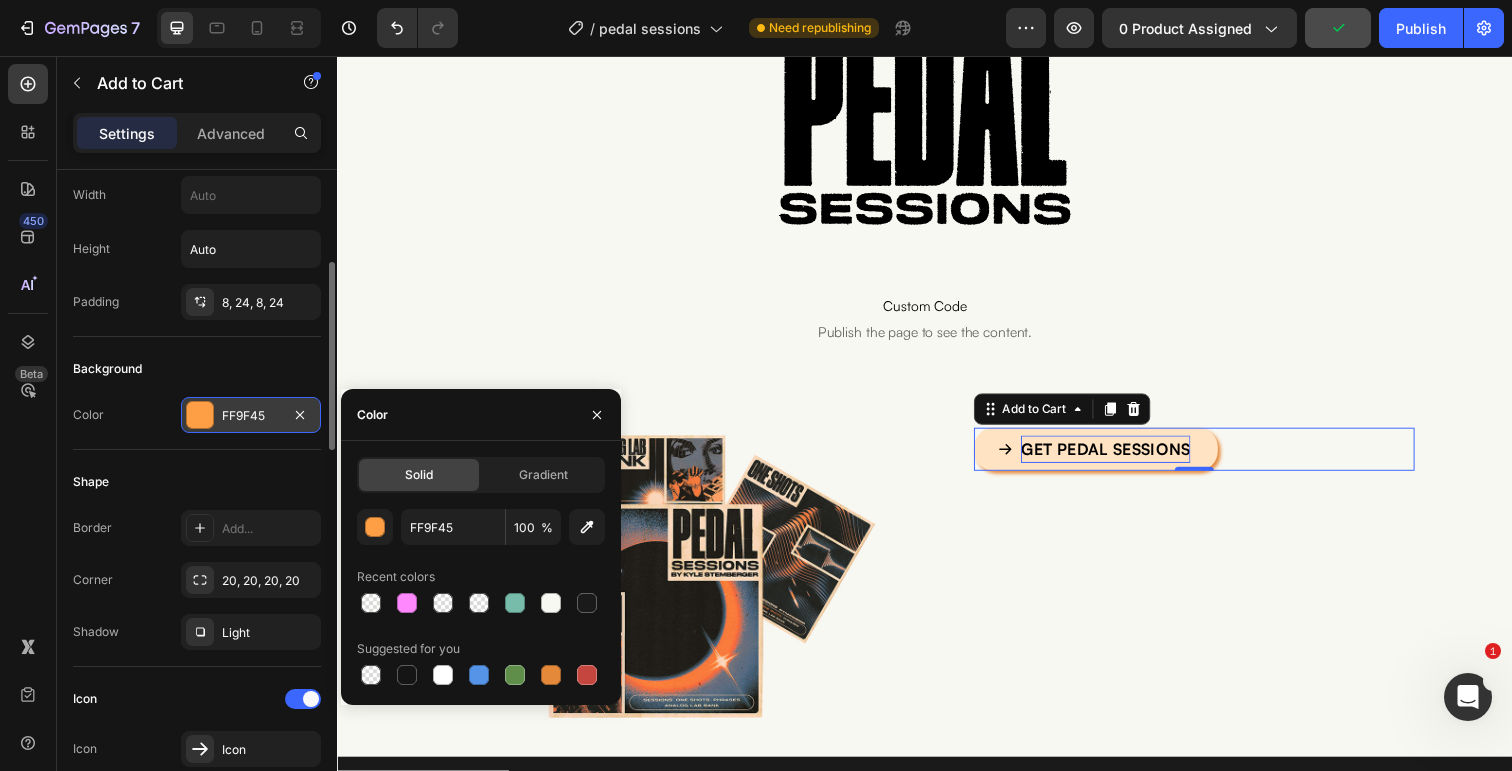 click on "FF9F45" at bounding box center [251, 416] 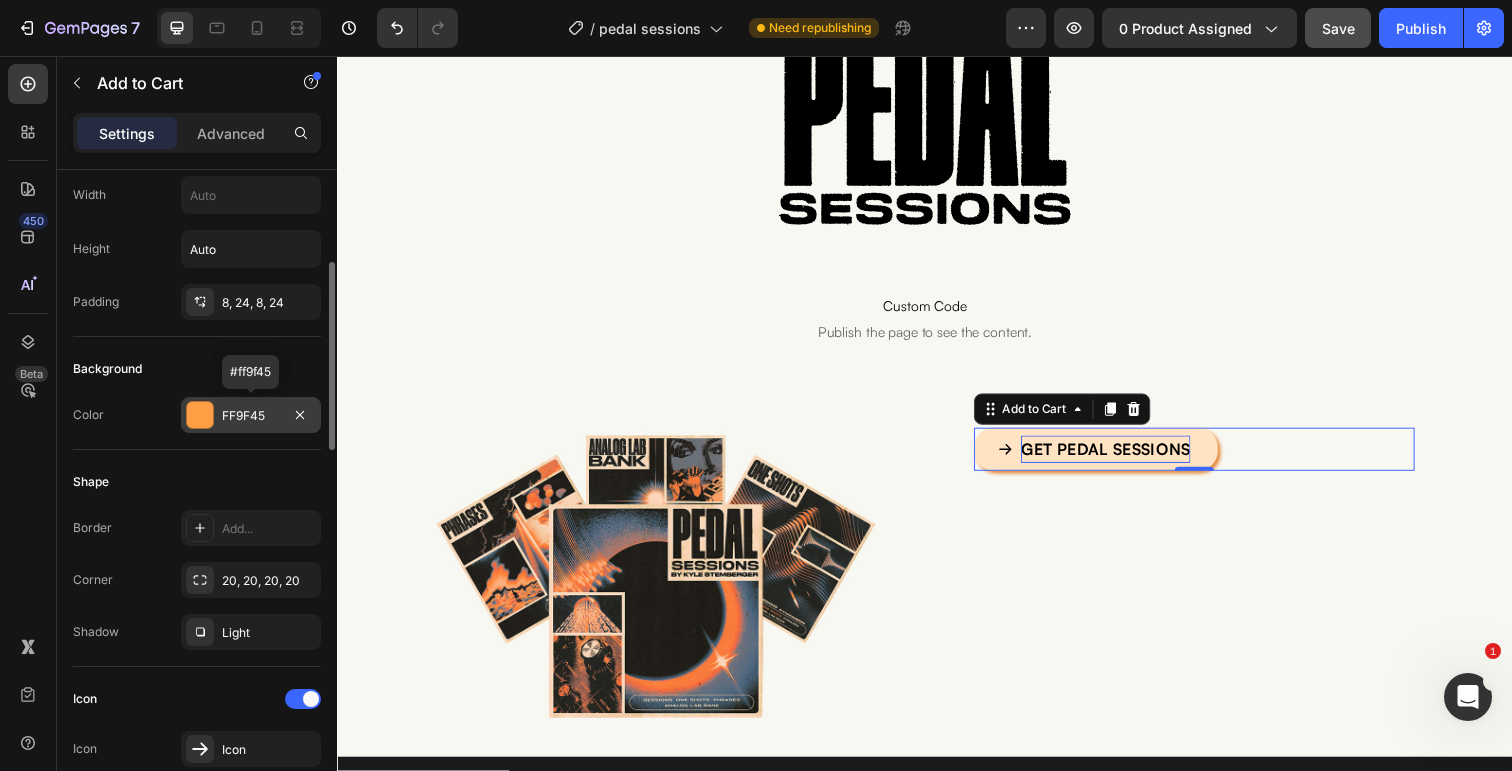 click on "FF9F45" at bounding box center (251, 416) 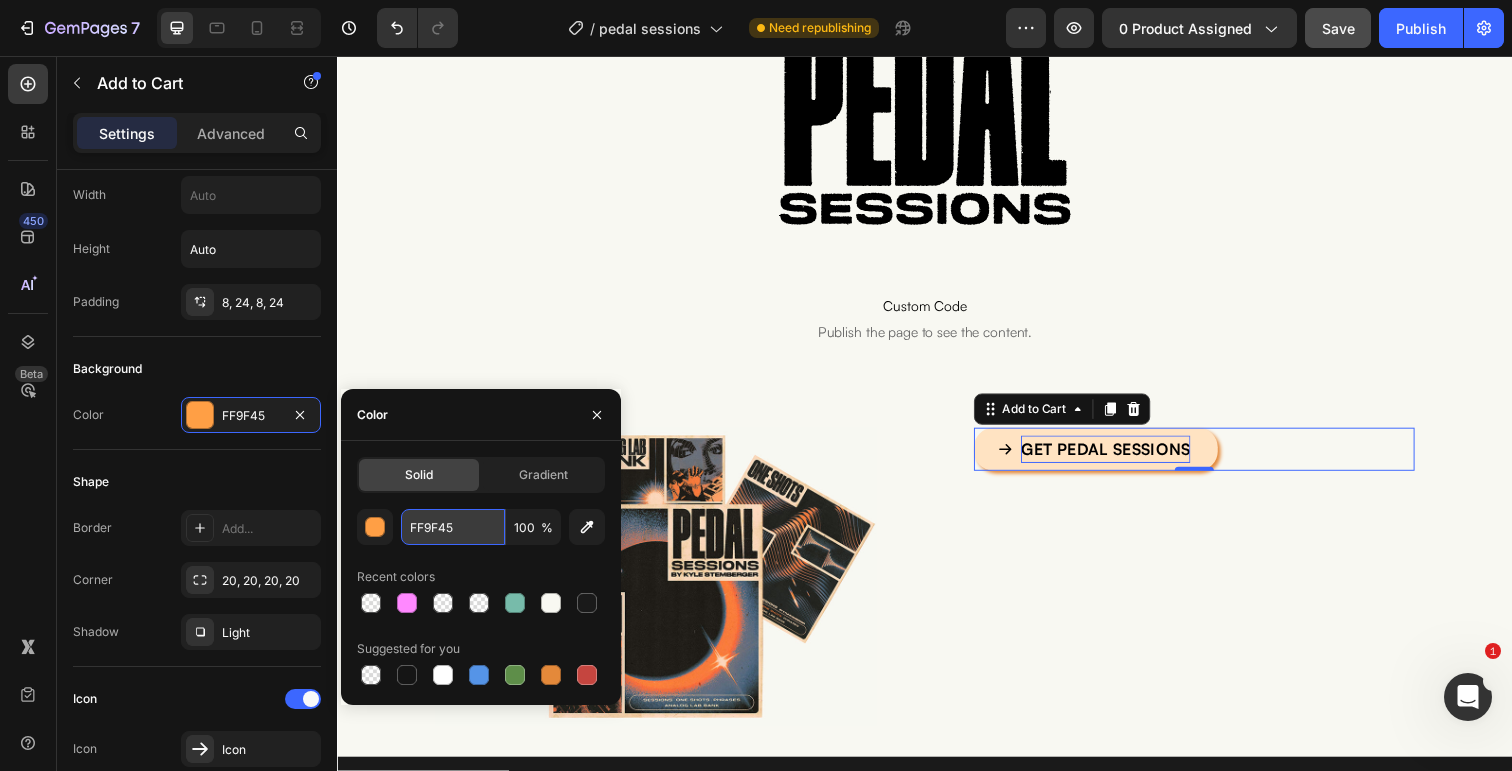 click on "FF9F45" at bounding box center [453, 527] 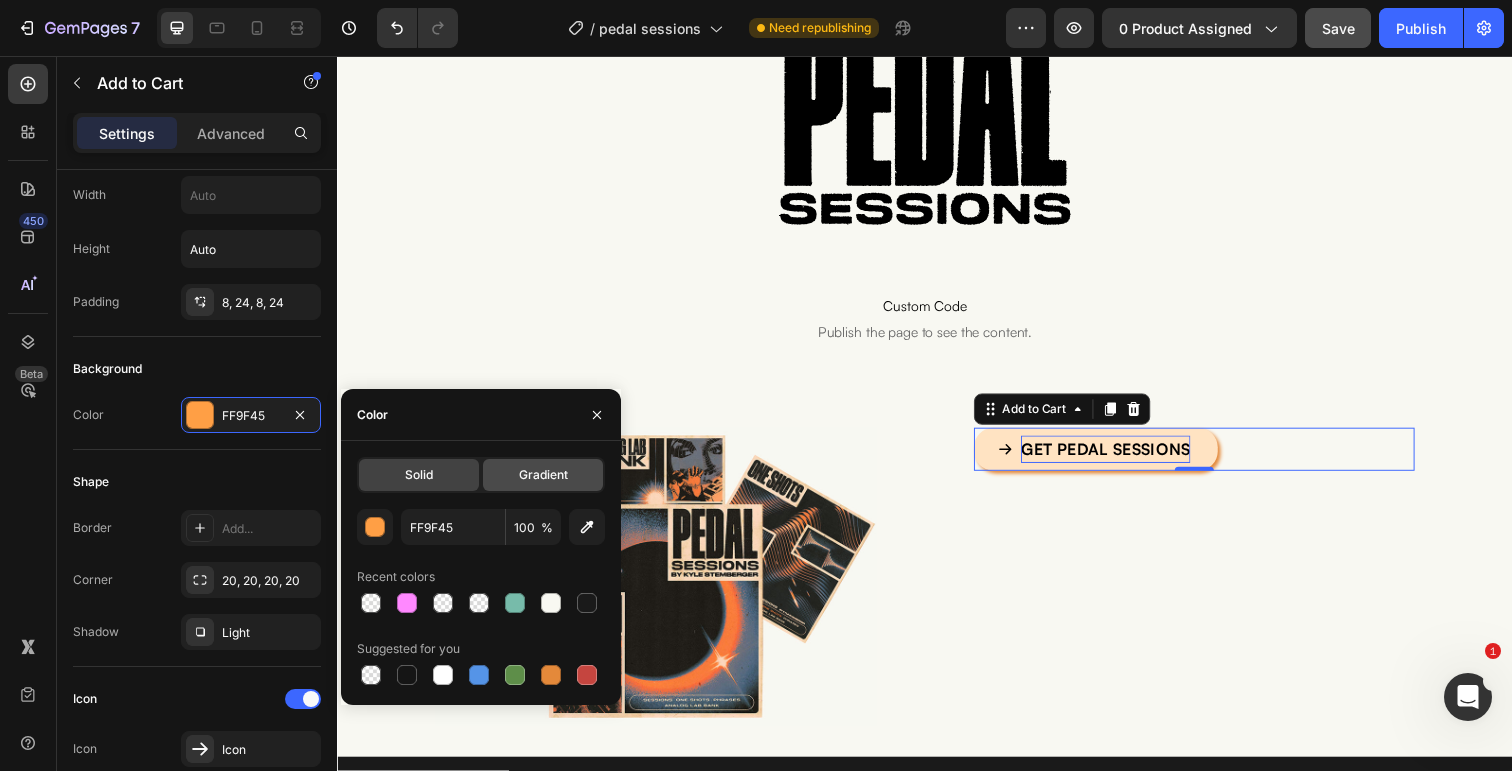 click on "Gradient" 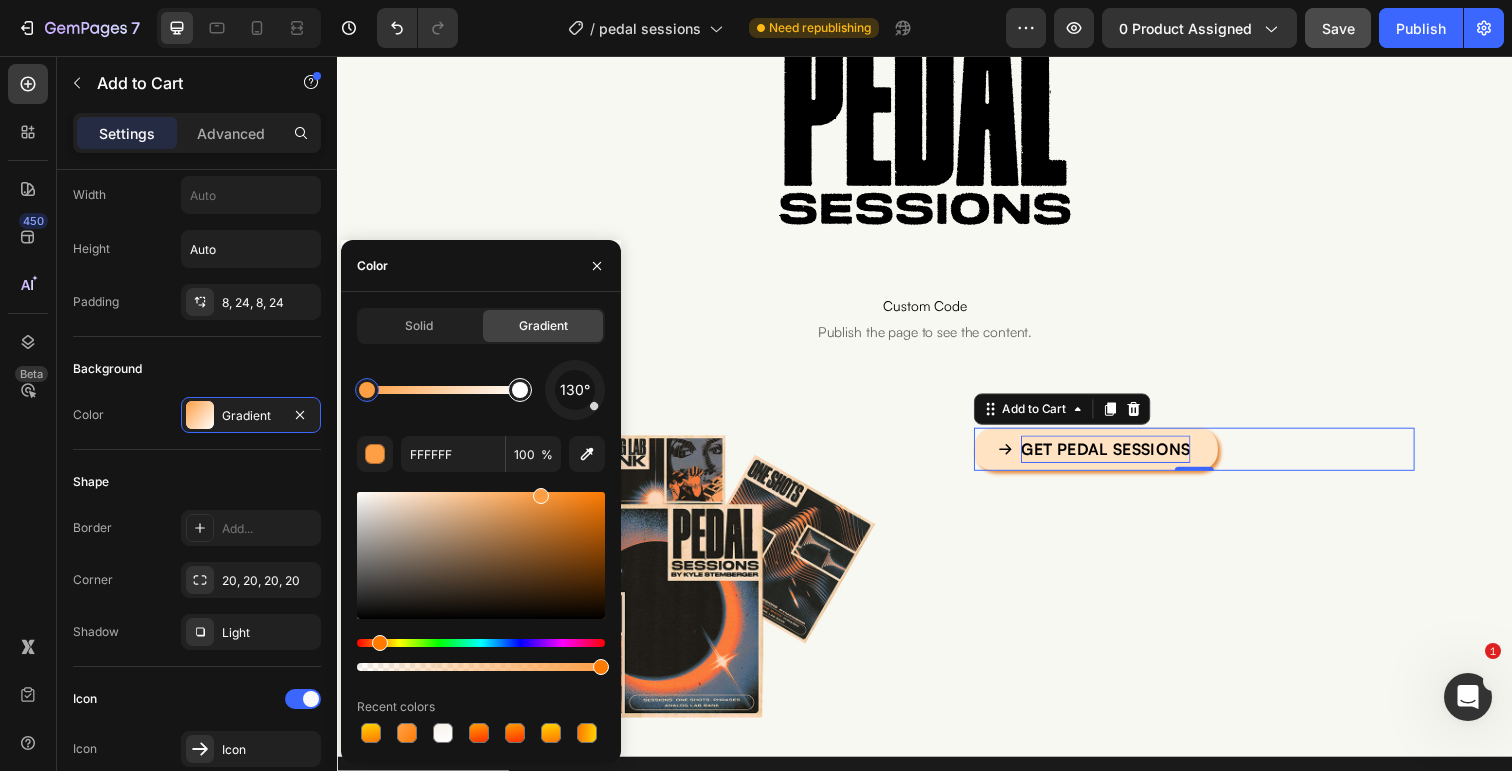 click at bounding box center [520, 390] 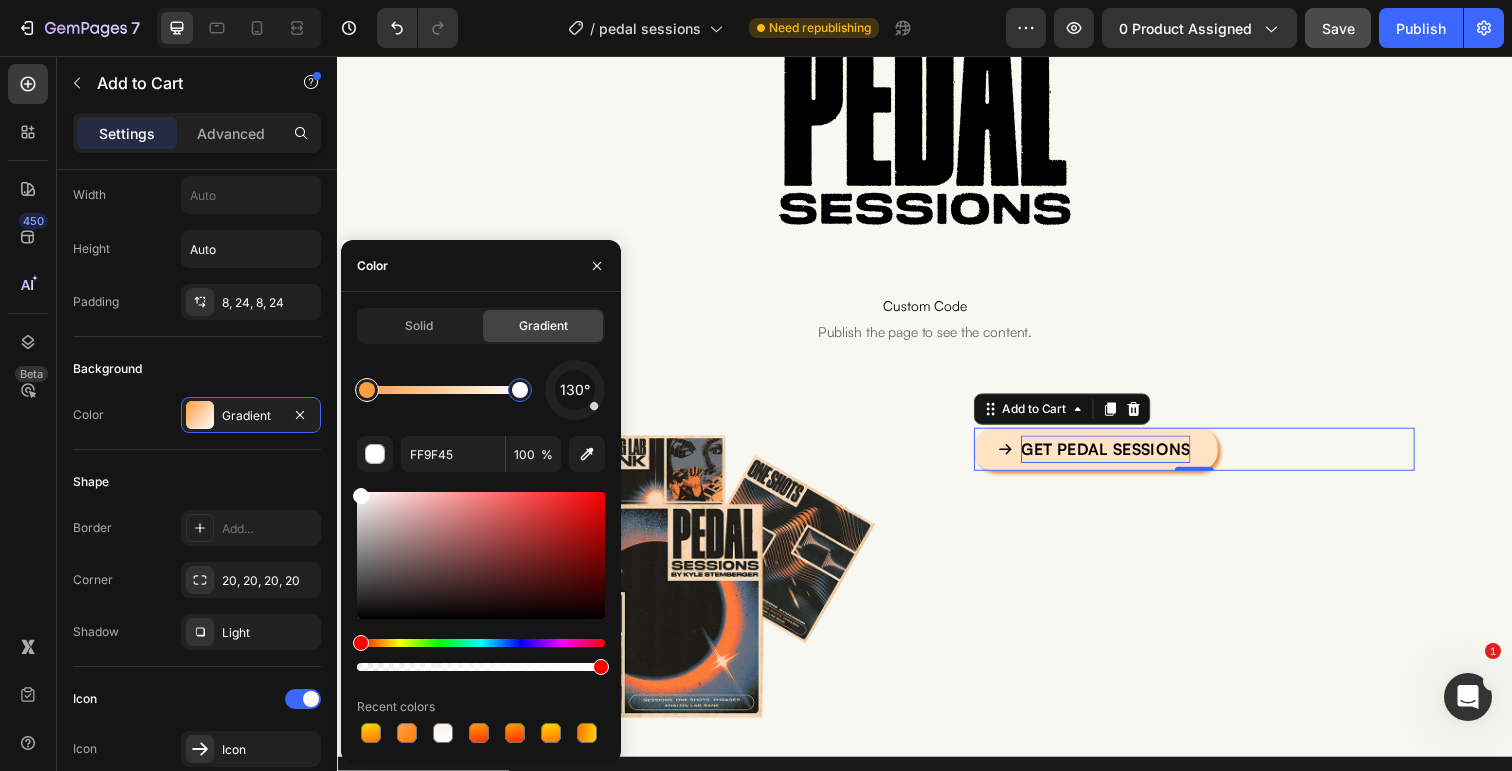 click at bounding box center (367, 390) 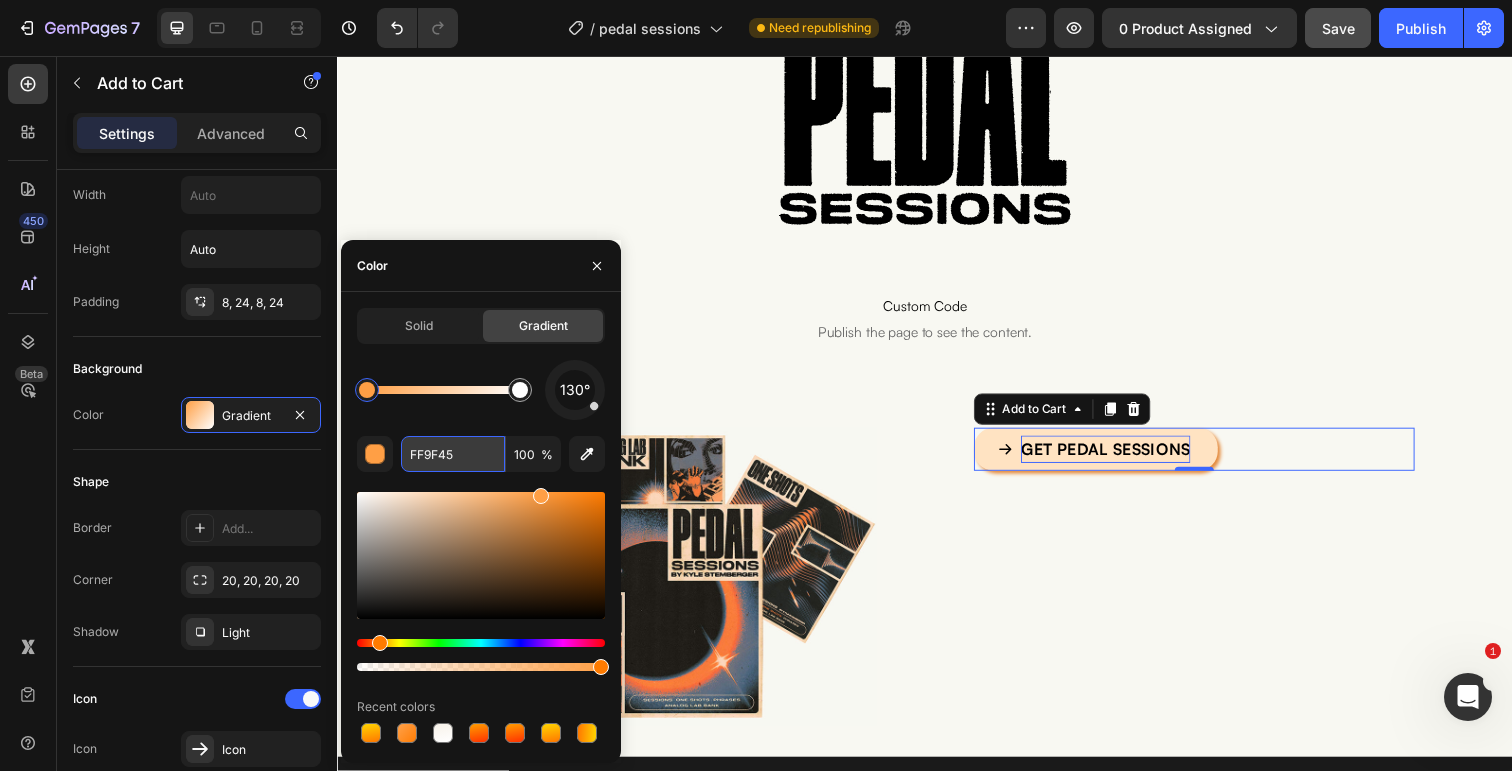 click on "FF9F45" at bounding box center (453, 454) 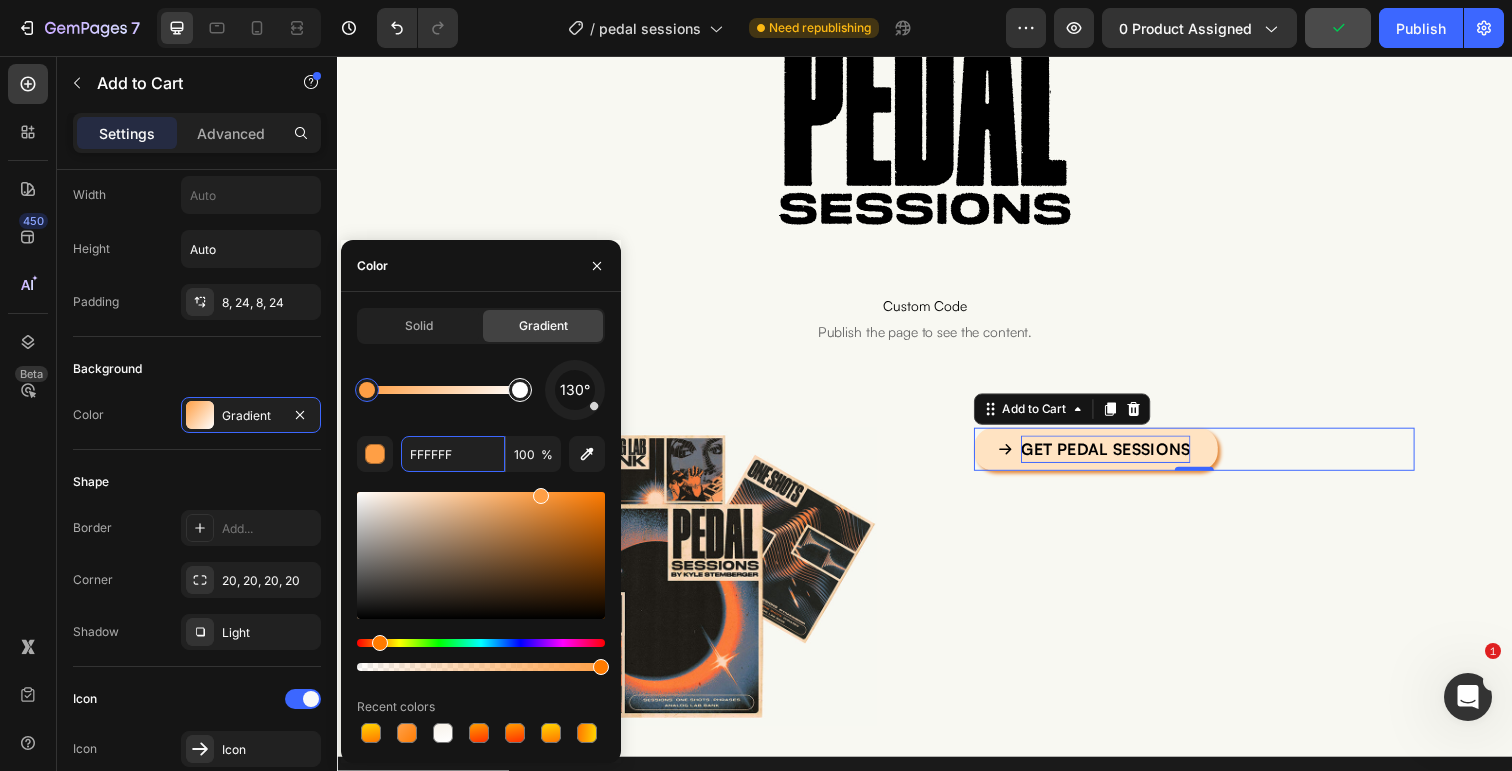 click at bounding box center [520, 390] 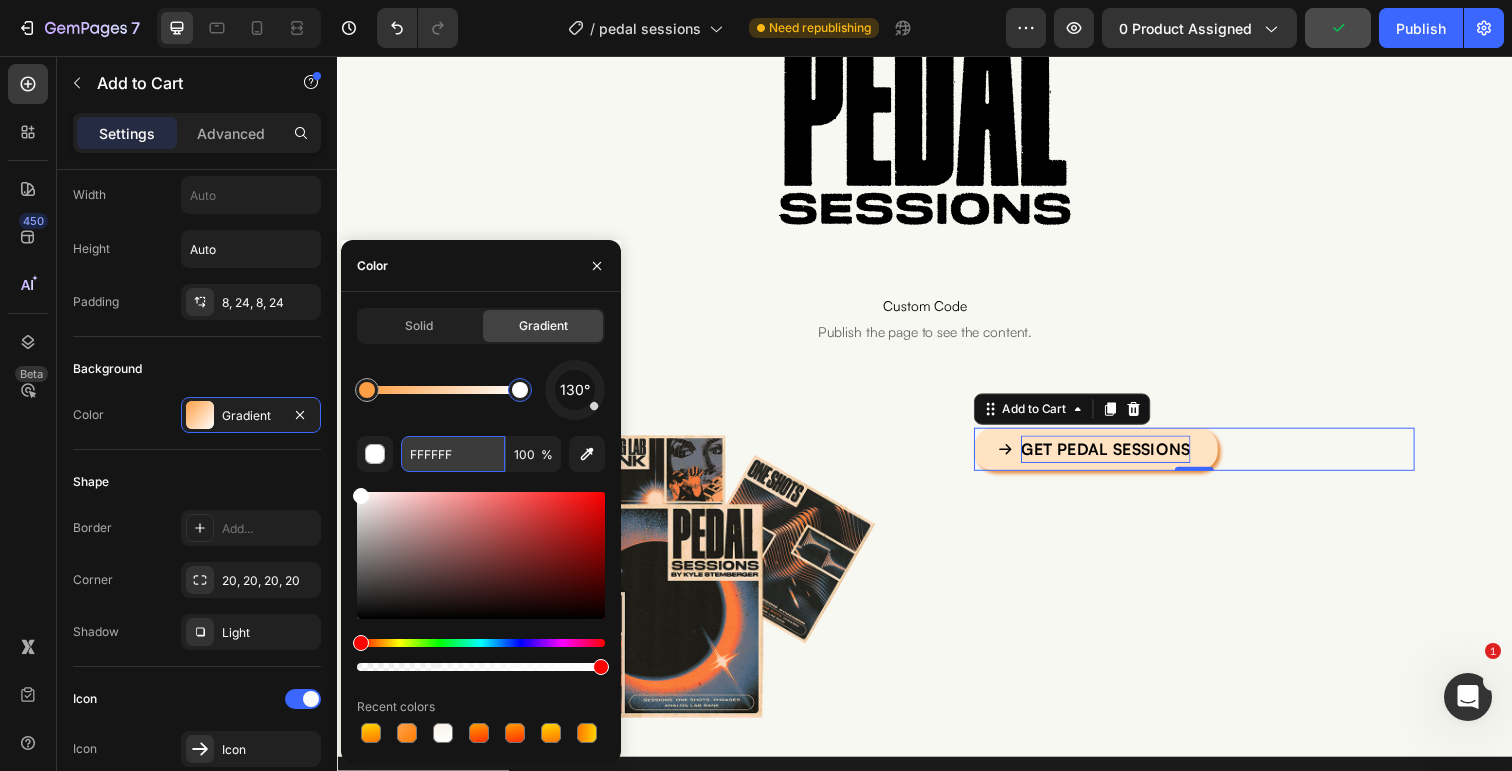 paste on "9F45" 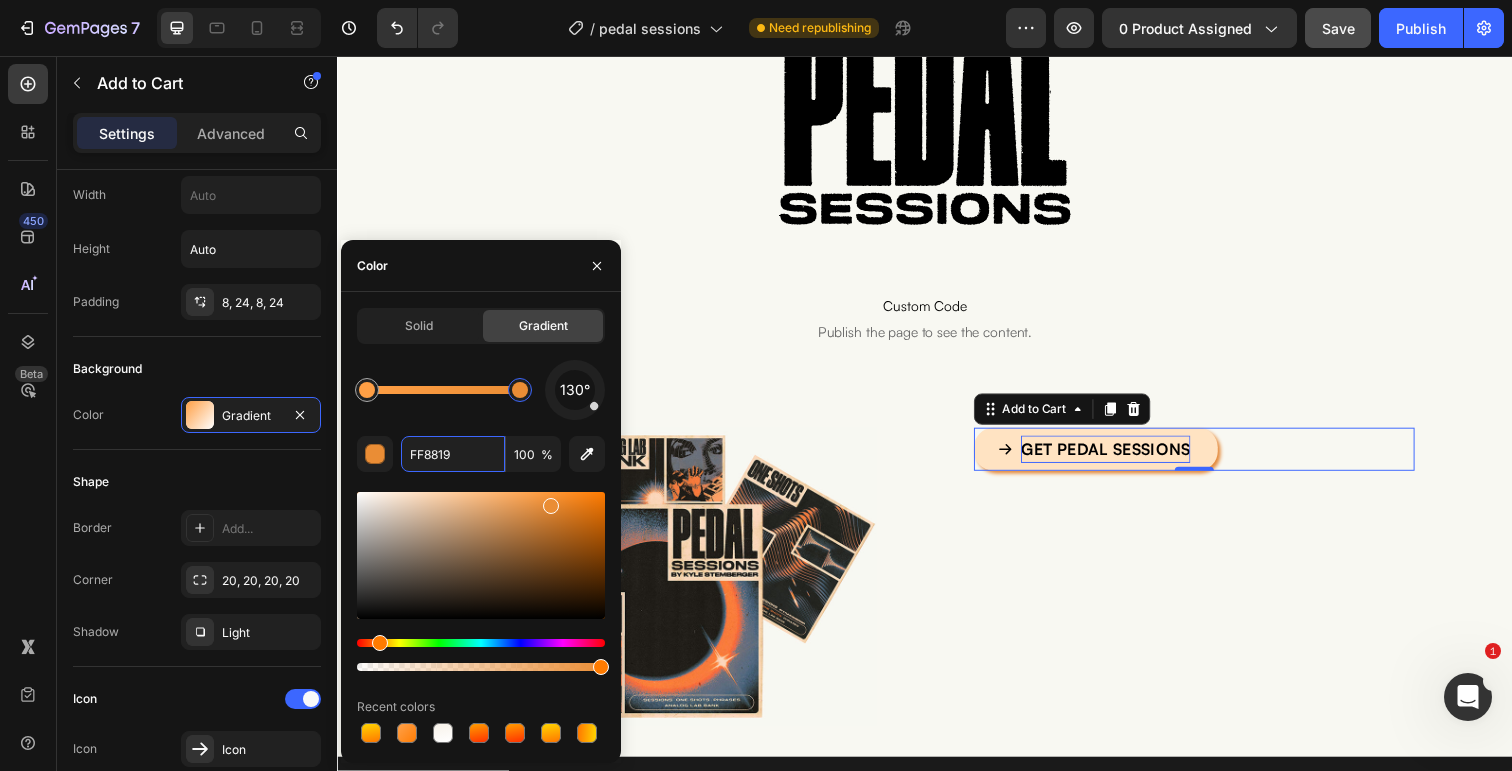 drag, startPoint x: 550, startPoint y: 502, endPoint x: 581, endPoint y: 488, distance: 34.0147 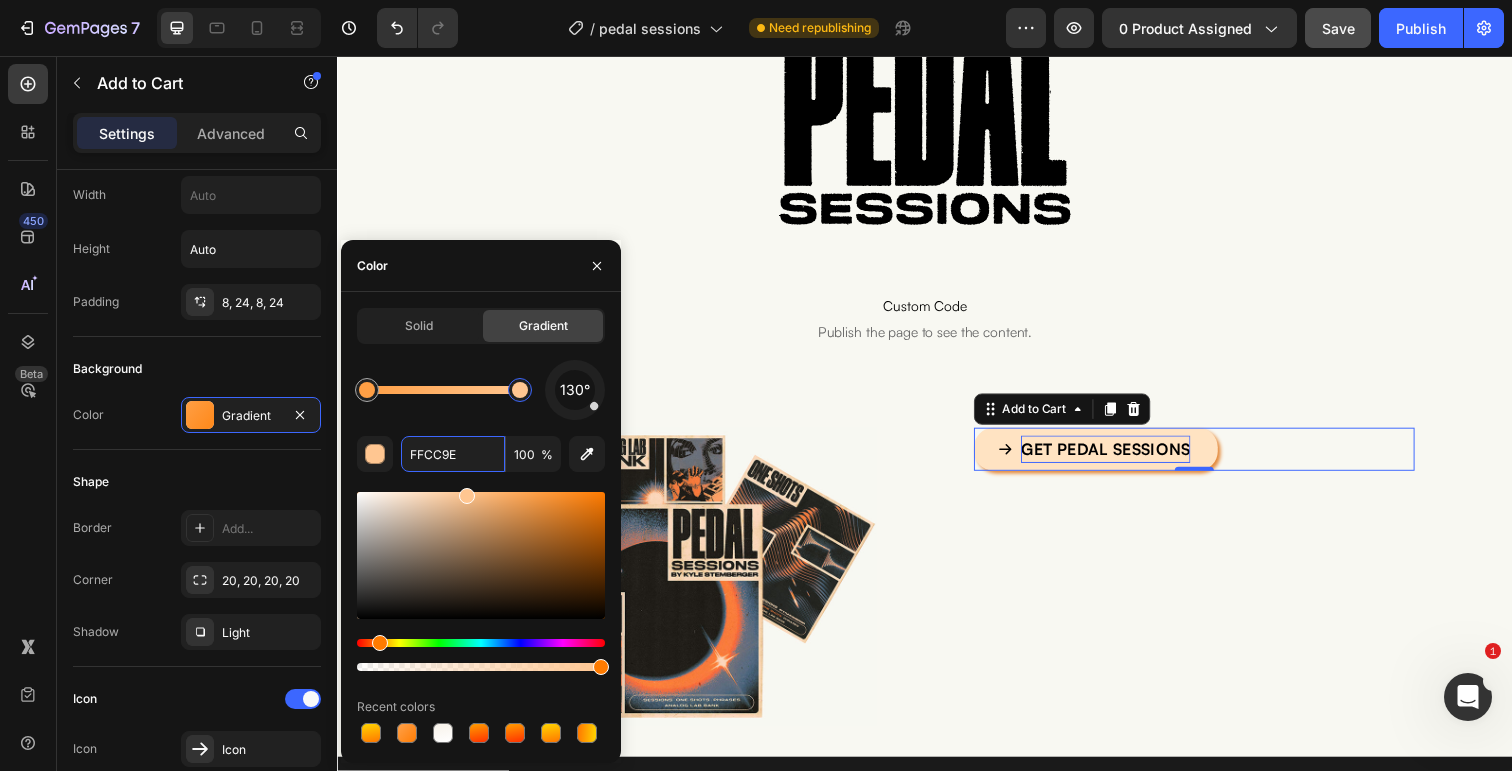 click on "130° FFCC9E 100 % Recent colors" at bounding box center (481, 553) 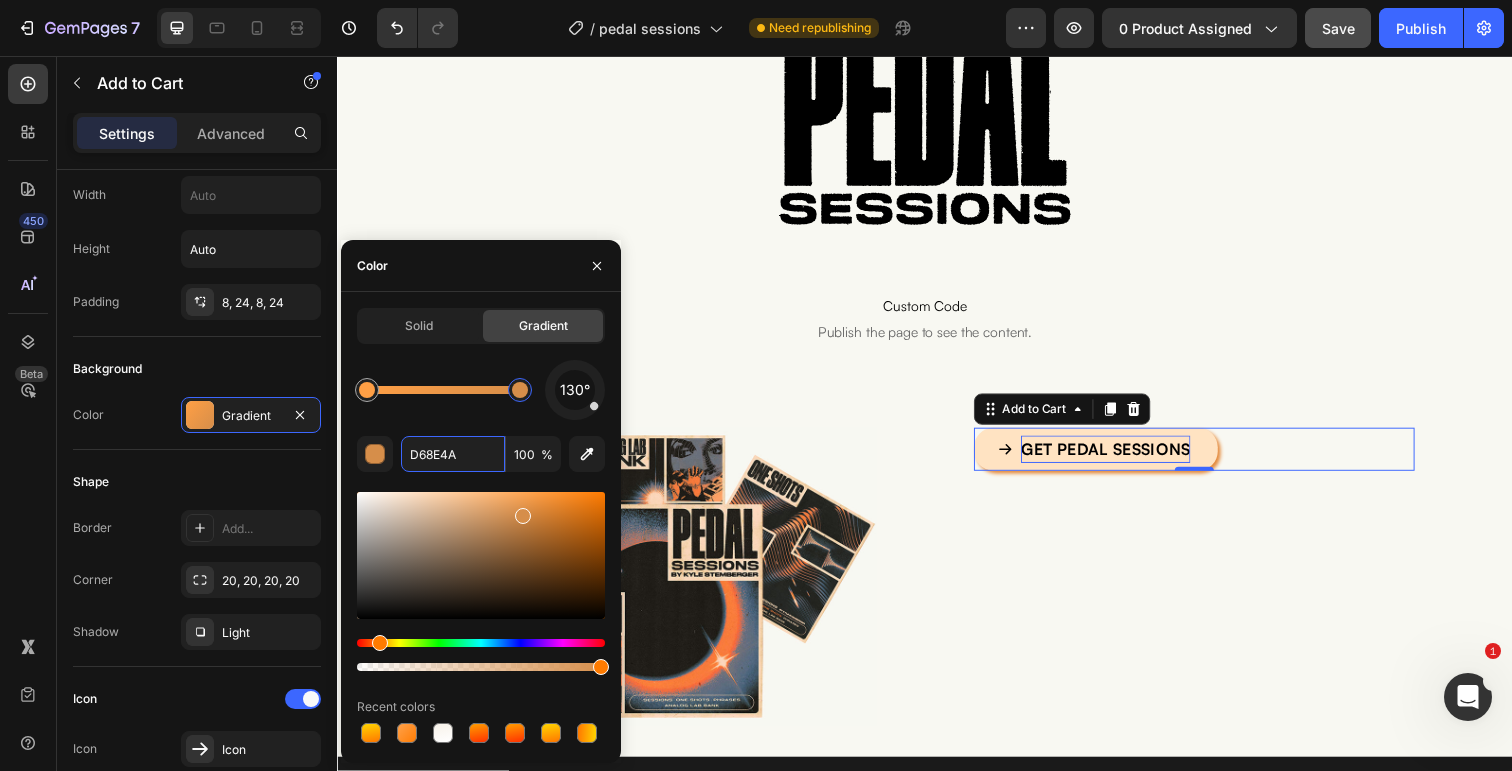 drag, startPoint x: 520, startPoint y: 512, endPoint x: 520, endPoint y: 498, distance: 14 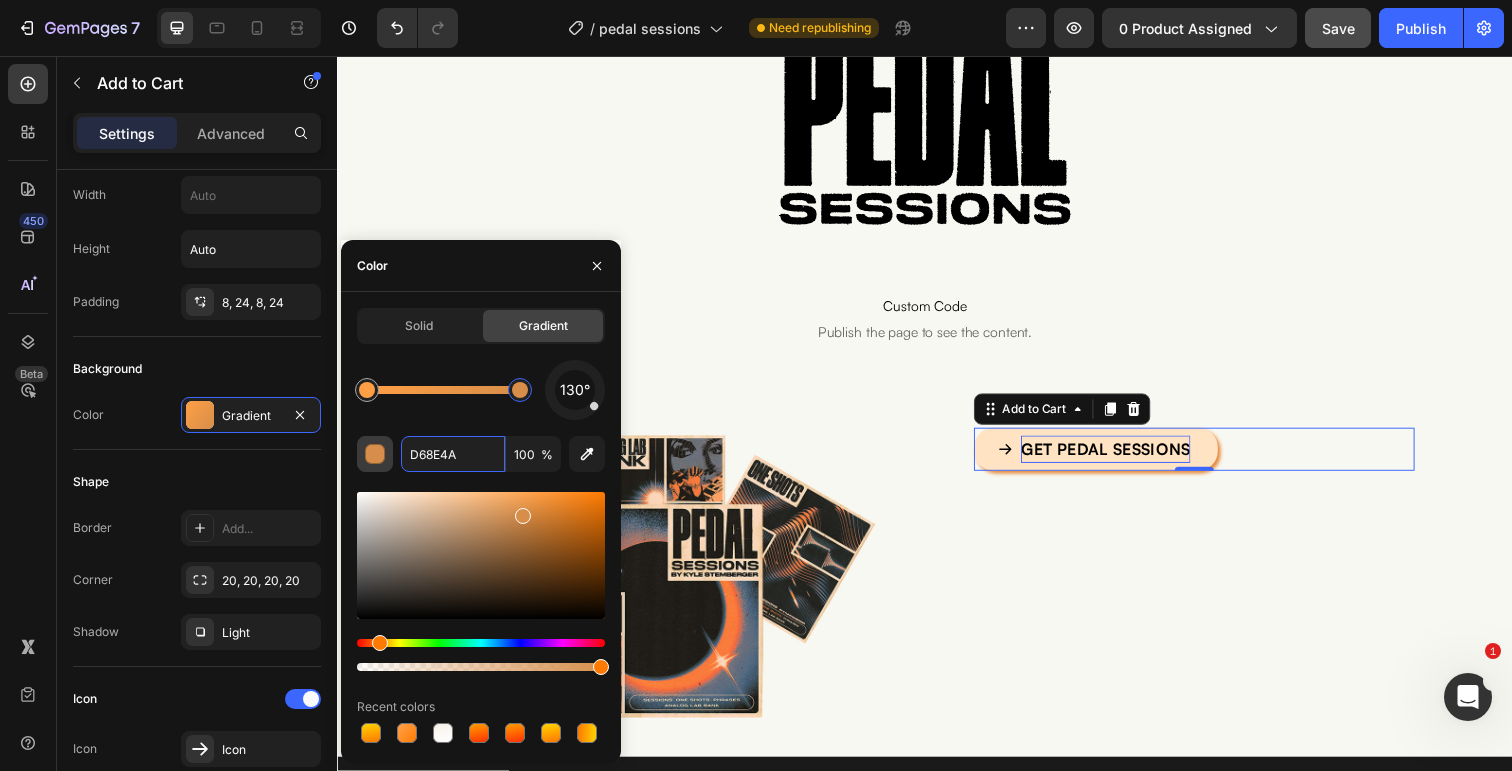drag, startPoint x: 472, startPoint y: 451, endPoint x: 376, endPoint y: 441, distance: 96.519424 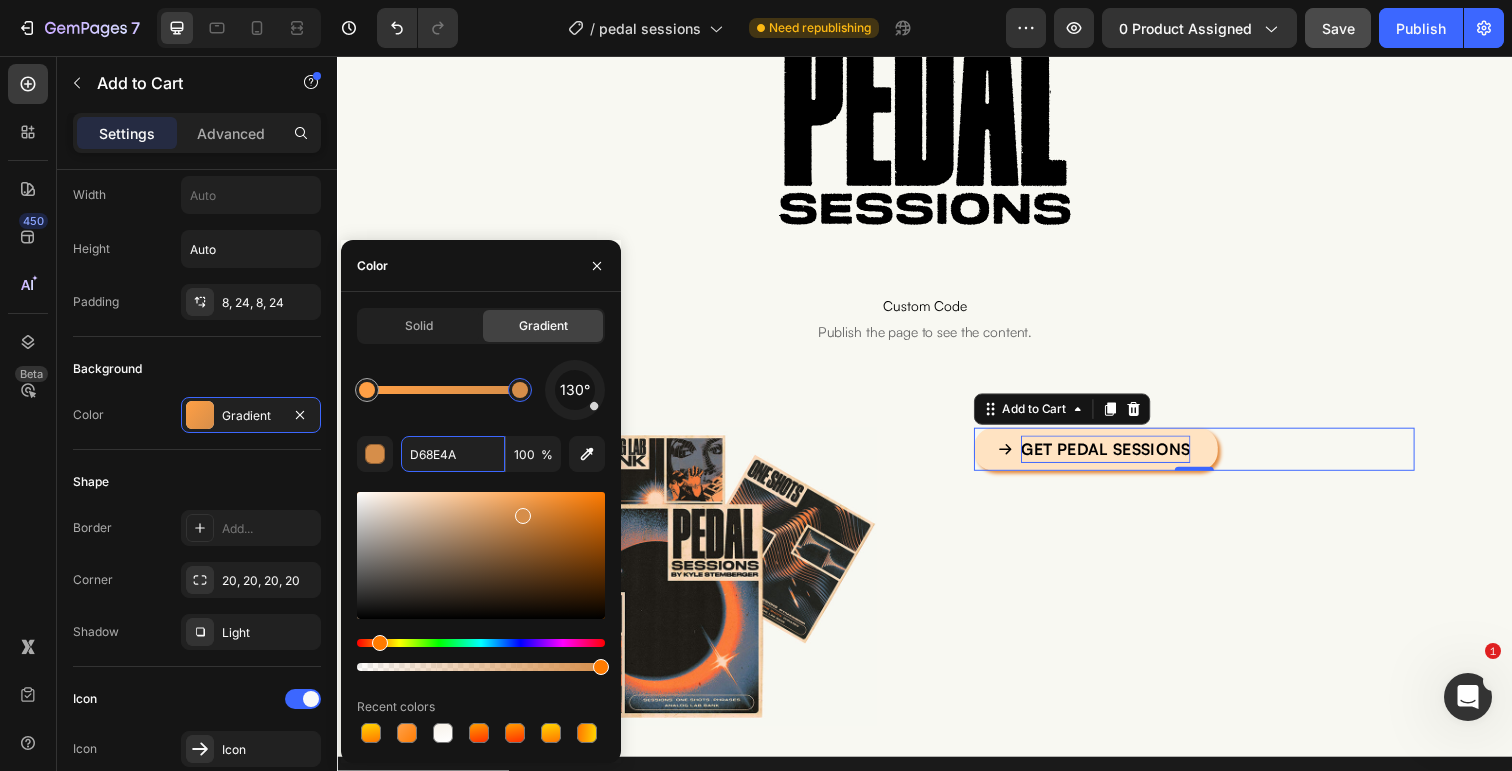 paste on "FF9F45" 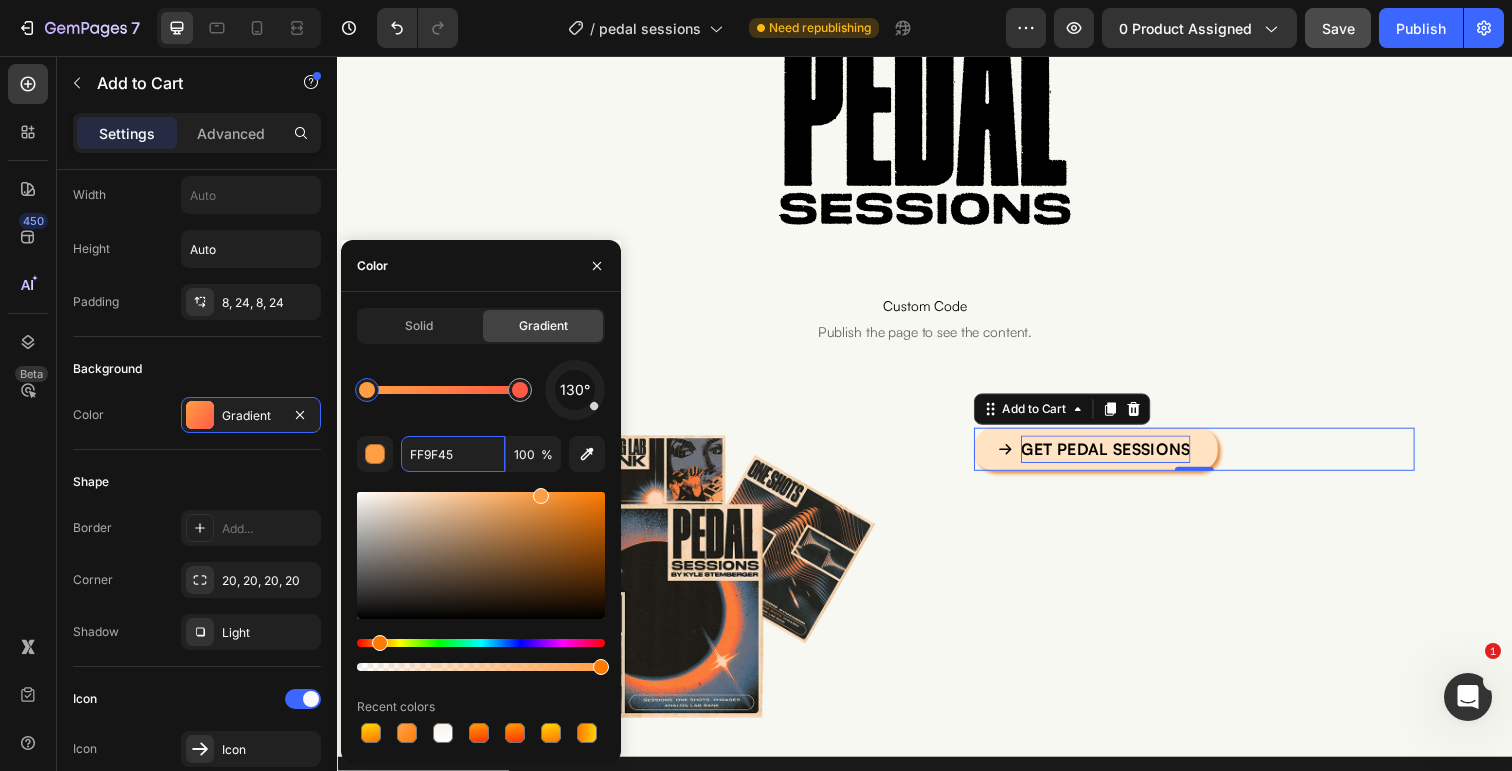 click at bounding box center (367, 390) 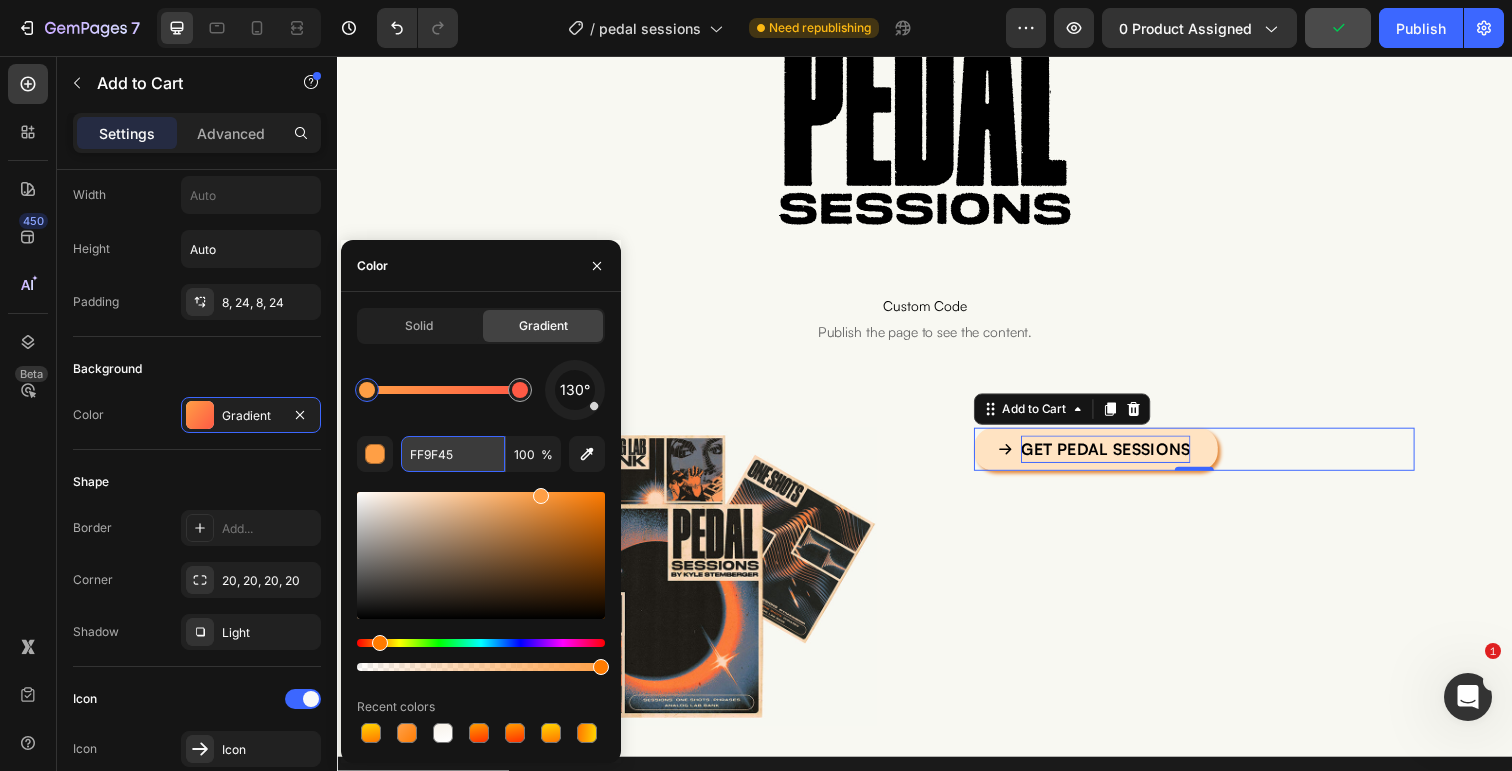 click on "FF9F45" at bounding box center (453, 454) 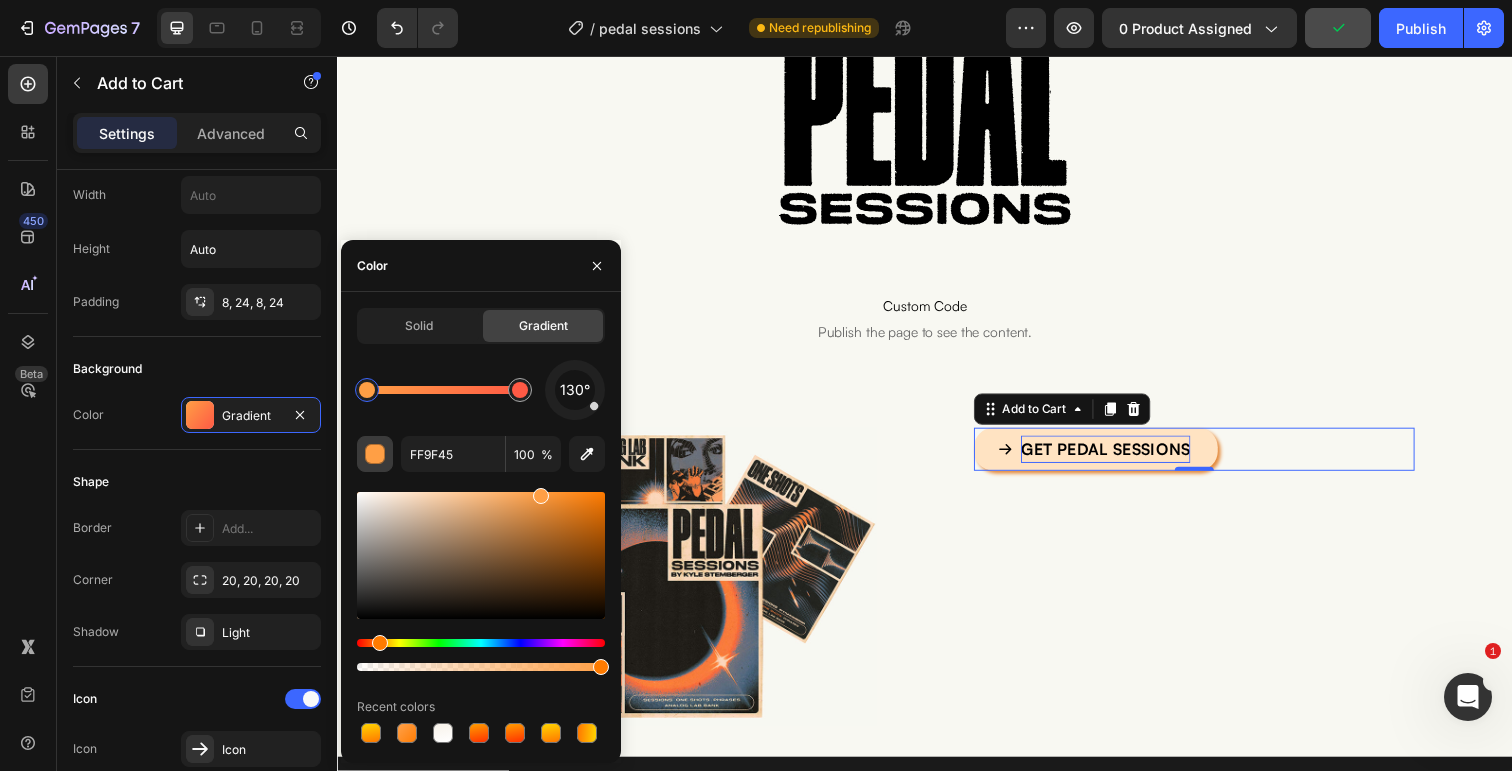 click at bounding box center (376, 455) 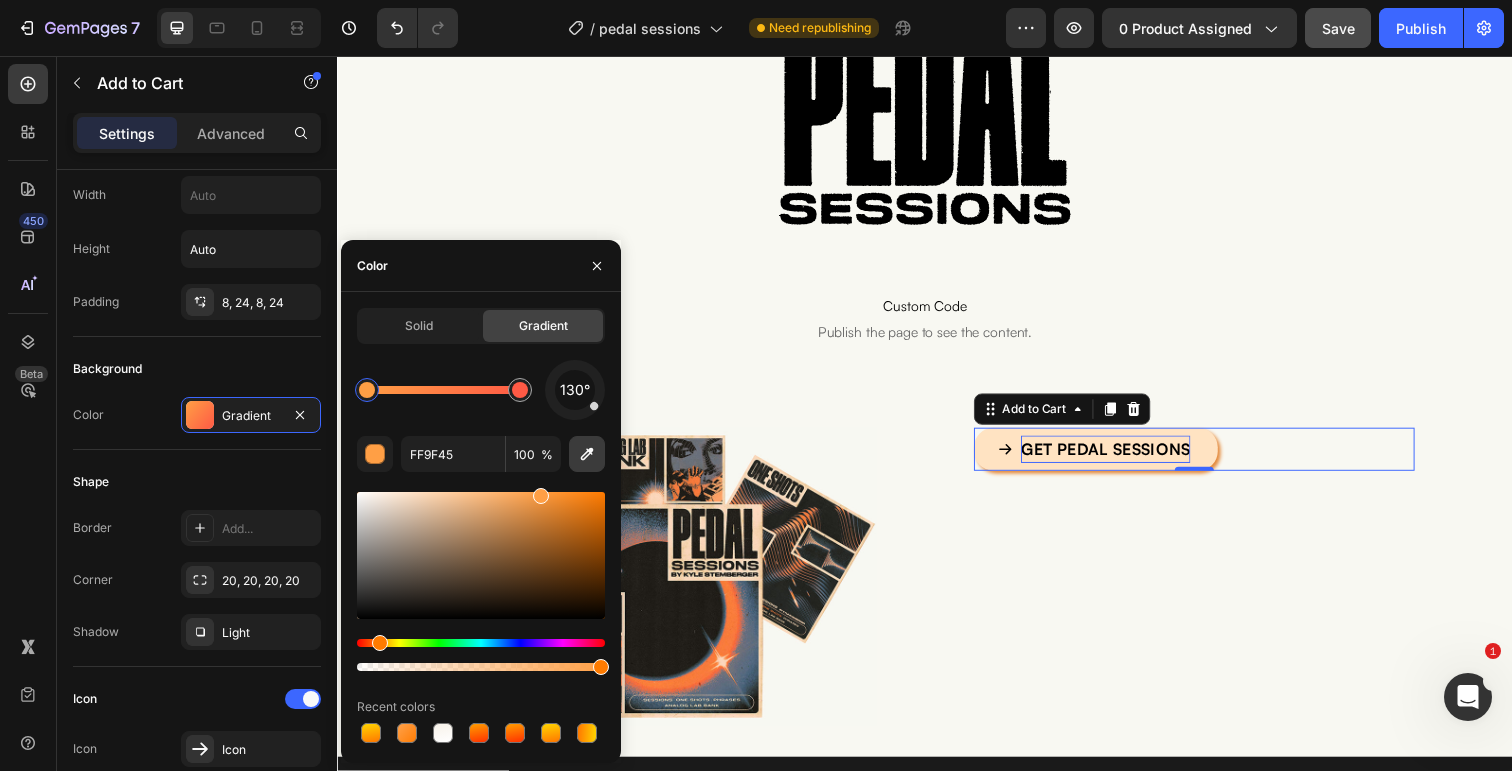 click 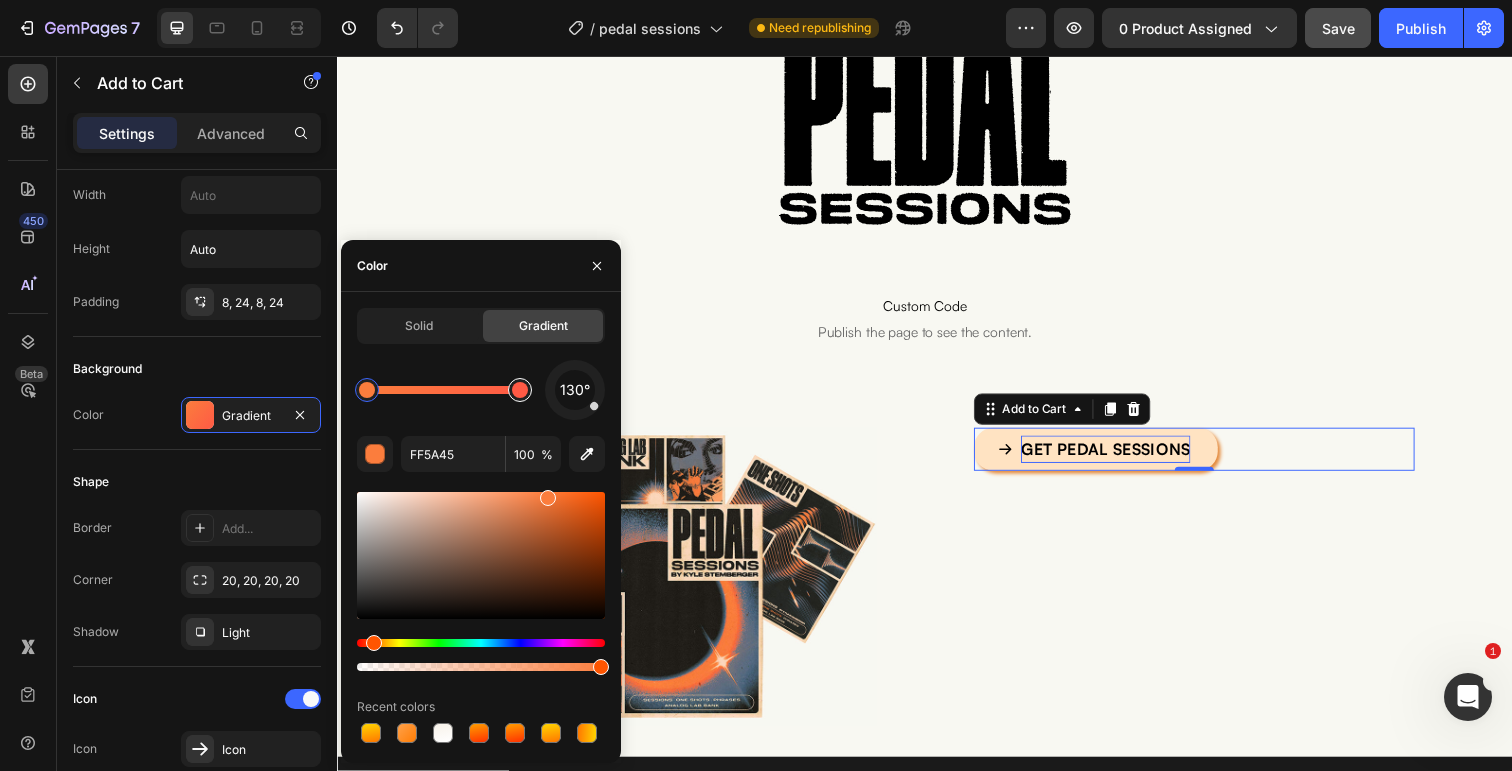 click at bounding box center [520, 390] 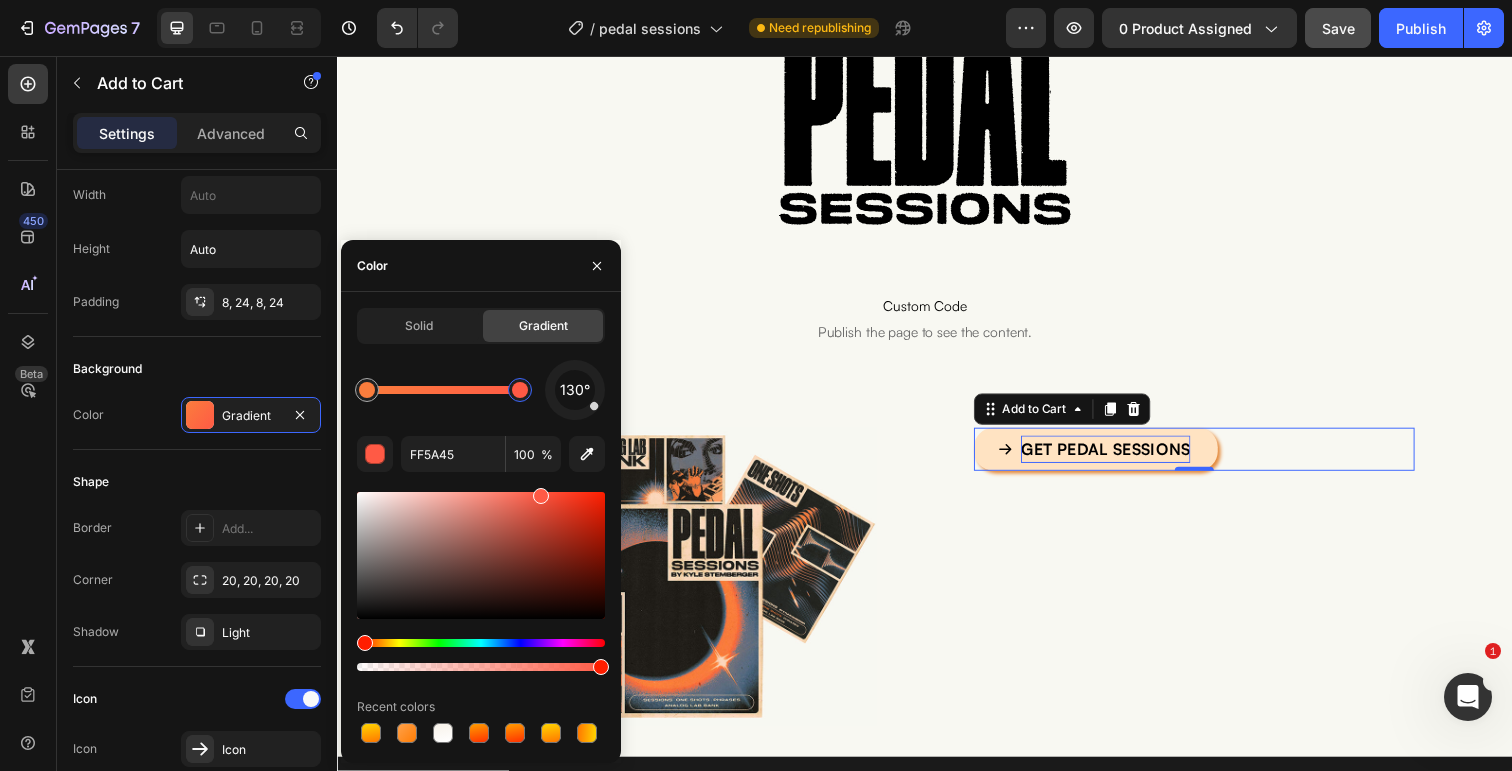 drag, startPoint x: 519, startPoint y: 392, endPoint x: 535, endPoint y: 392, distance: 16 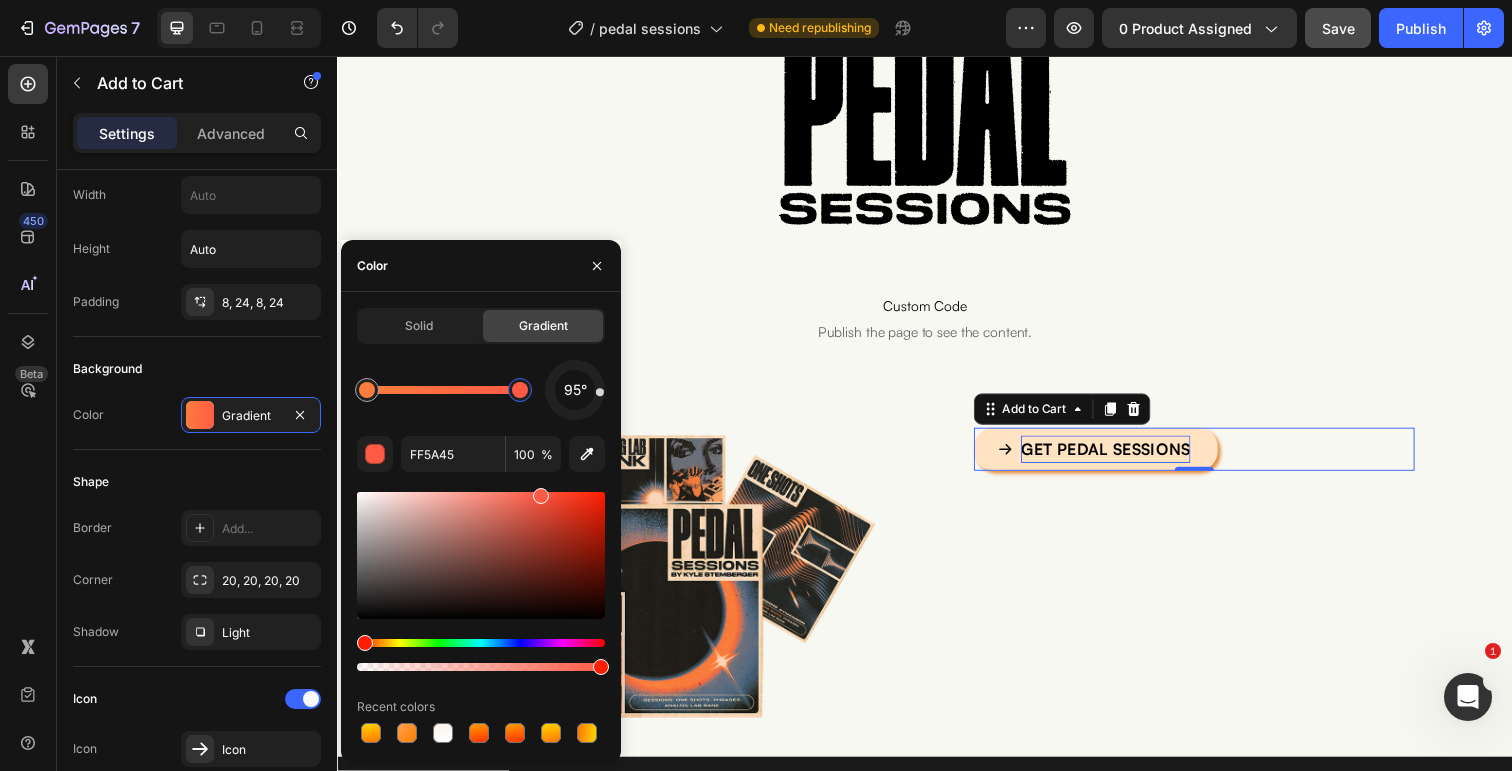click on "95°" at bounding box center [575, 390] 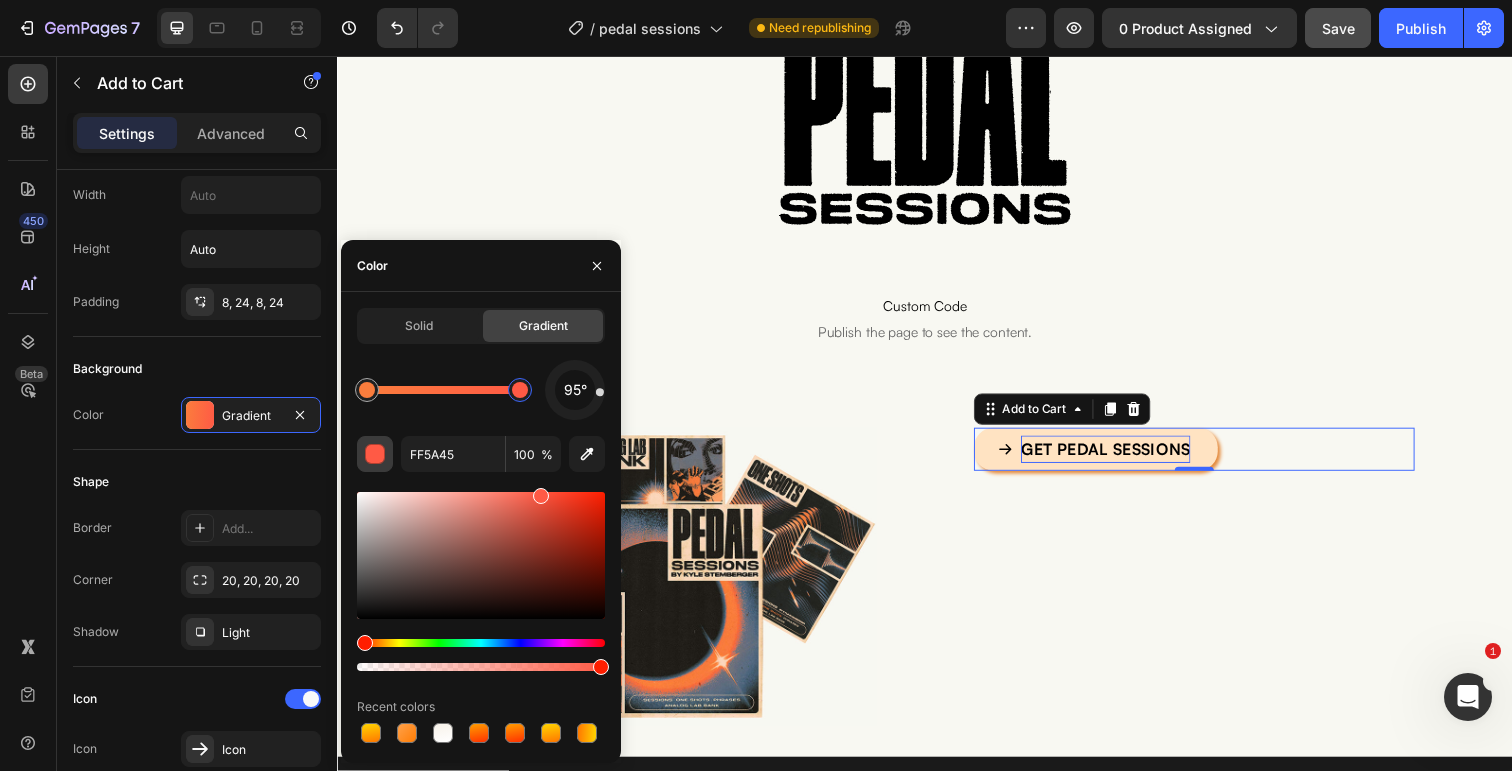 click at bounding box center (376, 455) 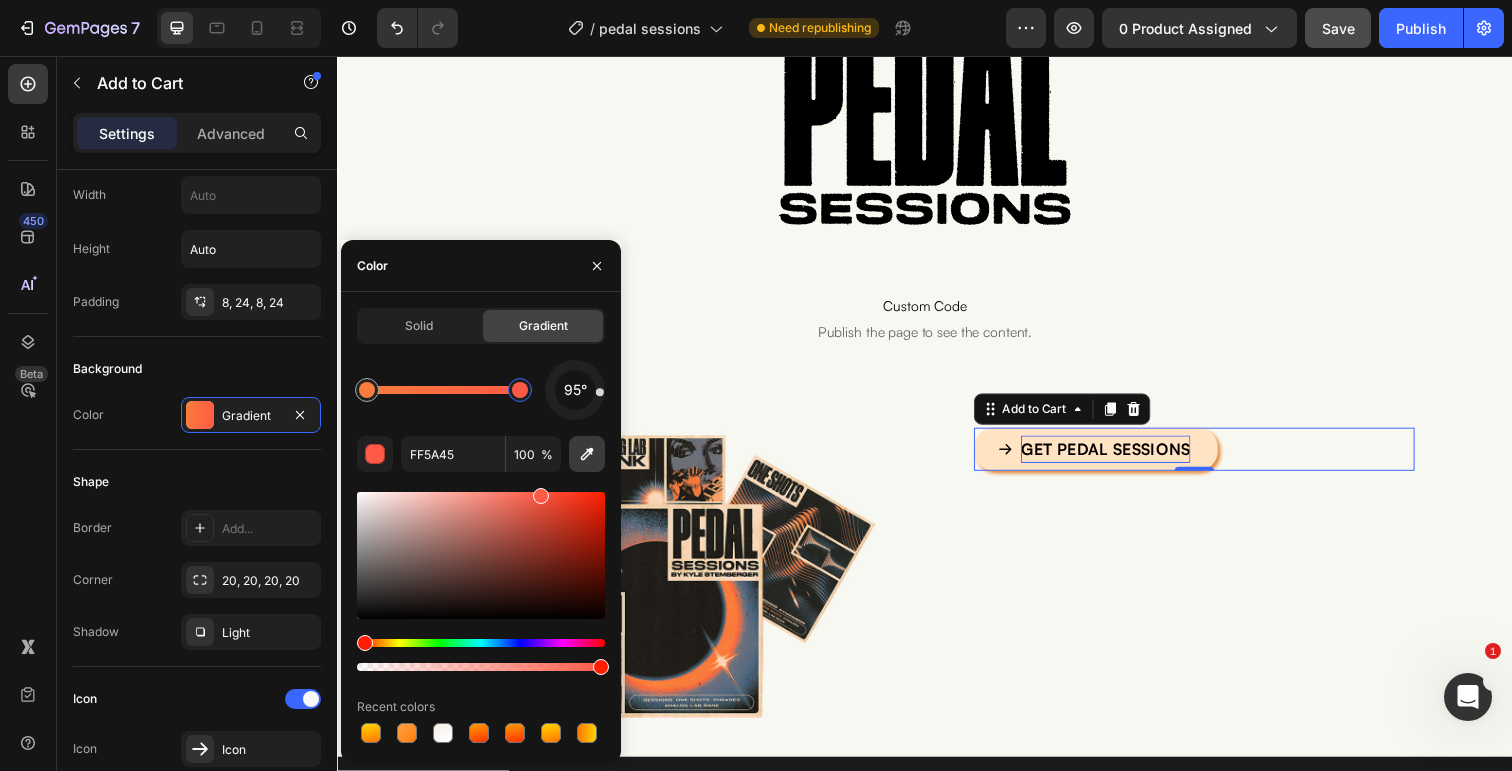 click 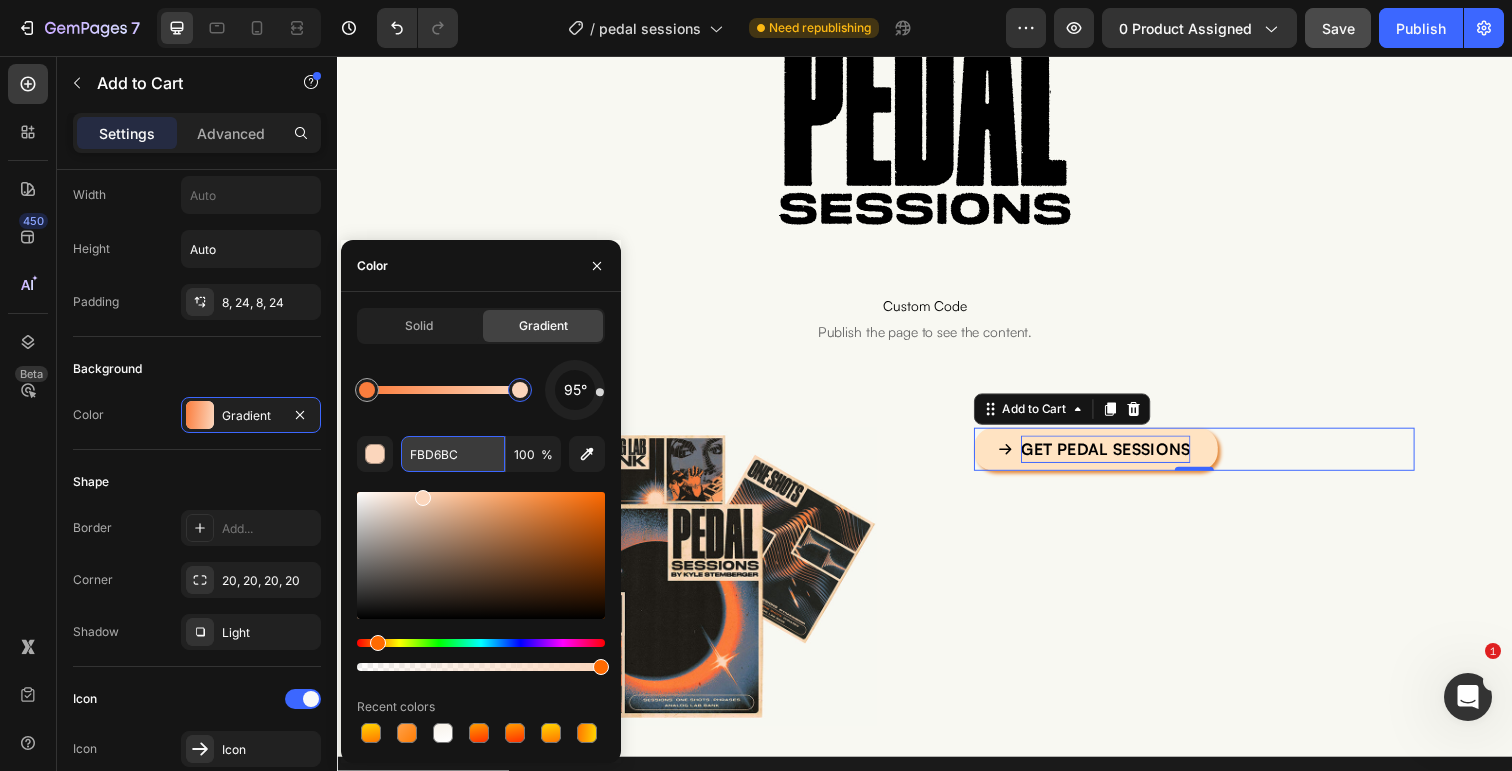 click on "FBD6BC" at bounding box center [453, 454] 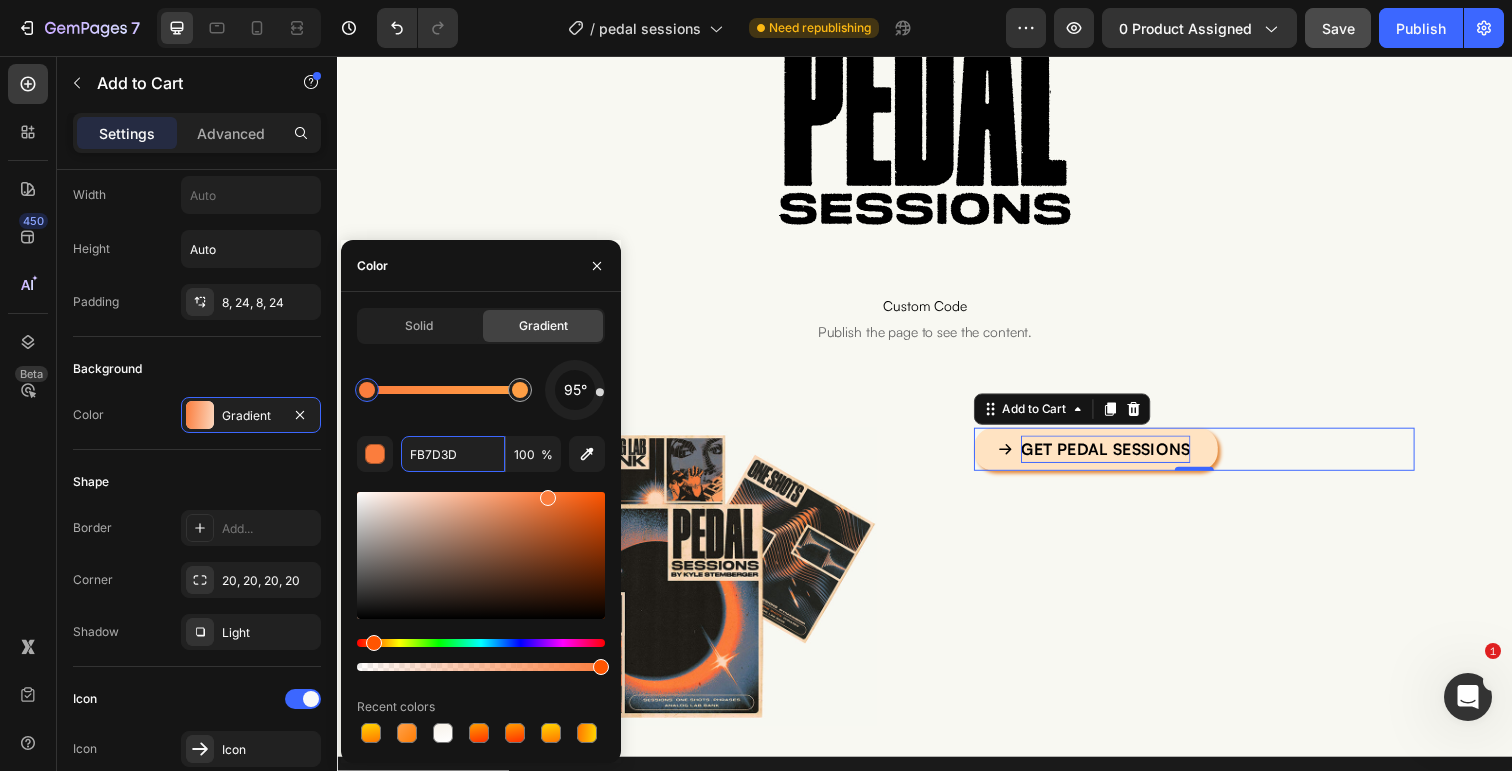 click at bounding box center [367, 390] 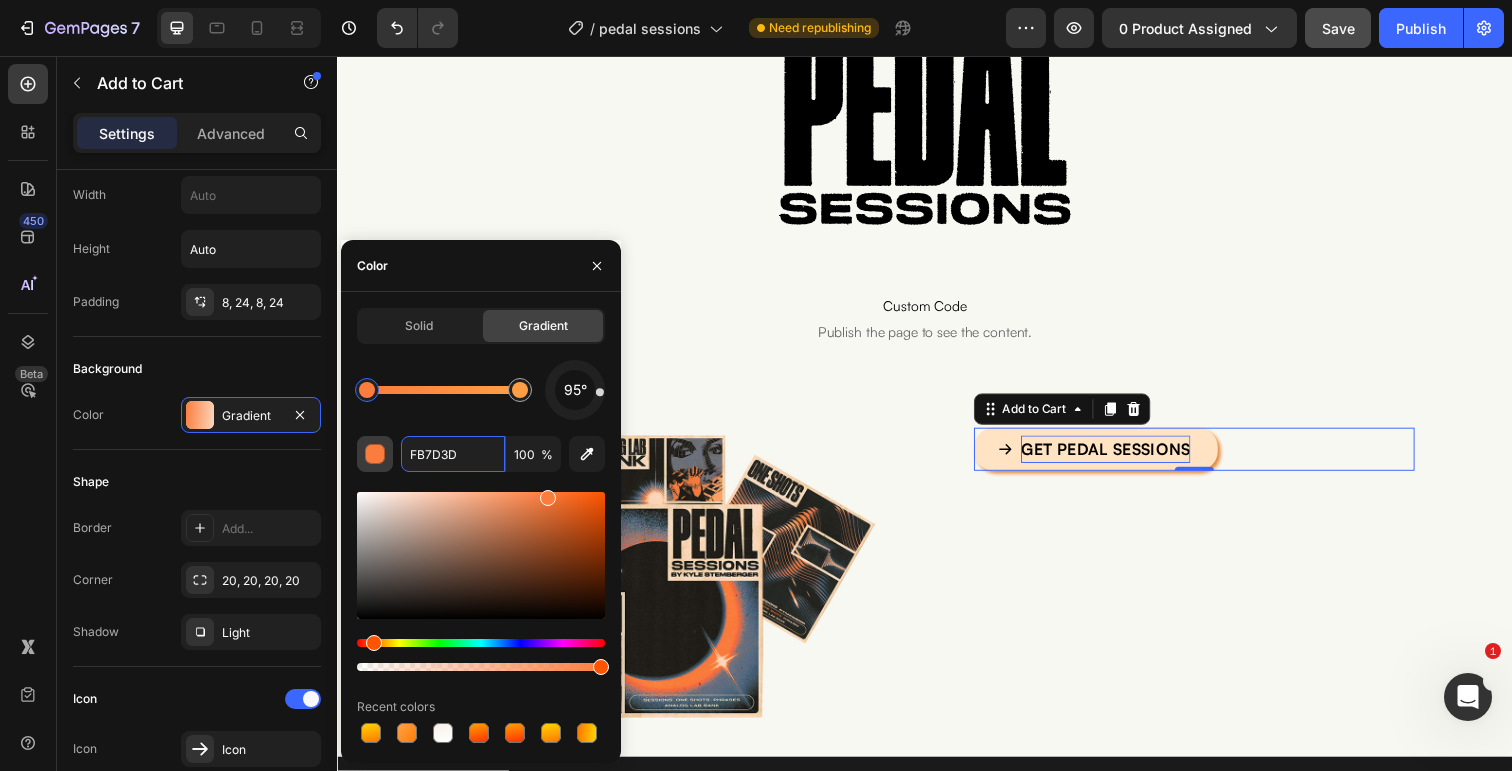 drag, startPoint x: 464, startPoint y: 463, endPoint x: 389, endPoint y: 462, distance: 75.00667 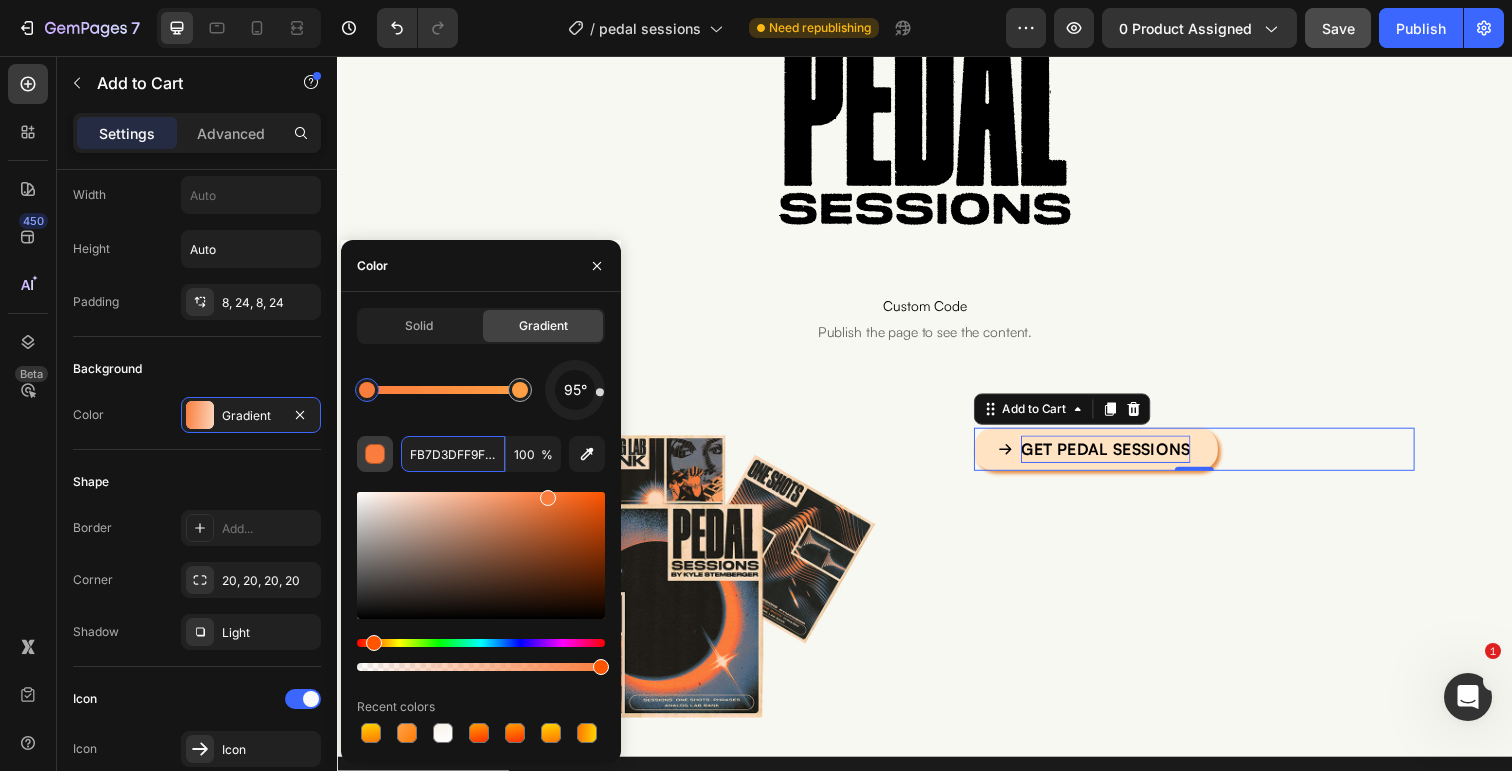 scroll, scrollTop: 0, scrollLeft: 4, axis: horizontal 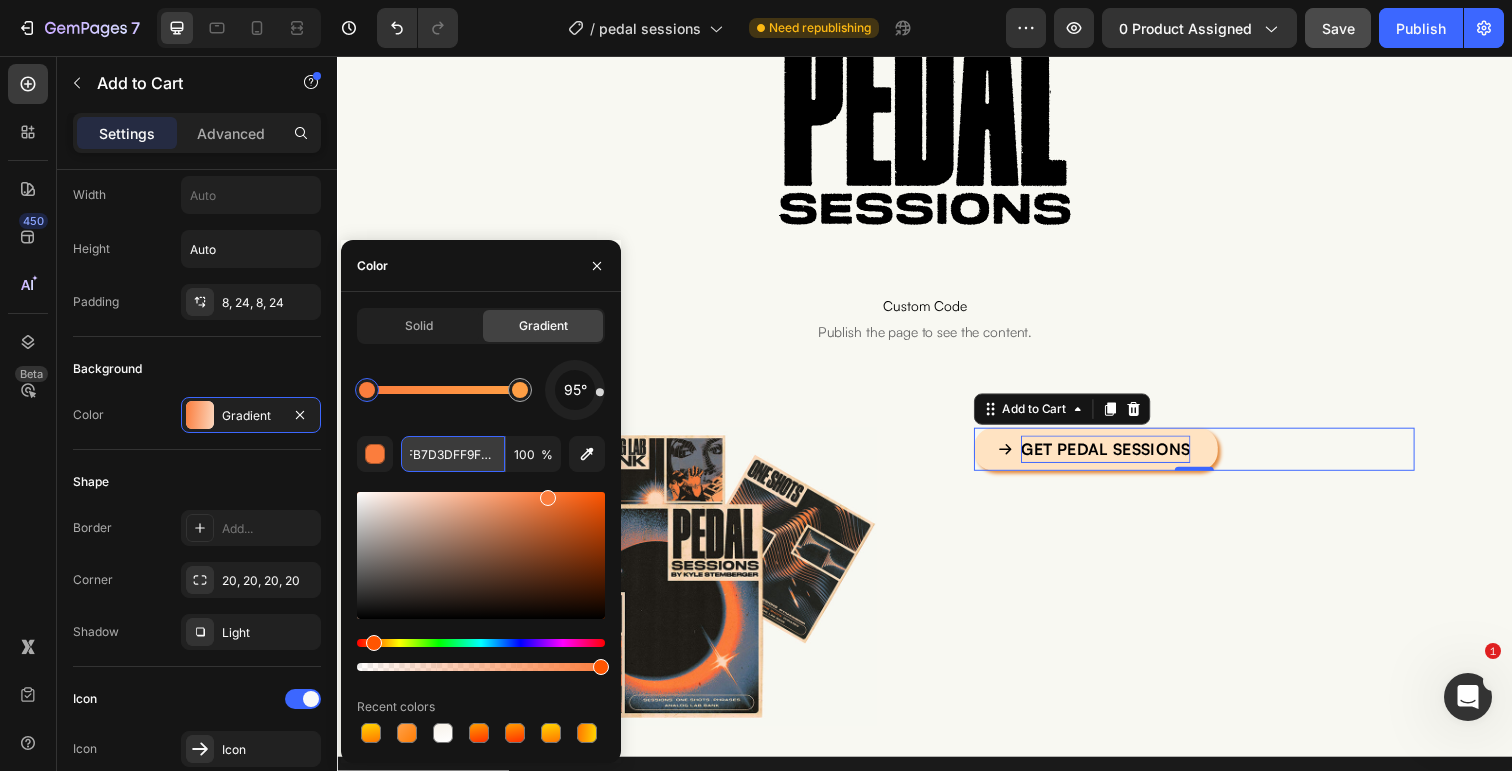 paste 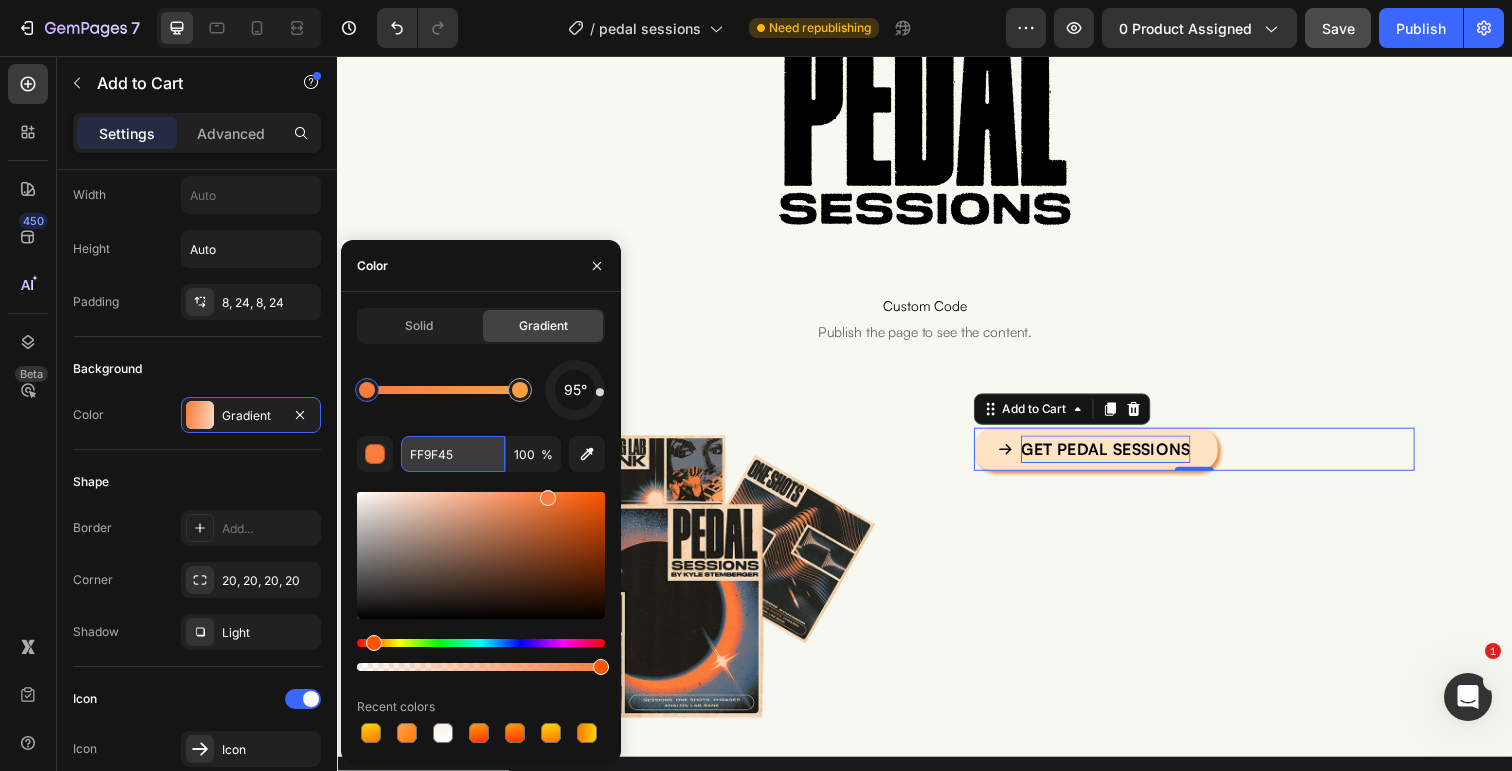 scroll, scrollTop: 0, scrollLeft: 0, axis: both 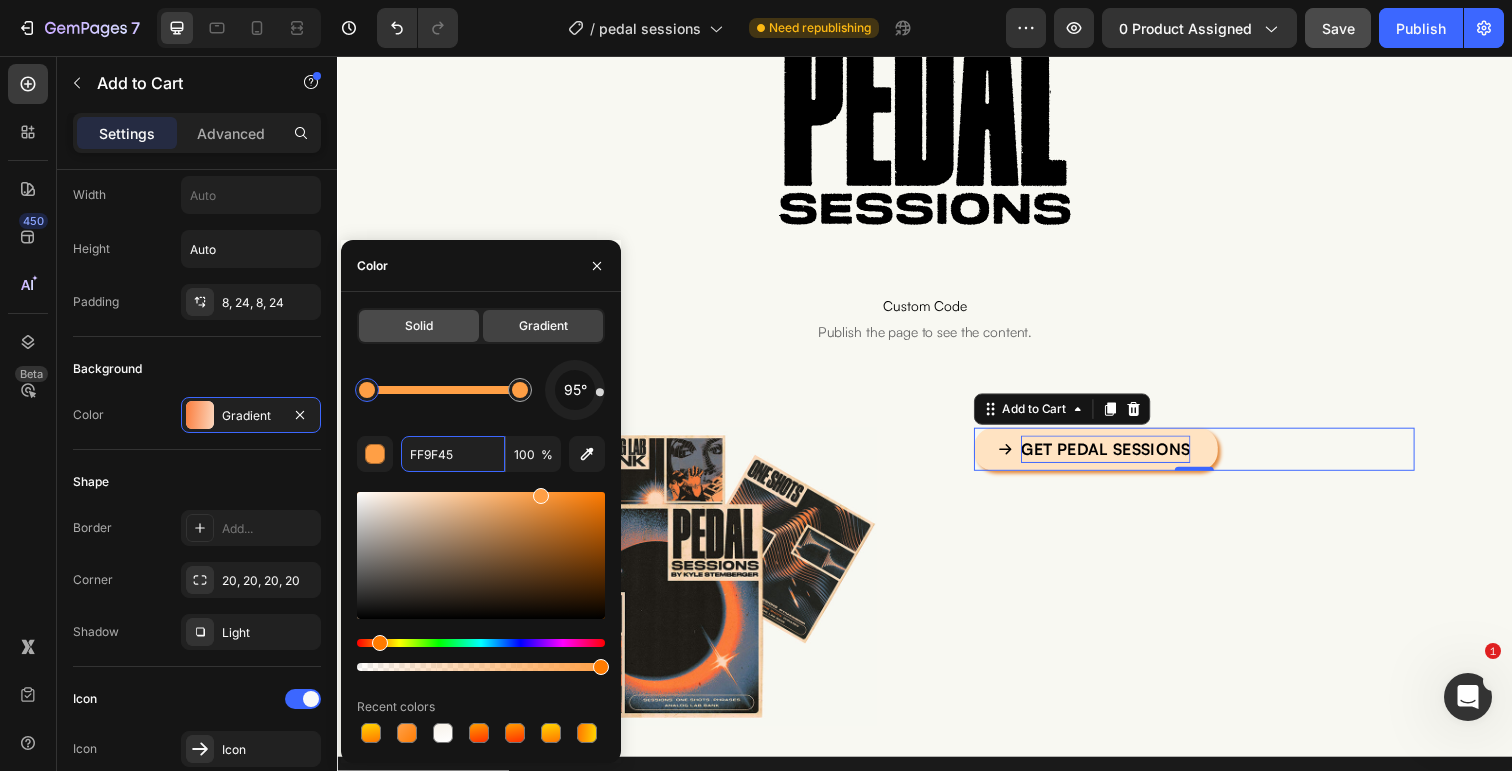 type on "FF9F45" 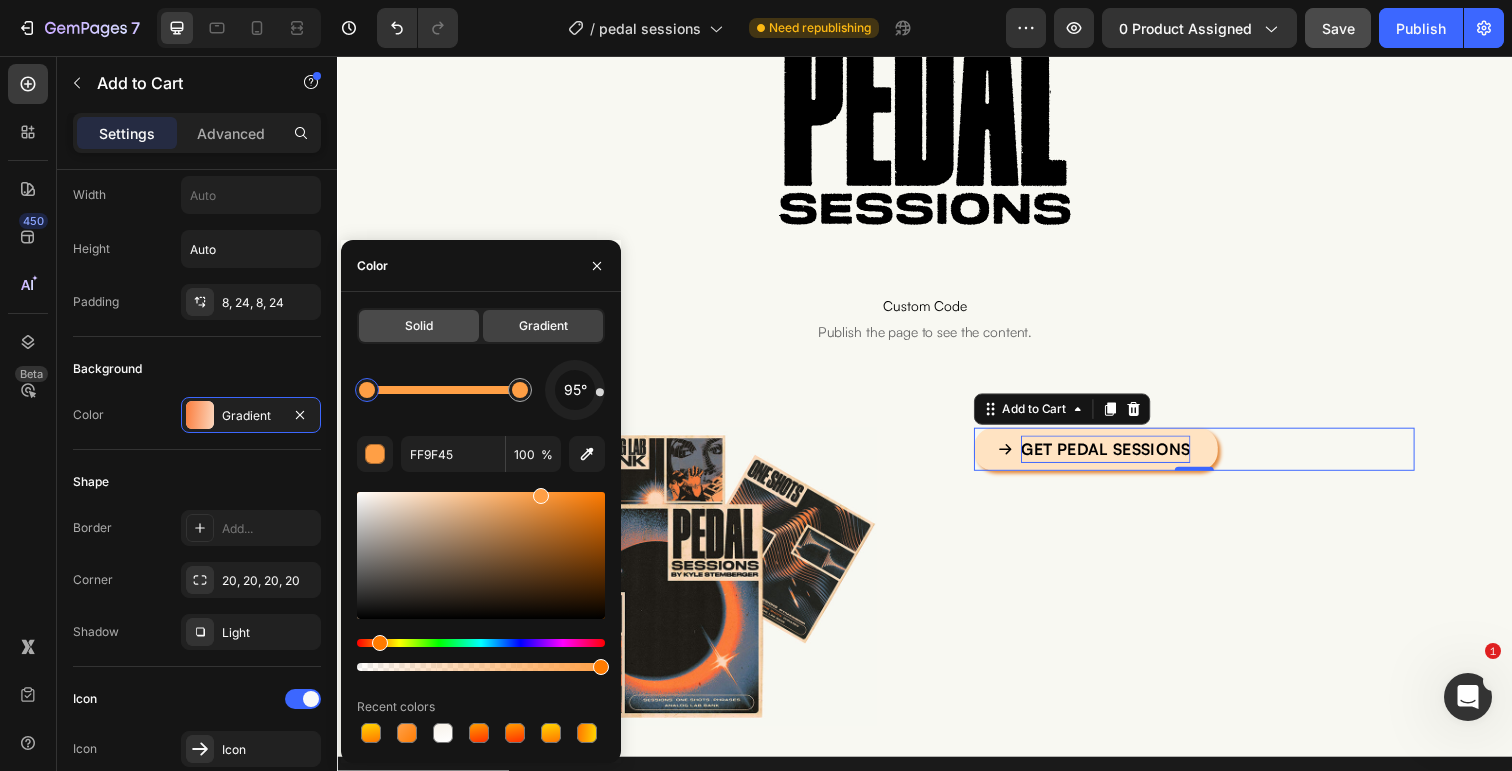 click on "Solid" 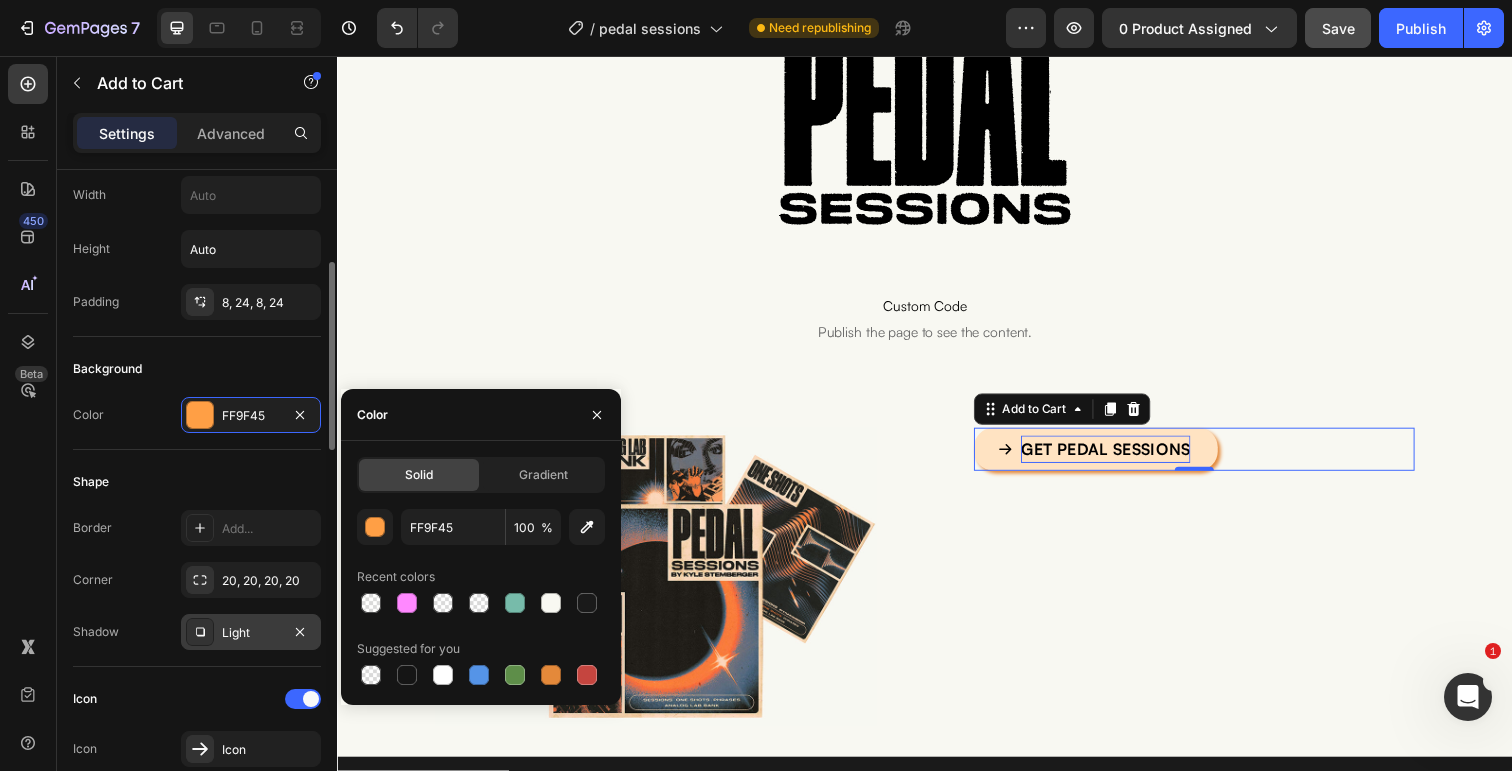 click at bounding box center (200, 632) 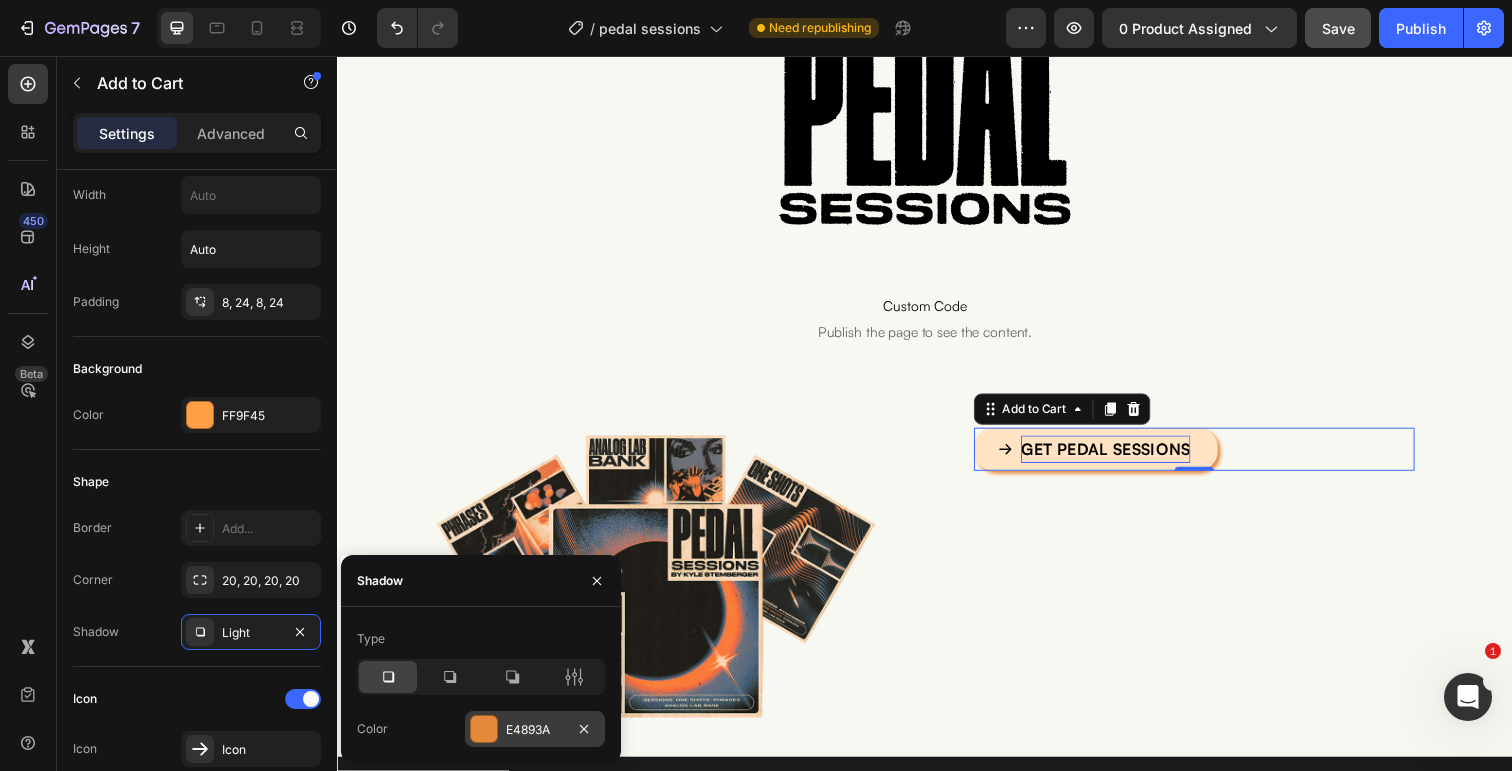 click on "E4893A" at bounding box center (535, 730) 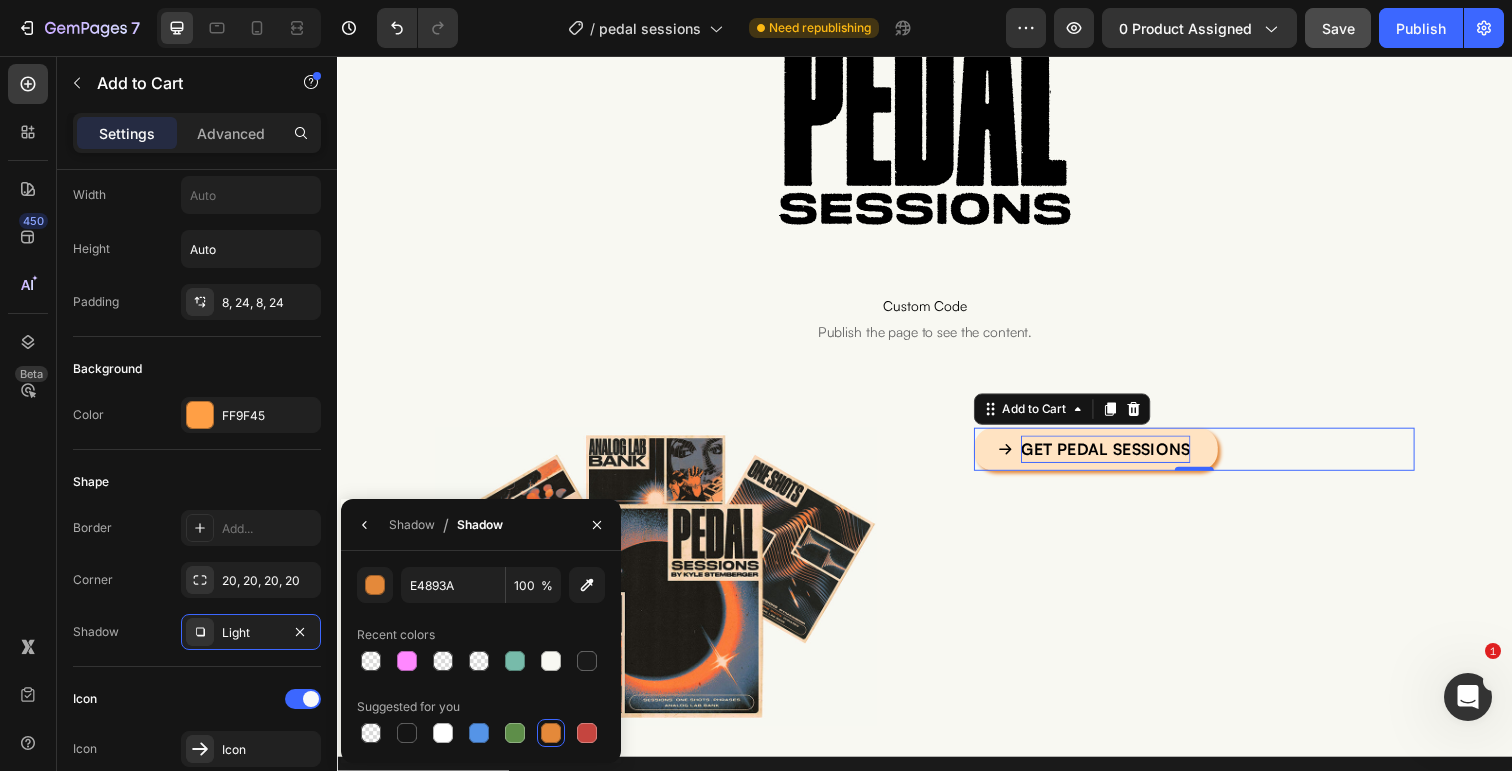 click on "E4893A 100 % Recent colors Suggested for you" at bounding box center (481, 657) 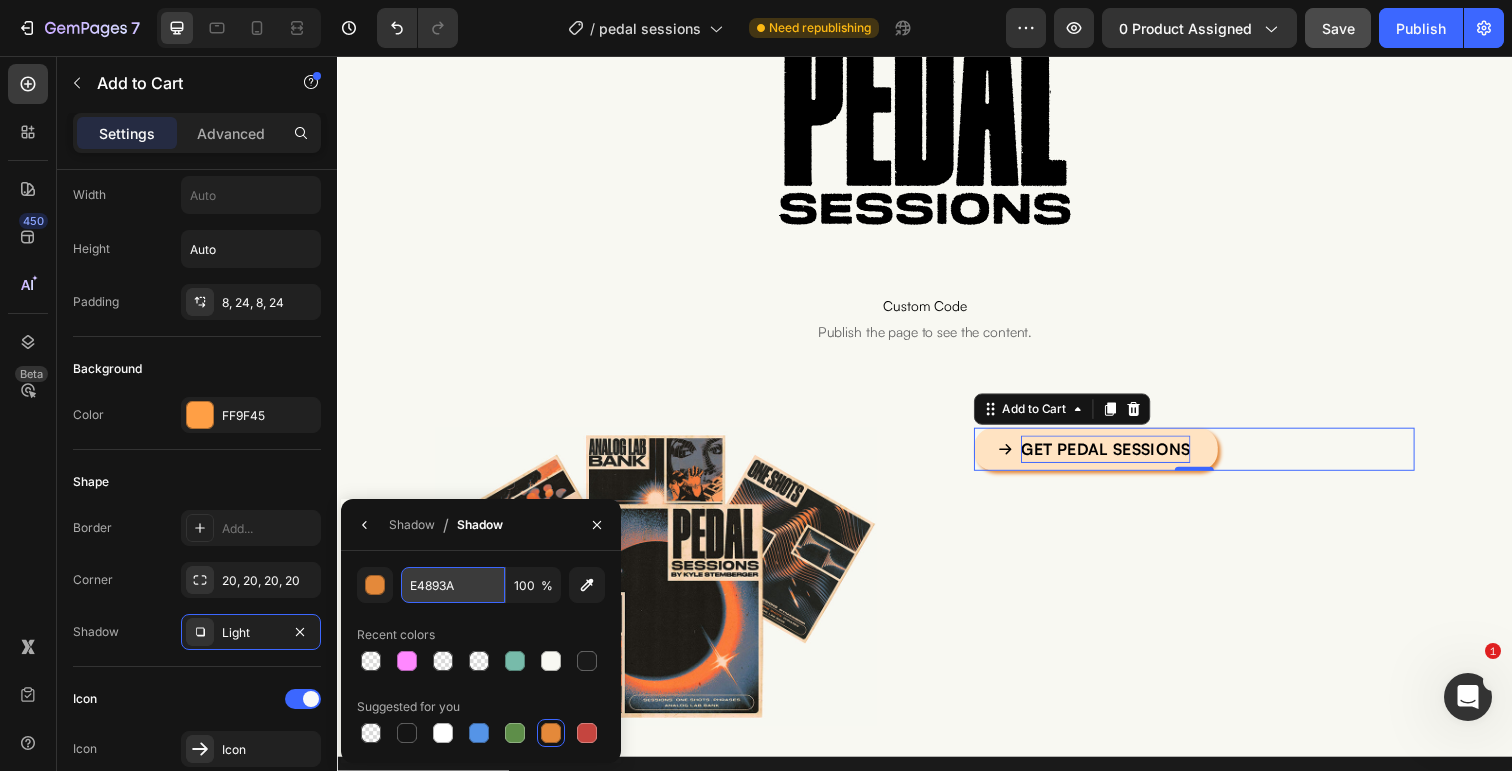 click on "E4893A" at bounding box center [0, 0] 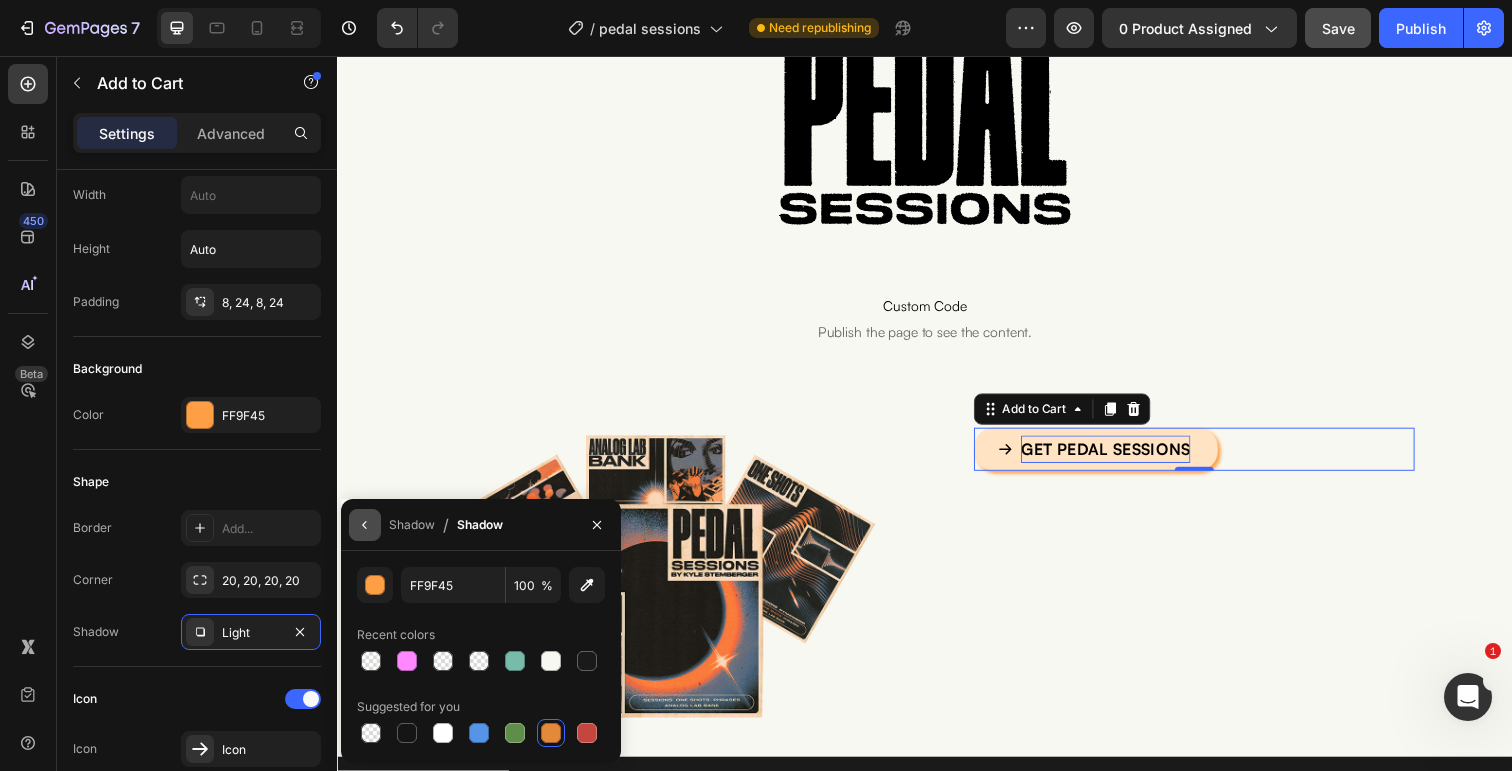 click 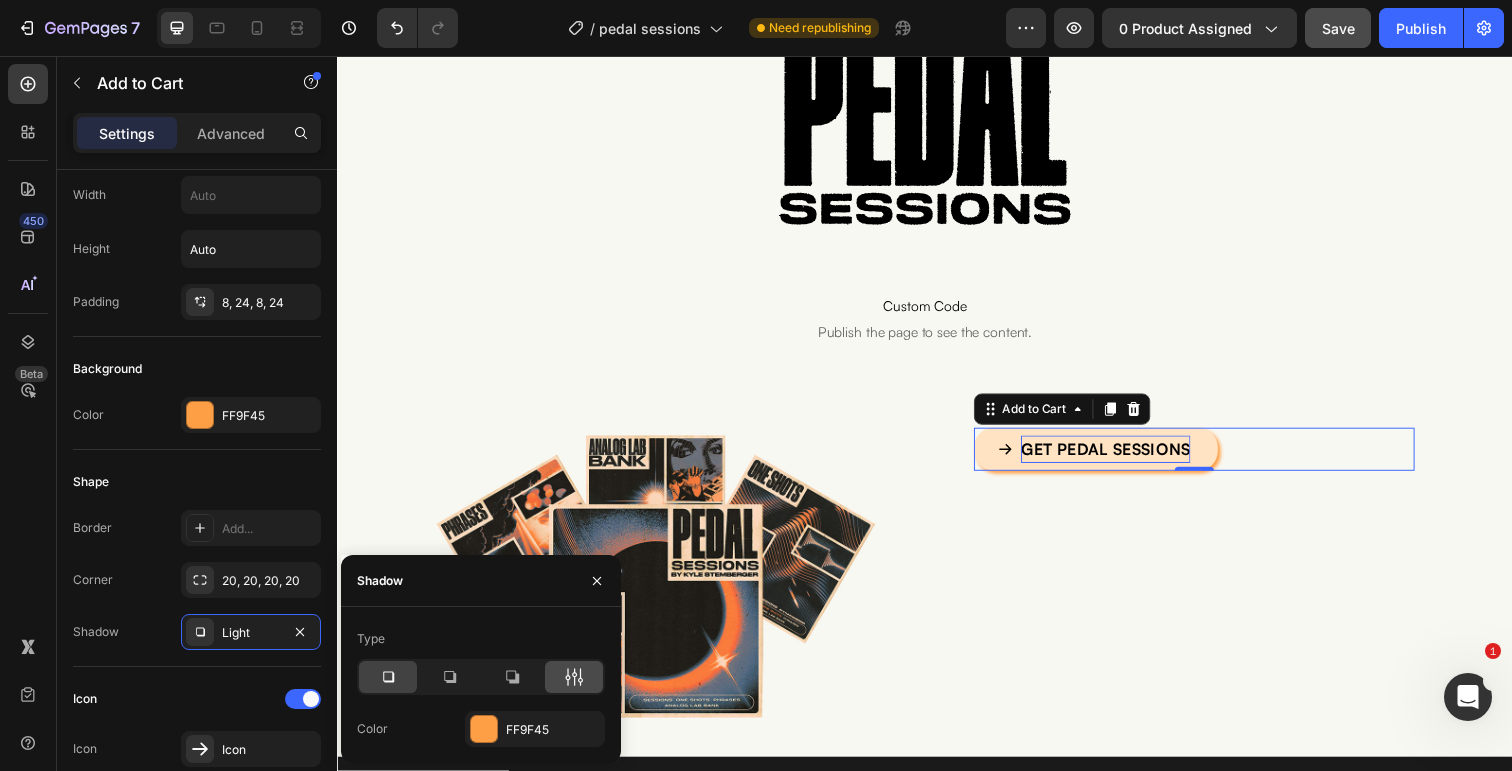 click 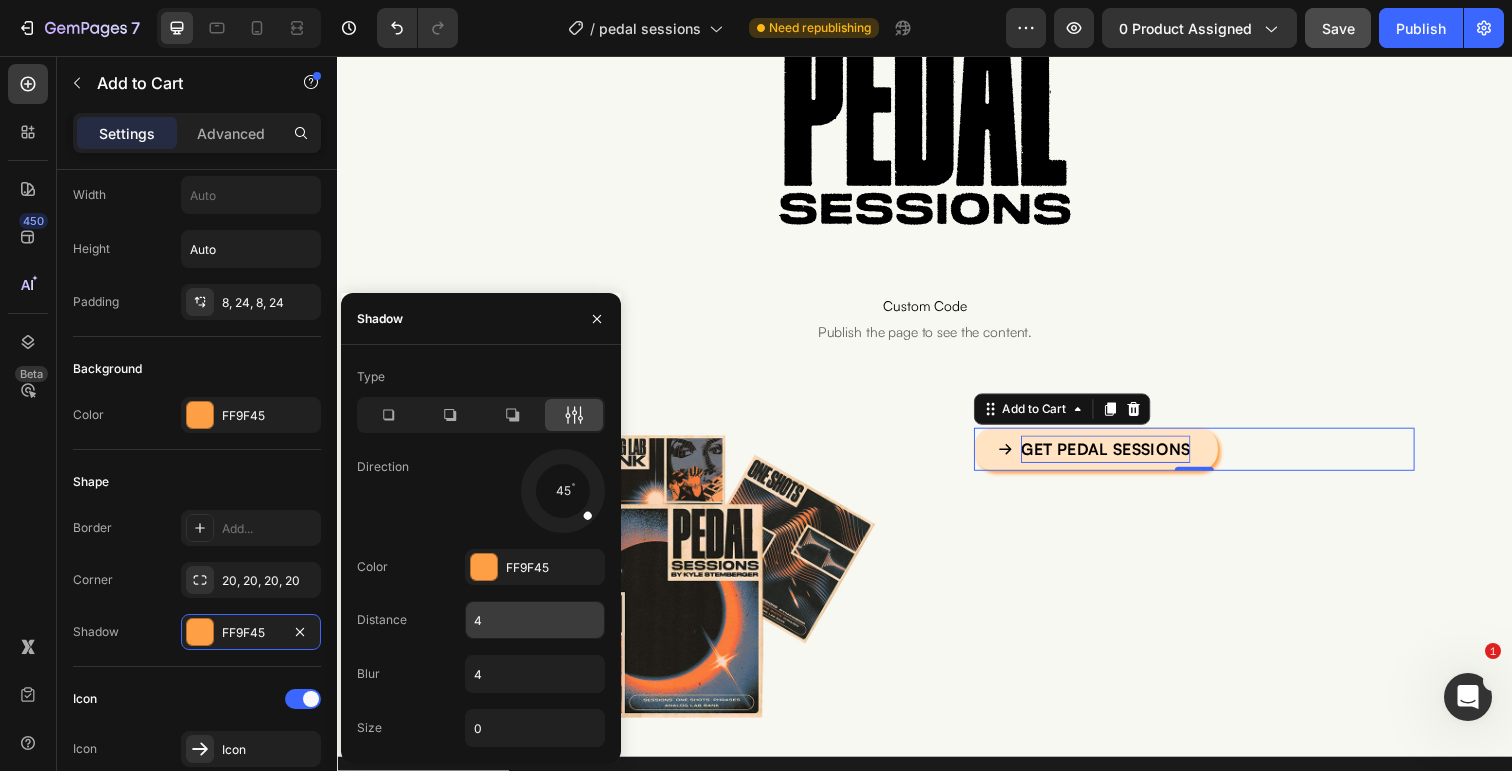 click on "4" at bounding box center [535, 620] 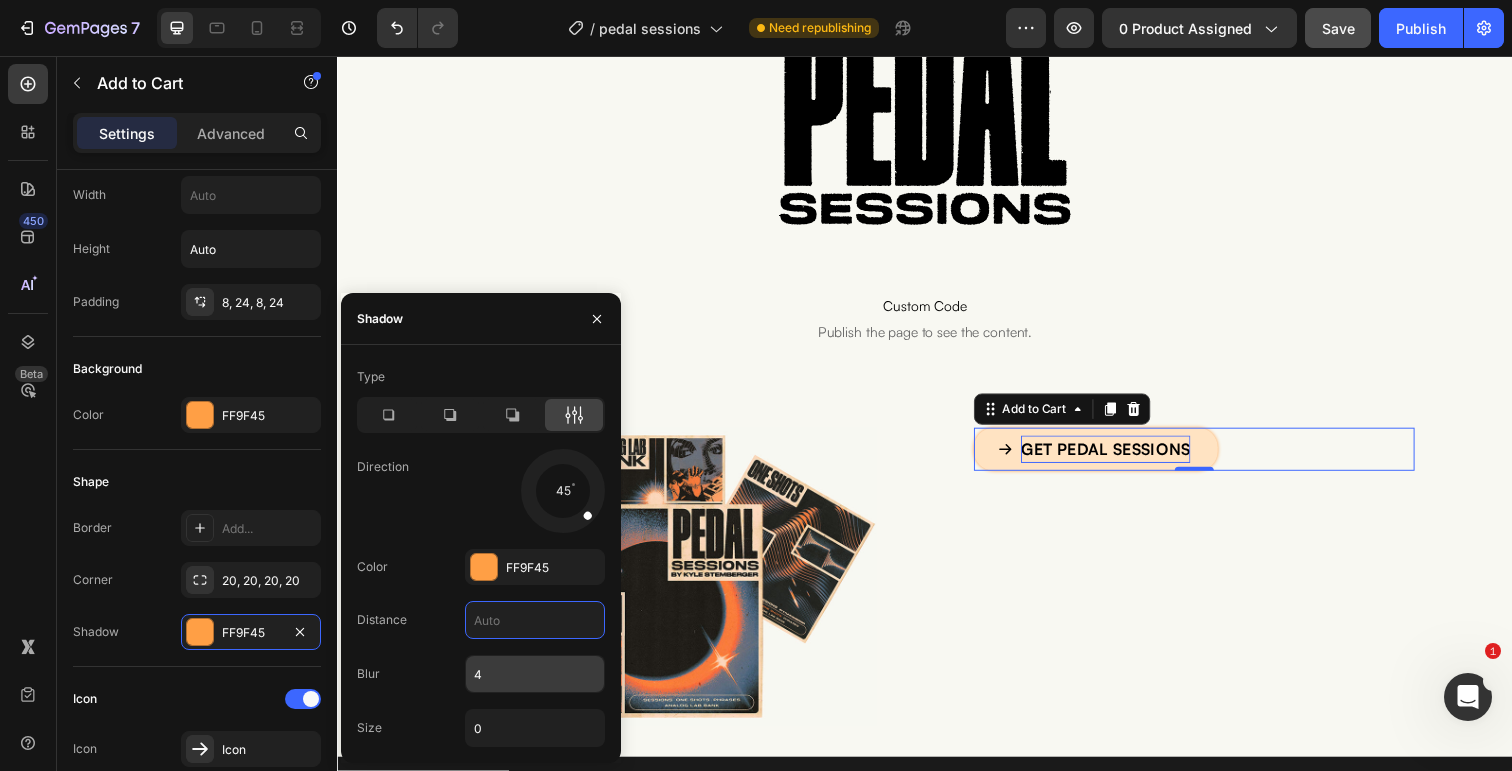 click on "4" at bounding box center [535, 674] 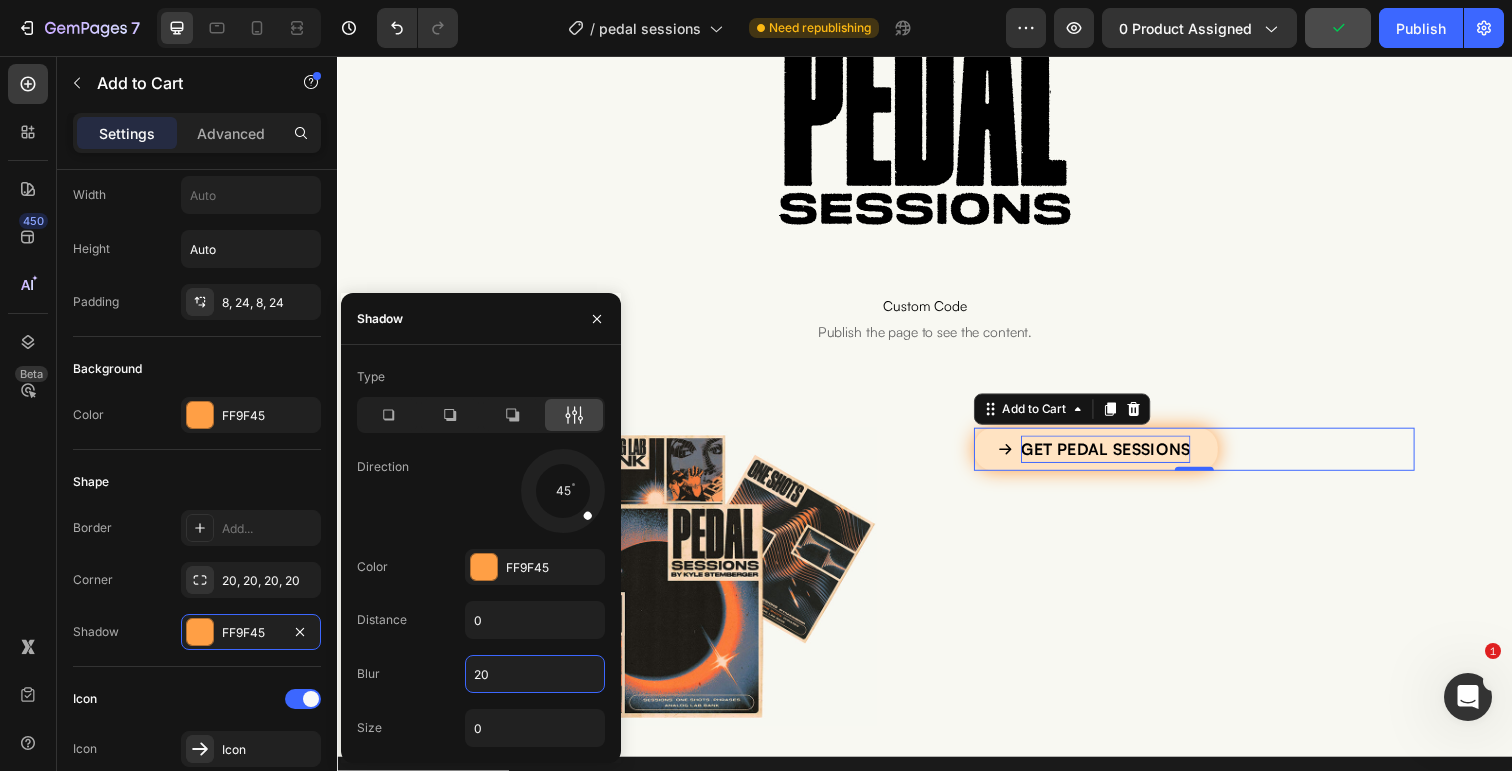 drag, startPoint x: 529, startPoint y: 665, endPoint x: 527, endPoint y: 687, distance: 22.090721 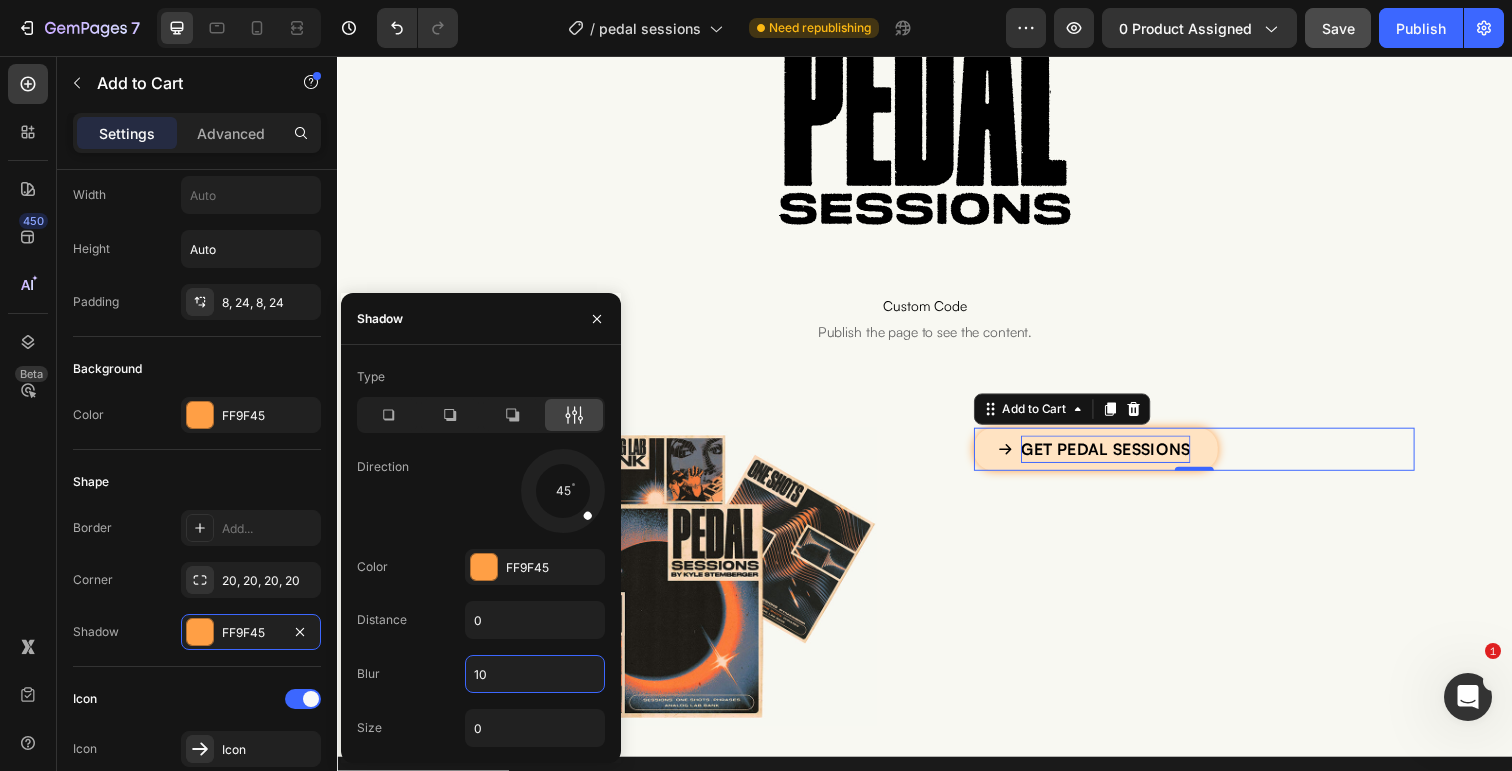 click on "10" at bounding box center [535, 674] 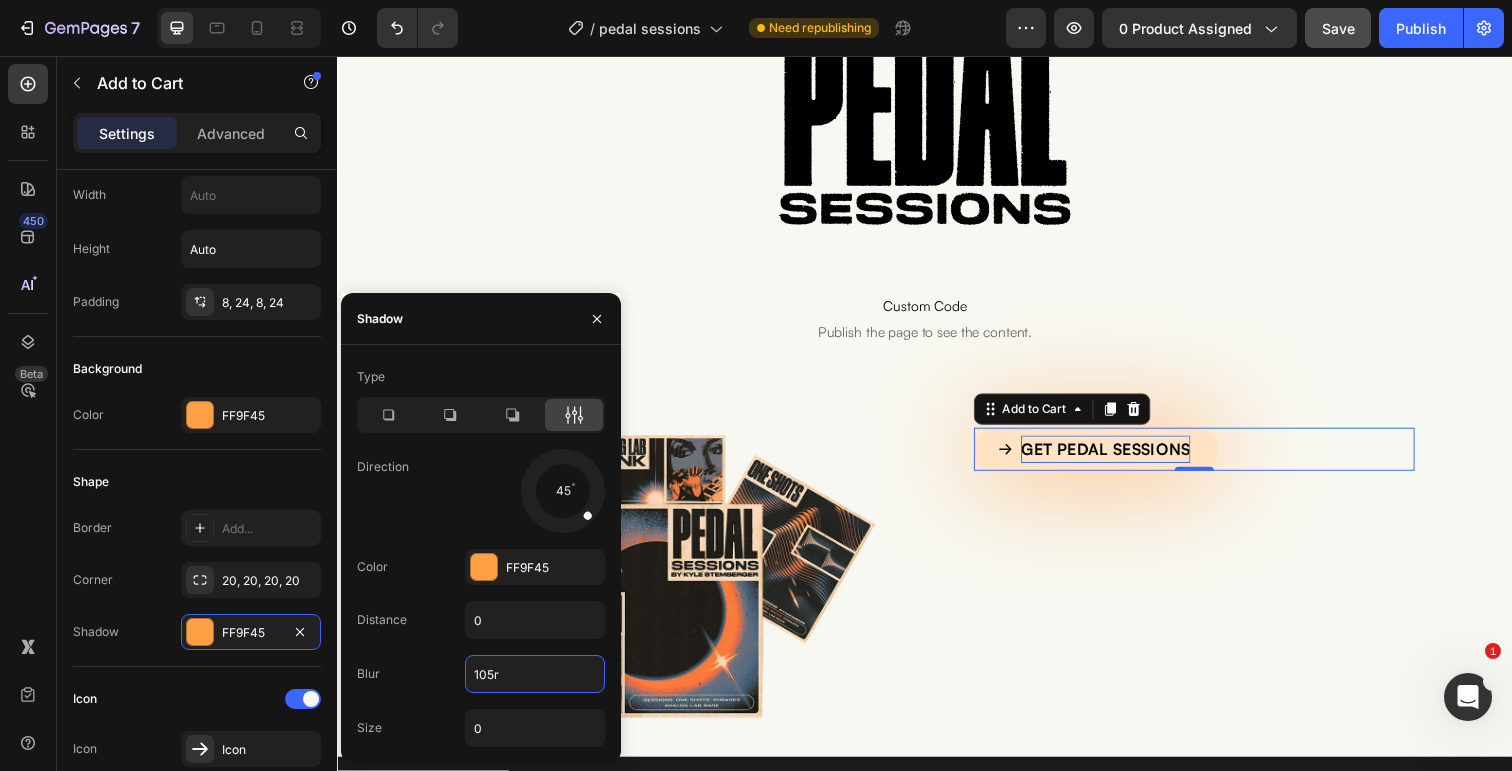 drag, startPoint x: 514, startPoint y: 674, endPoint x: 448, endPoint y: 669, distance: 66.189125 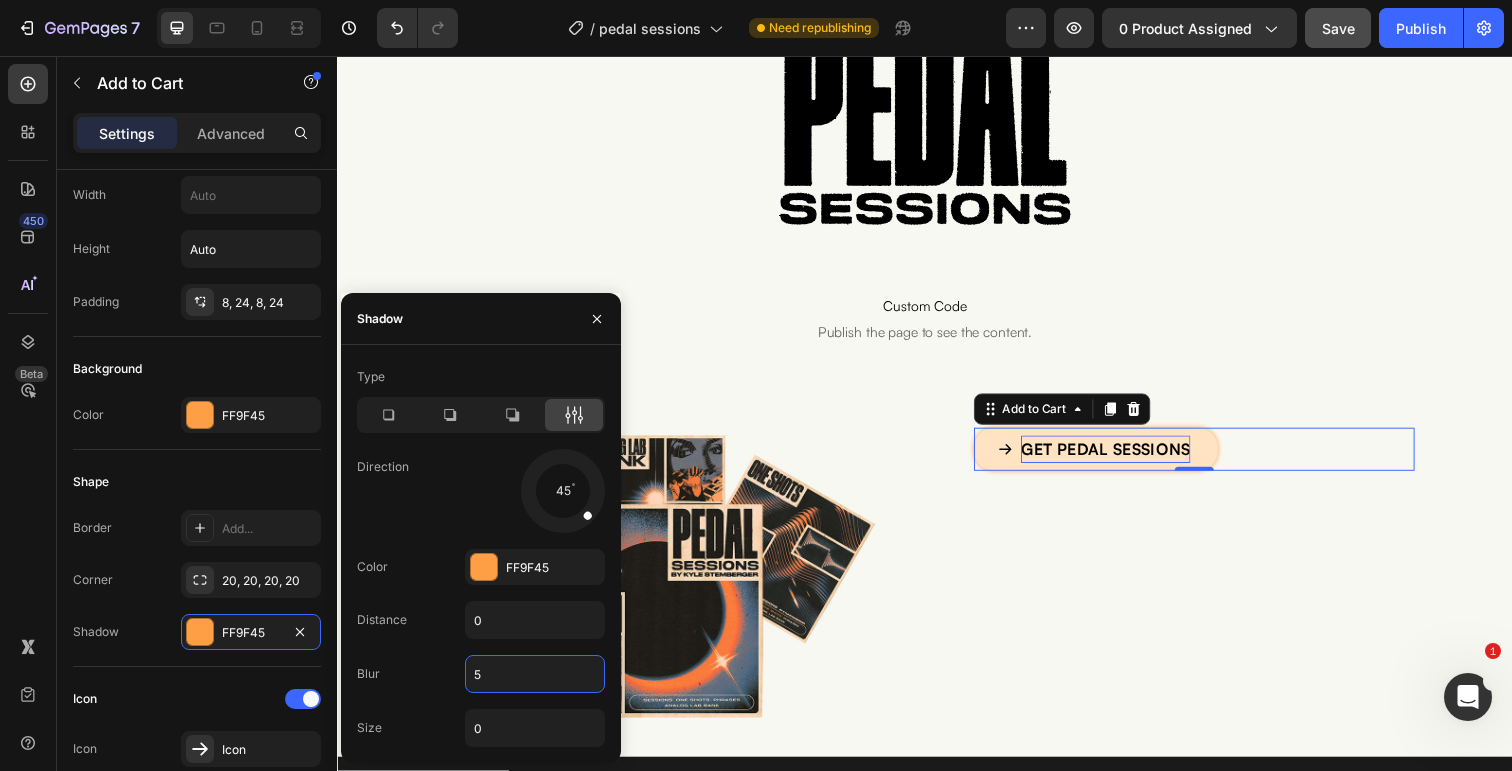 type on "5" 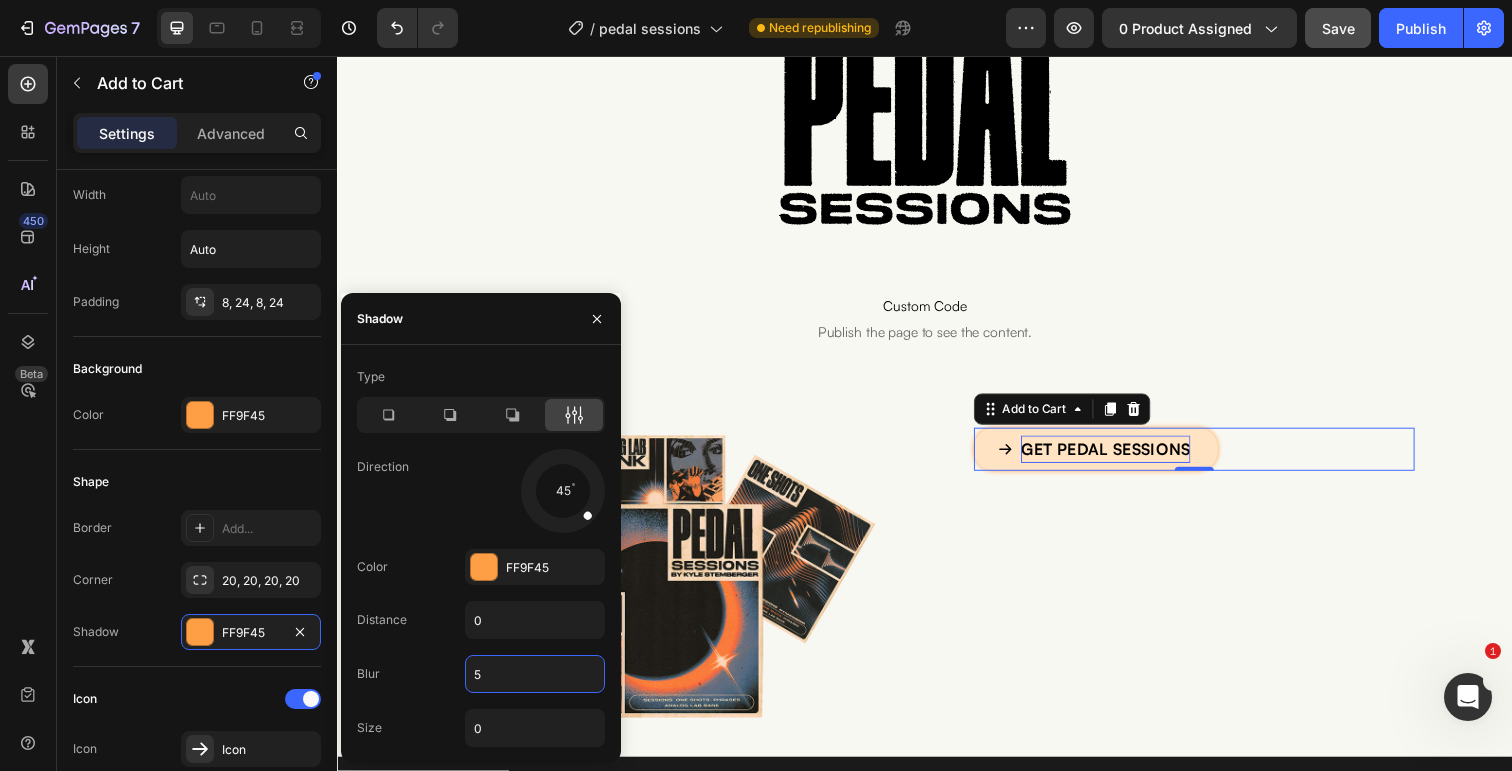 click on "Image
get pedal sessions Add to Cart   0 Product" at bounding box center [937, 588] 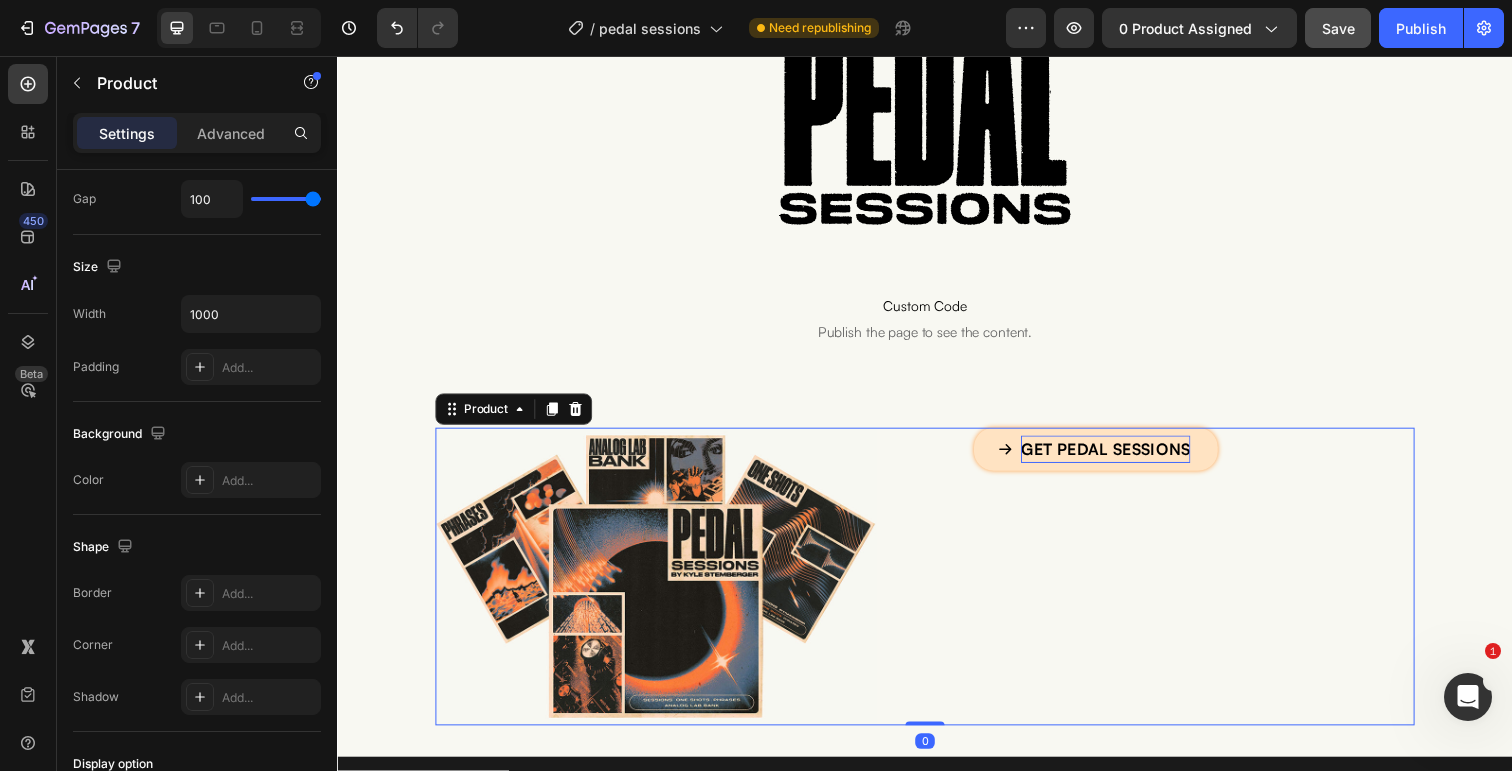 scroll, scrollTop: 0, scrollLeft: 0, axis: both 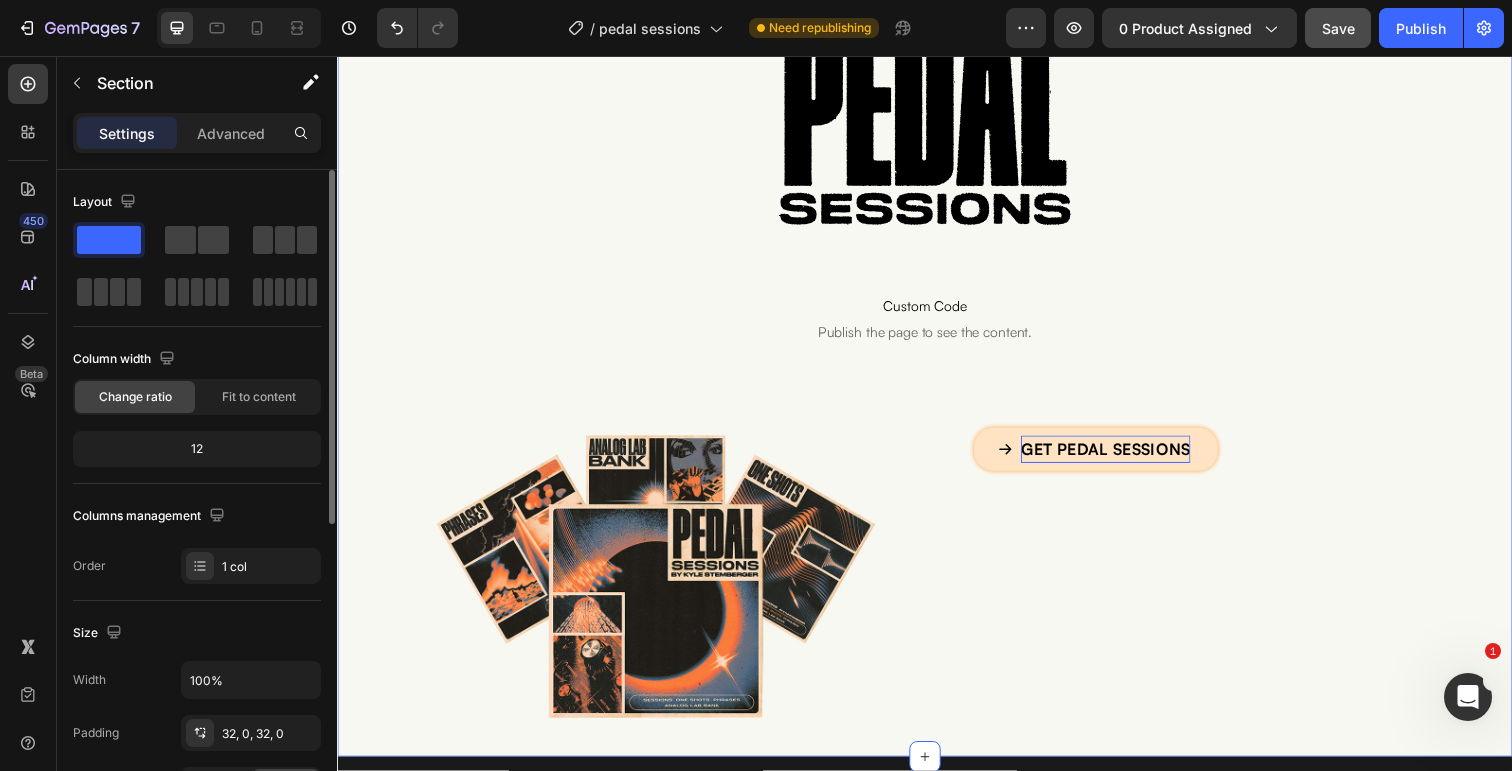 click on "Image Image
Custom Code
Publish the page to see the content.
Custom Code Row Image
get pedal sessions Add to Cart Product" at bounding box center [937, 324] 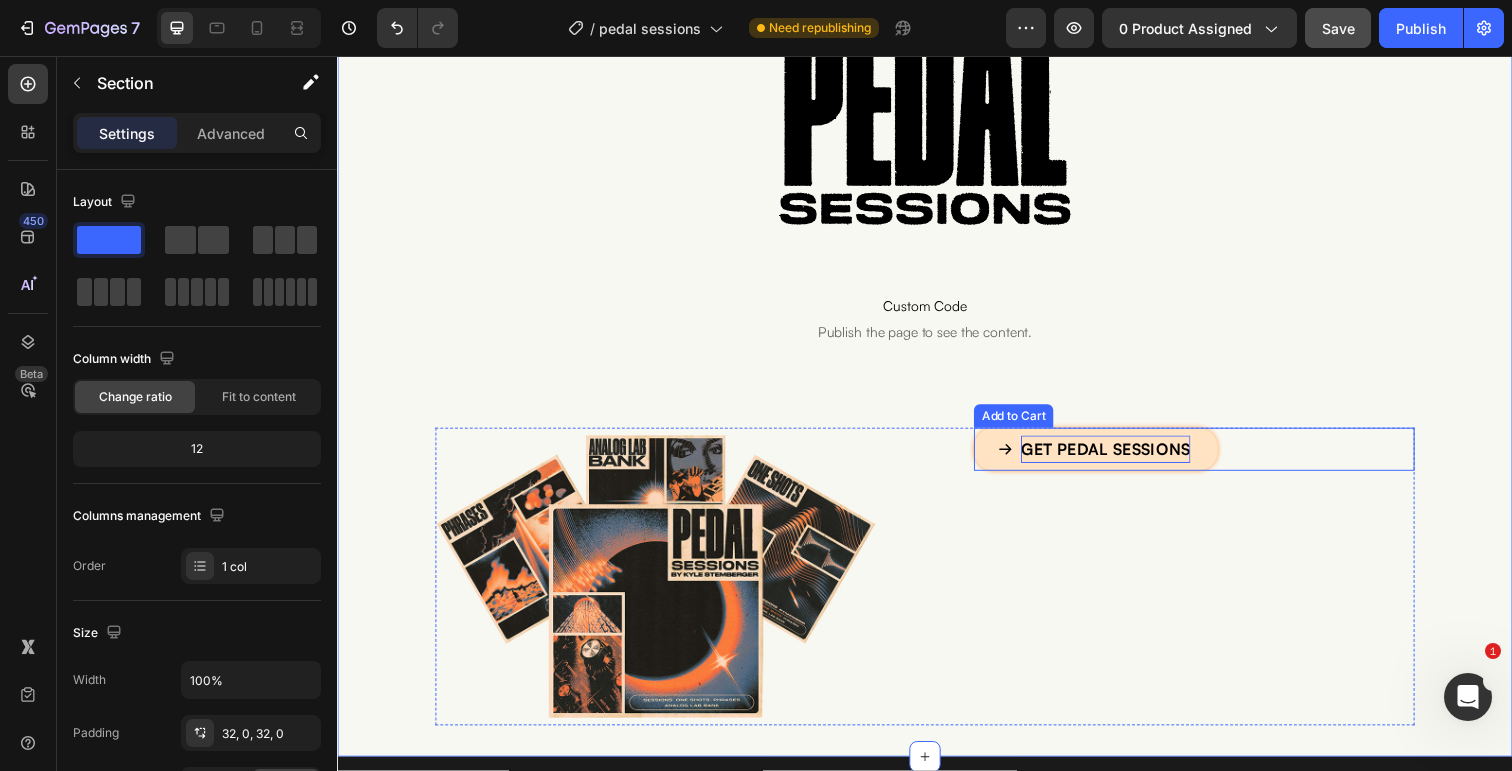 click on "get pedal sessions Add to Cart" at bounding box center [1212, 458] 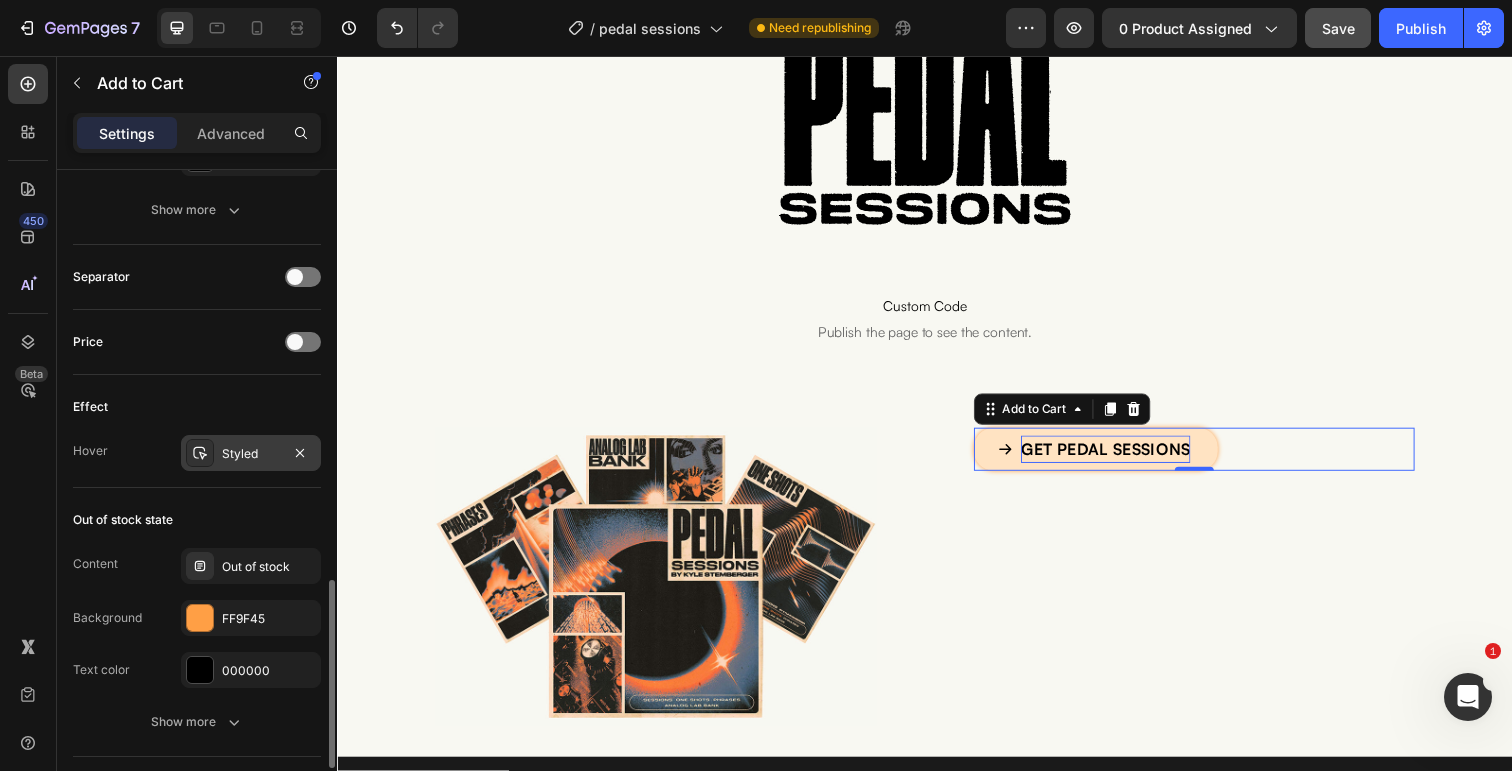 scroll, scrollTop: 1405, scrollLeft: 0, axis: vertical 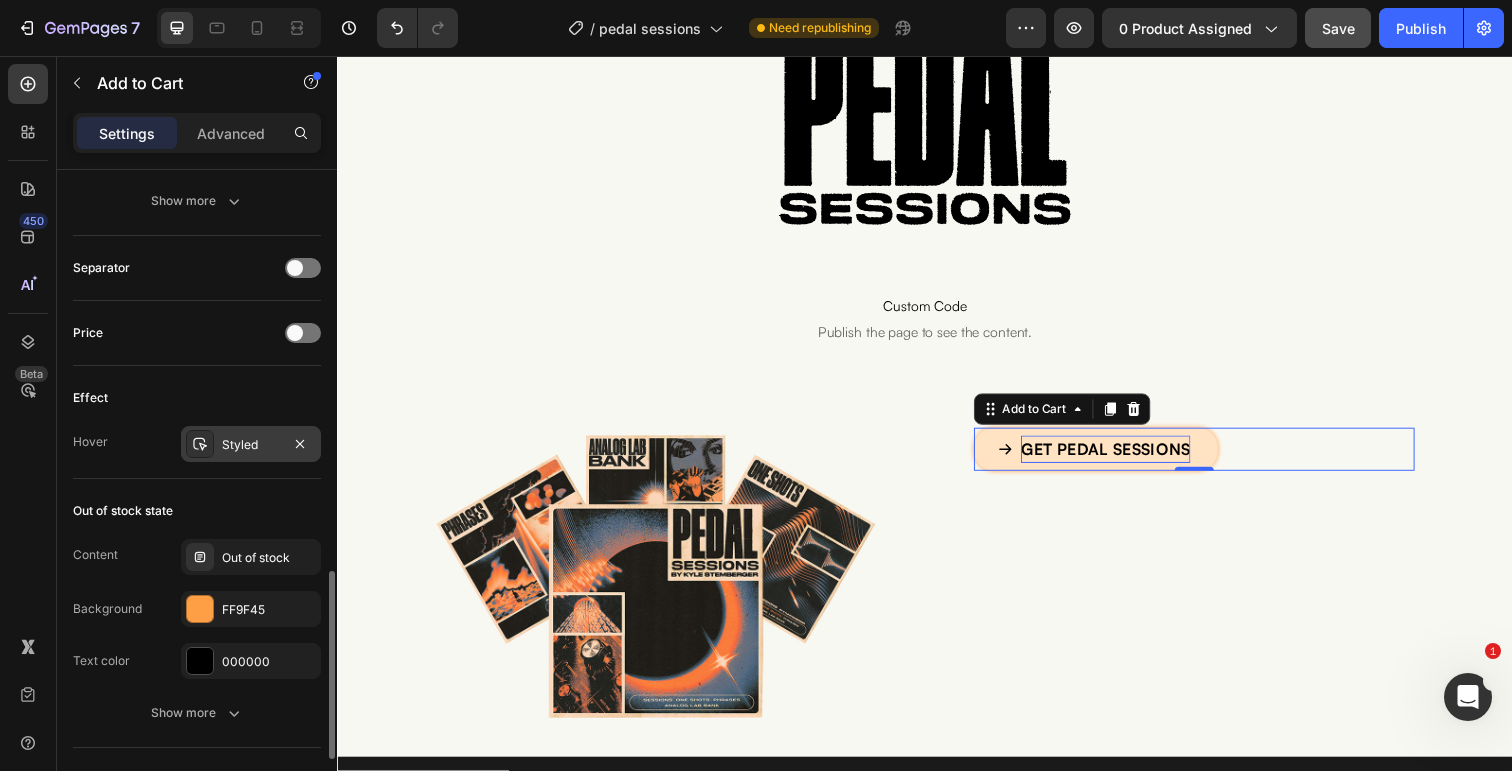 click on "Styled" at bounding box center (251, 444) 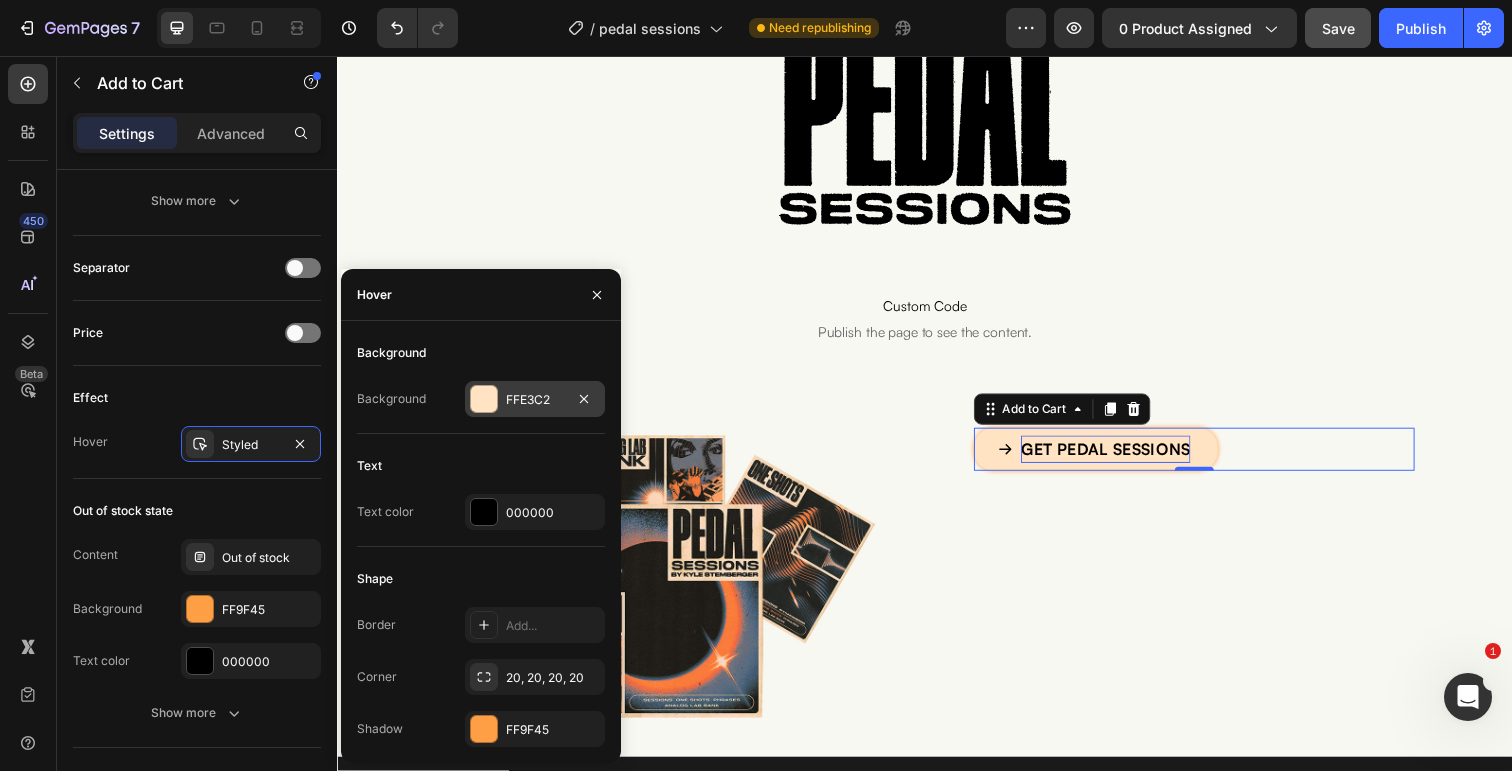 click on "FFE3C2" at bounding box center (535, 400) 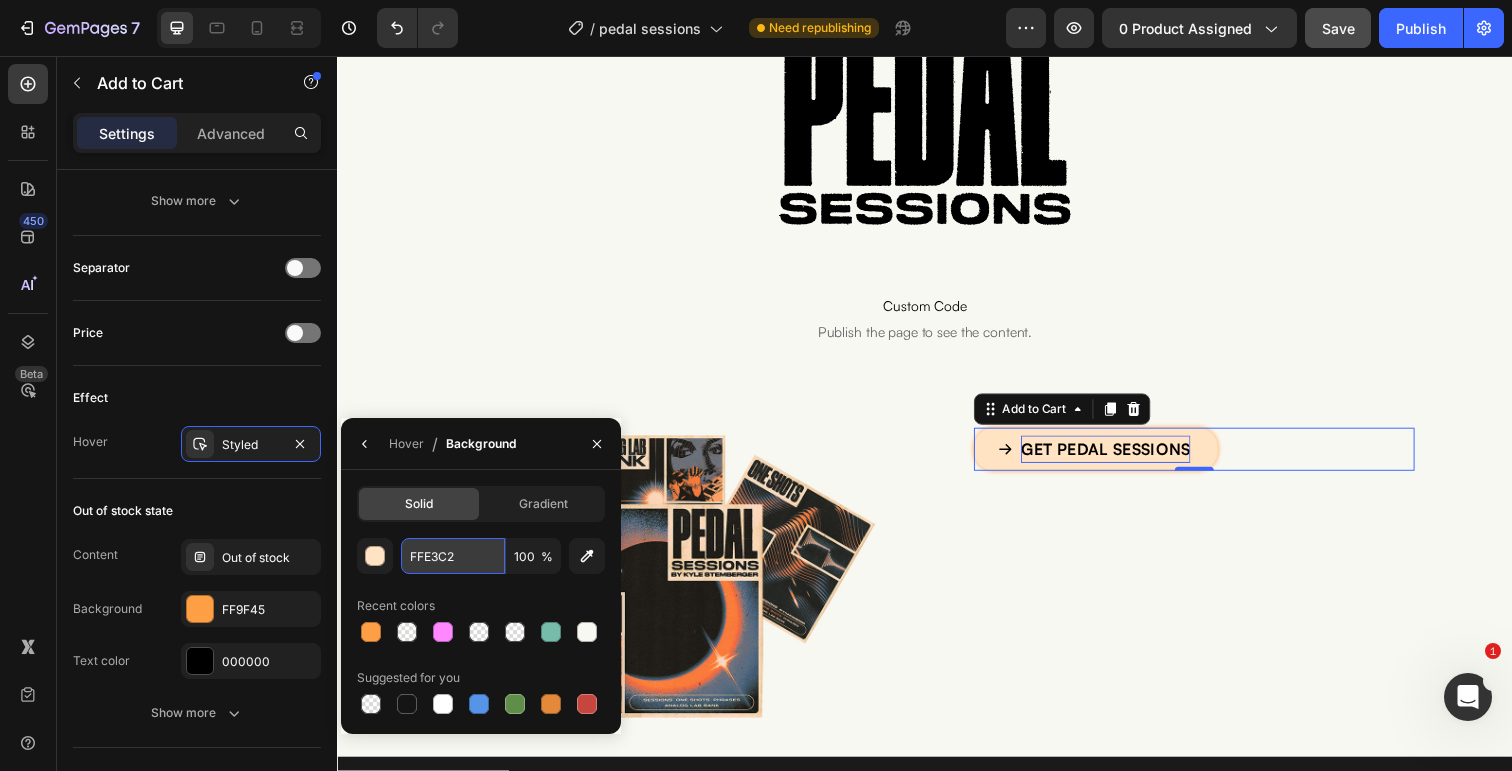 click on "FFE3C2" at bounding box center [453, 556] 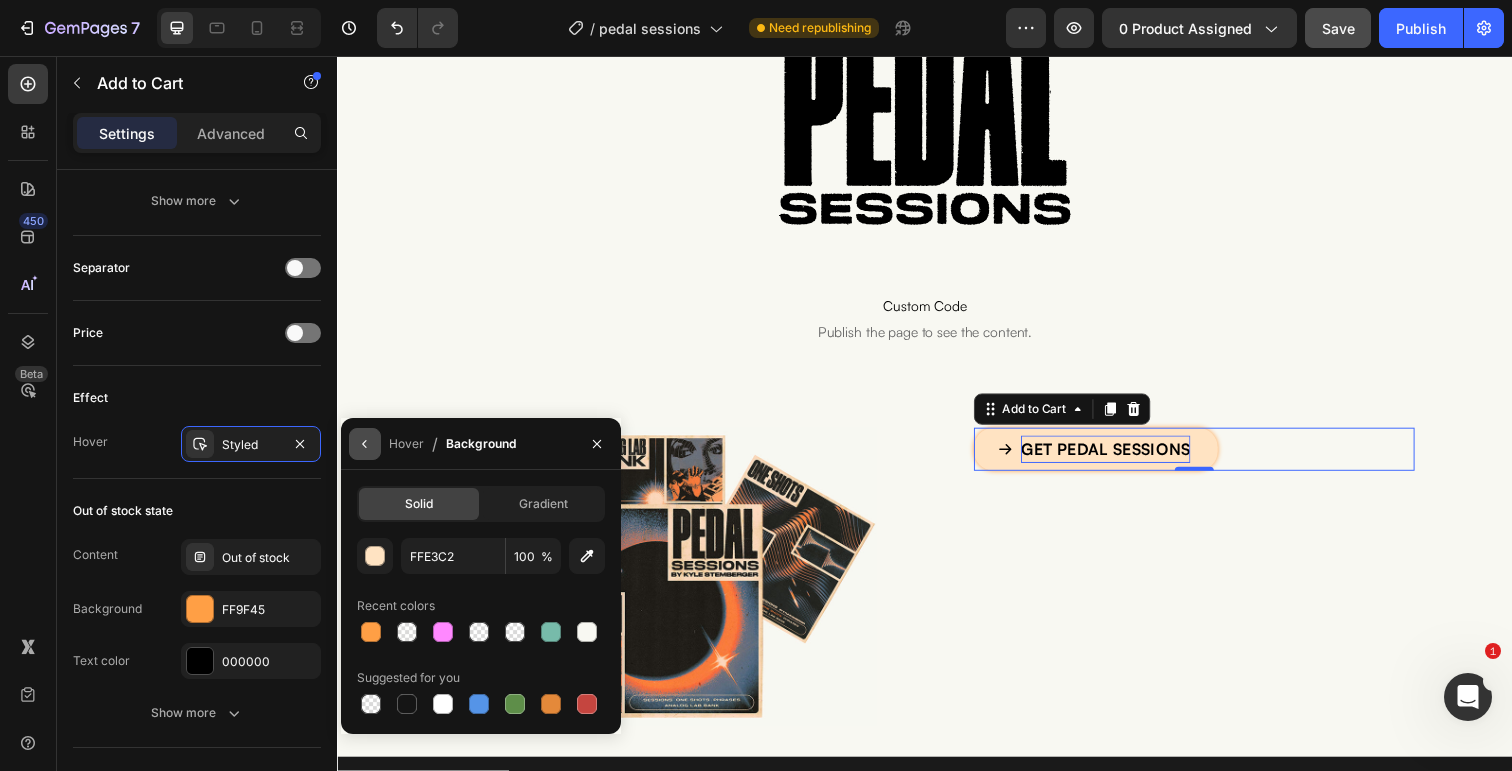 click 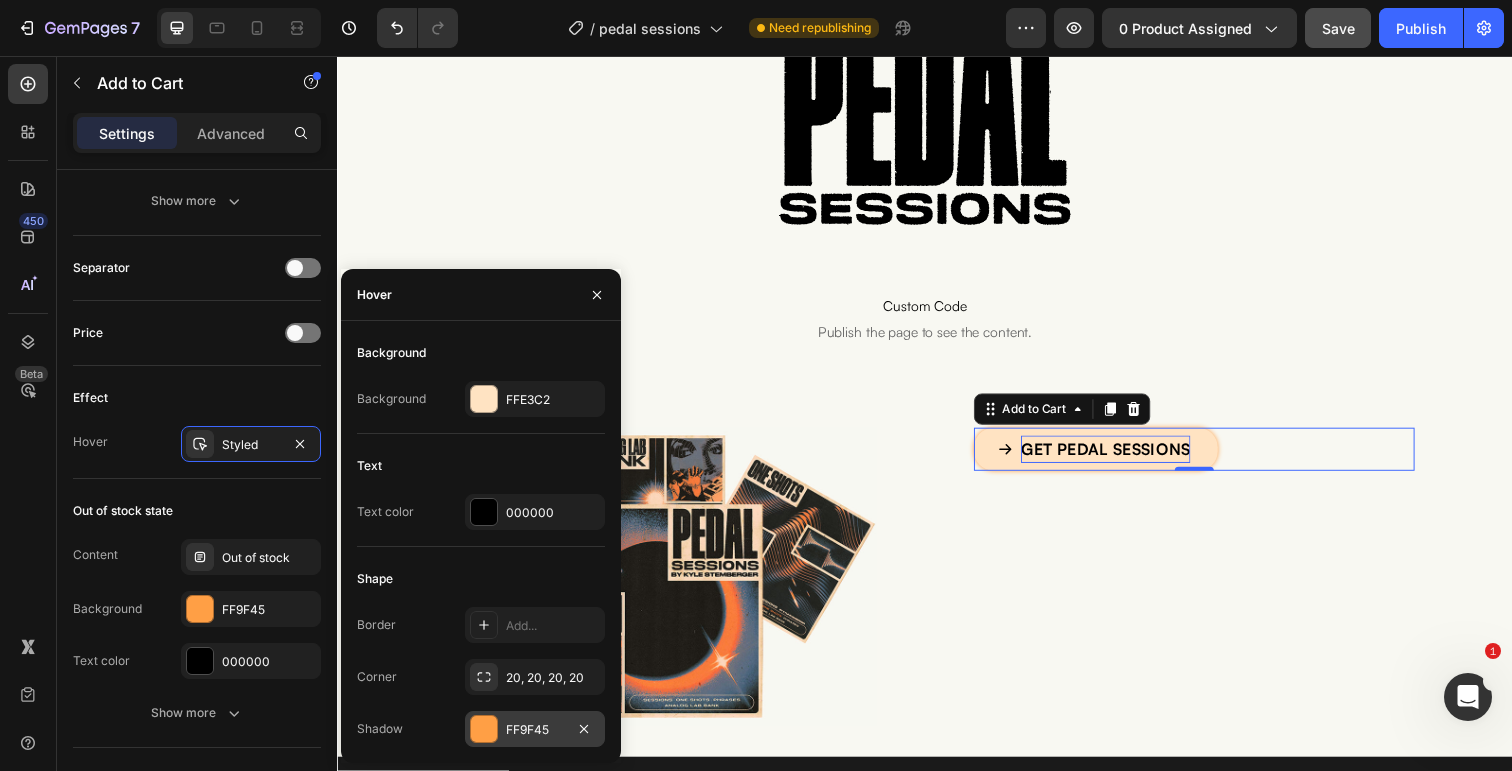 click on "FF9F45" at bounding box center (535, 729) 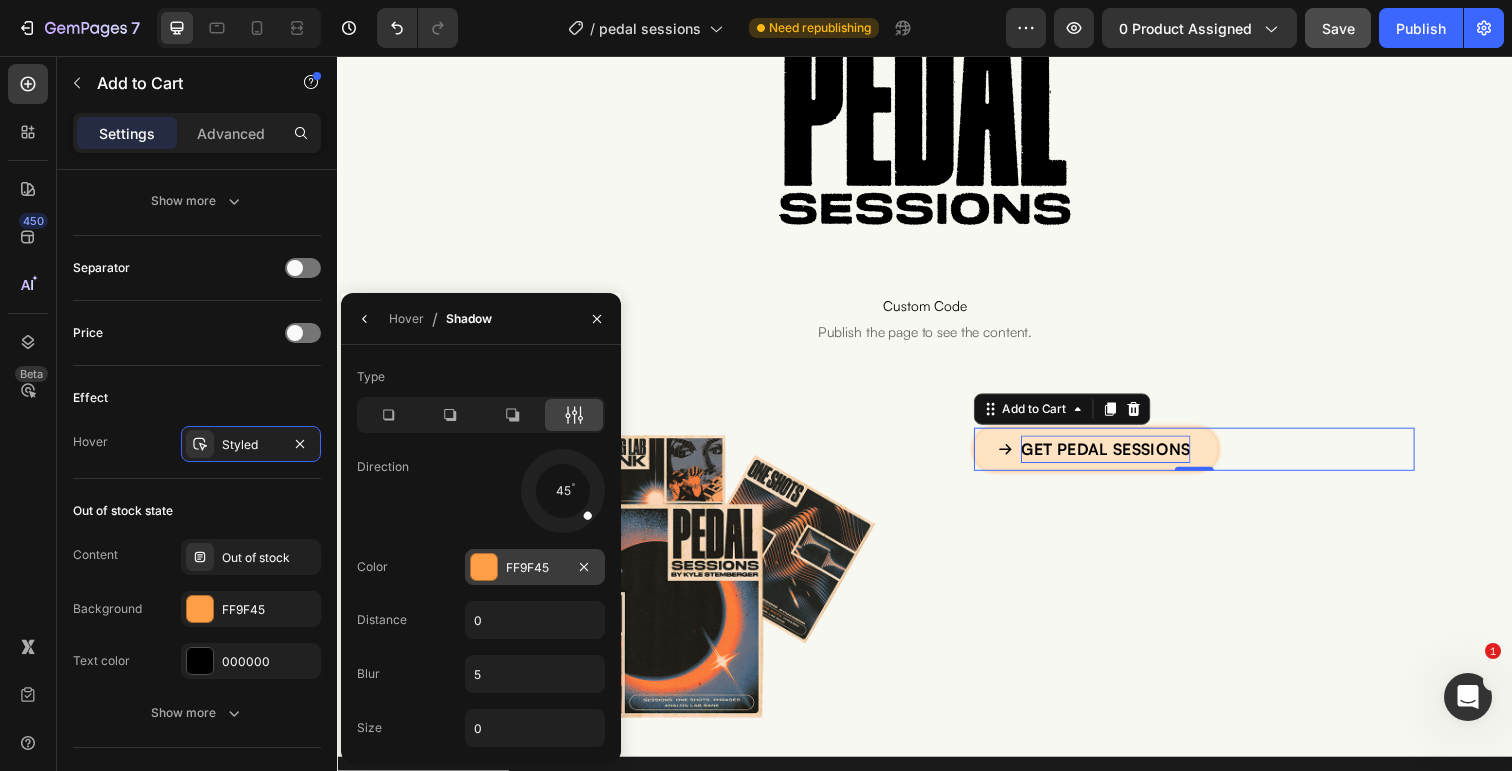 click on "FF9F45" at bounding box center (535, 568) 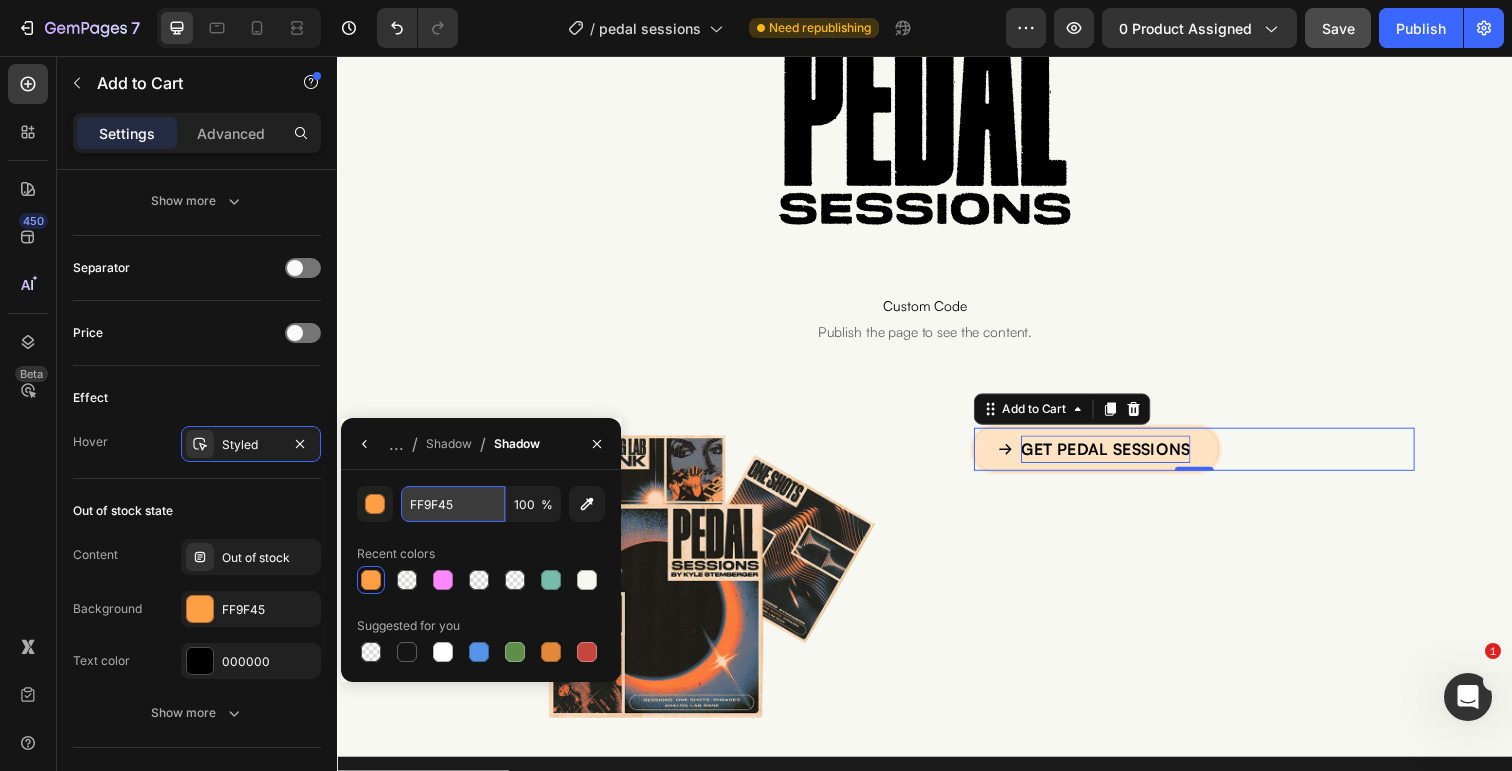 click on "FF9F45" at bounding box center [0, 0] 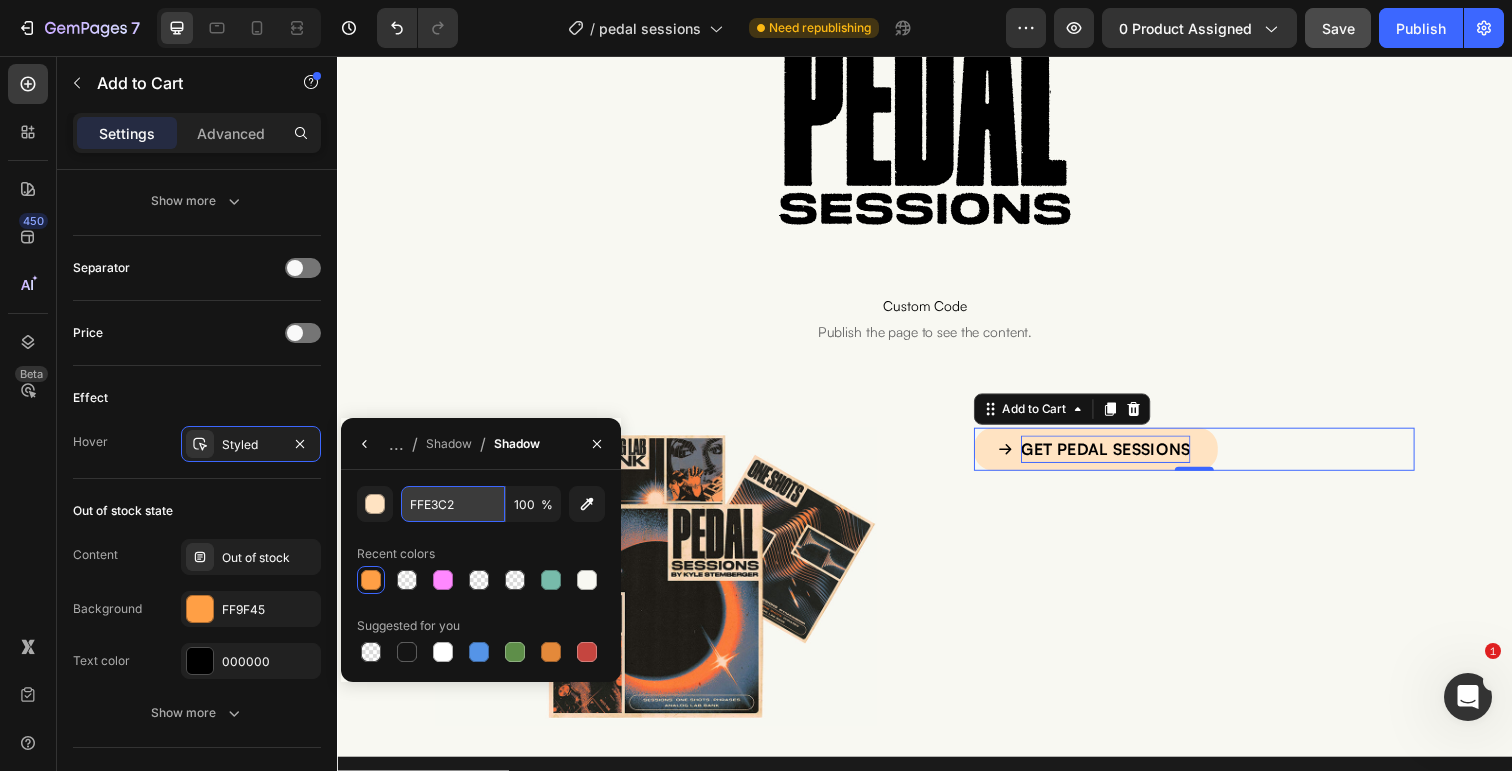 type on "FFE3C2" 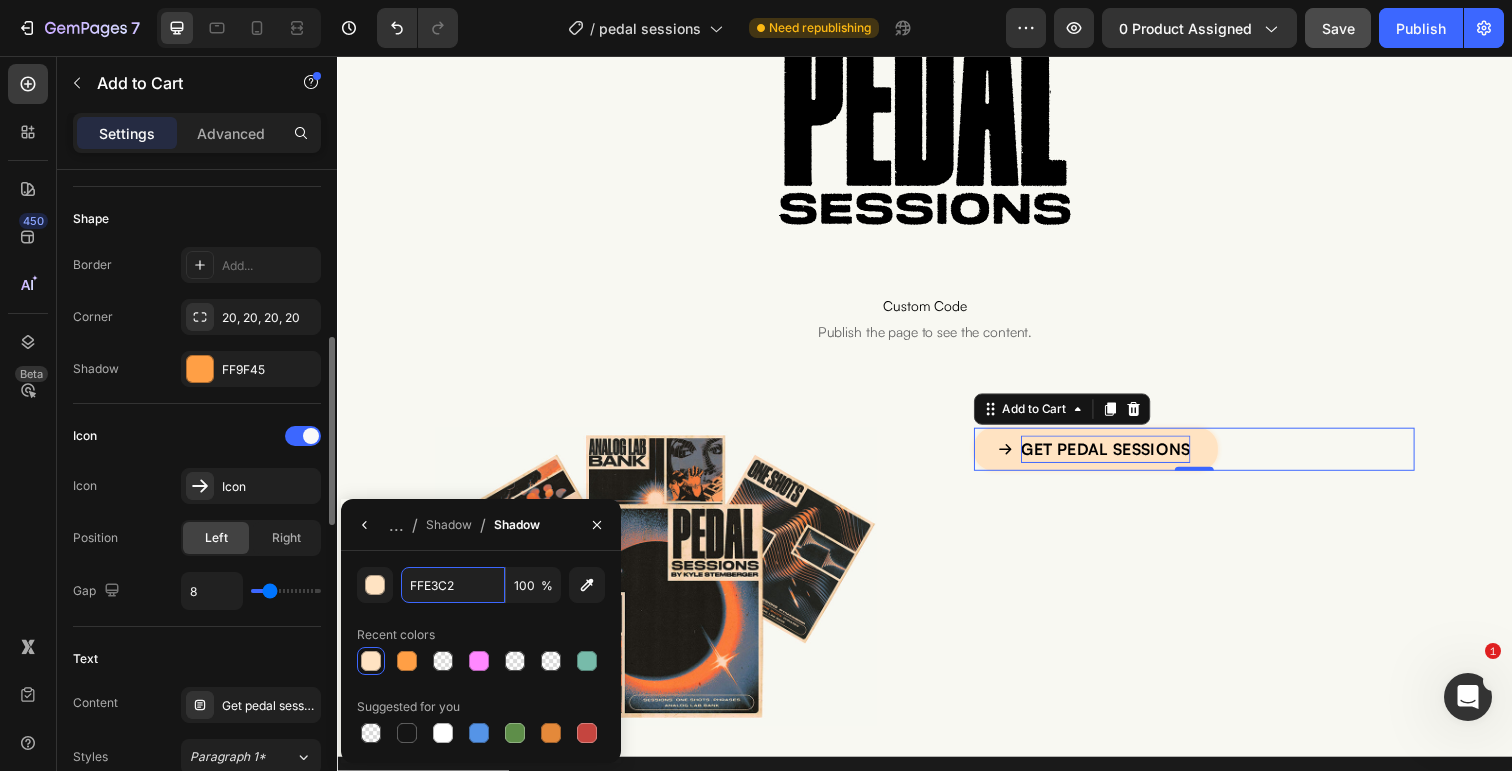 scroll, scrollTop: 268, scrollLeft: 0, axis: vertical 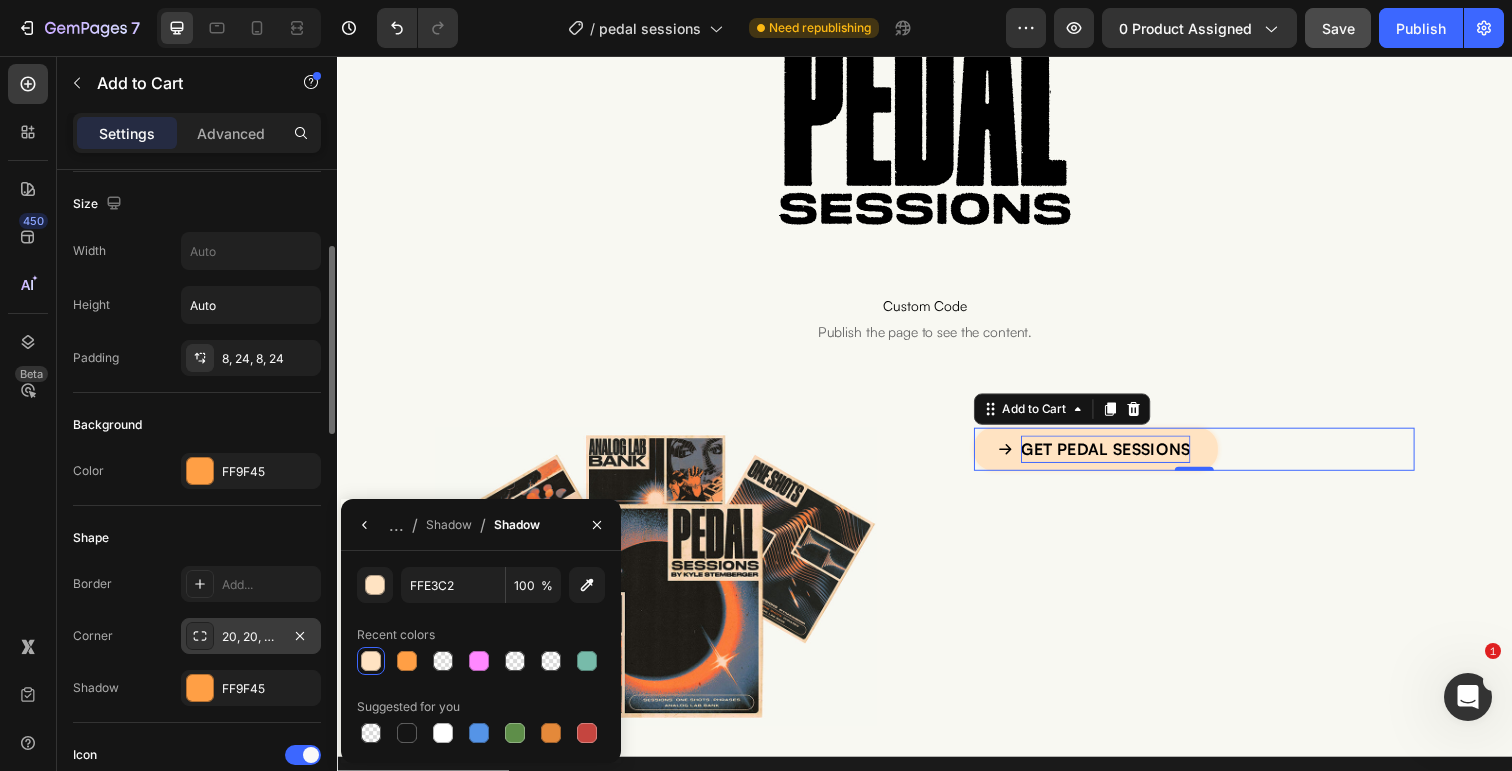 click on "20, 20, 20, 20" at bounding box center (251, 637) 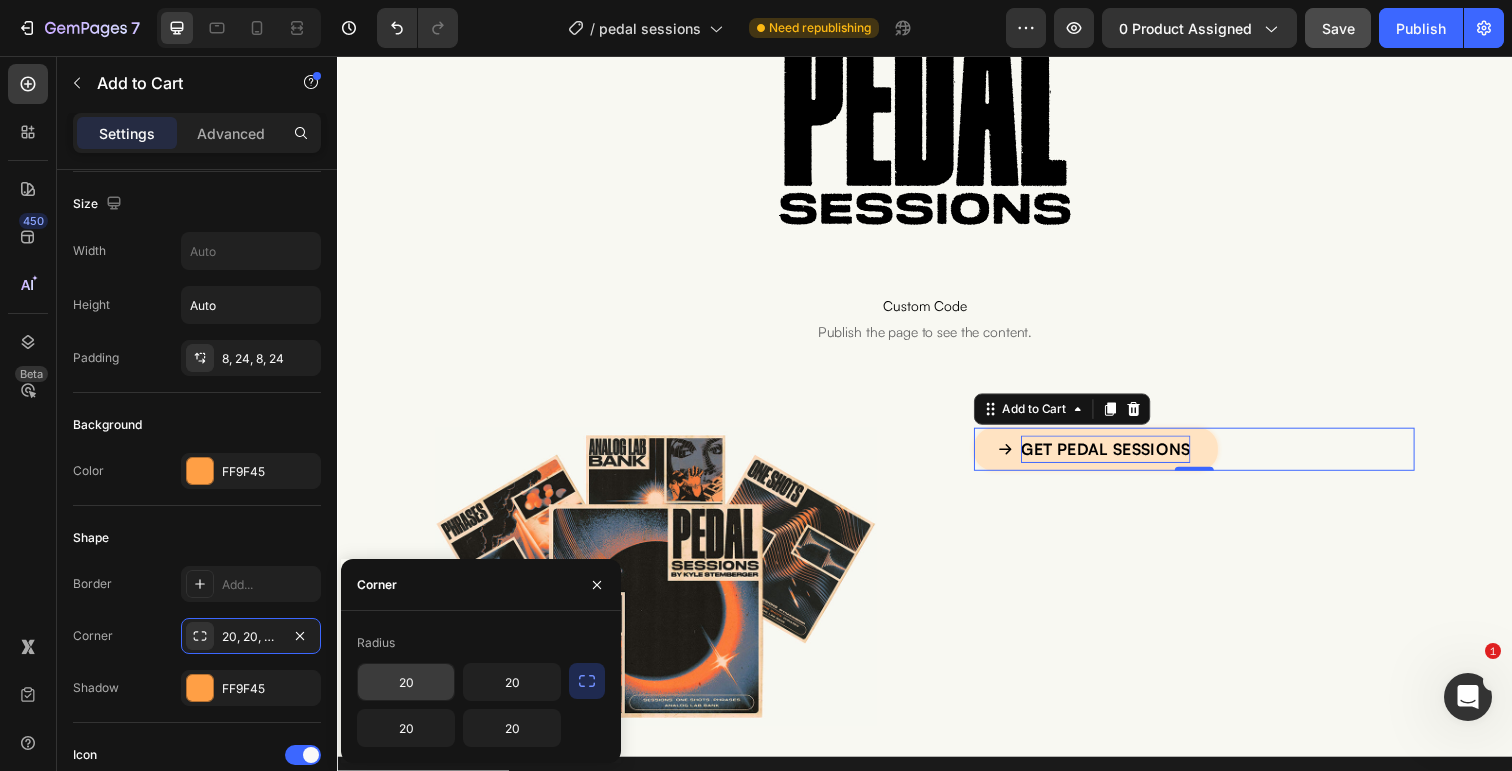 click on "20" at bounding box center (406, 682) 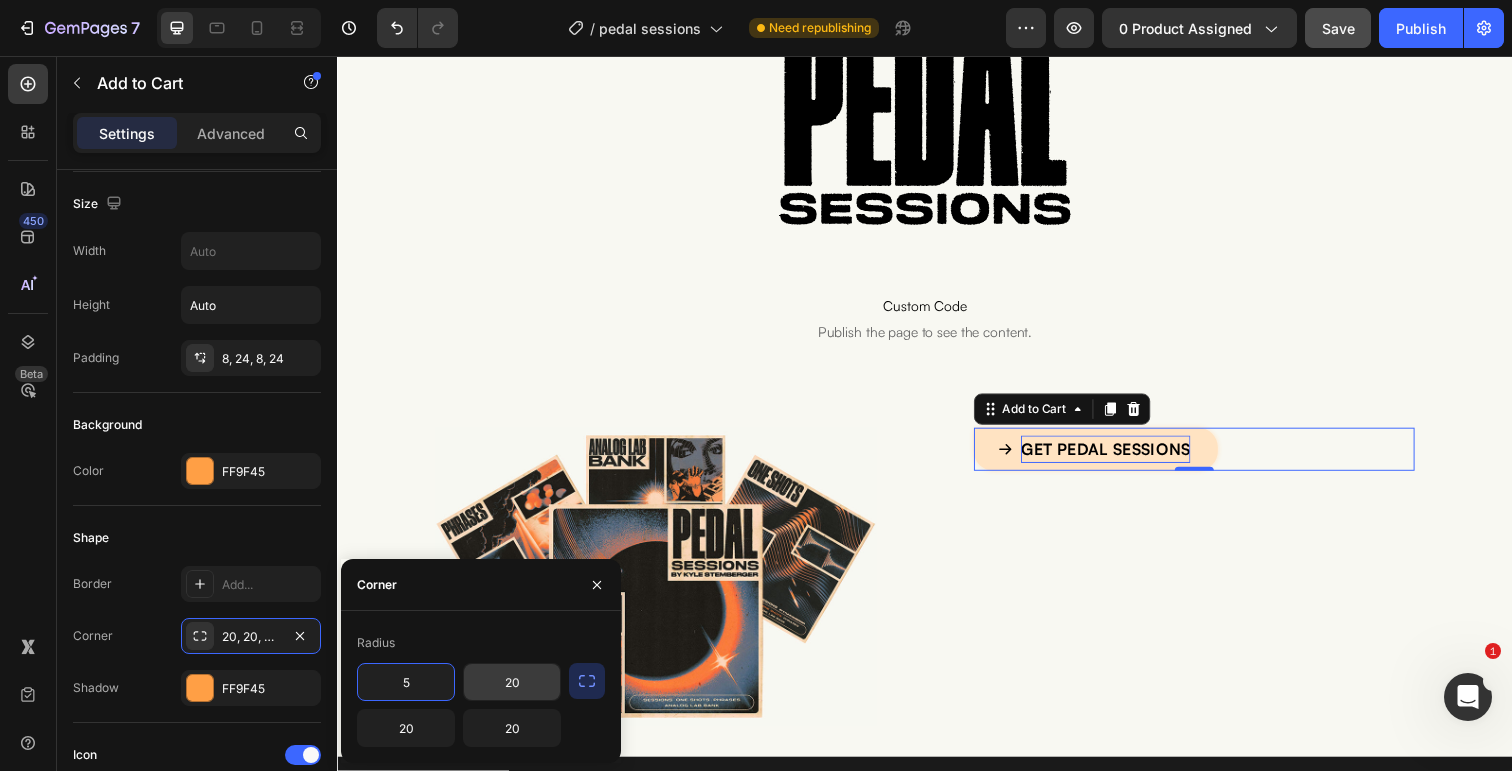 type on "5" 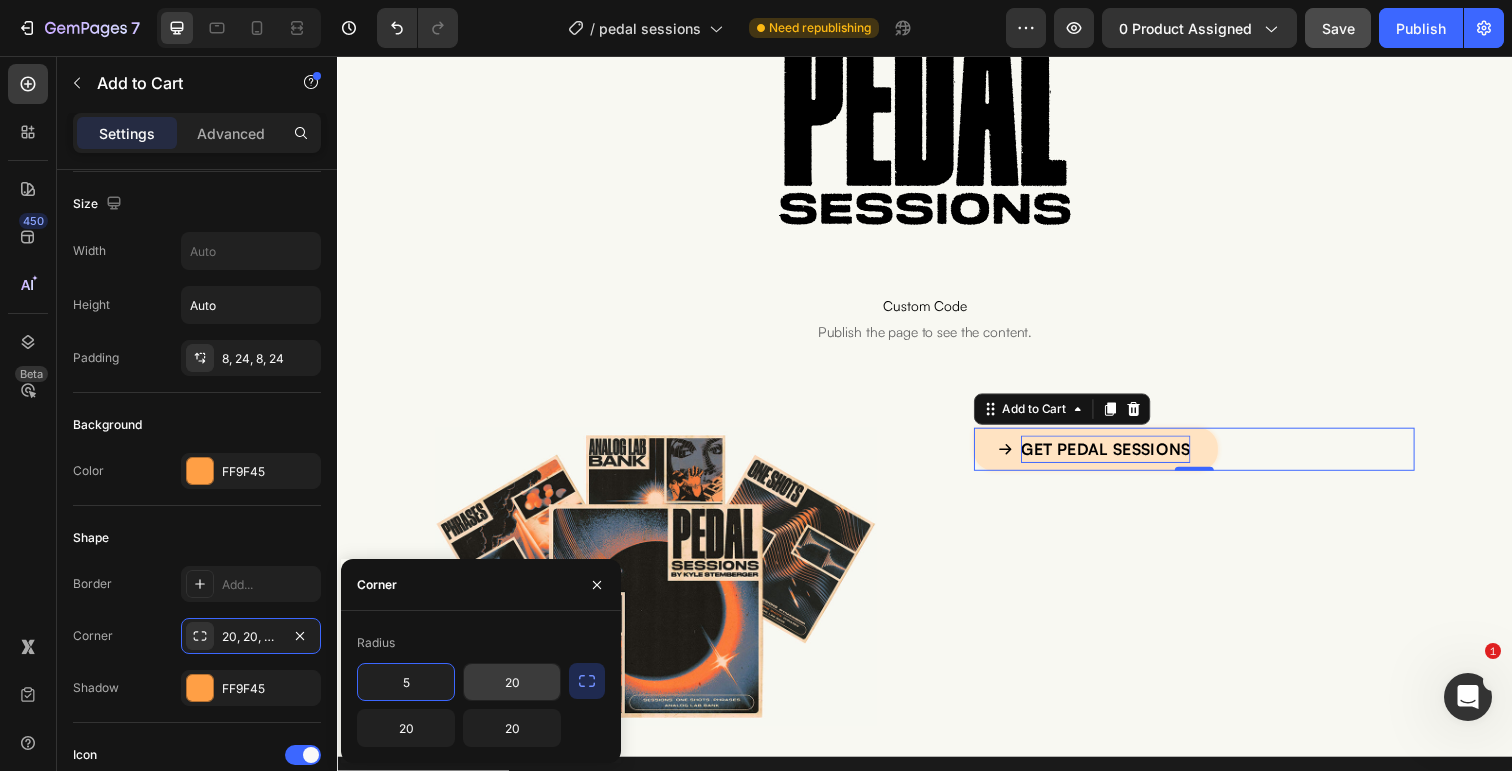click on "20" at bounding box center [512, 682] 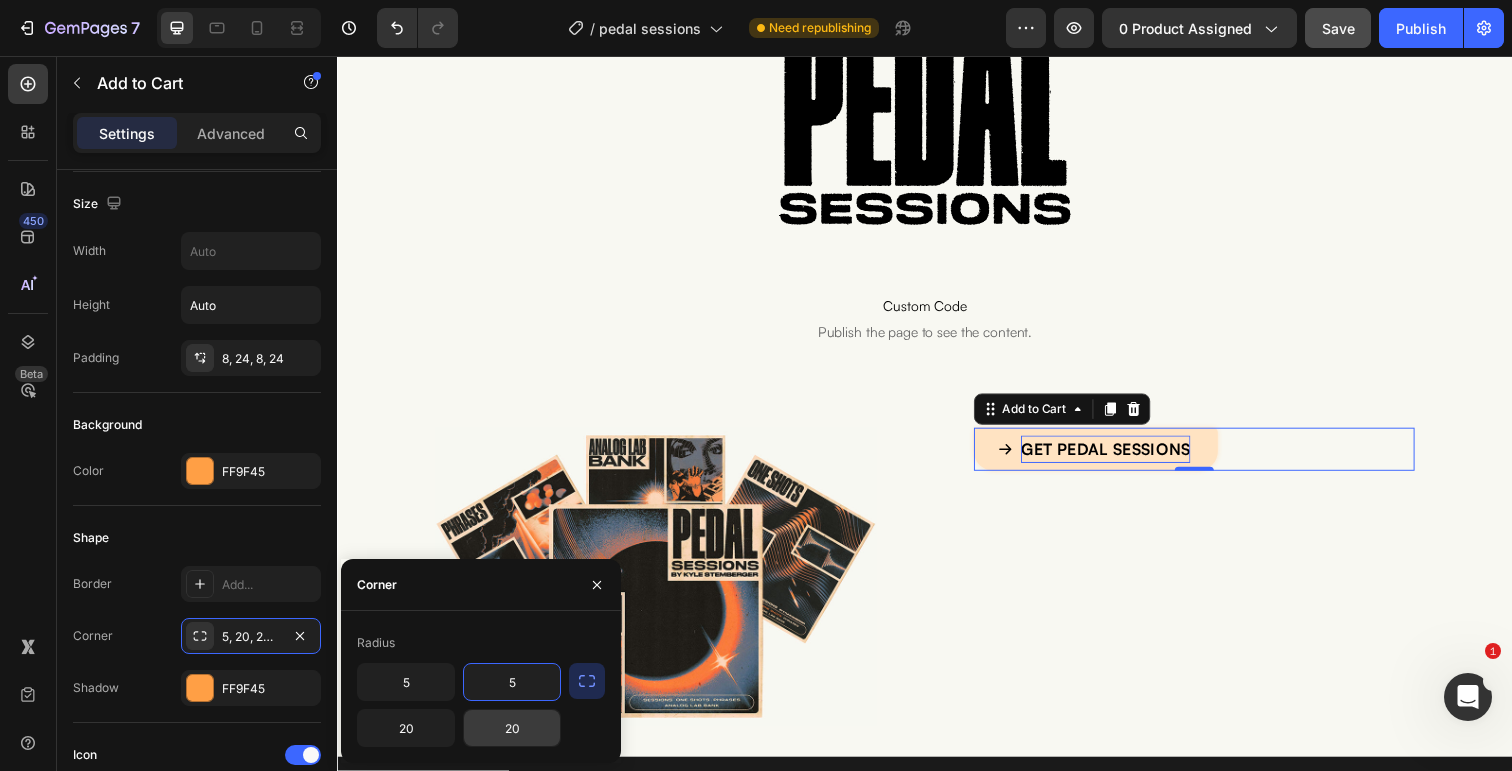 type on "5" 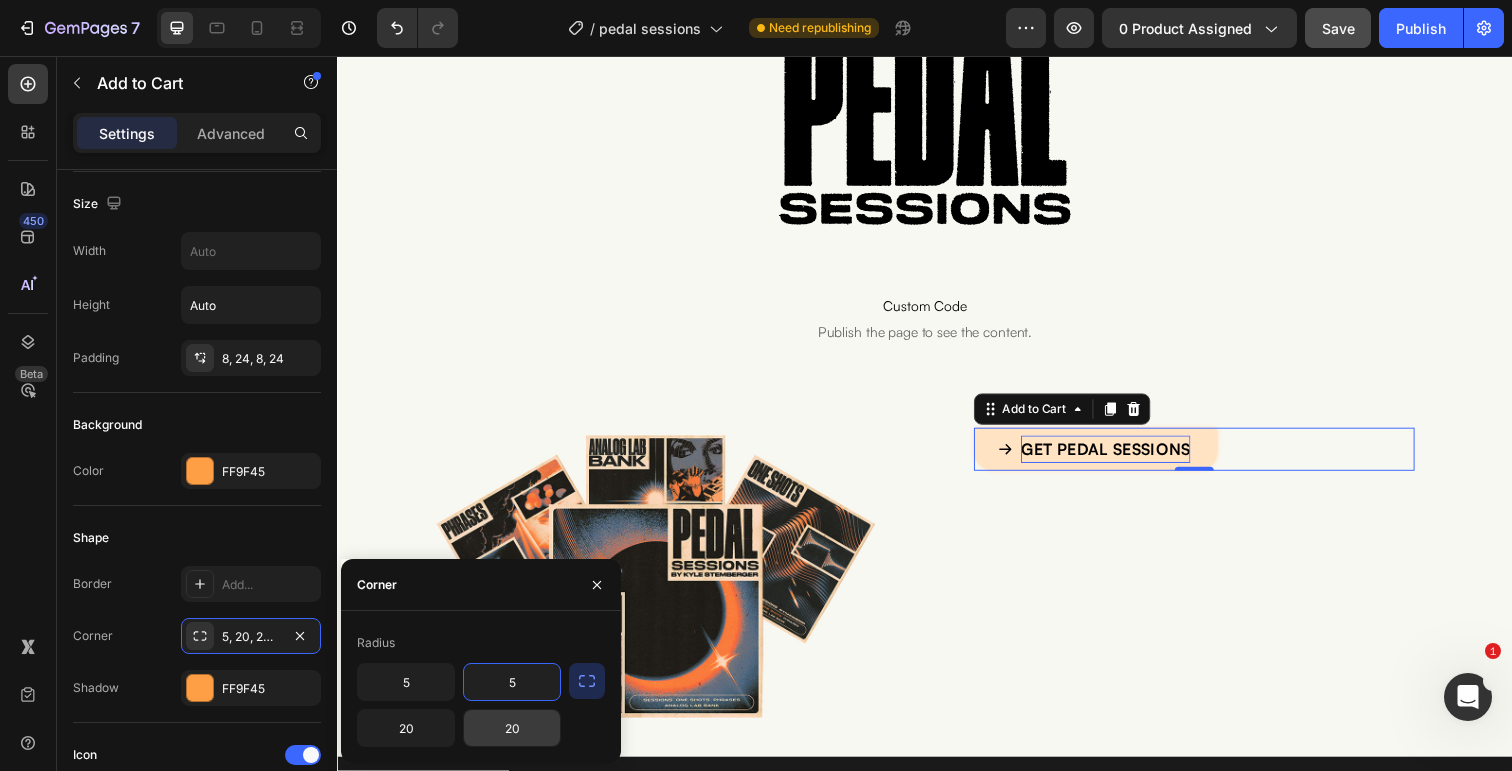 click on "20" at bounding box center [512, 728] 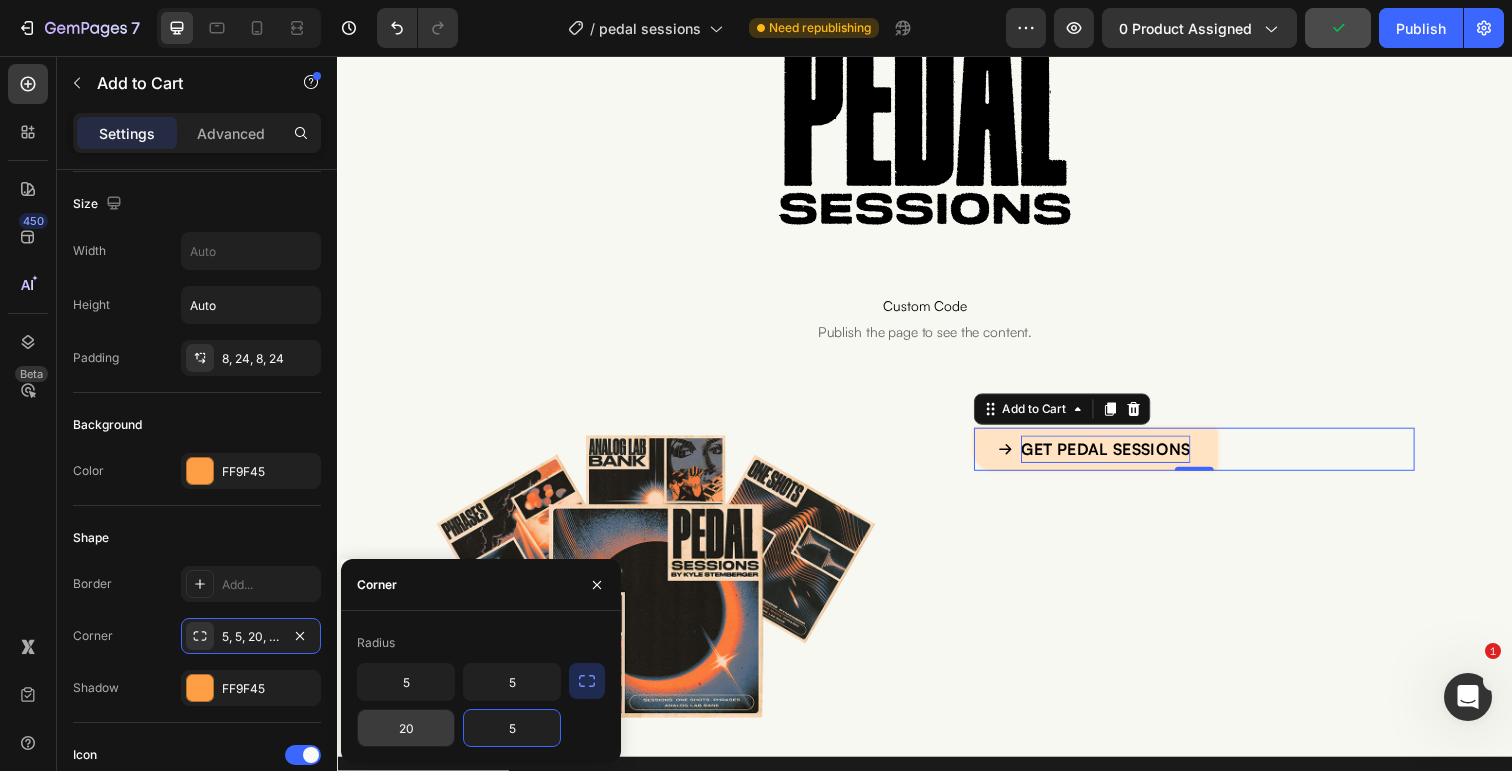 type on "5" 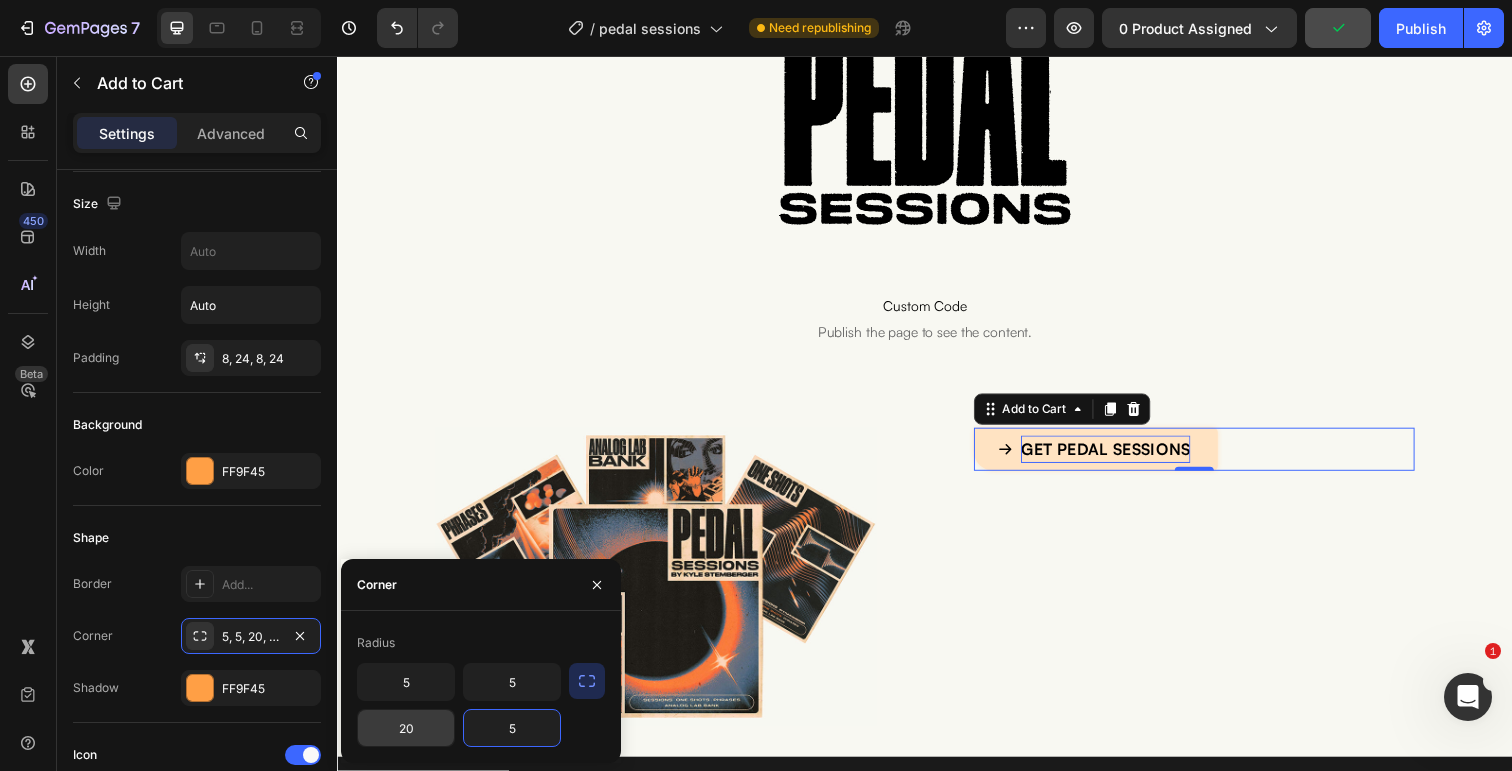 click on "20" at bounding box center [406, 728] 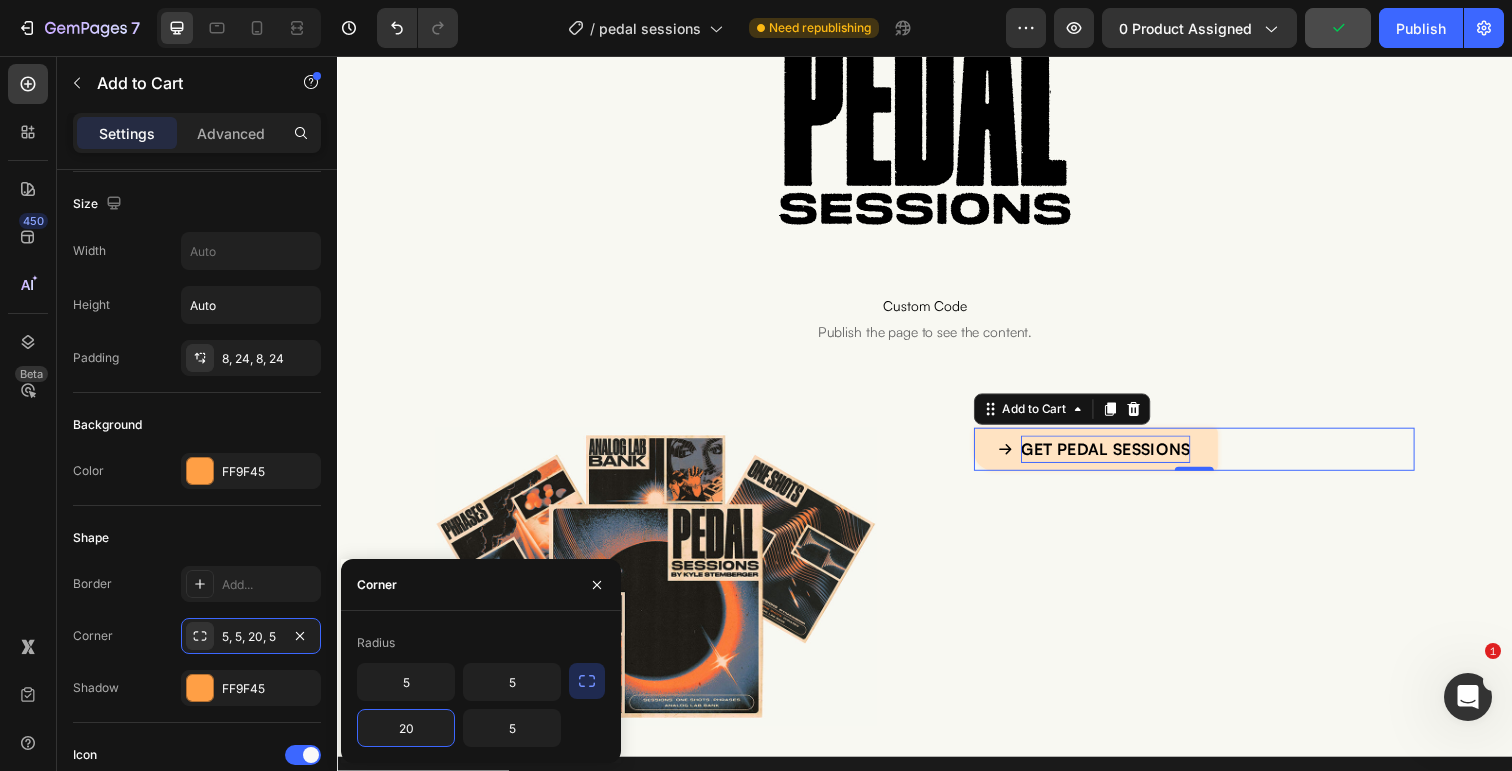 type on "5" 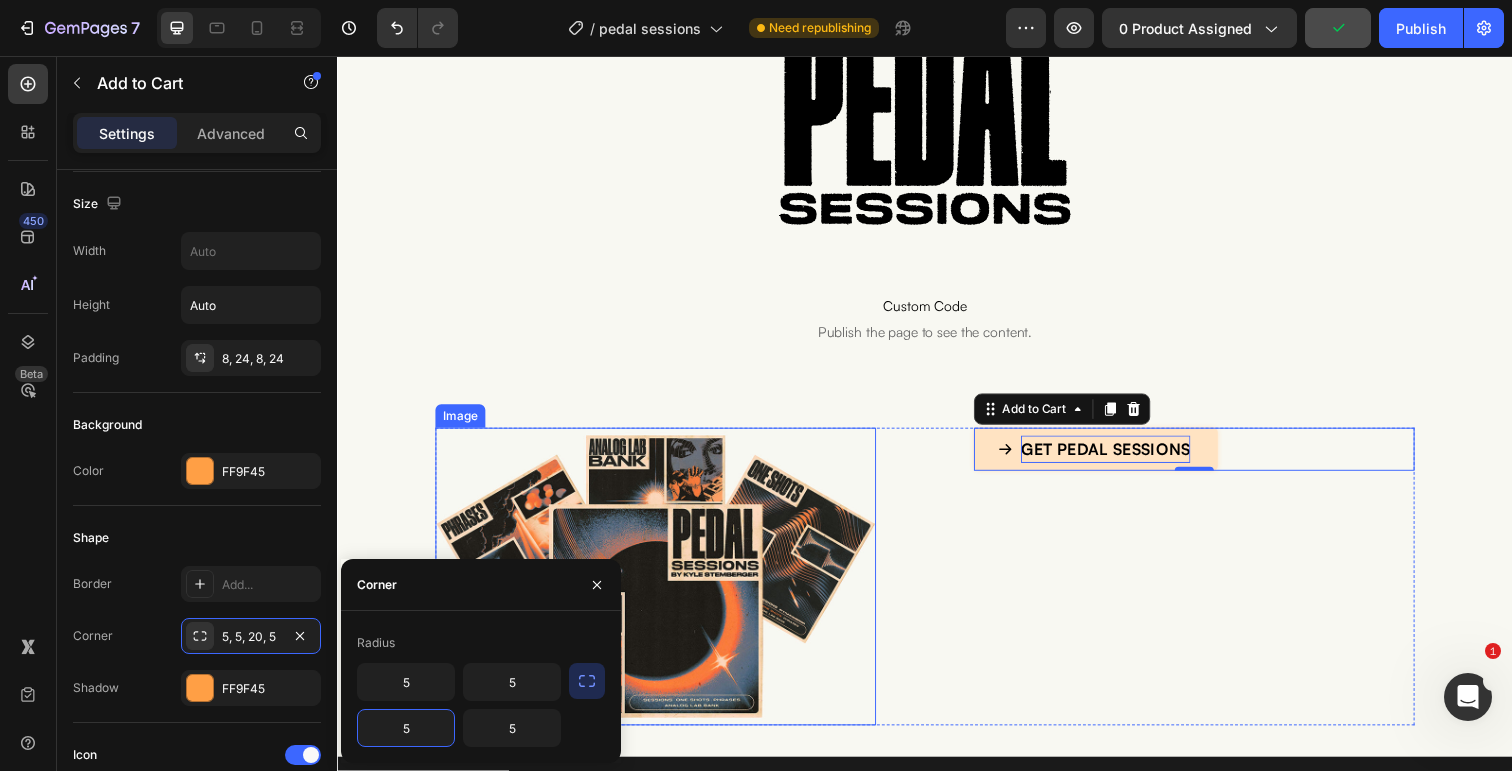 click at bounding box center (662, 588) 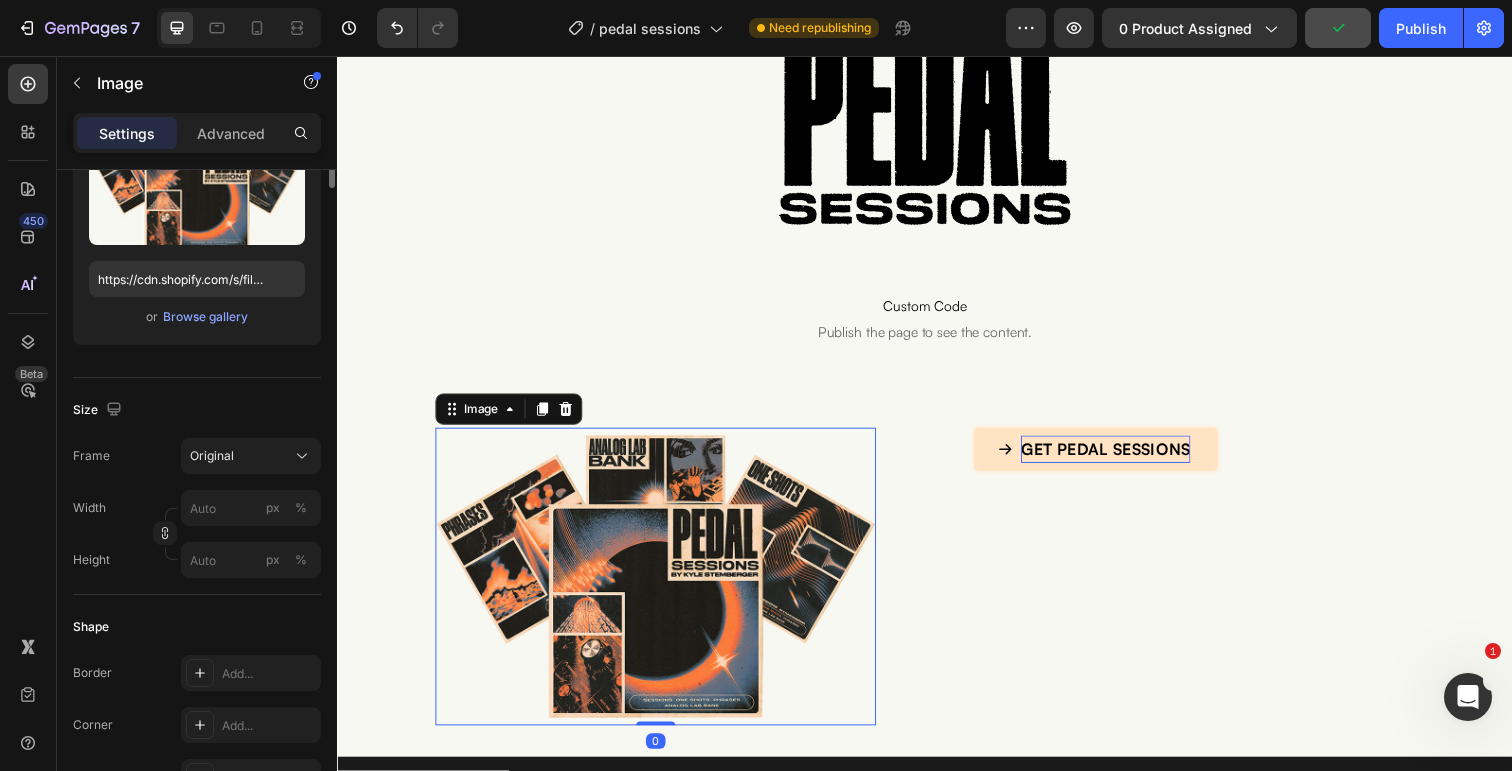 scroll, scrollTop: 0, scrollLeft: 0, axis: both 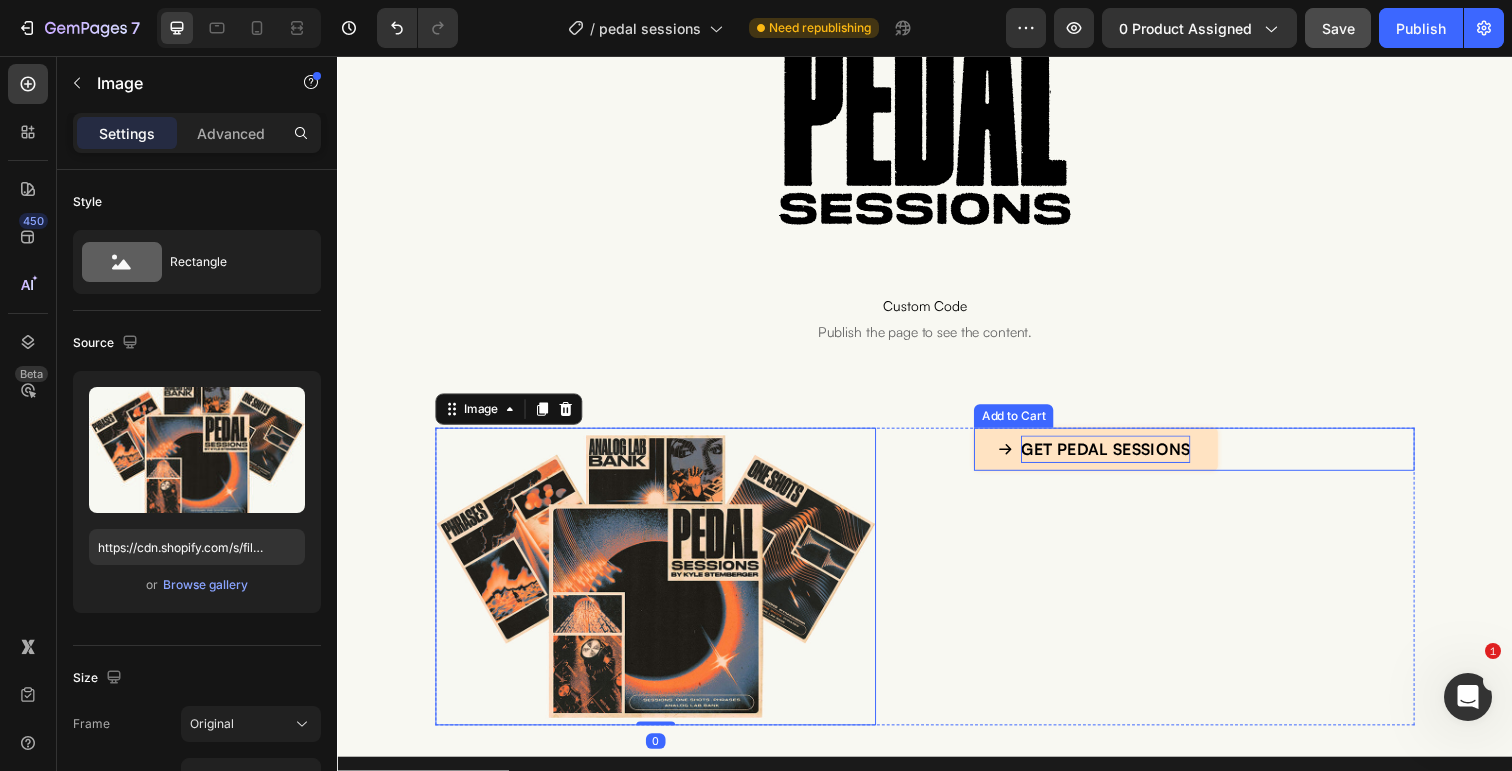 click on "get pedal sessions Add to Cart" at bounding box center (1212, 458) 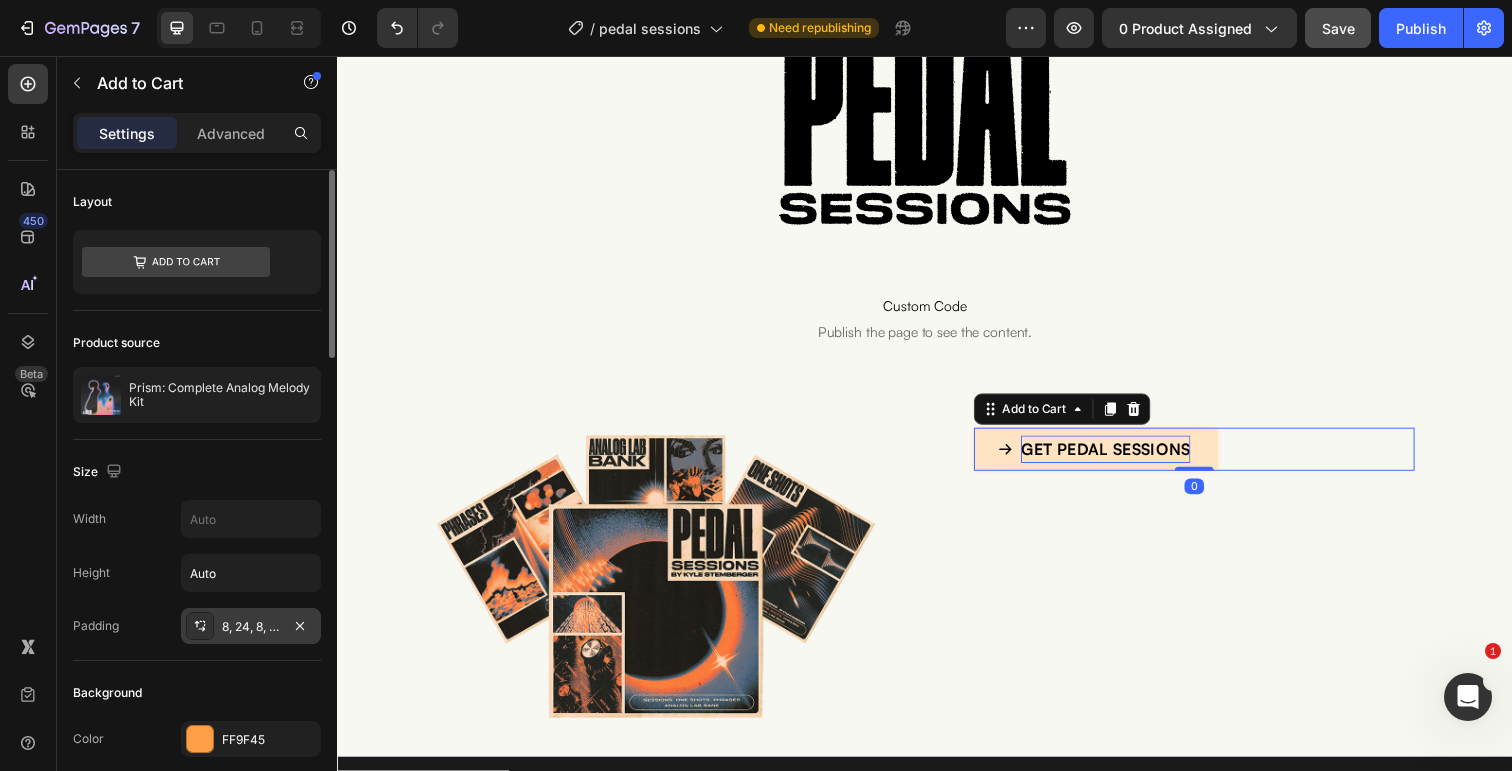 click 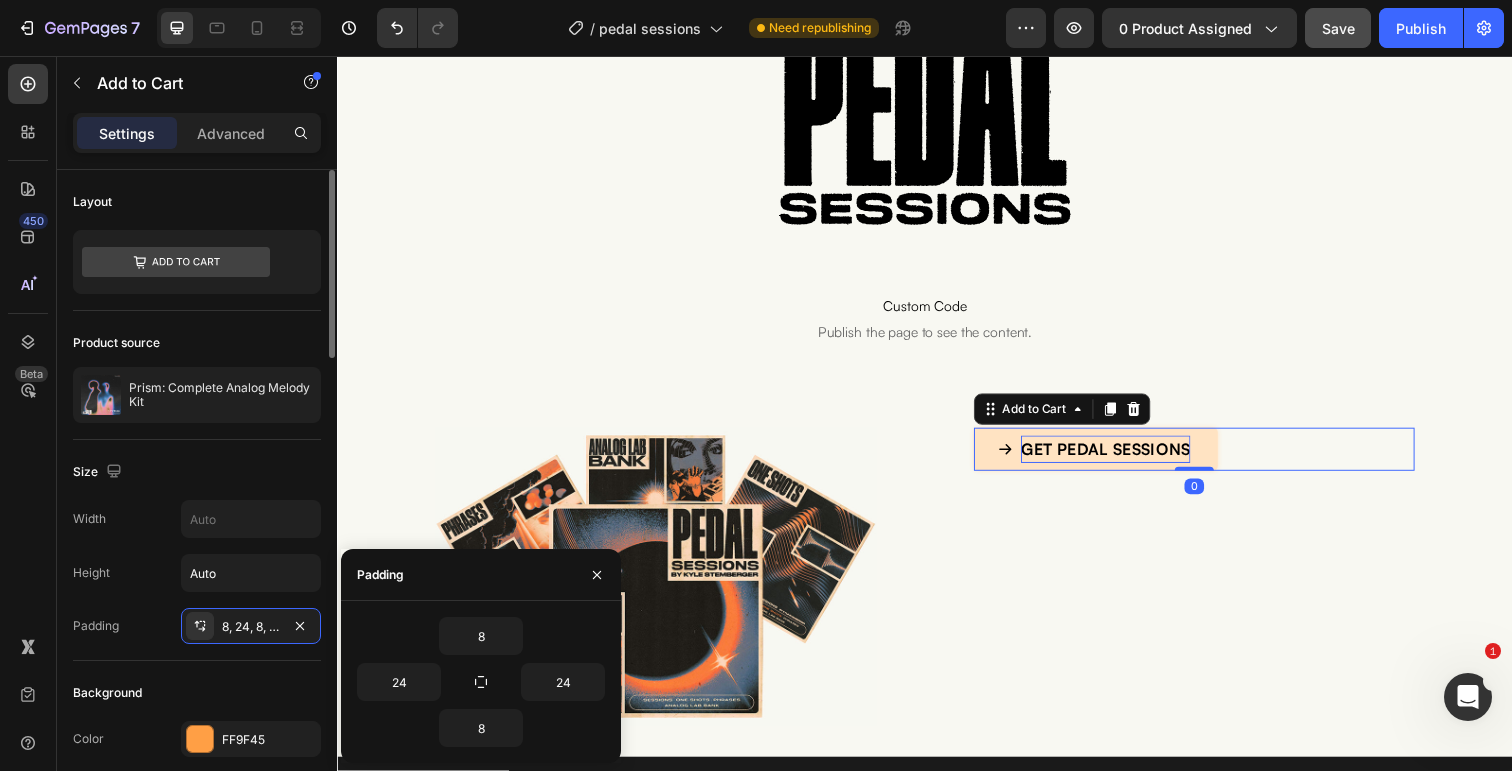 click on "Background Color FF9F45" 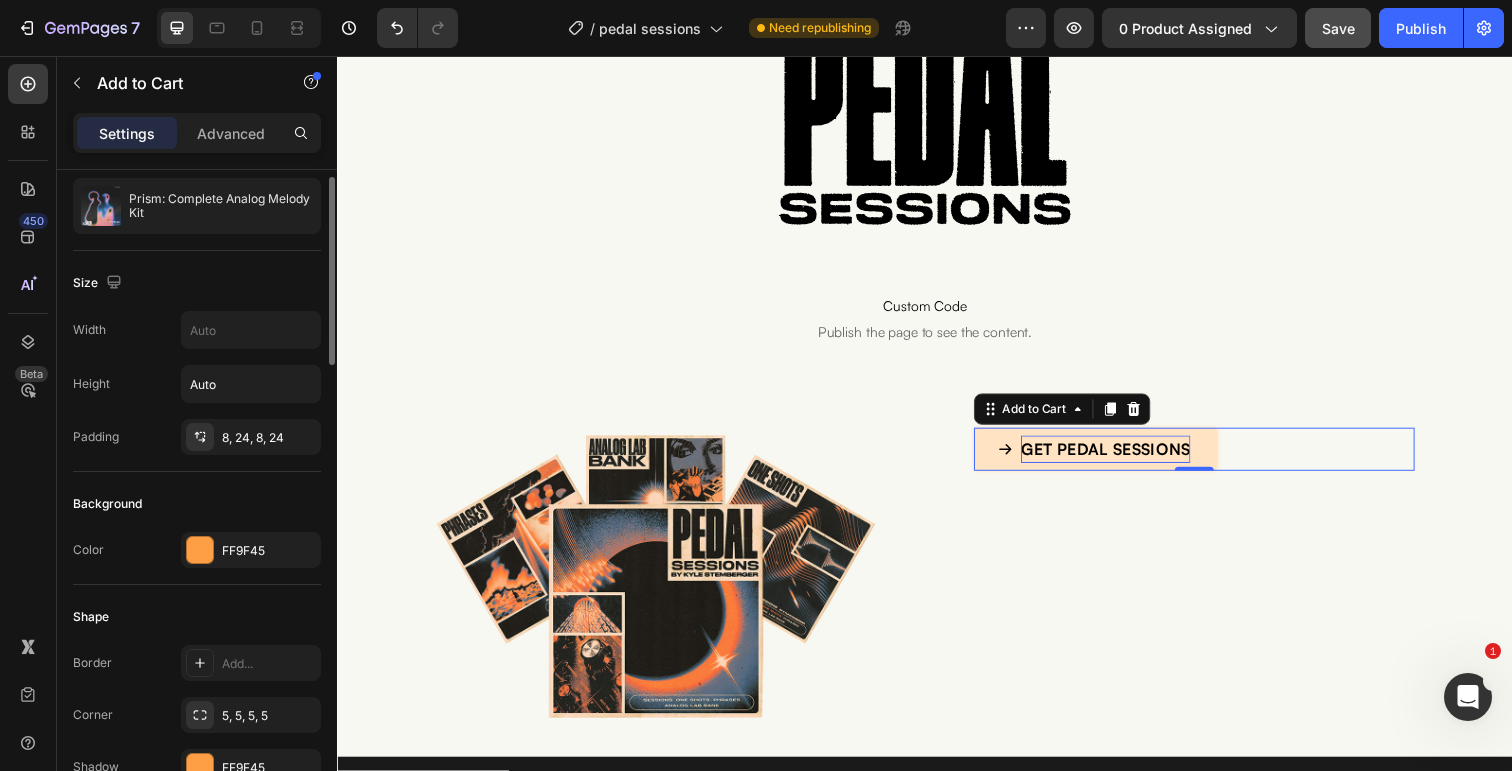 scroll, scrollTop: 191, scrollLeft: 0, axis: vertical 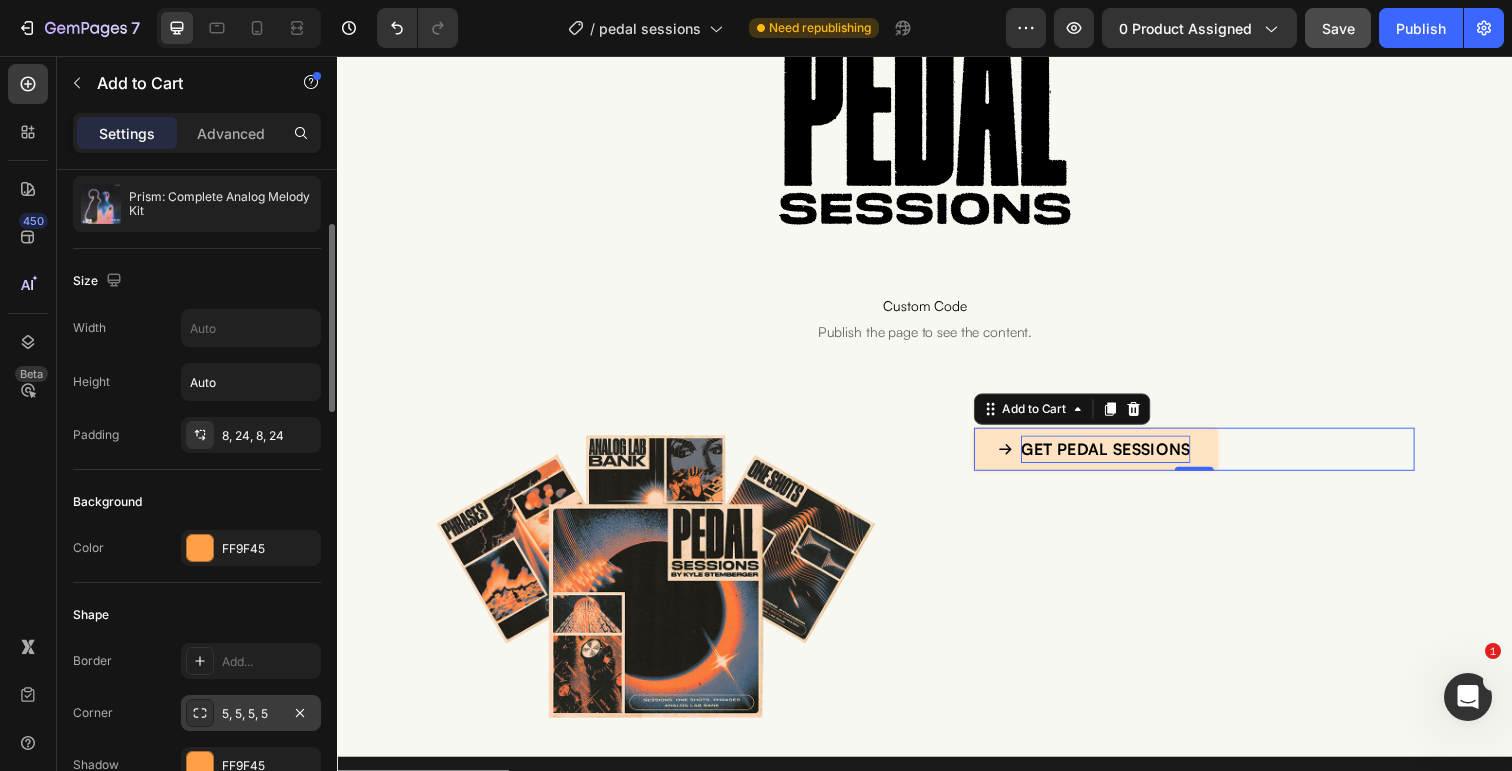 click at bounding box center [200, 713] 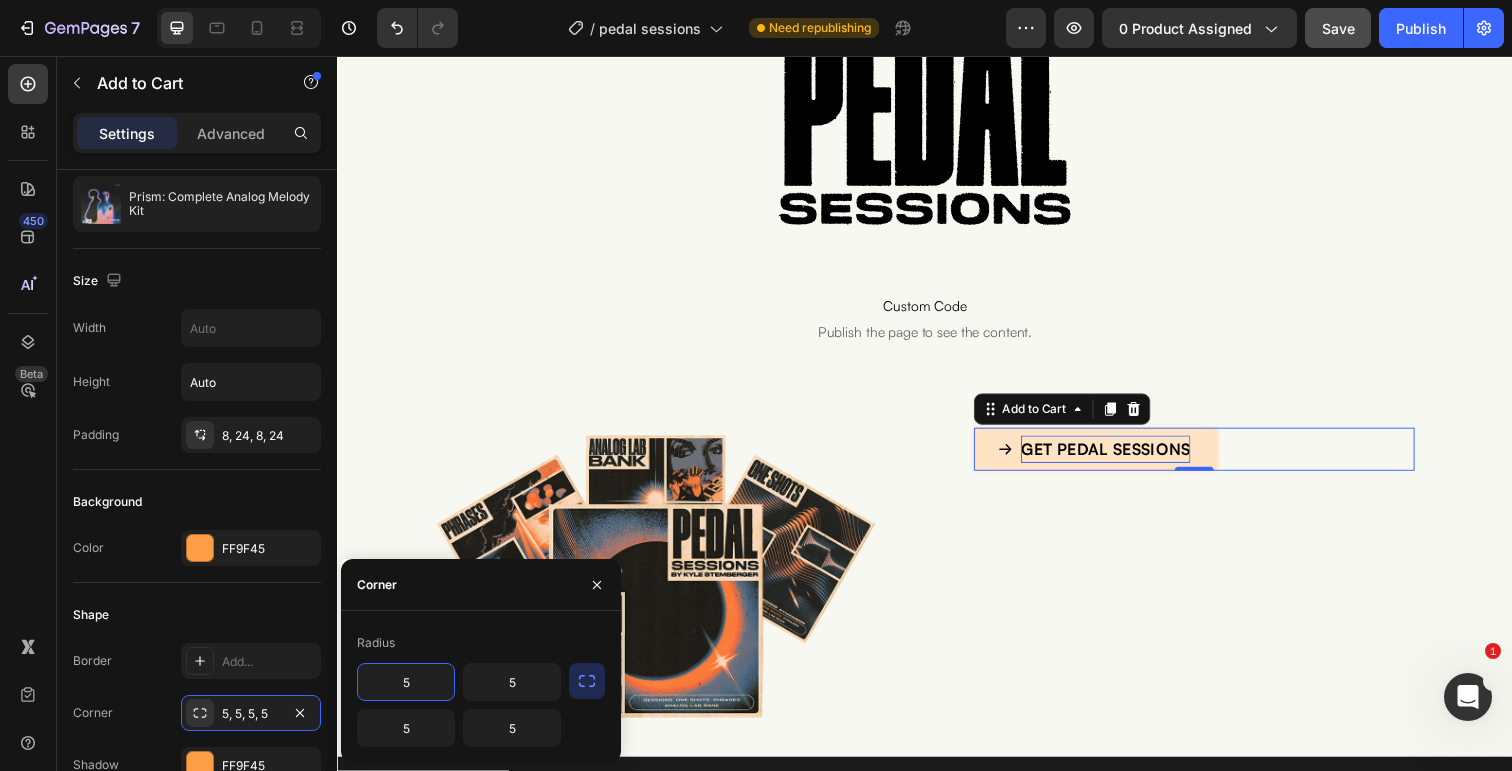 click on "5" at bounding box center (406, 682) 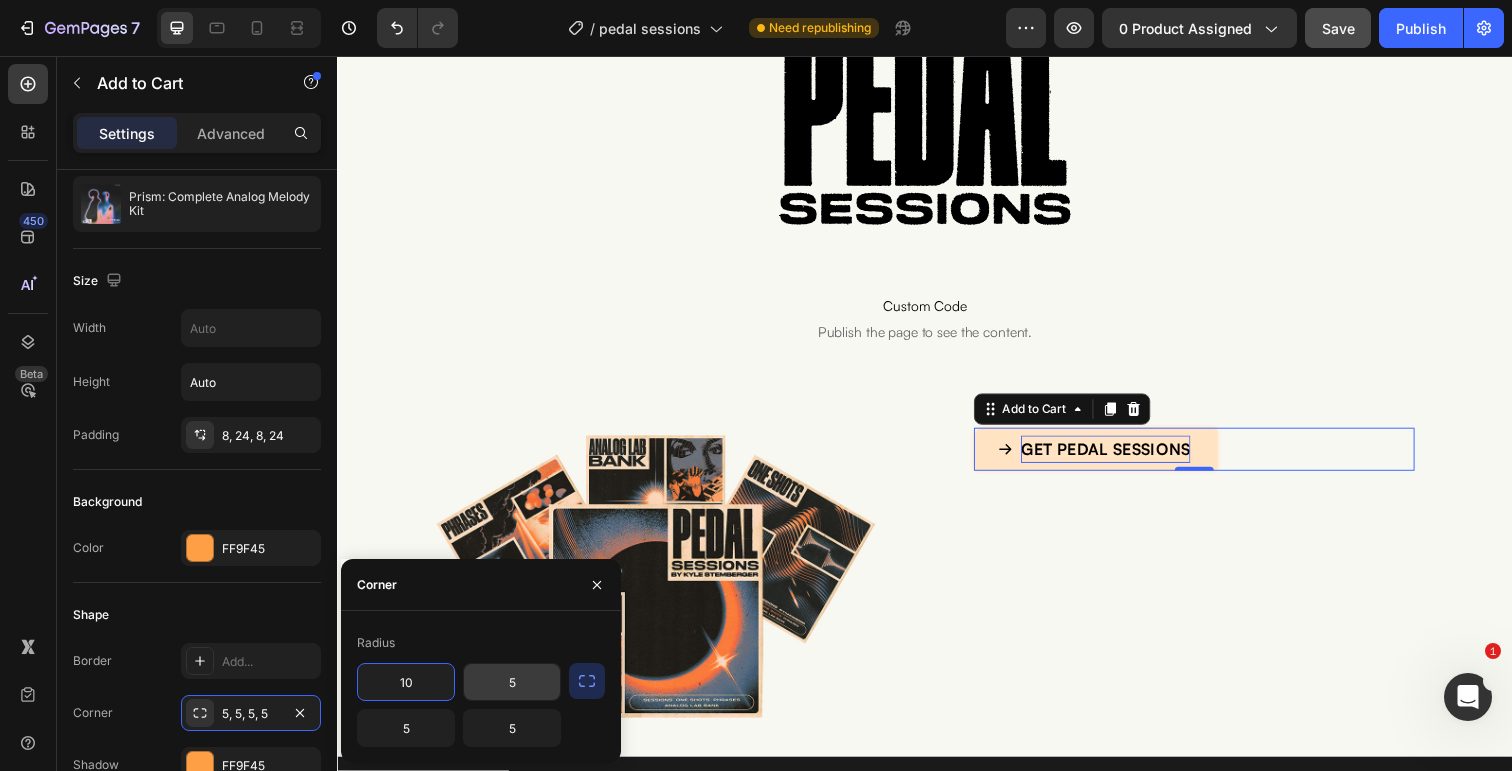 type on "10" 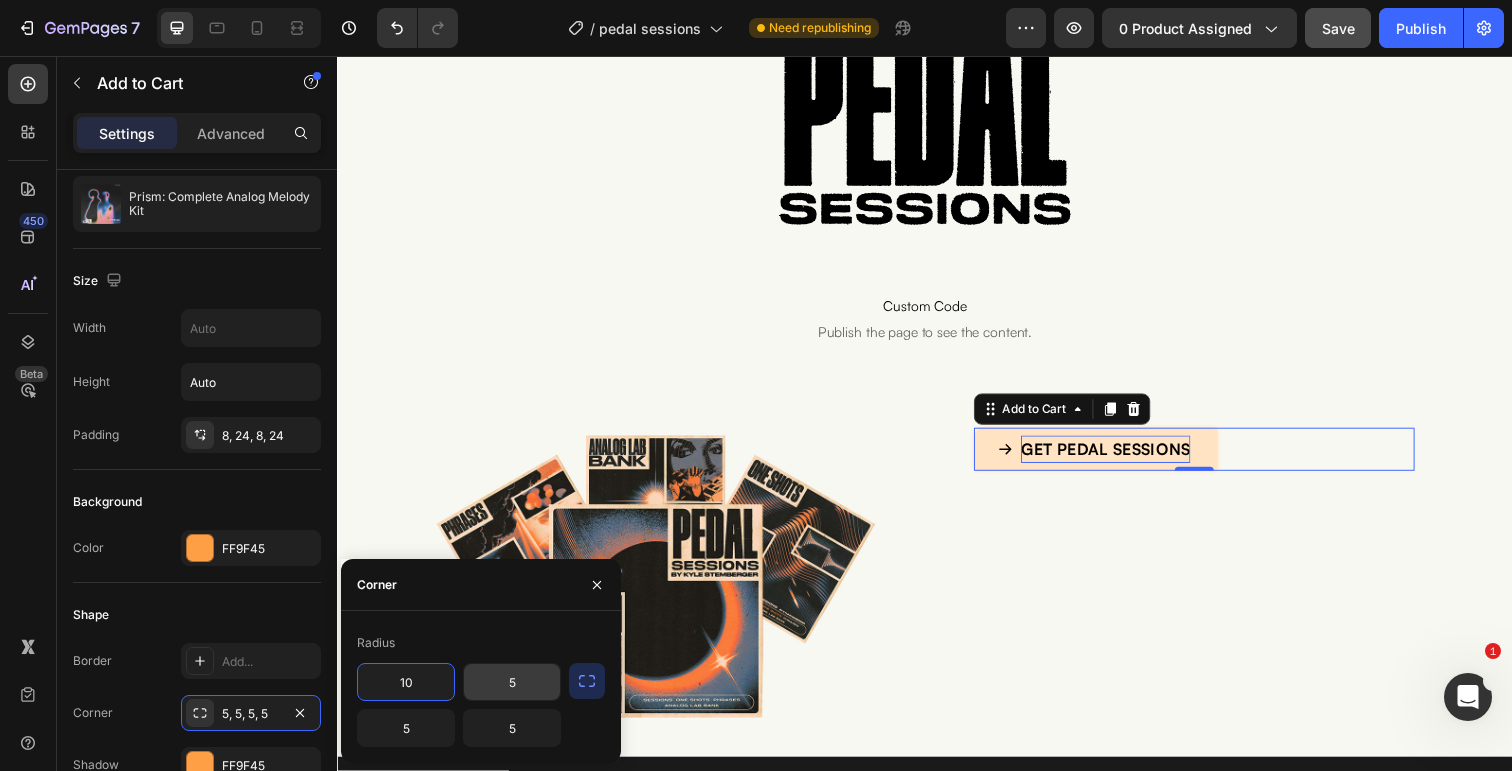 click on "5" at bounding box center (512, 682) 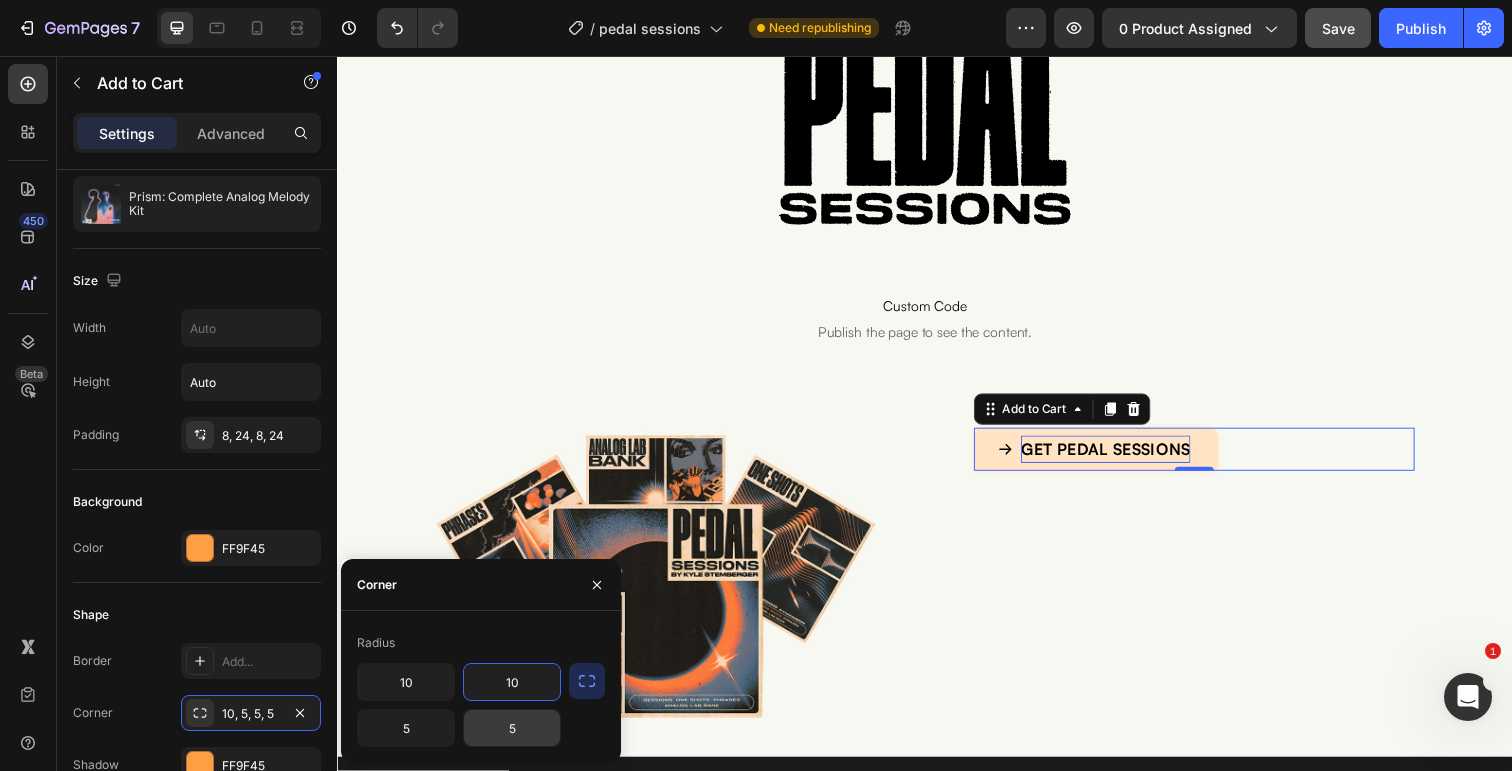 type on "10" 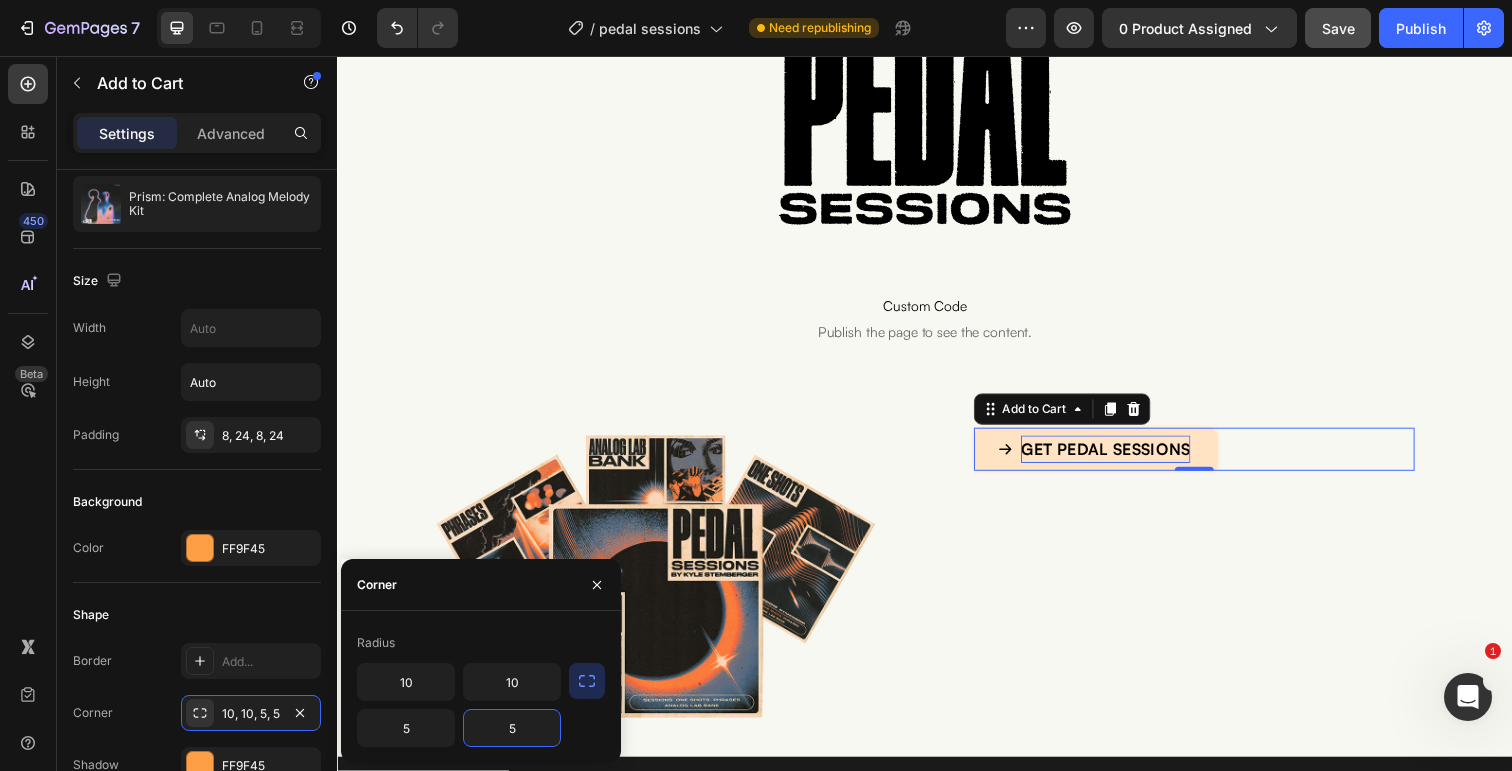 click on "5" at bounding box center (512, 728) 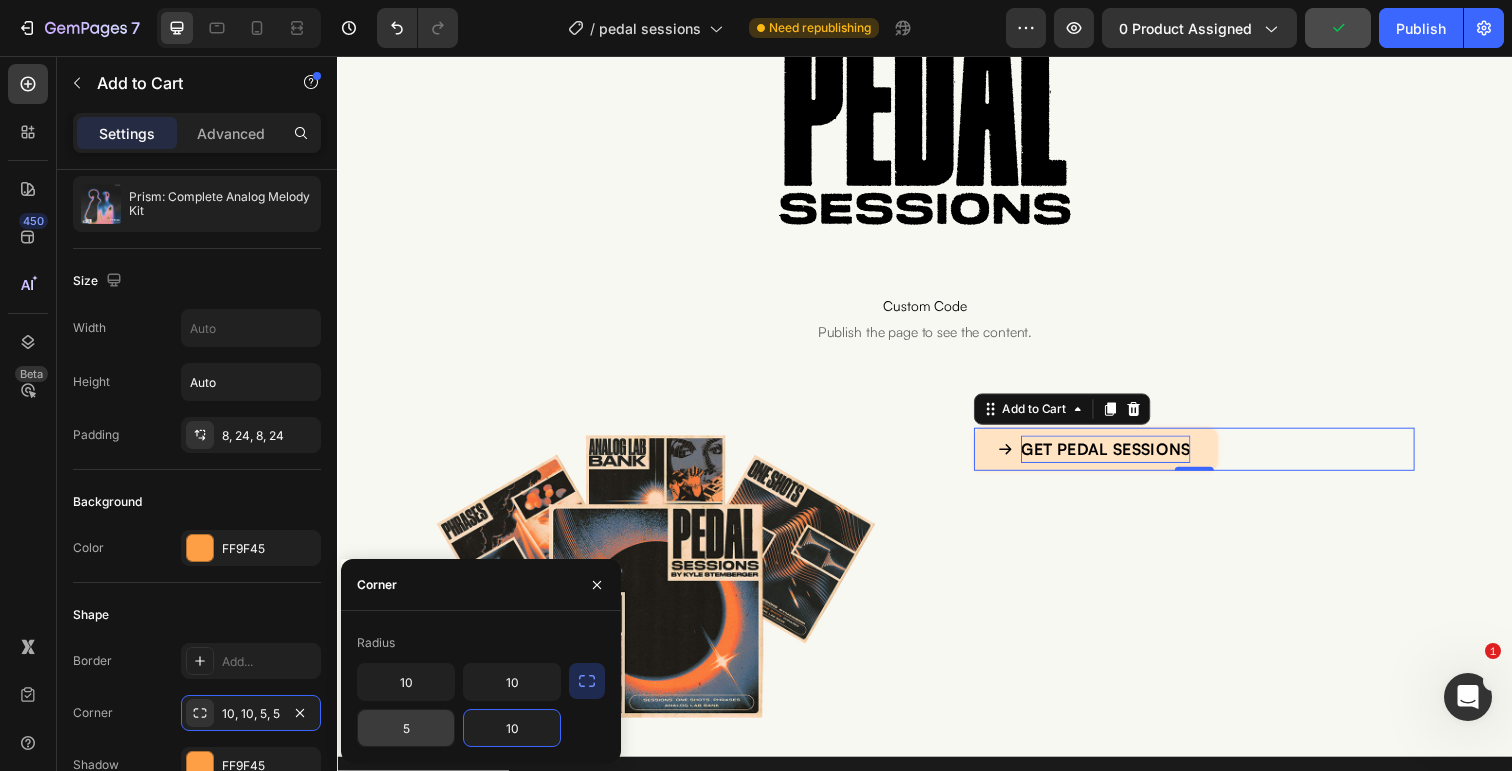 type on "10" 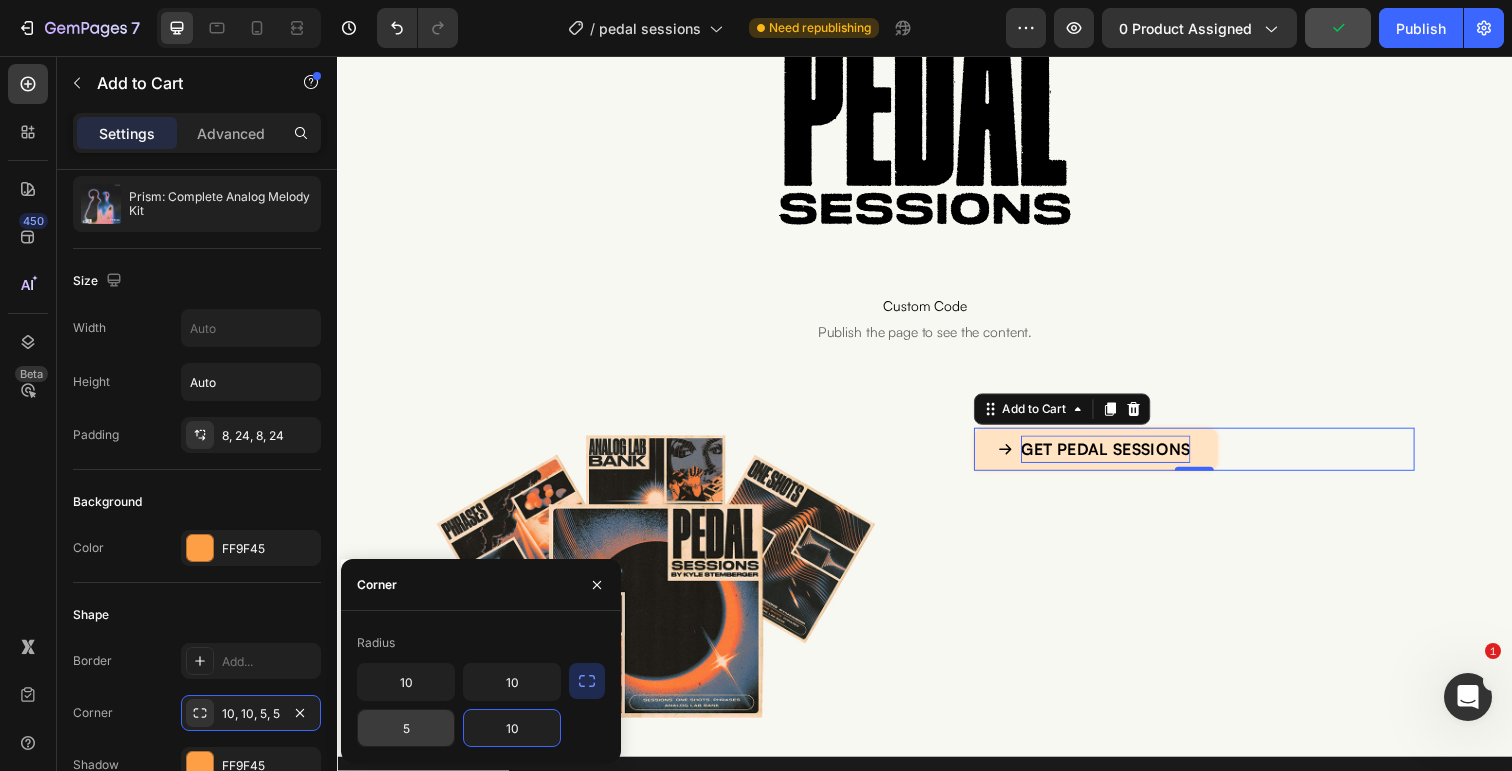 click on "5" at bounding box center [406, 728] 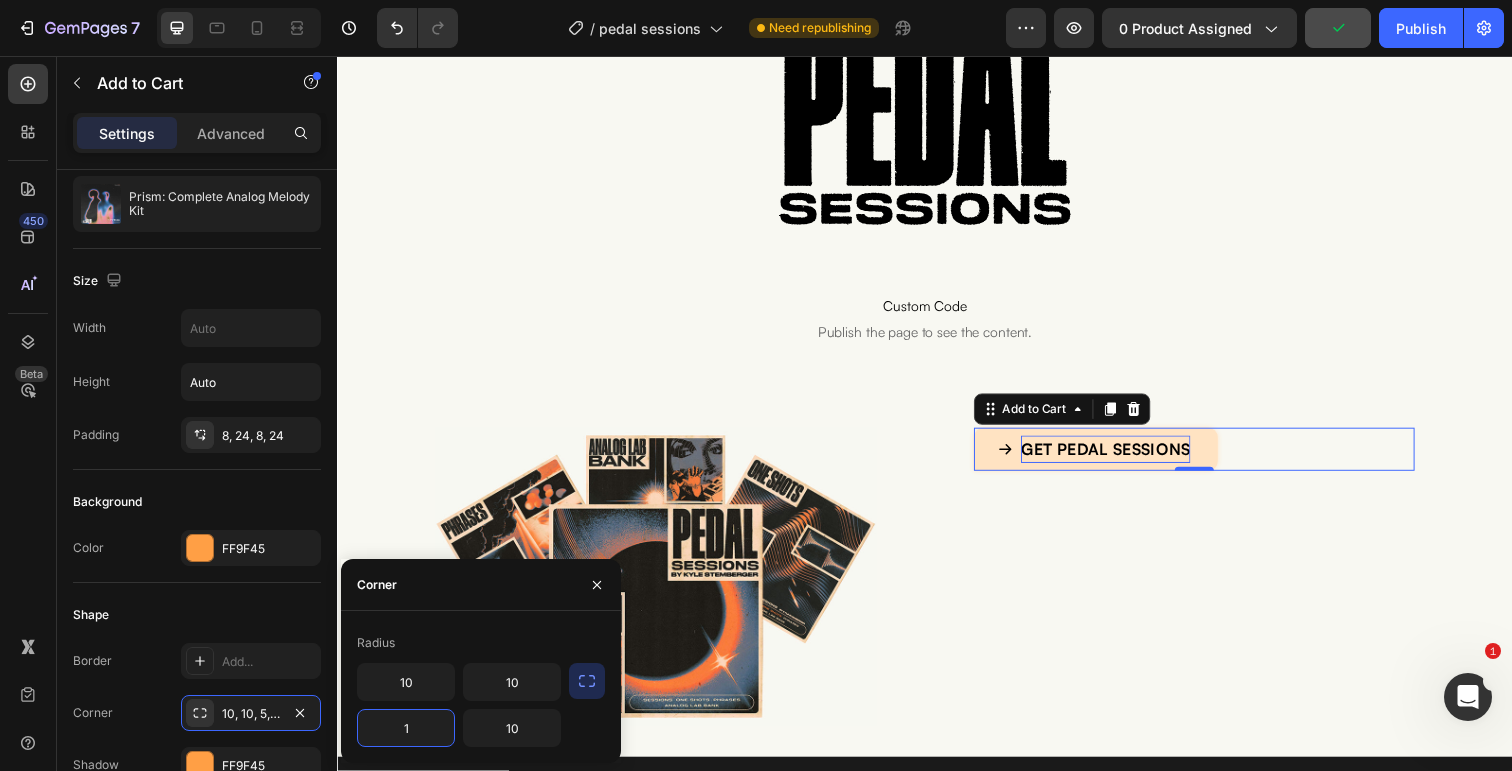 type on "10" 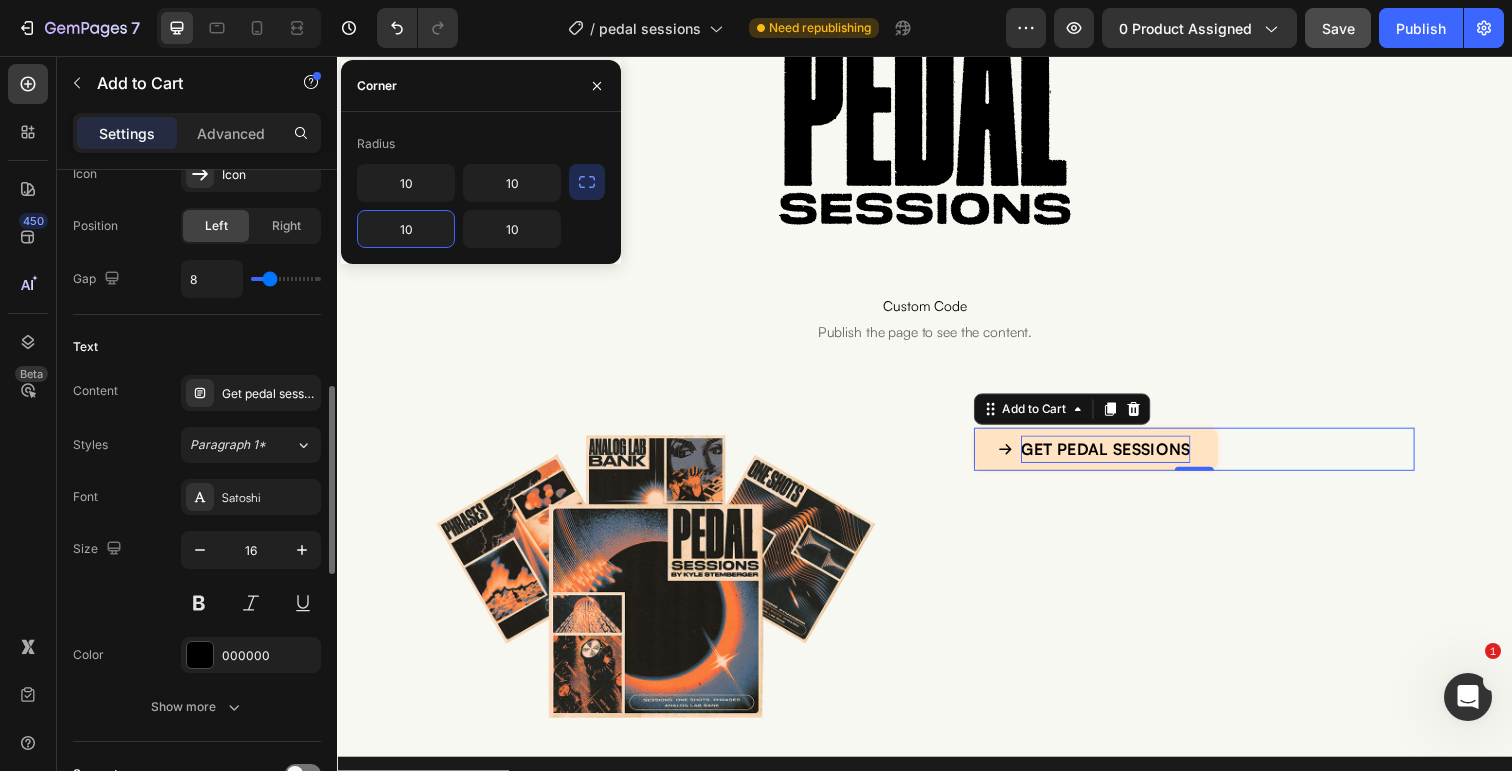 scroll, scrollTop: 926, scrollLeft: 0, axis: vertical 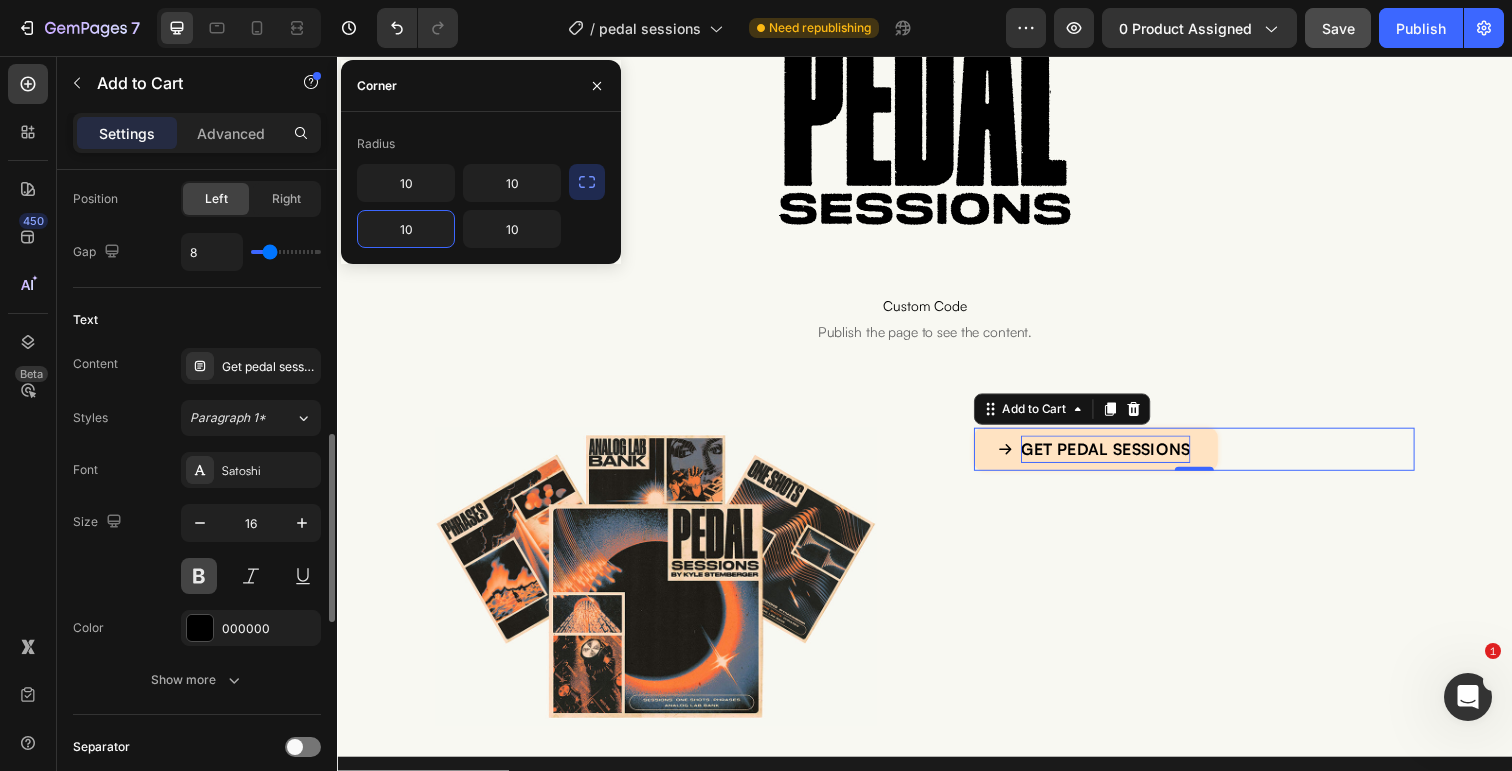 click at bounding box center [199, 576] 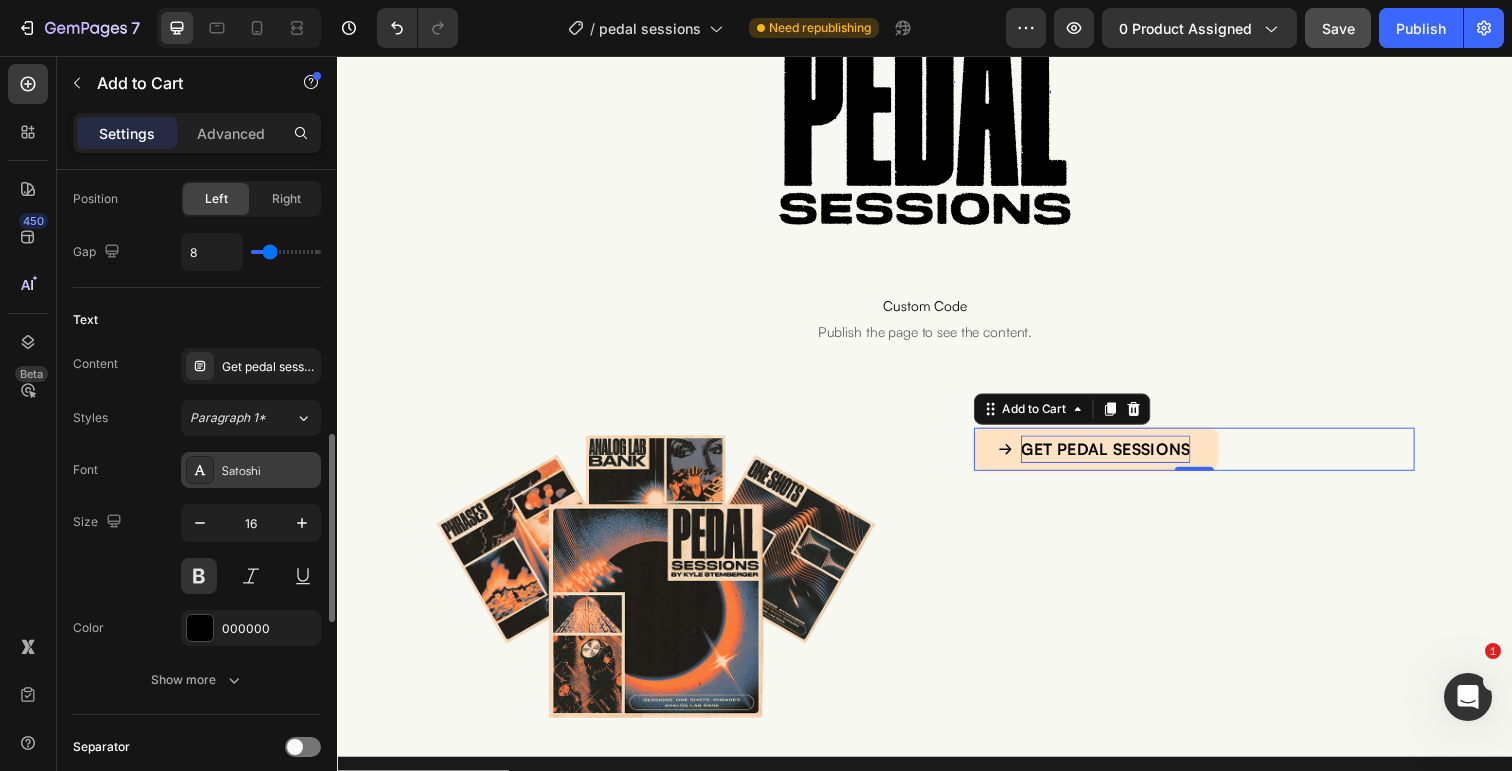 click on "Satoshi" at bounding box center (251, 470) 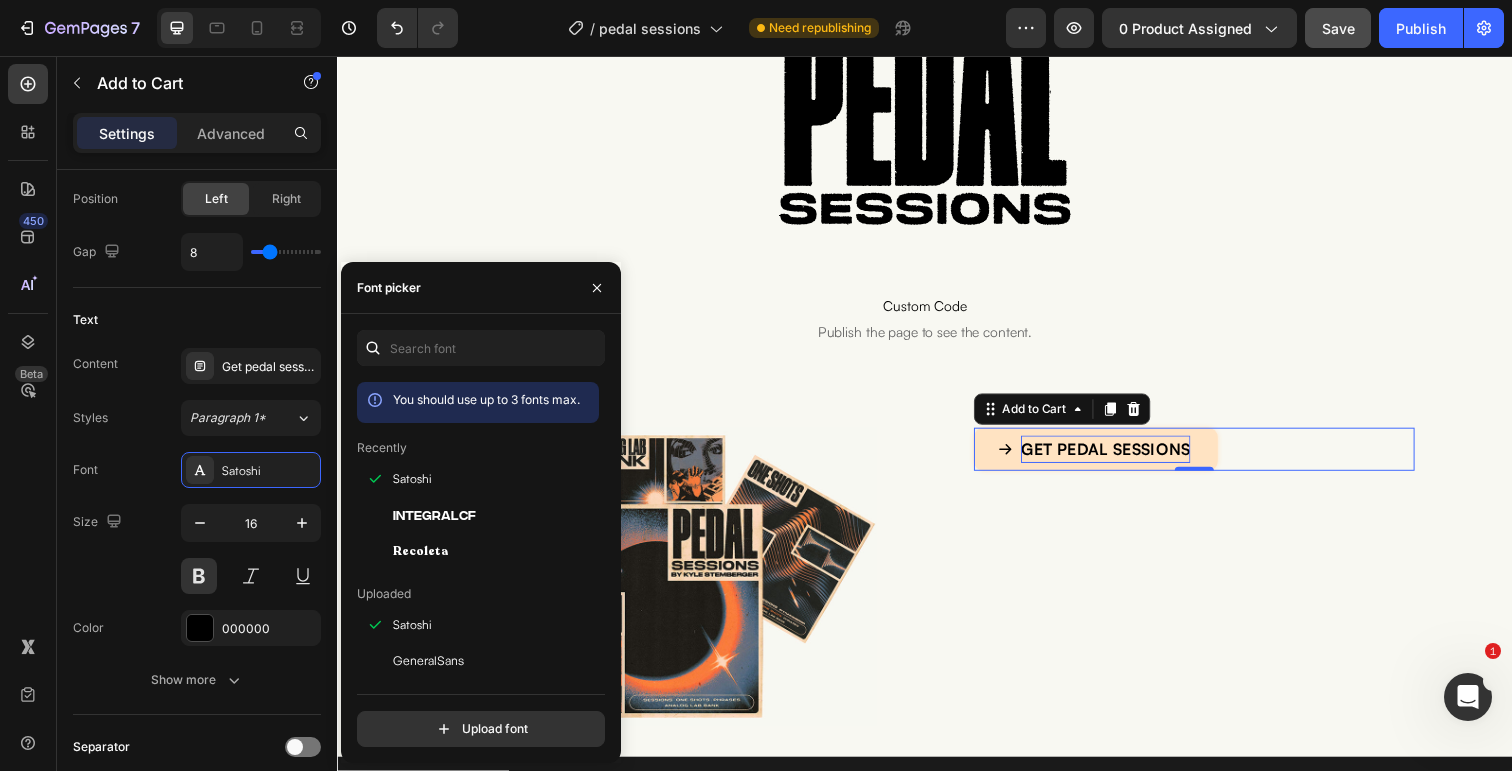 click on "You should use up to 3 fonts max. Recently Satoshi IntegralCF Recoleta Uploaded Satoshi GeneralSans Recoleta IntegralCF IntegralCF-DemiBoldOblique IntegralCF-MediumOblique IntegralCF-RegularOblique IntegralCF-ExtraBoldOblique IntegralCF-Heavy IntegralCF-BoldOblique IntegralCF-HeavyOblique IntegralCF-DemiBold Fontspring-DEMO-integralcf-heavyoblique Fontspring-DEMO-integralcf-regularoblique Fontspring-DEMO-integralcf-medium Fontspring-DEMO-integralcf-heavy Fontspring-DEMO-integralcf-boldoblique Fontspring-DEMO-integralcf-extraboldoblique  Upload font" 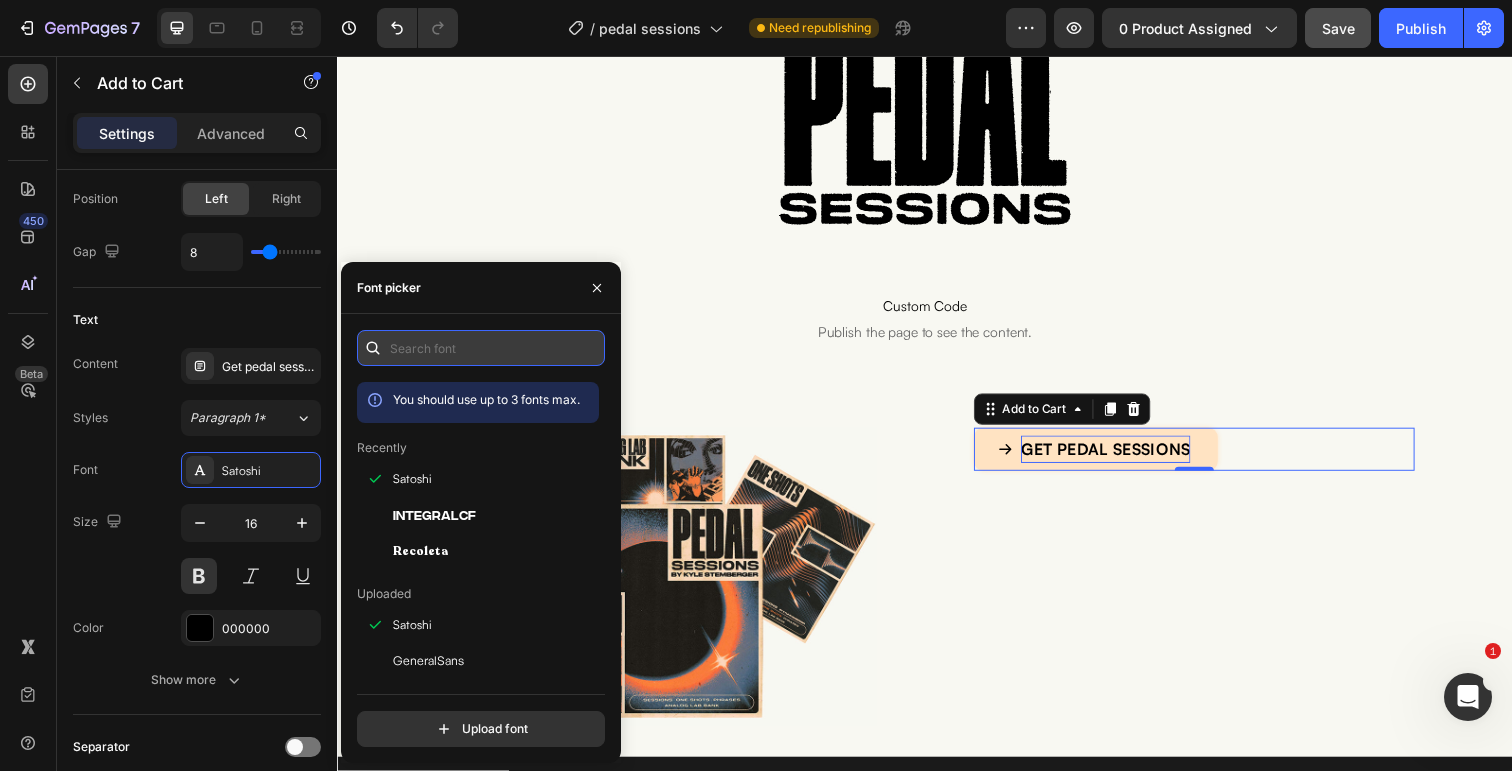 click at bounding box center (481, 348) 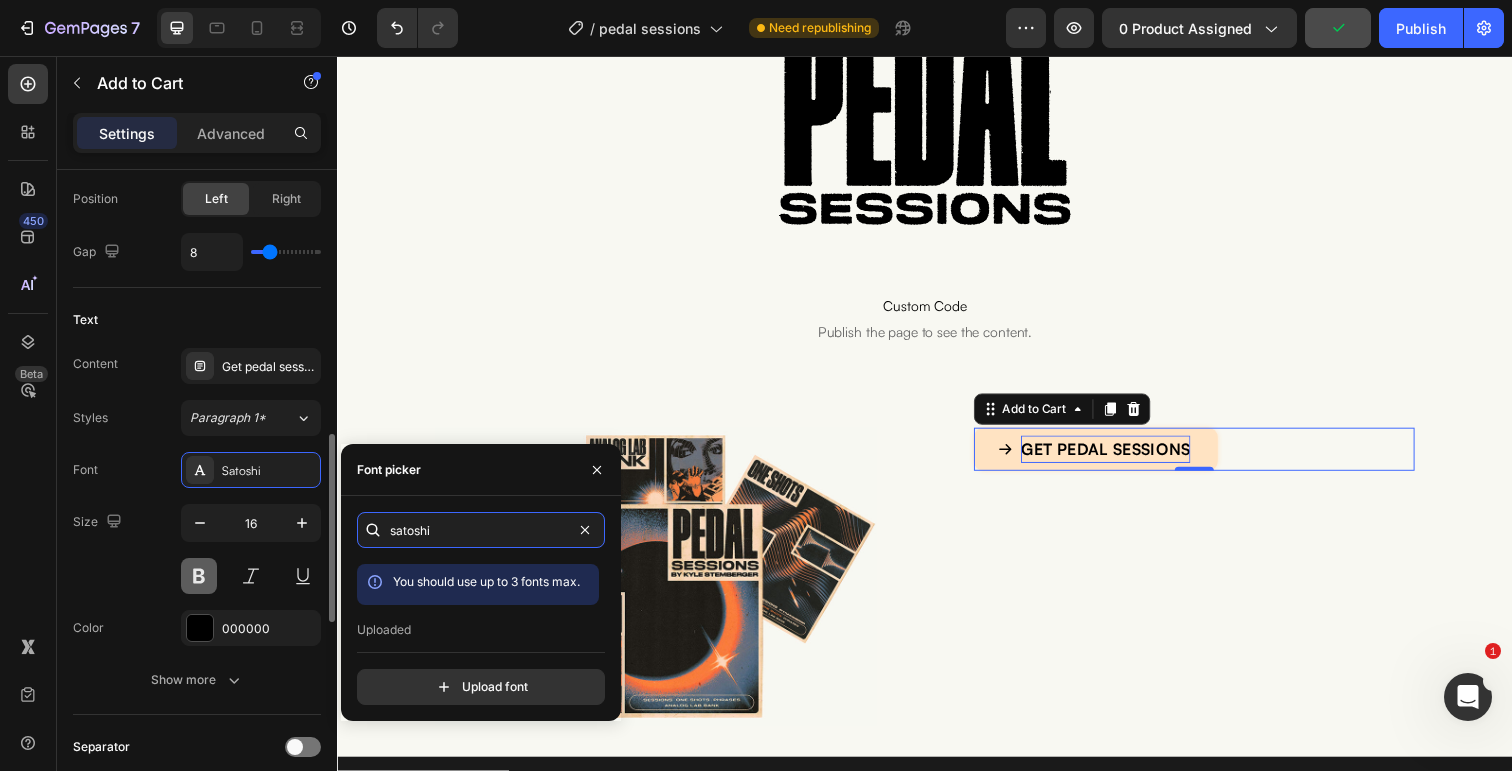 type on "satoshi" 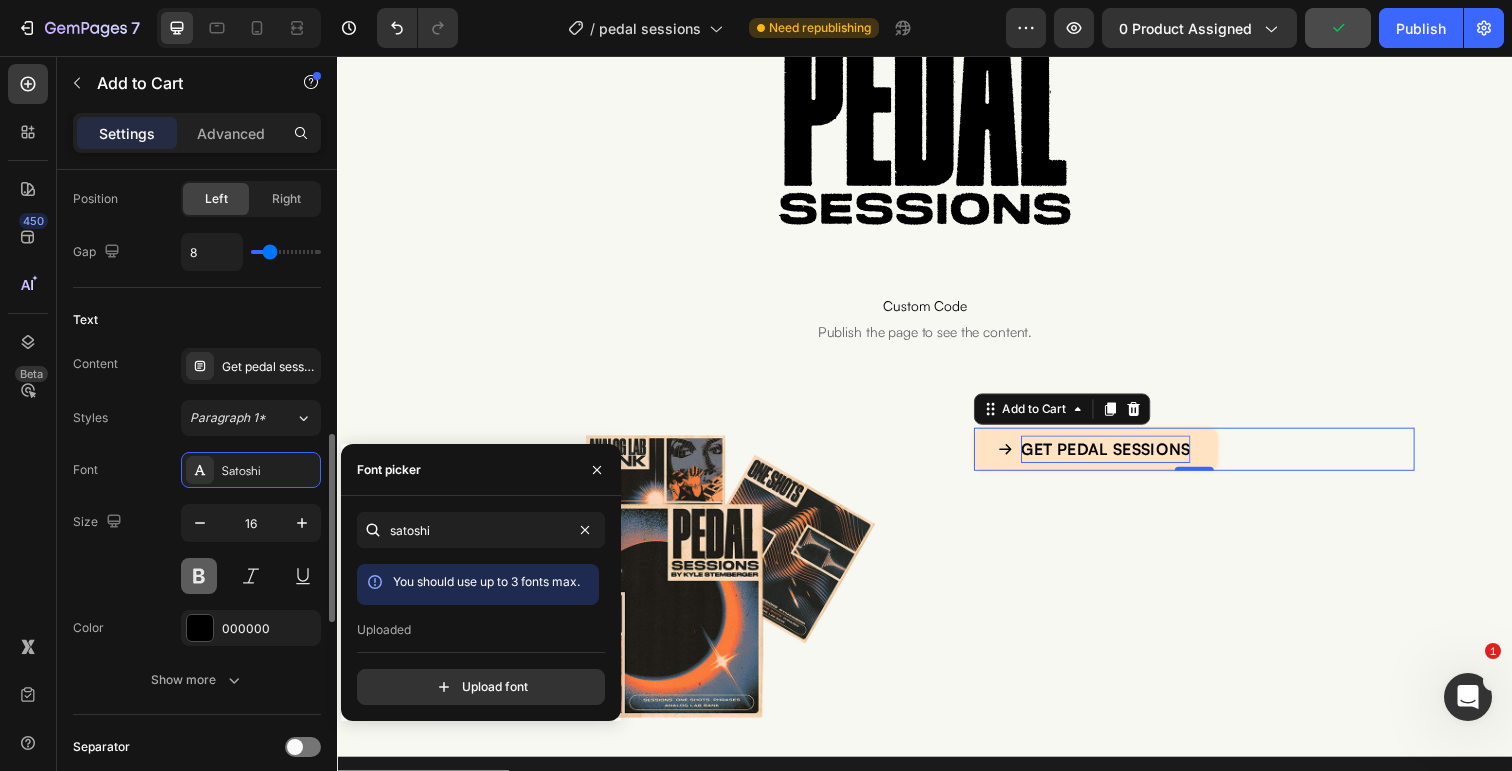 click at bounding box center (199, 576) 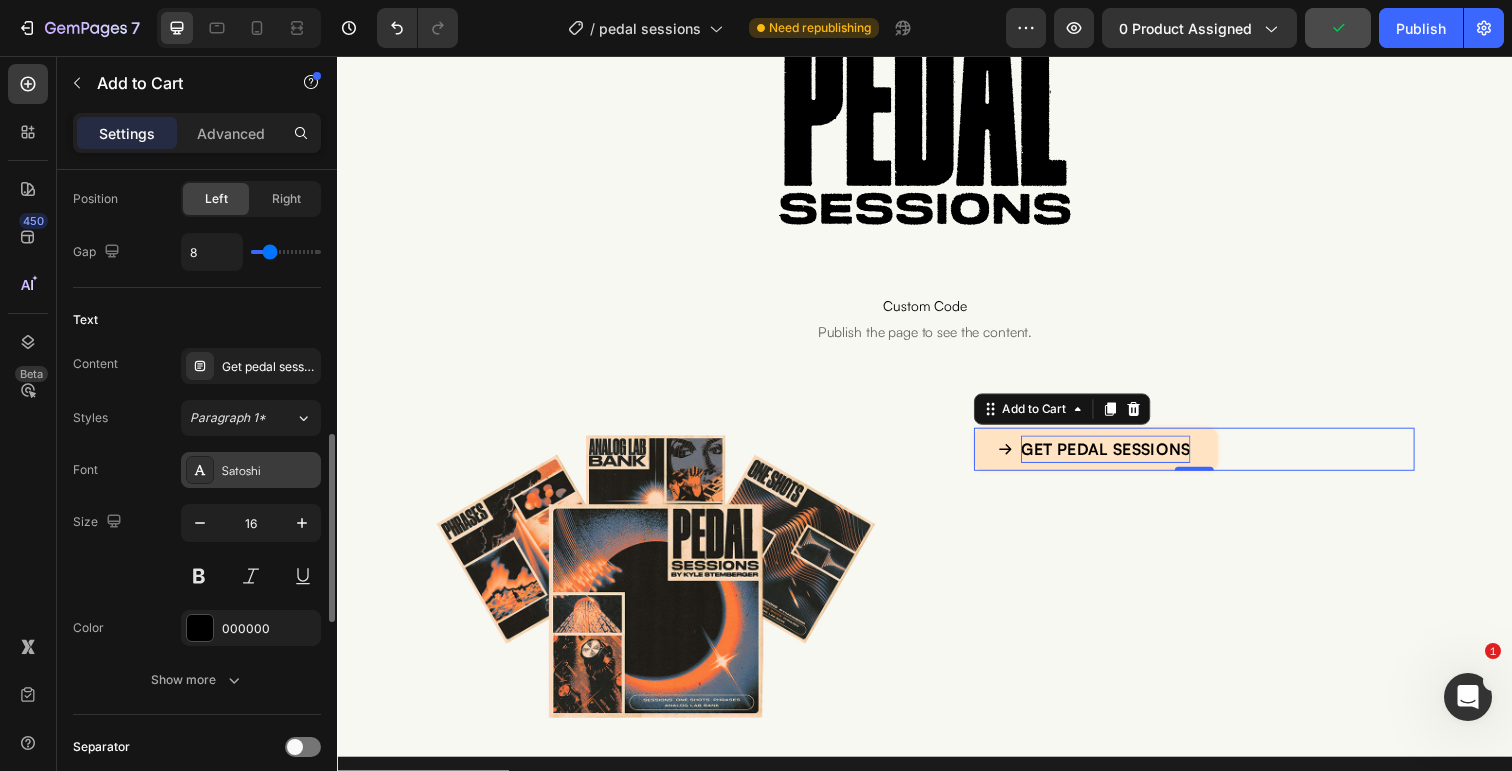 click at bounding box center [200, 470] 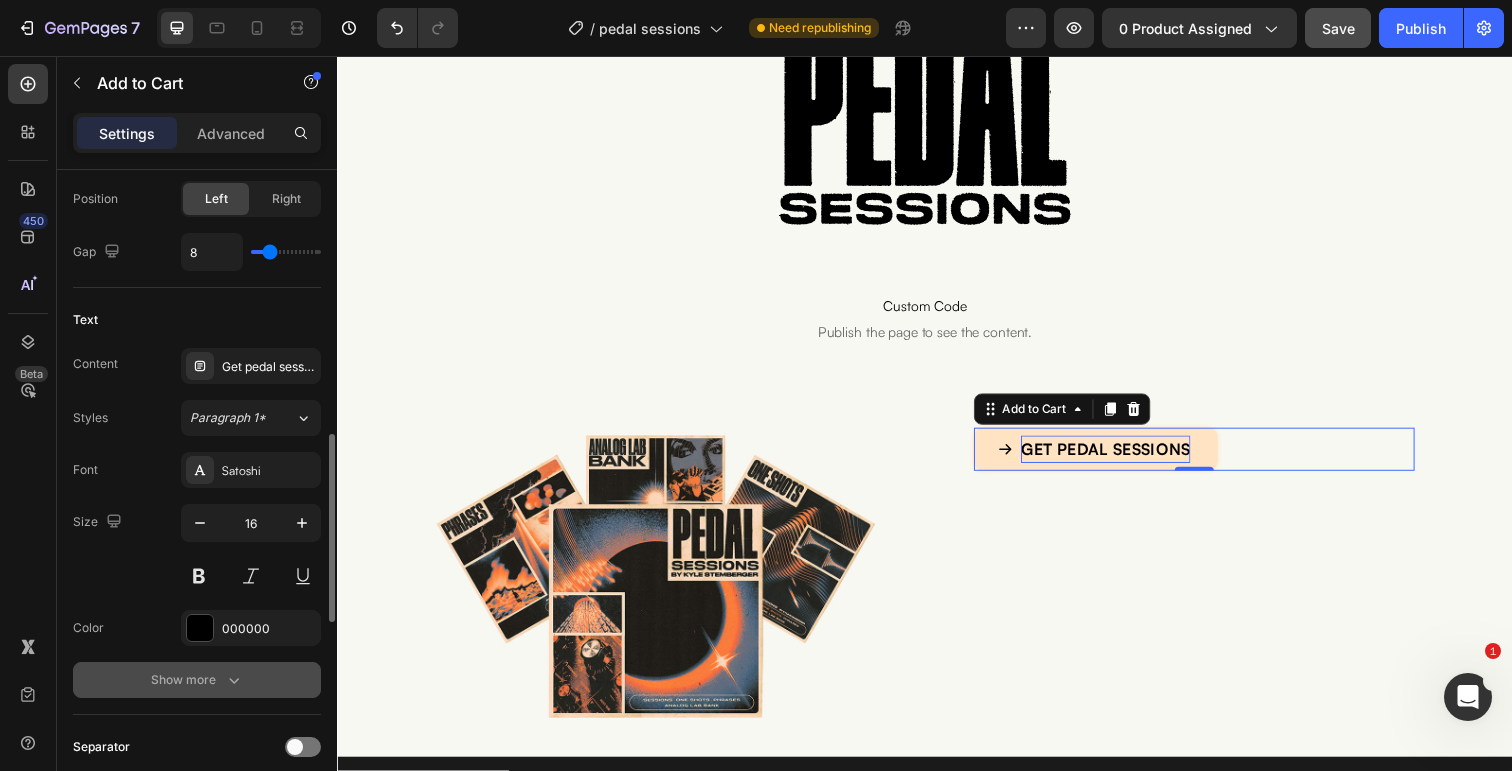 click on "Font Satoshi Size 16 Color 000000 Show more" at bounding box center (197, 575) 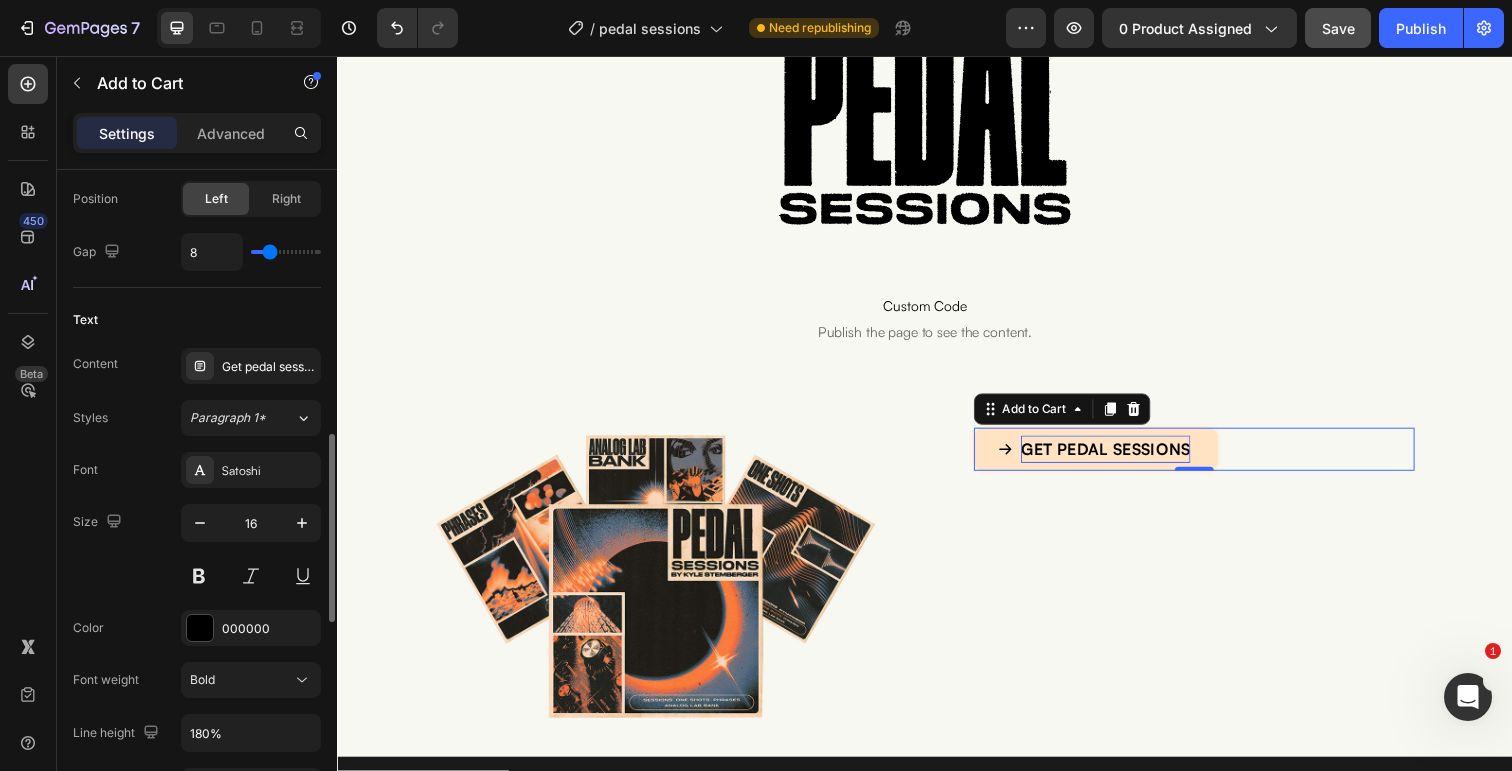 click on "Bold" at bounding box center (241, 680) 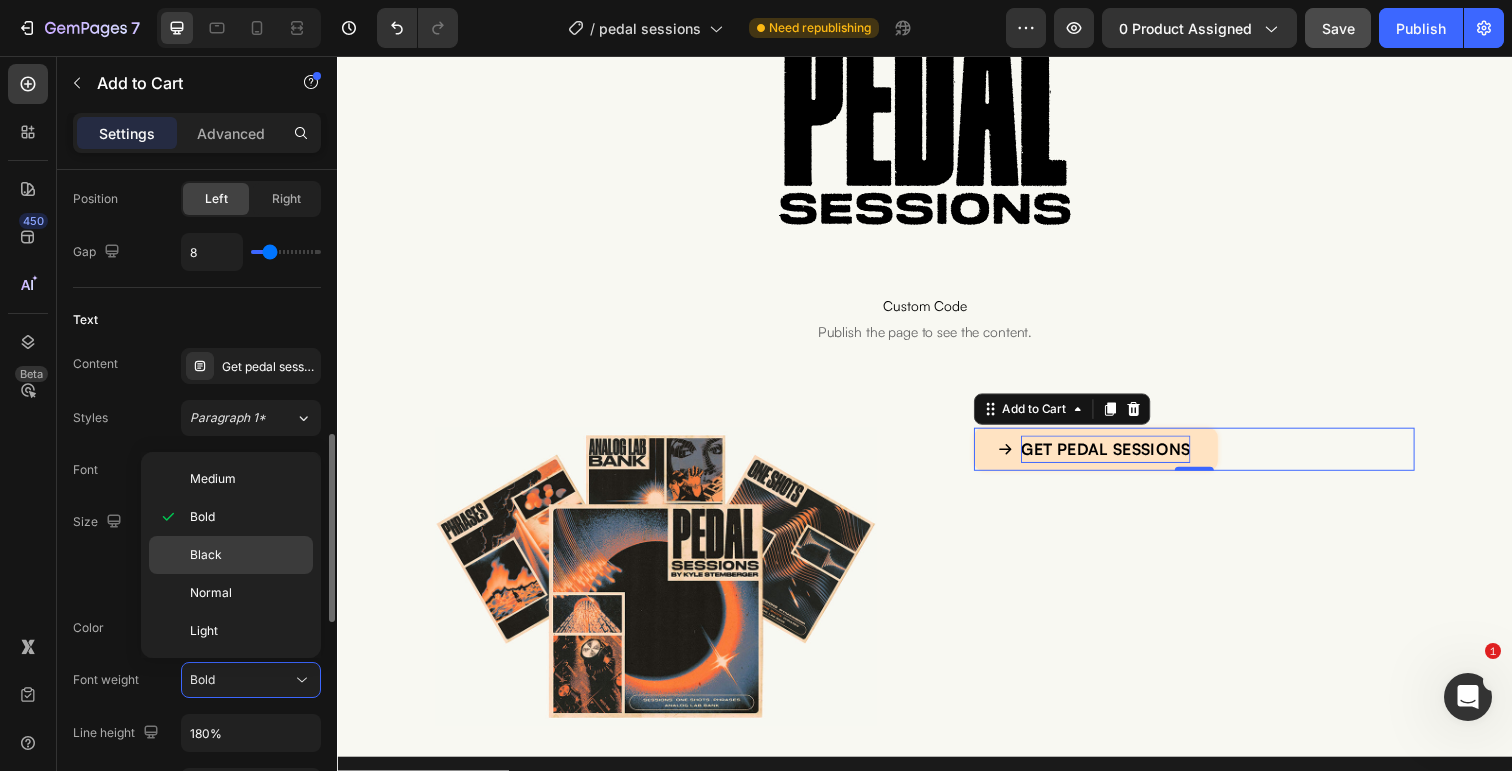 click on "Black" 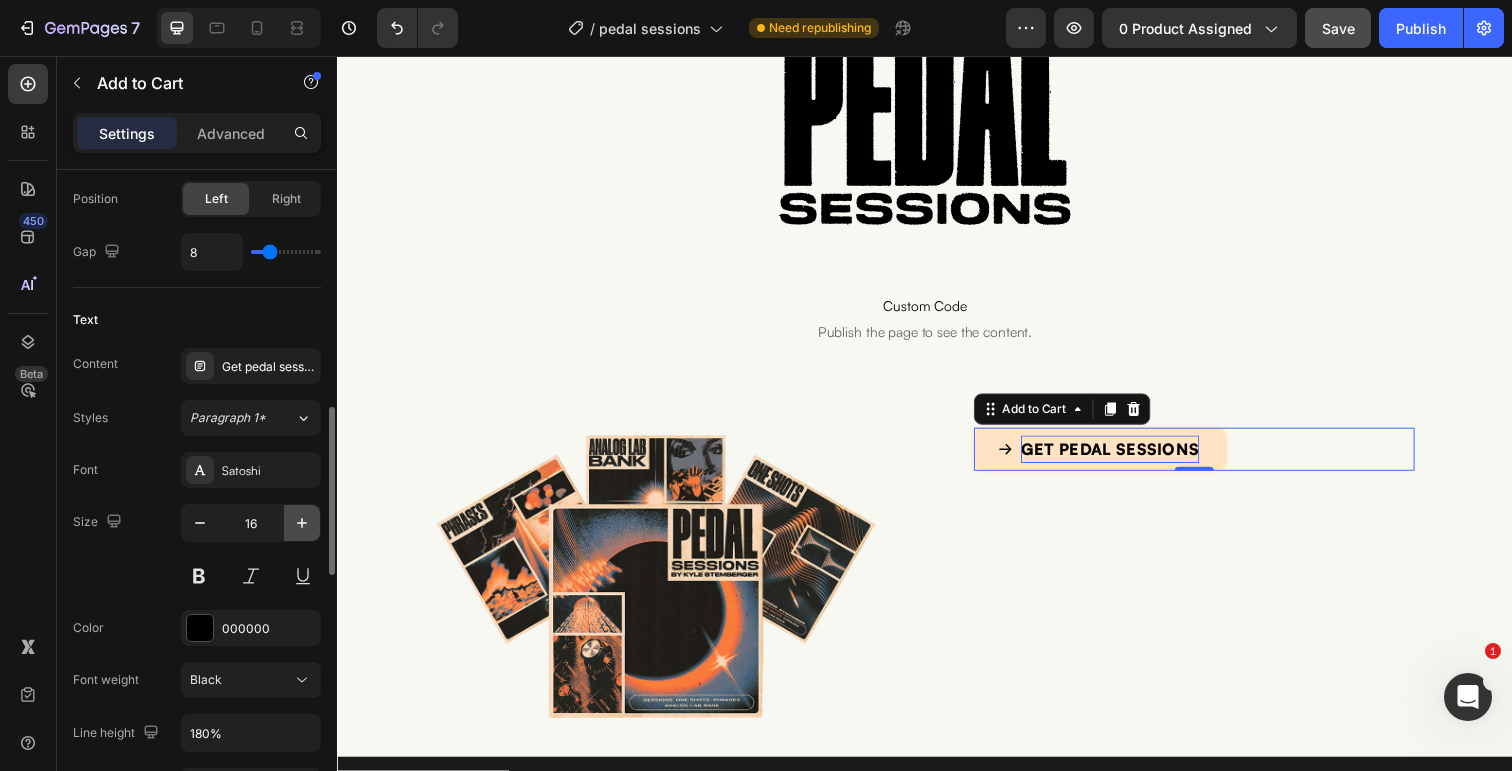 click 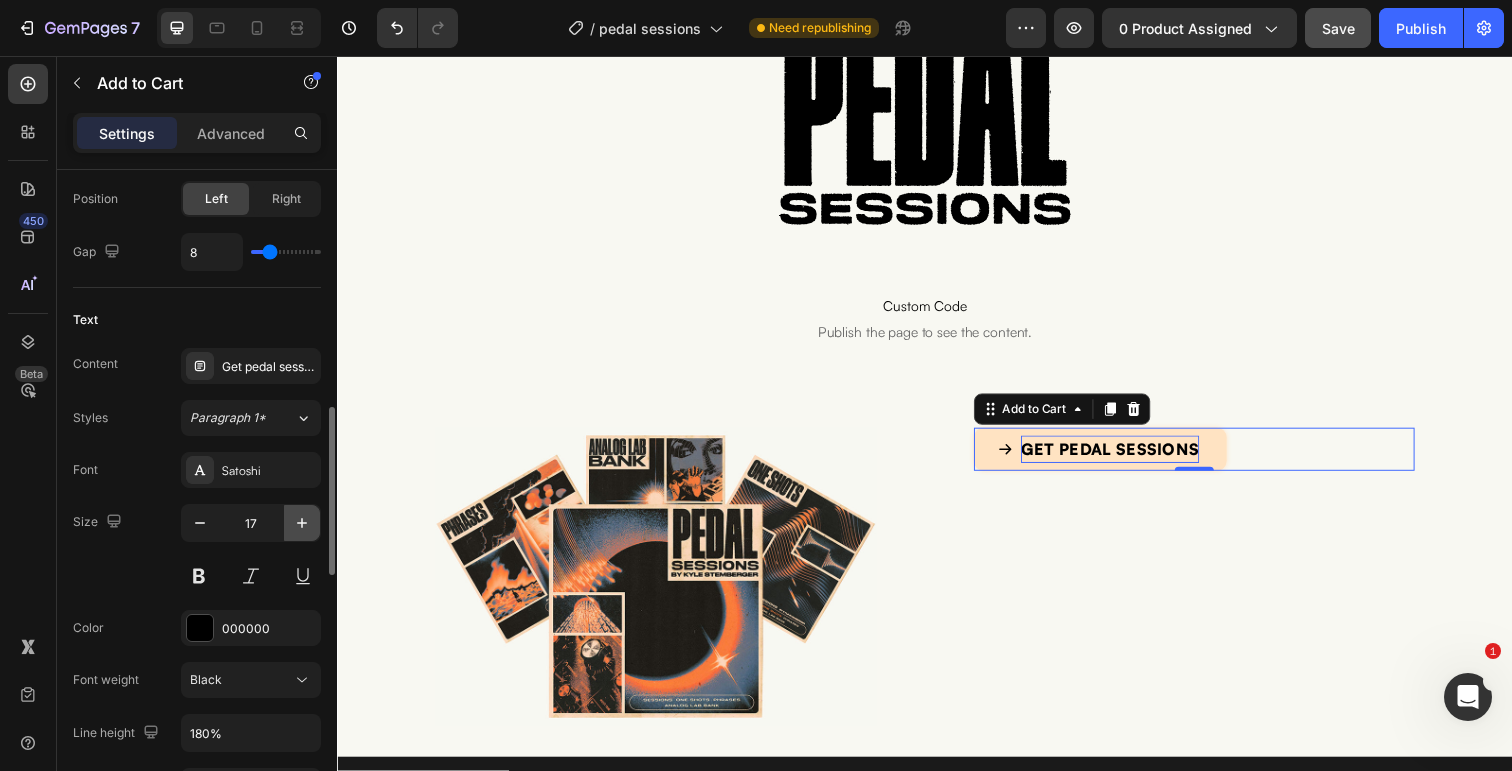 click 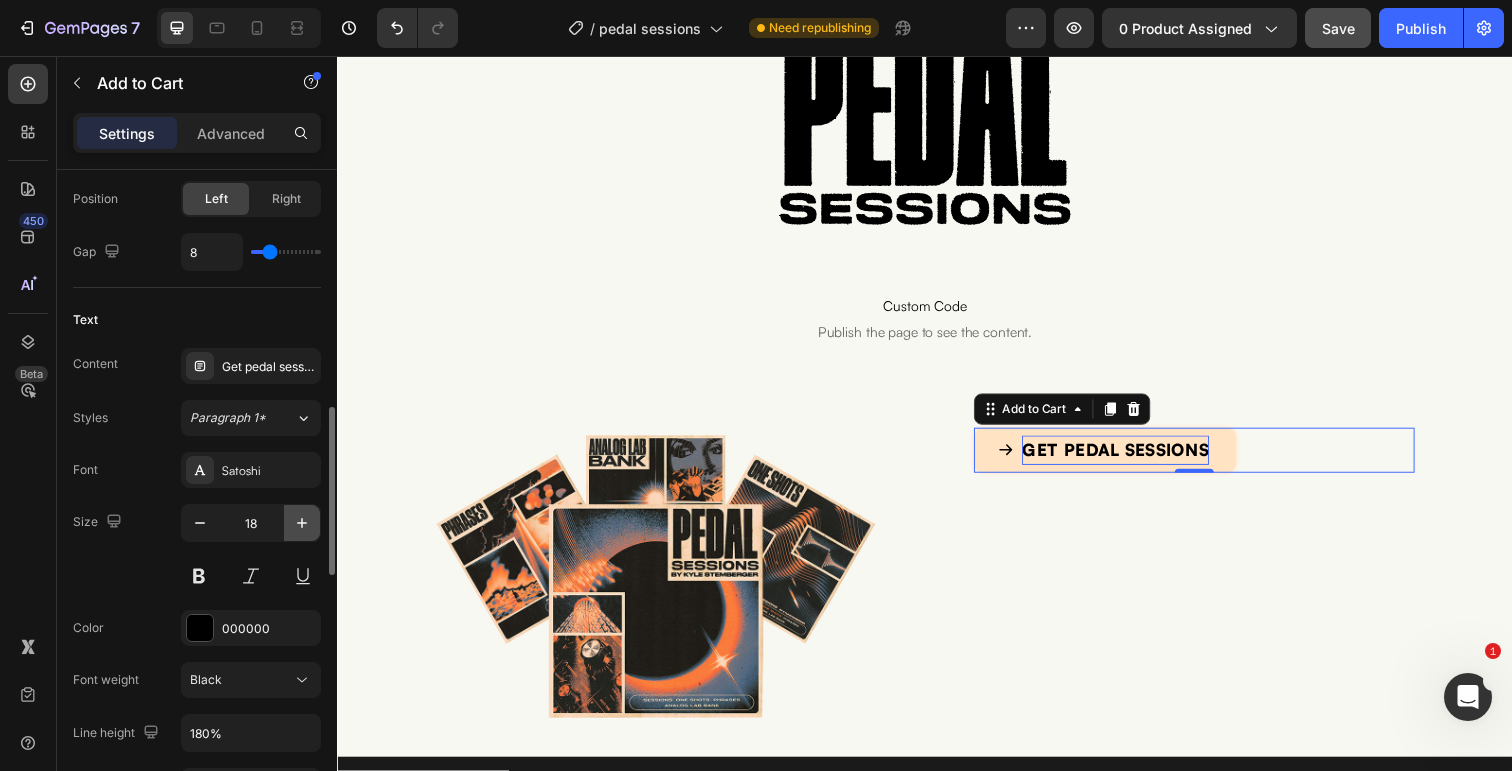 click 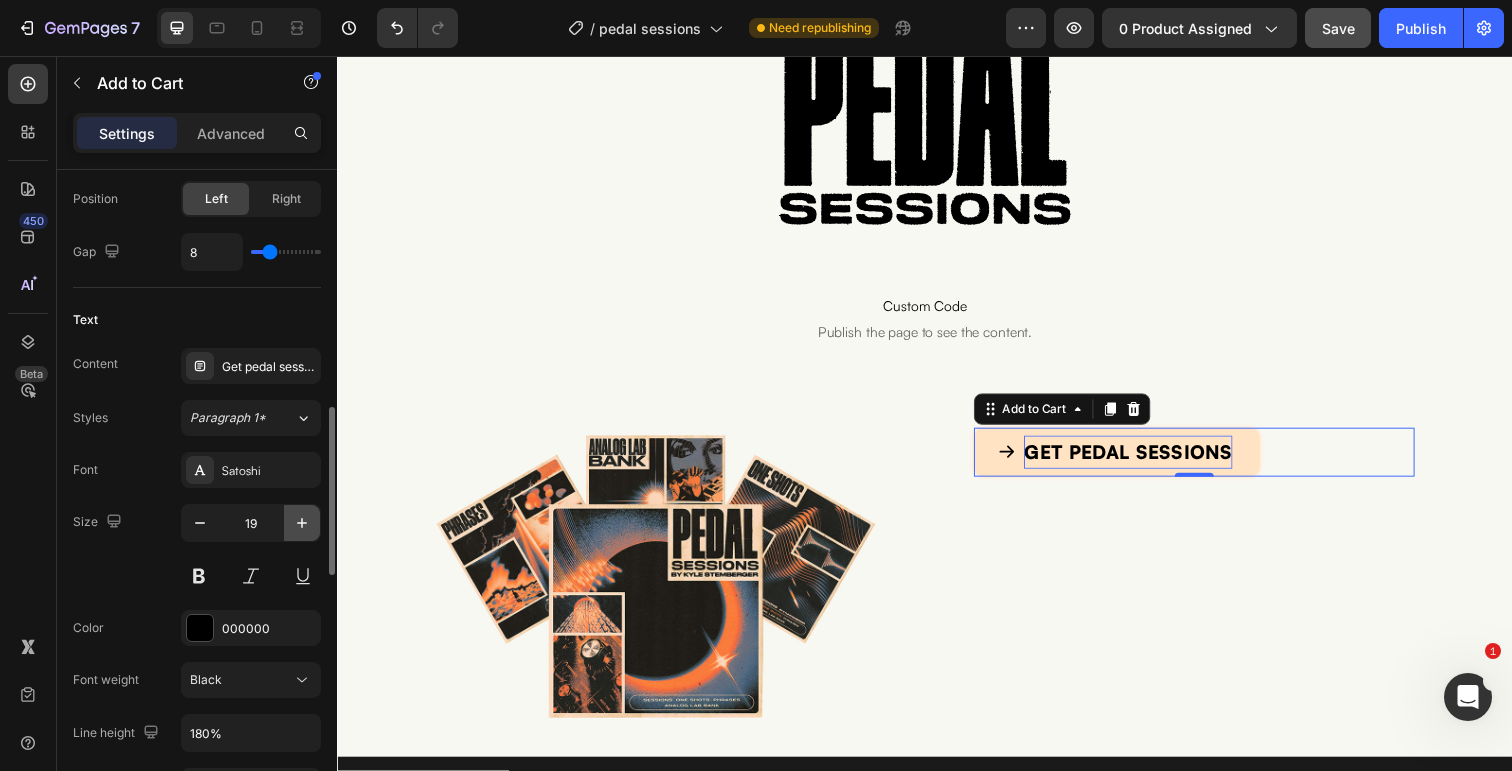 click 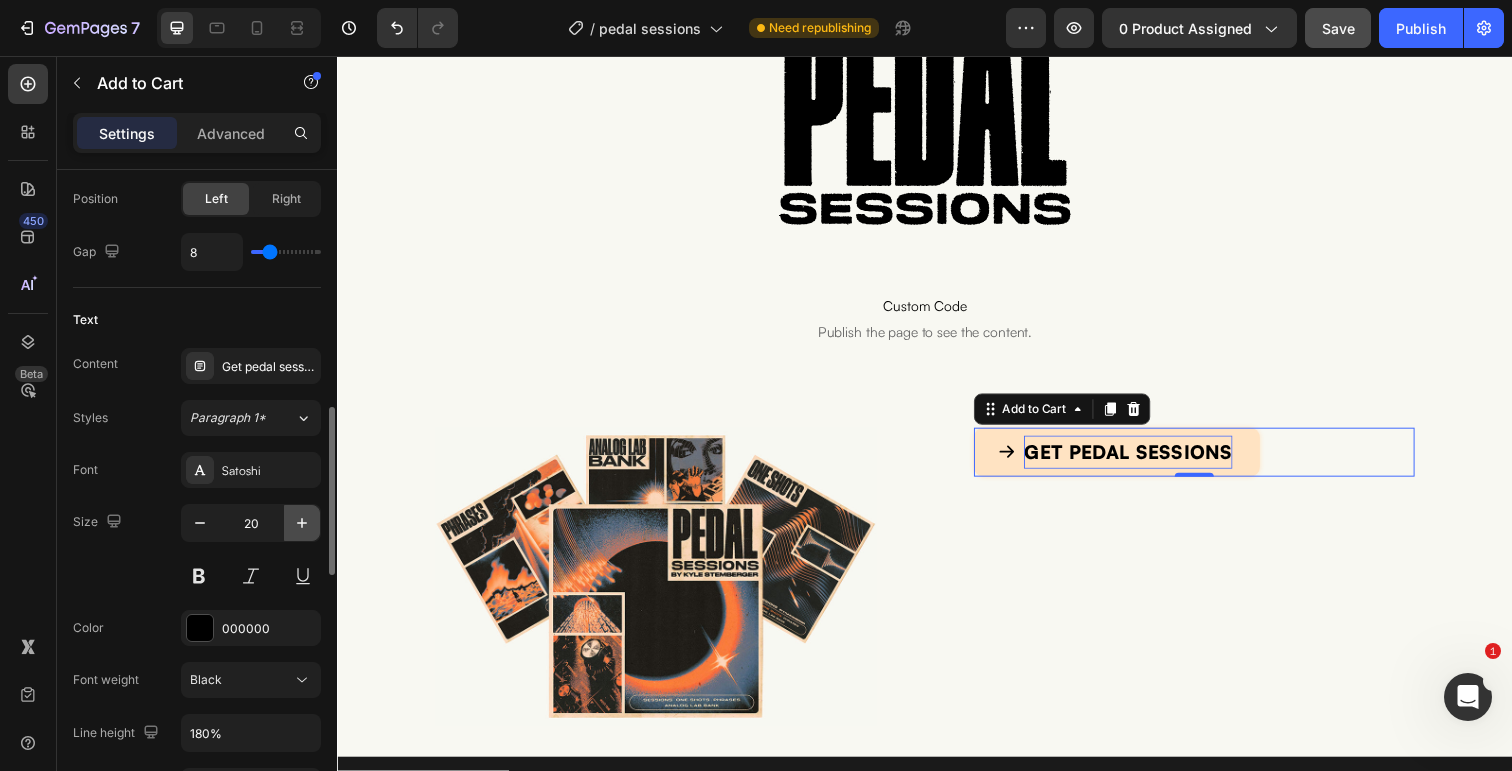 click 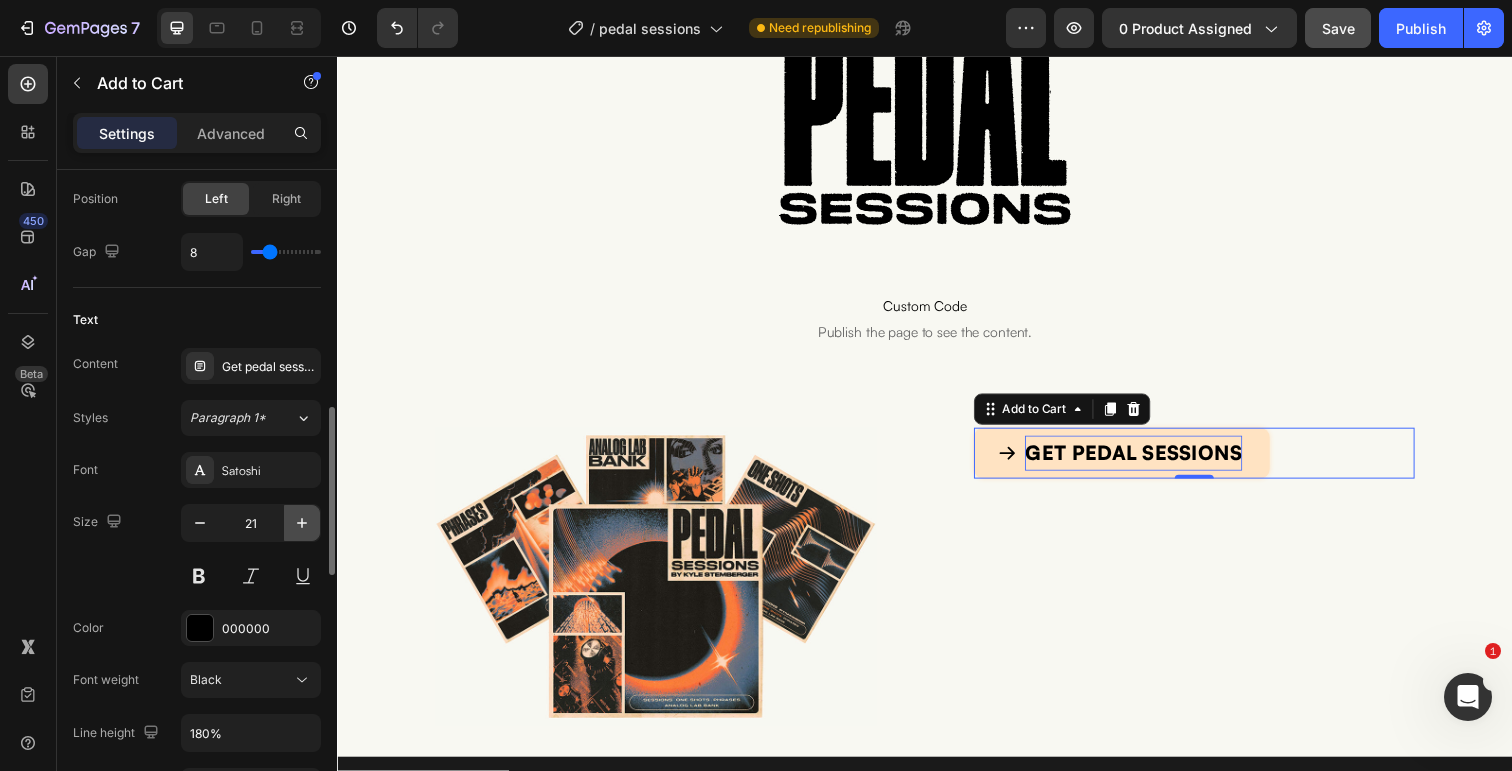 click 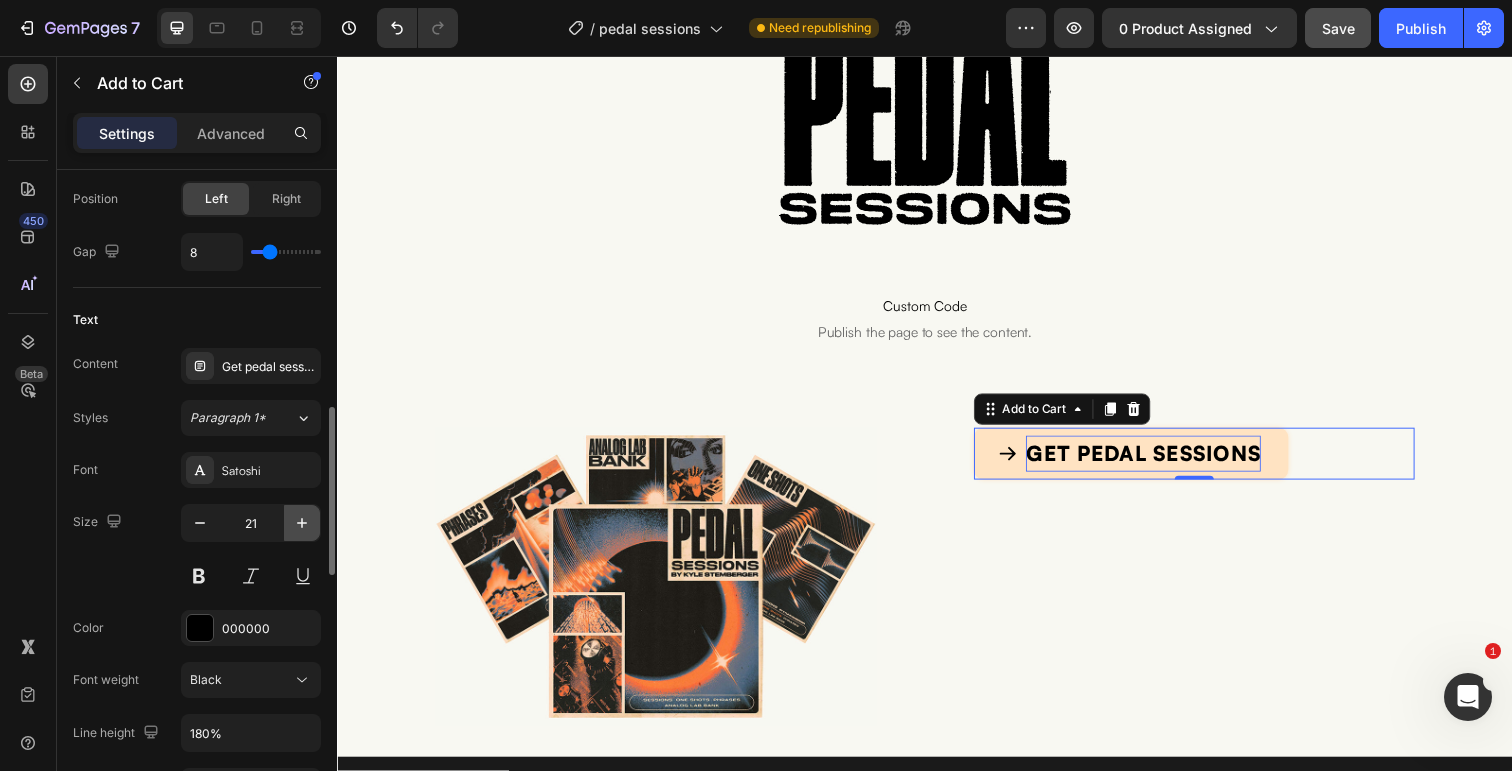 type on "22" 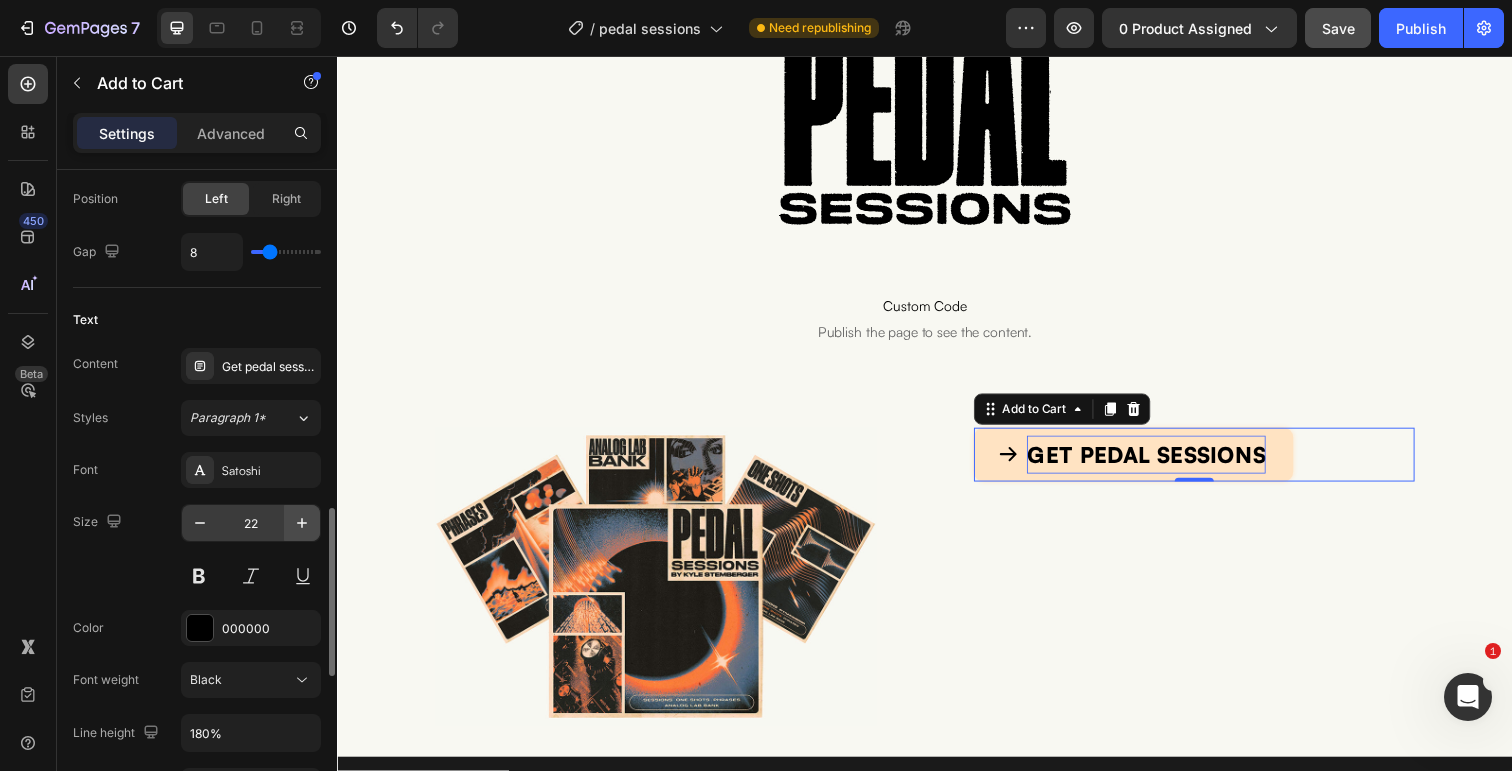 scroll, scrollTop: 1199, scrollLeft: 0, axis: vertical 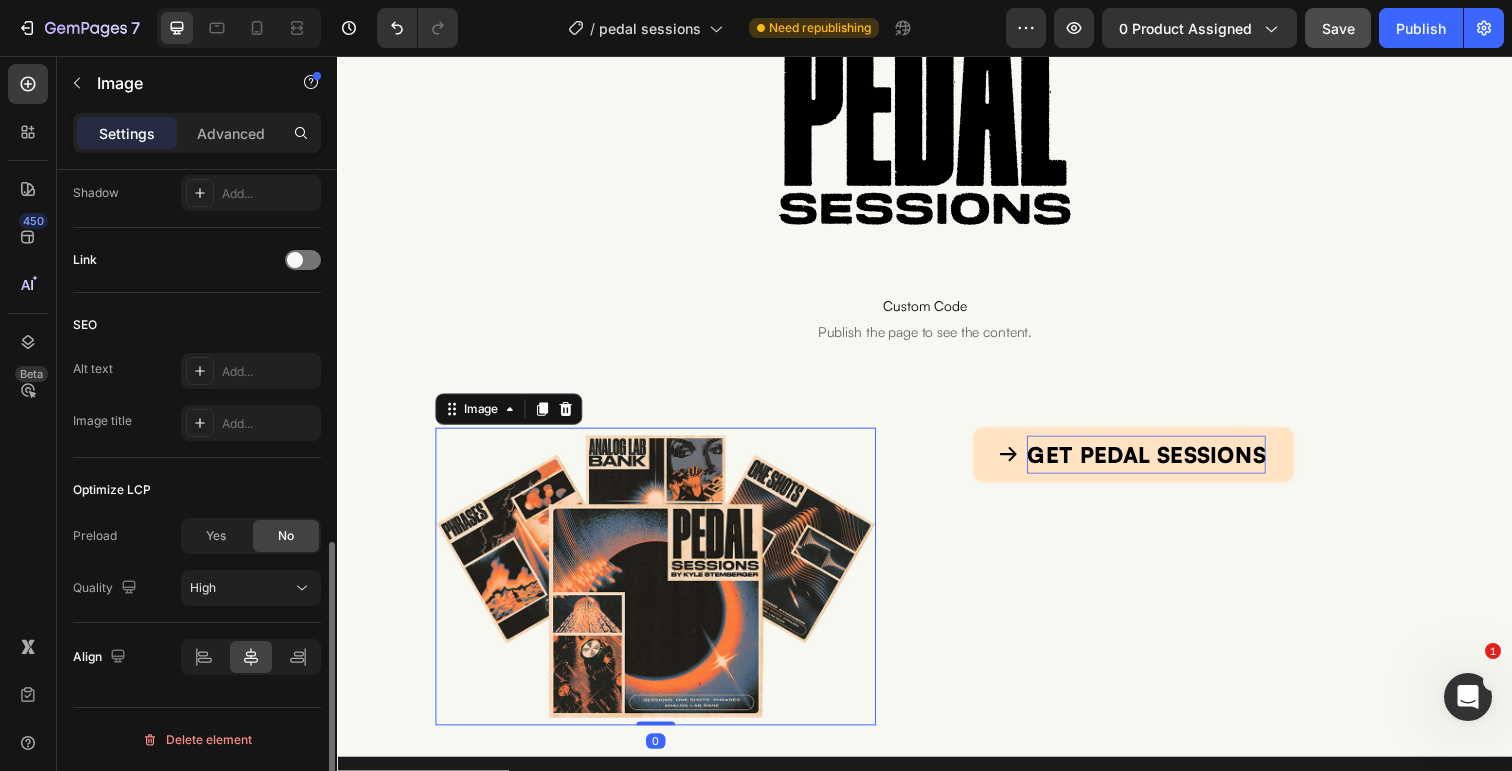 click at bounding box center [662, 588] 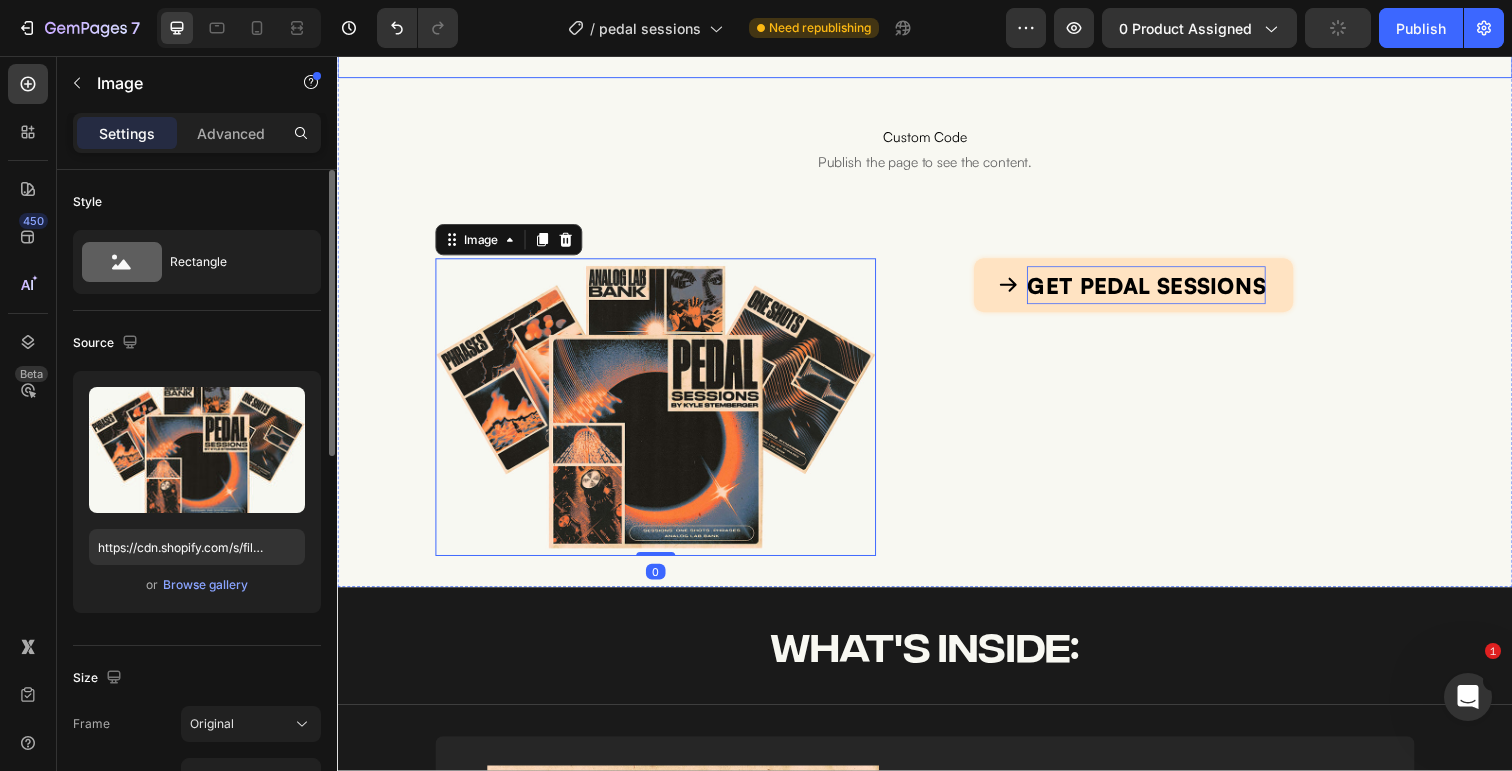 scroll, scrollTop: 397, scrollLeft: 0, axis: vertical 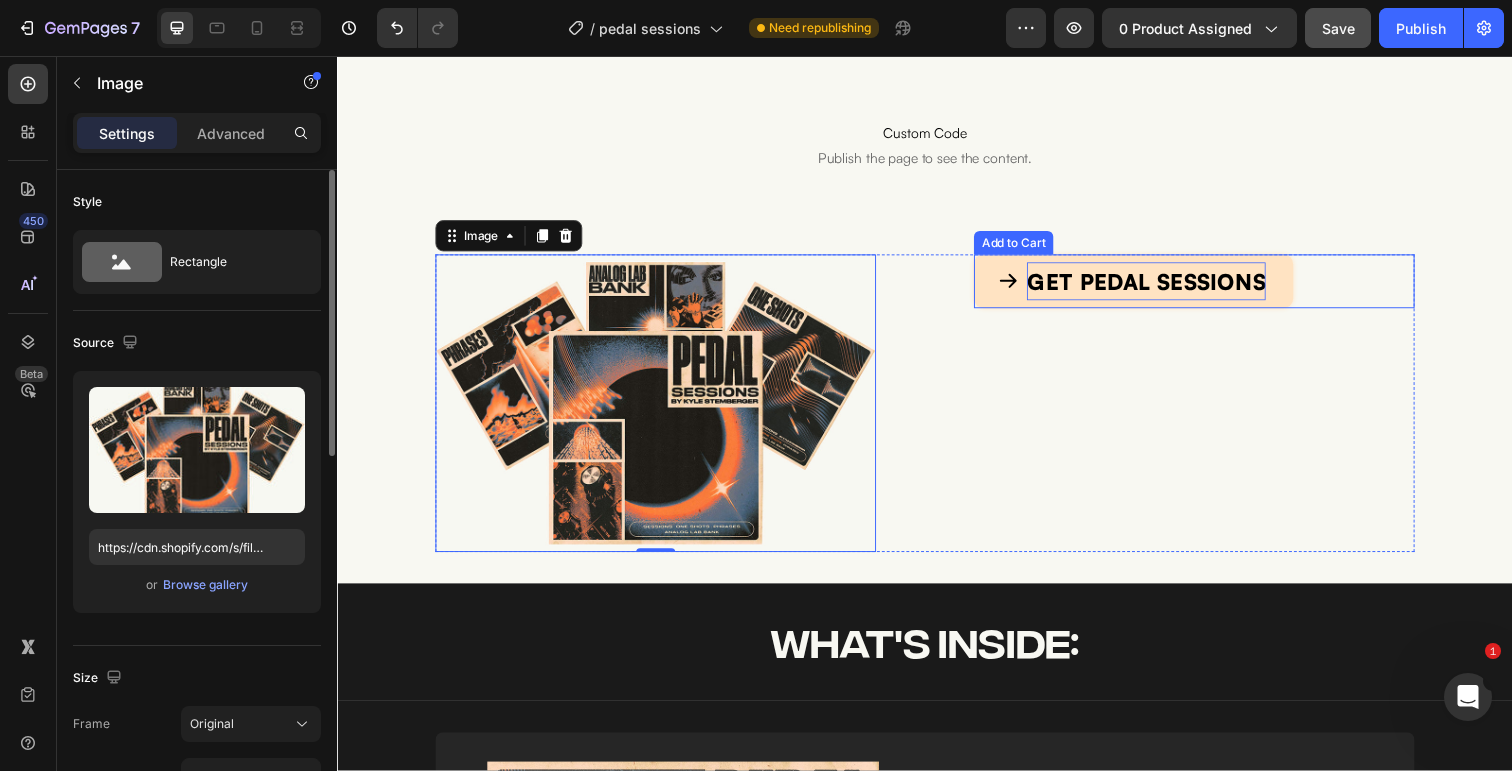 click on "get pedal sessions" at bounding box center (1163, 287) 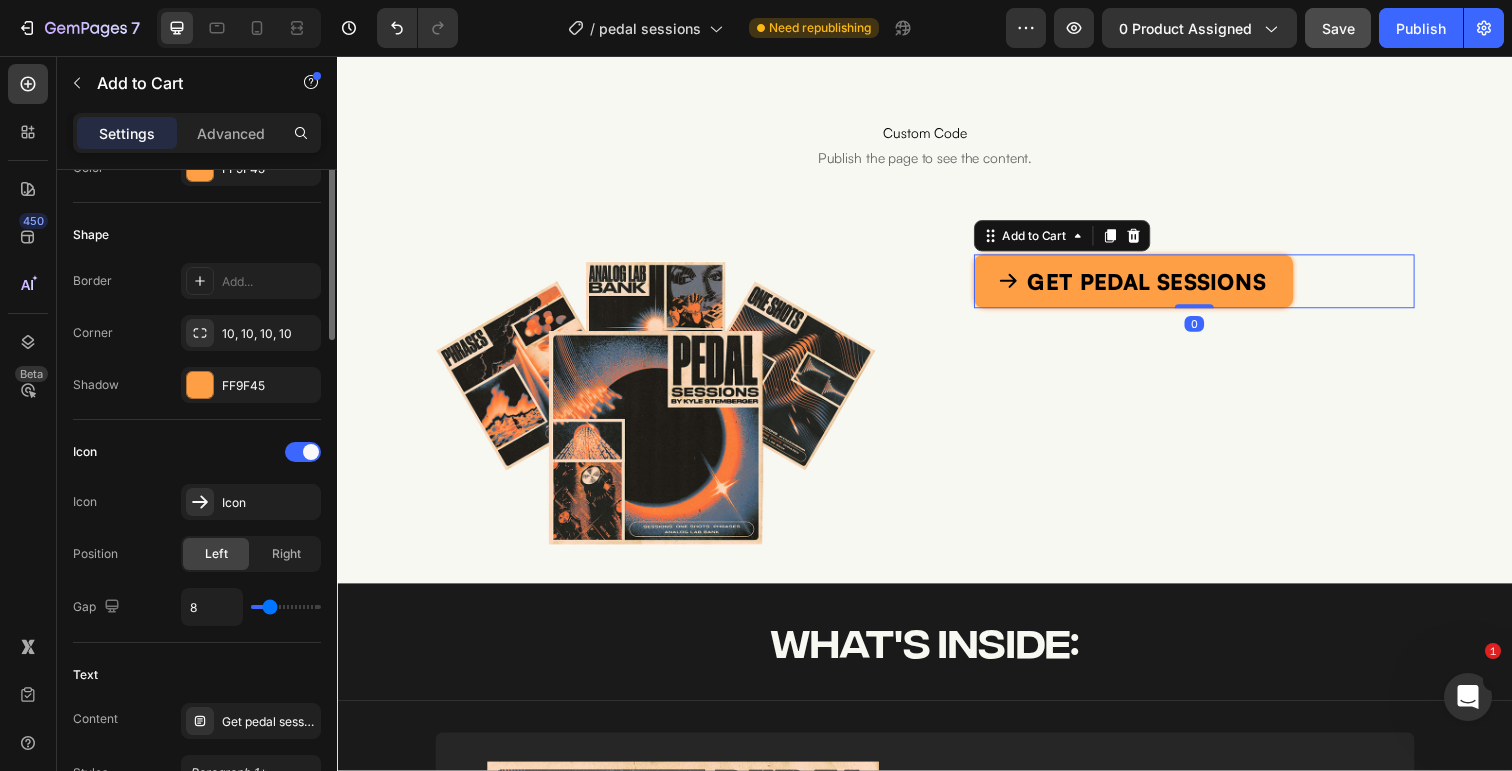 scroll, scrollTop: 616, scrollLeft: 0, axis: vertical 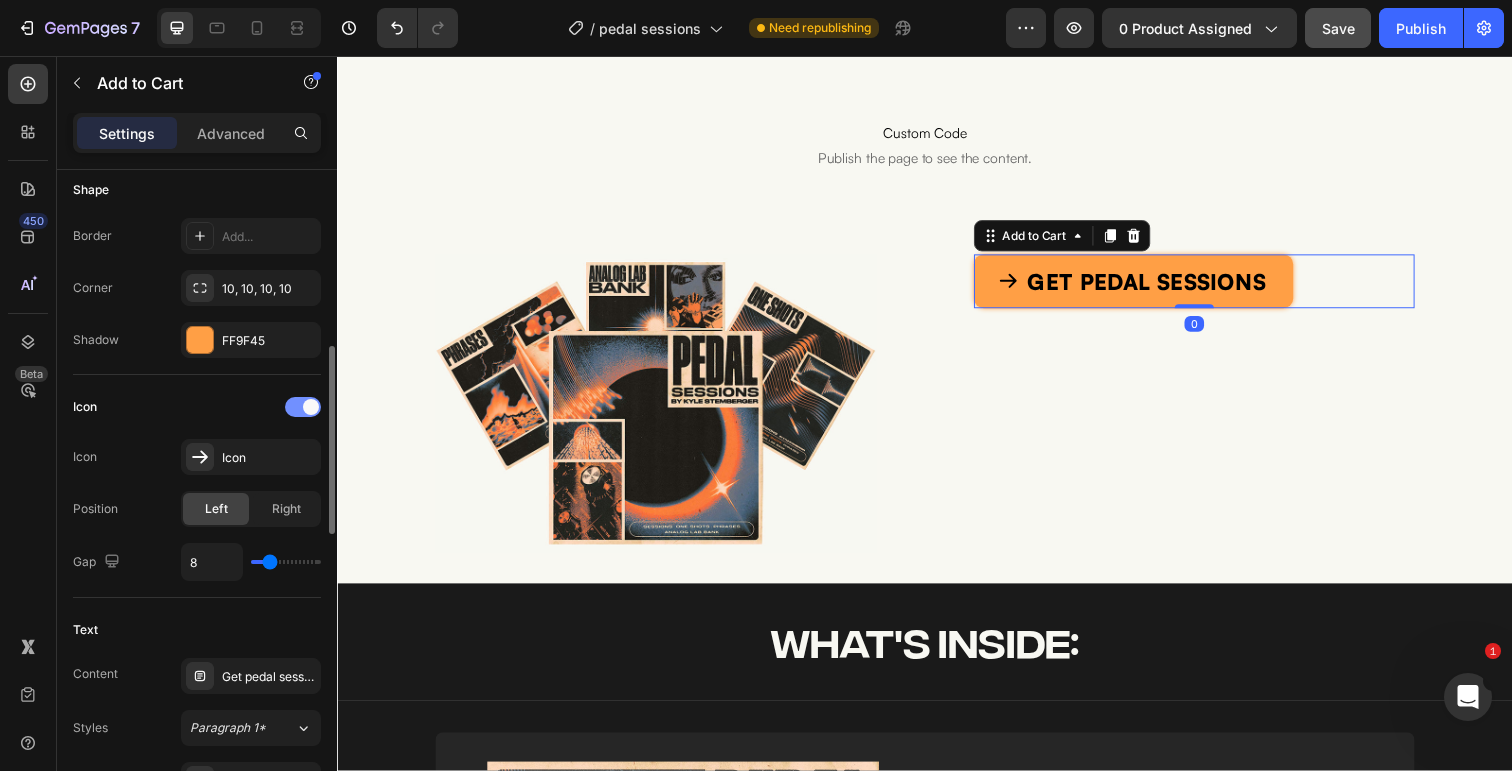 click at bounding box center [303, 407] 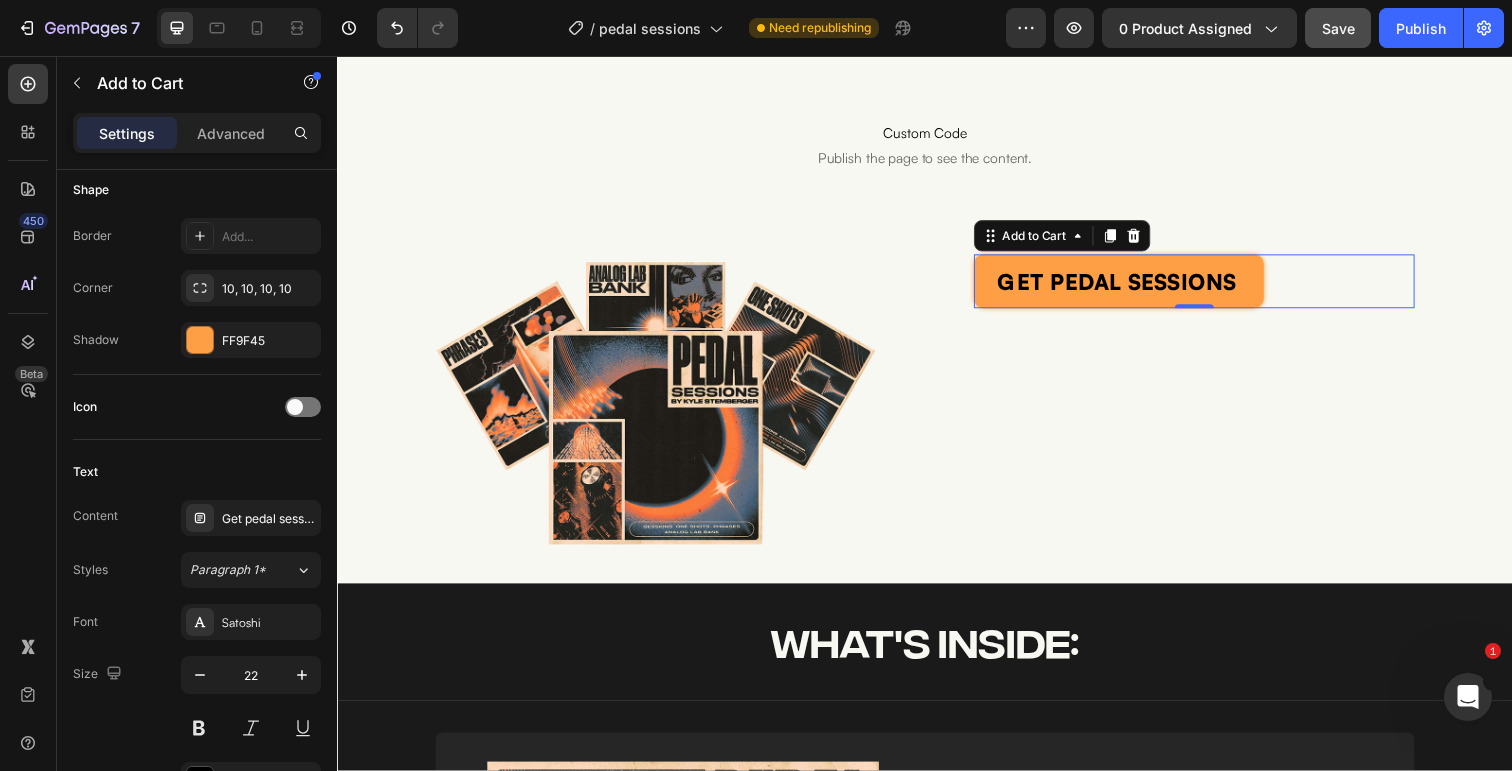 click on "Image Image
Custom Code
Publish the page to see the content.
Custom Code Row Image get pedal sessions Add to Cart   0 Product" at bounding box center (937, 147) 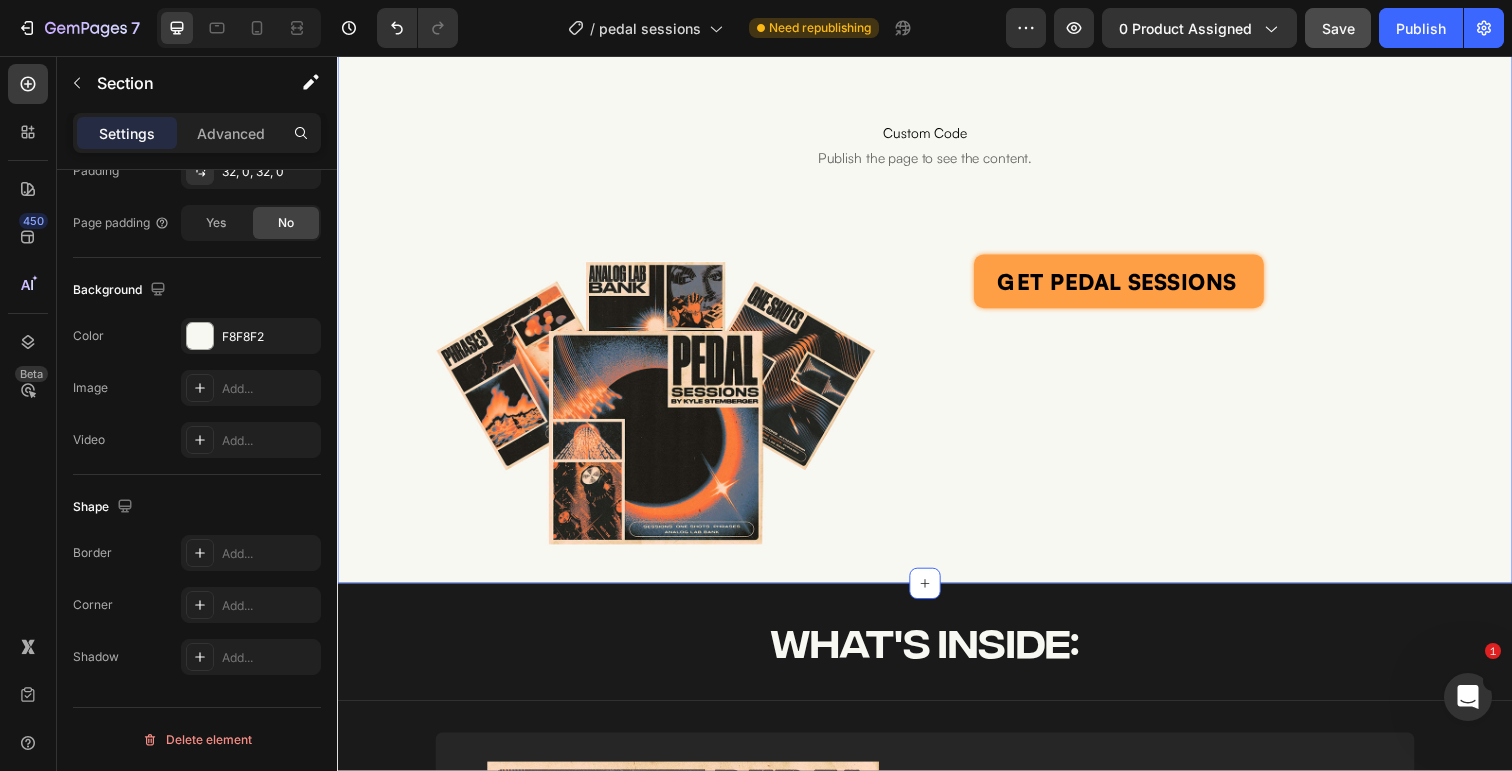 scroll, scrollTop: 0, scrollLeft: 0, axis: both 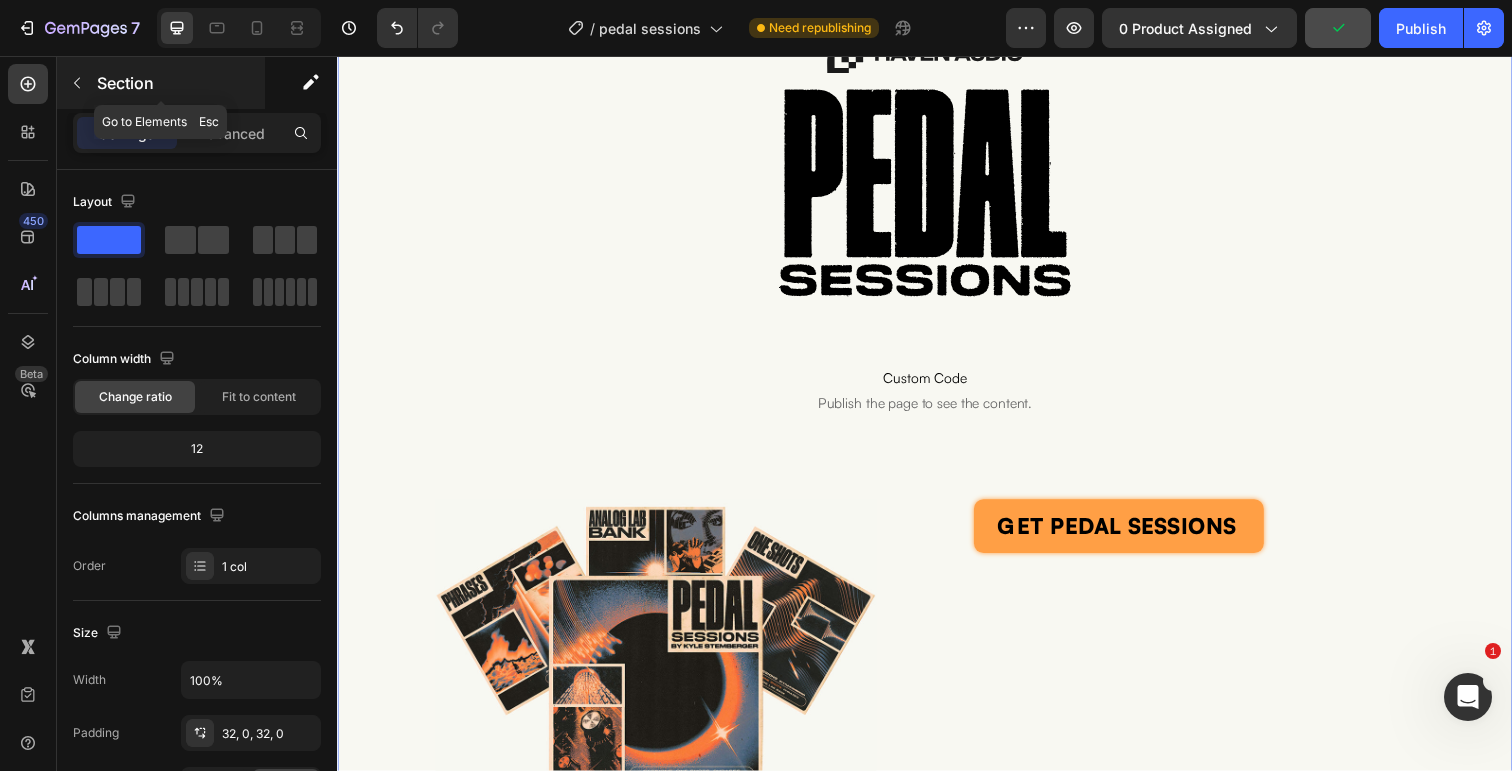 click 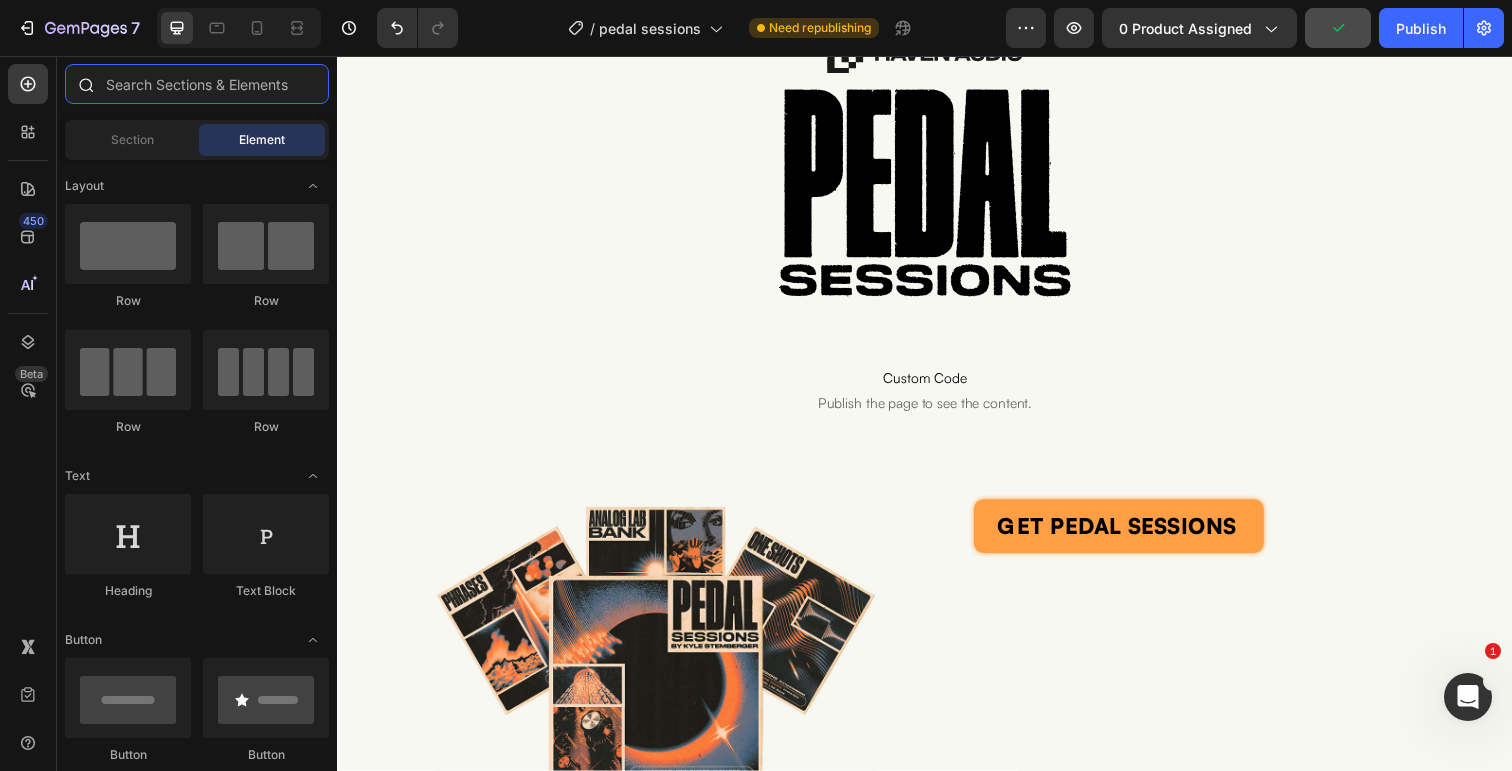 click at bounding box center (197, 84) 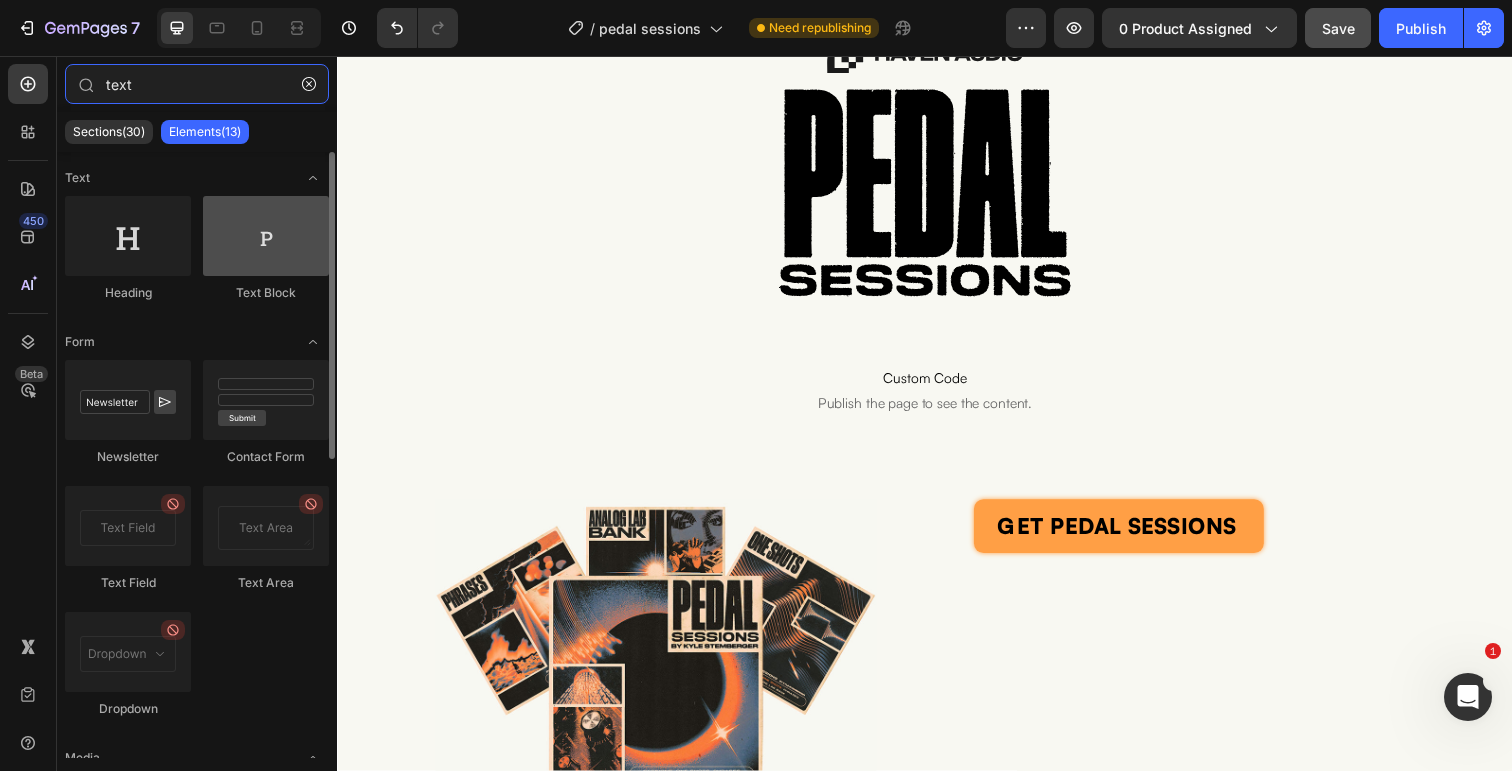 type on "text" 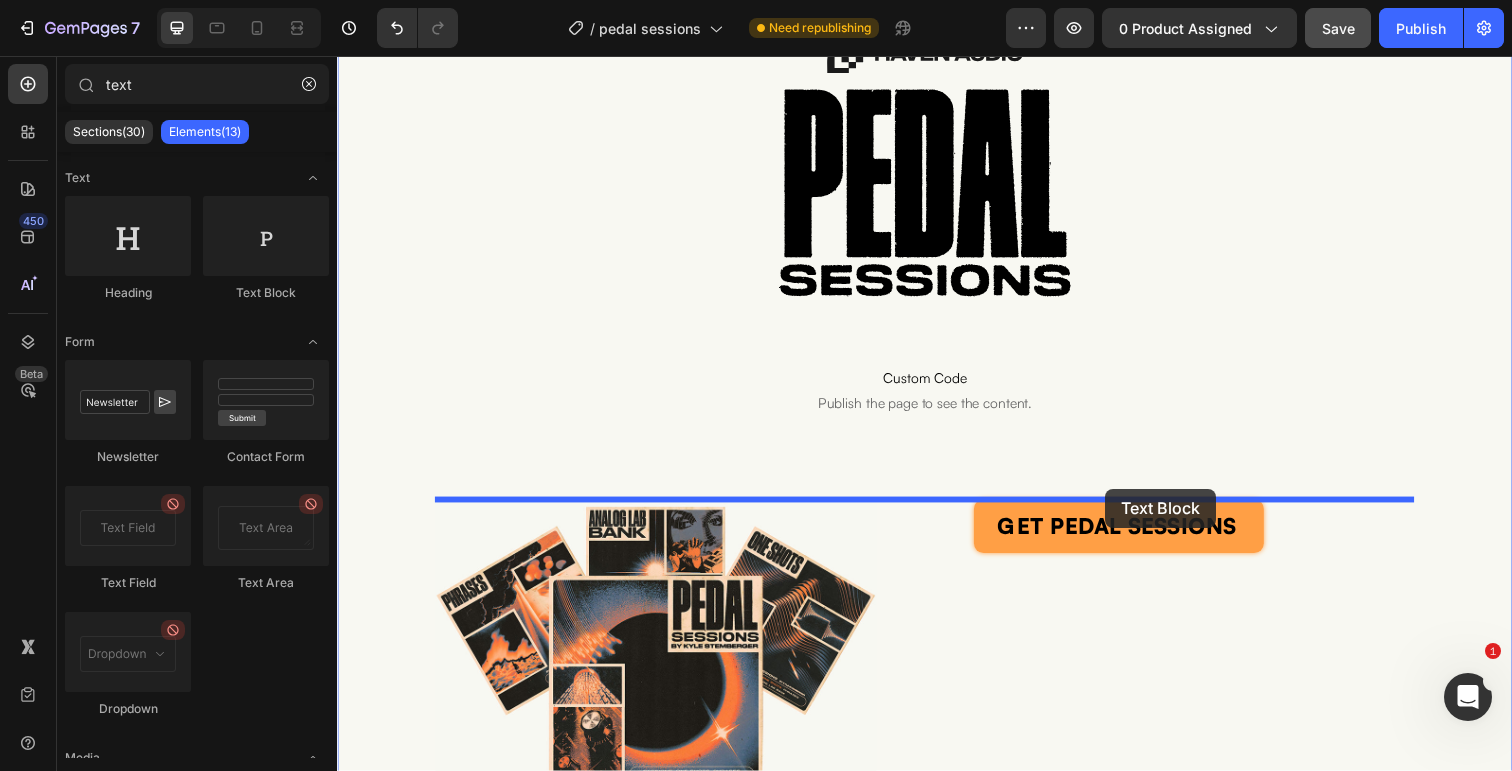 drag, startPoint x: 564, startPoint y: 303, endPoint x: 1121, endPoint y: 498, distance: 590.14746 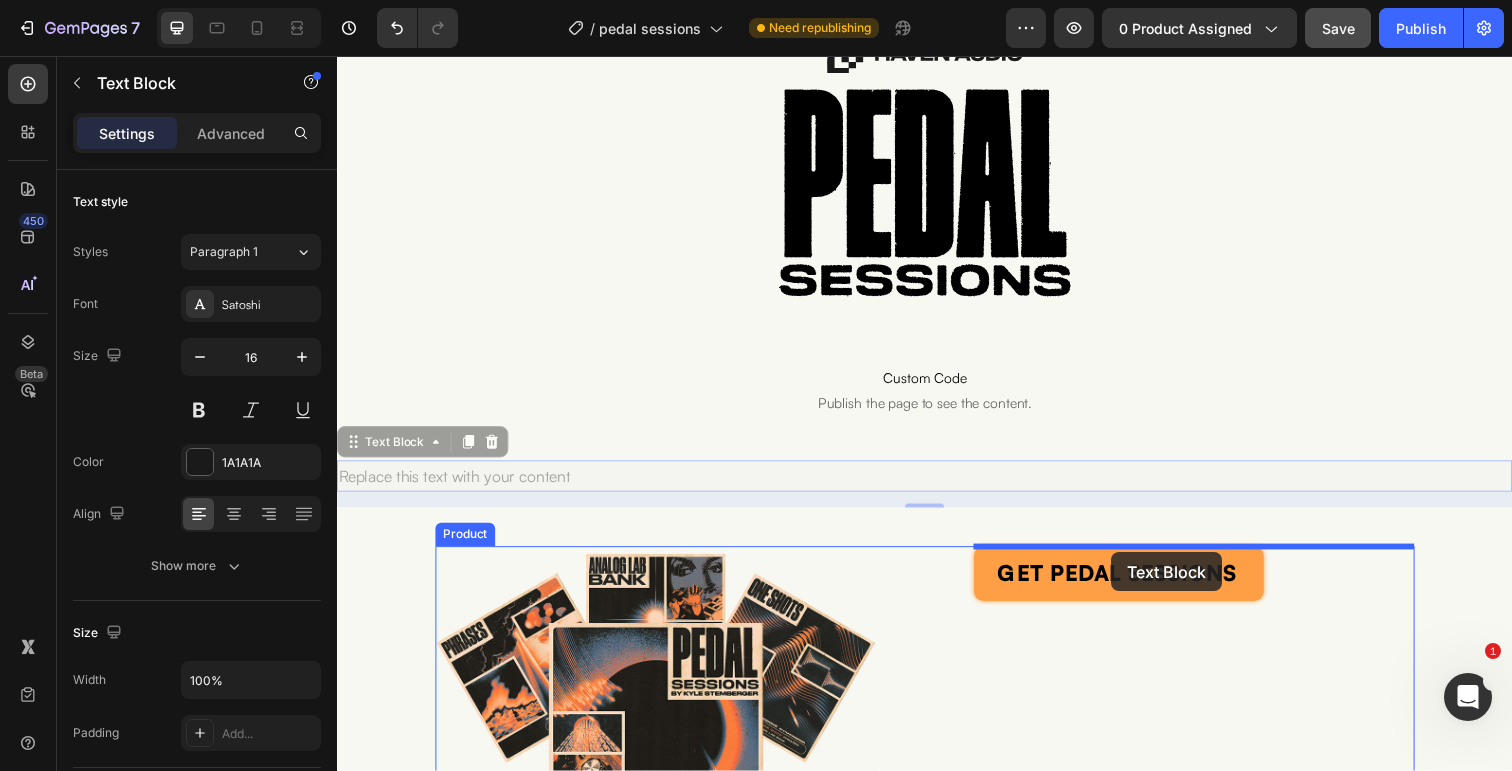 drag, startPoint x: 359, startPoint y: 453, endPoint x: 1127, endPoint y: 563, distance: 775.8376 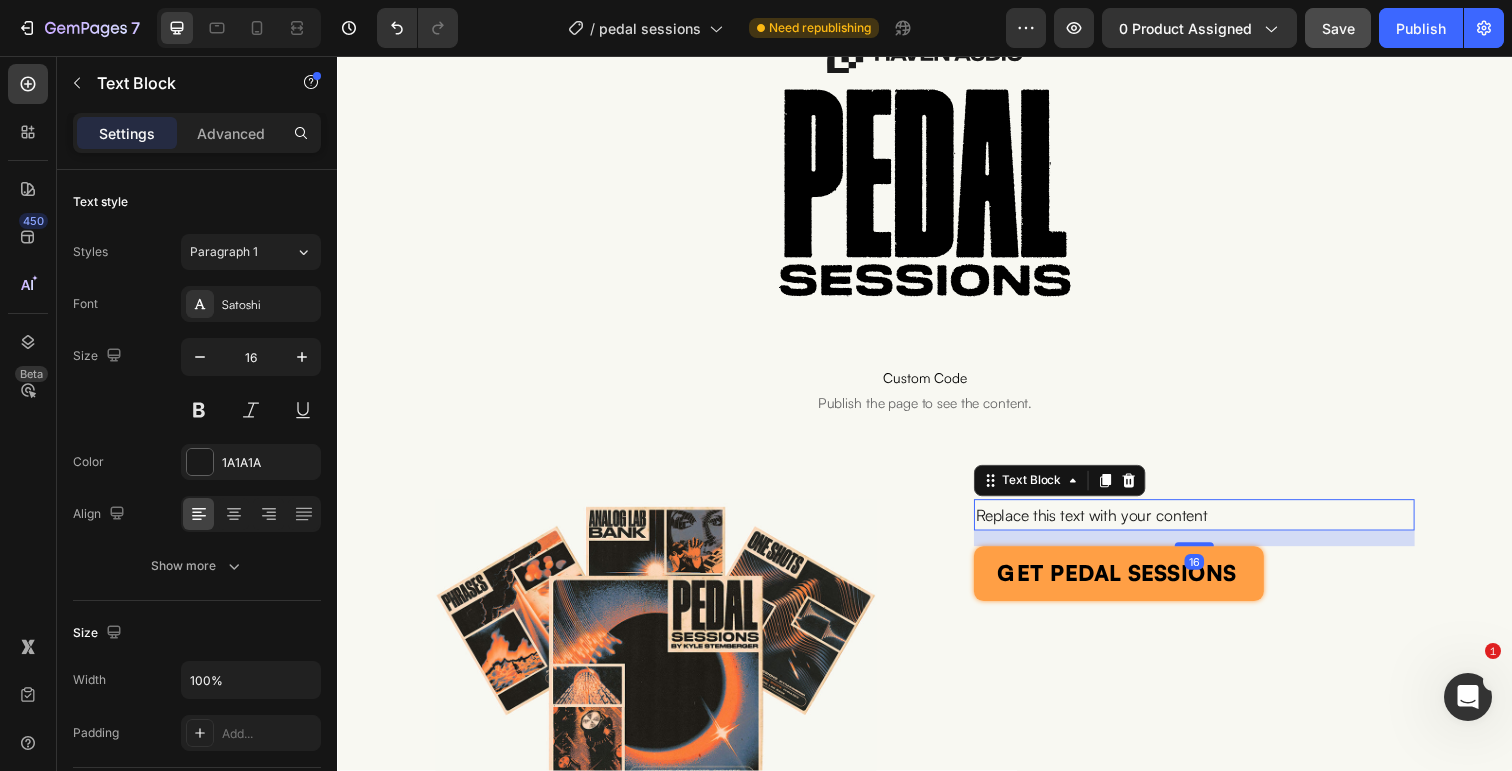 click on "Replace this text with your content" at bounding box center [1212, 525] 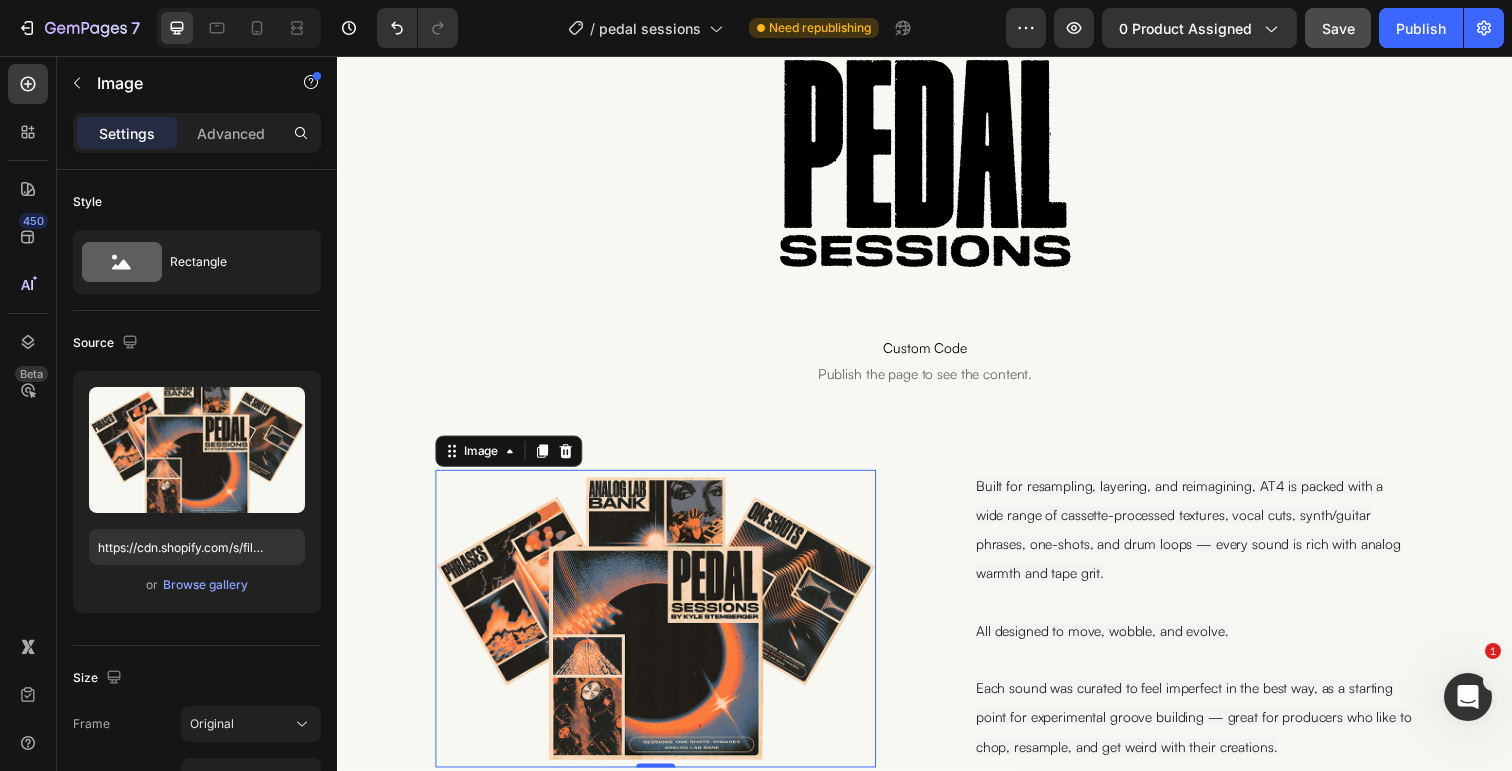 click at bounding box center [662, 631] 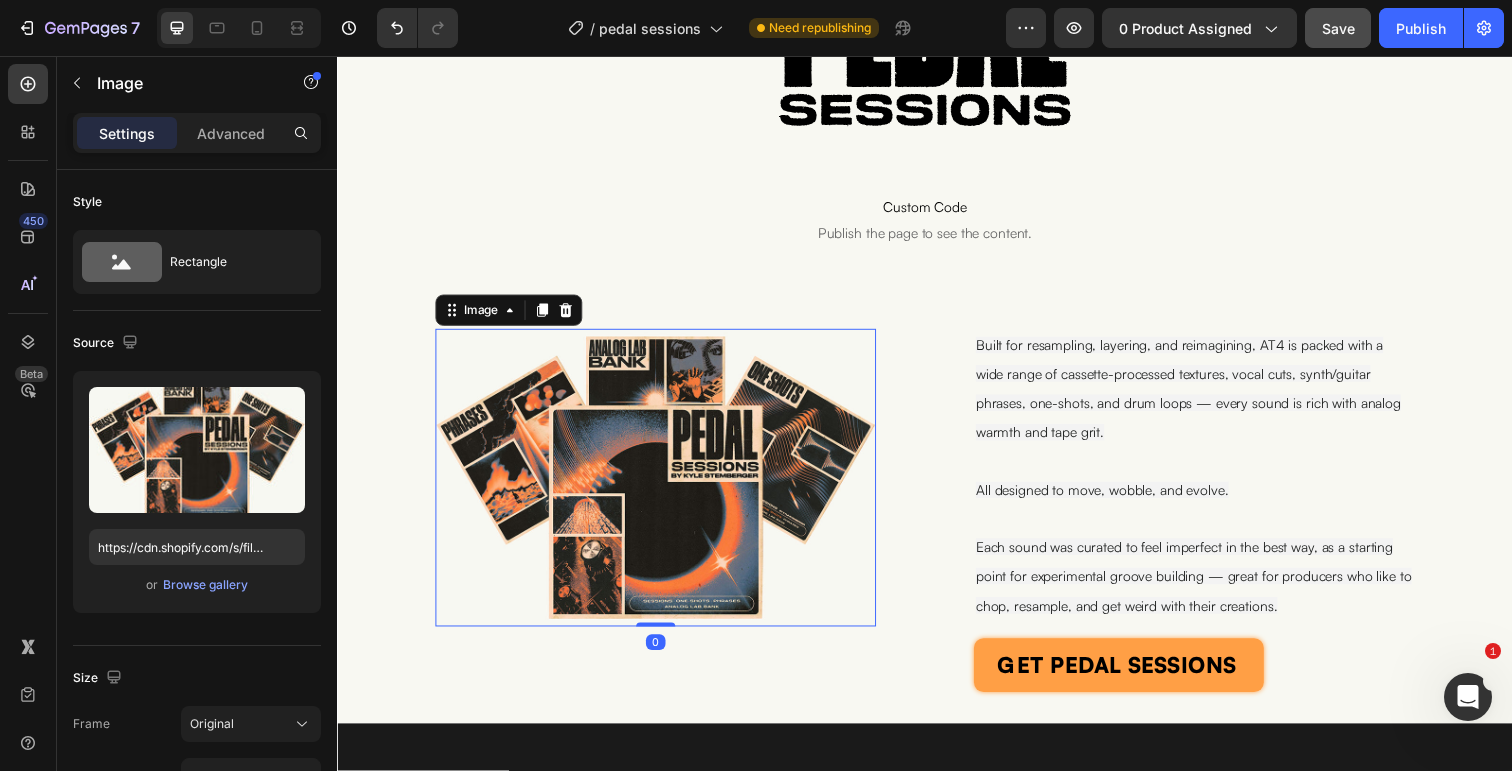 scroll, scrollTop: 413, scrollLeft: 0, axis: vertical 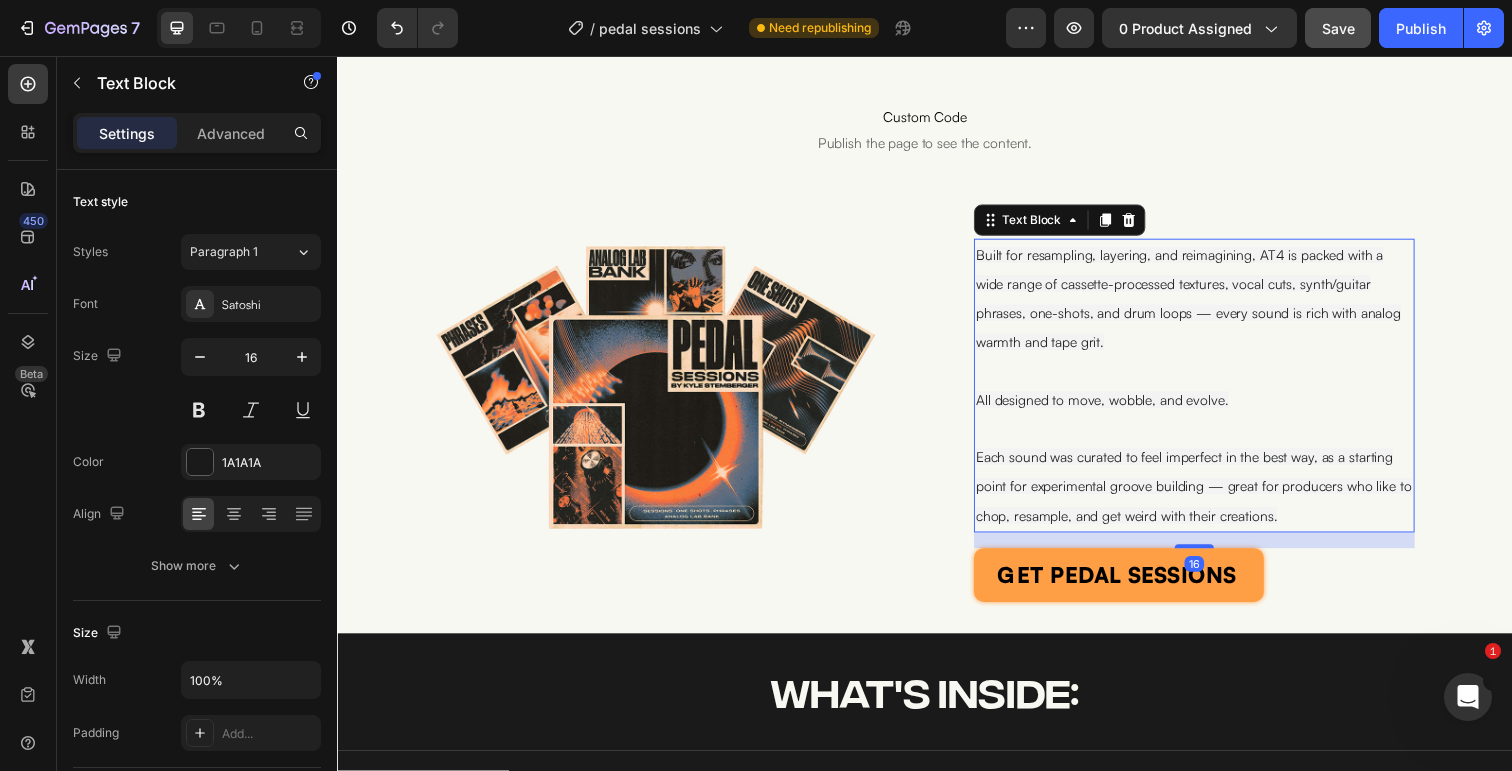 click on "Each sound was curated to feel imperfect in the best way, as a starting point for experimental groove building — great for producers who like to chop, resample, and get weird with their creations." at bounding box center [1211, 495] 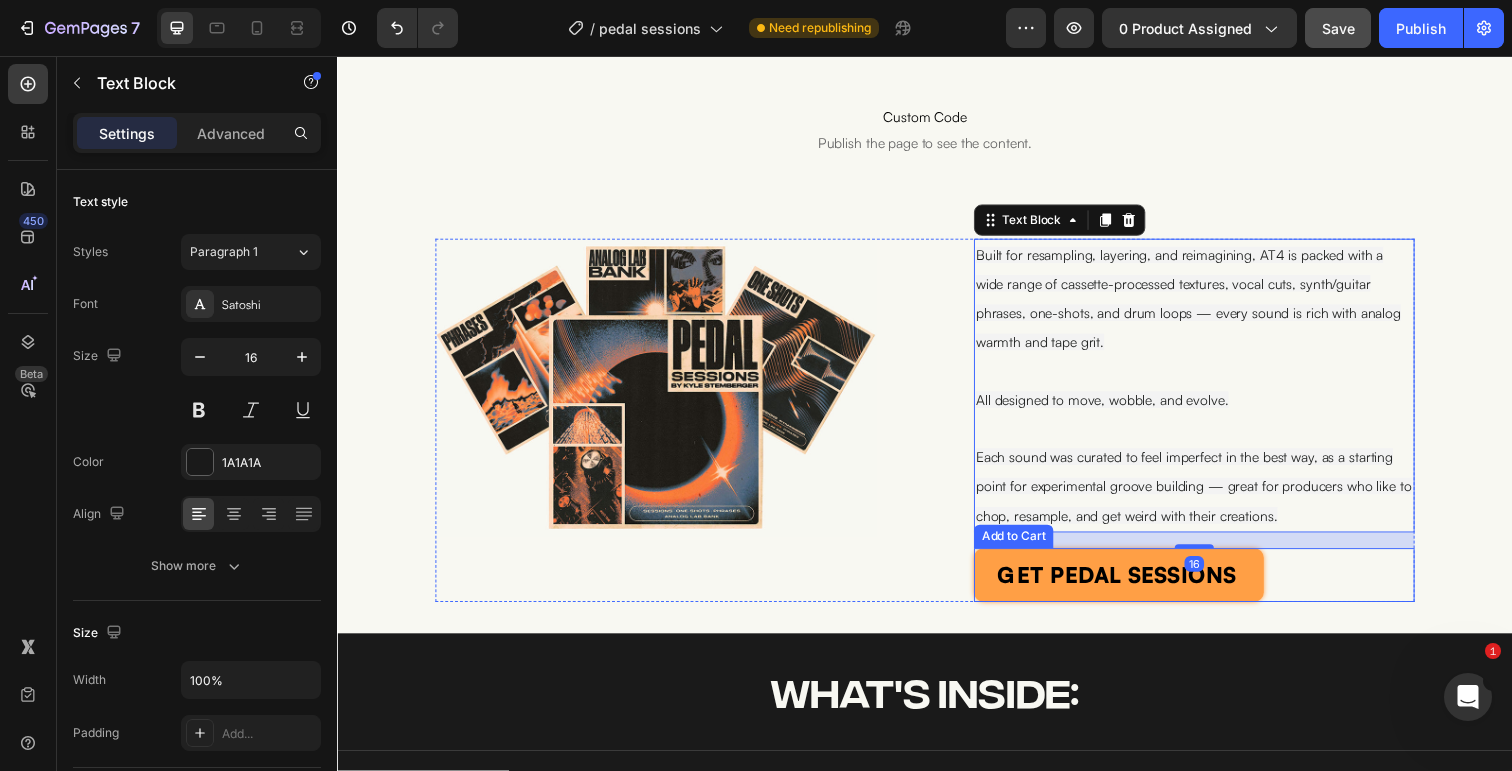 click on "get pedal sessions Add to Cart" at bounding box center [1212, 587] 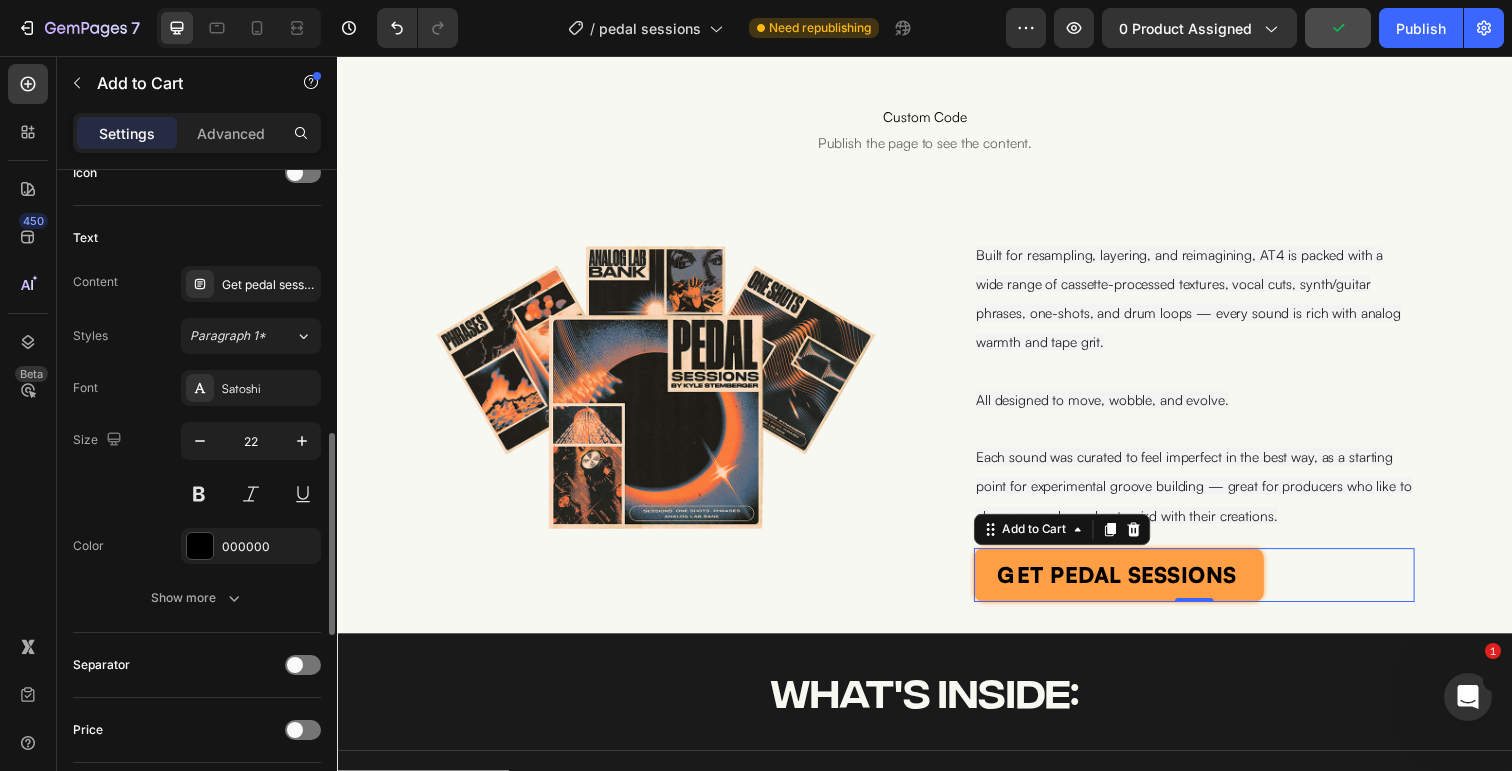 scroll, scrollTop: 849, scrollLeft: 0, axis: vertical 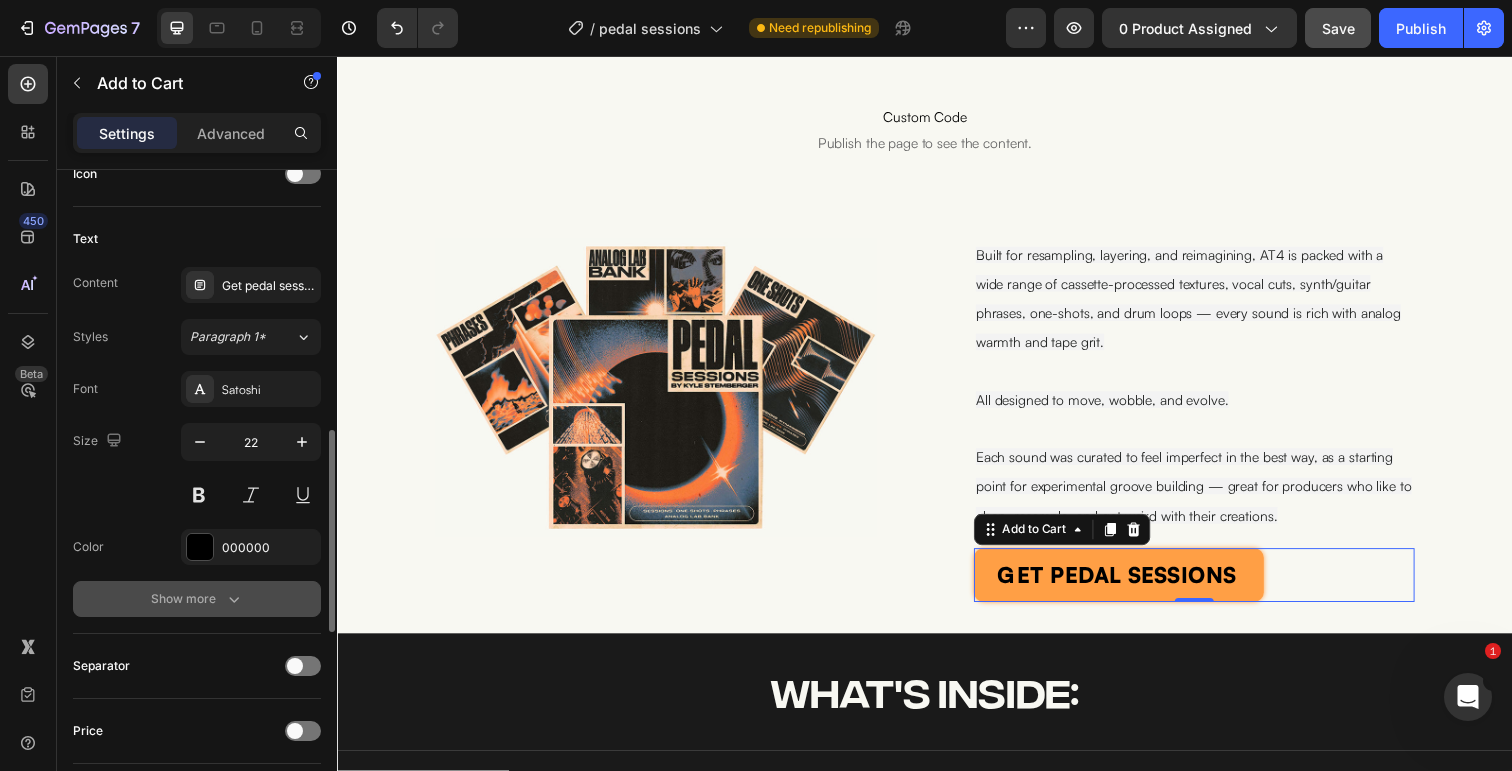 click on "Show more" at bounding box center (197, 599) 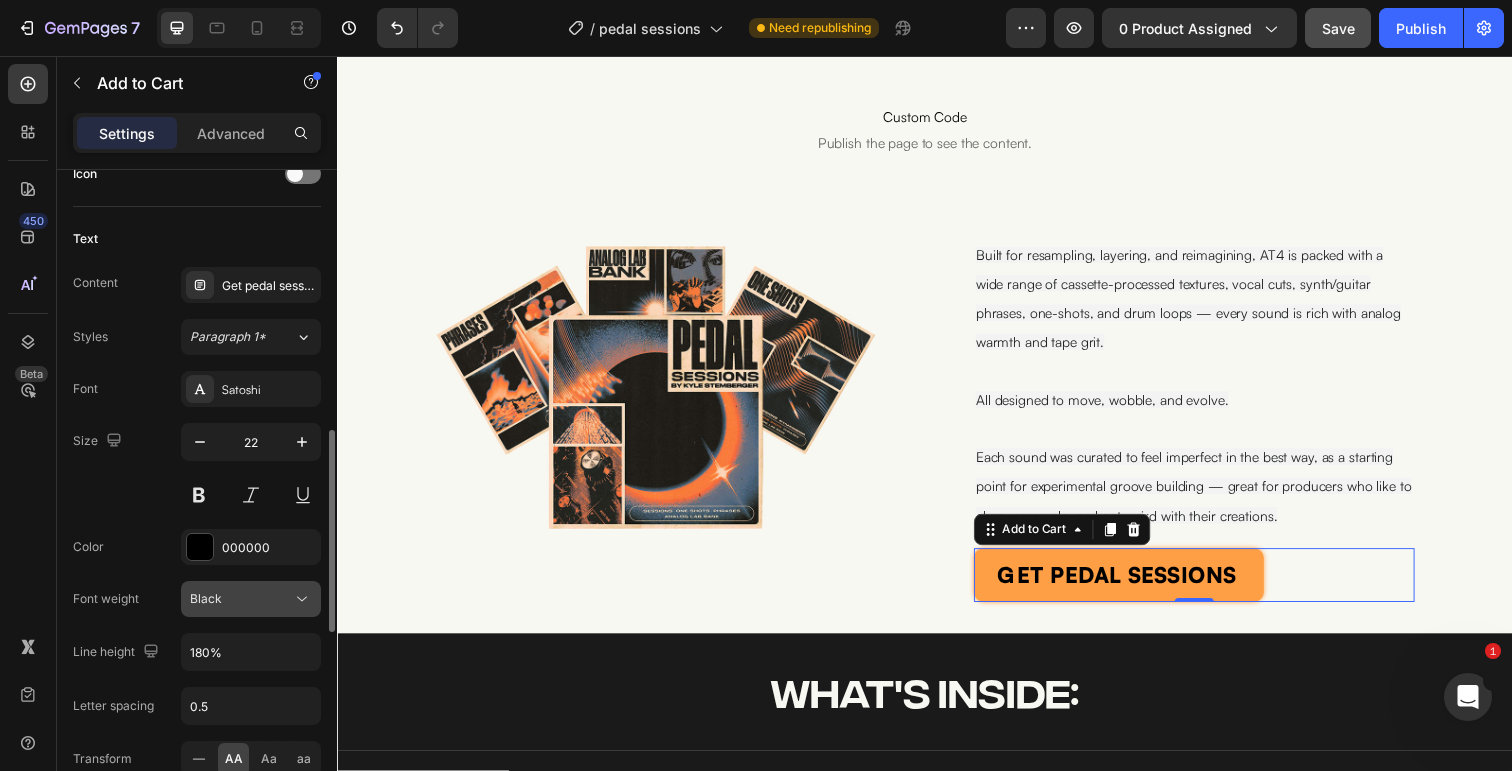 click on "Black" at bounding box center [241, 599] 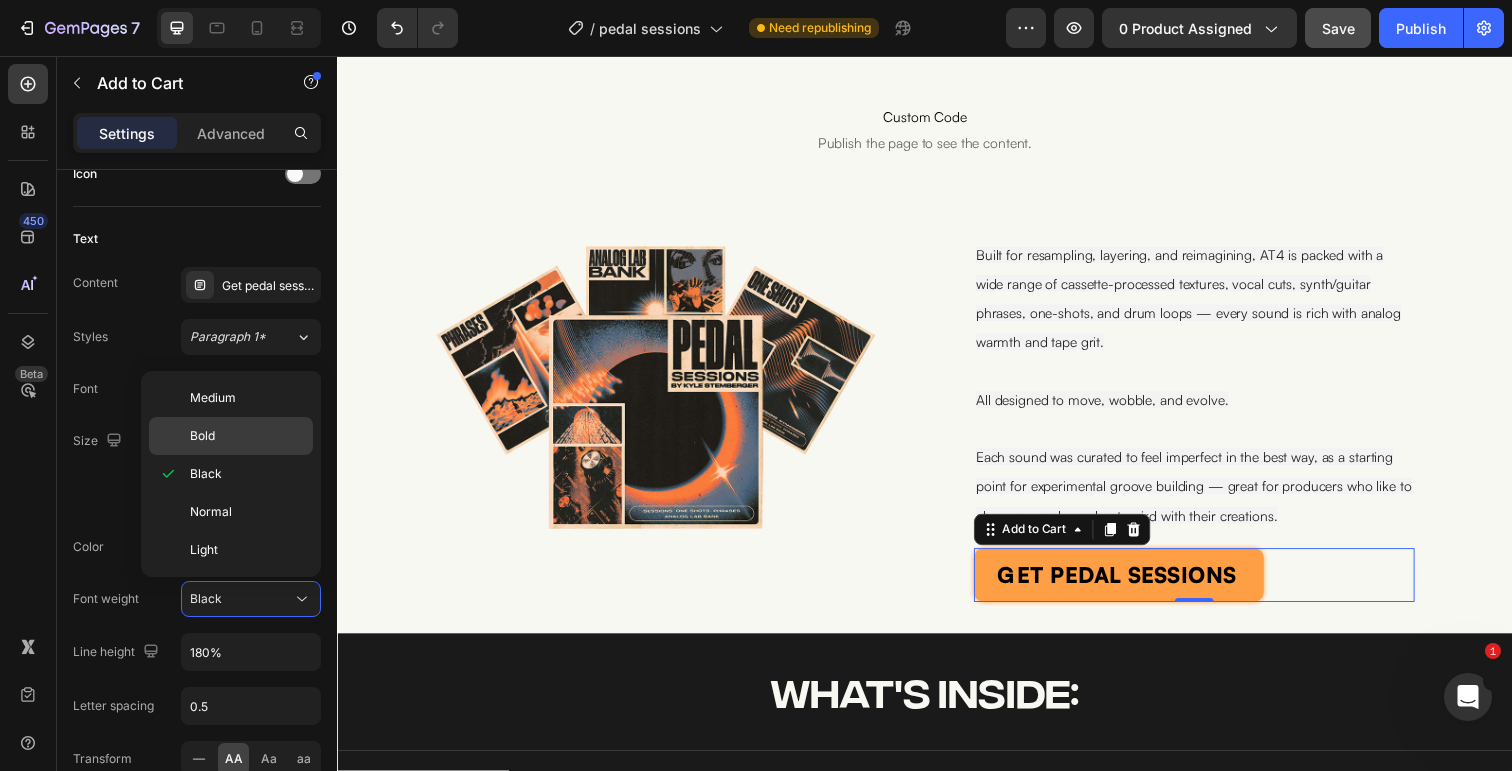click on "Bold" at bounding box center (247, 436) 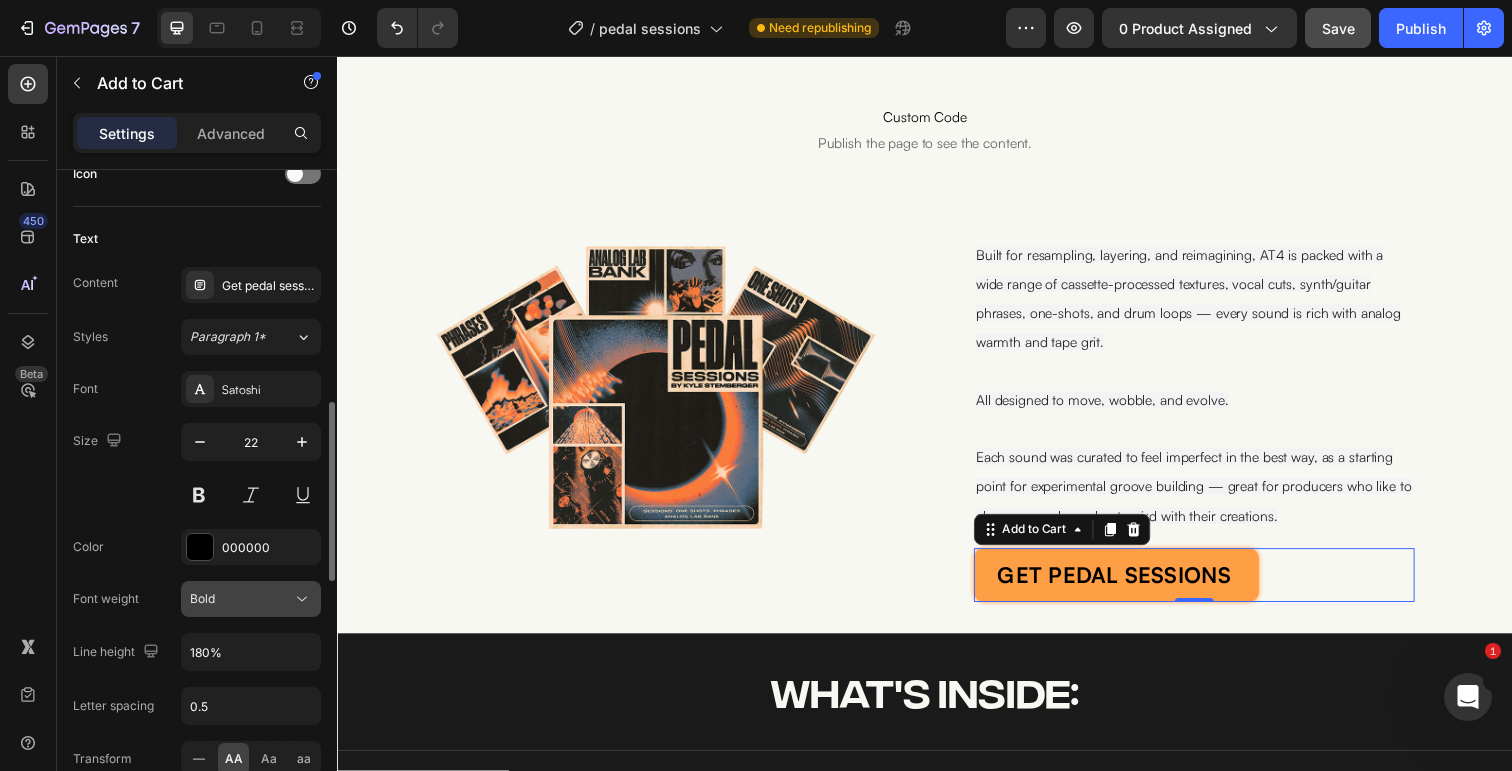 click on "Bold" at bounding box center [202, 598] 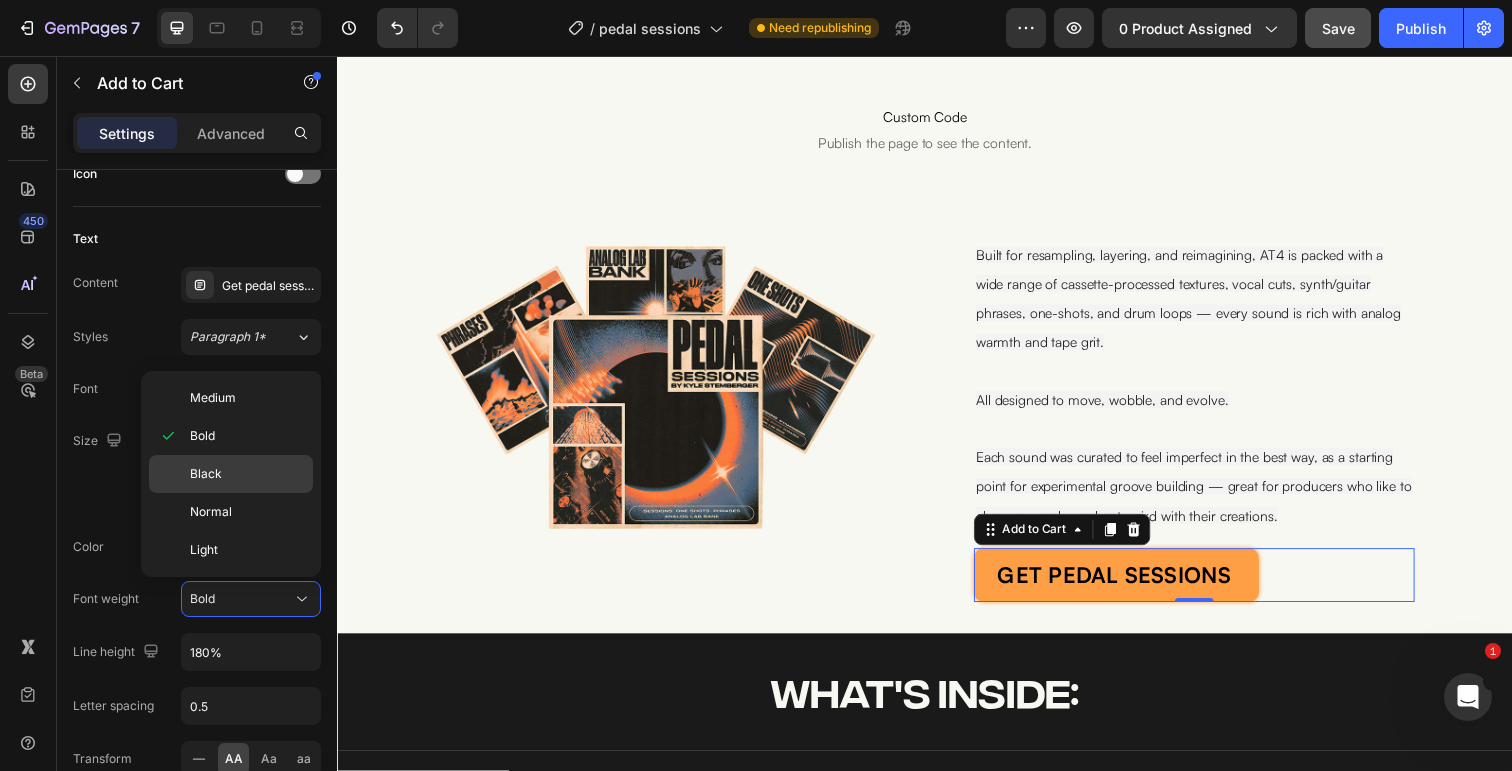 click on "Black" at bounding box center (247, 474) 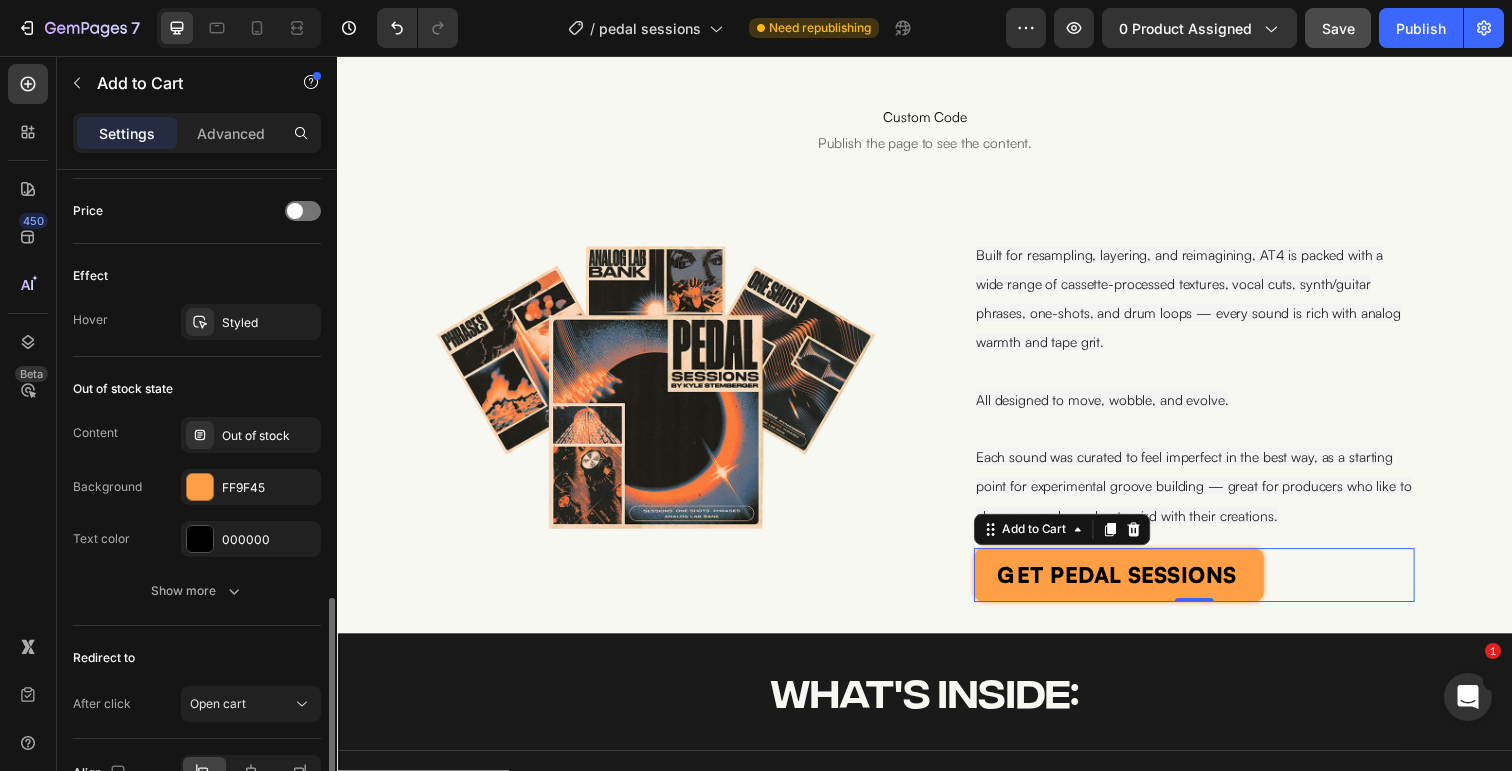 scroll, scrollTop: 1595, scrollLeft: 0, axis: vertical 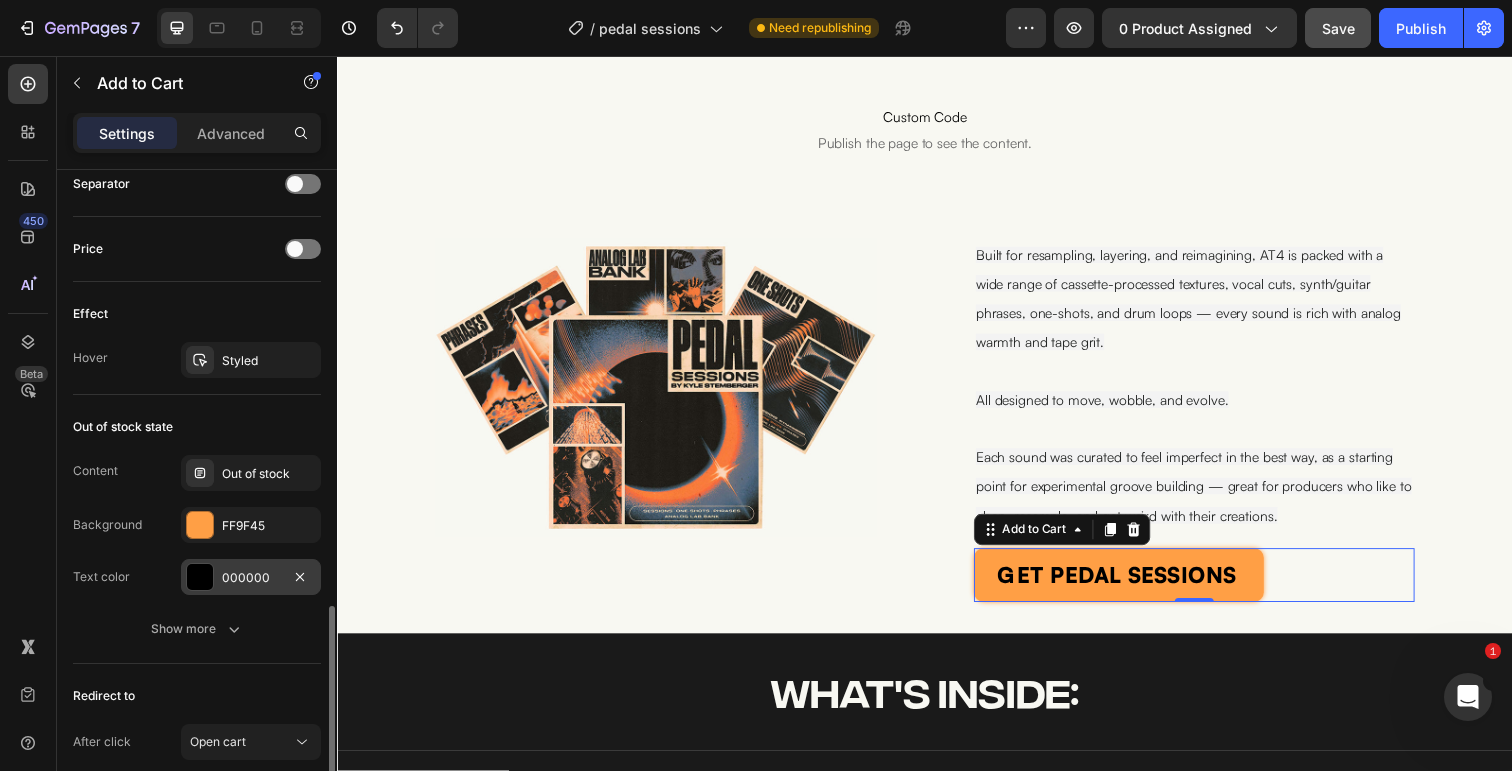 click at bounding box center [200, 577] 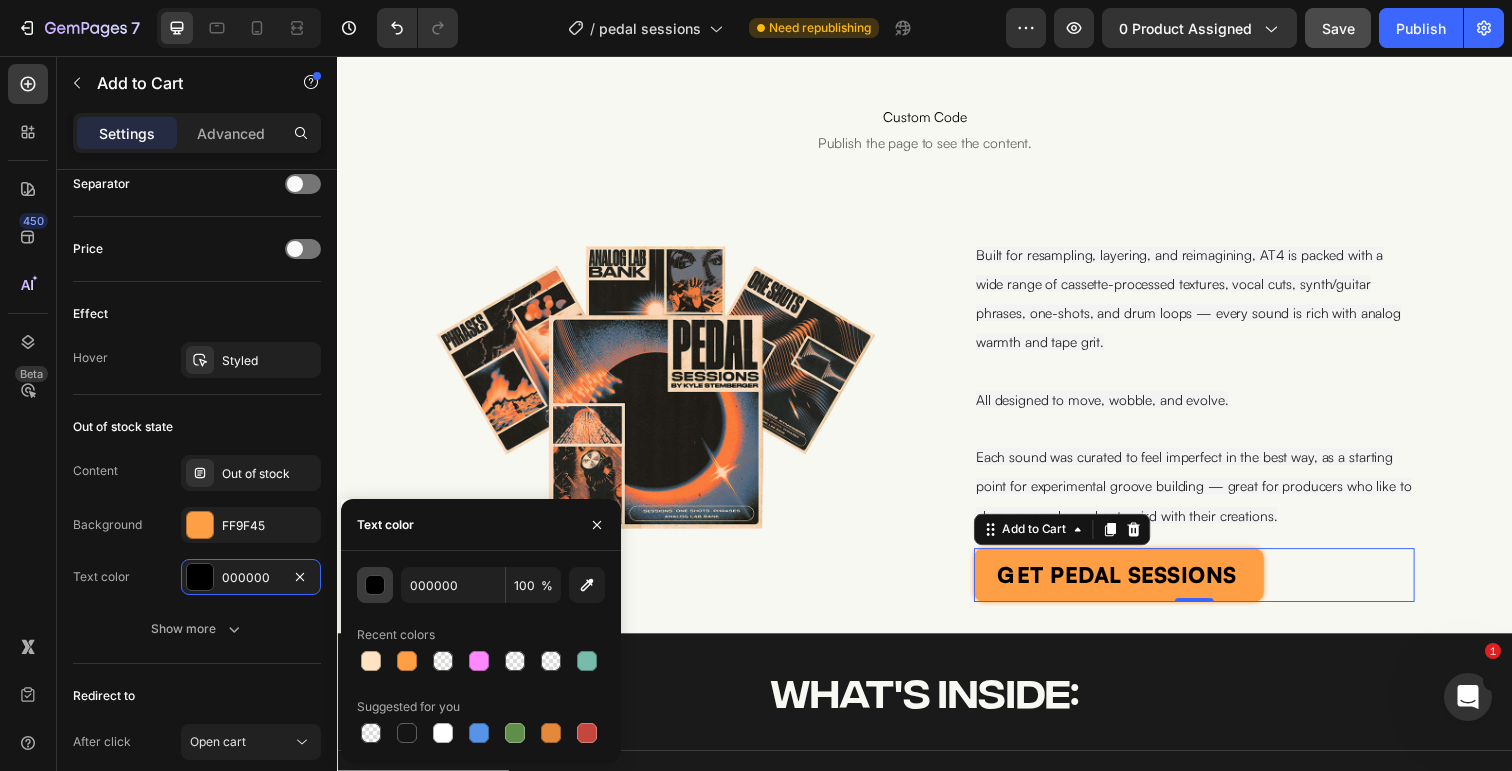click at bounding box center [375, 585] 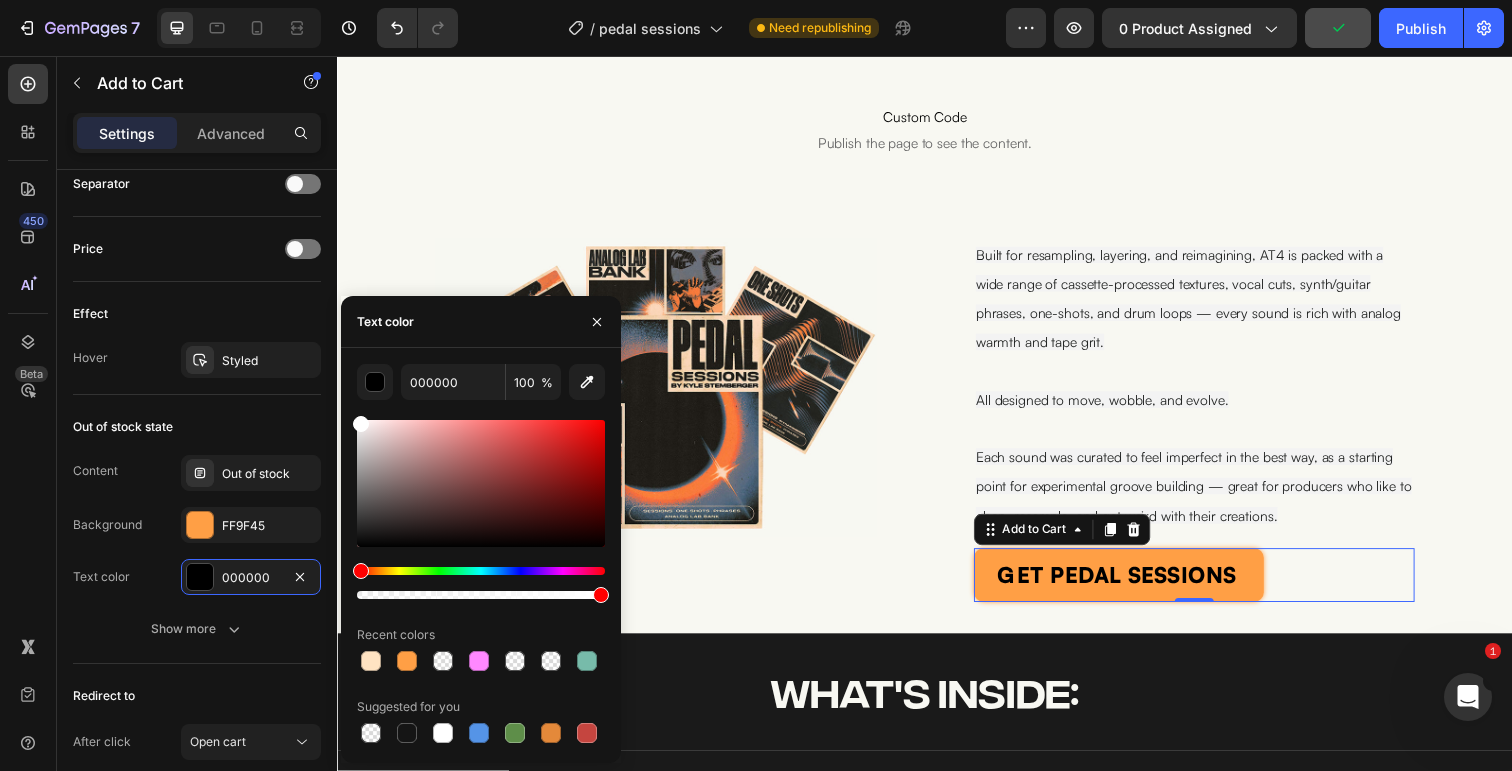 drag, startPoint x: 379, startPoint y: 525, endPoint x: 343, endPoint y: 380, distance: 149.40215 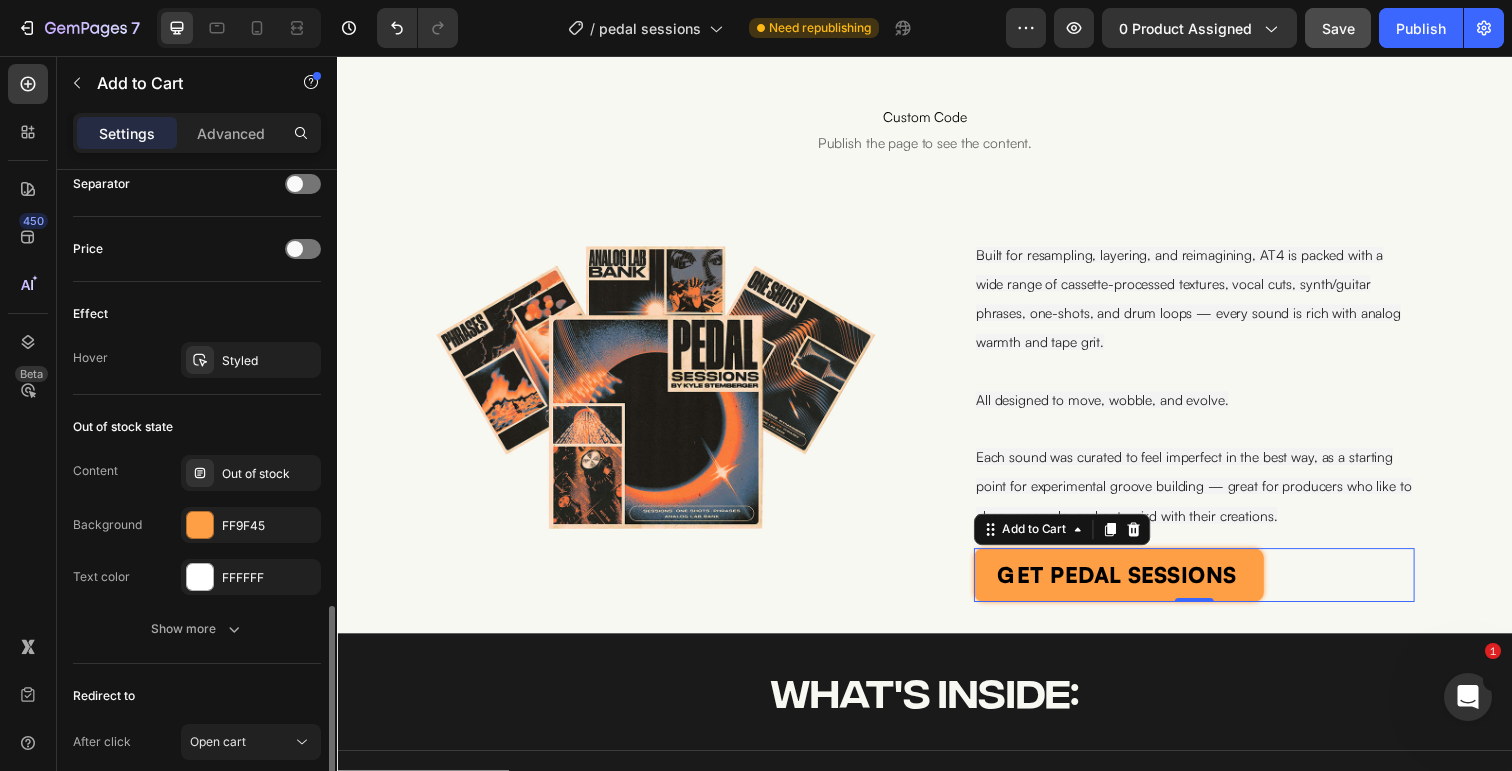 click on "Content Out of stock Background FF9F45 Text color FFFFFF Show more" at bounding box center [197, 551] 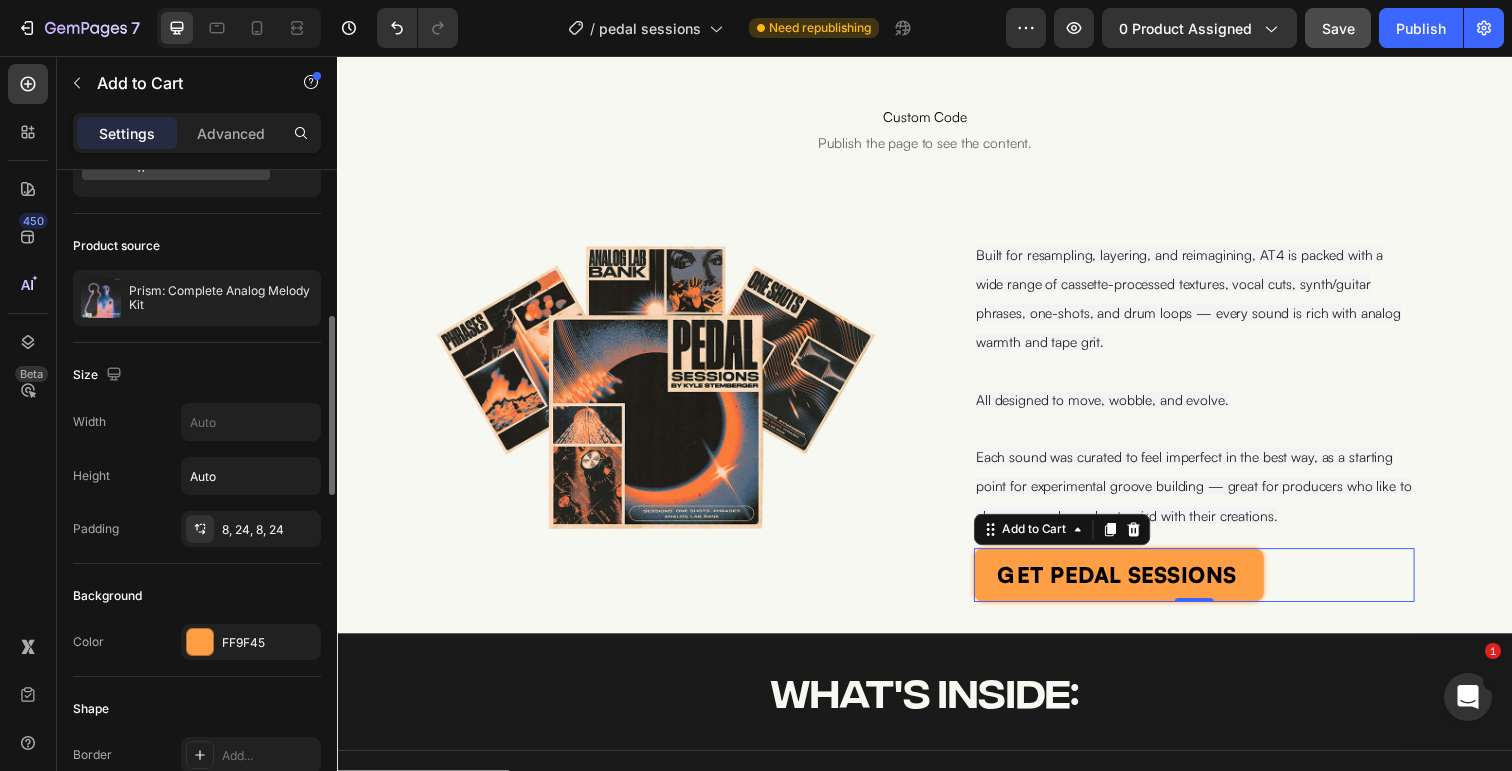 scroll, scrollTop: 87, scrollLeft: 0, axis: vertical 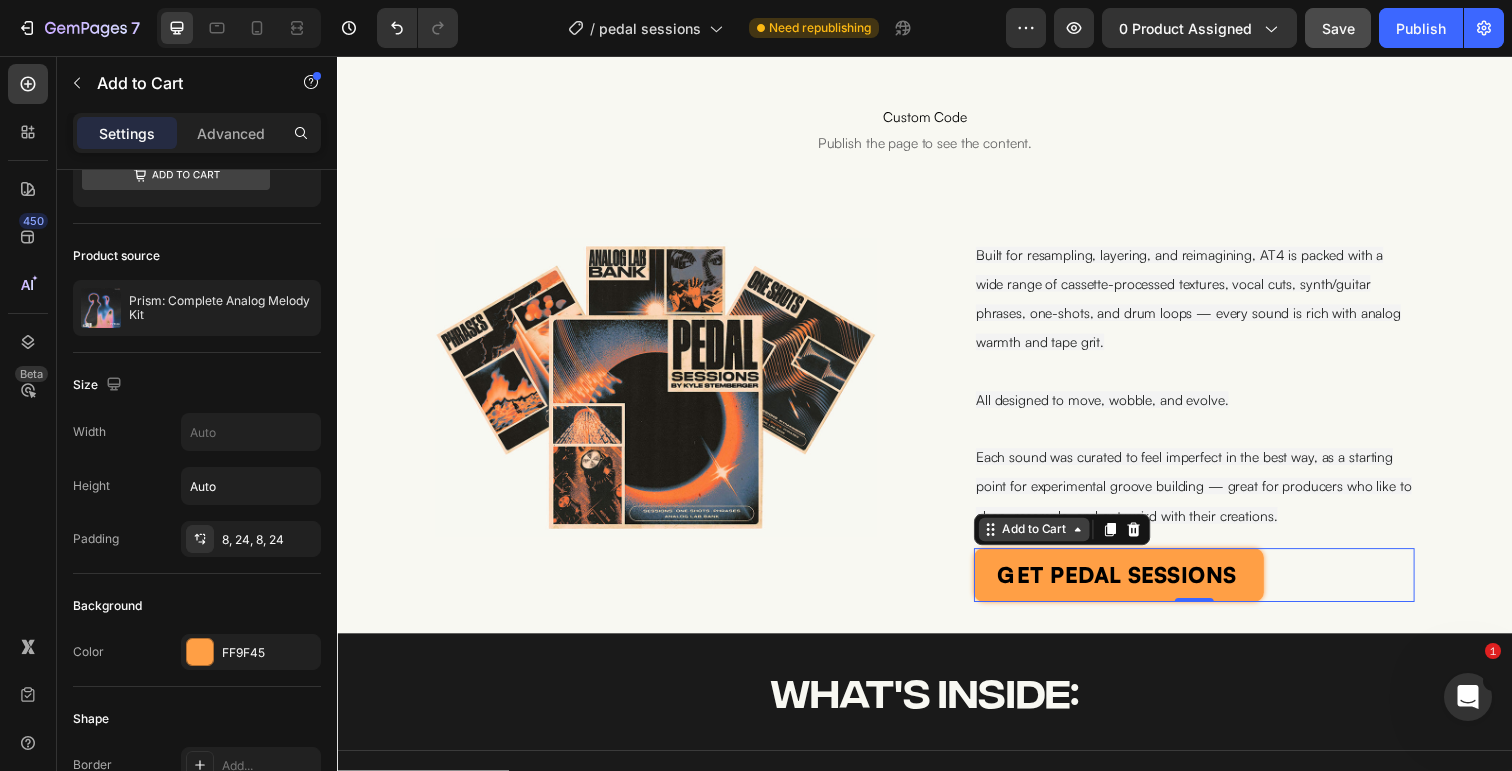click on "Add to Cart" at bounding box center (1048, 540) 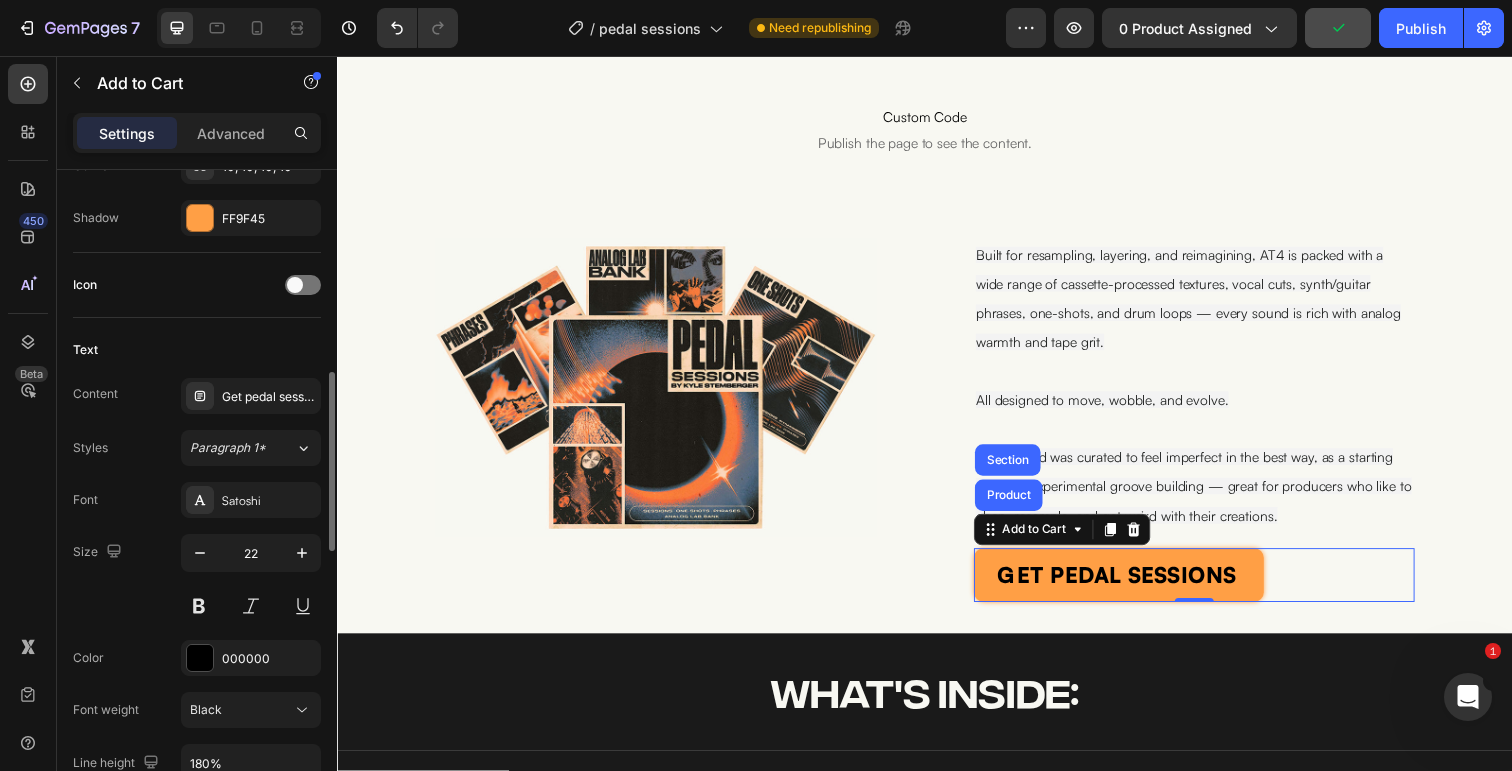 scroll, scrollTop: 794, scrollLeft: 0, axis: vertical 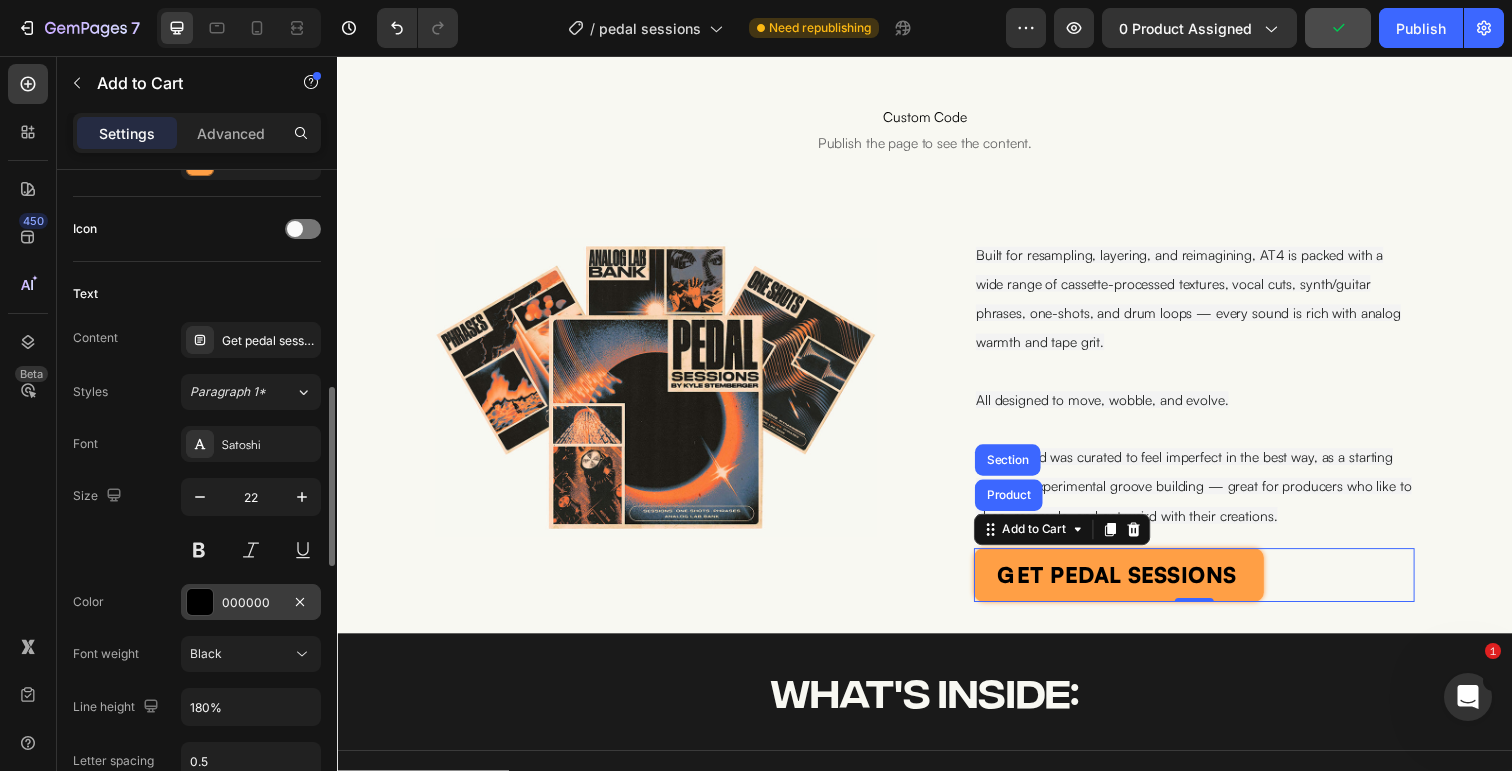 click at bounding box center (200, 602) 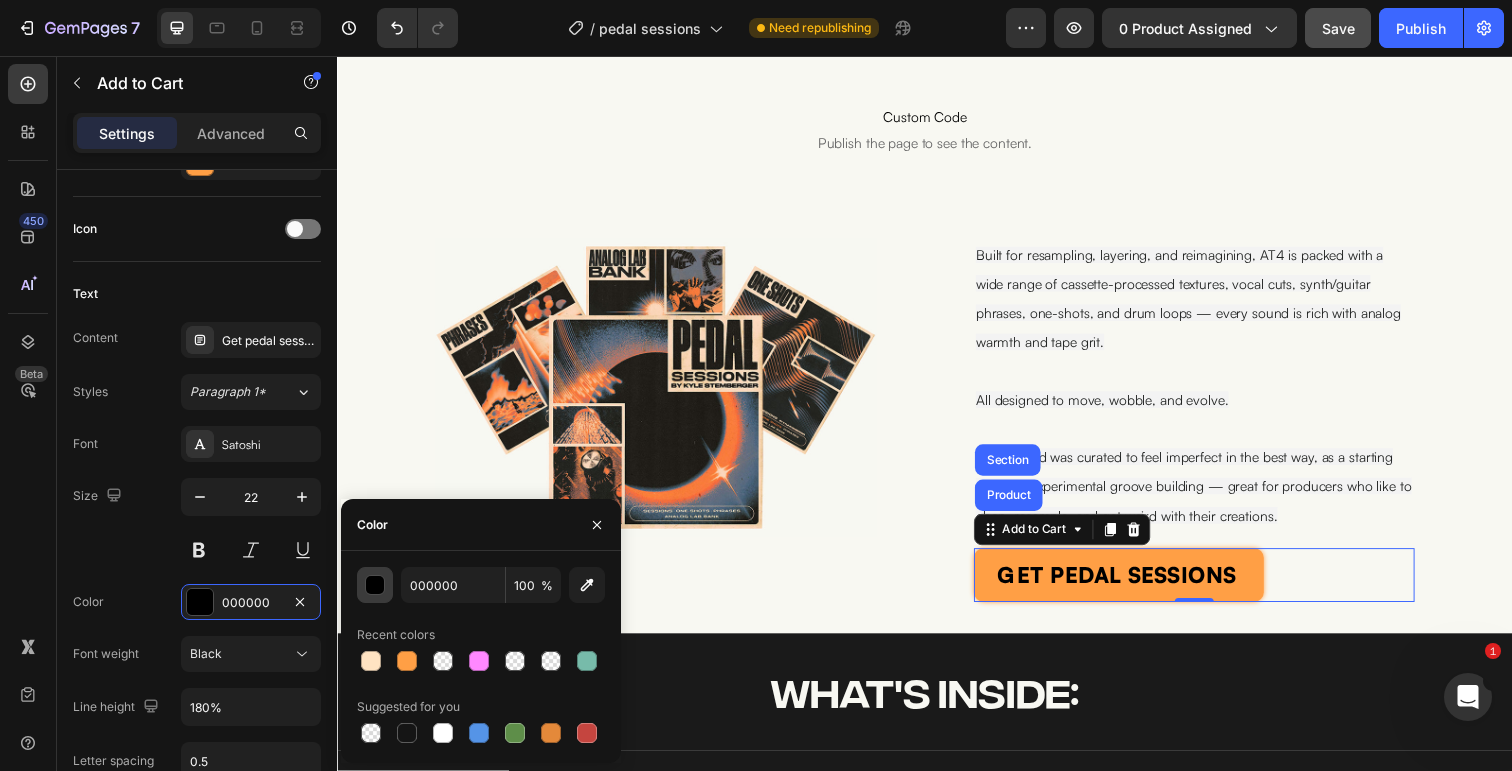click at bounding box center (376, 586) 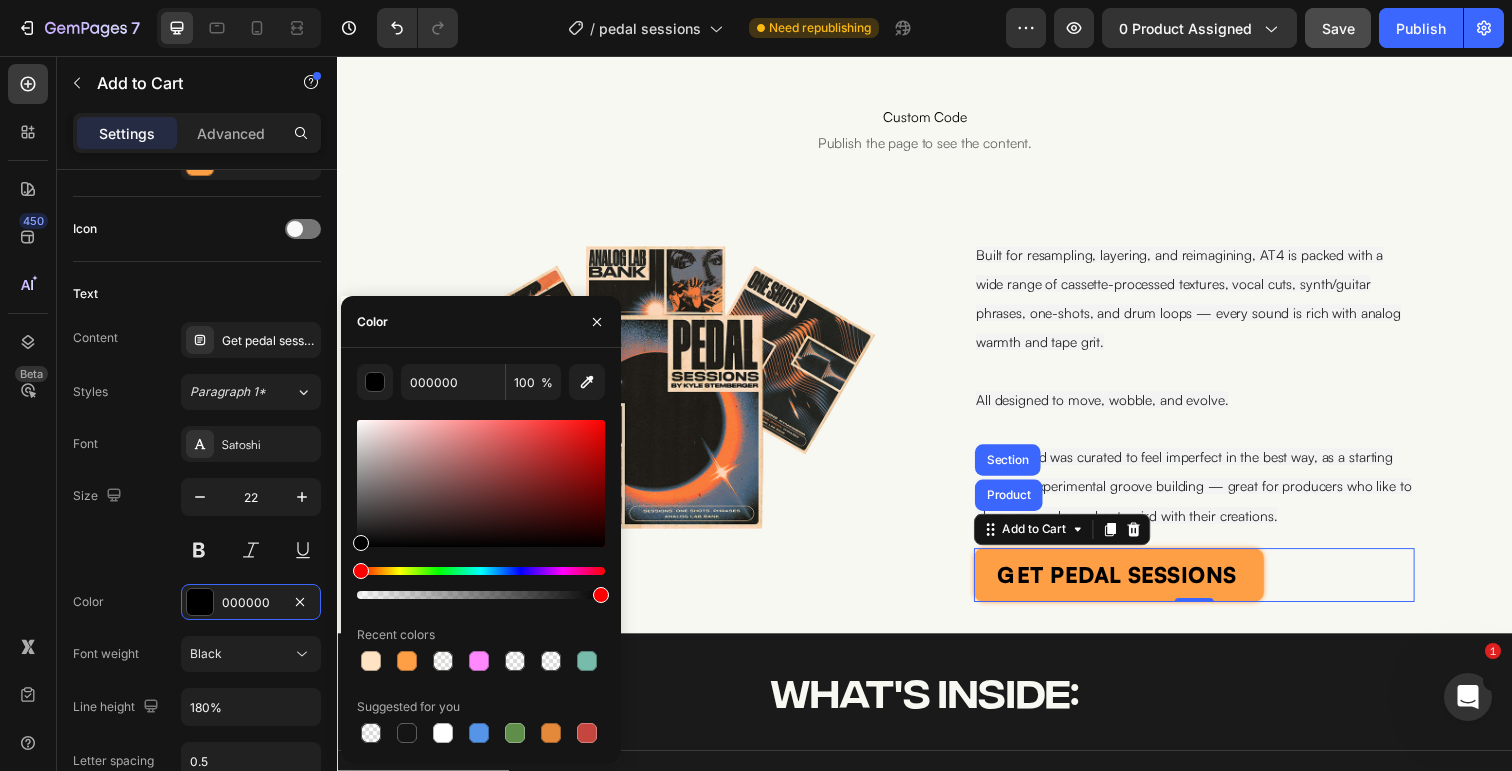 type on "FFFFFF" 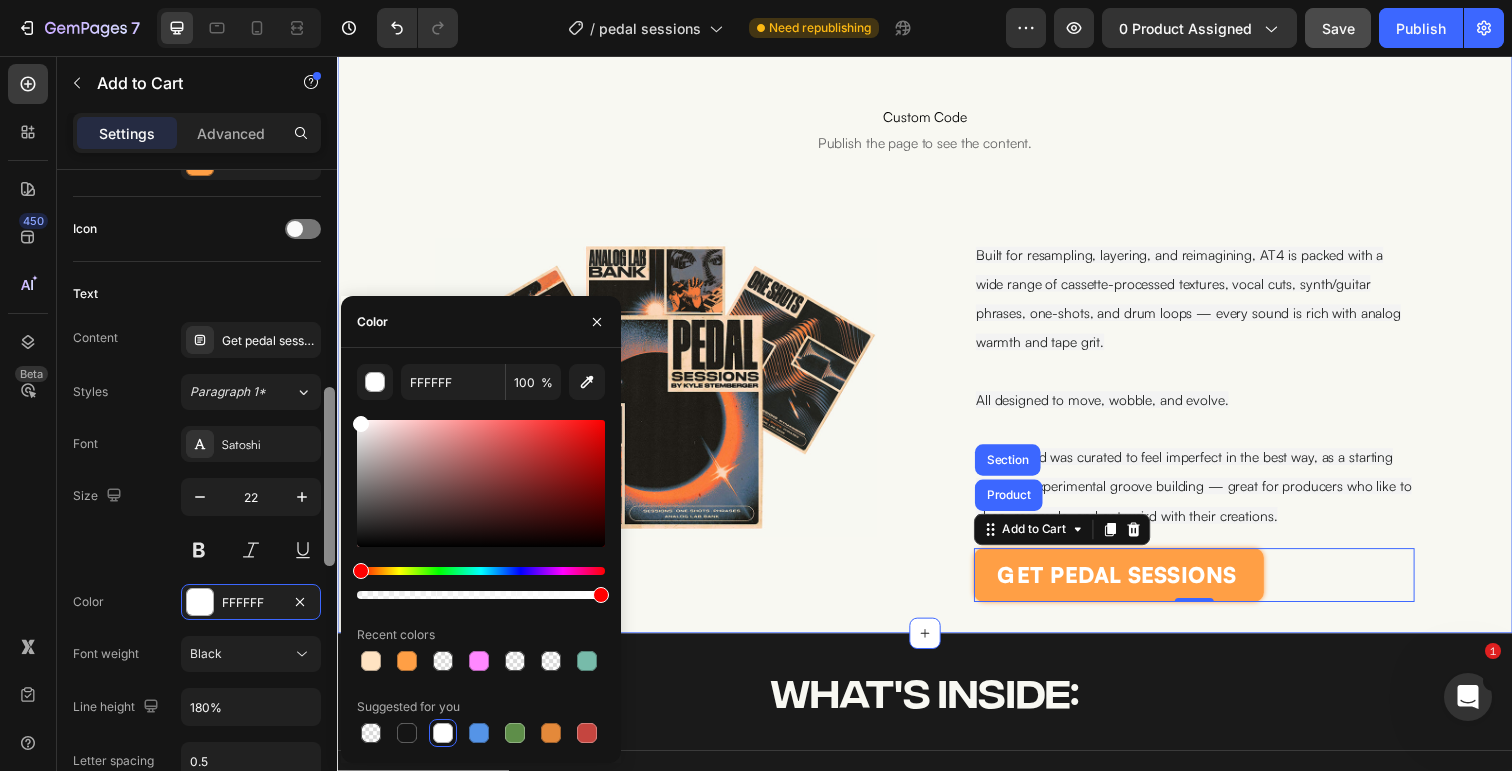drag, startPoint x: 342, startPoint y: 412, endPoint x: 332, endPoint y: 381, distance: 32.572994 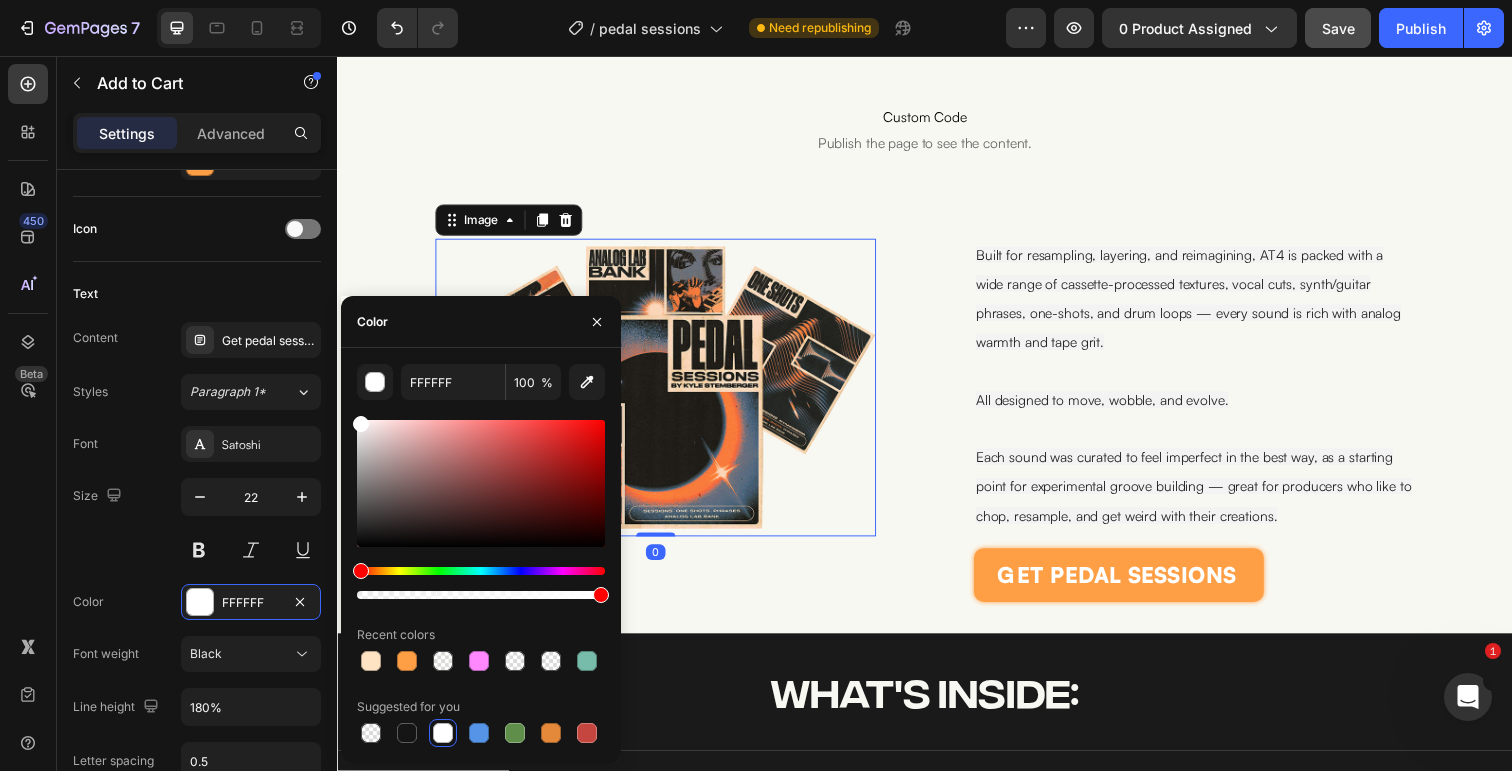click at bounding box center (662, 395) 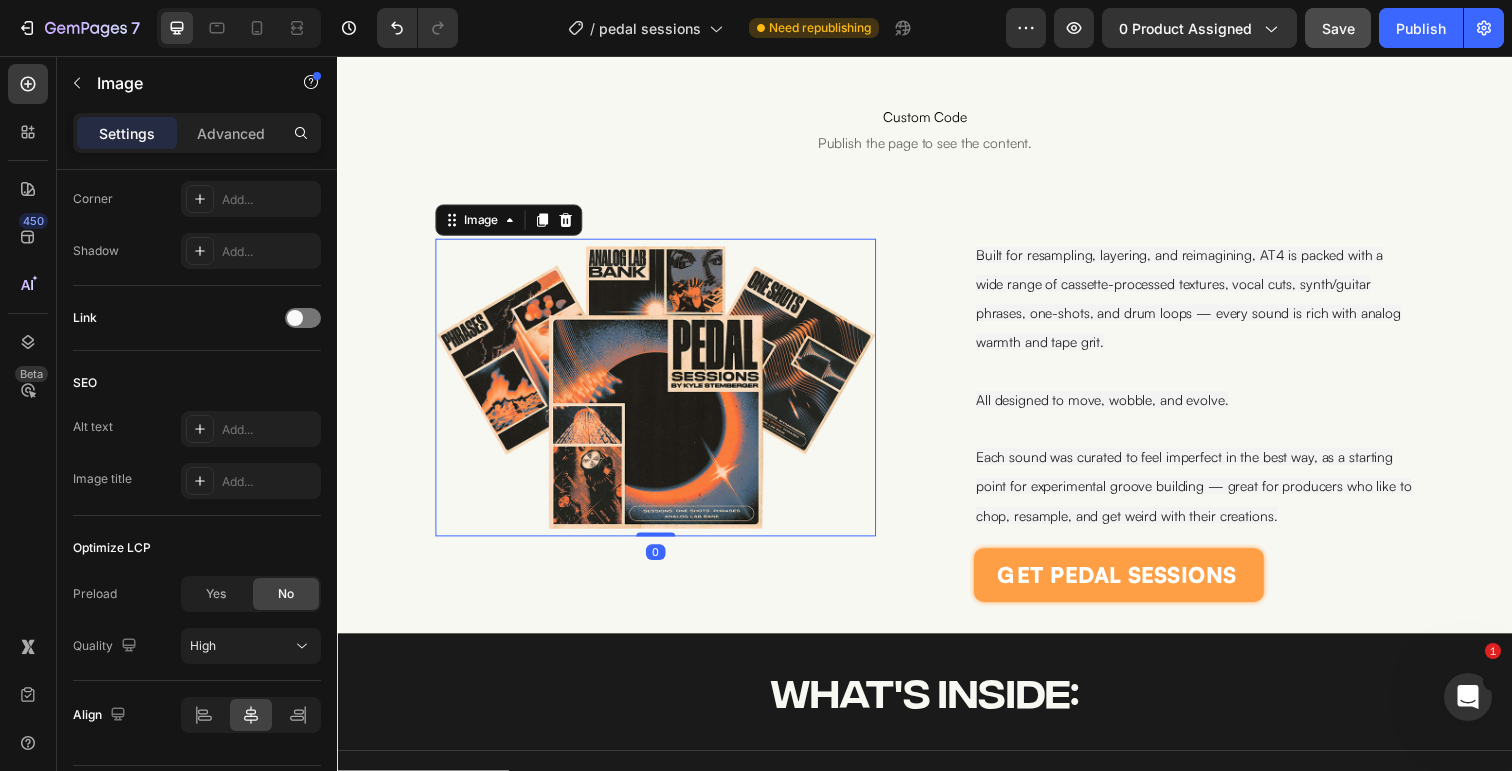 scroll, scrollTop: 0, scrollLeft: 0, axis: both 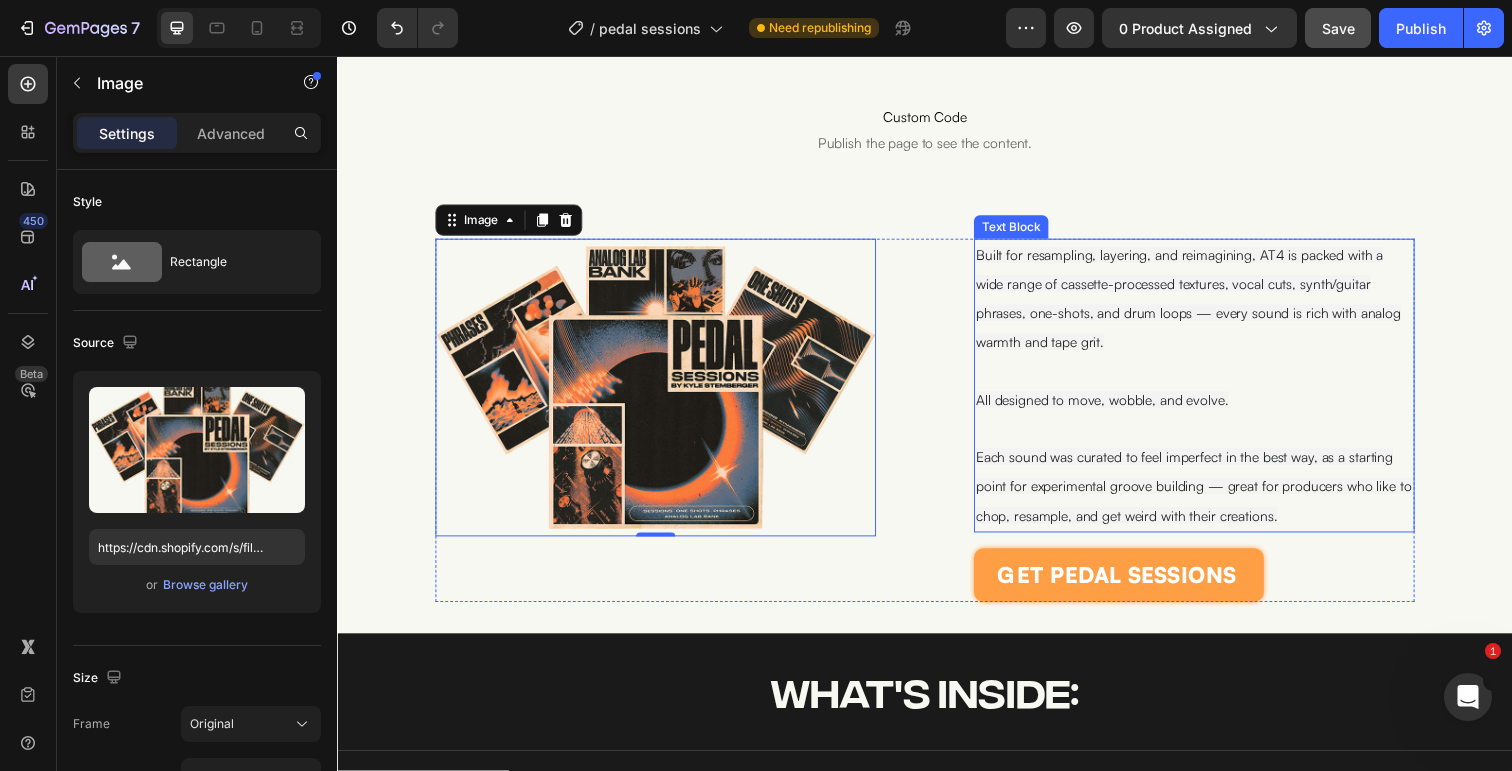 click on "Built for resampling, layering, and reimagining, AT4 is packed with a wide range of cassette-processed textures, vocal cuts, synth/guitar phrases, one-shots, and drum loops — every sound is rich with analog warmth and tape grit.  All designed to move, wobble, and evolve.  Each sound was curated to feel imperfect in the best way, as a starting point for experimental groove building — great for producers who like to chop, resample, and get weird with their creations." at bounding box center [1212, 393] 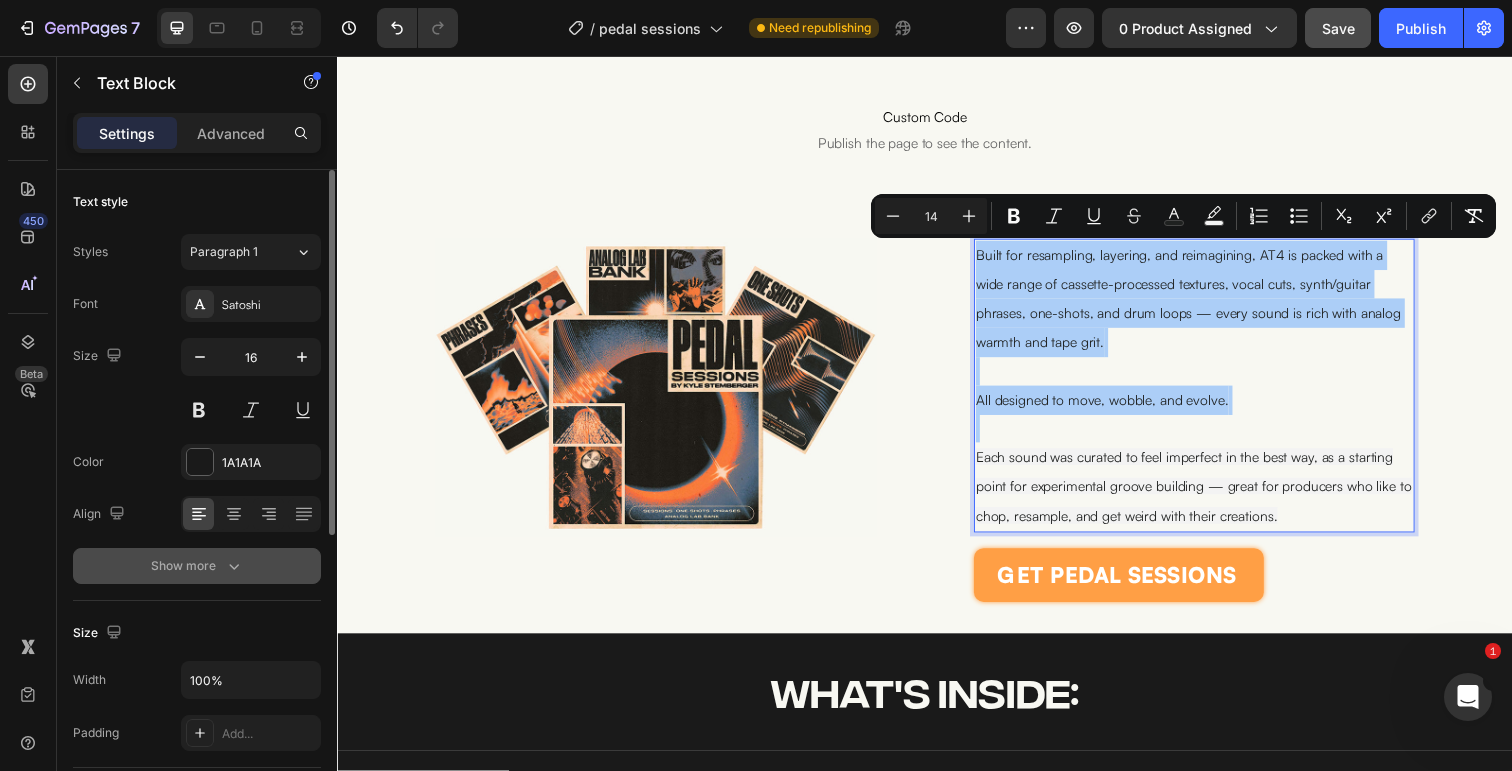 click 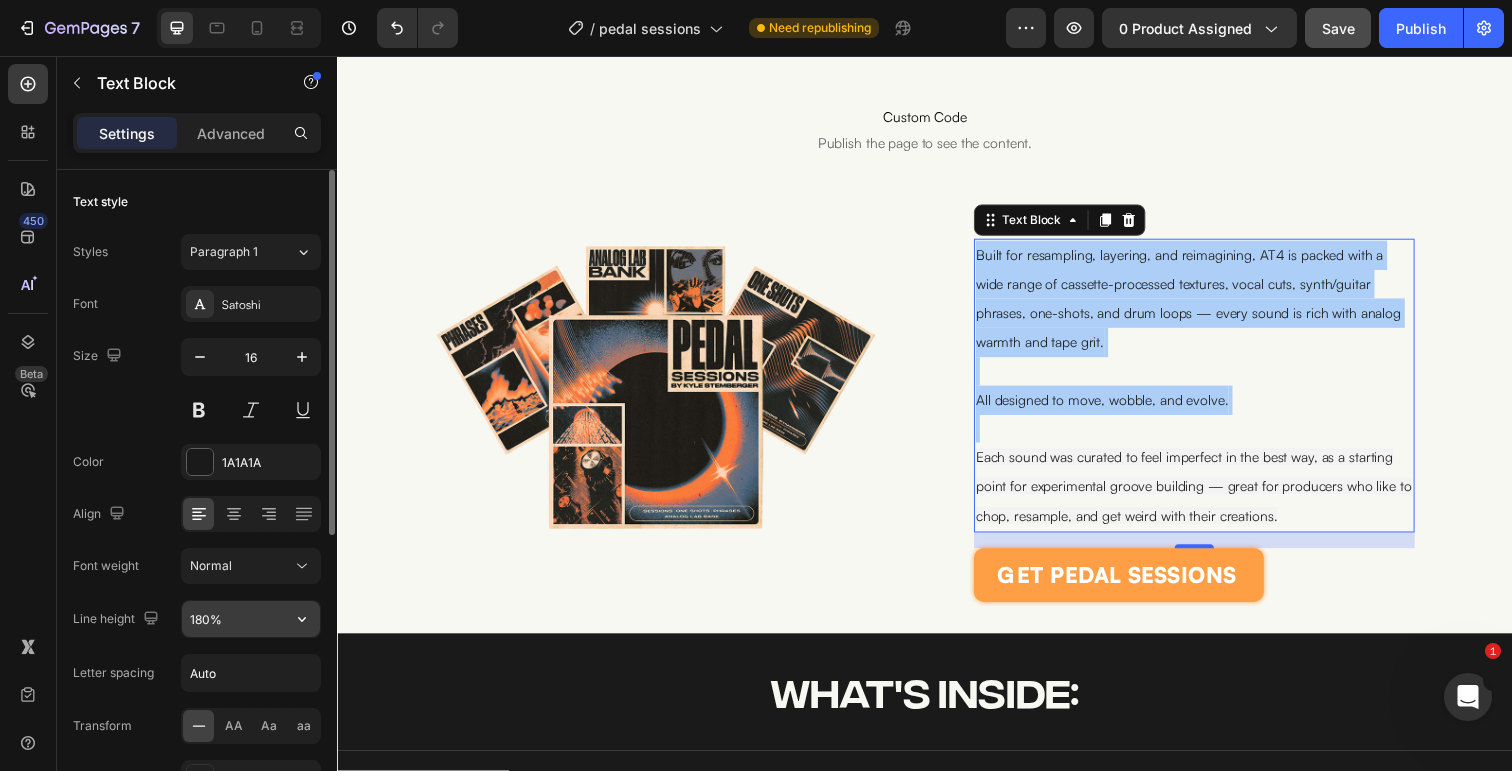 scroll, scrollTop: 84, scrollLeft: 0, axis: vertical 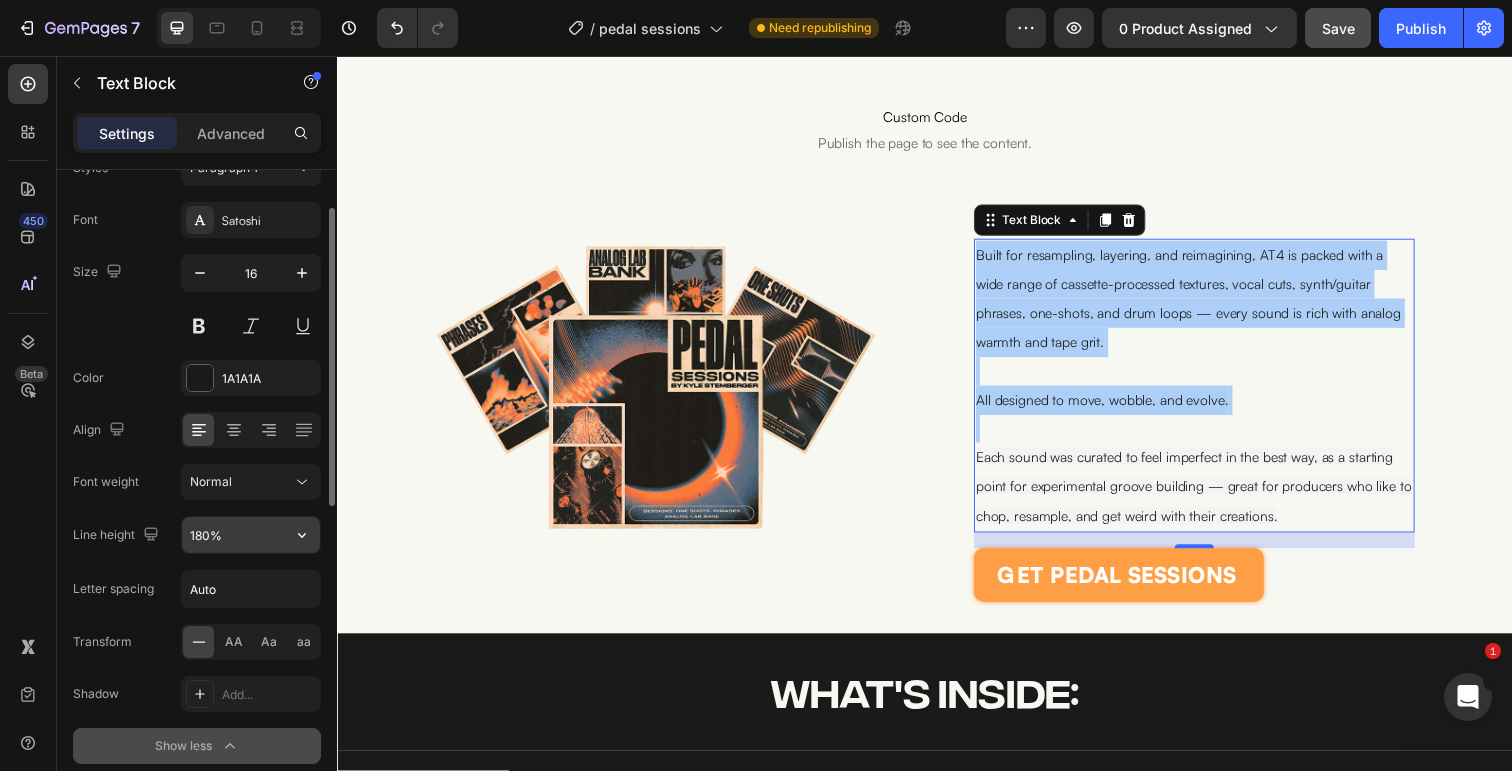 click on "180%" at bounding box center (251, 535) 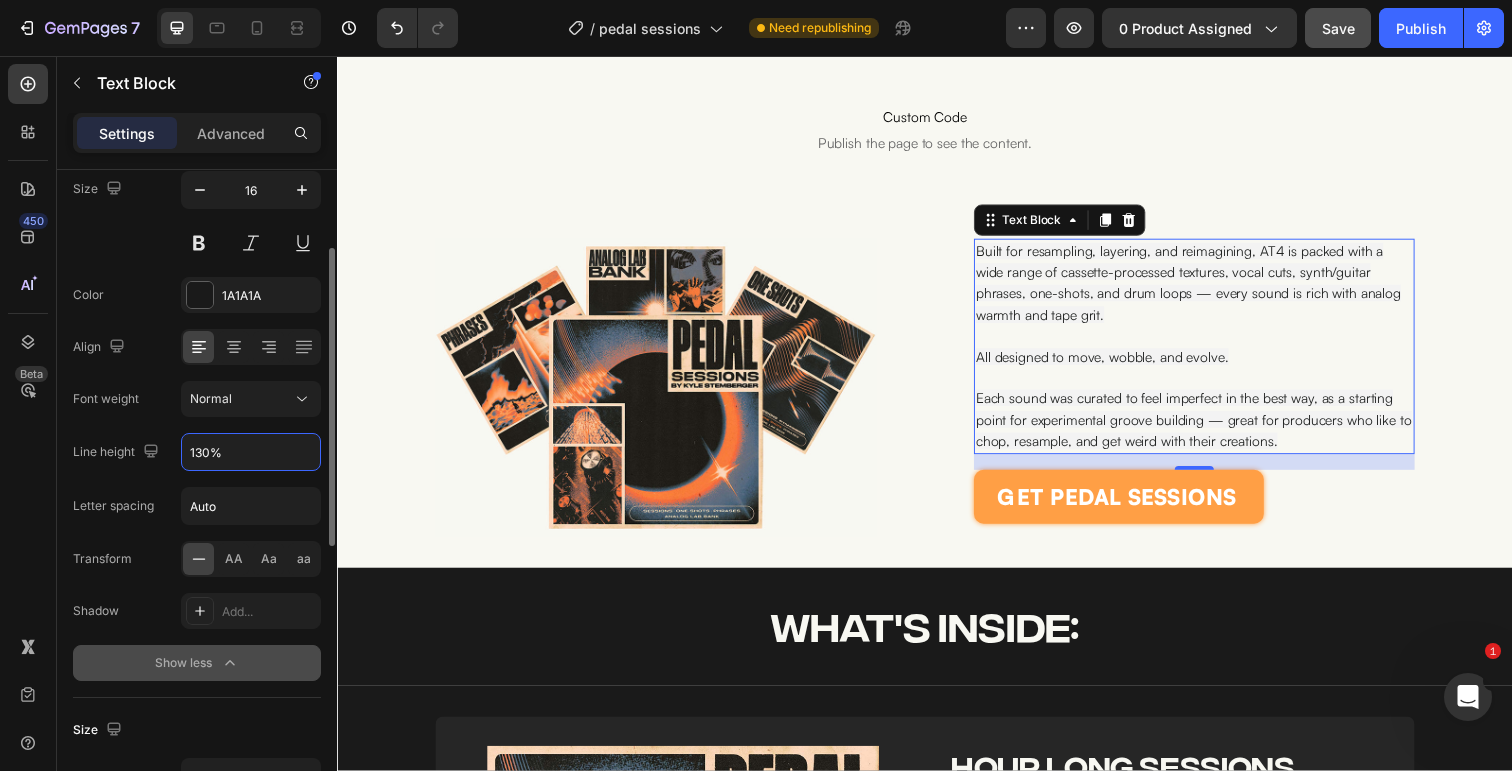 scroll, scrollTop: 174, scrollLeft: 0, axis: vertical 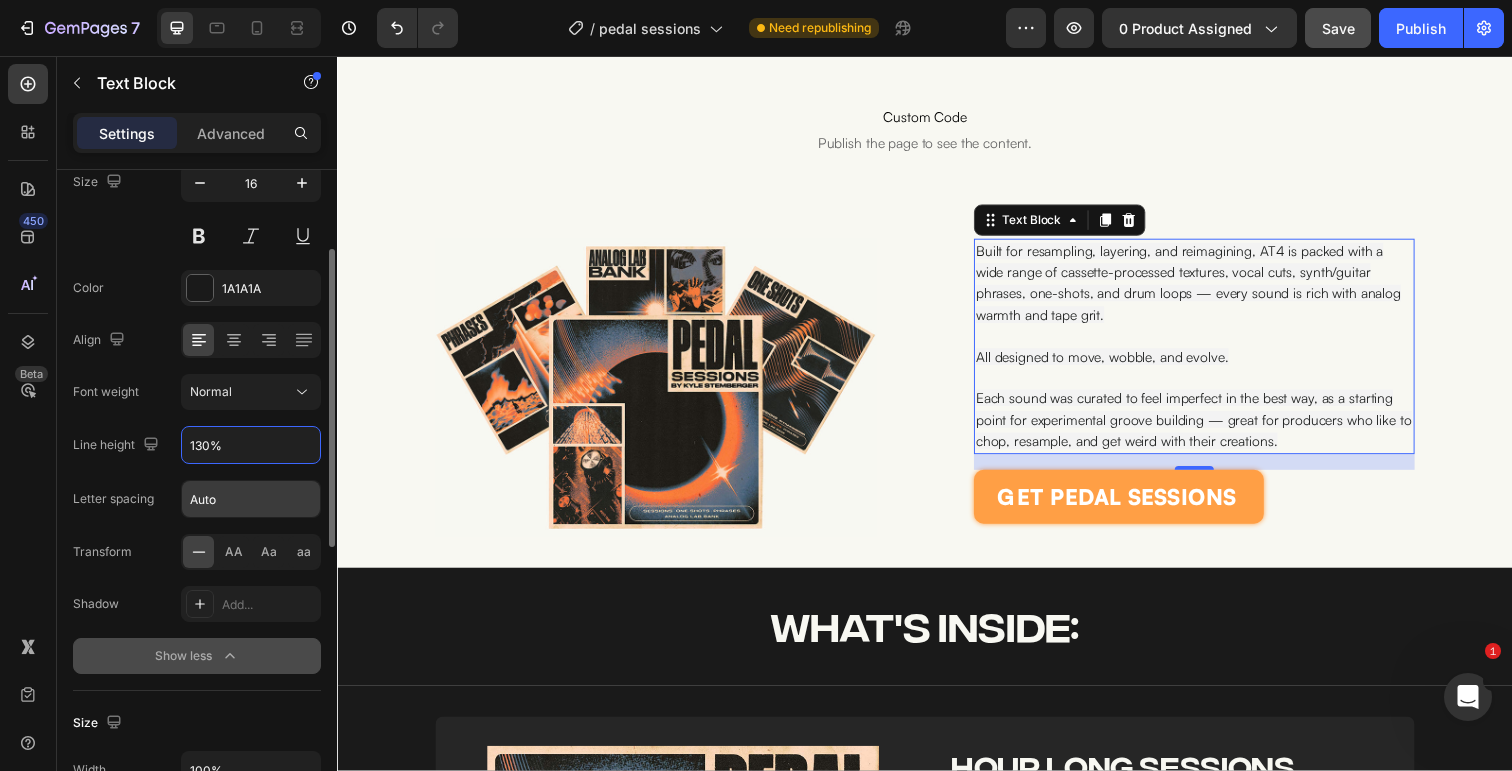 type on "130%" 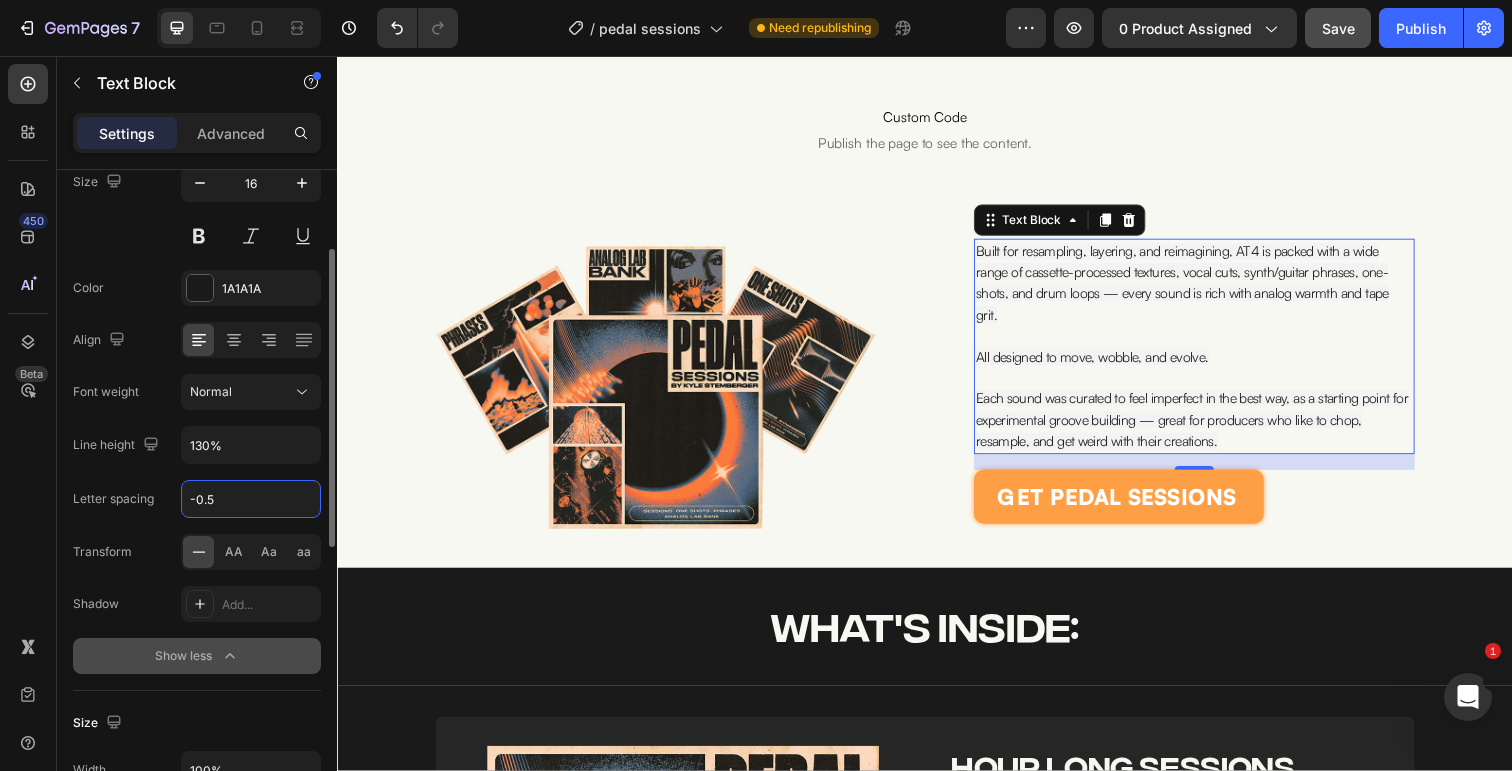 scroll, scrollTop: 0, scrollLeft: 0, axis: both 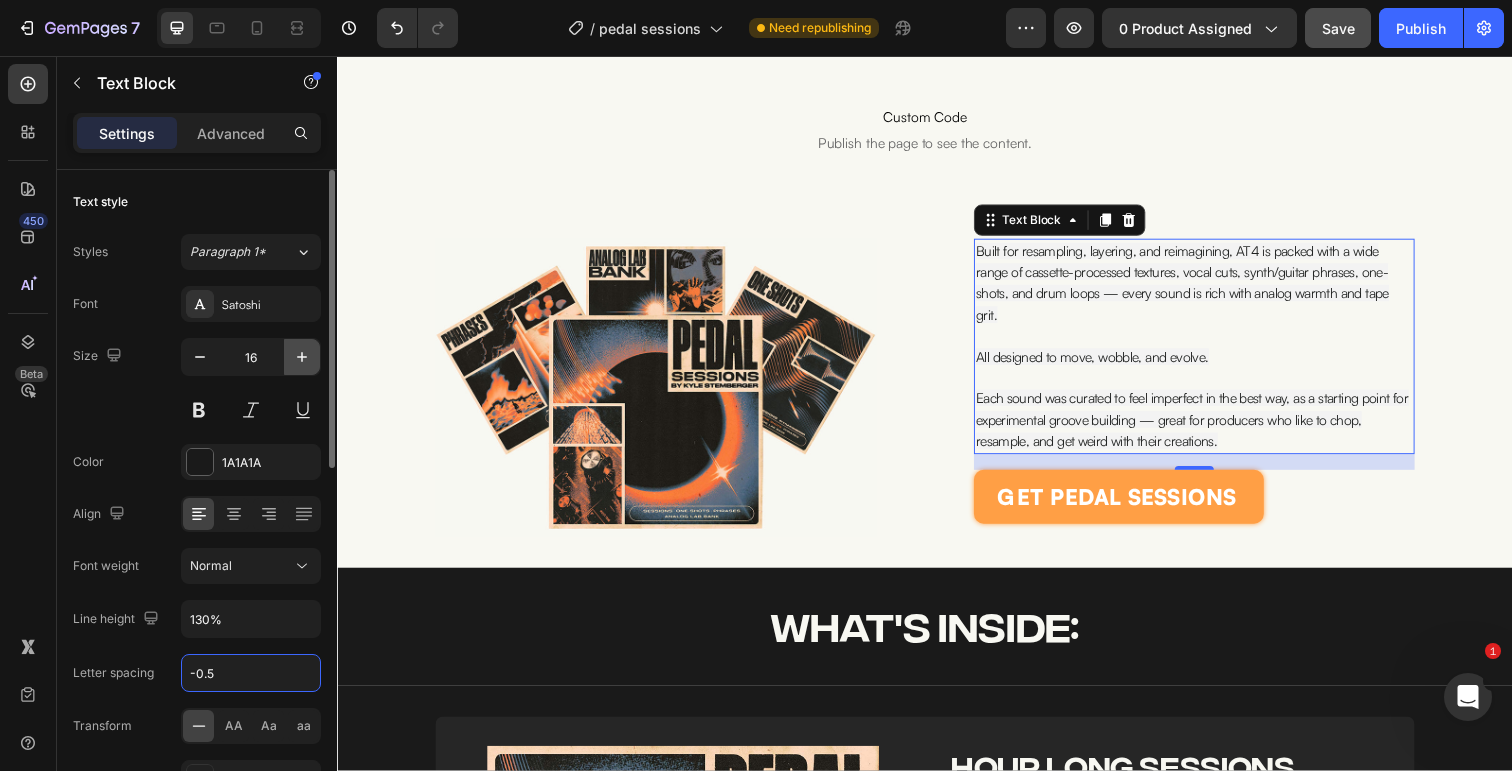 type on "-0.5" 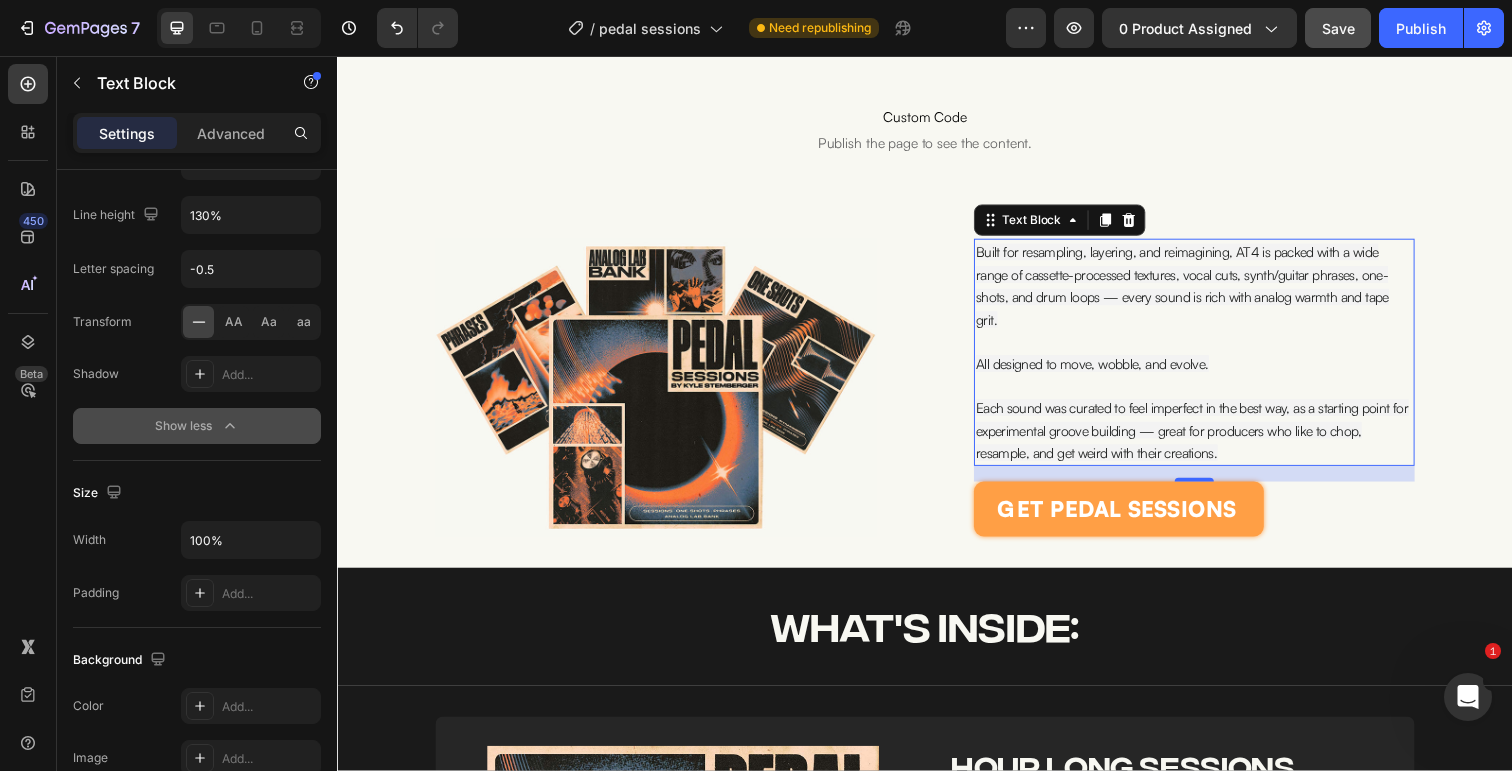 scroll, scrollTop: 516, scrollLeft: 0, axis: vertical 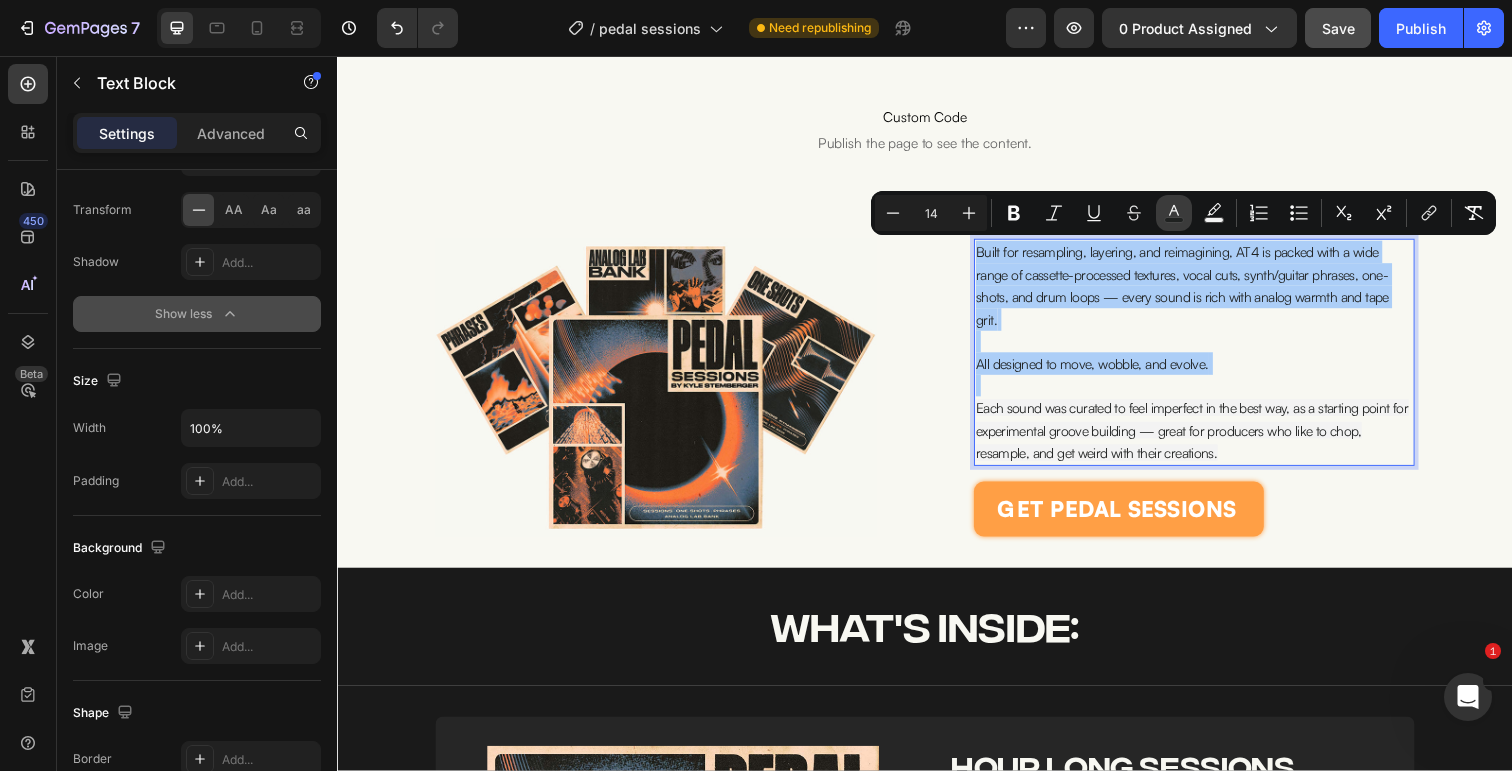 click 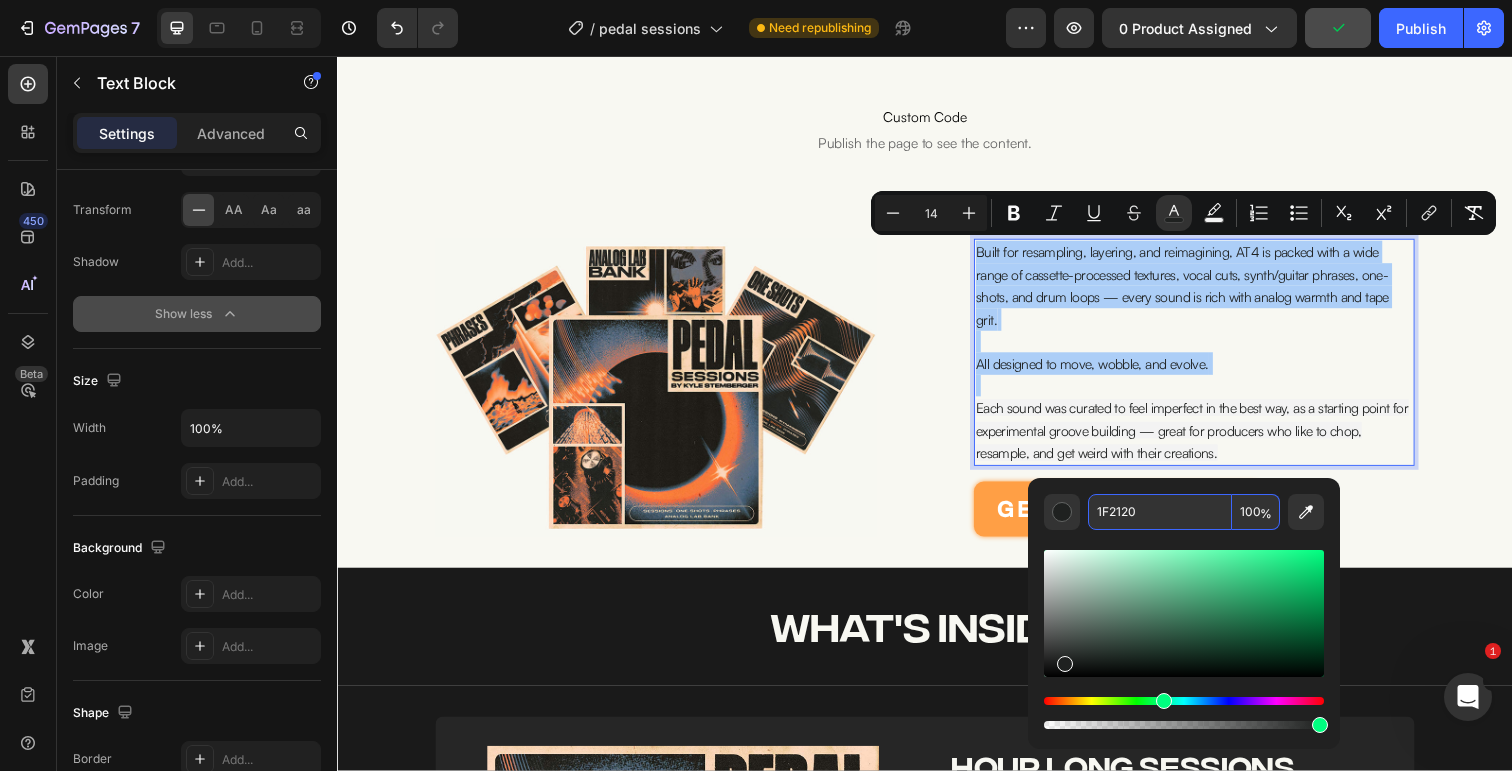 click on "1F2120" at bounding box center (1160, 512) 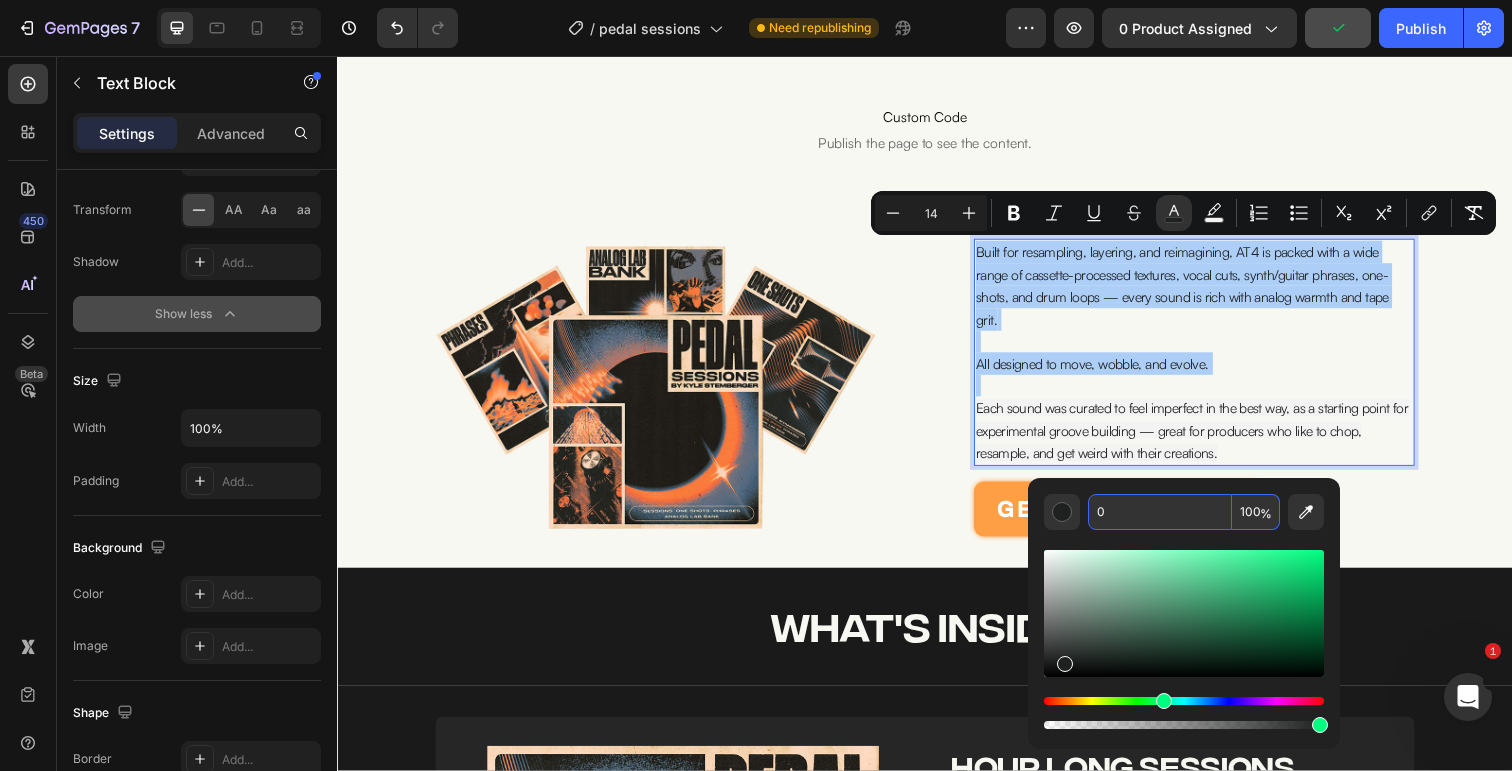 type on "1F2120" 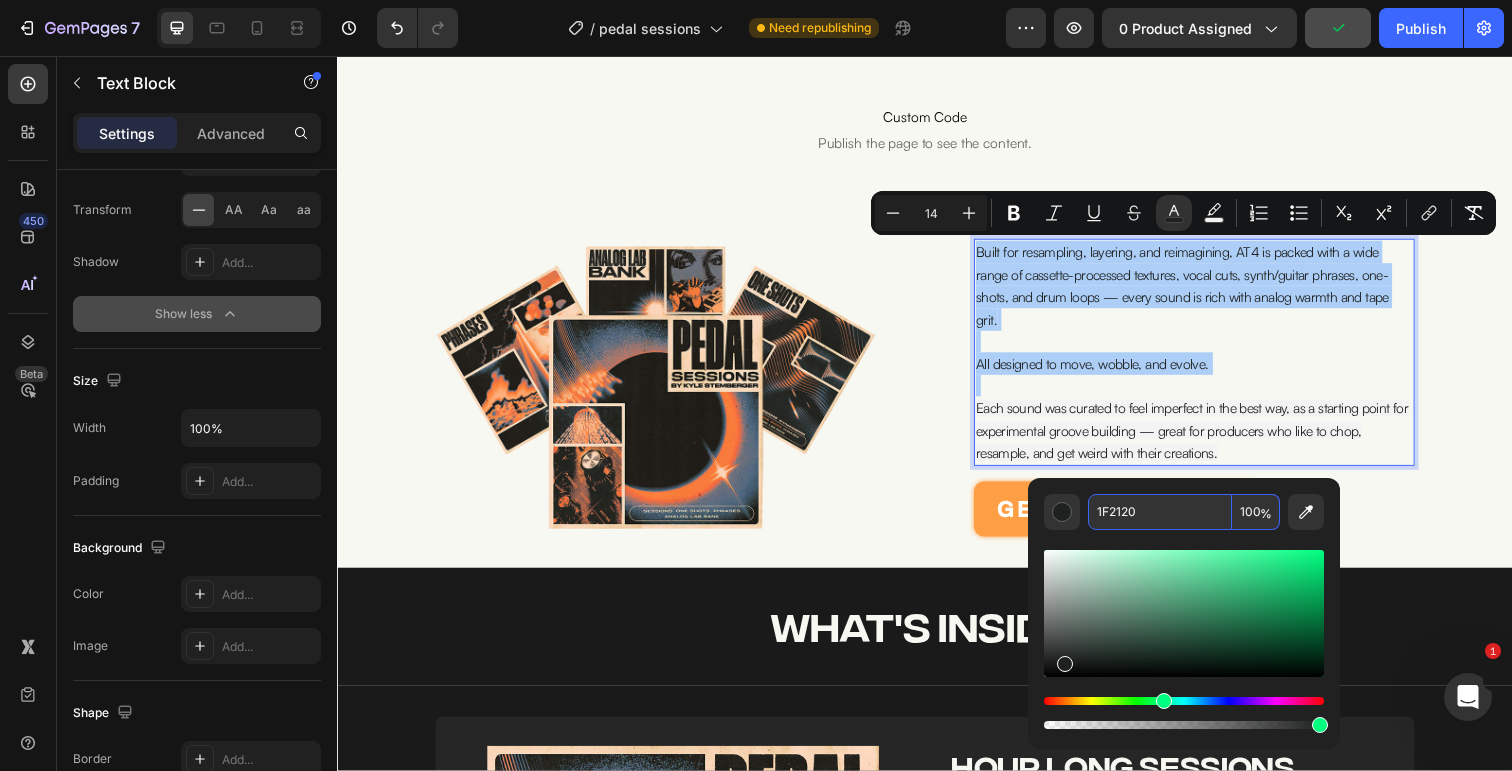 click on "100" at bounding box center (1256, 512) 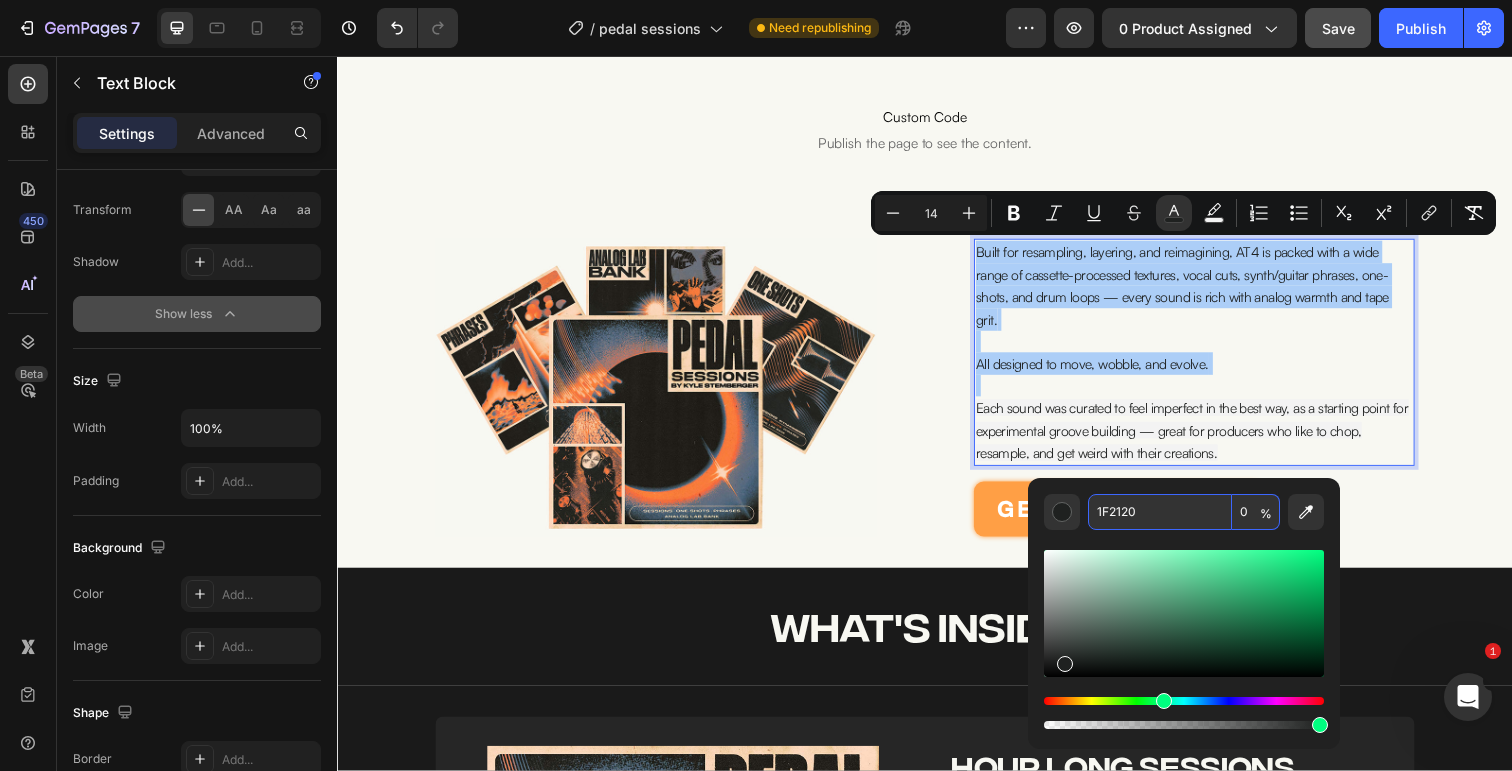 type on "0" 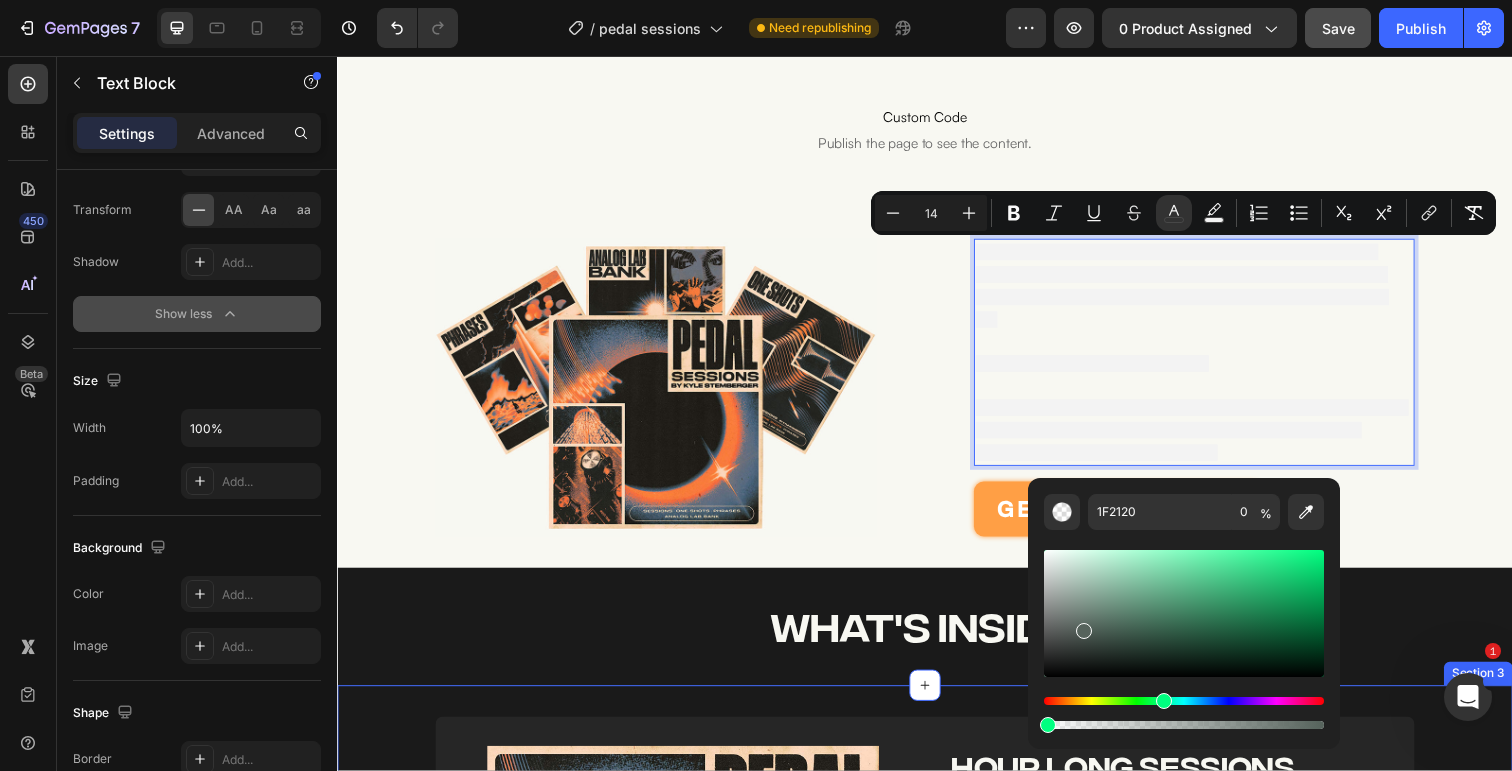 drag, startPoint x: 1441, startPoint y: 681, endPoint x: 1036, endPoint y: 714, distance: 406.34222 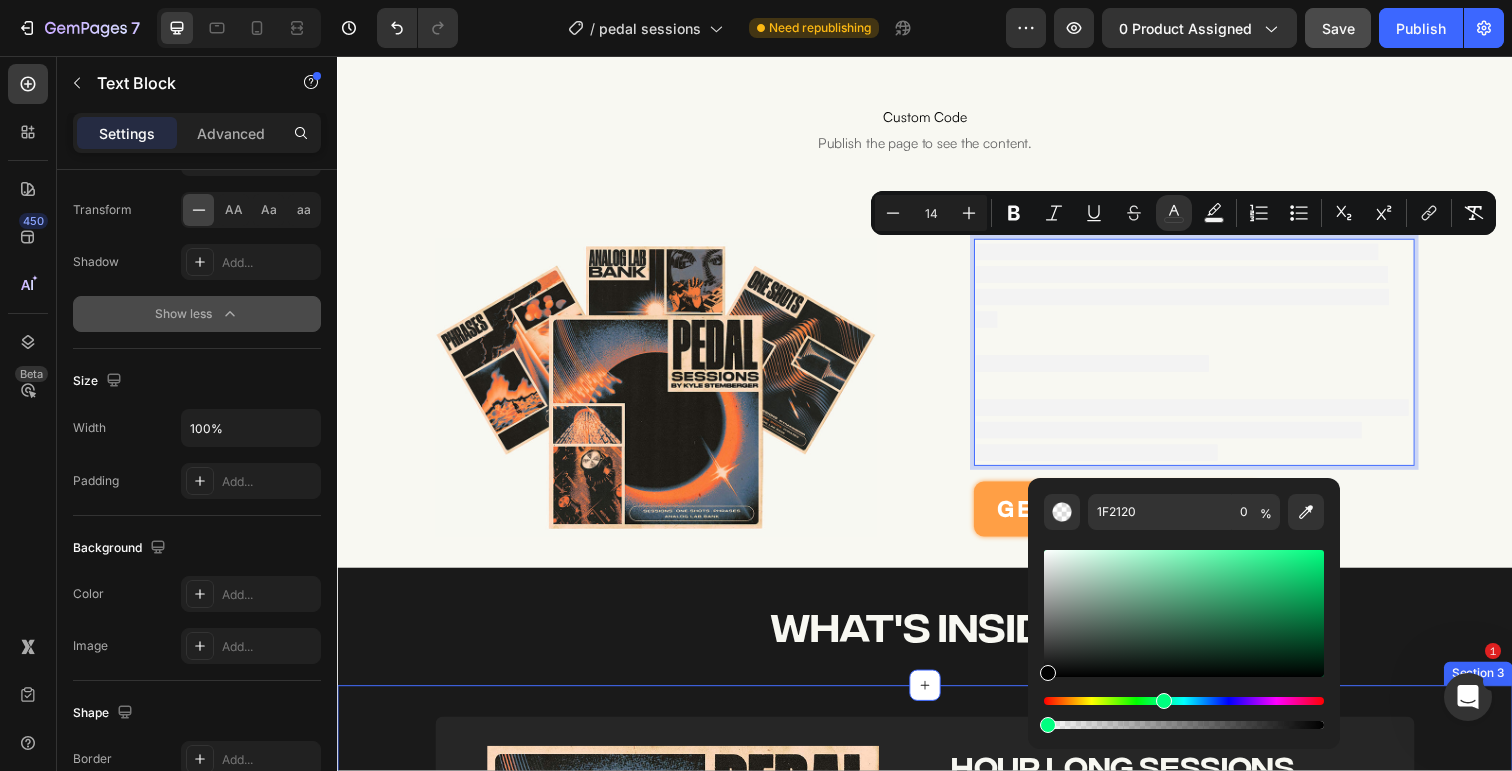 type on "000000" 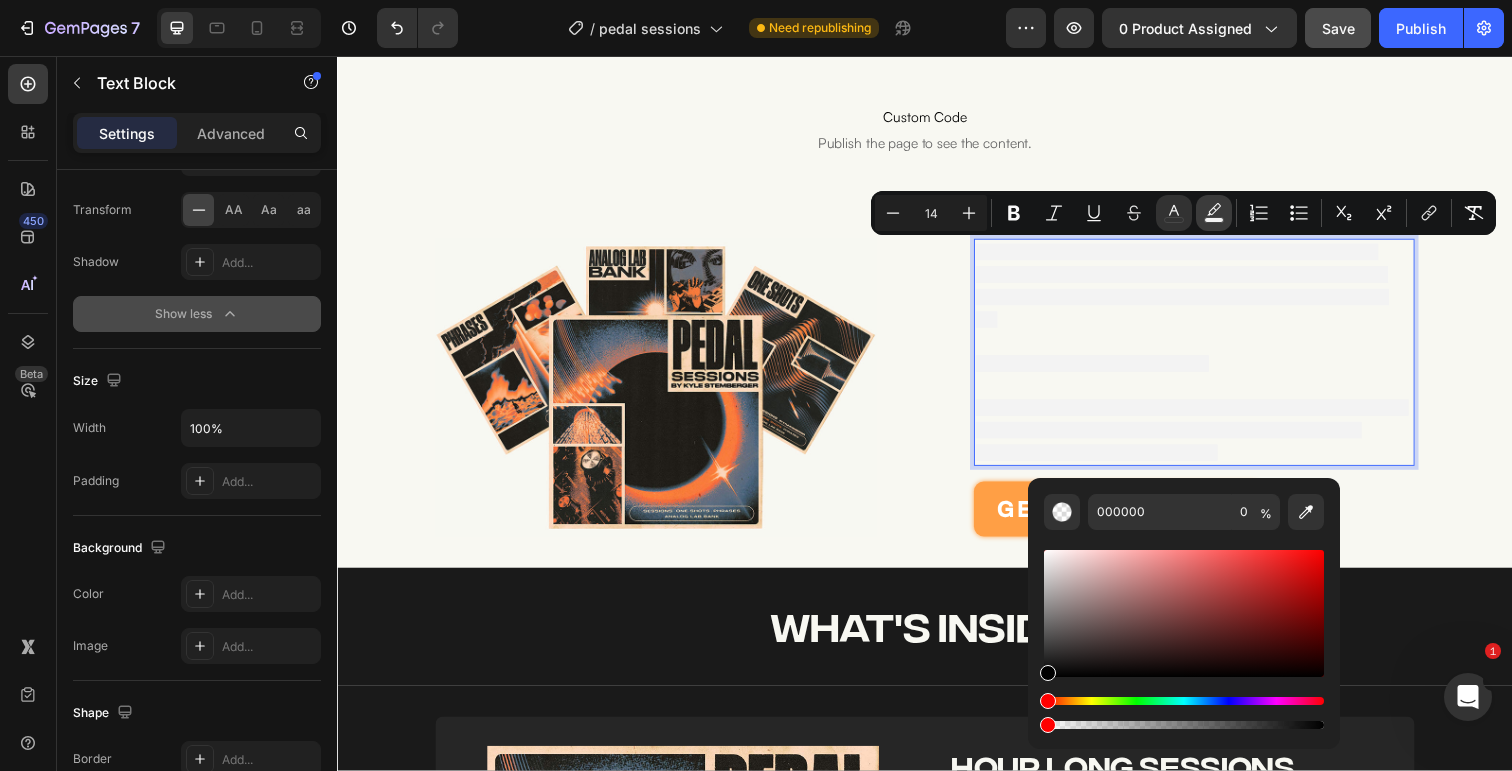 click 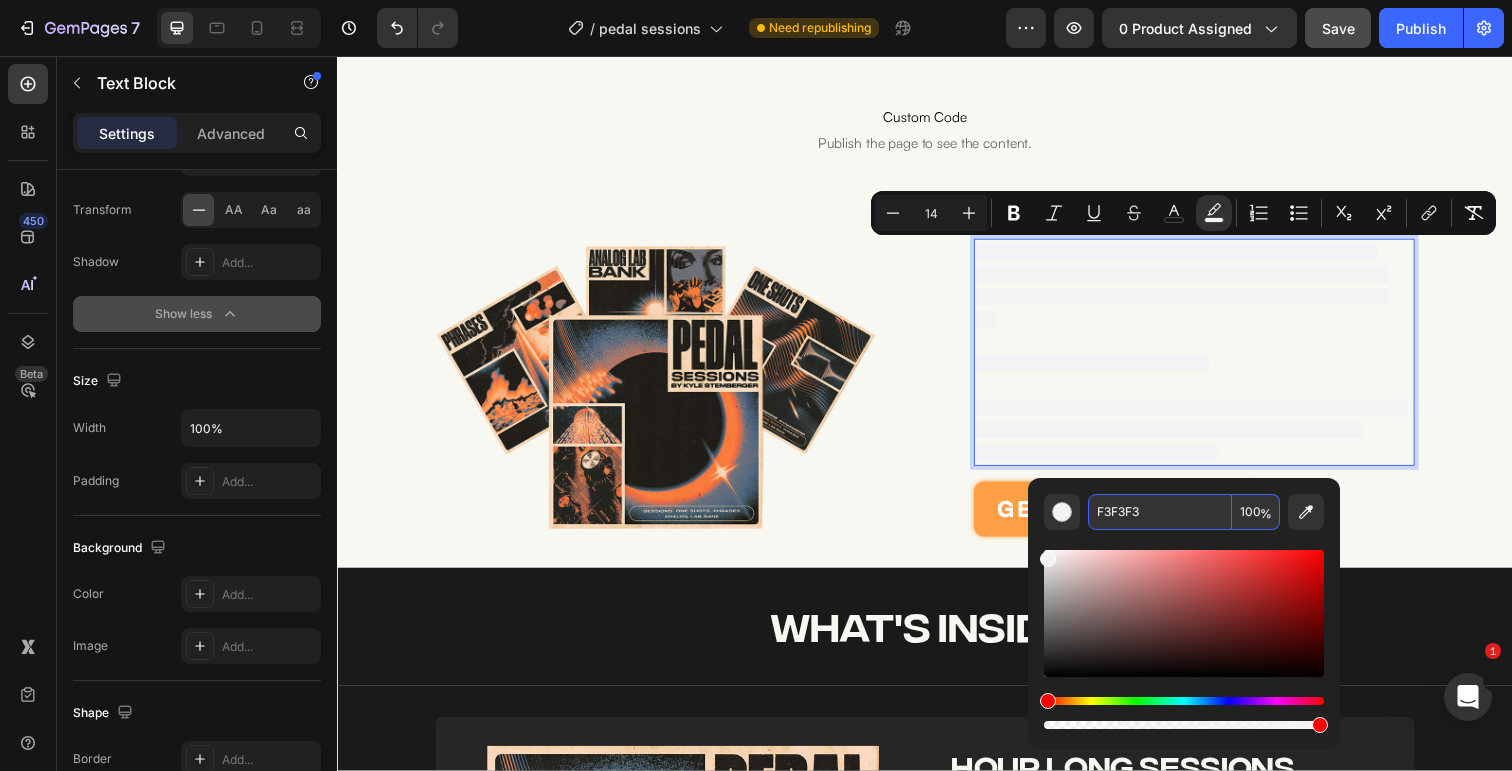 click on "100" at bounding box center (1256, 512) 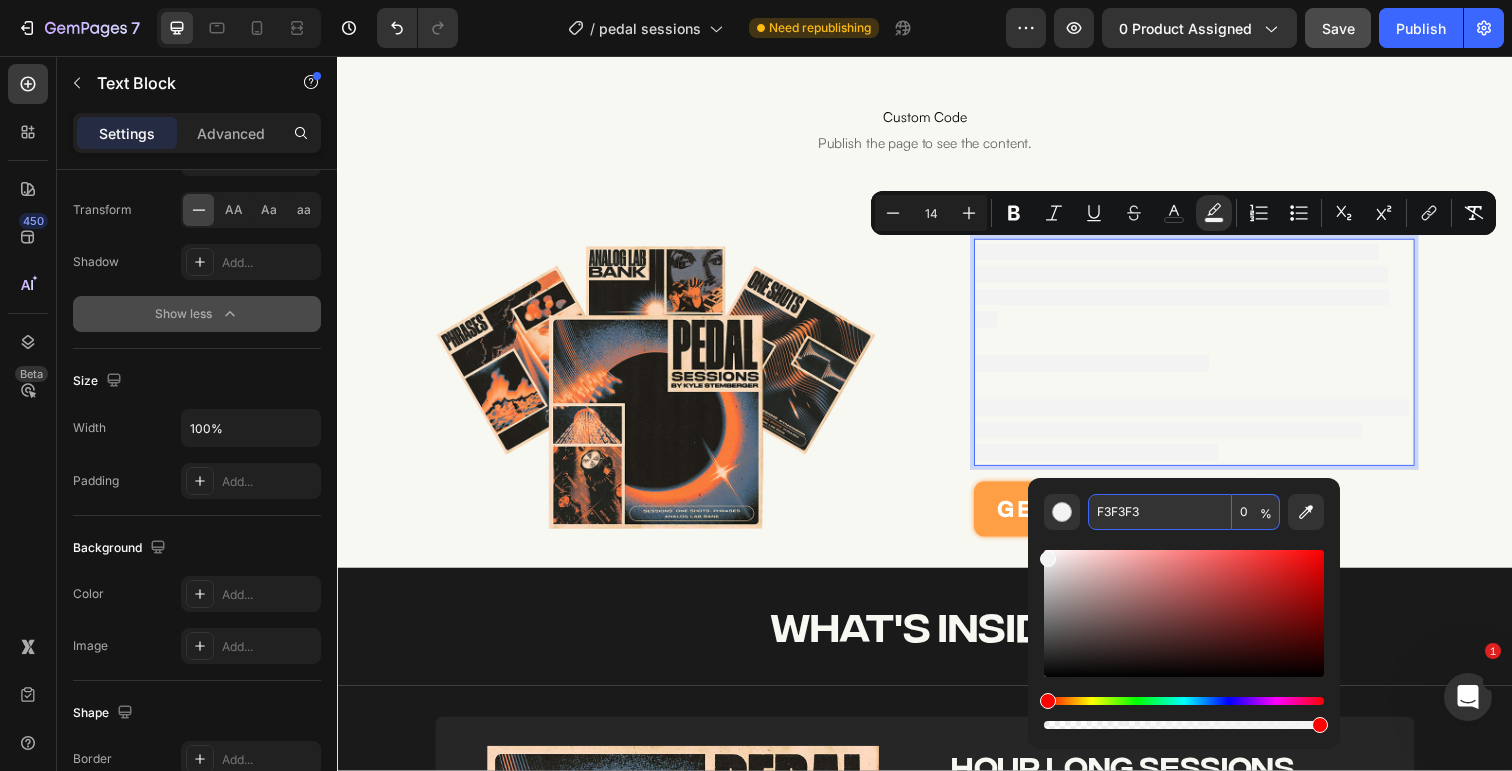 type on "0" 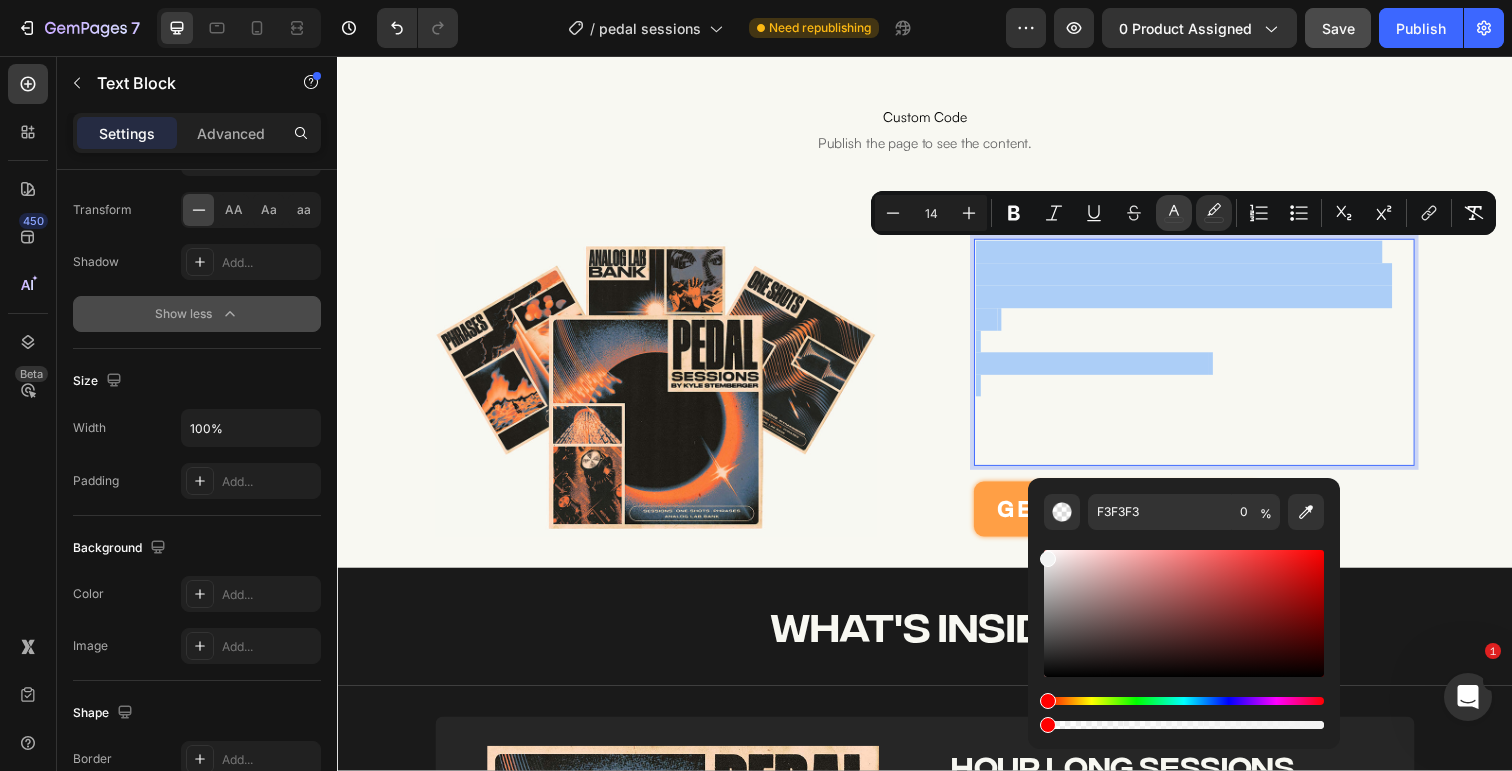 click 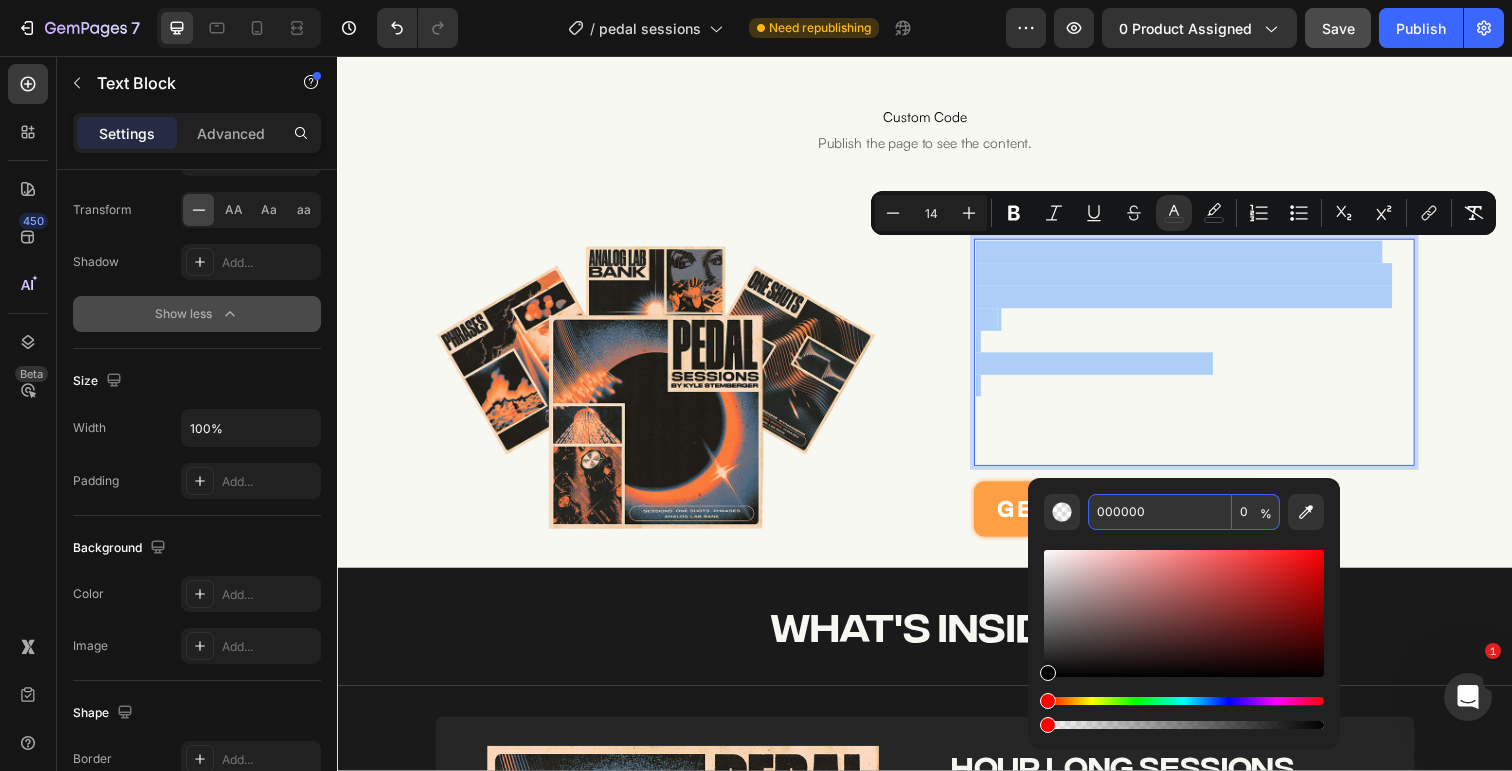 click on "000000" at bounding box center (1160, 512) 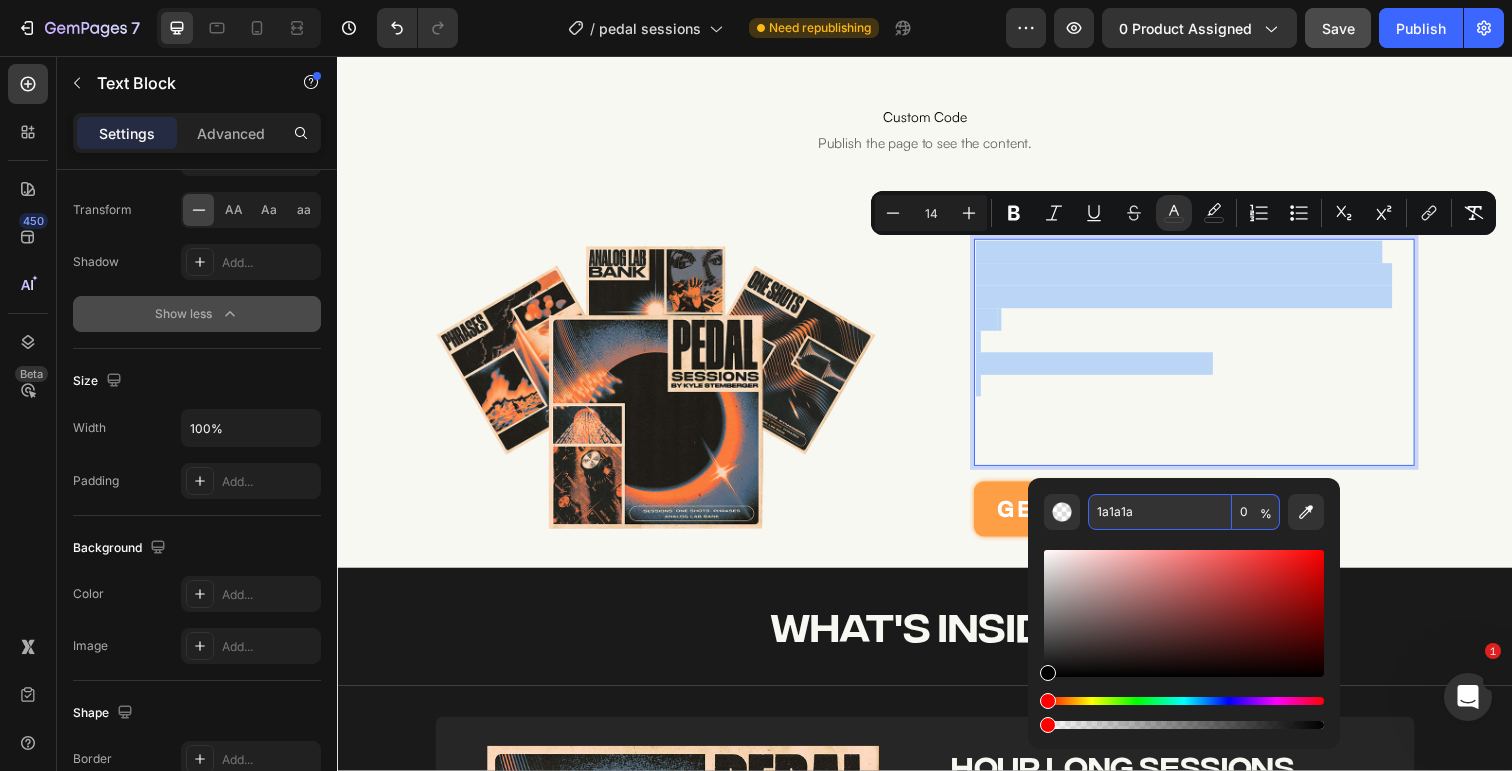 type on "1A1A1A" 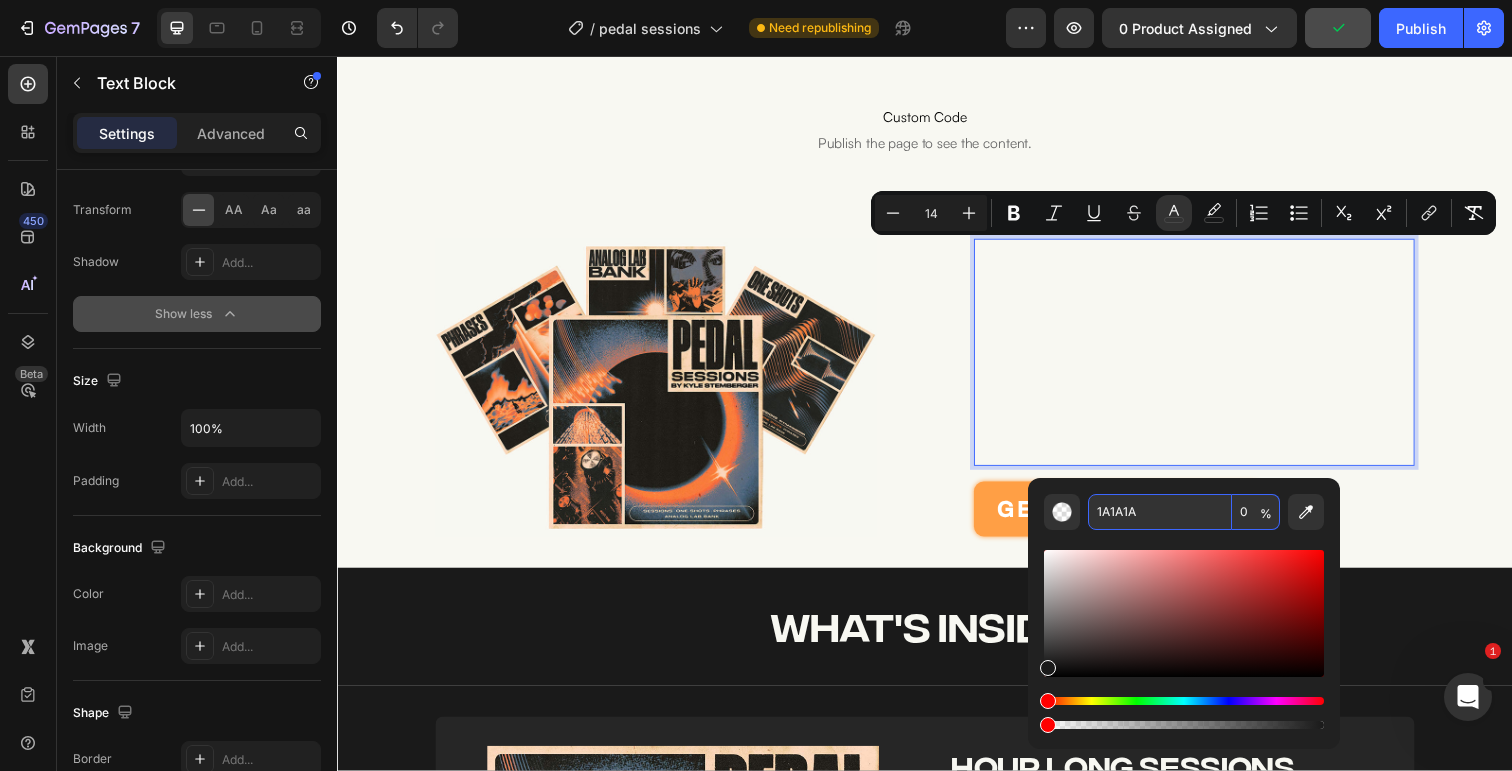 click on "0" at bounding box center [1256, 512] 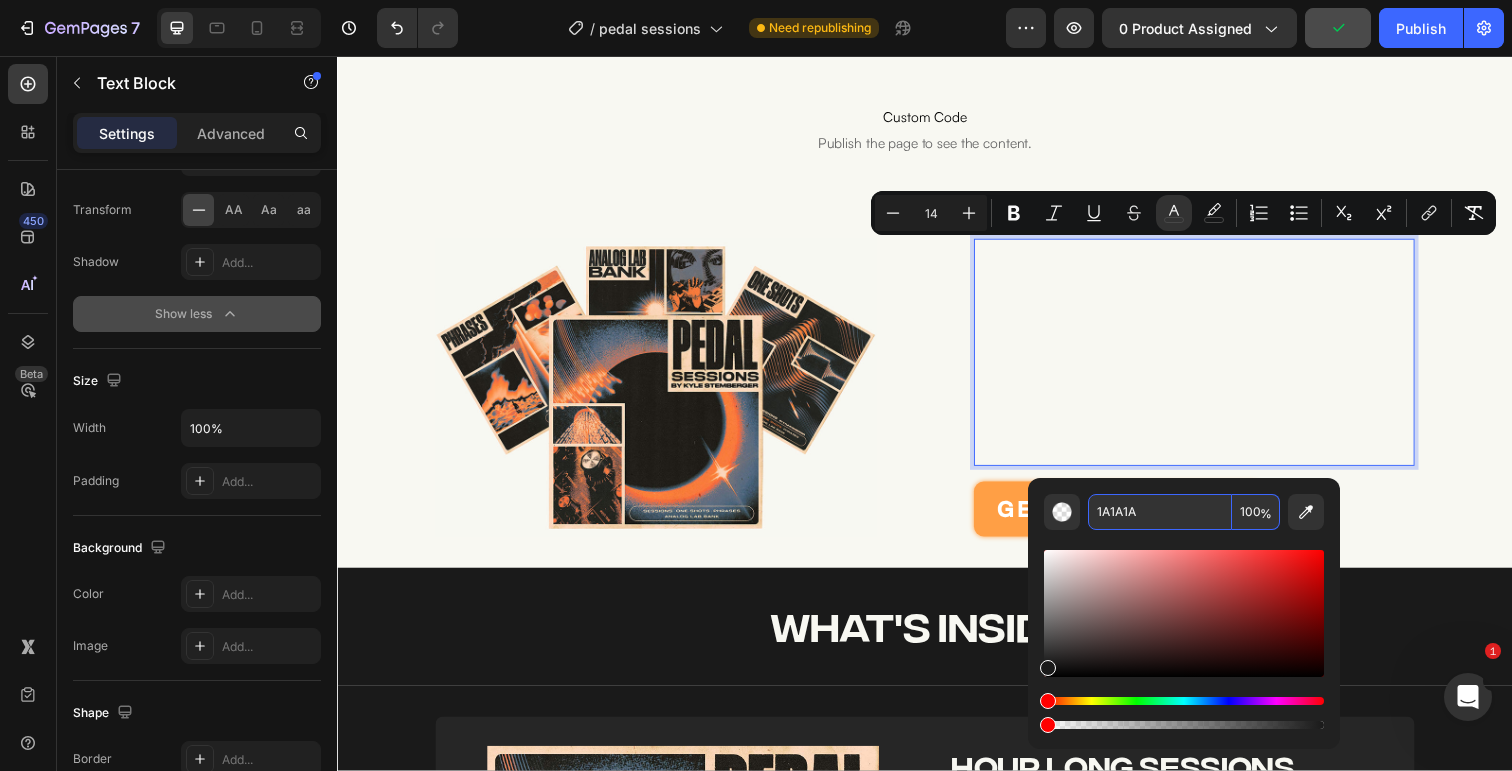 type on "100" 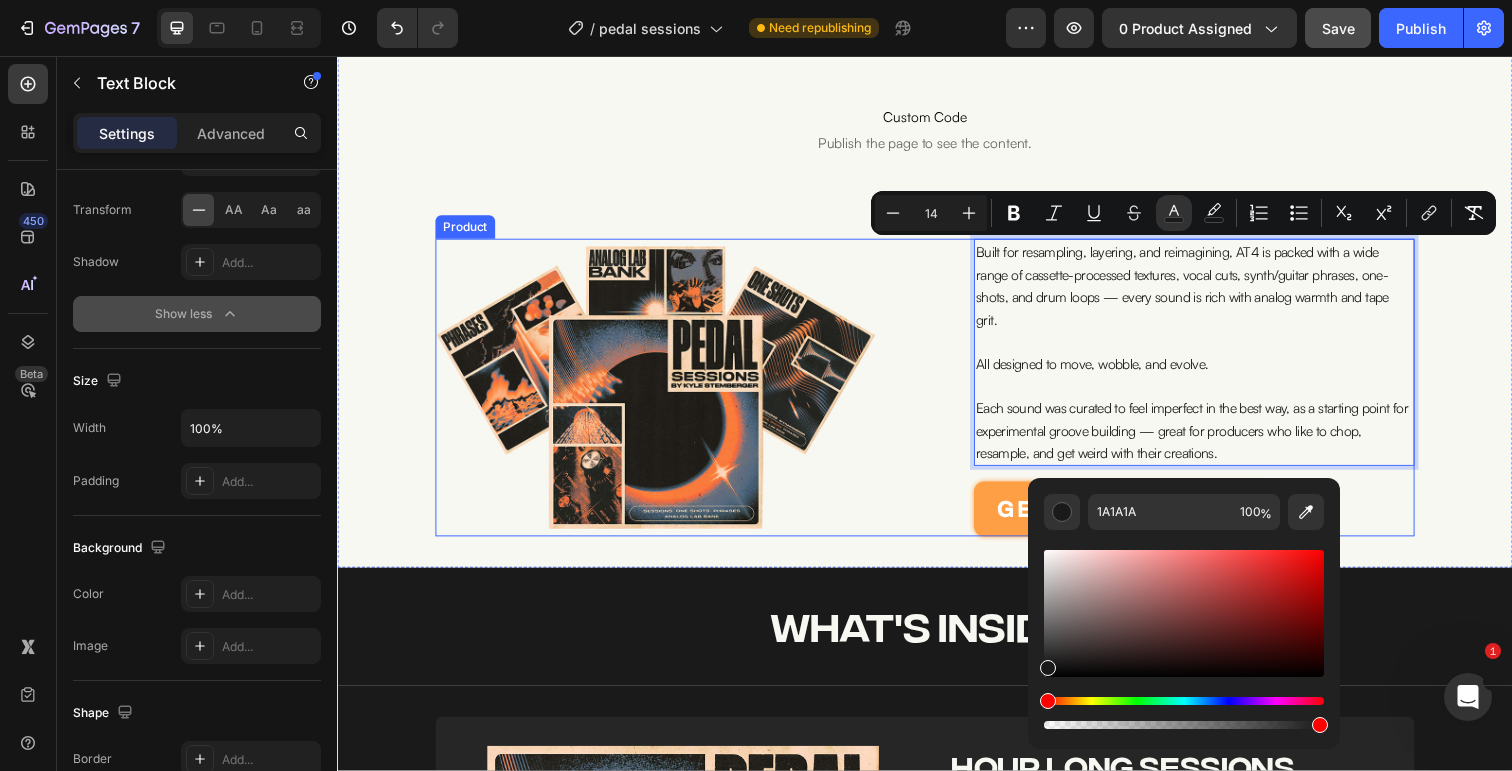 click on "Image Built for resampling, layering, and reimagining, AT4 is packed with a wide range of cassette-processed textures, vocal cuts, synth/guitar phrases, one-shots, and drum loops — every sound is rich with analog warmth and tape grit.  All designed to move, wobble, and evolve.  Each sound was curated to feel imperfect in the best way, as a starting point for experimental groove building — great for producers who like to chop, resample, and get weird with their creations.  Text Block   16 get pedal sessions Add to Cart Product" at bounding box center [937, 395] 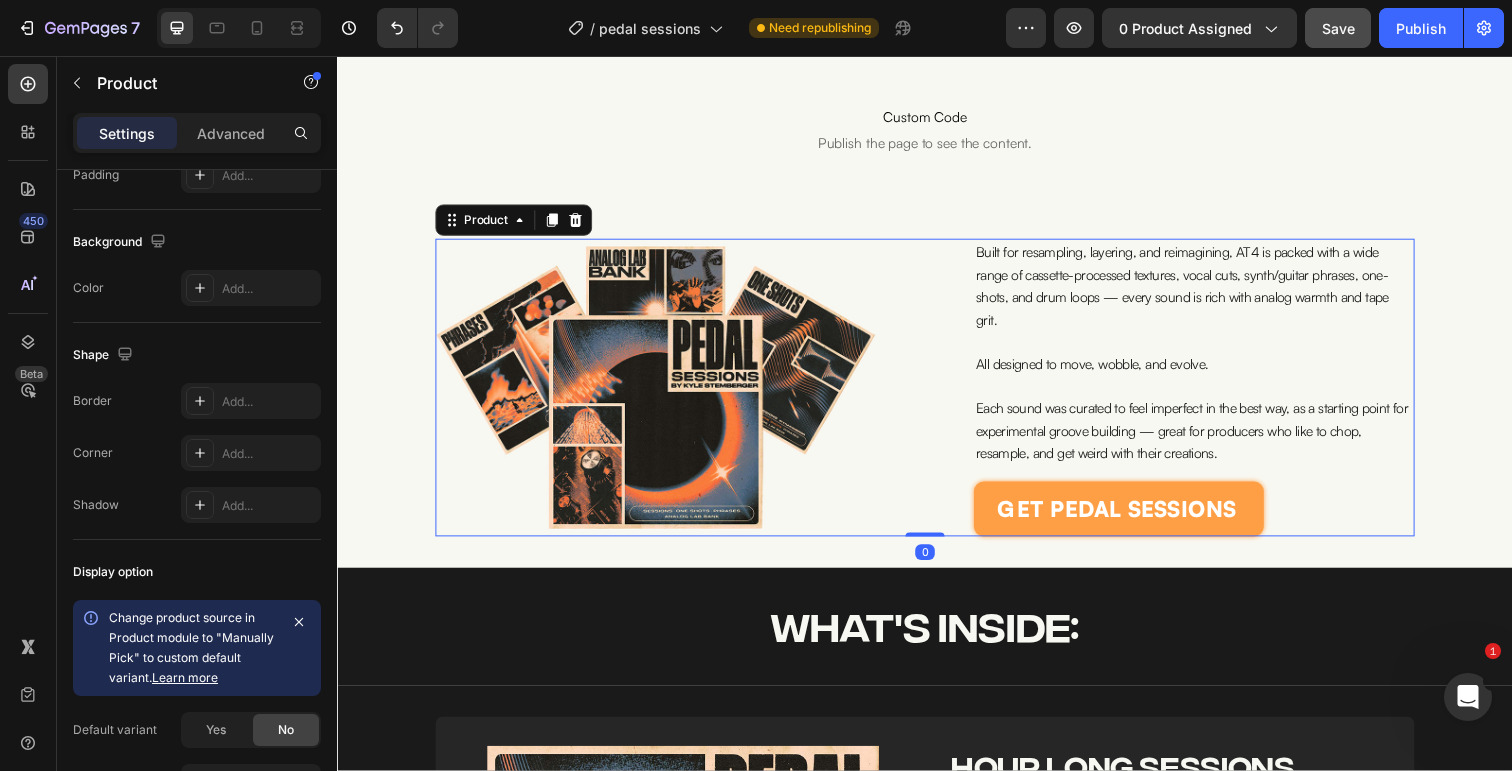 scroll, scrollTop: 0, scrollLeft: 0, axis: both 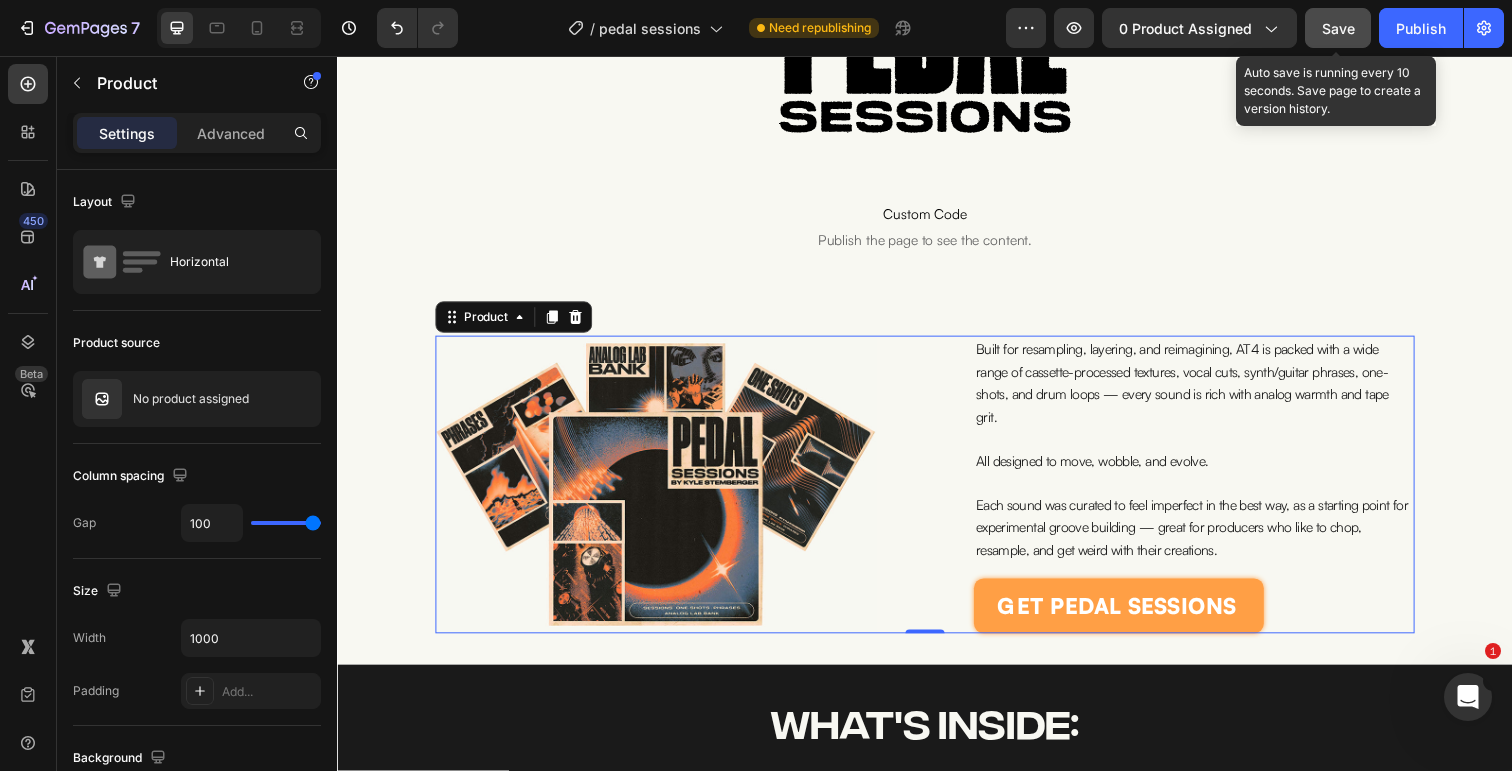 click on "Save" at bounding box center (1338, 28) 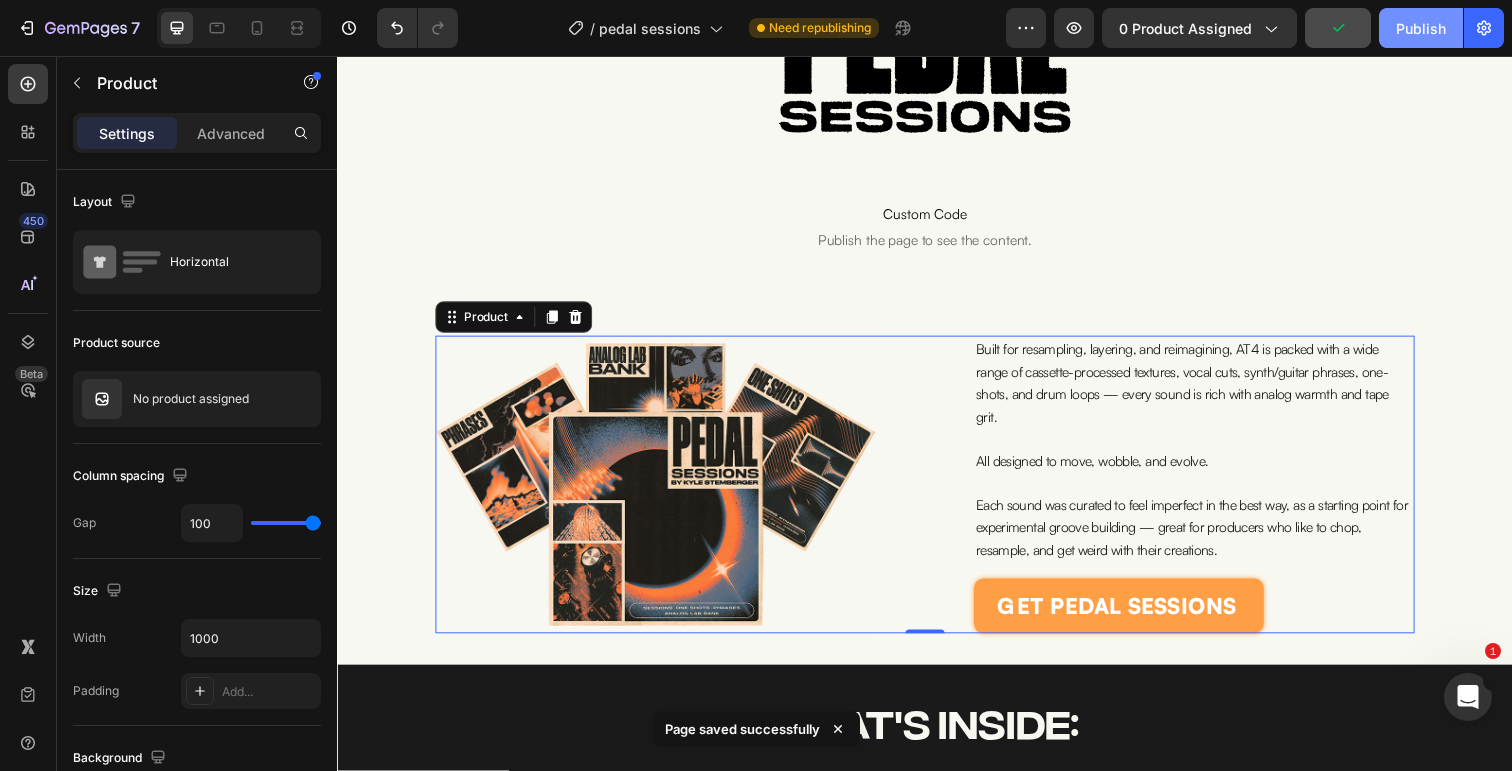 click on "Publish" 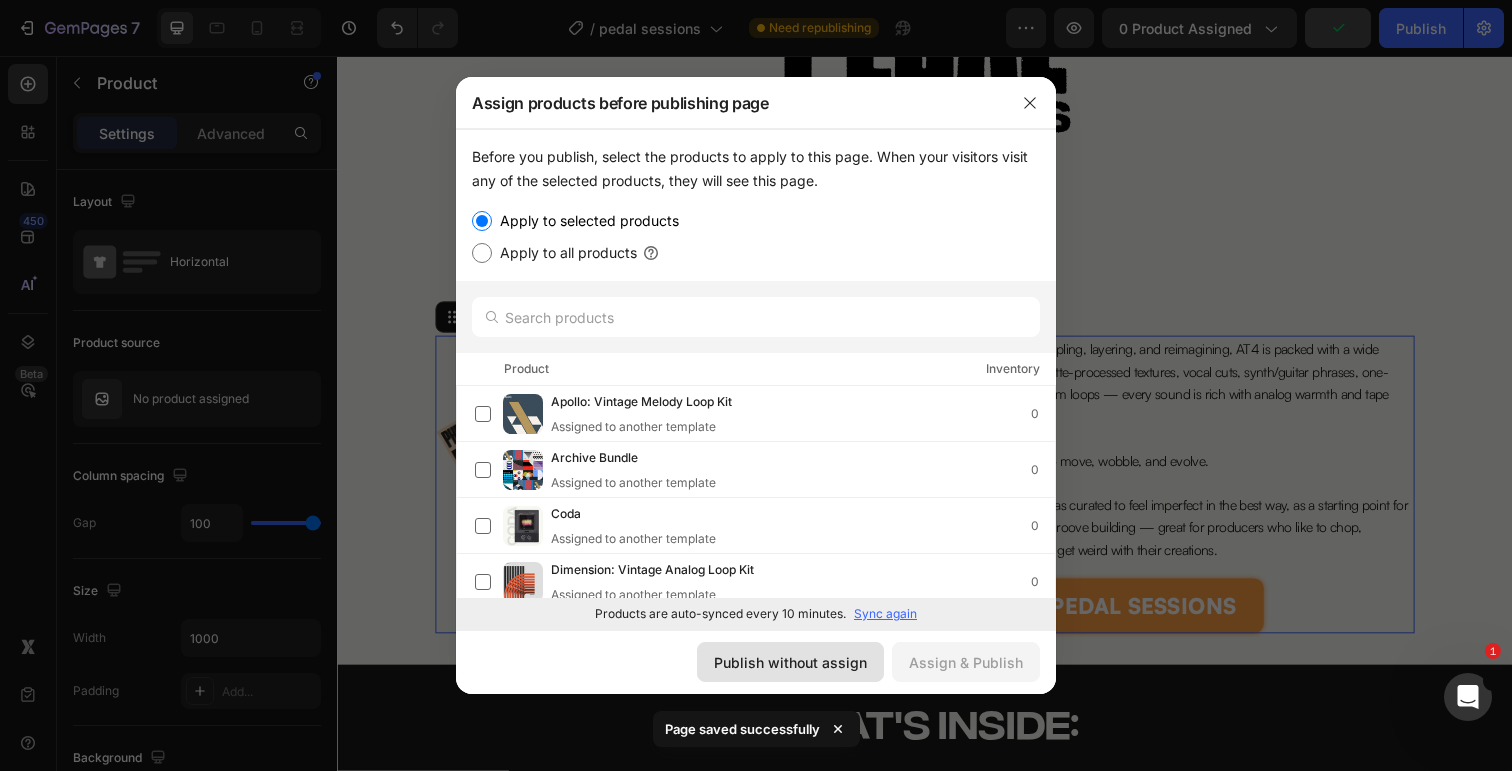 click on "Publish without assign" at bounding box center (790, 662) 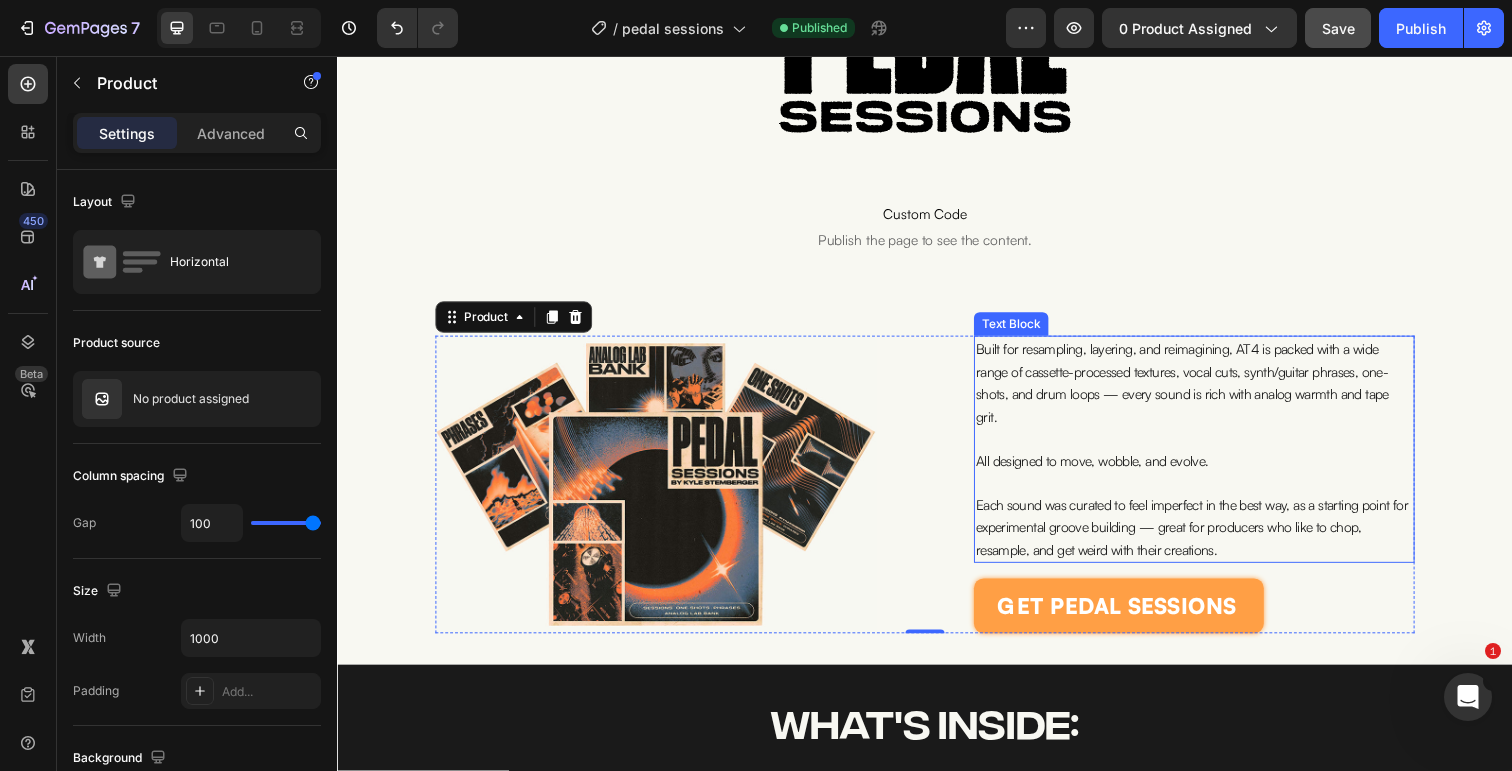 click on "Built for resampling, layering, and reimagining, AT4 is packed with a wide range of cassette-processed textures, vocal cuts, synth/guitar phrases, one-shots, and drum loops — every sound is rich with analog warmth and tape grit." at bounding box center [1200, 390] 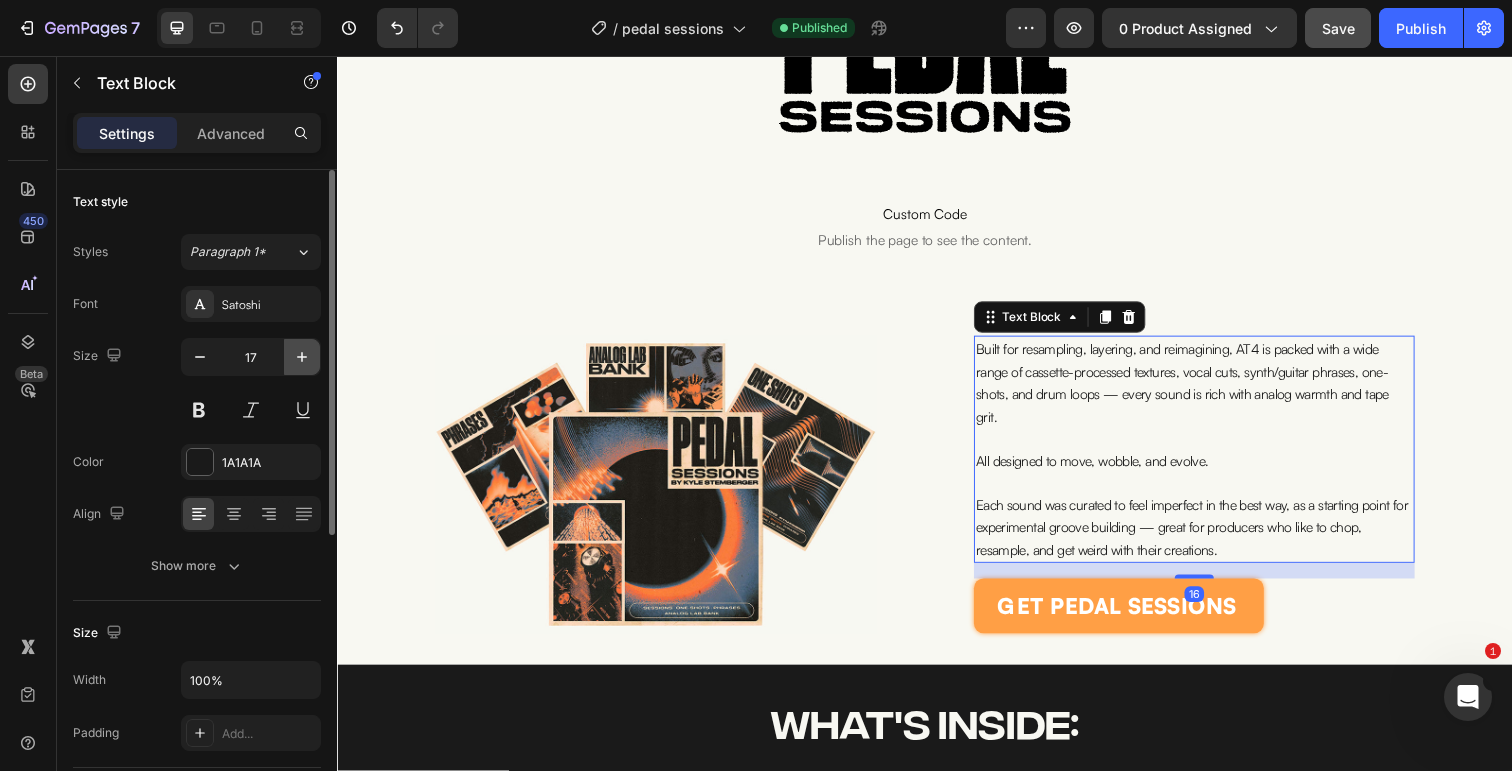 click 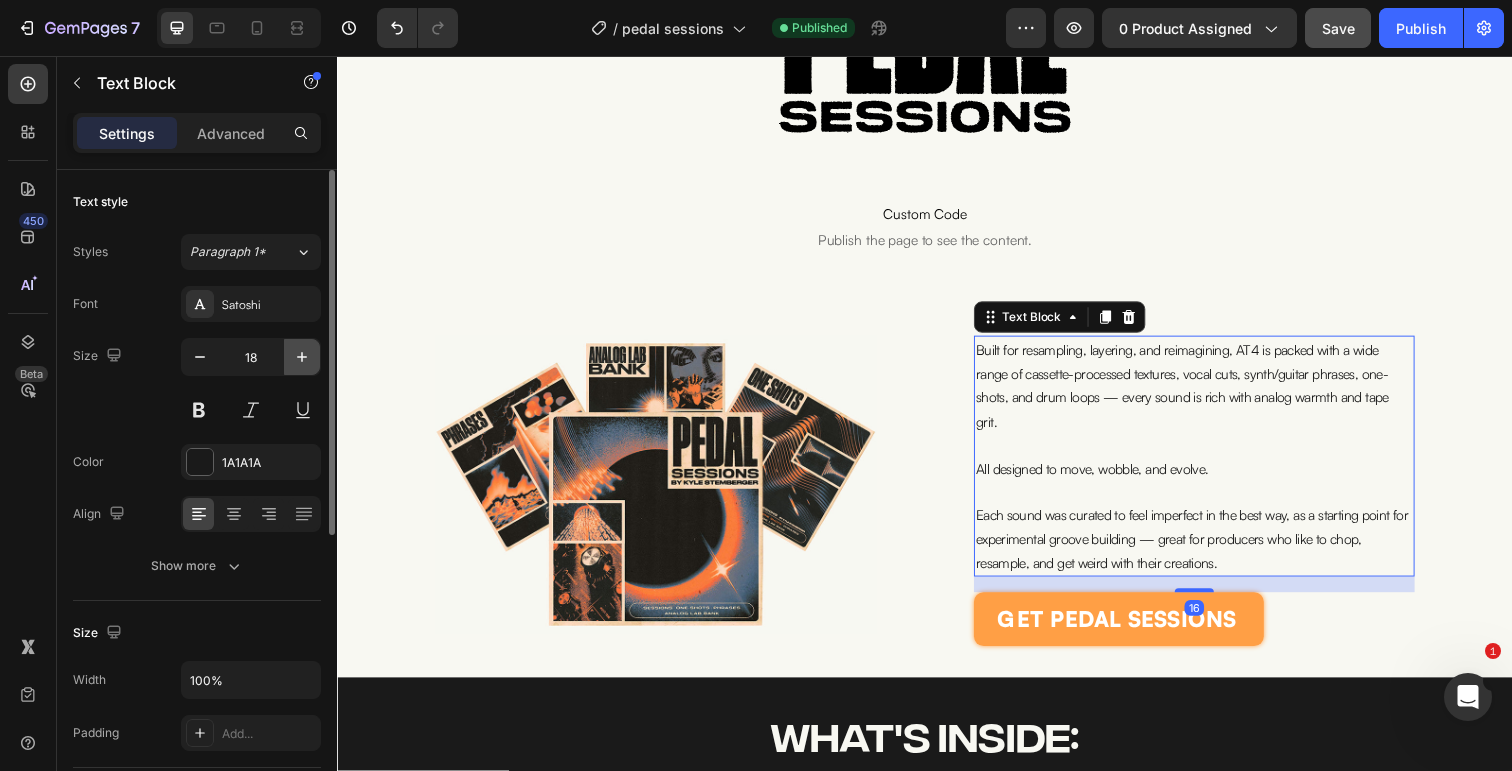 click 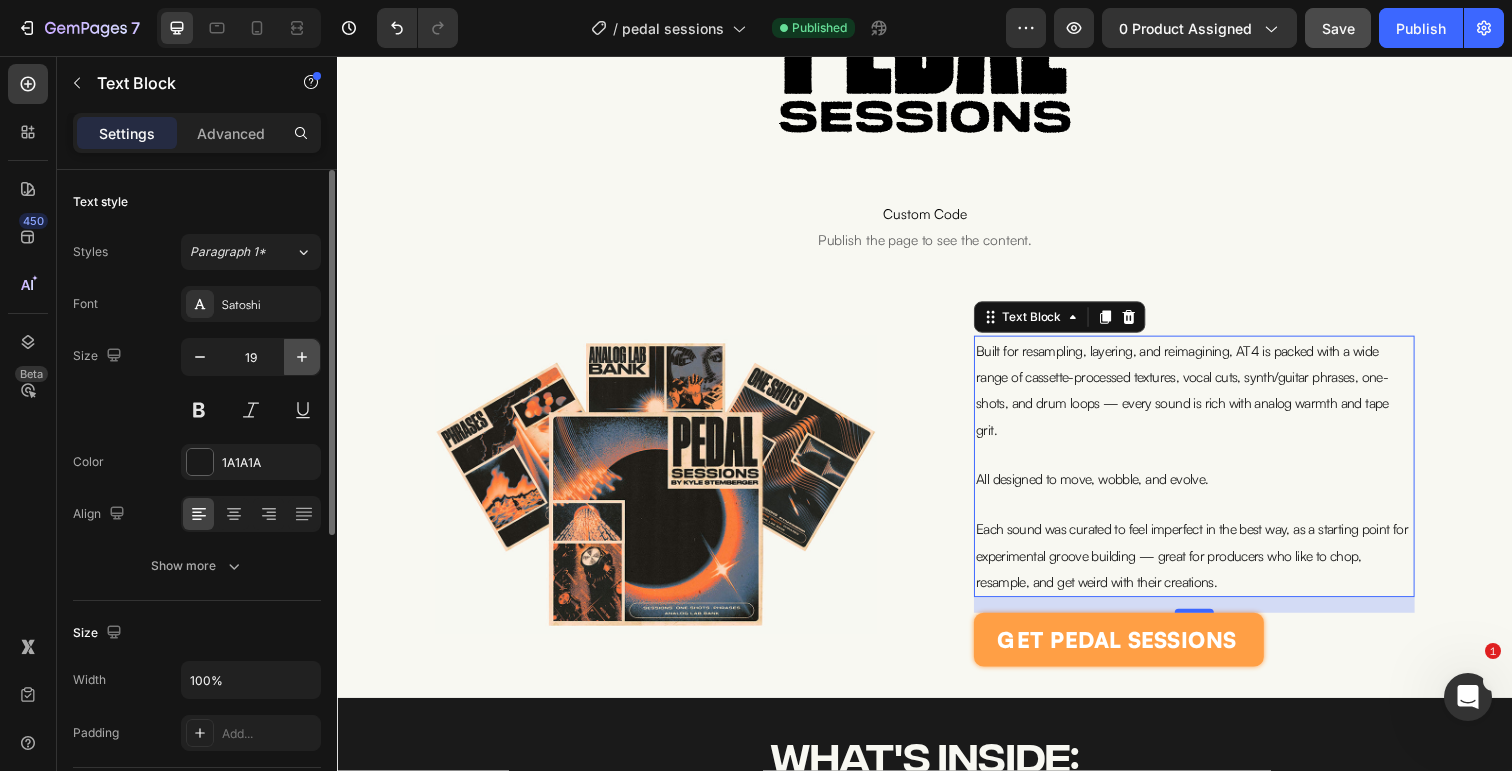 click 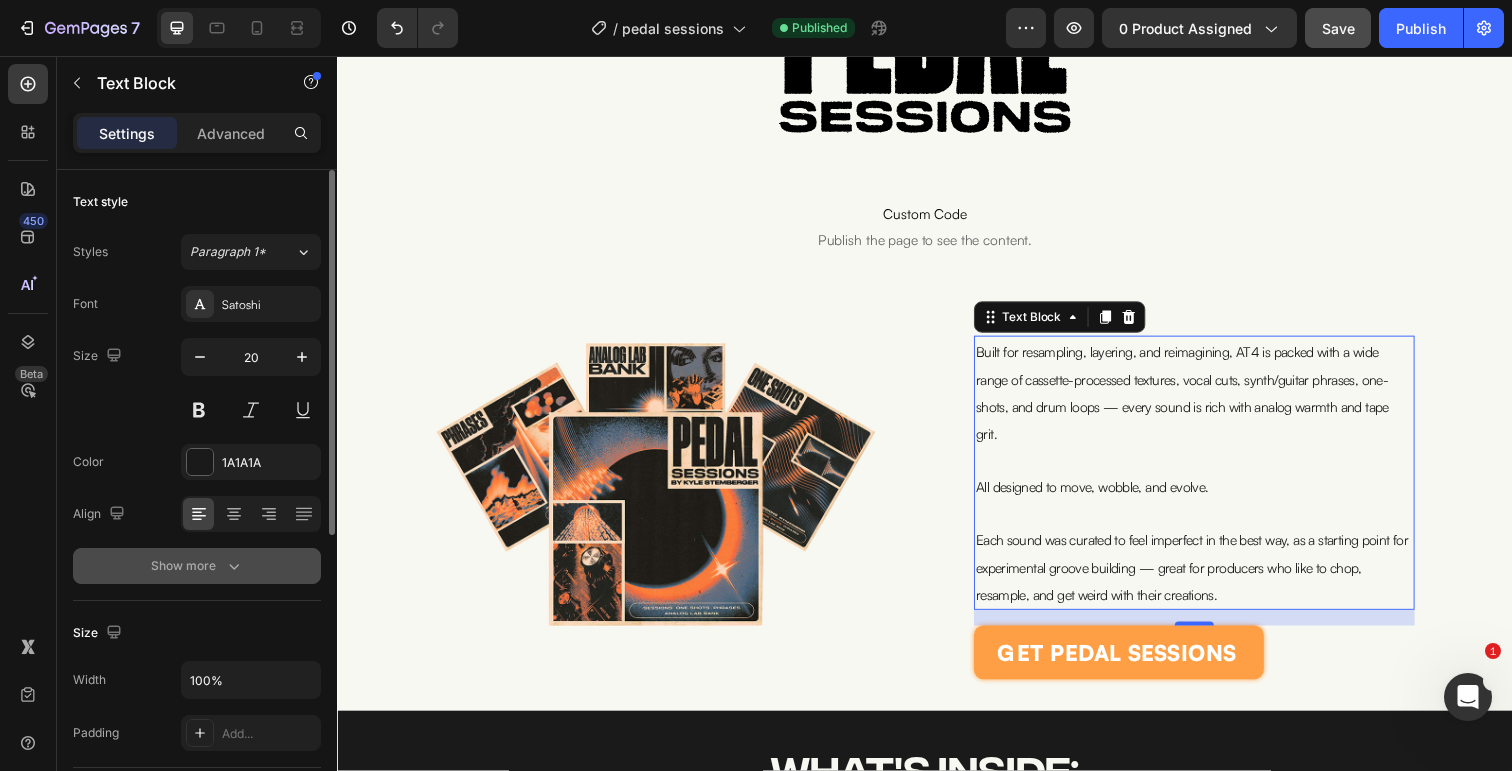 click 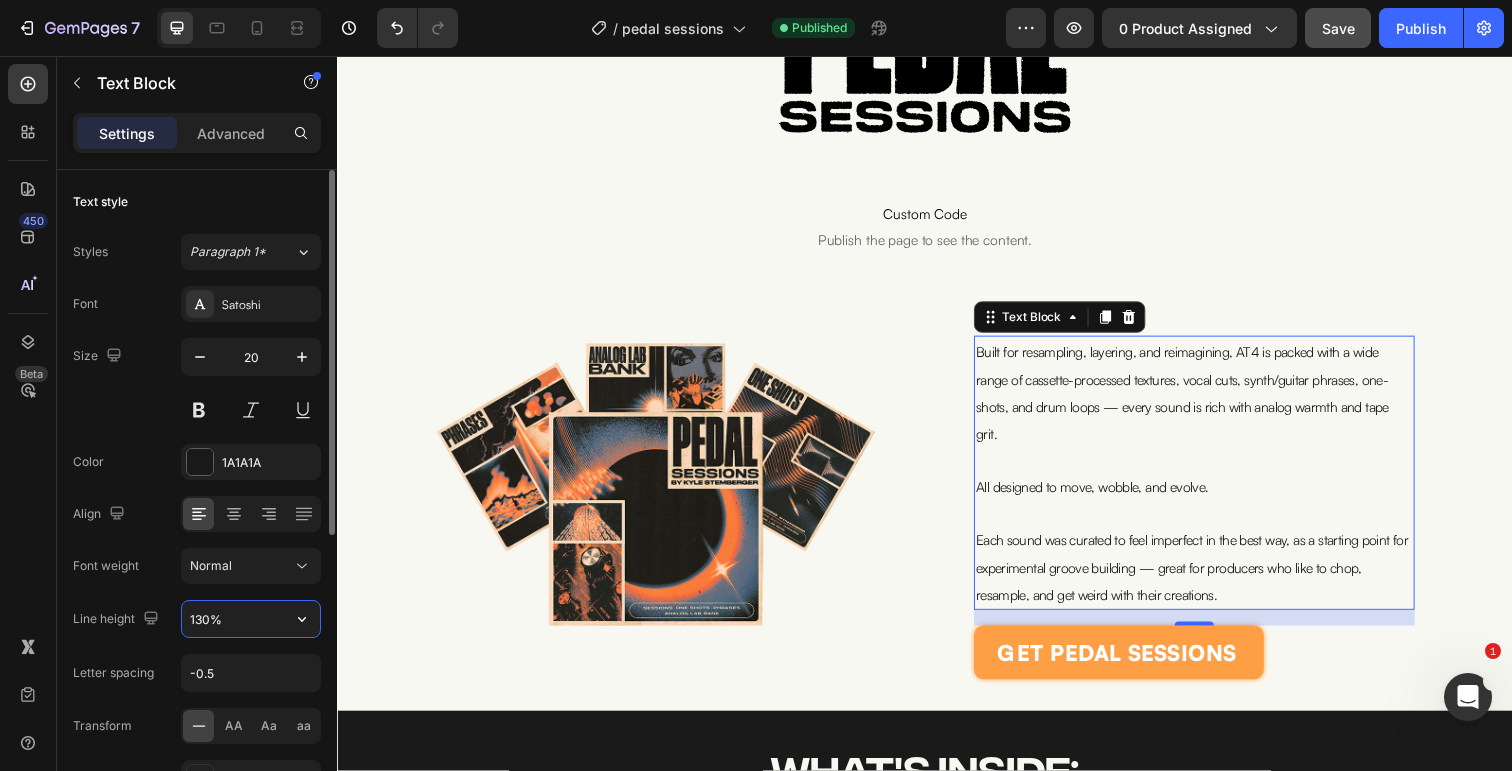 click on "130%" at bounding box center [251, 619] 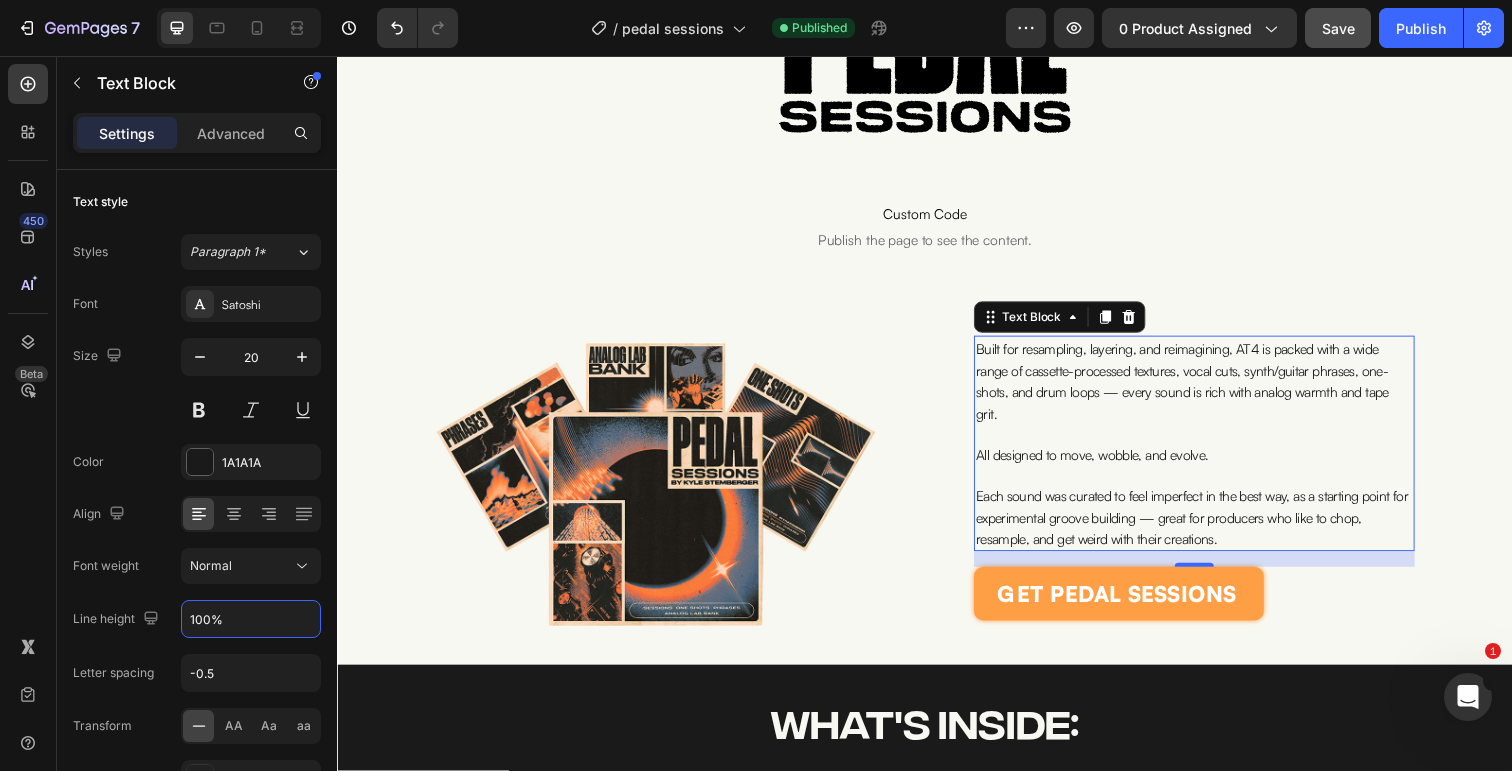 type on "100%" 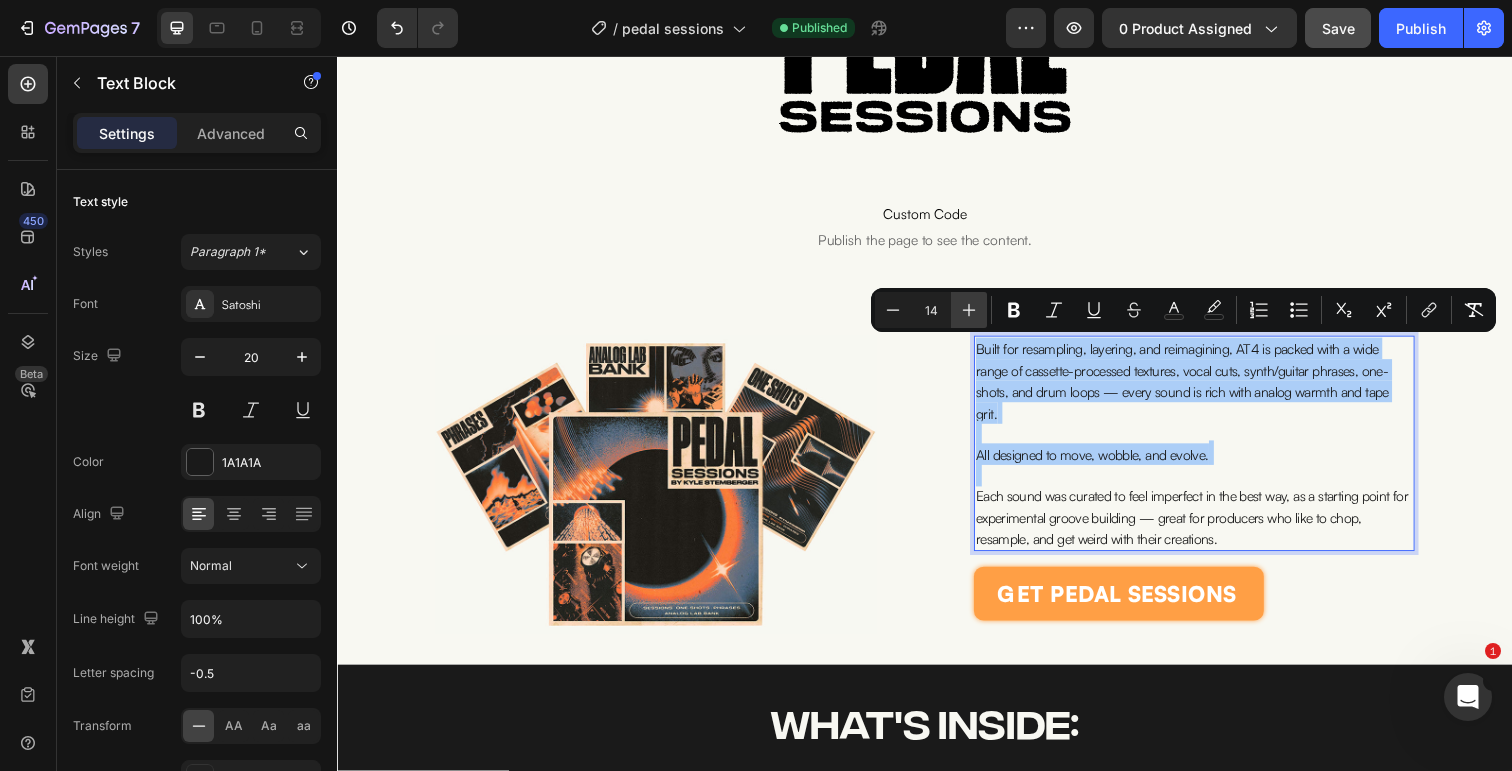 click 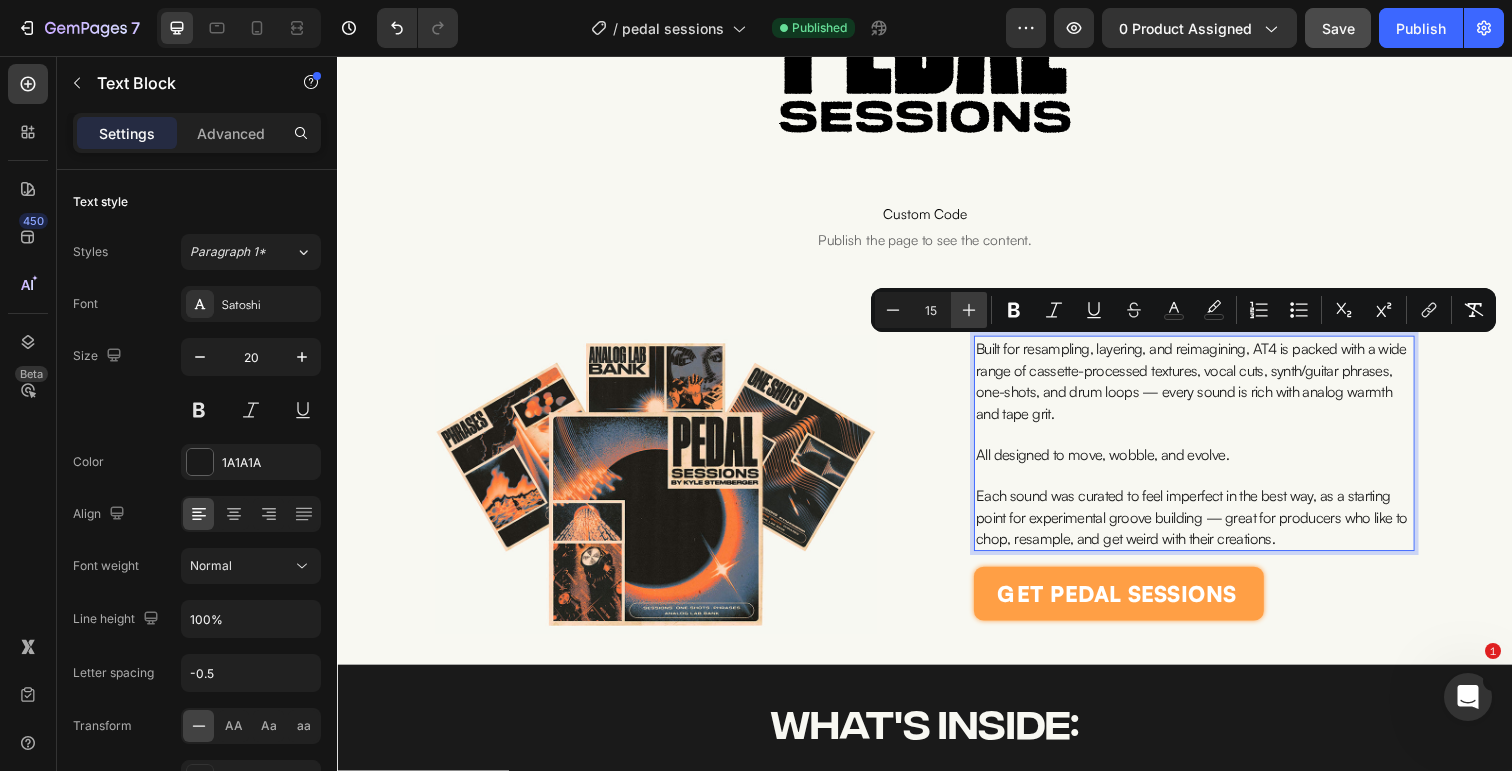 click 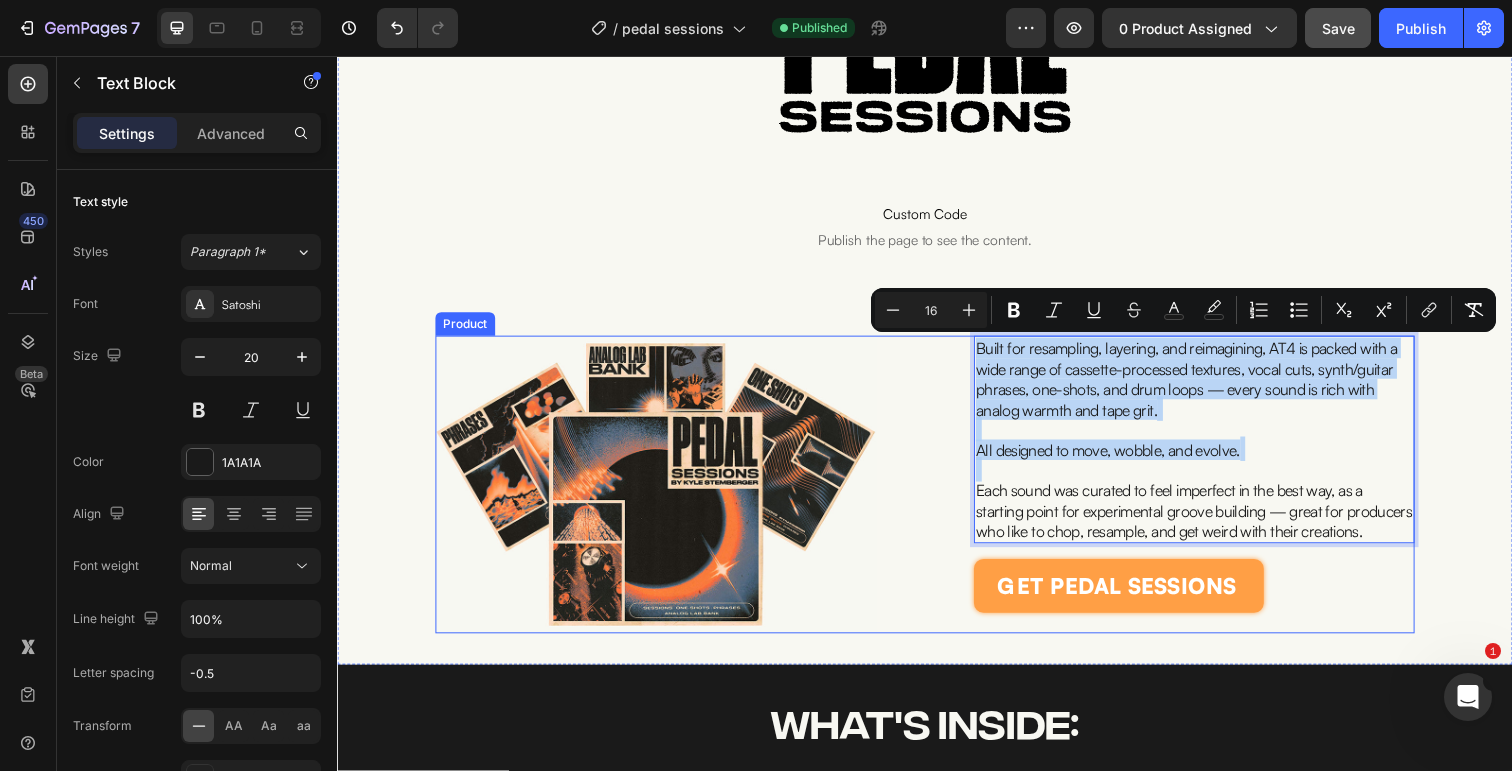 click on "Image Built for resampling, layering, and reimagining, AT4 is packed with a wide range of cassette-processed textures, vocal cuts, synth/guitar phrases, one-shots, and drum loops — every sound is rich with analog warmth and tape grit.  All designed to move, wobble, and evolve.  Each sound was curated to feel imperfect in the best way, as a starting point for experimental groove building — great for producers who like to chop, resample, and get weird with their creations.  Text Block   16 get pedal sessions Add to Cart Product" at bounding box center [937, 494] 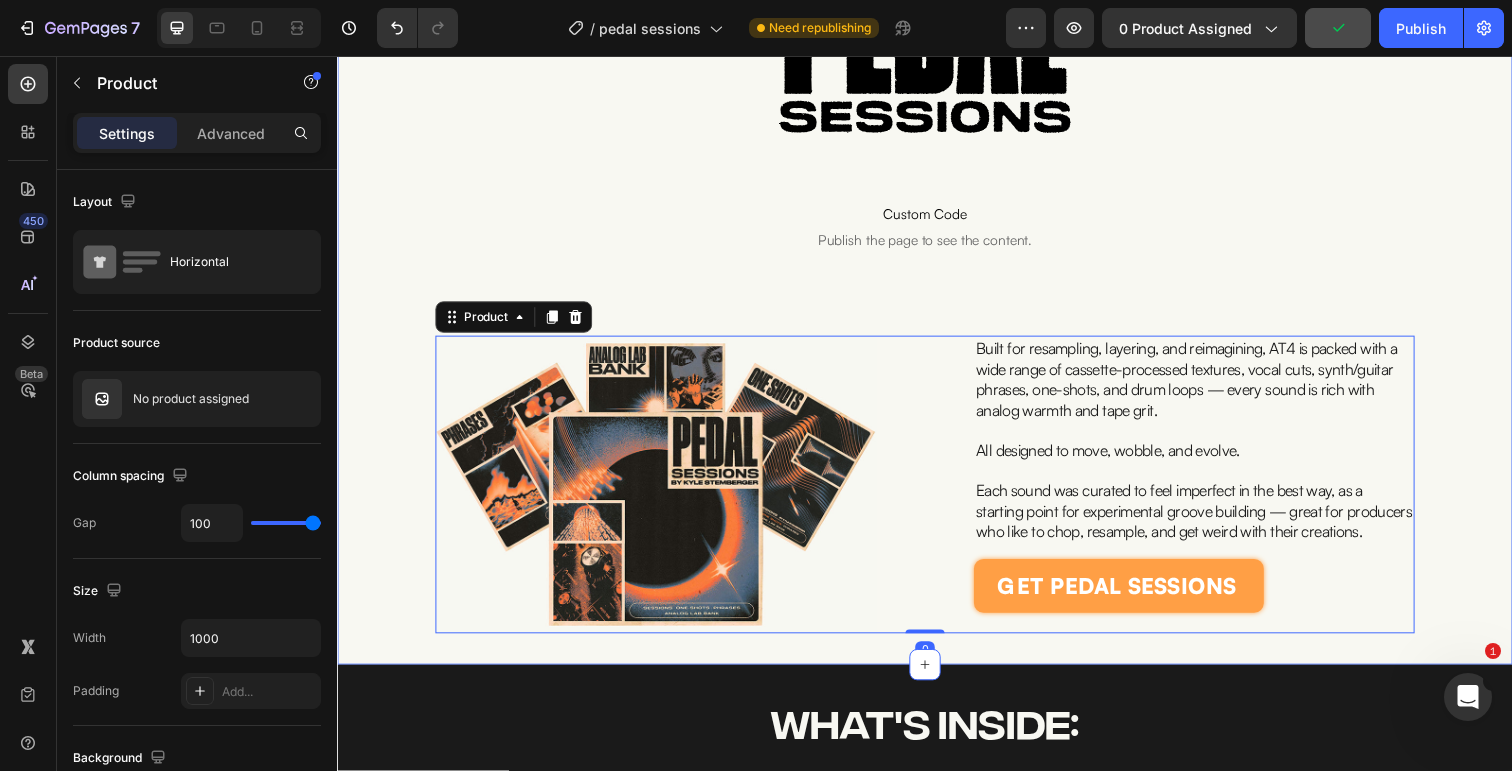 click on "Image Image
Custom Code
Publish the page to see the content.
Custom Code Row Image Built for resampling, layering, and reimagining, AT4 is packed with a wide range of cassette-processed textures, vocal cuts, synth/guitar phrases, one-shots, and drum loops — every sound is rich with analog warmth and tape grit.  All designed to move, wobble, and evolve.  Each sound was curated to feel imperfect in the best way, as a starting point for experimental groove building — great for producers who like to chop, resample, and get weird with their creations.  Text Block get pedal sessions Add to Cart Product   0" at bounding box center [937, 230] 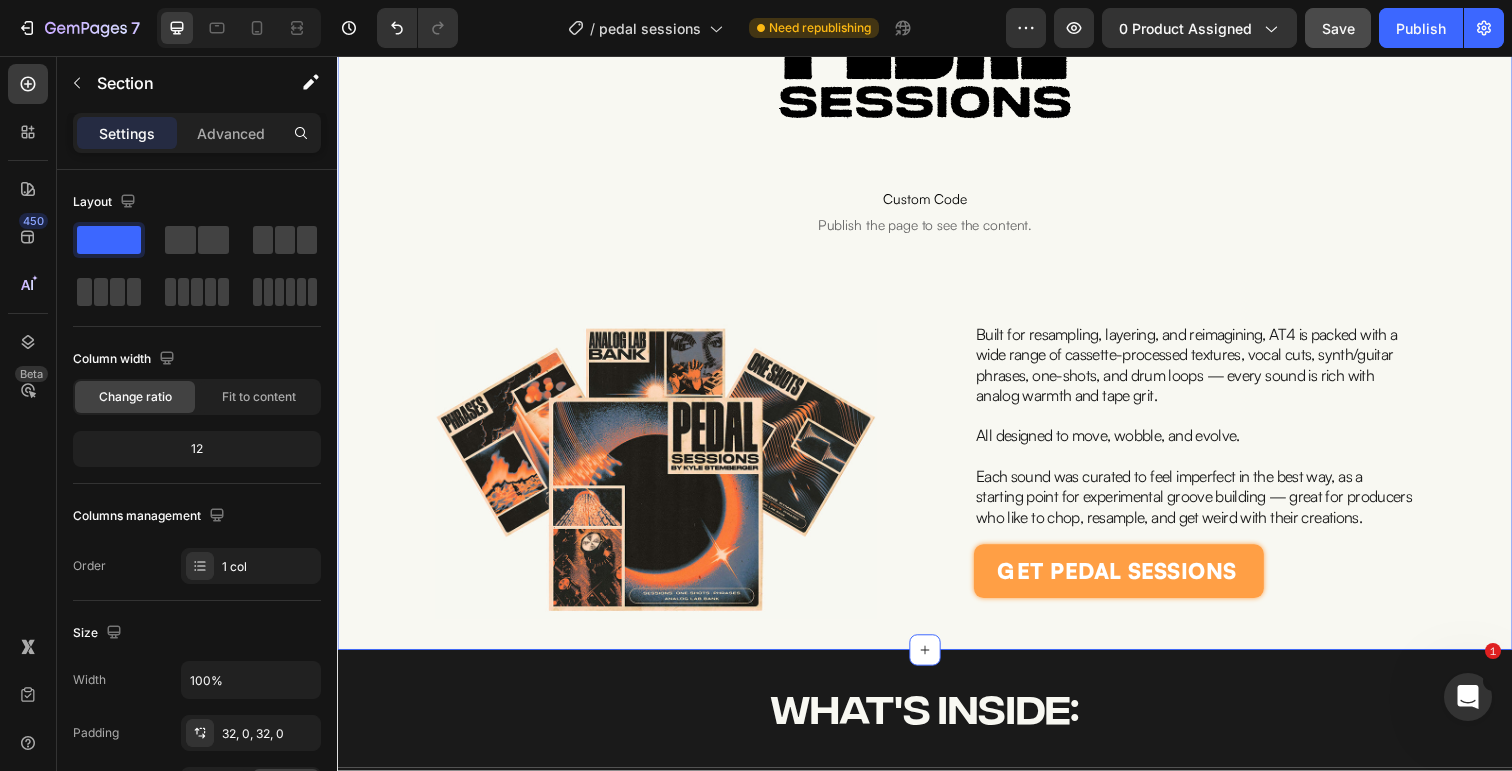 scroll, scrollTop: 331, scrollLeft: 0, axis: vertical 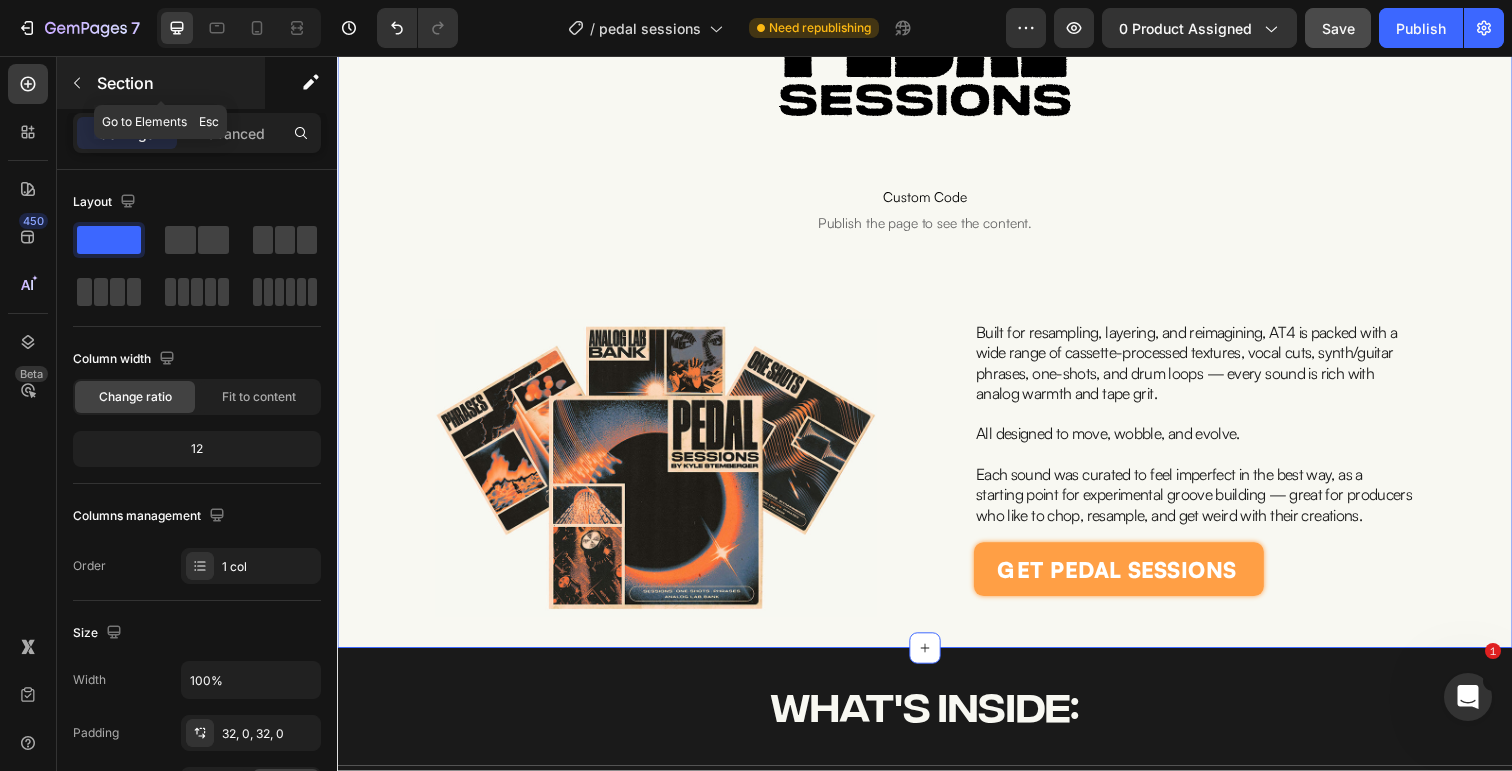 click at bounding box center (77, 83) 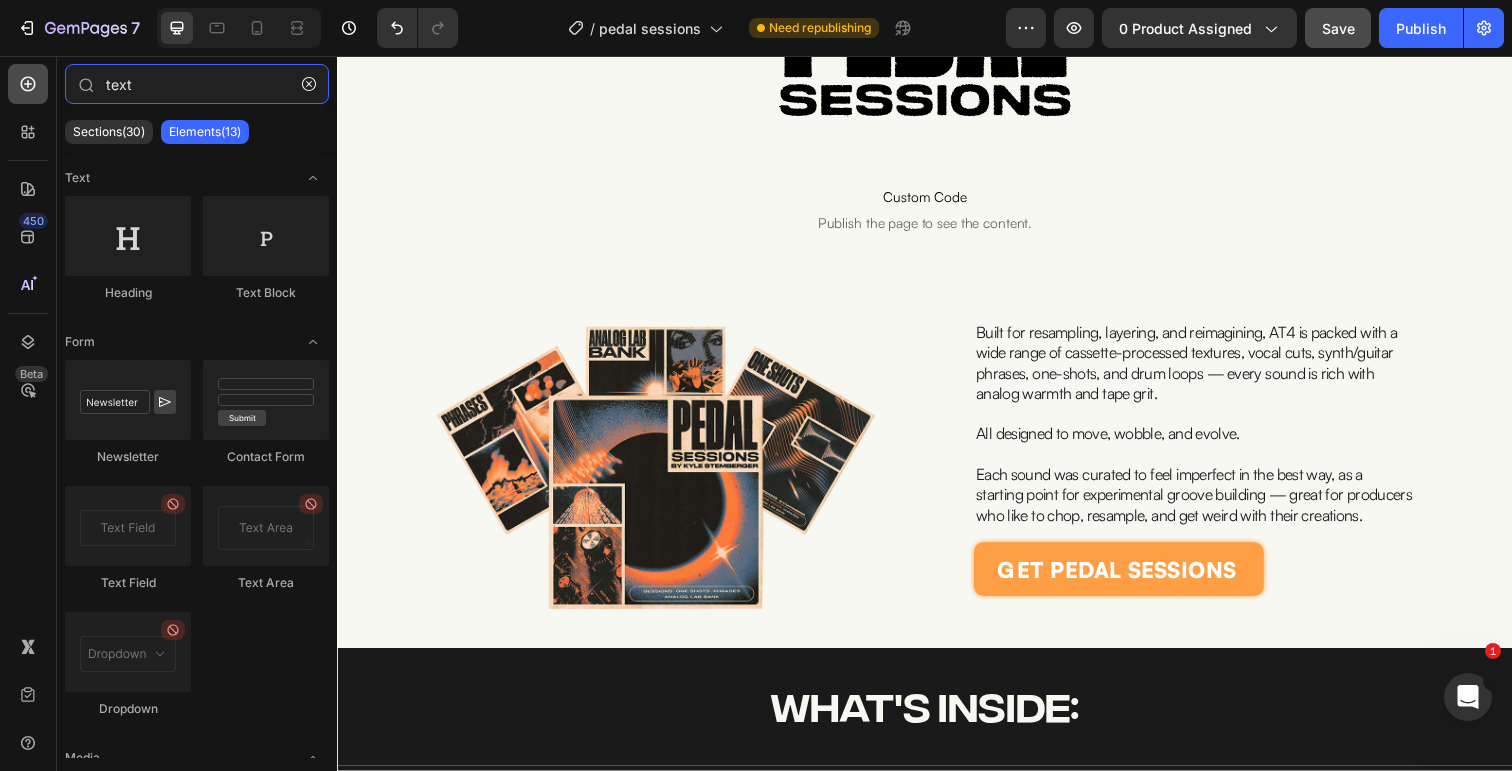drag, startPoint x: 147, startPoint y: 95, endPoint x: 43, endPoint y: 72, distance: 106.51291 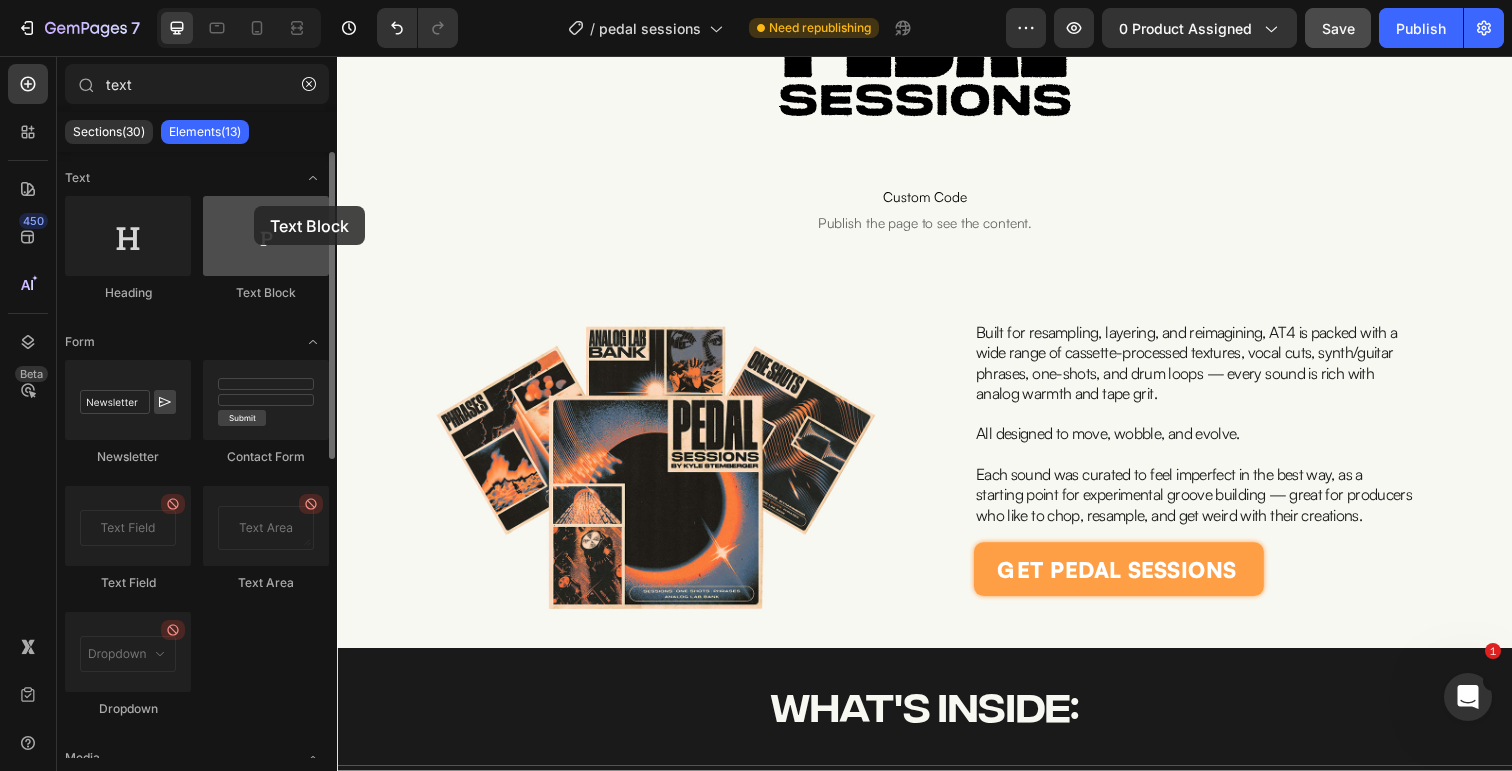 click at bounding box center [266, 236] 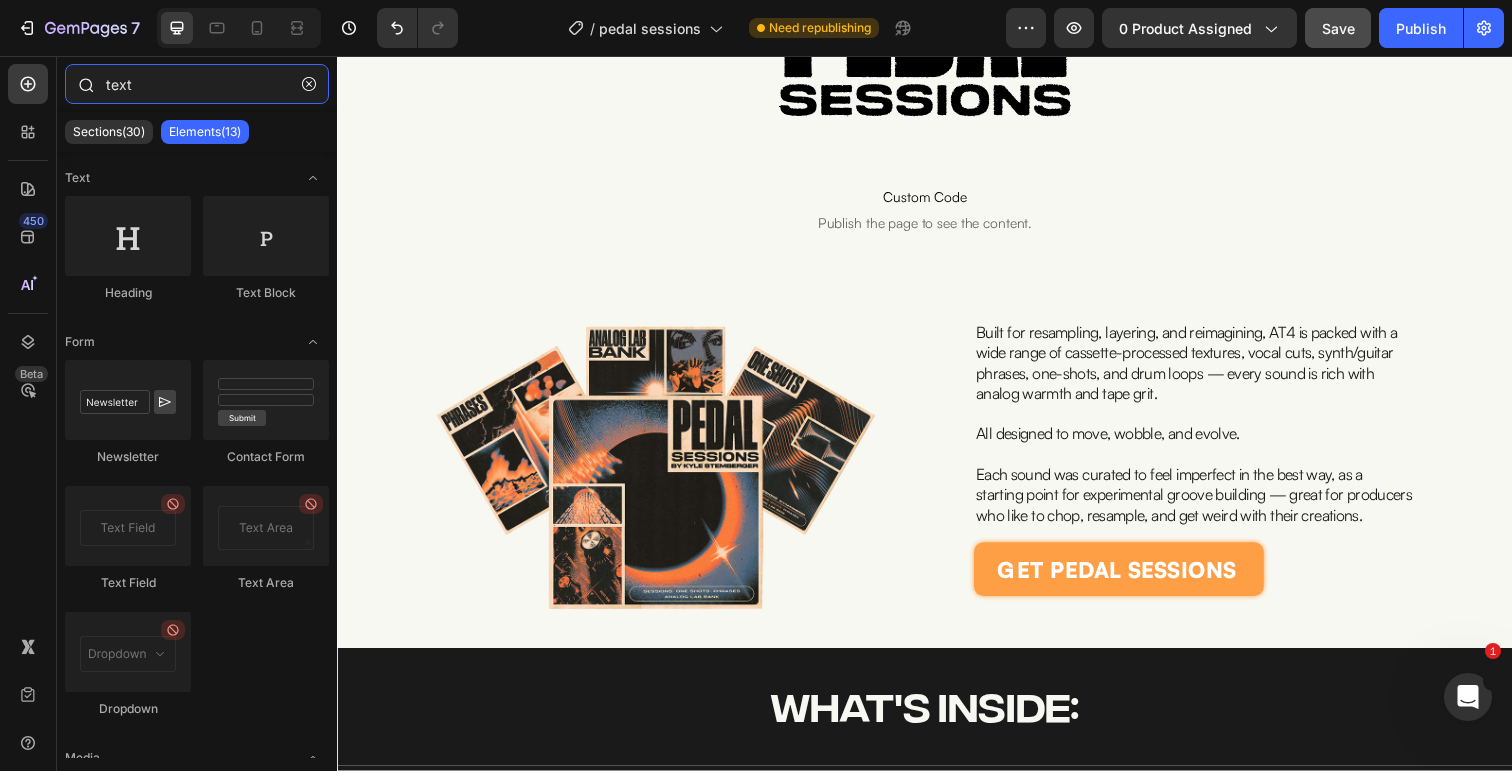 drag, startPoint x: 209, startPoint y: 82, endPoint x: 98, endPoint y: 67, distance: 112.00893 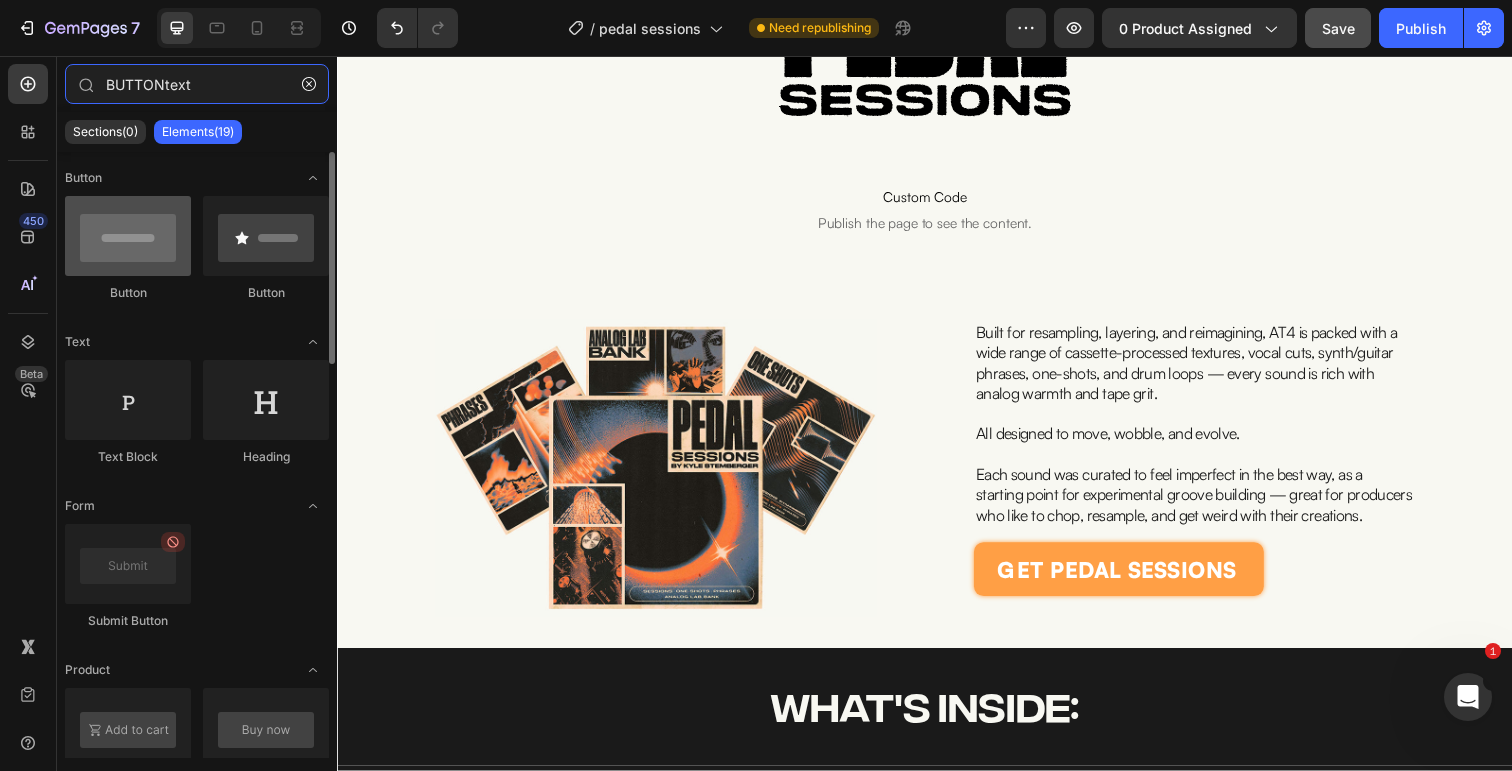 type on "BUTTONtext" 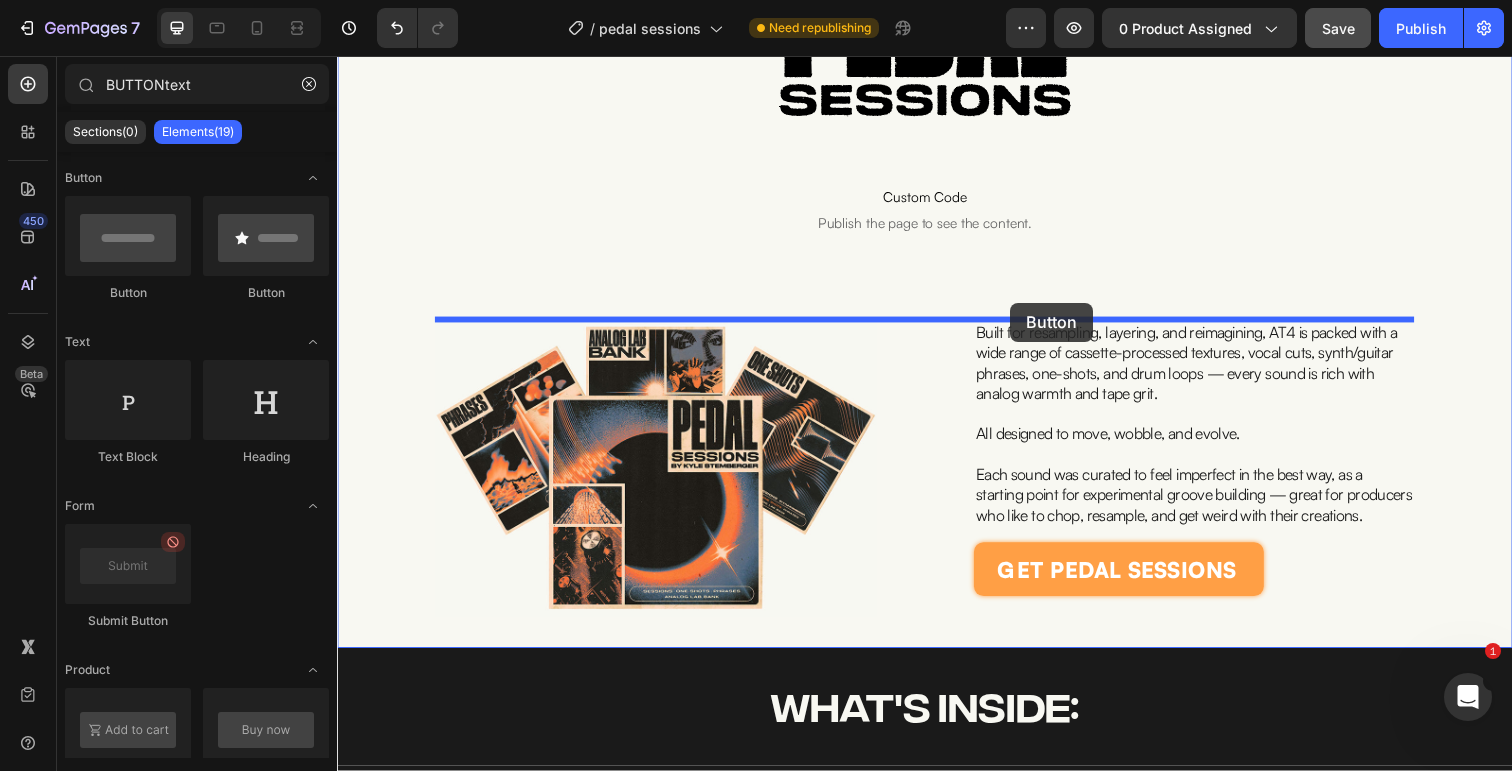 drag, startPoint x: 811, startPoint y: 277, endPoint x: 1024, endPoint y: 308, distance: 215.24405 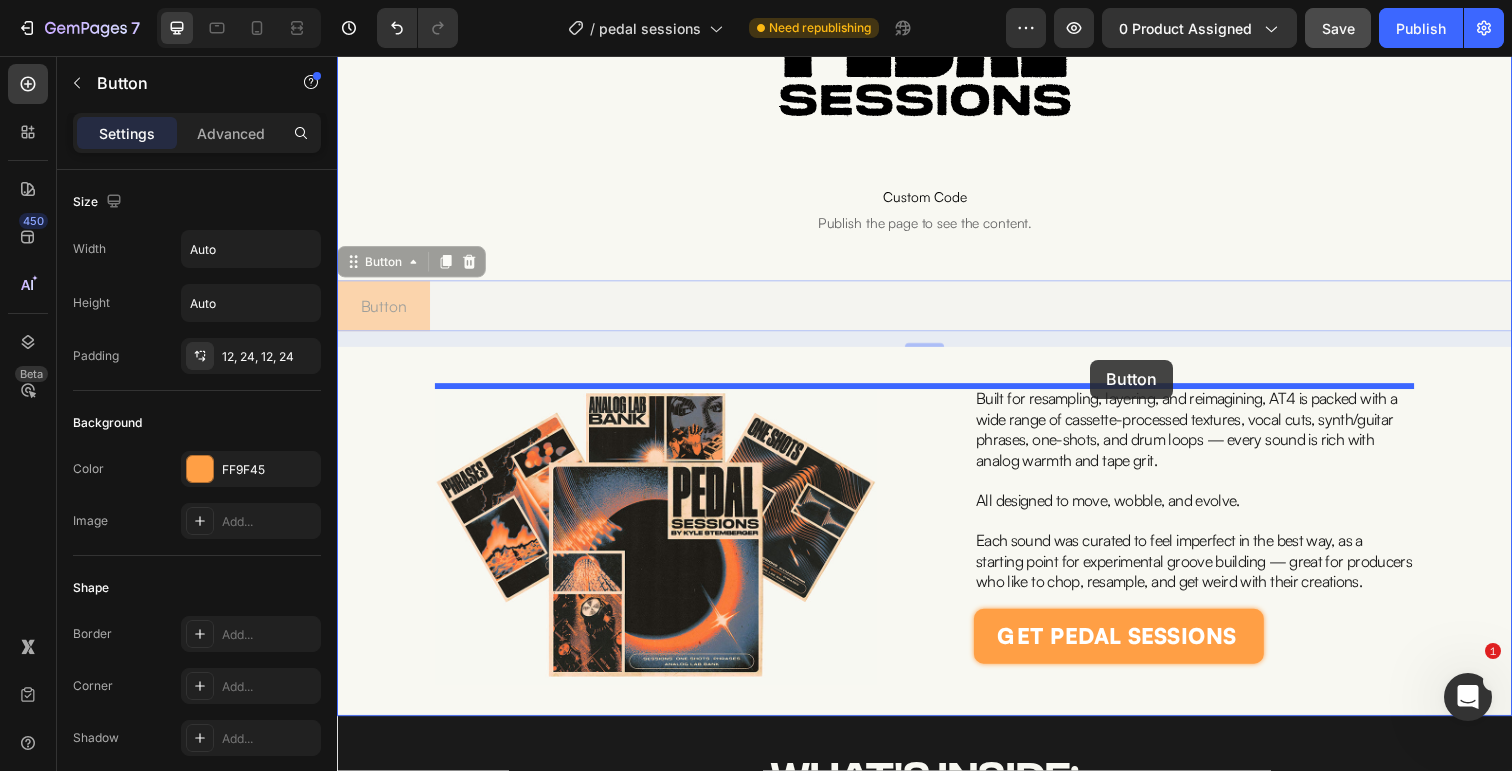 drag, startPoint x: 354, startPoint y: 269, endPoint x: 1106, endPoint y: 366, distance: 758.23016 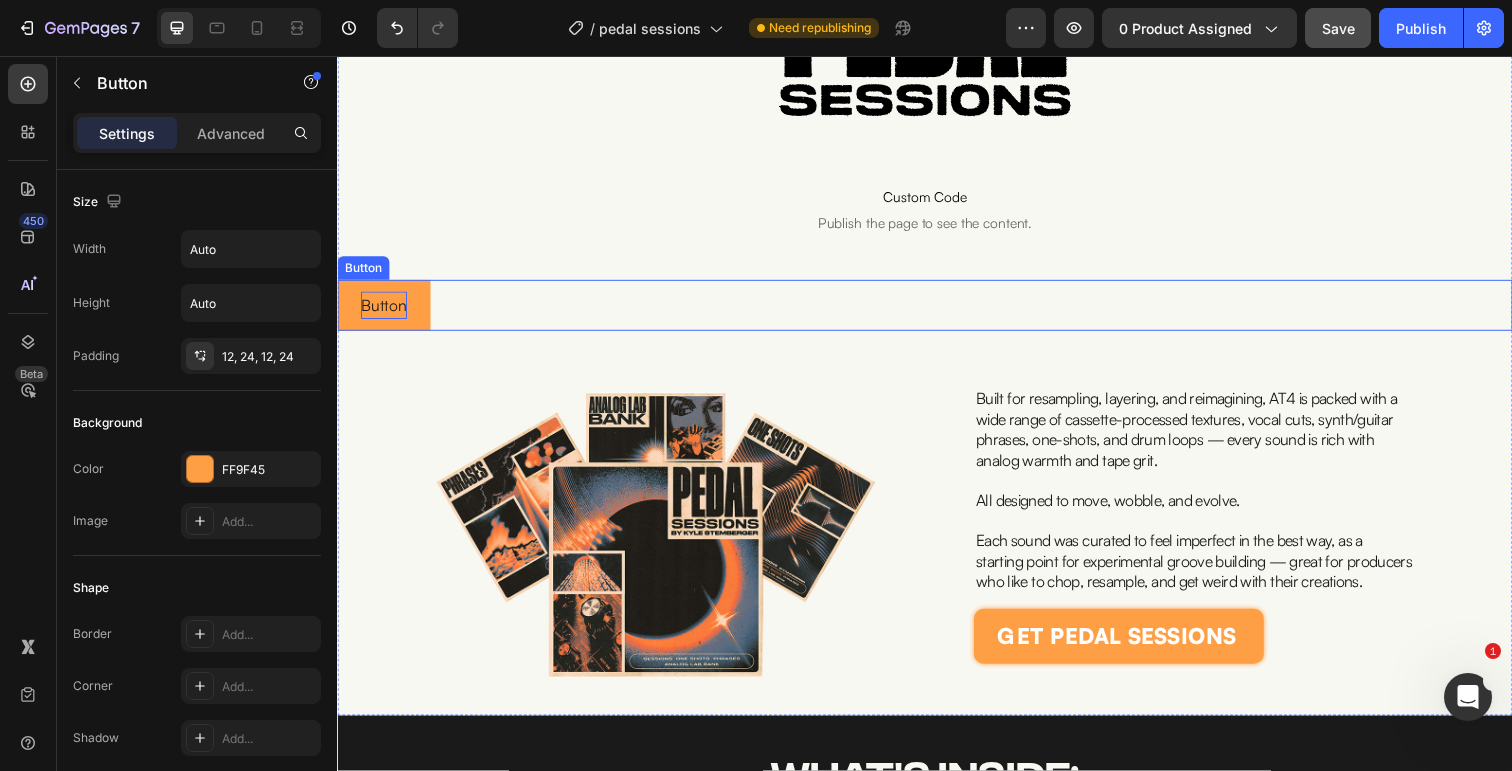 click on "Button" at bounding box center [384, 311] 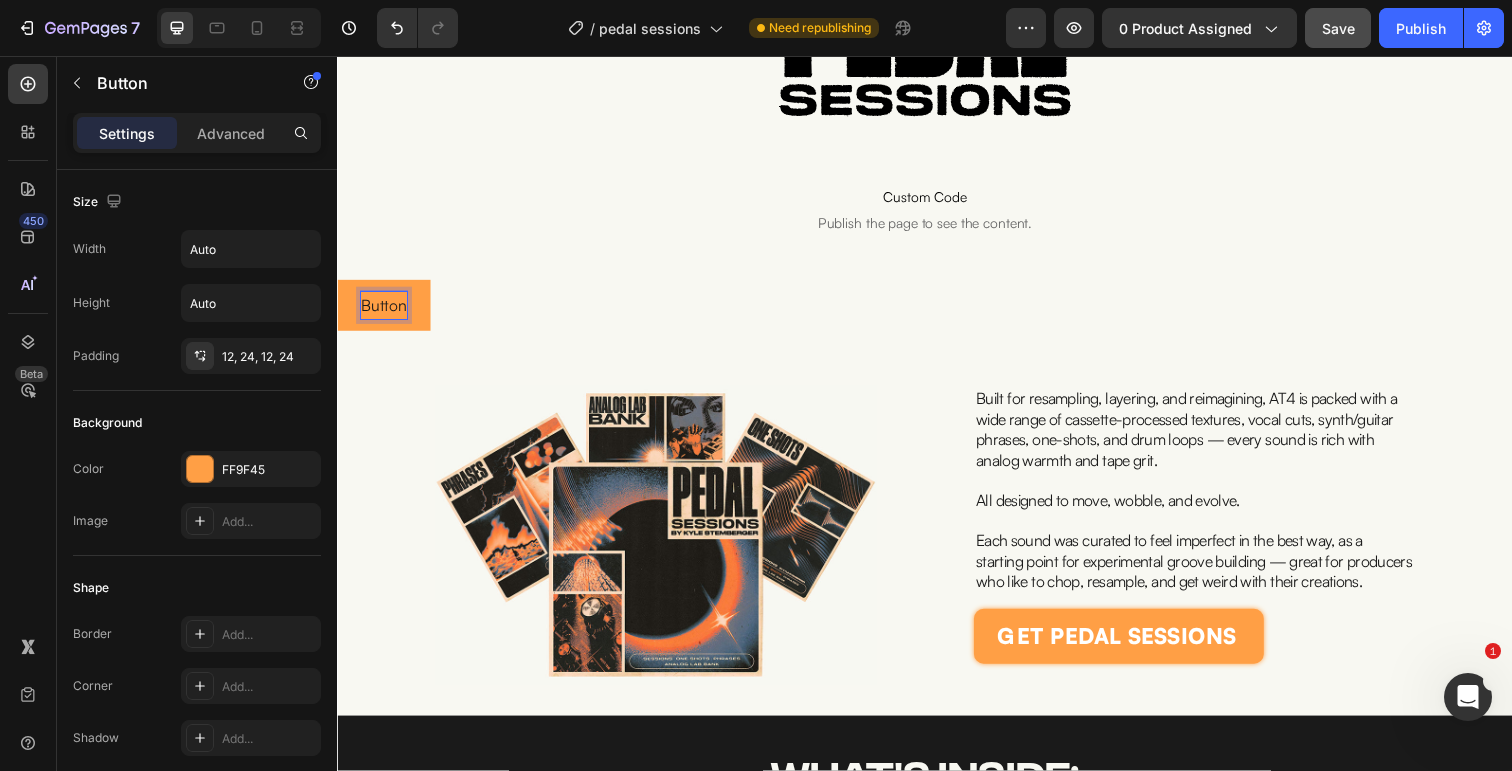 click on "Button Button   0" at bounding box center (937, 311) 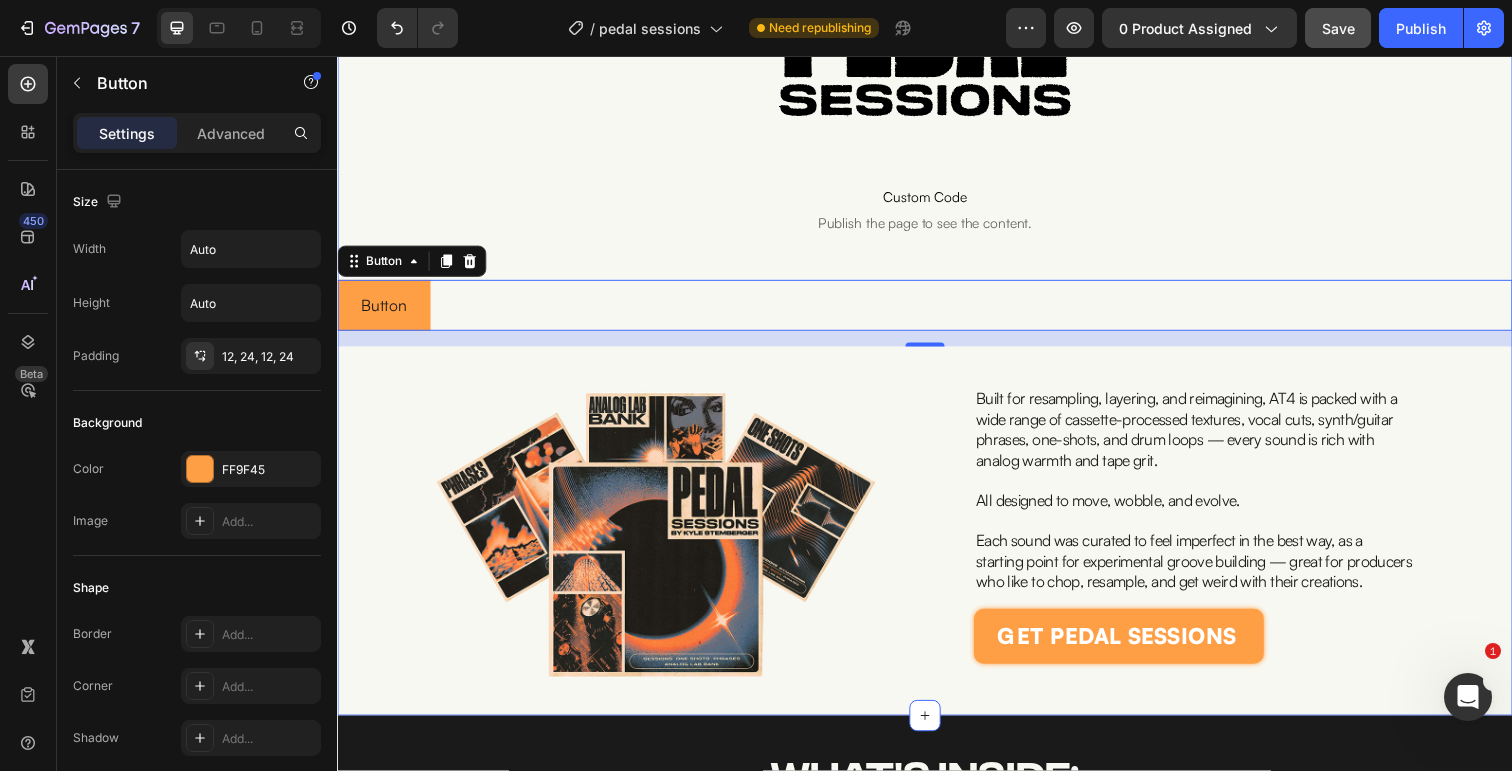 drag, startPoint x: 357, startPoint y: 268, endPoint x: 1081, endPoint y: 387, distance: 733.71454 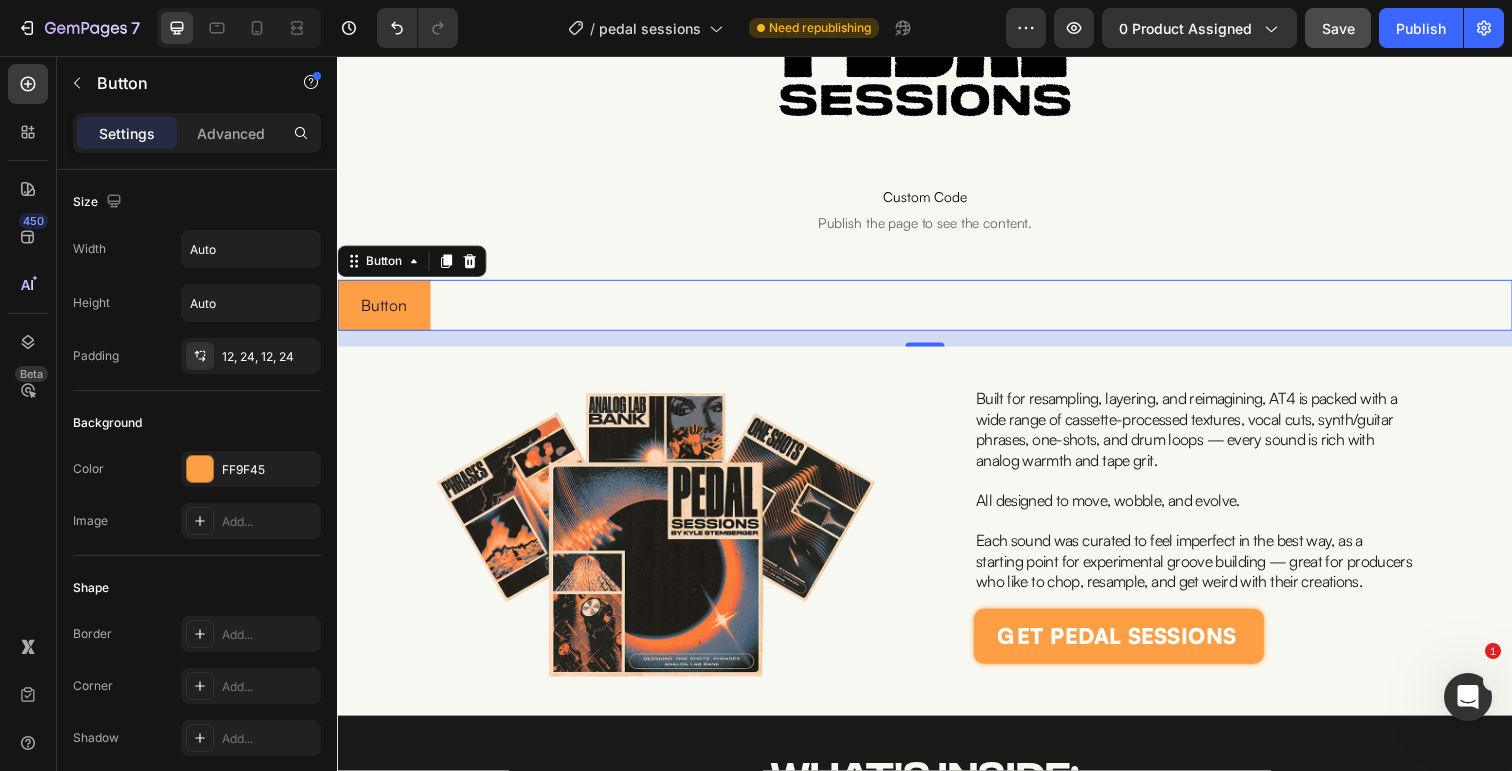 drag, startPoint x: 351, startPoint y: 265, endPoint x: 1033, endPoint y: 333, distance: 685.38165 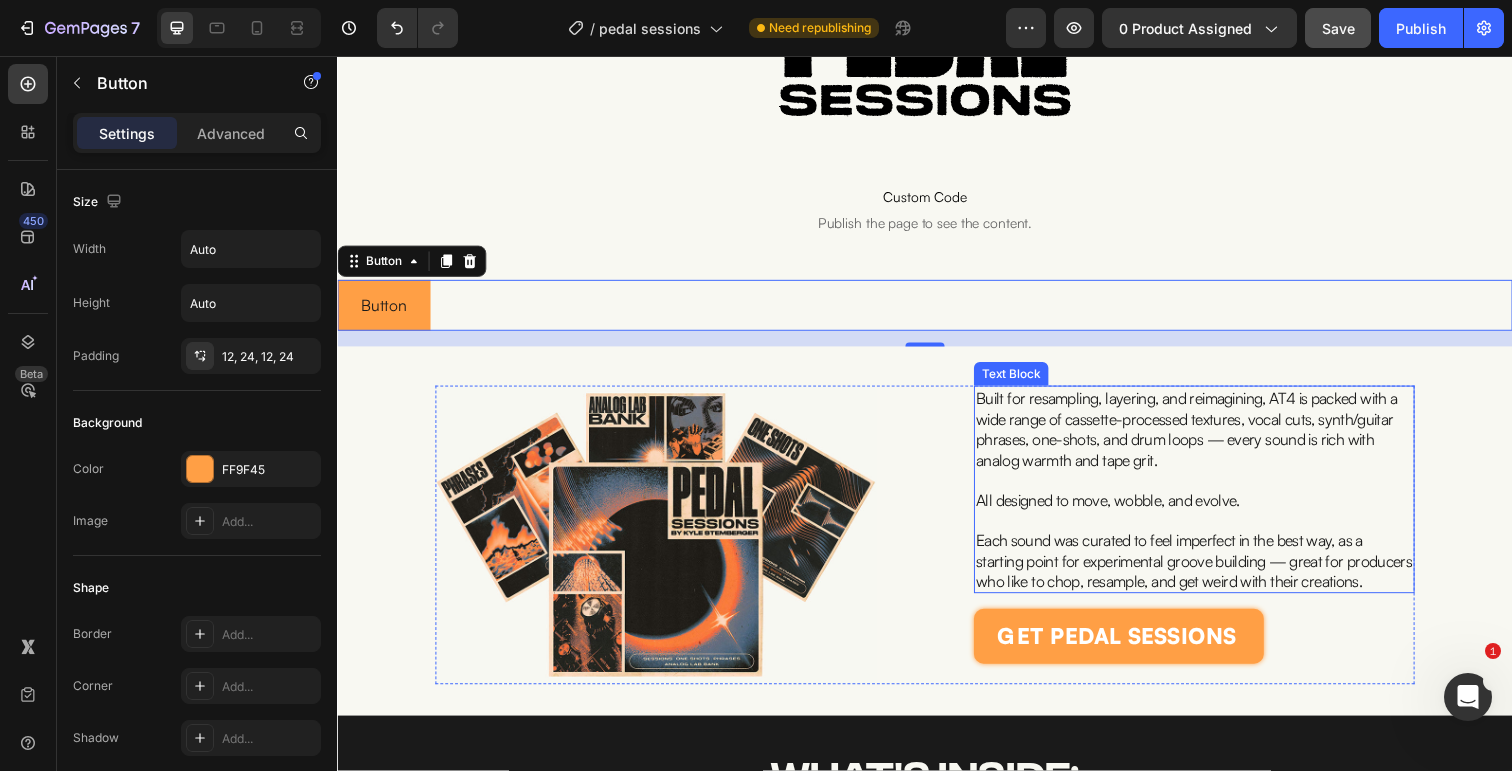 drag, startPoint x: 367, startPoint y: 265, endPoint x: 1057, endPoint y: 435, distance: 710.63354 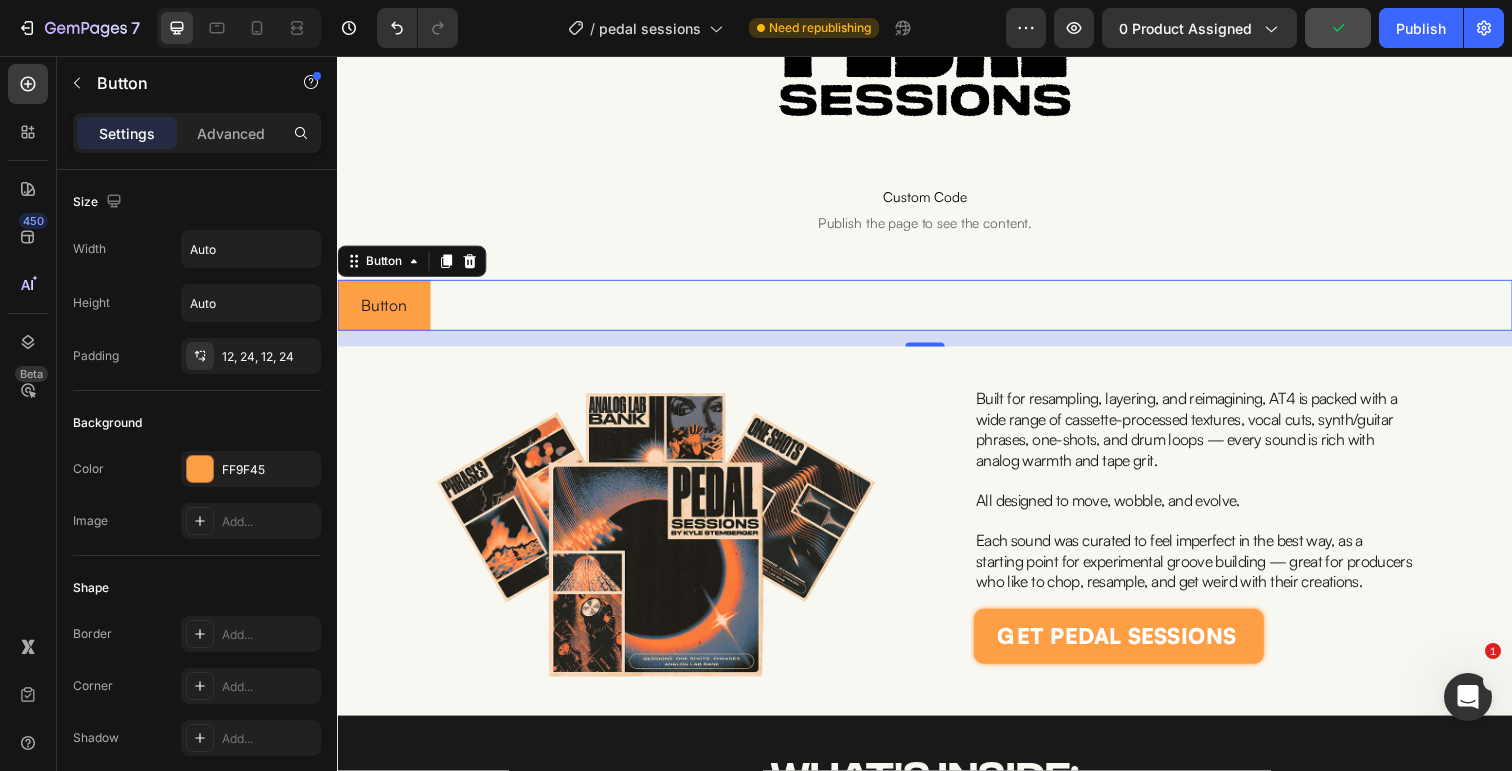 drag, startPoint x: 355, startPoint y: 268, endPoint x: 844, endPoint y: 362, distance: 497.95282 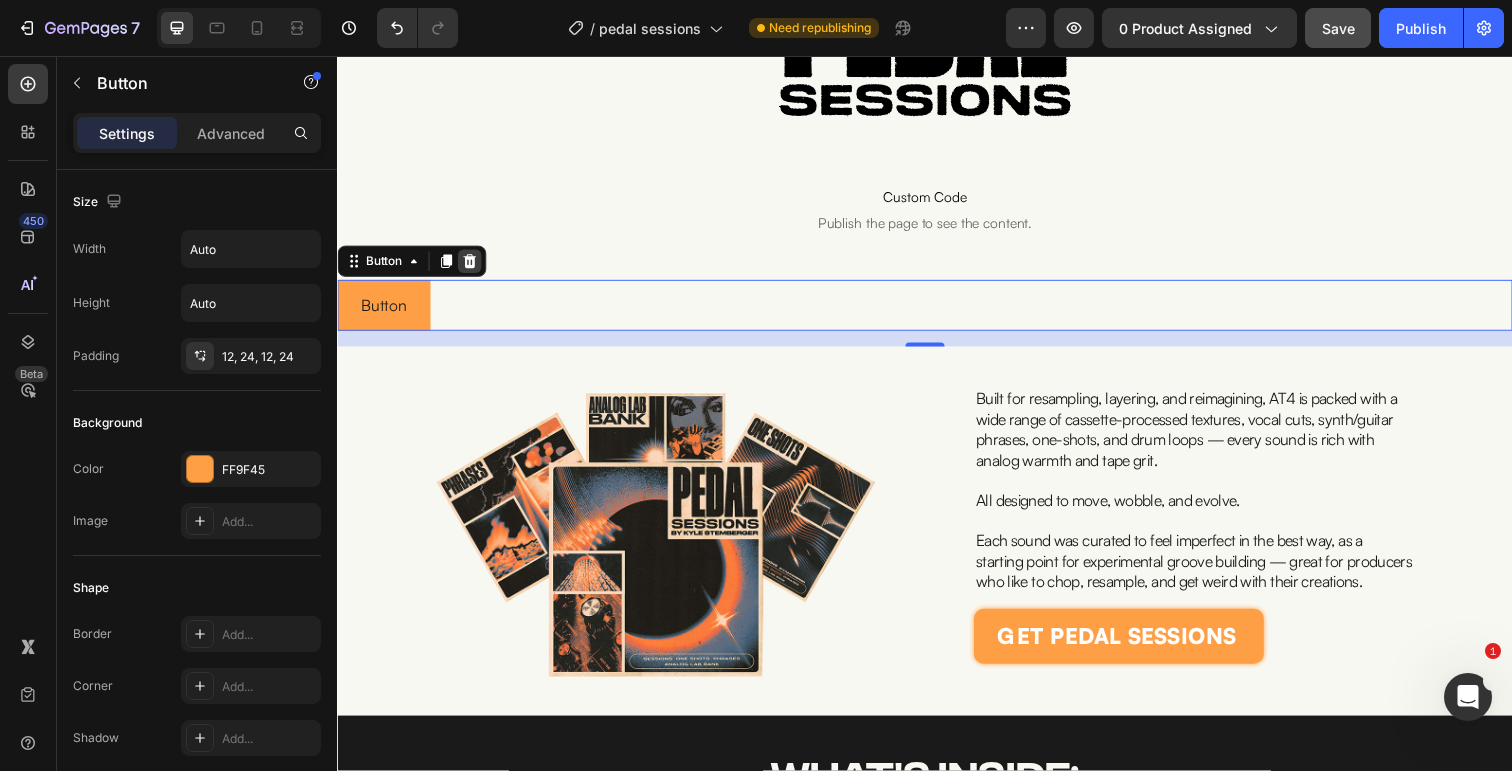 click 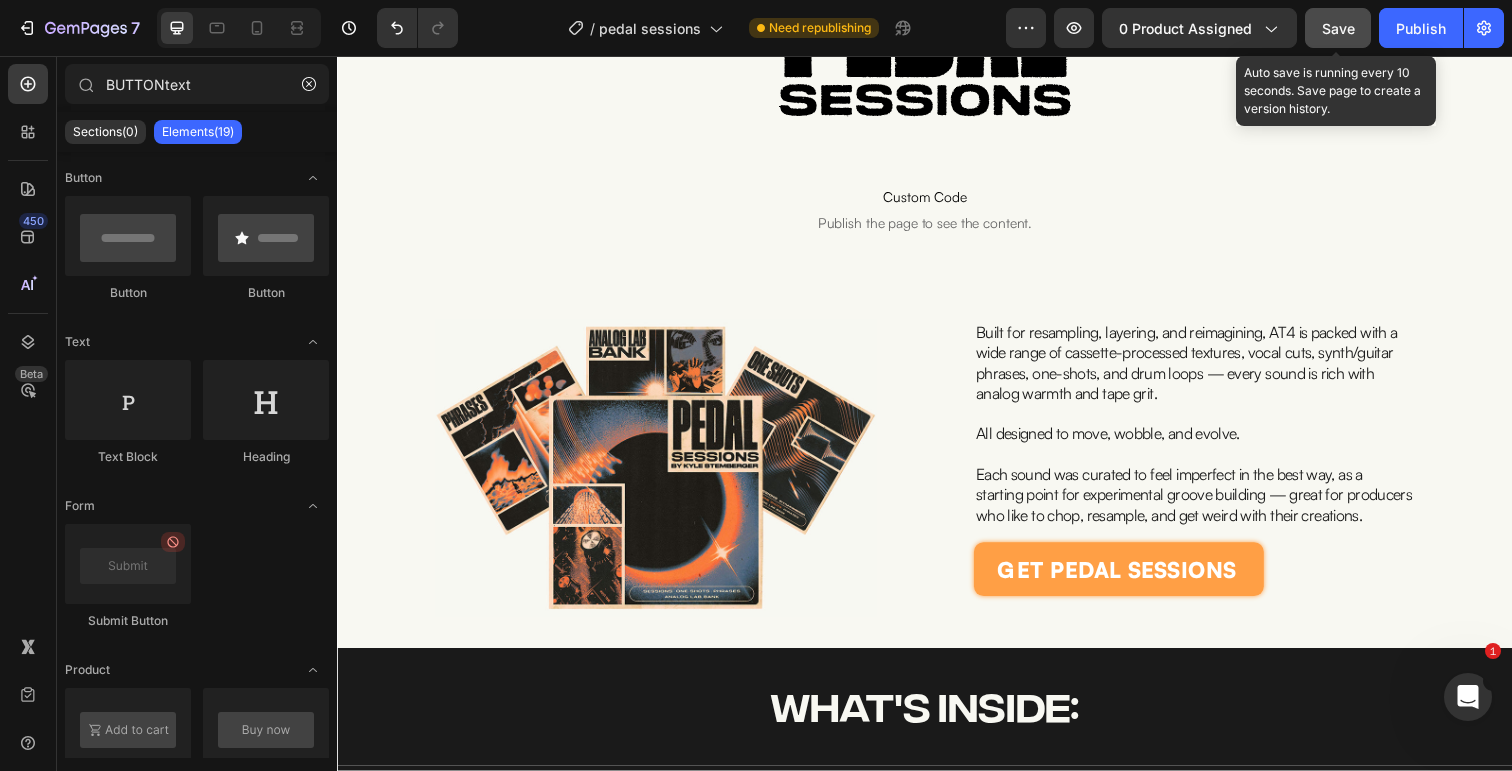 click on "Save" 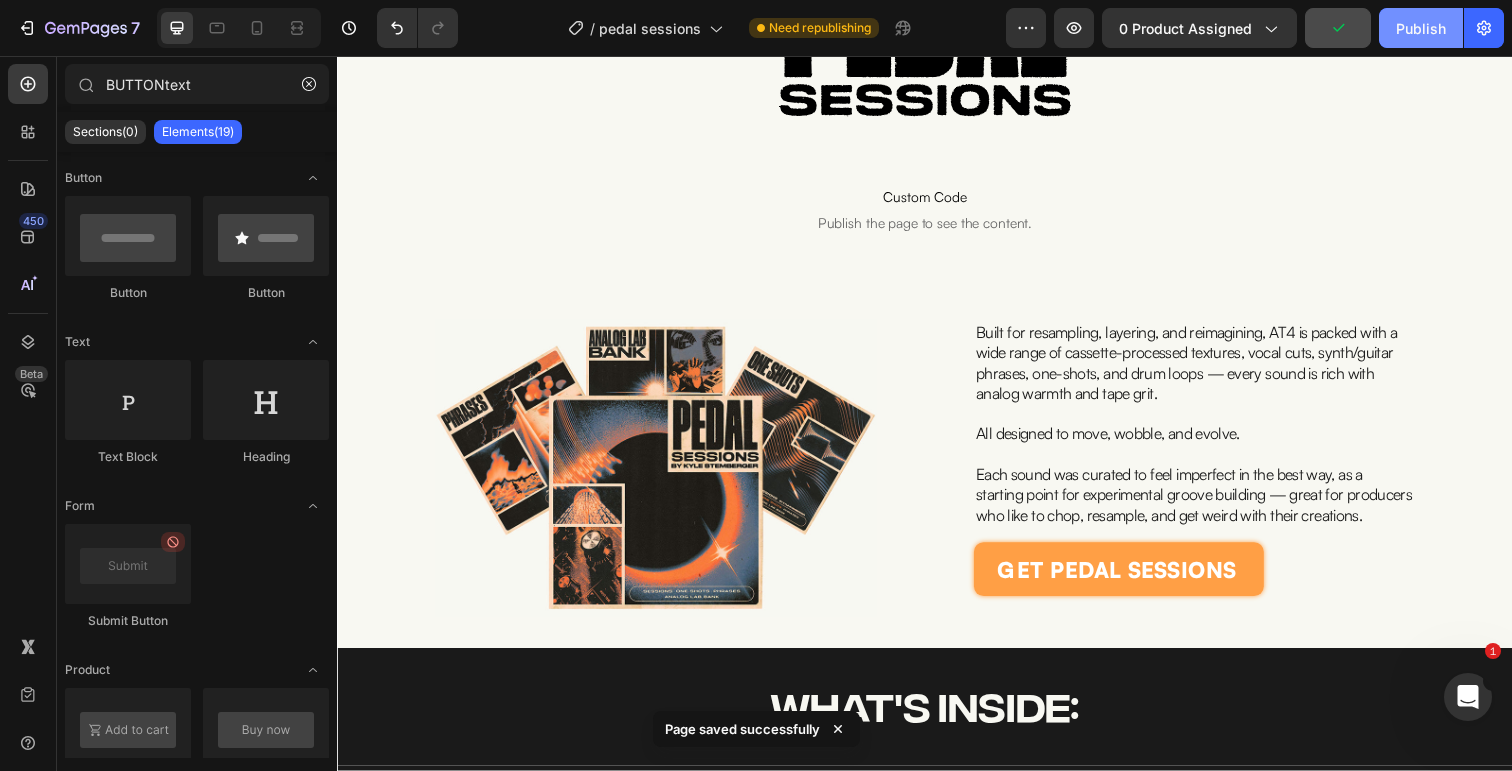click on "Publish" at bounding box center [1421, 28] 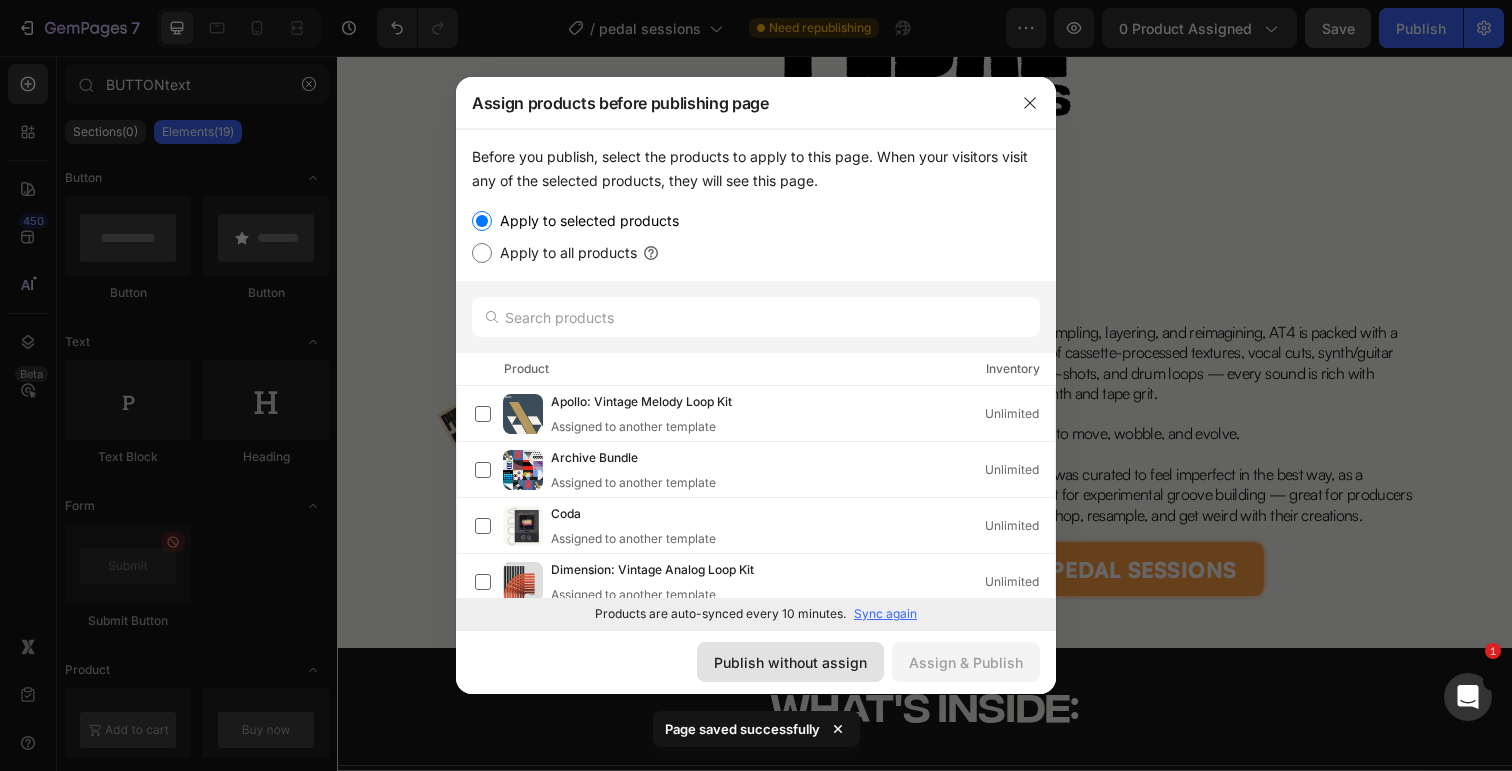 click on "Publish without assign" at bounding box center (790, 662) 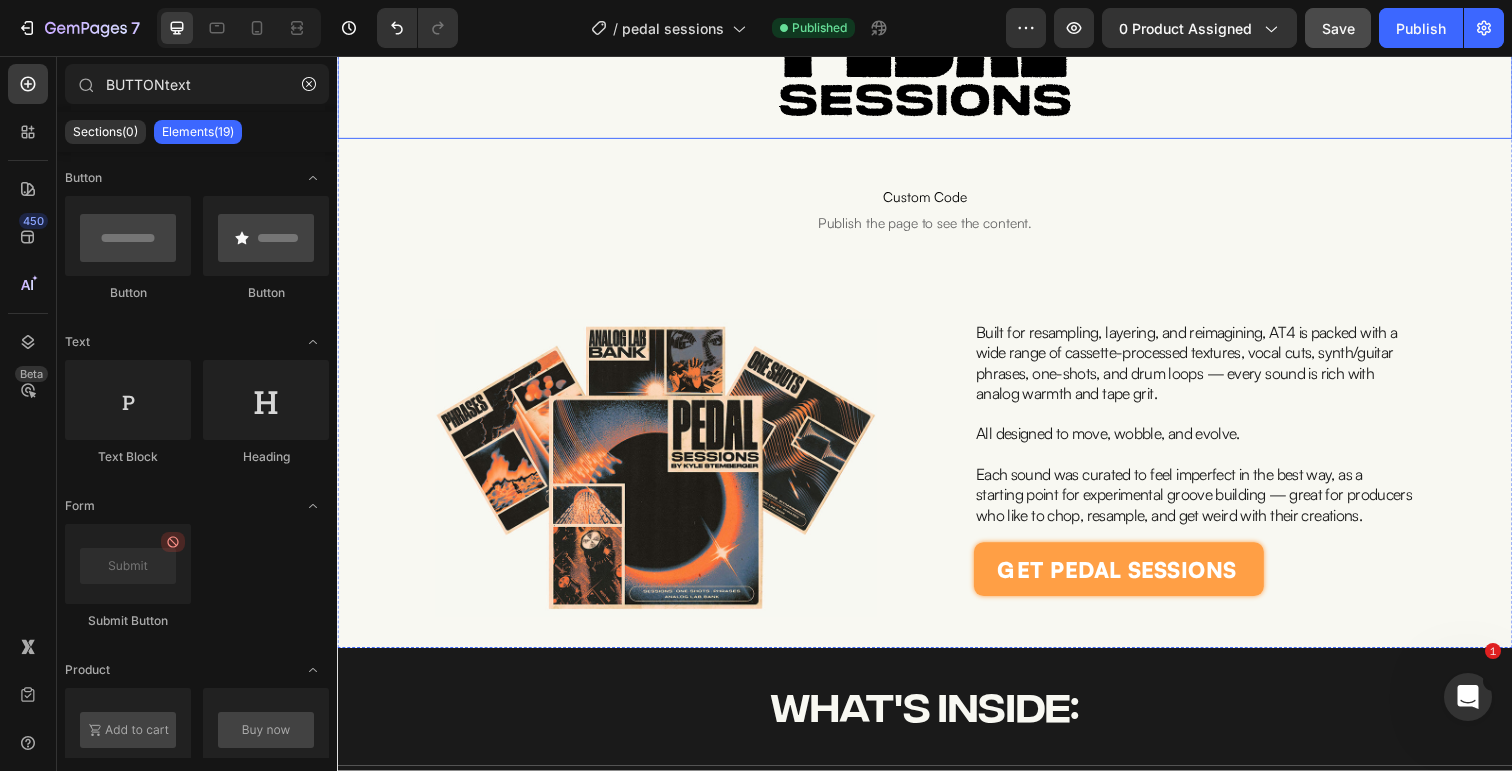 click at bounding box center [937, 23] 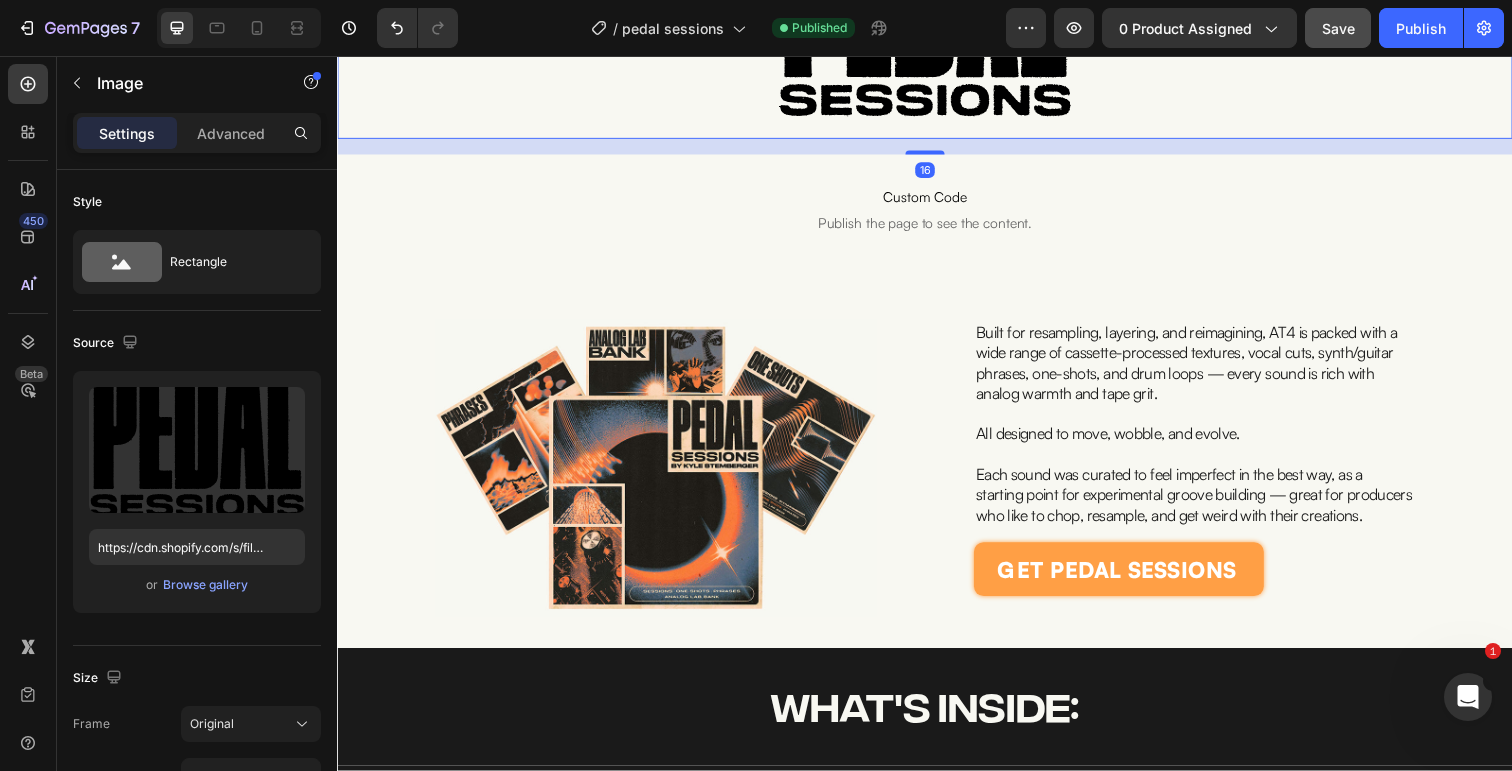 click at bounding box center [937, 23] 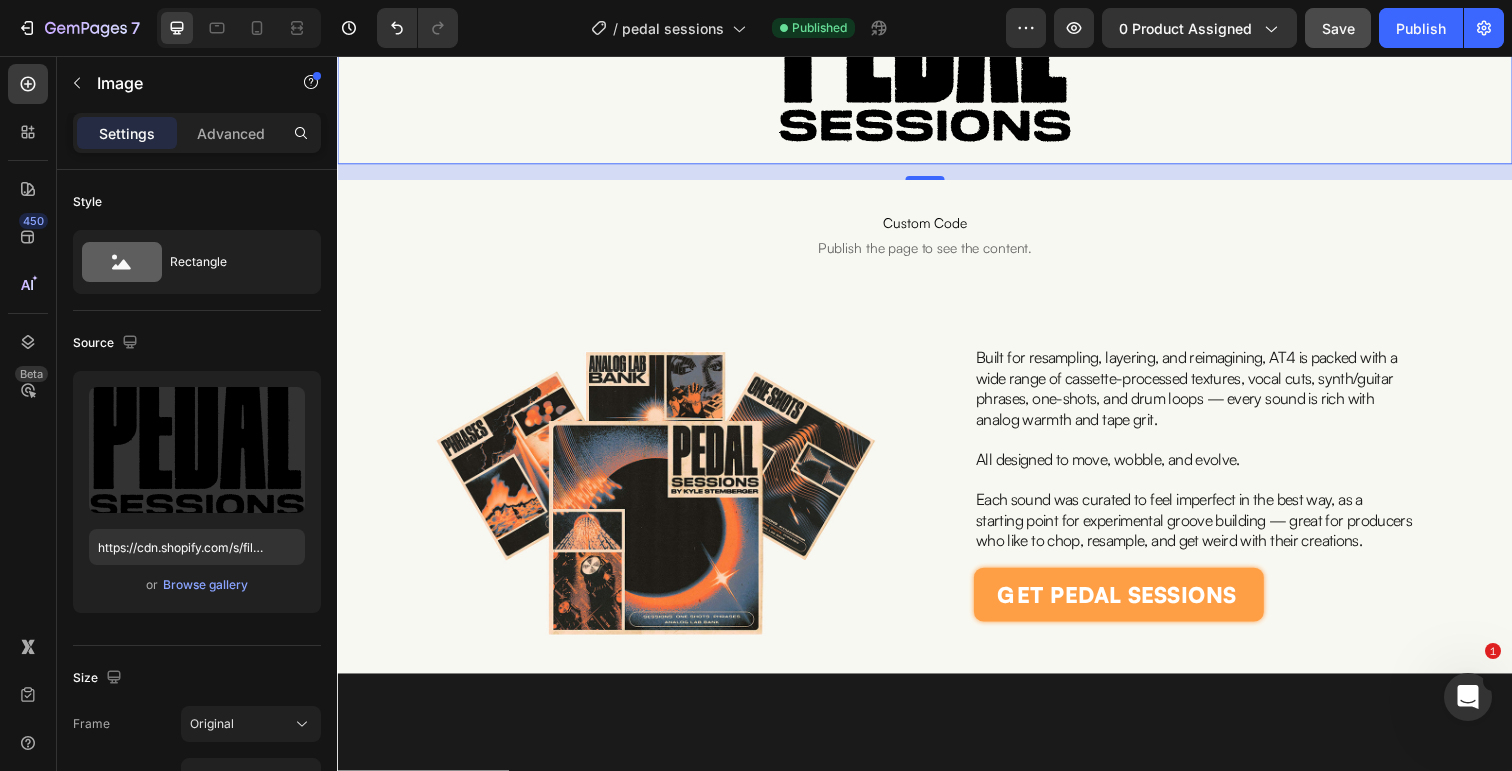 scroll, scrollTop: 406, scrollLeft: 0, axis: vertical 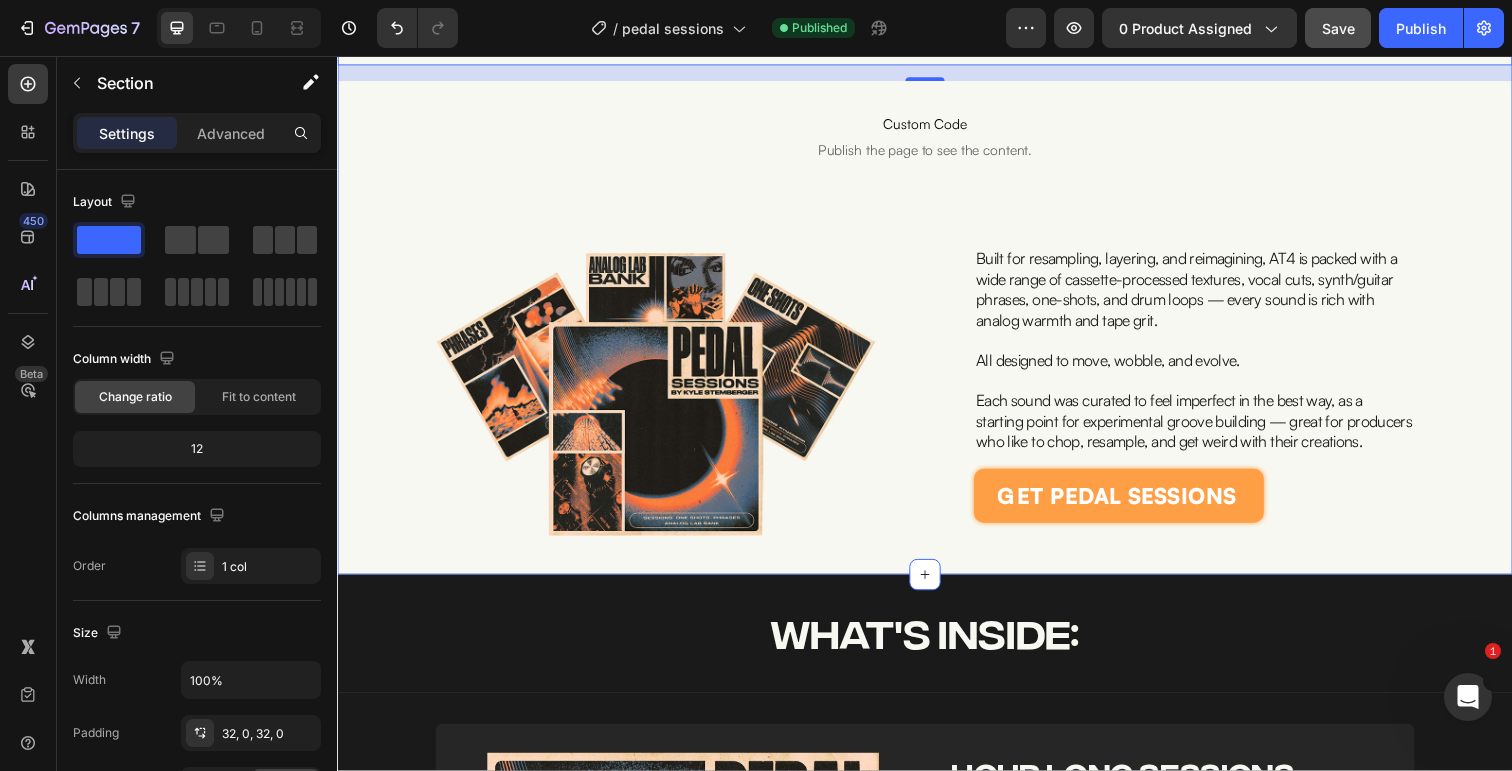 click on "Image Image   16
Custom Code
Publish the page to see the content.
Custom Code Row Image Built for resampling, layering, and reimagining, AT4 is packed with a wide range of cassette-processed textures, vocal cuts, synth/guitar phrases, one-shots, and drum loops — every sound is rich with analog warmth and tape grit.  All designed to move, wobble, and evolve.  Each sound was curated to feel imperfect in the best way, as a starting point for experimental groove building — great for producers who like to chop, resample, and get weird with their creations.  Text Block get pedal sessions Add to Cart Product Section 1" at bounding box center [937, 138] 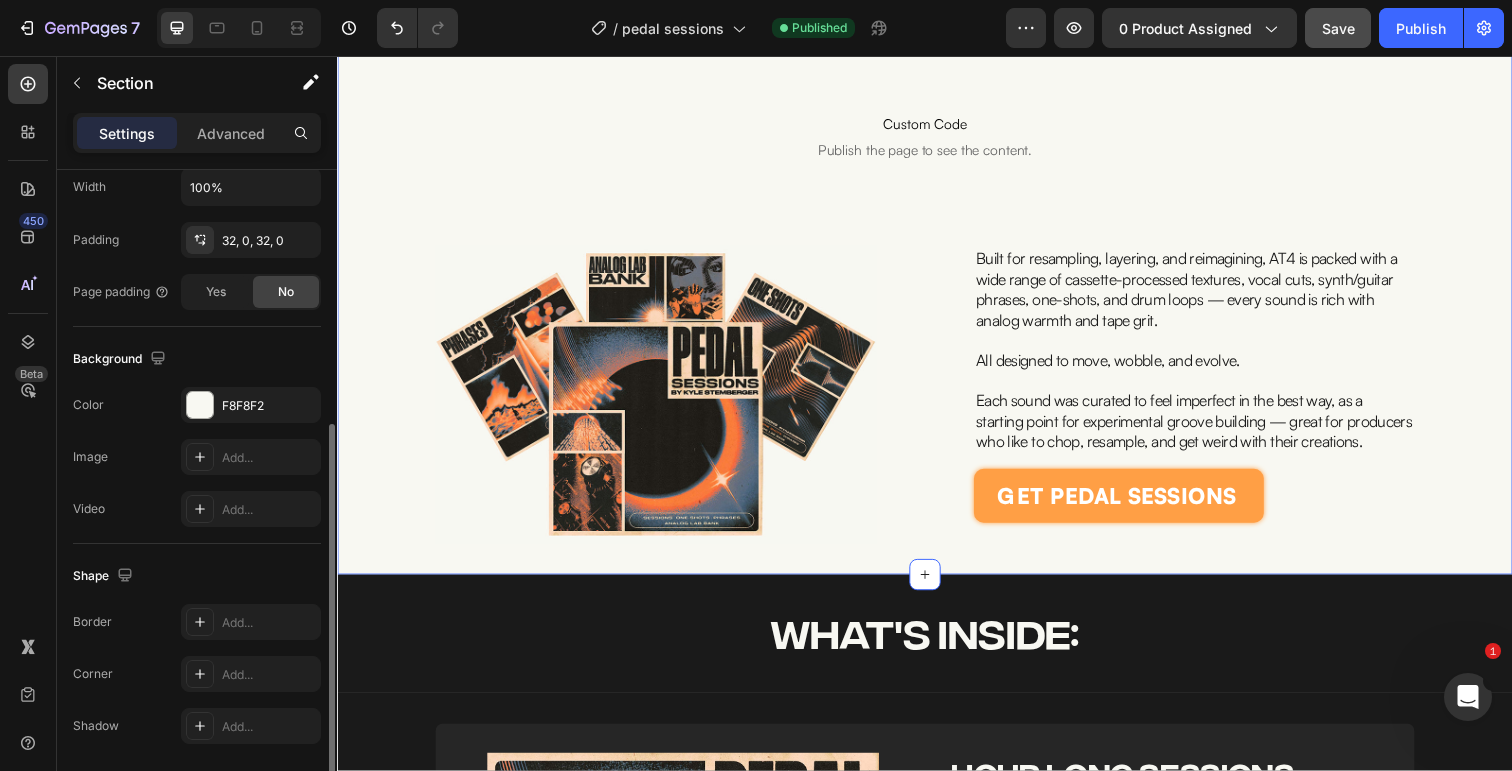 scroll, scrollTop: 485, scrollLeft: 0, axis: vertical 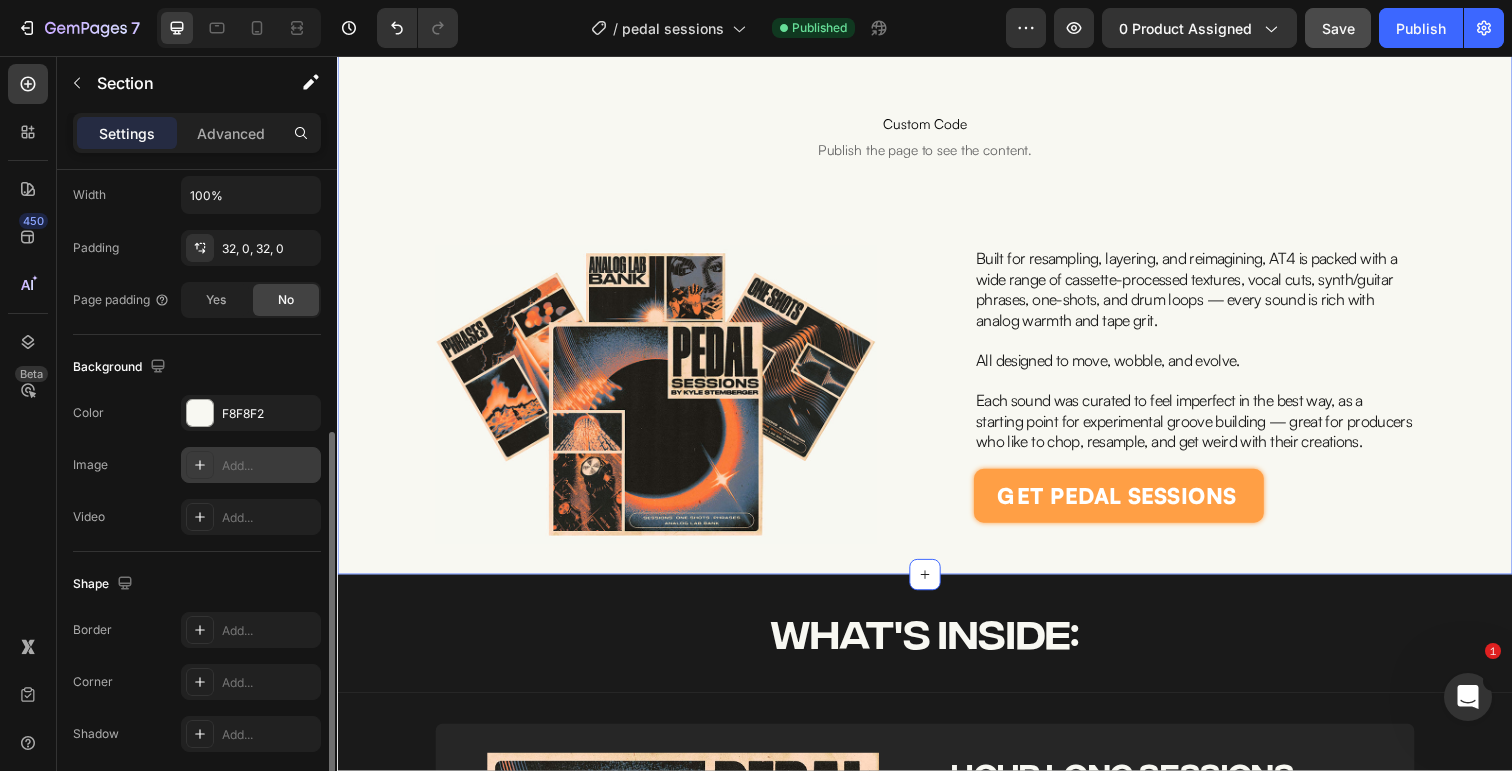 click at bounding box center (200, 465) 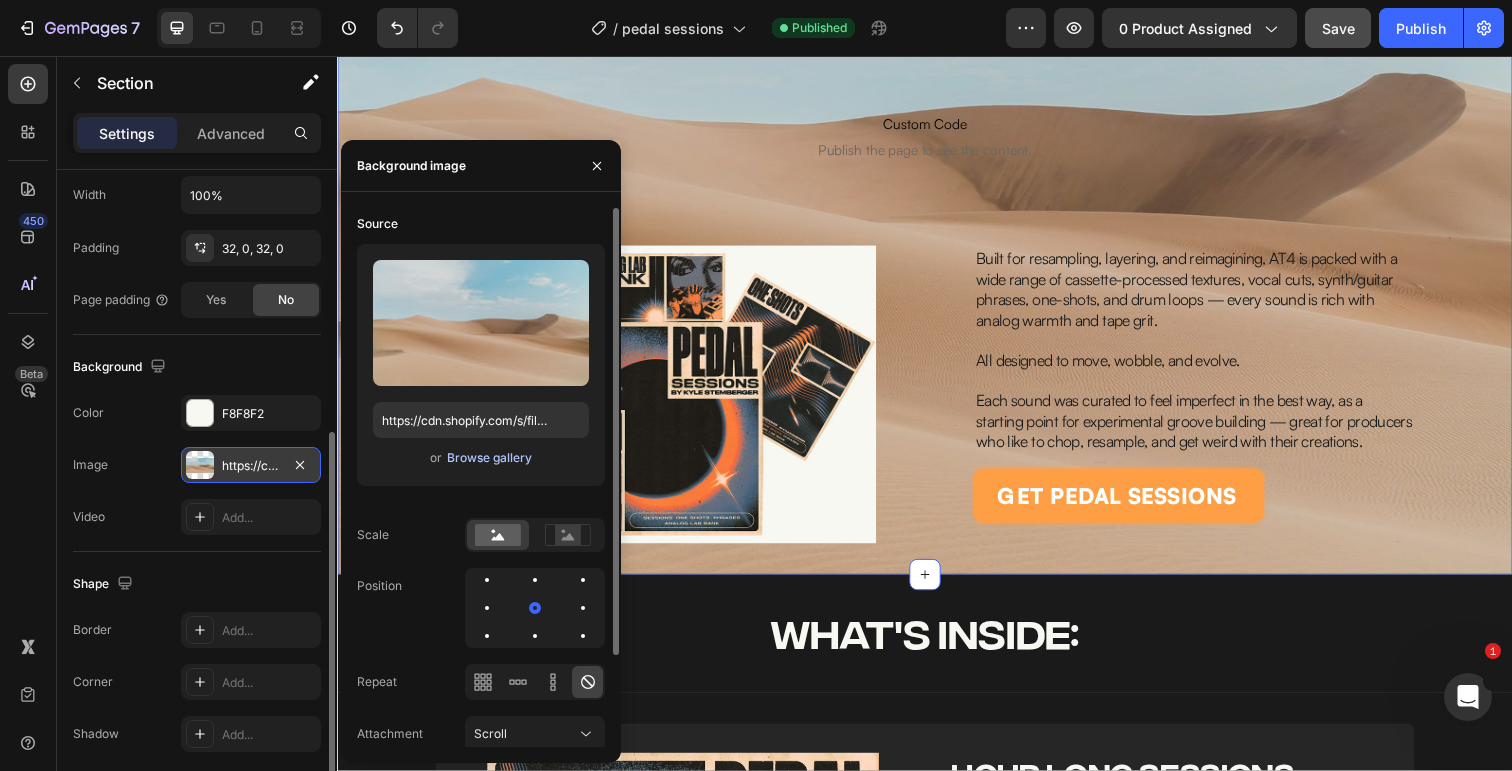 click on "Browse gallery" at bounding box center [489, 458] 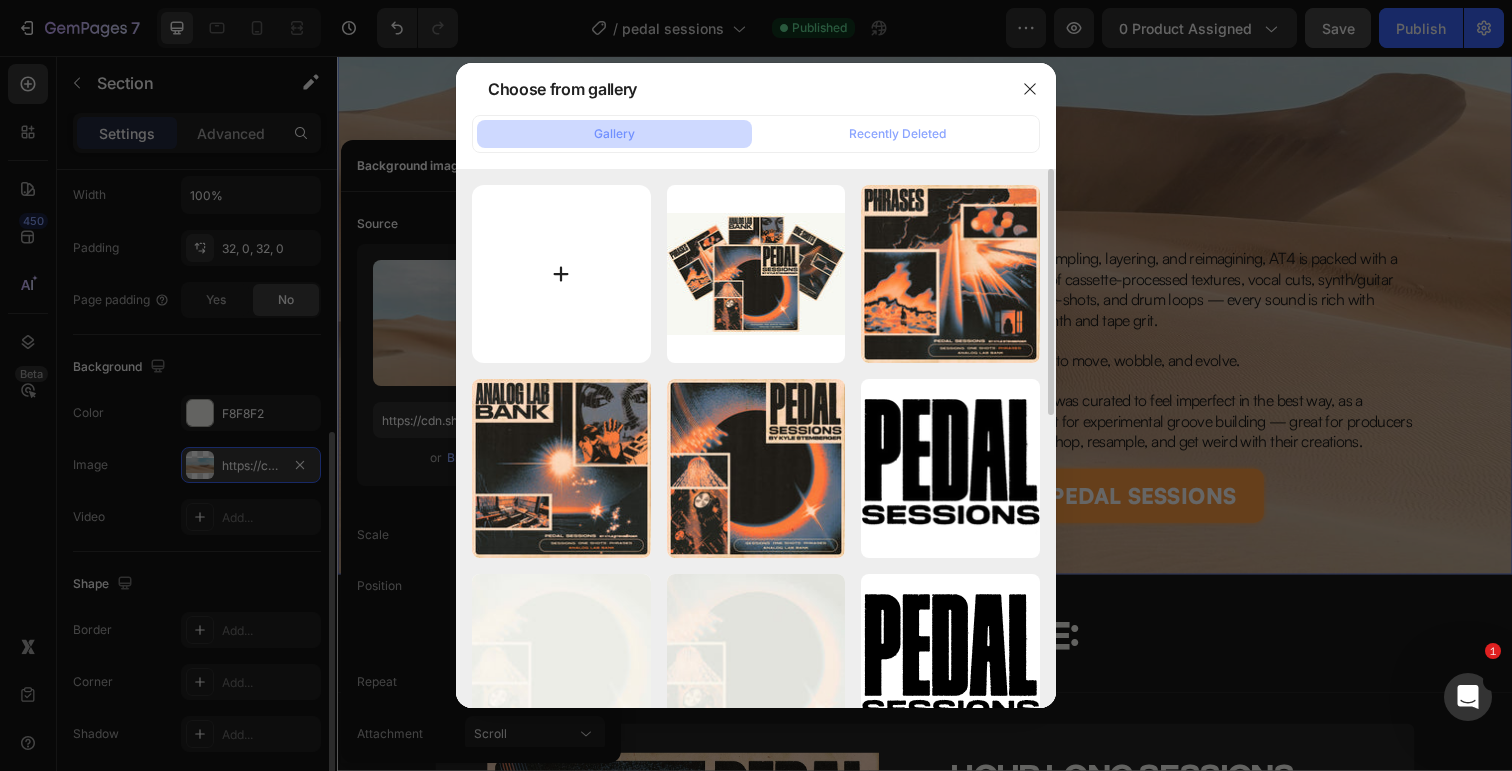 click at bounding box center [561, 274] 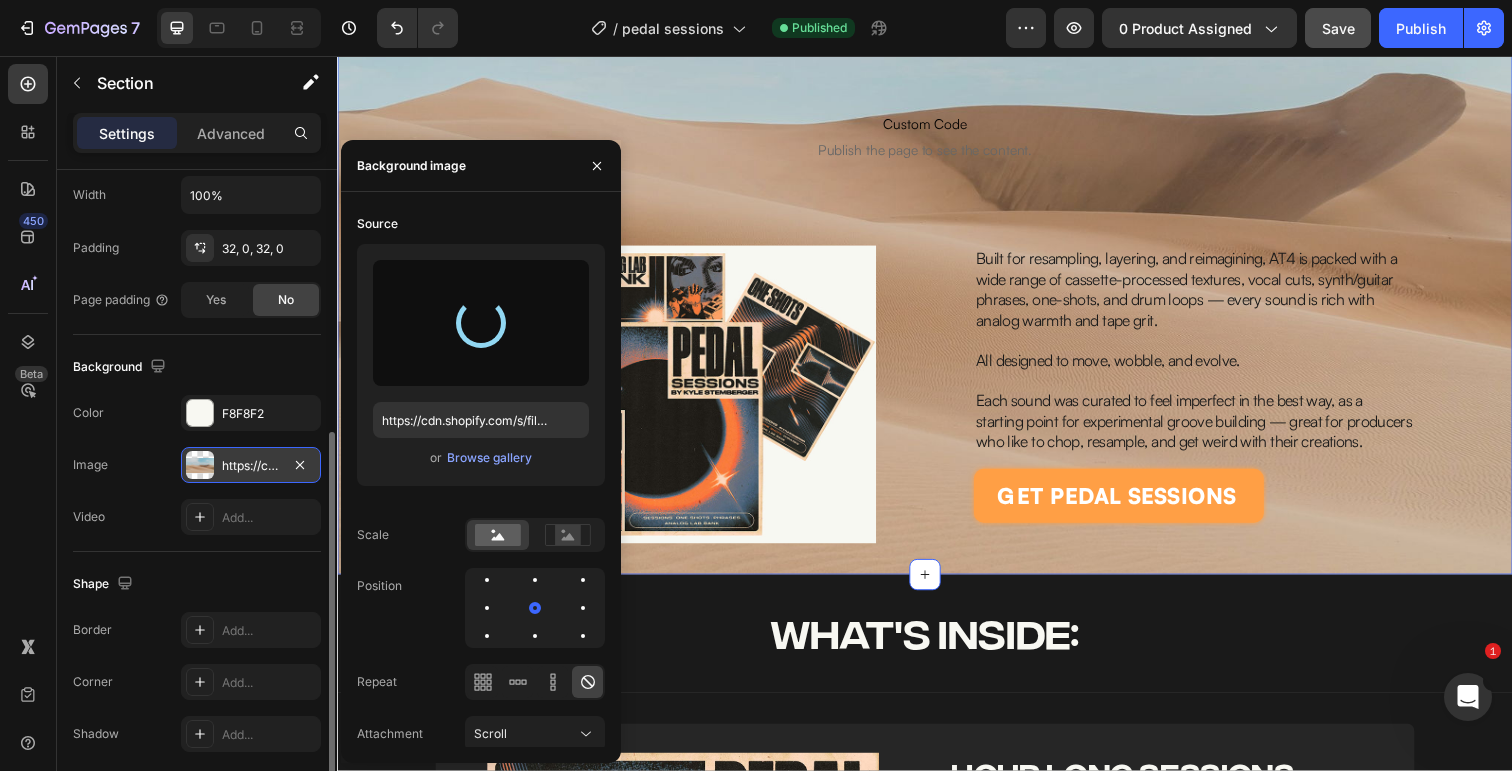 type on "https://cdn.shopify.com/s/files/1/0564/6293/4088/files/gempages_520673231137407923-026708d8-42c8-43ac-92c1-236821247a1c.jpg" 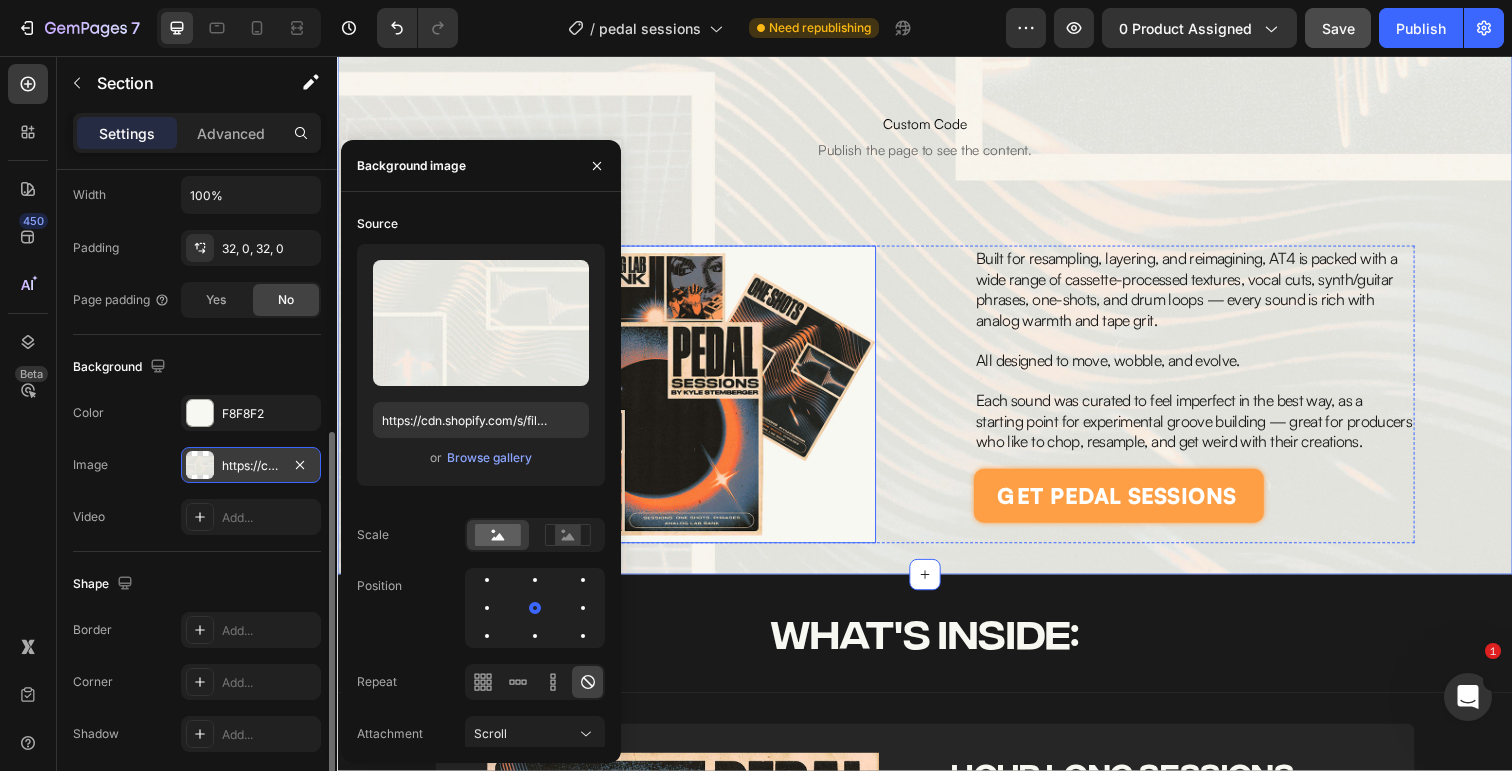 click at bounding box center [662, 402] 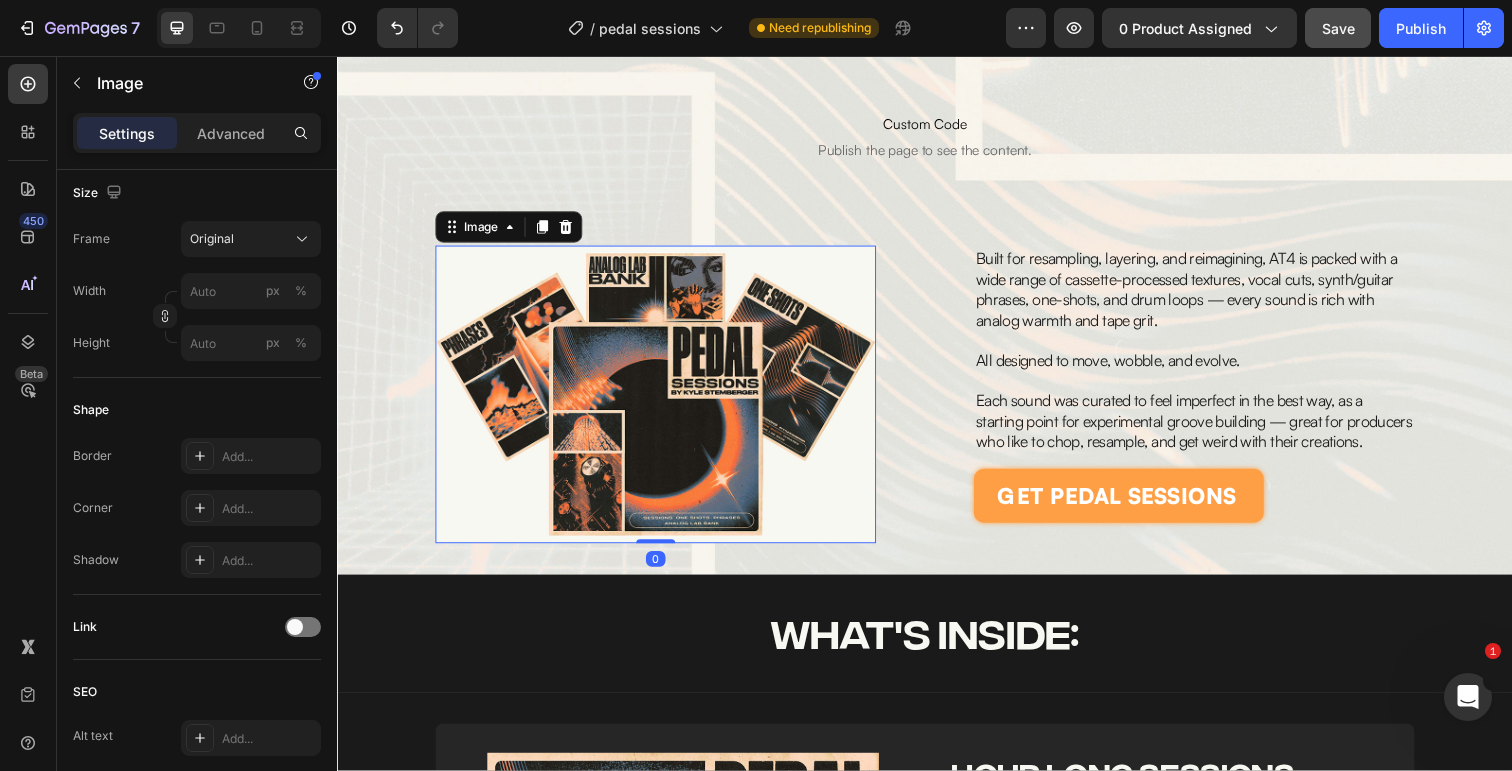 scroll, scrollTop: 0, scrollLeft: 0, axis: both 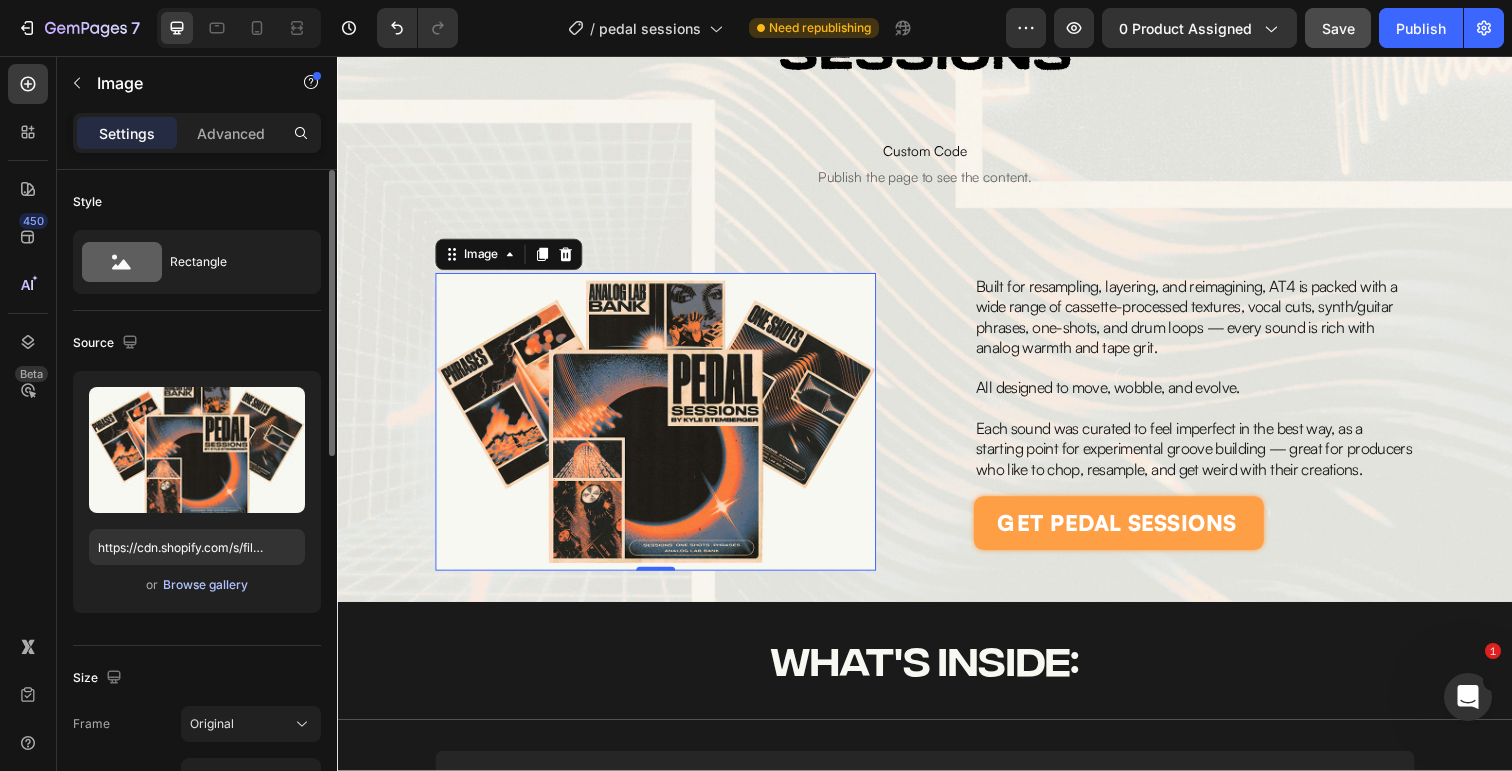 click on "Browse gallery" at bounding box center (205, 585) 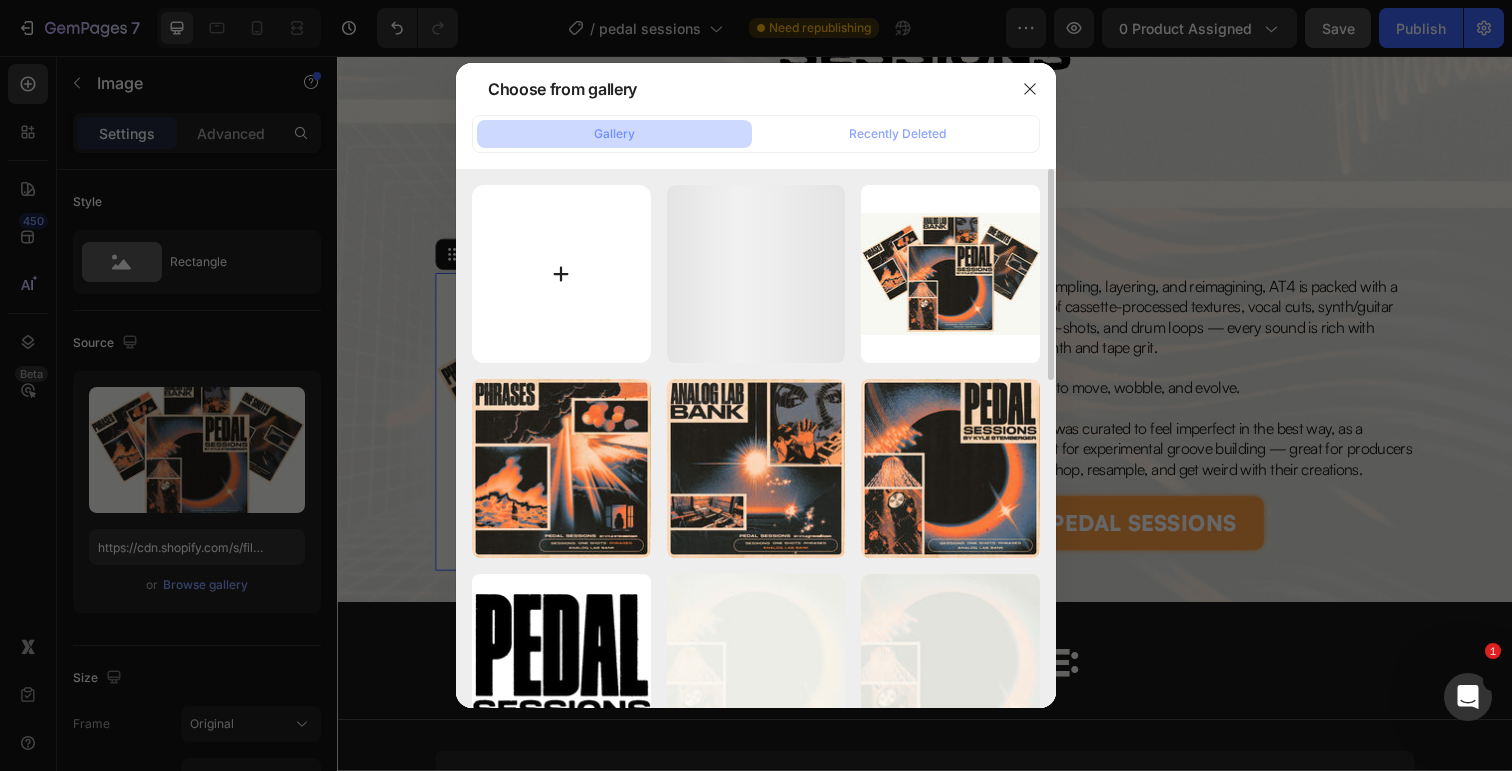 click at bounding box center (561, 274) 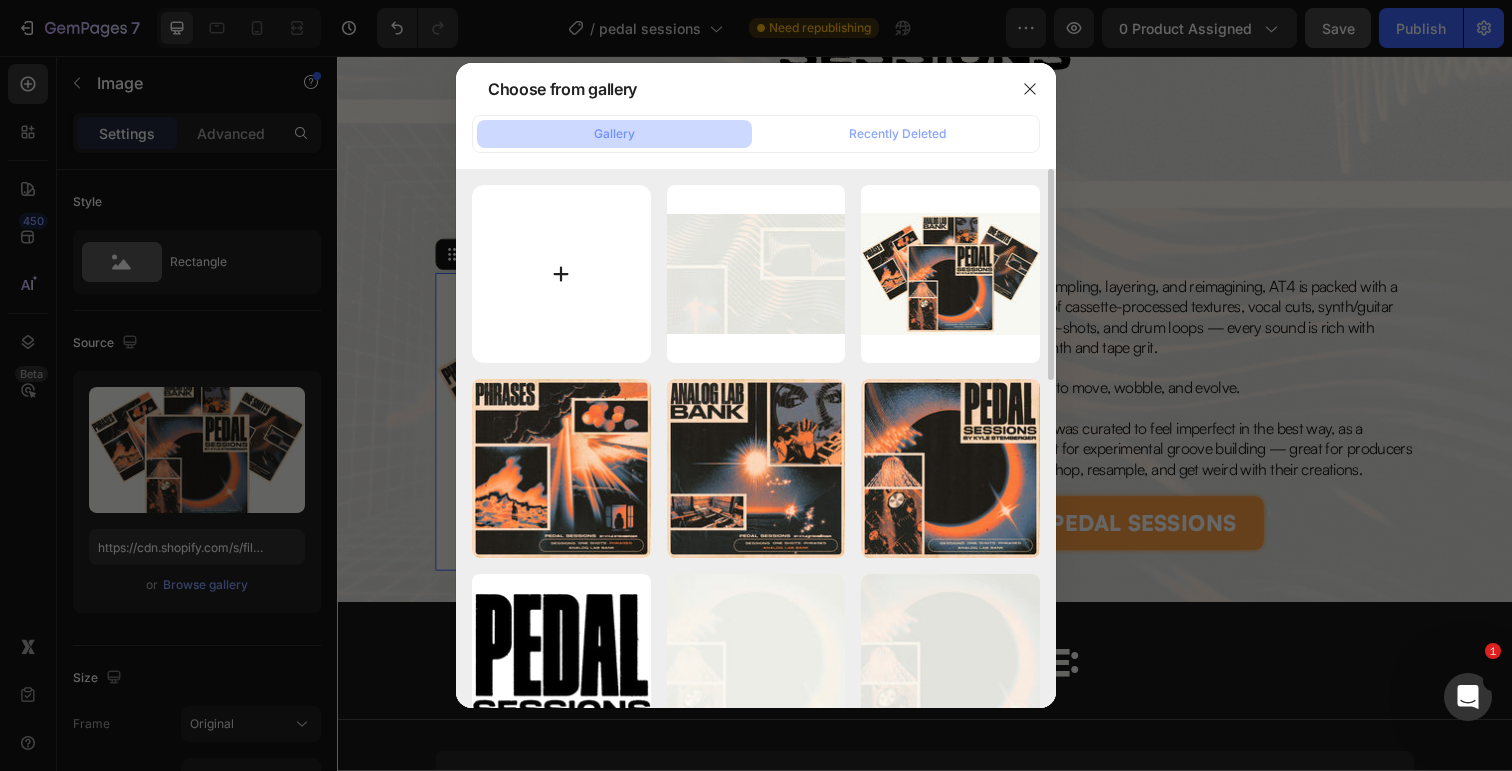 type on "C:\fakepath\FULLPNG.png" 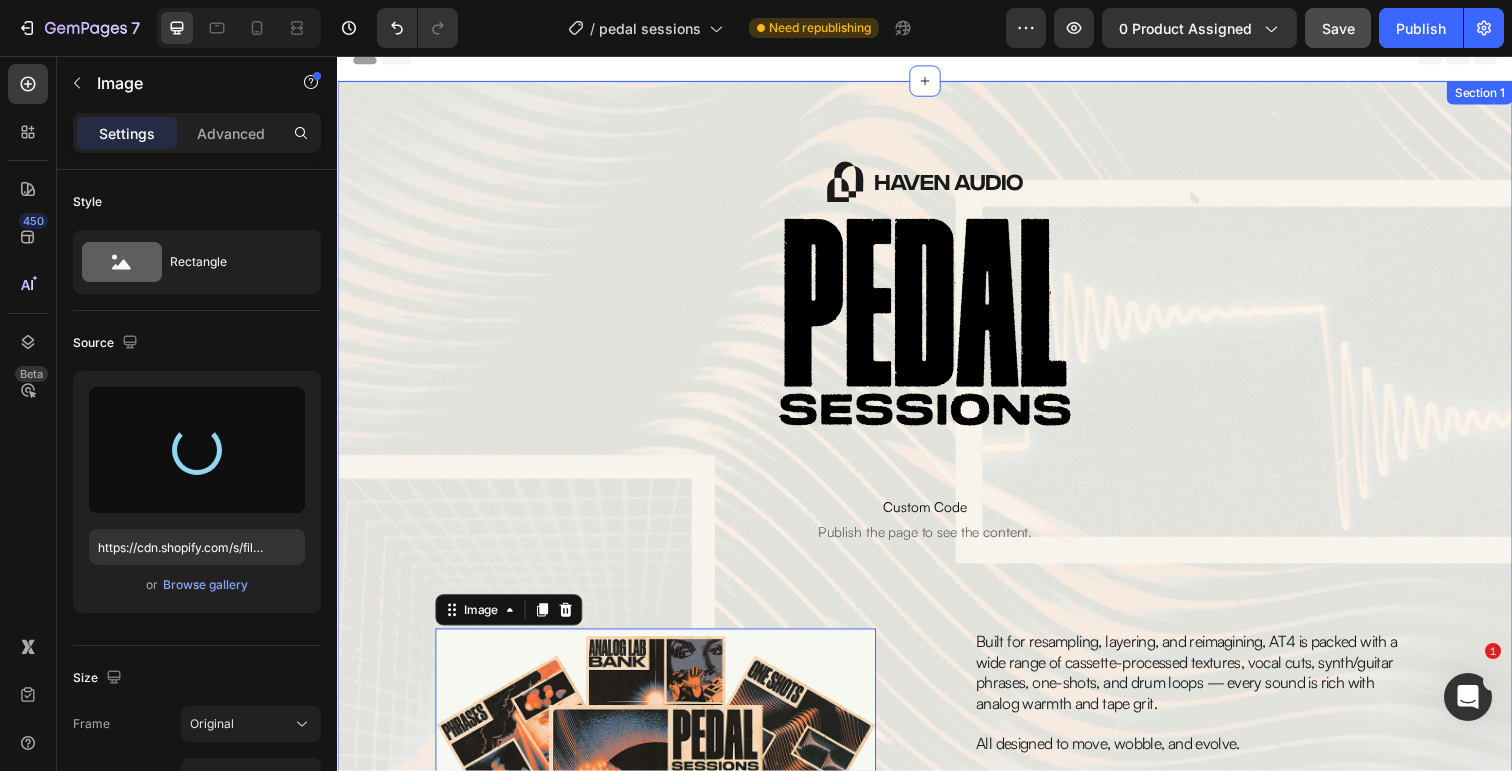 scroll, scrollTop: 0, scrollLeft: 0, axis: both 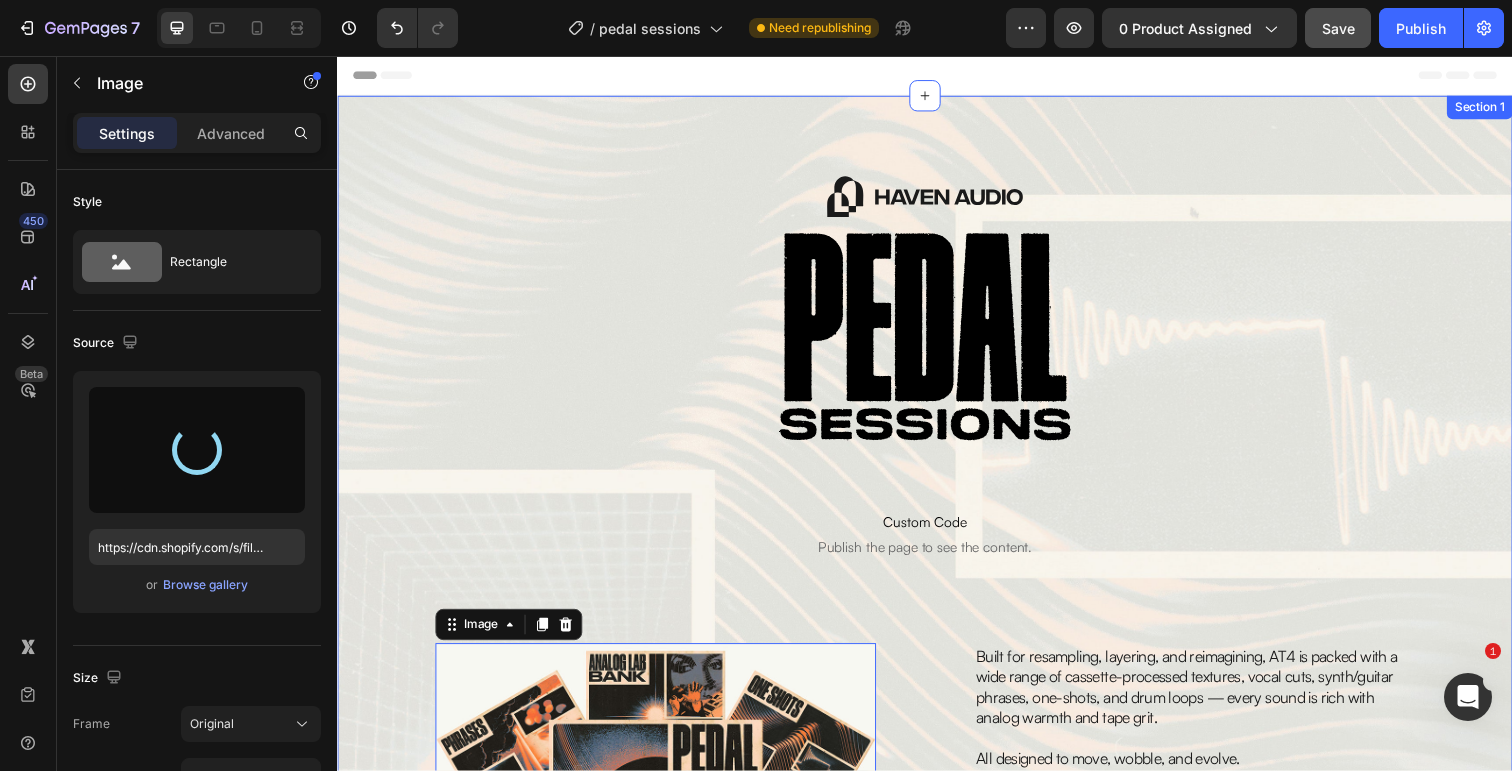 type on "https://cdn.shopify.com/s/files/1/0564/6293/4088/files/gempages_520673231137407923-ea1c2f69-f3bf-4791-ab2e-221109f9860d.png" 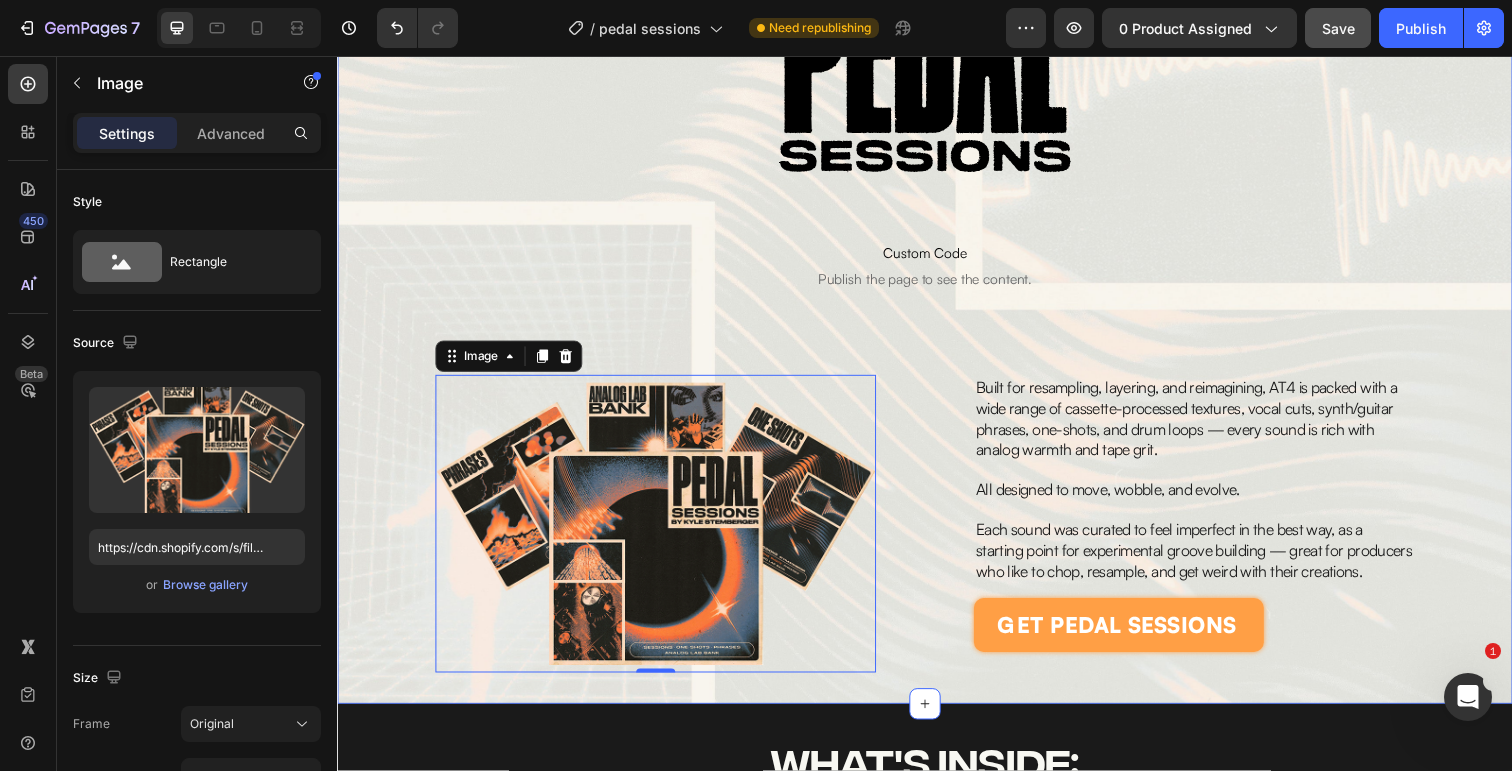 scroll, scrollTop: 341, scrollLeft: 0, axis: vertical 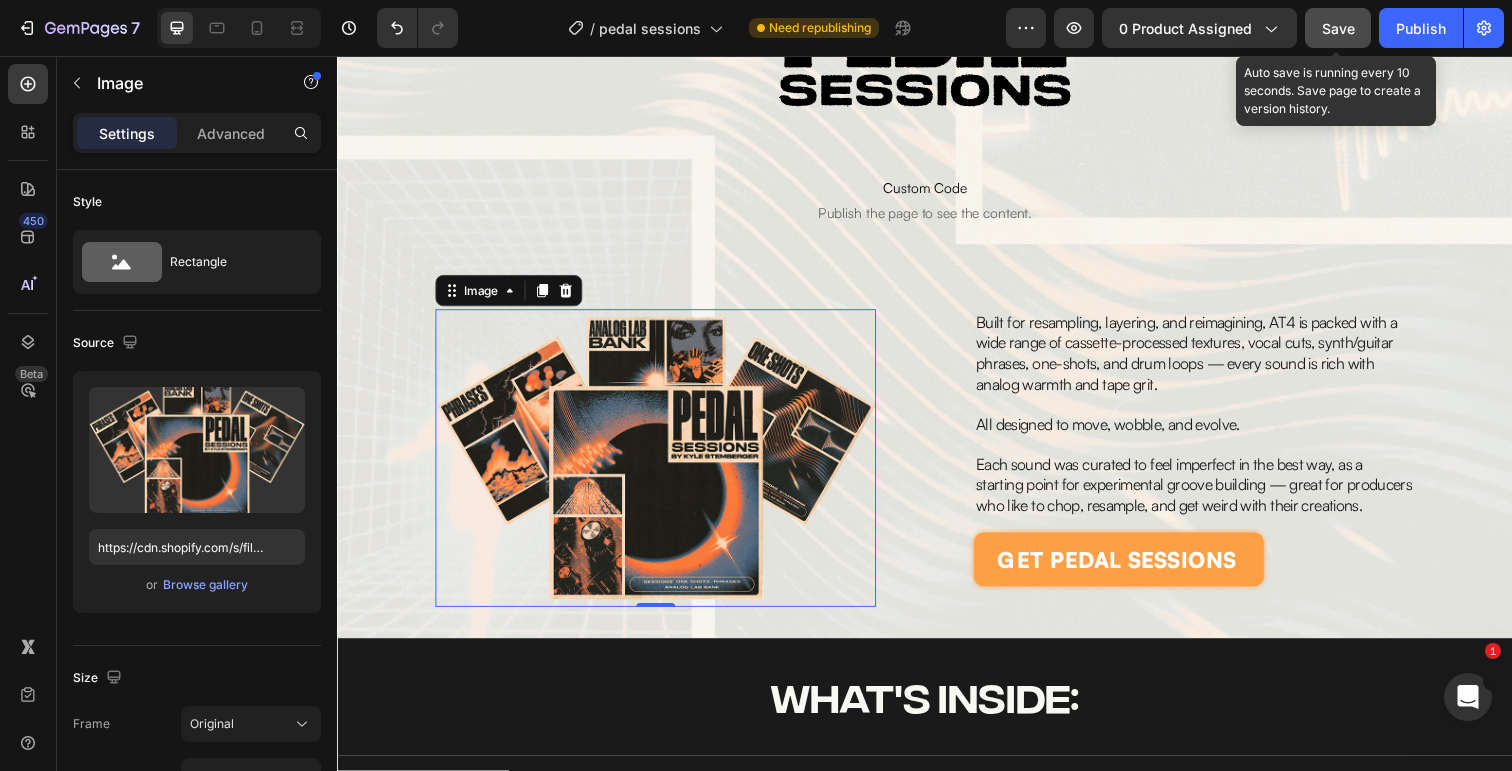 click on "Save" at bounding box center (1338, 28) 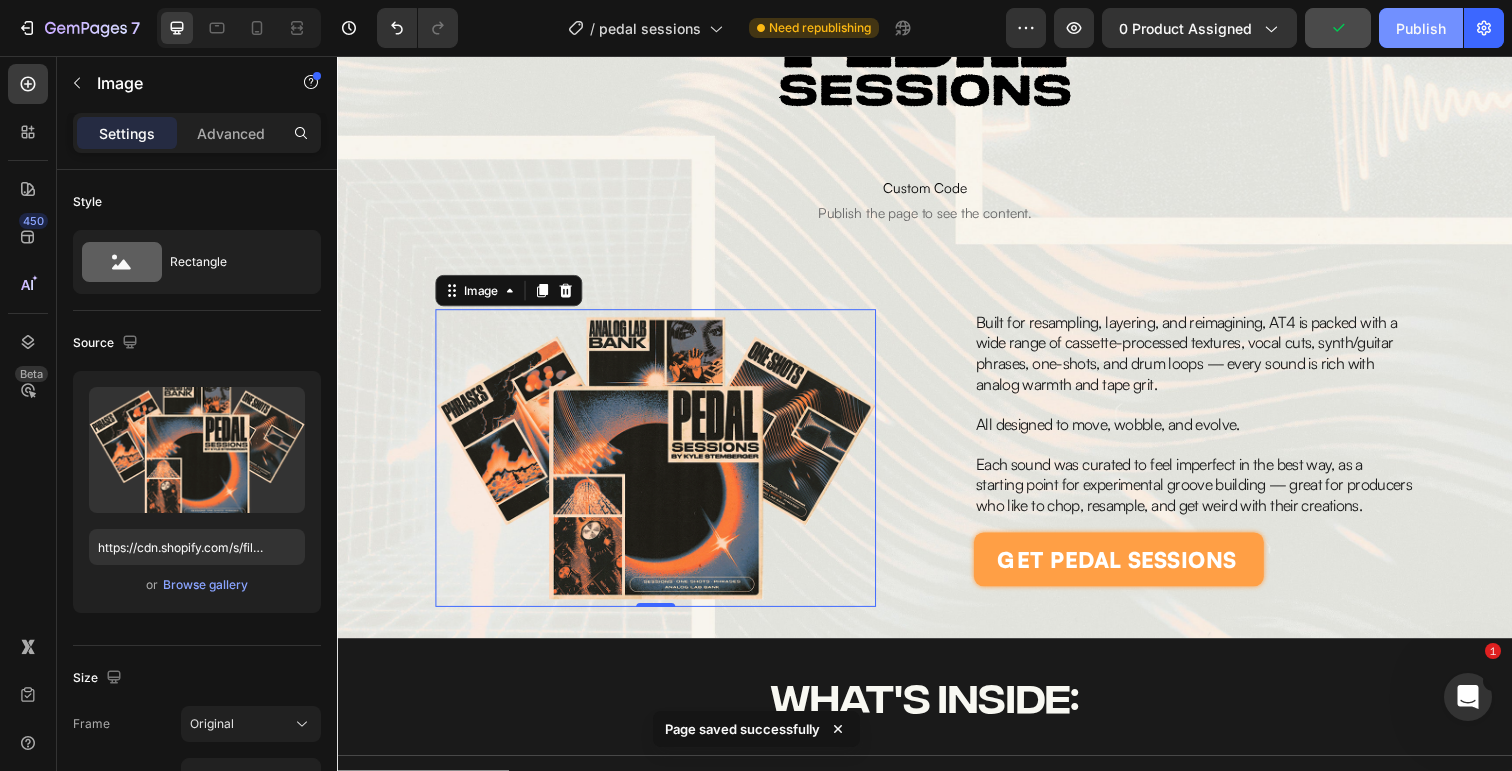 click on "Publish" at bounding box center [1421, 28] 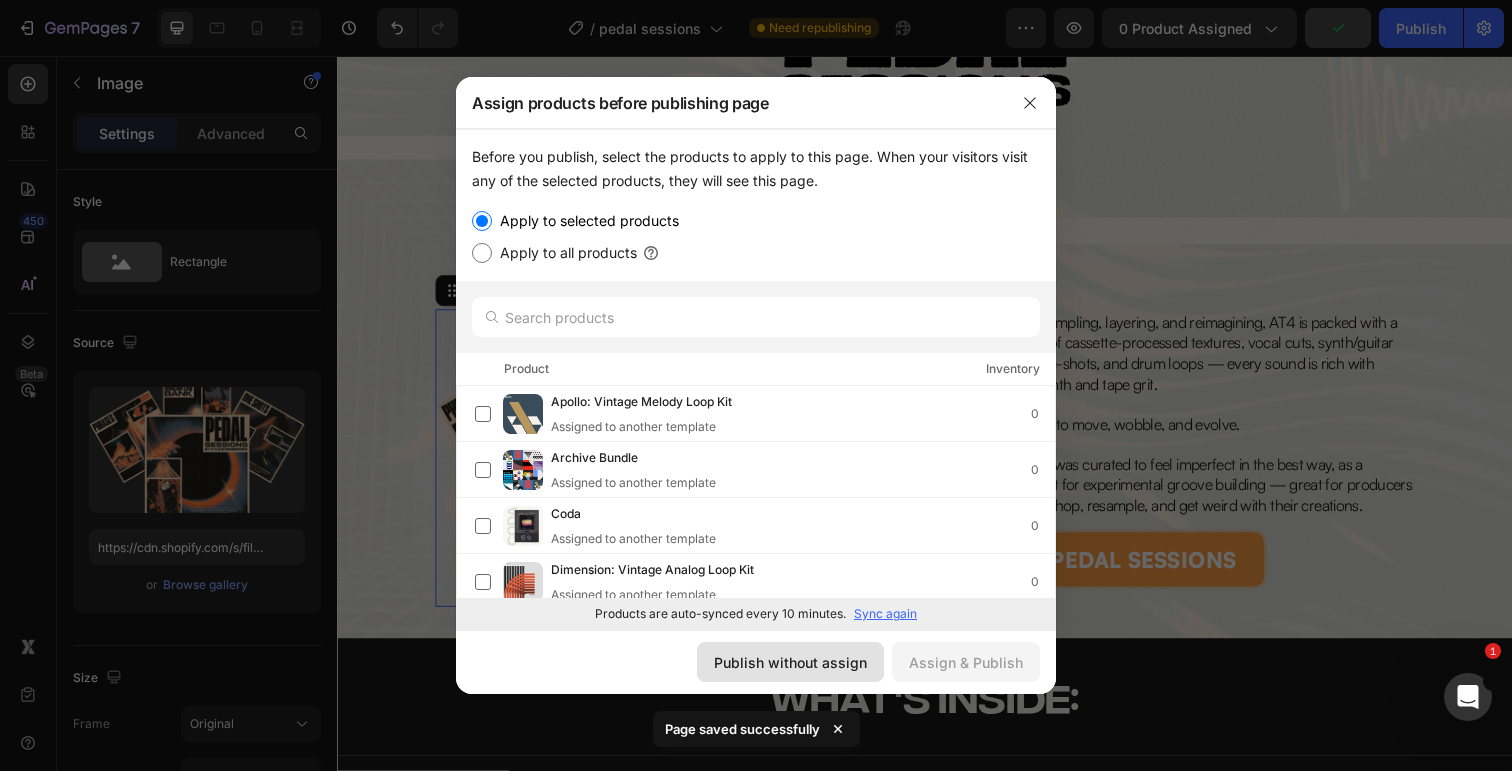 click on "Publish without assign" at bounding box center [790, 662] 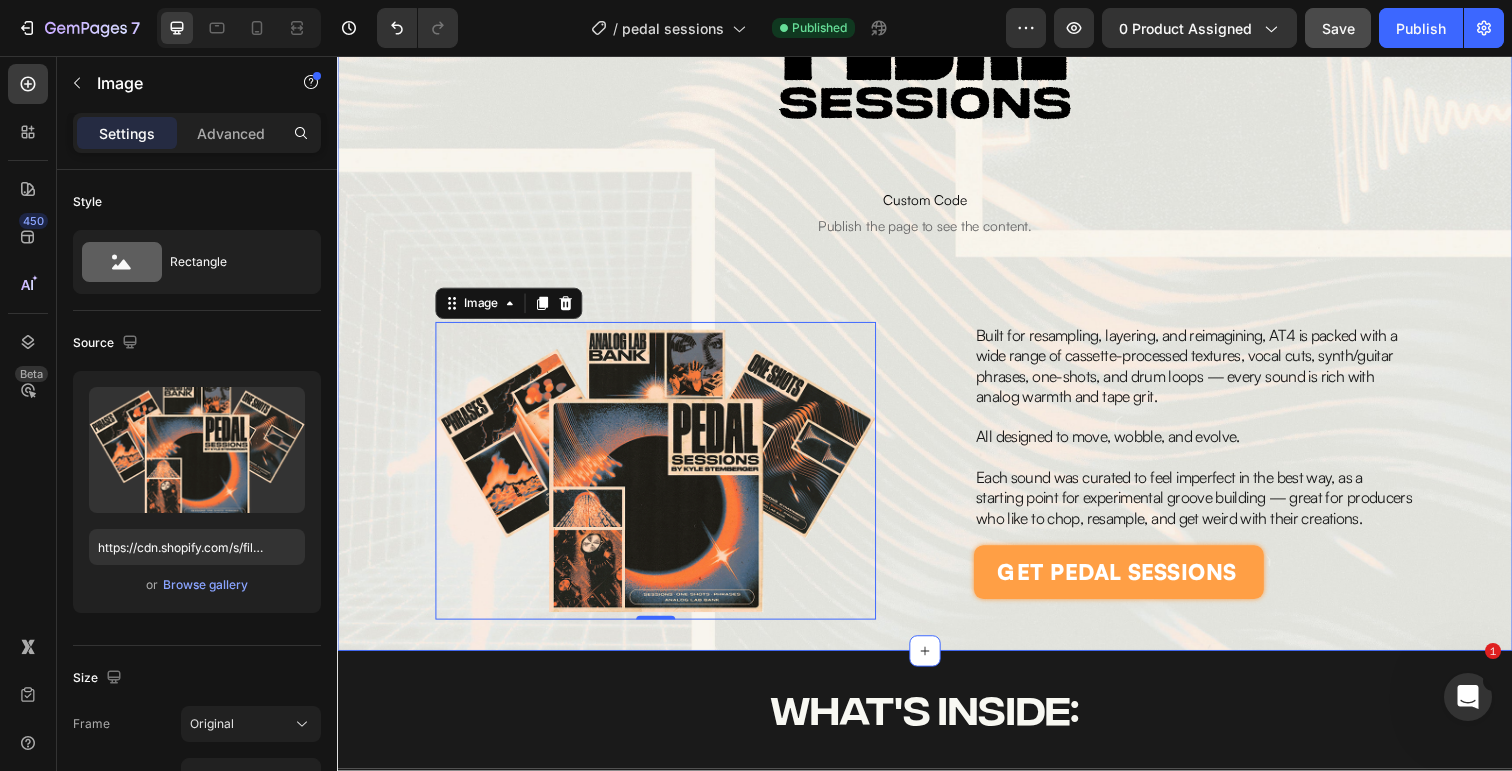 scroll, scrollTop: 494, scrollLeft: 0, axis: vertical 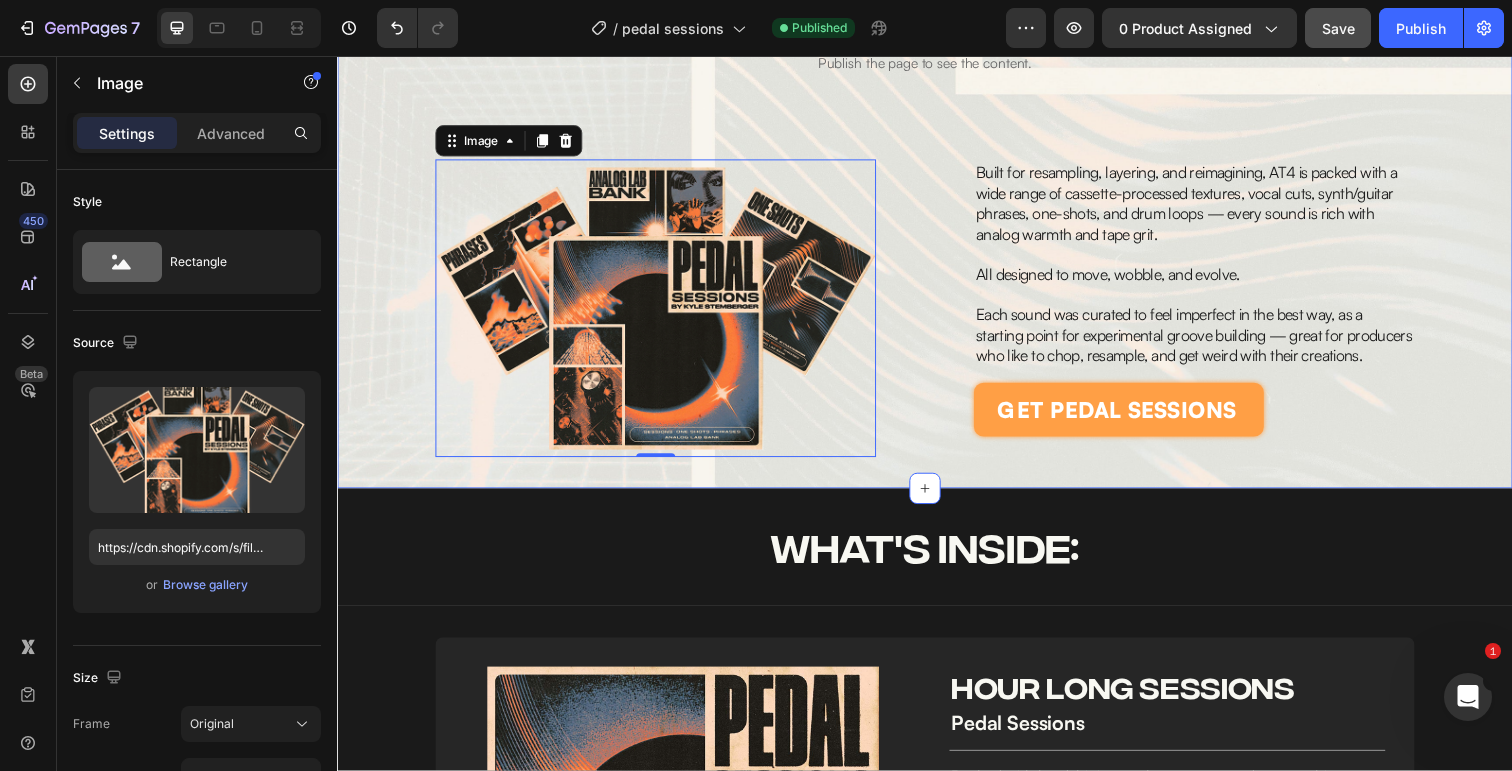 click on "Image Image
Custom Code
Publish the page to see the content.
Custom Code Row Image   0 Built for resampling, layering, and reimagining, AT4 is packed with a wide range of cassette-processed textures, vocal cuts, synth/guitar phrases, one-shots, and drum loops — every sound is rich with analog warmth and tape grit.  All designed to move, wobble, and evolve.  Each sound was curated to feel imperfect in the best way, as a starting point for experimental groove building — great for producers who like to chop, resample, and get weird with their creations.  Text Block get pedal sessions Add to Cart Product Section 1" at bounding box center [937, 50] 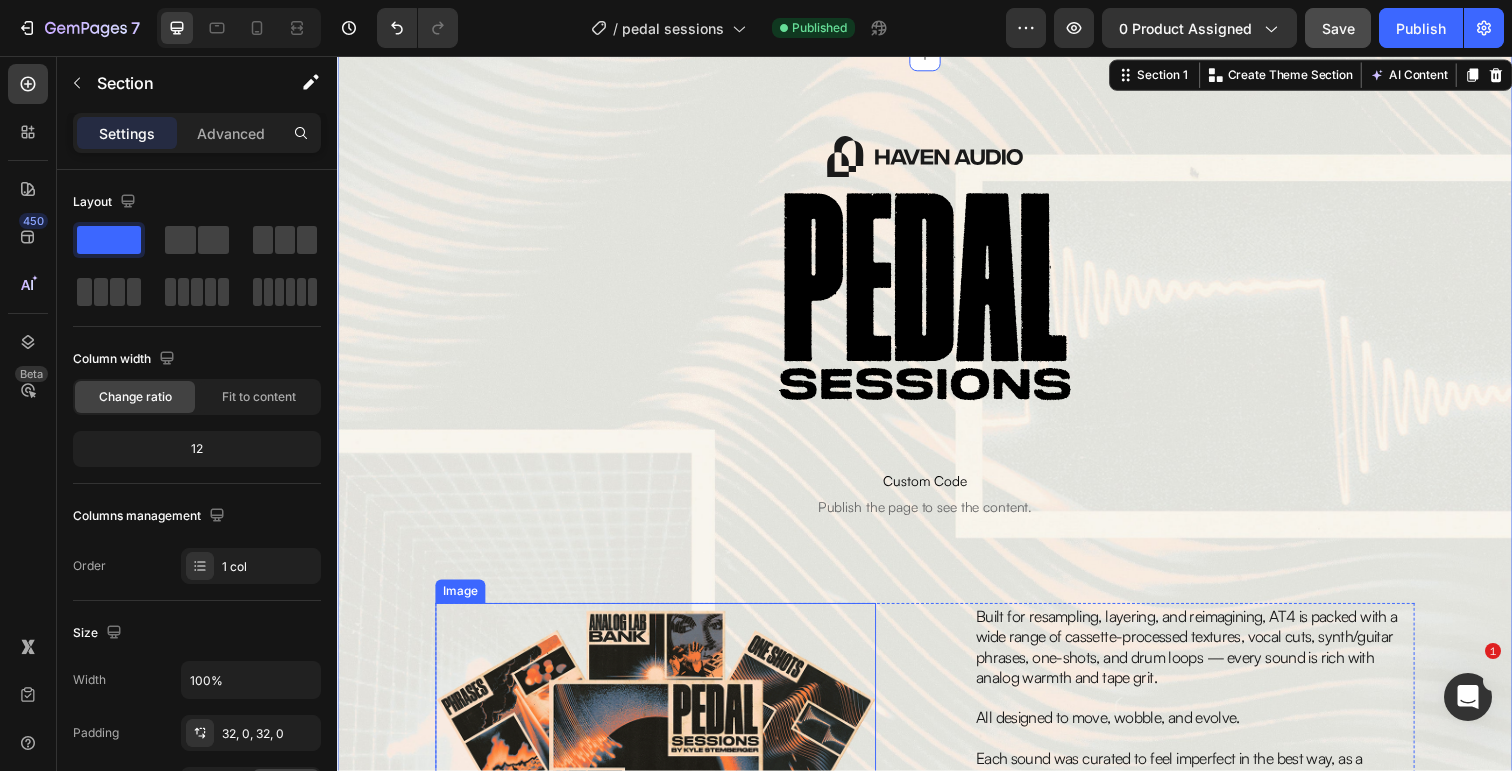 scroll, scrollTop: 0, scrollLeft: 0, axis: both 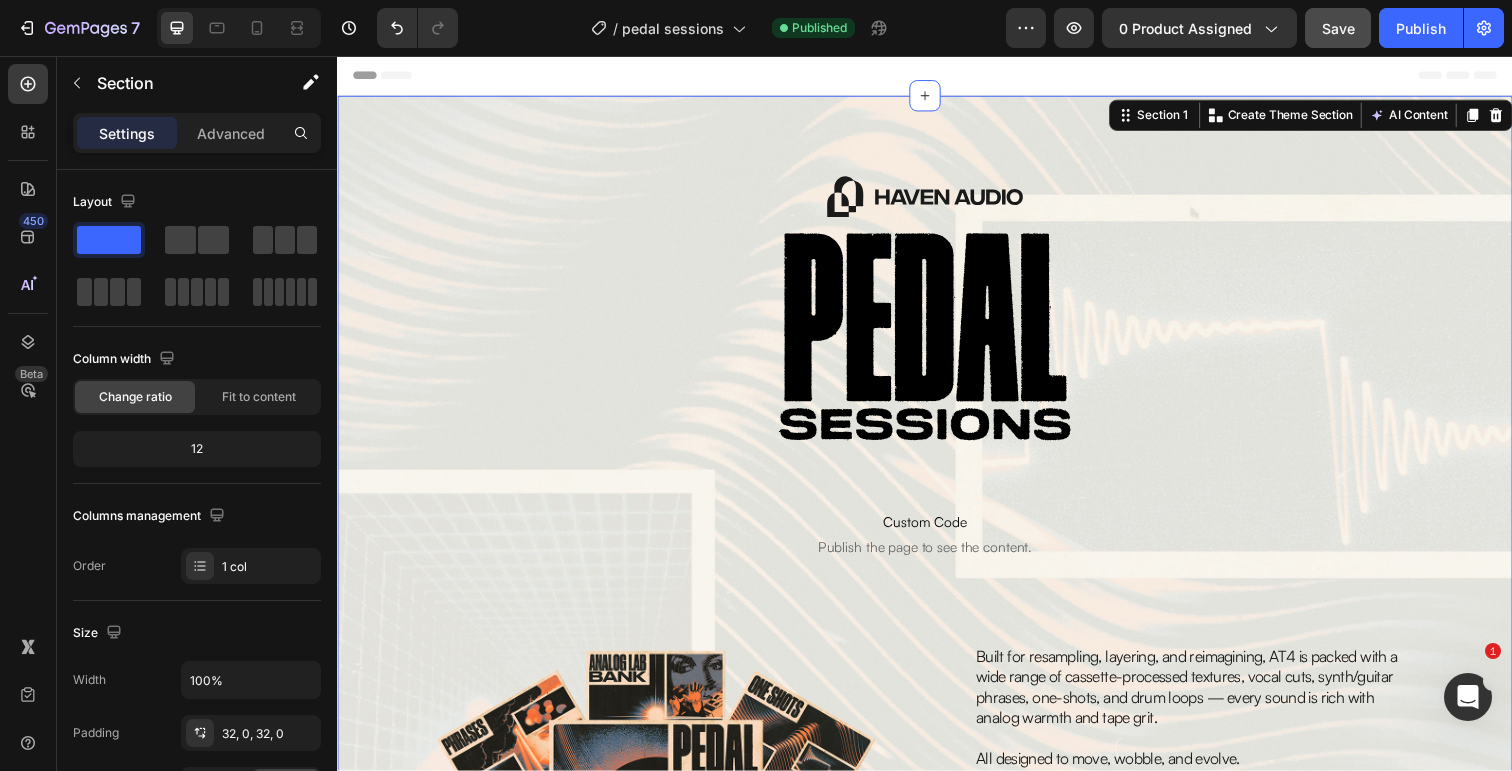 click on "Image Image
Custom Code
Publish the page to see the content.
Custom Code Row Image Built for resampling, layering, and reimagining, AT4 is packed with a wide range of cassette-processed textures, vocal cuts, synth/guitar phrases, one-shots, and drum loops — every sound is rich with analog warmth and tape grit.  All designed to move, wobble, and evolve.  Each sound was curated to feel imperfect in the best way, as a starting point for experimental groove building — great for producers who like to chop, resample, and get weird with their creations.  Text Block get pedal sessions Add to Cart Product Section 1   You can create reusable sections Create Theme Section AI Content Write with GemAI What would you like to describe here? Tone and Voice Persuasive Product Virgo: Vintage Analog Loop Kit Show more Generate" at bounding box center [937, 544] 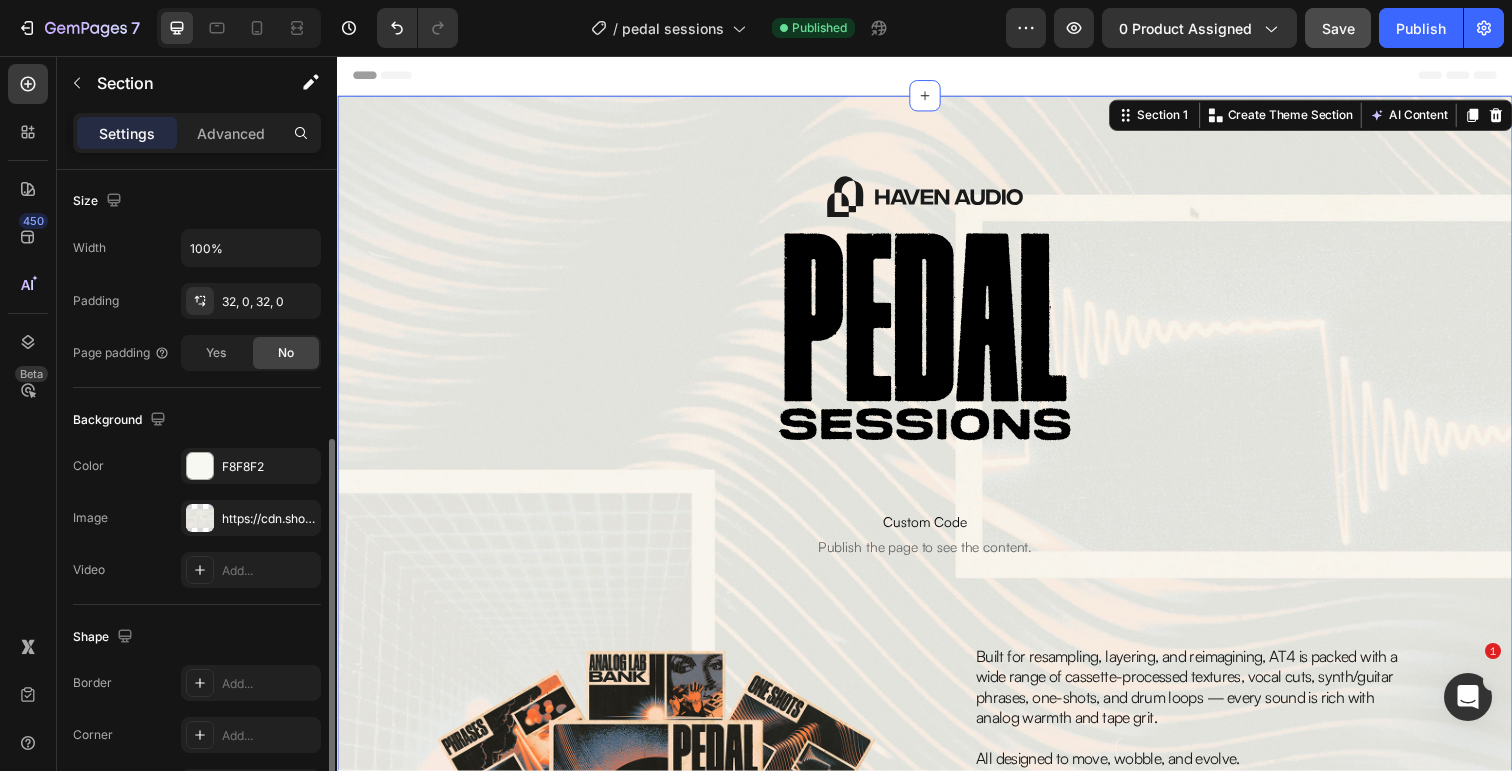 scroll, scrollTop: 455, scrollLeft: 0, axis: vertical 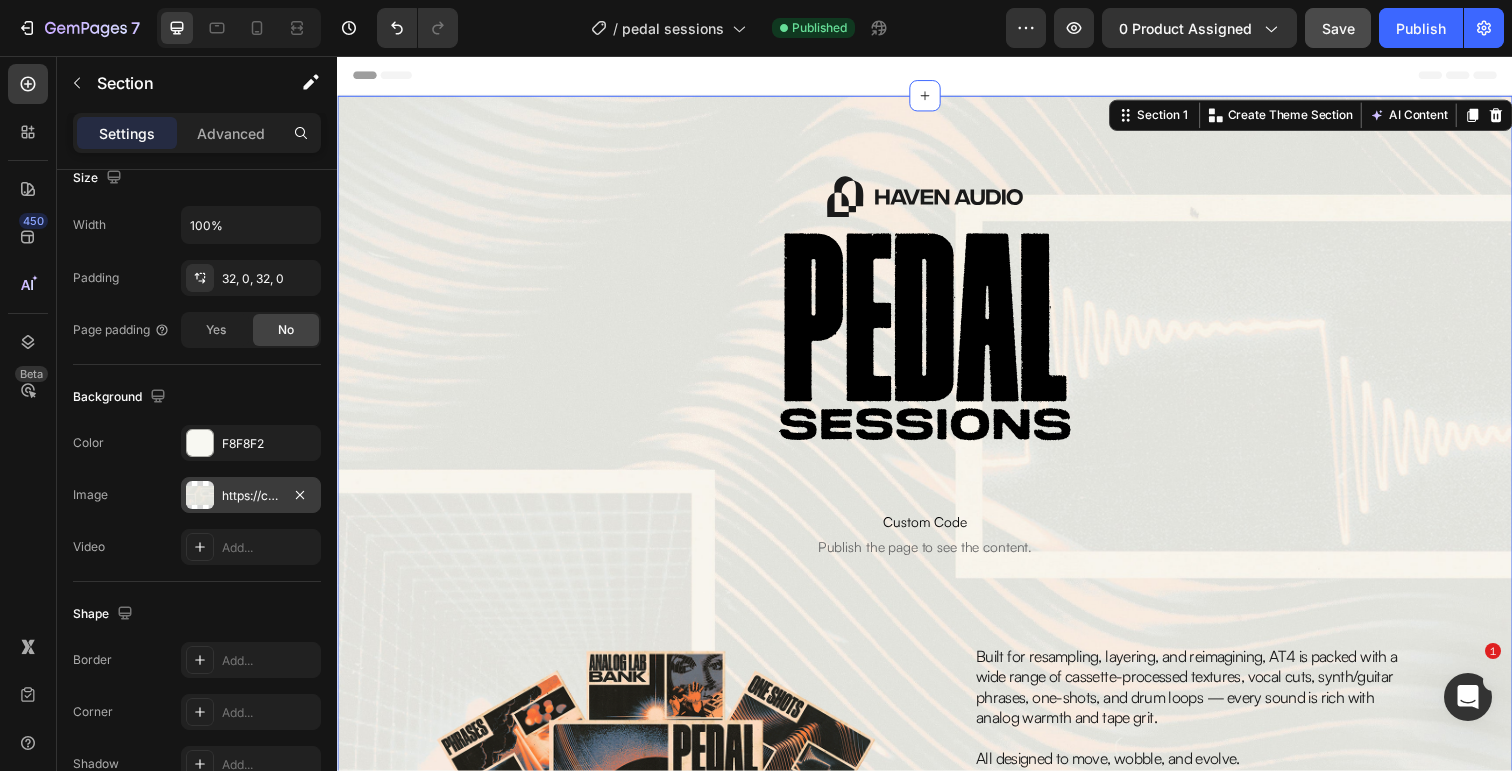 click at bounding box center [200, 495] 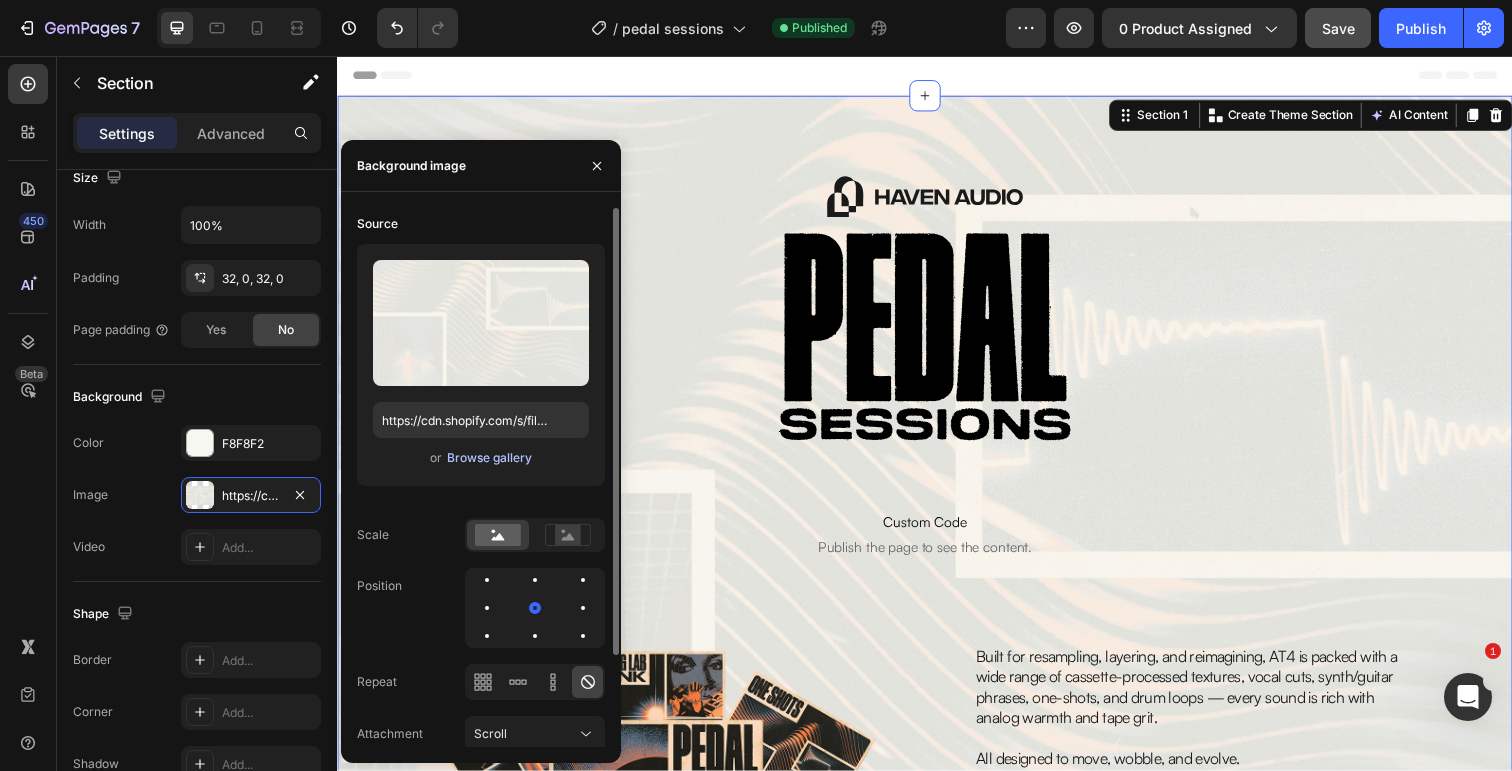 click on "Browse gallery" at bounding box center (489, 458) 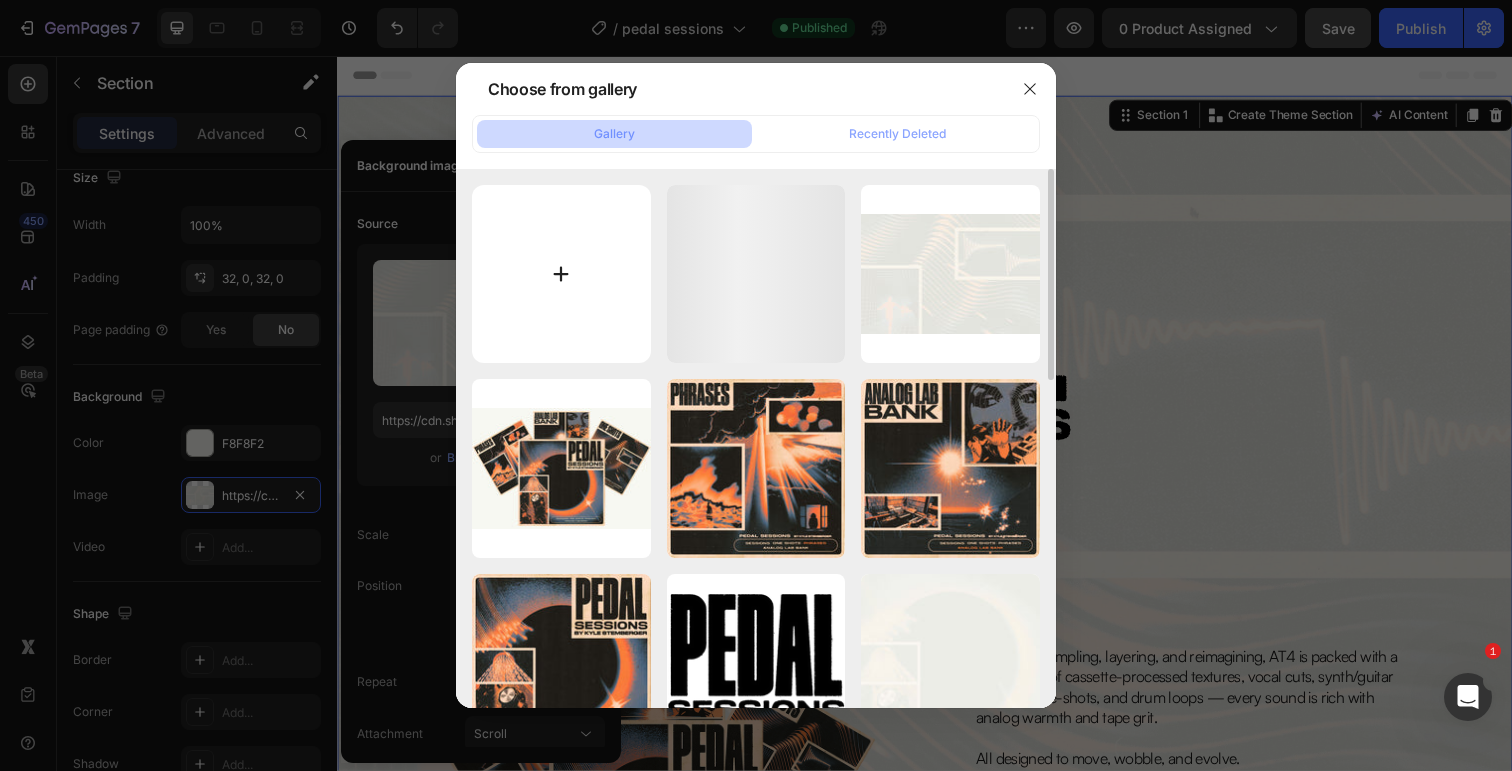 click at bounding box center (561, 274) 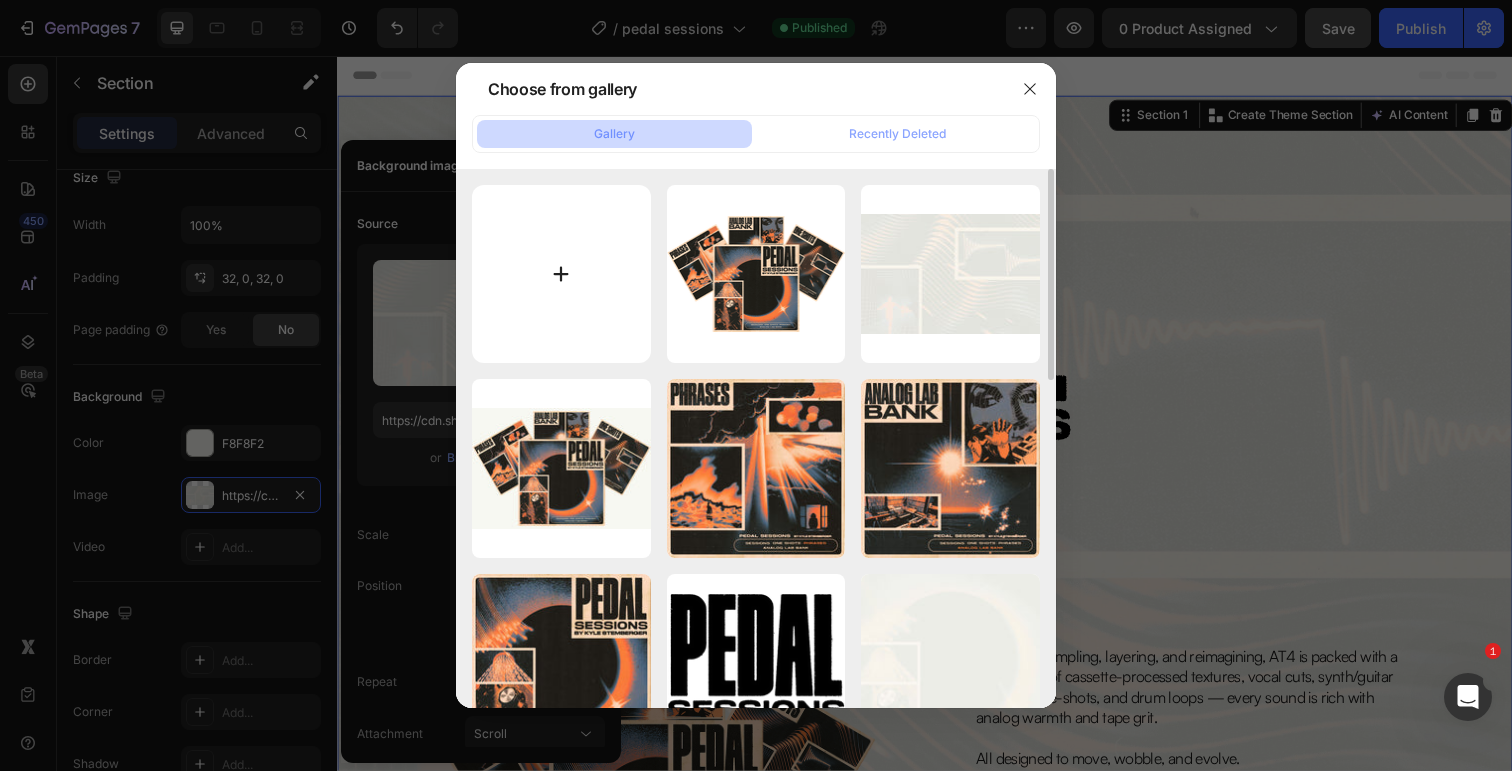 type on "C:\fakepath\BG93.jpg" 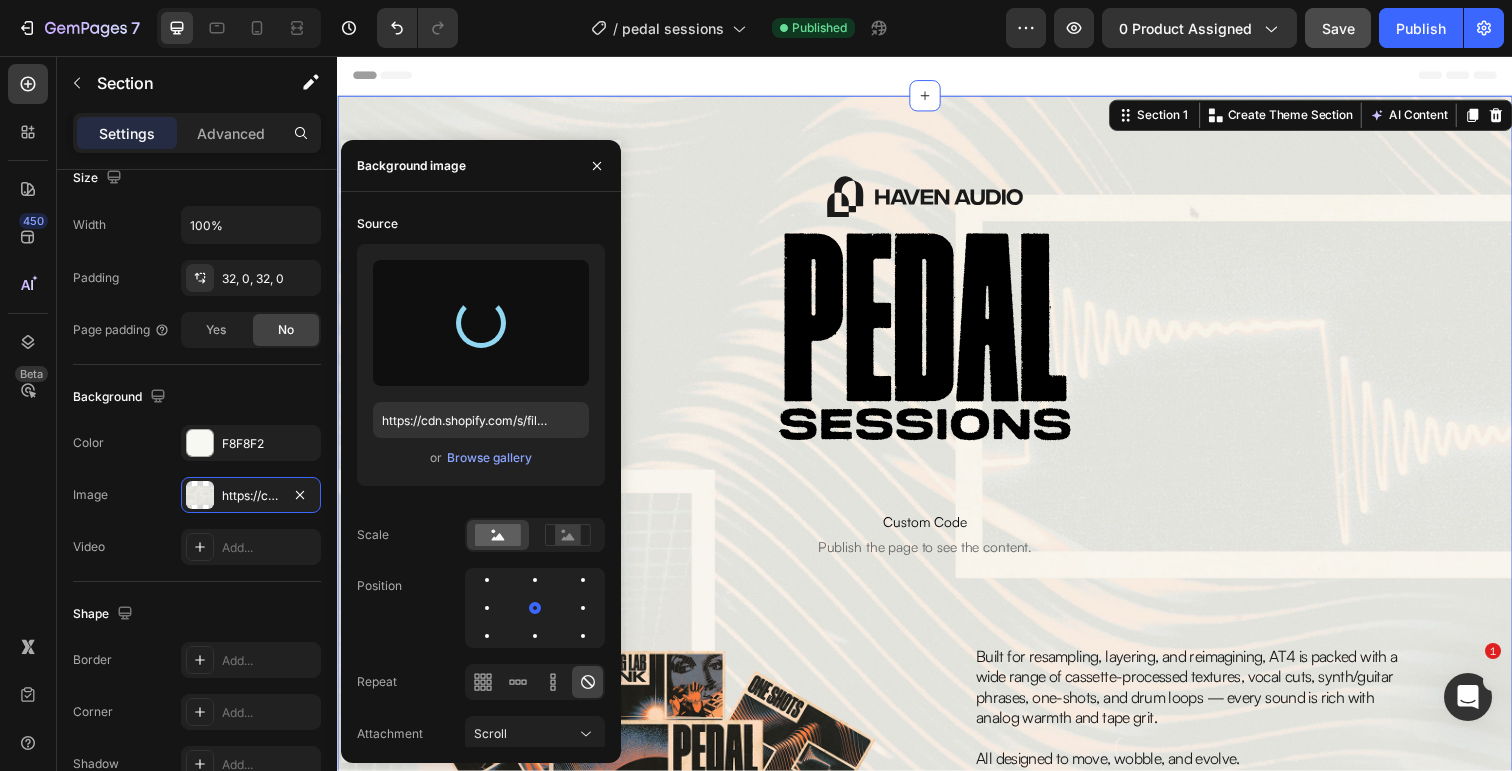 type on "https://cdn.shopify.com/s/files/1/0564/6293/4088/files/gempages_520673231137407923-bd011c78-a07f-43f5-a927-2d19f1781bbc.jpg" 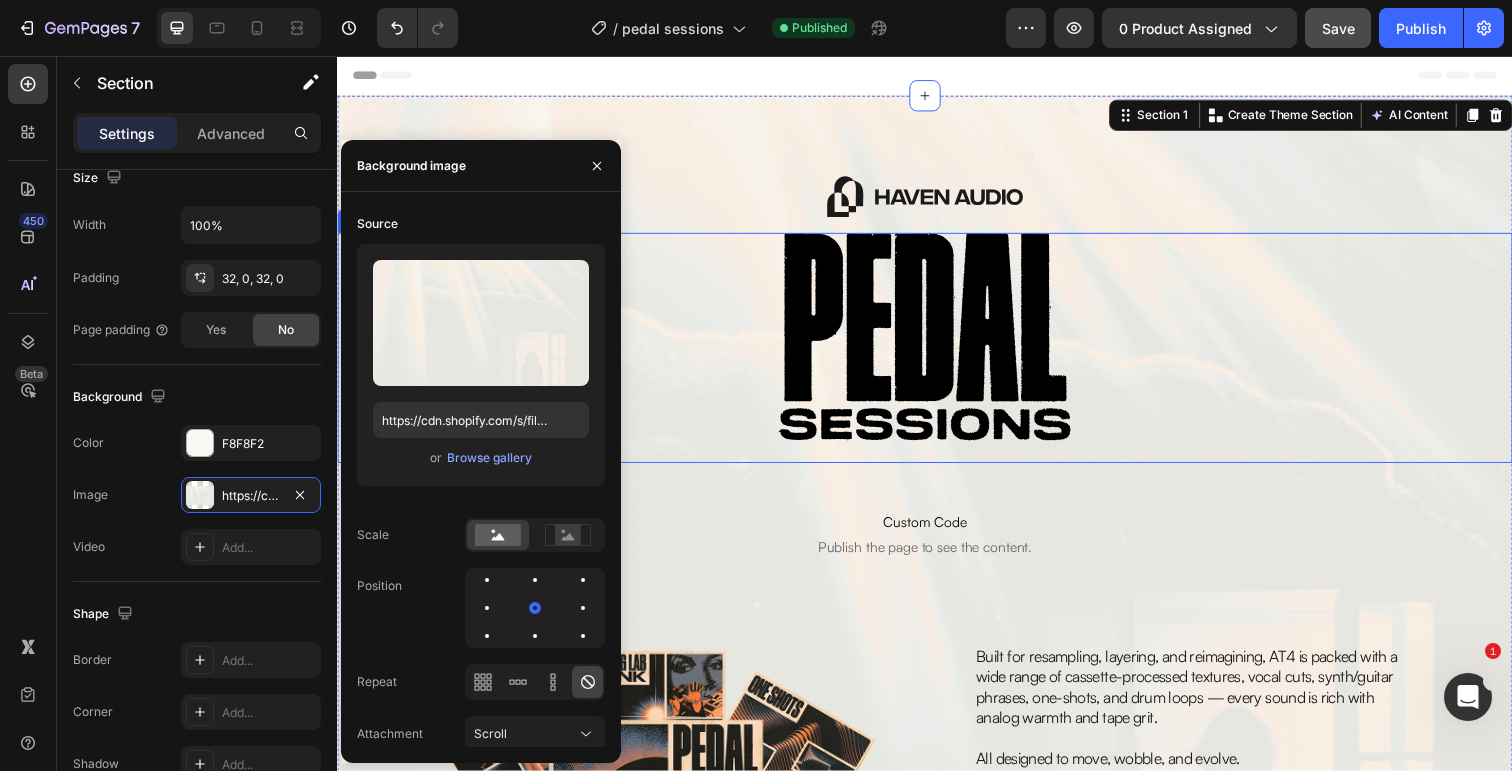 click at bounding box center (937, 354) 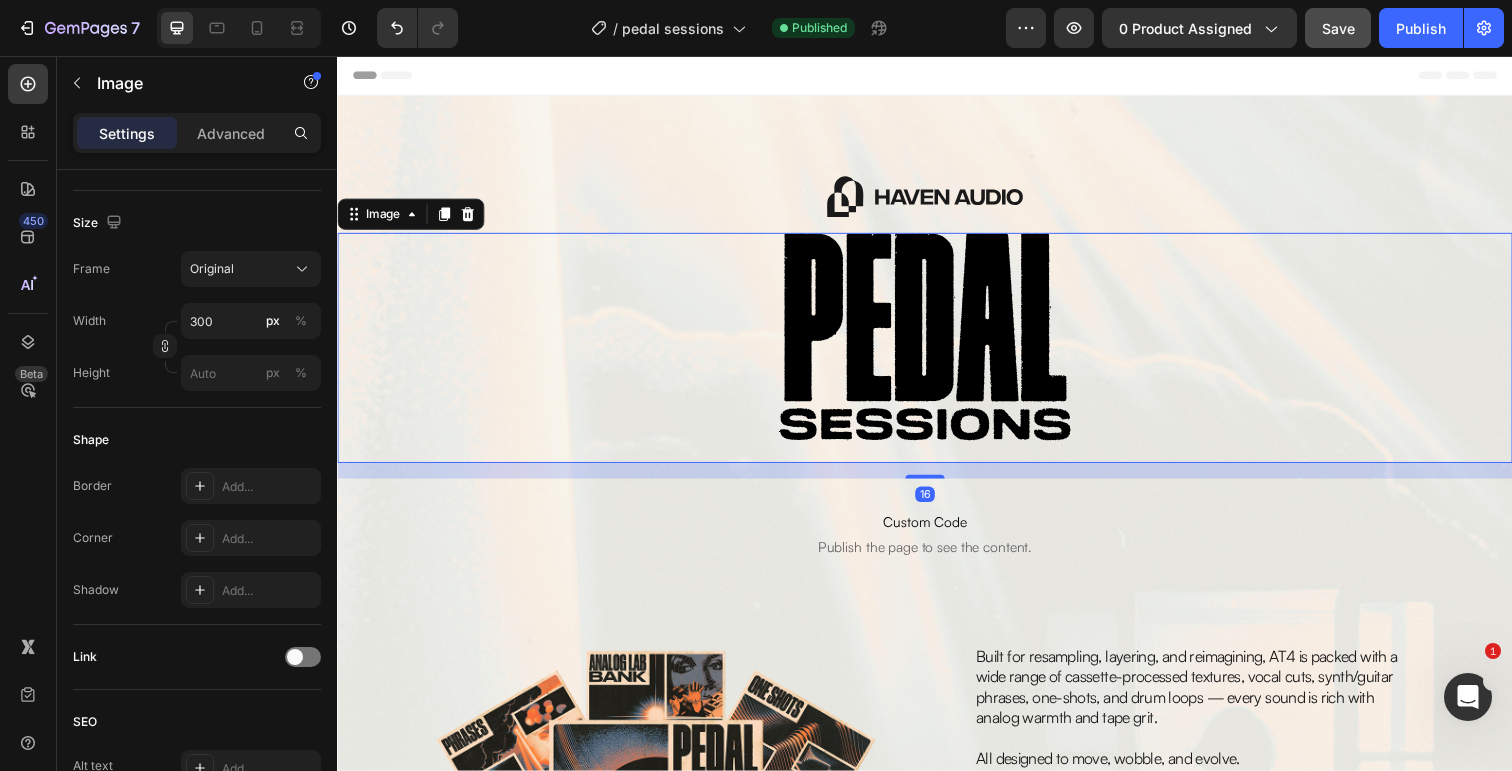 scroll, scrollTop: 0, scrollLeft: 0, axis: both 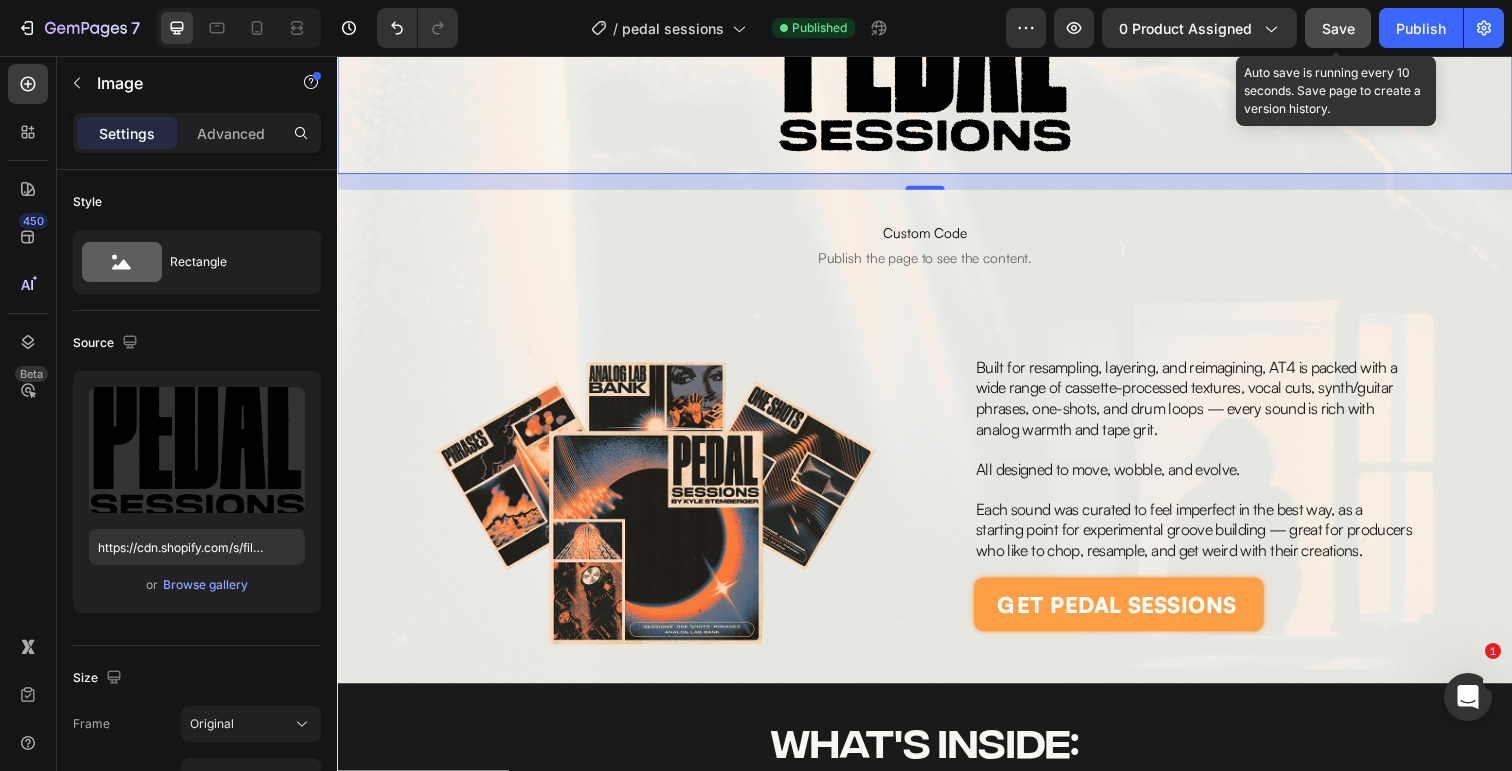 click on "Save" at bounding box center (1338, 28) 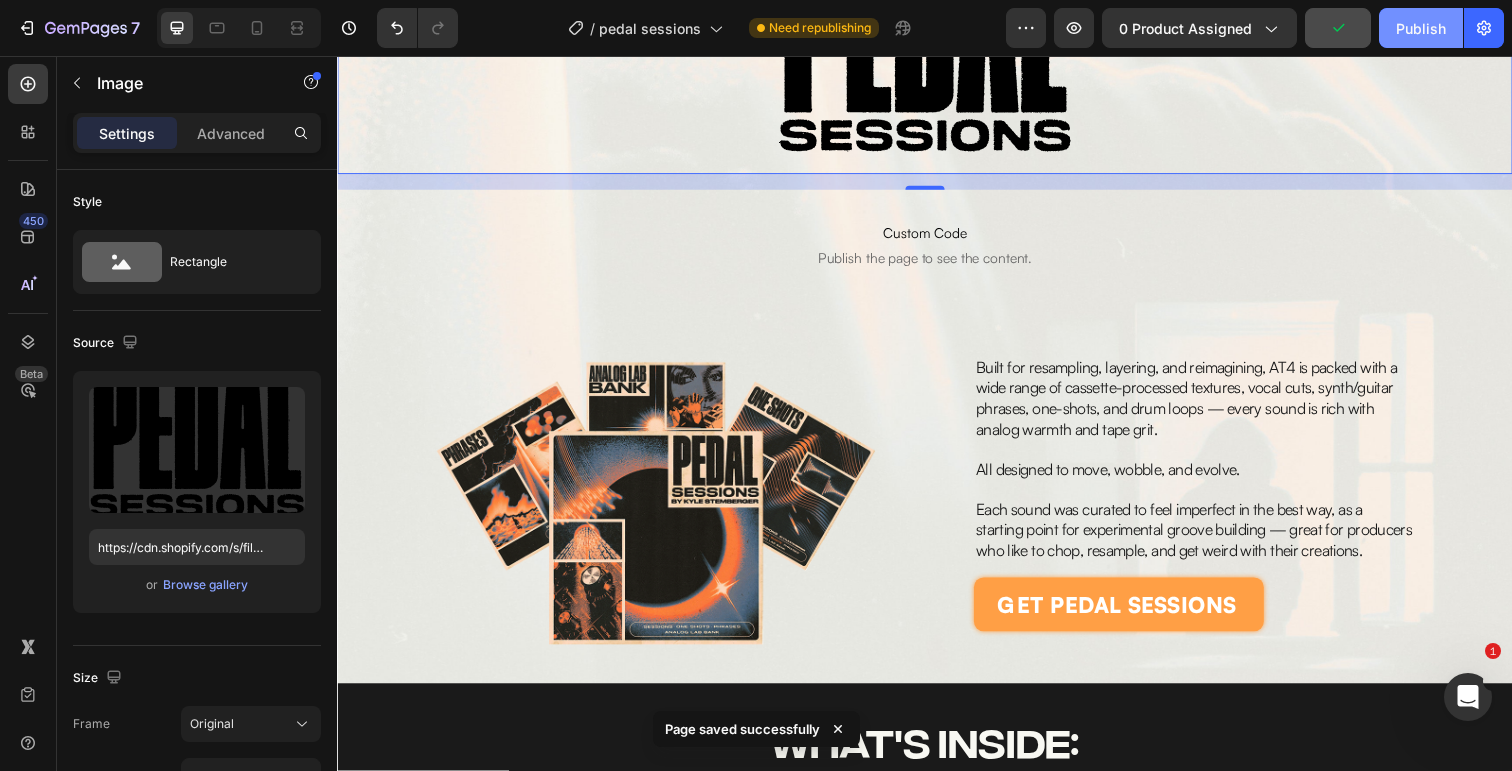click on "Publish" at bounding box center [1421, 28] 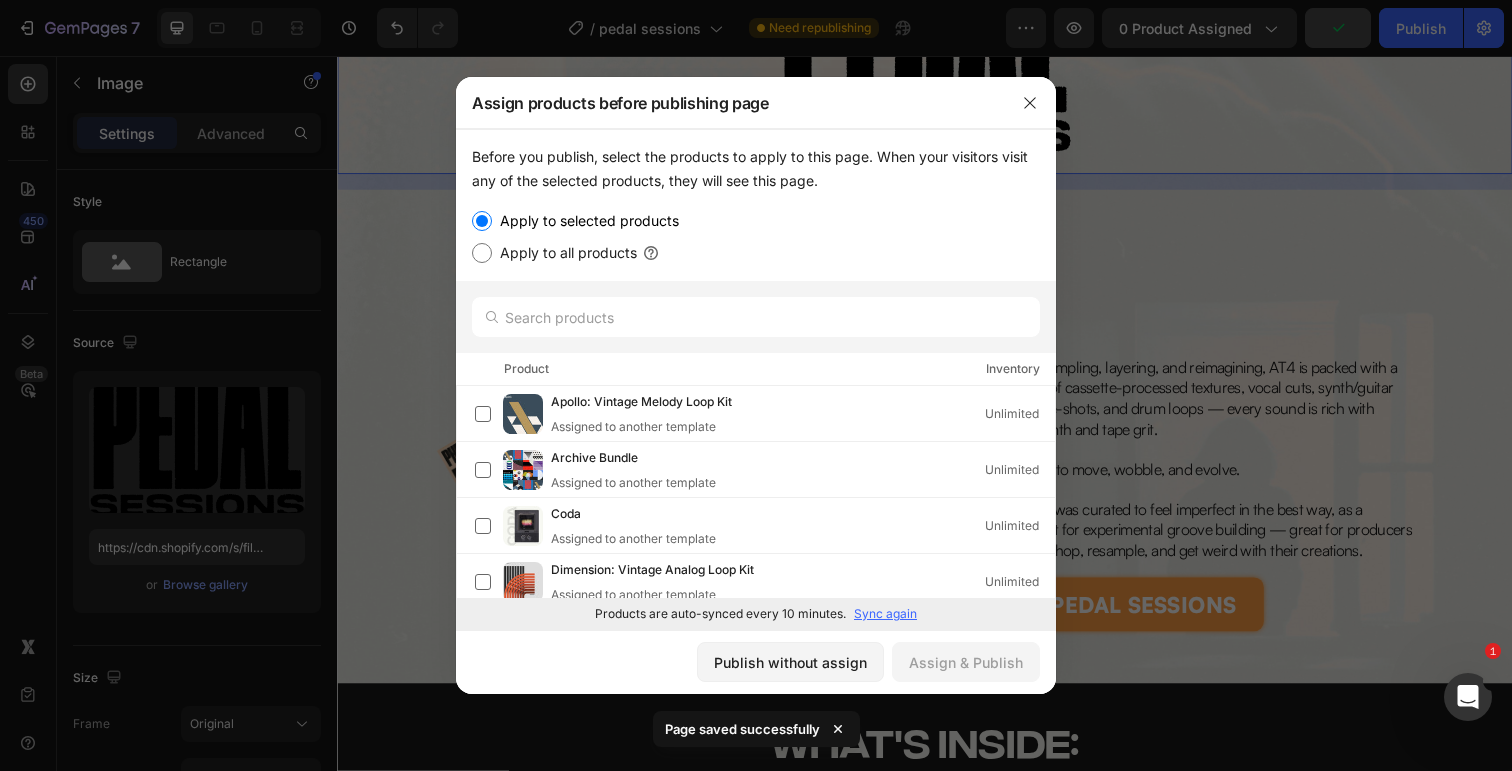 click on "Apply to all products" at bounding box center [564, 253] 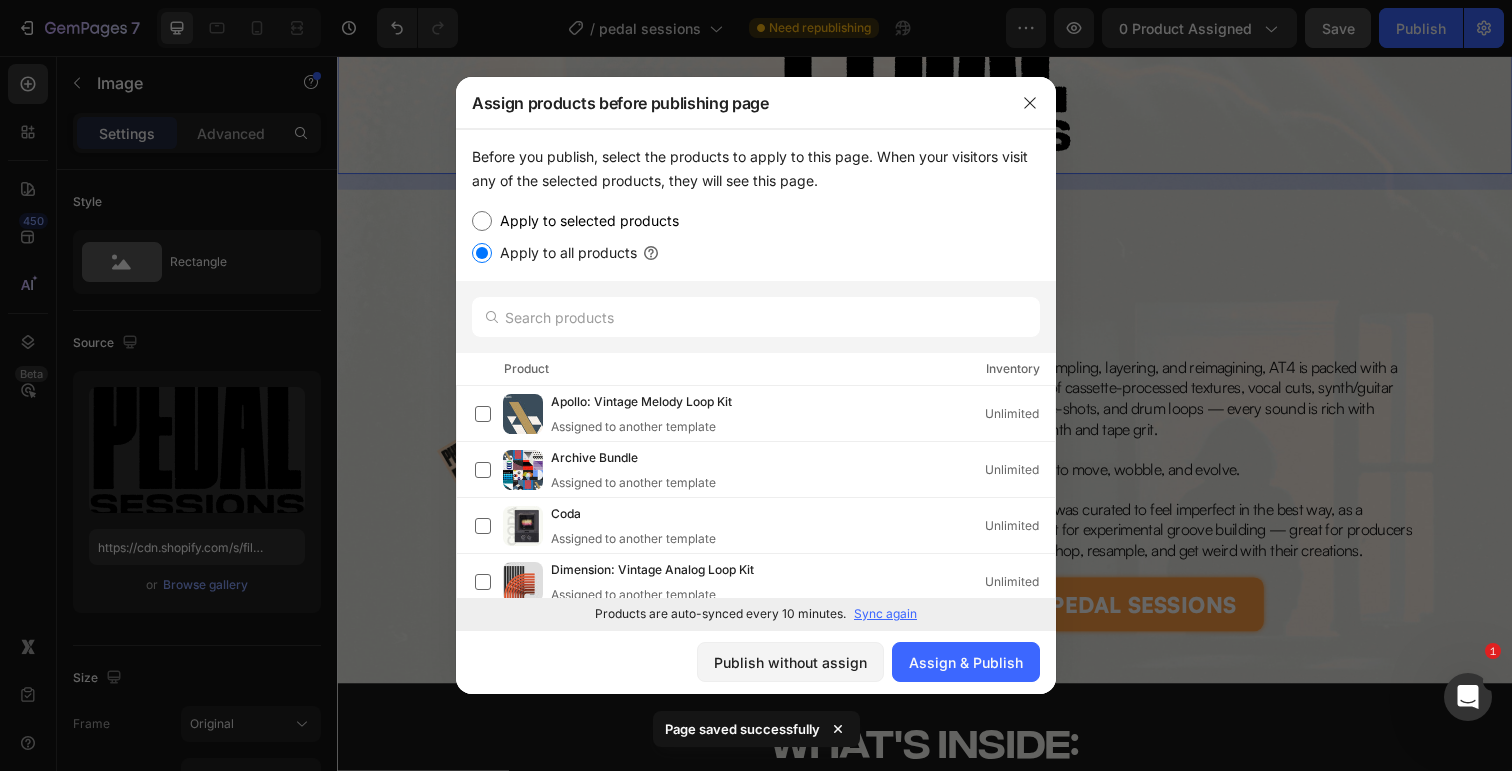 click on "Apply to selected products" at bounding box center (585, 221) 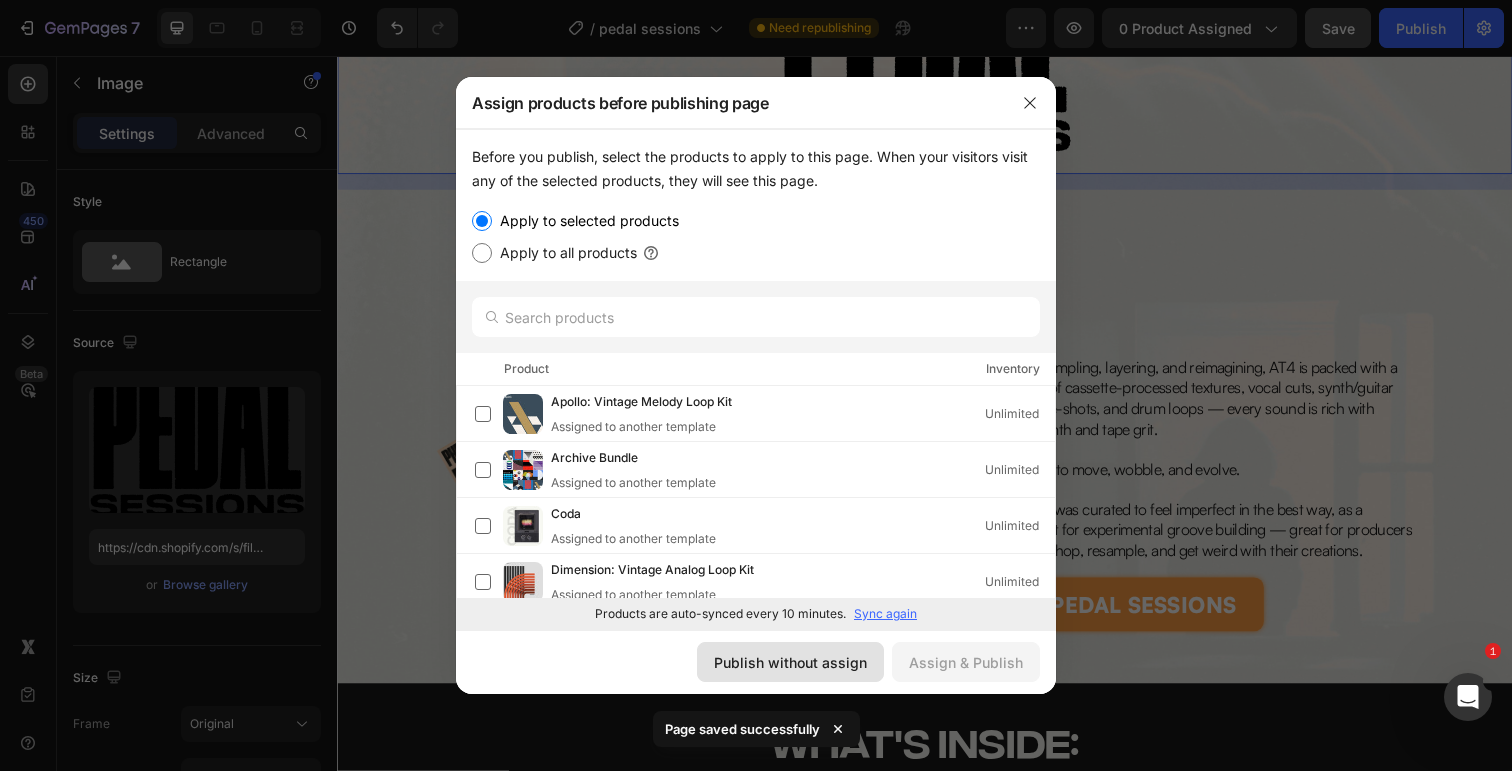 click on "Publish without assign" at bounding box center [790, 662] 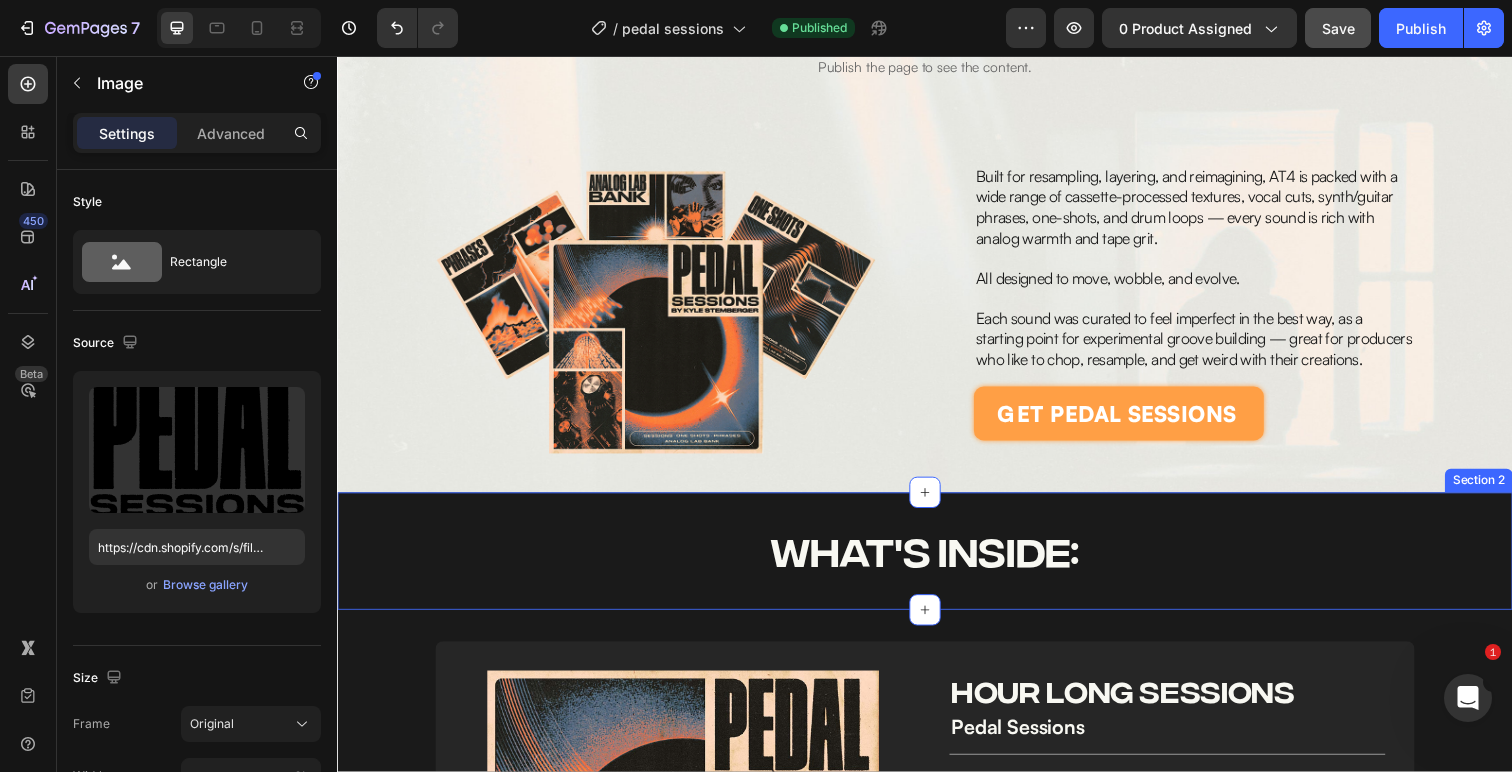 scroll, scrollTop: 482, scrollLeft: 0, axis: vertical 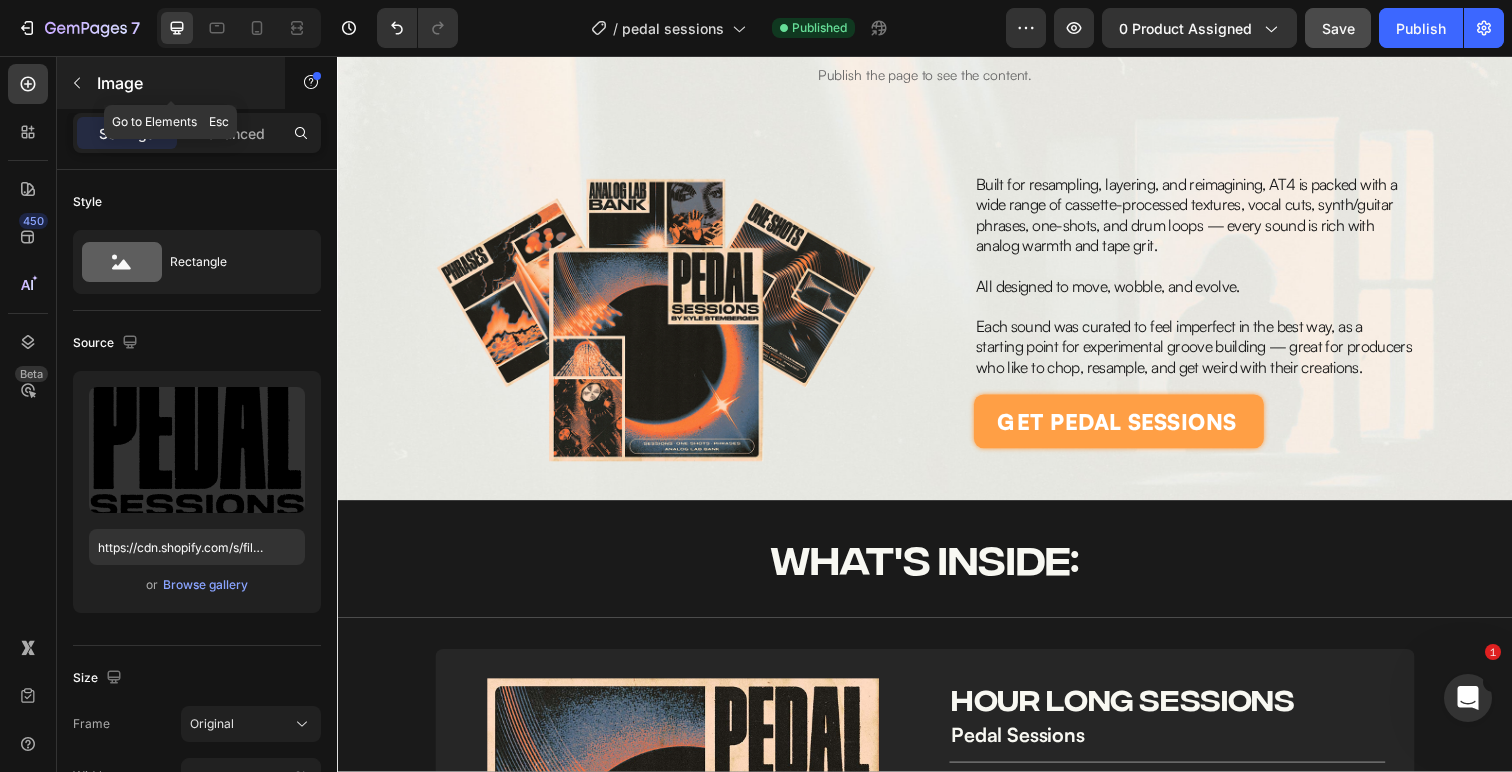 click at bounding box center (77, 83) 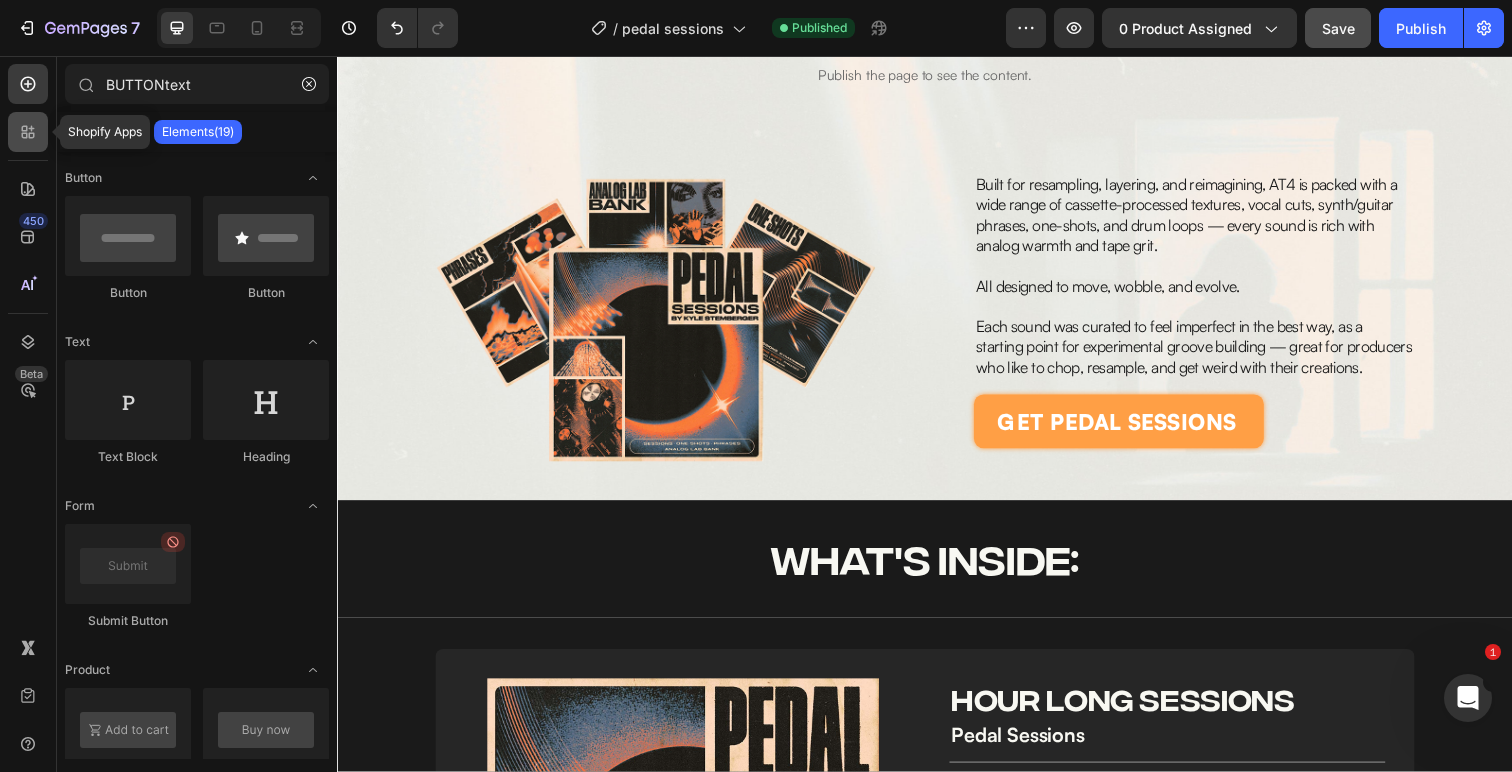 click 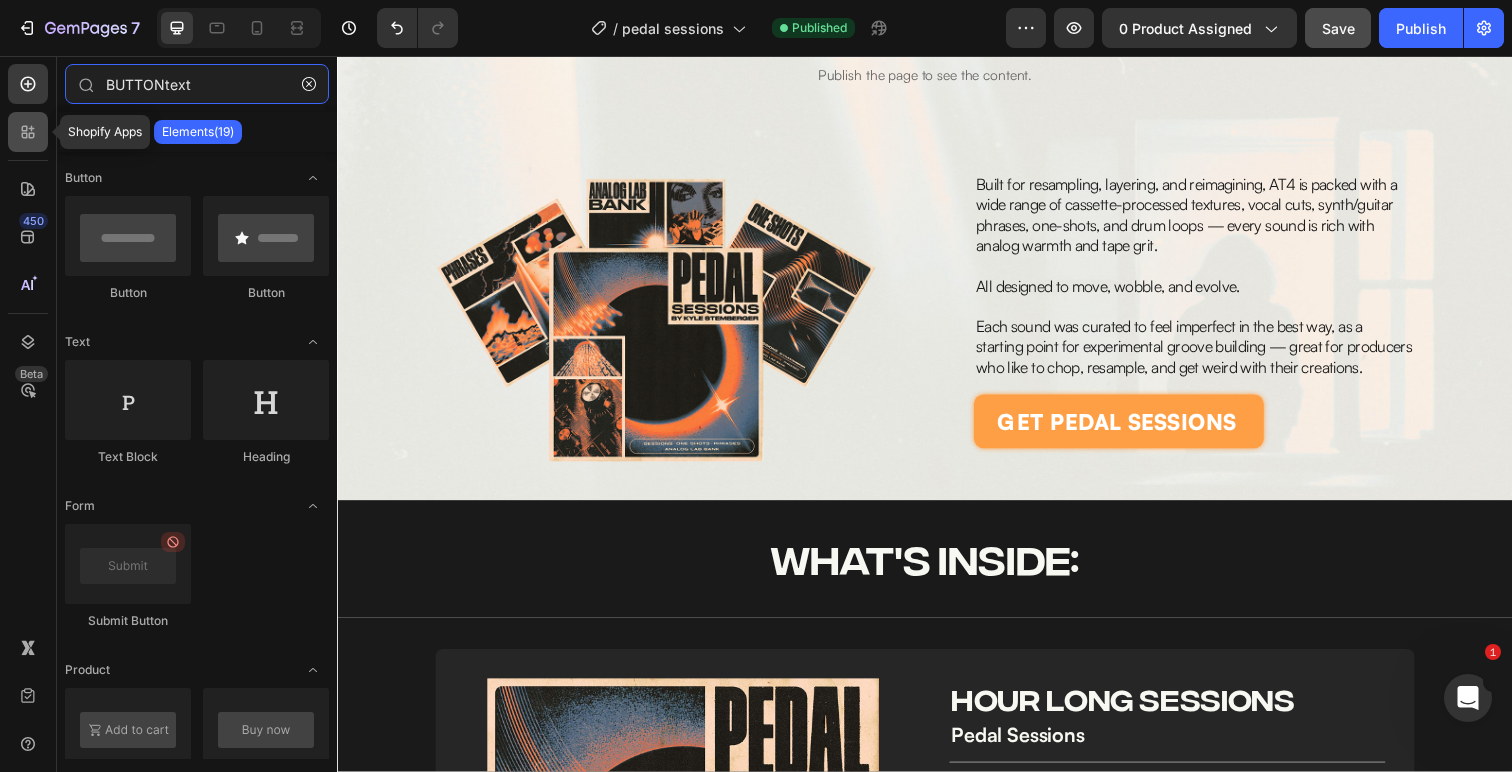 type 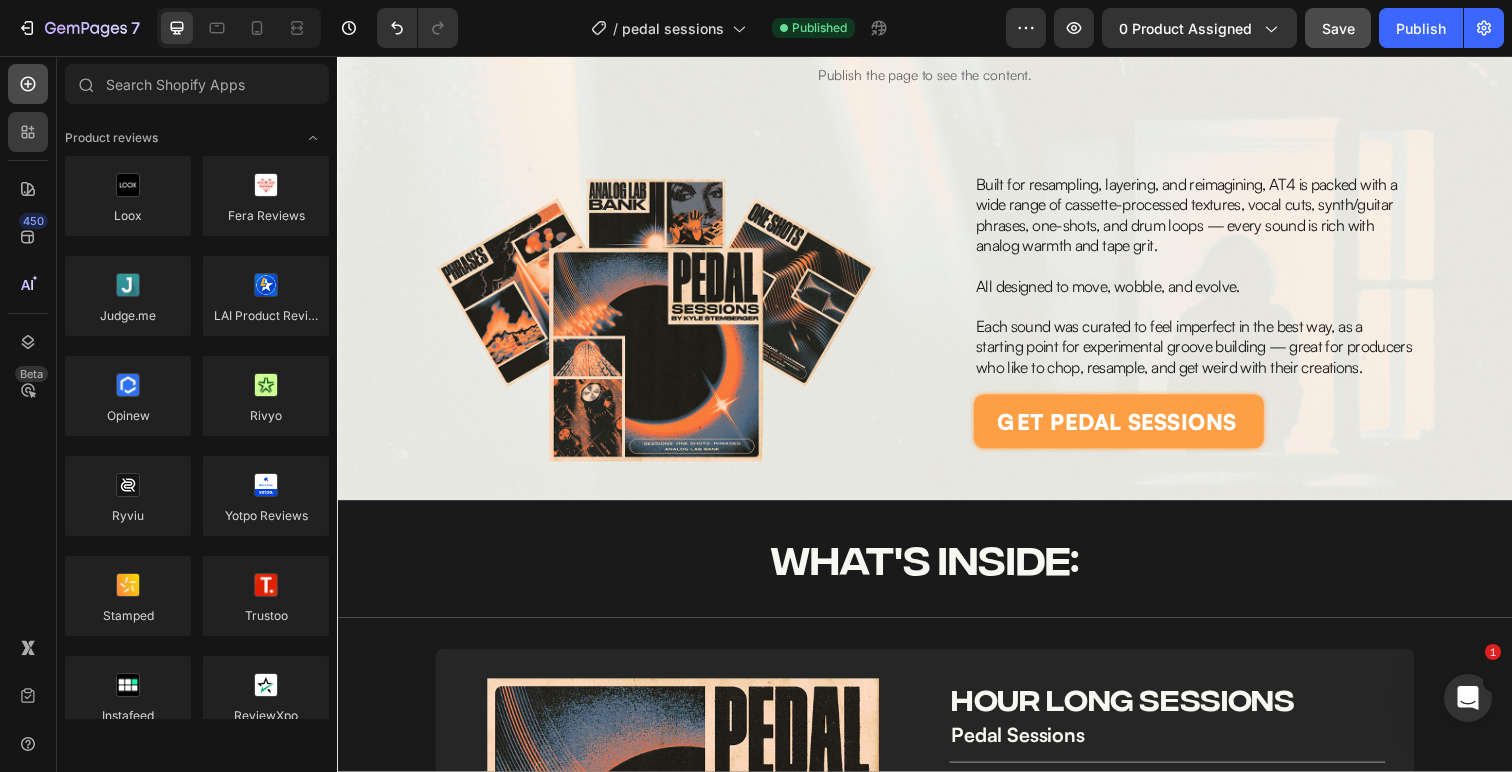 click 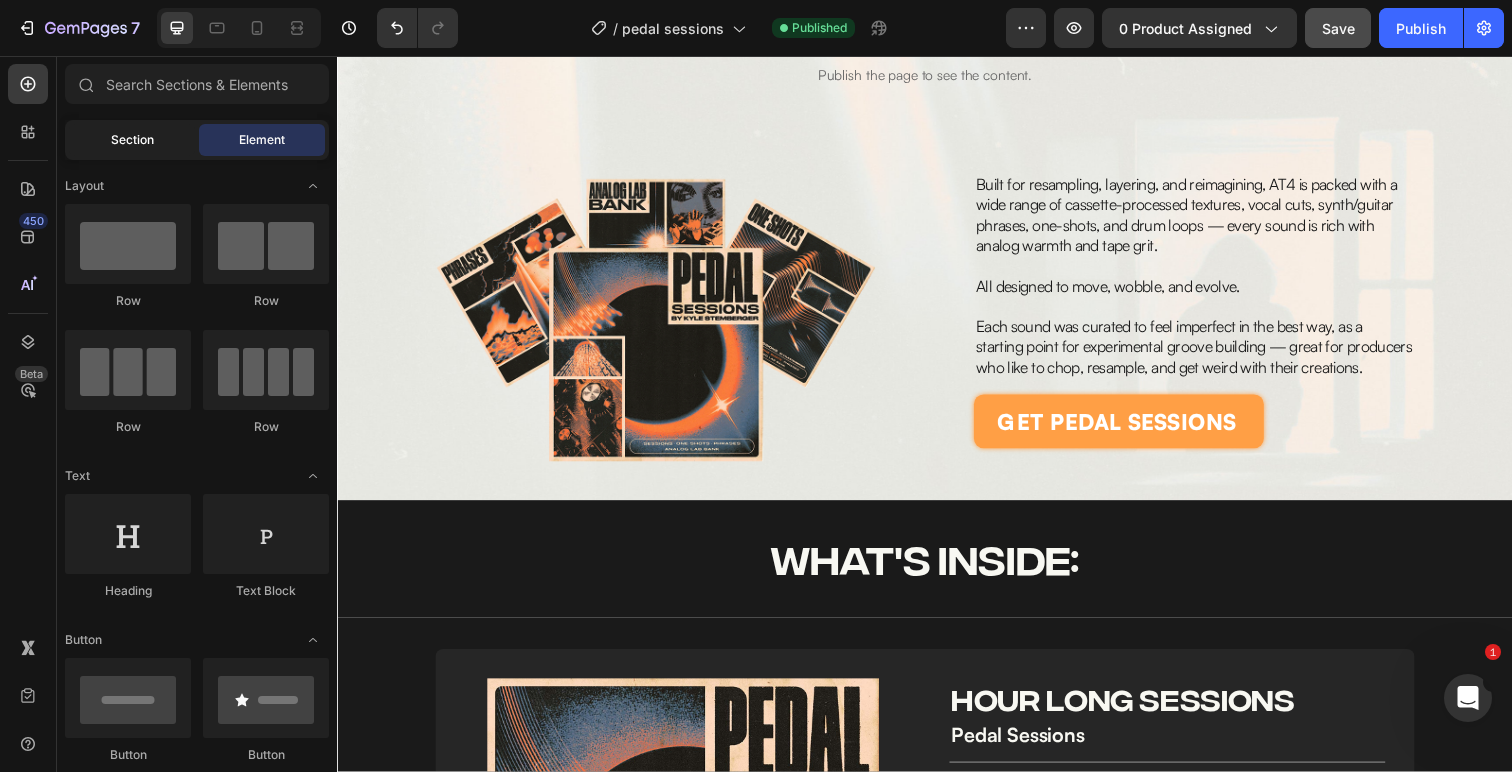 click on "Section" 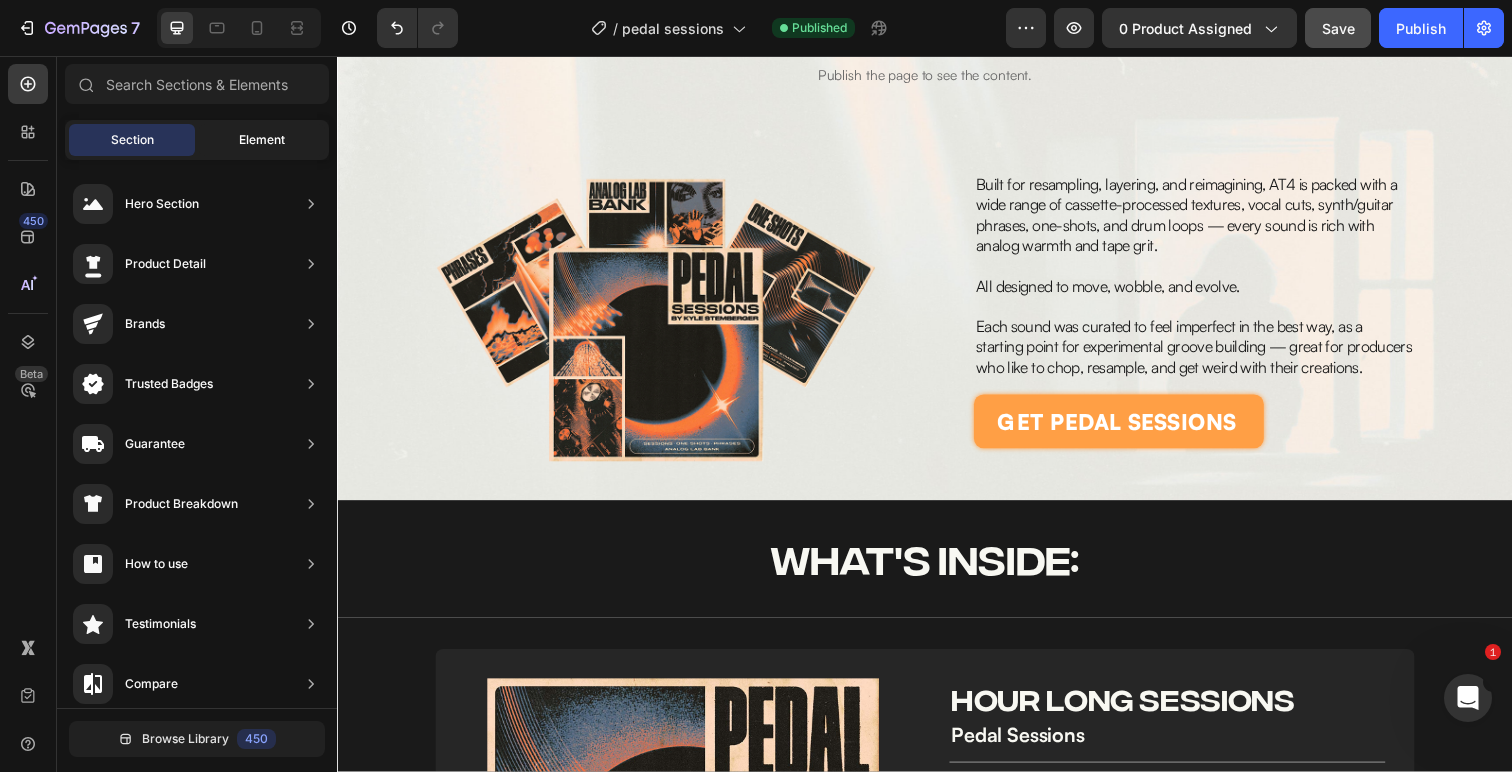 click on "Element" 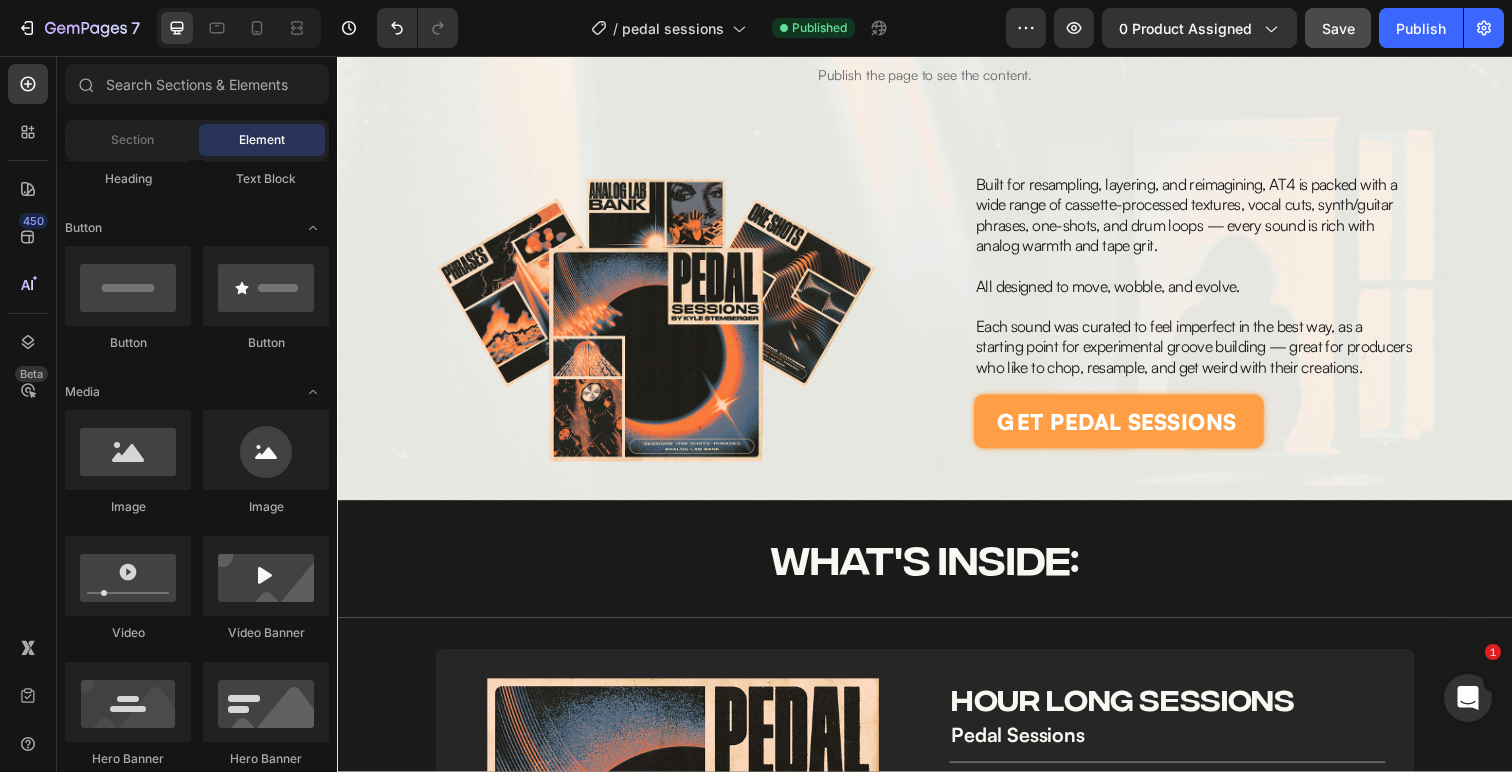 scroll, scrollTop: 441, scrollLeft: 0, axis: vertical 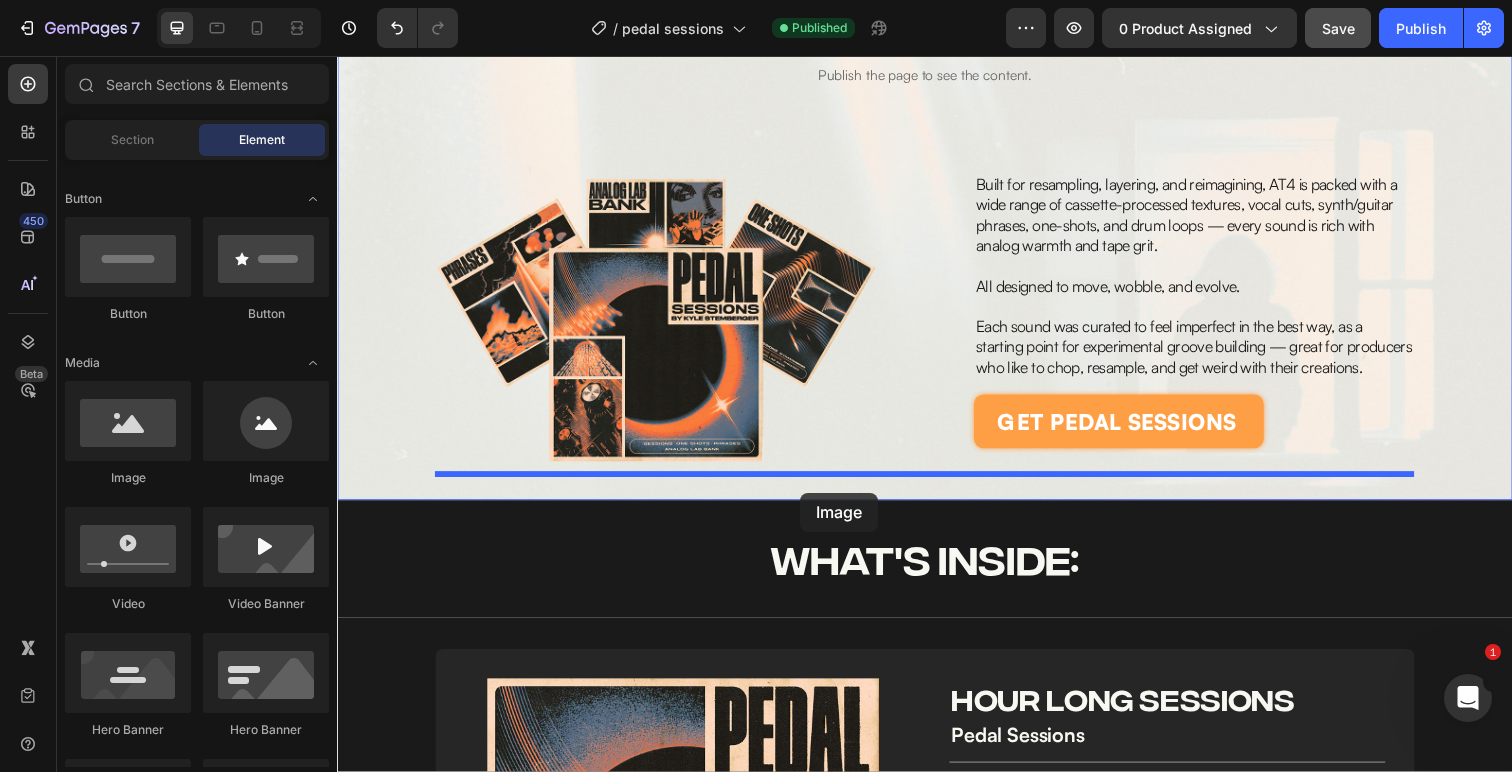 drag, startPoint x: 496, startPoint y: 488, endPoint x: 809, endPoint y: 499, distance: 313.19324 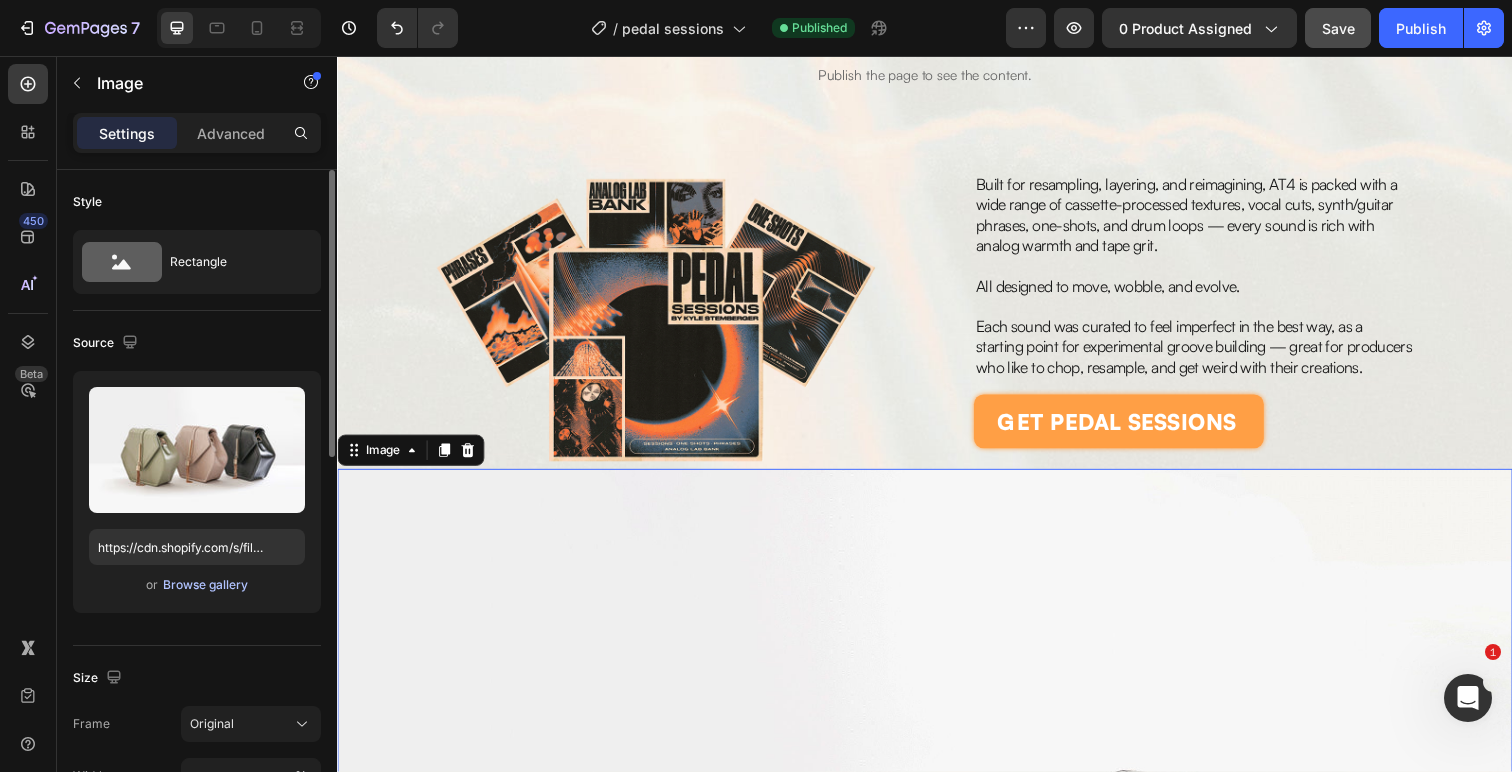click on "Browse gallery" at bounding box center (205, 585) 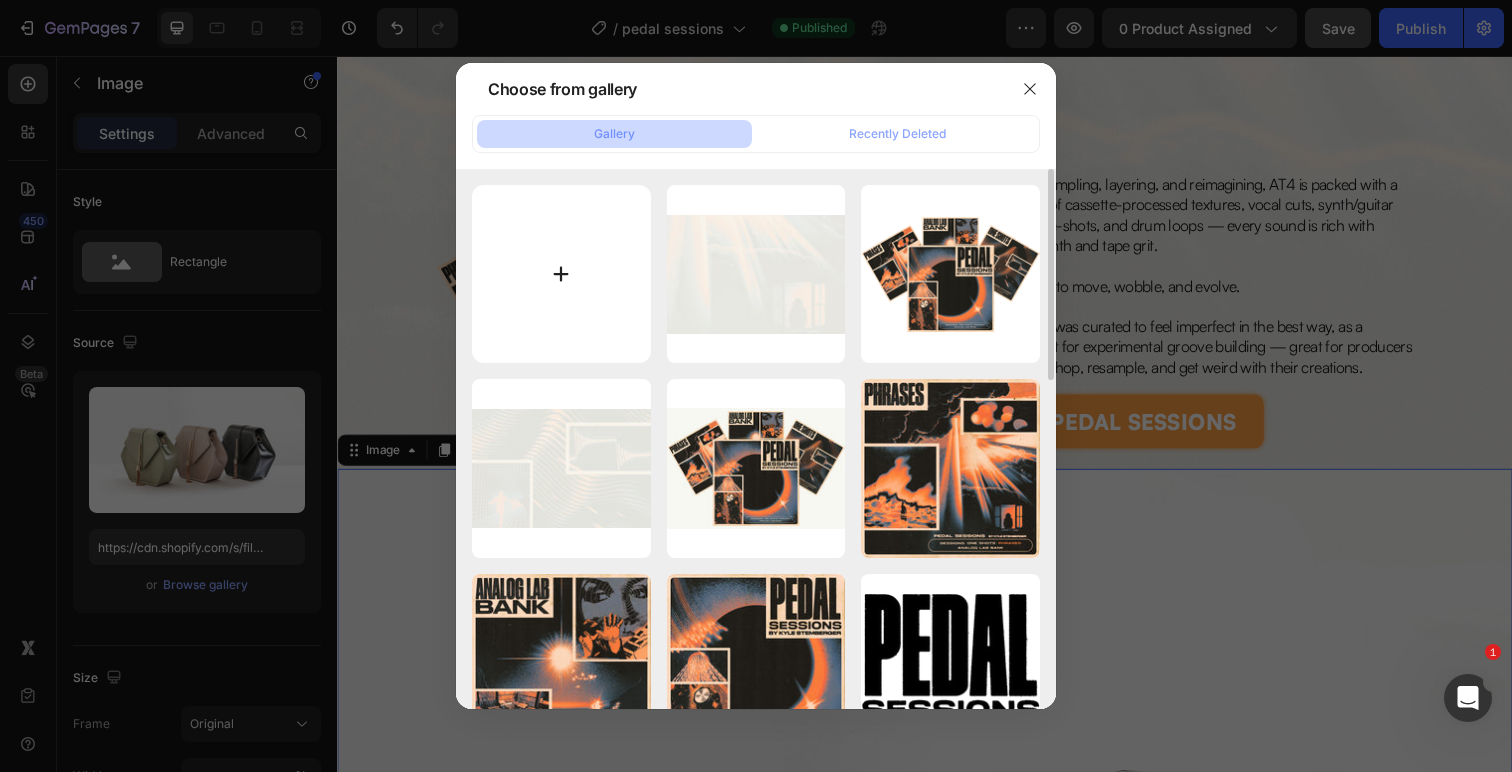 click at bounding box center [561, 274] 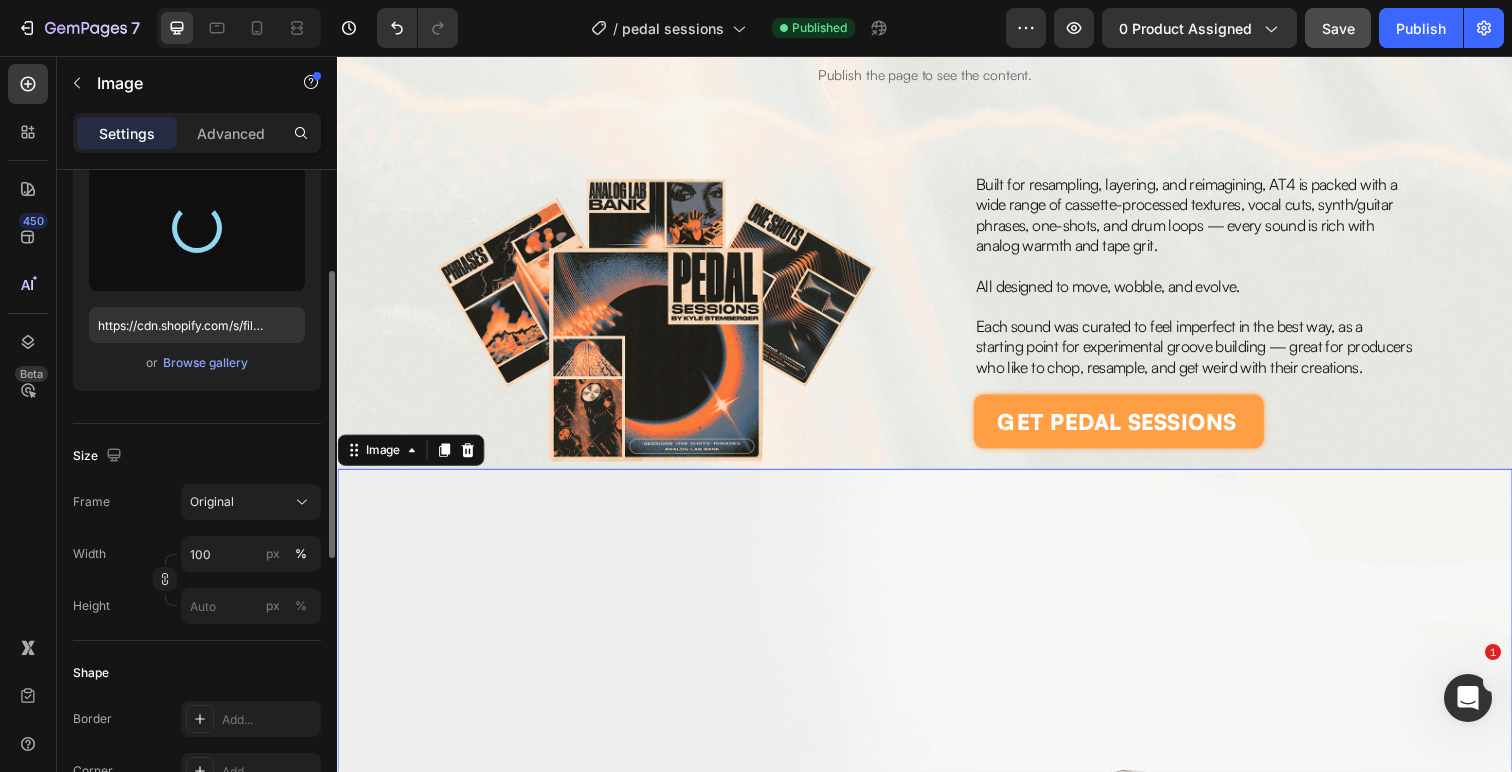 scroll, scrollTop: 225, scrollLeft: 0, axis: vertical 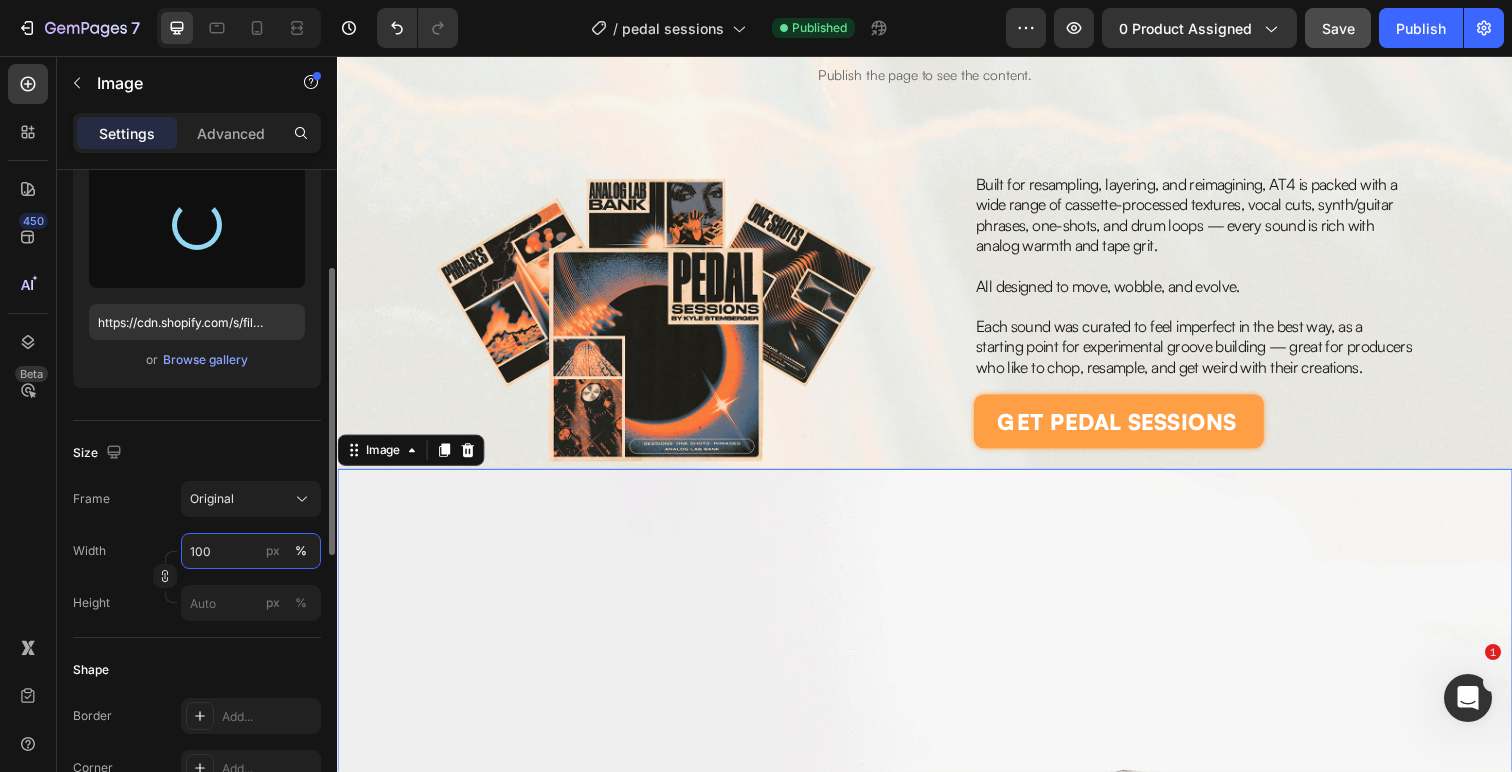 click on "100" at bounding box center [251, 551] 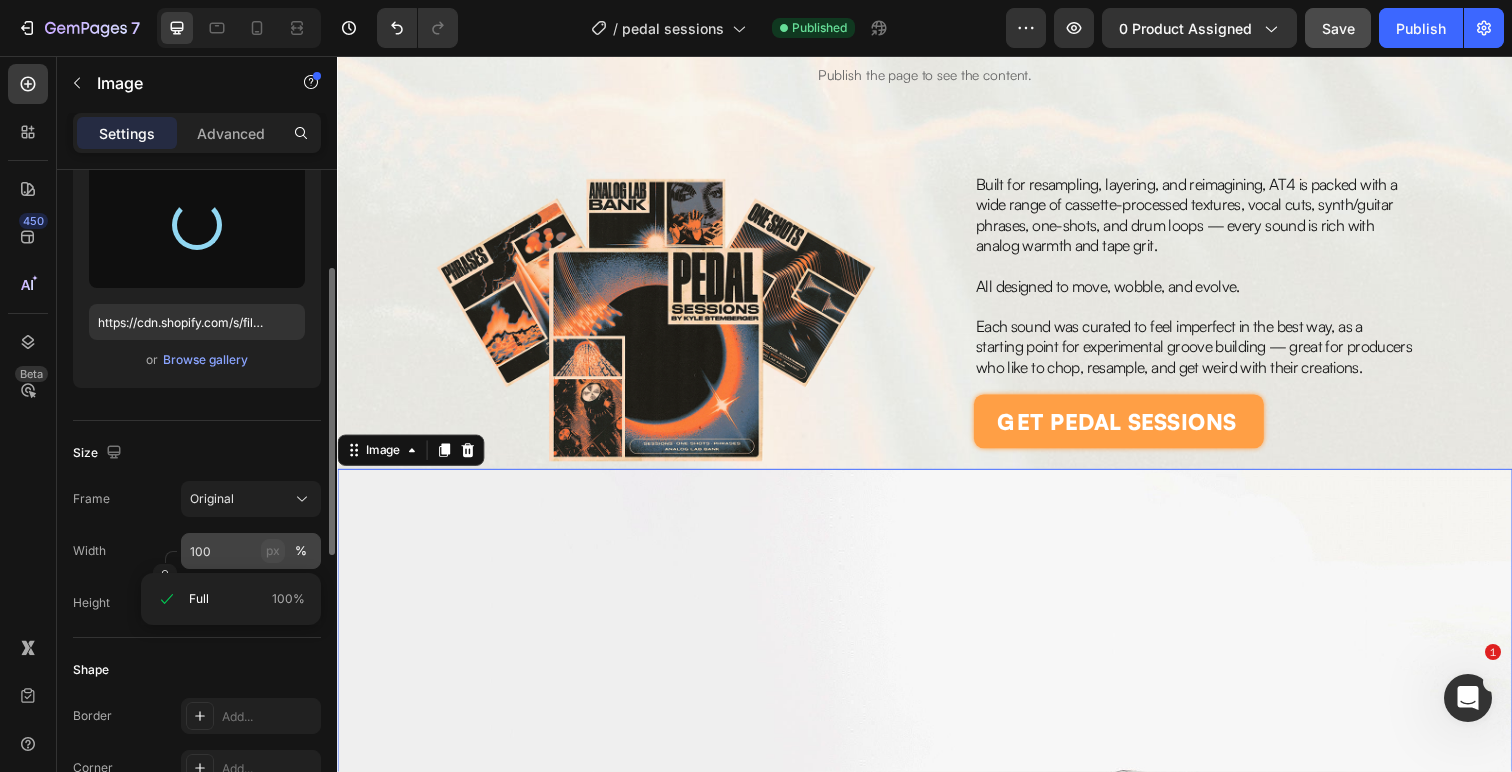 click on "px" at bounding box center (273, 551) 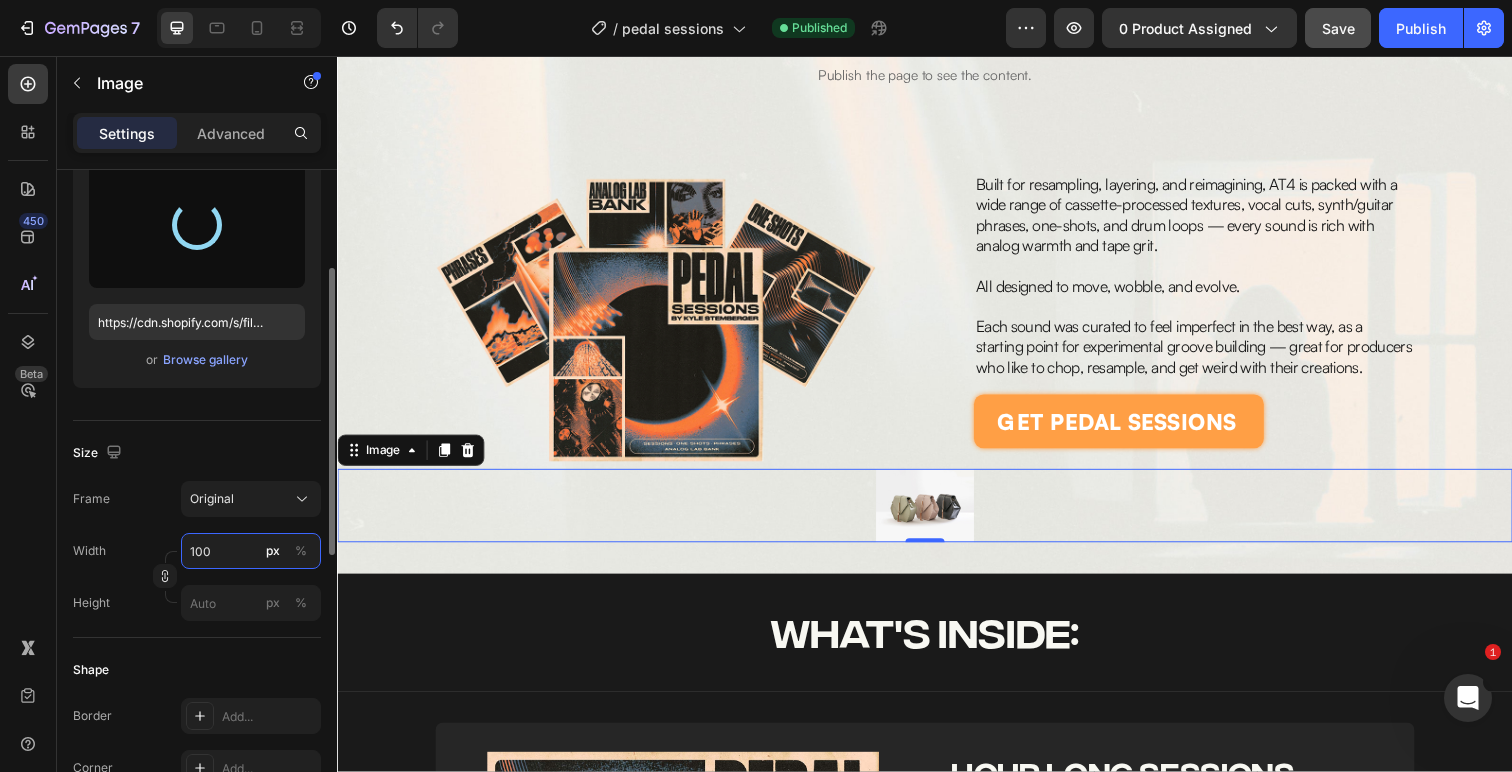 click on "100" at bounding box center (251, 551) 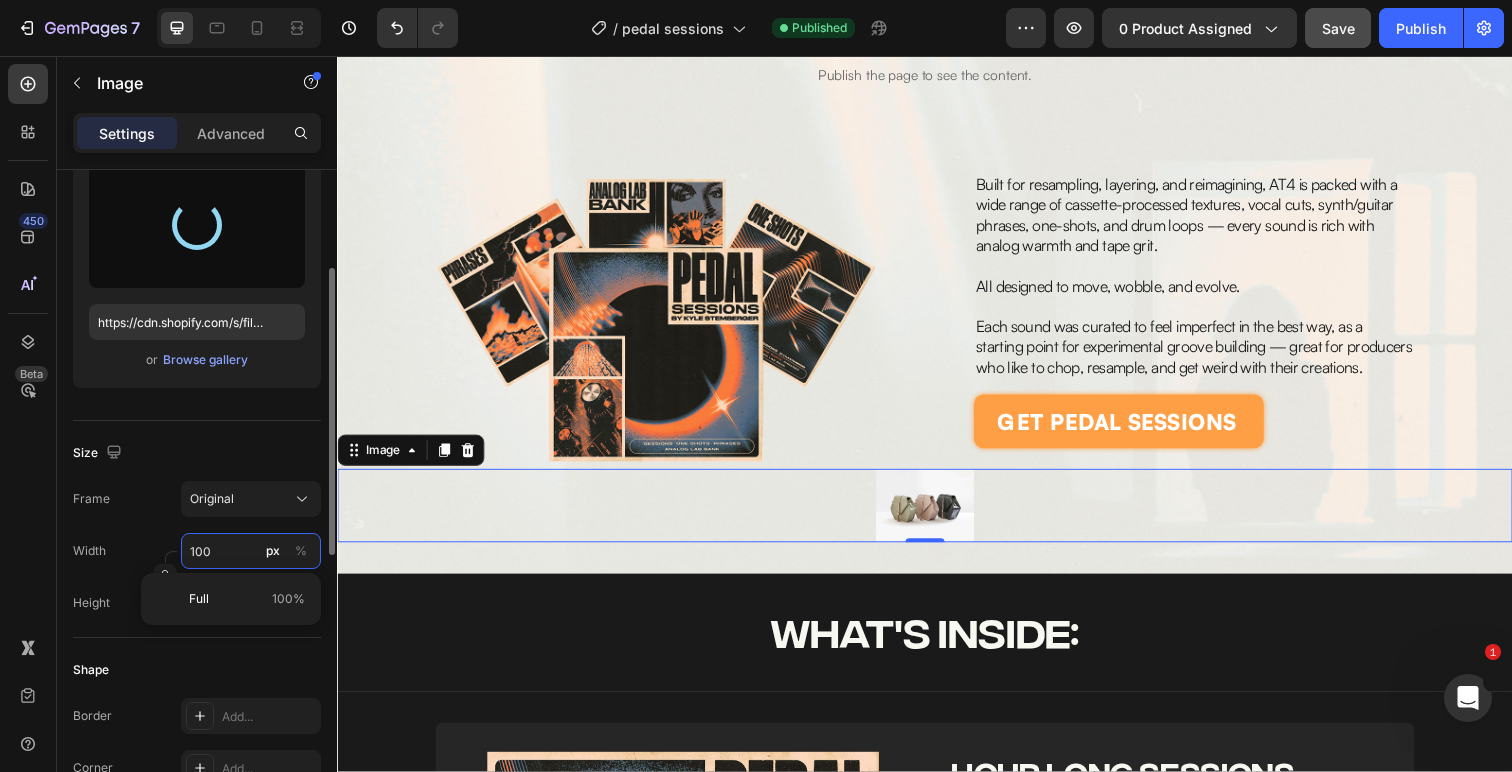 type on "https://cdn.shopify.com/s/files/1/0564/6293/4088/files/gempages_520673231137407923-1bf9ea72-45d8-44ea-ace0-8d8758b6ae37.png" 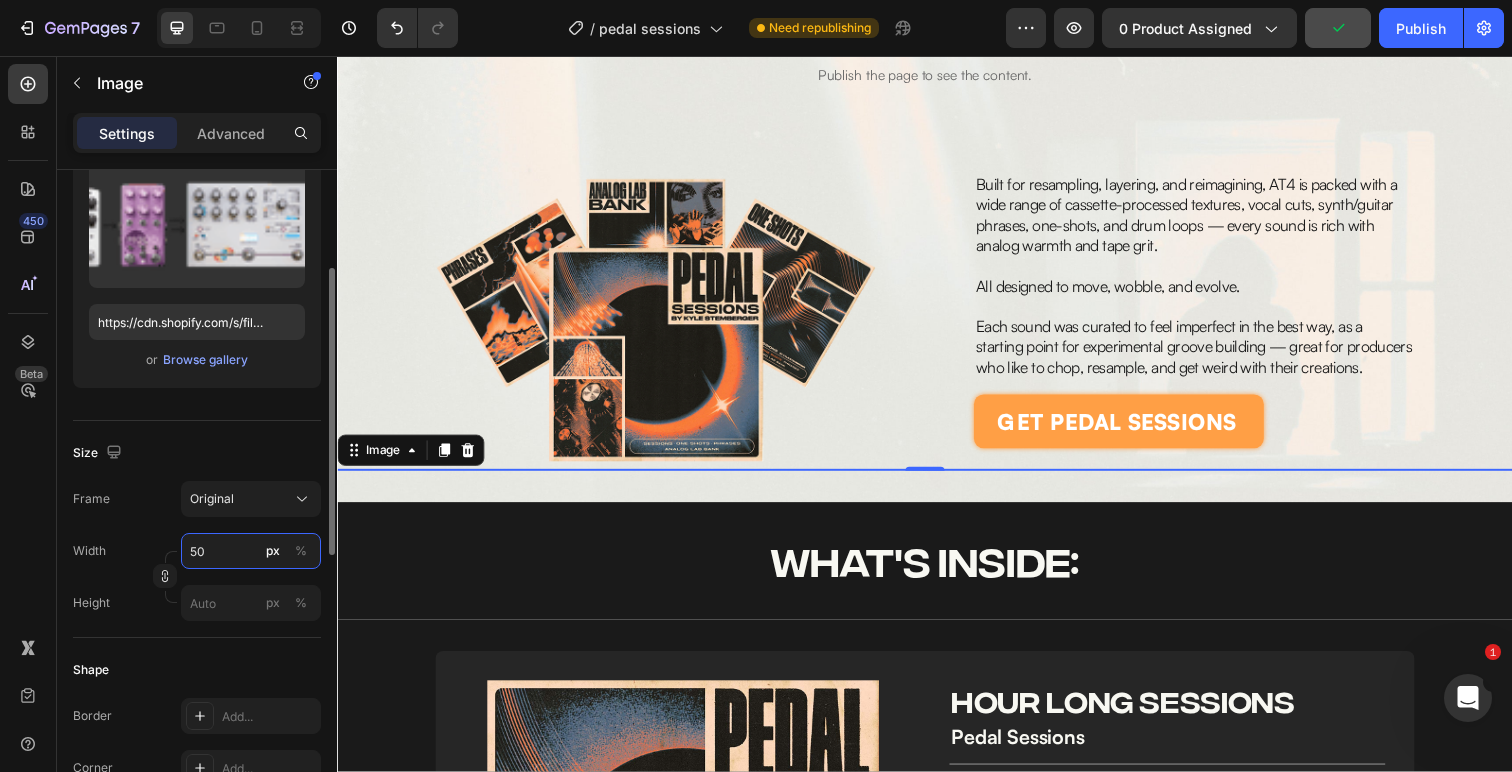 type on "500" 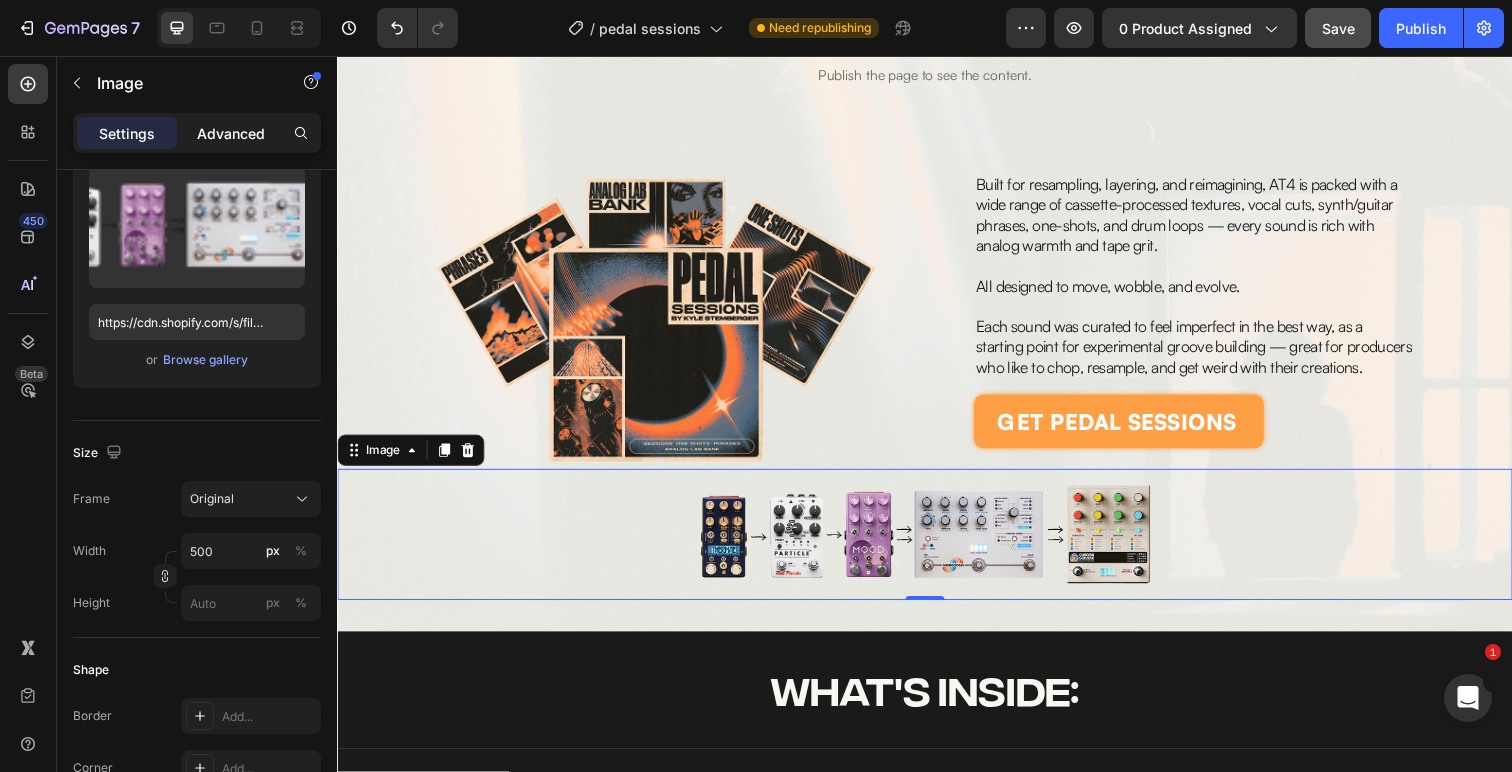 click on "Advanced" 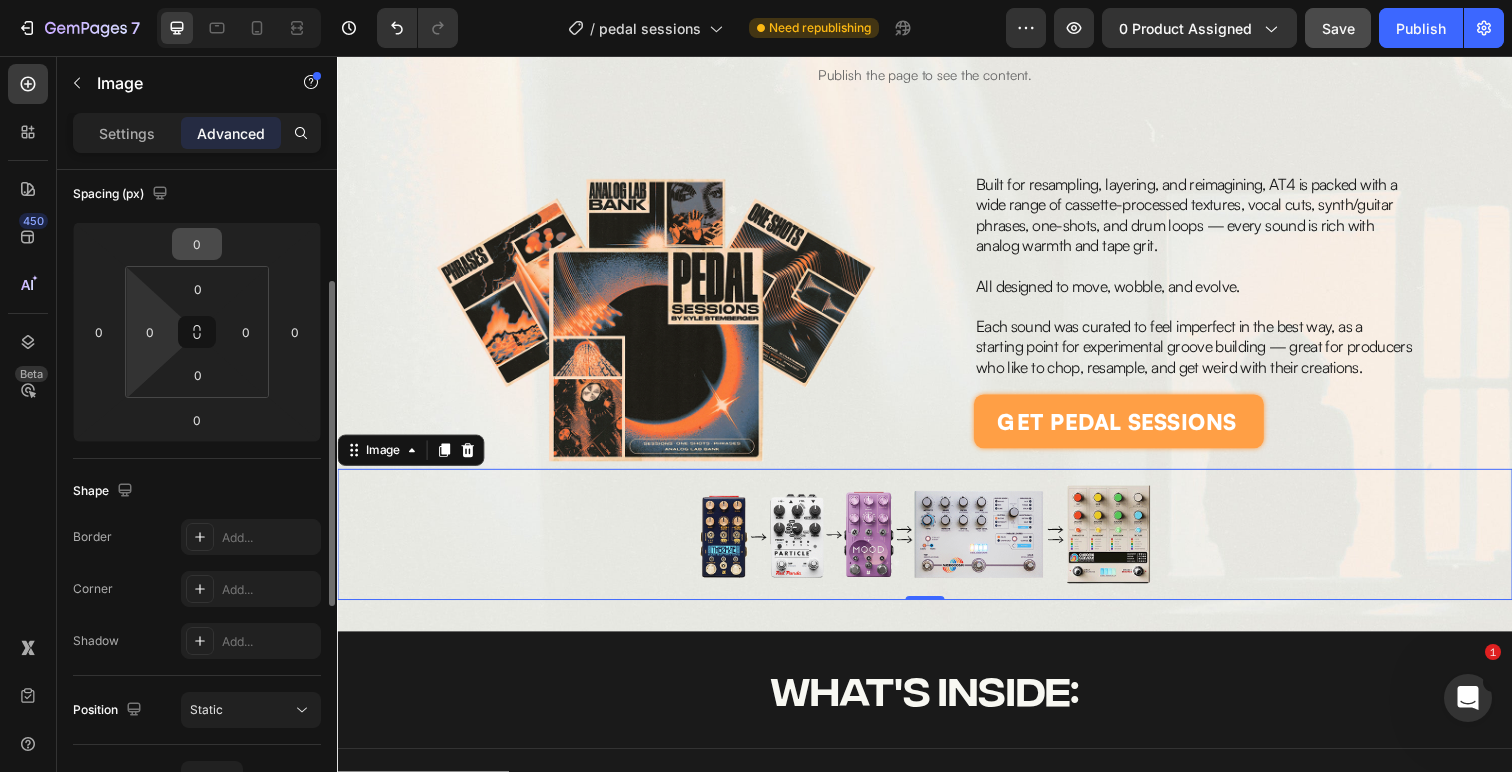 click on "0" at bounding box center [197, 244] 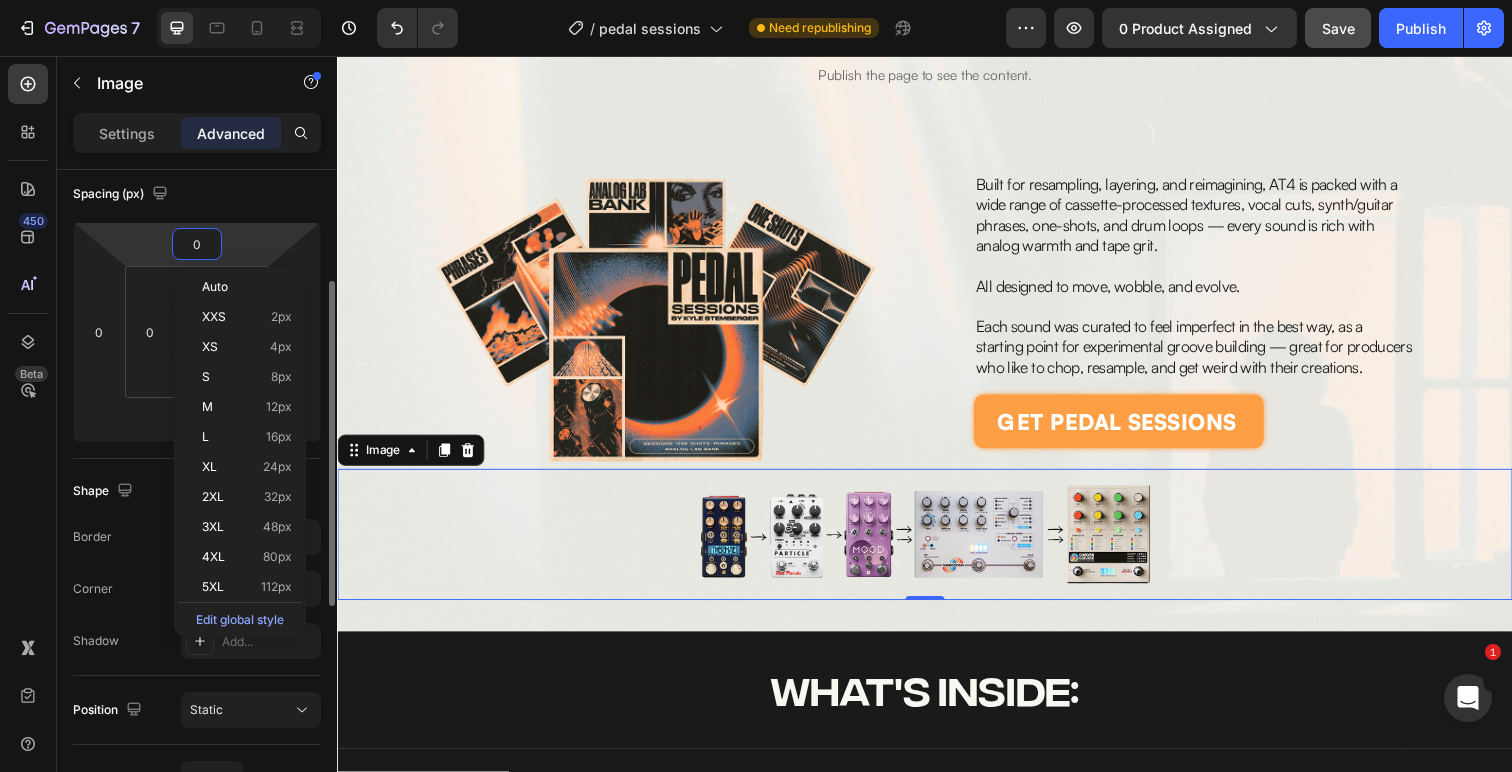type on "3" 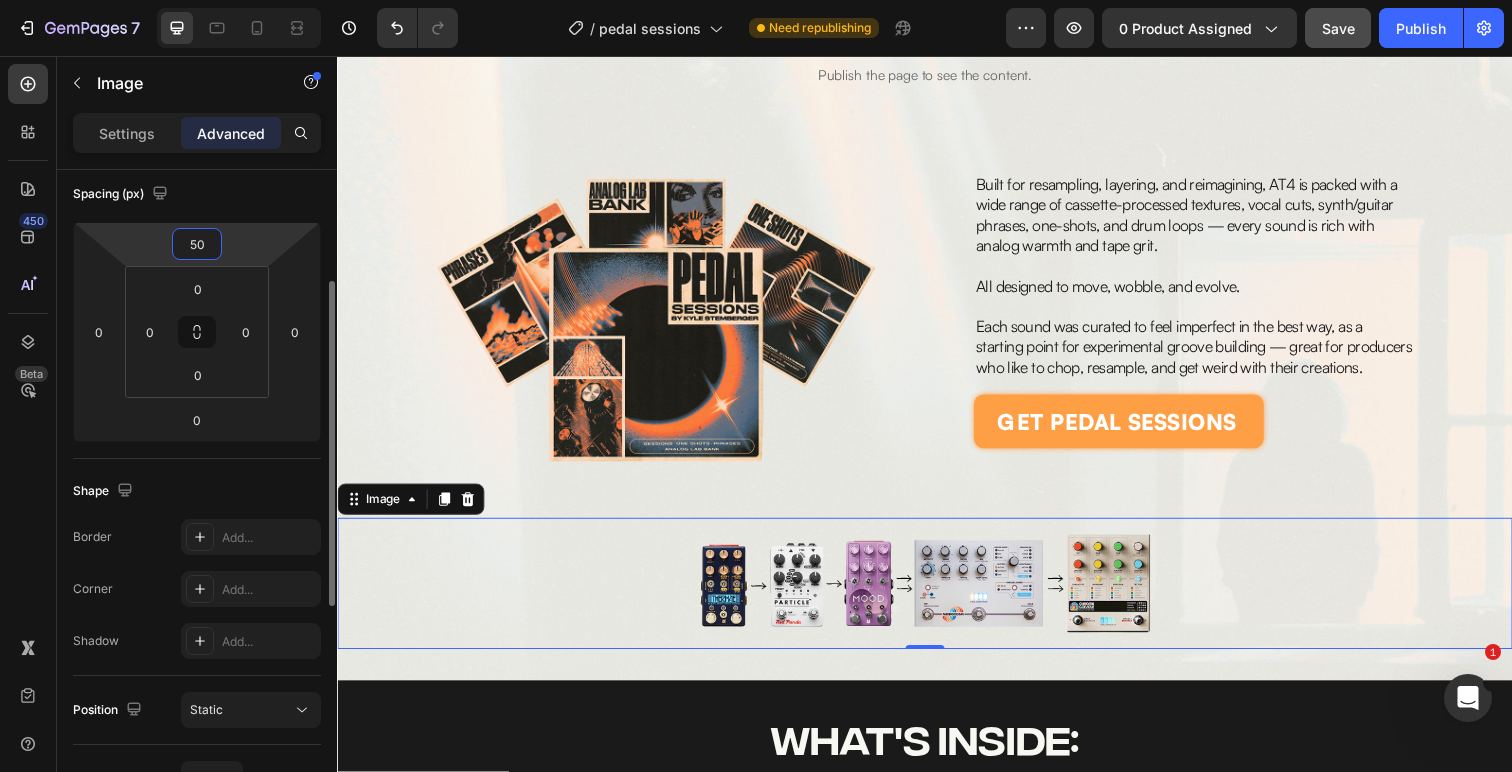type on "5" 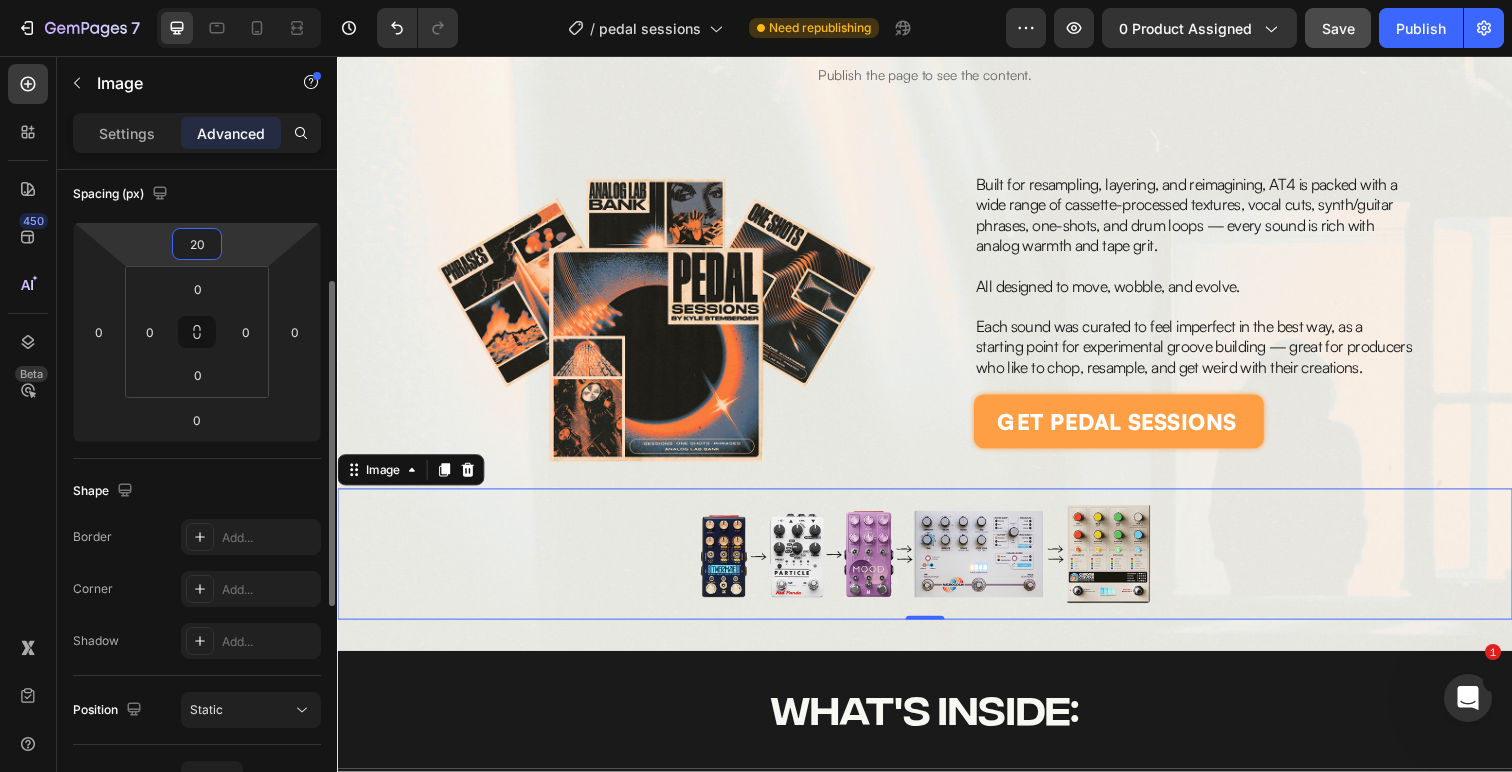 type on "2" 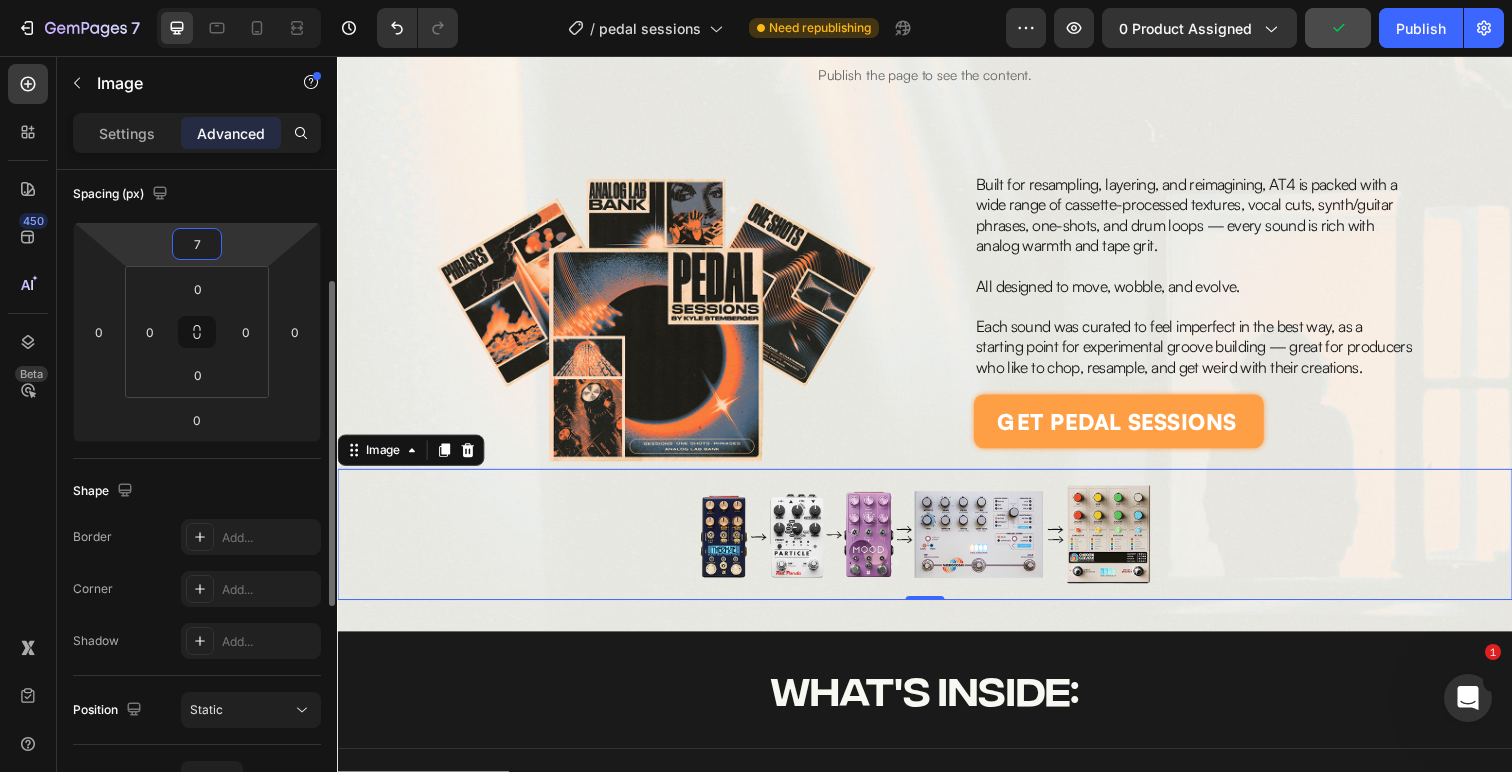 type on "70" 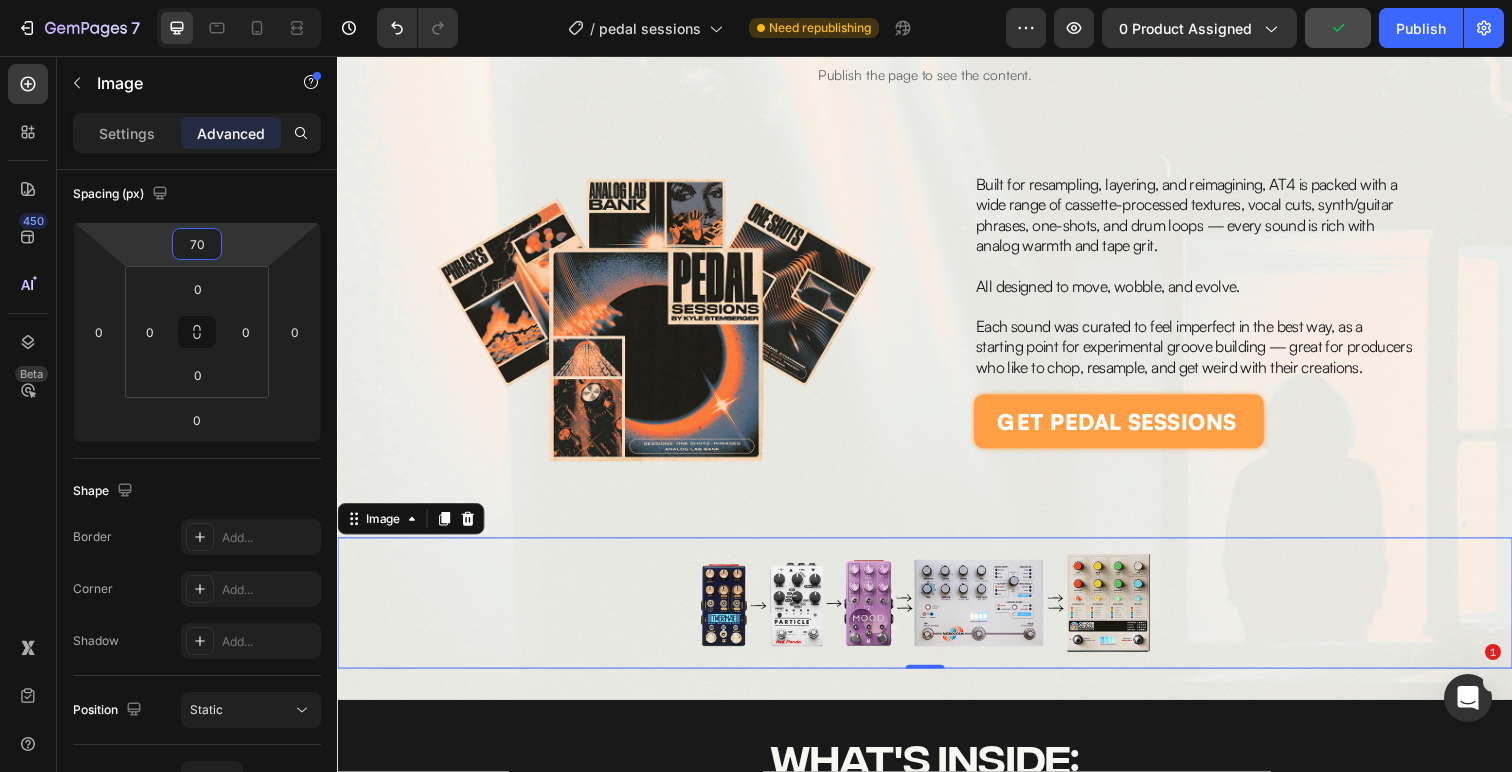 click at bounding box center (662, 326) 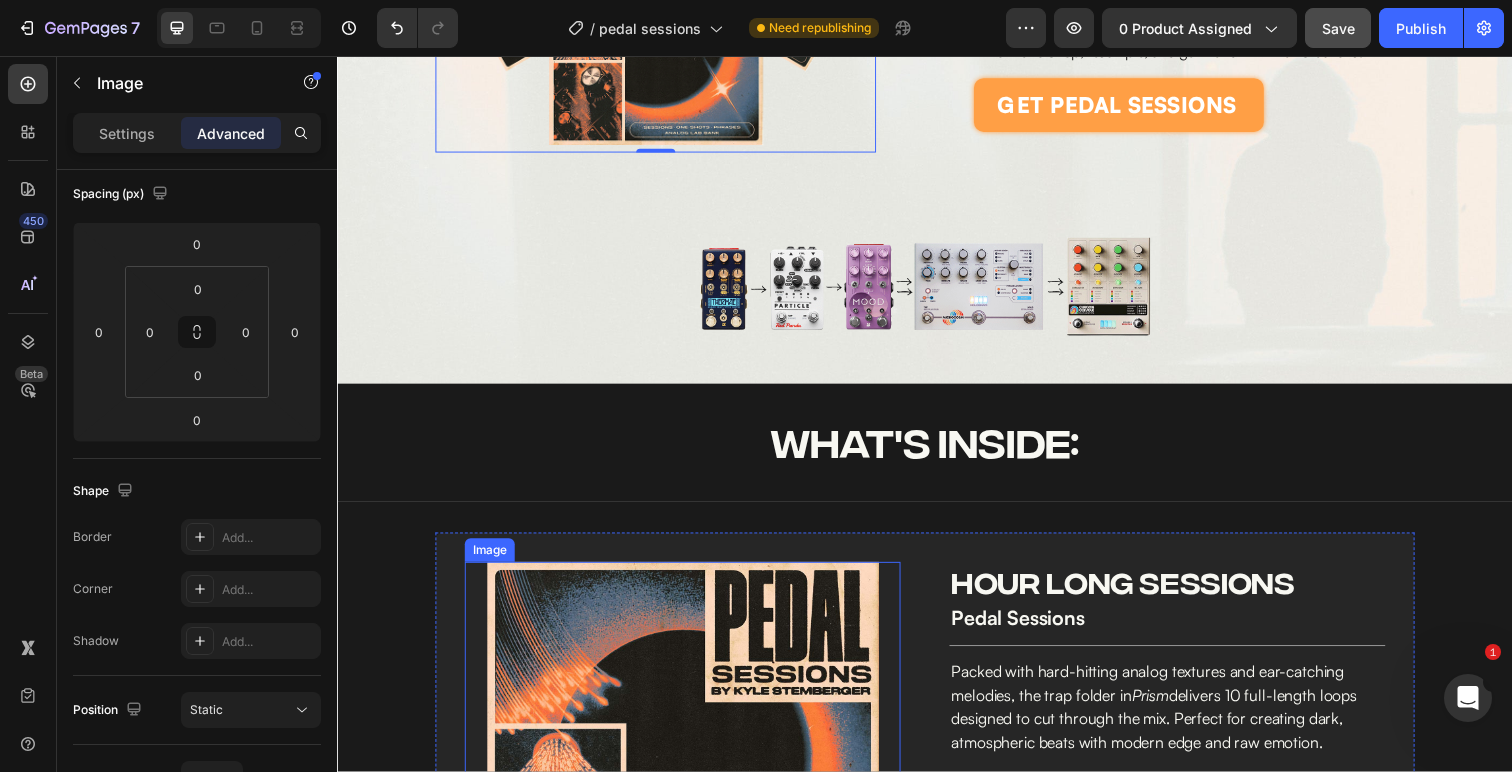 scroll, scrollTop: 636, scrollLeft: 0, axis: vertical 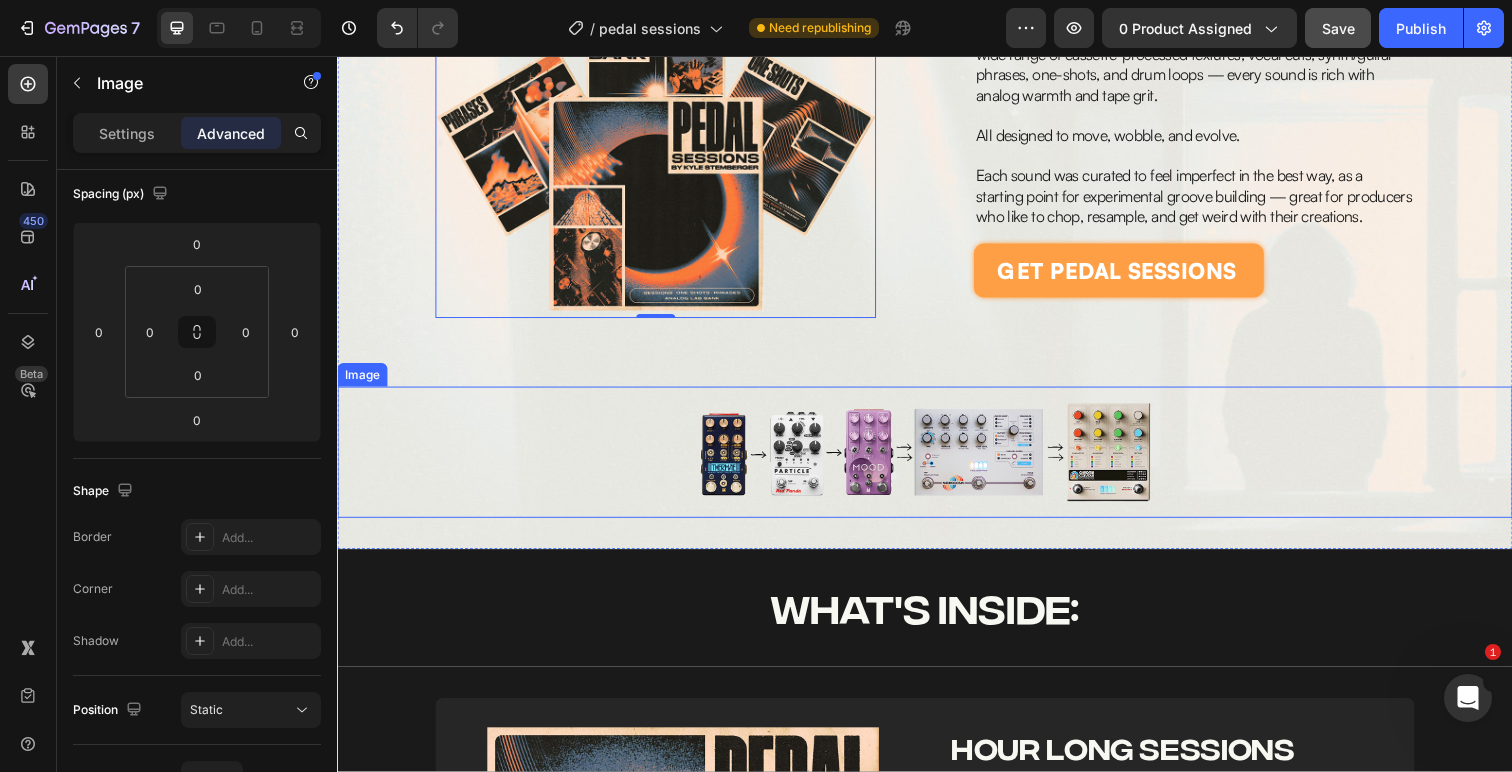 click at bounding box center [937, 460] 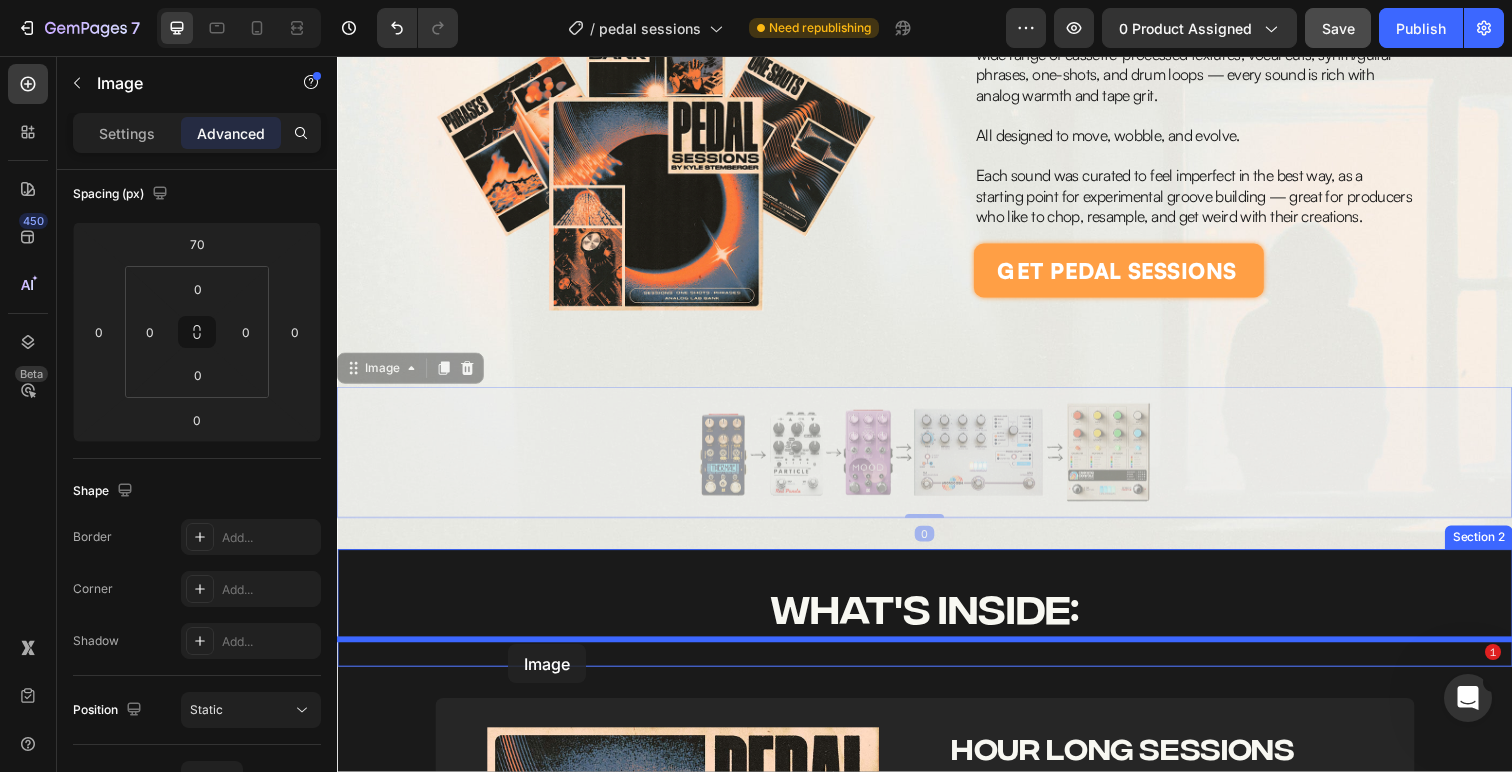 drag, startPoint x: 348, startPoint y: 380, endPoint x: 513, endPoint y: 658, distance: 323.2785 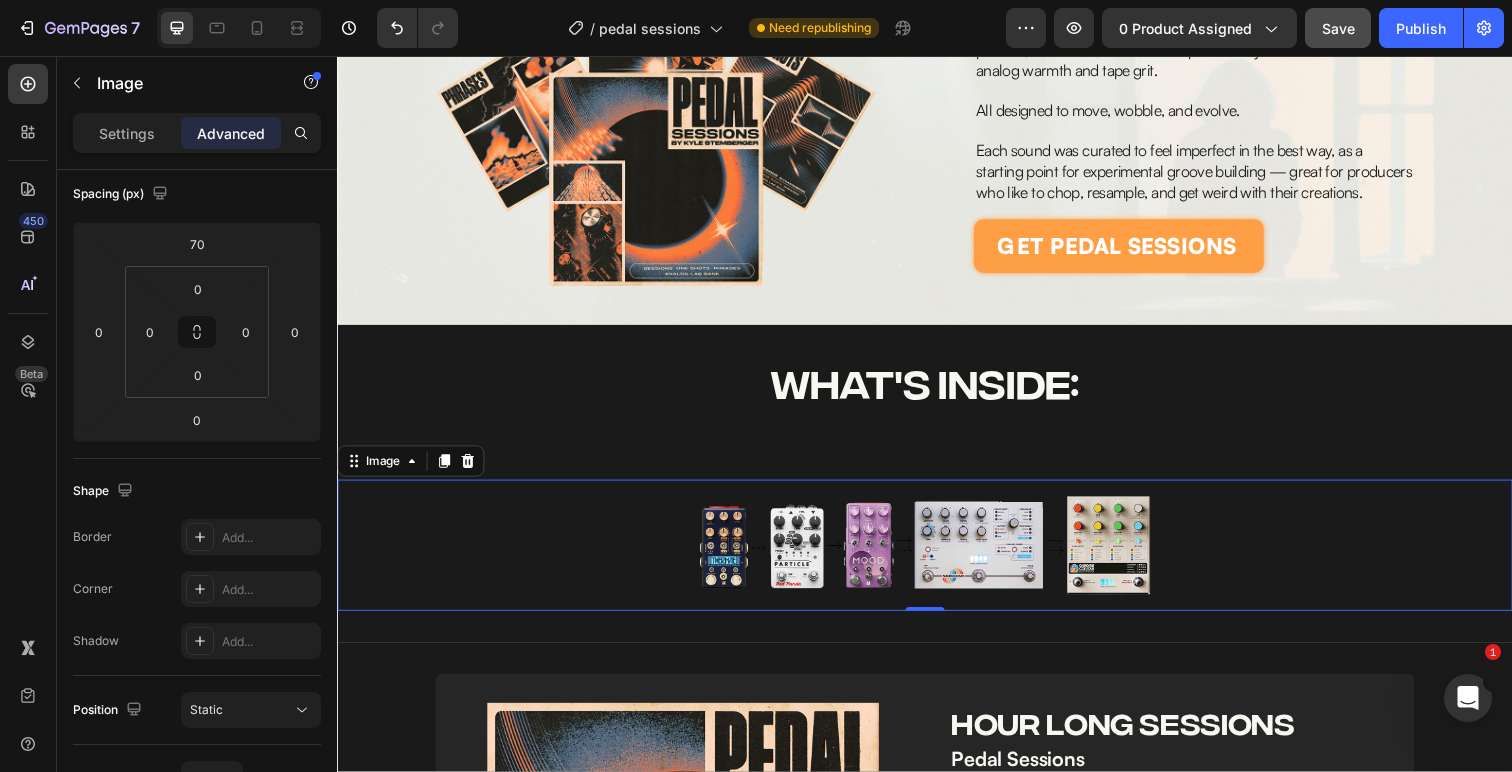 scroll, scrollTop: 631, scrollLeft: 0, axis: vertical 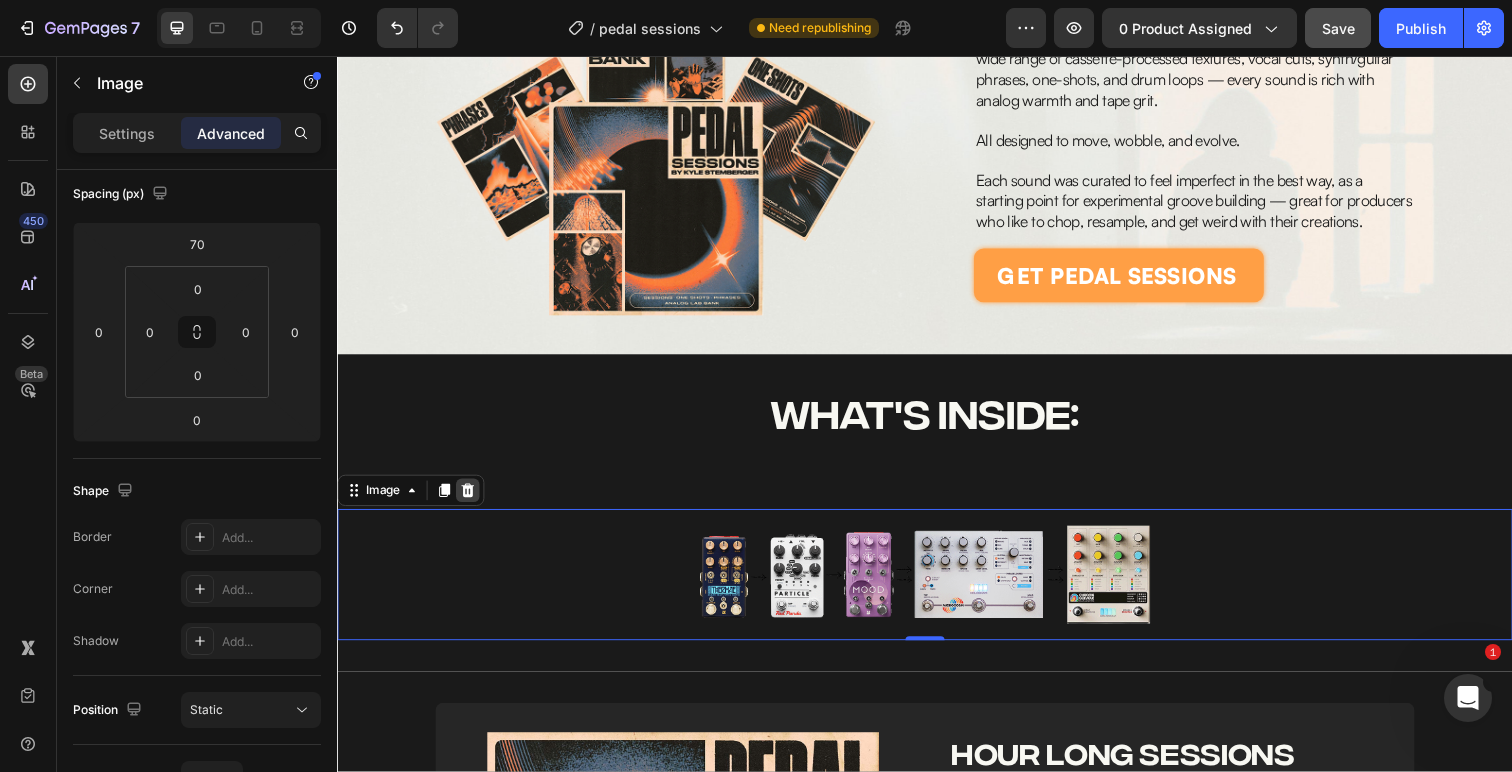 click 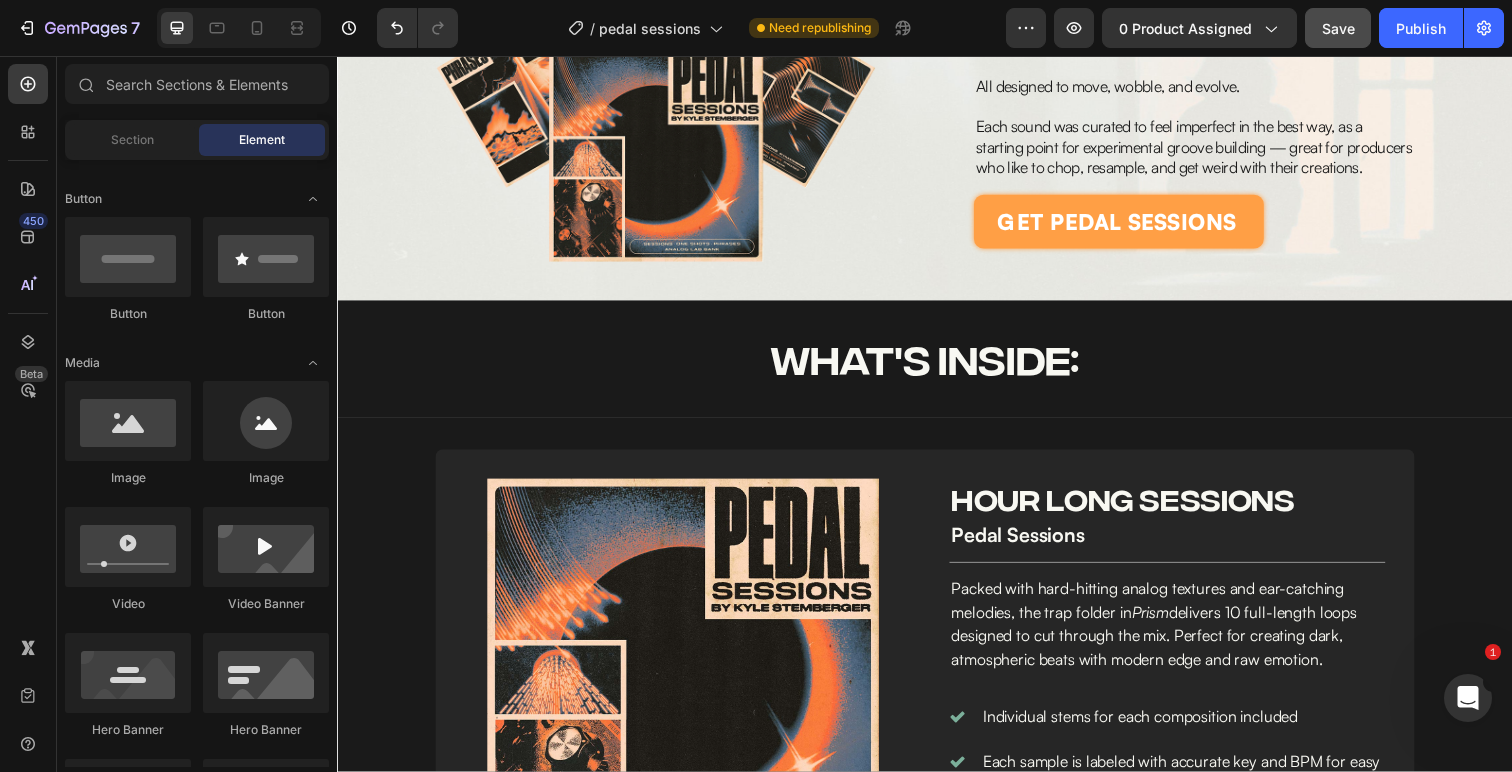 scroll, scrollTop: 711, scrollLeft: 0, axis: vertical 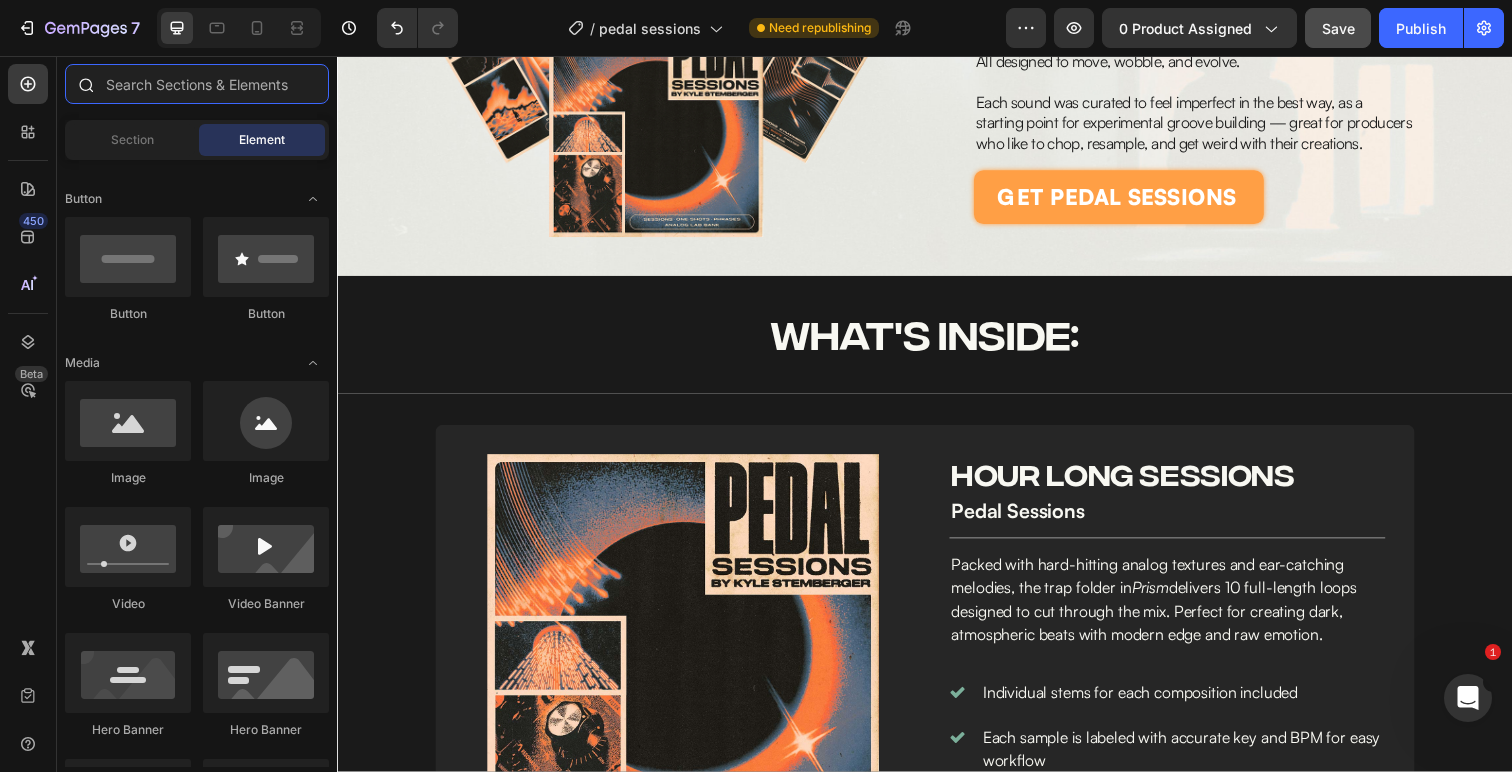 click at bounding box center (197, 84) 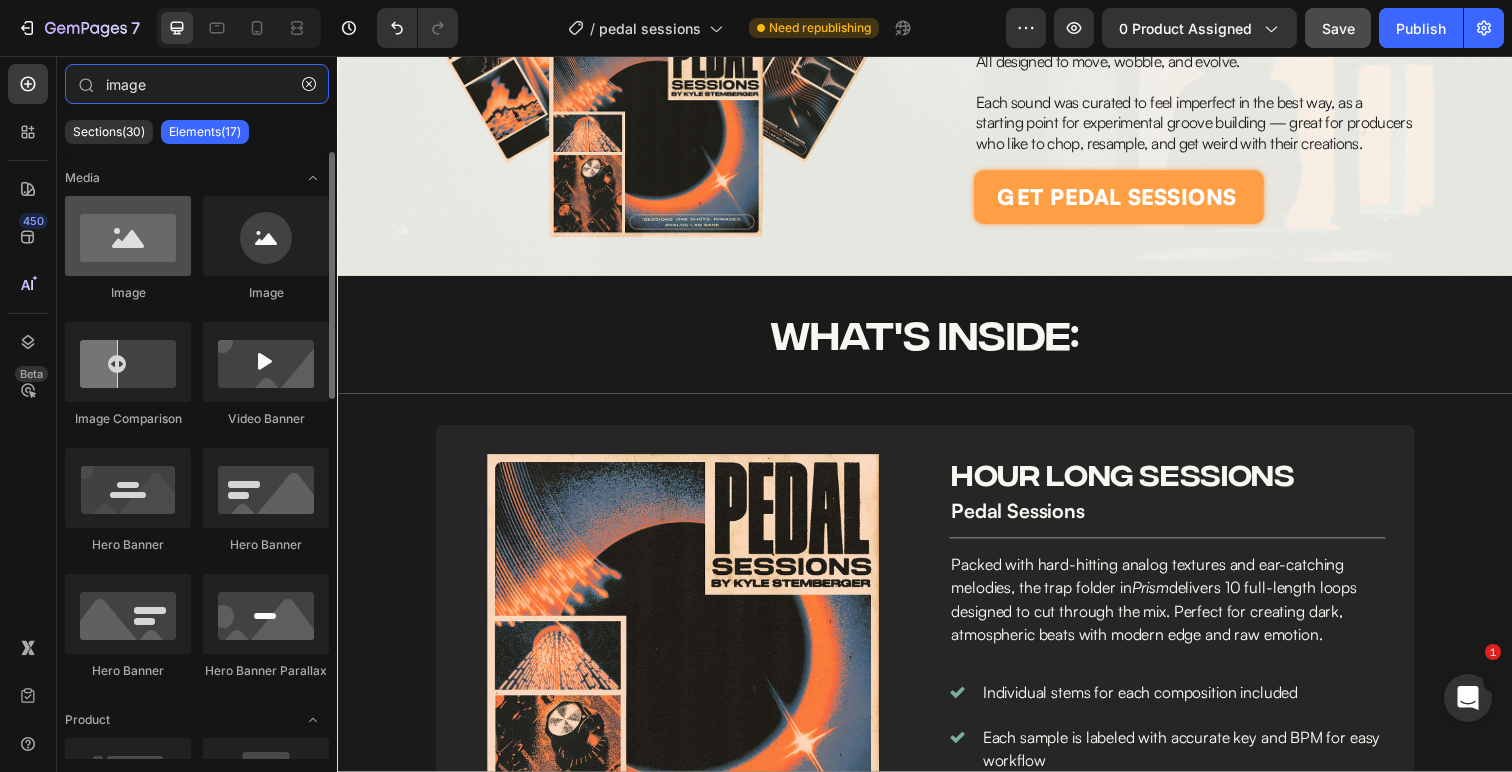 type on "image" 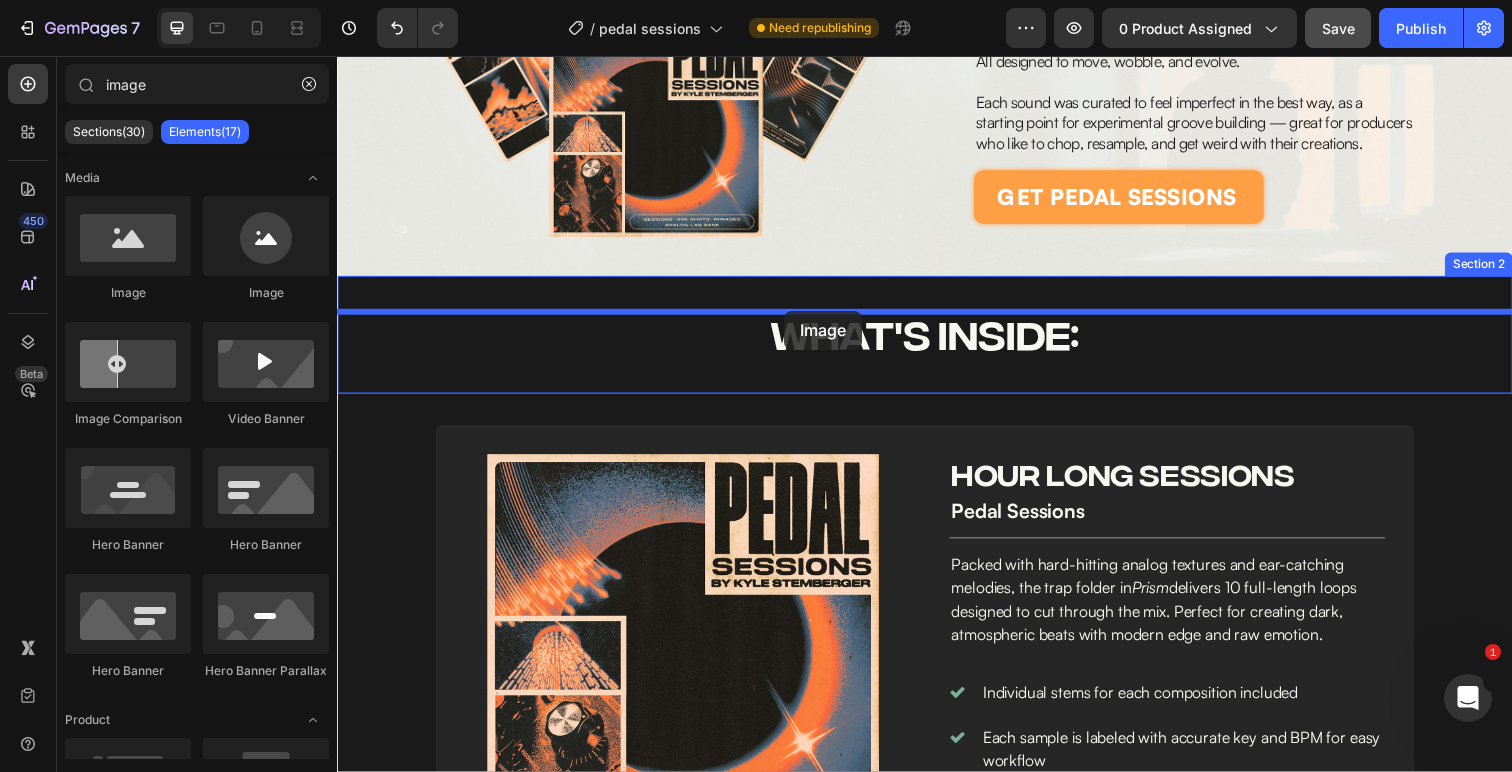 drag, startPoint x: 451, startPoint y: 309, endPoint x: 794, endPoint y: 317, distance: 343.0933 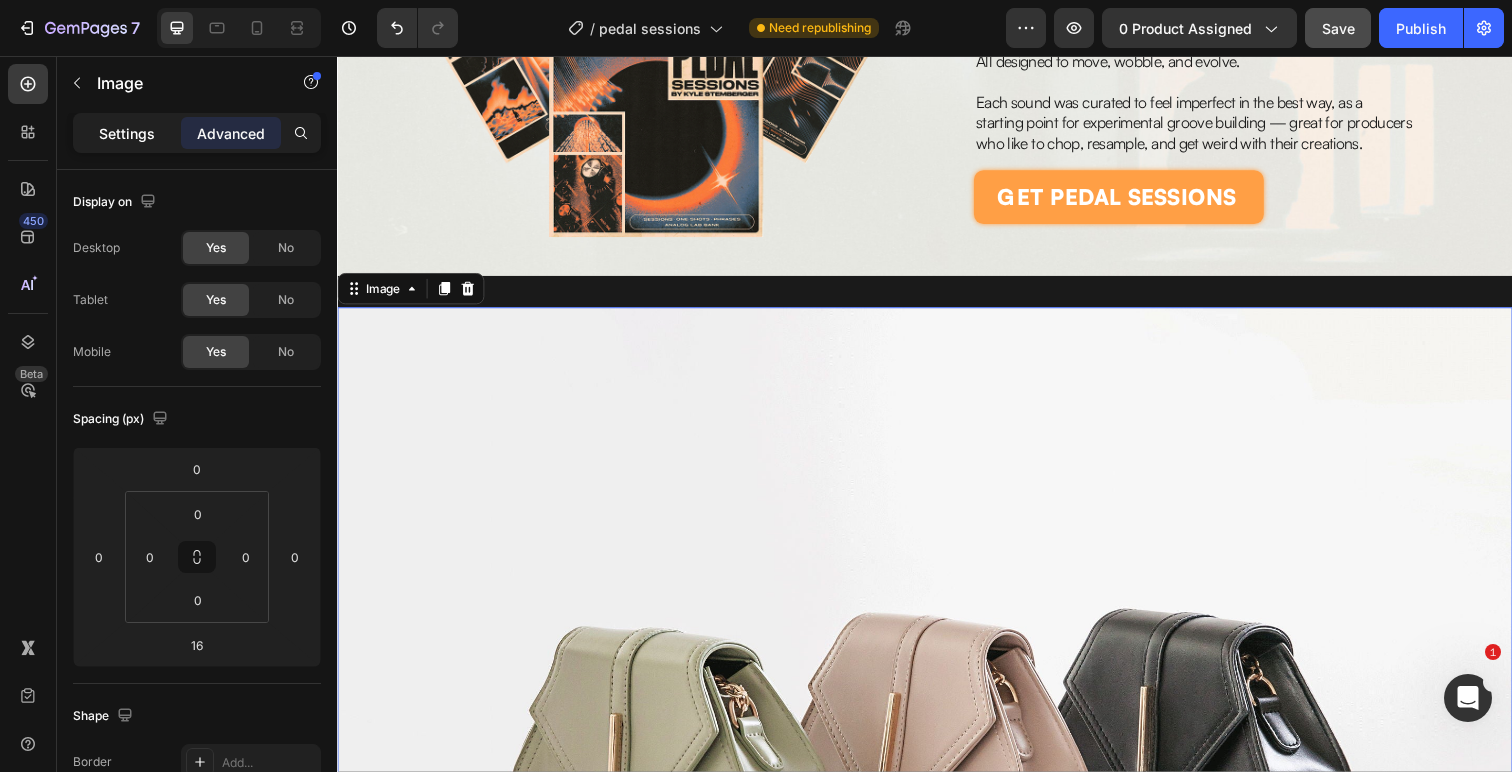 click on "Settings" at bounding box center [127, 133] 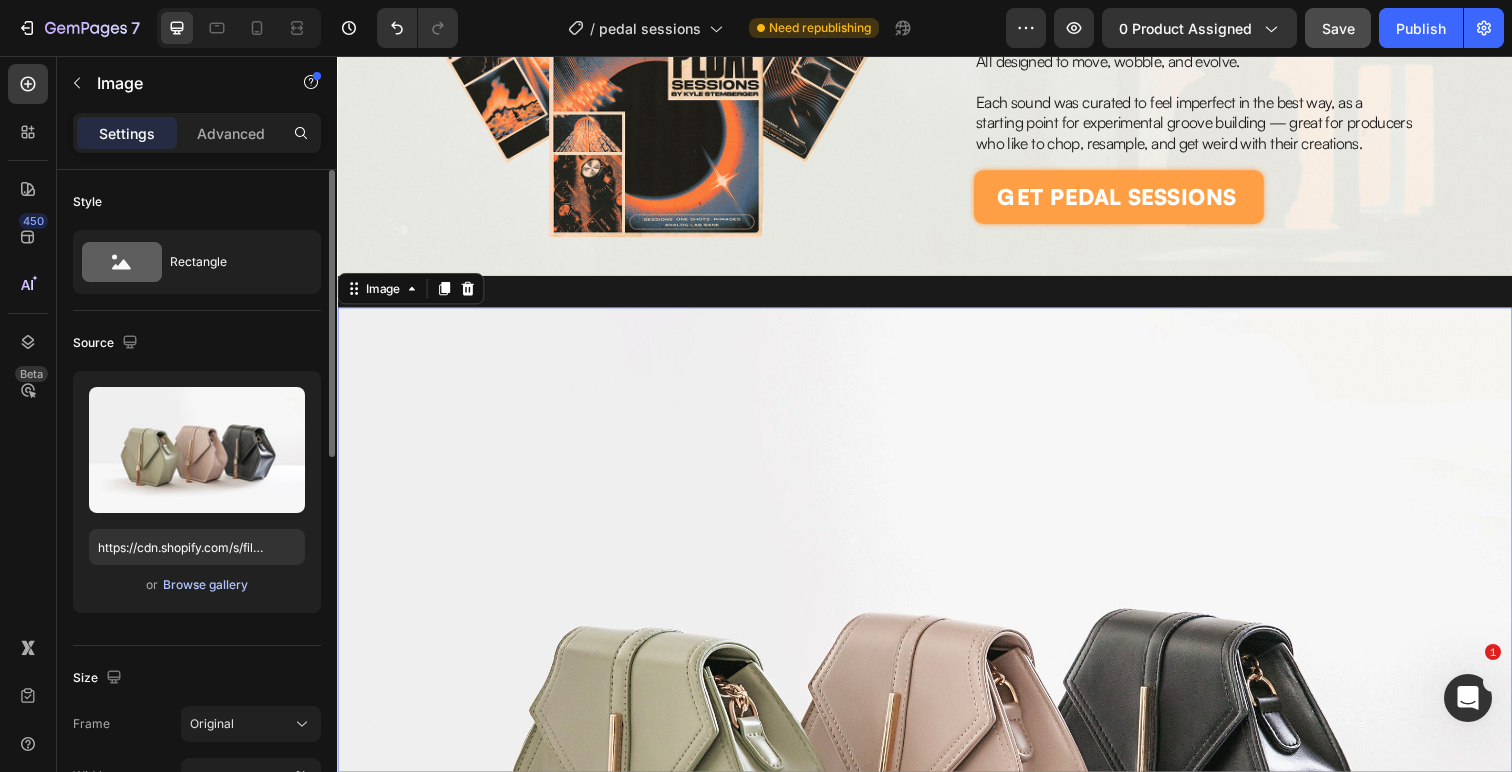 click on "Browse gallery" at bounding box center (205, 585) 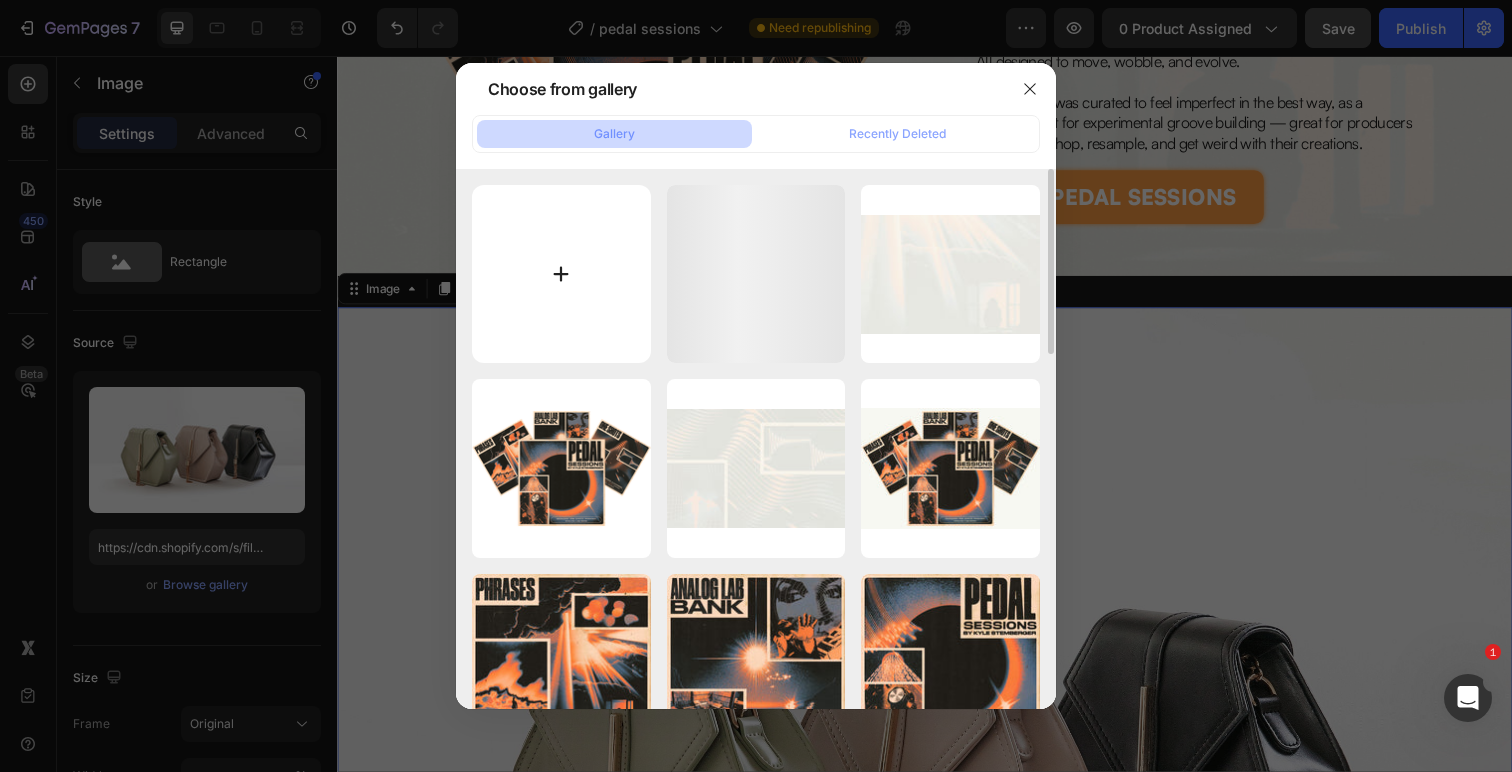 click at bounding box center [561, 274] 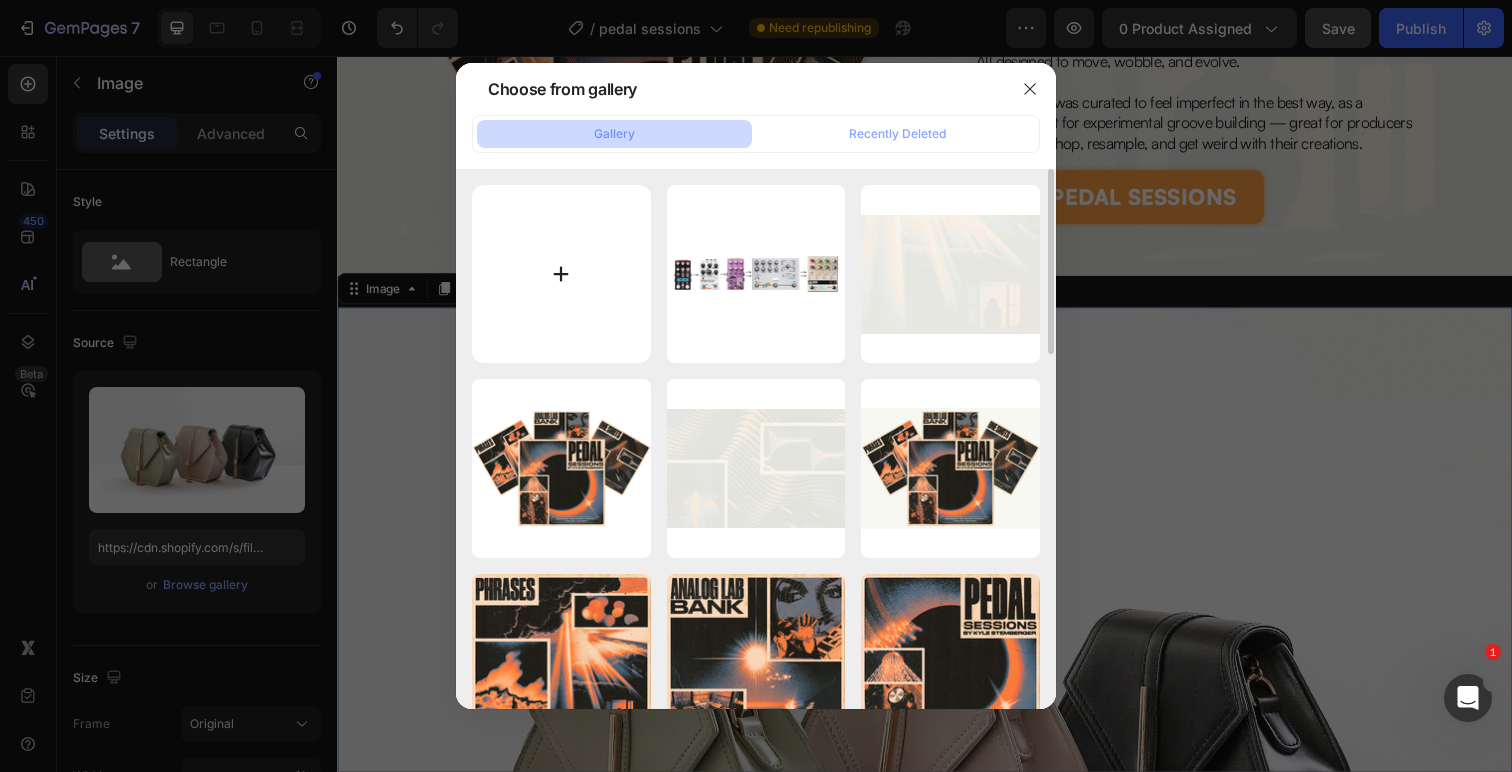 type on "C:\fakepath\pedalchain2.png" 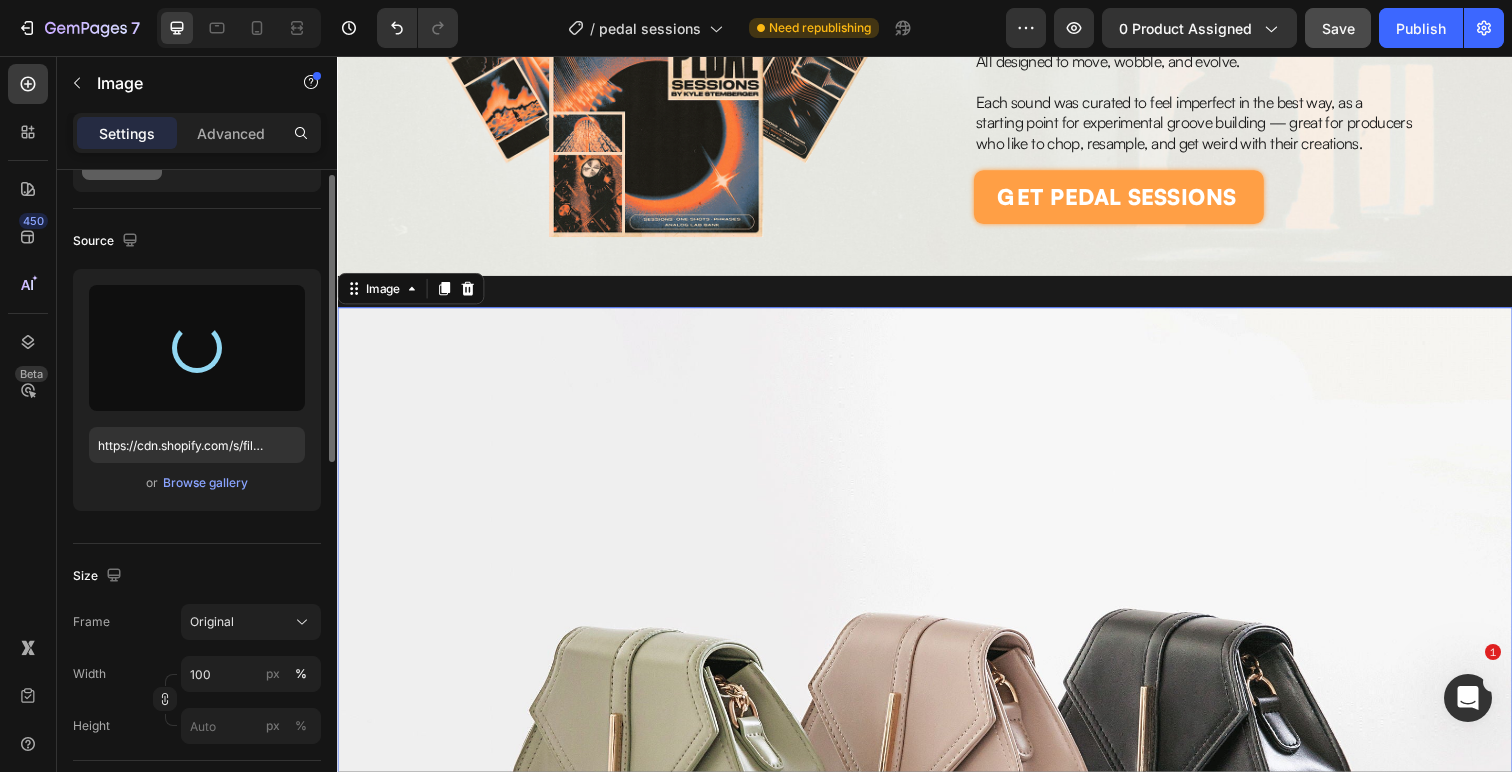 scroll, scrollTop: 218, scrollLeft: 0, axis: vertical 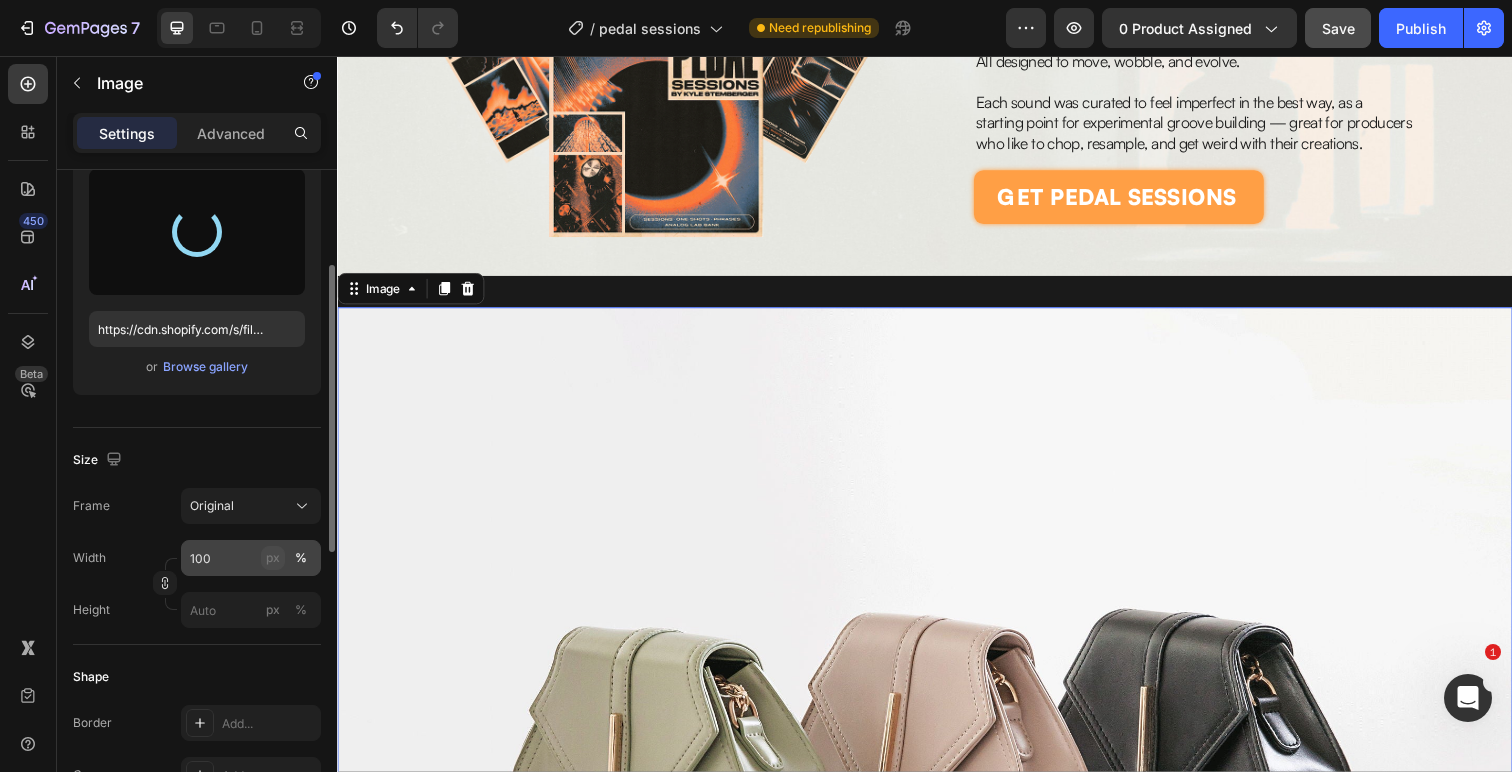 type on "https://cdn.shopify.com/s/files/1/0564/6293/4088/files/gempages_520673231137407923-d86e2222-4f2e-40f3-9c64-68303ea071ed.png" 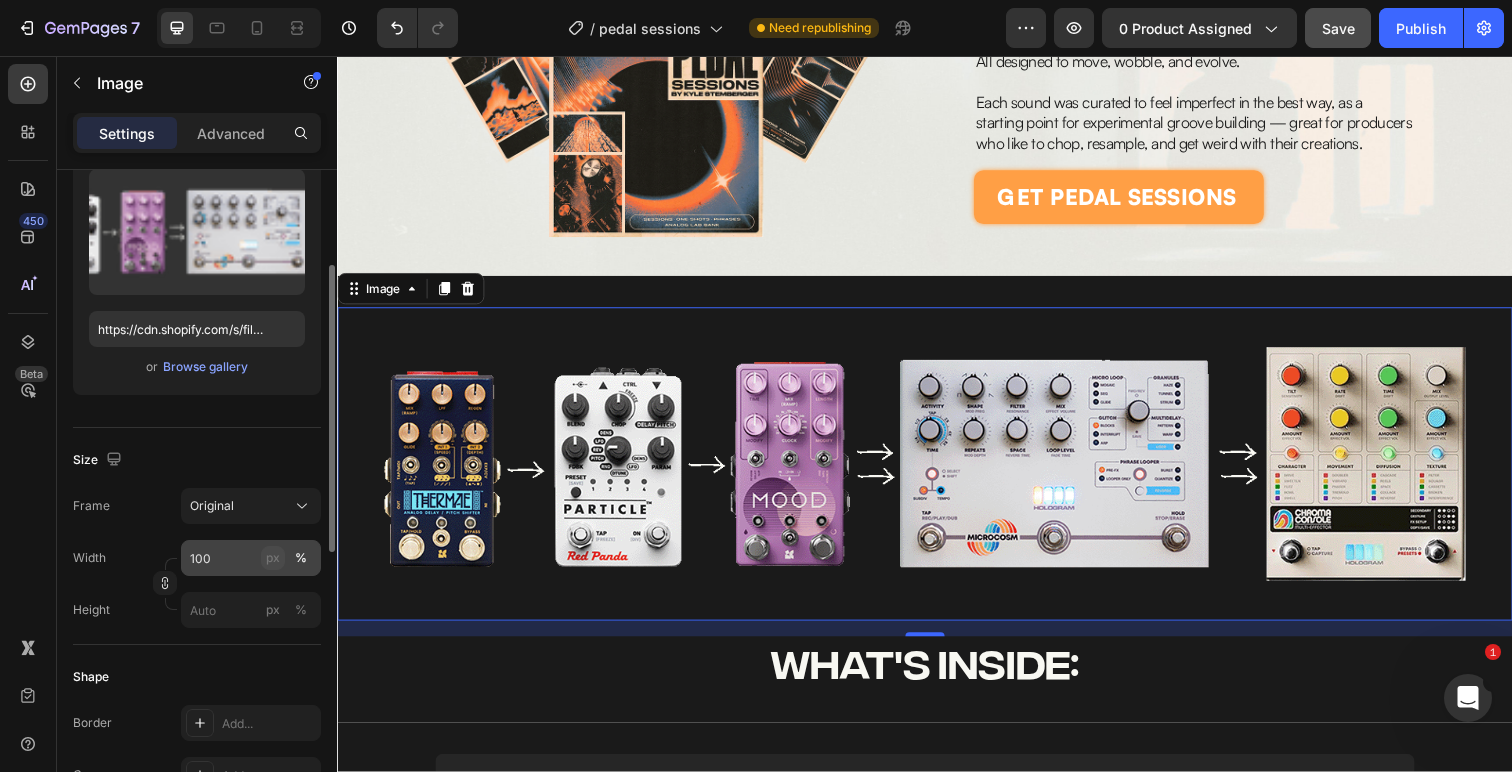 click on "px" at bounding box center (273, 558) 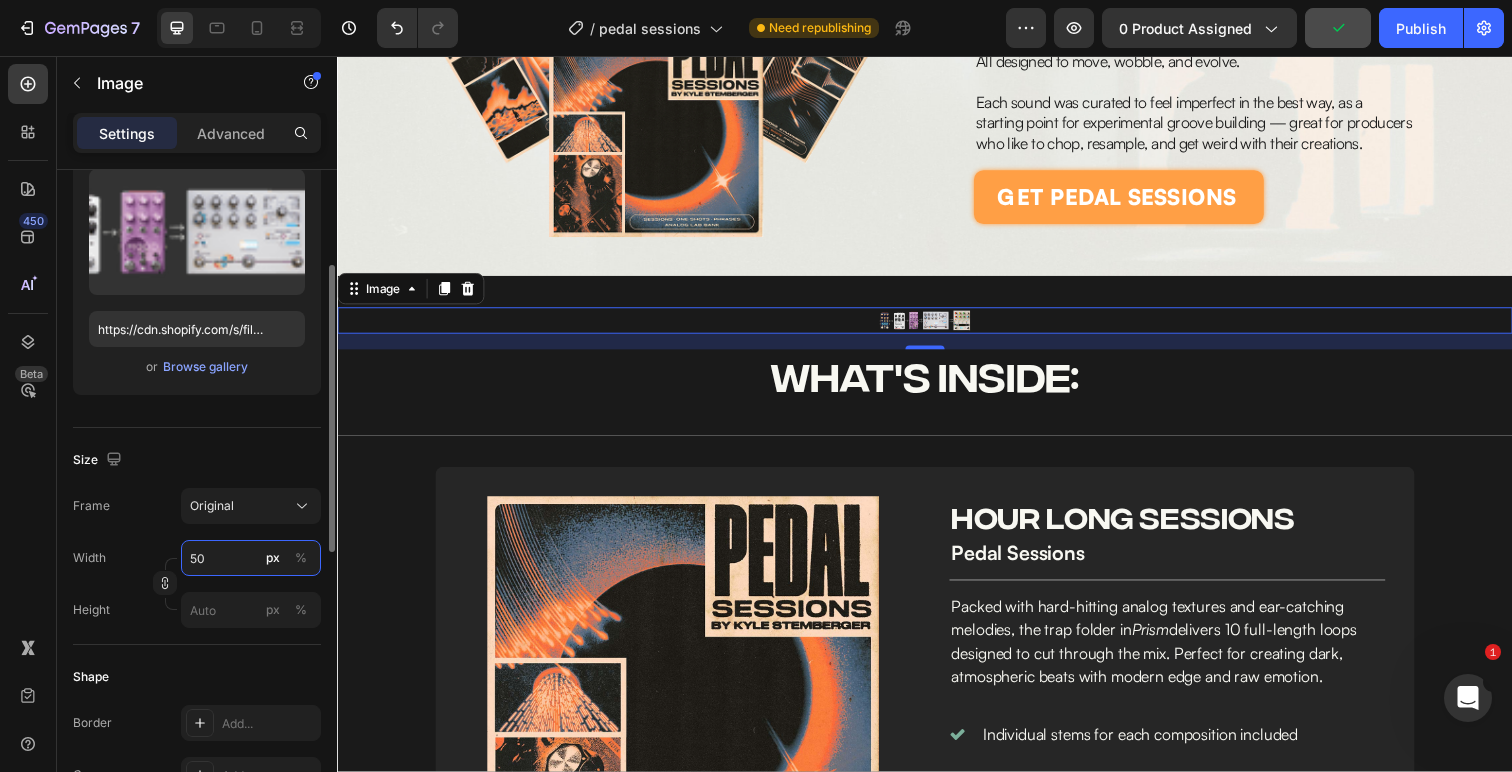 type on "500" 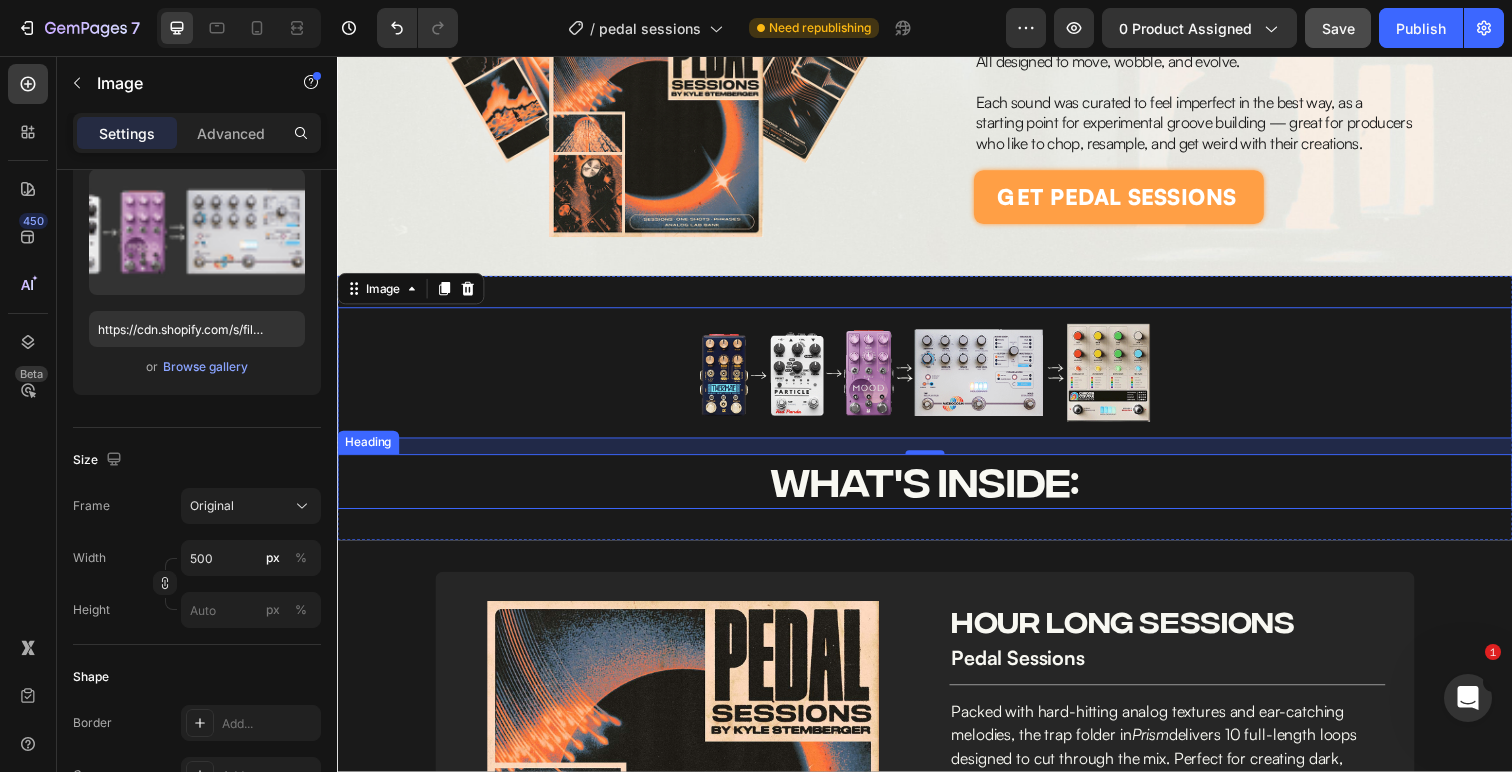 click on "what's inside:" at bounding box center [937, 491] 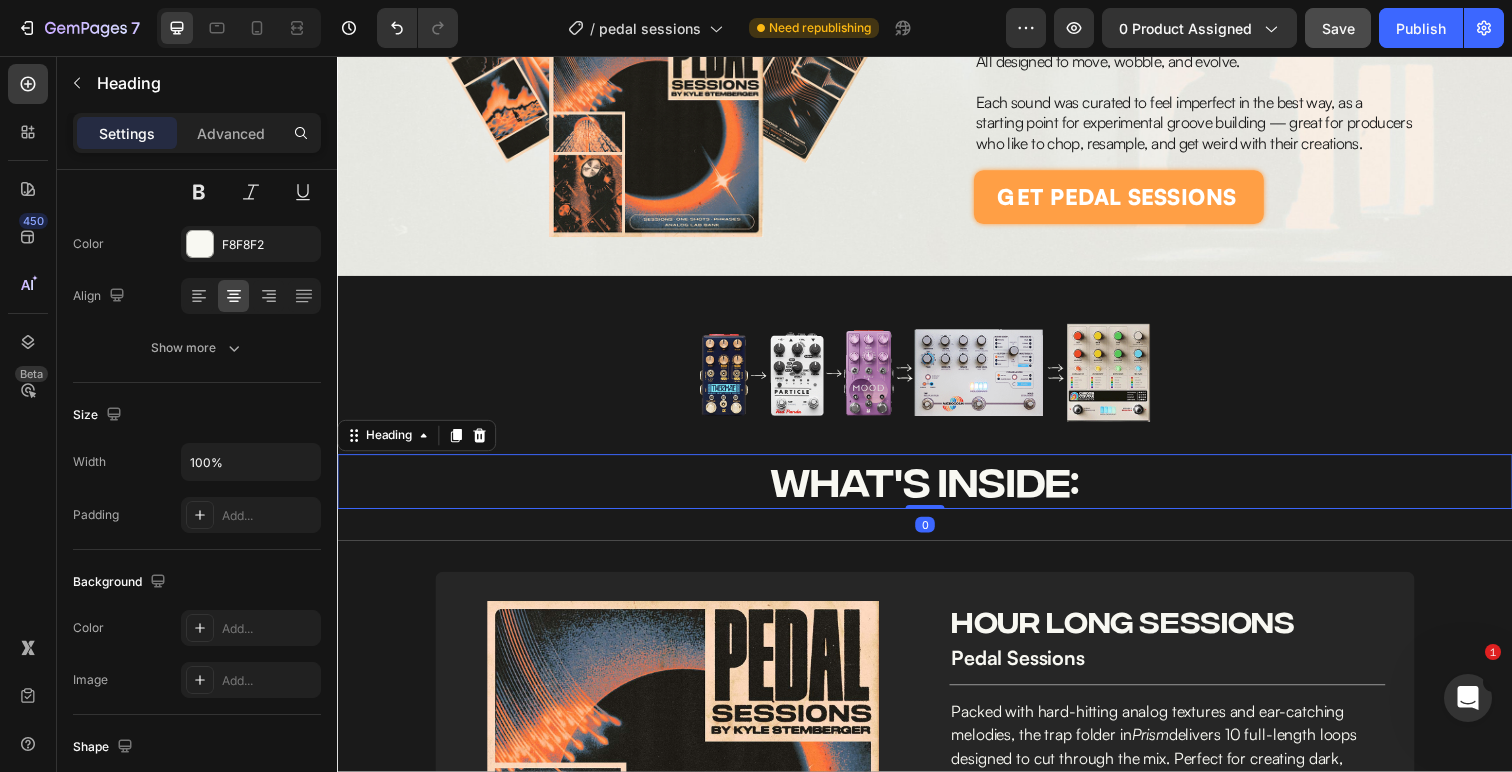 scroll, scrollTop: 0, scrollLeft: 0, axis: both 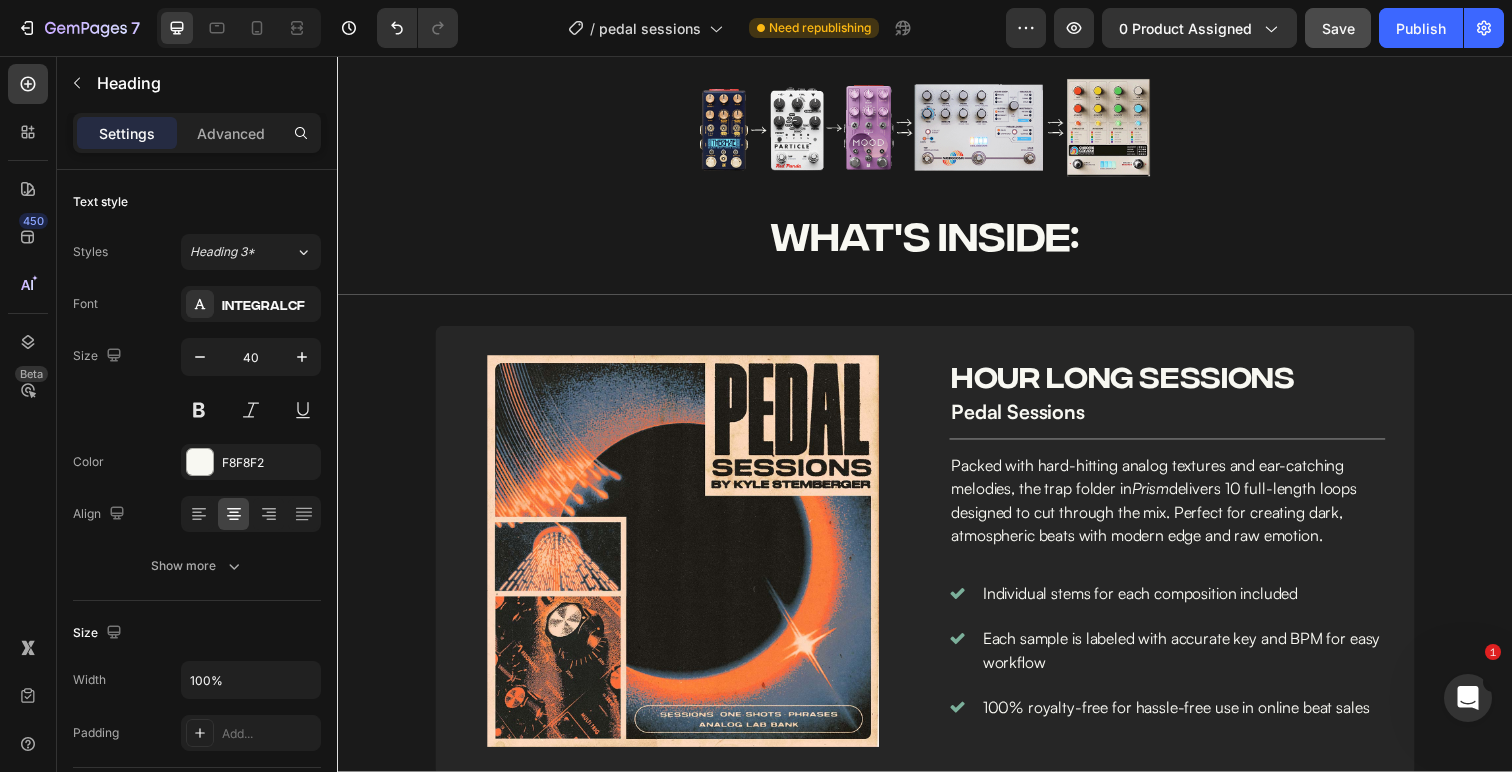 click at bounding box center [937, 129] 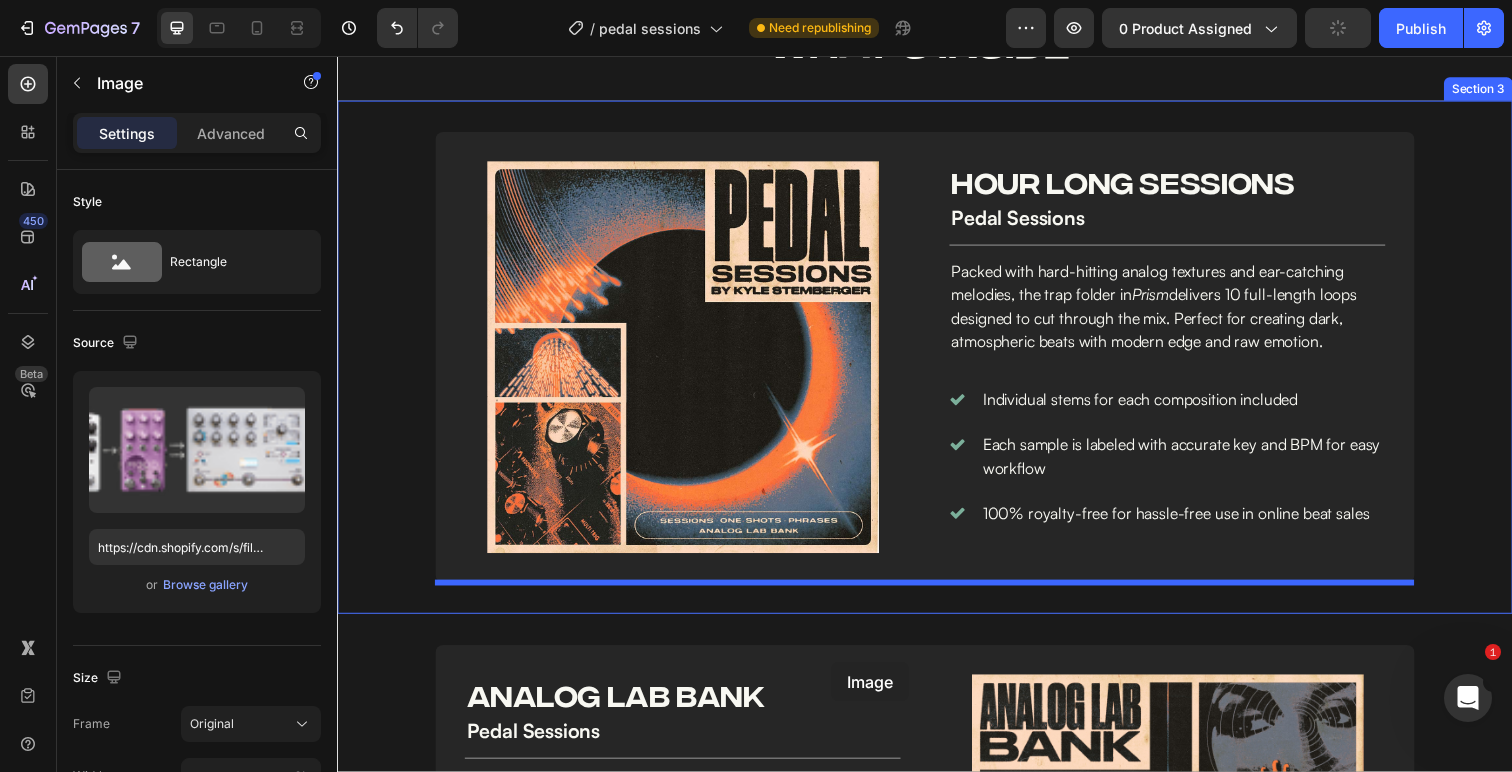scroll, scrollTop: 1344, scrollLeft: 0, axis: vertical 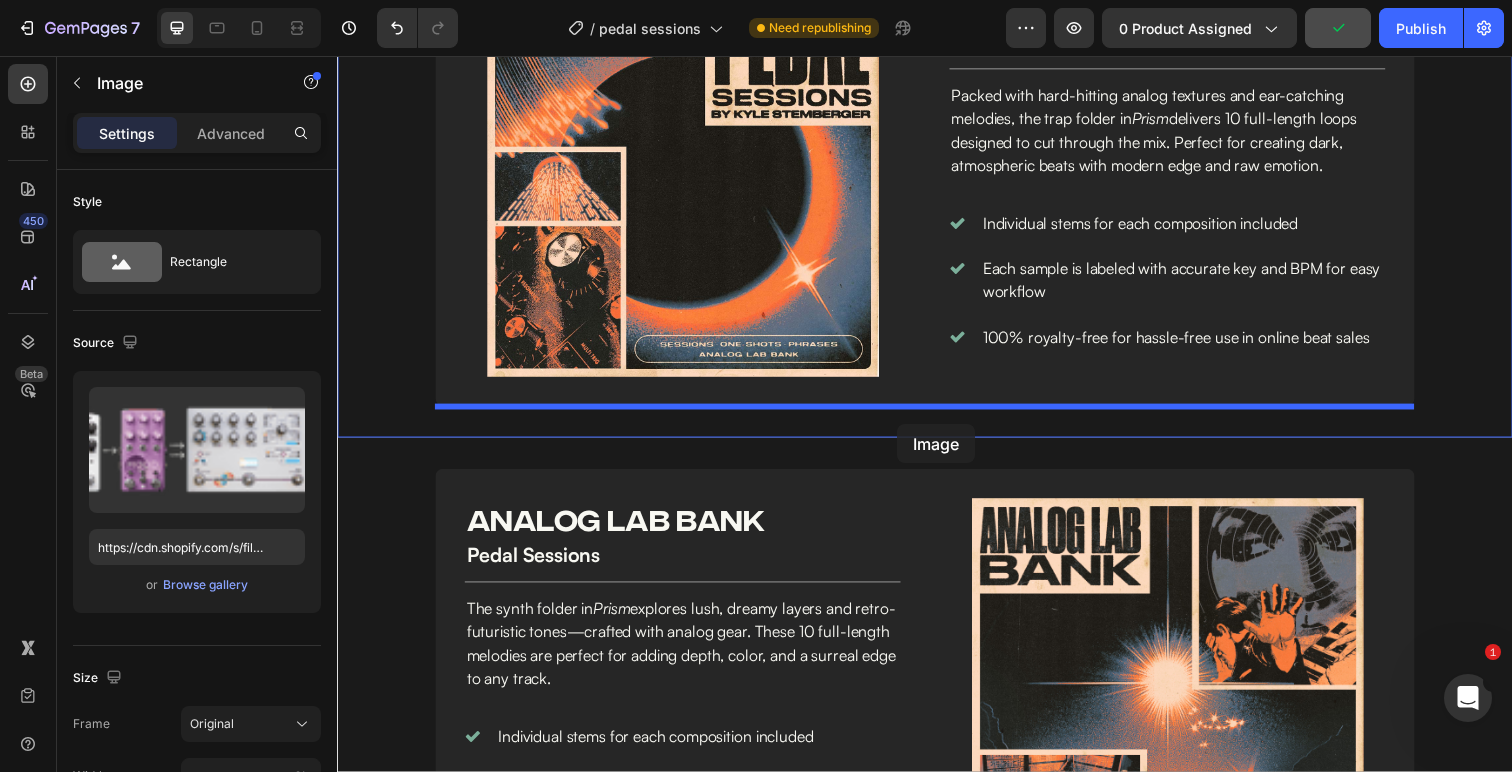 drag, startPoint x: 358, startPoint y: 81, endPoint x: 908, endPoint y: 432, distance: 652.45764 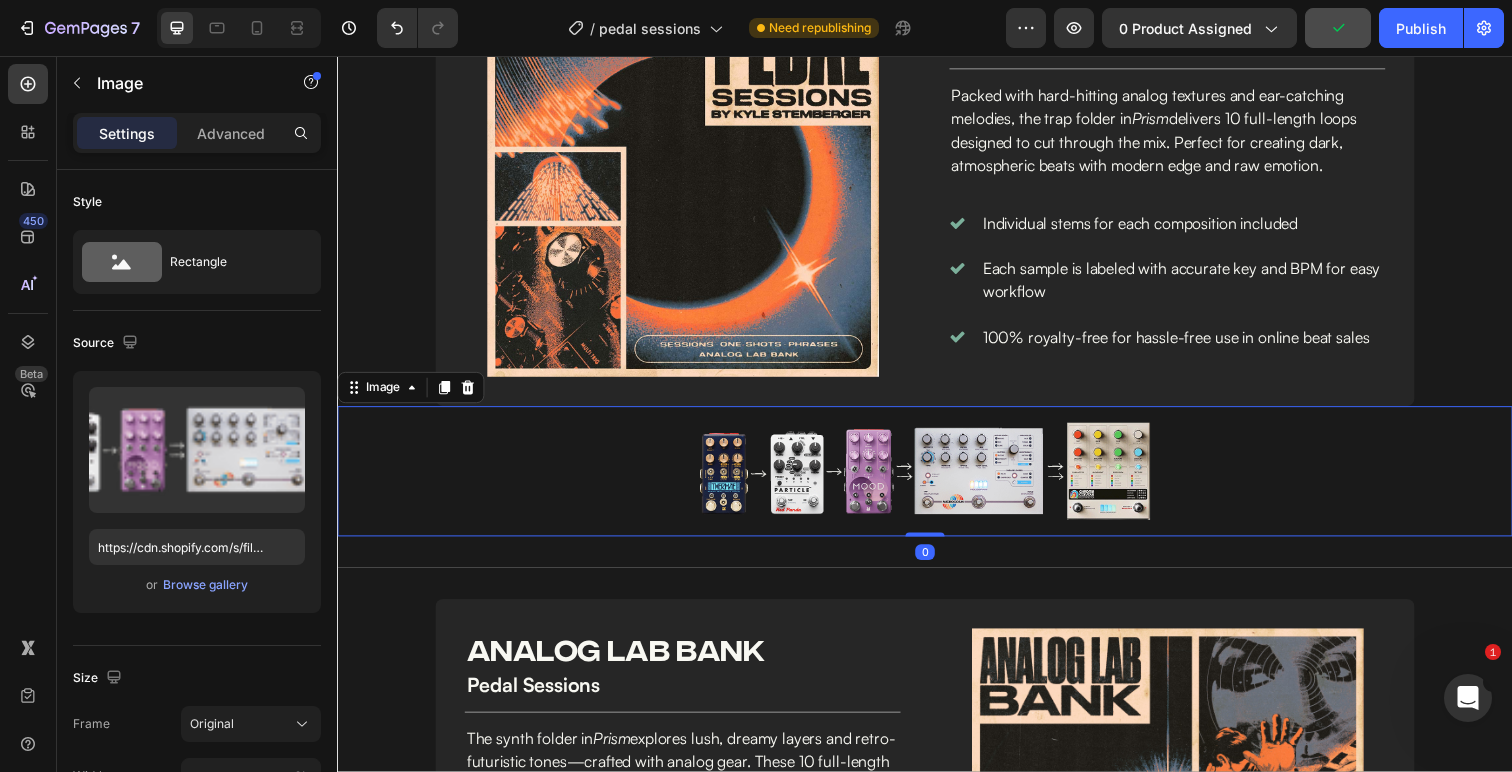 click on "Image hour long SESSIONS Heading Row pedal sessions Heading                Title Line Packed with hard-hitting analog textures and ear-catching melodies, the trap folder in  Prism  delivers 10 full-length loops designed to cut through the mix. Perfect for creating dark, atmospheric beats with modern edge and raw emotion. Text Block
Individual stems for each composition included
Each sample is labeled with accurate key and BPM for easy workflow
100% royalty-free for hassle-free use in online beat sales Item List" at bounding box center (1184, 184) 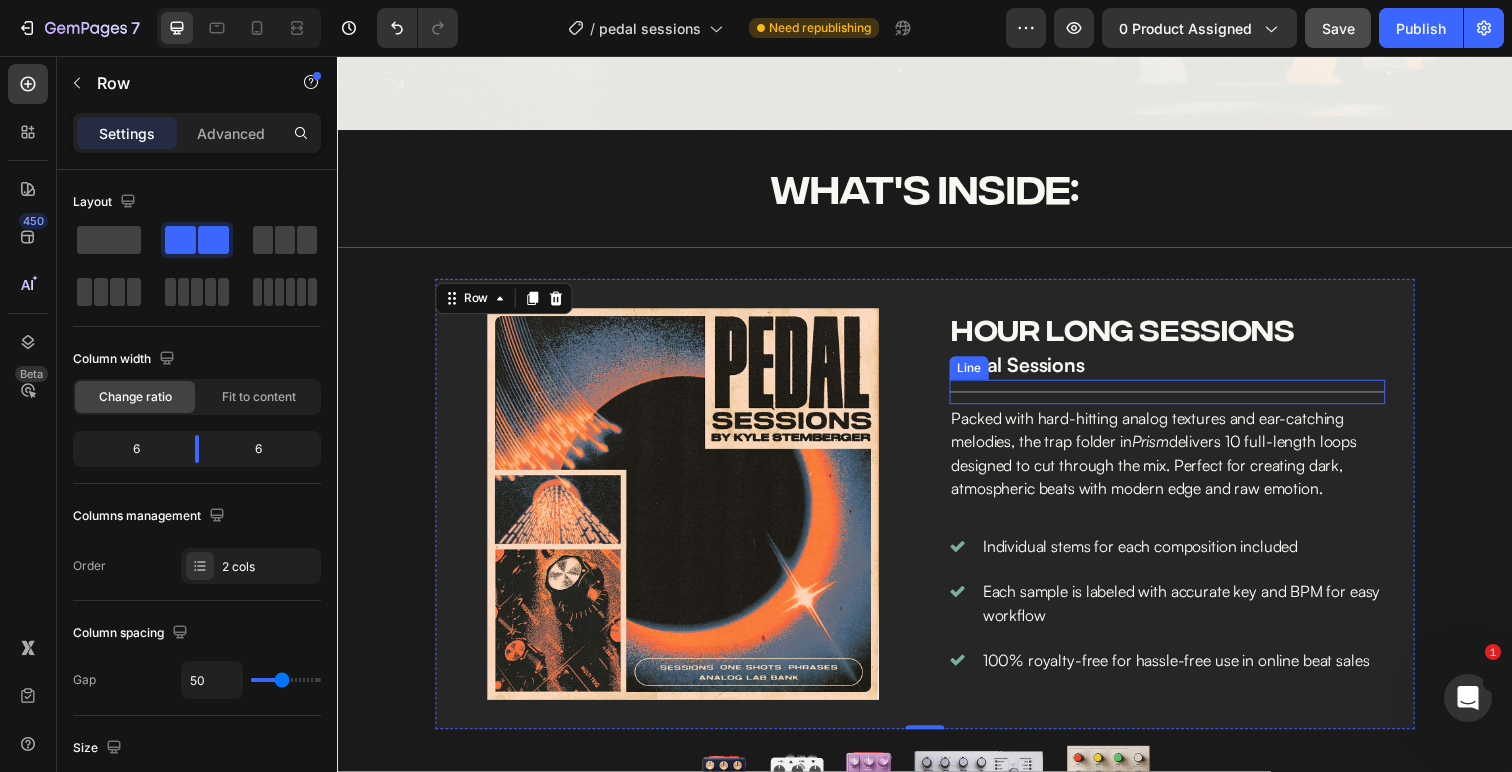 scroll, scrollTop: 1261, scrollLeft: 0, axis: vertical 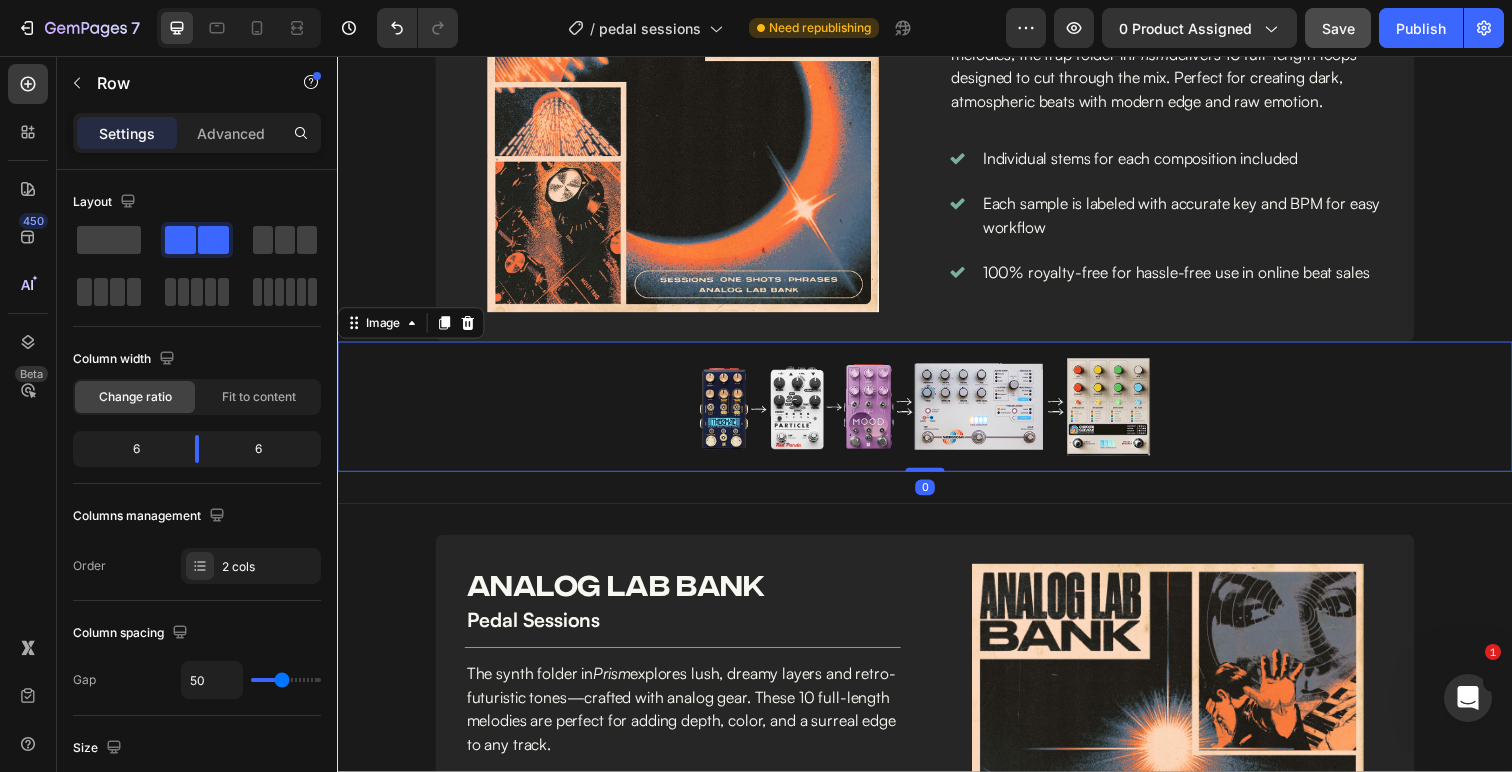 click at bounding box center (937, 414) 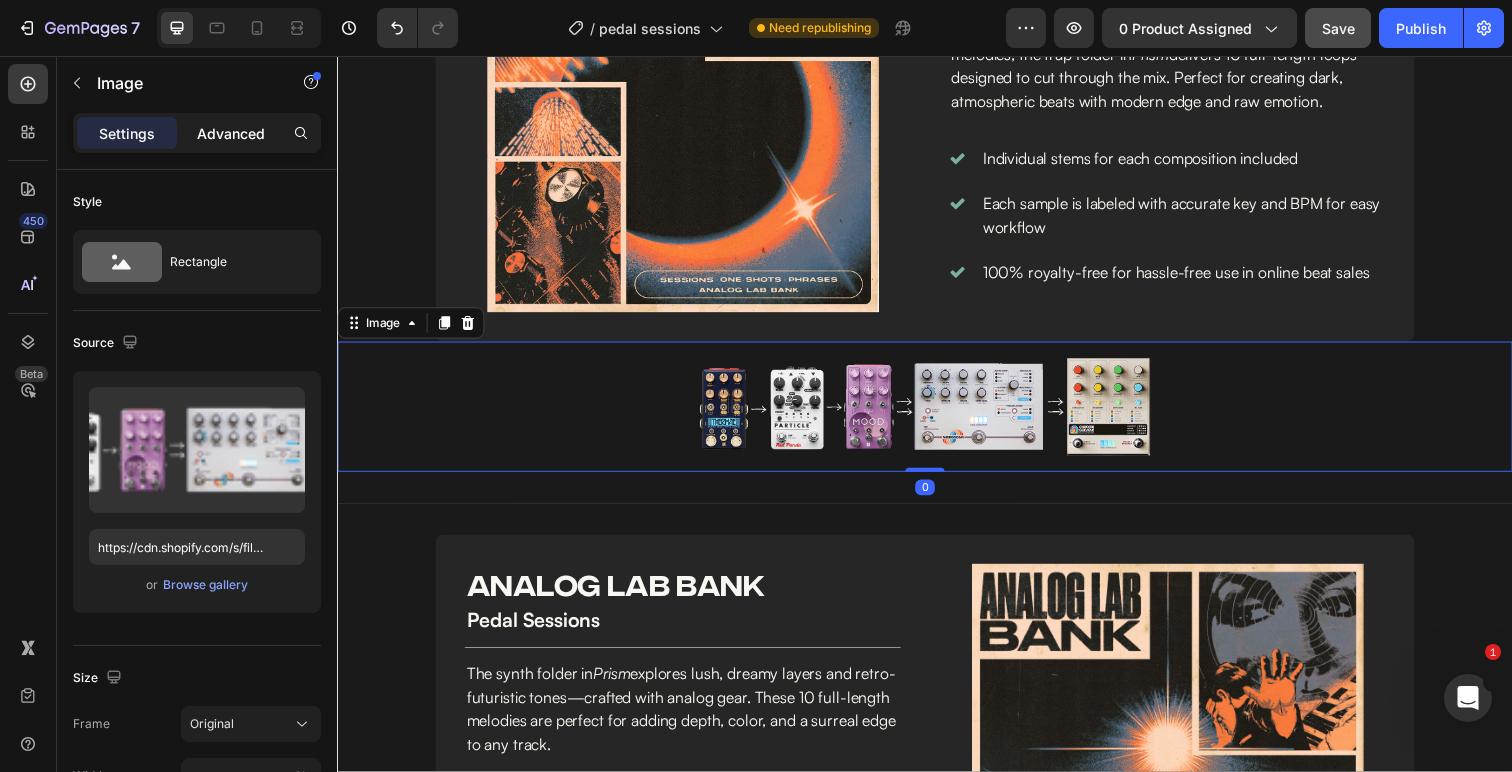 click on "Advanced" at bounding box center [231, 133] 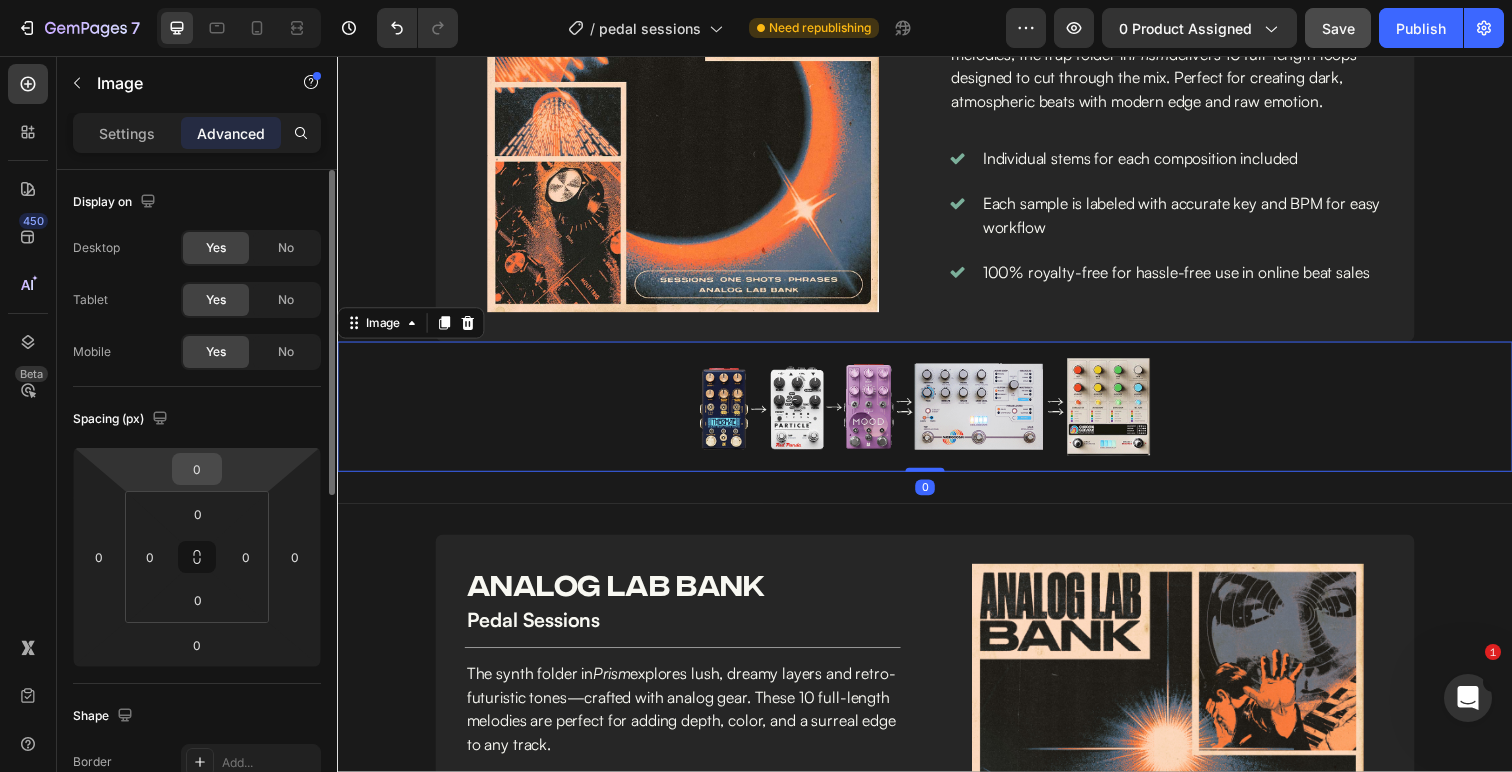 click on "0" at bounding box center [197, 469] 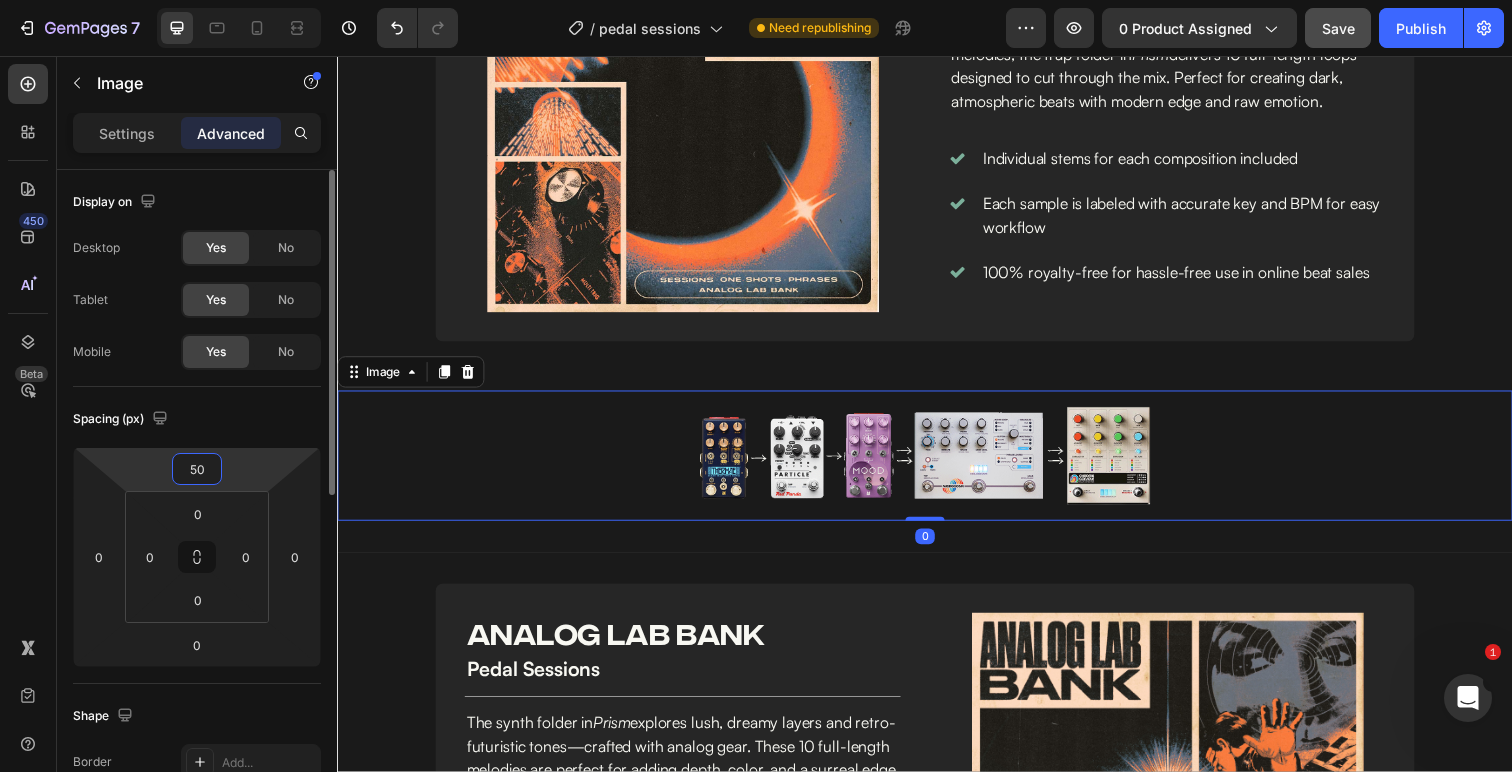 type on "5" 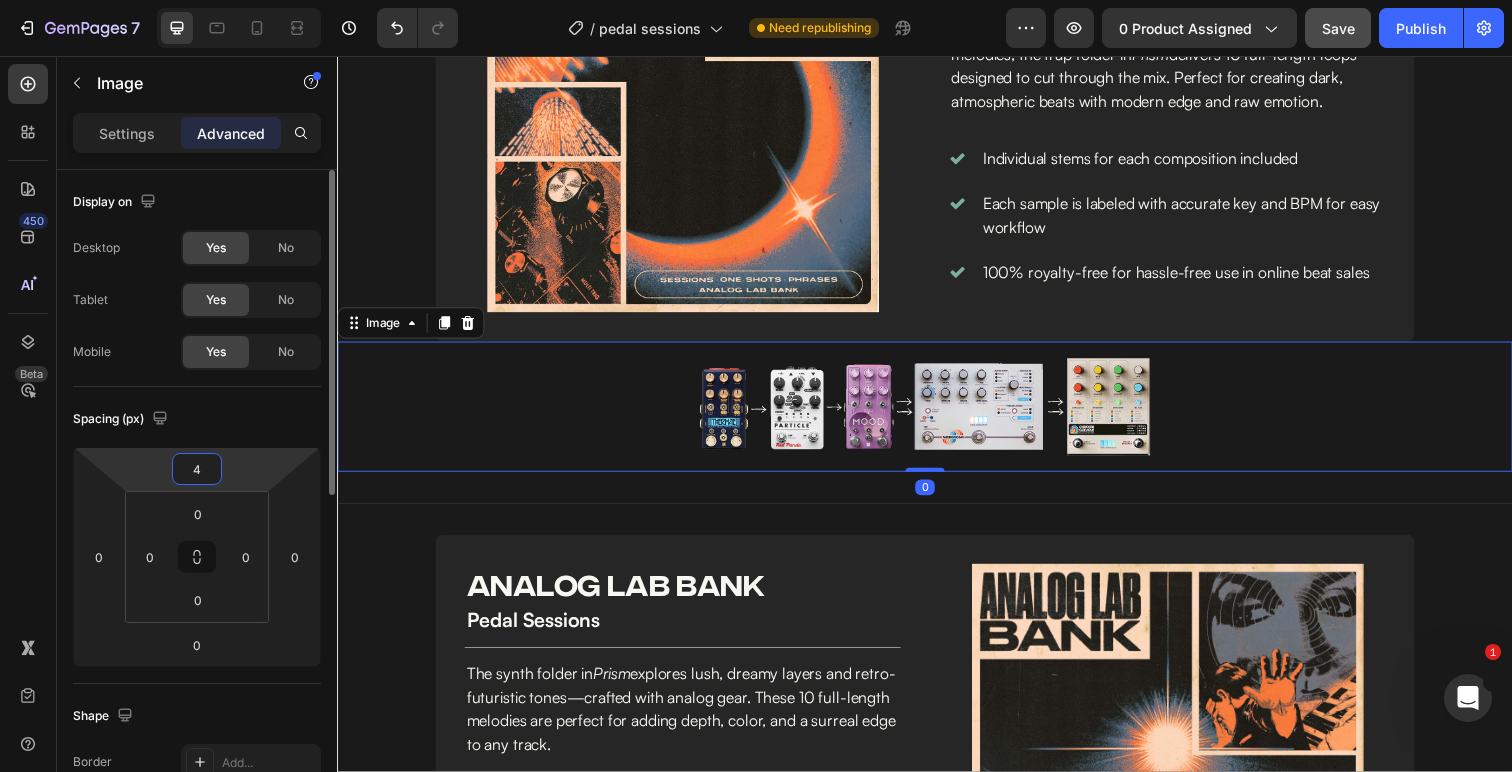 type on "40" 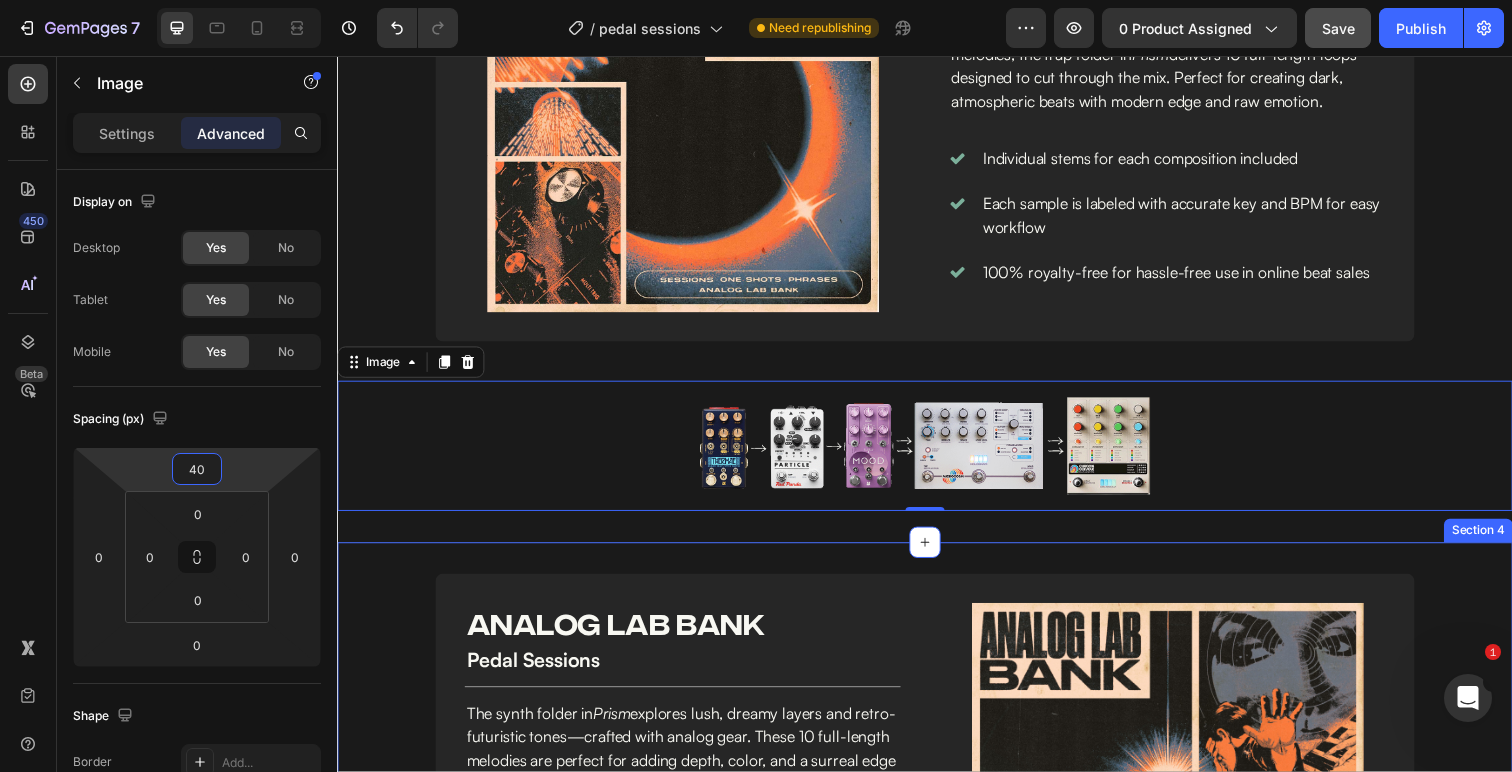 click on "Image analog lab bank Heading Row pedal sessions Heading                Title Line The synth folder in  Prism  explores lush, dreamy layers and retro-futuristic tones—crafted with analog gear. These 10 full-length melodies are perfect for adding depth, color, and a surreal edge to any track. Text Block
Individual stems for each composition included
Each sample is labeled with accurate key and BPM for easy workflow
100% royalty-free for hassle-free use in online beat sales Item List Image Row
Custom Code
Publish the page to see the content.
Custom Code thoughts 152bpm Fm Text Block
Custom Code
Publish the page to see the content.
Custom Code smoke&mirrors 133bpm Am Text Block
Custom Code
Publish the page to see the content.
Custom Code whistle 156bpm C Text Block
Custom Code
Publish the page to see the content.
Custom Code" at bounding box center (937, 955) 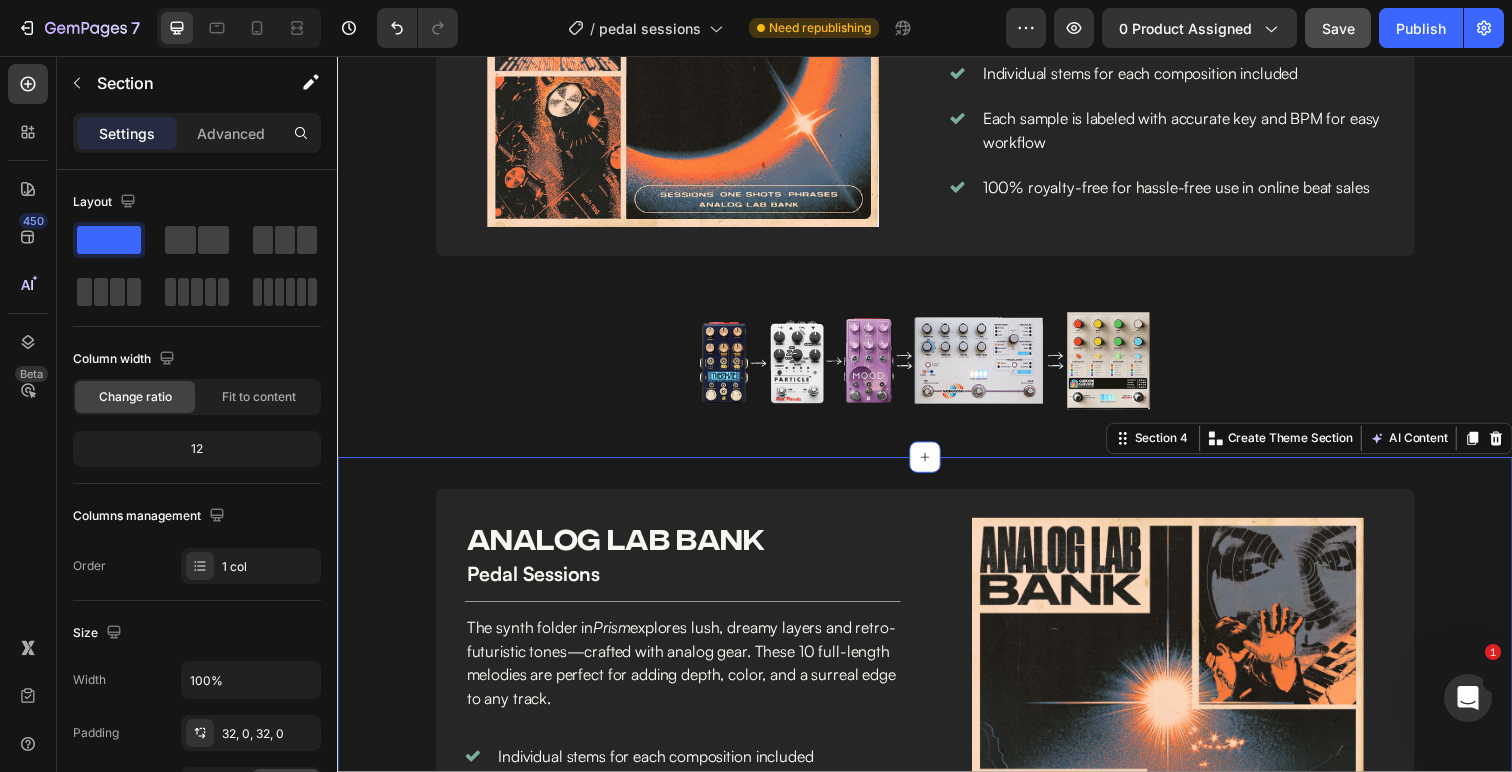 scroll, scrollTop: 1280, scrollLeft: 0, axis: vertical 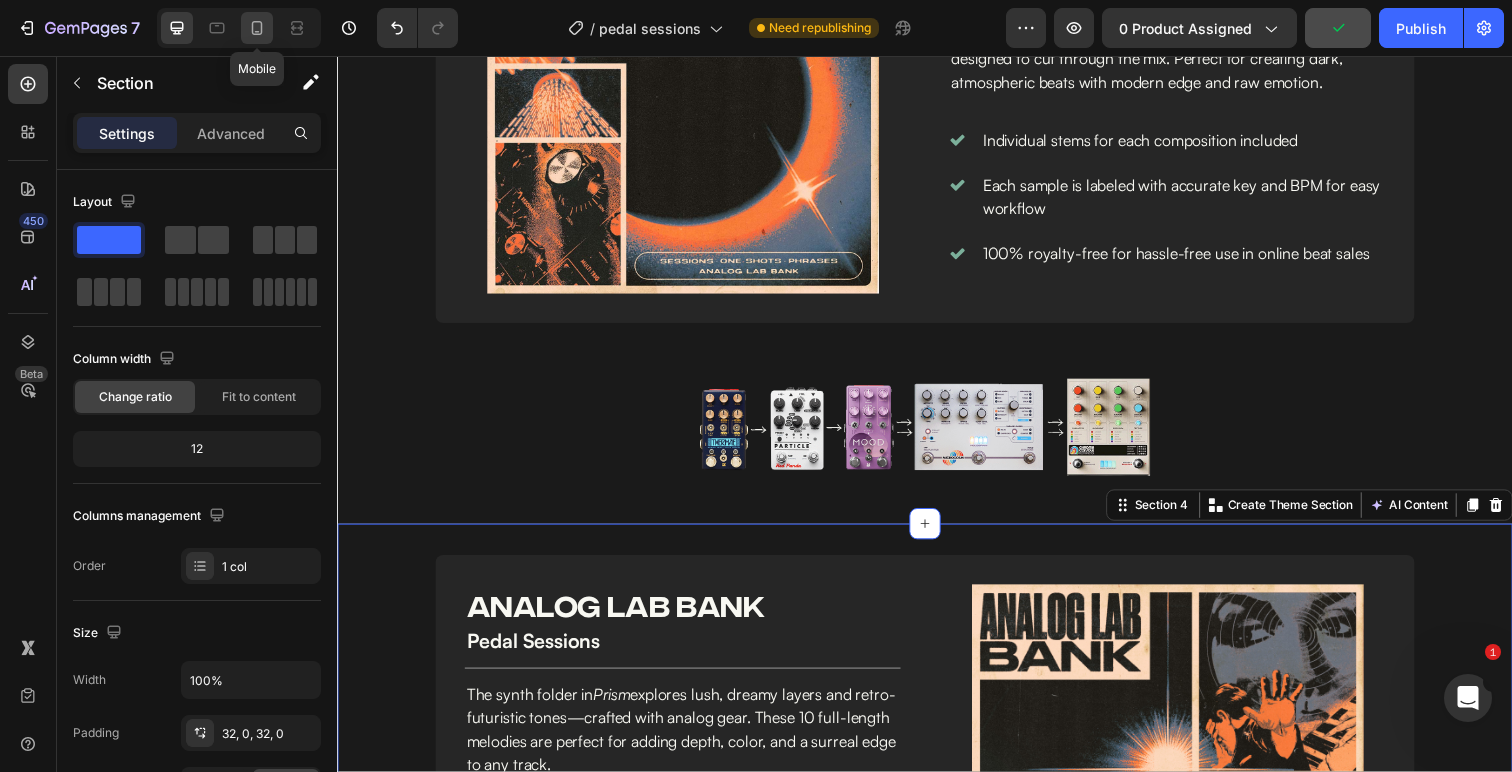 click 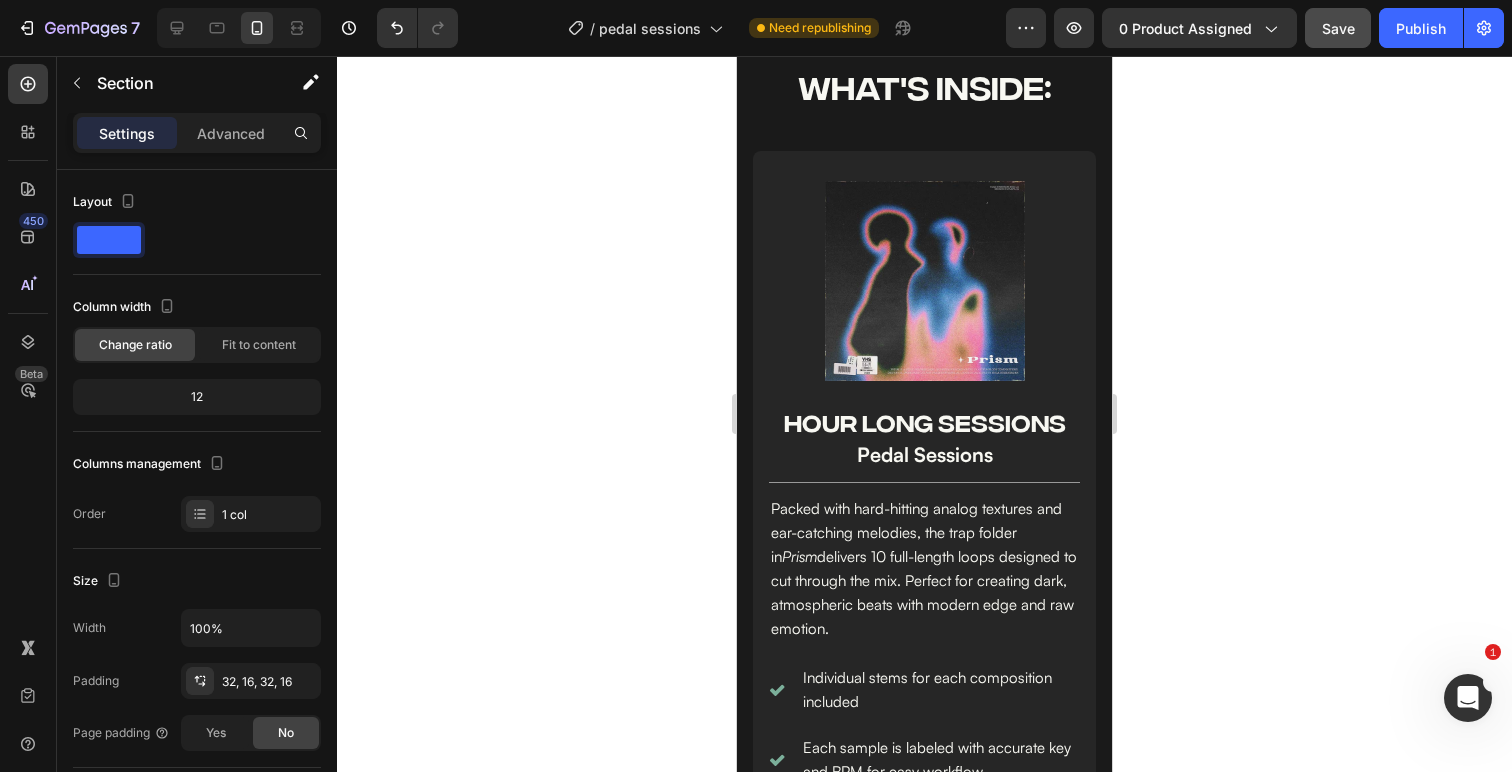 scroll, scrollTop: 1292, scrollLeft: 0, axis: vertical 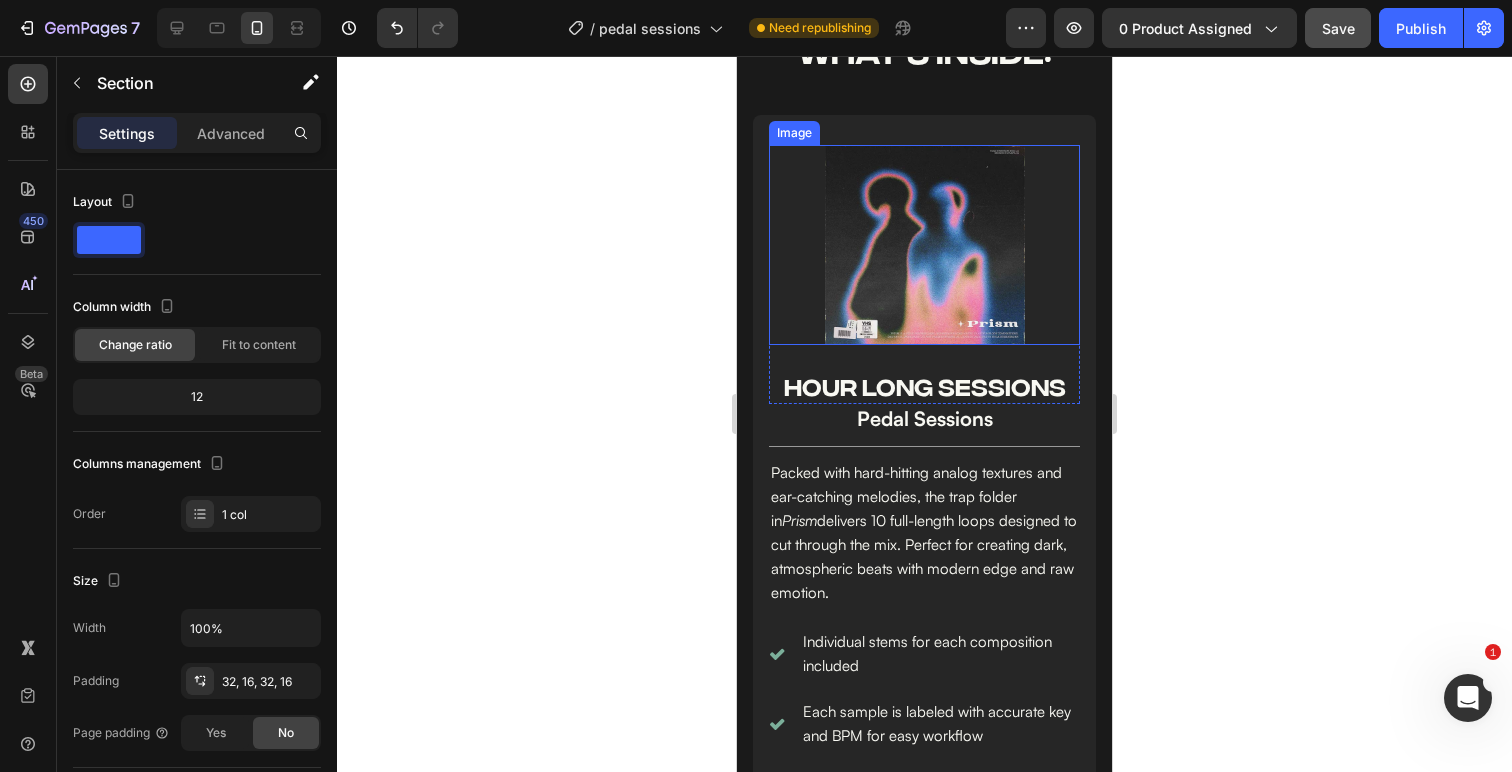 click at bounding box center (925, 245) 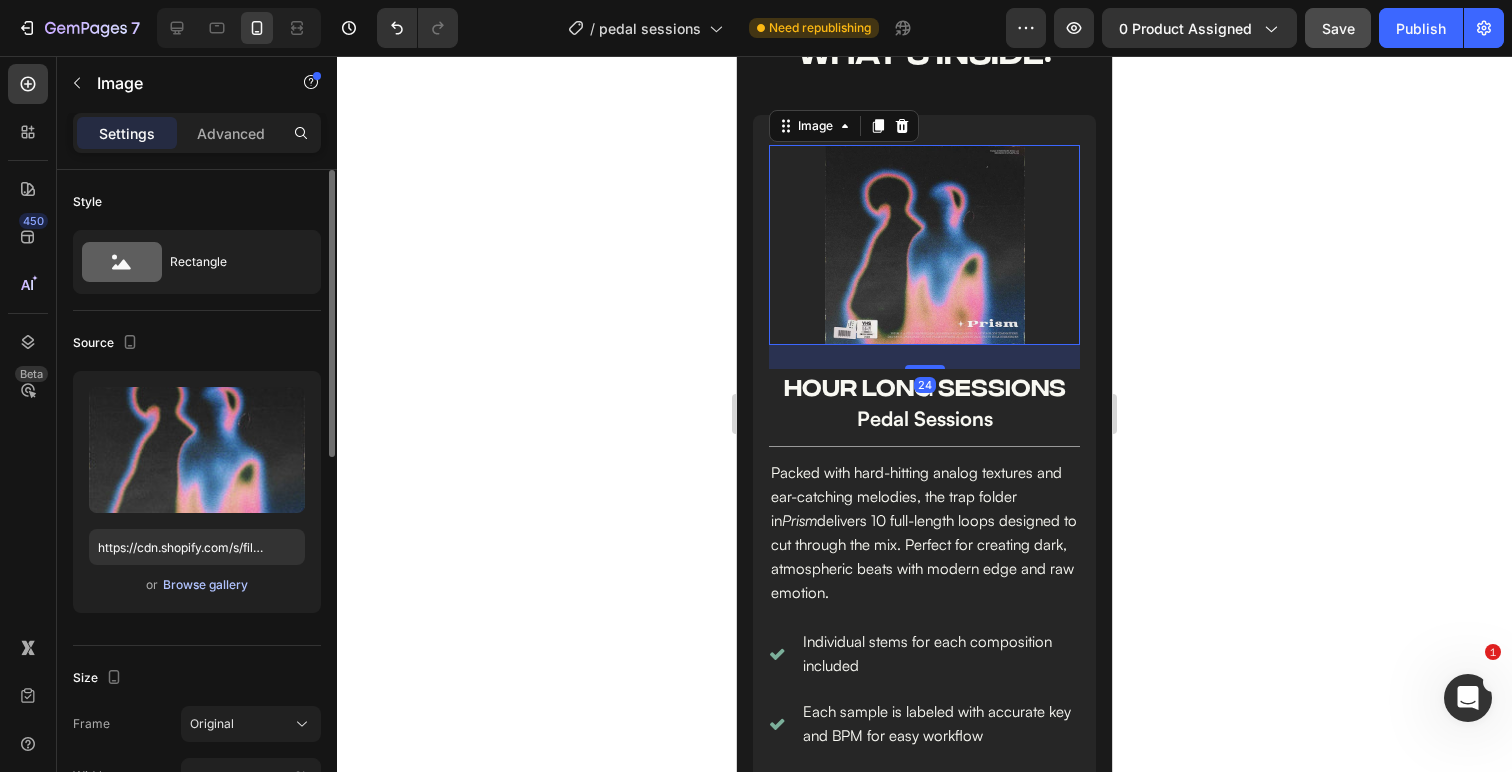 click on "Browse gallery" at bounding box center [205, 585] 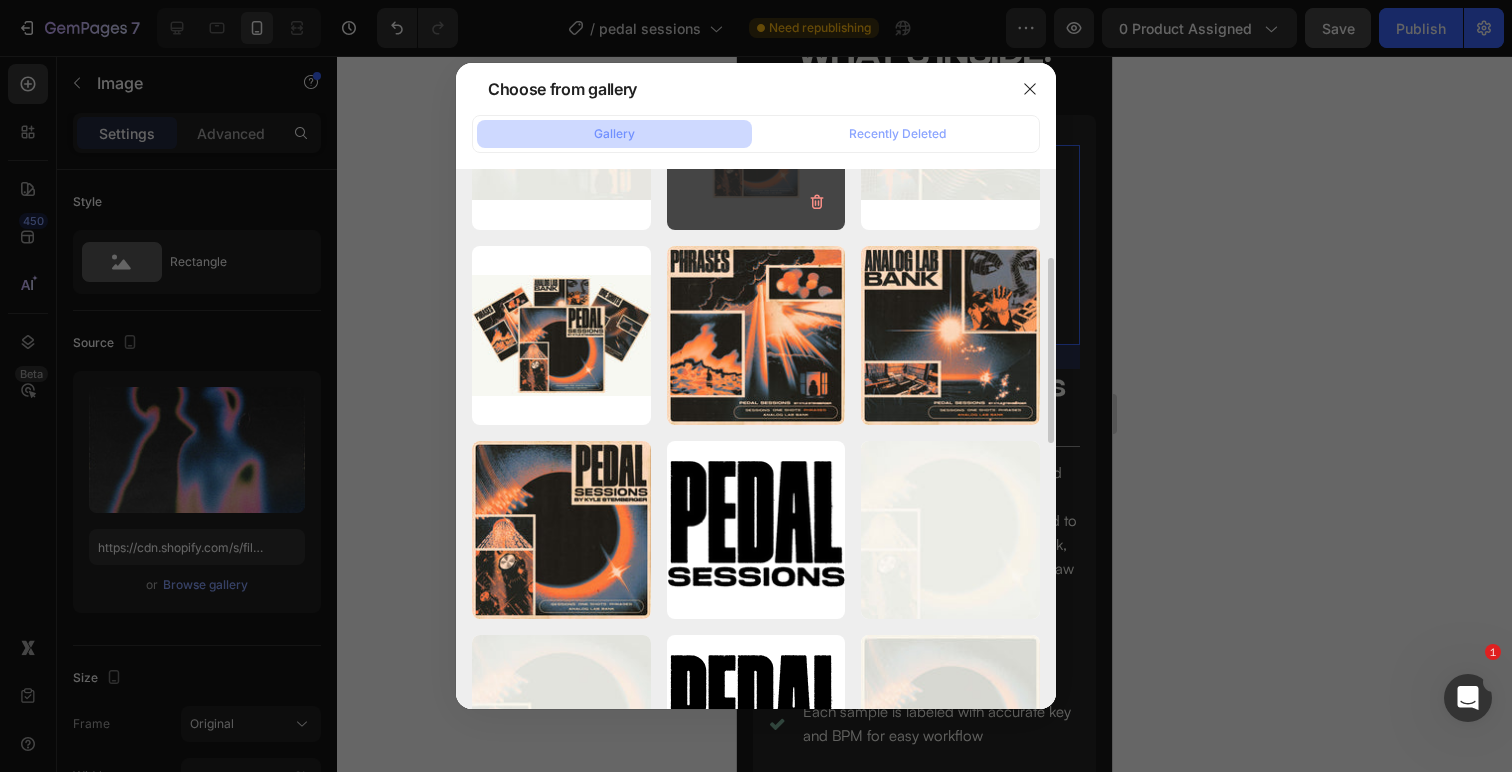 scroll, scrollTop: 340, scrollLeft: 0, axis: vertical 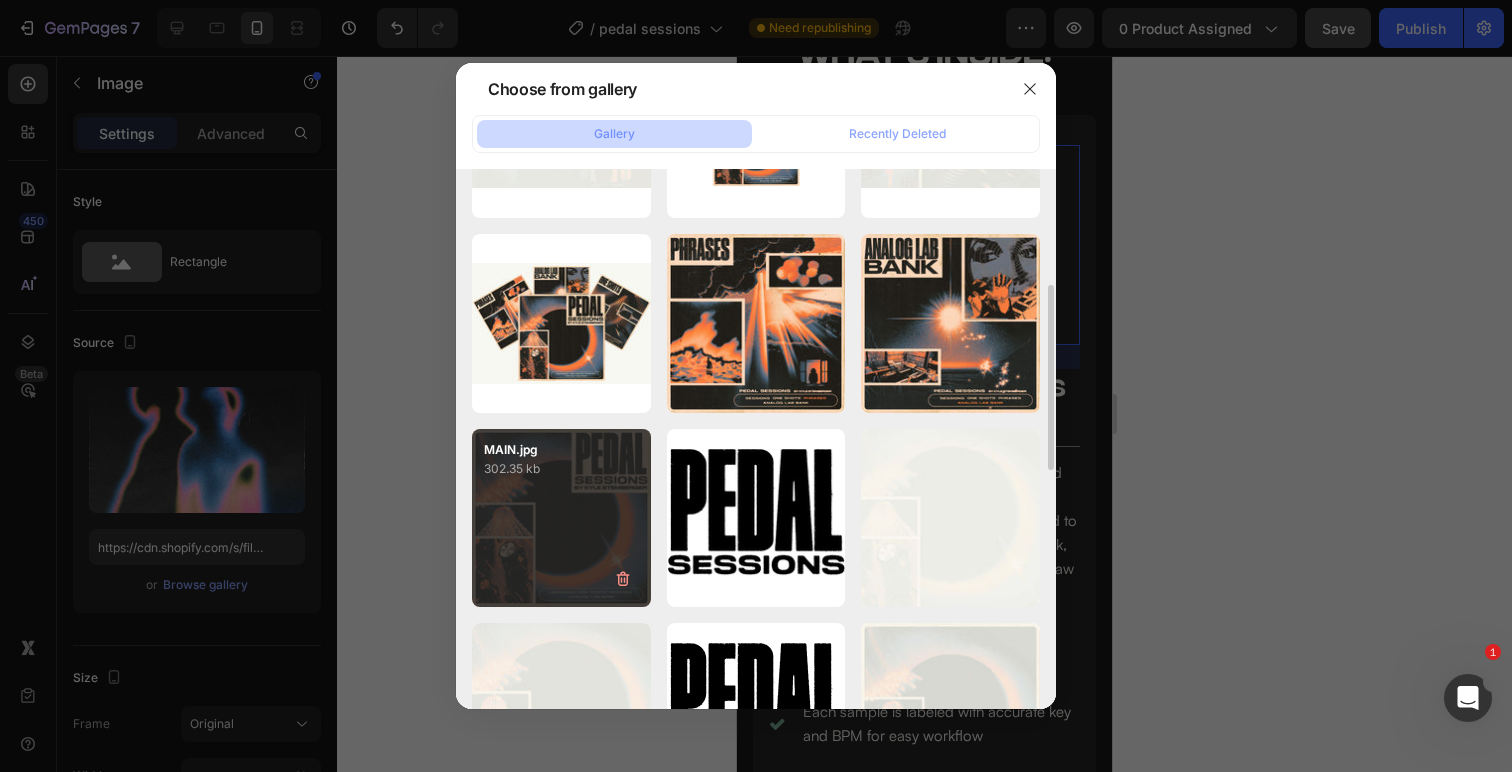 click on "MAIN.jpg 302.35 kb" at bounding box center [561, 518] 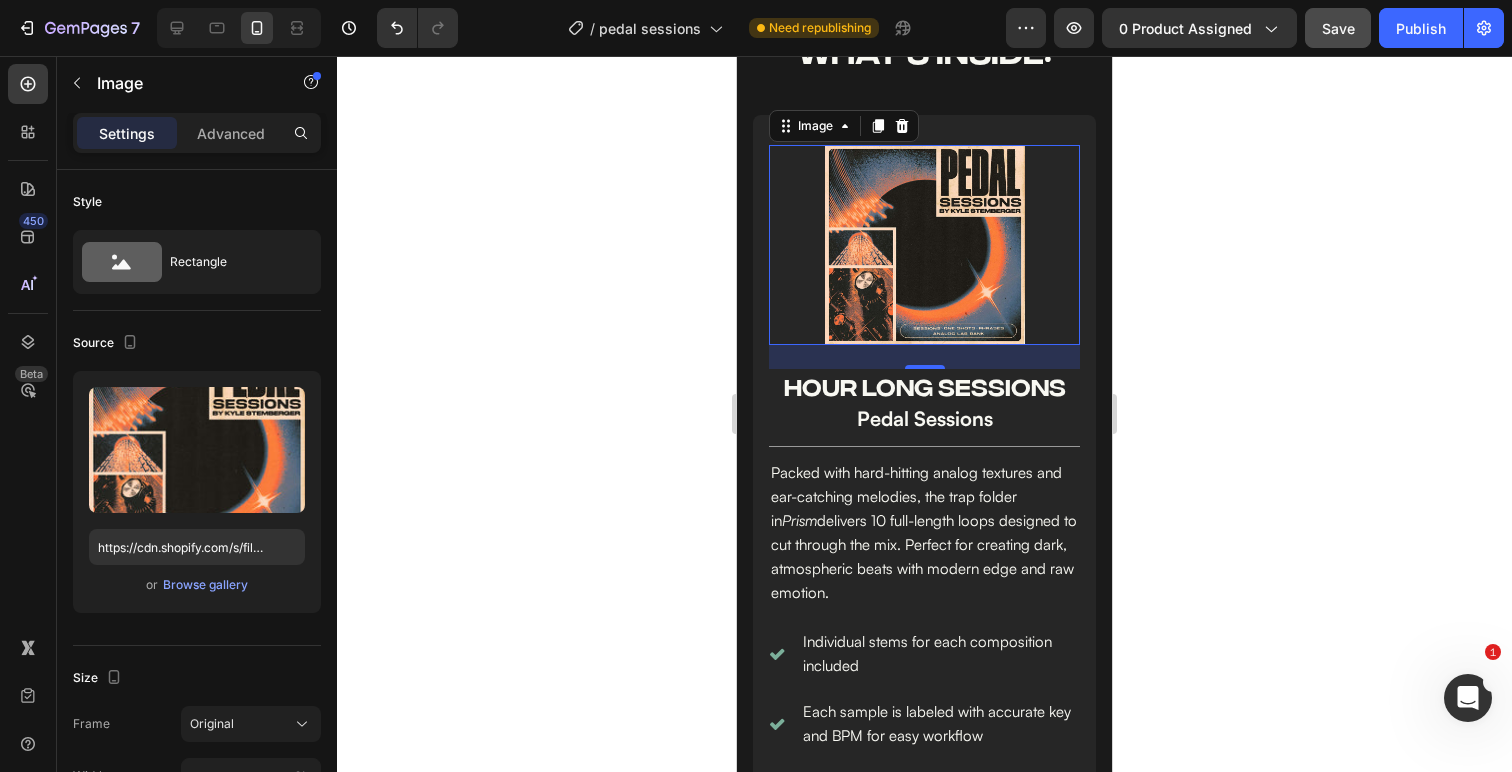 click 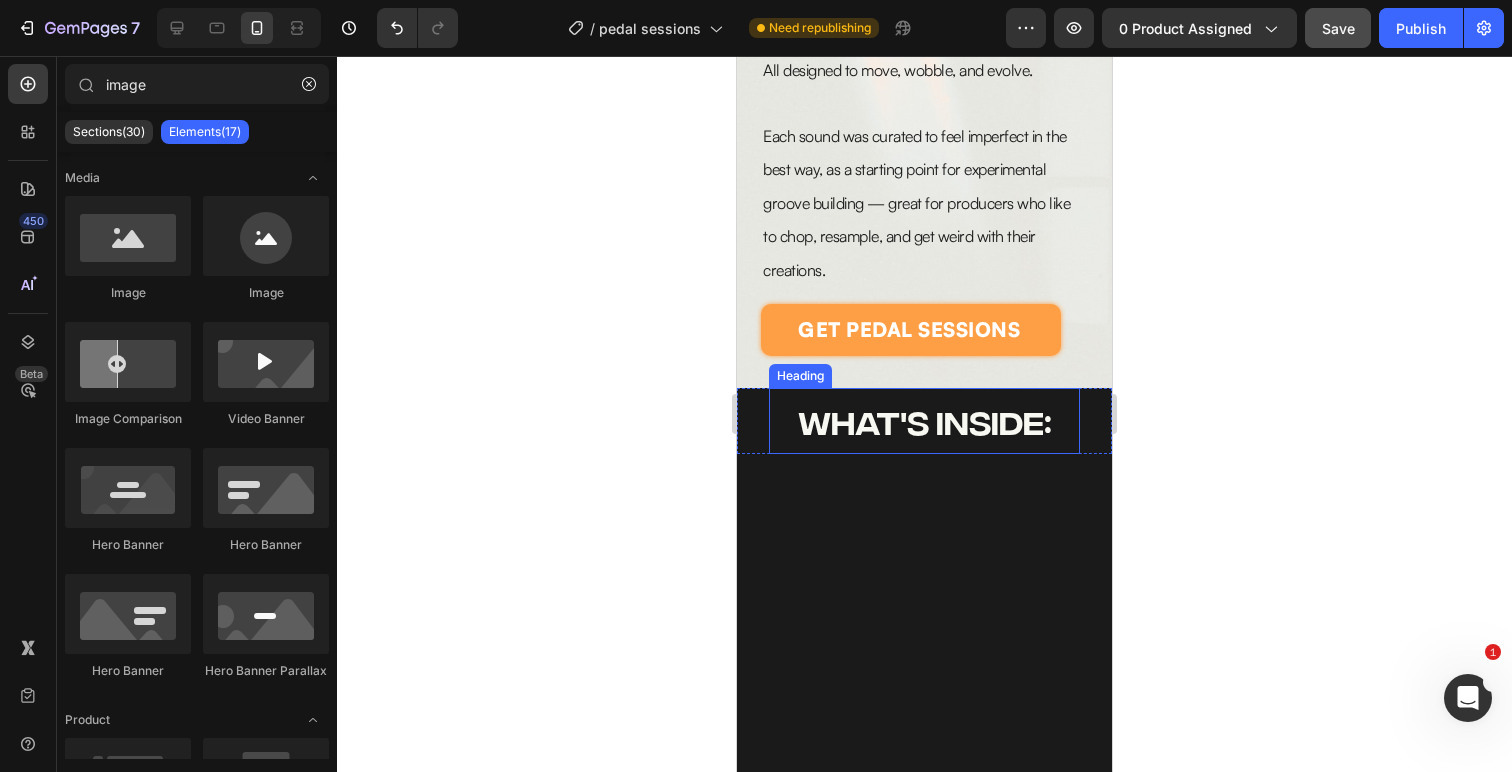 scroll, scrollTop: 533, scrollLeft: 0, axis: vertical 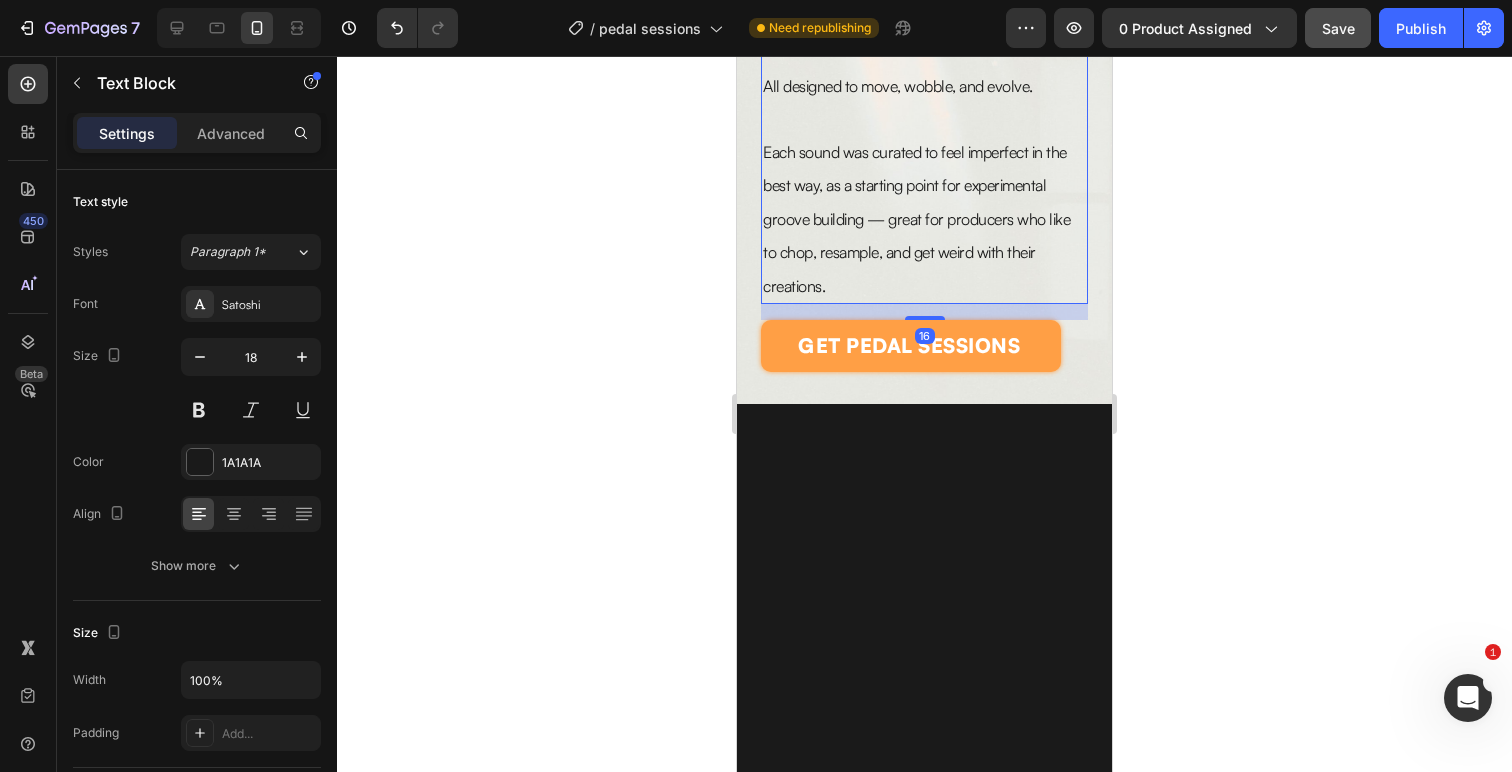 click on "Built for resampling, layering, and reimagining, AT4 is packed with a wide range of cassette-processed textures, vocal cuts, synth/guitar phrases, one-shots, and drum loops — every sound is rich with analog warmth and tape grit." at bounding box center [913, -46] 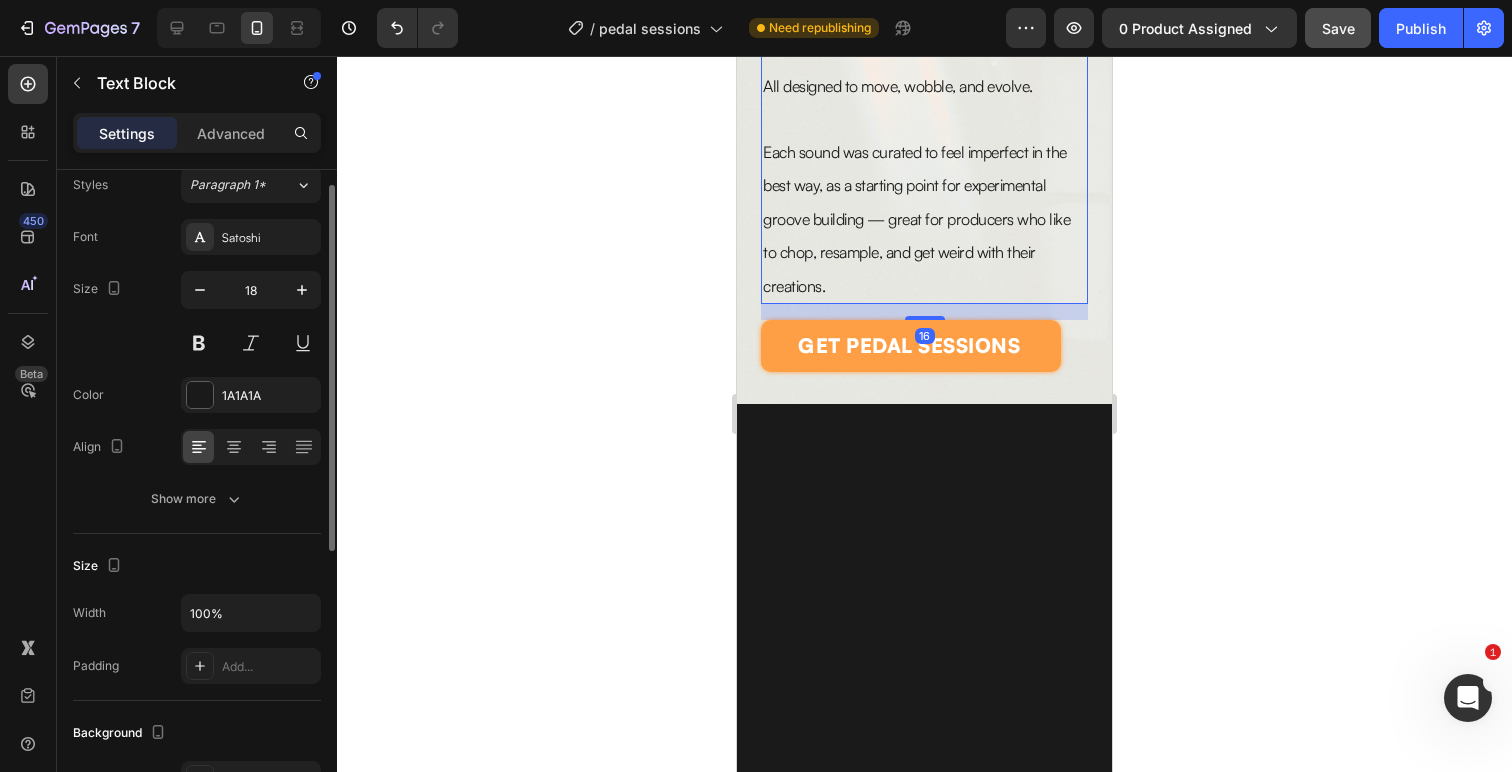 scroll, scrollTop: 59, scrollLeft: 0, axis: vertical 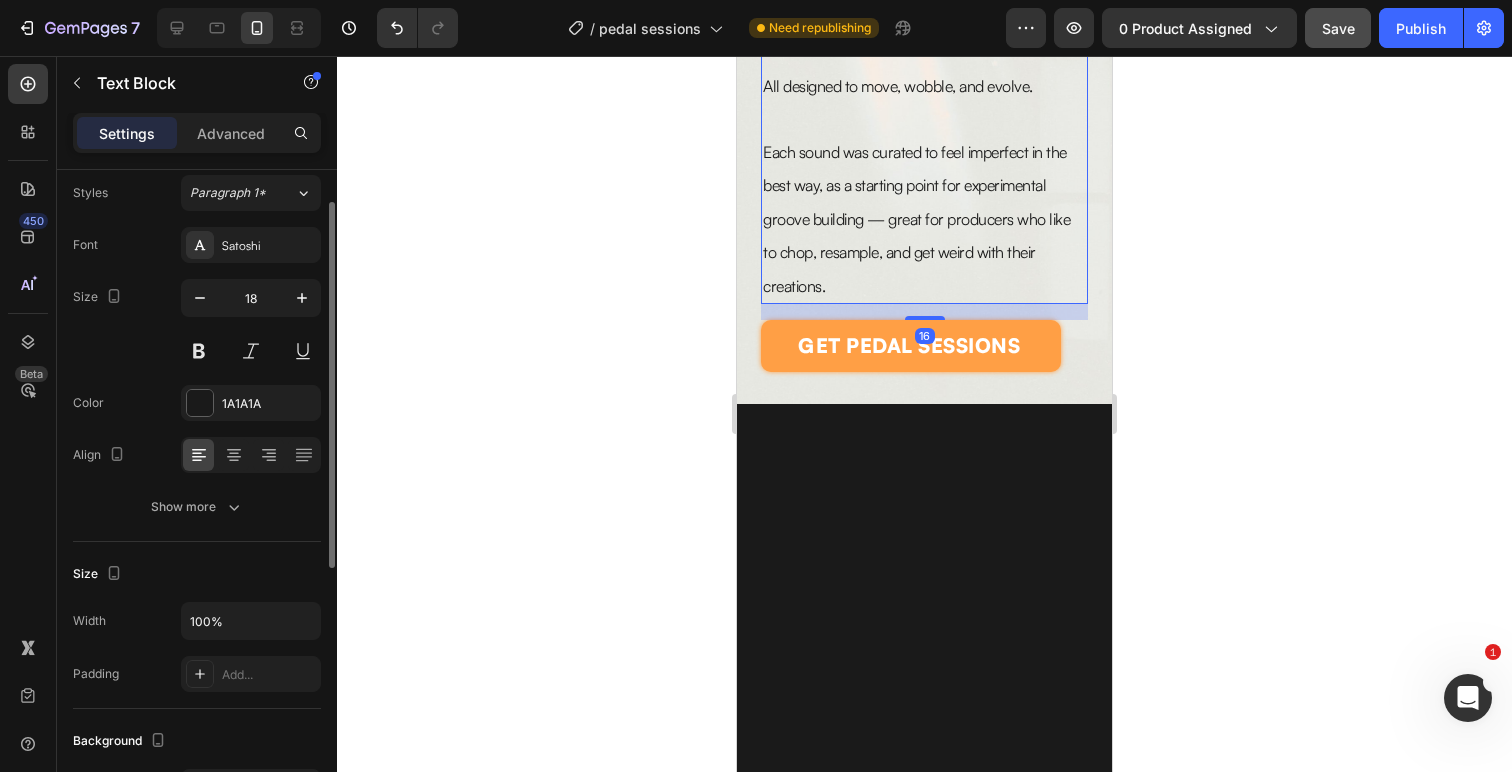 click on "Text style Styles Paragraph 1* Font Satoshi Size 18 Color 1A1A1A Align Show more" 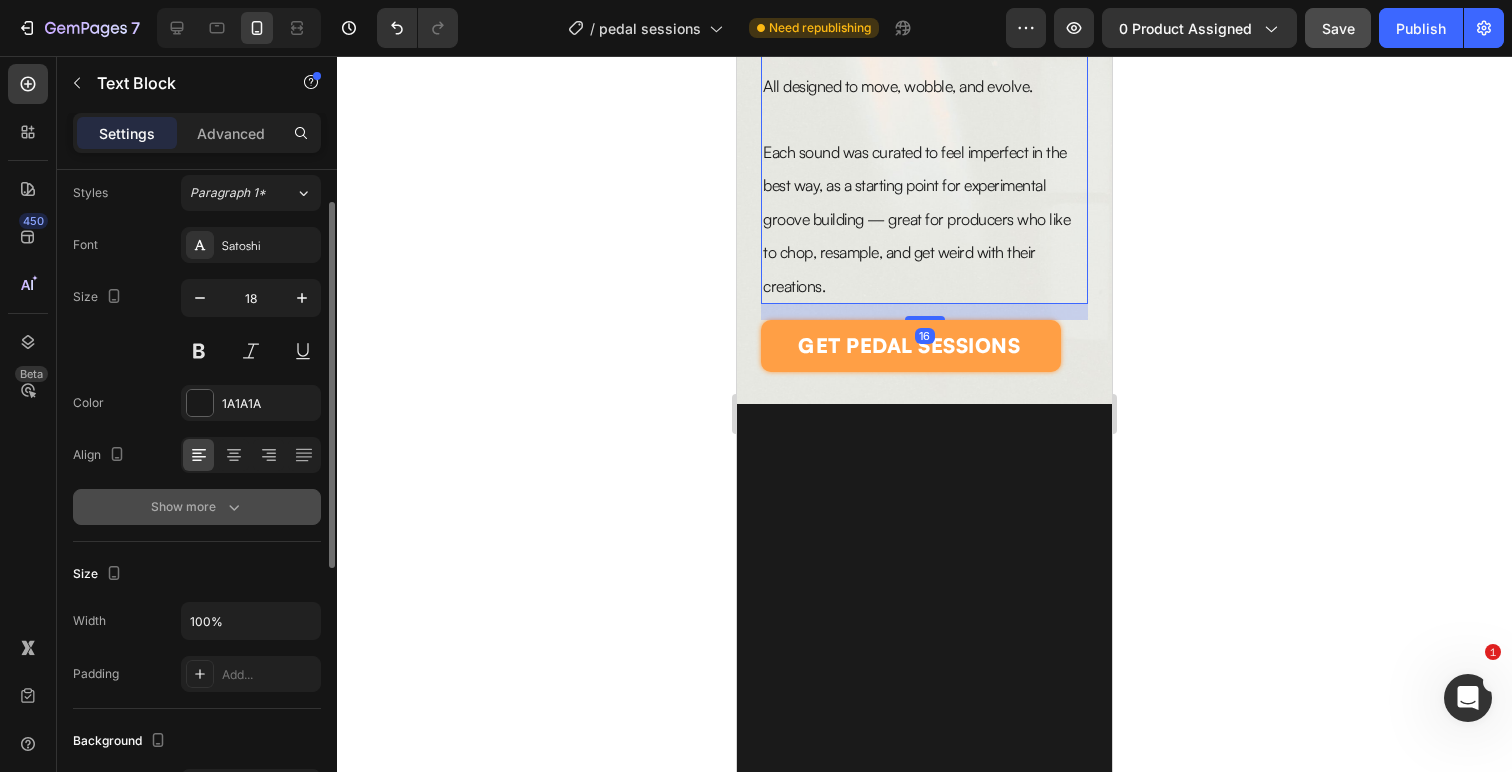 click 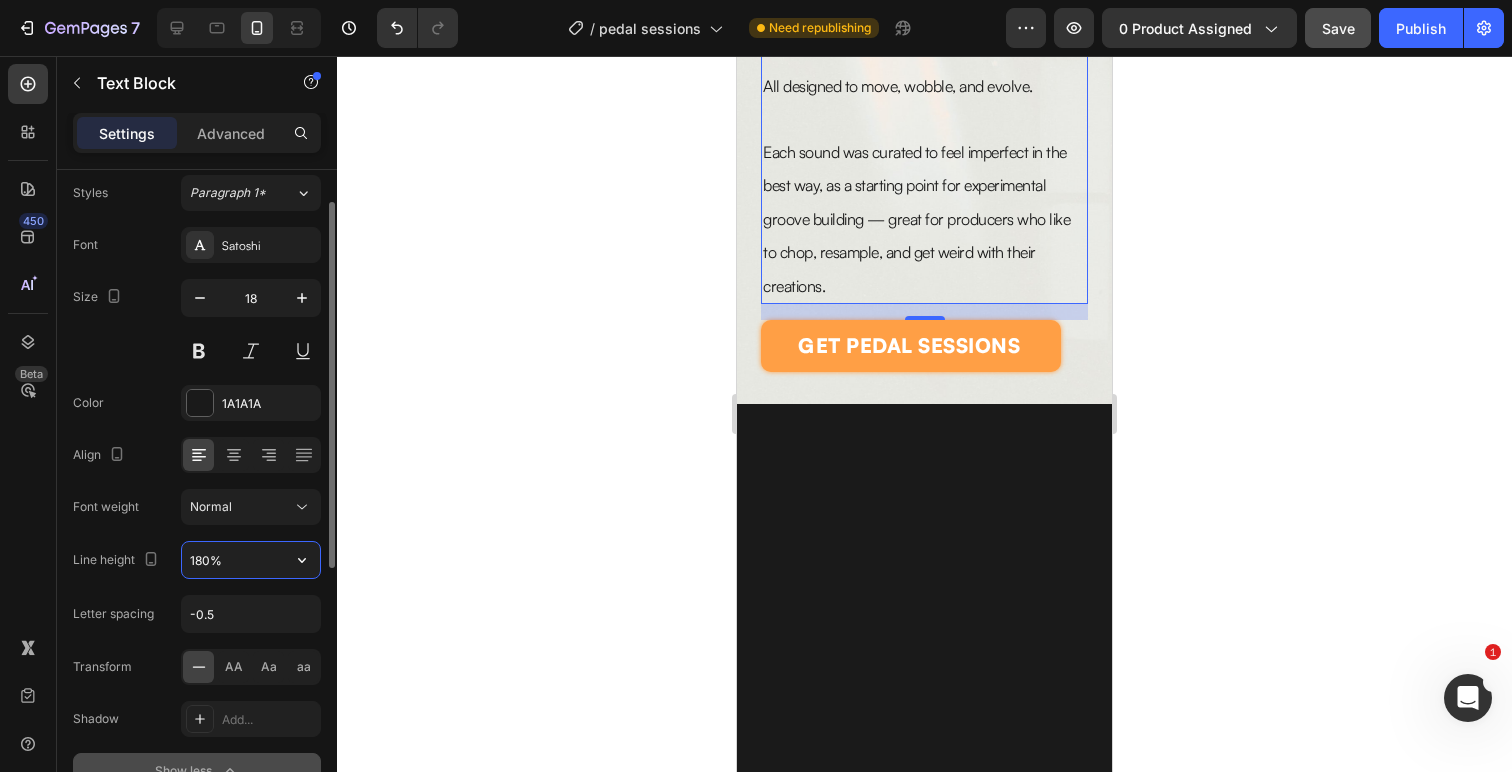 click on "180%" at bounding box center [251, 560] 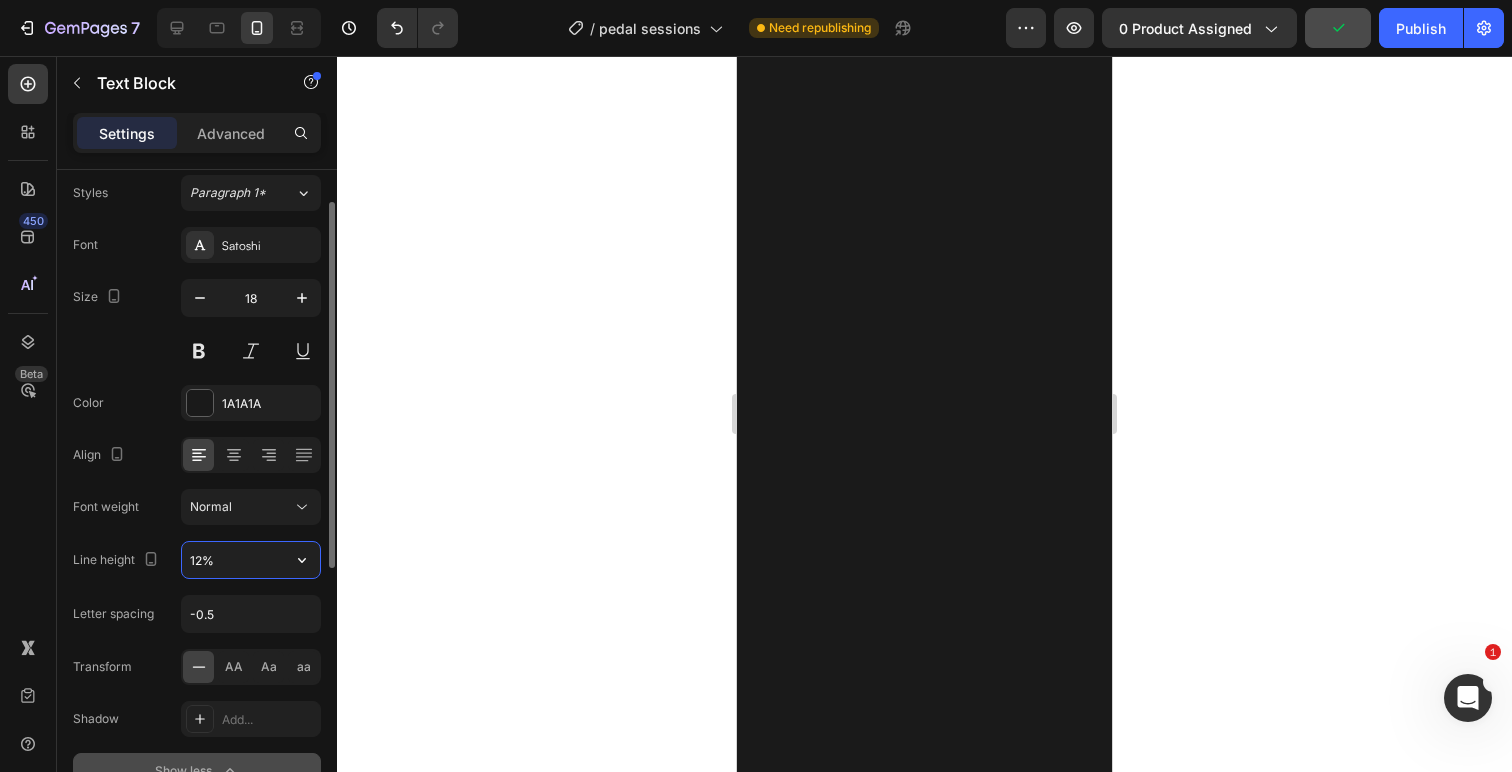 type on "120%" 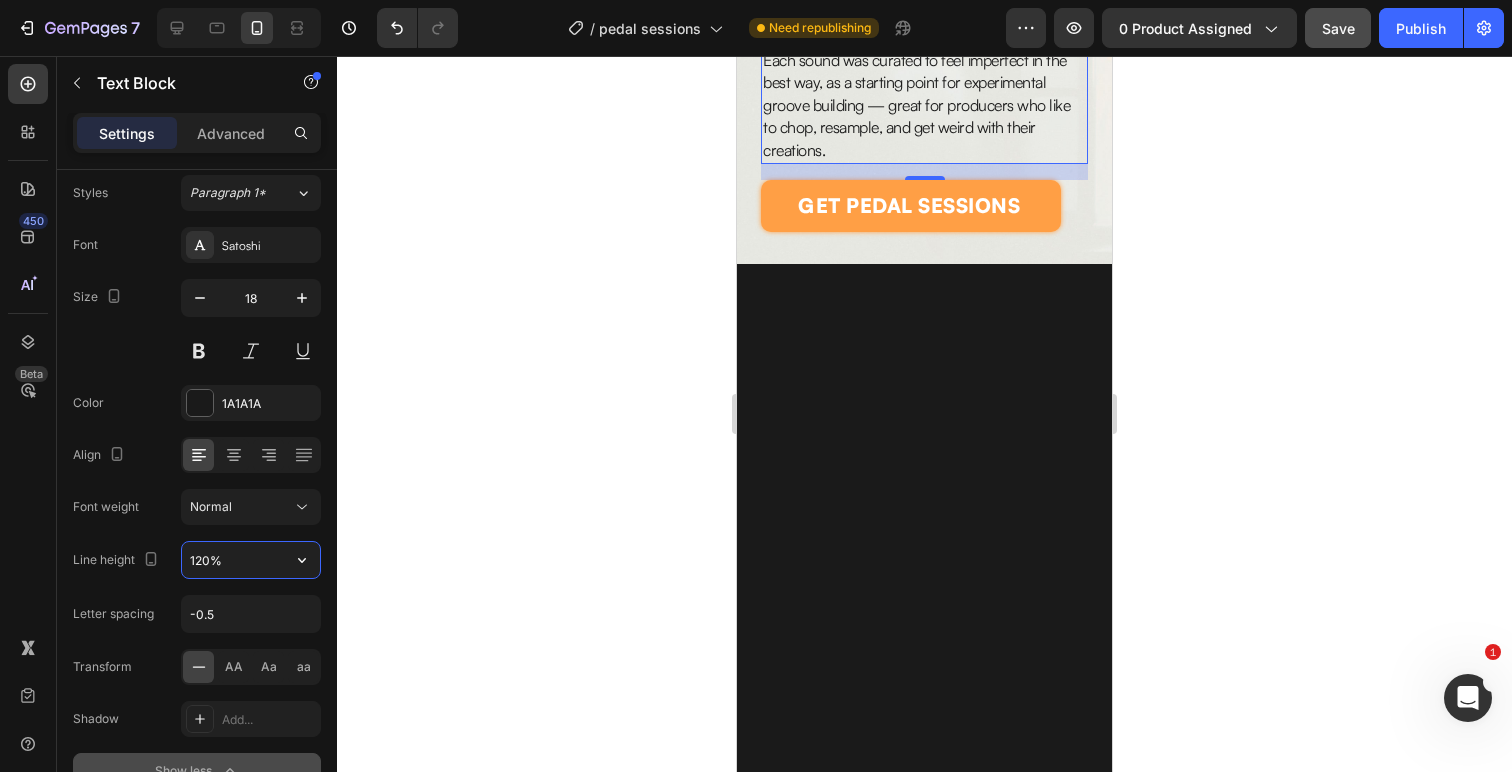 click 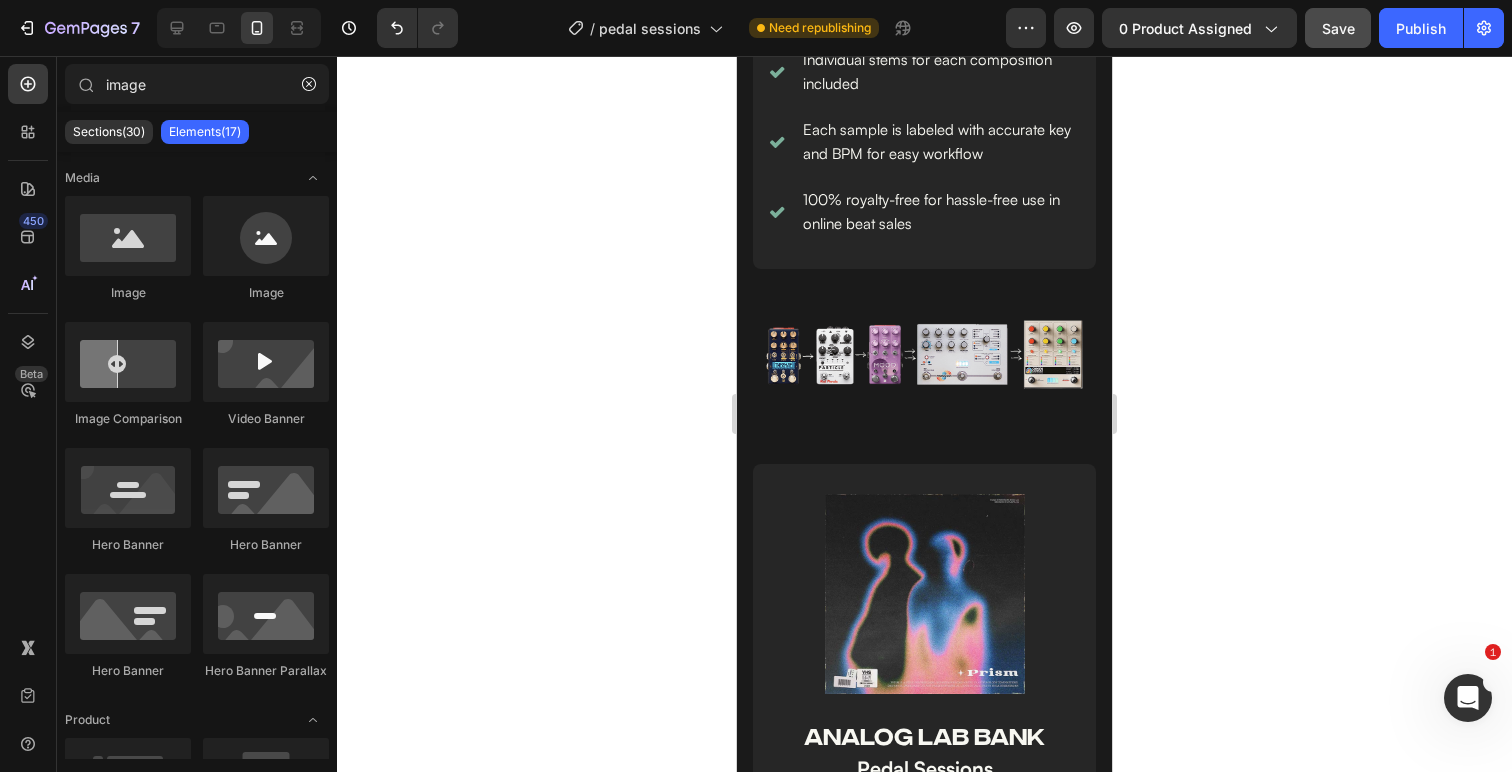 scroll, scrollTop: 1685, scrollLeft: 0, axis: vertical 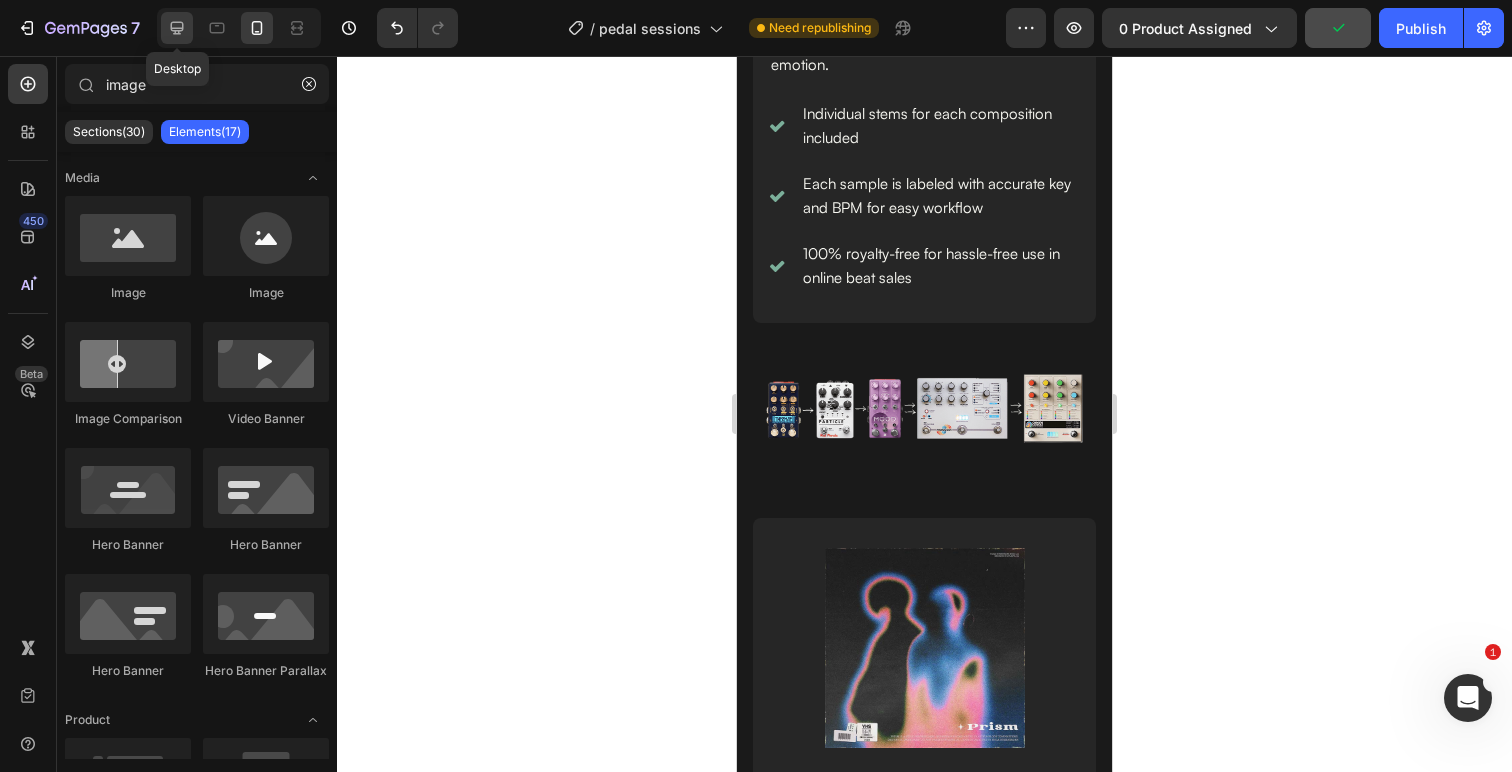 click 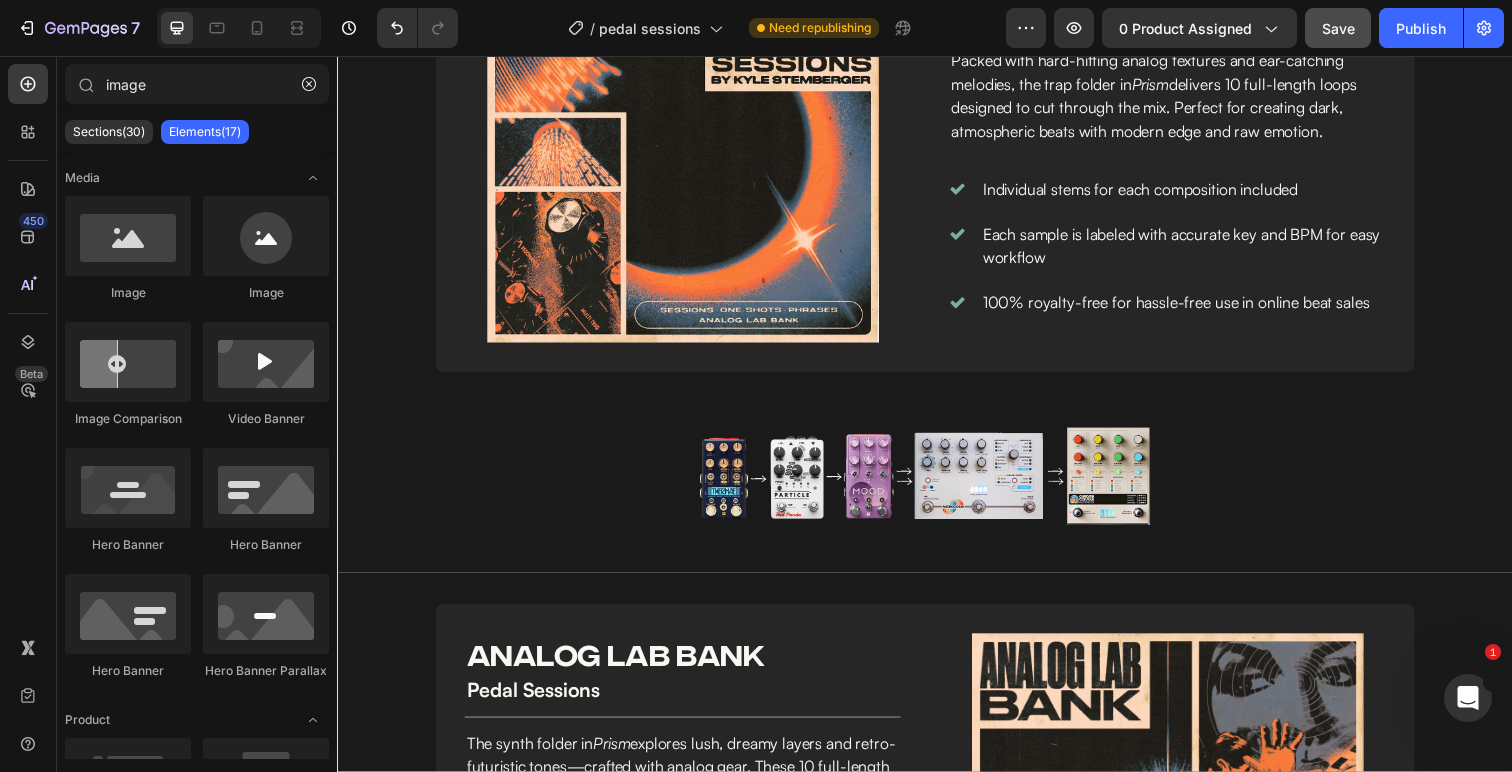 scroll, scrollTop: 1416, scrollLeft: 0, axis: vertical 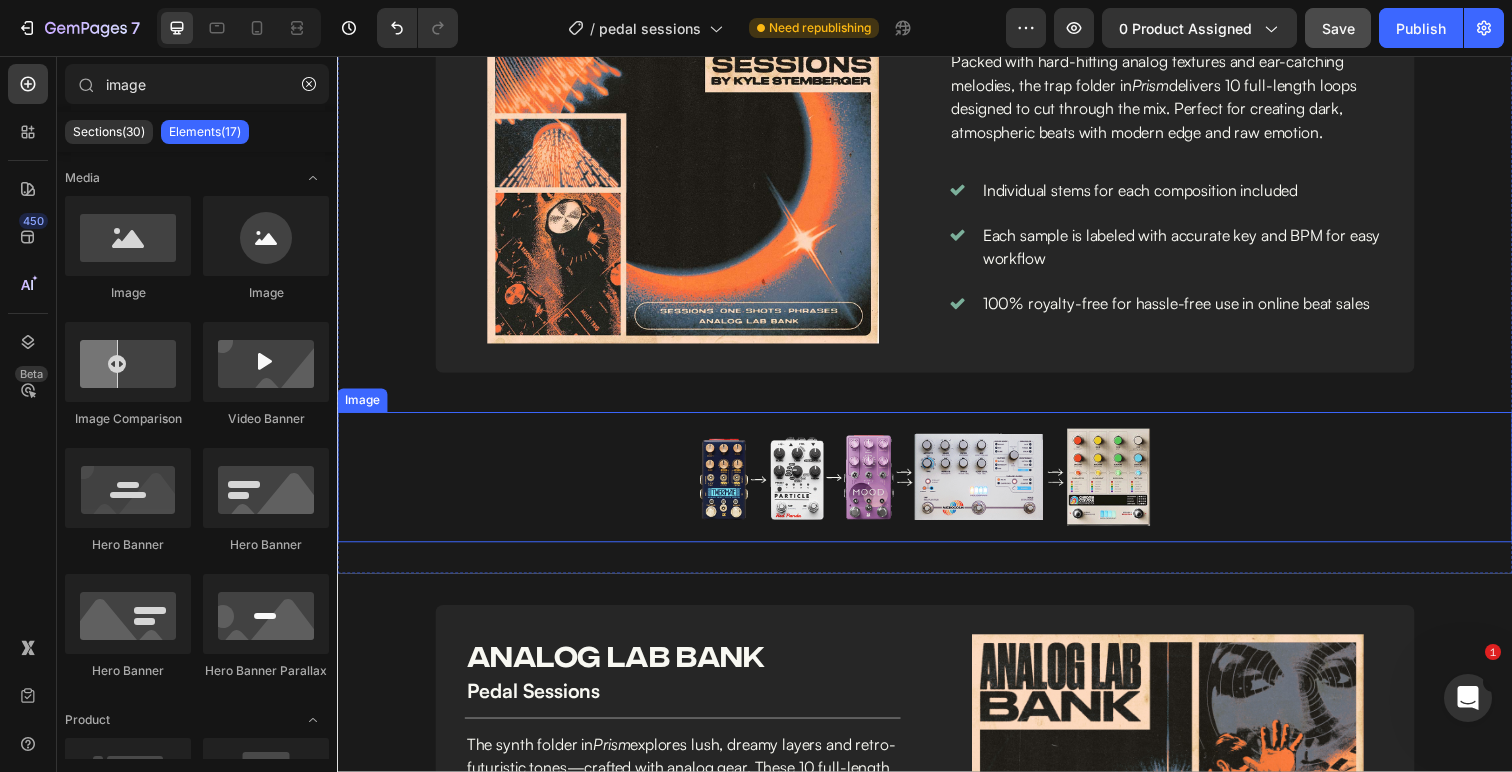 click at bounding box center [937, 486] 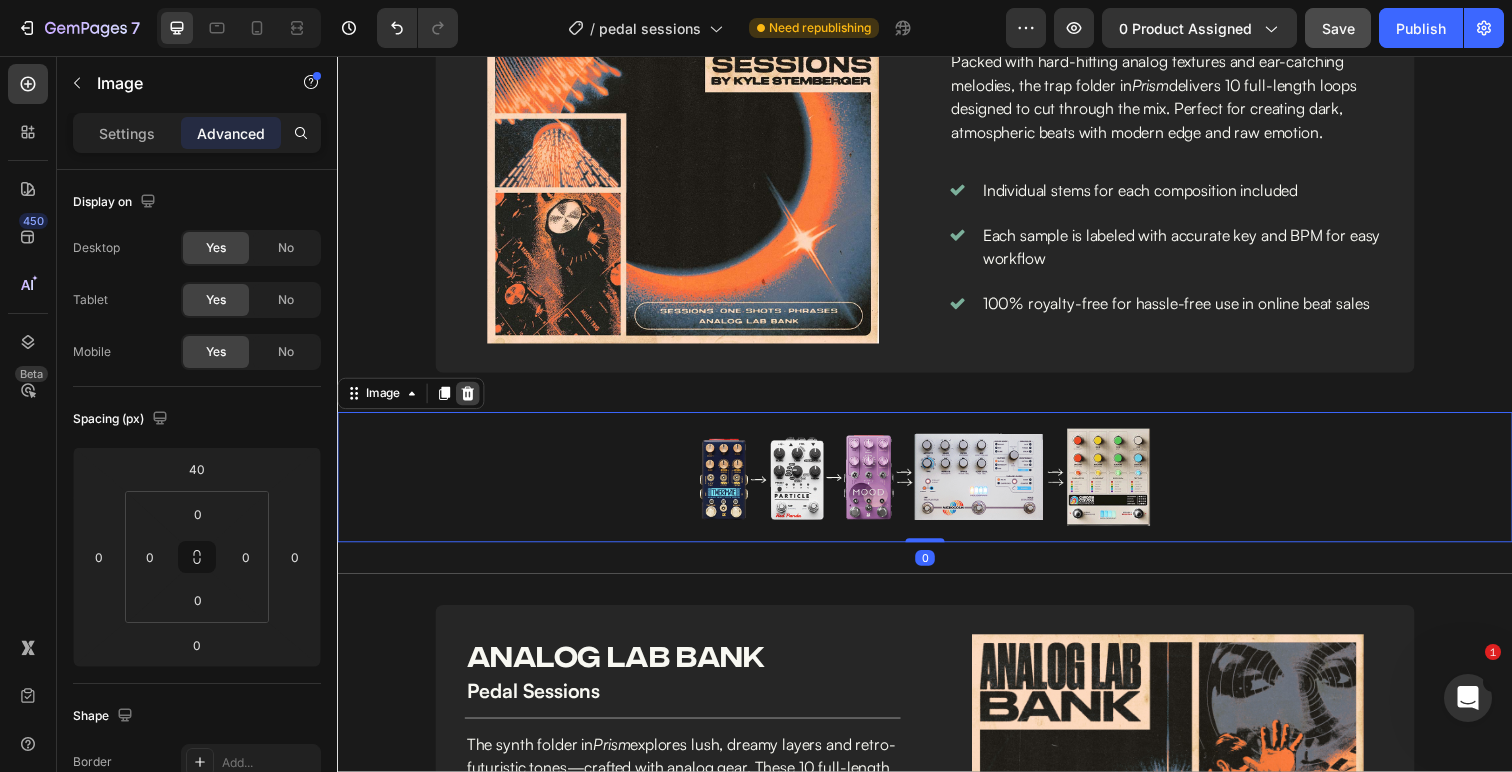 click 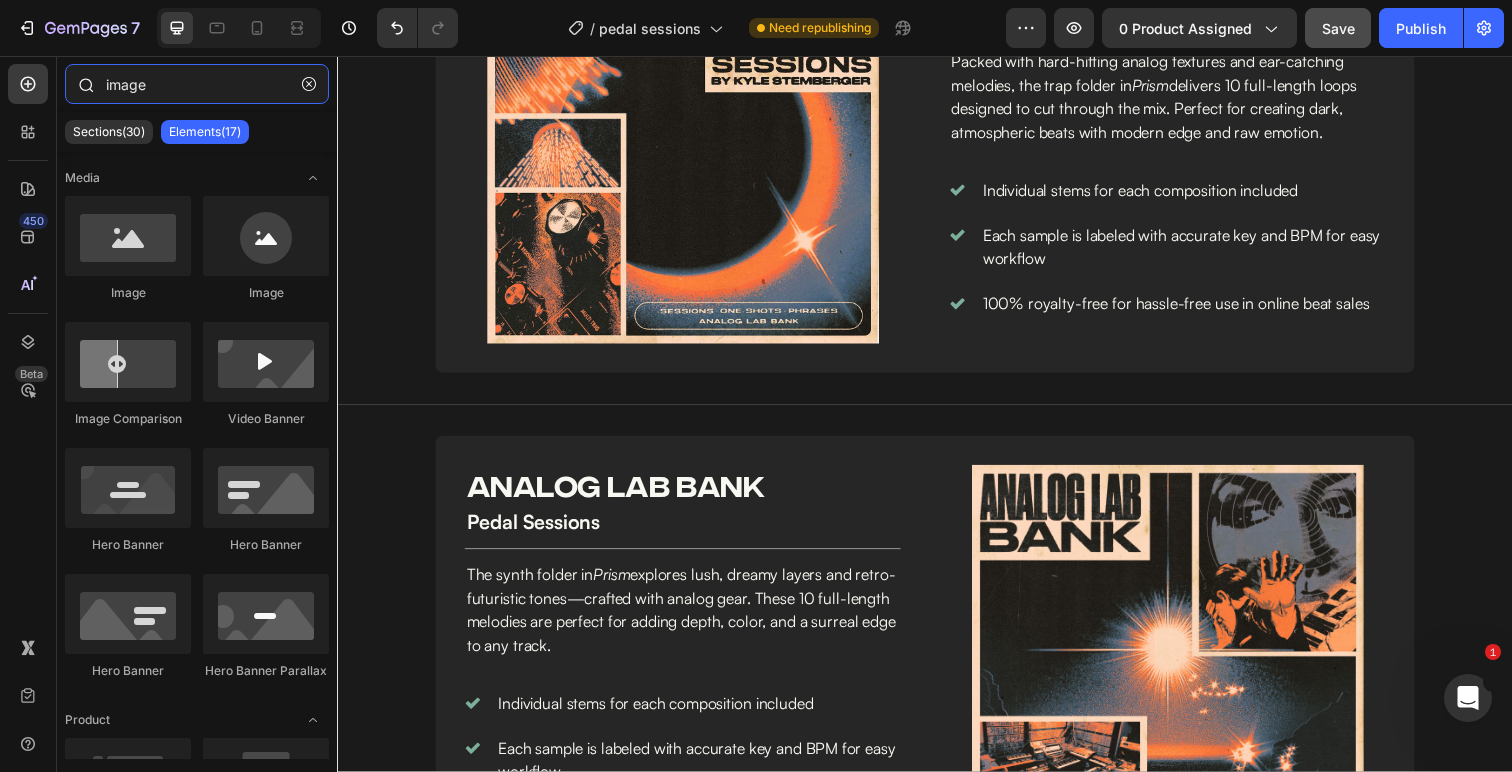 drag, startPoint x: 195, startPoint y: 97, endPoint x: 66, endPoint y: 66, distance: 132.67253 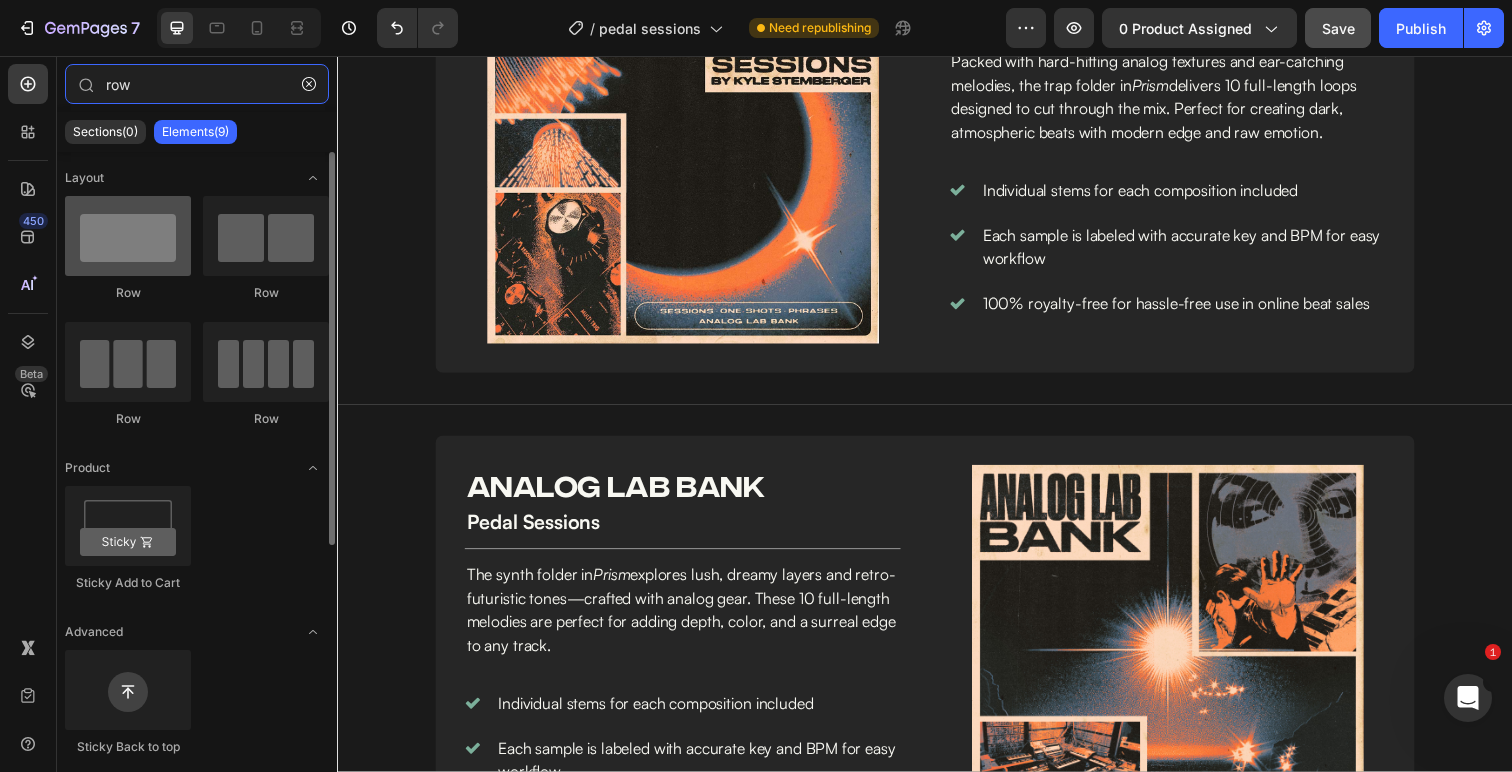 type on "row" 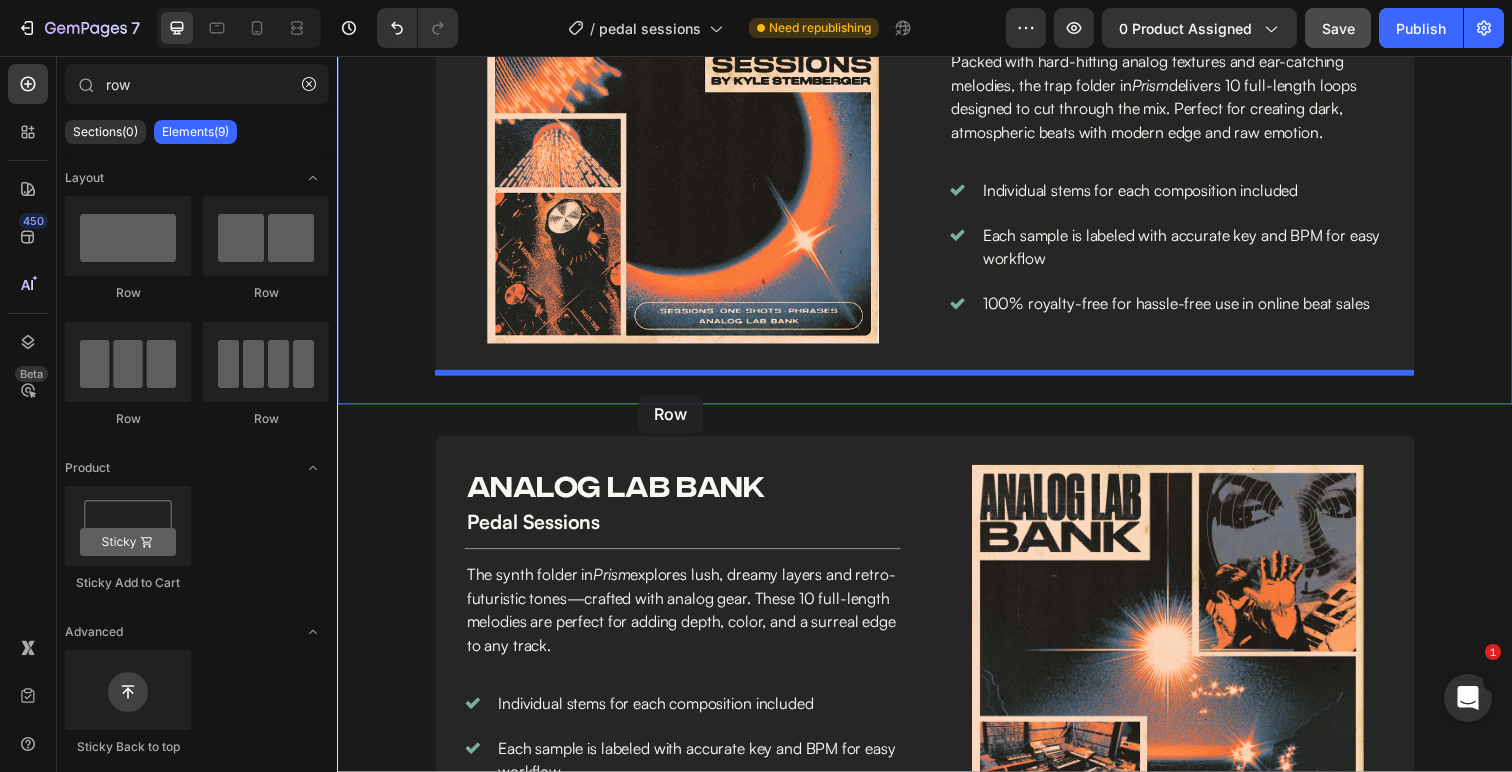 drag, startPoint x: 485, startPoint y: 300, endPoint x: 644, endPoint y: 402, distance: 188.90474 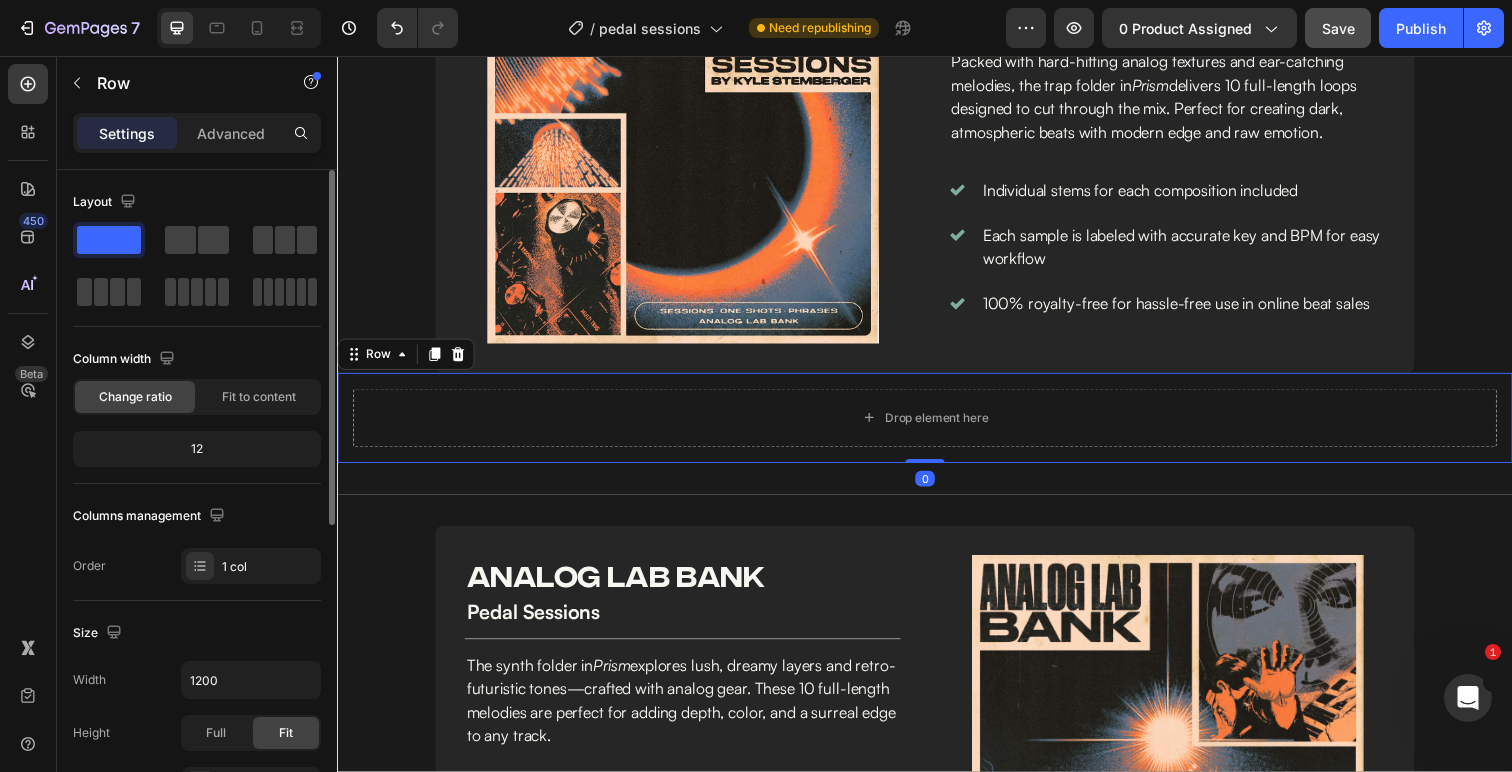 scroll, scrollTop: 216, scrollLeft: 0, axis: vertical 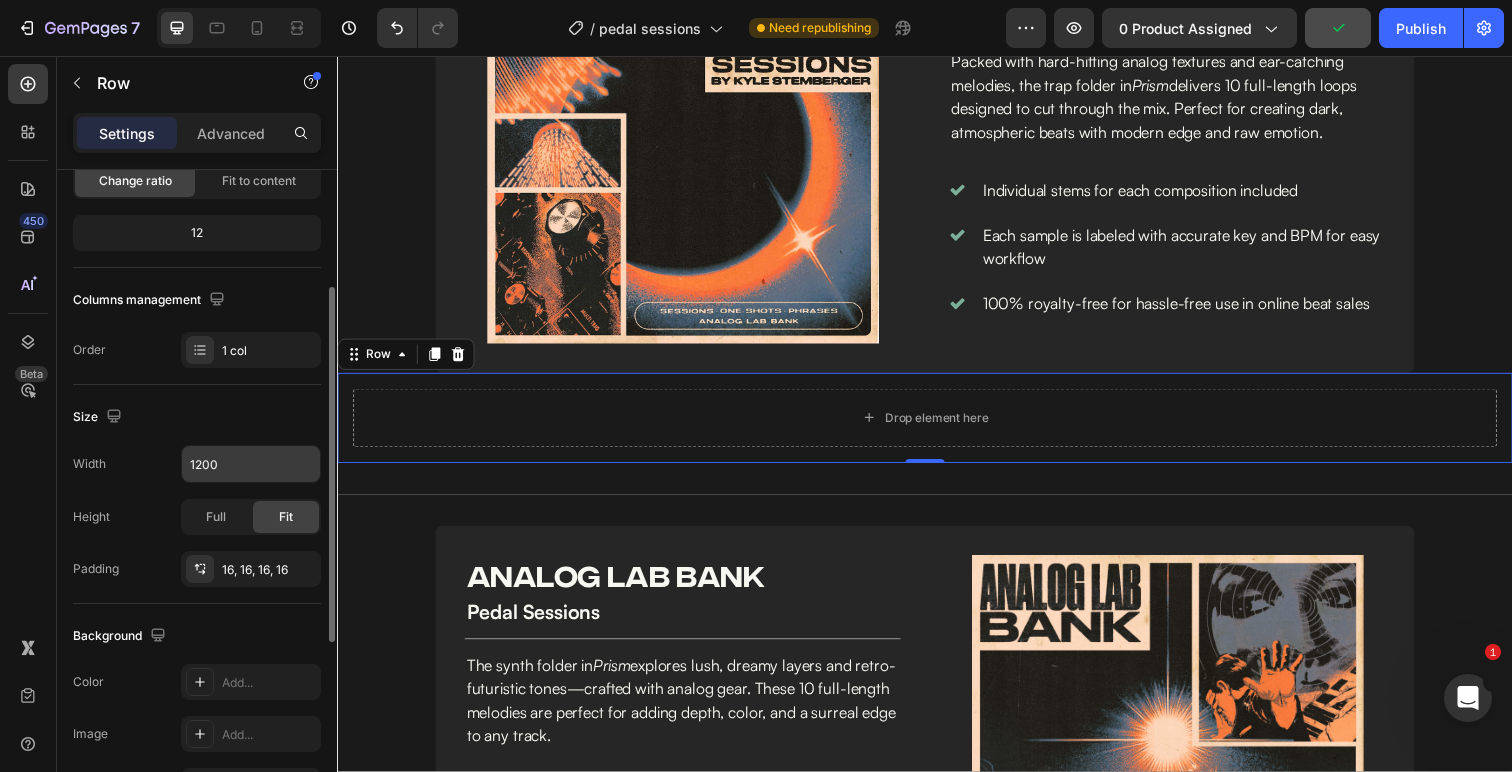 click on "1200" at bounding box center (251, 464) 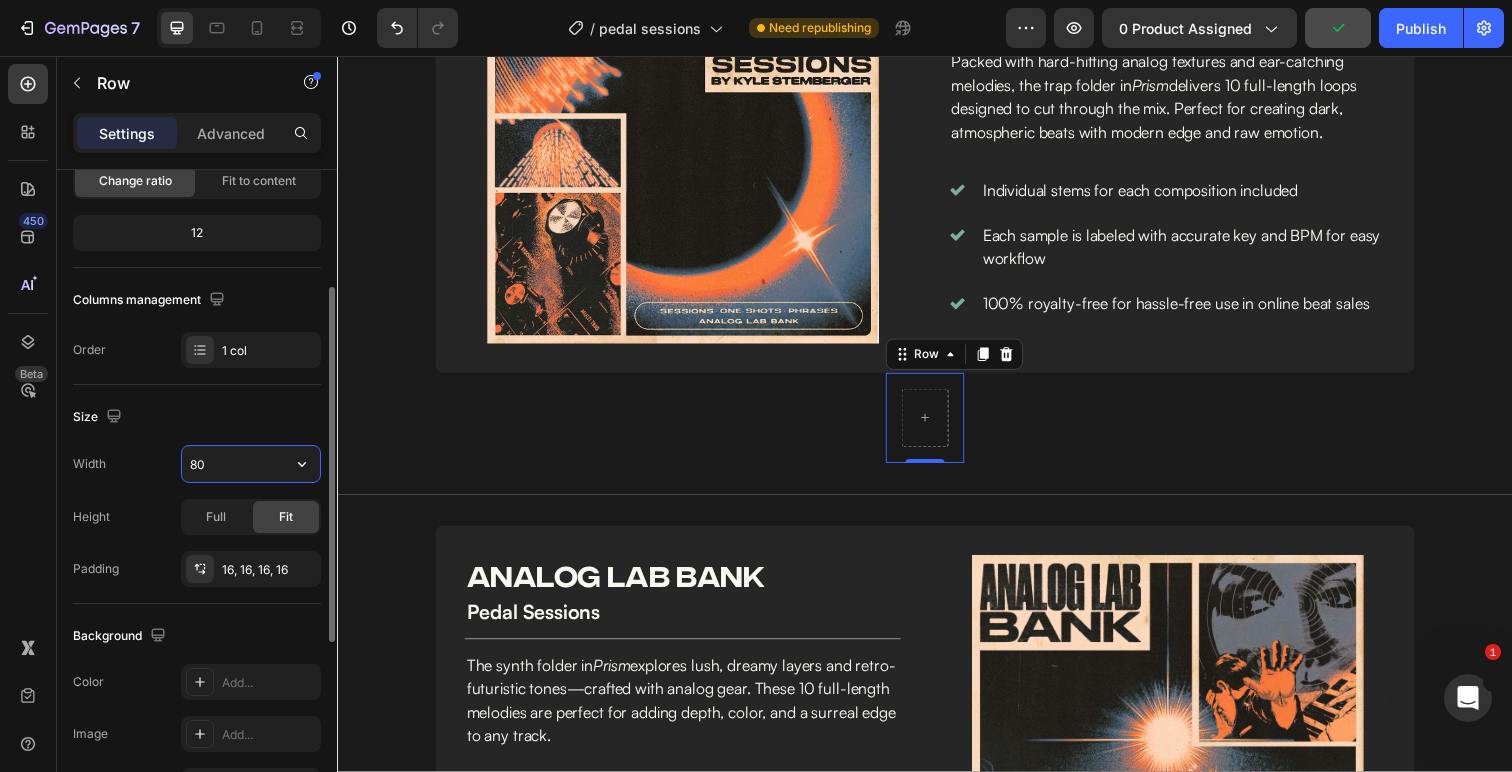 type on "800" 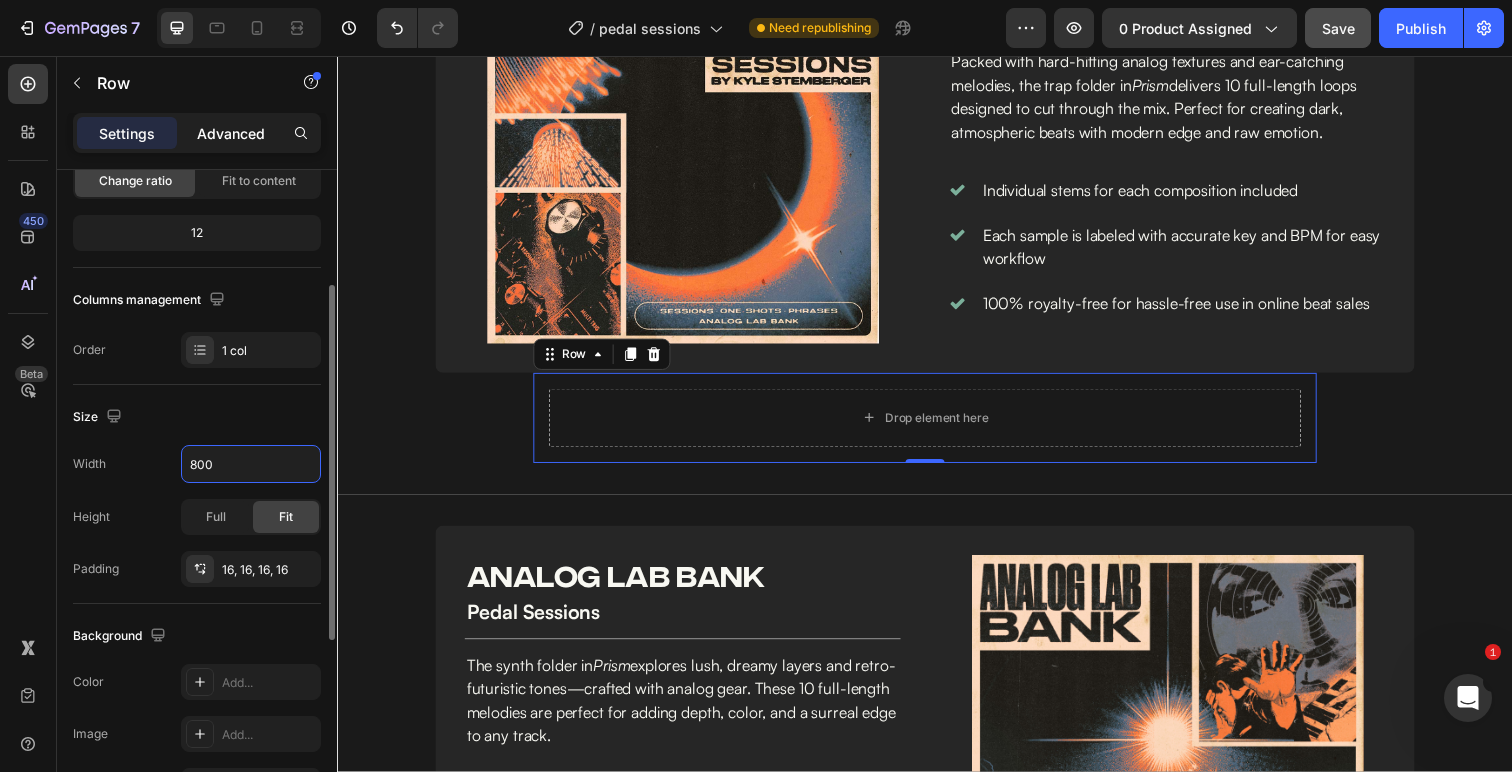 scroll, scrollTop: 215, scrollLeft: 0, axis: vertical 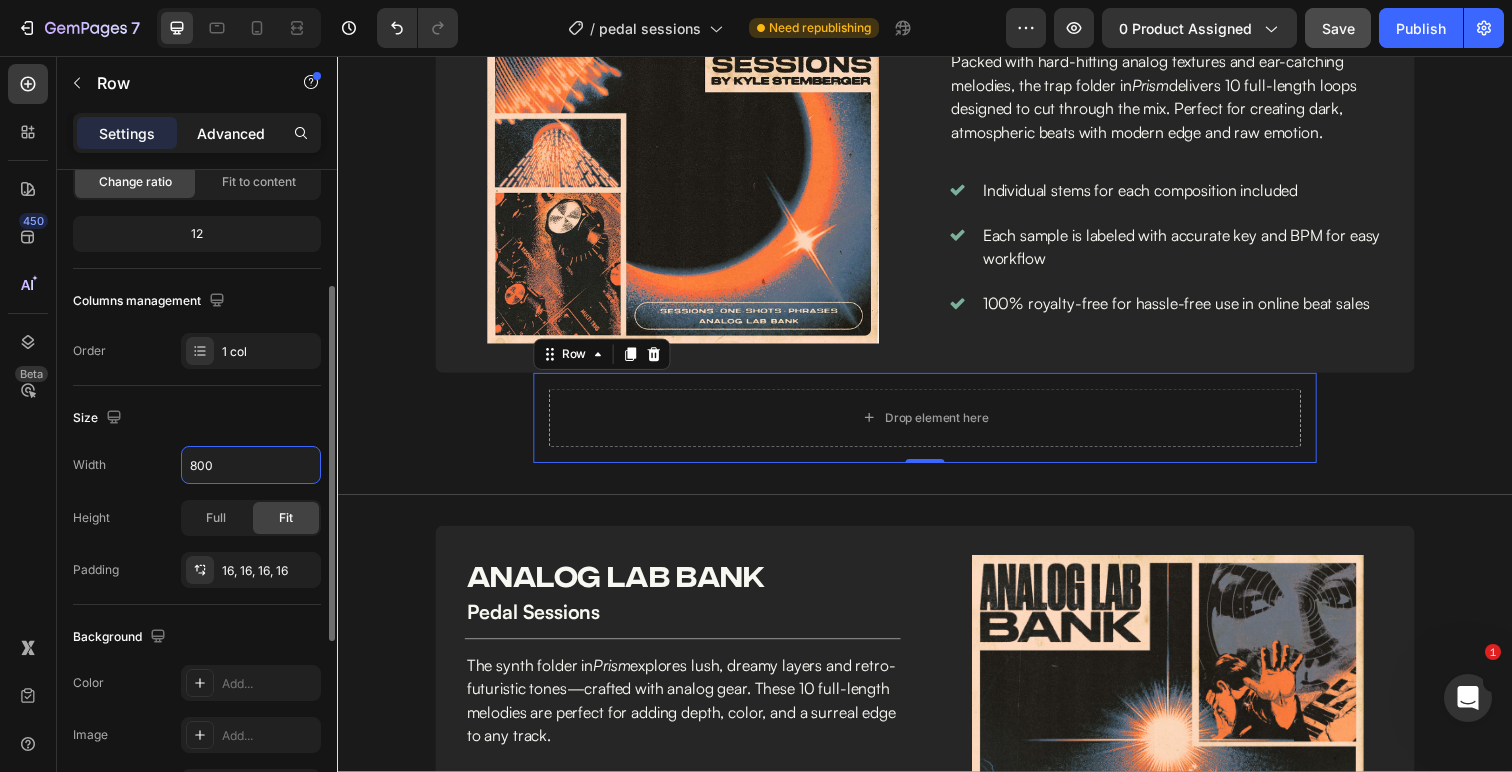 click on "Advanced" at bounding box center (231, 133) 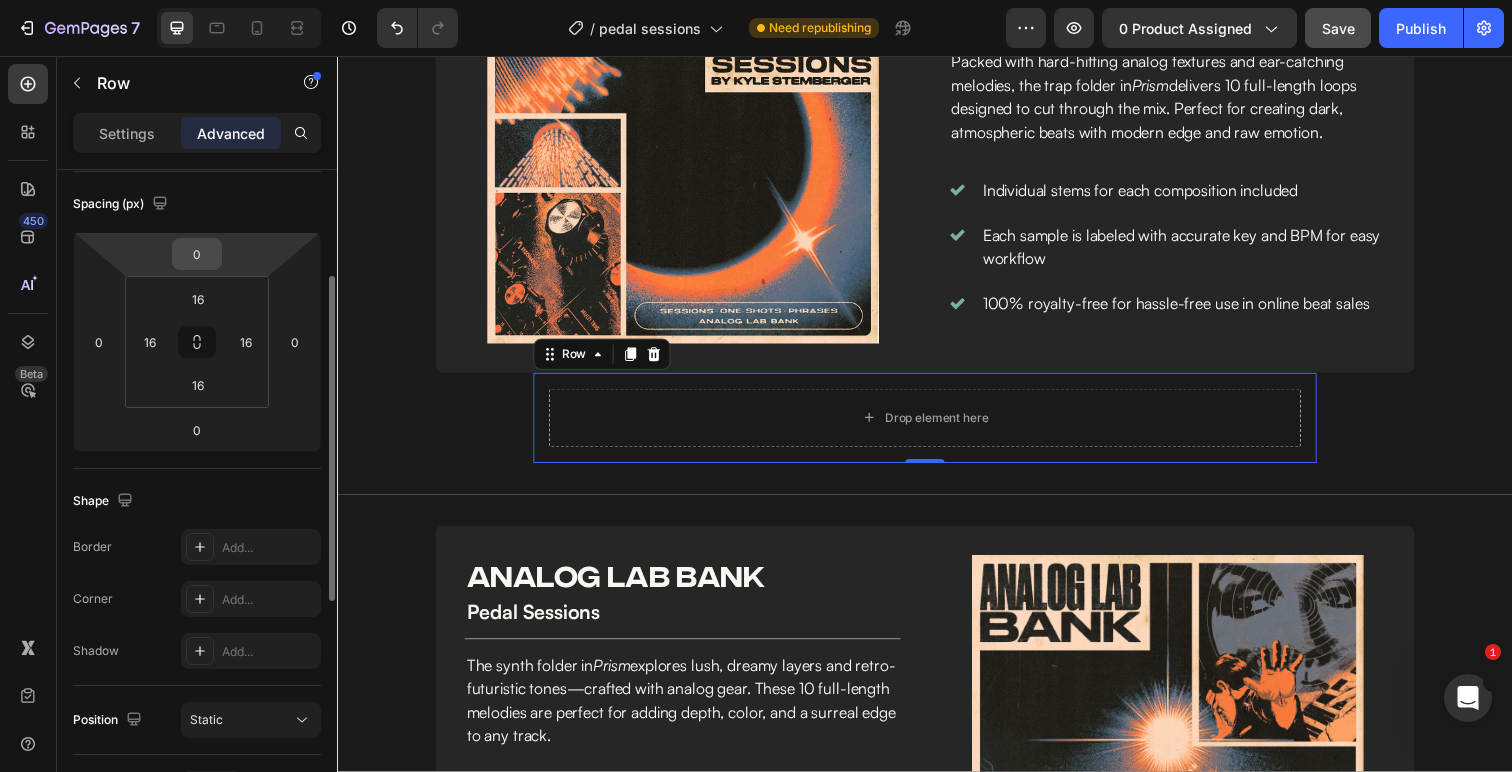 click on "0" at bounding box center (197, 254) 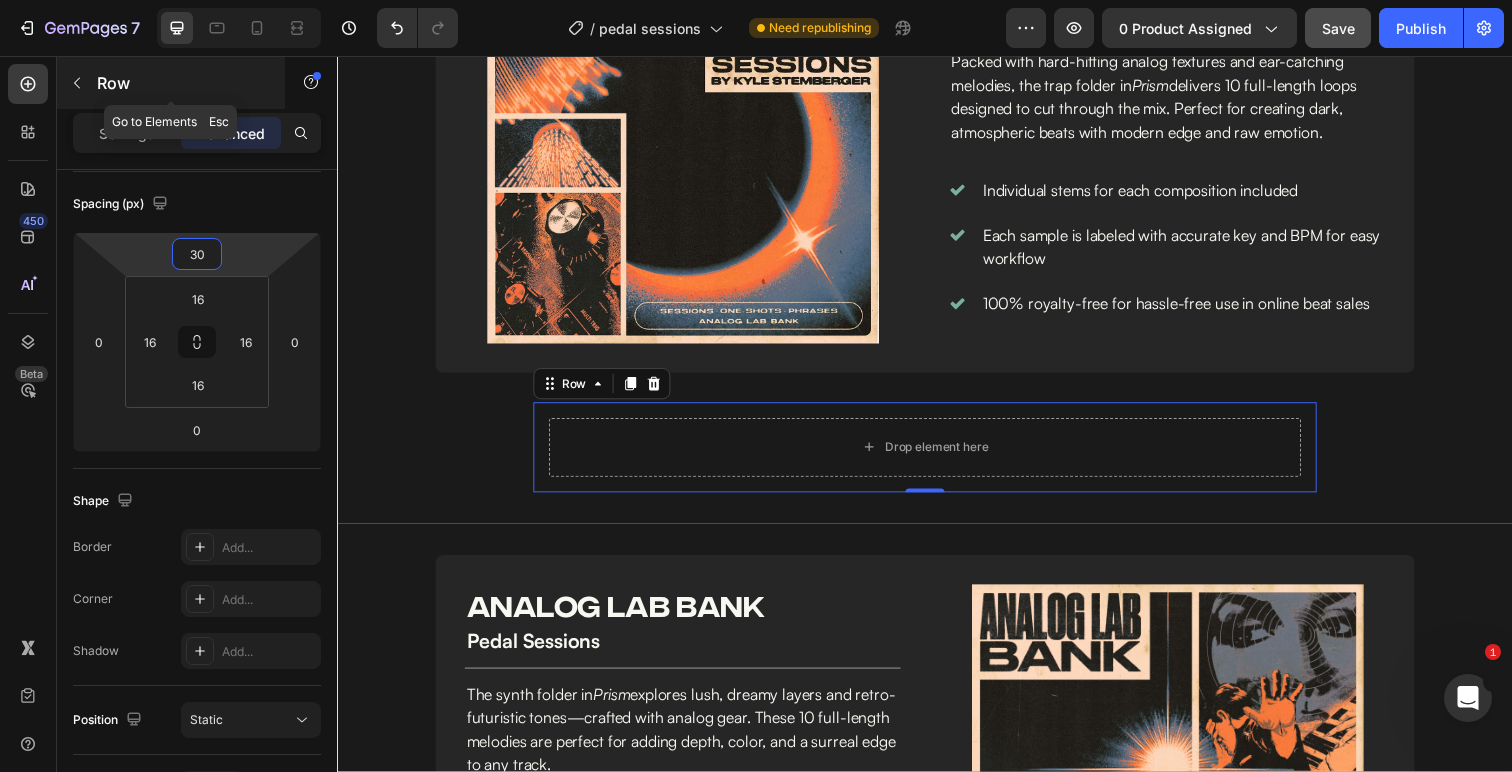 type on "30" 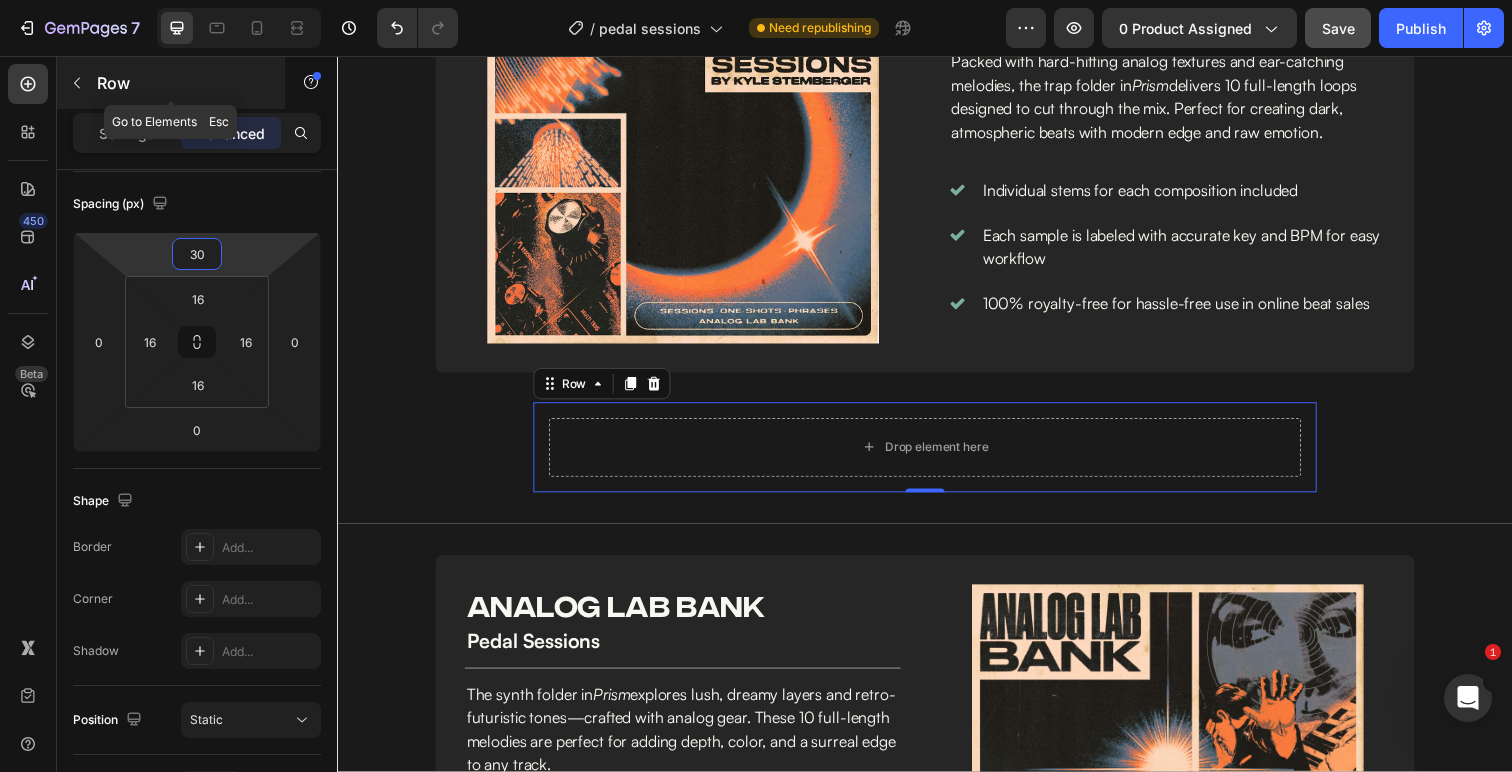 click 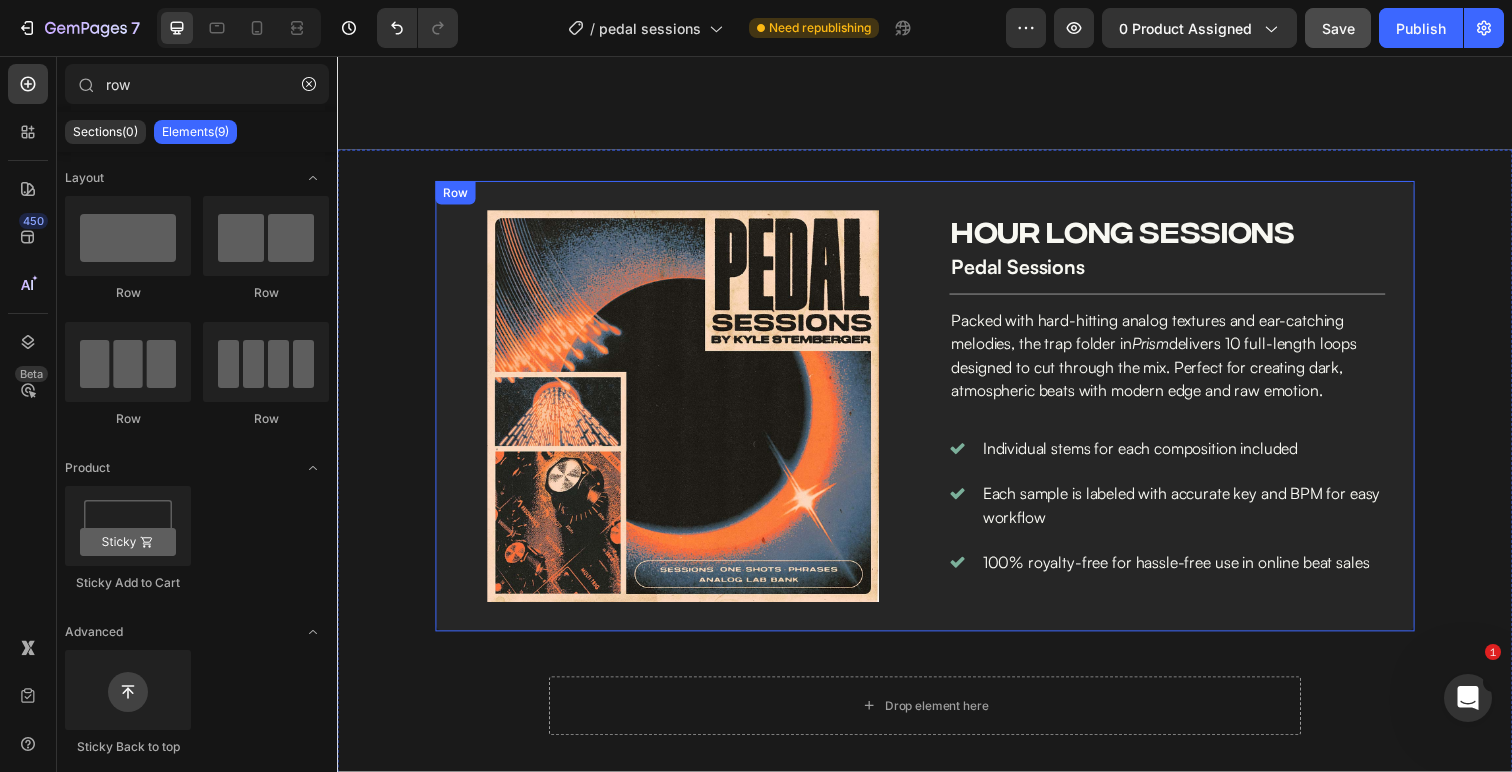 scroll, scrollTop: 1139, scrollLeft: 0, axis: vertical 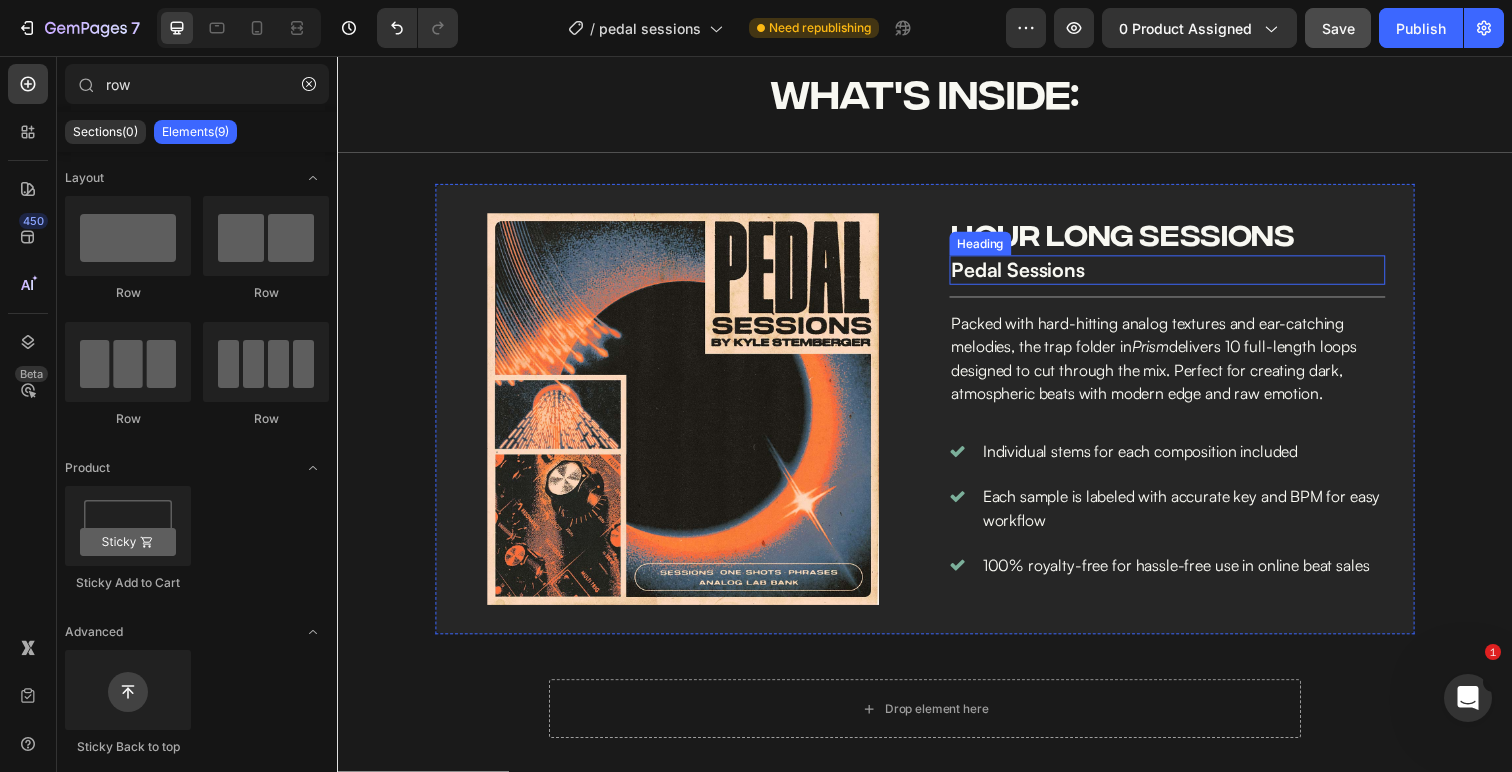 click on "Heading" at bounding box center [993, 248] 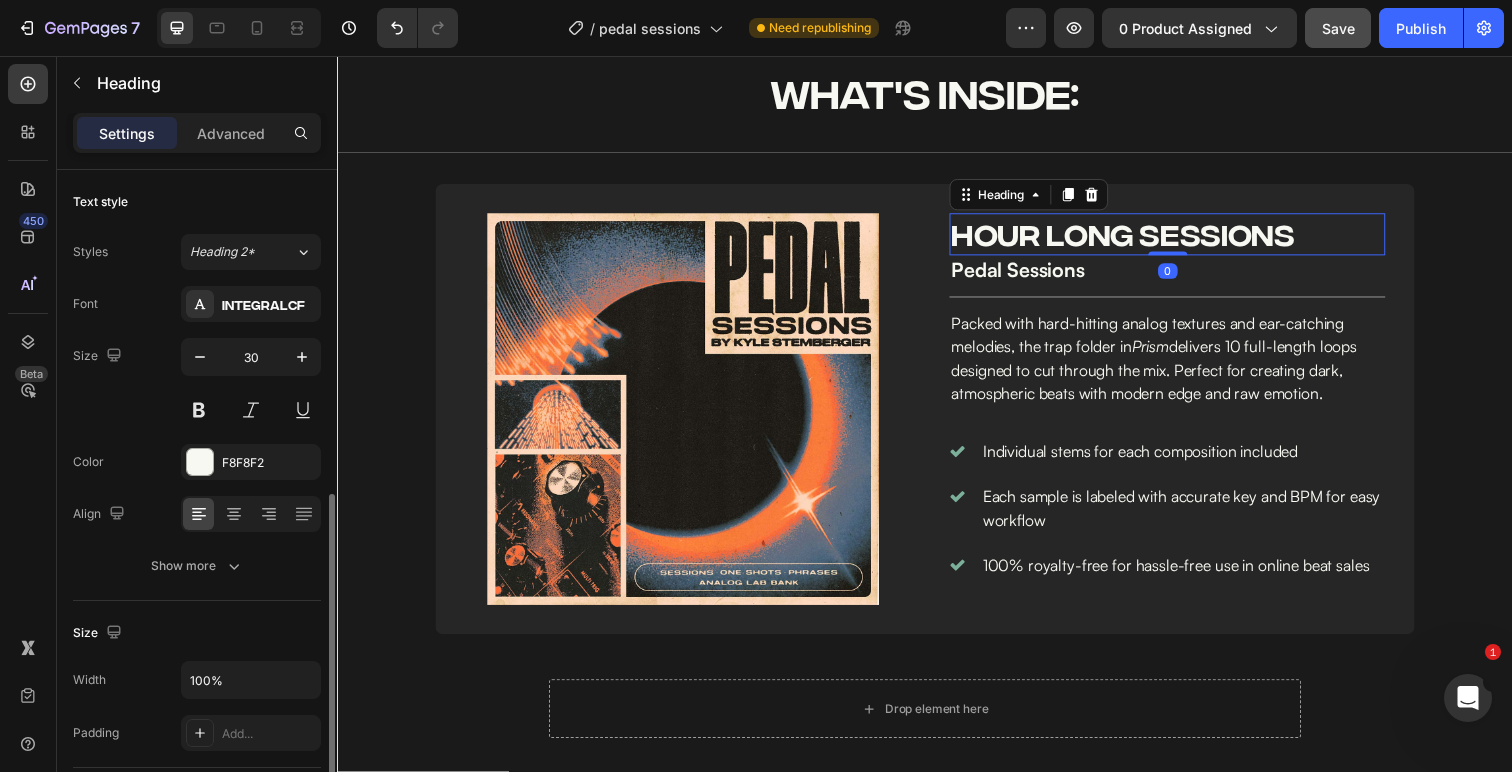 click on "hour long SESSIONS" at bounding box center (1184, 238) 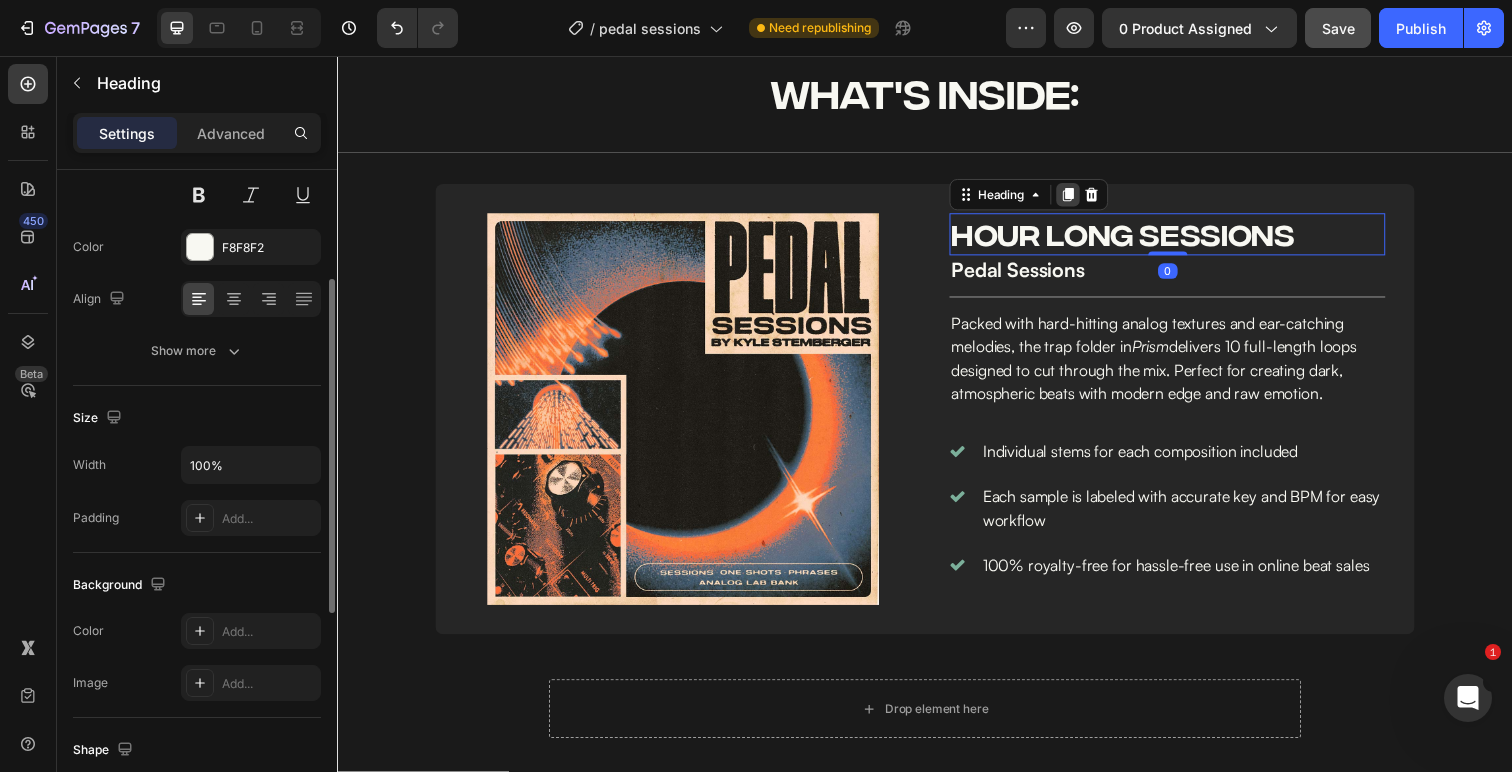 click 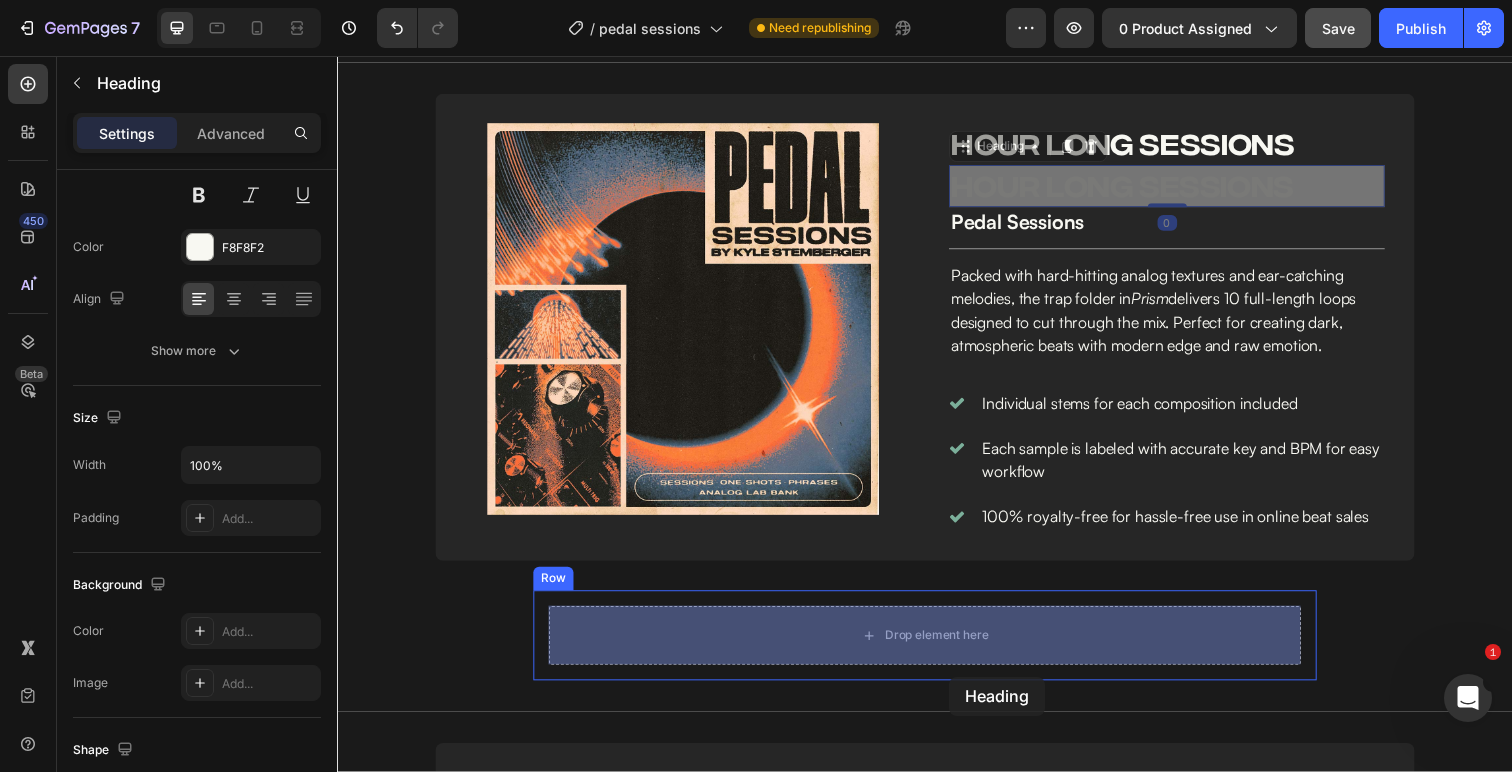 scroll, scrollTop: 1271, scrollLeft: 0, axis: vertical 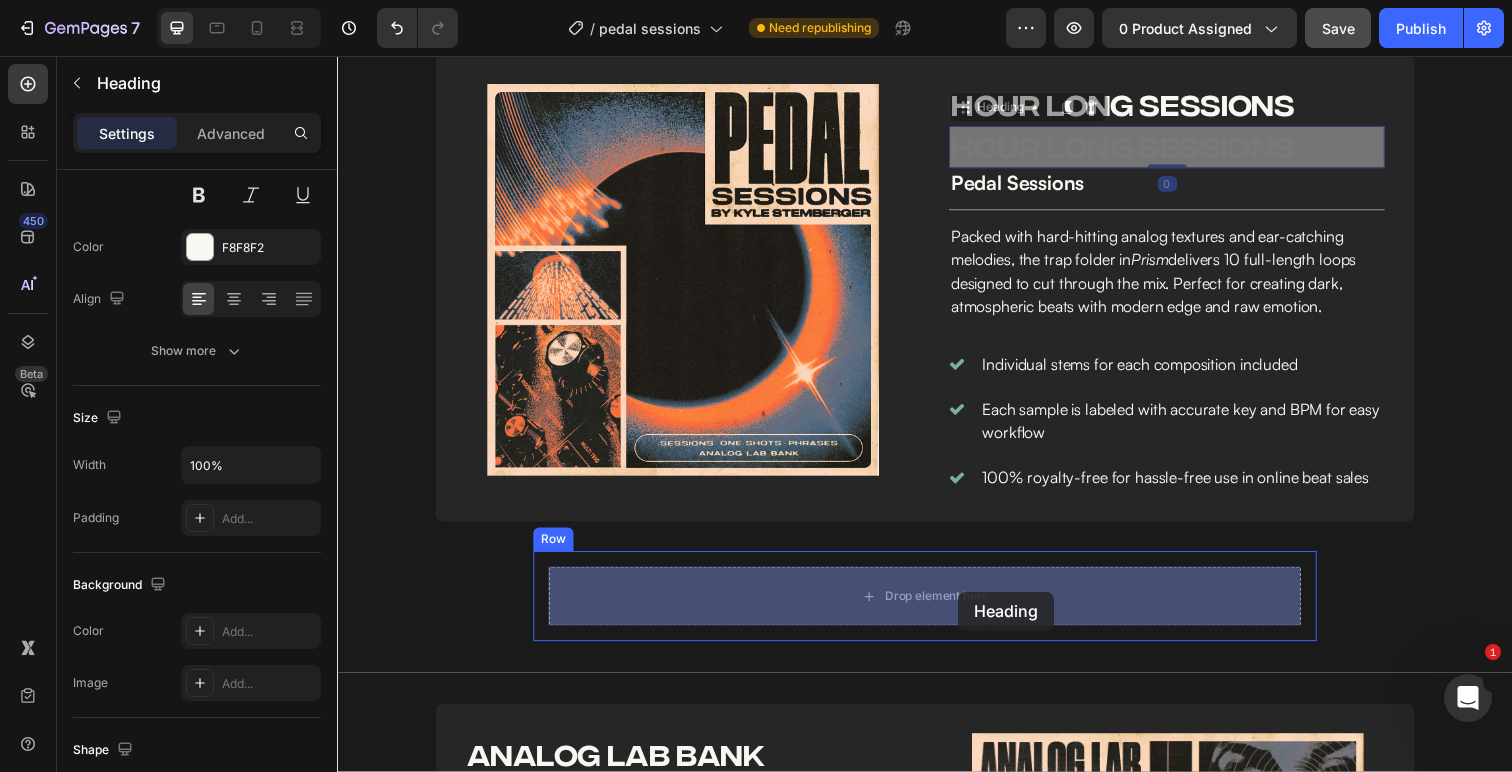 drag, startPoint x: 979, startPoint y: 243, endPoint x: 971, endPoint y: 603, distance: 360.08887 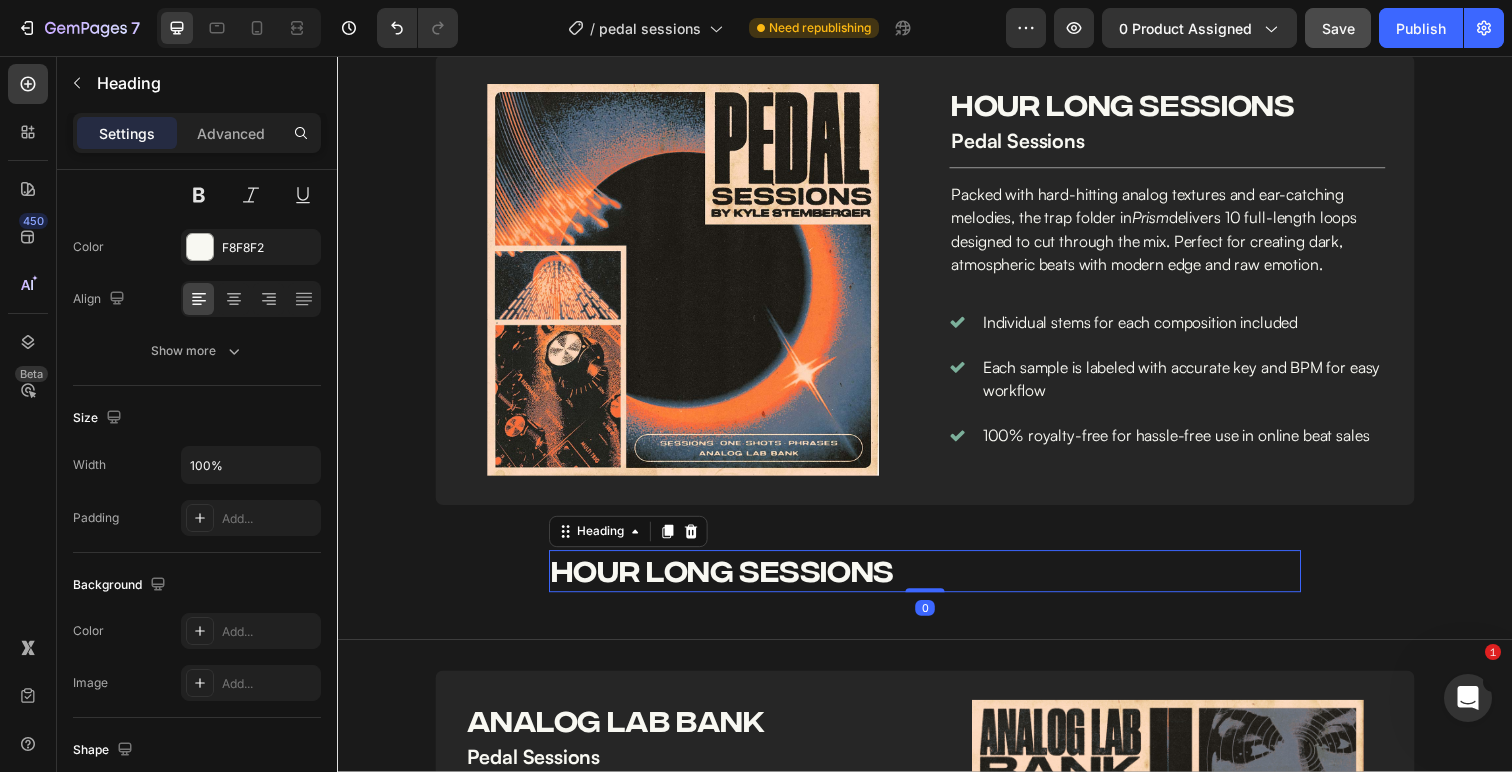 click on "hour long SESSIONS" at bounding box center [937, 582] 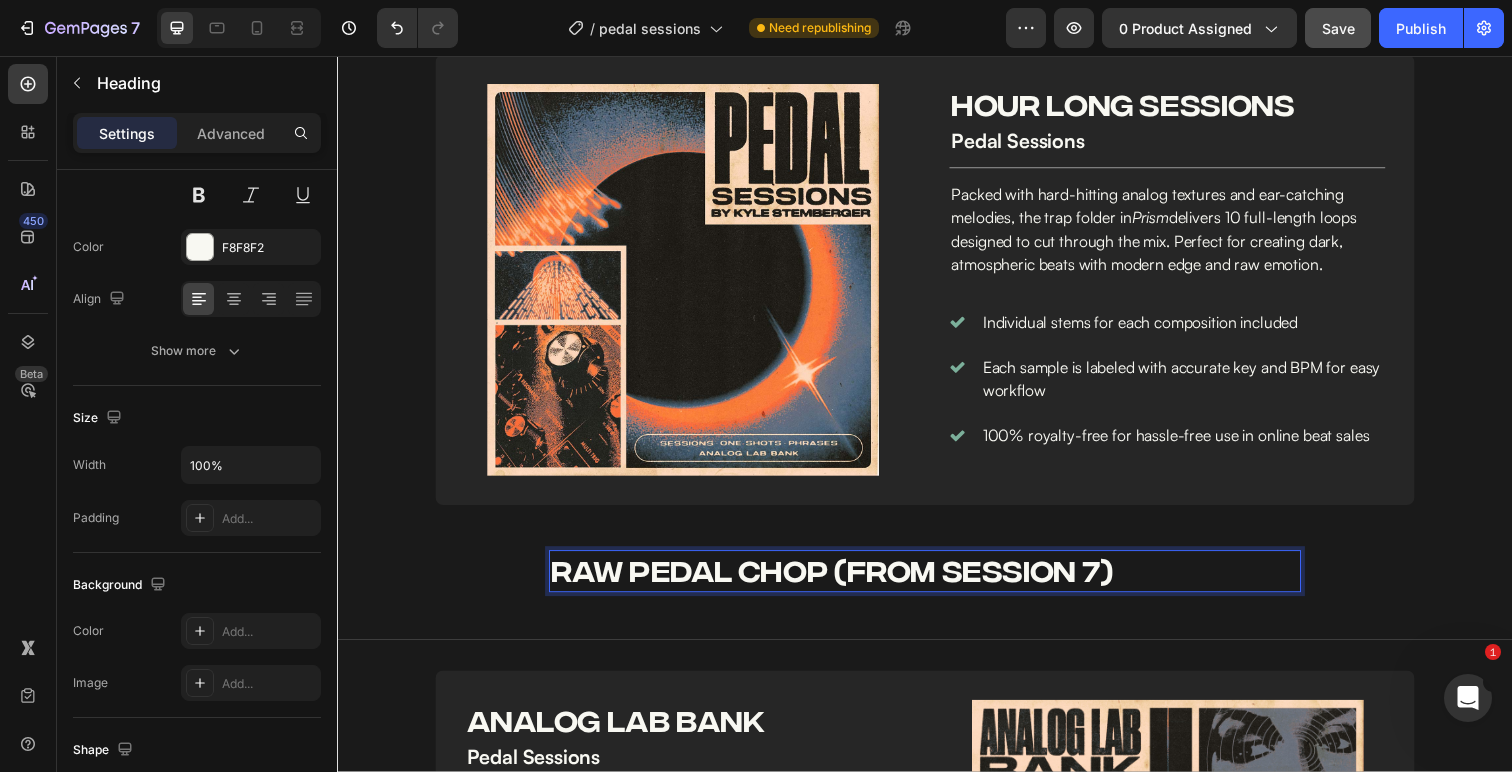 click on "RAW PEDAL CHOP (FROM SESSION 7)" at bounding box center (937, 582) 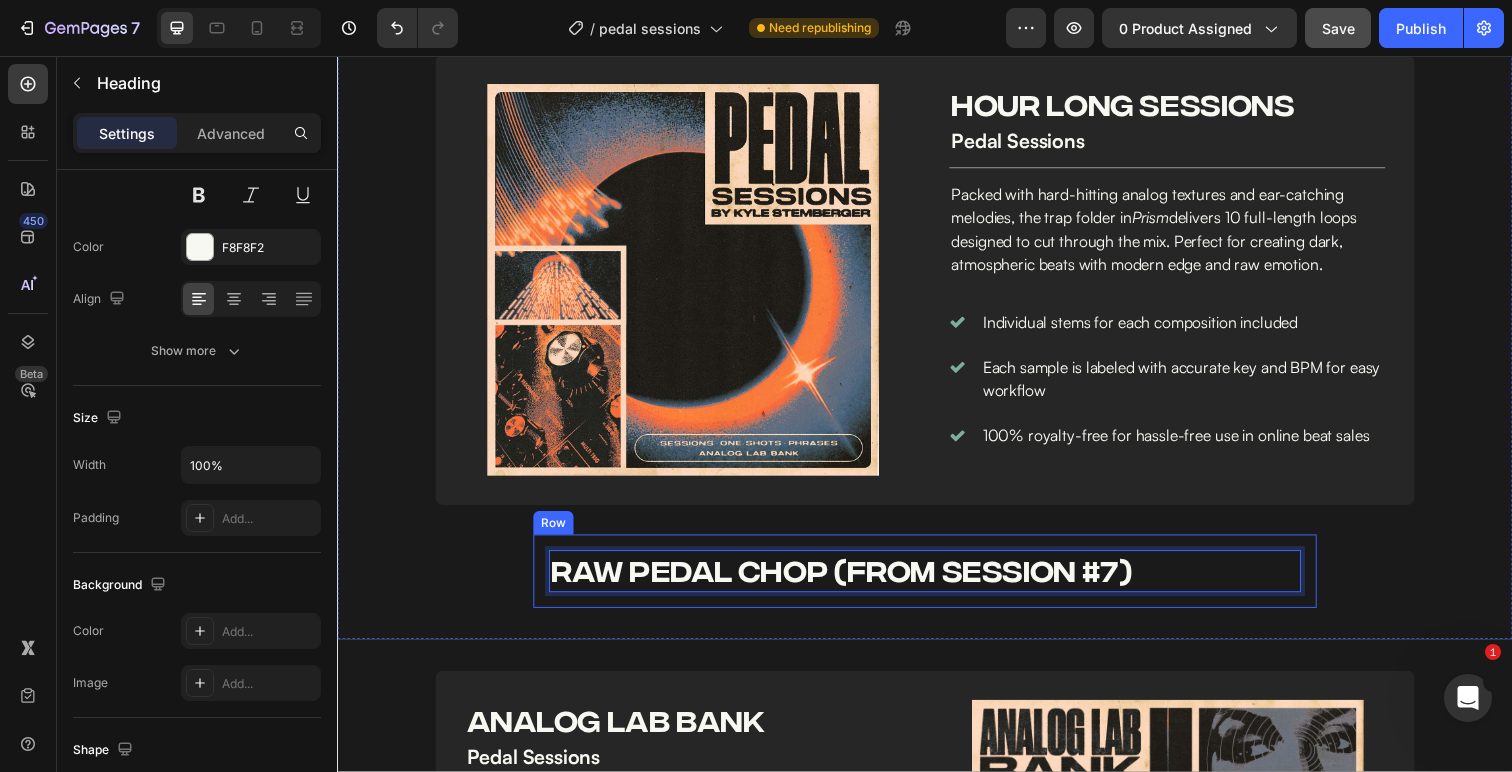 click on "RAW PEDAL CHOP (FROM SESSION #7) Heading   0 Row" at bounding box center (937, 582) 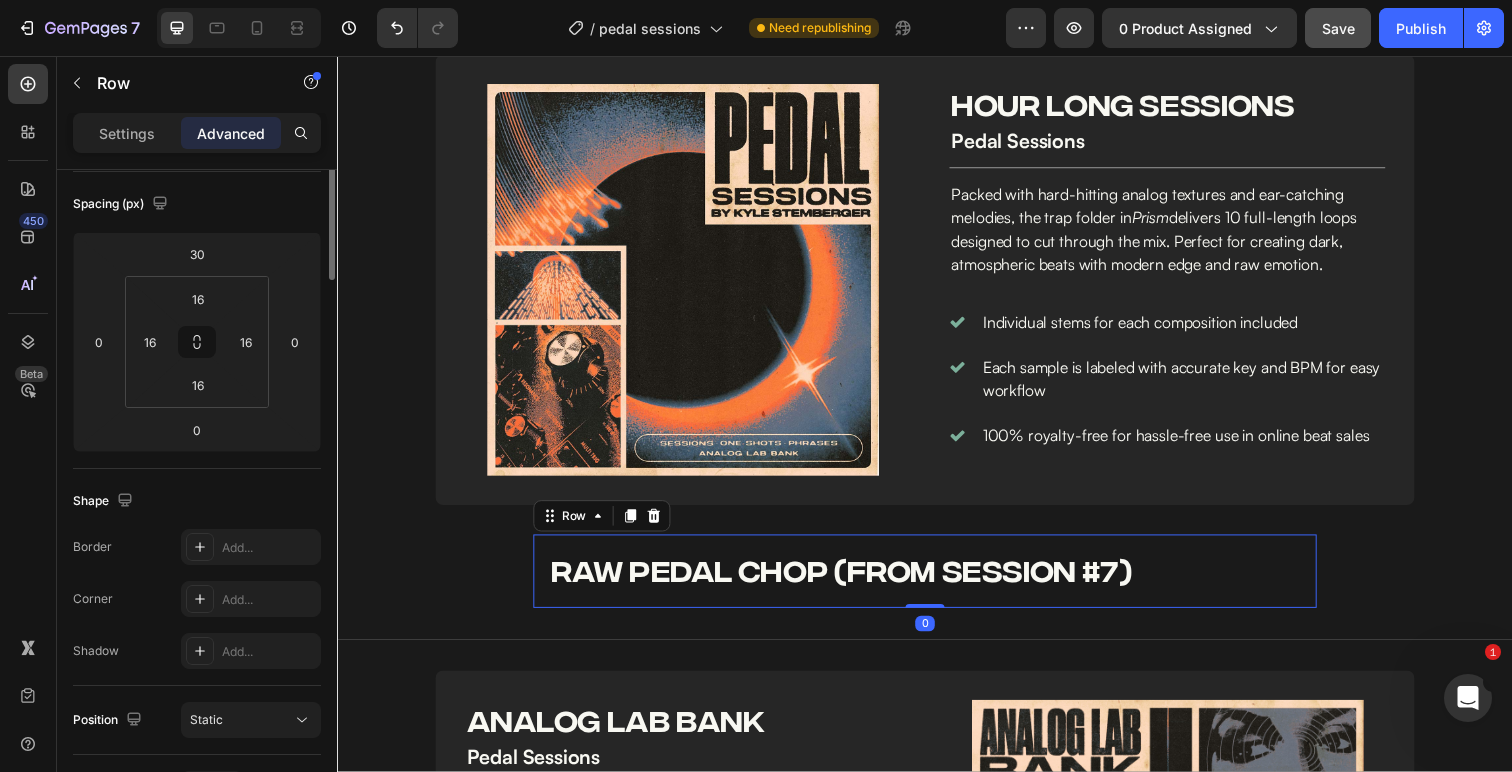 scroll, scrollTop: 0, scrollLeft: 0, axis: both 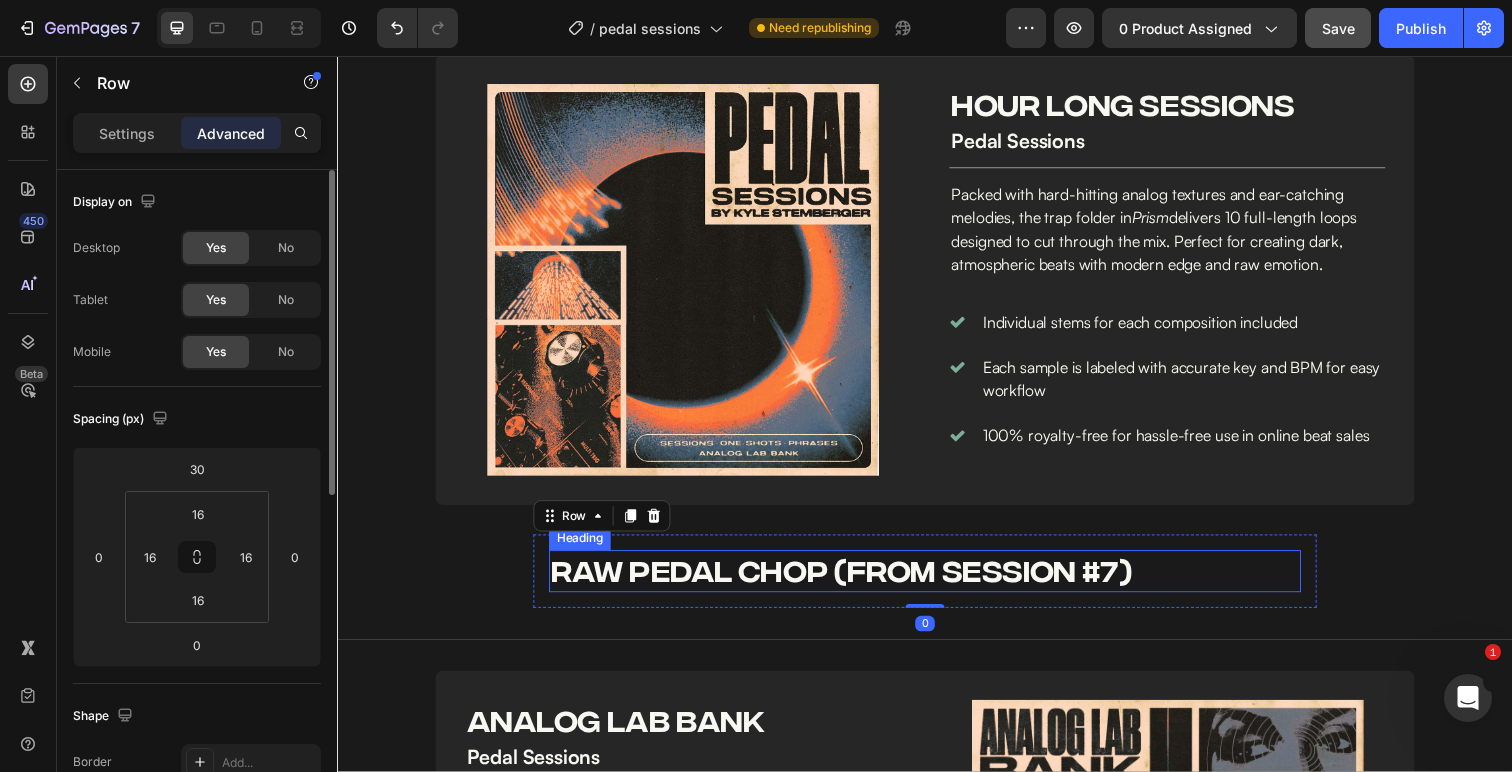 click on "RAW PEDAL CHOP (FROM SESSION #7)" at bounding box center (937, 582) 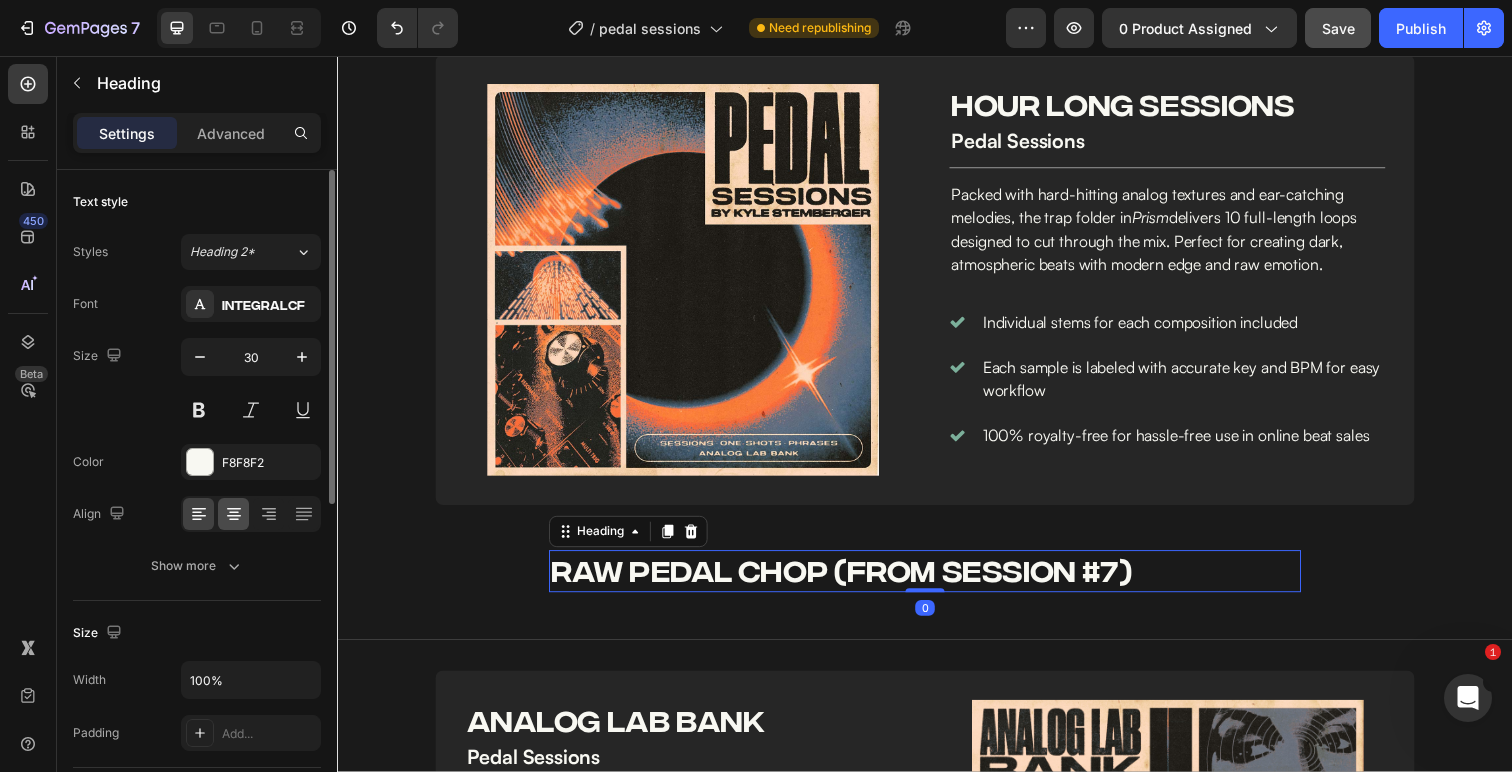click 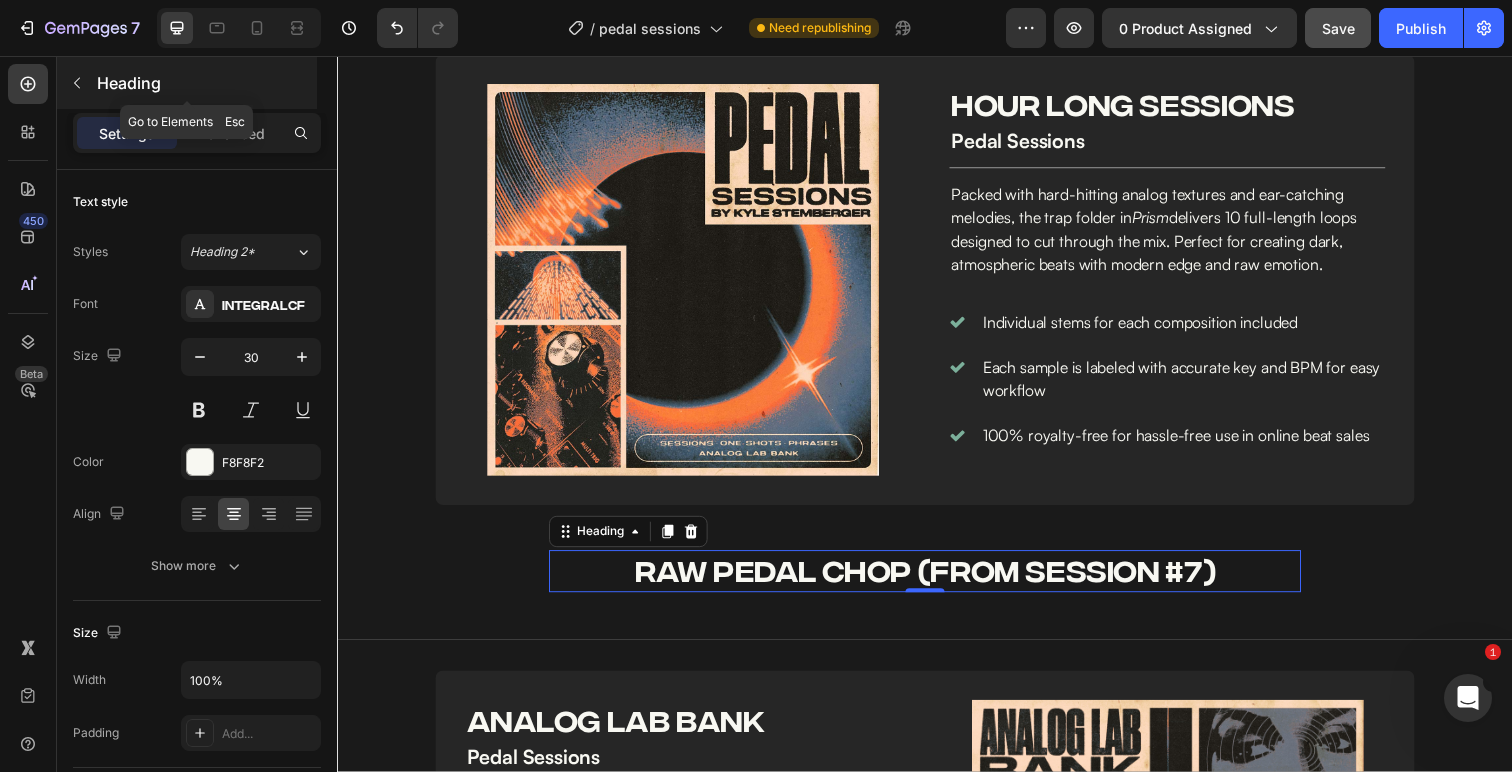 click at bounding box center (77, 83) 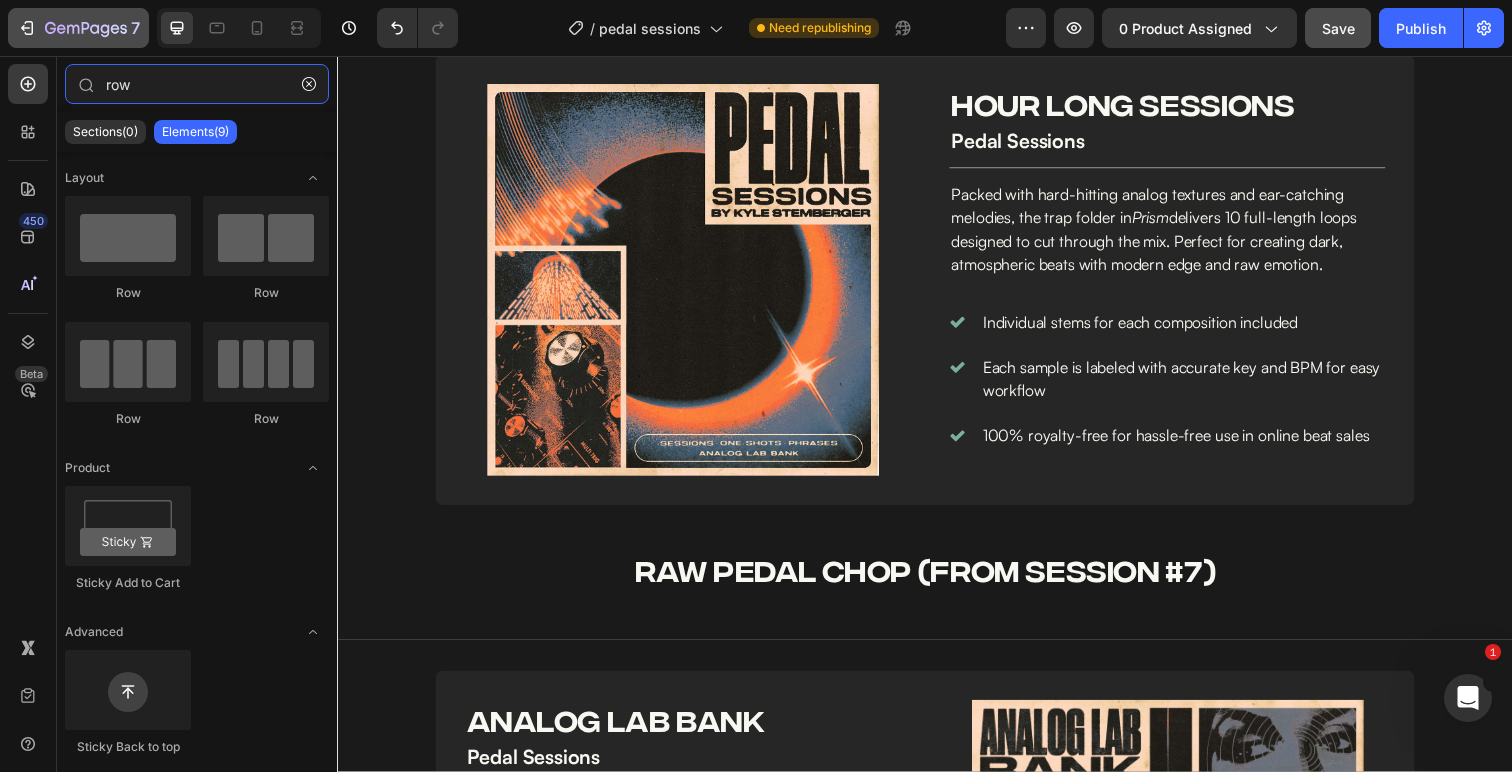 drag, startPoint x: 145, startPoint y: 94, endPoint x: 25, endPoint y: 37, distance: 132.84953 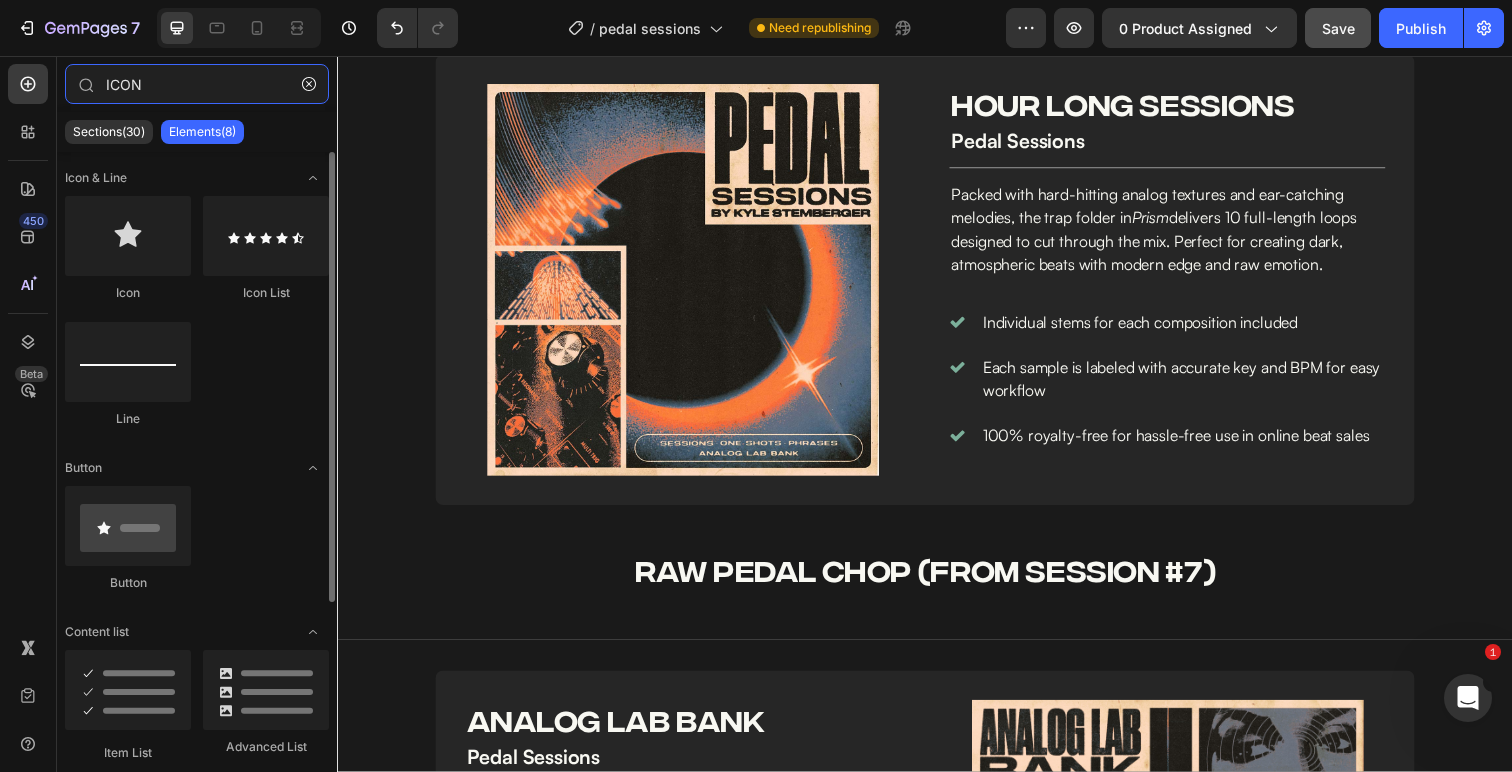 type on "ICON" 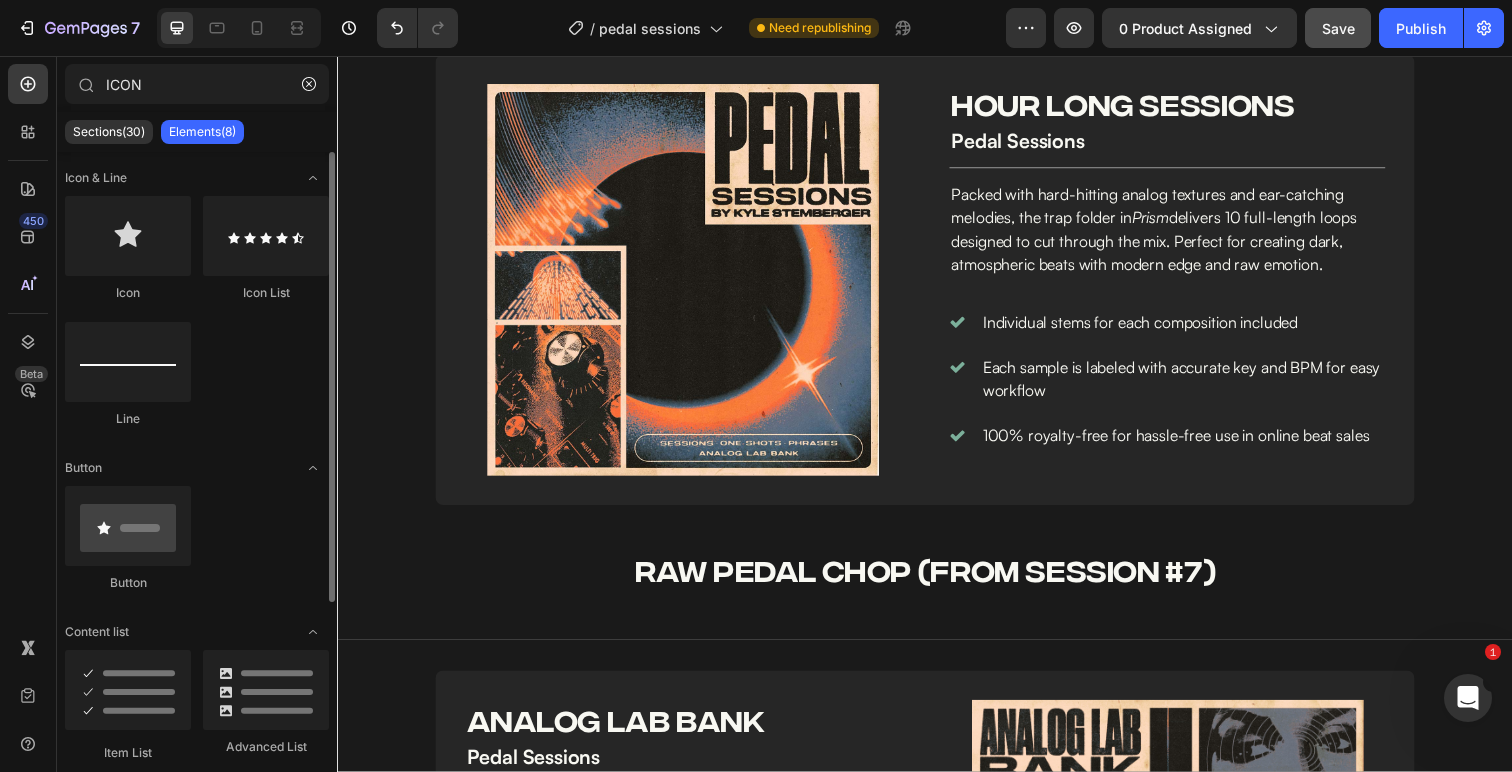 click on "Icon" 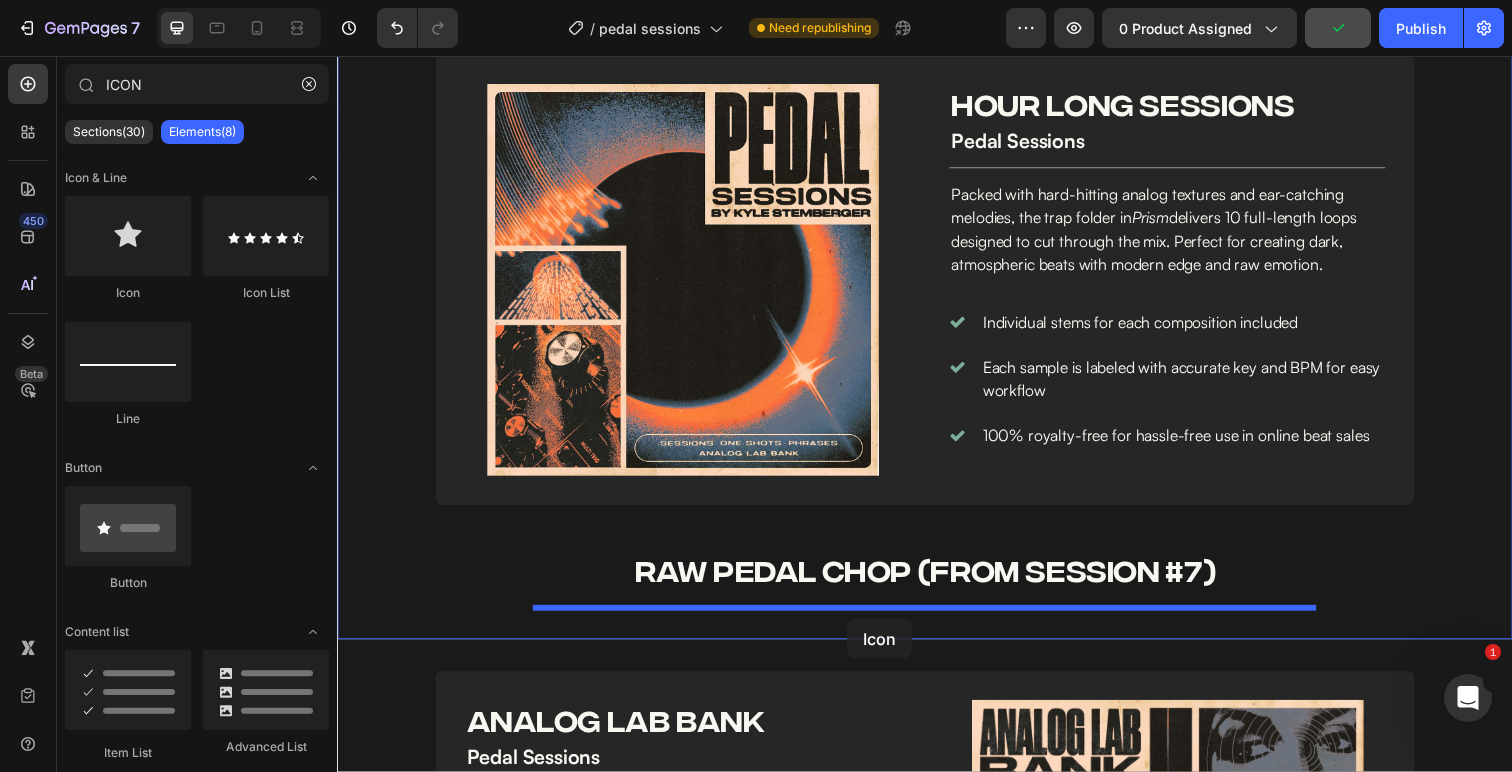 drag, startPoint x: 452, startPoint y: 312, endPoint x: 858, endPoint y: 631, distance: 516.3303 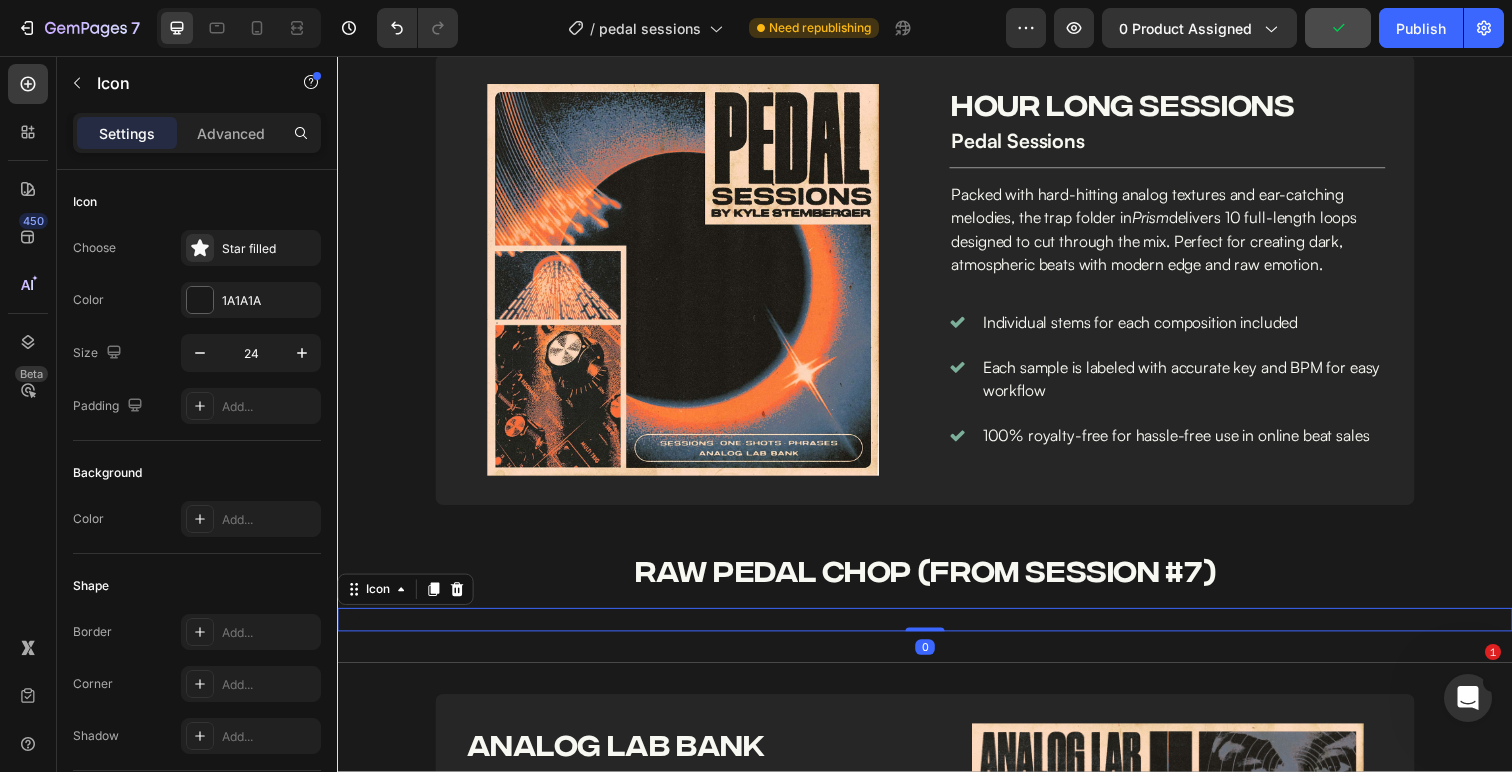 click on "Icon   0" at bounding box center [937, 632] 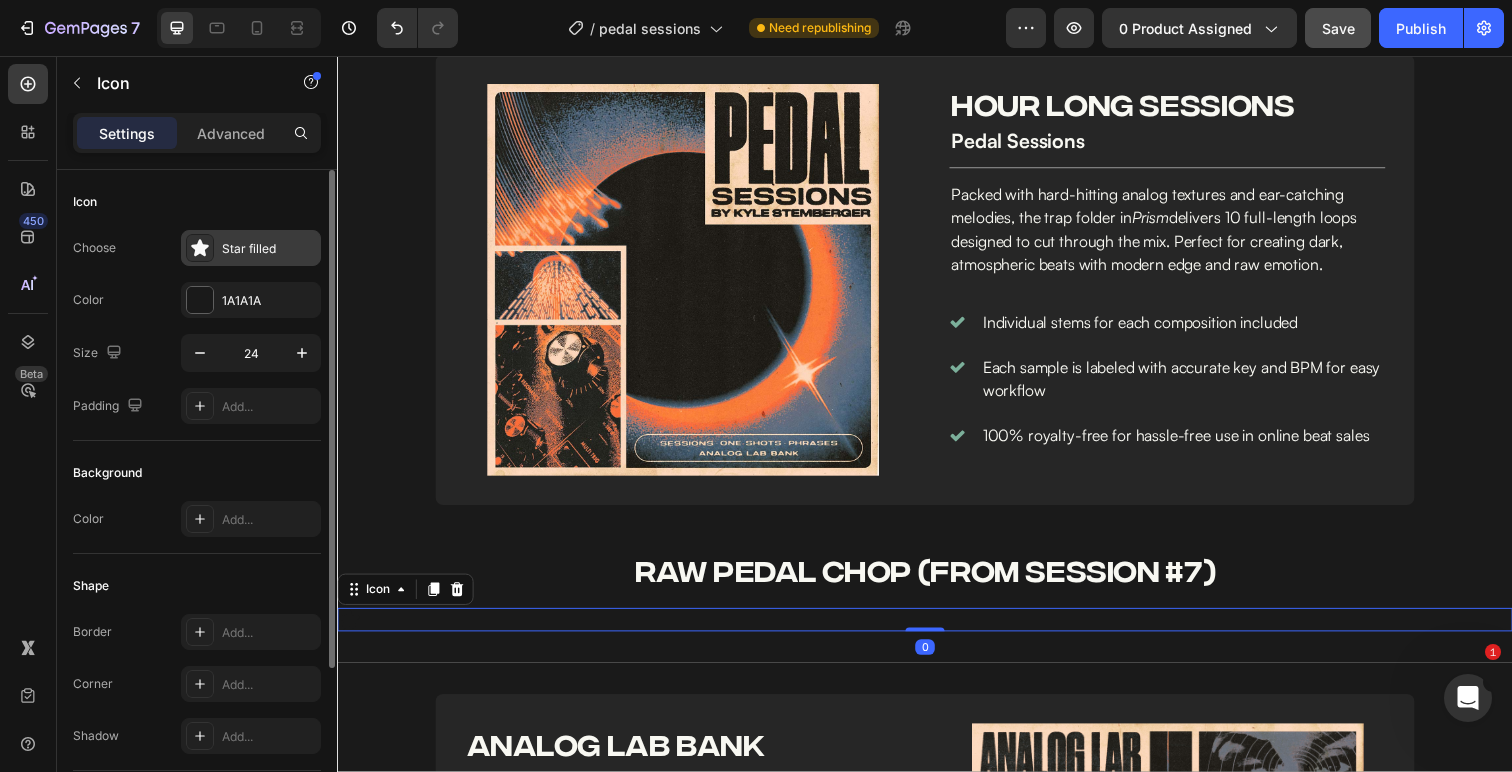 click on "Star filled" at bounding box center [269, 249] 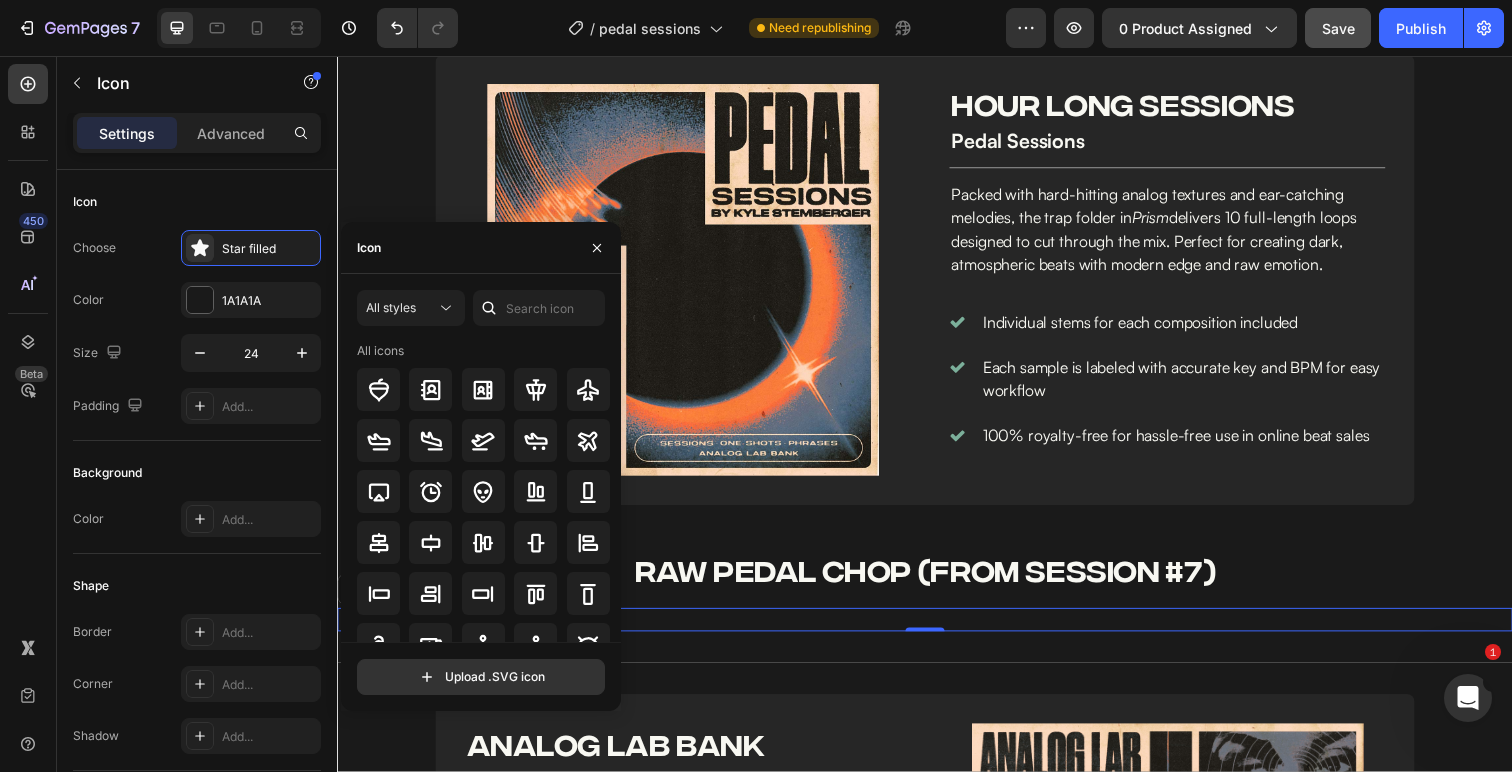 click on "Icon" at bounding box center (481, 248) 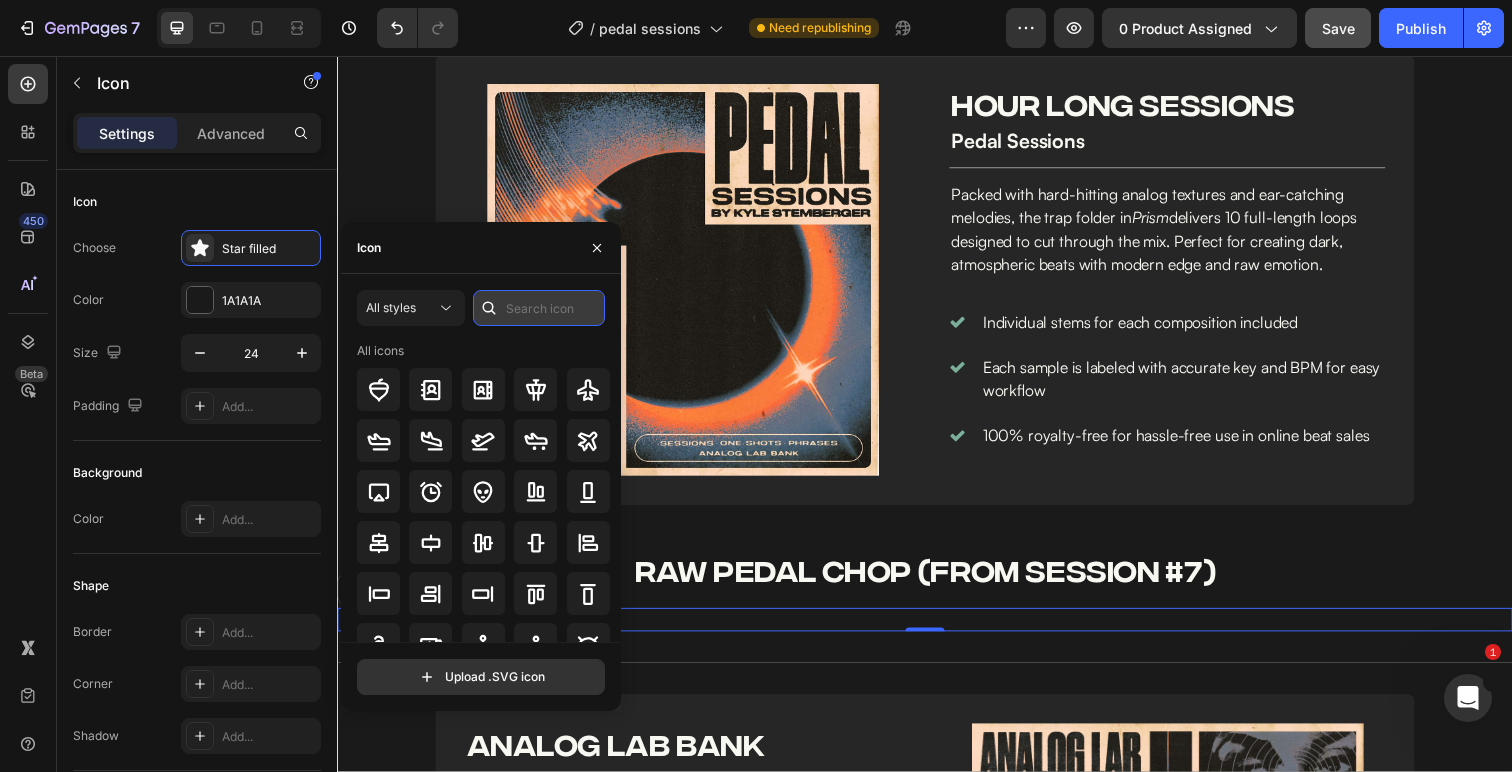 click at bounding box center (539, 308) 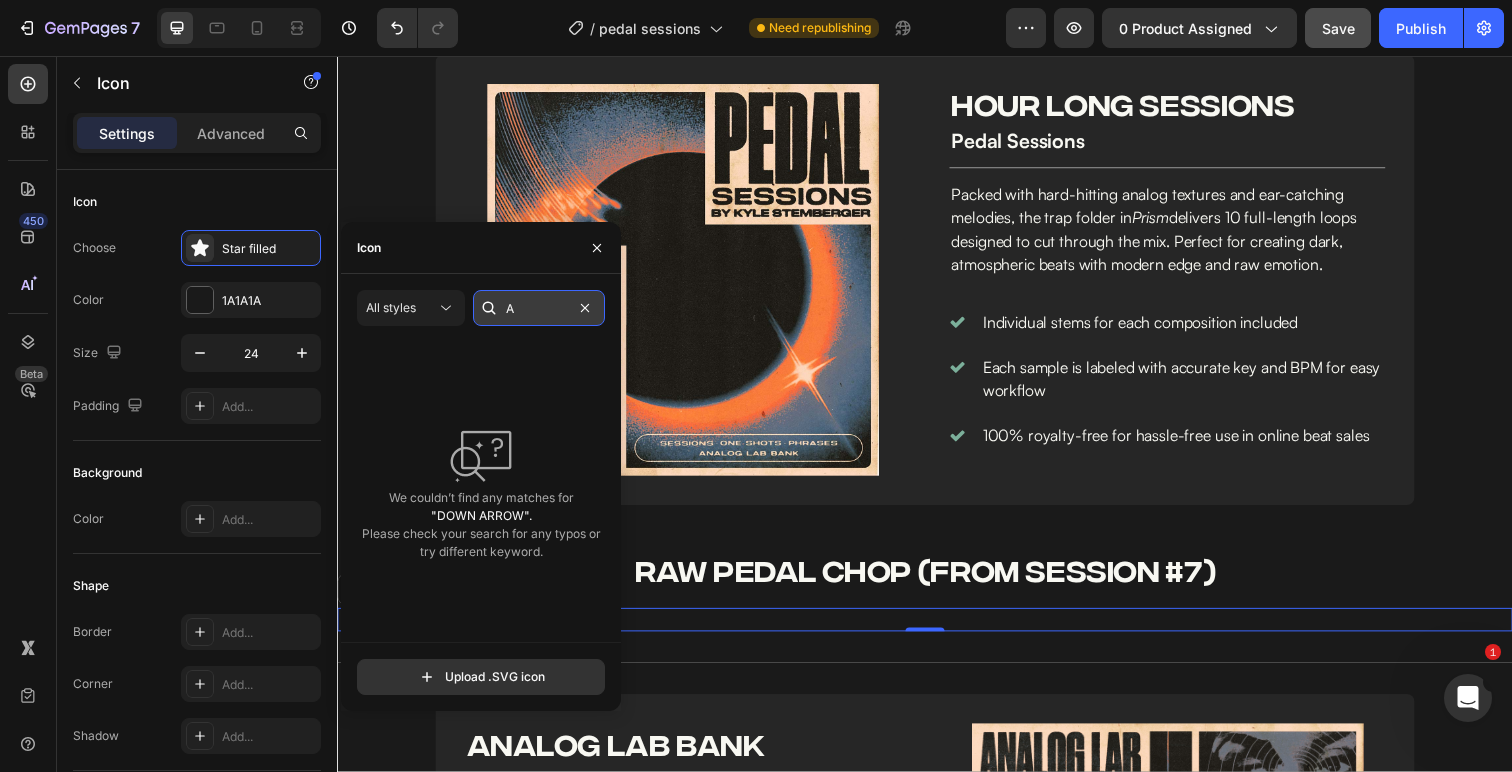 scroll, scrollTop: 0, scrollLeft: 0, axis: both 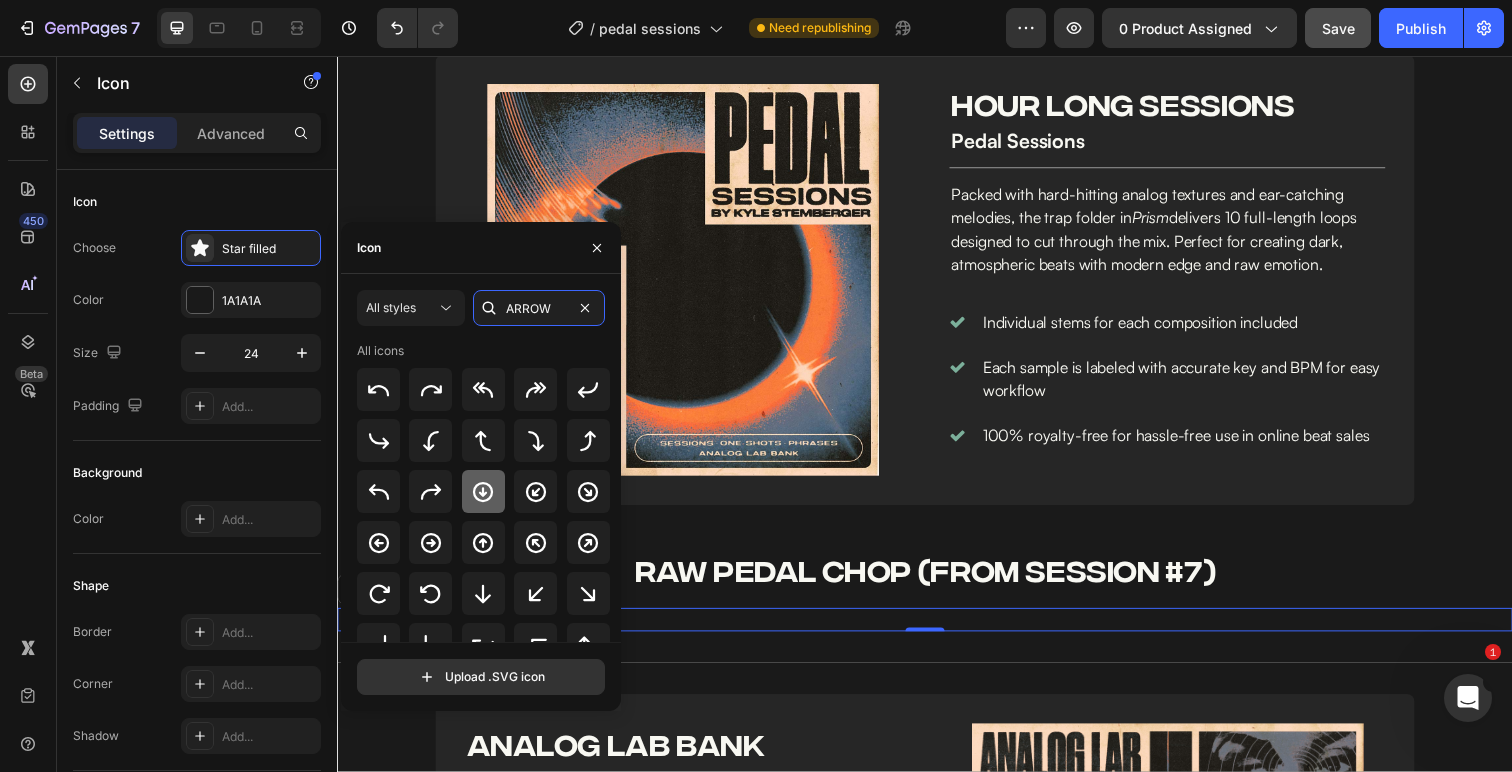 type on "ARROW" 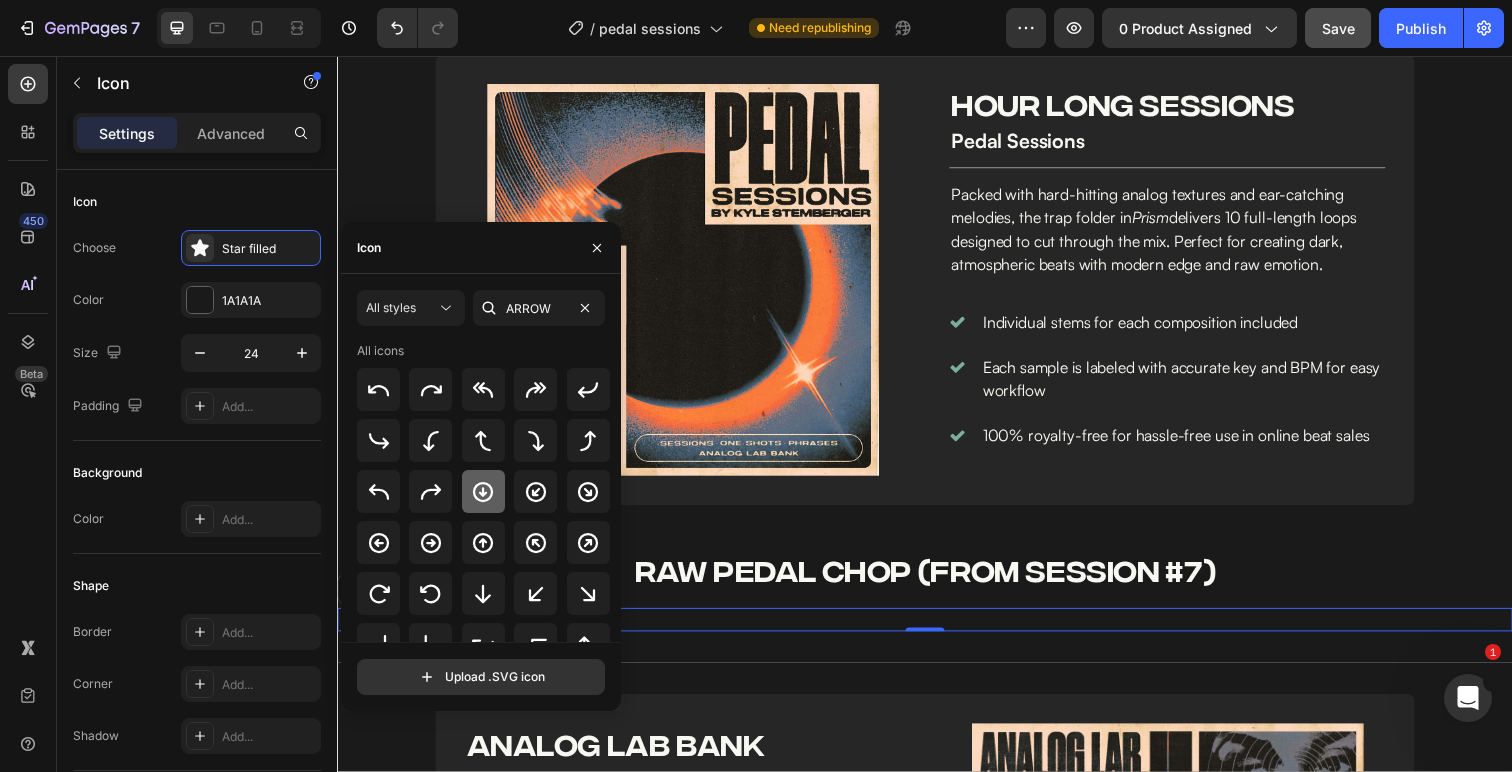 click 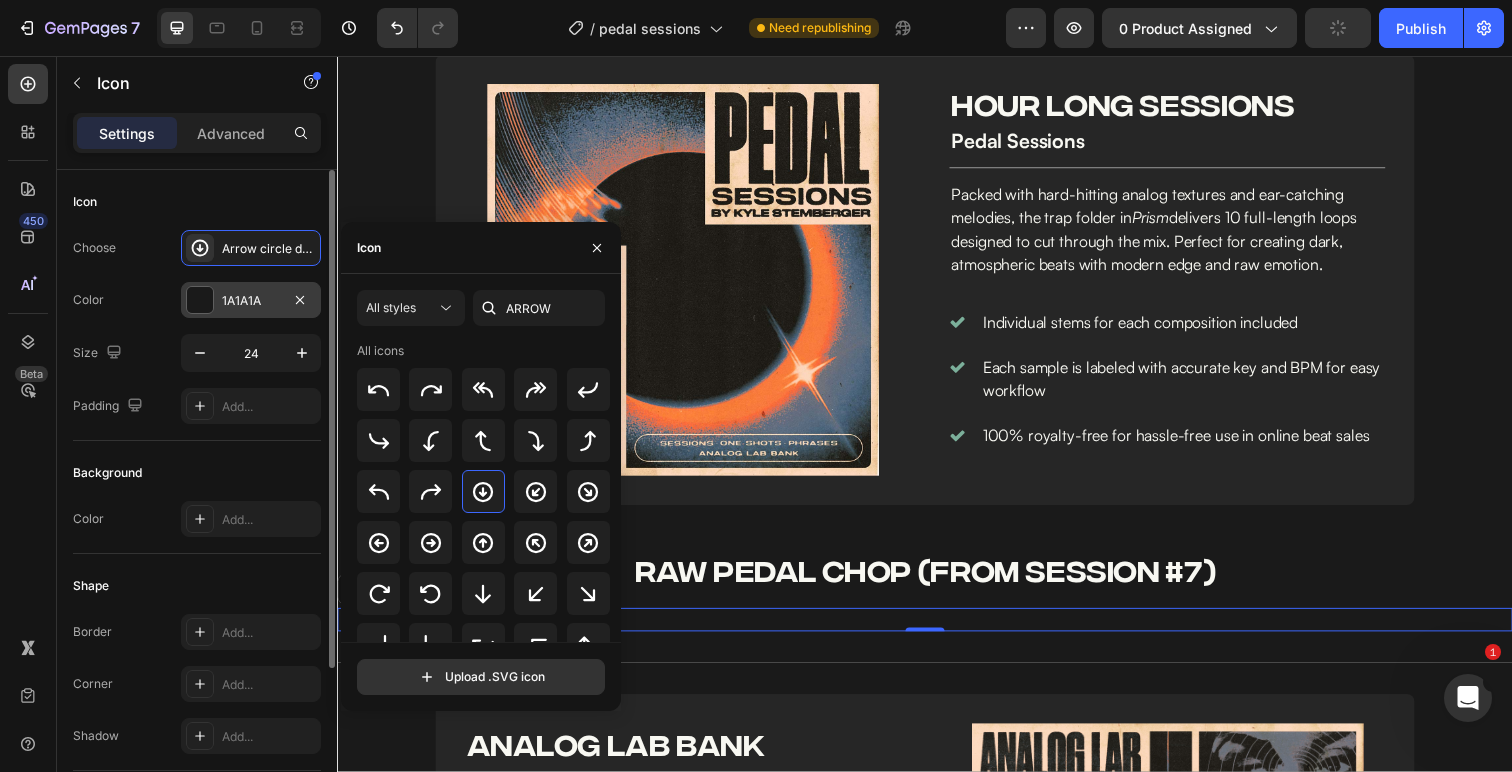 click on "1A1A1A" at bounding box center (251, 301) 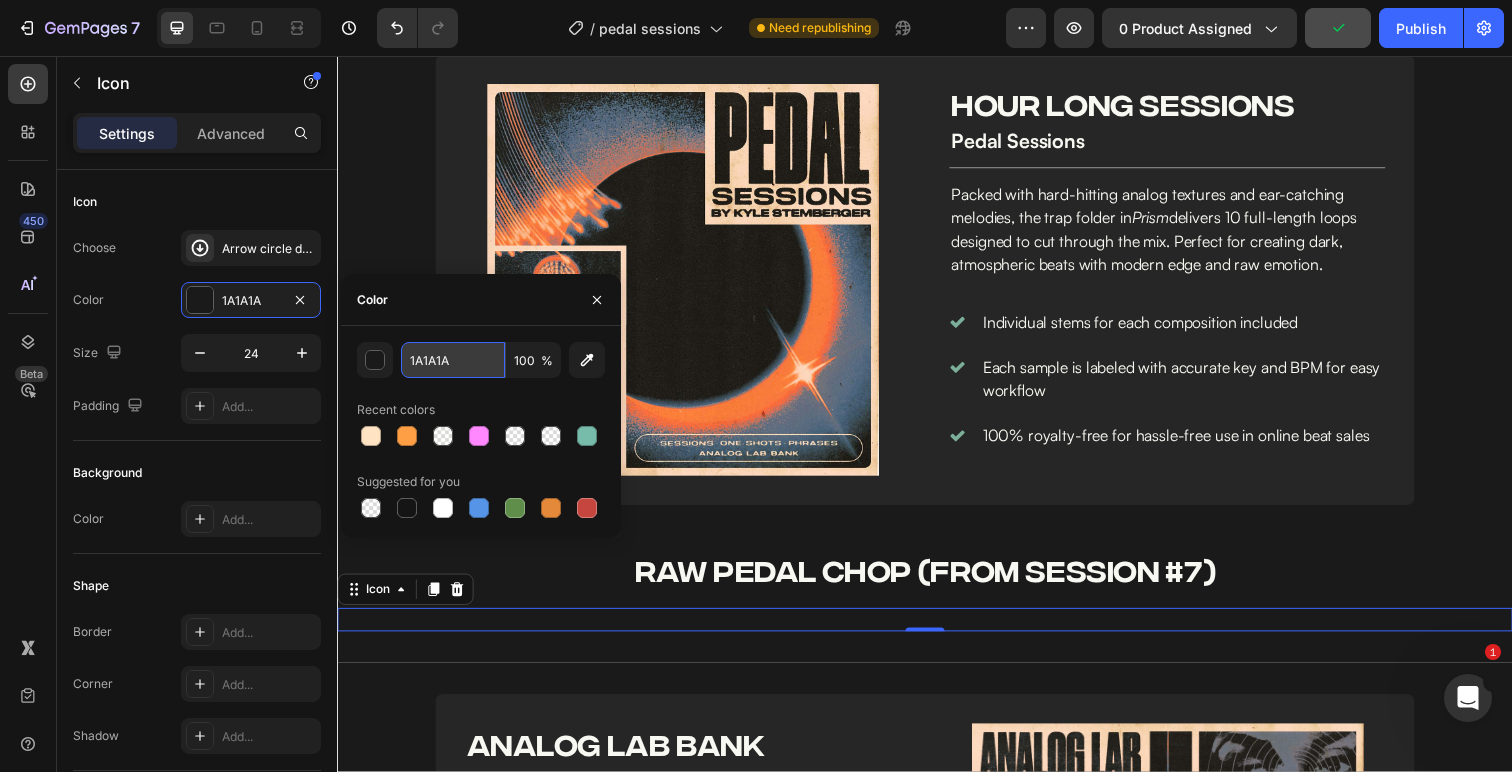 click on "1A1A1A" at bounding box center [453, 360] 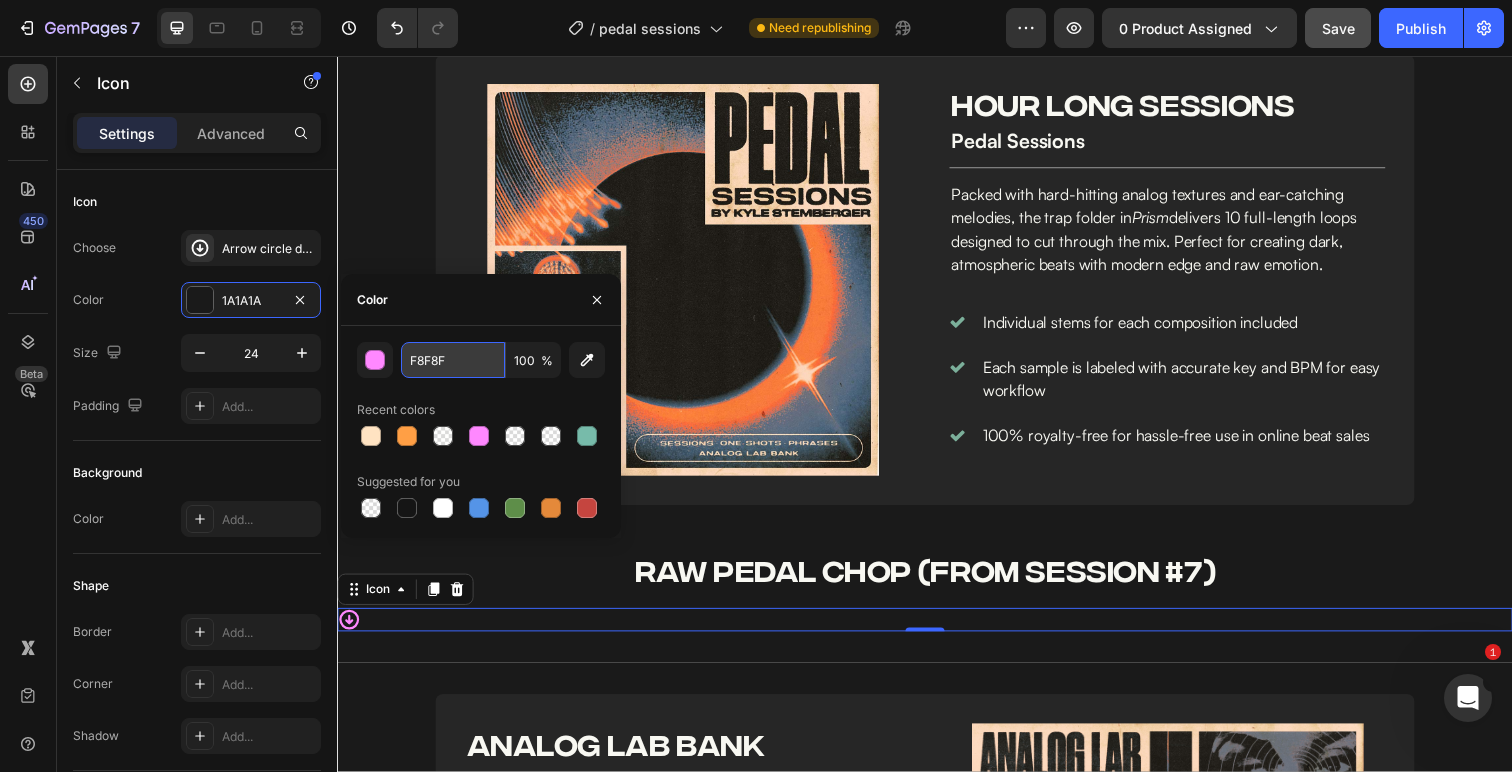 type on "F8F8F2" 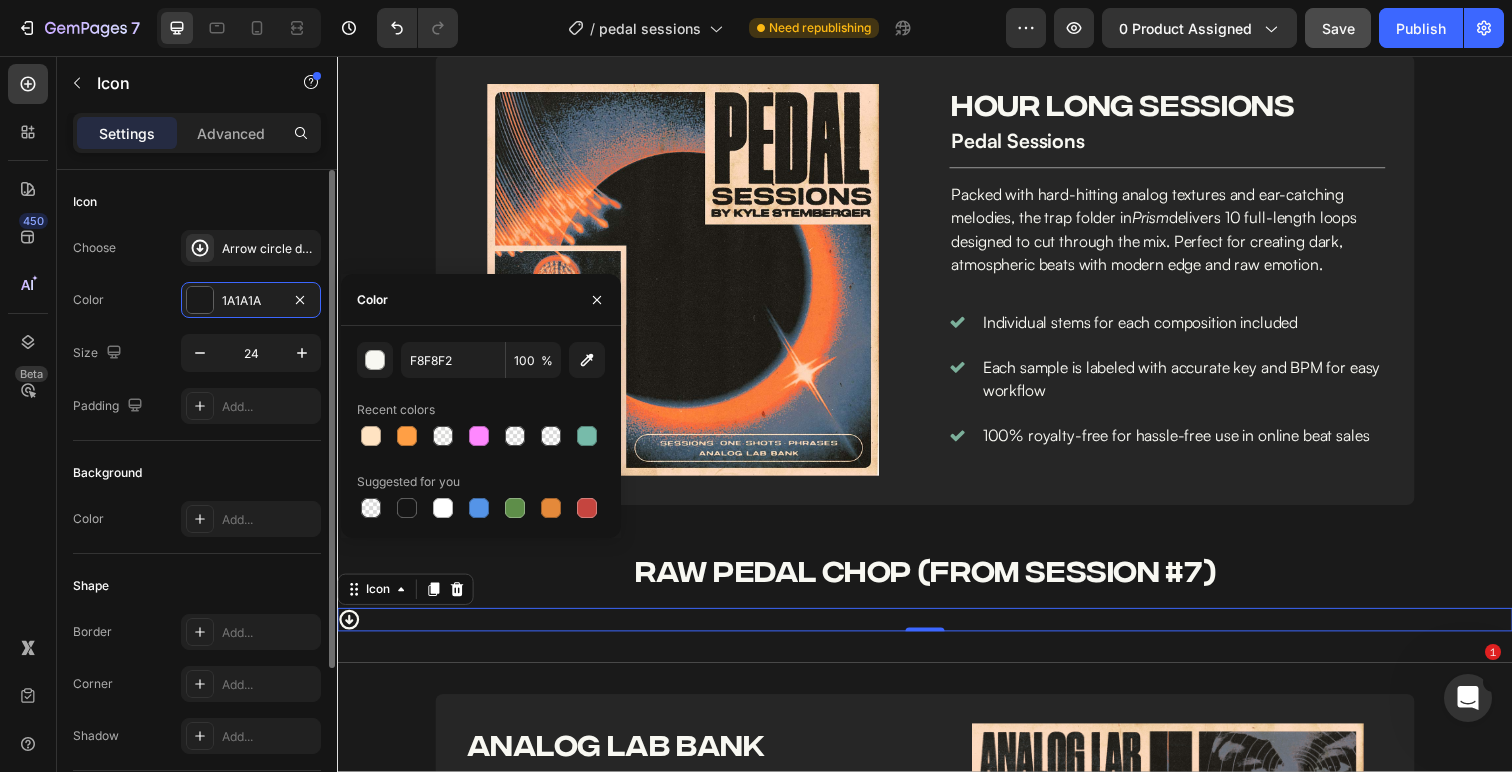 click on "Background" at bounding box center (197, 473) 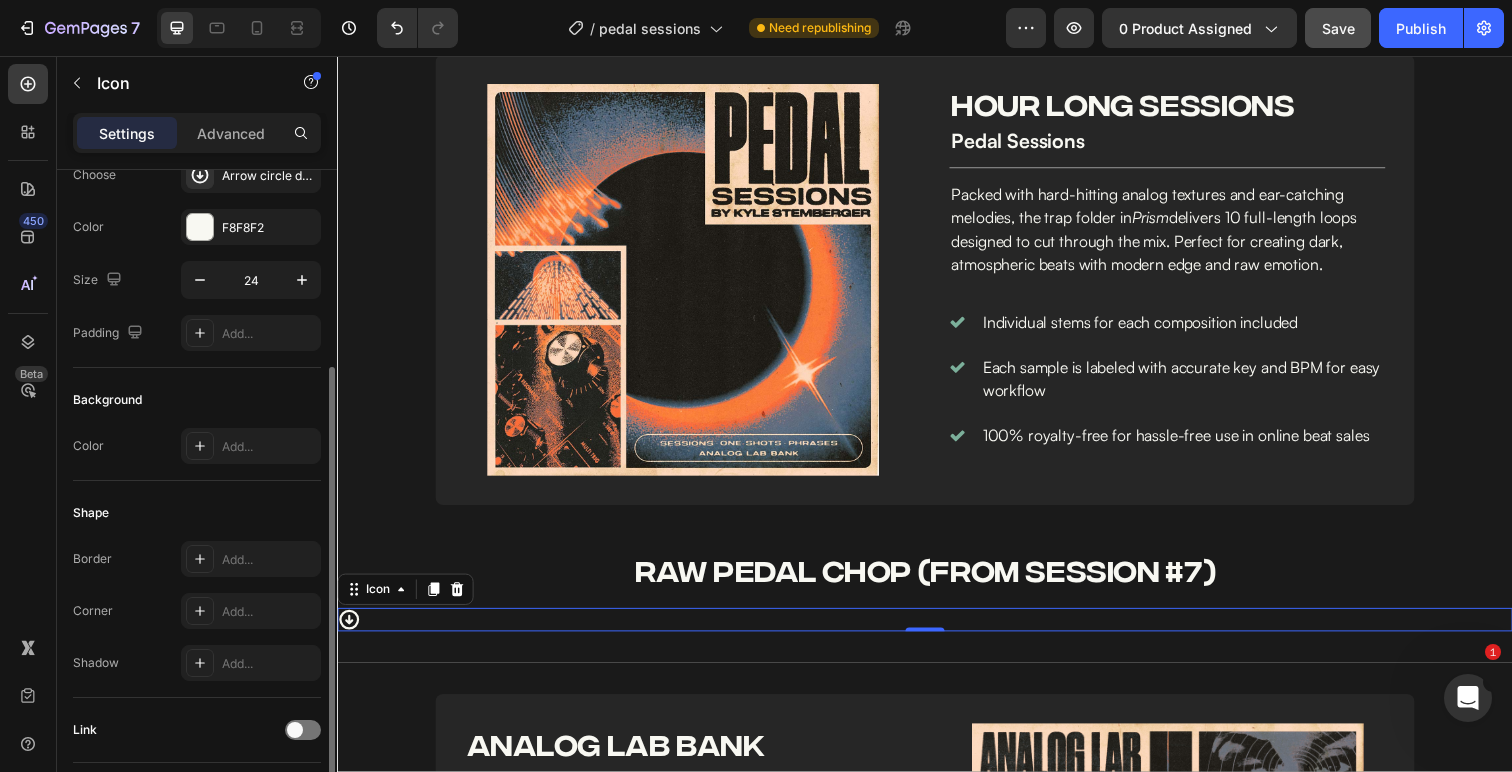 scroll, scrollTop: 212, scrollLeft: 0, axis: vertical 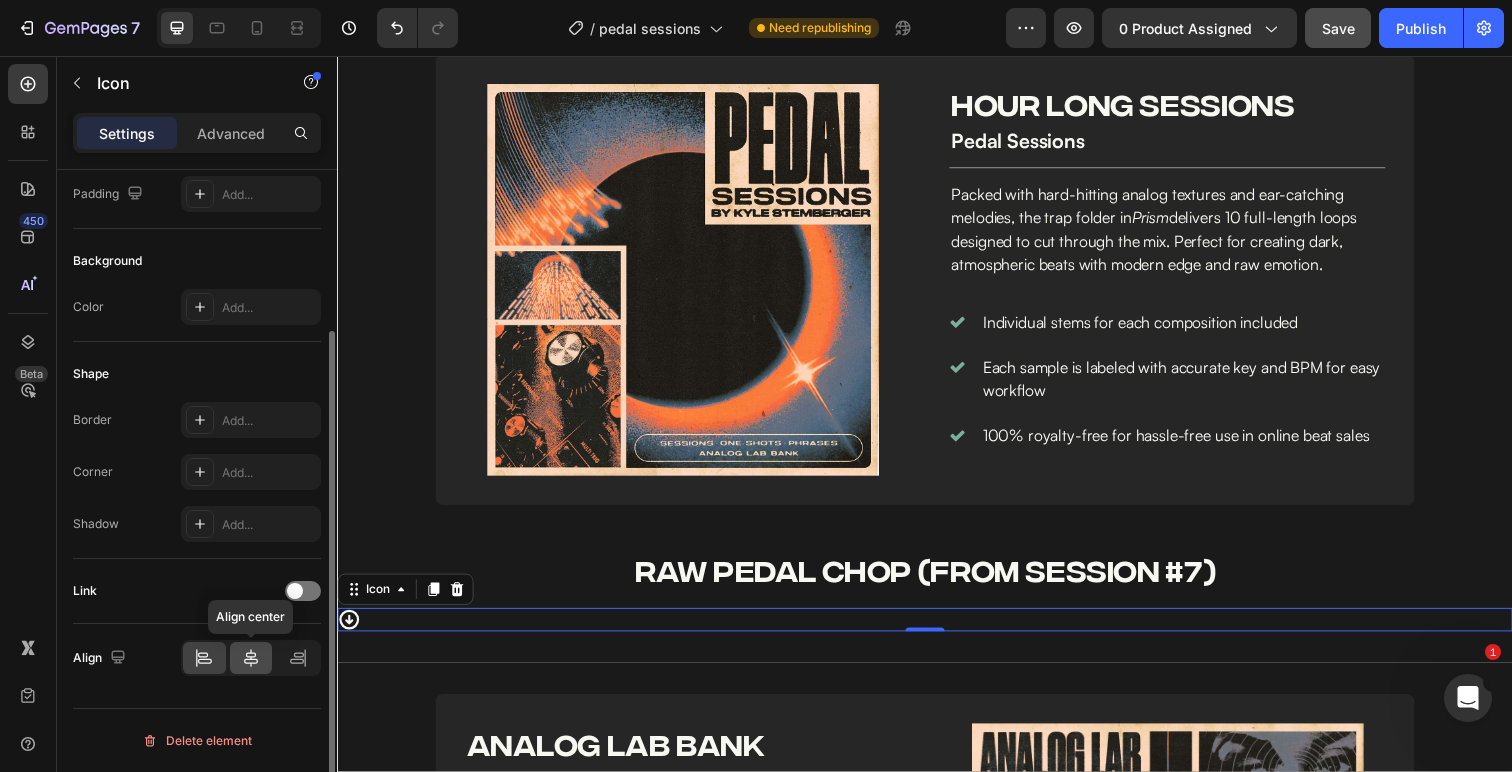 click 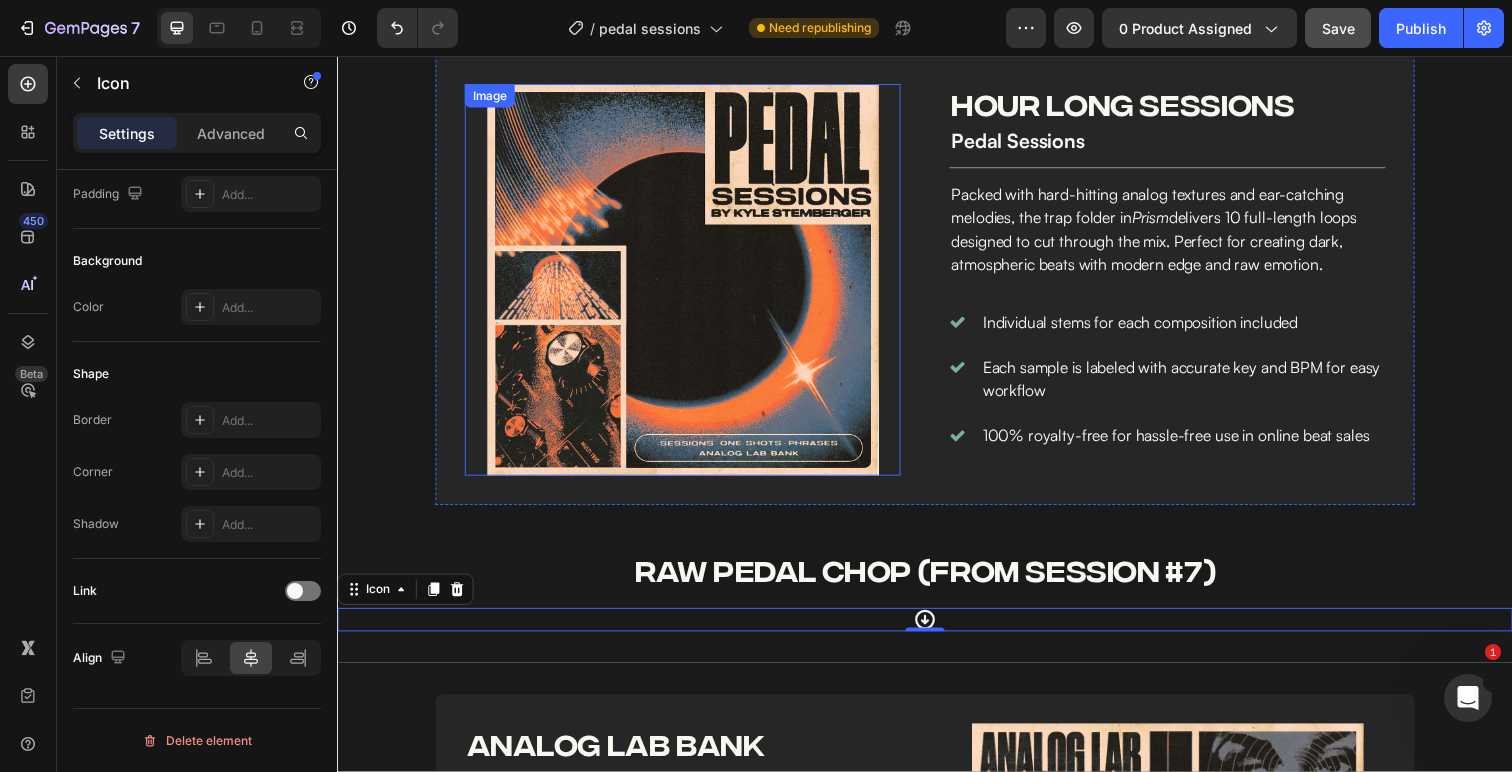 click at bounding box center (689, 285) 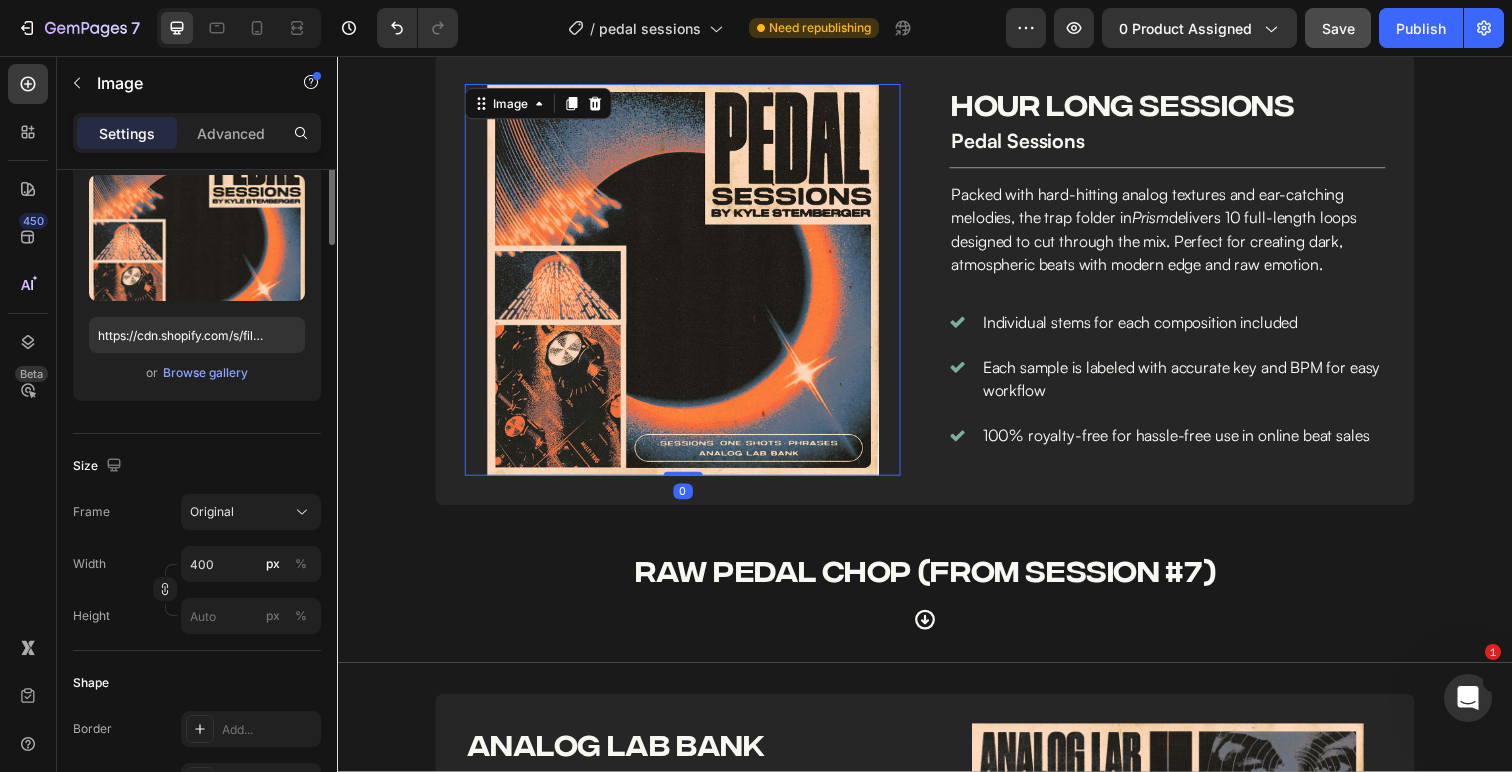 scroll, scrollTop: 0, scrollLeft: 0, axis: both 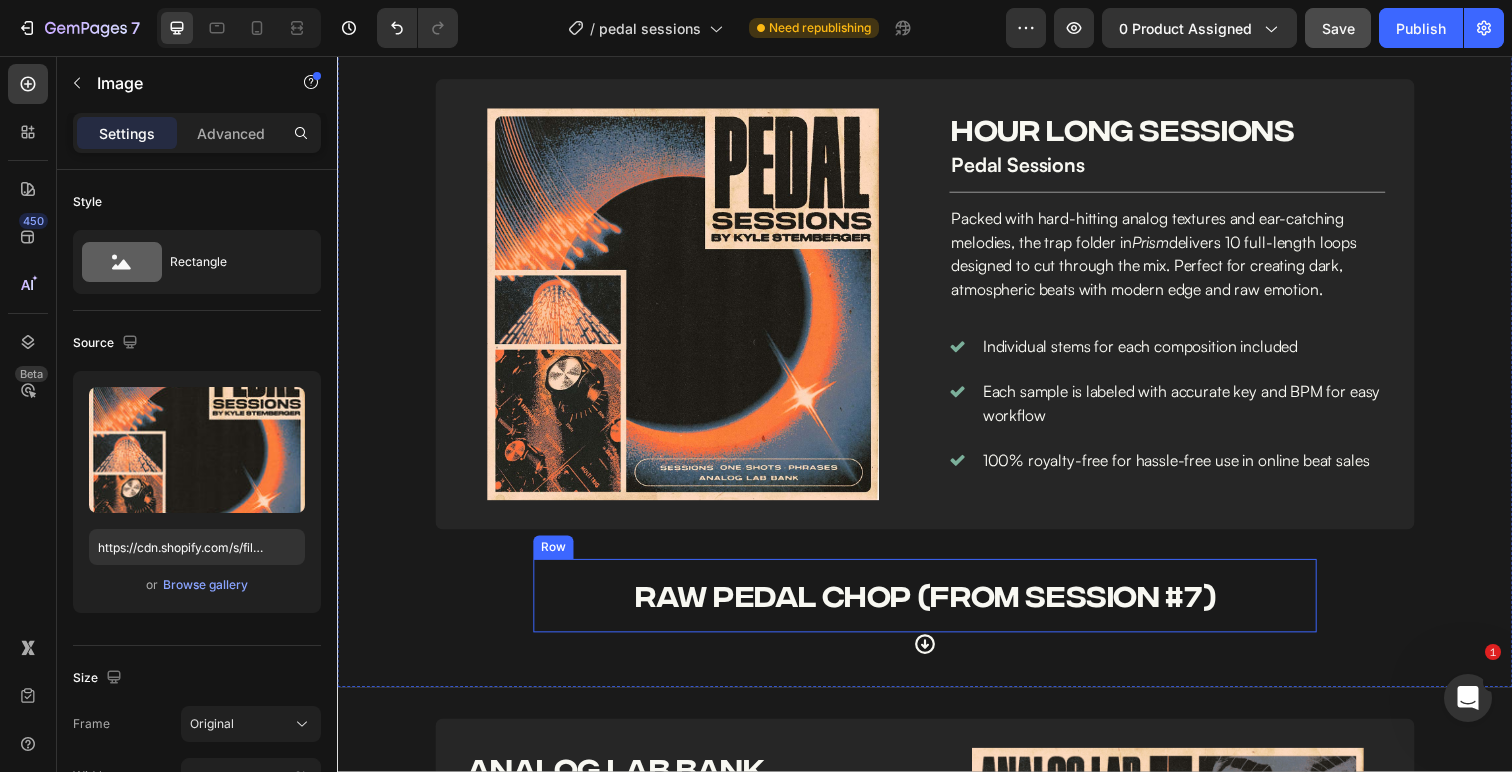 click on "RAW PEDAL CHOP (FROM SESSION #7)" at bounding box center [937, 607] 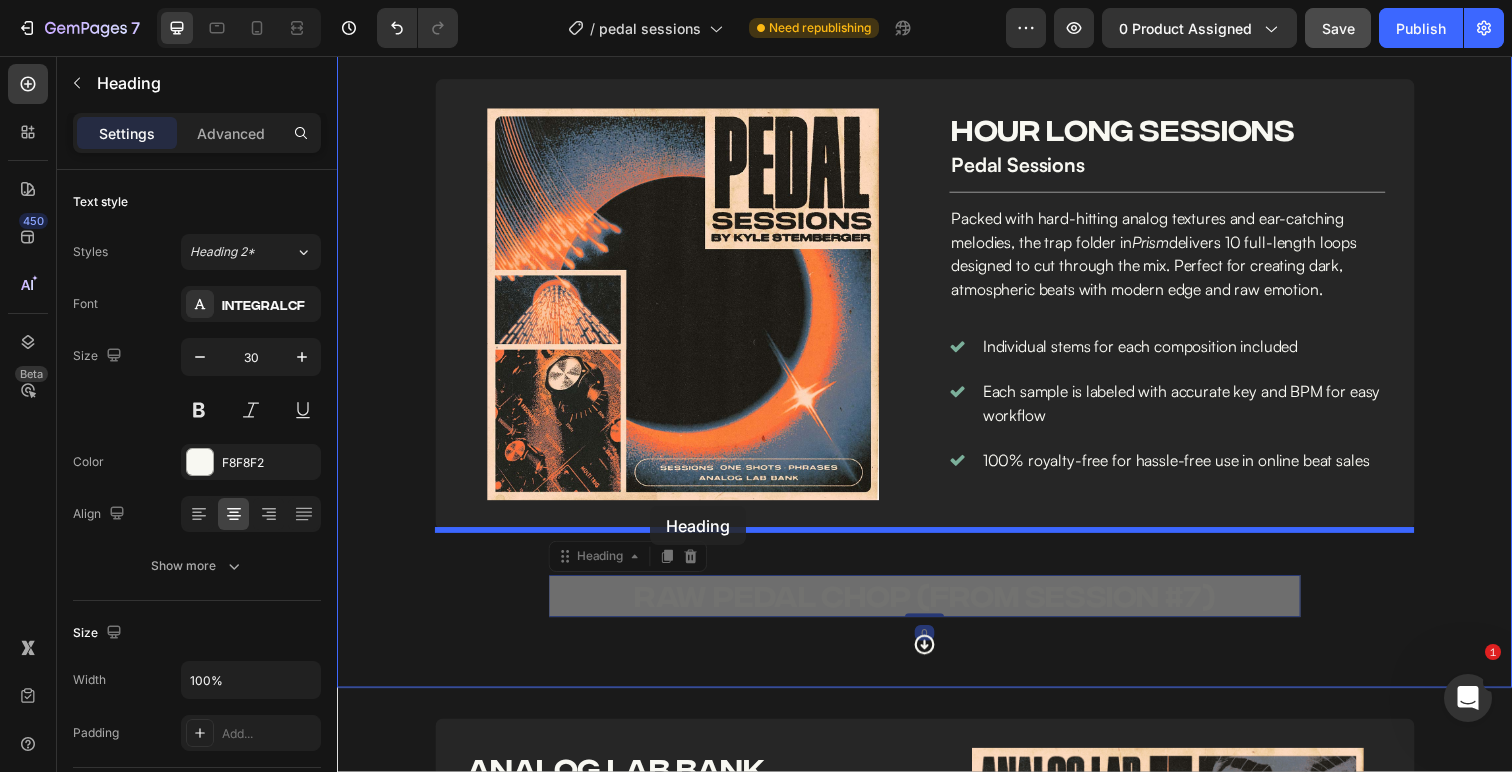 drag, startPoint x: 571, startPoint y: 571, endPoint x: 657, endPoint y: 516, distance: 102.0833 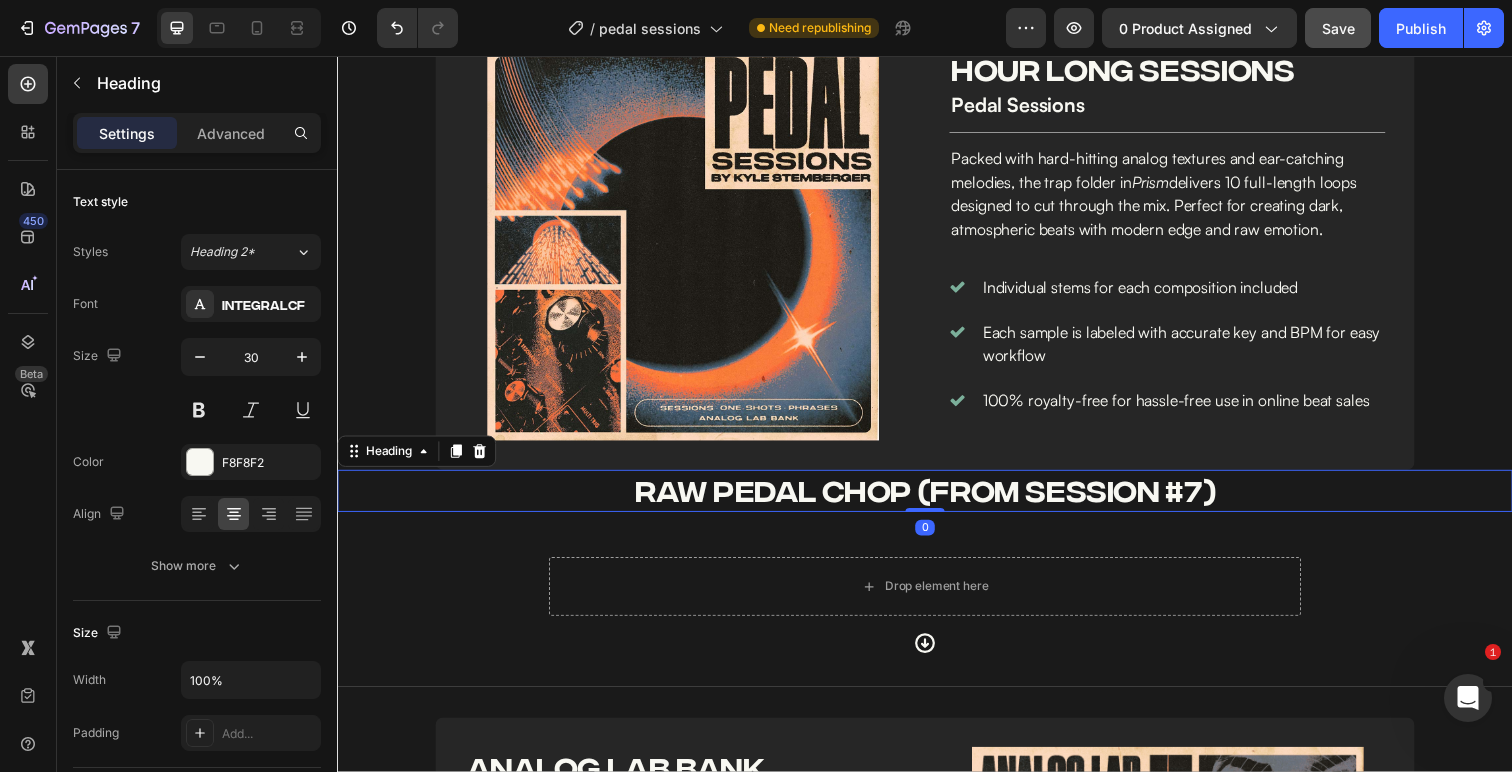 scroll, scrollTop: 1323, scrollLeft: 0, axis: vertical 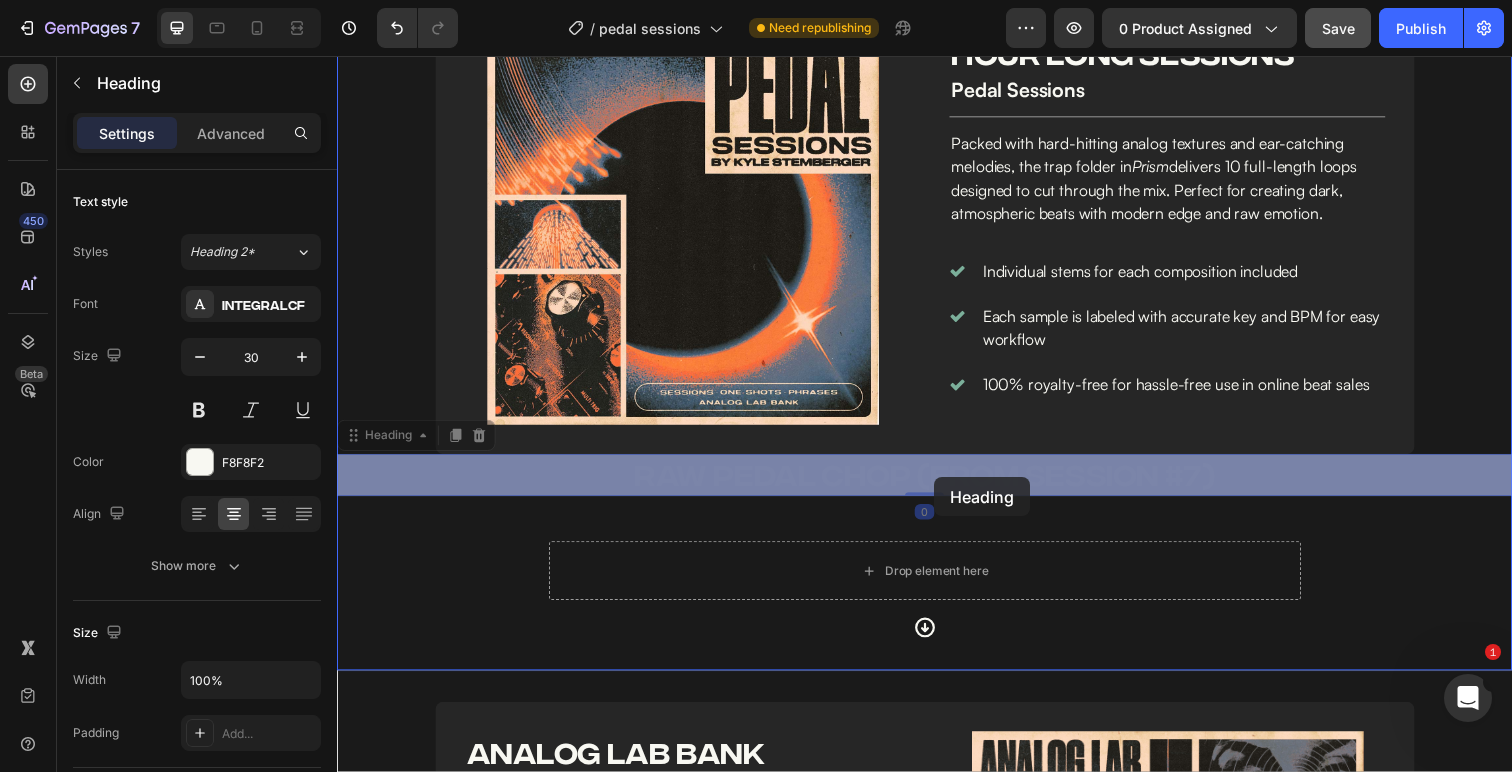 drag, startPoint x: 357, startPoint y: 441, endPoint x: 947, endPoint y: 486, distance: 591.7136 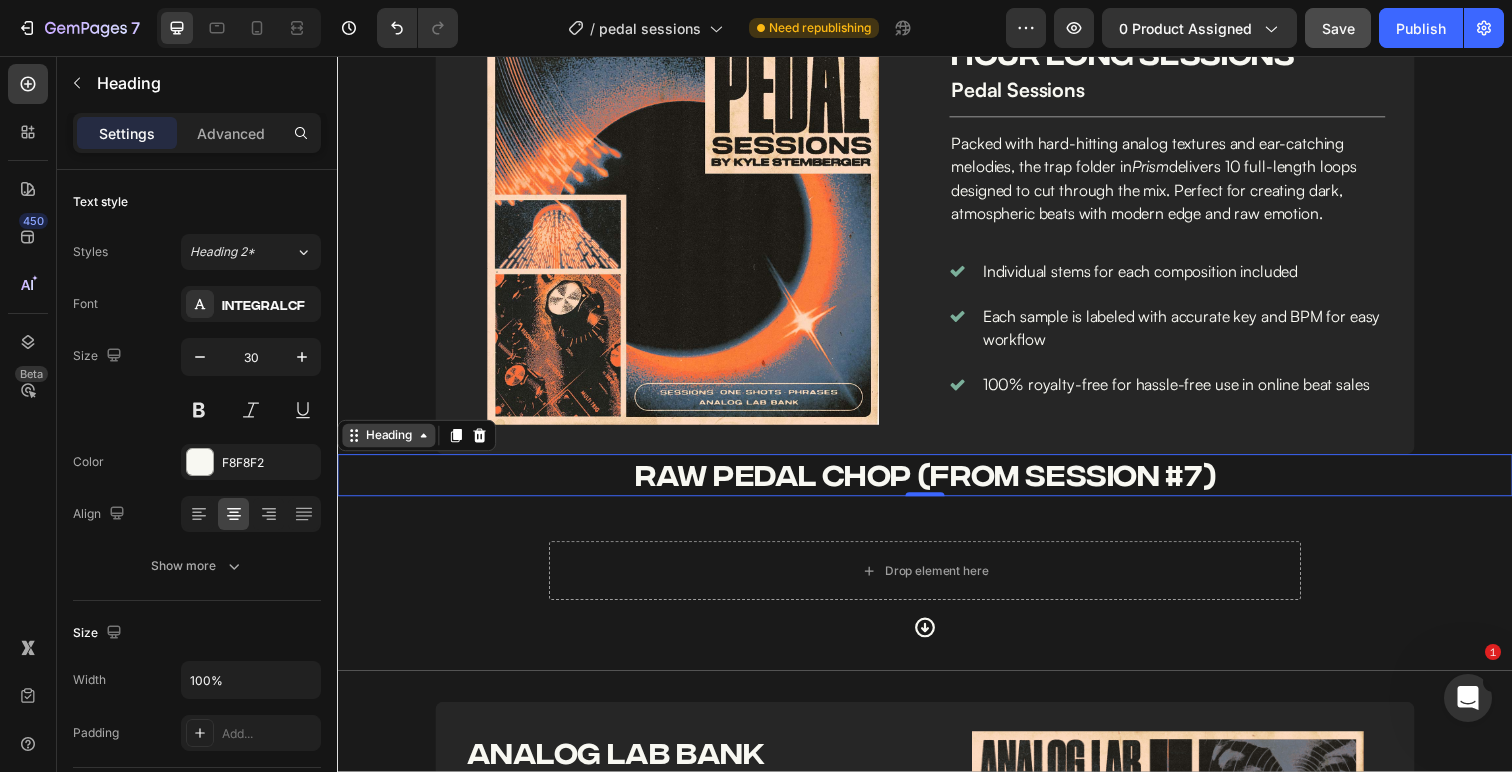 click on "Heading" at bounding box center [389, 444] 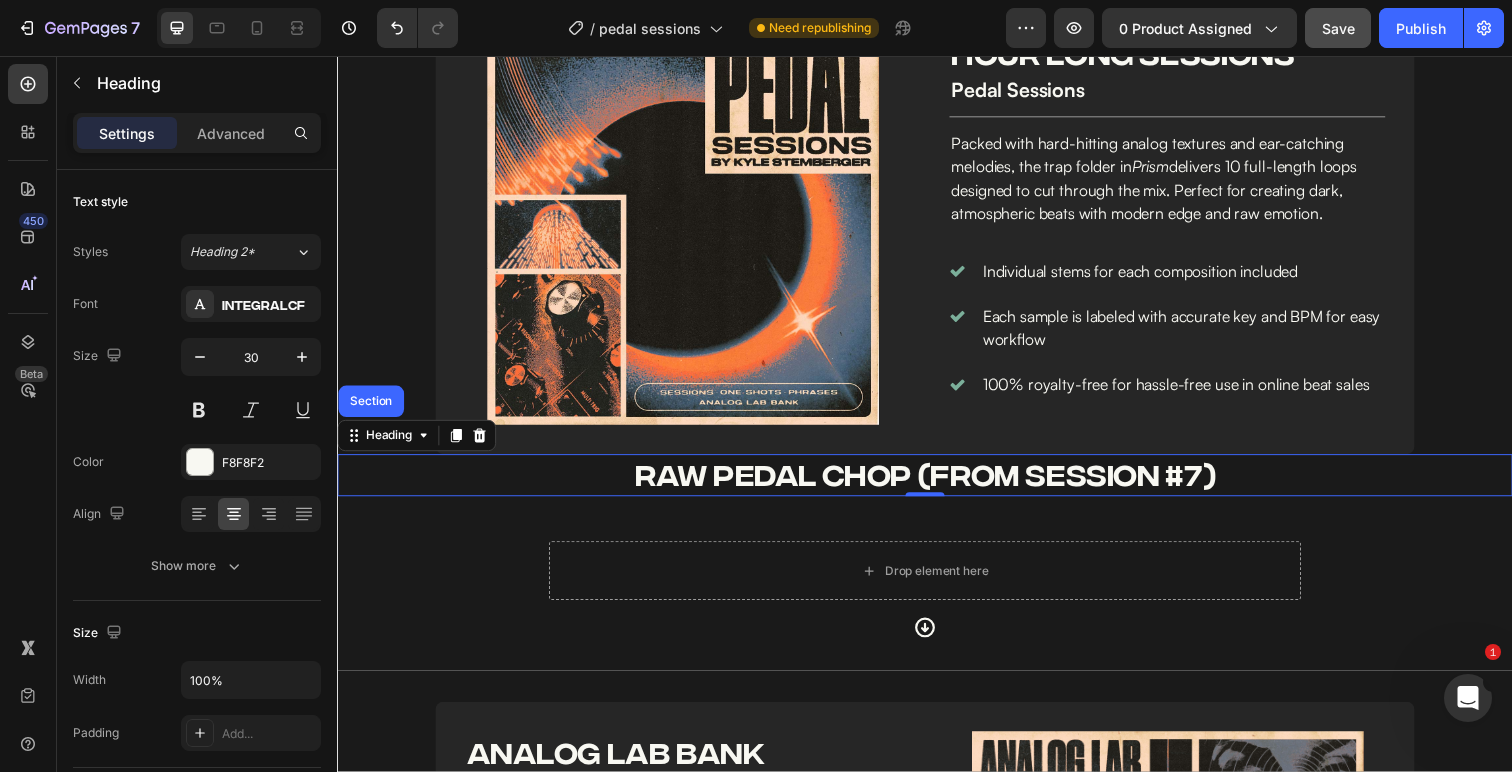 click on "RAW PEDAL CHOP (FROM SESSION #7)" at bounding box center [937, 484] 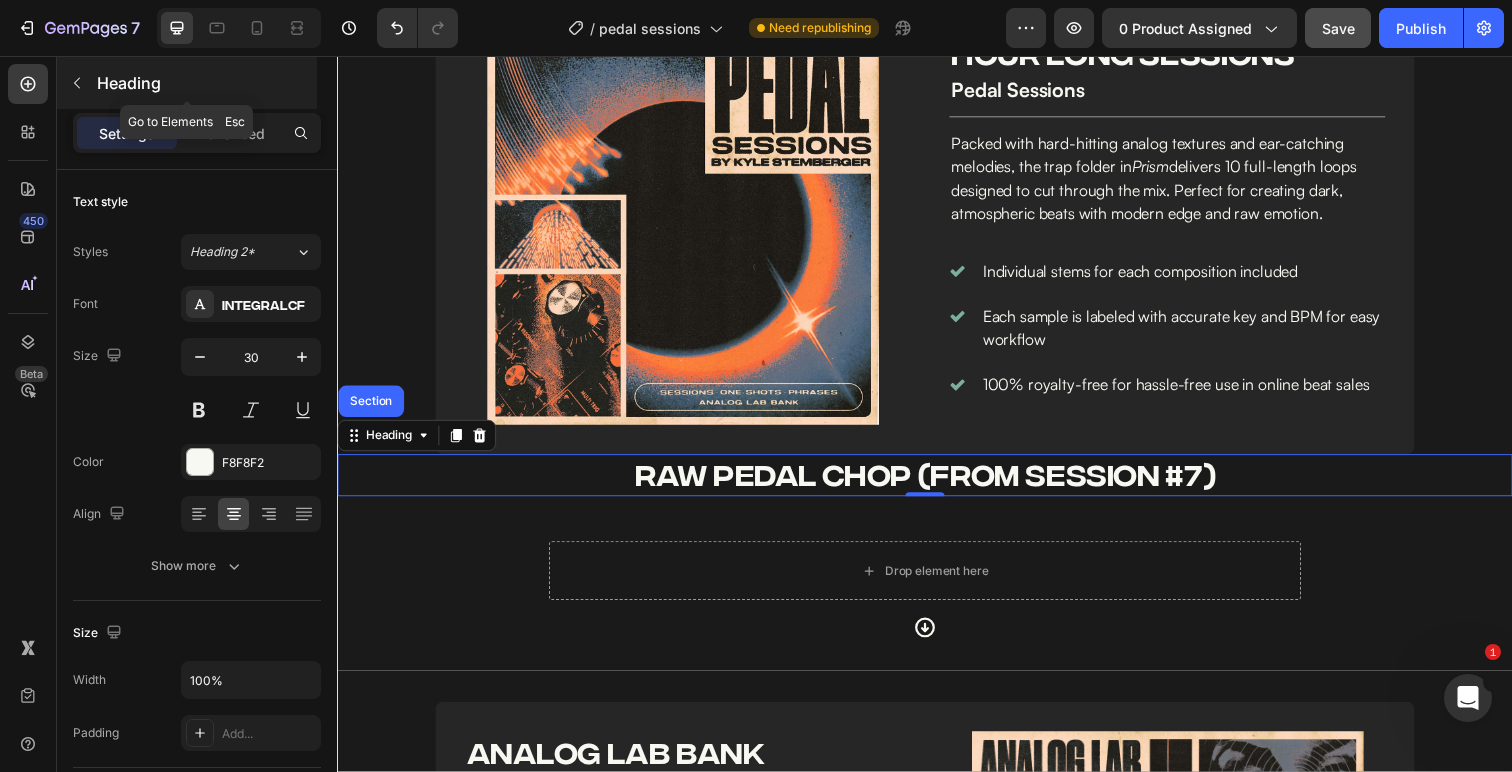 click at bounding box center (77, 83) 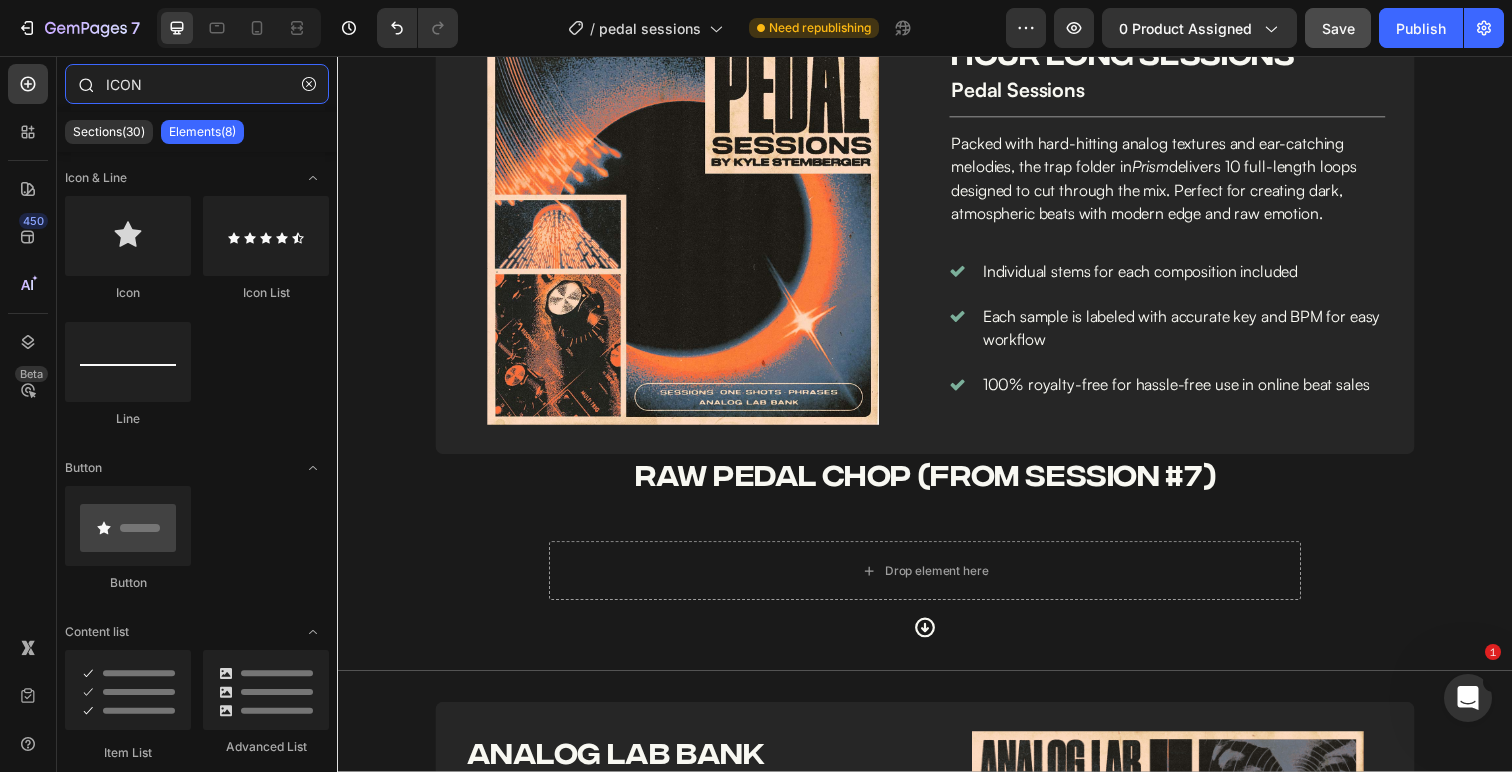 drag, startPoint x: 177, startPoint y: 86, endPoint x: 62, endPoint y: 72, distance: 115.84904 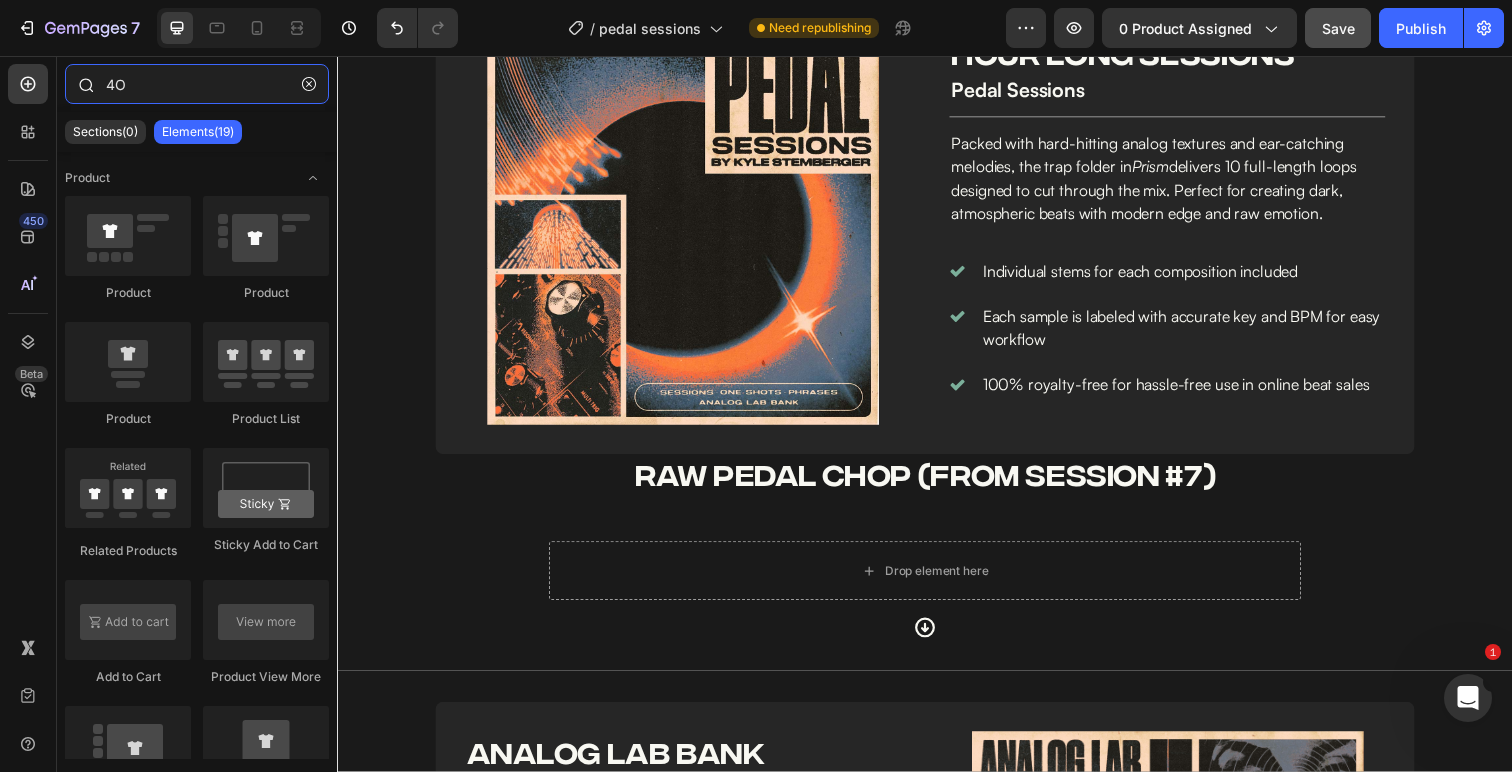 type on "4" 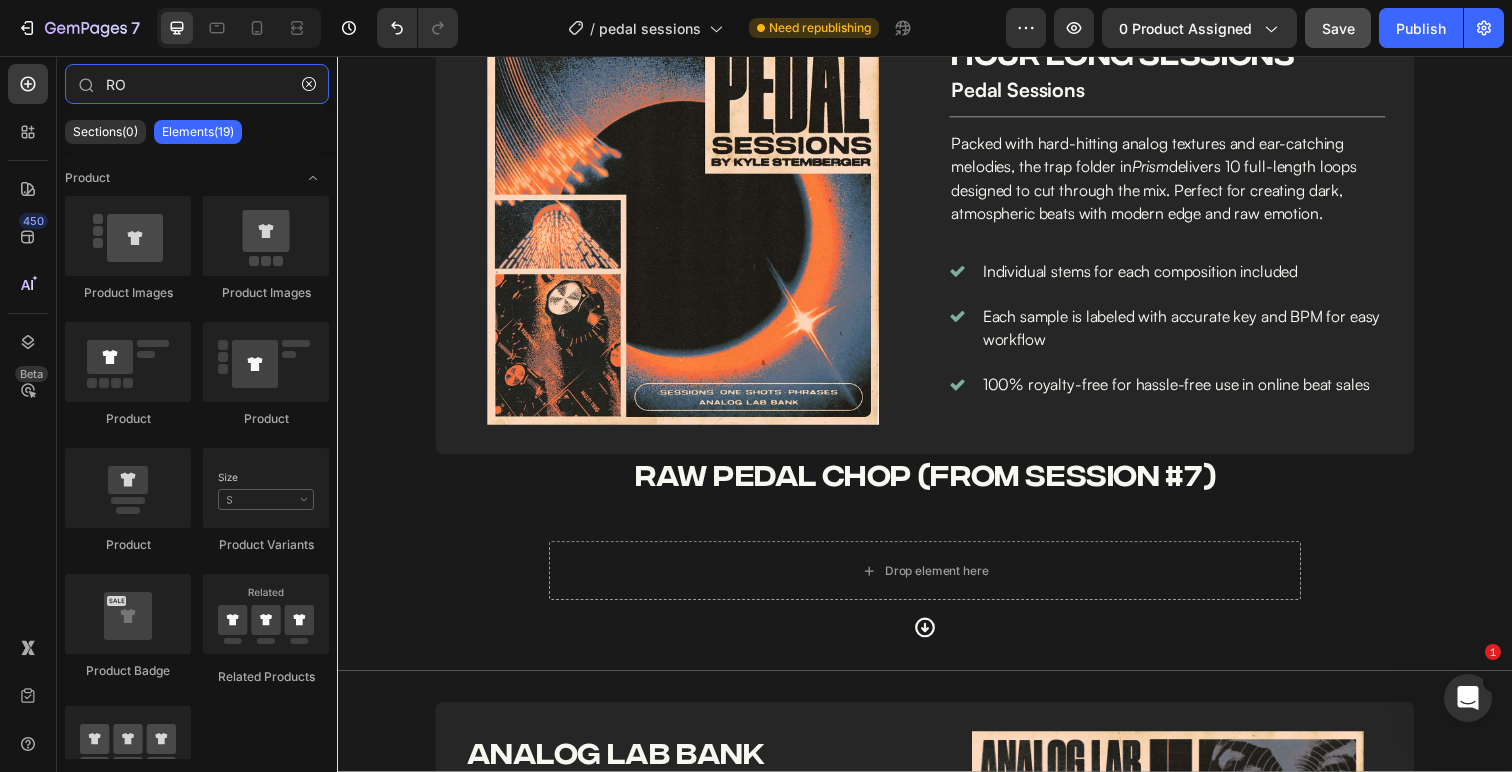 type on "ROW" 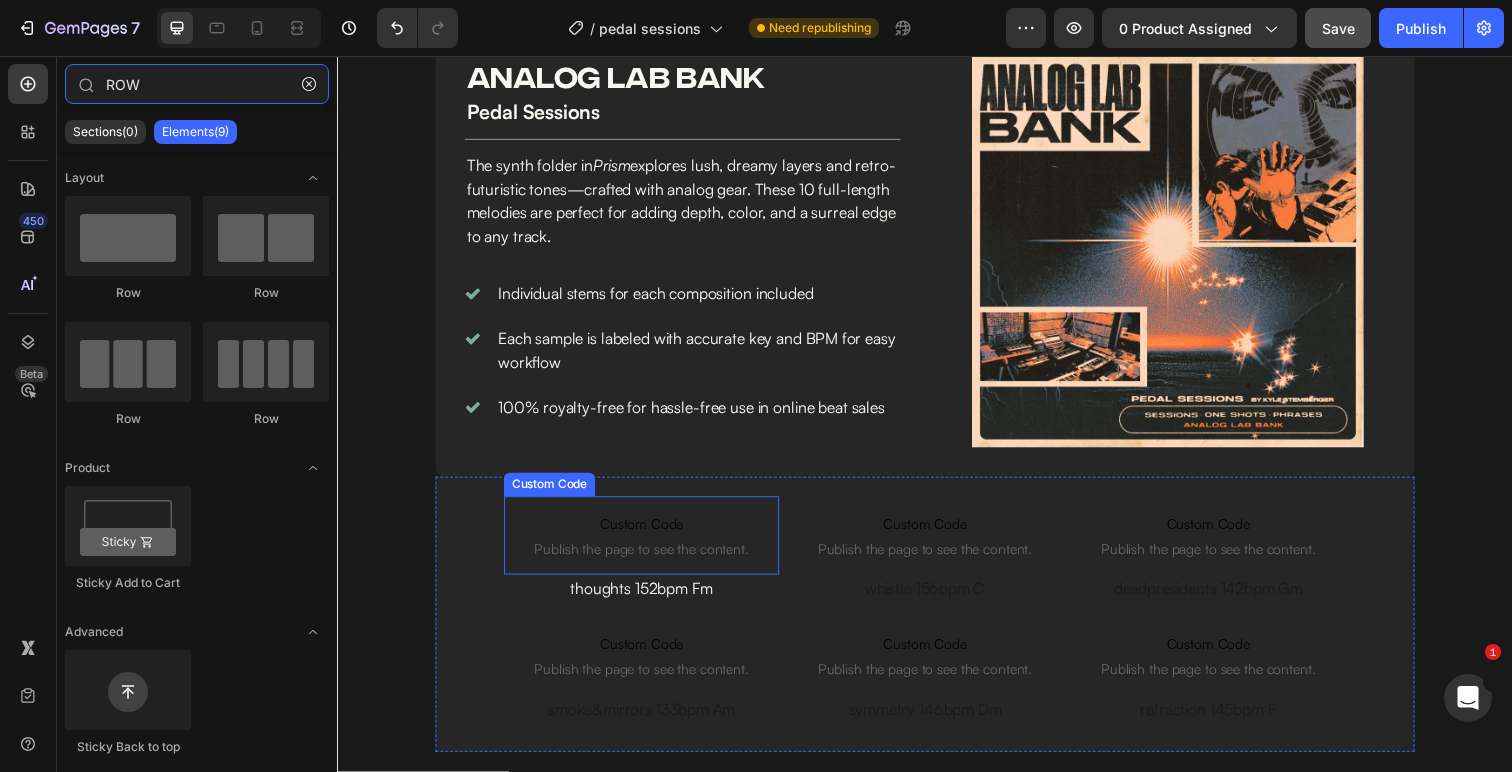 scroll, scrollTop: 2028, scrollLeft: 0, axis: vertical 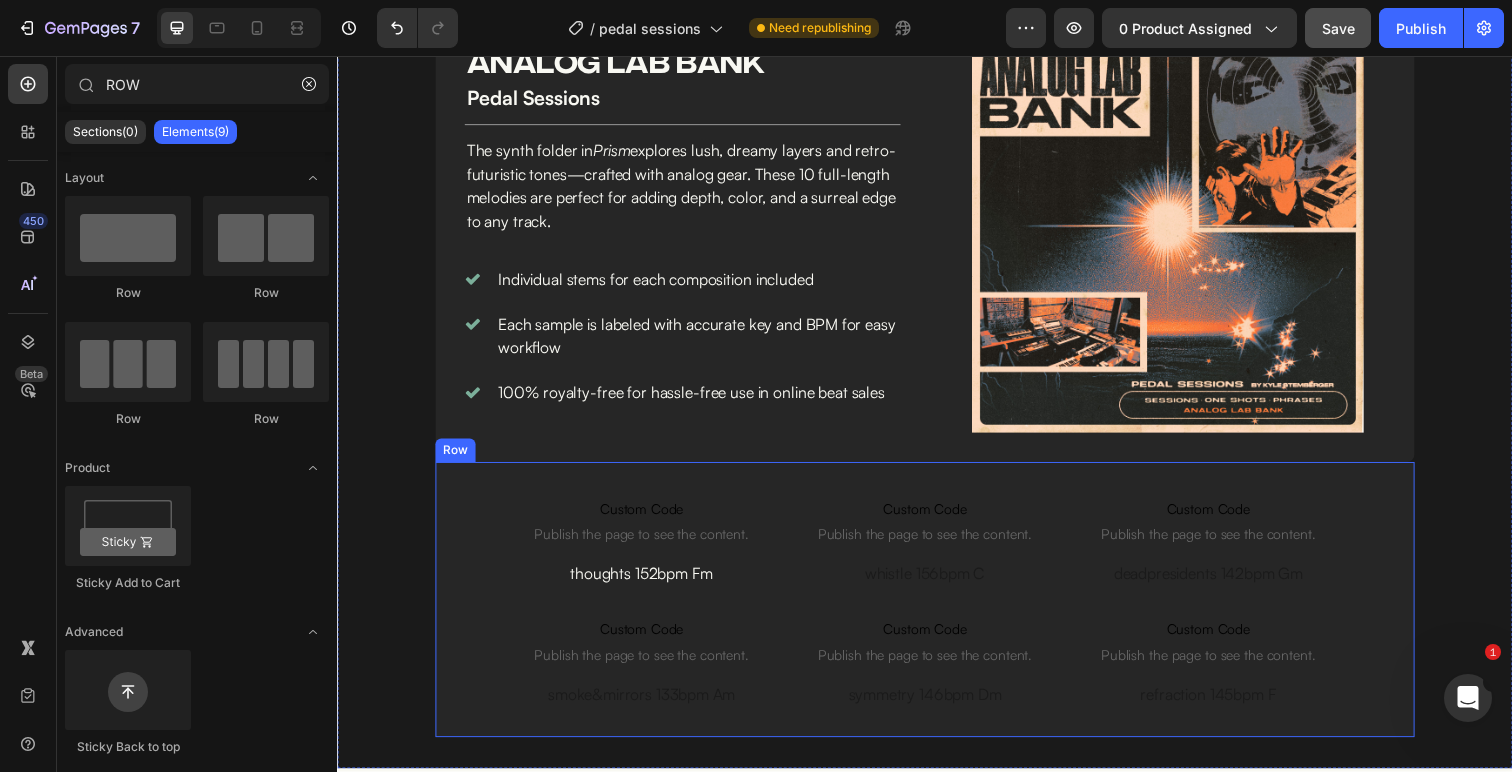 click on "Custom Code
Publish the page to see the content.
Custom Code thoughts 152bpm Fm Text Block
Custom Code
Publish the page to see the content.
Custom Code smoke&mirrors 133bpm Am Text Block
Custom Code
Publish the page to see the content.
Custom Code whistle 156bpm C Text Block
Custom Code
Publish the page to see the content.
Custom Code symmetry 146bpm Dm Text Block
Custom Code
Publish the page to see the content.
Custom Code deadpresidents 142bpm Gm Text Block
Custom Code
Publish the page to see the content.
Custom Code refraction 145bpm F Text Block Row" at bounding box center [937, 611] 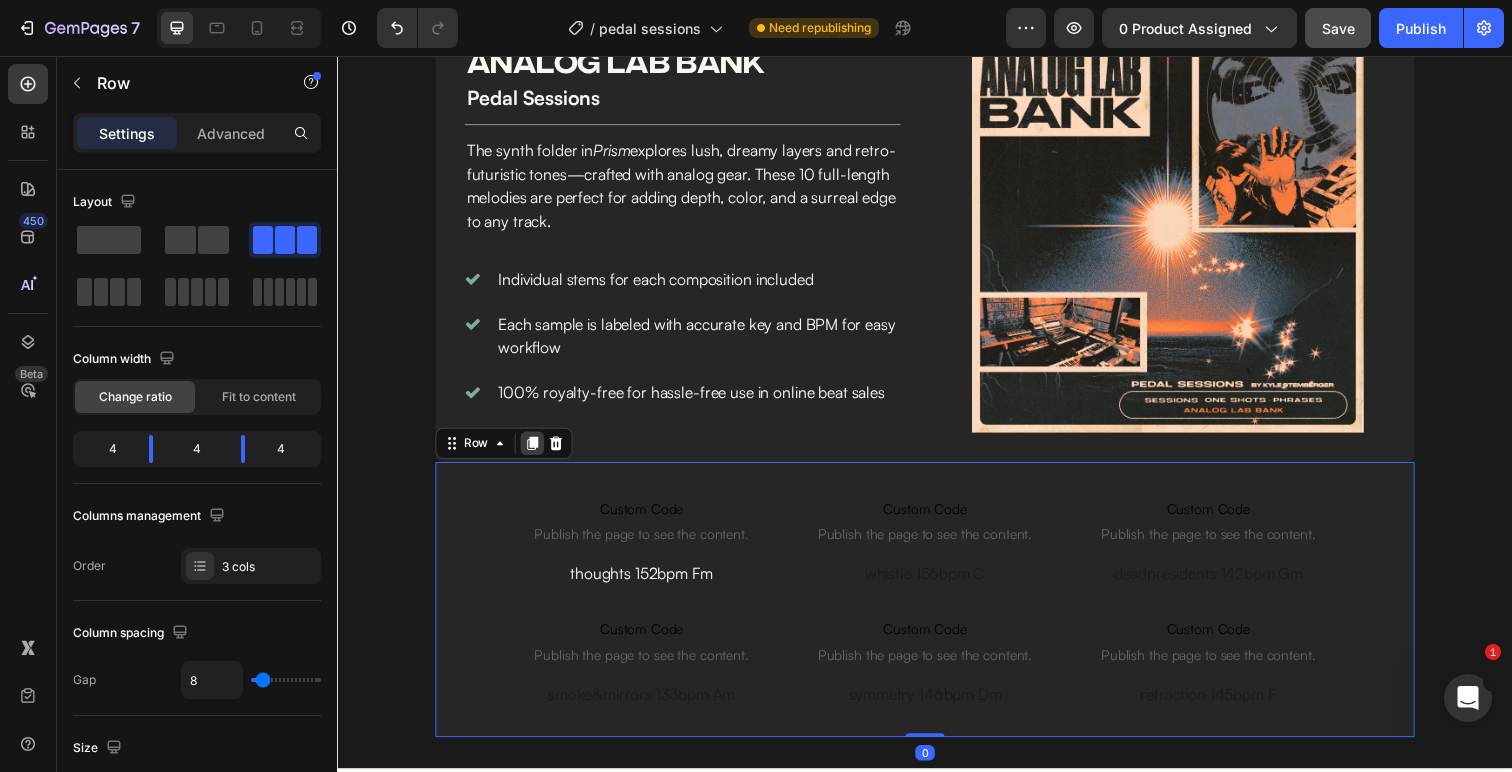 click 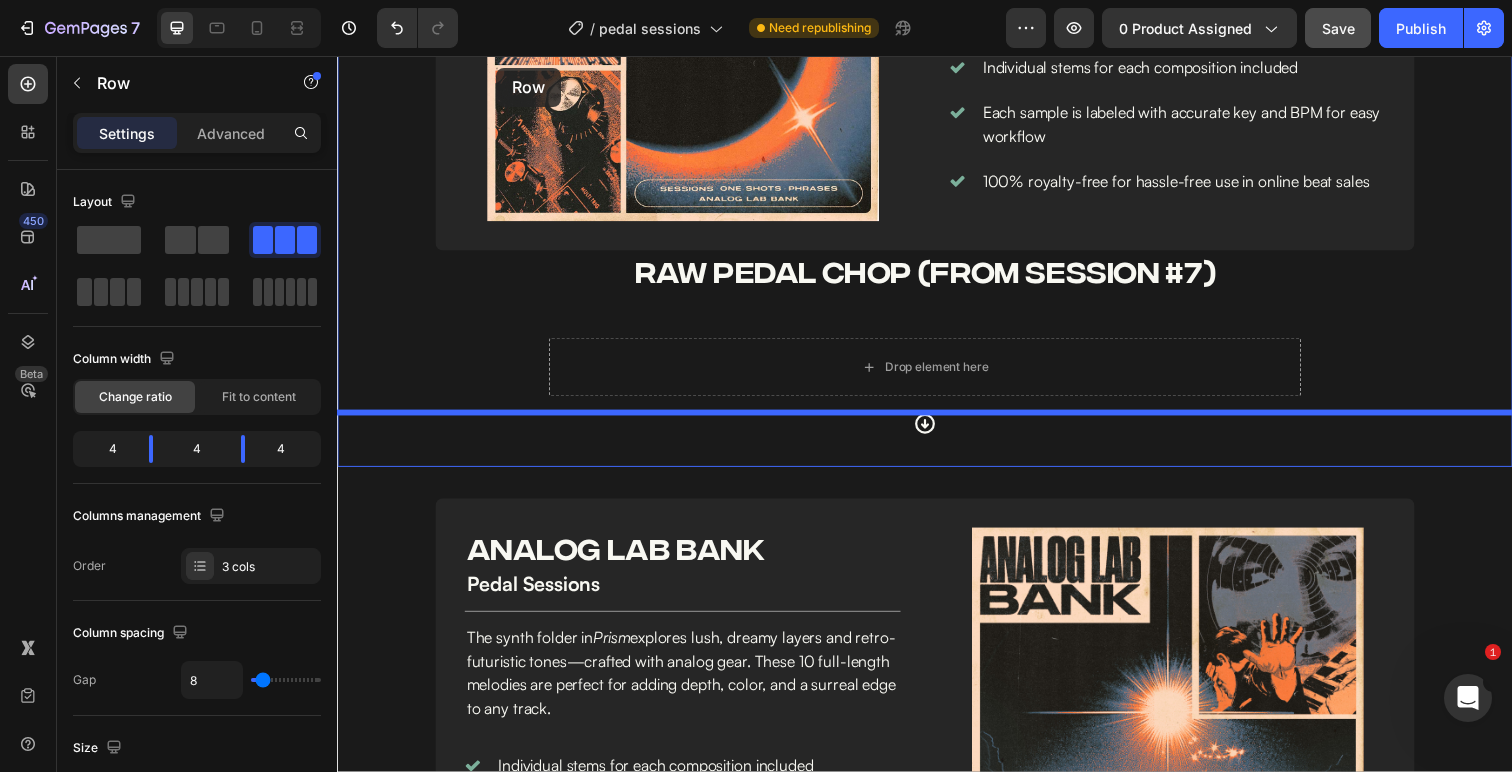 scroll, scrollTop: 1429, scrollLeft: 0, axis: vertical 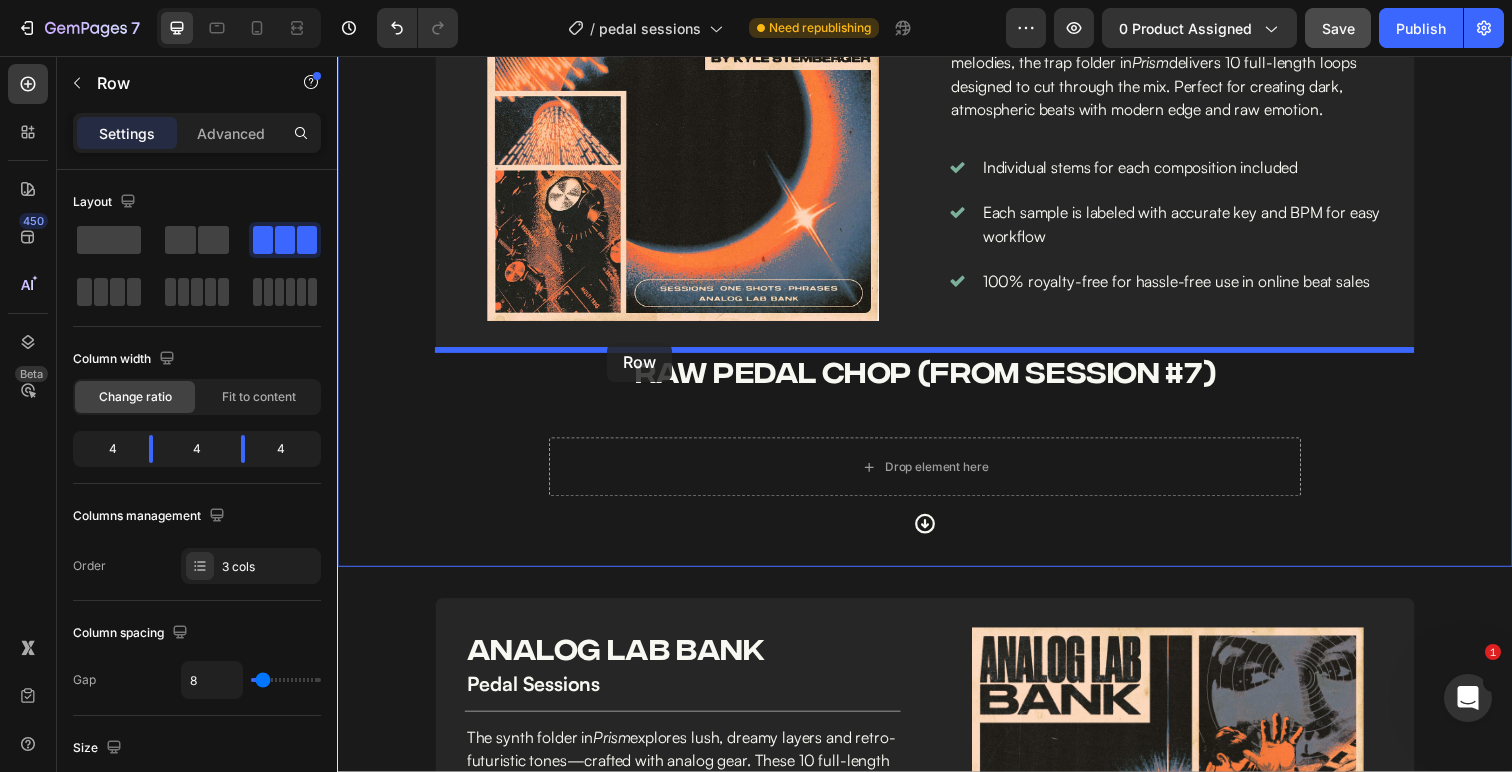 drag, startPoint x: 447, startPoint y: 355, endPoint x: 613, endPoint y: 349, distance: 166.1084 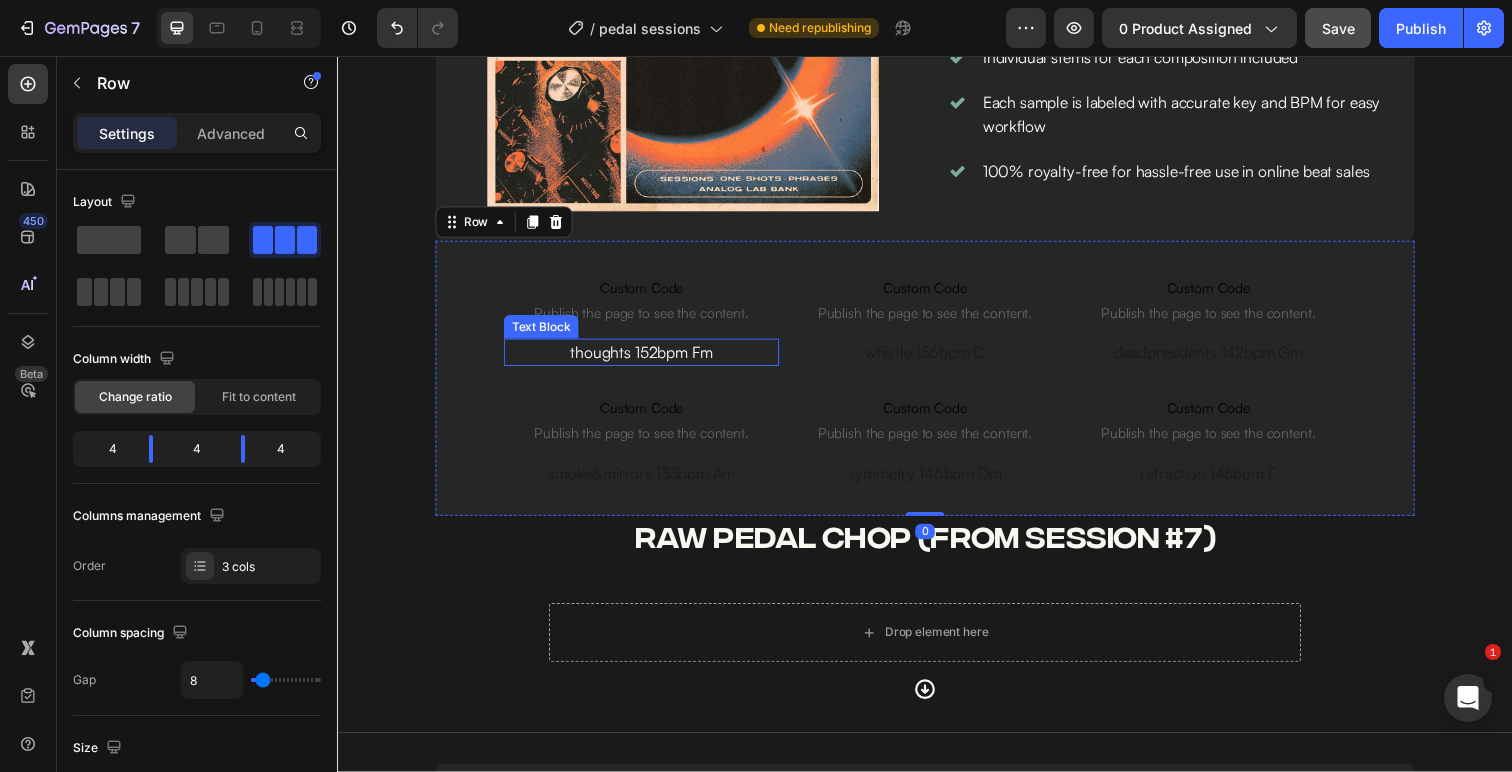scroll, scrollTop: 1553, scrollLeft: 0, axis: vertical 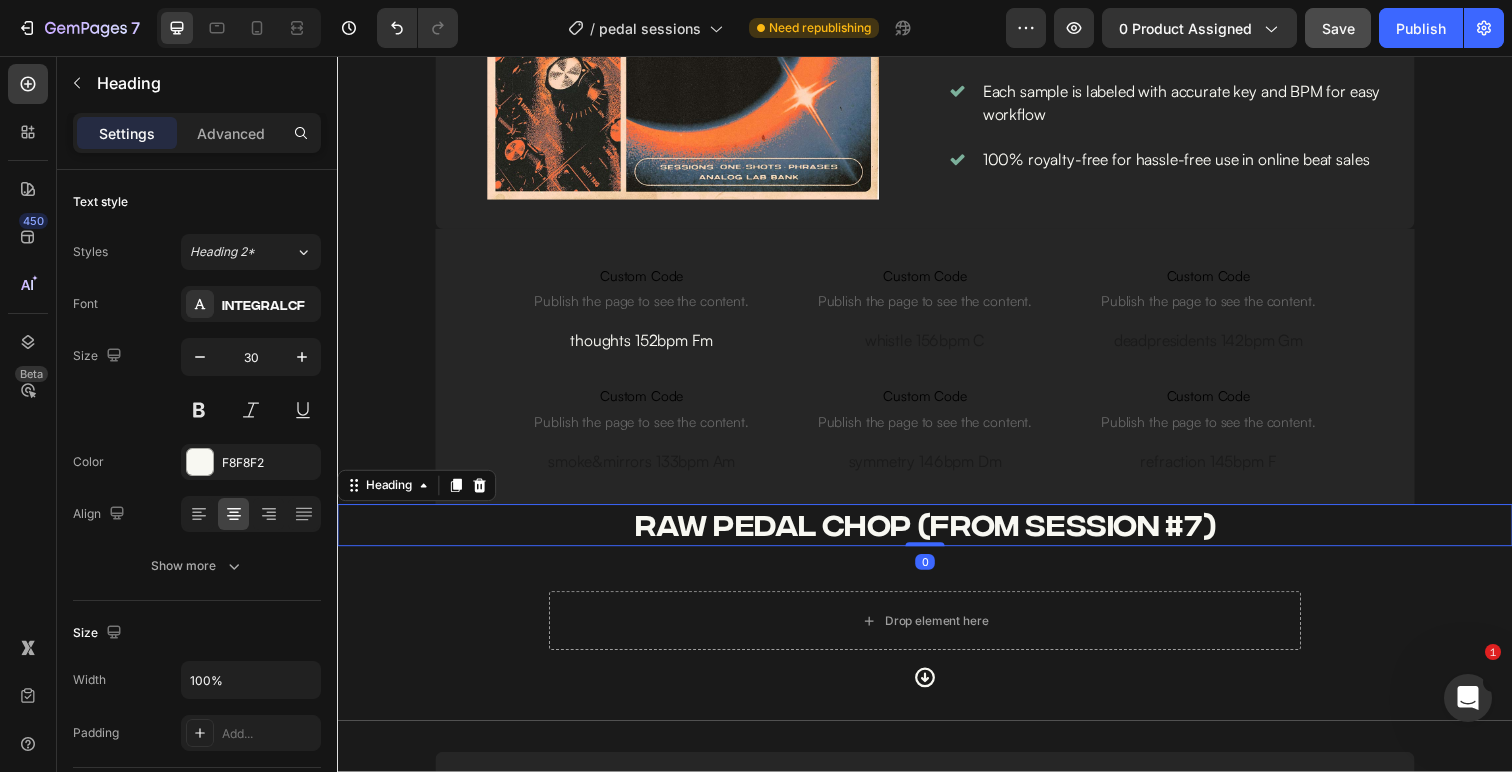 click on "RAW PEDAL CHOP (FROM SESSION #7)" at bounding box center (937, 535) 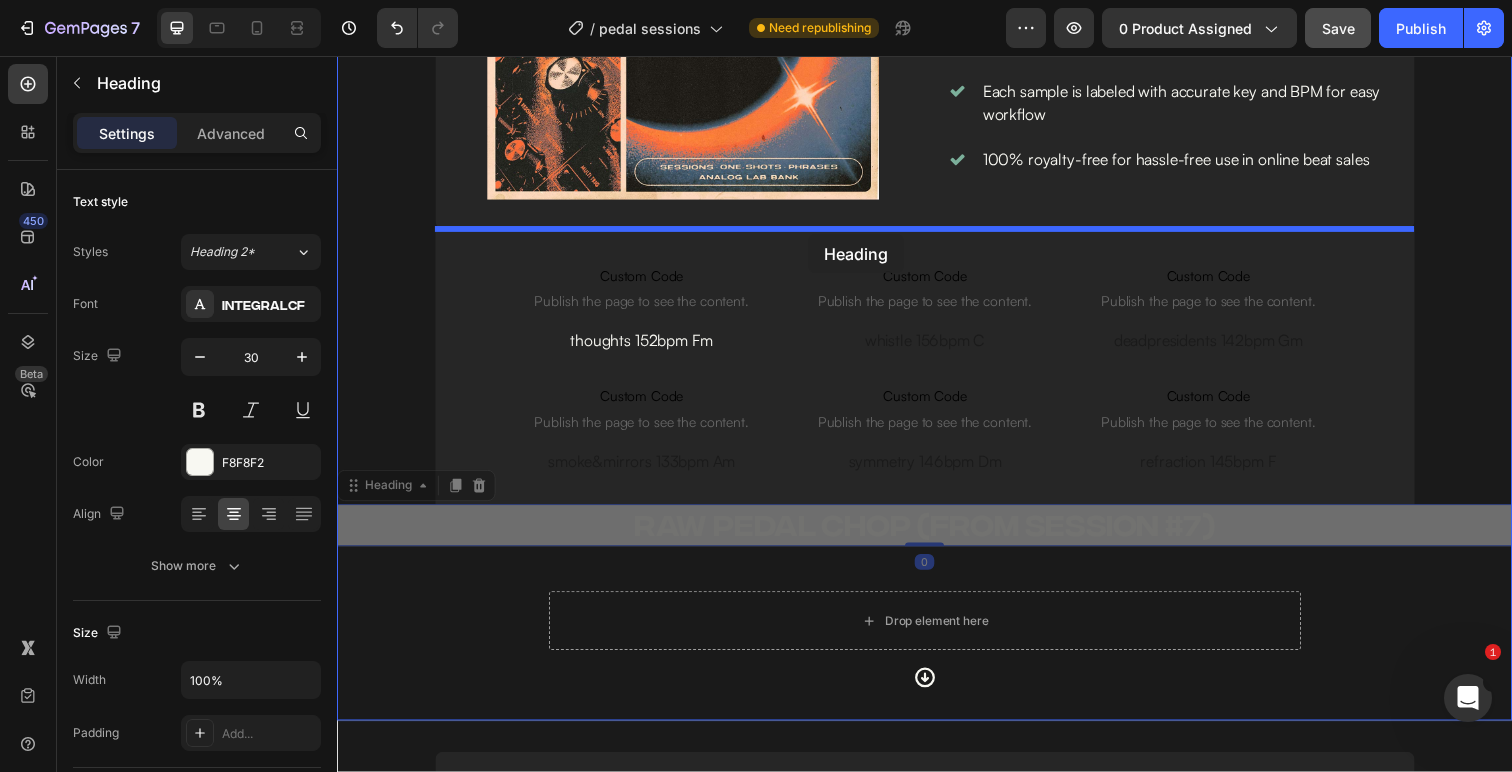 drag, startPoint x: 354, startPoint y: 495, endPoint x: 819, endPoint y: 238, distance: 531.2946 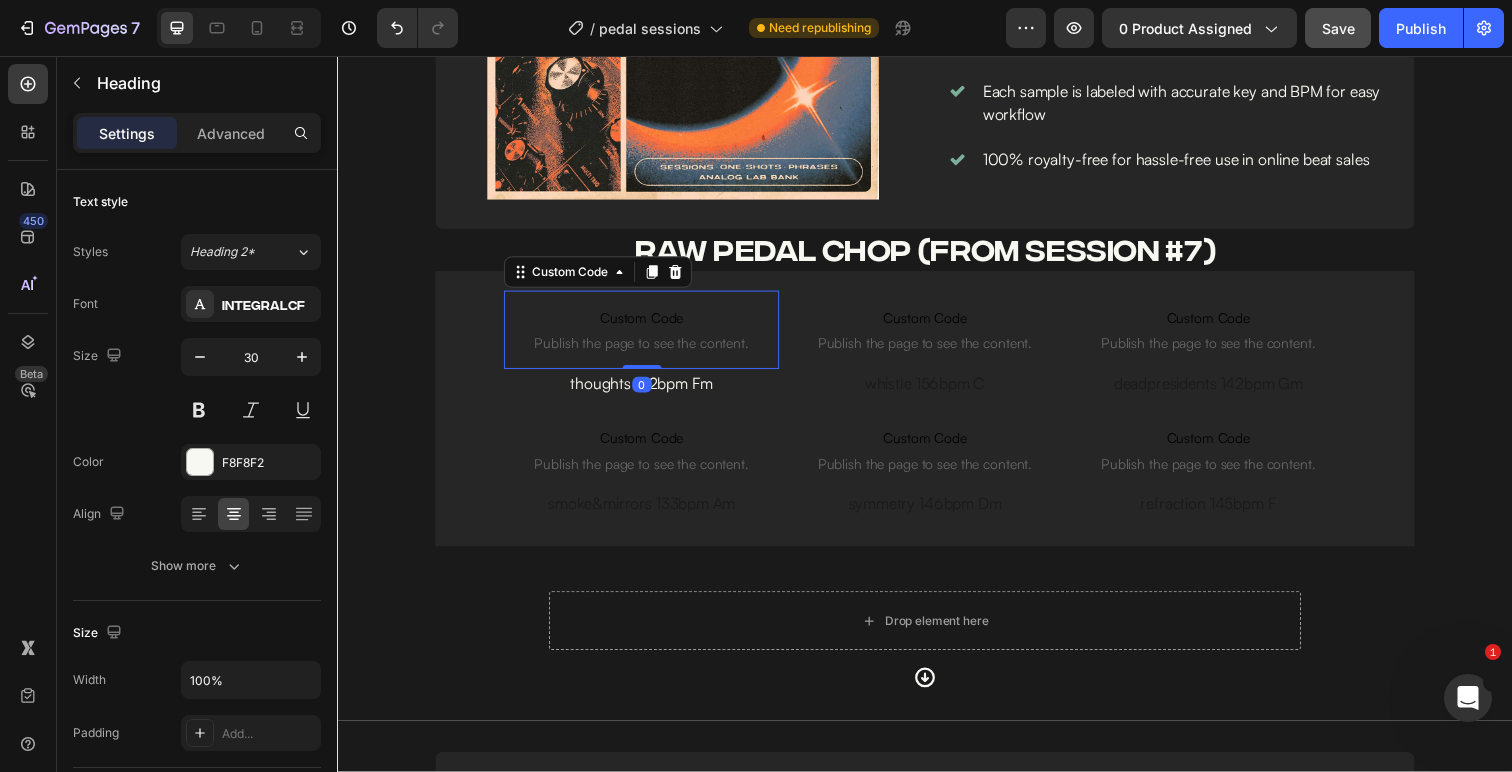 click on "Custom Code" at bounding box center [647, 324] 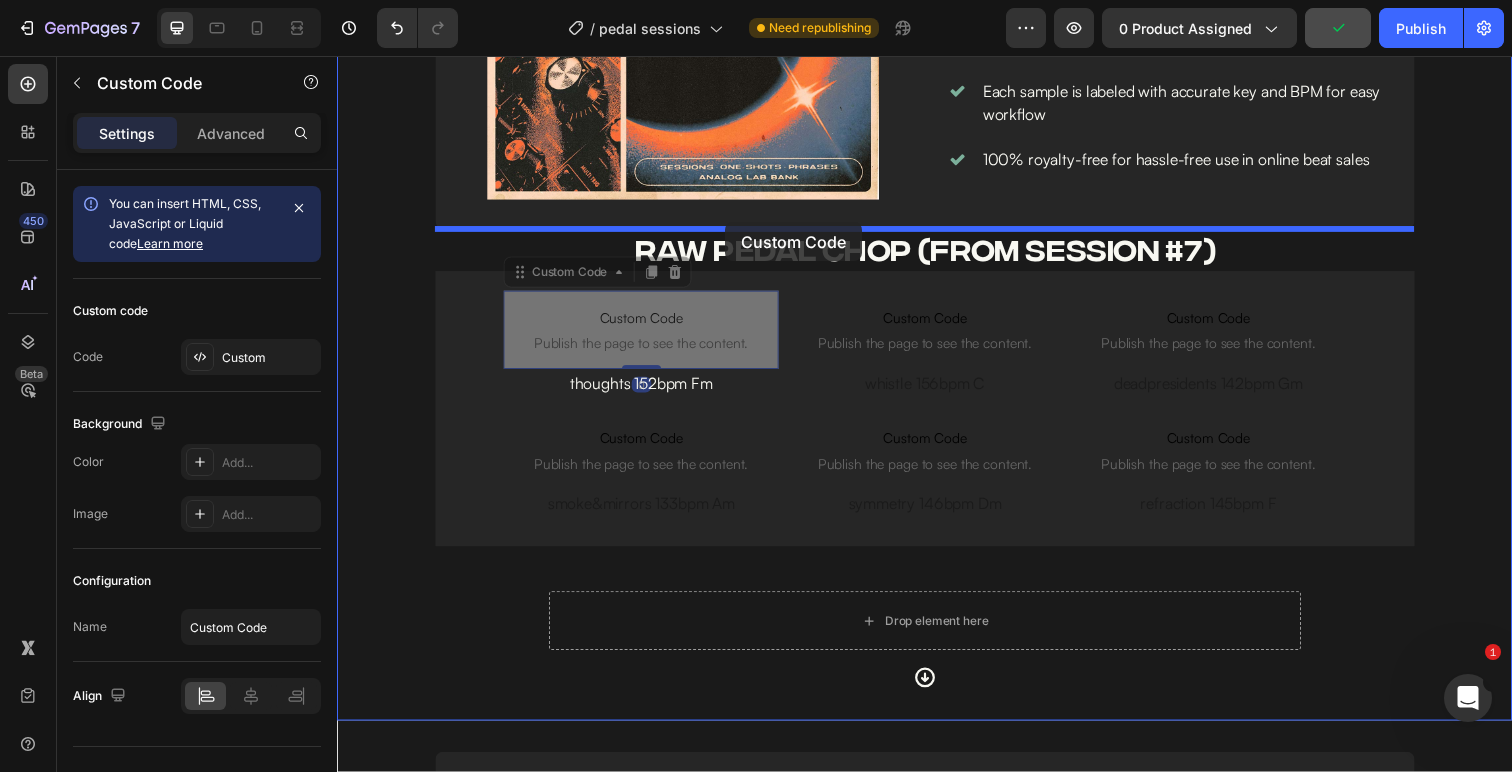 drag, startPoint x: 518, startPoint y: 273, endPoint x: 733, endPoint y: 226, distance: 220.07726 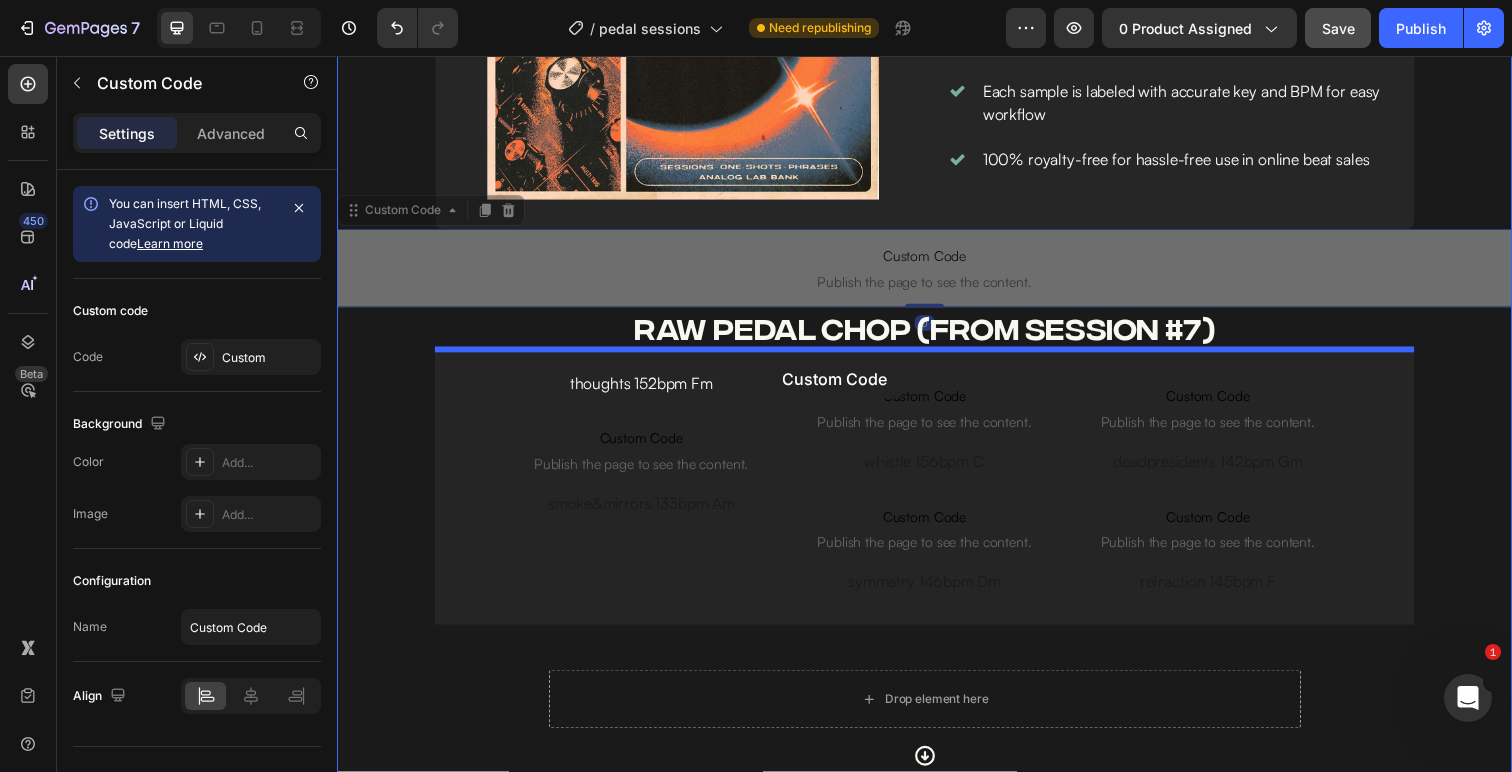 drag, startPoint x: 348, startPoint y: 221, endPoint x: 775, endPoint y: 365, distance: 450.62735 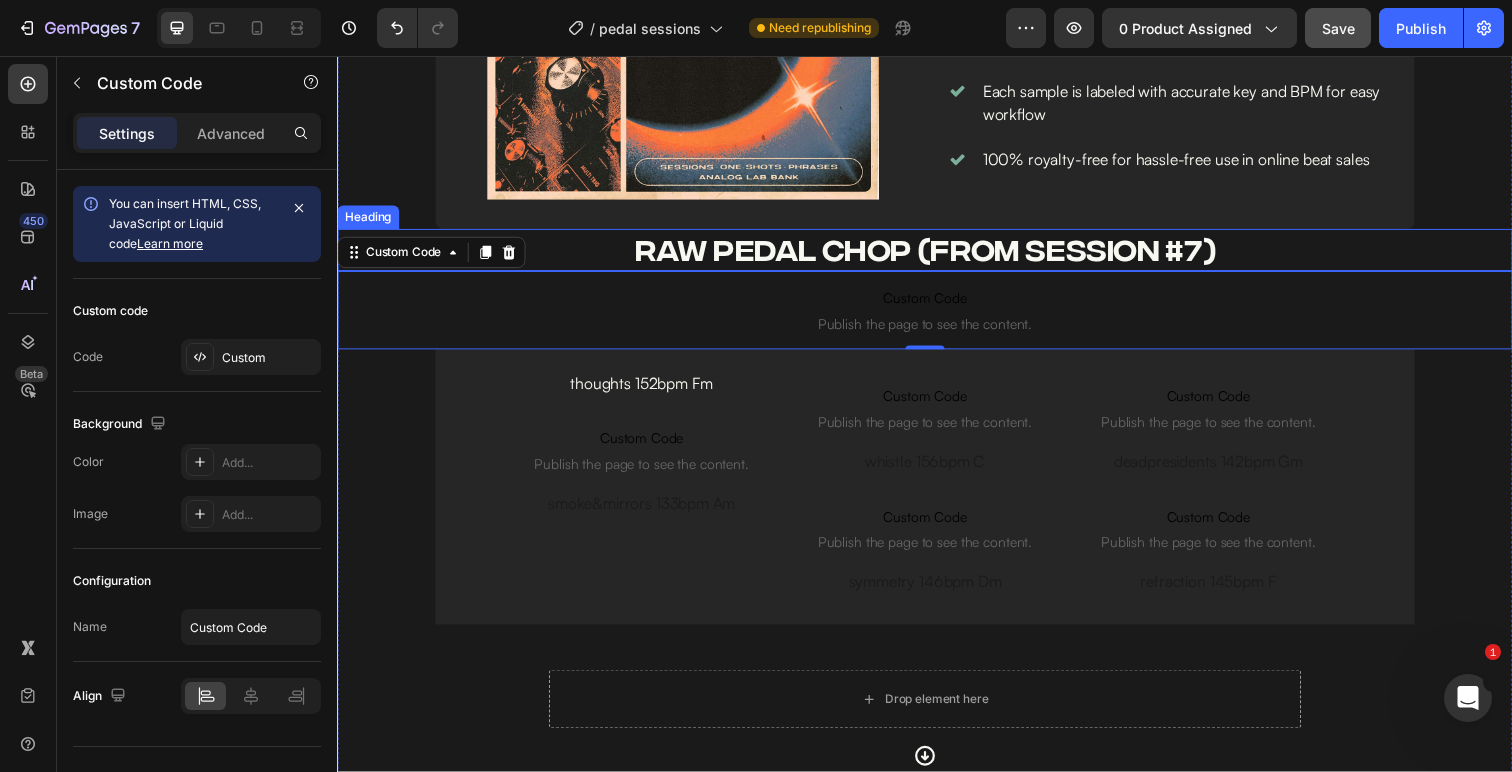 click on "RAW PEDAL CHOP (FROM SESSION #7)" at bounding box center (937, 254) 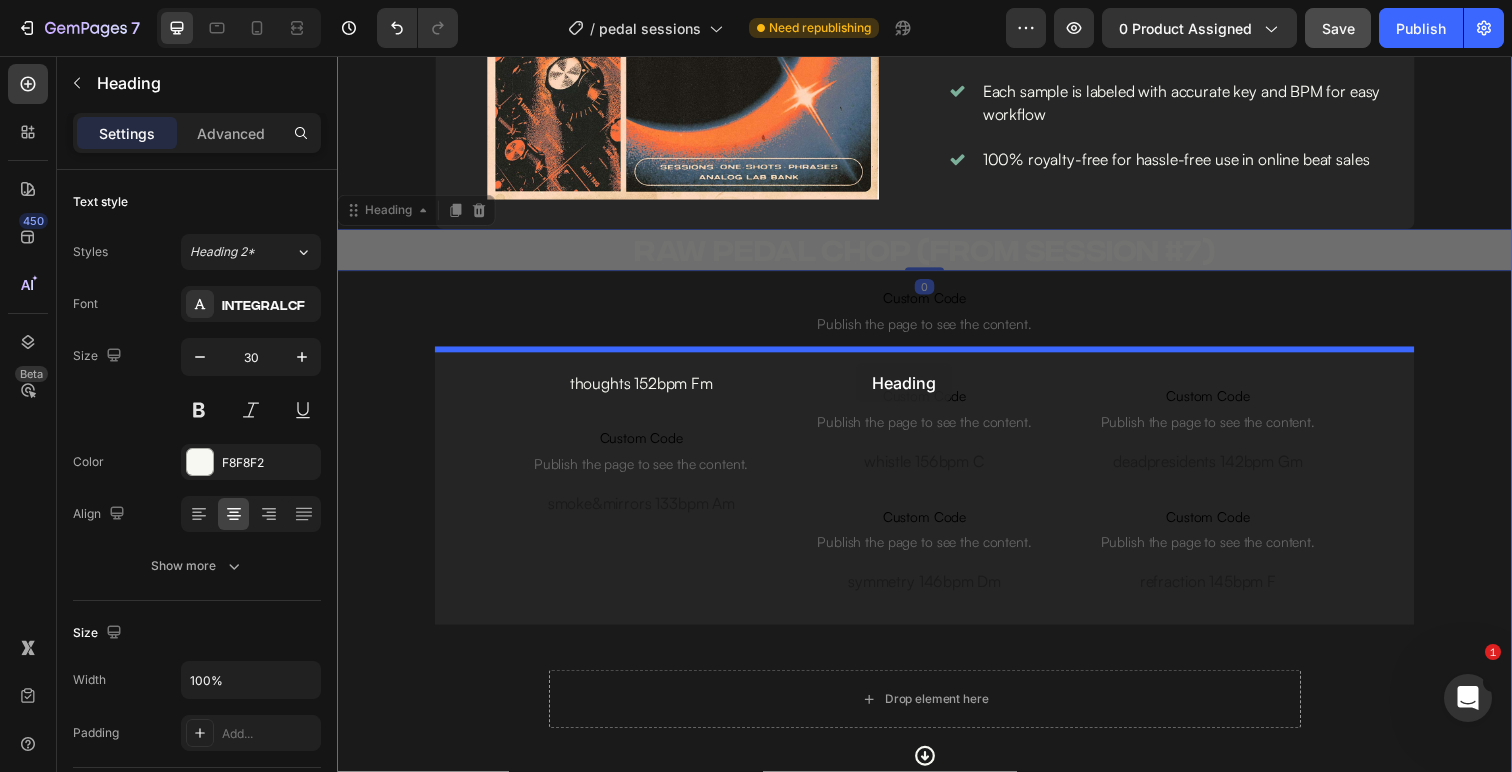 drag, startPoint x: 353, startPoint y: 208, endPoint x: 867, endPoint y: 370, distance: 538.92487 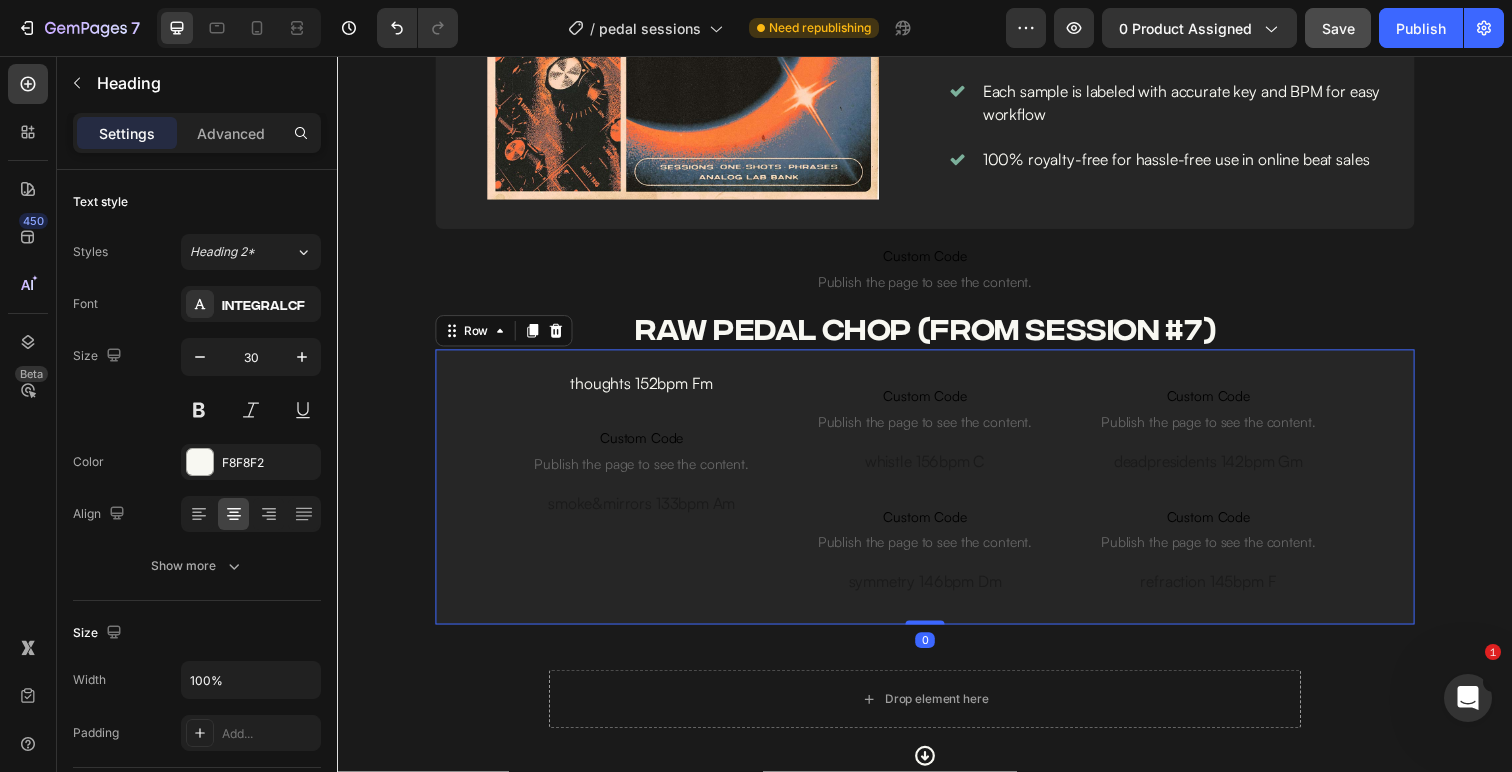 click on "thoughts 152bpm Fm Text Block
Custom Code
Publish the page to see the content.
Custom Code smoke&mirrors 133bpm Am Text Block
Custom Code
Publish the page to see the content.
Custom Code whistle 156bpm C Text Block
Custom Code
Publish the page to see the content.
Custom Code symmetry 146bpm Dm Text Block
Custom Code
Publish the page to see the content.
Custom Code deadpresidents 142bpm Gm Text Block
Custom Code
Publish the page to see the content.
Custom Code refraction 145bpm F Text Block Row   0" at bounding box center (937, 496) 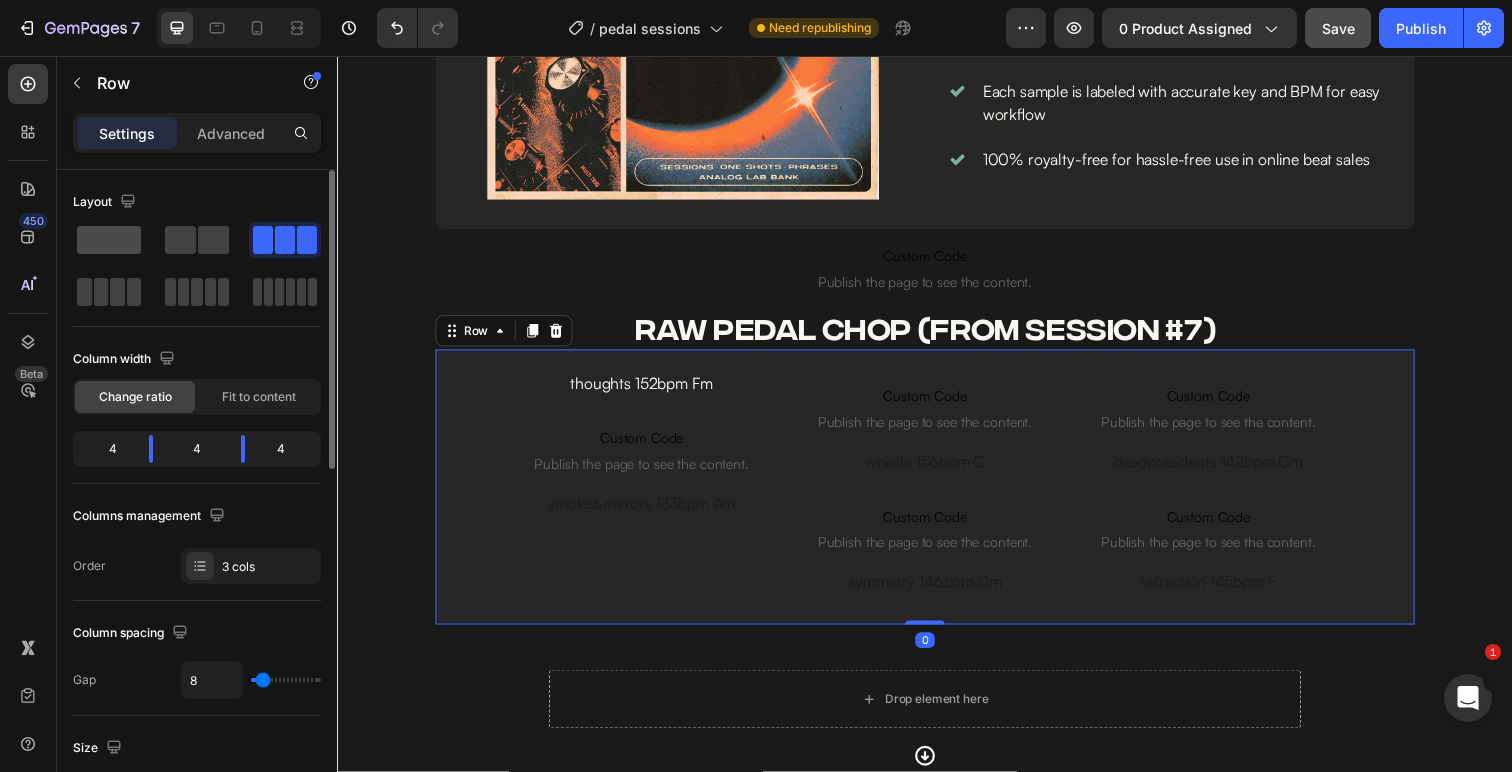 click 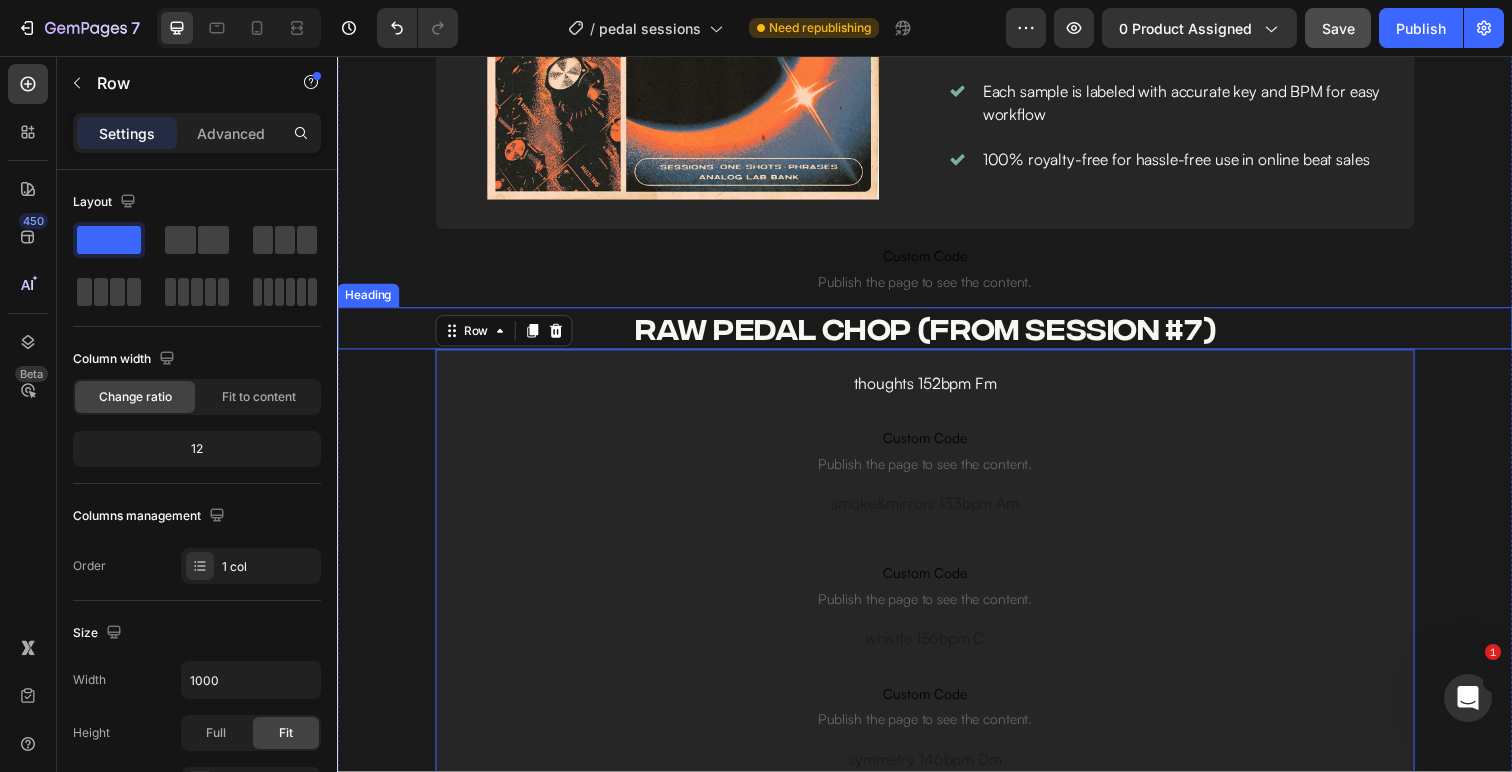 click on "RAW PEDAL CHOP (FROM SESSION #7)" at bounding box center [937, 334] 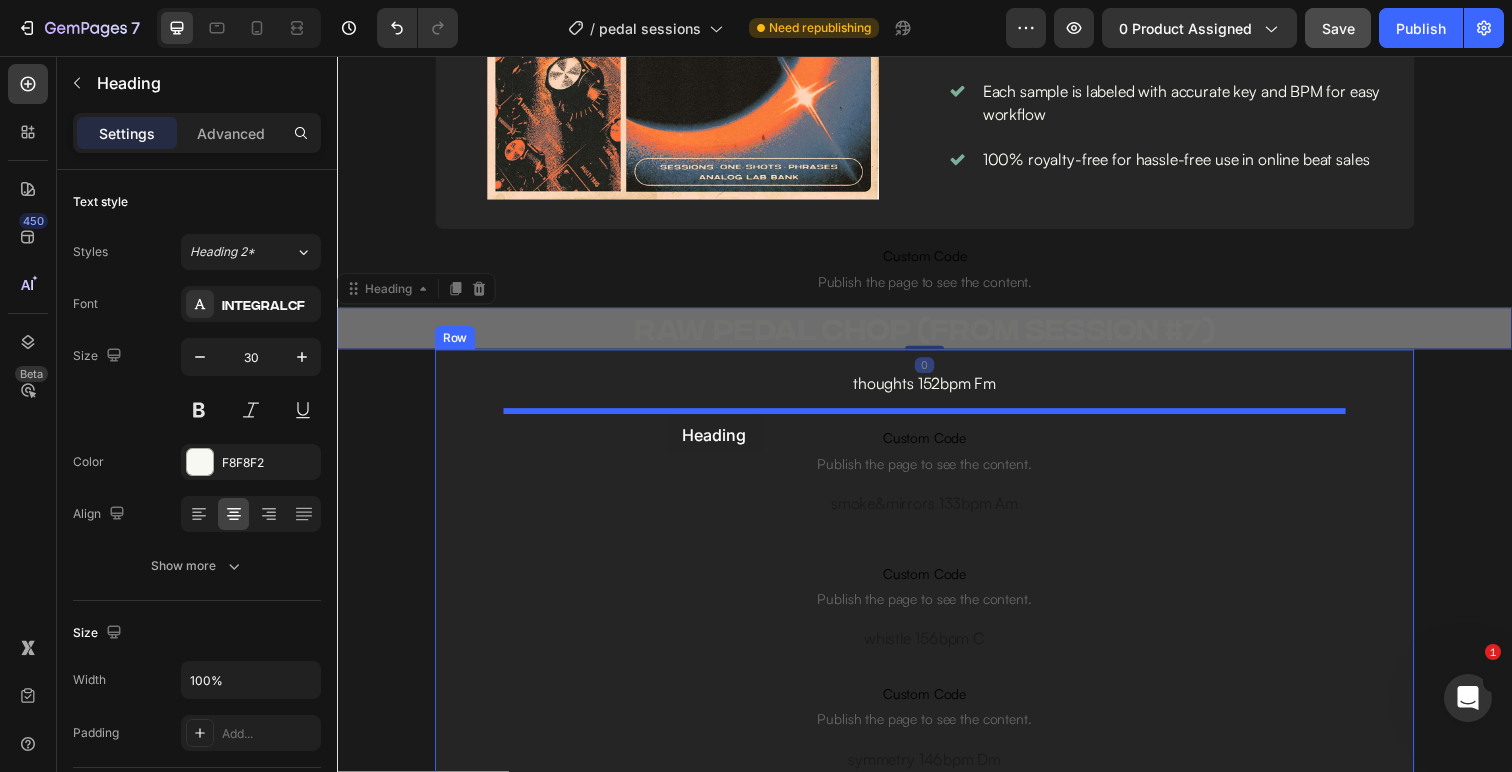 drag, startPoint x: 365, startPoint y: 294, endPoint x: 673, endPoint y: 423, distance: 333.92365 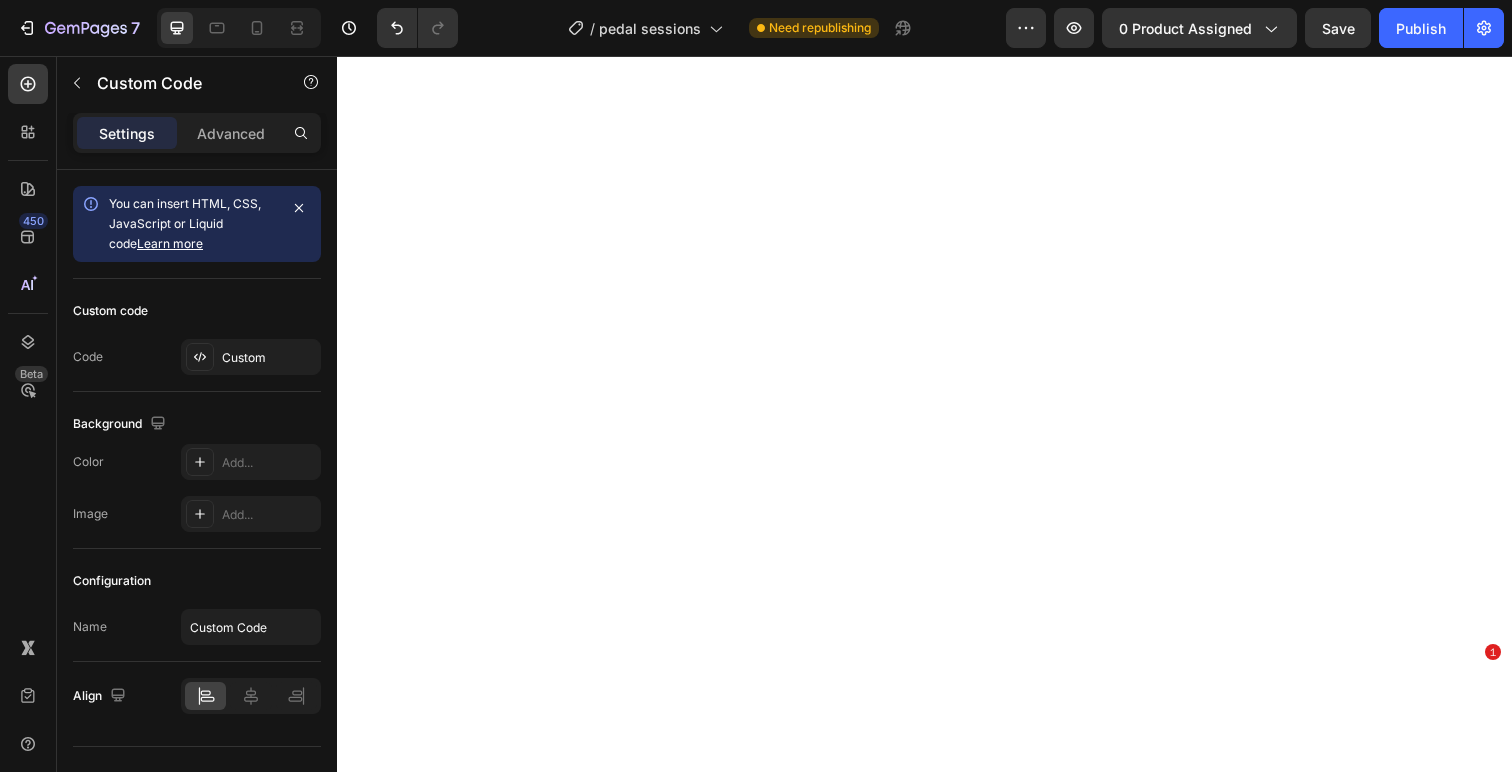 scroll, scrollTop: 0, scrollLeft: 0, axis: both 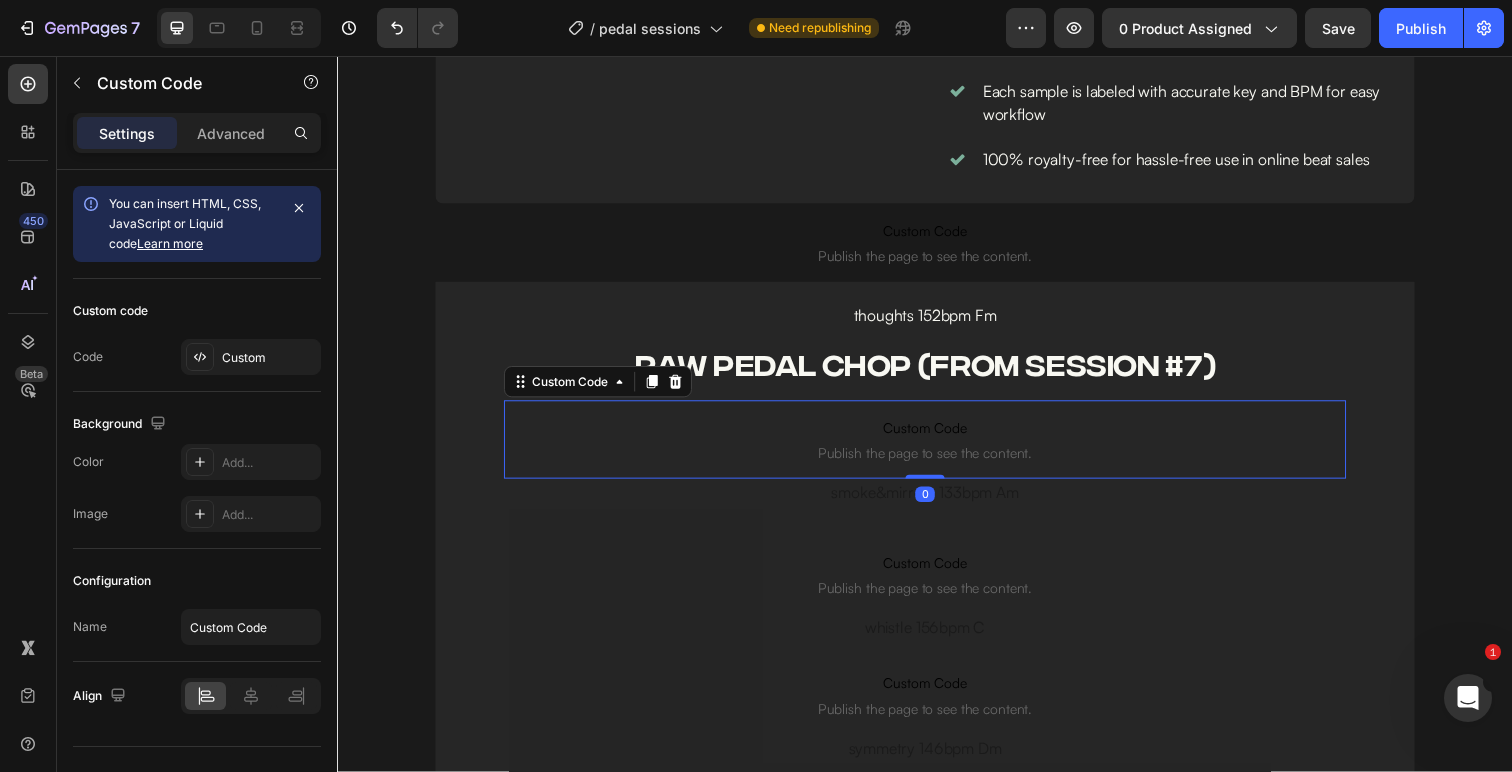 click on "Custom Code" at bounding box center (937, 436) 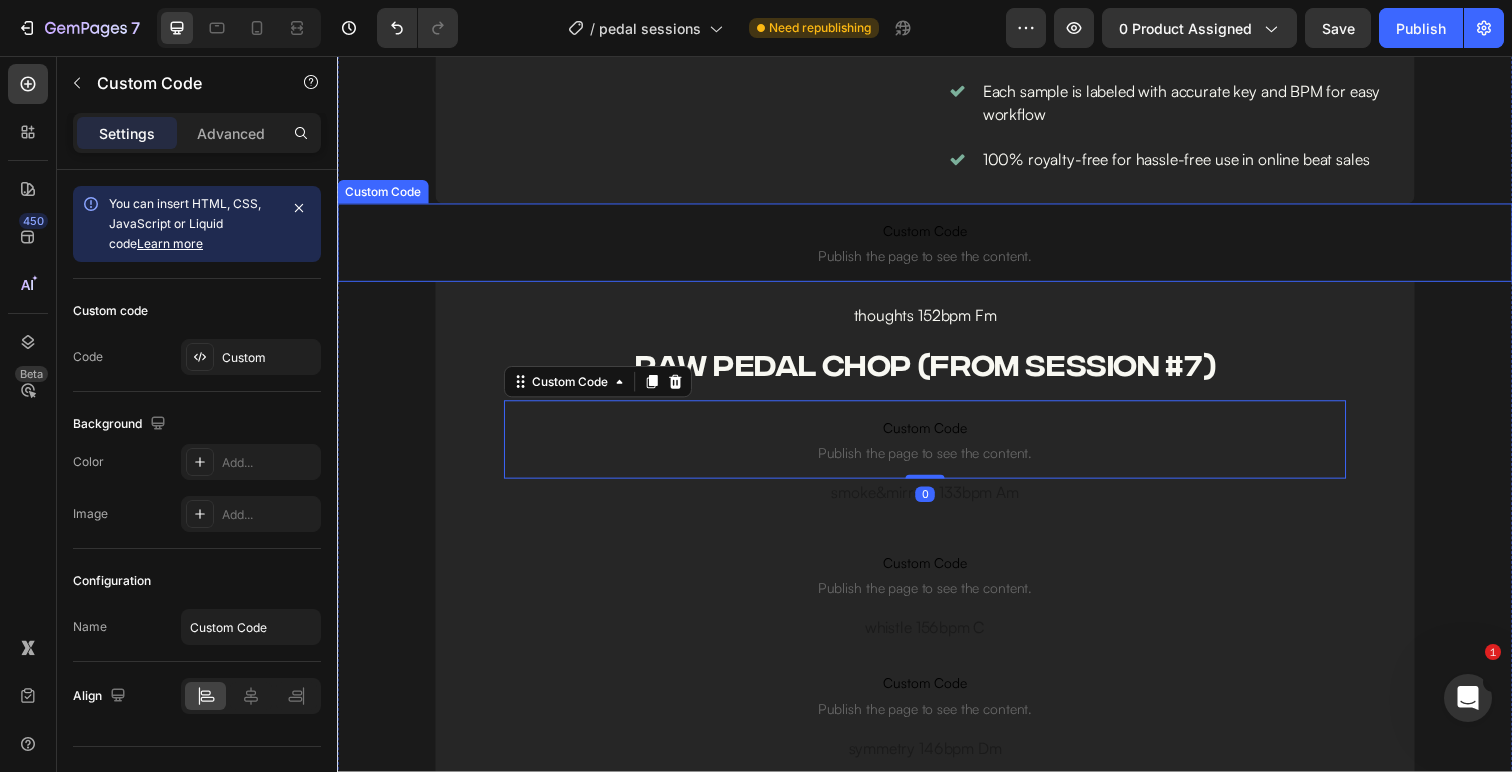 click on "Publish the page to see the content." at bounding box center (937, 261) 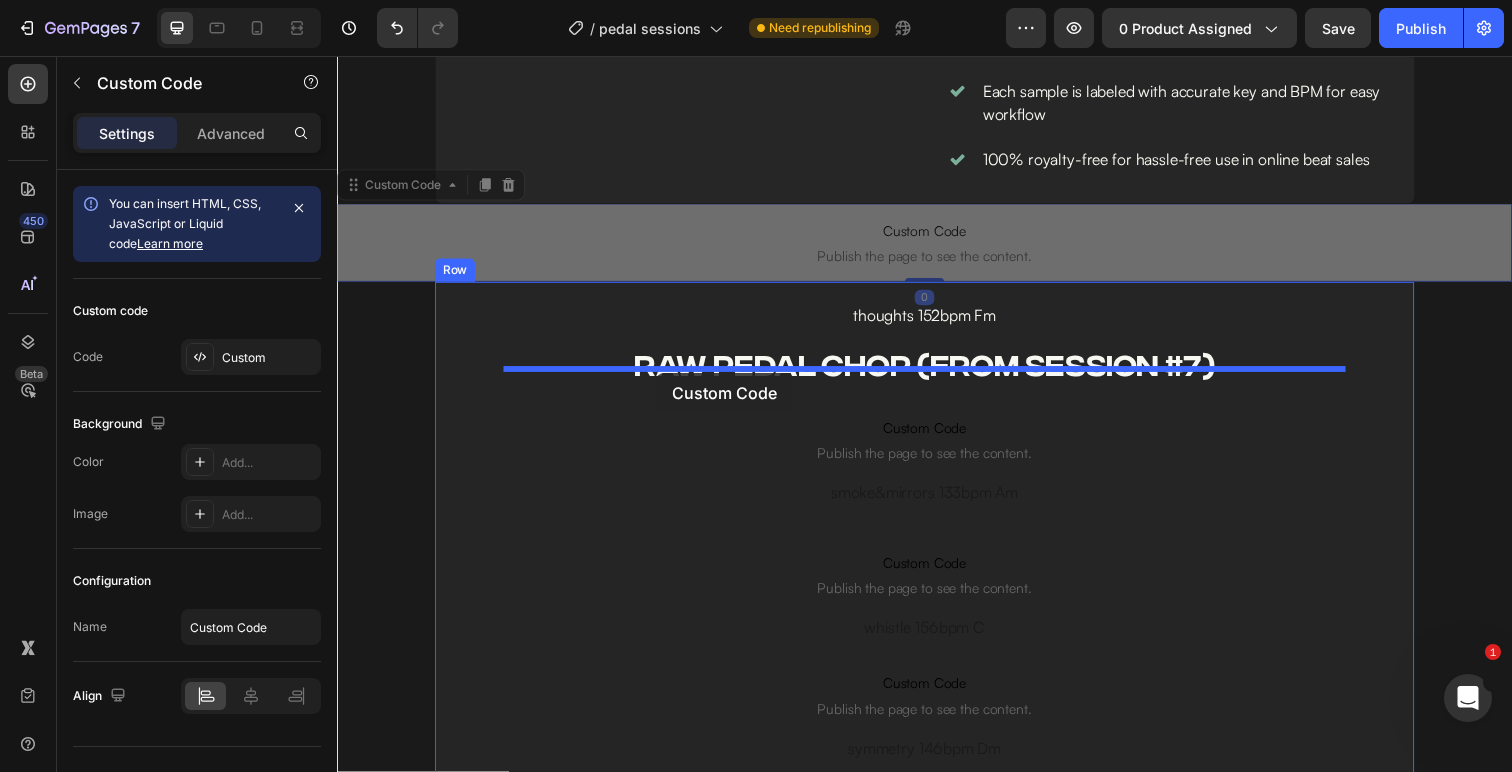 drag, startPoint x: 349, startPoint y: 206, endPoint x: 663, endPoint y: 380, distance: 358.98746 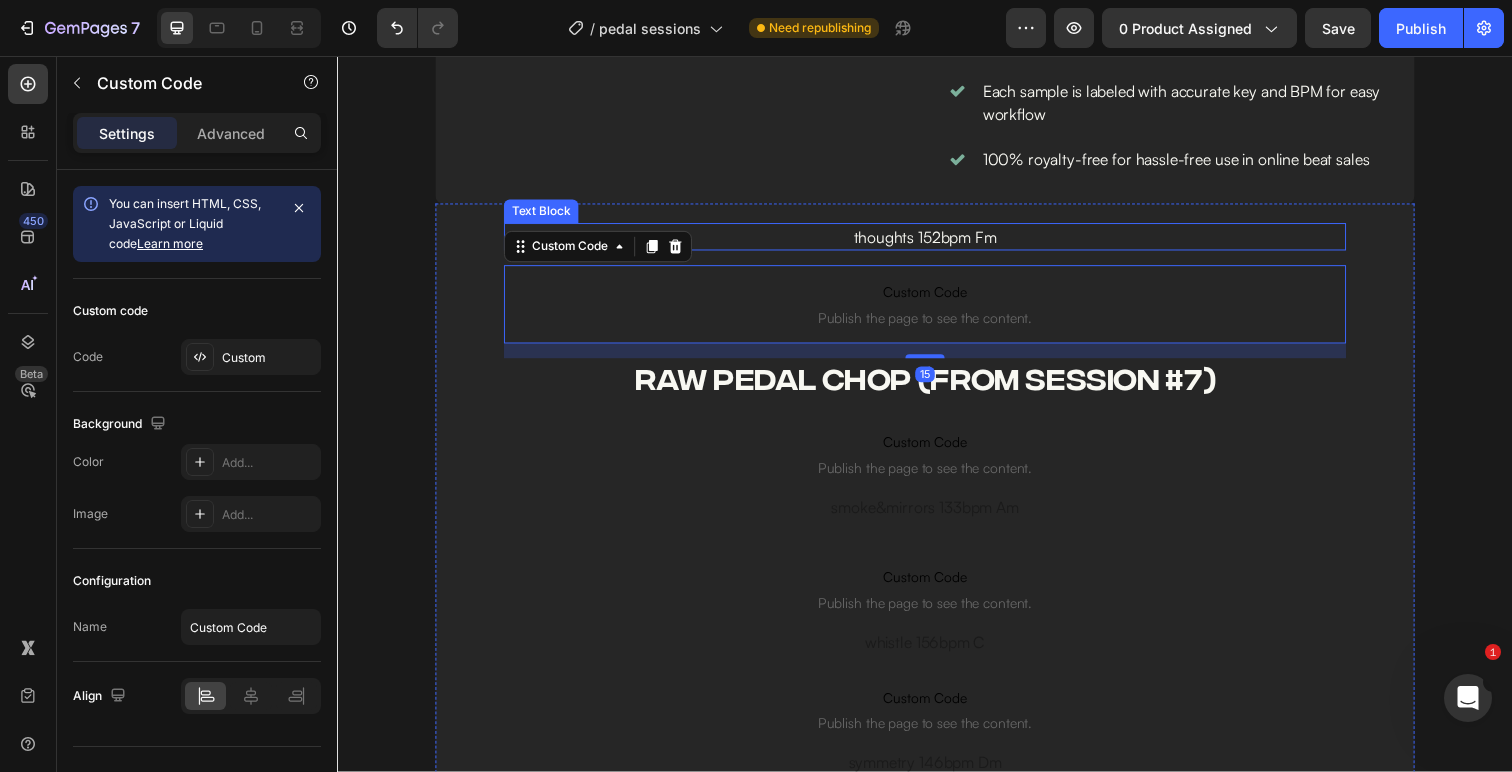 click on "thoughts 152bpm Fm" at bounding box center [937, 241] 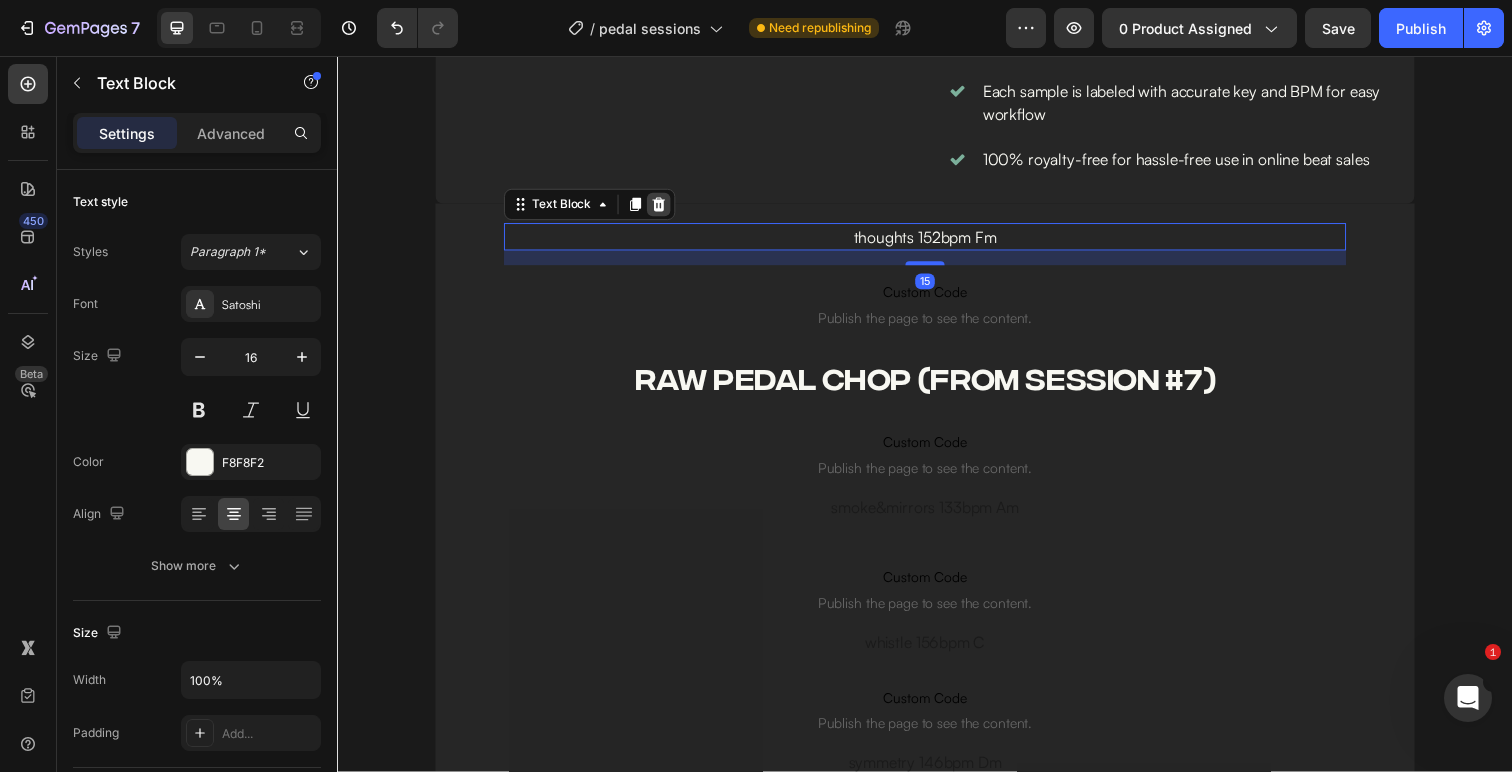 click 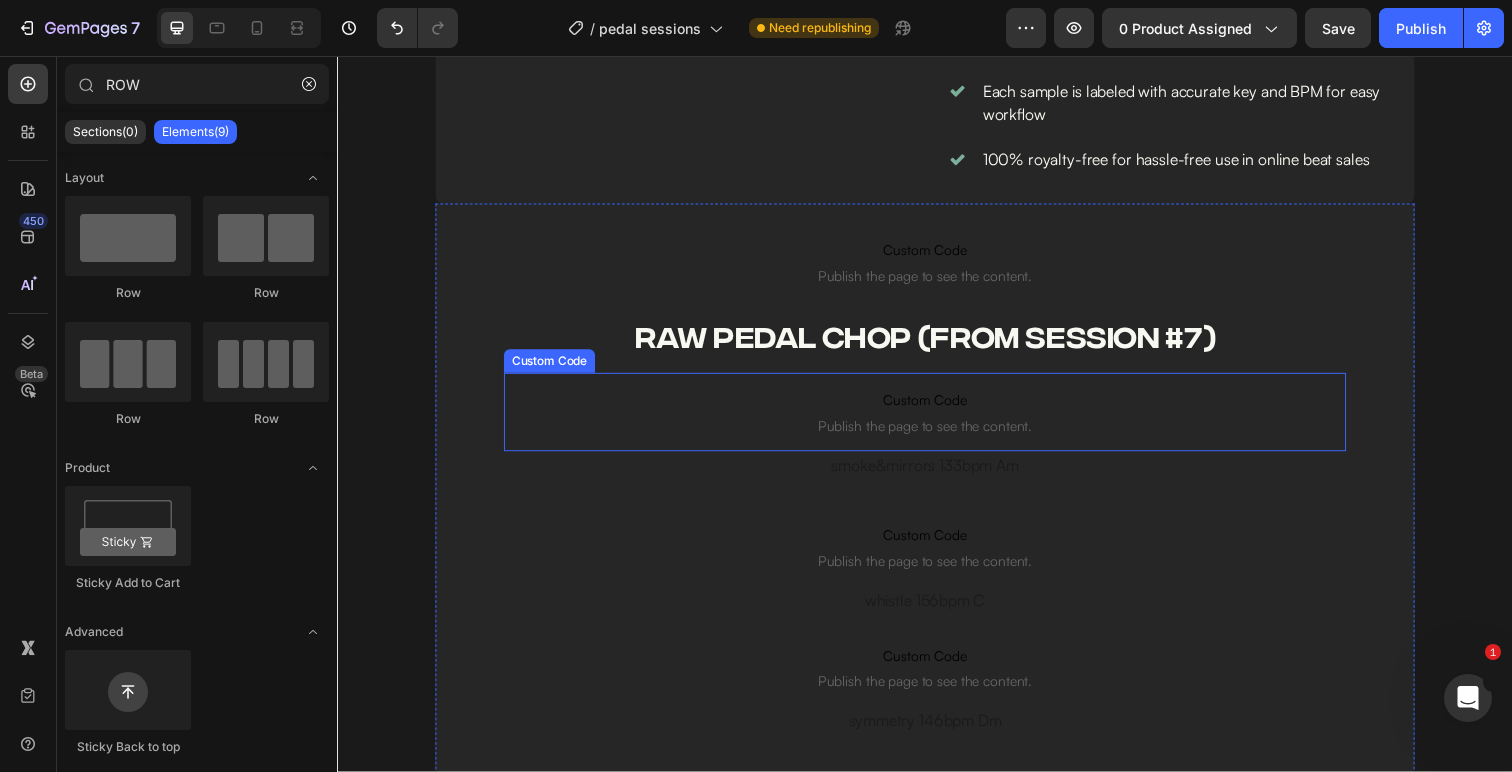 click on "Publish the page to see the content." at bounding box center (937, 434) 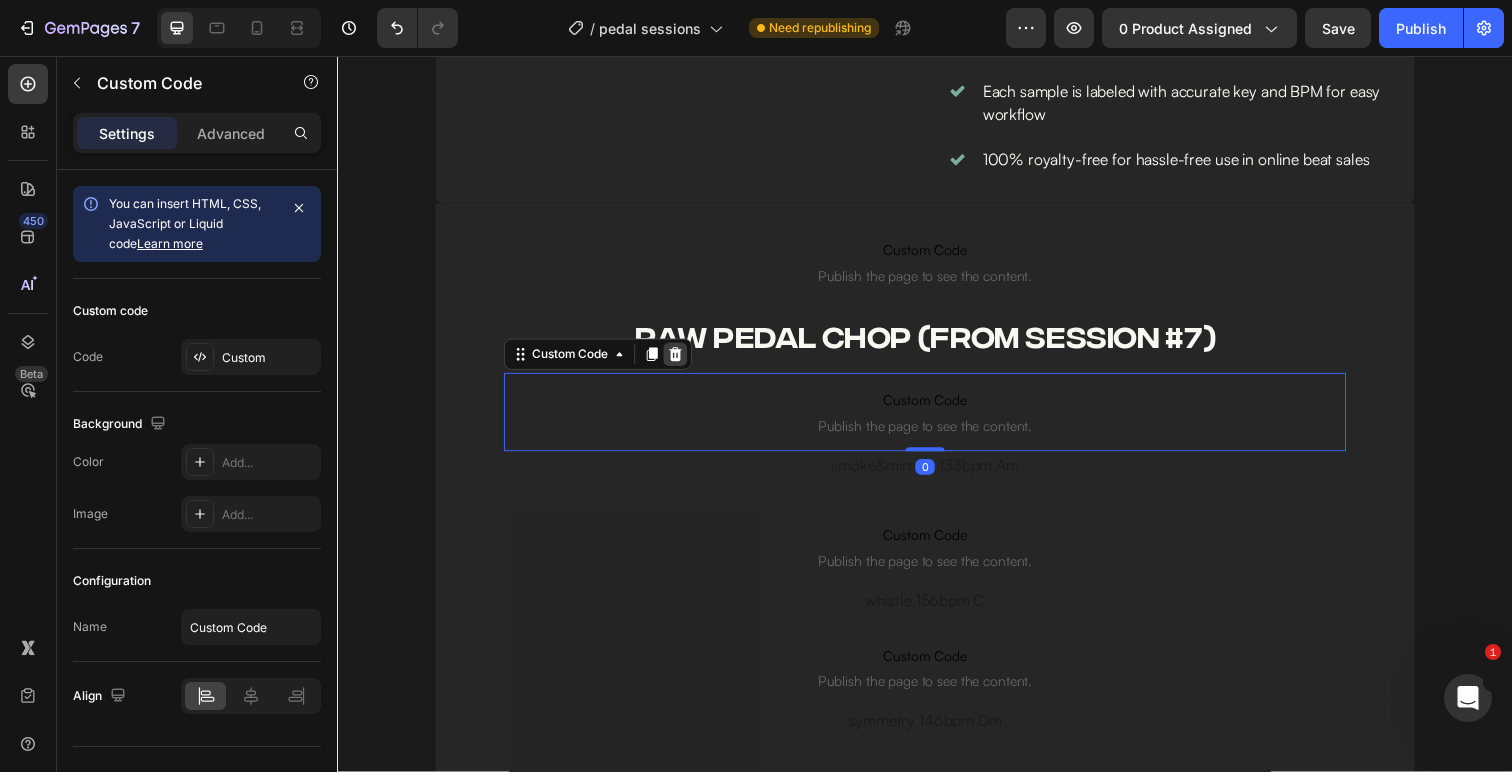 click 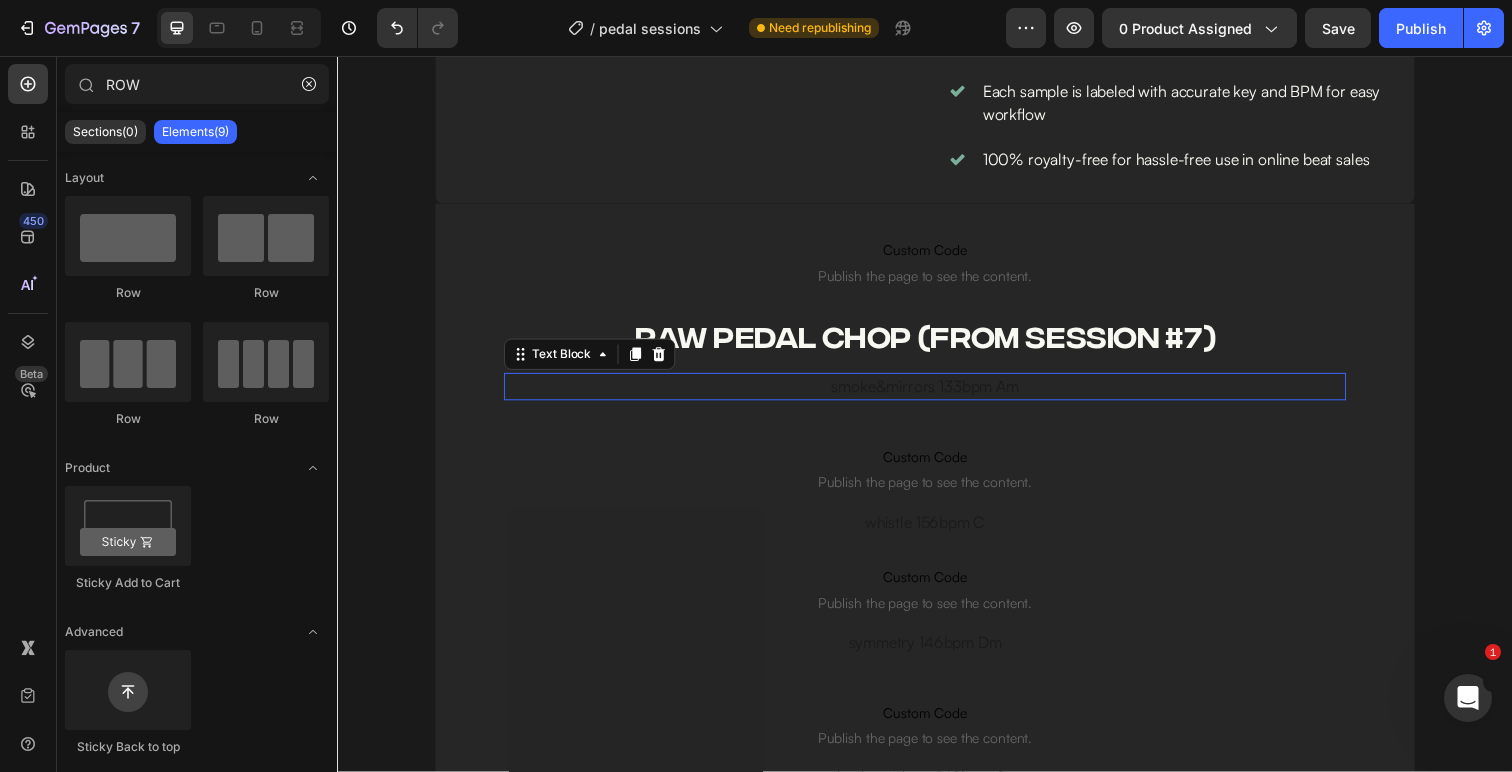 click on "smoke&mirrors 133bpm Am" at bounding box center [937, 394] 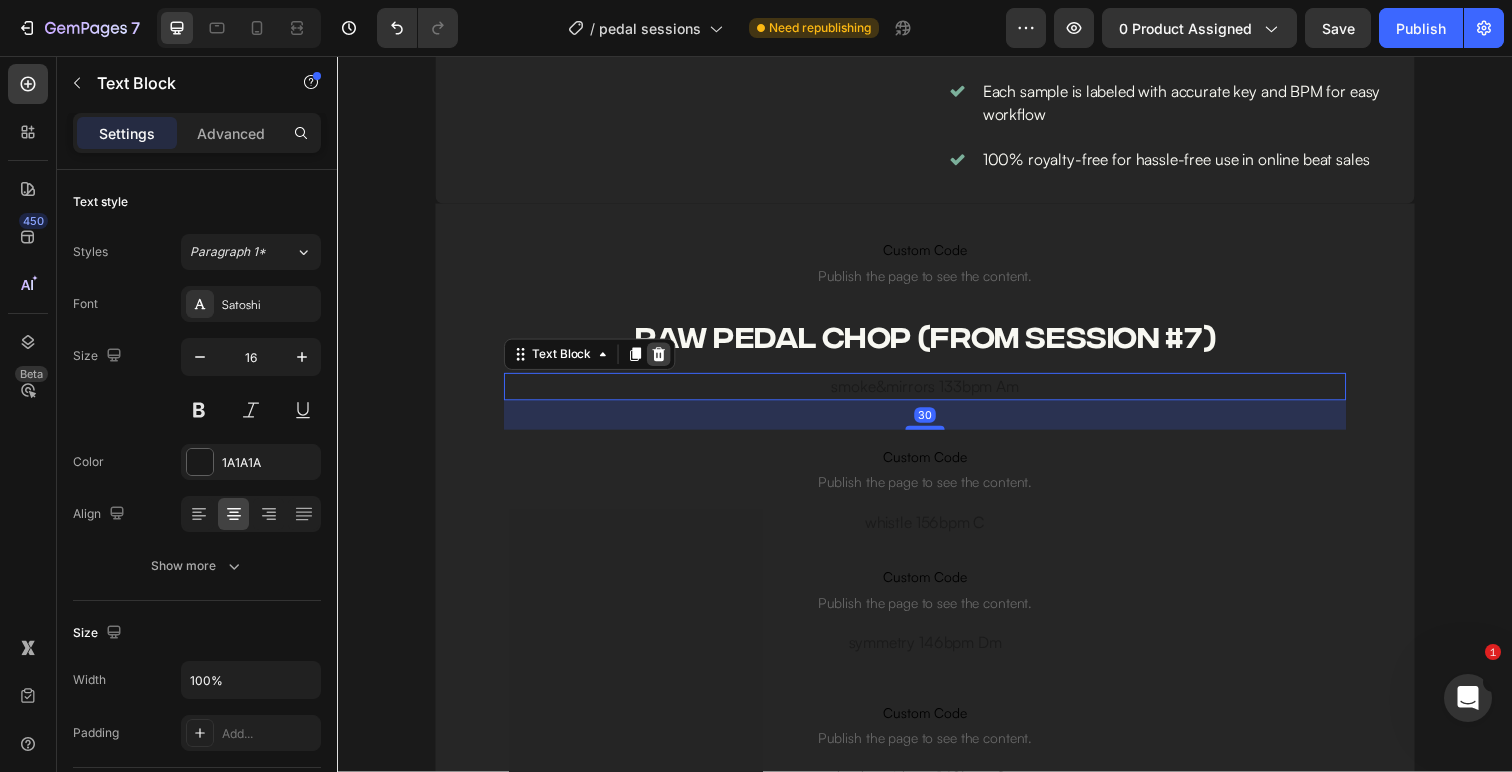 click 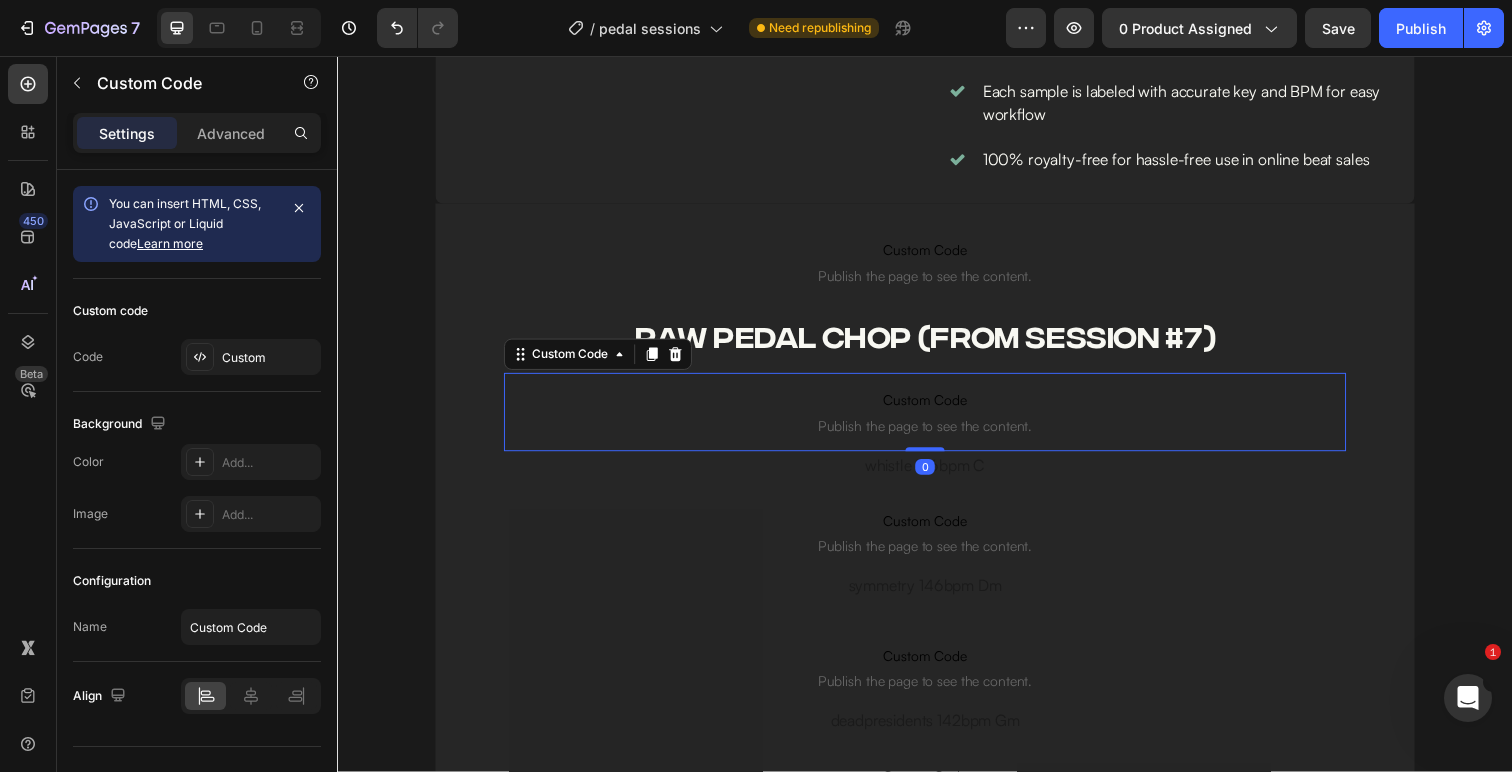 click on "Custom Code
Publish the page to see the content." at bounding box center [937, 420] 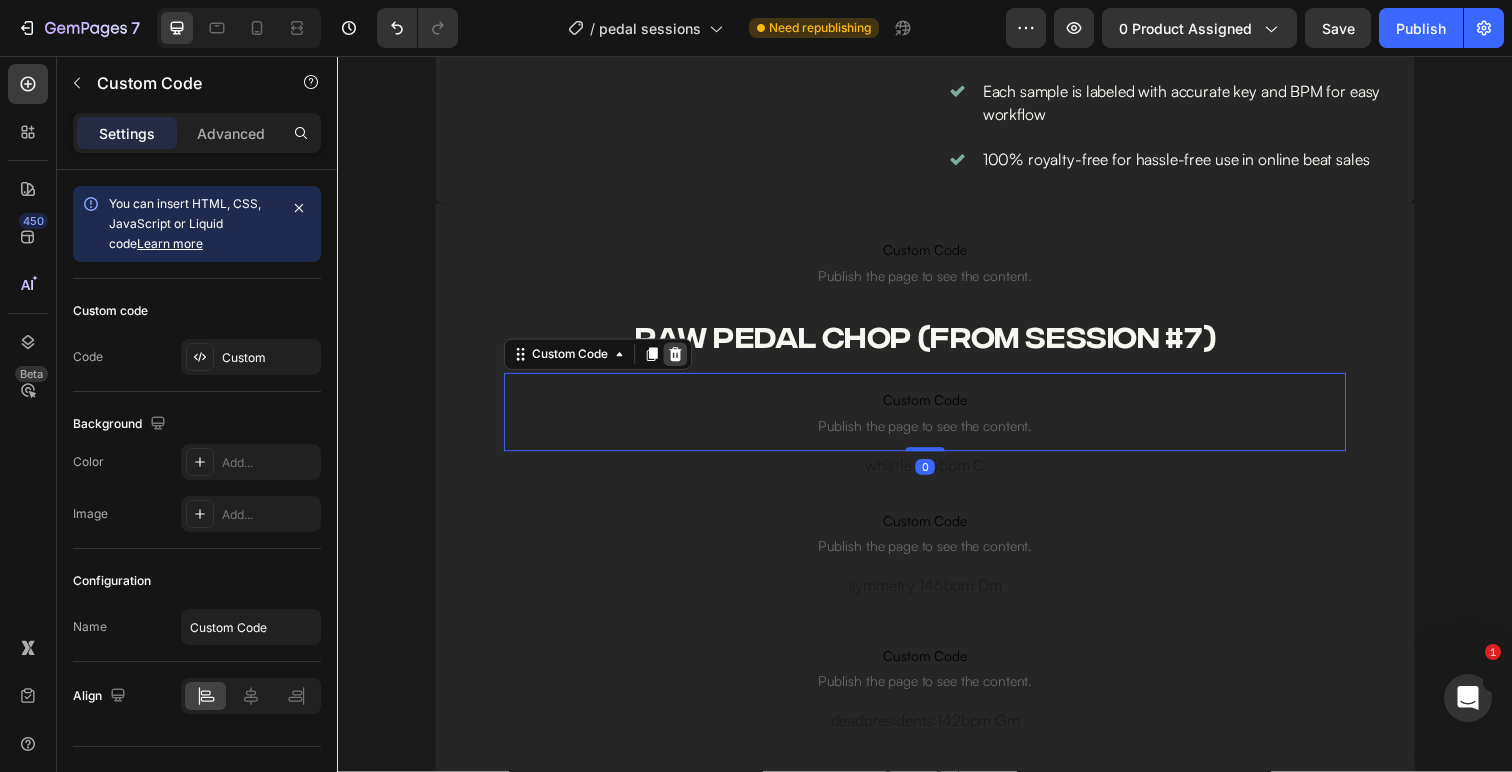 click 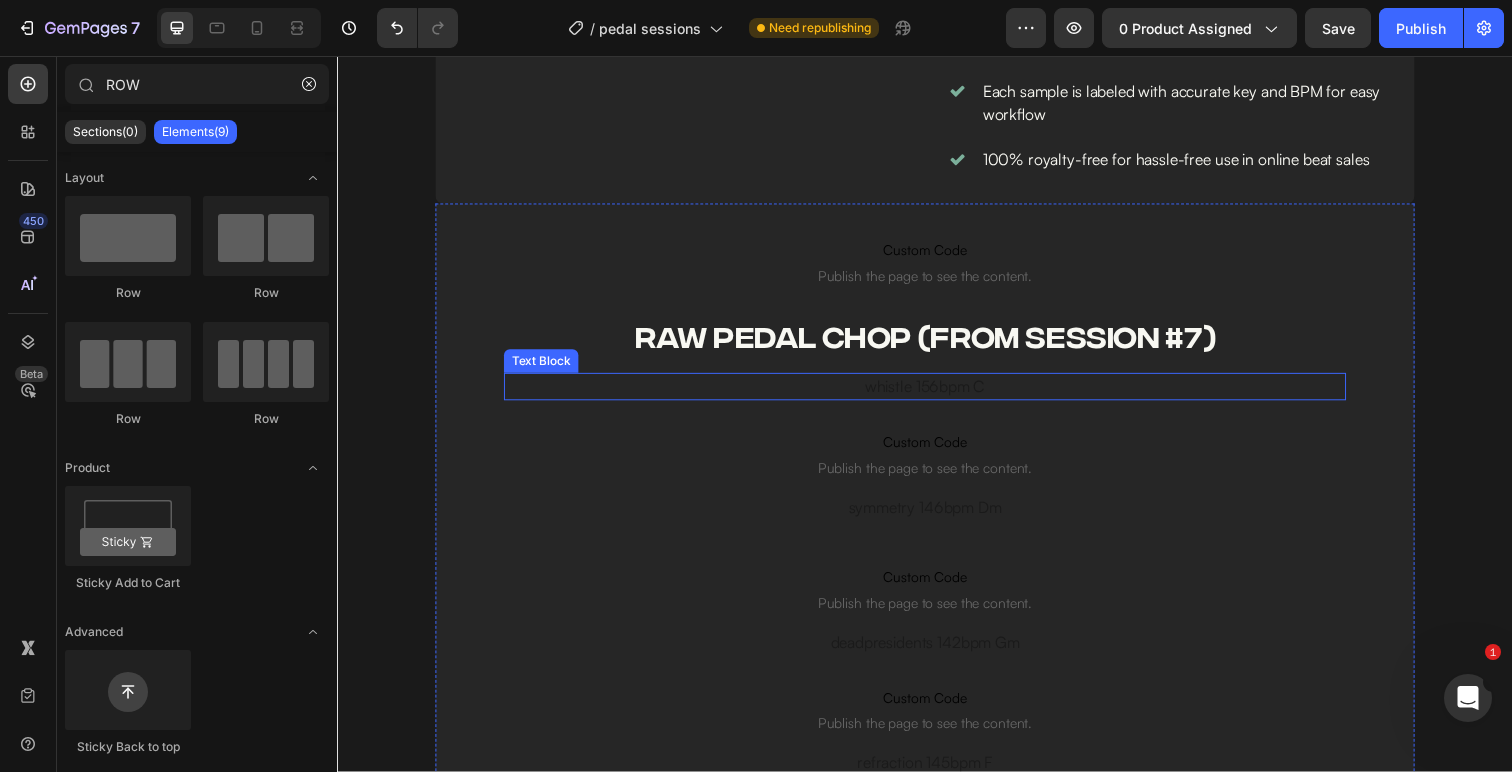 click on "whistle 156bpm C" at bounding box center (937, 394) 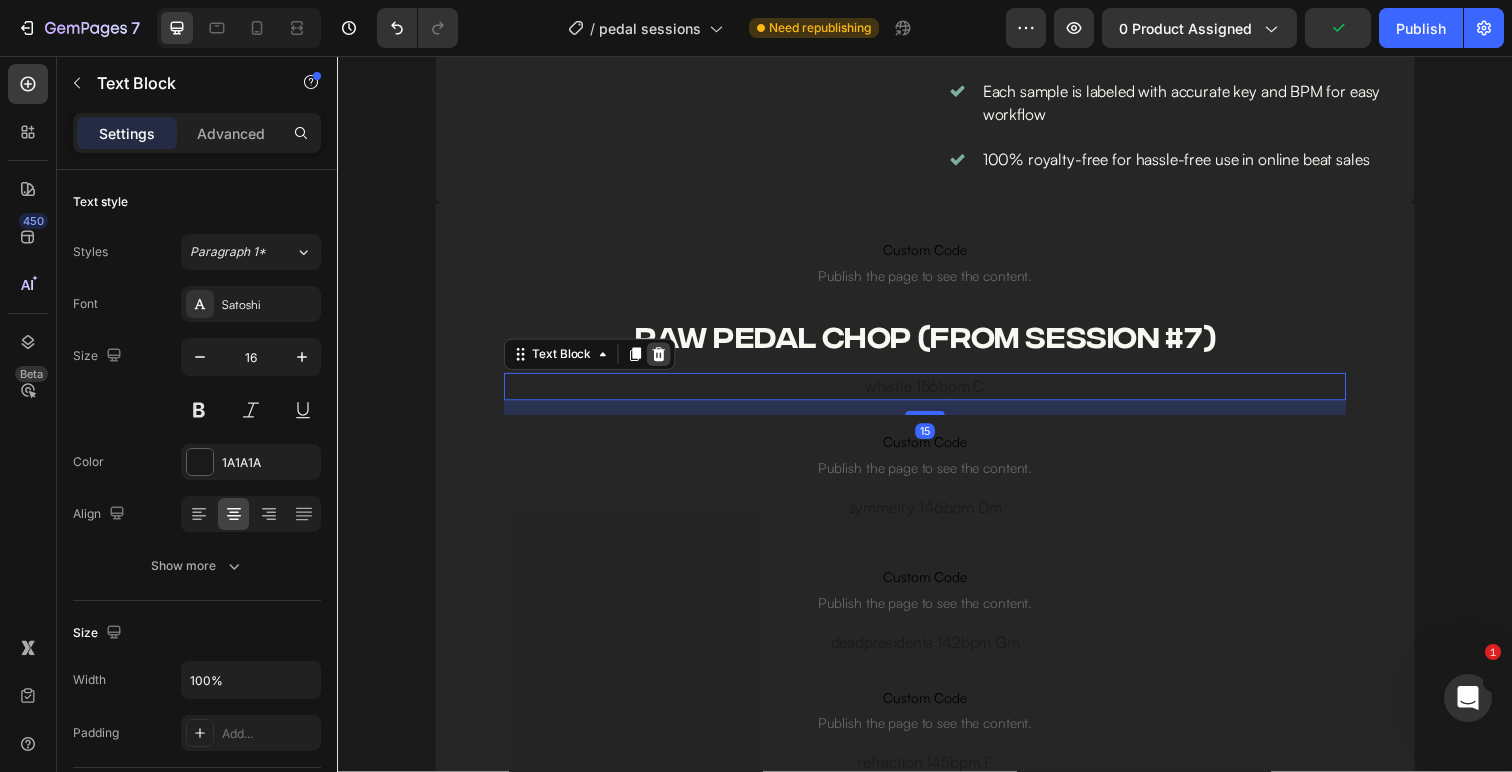 click 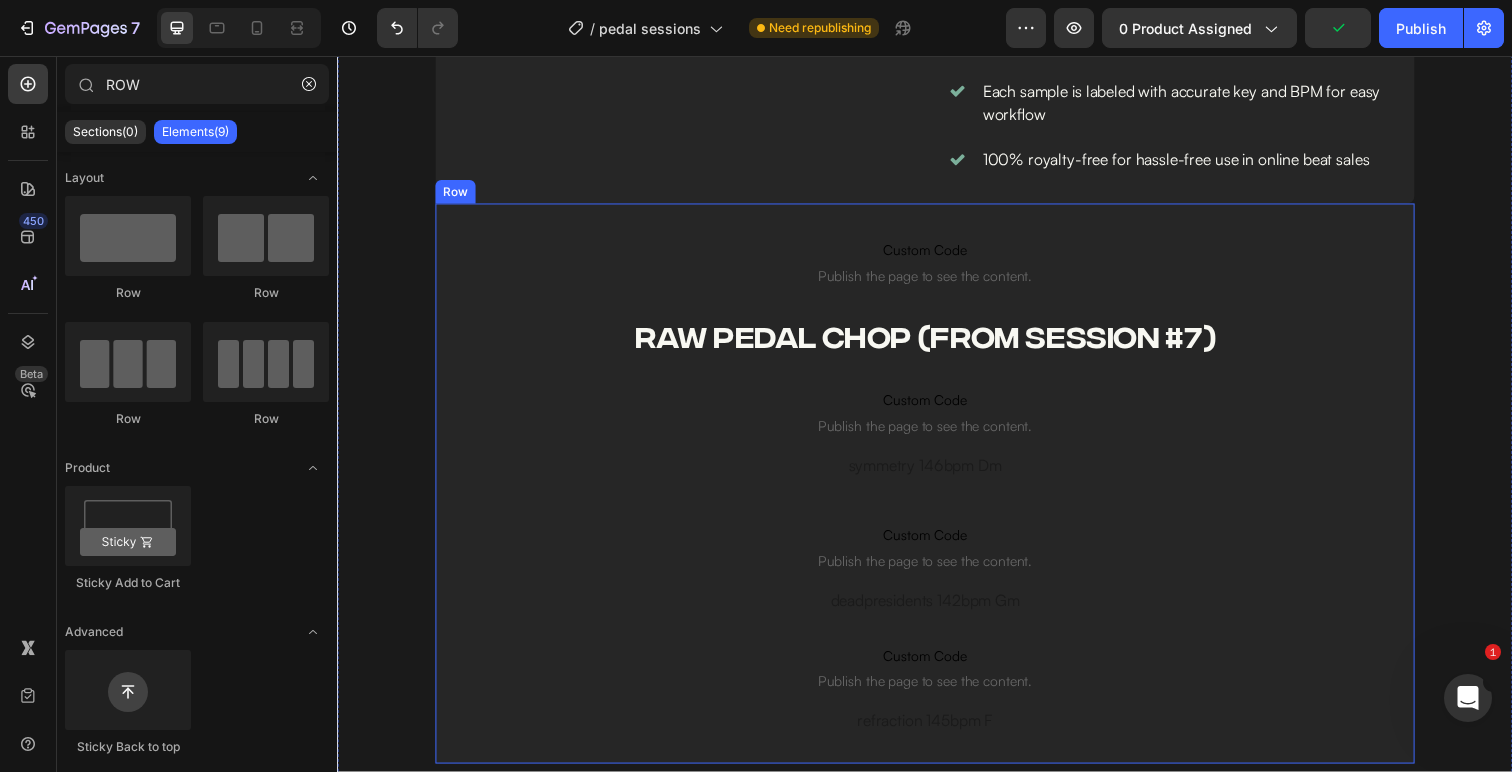 click on "Custom Code
Publish the page to see the content." at bounding box center (937, 420) 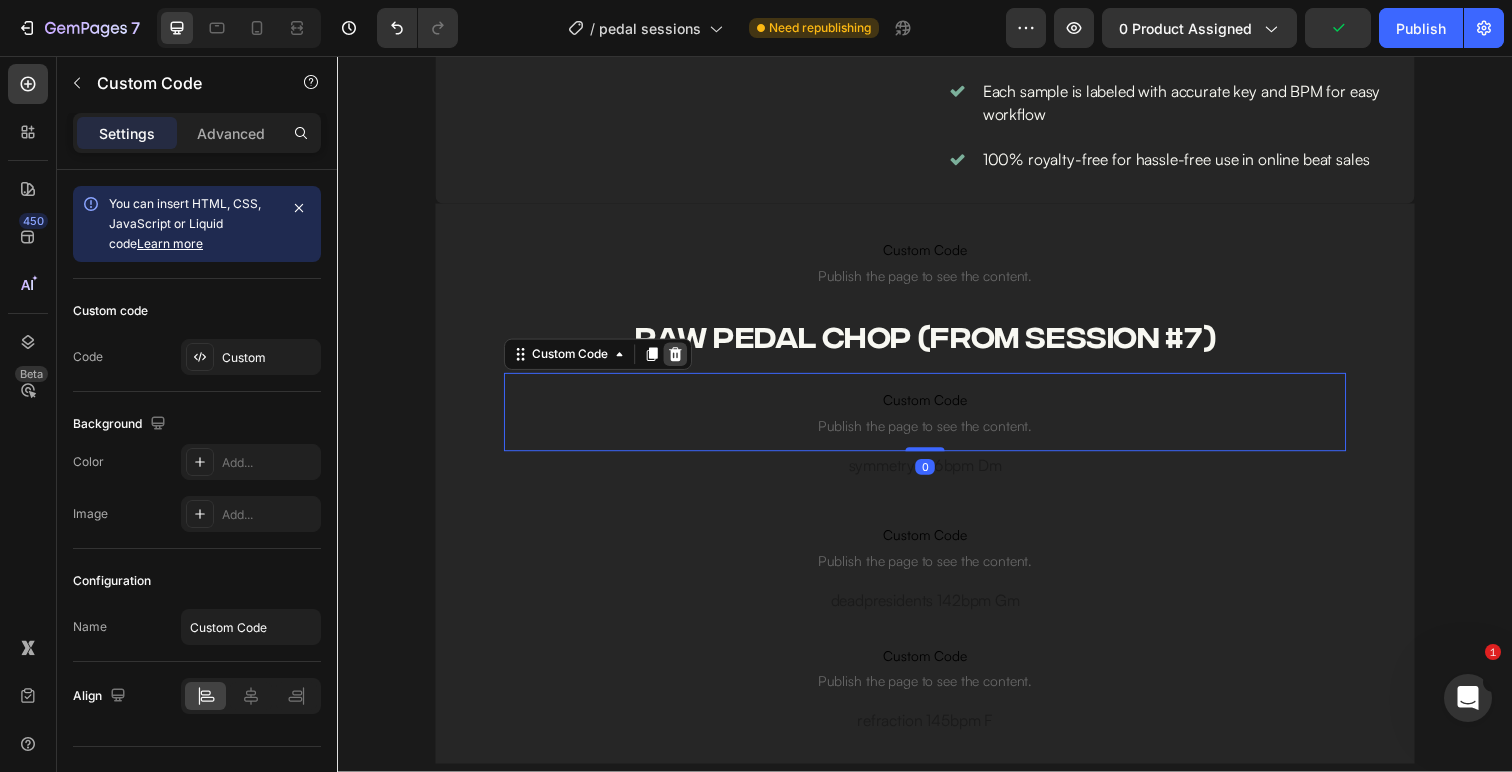 click 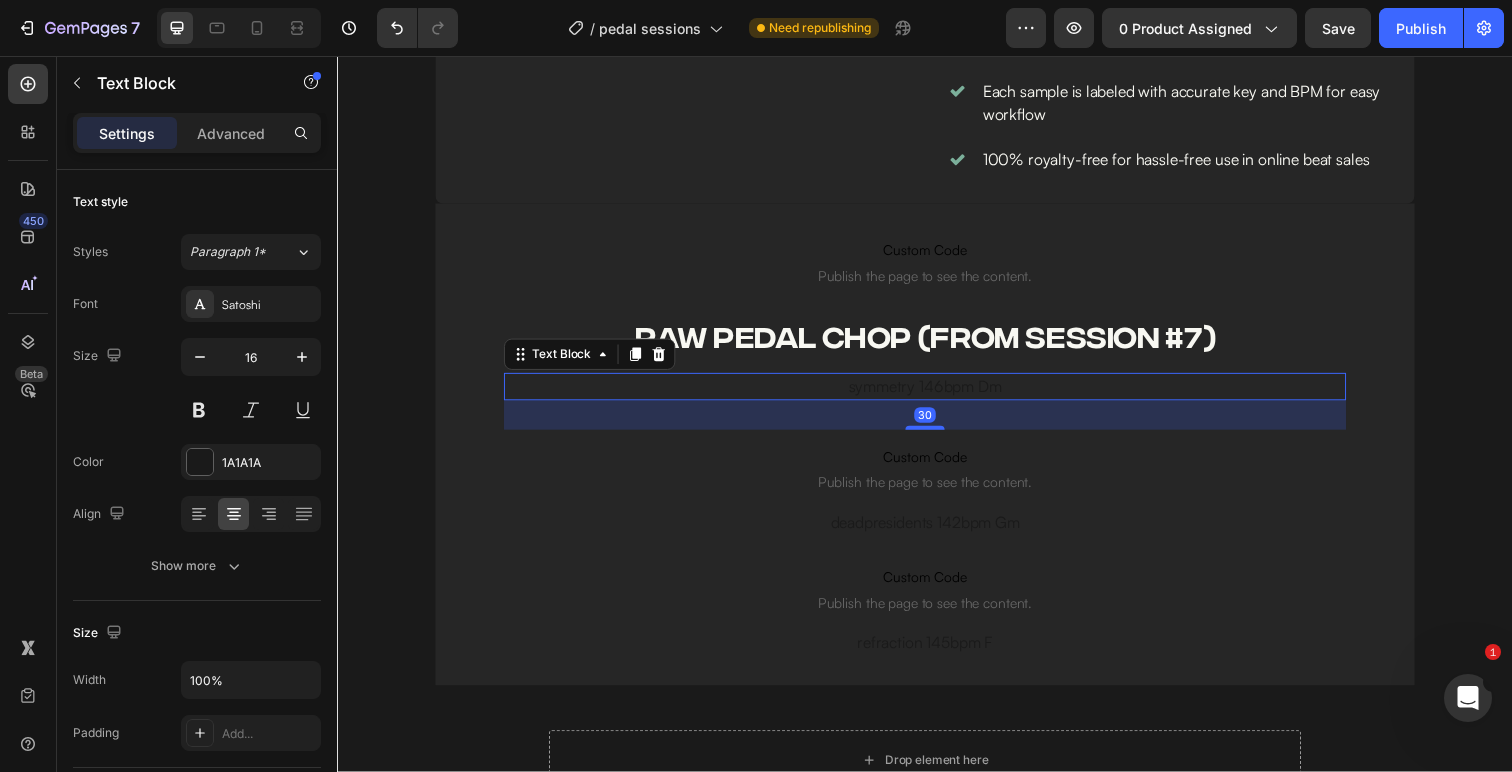 click on "symmetry 146bpm Dm" at bounding box center [937, 394] 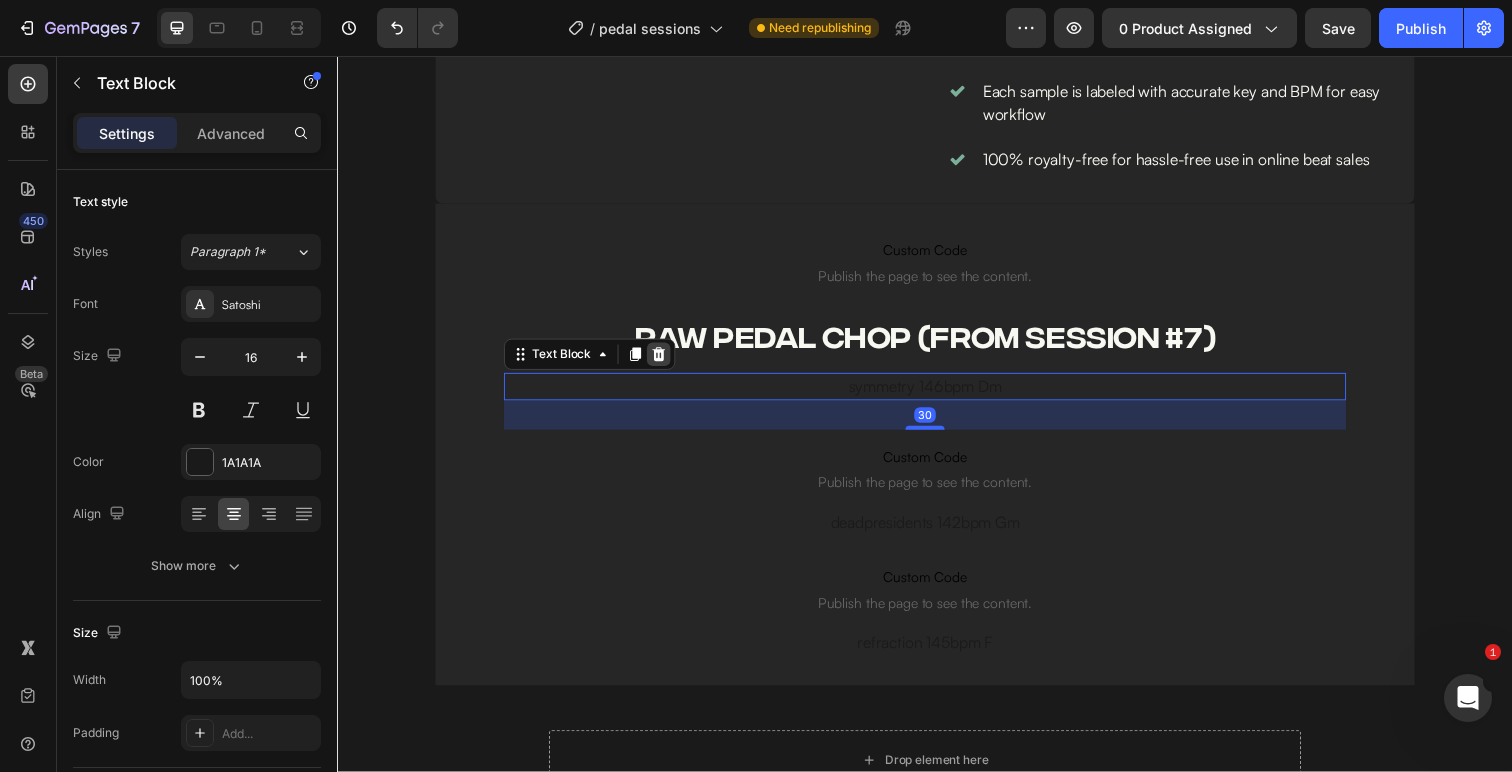click 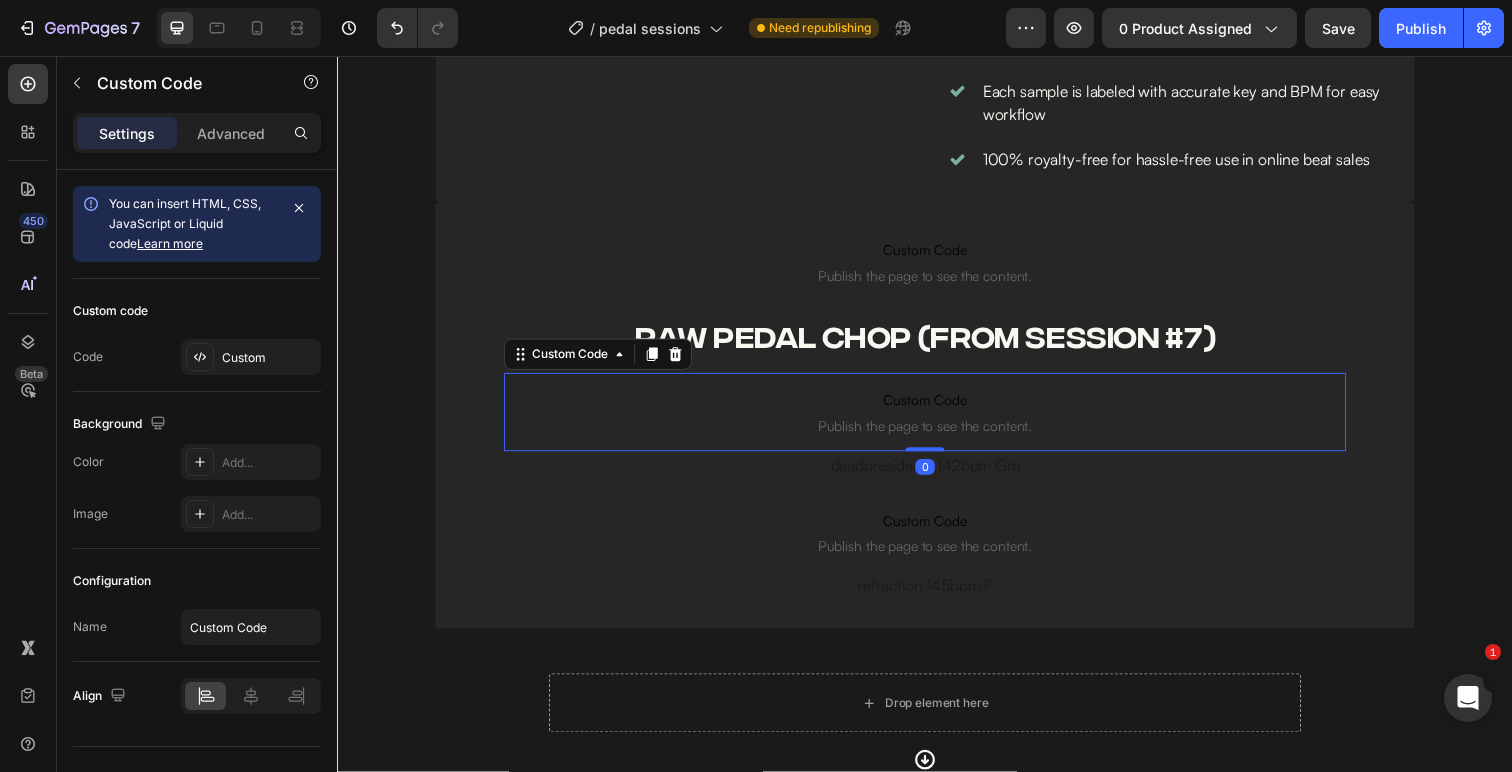 click on "Custom Code
Publish the page to see the content." at bounding box center [937, 420] 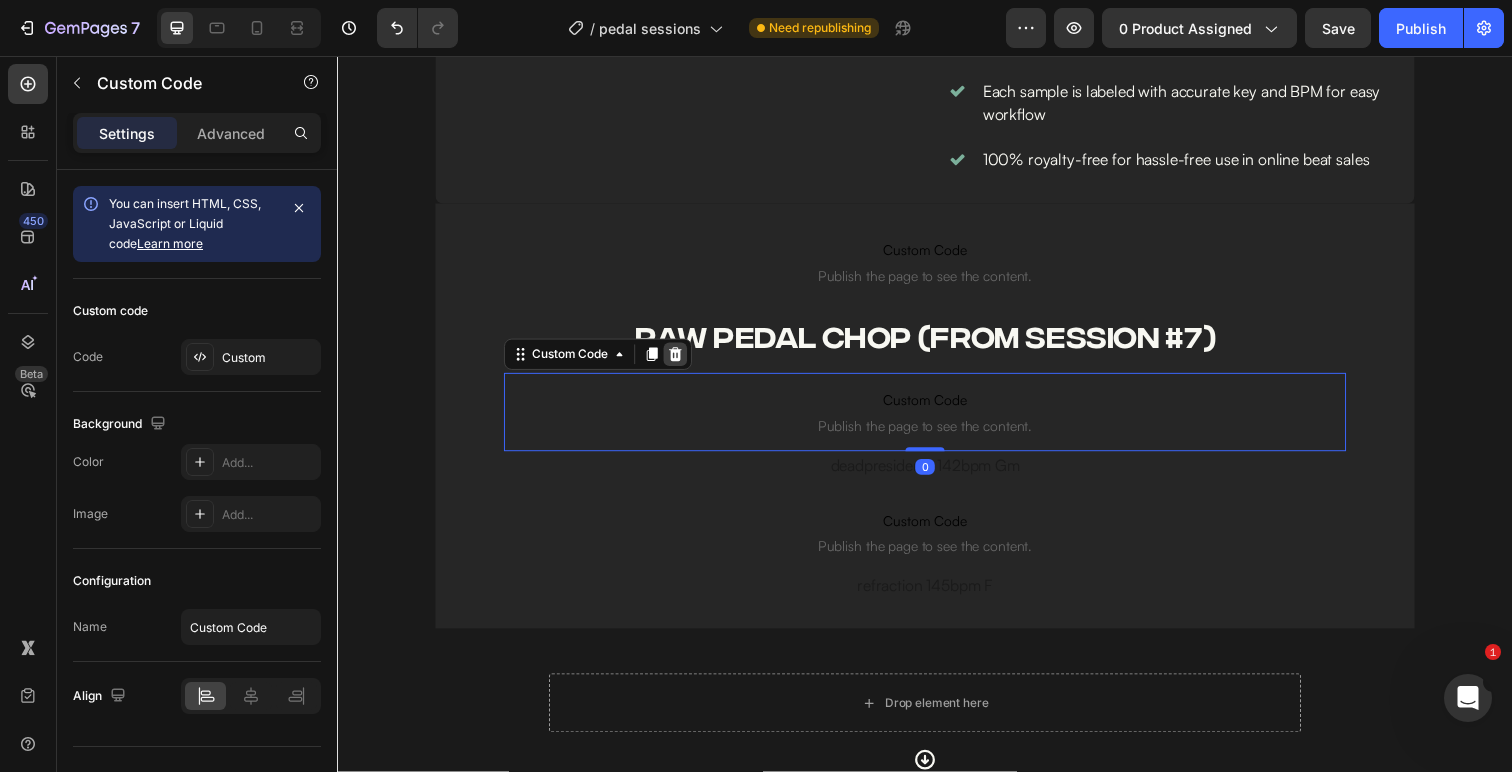 click 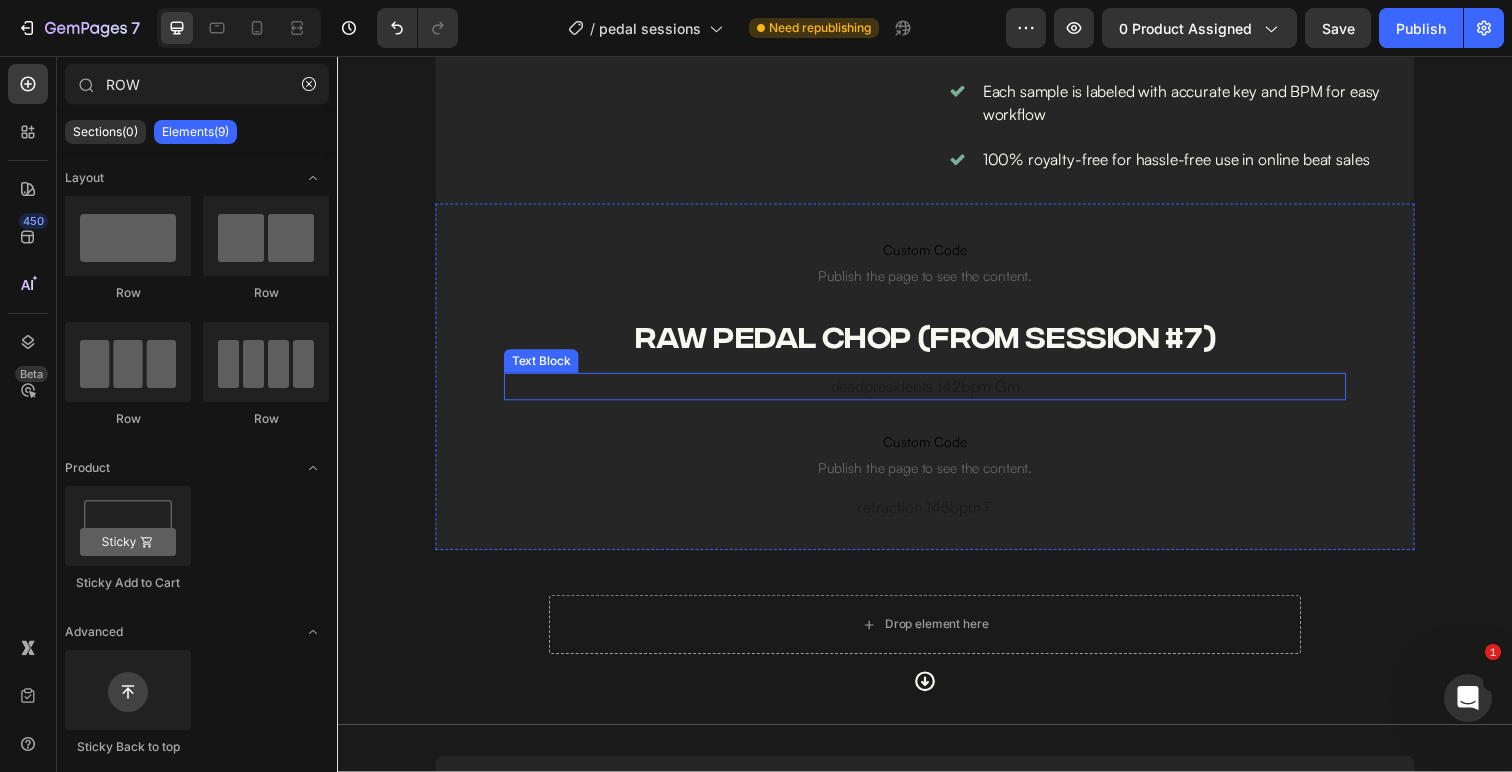 click on "deadpresidents 142bpm Gm" at bounding box center (937, 394) 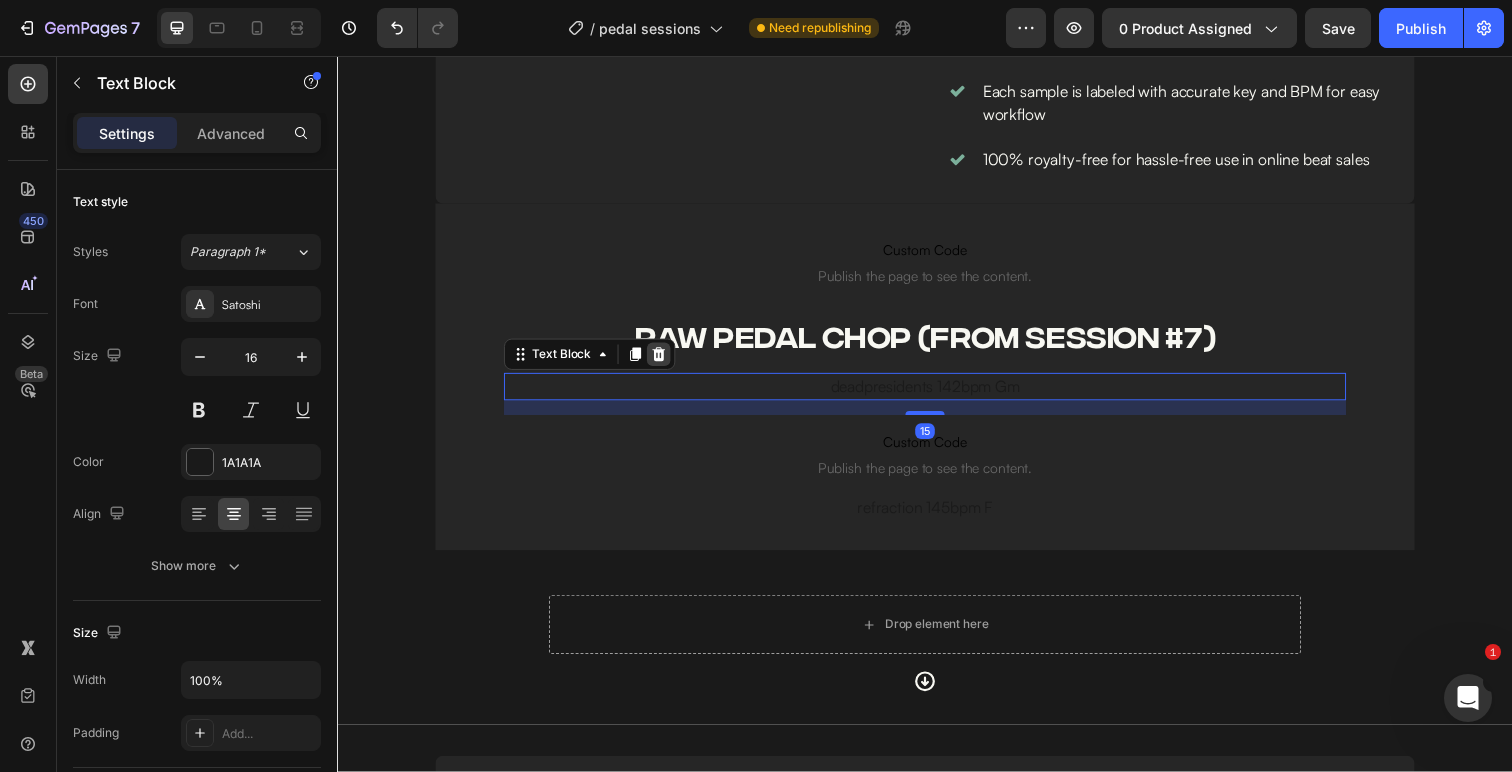 click 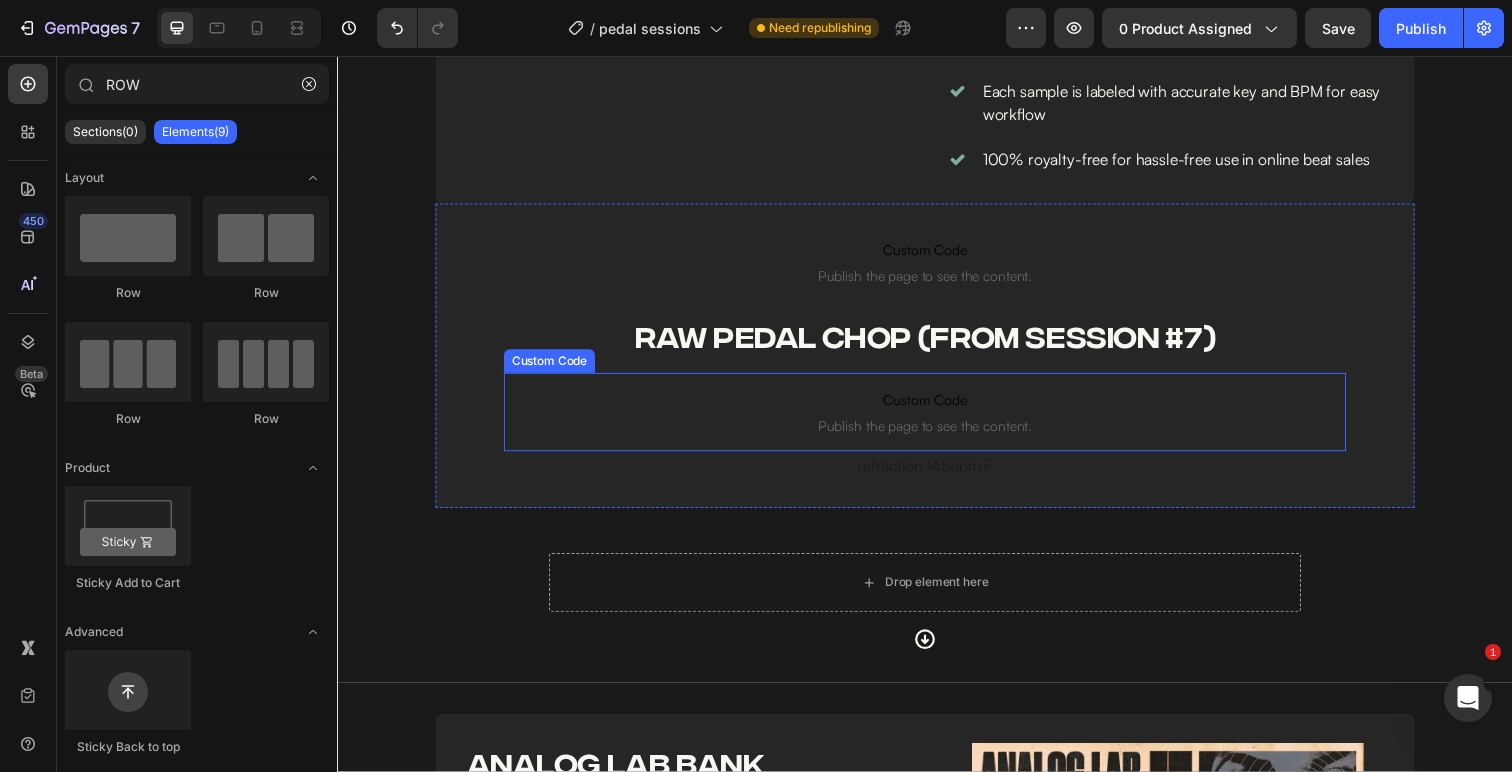 click on "Custom Code
Publish the page to see the content." at bounding box center (937, 420) 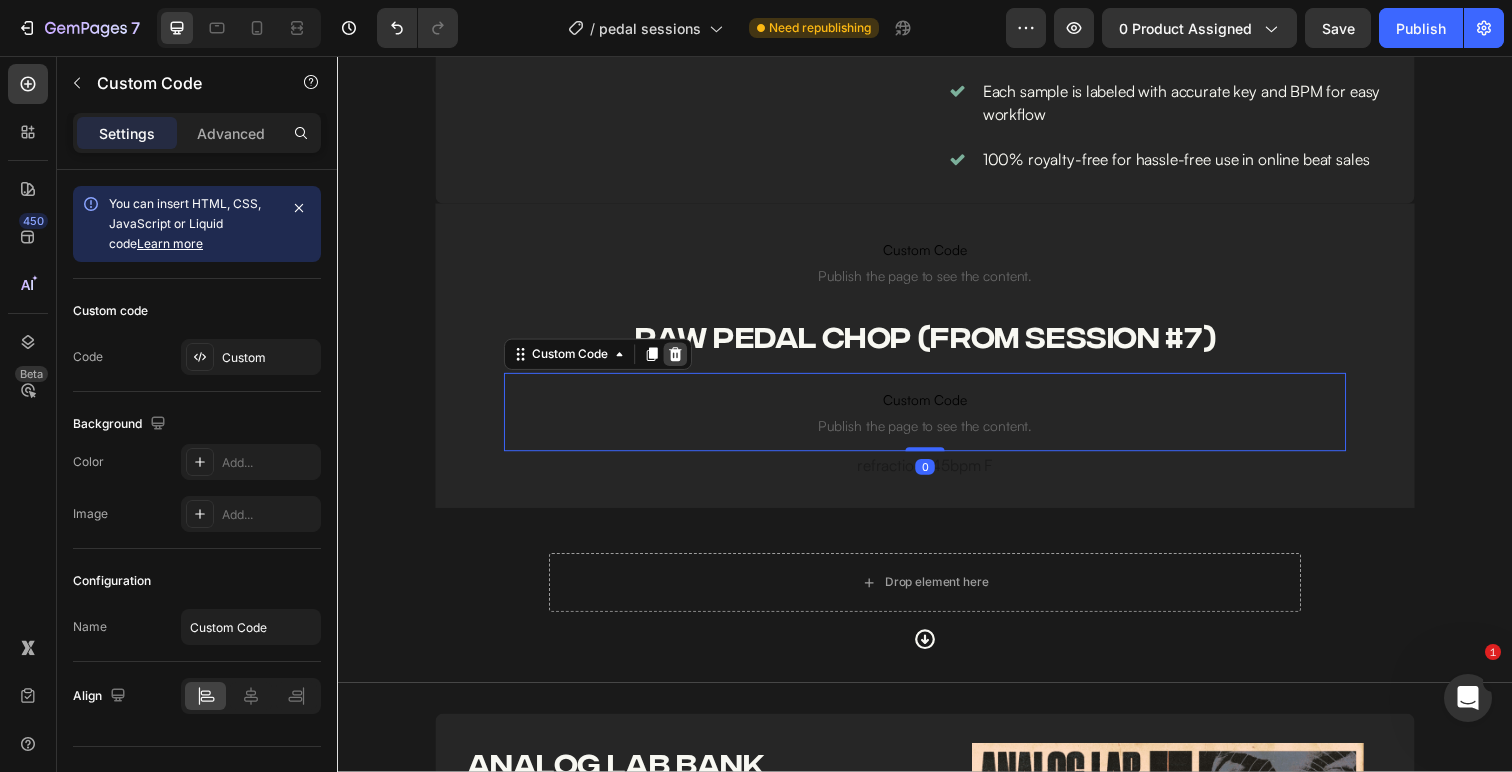 click 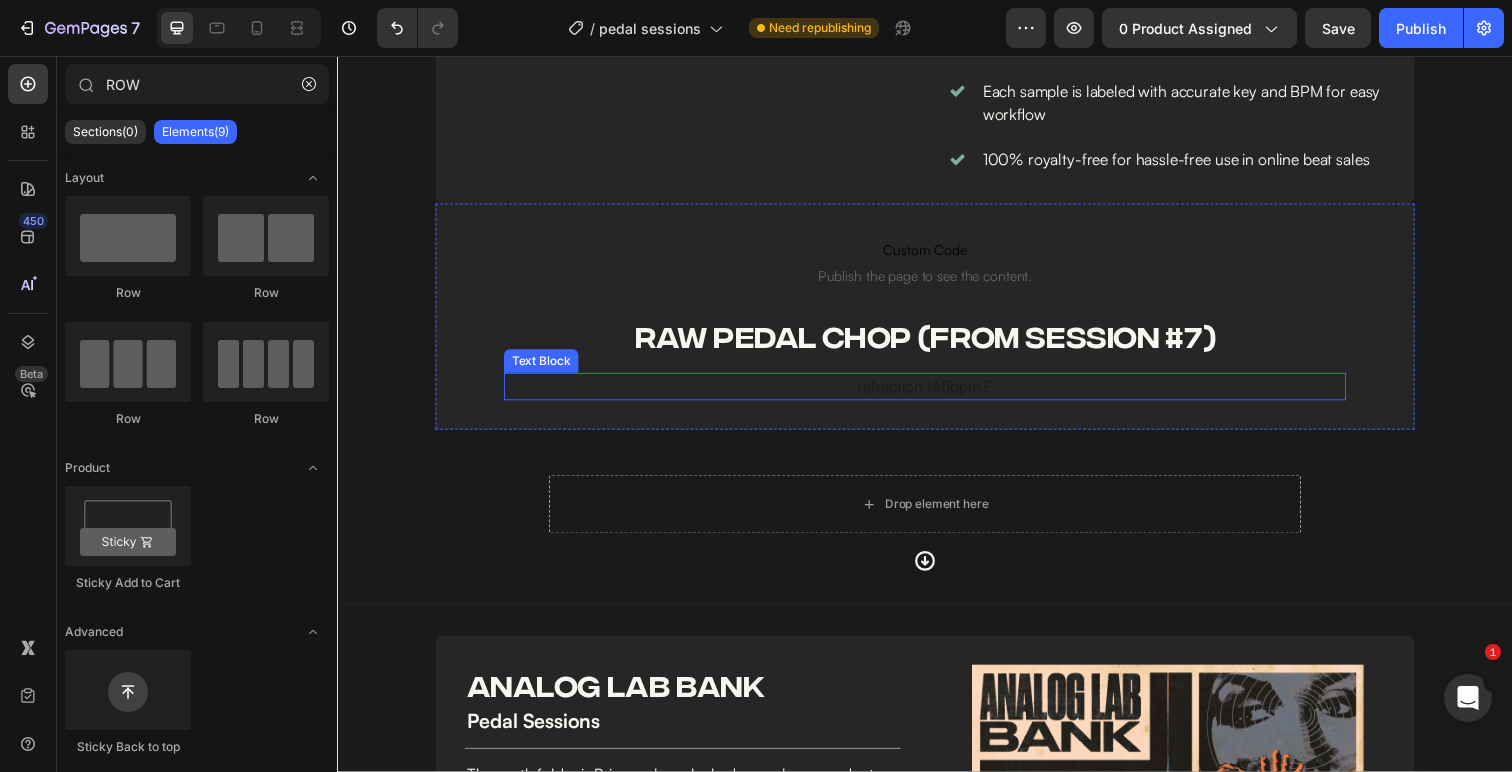 click on "refraction 145bpm F" at bounding box center (937, 394) 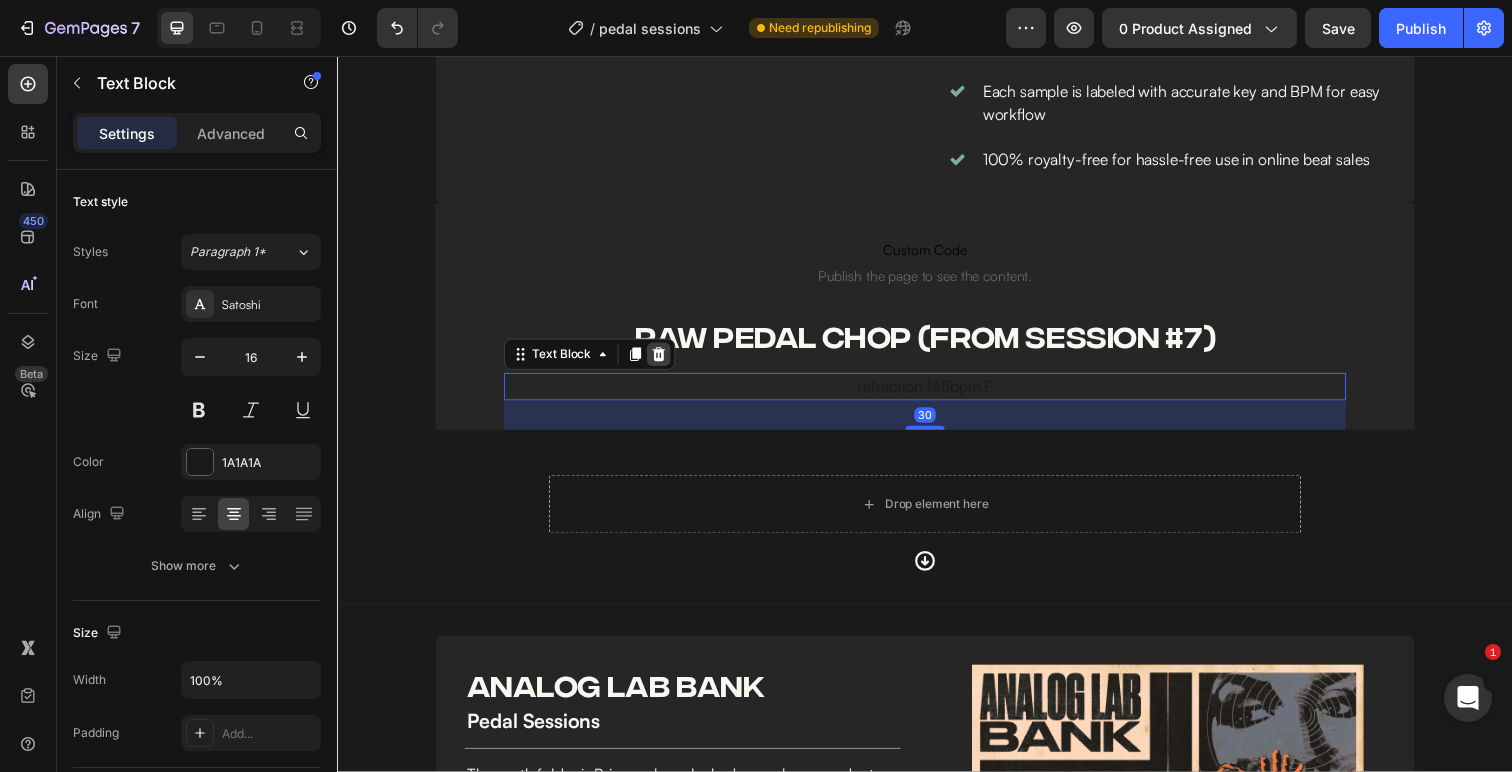 click 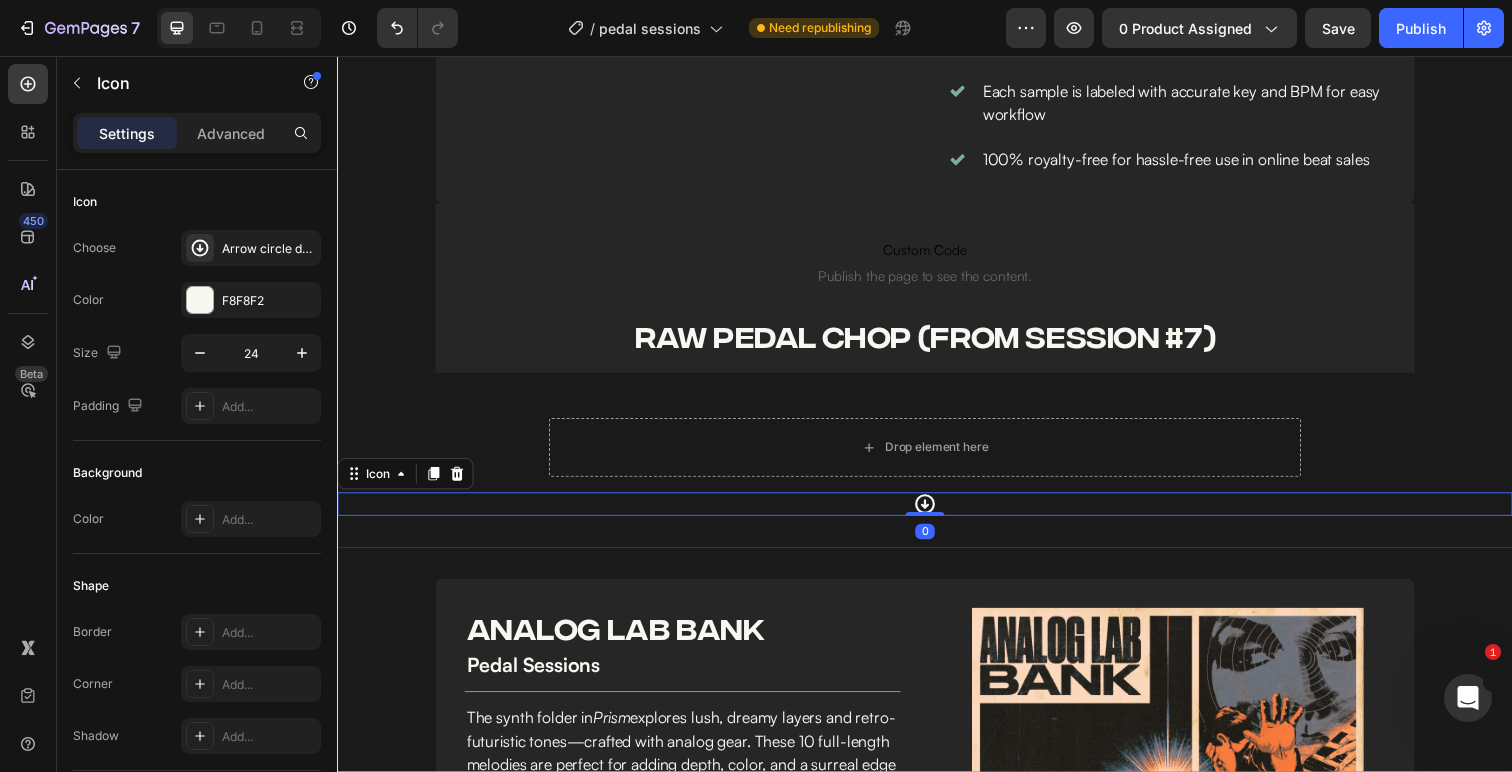 click on "Icon   0" at bounding box center (937, 514) 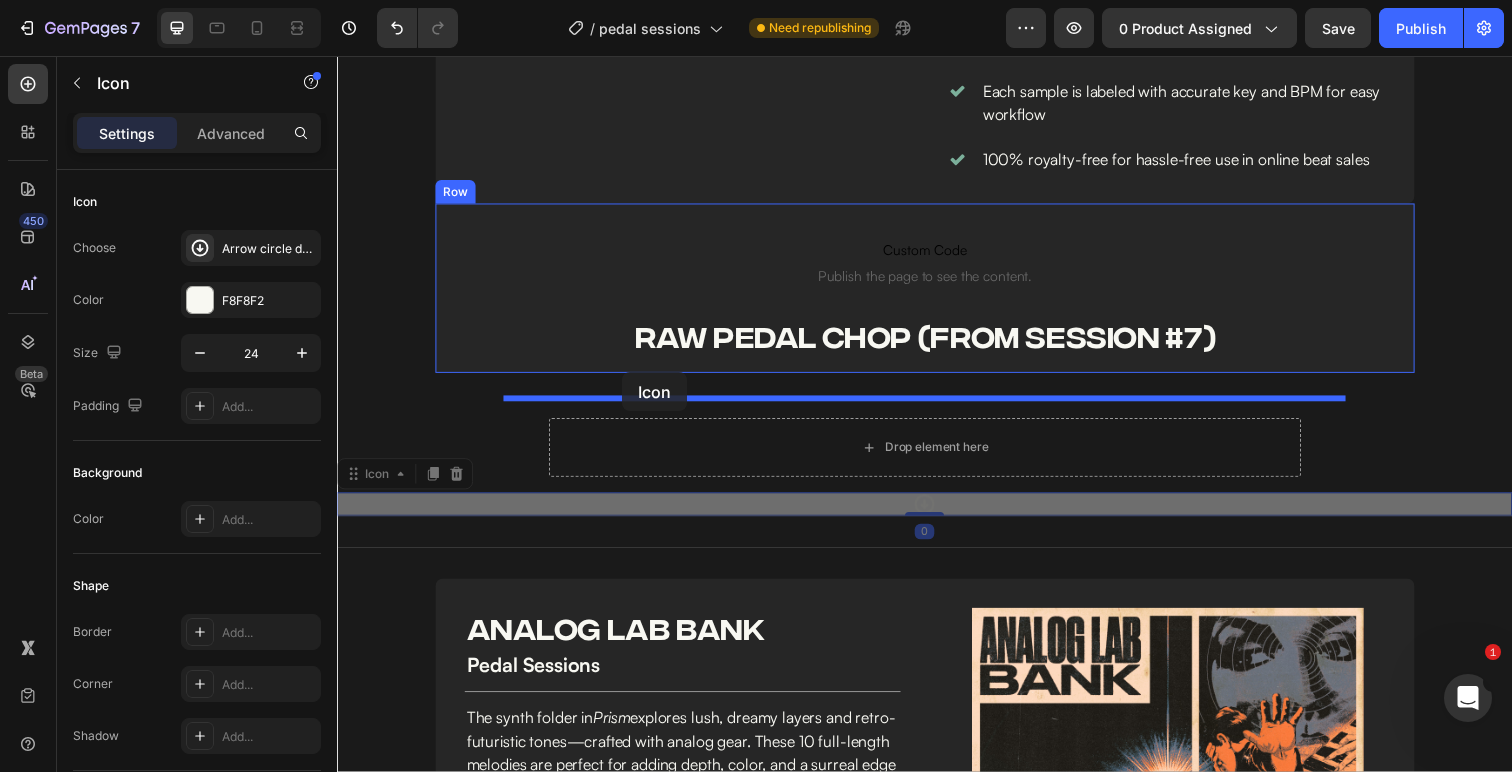 drag, startPoint x: 357, startPoint y: 519, endPoint x: 628, endPoint y: 379, distance: 305.0262 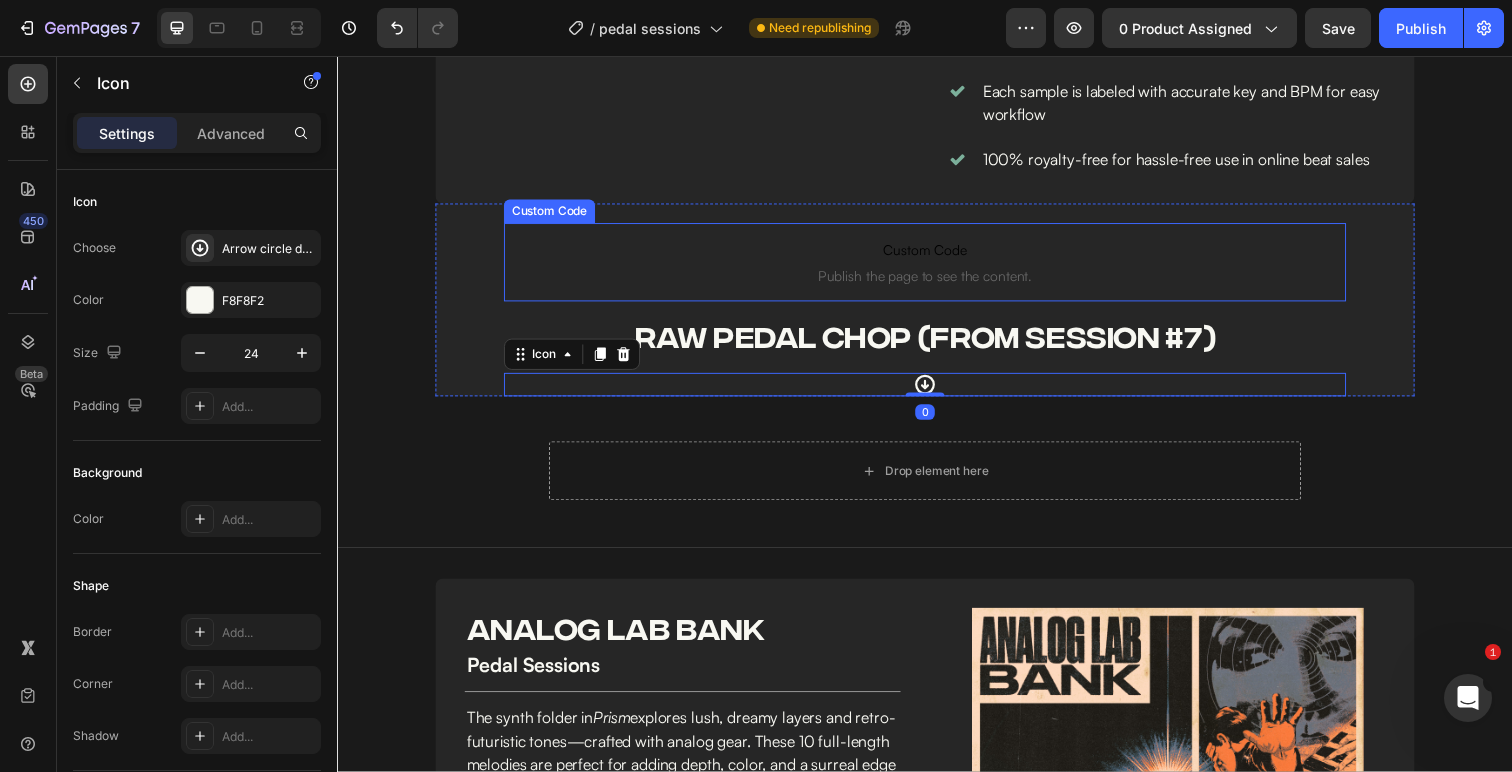 click on "Publish the page to see the content." at bounding box center (937, 281) 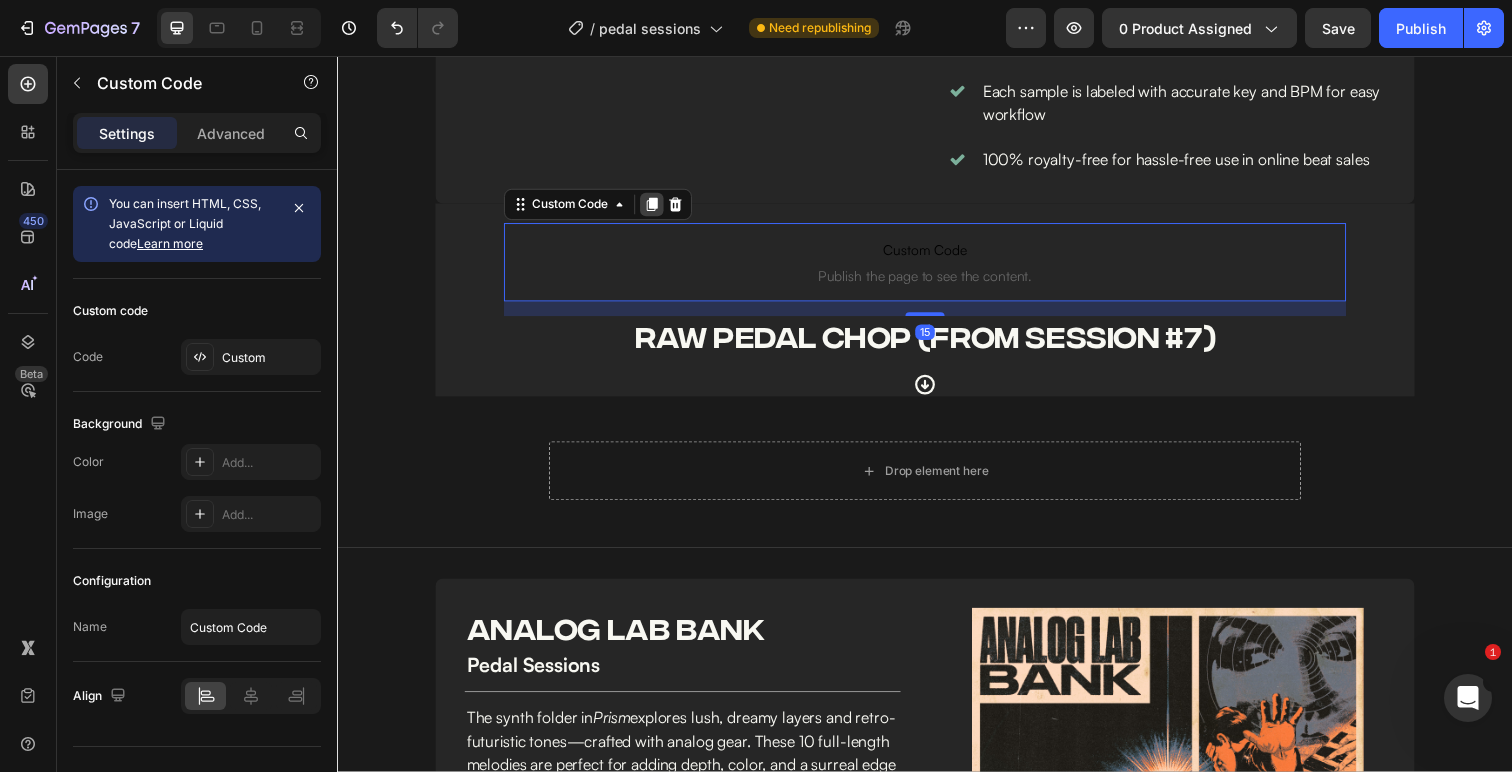 click 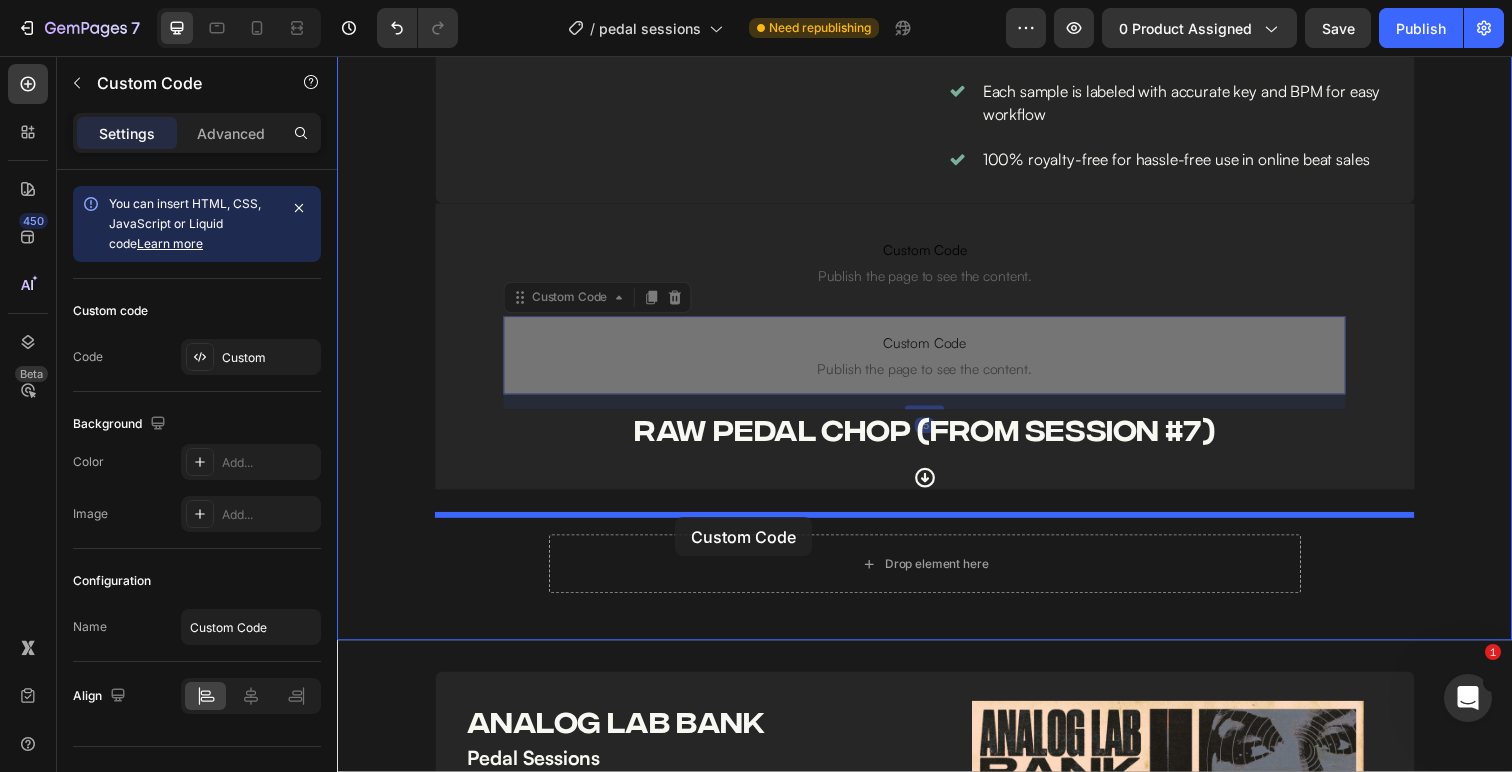 drag, startPoint x: 520, startPoint y: 333, endPoint x: 682, endPoint y: 527, distance: 252.74493 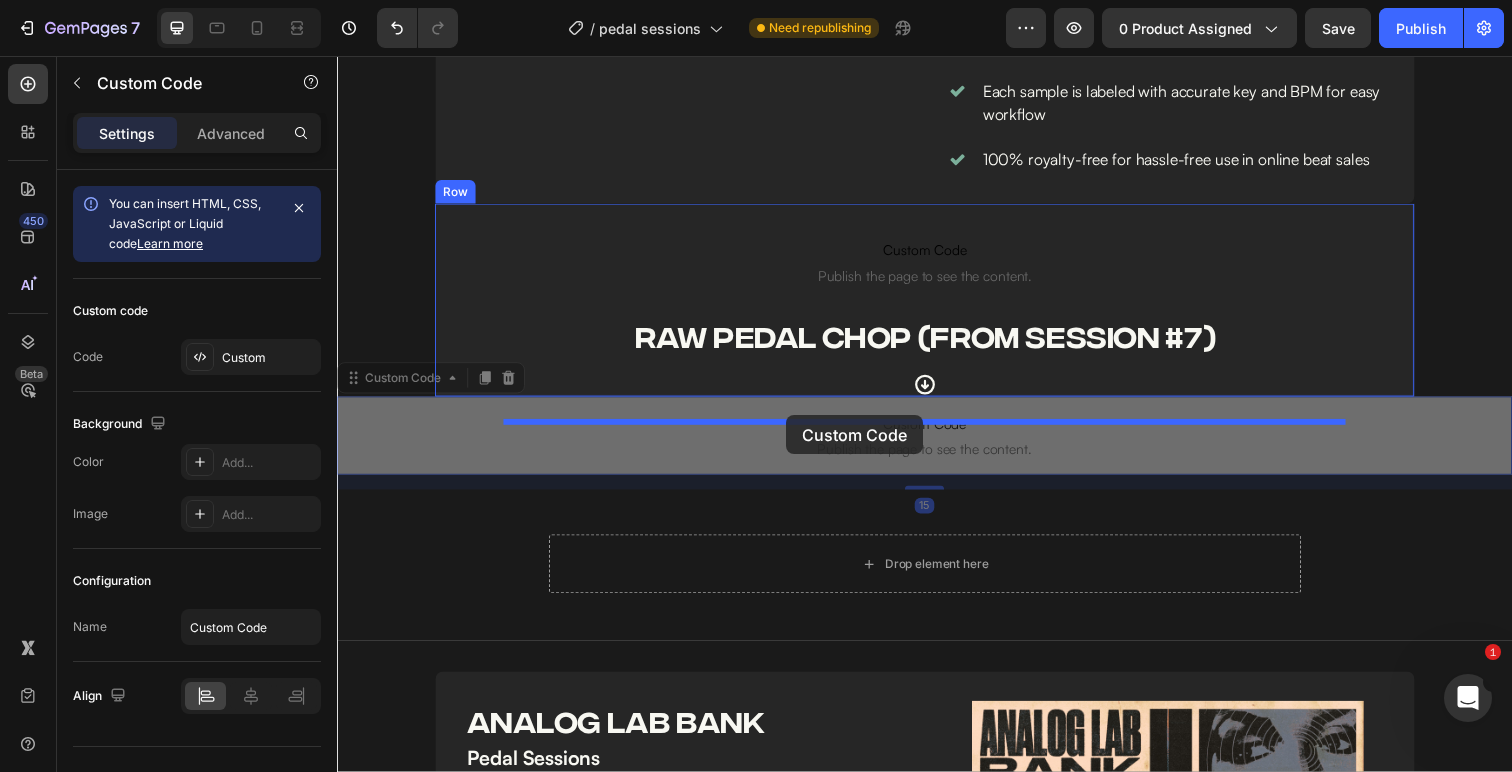 drag, startPoint x: 352, startPoint y: 416, endPoint x: 796, endPoint y: 423, distance: 444.05518 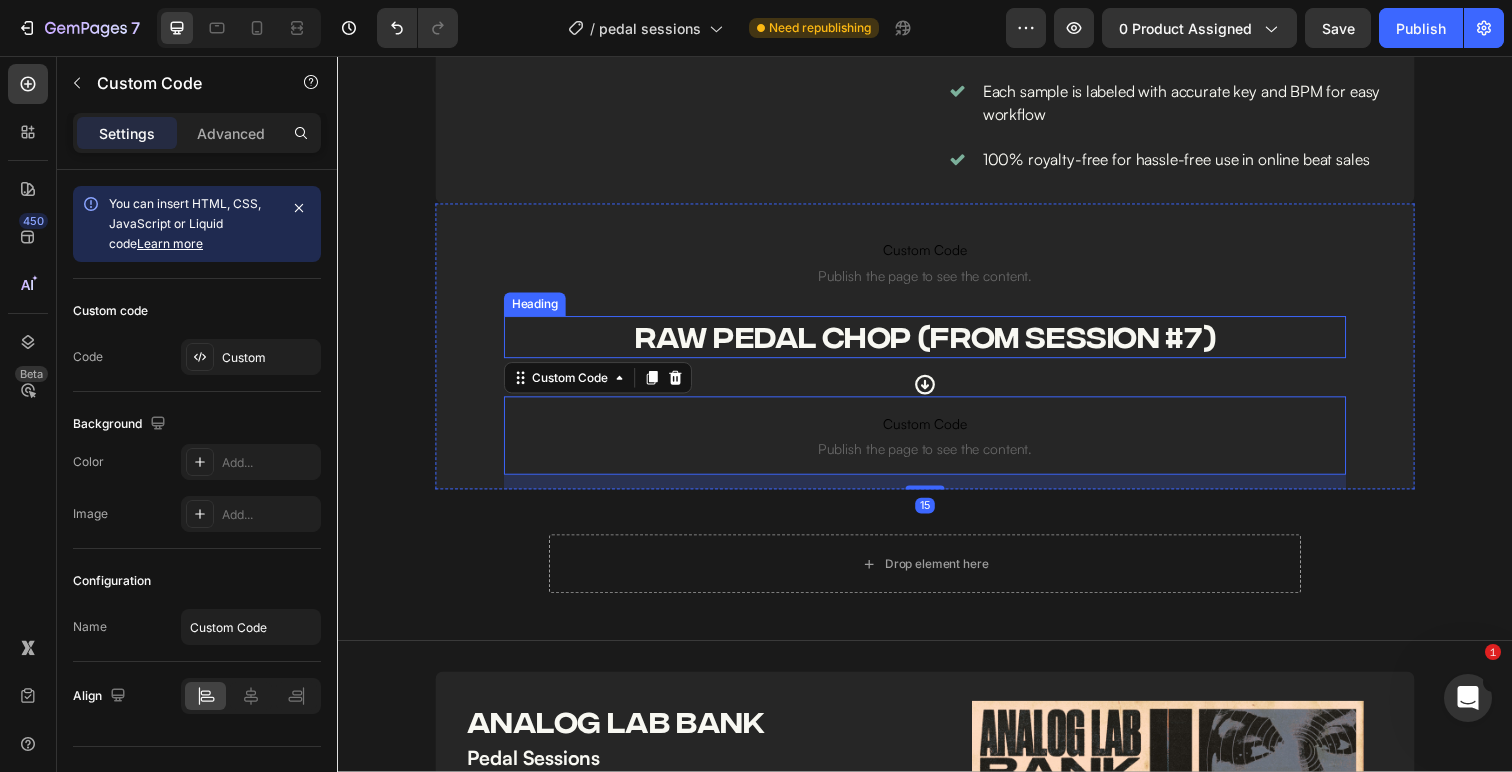 click on "RAW PEDAL CHOP (FROM SESSION #7)" at bounding box center [937, 343] 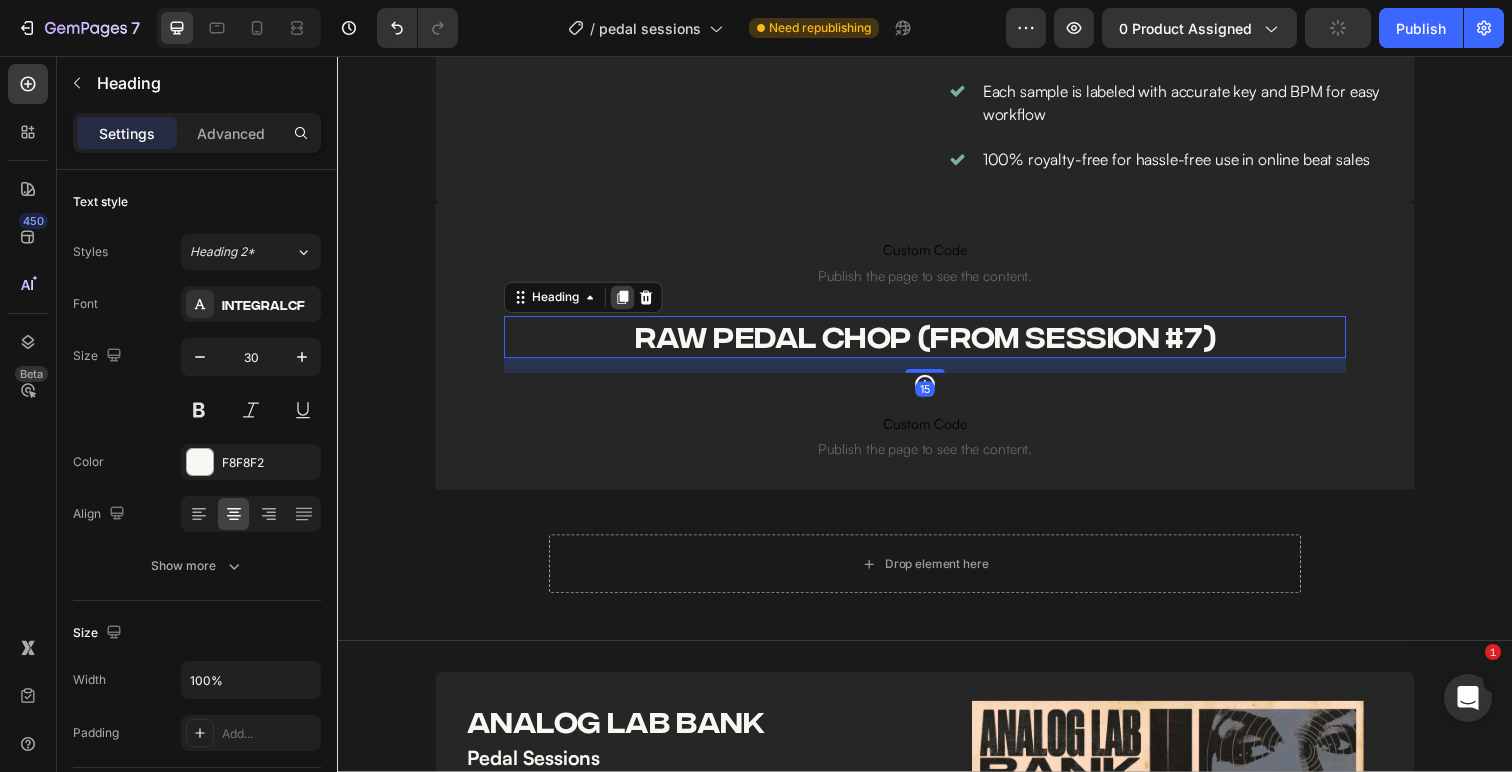 click 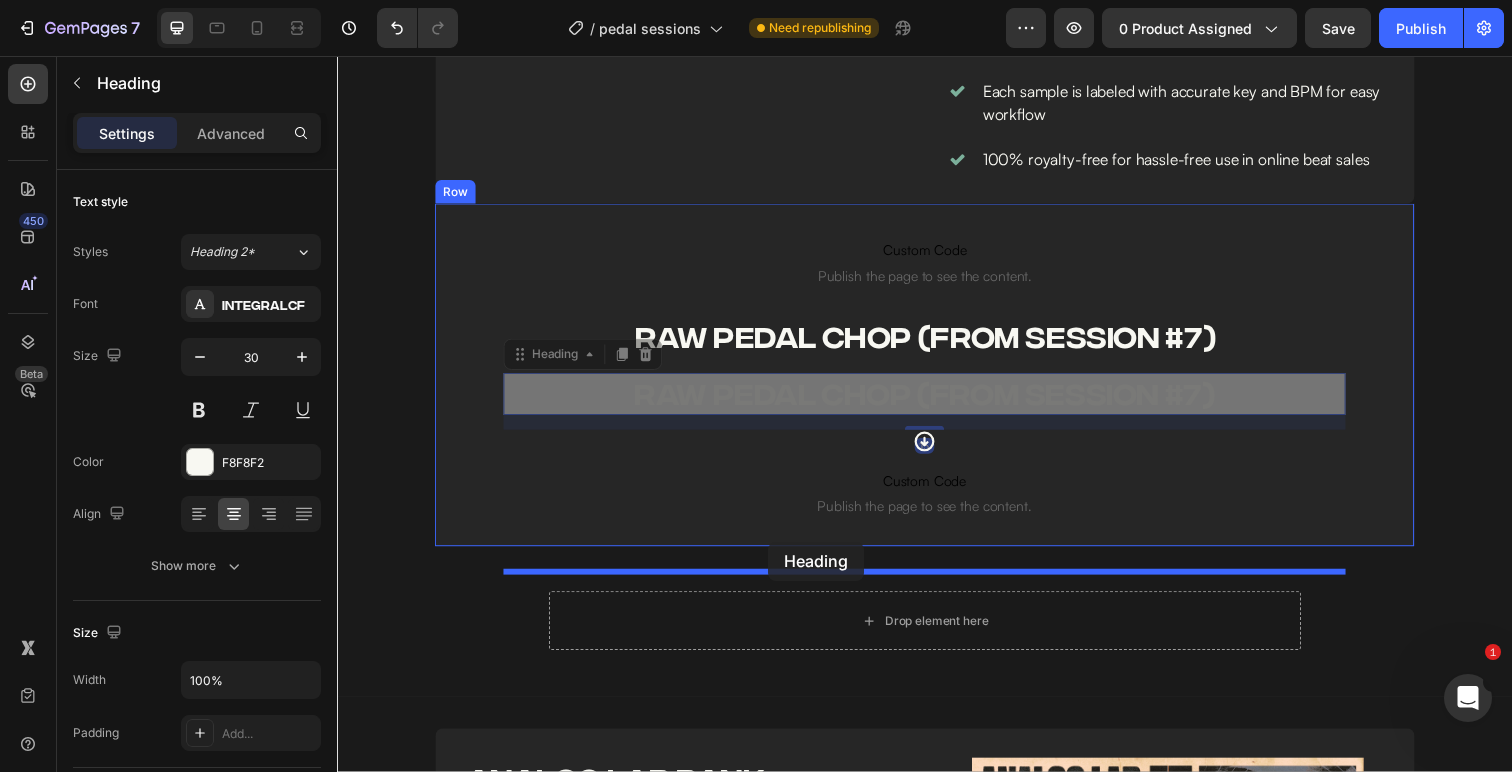 drag, startPoint x: 523, startPoint y: 387, endPoint x: 777, endPoint y: 552, distance: 302.88776 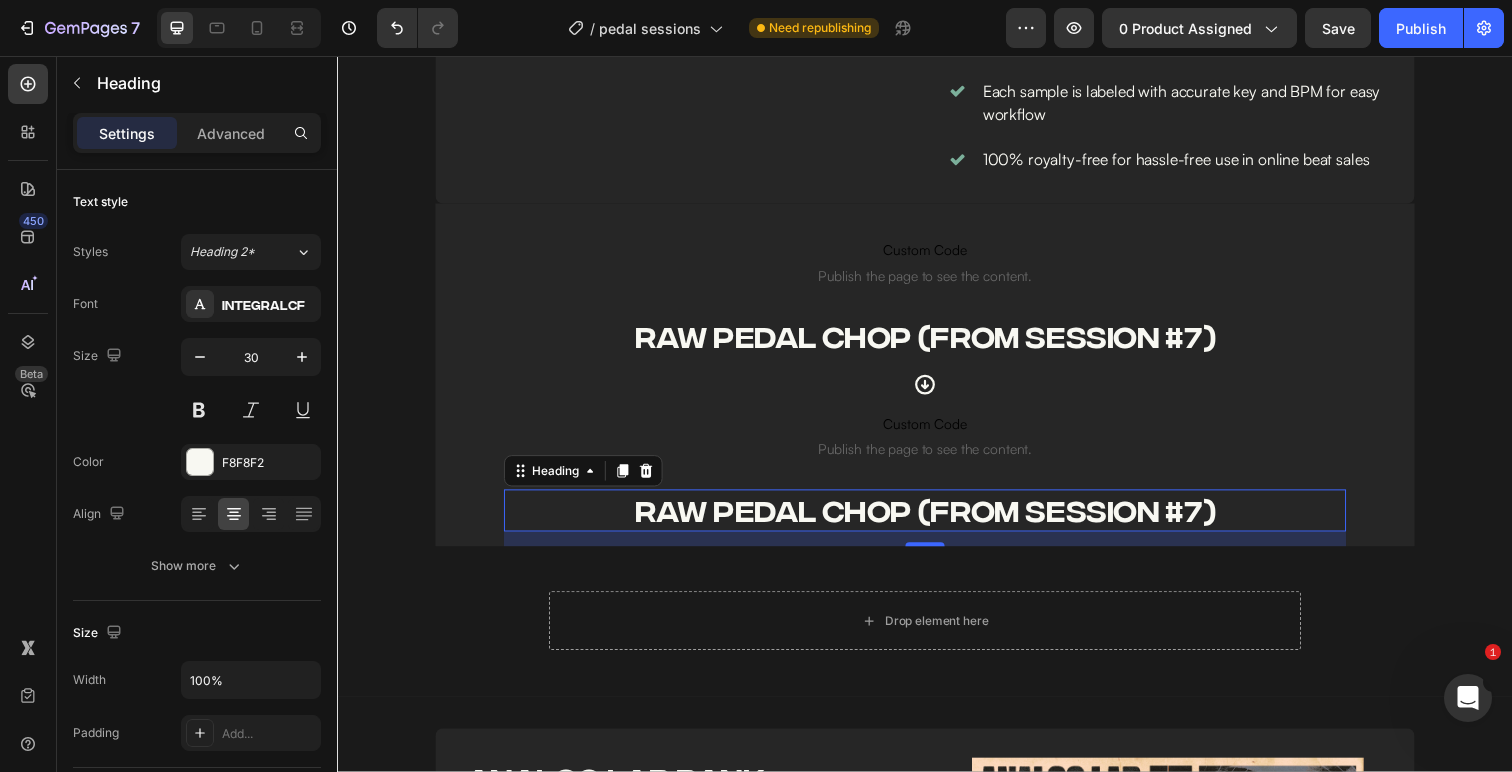 click on "RAW PEDAL CHOP (FROM SESSION #7)" at bounding box center (937, 520) 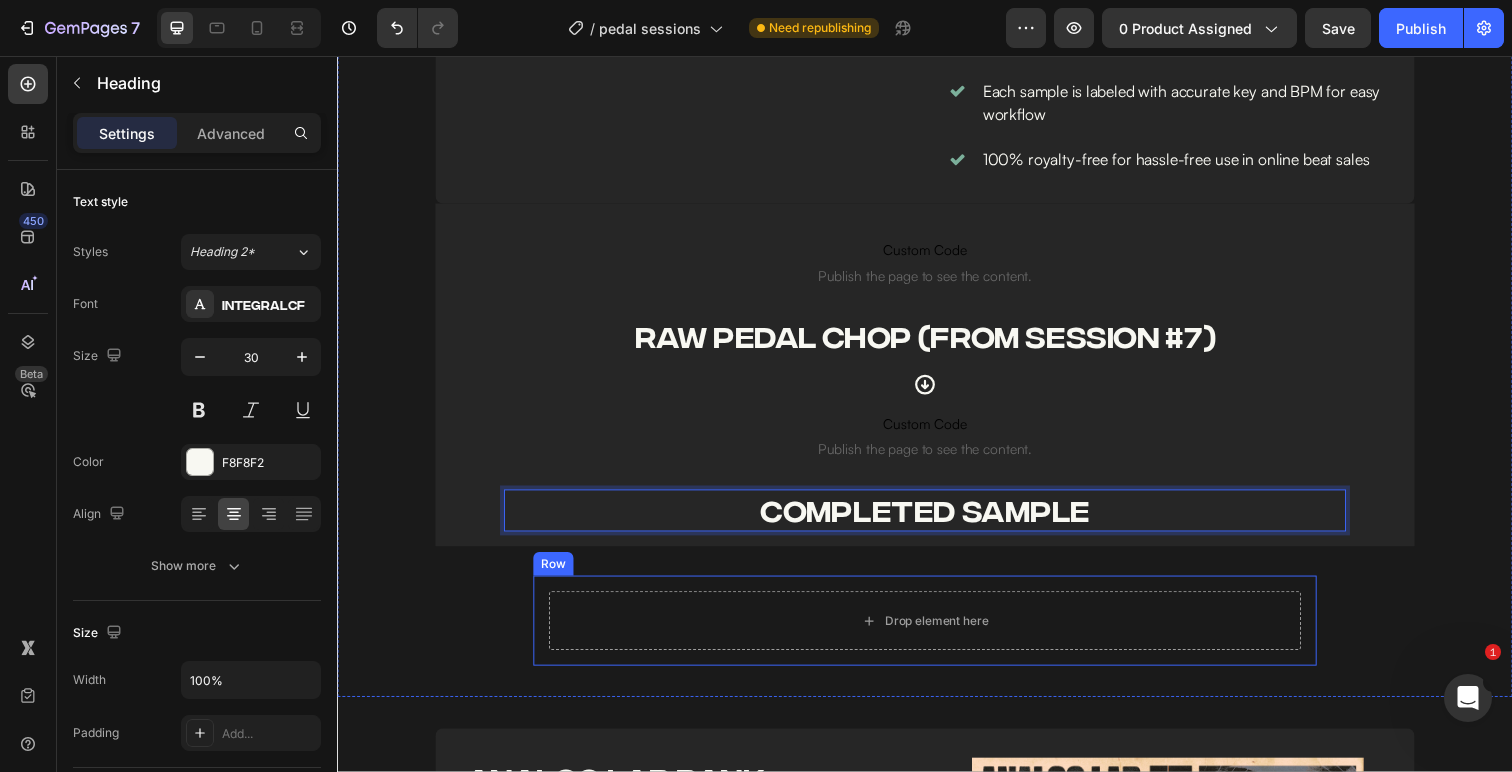 click on "Drop element here Row" at bounding box center [937, 633] 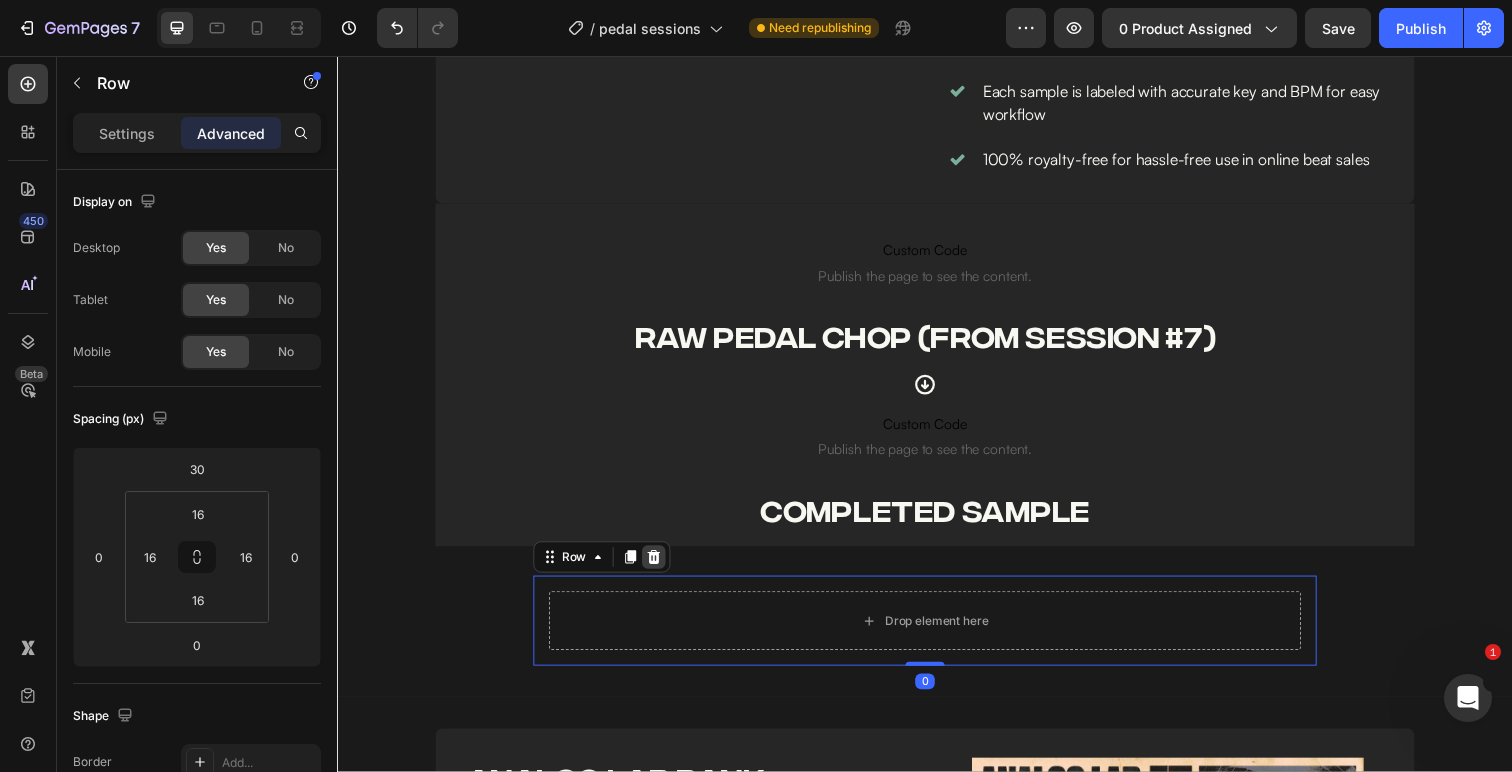 click 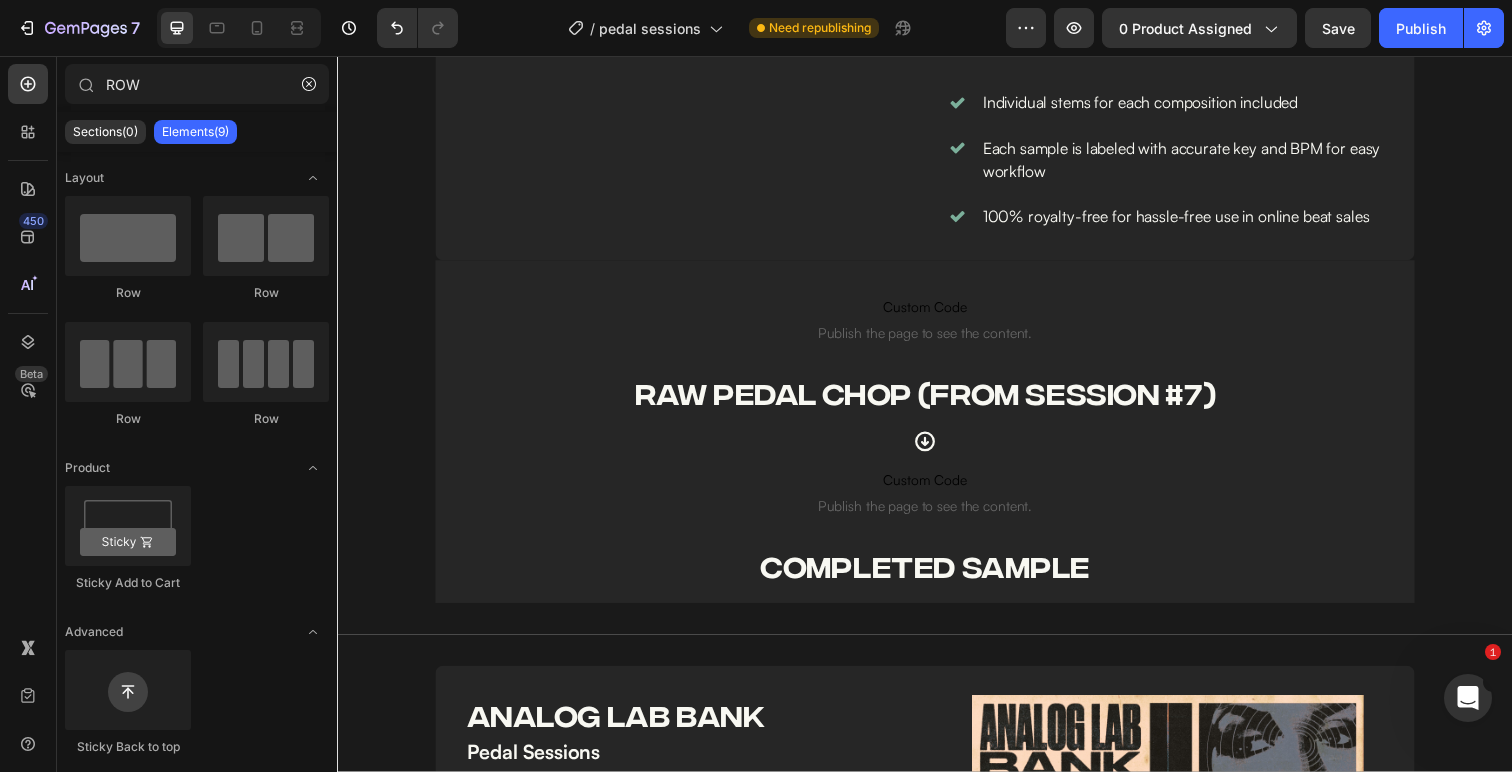 scroll, scrollTop: 1493, scrollLeft: 0, axis: vertical 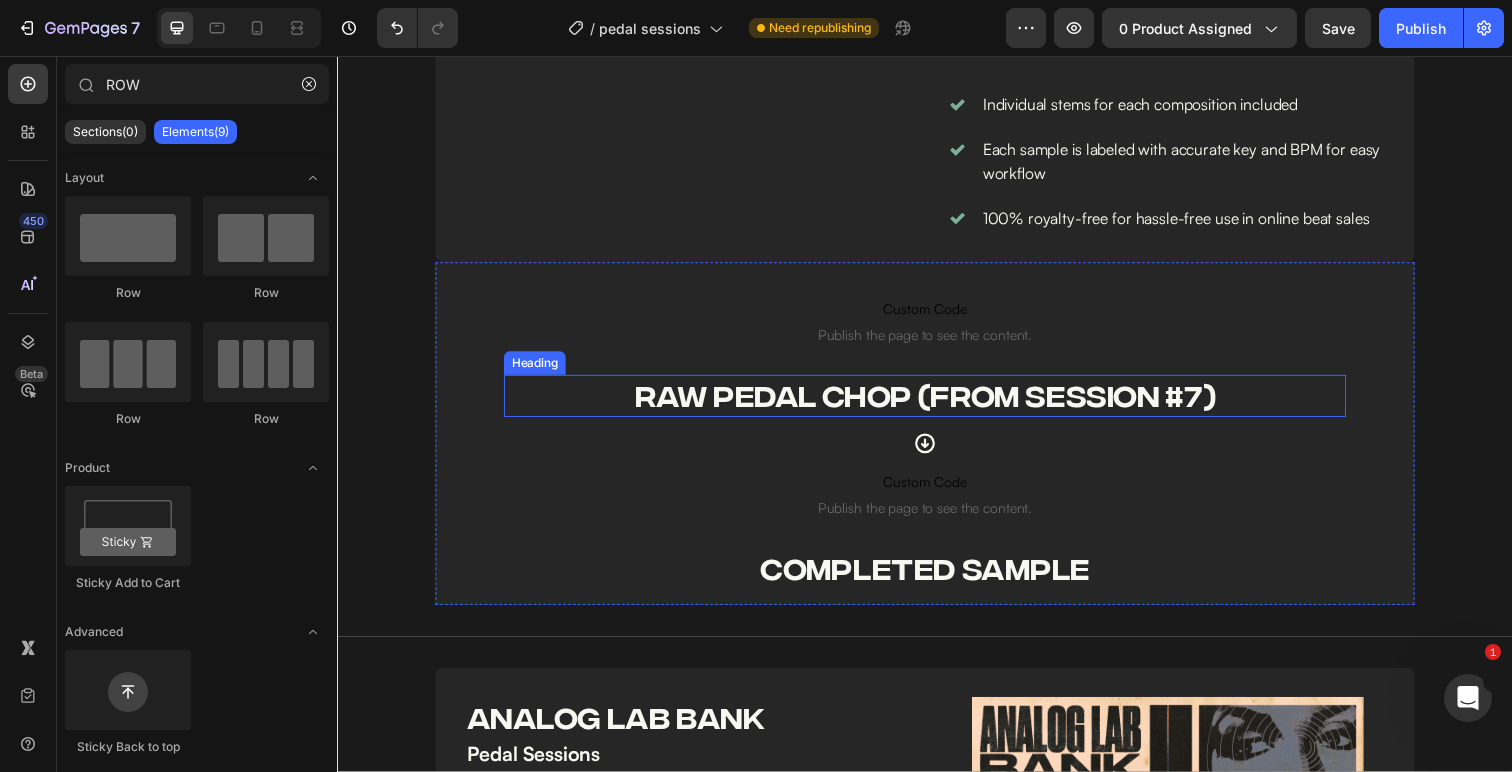 click on "RAW PEDAL CHOP (FROM SESSION #7)" at bounding box center [937, 403] 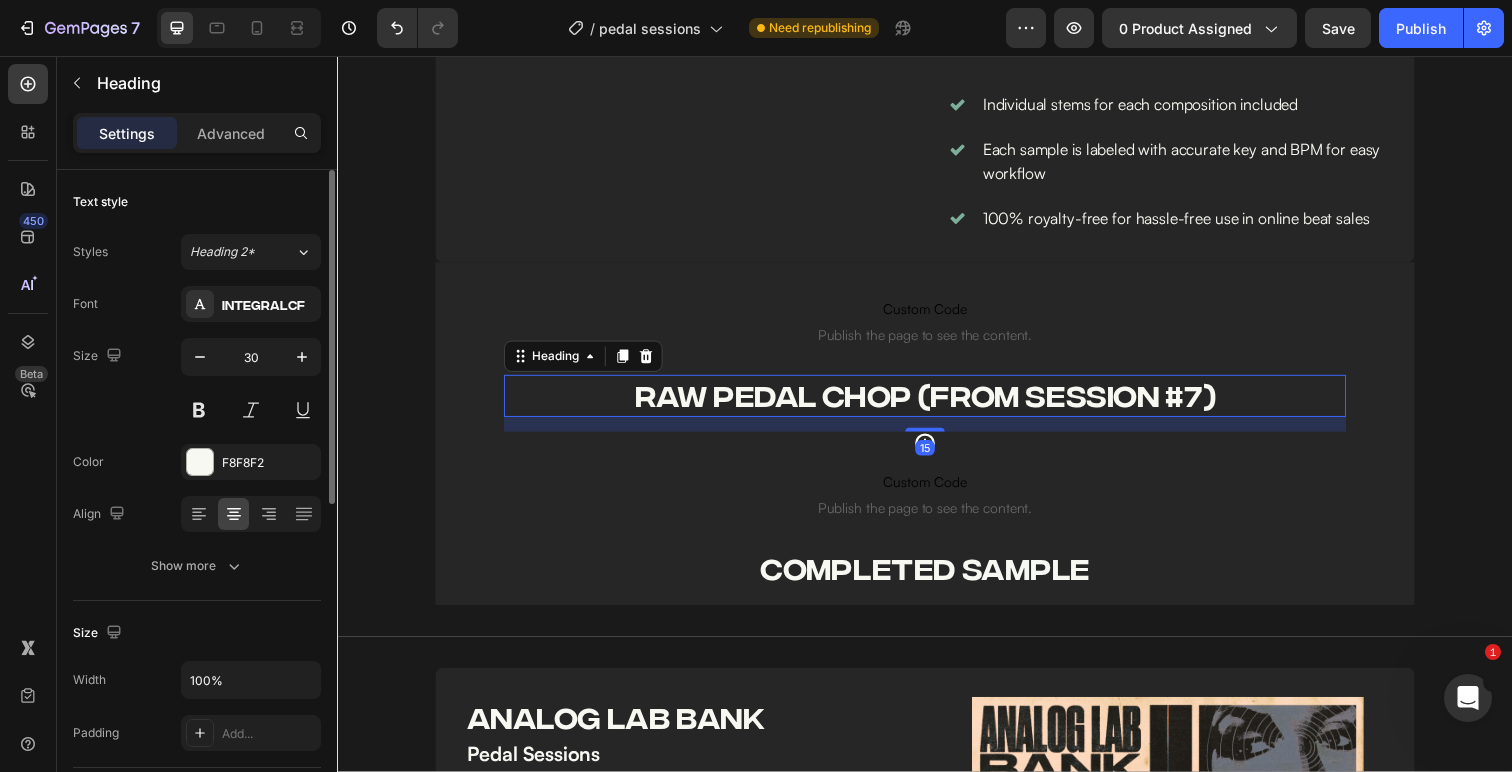 click on "30" at bounding box center (251, 357) 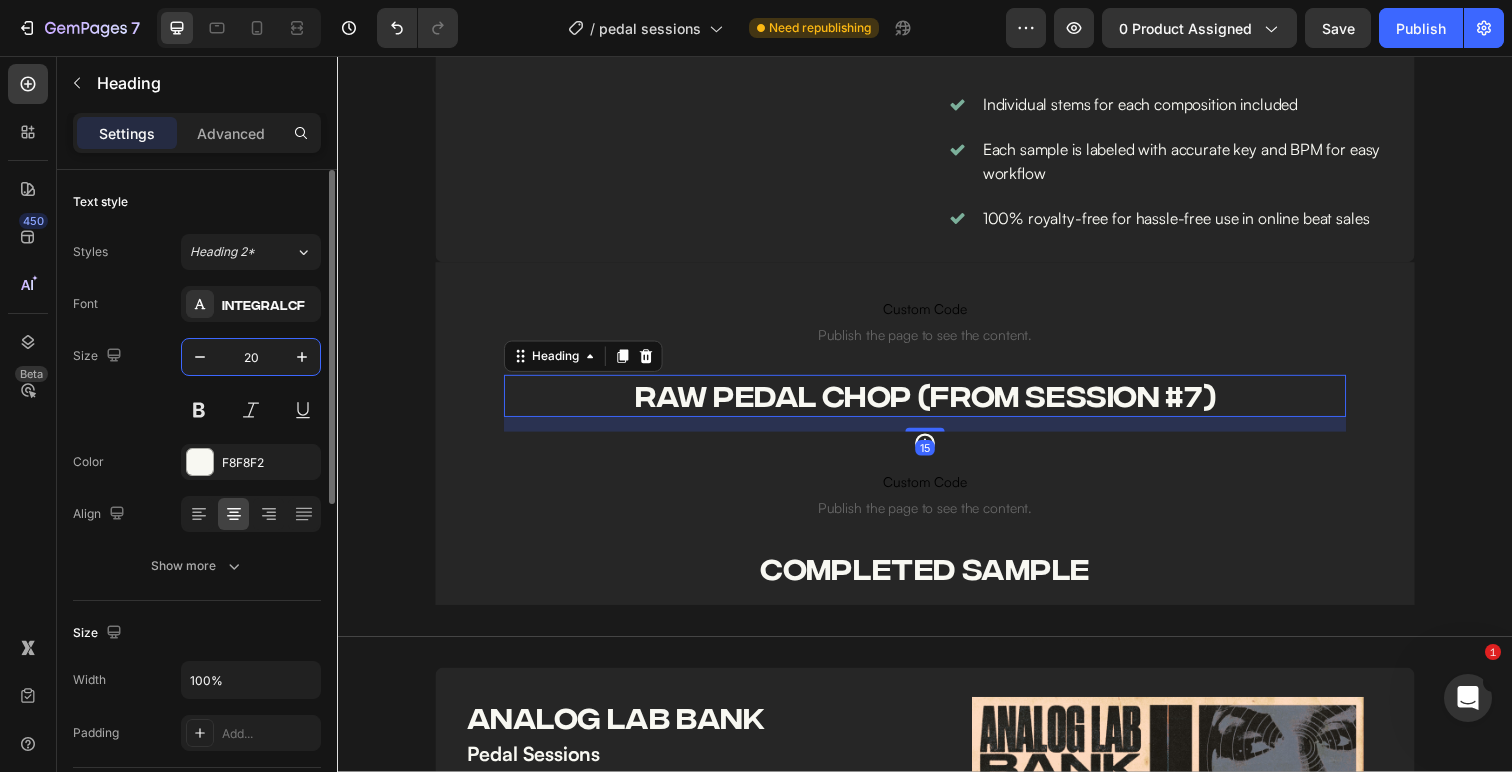 type on "20" 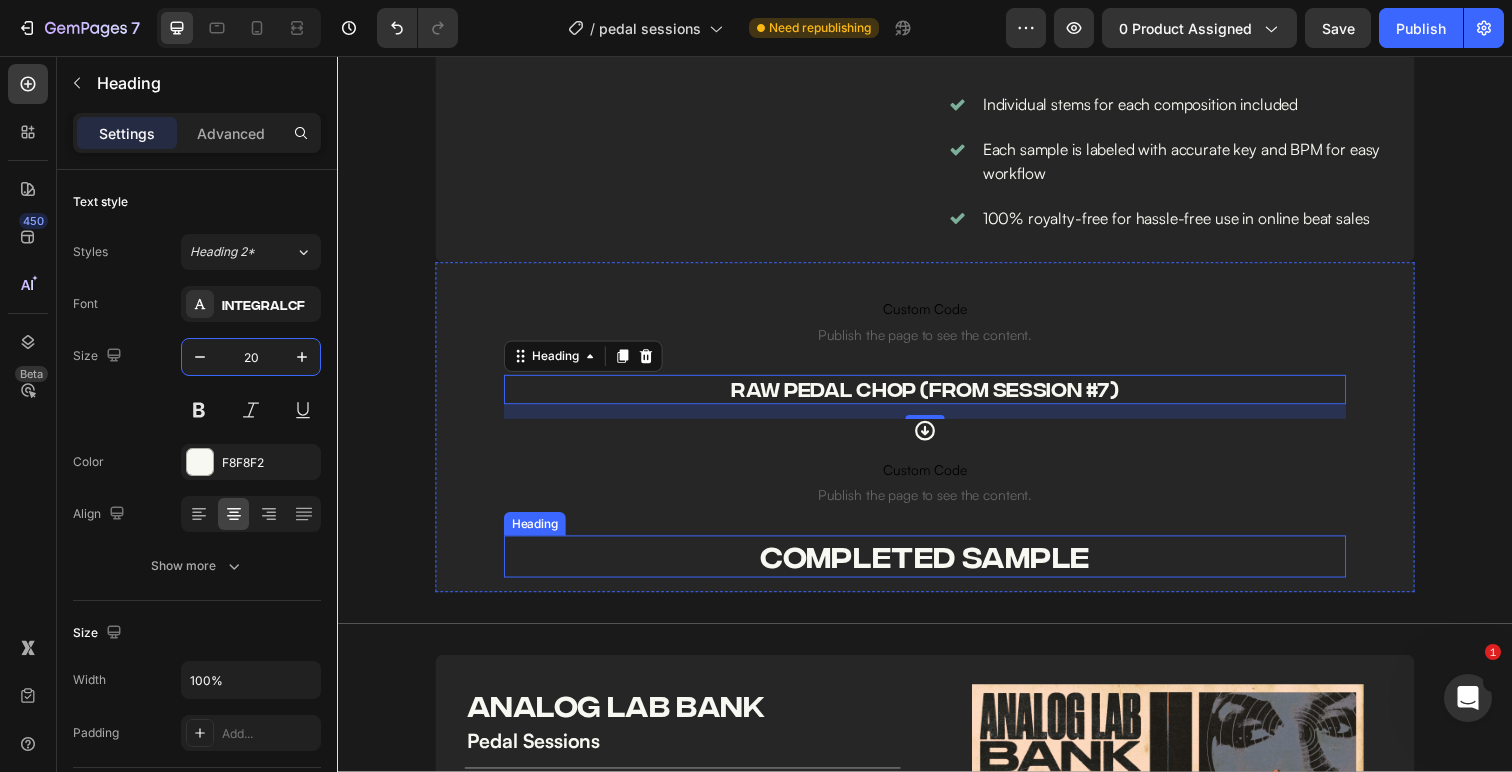 click on "COMPLETED SAMPLE" at bounding box center (937, 567) 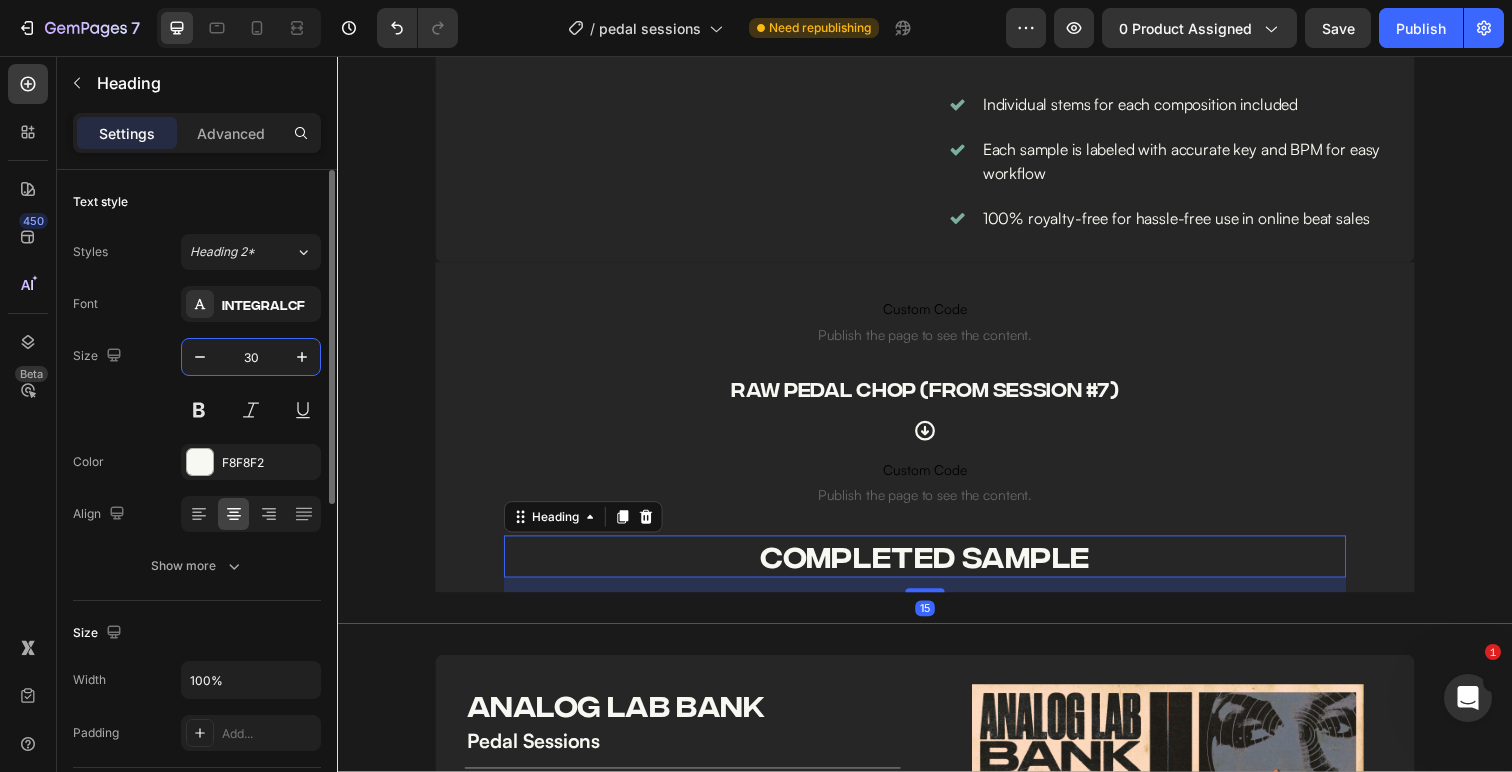 click on "30" at bounding box center (251, 357) 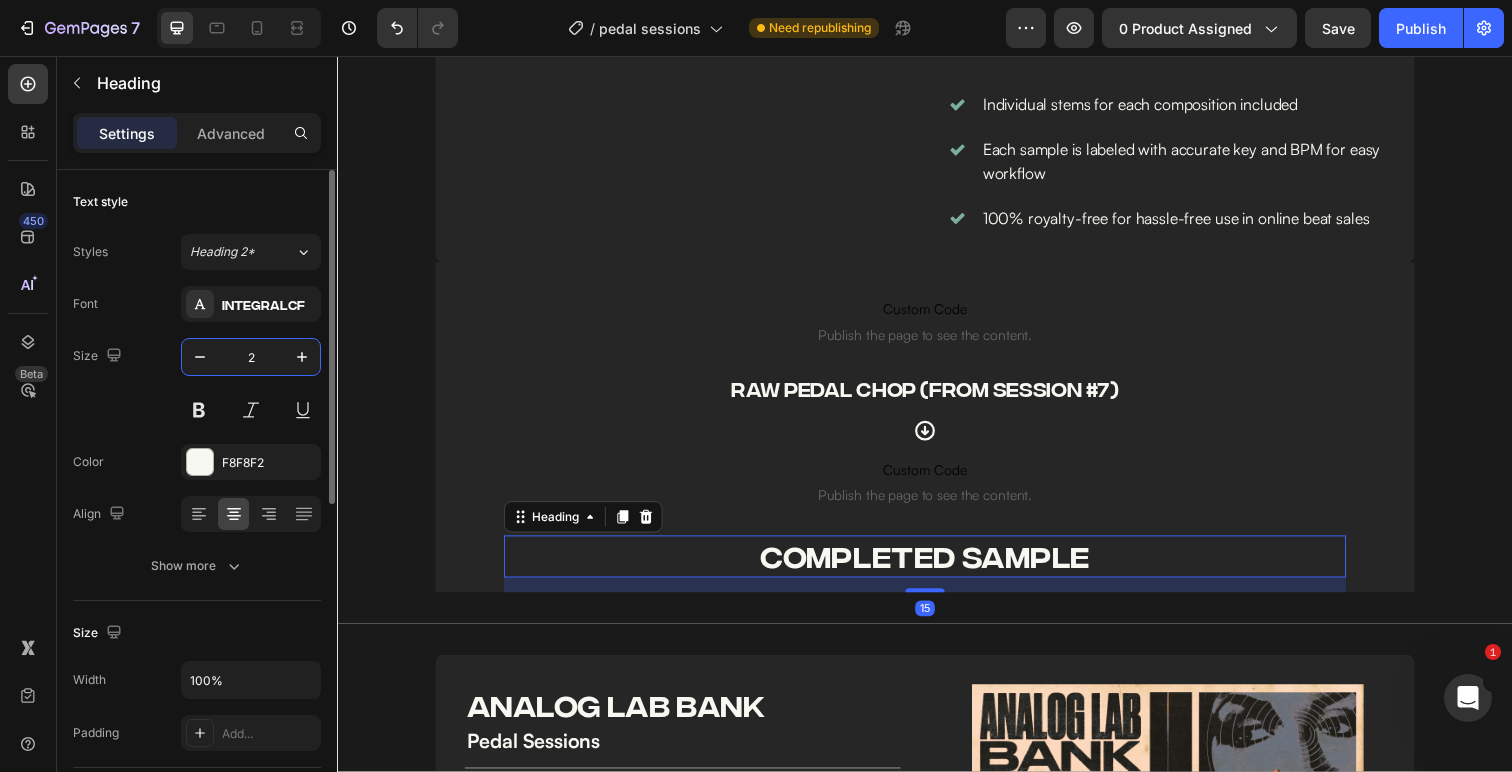 type on "20" 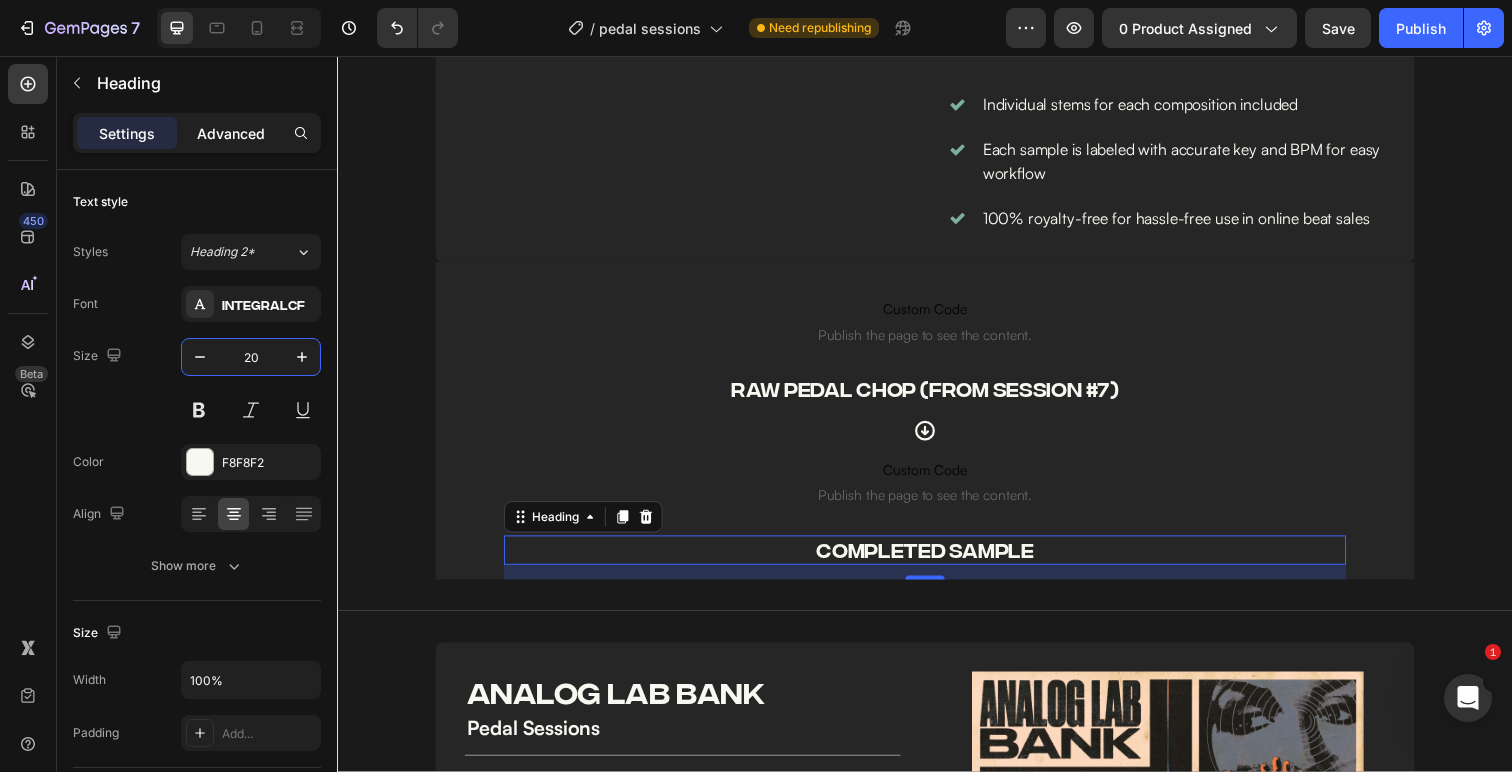 click on "Advanced" 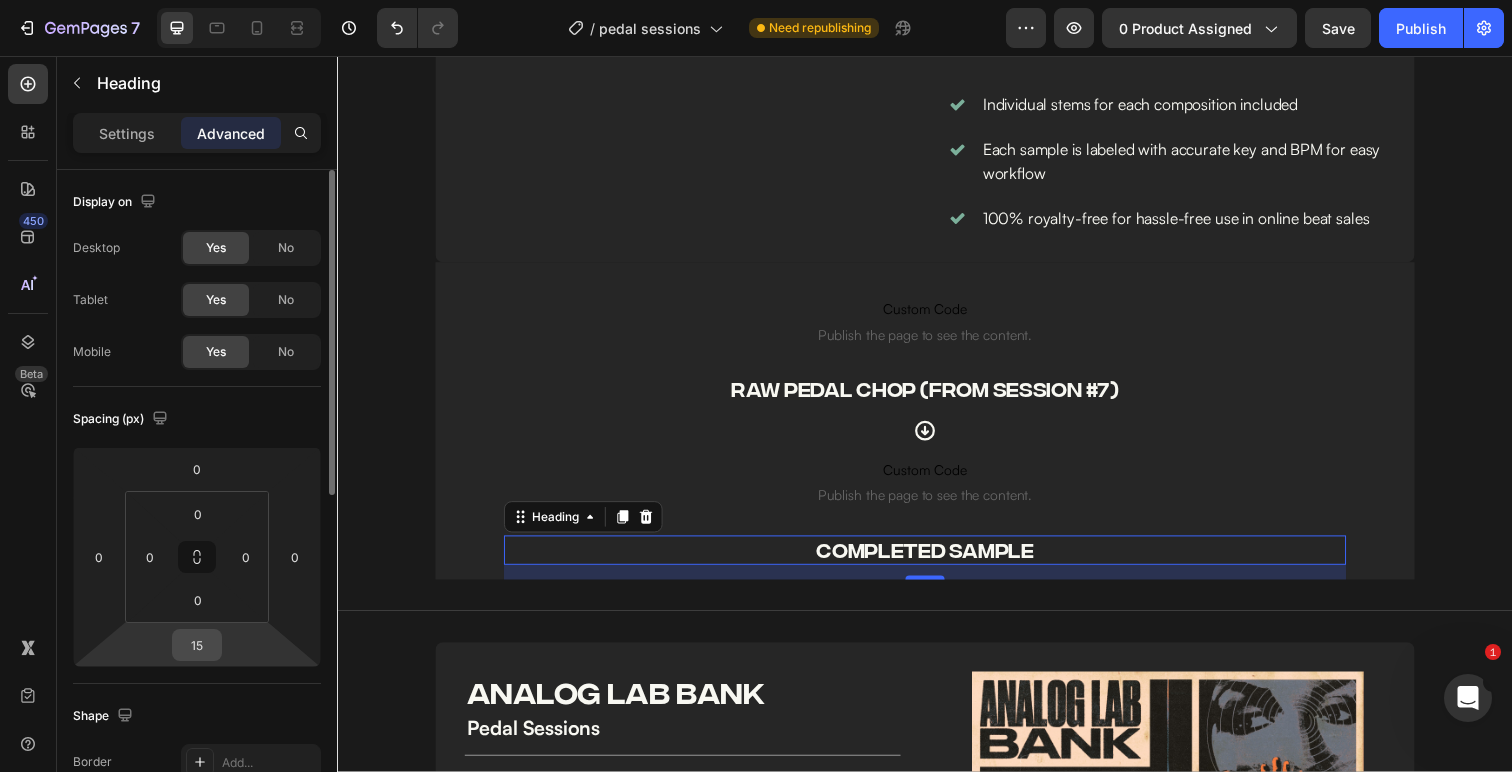 click on "15" at bounding box center [197, 645] 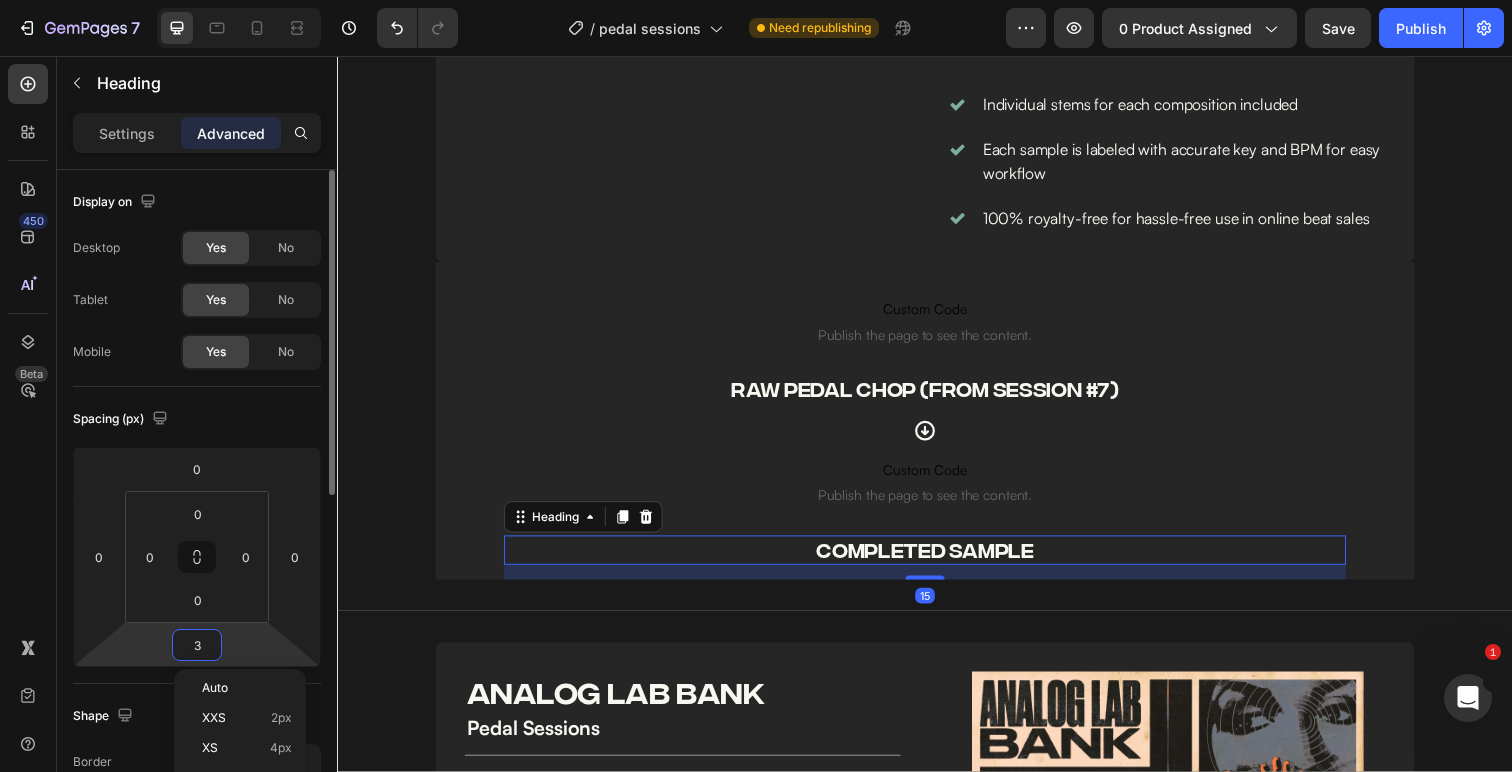 type on "30" 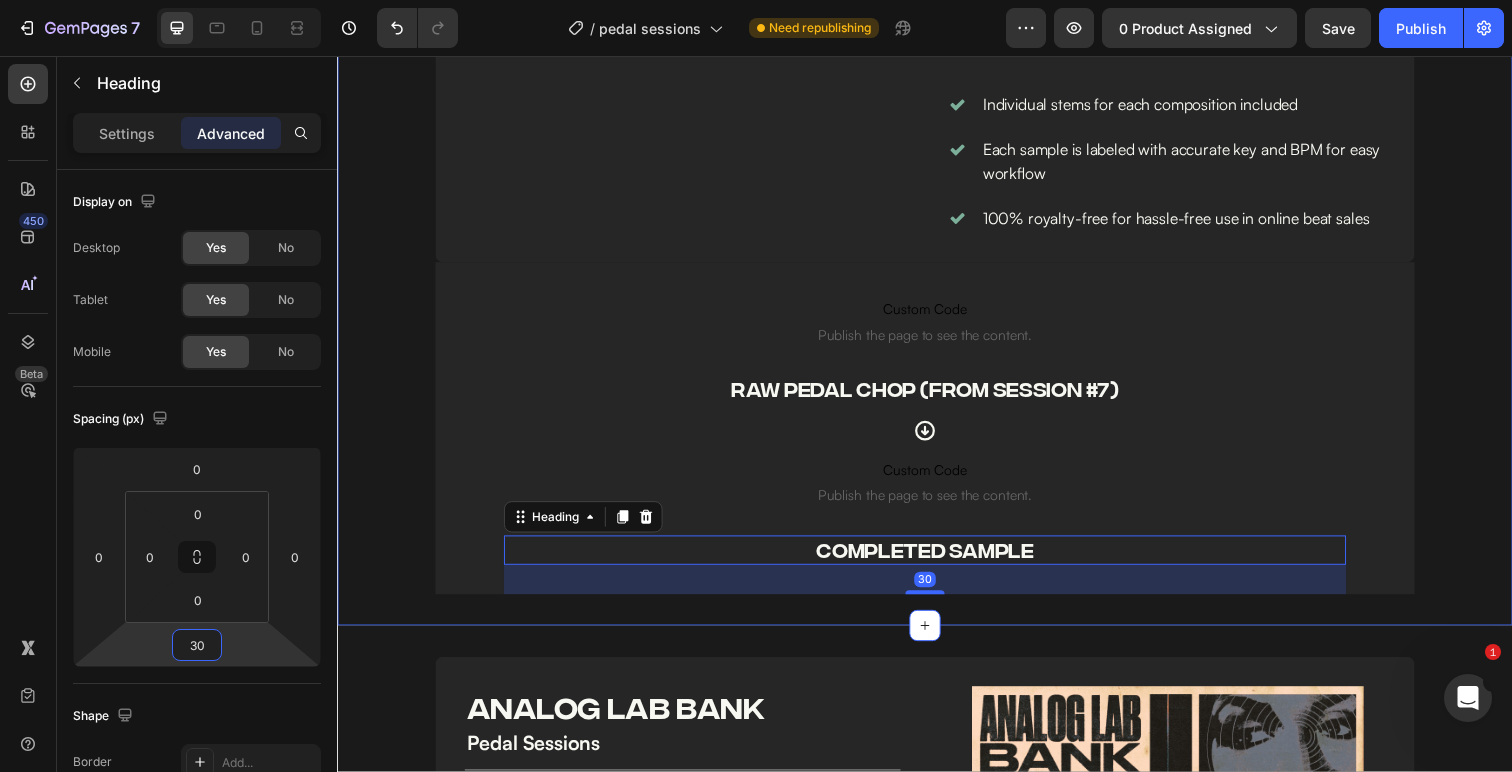 click on "Image Image hour long SESSIONS Heading Row pedal sessions Heading                Title Line Packed with hard-hitting analog textures and ear-catching melodies, the trap folder in  Prism  delivers [NUMBER] full-length loops designed to cut through the mix. Perfect for creating dark, atmospheric beats with modern edge and raw emotion. Text Block
Individual stems for each composition included
Each sample is labeled with accurate key and BPM for easy workflow
100% royalty-free for hassle-free use in online beat sales Item List Row
Custom Code
Publish the page to see the content.
Custom Code RAW PEDAL CHOP (FROM SESSION #[NUMBER]) Heading
Icon
Custom Code
Publish the page to see the content.
Custom Code COMPLETED SAMPLE Heading   [NUMBER] Row" at bounding box center [937, 219] 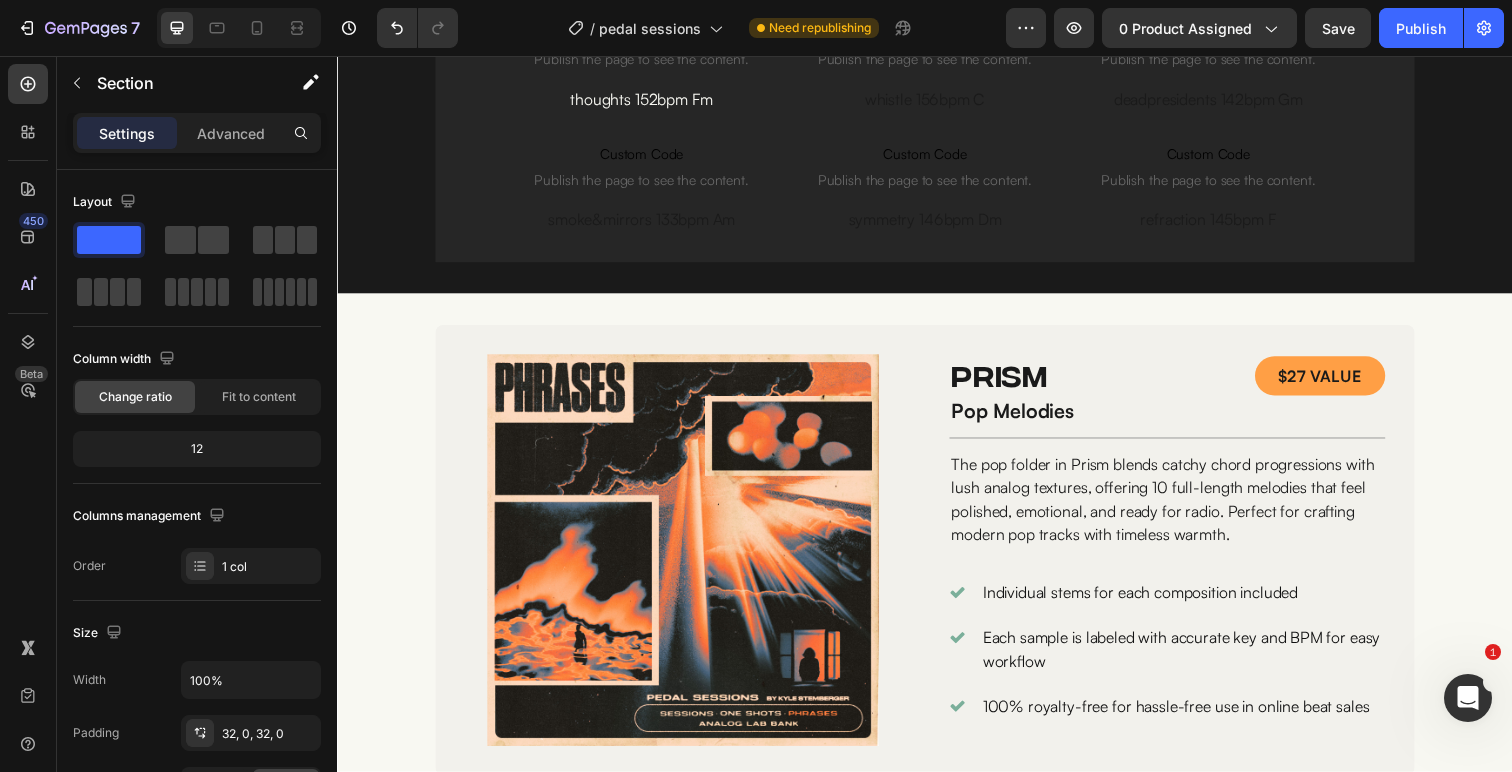 scroll, scrollTop: 2303, scrollLeft: 0, axis: vertical 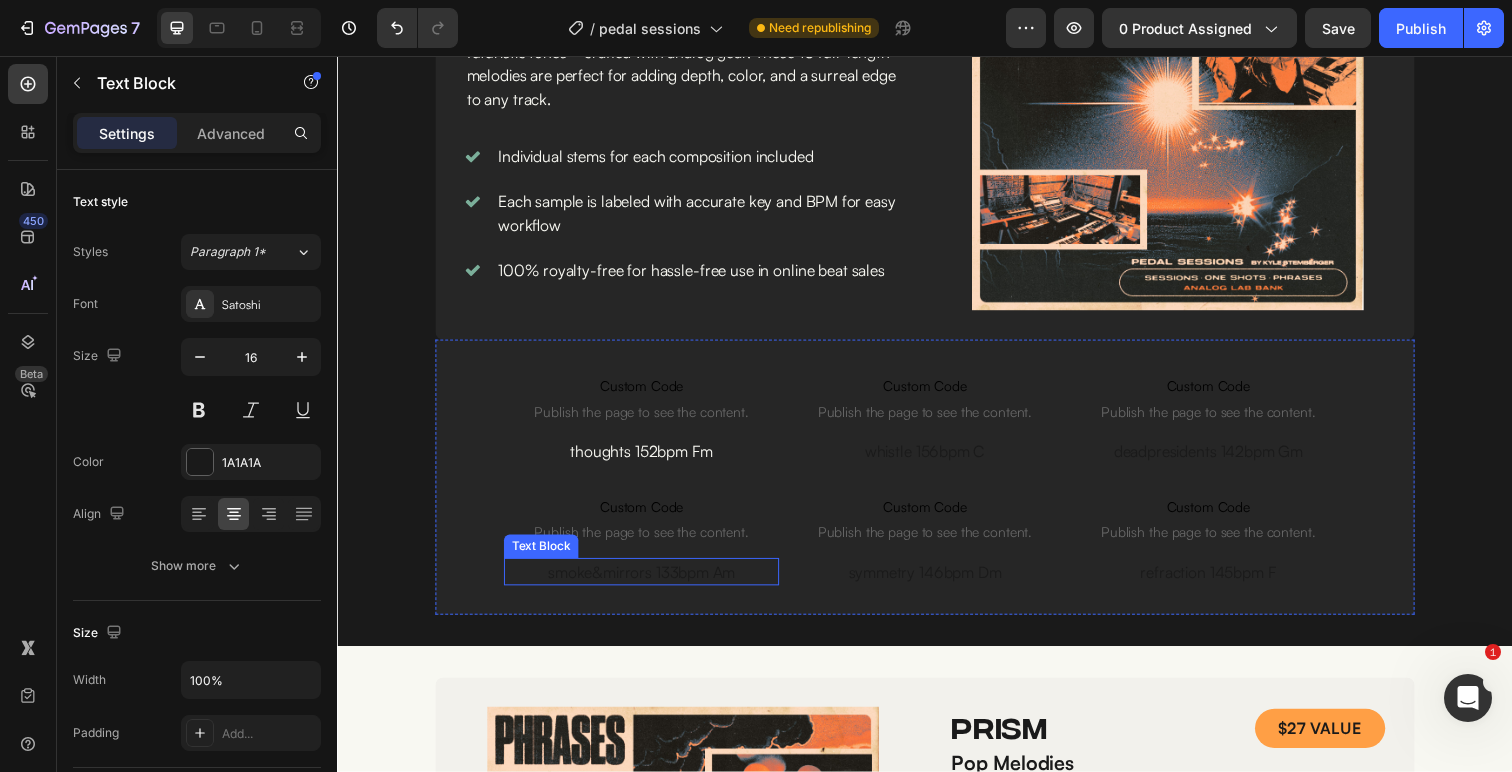 click on "smoke&mirrors 133bpm Am" at bounding box center (647, 583) 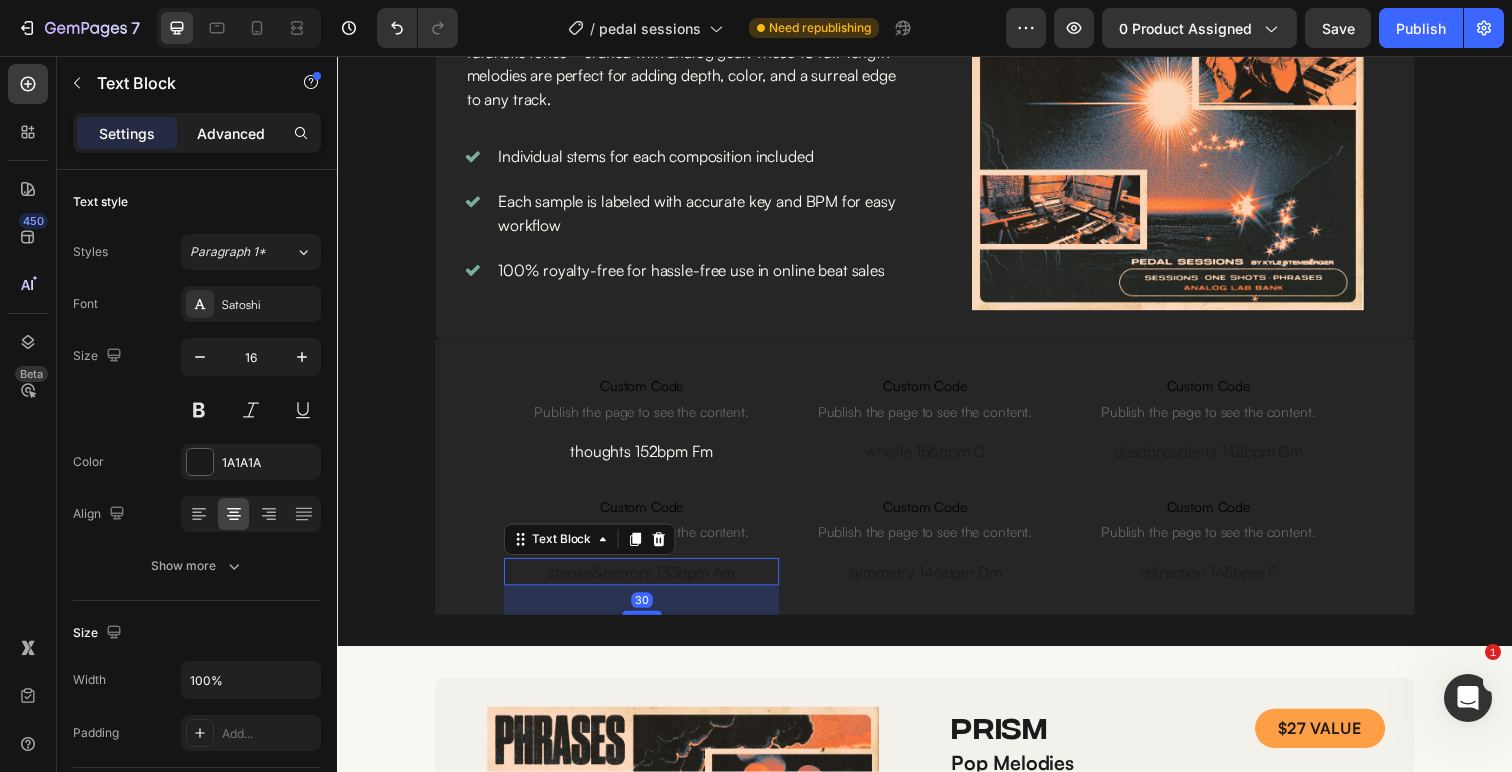 click on "Advanced" at bounding box center (231, 133) 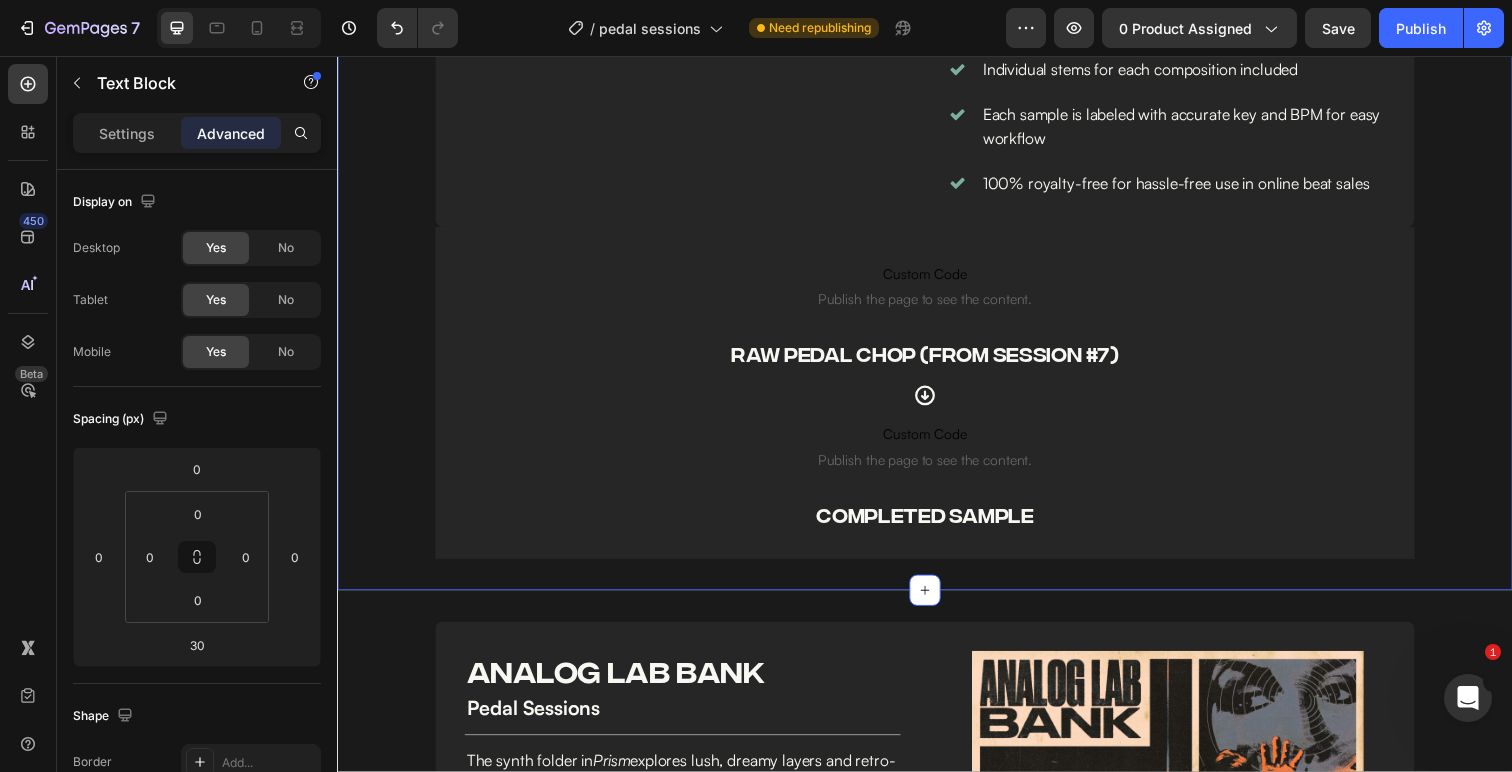 scroll, scrollTop: 1483, scrollLeft: 0, axis: vertical 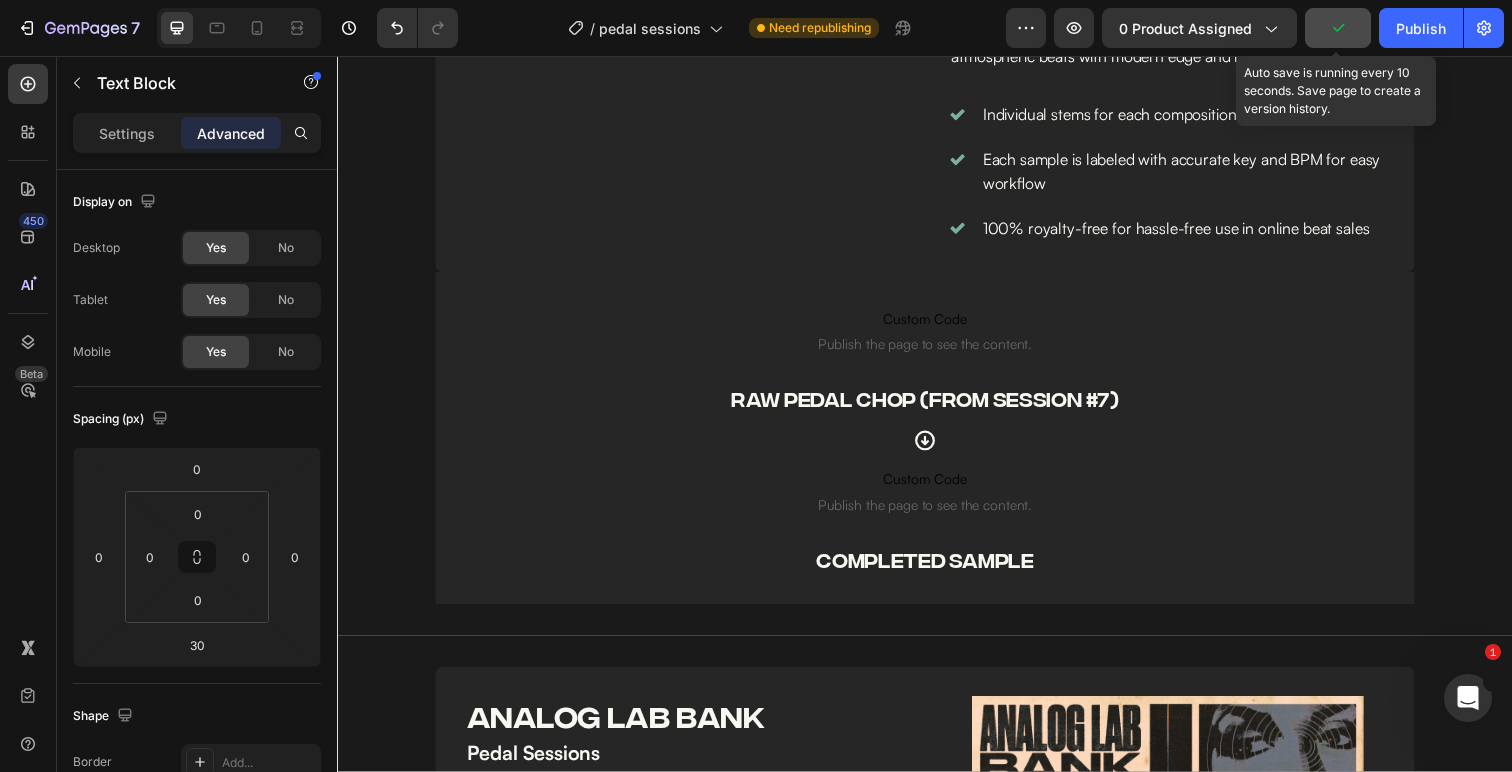 click 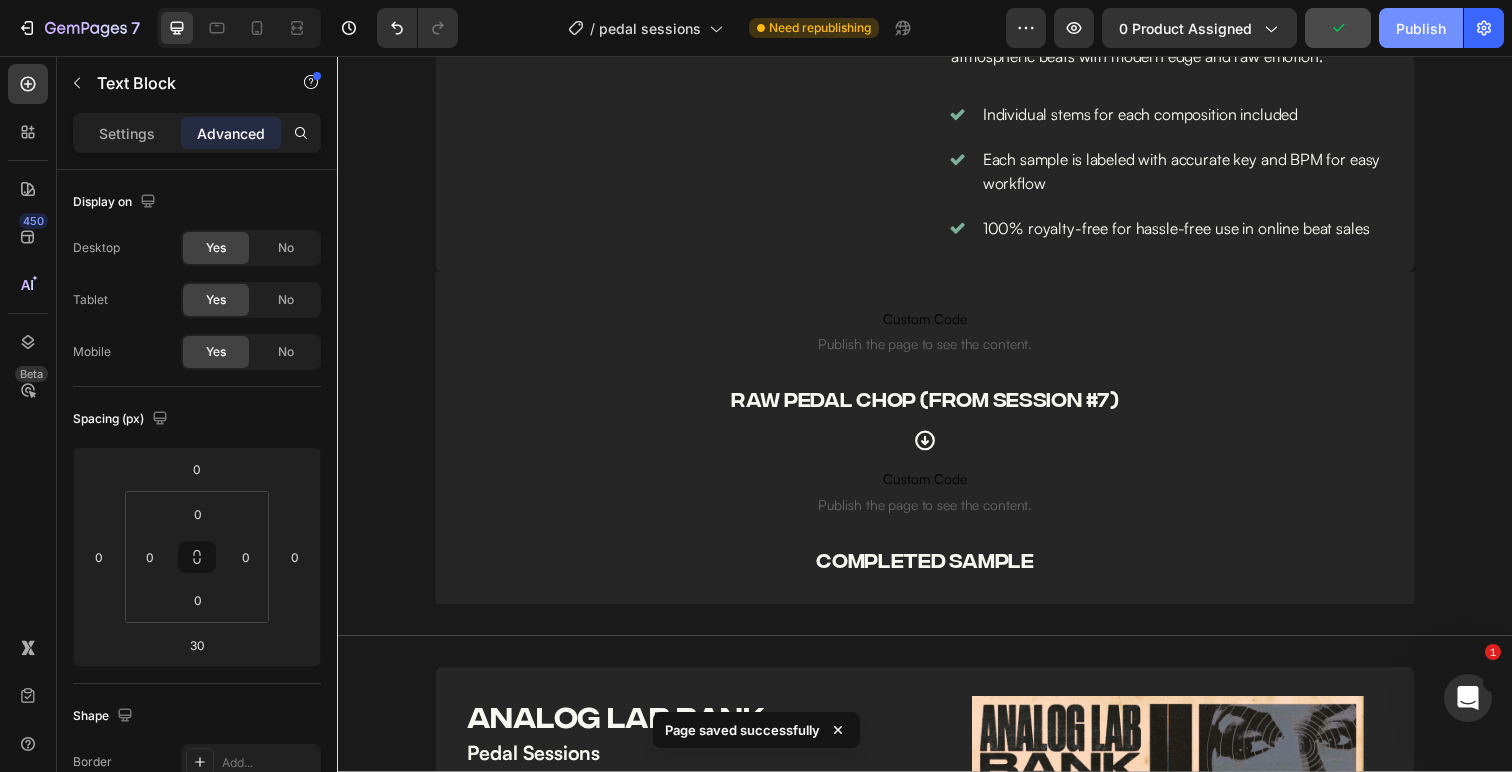 click on "Publish" at bounding box center (1421, 28) 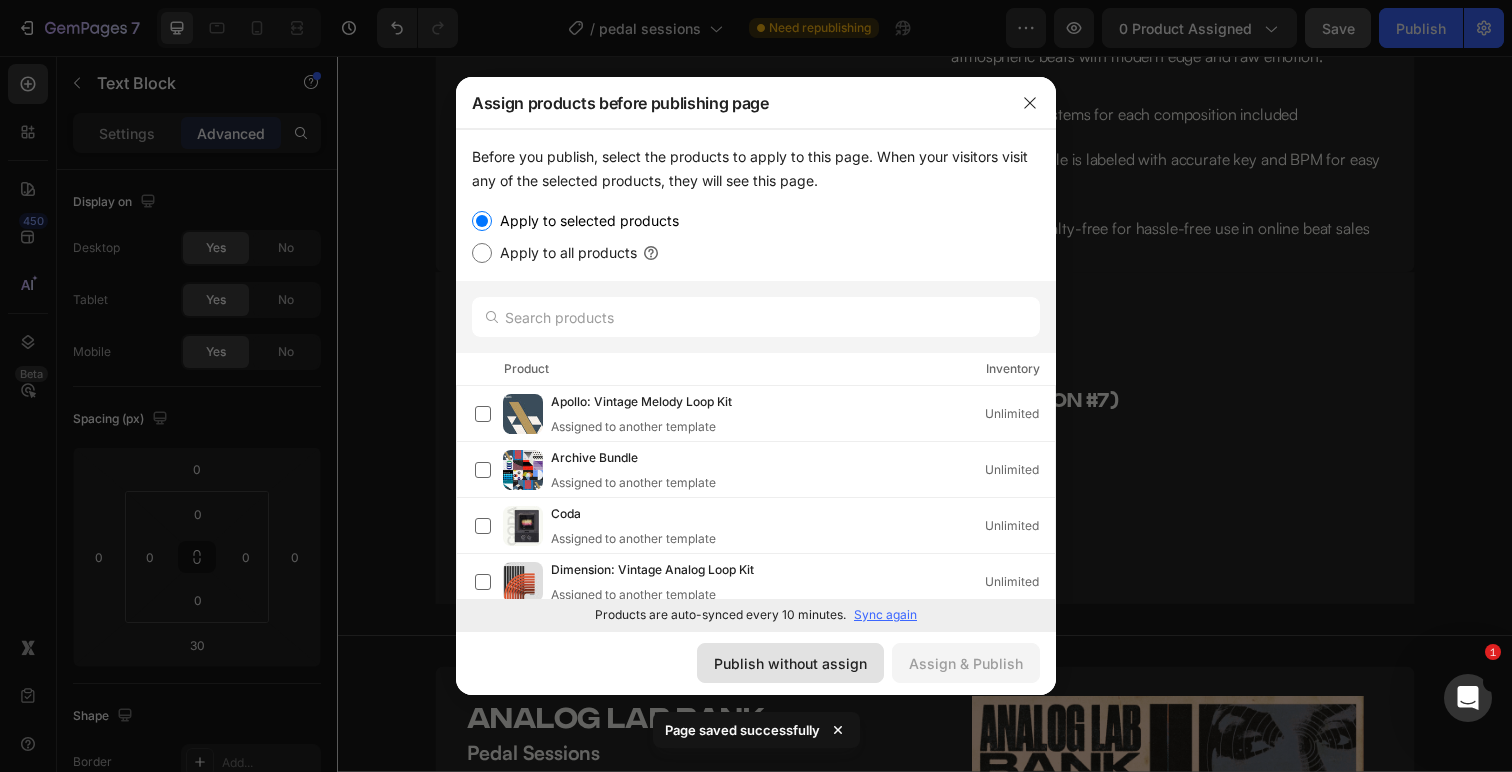 click on "Publish without assign" 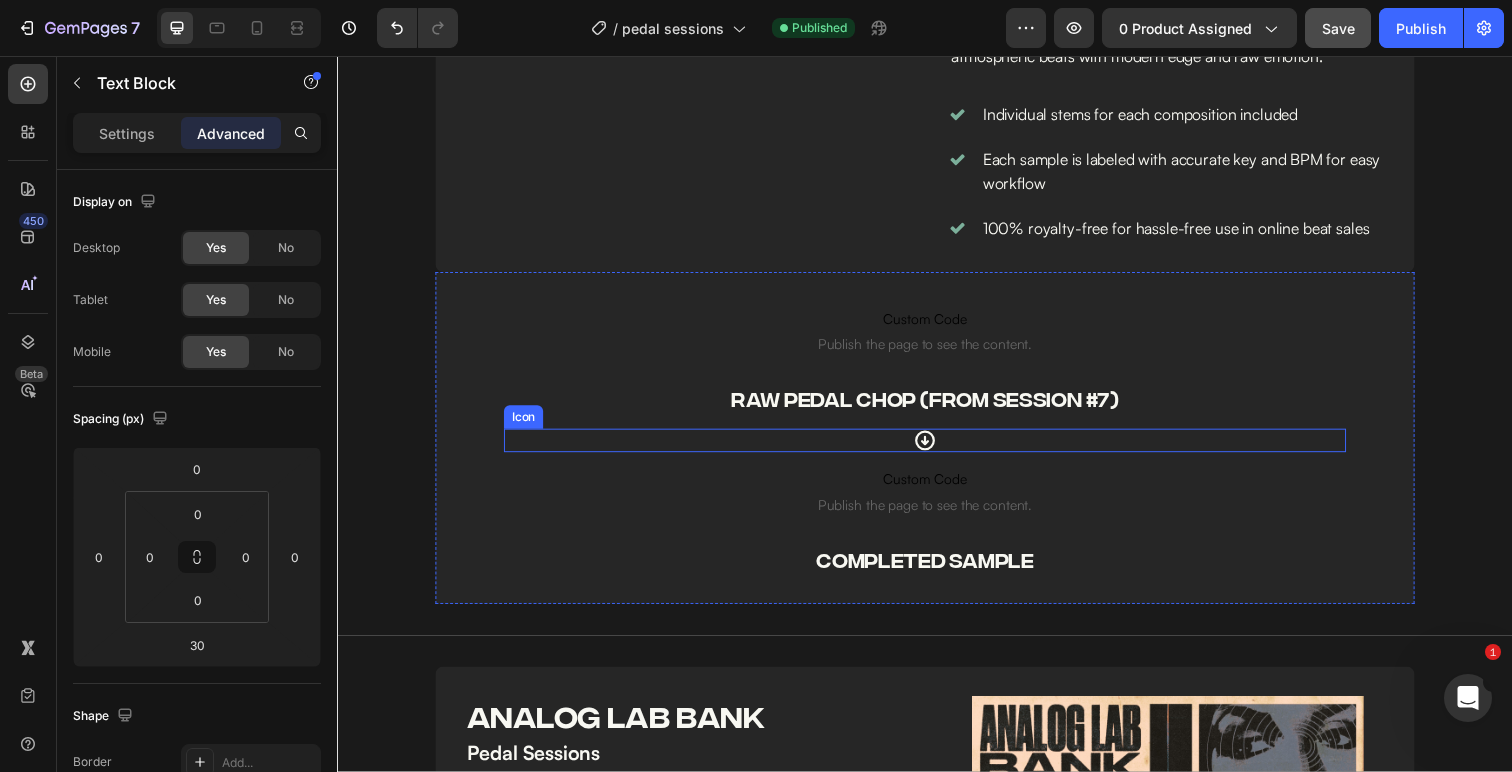 click on "Icon" at bounding box center (937, 449) 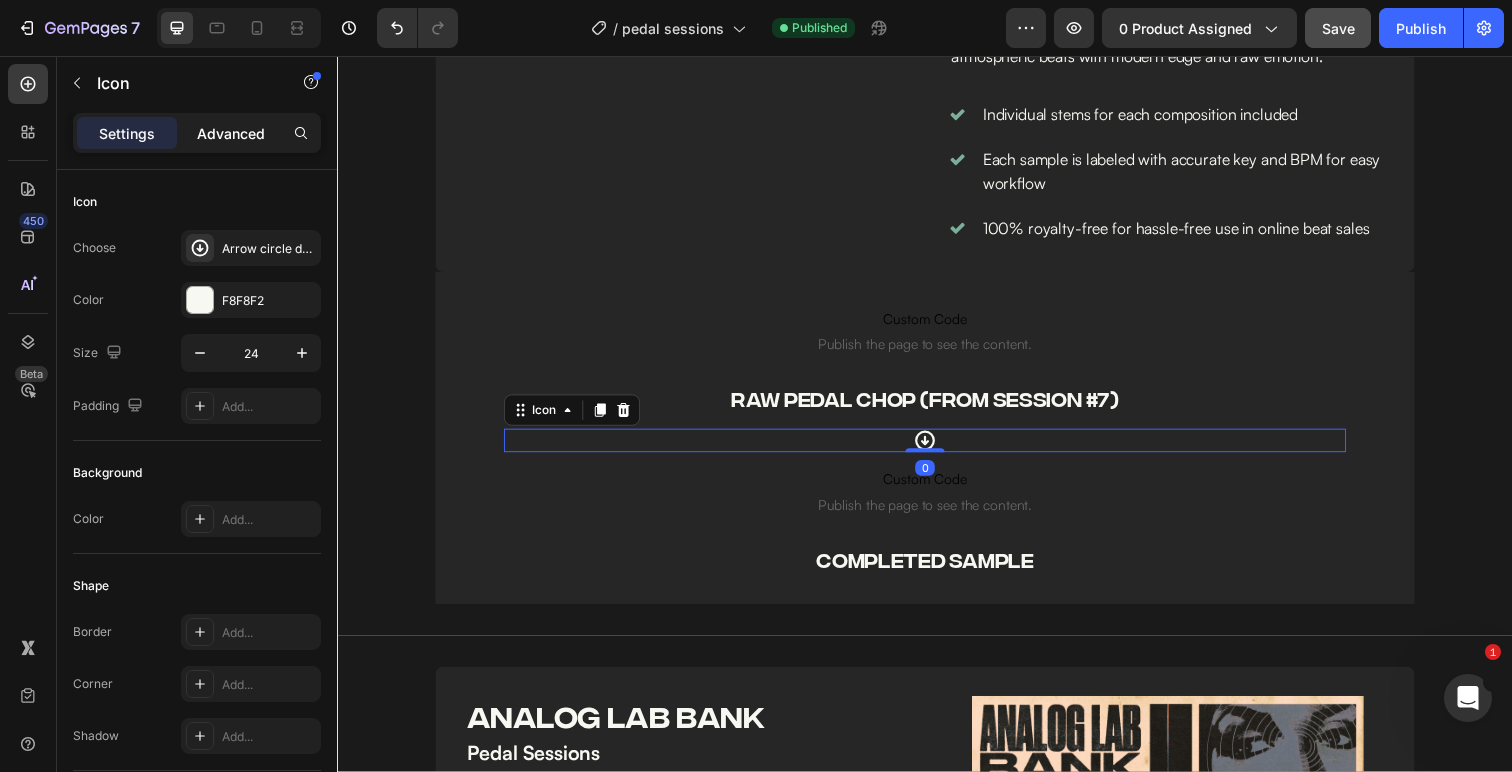 click on "Advanced" at bounding box center [231, 133] 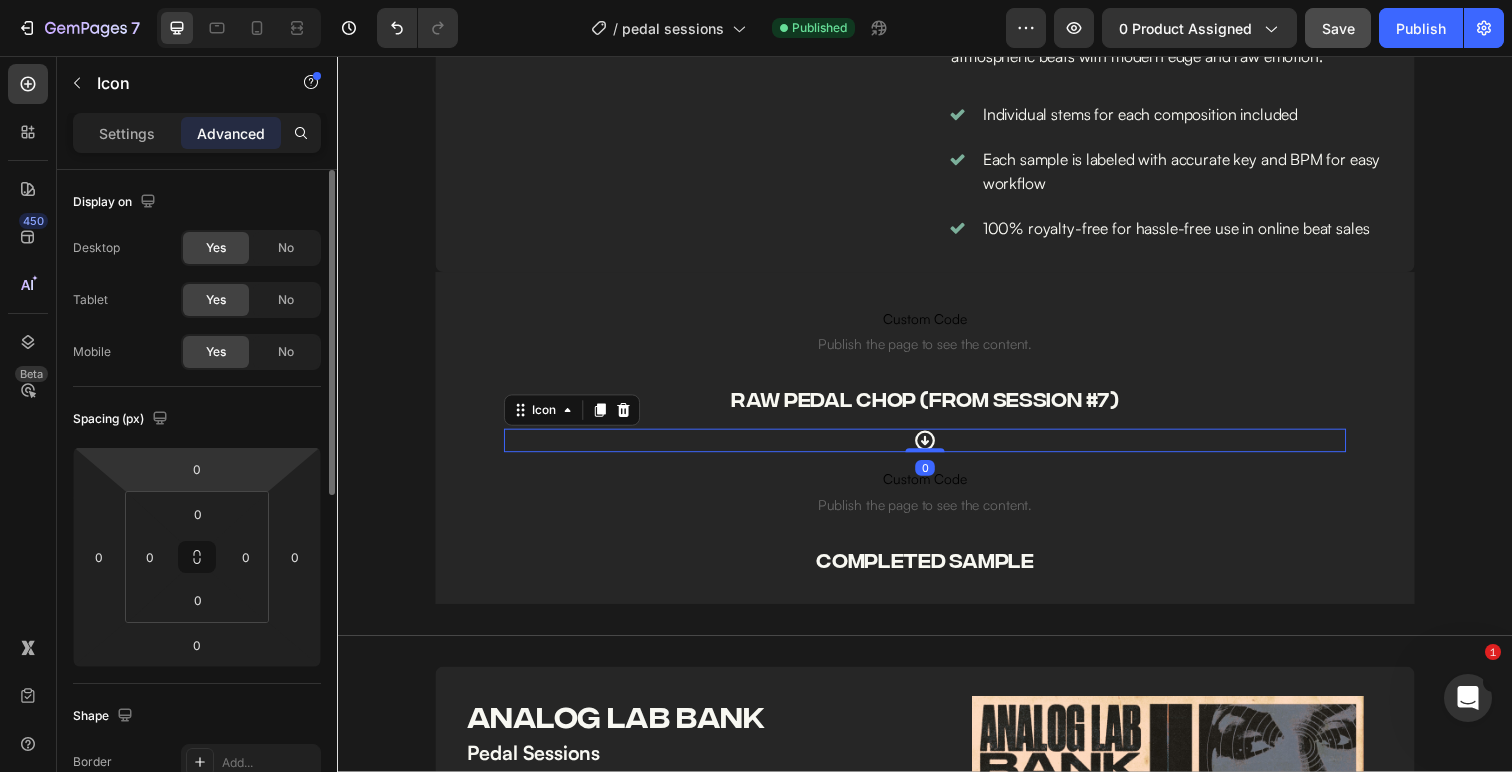 click on "[NUMBER] Version history  /  pedal sessions Published Preview [NUMBER] product assigned  Save   Publish  [NUMBER] Beta ROW Sections([NUMBER]) Elements([NUMBER])  We couldn’t find any matches for “ROW” Suggestions: Check your search for any typos Try different keywords  Looking for templates? Have a look in  our libraries Layout
Row
Row
Row
Row Product
Sticky Add to Cart Advanced
Sticky Back to top Icon & Line
Icon
Icon List
Line Icon Settings Advanced Display on Desktop Yes No Tablet Yes No Mobile Yes No Spacing (px) [NUMBER] [NUMBER] [NUMBER] [NUMBER] [NUMBER] [NUMBER] [NUMBER] [NUMBER] S" at bounding box center [756, 0] 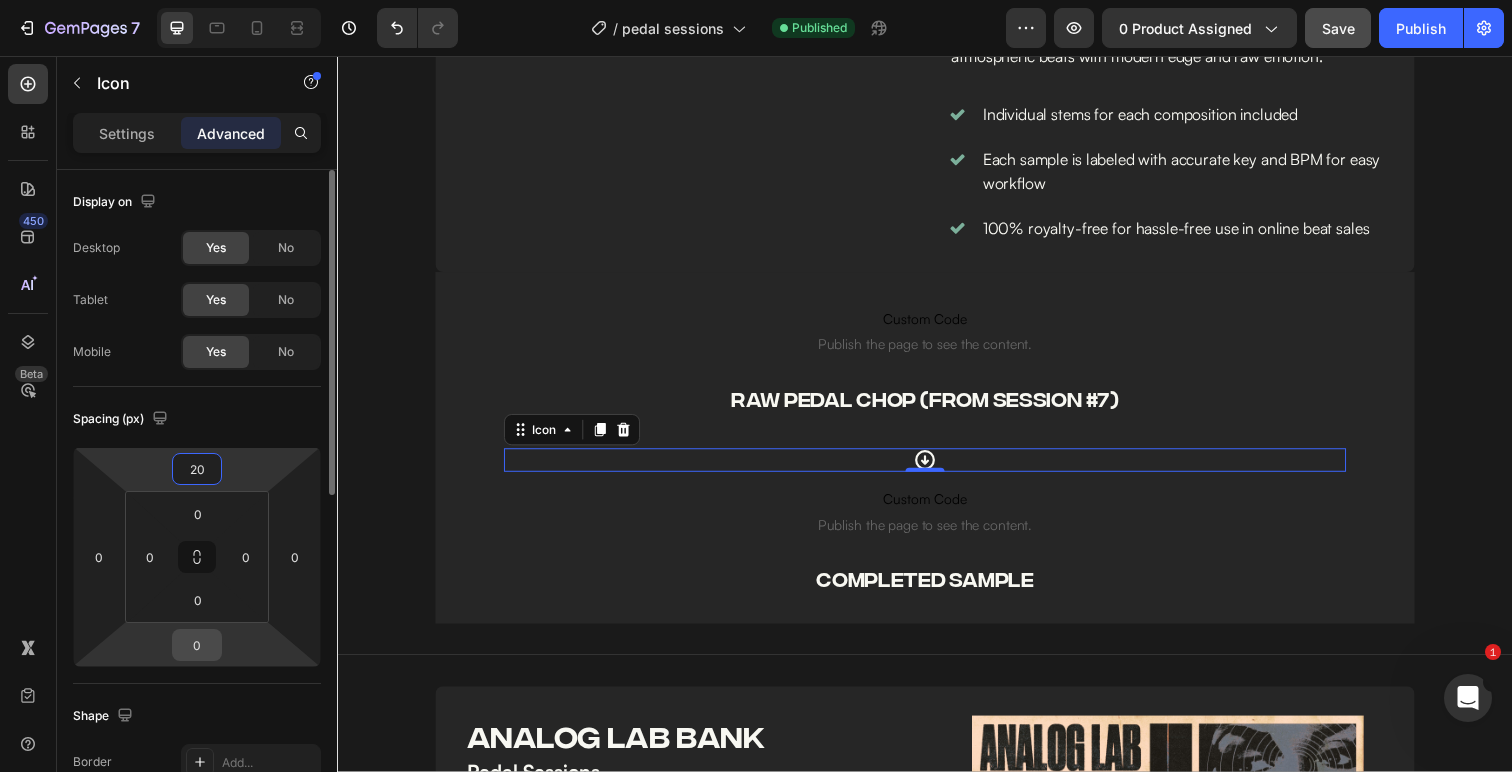 type on "20" 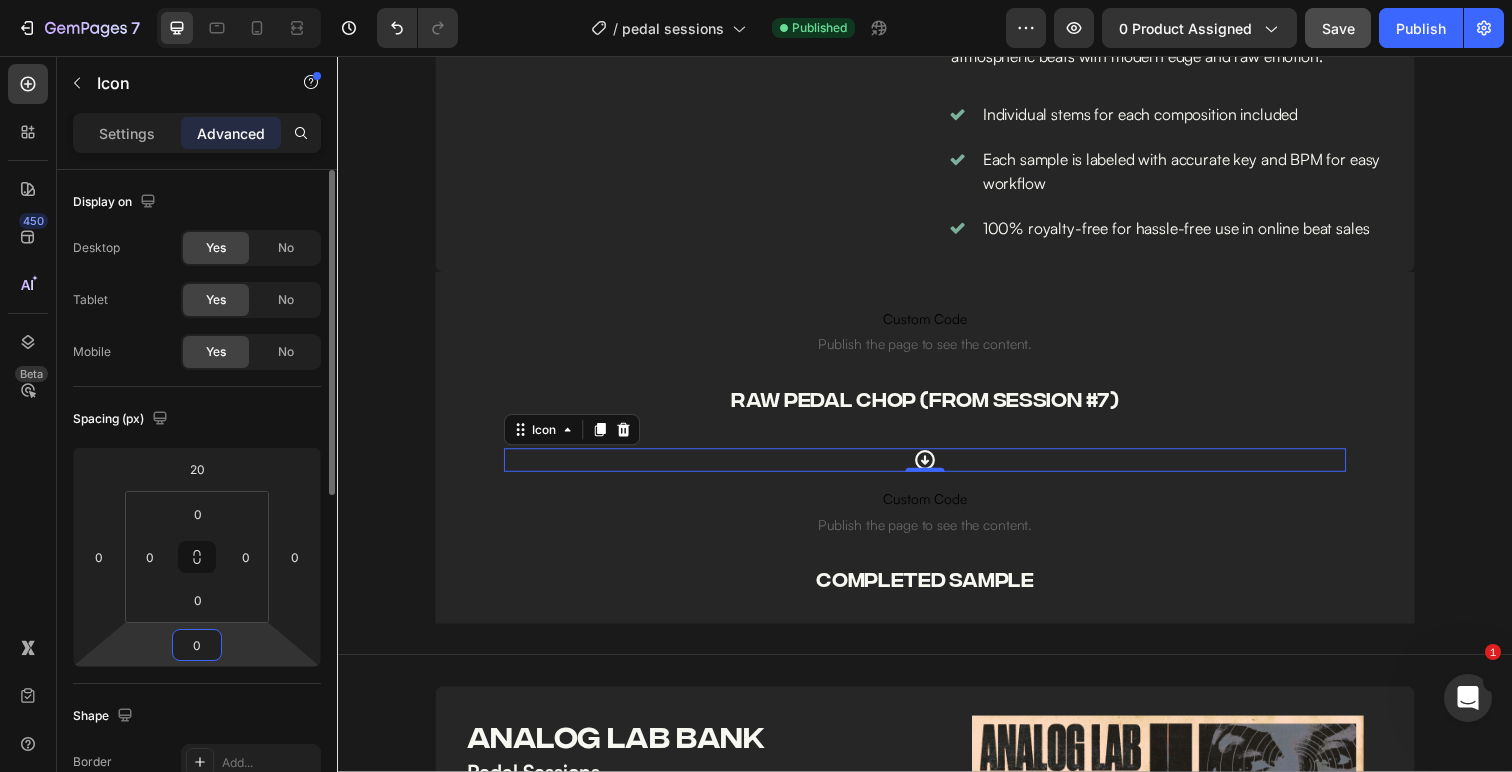 click on "0" at bounding box center (197, 645) 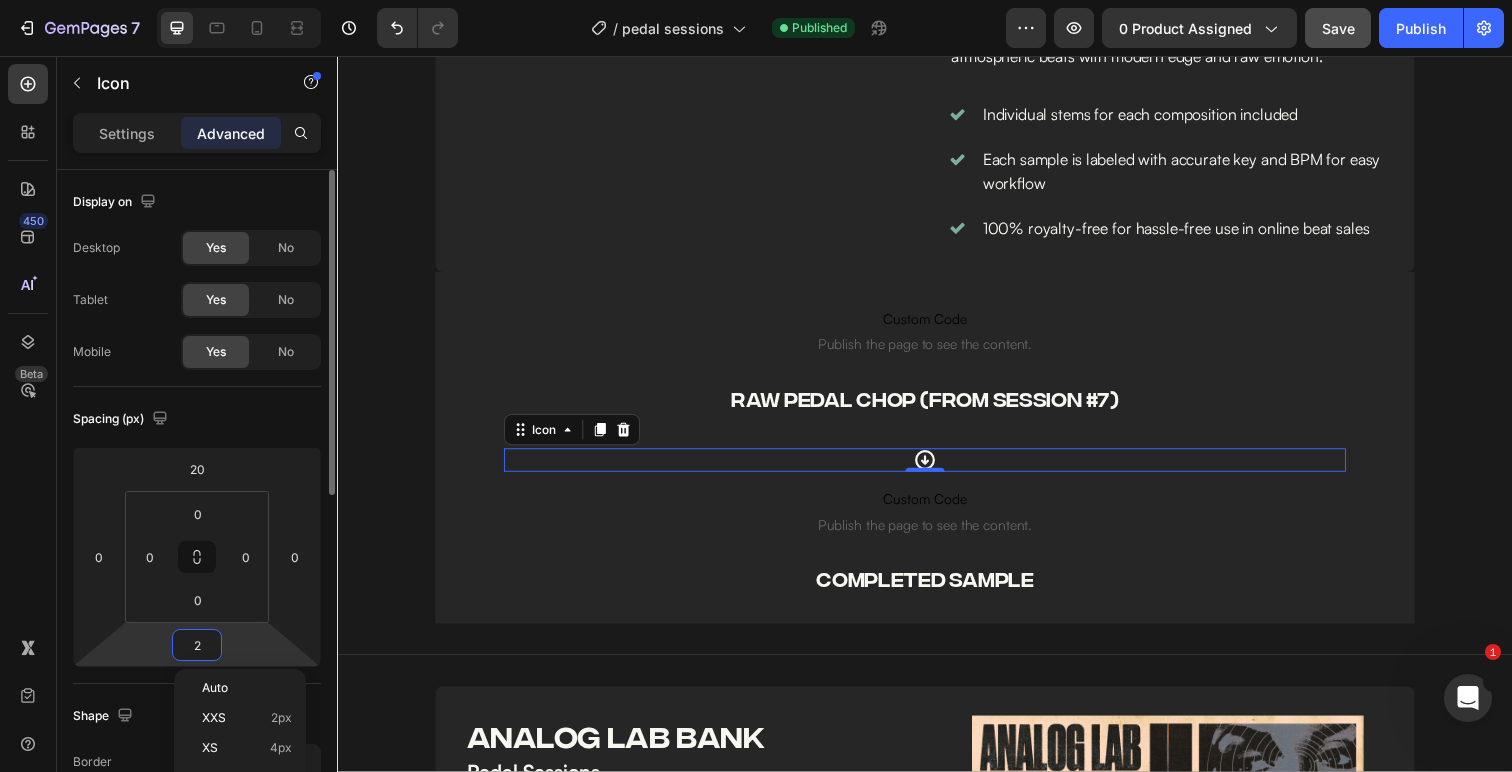 type on "20" 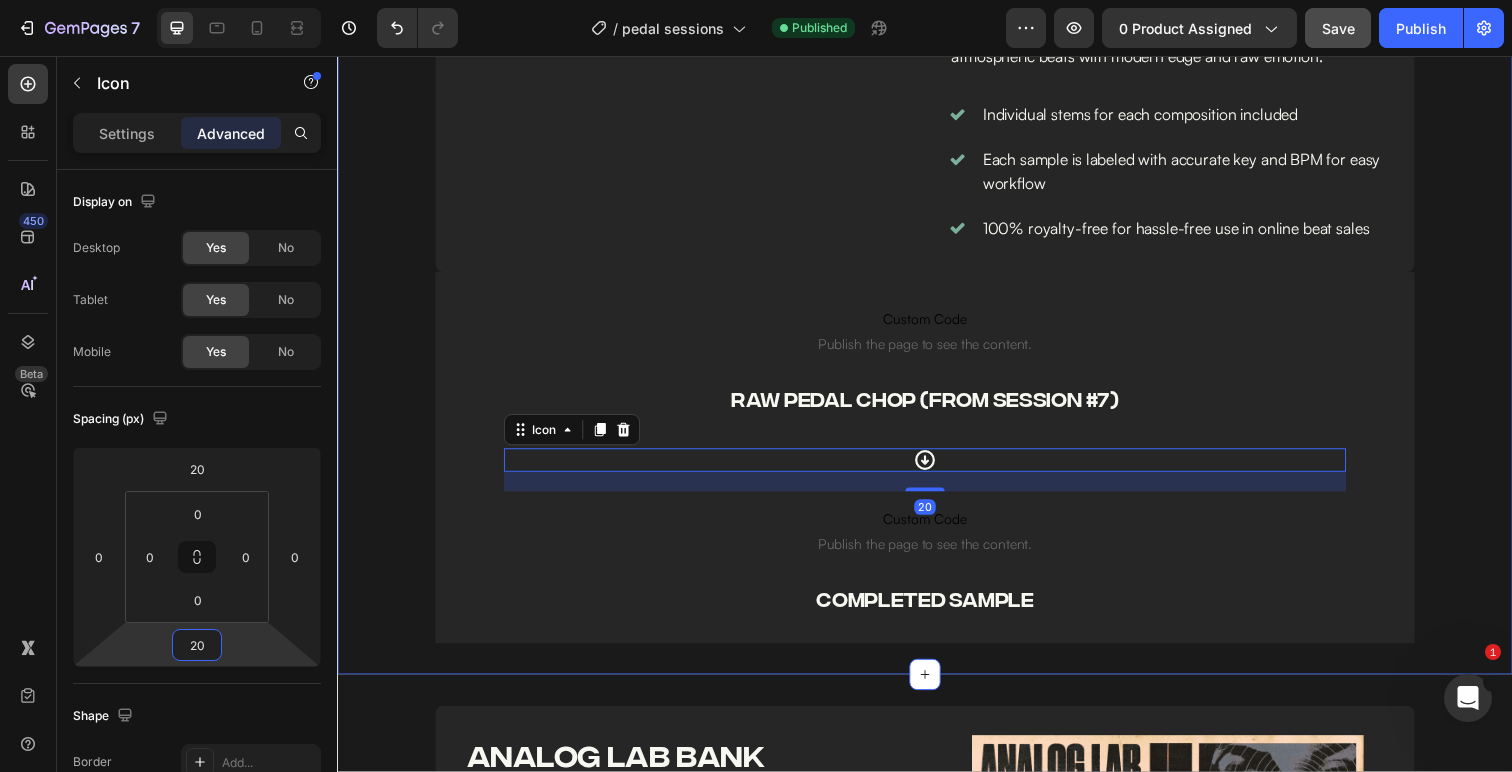 click on "Image Image hour long SESSIONS Heading Row pedal sessions Heading                Title Line Packed with hard-hitting analog textures and ear-catching melodies, the trap folder in  Prism  delivers [NUMBER] full-length loops designed to cut through the mix. Perfect for creating dark, atmospheric beats with modern edge and raw emotion. Text Block
Individual stems for each composition included
Each sample is labeled with accurate key and BPM for easy workflow
100% royalty-free for hassle-free use in online beat sales Item List Row
Custom Code
Publish the page to see the content.
Custom Code RAW PEDAL CHOP (FROM SESSION #[NUMBER]) Heading
Icon   [NUMBER]
Custom Code
Publish the page to see the content.
Custom Code COMPLETED SAMPLE Heading Row" at bounding box center (937, 249) 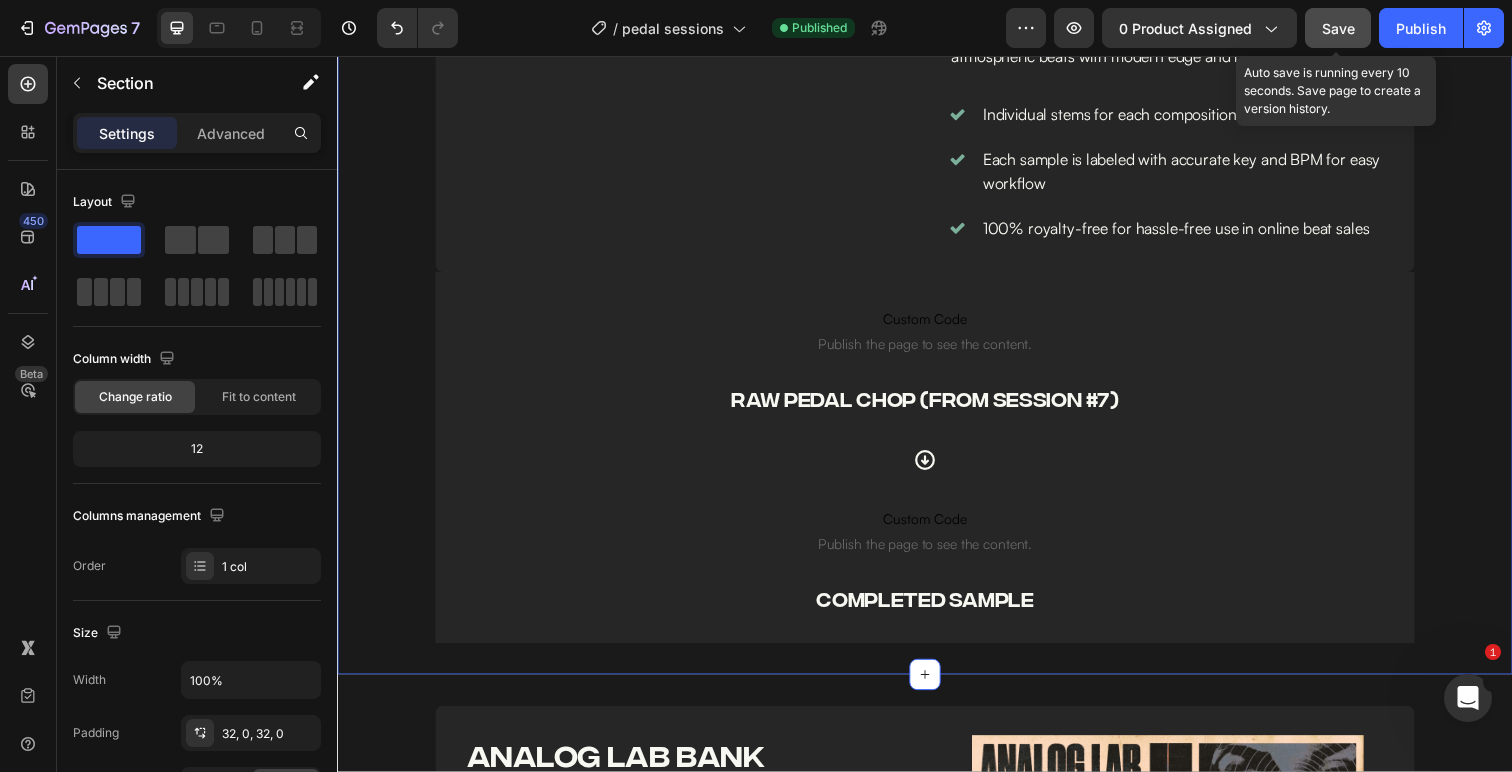 click on "Save" at bounding box center [1338, 28] 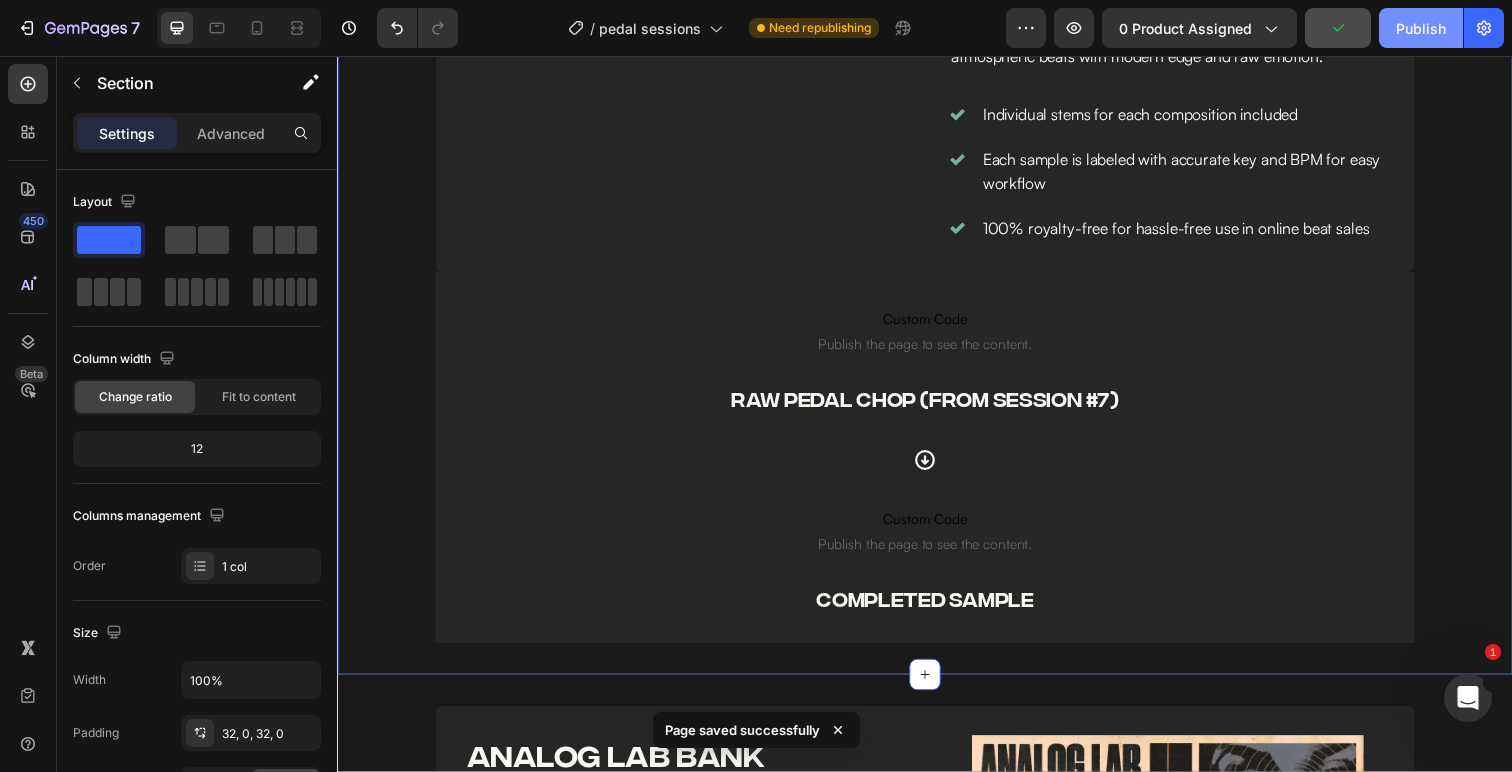 click on "Publish" at bounding box center (1421, 28) 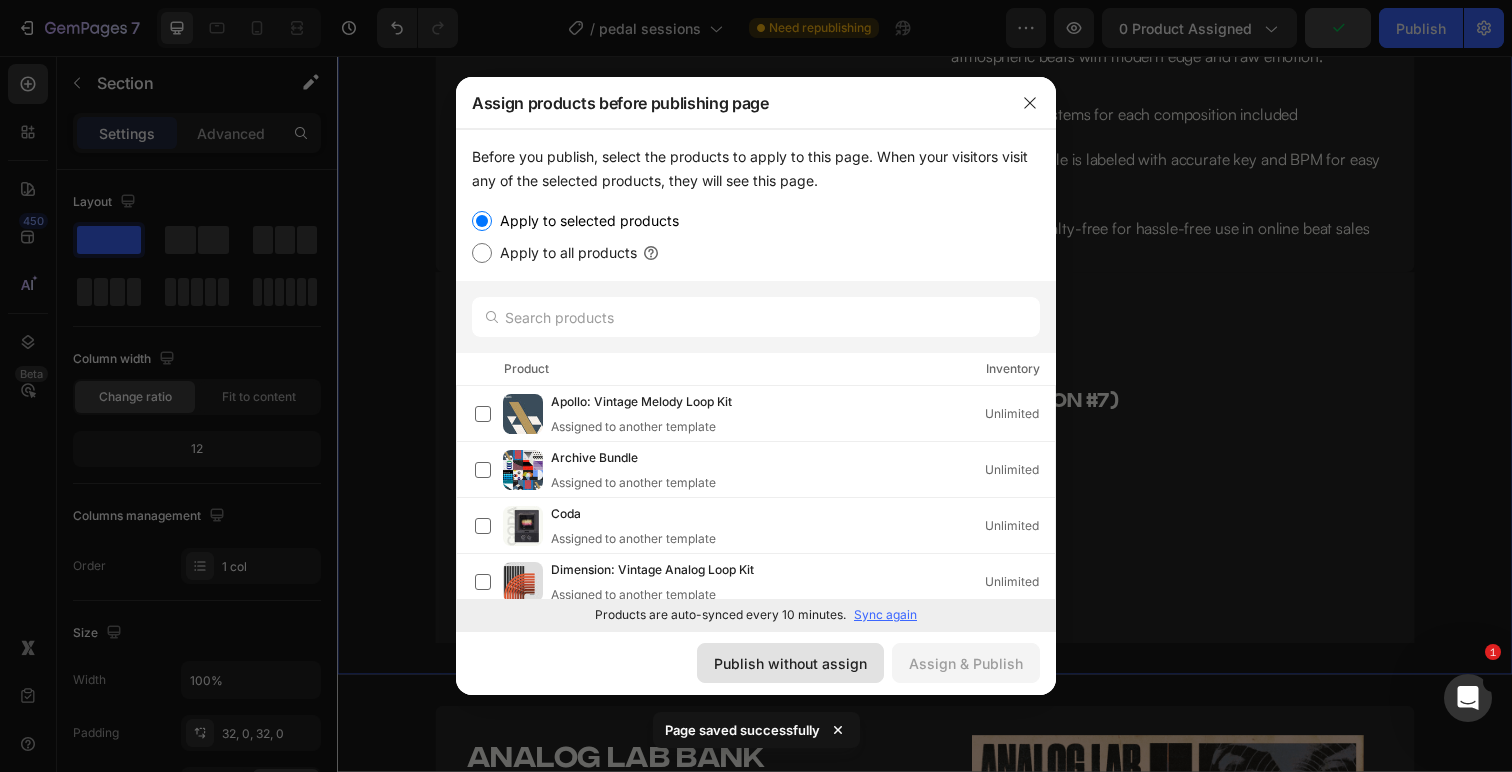 click on "Publish without assign" 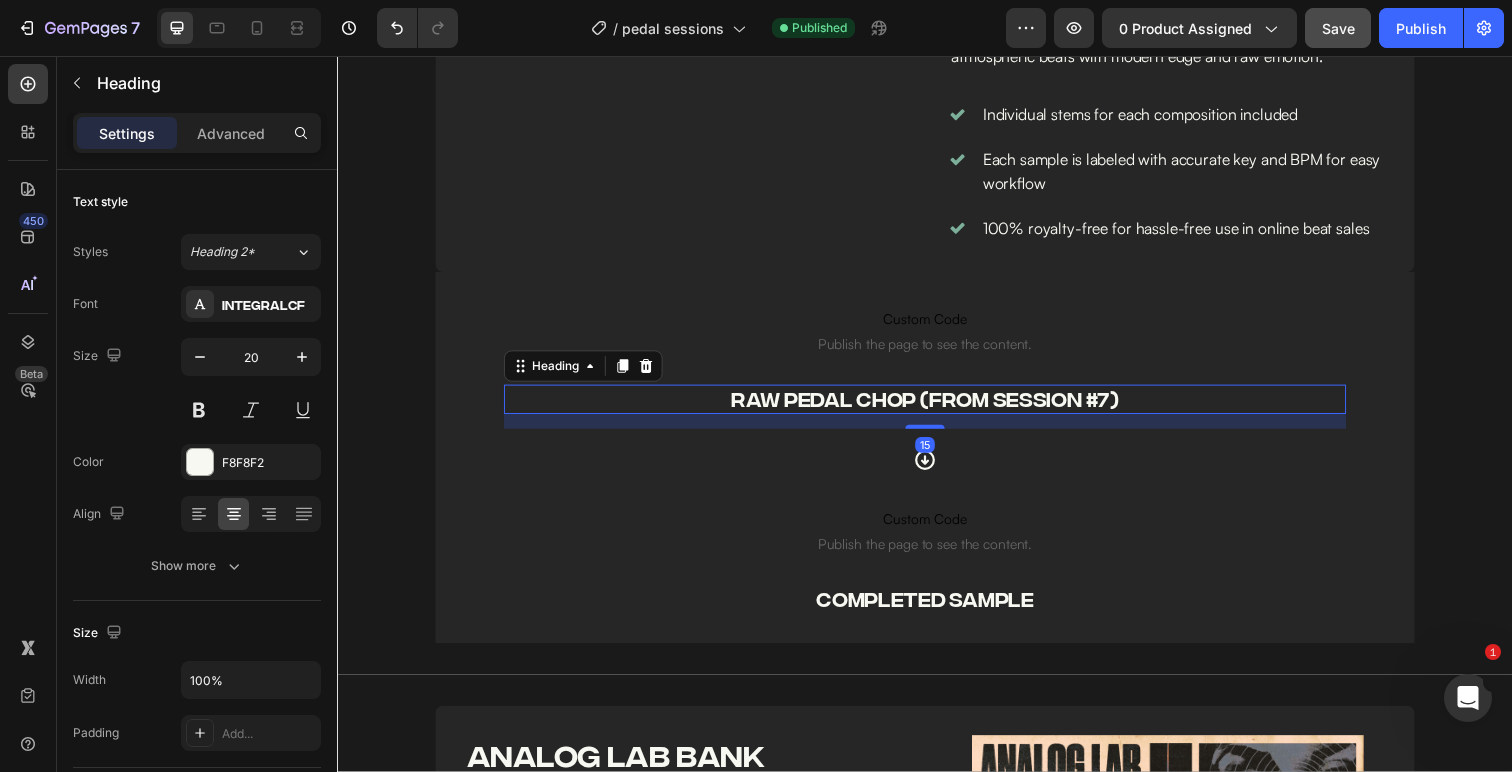 click on "RAW PEDAL CHOP (FROM SESSION #7)" at bounding box center [937, 407] 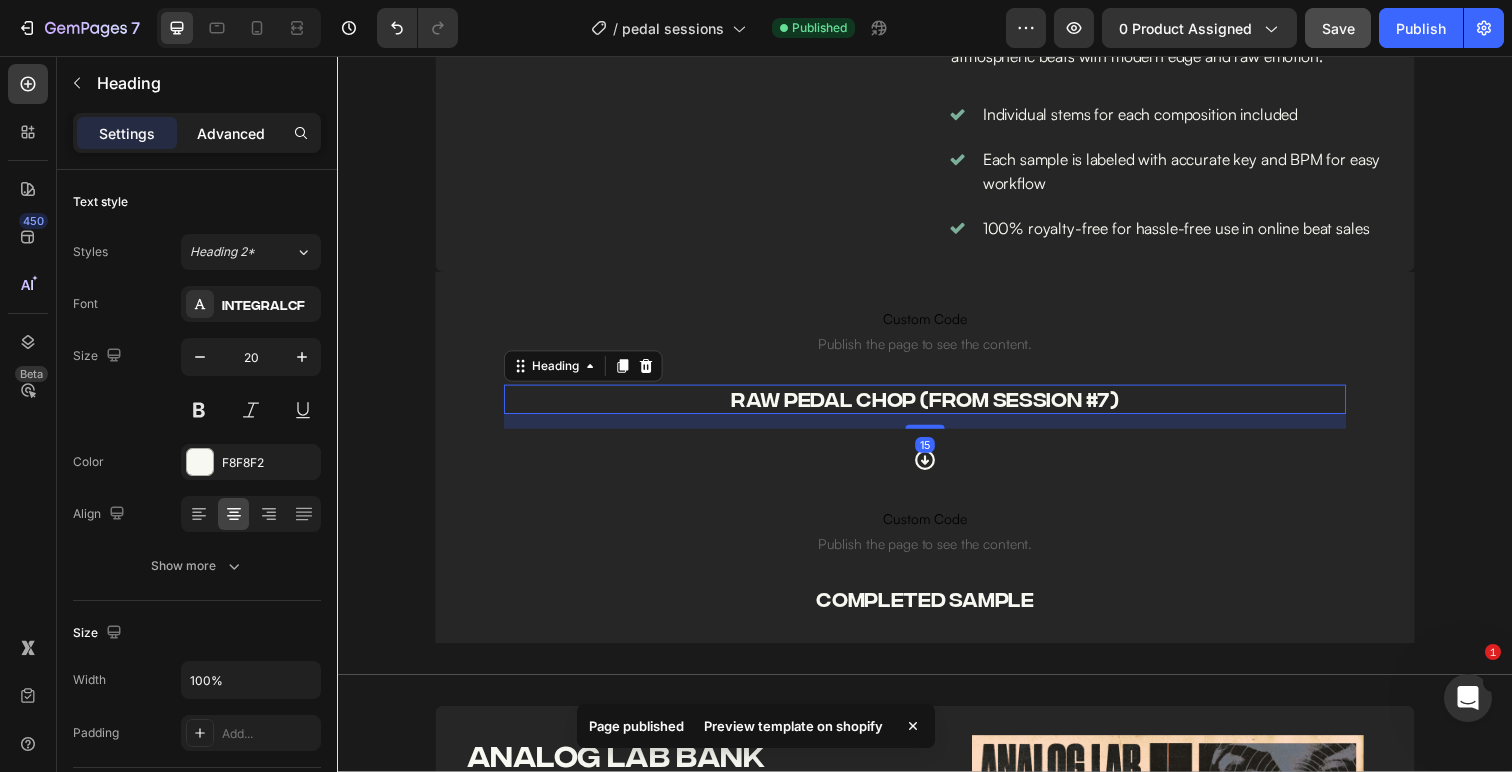 click on "Advanced" at bounding box center [231, 133] 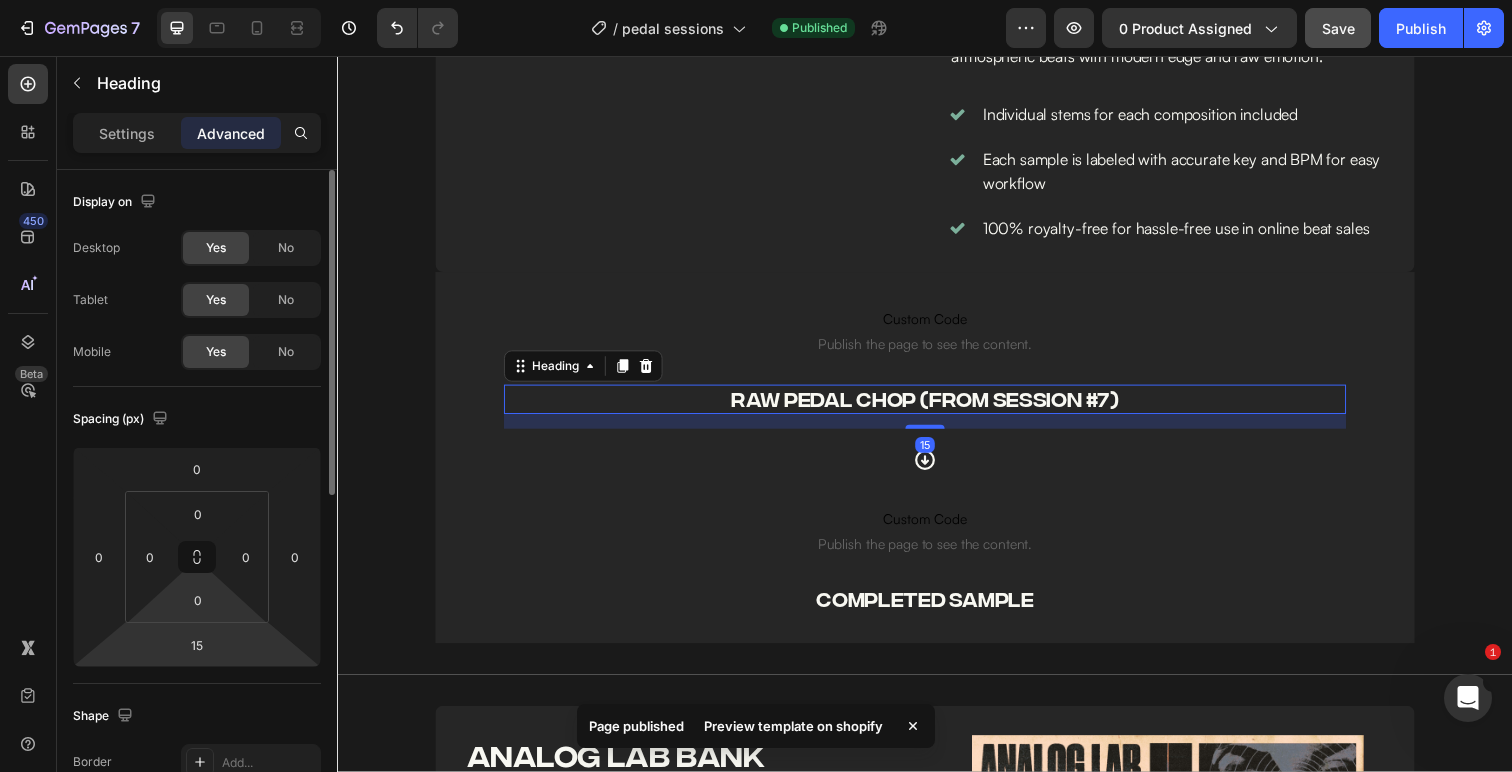 click on "[NUMBER] Version history  /  pedal sessions Published Preview [NUMBER] product assigned  Save   Publish  [NUMBER] Beta ROW Sections([NUMBER]) Elements([NUMBER])  We couldn’t find any matches for “ROW” Suggestions: Check your search for any typos Try different keywords  Looking for templates? Have a look in  our libraries Layout
Row
Row
Row
Row Product
Sticky Add to Cart Advanced
Sticky Back to top Icon & Line
Icon
Icon List
Line Heading Settings Advanced Display on Desktop Yes No Tablet Yes No Mobile Yes No Spacing (px) [NUMBER] [NUMBER] [NUMBER] [NUMBER] [NUMBER] [NUMBER] [NUMBER] [NUMBER]" at bounding box center [756, 0] 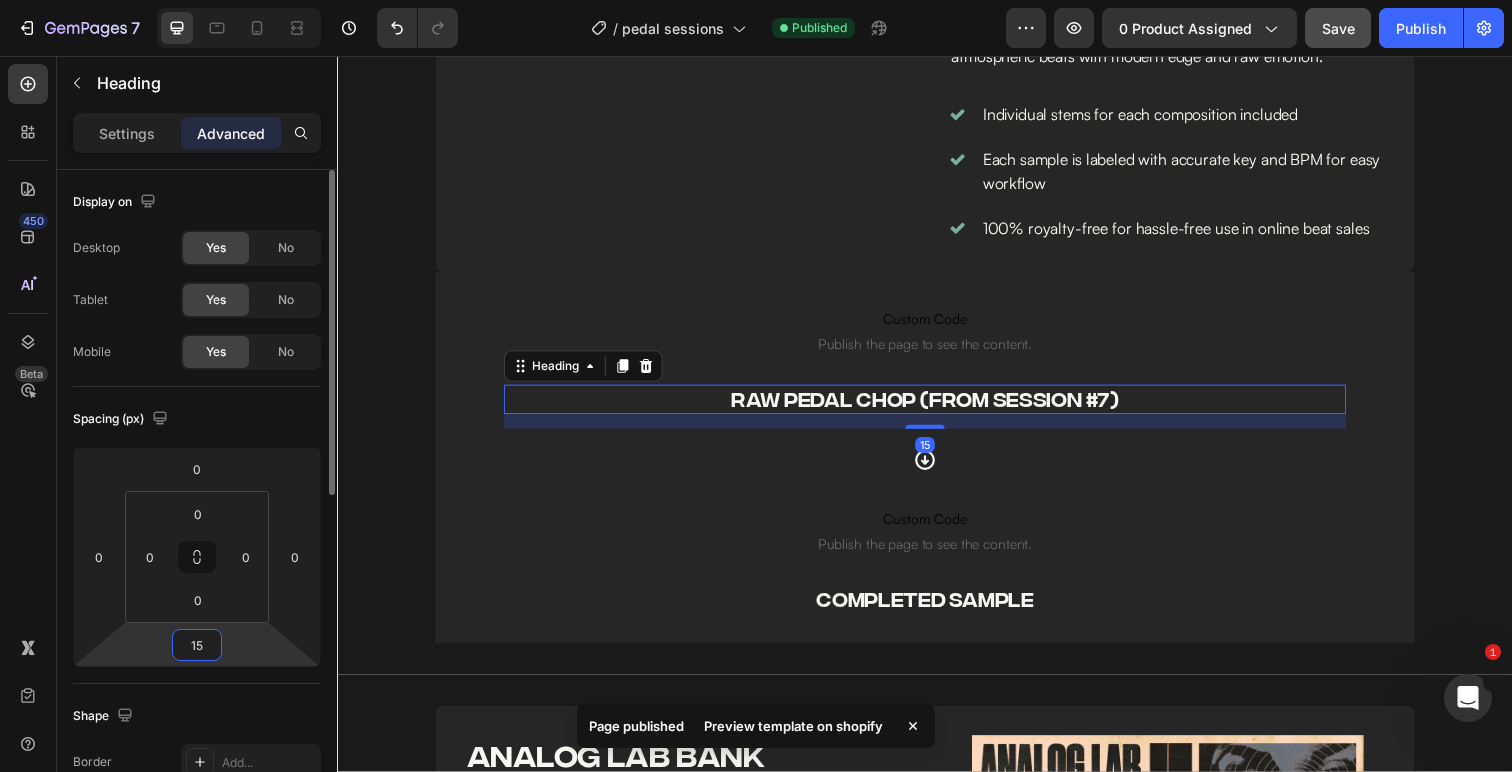 type 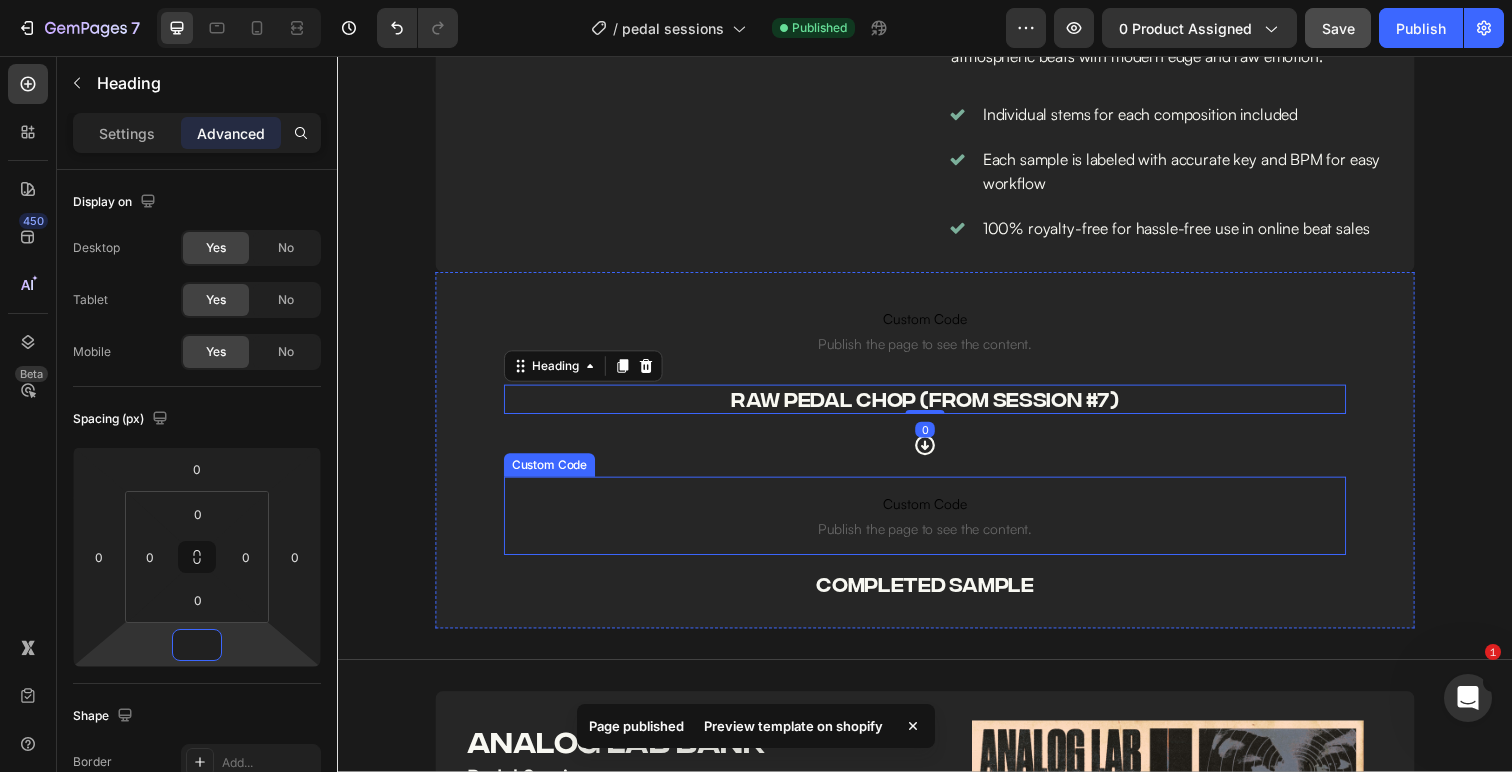 click on "Custom Code" at bounding box center (937, 514) 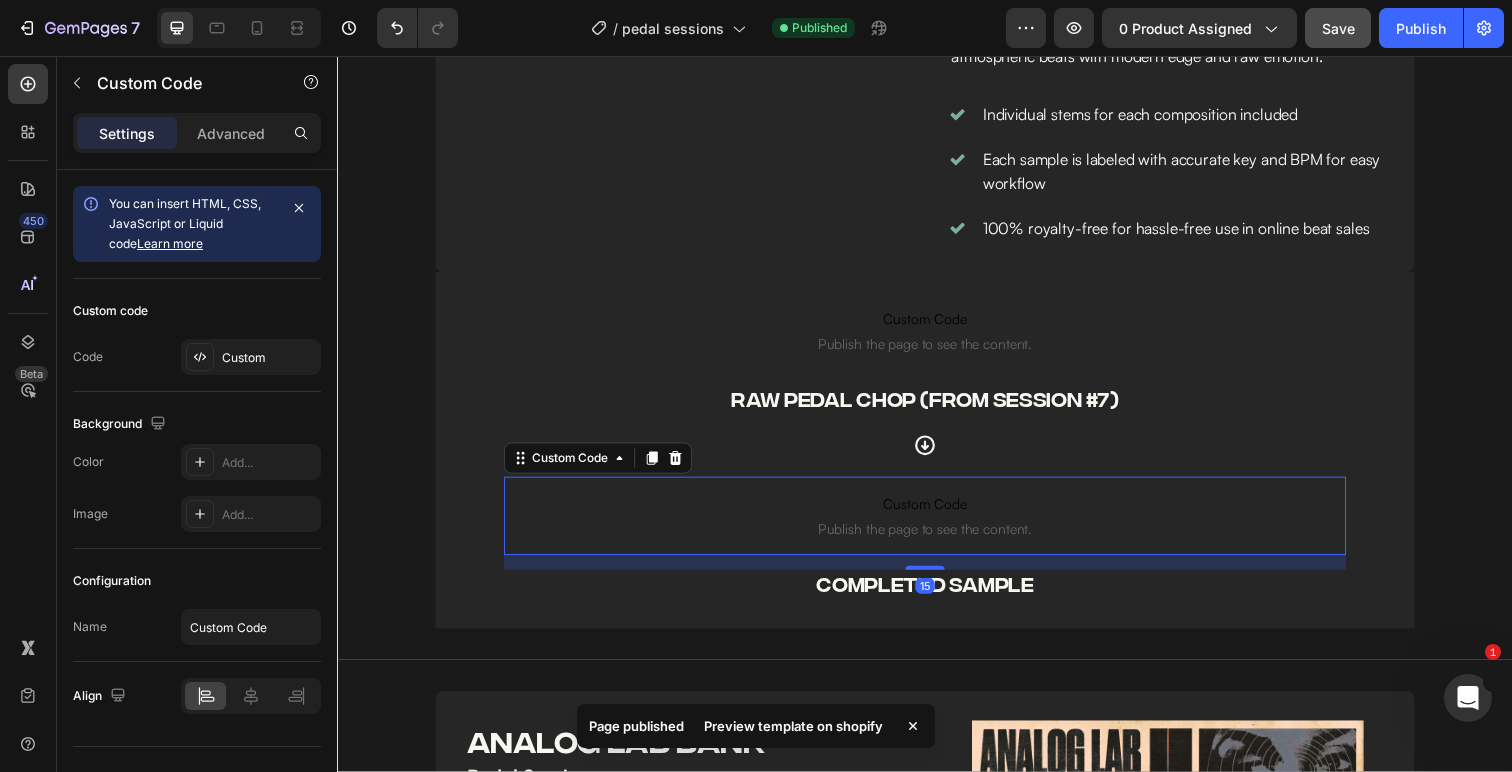 click on "Custom Code
Publish the page to see the content." at bounding box center [937, 526] 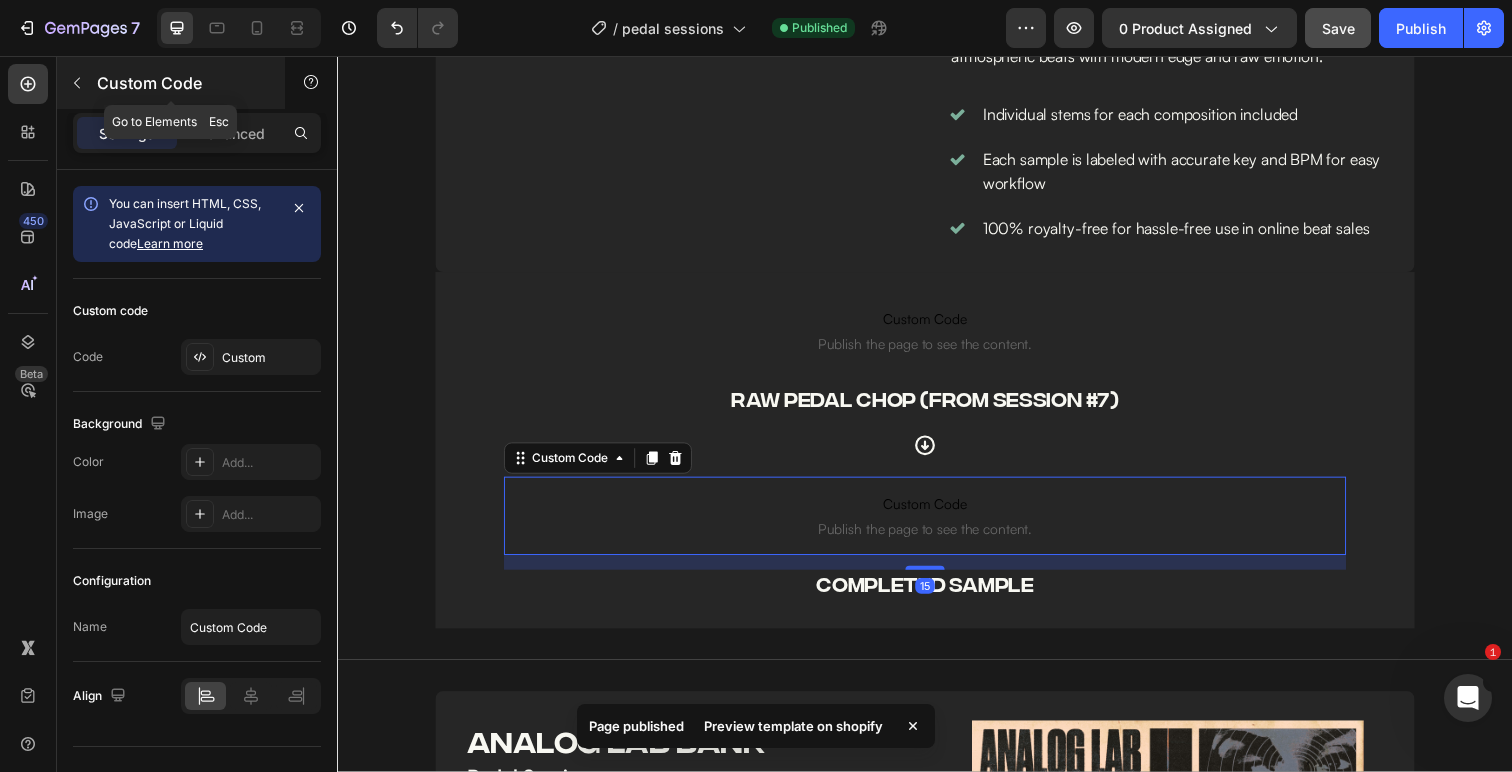 click on "Custom Code" at bounding box center (171, 83) 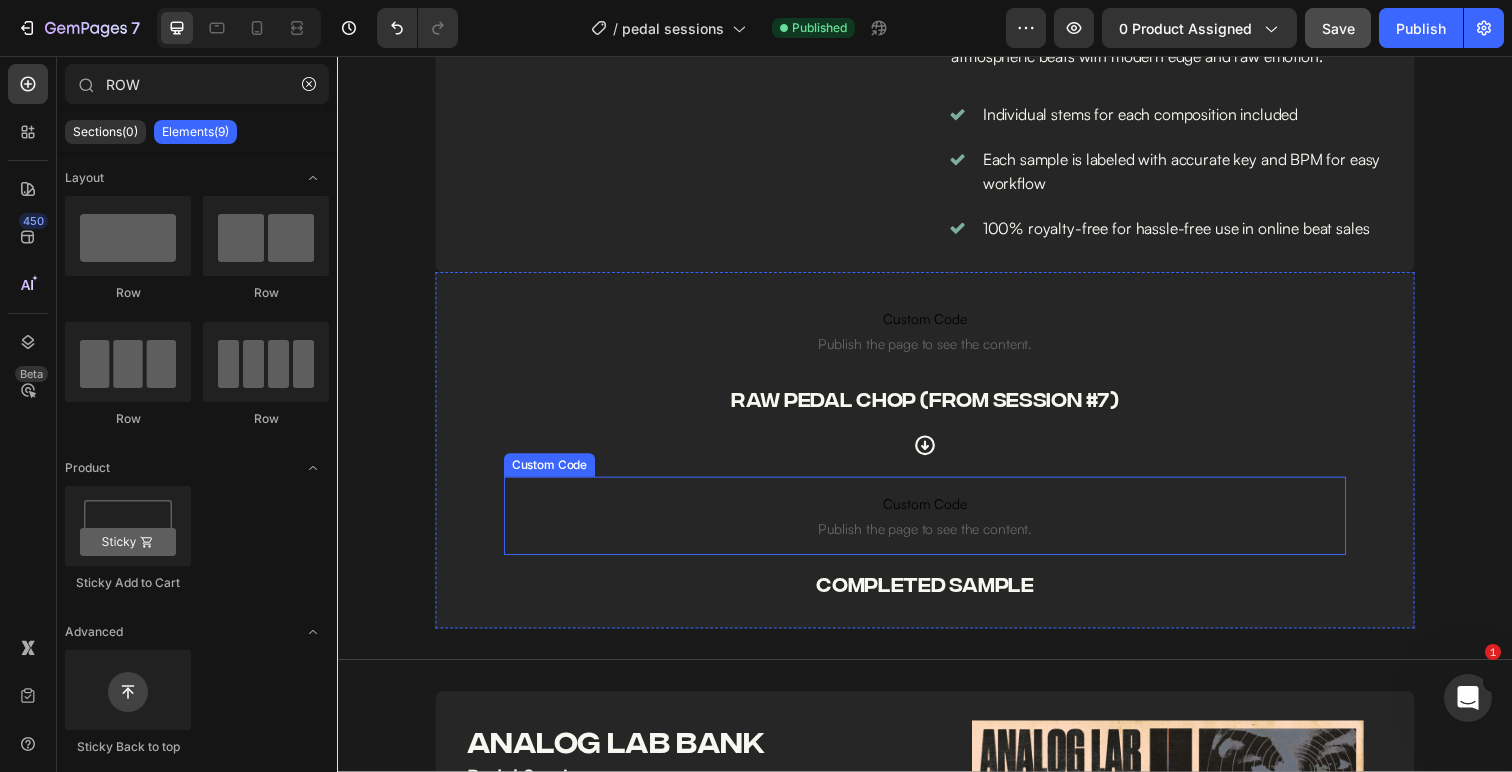 click on "Custom Code" at bounding box center [937, 514] 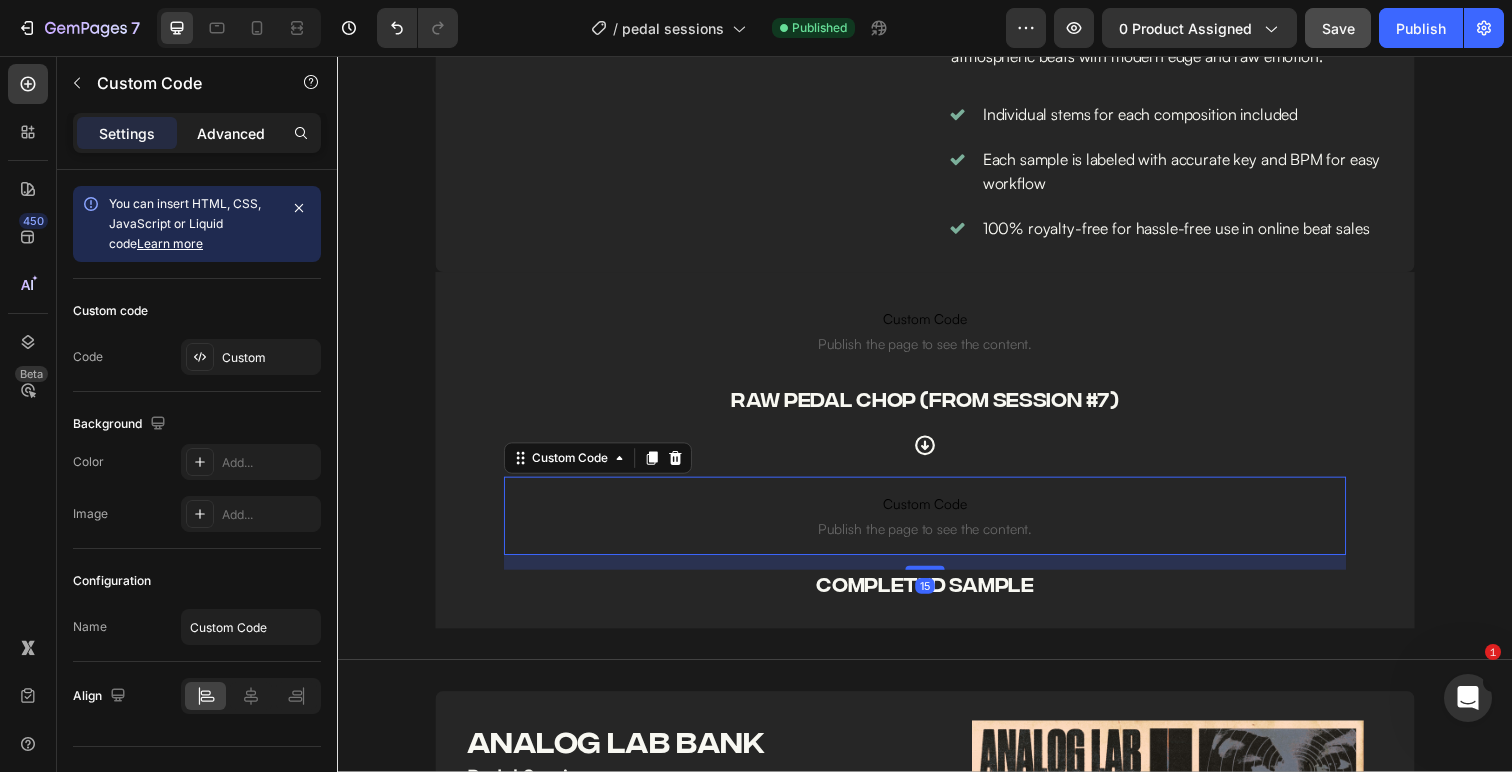 click on "Advanced" at bounding box center [231, 133] 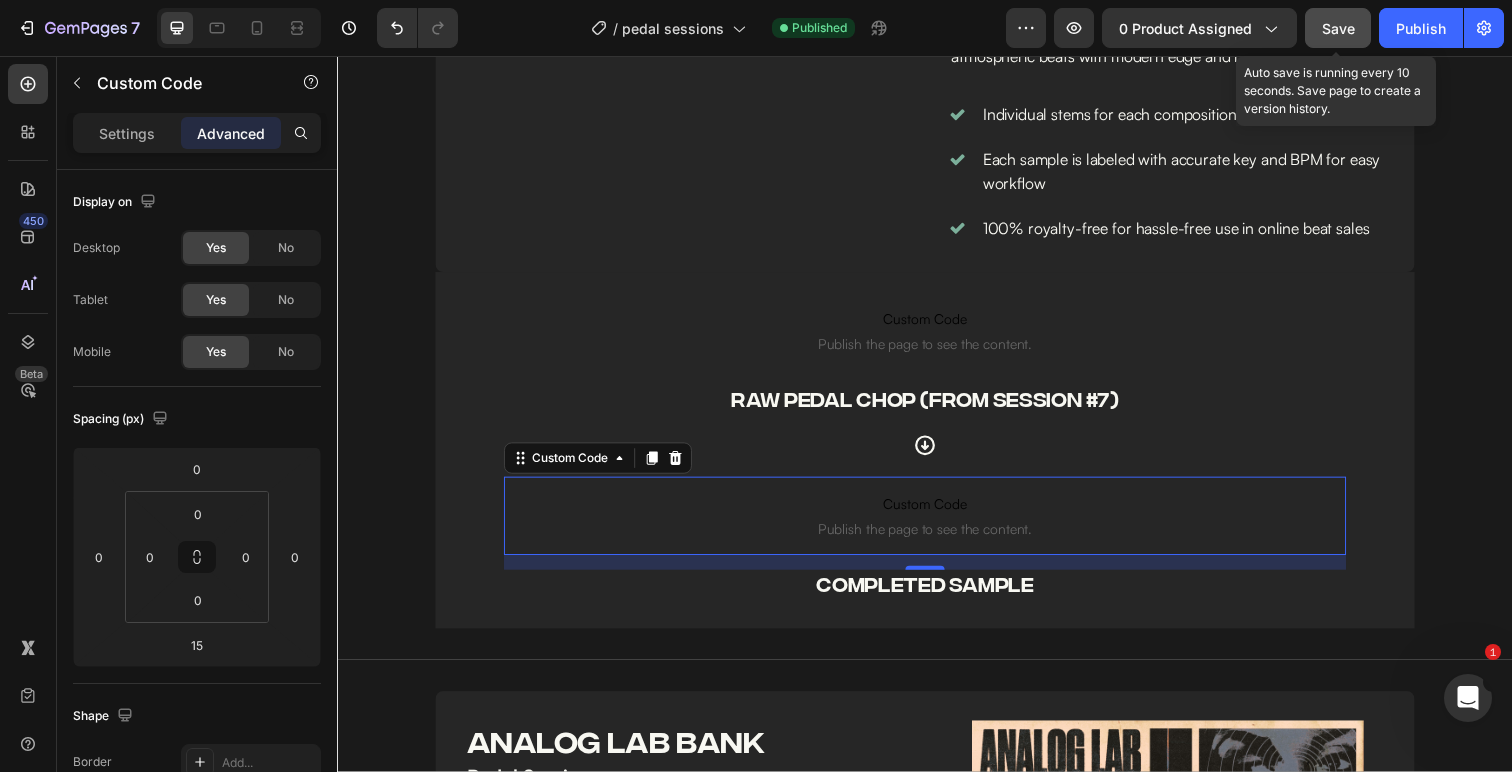 click on "Save" 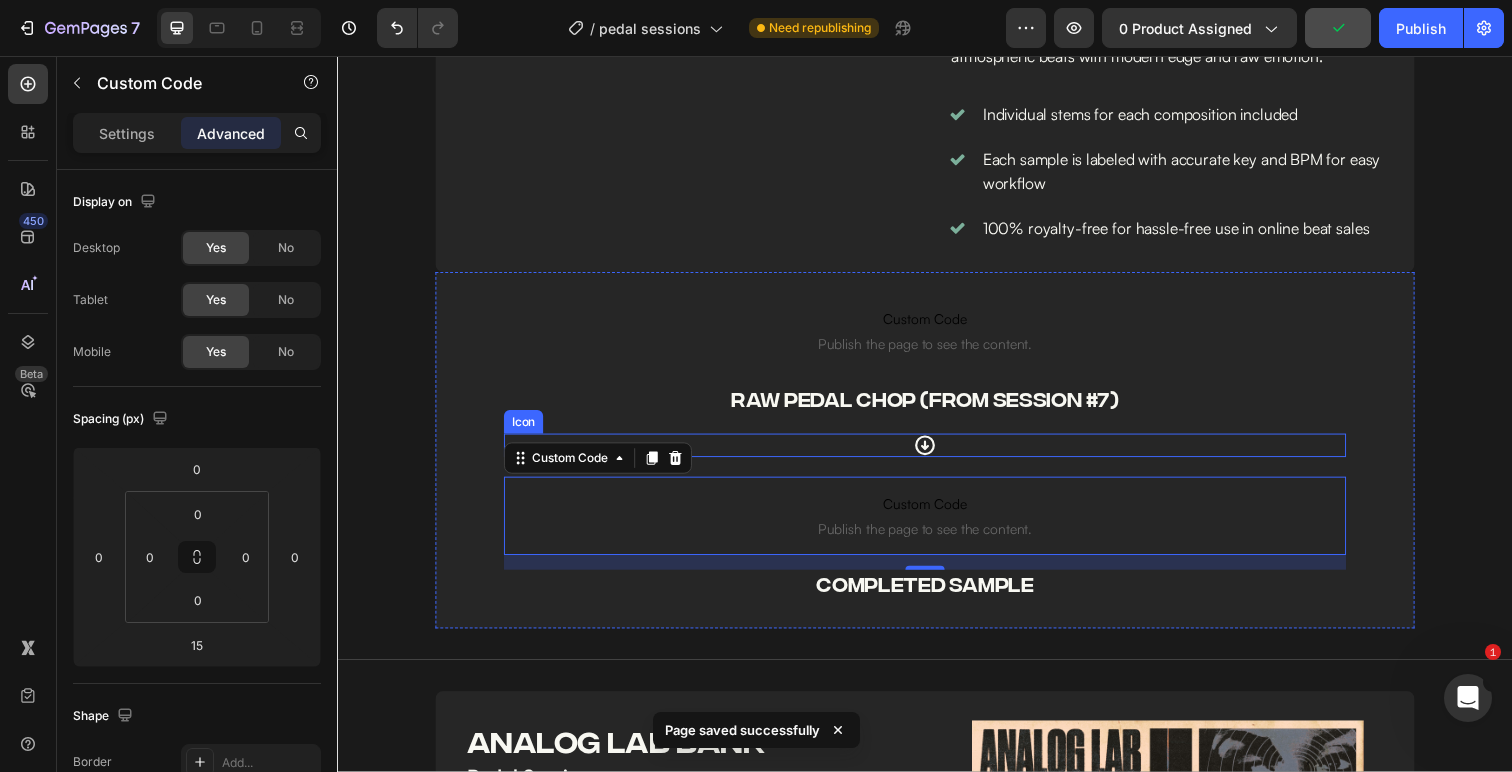 click on "Icon" at bounding box center (937, 454) 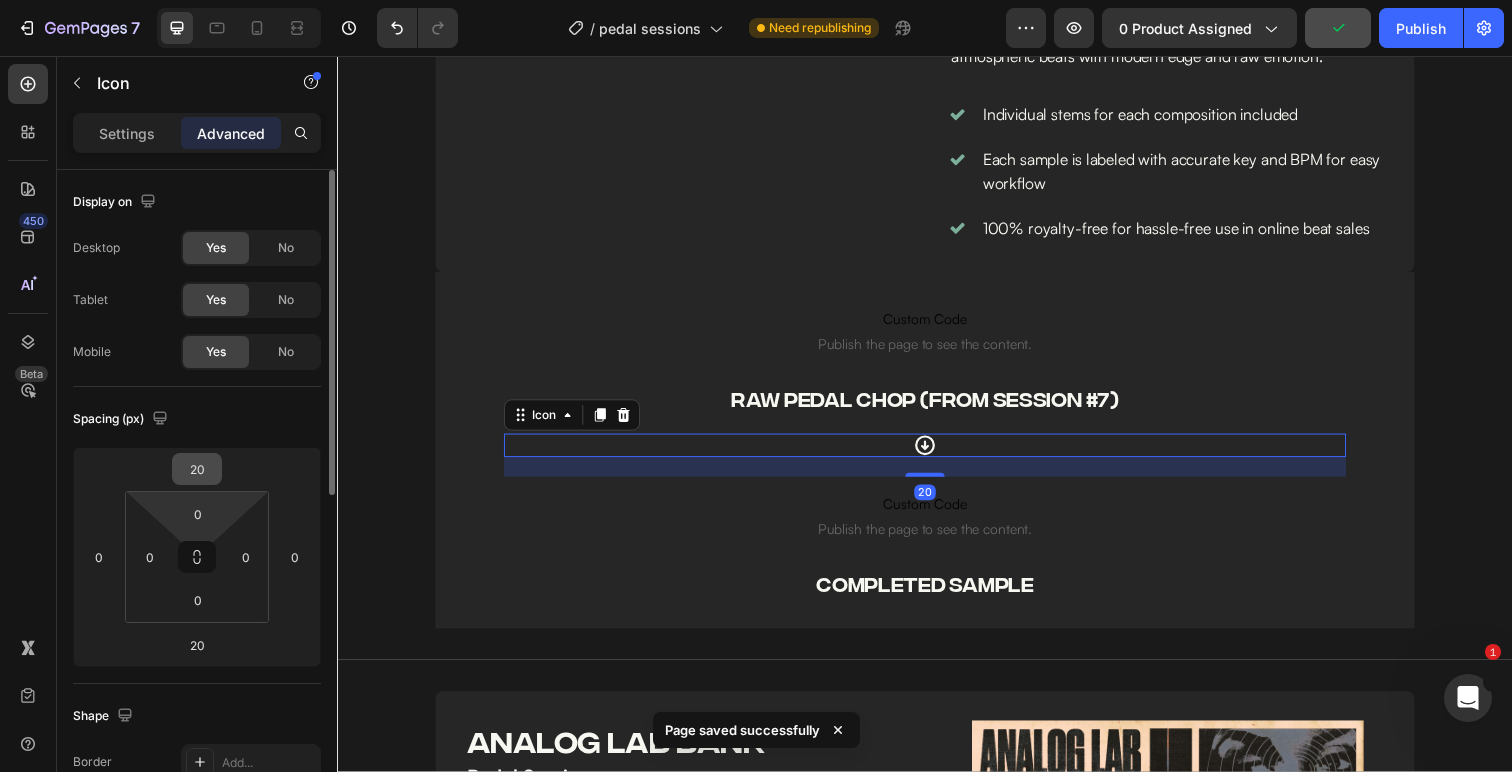 click on "20" at bounding box center [197, 469] 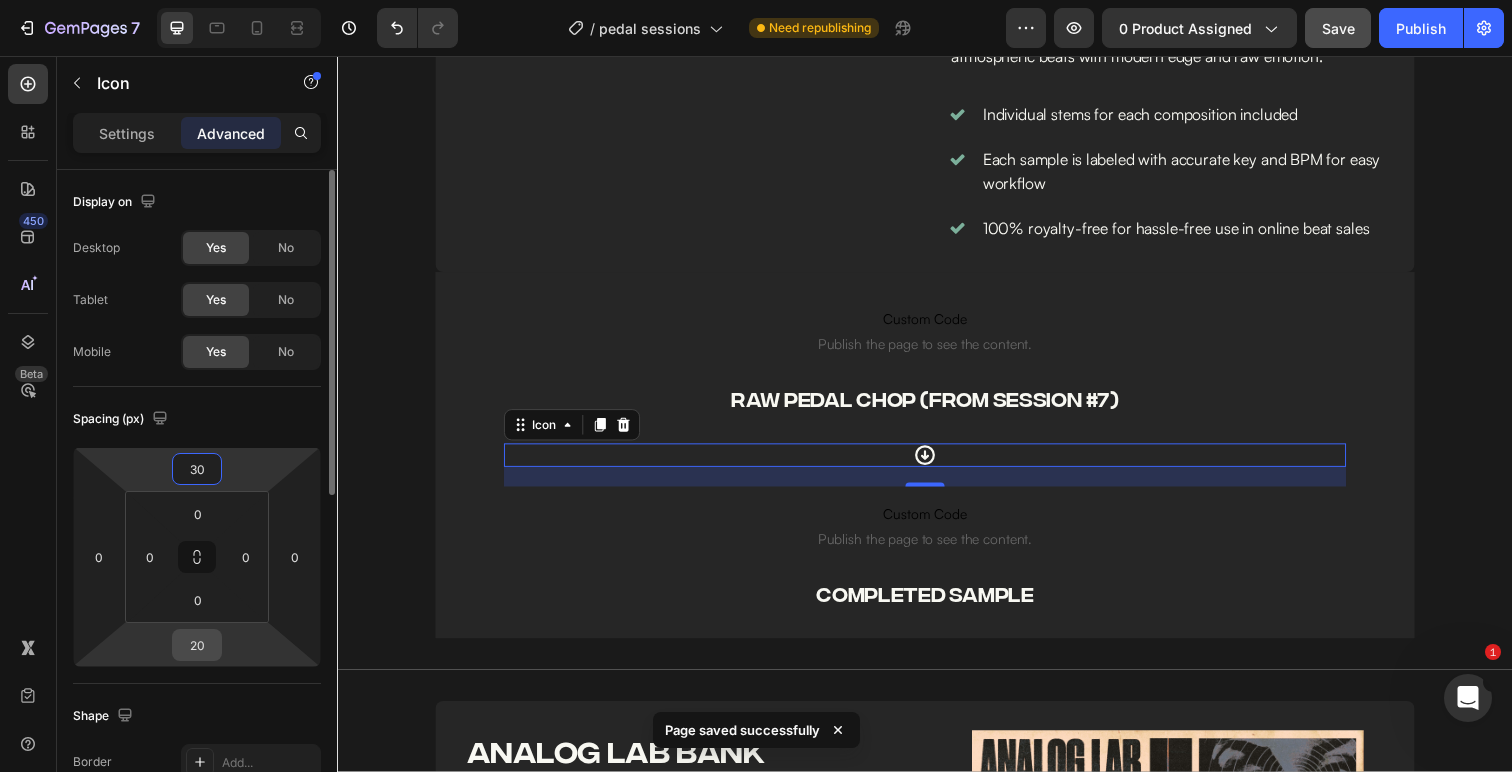 type on "30" 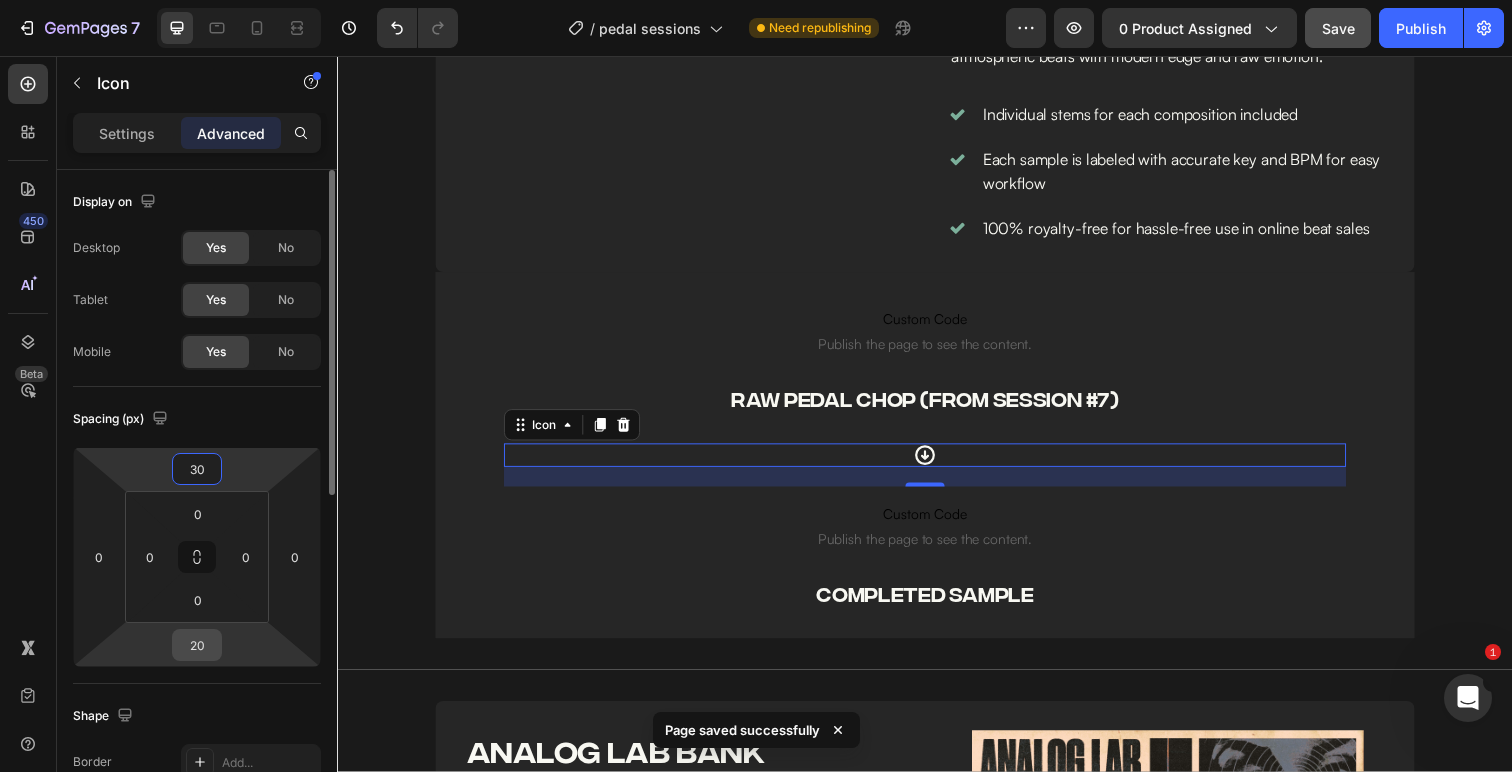 click on "20" at bounding box center [197, 645] 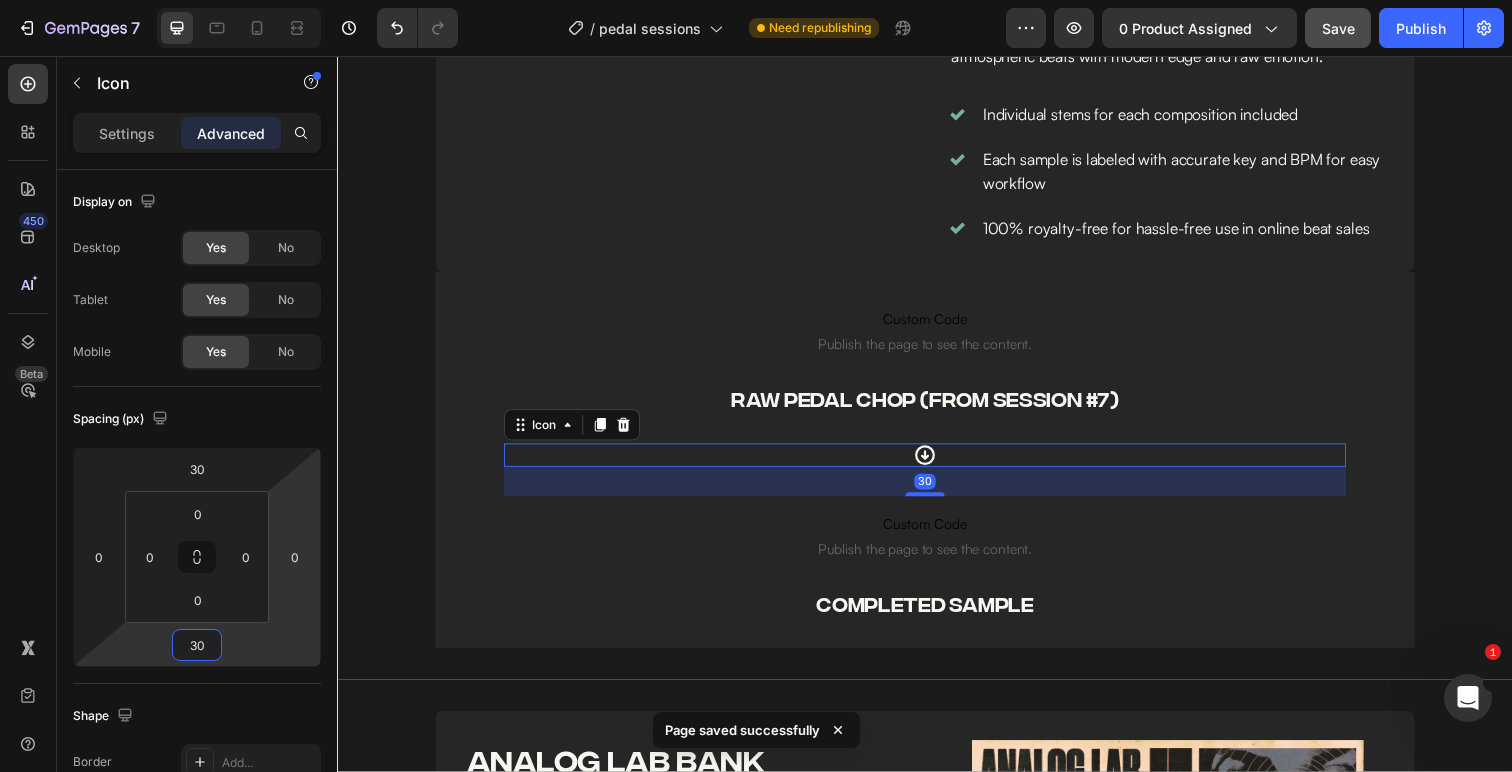 type on "30" 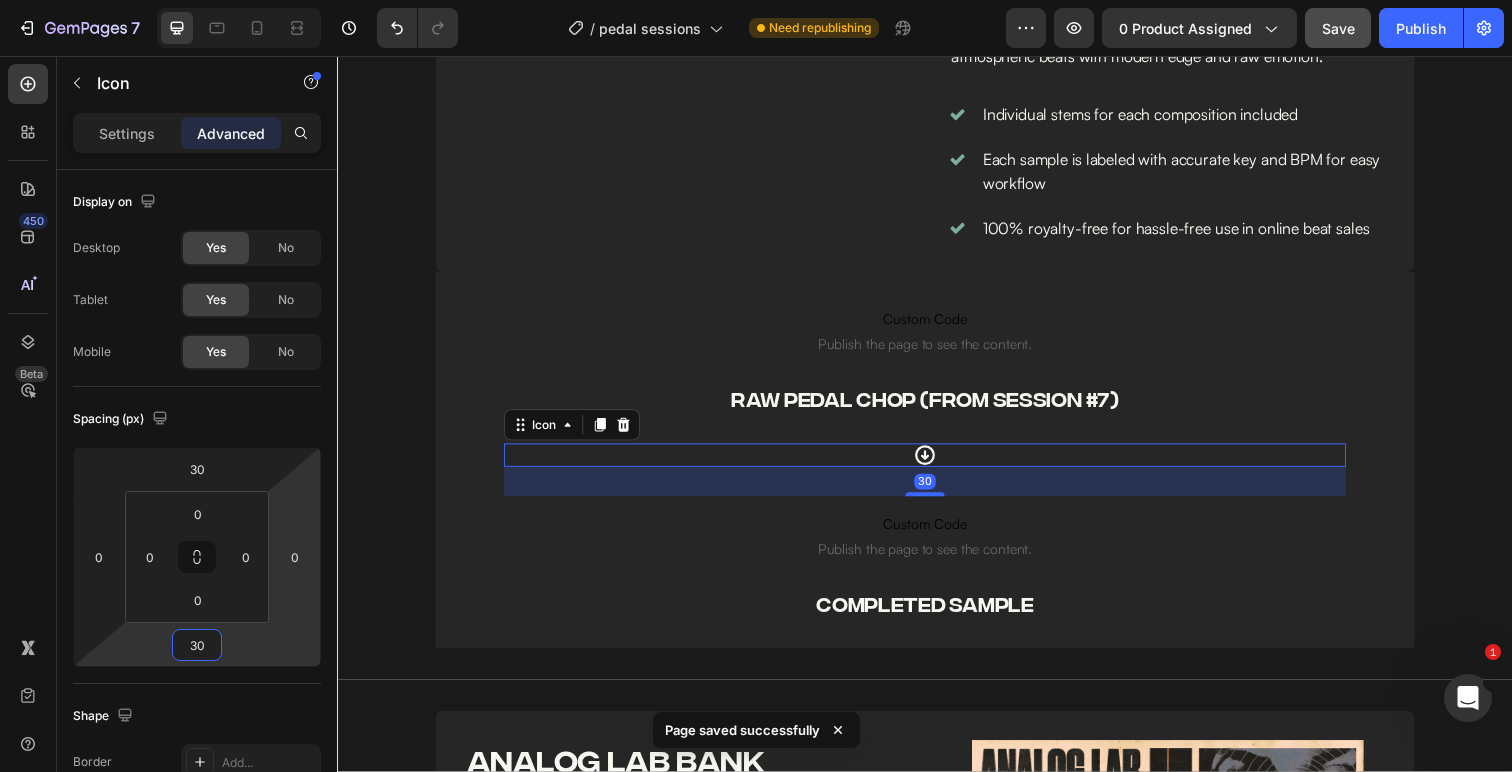 click on "Save" 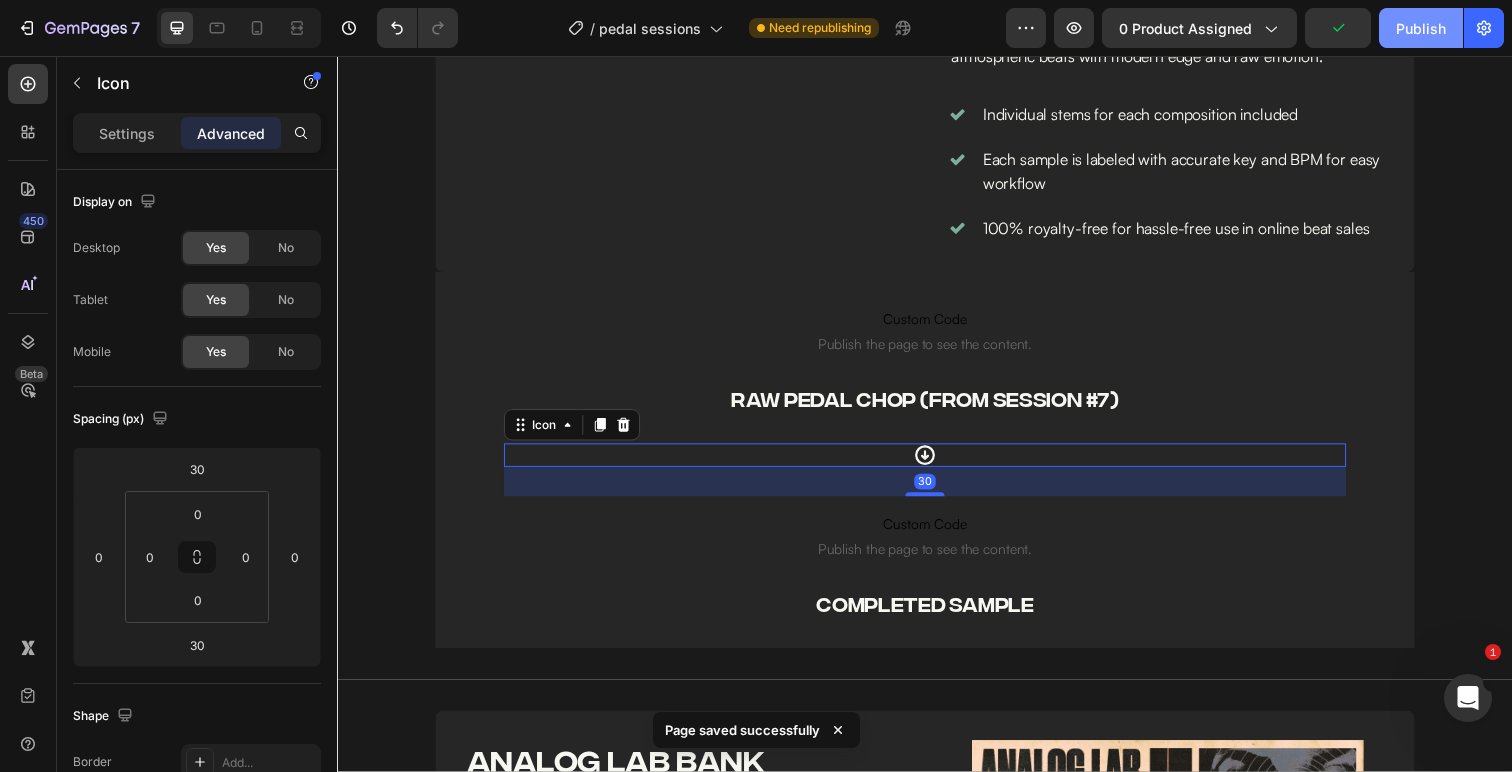 click on "Publish" at bounding box center (1421, 28) 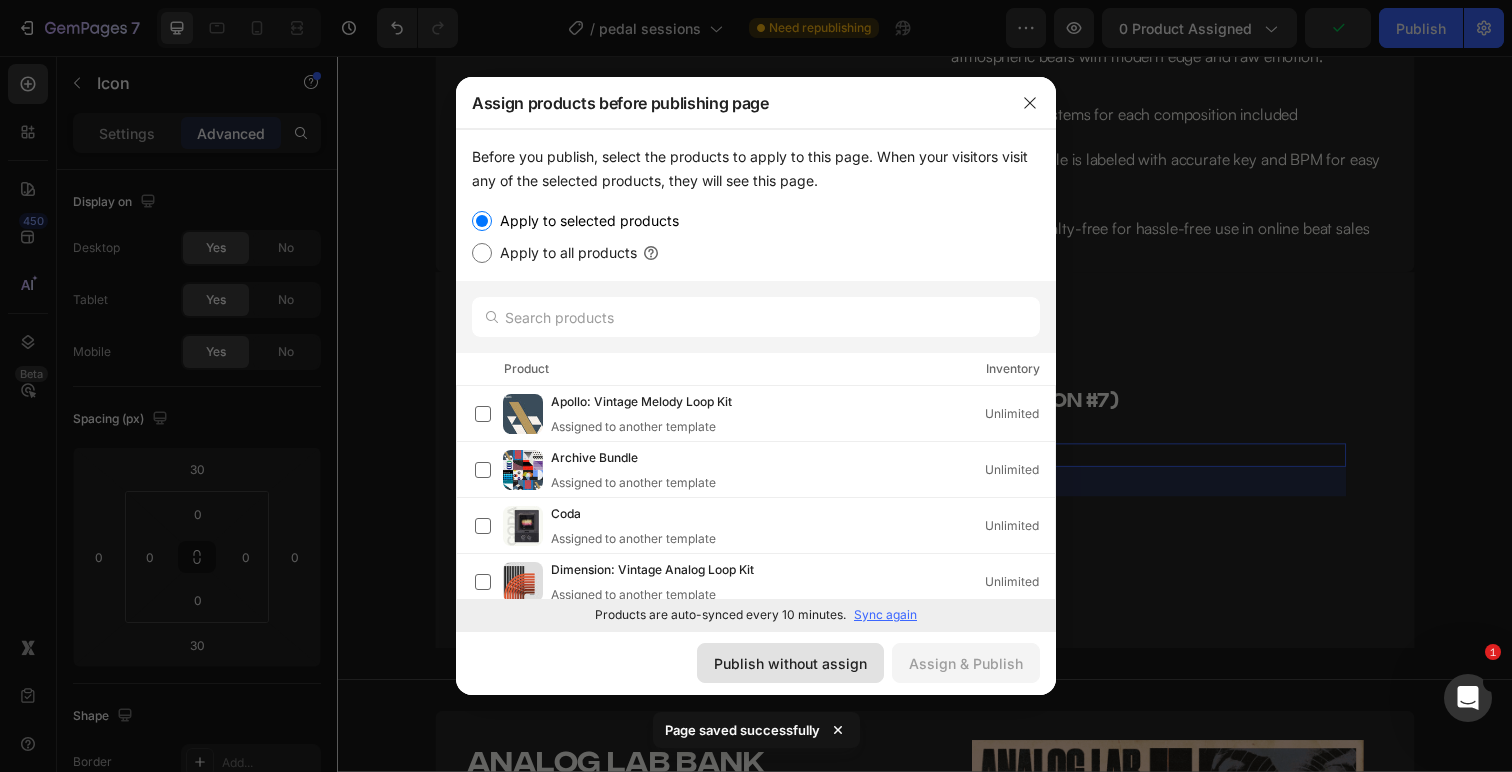 click on "Publish without assign" at bounding box center [790, 663] 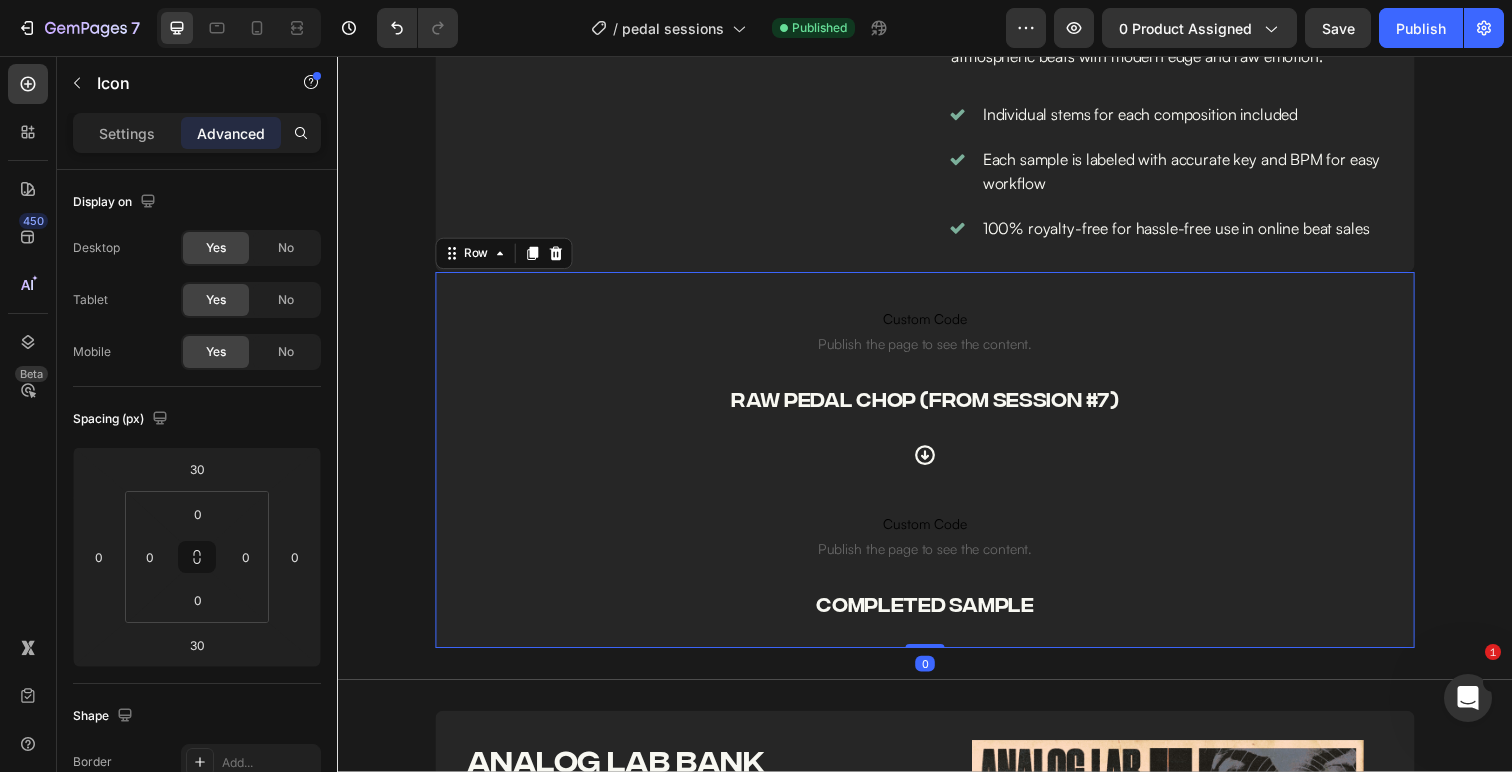click on "Custom Code
Publish the page to see the content.
Custom Code RAW PEDAL CHOP (FROM SESSION #[NUMBER]) Heading
Icon
Custom Code
Publish the page to see the content.
Custom Code COMPLETED SAMPLE Heading Row   [NUMBER]" at bounding box center [937, 469] 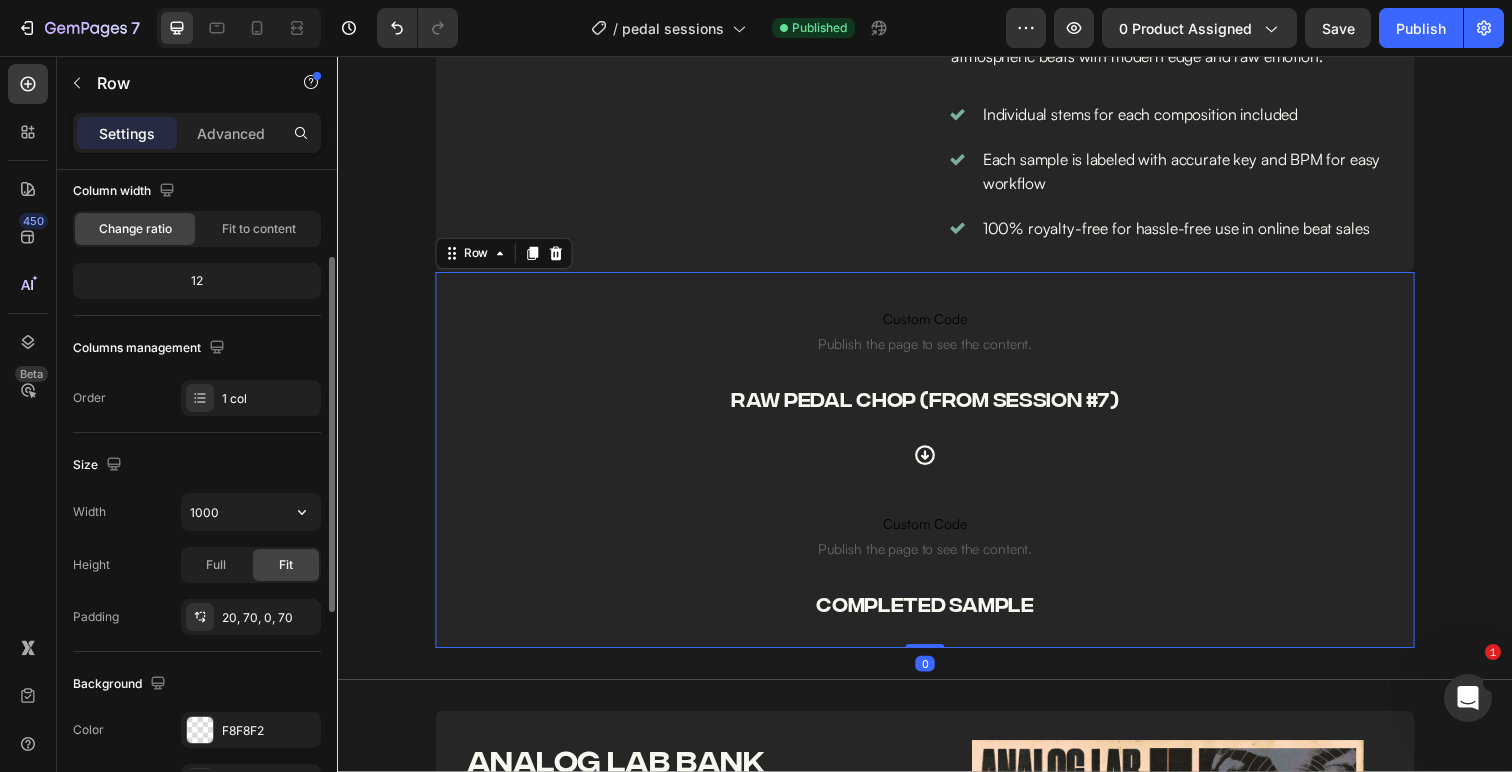 scroll, scrollTop: 179, scrollLeft: 0, axis: vertical 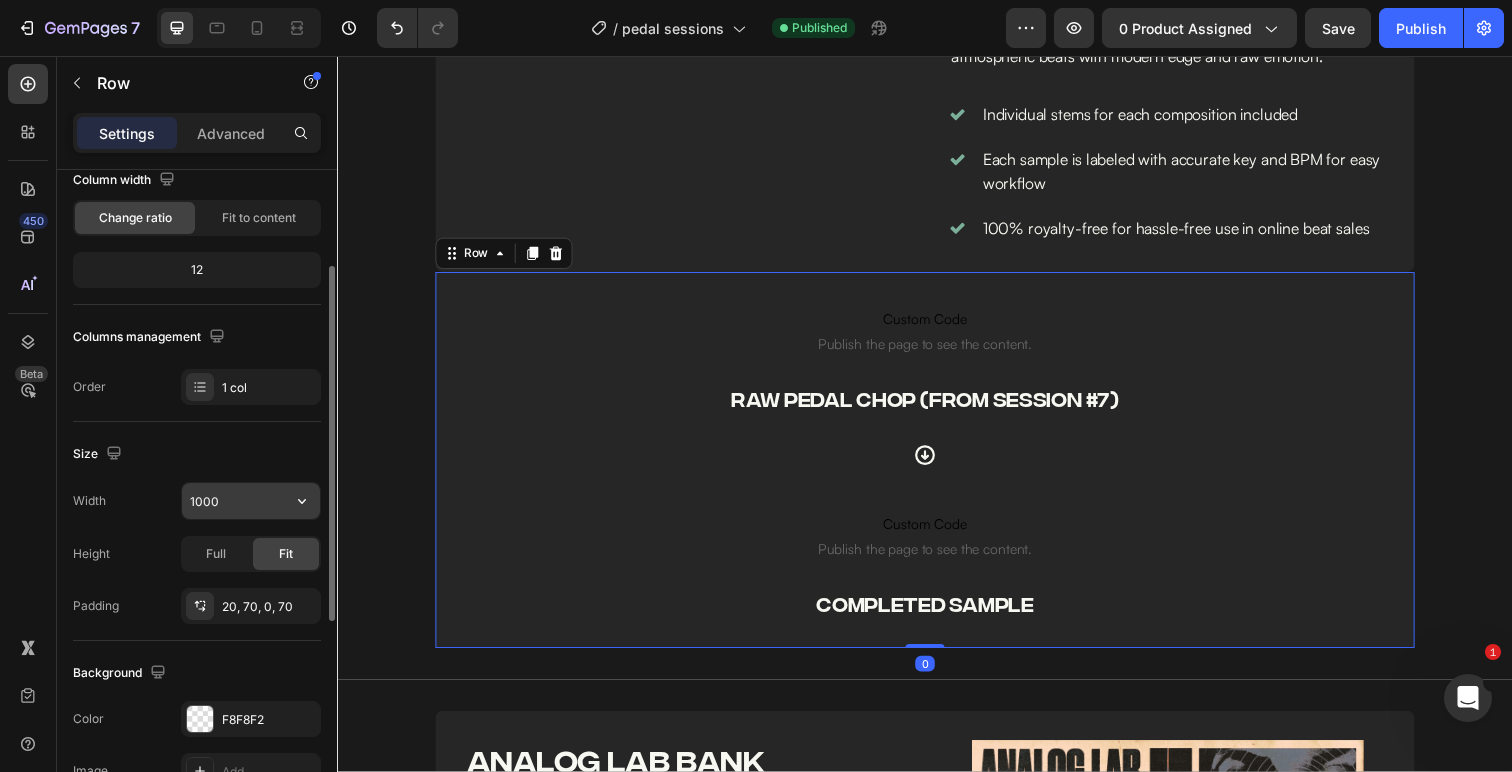 click on "1000" at bounding box center [251, 501] 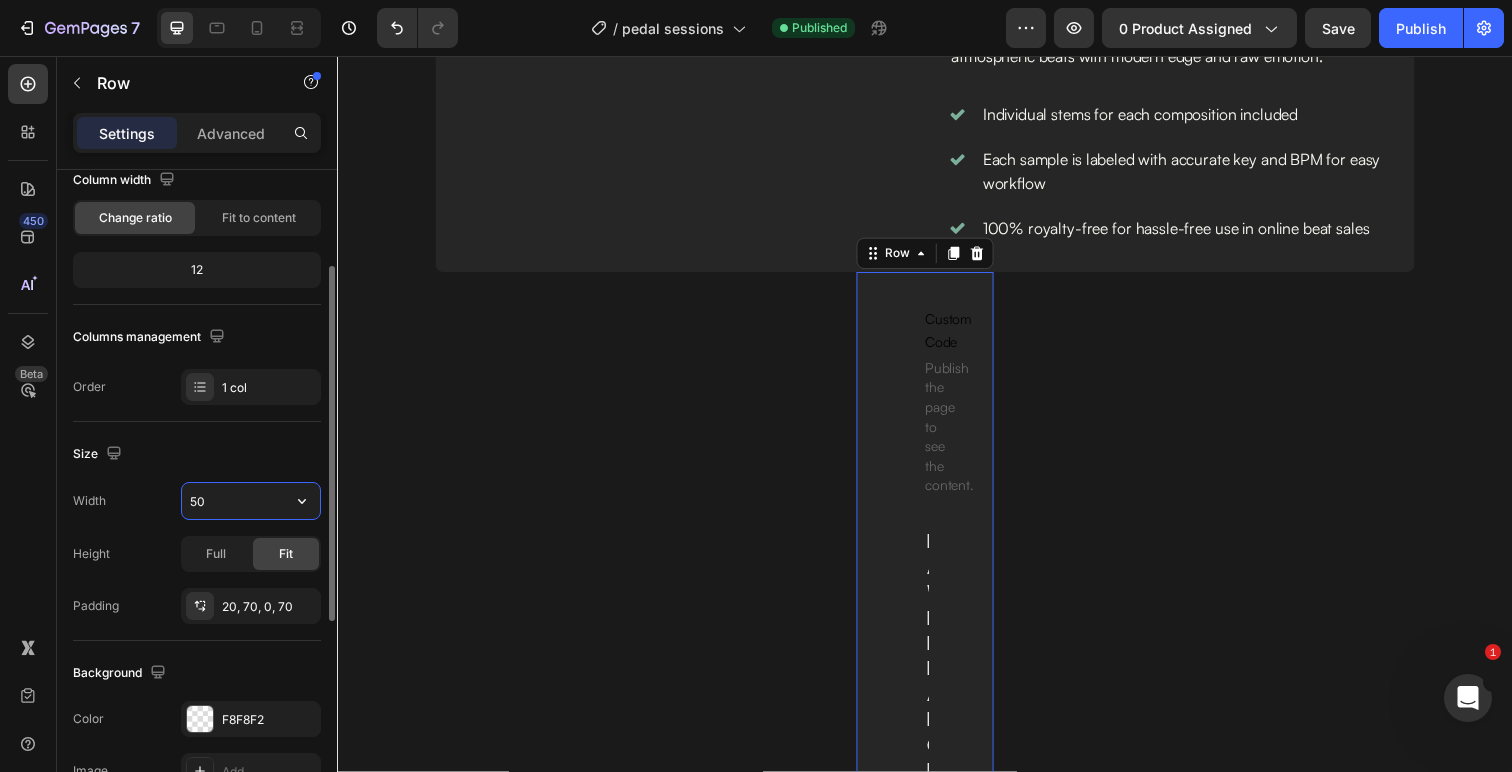 type on "5" 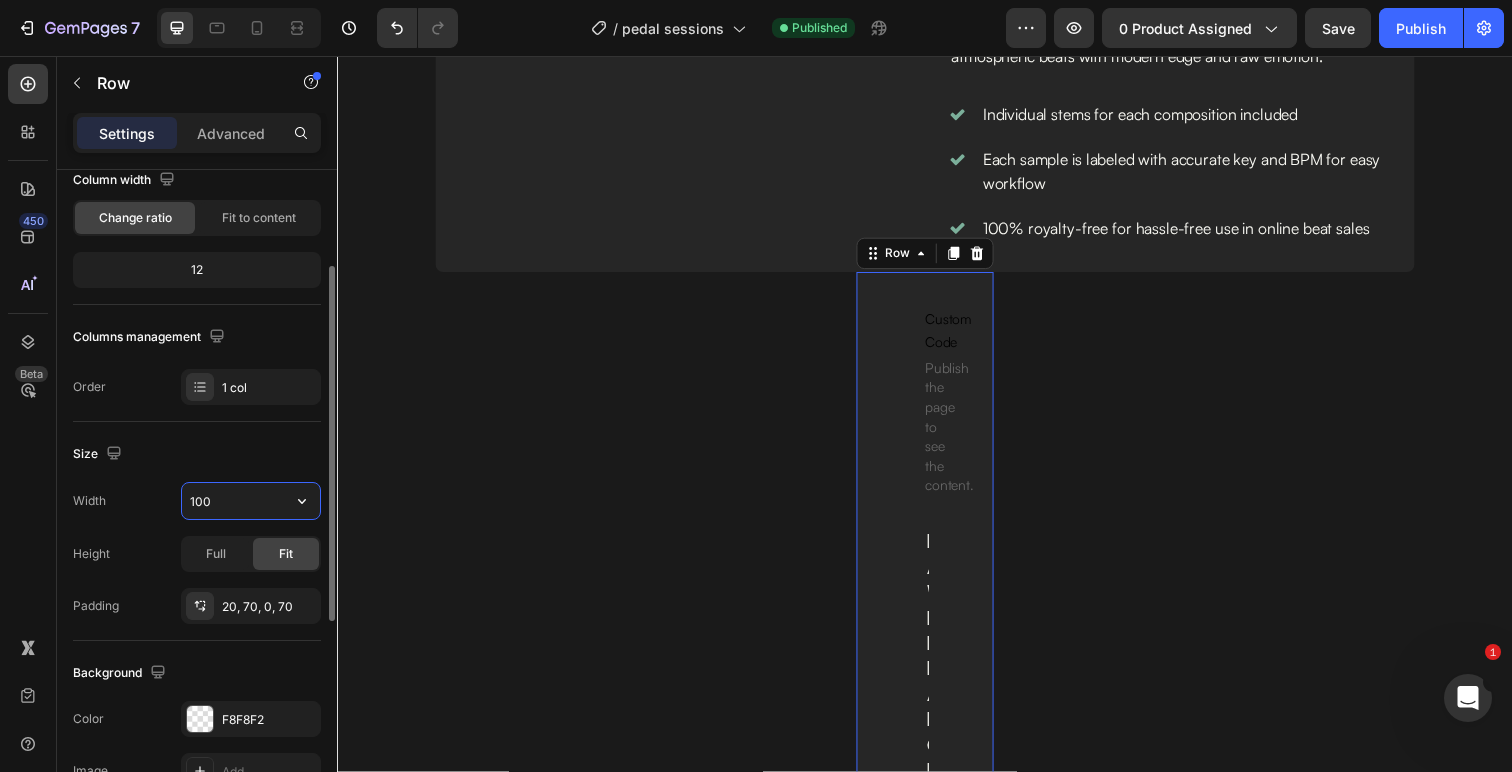 type on "1000" 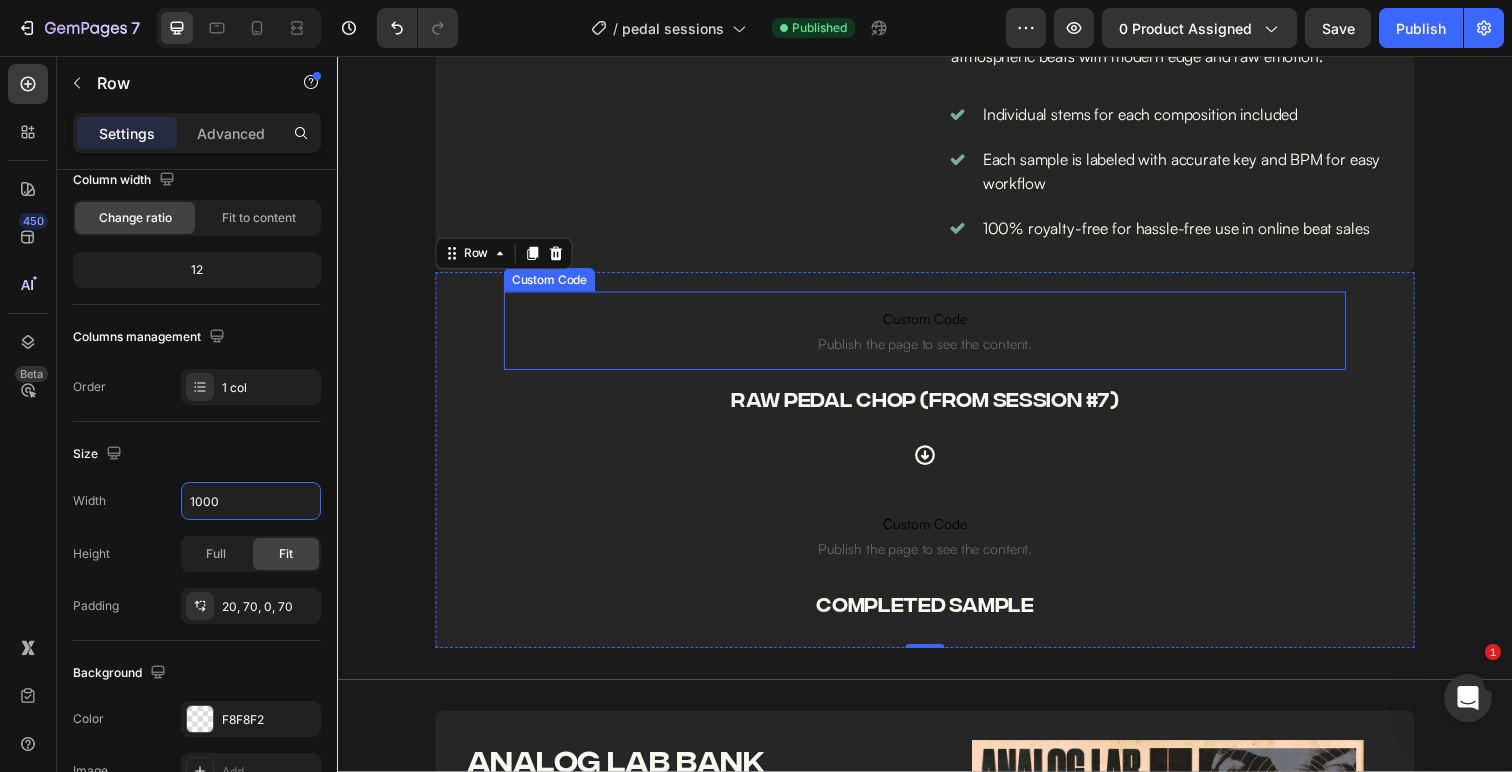 click on "Custom Code" at bounding box center [937, 325] 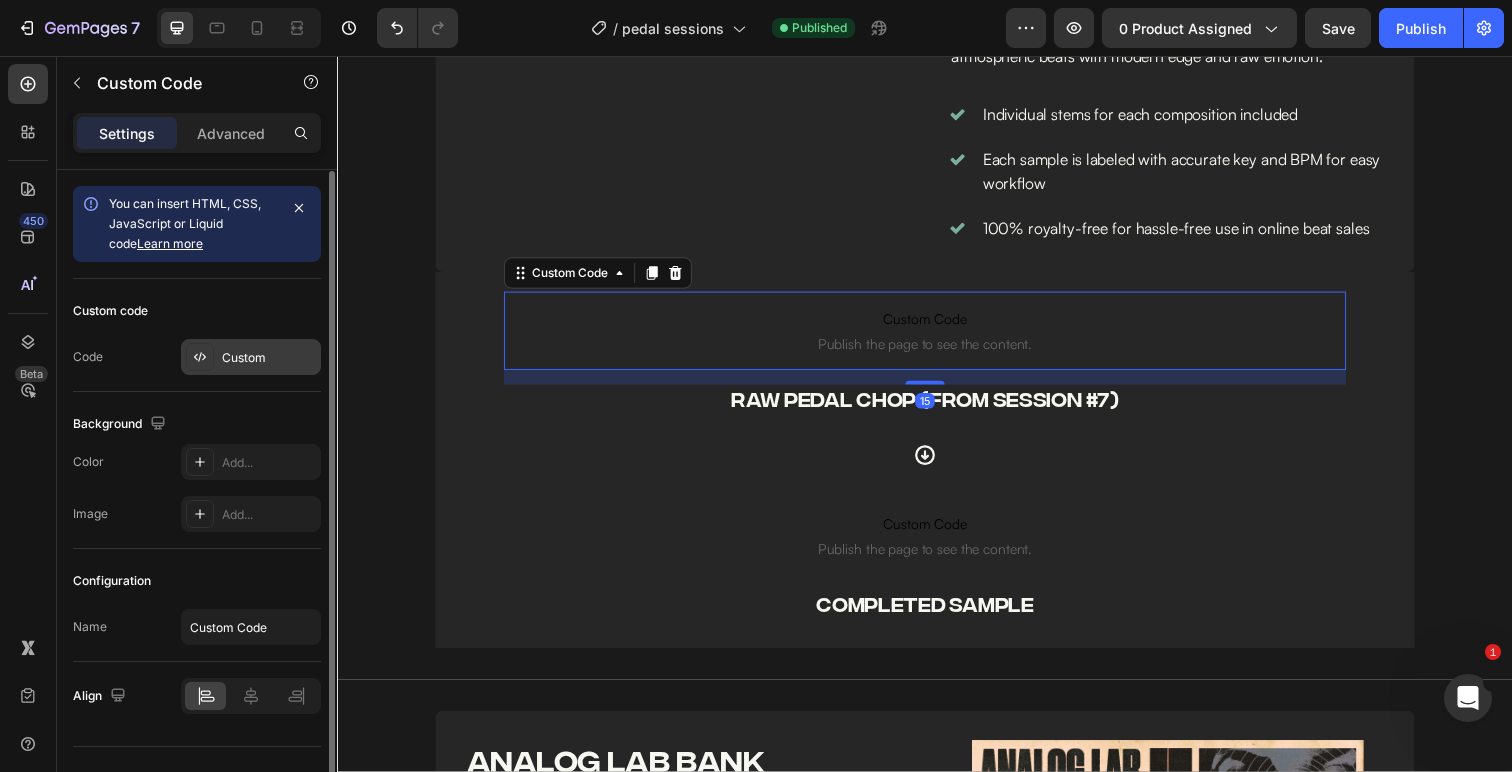 scroll, scrollTop: 38, scrollLeft: 0, axis: vertical 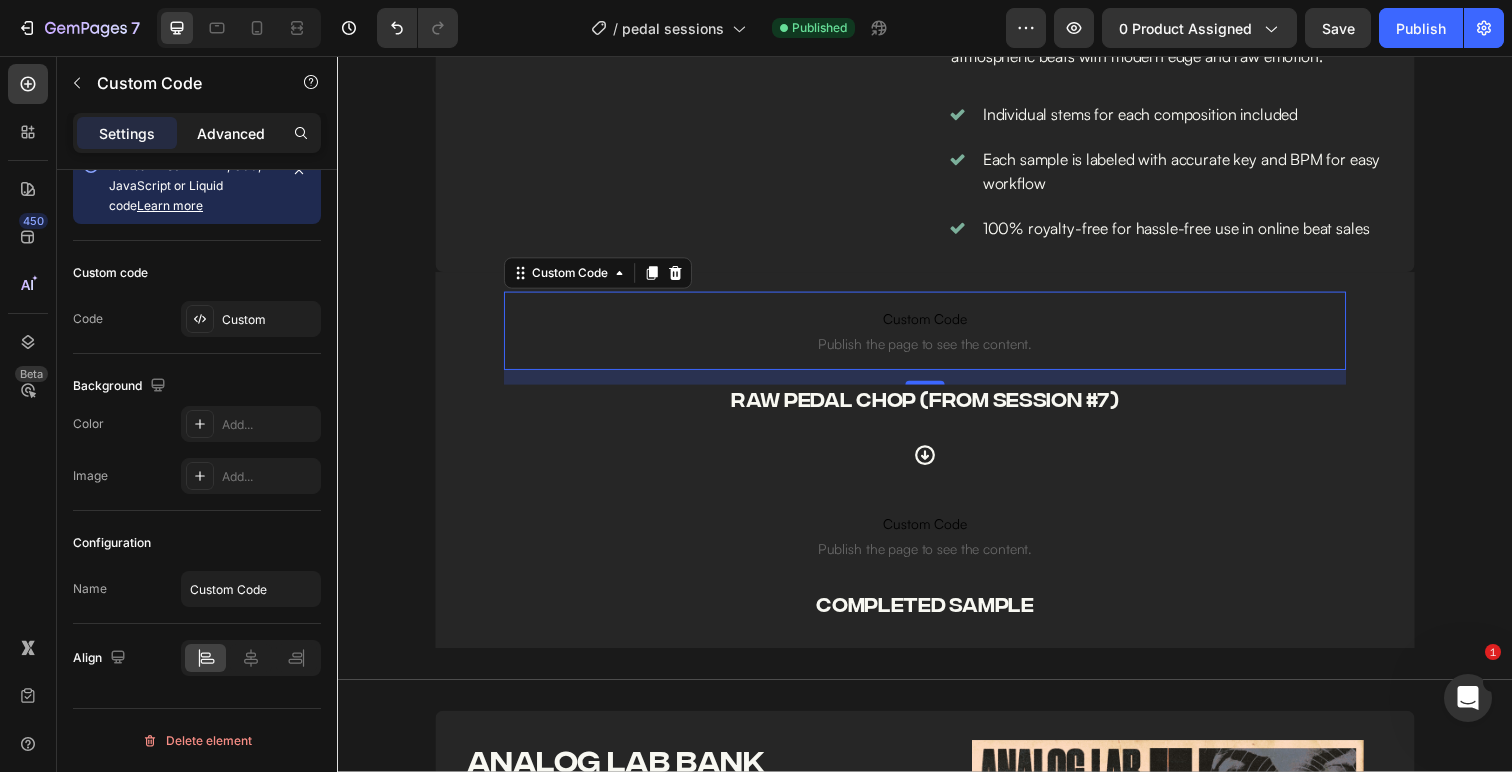 click on "Advanced" at bounding box center (231, 133) 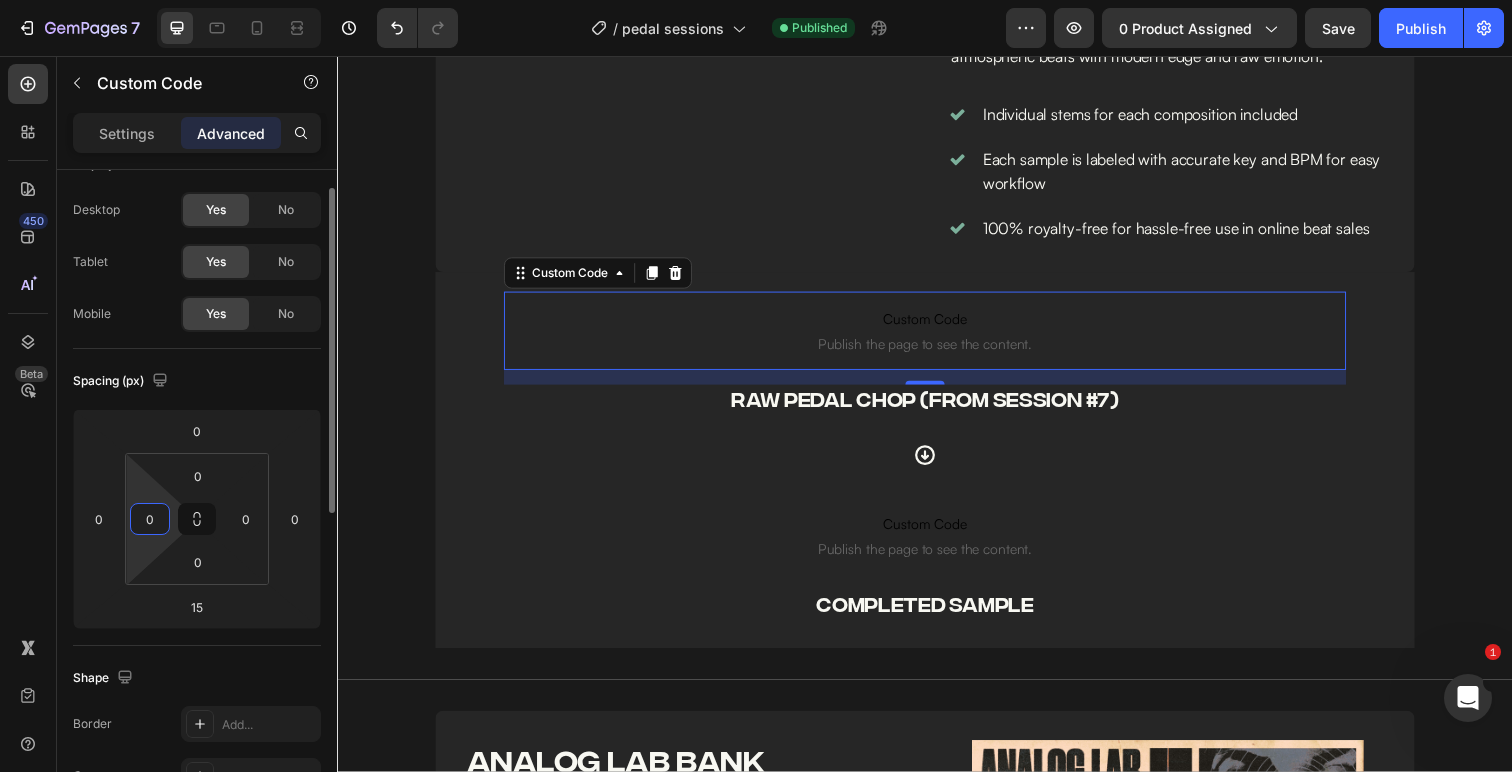 click on "0" at bounding box center (150, 519) 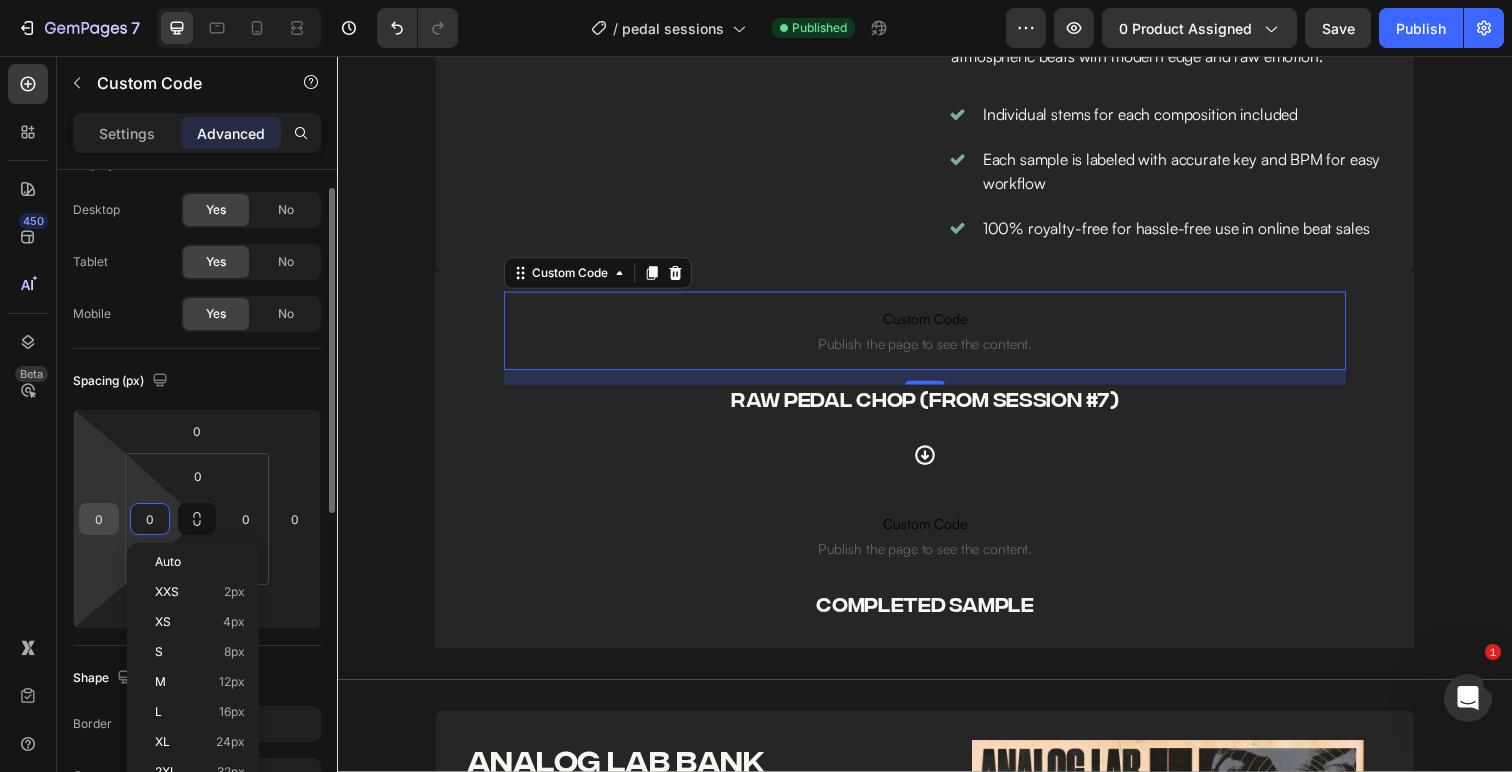 click on "0" at bounding box center (99, 519) 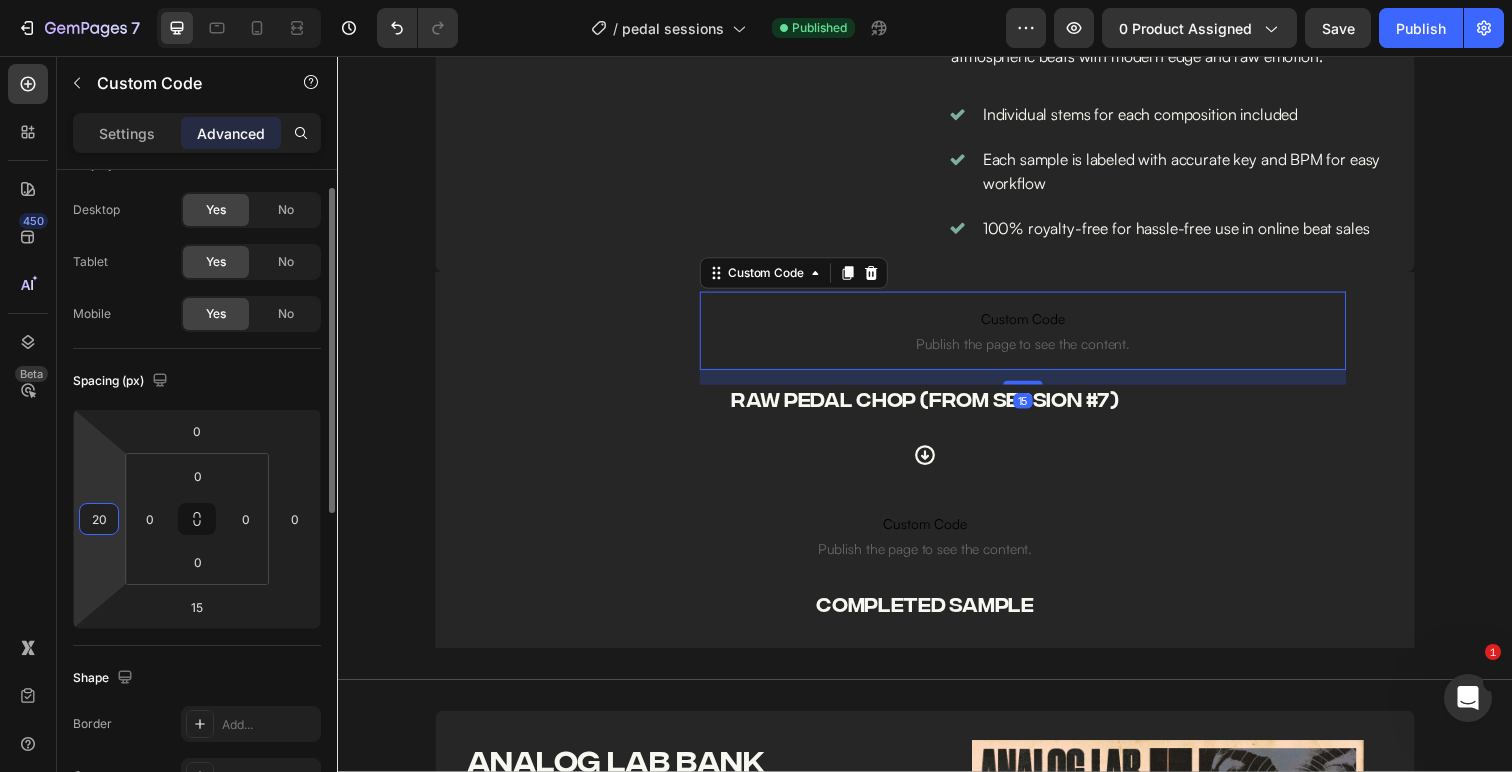 type on "2" 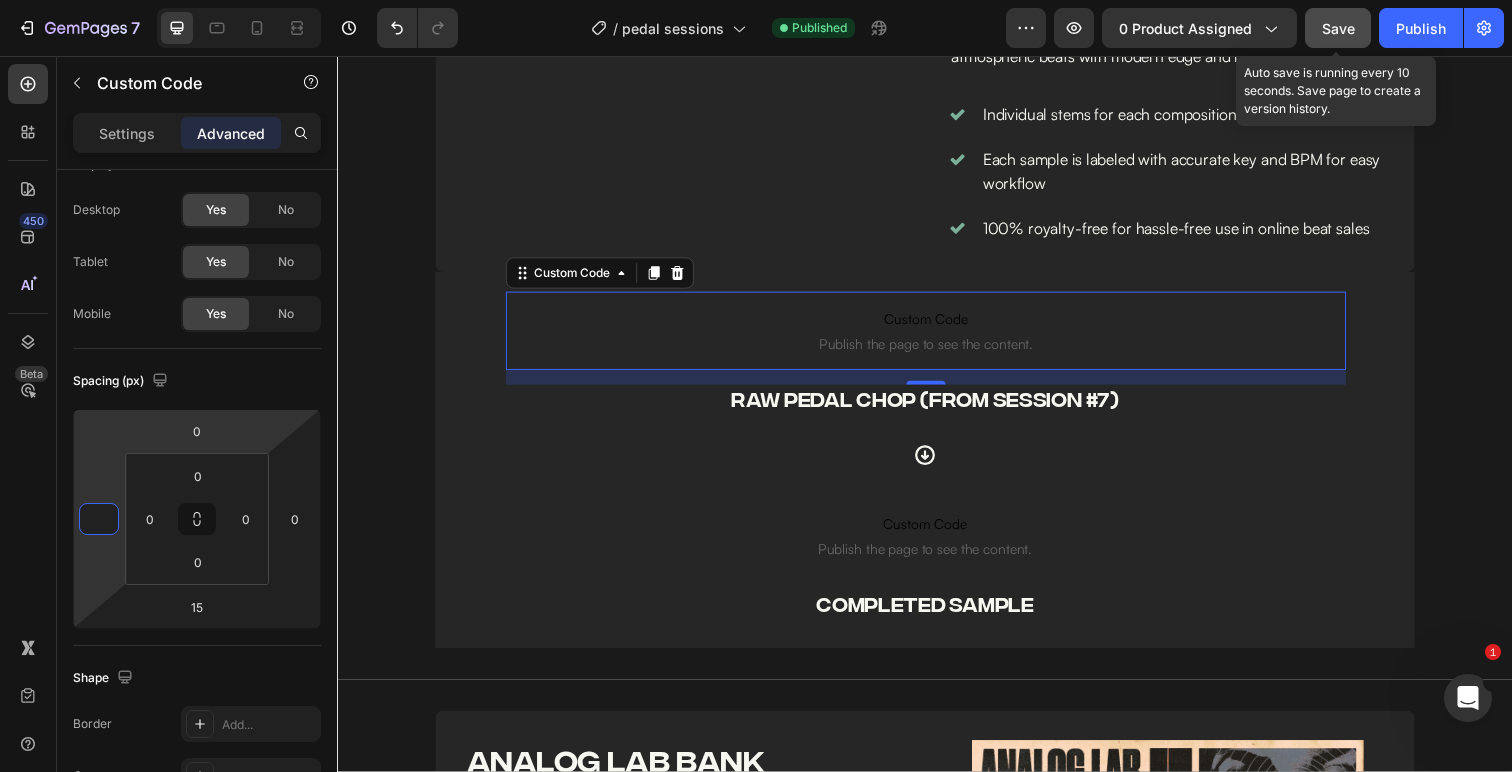 click on "Save" 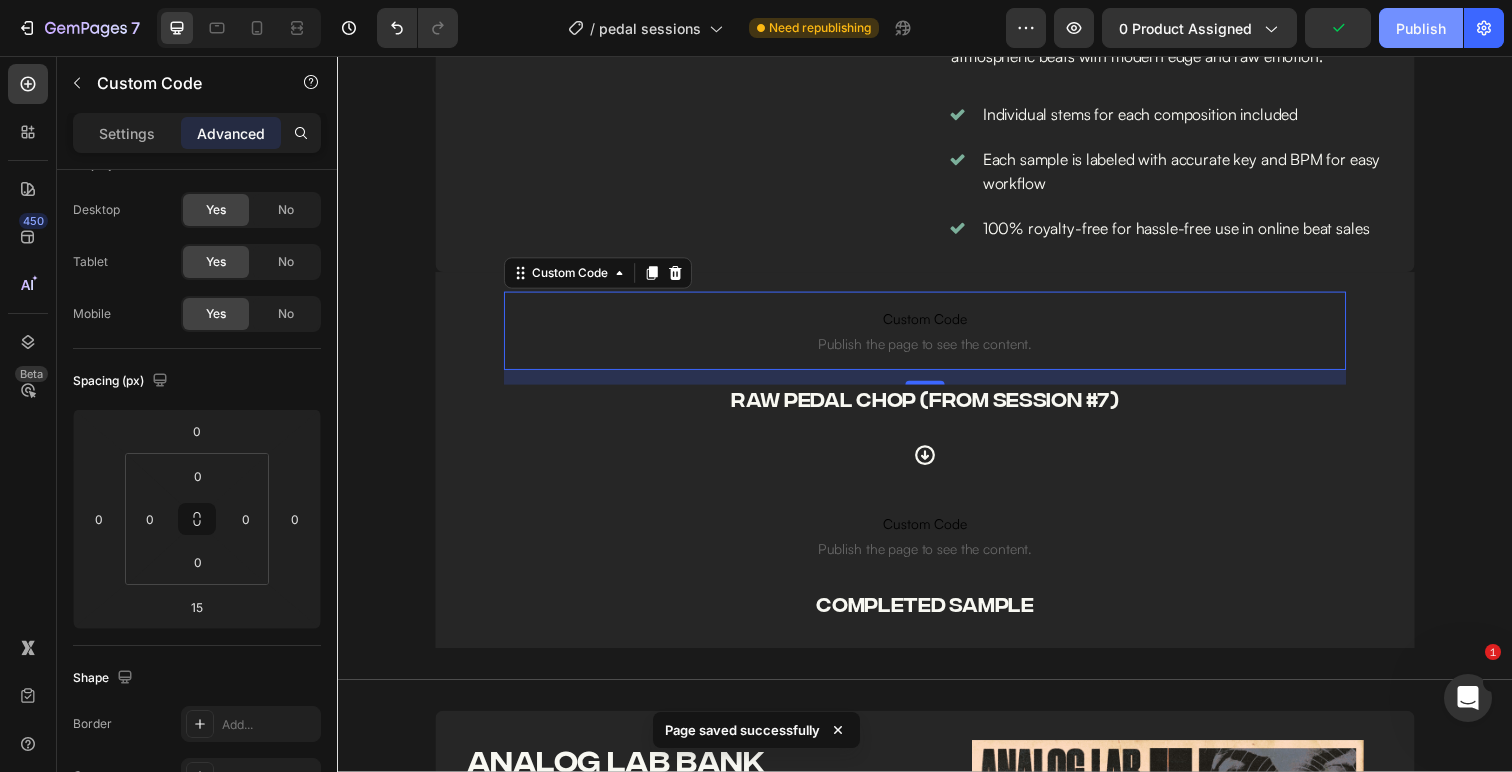 click on "Publish" at bounding box center (1421, 28) 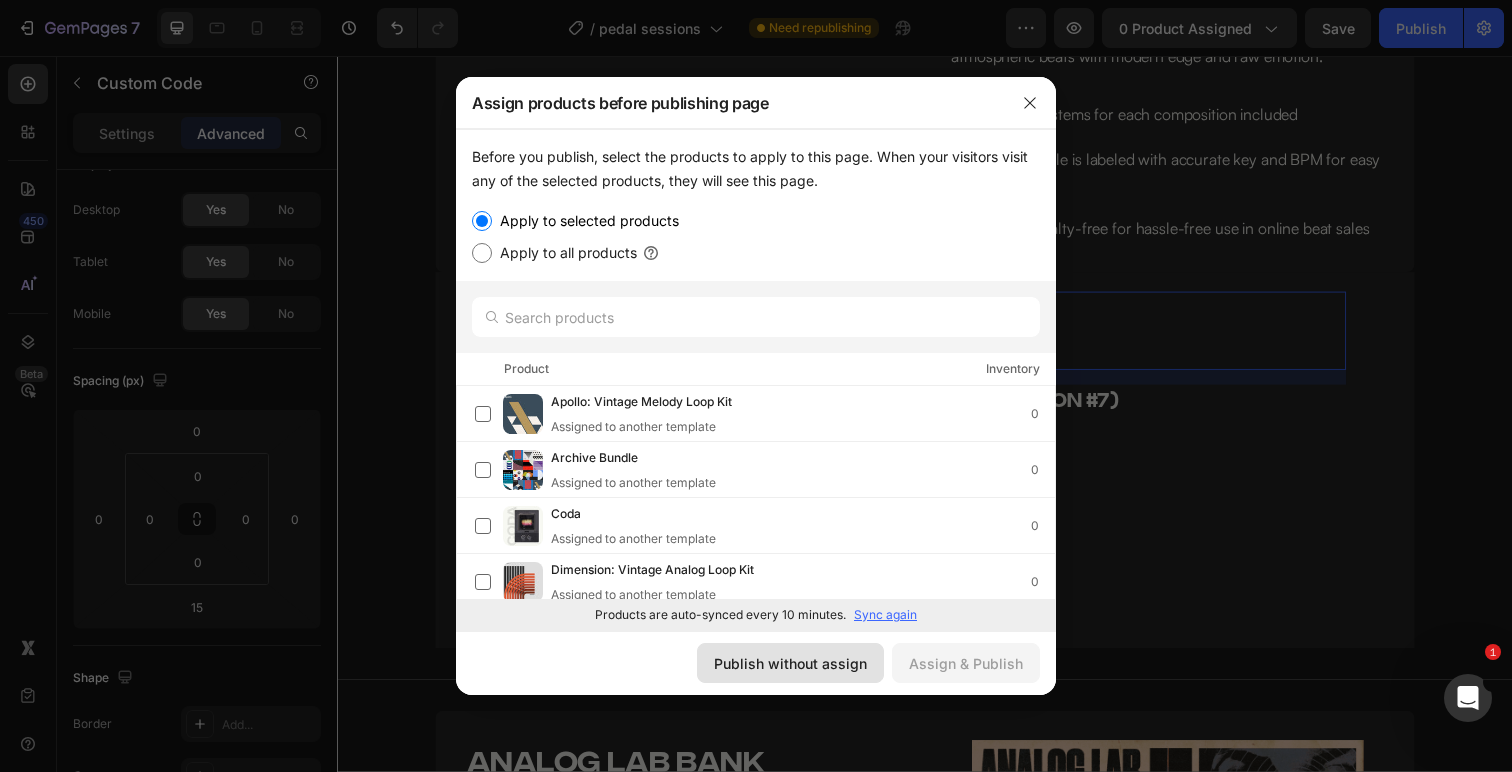 click on "Publish without assign" at bounding box center (790, 663) 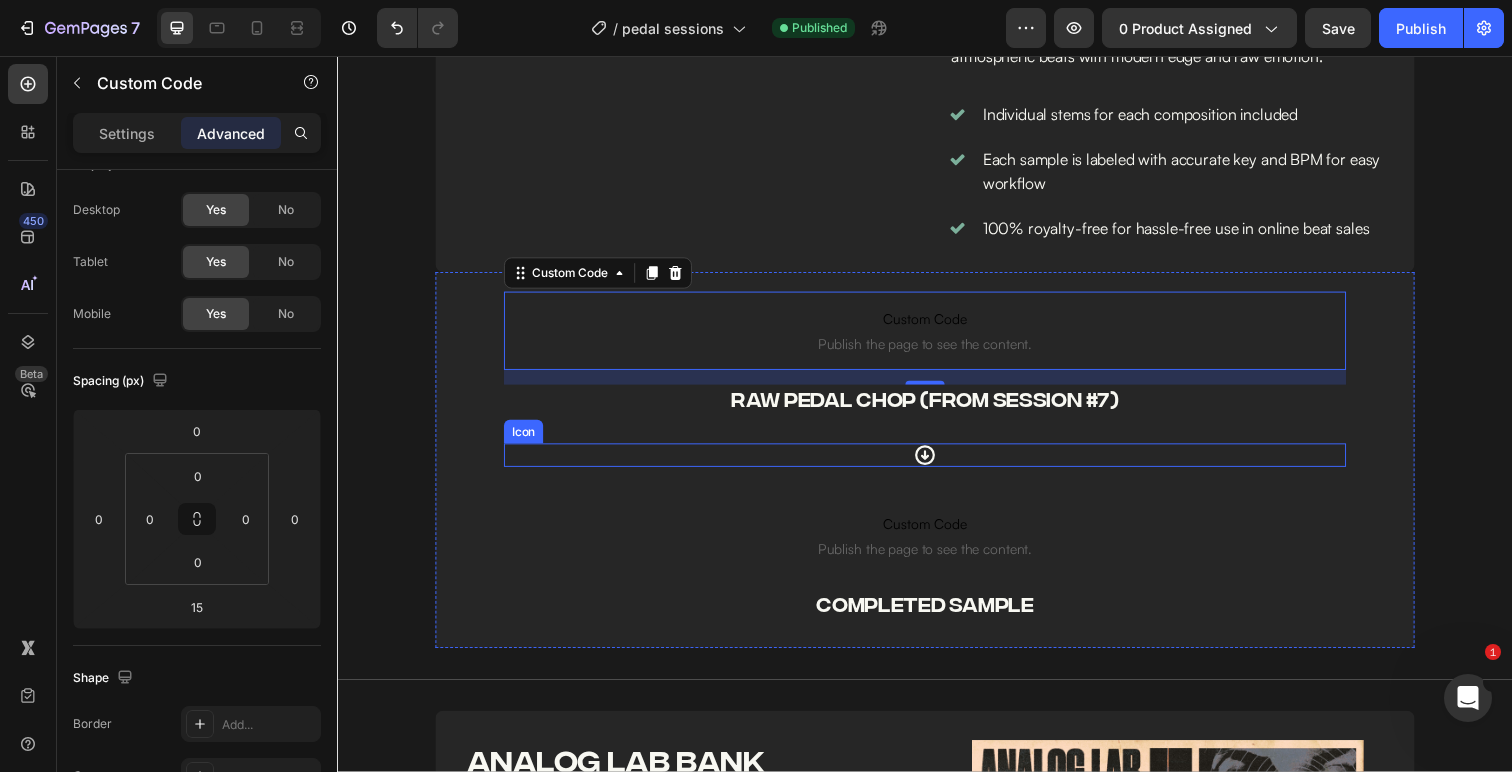 click on "Icon" at bounding box center (937, 464) 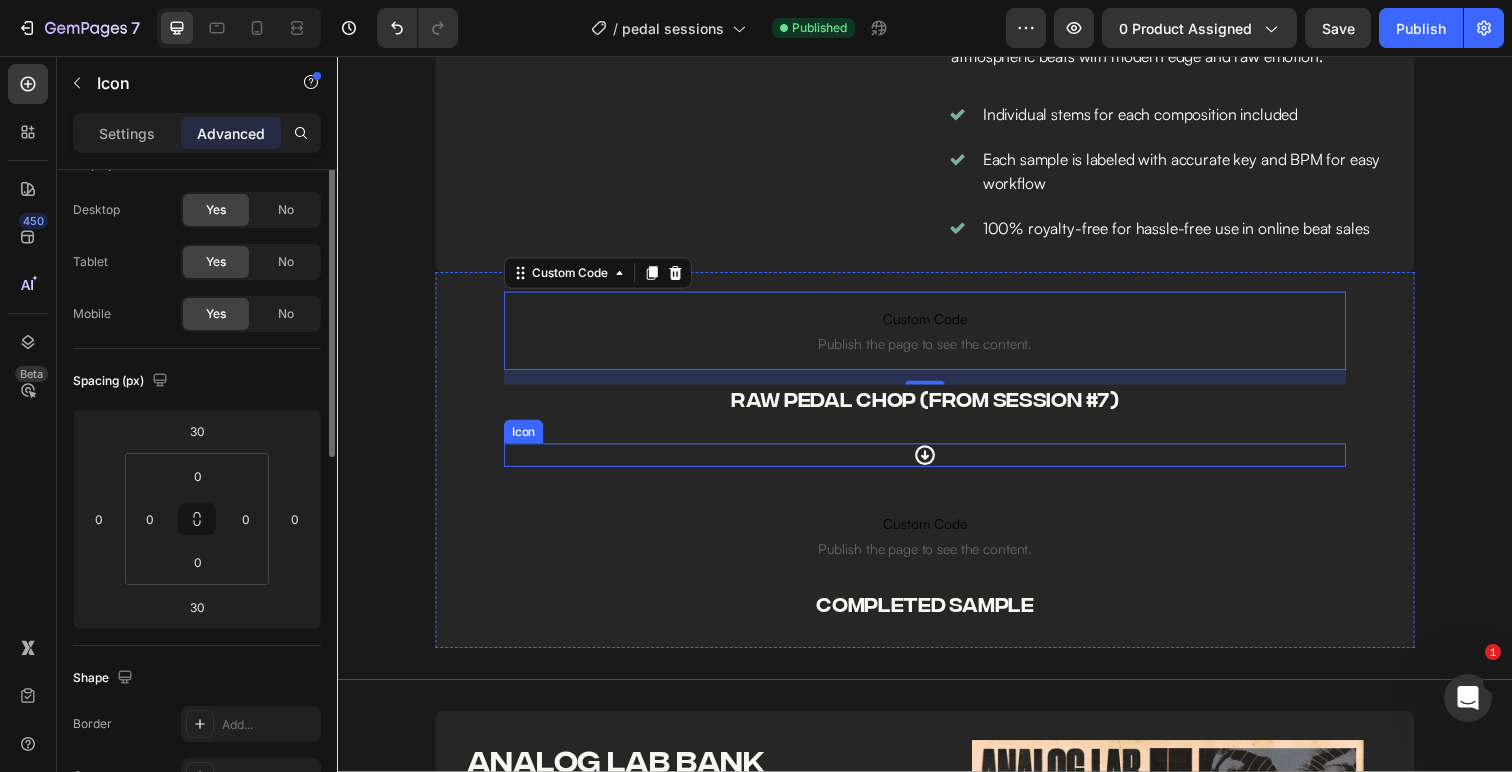 scroll, scrollTop: 0, scrollLeft: 0, axis: both 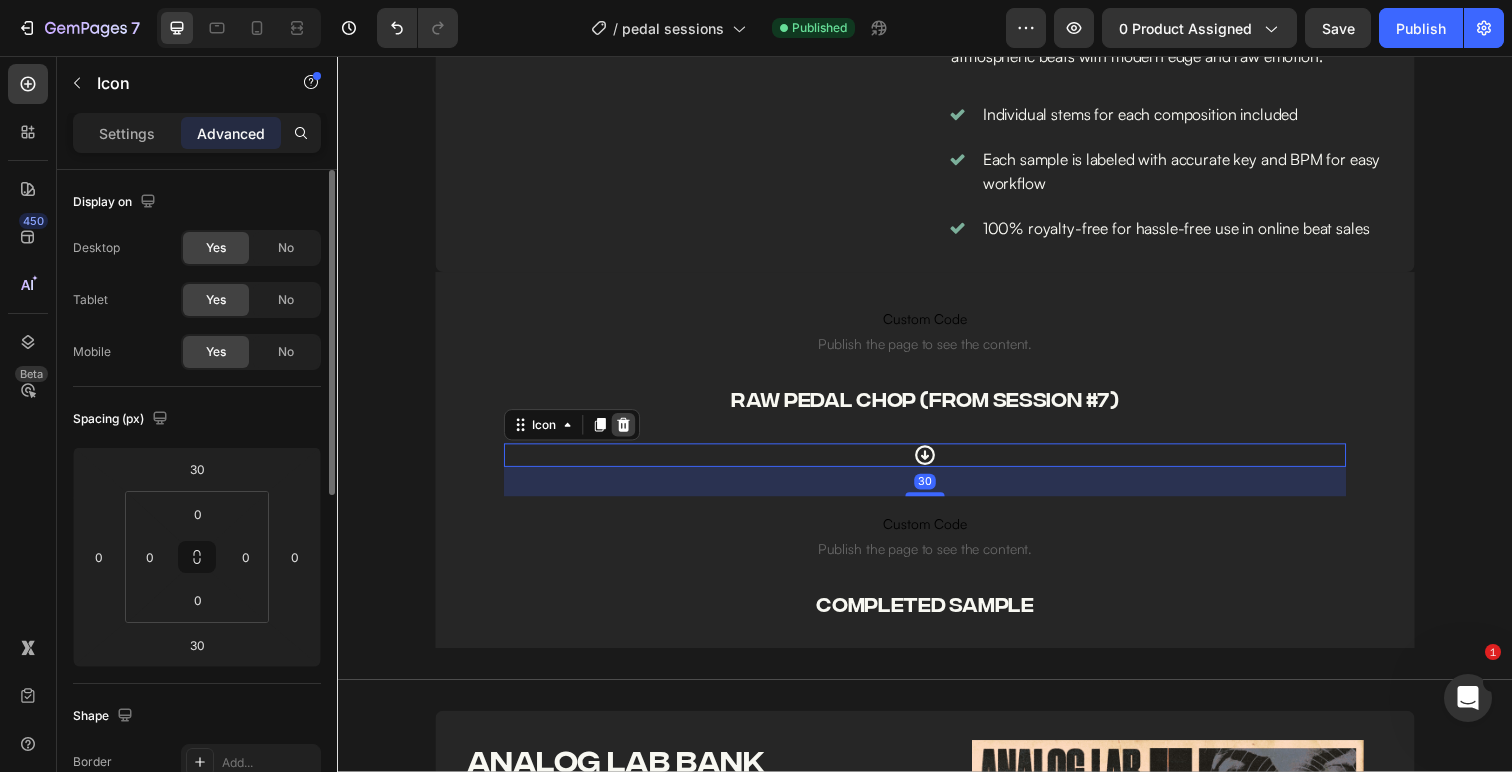 click 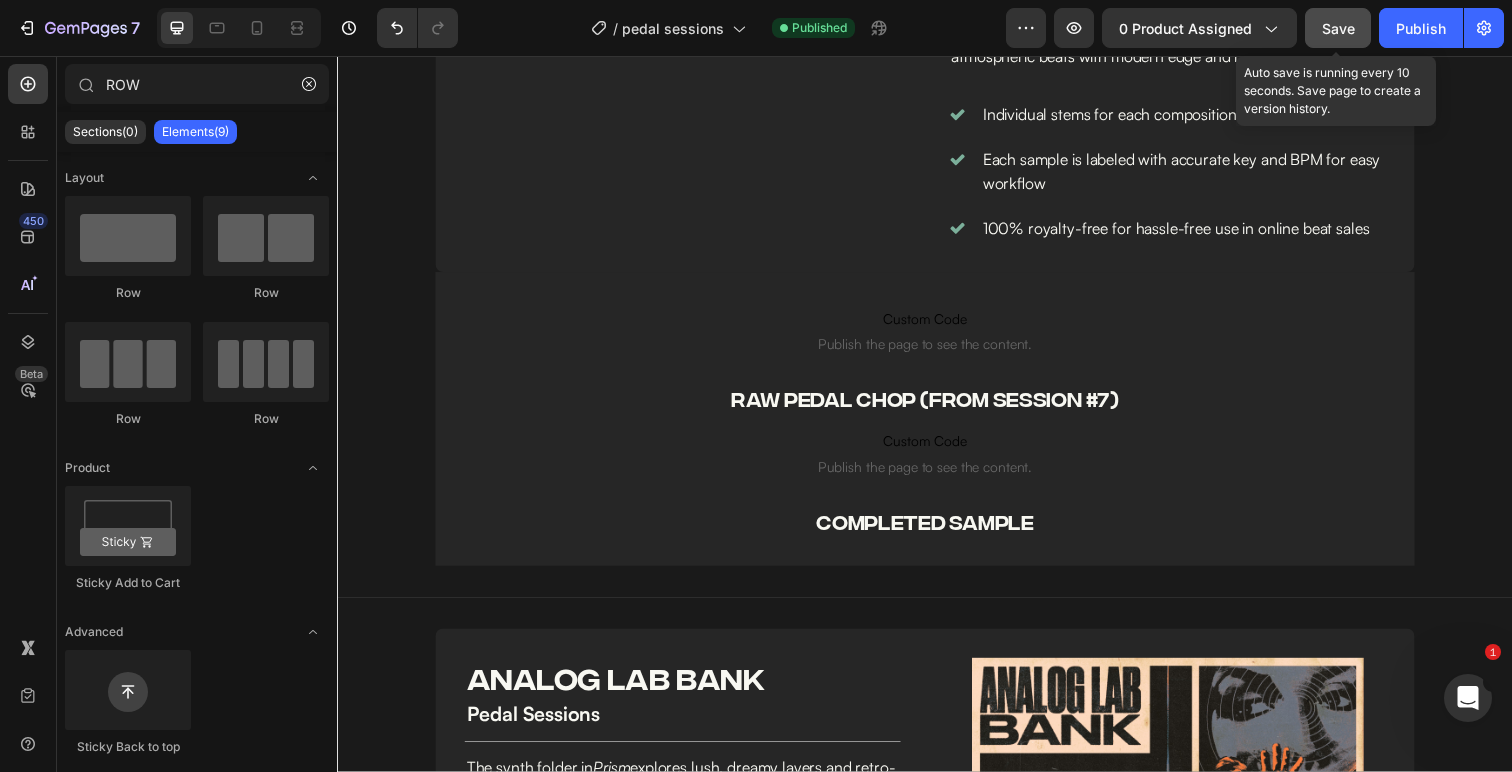 click on "Save" 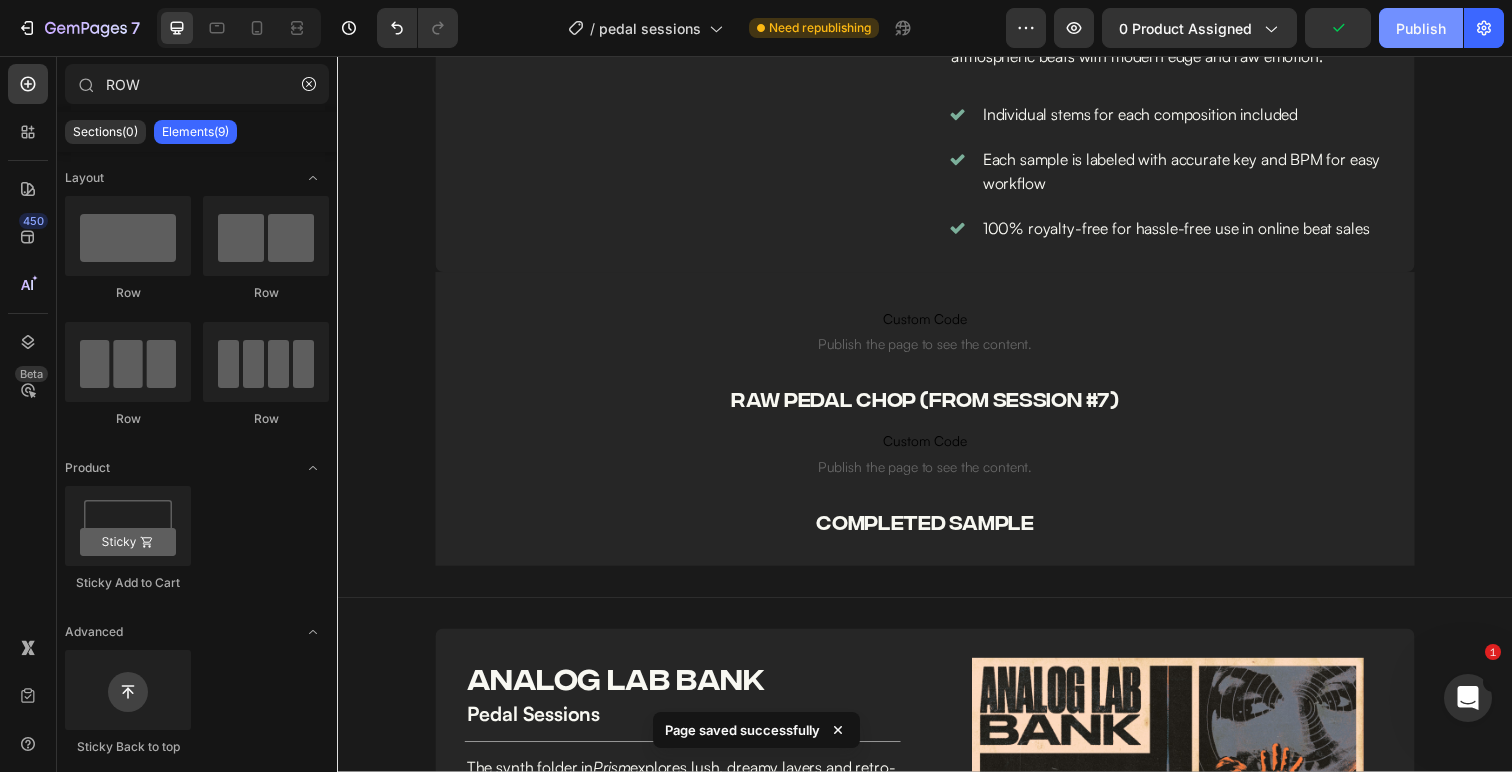 click on "Publish" 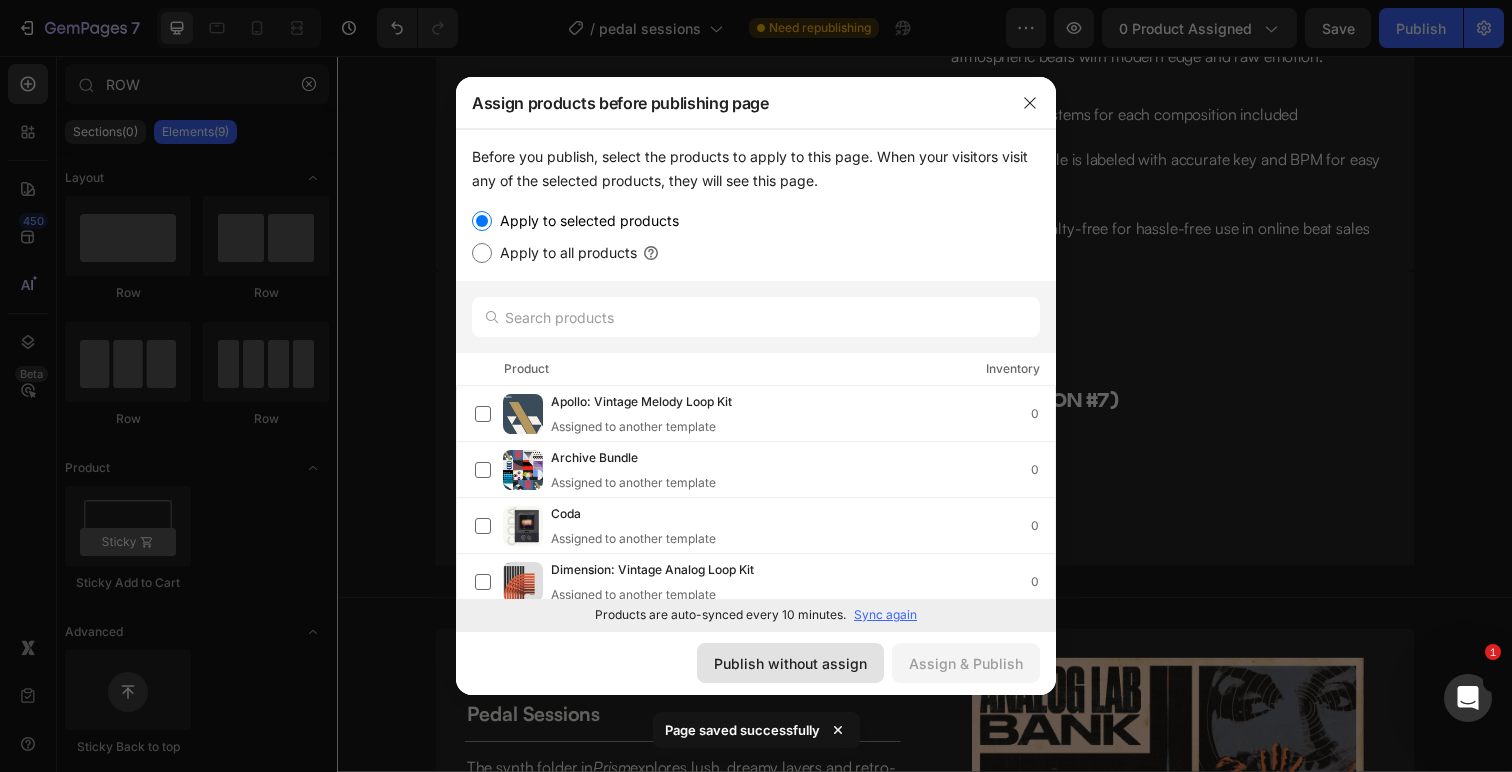 click on "Publish without assign" at bounding box center (790, 663) 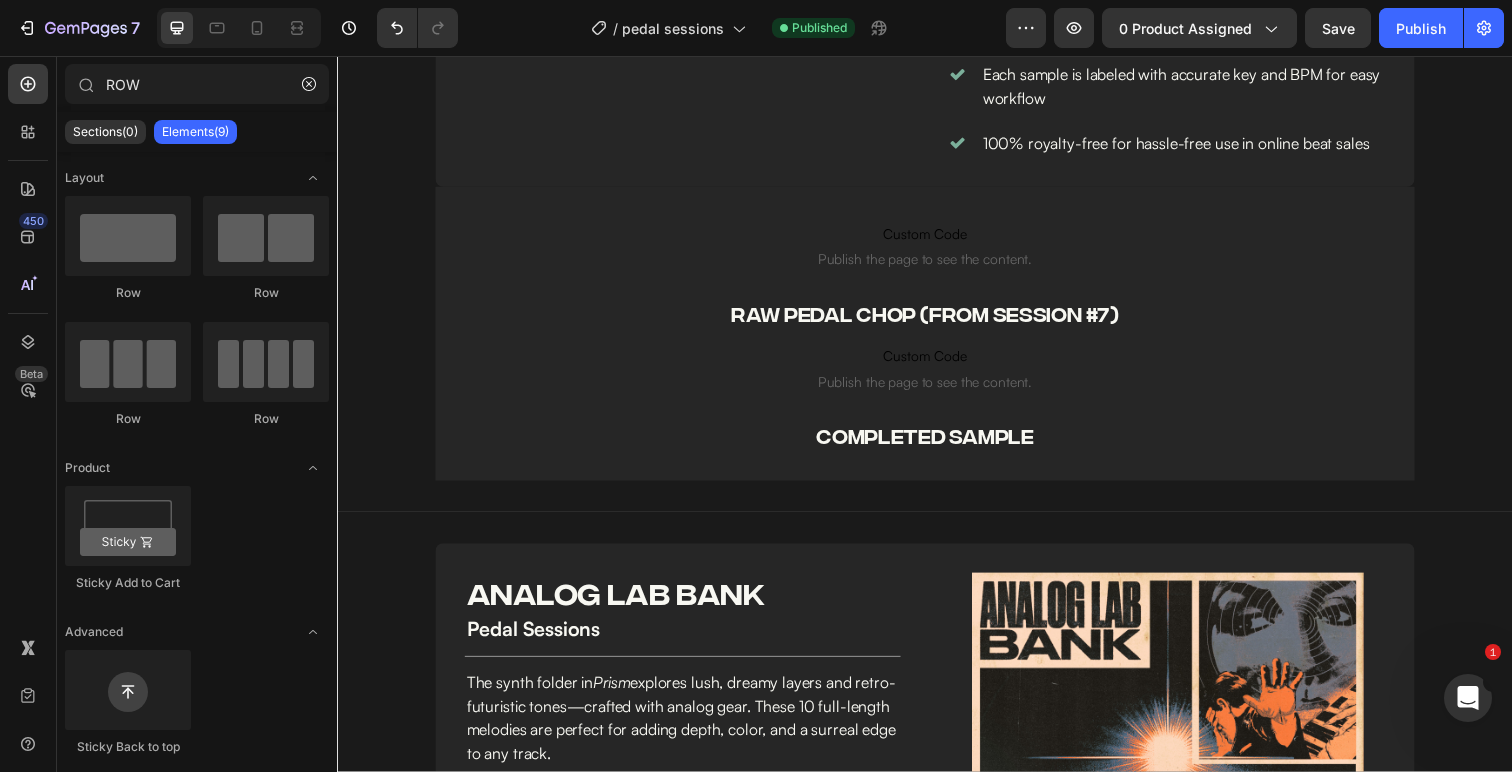 scroll, scrollTop: 1430, scrollLeft: 0, axis: vertical 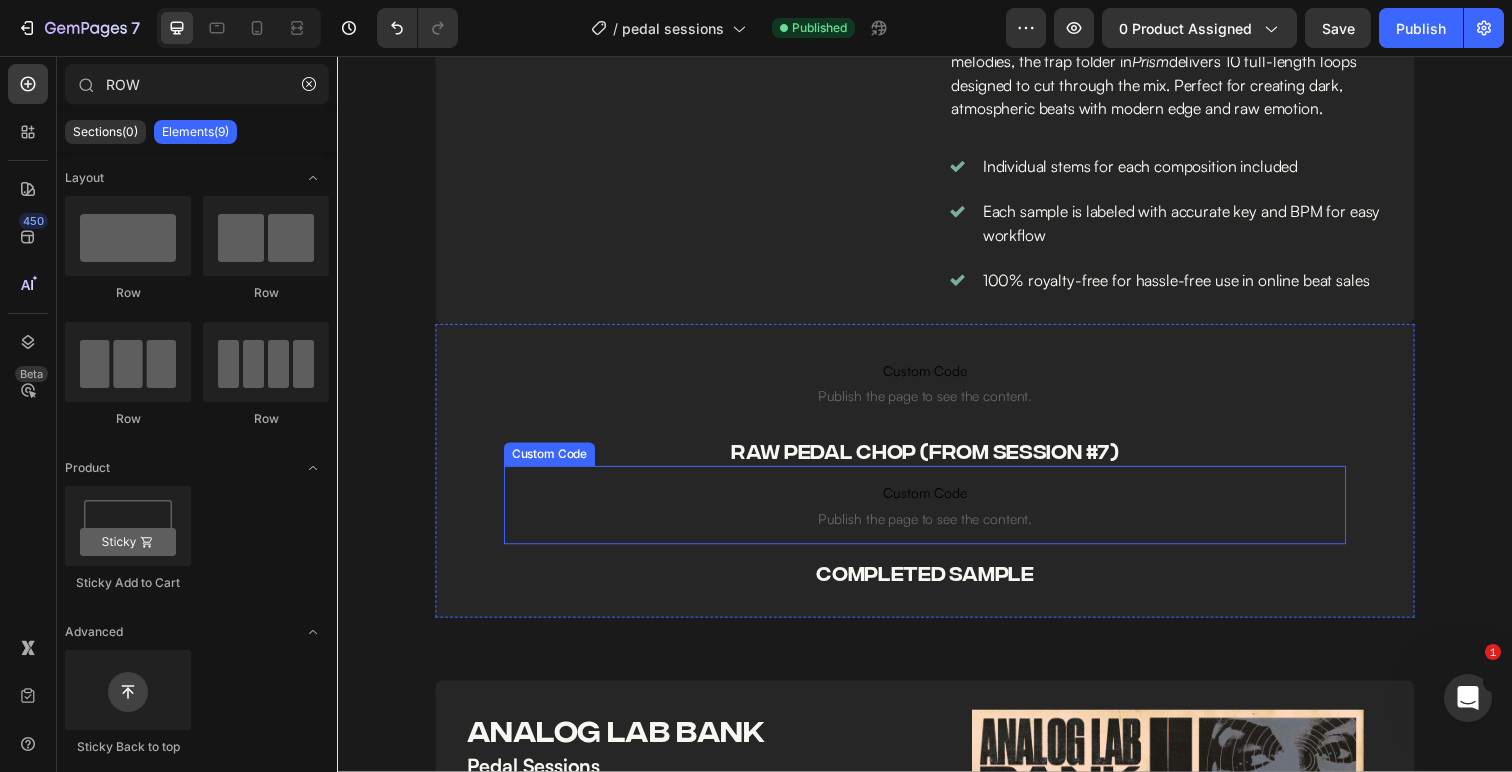click on "Custom Code
Publish the page to see the content." at bounding box center (937, 515) 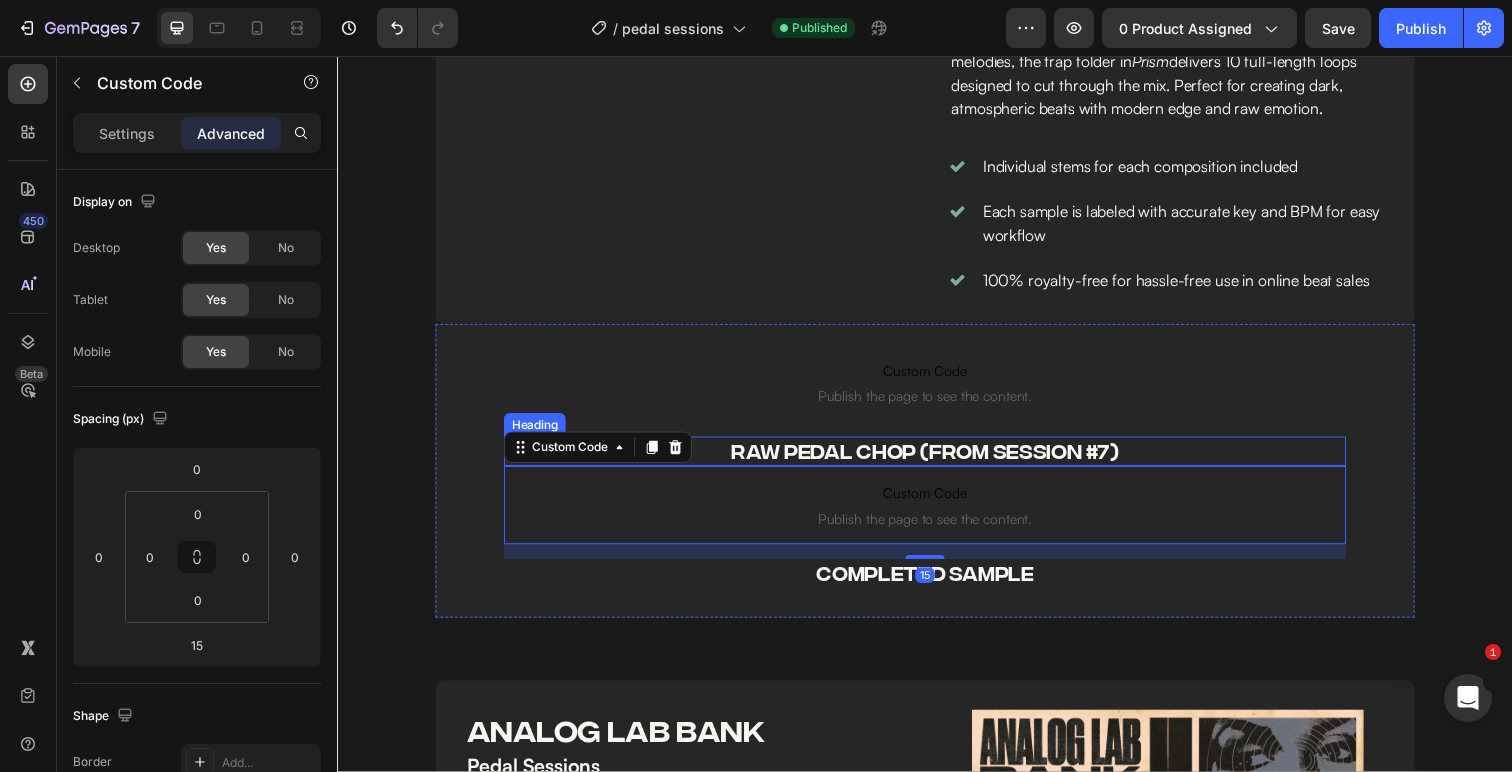 click on "RAW PEDAL CHOP (FROM SESSION #7)" at bounding box center [937, 460] 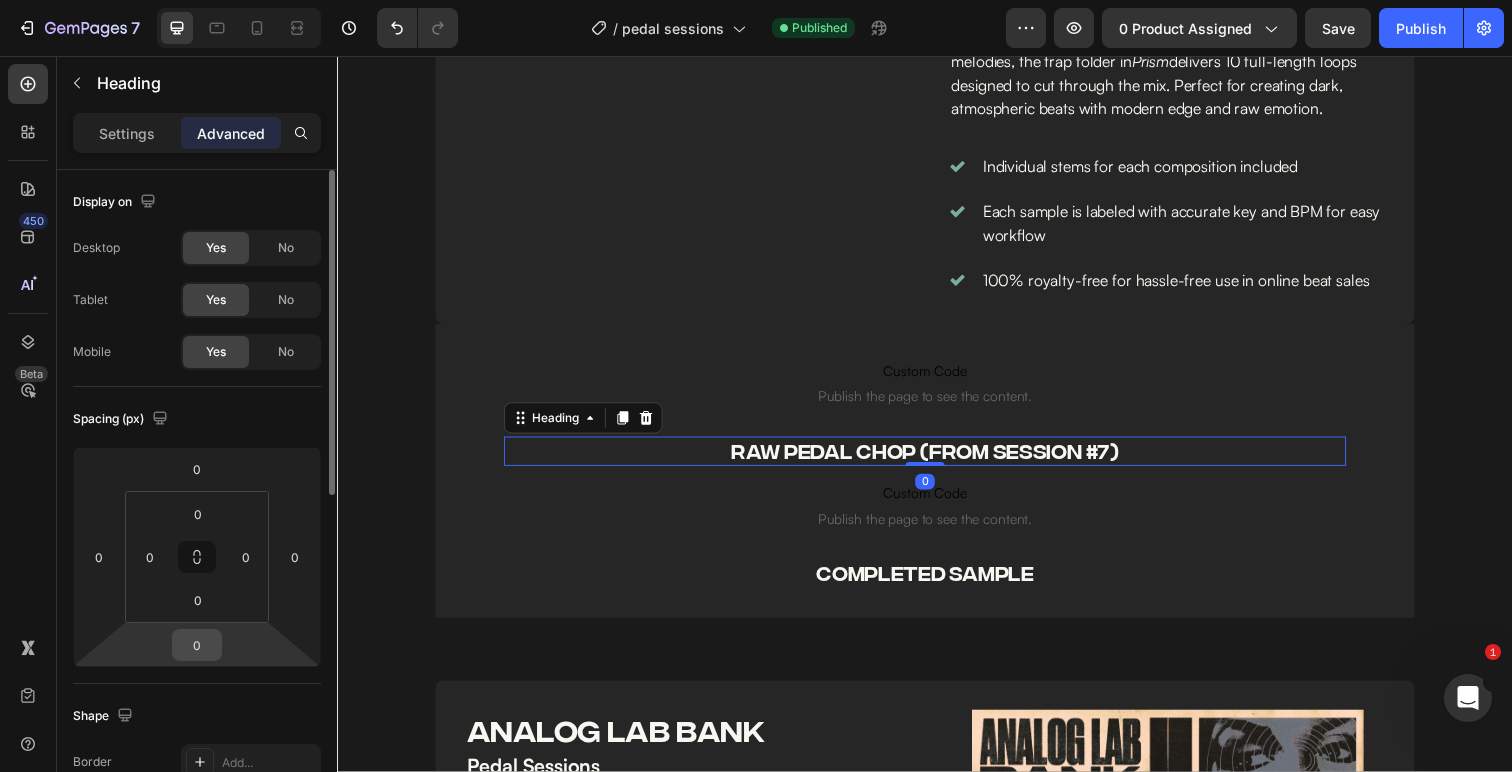 click on "0" at bounding box center [197, 645] 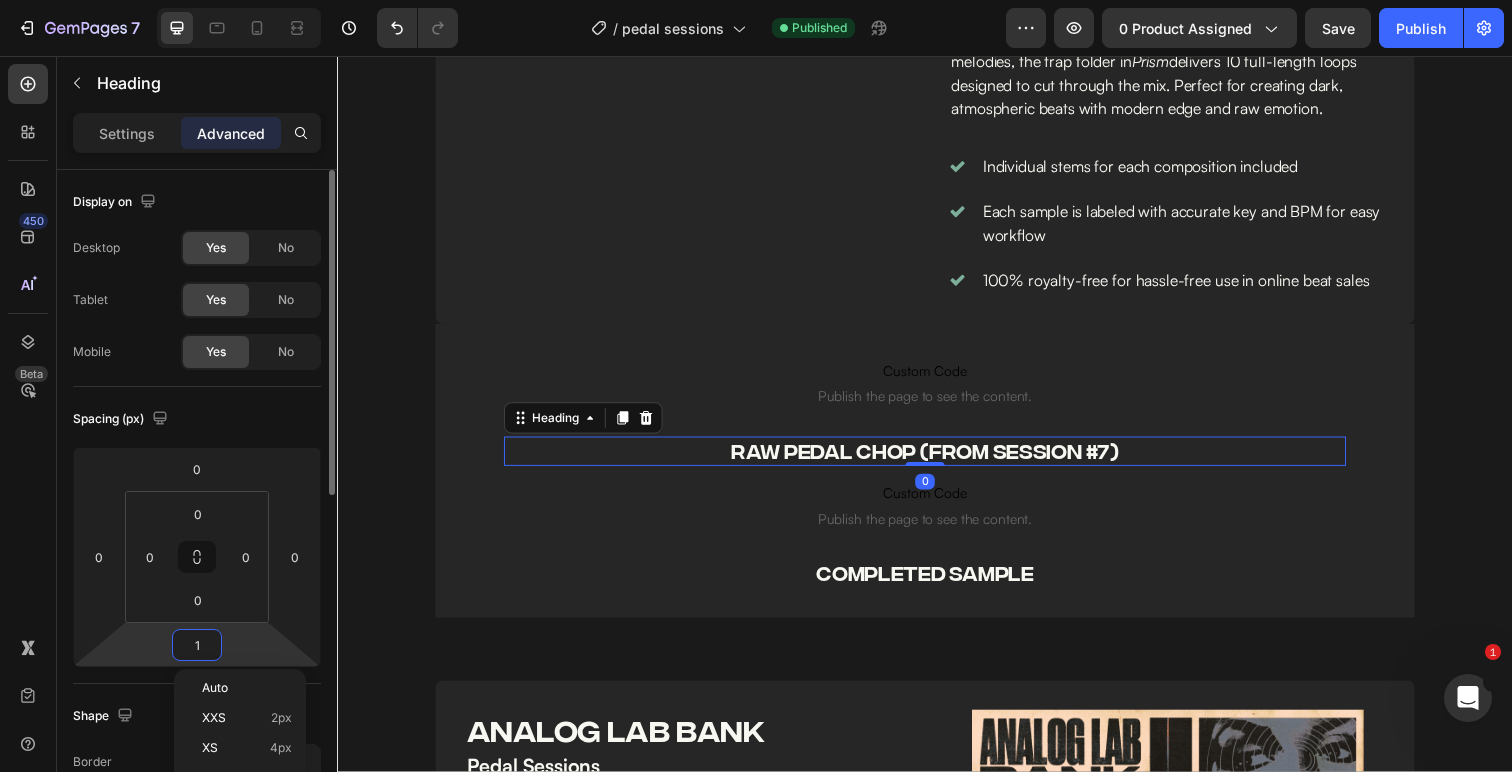 type on "15" 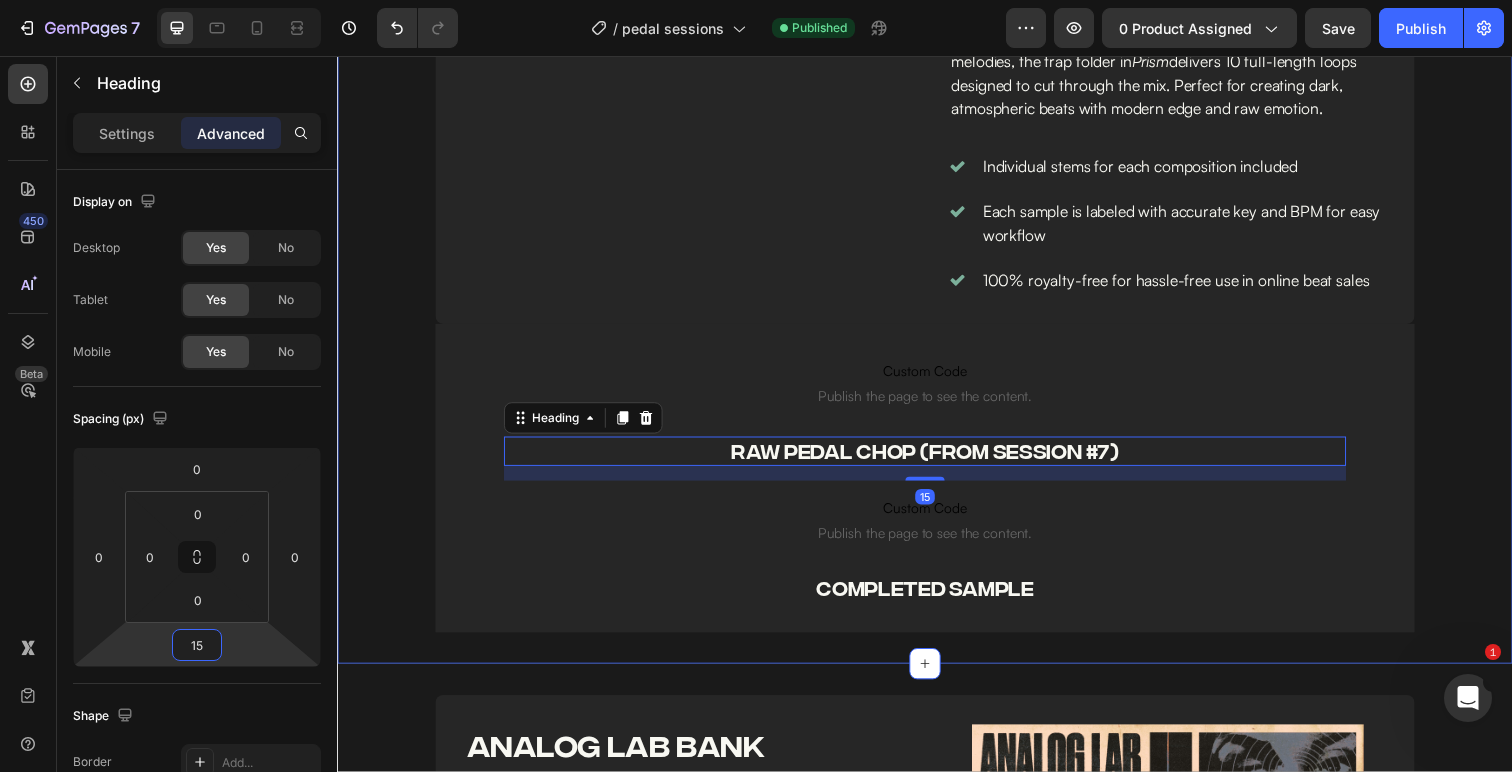 click on "Image Image hour long SESSIONS Heading Row pedal sessions Heading                Title Line Packed with hard-hitting analog textures and ear-catching melodies, the trap folder in  Prism  delivers 10 full-length loops designed to cut through the mix. Perfect for creating dark, atmospheric beats with modern edge and raw emotion. Text Block
Individual stems for each composition included
Each sample is labeled with accurate key and BPM for easy workflow
100% royalty-free for hassle-free use in online beat sales Item List Row
Custom Code
Publish the page to see the content.
Custom Code RAW PEDAL CHOP (FROM SESSION #[NUMBER]) Heading   15
Custom Code
Publish the page to see the content.
Custom Code COMPLETED SAMPLE Heading Row" at bounding box center (937, 270) 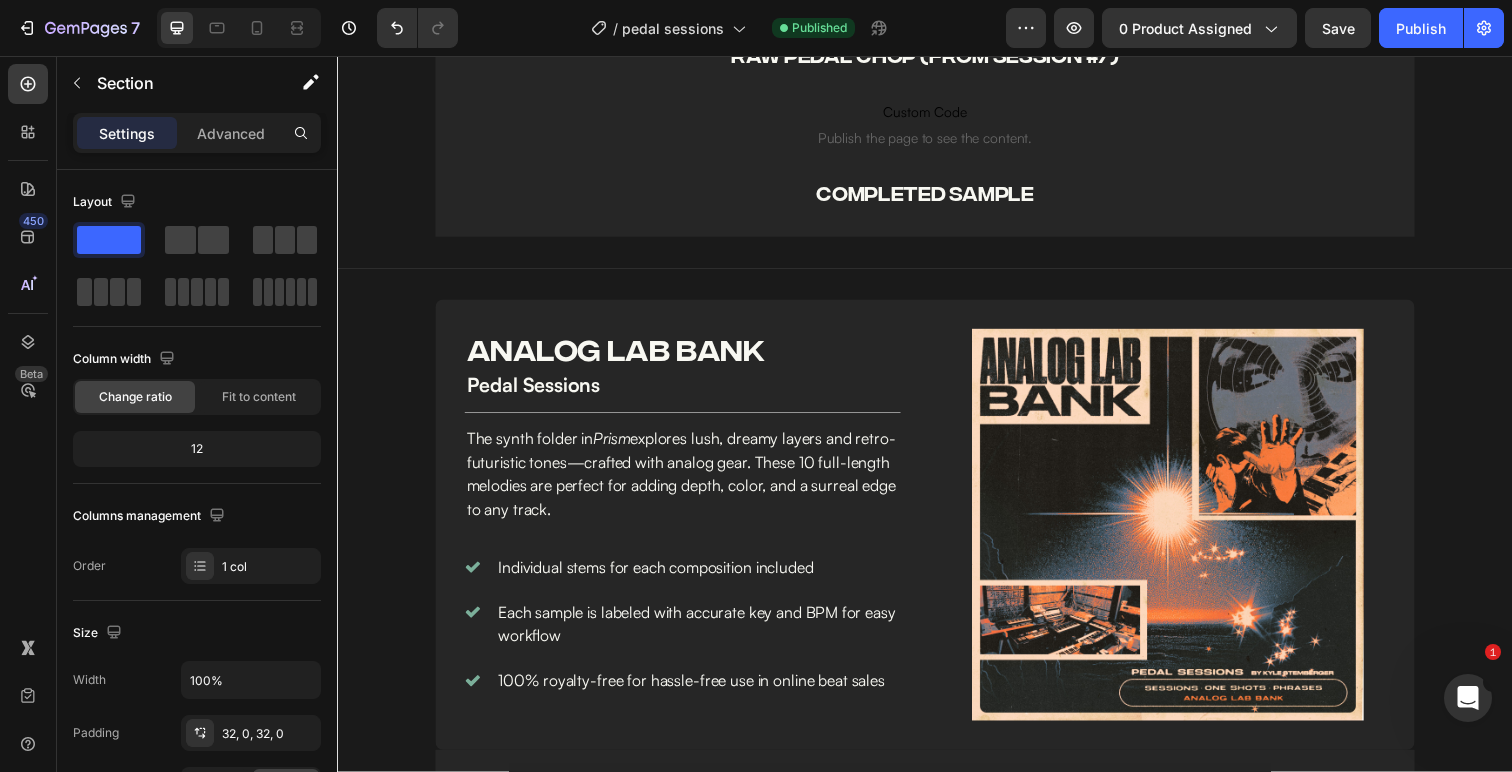 scroll, scrollTop: 1456, scrollLeft: 0, axis: vertical 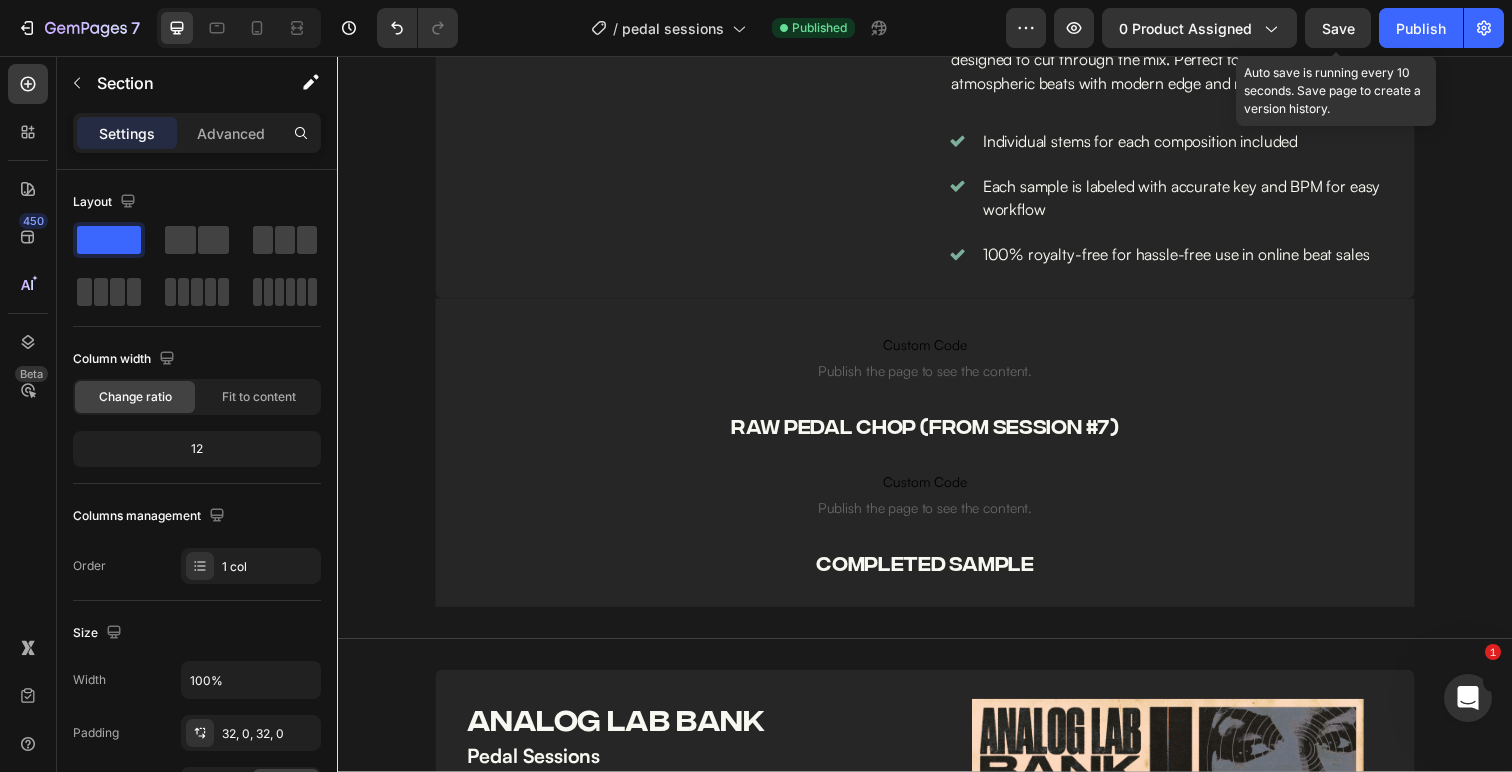 click on "Save" at bounding box center [1338, 28] 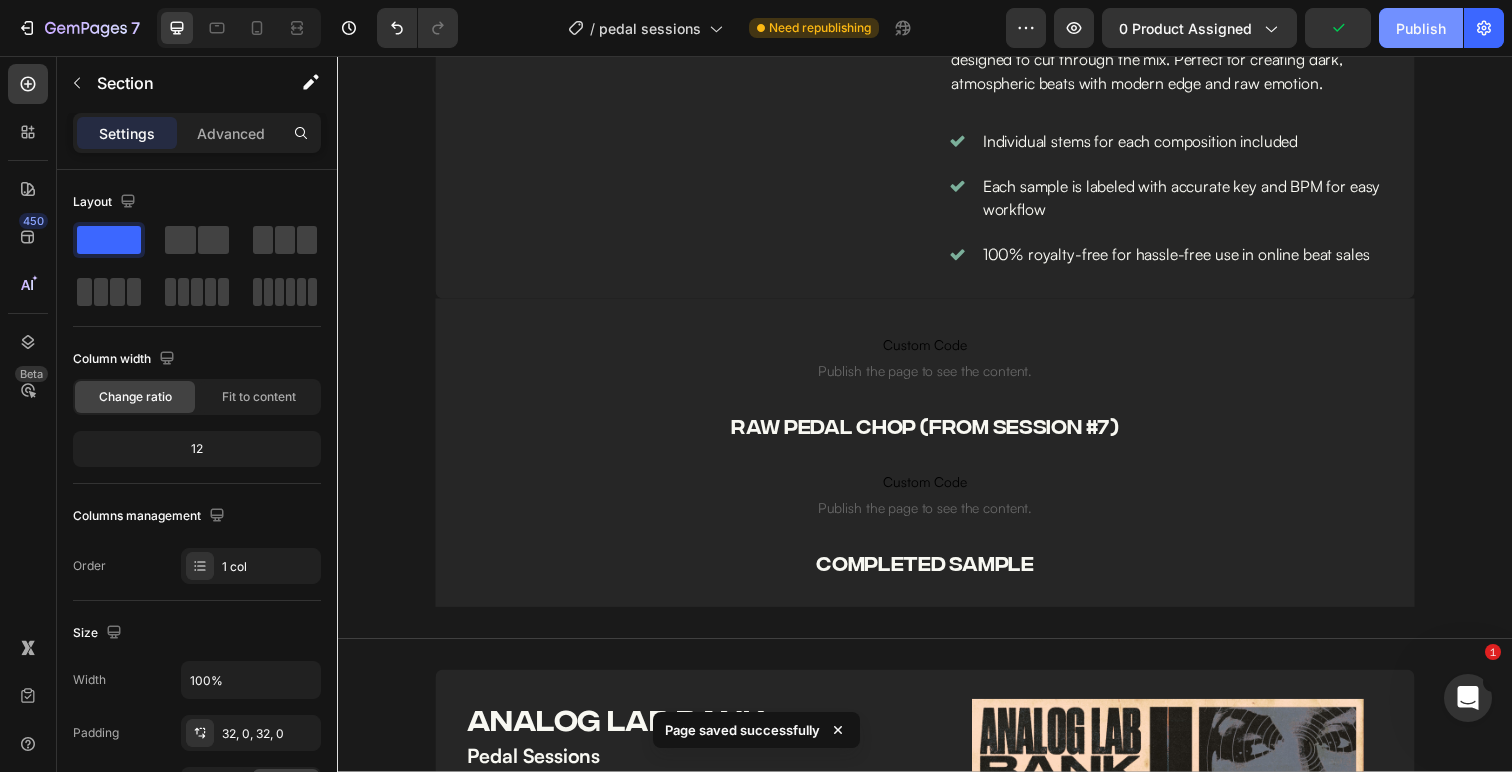 click on "Publish" at bounding box center [1421, 28] 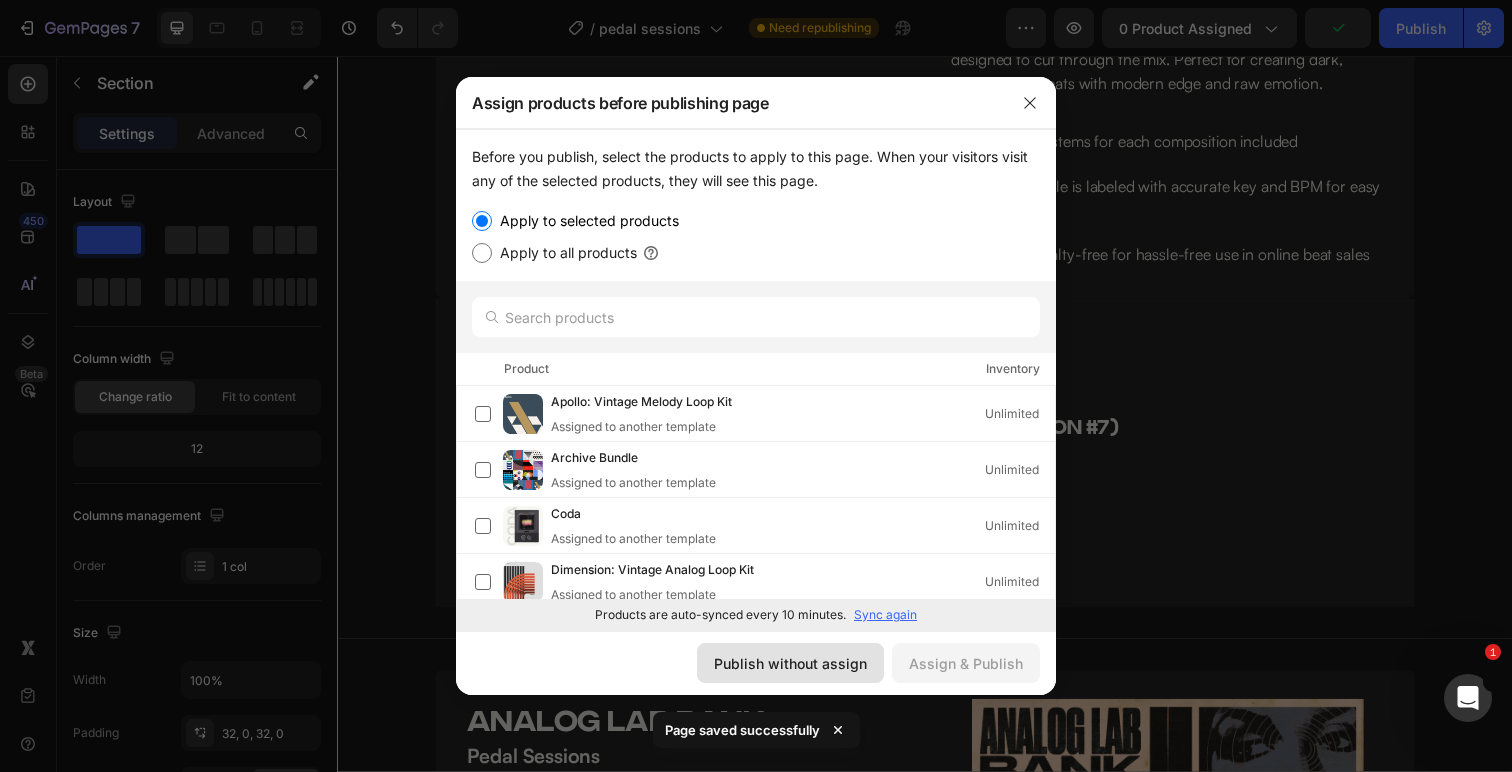 click on "Publish without assign" at bounding box center [790, 663] 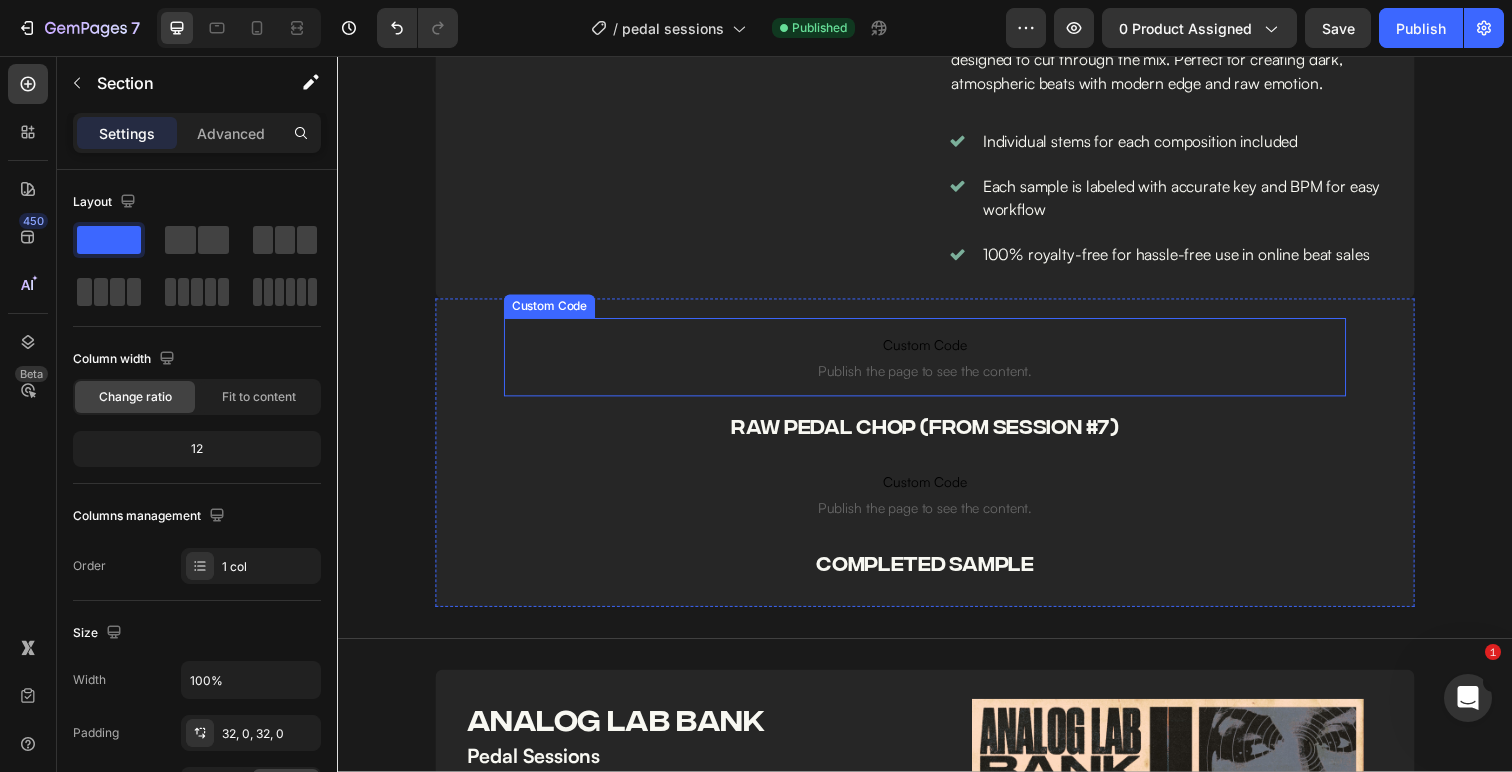 click on "Custom Code" at bounding box center (937, 352) 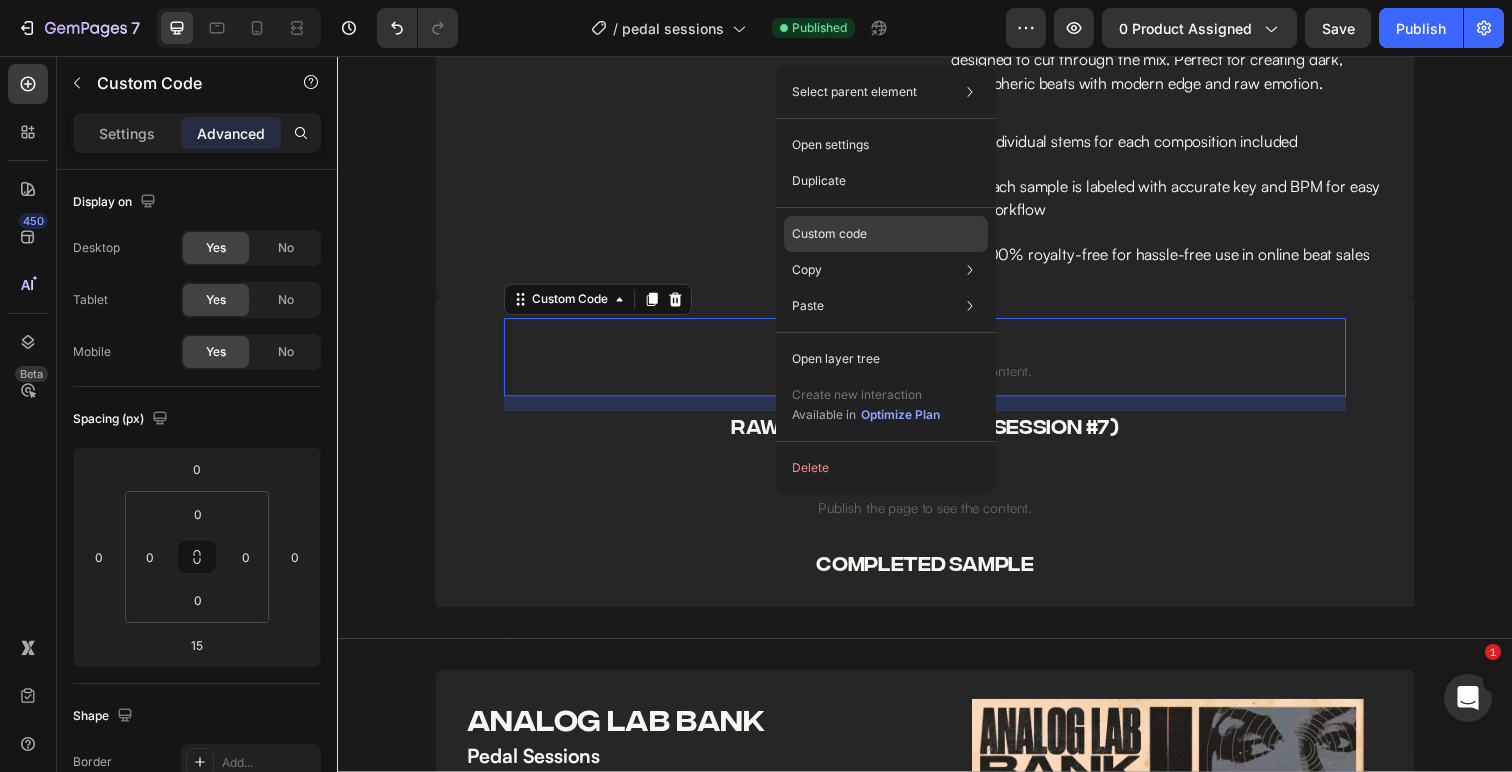 click on "Custom code" at bounding box center (829, 234) 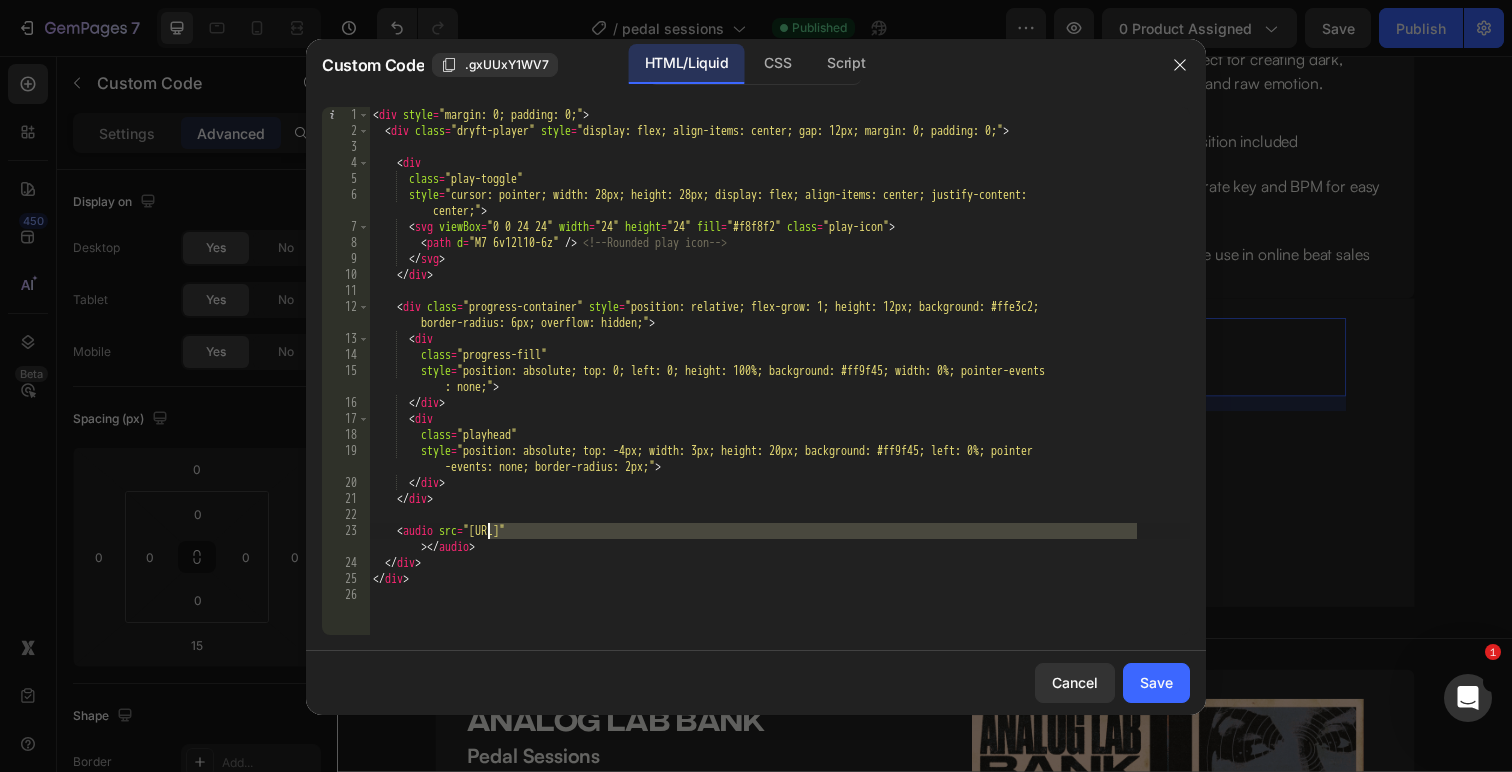 drag, startPoint x: 1139, startPoint y: 527, endPoint x: 488, endPoint y: 530, distance: 651.0069 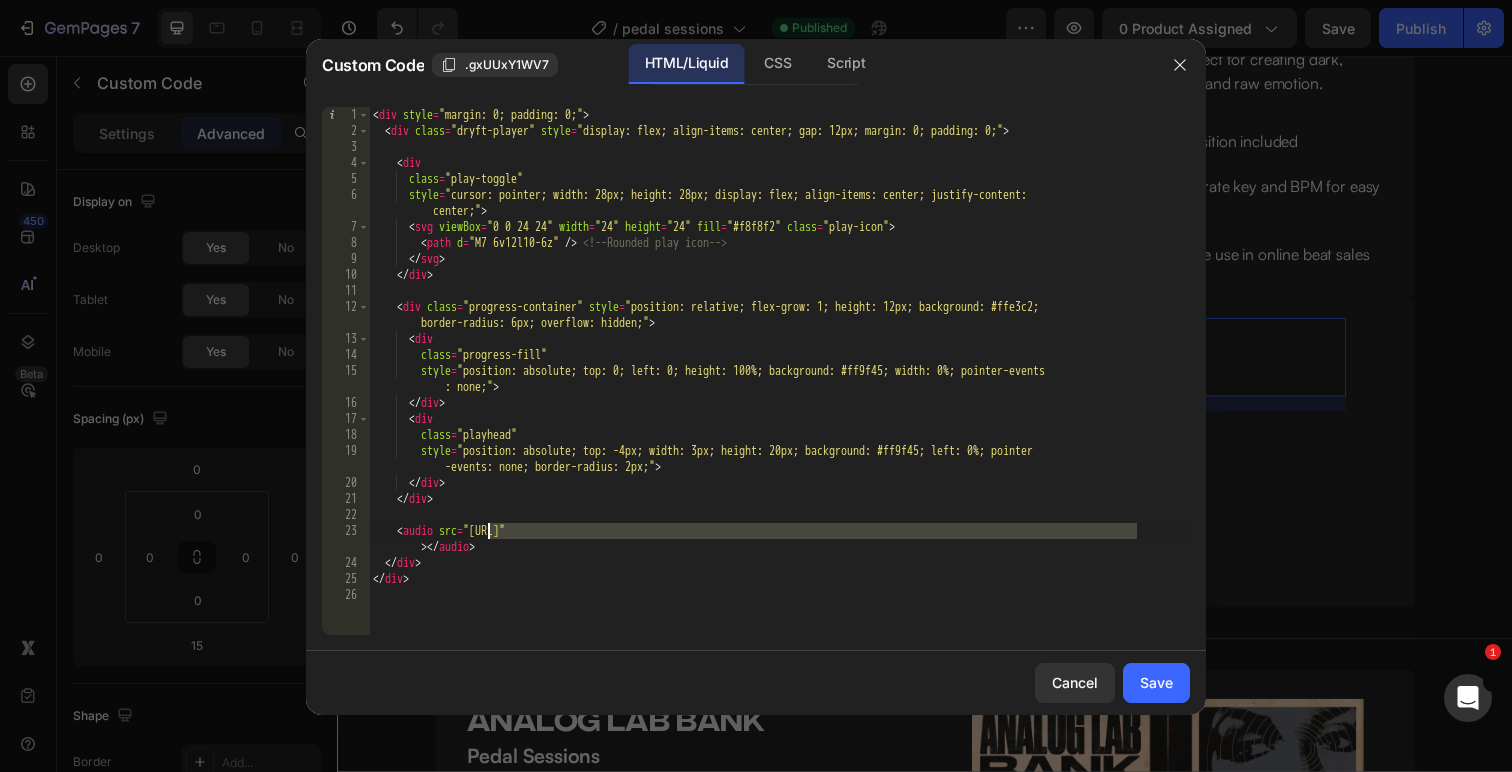 click on "< div   style = "margin: 0; padding: 0;" >    < div   class = "dryft-player"   style = "display: flex; align-items: center; gap: 12px; margin: 0; padding: 0;" >           < div           class = "play-toggle"           style = "cursor: pointer; width: 28px; height: 28px; display: flex; align-items: center; justify-content:             center;" >         < svg   viewBox = "0 0 24 24"   width = "24"   height = "24"   fill = "#f8f8f2"   class = "play-icon" >           < path   d = "M7 6v12l10-6z"   />   <!--  Rounded play icon  -->         </ svg >      </ div >      < div   class = "progress-container"   style = "position: relative; flex-grow: 1; height: 12px; background: #ffe3c2;           border-radius: 6px; overflow: hidden;" >         < div             class = "progress-fill"             style = "position: absolute; top: 0; left: 0; height: 100%; background: #ff9f45; width: 0%; pointer-events              : none;" >         </ div >         < div             class = "playhead" >         </ div >      </ div >   </ div > </ div >" at bounding box center [779, 387] 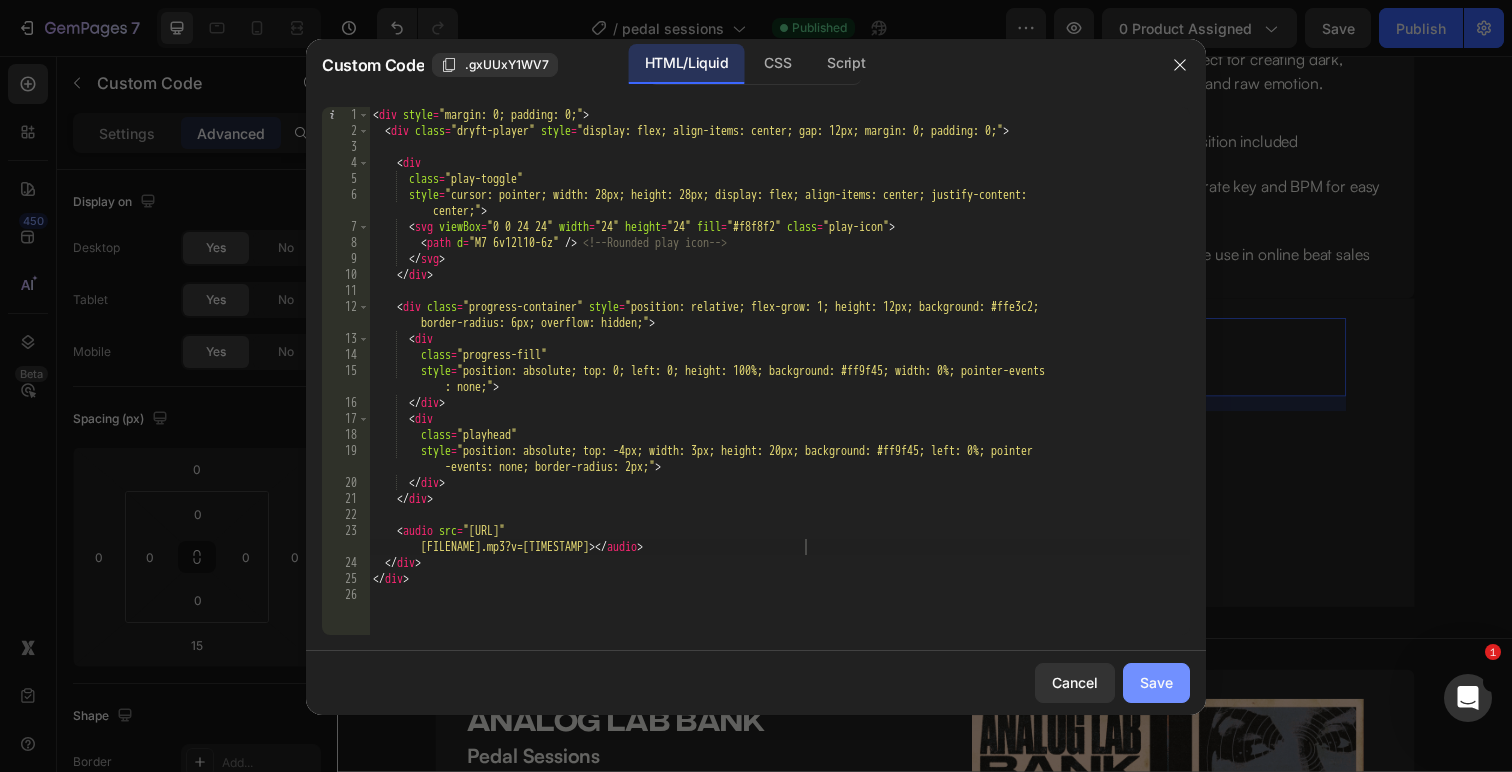 click on "Save" 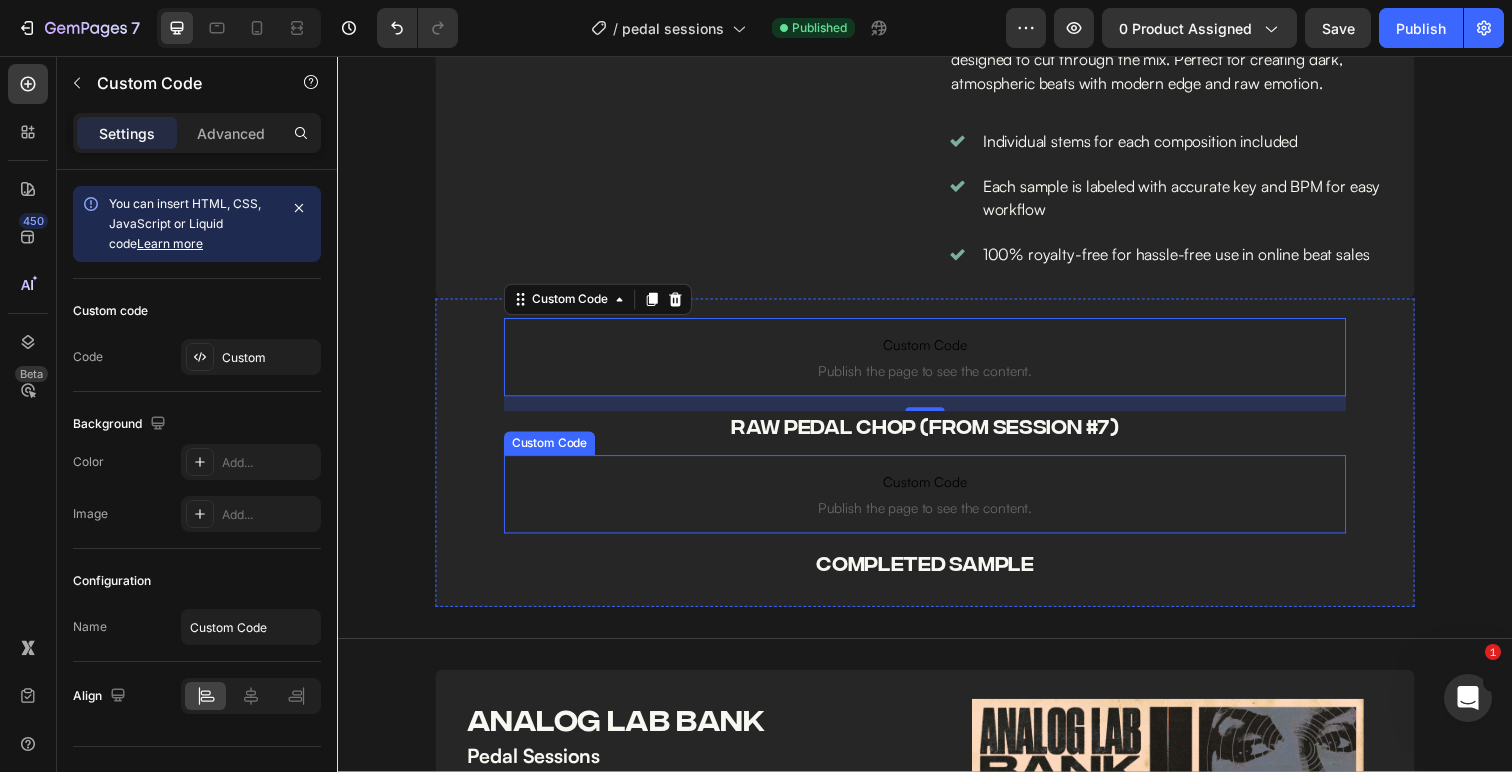 click on "Publish the page to see the content." at bounding box center (937, 518) 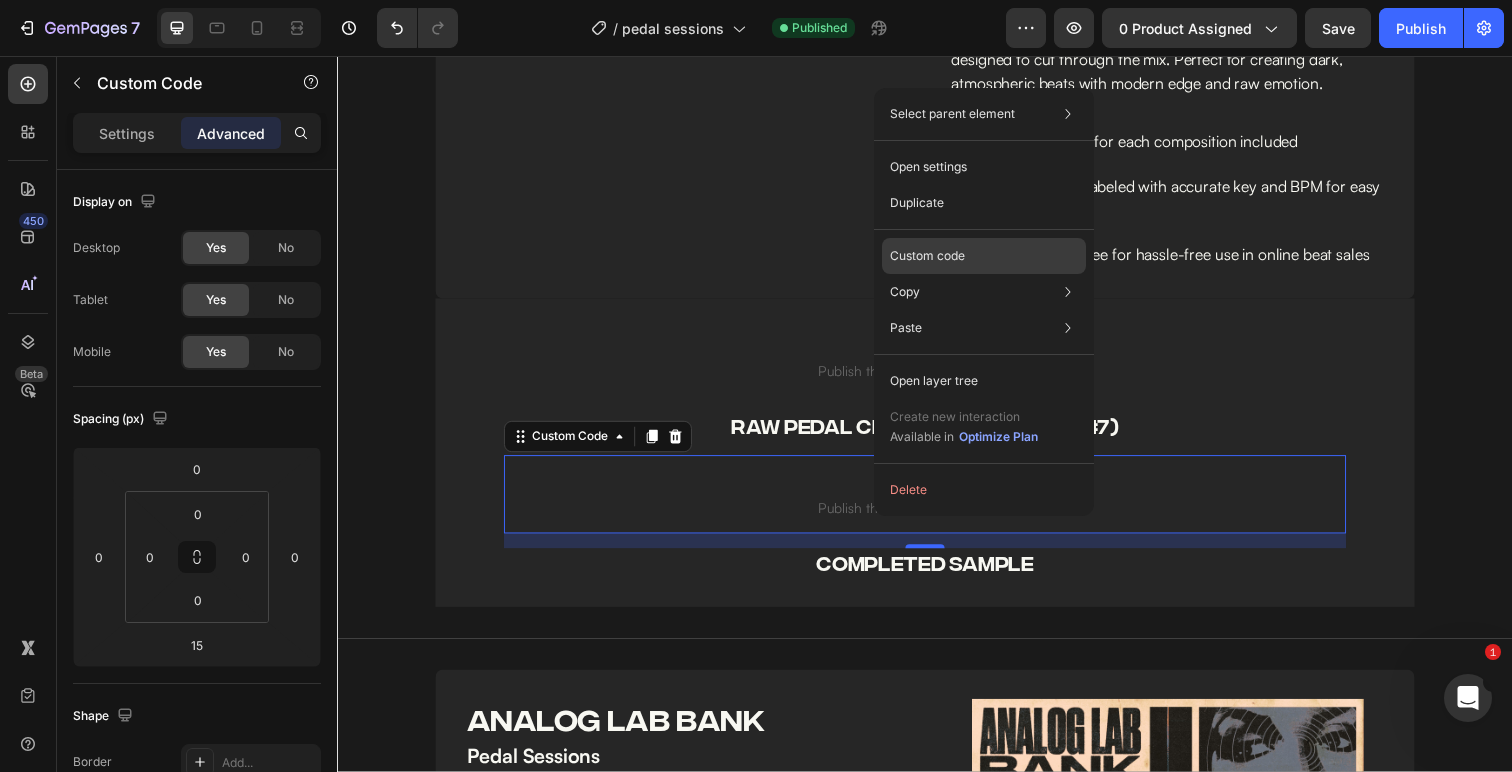click on "Custom code" at bounding box center (927, 256) 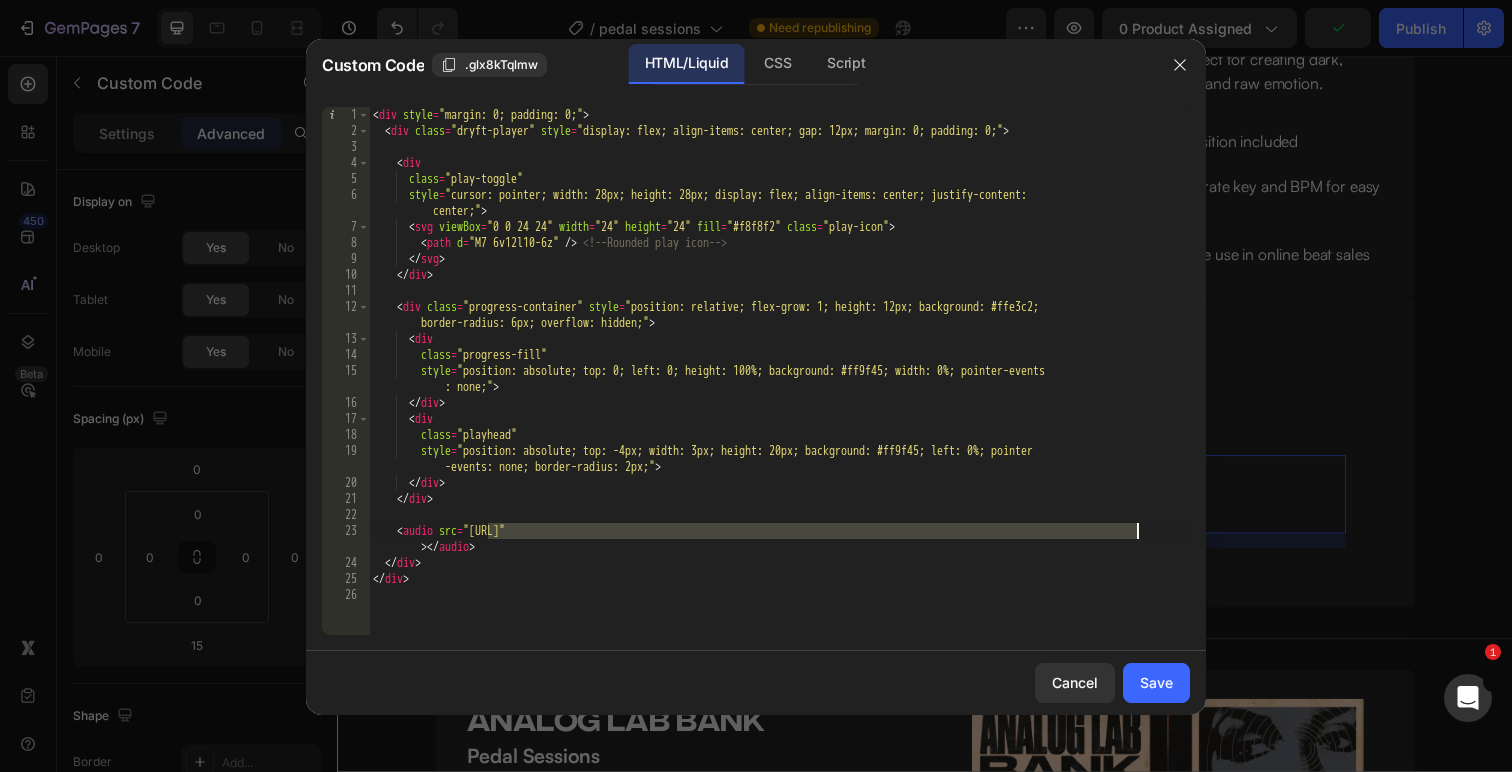 drag, startPoint x: 490, startPoint y: 530, endPoint x: 1138, endPoint y: 534, distance: 648.0123 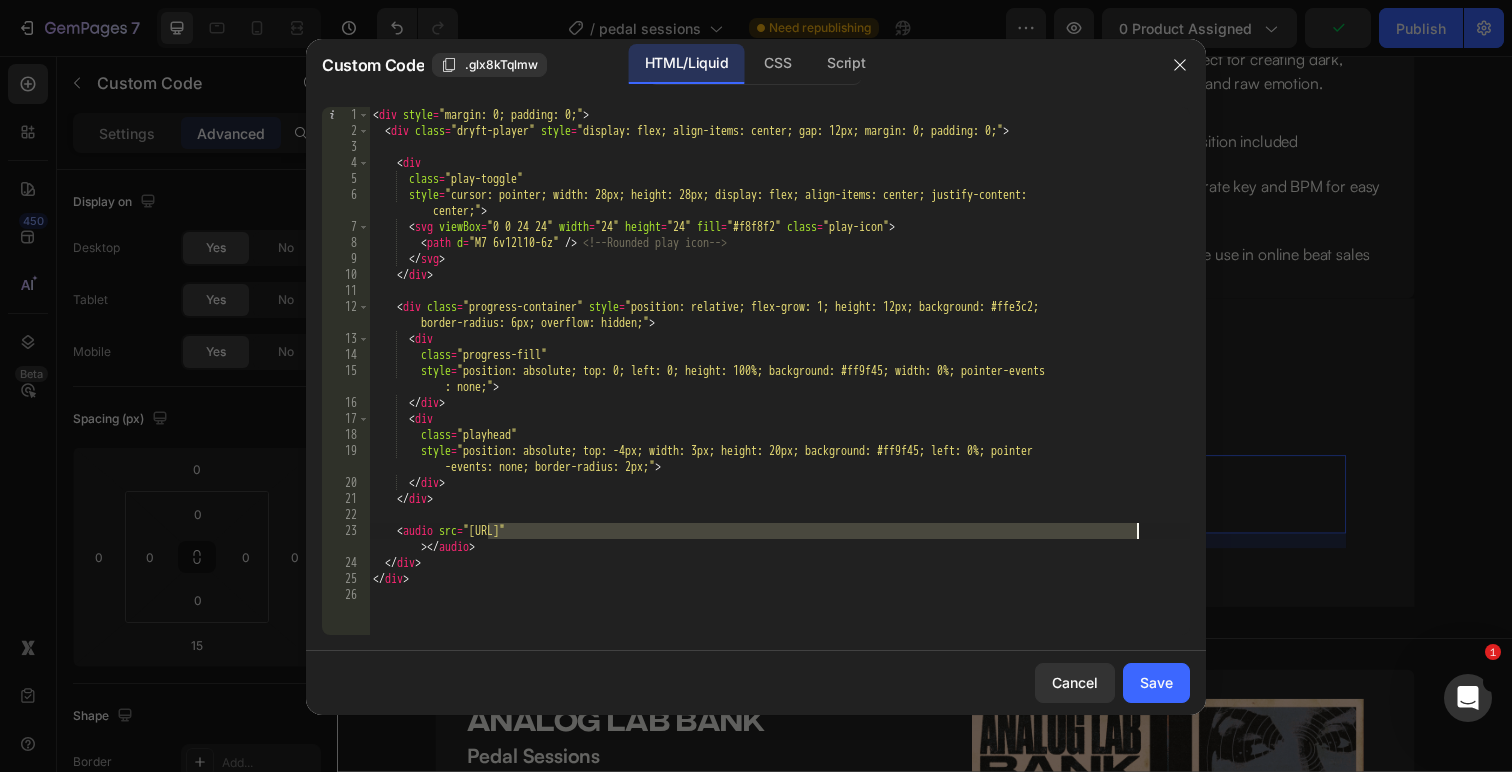 click on "< div   style = "margin: 0; padding: 0;" >    < div   class = "dryft-player"   style = "display: flex; align-items: center; gap: 12px; margin: 0; padding: 0;" >           < div           class = "play-toggle"           style = "cursor: pointer; width: 28px; height: 28px; display: flex; align-items: center; justify-content:             center;" >         < svg   viewBox = "0 0 24 24"   width = "24"   height = "24"   fill = "#f8f8f2"   class = "play-icon" >           < path   d = "M7 6v12l10-6z"   />   <!--  Rounded play icon  -->         </ svg >      </ div >      < div   class = "progress-container"   style = "position: relative; flex-grow: 1; height: 12px; background: #ffe3c2;           border-radius: 6px; overflow: hidden;" >         < div             class = "progress-fill"             style = "position: absolute; top: 0; left: 0; height: 100%; background: #ff9f45; width: 0%; pointer-events              : none;" >         </ div >         < div             class = "playhead" >         </ div >      </ div >   </ div > </ div >" at bounding box center (779, 387) 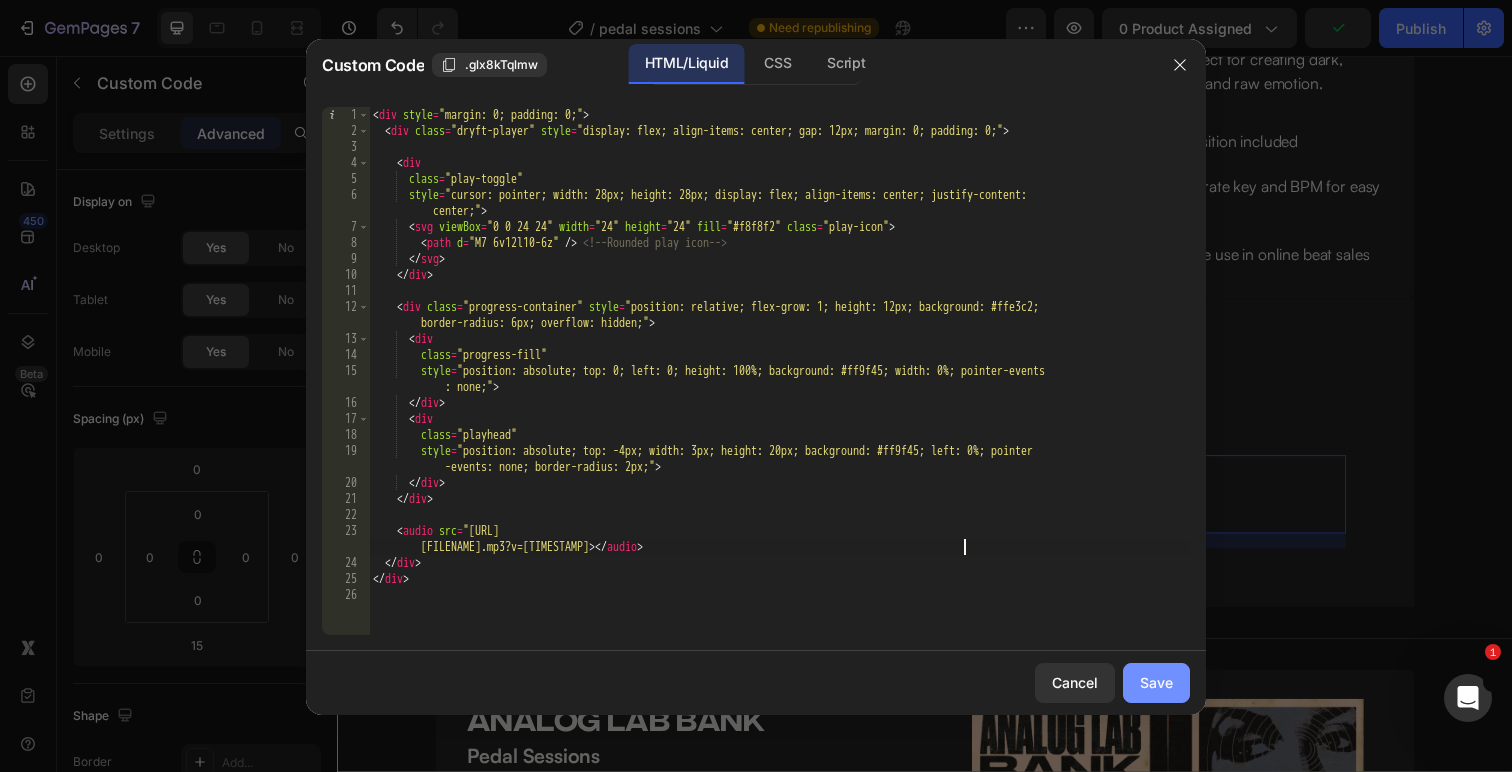 click on "Save" at bounding box center [1156, 682] 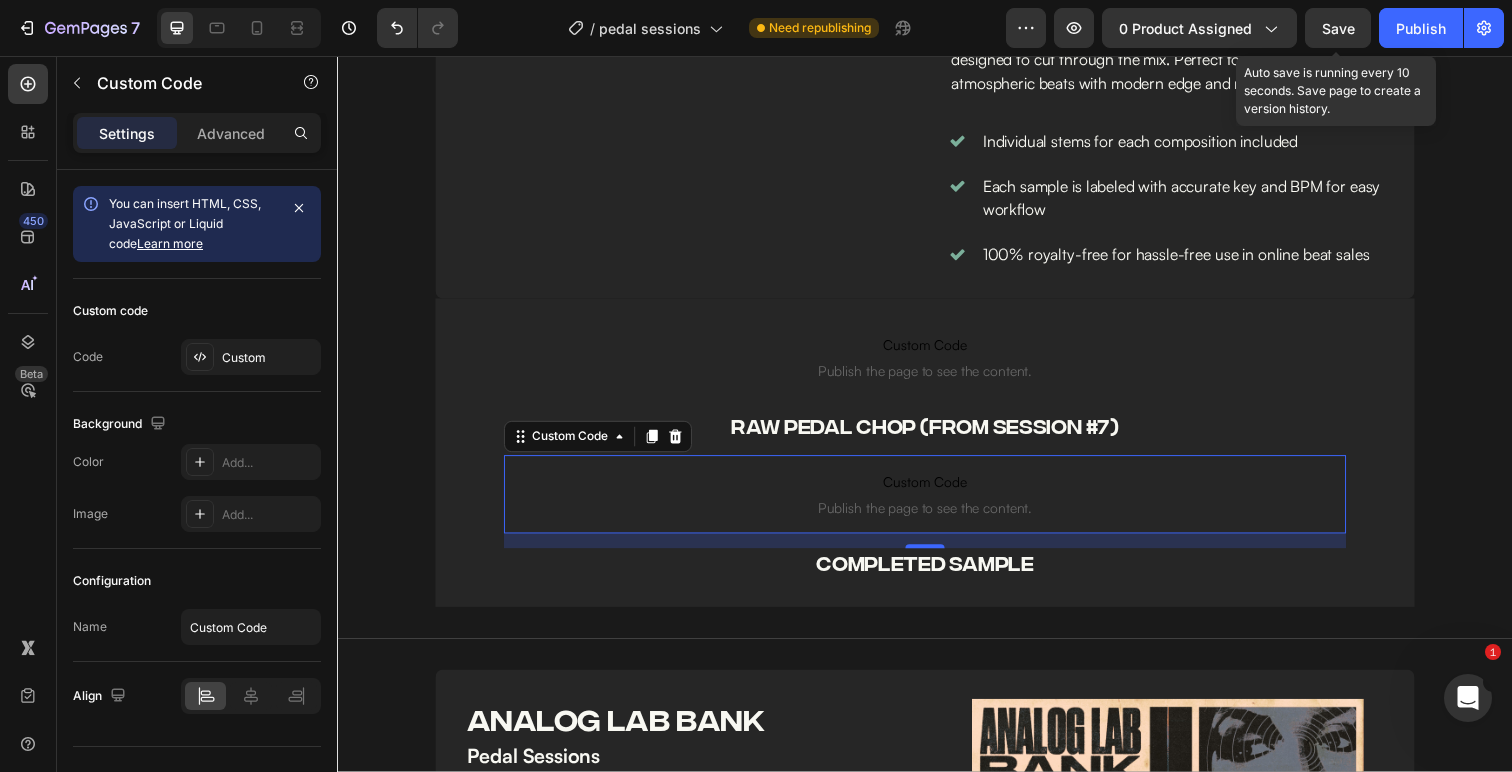 click on "Save" at bounding box center (1338, 28) 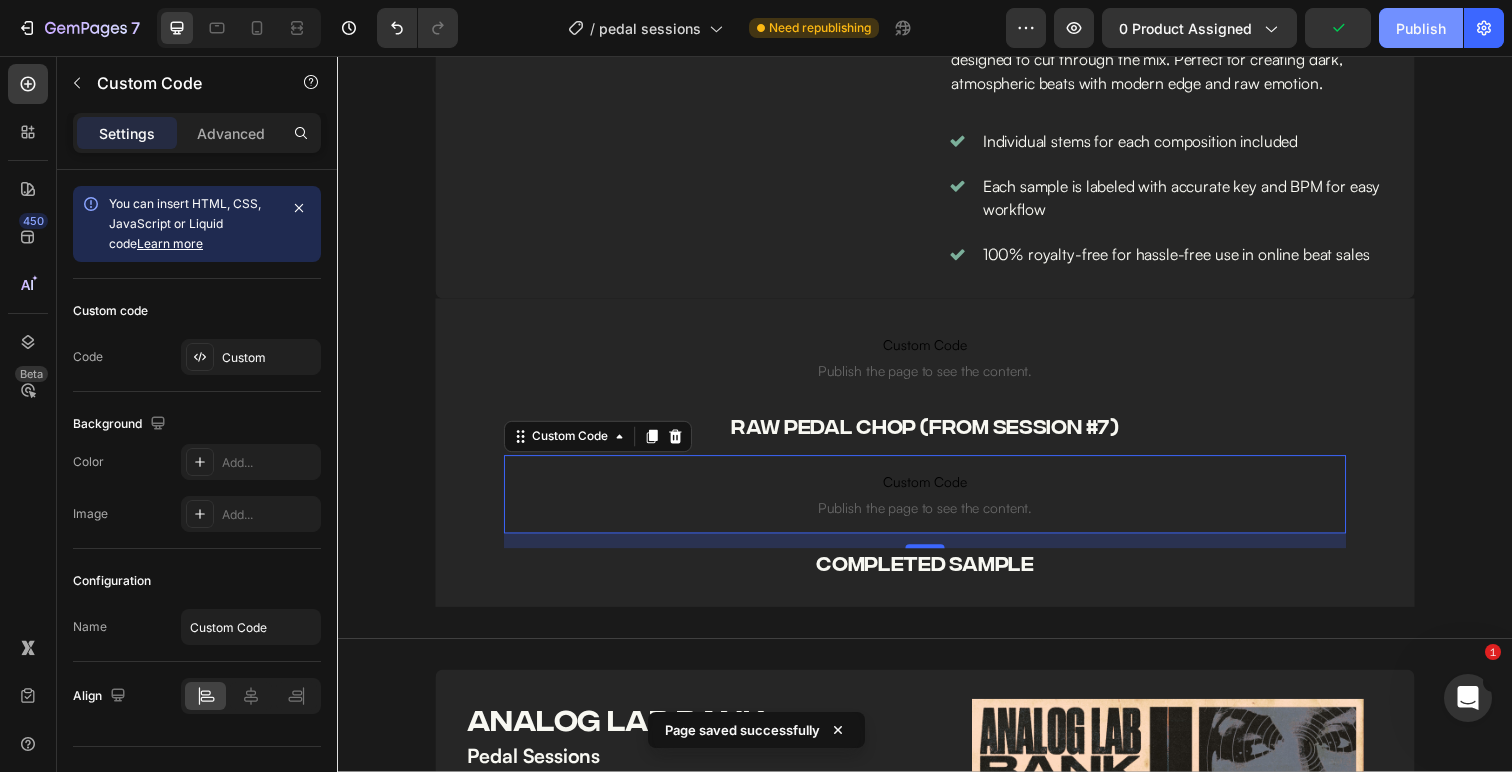 click on "Publish" at bounding box center (1421, 28) 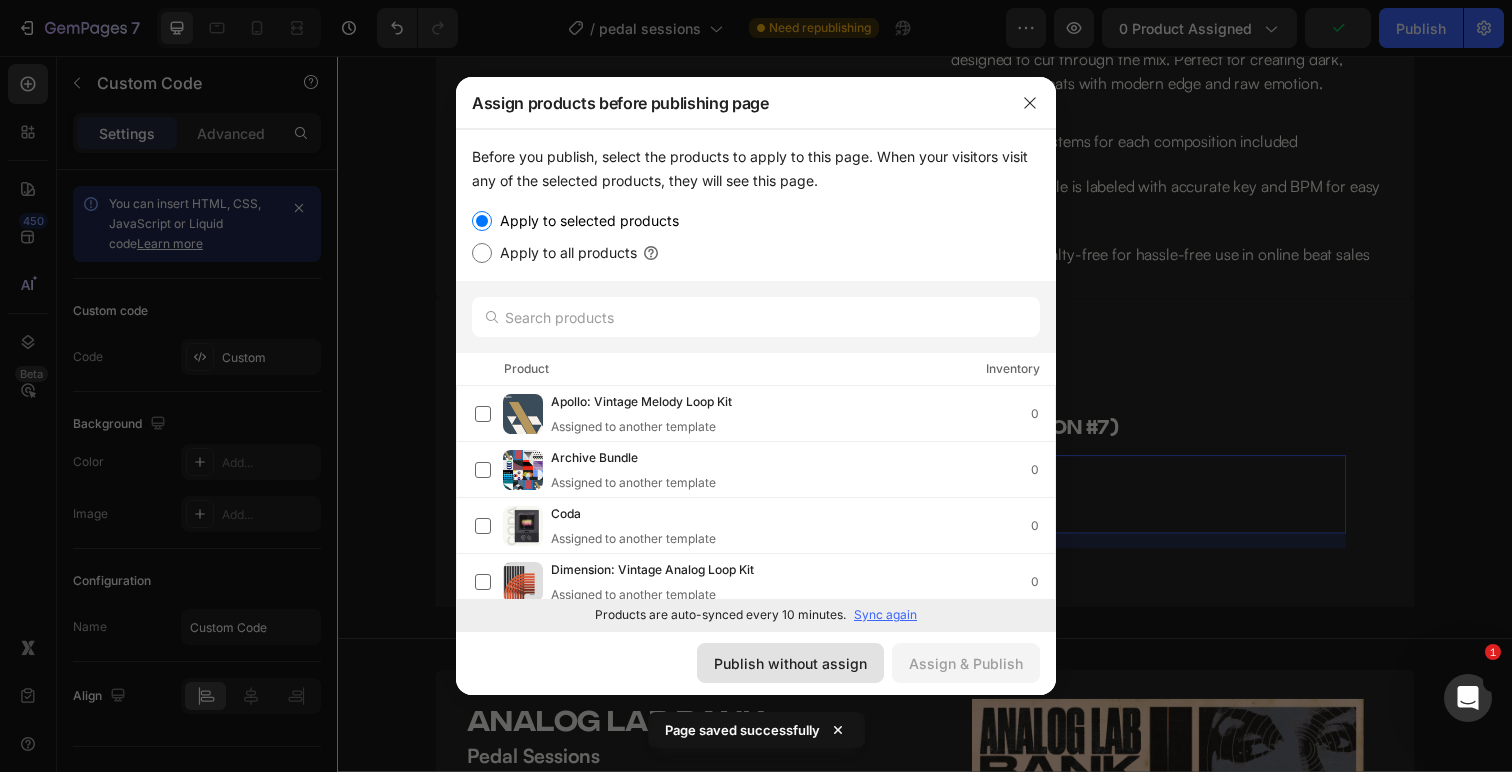 click on "Publish without assign" at bounding box center [790, 663] 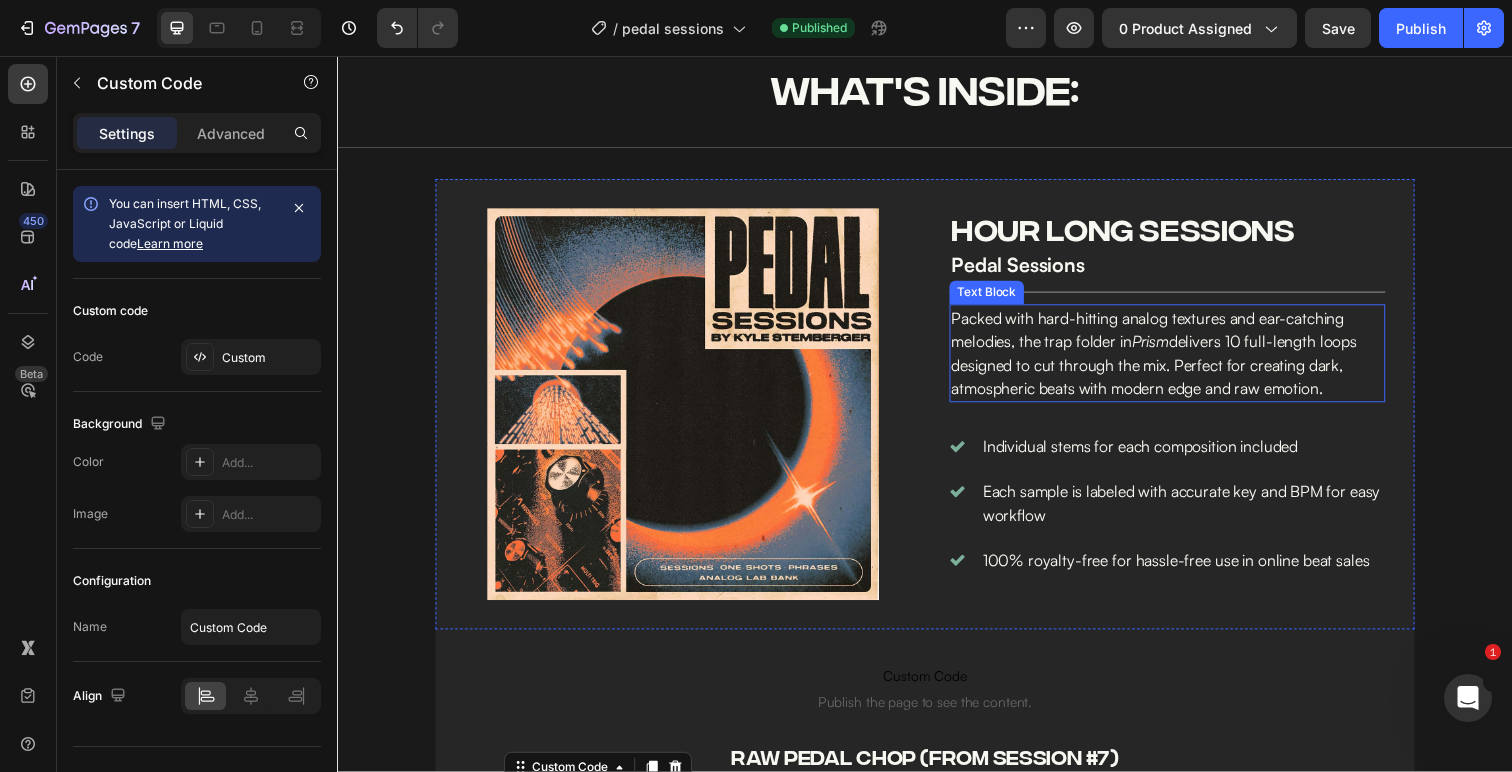 scroll, scrollTop: 554, scrollLeft: 0, axis: vertical 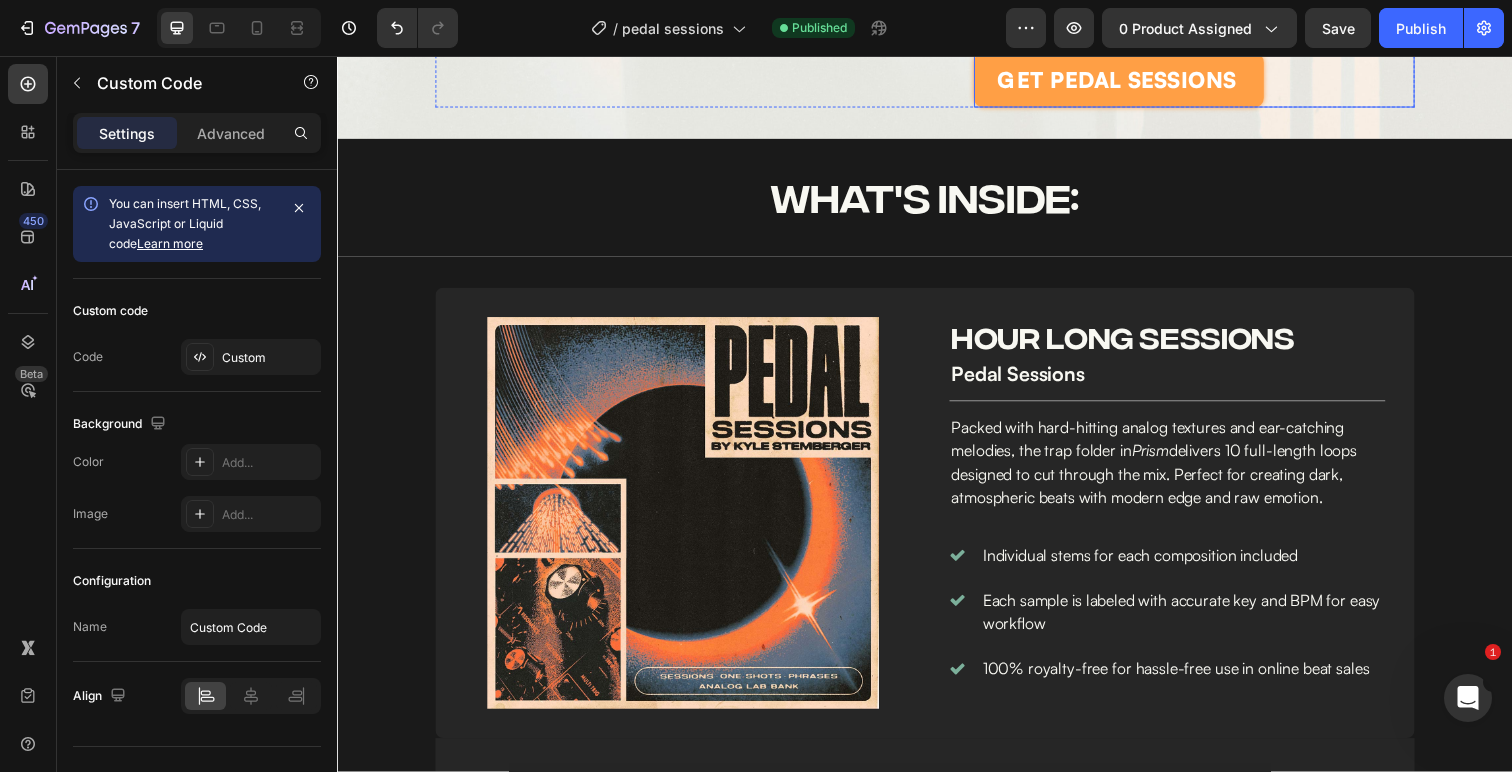 click on "get pedal sessions Add to Cart" at bounding box center [1212, 81] 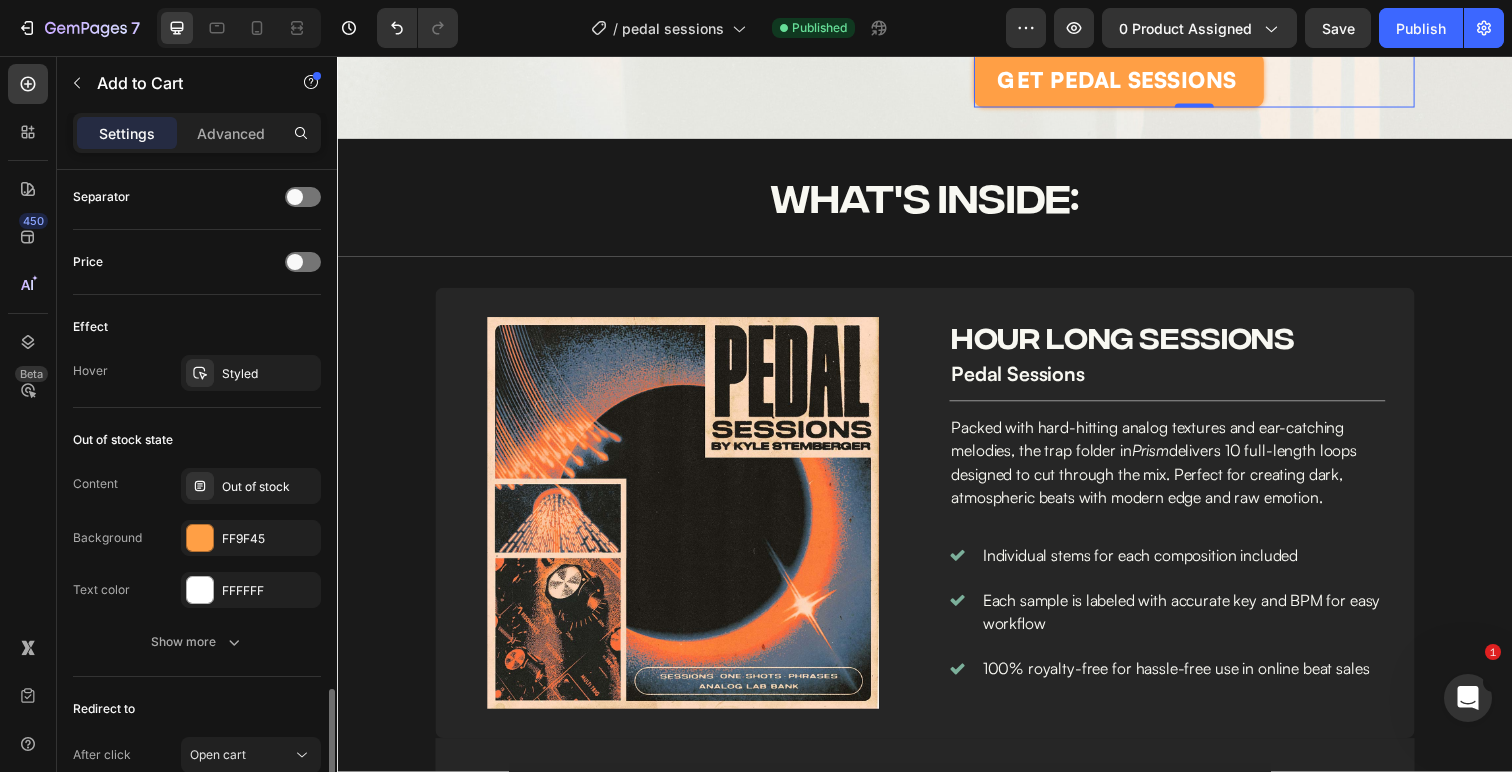 scroll, scrollTop: 1274, scrollLeft: 0, axis: vertical 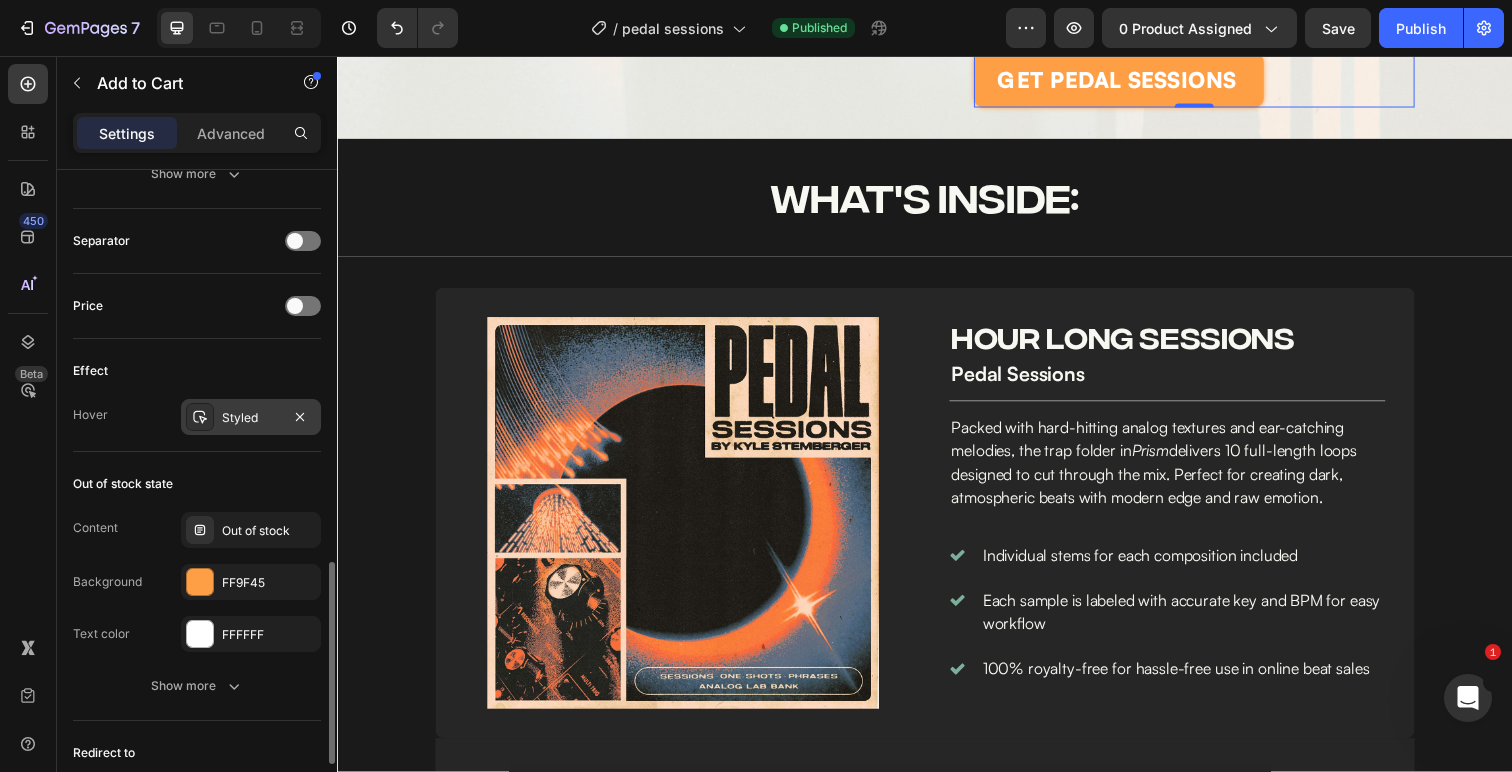 click on "Styled" at bounding box center [251, 418] 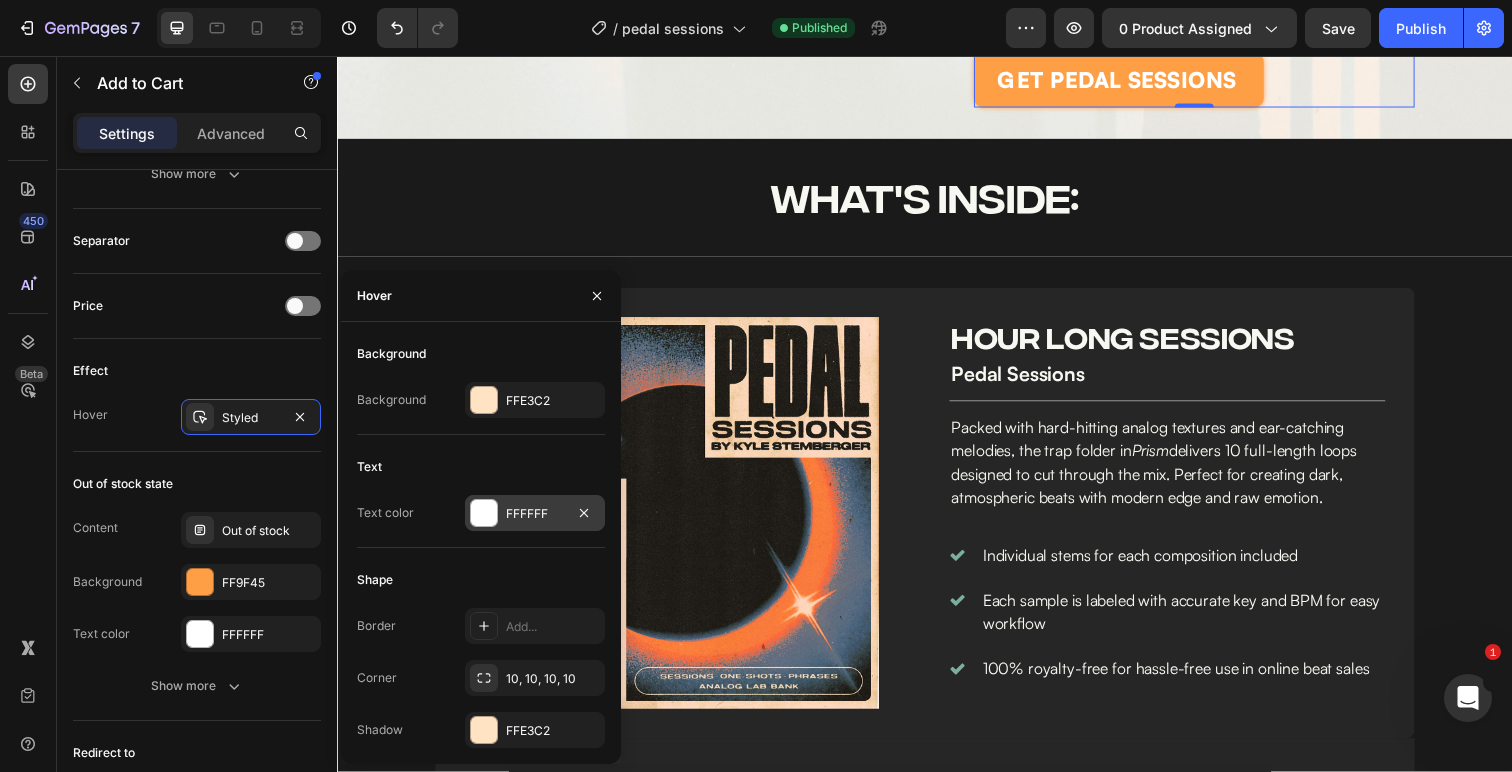 click at bounding box center [484, 513] 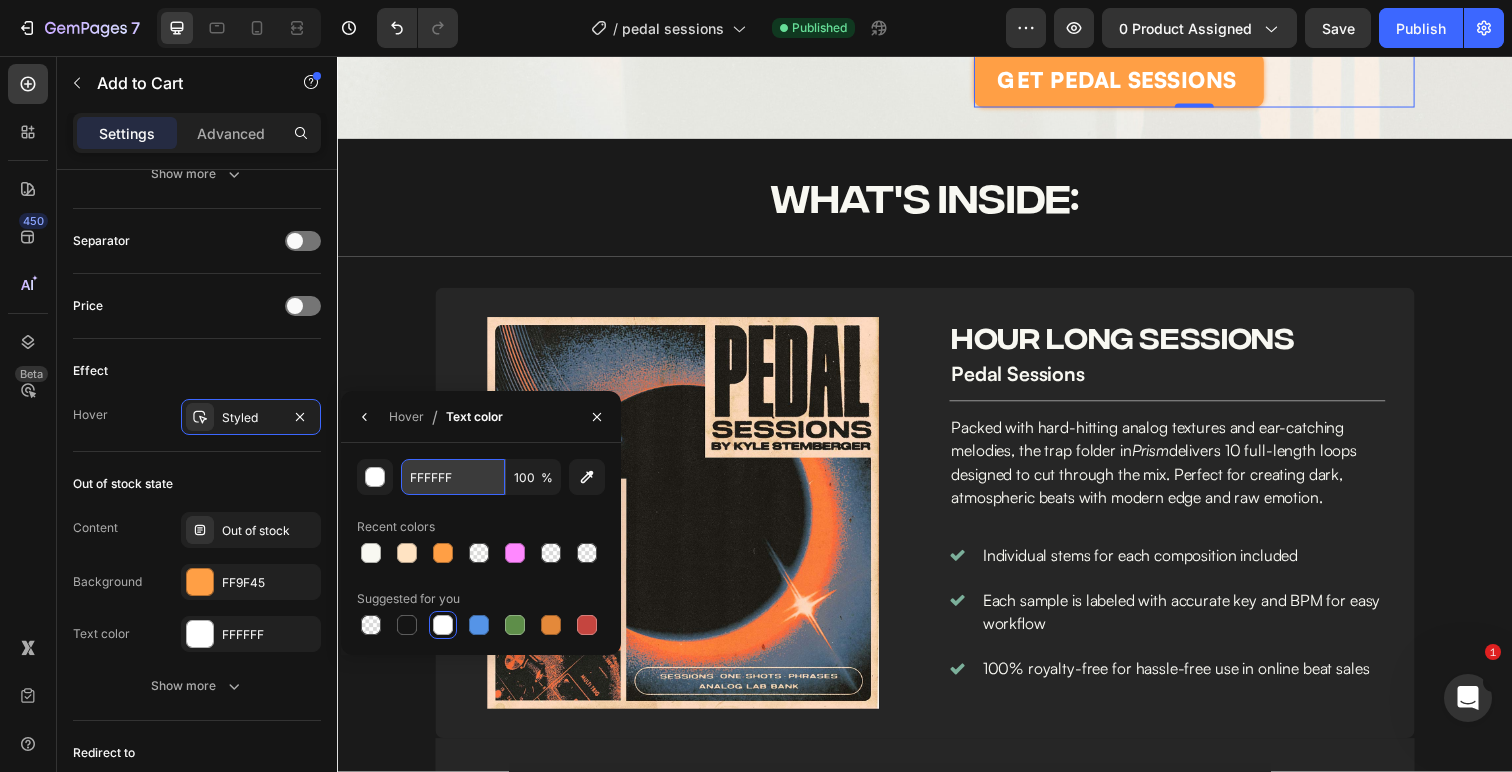 click on "FFFFFF" at bounding box center (453, 477) 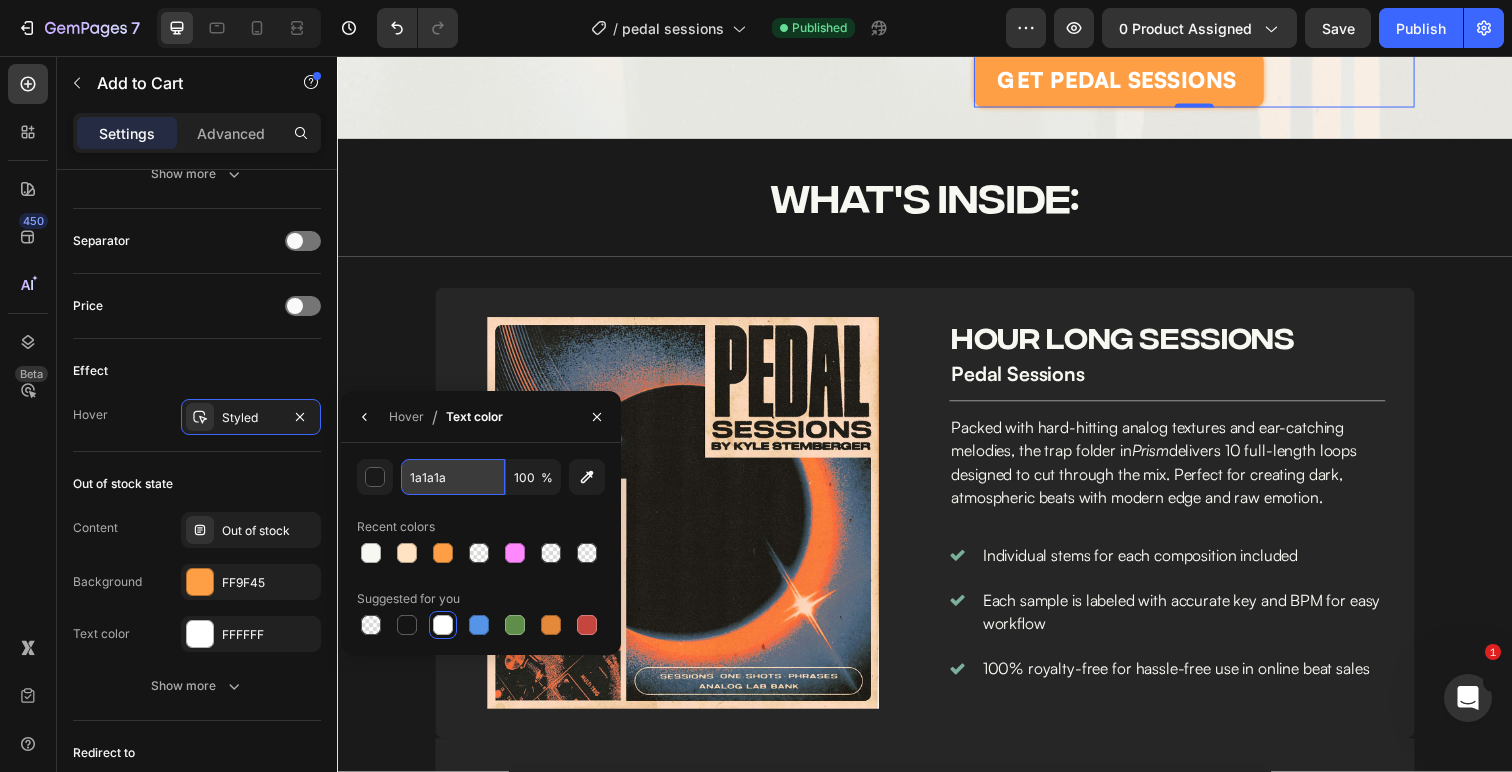 type on "1A1A1A" 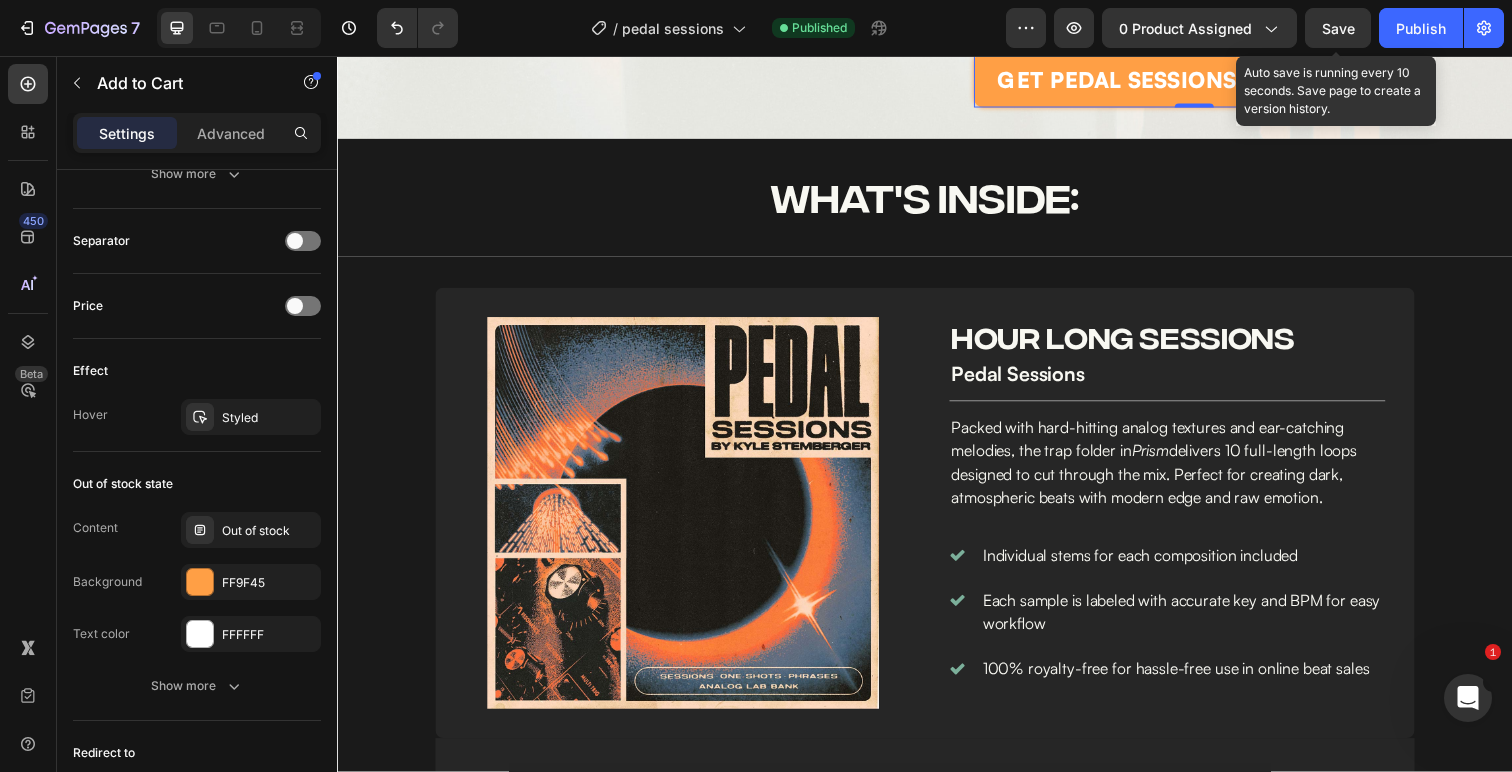 click on "Save" at bounding box center [1338, 28] 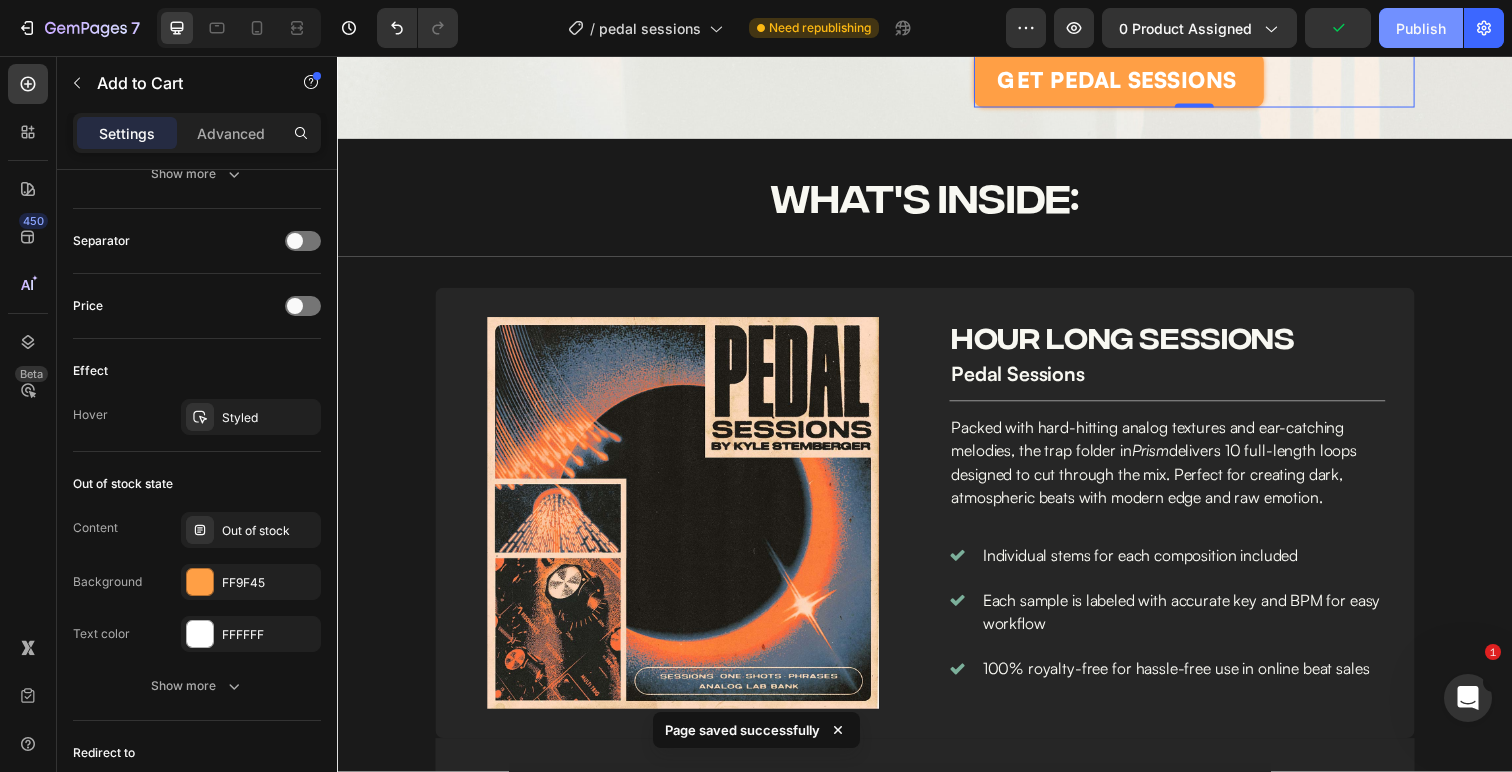 click on "Publish" at bounding box center [1421, 28] 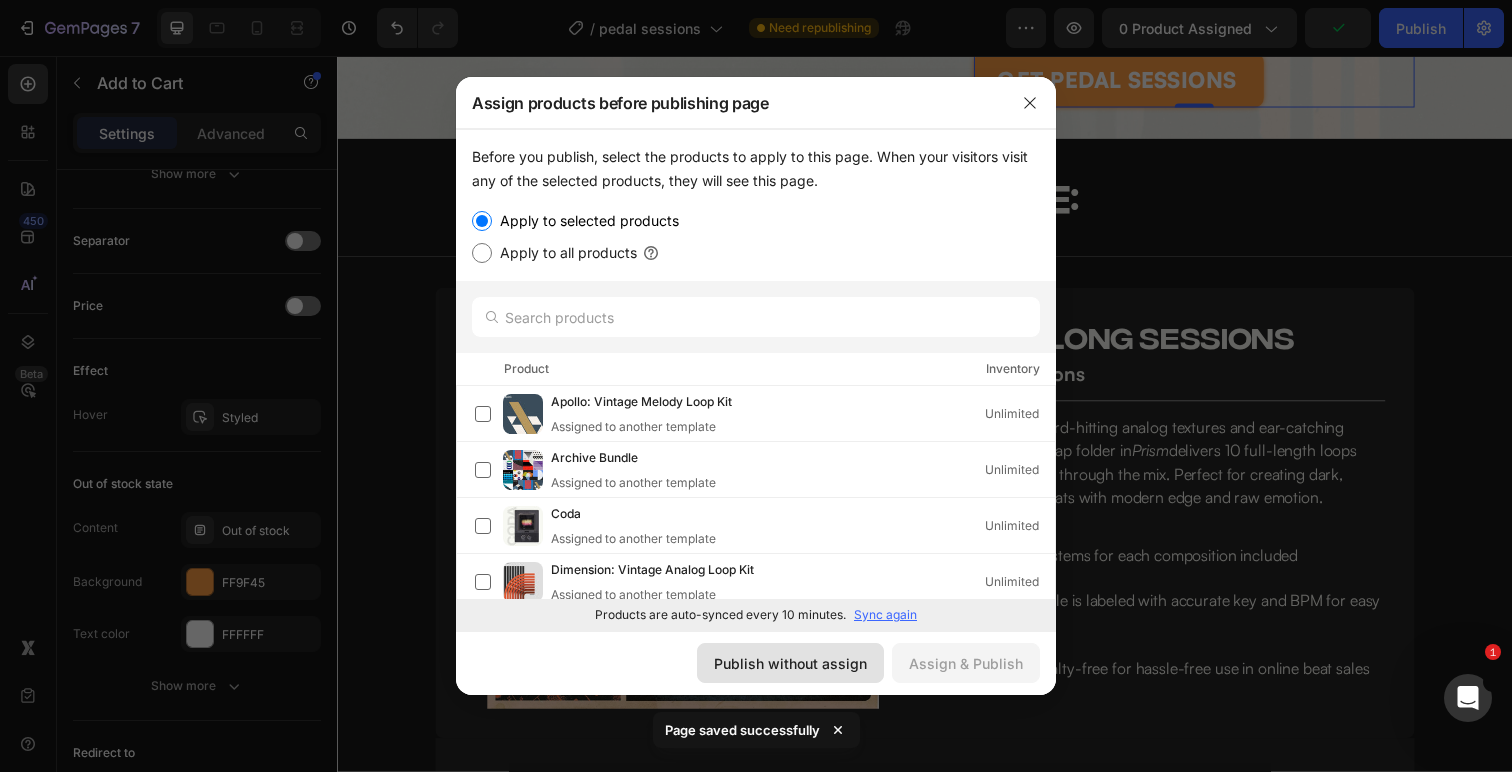 click on "Publish without assign" at bounding box center [790, 663] 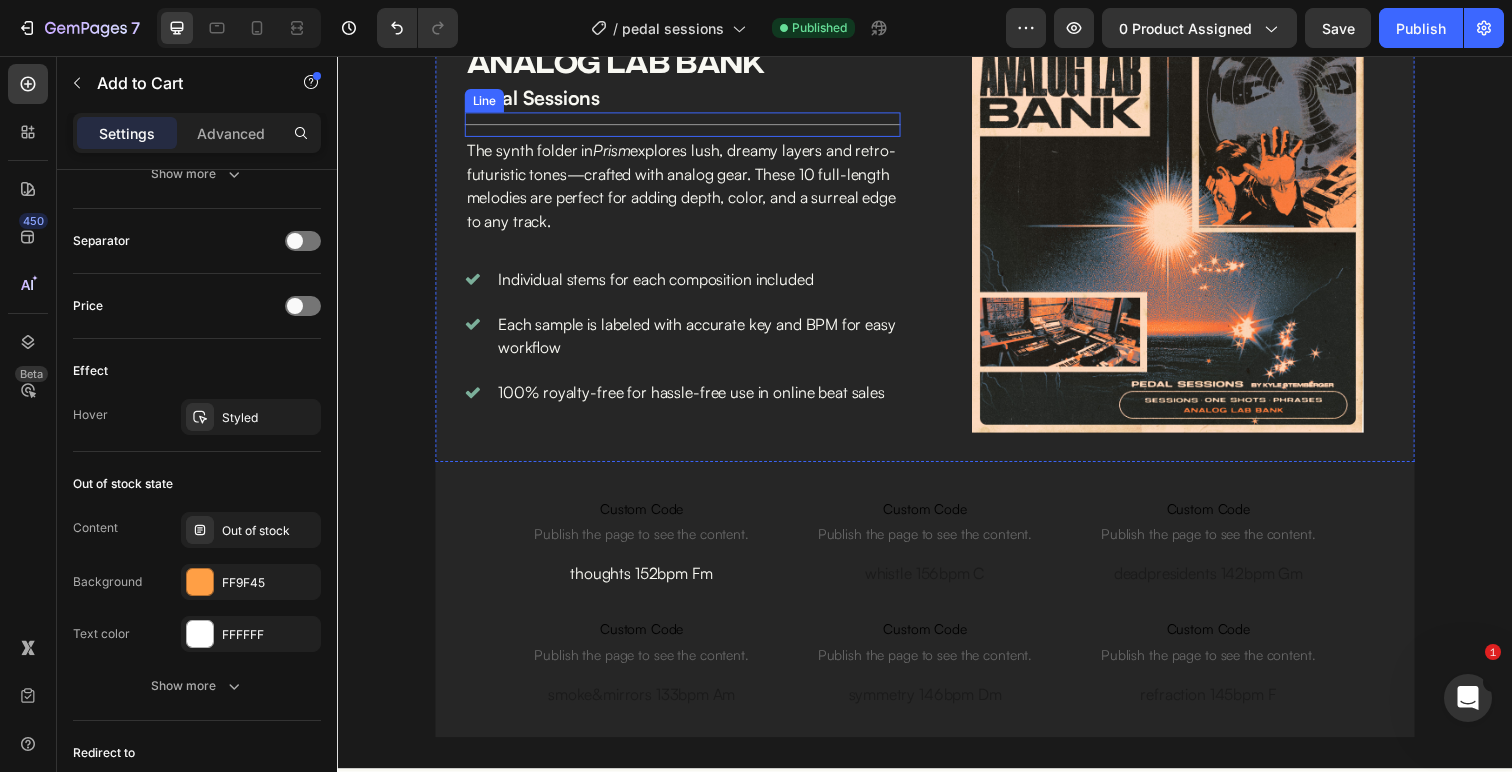 scroll, scrollTop: 2109, scrollLeft: 0, axis: vertical 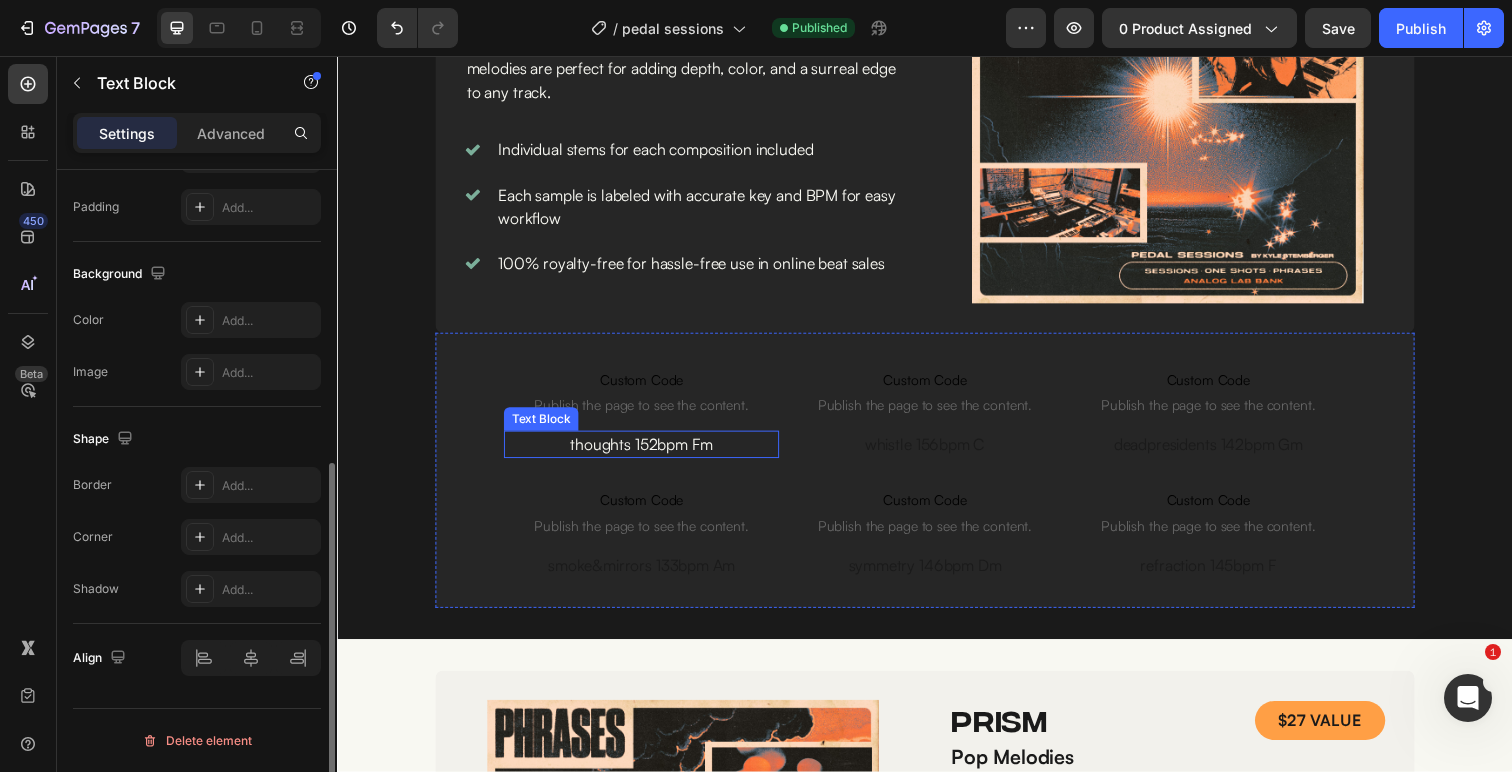 click on "thoughts 152bpm Fm" at bounding box center (647, 453) 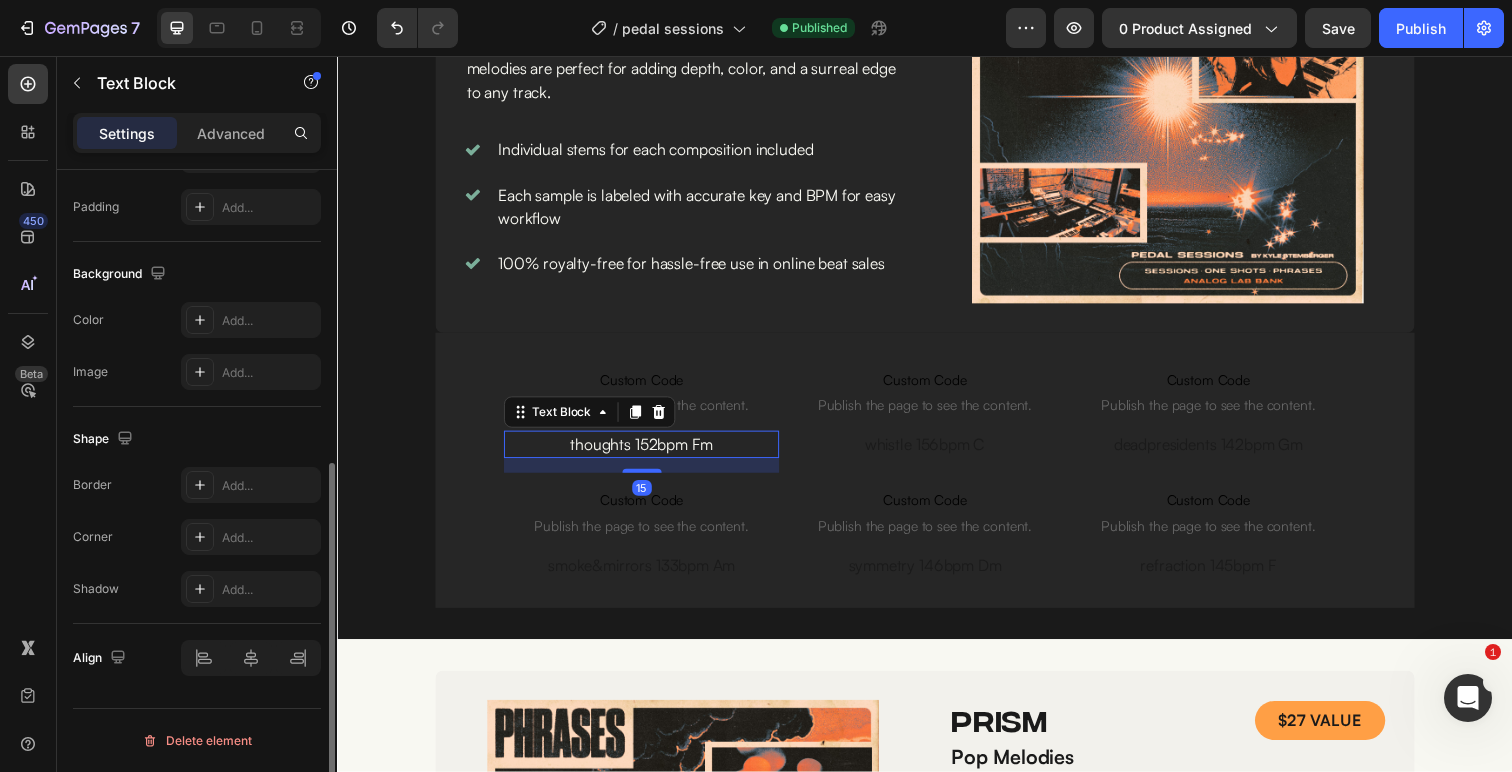 scroll, scrollTop: 0, scrollLeft: 0, axis: both 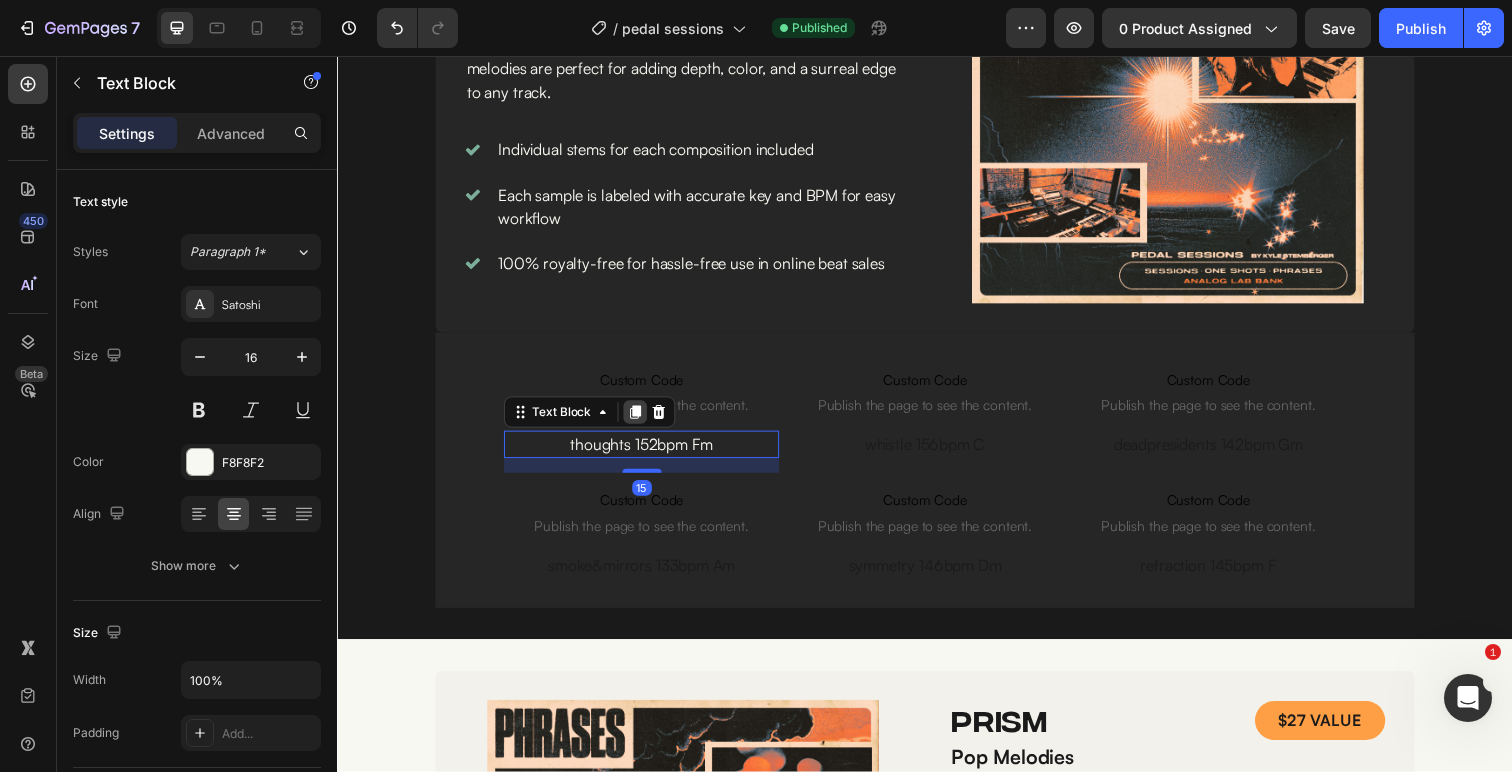 click 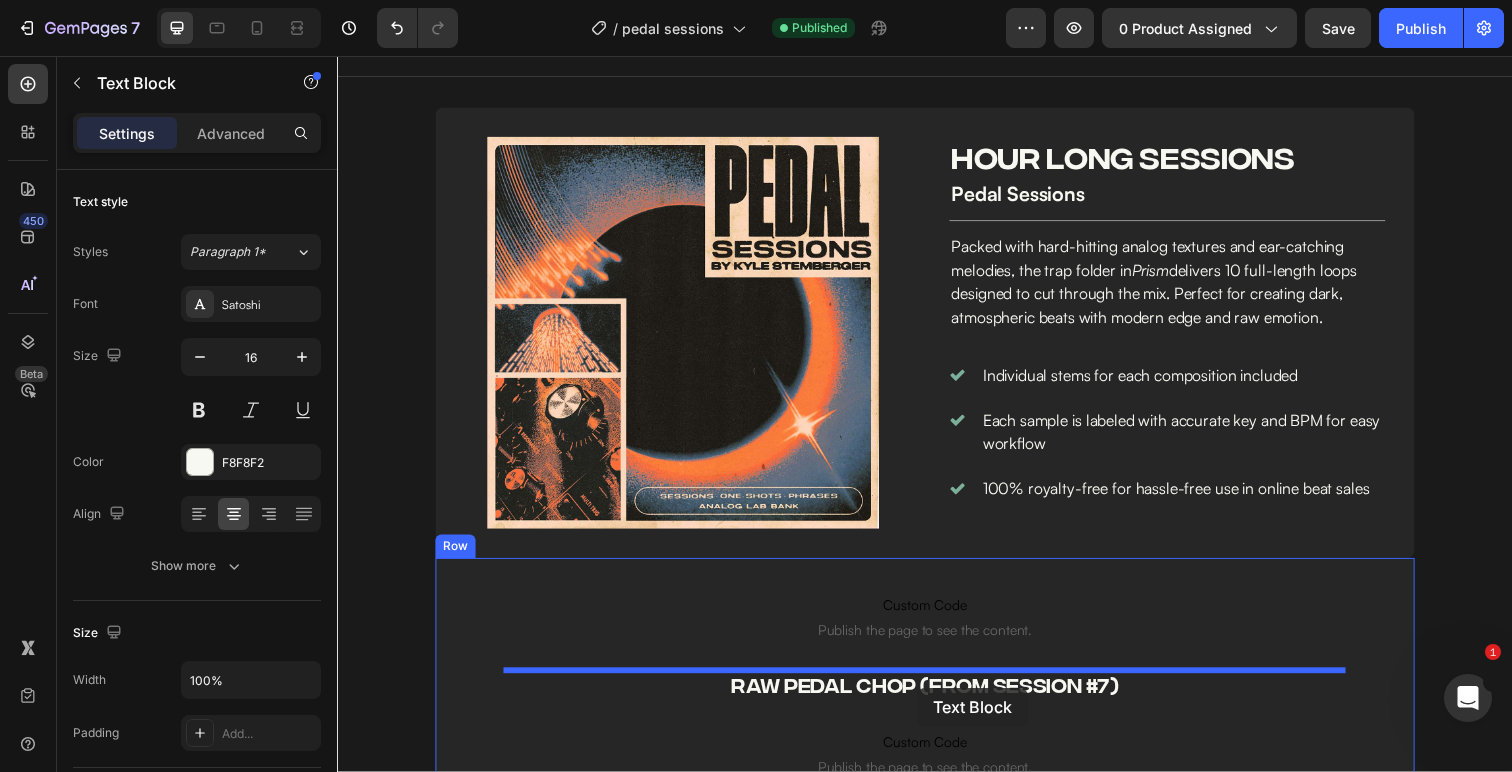 scroll, scrollTop: 1088, scrollLeft: 0, axis: vertical 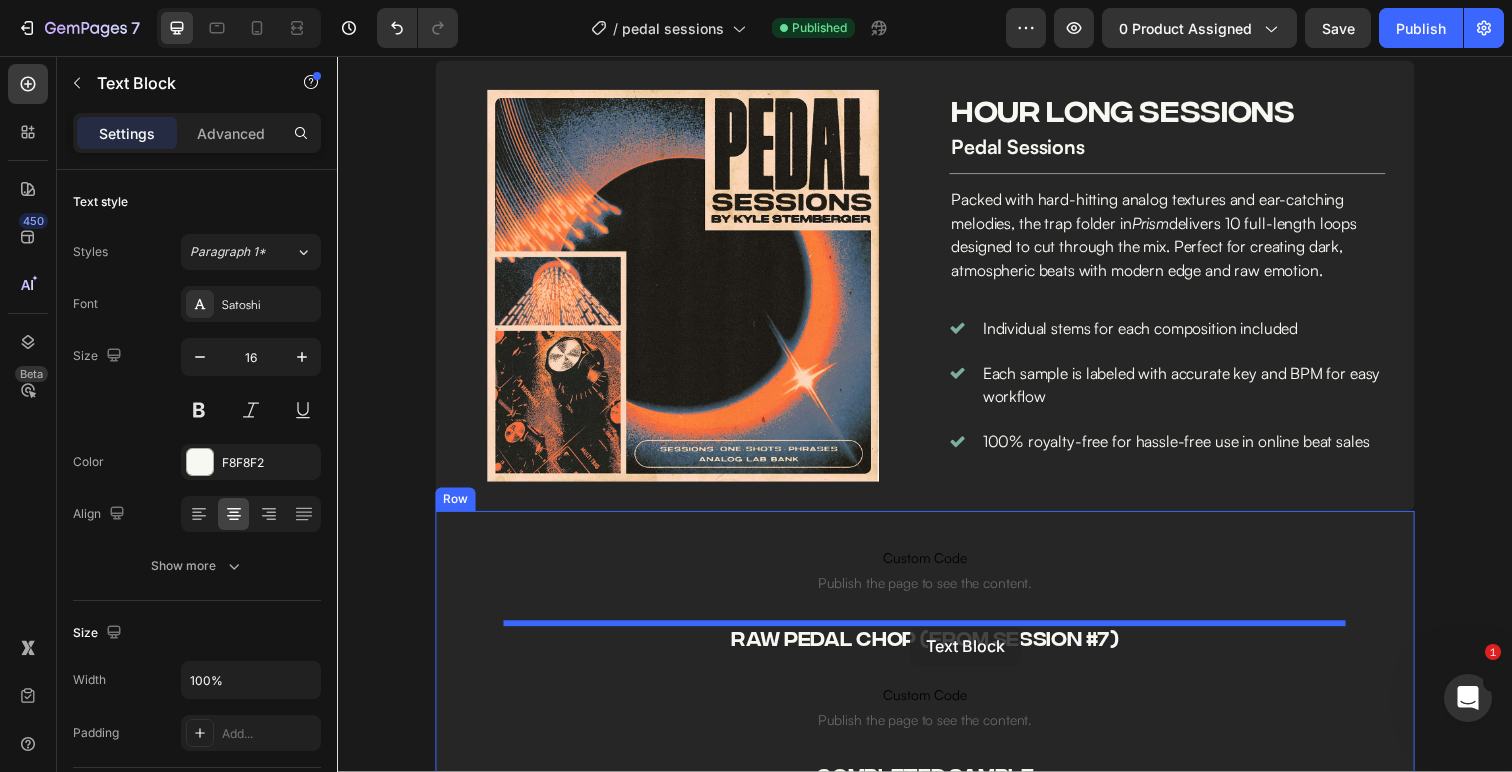 drag, startPoint x: 523, startPoint y: 463, endPoint x: 922, endPoint y: 639, distance: 436.09286 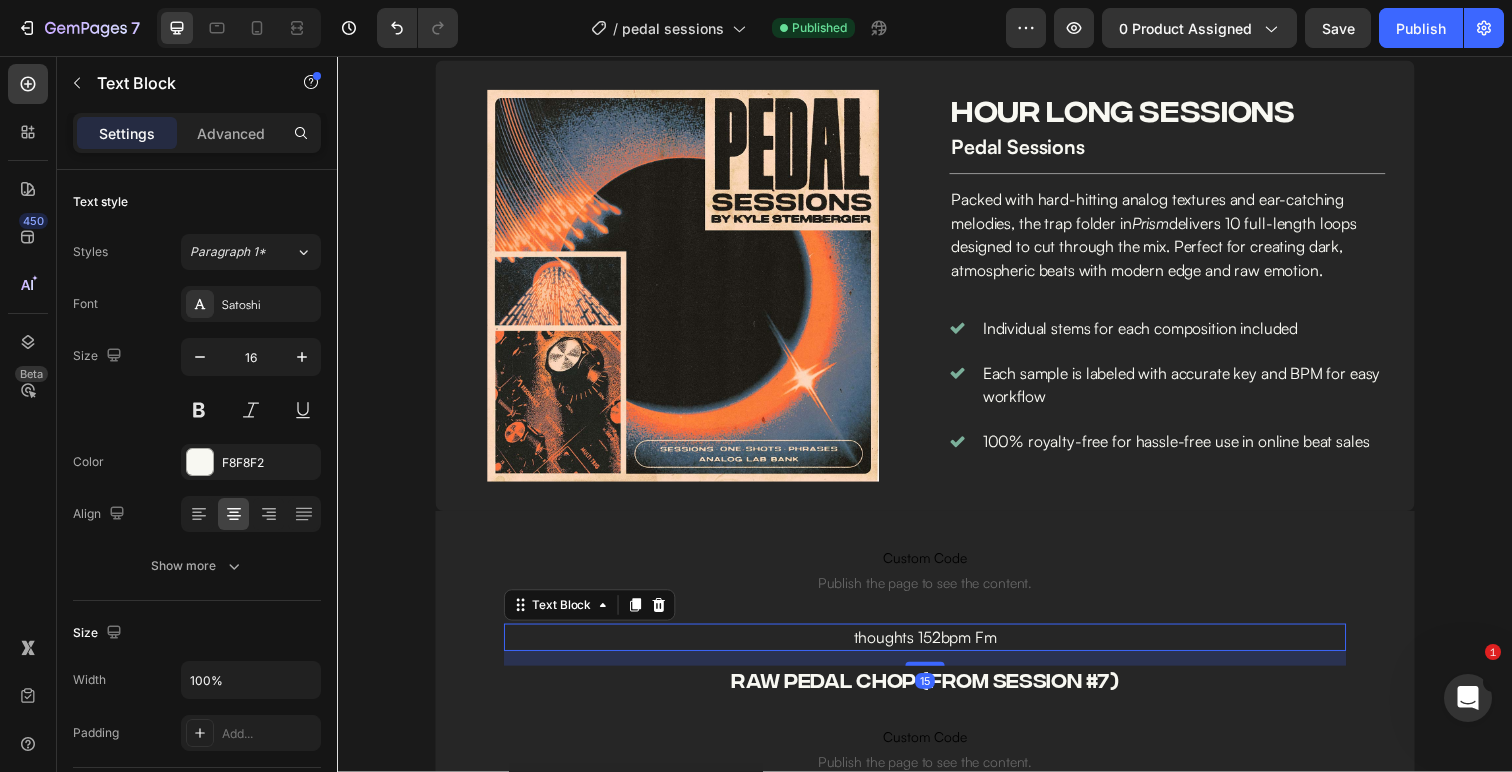 click on "15" at bounding box center [937, 695] 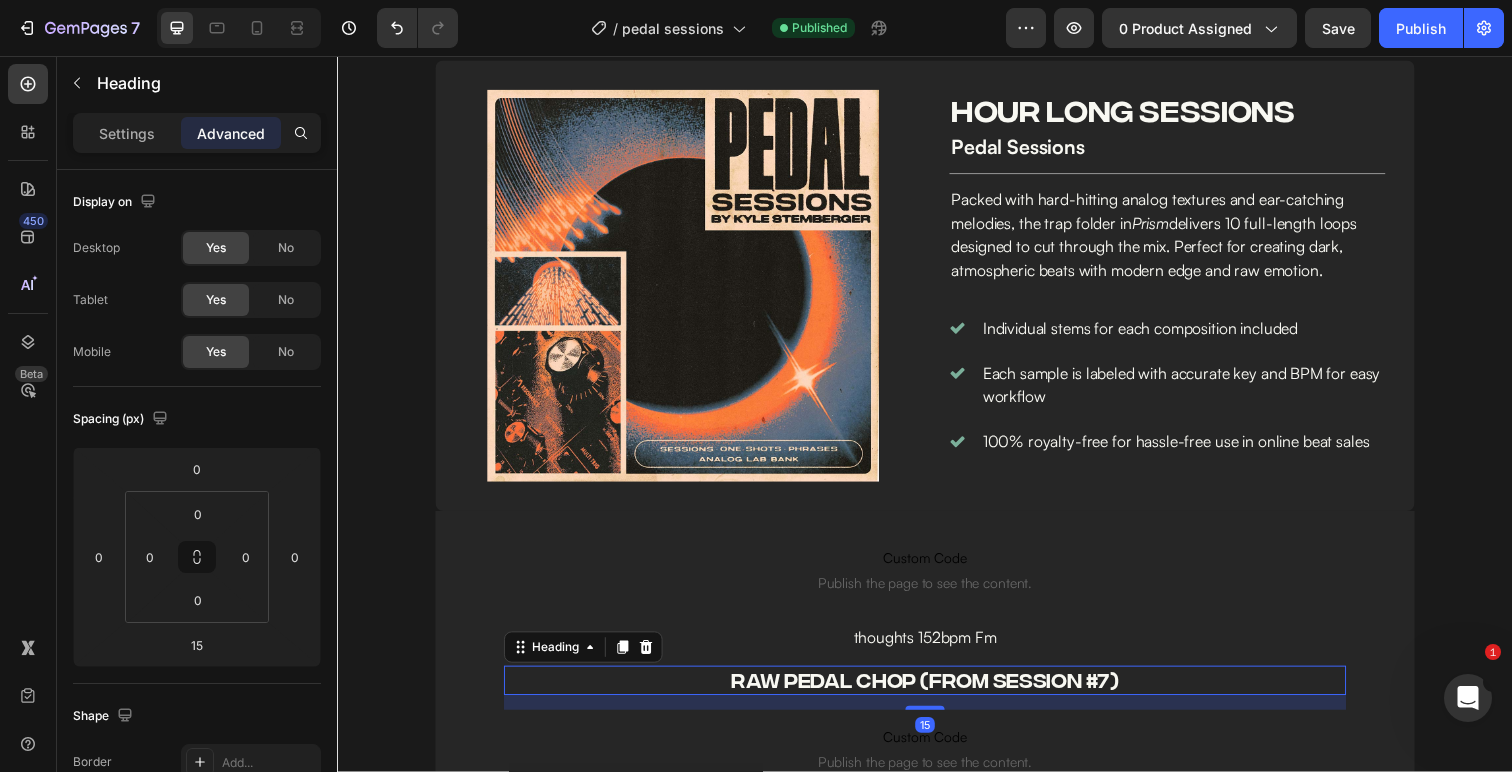 click on "RAW PEDAL CHOP (FROM SESSION #7)" at bounding box center [937, 694] 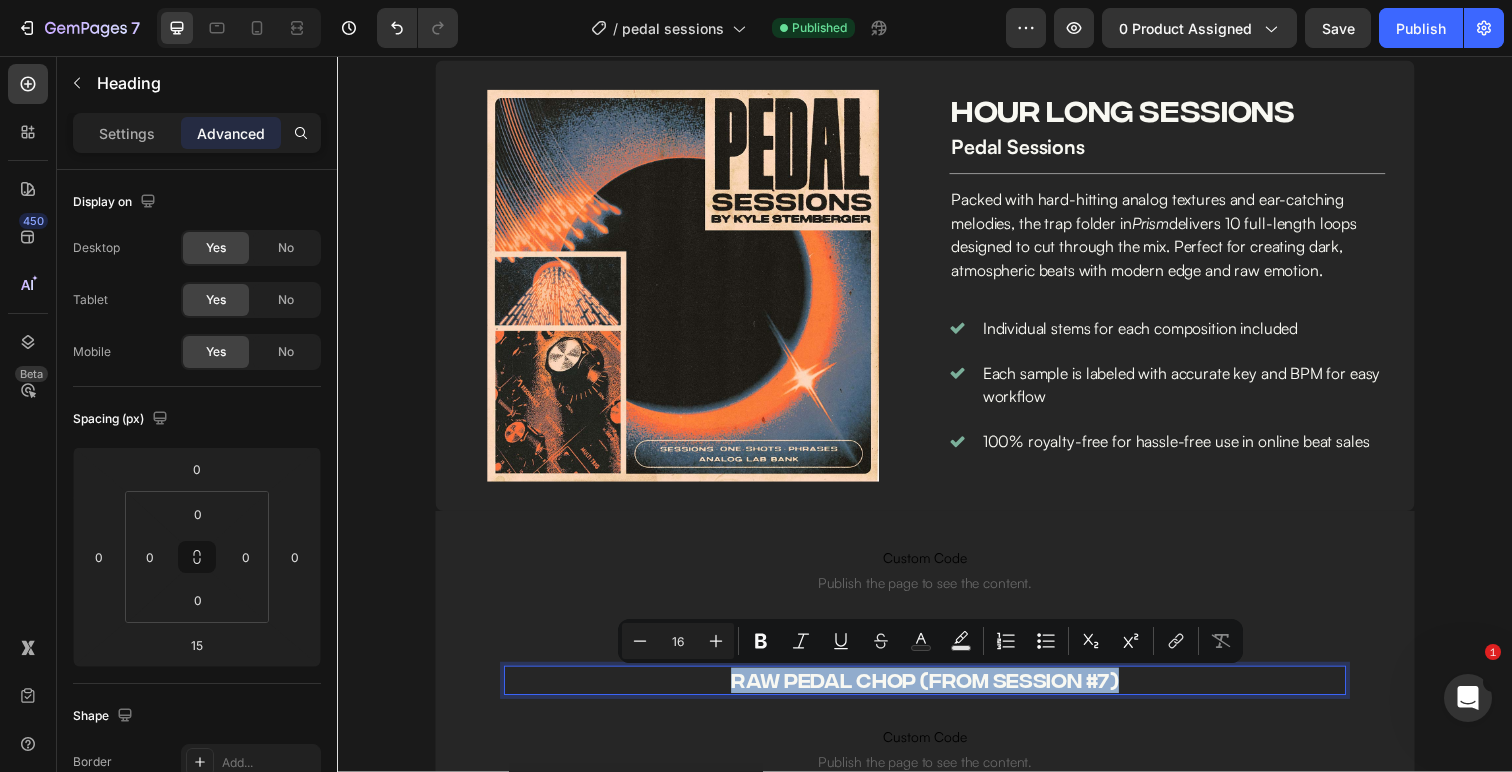 click on "Custom Code
Publish the page to see the content." at bounding box center [937, 581] 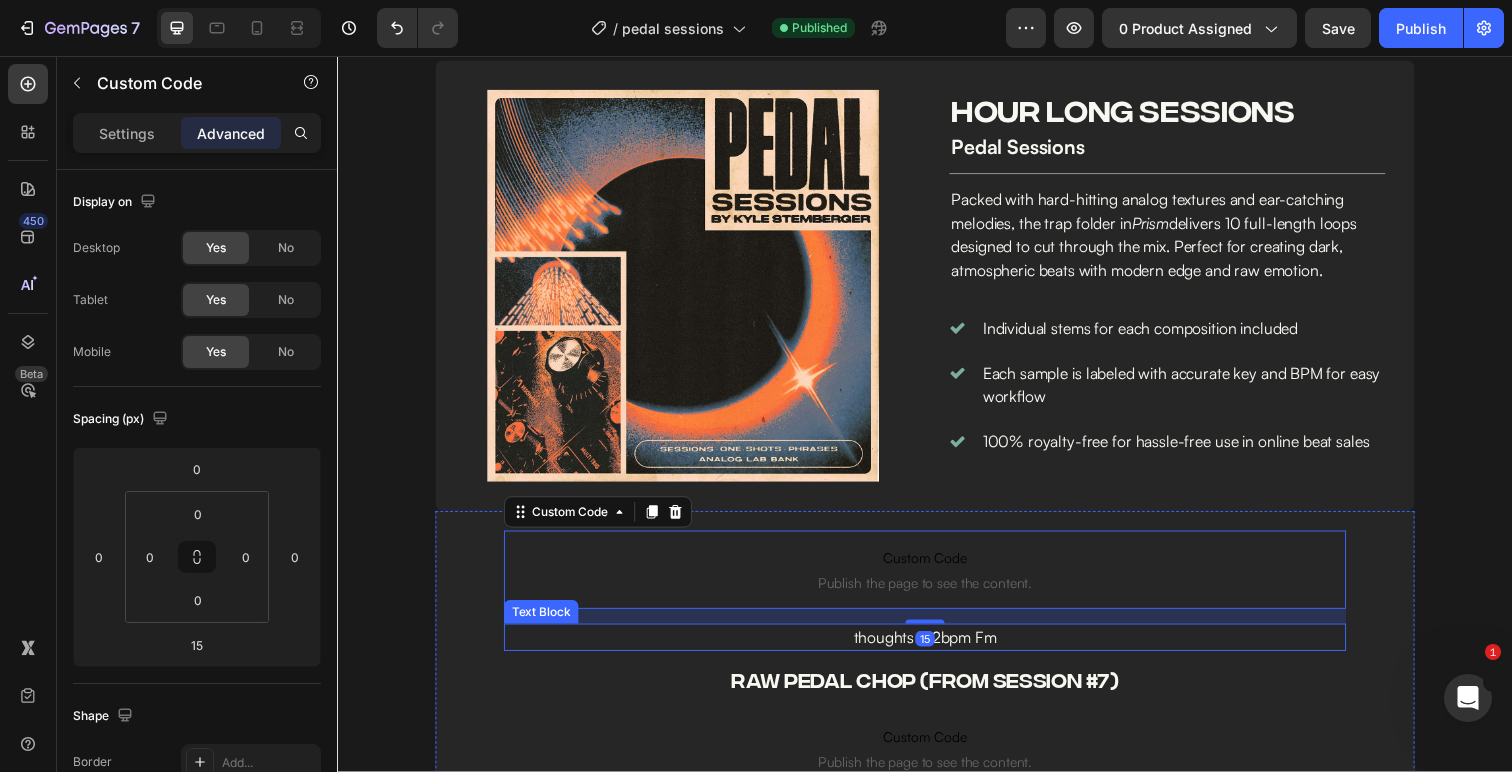 click on "thoughts 152bpm Fm" at bounding box center (937, 650) 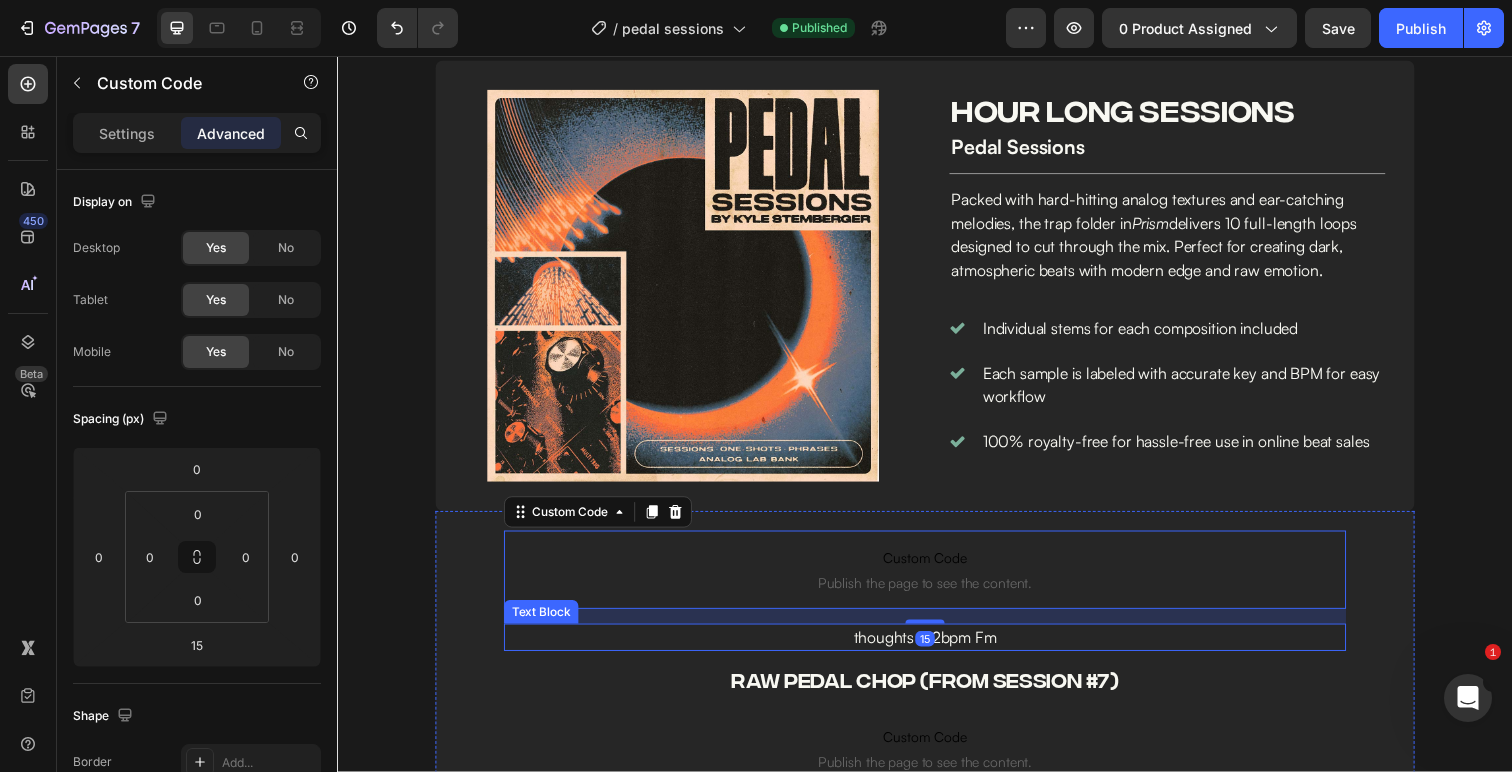 click on "thoughts 152bpm Fm" at bounding box center [937, 650] 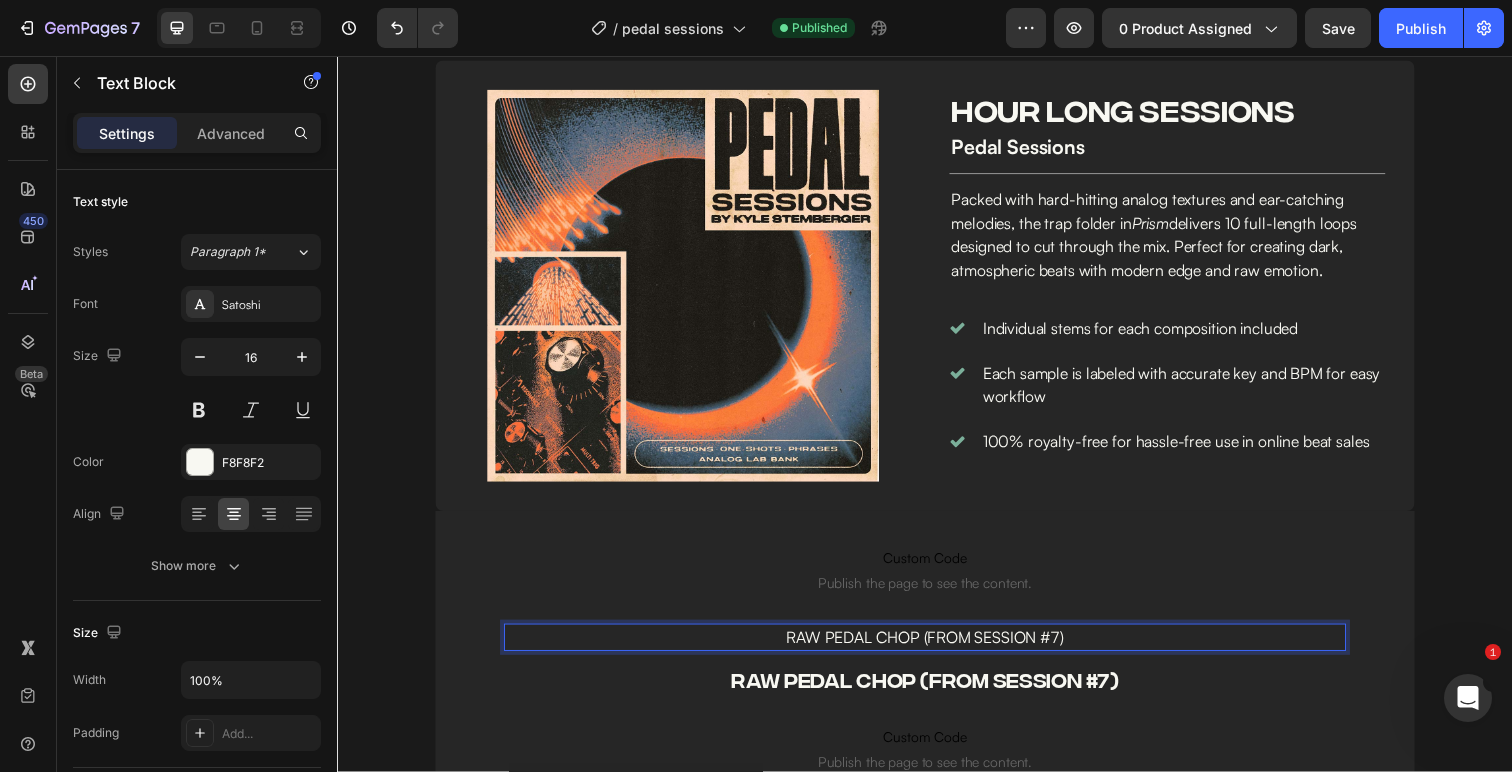 scroll, scrollTop: 1130, scrollLeft: 0, axis: vertical 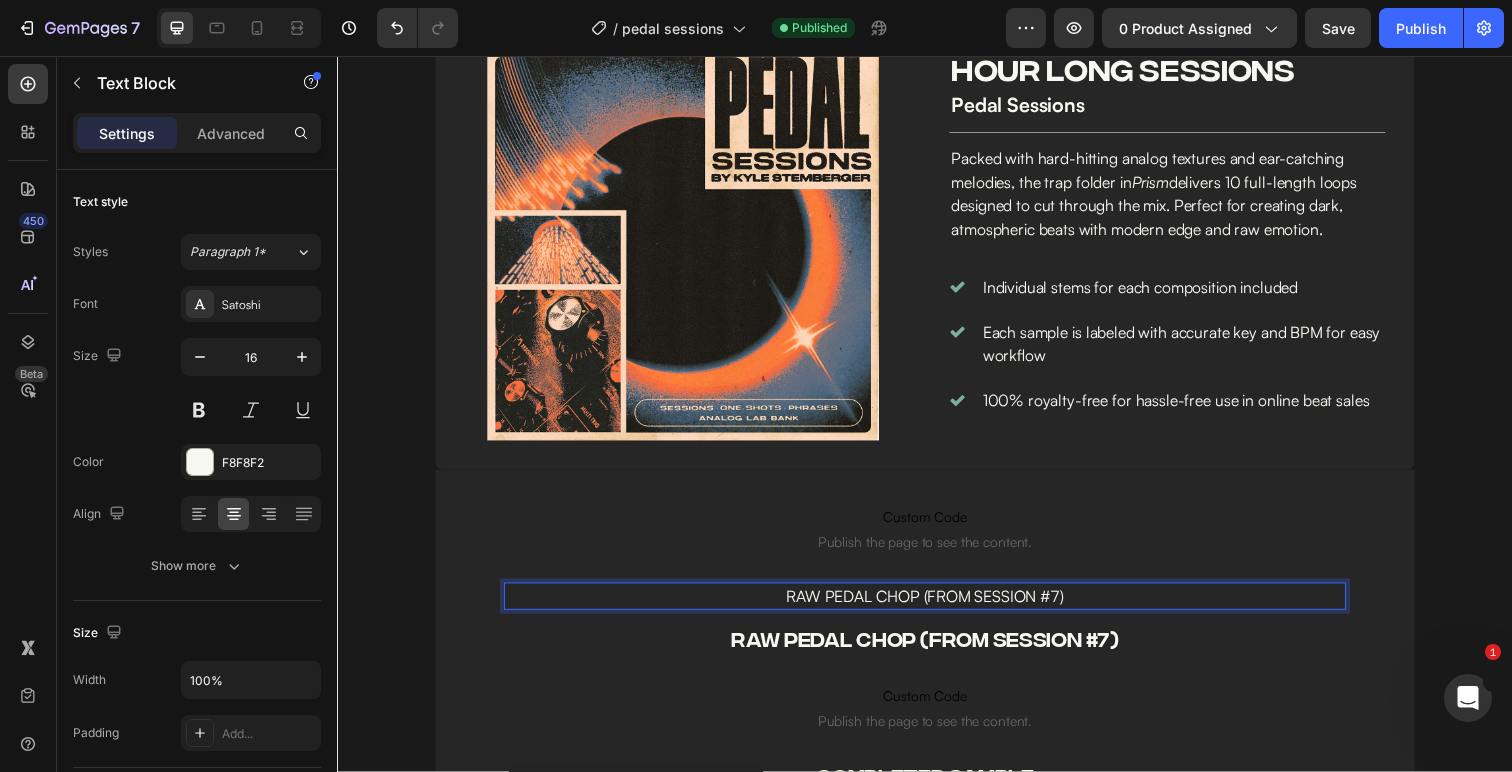 click on "RAW PEDAL CHOP (FROM SESSION #7)" at bounding box center (937, 652) 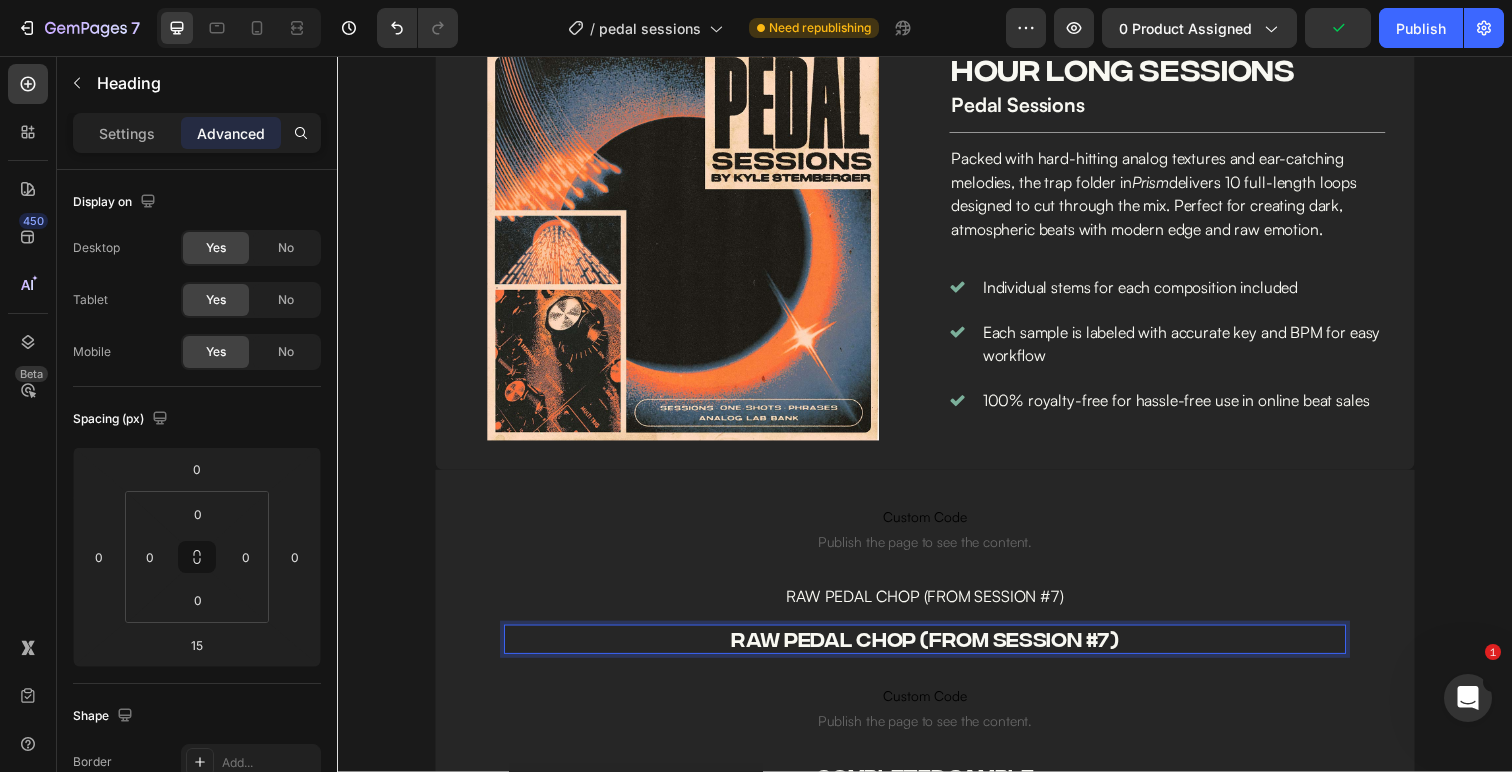 click on "RAW PEDAL CHOP (FROM SESSION #7)" at bounding box center [937, 652] 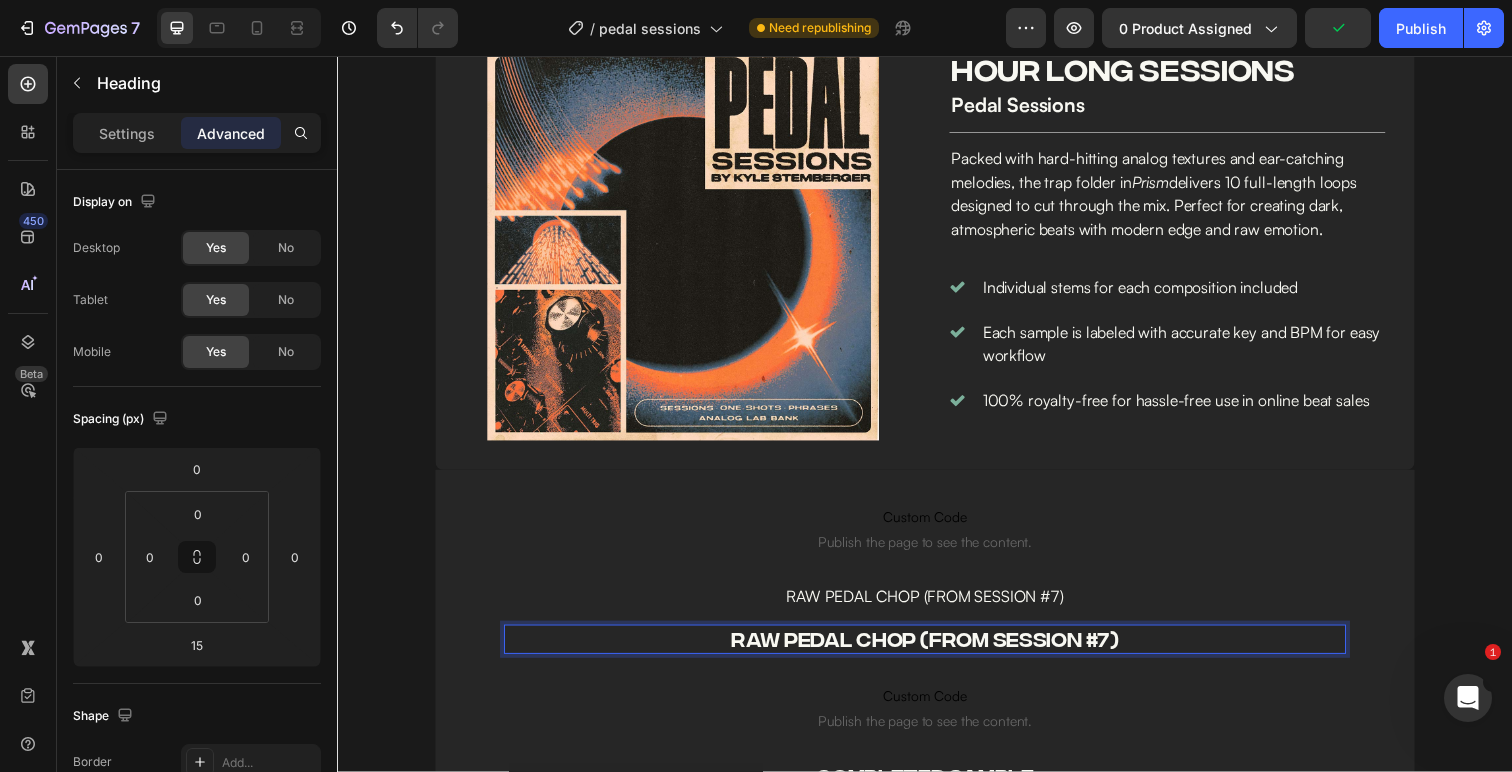 click on "Custom Code
Publish the page to see the content.
Custom Code RAW PEDAL CHOP (FROM SESSION #7) Text Block RAW PEDAL CHOP (FROM SESSION #7) Heading   15
Custom Code
Publish the page to see the content.
Custom Code COMPLETED SAMPLE Heading" at bounding box center (937, 668) 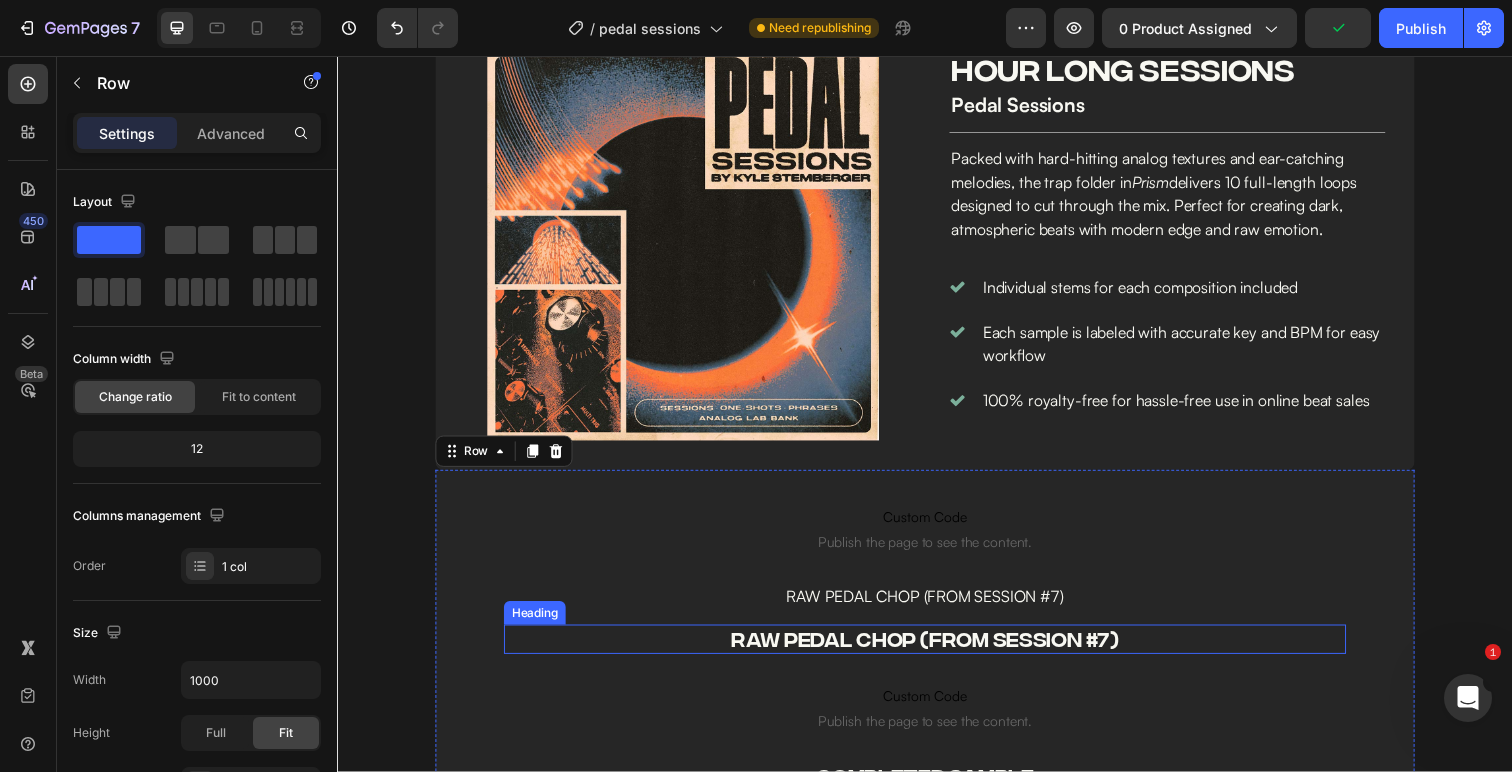 click on "RAW PEDAL CHOP (FROM SESSION #7)" at bounding box center [937, 652] 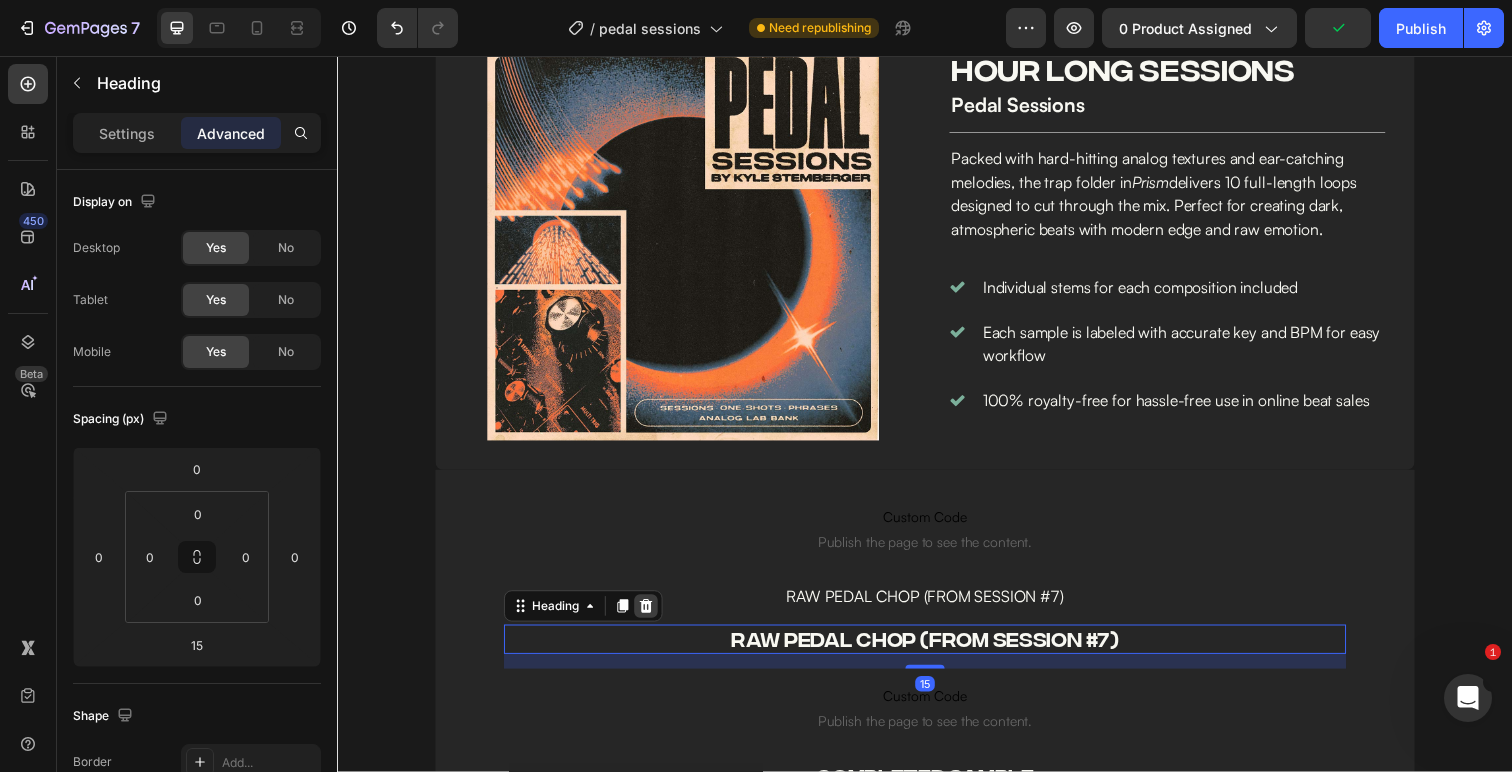 click 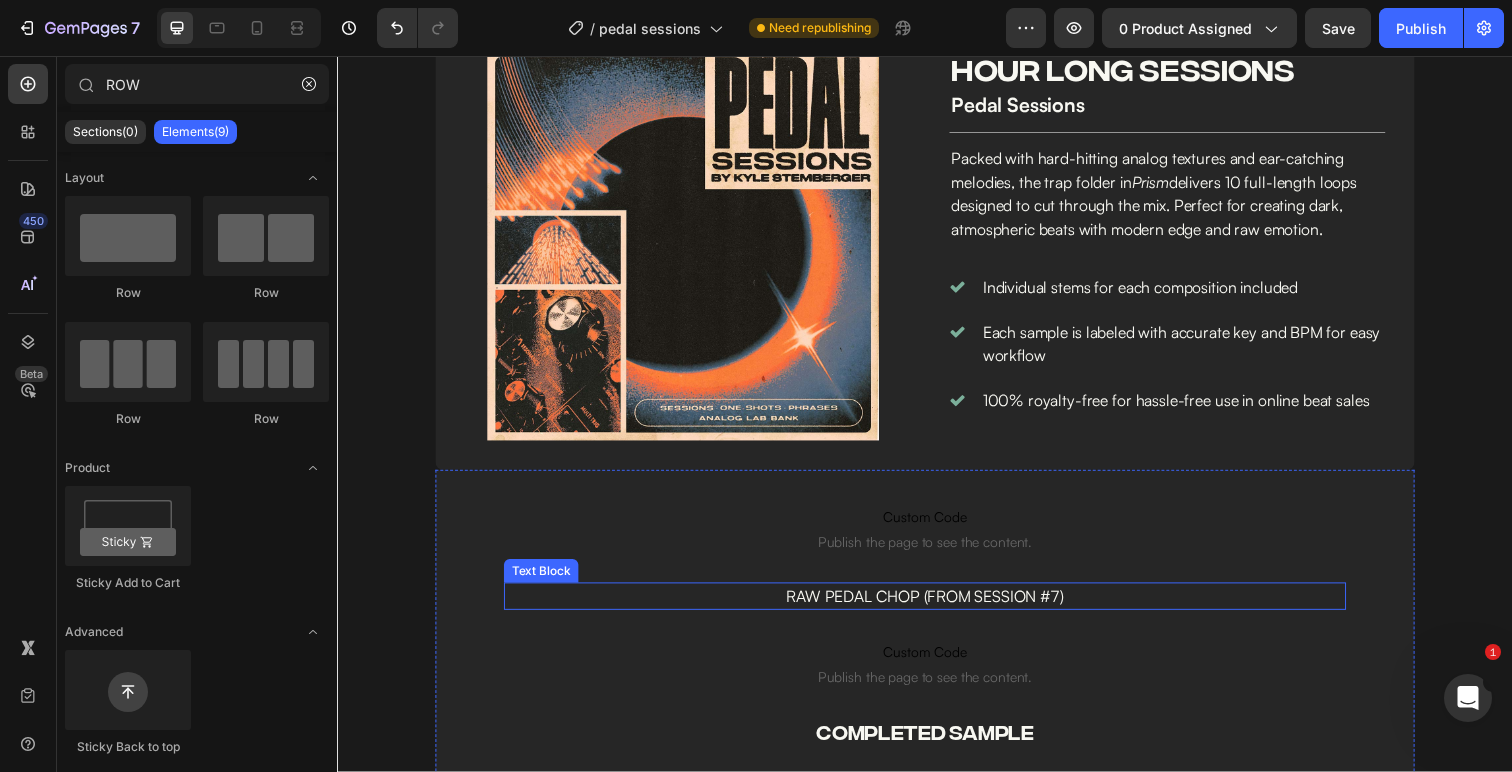 click on "RAW PEDAL CHOP (FROM SESSION #7)" at bounding box center (937, 608) 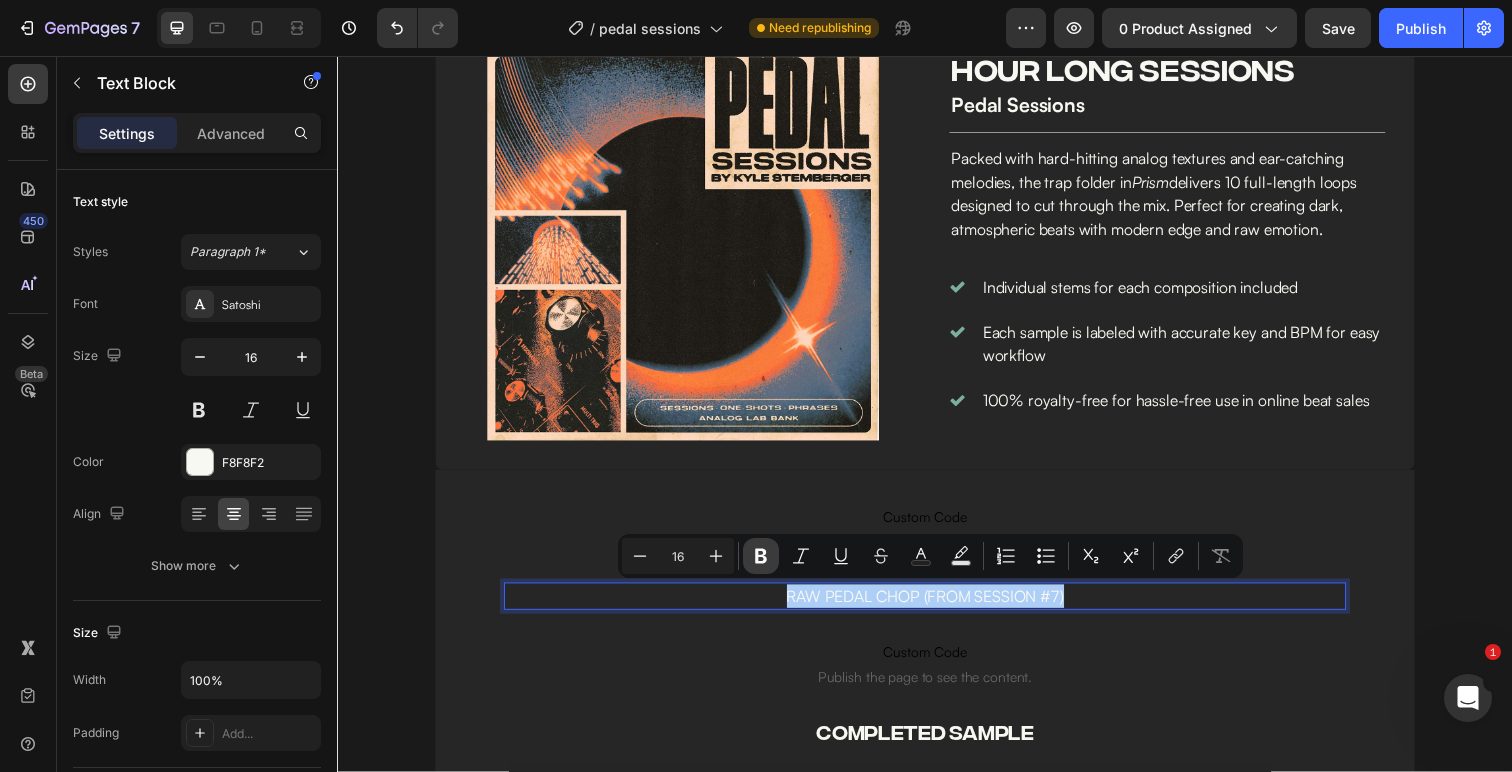 click 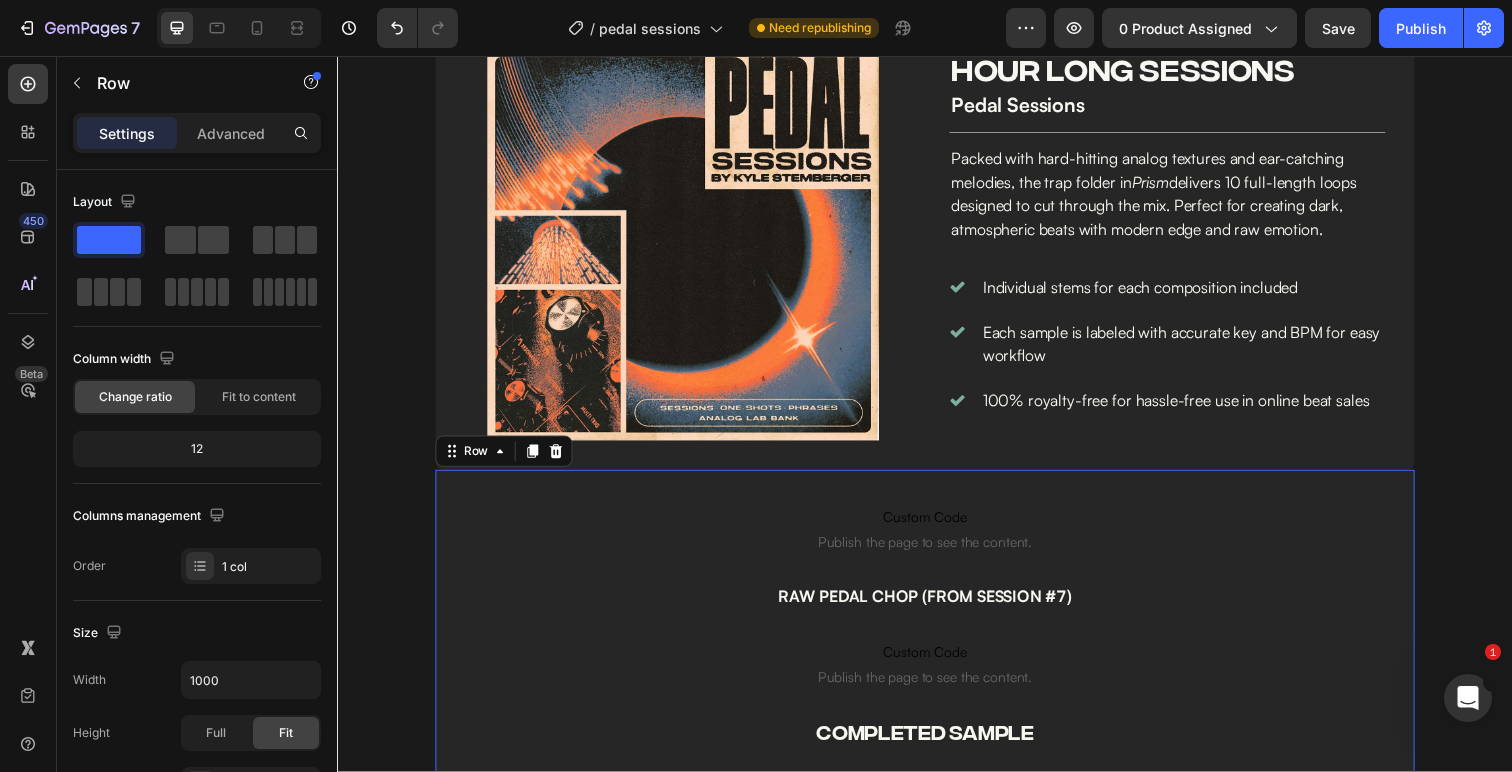 click on "Custom Code
Publish the page to see the content.
Custom Code RAW PEDAL CHOP (FROM SESSION #[NUMBER]) Text Block
Custom Code
Publish the page to see the content.
Custom Code COMPLETED SAMPLE Heading" at bounding box center [937, 645] 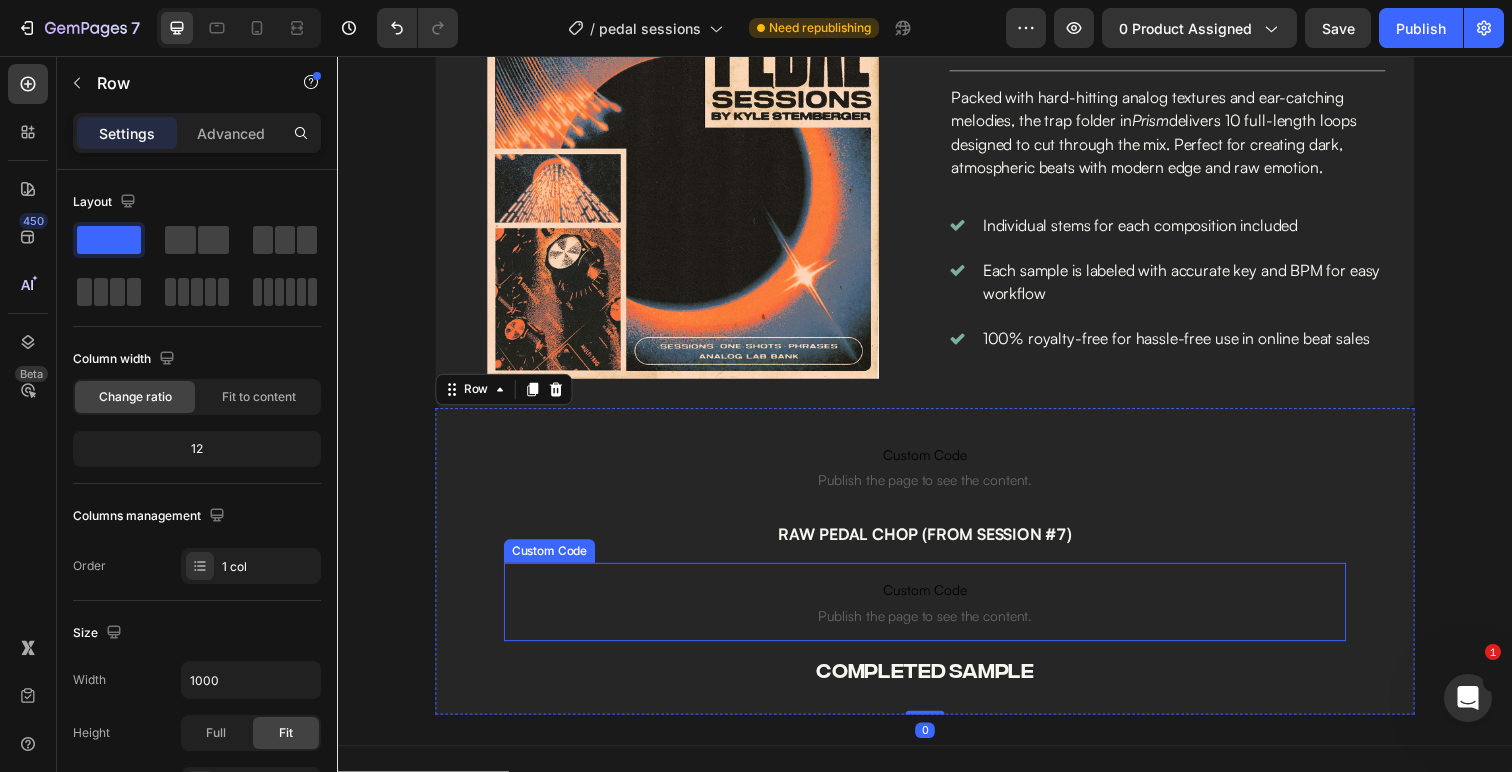 scroll, scrollTop: 1228, scrollLeft: 0, axis: vertical 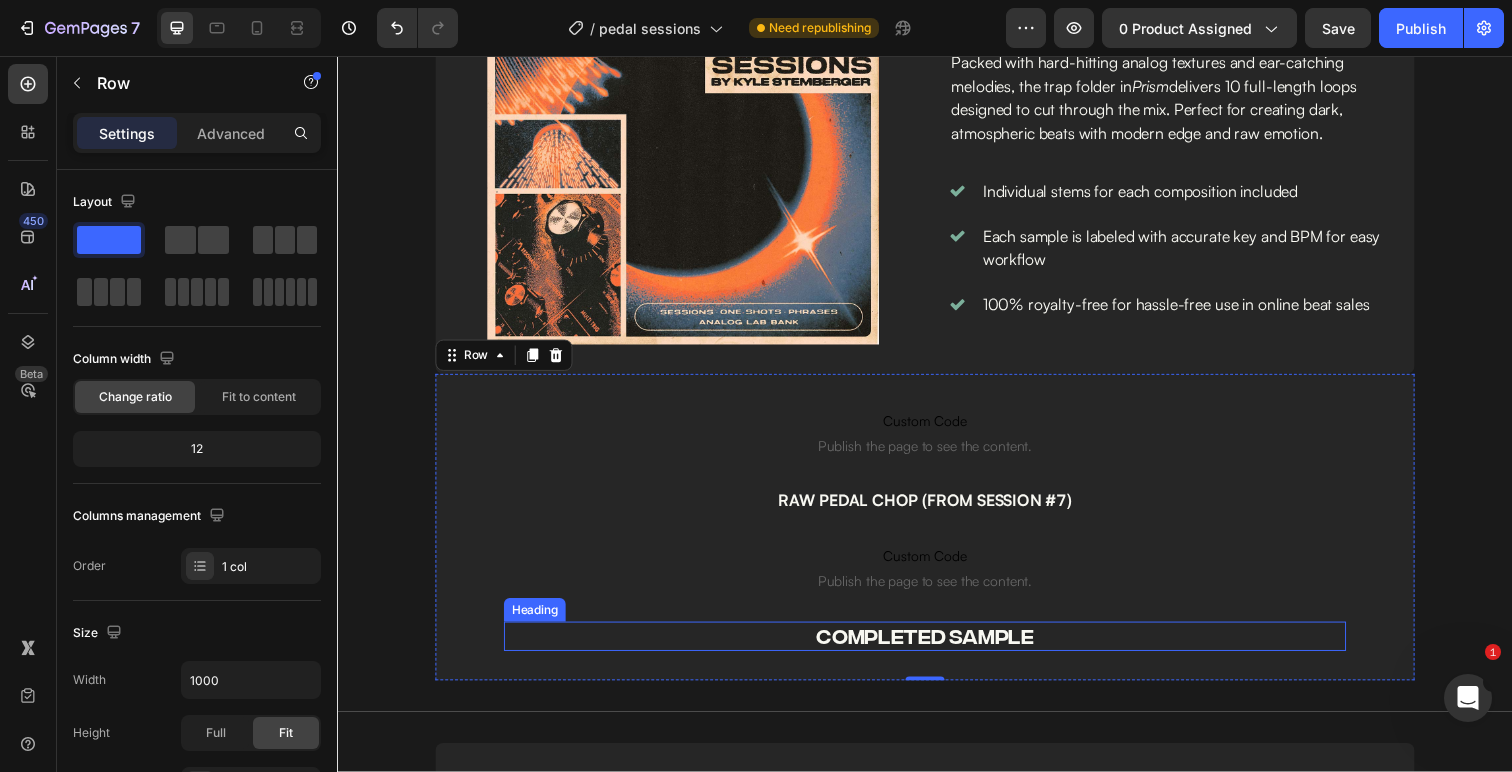 click on "COMPLETED SAMPLE" at bounding box center [937, 649] 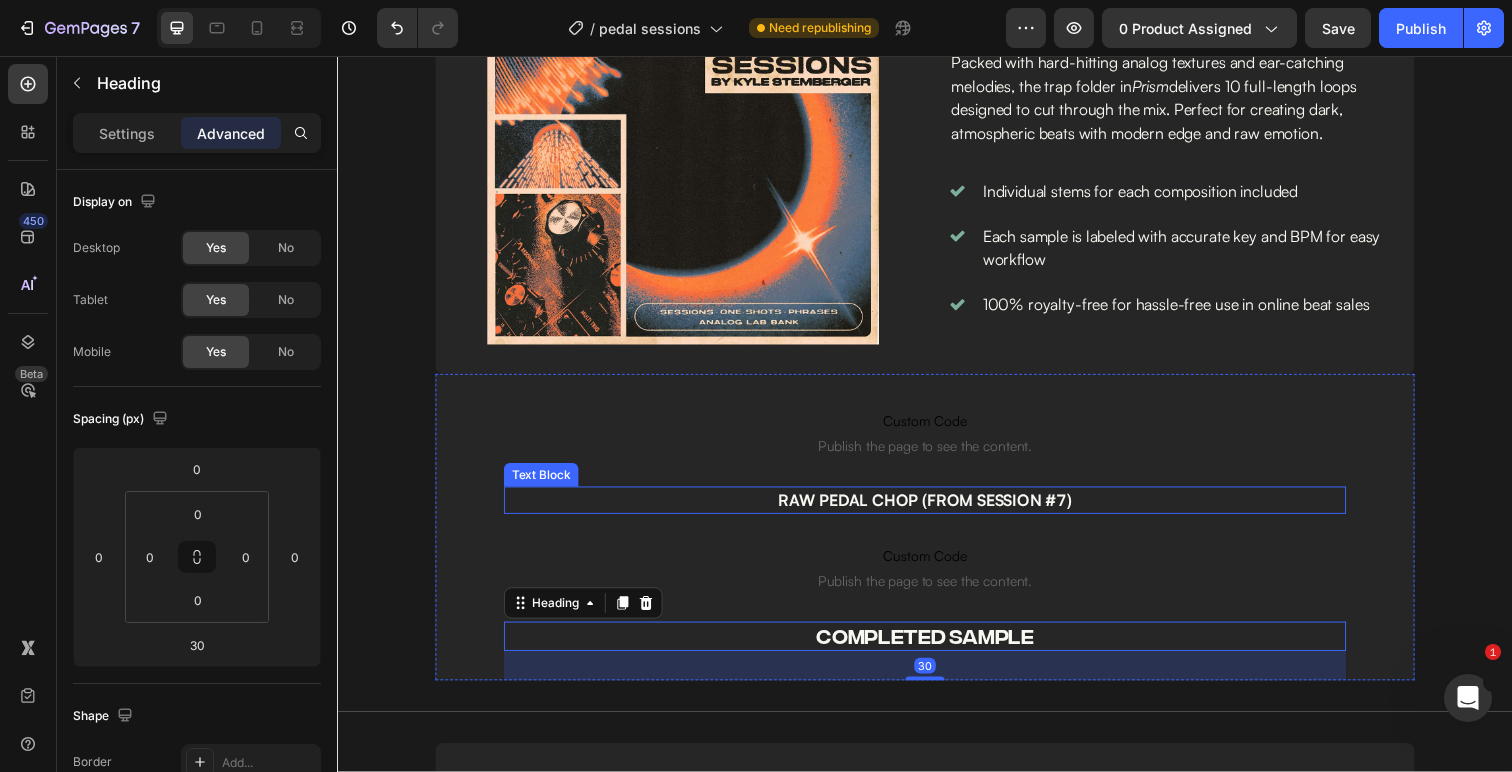 click on "RAW PEDAL CHOP (FROM SESSION #7)" at bounding box center [937, 510] 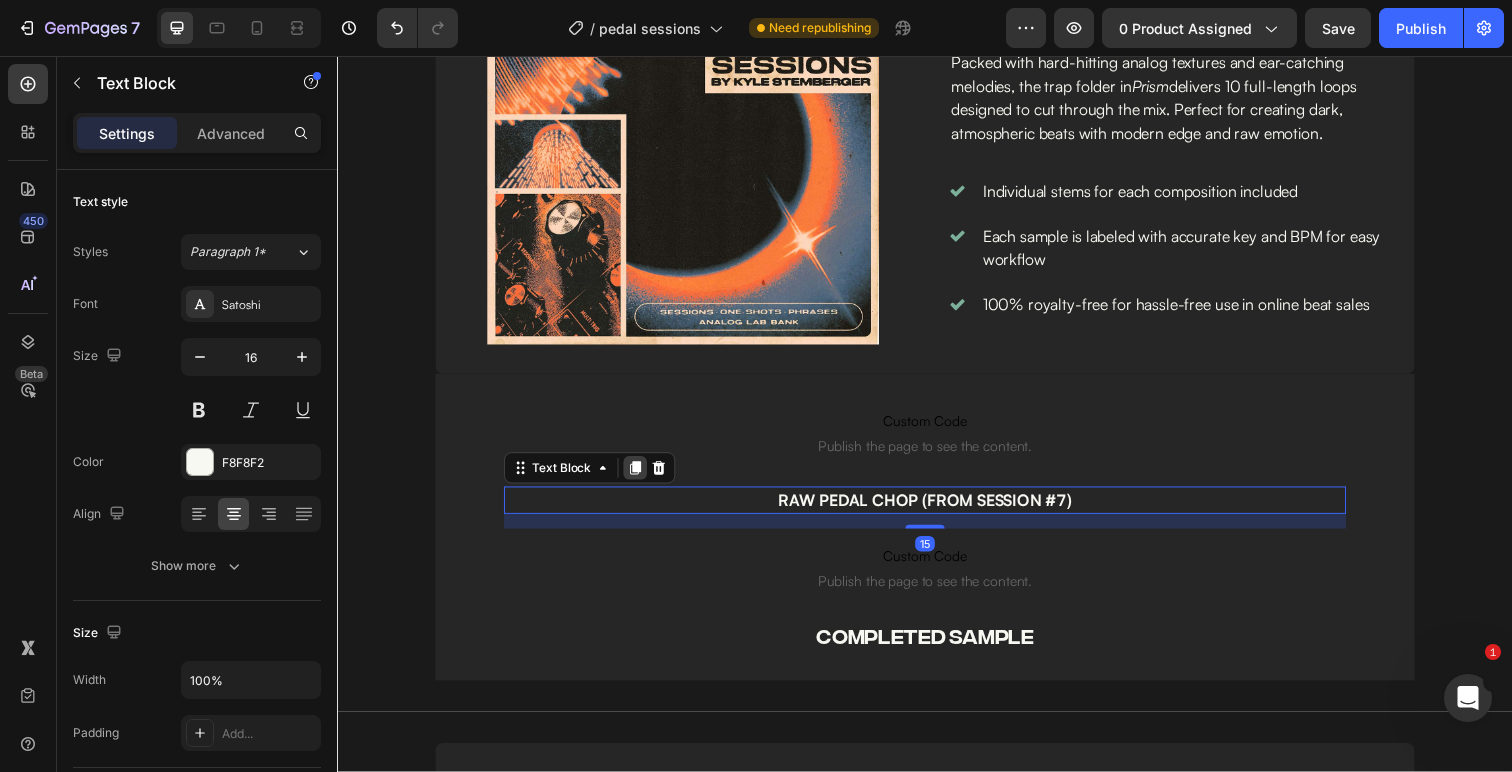 click 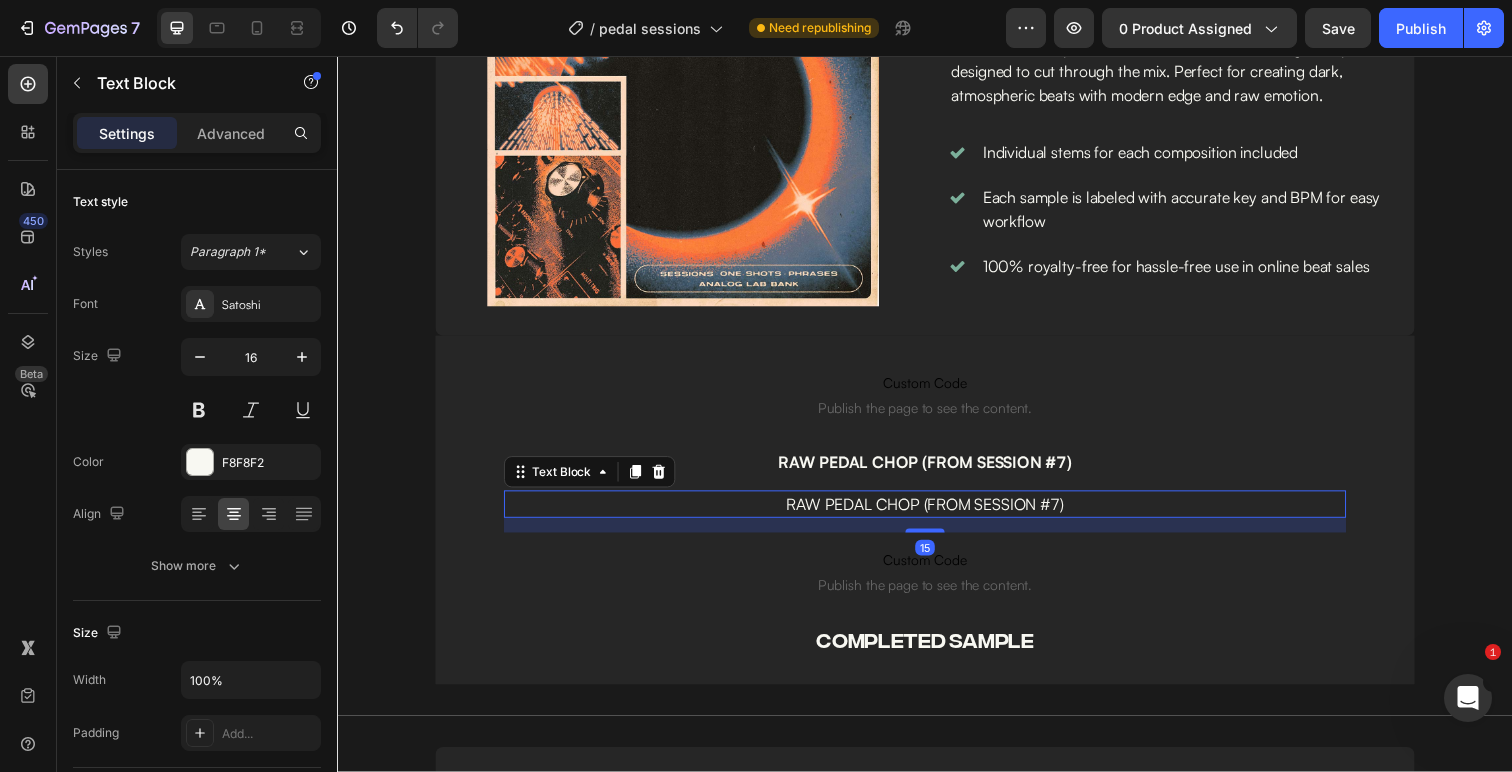 scroll, scrollTop: 1284, scrollLeft: 0, axis: vertical 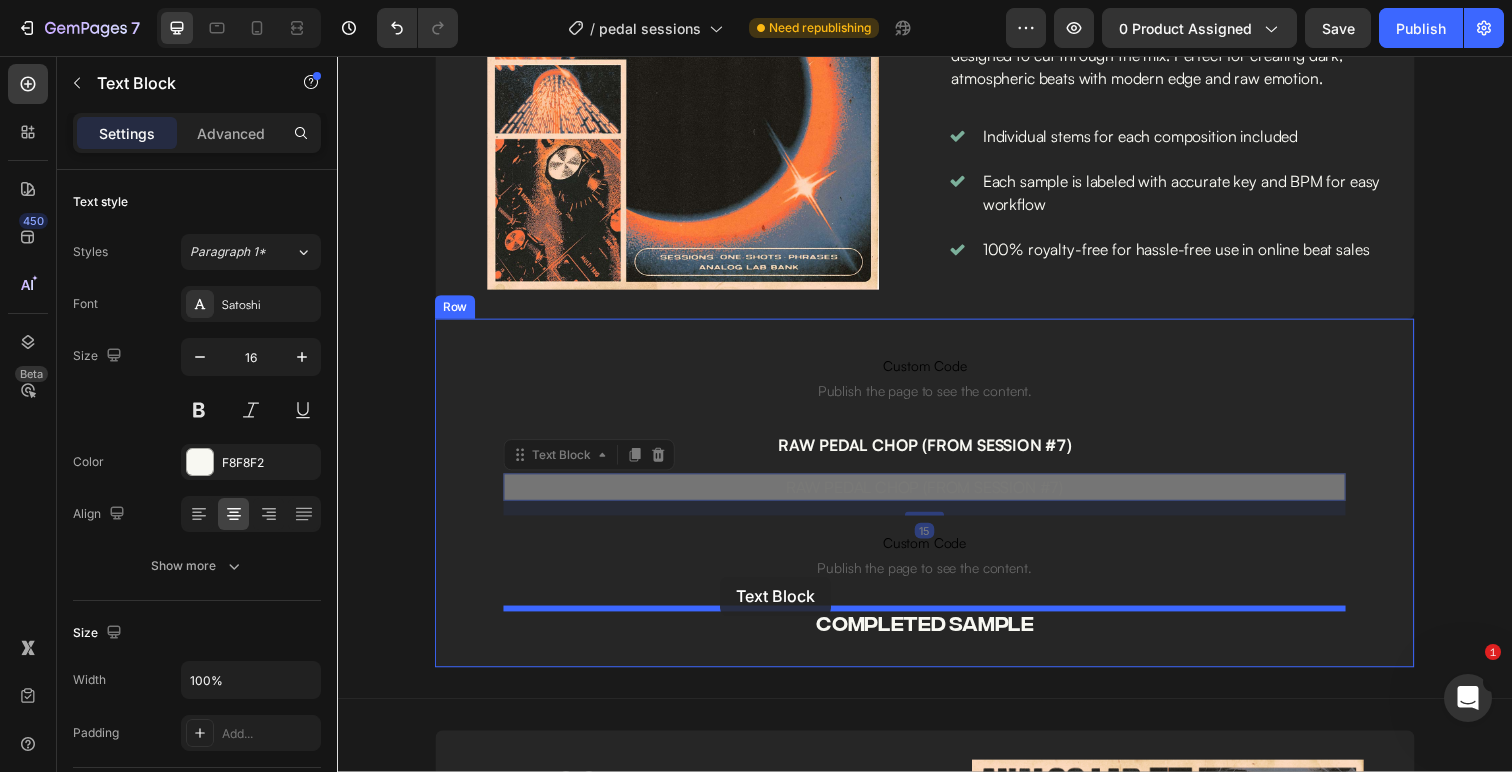 drag, startPoint x: 519, startPoint y: 470, endPoint x: 728, endPoint y: 588, distance: 240.01042 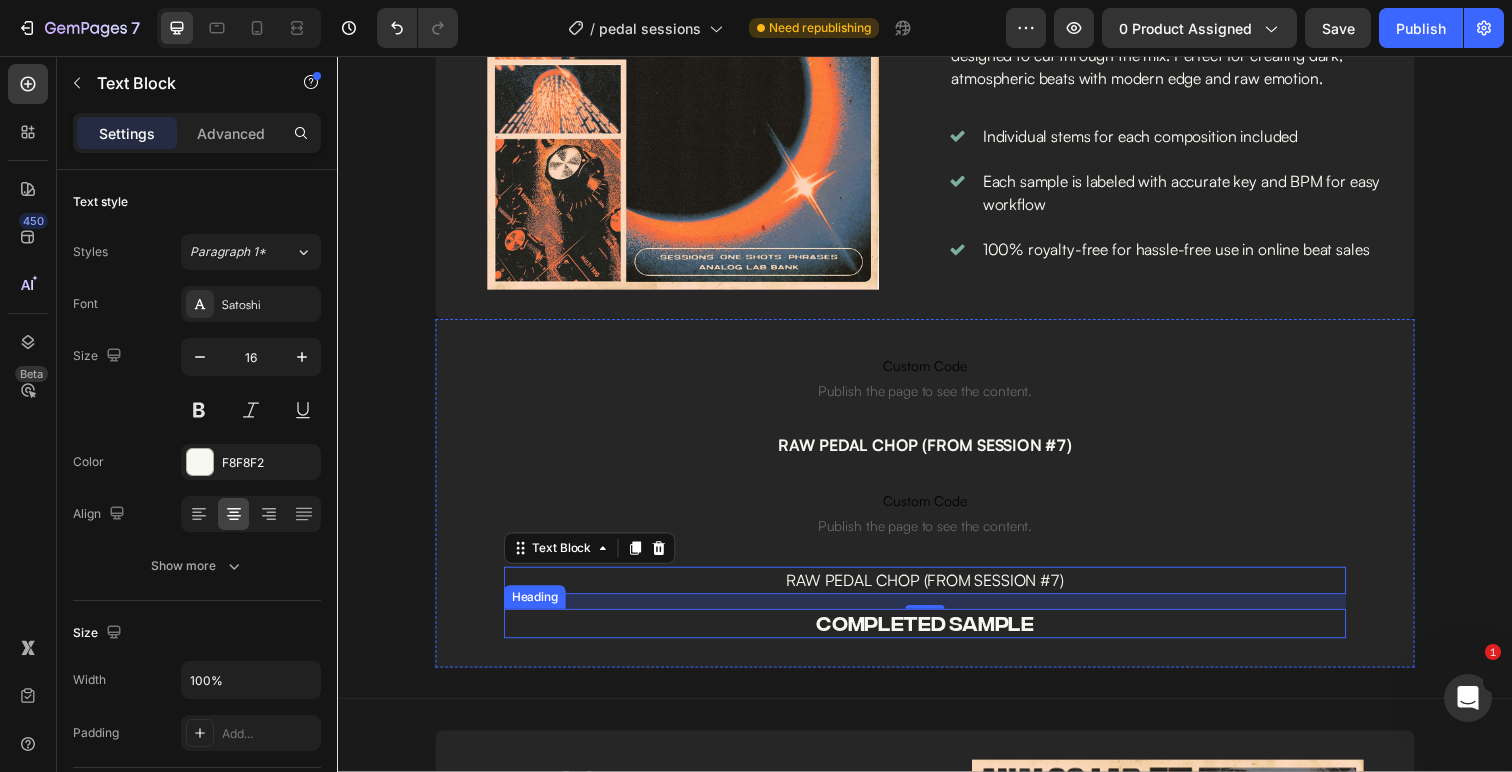 click on "COMPLETED SAMPLE" at bounding box center [937, 636] 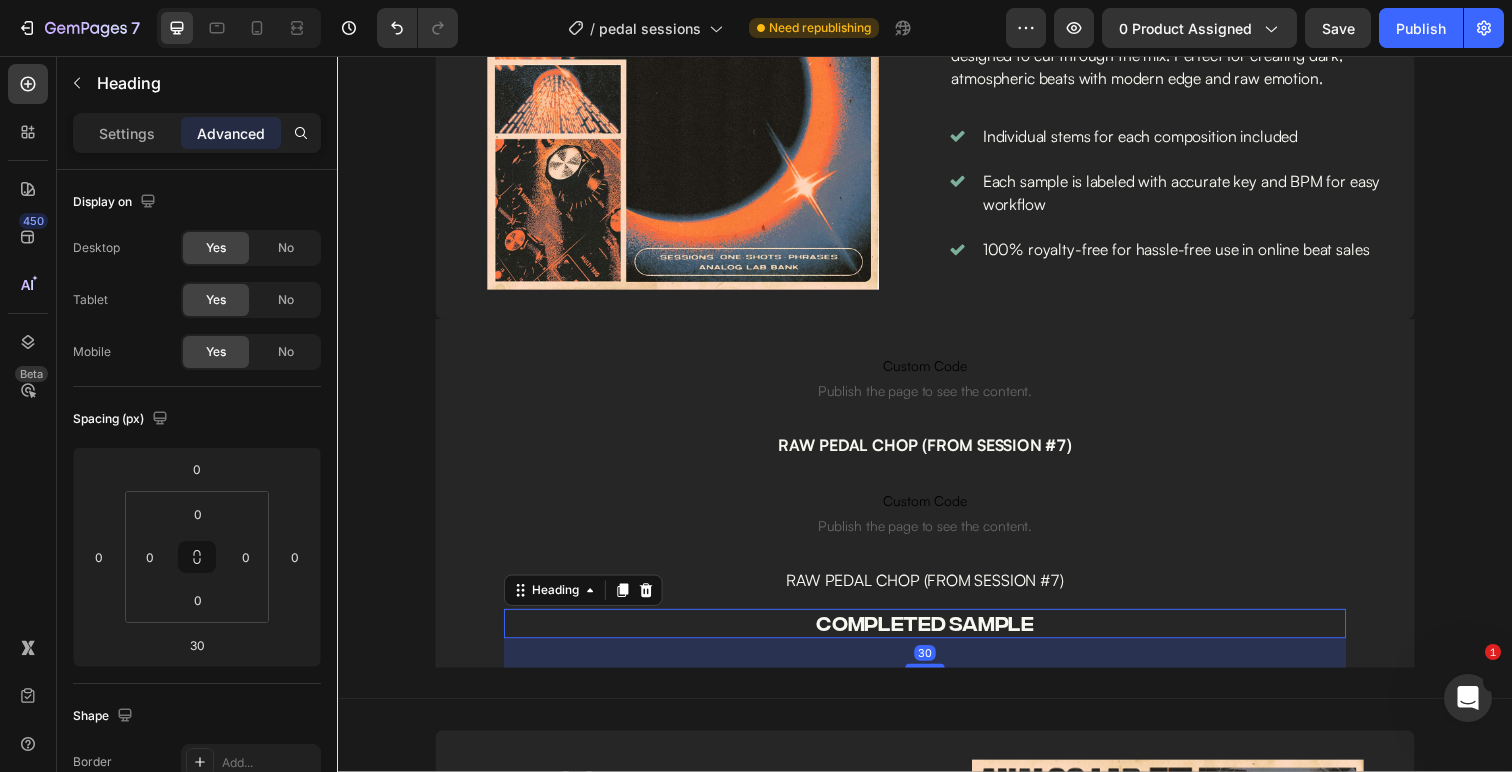 click on "COMPLETED SAMPLE" at bounding box center (937, 636) 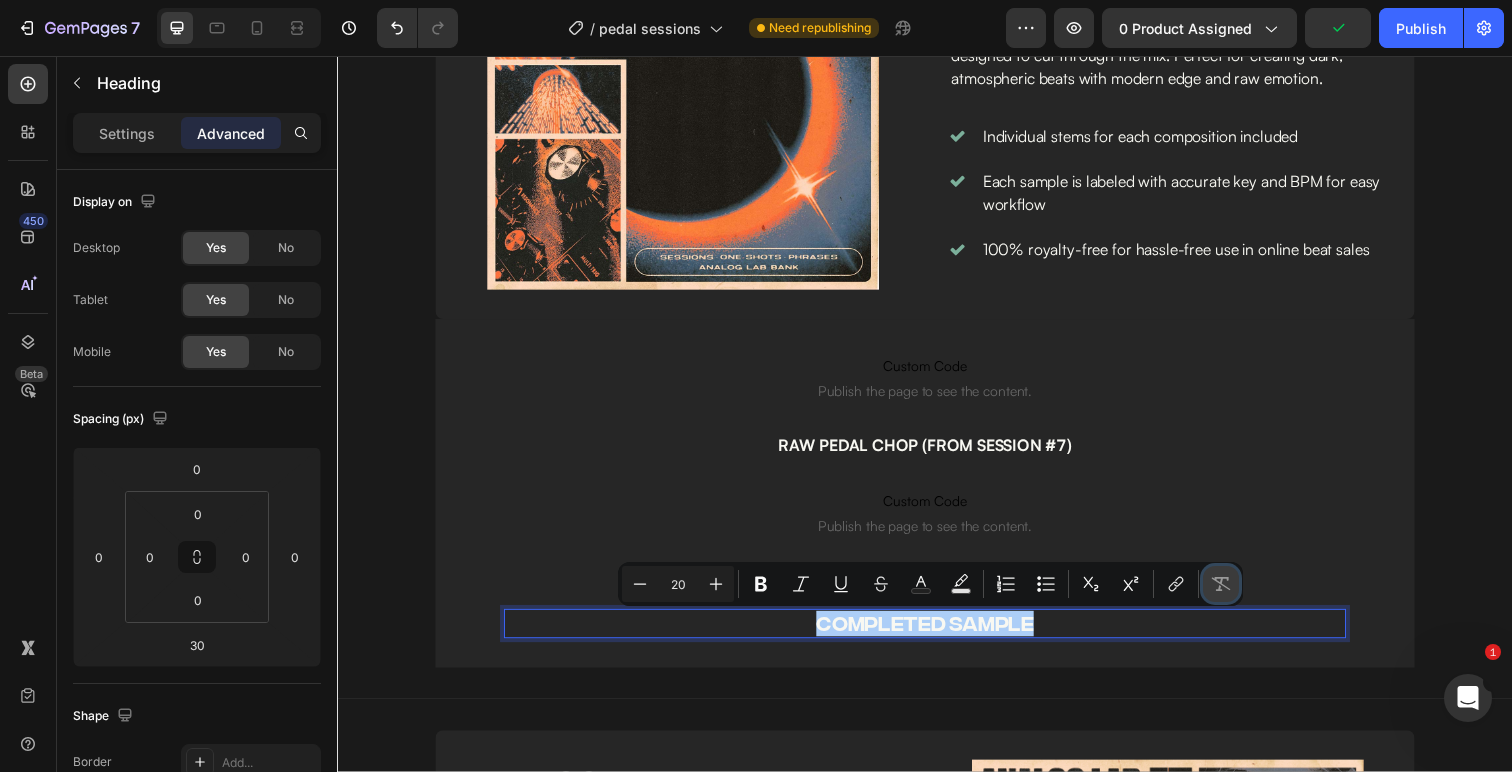 click on "Remove Format" at bounding box center [1221, 584] 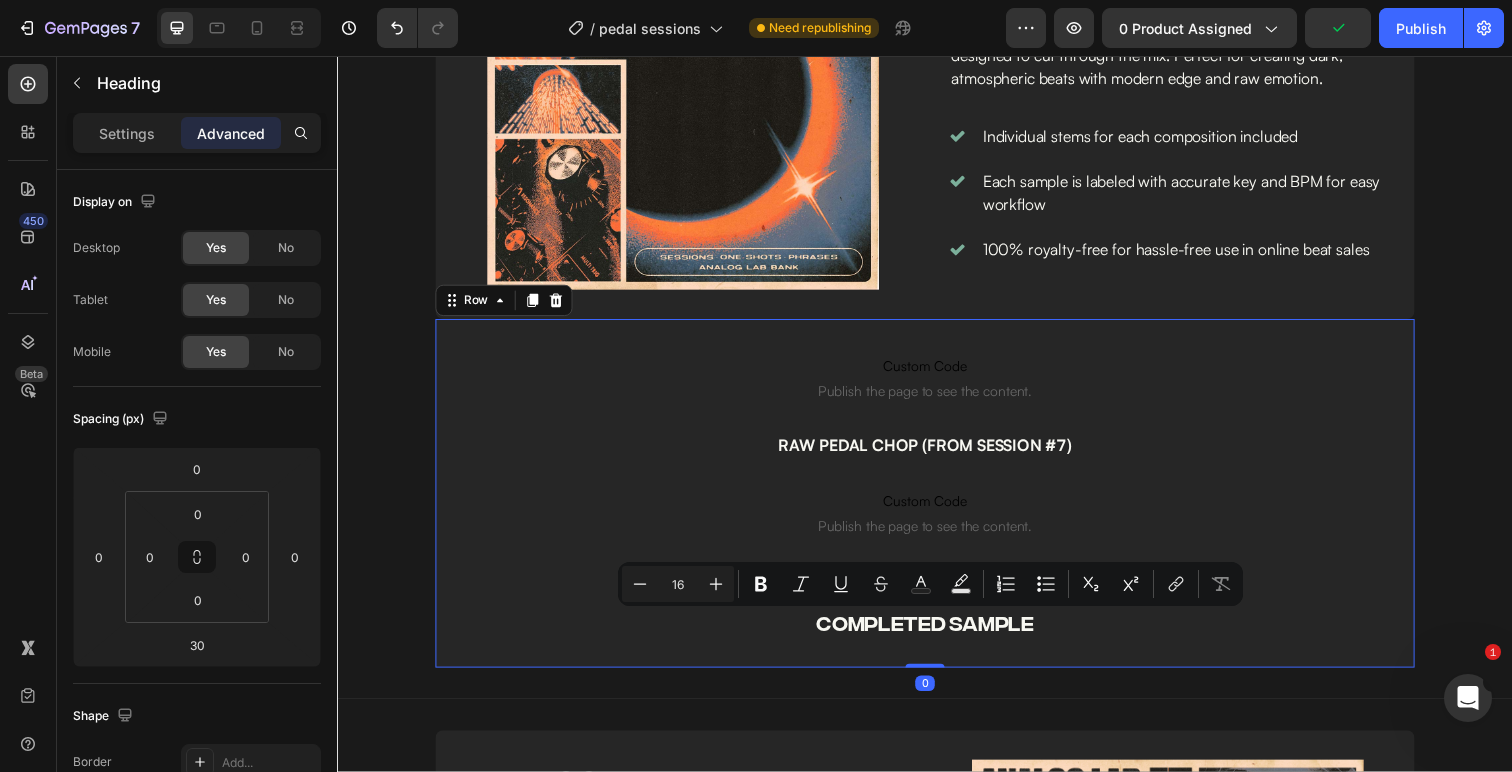 click on "Custom Code
Publish the page to see the content.
Custom Code RAW PEDAL CHOP (FROM SESSION #7) Text Block
Custom Code
Publish the page to see the content.
Custom Code RAW PEDAL CHOP (FROM SESSION #7) Text Block COMPLETED SAMPLE Heading" at bounding box center (937, 513) 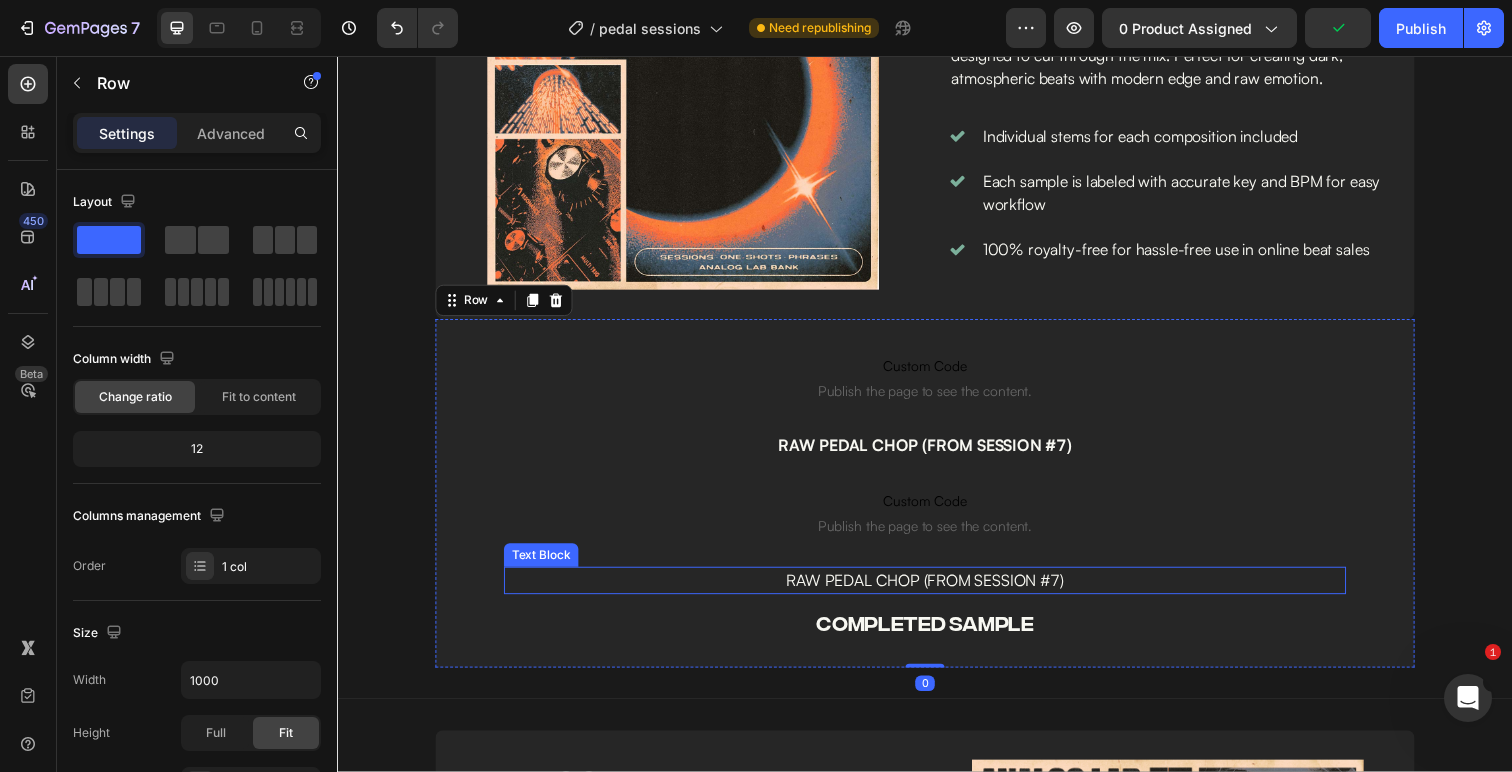 click on "RAW PEDAL CHOP (FROM SESSION #7)" at bounding box center (937, 592) 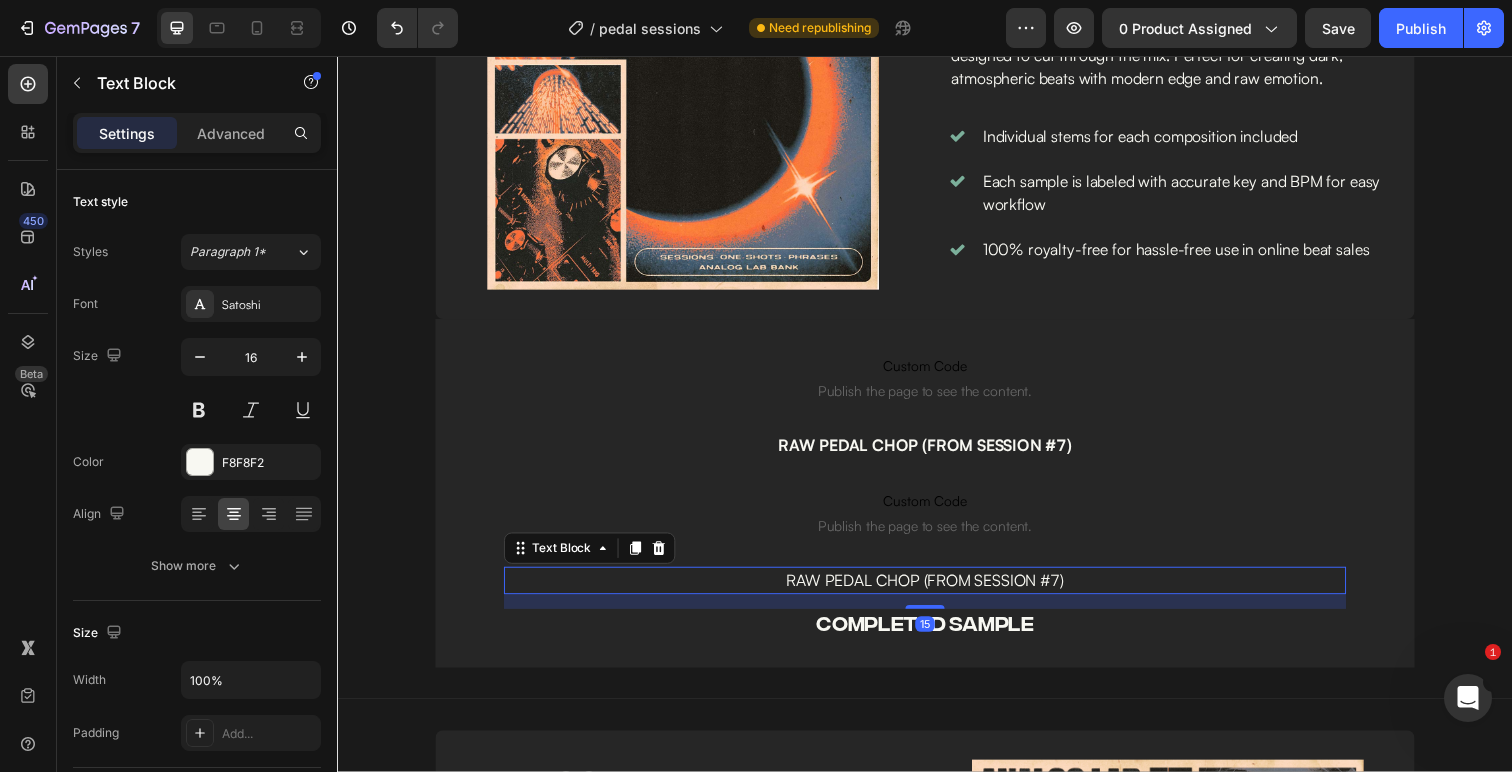 click on "RAW PEDAL CHOP (FROM SESSION #7)" at bounding box center [937, 592] 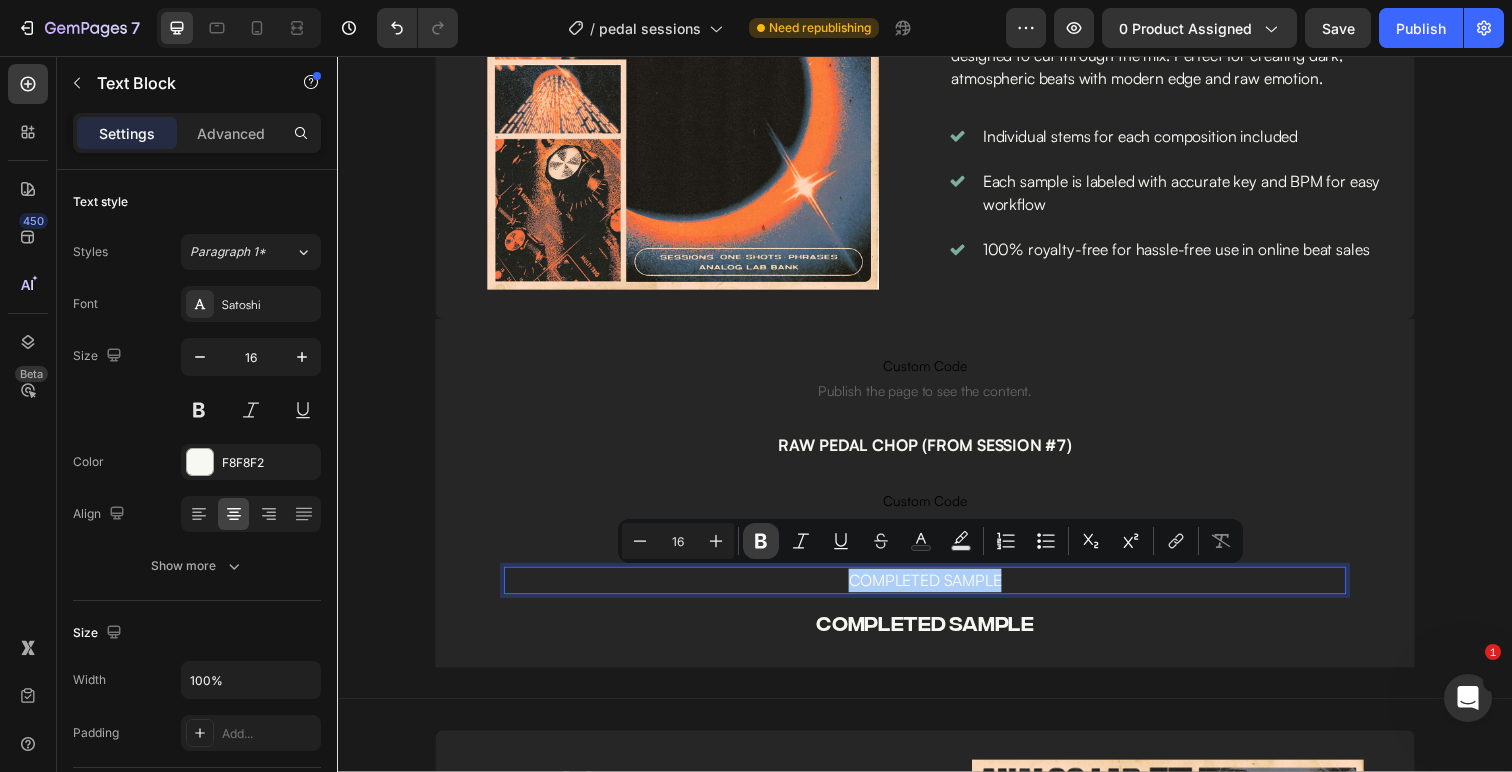 click 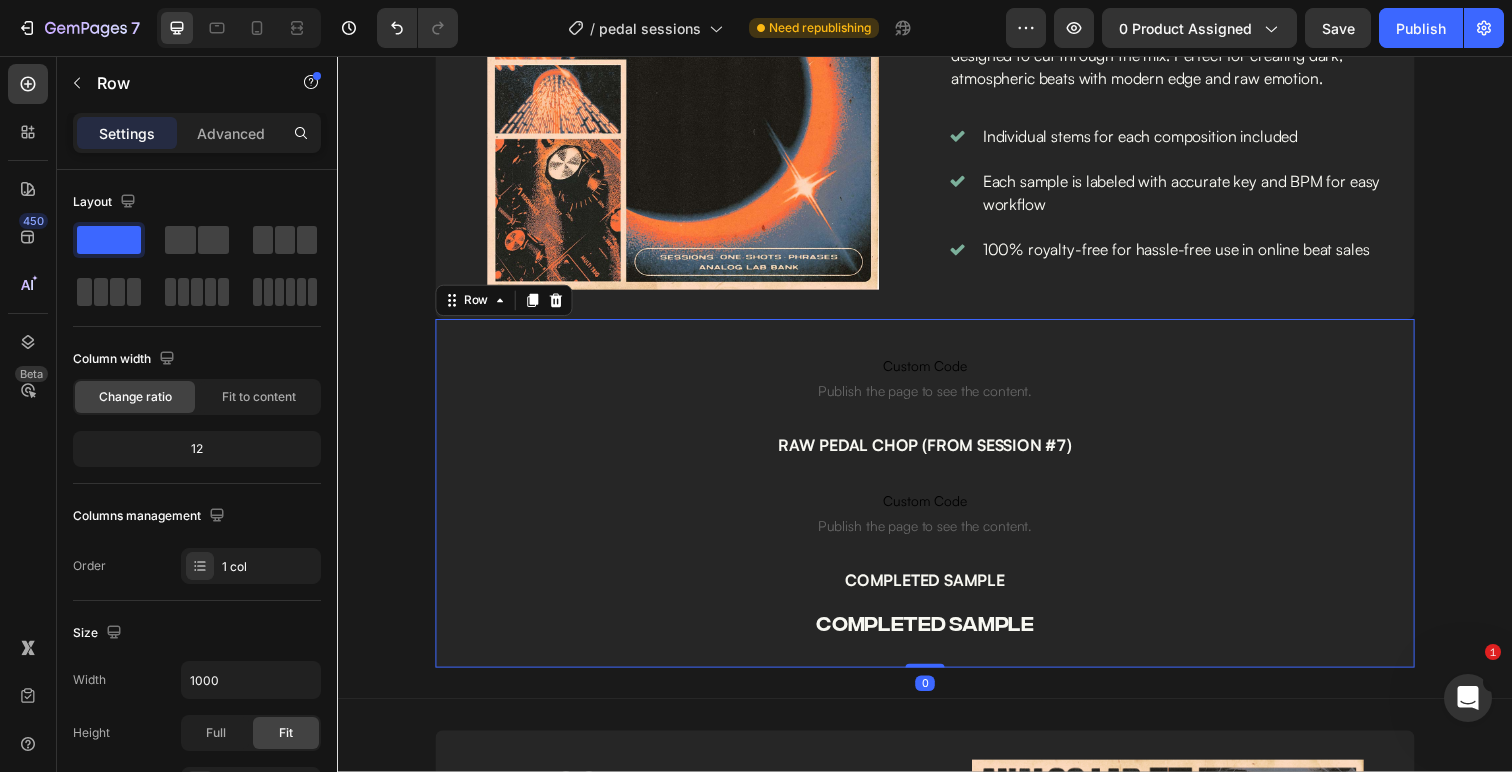 click on "Custom Code
Publish the page to see the content.
Custom Code RAW PEDAL CHOP (FROM SESSION #7) Text Block
Custom Code
Publish the page to see the content.
Custom Code COMPLETED SAMPLE Text Block COMPLETED SAMPLE Heading" at bounding box center [937, 513] 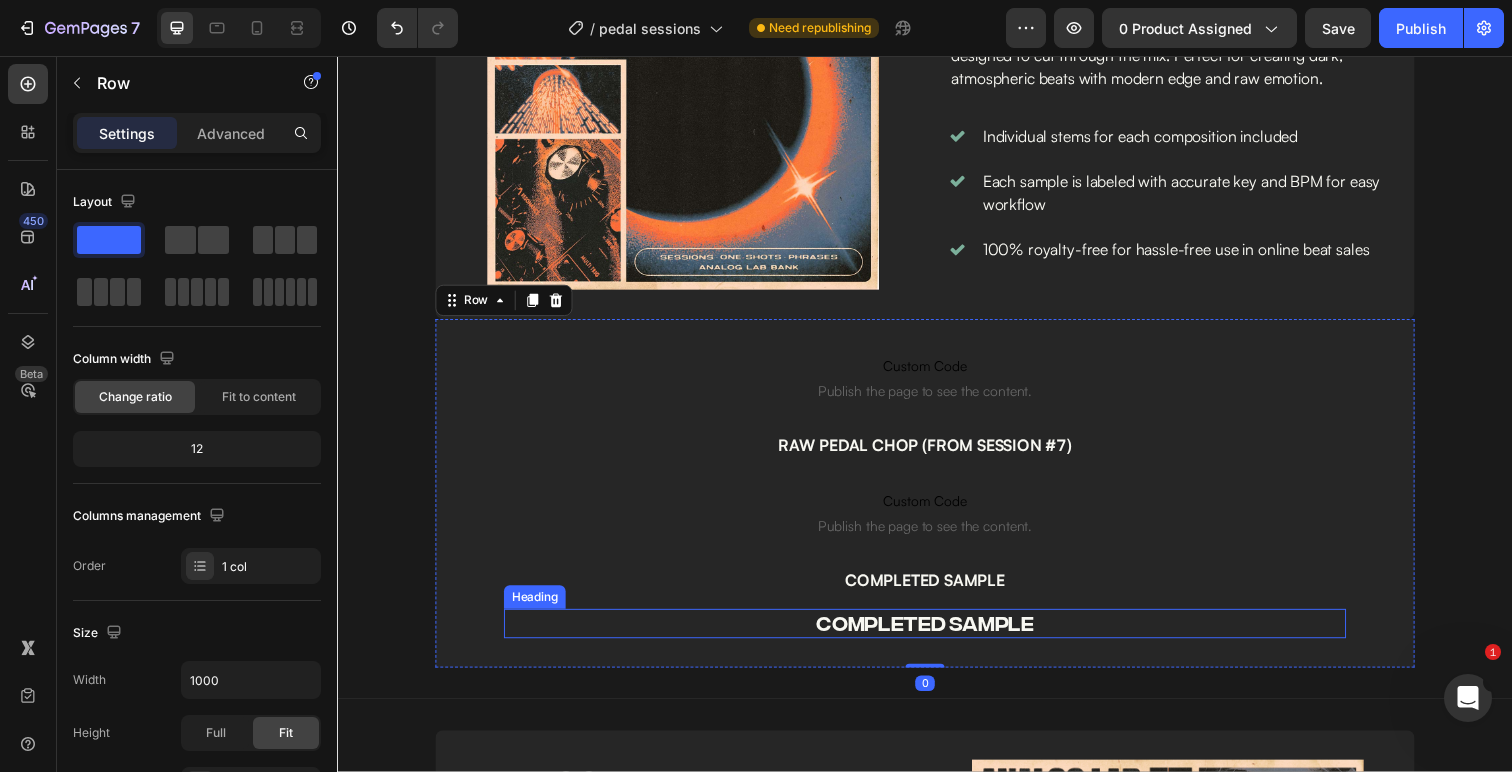 click on "COMPLETED SAMPLE" at bounding box center [937, 636] 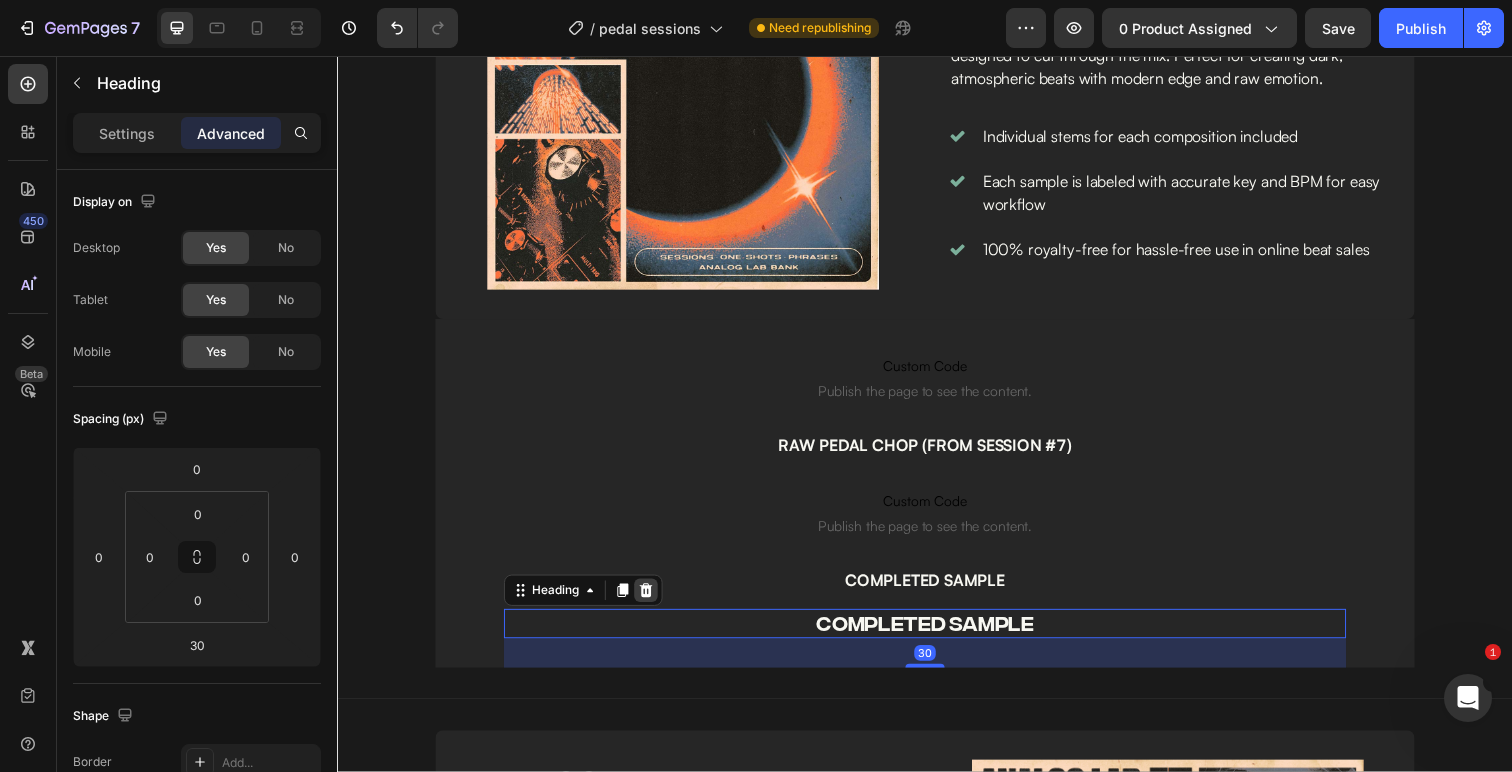 click 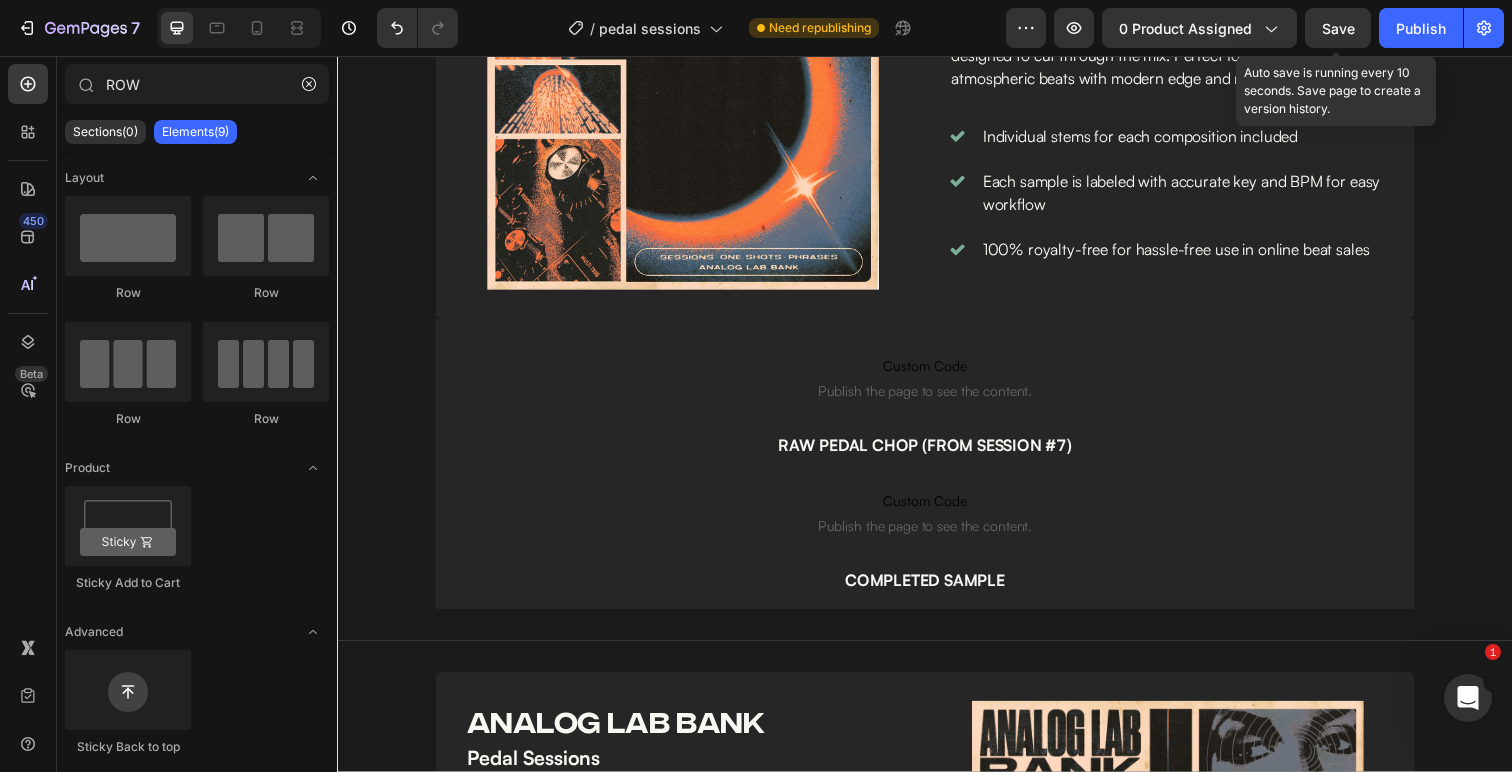 click on "Save" at bounding box center (1338, 28) 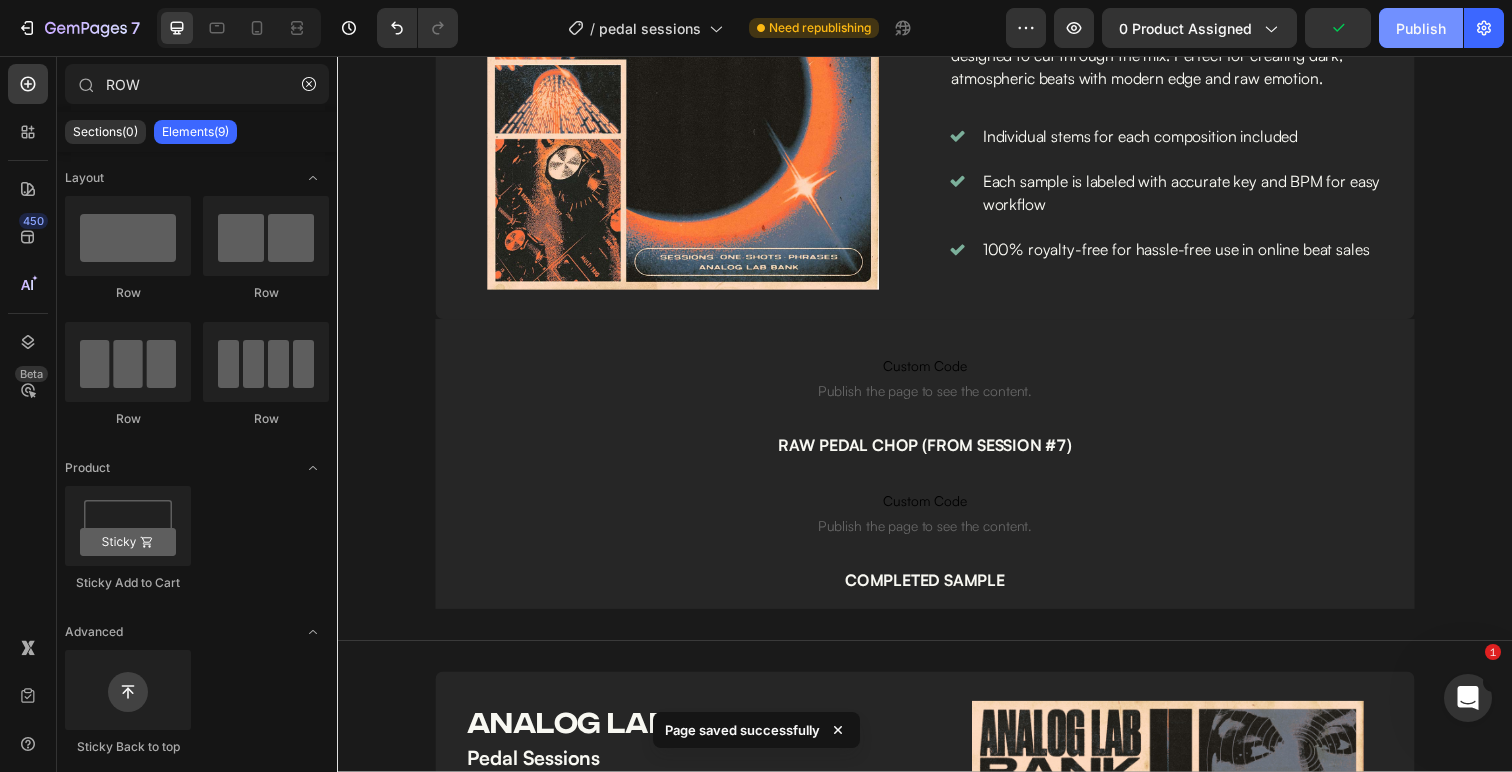 click on "Publish" at bounding box center (1421, 28) 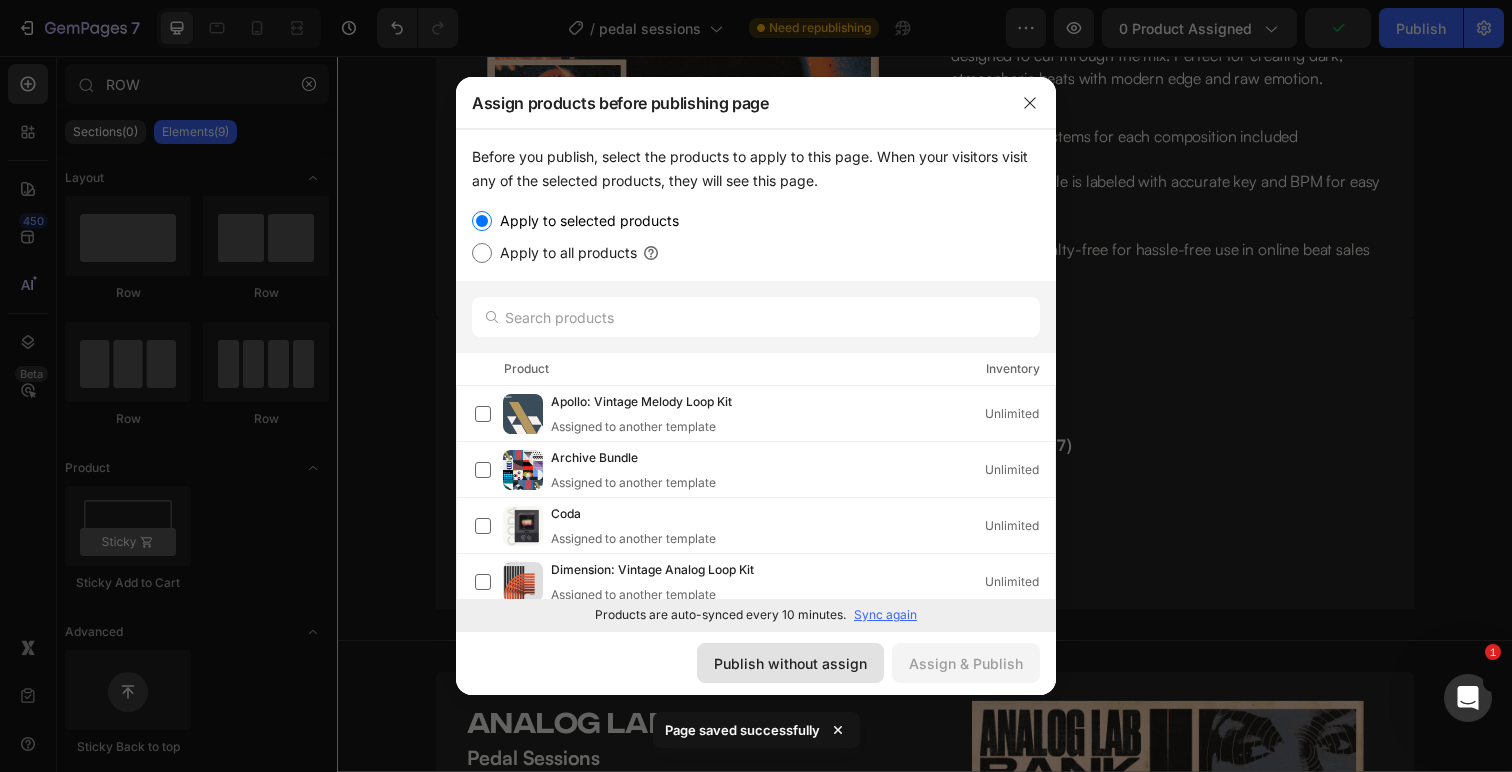 click on "Publish without assign" at bounding box center [790, 663] 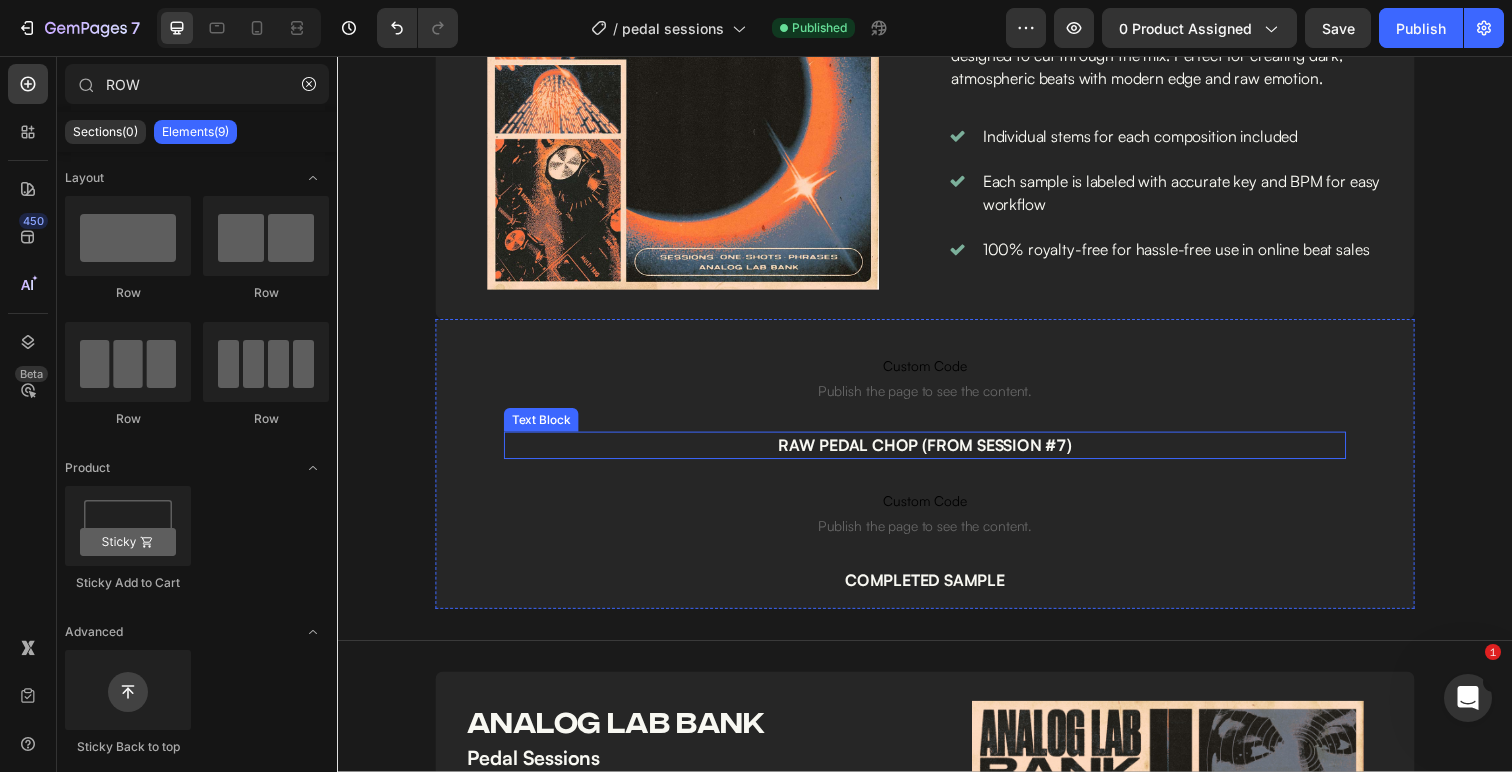 click on "RAW PEDAL CHOP (FROM SESSION #7)" at bounding box center [937, 454] 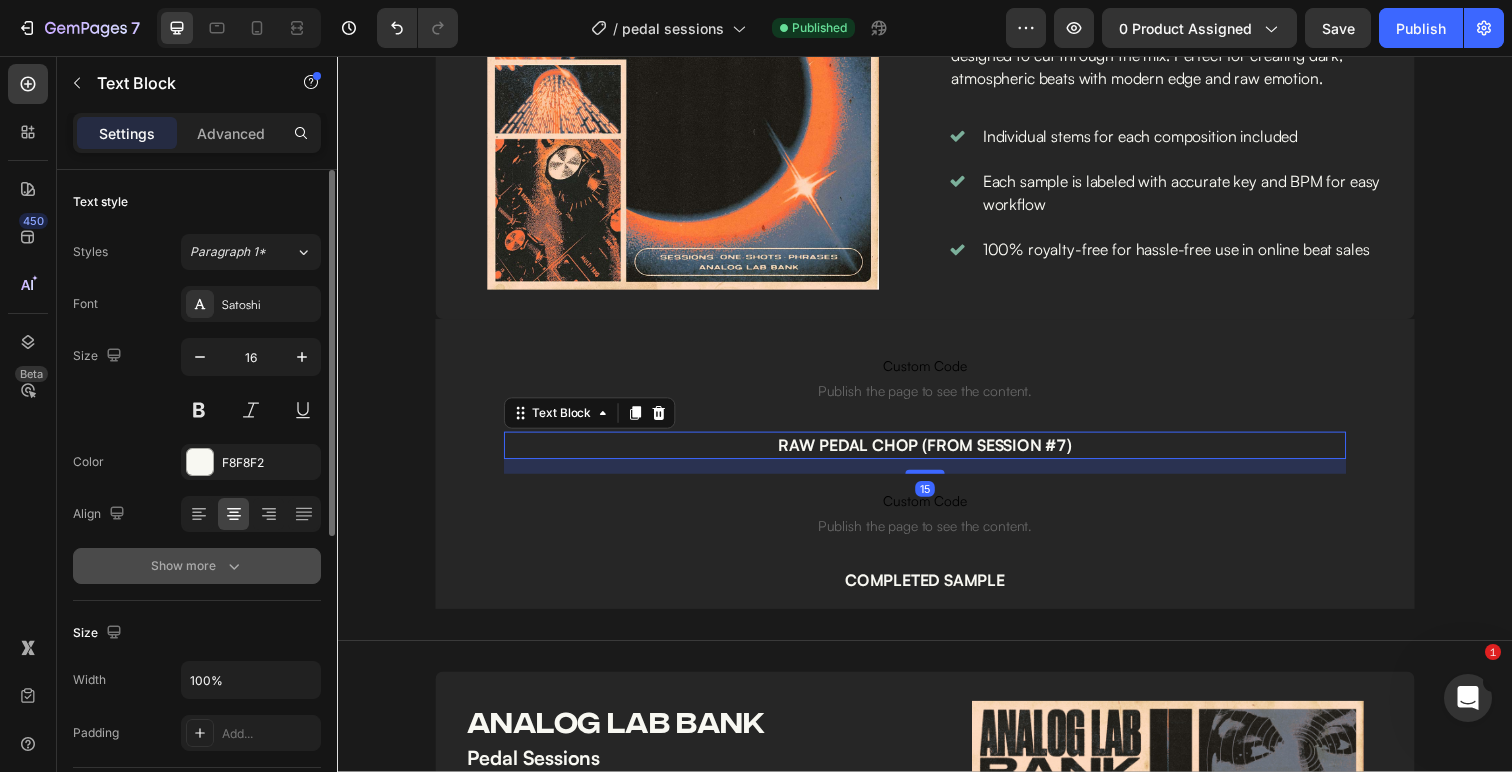 click on "Show more" at bounding box center (197, 566) 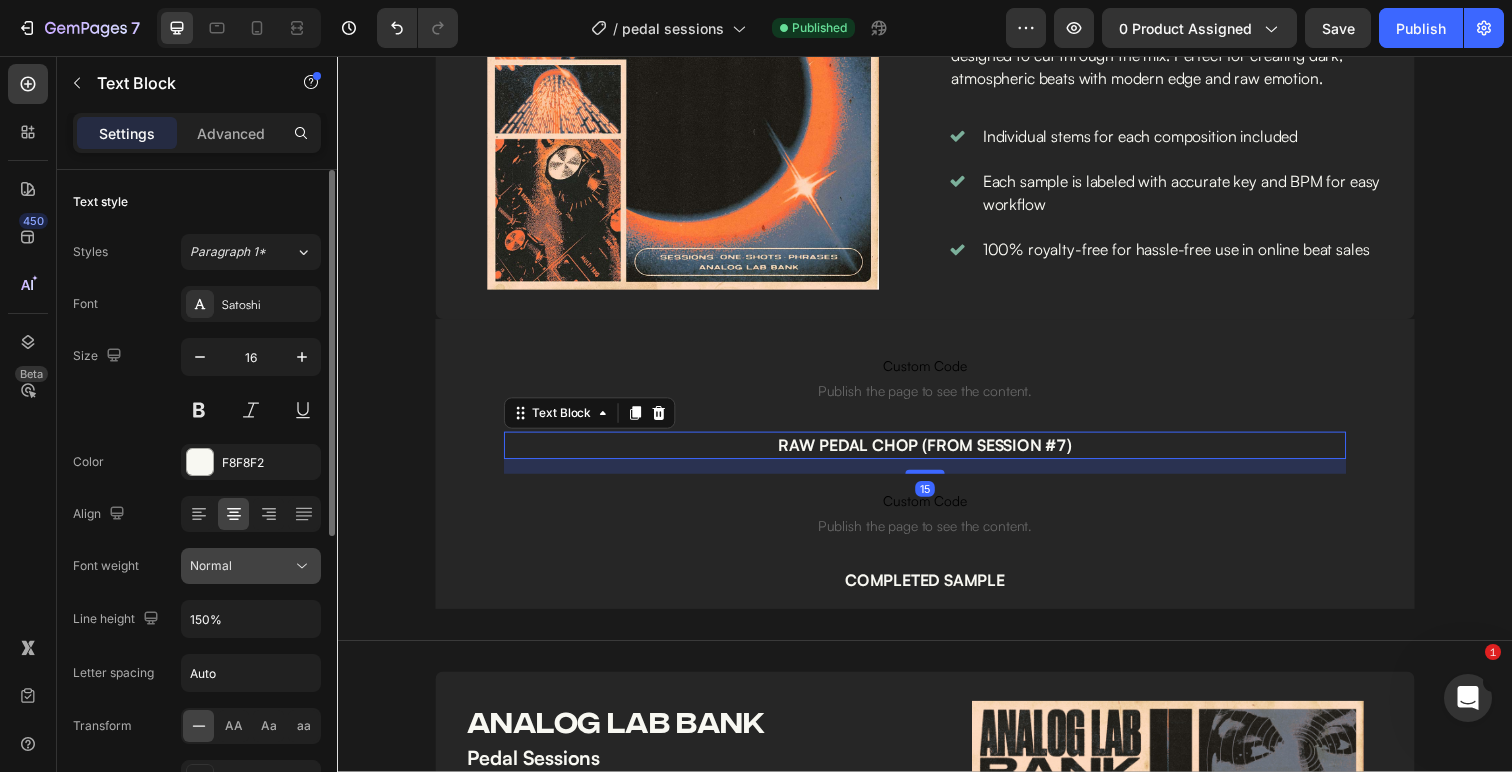 click on "Normal" at bounding box center (241, 566) 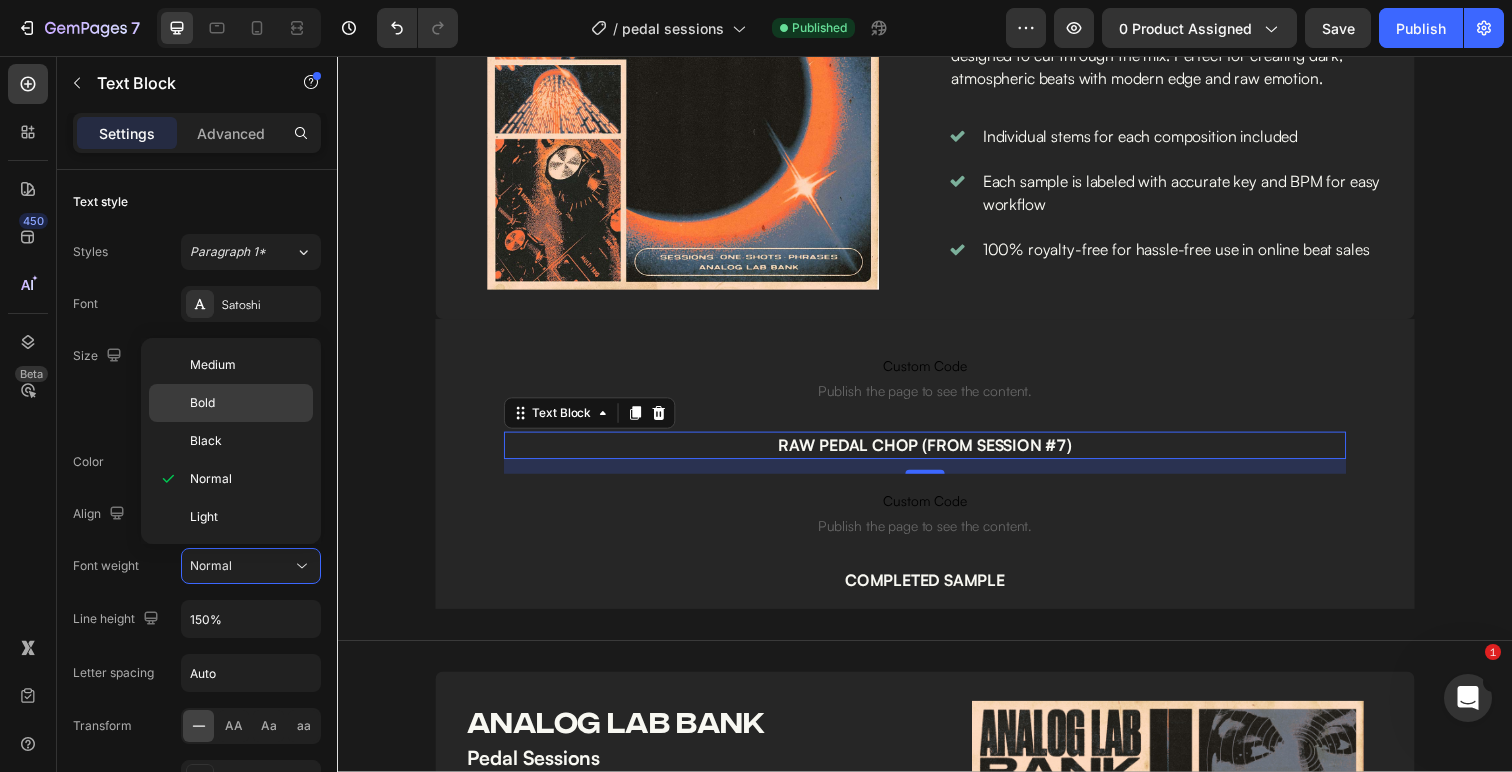 click on "Bold" at bounding box center [247, 403] 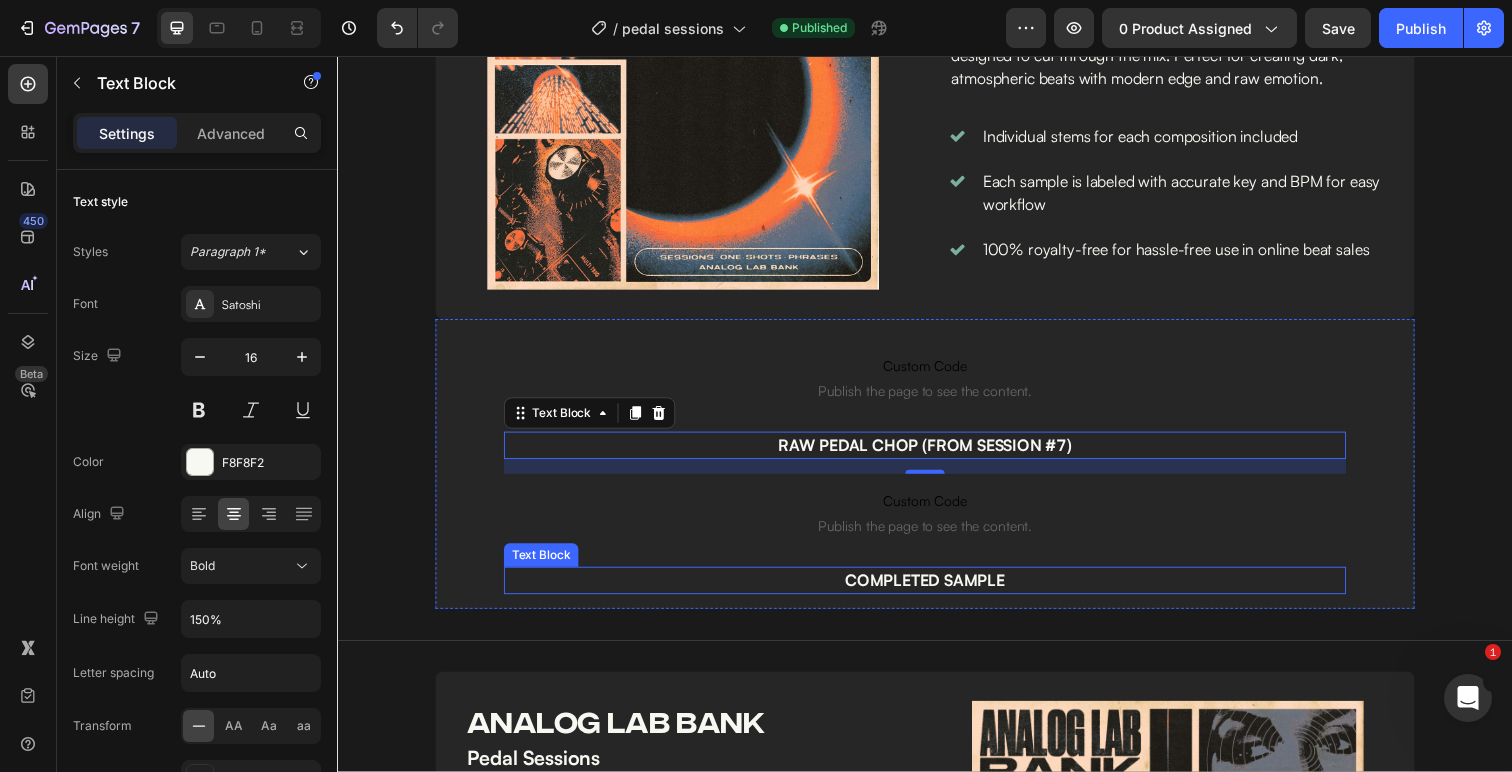 click on "COMPLETED SAMPLE" at bounding box center (937, 592) 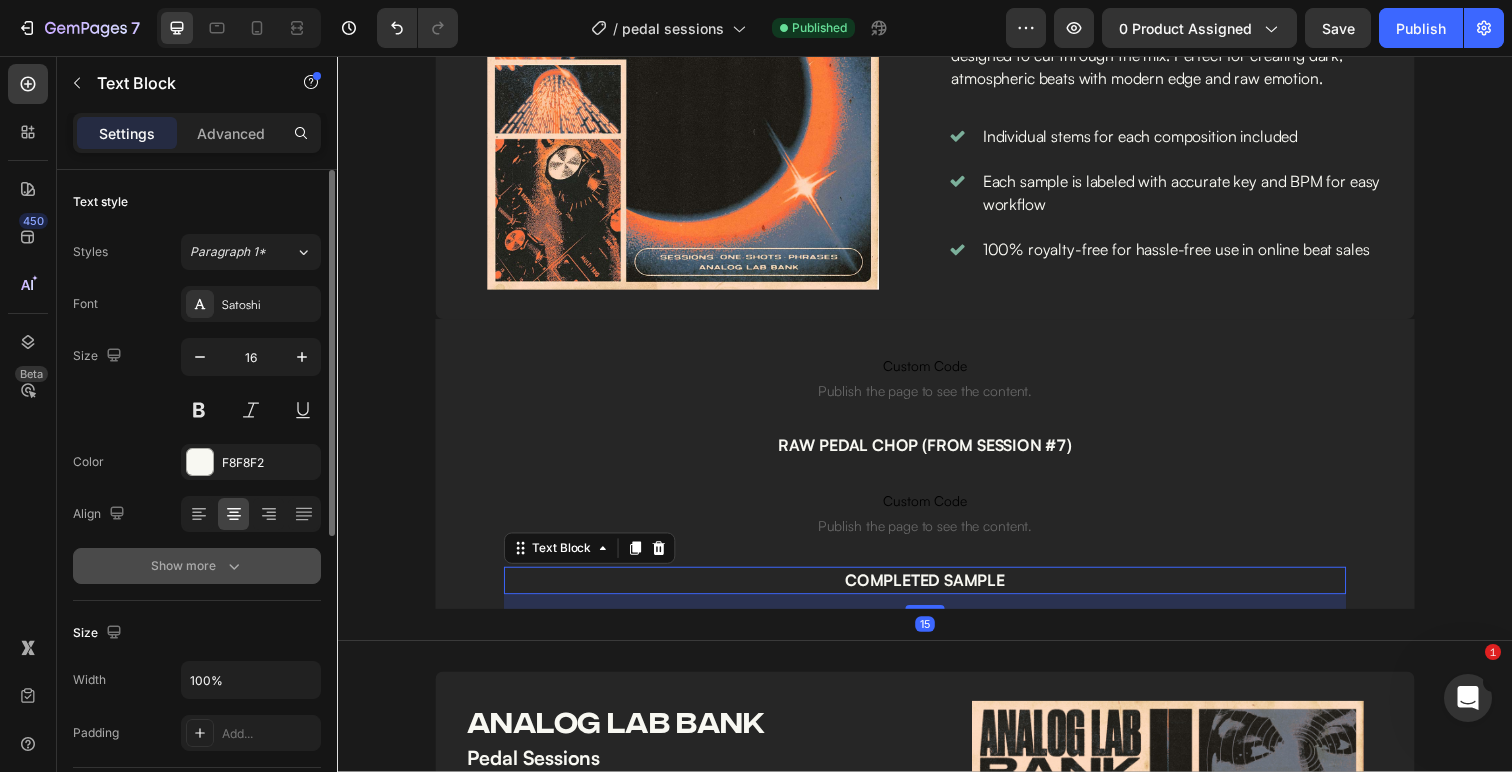 click on "Show more" at bounding box center (197, 566) 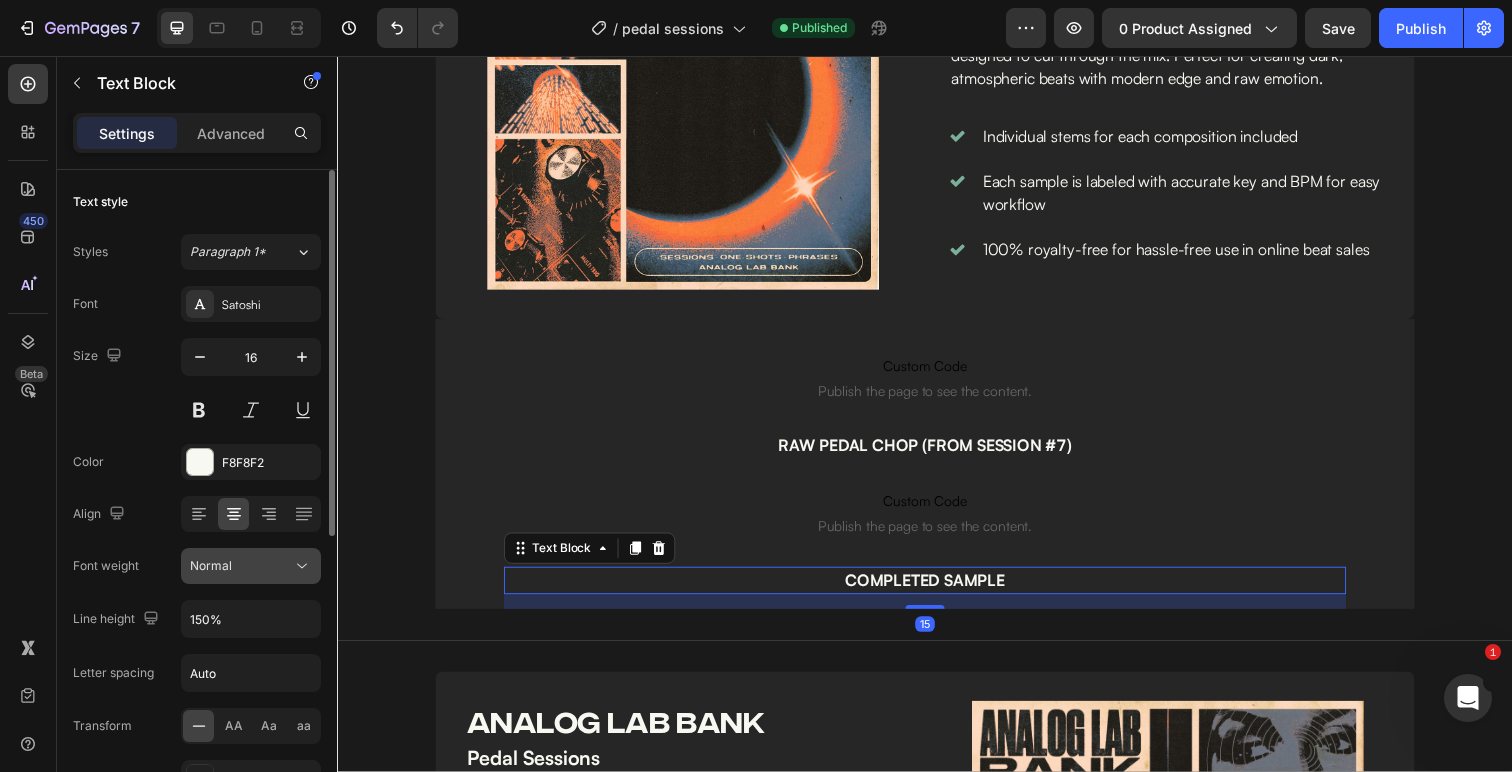 click on "Normal" at bounding box center [241, 566] 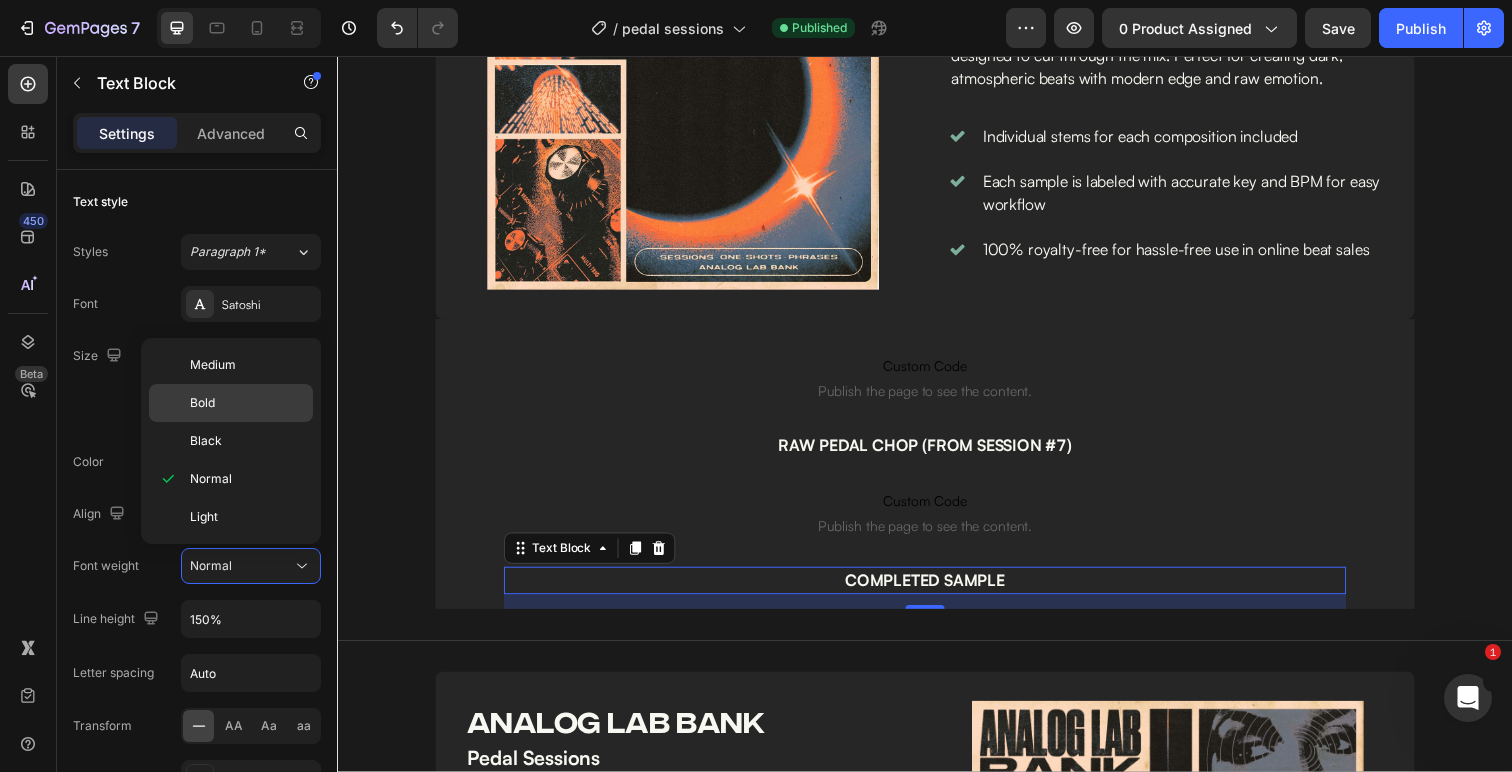 click on "Bold" 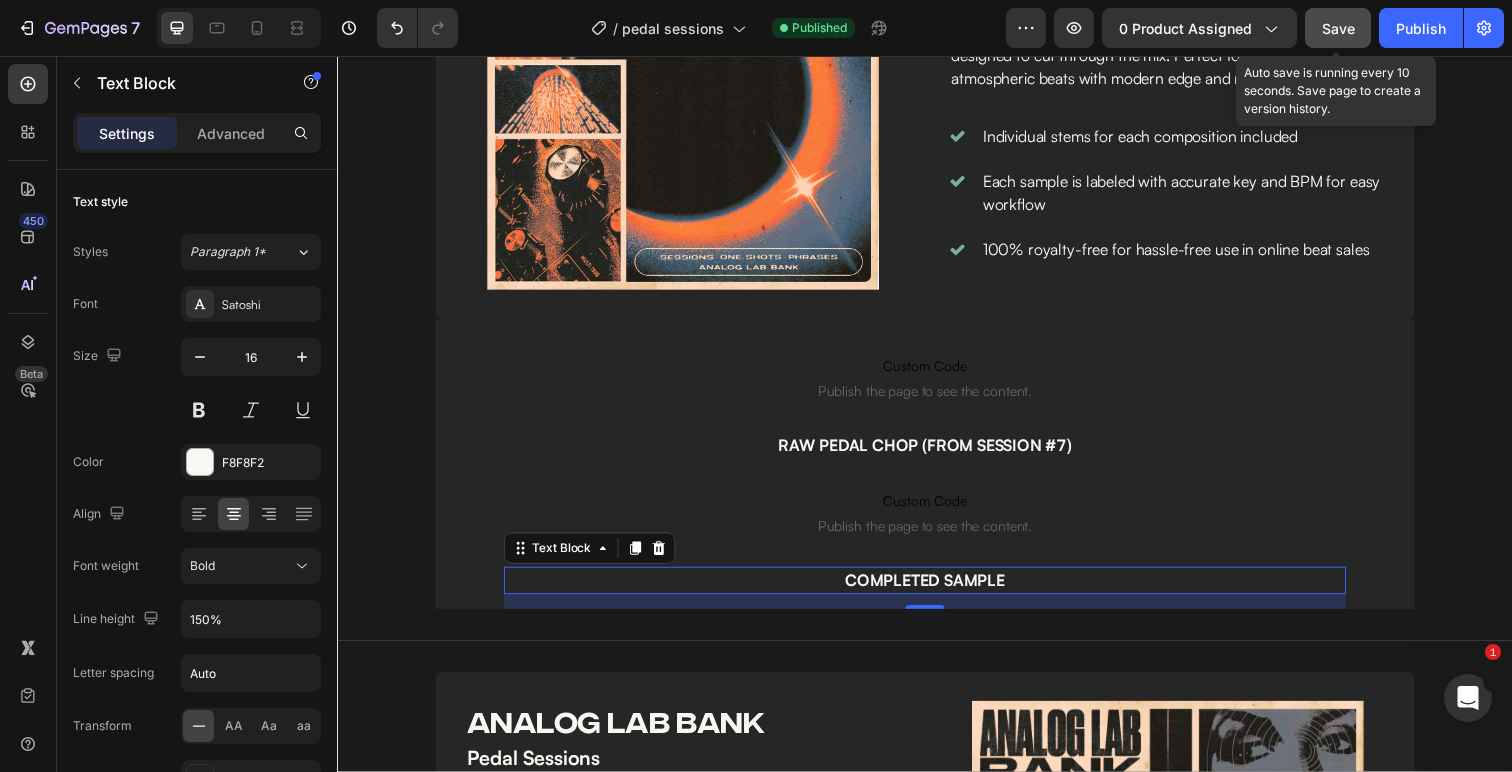 click on "Save" 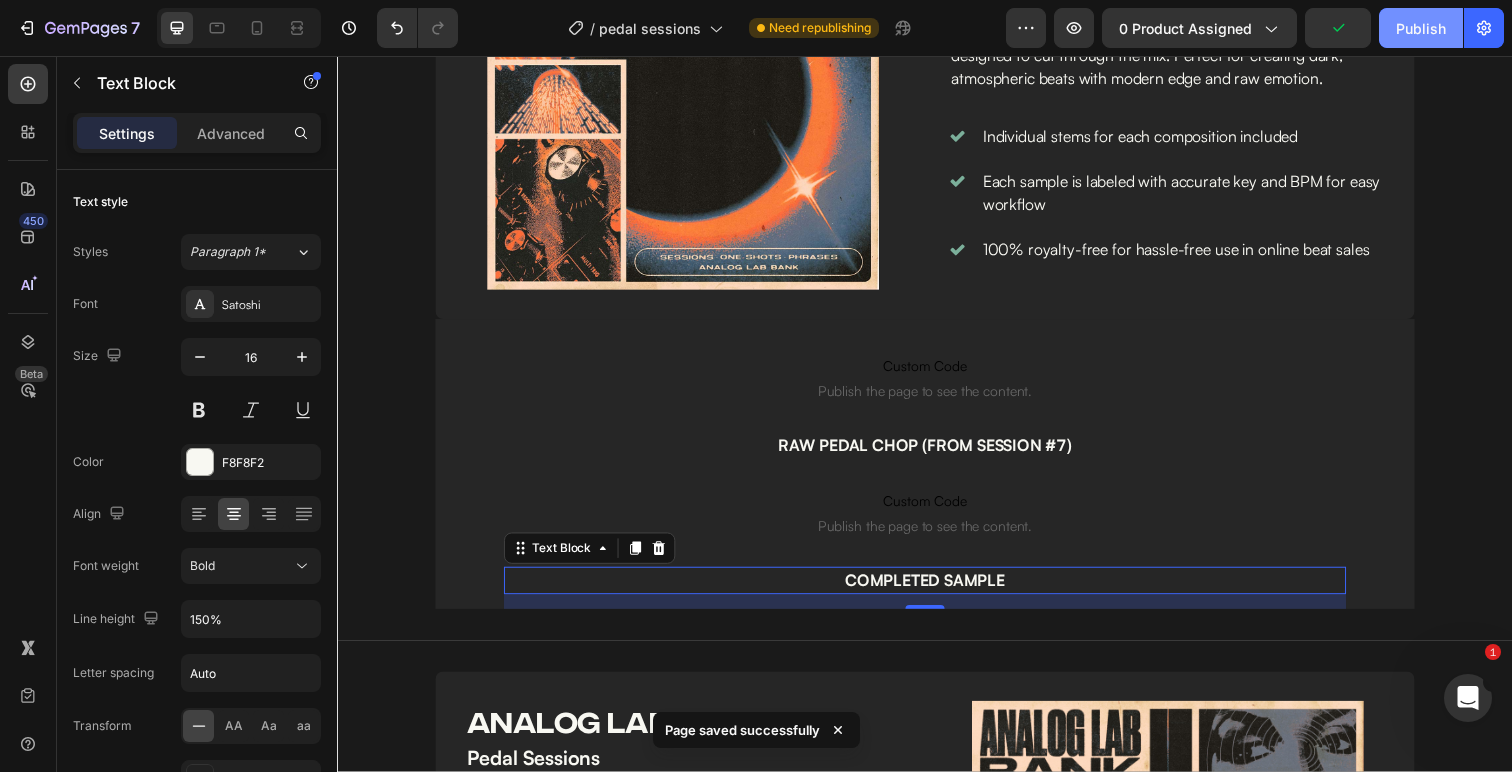 click on "Publish" at bounding box center [1421, 28] 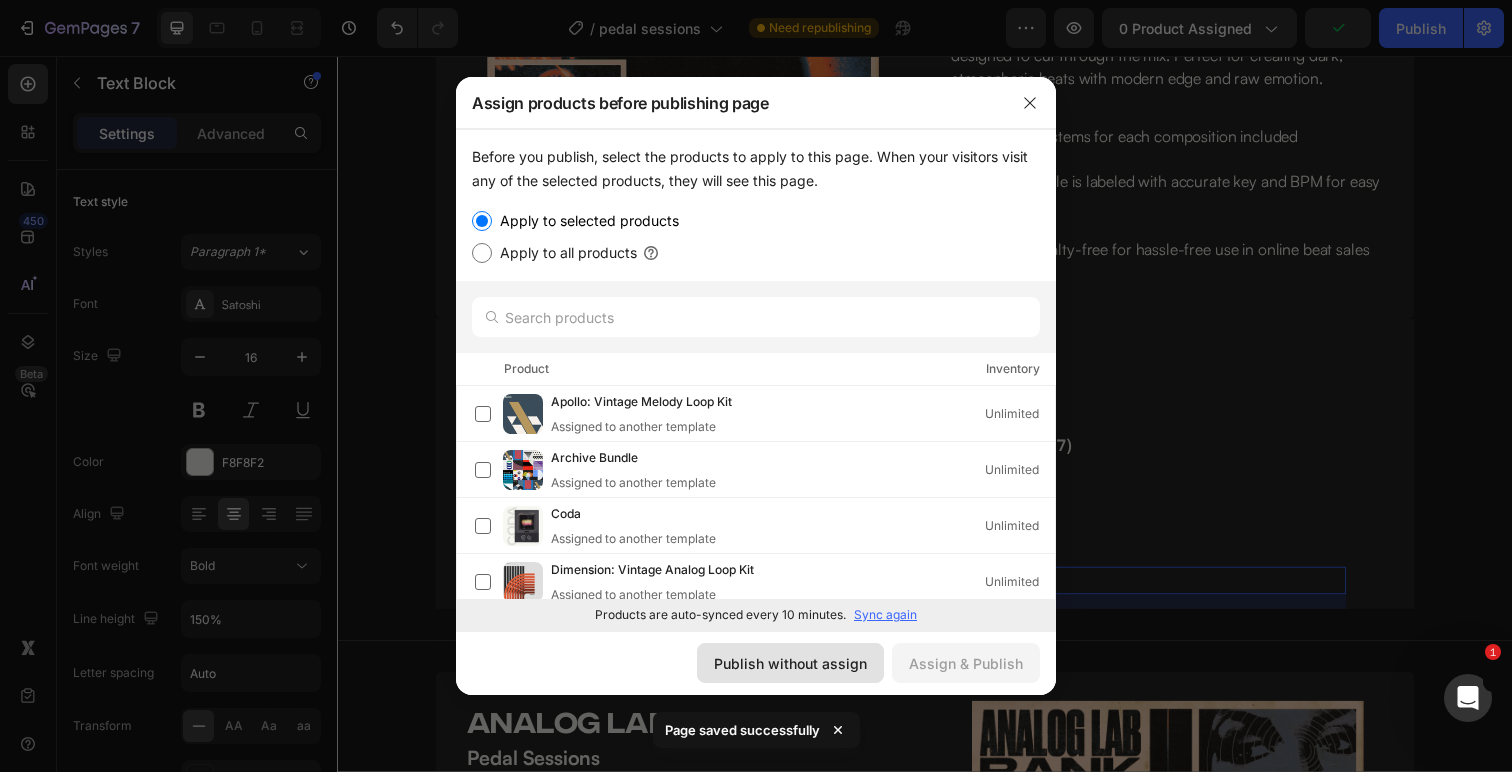 click on "Publish without assign" 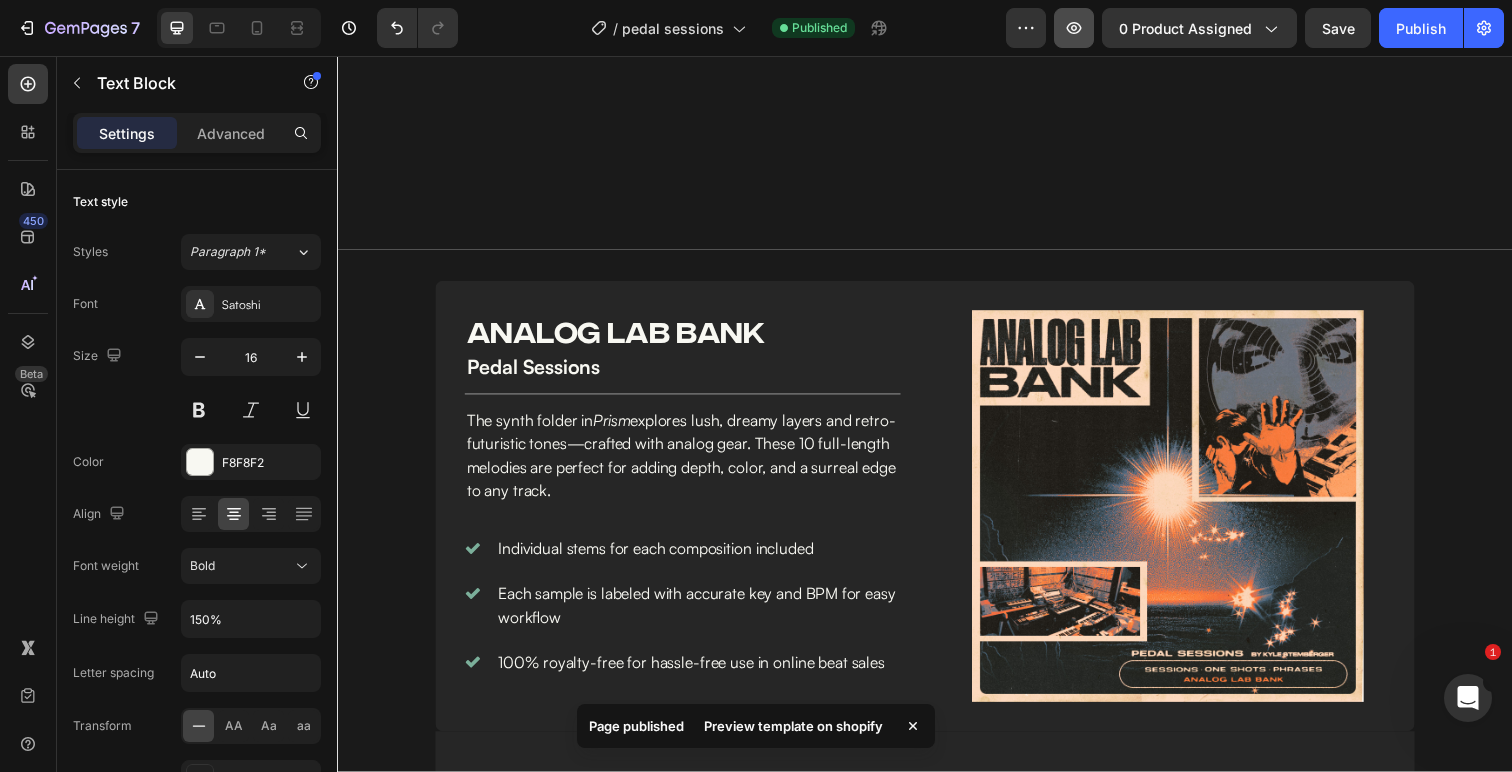scroll, scrollTop: 1957, scrollLeft: 0, axis: vertical 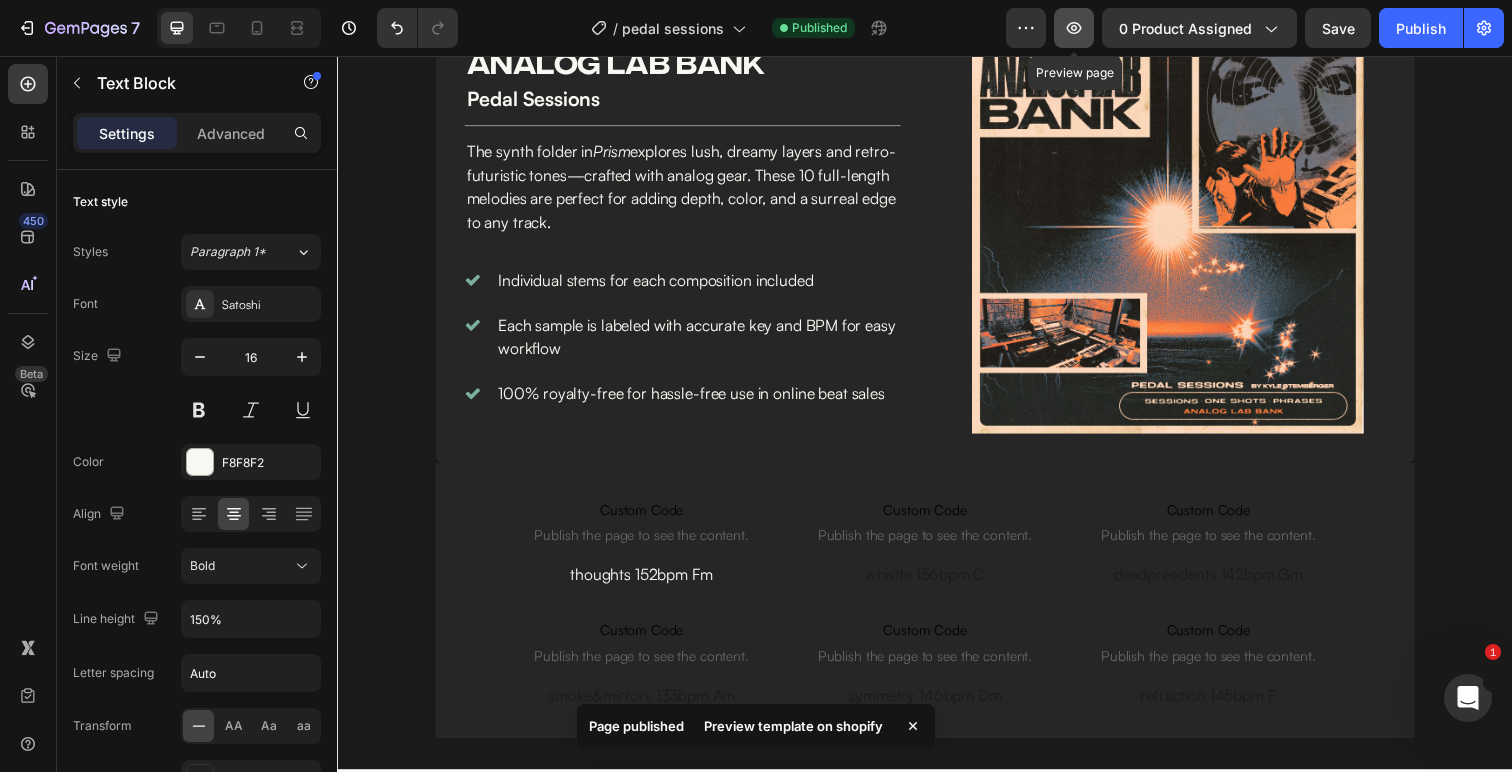 click 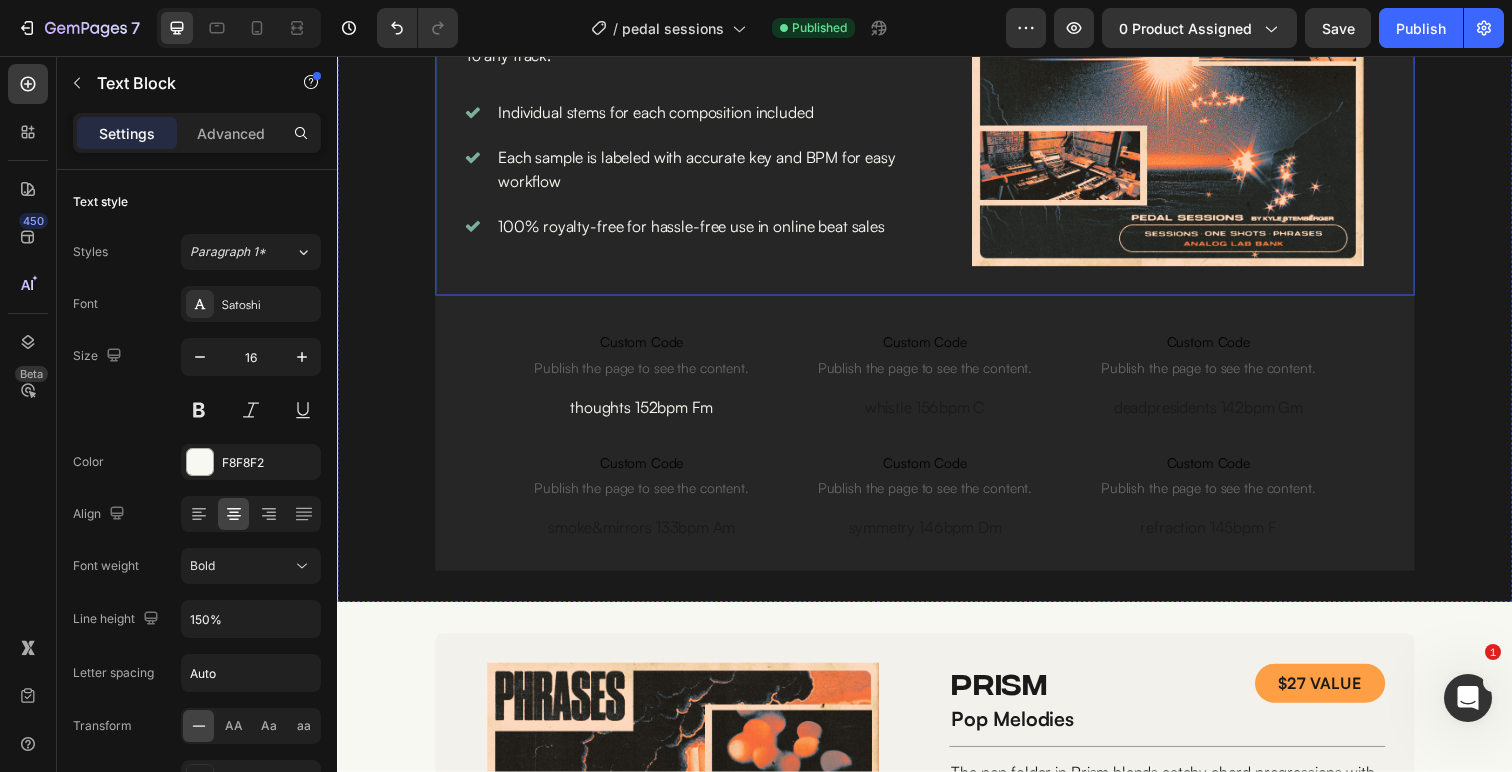 scroll, scrollTop: 2116, scrollLeft: 0, axis: vertical 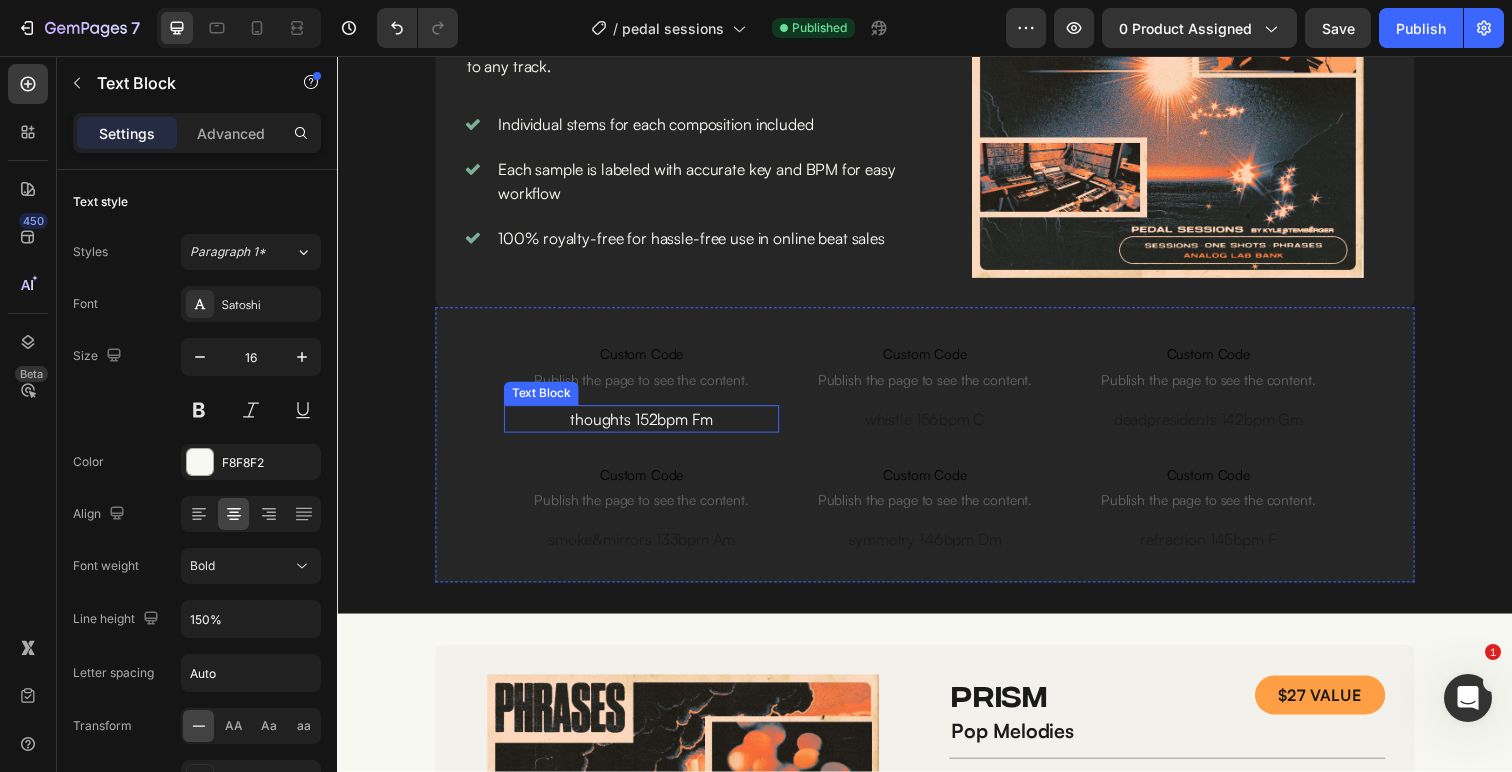 click on "thoughts 152bpm Fm" at bounding box center [647, 427] 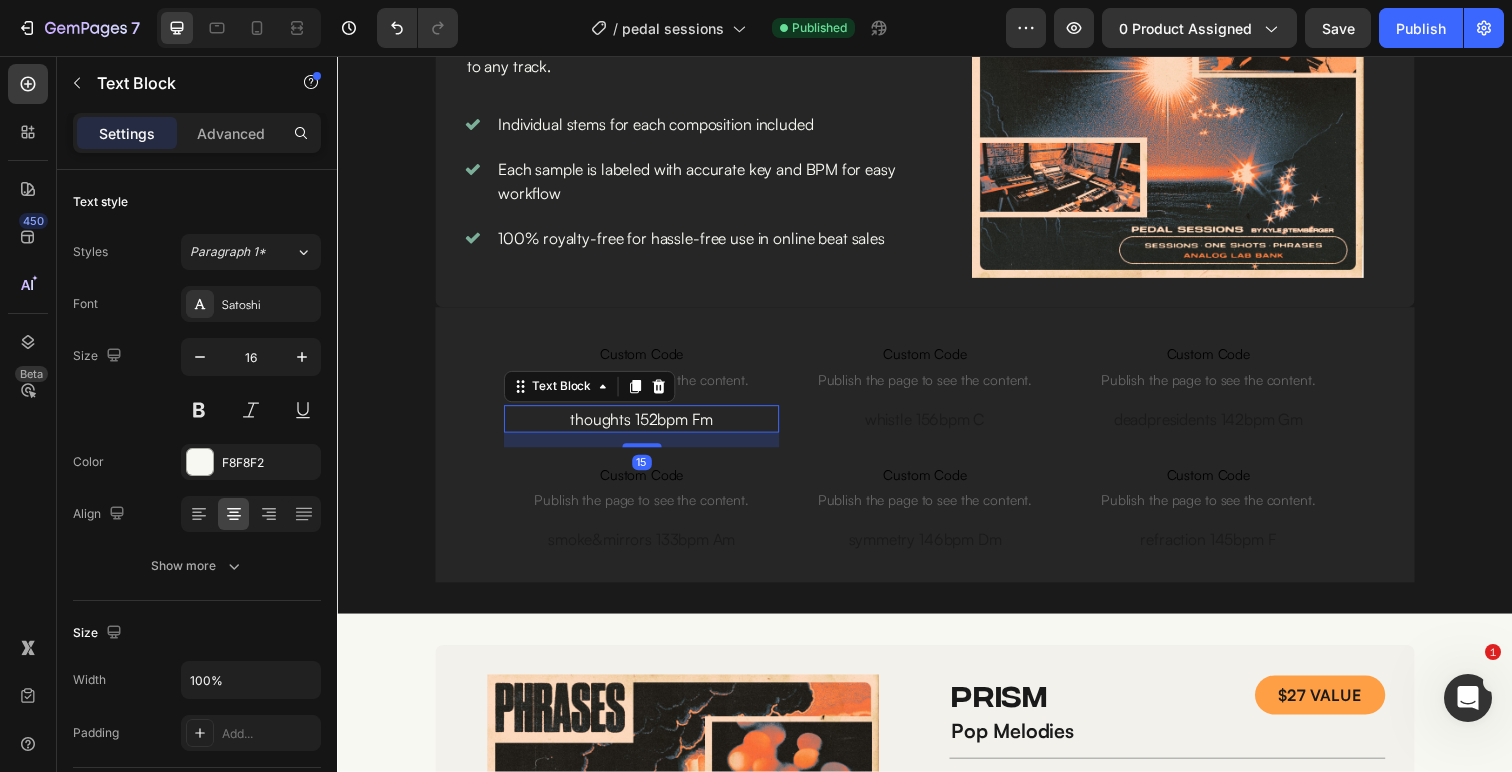 click on "thoughts 152bpm Fm" at bounding box center [647, 427] 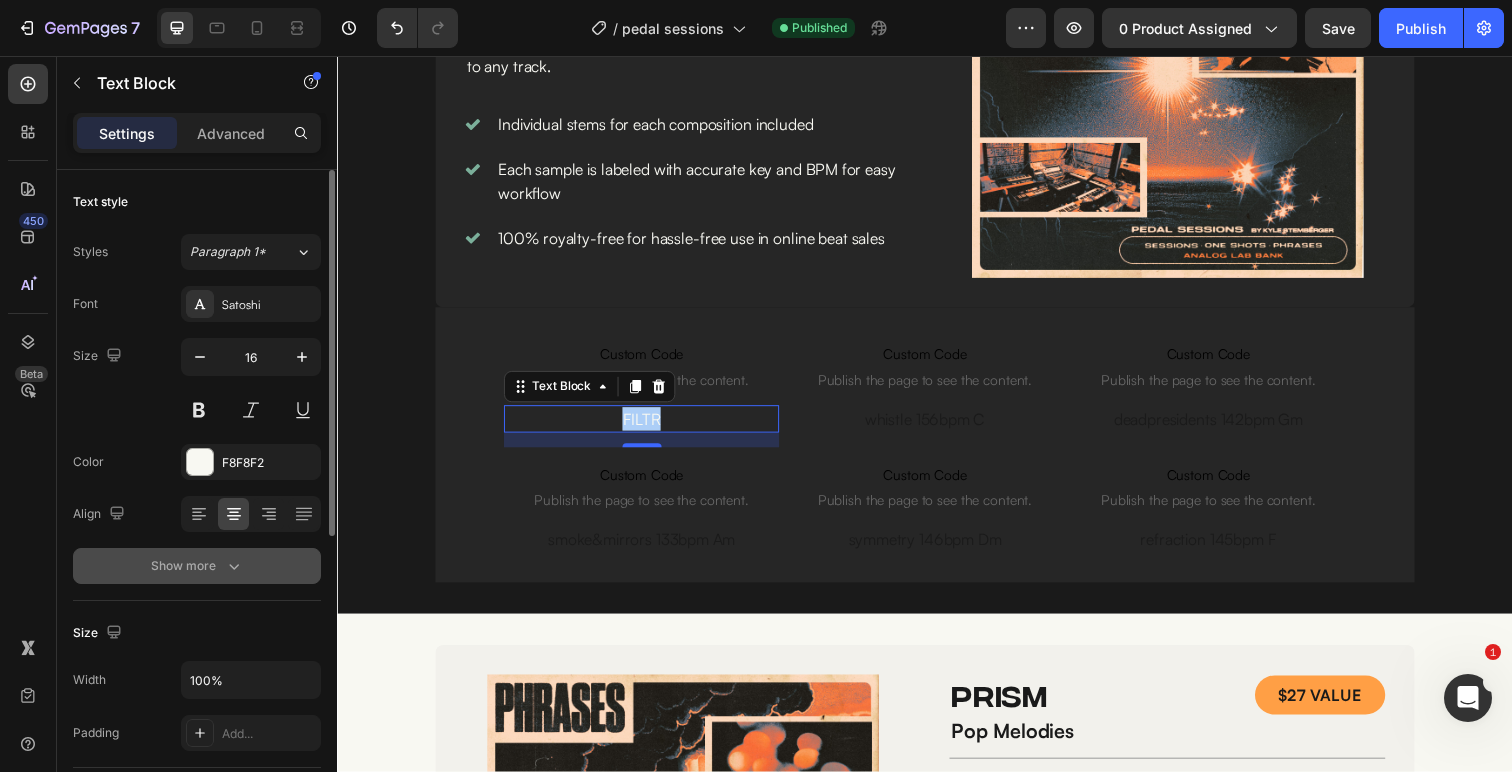 click 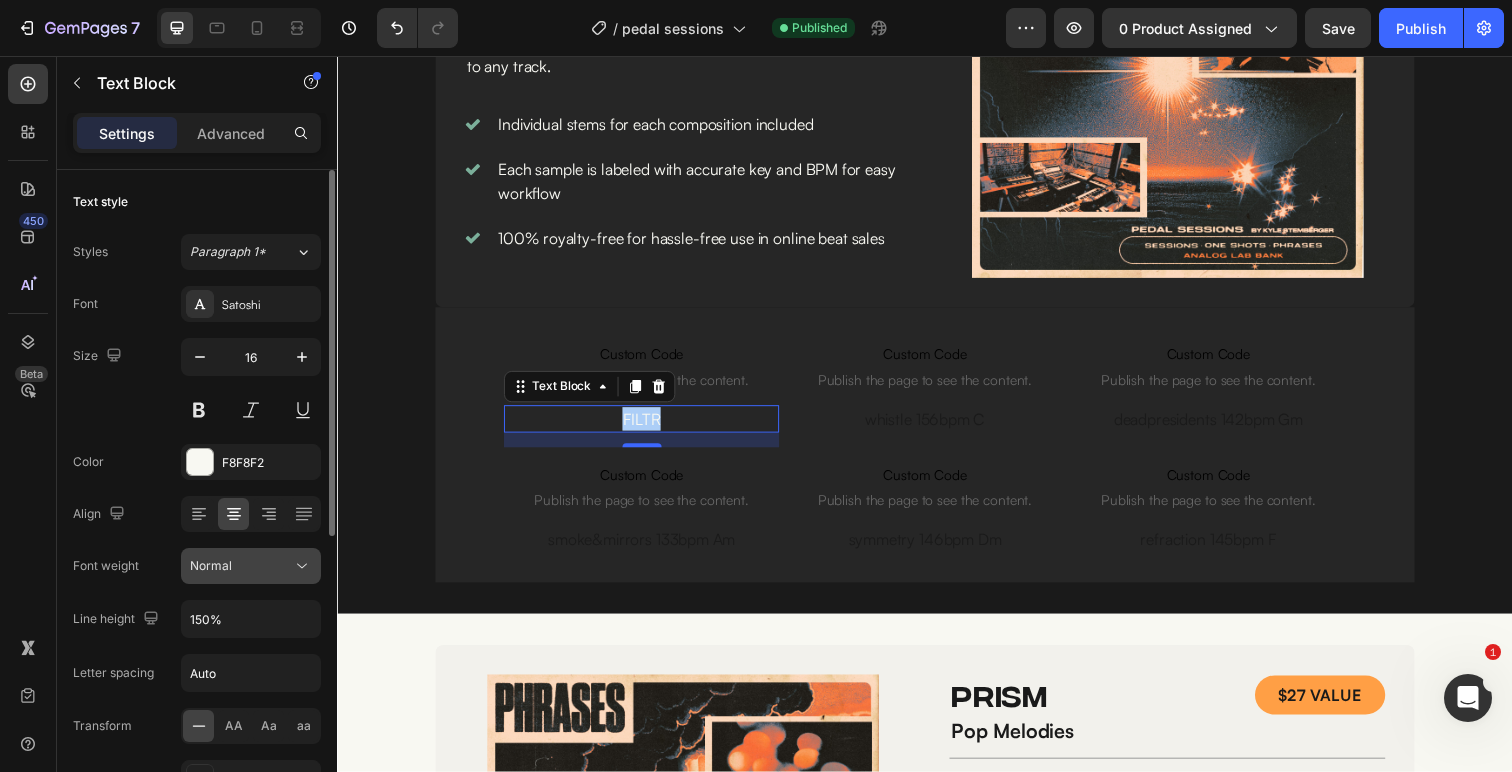 click on "Normal" at bounding box center (241, 566) 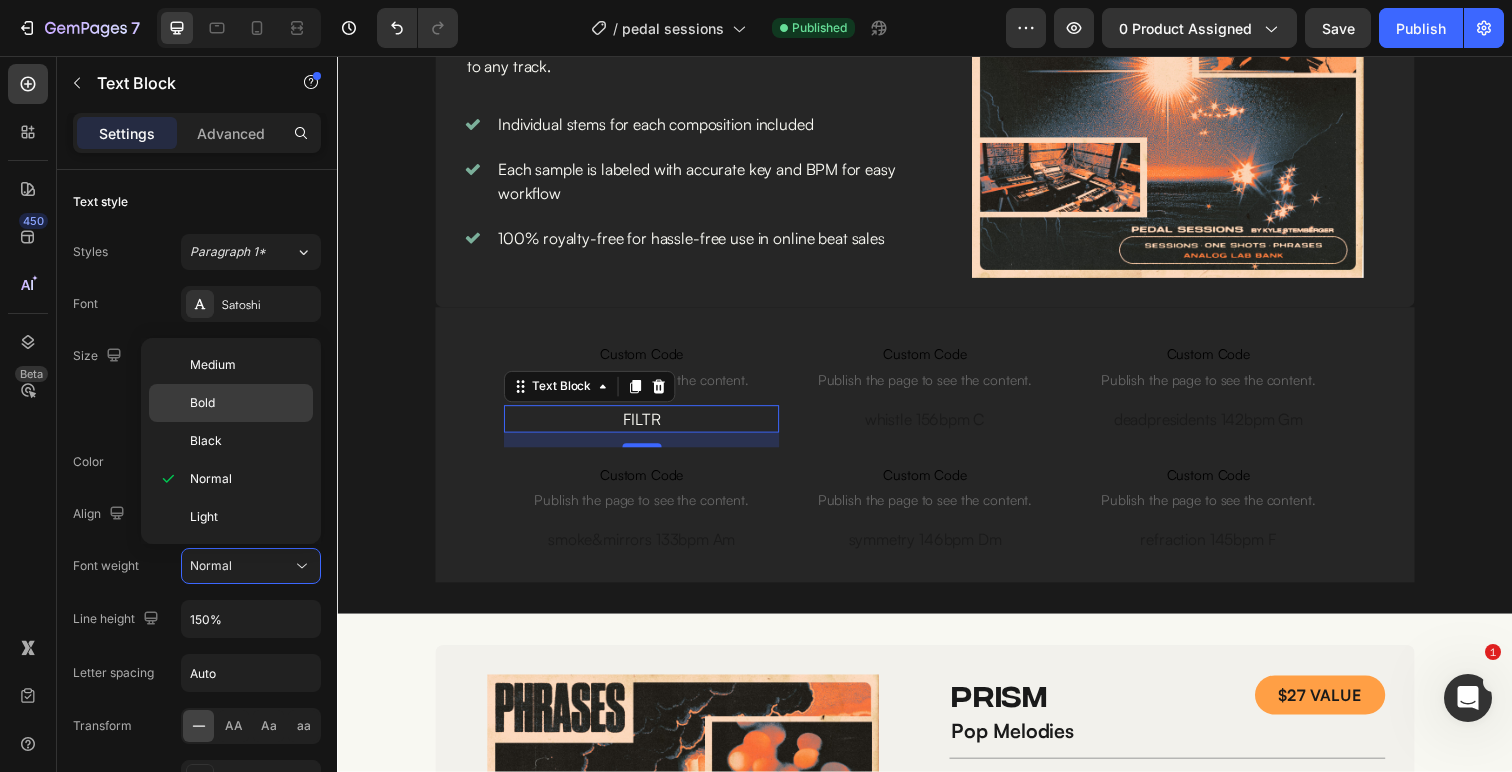 click on "Bold" at bounding box center [247, 403] 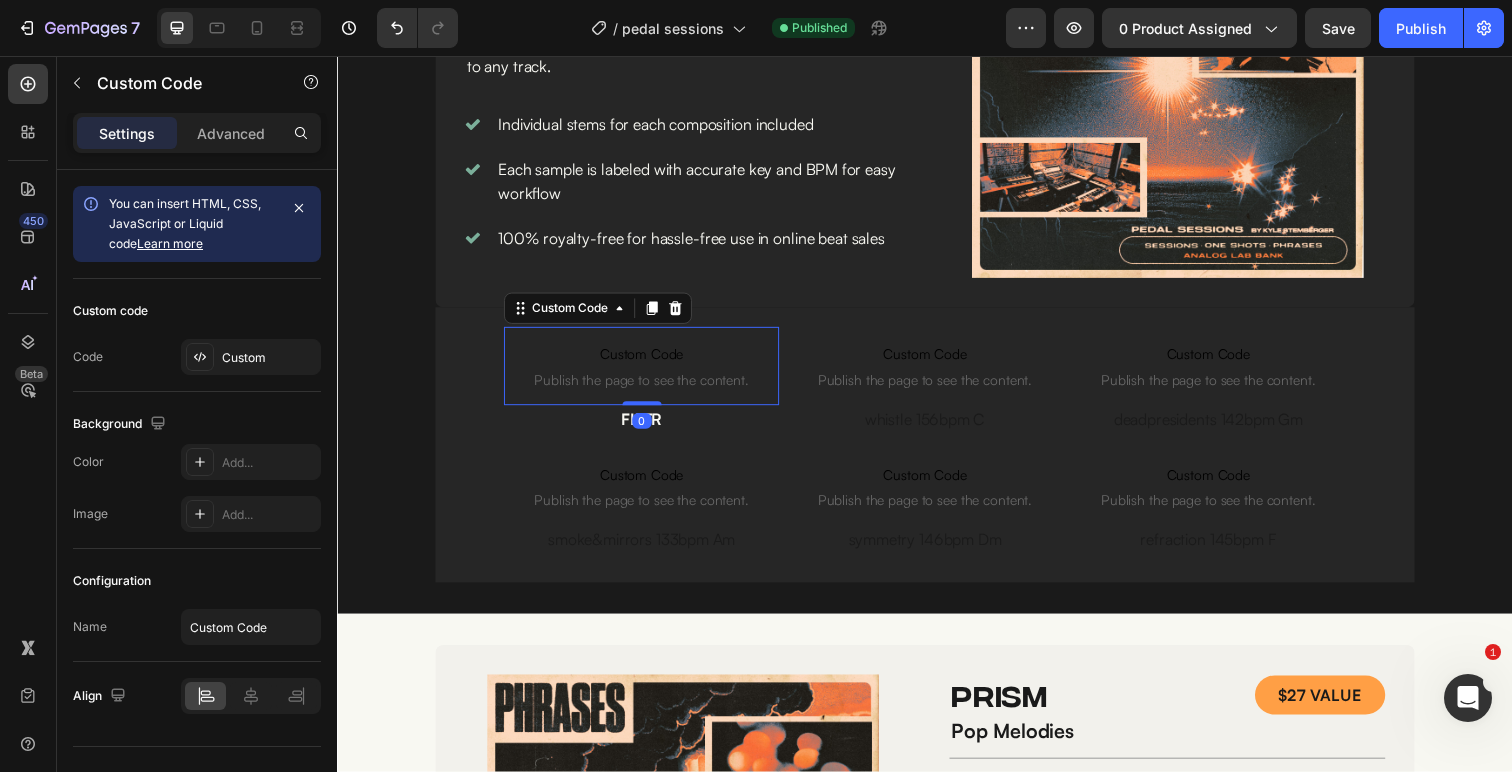 click on "Custom Code" at bounding box center (647, 361) 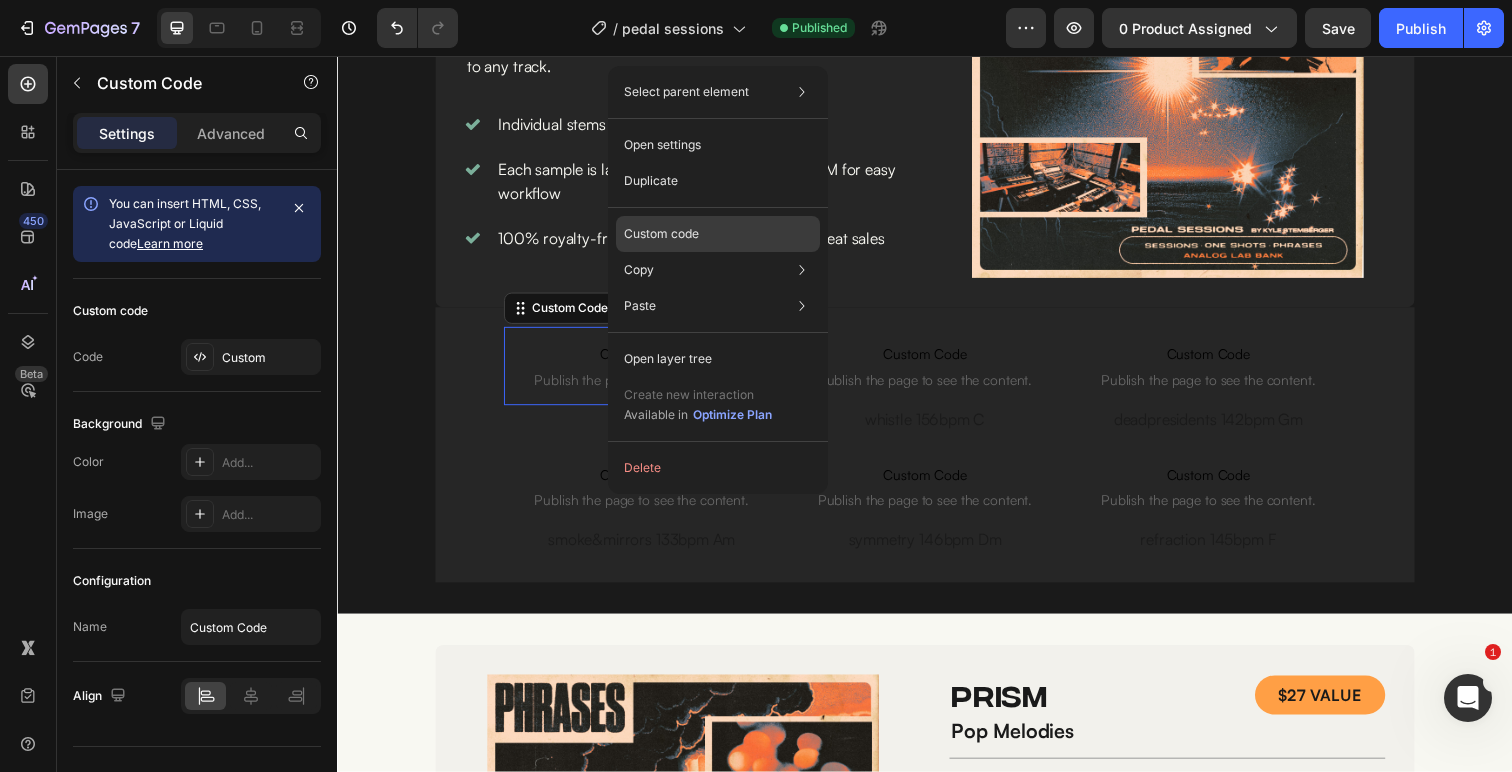 click on "Custom code" at bounding box center (661, 234) 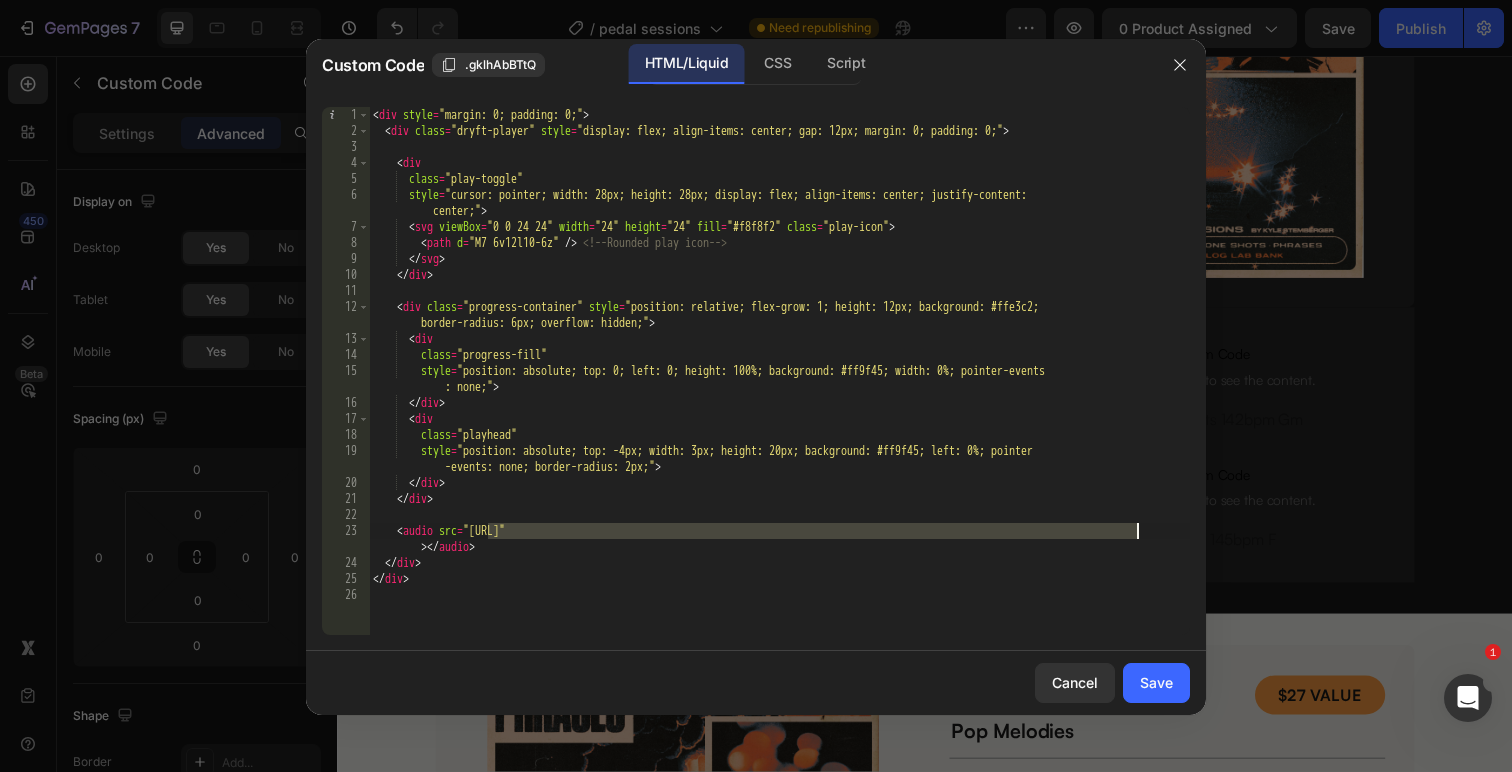 drag, startPoint x: 488, startPoint y: 529, endPoint x: 1138, endPoint y: 530, distance: 650.0008 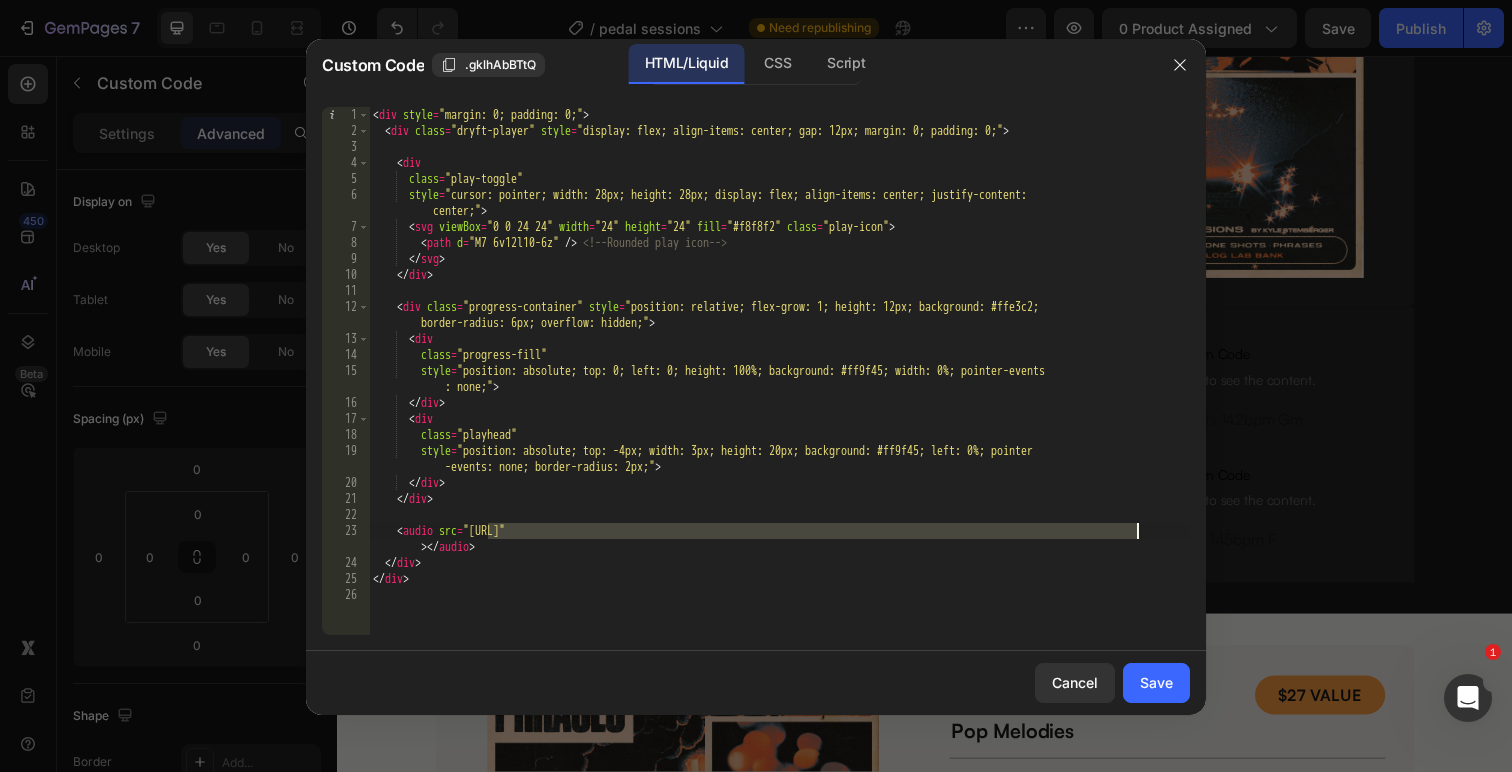 click on "< div   style = "margin: 0; padding: 0;" >    < div   class = "dryft-player"   style = "display: flex; align-items: center; gap: 12px; margin: 0; padding: 0;" >           < div           class = "play-toggle"           style = "cursor: pointer; width: 28px; height: 28px; display: flex; align-items: center; justify-content:             center;" >         < svg   viewBox = "0 0 24 24"   width = "24"   height = "24"   fill = "#f8f8f2"   class = "play-icon" >           < path   d = "M7 6v12l10-6z"   />   <!--  Rounded play icon  -->         </ svg >      </ div >      < div   class = "progress-container"   style = "position: relative; flex-grow: 1; height: 12px; background: #ffe3c2;           border-radius: 6px; overflow: hidden;" >         < div             class = "progress-fill"             style = "position: absolute; top: 0; left: 0; height: 100%; background: #ff9f45; width: 0%; pointer-events              : none;" >         </ div >         < div             class = "playhead" >         </ div >      </ div >   </ div > </ div >" at bounding box center (779, 387) 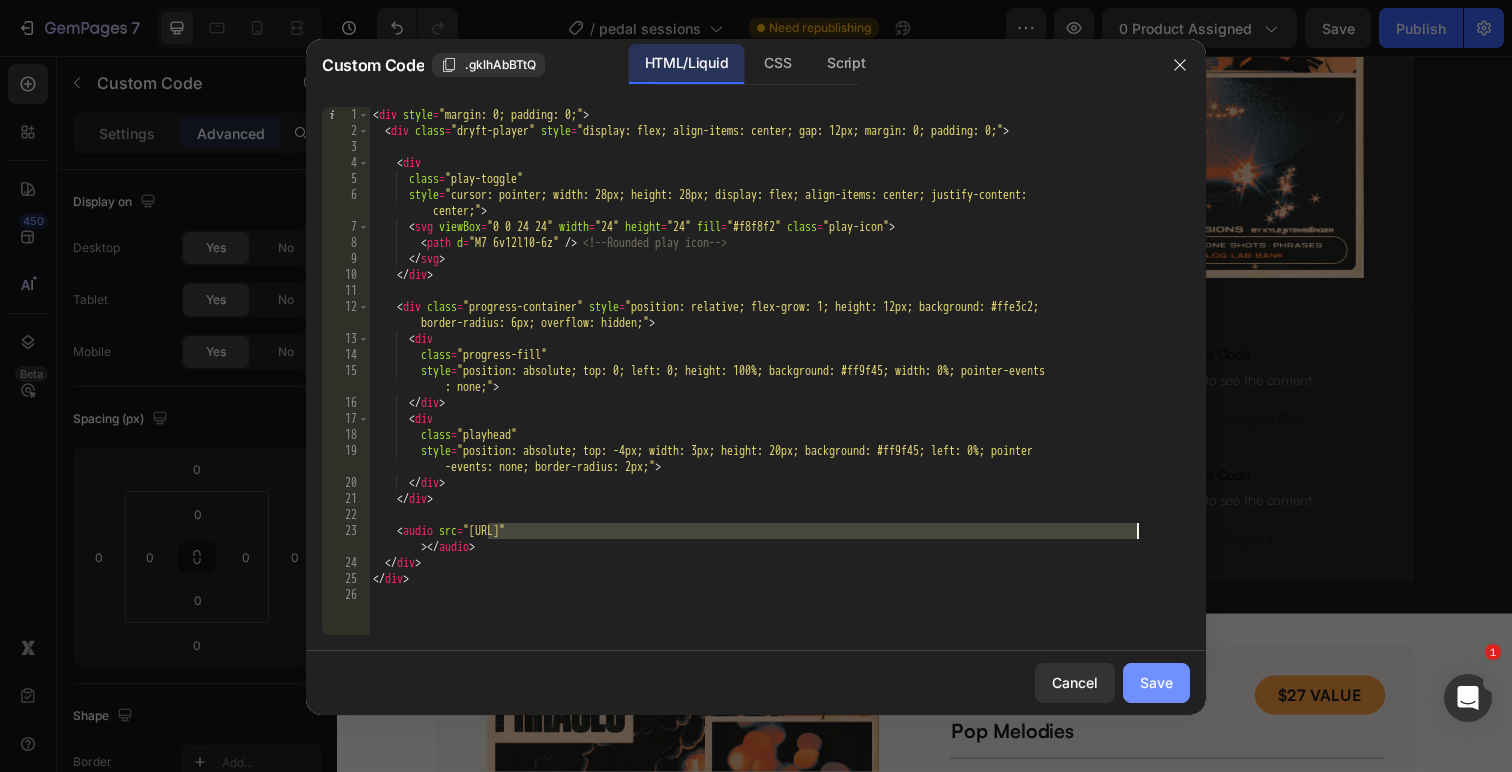 paste on "FILTR.mp3?v=1754082677" 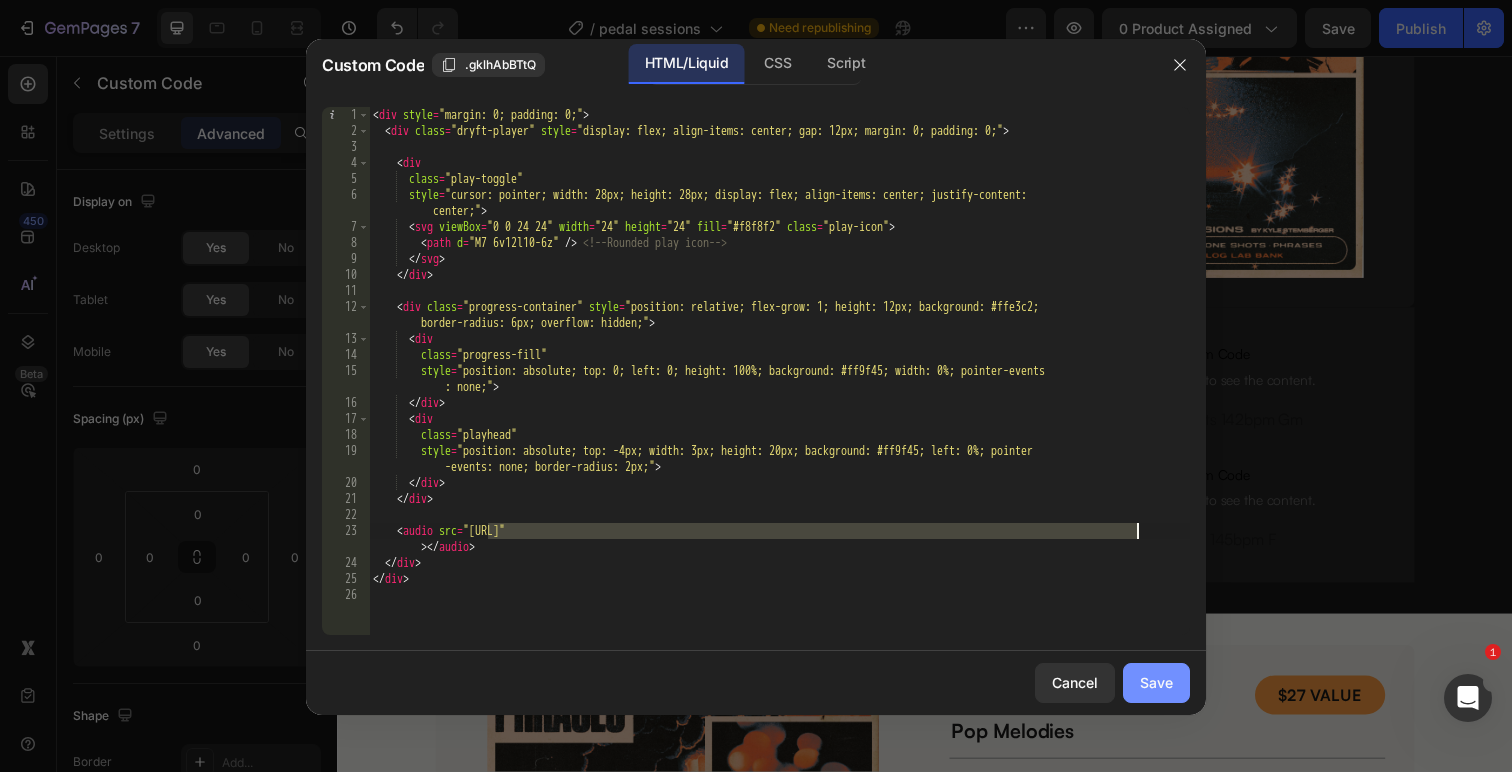 type on "<audio src="https://cdn.shopify.com/s/files/1/0564/6293/4088/files/FILTR.mp3?v=1754082677"></audio>" 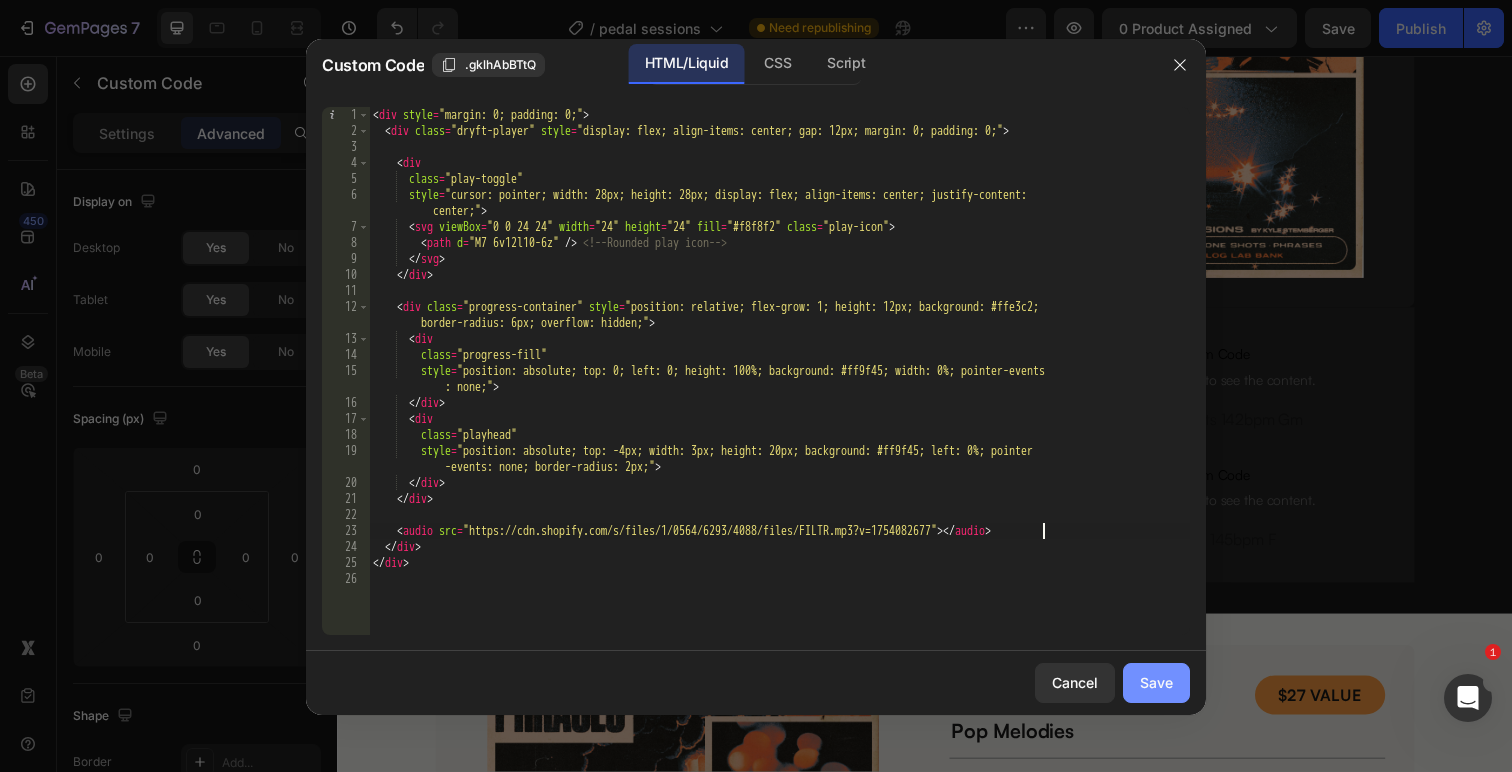 click on "Save" at bounding box center [1156, 682] 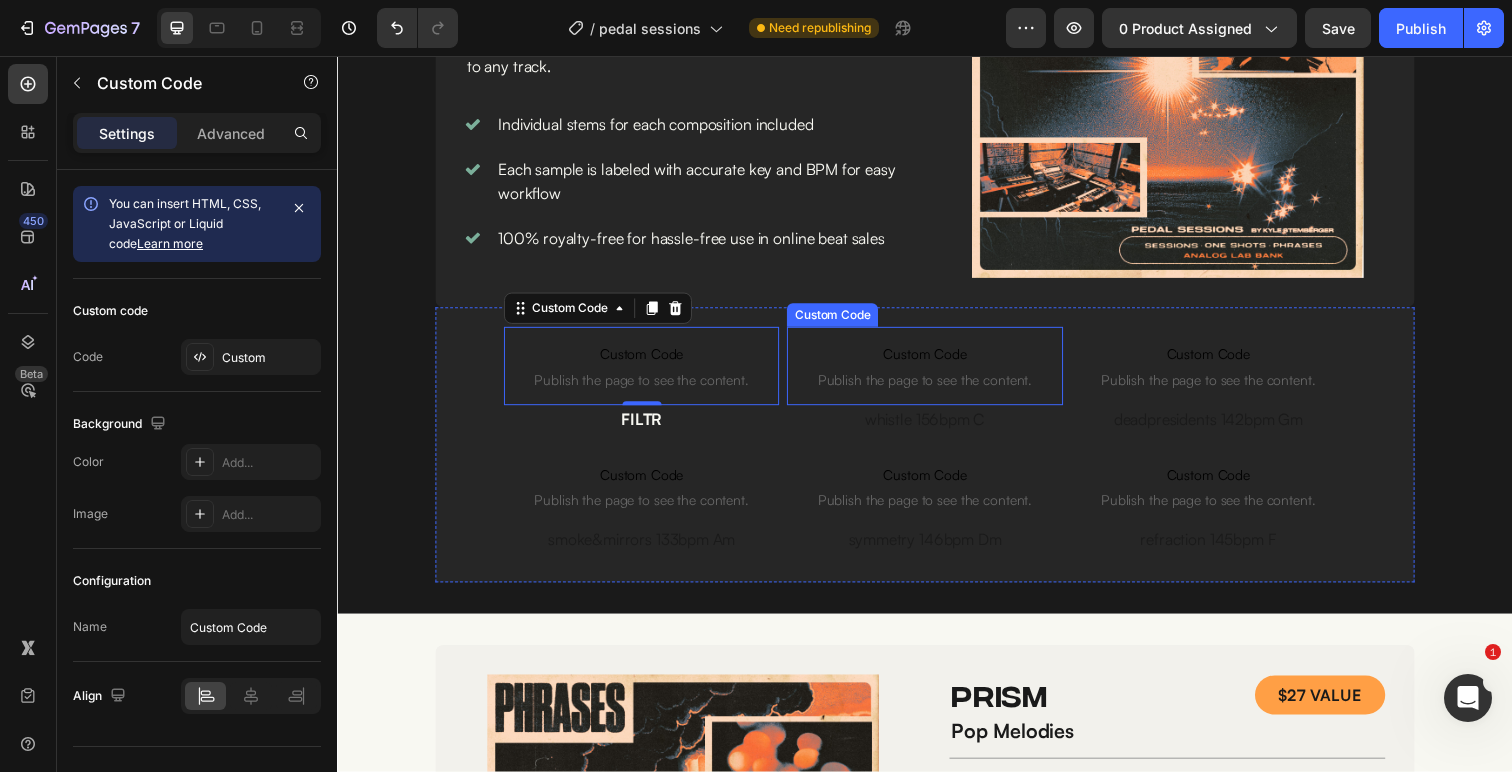 click on "Custom Code" at bounding box center (936, 361) 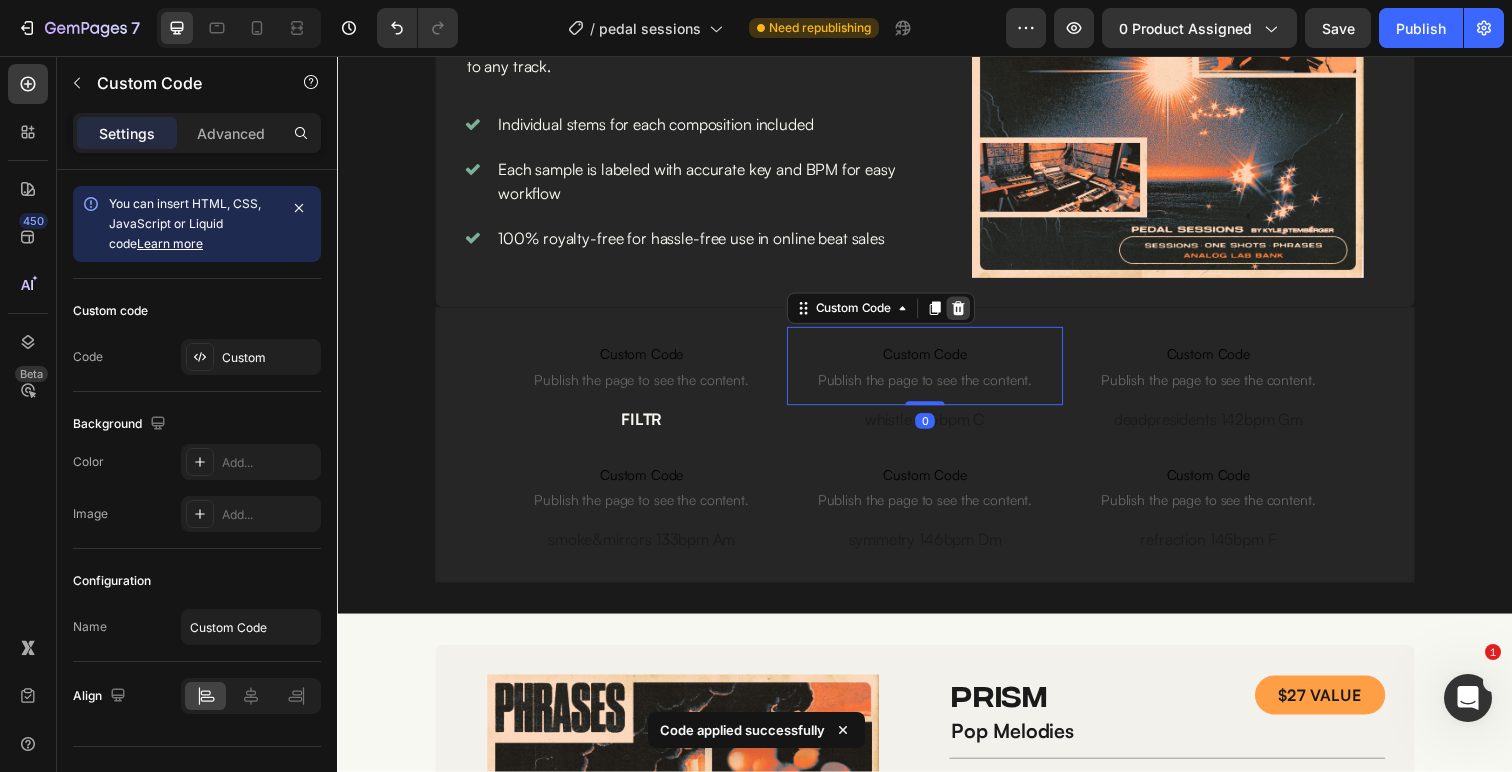 click 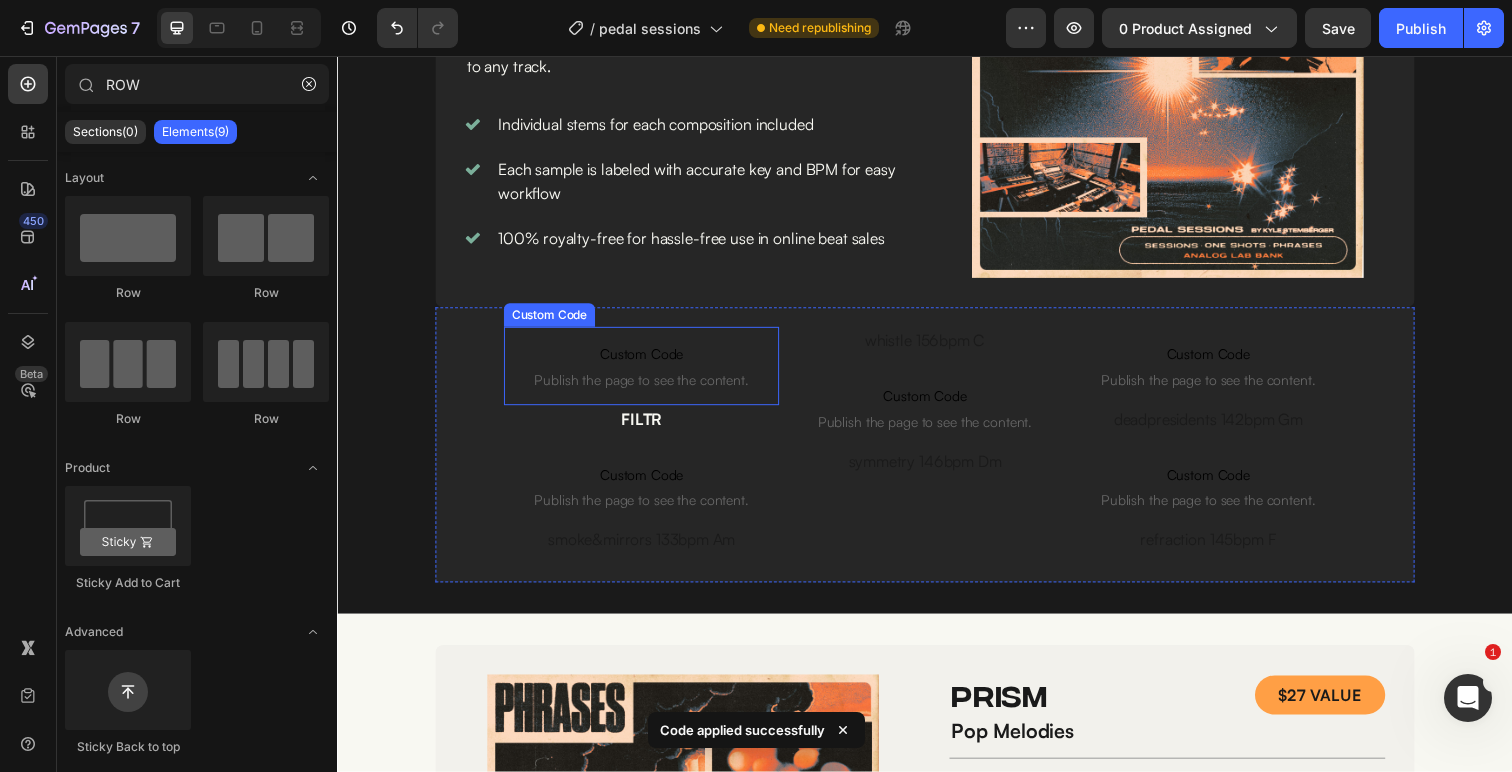 click on "Publish the page to see the content." at bounding box center [647, 387] 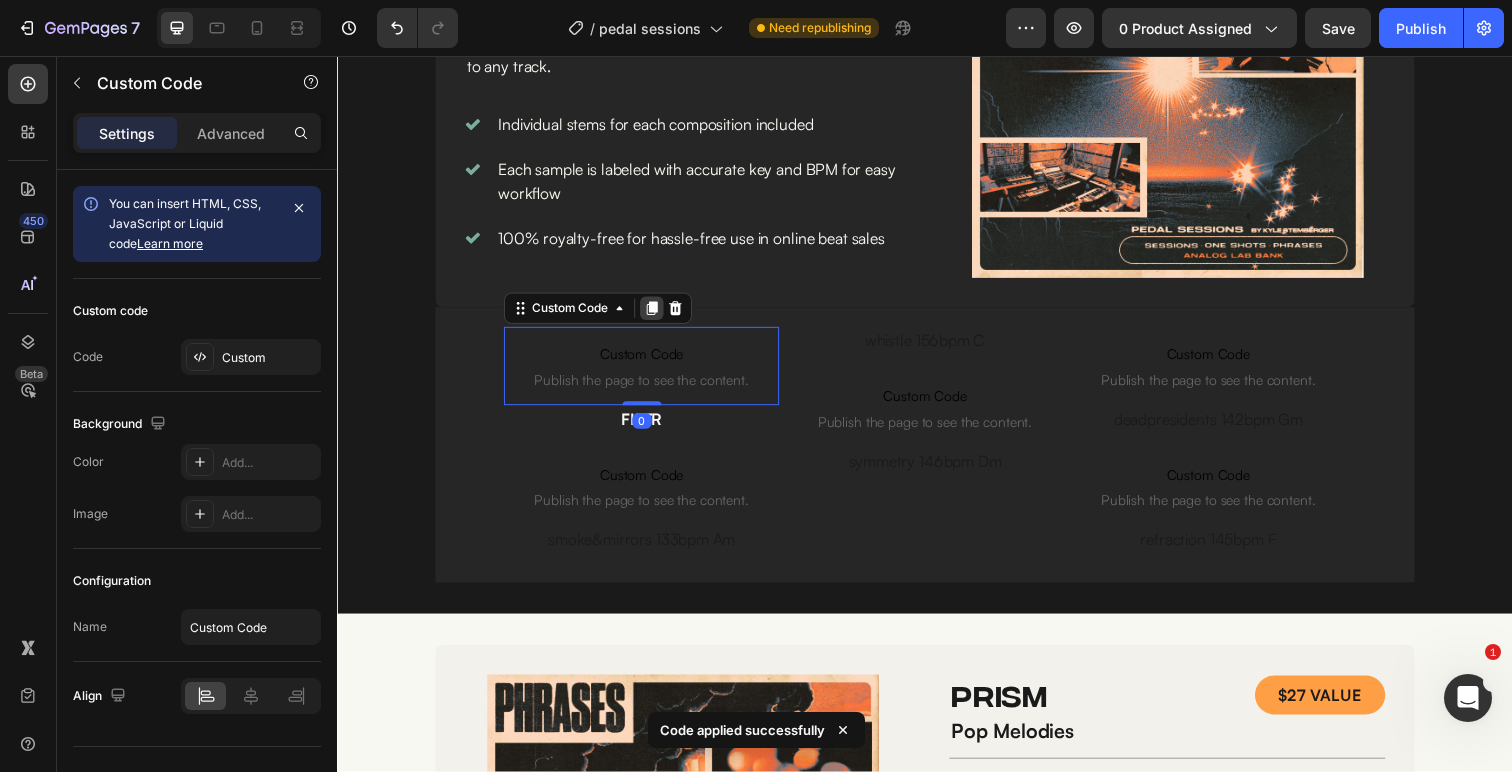 click 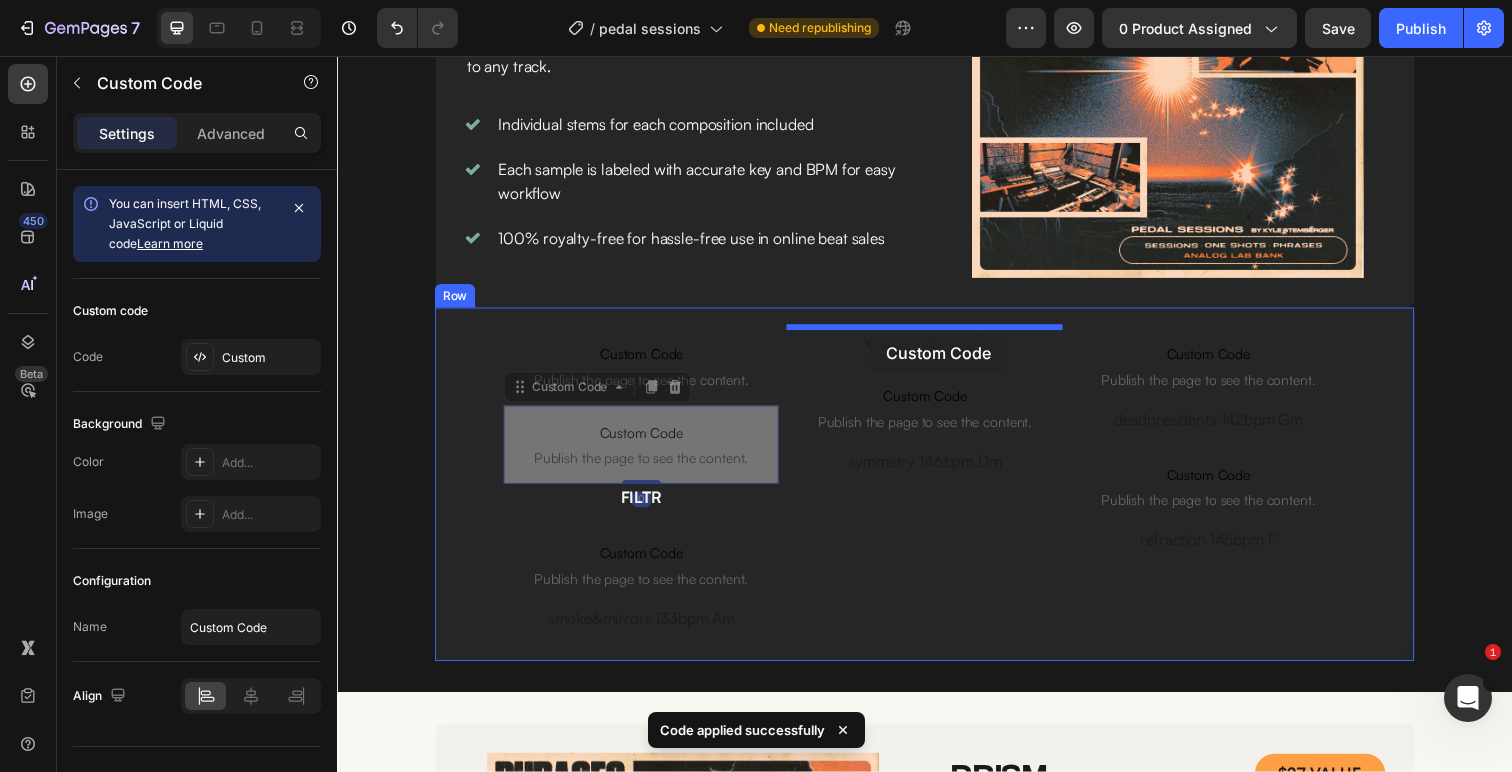 drag, startPoint x: 521, startPoint y: 397, endPoint x: 881, endPoint y: 339, distance: 364.6423 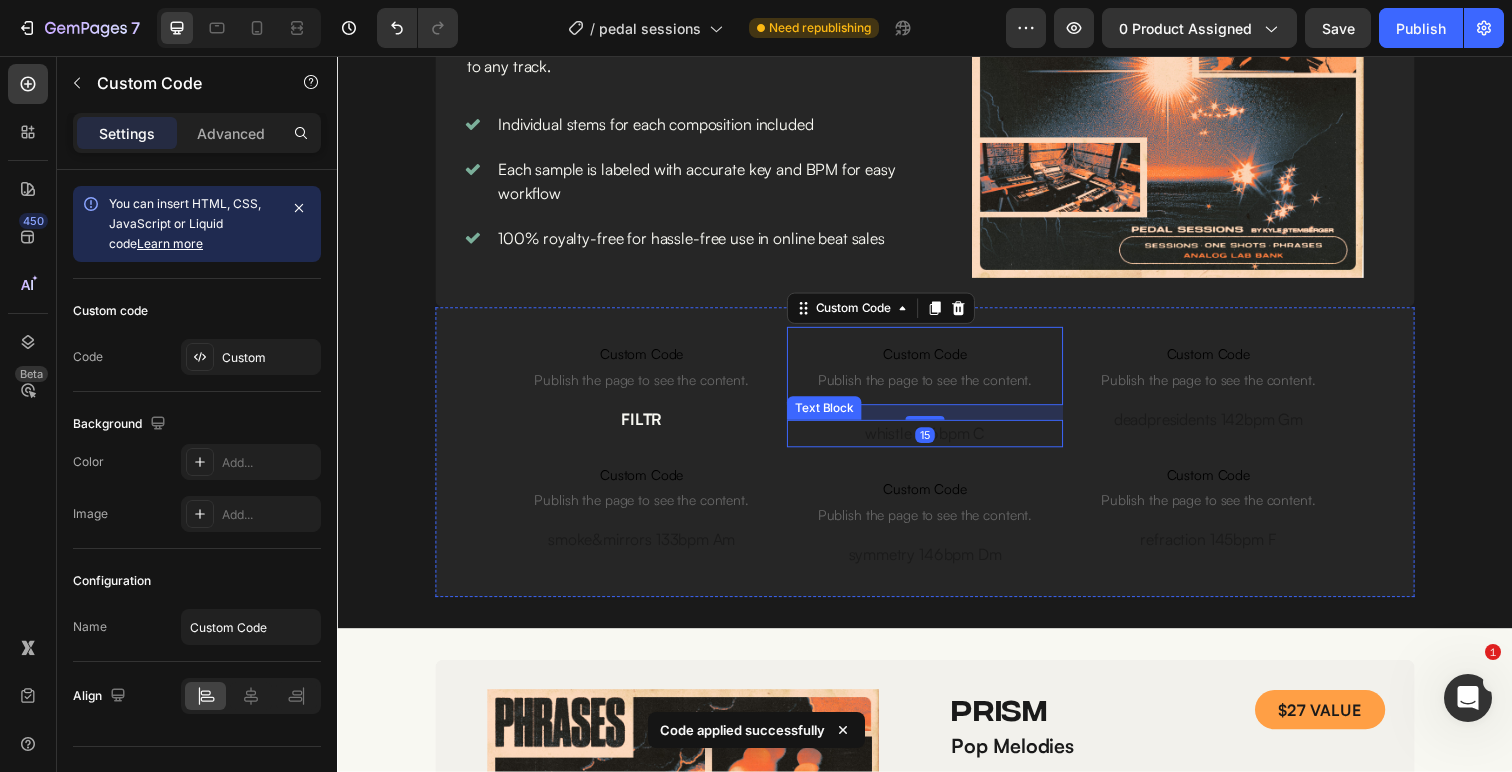 click on "whistle 156bpm C" at bounding box center [936, 442] 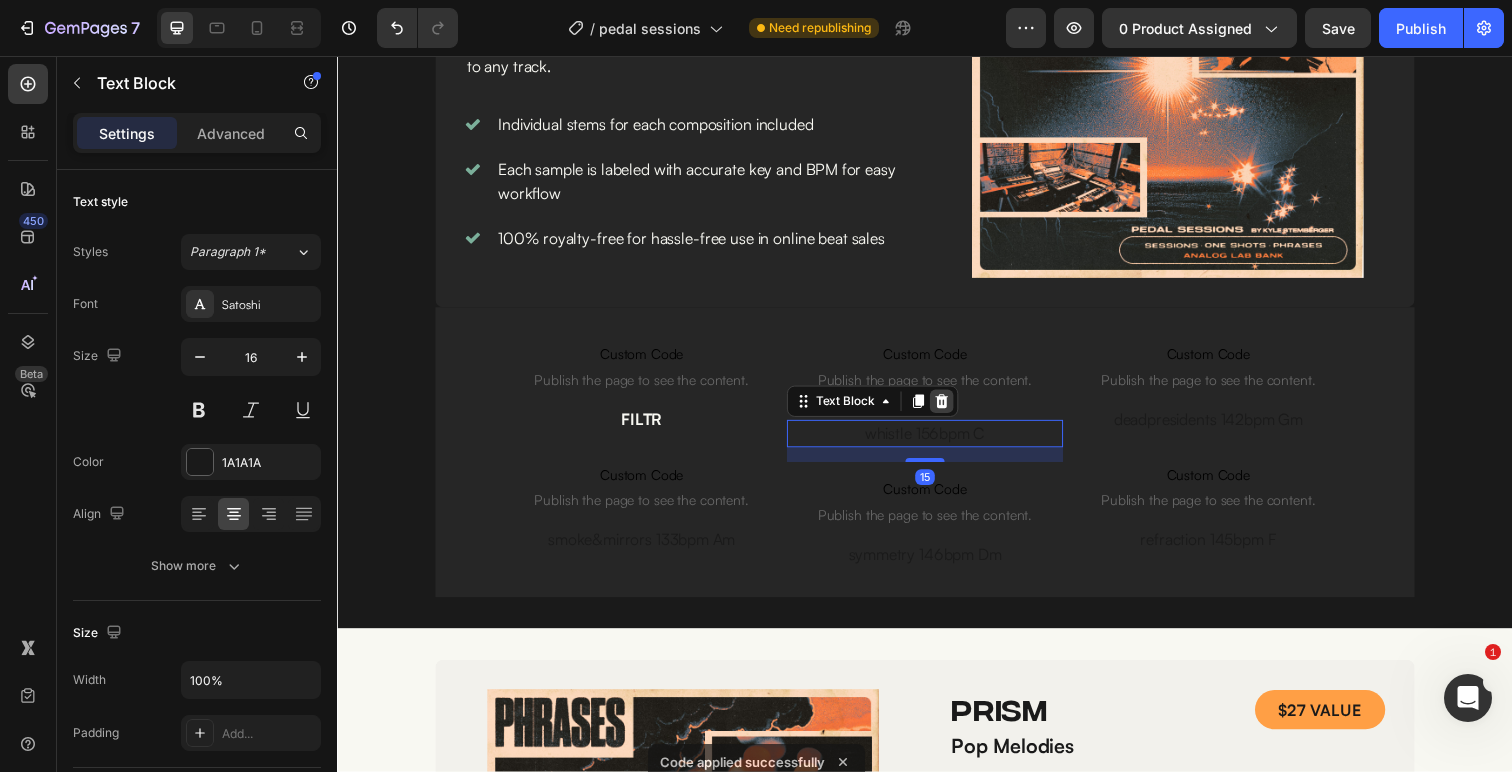 click 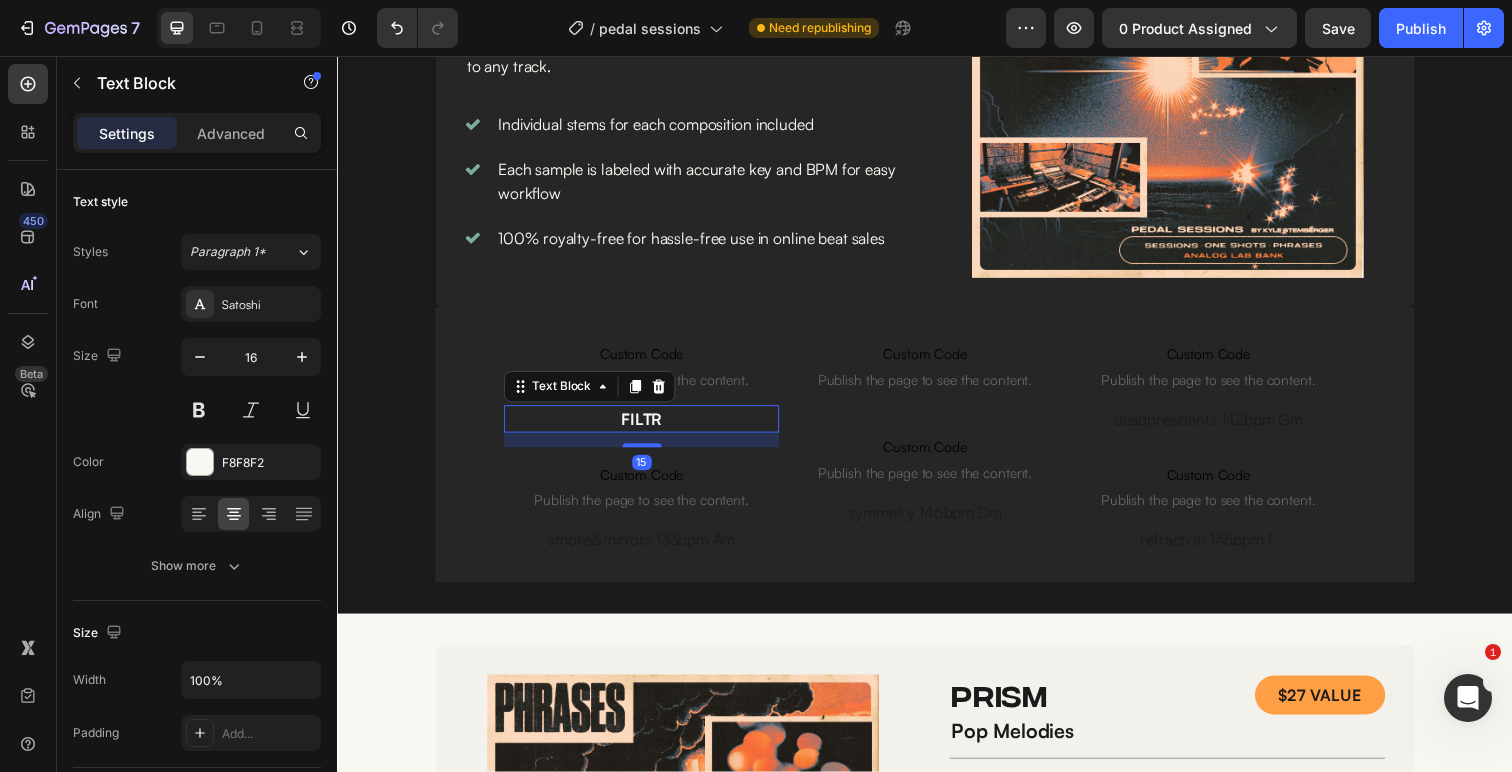 click on "FILTR" at bounding box center [647, 427] 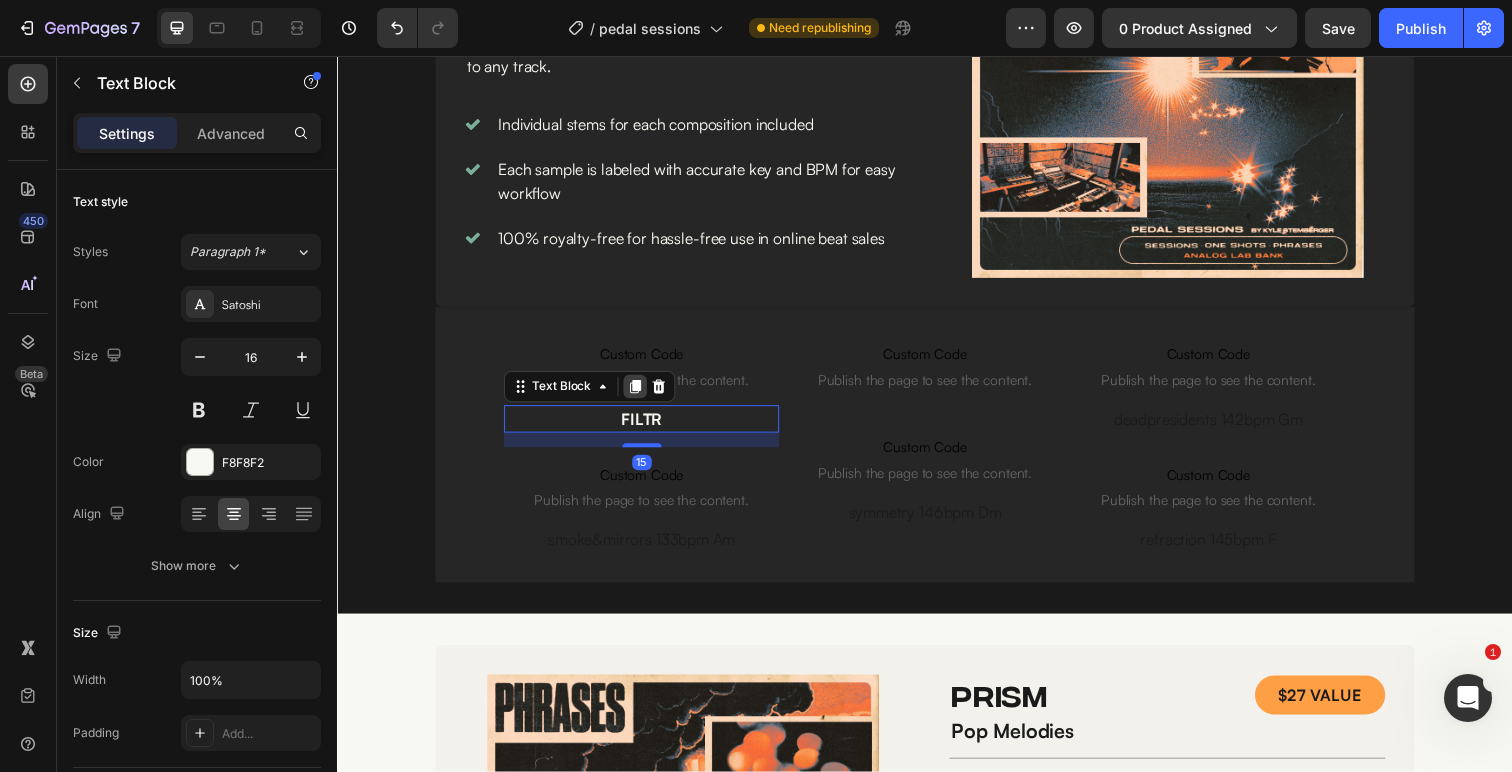 click 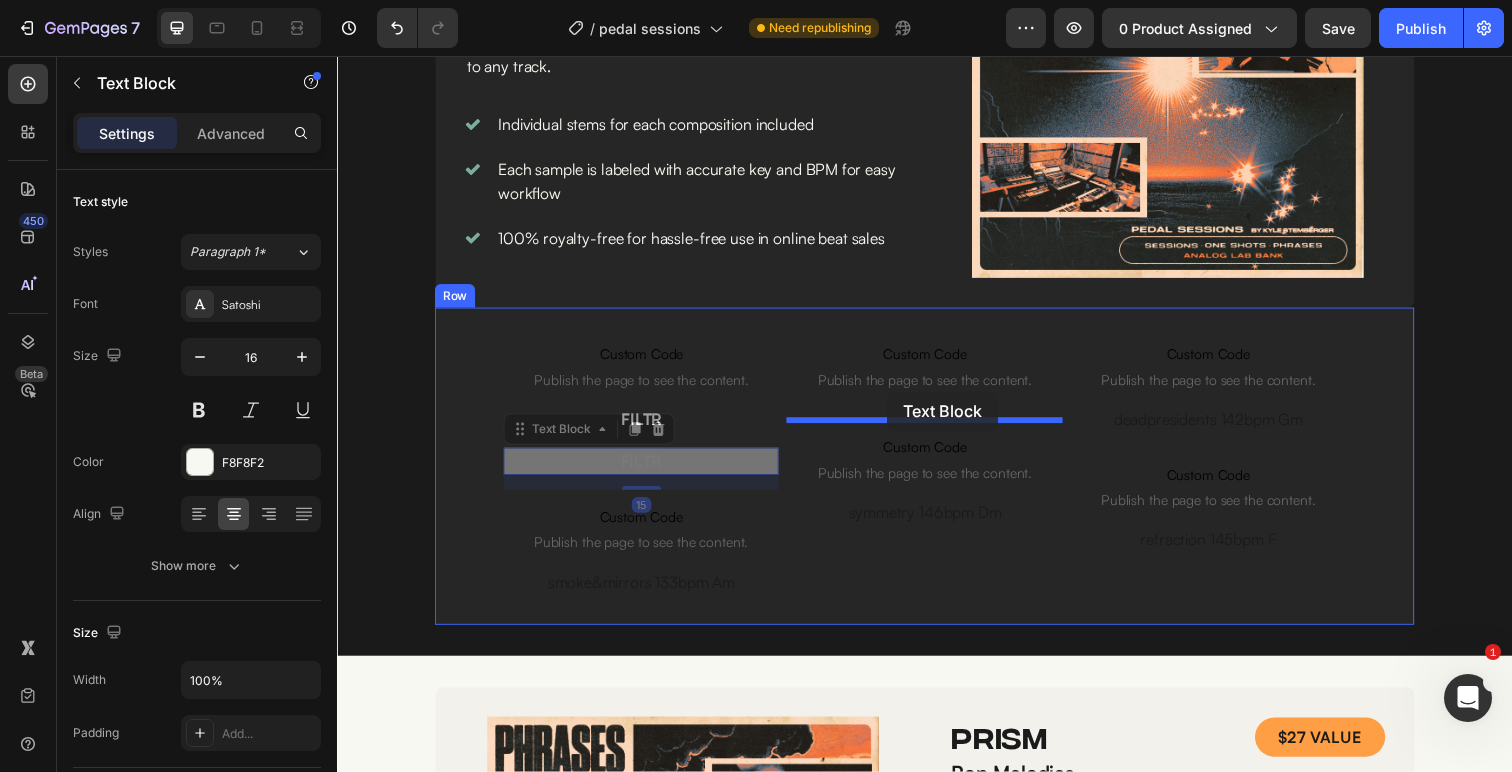 drag, startPoint x: 527, startPoint y: 442, endPoint x: 899, endPoint y: 399, distance: 374.47696 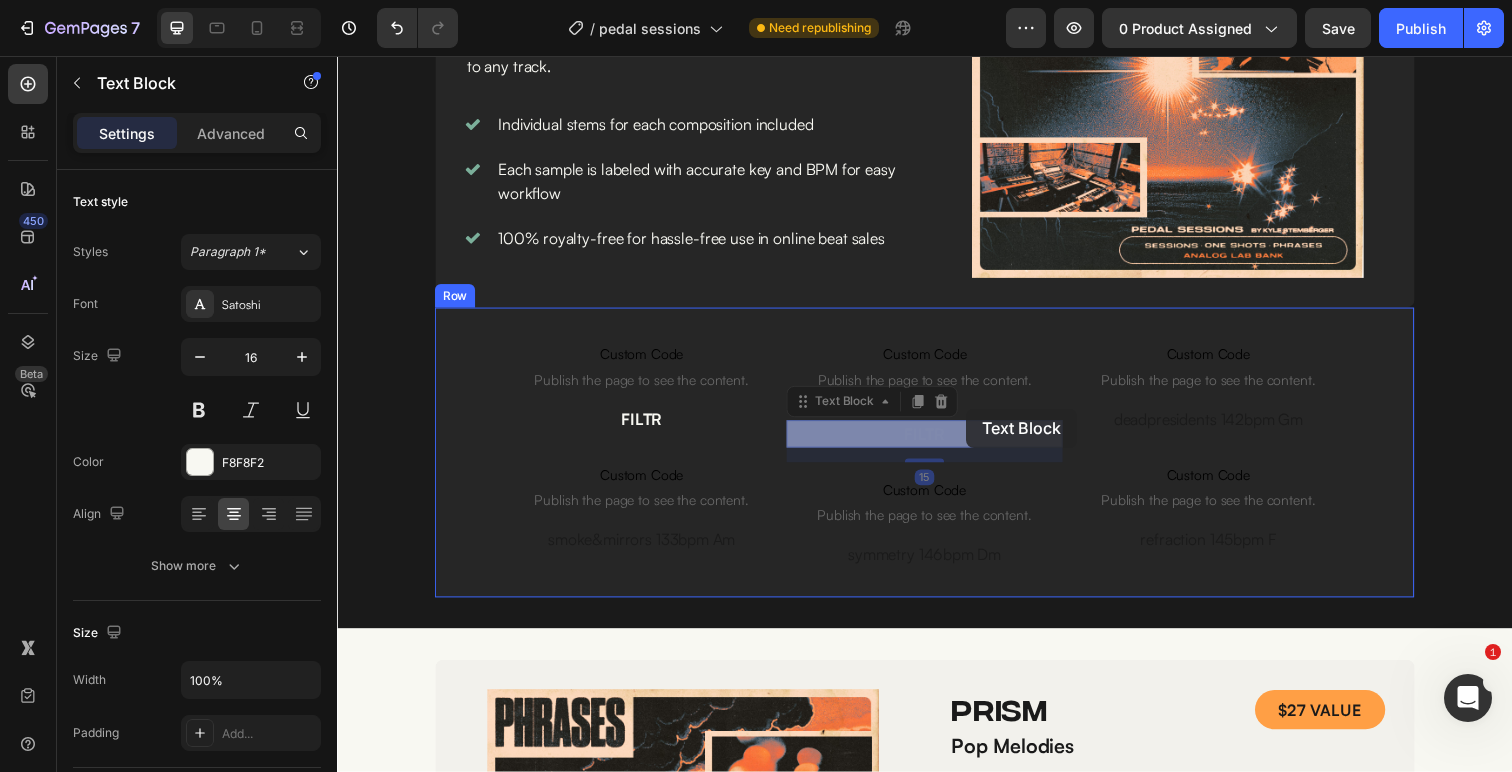 drag, startPoint x: 814, startPoint y: 412, endPoint x: 979, endPoint y: 416, distance: 165.04848 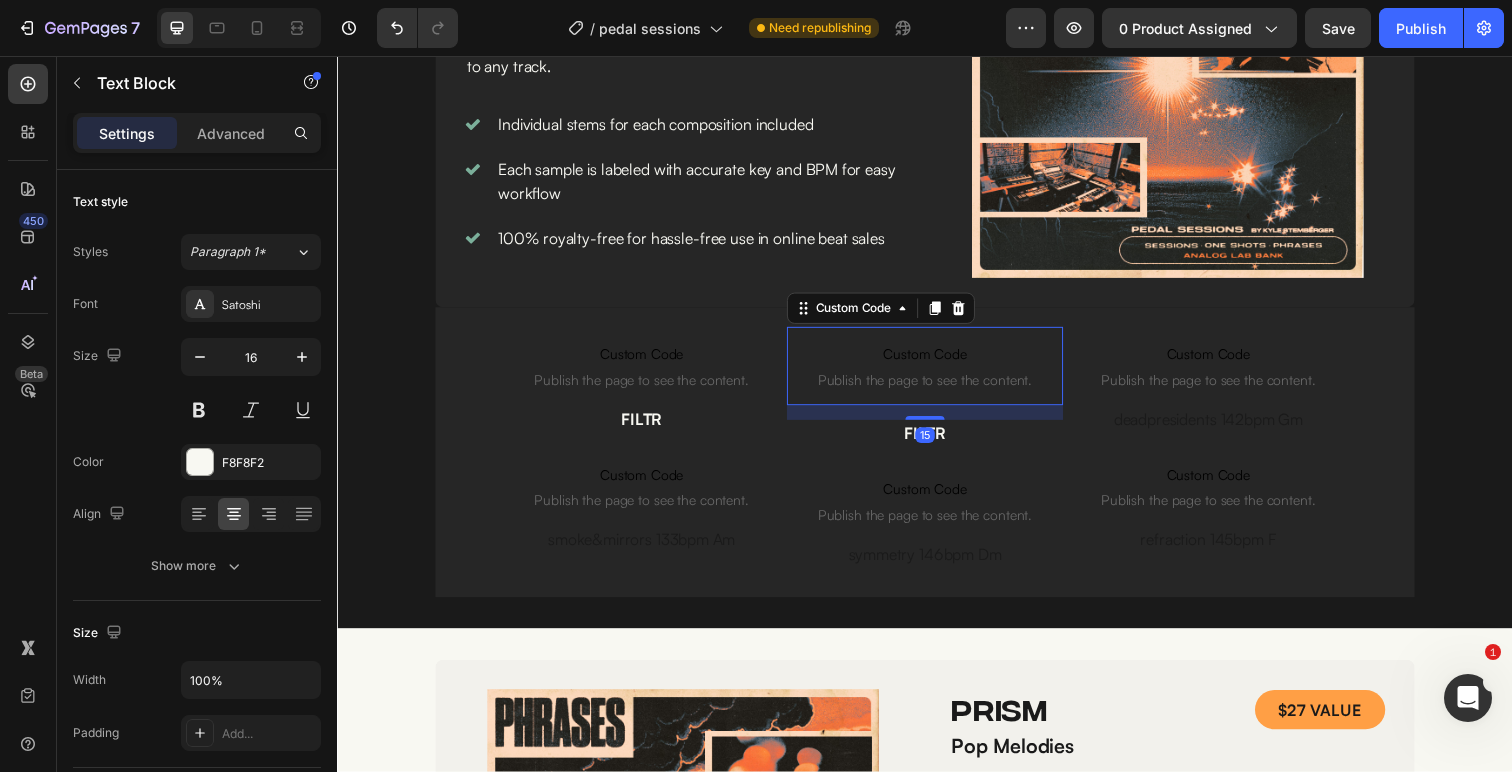 click on "Custom Code" at bounding box center [936, 361] 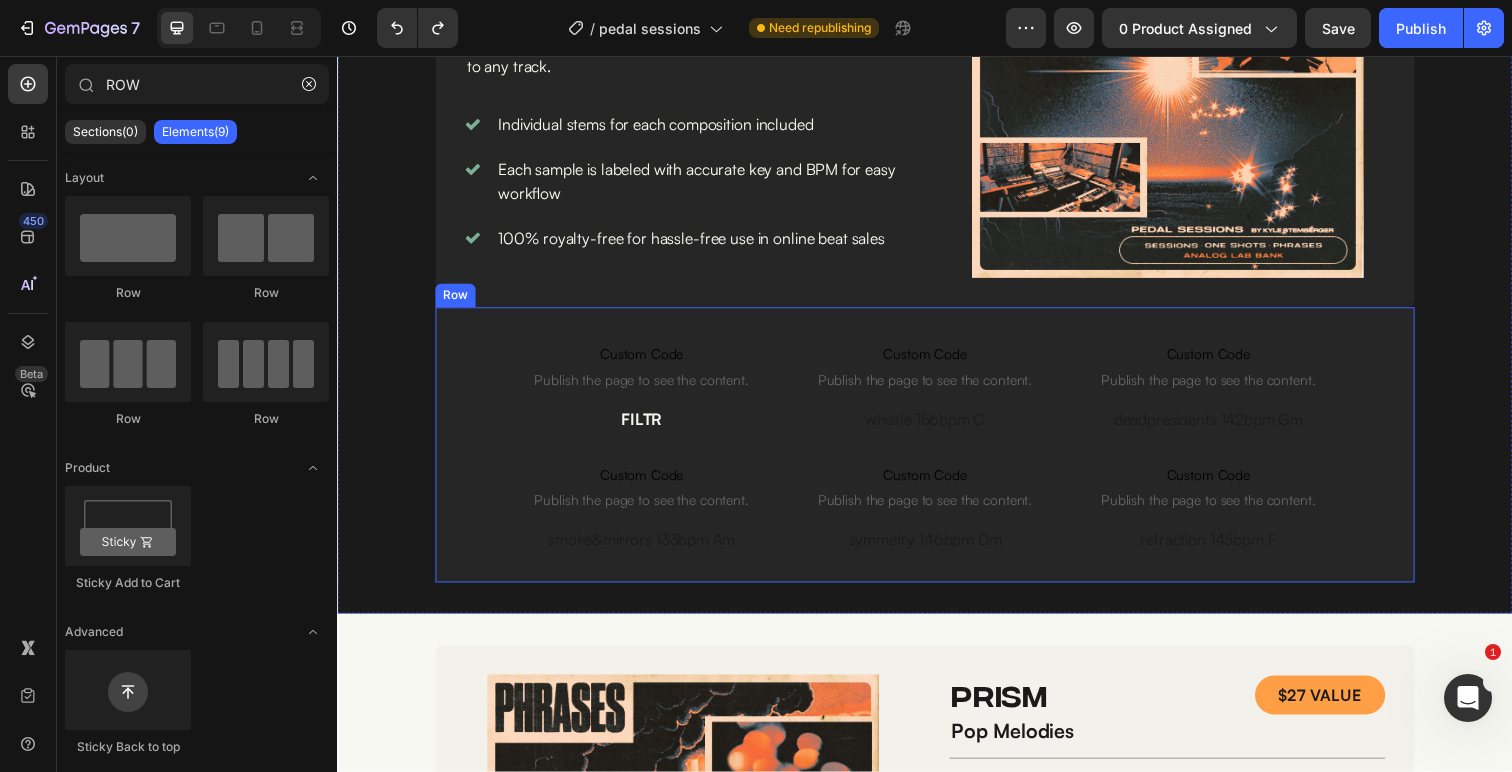 click on "Custom Code
Publish the page to see the content.
Custom Code FILTR Text Block
Custom Code
Publish the page to see the content.
Custom Code smoke&mirrors 133bpm Am Text Block
Custom Code
Publish the page to see the content.
Custom Code whistle 156bpm C Text Block
Custom Code
Publish the page to see the content.
Custom Code symmetry 146bpm Dm Text Block
Custom Code
Publish the page to see the content.
Custom Code deadpresidents 142bpm Gm Text Block
Custom Code
Publish the page to see the content.
Custom Code refraction 145bpm F Text Block Row" at bounding box center (937, 453) 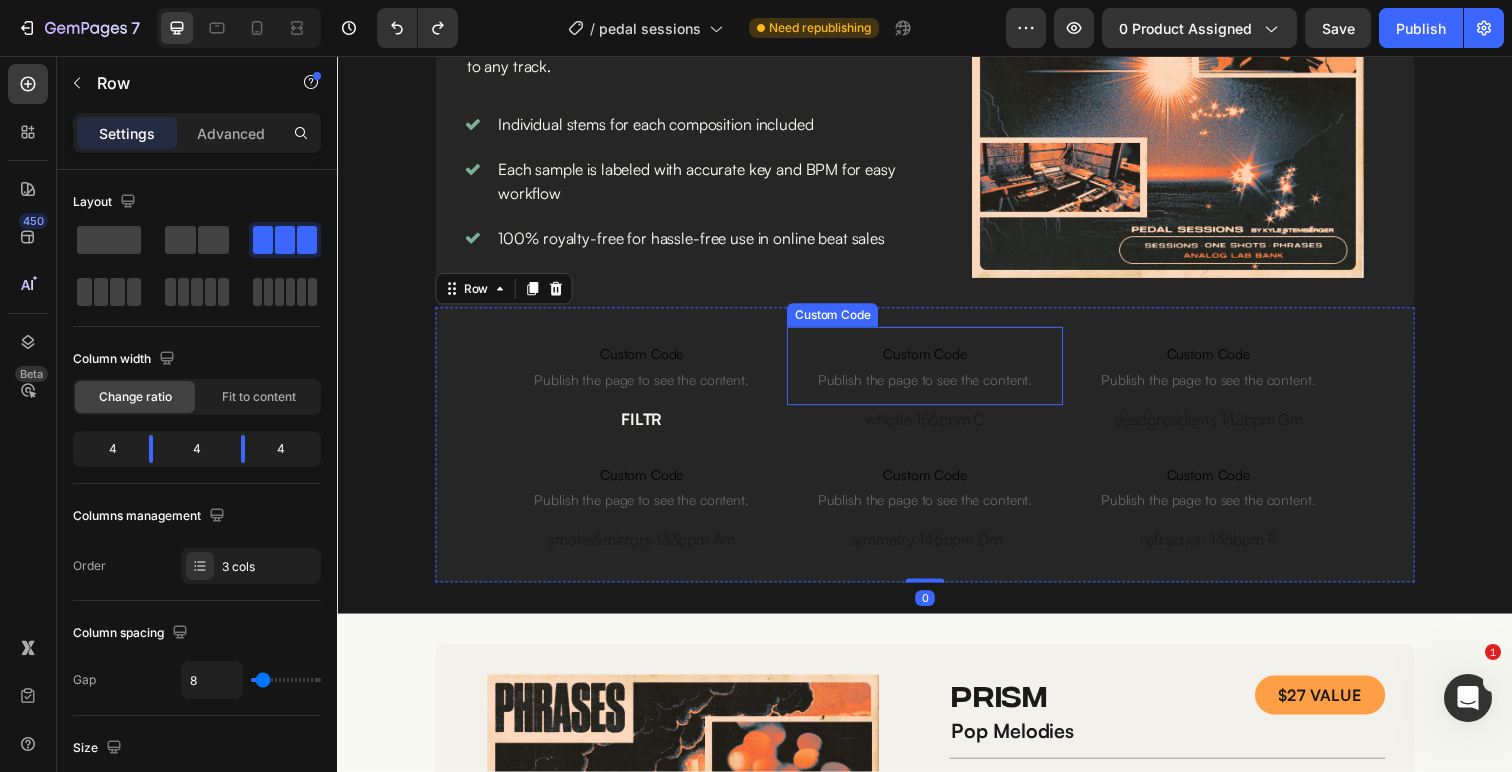 click on "Custom Code" at bounding box center [936, 361] 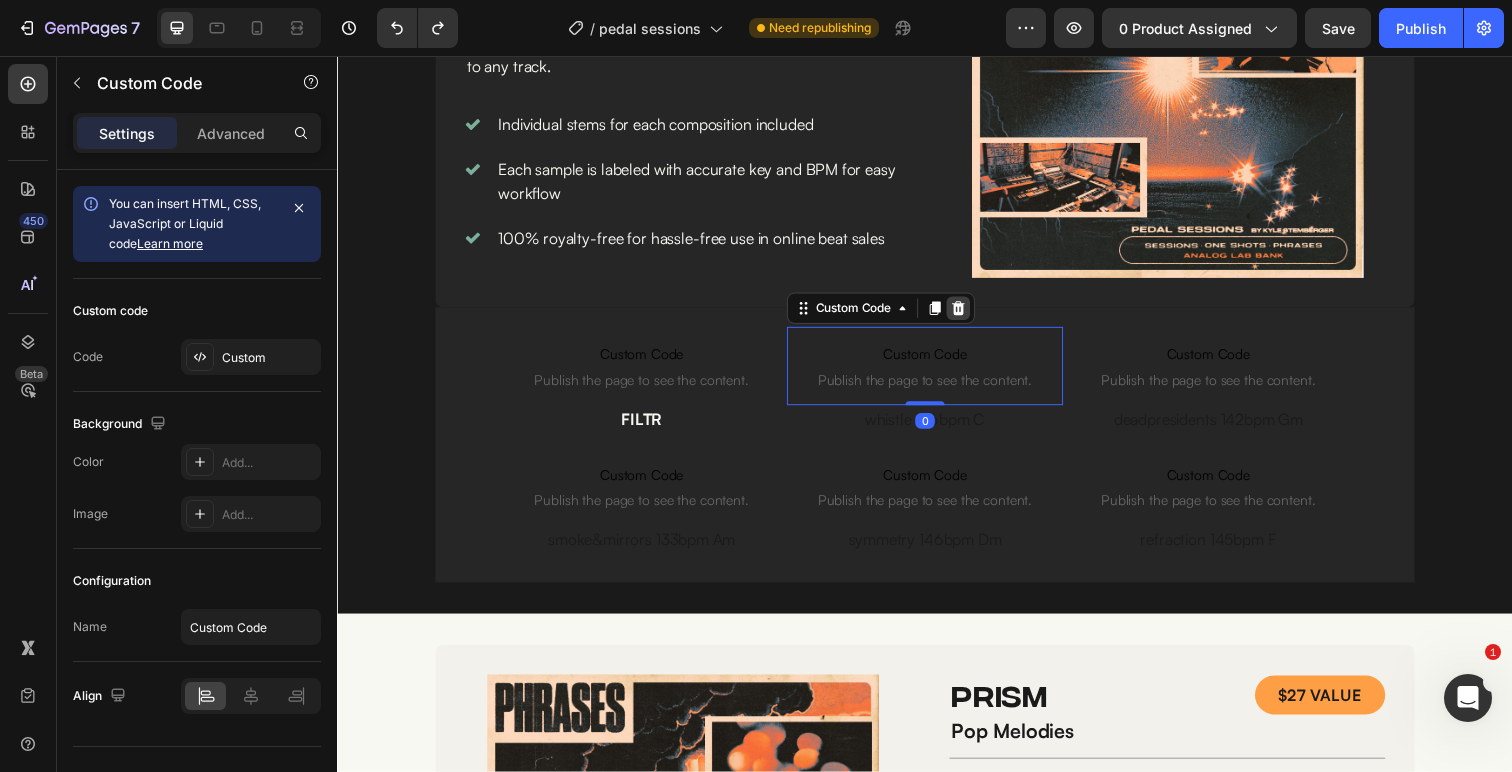 click 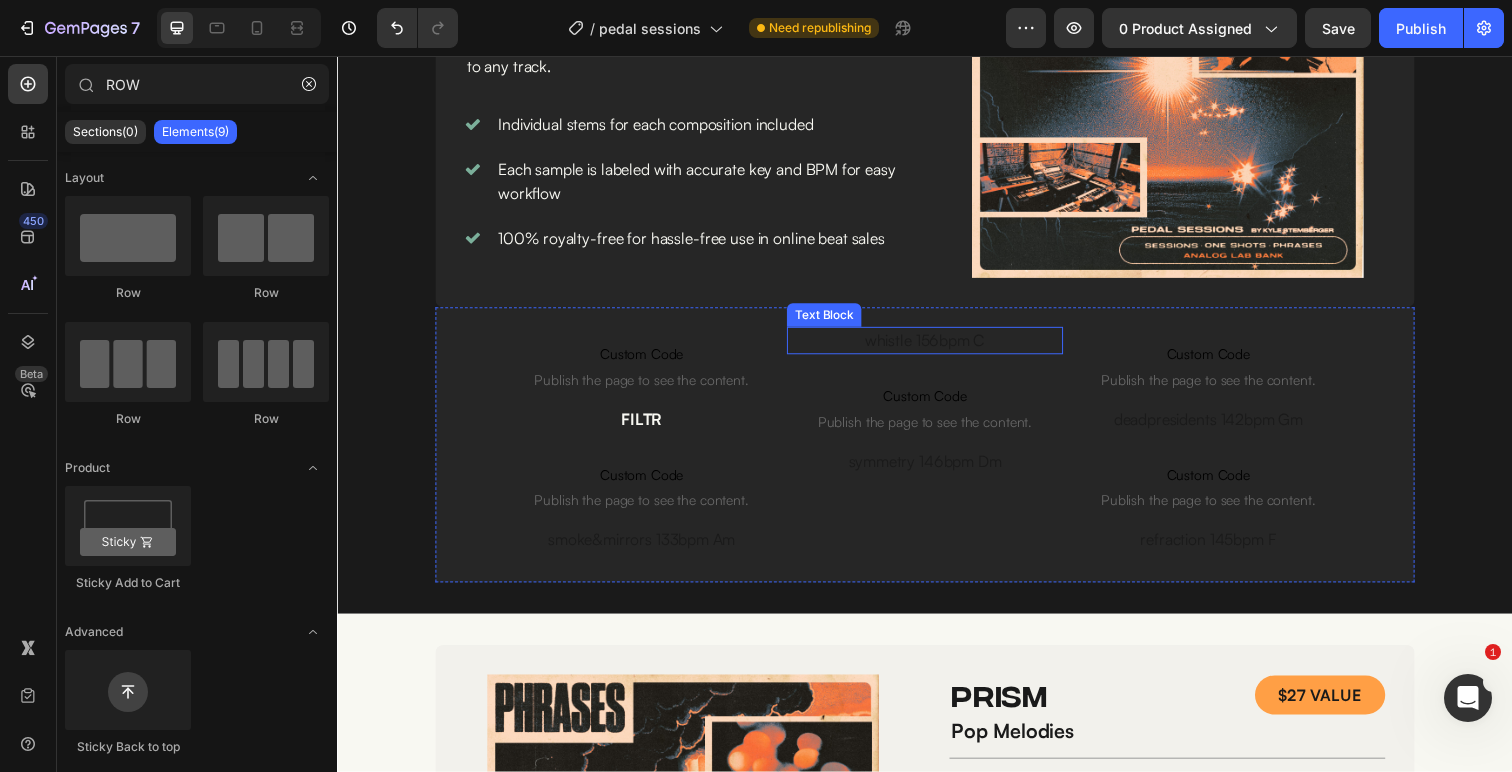 click on "whistle 156bpm C" at bounding box center [936, 347] 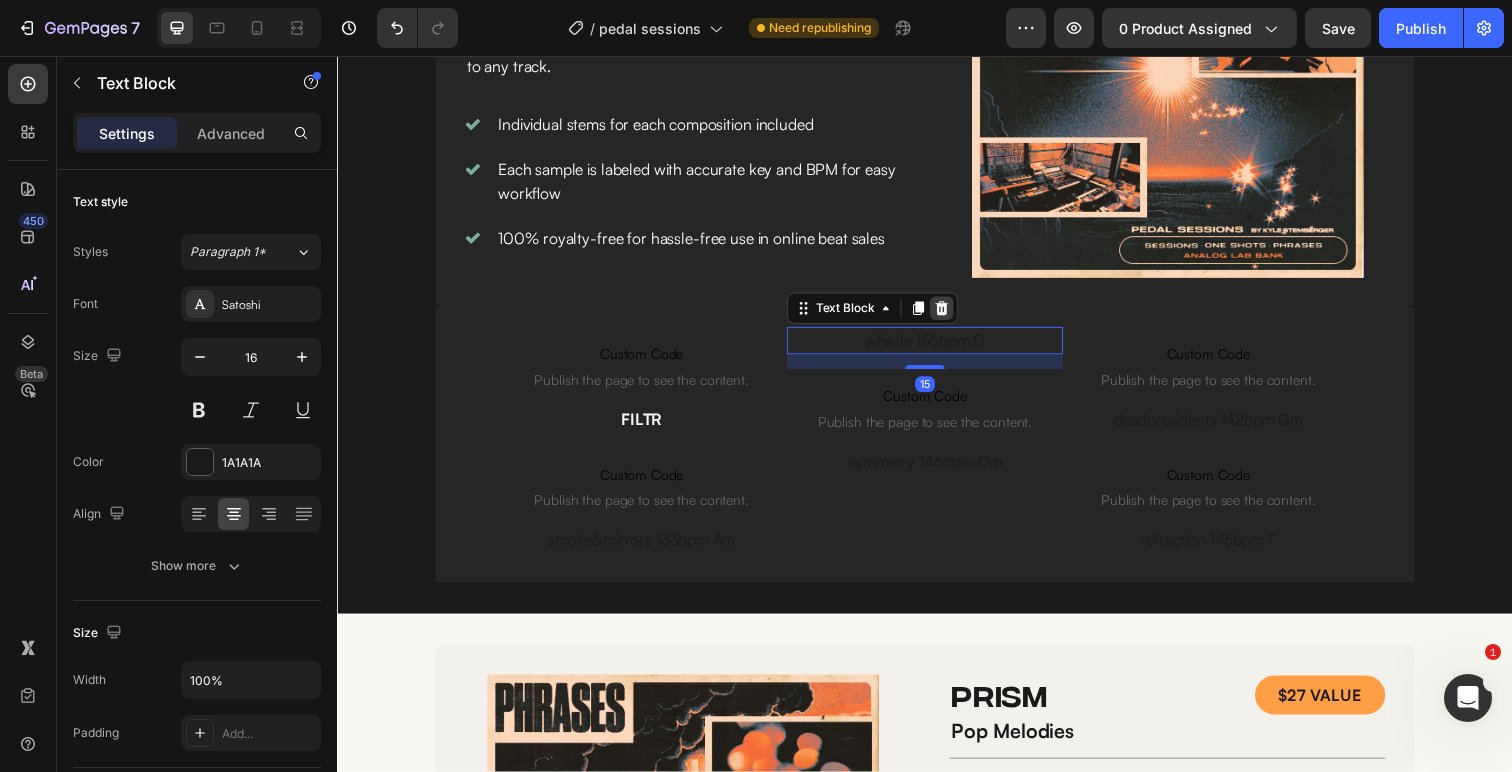 click 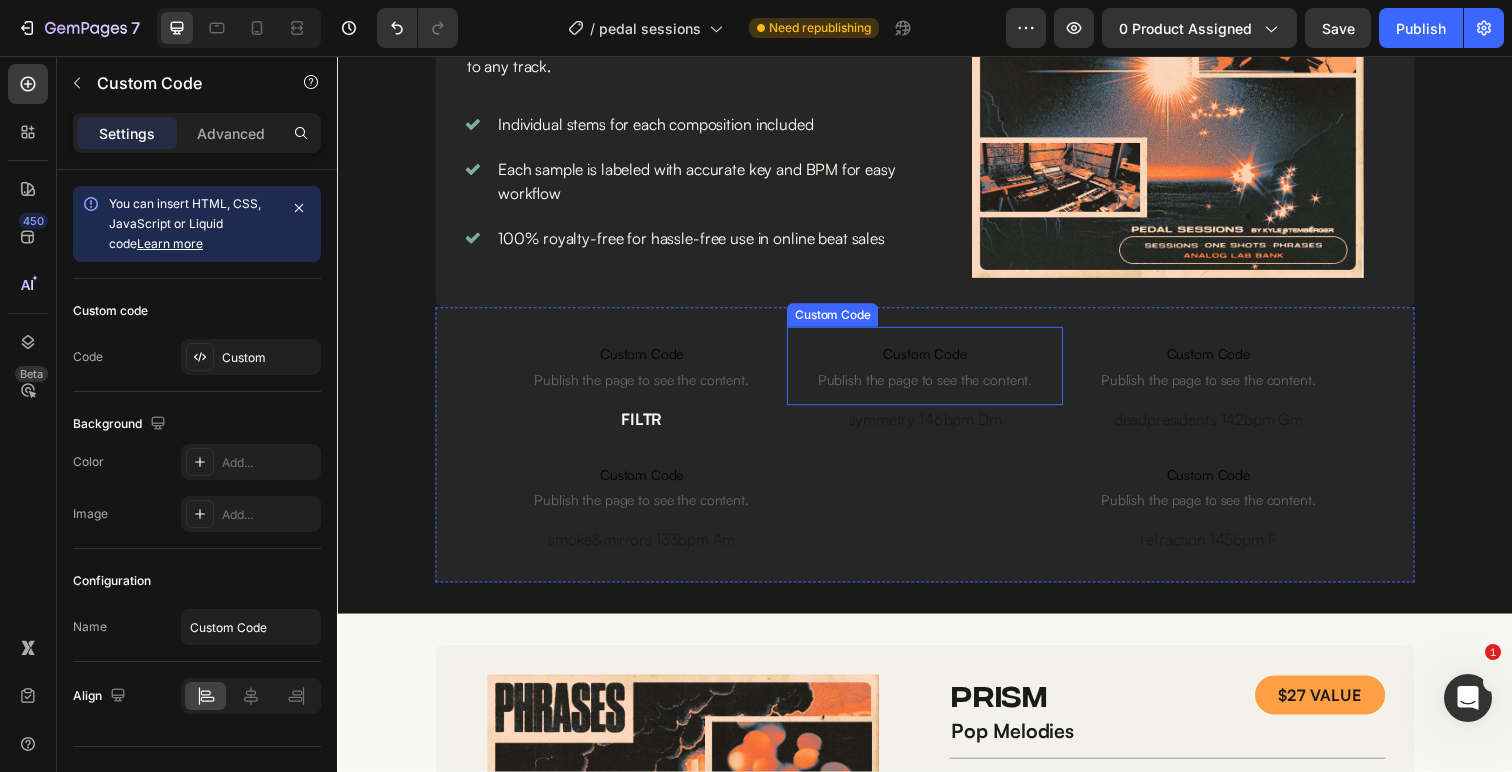 click on "Custom Code" at bounding box center [936, 361] 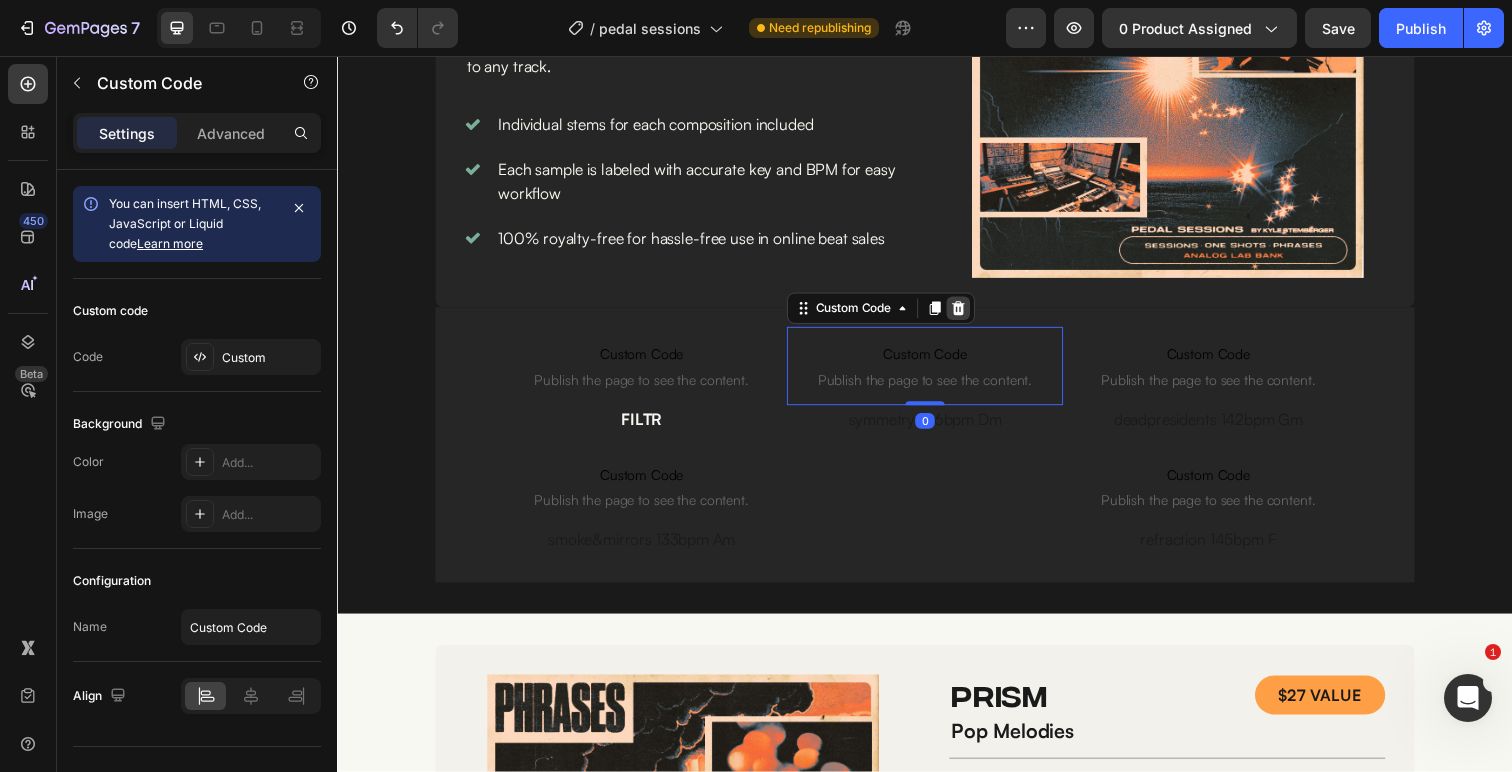 click 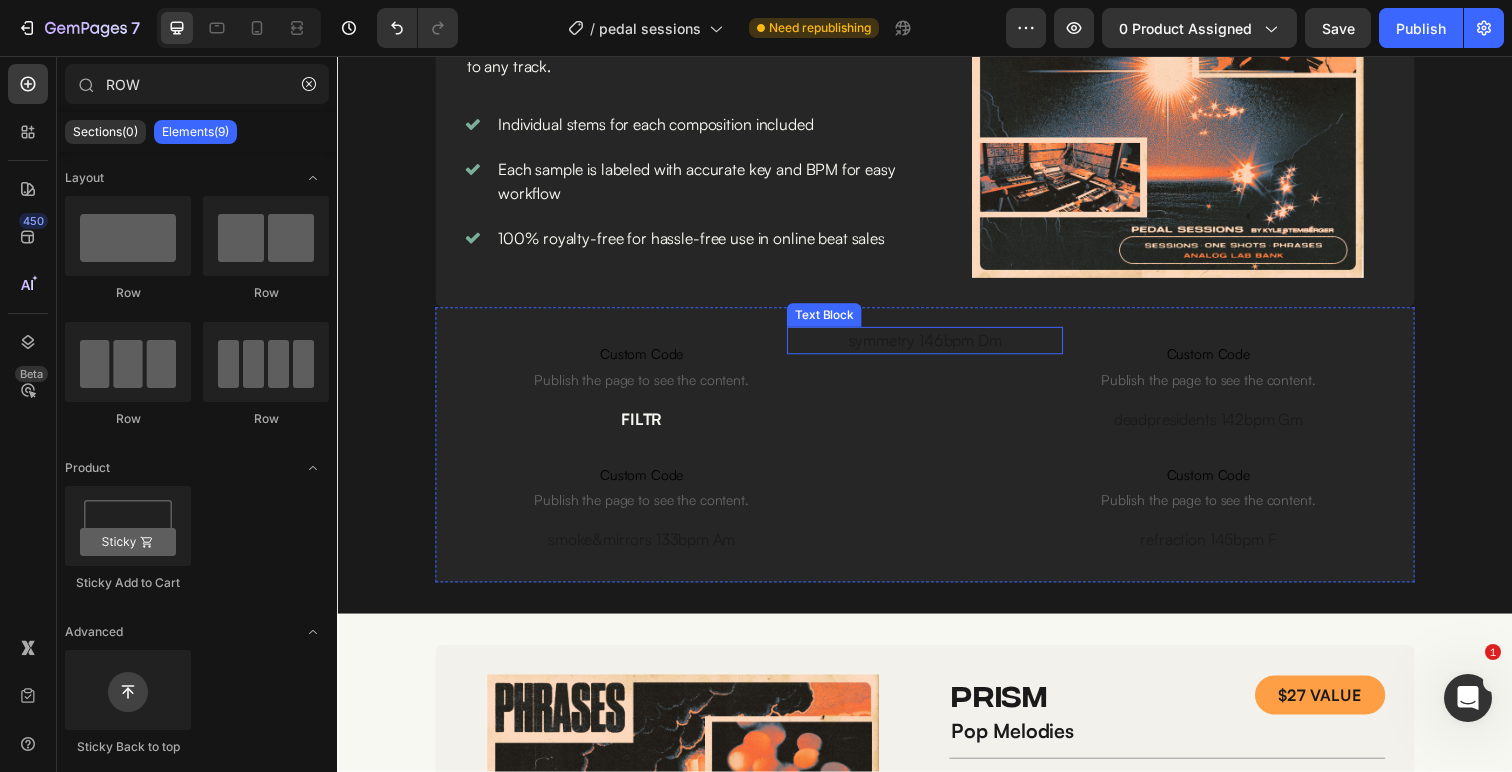 click on "symmetry 146bpm Dm" at bounding box center [936, 347] 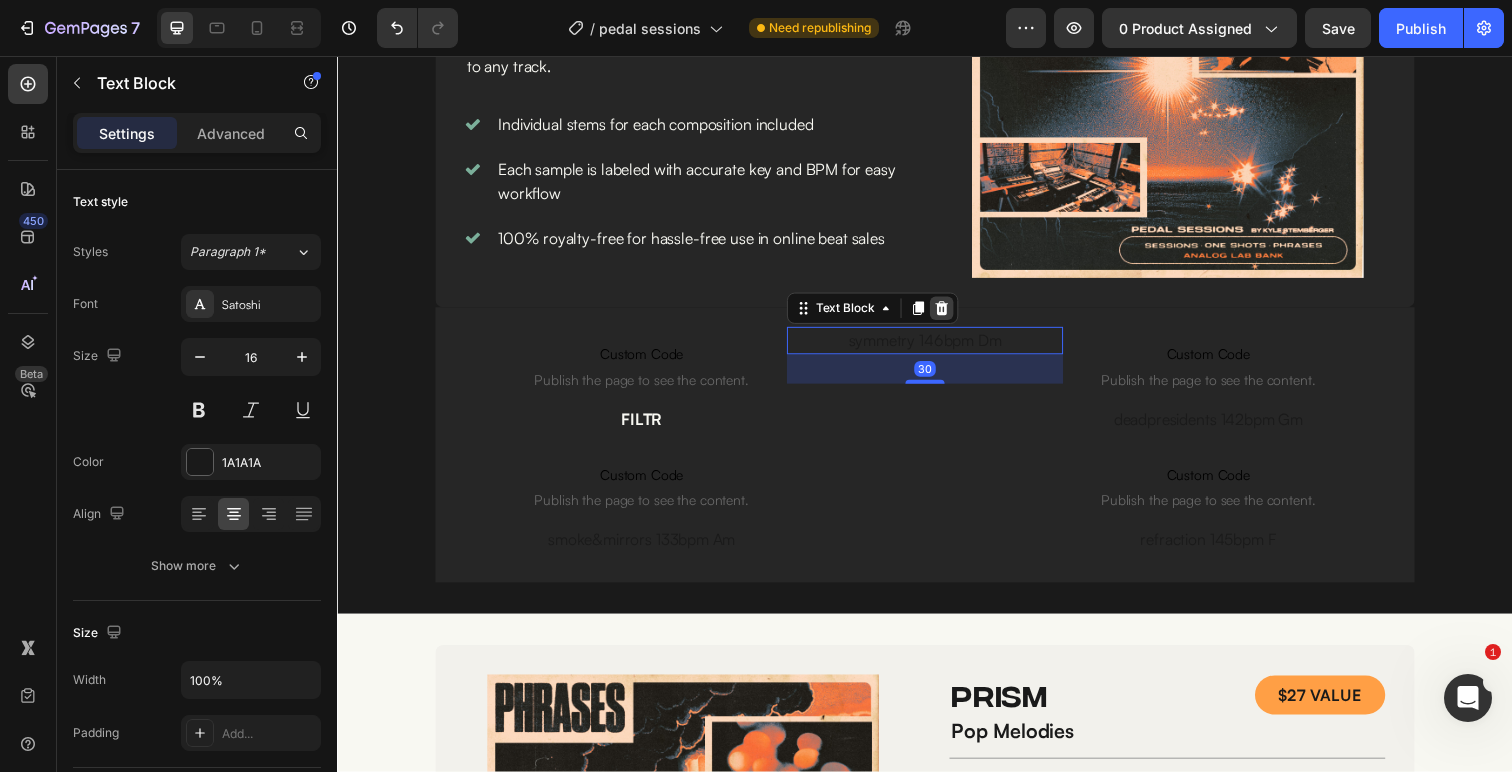 click at bounding box center [954, 314] 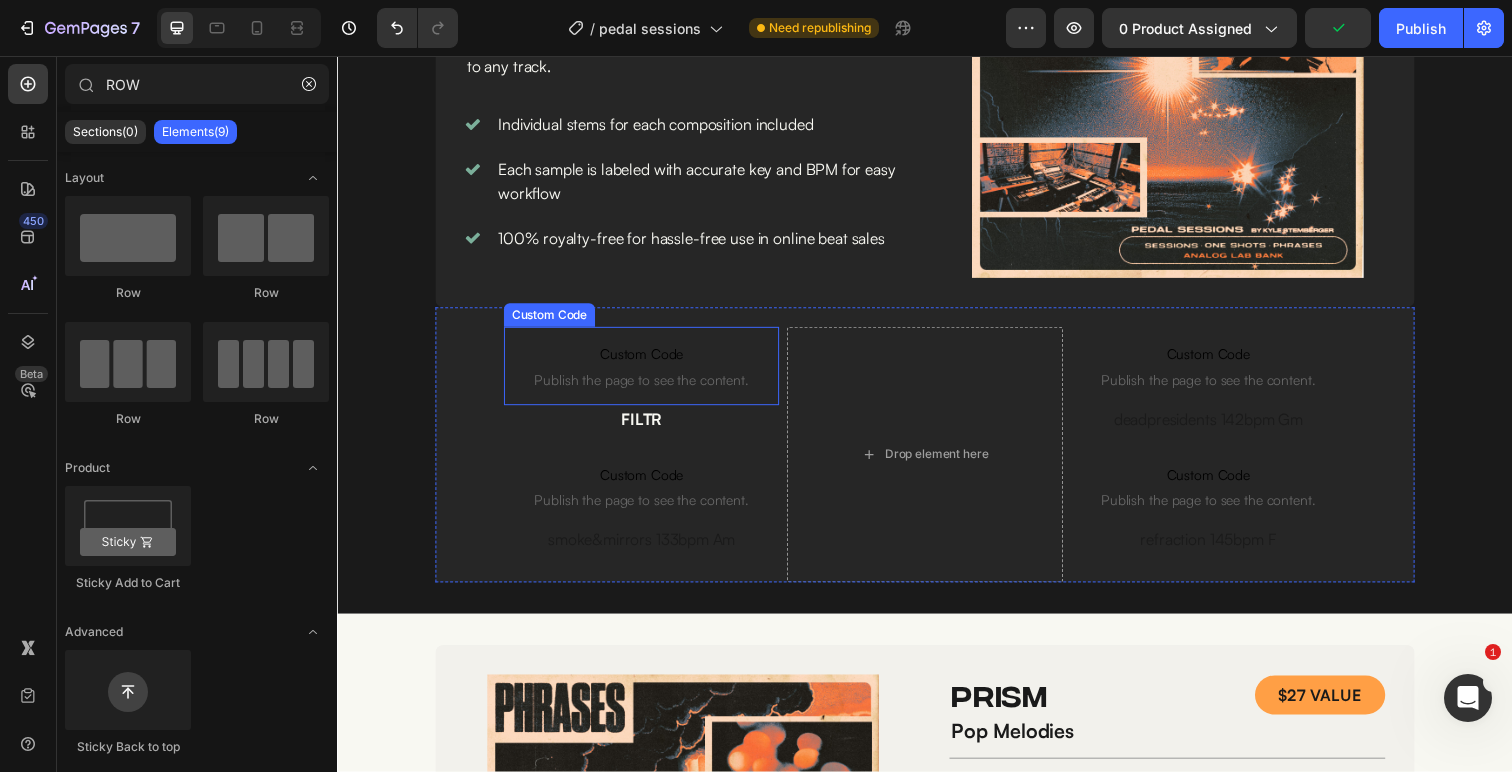 click on "Publish the page to see the content." at bounding box center (647, 387) 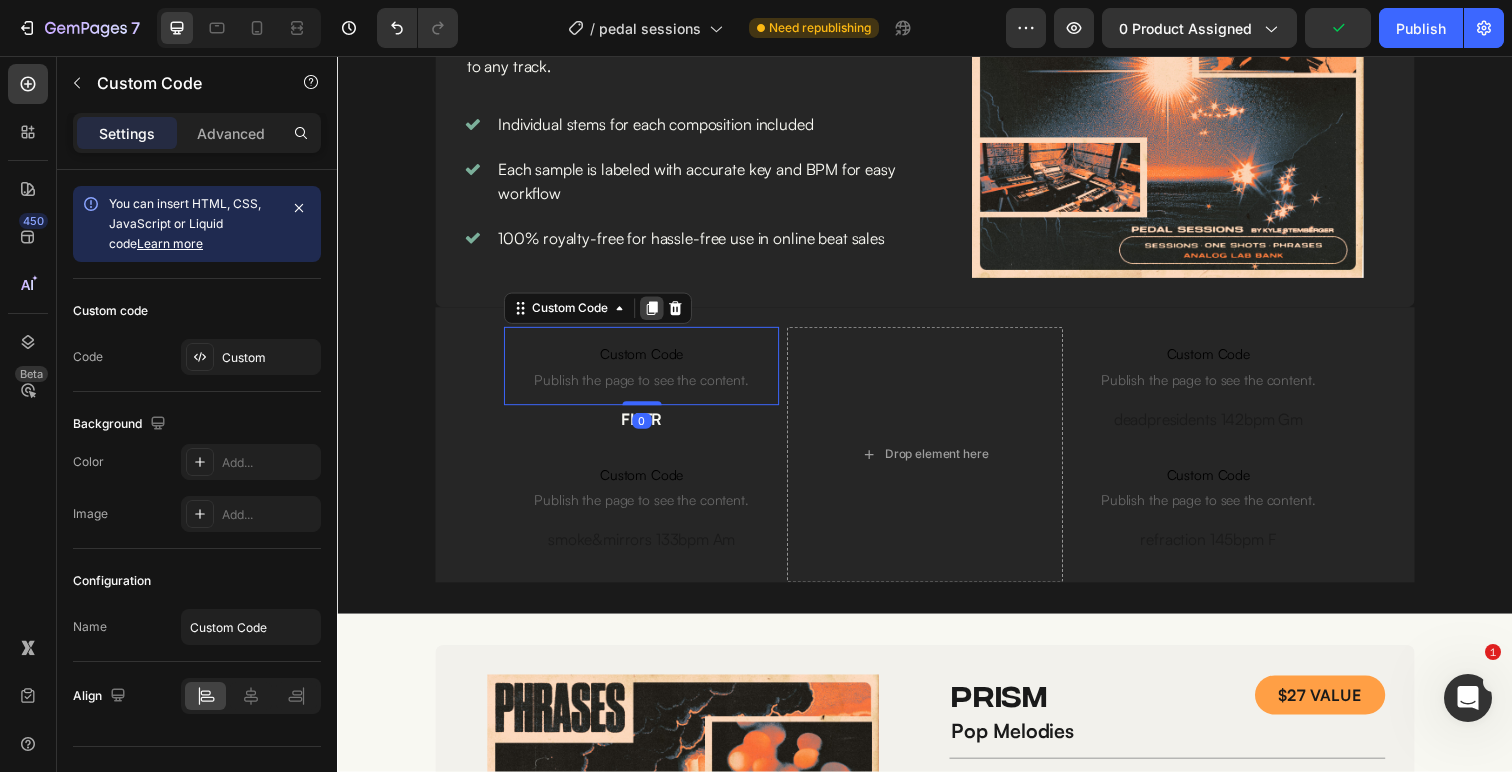 click 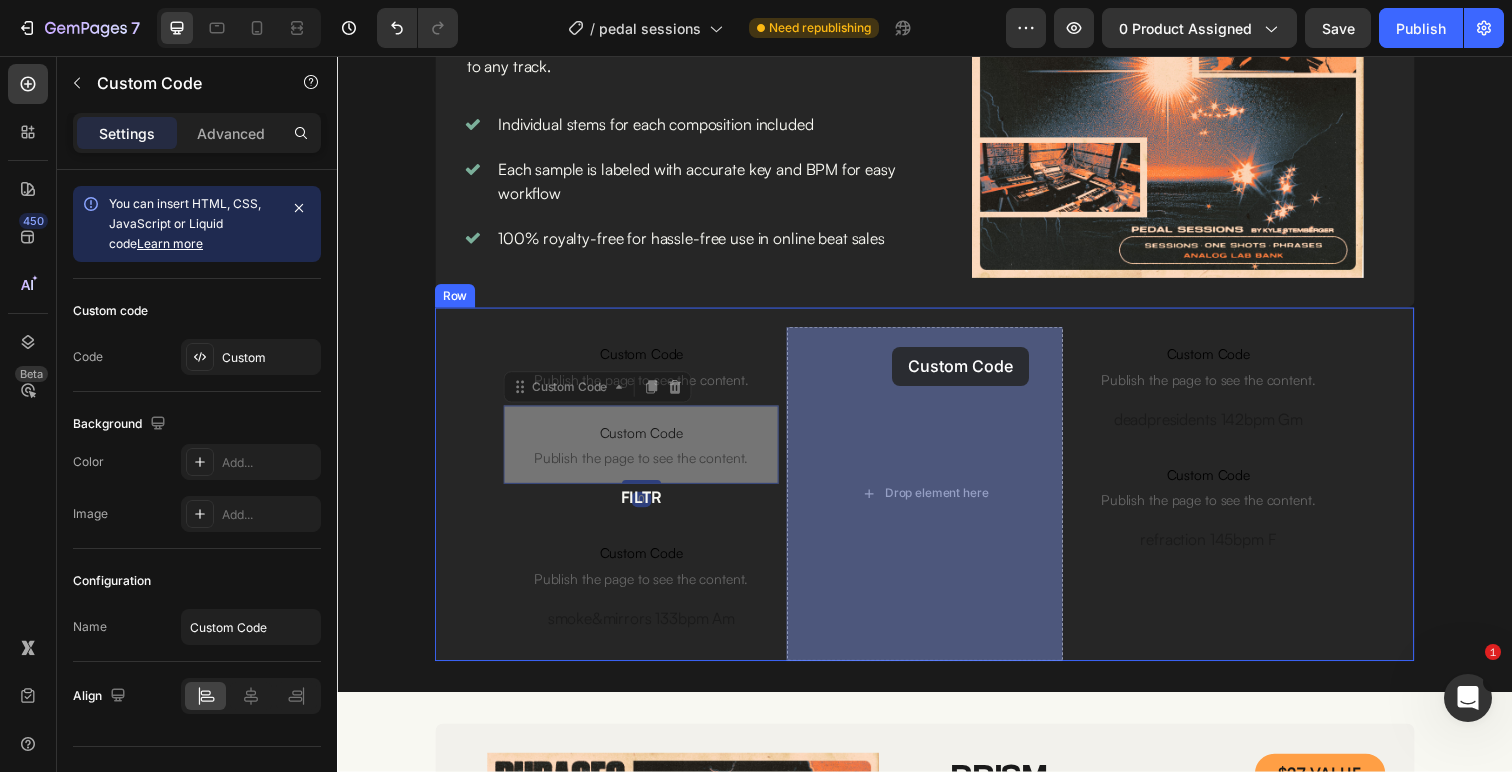 drag, startPoint x: 524, startPoint y: 391, endPoint x: 903, endPoint y: 353, distance: 380.90024 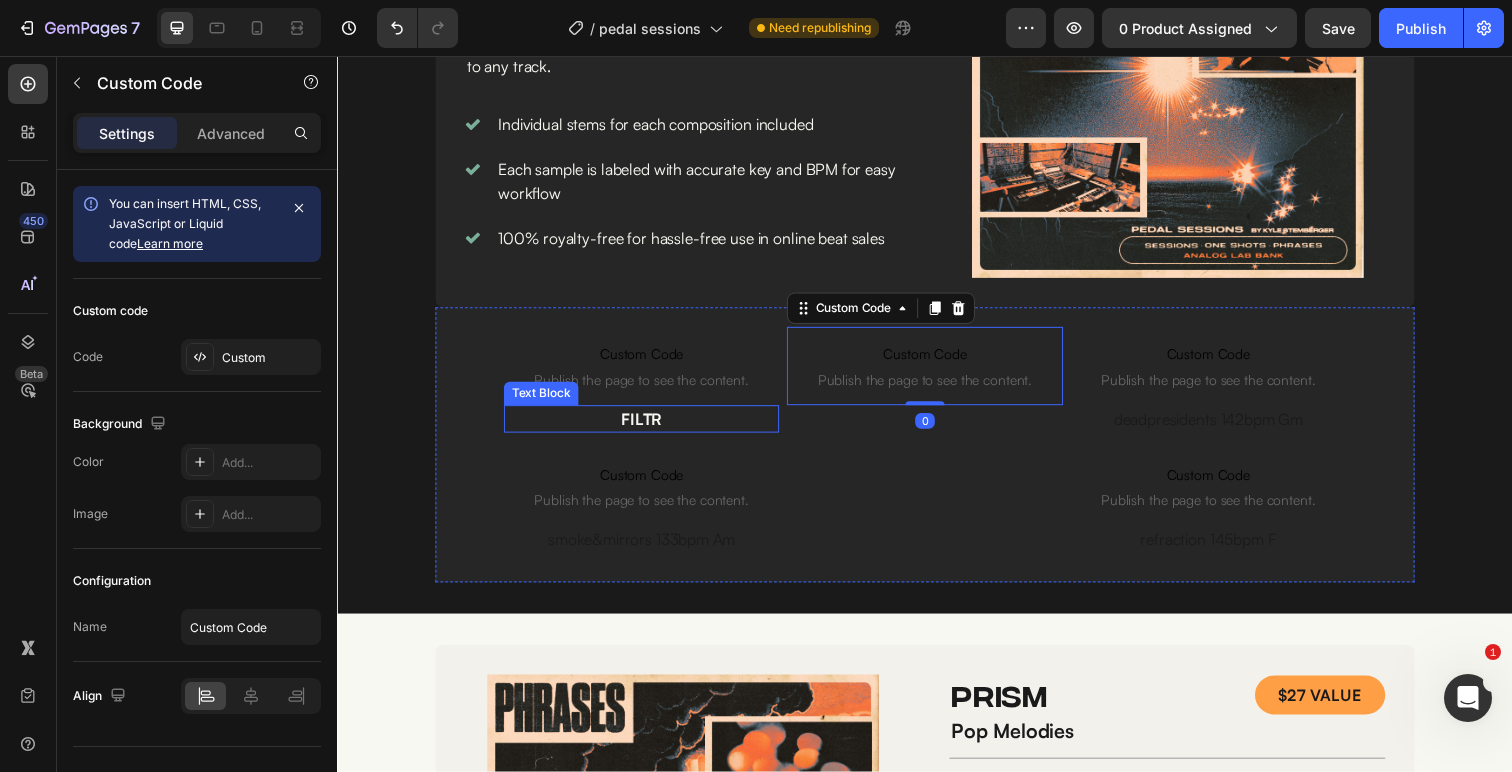 click on "FILTR" at bounding box center [647, 427] 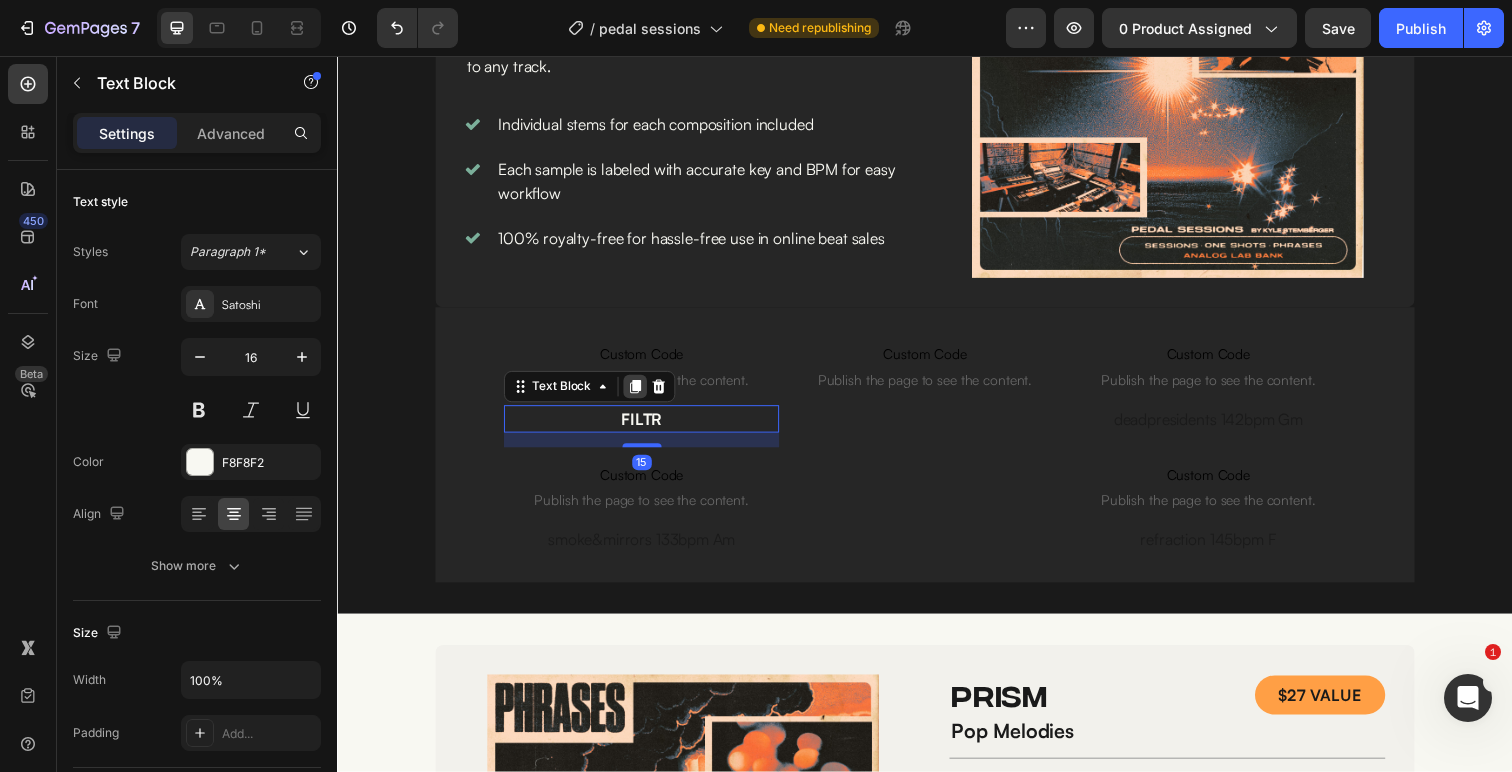 click 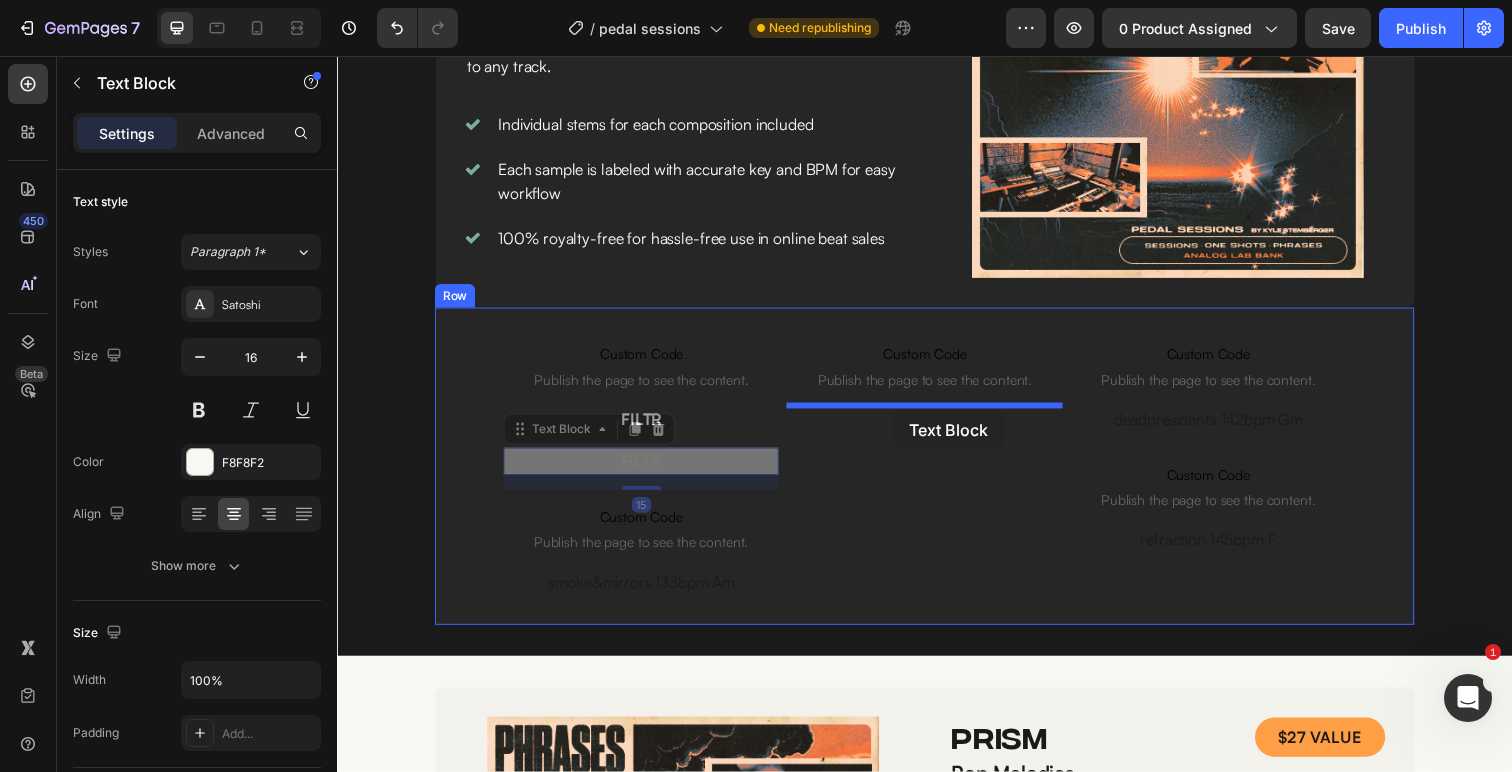 drag, startPoint x: 528, startPoint y: 437, endPoint x: 905, endPoint y: 418, distance: 377.4785 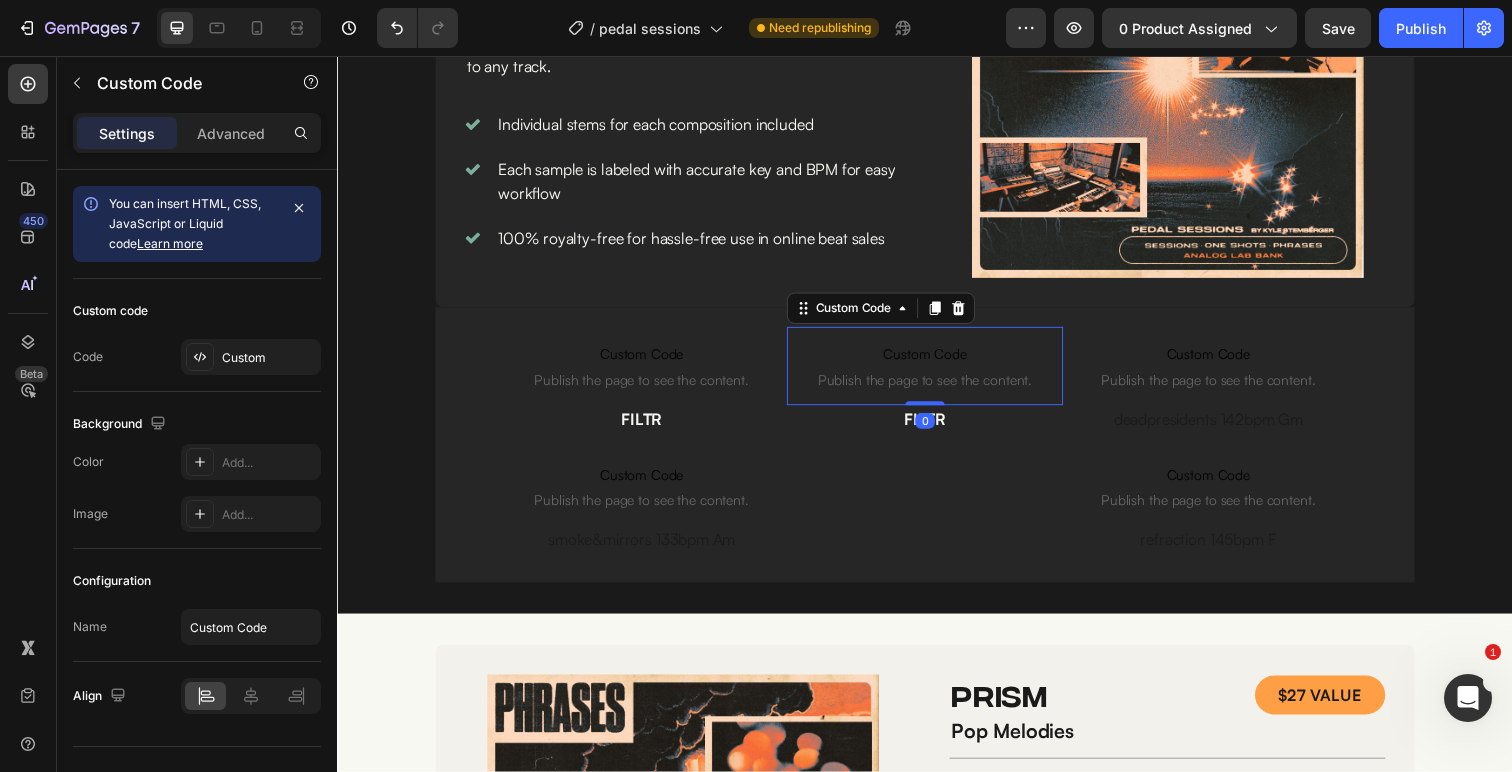 click on "Publish the page to see the content." at bounding box center [936, 387] 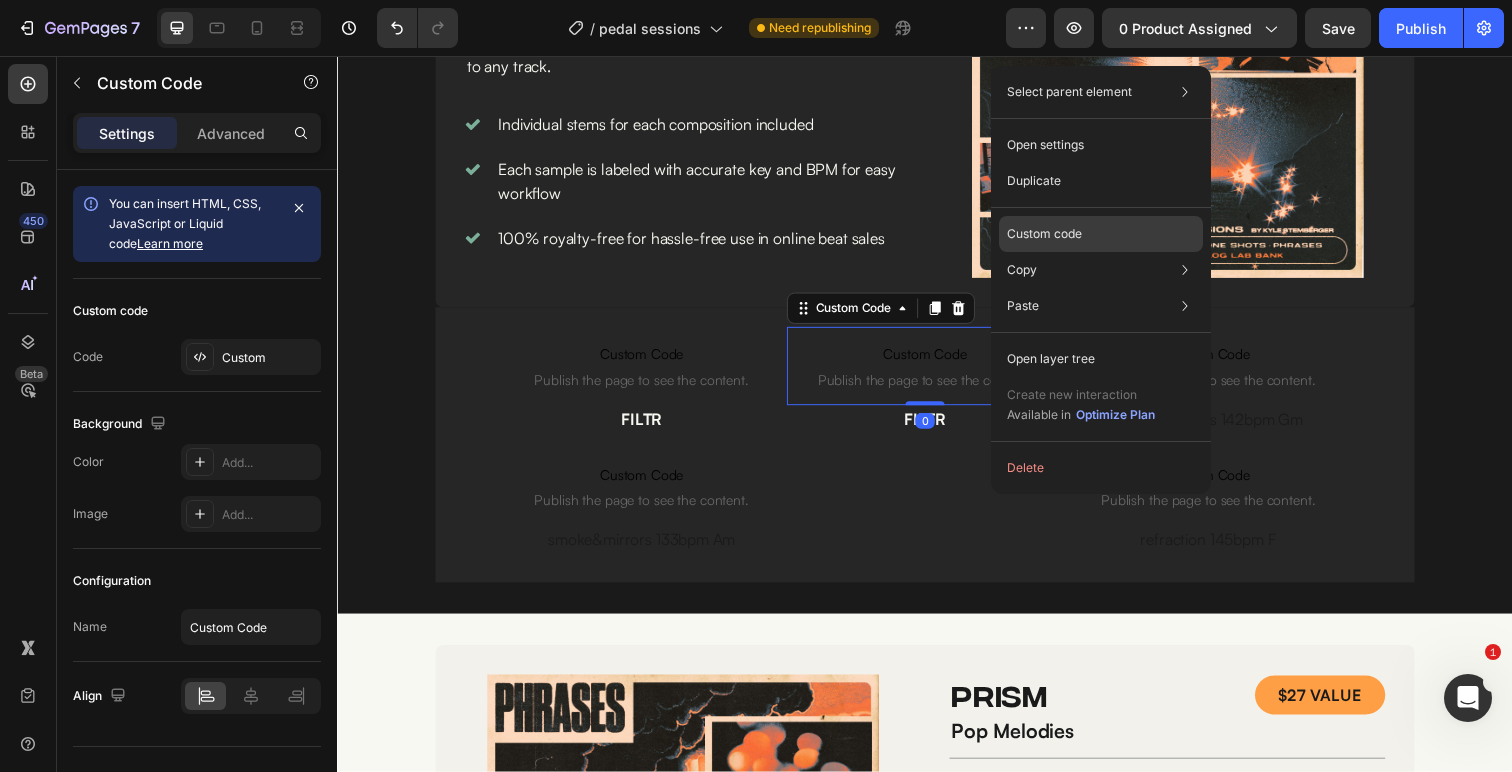 click on "Custom code" at bounding box center [1044, 234] 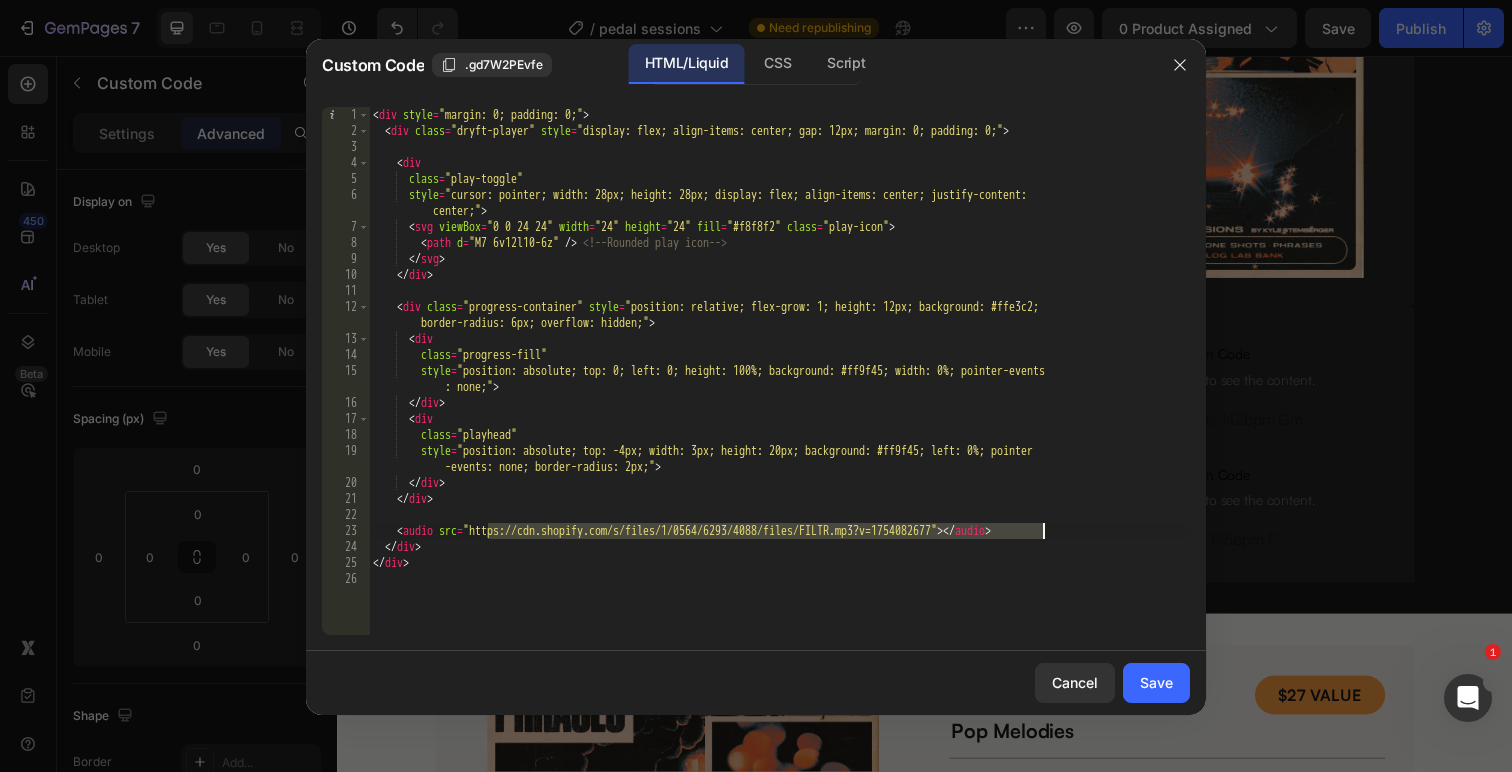 drag, startPoint x: 490, startPoint y: 531, endPoint x: 1042, endPoint y: 537, distance: 552.0326 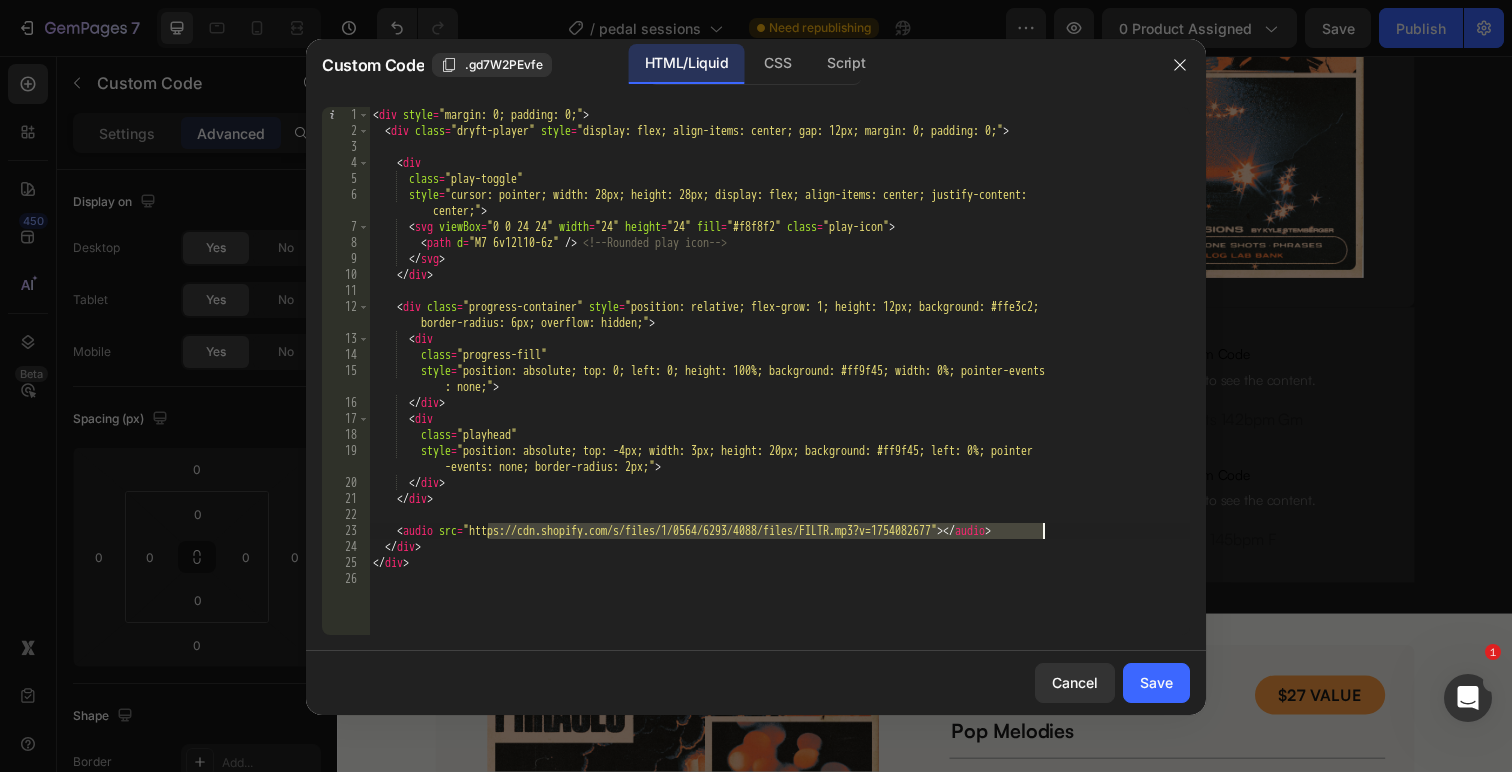 click on "< div   style = "margin: 0; padding: 0;" >    < div   class = "dryft-player"   style = "display: flex; align-items: center; gap: 12px; margin: 0; padding: 0;" >           < div           class = "play-toggle"           style = "cursor: pointer; width: 28px; height: 28px; display: flex; align-items: center; justify-content:             center;" >         < svg   viewBox = "0 0 24 24"   width = "24"   height = "24"   fill = "#f8f8f2"   class = "play-icon" >           < path   d = "M7 6v12l10-6z"   />   <!--  Rounded play icon  -->         </ svg >      </ div >      < div   class = "progress-container"   style = "position: relative; flex-grow: 1; height: 12px; background: #ffe3c2;           border-radius: 6px; overflow: hidden;" >         < div             class = "progress-fill"             style = "position: absolute; top: 0; left: 0; height: 100%; background: #ff9f45; width: 0%; pointer-events              : none;" >         </ div >         < div             class = "playhead"" at bounding box center [779, 387] 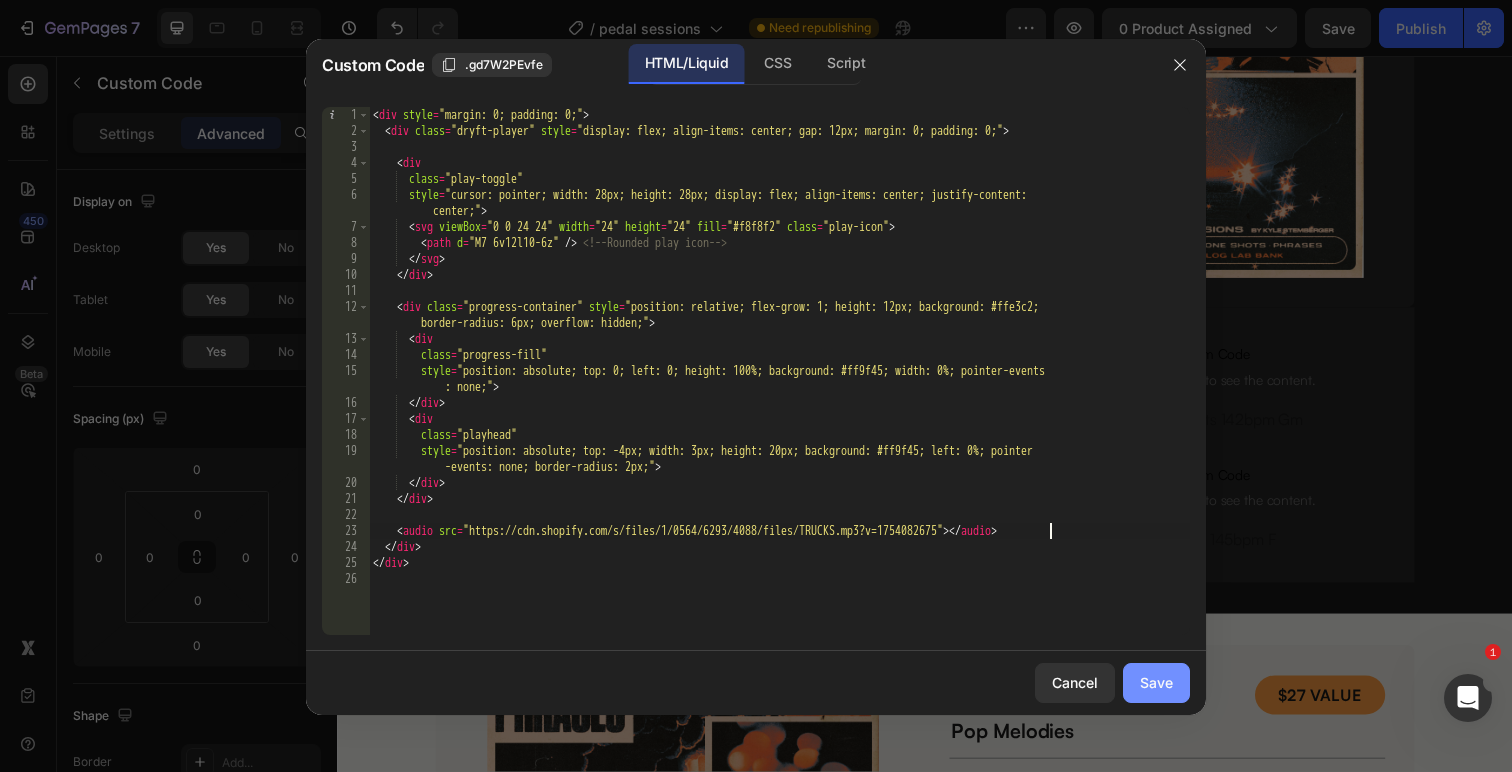 click on "Save" at bounding box center (1156, 682) 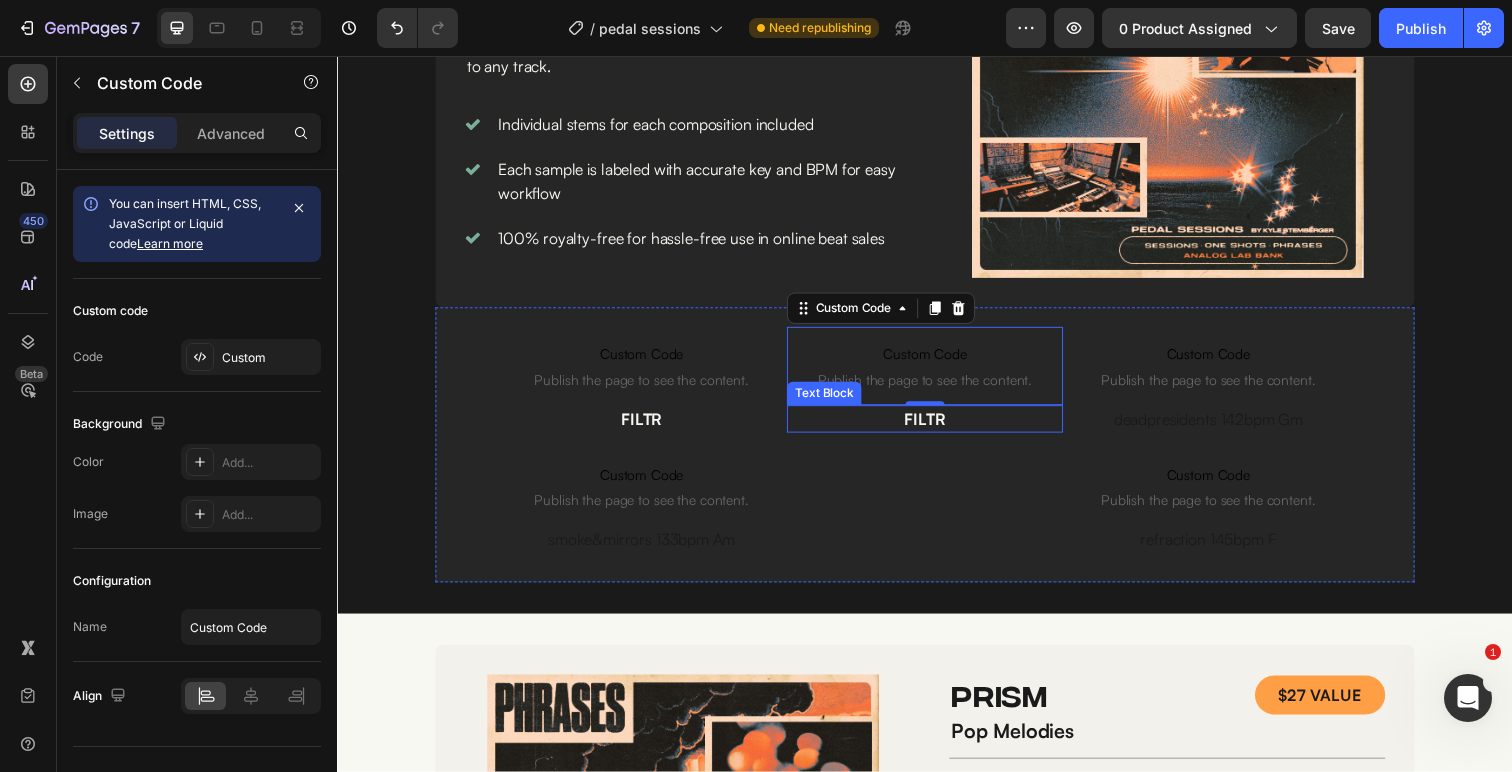 click on "FILTR" at bounding box center [936, 427] 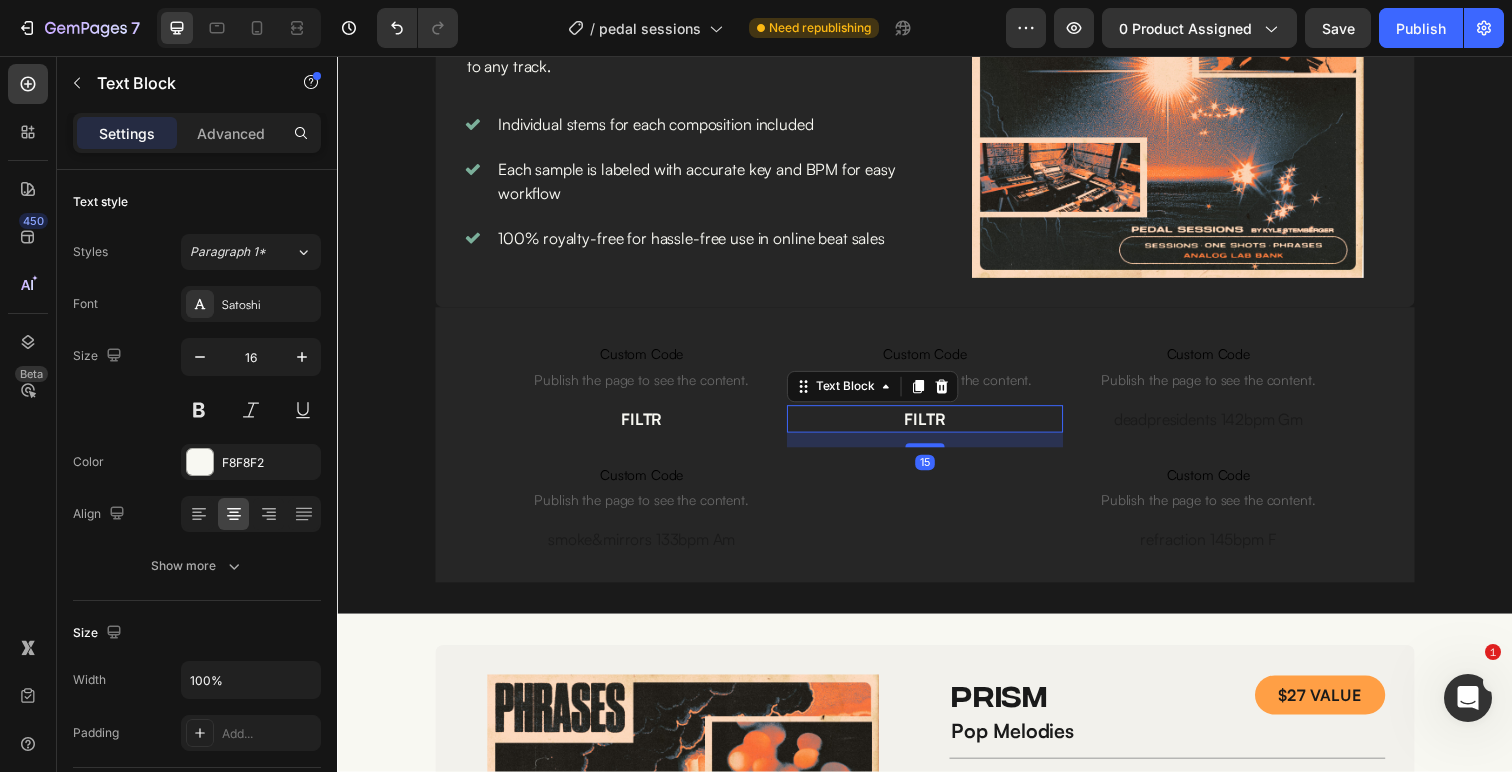 click on "FILTR" at bounding box center [936, 427] 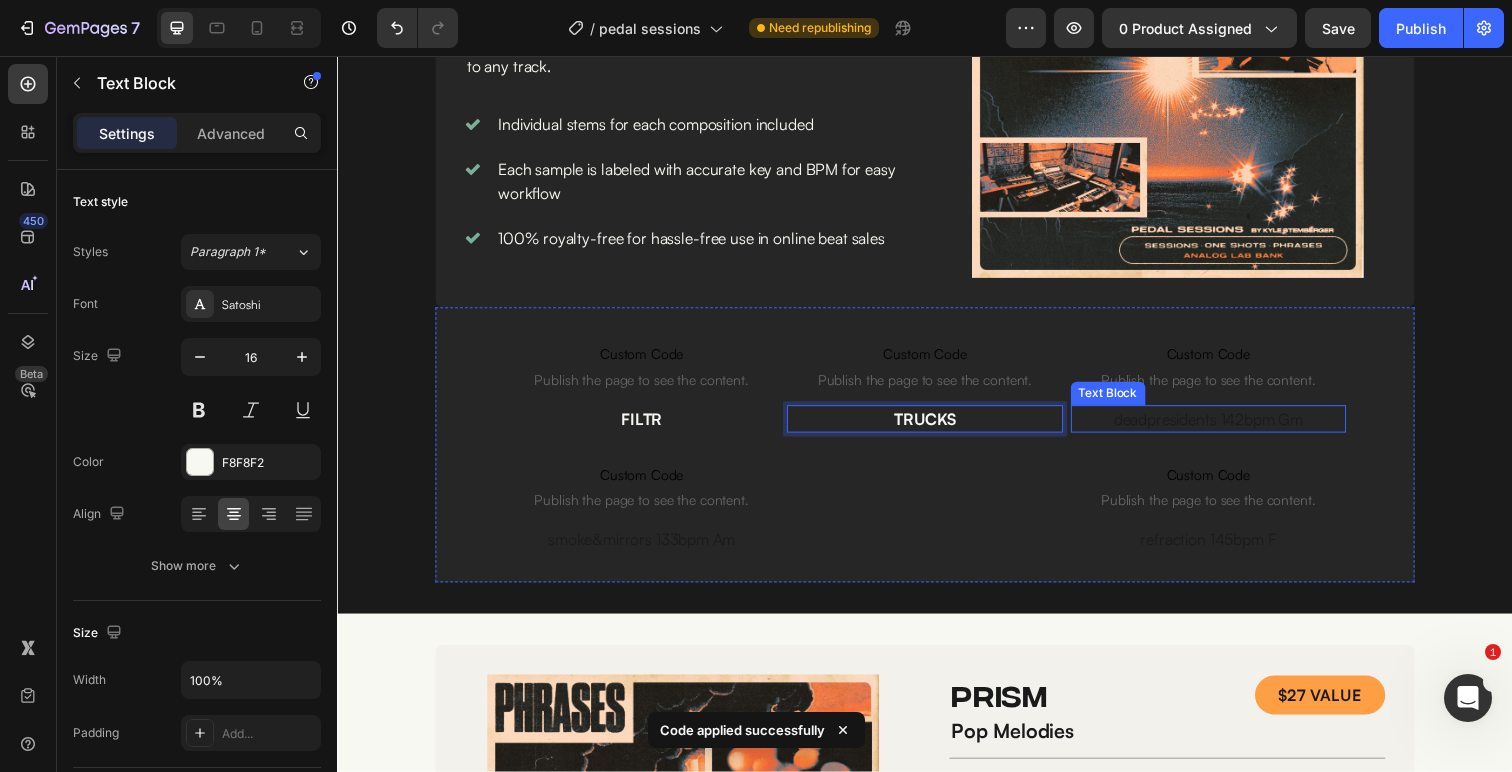 click on "deadpresidents 142bpm Gm" at bounding box center (1226, 427) 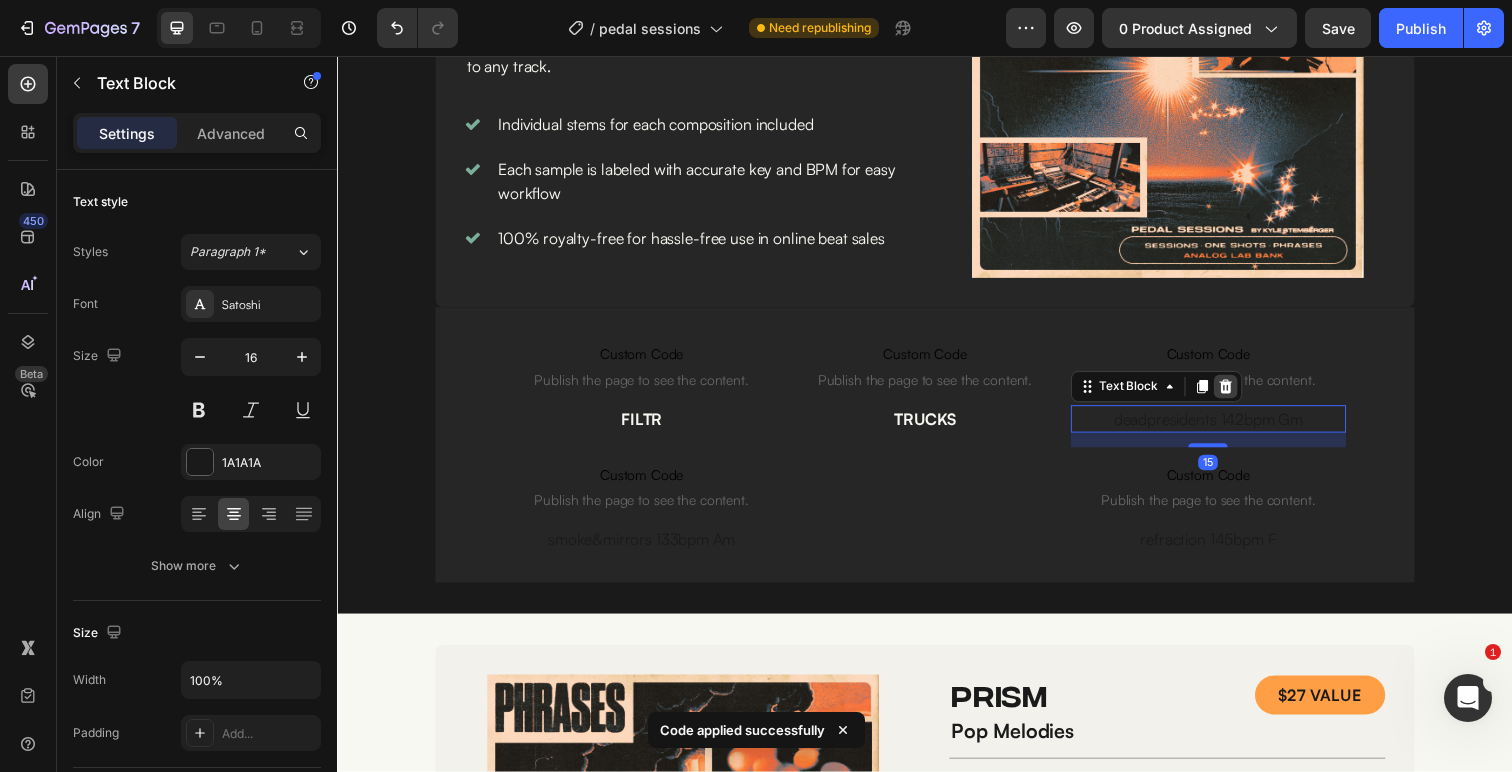 click 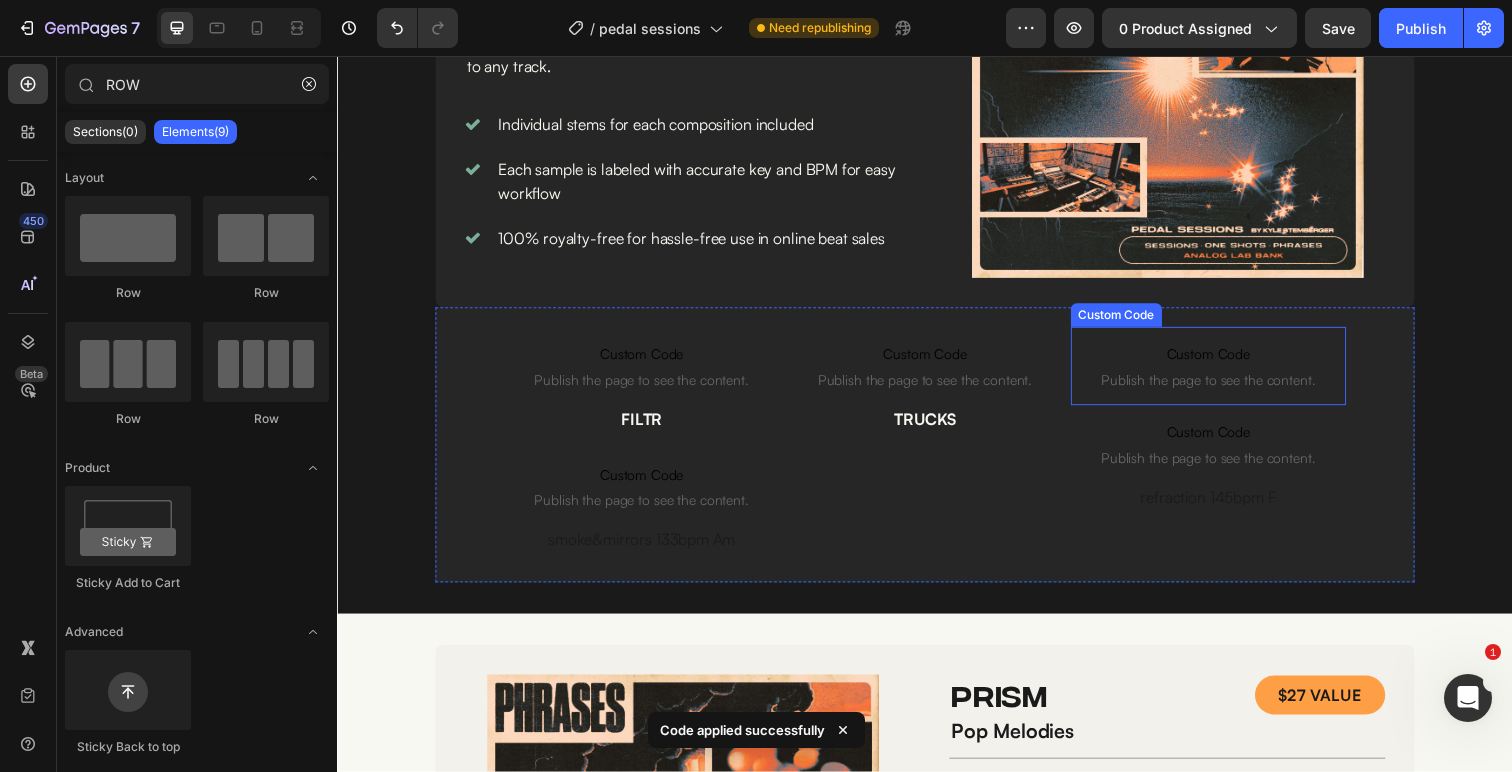 click on "Custom Code
Publish the page to see the content." at bounding box center (1226, 373) 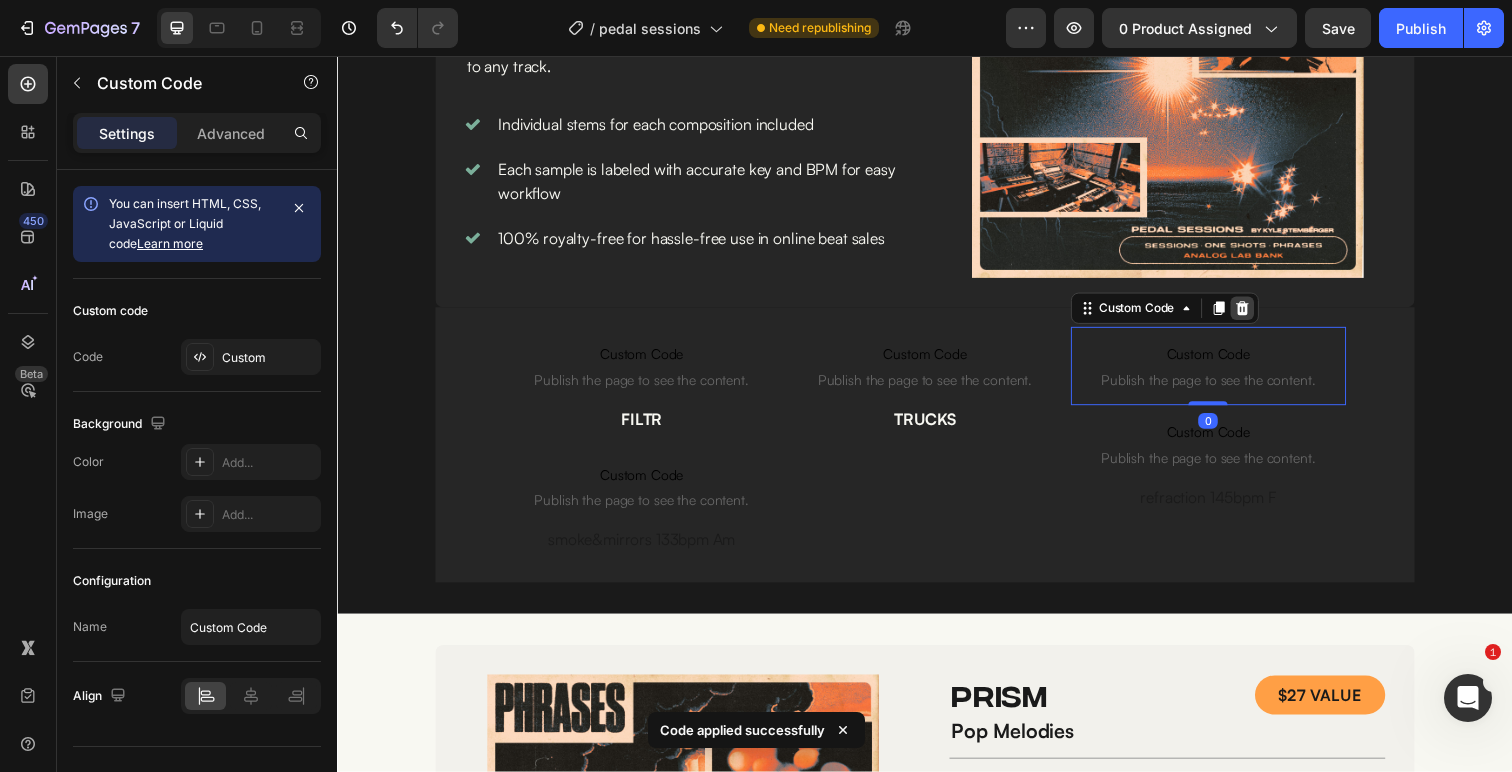 click 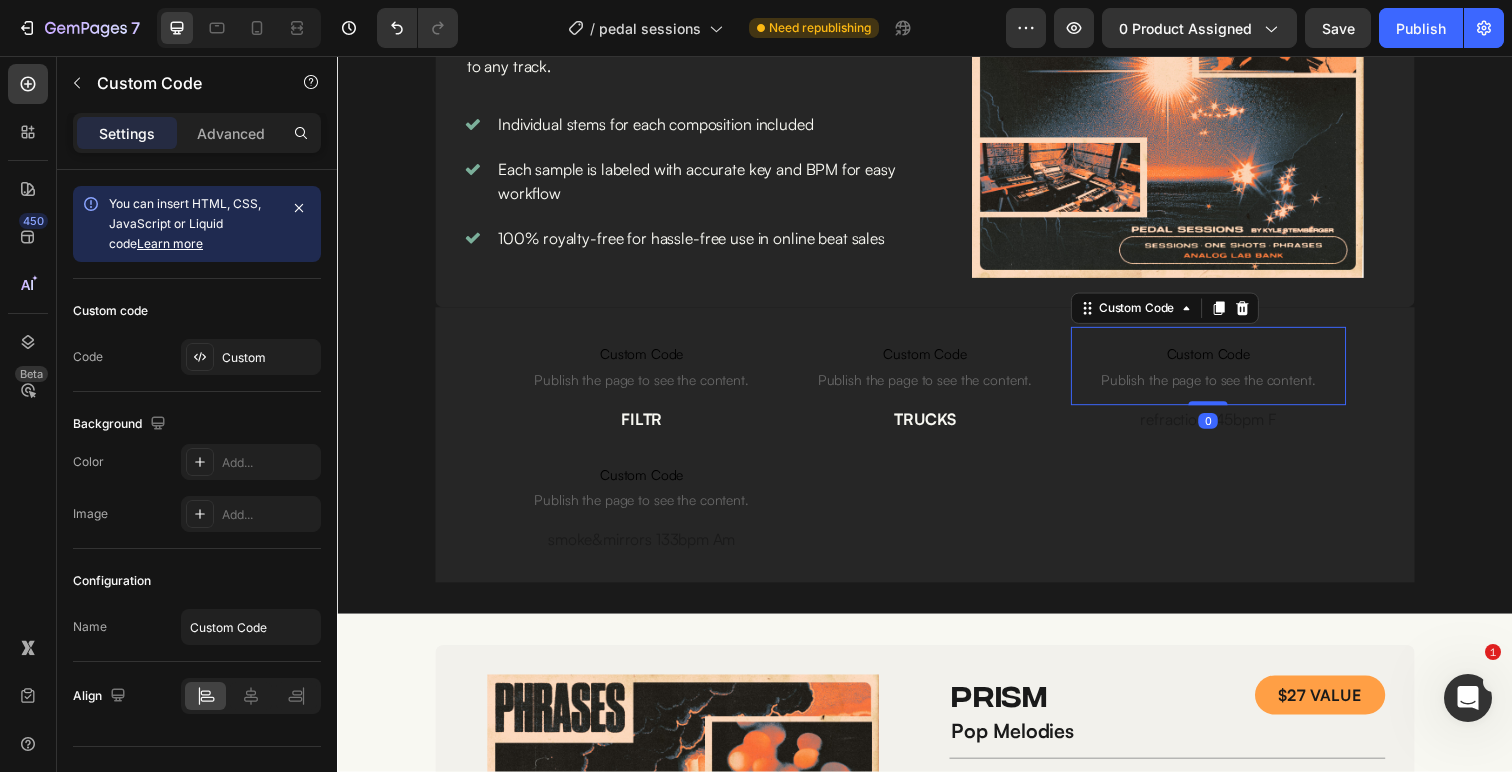 click on "Custom Code" at bounding box center (1226, 361) 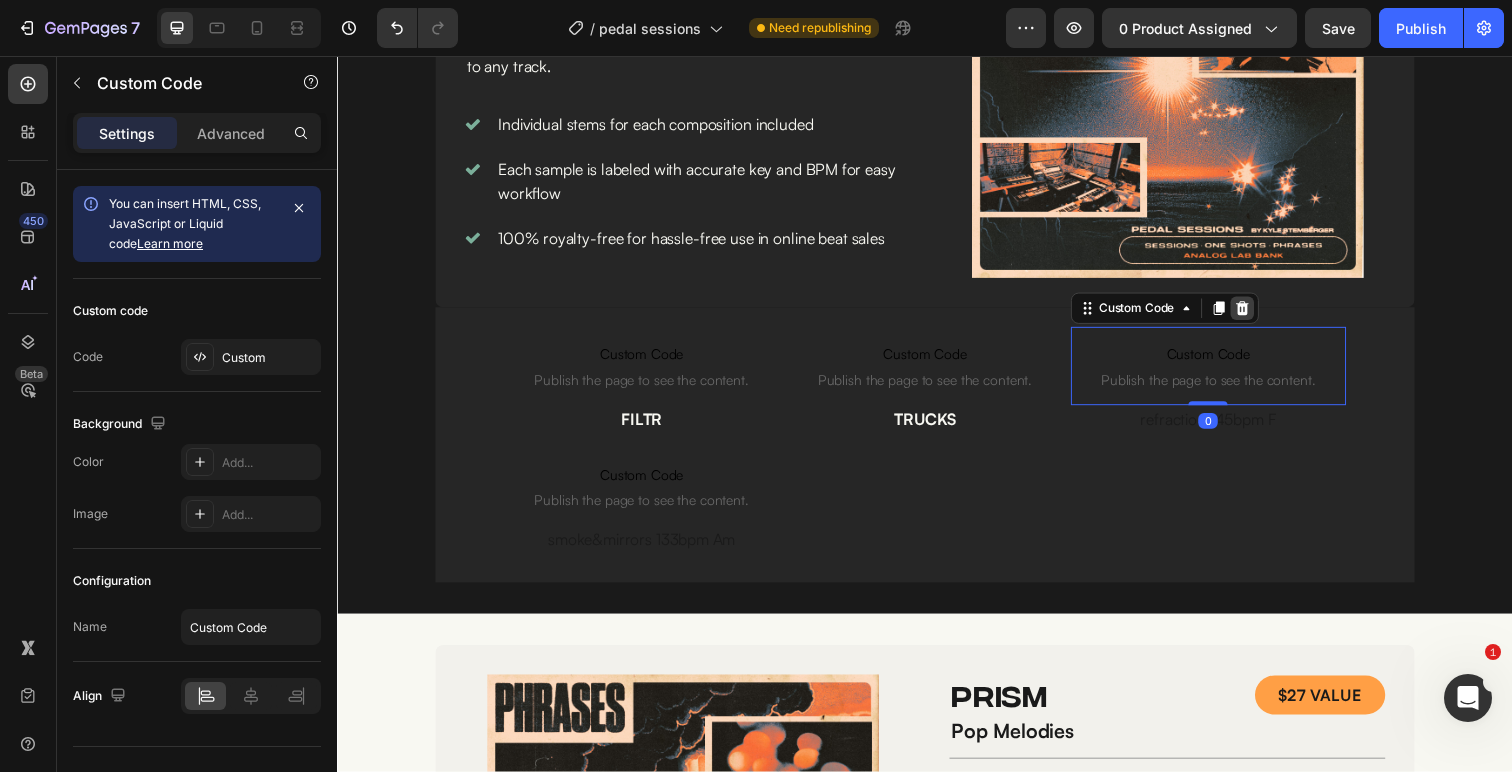 click 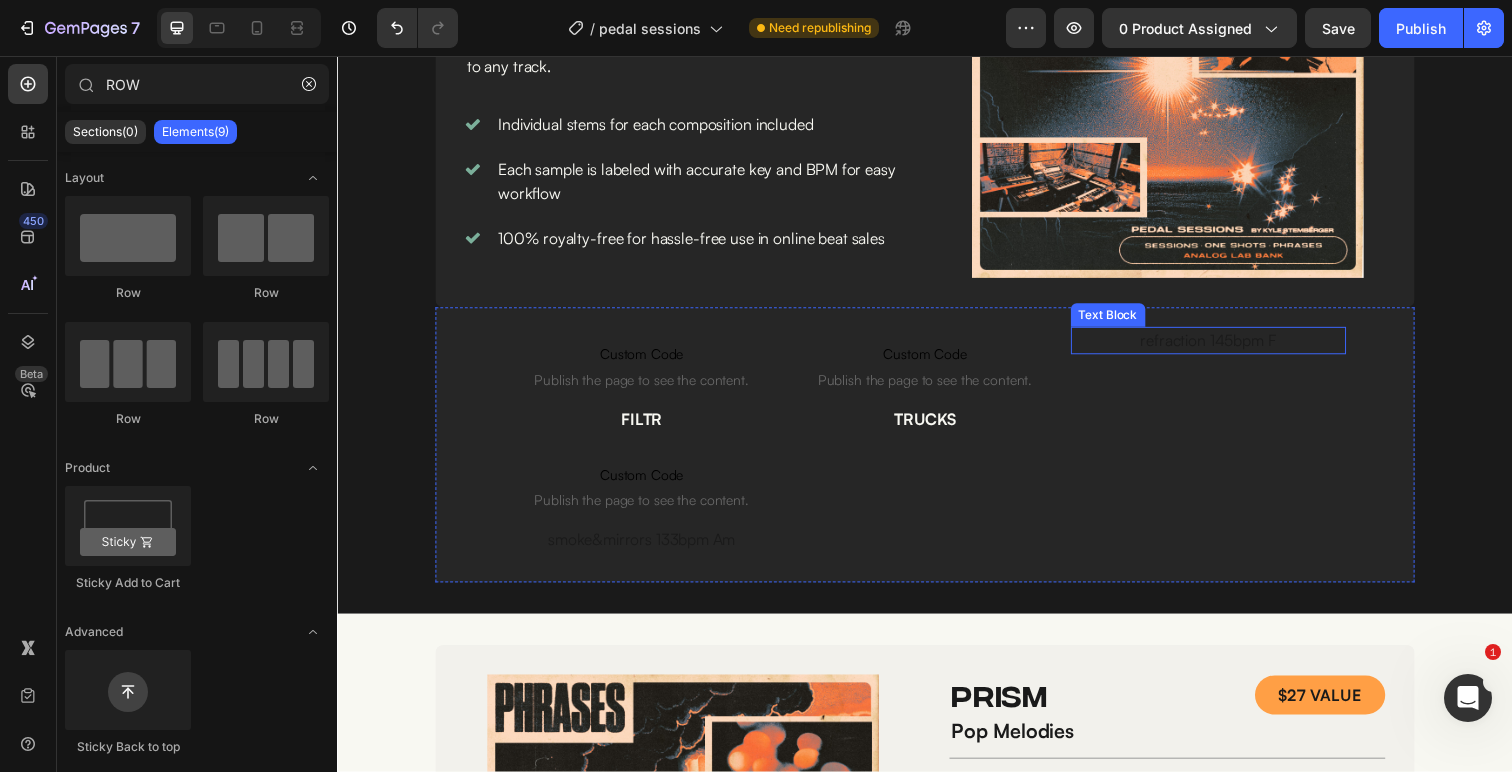 click on "refraction 145bpm F" at bounding box center (1226, 347) 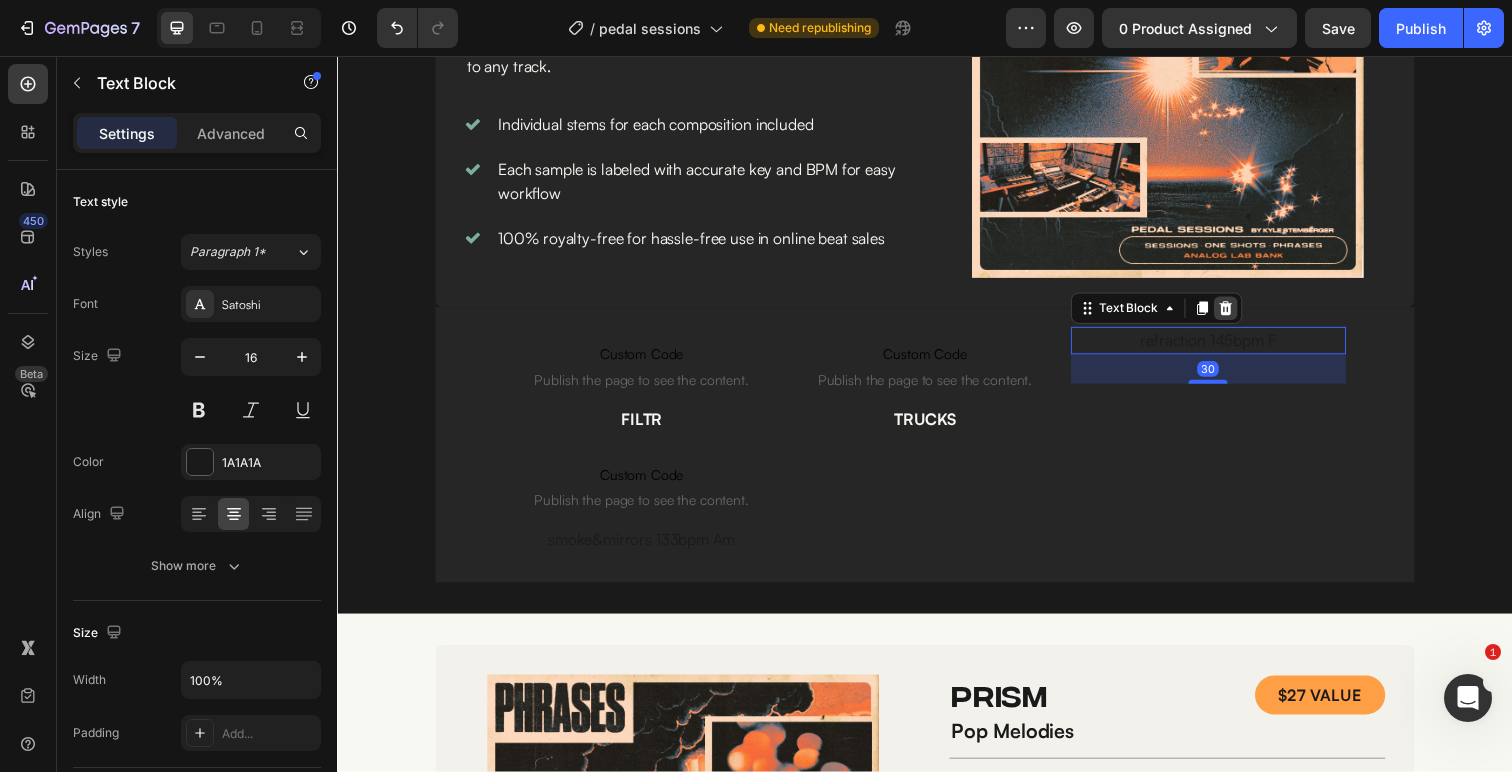 click 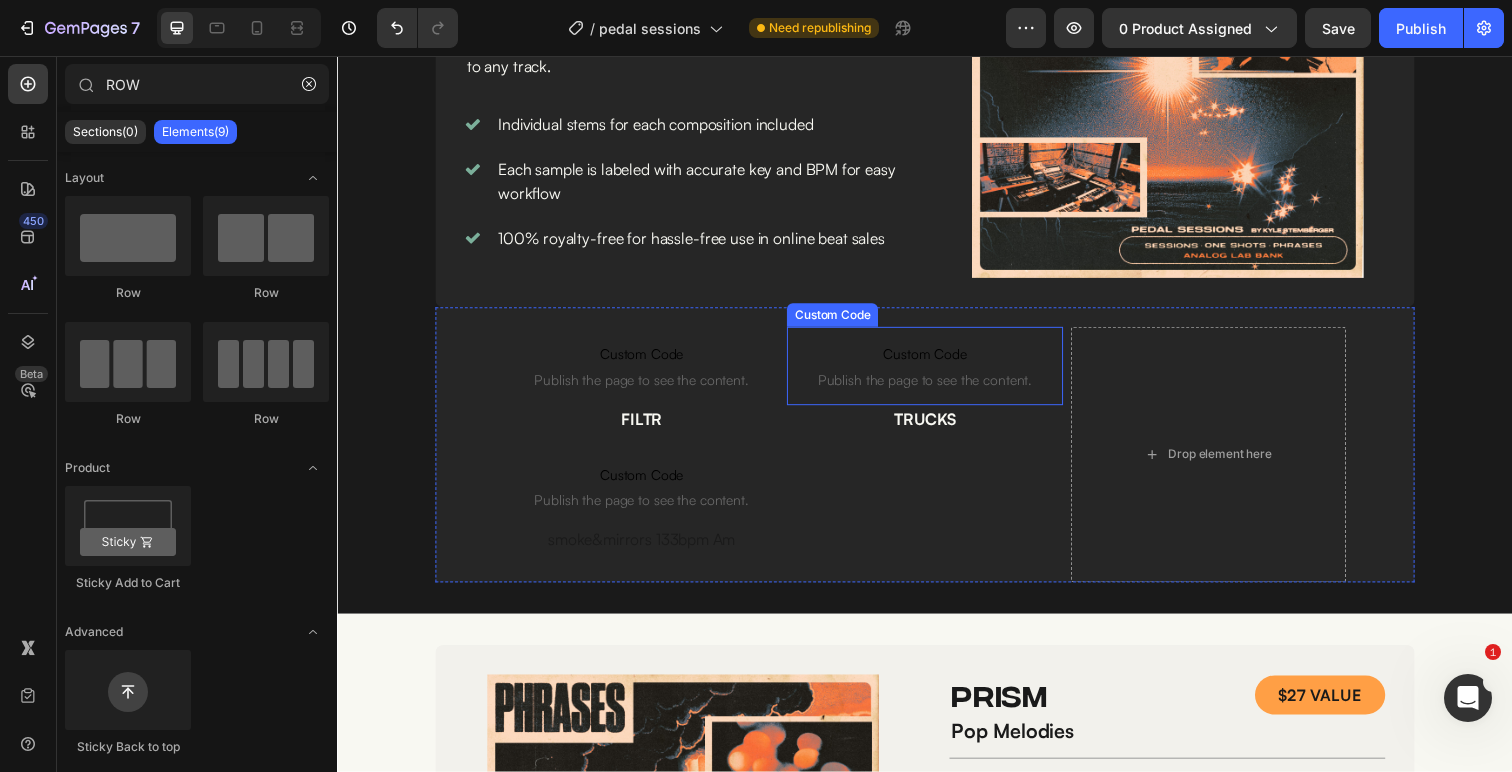 click on "Custom Code
Publish the page to see the content." at bounding box center (936, 373) 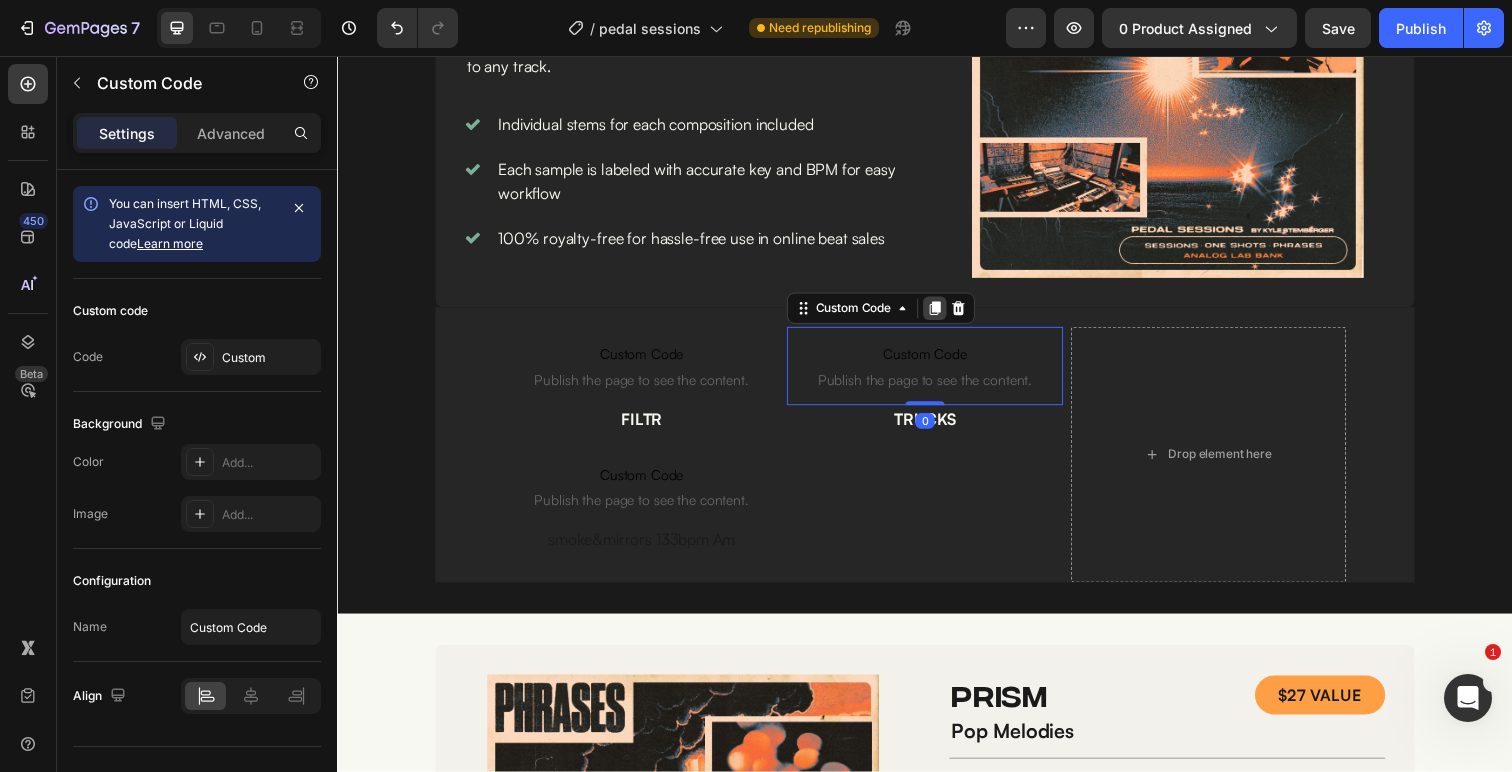 click 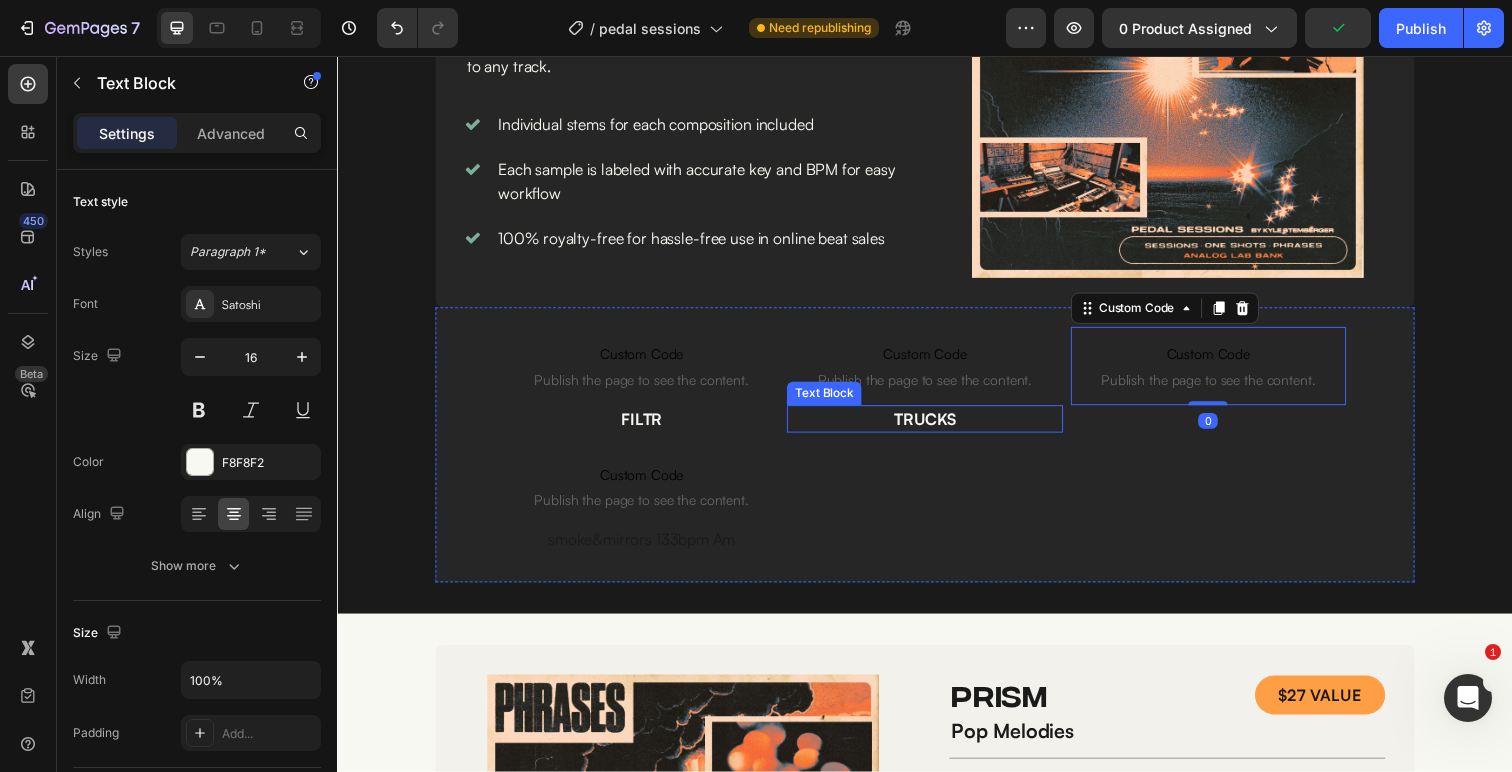 click on "TRUCKS" at bounding box center [936, 427] 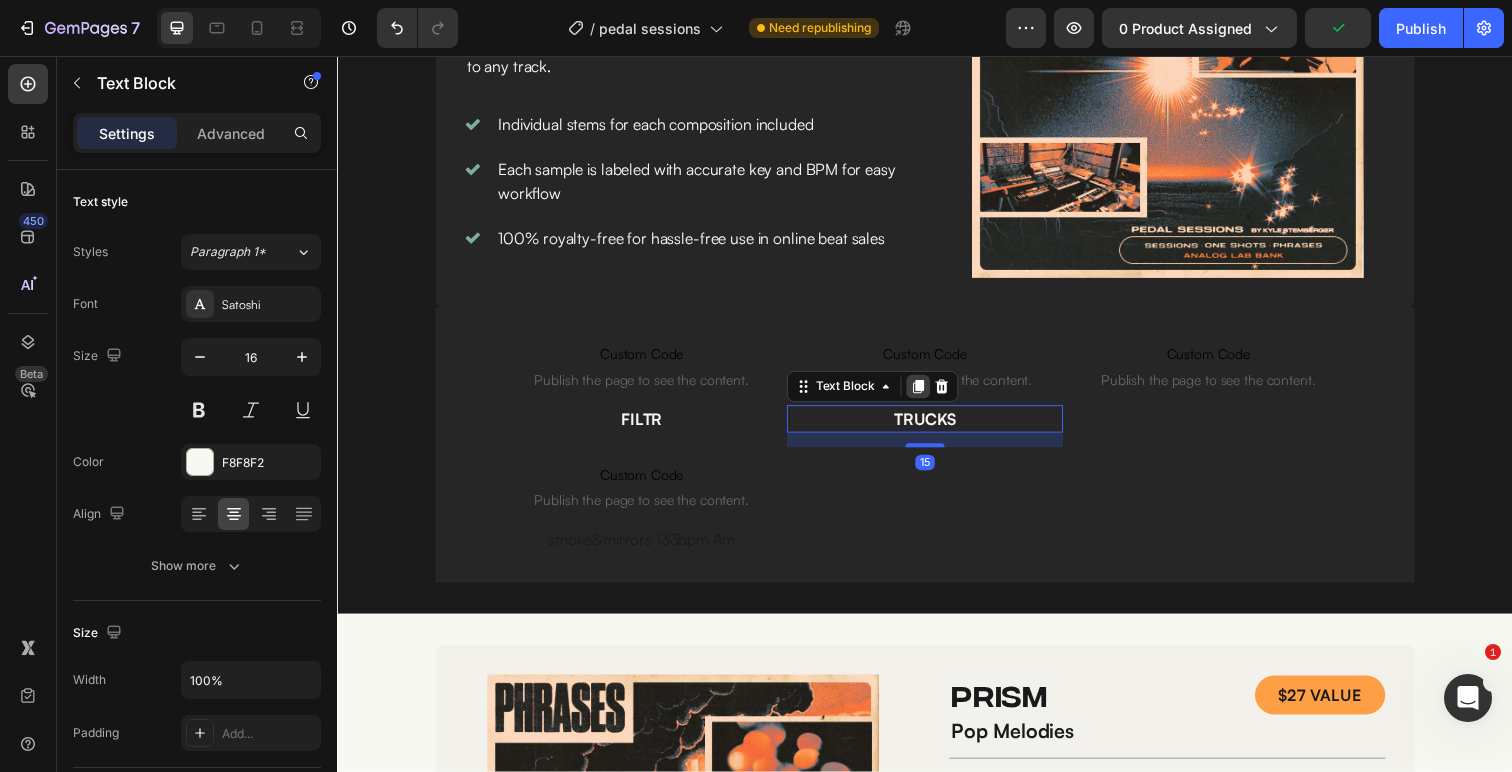 click at bounding box center [930, 394] 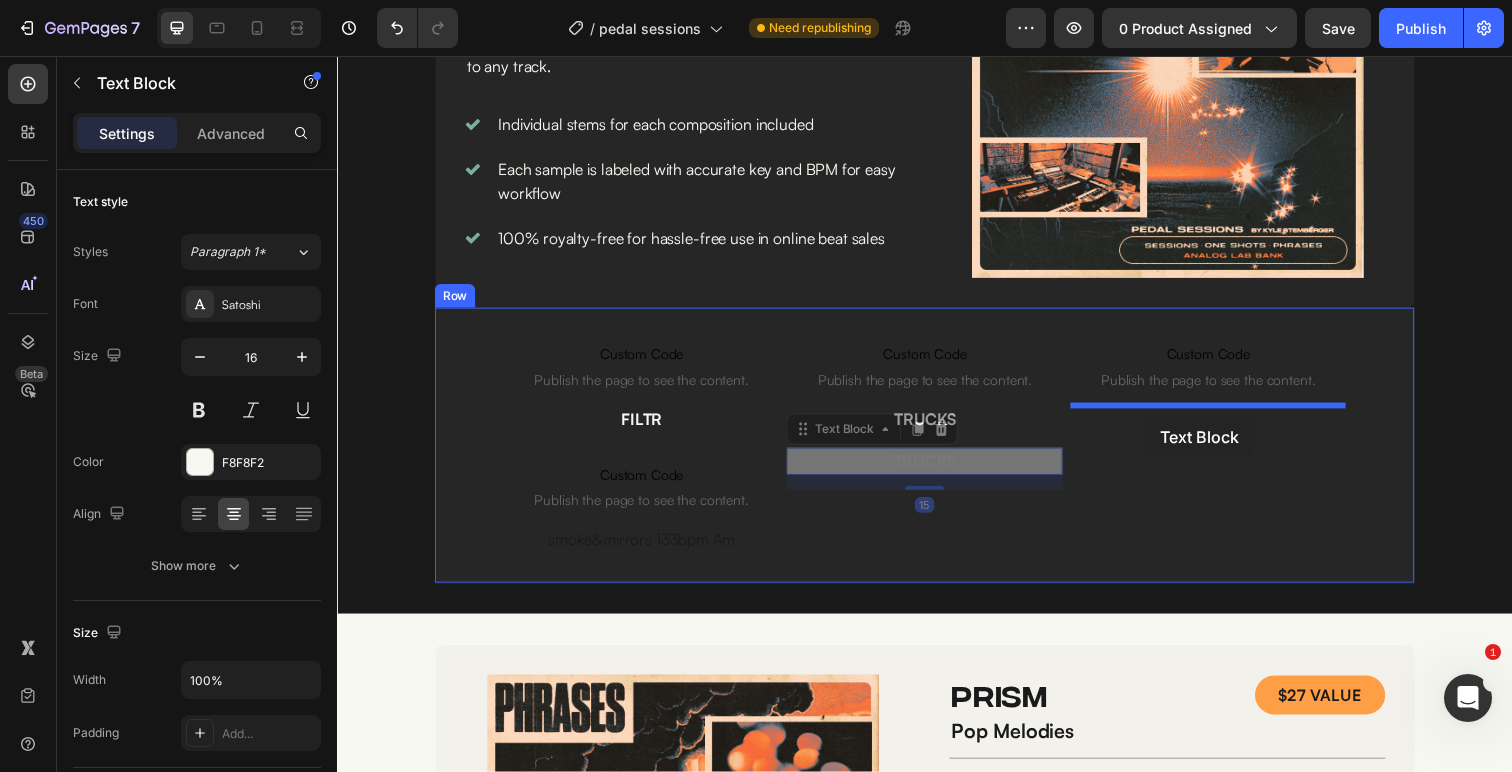 drag, startPoint x: 812, startPoint y: 444, endPoint x: 1161, endPoint y: 425, distance: 349.5168 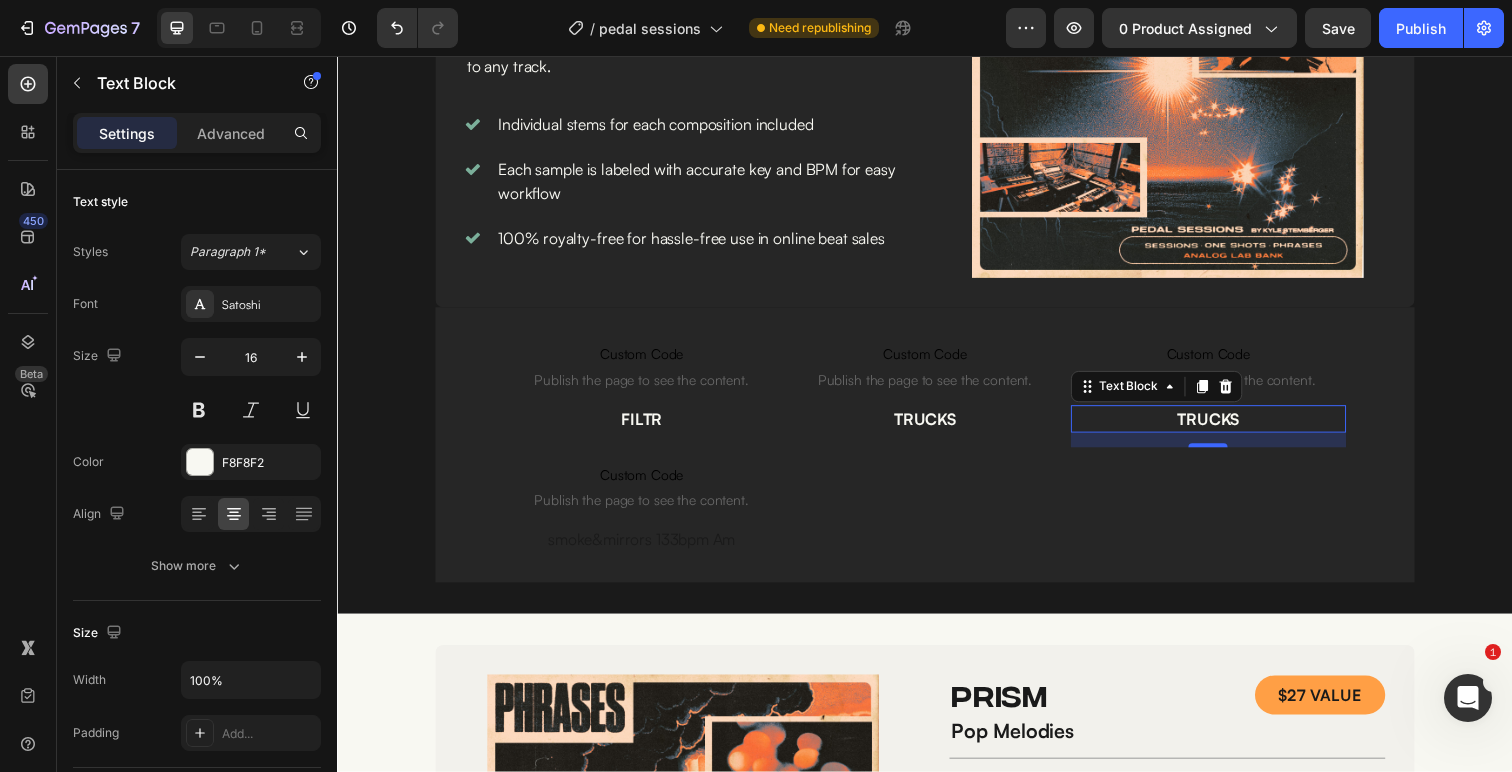 click on "TRUCKS" at bounding box center [1226, 427] 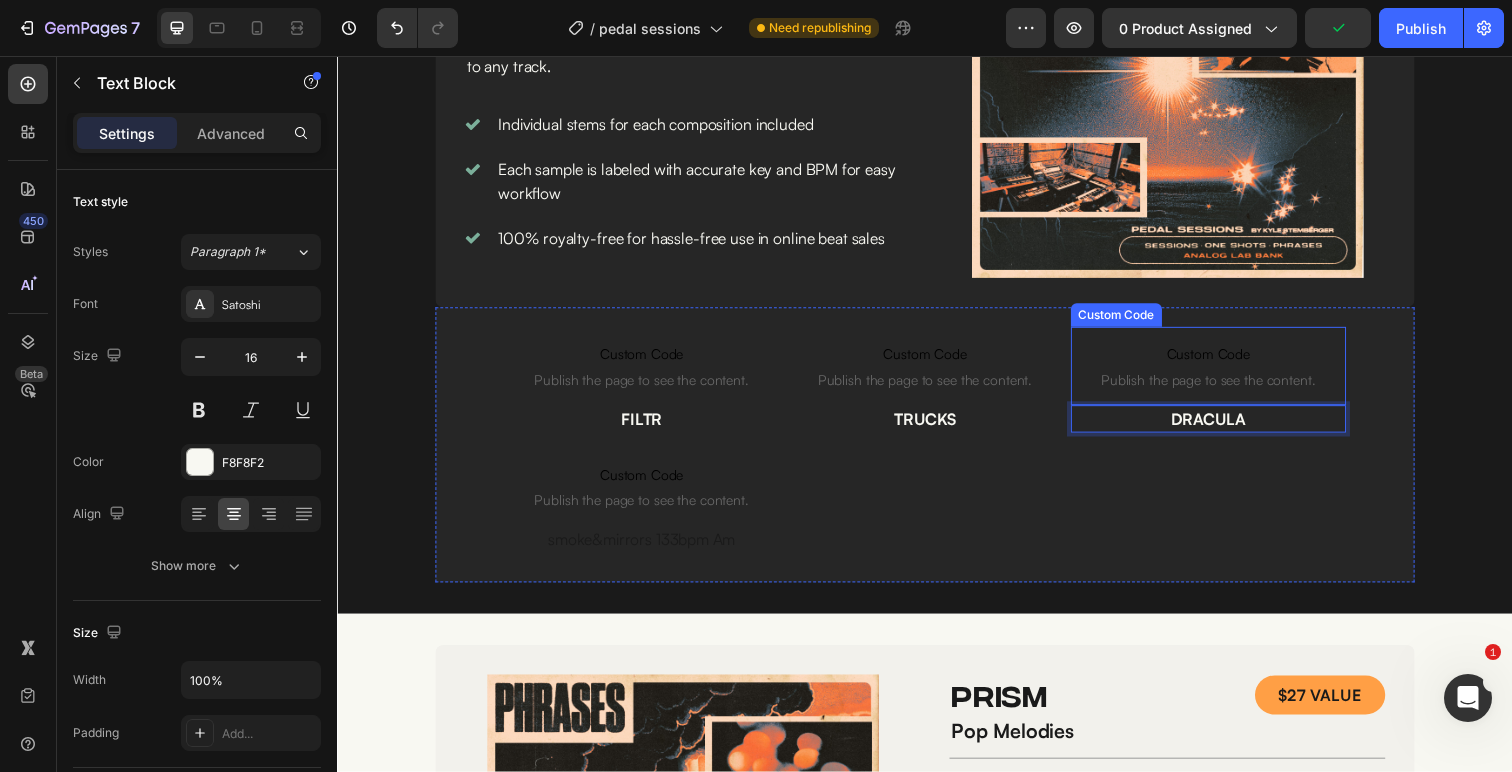 click on "Publish the page to see the content." at bounding box center [1226, 387] 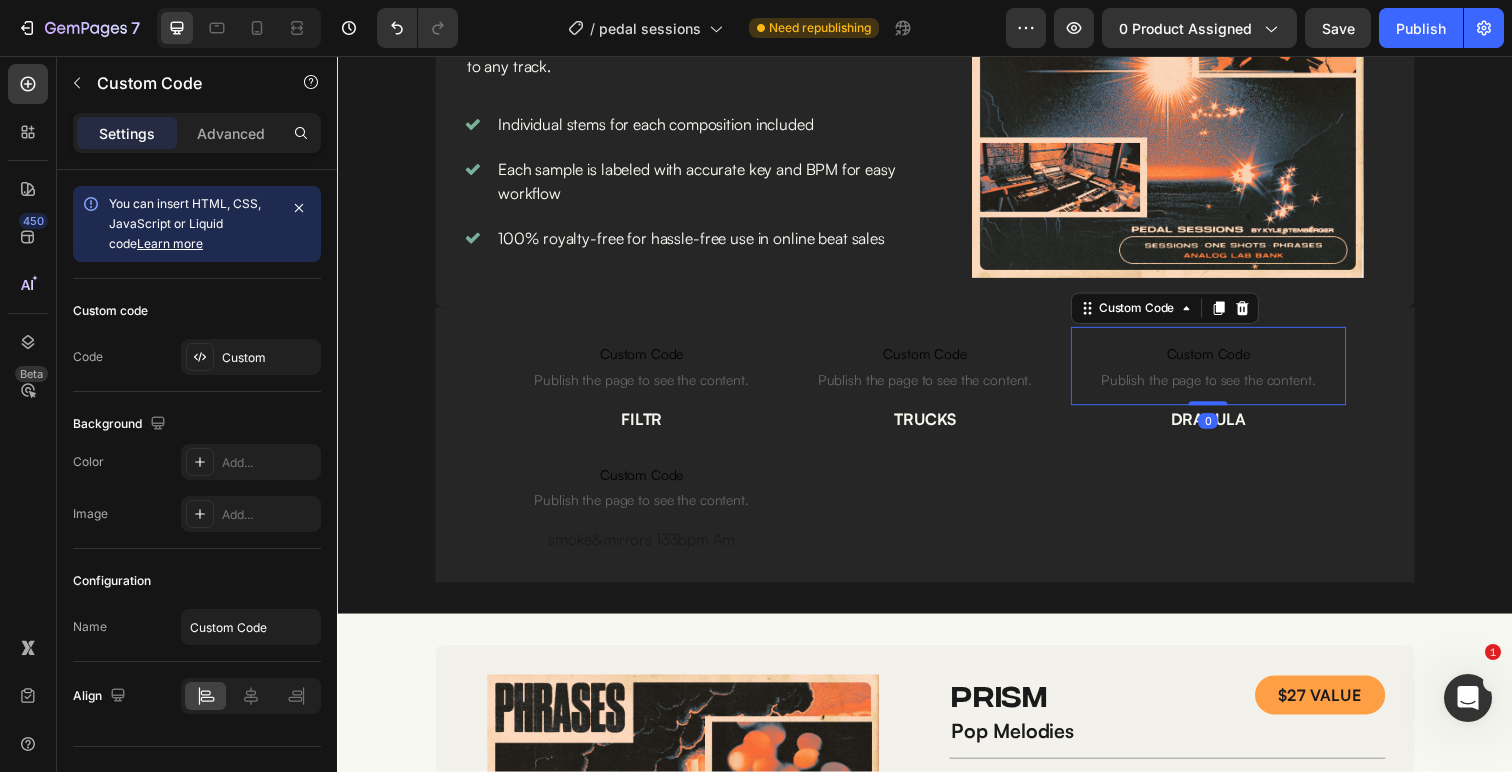 click on "Custom Code" at bounding box center (1226, 361) 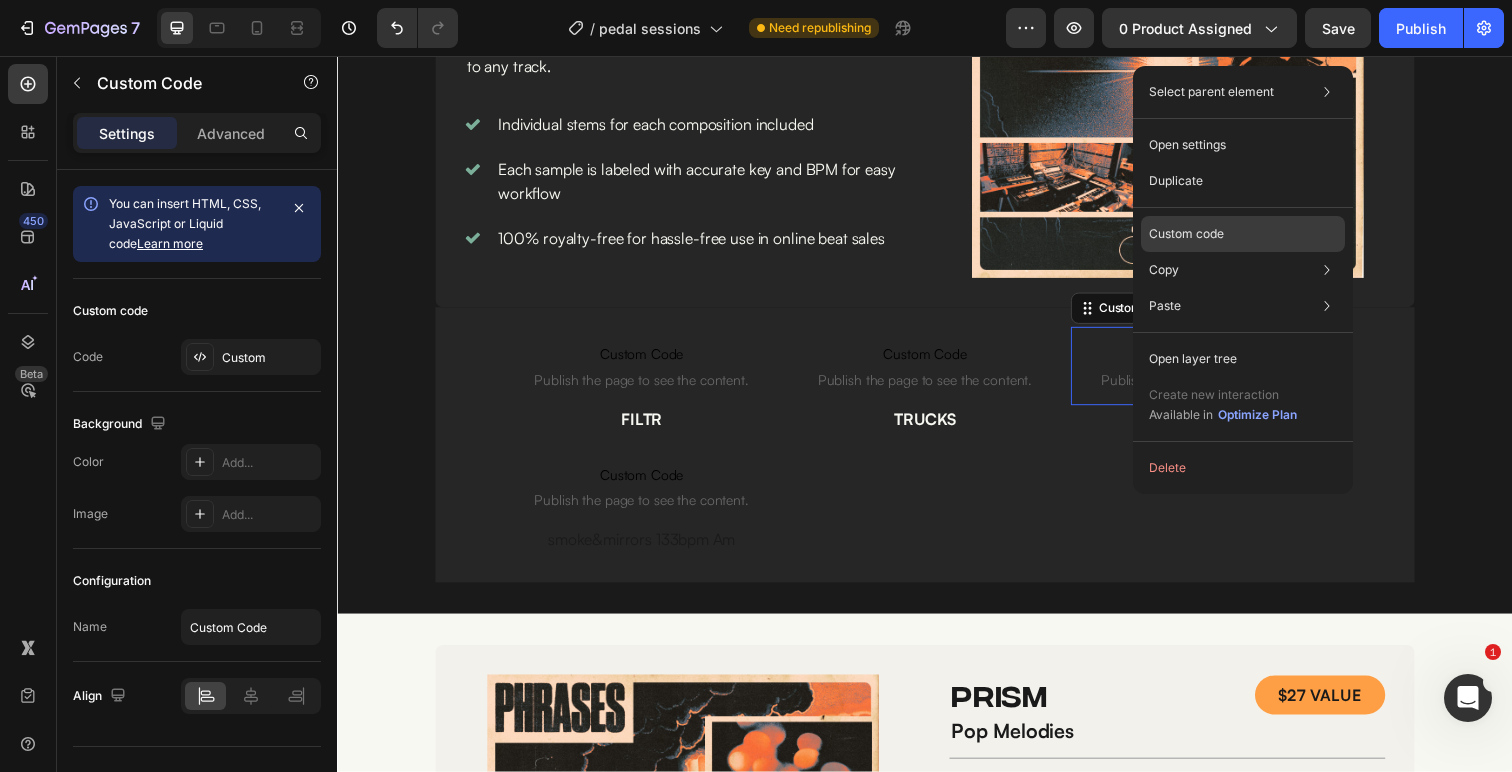 click on "Custom code" 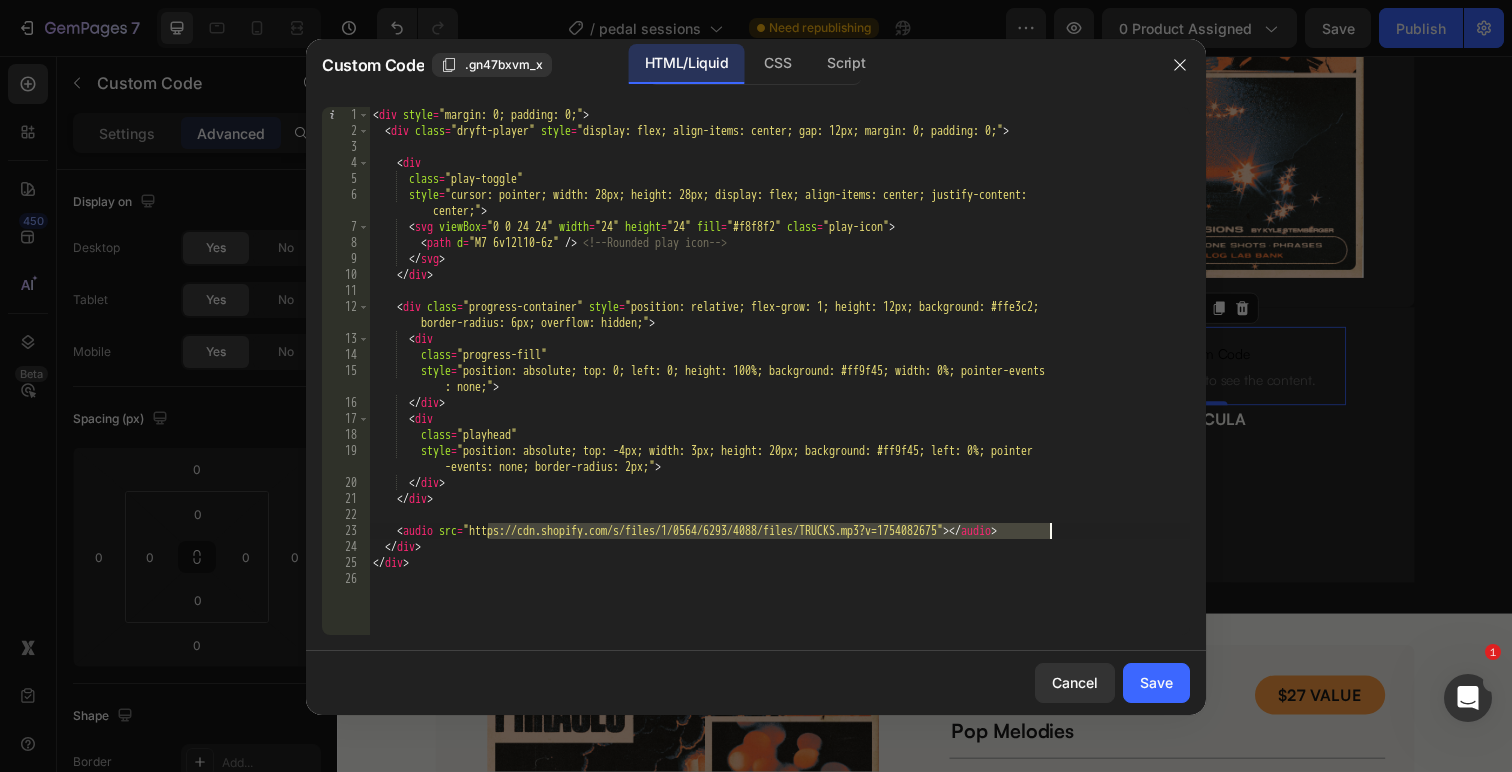 drag, startPoint x: 489, startPoint y: 533, endPoint x: 1048, endPoint y: 524, distance: 559.07245 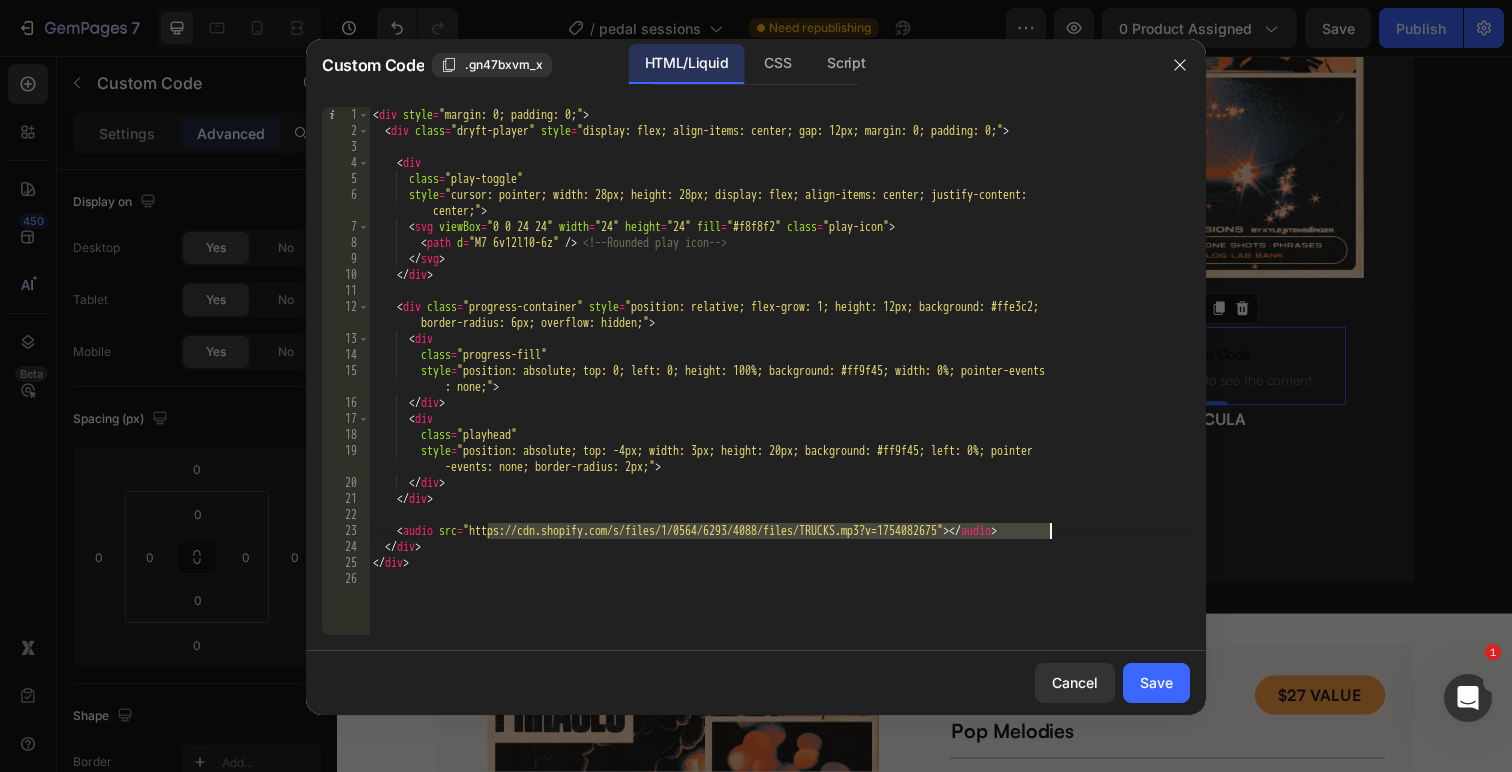 click on "< div   style = "margin: 0; padding: 0;" >    < div   class = "dryft-player"   style = "display: flex; align-items: center; gap: 12px; margin: 0; padding: 0;" >           < div           class = "play-toggle"           style = "cursor: pointer; width: 28px; height: 28px; display: flex; align-items: center; justify-content:             center;" >         < svg   viewBox = "0 0 24 24"   width = "24"   height = "24"   fill = "#f8f8f2"   class = "play-icon" >           < path   d = "M7 6v12l10-6z"   />   <!--  Rounded play icon  -->         </ svg >      </ div >      < div   class = "progress-container"   style = "position: relative; flex-grow: 1; height: 12px; background: #ffe3c2;           border-radius: 6px; overflow: hidden;" >         < div             class = "progress-fill"             style = "position: absolute; top: 0; left: 0; height: 100%; background: #ff9f45; width: 0%; pointer-events              : none;" >         </ div >         < div             class = "playhead"" at bounding box center [779, 387] 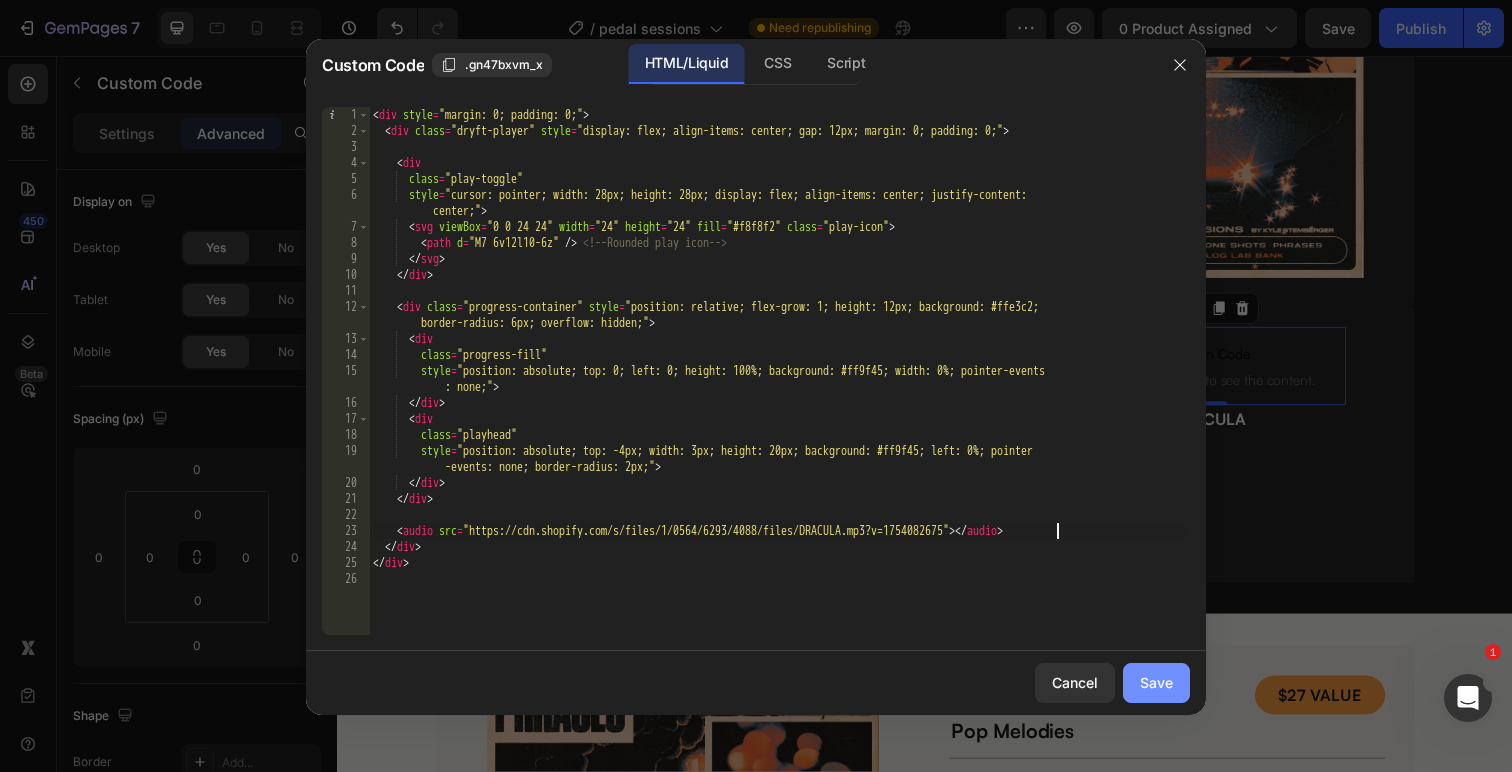 click on "Save" at bounding box center [1156, 682] 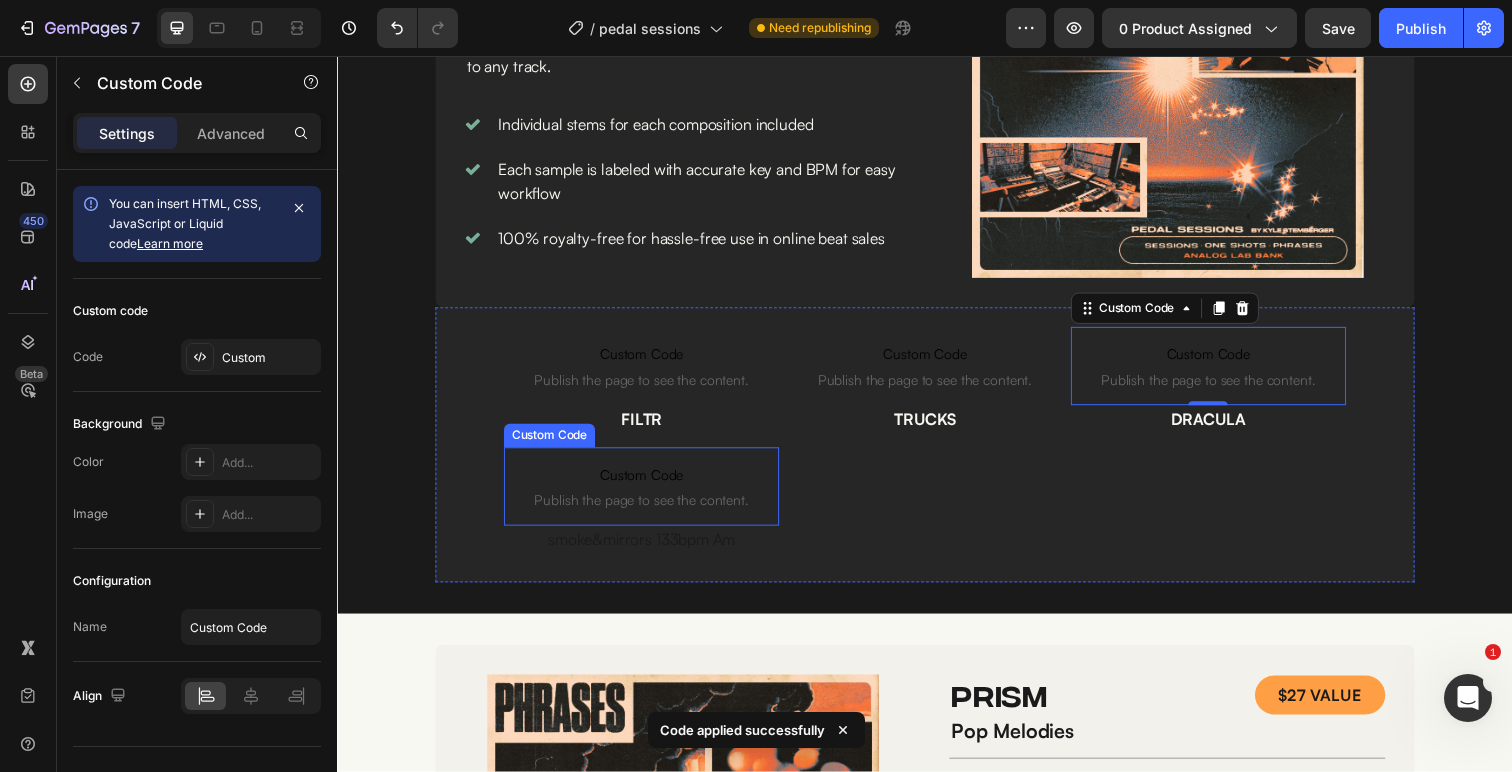 click on "Custom Code" at bounding box center [647, 484] 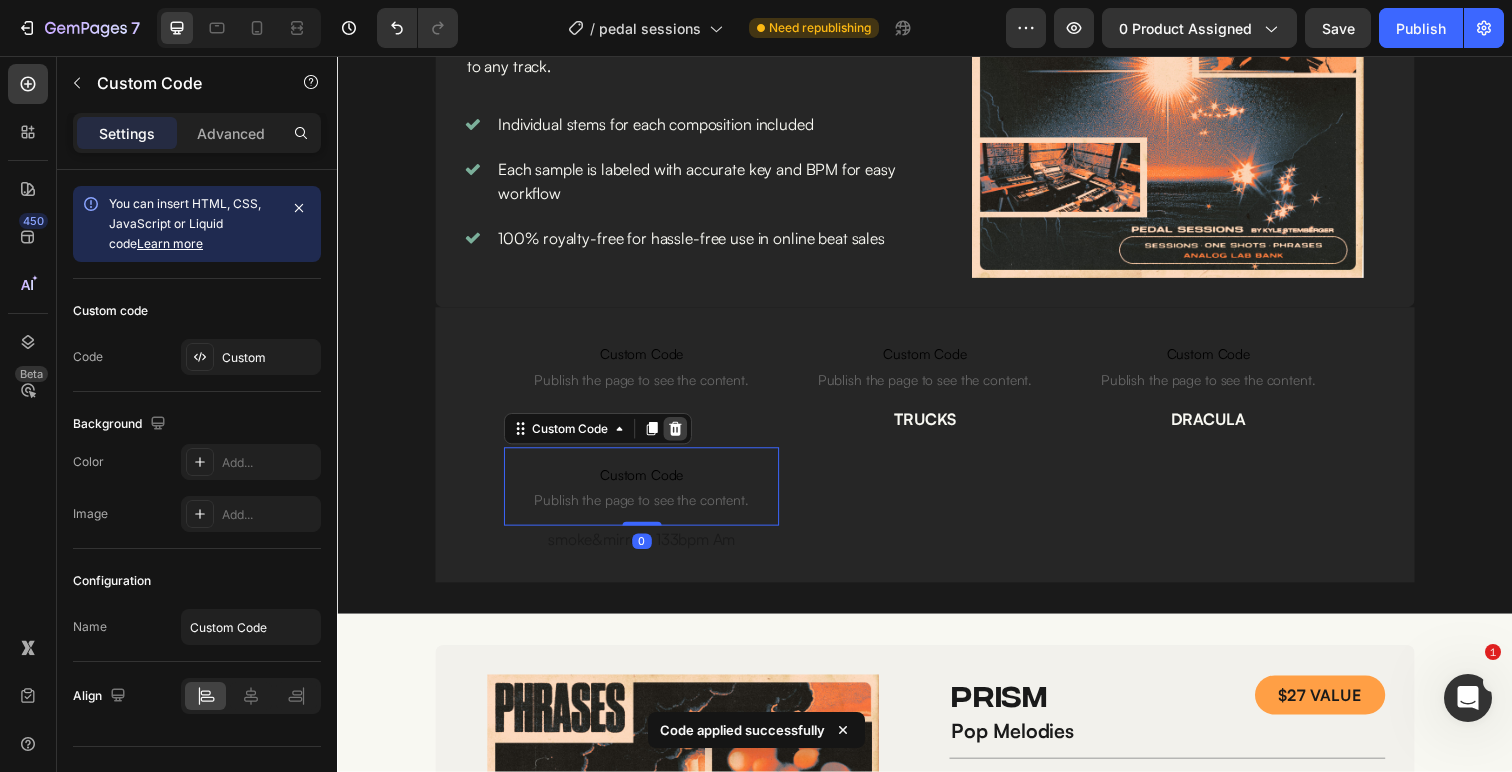 click 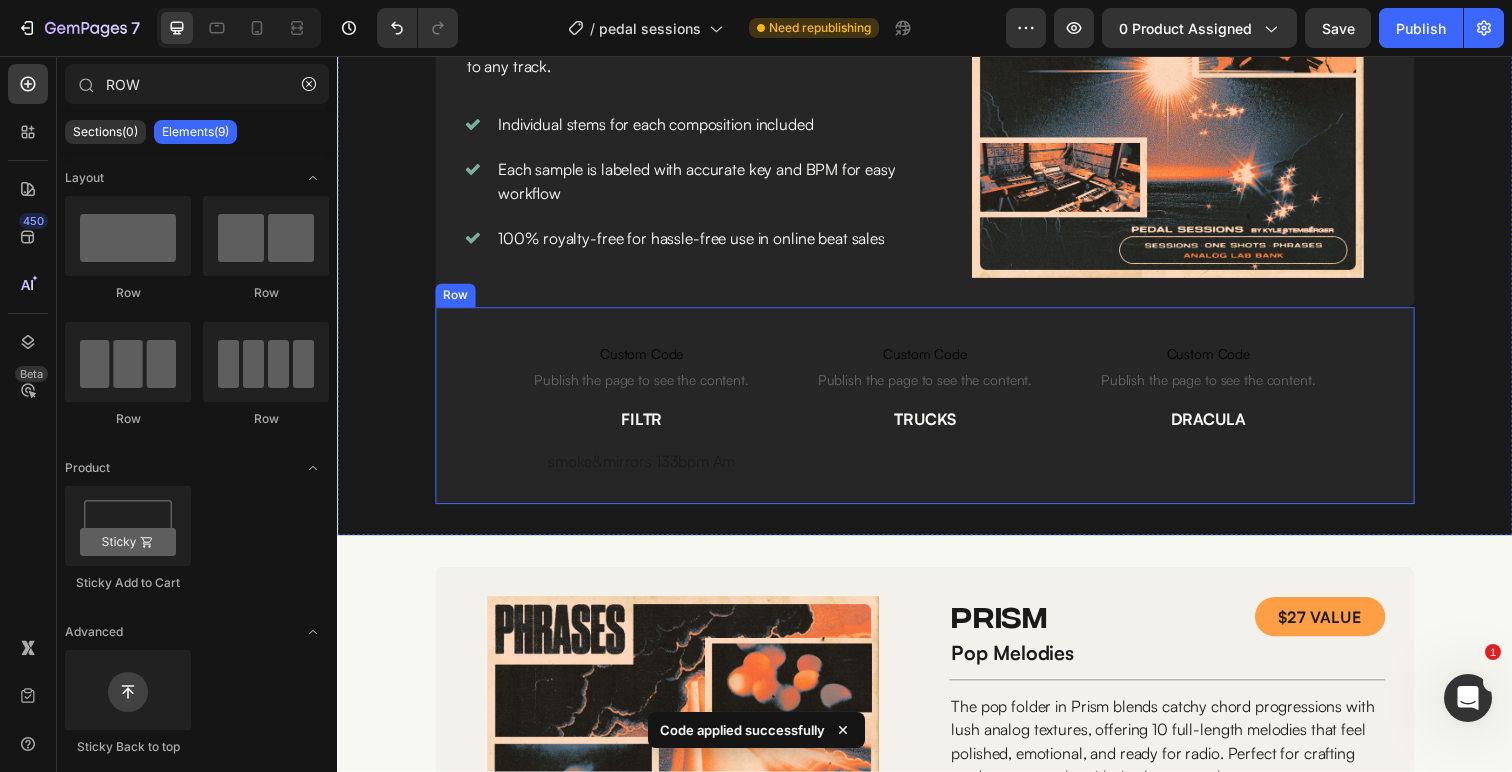 click on "smoke&mirrors 133bpm Am" at bounding box center (647, 470) 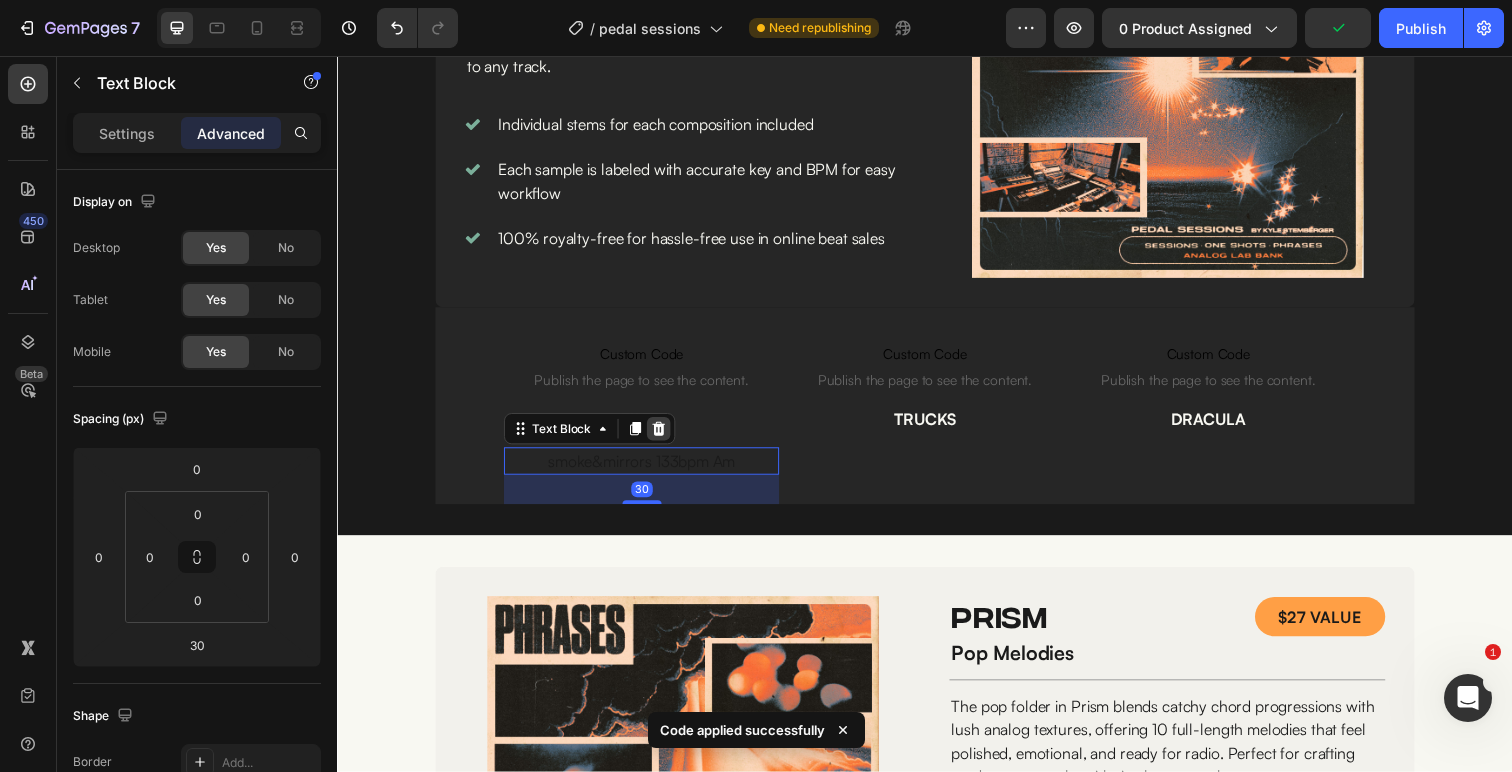 click 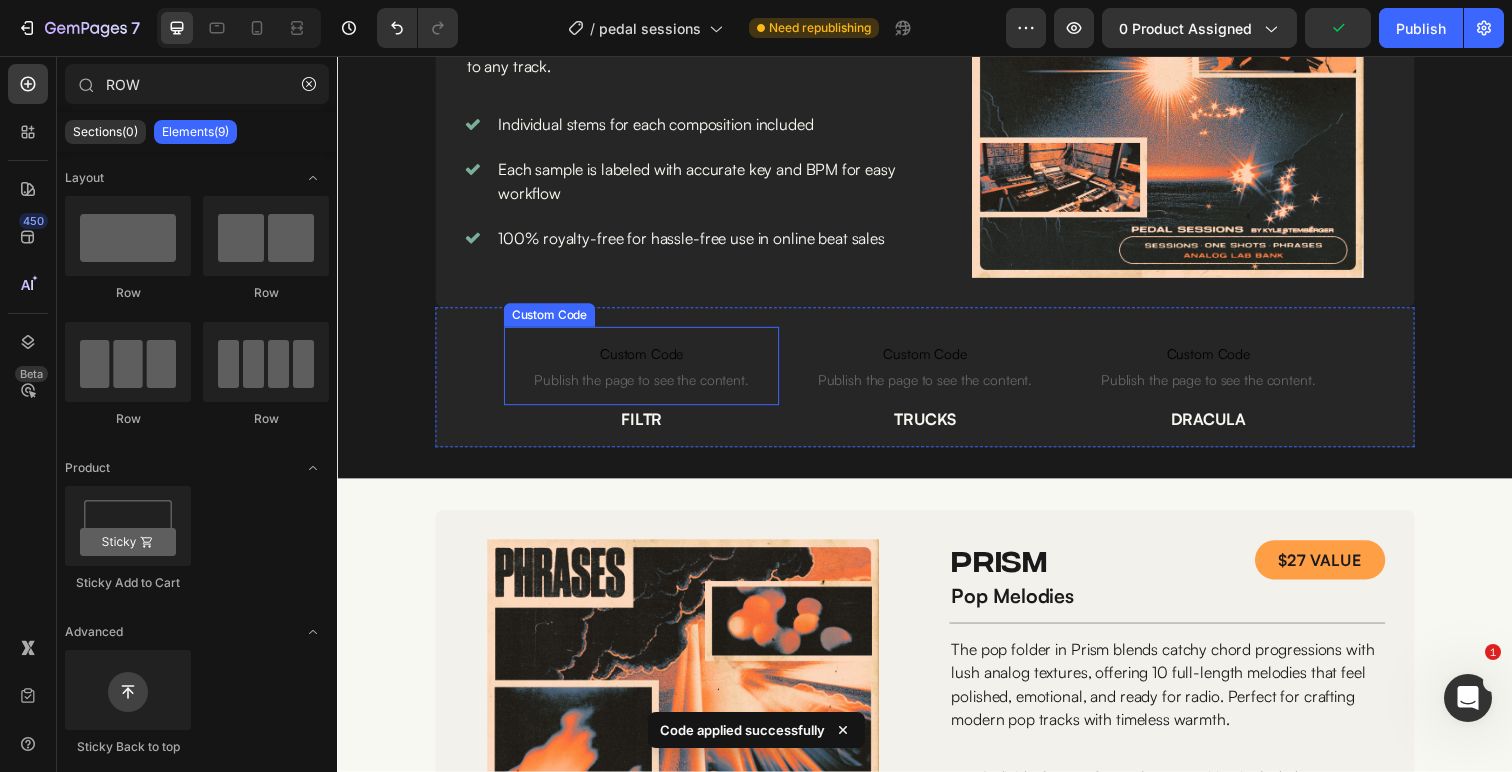 click on "Publish the page to see the content." at bounding box center [647, 387] 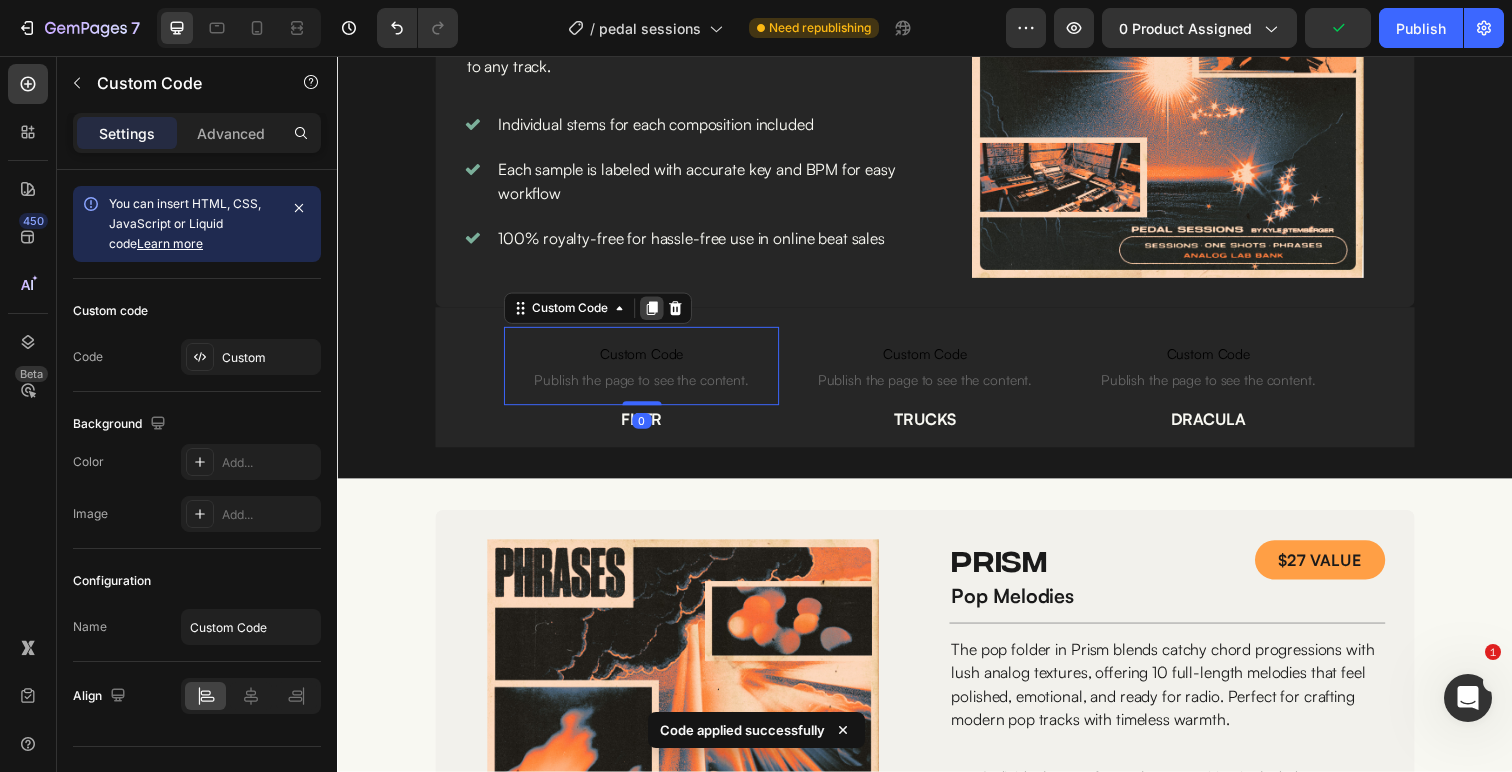 click 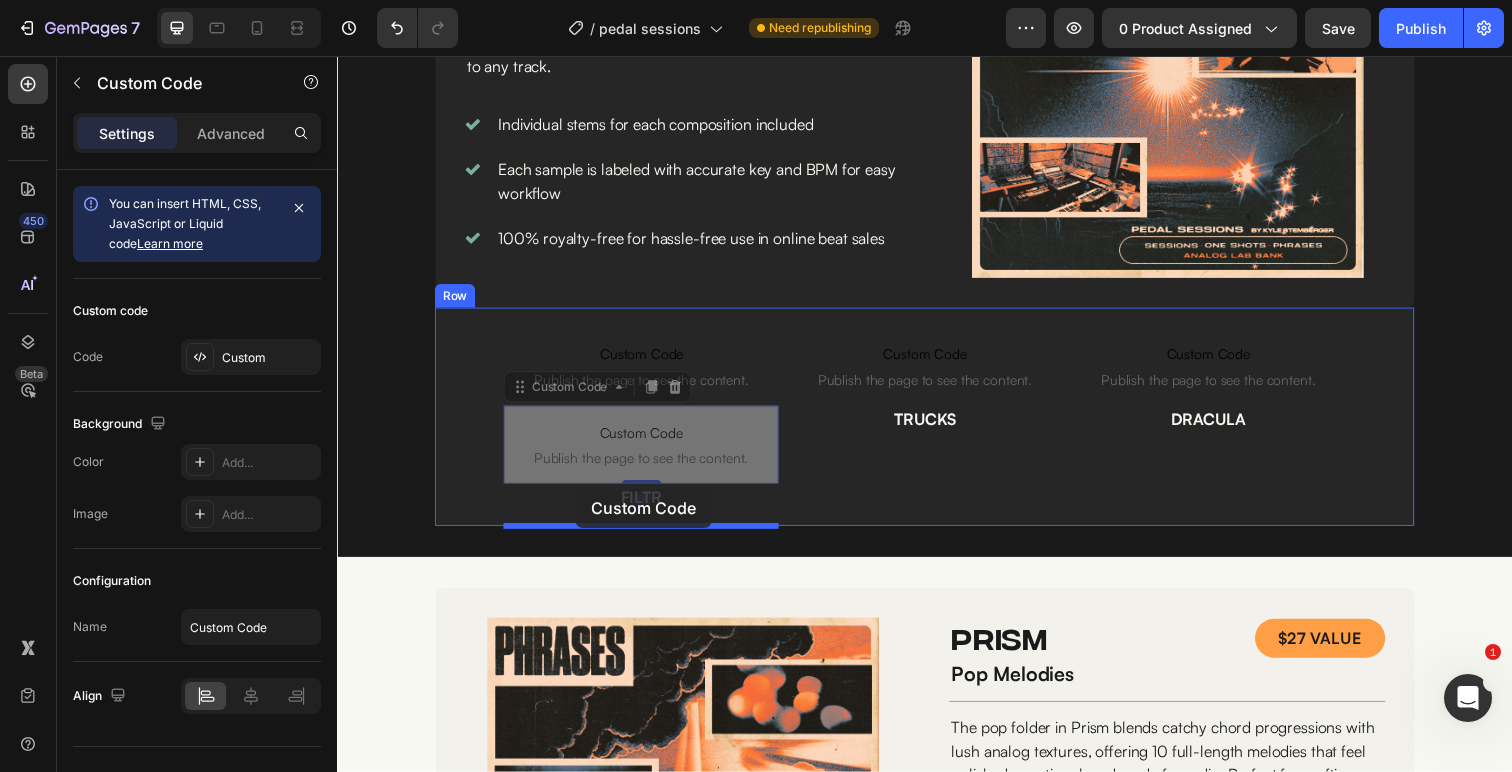 drag, startPoint x: 522, startPoint y: 397, endPoint x: 580, endPoint y: 498, distance: 116.46888 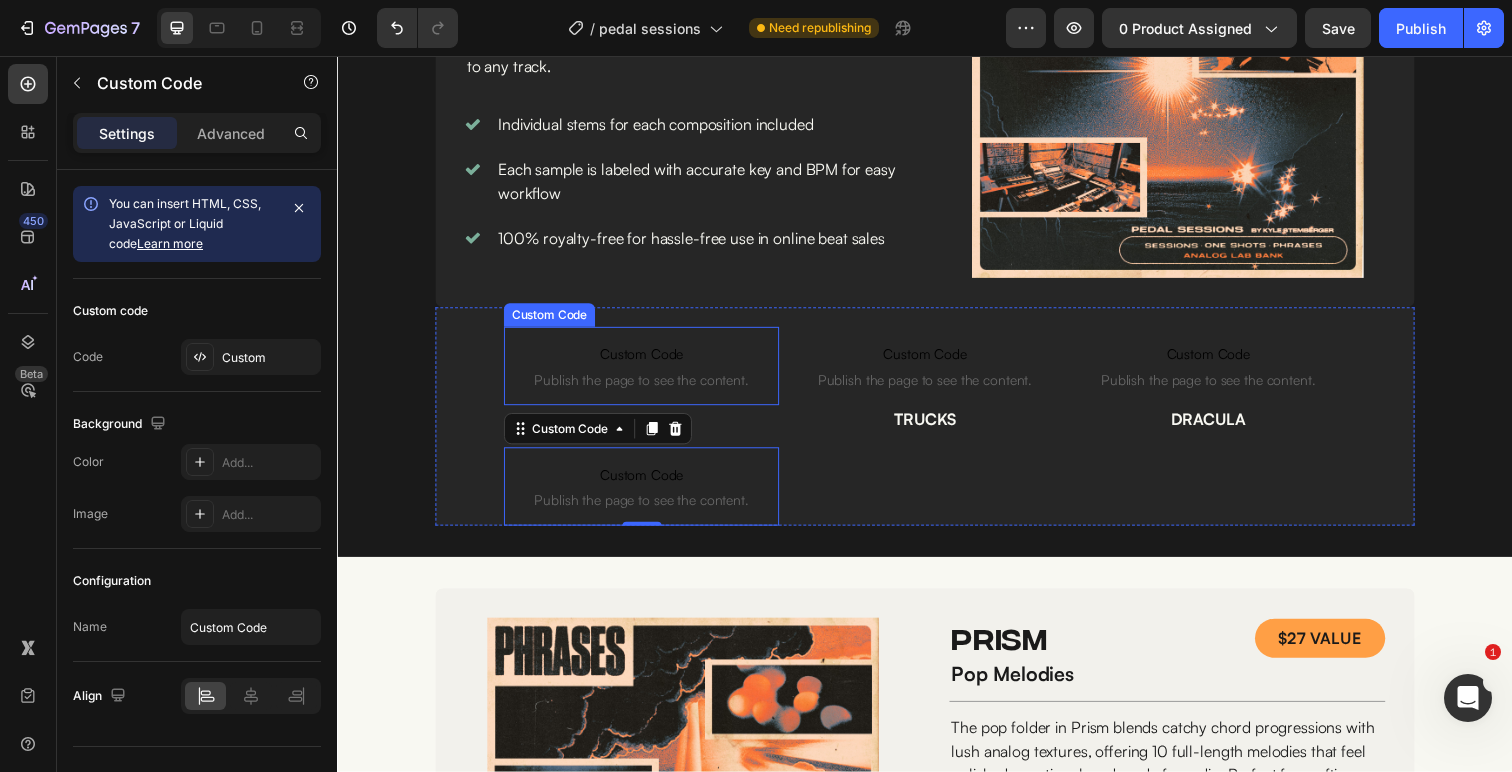 click on "Custom Code
Publish the page to see the content." at bounding box center (647, 373) 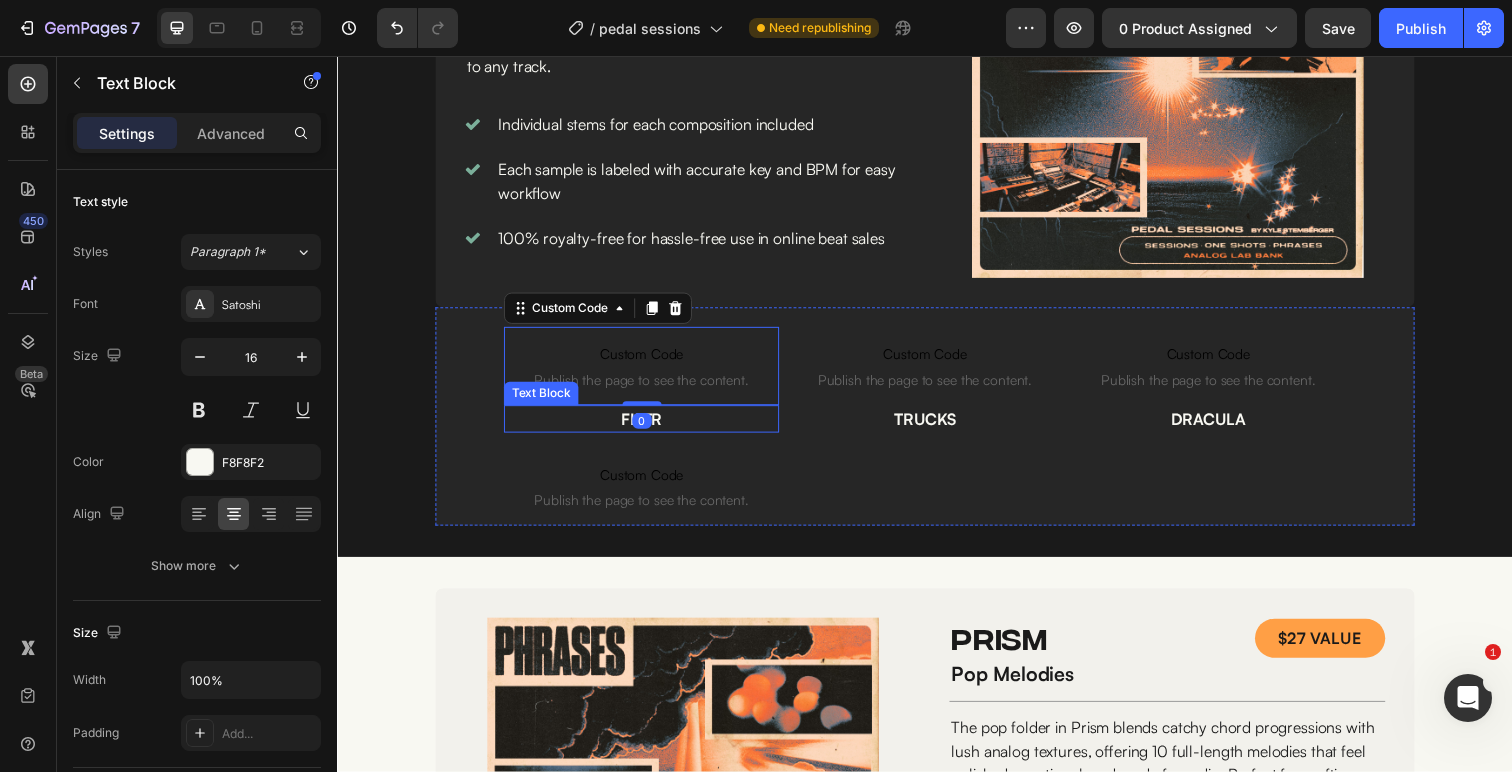 click on "FILTR" at bounding box center [647, 427] 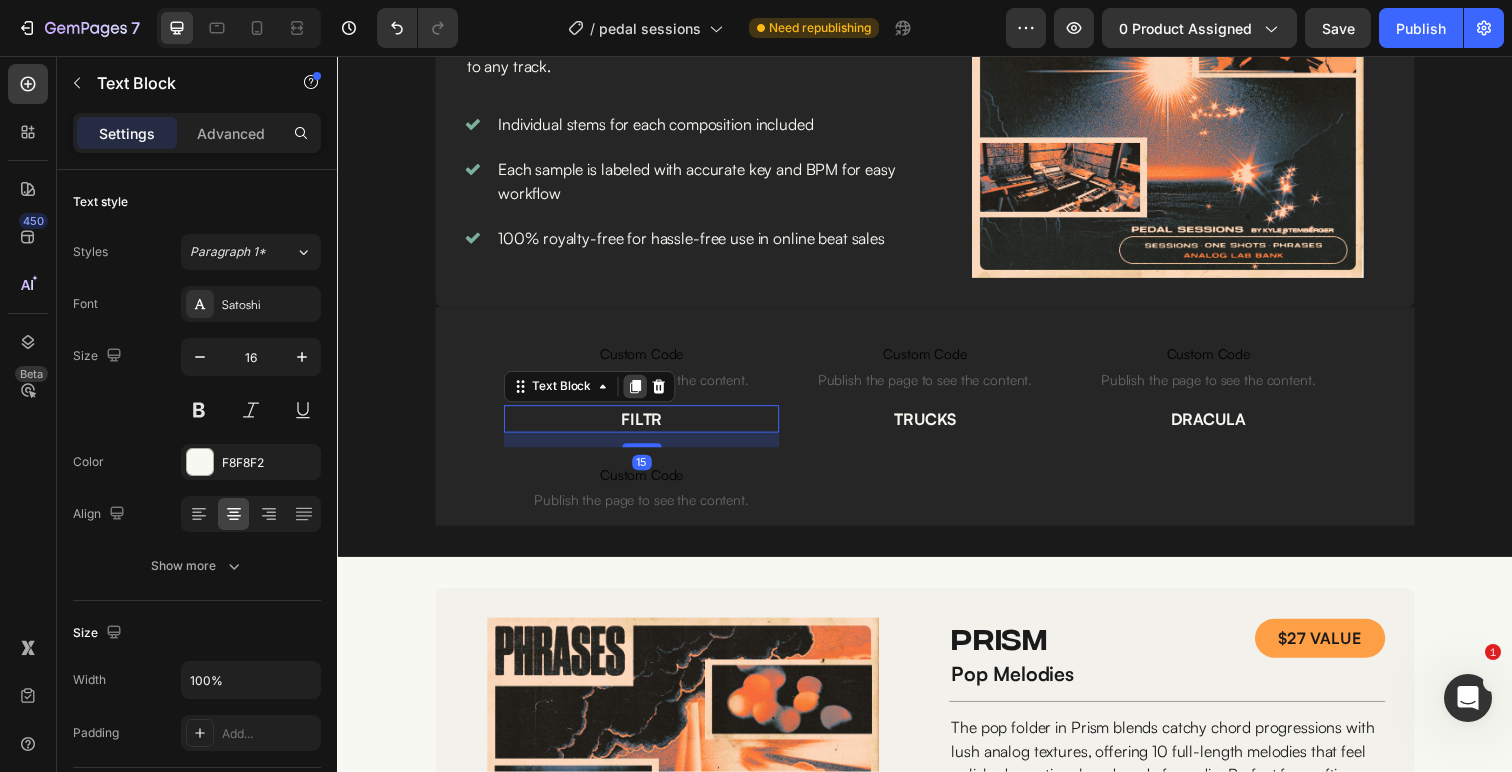 click 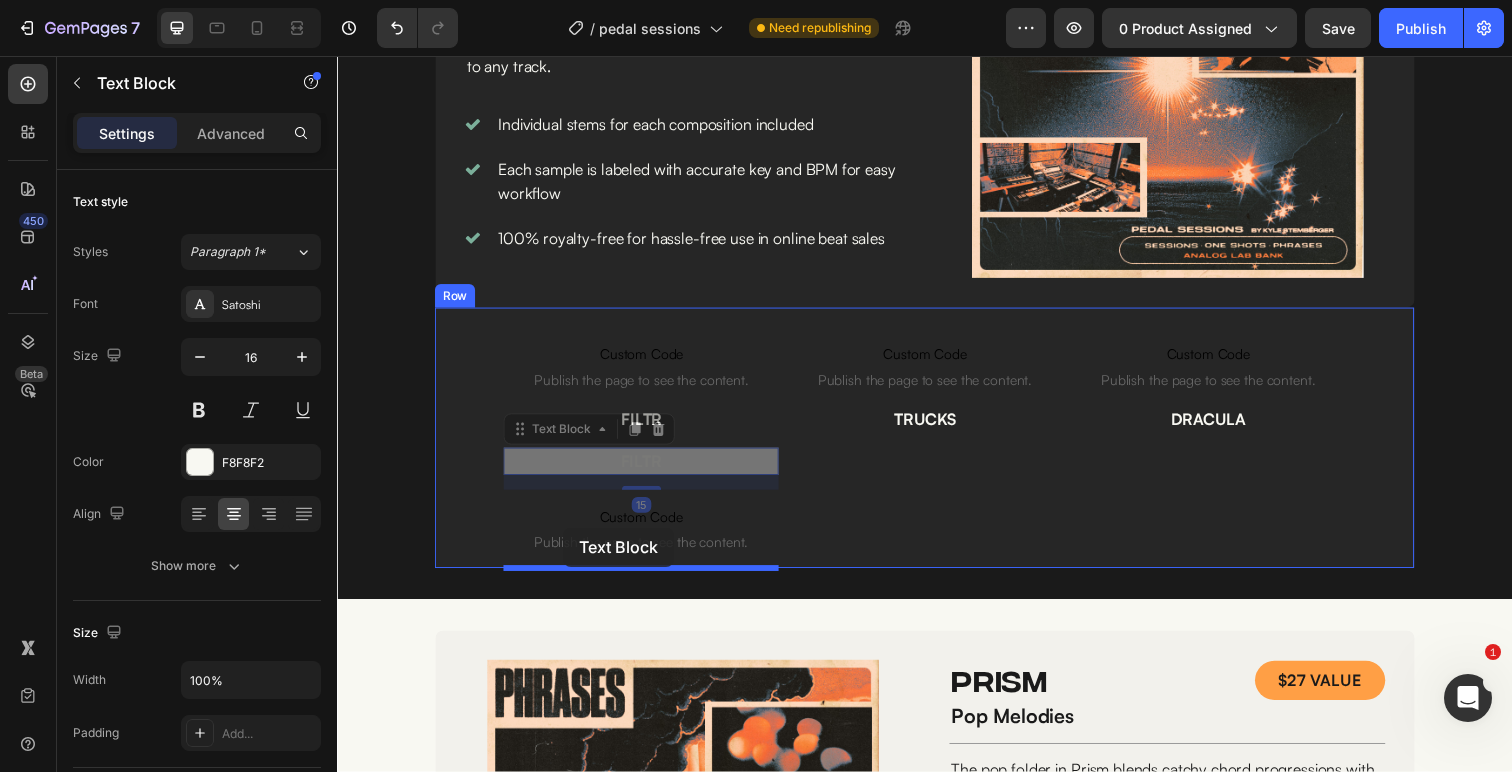 drag, startPoint x: 521, startPoint y: 434, endPoint x: 568, endPoint y: 538, distance: 114.12712 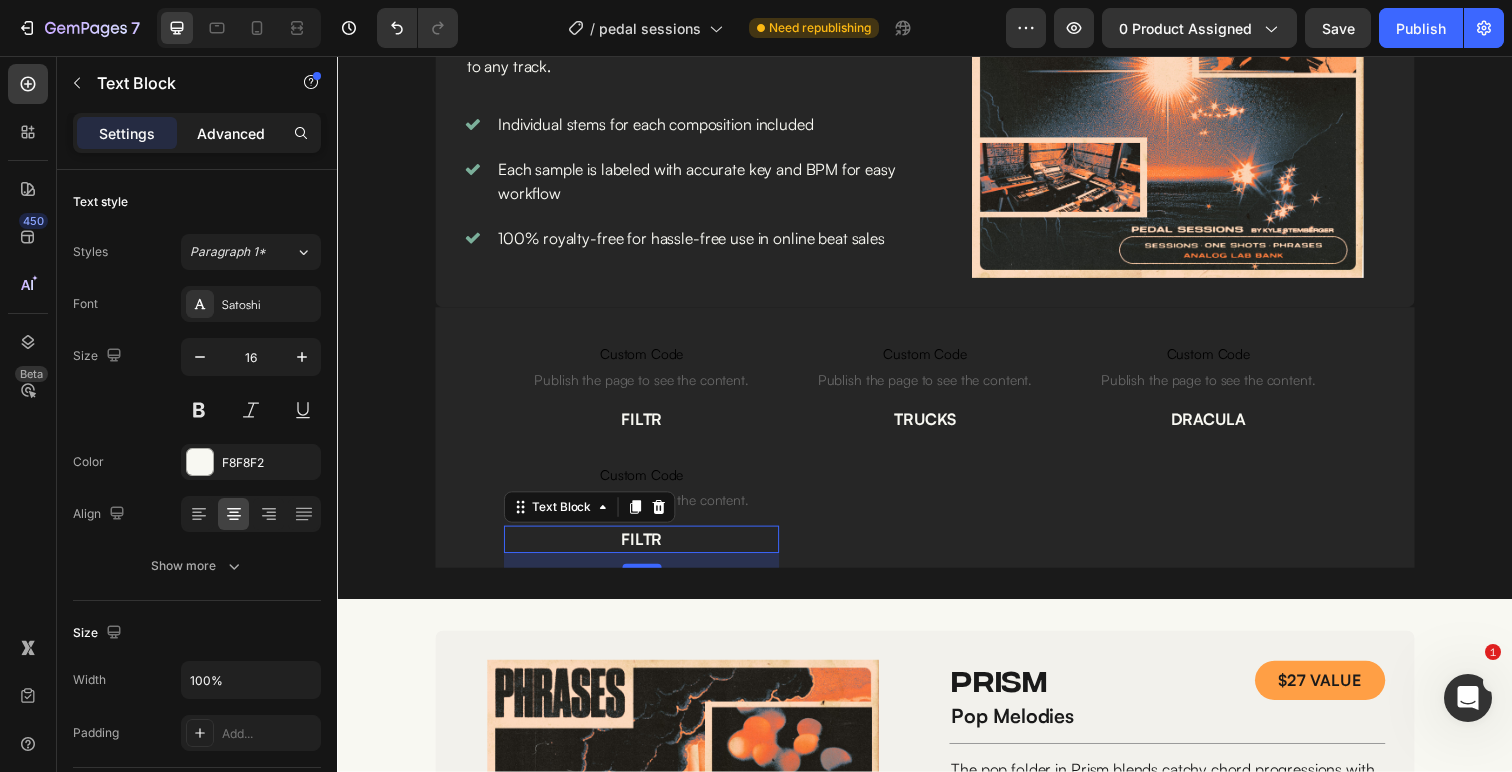 click on "Advanced" at bounding box center [231, 133] 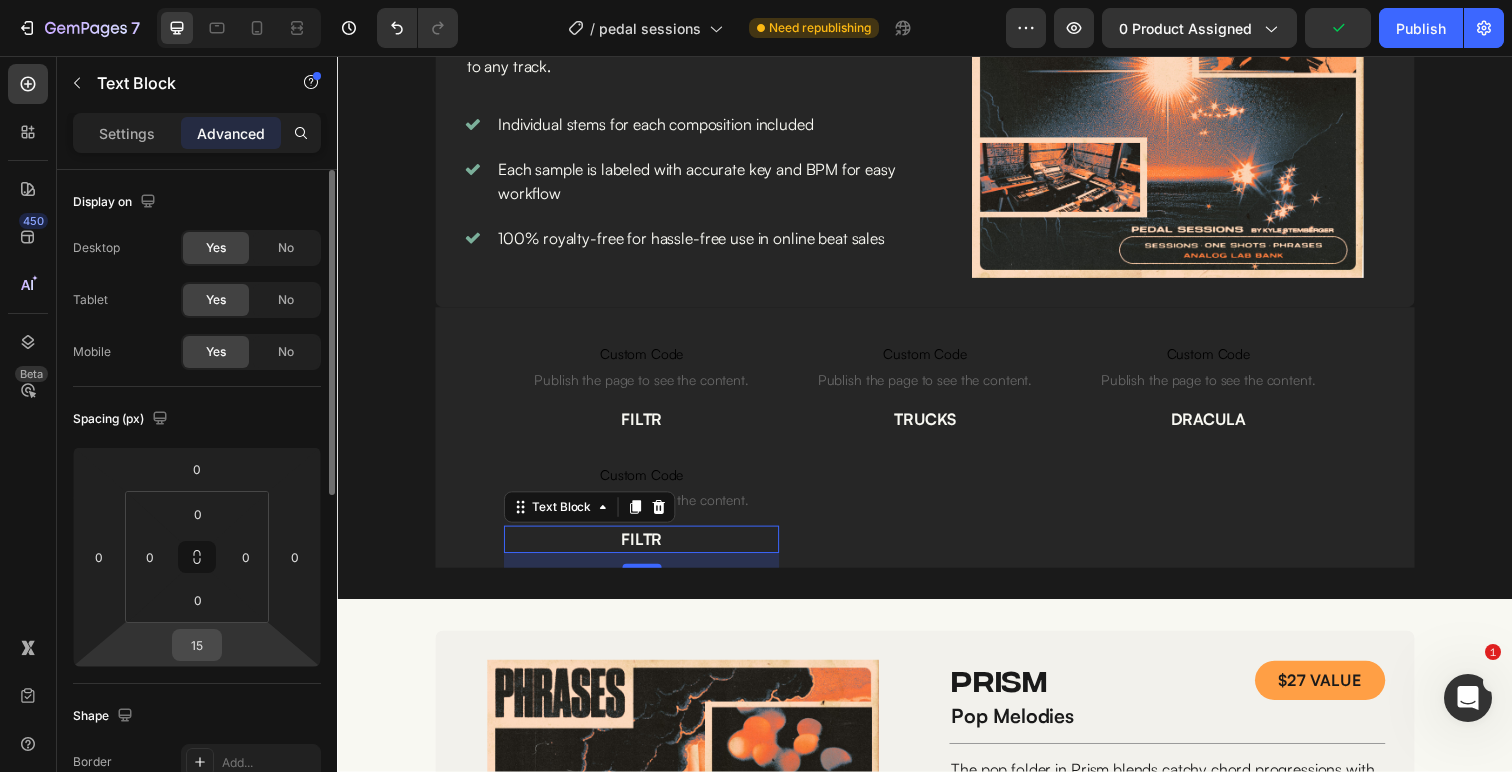 click on "15" at bounding box center [197, 645] 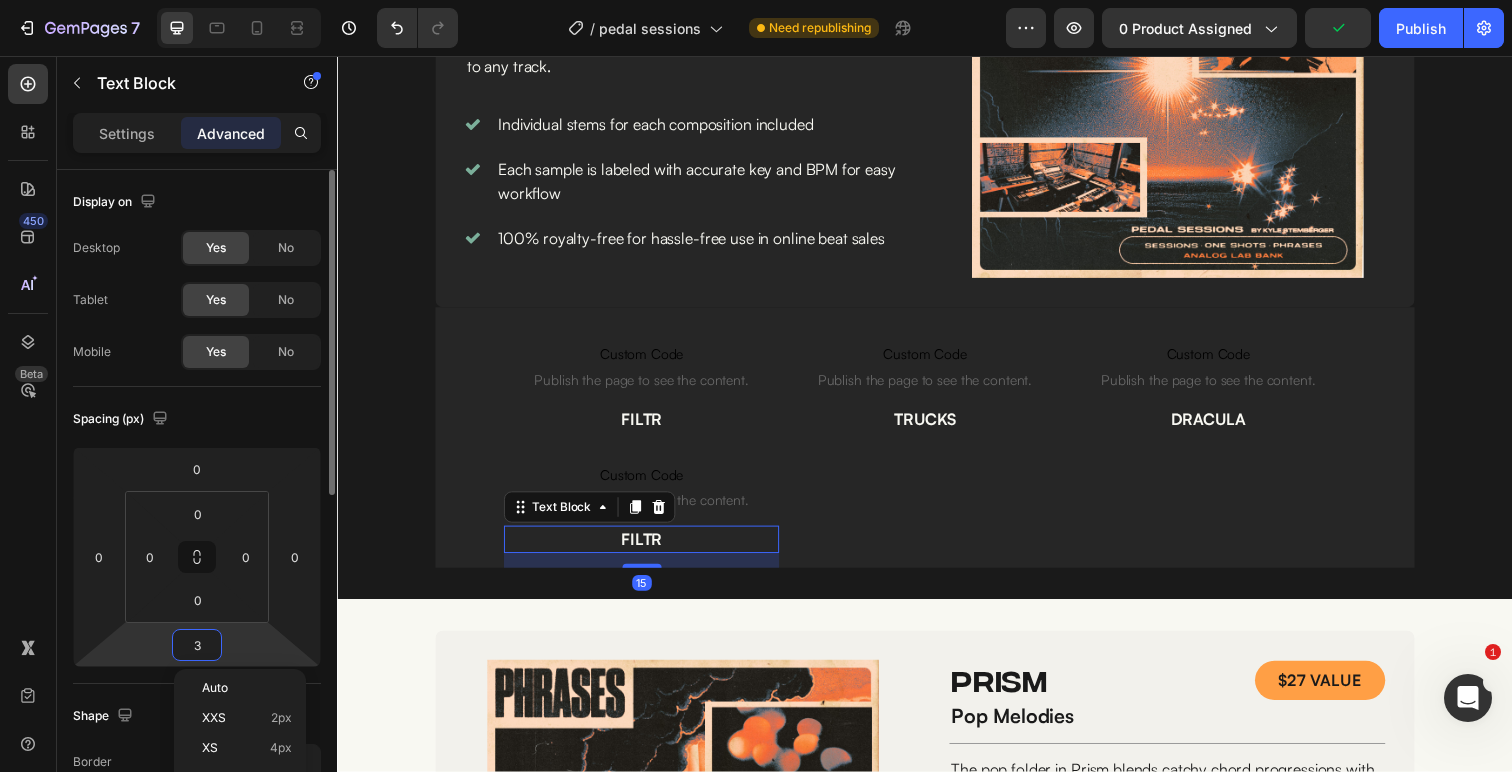 type on "30" 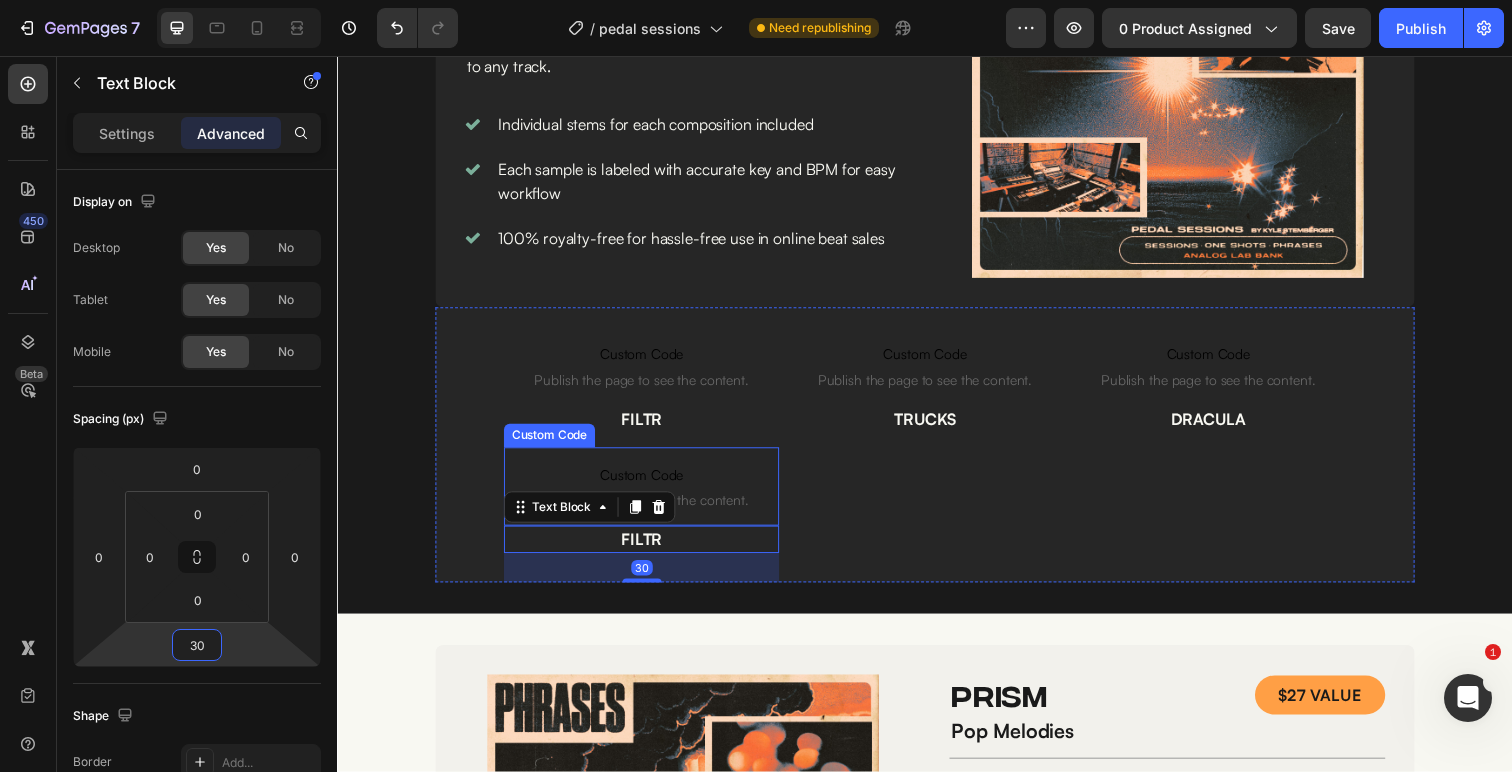 click on "Custom Code
Publish the page to see the content." at bounding box center (647, 496) 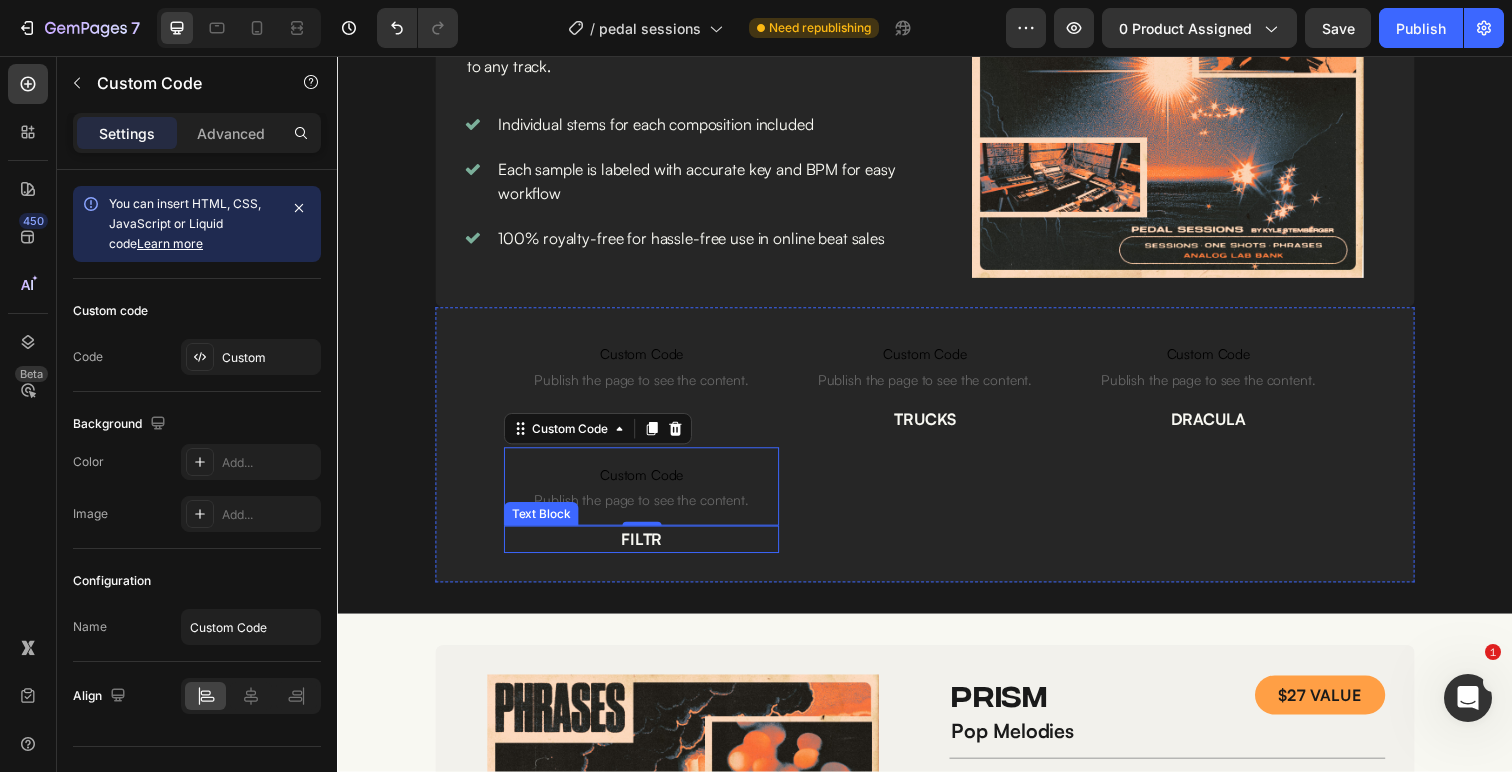 click on "FILTR" at bounding box center [647, 550] 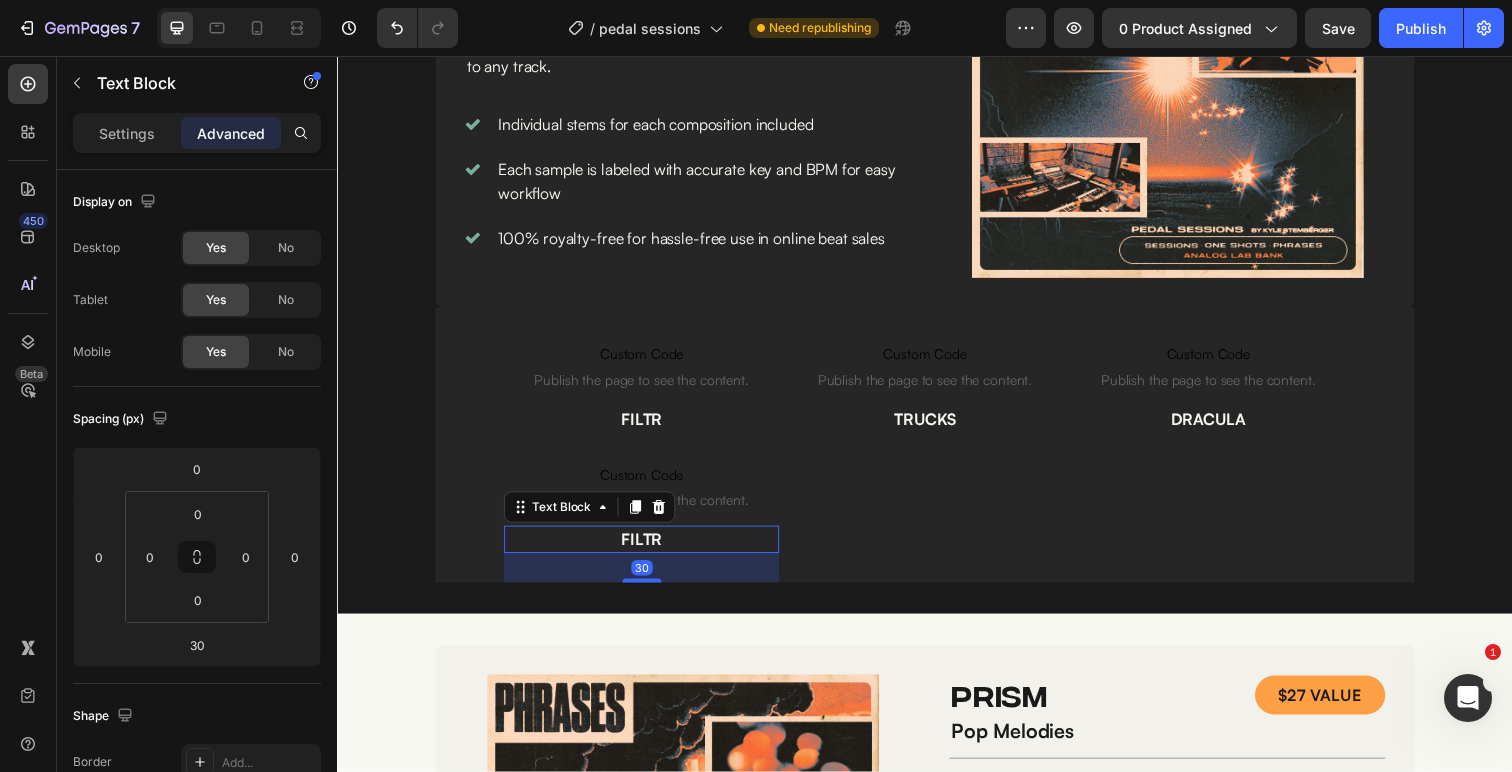 click on "FILTR" at bounding box center (647, 550) 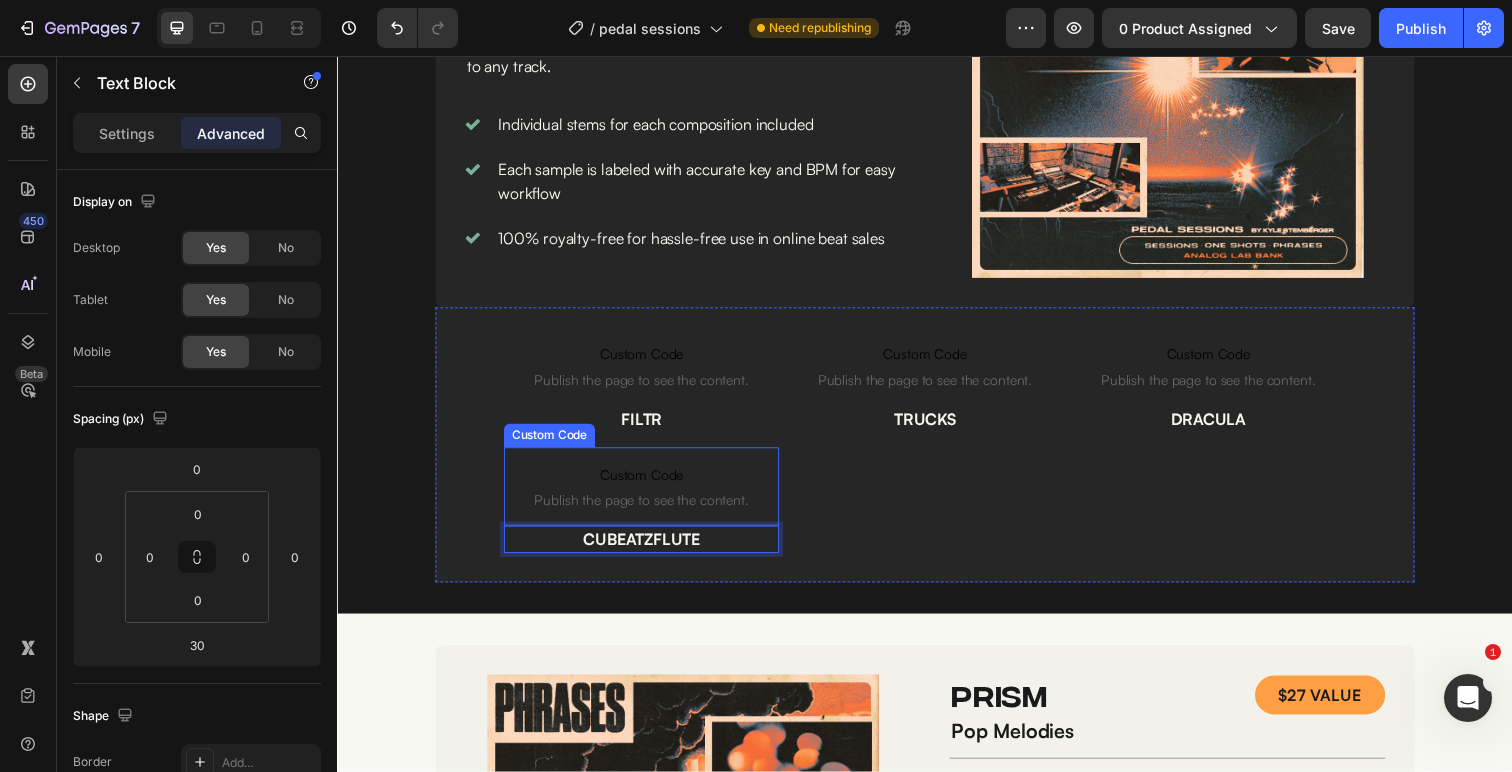 click on "Custom Code" at bounding box center (647, 484) 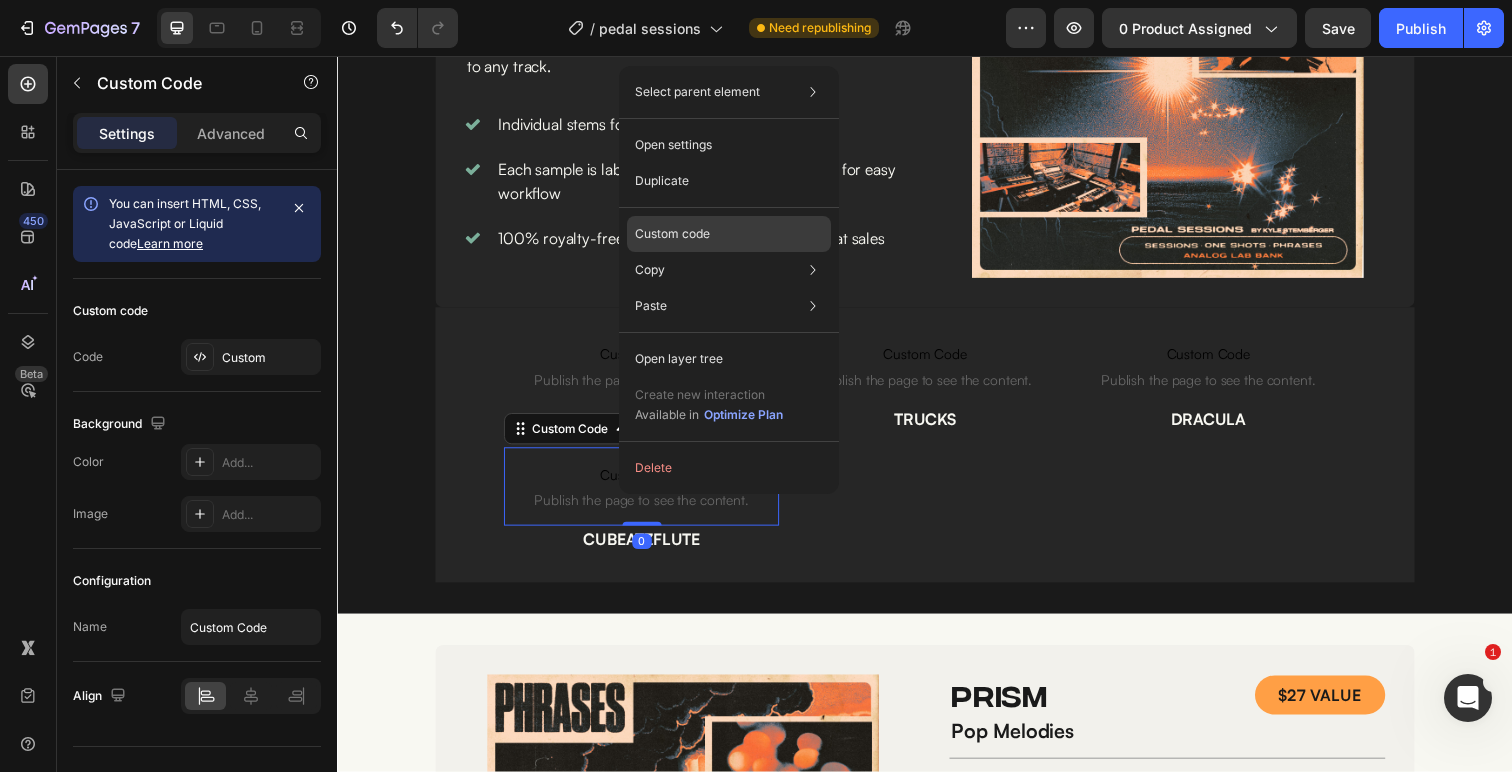 click on "Custom code" at bounding box center (672, 234) 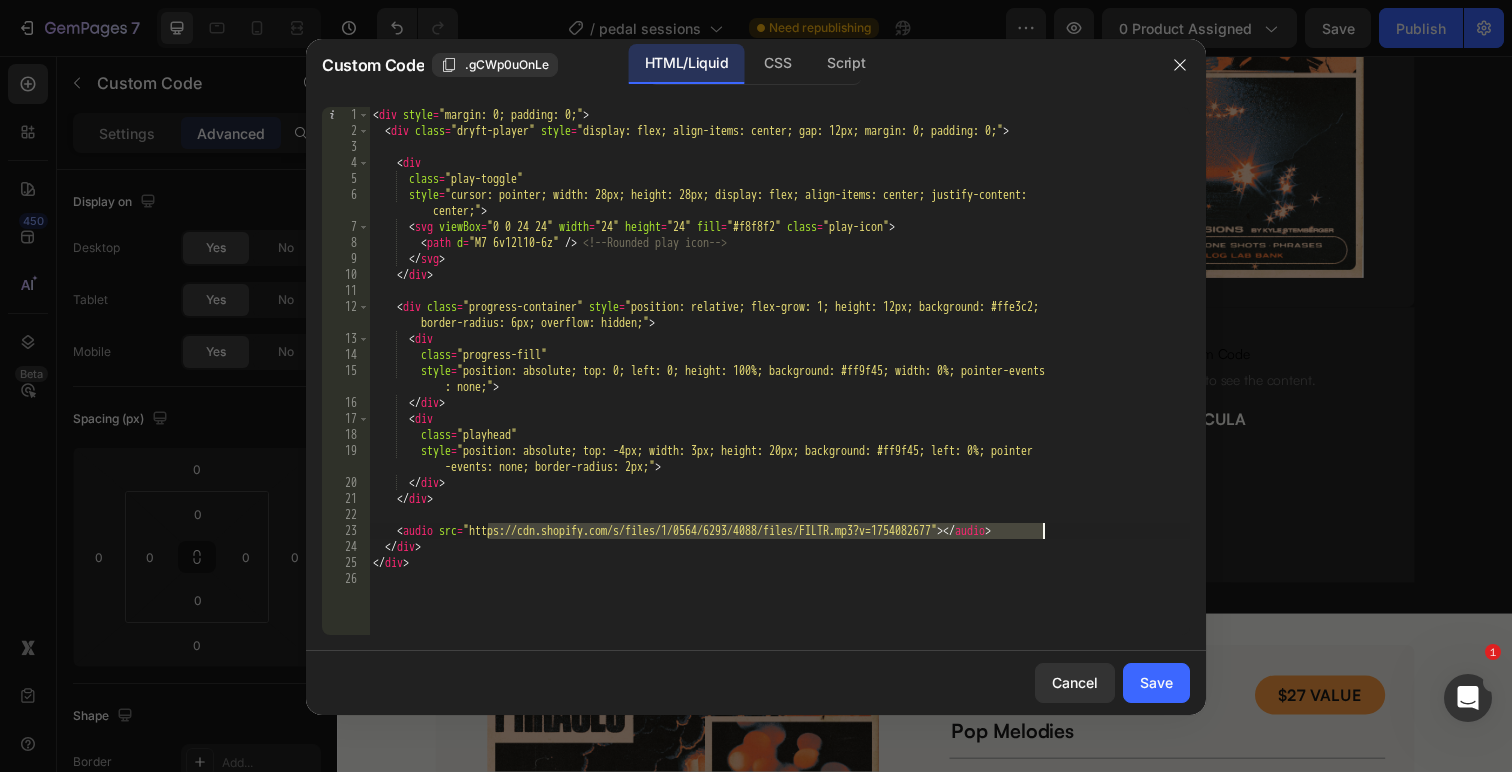 drag, startPoint x: 490, startPoint y: 531, endPoint x: 1041, endPoint y: 534, distance: 551.0082 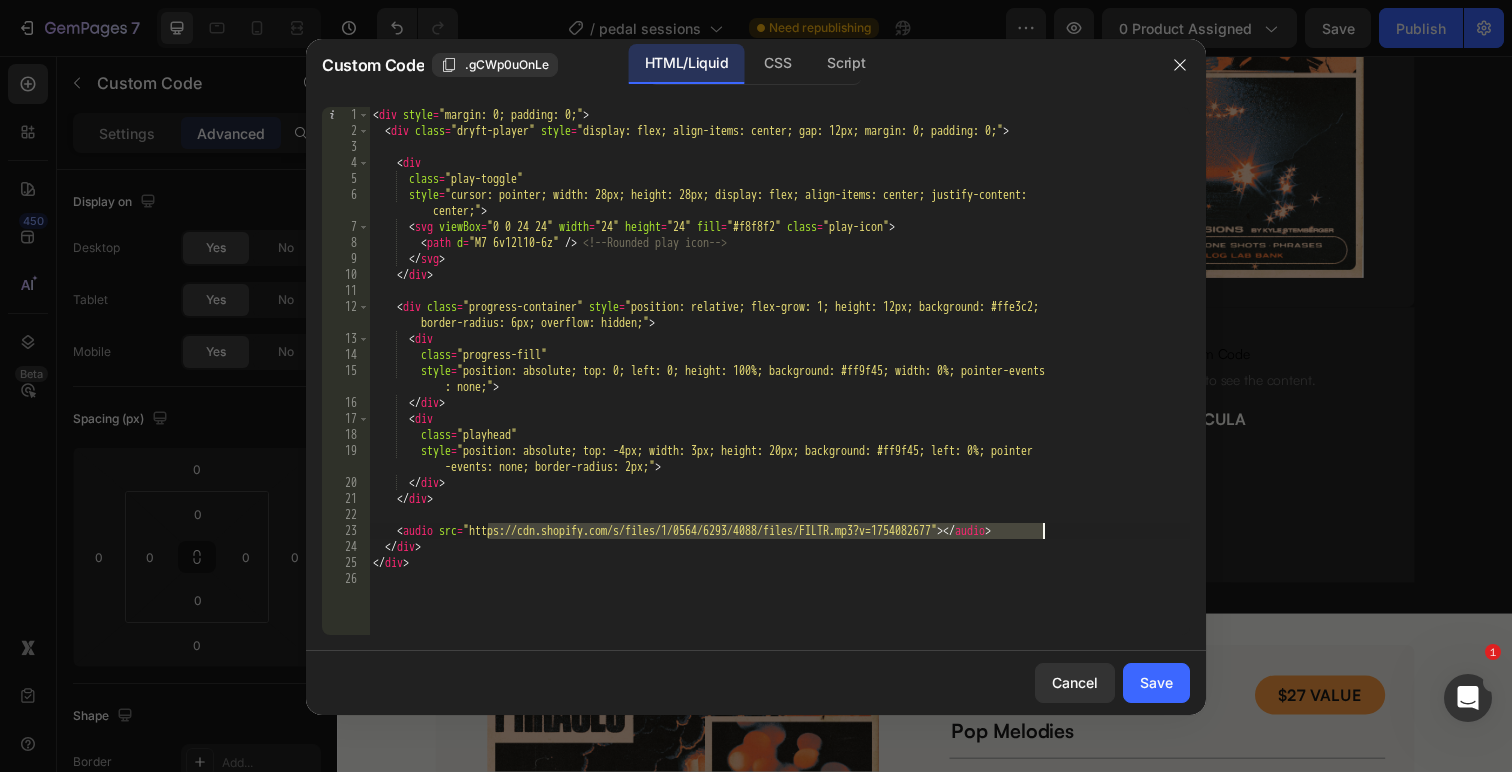 click on "< div   style = "margin: 0; padding: 0;" >    < div   class = "dryft-player"   style = "display: flex; align-items: center; gap: 12px; margin: 0; padding: 0;" >           < div           class = "play-toggle"           style = "cursor: pointer; width: 28px; height: 28px; display: flex; align-items: center; justify-content:             center;" >         < svg   viewBox = "0 0 24 24"   width = "24"   height = "24"   fill = "#f8f8f2"   class = "play-icon" >           < path   d = "M7 6v12l10-6z"   />   <!--  Rounded play icon  -->         </ svg >      </ div >      < div   class = "progress-container"   style = "position: relative; flex-grow: 1; height: 12px; background: #ffe3c2;           border-radius: 6px; overflow: hidden;" >         < div             class = "progress-fill"             style = "position: absolute; top: 0; left: 0; height: 100%; background: #ff9f45; width: 0%; pointer-events              : none;" >         </ div >         < div             class = "playhead"" at bounding box center (779, 387) 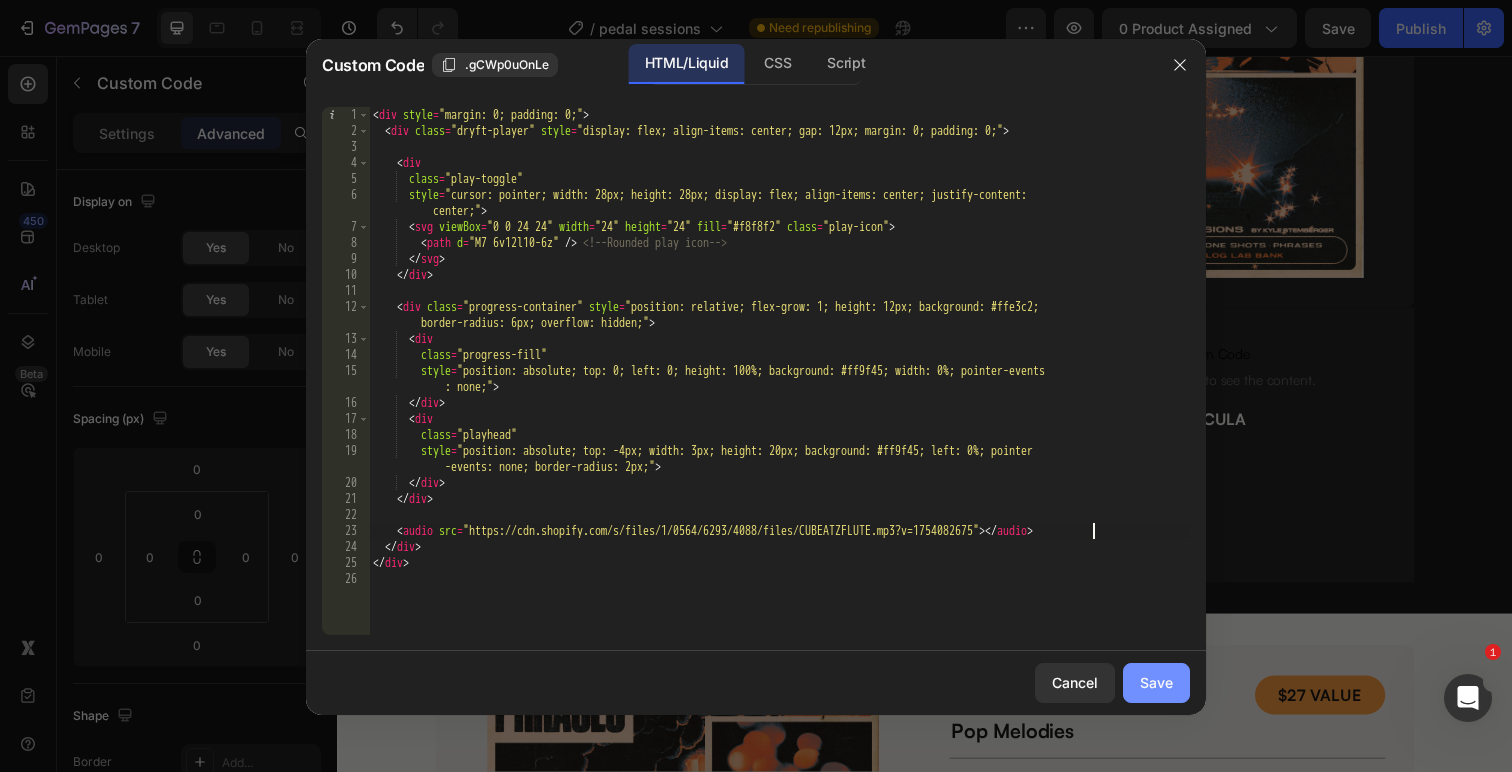 click on "Save" at bounding box center [1156, 682] 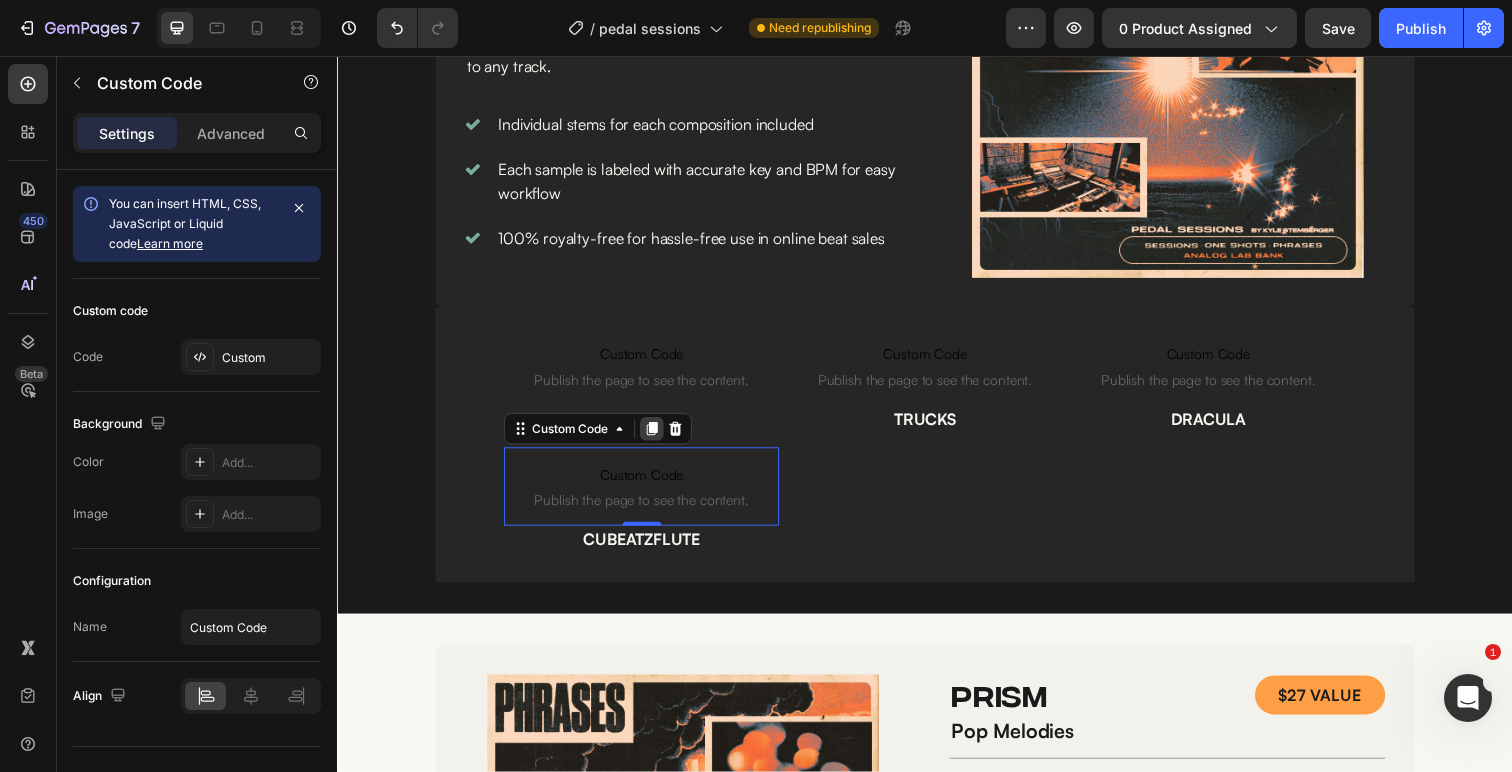 click 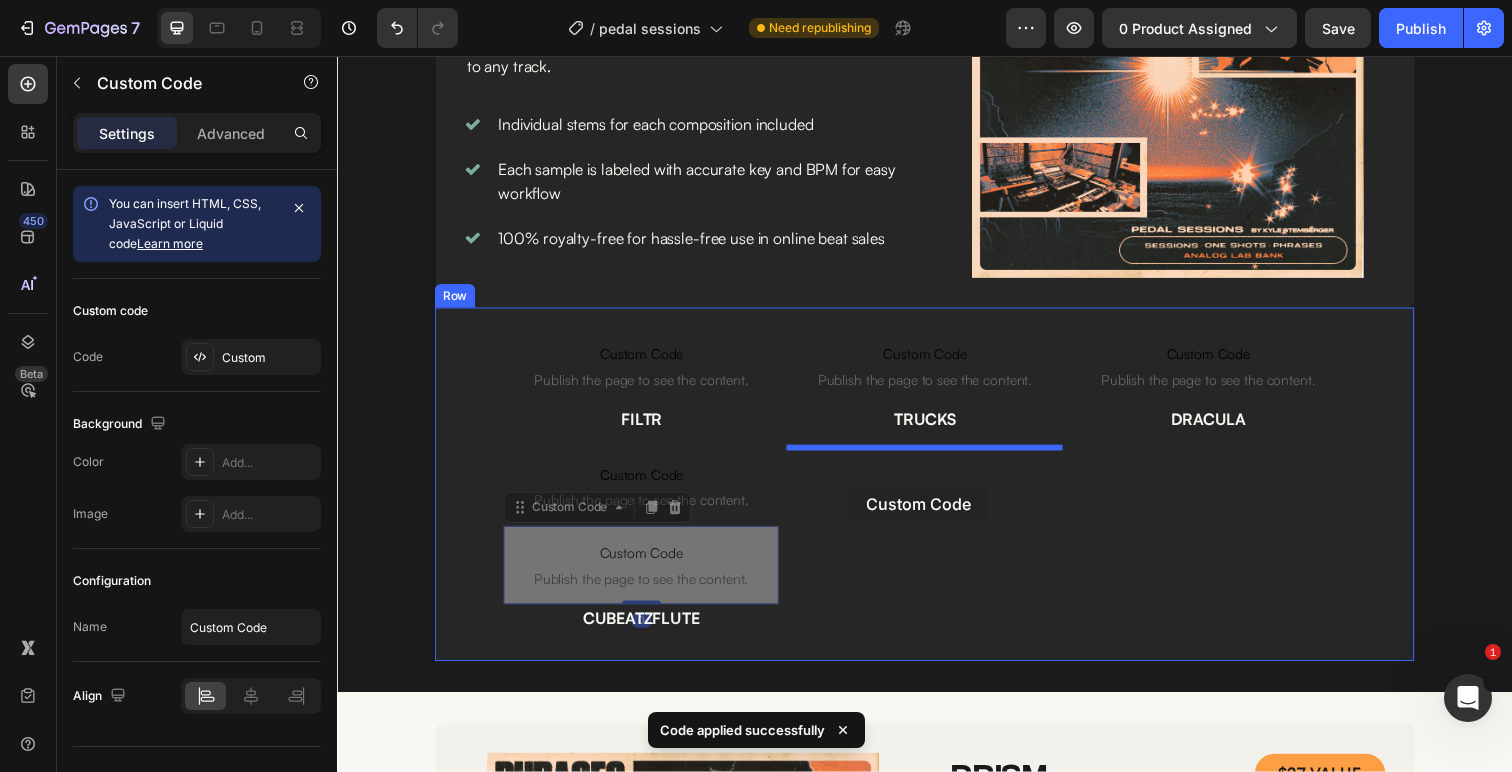 drag, startPoint x: 521, startPoint y: 519, endPoint x: 861, endPoint y: 494, distance: 340.91788 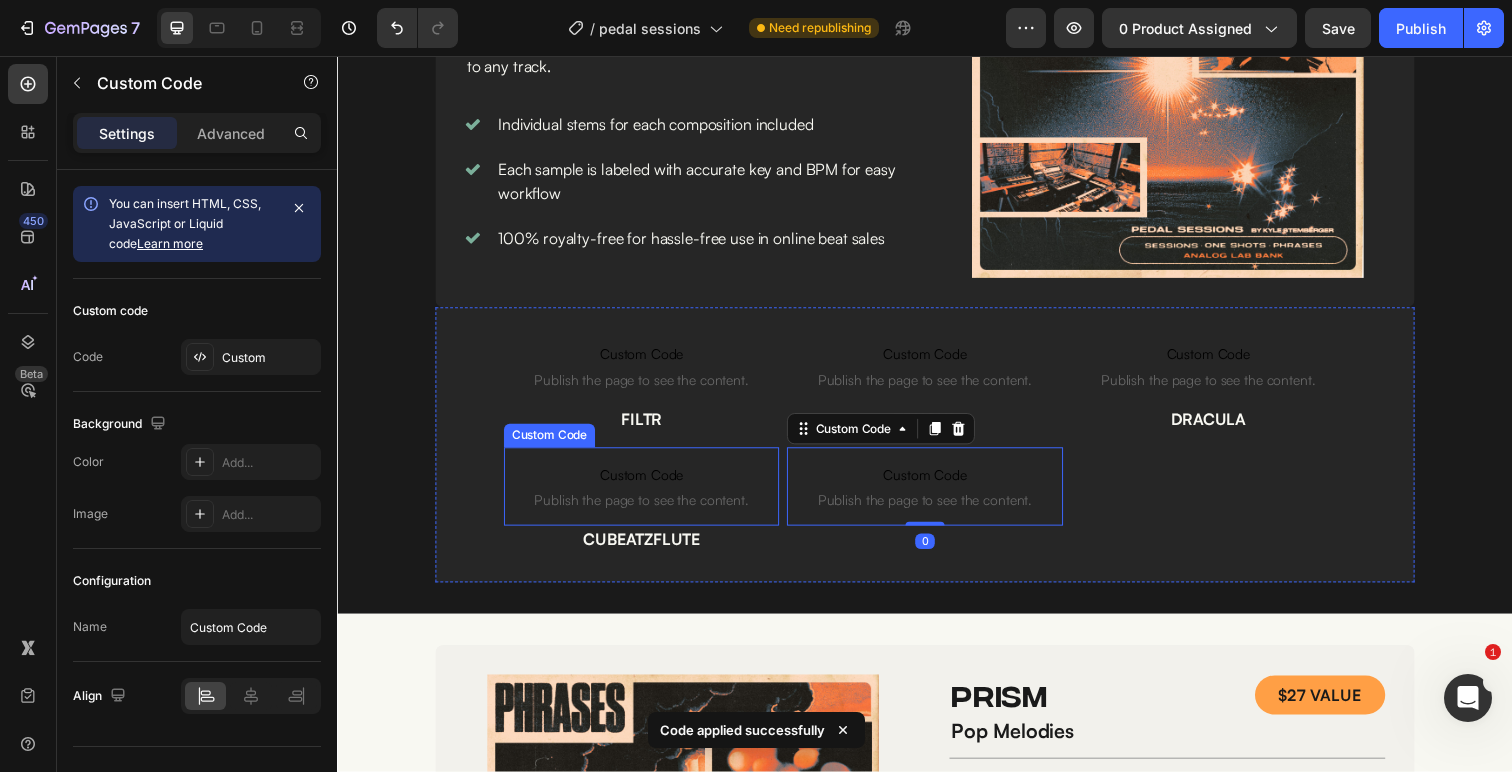 click on "CUBEATZFLUTE" at bounding box center (647, 550) 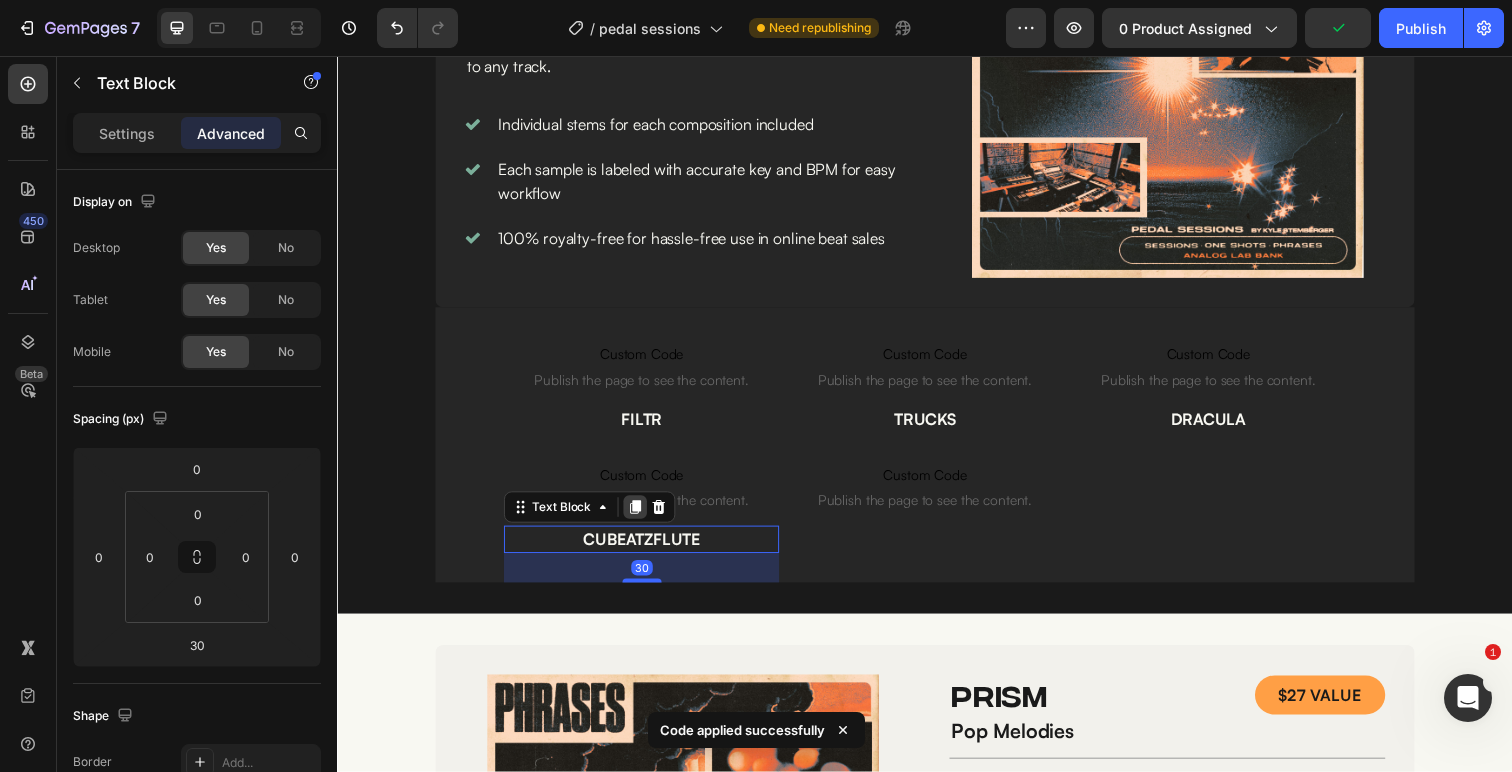 click 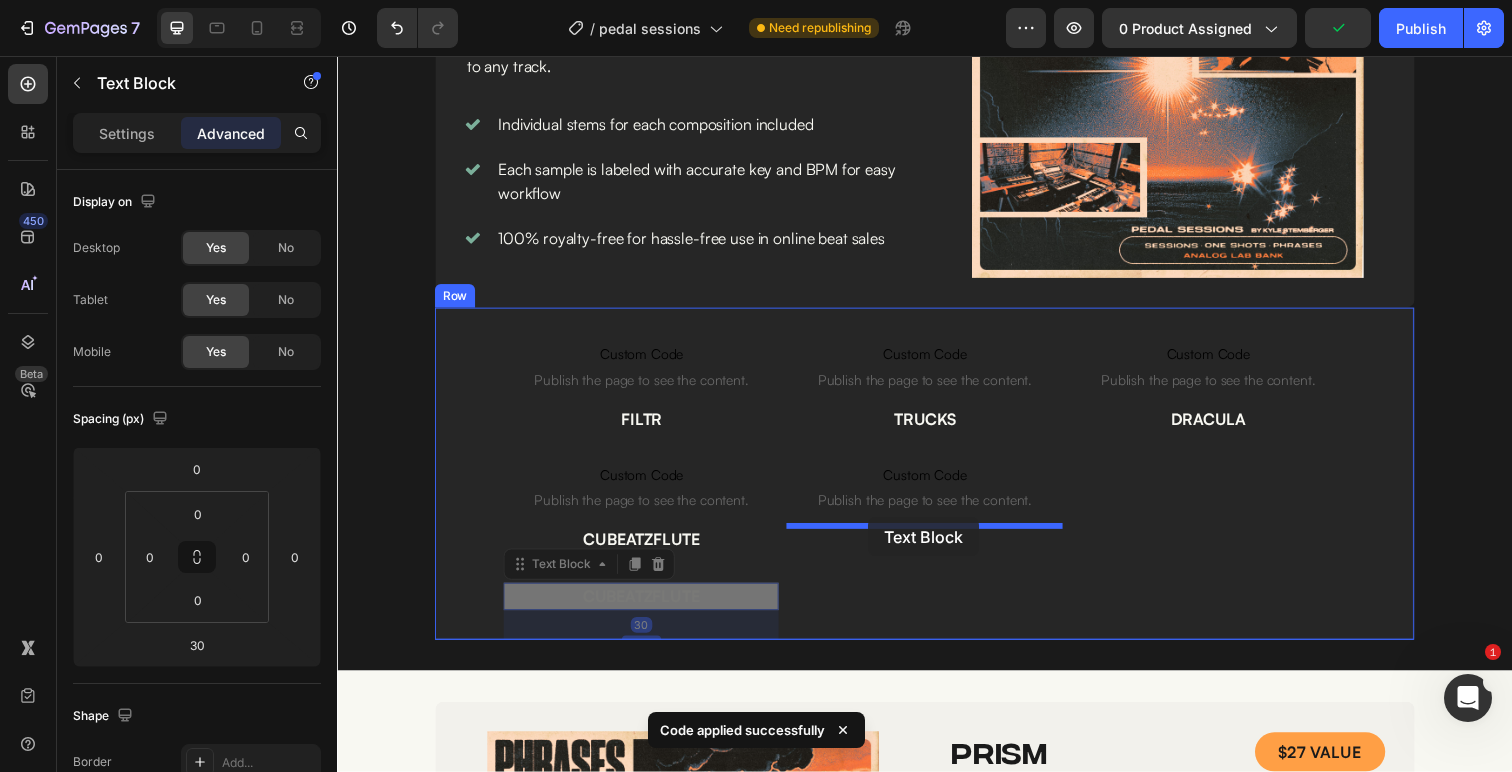 drag, startPoint x: 550, startPoint y: 566, endPoint x: 879, endPoint y: 527, distance: 331.3035 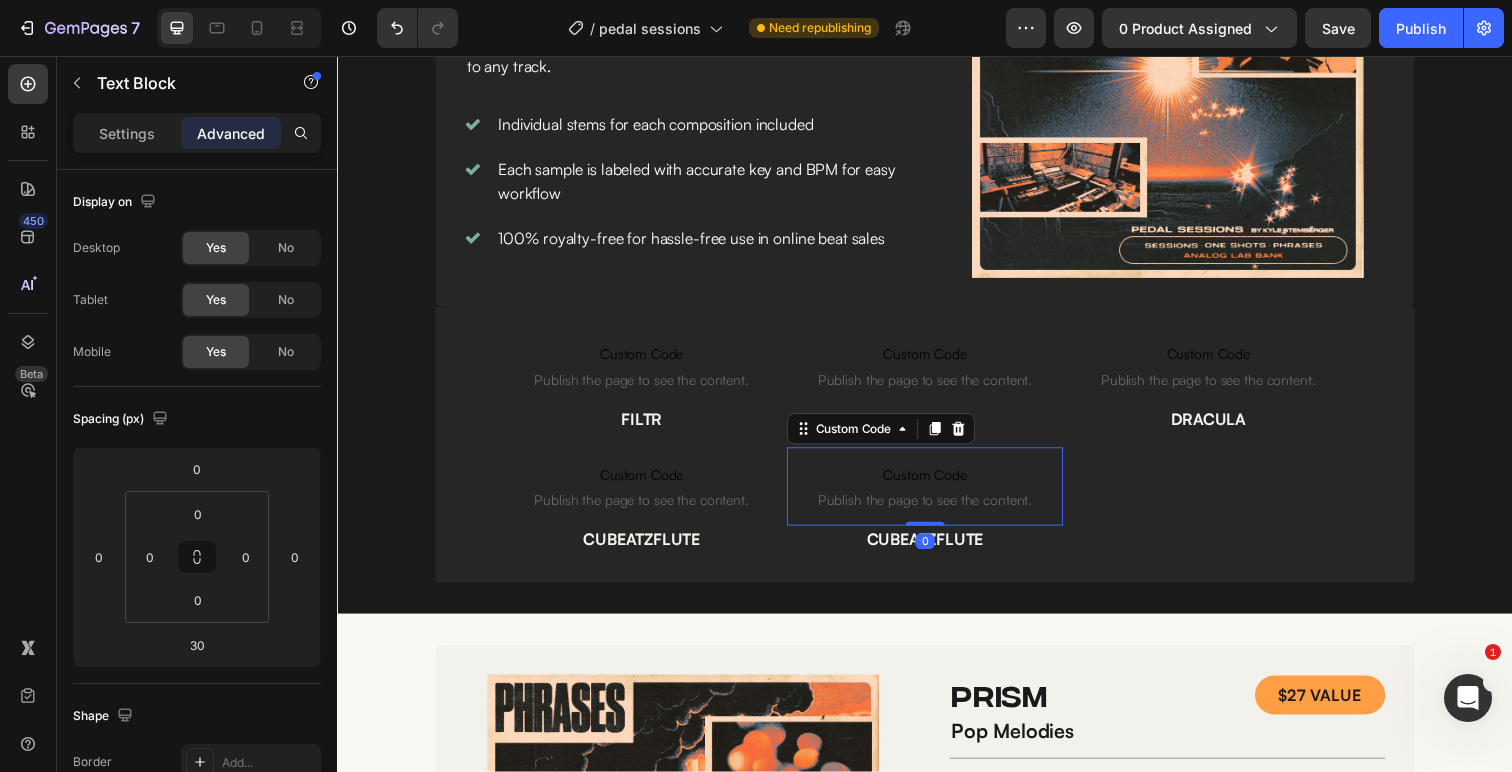 click on "Custom Code" at bounding box center [936, 484] 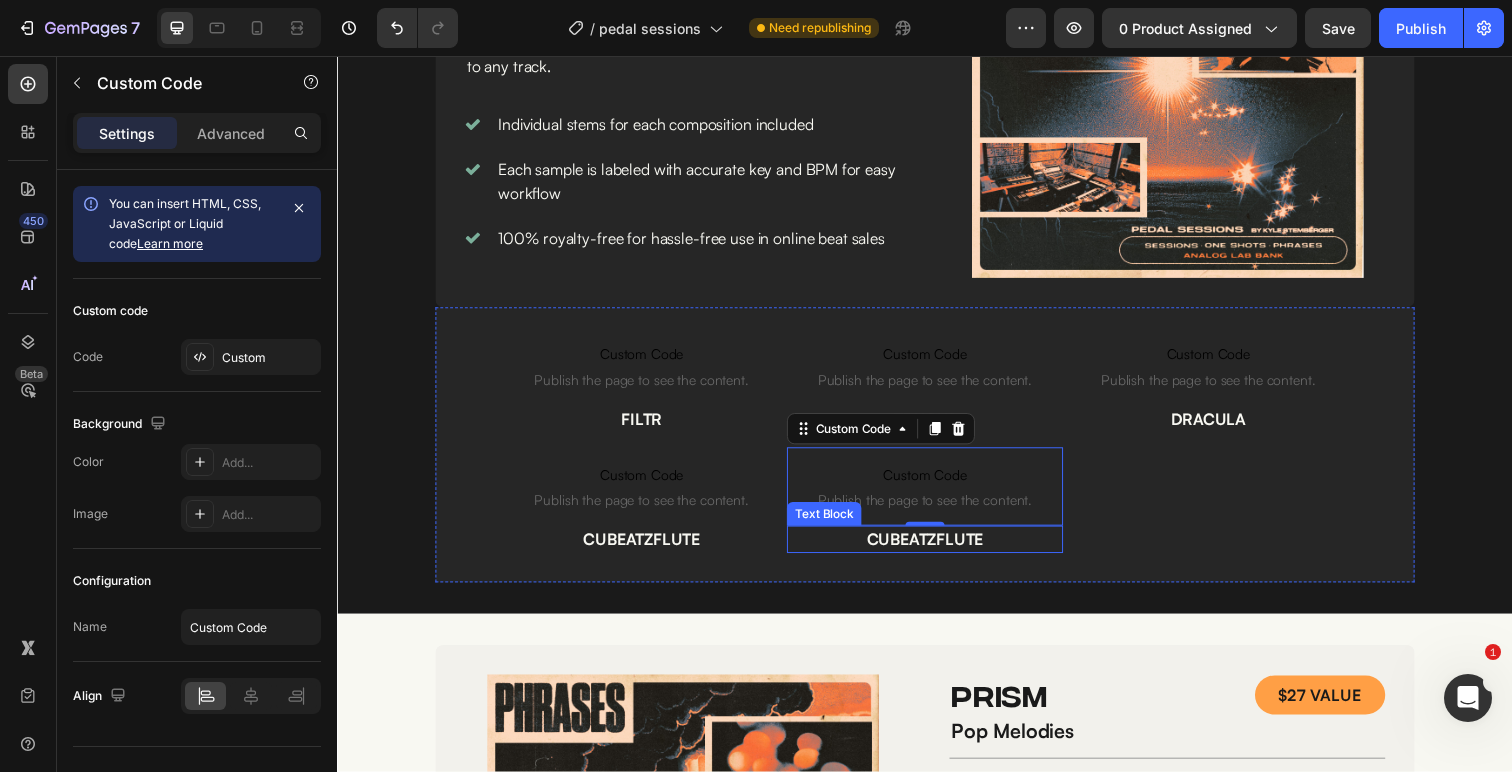 click on "CUBEATZFLUTE" at bounding box center [936, 550] 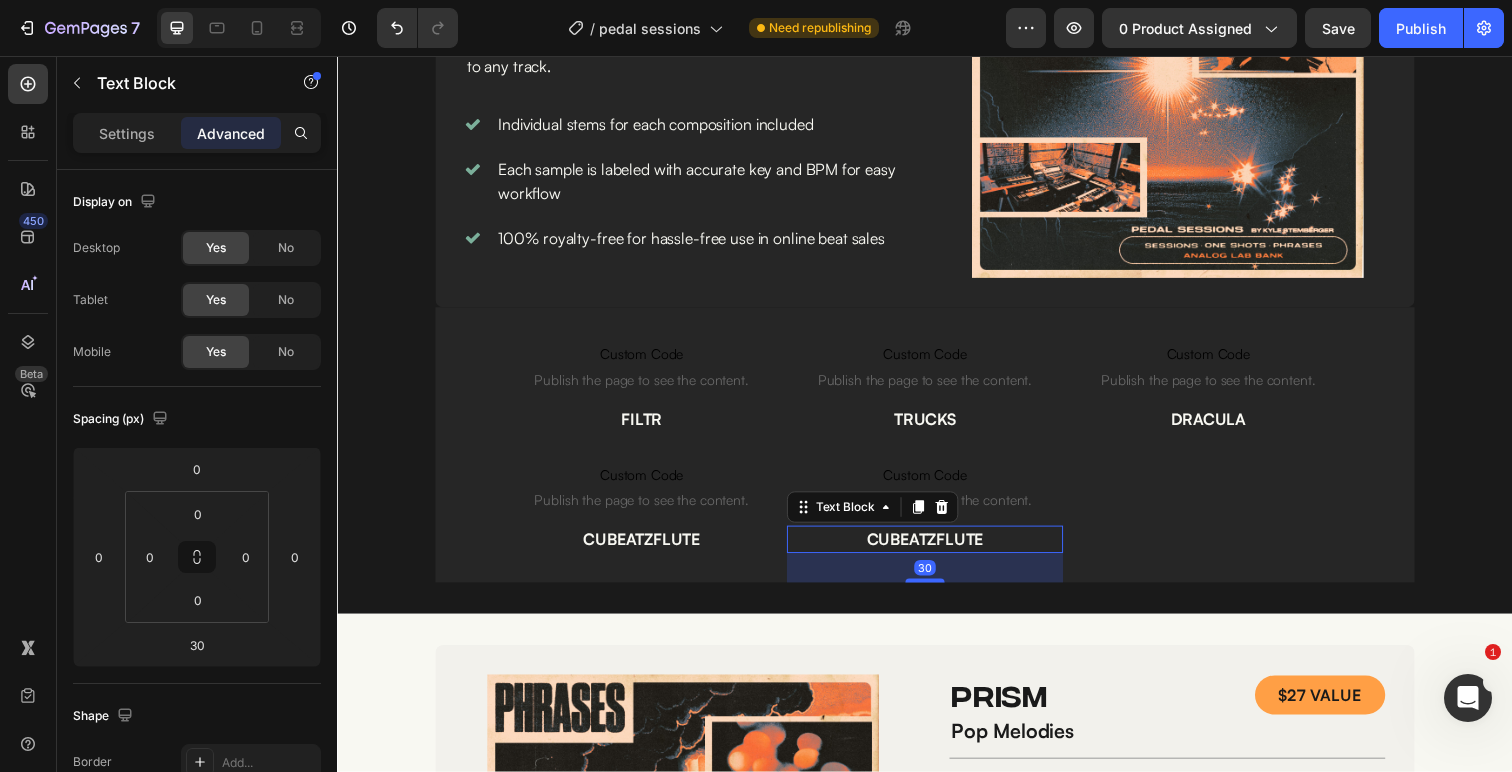 click on "CUBEATZFLUTE" at bounding box center (936, 550) 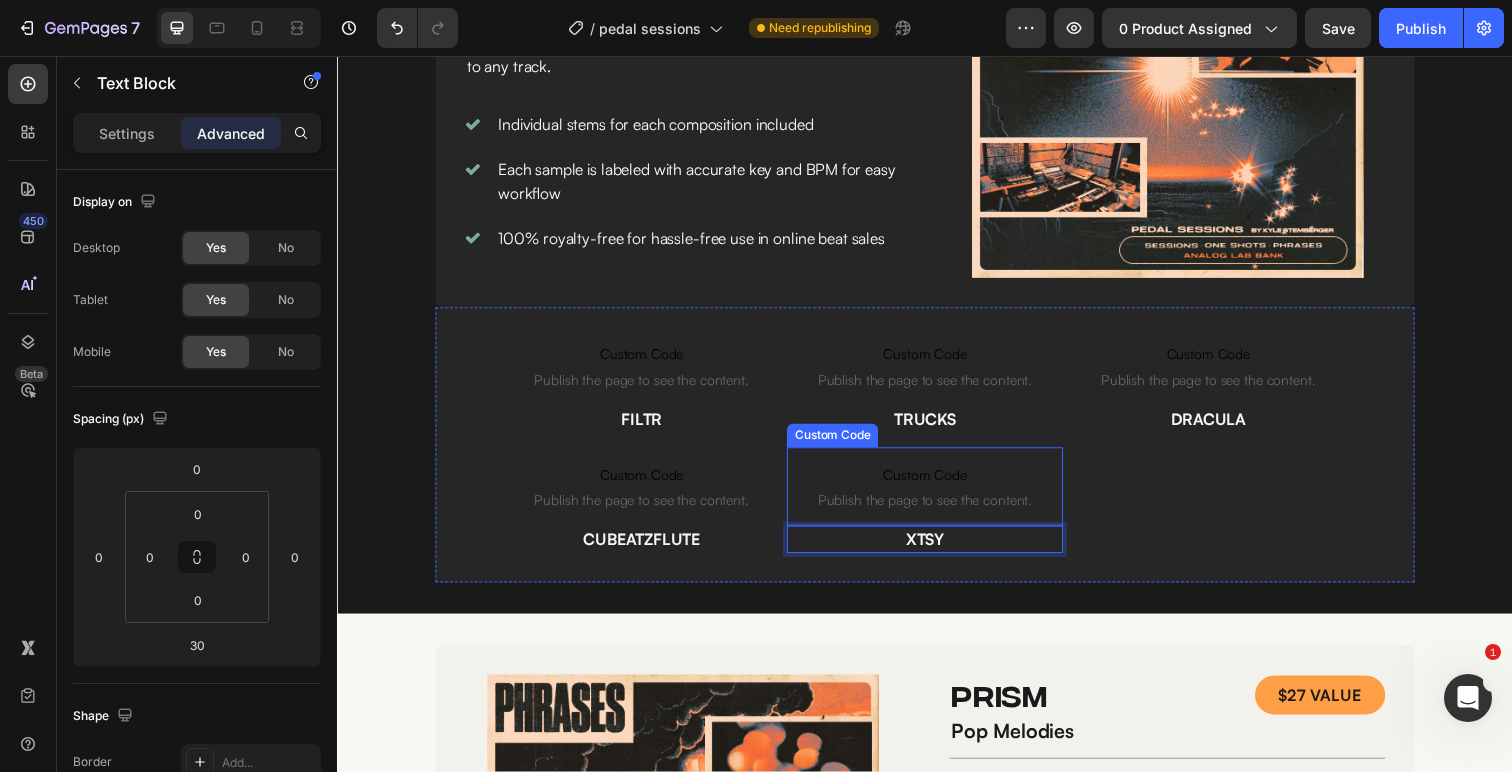 click on "Publish the page to see the content." at bounding box center (936, 510) 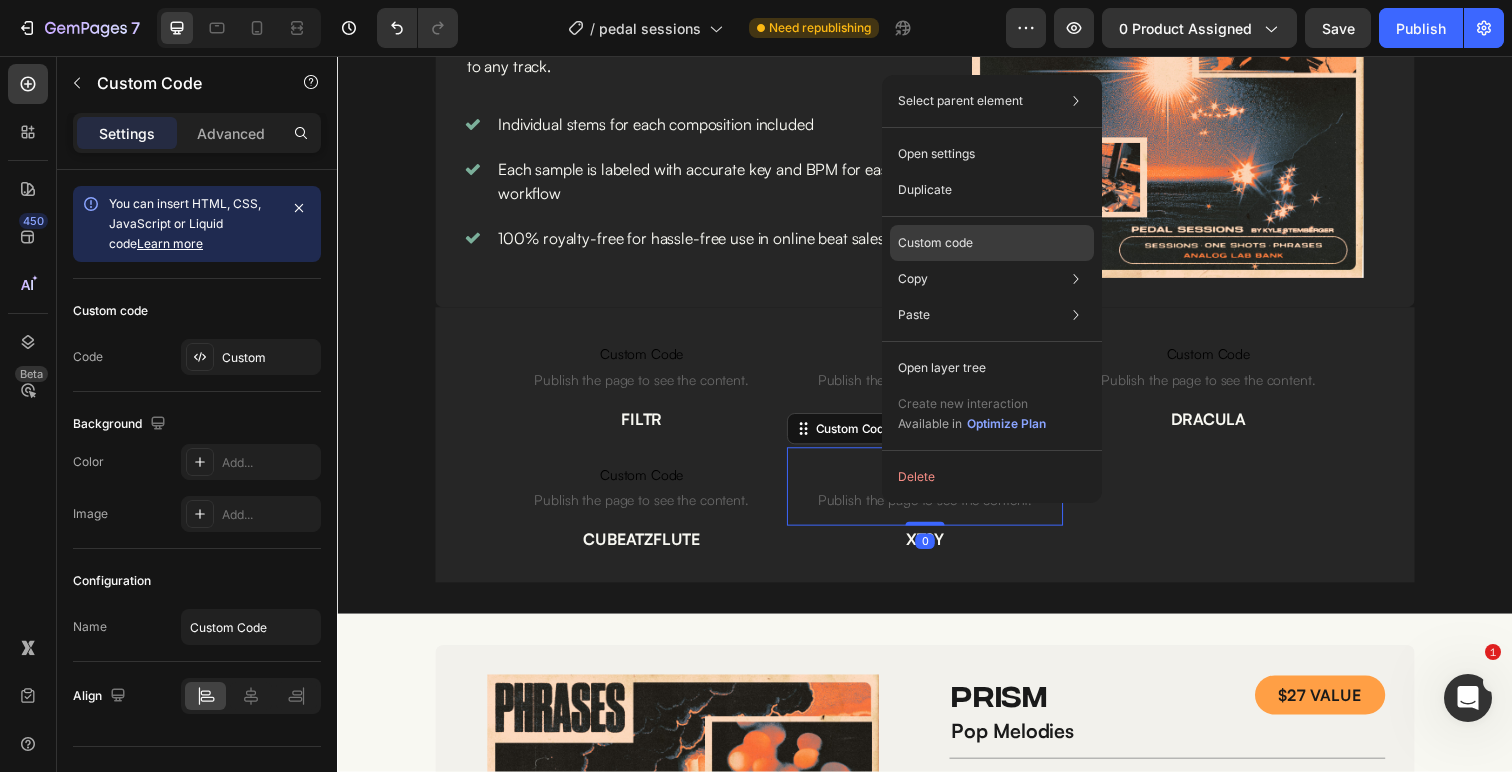 click on "Custom code" at bounding box center (935, 243) 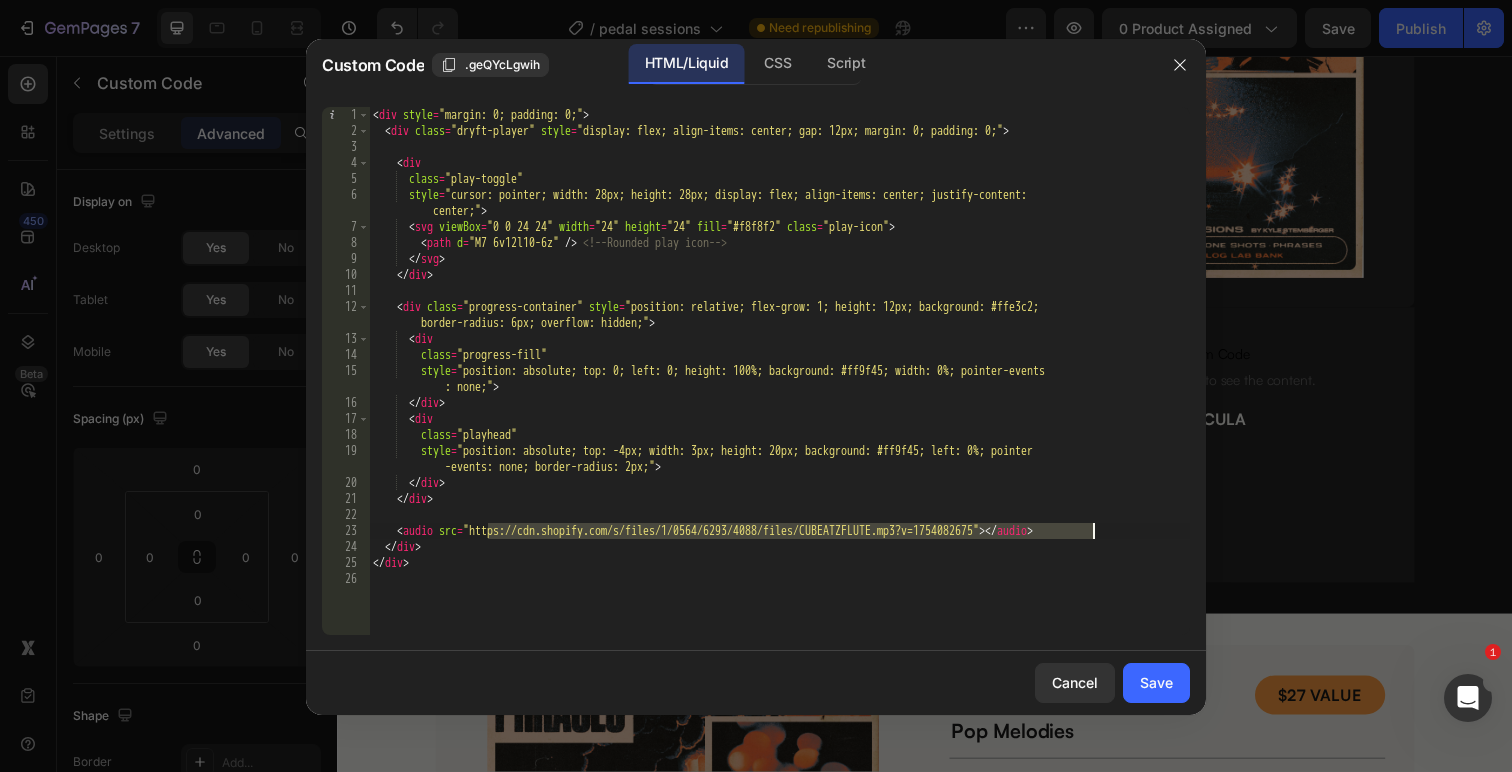 drag, startPoint x: 488, startPoint y: 529, endPoint x: 1096, endPoint y: 526, distance: 608.0074 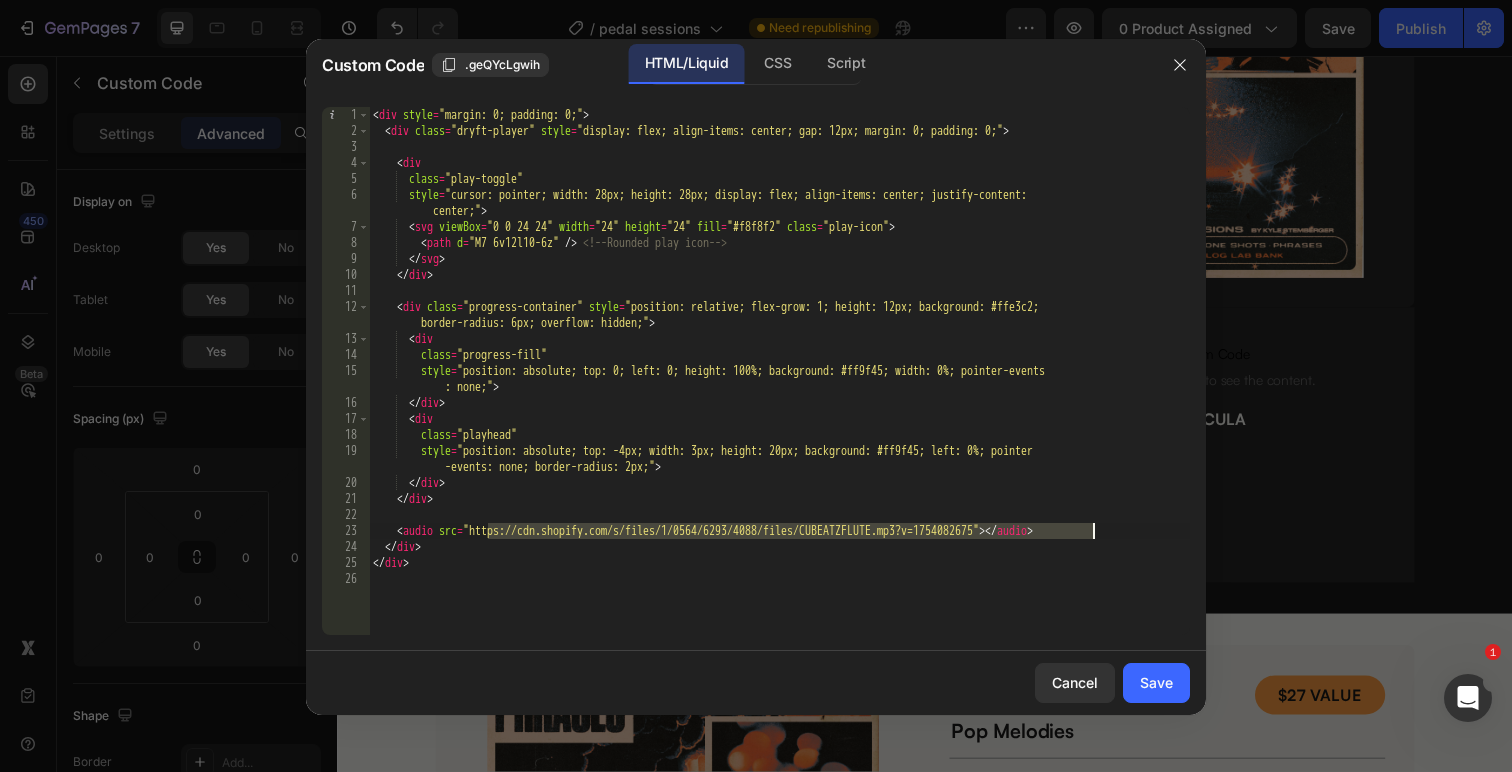 click on "< div   style = "margin: 0; padding: 0;" >    < div   class = "dryft-player"   style = "display: flex; align-items: center; gap: 12px; margin: 0; padding: 0;" >           < div           class = "play-toggle"           style = "cursor: pointer; width: 28px; height: 28px; display: flex; align-items: center; justify-content:             center;" >         < svg   viewBox = "0 0 24 24"   width = "24"   height = "24"   fill = "#f8f8f2"   class = "play-icon" >           < path   d = "M7 6v12l10-6z"   />   <!--  Rounded play icon  -->         </ svg >      </ div >      < div   class = "progress-container"   style = "position: relative; flex-grow: 1; height: 12px; background: #ffe3c2;           border-radius: 6px; overflow: hidden;" >         < div             class = "progress-fill"             style = "position: absolute; top: 0; left: 0; height: 100%; background: #ff9f45; width: 0%; pointer-events              : none;" >         </ div >         < div             class = "playhead"" at bounding box center (779, 387) 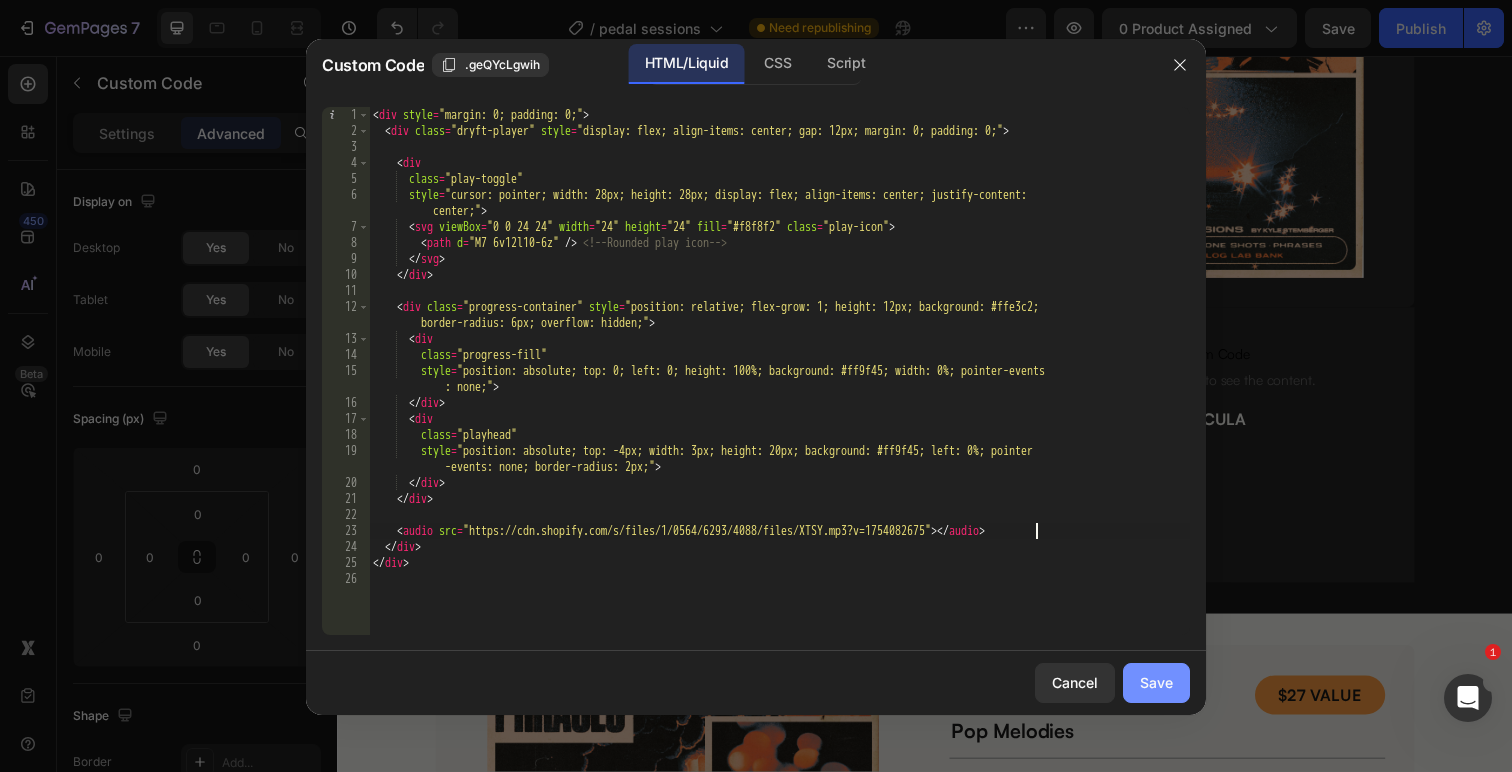 click on "Save" at bounding box center [1156, 682] 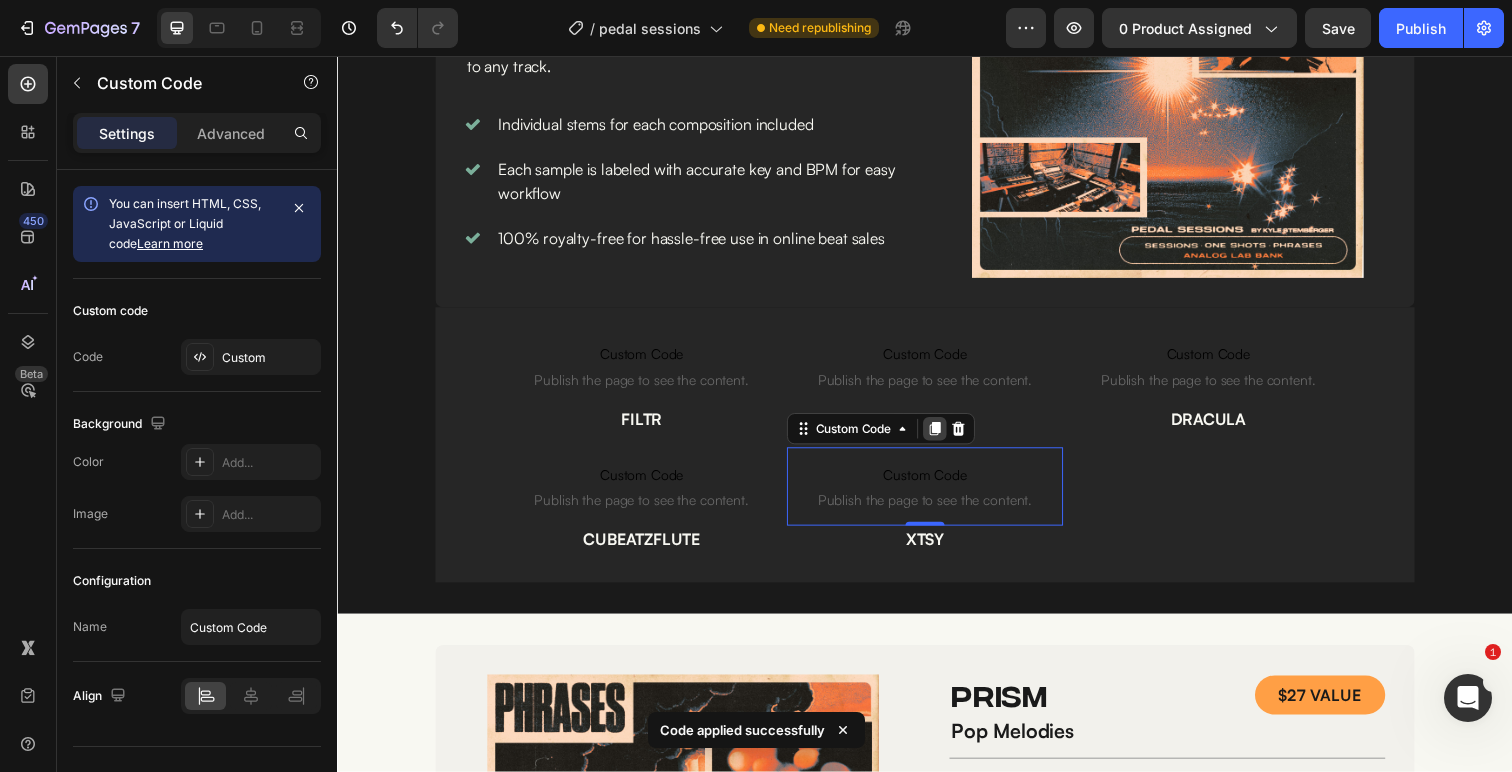 click 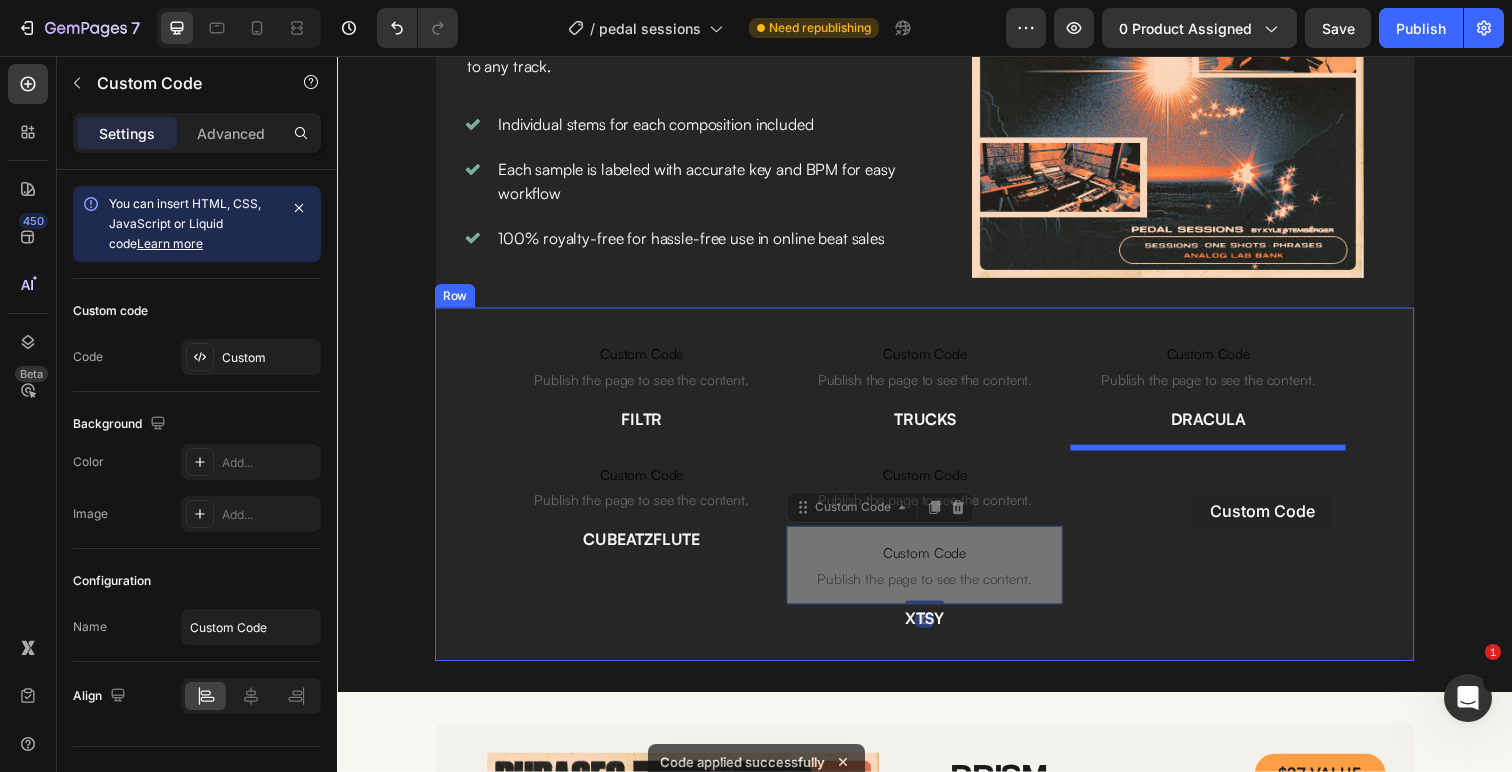 drag, startPoint x: 813, startPoint y: 520, endPoint x: 1212, endPoint y: 501, distance: 399.45212 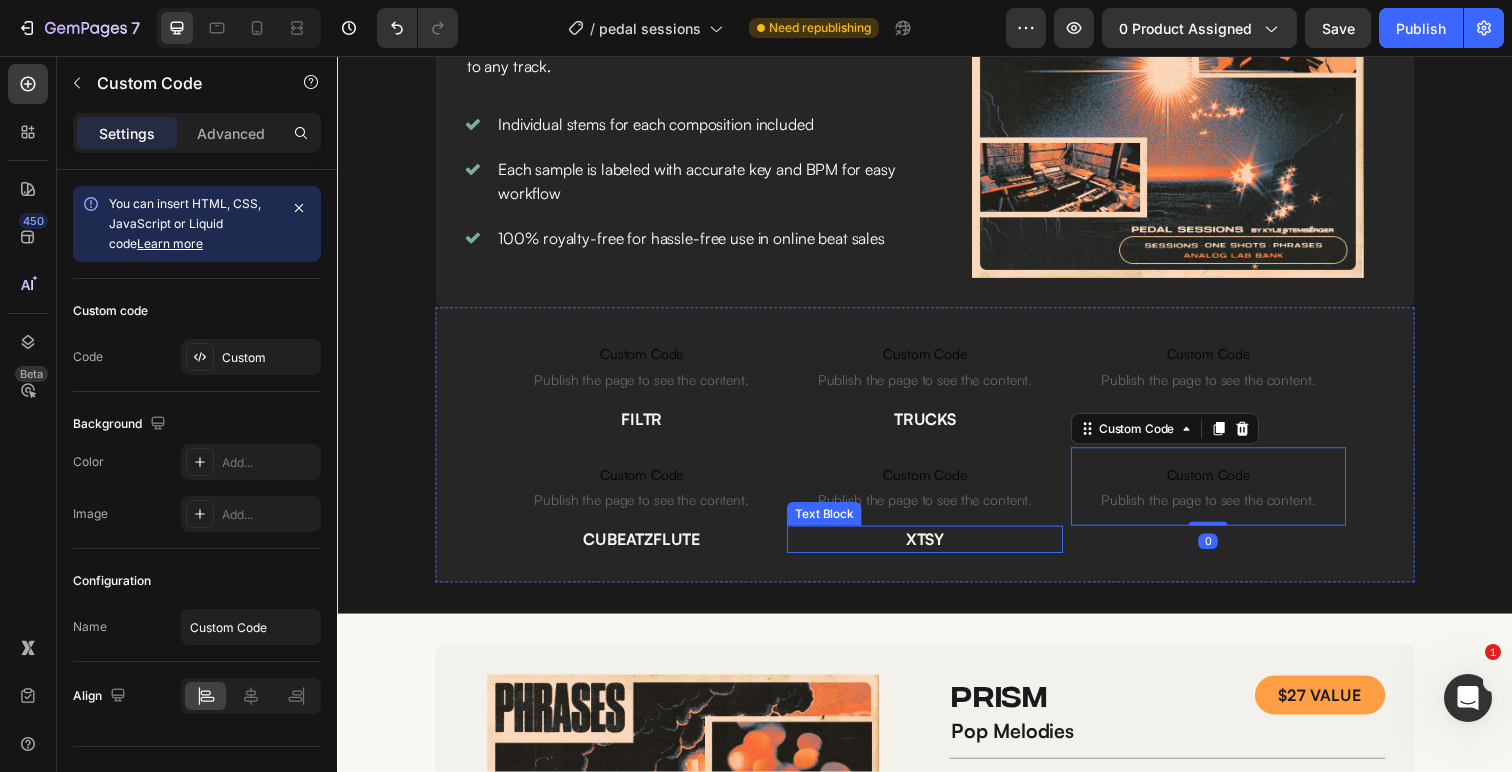 click on "XTSY" at bounding box center [936, 550] 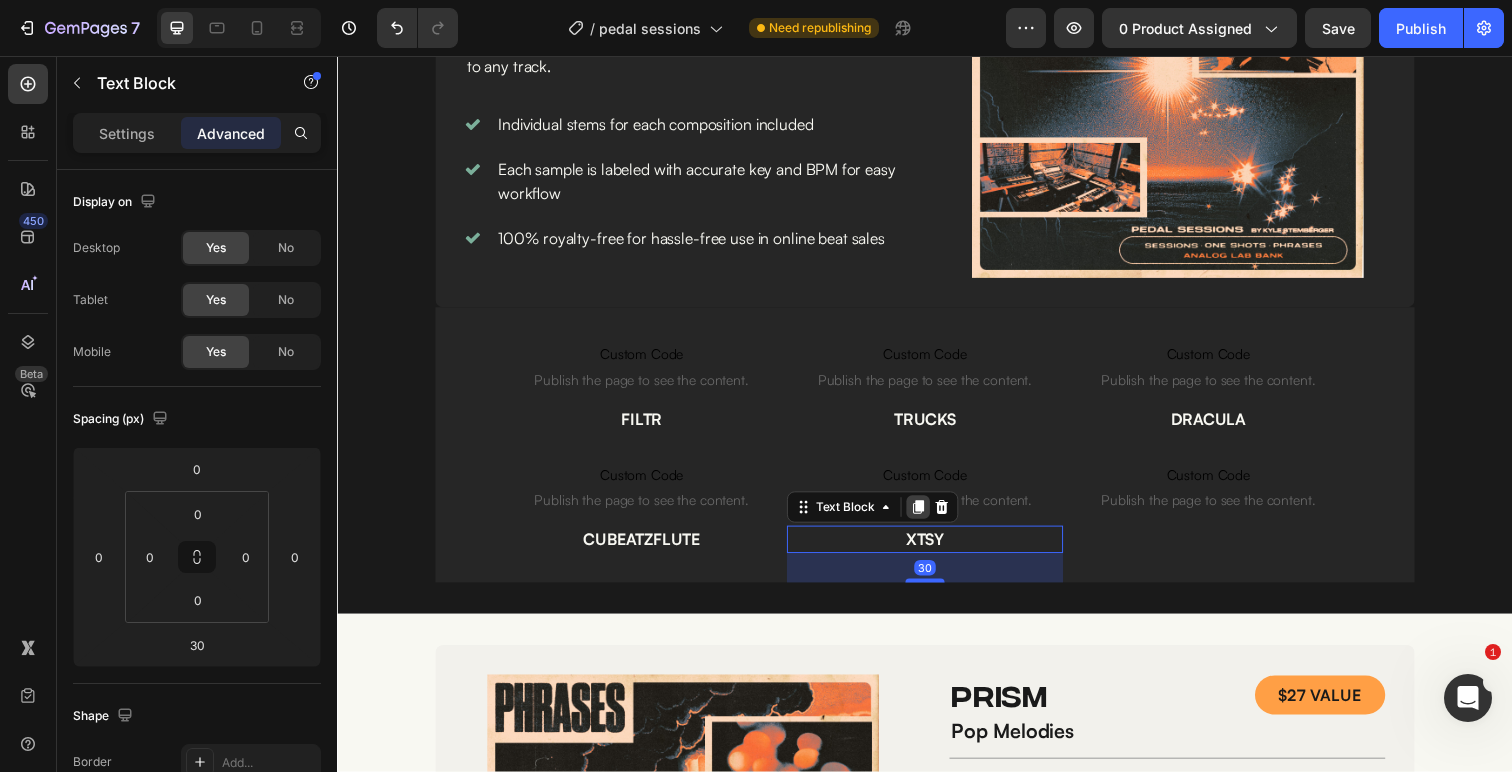 click 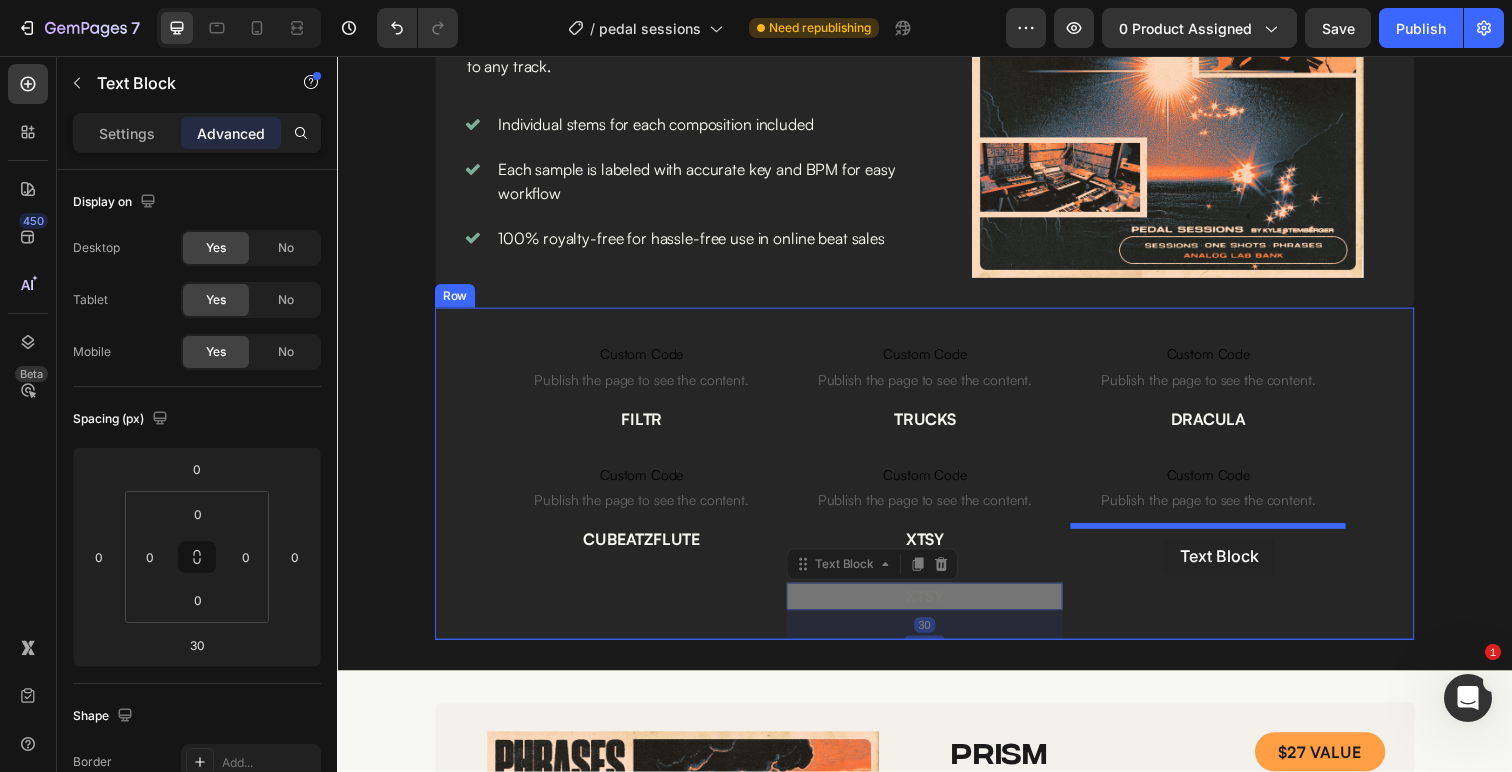 drag, startPoint x: 815, startPoint y: 580, endPoint x: 1183, endPoint y: 545, distance: 369.66064 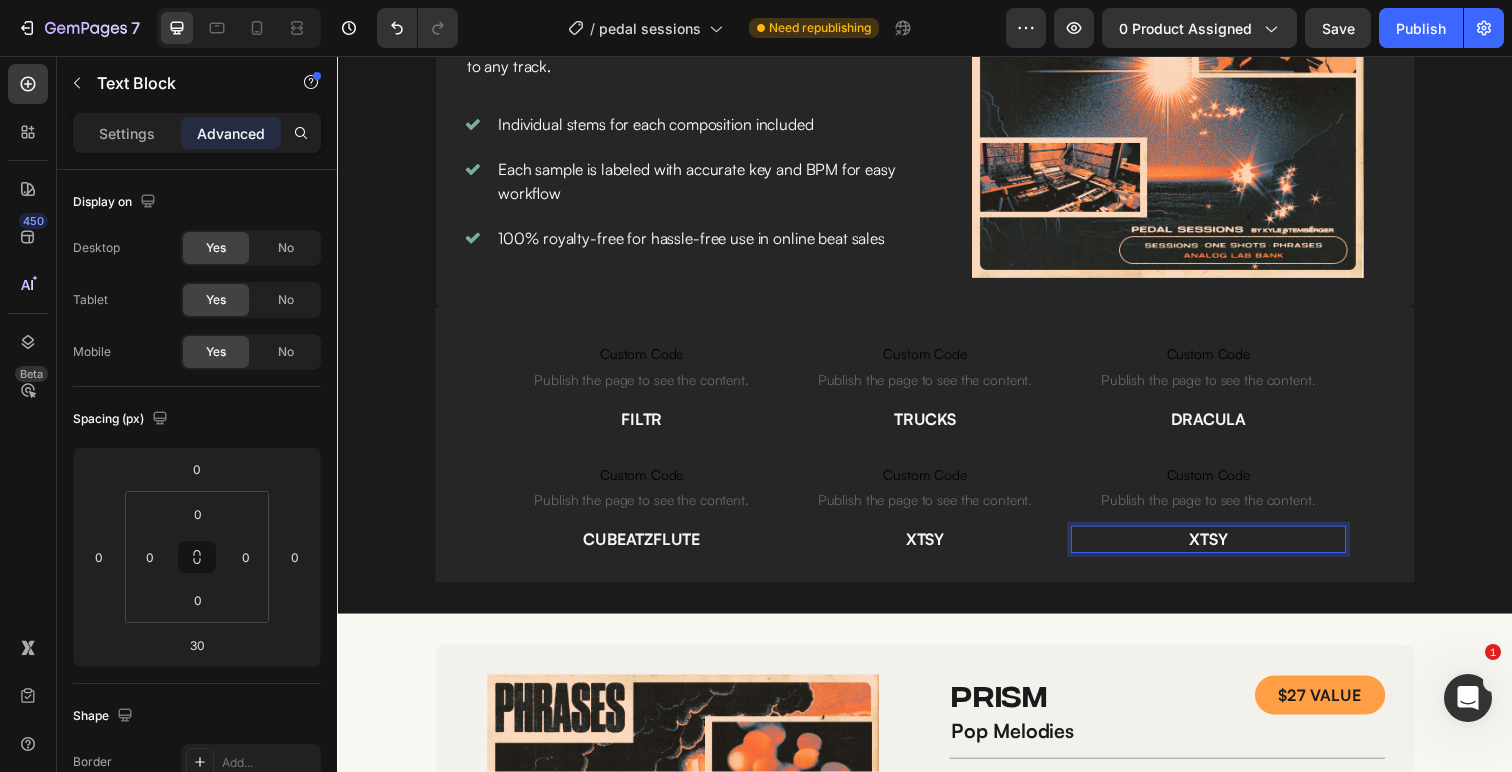 click on "XTSY" at bounding box center (1226, 550) 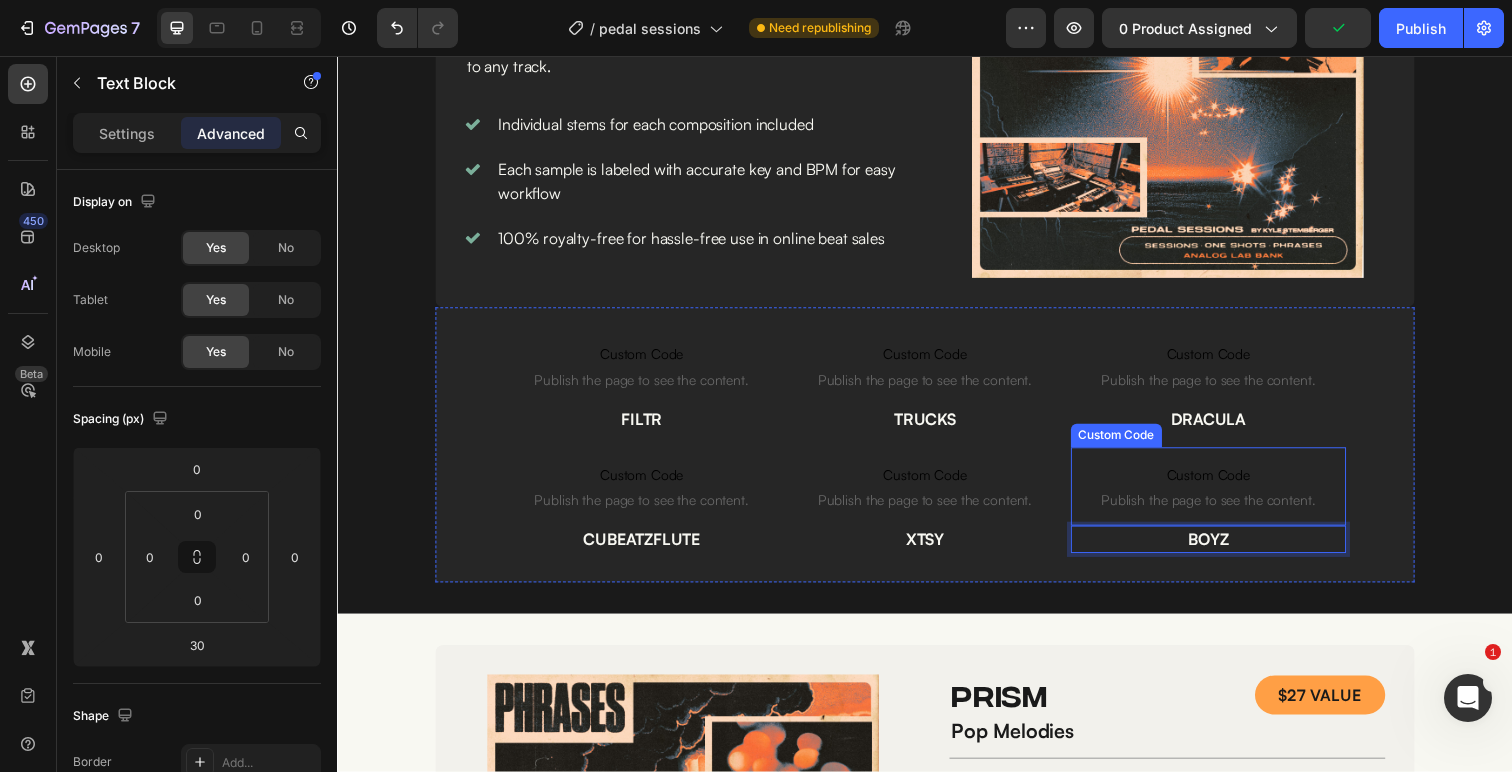 click on "Custom Code" at bounding box center (1226, 484) 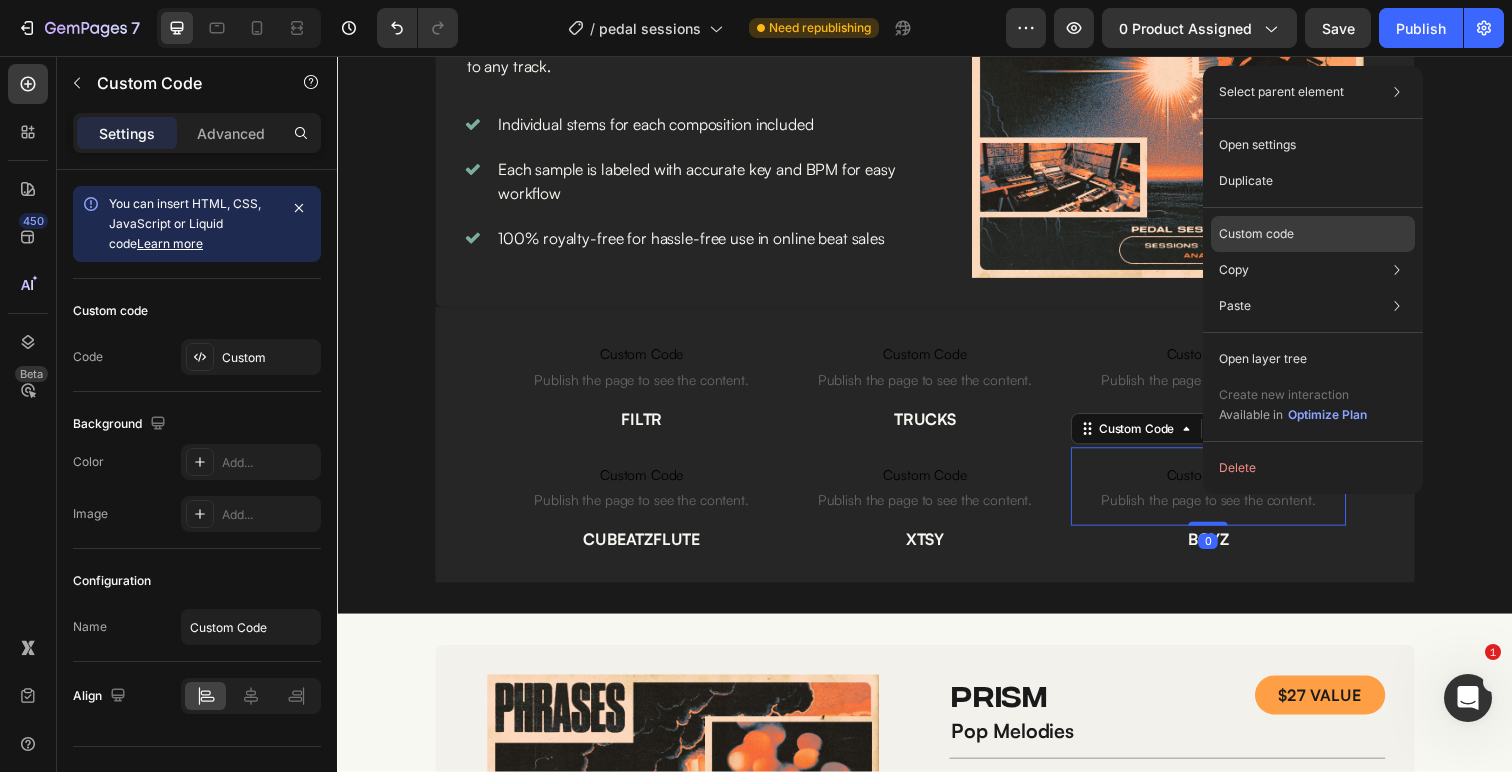 click on "Custom code" at bounding box center [1256, 234] 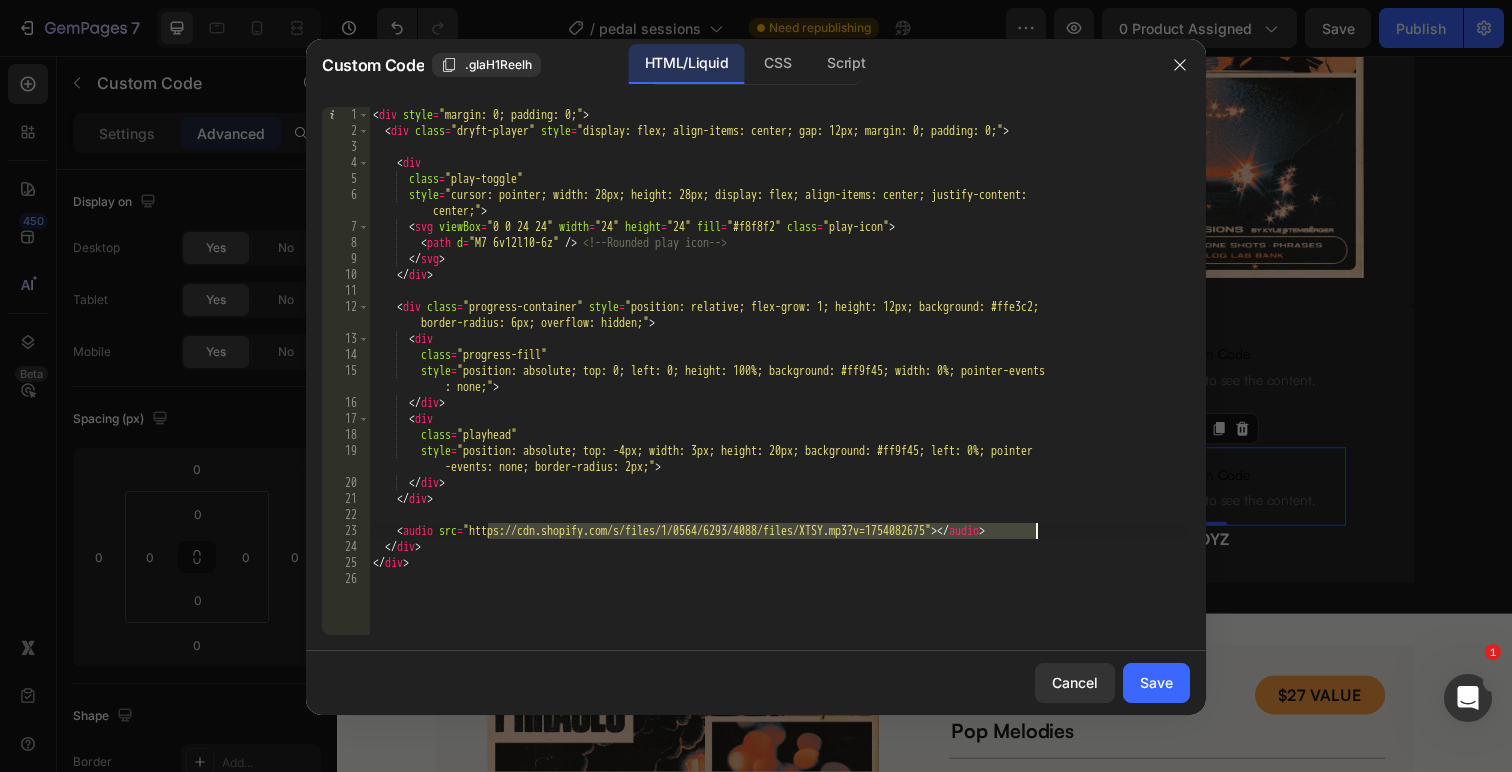 drag, startPoint x: 491, startPoint y: 533, endPoint x: 1034, endPoint y: 534, distance: 543.0009 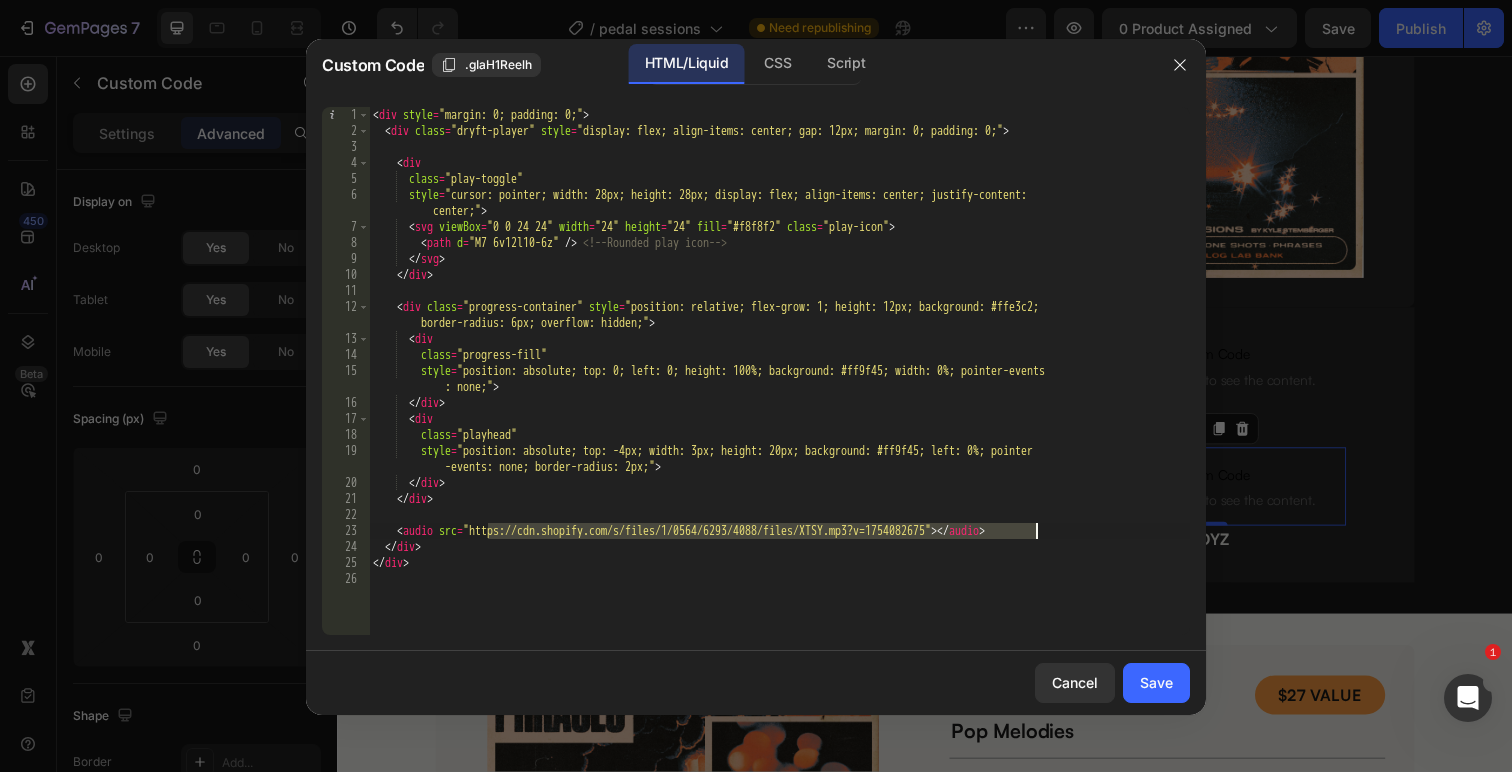 click on "< div   style = "margin: 0; padding: 0;" >    < div   class = "dryft-player"   style = "display: flex; align-items: center; gap: 12px; margin: 0; padding: 0;" >           < div           class = "play-toggle"           style = "cursor: pointer; width: 28px; height: 28px; display: flex; align-items: center; justify-content:             center;" >         < svg   viewBox = "0 0 24 24"   width = "24"   height = "24"   fill = "#f8f8f2"   class = "play-icon" >           < path   d = "M7 6v12l10-6z"   />   <!--  Rounded play icon  -->         </ svg >      </ div >      < div   class = "progress-container"   style = "position: relative; flex-grow: 1; height: 12px; background: #ffe3c2;           border-radius: 6px; overflow: hidden;" >         < div             class = "progress-fill"             style = "position: absolute; top: 0; left: 0; height: 100%; background: #ff9f45; width: 0%; pointer-events              : none;" >         </ div >         < div             class = "playhead"" at bounding box center [779, 387] 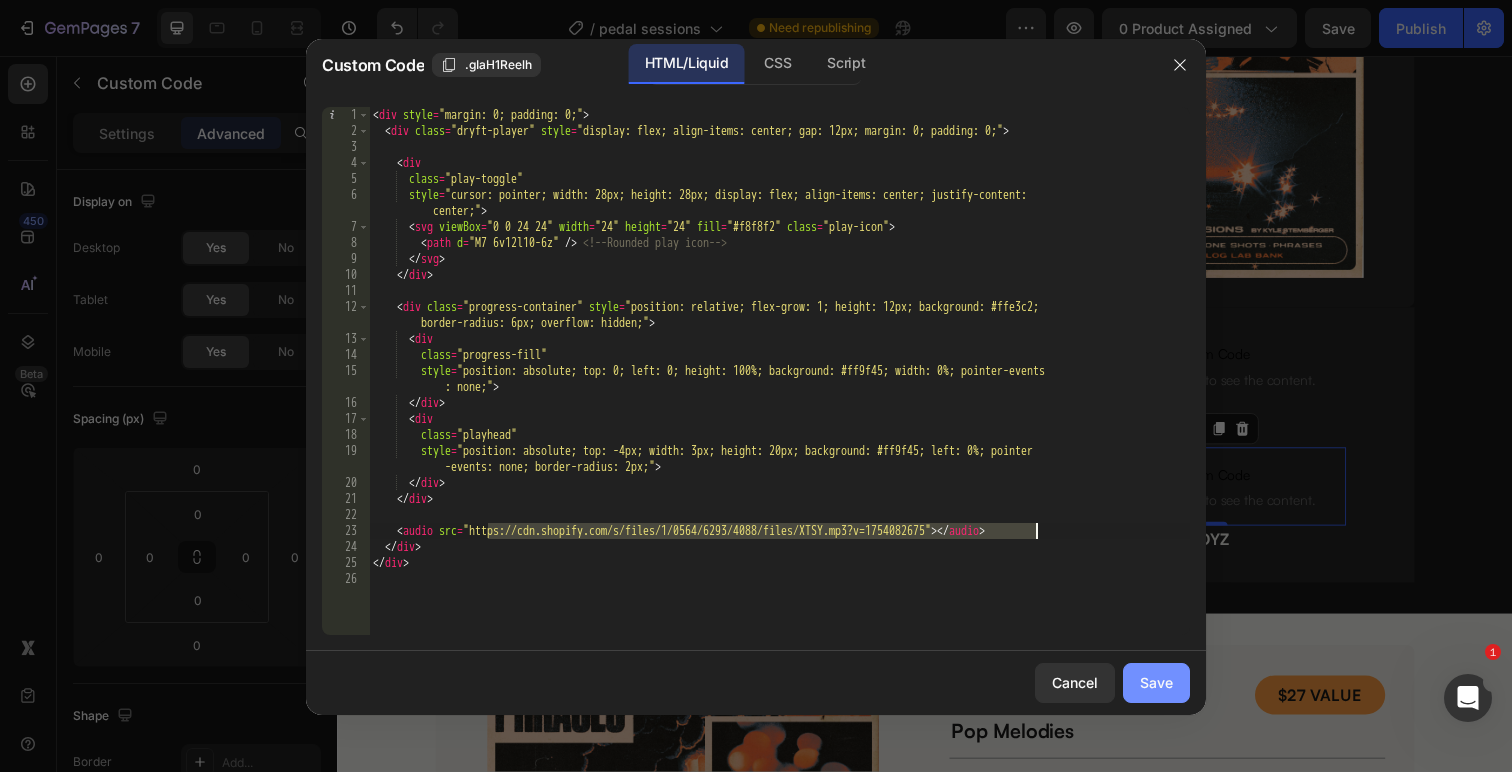 type on "<audio src="https://cdn.shopify.com/s/files/1/0564/6293/4088/files/BOYZ.mp3?v=1754082675"></audio>" 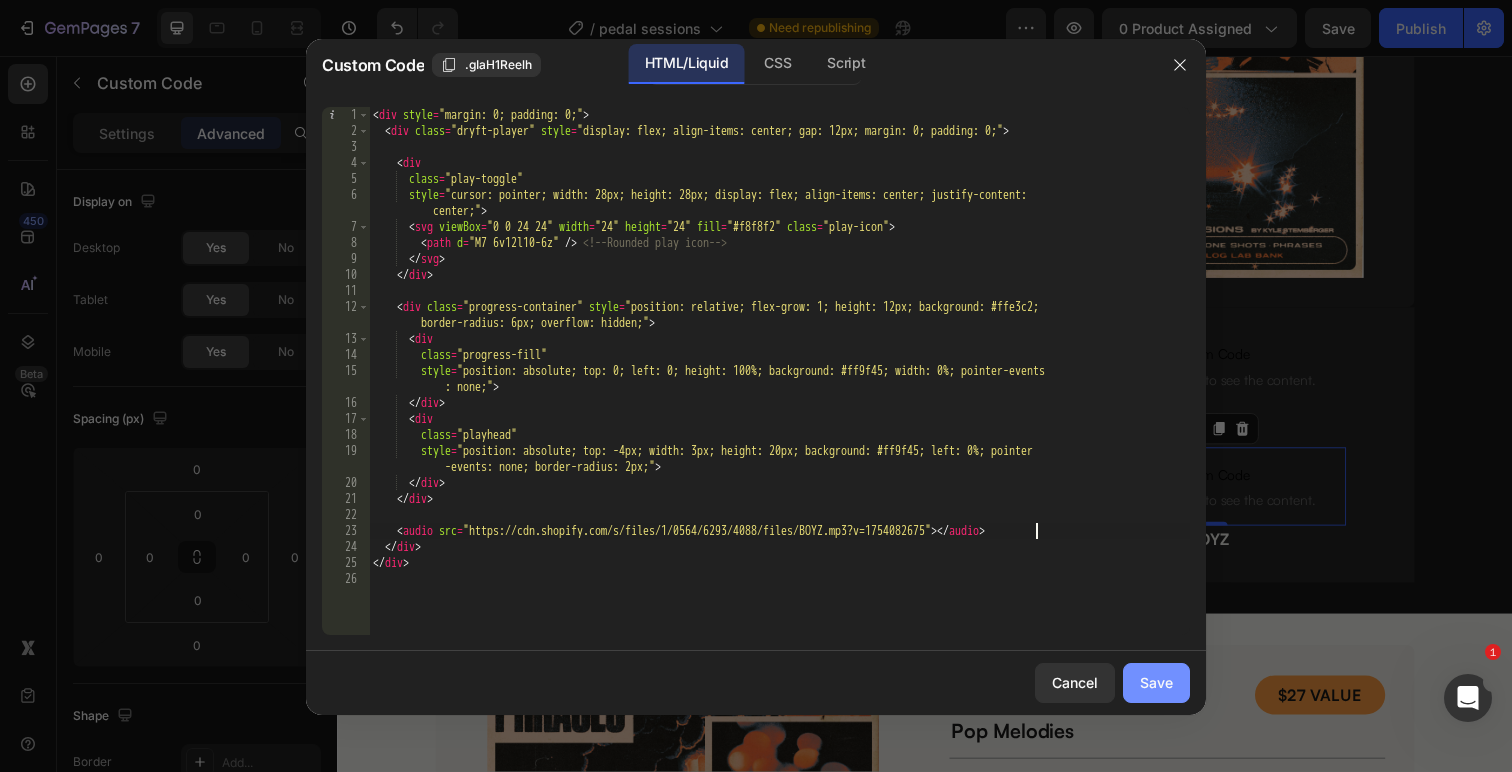 click on "Save" 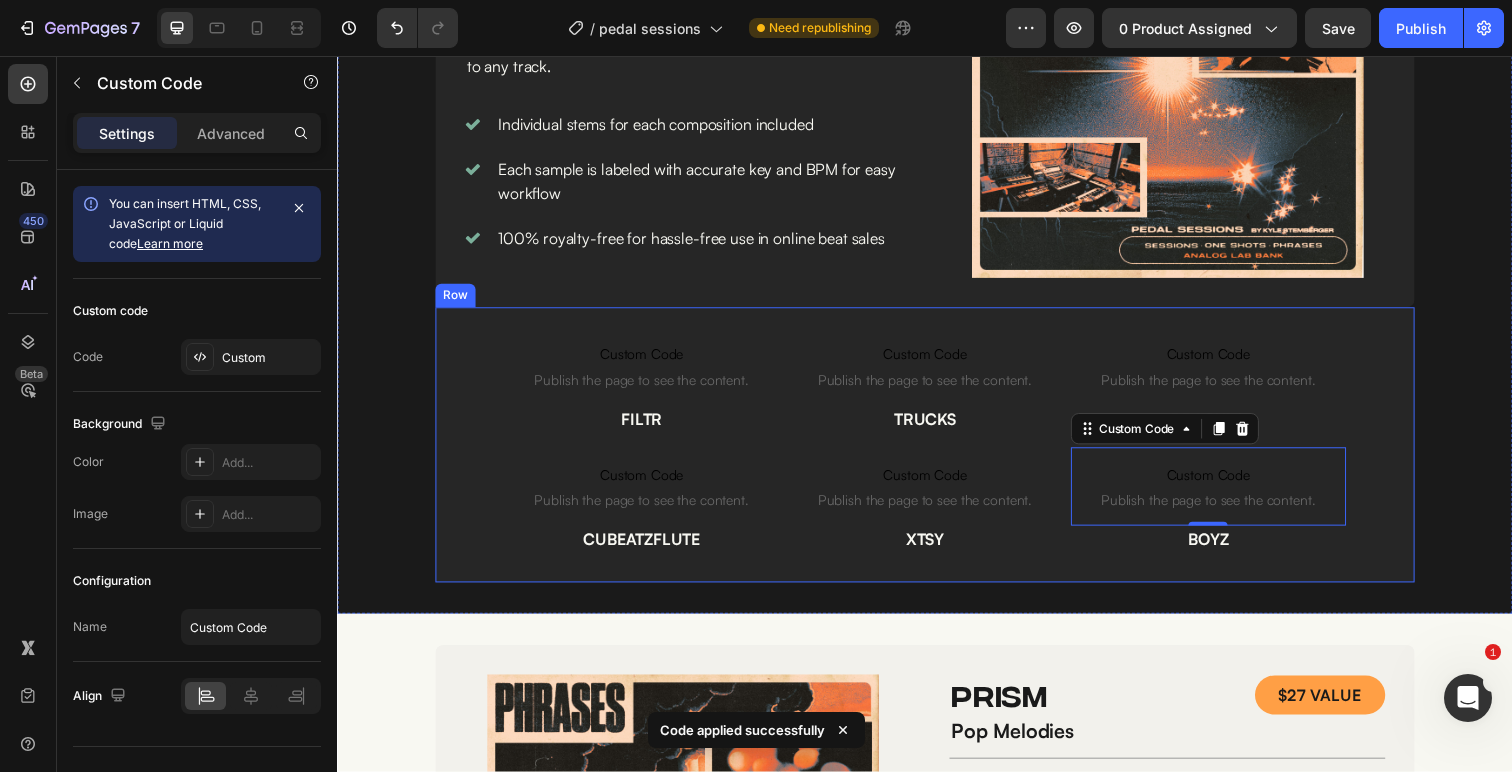 click on "Custom Code
Publish the page to see the content.
Custom Code TRUCKS Text Block
Custom Code
Publish the page to see the content.
Custom Code XTSY Text Block" at bounding box center (936, 463) 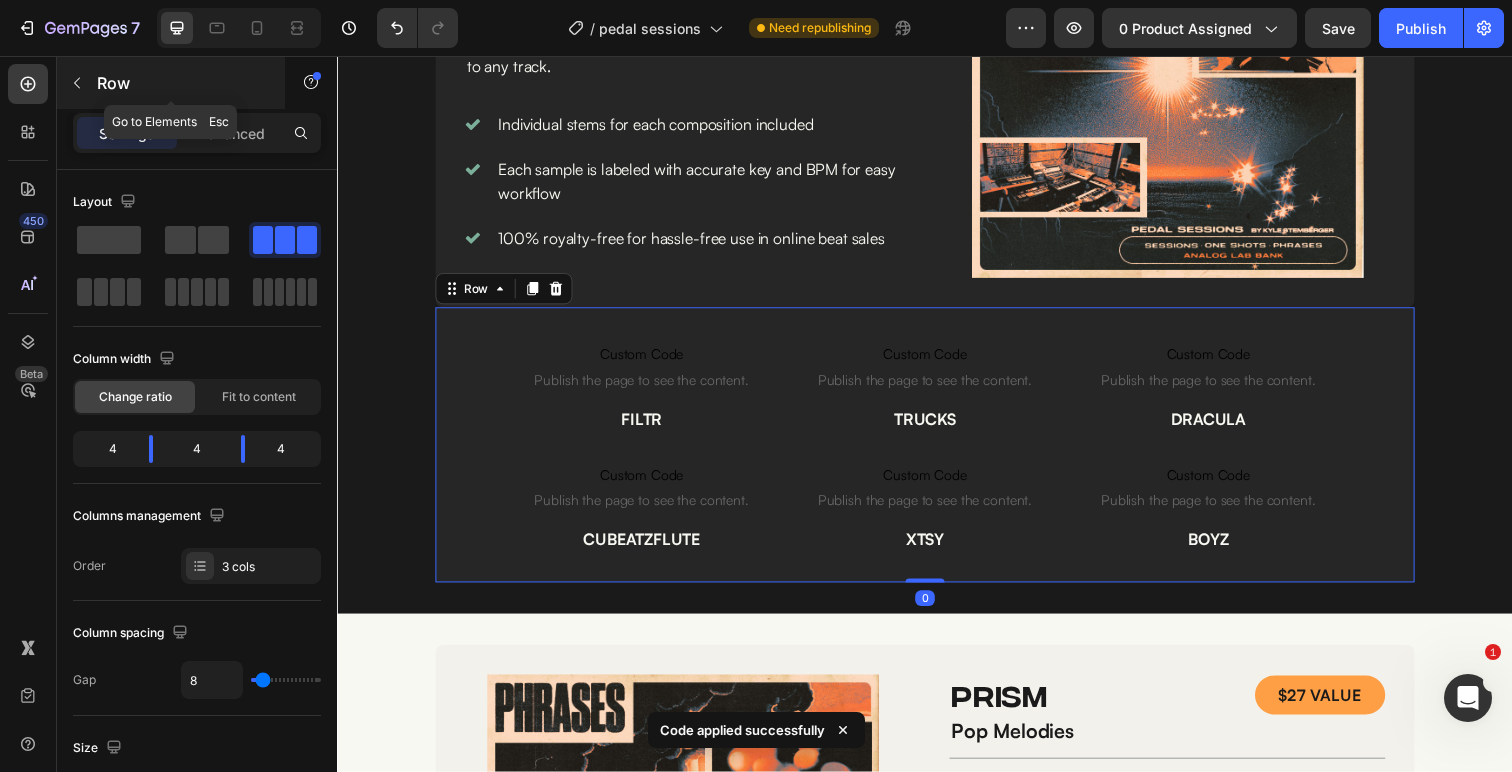 click 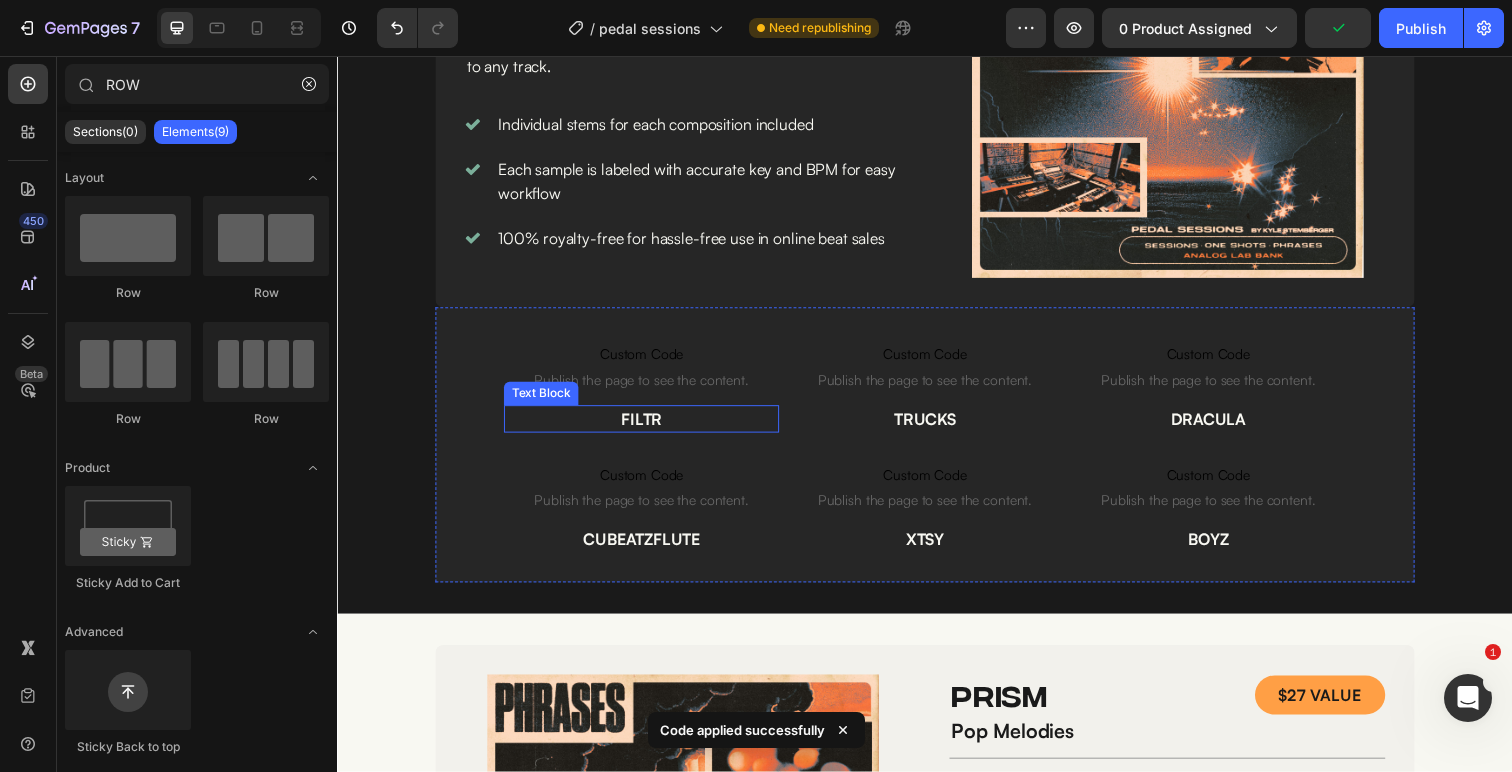 click on "FILTR" at bounding box center (647, 427) 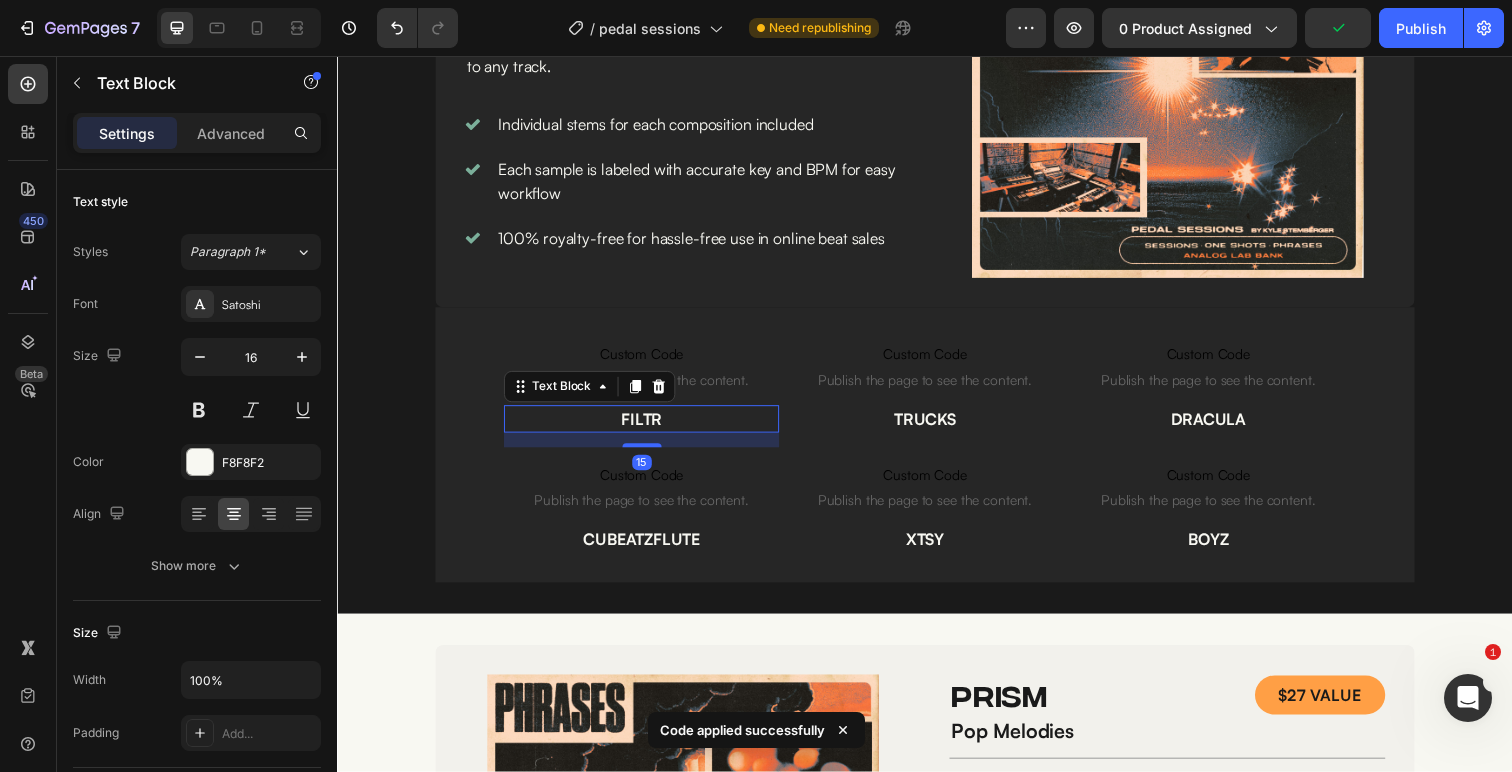 click 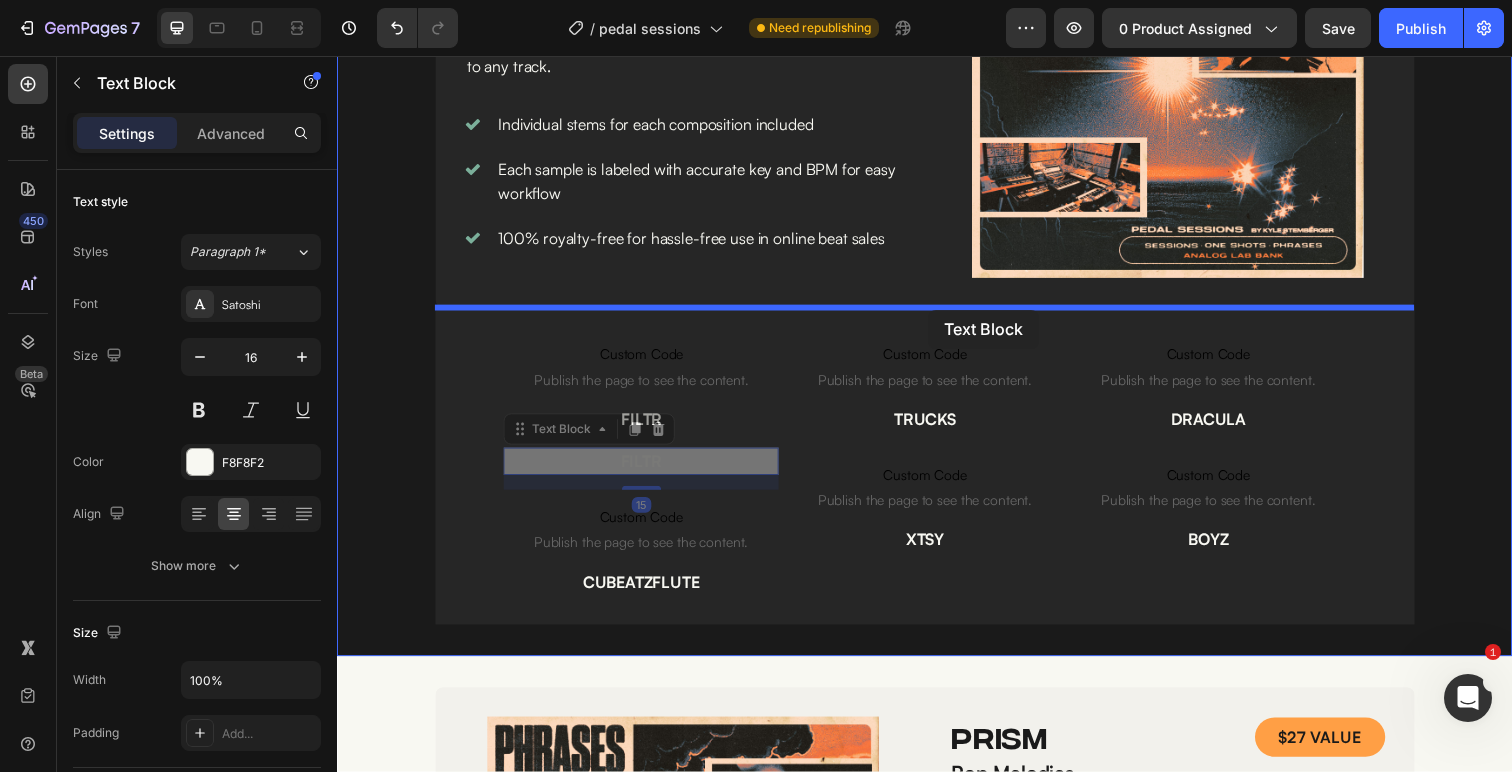 drag, startPoint x: 520, startPoint y: 442, endPoint x: 941, endPoint y: 314, distance: 440.0284 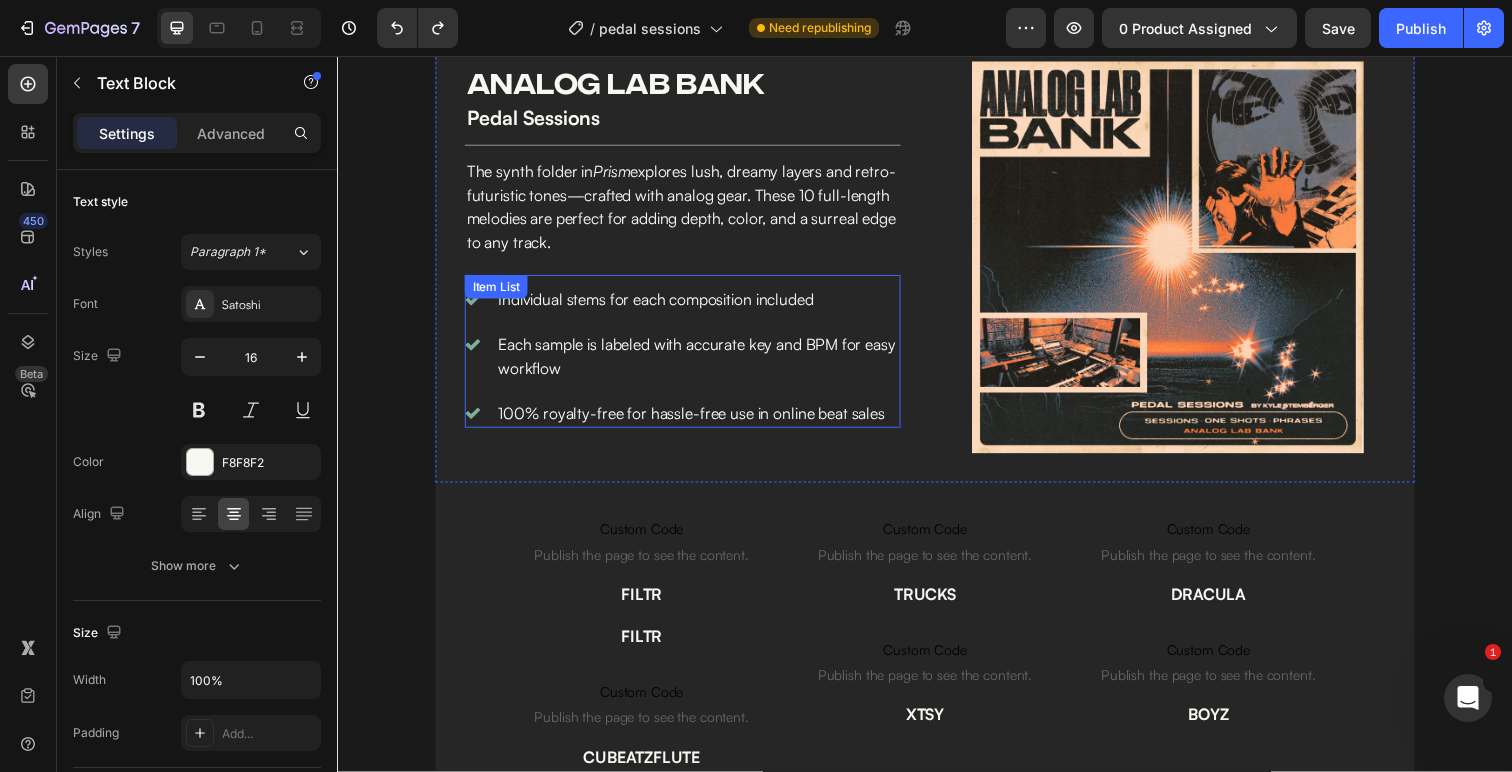 scroll, scrollTop: 2009, scrollLeft: 0, axis: vertical 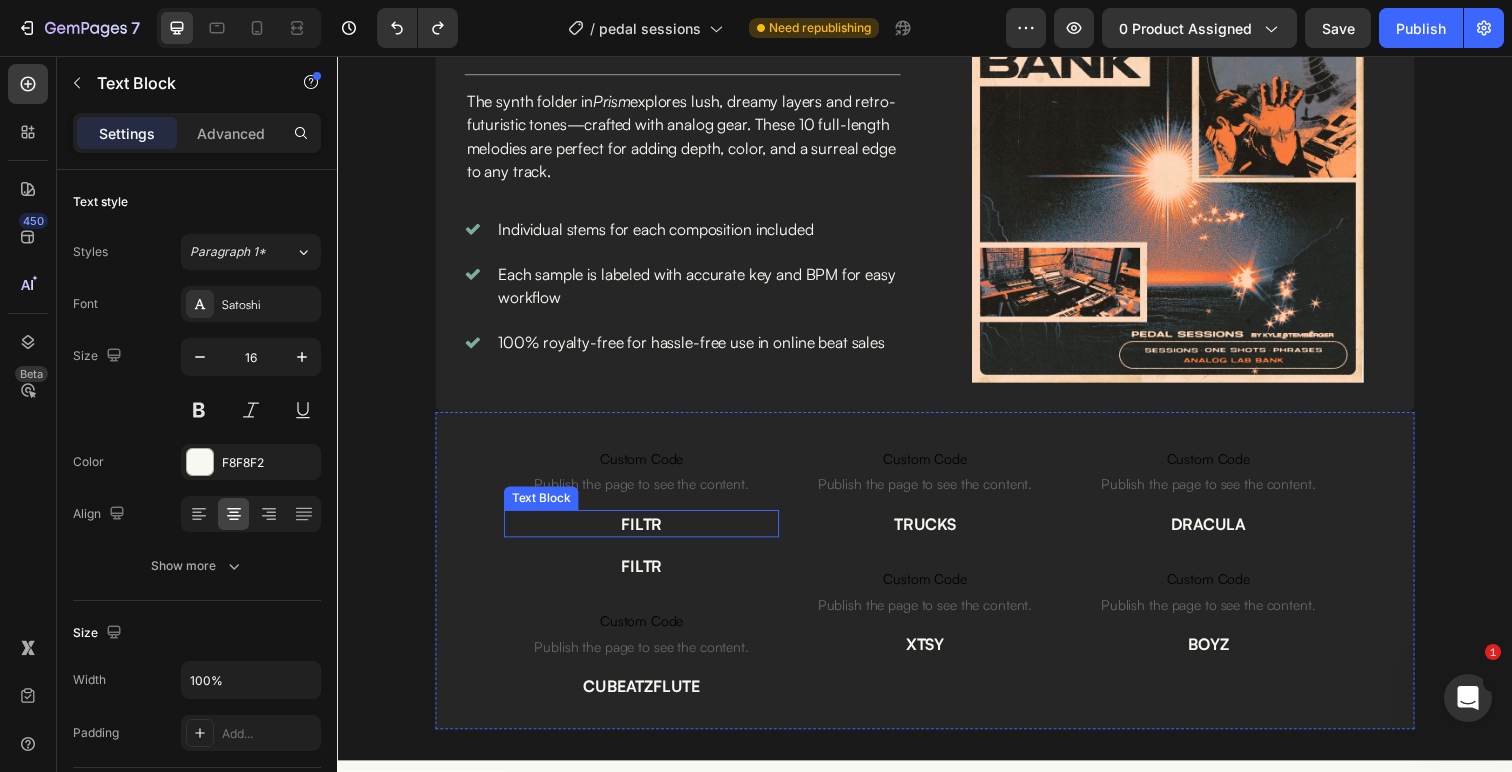 click on "FILTR" at bounding box center [647, 534] 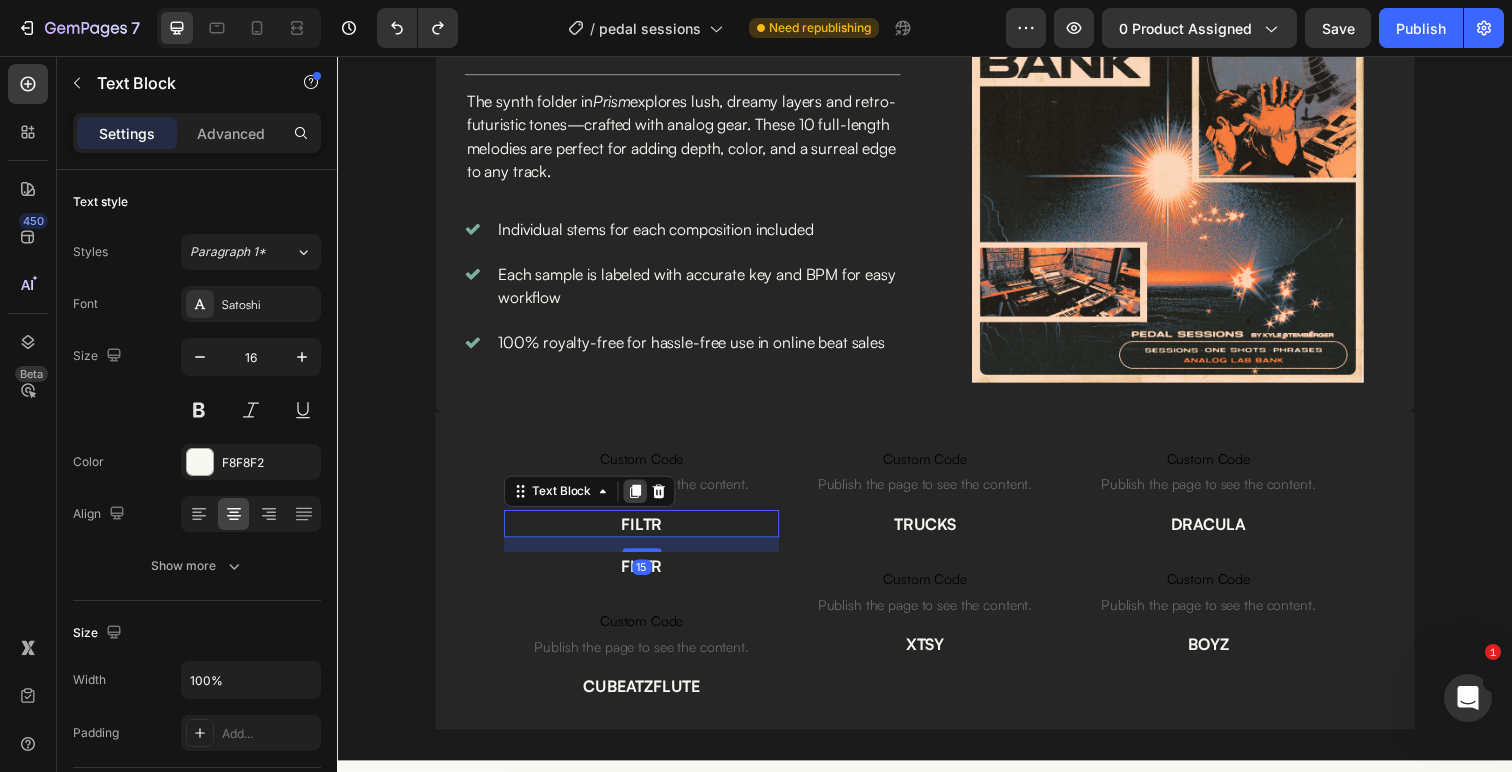 click at bounding box center (641, 501) 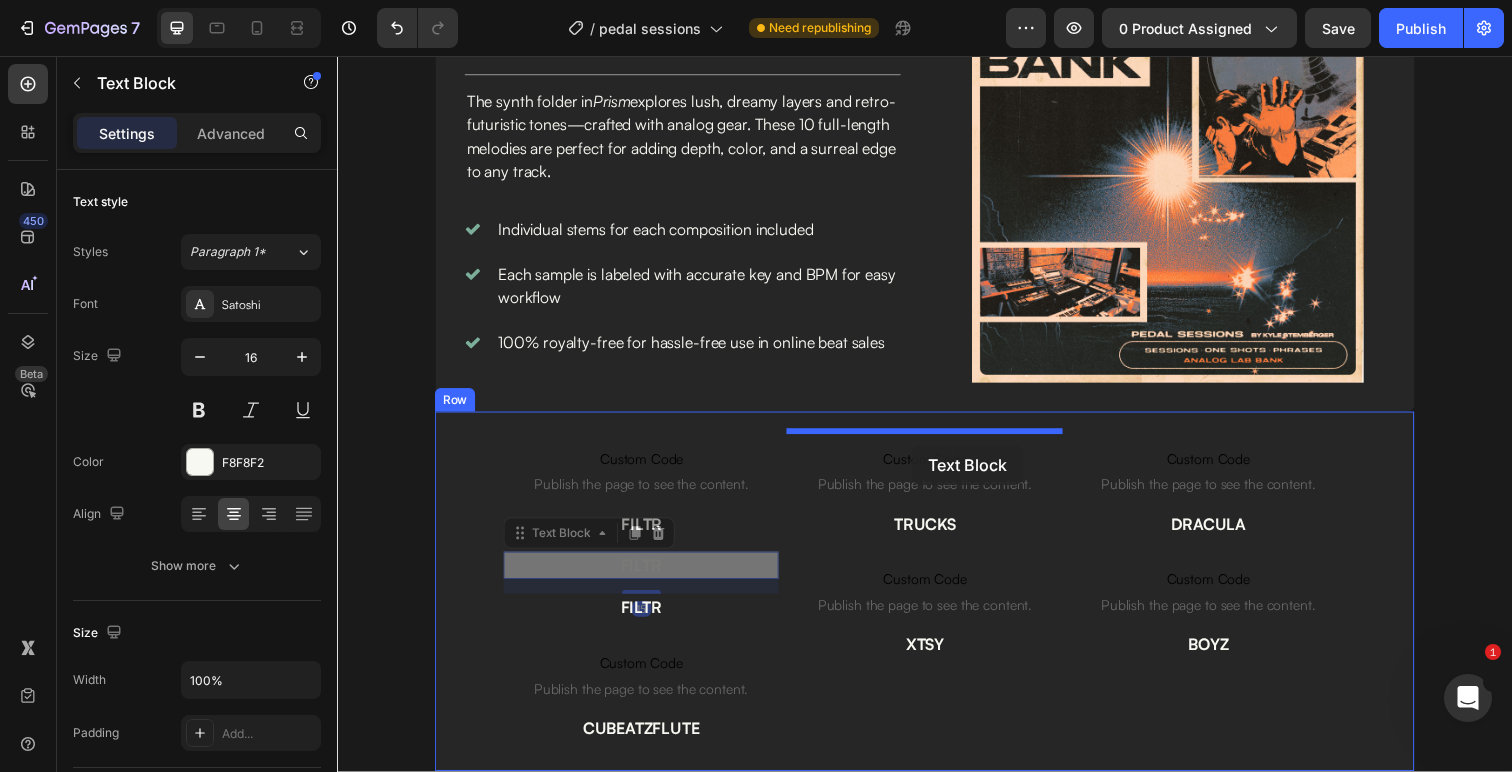 drag, startPoint x: 517, startPoint y: 545, endPoint x: 924, endPoint y: 454, distance: 417.04916 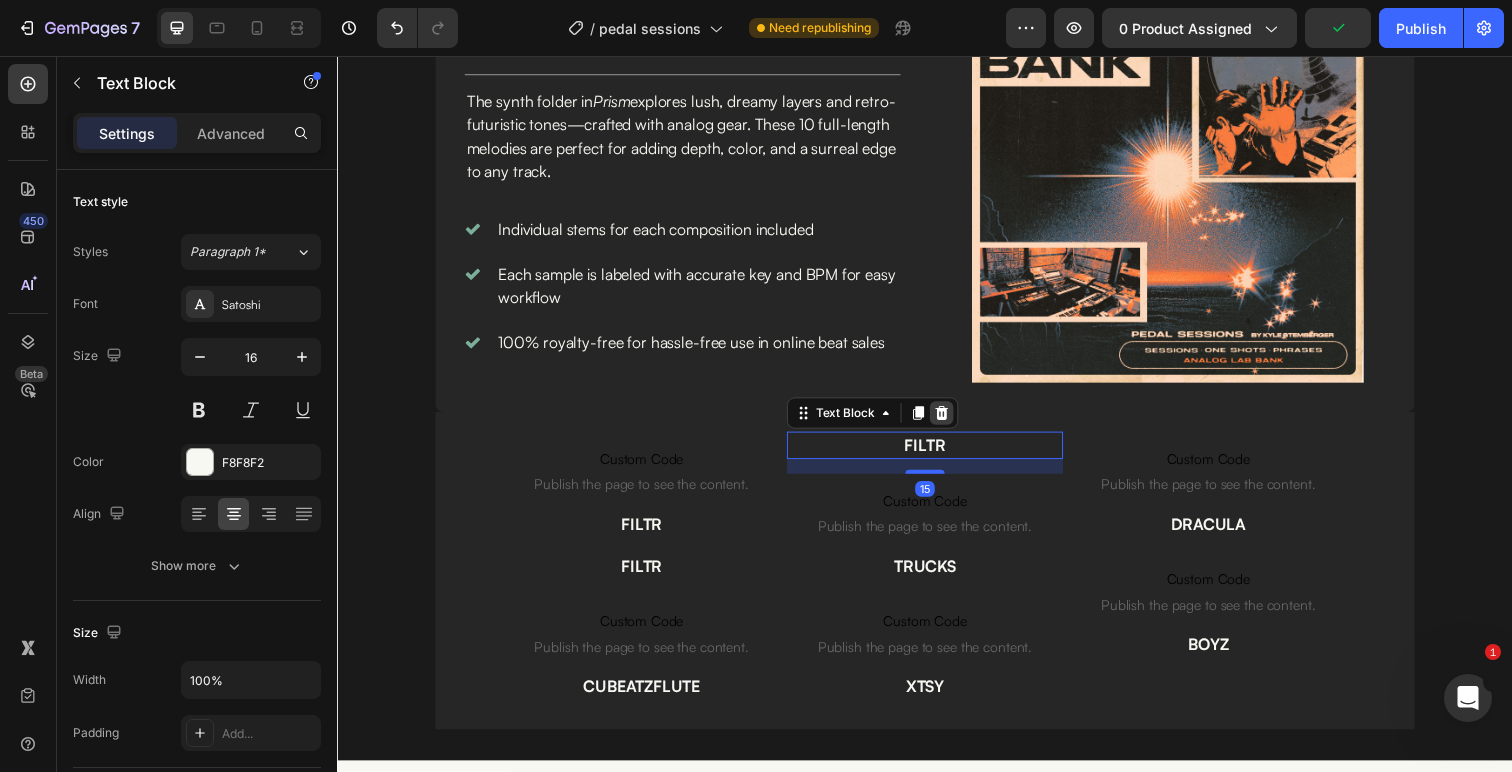 click 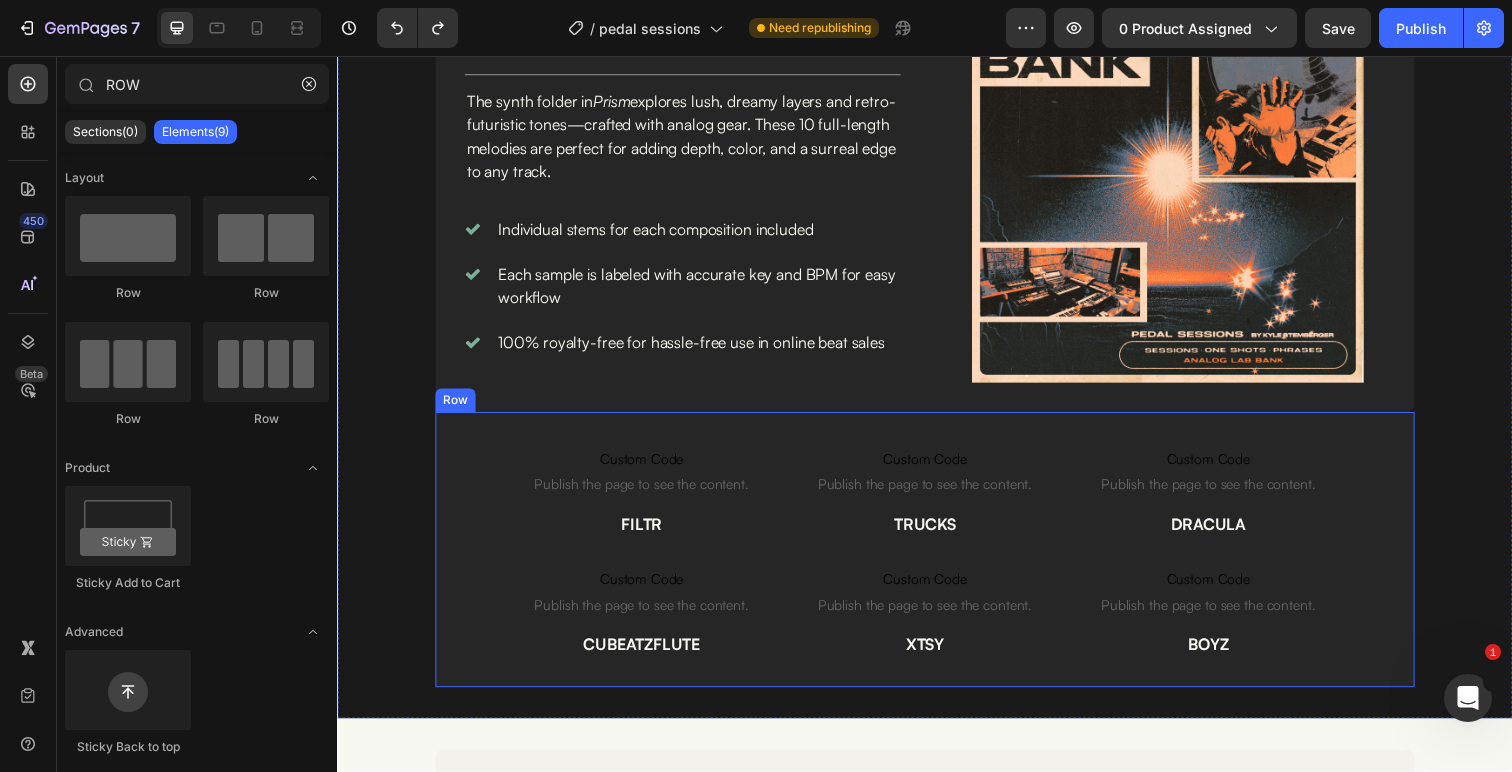 click on "Custom Code
Publish the page to see the content.
Custom Code FILTR Text Block
Custom Code
Publish the page to see the content.
Custom Code CUBEATZFLUTE Text Block
Custom Code
Publish the page to see the content.
Custom Code TRUCKS Text Block
Custom Code
Publish the page to see the content.
Custom Code XTSY Text Block
Custom Code
Publish the page to see the content.
Custom Code DRACULA Text Block
Custom Code
Publish the page to see the content.
Custom Code BOYZ Text Block Row" at bounding box center (937, 560) 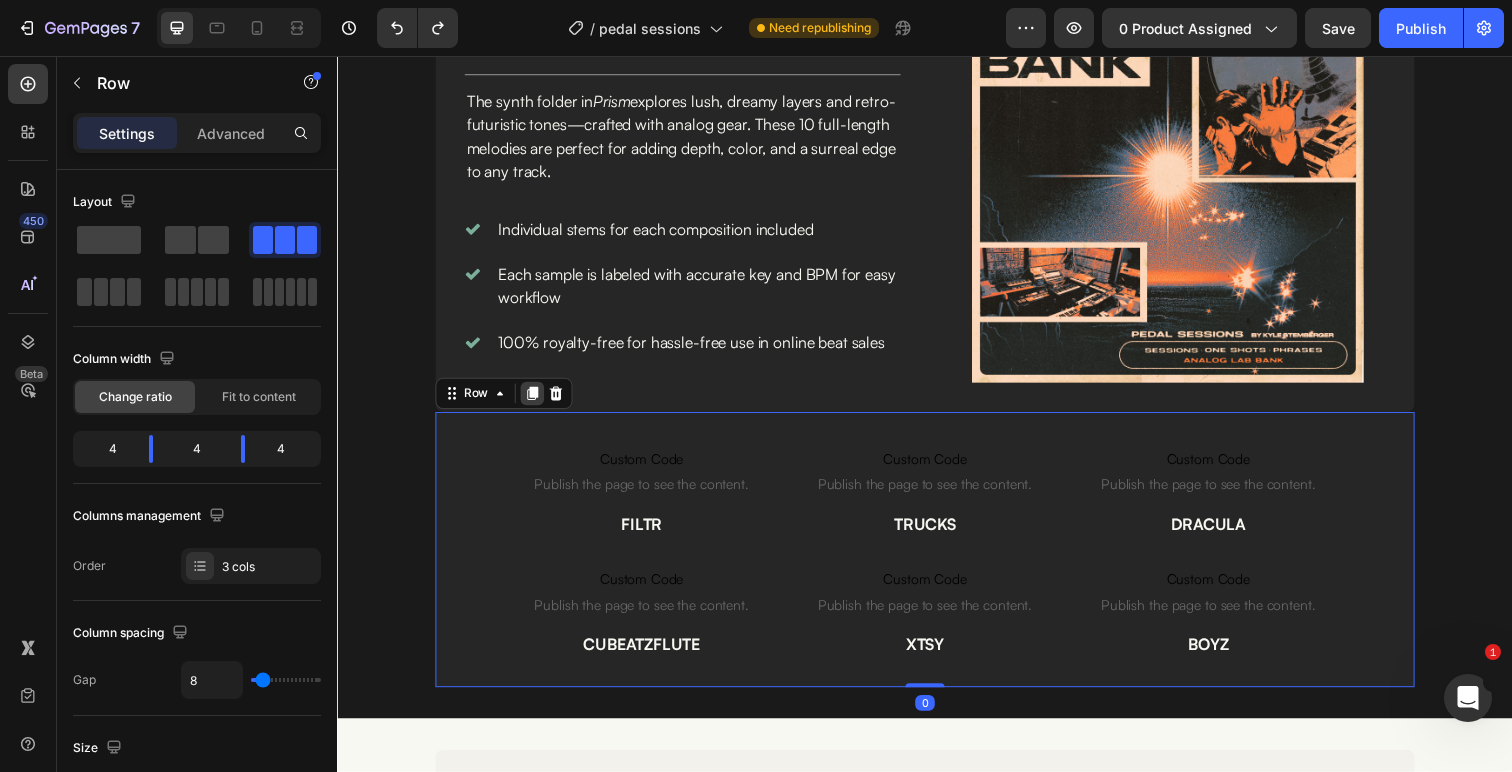 click 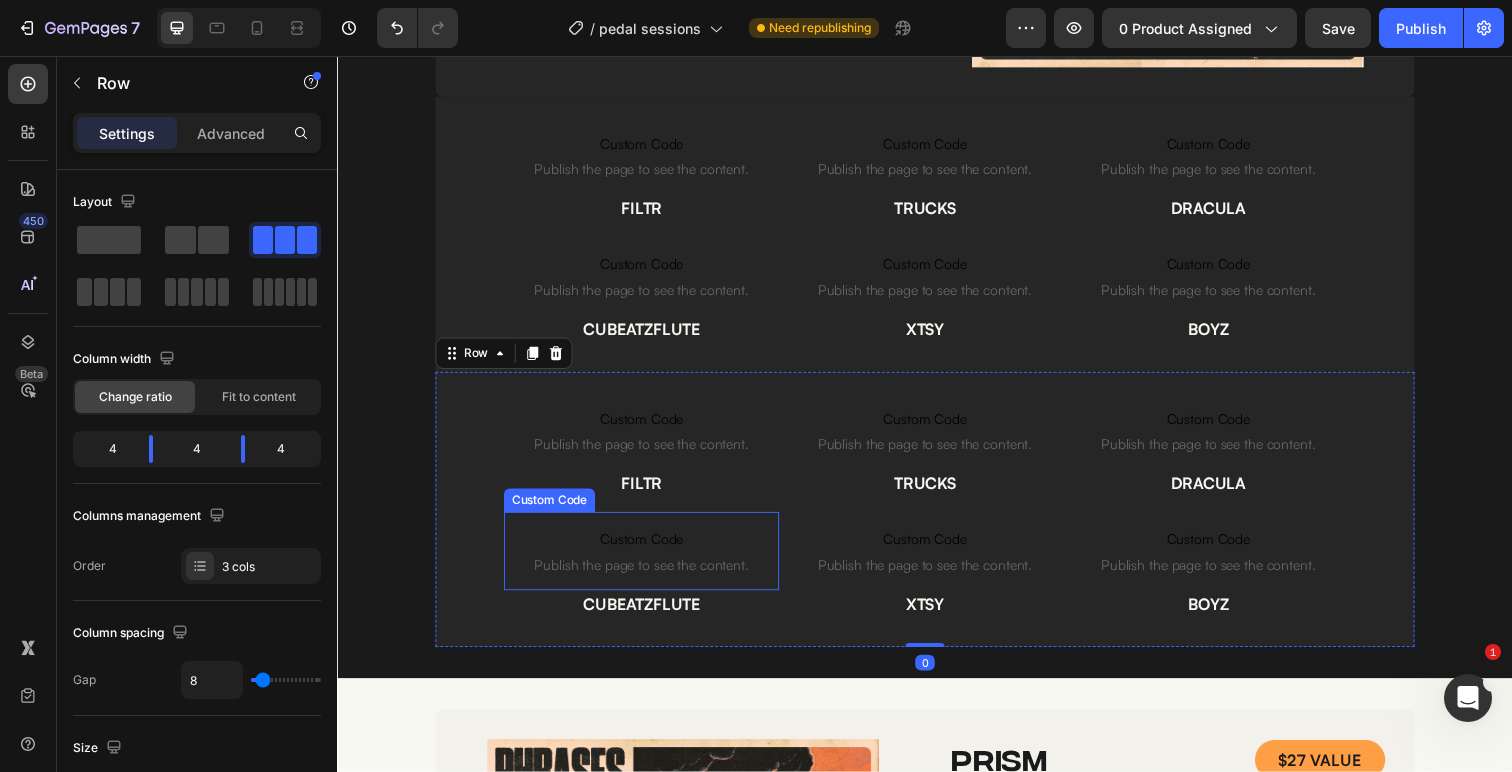scroll, scrollTop: 2248, scrollLeft: 0, axis: vertical 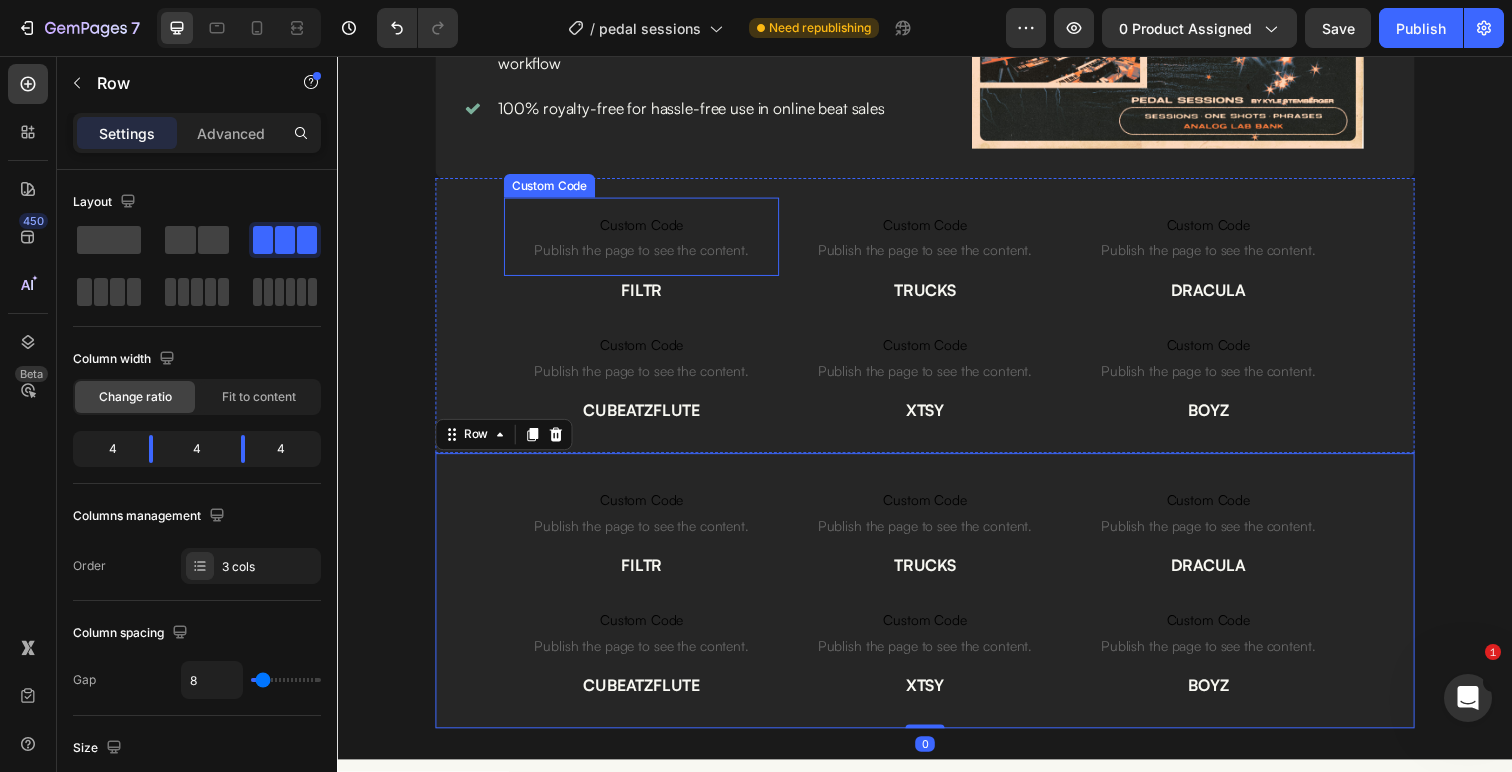 click on "Custom Code
Publish the page to see the content." at bounding box center (647, 241) 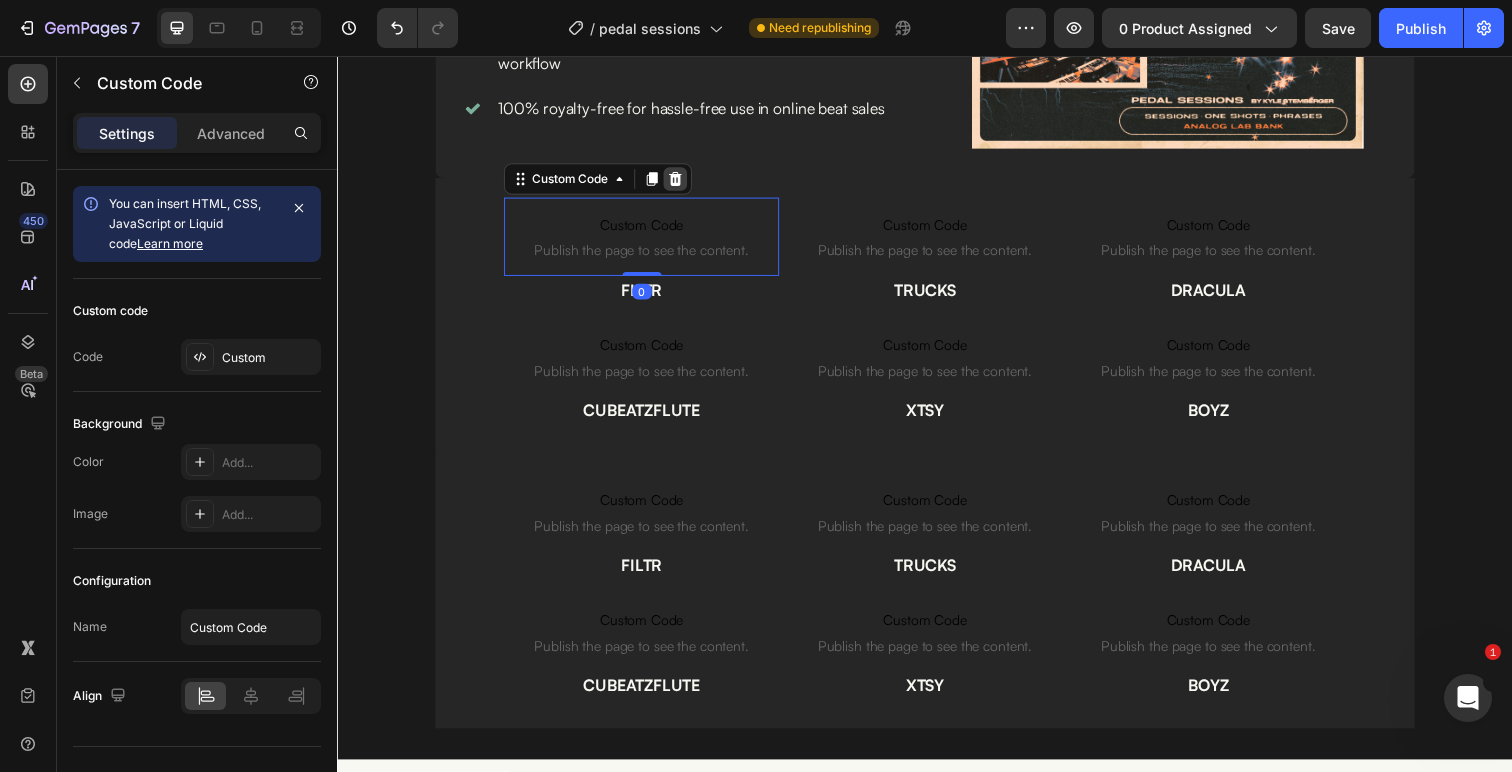 click 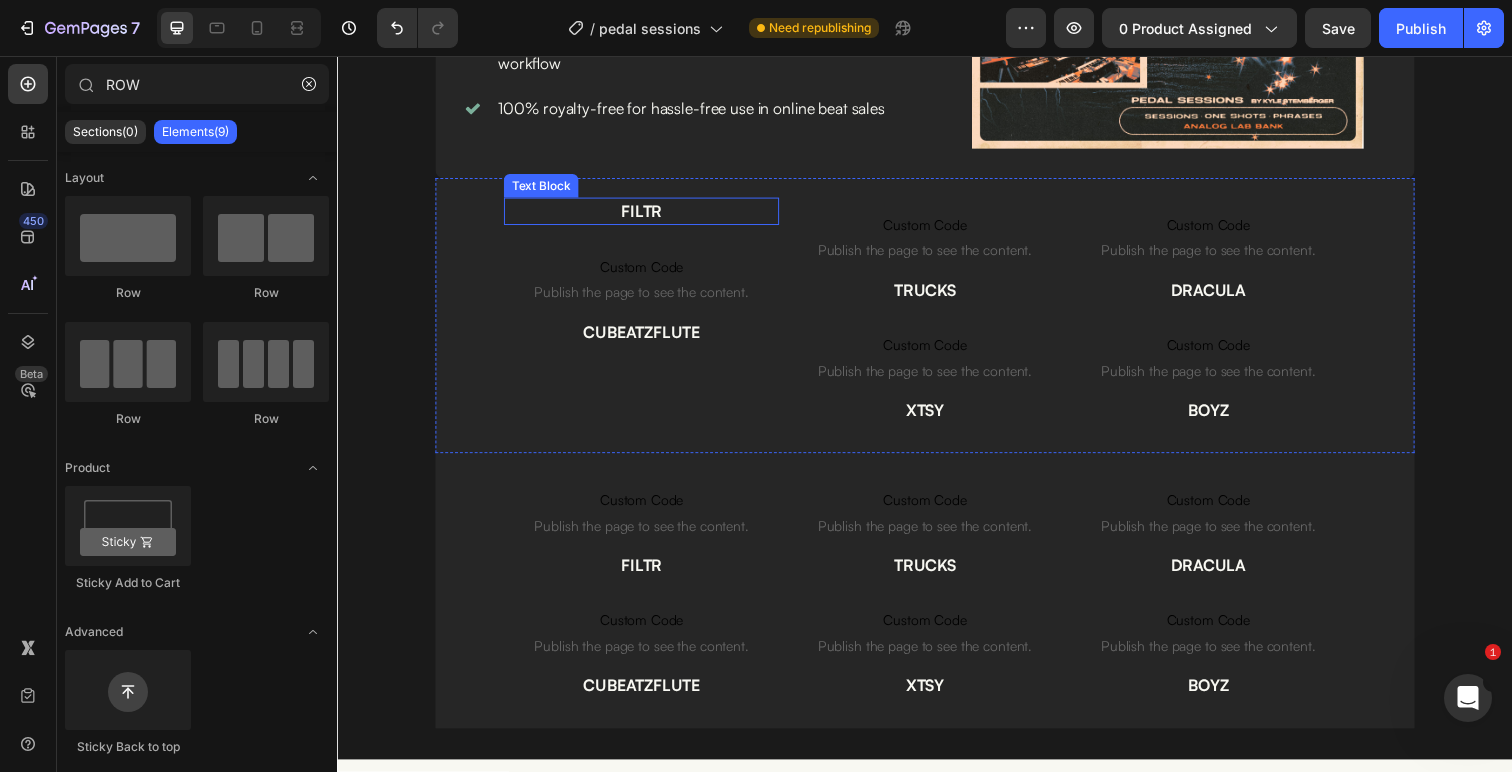 click on "FILTR" at bounding box center [647, 215] 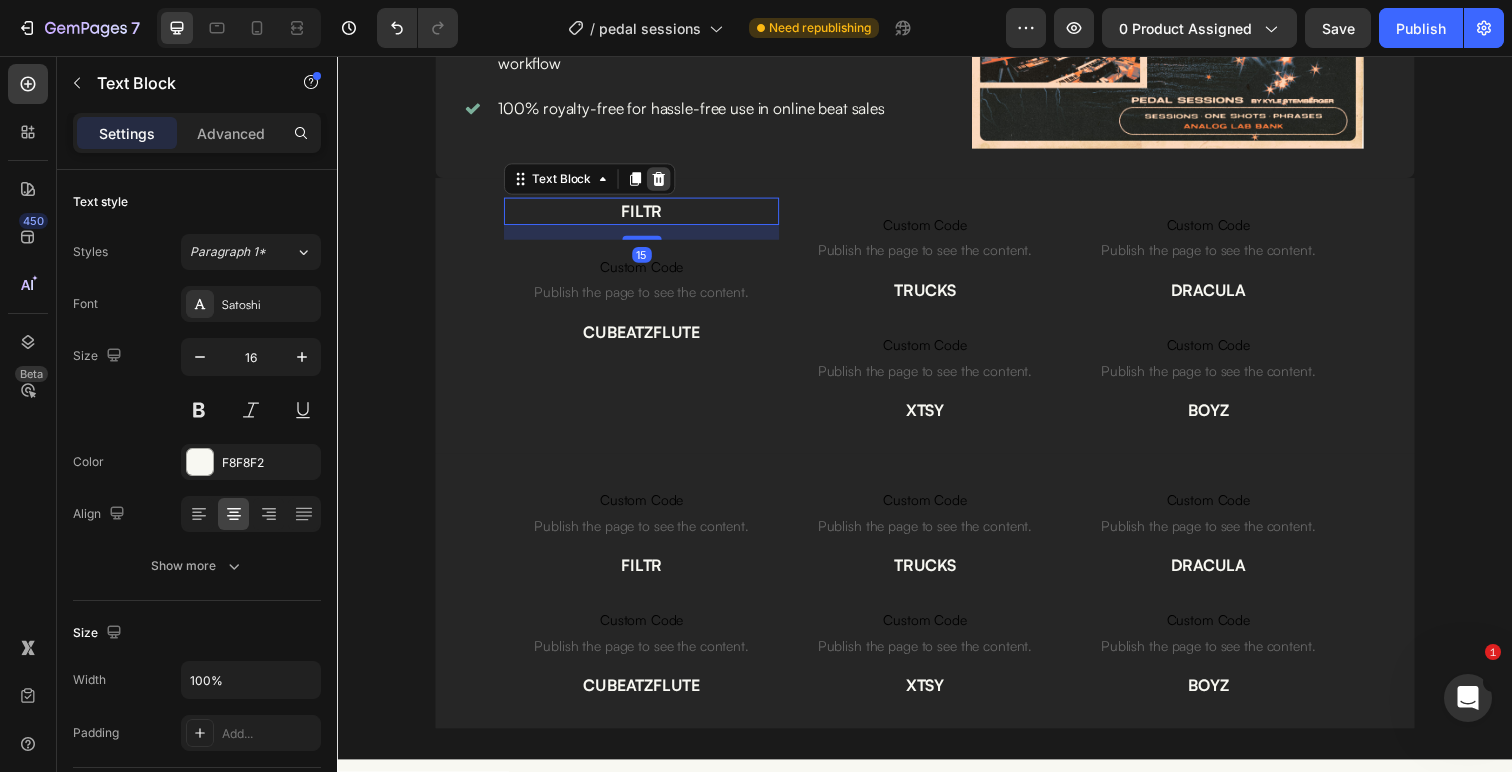click 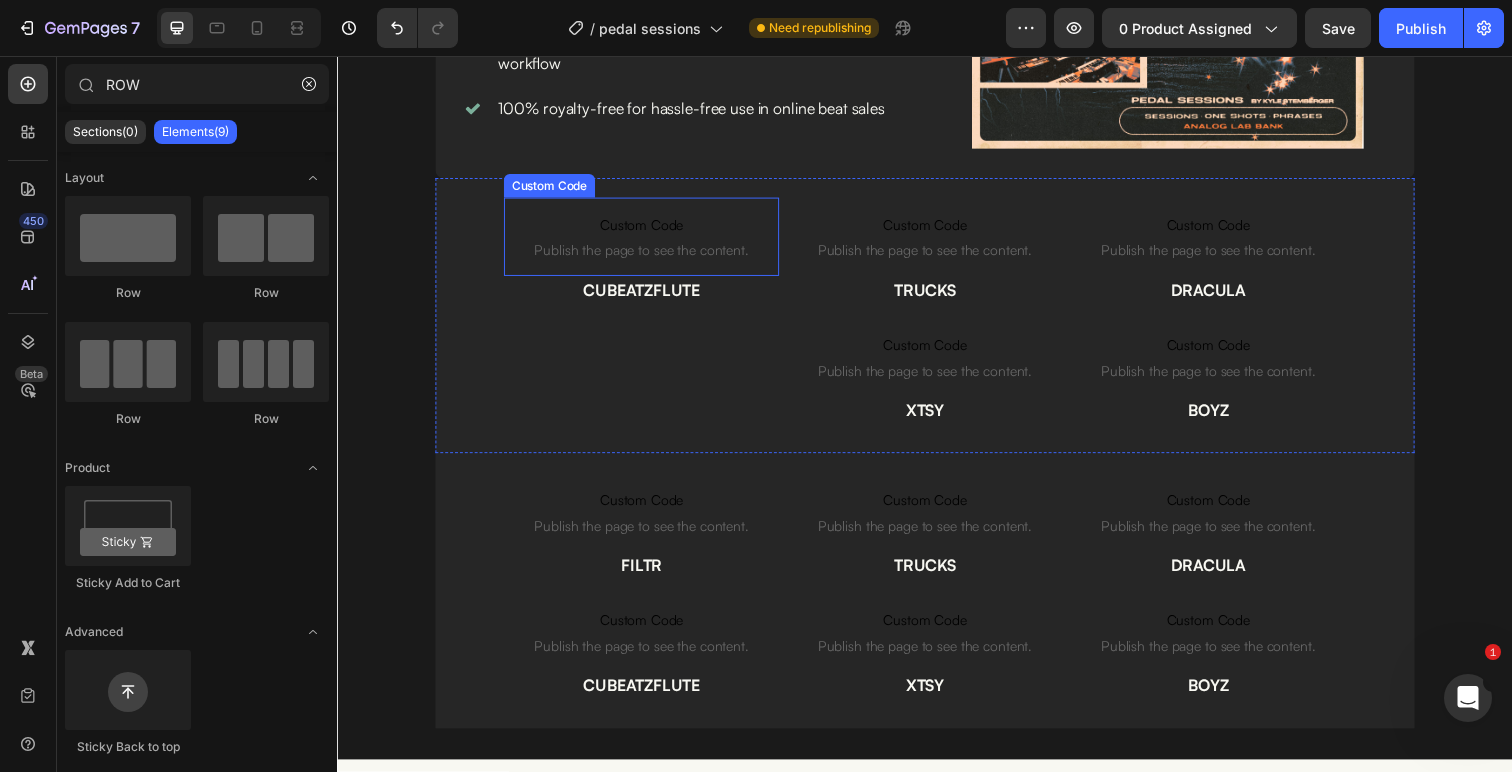 click on "Custom Code" at bounding box center [647, 229] 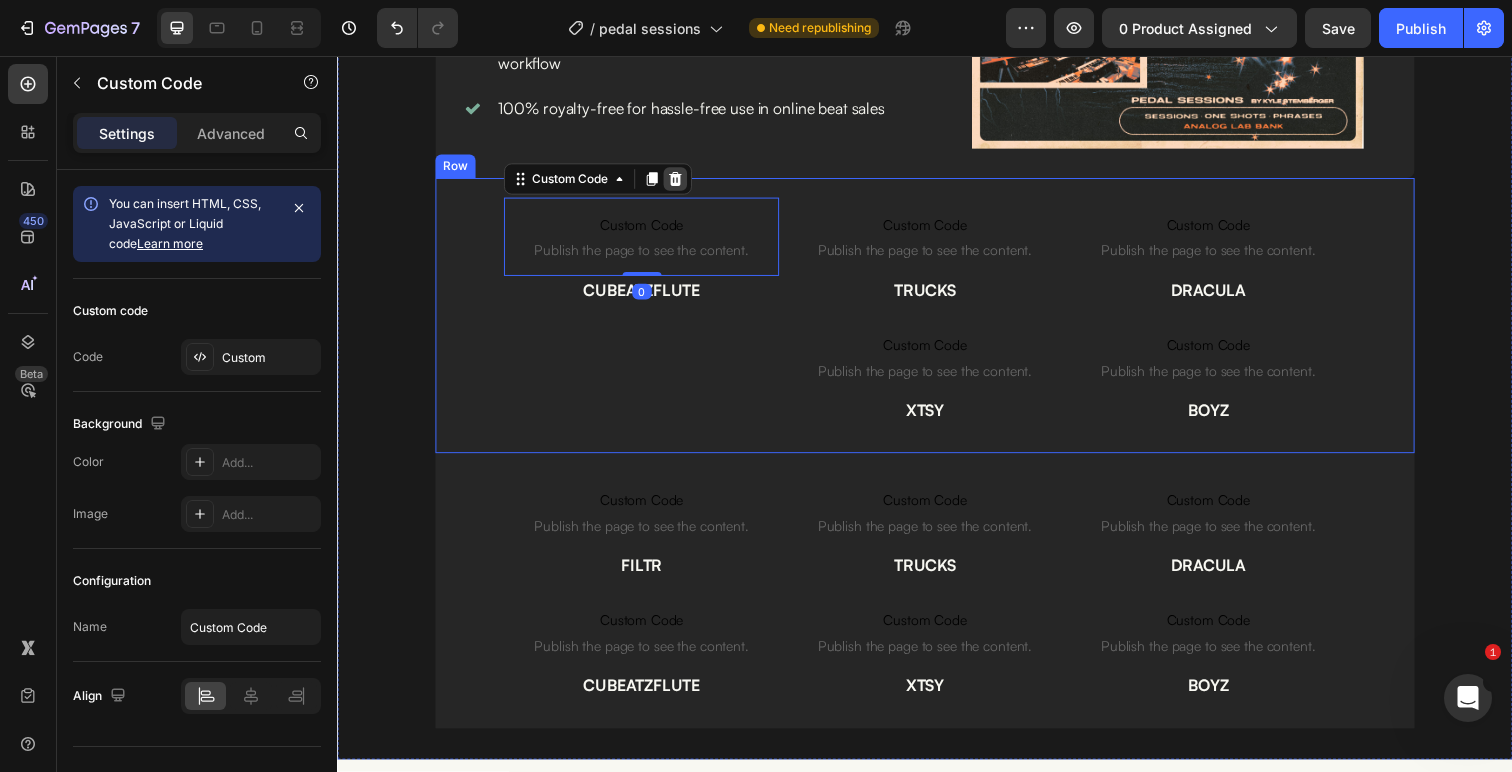 click 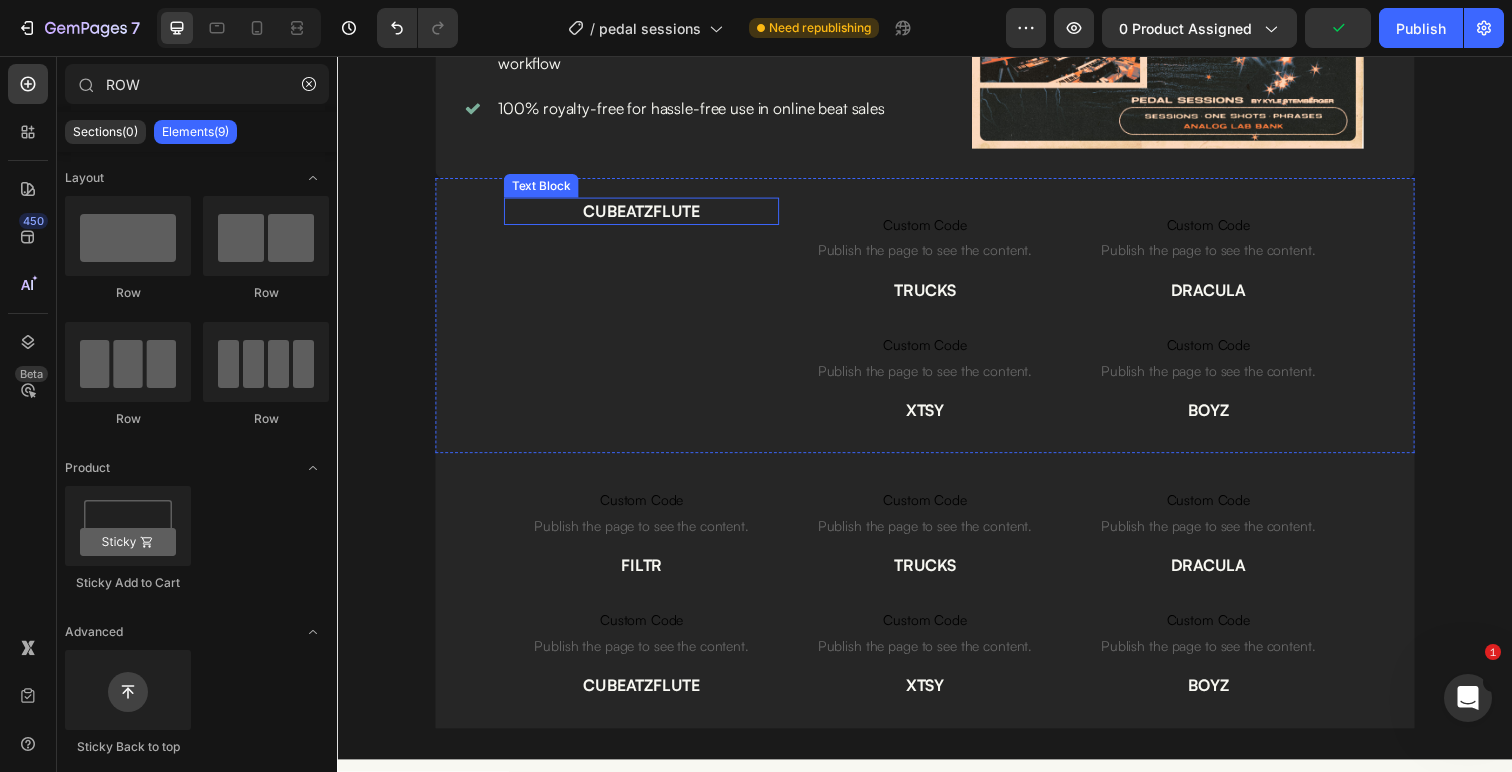 click on "CUBEATZFLUTE" at bounding box center [647, 215] 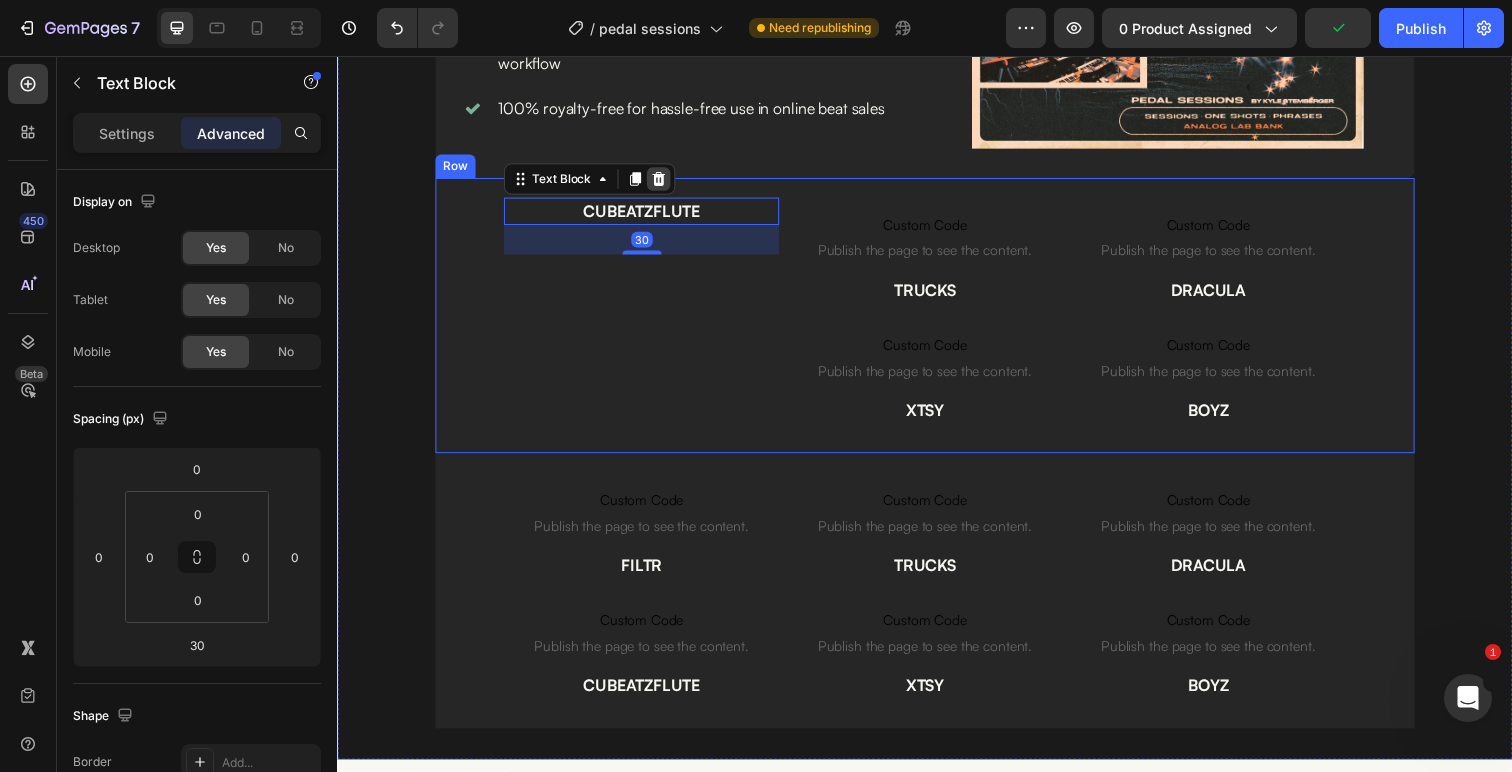 click 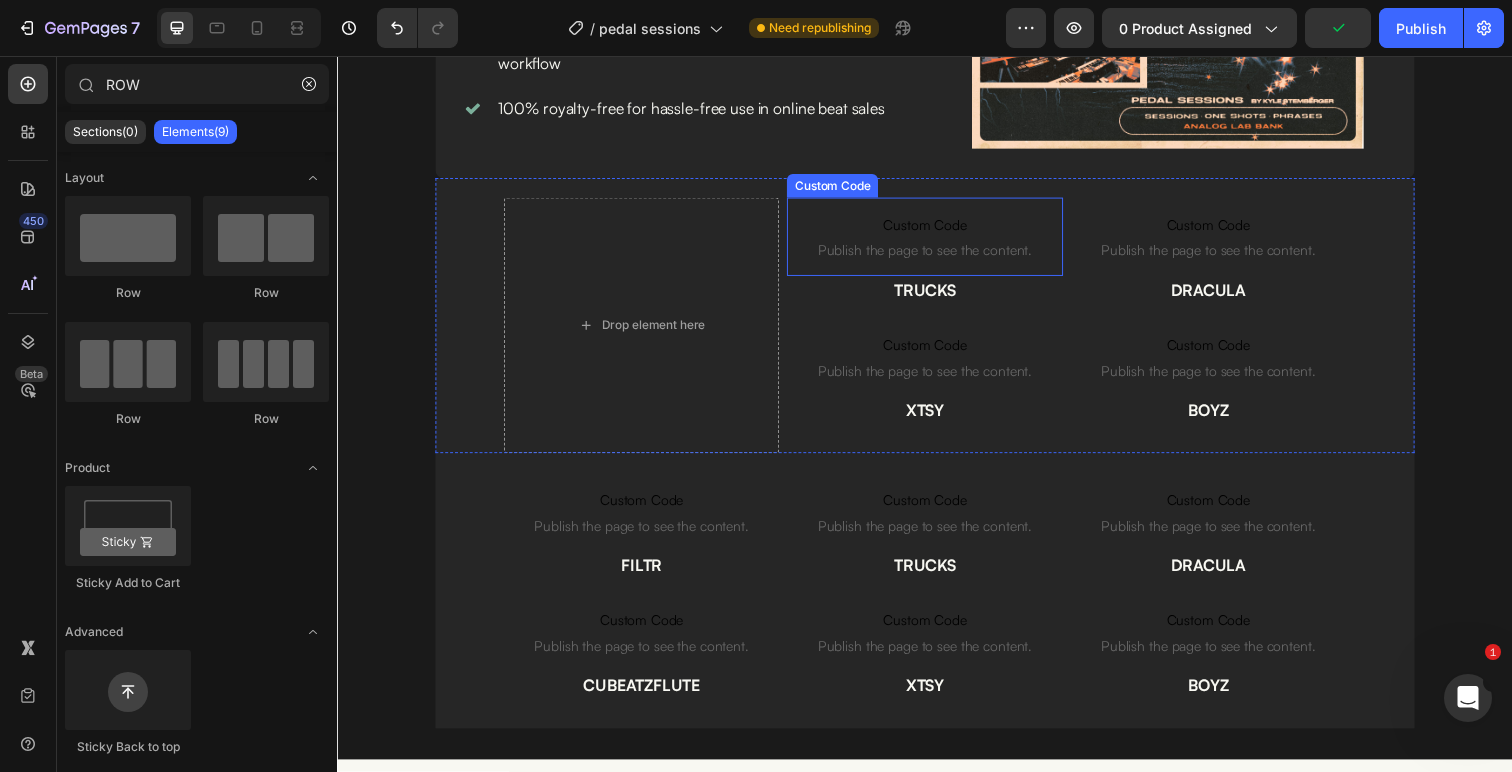 click on "Custom Code
Publish the page to see the content." at bounding box center [936, 241] 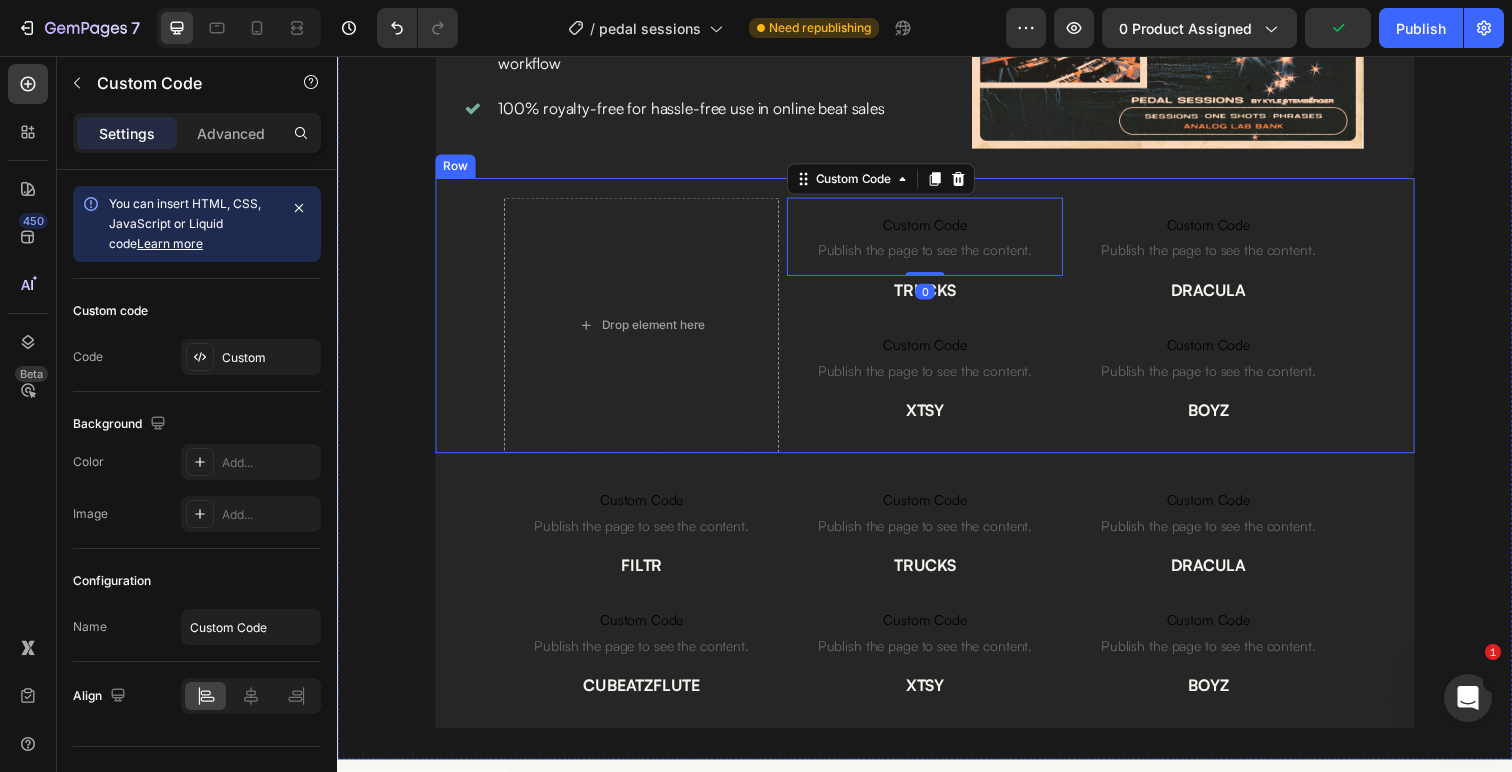 click on "Custom Code
Publish the page to see the content.
Custom Code   0 TRUCKS Text Block
Custom Code
Publish the page to see the content.
Custom Code XTSY Text Block" at bounding box center [936, 331] 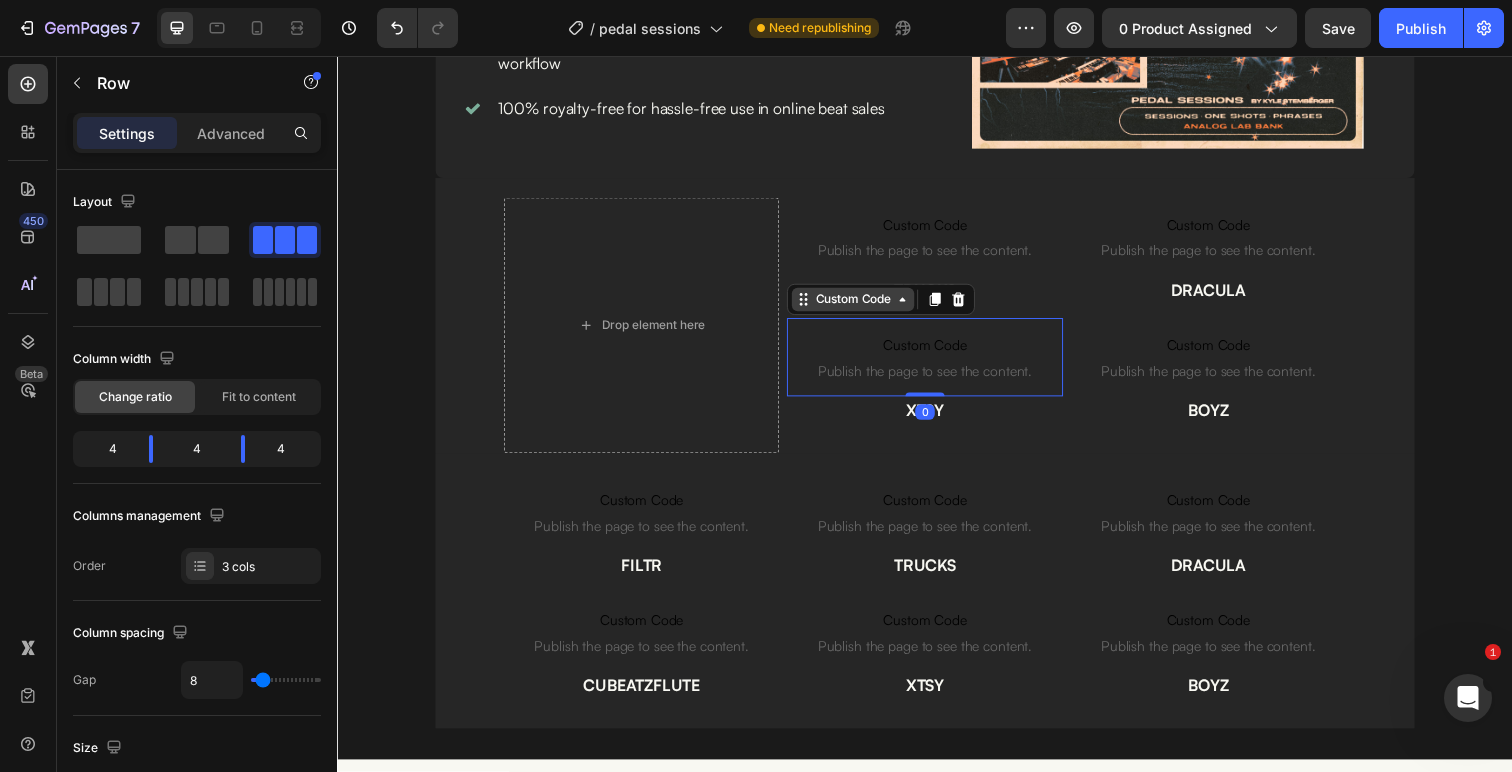 click on "Custom Code" at bounding box center (892, 305) 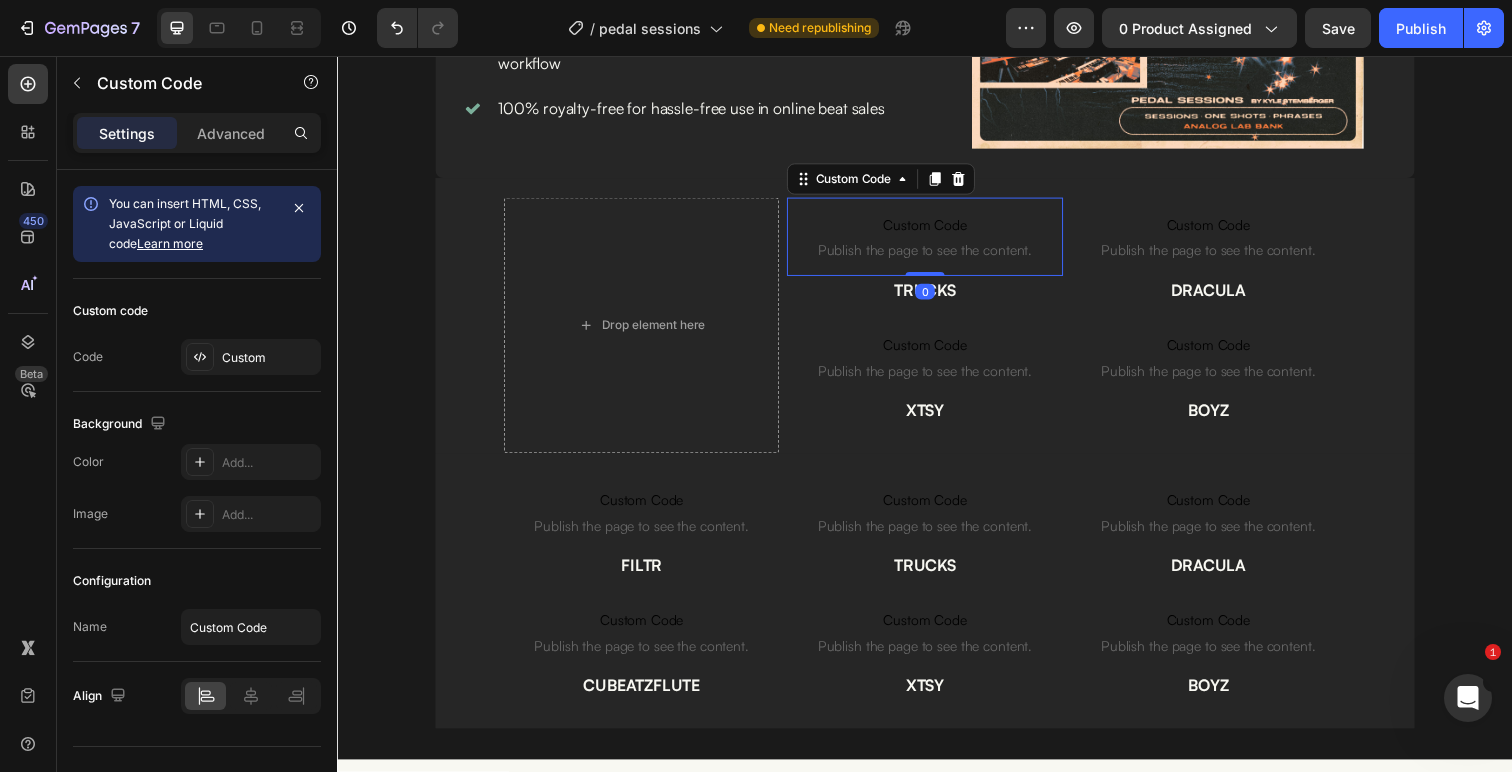 click on "TRUCKS" at bounding box center [936, 295] 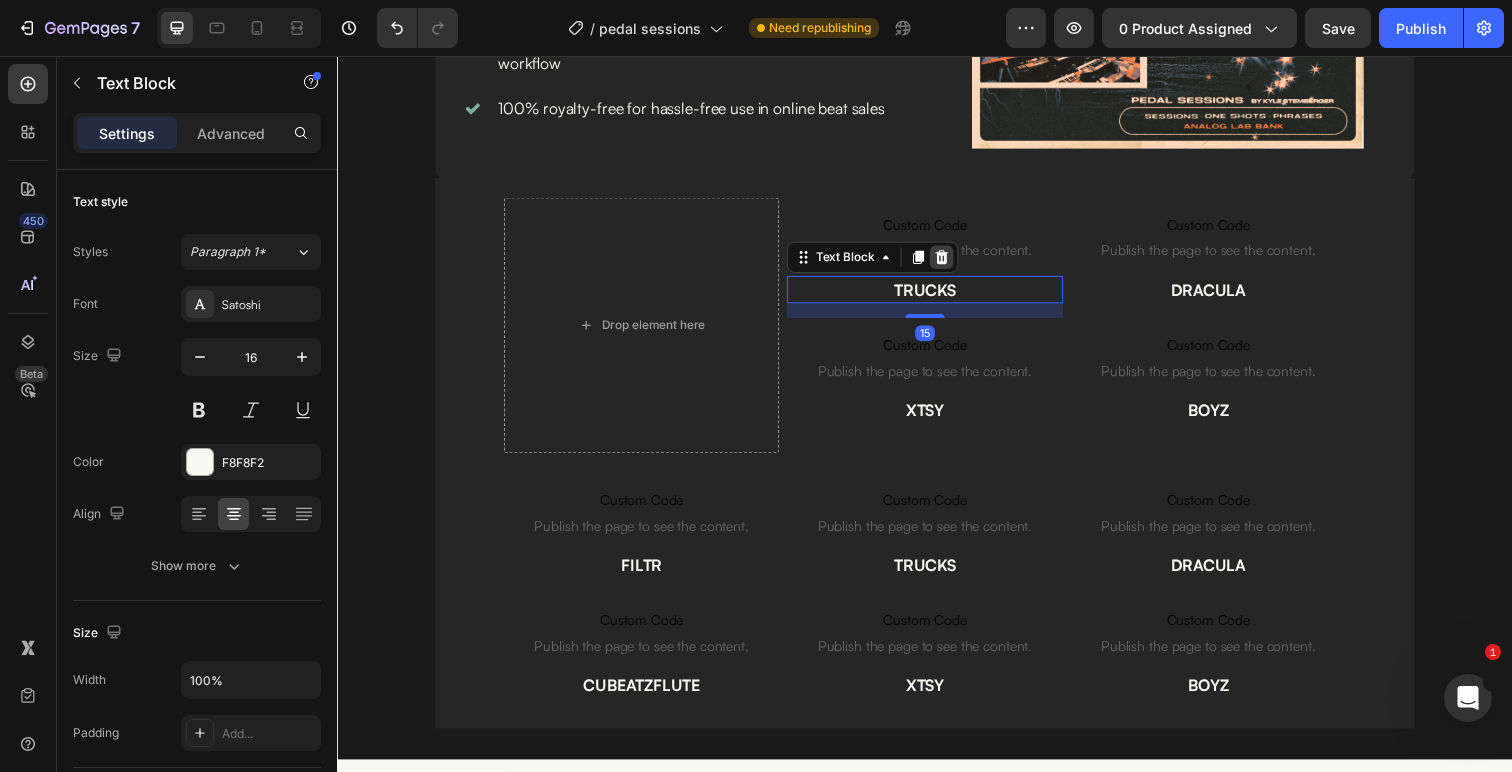 click 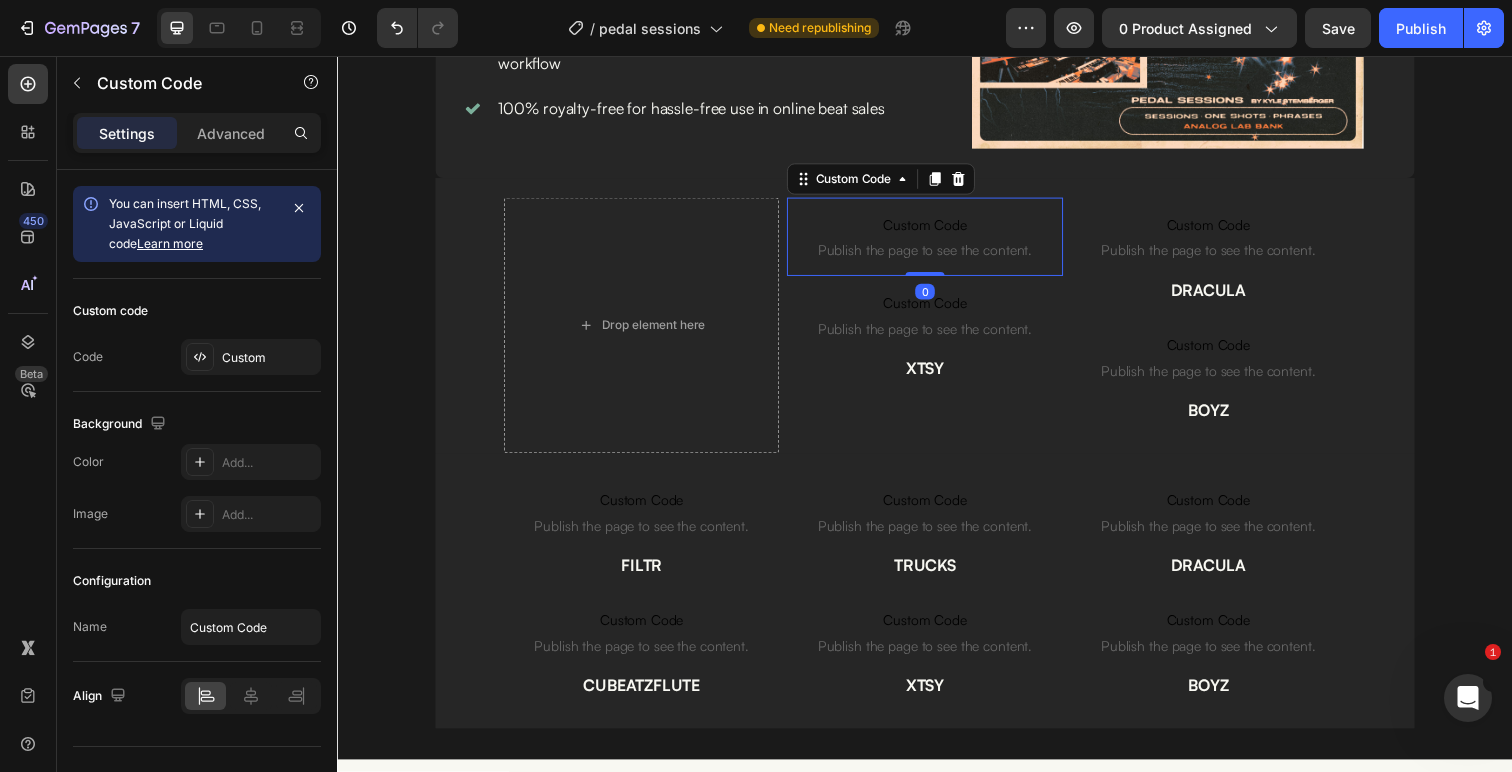 click on "Custom Code
Publish the page to see the content." at bounding box center (936, 241) 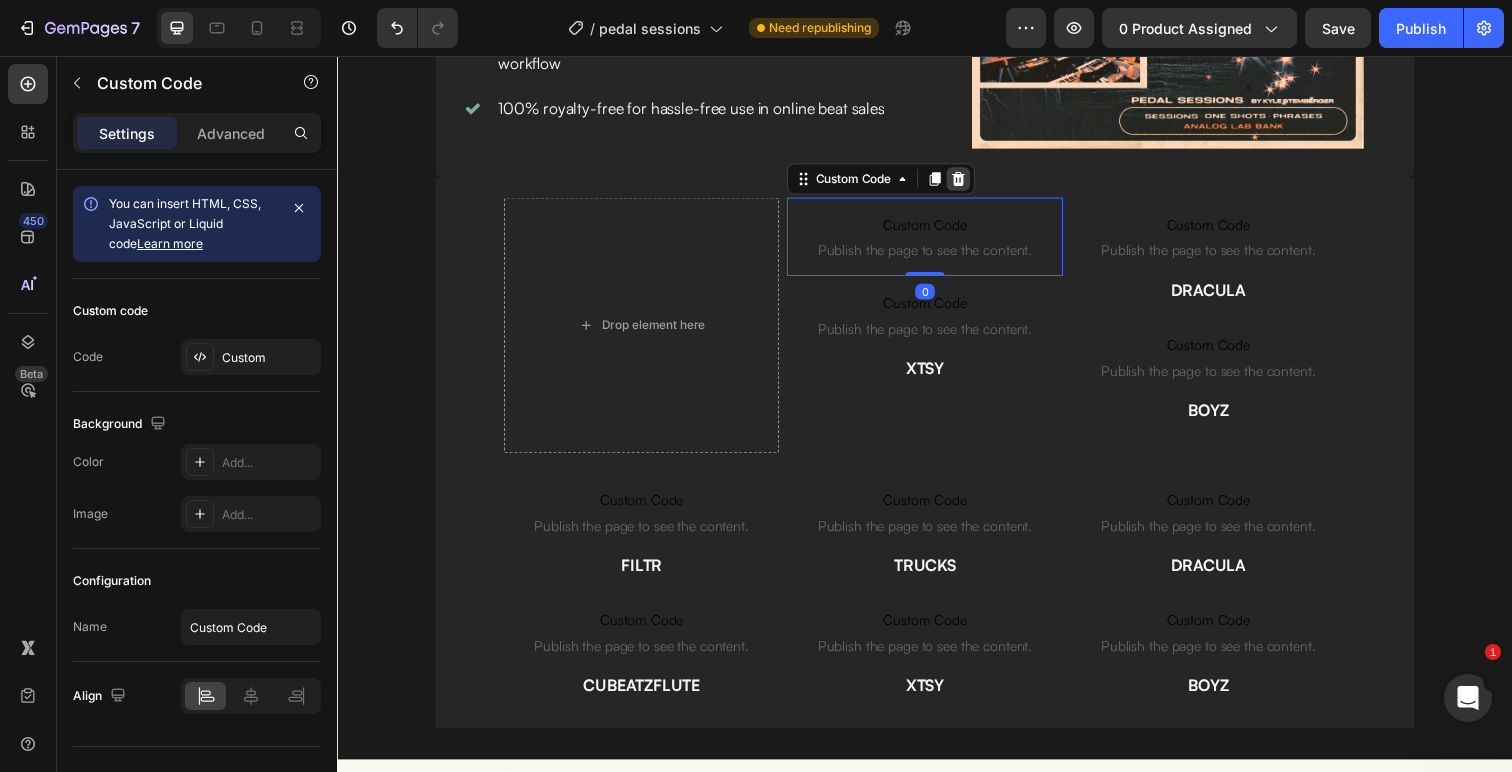 click at bounding box center (971, 182) 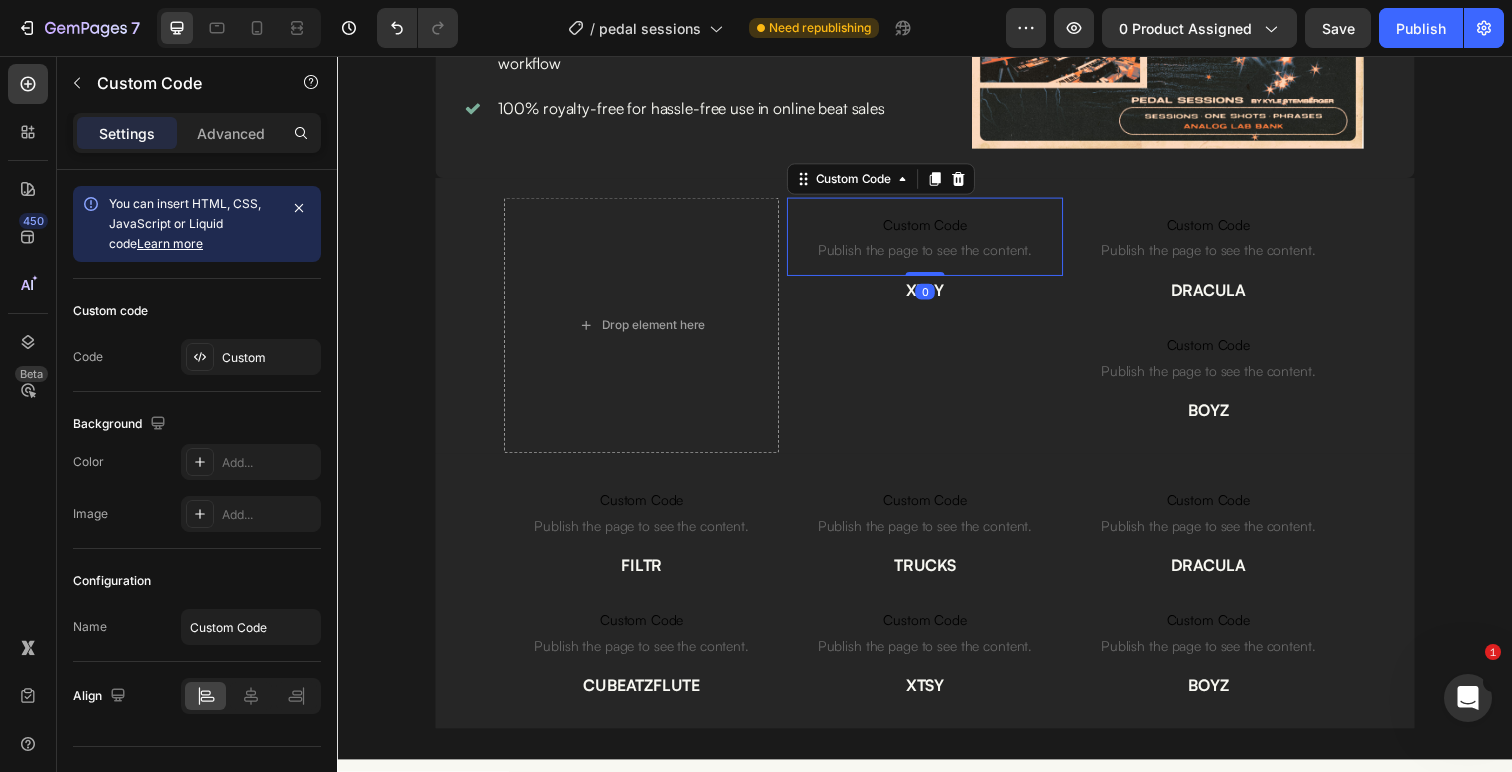 click on "Custom Code" at bounding box center (936, 229) 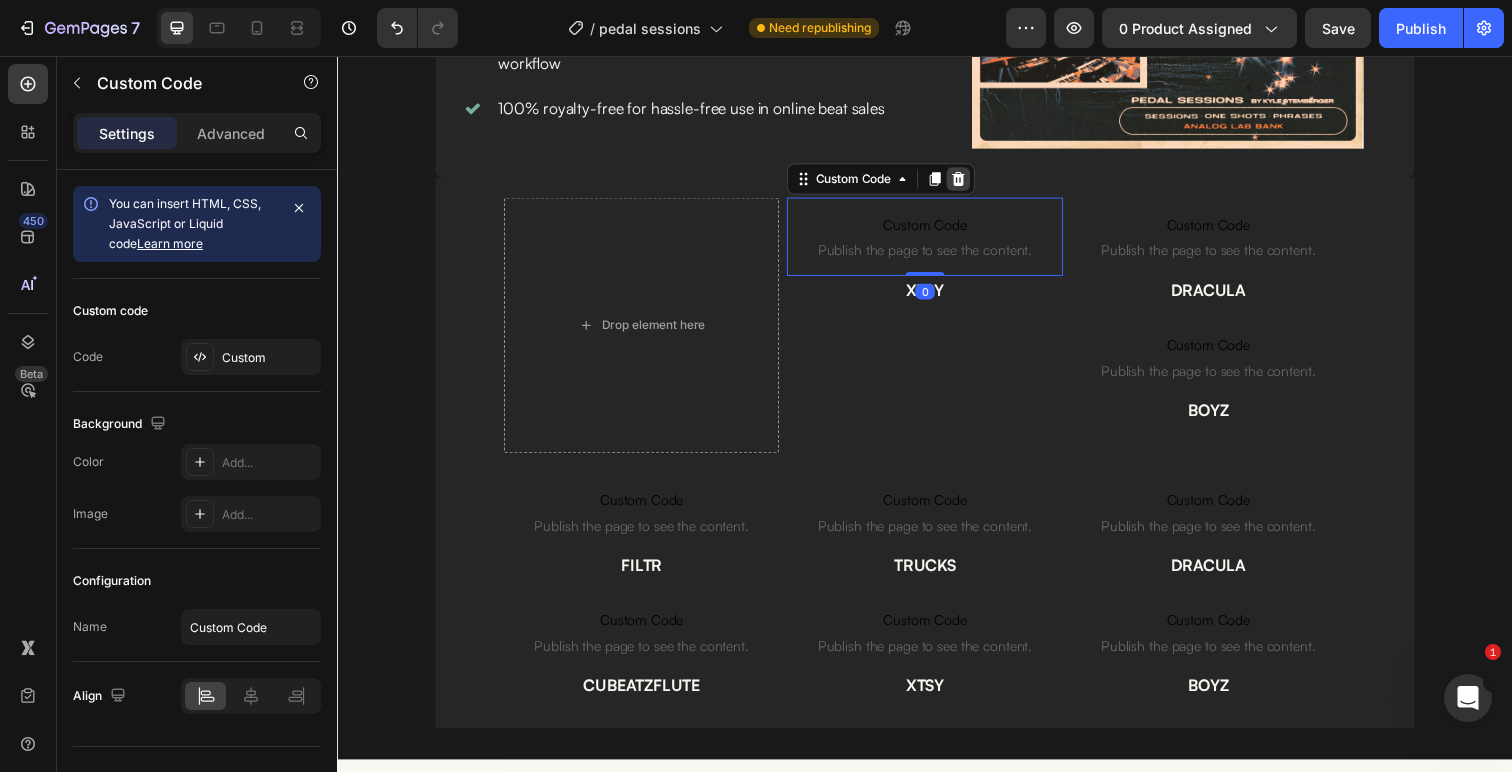click 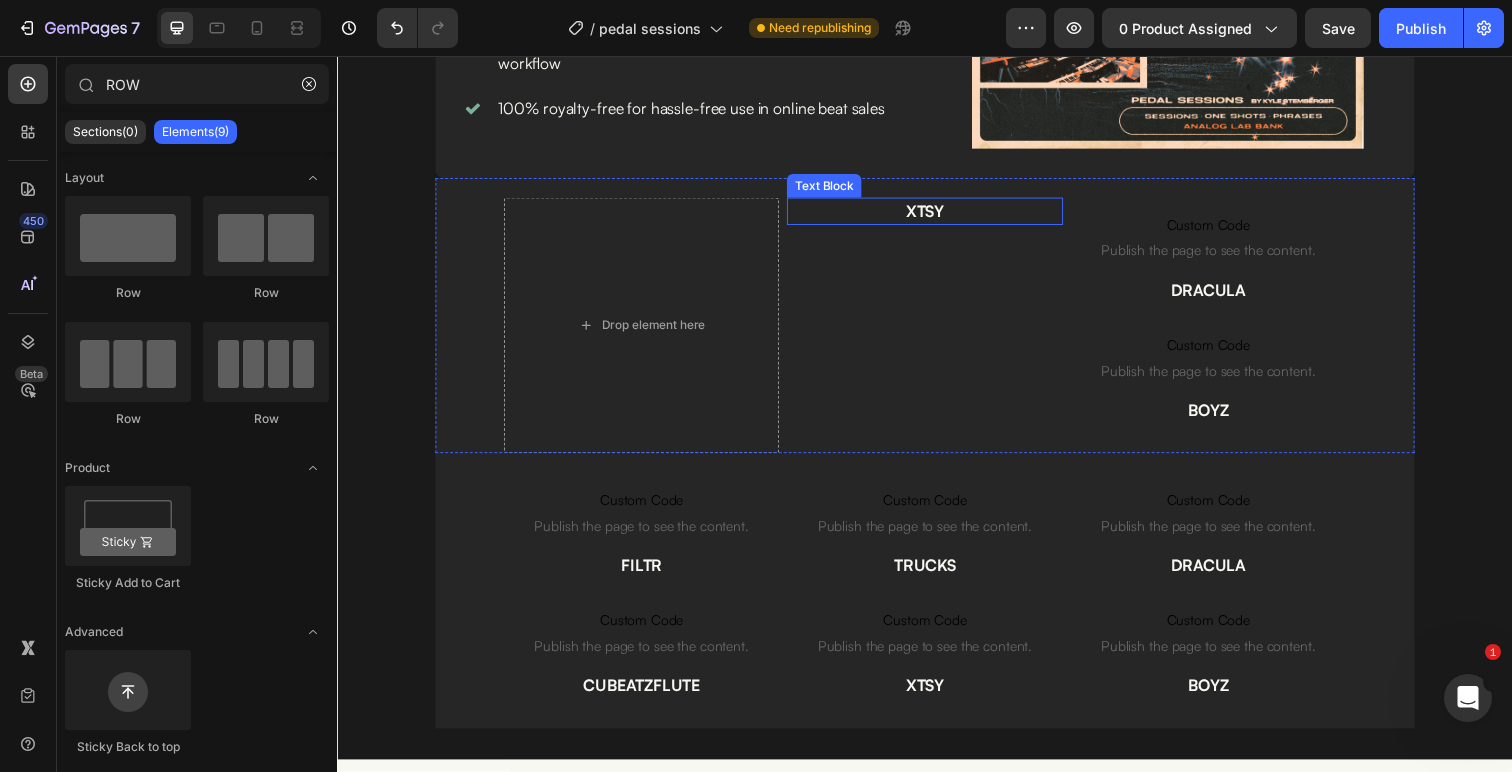 click on "XTSY" at bounding box center (936, 215) 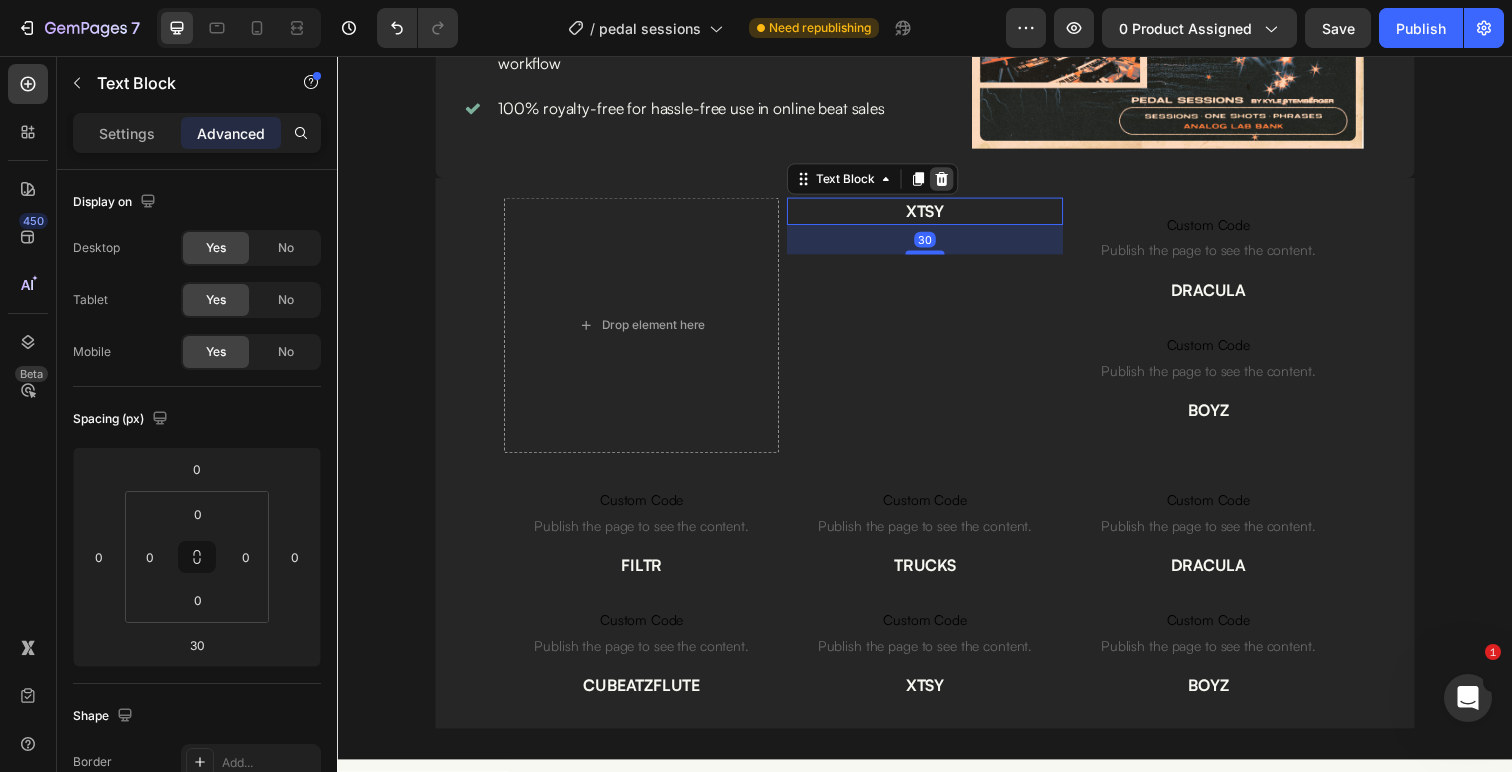 click 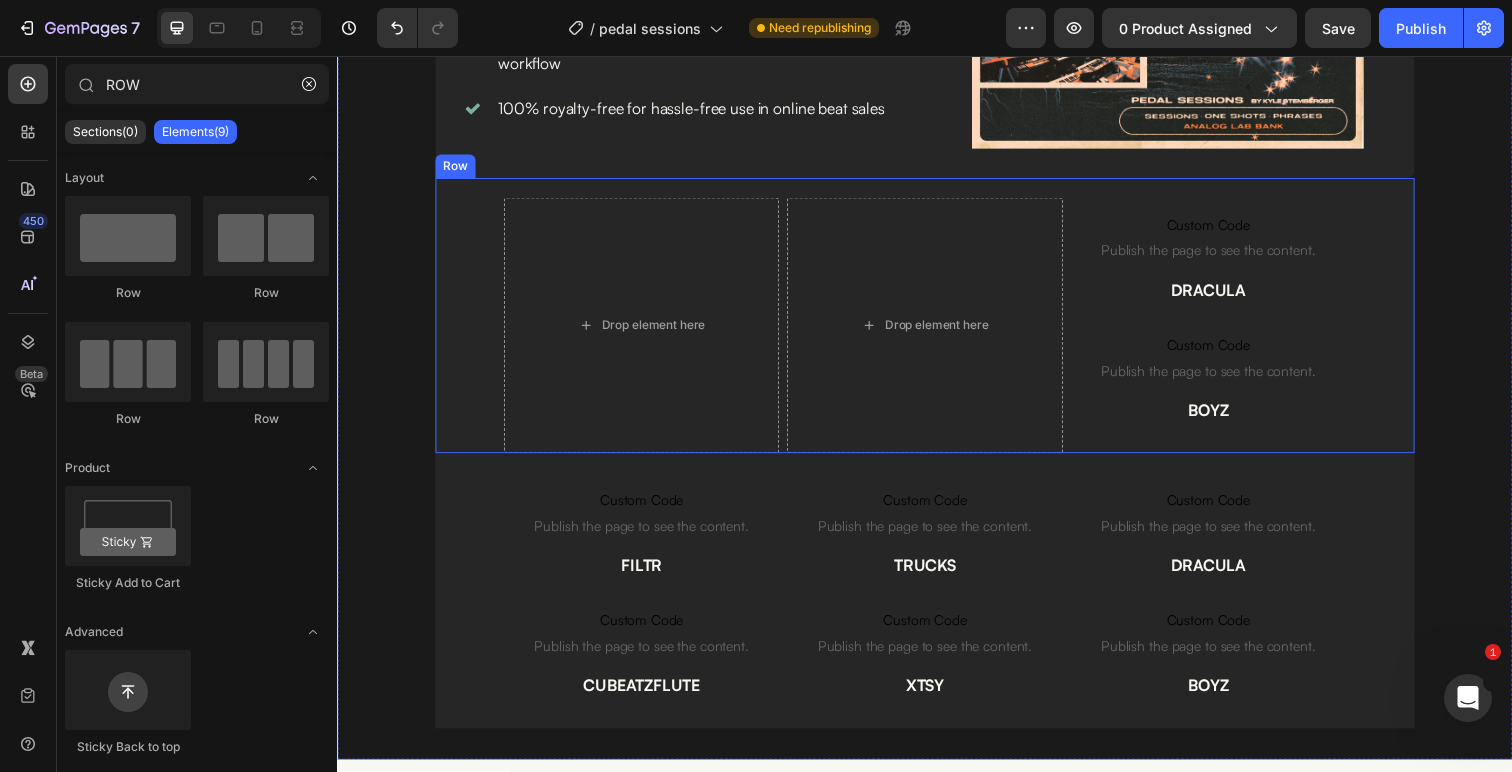 click on "Drop element here
Drop element here
Custom Code
Publish the page to see the content.
Custom Code DRACULA Text Block
Custom Code
Publish the page to see the content.
Custom Code BOYZ Text Block Row" at bounding box center (937, 321) 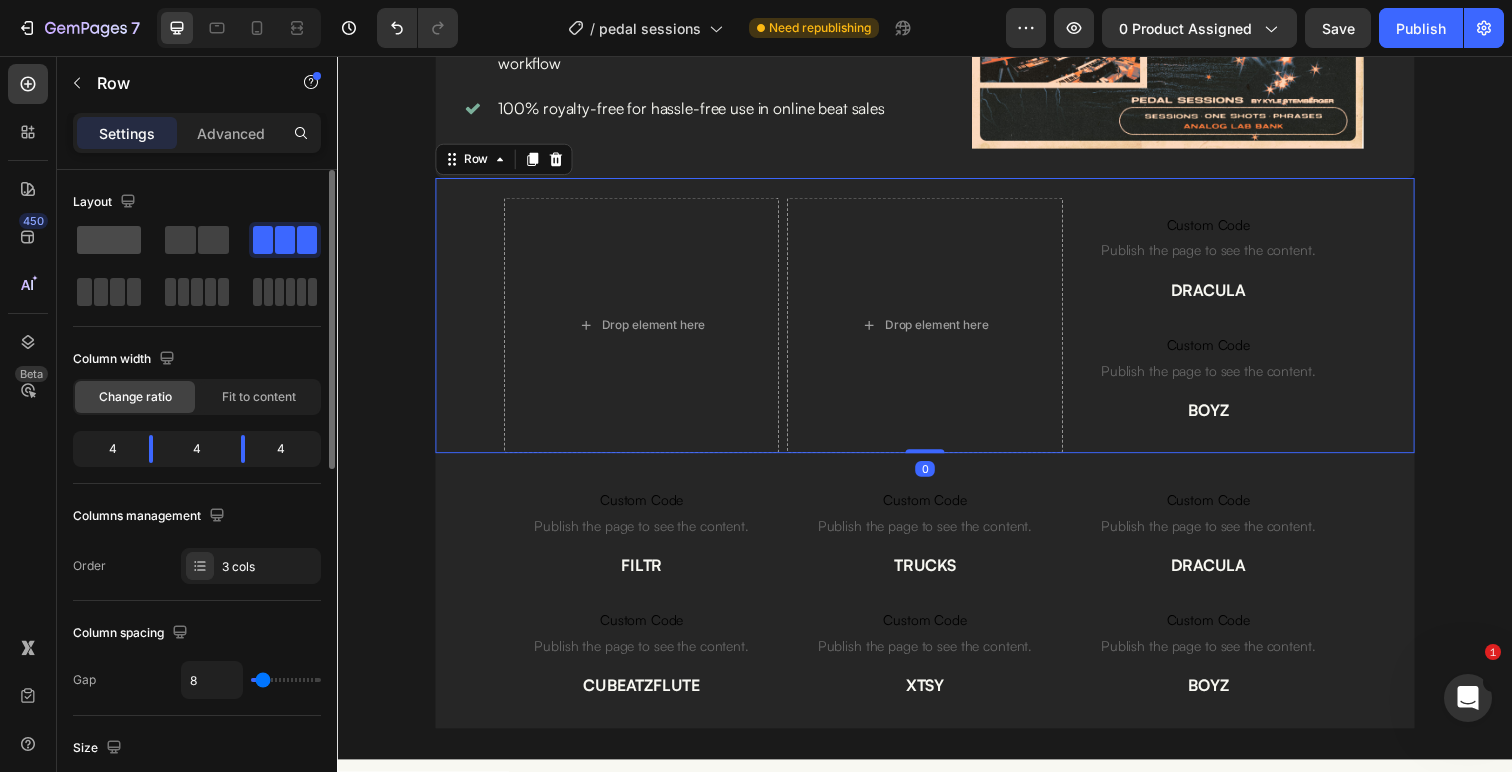 click 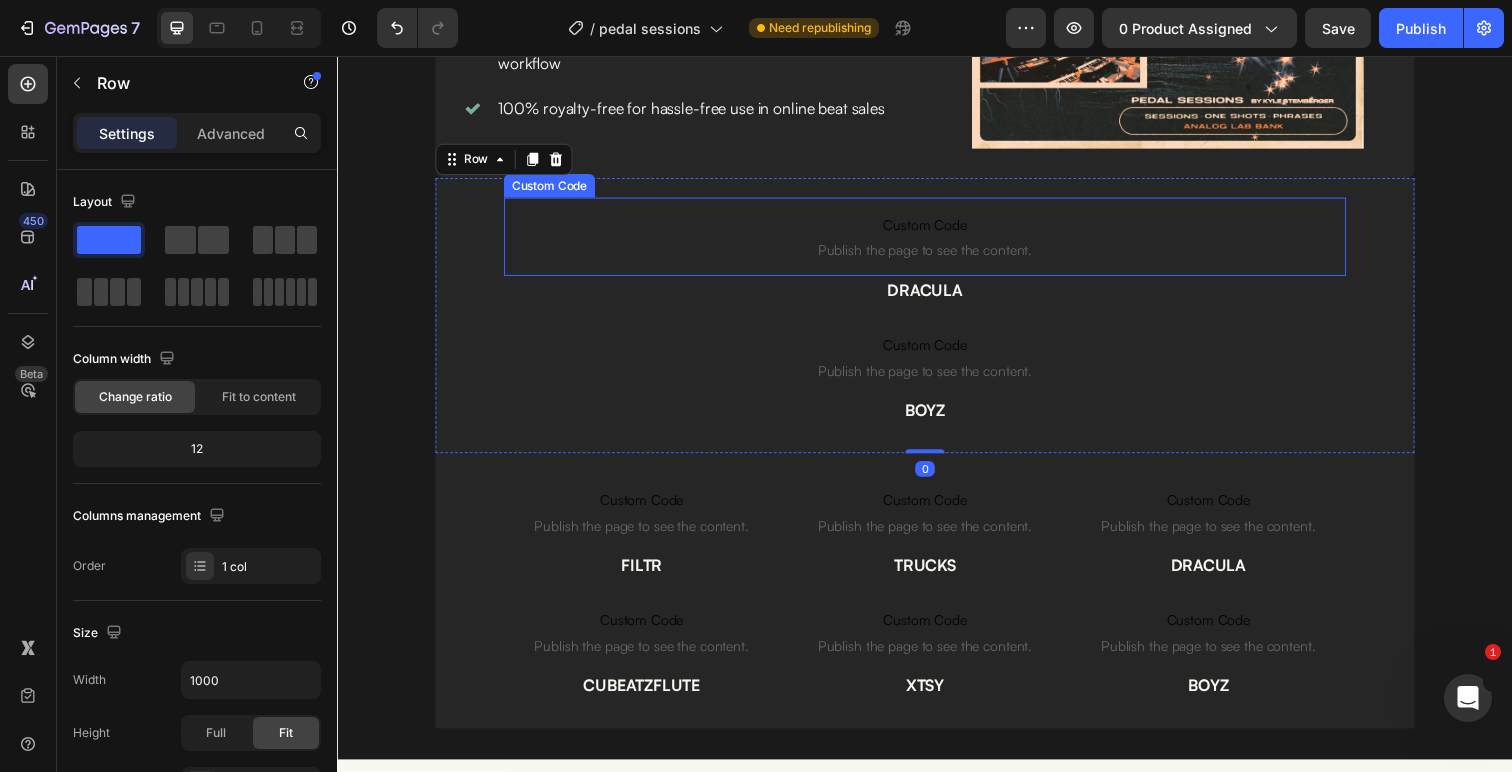 click on "Custom Code
Publish the page to see the content." at bounding box center (937, 241) 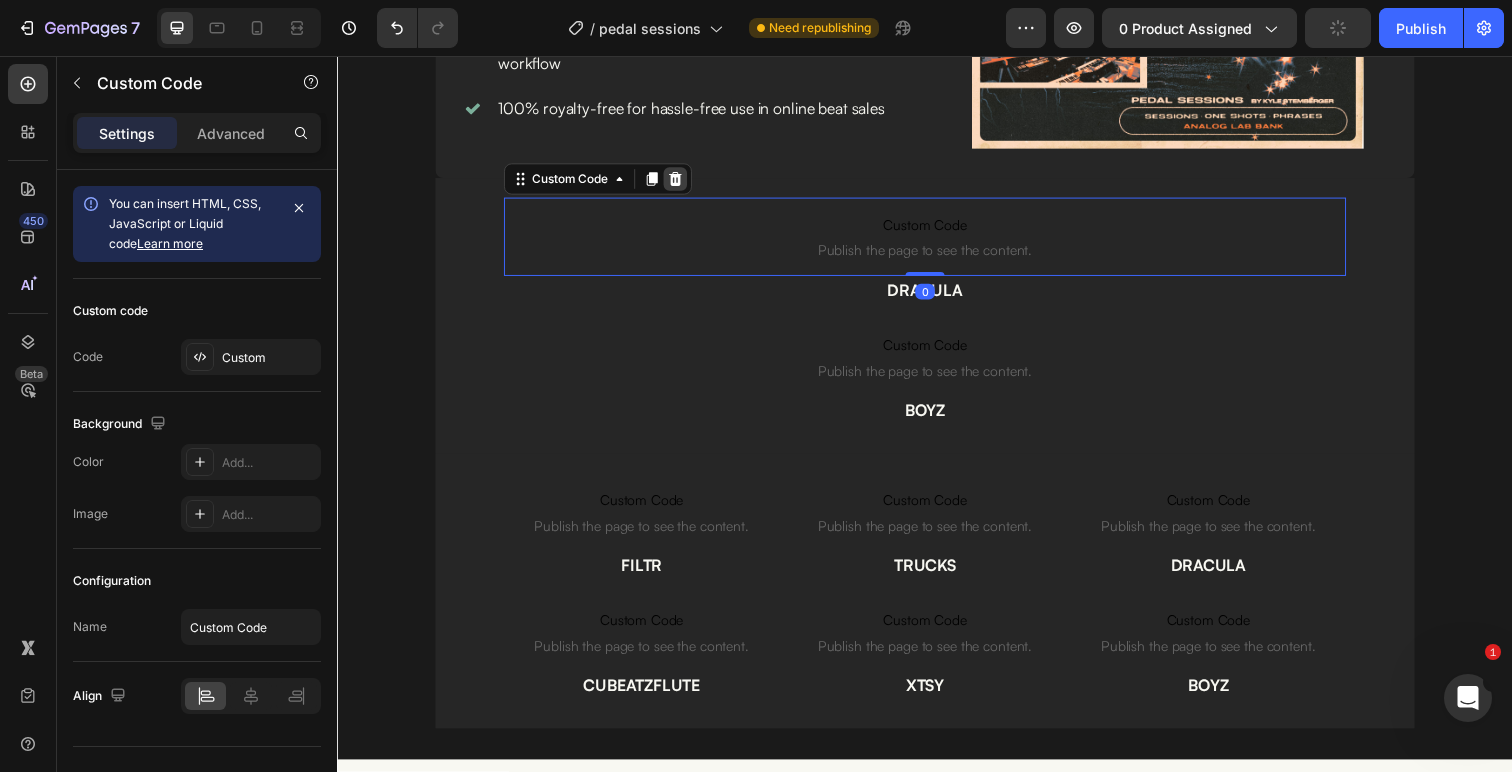 click at bounding box center (682, 182) 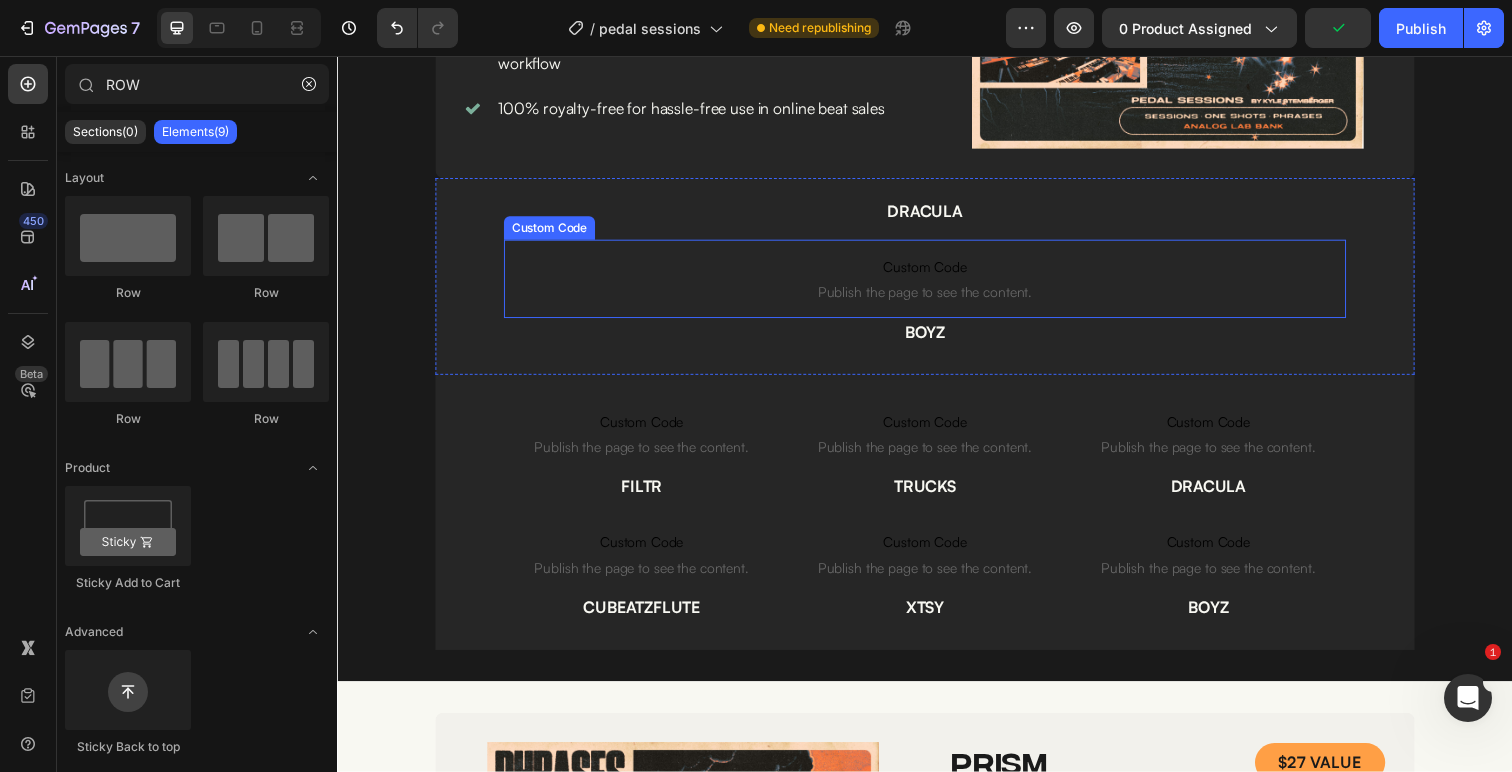 click on "Custom Code
Publish the page to see the content." at bounding box center [937, 284] 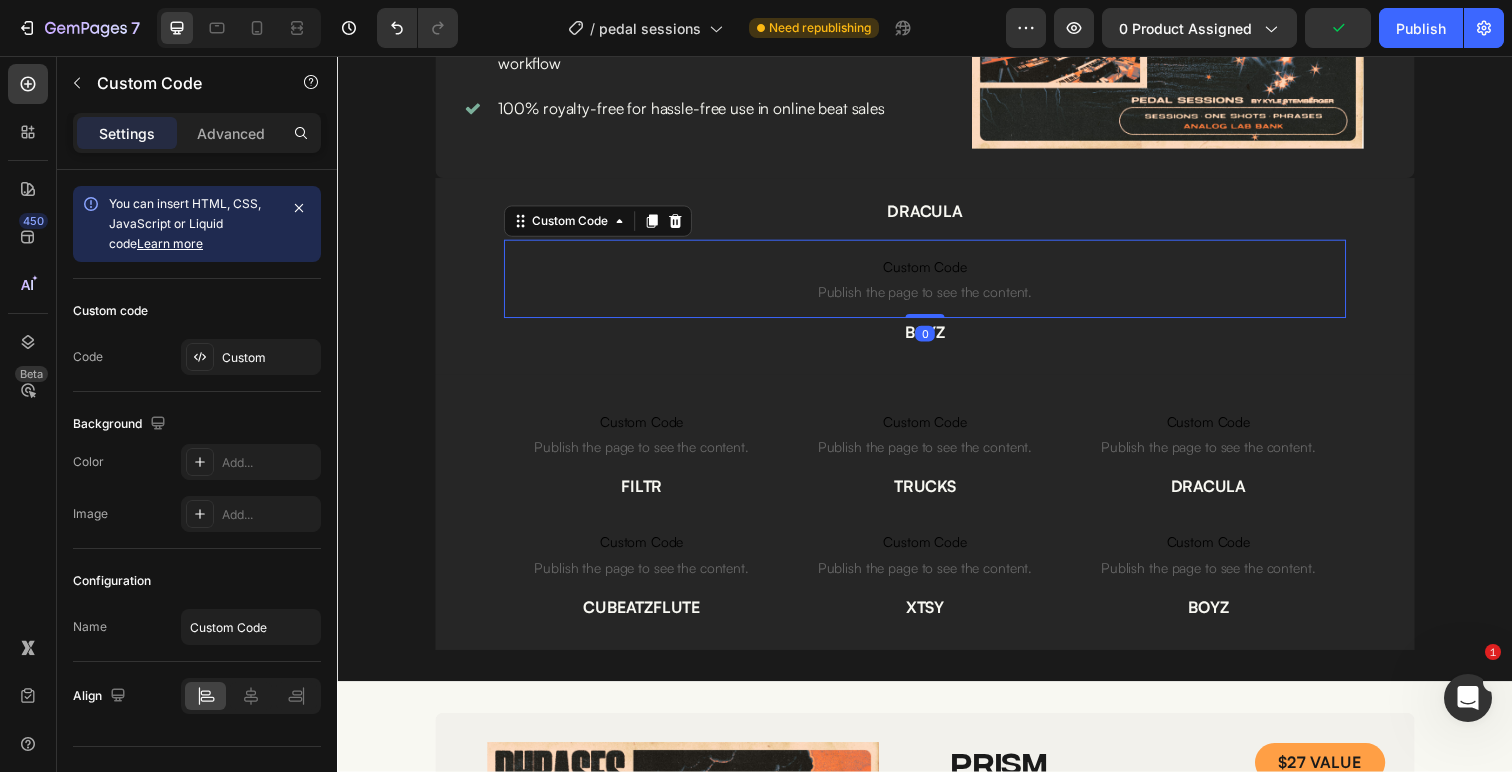 click on "Custom Code" at bounding box center [603, 225] 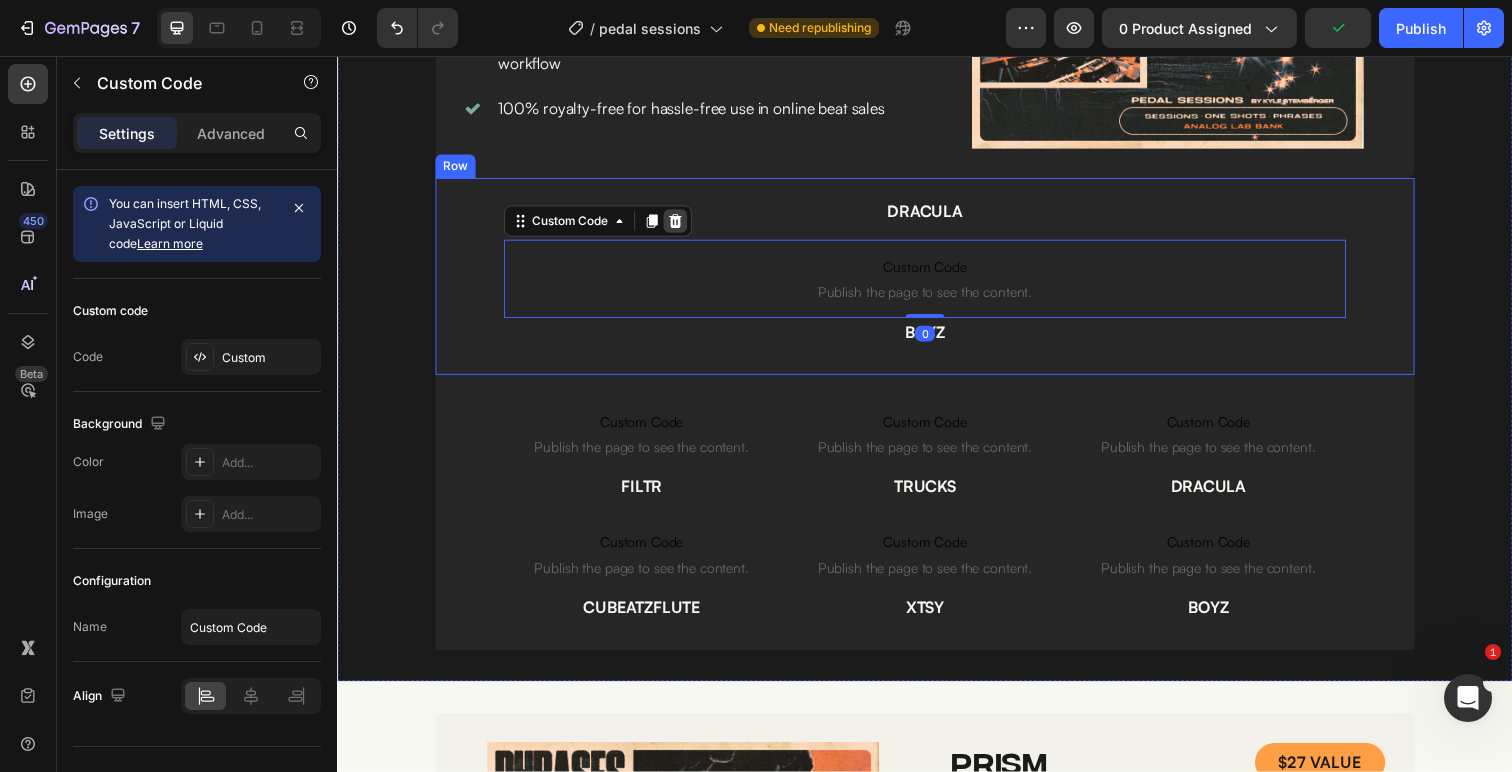 click 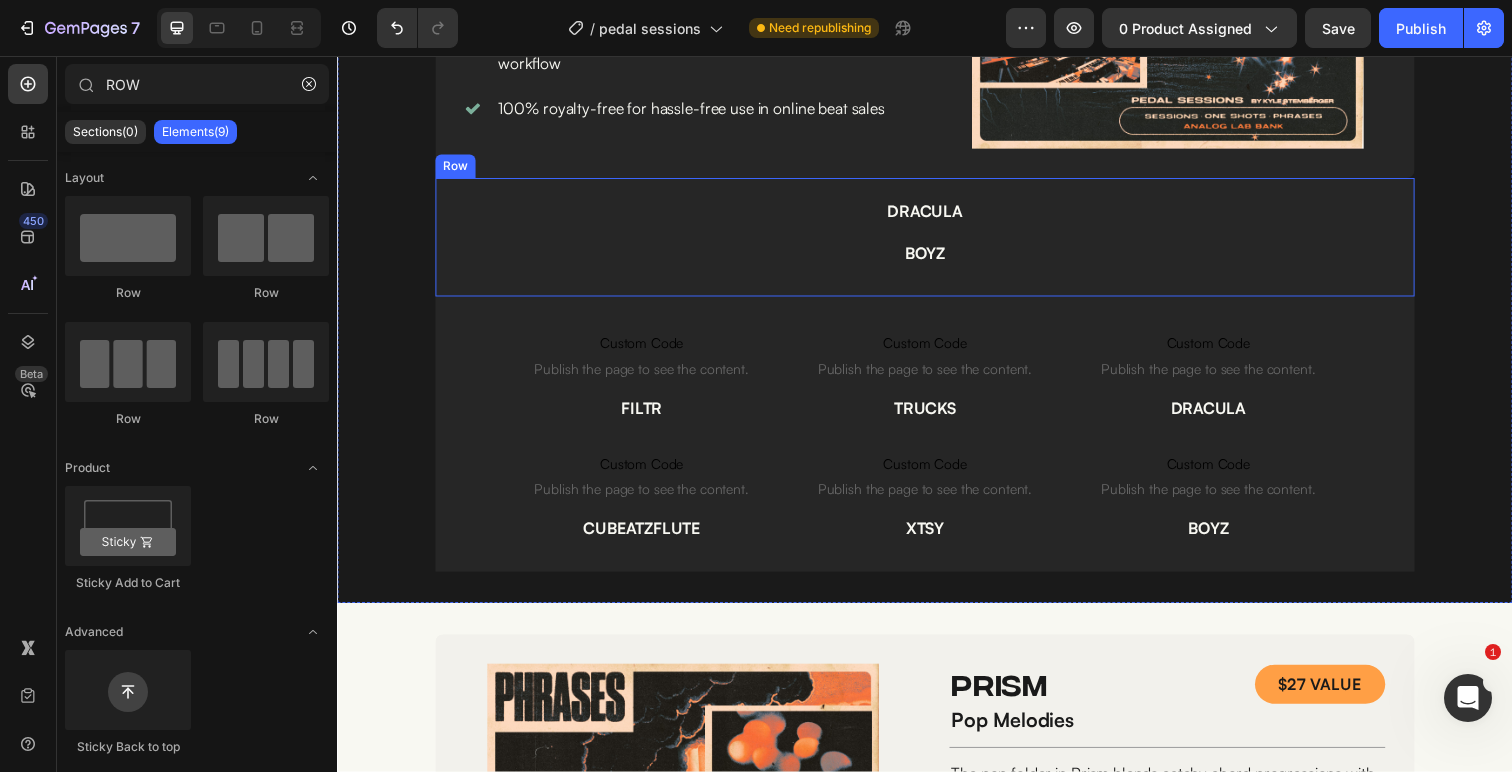 click on "BOYZ" at bounding box center [937, 258] 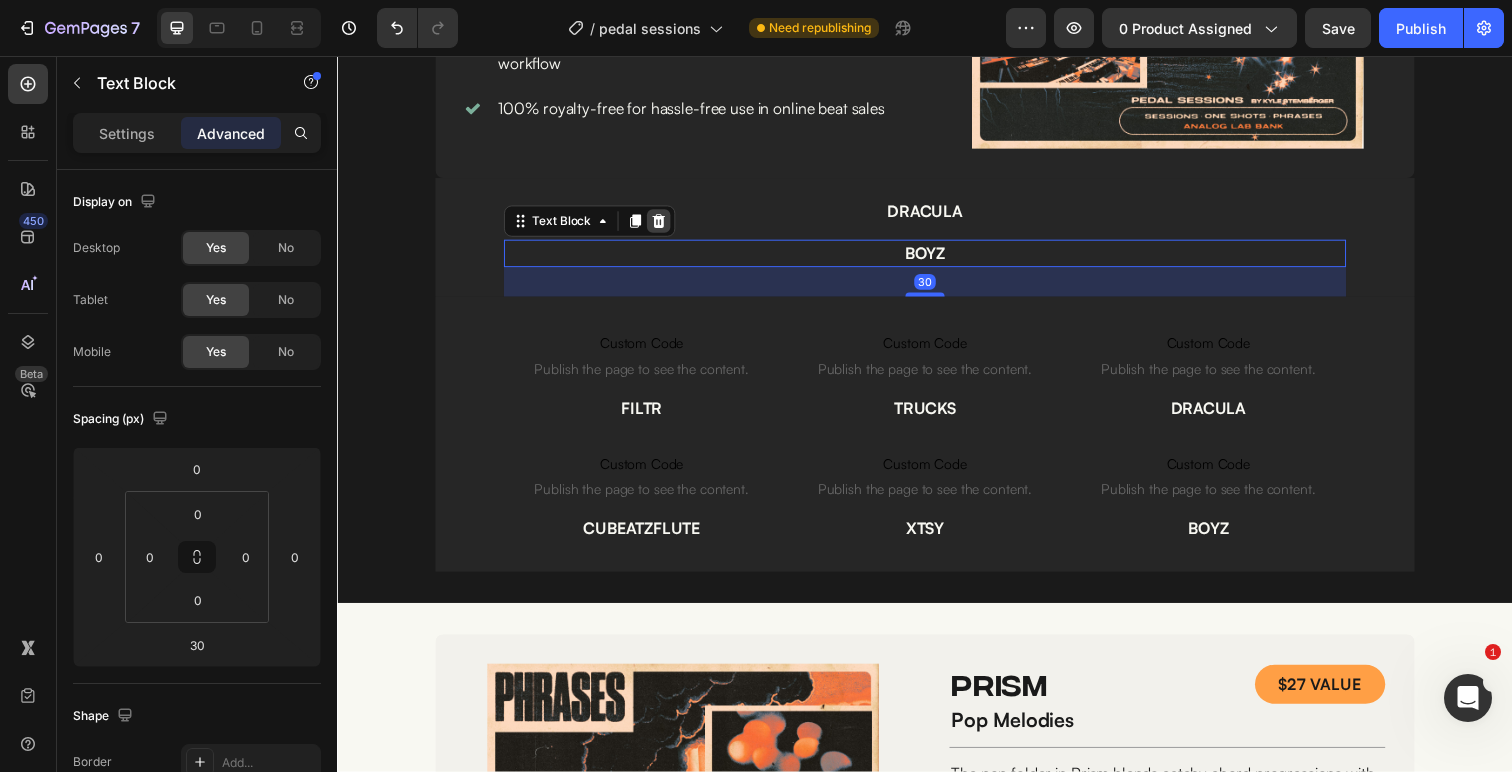 click 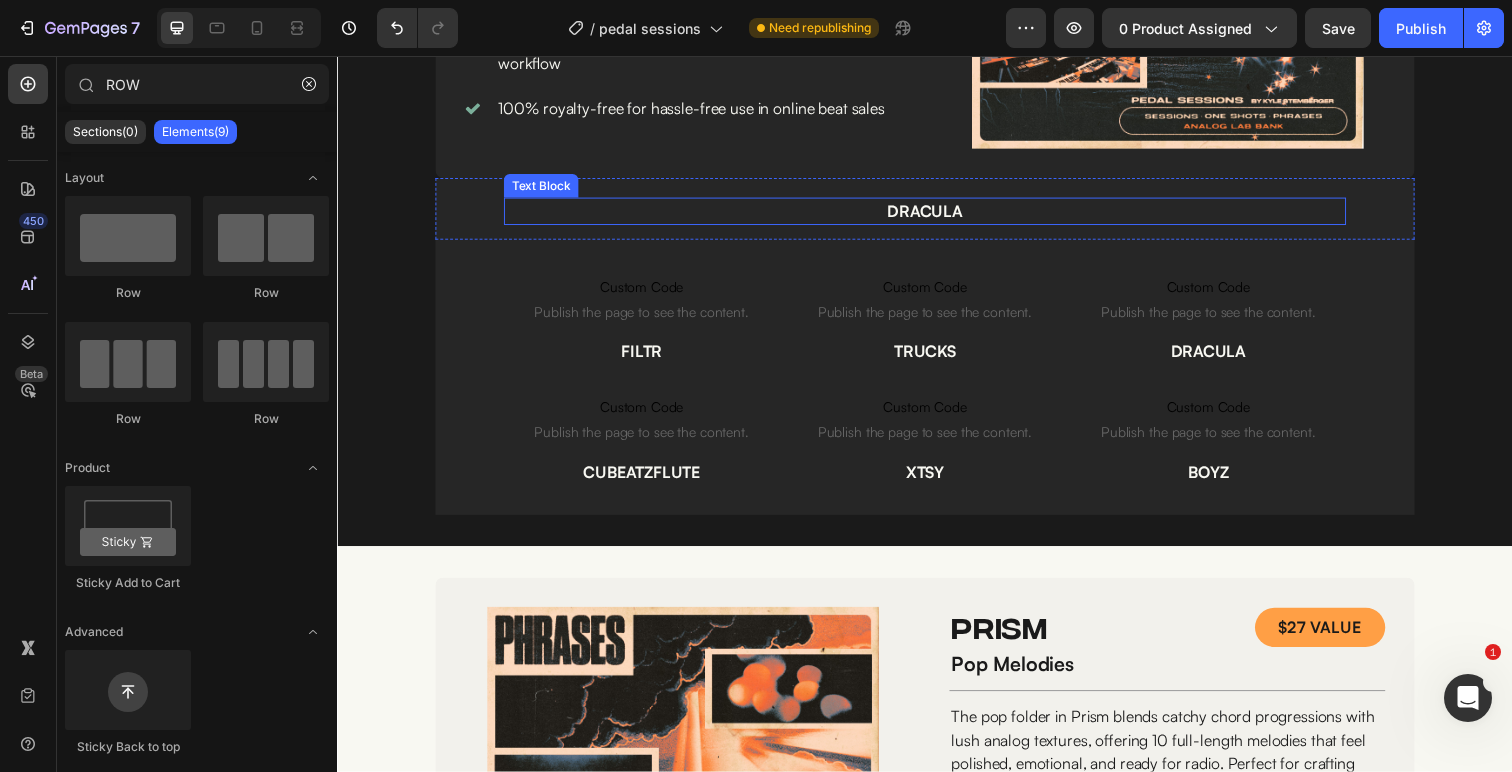 click on "DRACULA" at bounding box center (937, 215) 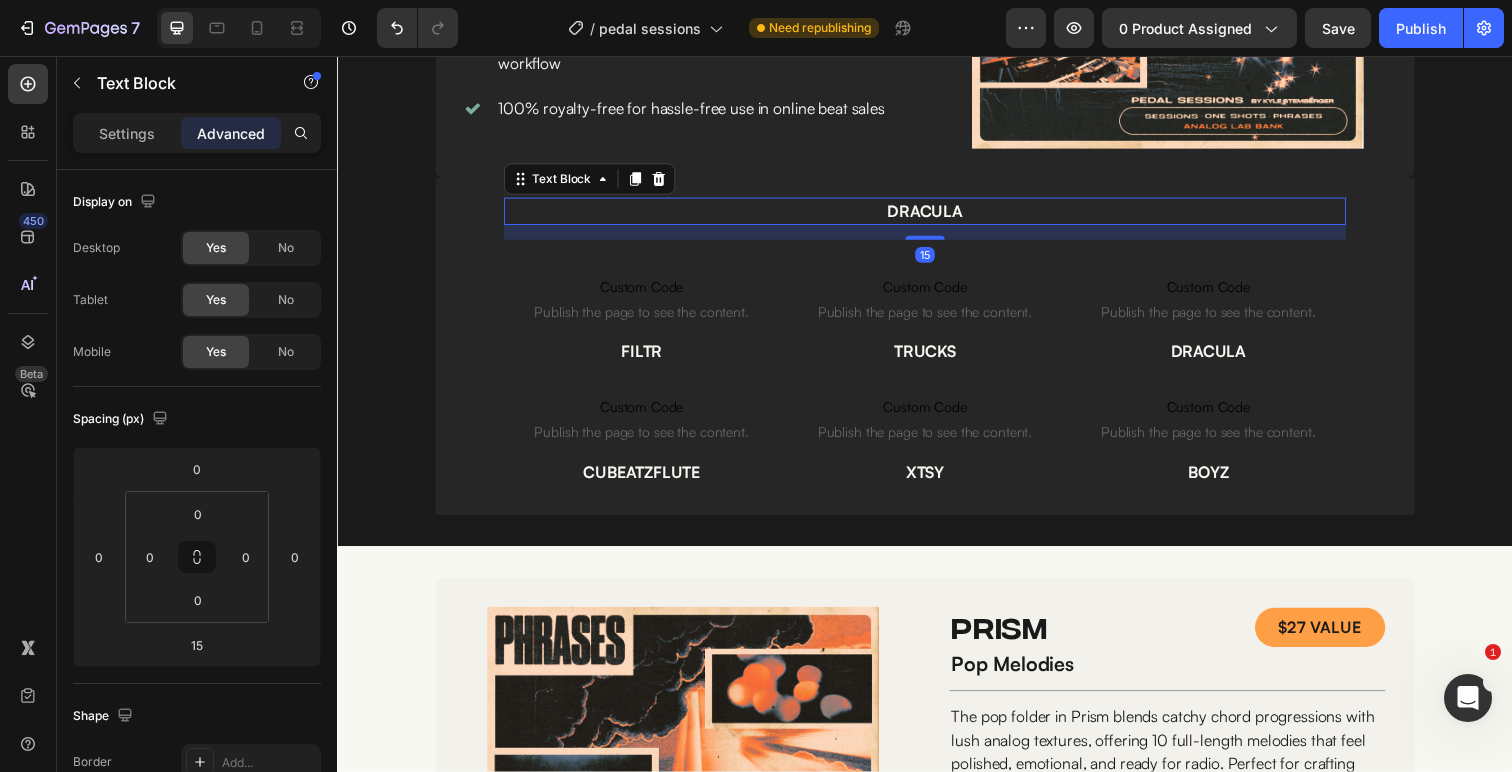 click on "DRACULA" at bounding box center [937, 215] 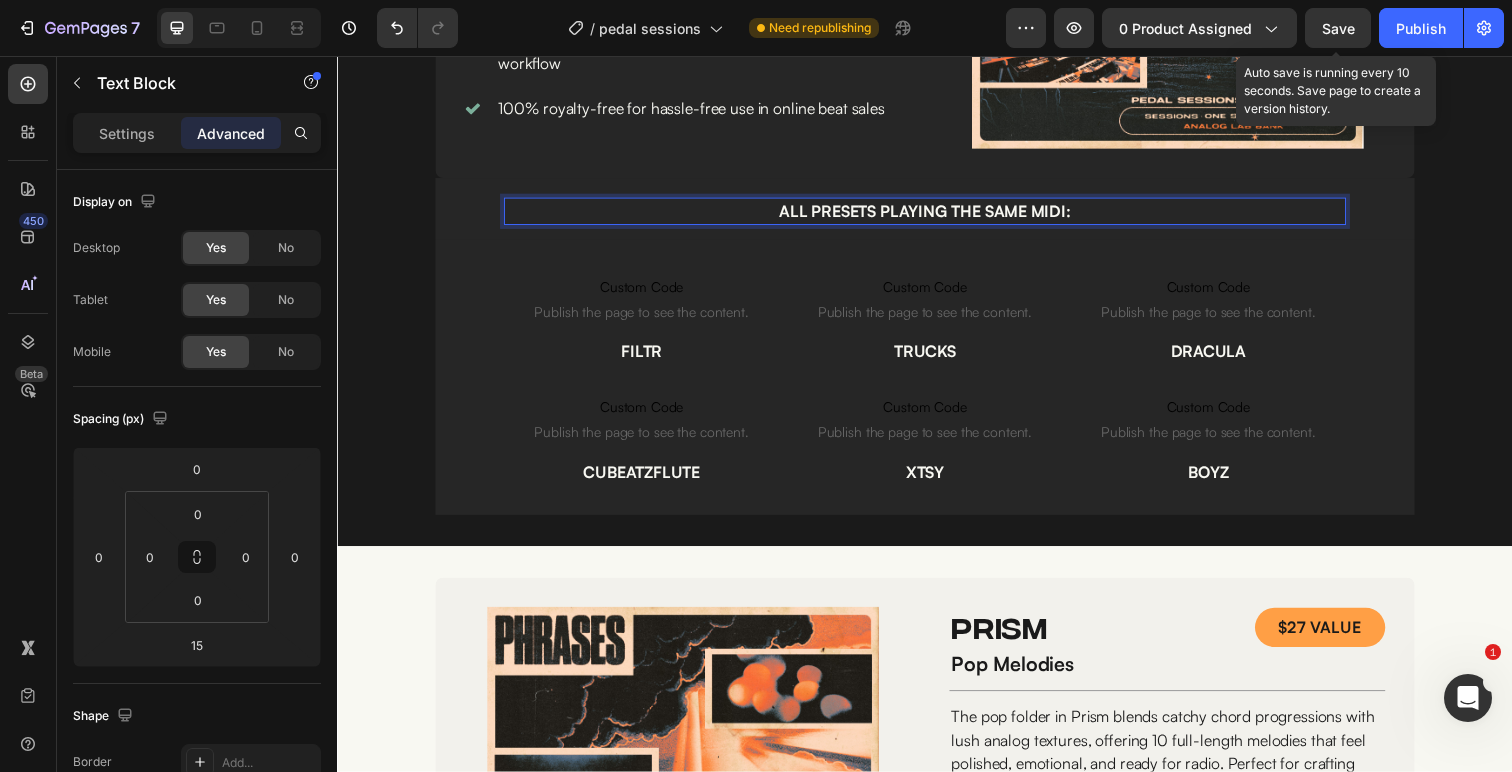 click on "Save" at bounding box center (1338, 28) 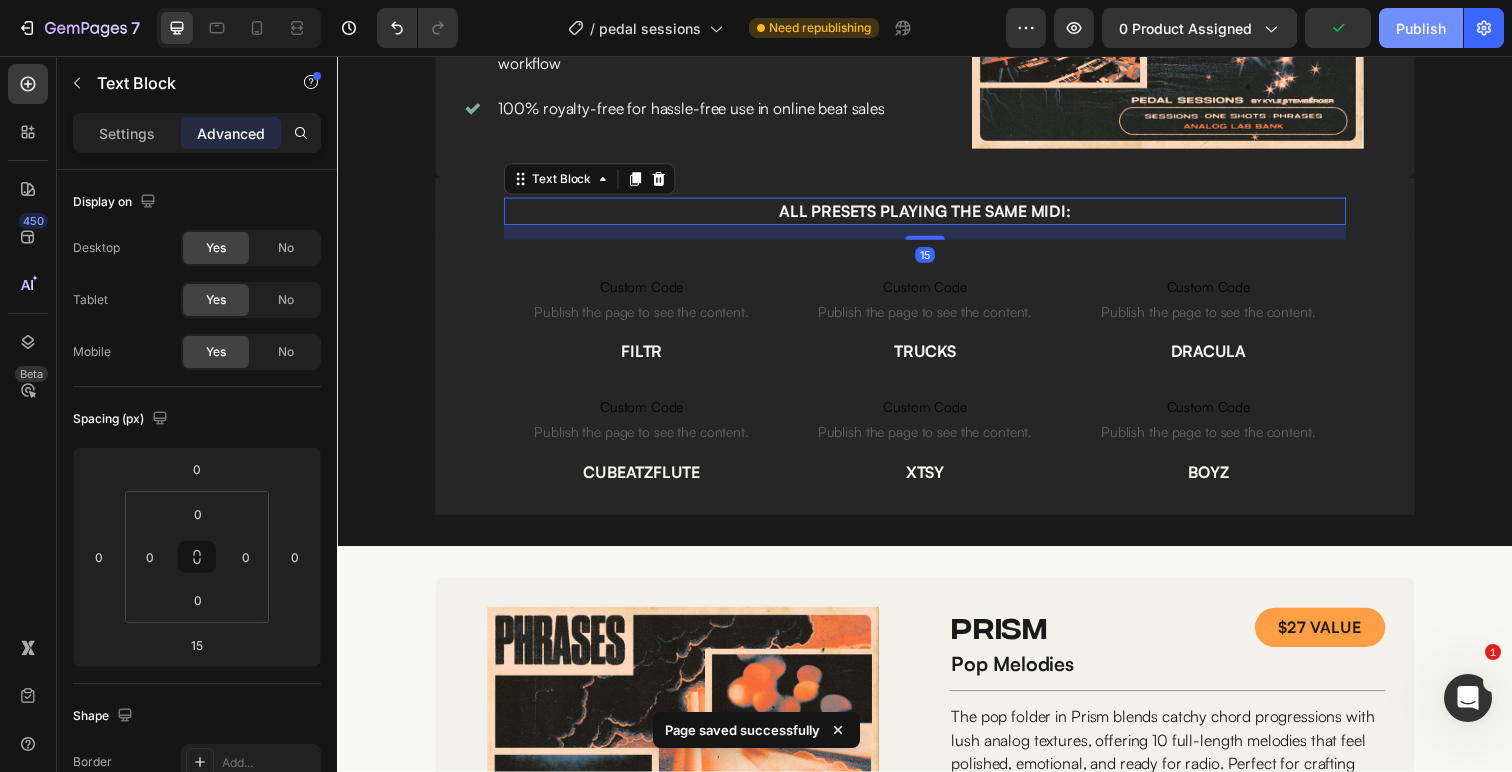 click on "Publish" at bounding box center (1421, 28) 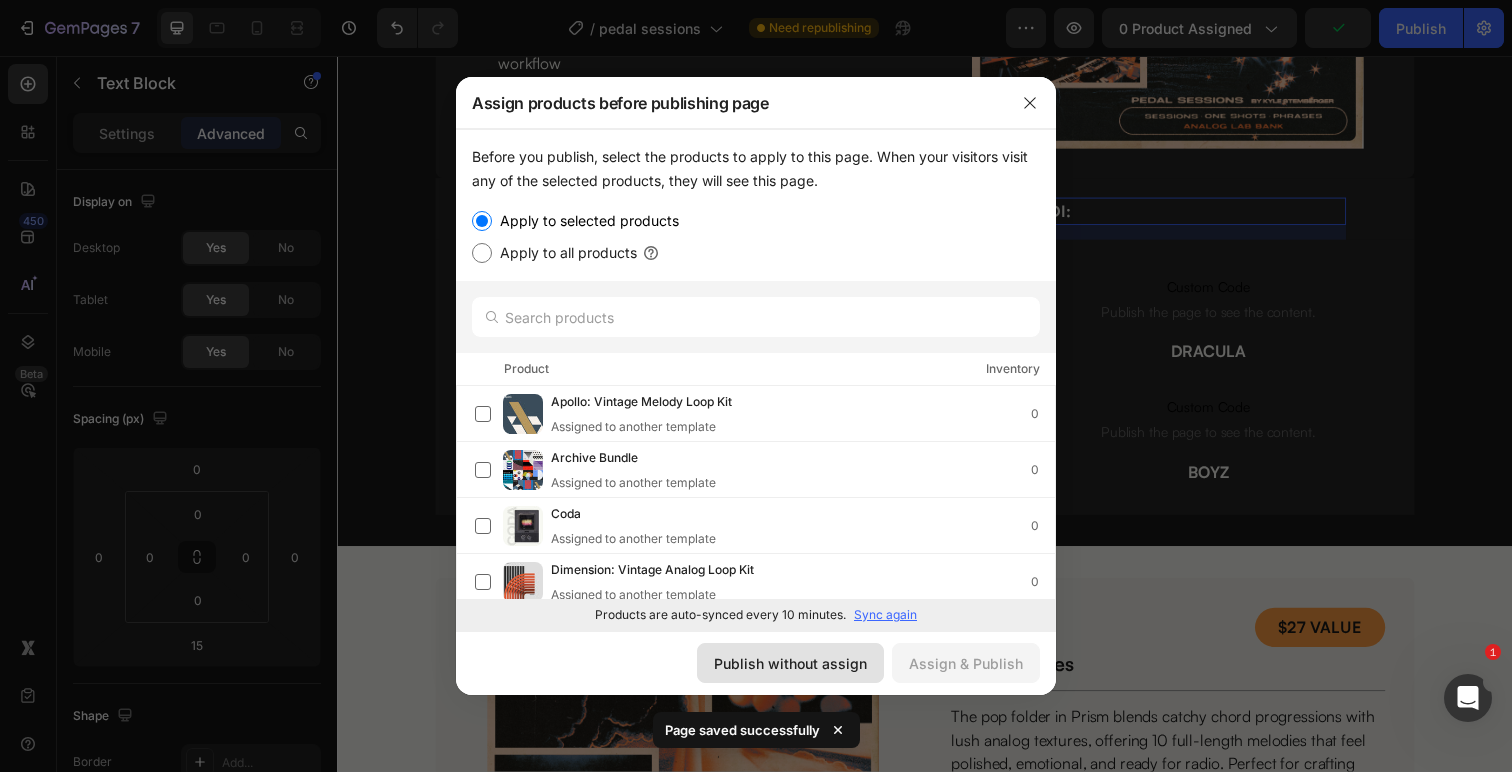 click on "Publish without assign" at bounding box center [790, 663] 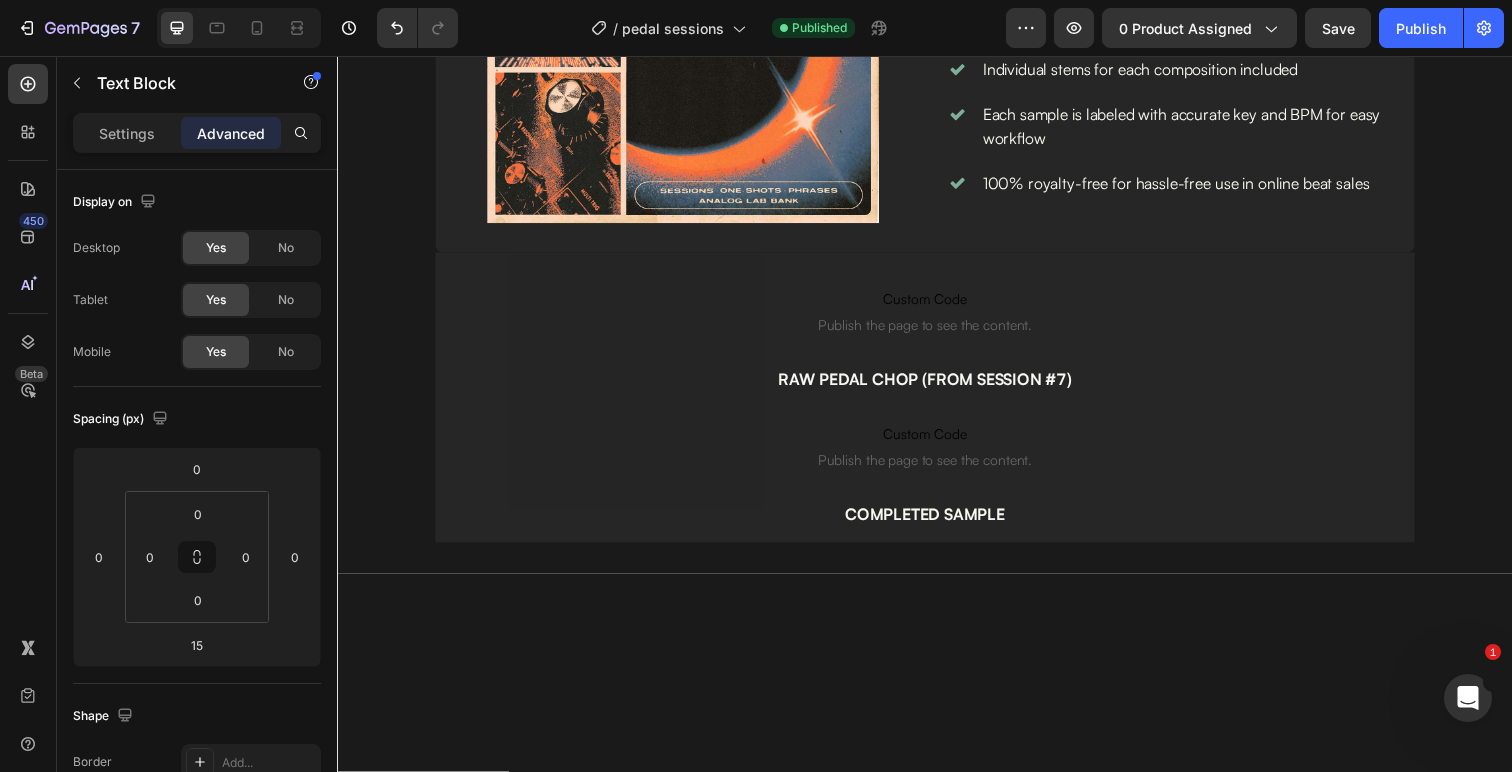 scroll, scrollTop: 1122, scrollLeft: 0, axis: vertical 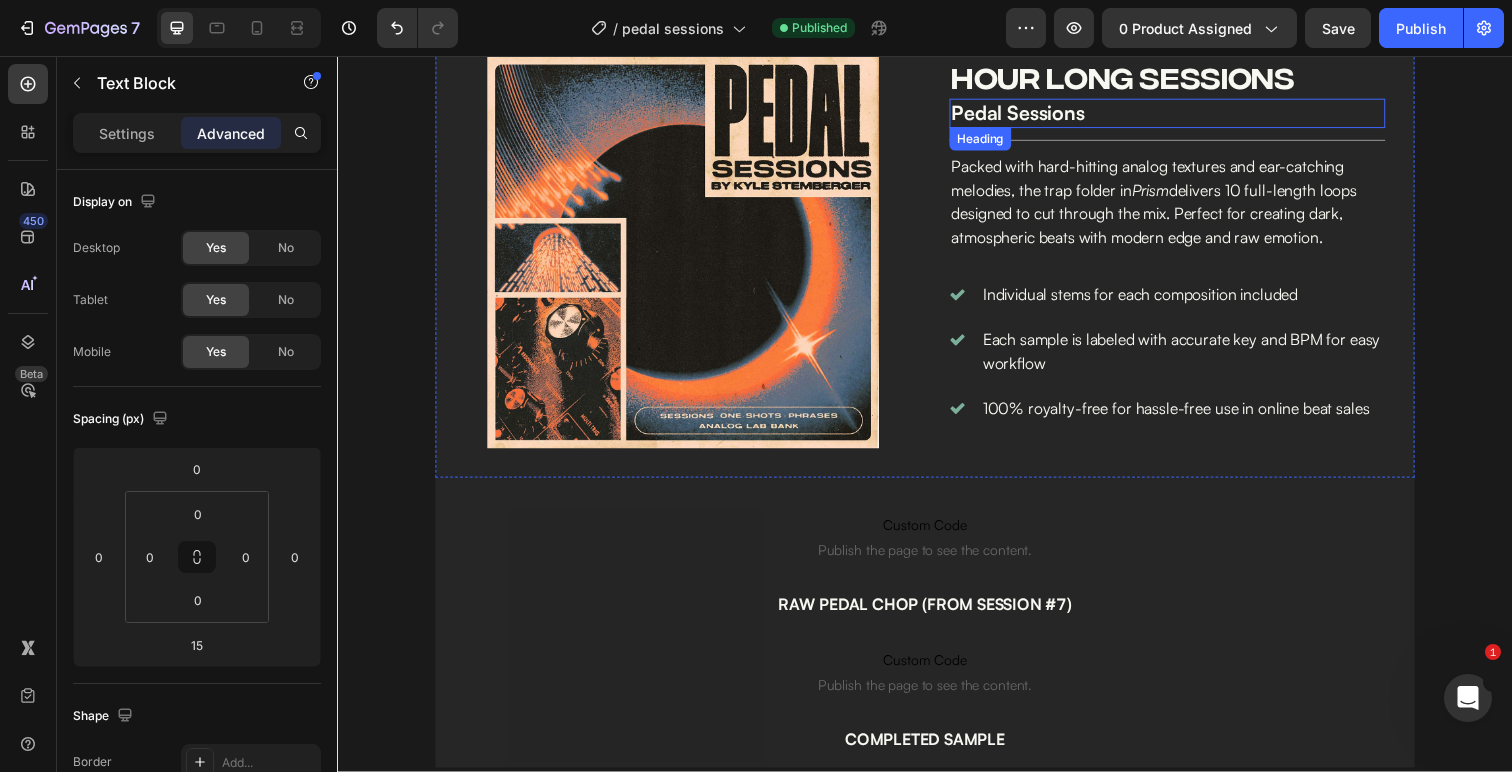 click on "pedal sessions" at bounding box center [1184, 115] 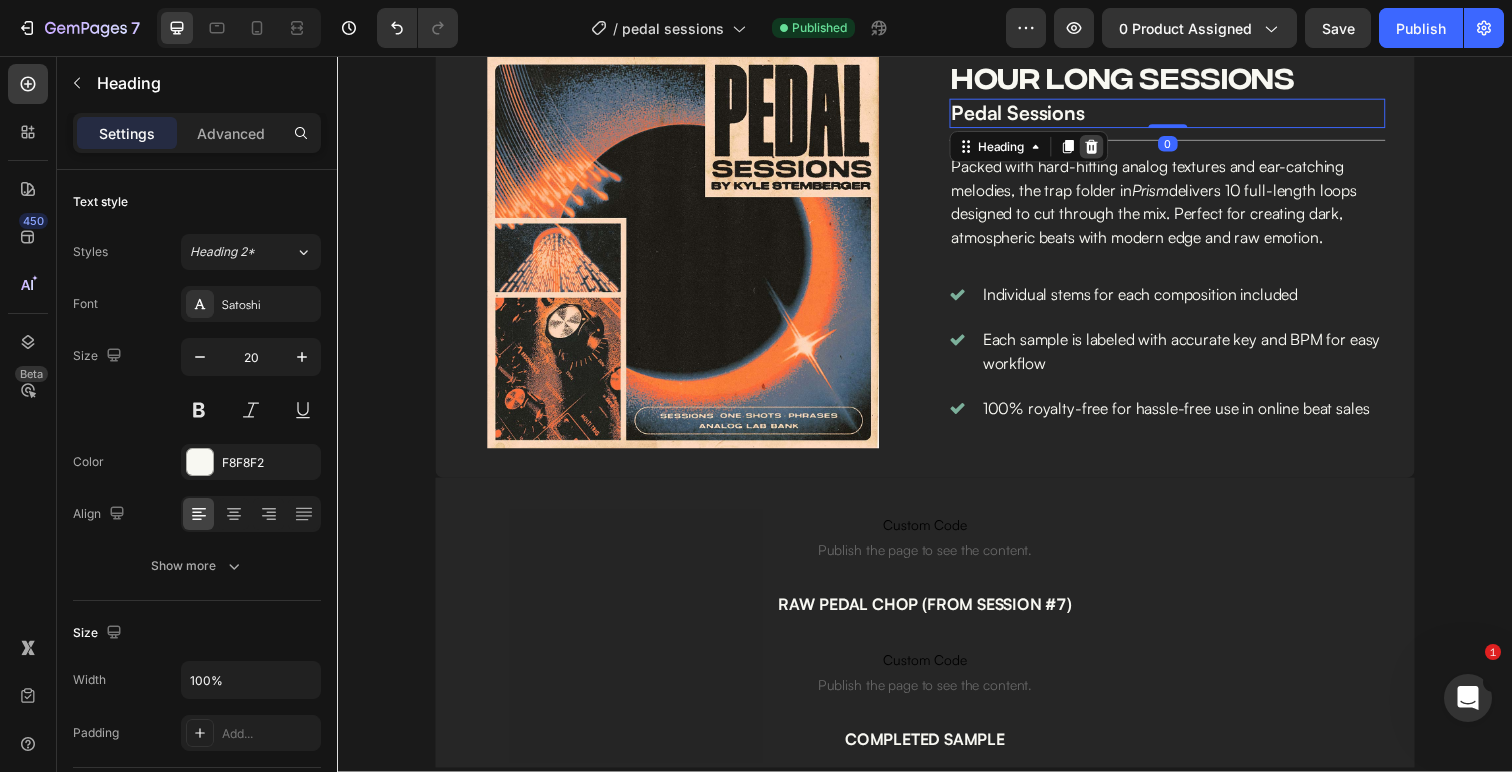 click 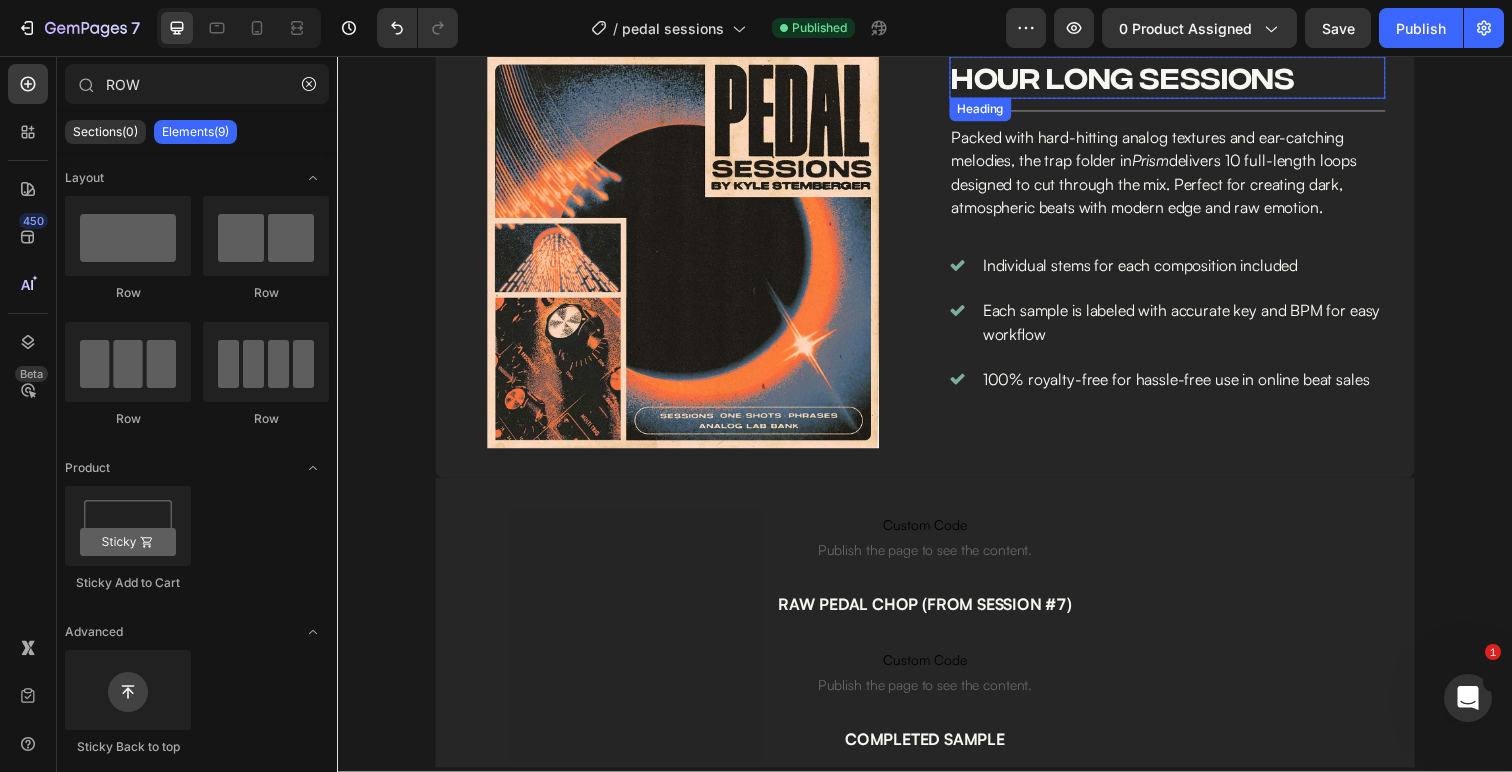click on "hour long SESSIONS" at bounding box center [1184, 78] 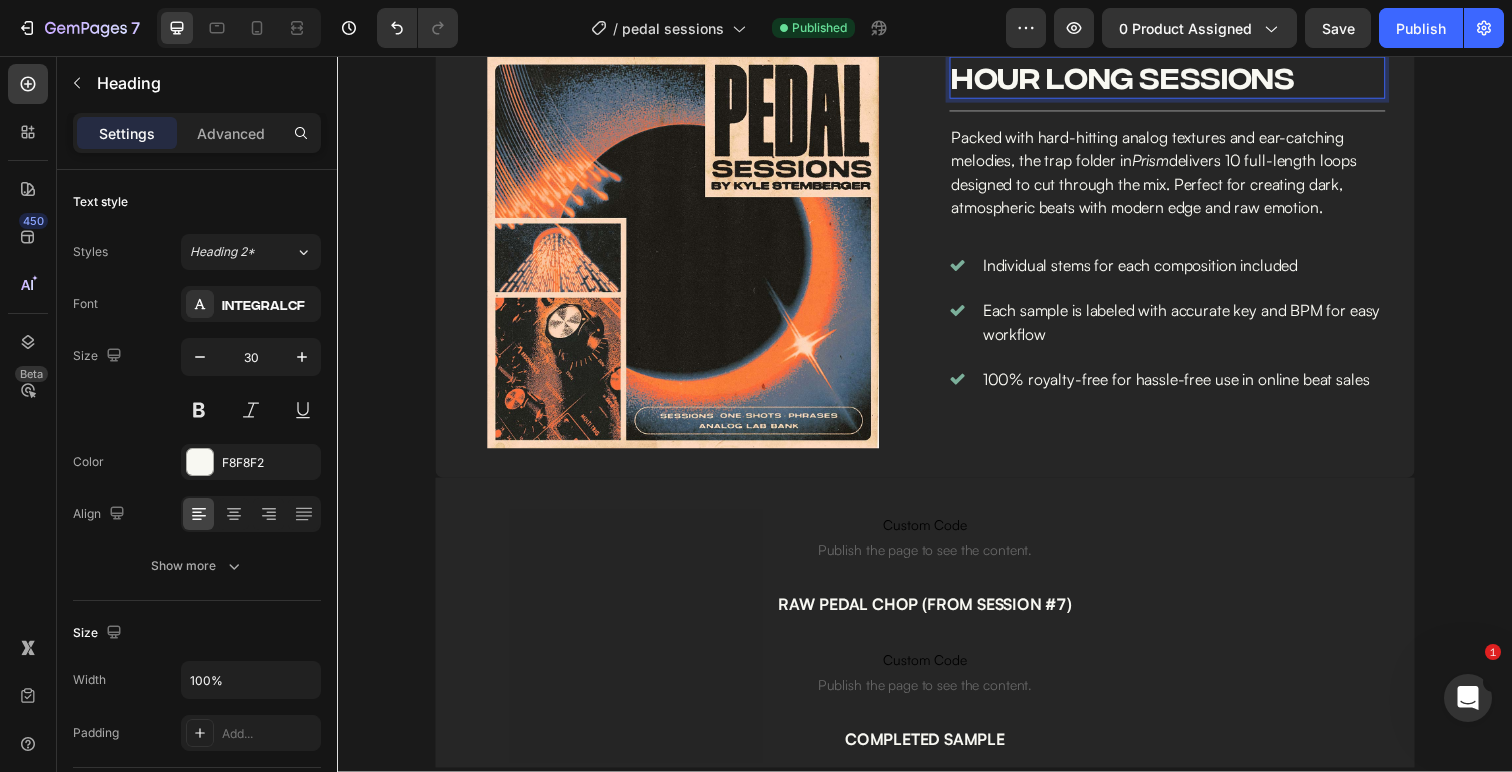click on "hour long SESSIONS" at bounding box center (1184, 78) 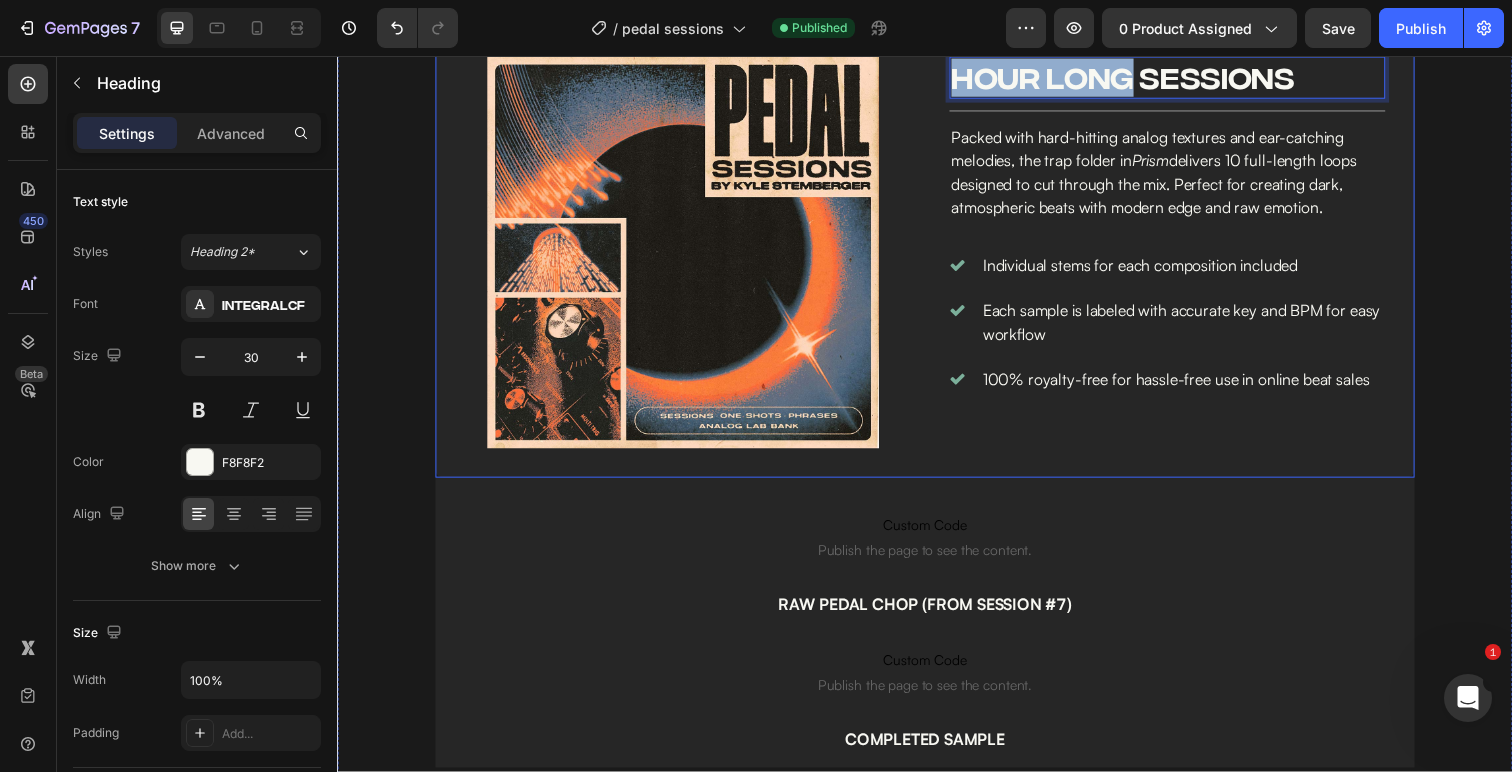 drag, startPoint x: 1148, startPoint y: 80, endPoint x: 959, endPoint y: 77, distance: 189.0238 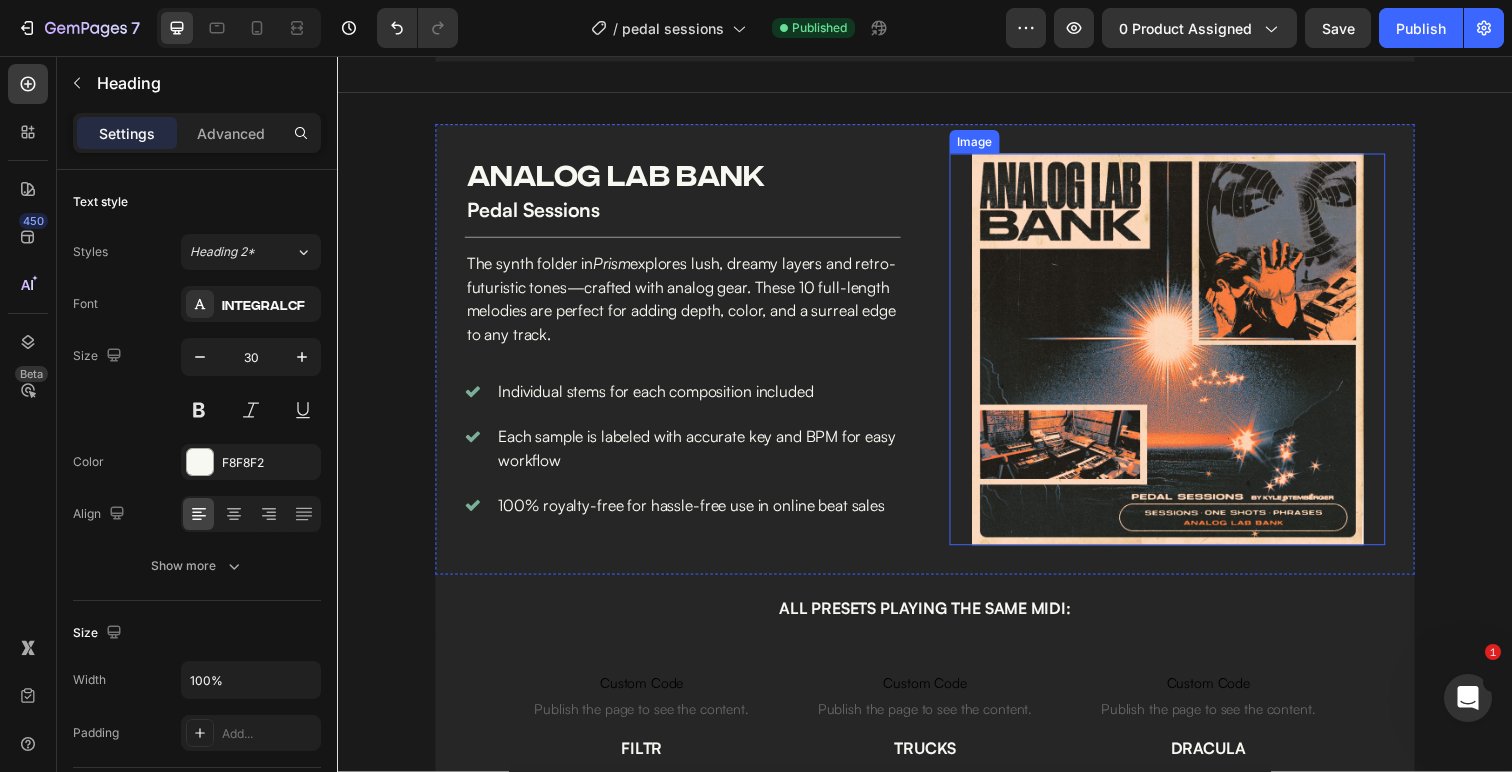 scroll, scrollTop: 1559, scrollLeft: 0, axis: vertical 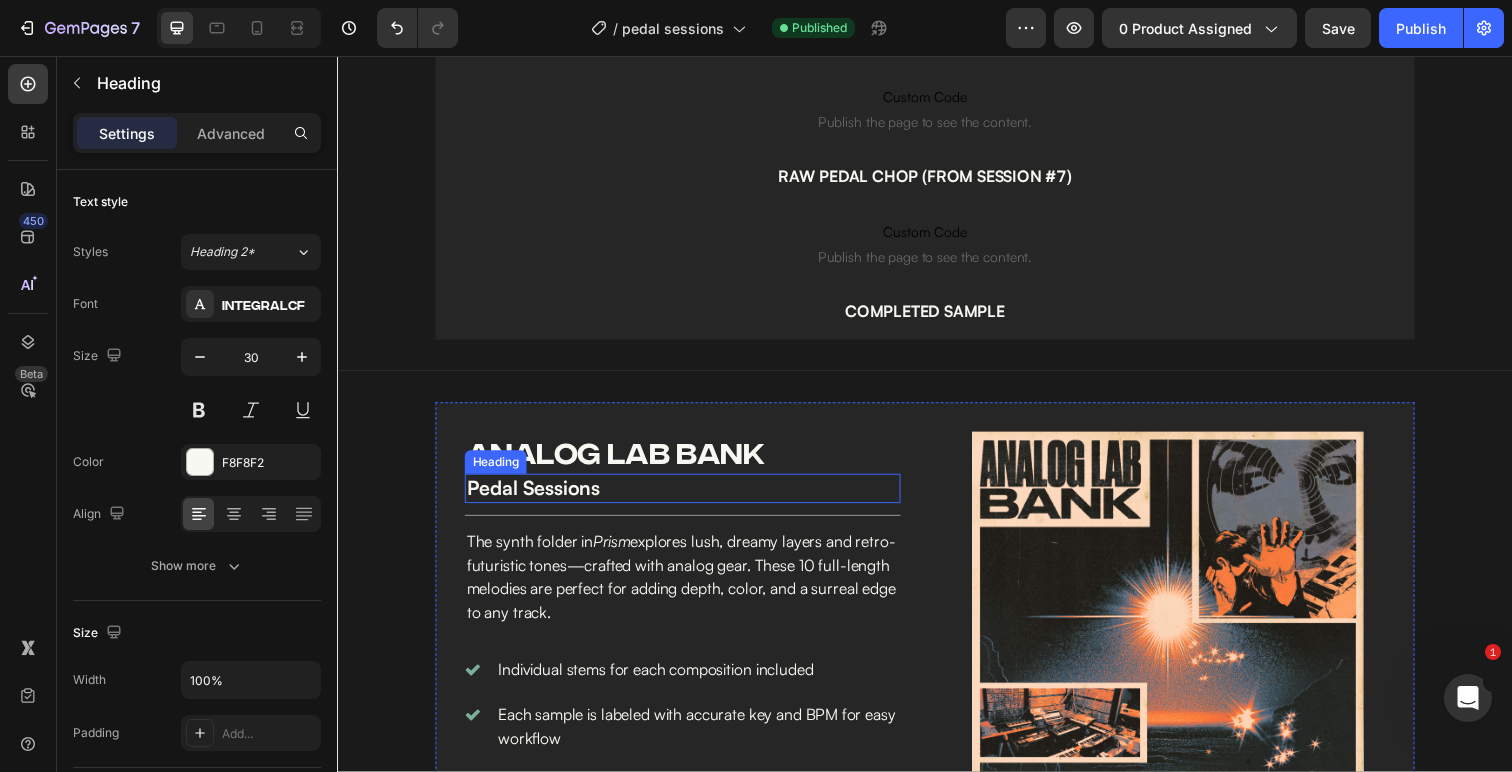 click on "pedal sessions" at bounding box center [689, 498] 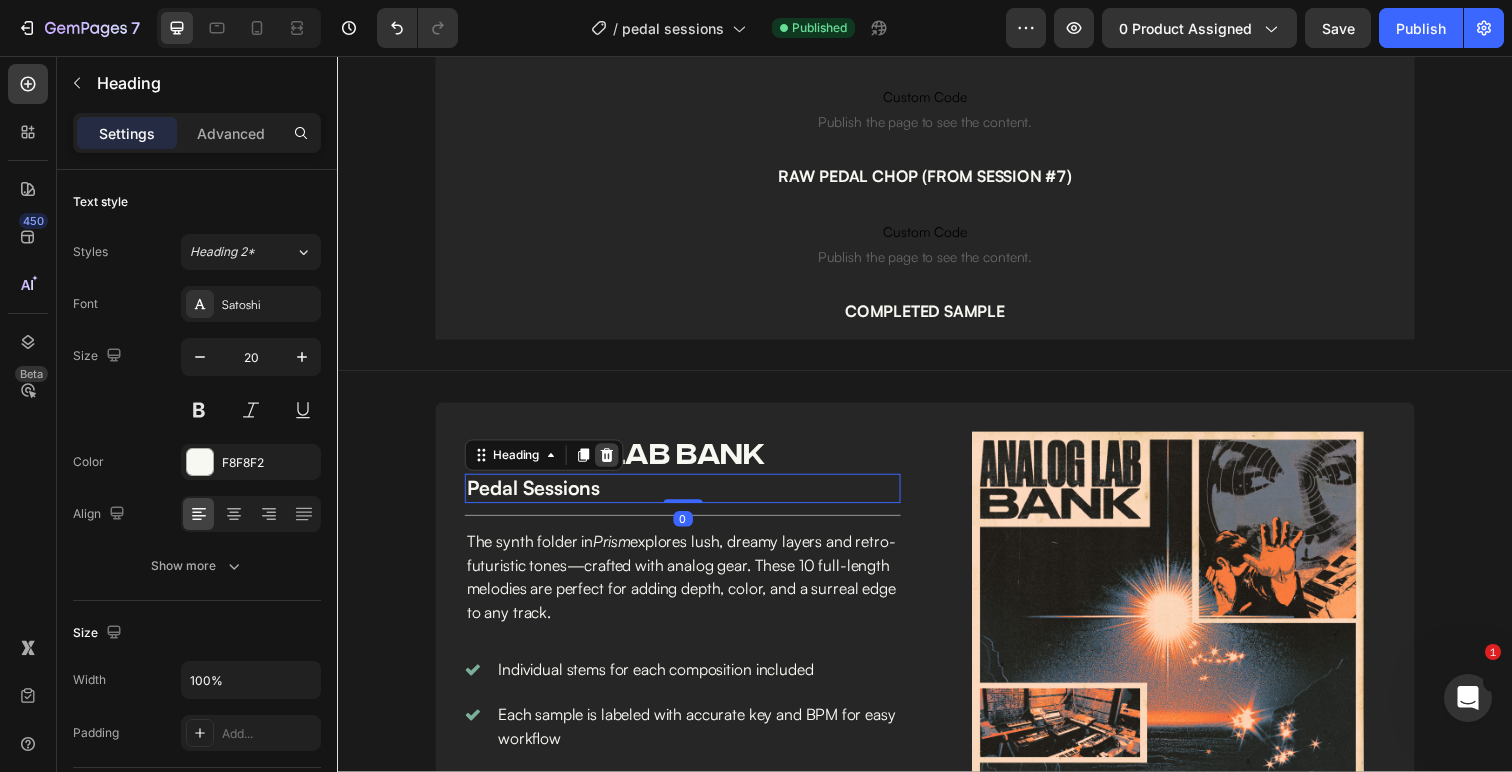 click at bounding box center (612, 464) 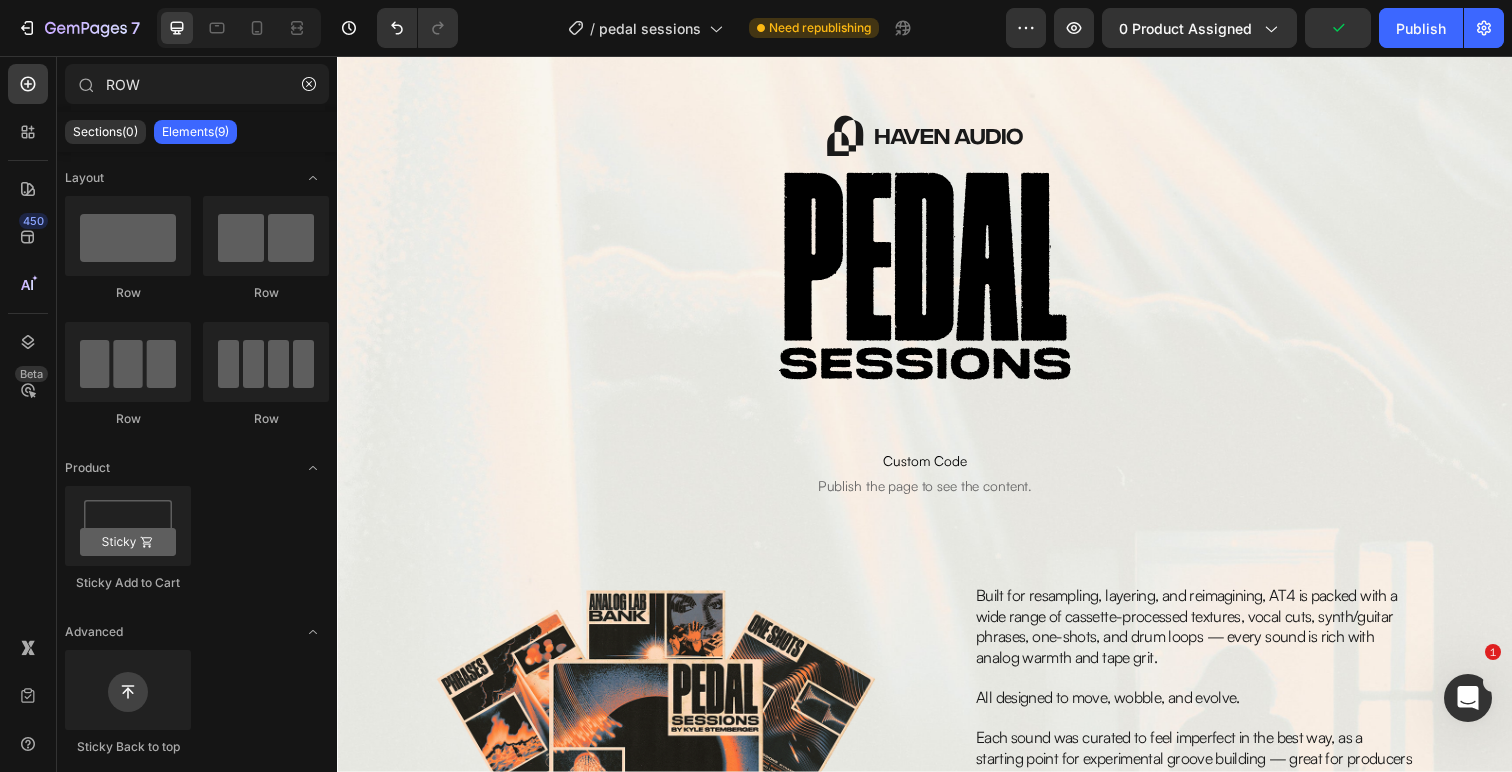 scroll, scrollTop: 19, scrollLeft: 0, axis: vertical 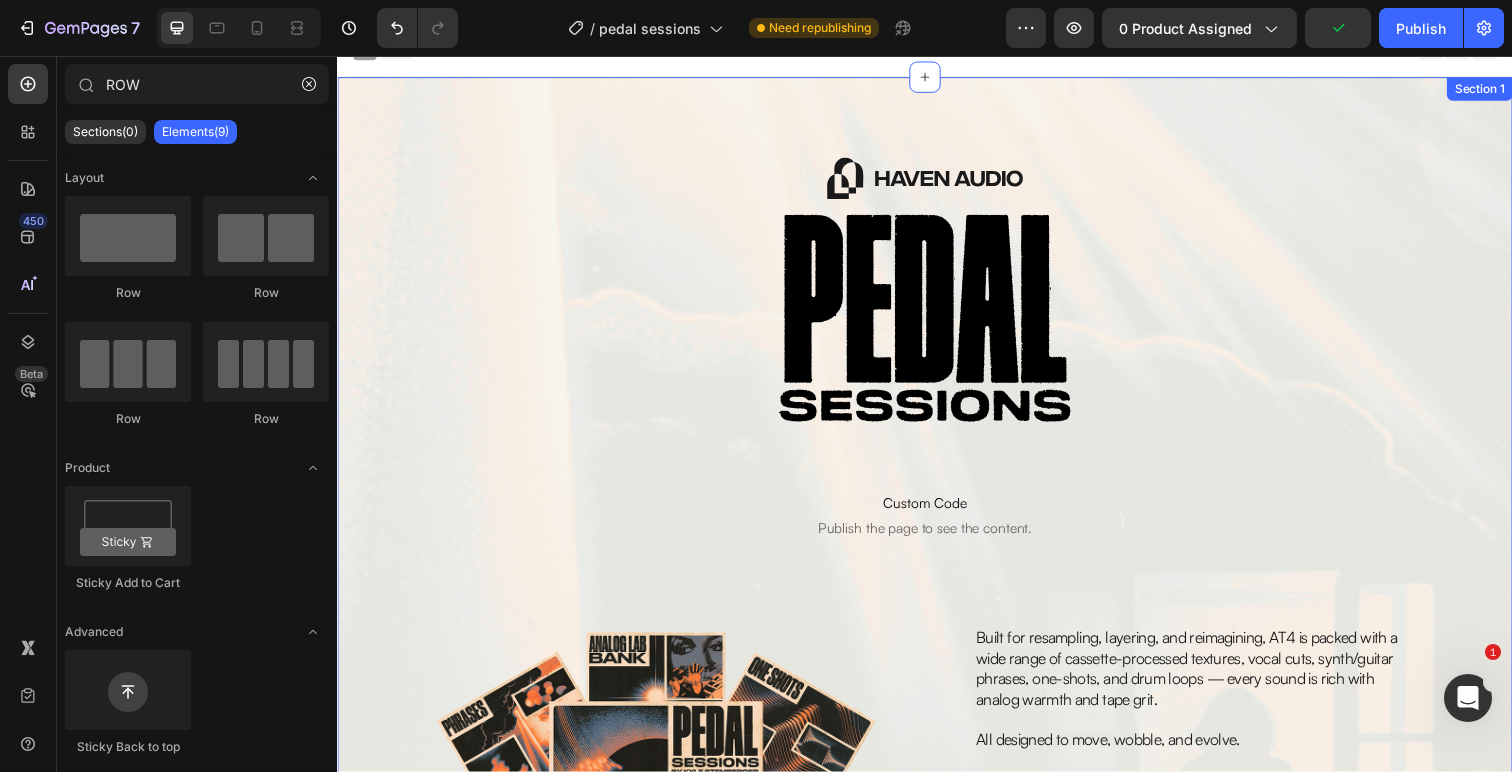 click on "Image Image
Custom Code
Publish the page to see the content.
Custom Code Row Image Built for resampling, layering, and reimagining, AT4 is packed with a wide range of cassette-processed textures, vocal cuts, synth/guitar phrases, one-shots, and drum loops — every sound is rich with analog warmth and tape grit.  All designed to move, wobble, and evolve.  Each sound was curated to feel imperfect in the best way, as a starting point for experimental groove building — great for producers who like to chop, resample, and get weird with their creations.  Text Block get pedal sessions Add to Cart Product" at bounding box center (937, 525) 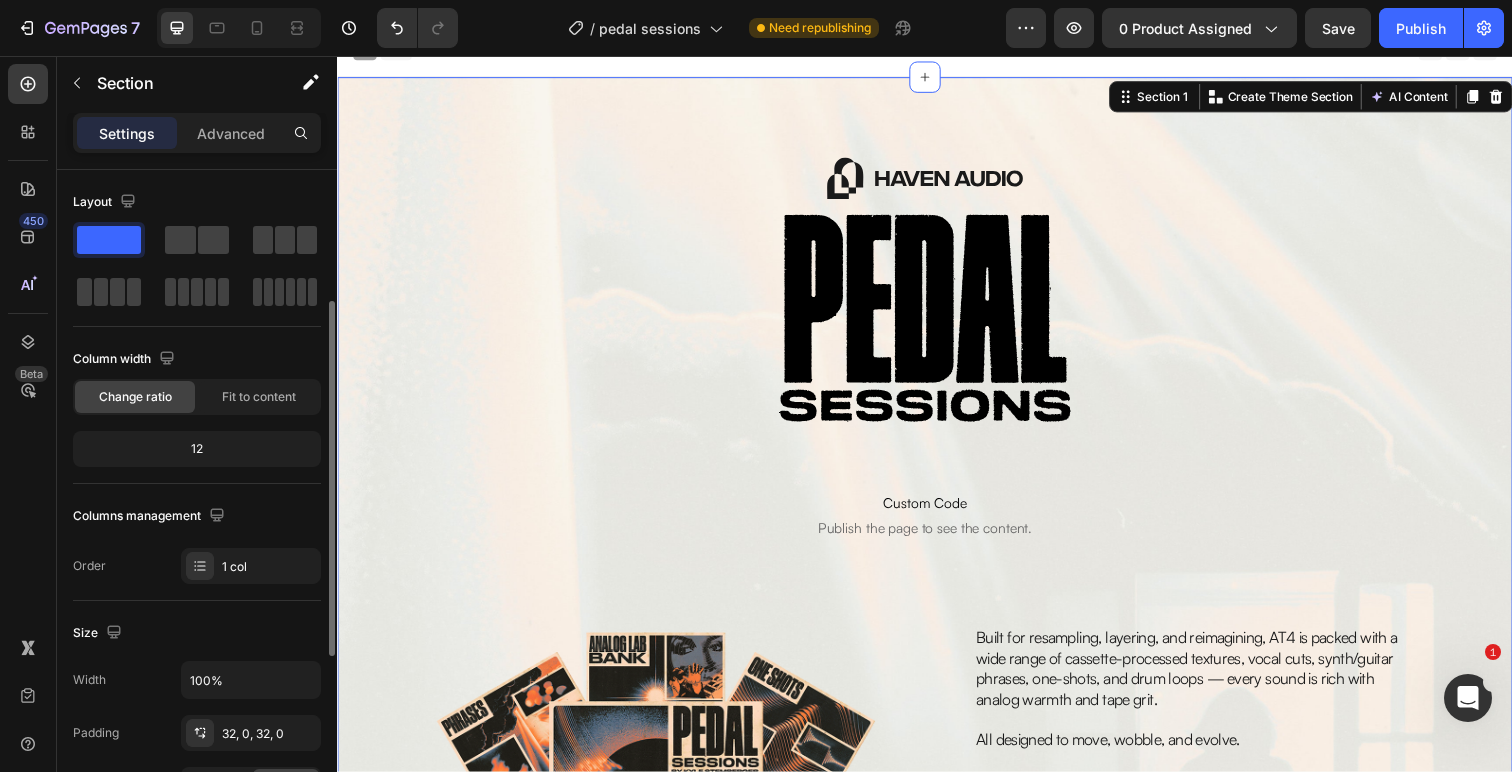 scroll, scrollTop: 561, scrollLeft: 0, axis: vertical 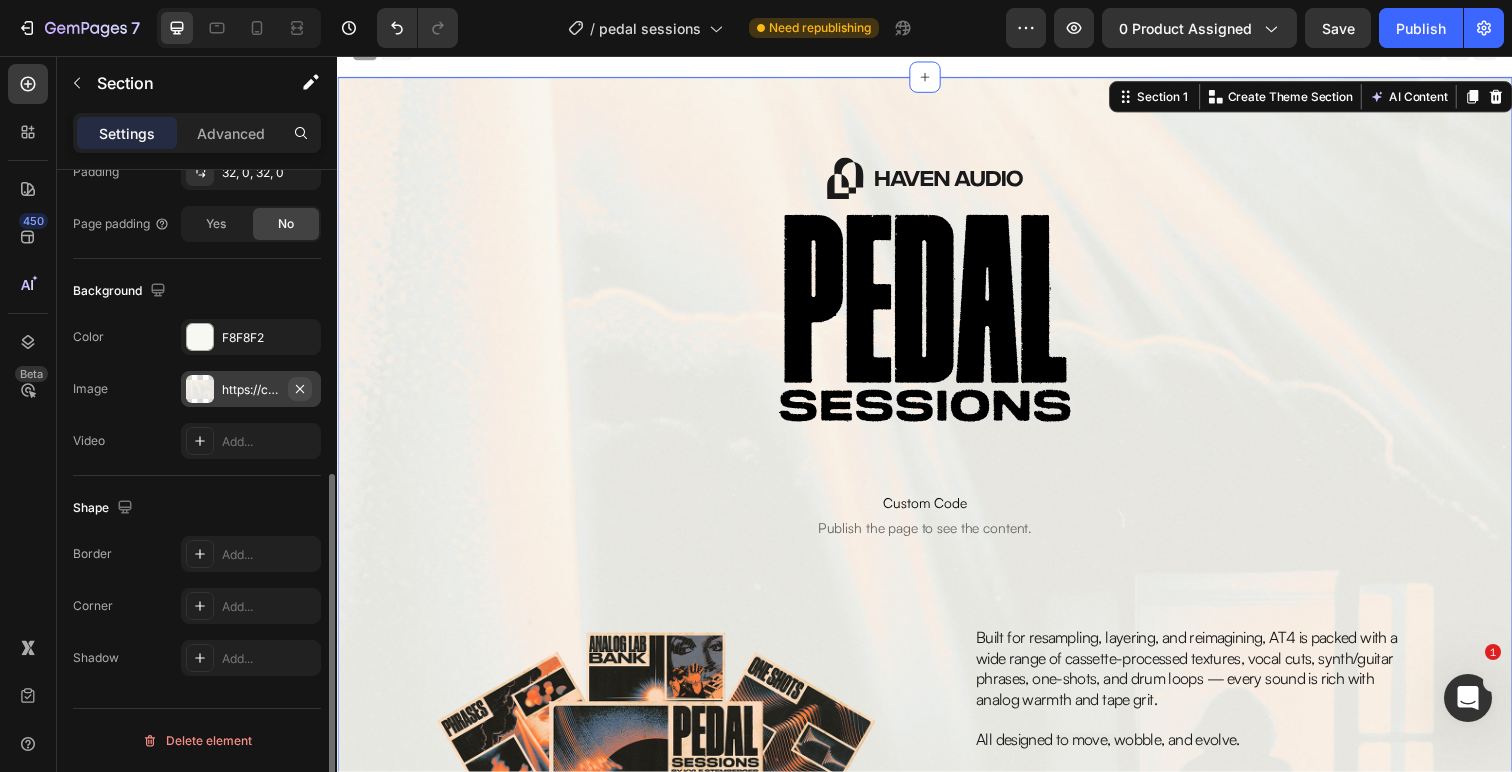 click 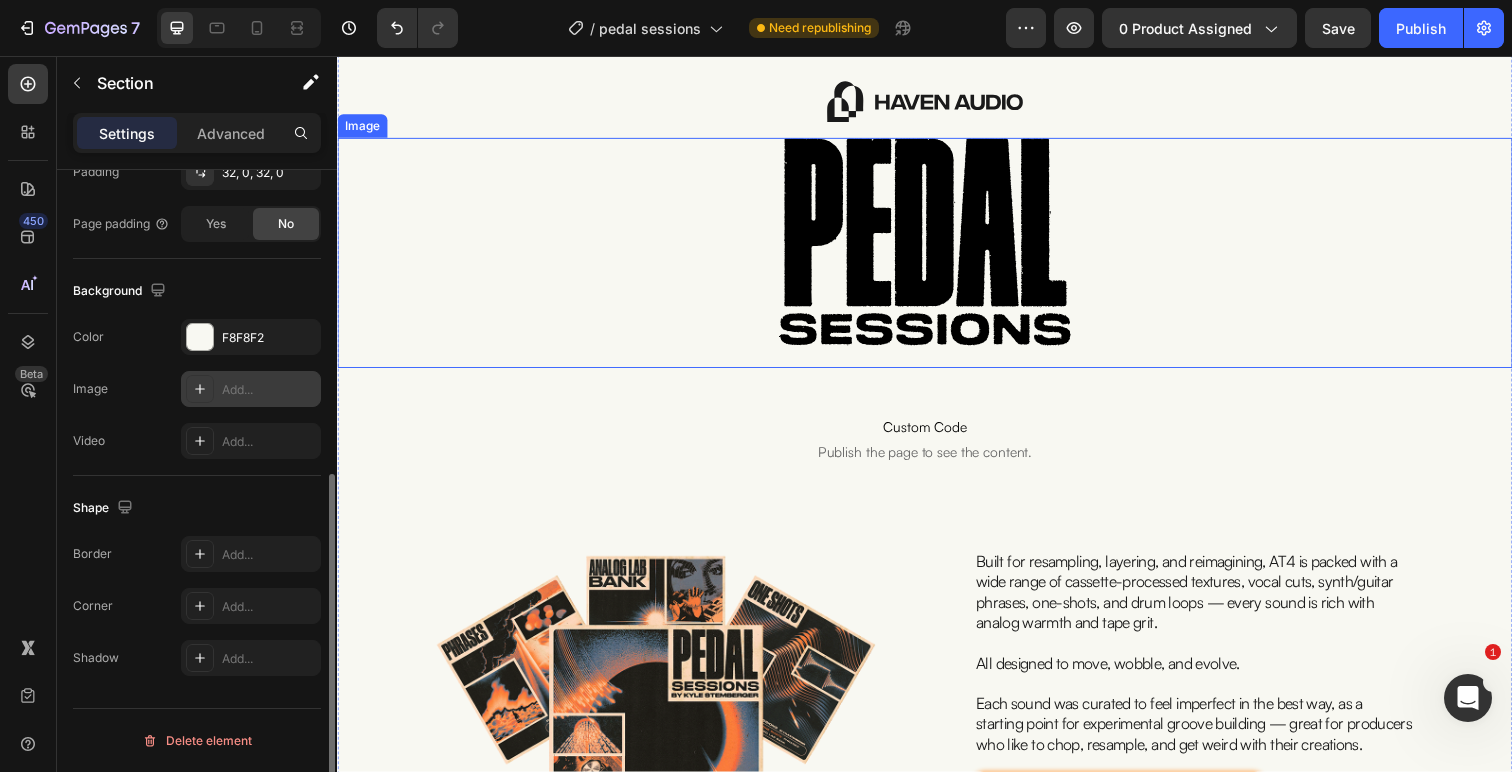 scroll, scrollTop: 72, scrollLeft: 0, axis: vertical 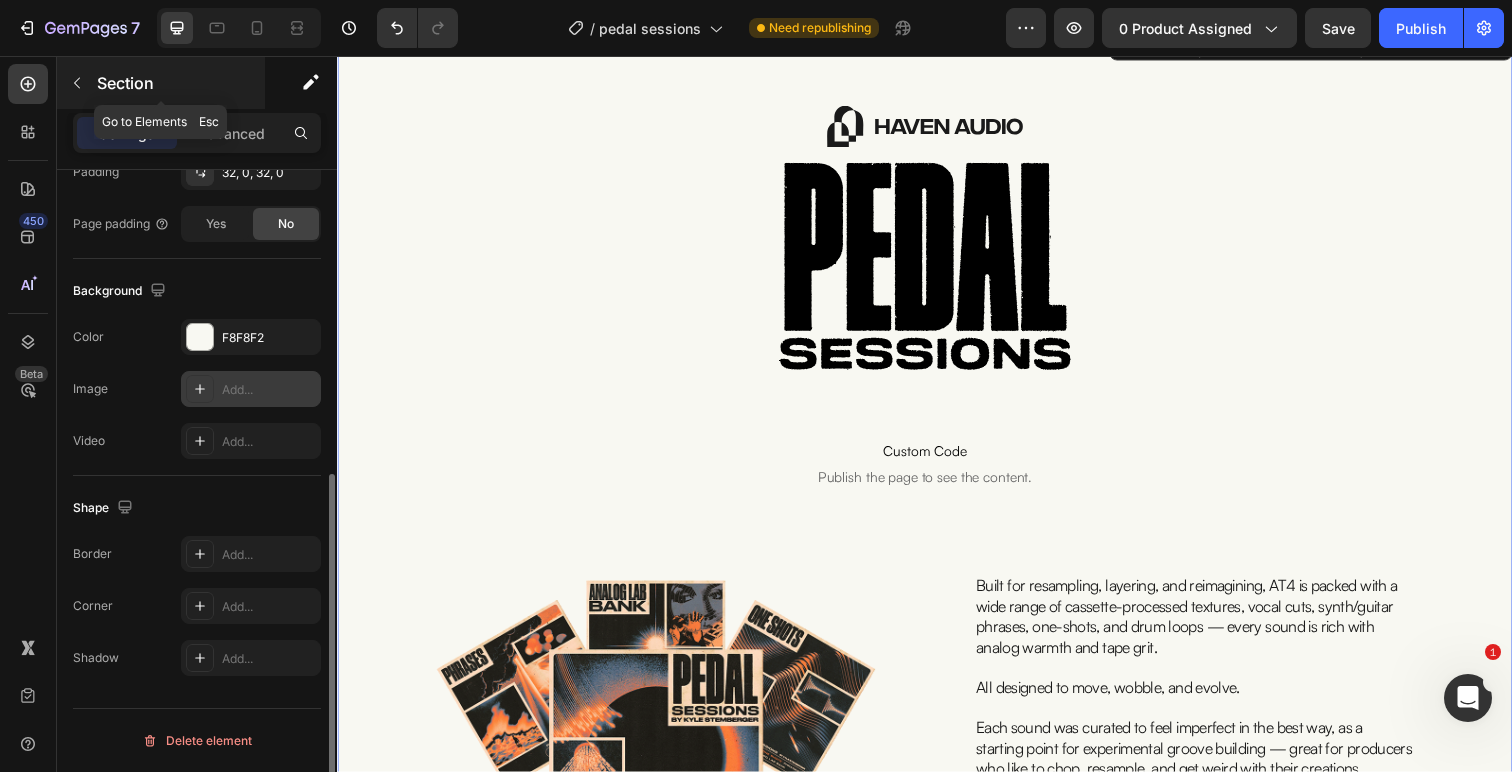click on "Section" at bounding box center [161, 83] 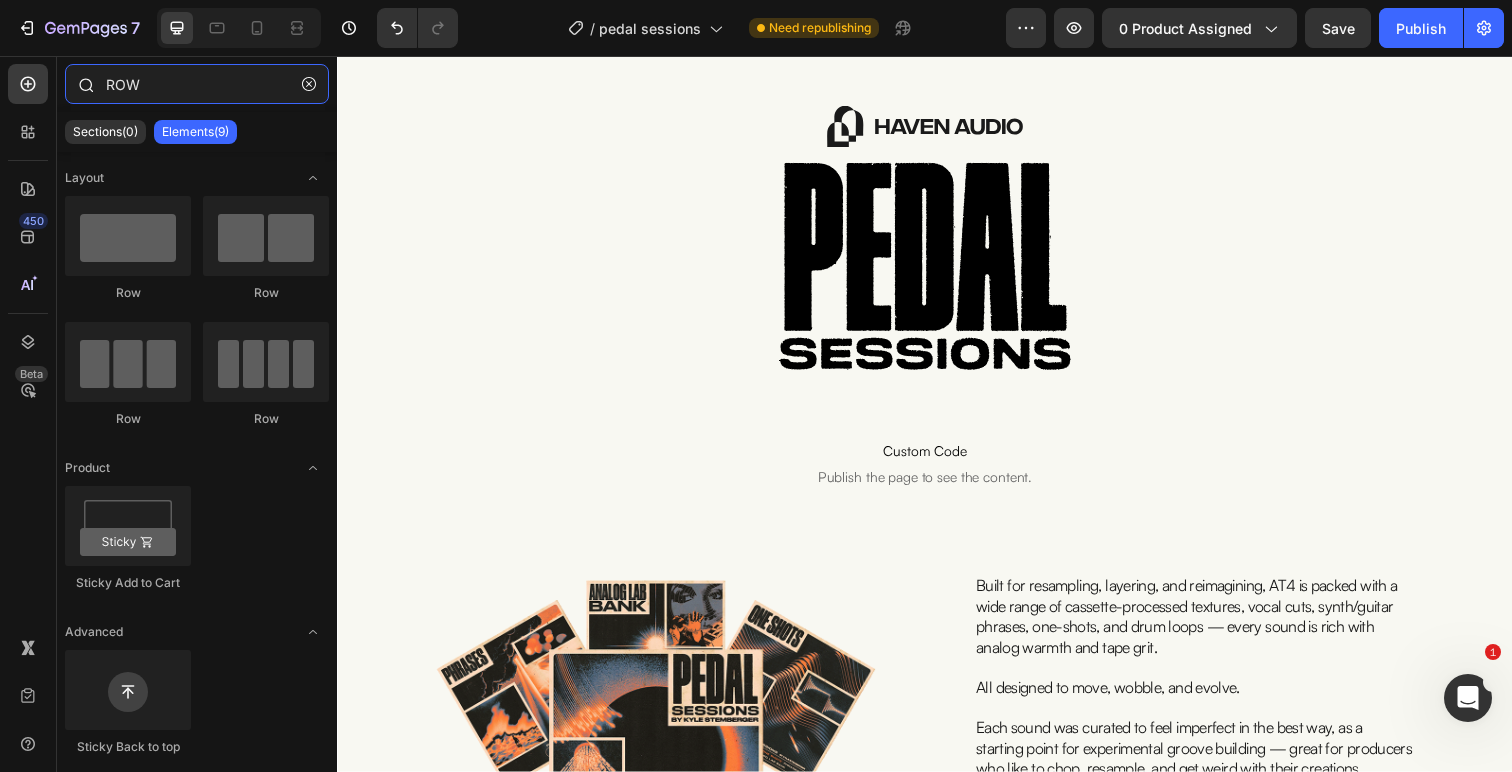 drag, startPoint x: 162, startPoint y: 75, endPoint x: 176, endPoint y: 92, distance: 22.022715 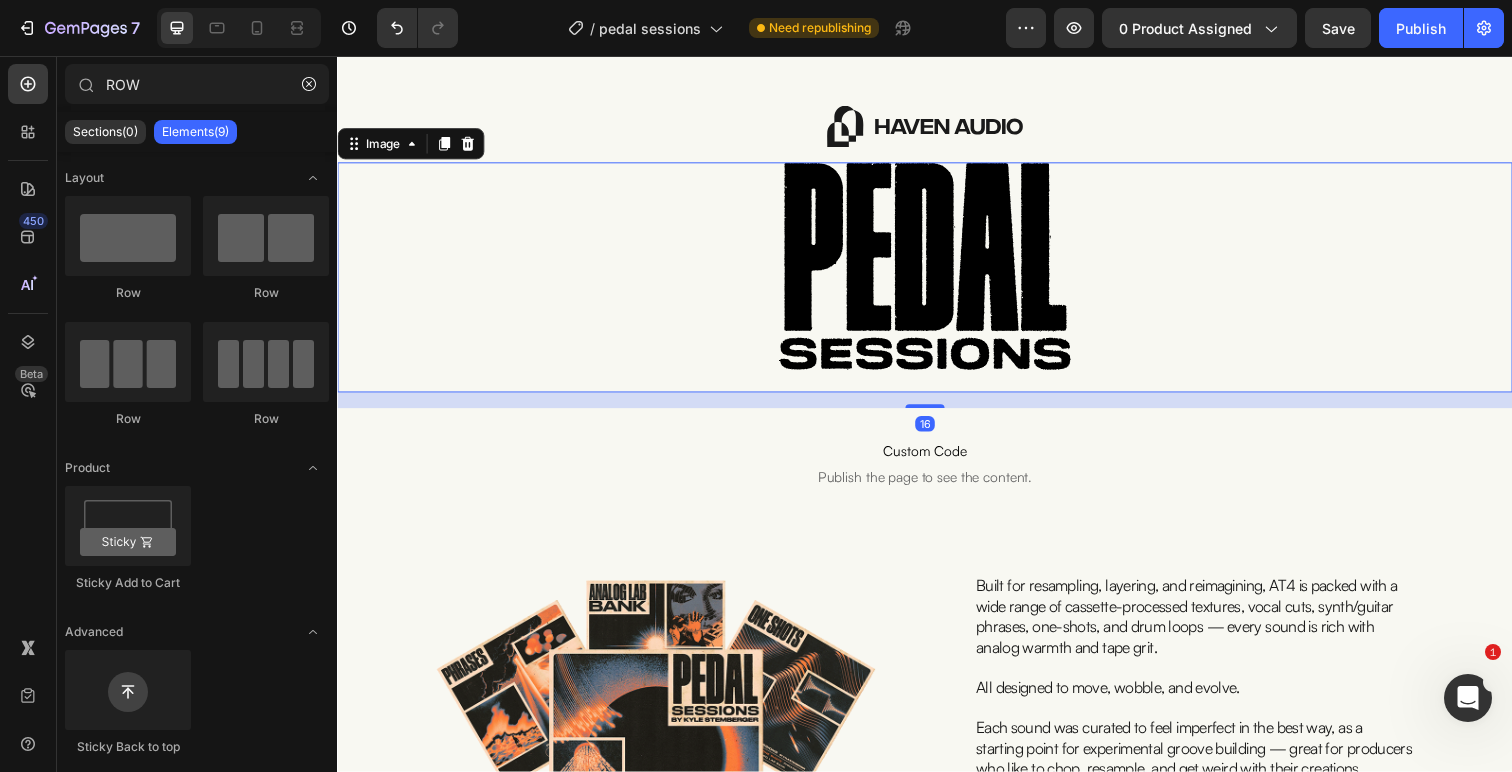click at bounding box center (937, 282) 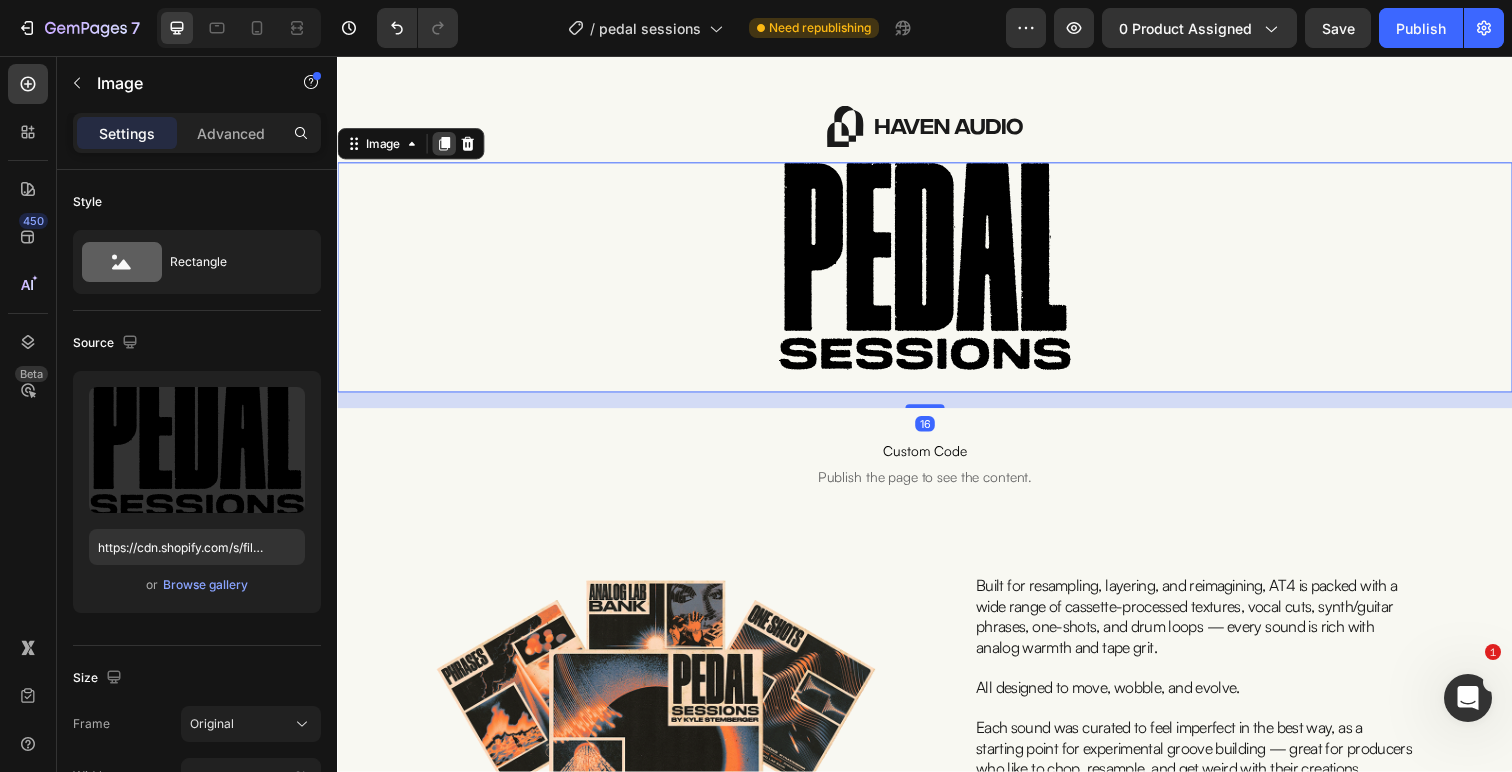 click 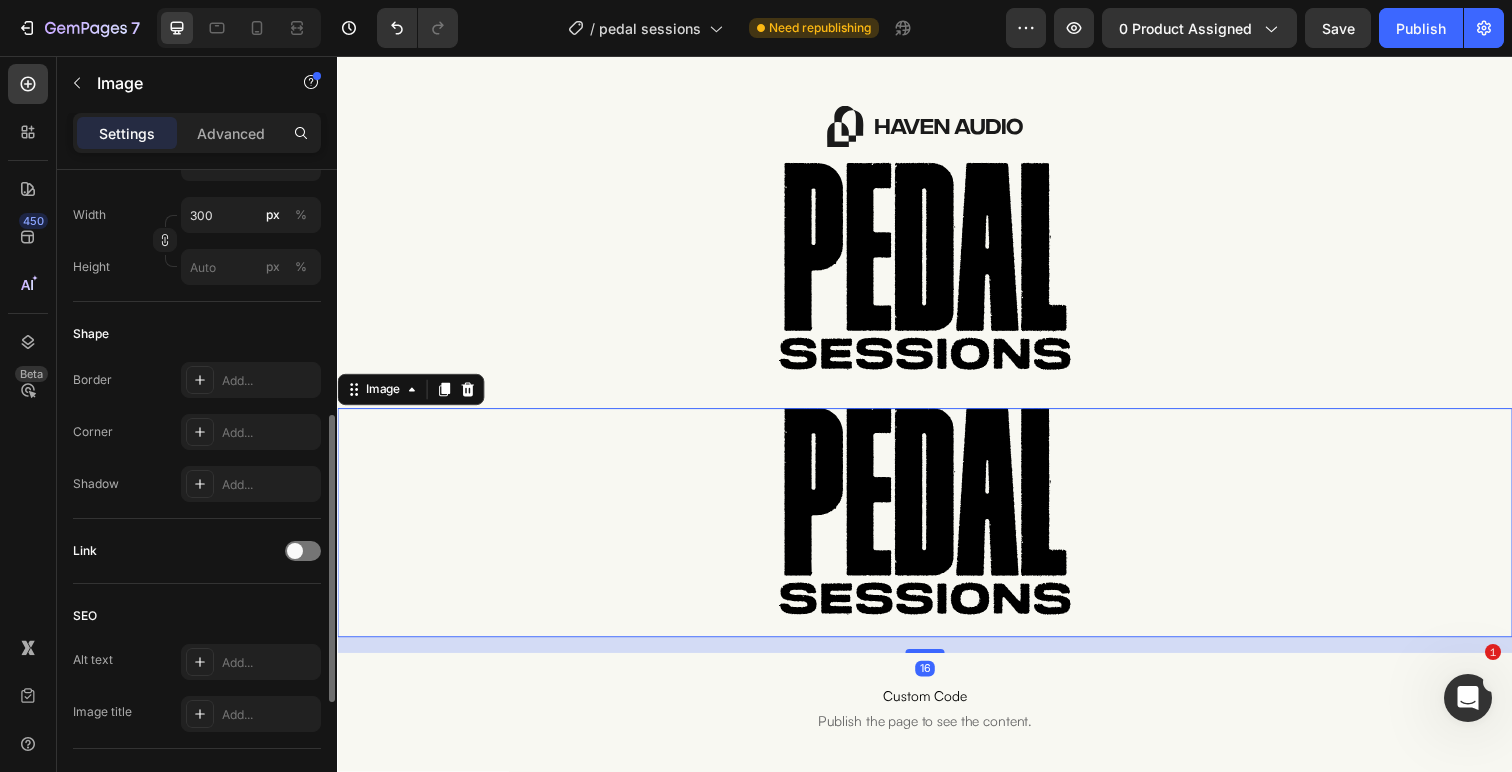 click at bounding box center [937, 533] 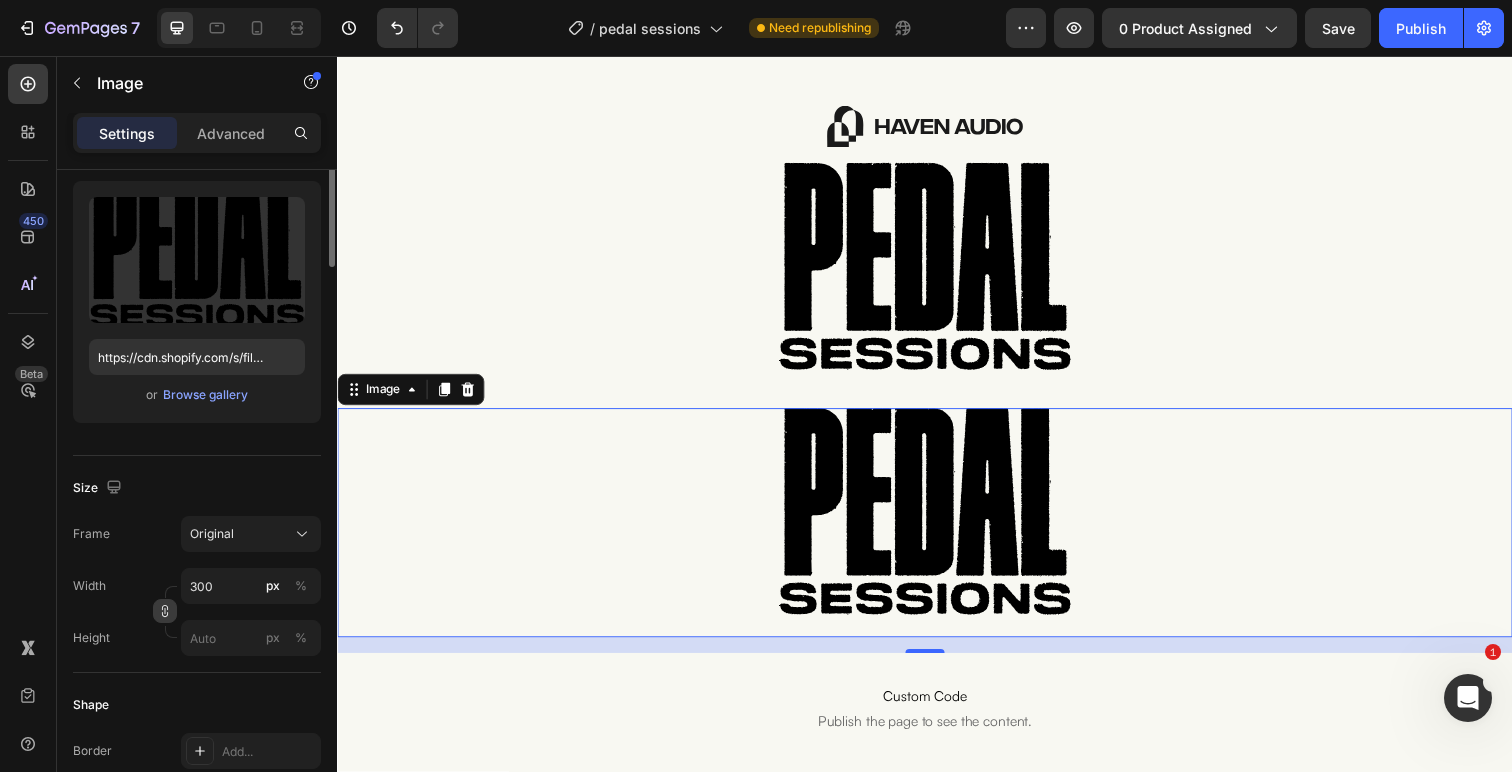 scroll, scrollTop: 0, scrollLeft: 0, axis: both 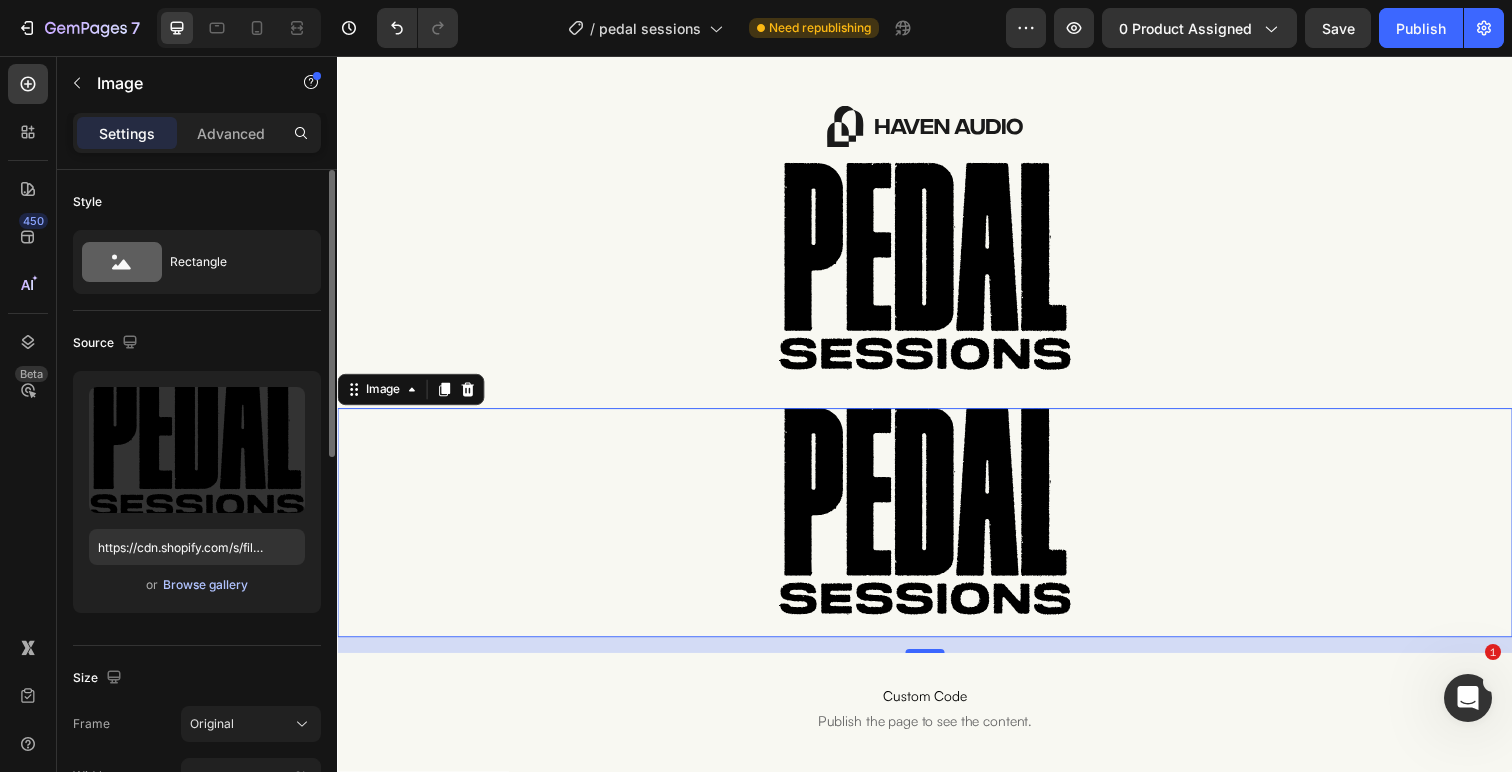 click on "Browse gallery" at bounding box center [205, 585] 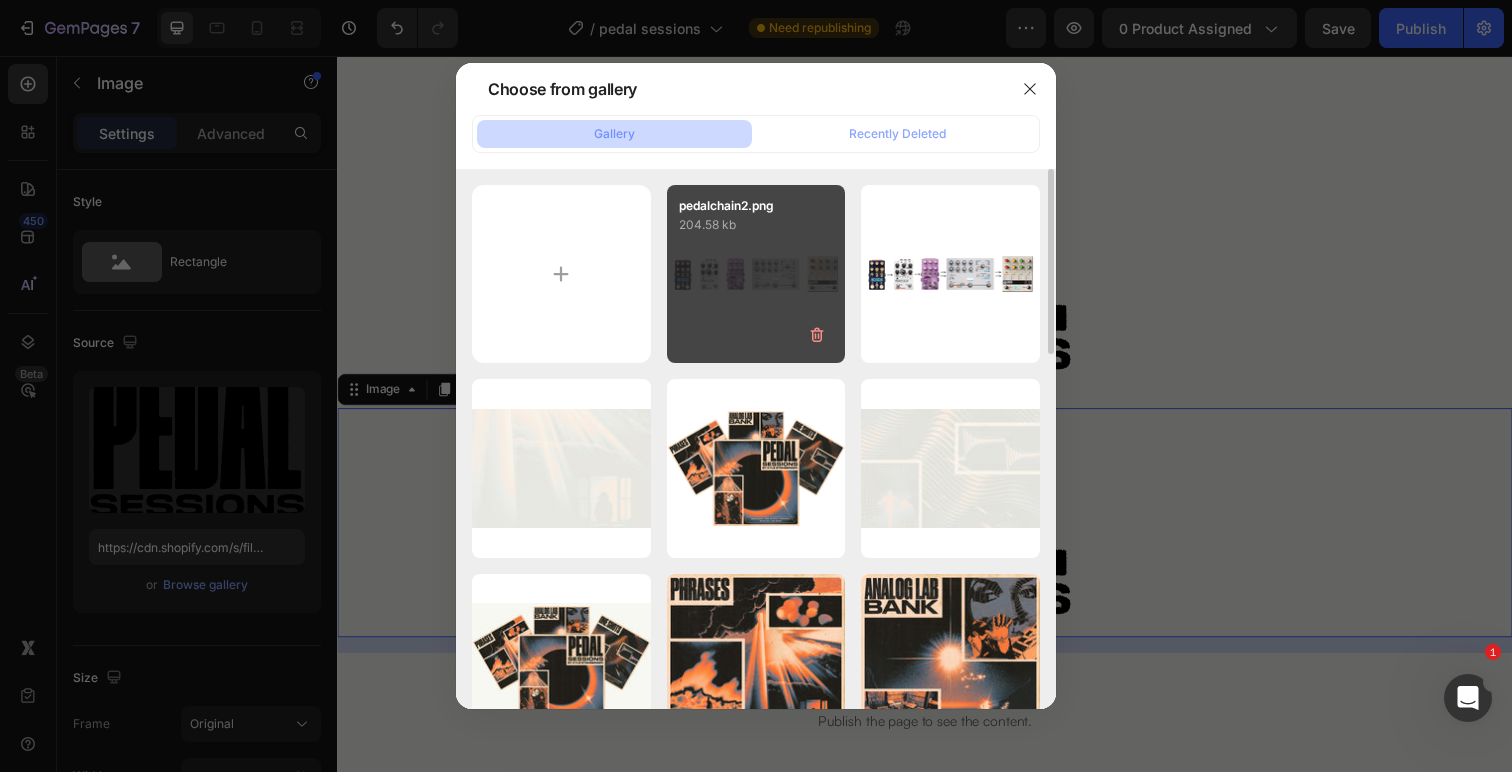 click on "pedalchain2.png 204.58 kb" at bounding box center [756, 274] 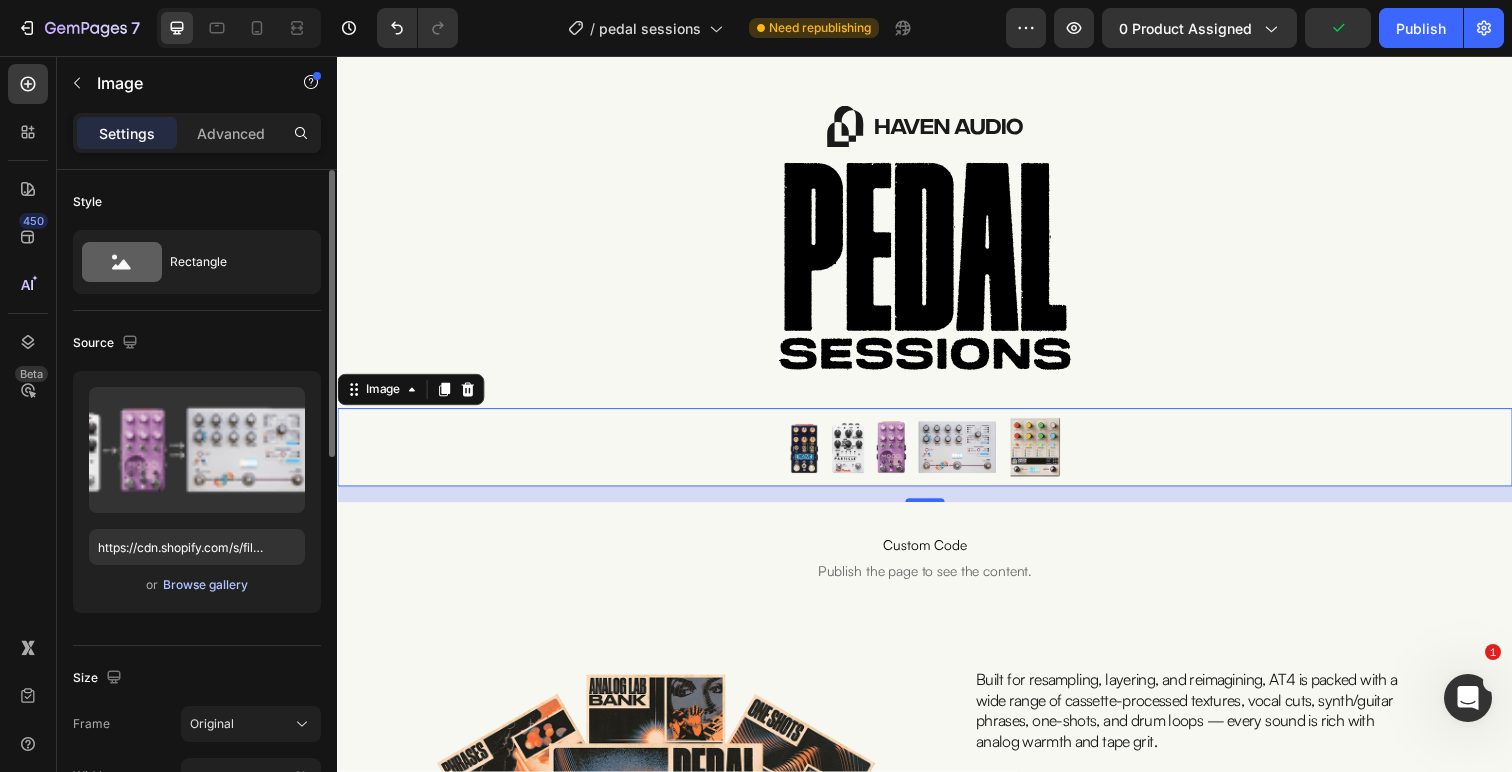 click on "Browse gallery" at bounding box center (205, 585) 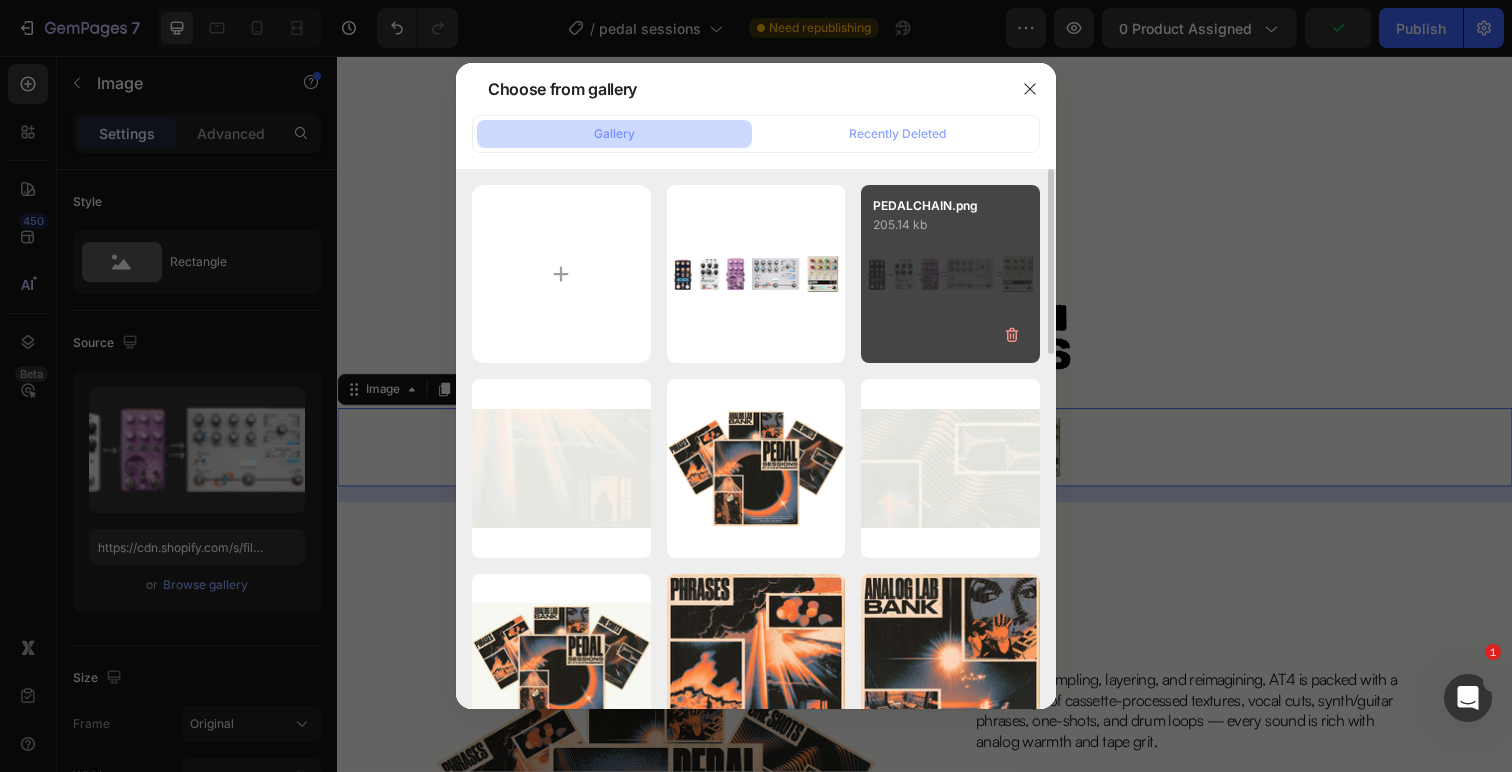 click on "PEDALCHAIN.png 205.14 kb" at bounding box center (950, 274) 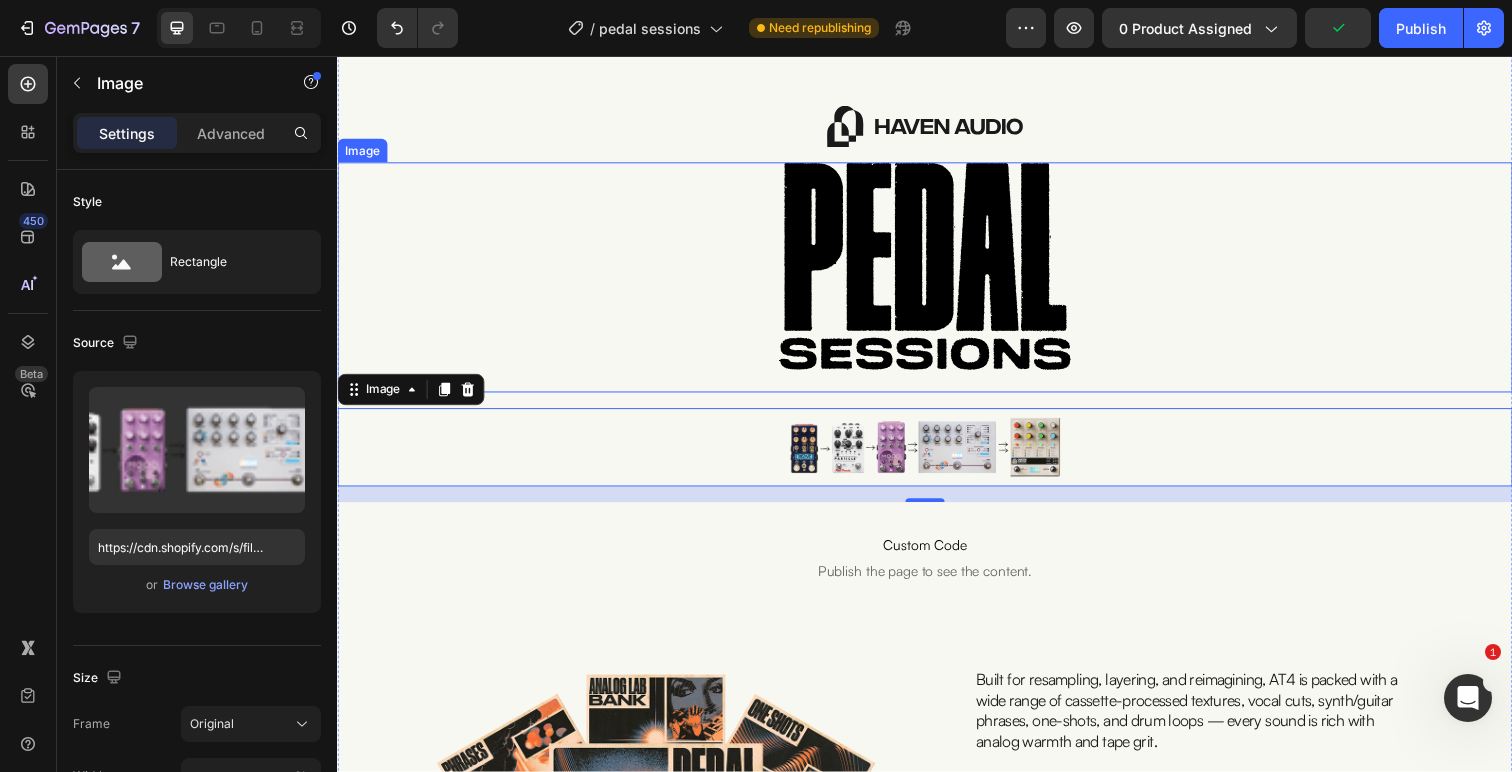 click at bounding box center (937, 282) 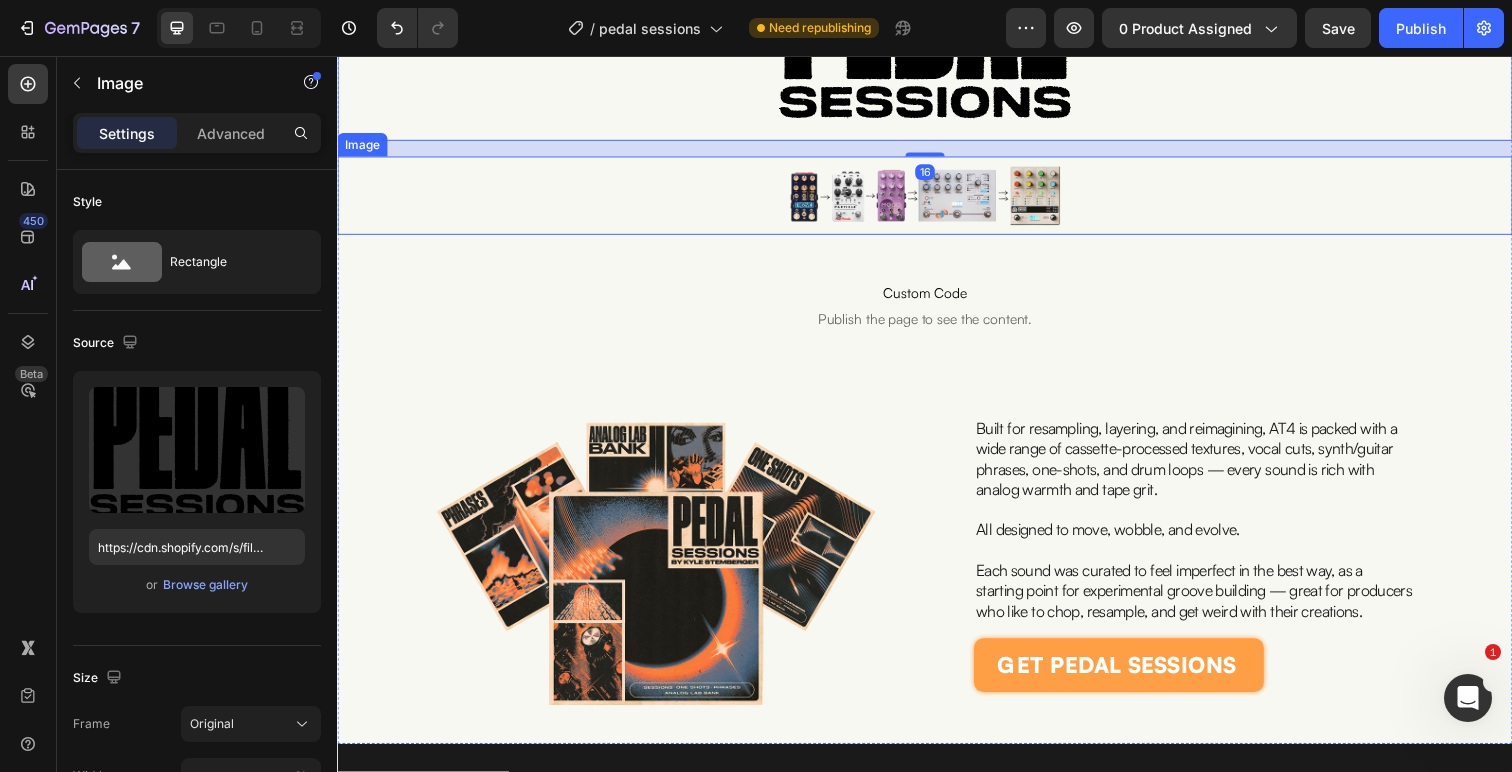 click at bounding box center (937, 199) 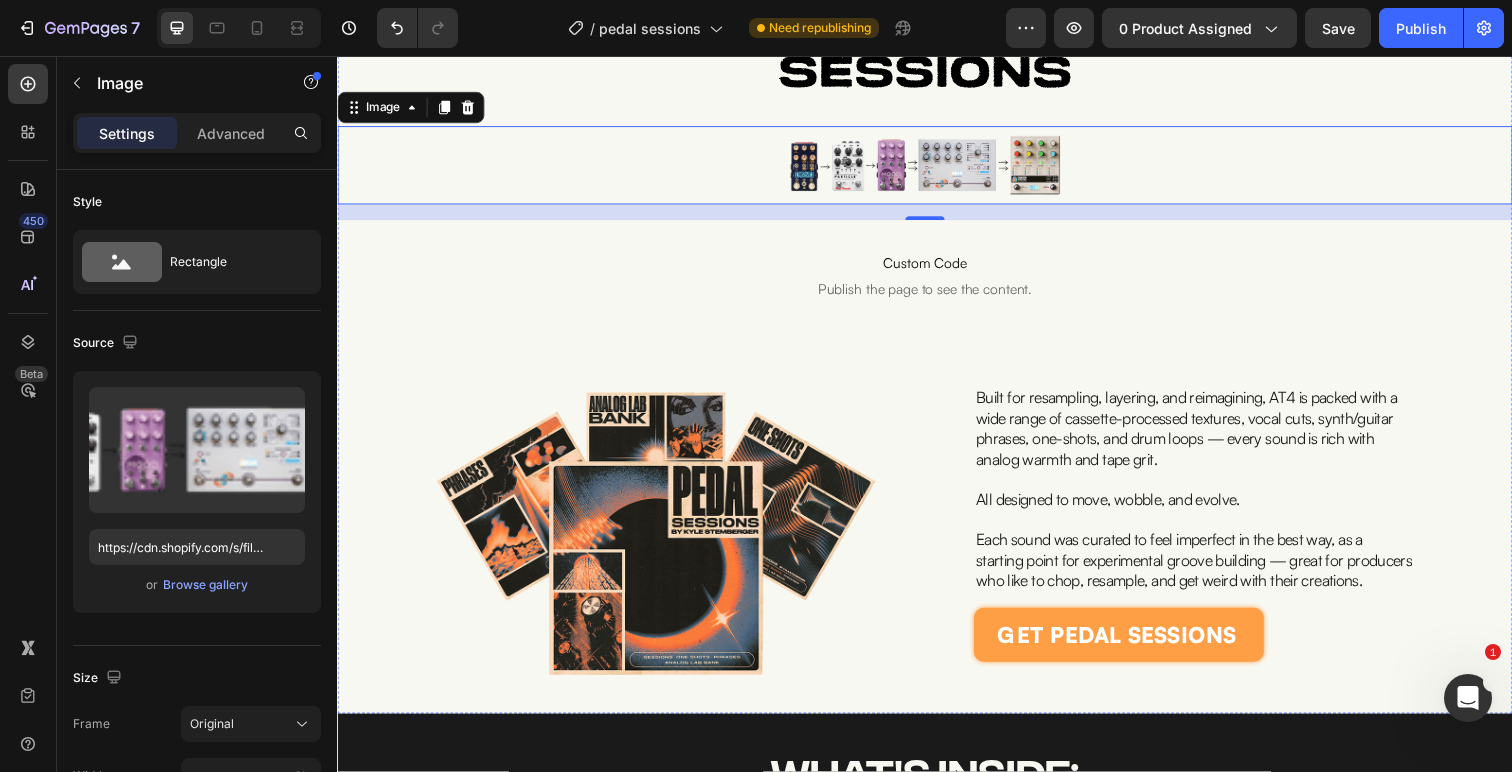 scroll, scrollTop: 359, scrollLeft: 0, axis: vertical 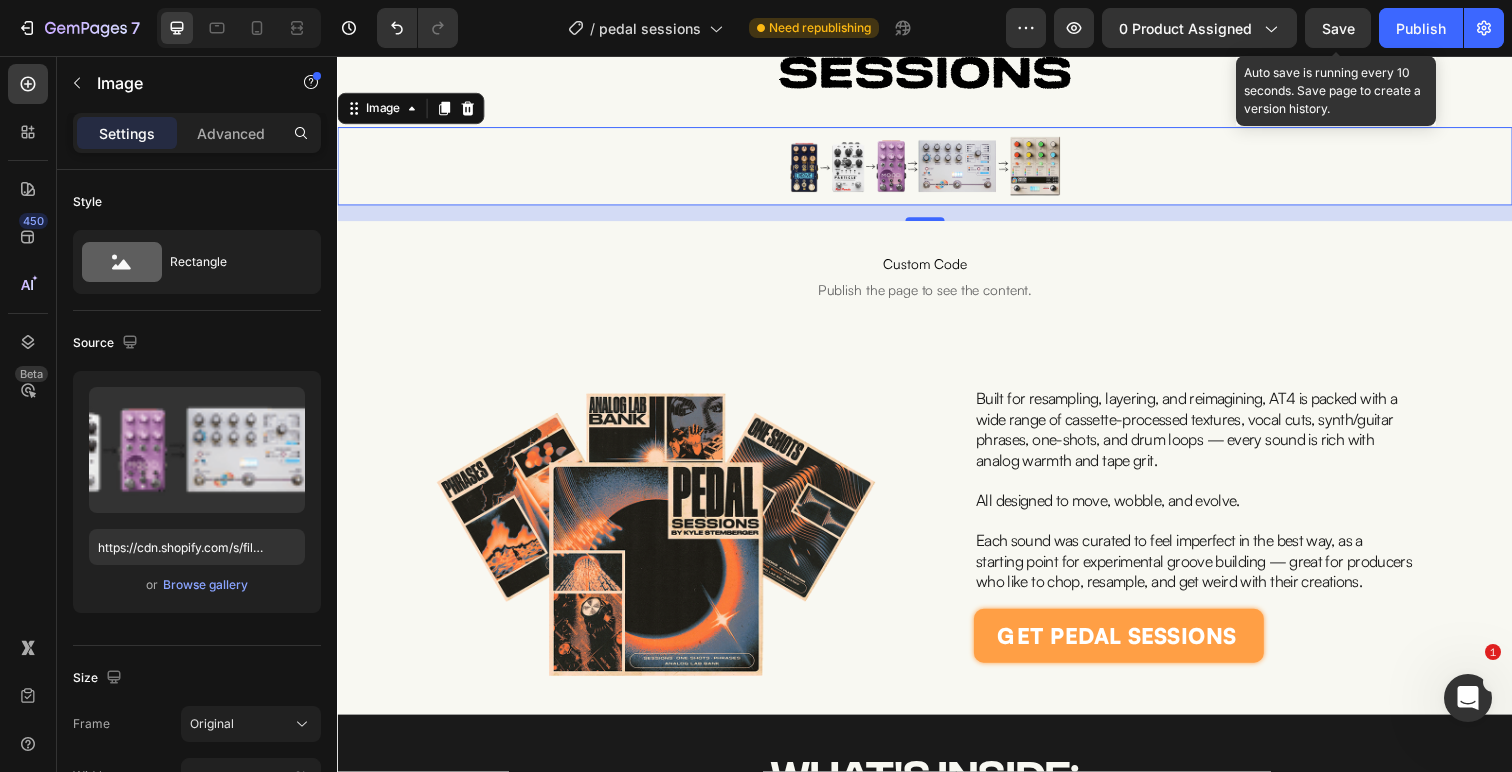 click on "Save" at bounding box center [1338, 28] 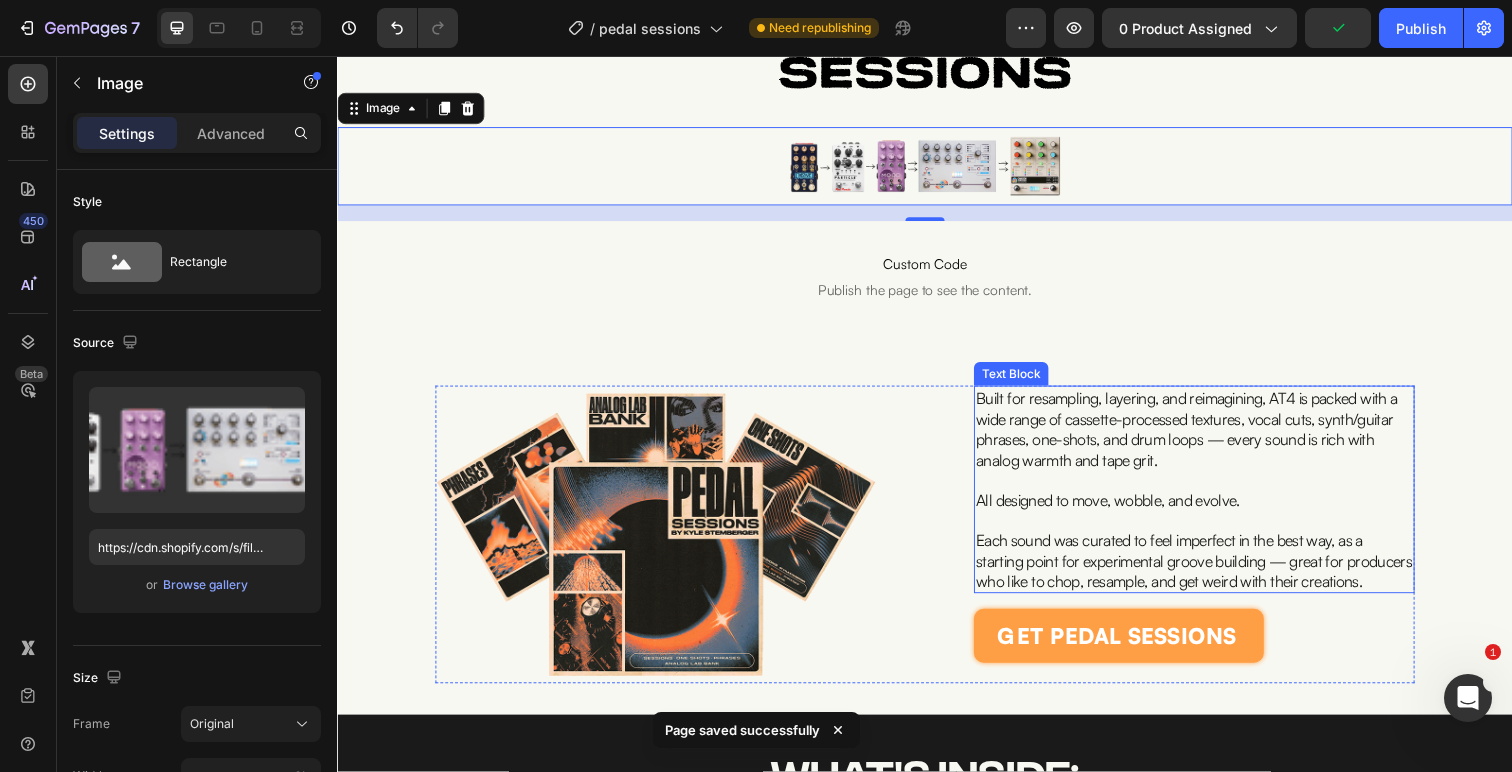 scroll, scrollTop: 527, scrollLeft: 0, axis: vertical 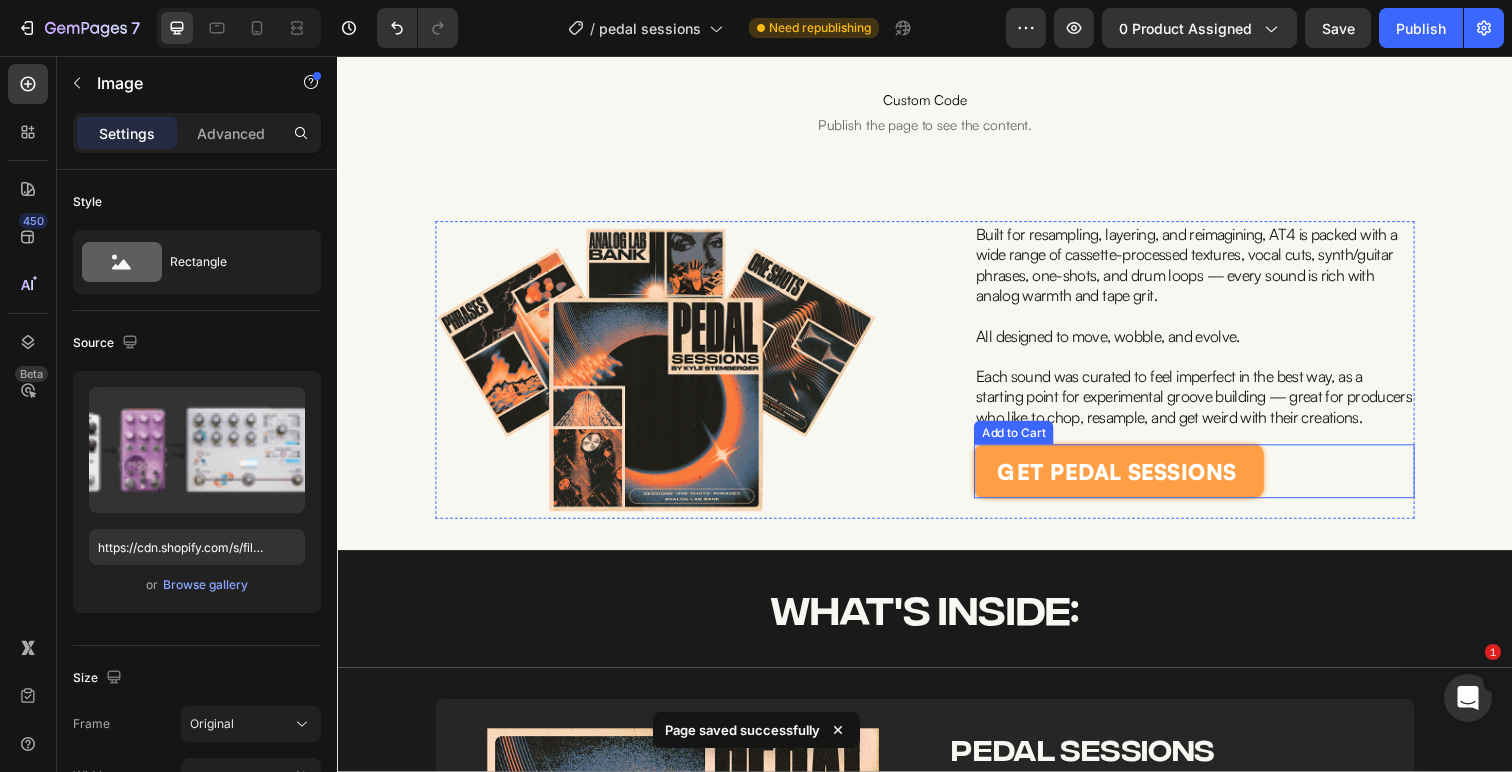 click on "get pedal sessions Add to Cart" at bounding box center (1212, 481) 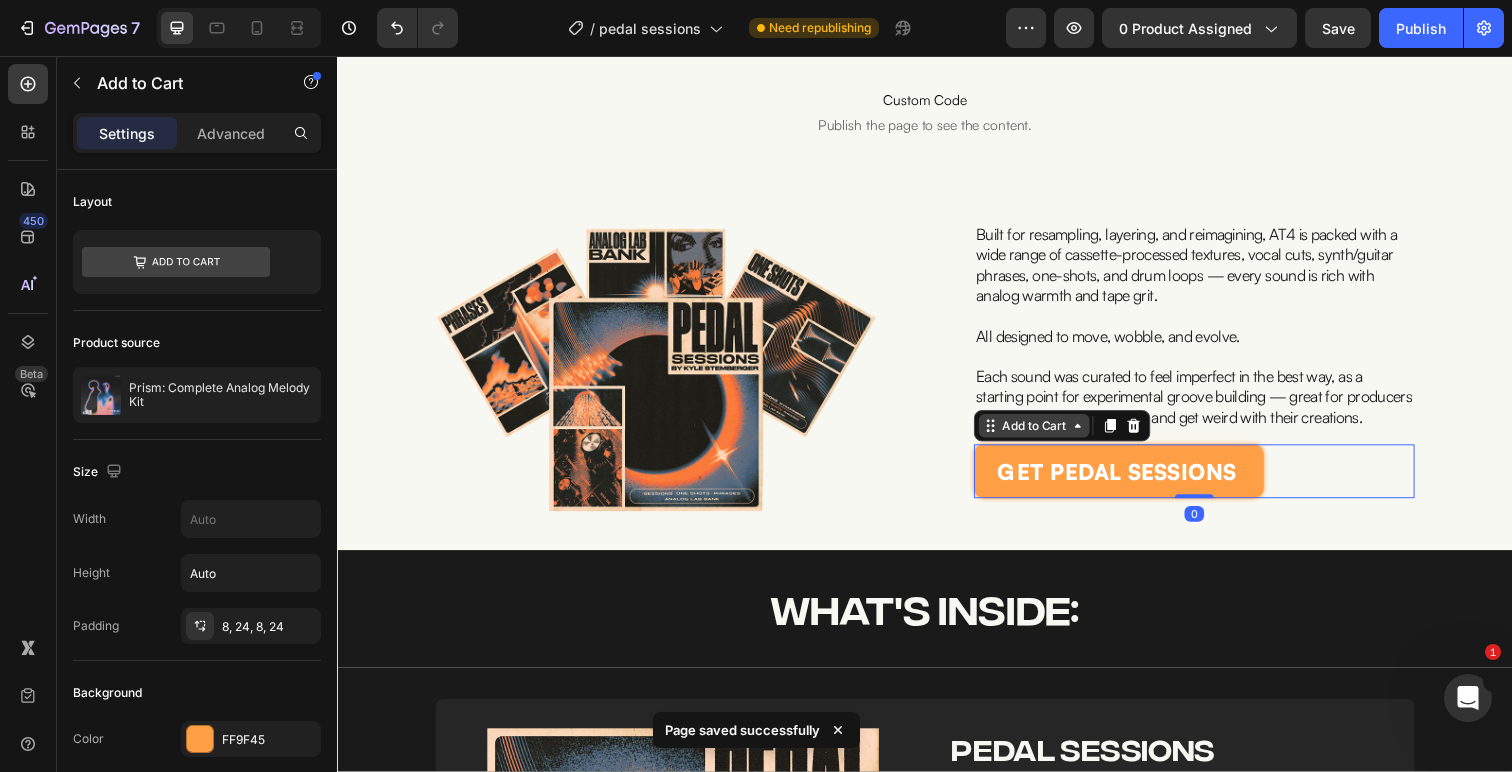 click on "Add to Cart" at bounding box center [1048, 434] 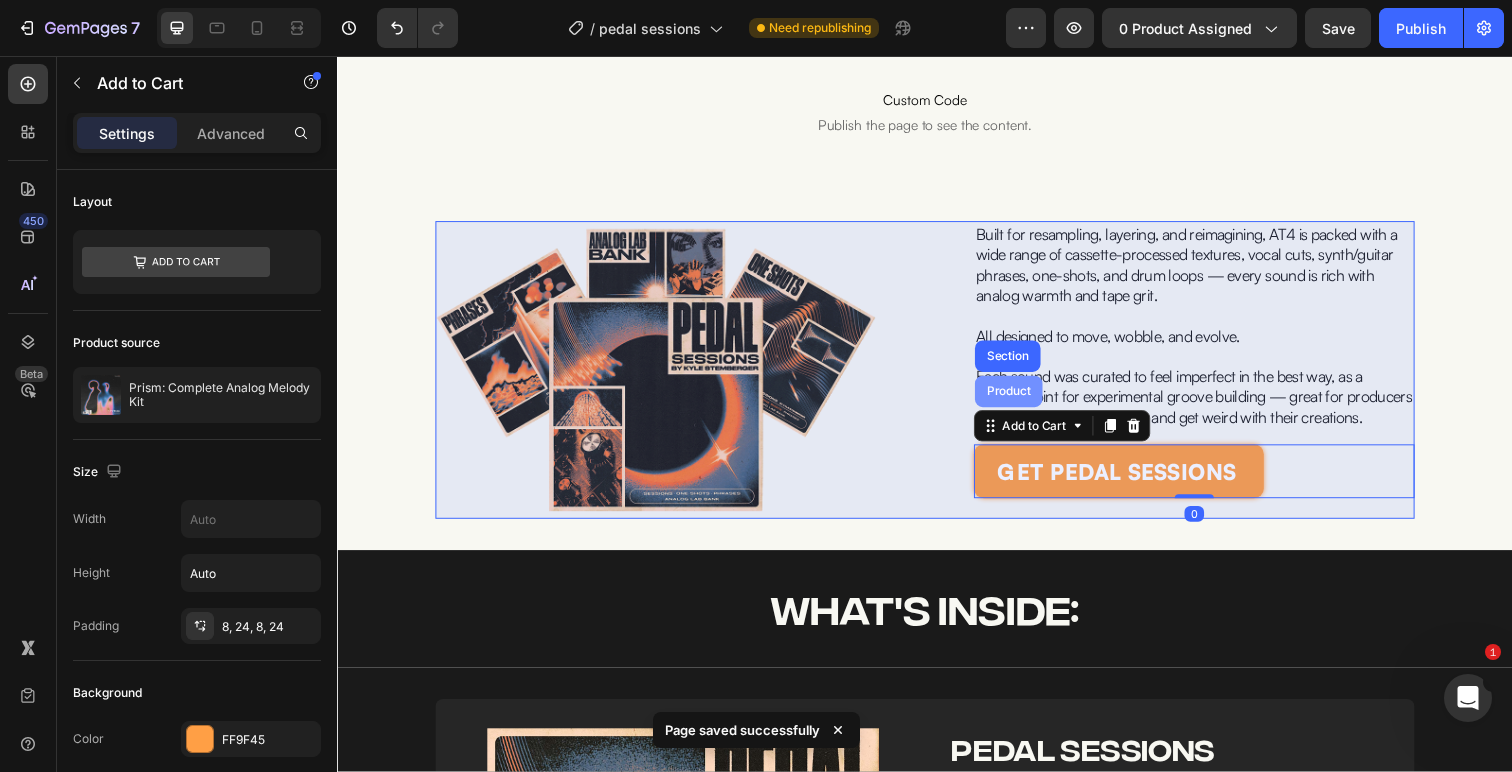 click on "Product" at bounding box center (1022, 399) 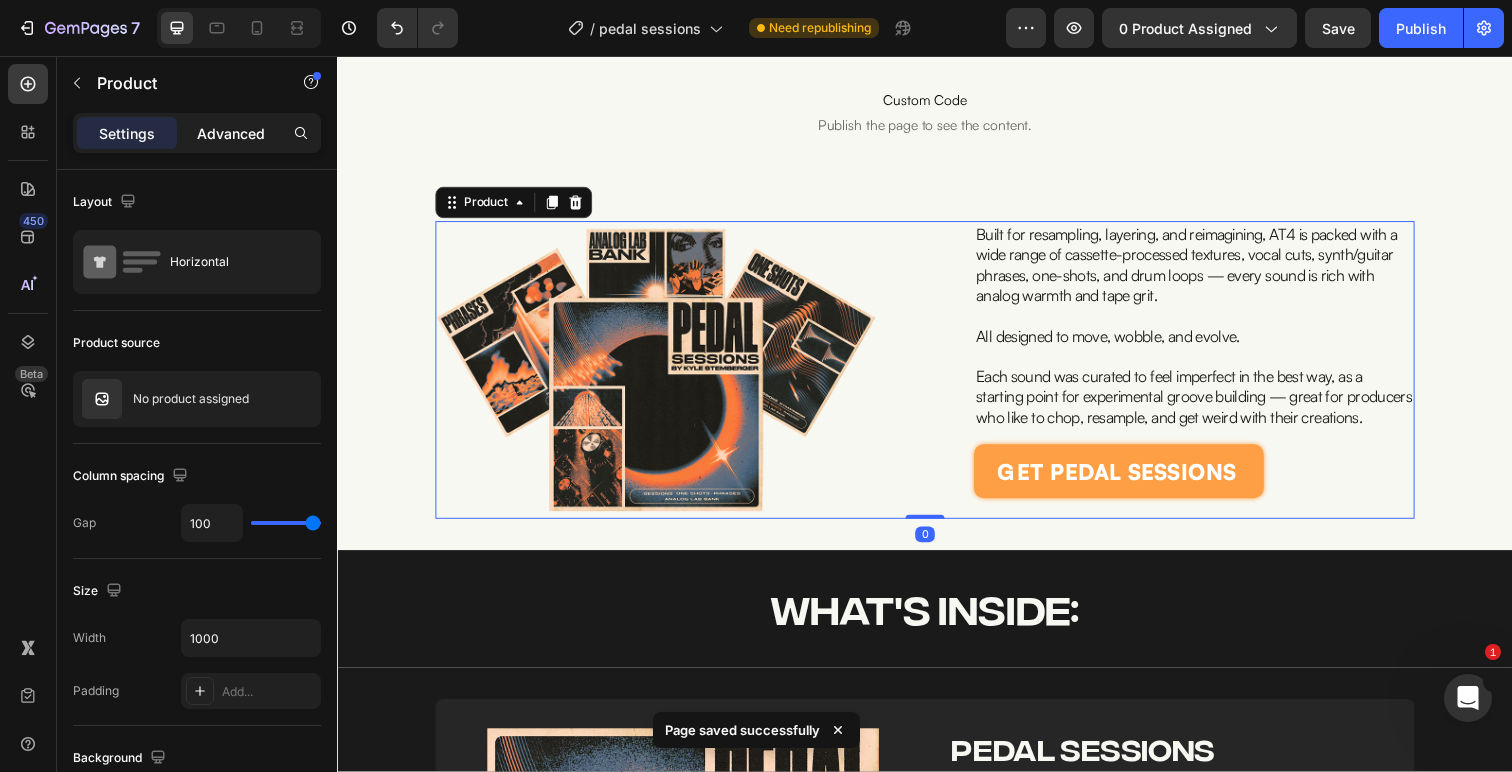 click on "Advanced" at bounding box center [231, 133] 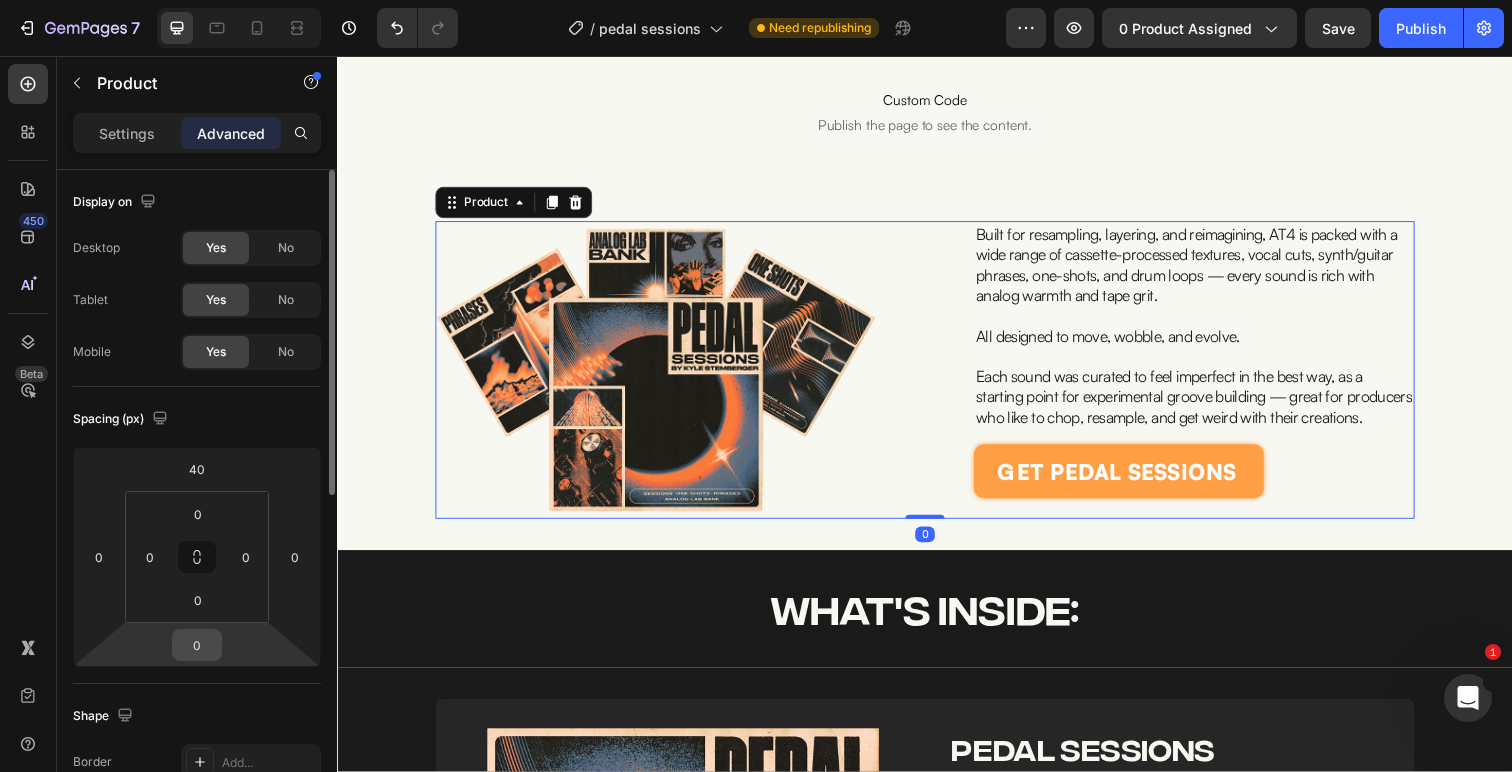 click on "0" at bounding box center [197, 645] 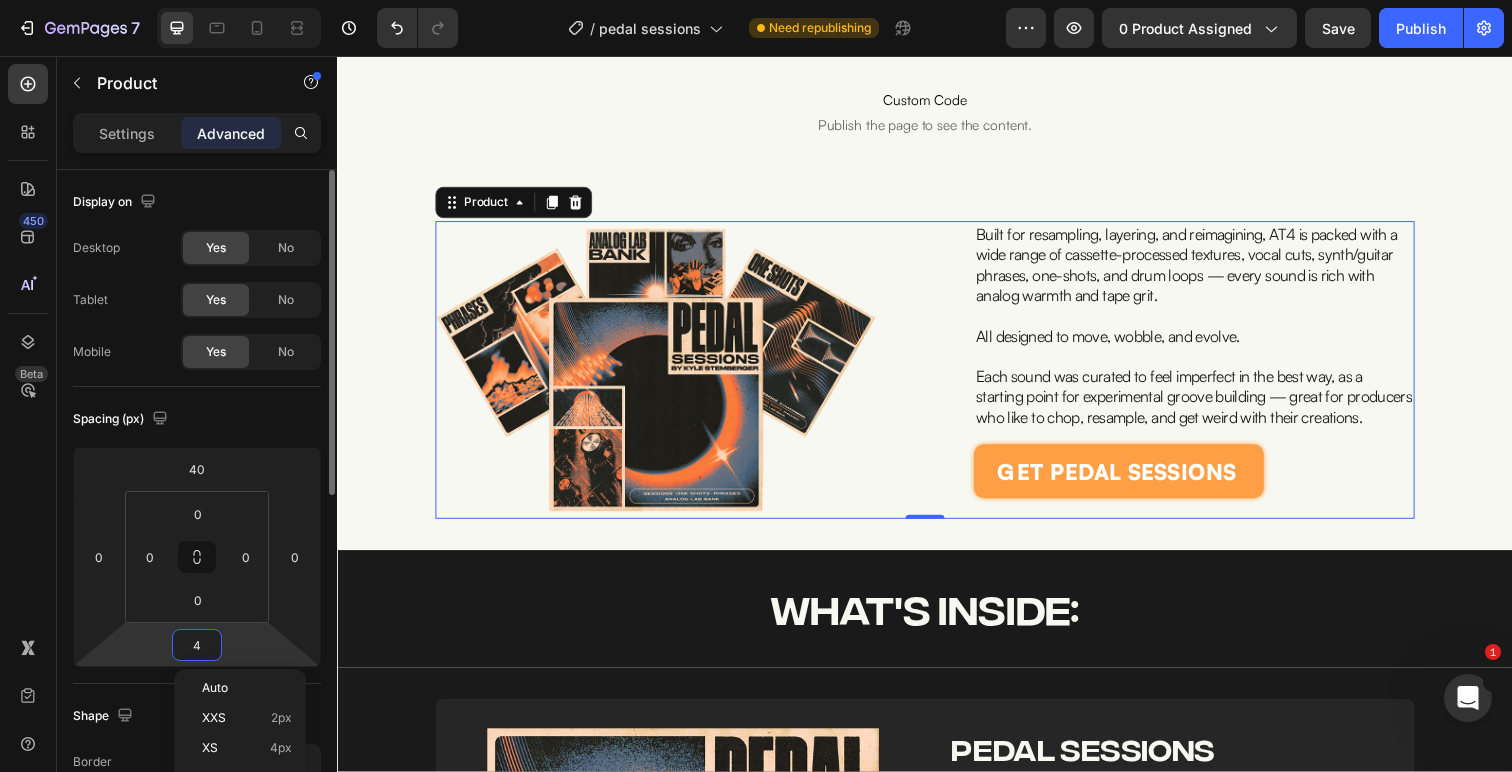 type on "40" 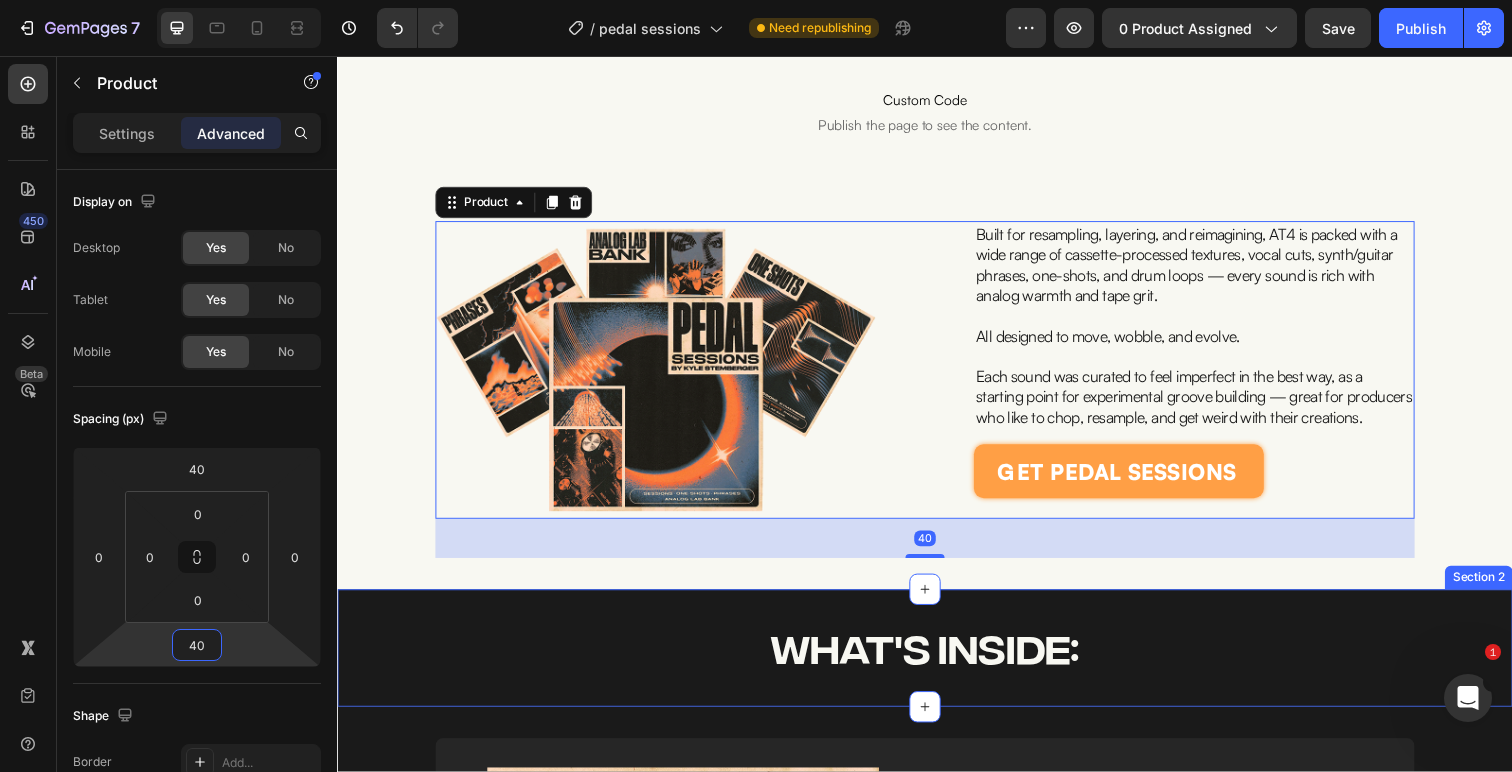 click on "what's inside: Heading Section 2" at bounding box center (937, 661) 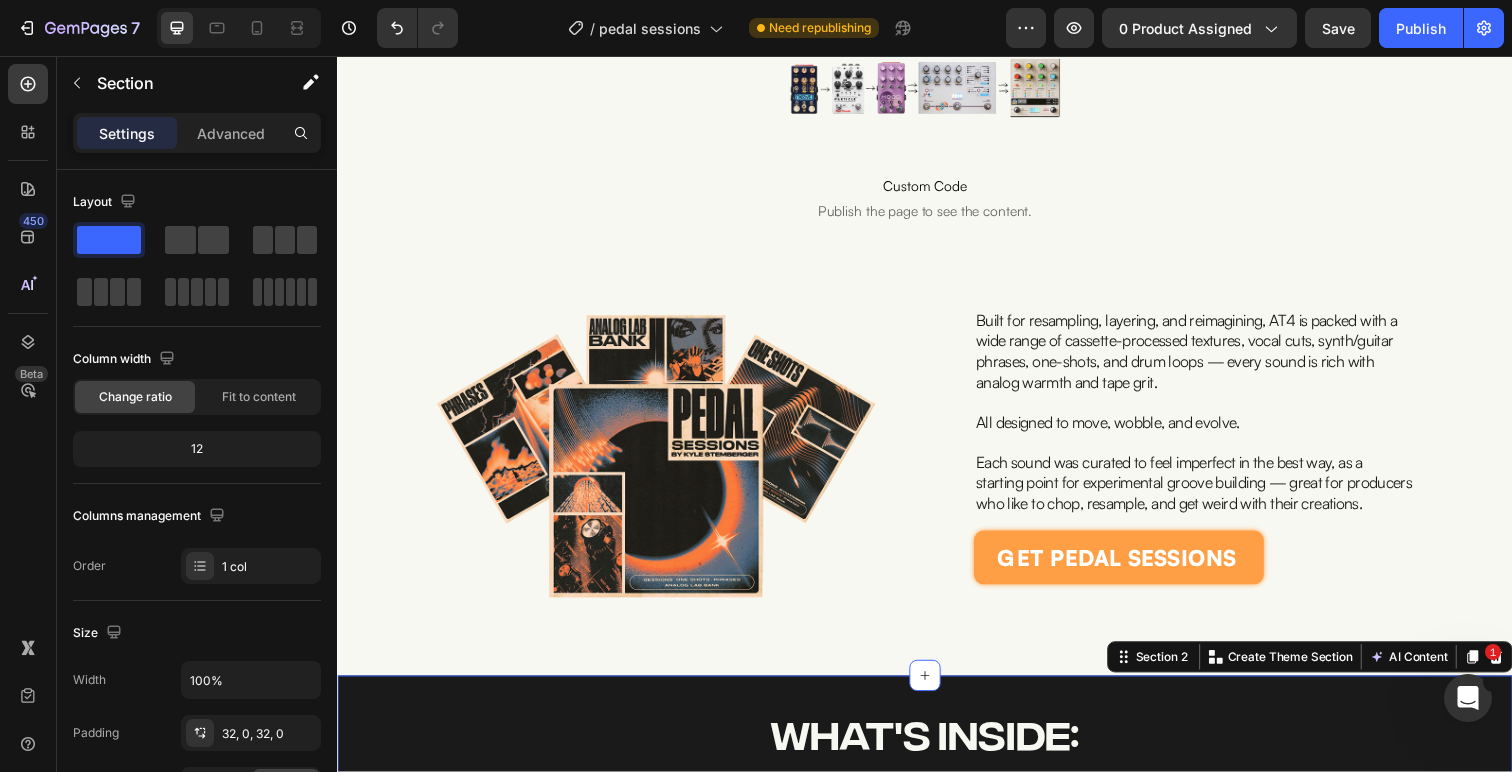 scroll, scrollTop: 191, scrollLeft: 0, axis: vertical 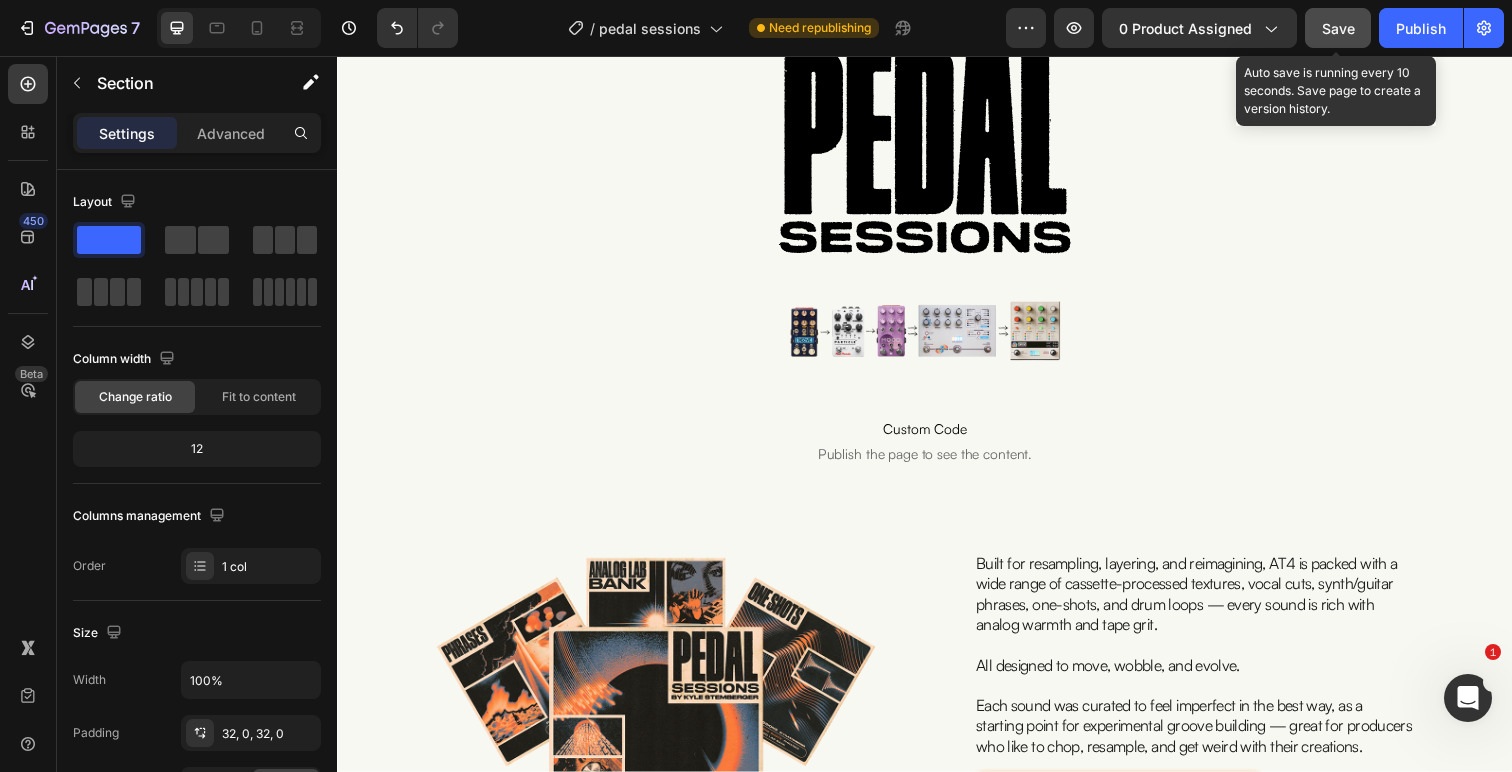 click on "Save" 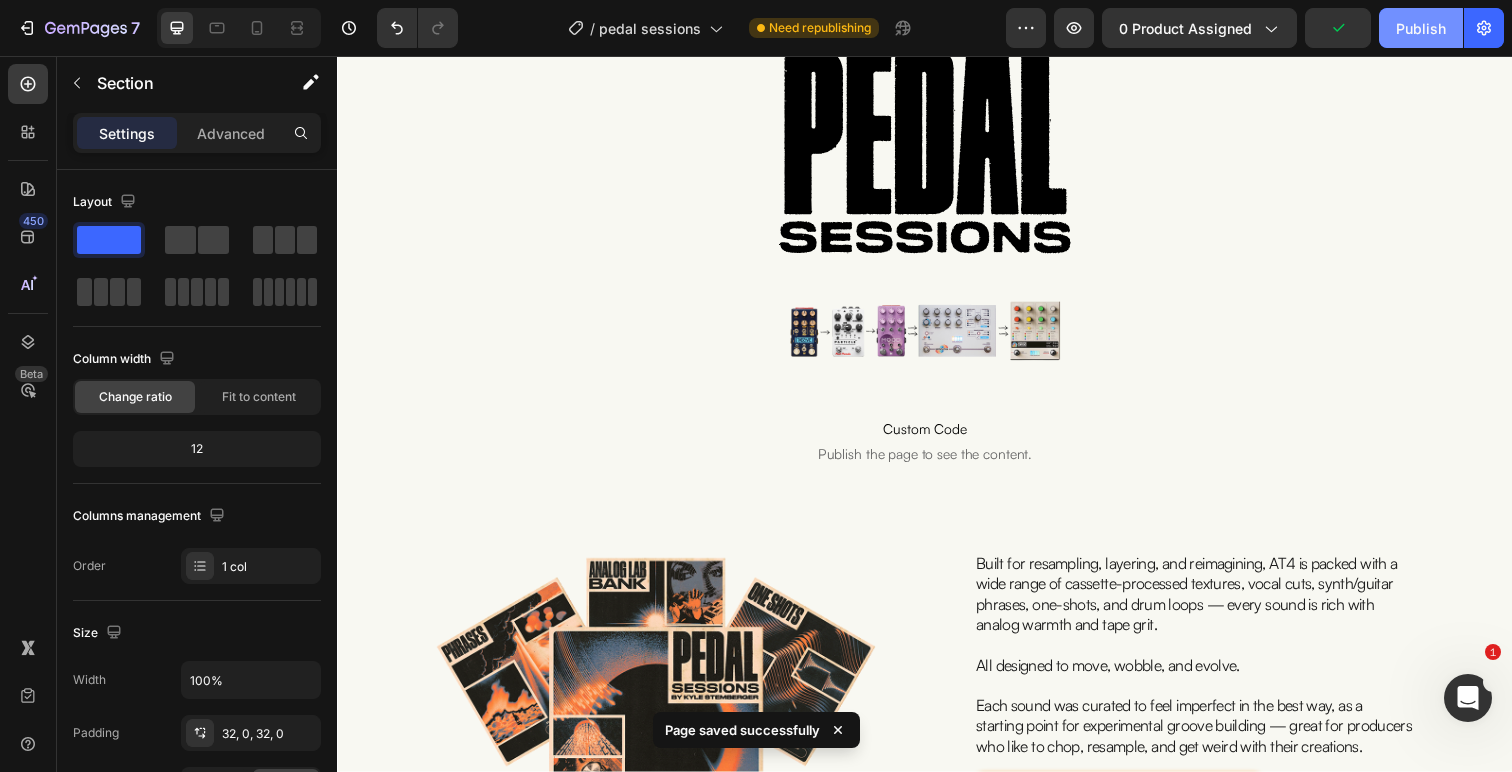 click on "Publish" at bounding box center [1421, 28] 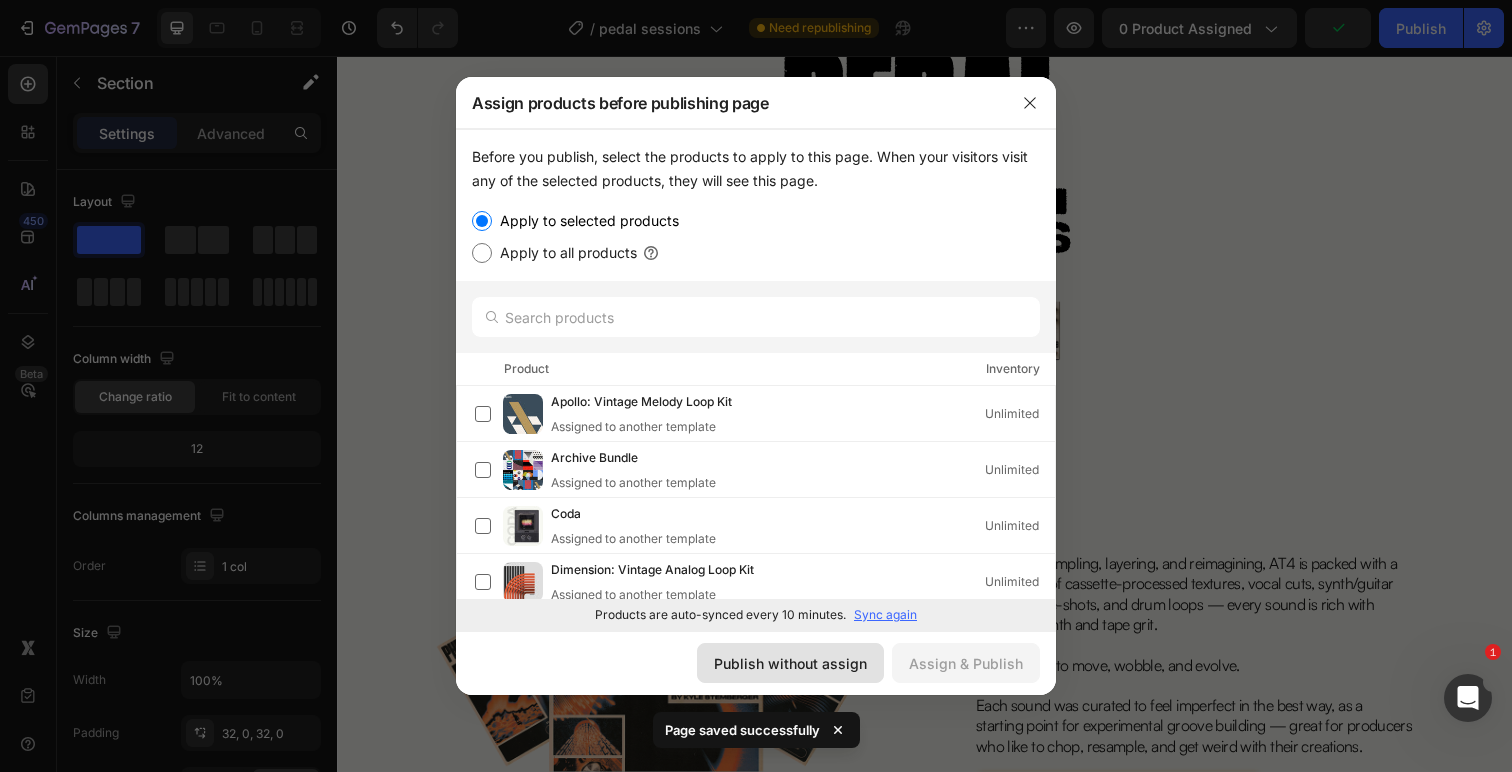 click on "Publish without assign" at bounding box center [790, 663] 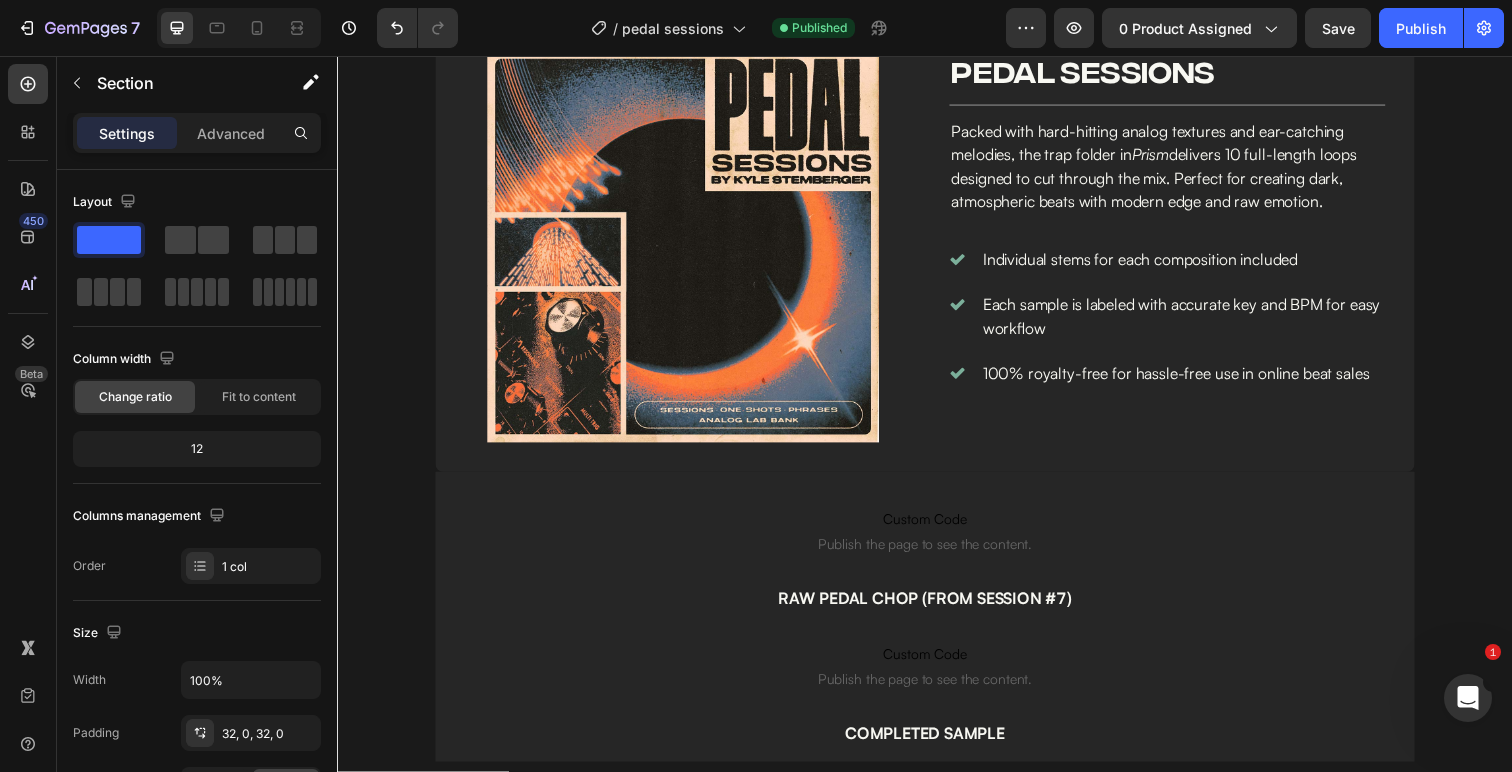 scroll, scrollTop: 1317, scrollLeft: 0, axis: vertical 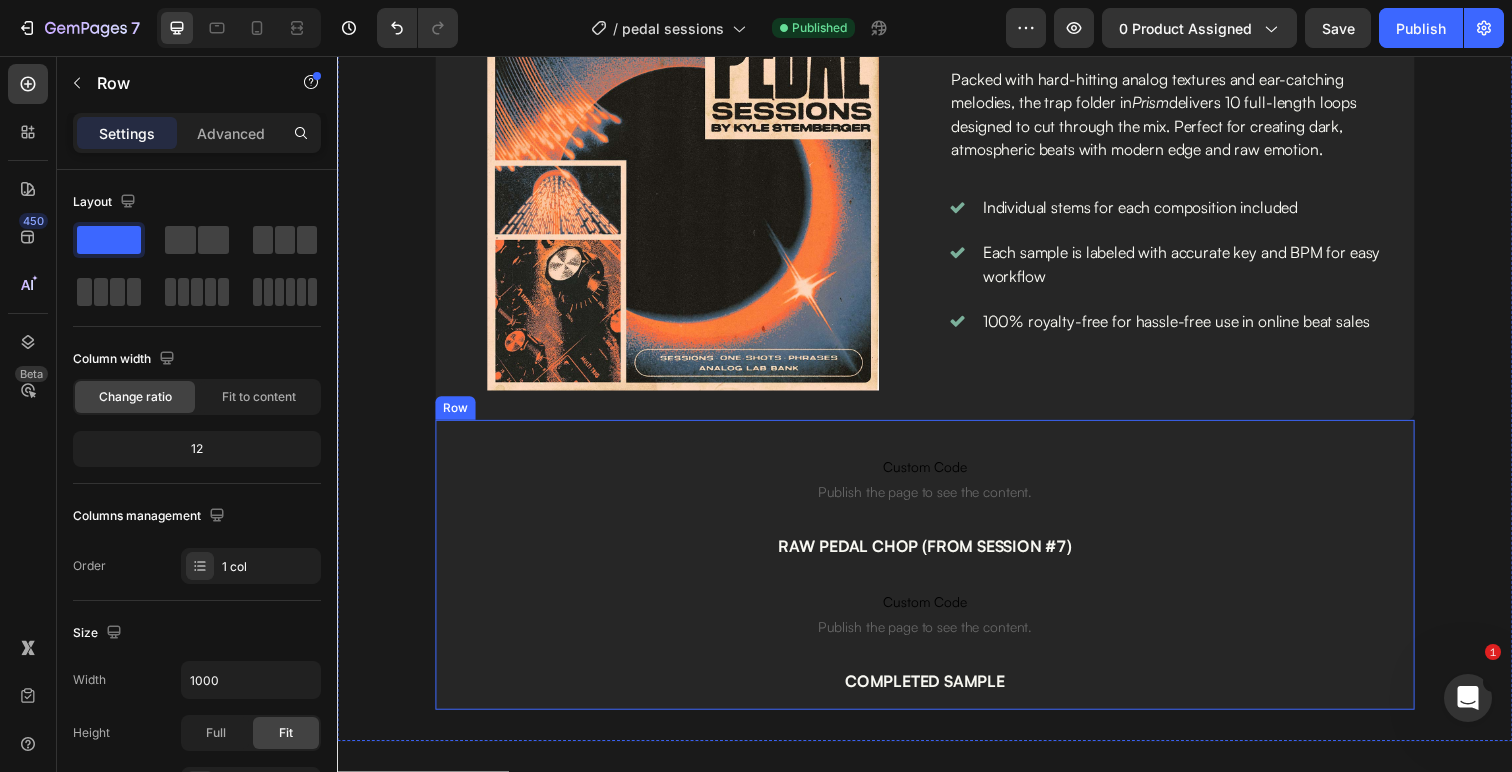 click on "Custom Code
Publish the page to see the content.
Custom Code RAW PEDAL CHOP (FROM SESSION #7) Text Block
Custom Code
Publish the page to see the content.
Custom Code COMPLETED SAMPLE Text Block Row" at bounding box center [937, 576] 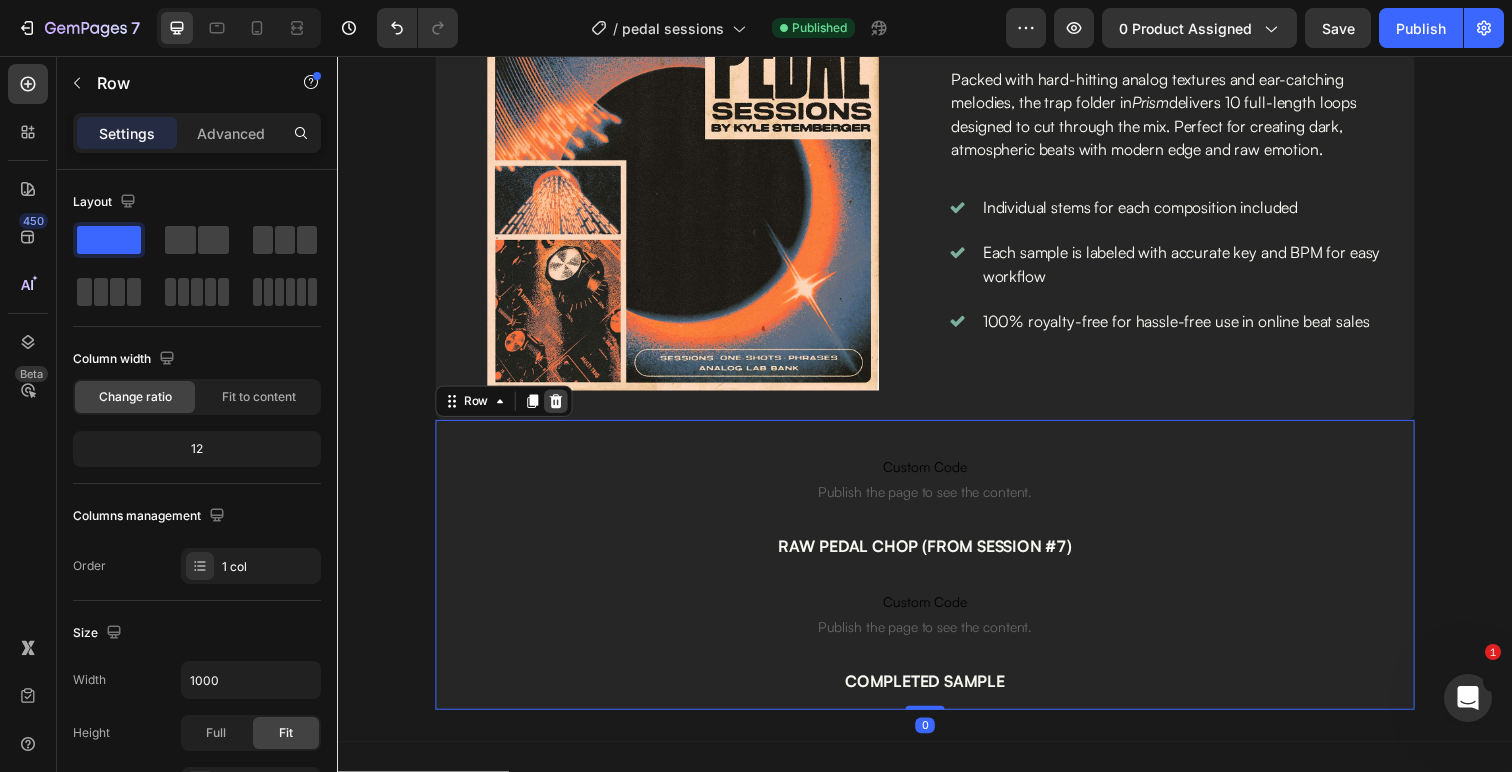 click 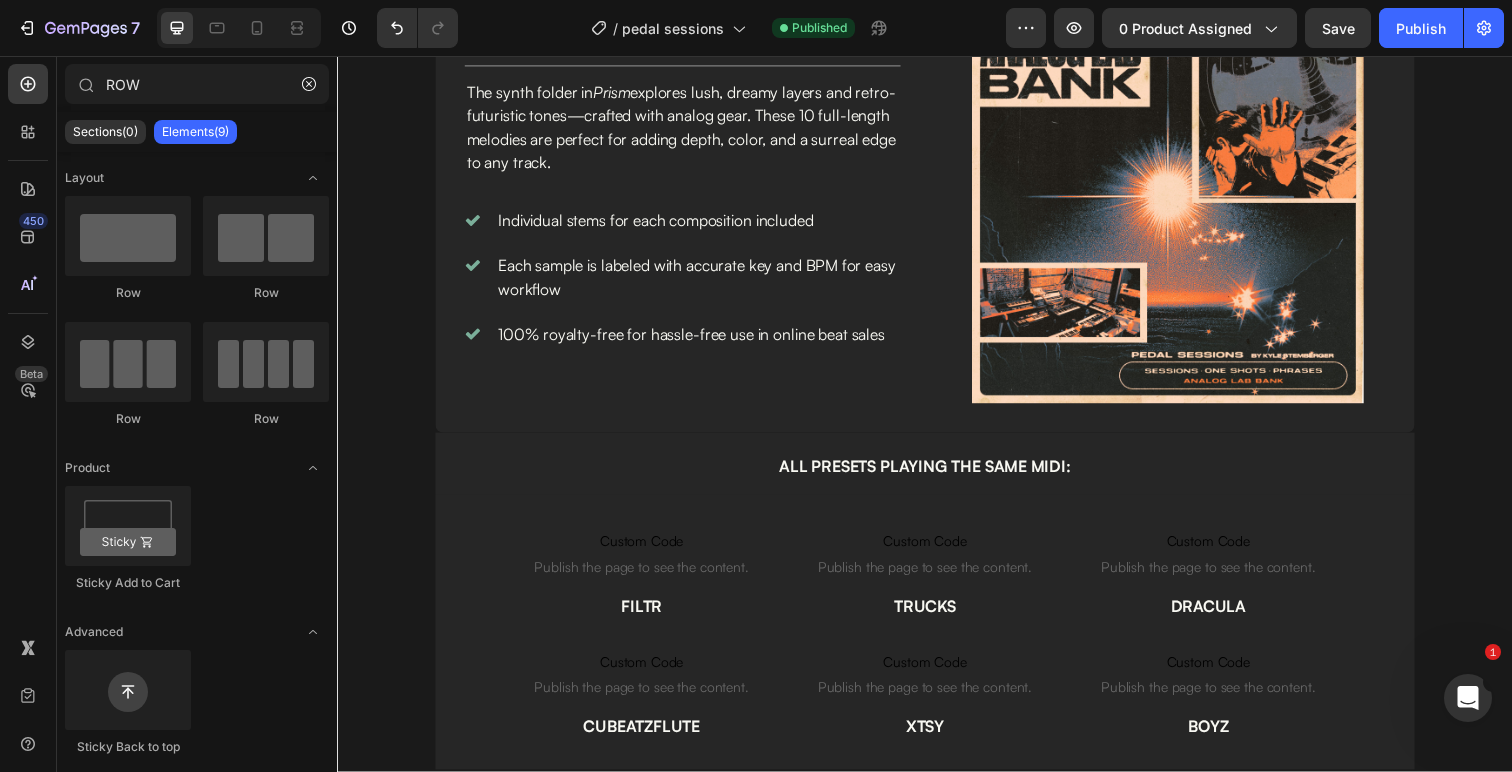 scroll, scrollTop: 2295, scrollLeft: 0, axis: vertical 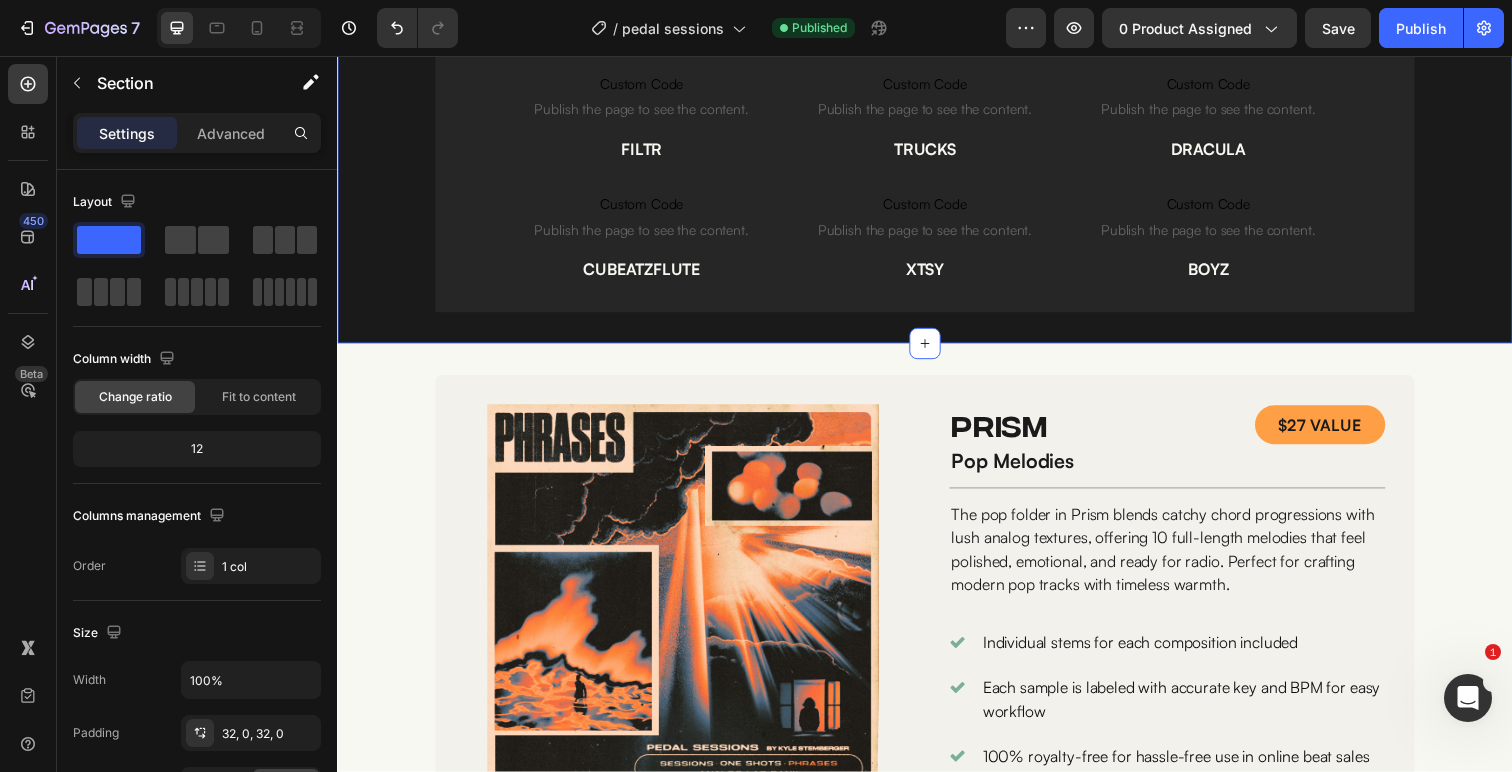 click on "Image analog lab bank Heading Row                Title Line The synth folder in  Prism  explores lush, dreamy layers and retro-futuristic tones—crafted with analog gear. These 10 full-length melodies are perfect for adding depth, color, and a surreal edge to any track. Text Block
Individual stems for each composition included
Each sample is labeled with accurate key and BPM for easy workflow
100% royalty-free for hassle-free use in online beat sales Item List Image Row ALL PRESETS PLAYING THE SAME MIDI: Text Block Row
Custom Code
Publish the page to see the content.
Custom Code FILTR Text Block
Custom Code
Publish the page to see the content.
Custom Code CUBEATZFLUTE Text Block
Custom Code
Publish the page to see the content.
Custom Code TRUCKS Text Block
Custom Code
Publish the page to see the content.
Custom Code XTSY" at bounding box center [937, -84] 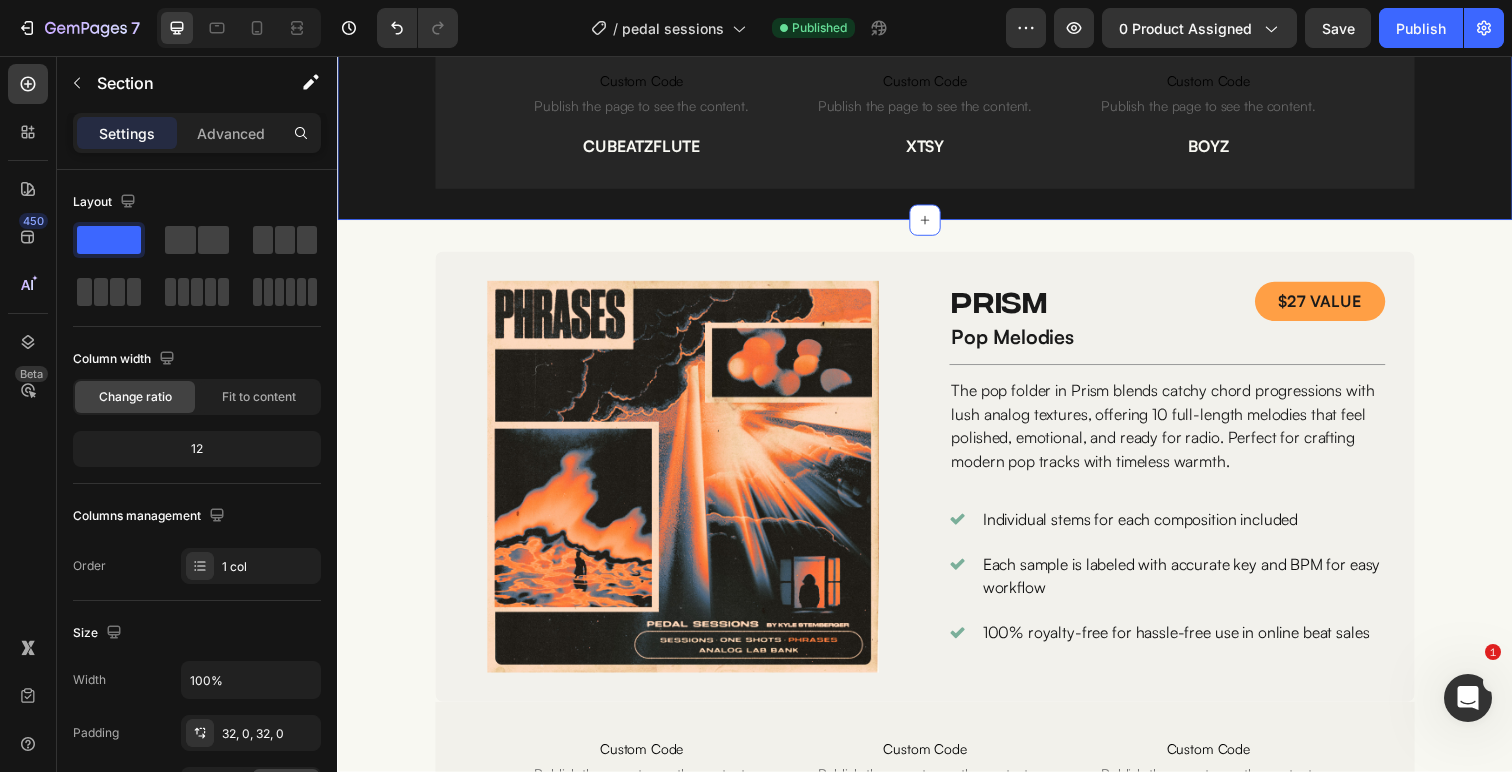 scroll, scrollTop: 2496, scrollLeft: 0, axis: vertical 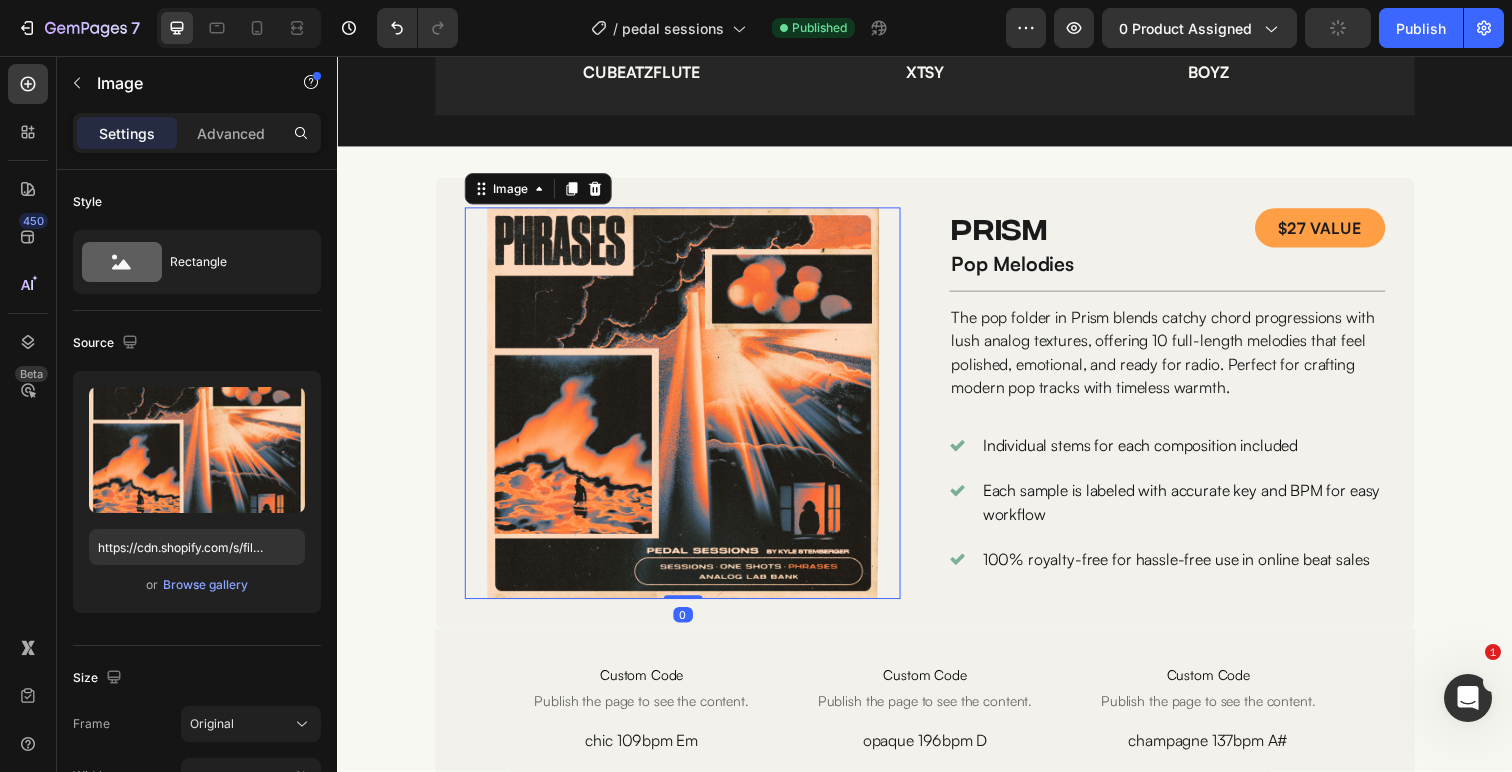 click at bounding box center (690, 411) 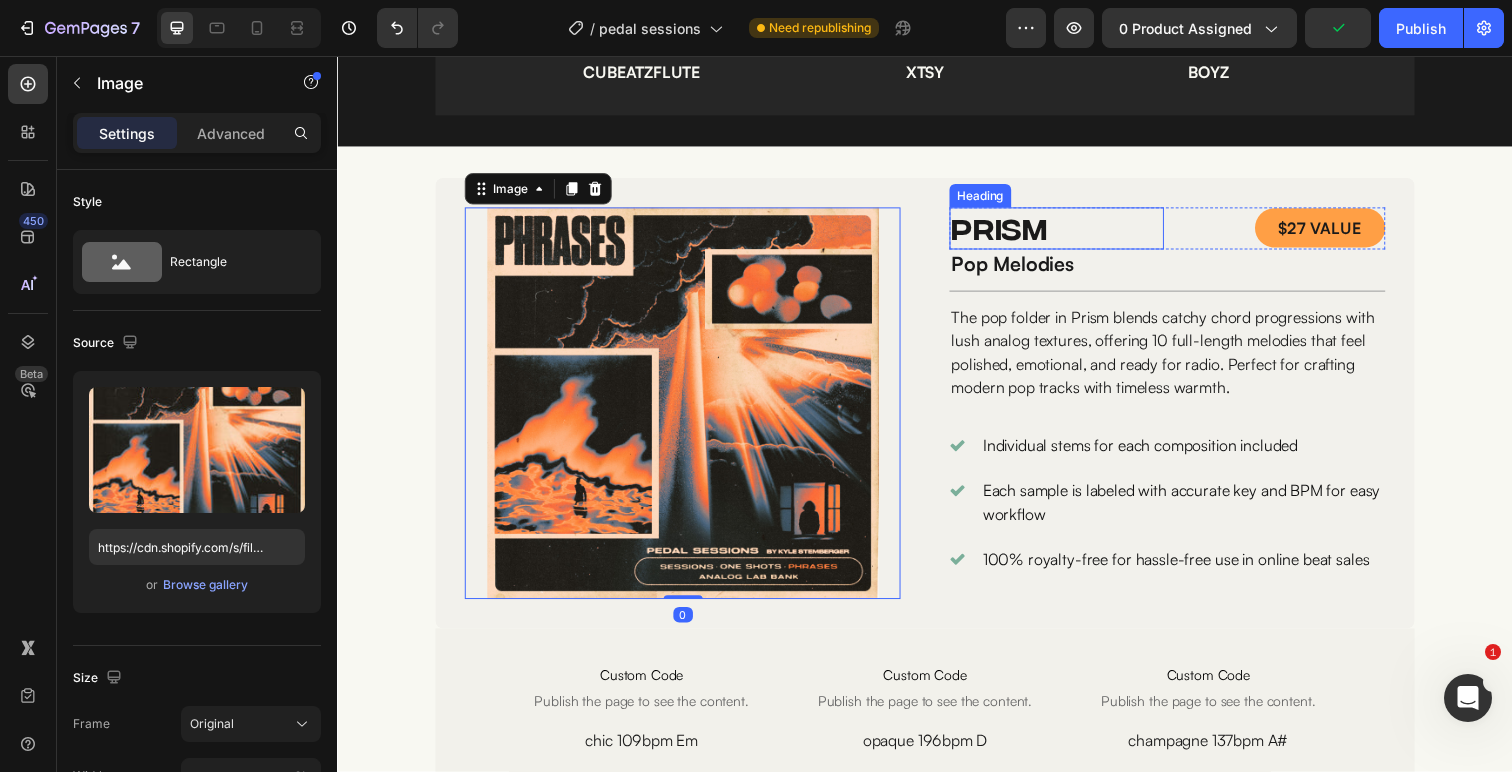 click on "PRISM" at bounding box center [1071, 232] 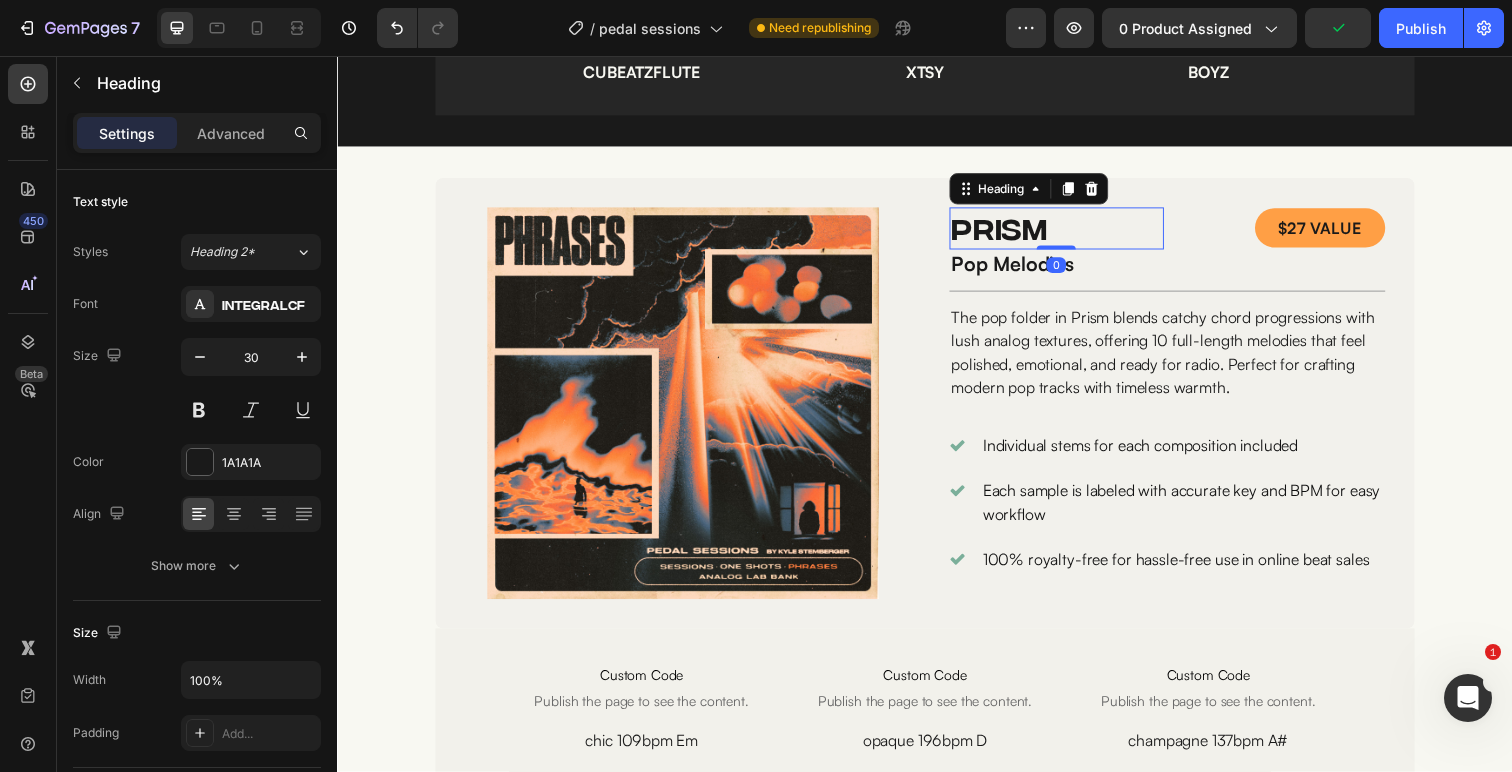 click on "PRISM" at bounding box center (1071, 232) 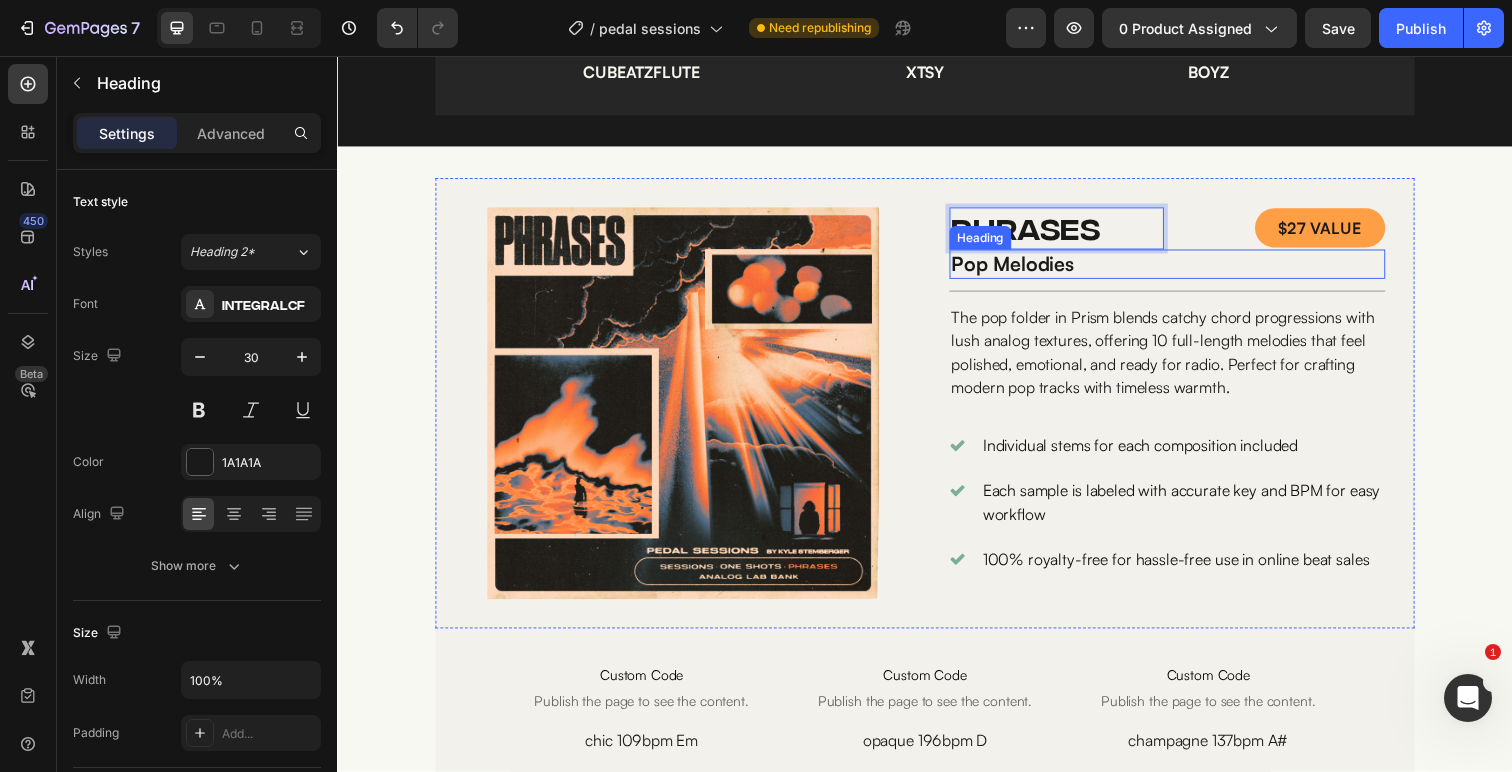 click on "pop melodies" at bounding box center (1184, 269) 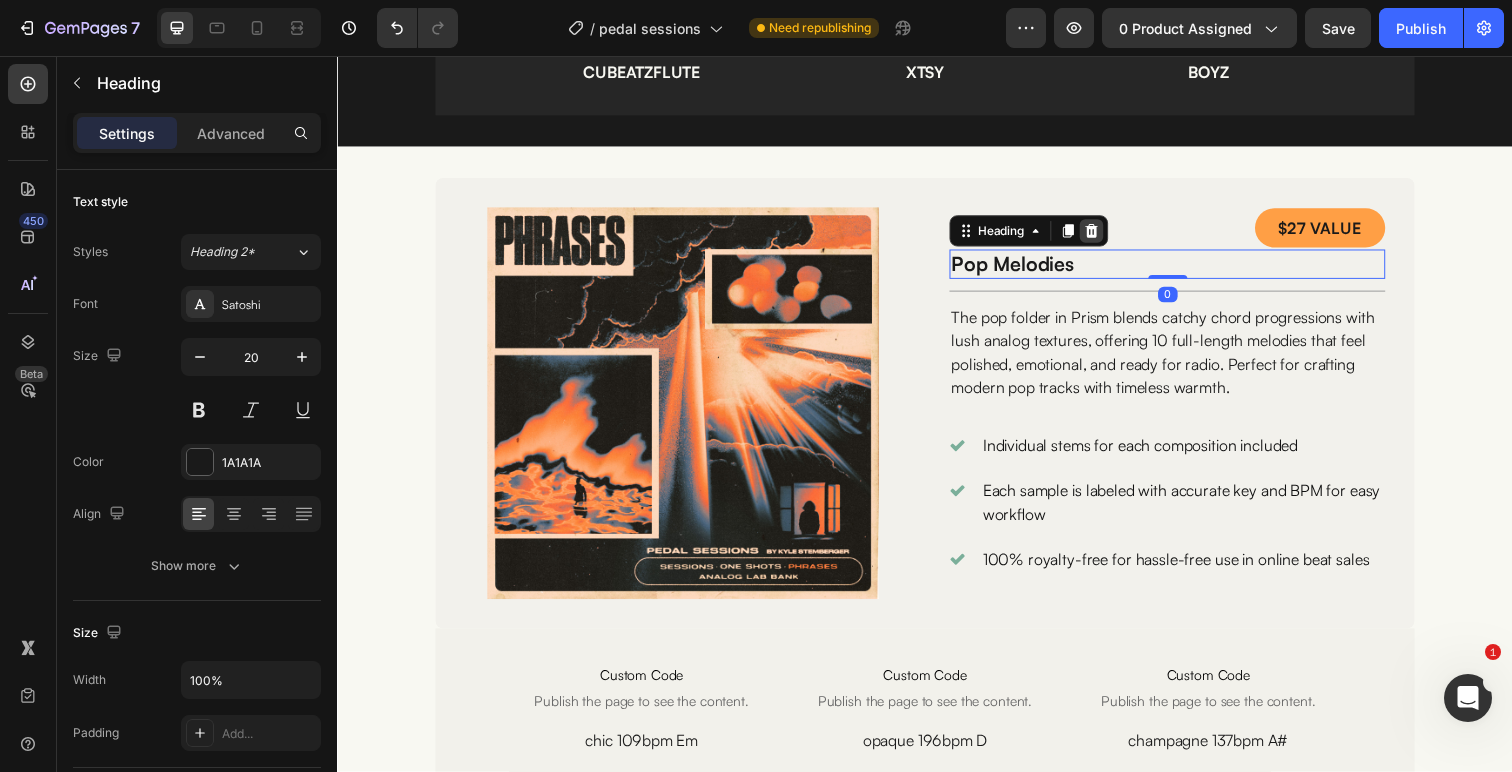 click 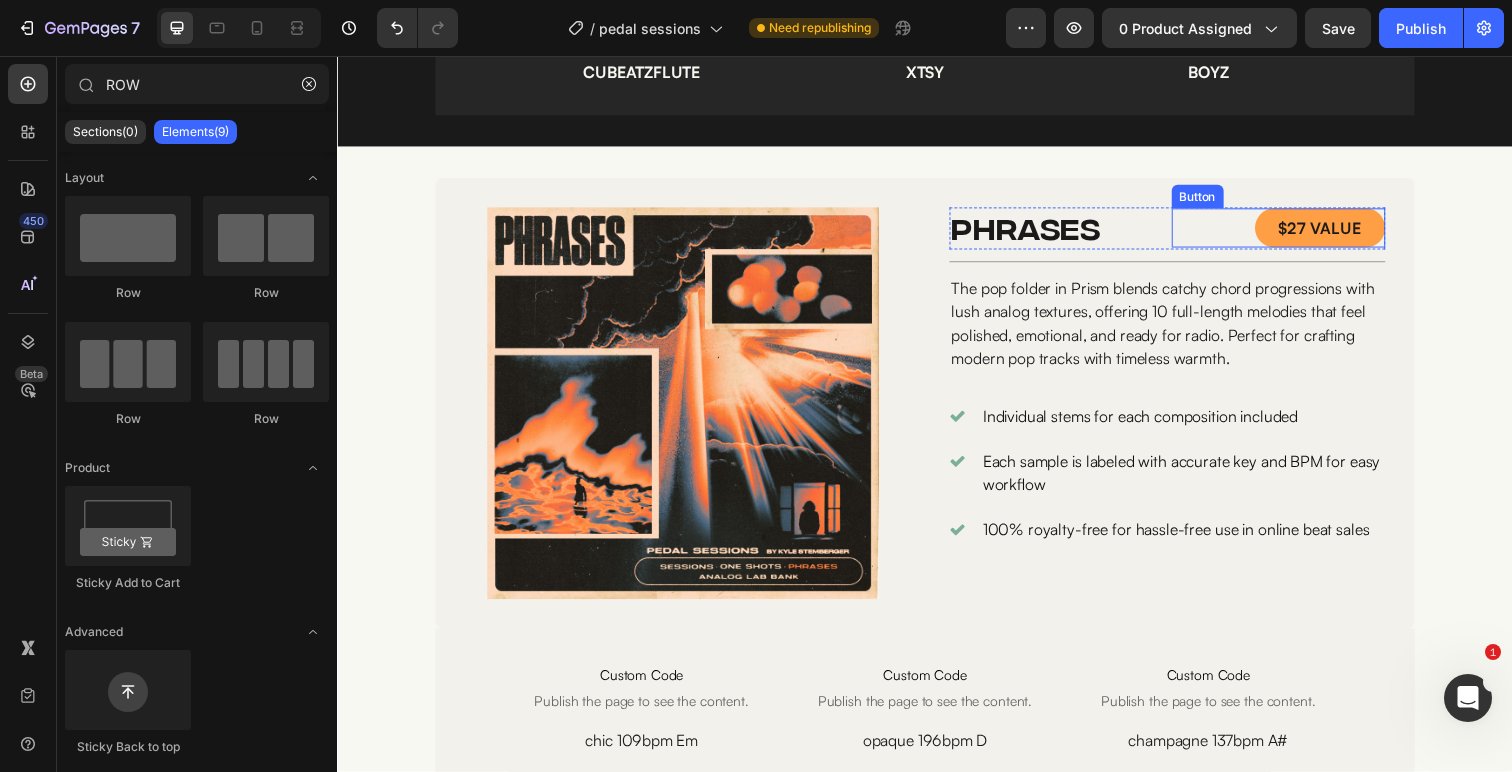 click on "$27 VALUE Button" at bounding box center (1298, 232) 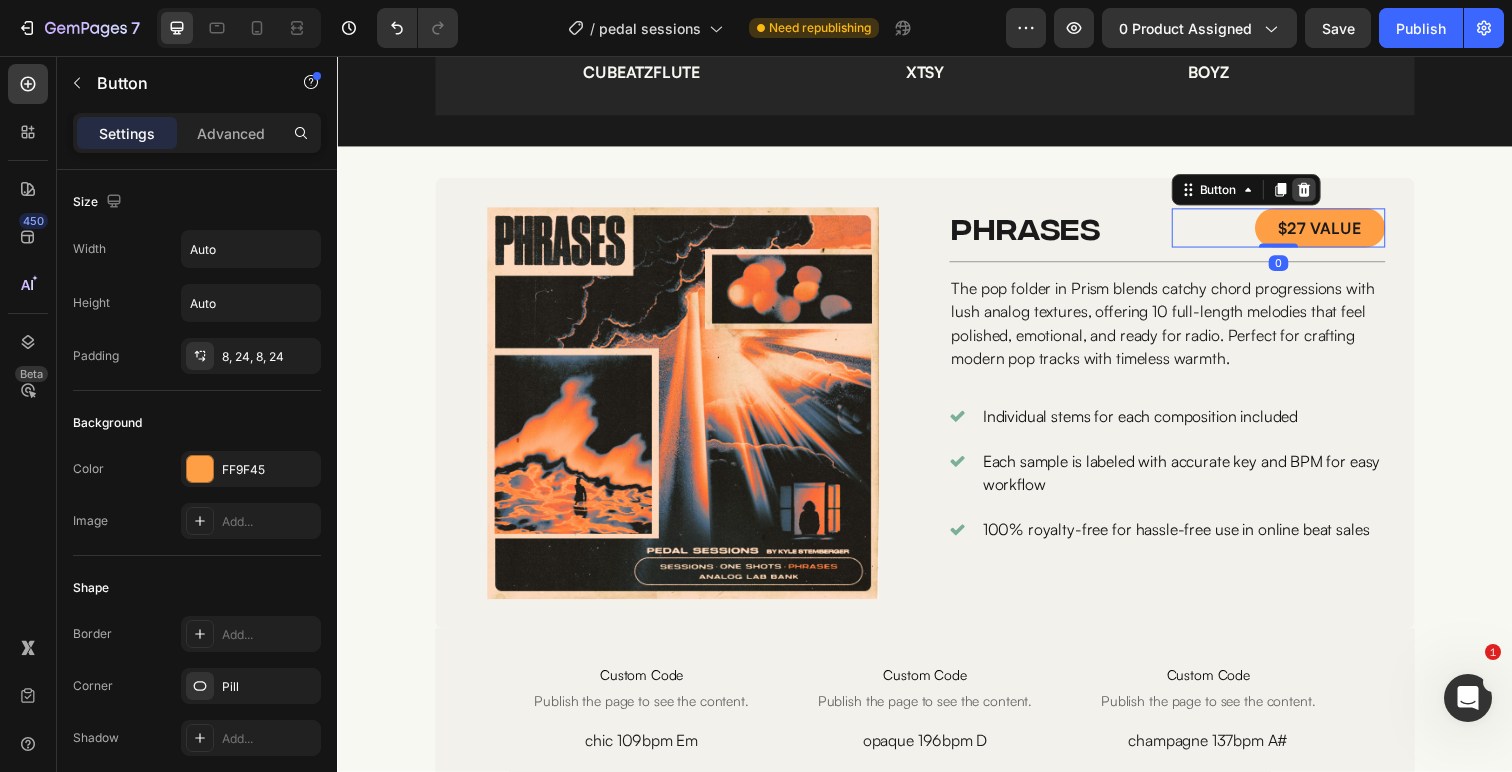 click 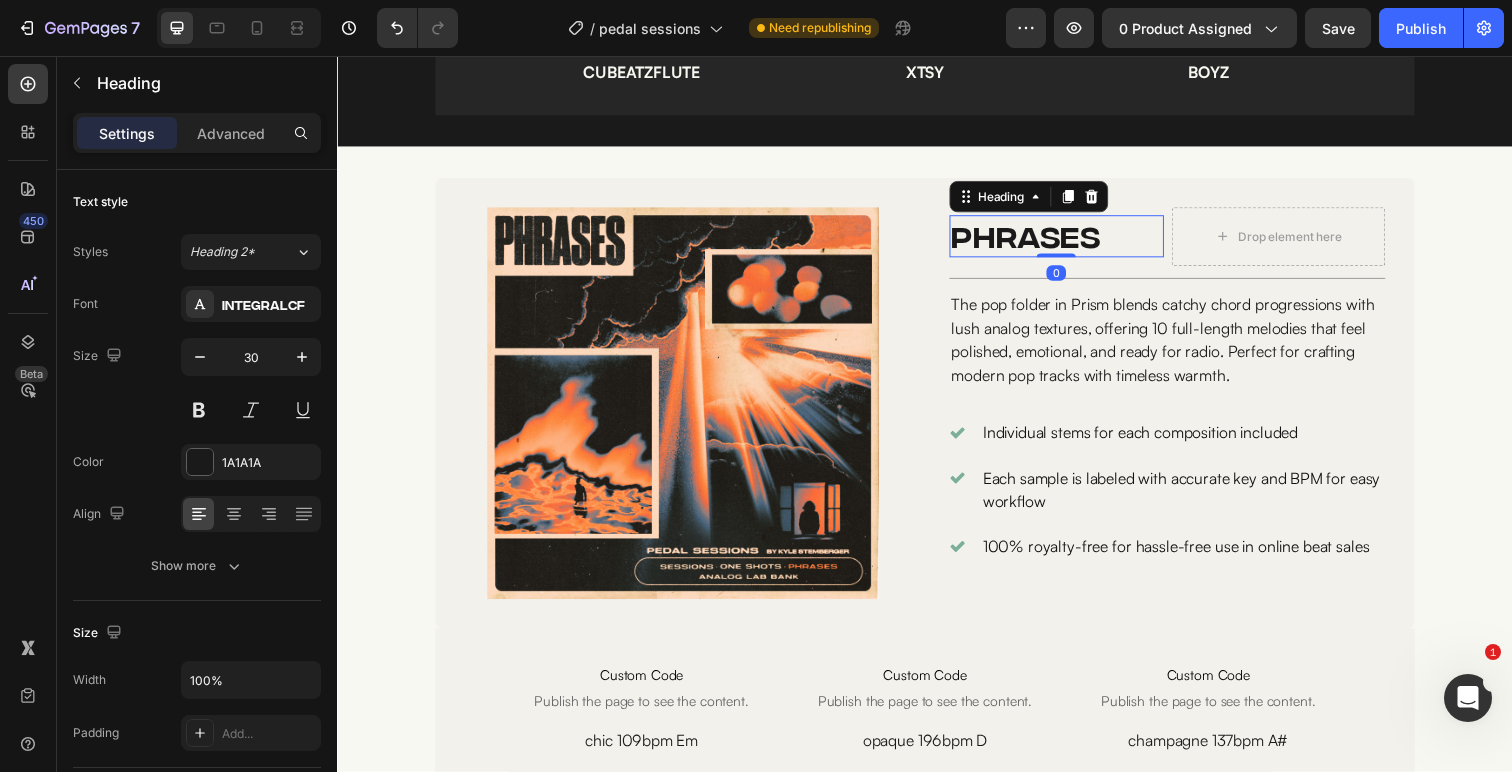 click on "PHRASES" at bounding box center [1071, 240] 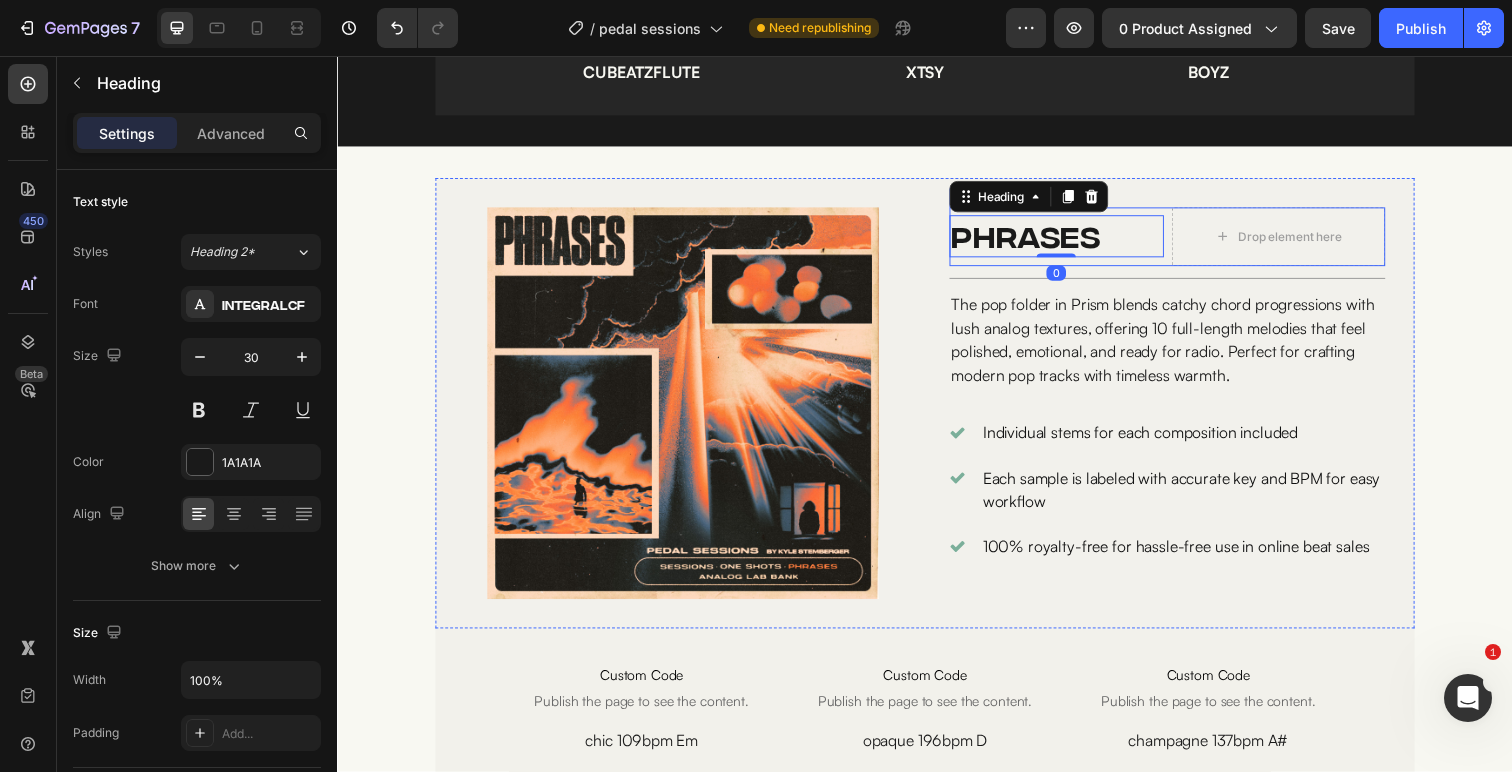 click on "Image PHRASES Heading   0
Drop element here Row" at bounding box center [1184, 241] 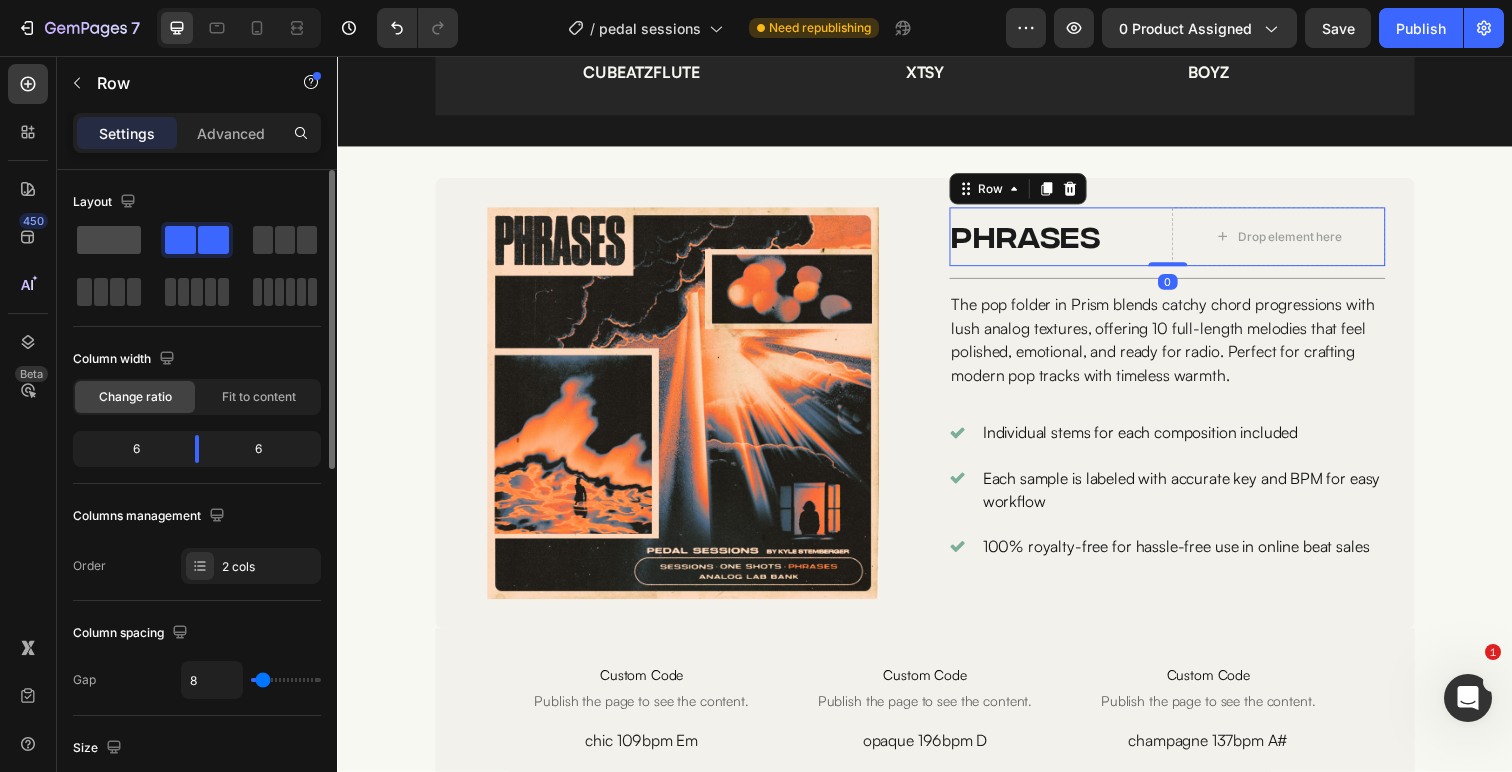 click 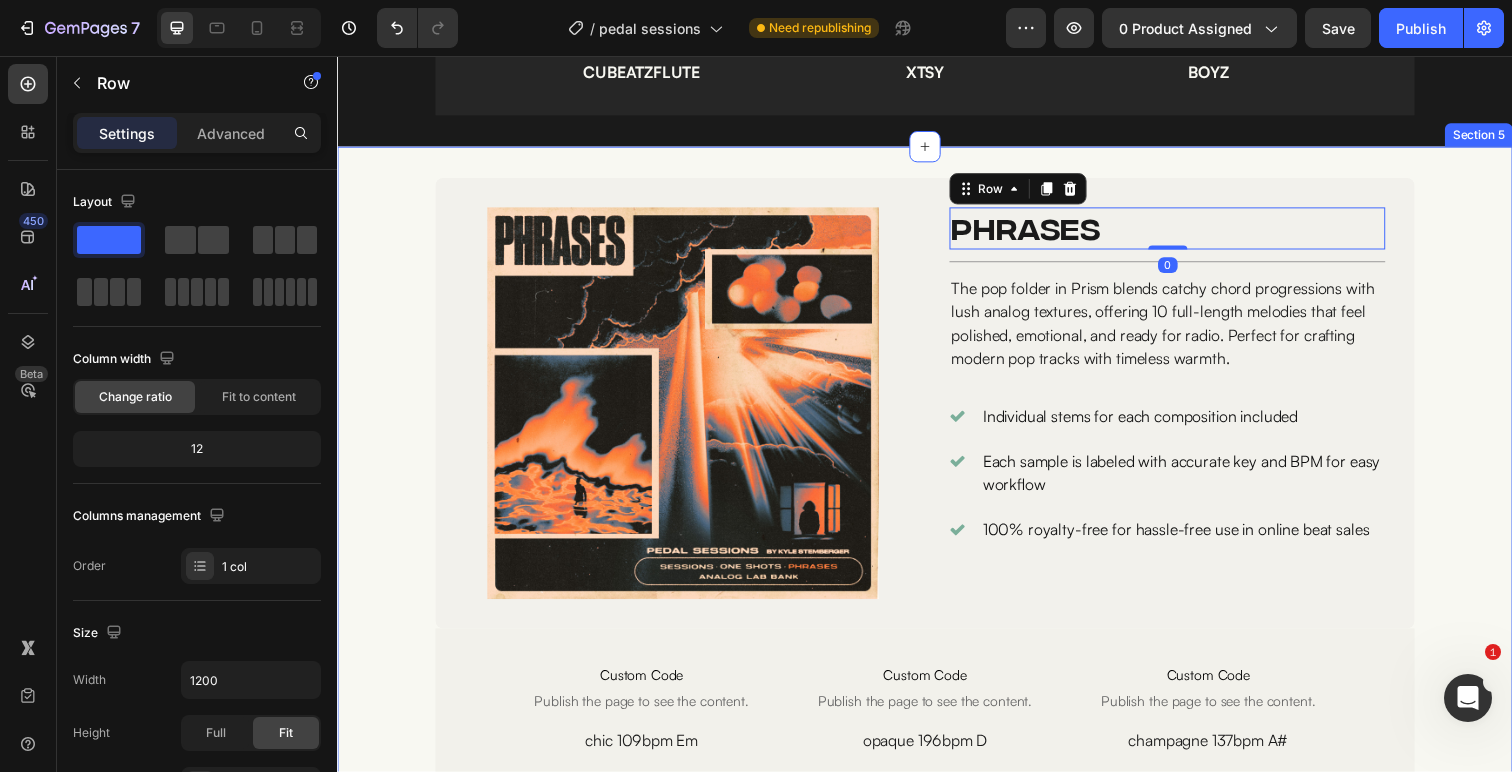 click on "Image Image PHRASES Heading Row   0                Title Line The pop folder in Prism blends catchy chord progressions with lush analog textures, offering 10 full-length melodies that feel polished, emotional, and ready for radio. Perfect for crafting modern pop tracks with timeless warmth. Text Block
Individual stems for each composition included
Each sample is labeled with accurate key and BPM for easy workflow
100% royalty-free for hassle-free use in online beat sales Item List Row
Custom Code
Publish the page to see the content.
Custom Code chic 109bpm Em Text Block
Custom Code
Publish the page to see the content.
Custom Code talk 111bpm Gm Text Block
Custom Code
Publish the page to see the content.
Custom Code opaque 196bpm D Text Block
Custom Code
Publish the page to see the content.
Custom Code lemons 177bpm Fm Row" at bounding box center (937, 551) 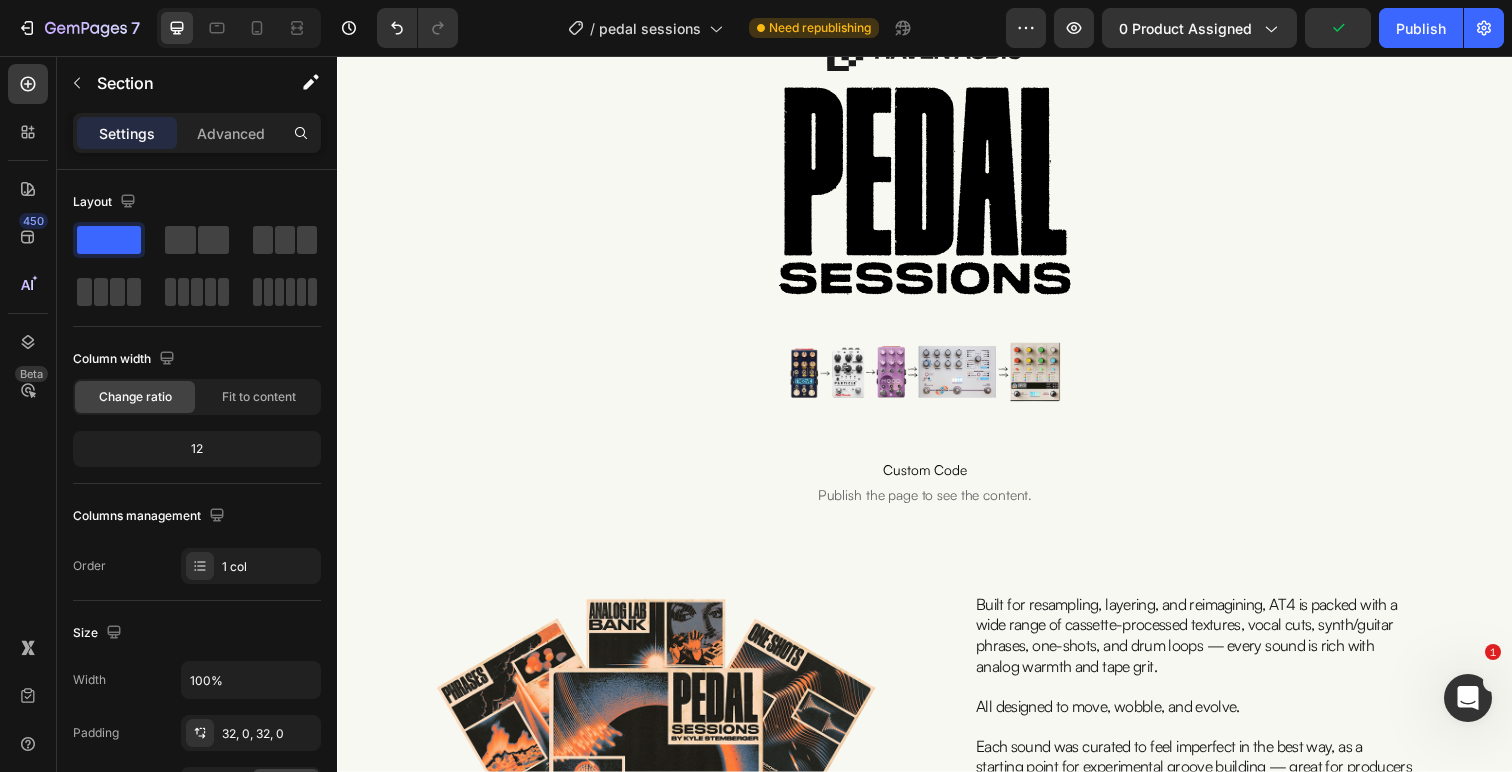scroll, scrollTop: 304, scrollLeft: 0, axis: vertical 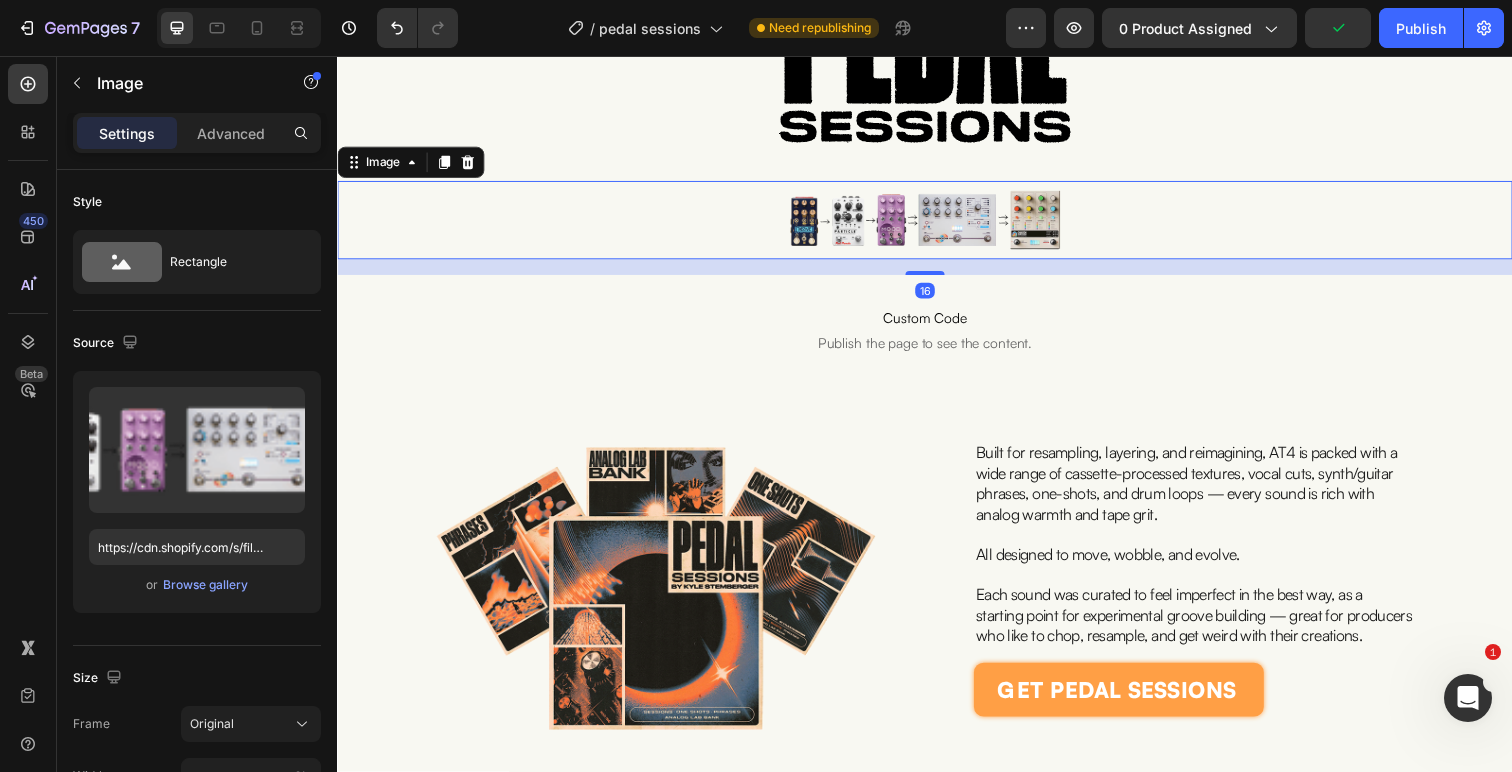 click at bounding box center (937, 224) 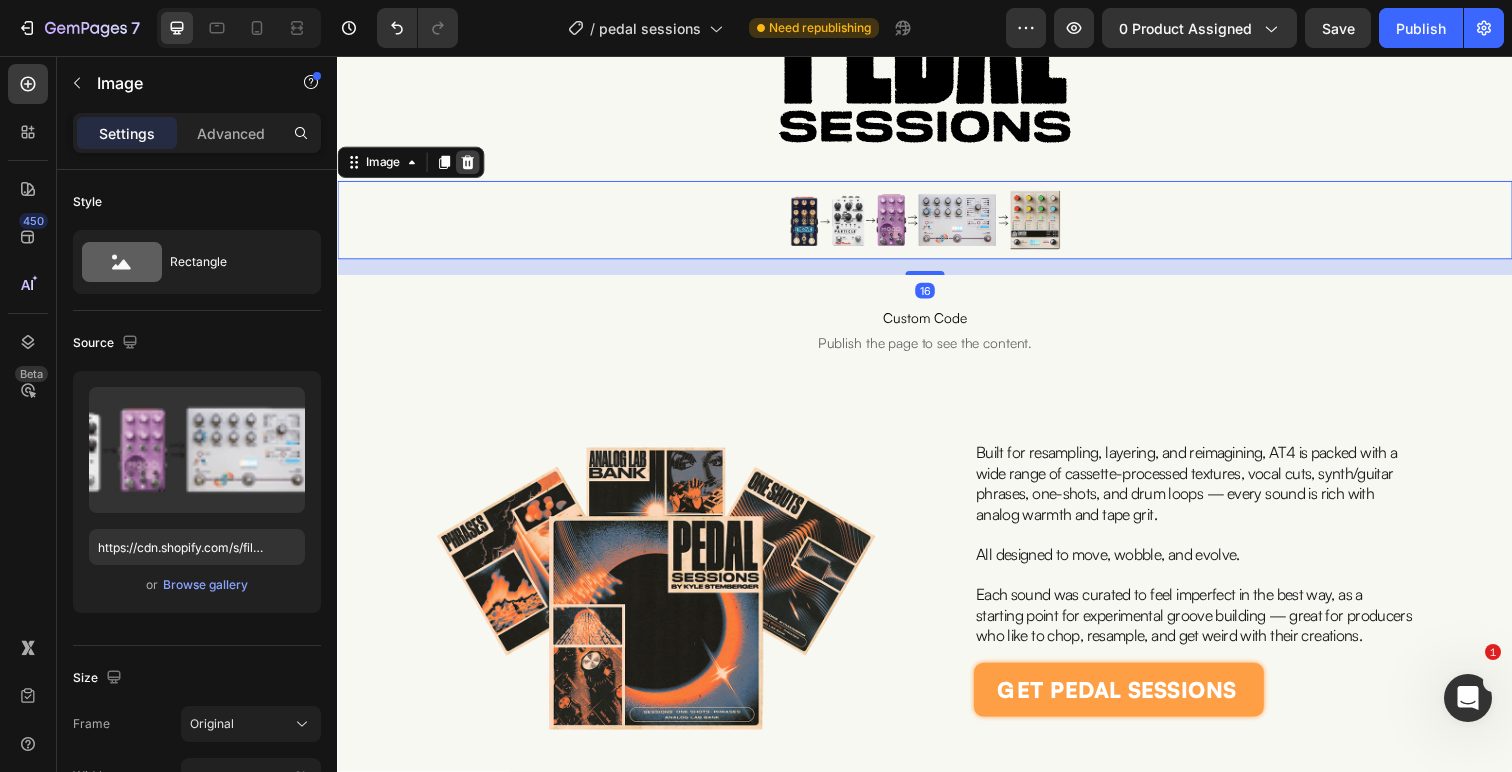 click 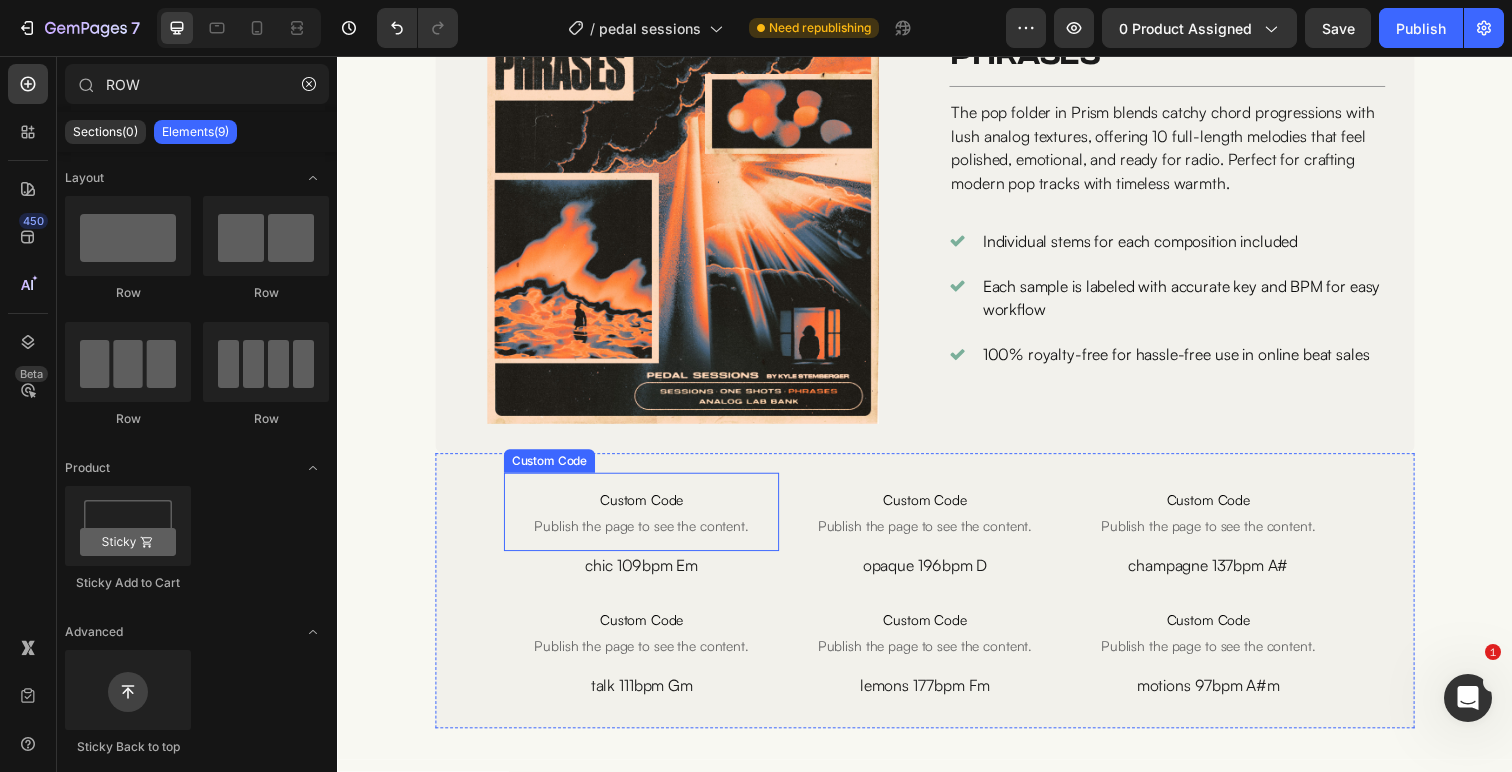 scroll, scrollTop: 2260, scrollLeft: 0, axis: vertical 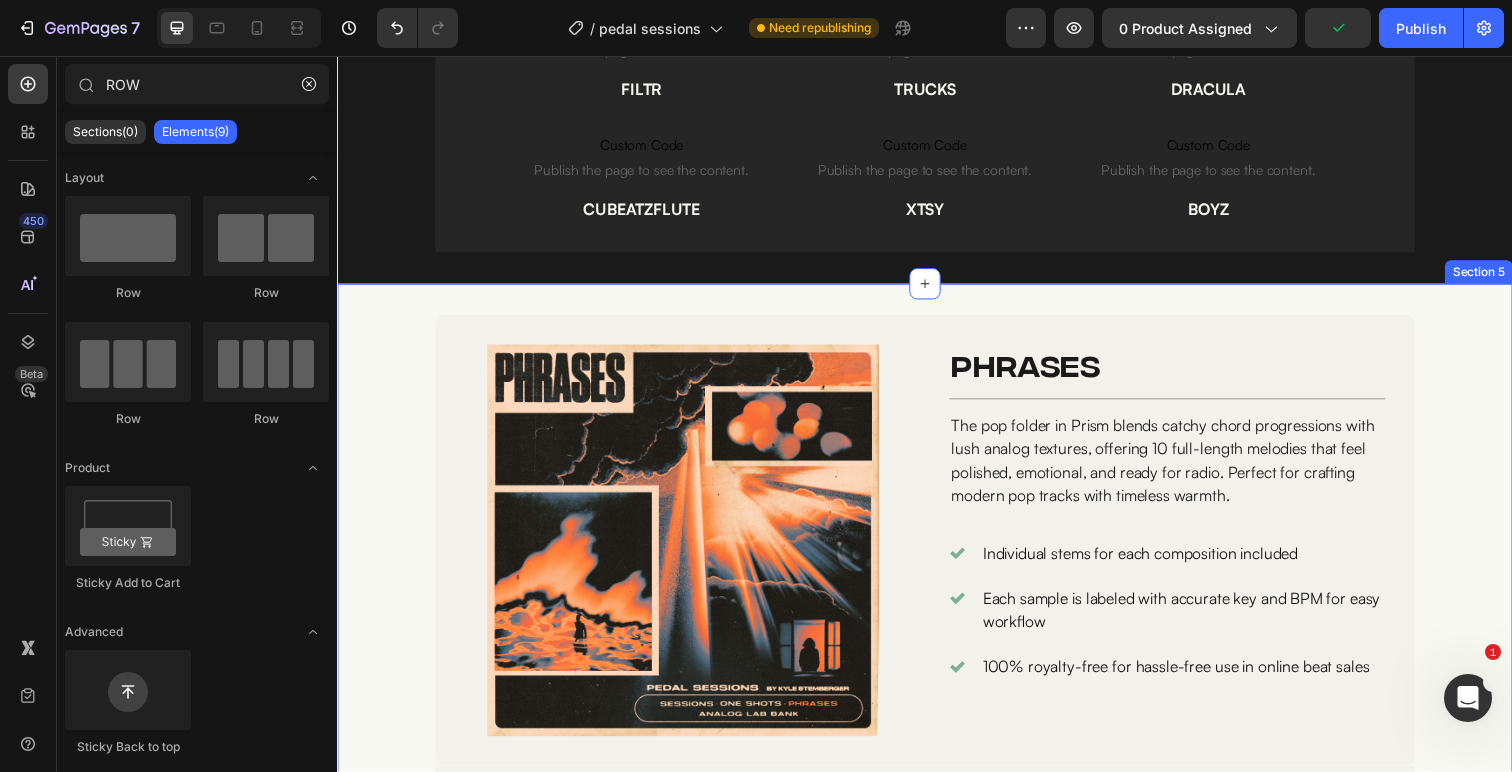 click on "Image Image PHRASES Heading Row                Title Line The pop folder in Prism blends catchy chord progressions with lush analog textures, offering 10 full-length melodies that feel polished, emotional, and ready for radio. Perfect for crafting modern pop tracks with timeless warmth. Text Block
Individual stems for each composition included
Each sample is labeled with accurate key and BPM for easy workflow
100% royalty-free for hassle-free use in online beat sales Item List Row
Custom Code
Publish the page to see the content.
Custom Code chic 109bpm Em Text Block
Custom Code
Publish the page to see the content.
Custom Code talk 111bpm Gm Text Block
Custom Code
Publish the page to see the content.
Custom Code opaque 196bpm D Text Block
Custom Code
Publish the page to see the content.
Custom Code lemons 177bpm Fm Text Block" at bounding box center (937, 691) 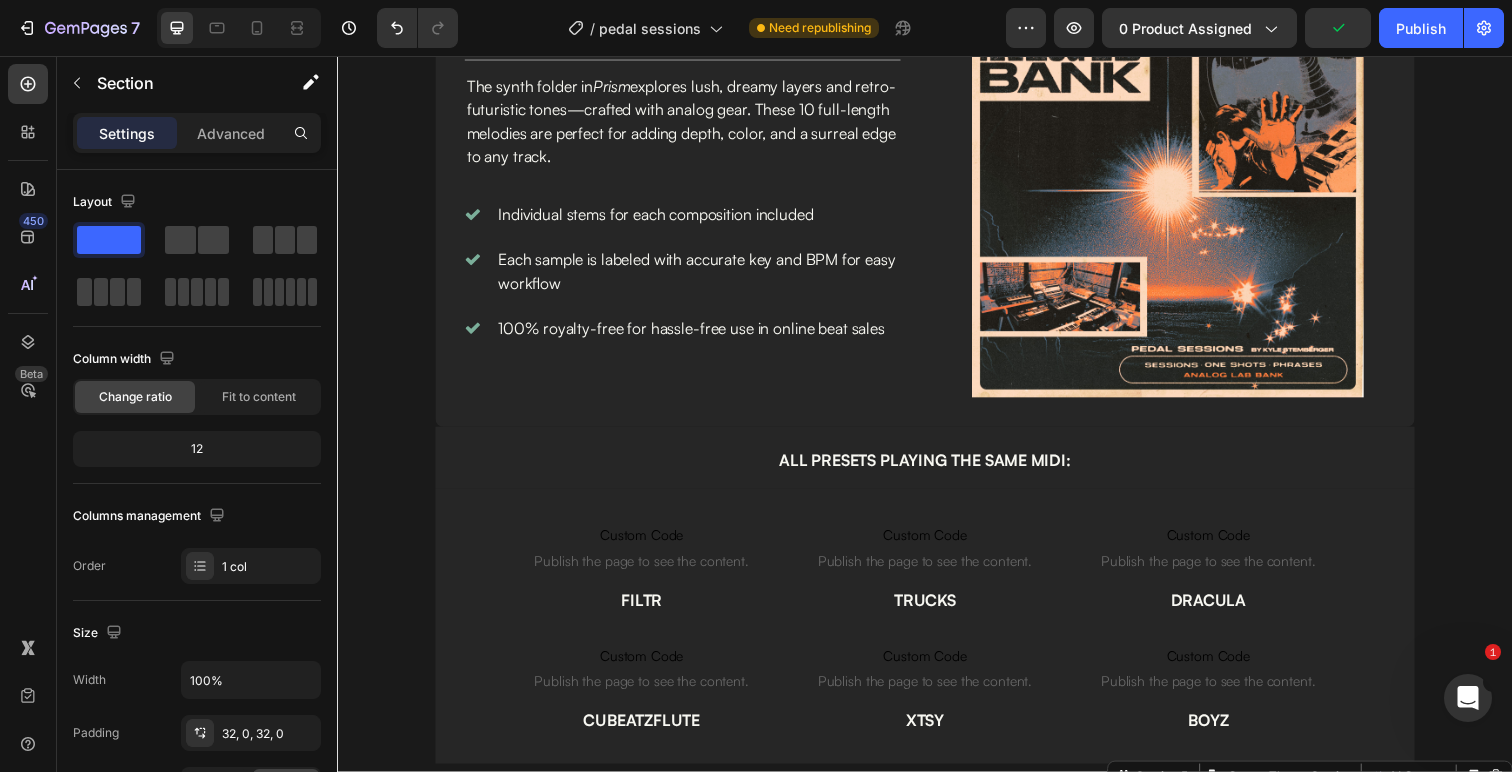scroll, scrollTop: 1586, scrollLeft: 0, axis: vertical 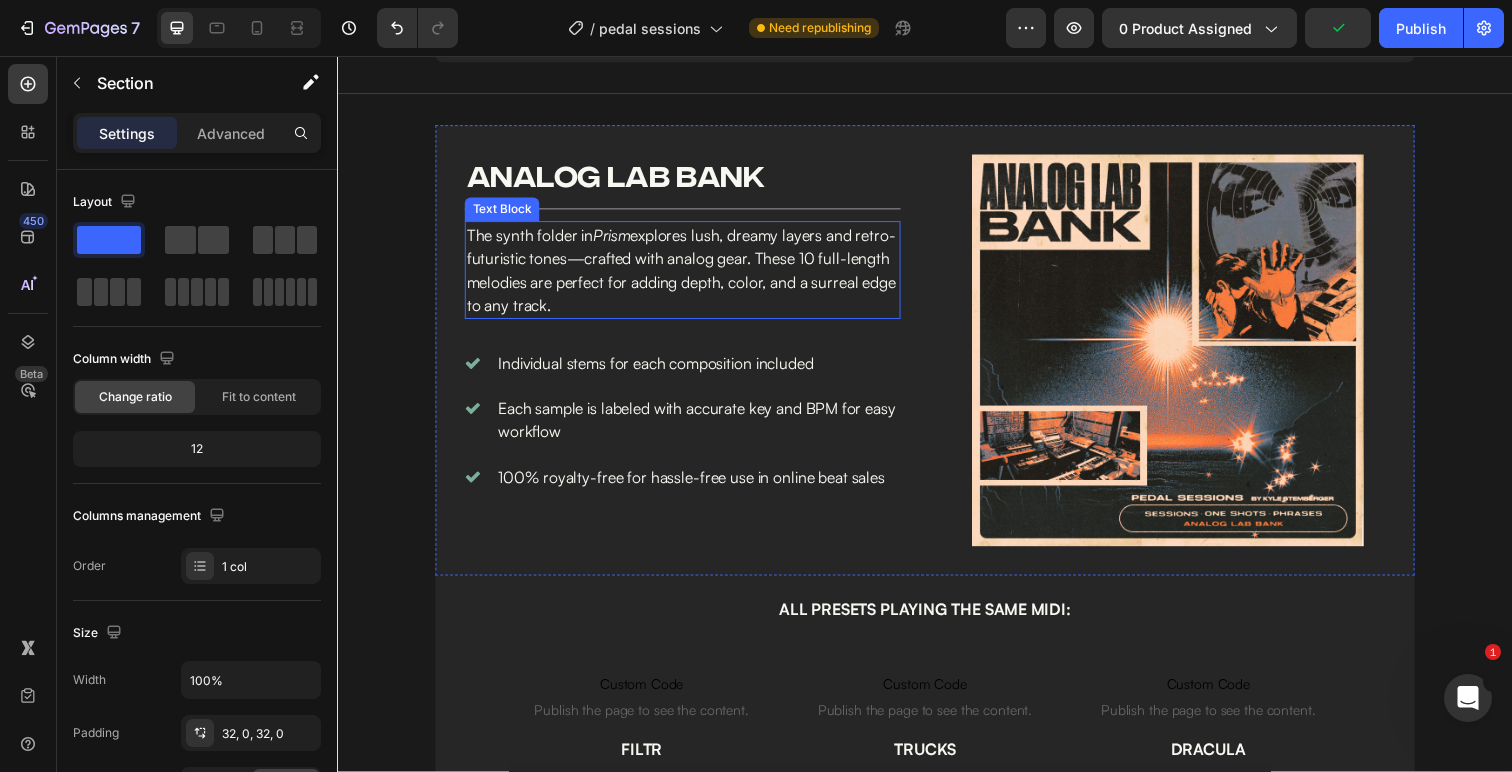 click on "The synth folder in  Prism  explores lush, dreamy layers and retro-futuristic tones—crafted with analog gear. These 10 full-length melodies are perfect for adding depth, color, and a surreal edge to any track." at bounding box center (689, 275) 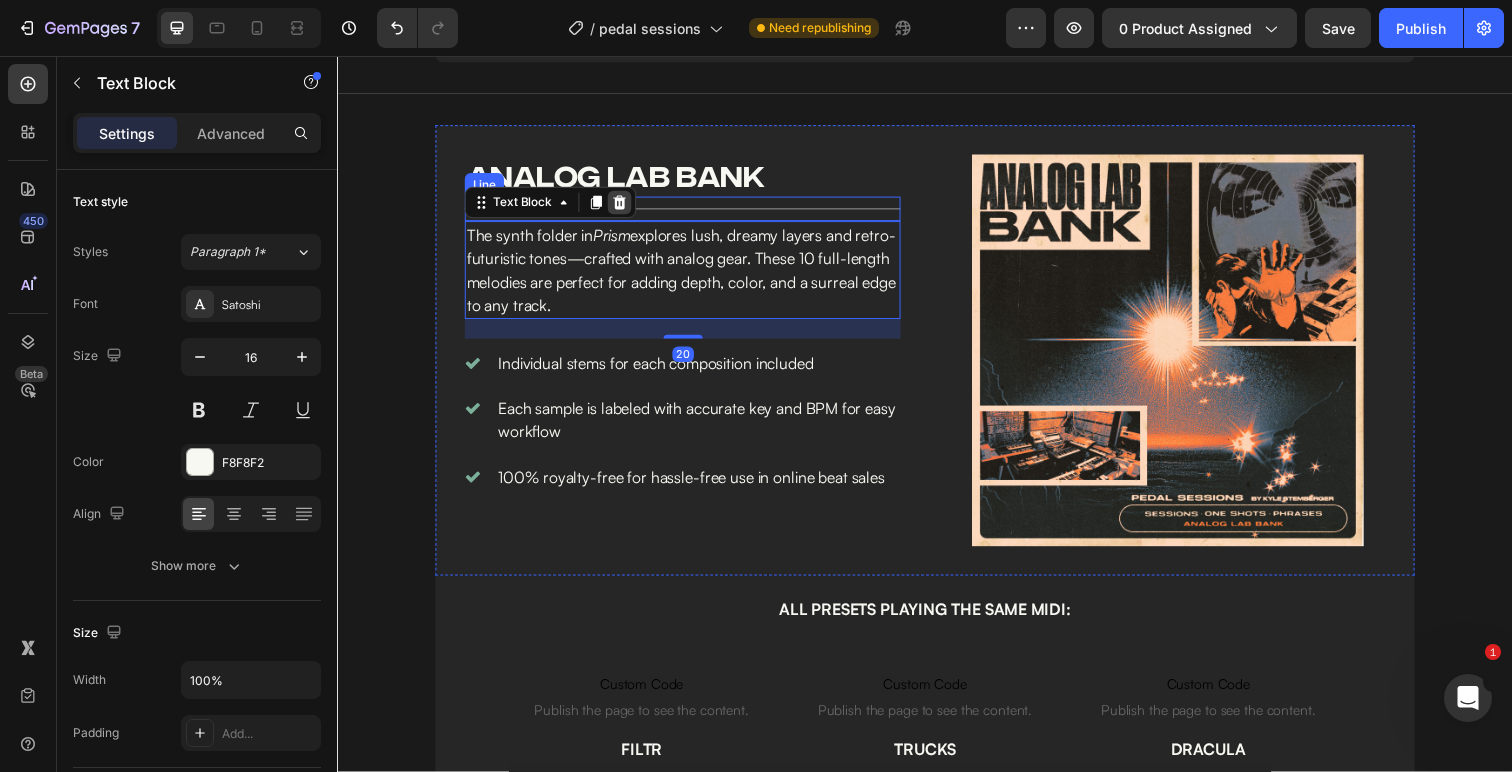 click 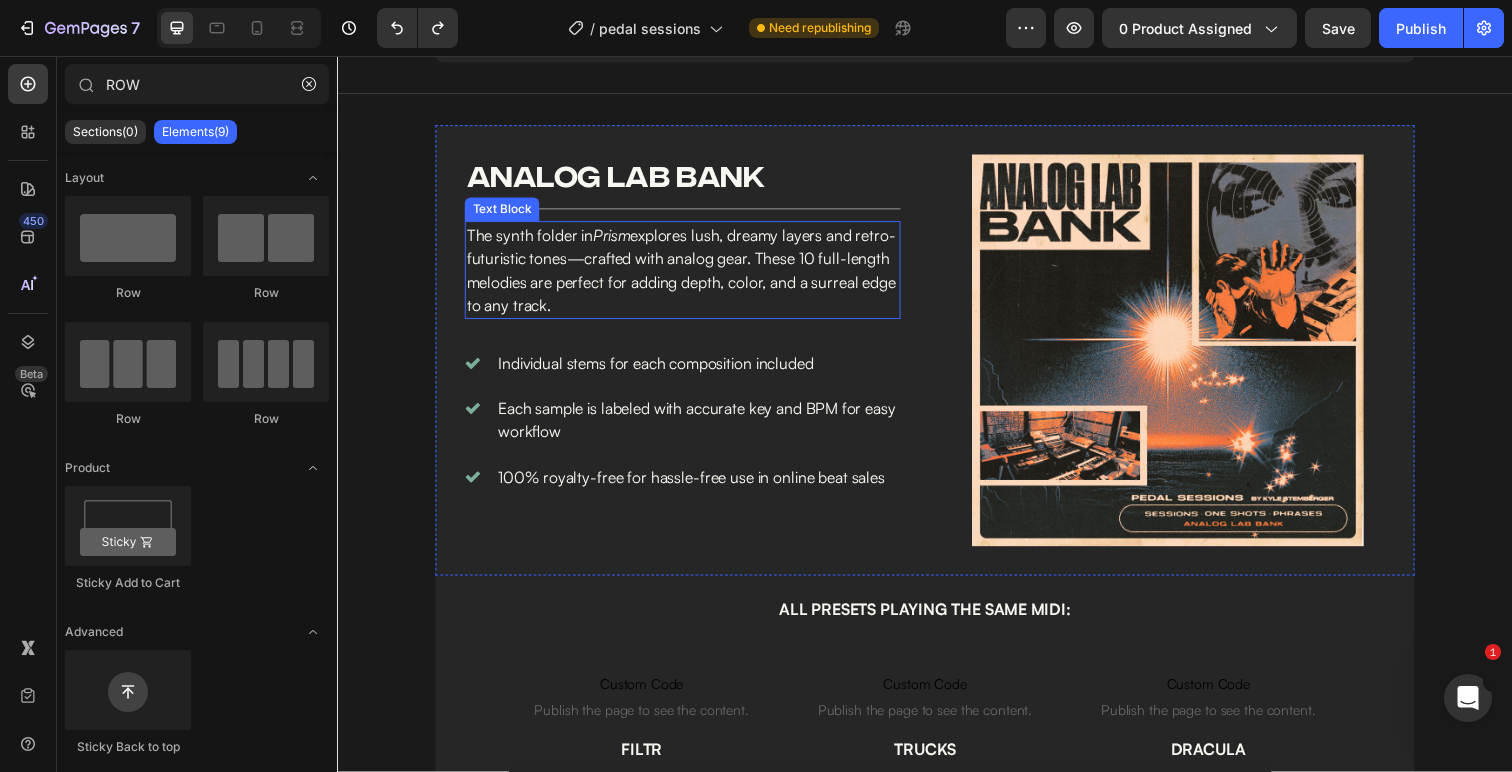 click on "The synth folder in  Prism  explores lush, dreamy layers and retro-futuristic tones—crafted with analog gear. These 10 full-length melodies are perfect for adding depth, color, and a surreal edge to any track." at bounding box center (689, 275) 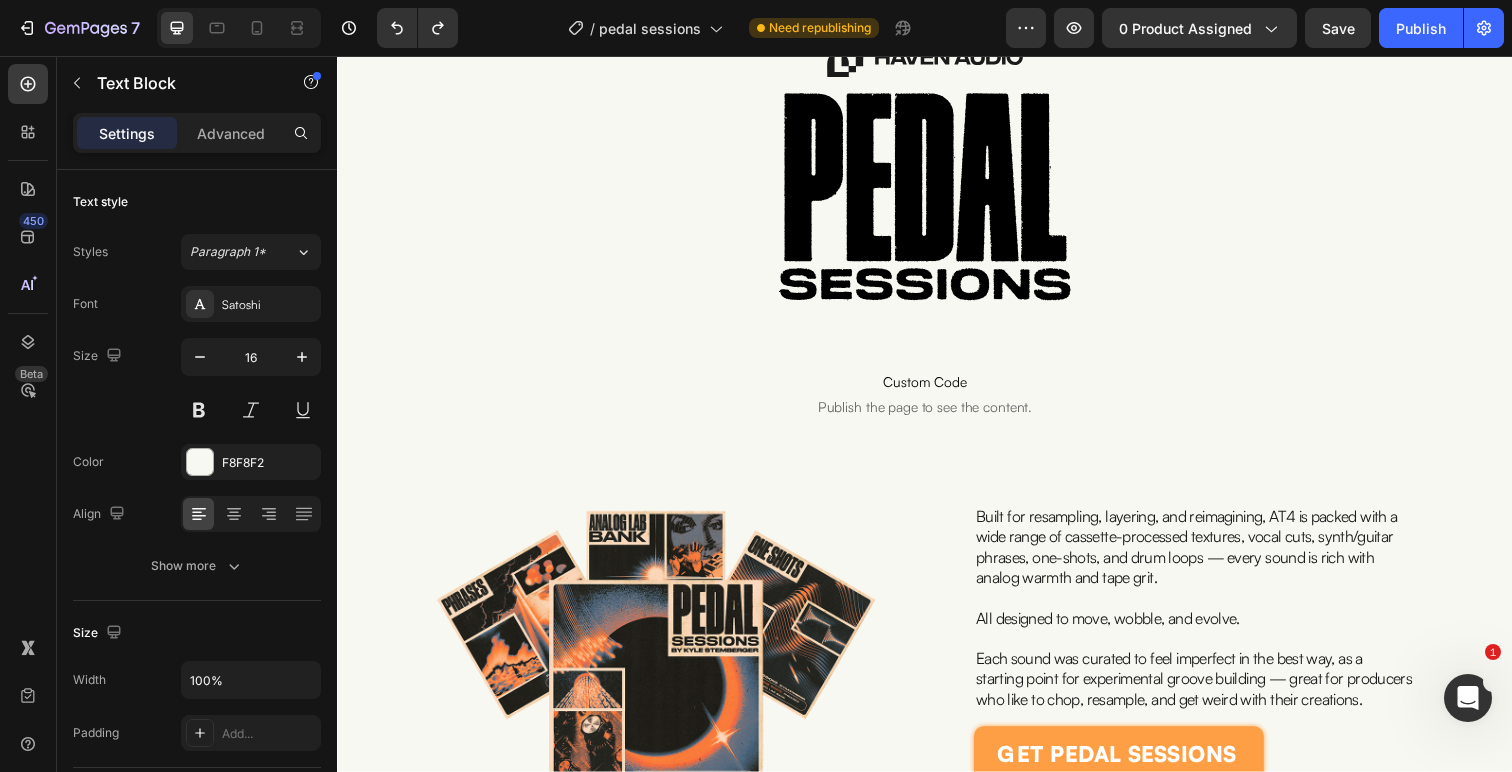 scroll, scrollTop: 0, scrollLeft: 0, axis: both 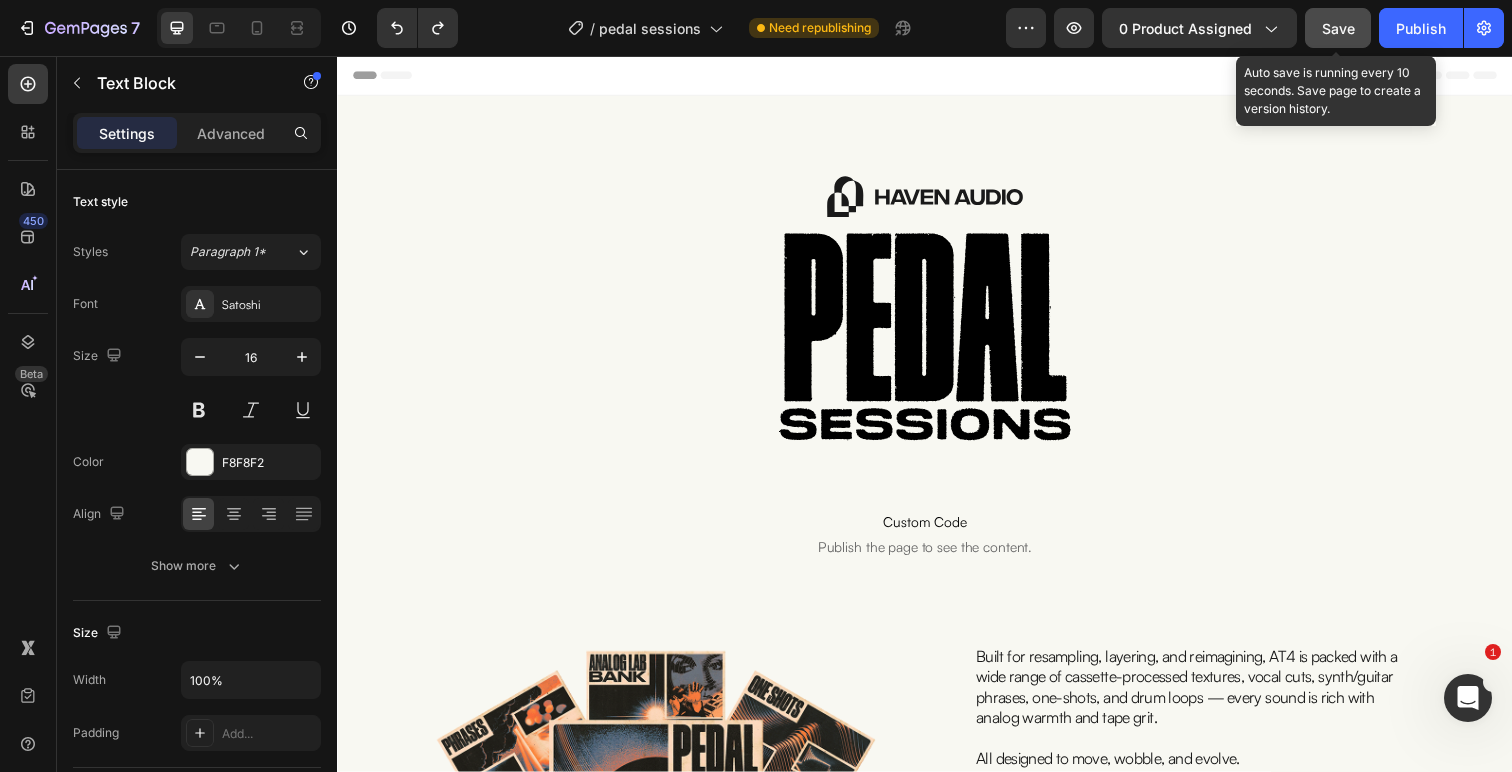 click on "Save" 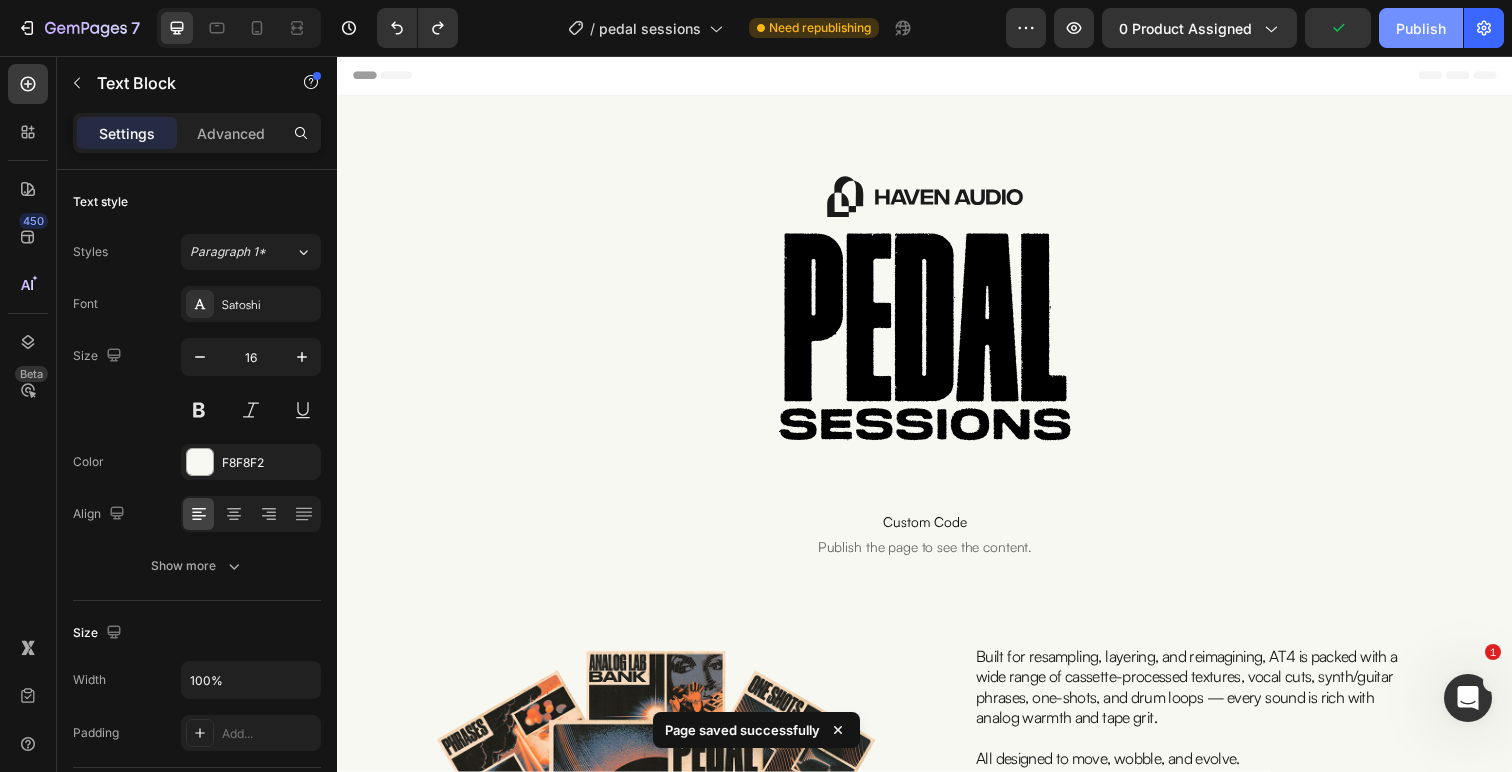 click on "Publish" at bounding box center (1421, 28) 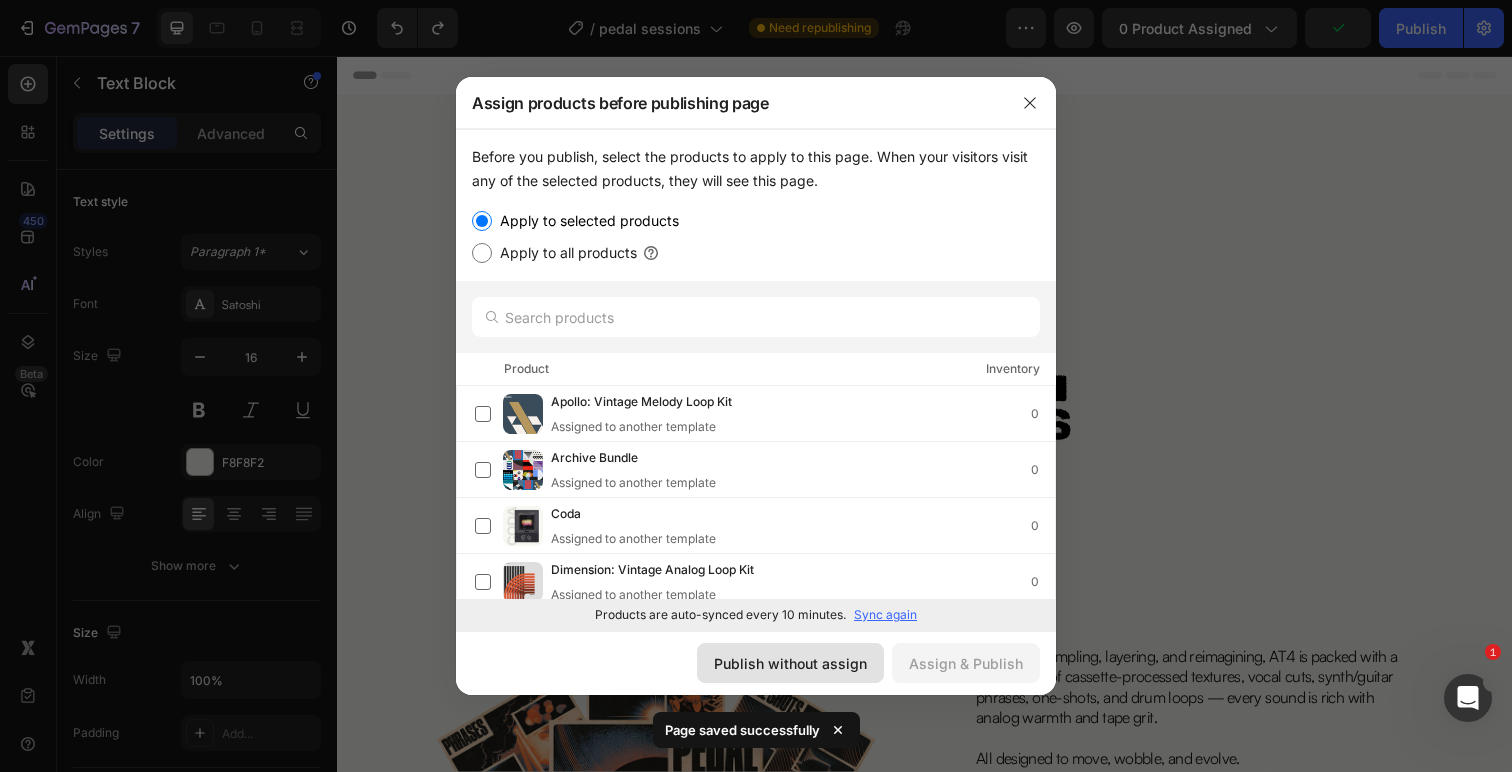 click on "Publish without assign" at bounding box center (790, 663) 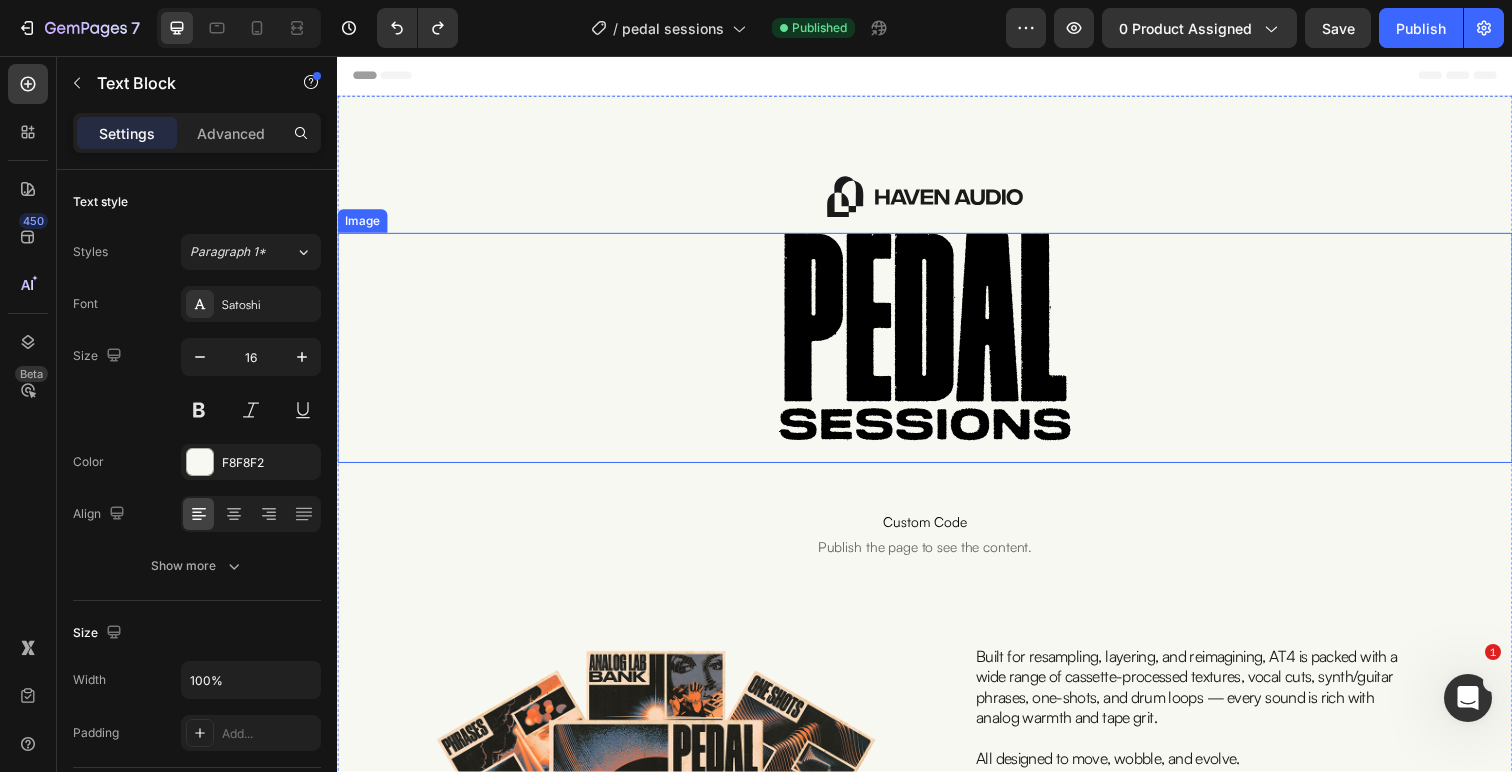 scroll, scrollTop: 238, scrollLeft: 0, axis: vertical 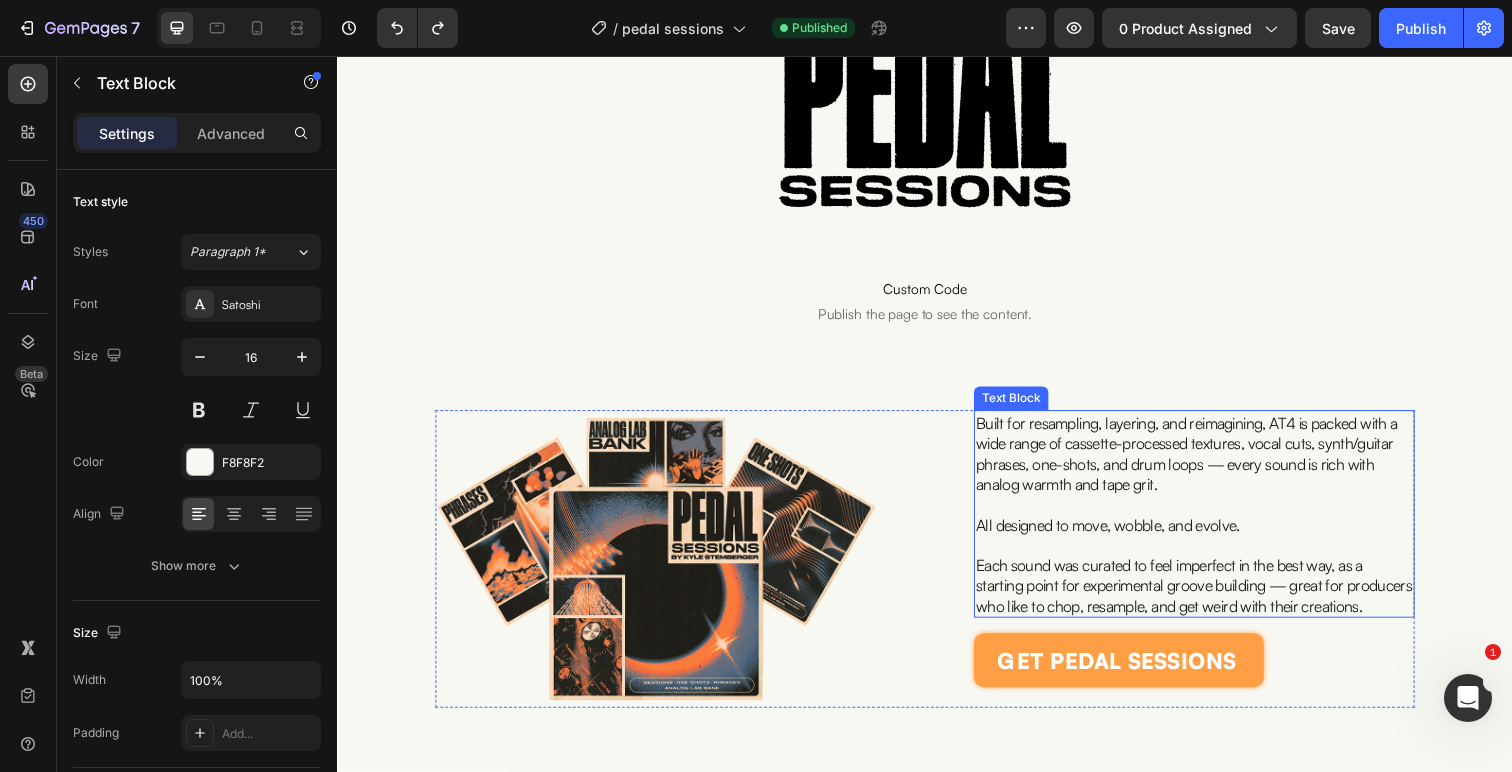 click on "Built for resampling, layering, and reimagining, AT4 is packed with a wide range of cassette-processed textures, vocal cuts, synth/guitar phrases, one-shots, and drum loops — every sound is rich with analog warmth and tape grit." at bounding box center (1204, 462) 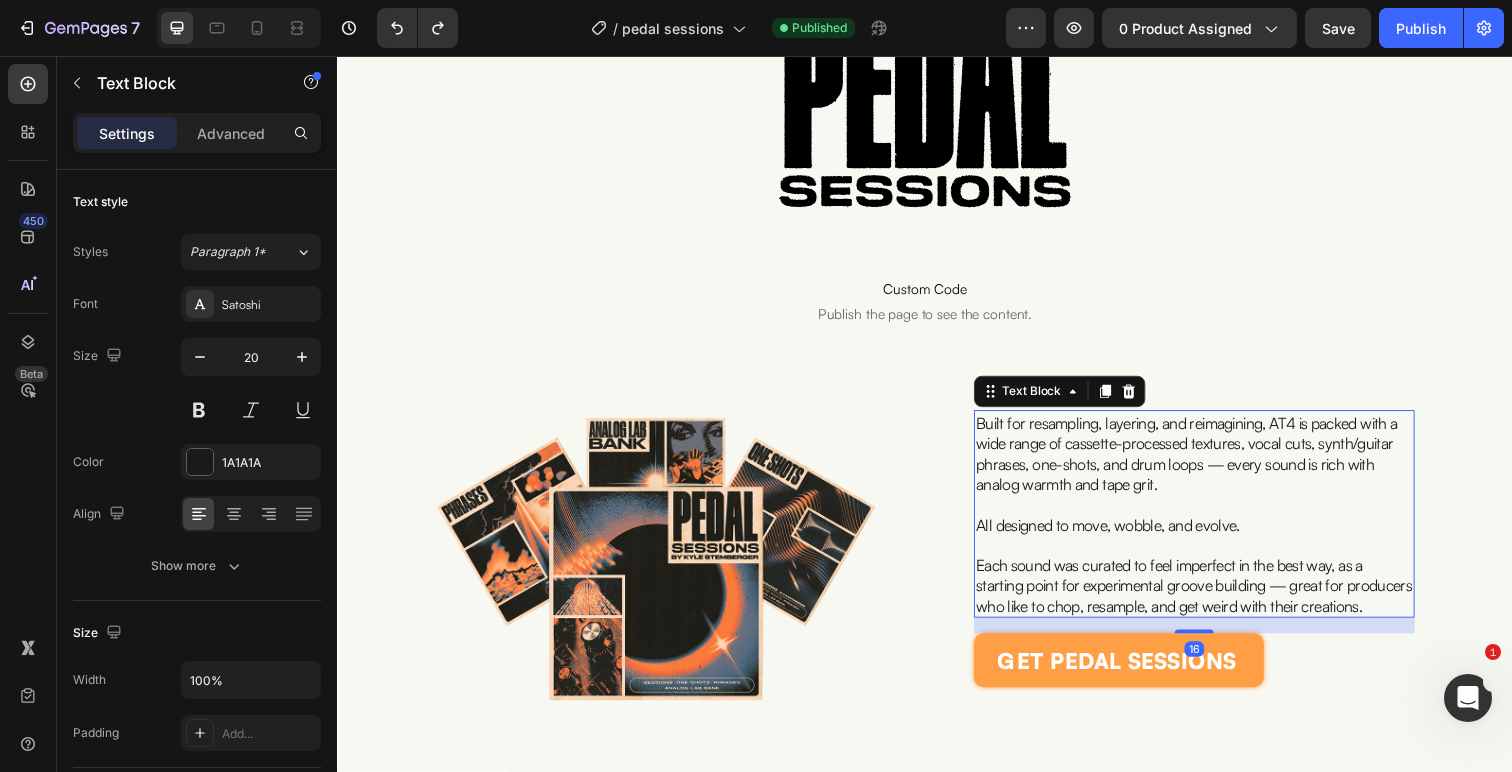 click on "Built for resampling, layering, and reimagining, AT4 is packed with a wide range of cassette-processed textures, vocal cuts, synth/guitar phrases, one-shots, and drum loops — every sound is rich with analog warmth and tape grit." at bounding box center [1204, 462] 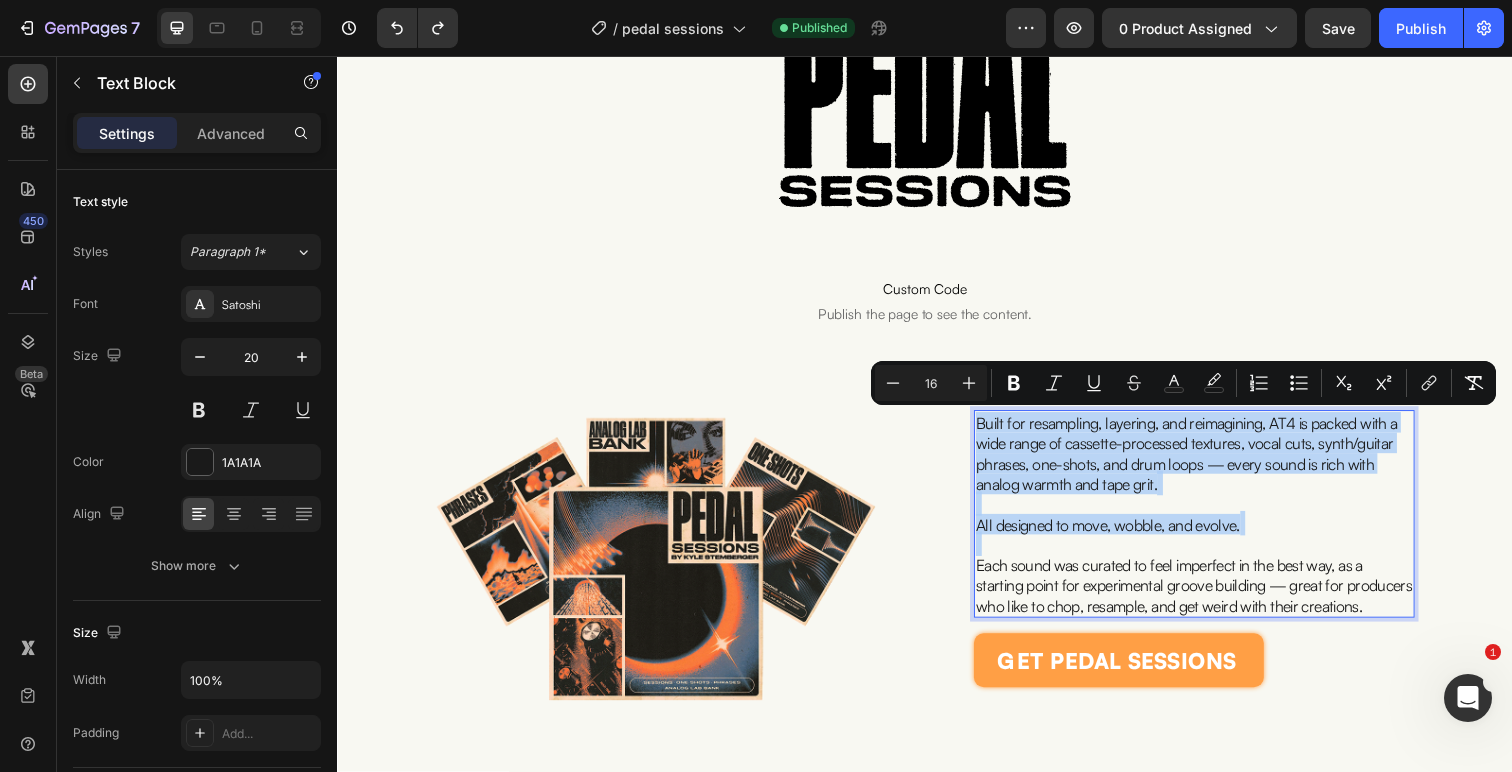 type on "20" 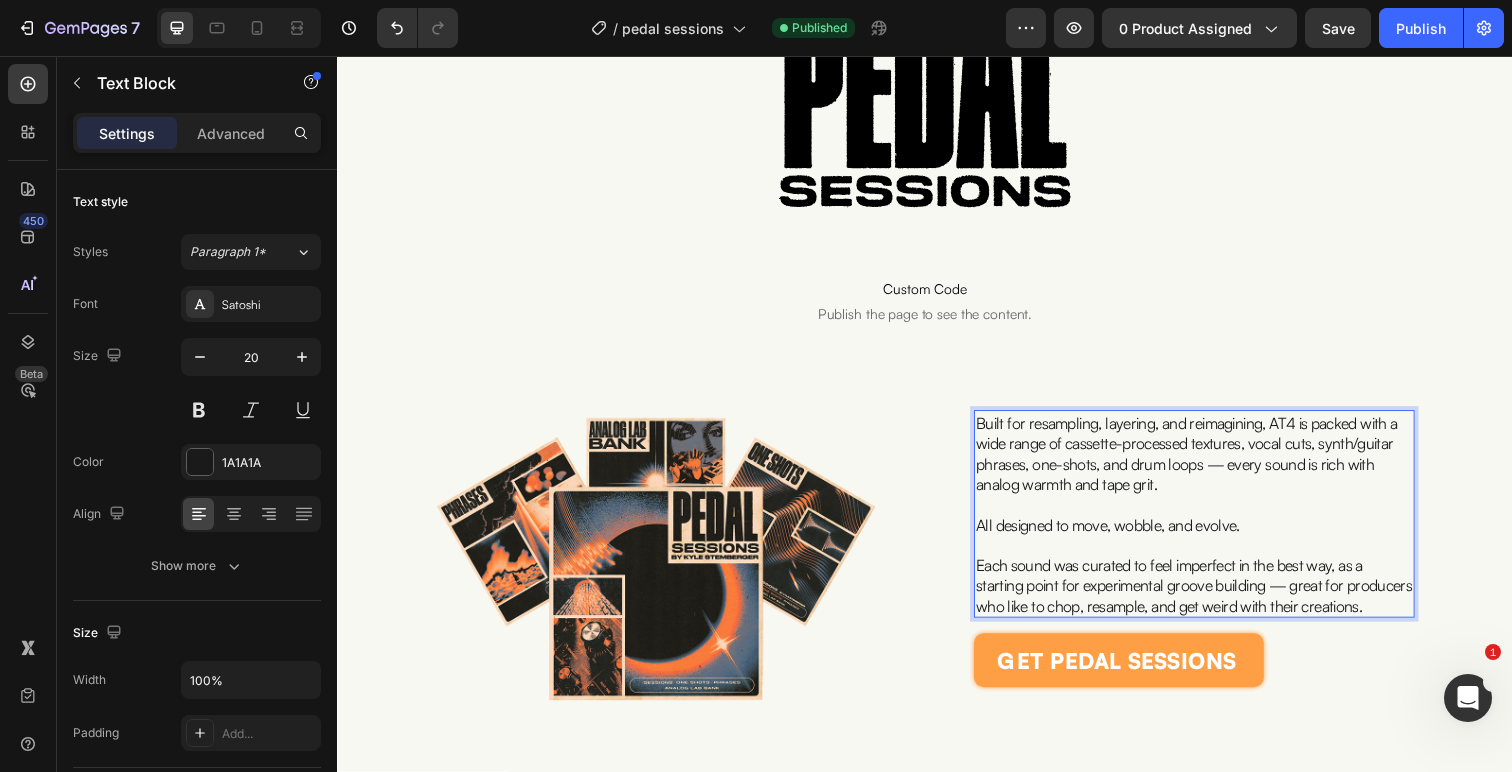 scroll, scrollTop: 0, scrollLeft: 0, axis: both 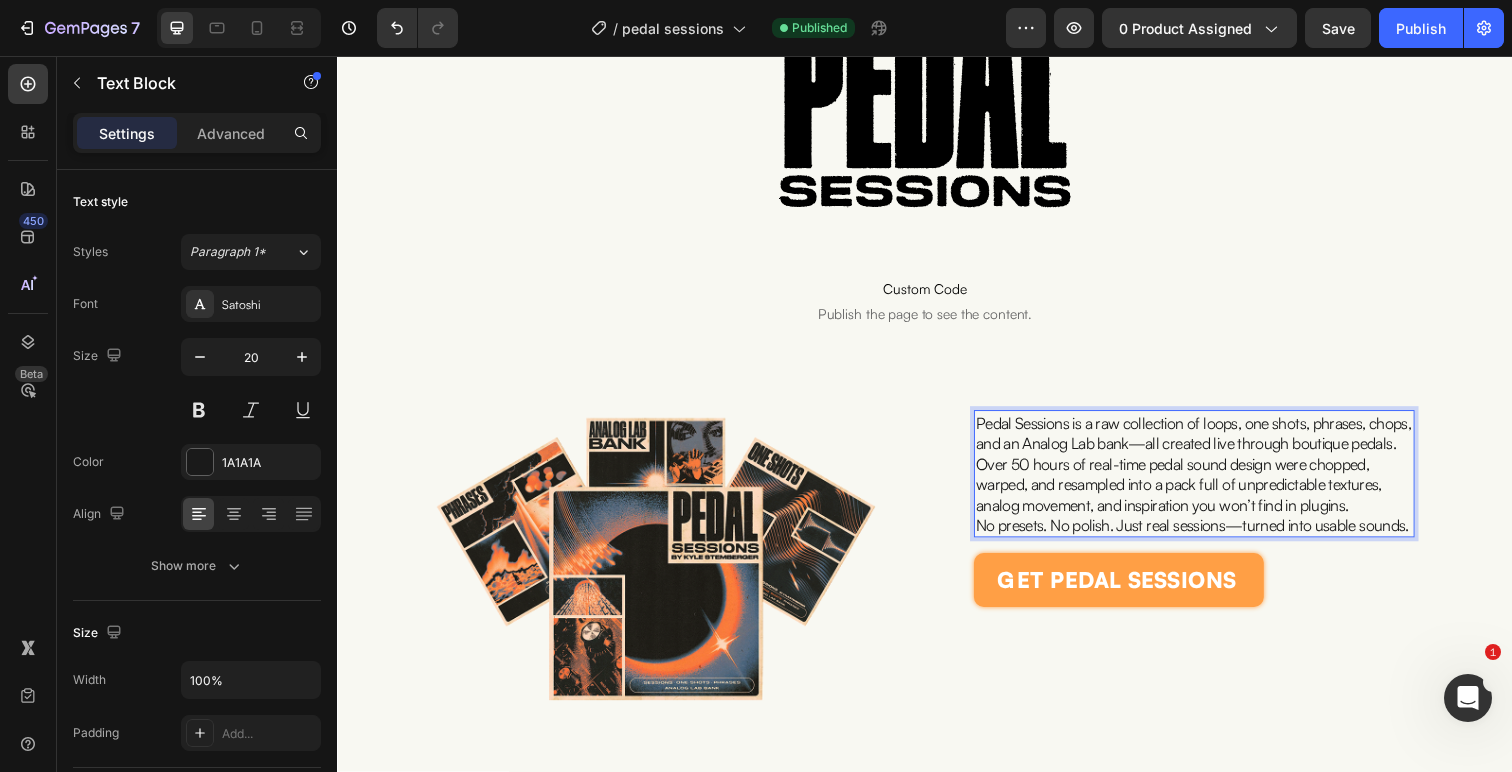 click on "Pedal Sessions is a raw collection of loops, one shots, phrases, chops, and an Analog Lab bank—all created live through boutique pedals." at bounding box center (1212, 441) 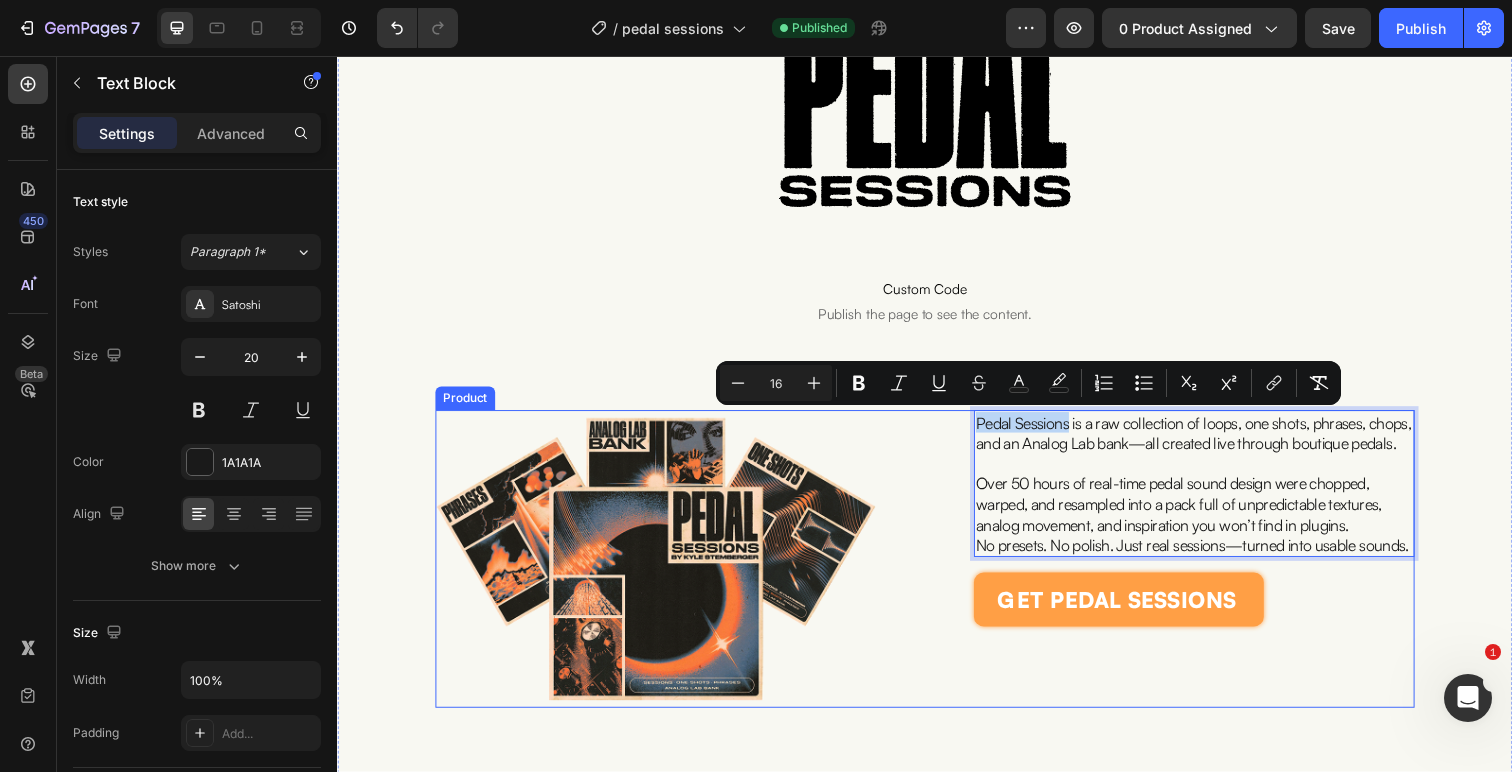 drag, startPoint x: 1086, startPoint y: 429, endPoint x: 982, endPoint y: 432, distance: 104.04326 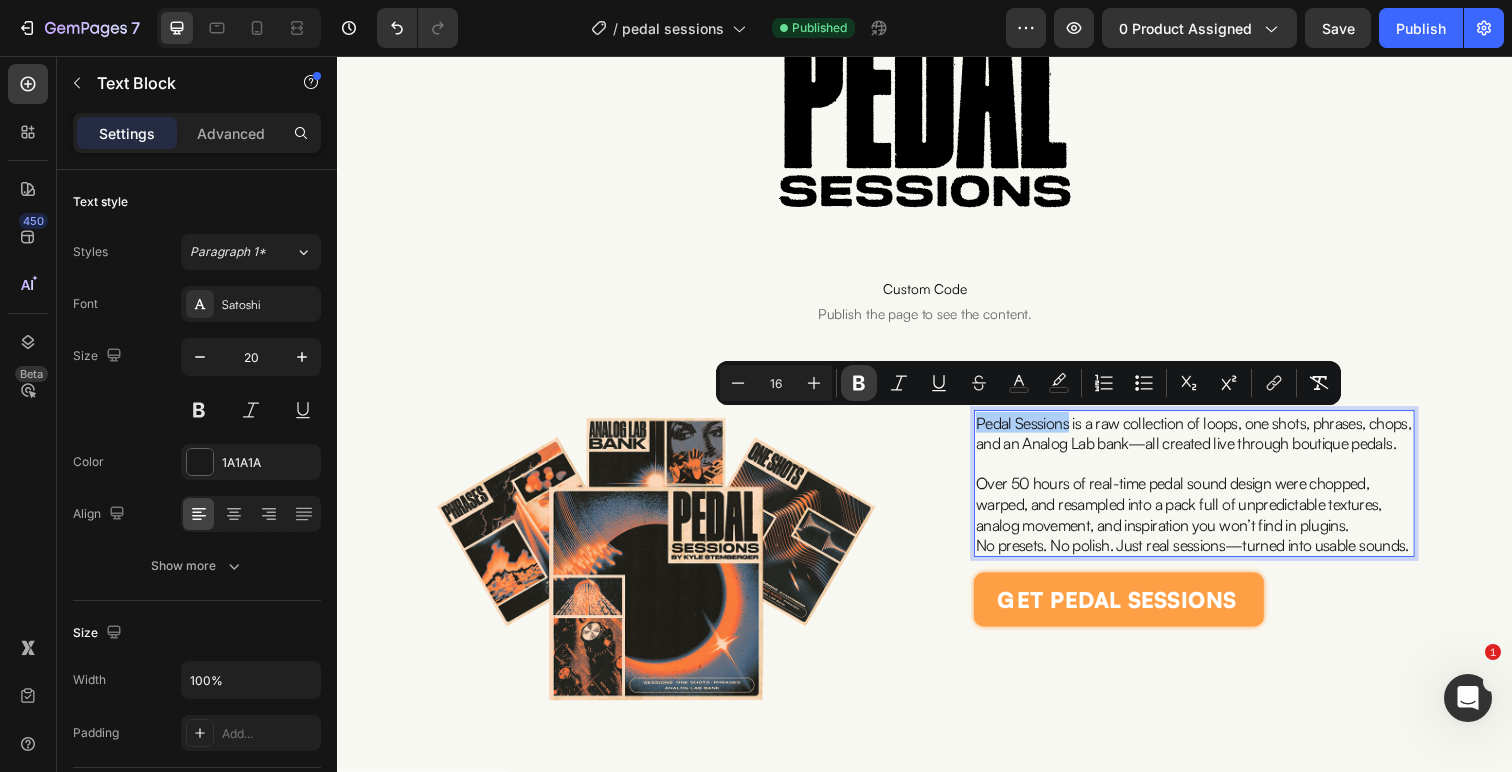 click 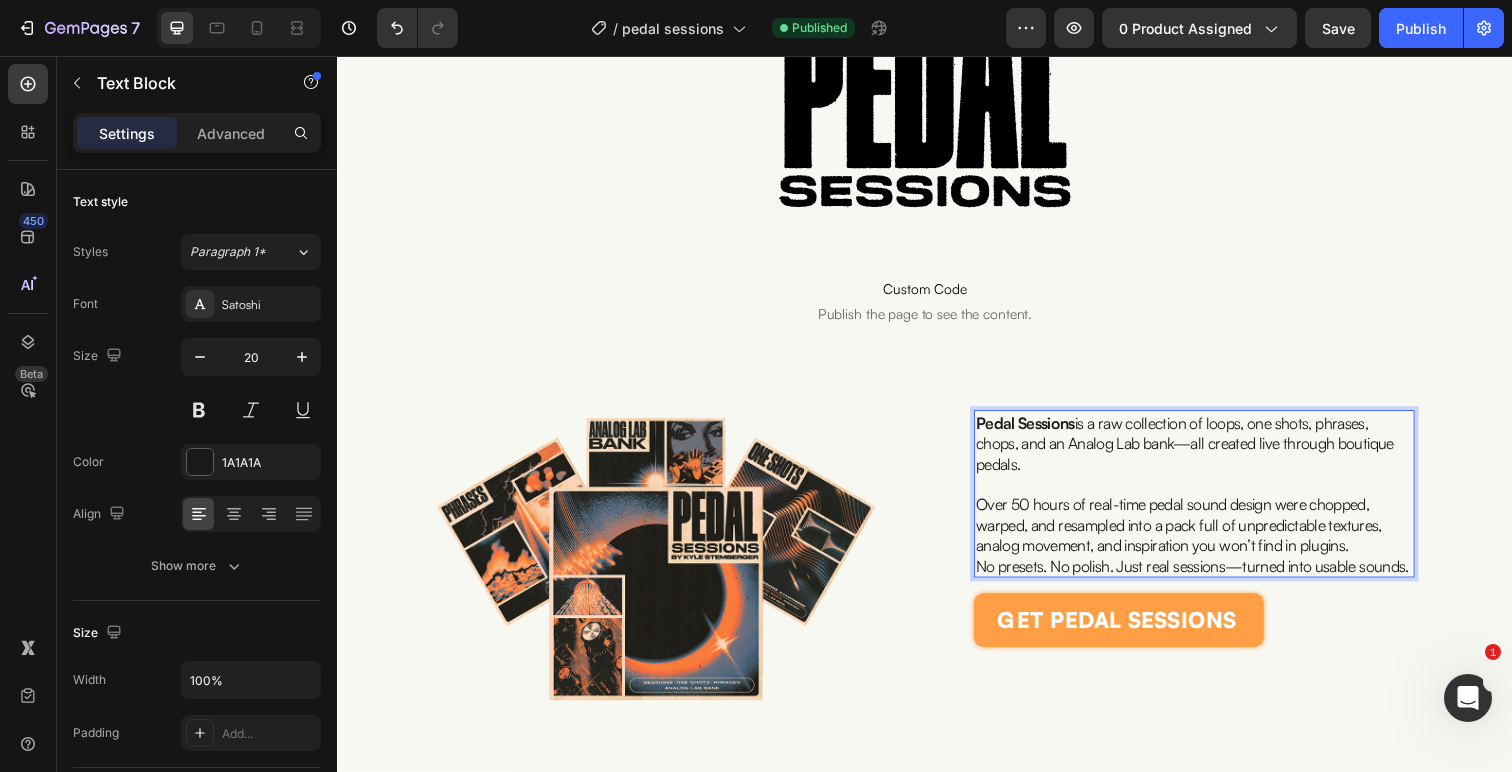 drag, startPoint x: 1066, startPoint y: 471, endPoint x: 1231, endPoint y: 435, distance: 168.88162 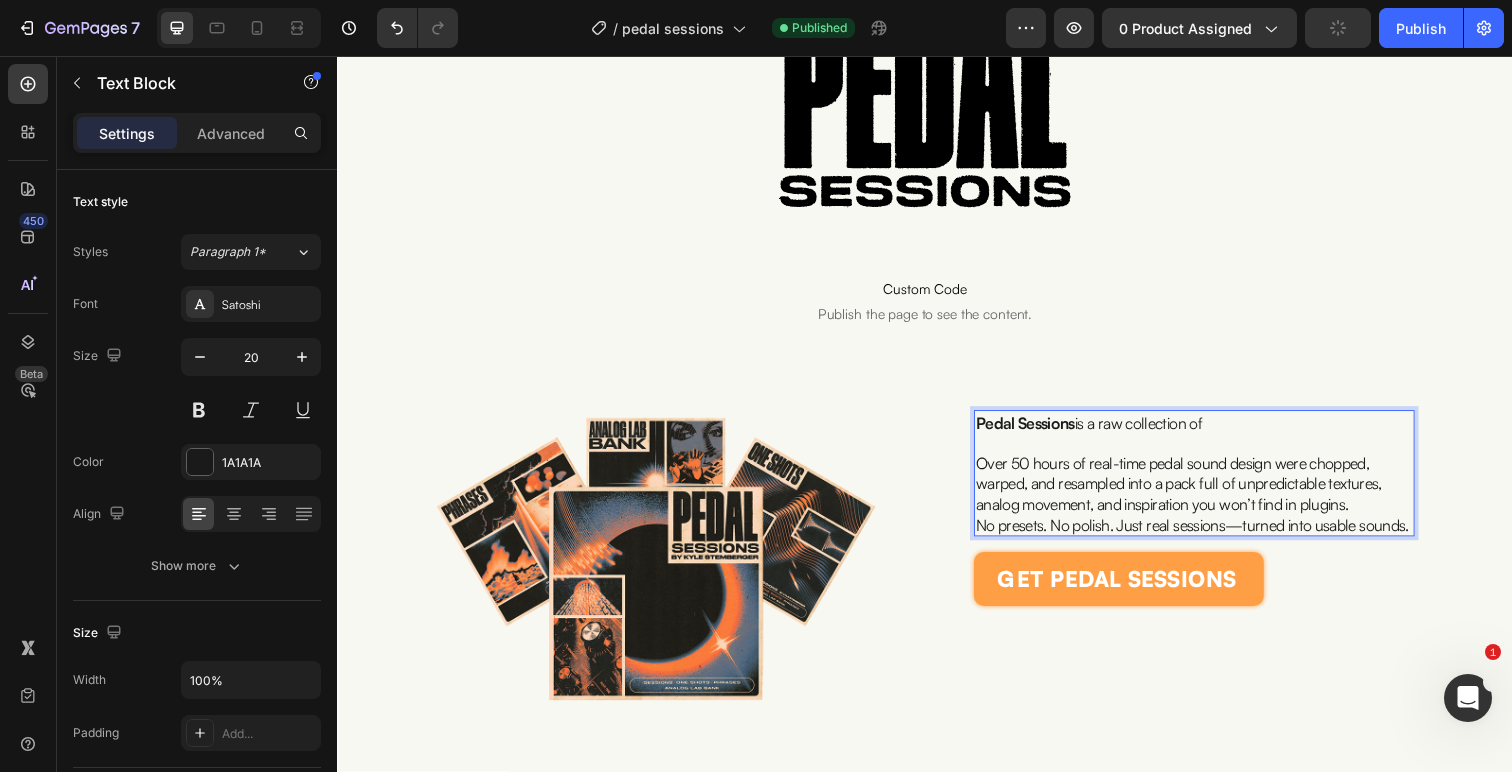 click on "Pedal Sessions  is a raw collection of" at bounding box center [1212, 430] 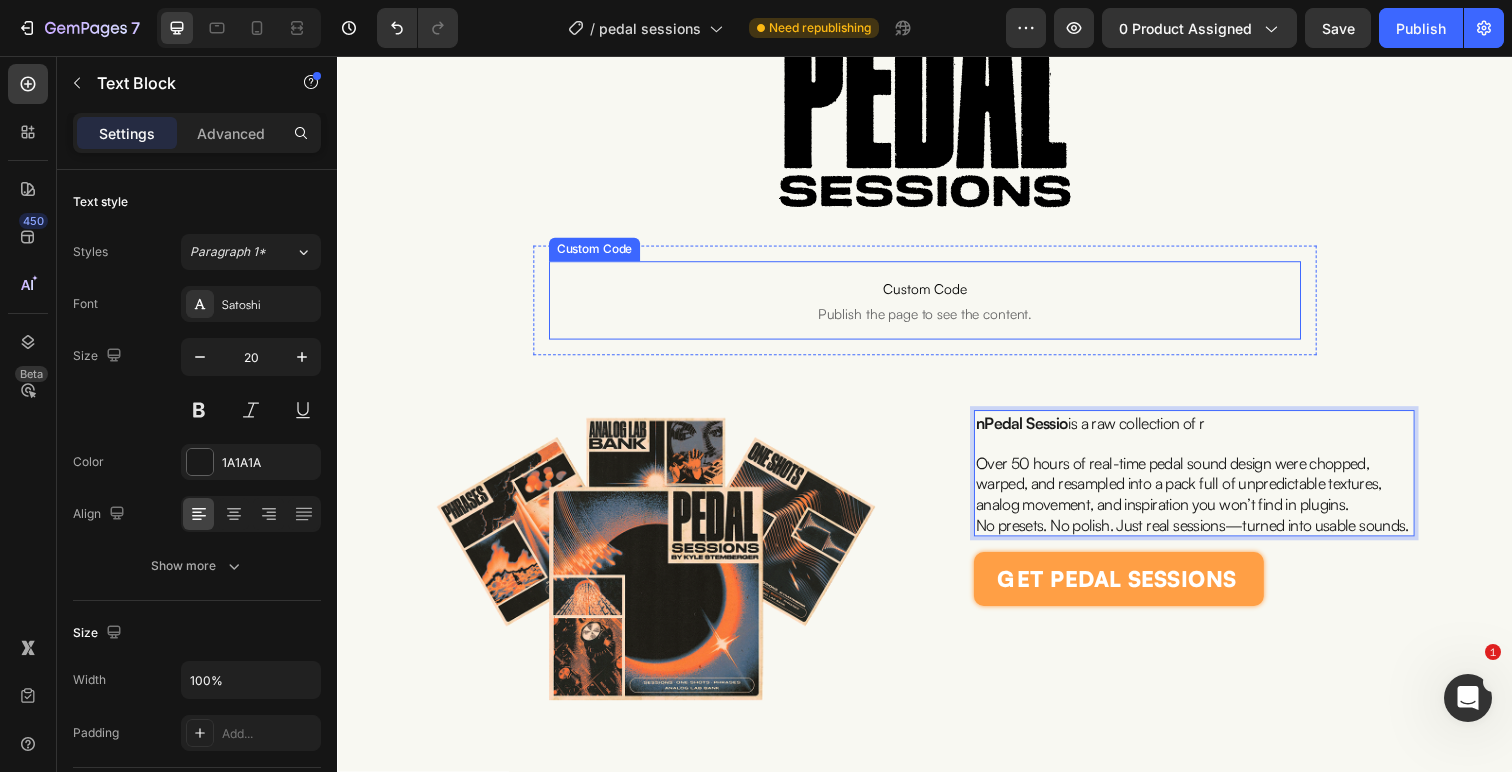 click on "Custom Code
Publish the page to see the content." at bounding box center [937, 306] 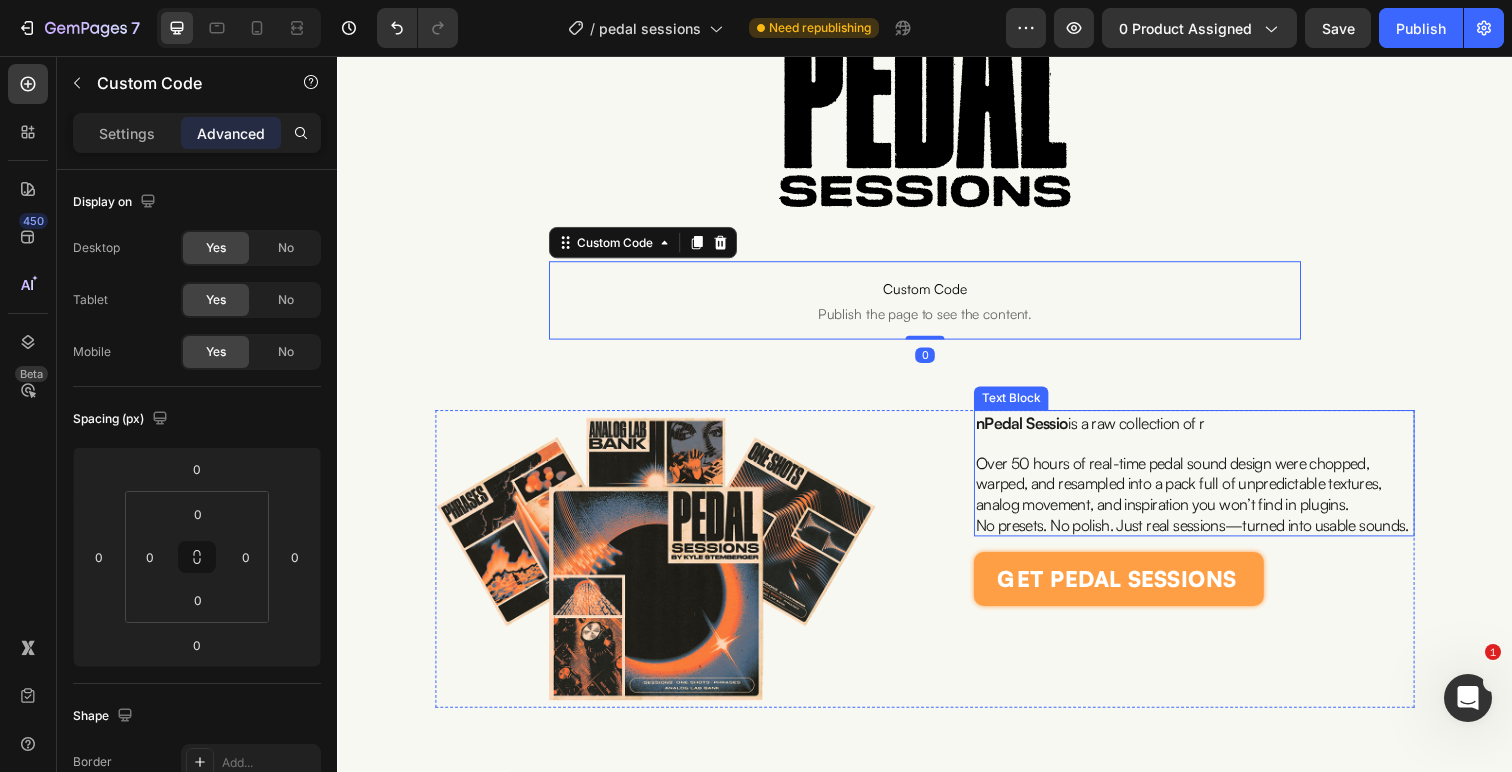 click on "nPedal Sessio  is a raw collection of r" at bounding box center [1106, 431] 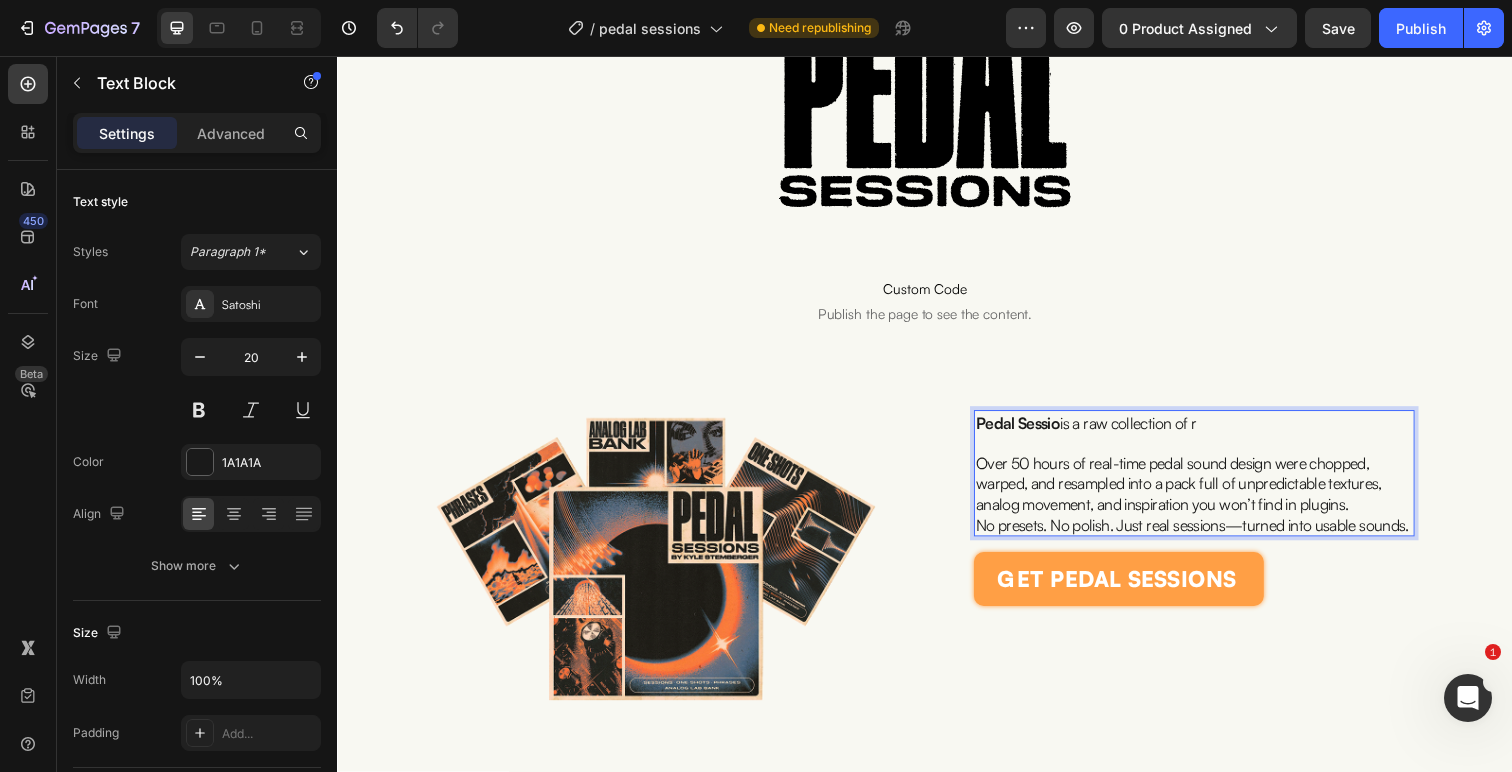 click on "Pedal Sessio" at bounding box center (1032, 431) 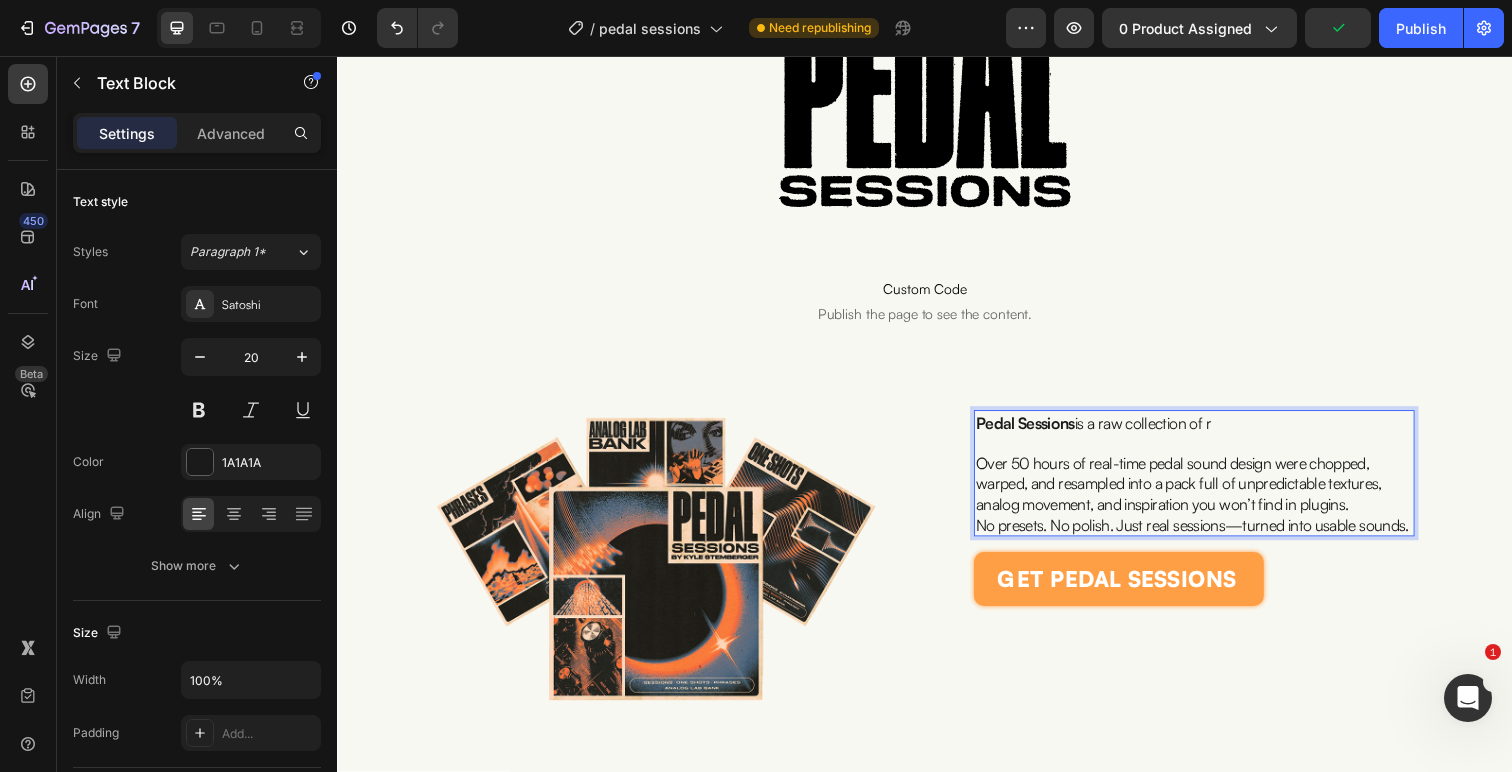 click at bounding box center (1212, 451) 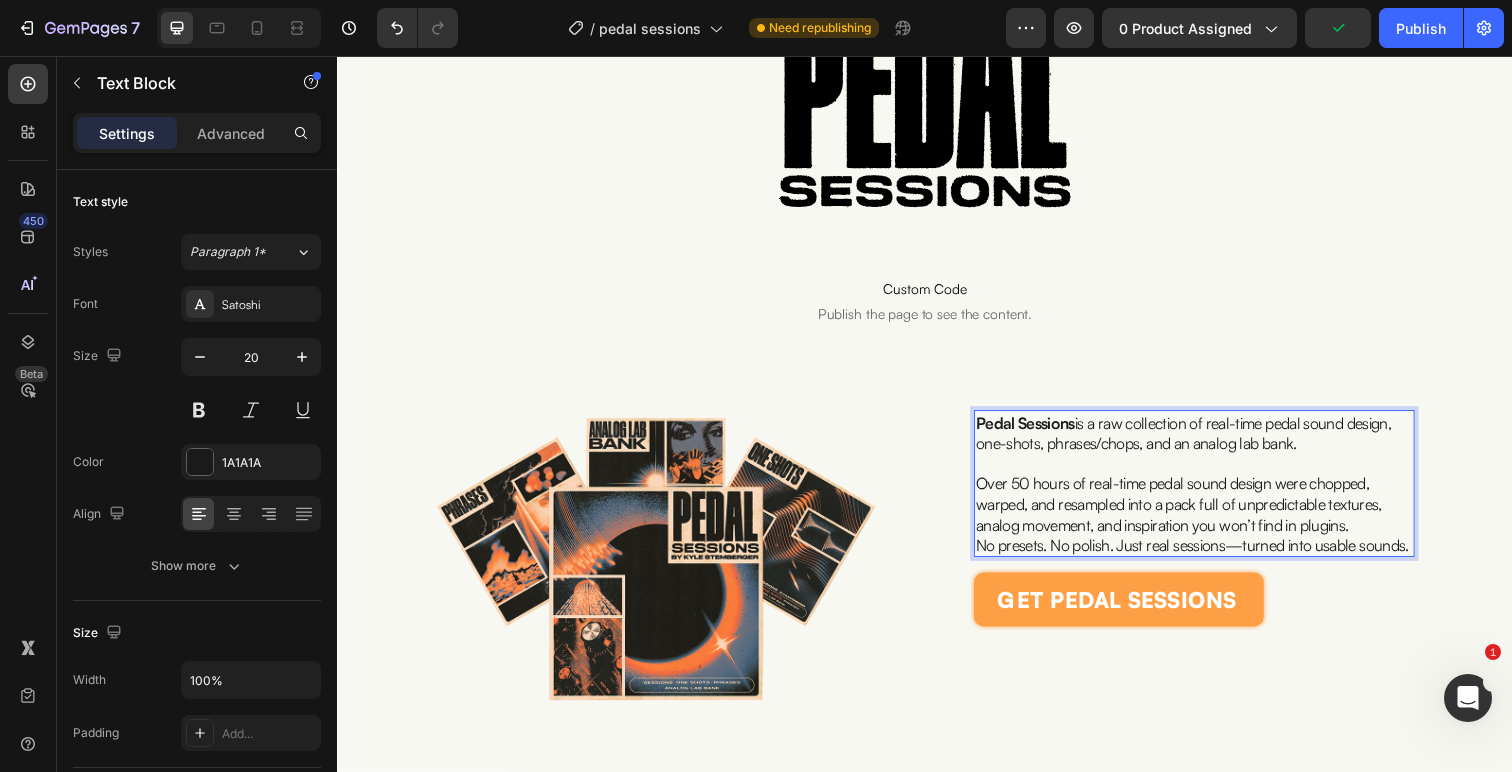 click on "Over 50 hours of real-time pedal sound design were chopped, warped, and resampled into a pack full of unpredictable textures, analog movement, and inspiration you won’t find in plugins." at bounding box center [1196, 514] 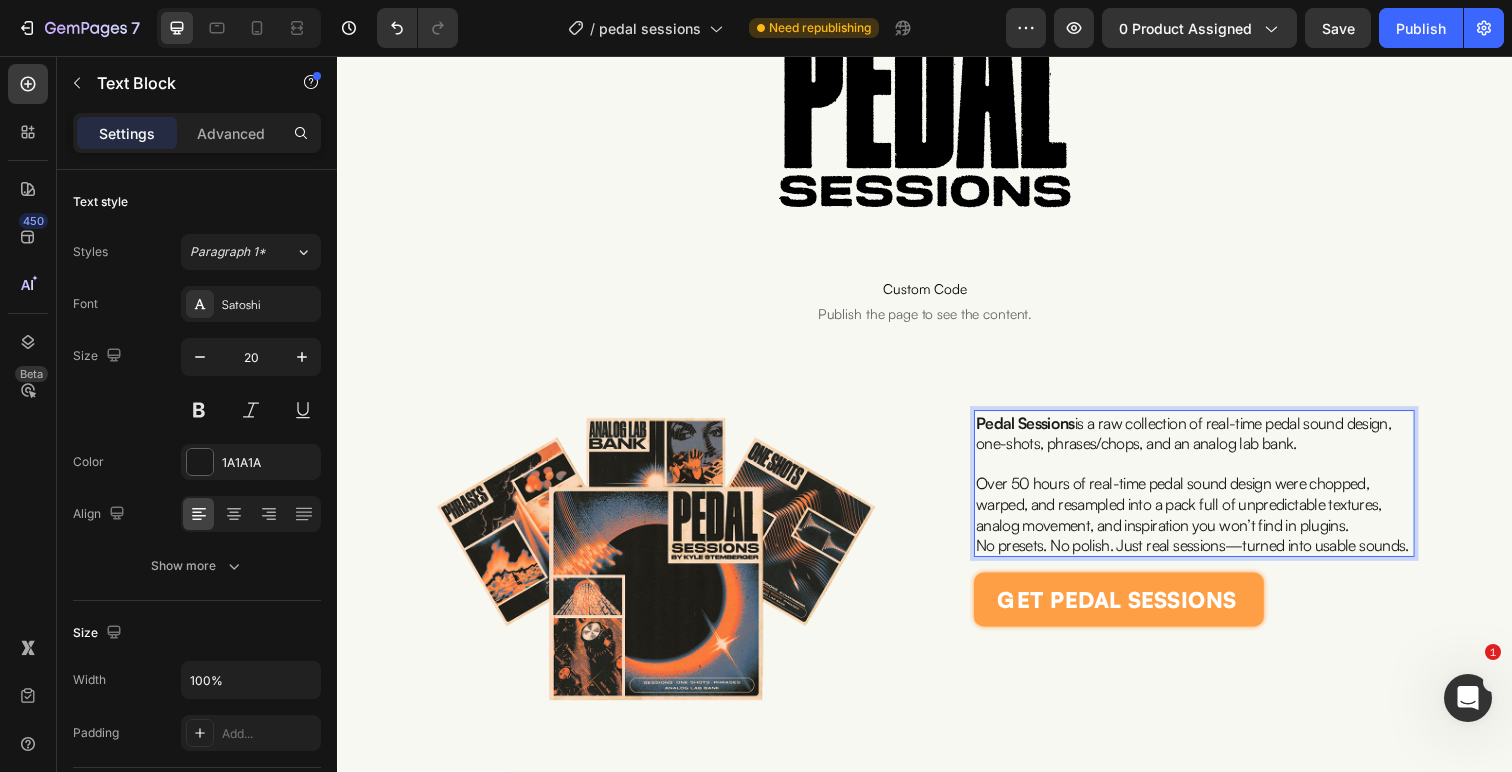 click on "Over 50 hours of real-time pedal sound design were chopped, warped, and resampled into a pack full of unpredictable textures, analog movement, and inspiration you won’t find in plugins." at bounding box center (1212, 513) 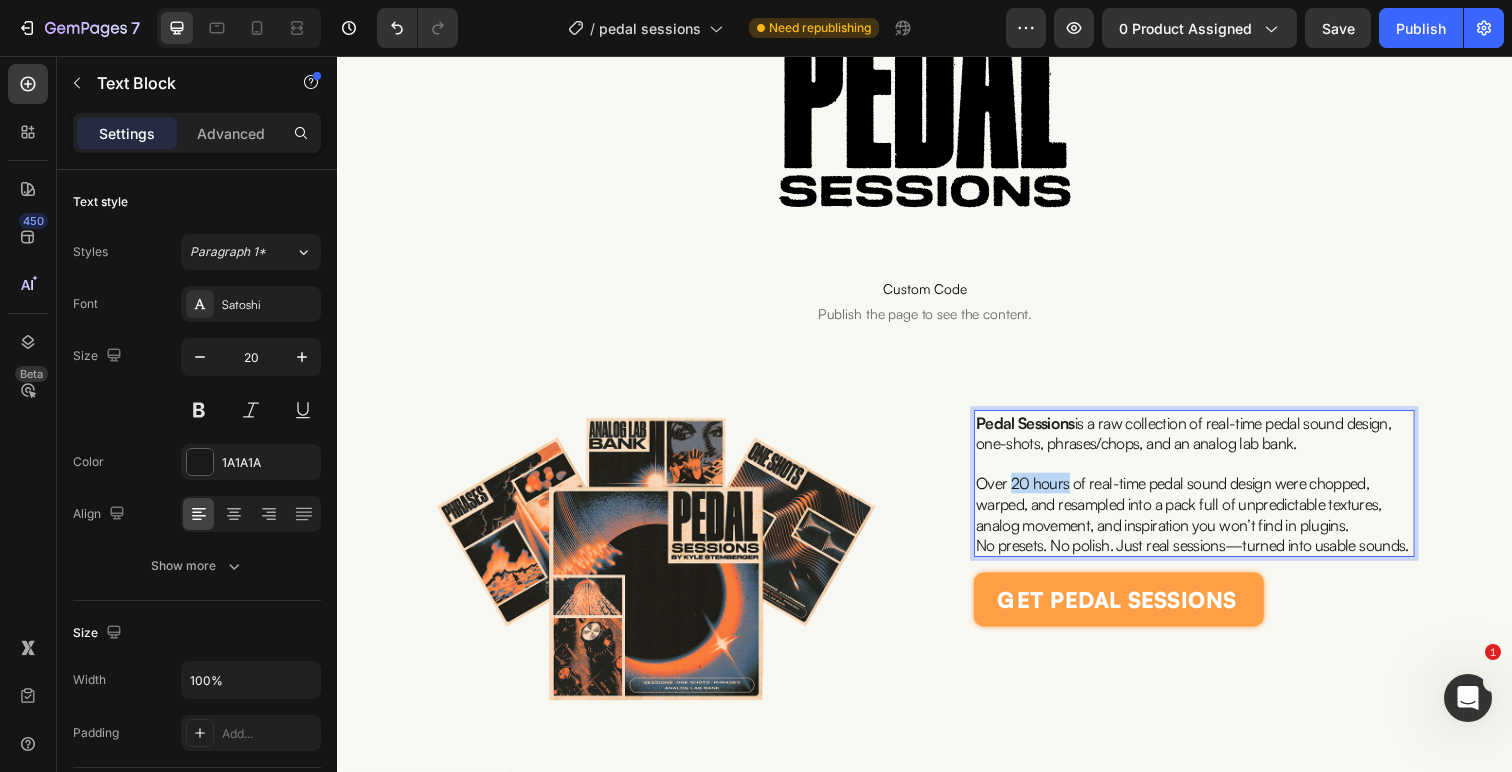drag, startPoint x: 1027, startPoint y: 493, endPoint x: 1081, endPoint y: 498, distance: 54.230988 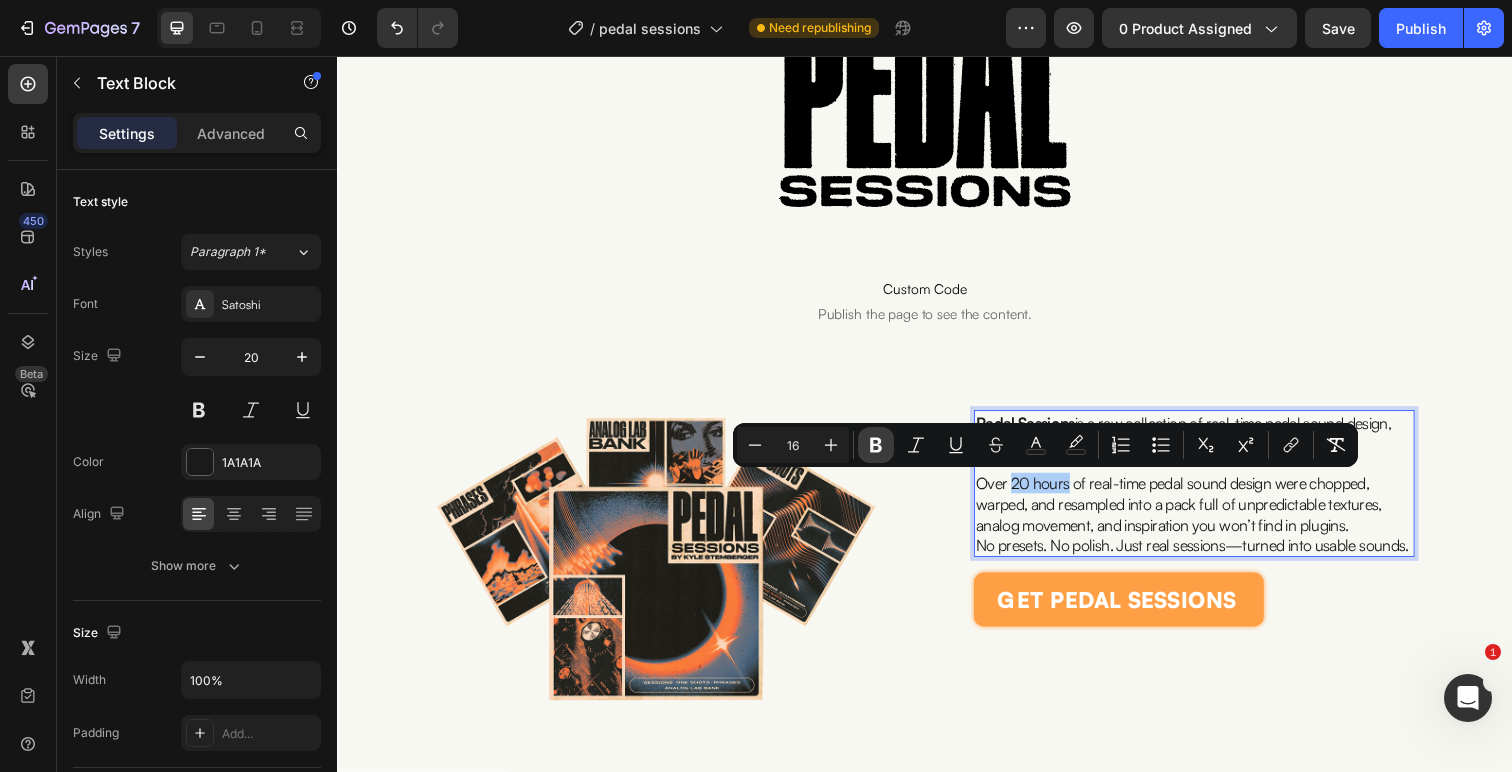 click 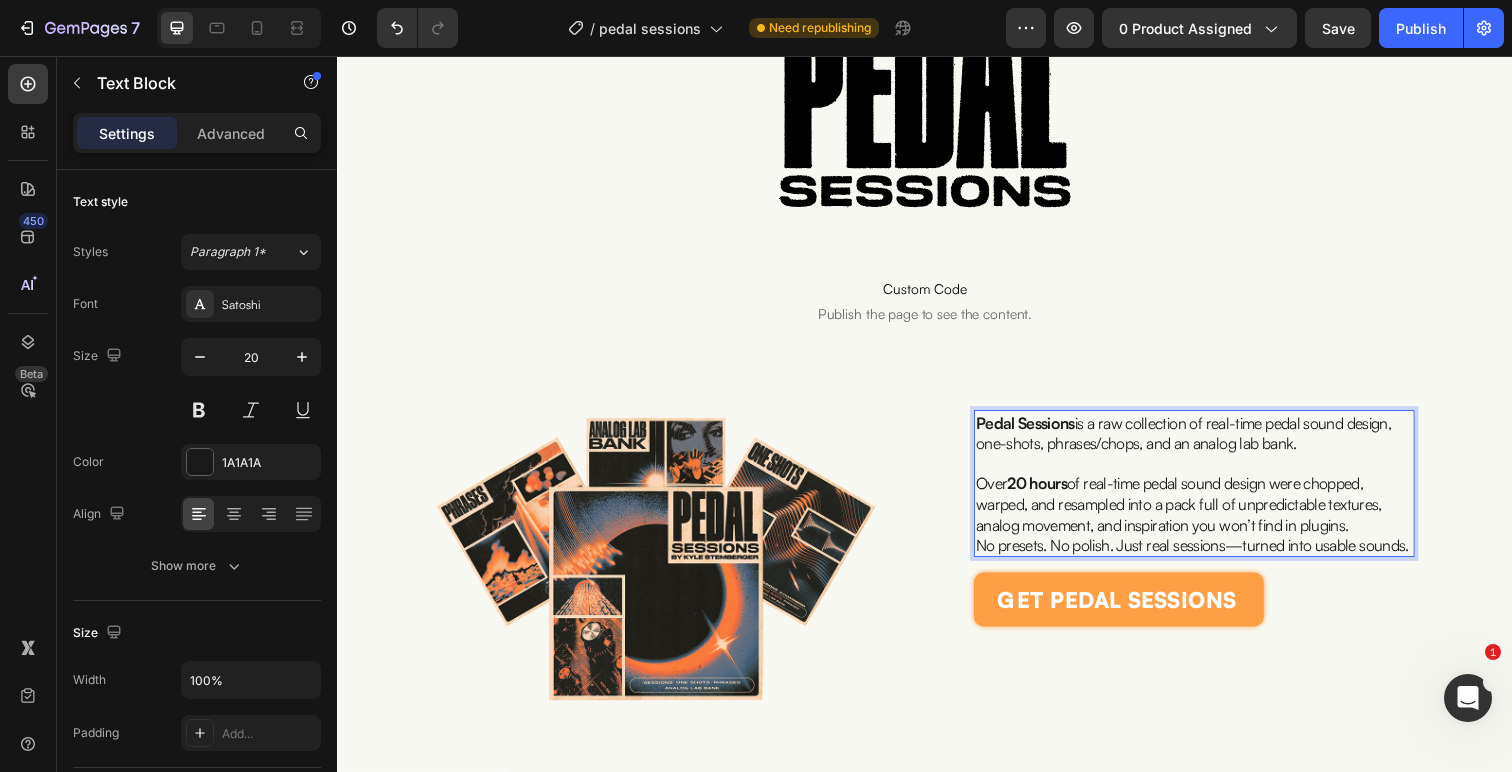 click on "Over  20 hours  of real-time pedal sound design were chopped, warped, and resampled into a pack full of unpredictable textures, analog movement, and inspiration you won’t find in plugins." at bounding box center (1196, 514) 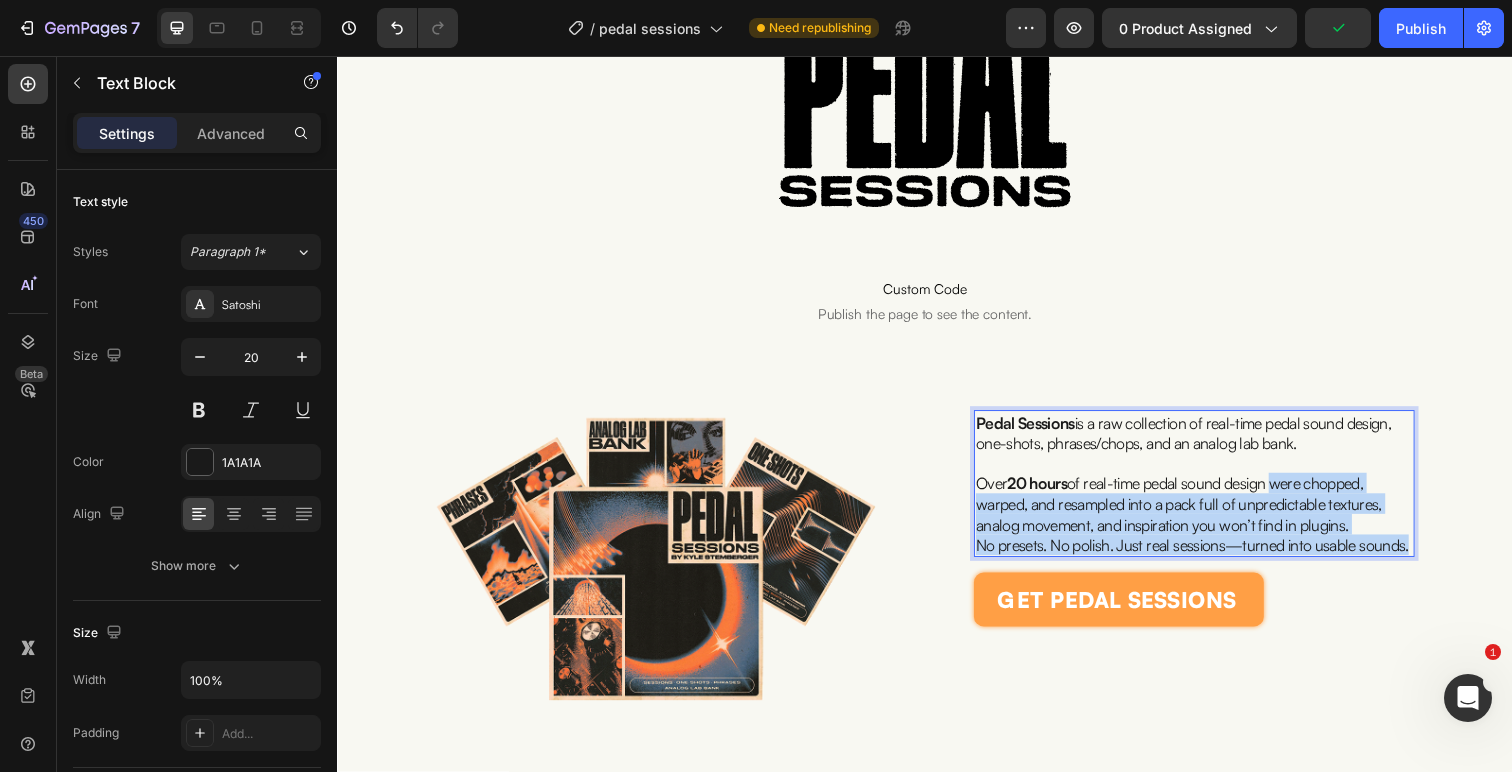 drag, startPoint x: 1137, startPoint y: 582, endPoint x: 1297, endPoint y: 499, distance: 180.24706 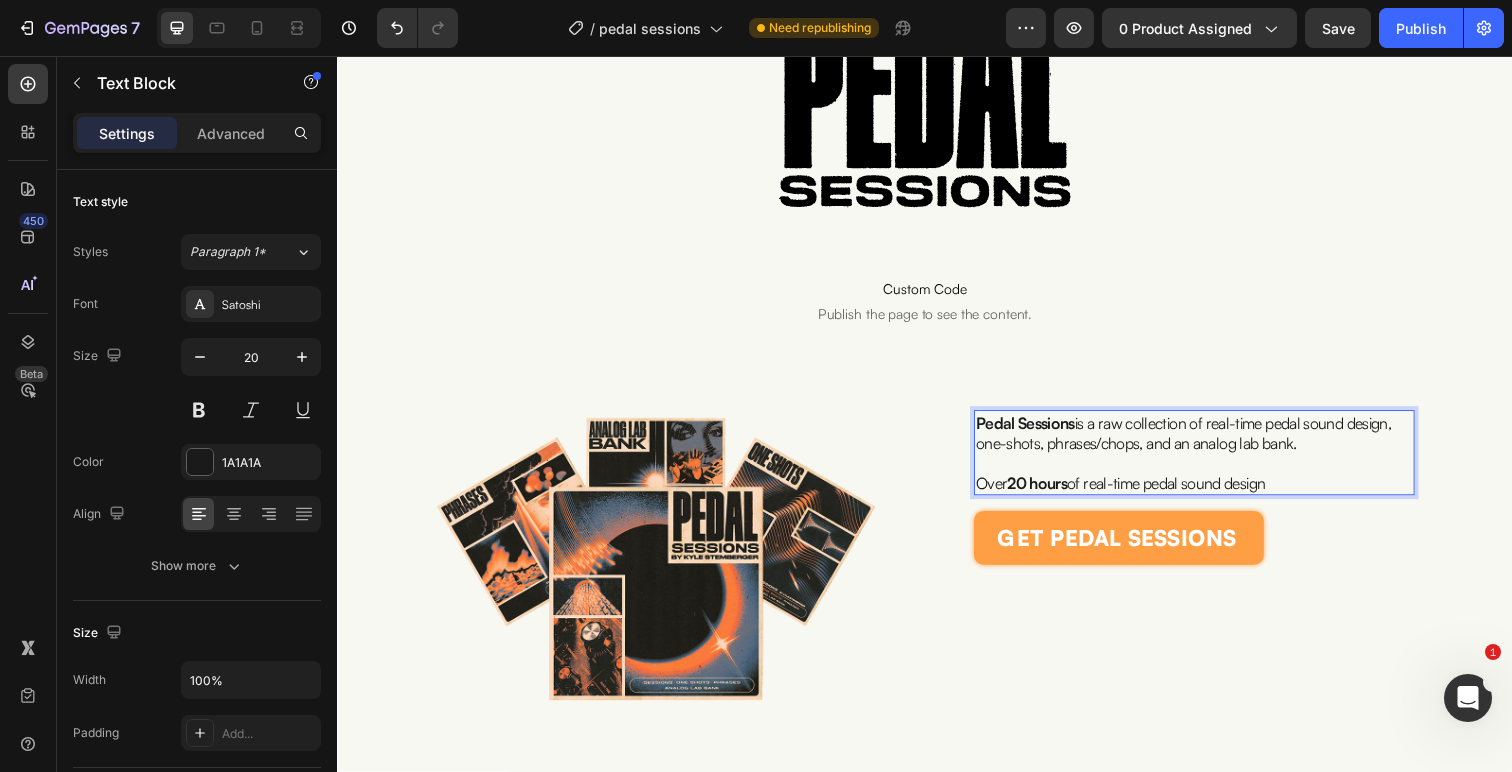 click on "Over  20 hours  of real-time pedal sound design" at bounding box center [1212, 492] 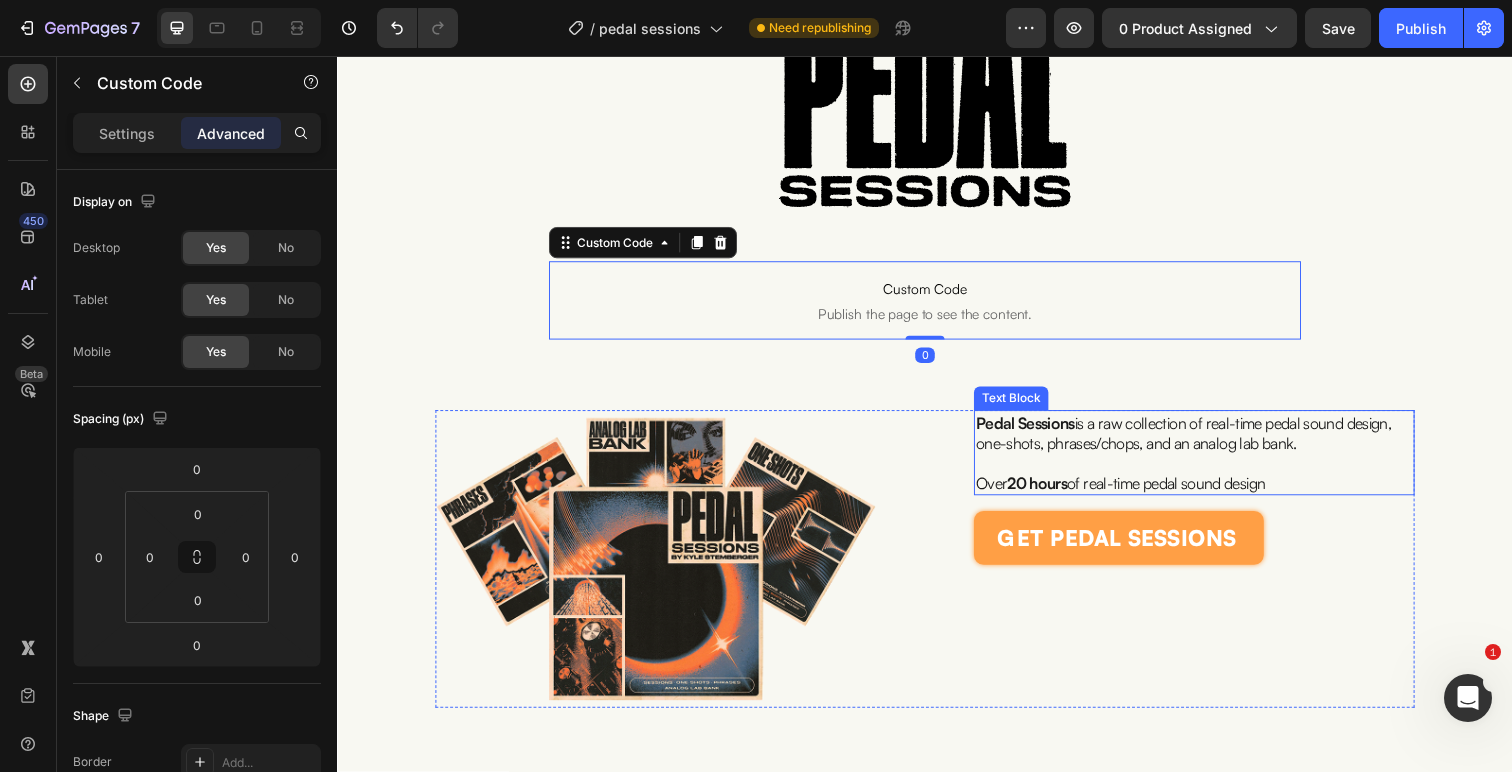 click at bounding box center (1212, 472) 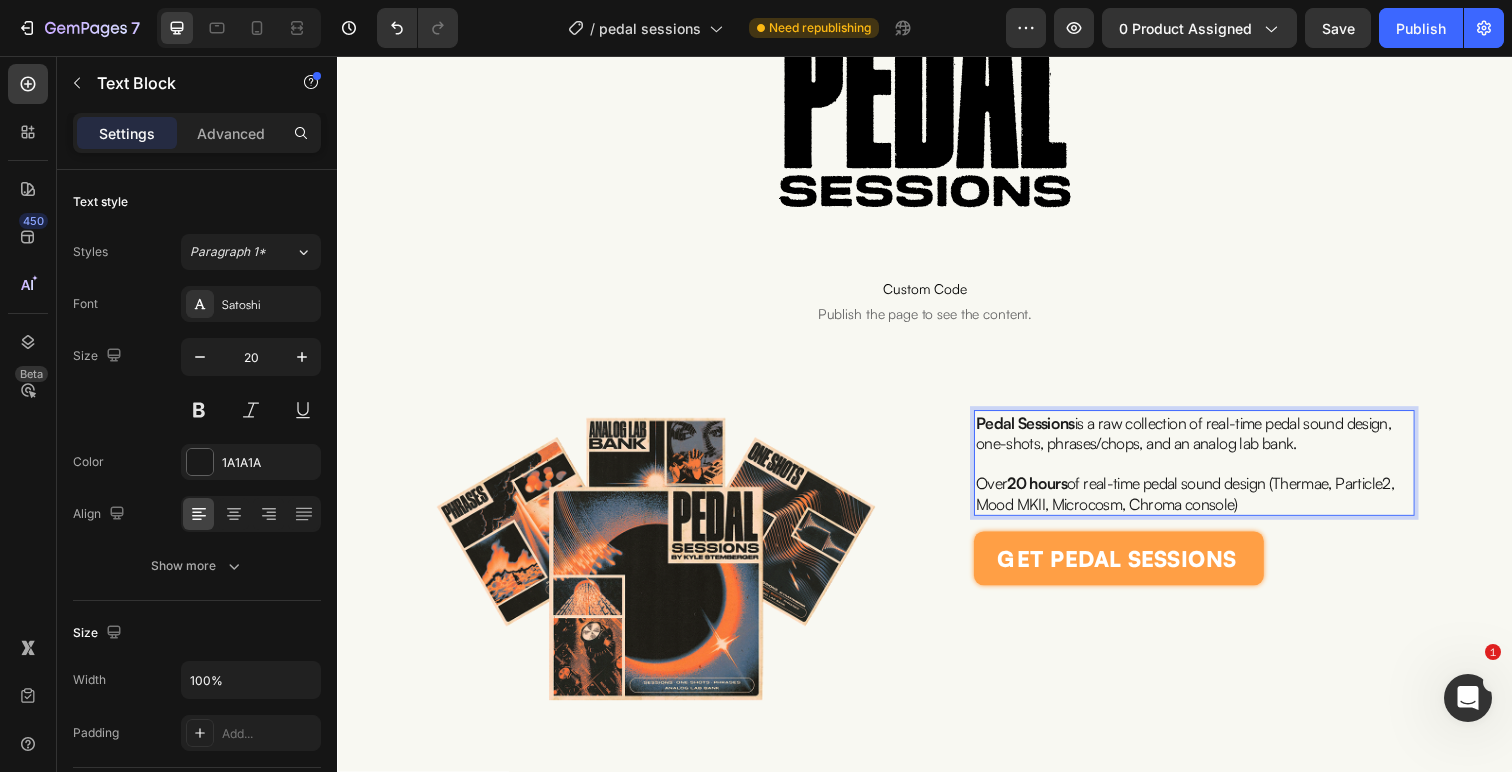 click on "Over  20 hours  of real-time pedal sound design (Thermae, Particle2, Mood MKII, Microcosm, Chroma console)" at bounding box center [1202, 503] 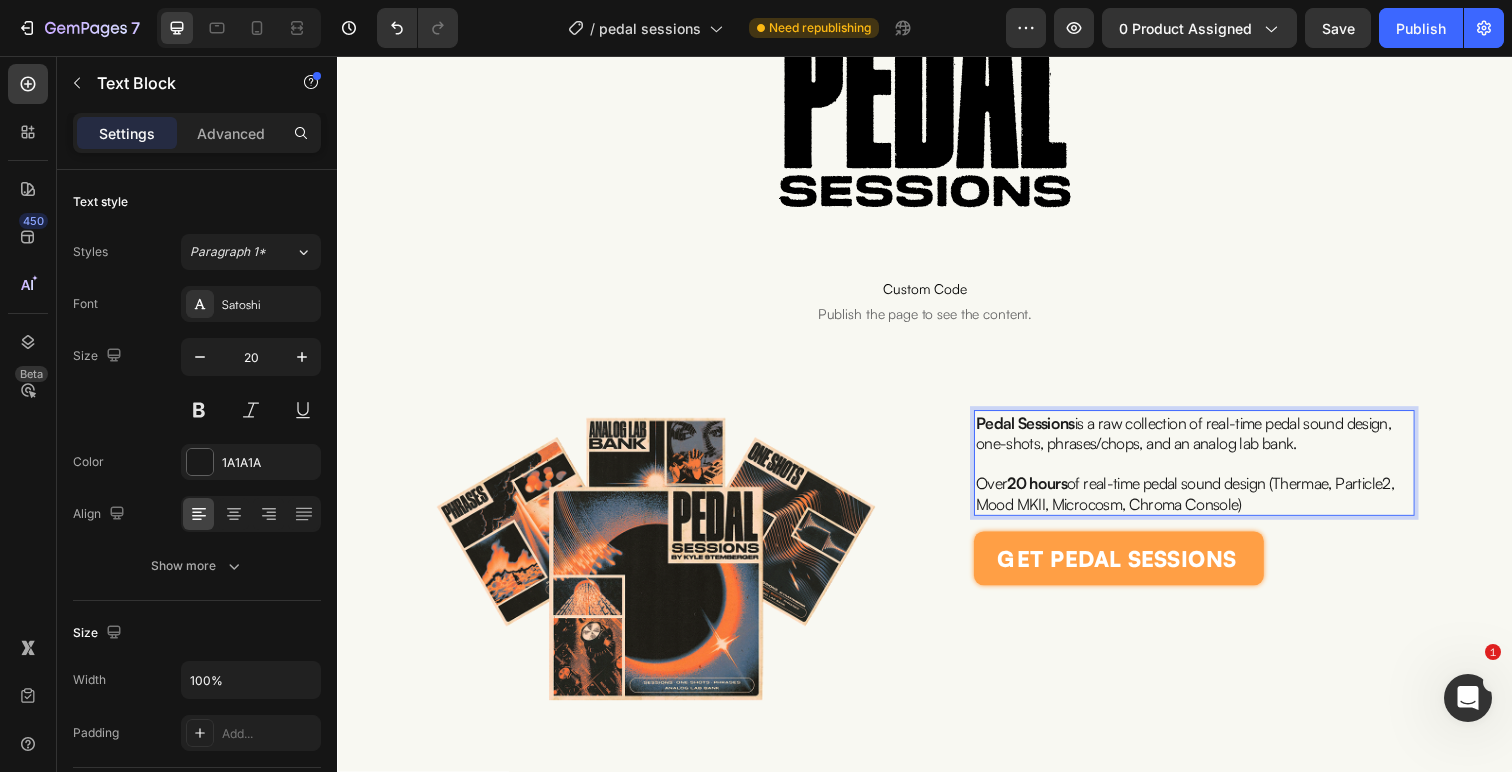 click on "Over  20 hours  of real-time pedal sound design (Thermae, Particle2, Mood MKII, Microcosm, Chroma Console)" at bounding box center (1212, 503) 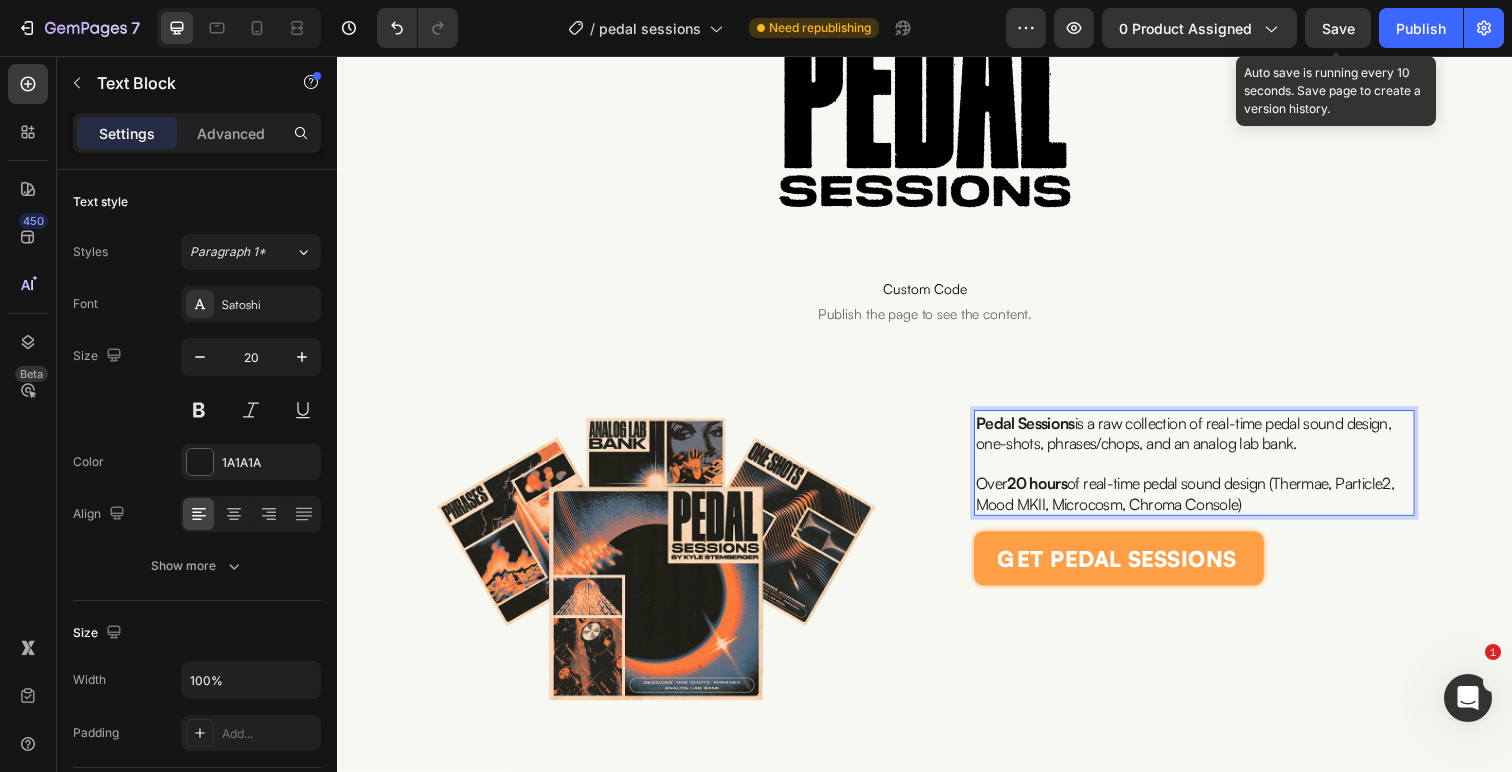 click on "Save" at bounding box center [1338, 28] 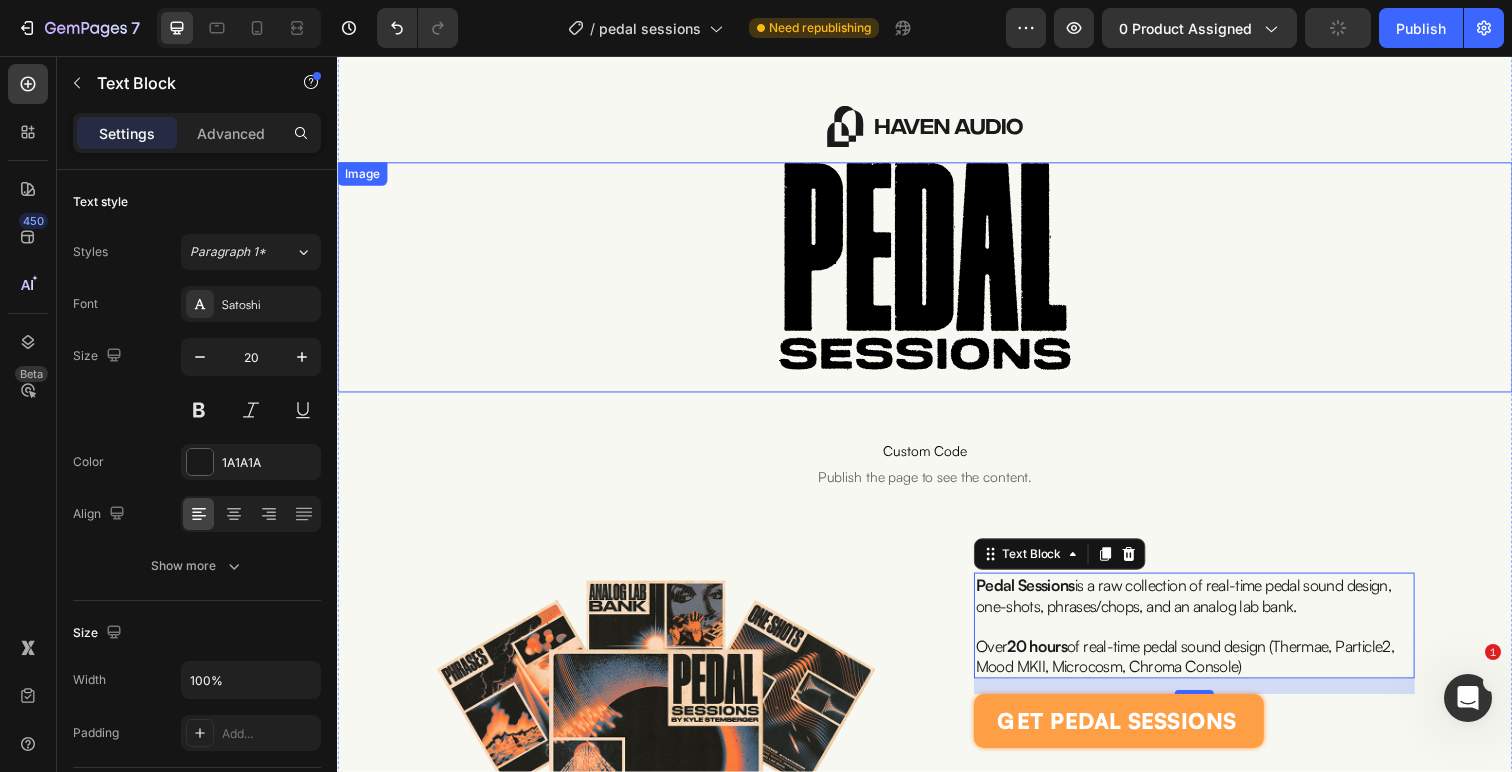scroll, scrollTop: 65, scrollLeft: 0, axis: vertical 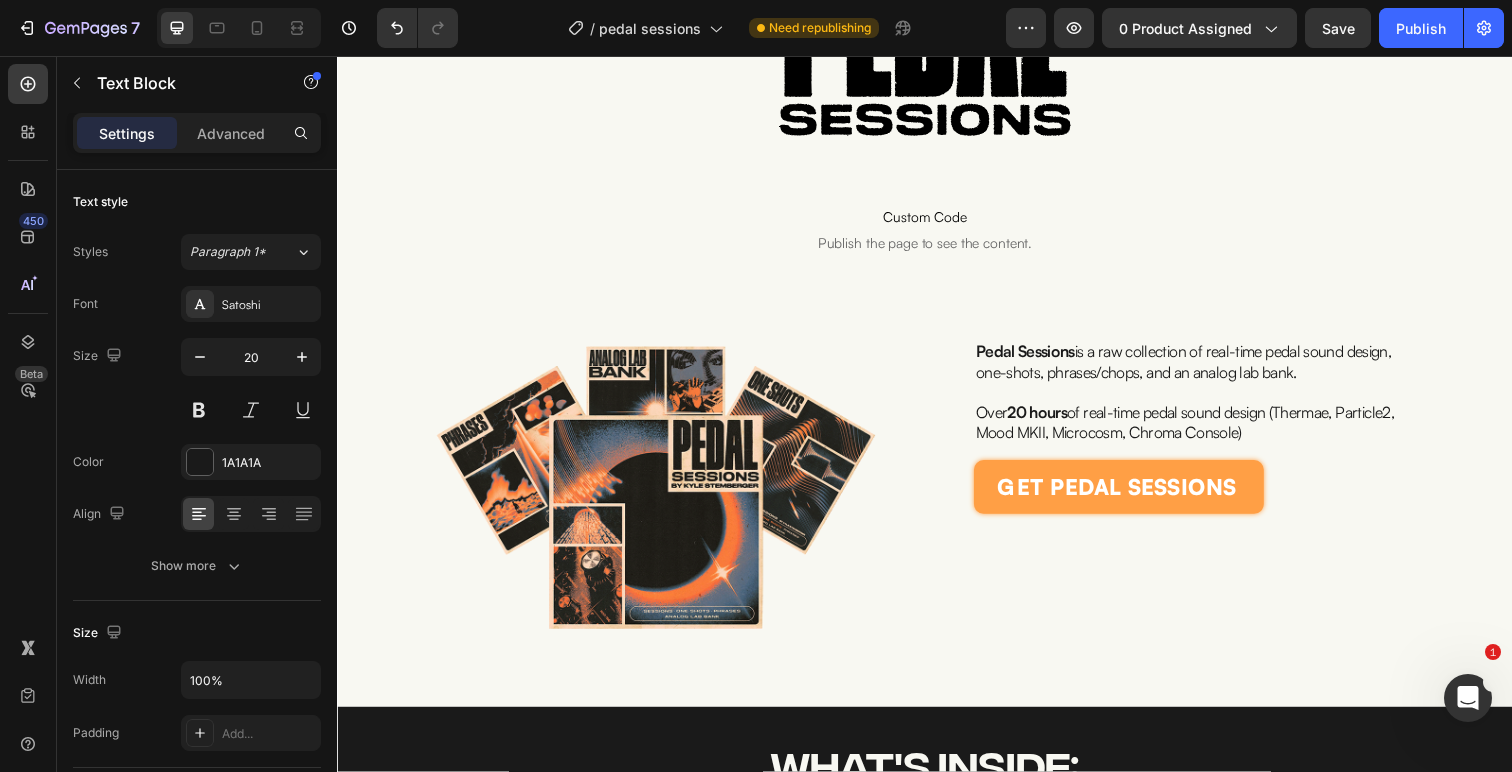 click on "Over  20 hours  of real-time pedal sound design (Thermae, Particle2, Mood MKII, Microcosm, Chroma Console)" at bounding box center (1202, 430) 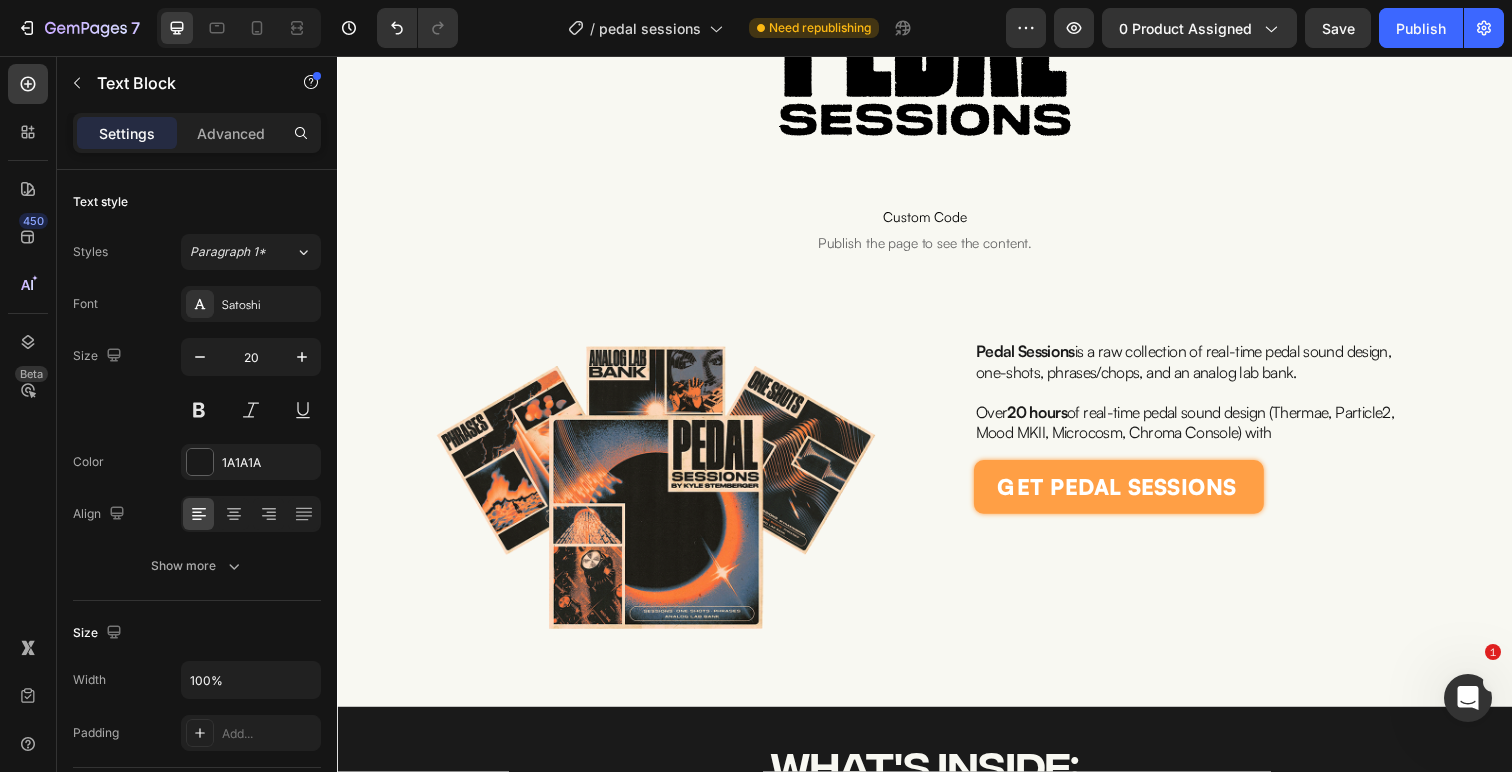 click on "Over  20 hours  of real-time pedal sound design (Thermae, Particle2, Mood MKII, Microcosm, Chroma Console) with" at bounding box center [1202, 430] 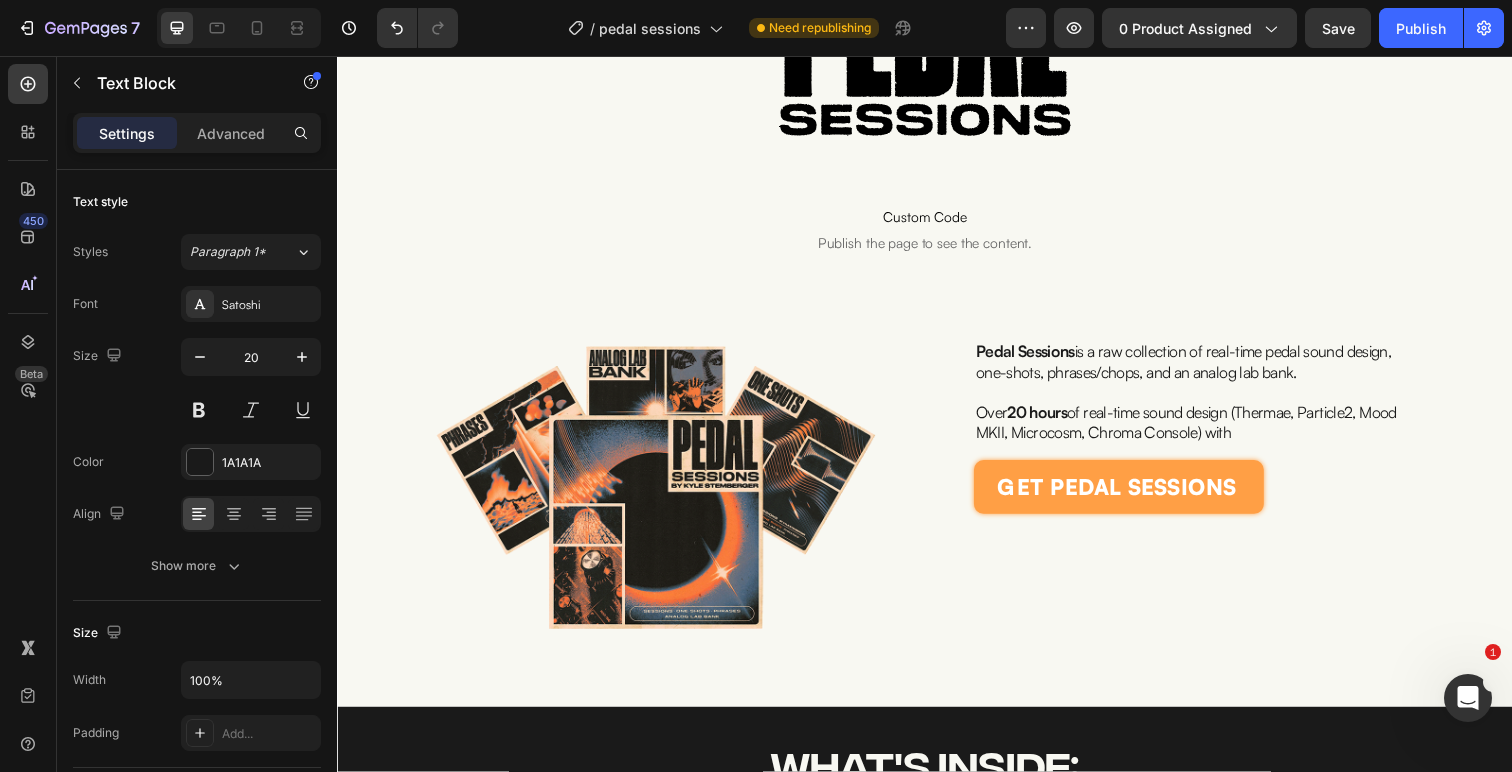 click on "Over  20 hours  of real-time sound design (Thermae, Particle2, Mood MKII, Microcosm, Chroma Console) with" at bounding box center (1204, 430) 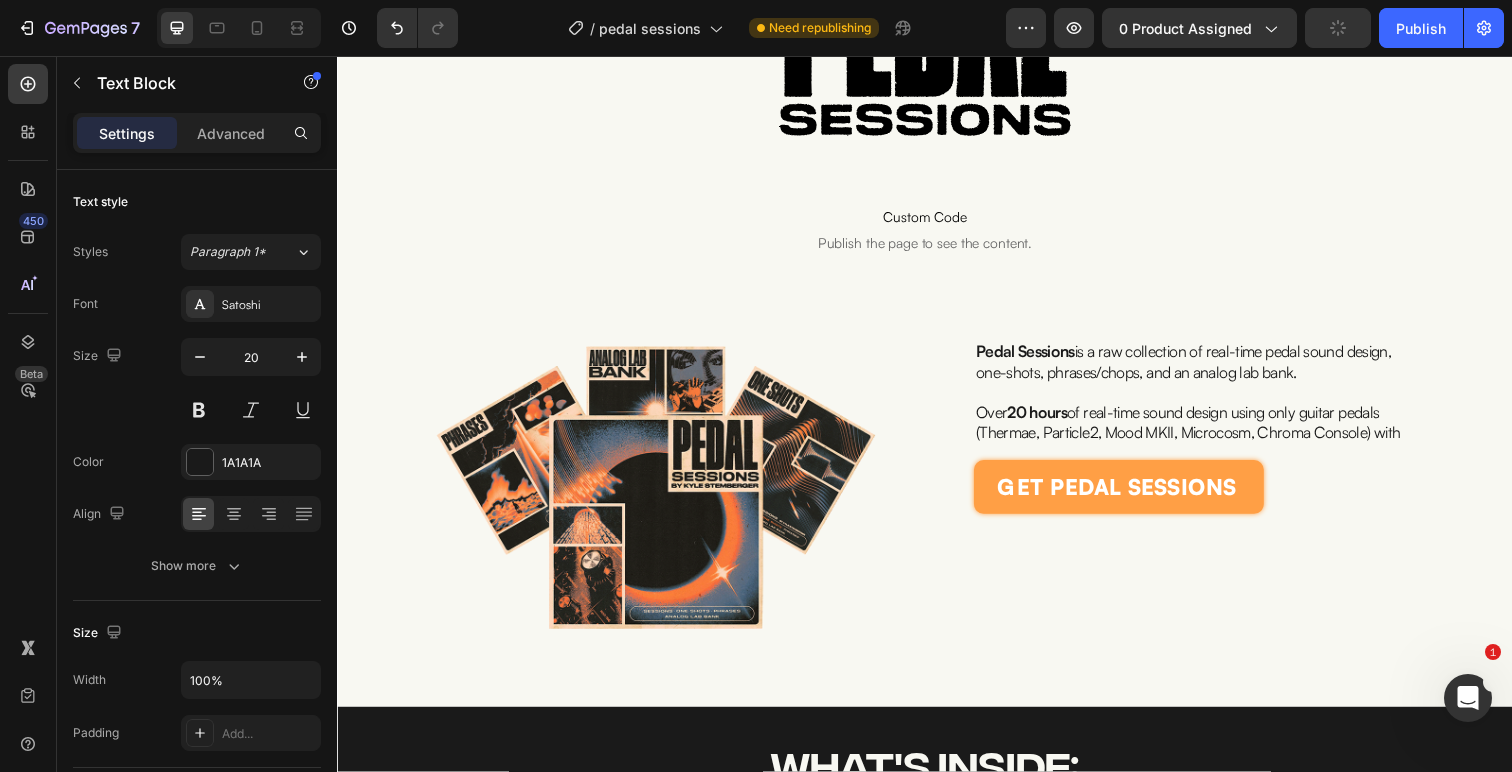 click on "Over  20 hours  of real-time sound design using only guitar pedals (Thermae, Particle2, Mood MKII, Microcosm, Chroma Console) with" at bounding box center (1206, 430) 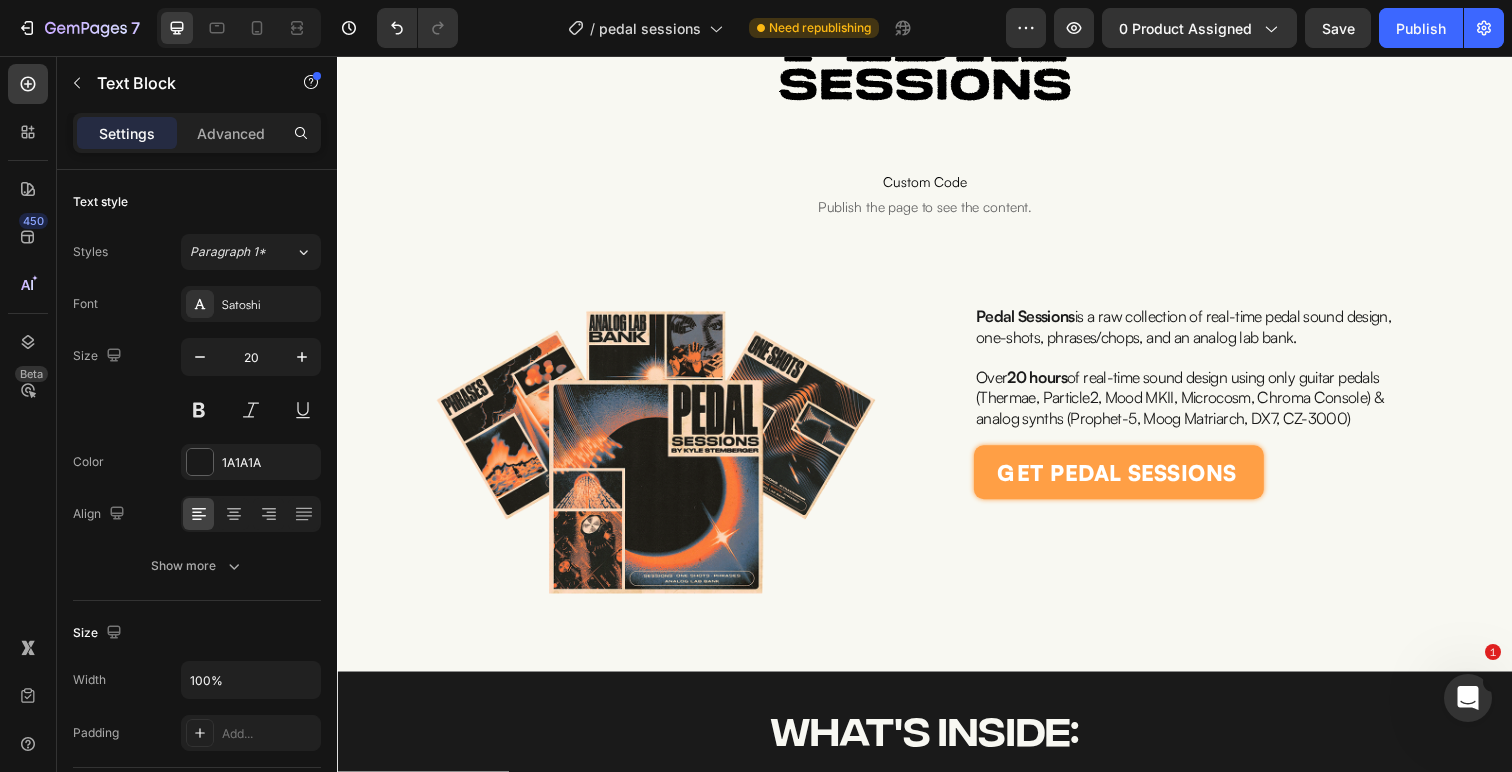 scroll, scrollTop: 356, scrollLeft: 0, axis: vertical 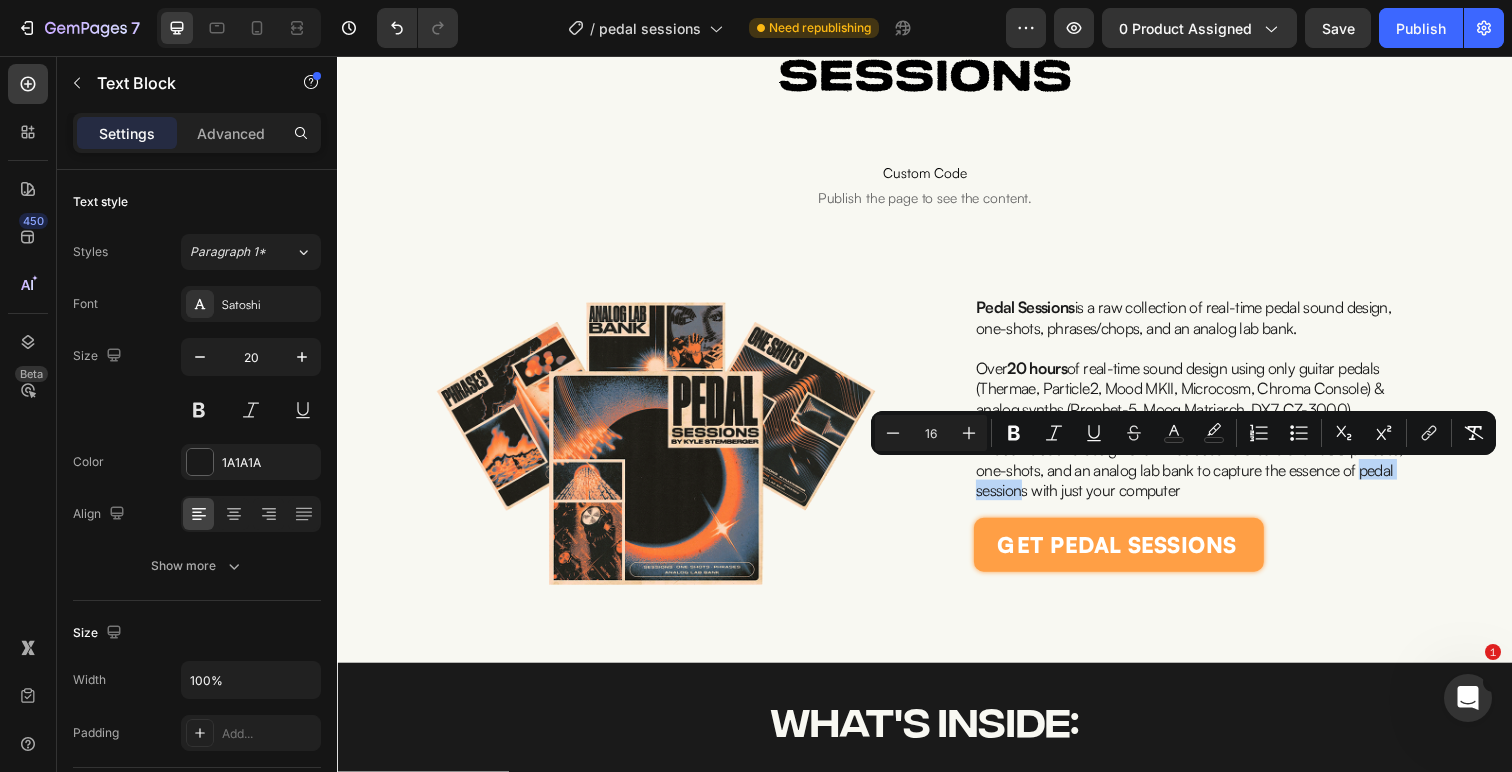 drag, startPoint x: 1038, startPoint y: 503, endPoint x: 1387, endPoint y: 483, distance: 349.5726 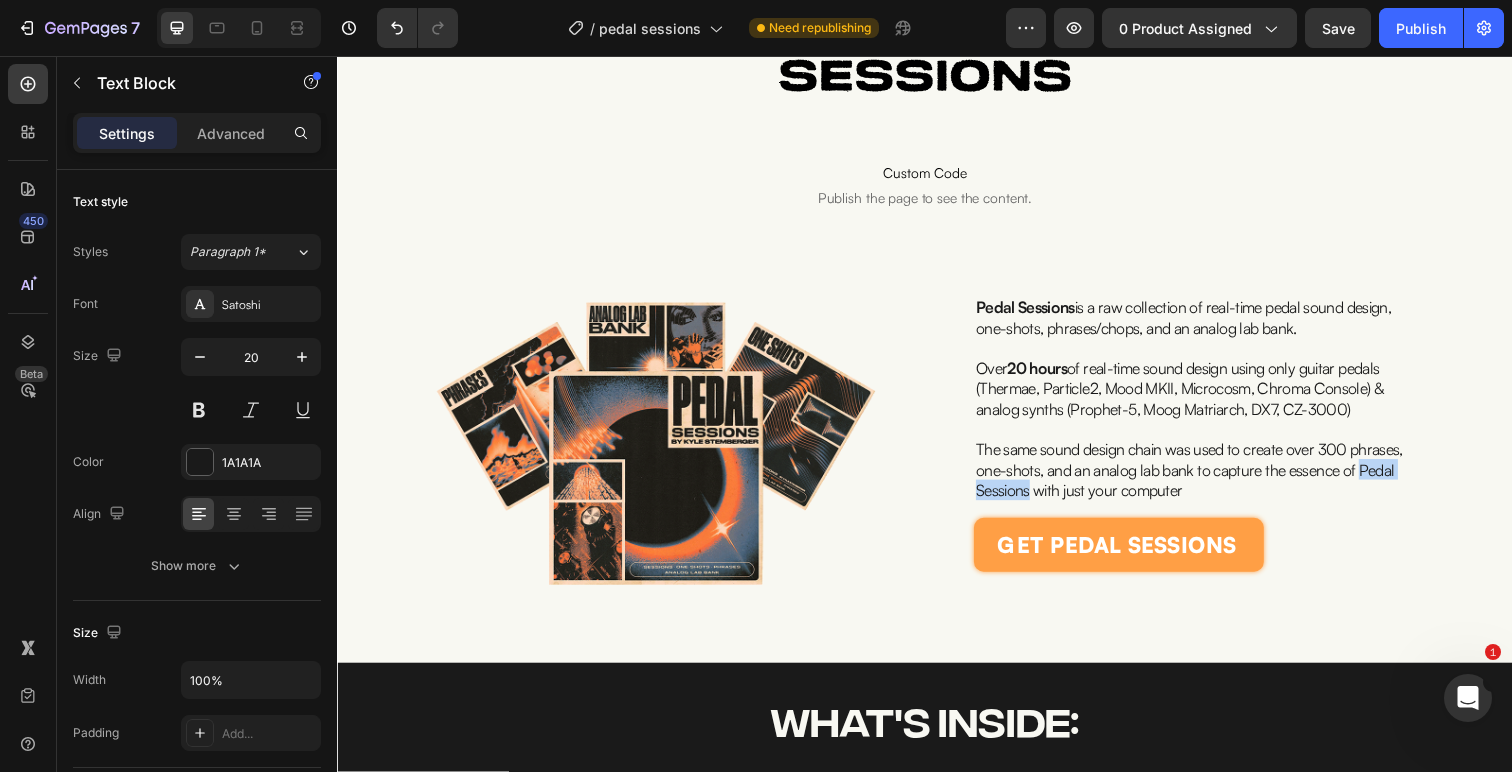 drag, startPoint x: 1044, startPoint y: 506, endPoint x: 1389, endPoint y: 483, distance: 345.7658 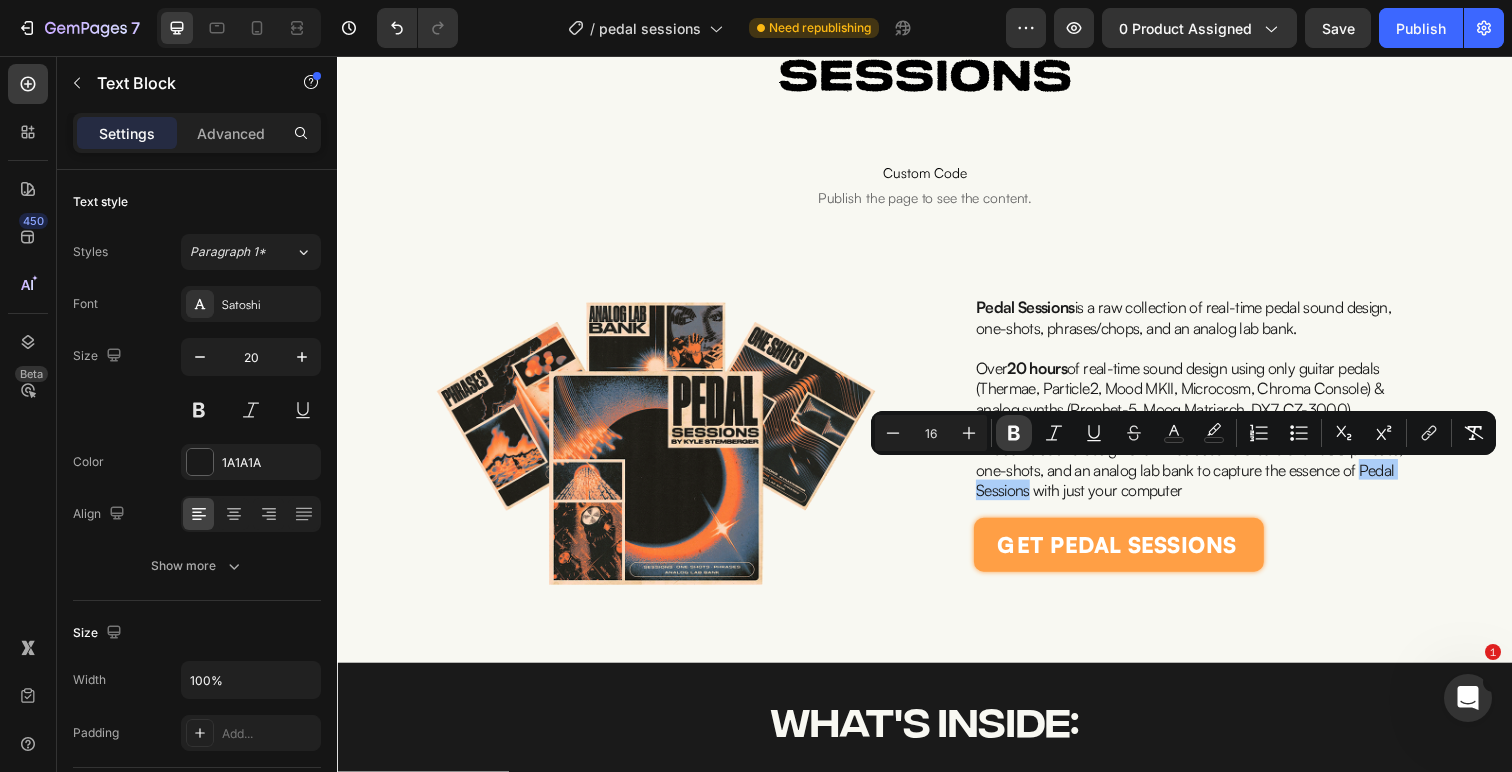 click 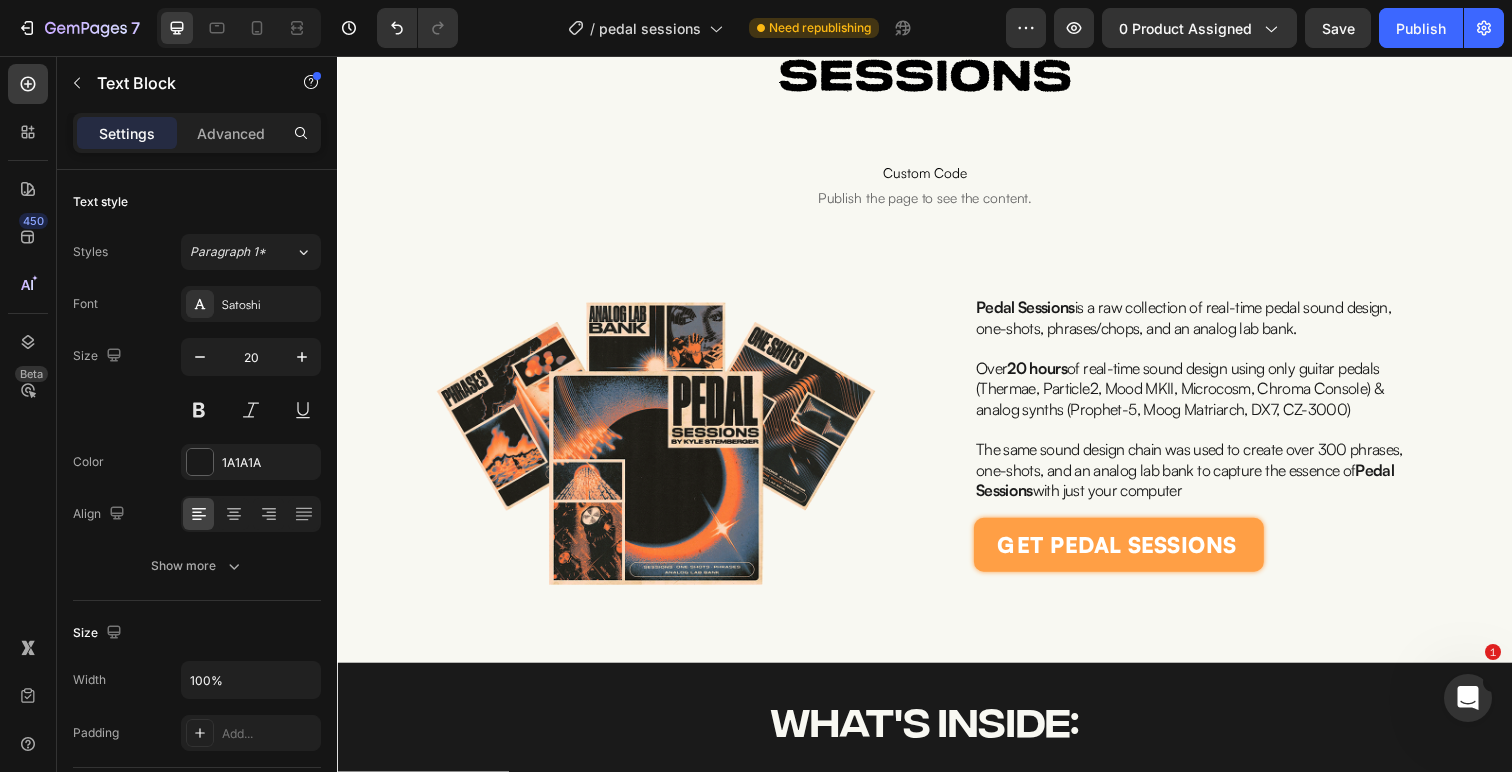 click on "The same sound design chain was used to create over 300 phrases, one-shots, and an analog lab bank to capture the essence of  Pedal Sessions  with just your computer" at bounding box center [1207, 479] 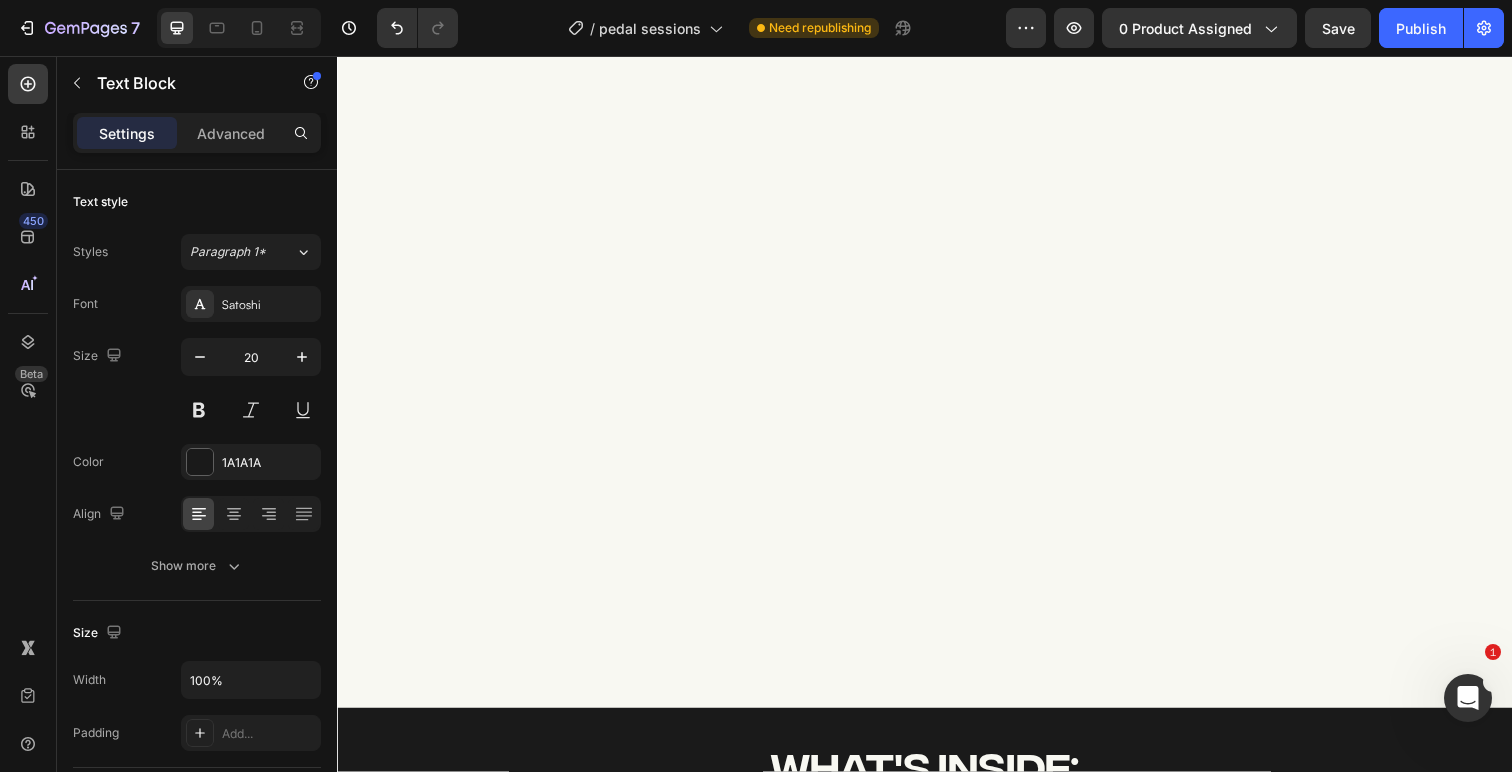 scroll, scrollTop: 1129, scrollLeft: 0, axis: vertical 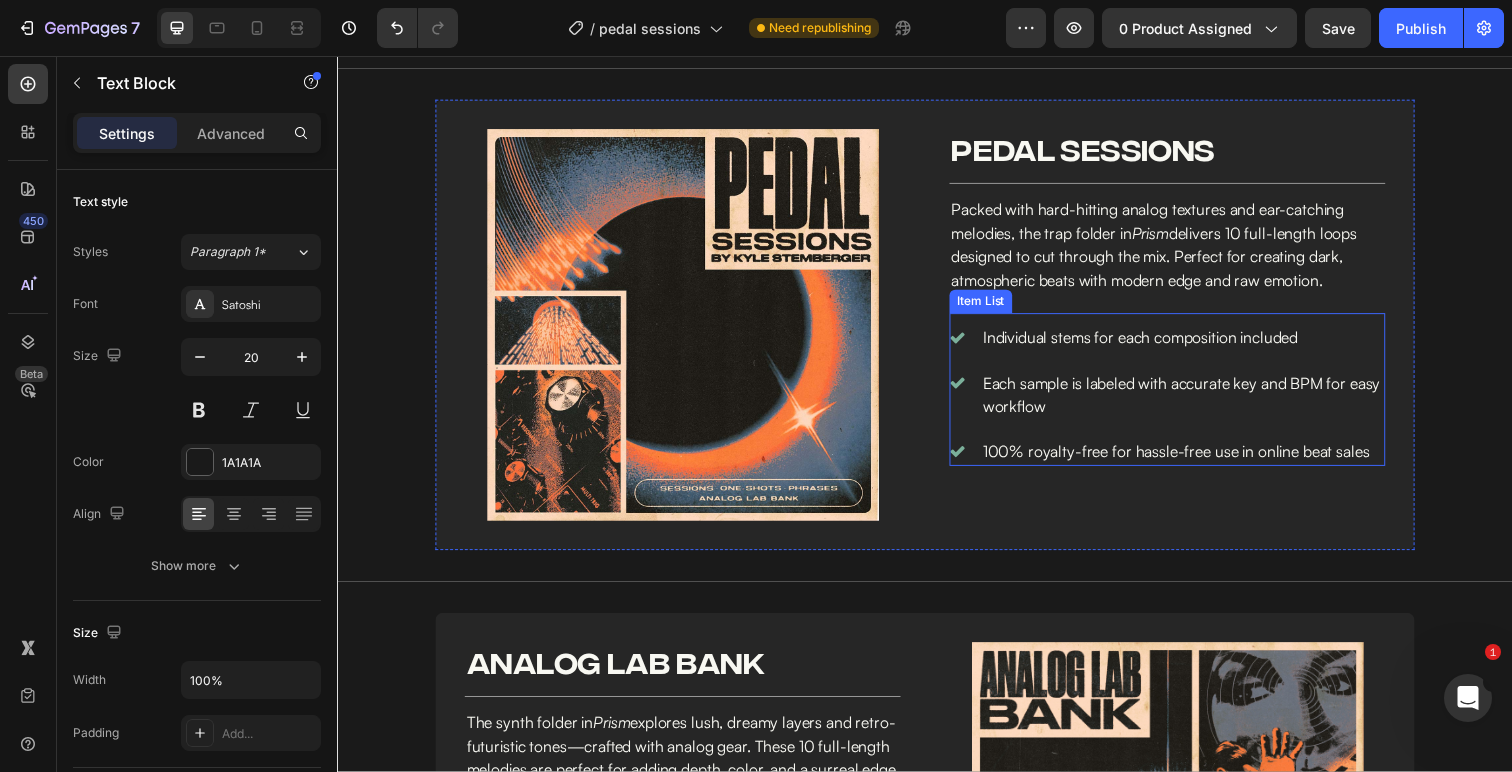 click on "Individual stems for each composition included
Each sample is labeled with accurate key and BPM for easy workflow
100% royalty-free for hassle-free use in online beat sales Item List" at bounding box center (1184, 397) 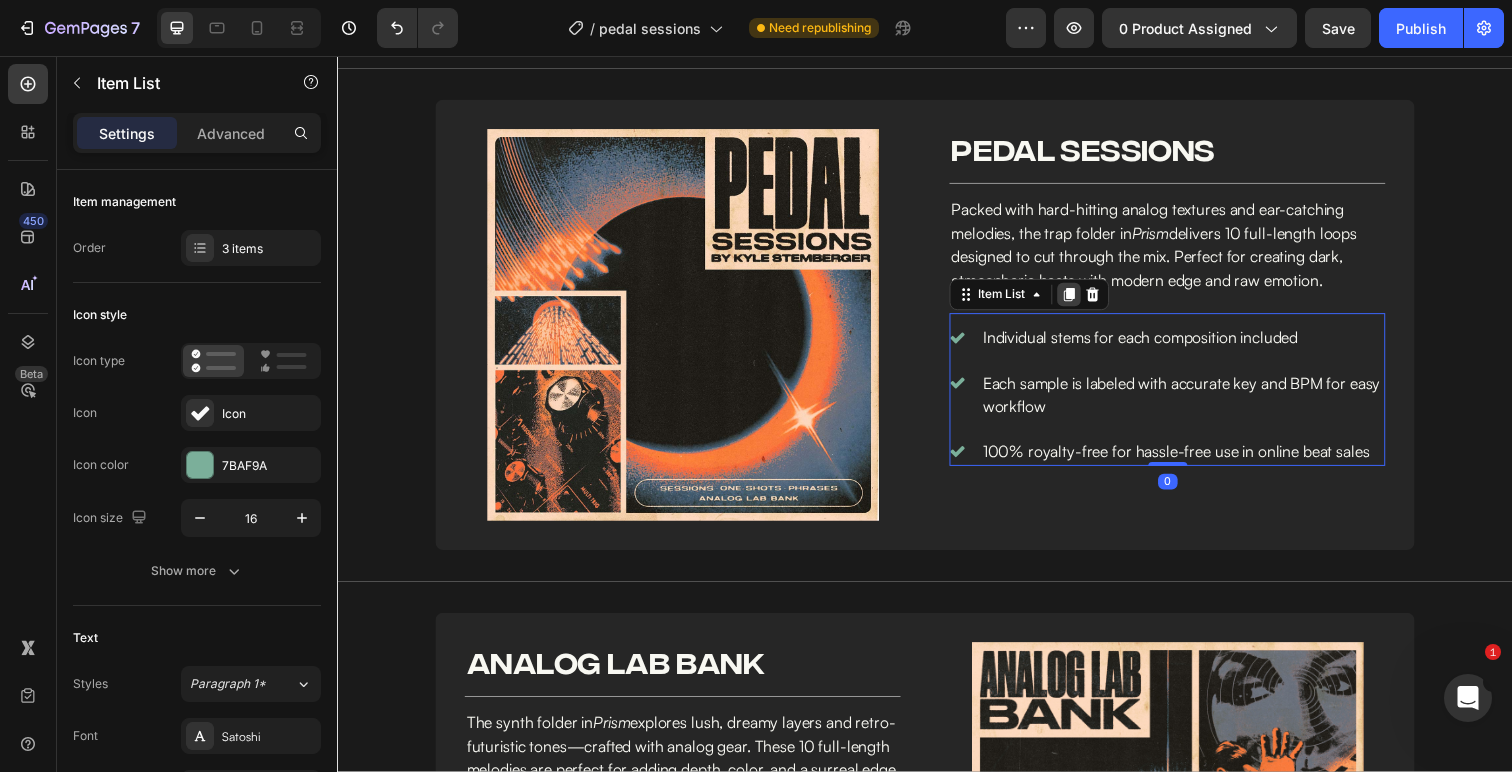 click 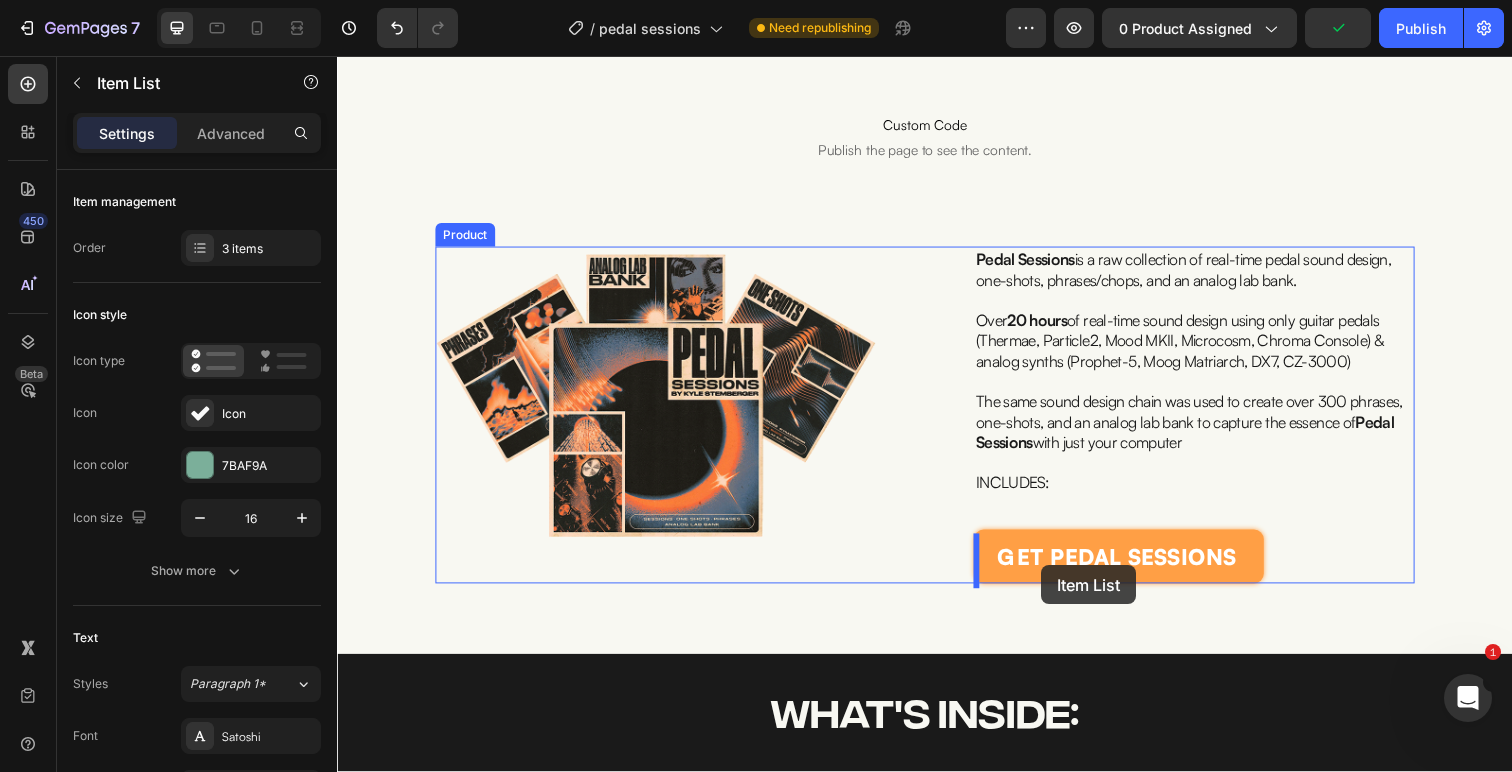 scroll, scrollTop: 429, scrollLeft: 0, axis: vertical 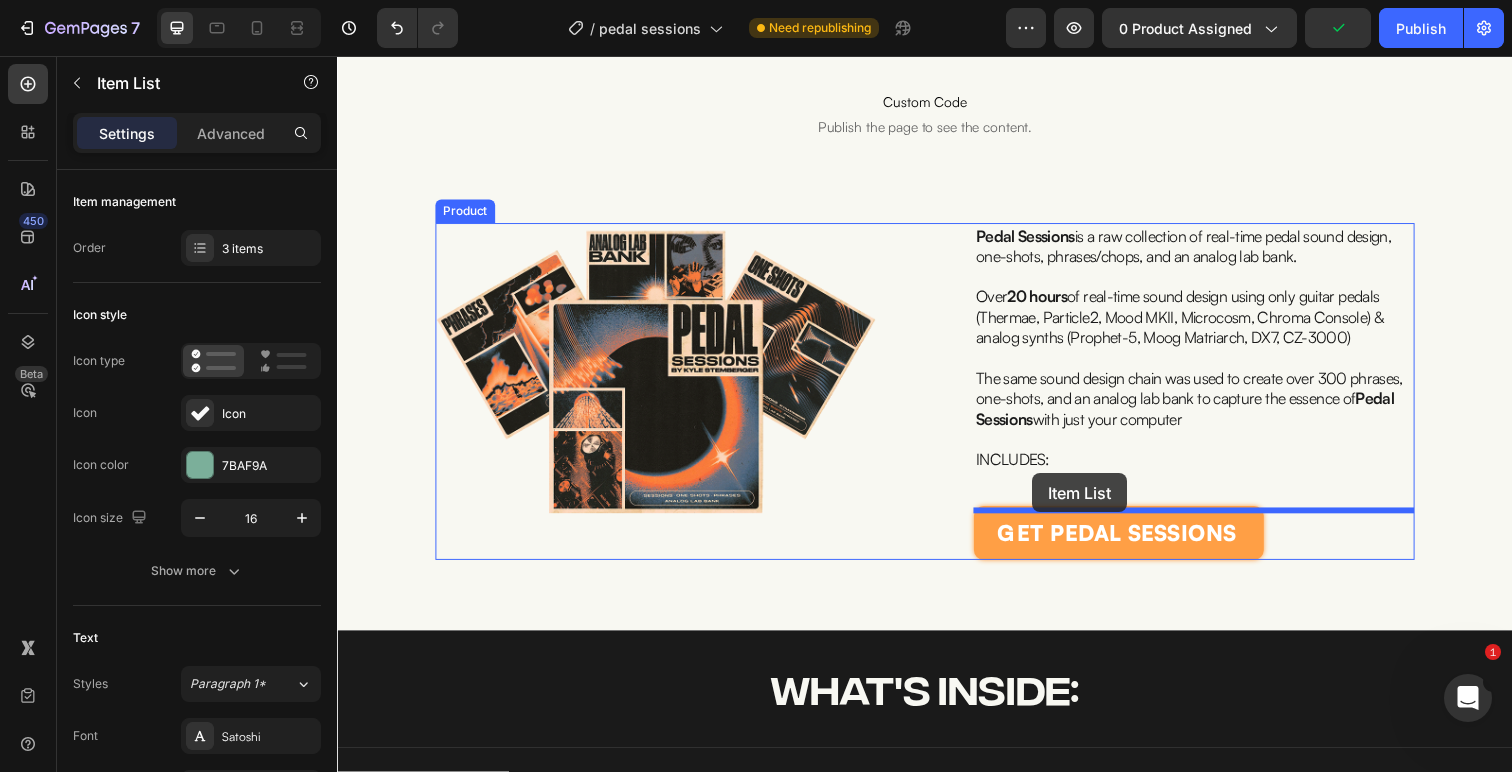 drag, startPoint x: 978, startPoint y: 461, endPoint x: 1047, endPoint y: 482, distance: 72.12489 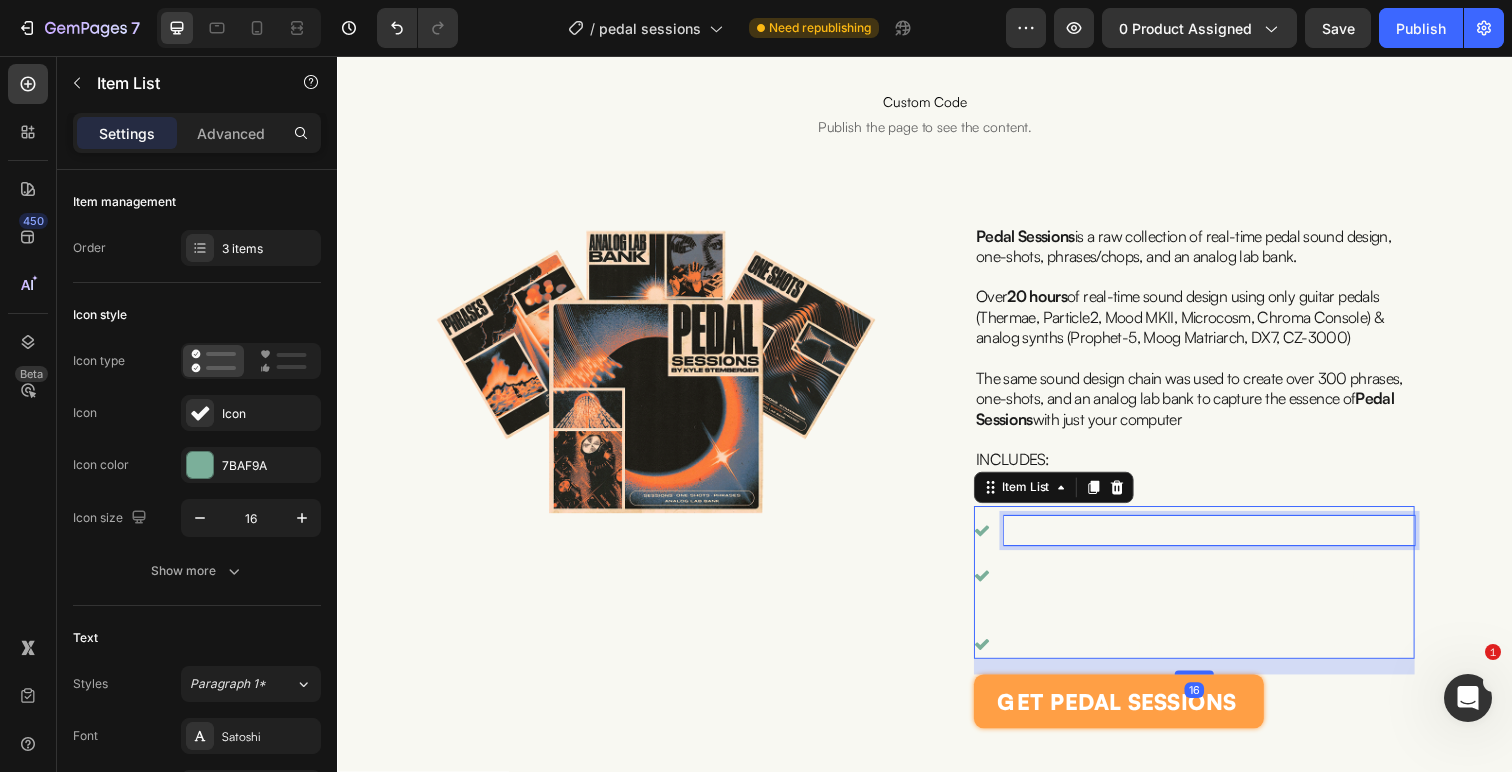 click on "Individual stems for each composition included" at bounding box center [1227, 541] 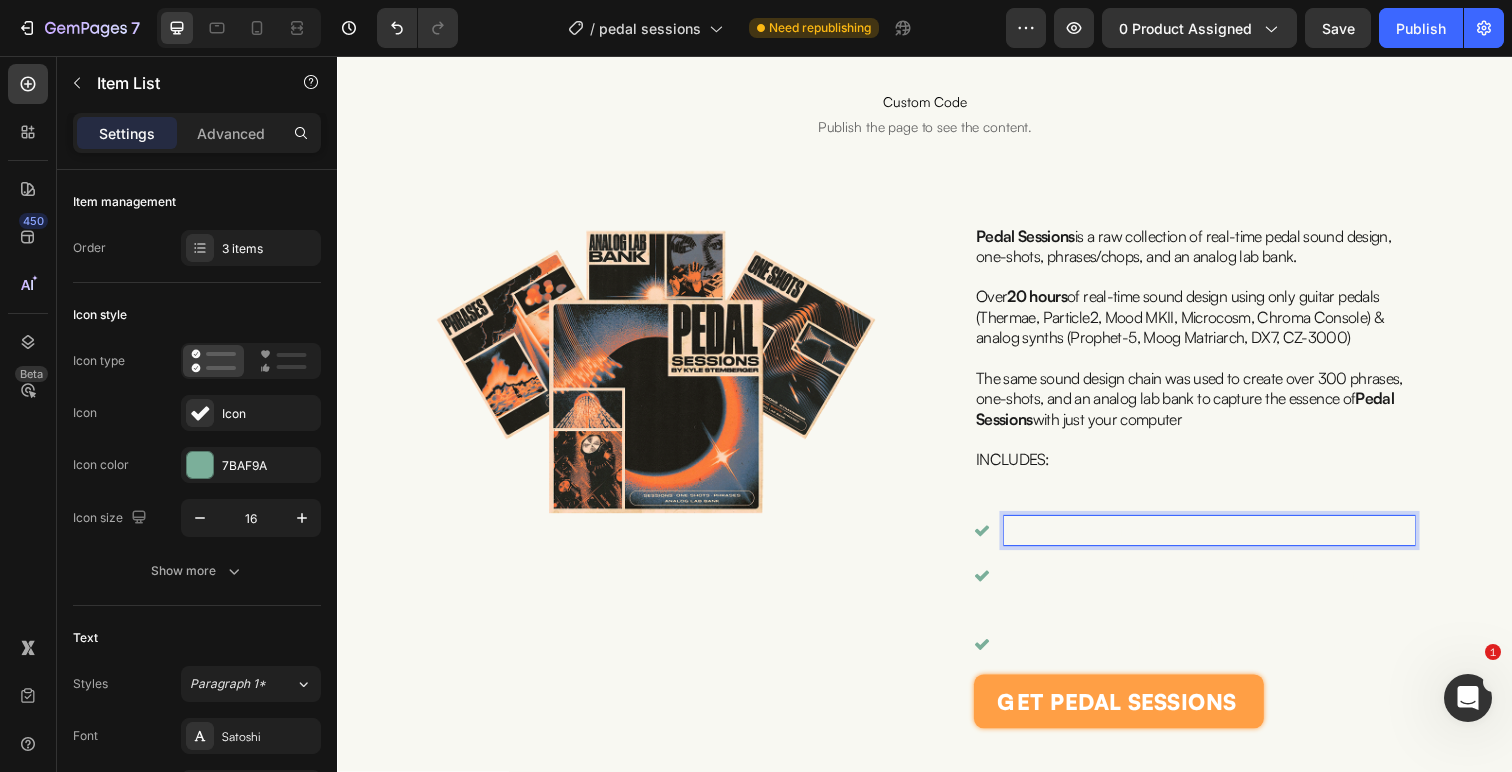 click on "Pedal Sessions  is a raw collection of real-time pedal sound design, one-shots, phrases/chops, and an analog lab bank.   Over  20 hours  of real-time sound design using only guitar pedals (Thermae, Particle2, Mood MKII, Microcosm, Chroma Console) & analog synths (Prophet-5, Moog Matriarch, DX7, CZ-3000)   The same sound design chain was used to create over 300 phrases, one-shots, and an analog lab bank to capture the essence of  Pedal Sessions  with just your computer    INCLUDES:   Text Block
Individual stems for each composition included
Each sample is labeled with accurate key and BPM for easy workflow
100% royalty-free for hassle-free use in online beat sales Item List   16 get pedal sessions Add to Cart" at bounding box center [1212, 485] 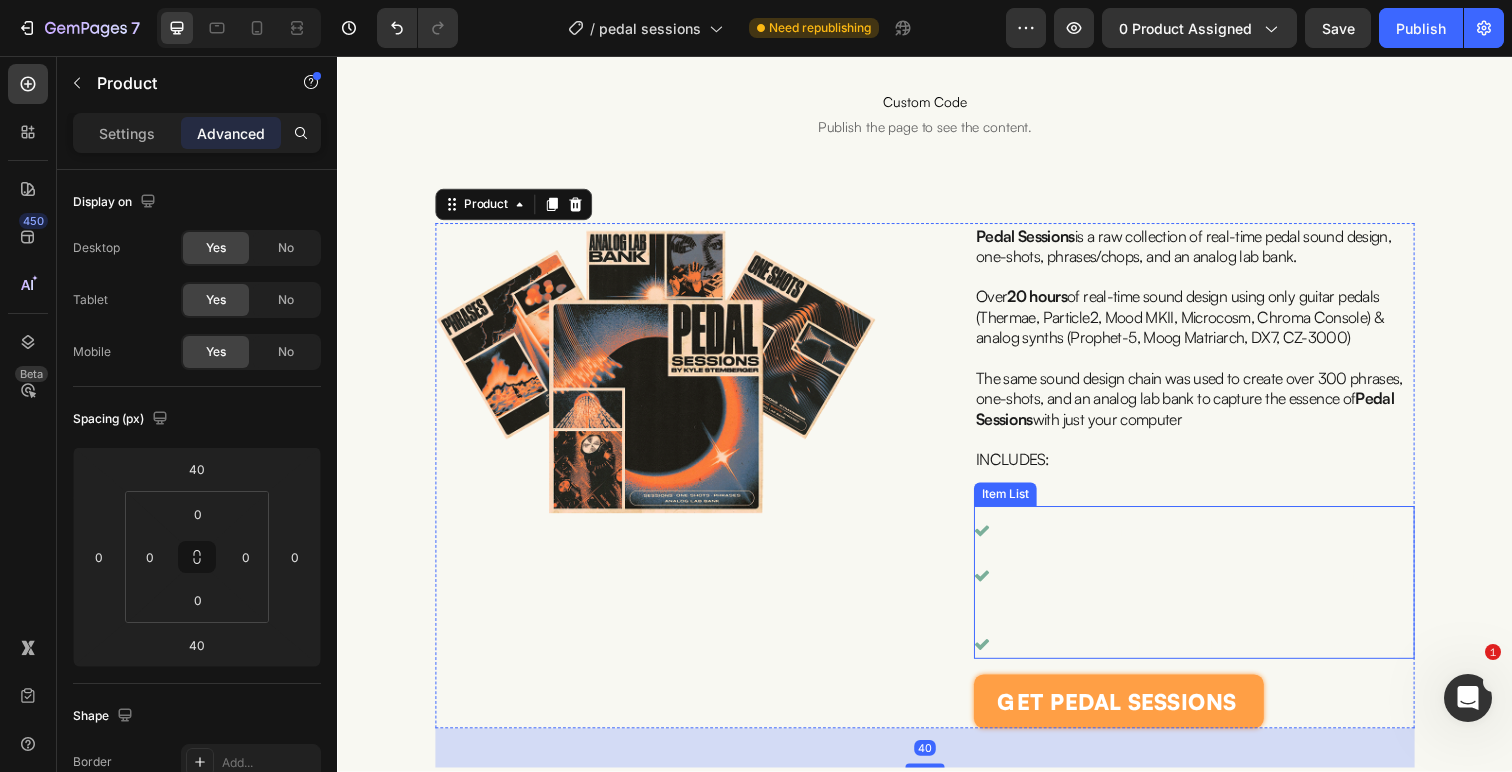 click on "Individual stems for each composition included" at bounding box center (1212, 541) 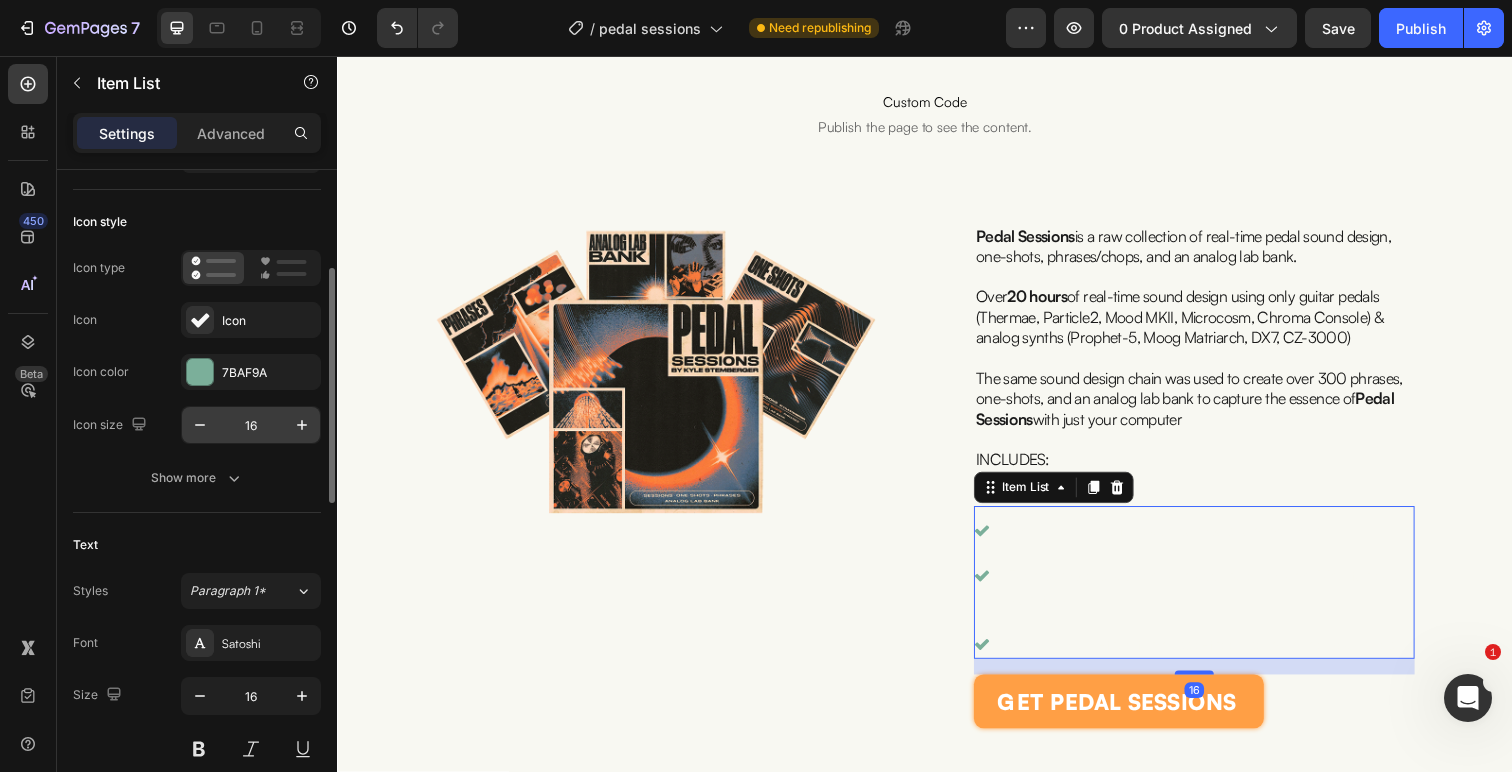 scroll, scrollTop: 318, scrollLeft: 0, axis: vertical 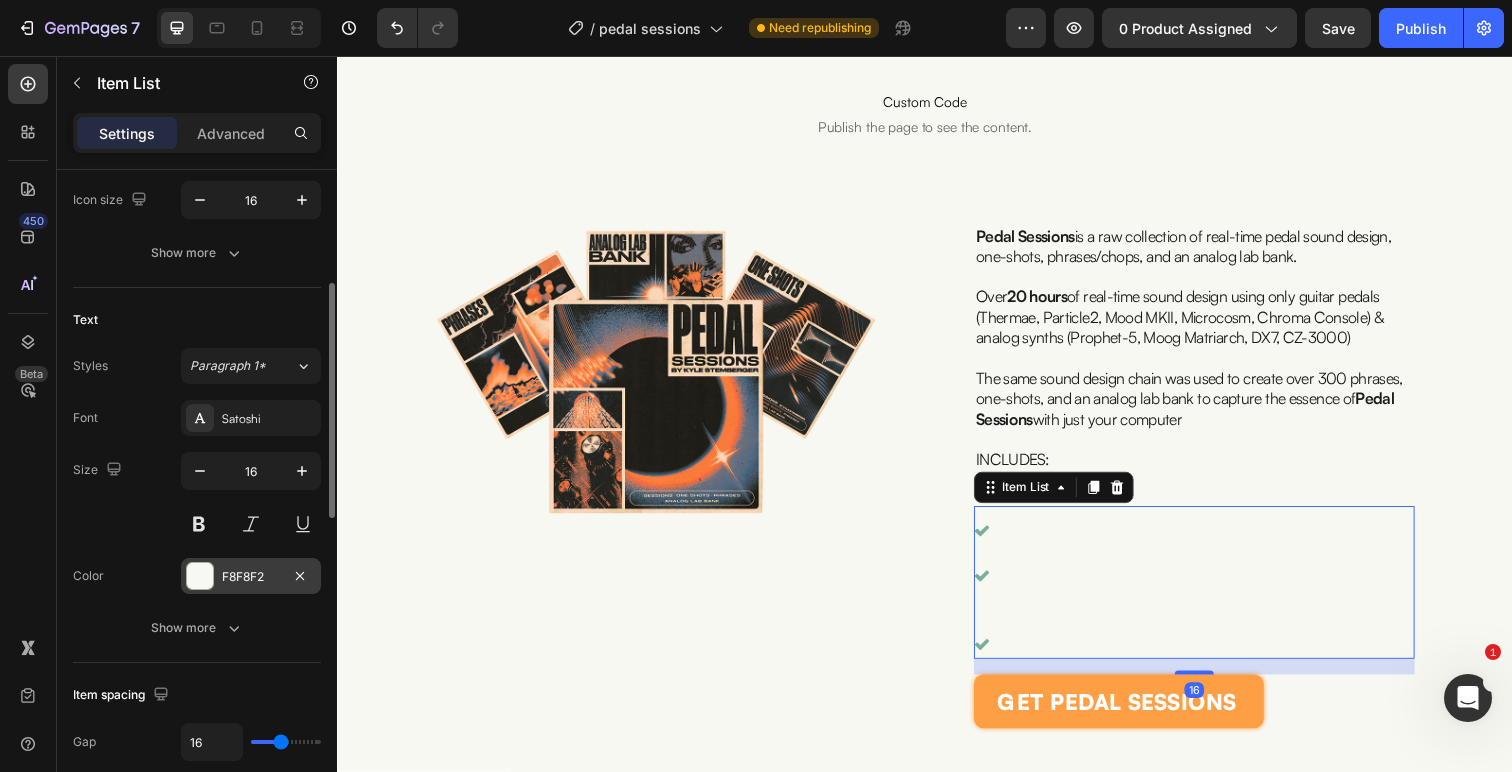 click on "F8F8F2" at bounding box center [251, 577] 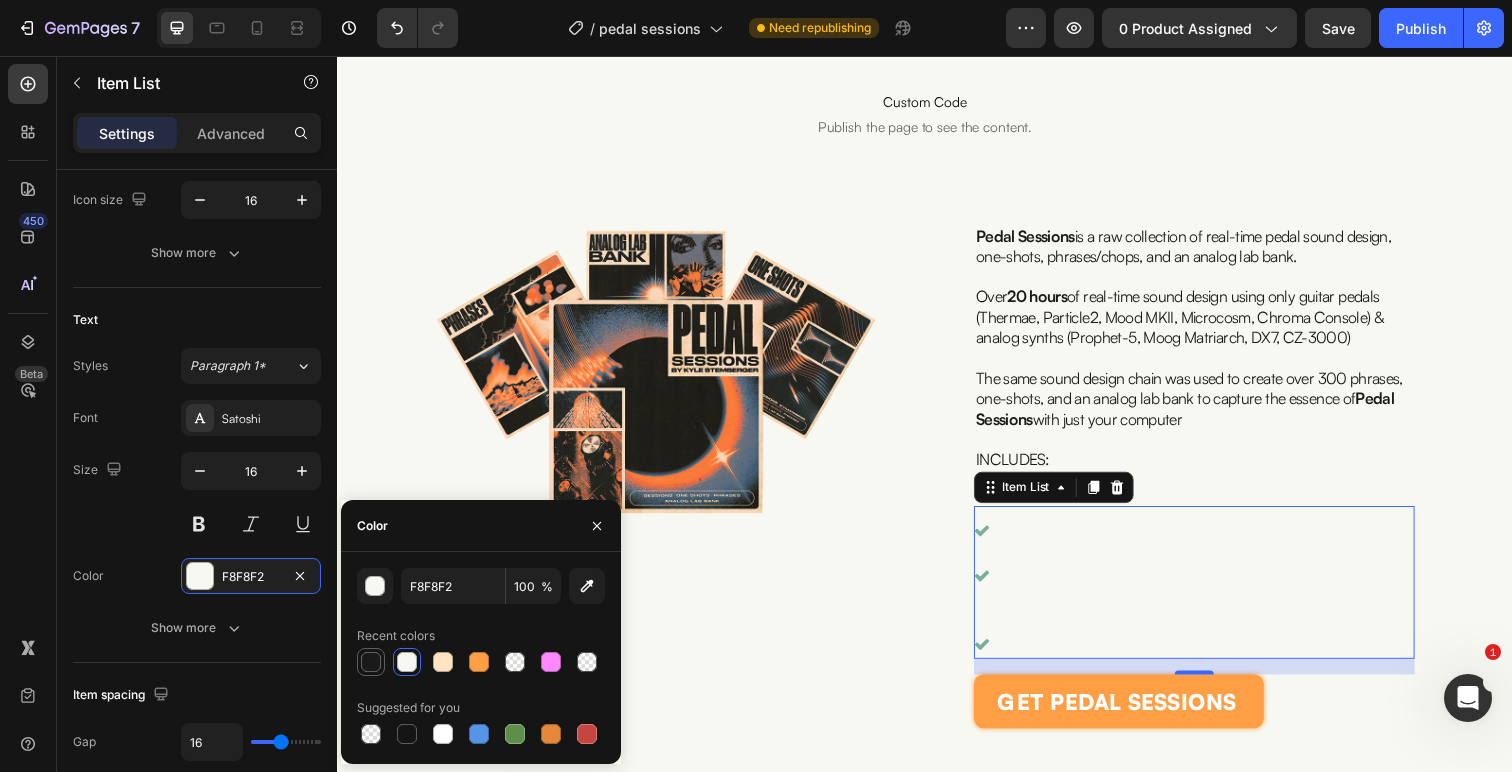 click at bounding box center [371, 662] 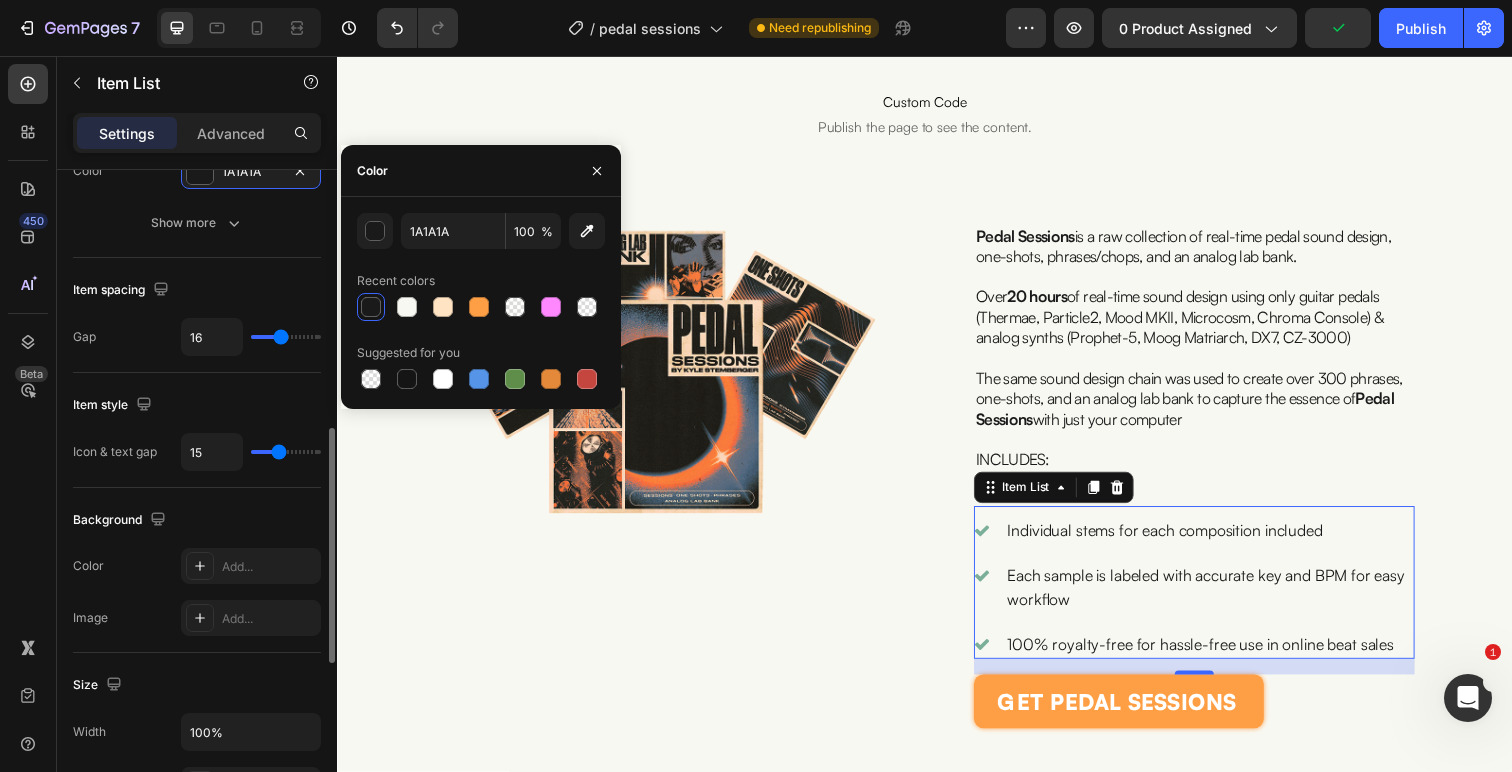scroll, scrollTop: 734, scrollLeft: 0, axis: vertical 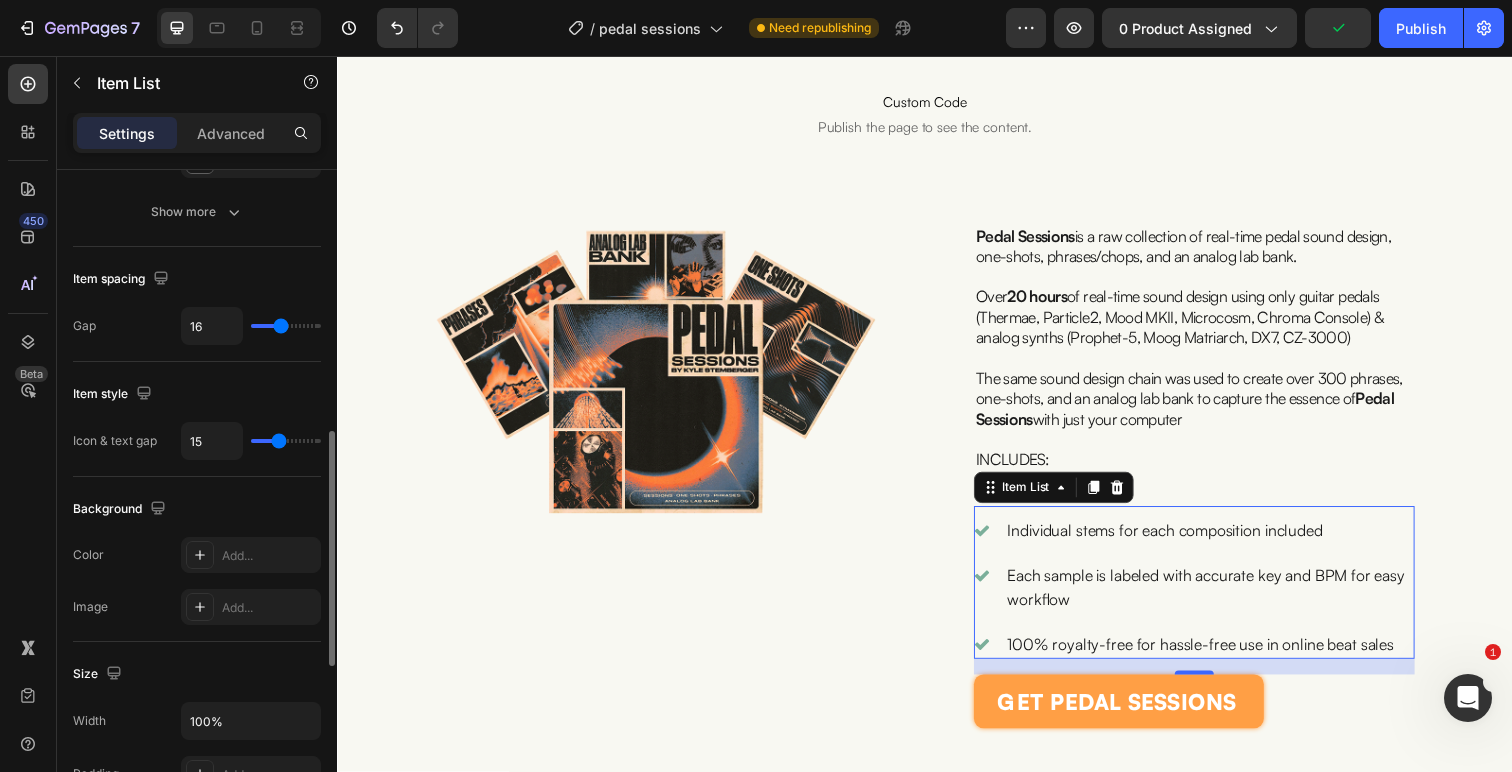 type on "7" 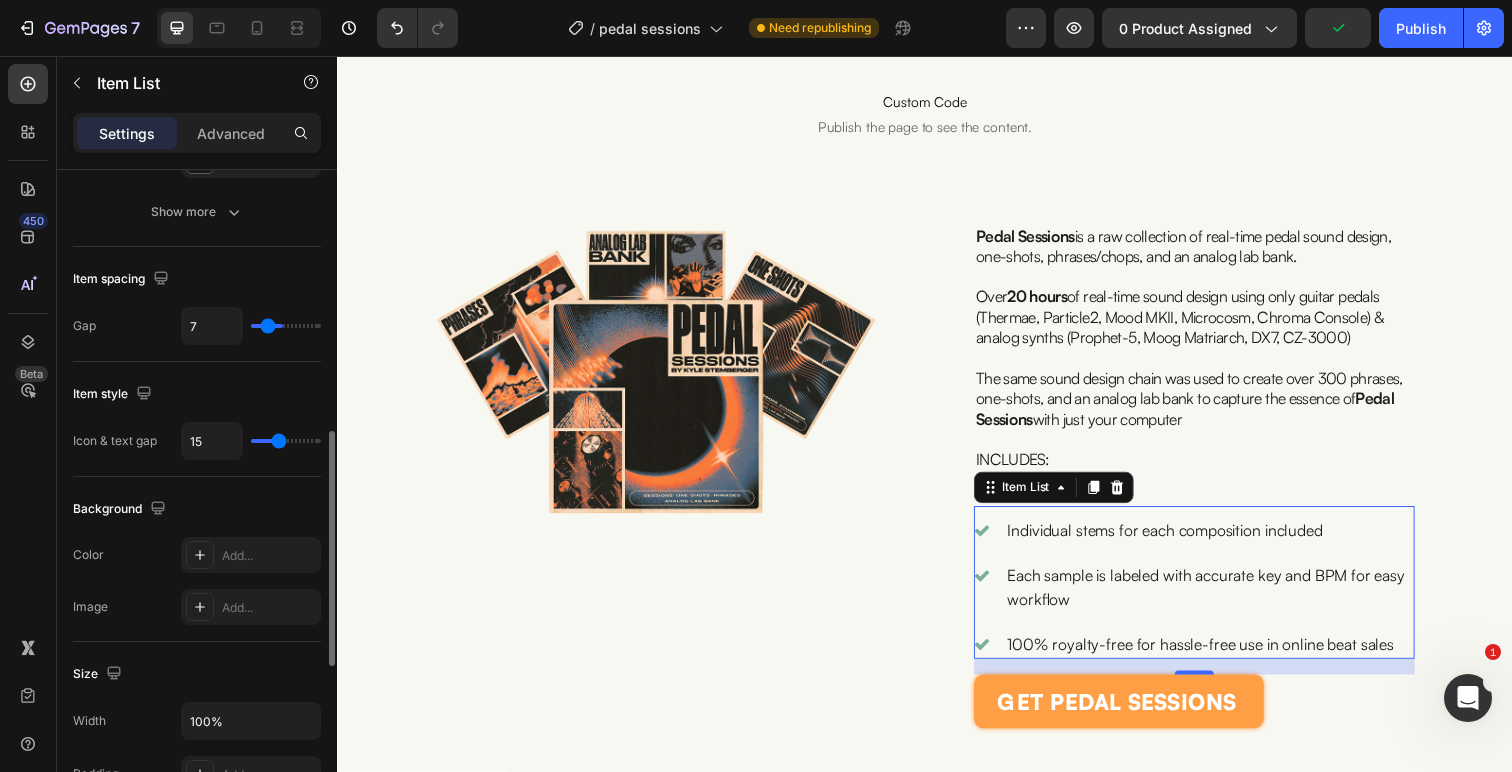 type on "6" 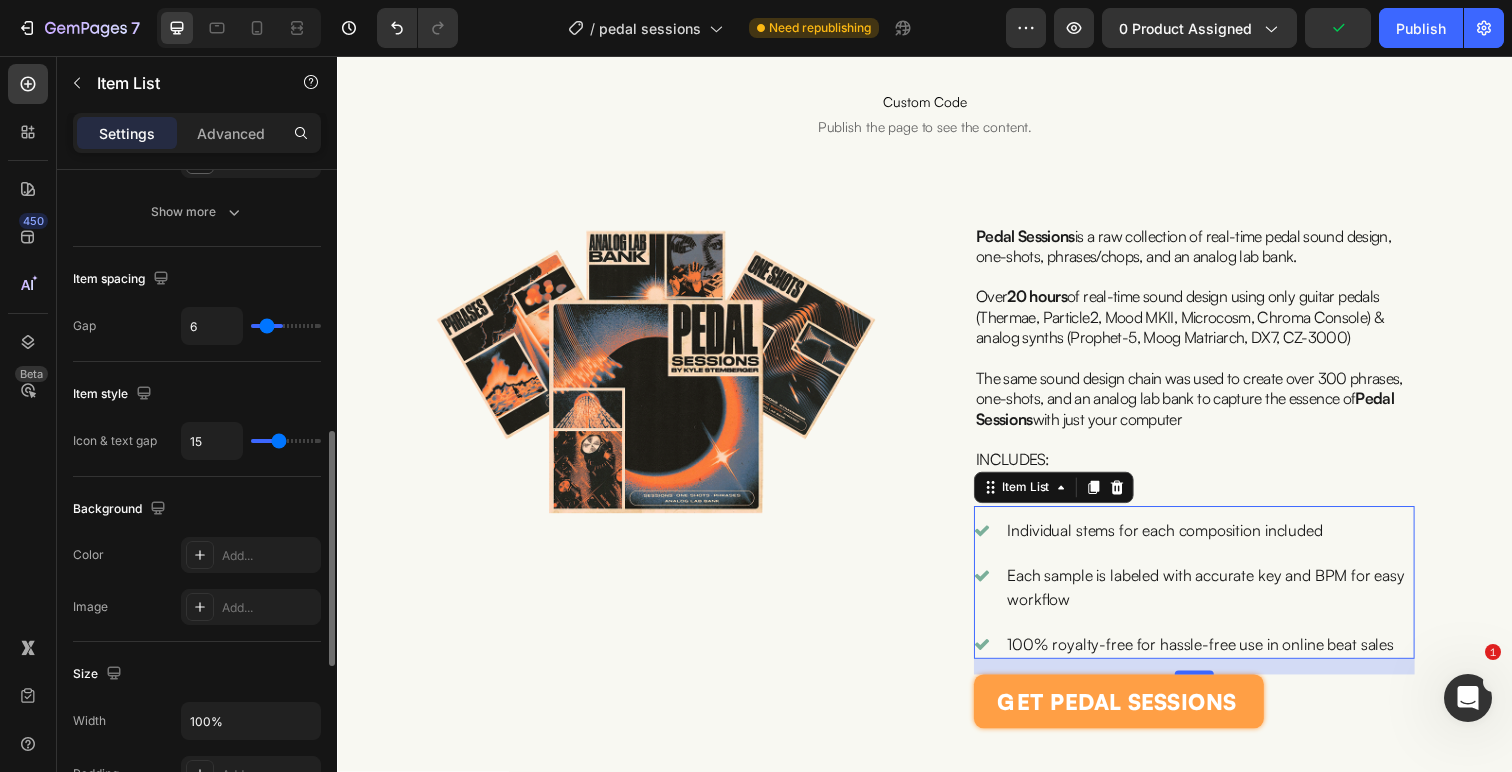 type on "5" 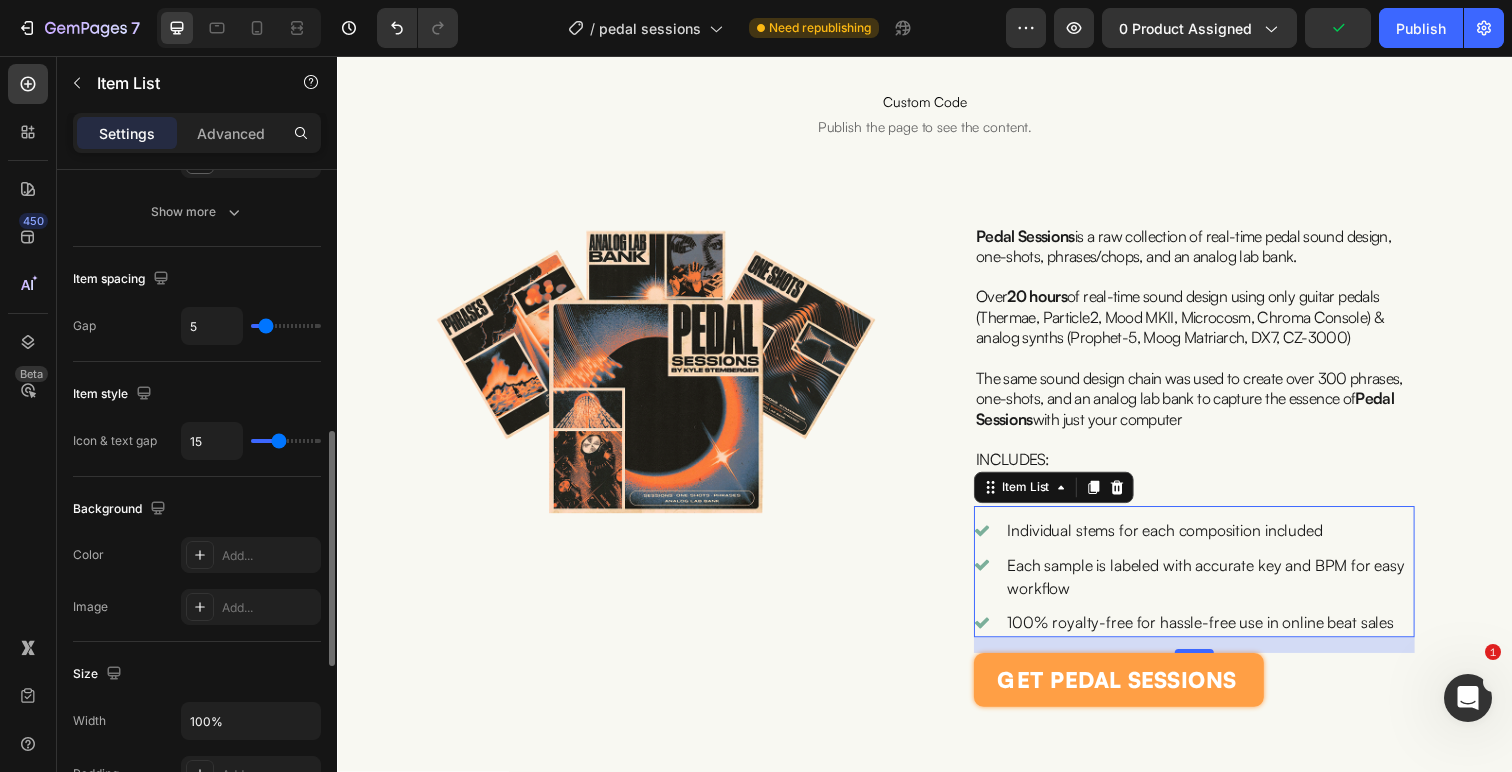 type on "4" 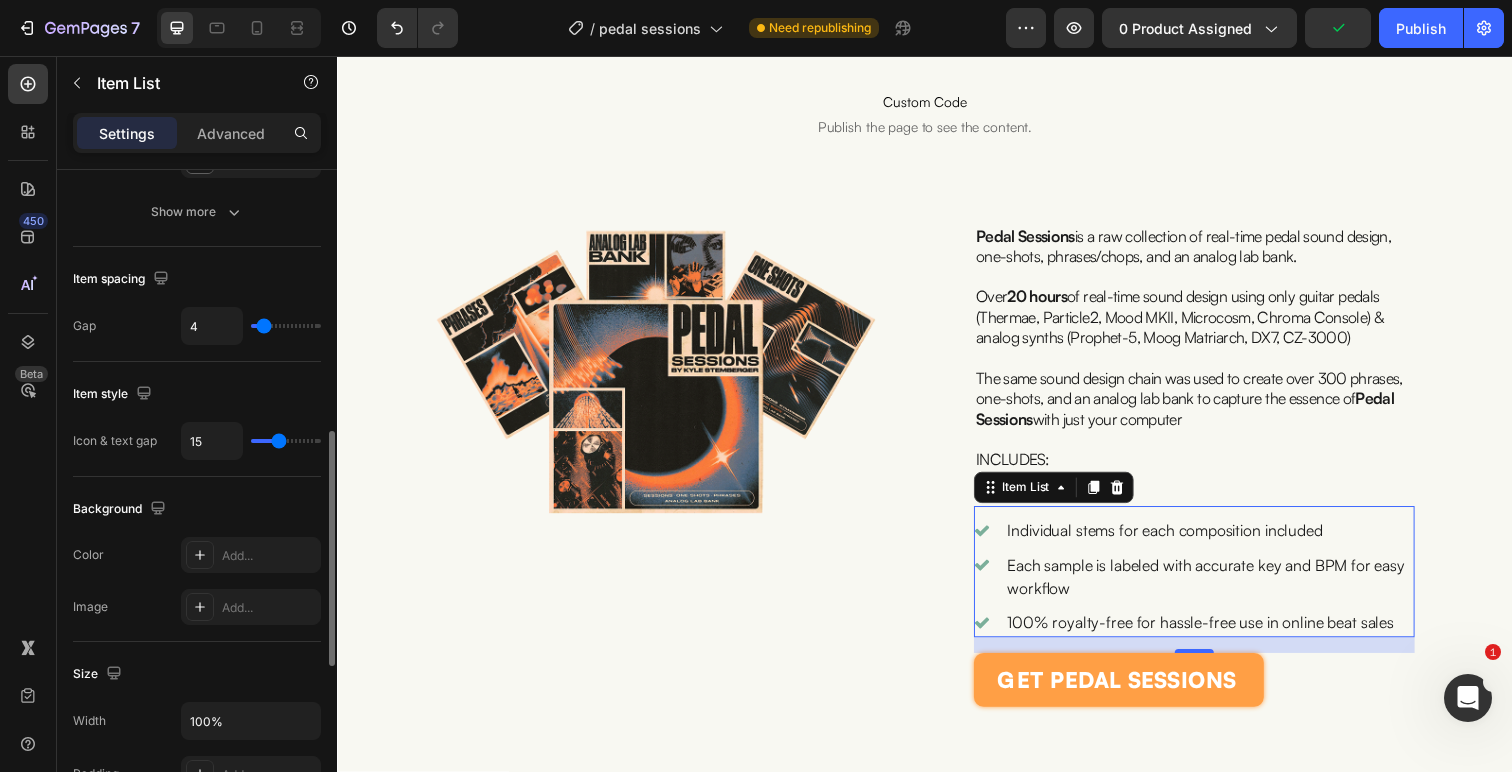 type on "3" 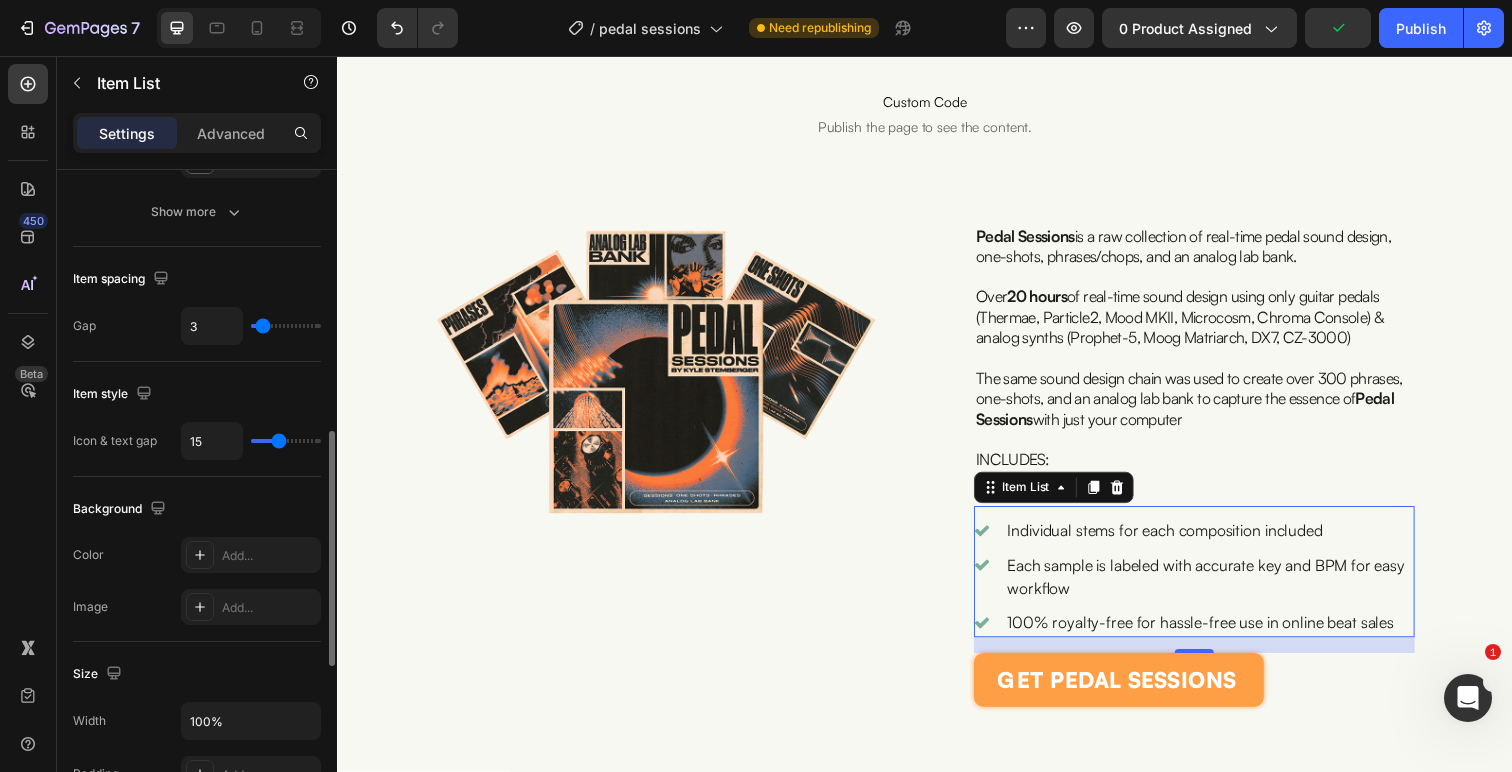 type on "2" 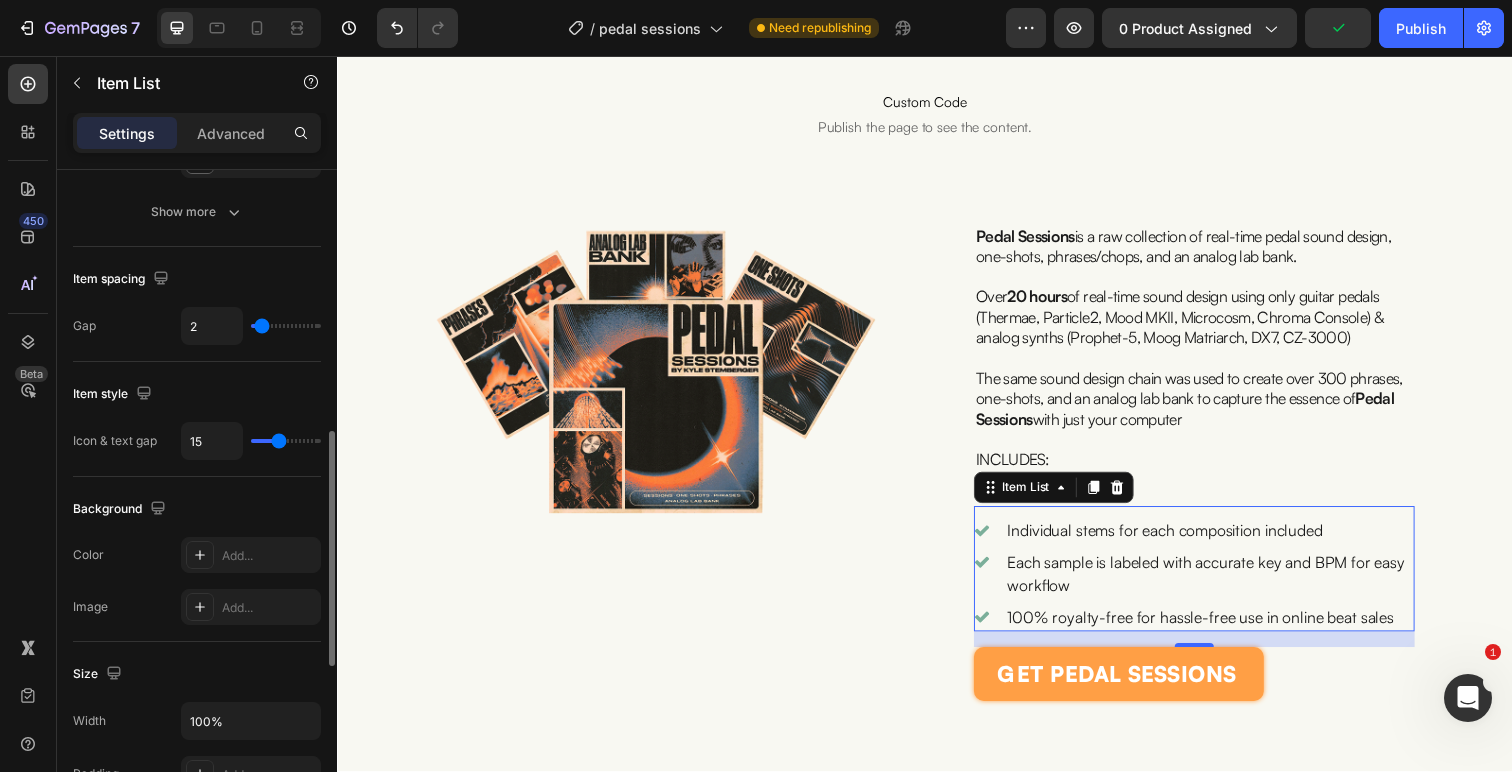 type on "1" 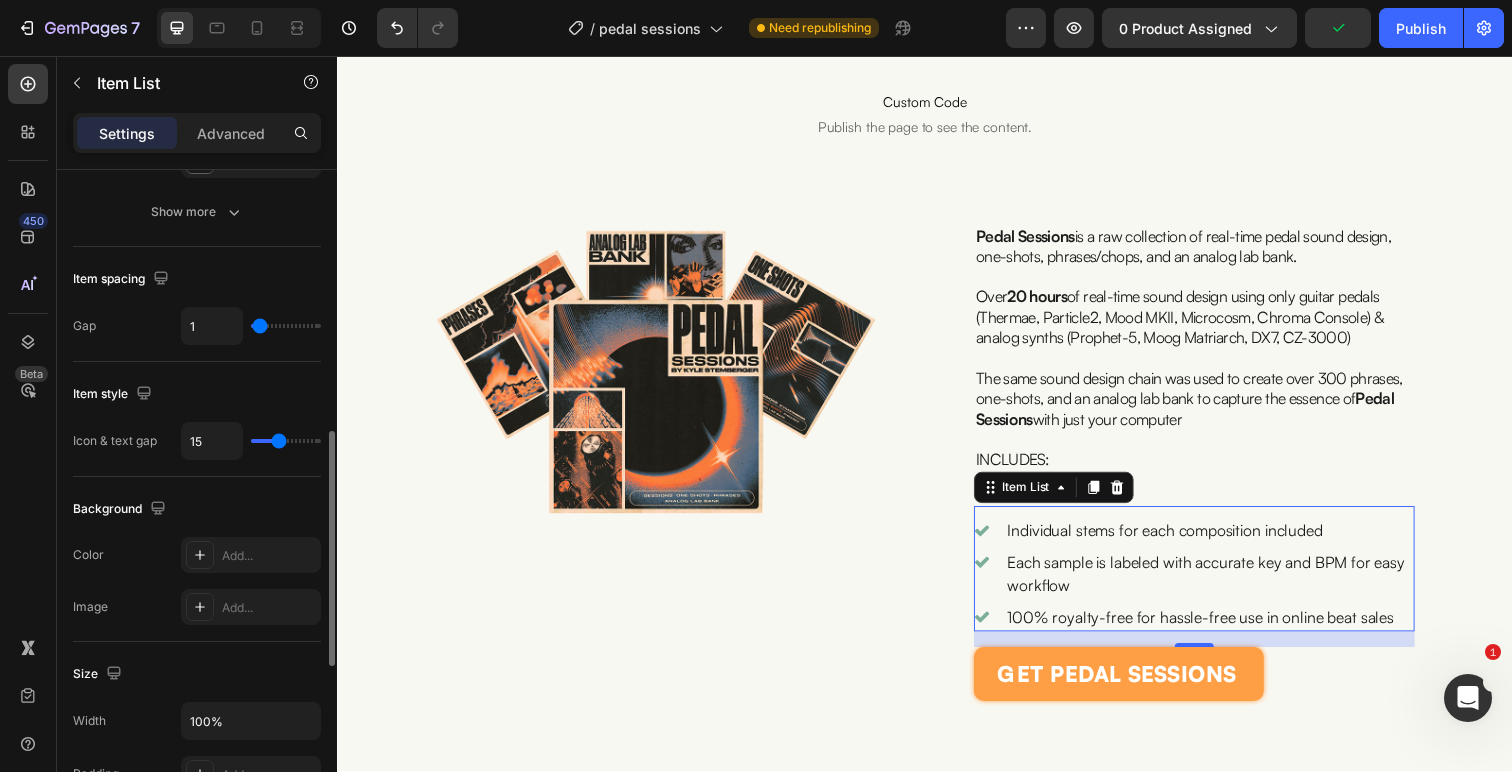 type on "0" 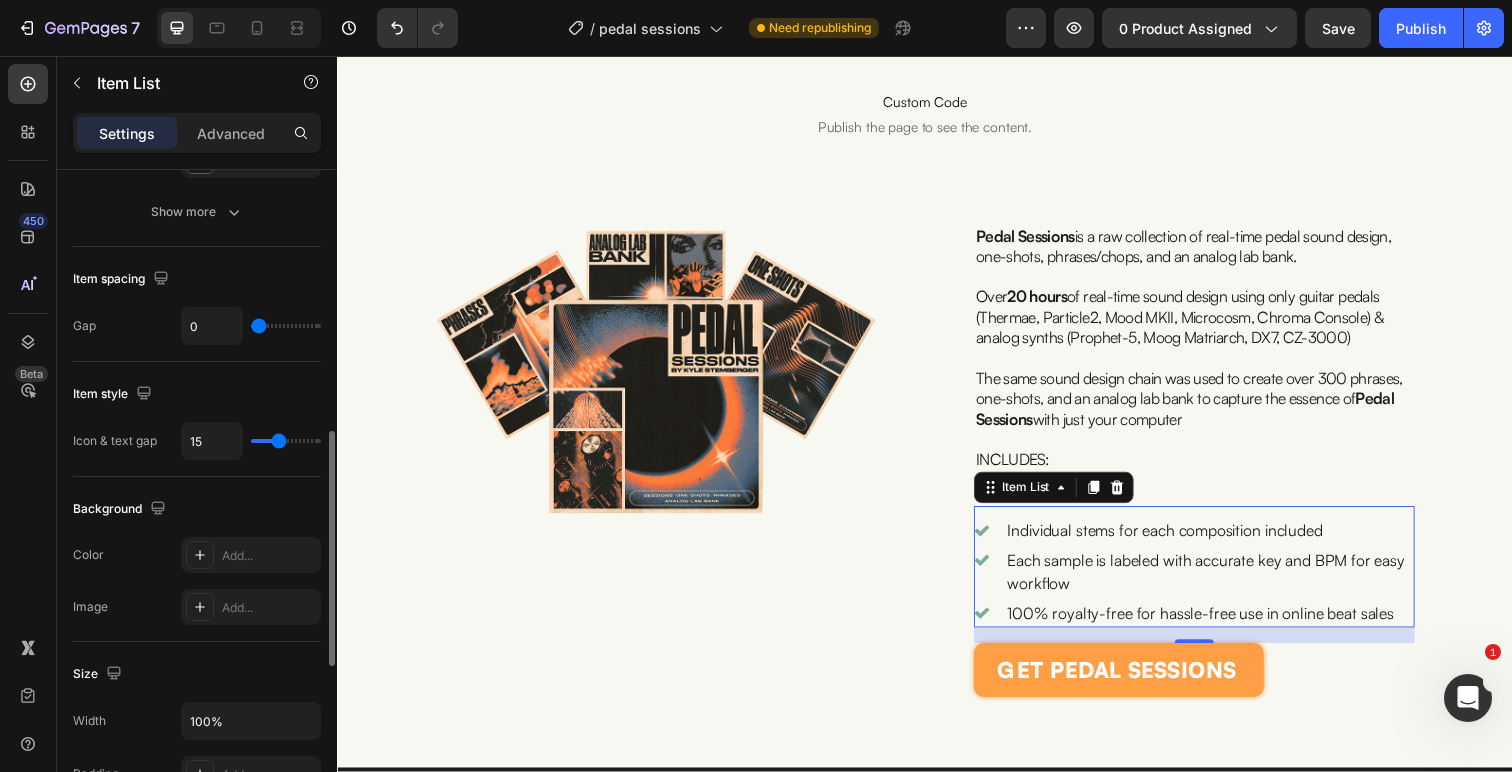 drag, startPoint x: 277, startPoint y: 321, endPoint x: 248, endPoint y: 318, distance: 29.15476 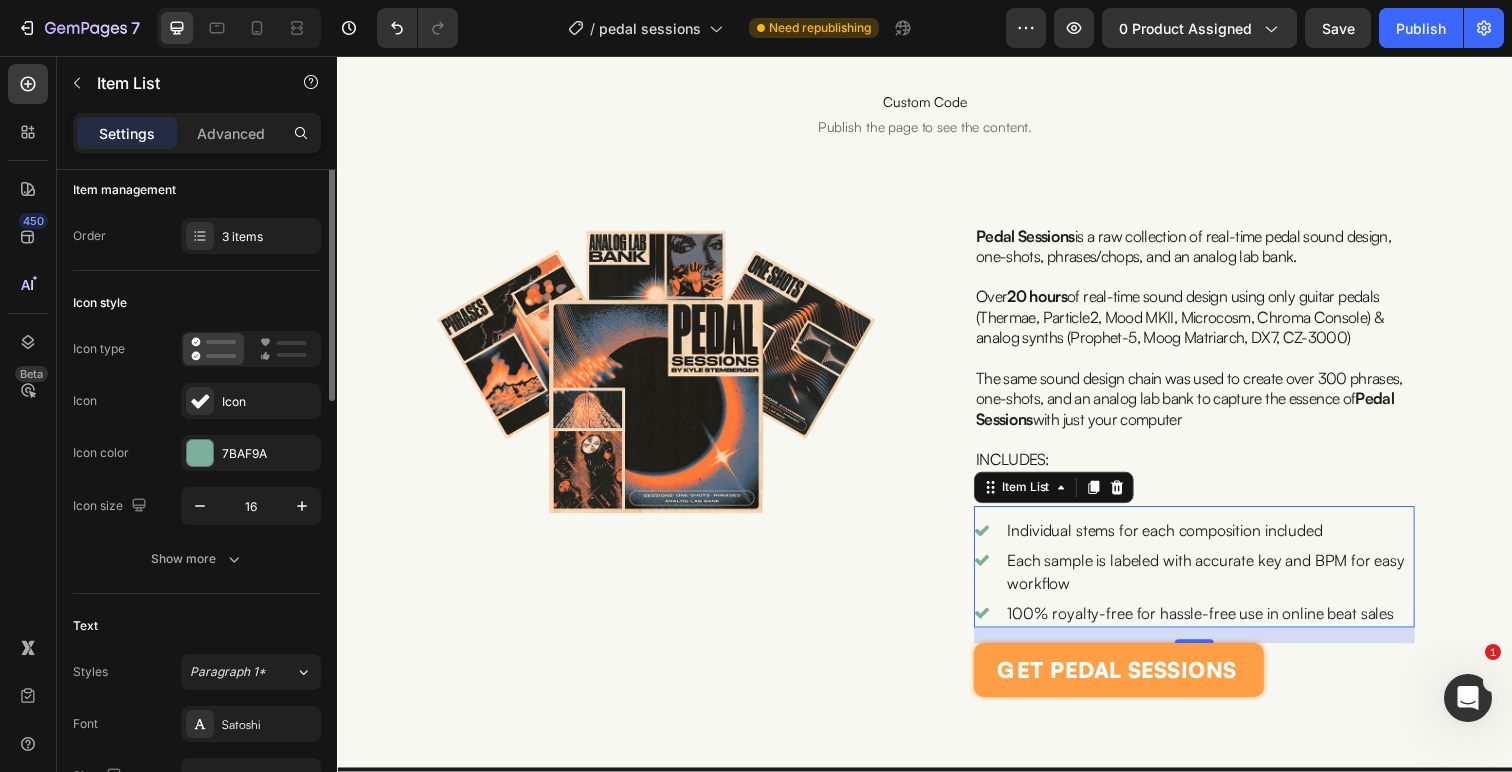 scroll, scrollTop: 6, scrollLeft: 0, axis: vertical 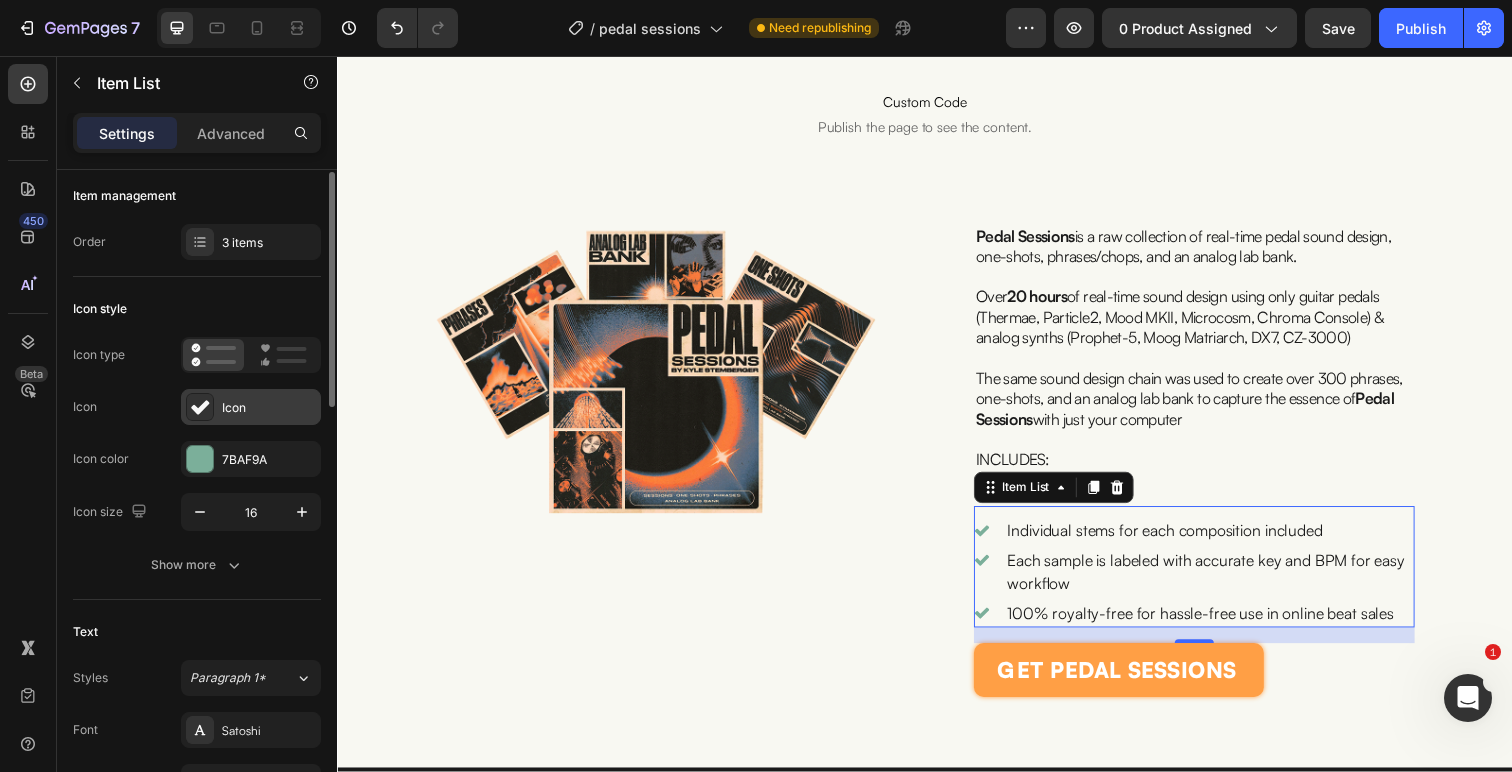 click on "Icon" at bounding box center [269, 408] 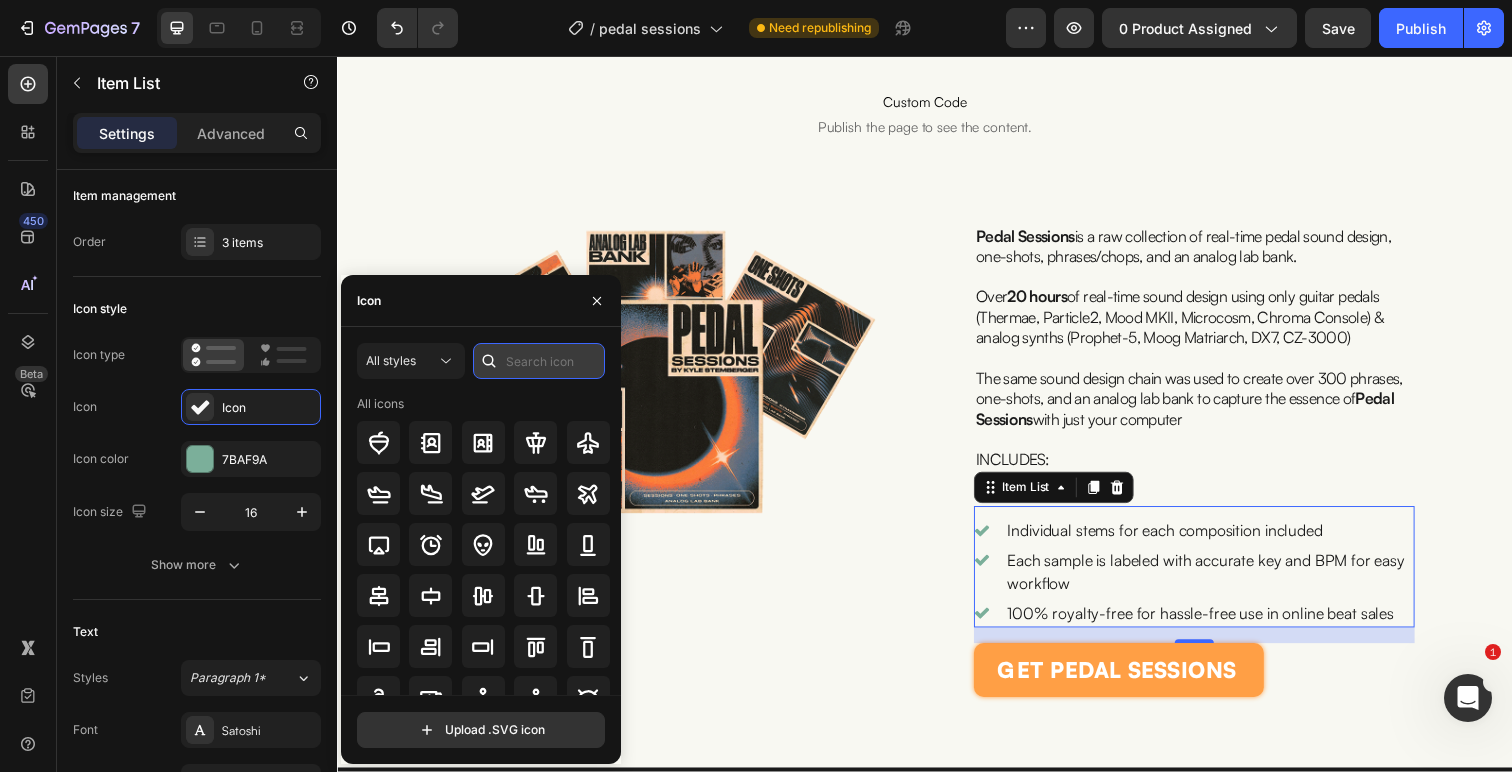 click at bounding box center (539, 361) 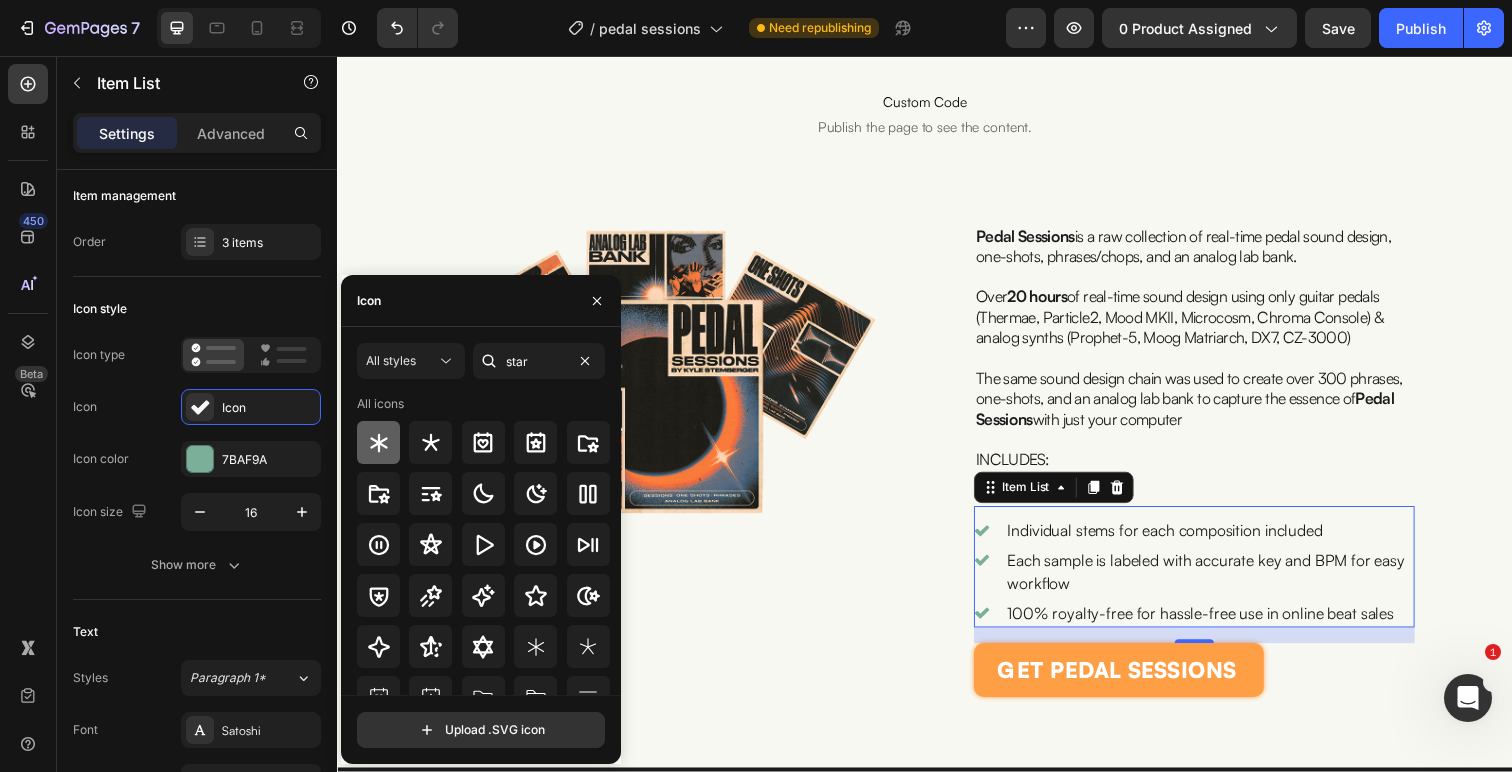 click 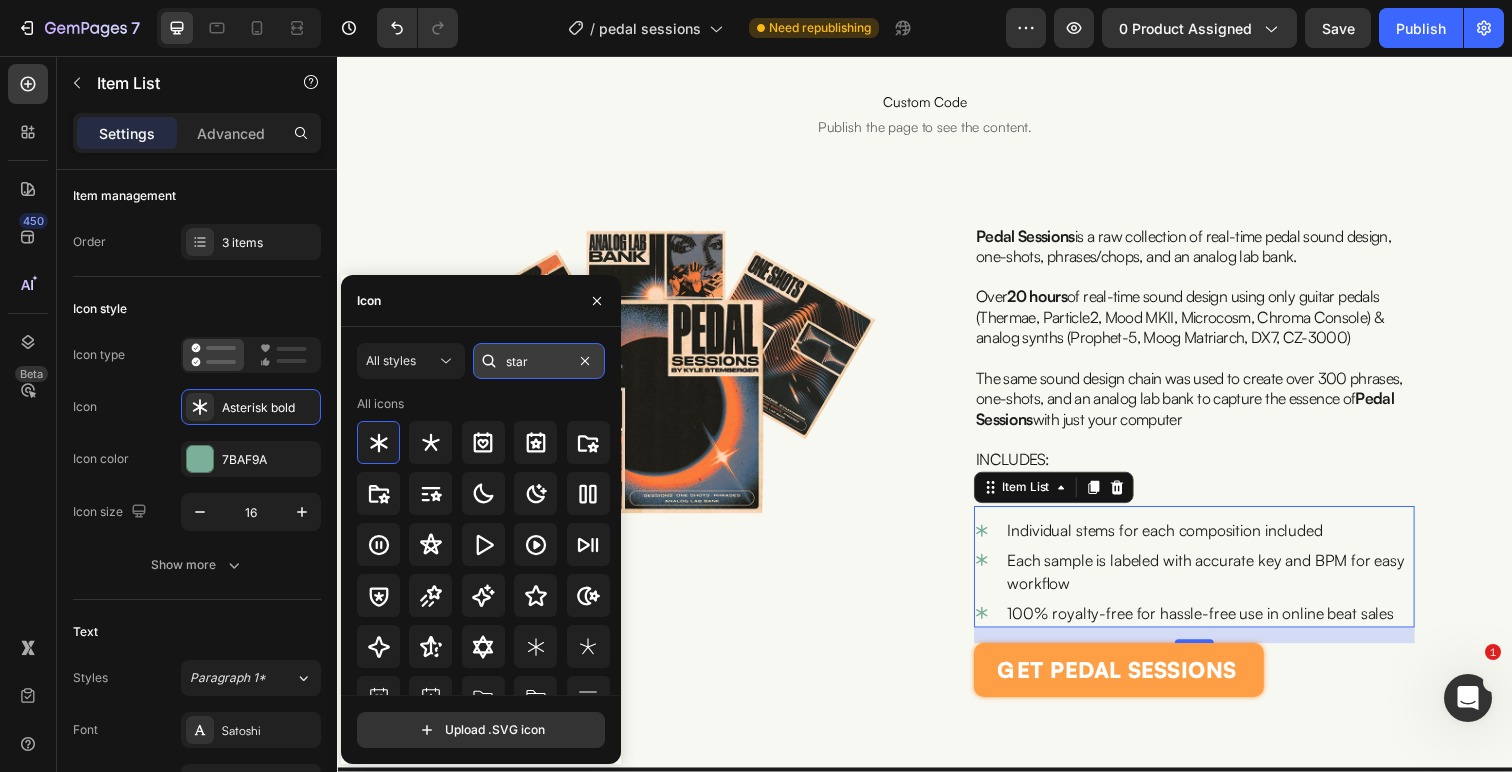 click on "star" at bounding box center (539, 361) 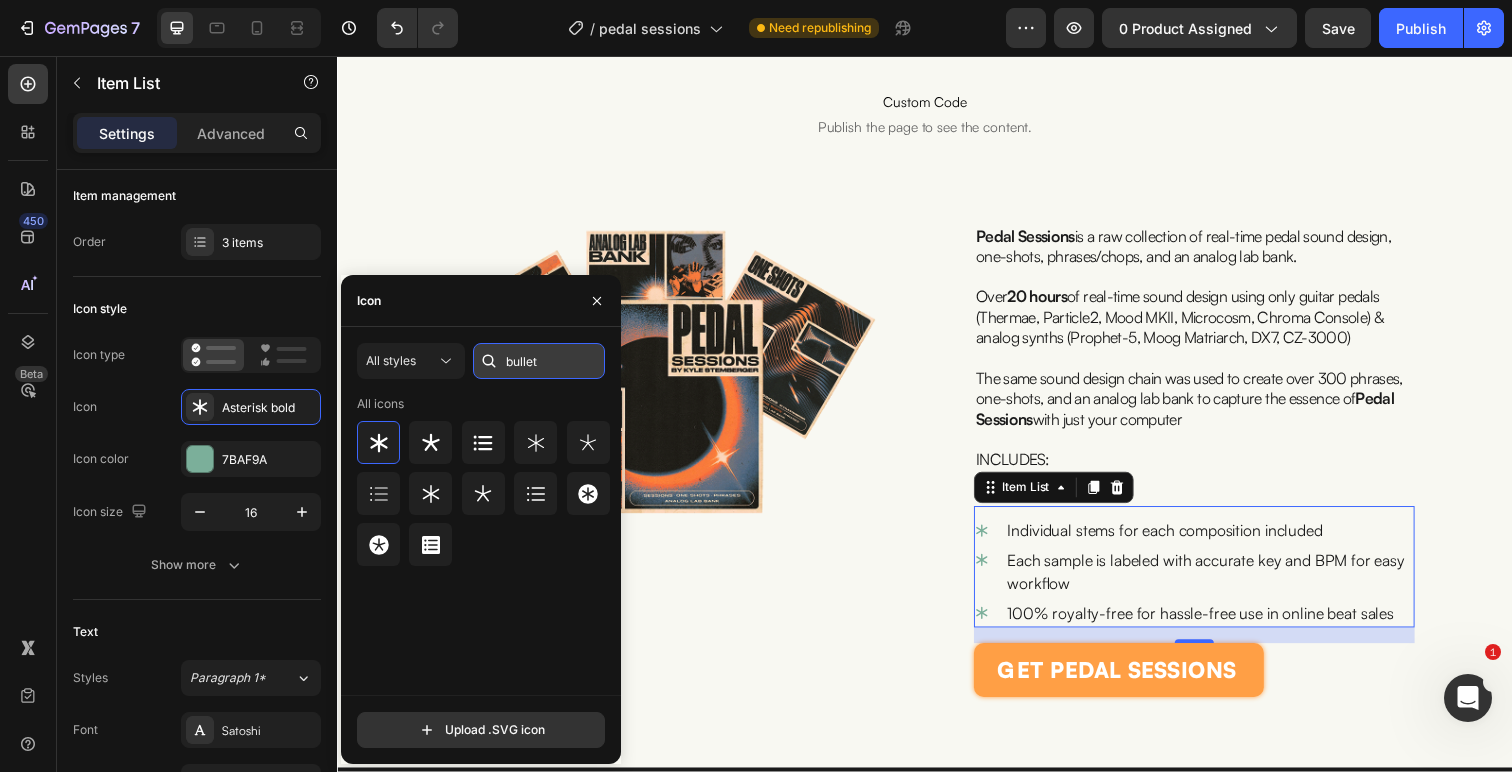 click on "bullet" at bounding box center (539, 361) 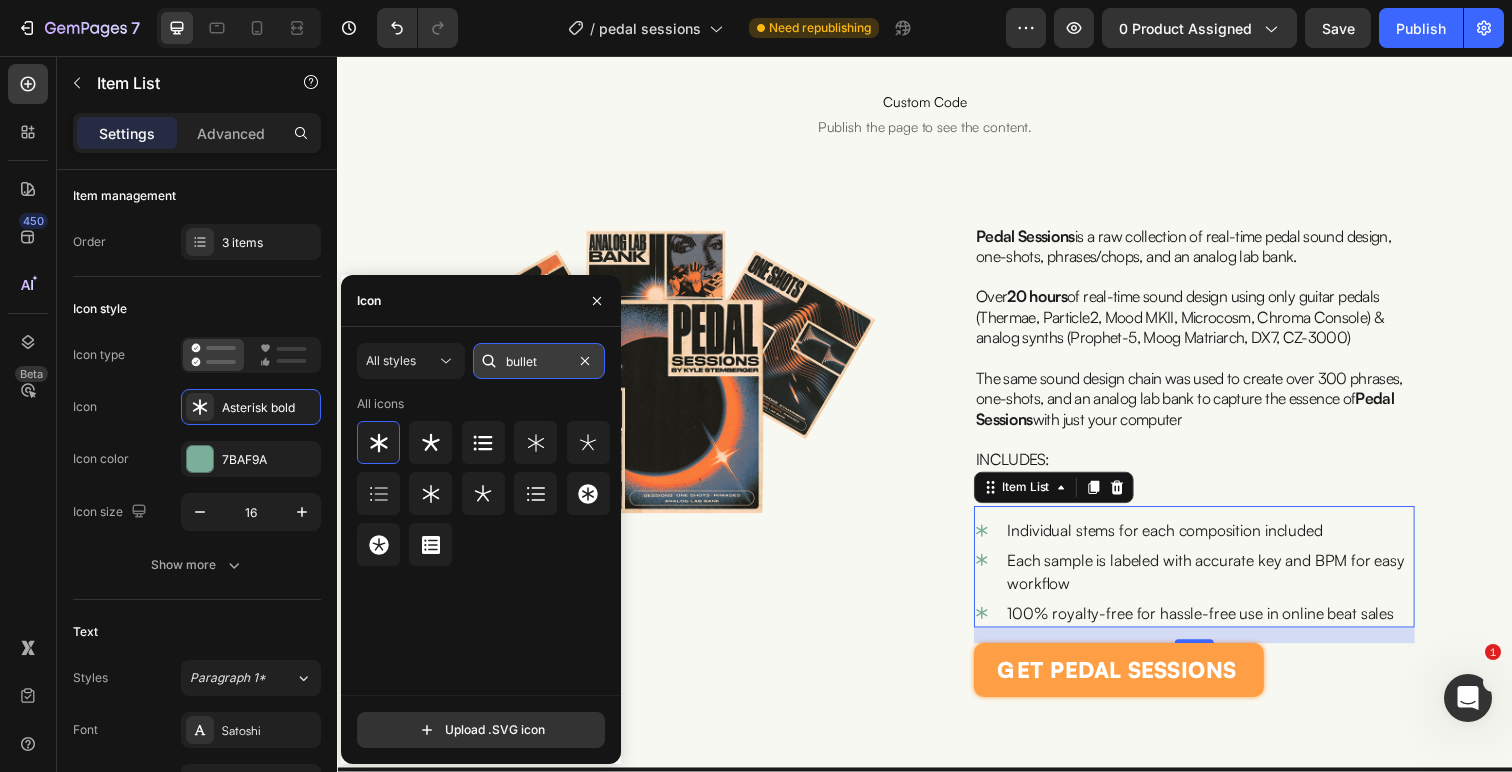 click on "bullet" at bounding box center [539, 361] 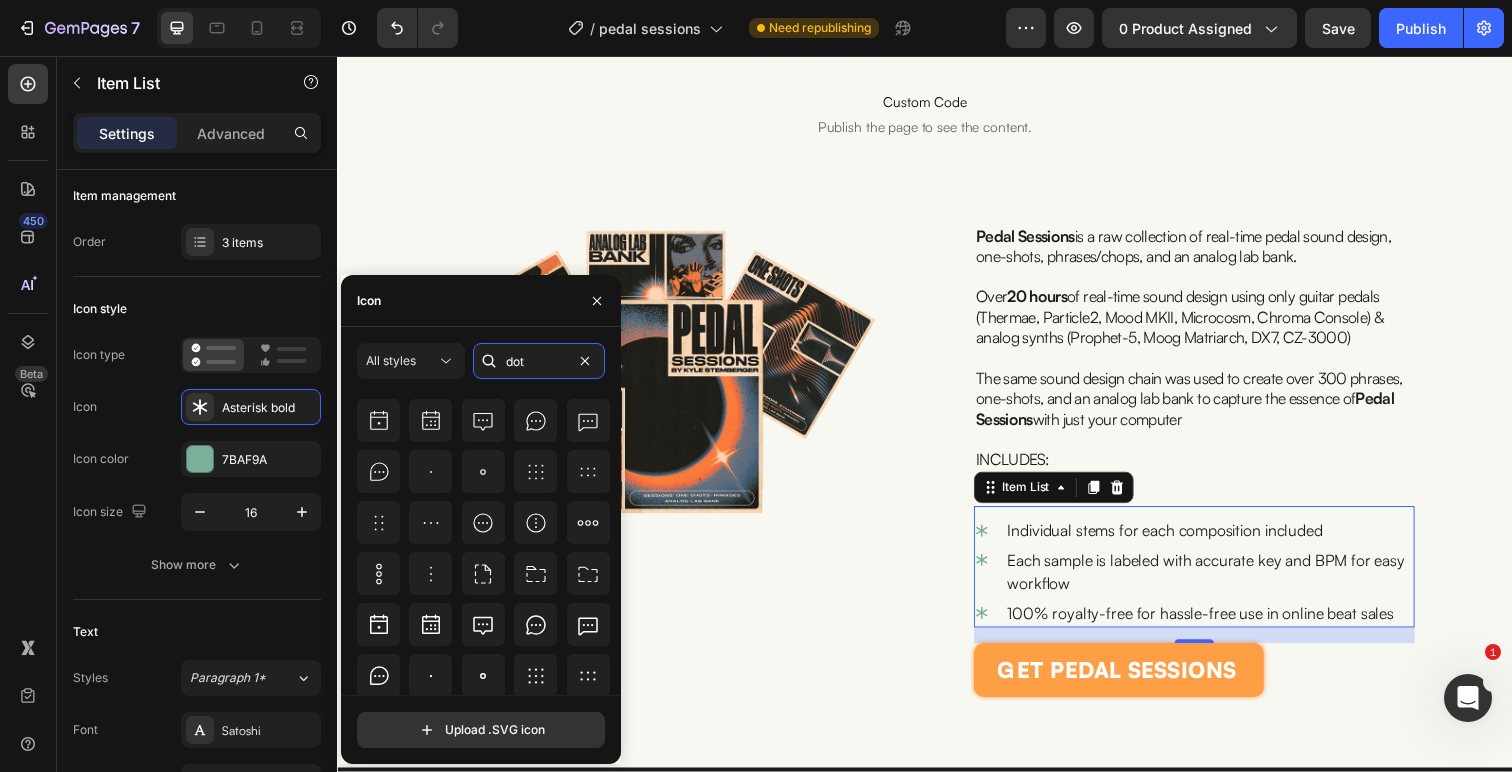 scroll, scrollTop: 220, scrollLeft: 0, axis: vertical 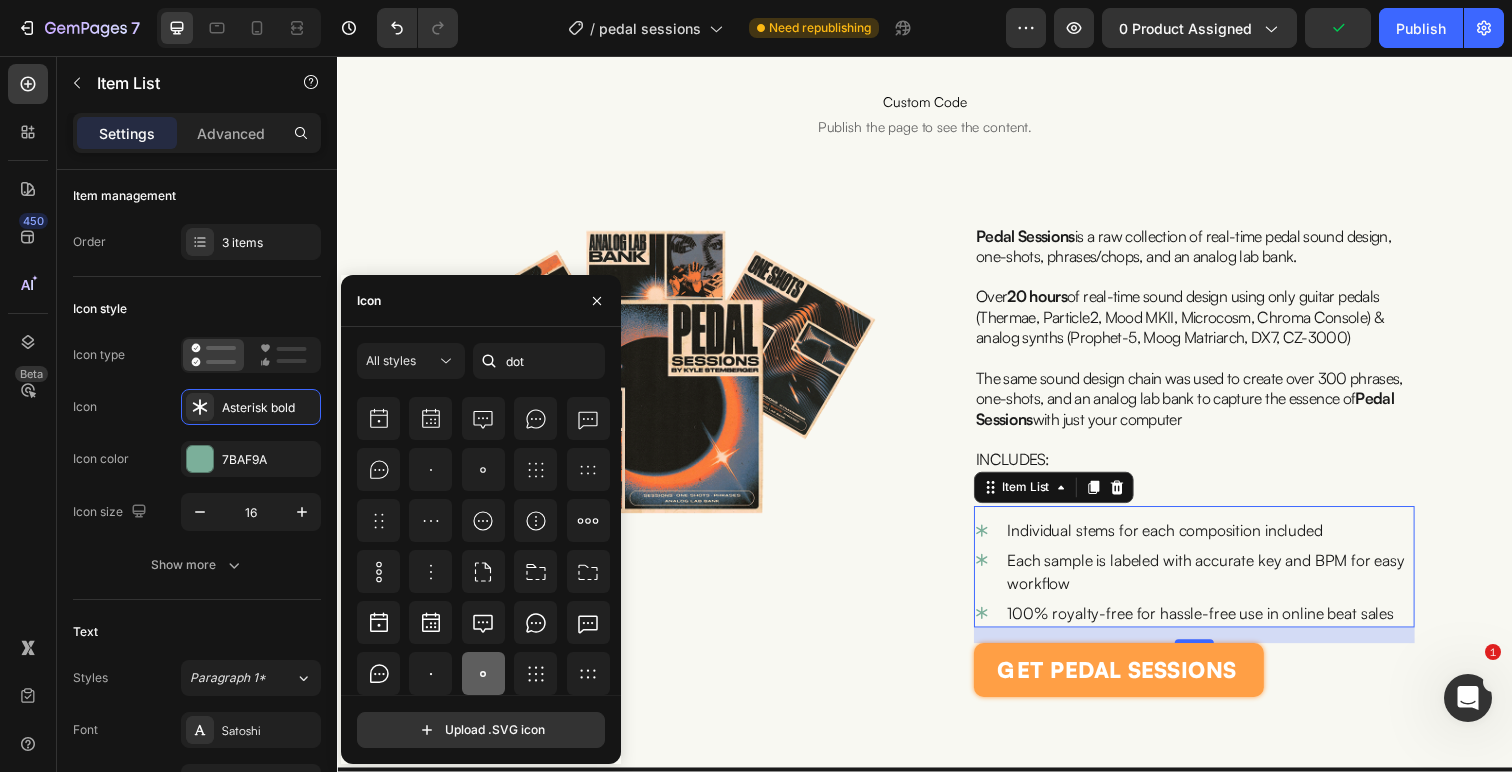 click 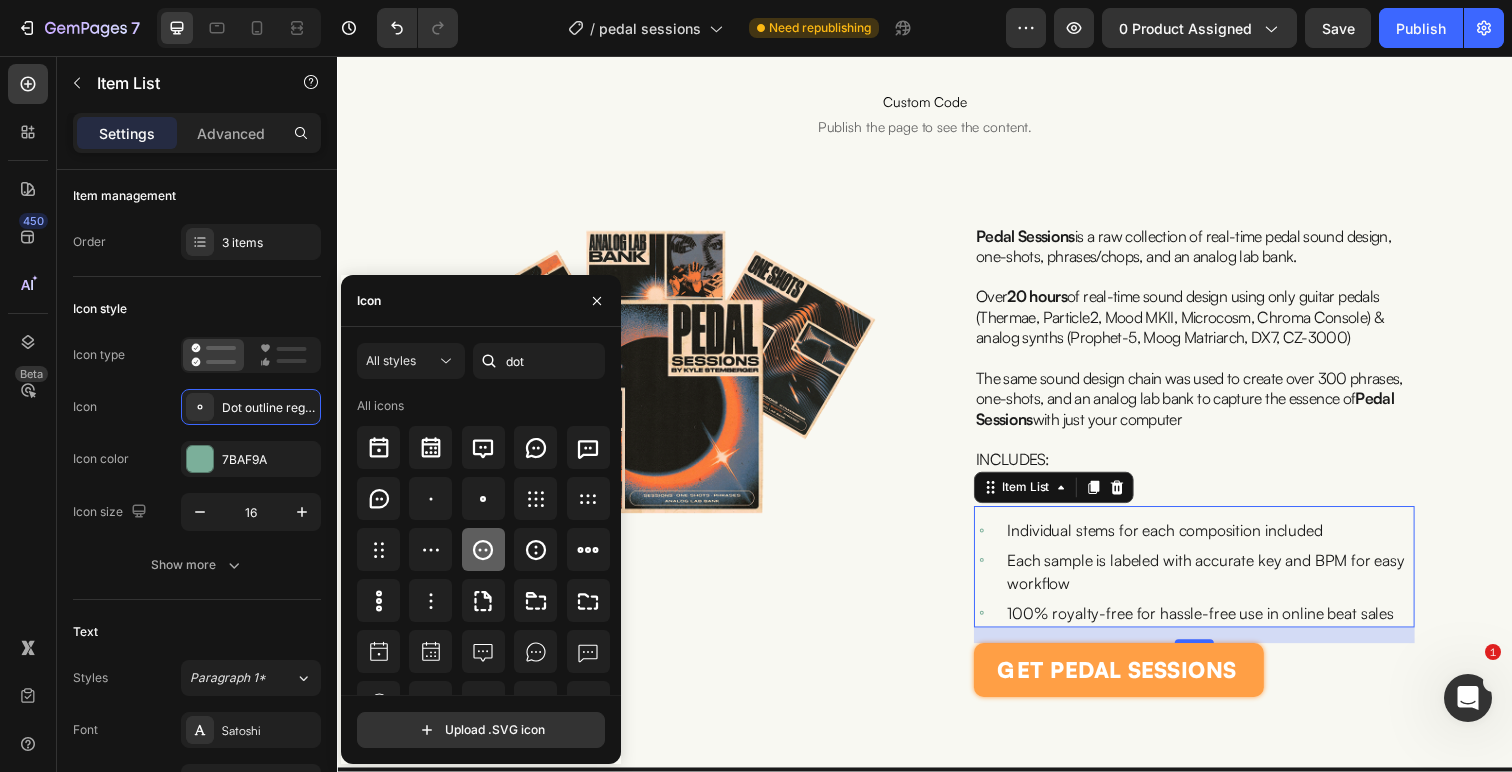 scroll, scrollTop: 4, scrollLeft: 0, axis: vertical 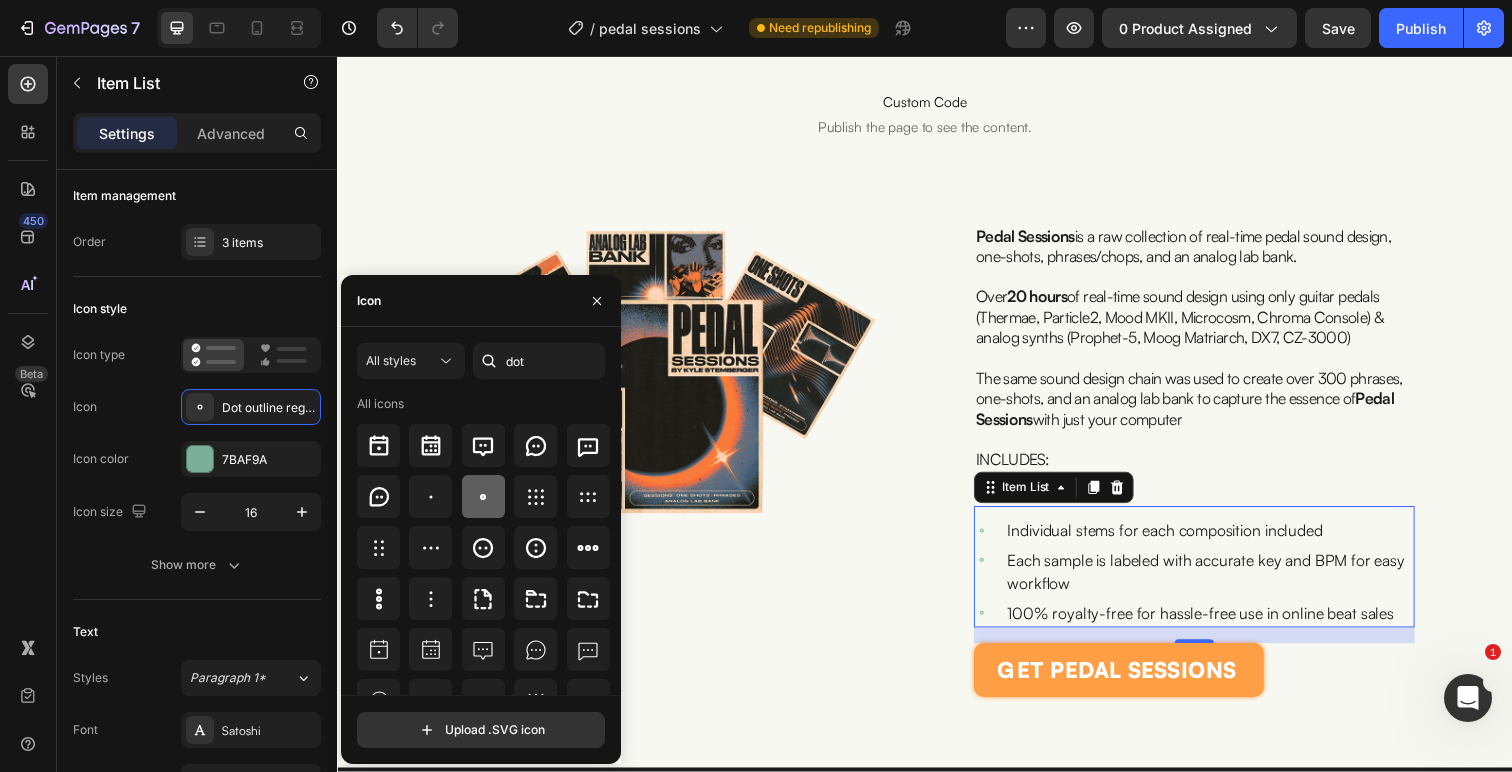 click 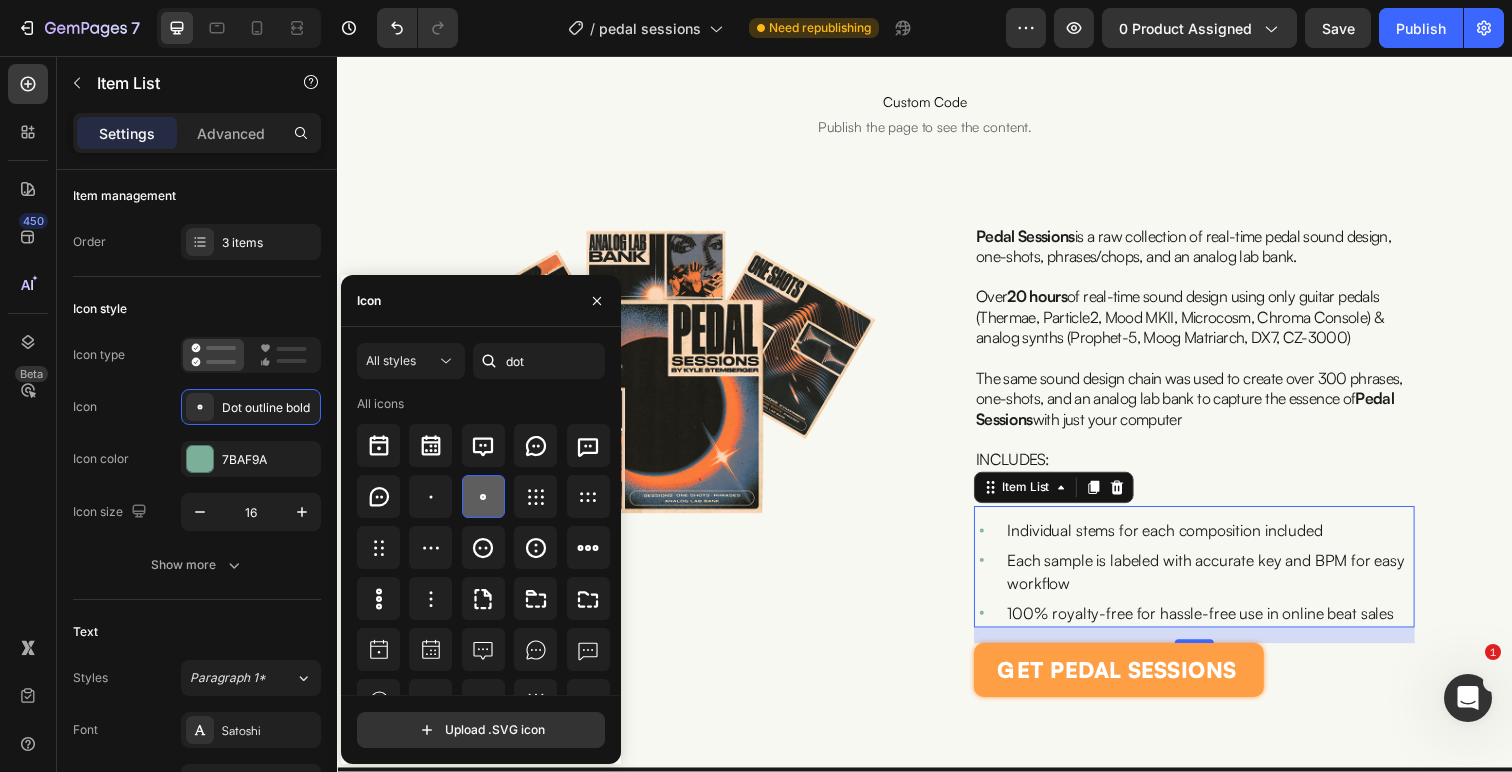 click 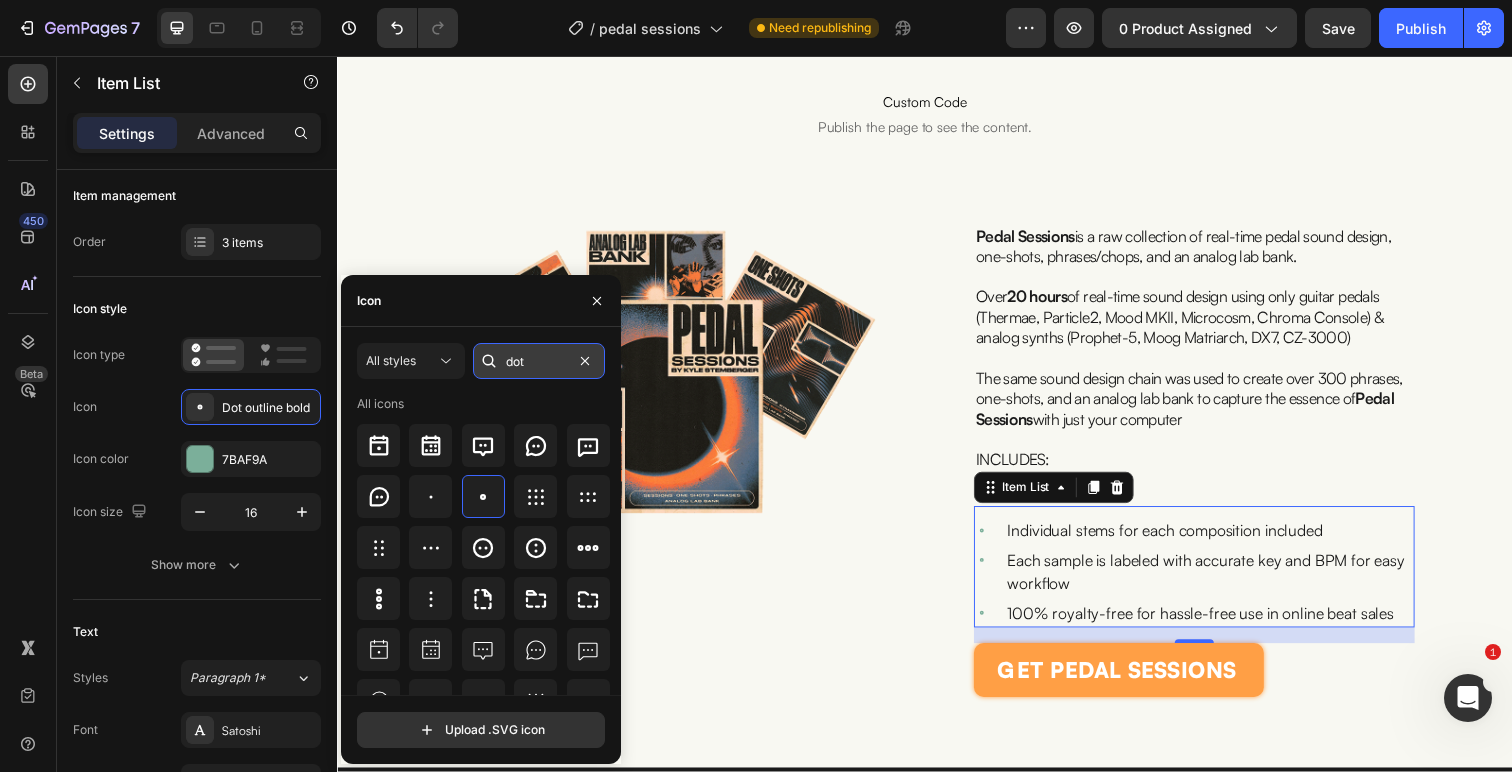 click on "dot" at bounding box center (539, 361) 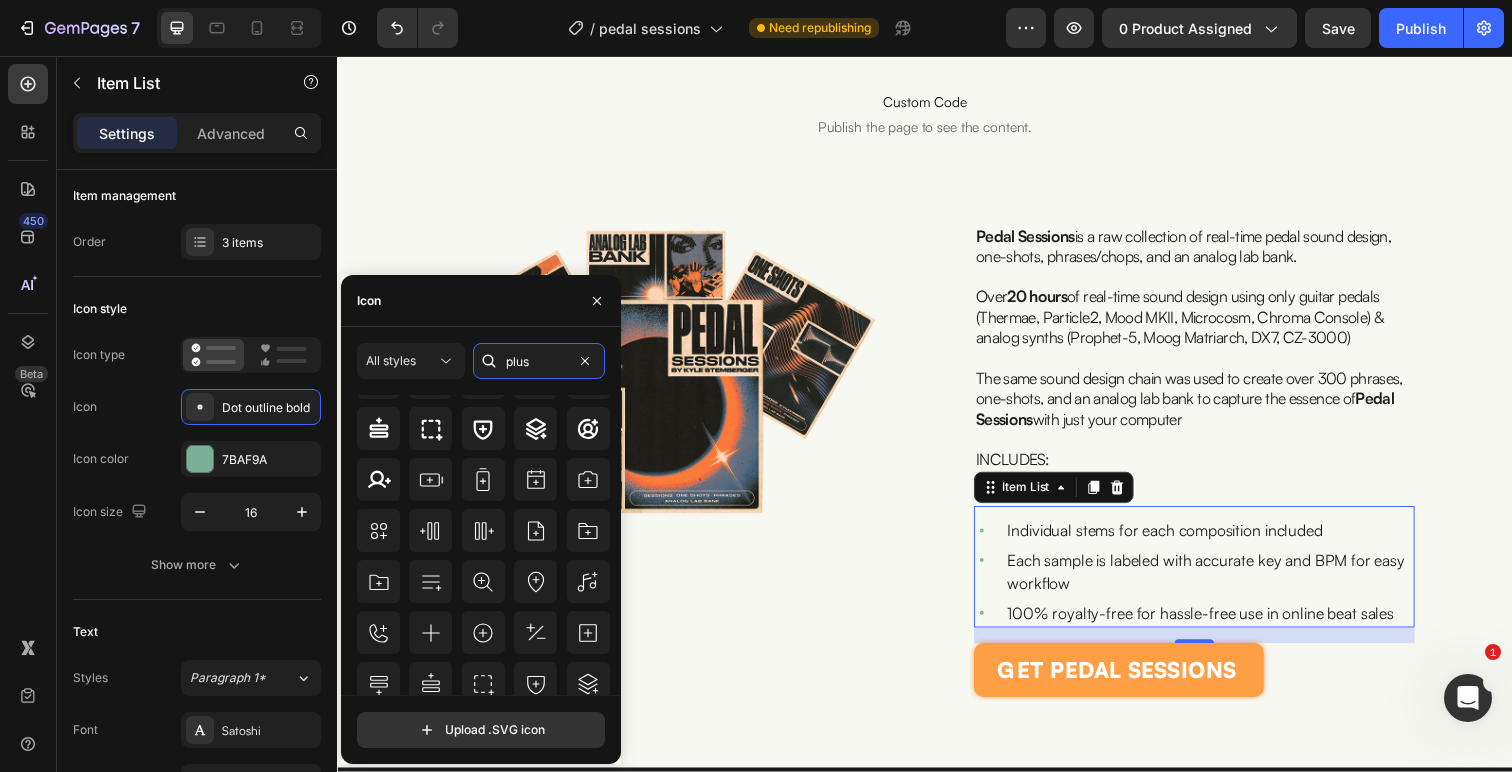 scroll, scrollTop: 220, scrollLeft: 0, axis: vertical 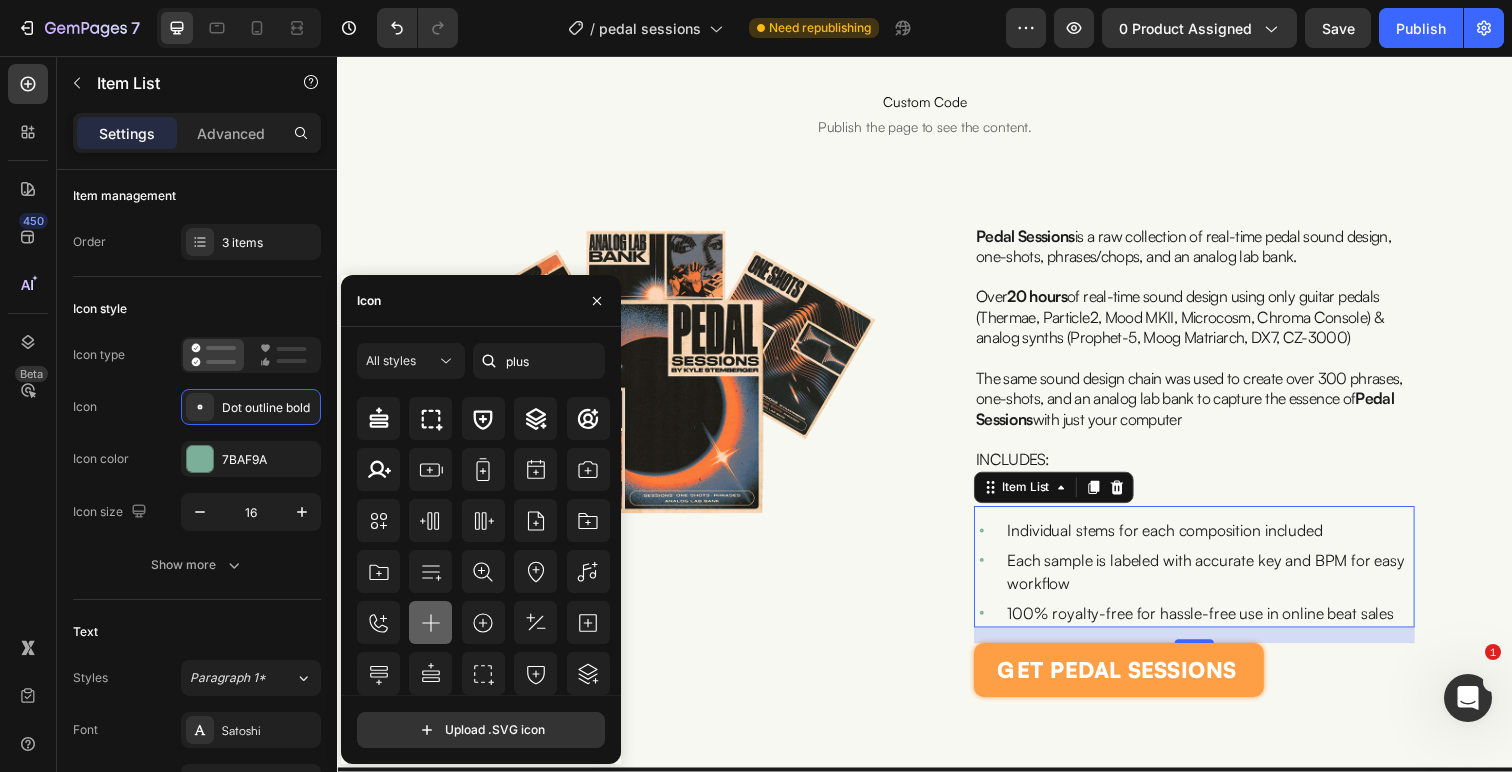 click 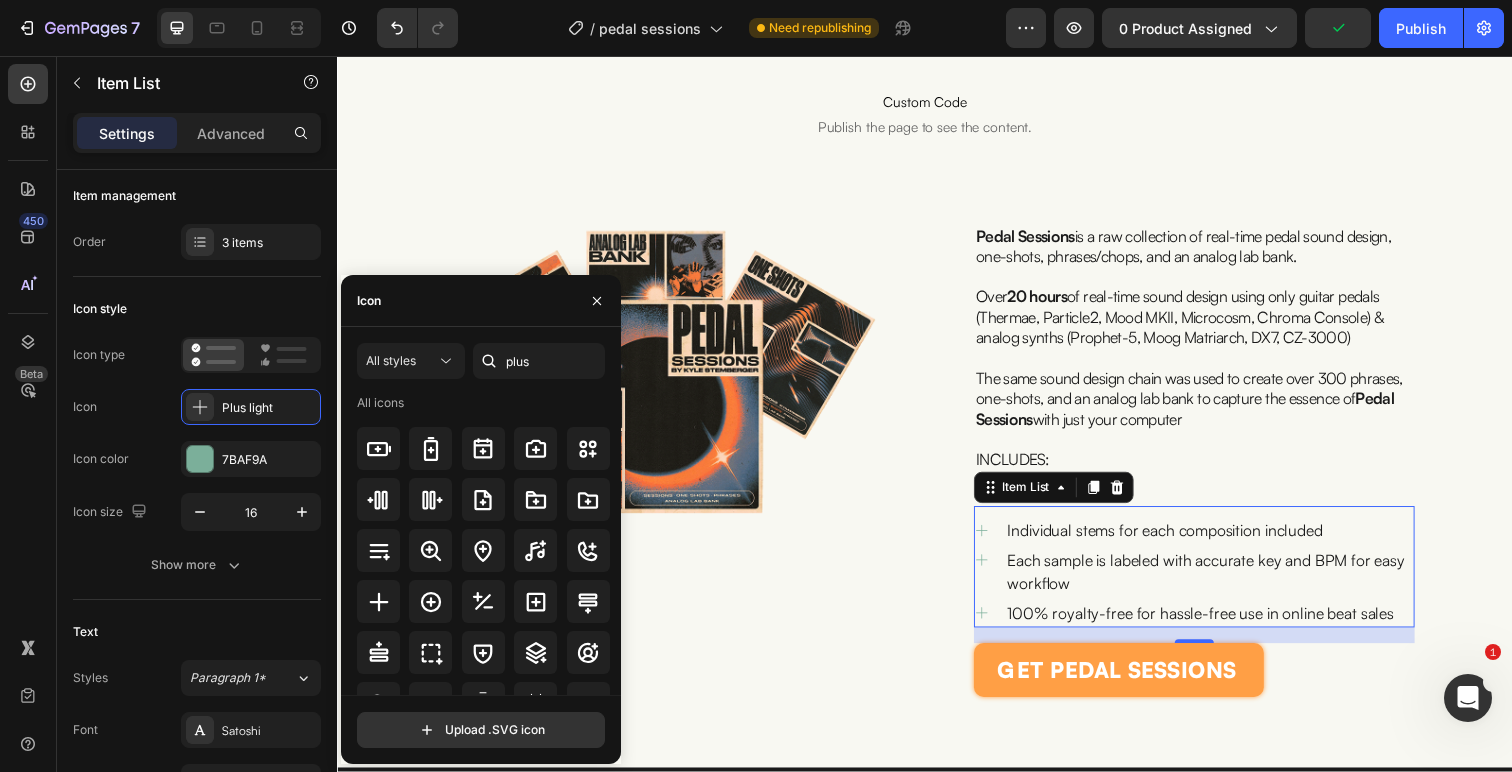 scroll, scrollTop: 0, scrollLeft: 0, axis: both 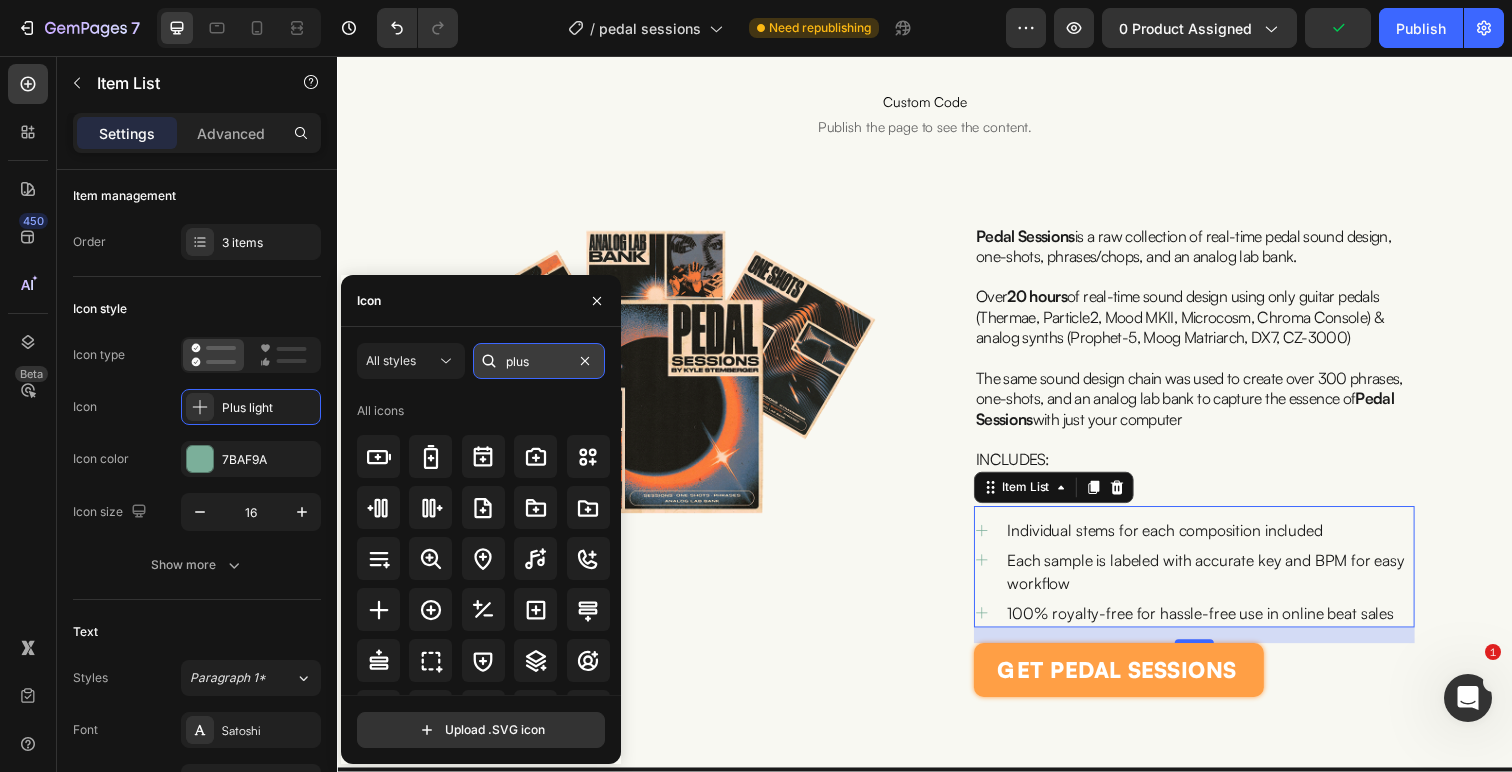 click on "plus" at bounding box center (539, 361) 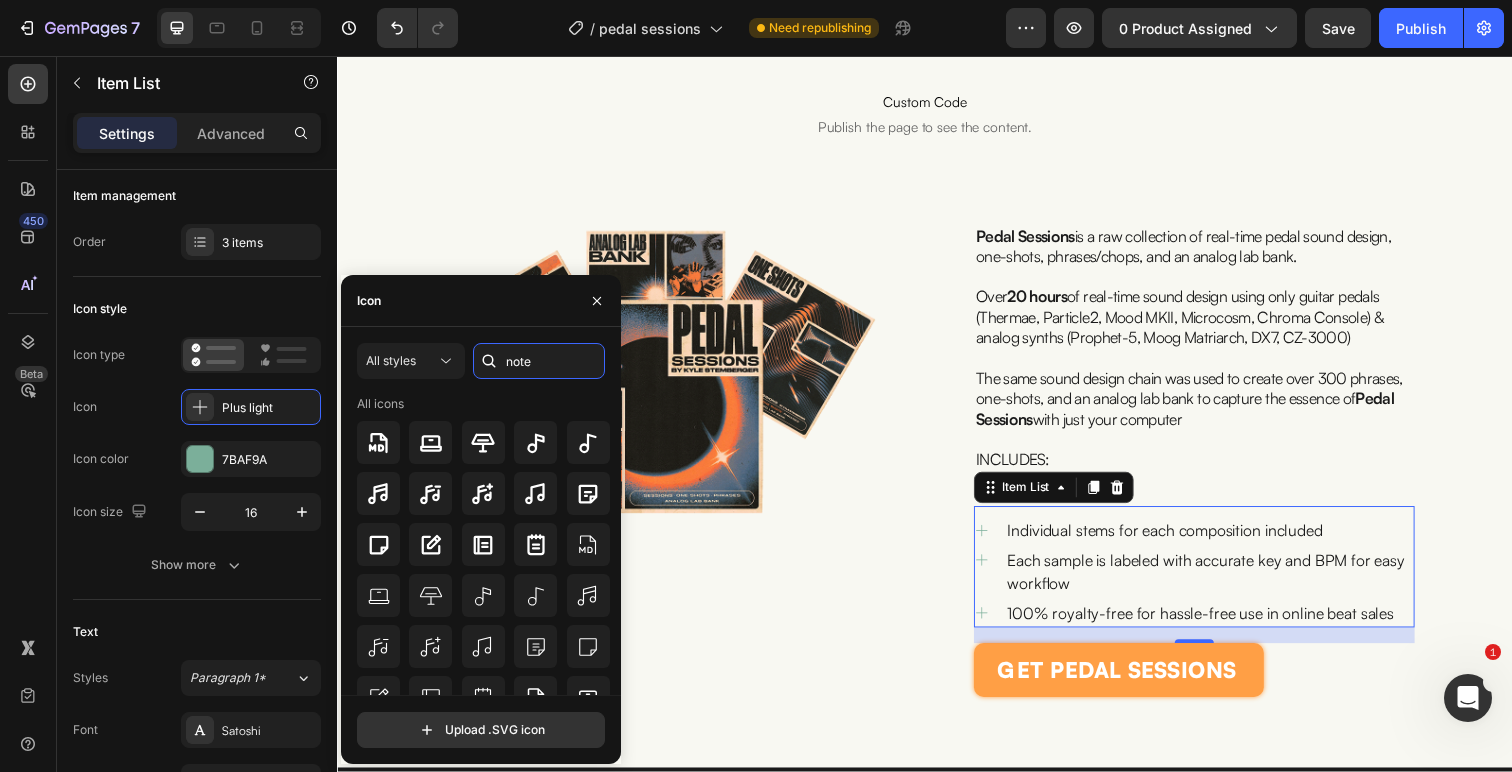 scroll, scrollTop: 220, scrollLeft: 0, axis: vertical 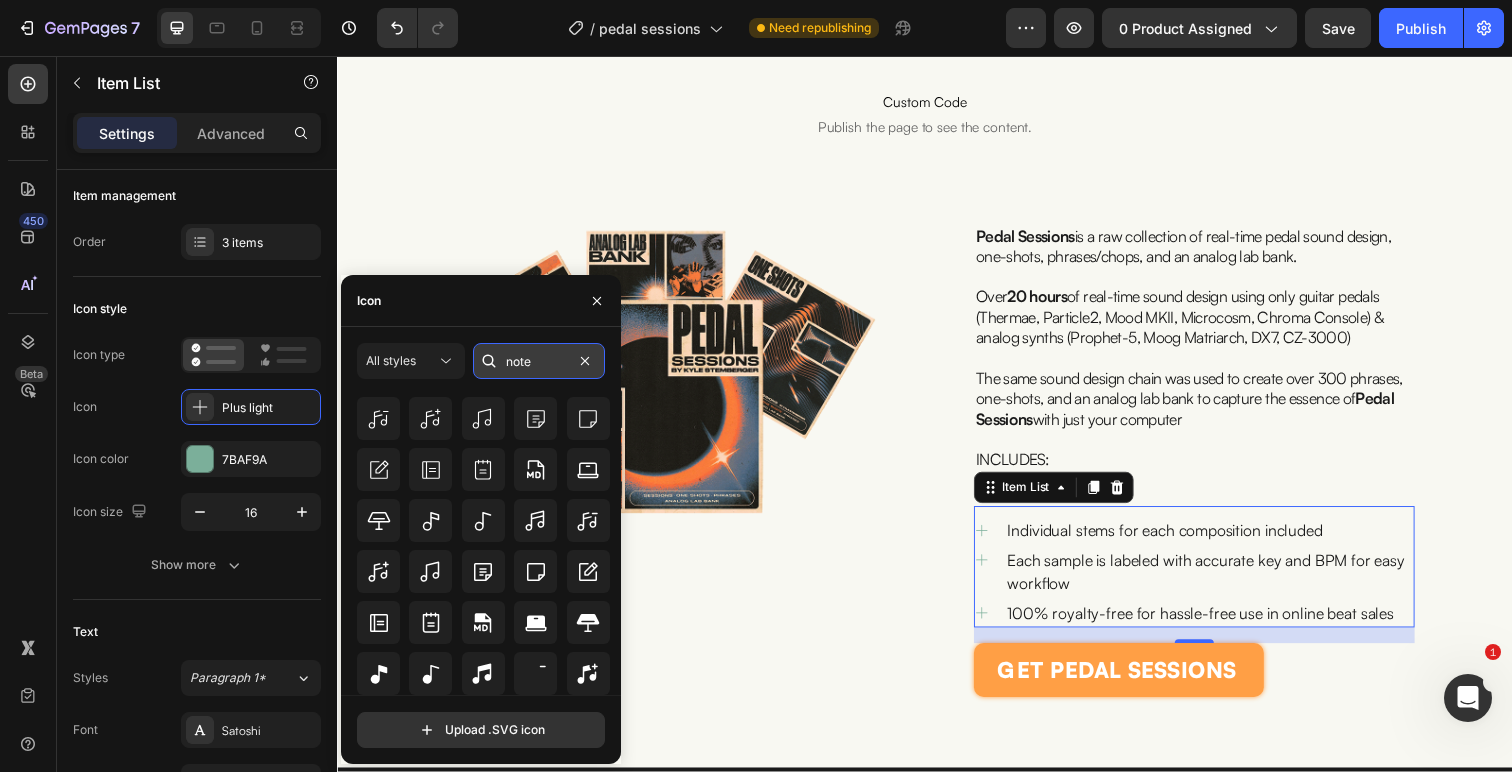 click on "note" at bounding box center (539, 361) 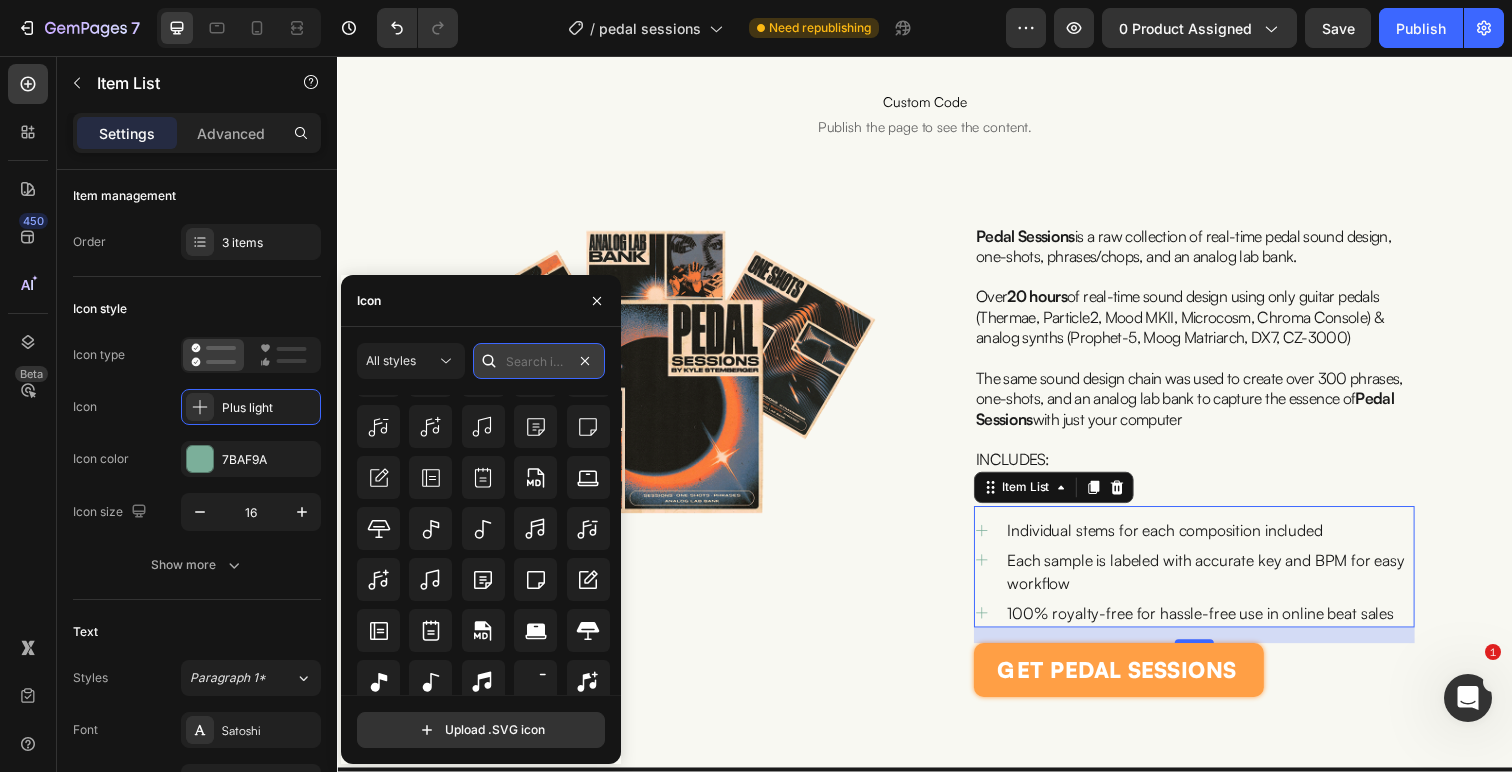 scroll, scrollTop: 0, scrollLeft: 0, axis: both 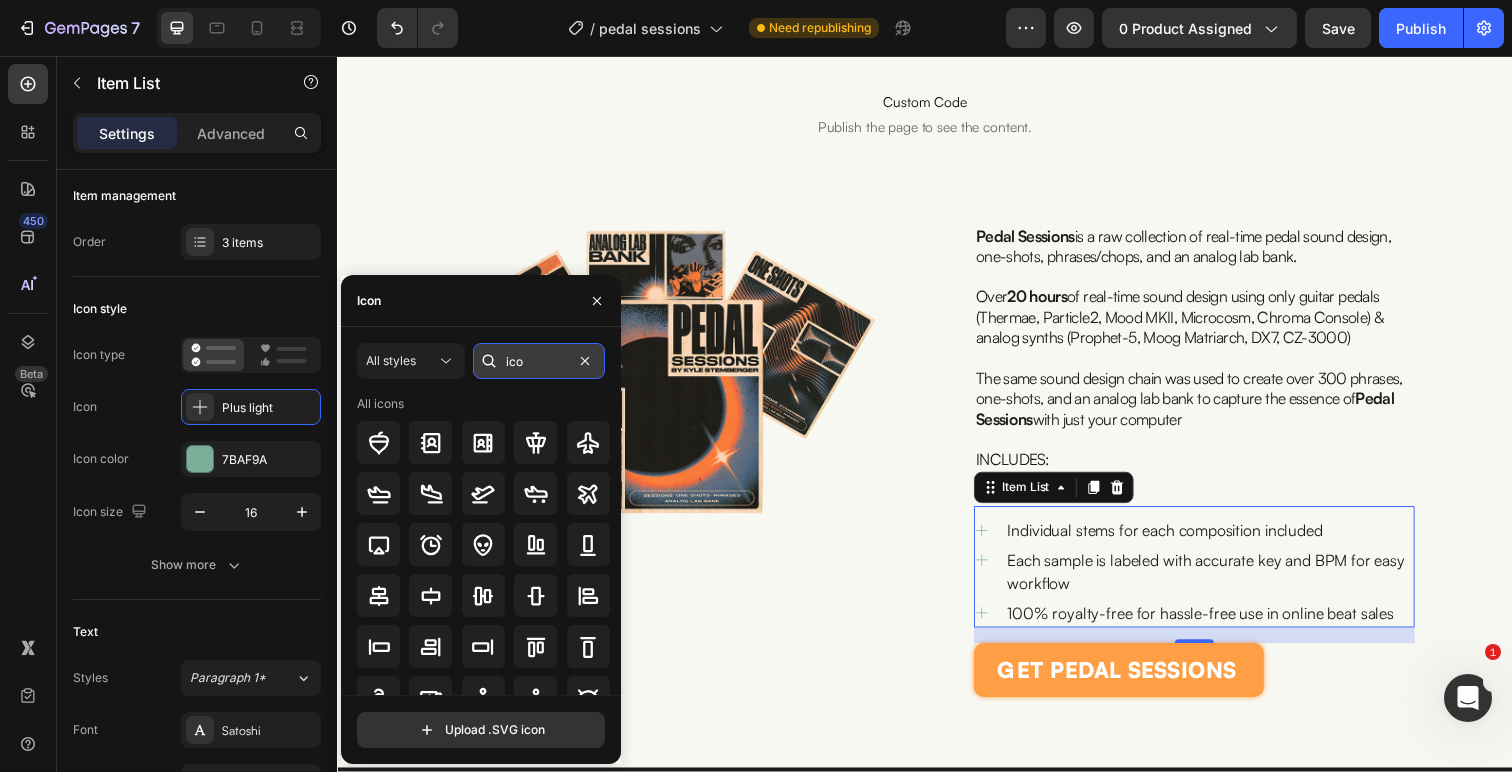 type on "icon" 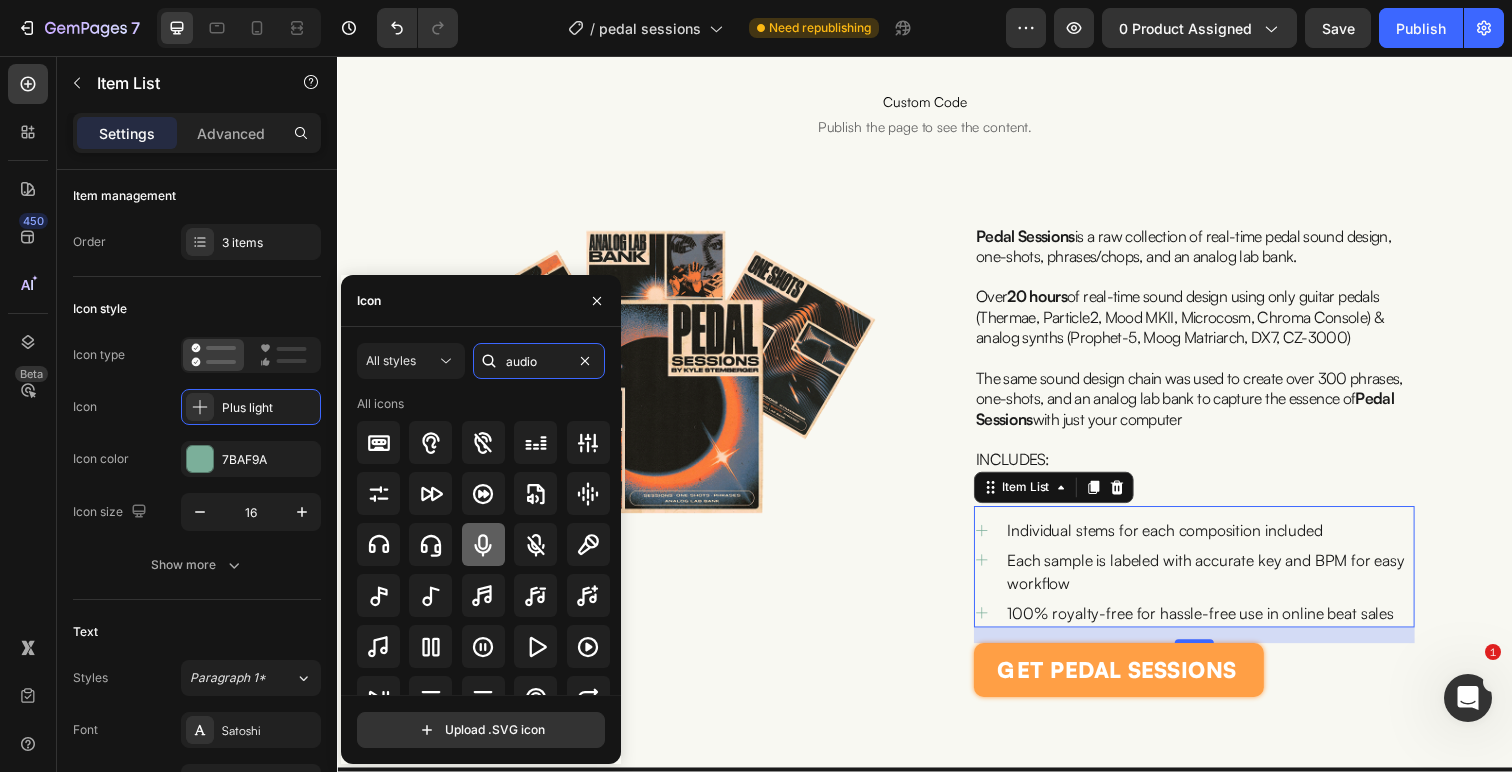 scroll, scrollTop: 75, scrollLeft: 0, axis: vertical 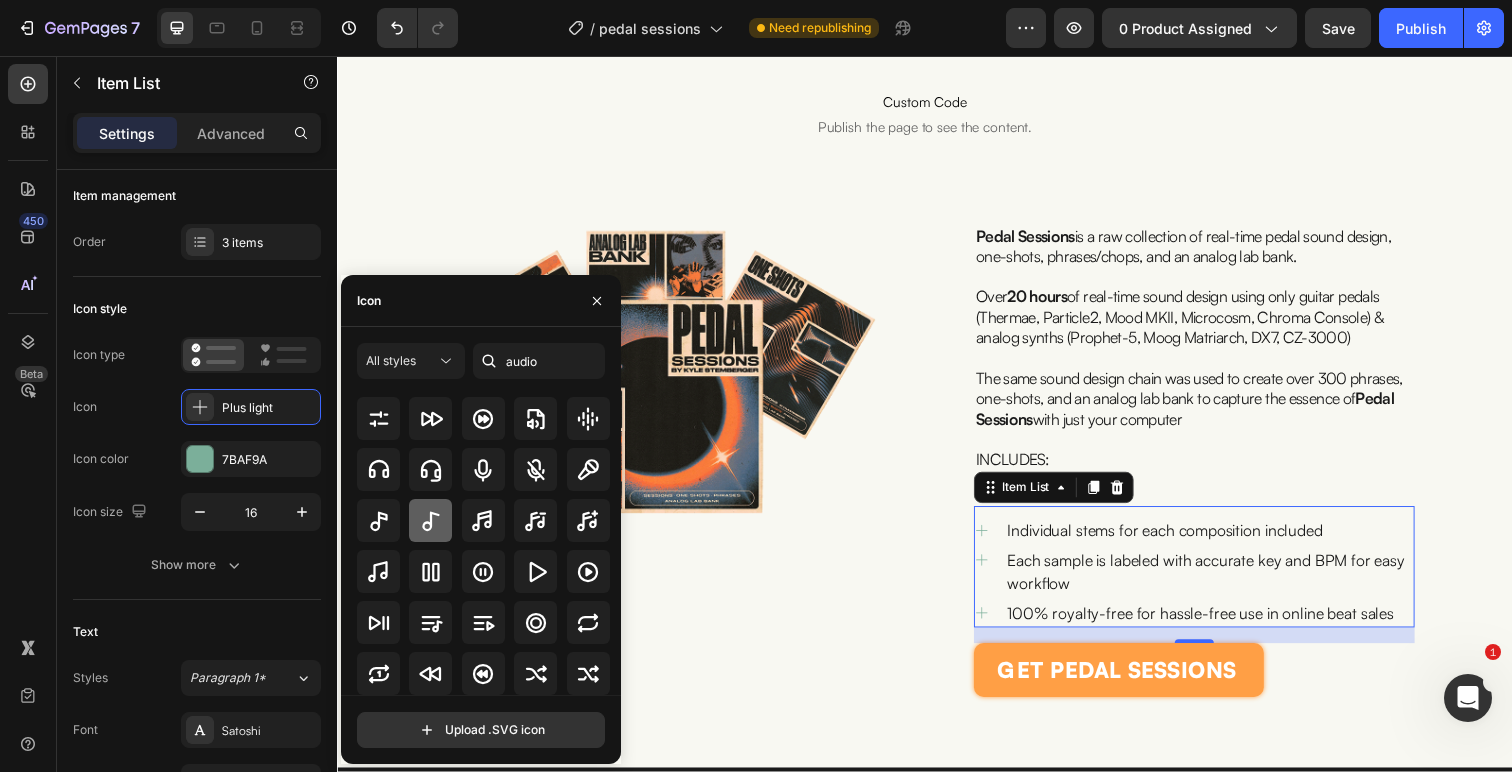 click 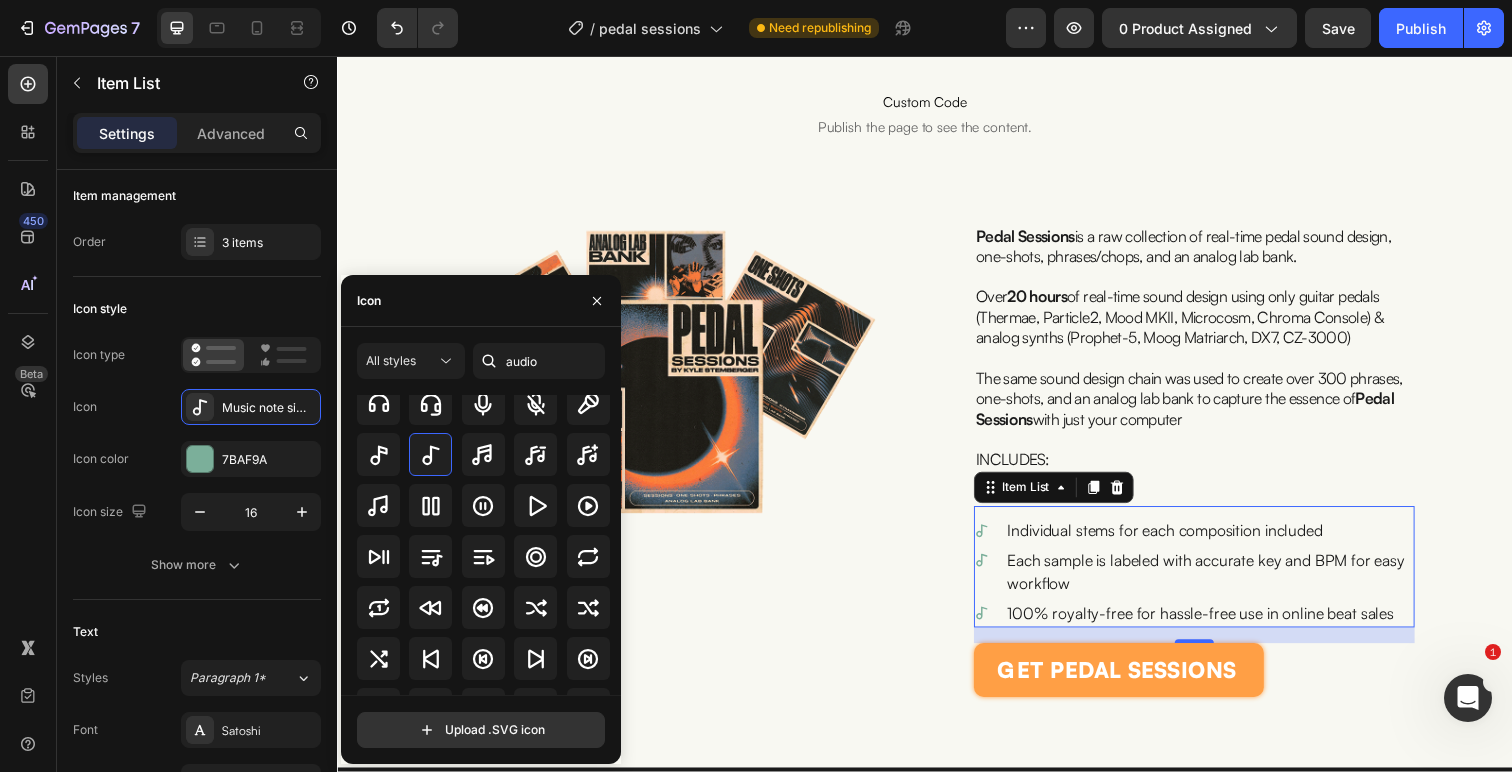 scroll, scrollTop: 220, scrollLeft: 0, axis: vertical 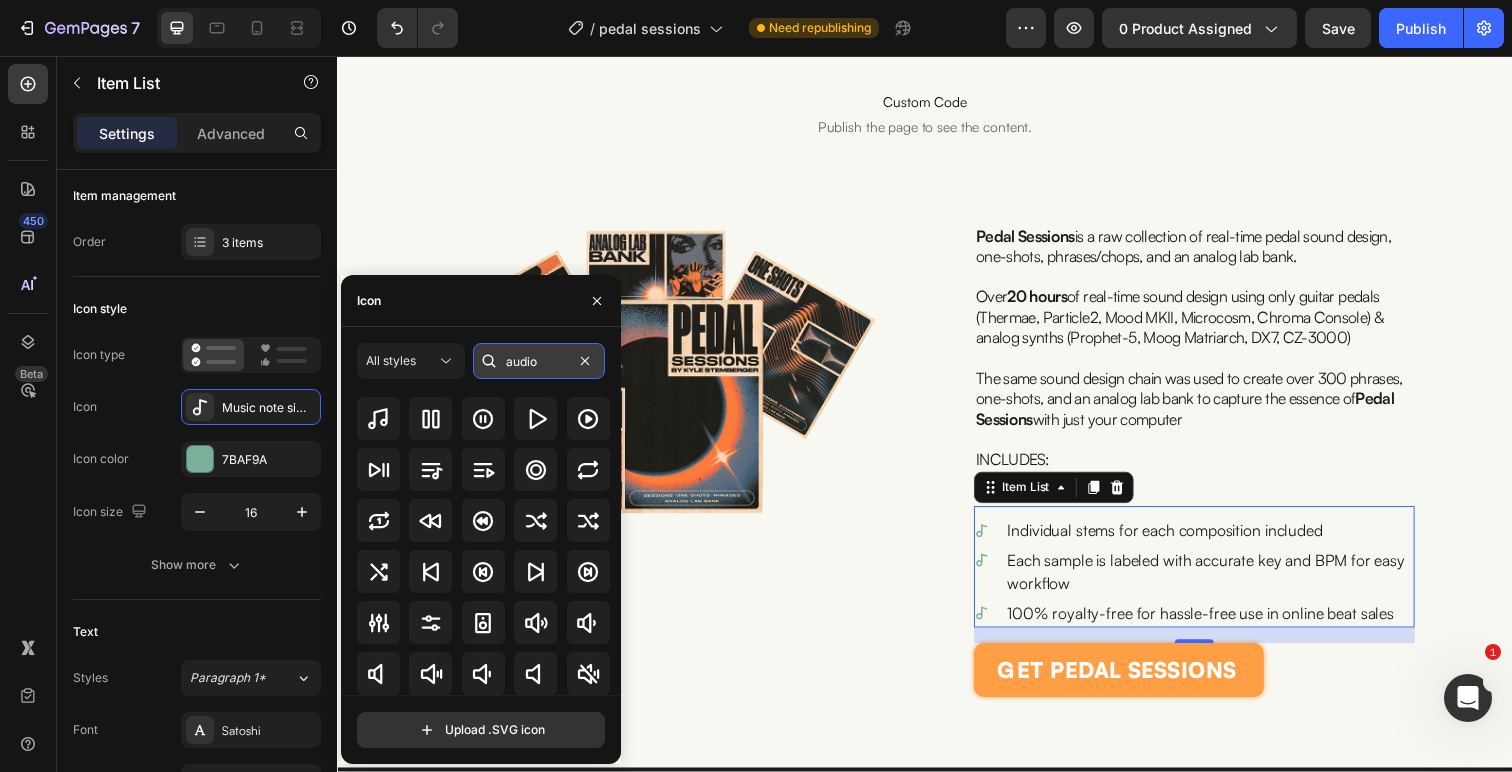 click on "audio" at bounding box center (539, 361) 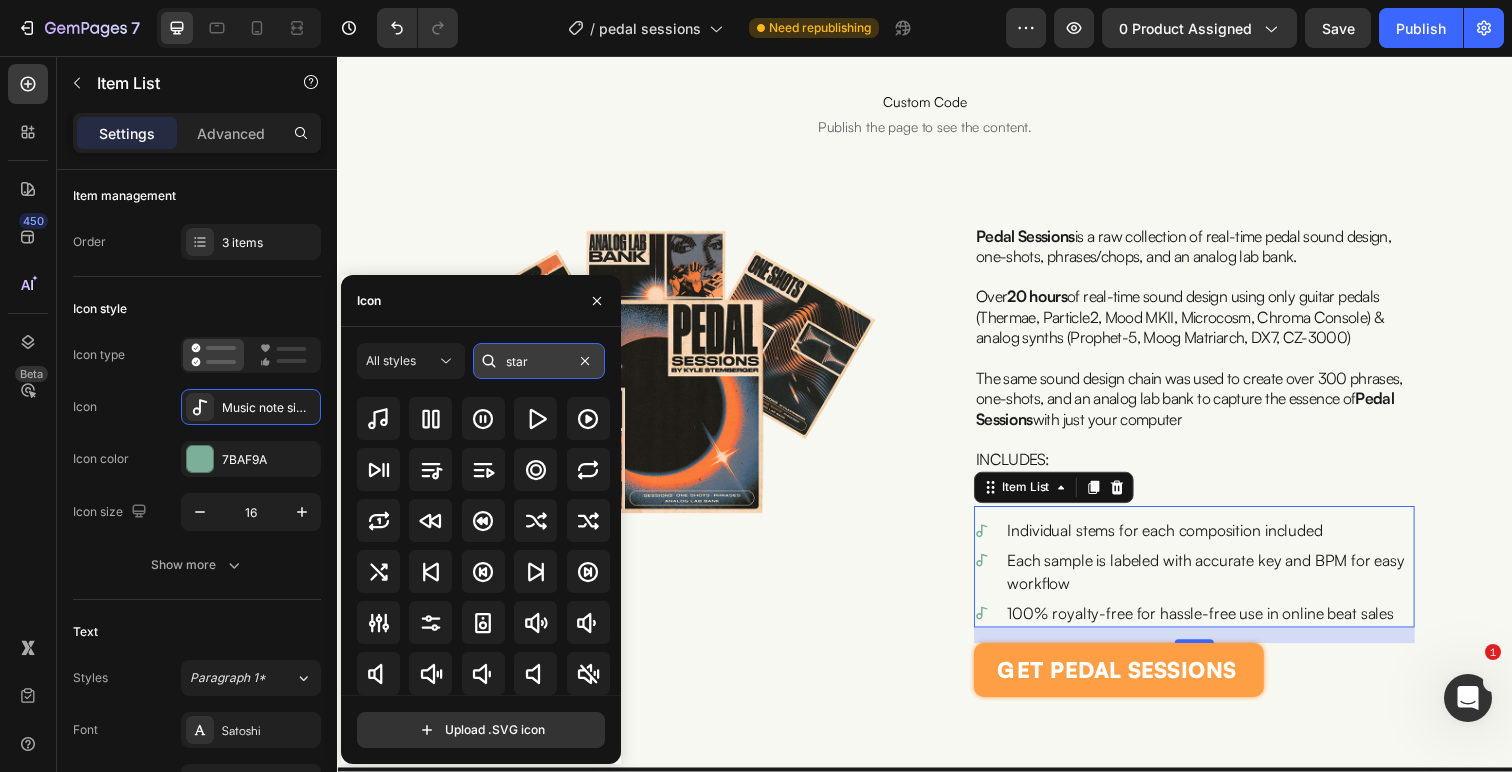 scroll, scrollTop: 0, scrollLeft: 0, axis: both 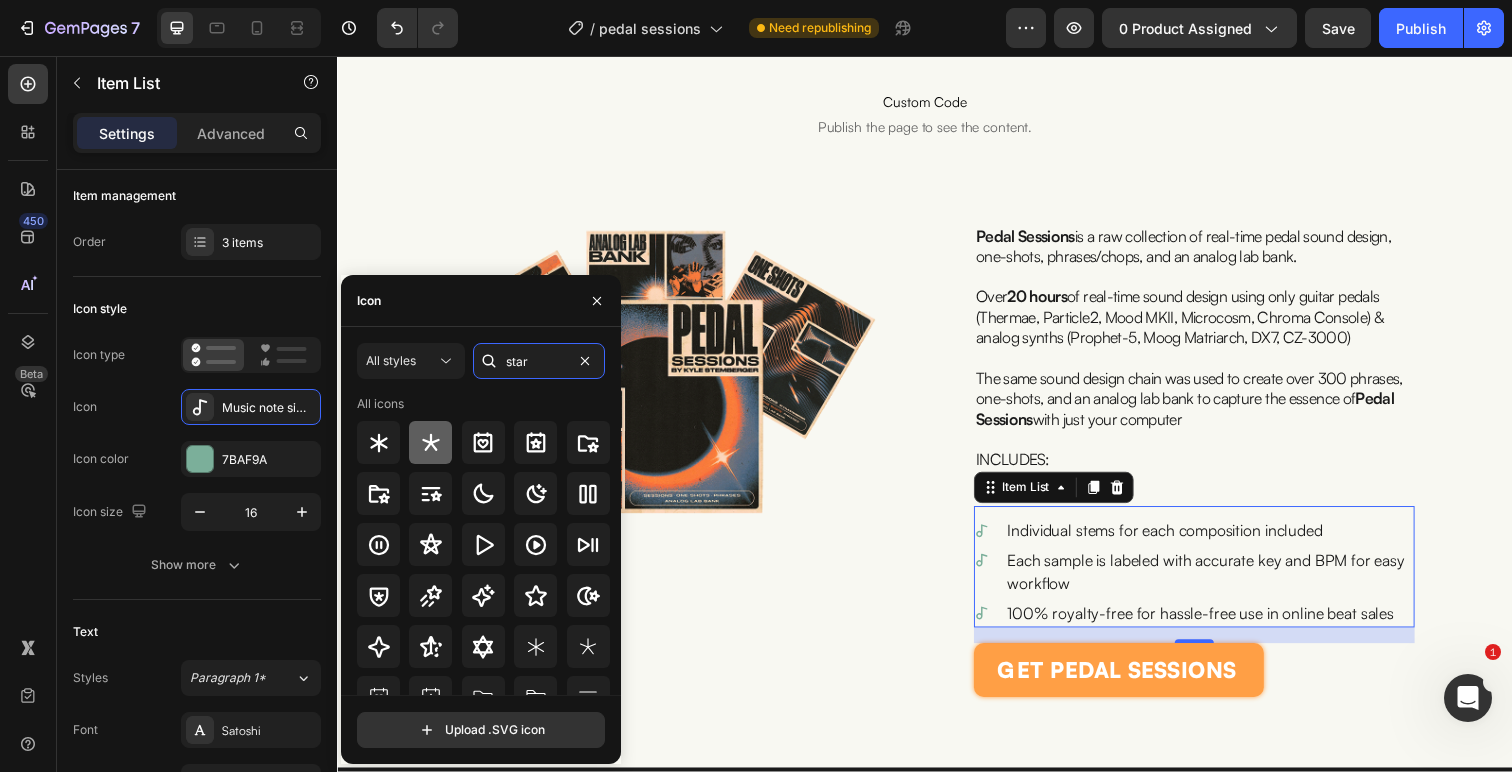 type on "star" 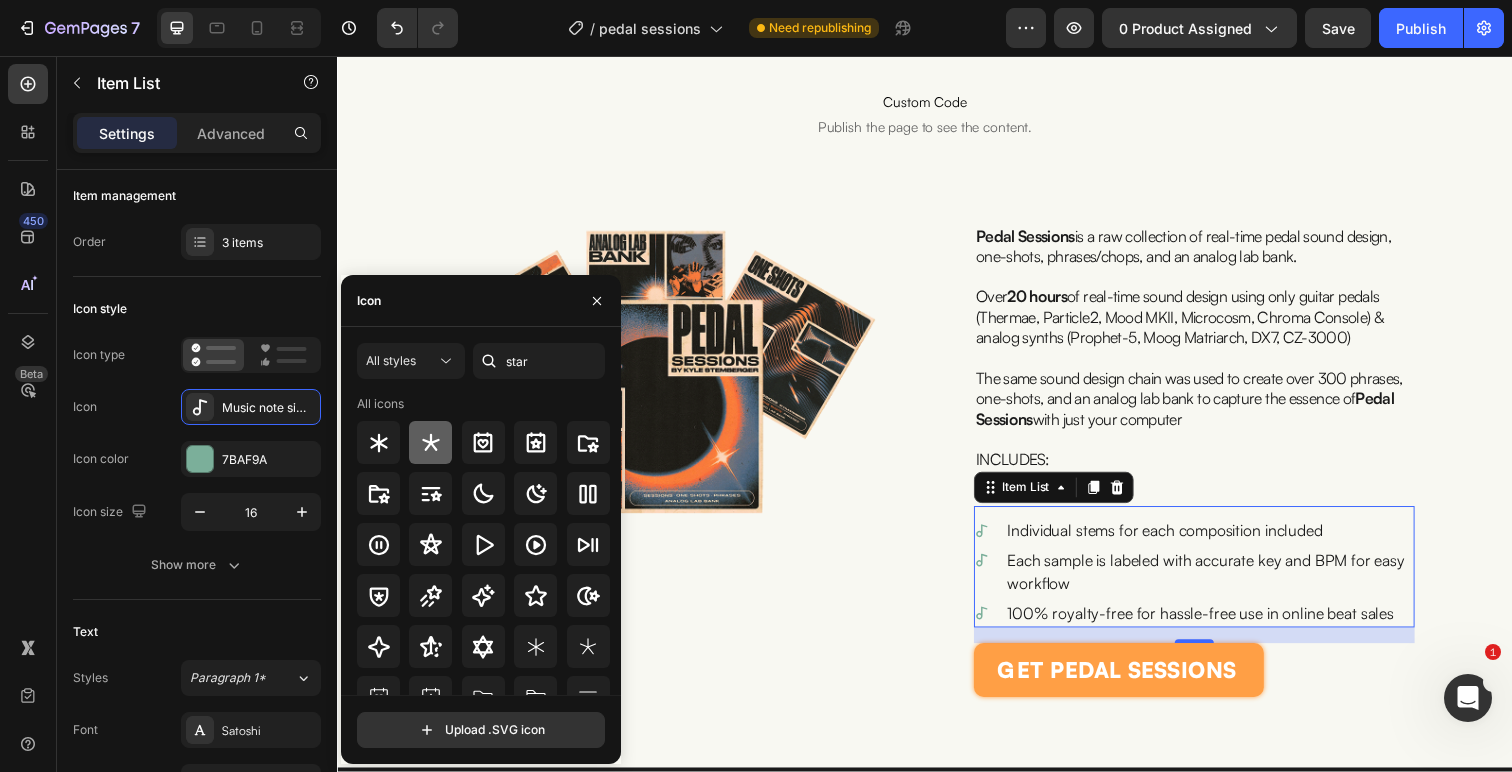 click 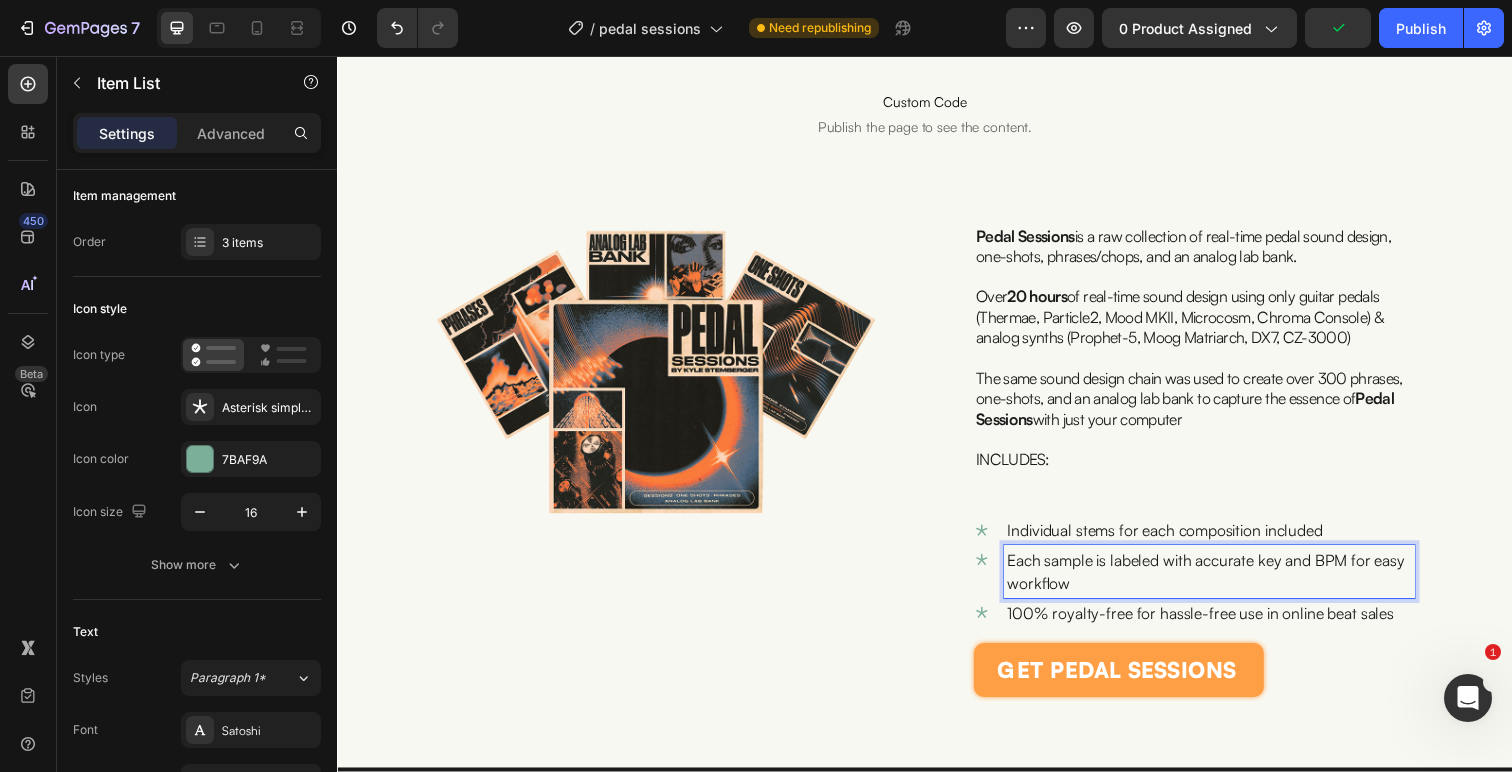 click on "Each sample is labeled with accurate key and BPM for easy workflow" at bounding box center [1227, 583] 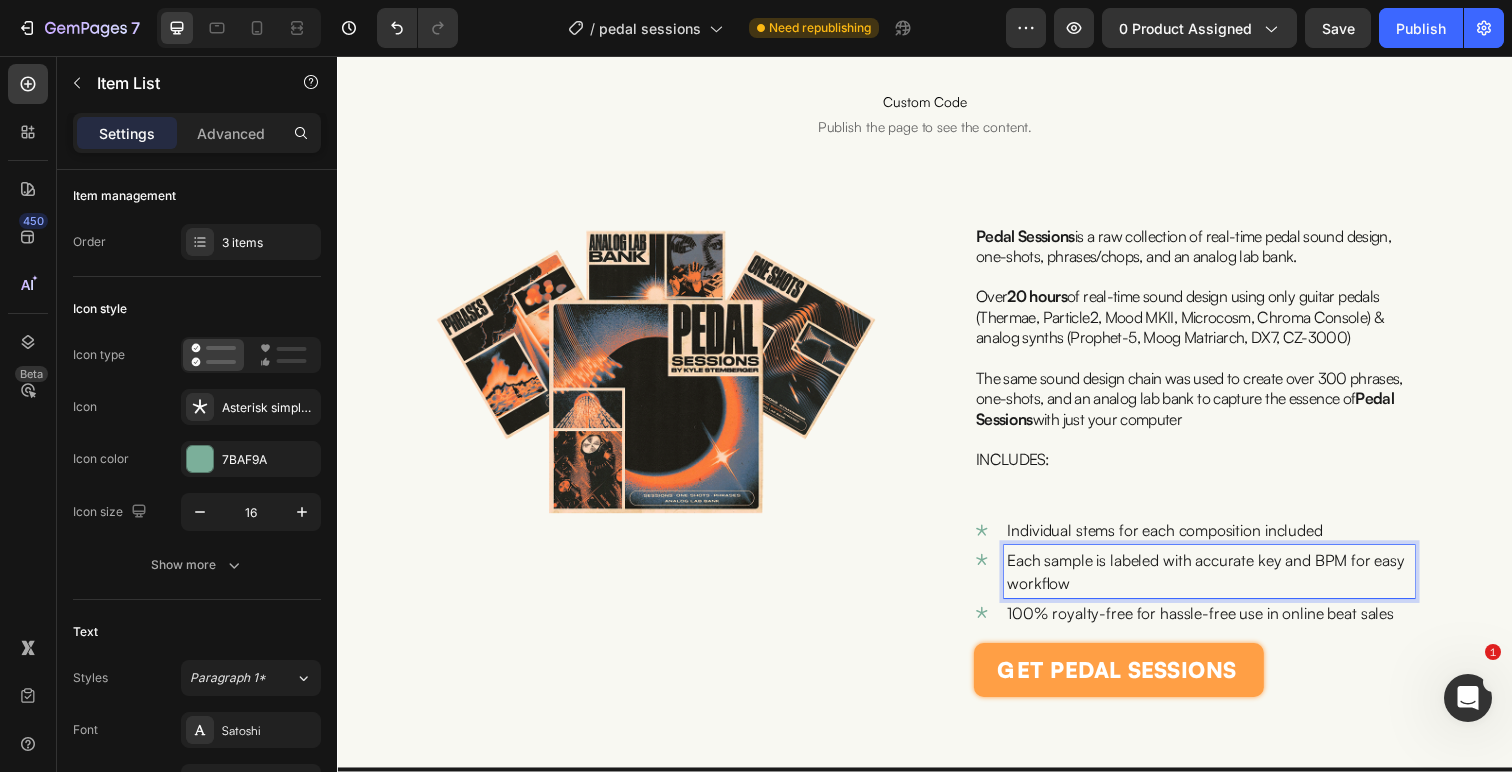 click on "Each sample is labeled with accurate key and BPM for easy workflow" at bounding box center [1227, 583] 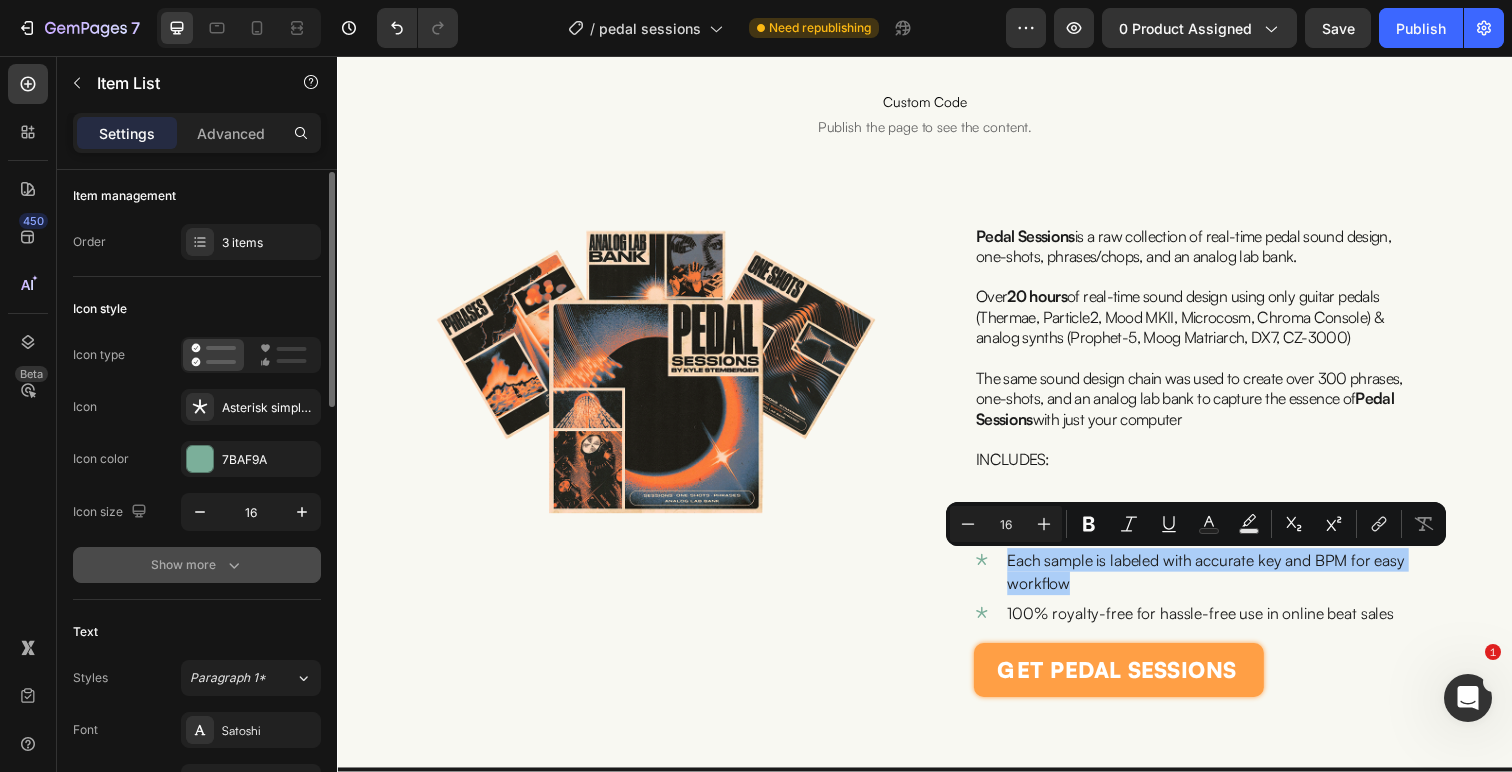 click on "Show more" at bounding box center [197, 565] 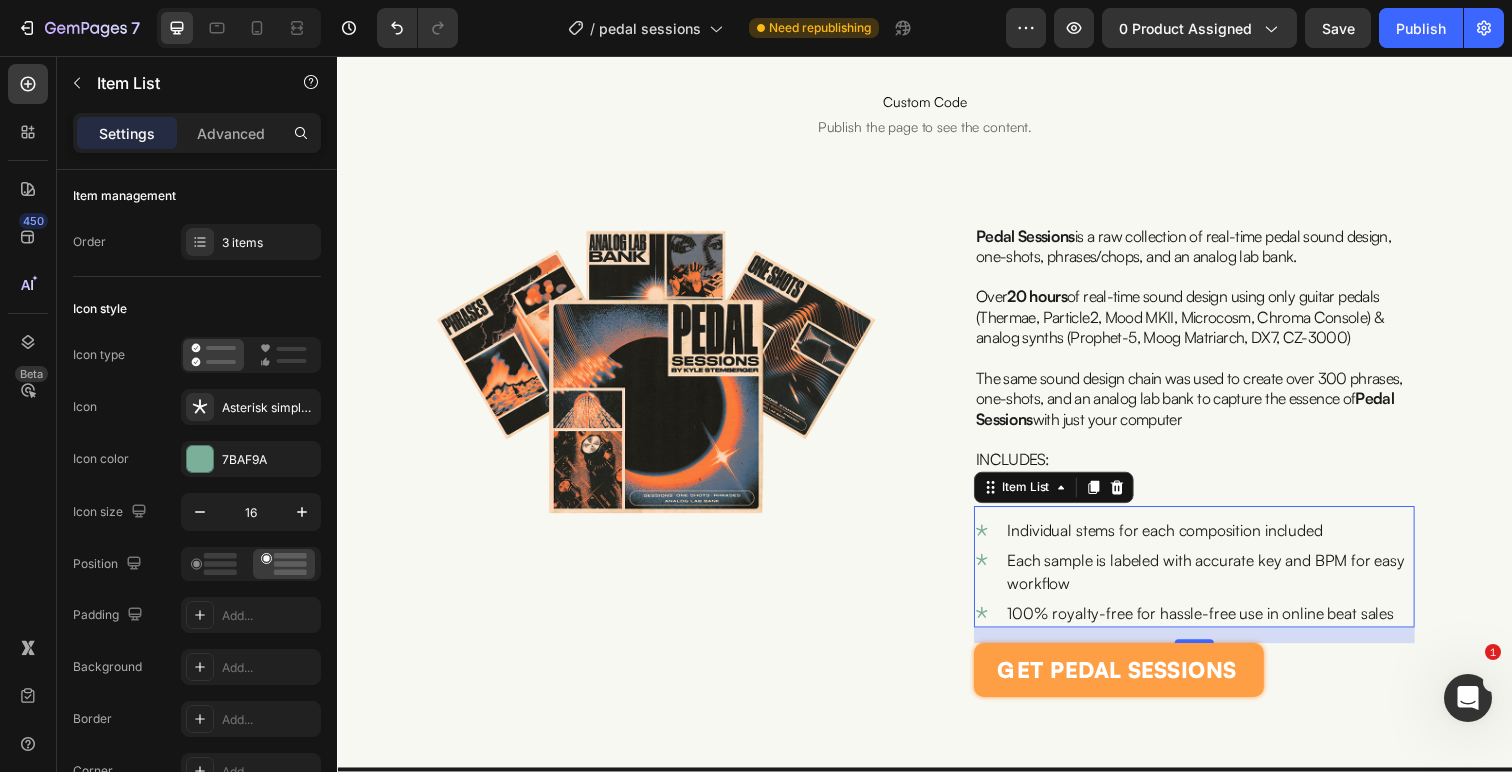 scroll, scrollTop: 0, scrollLeft: 0, axis: both 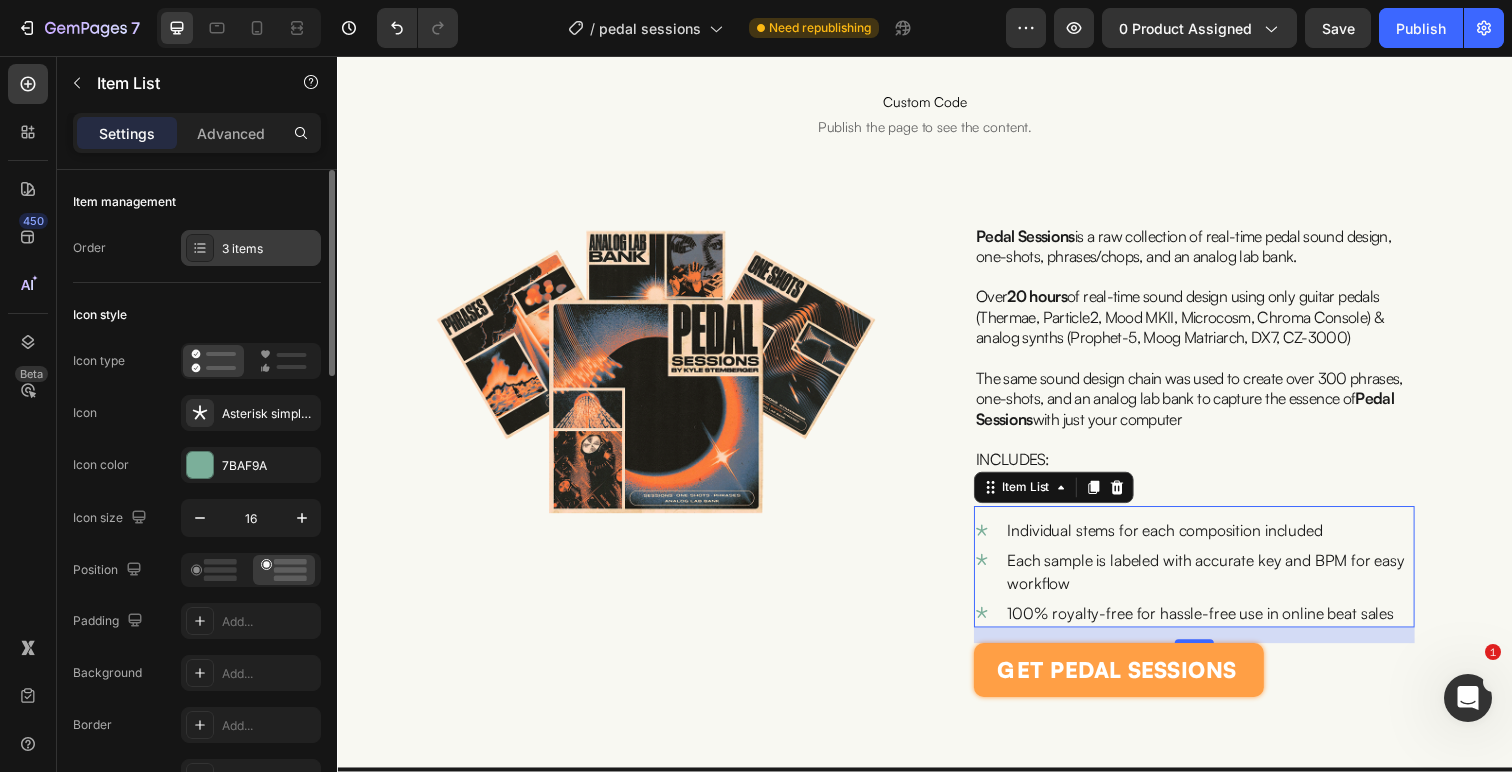 click on "3 items" at bounding box center (269, 249) 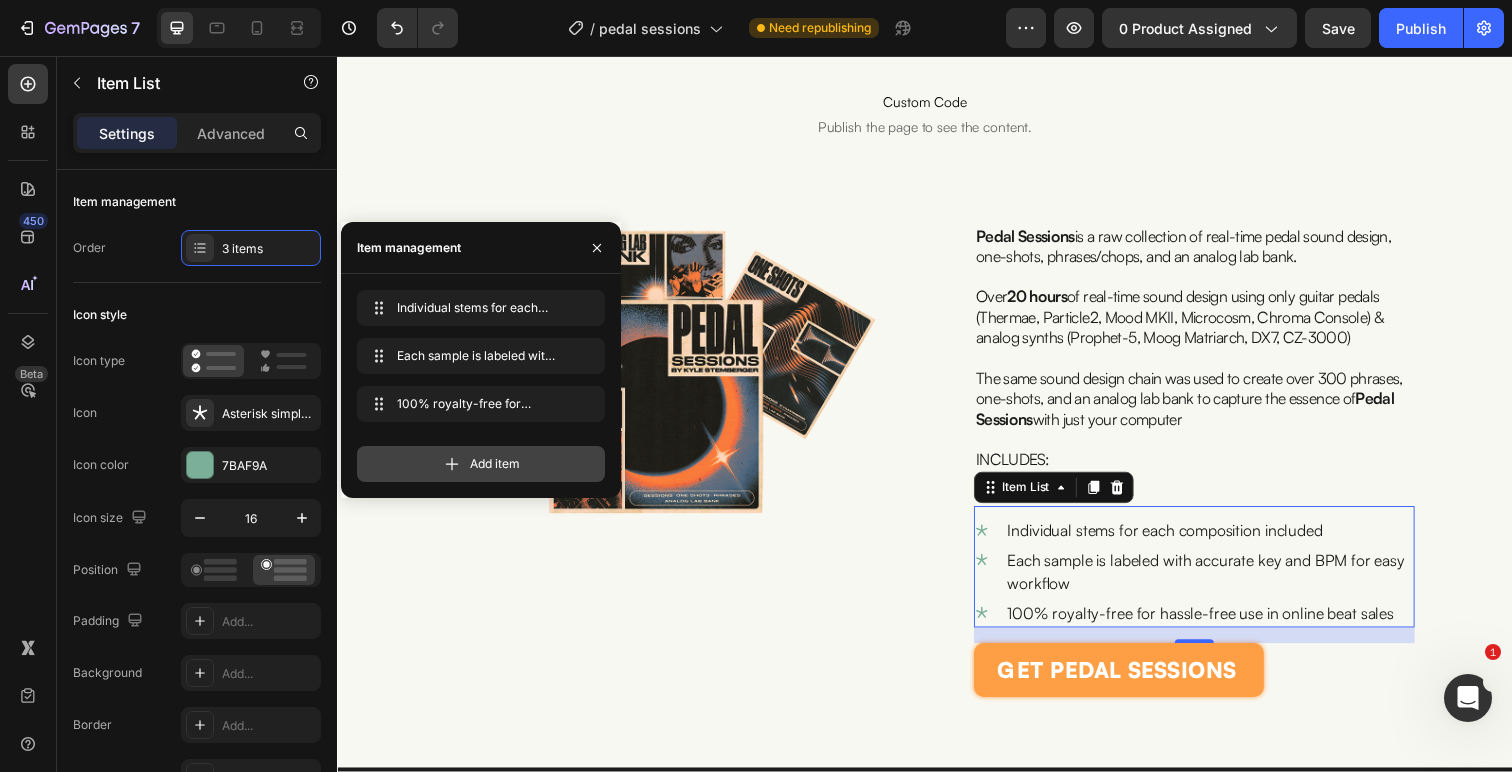 click on "Add item" at bounding box center (481, 464) 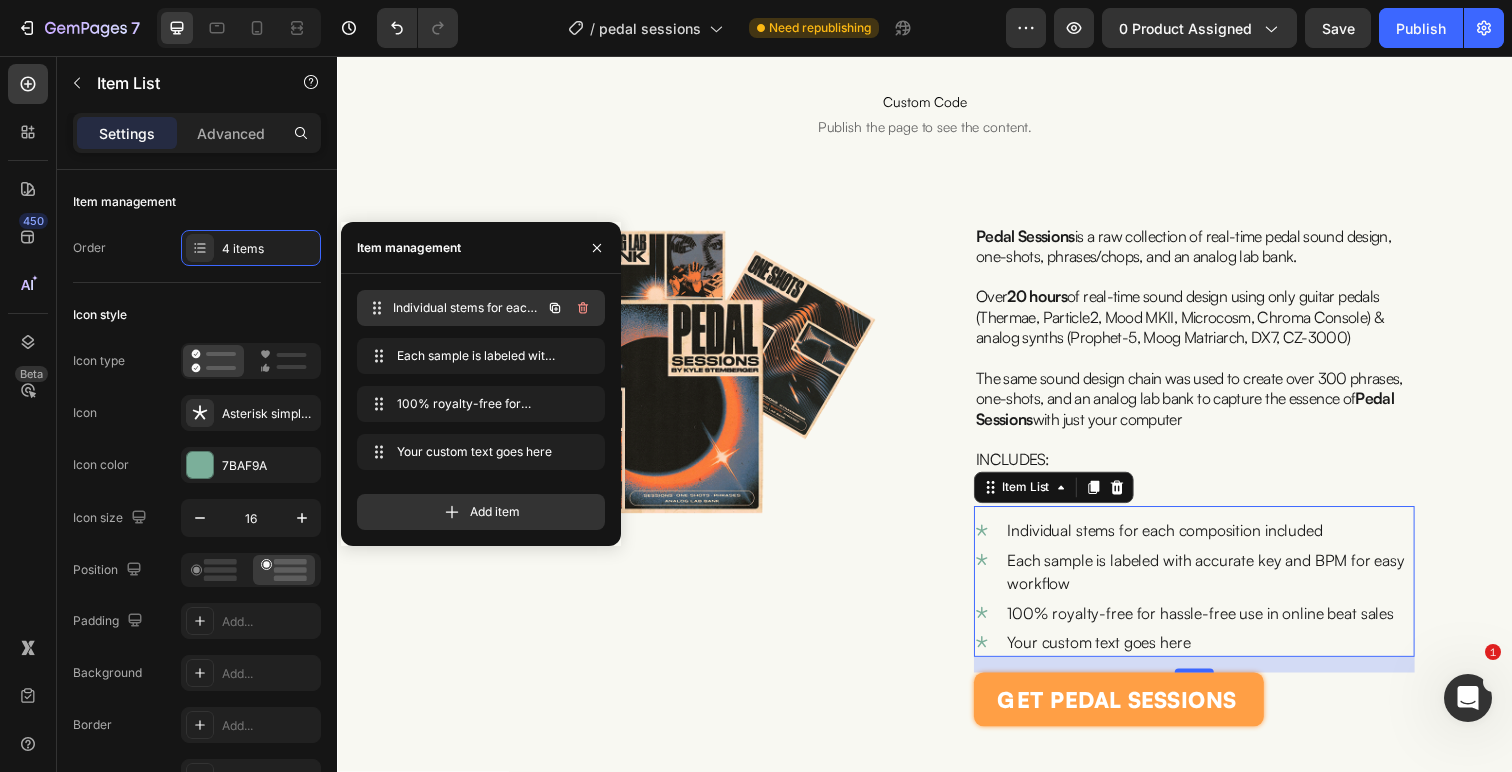 click on "Individual stems for each composition included" at bounding box center (467, 308) 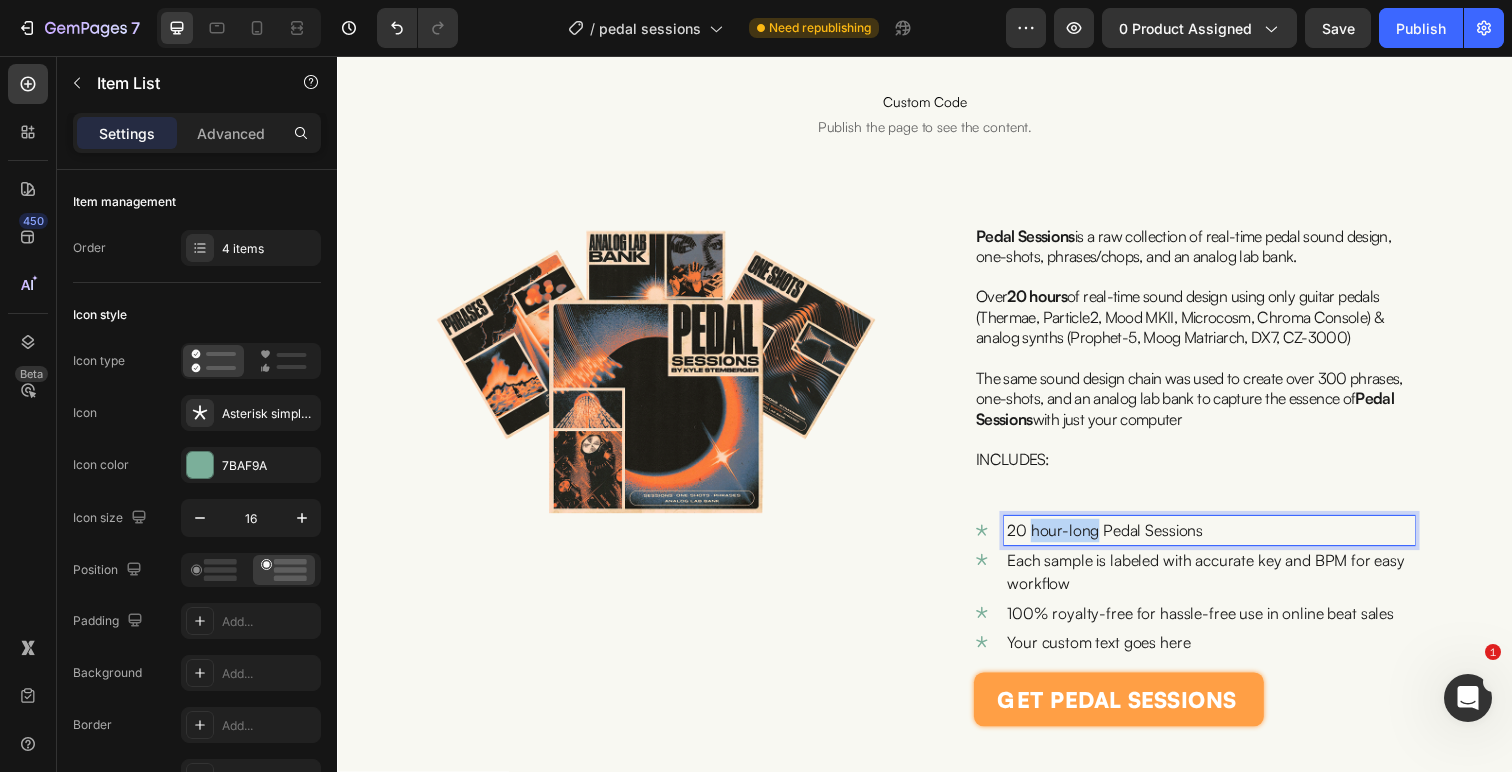 drag, startPoint x: 1113, startPoint y: 549, endPoint x: 1046, endPoint y: 554, distance: 67.18631 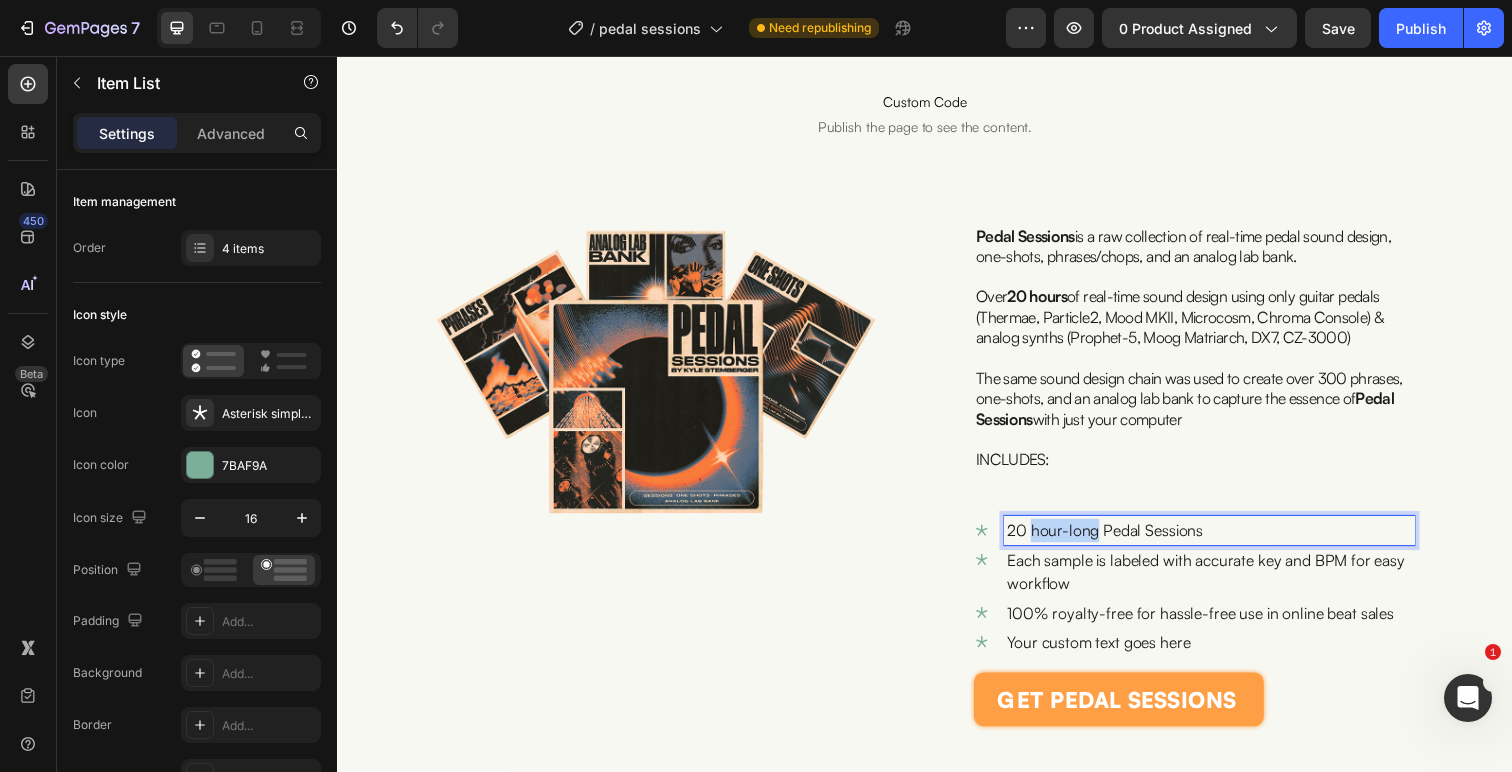 click on "20 hour-long Pedal Sessions" at bounding box center [1227, 541] 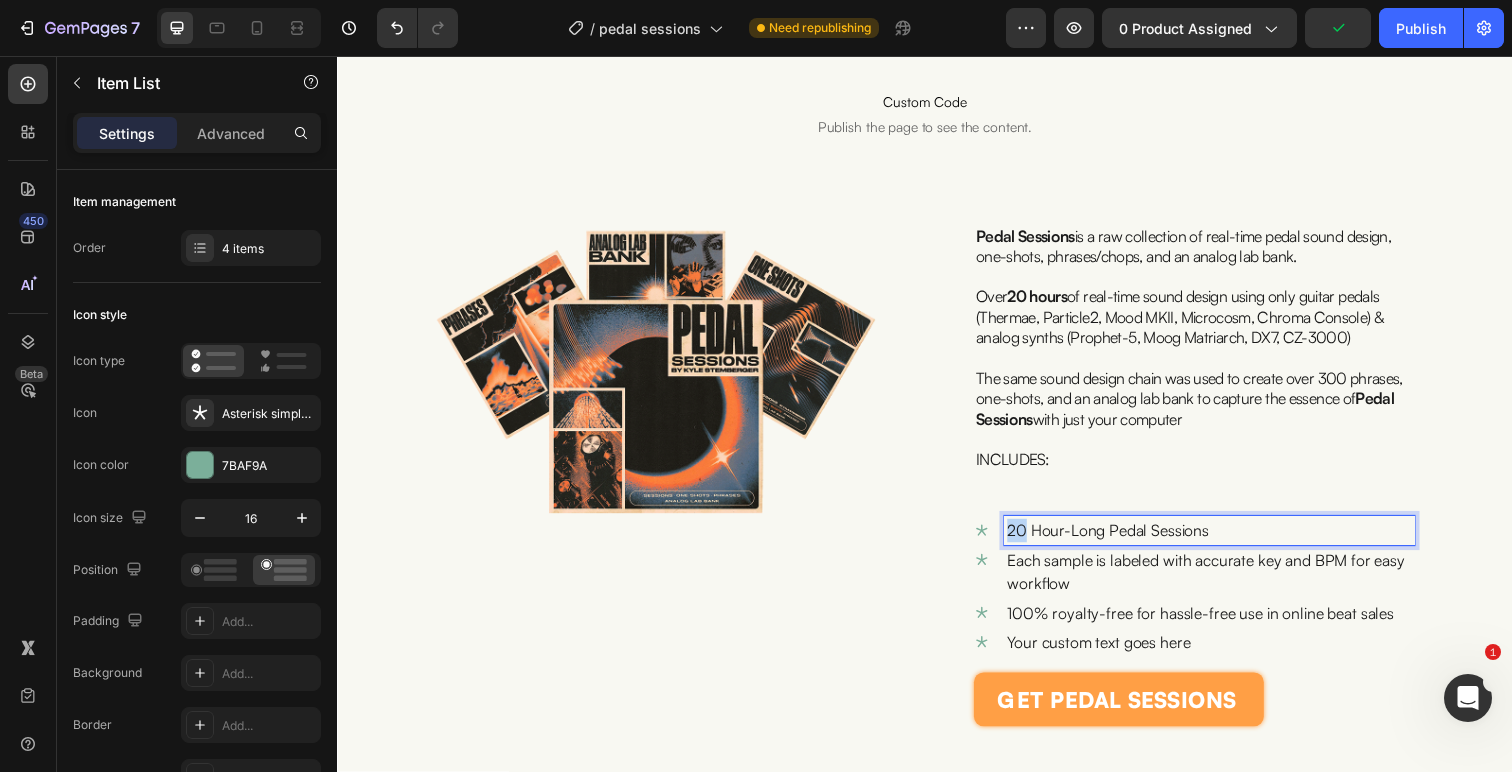 drag, startPoint x: 1037, startPoint y: 534, endPoint x: 1024, endPoint y: 536, distance: 13.152946 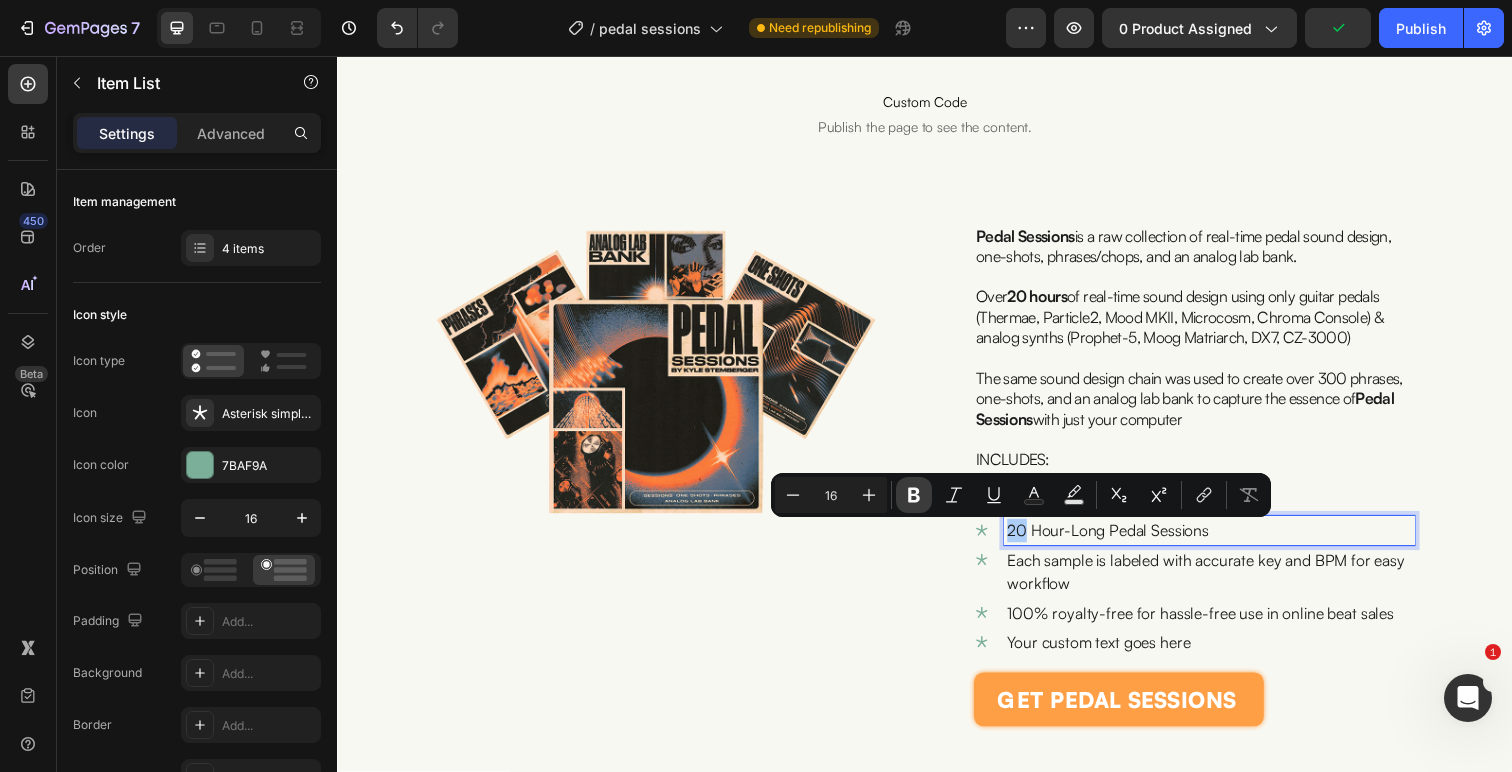 click on "Bold" at bounding box center [914, 495] 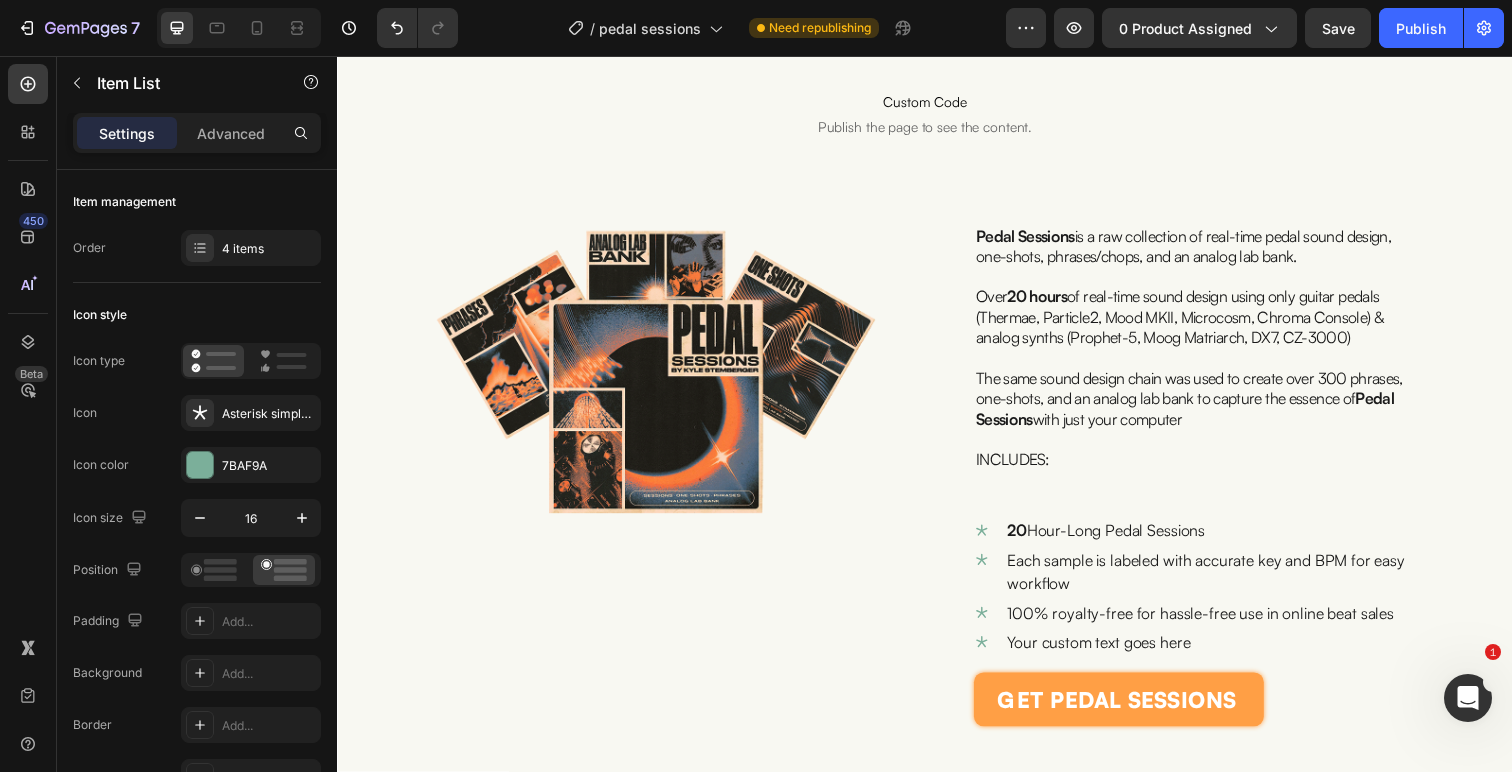 click on "20  Hour-Long Pedal Sessions" at bounding box center (1227, 541) 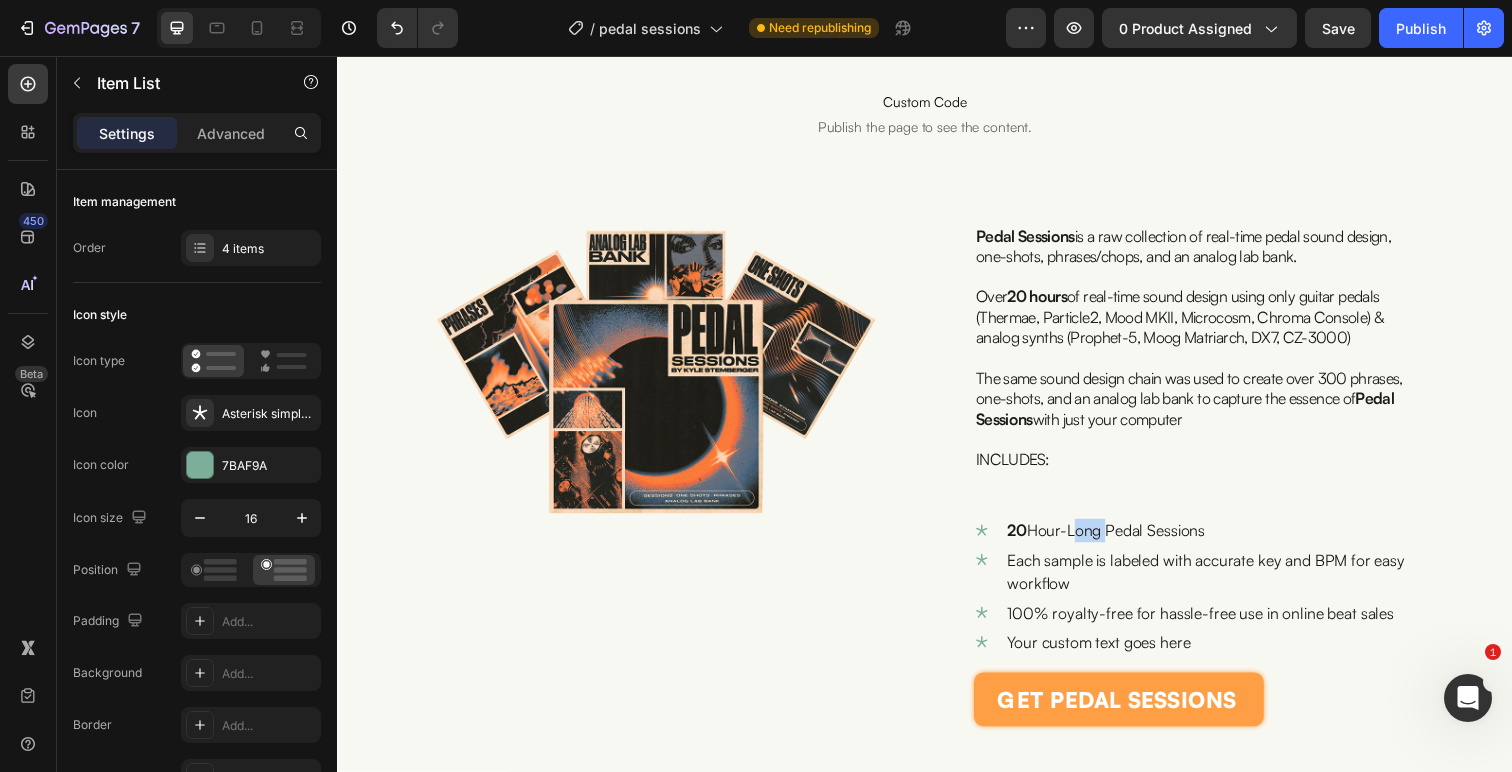 click on "20  Hour-Long Pedal Sessions" at bounding box center (1227, 541) 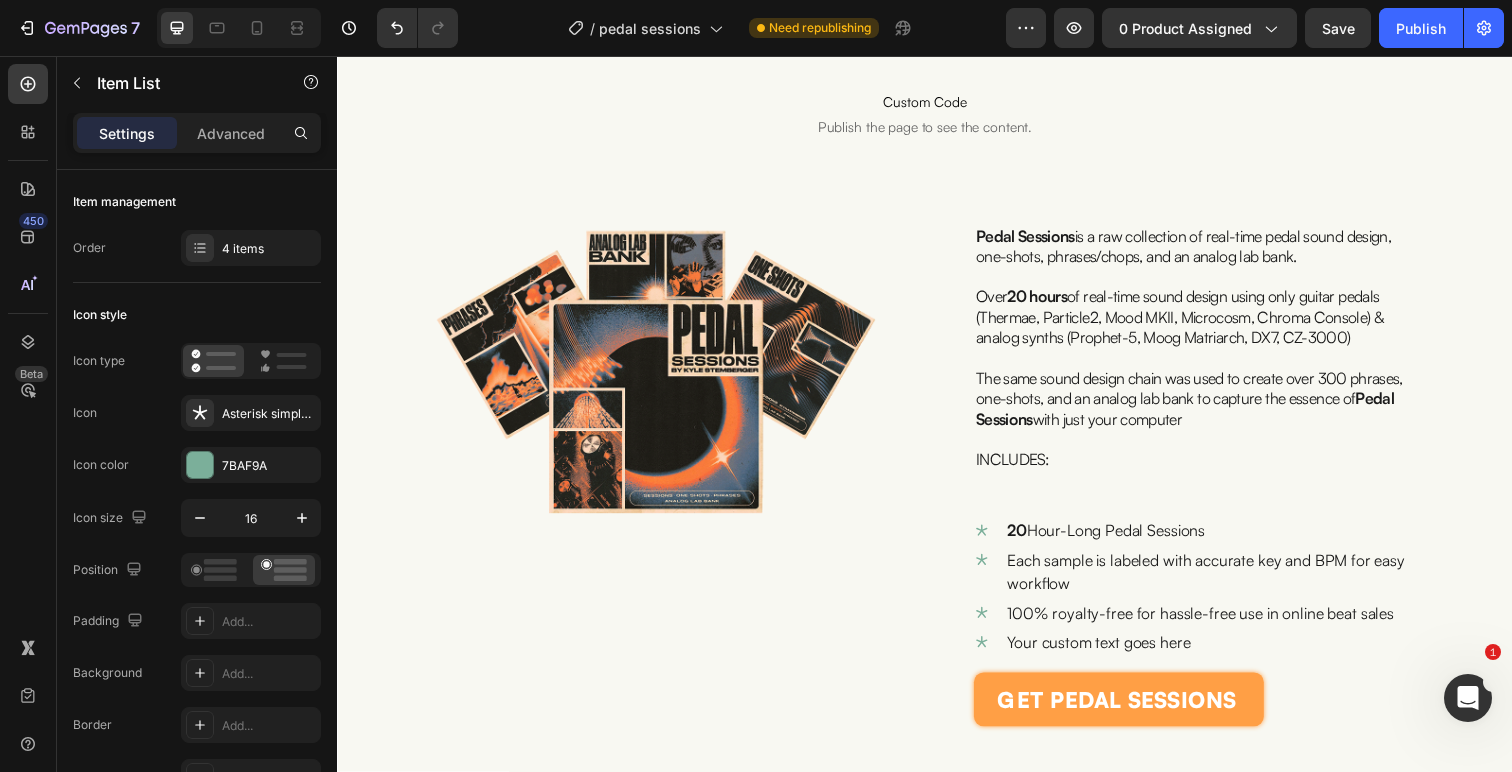 click on "20  Hour-Long Pedal Sessions" at bounding box center [1227, 541] 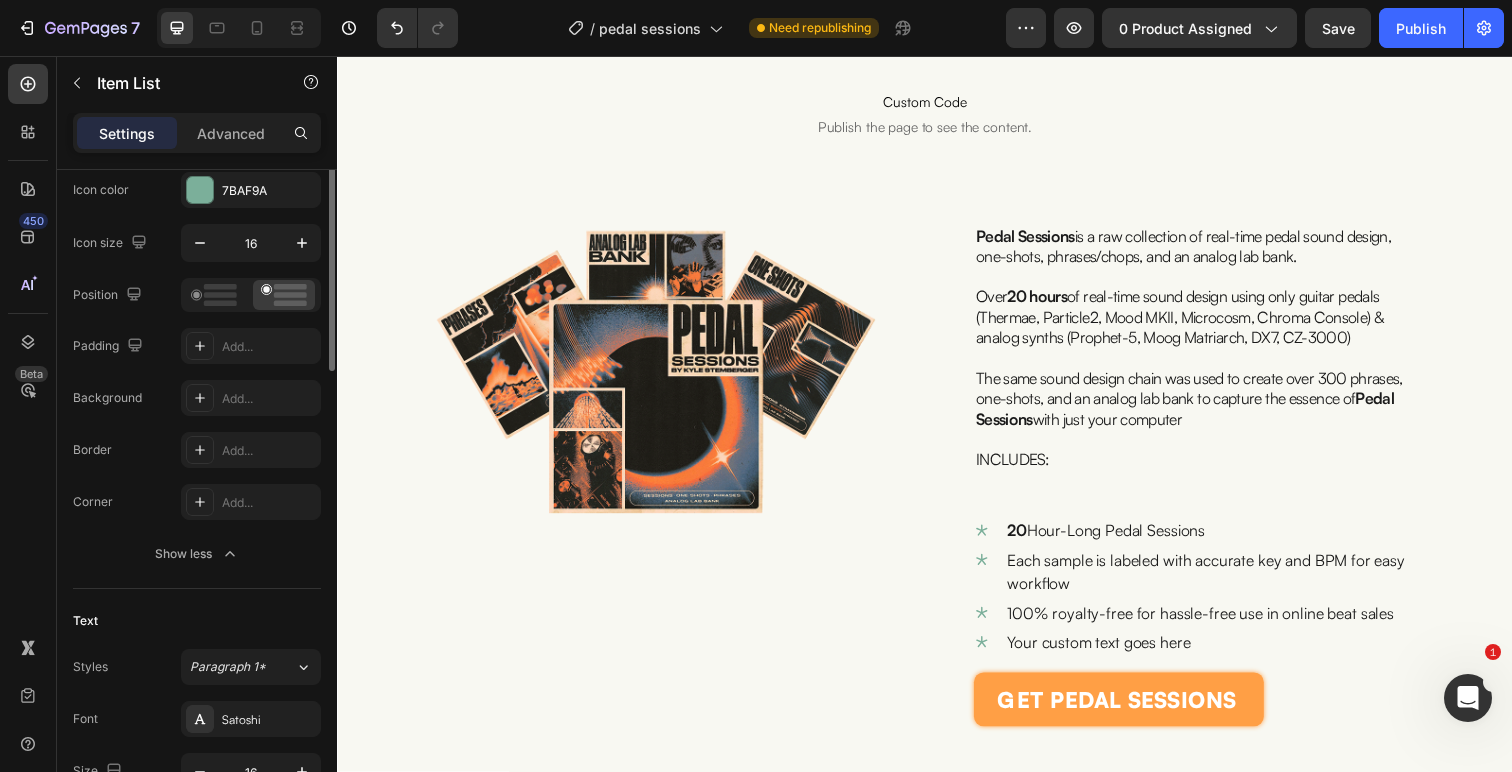 scroll, scrollTop: 278, scrollLeft: 0, axis: vertical 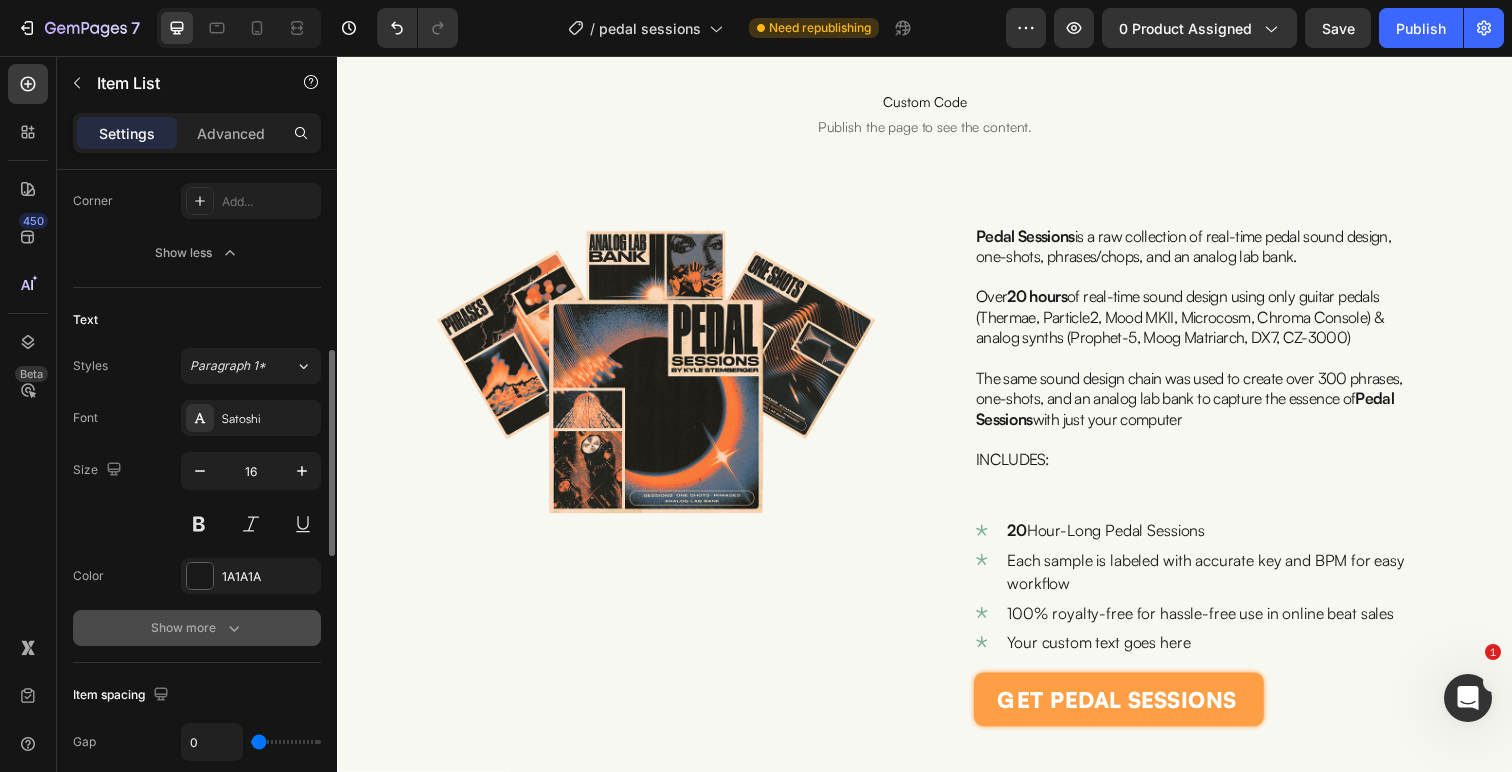 click 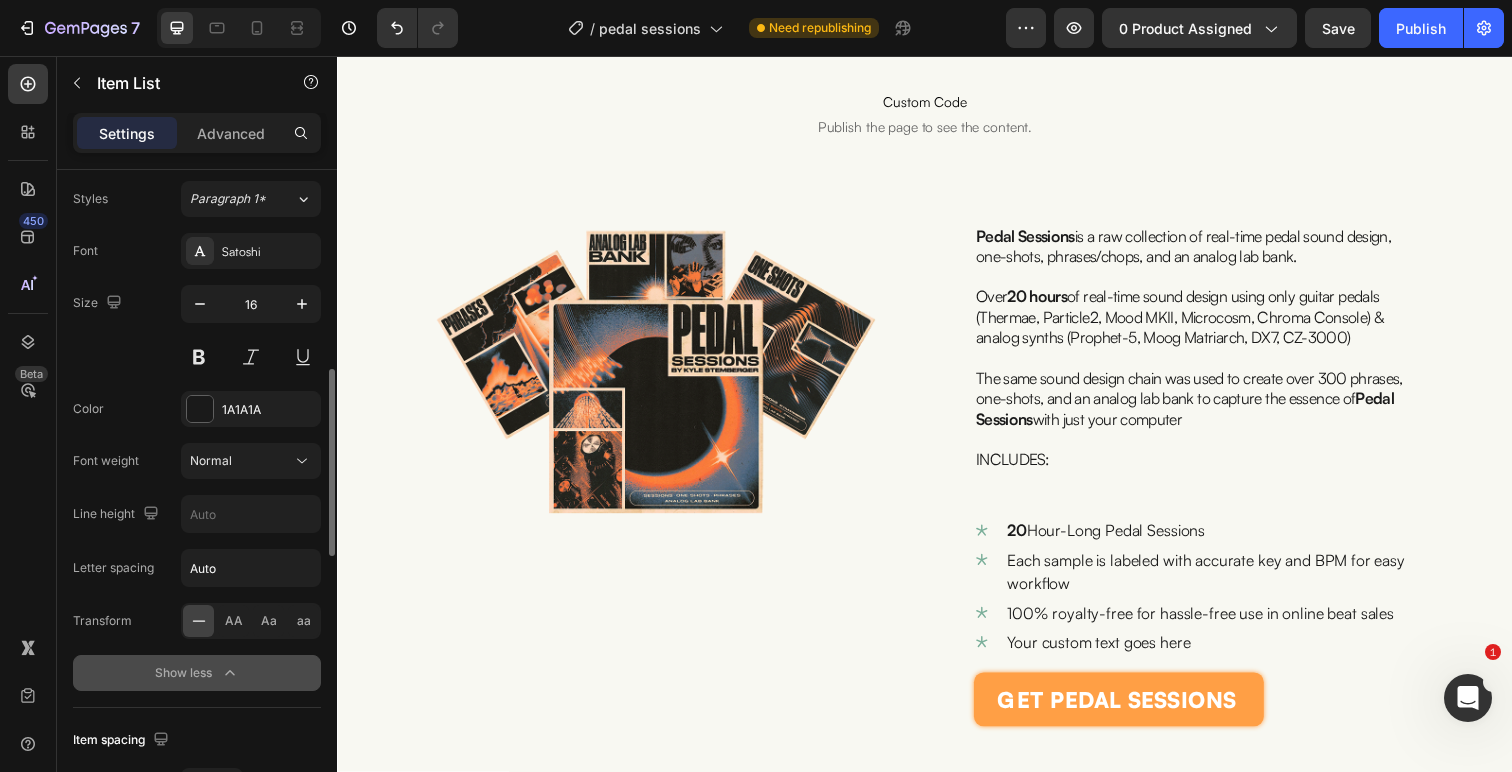 scroll, scrollTop: 749, scrollLeft: 0, axis: vertical 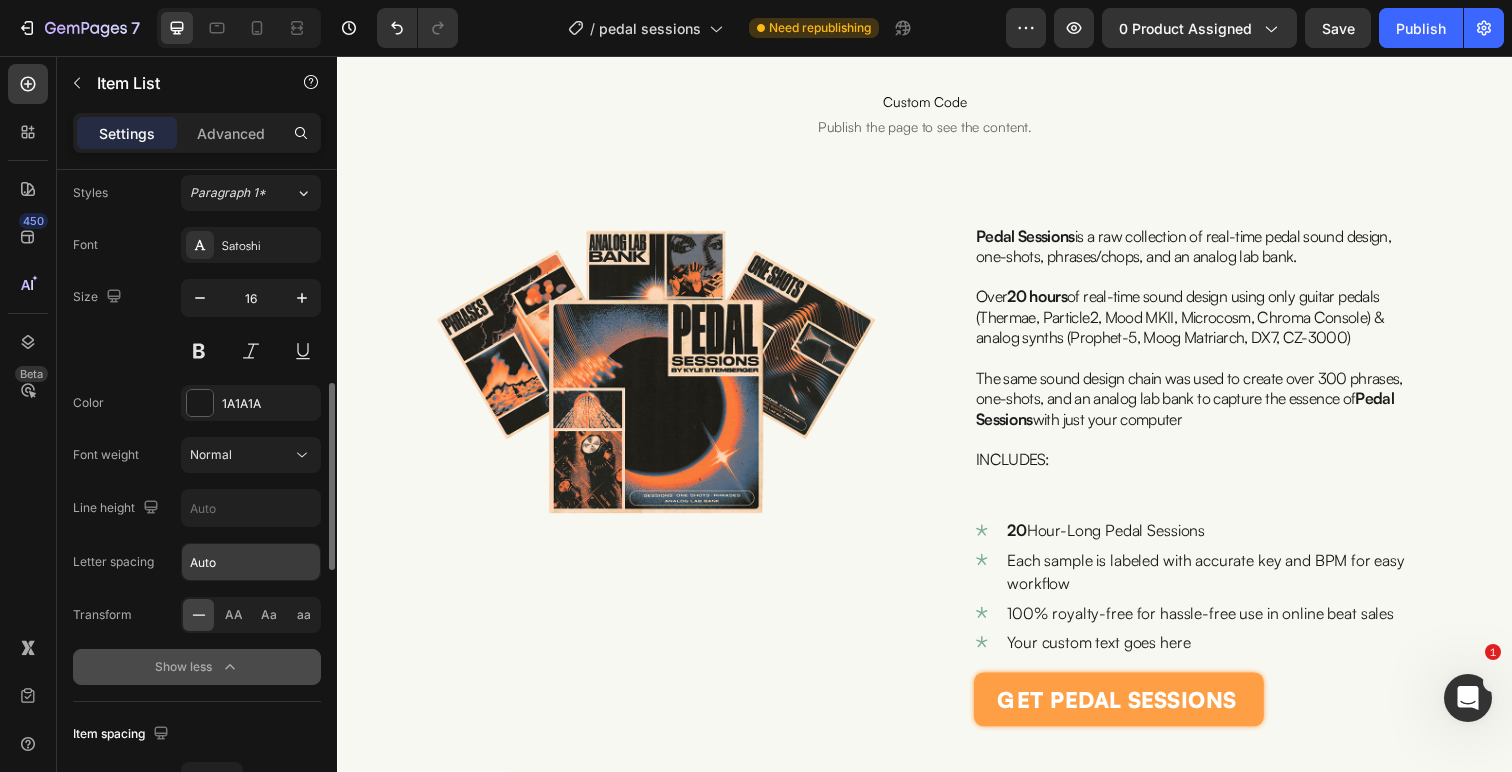 click on "Auto" at bounding box center [251, 562] 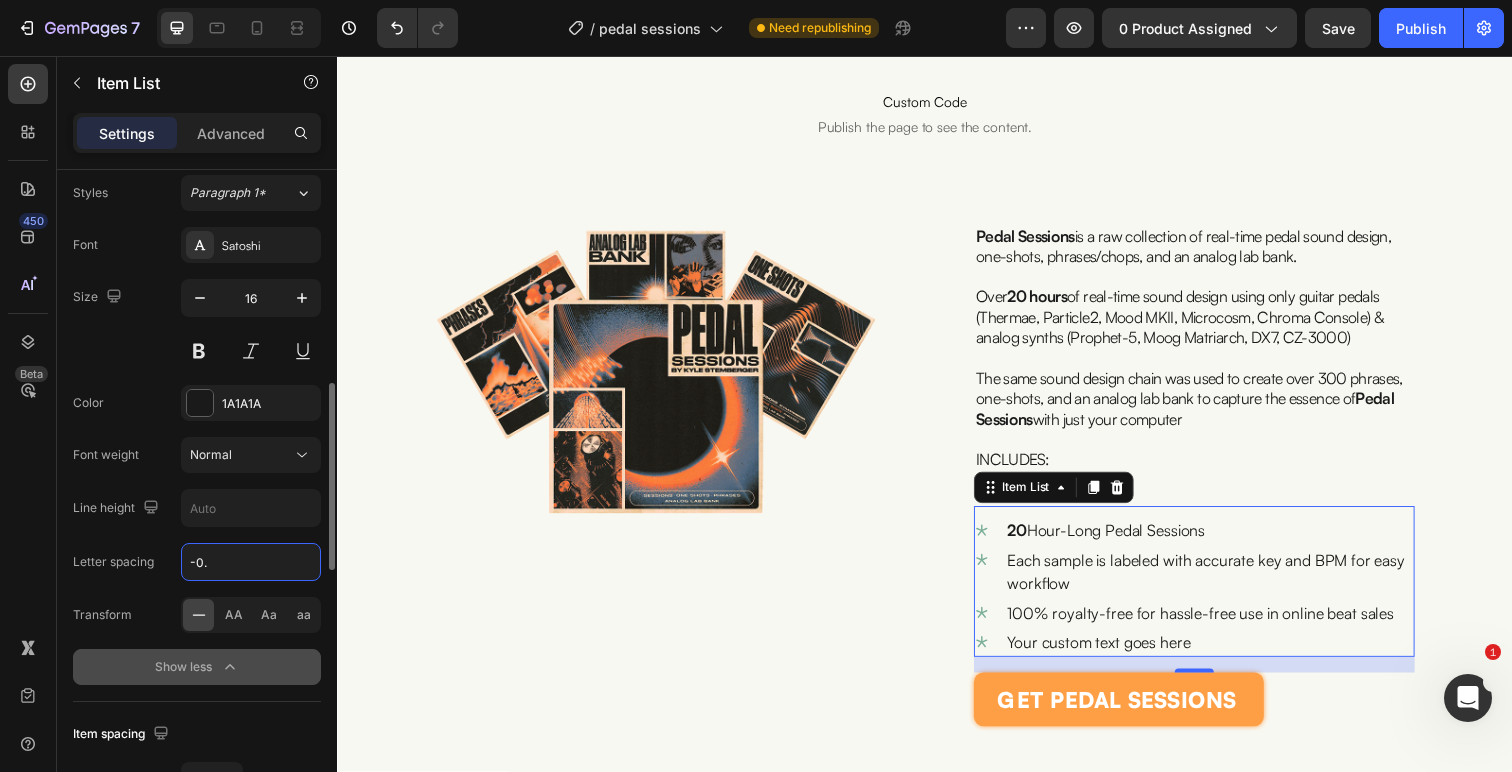 type on "-0.1" 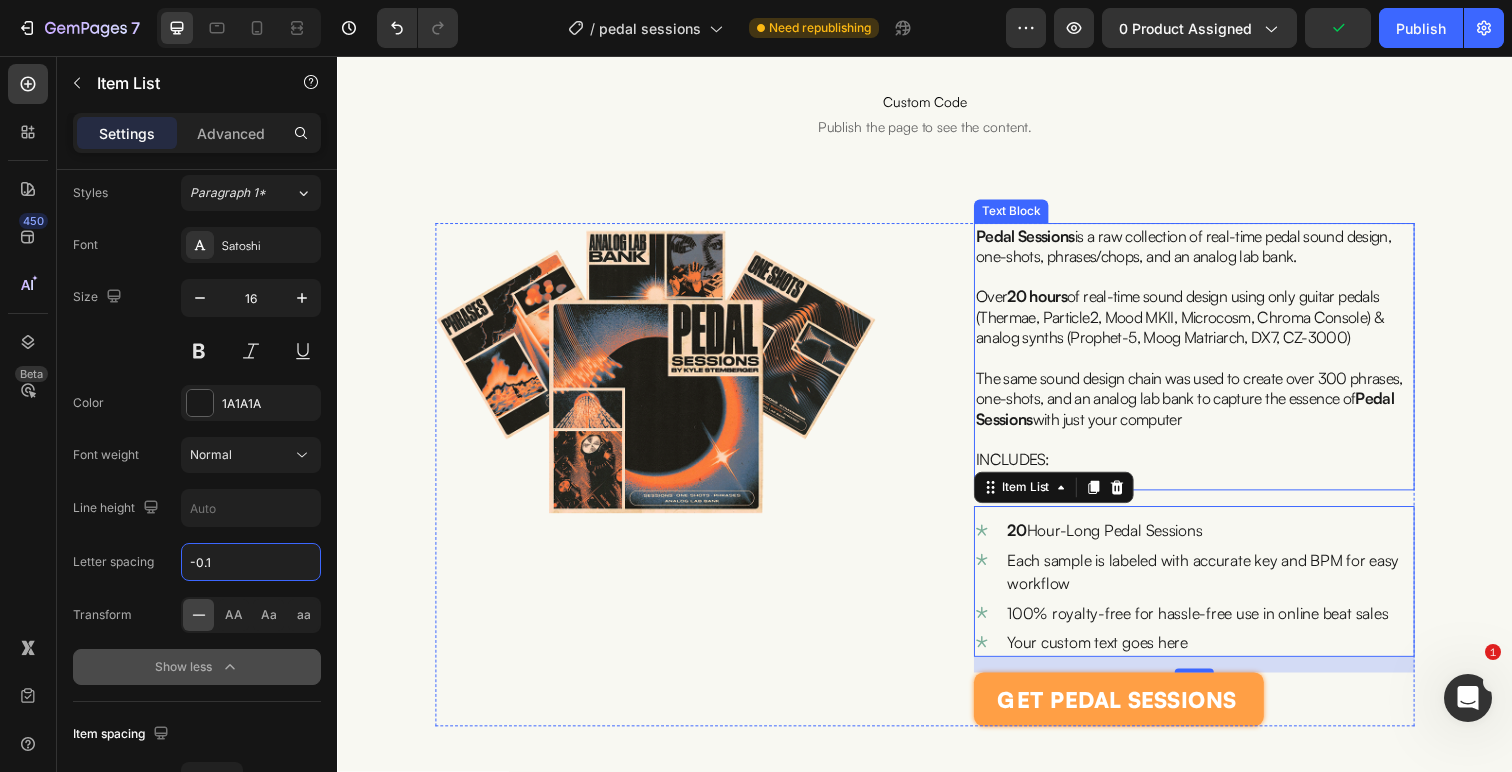 click on "The same sound design chain was used to create over 300 phrases, one-shots, and an analog lab bank to capture the essence of  Pedal Sessions  with just your computer" at bounding box center (1207, 406) 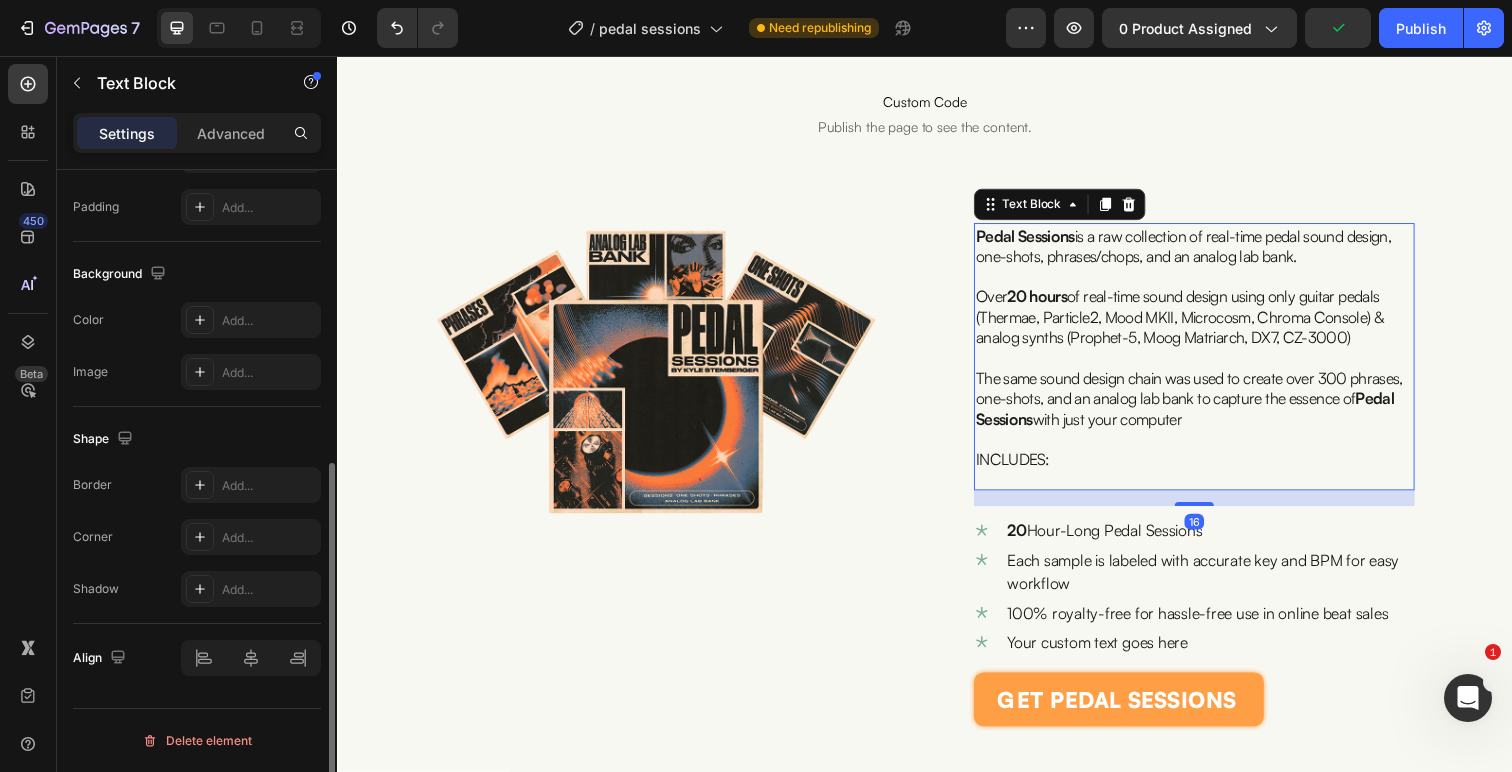 scroll, scrollTop: 0, scrollLeft: 0, axis: both 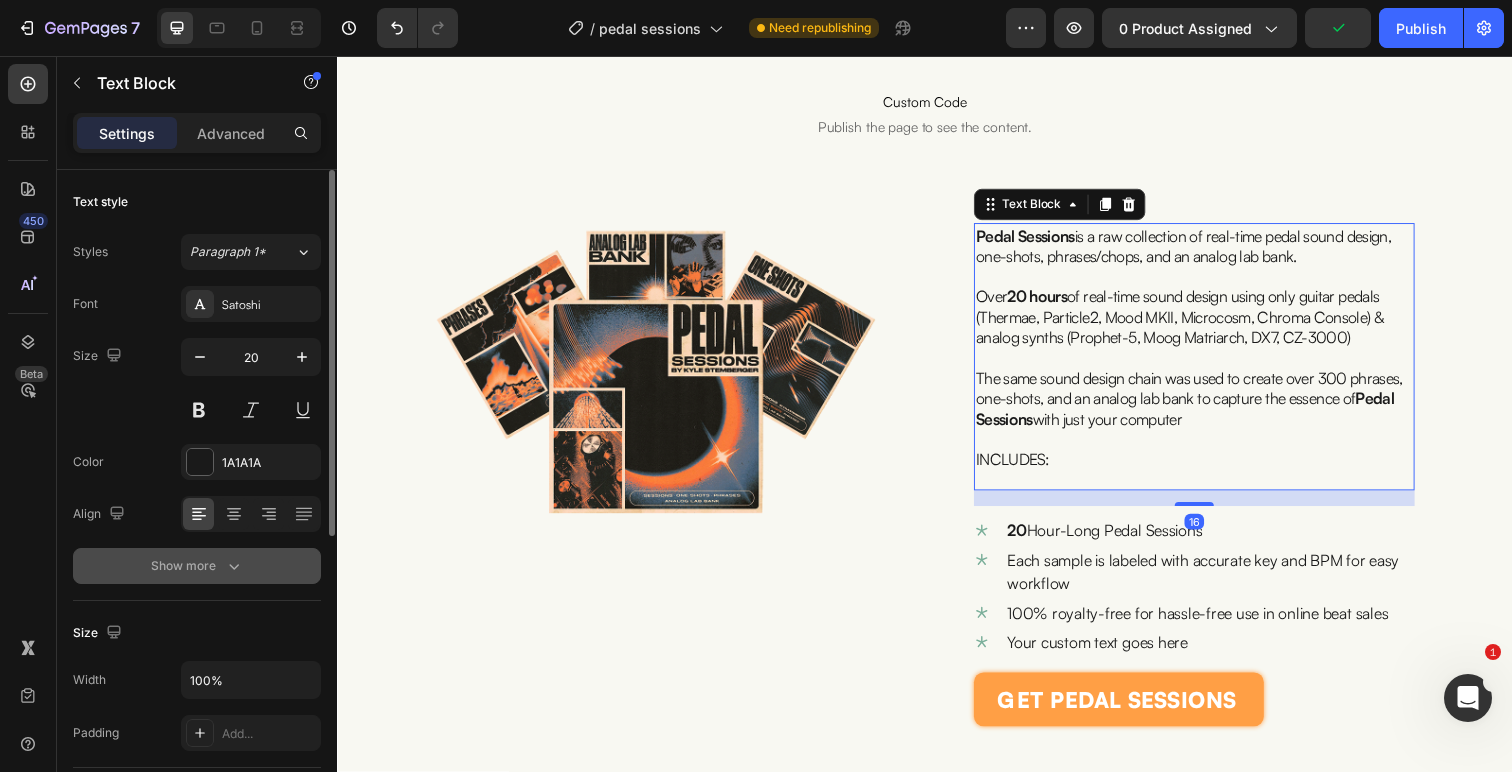 click on "Show more" at bounding box center [197, 566] 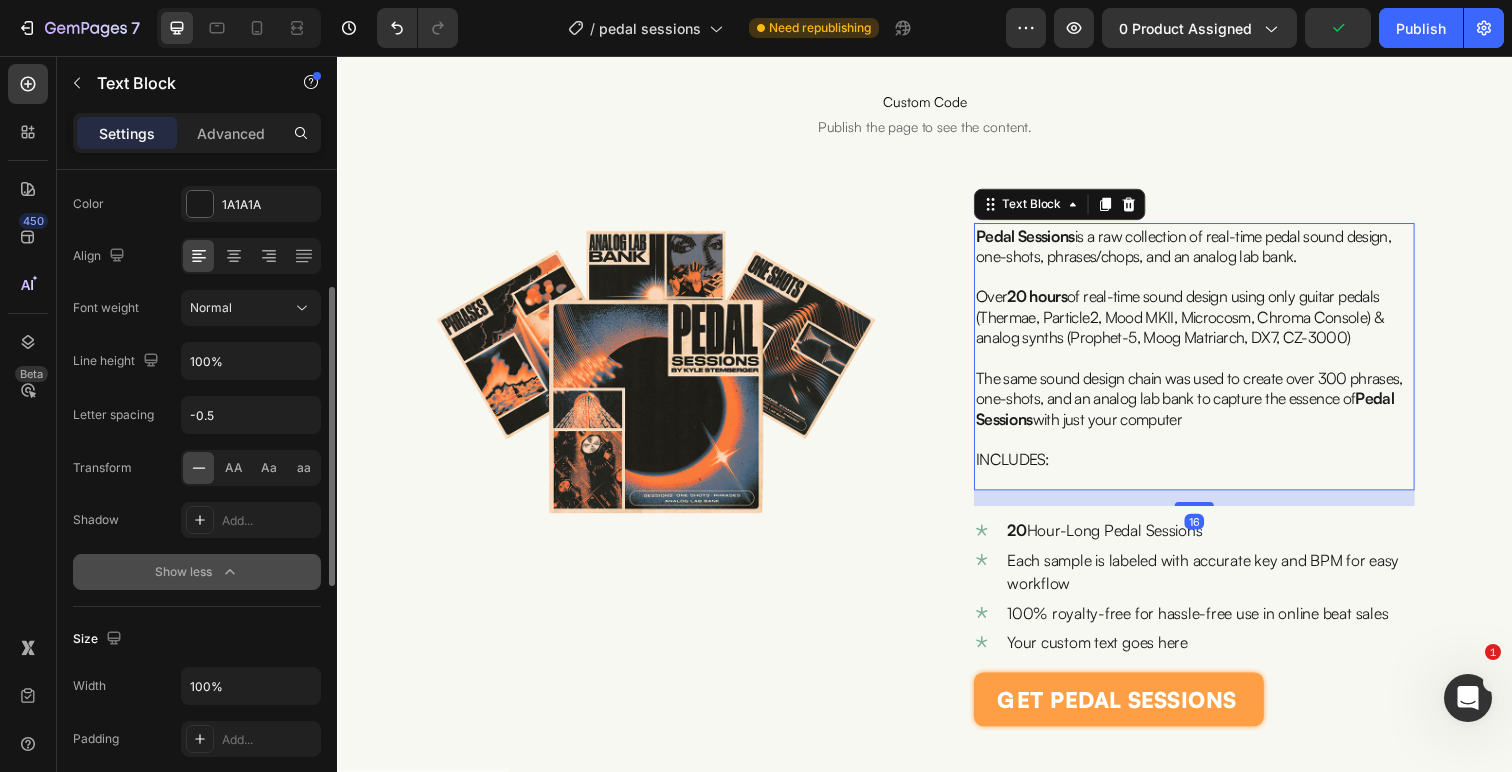 scroll, scrollTop: 257, scrollLeft: 0, axis: vertical 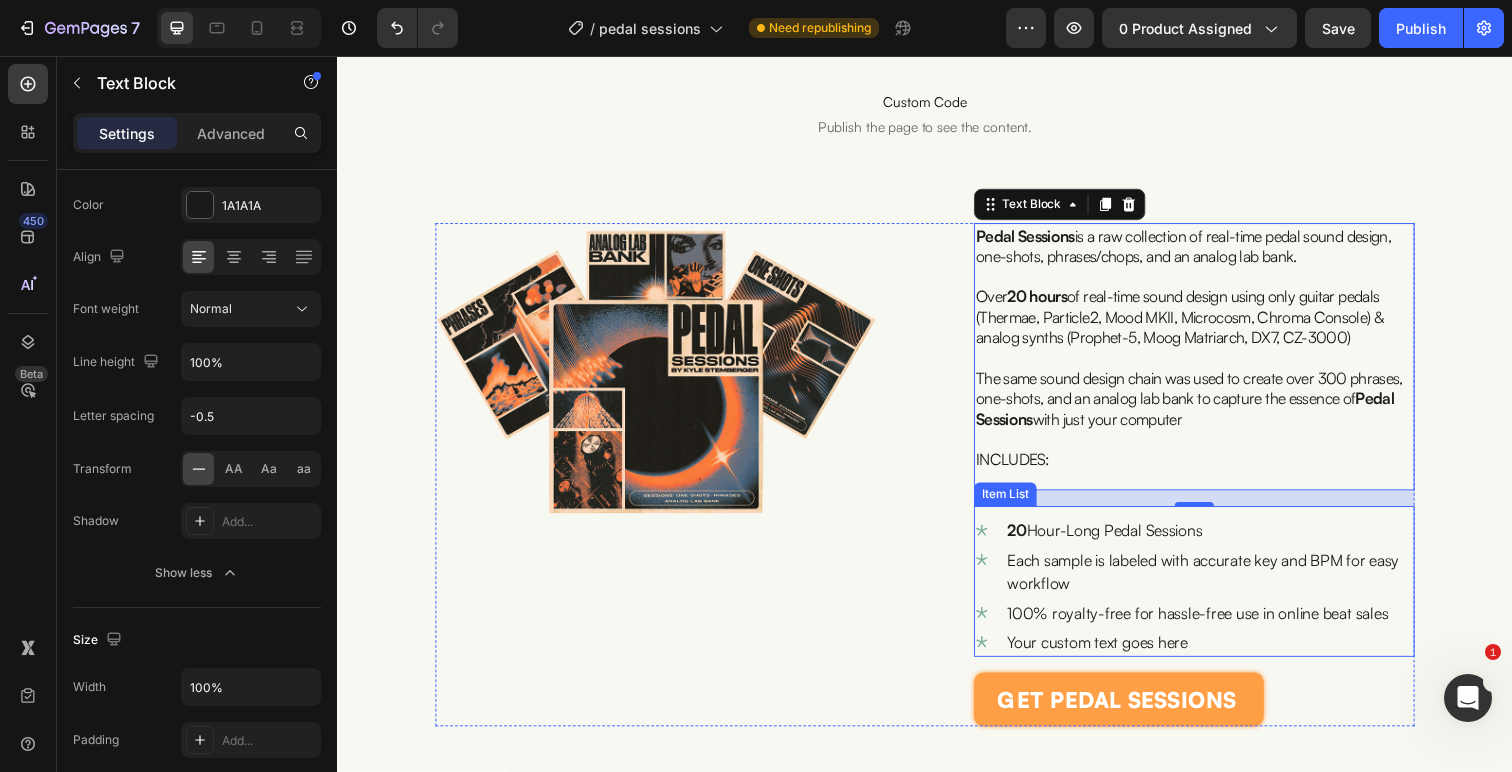 click on "20  Hour-Long Pedal Sessions
Each sample is labeled with accurate key and BPM for easy workflow
100% royalty-free for hassle-free use in online beat sales
Your custom text goes here Item List" at bounding box center (1212, 593) 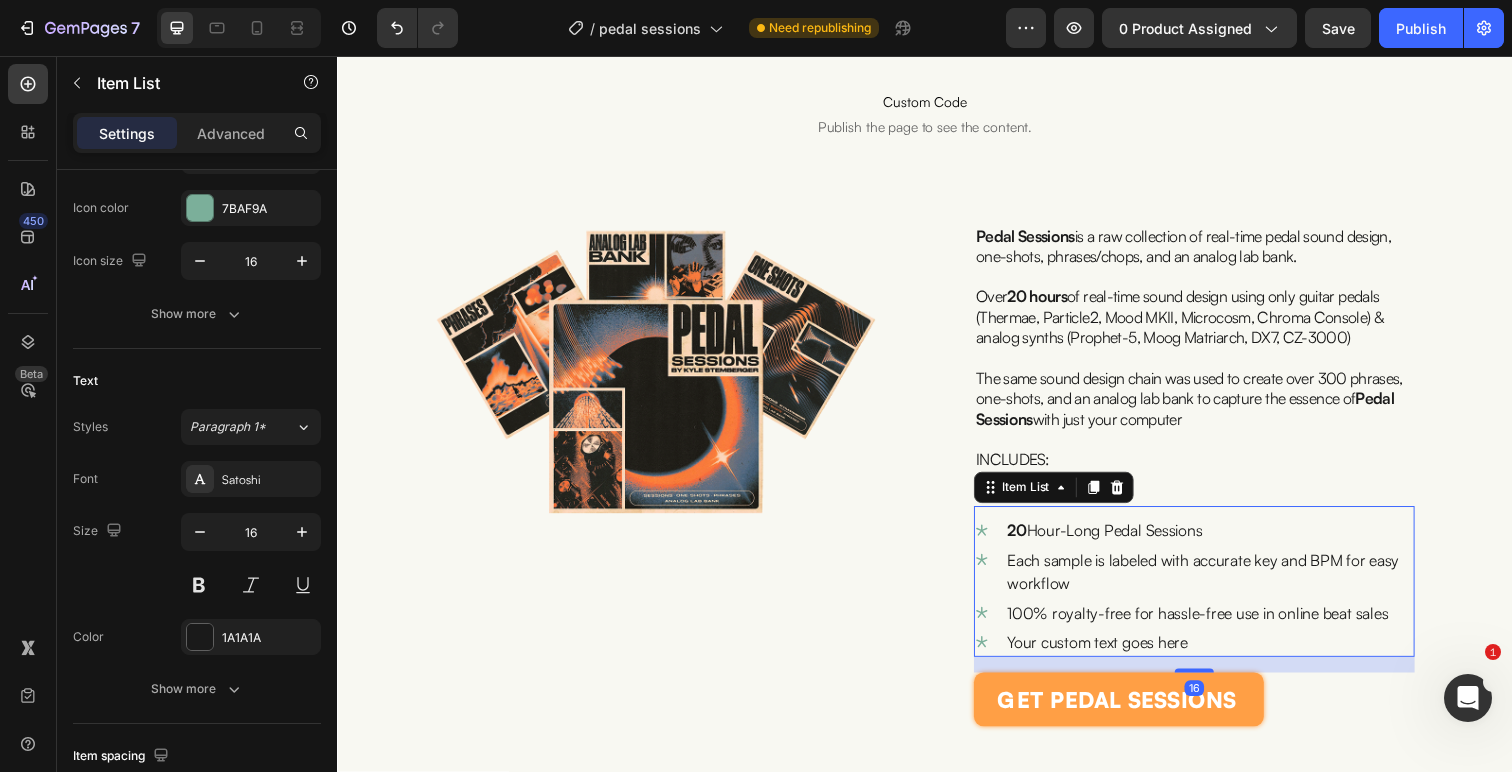 scroll, scrollTop: 0, scrollLeft: 0, axis: both 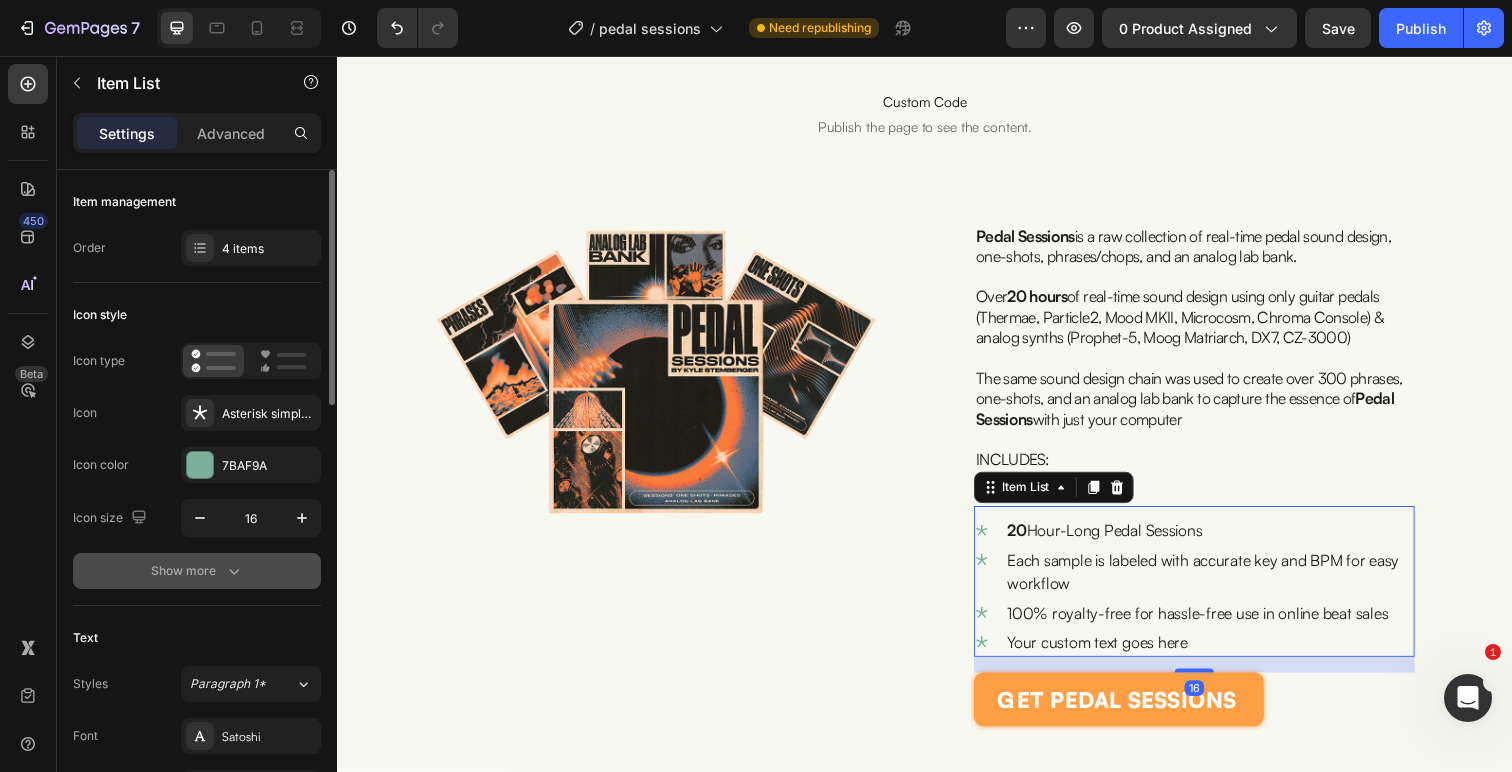 click 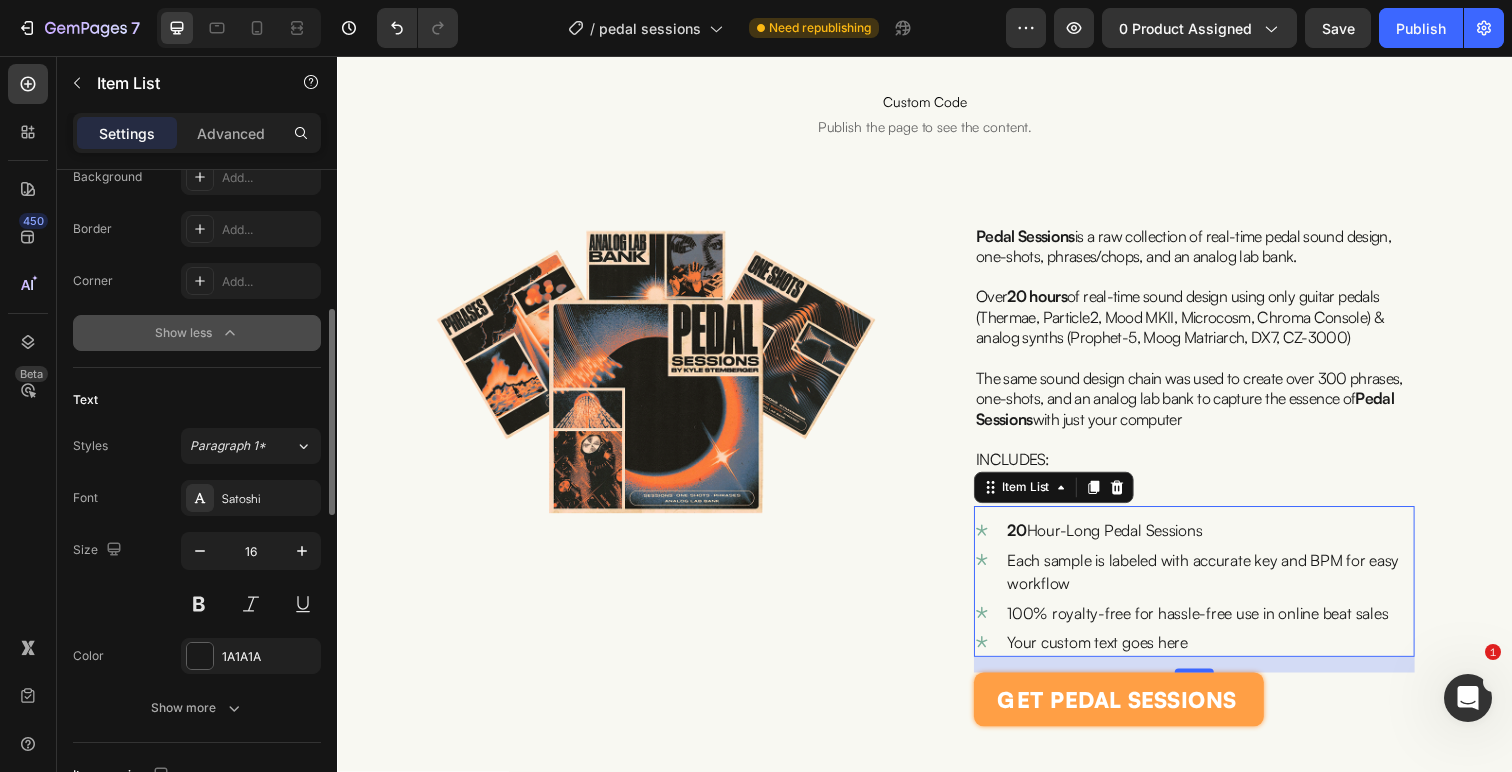 scroll, scrollTop: 531, scrollLeft: 0, axis: vertical 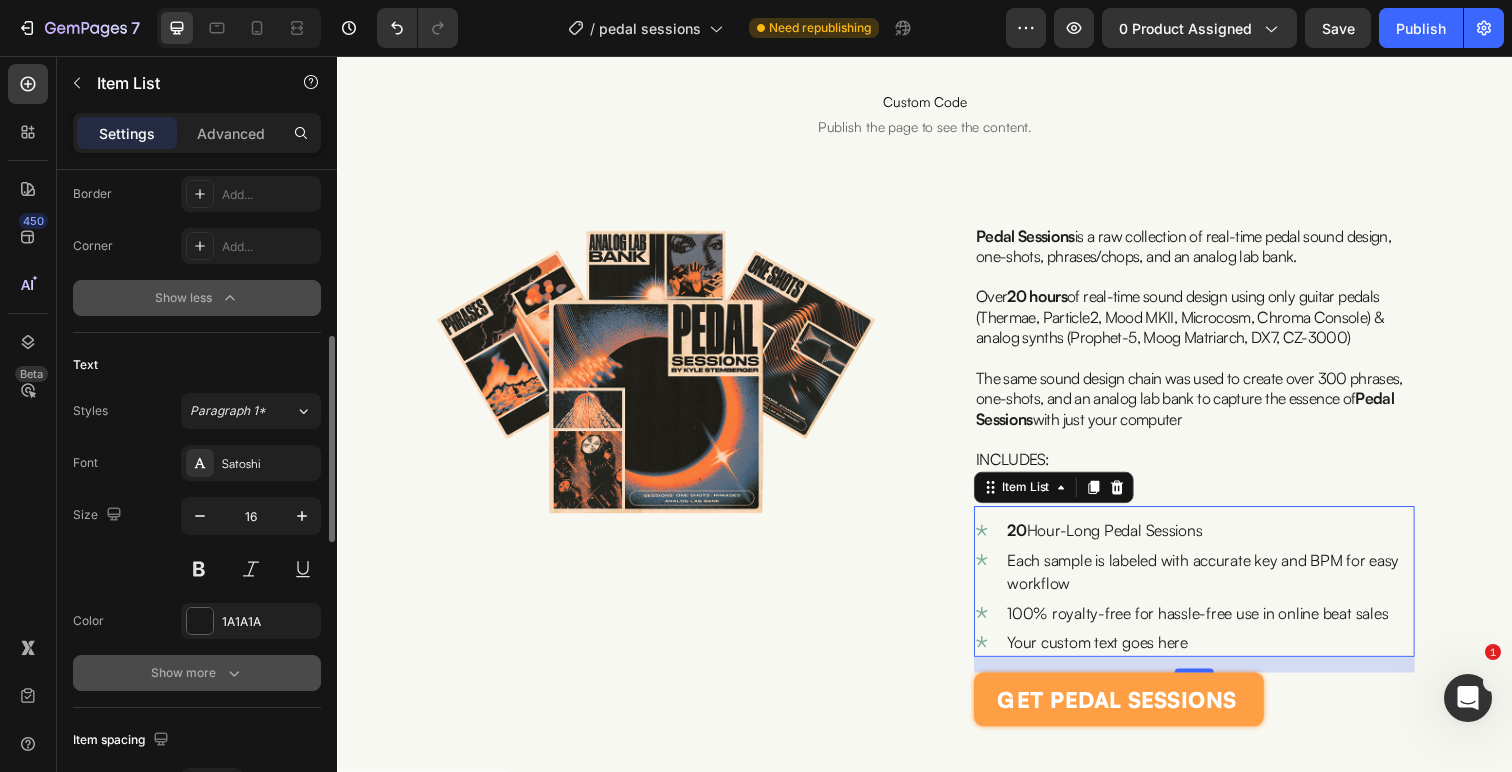 click on "Show more" at bounding box center [197, 673] 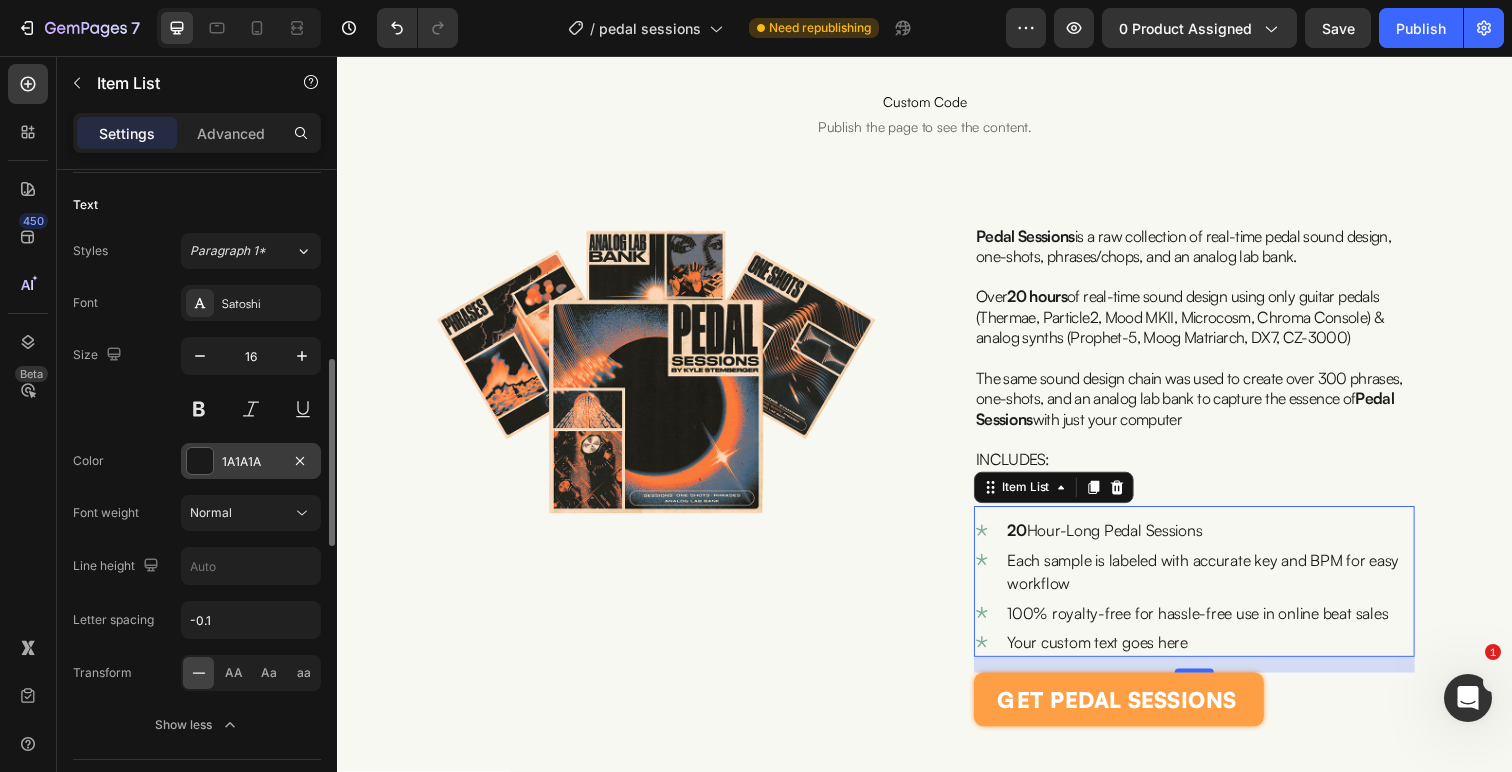 scroll, scrollTop: 731, scrollLeft: 0, axis: vertical 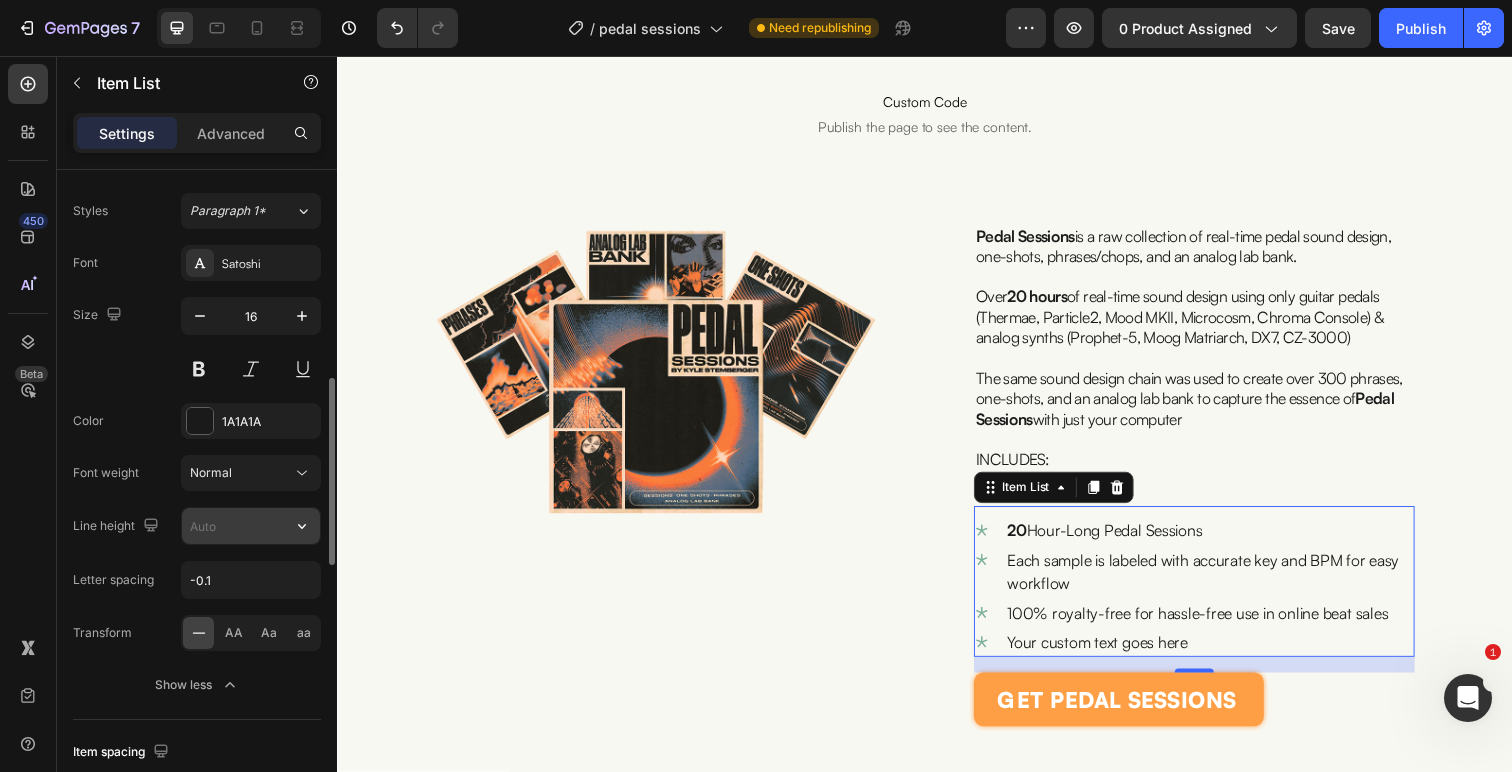 click at bounding box center (251, 526) 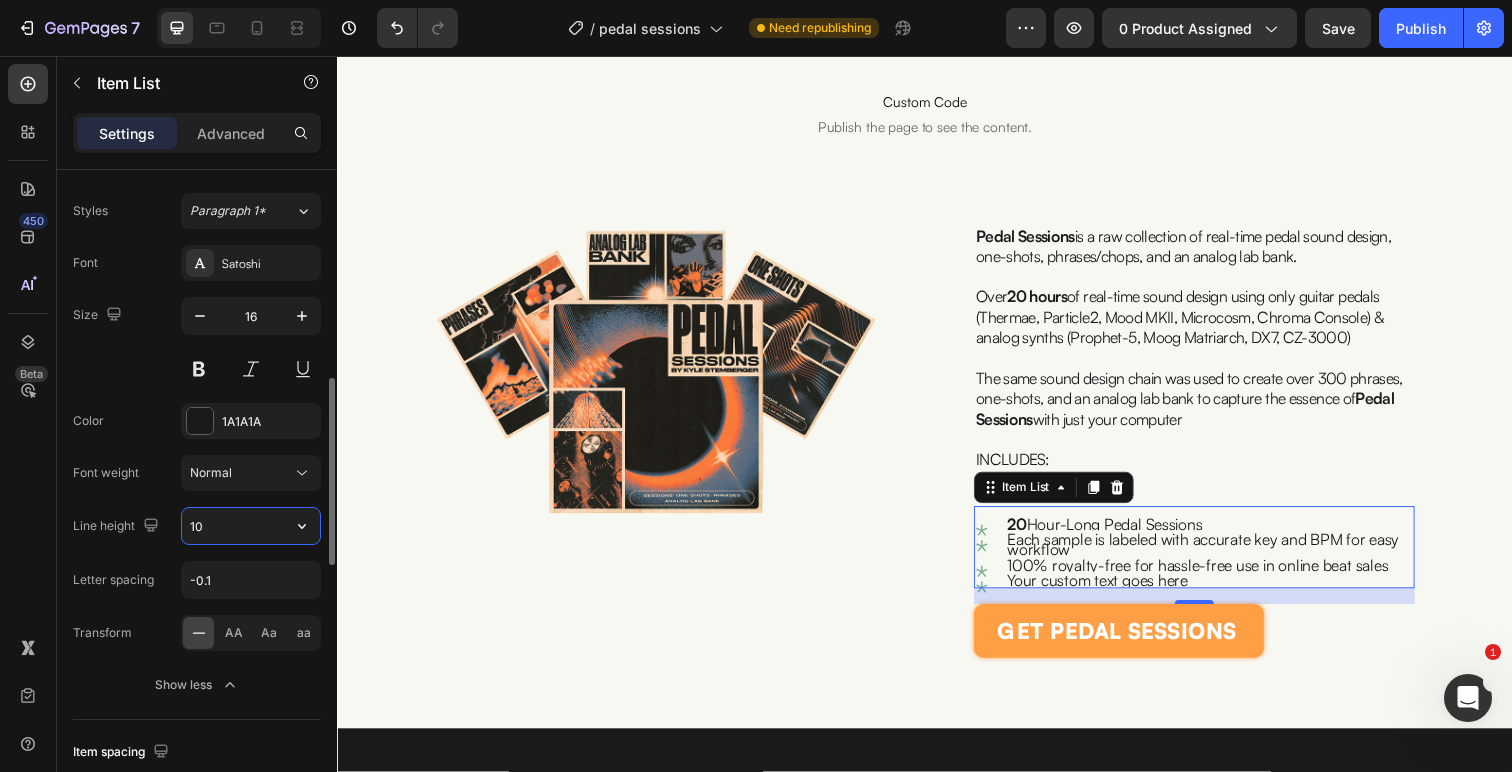type on "1" 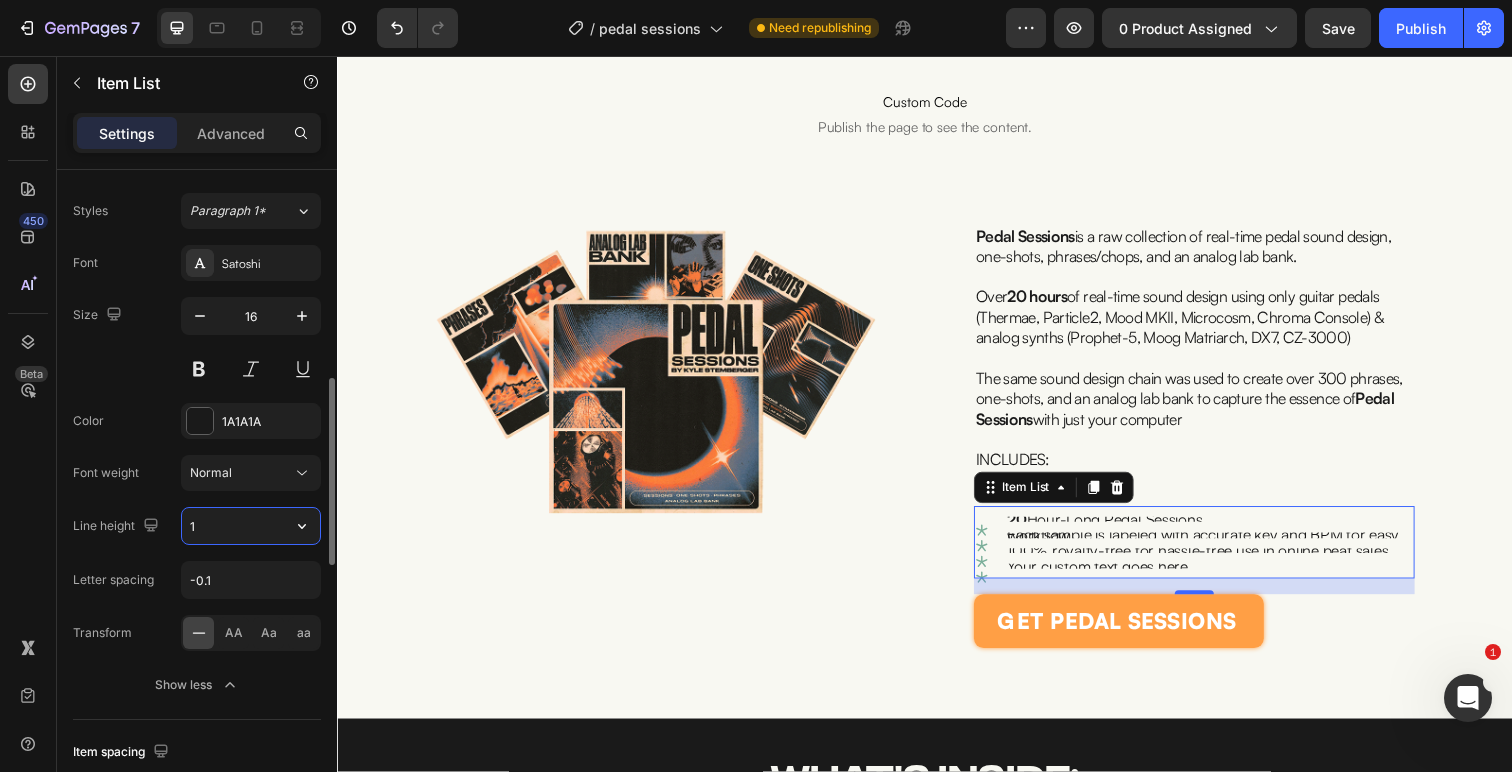 type 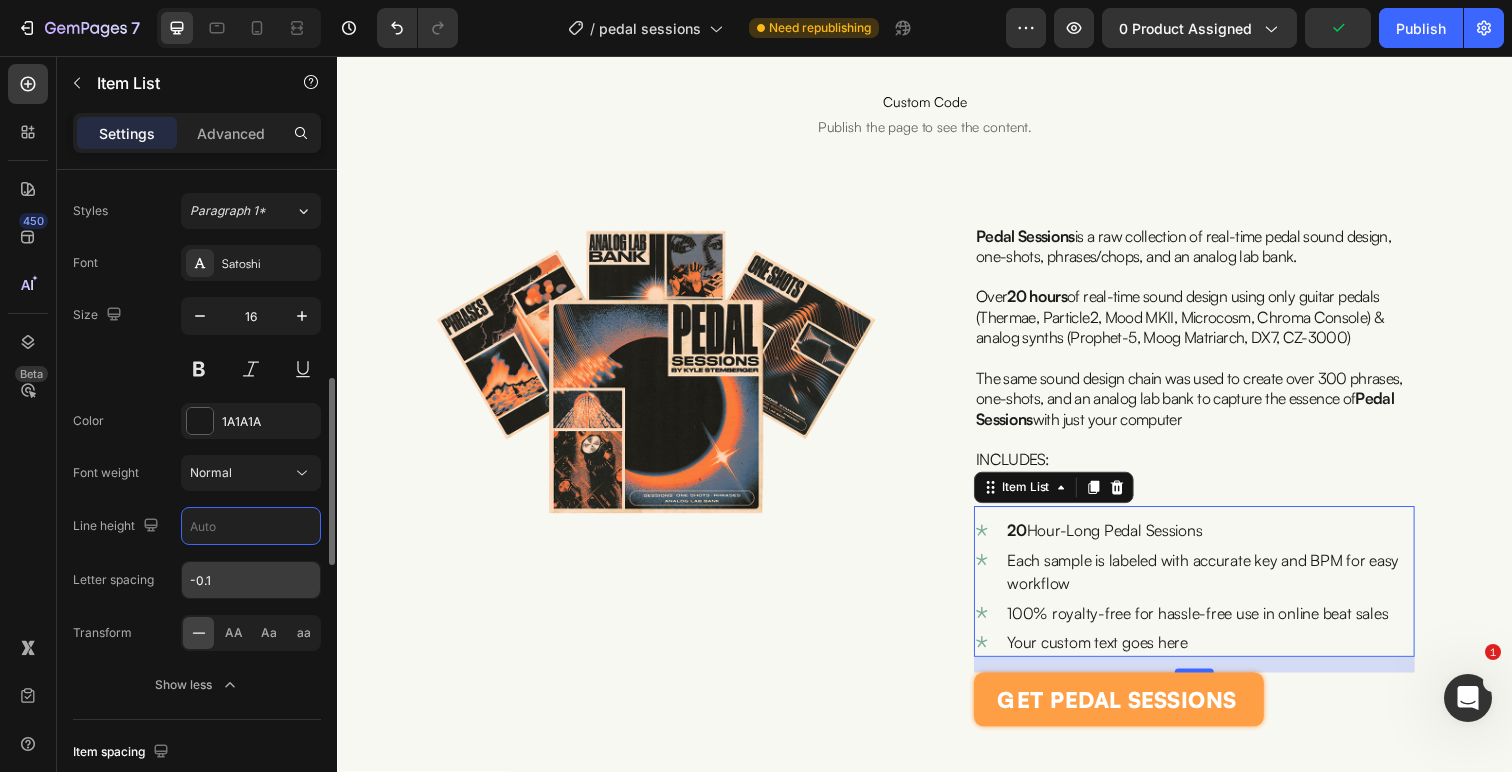 click on "-0.1" at bounding box center [251, 580] 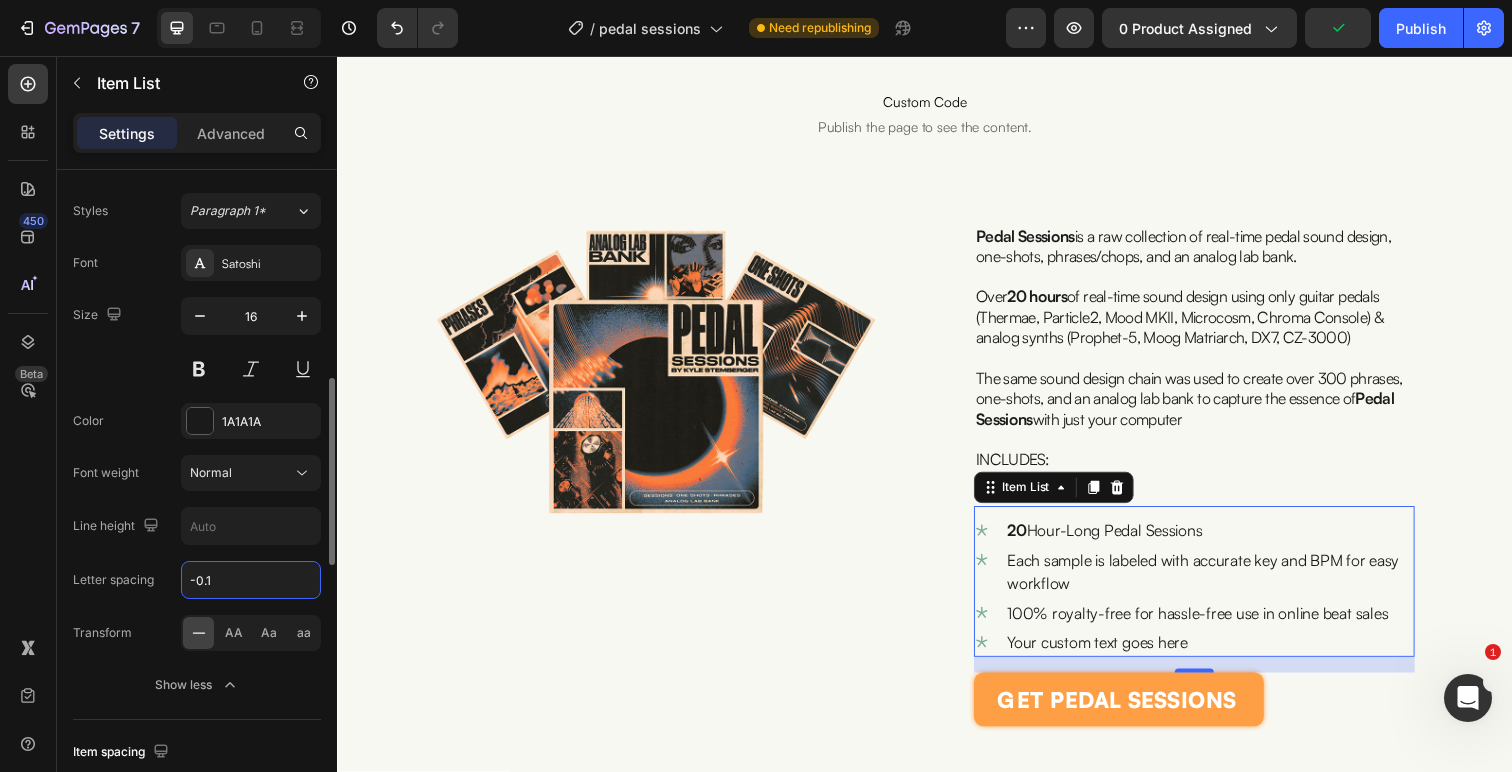 click on "-0.1" at bounding box center (251, 580) 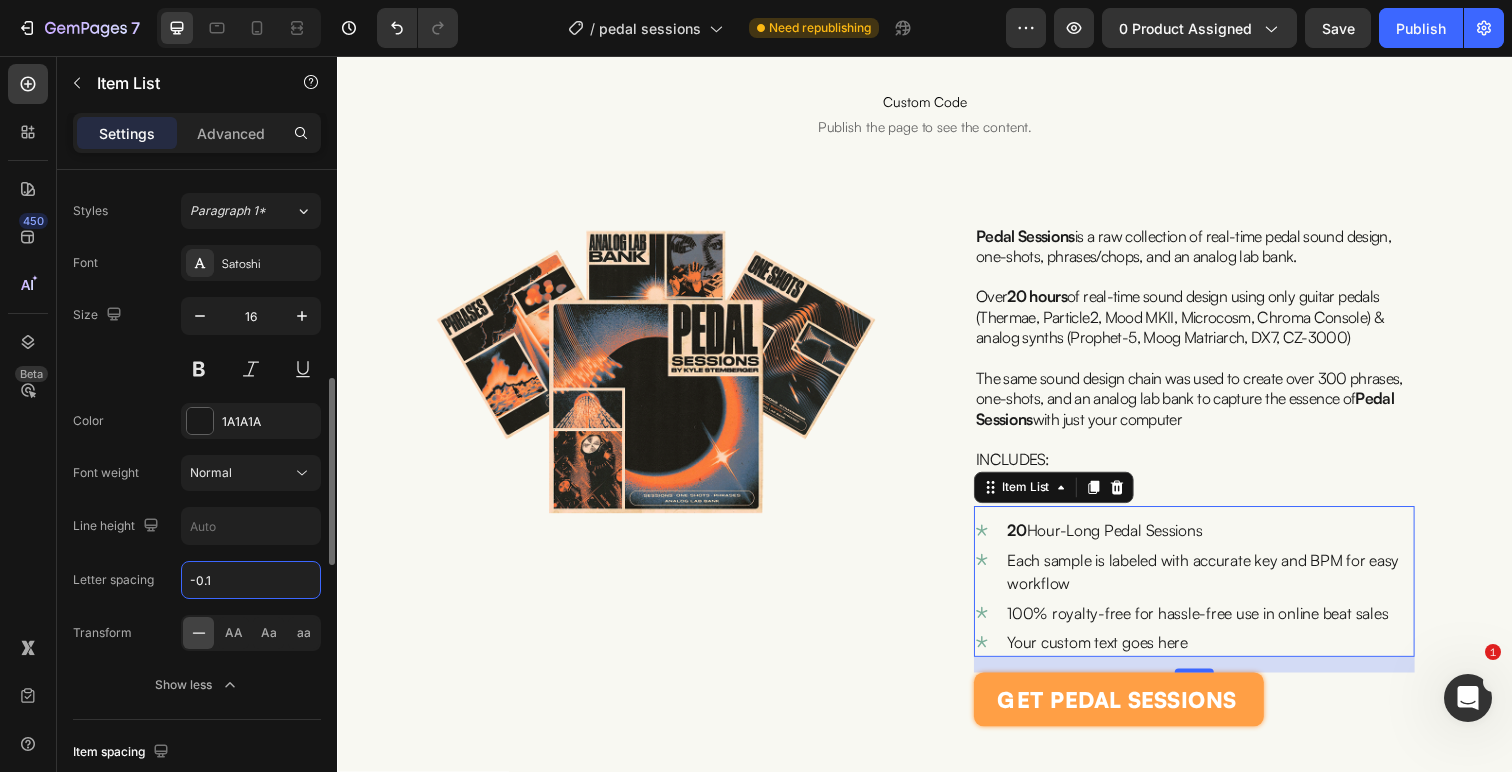 click on "-0.1" at bounding box center [251, 580] 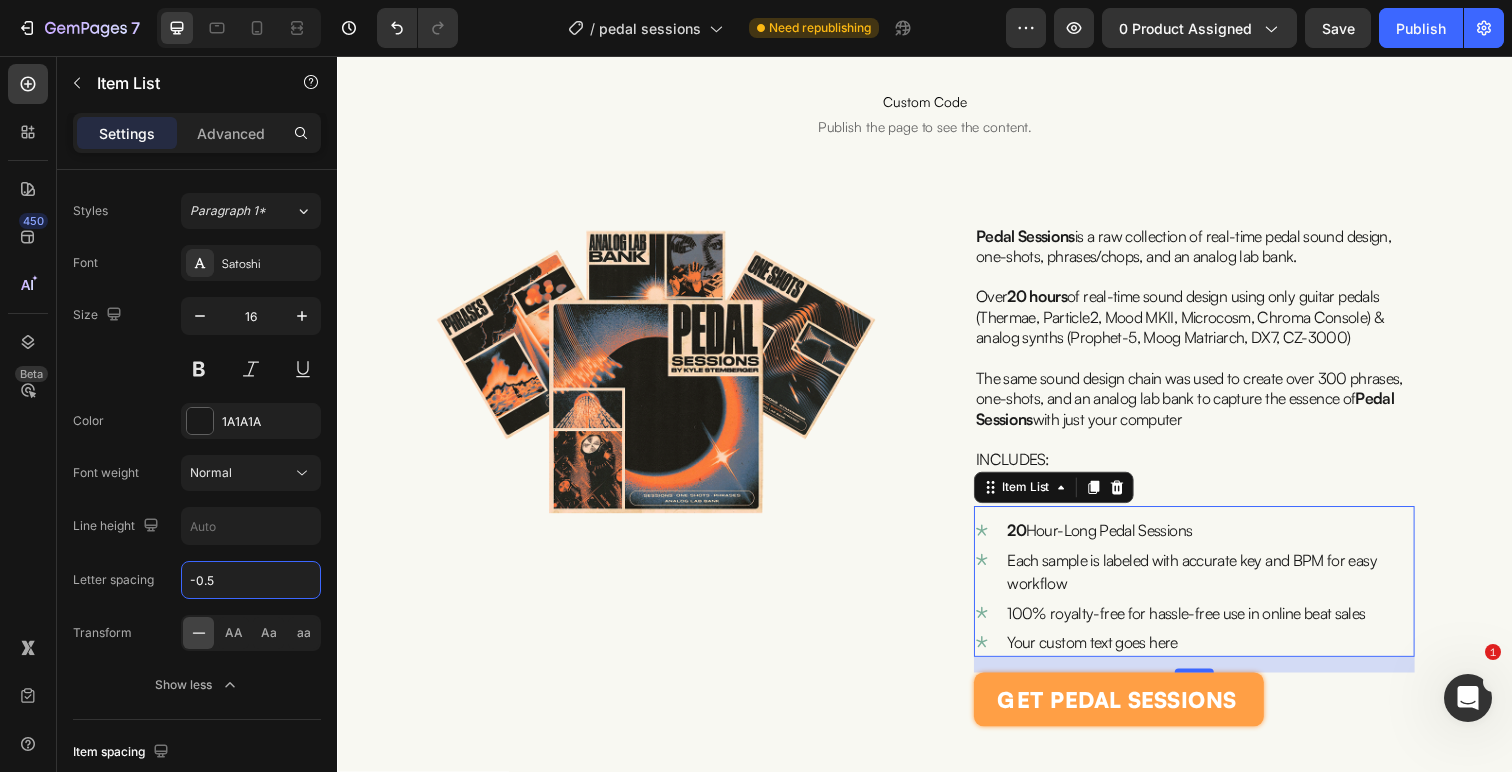 type on "-0.5" 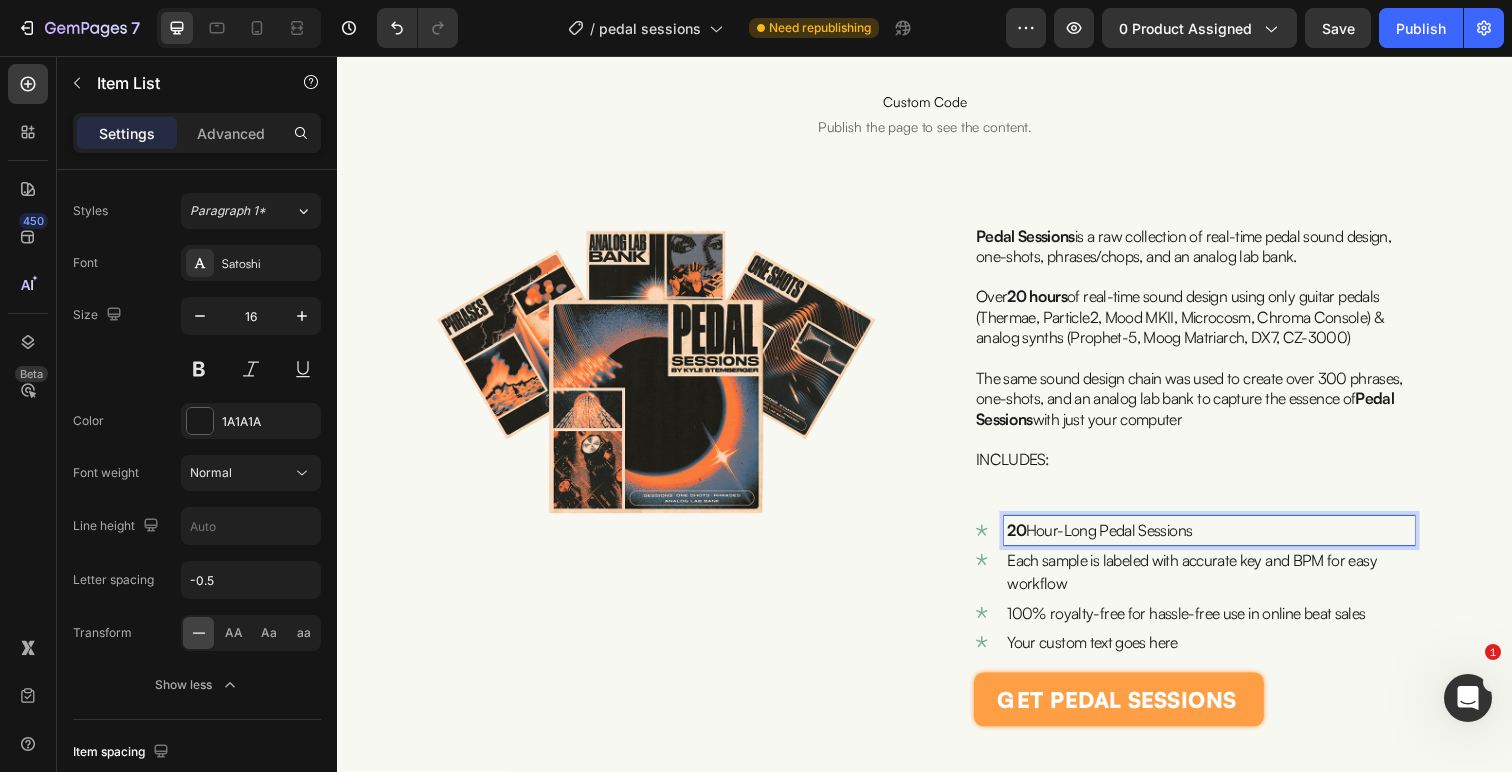 click on "20  Hour-Long Pedal Sessions" at bounding box center [1227, 541] 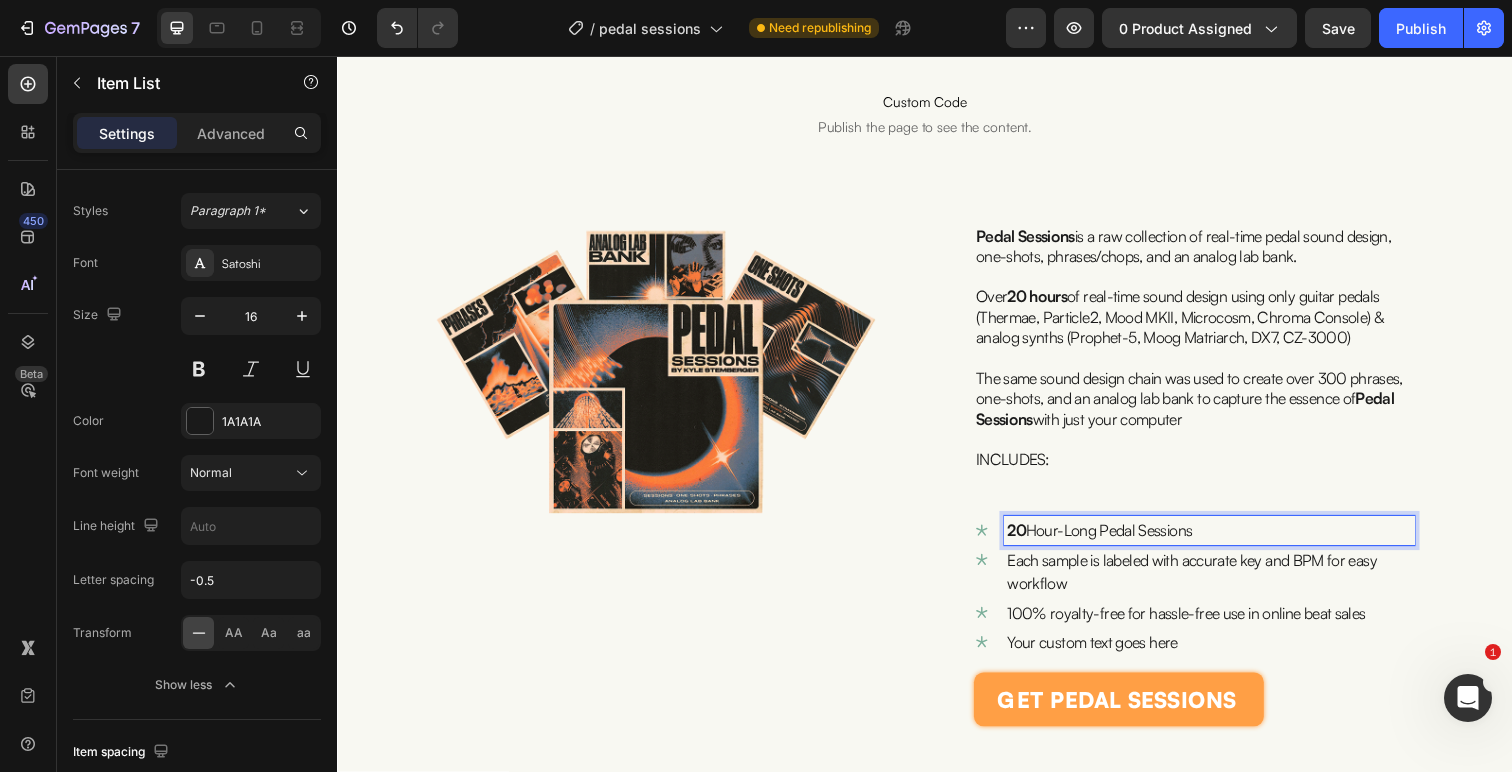 click on "20  Hour-Long Pedal Sessions" at bounding box center (1227, 541) 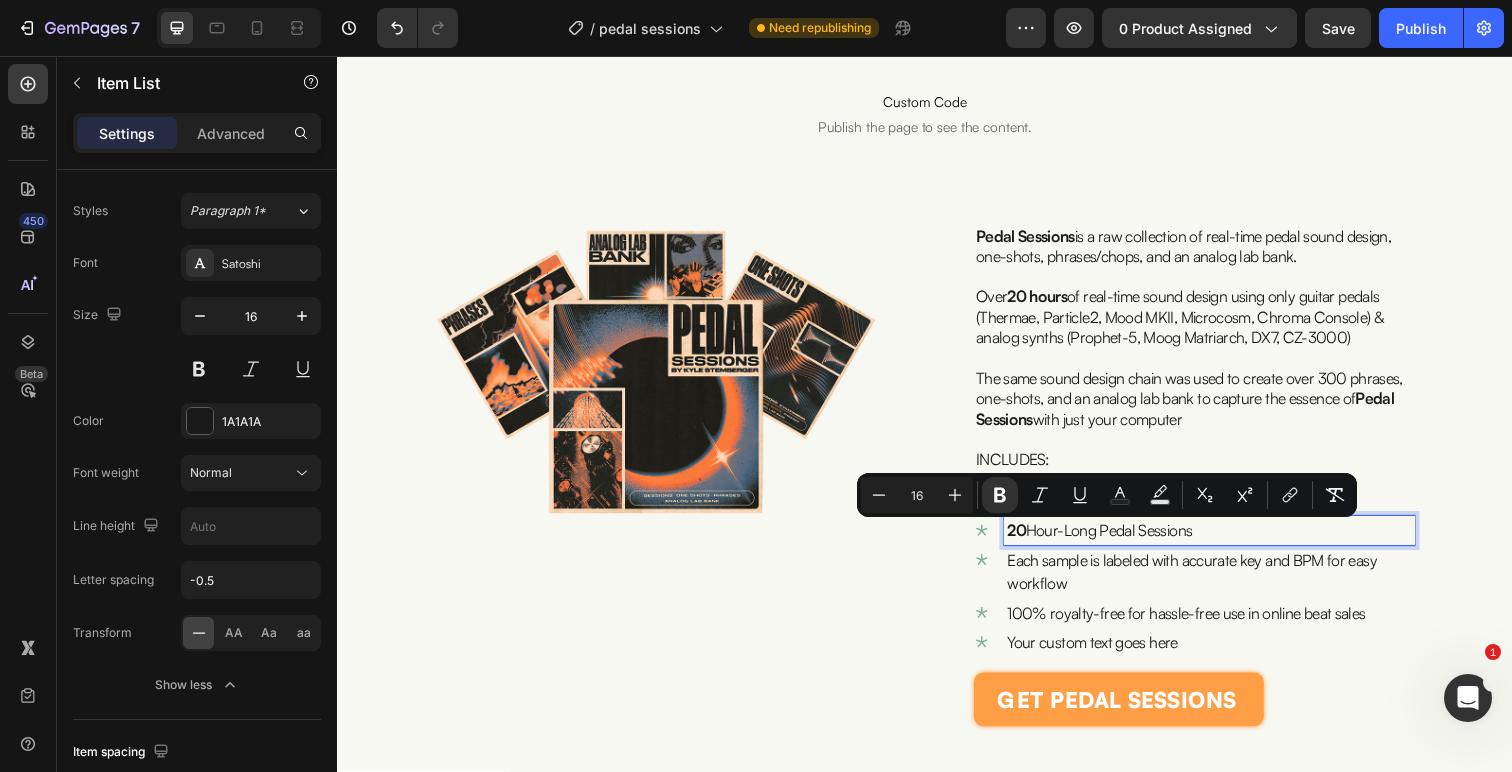 copy on "20  Hour-Long Pedal Sessions" 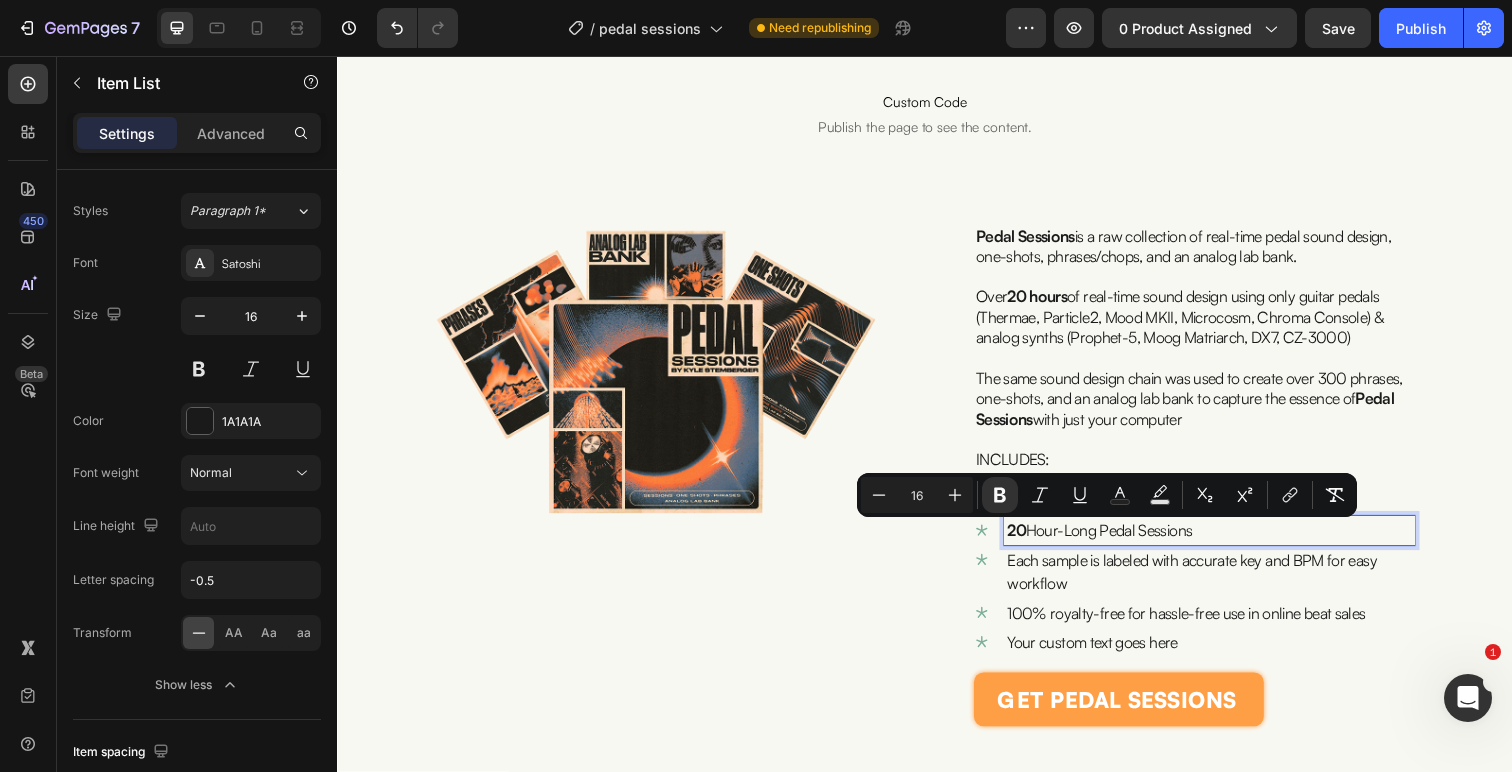 click on "Each sample is labeled with accurate key and BPM for easy workflow" at bounding box center [1227, 583] 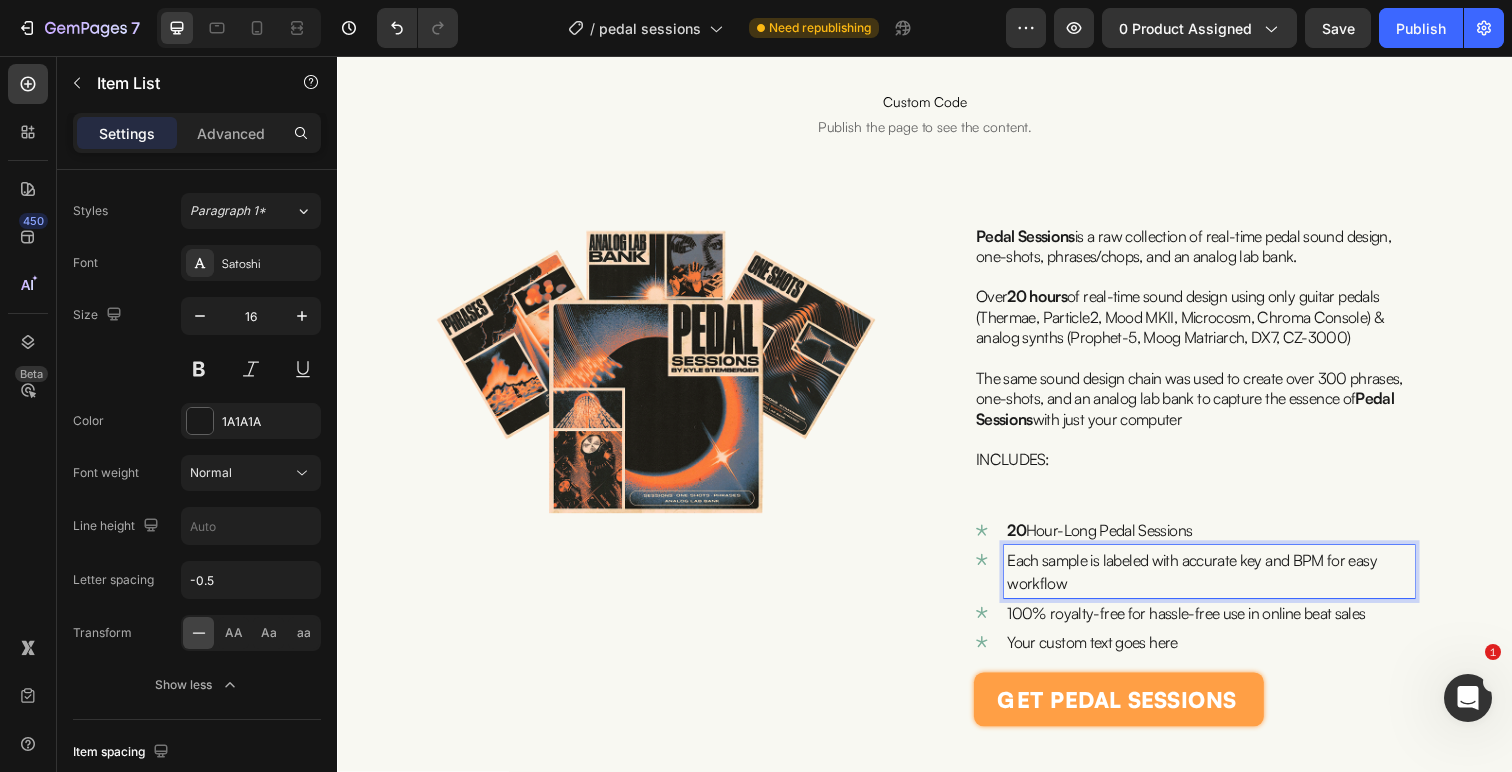 click on "Each sample is labeled with accurate key and BPM for easy workflow" at bounding box center [1227, 583] 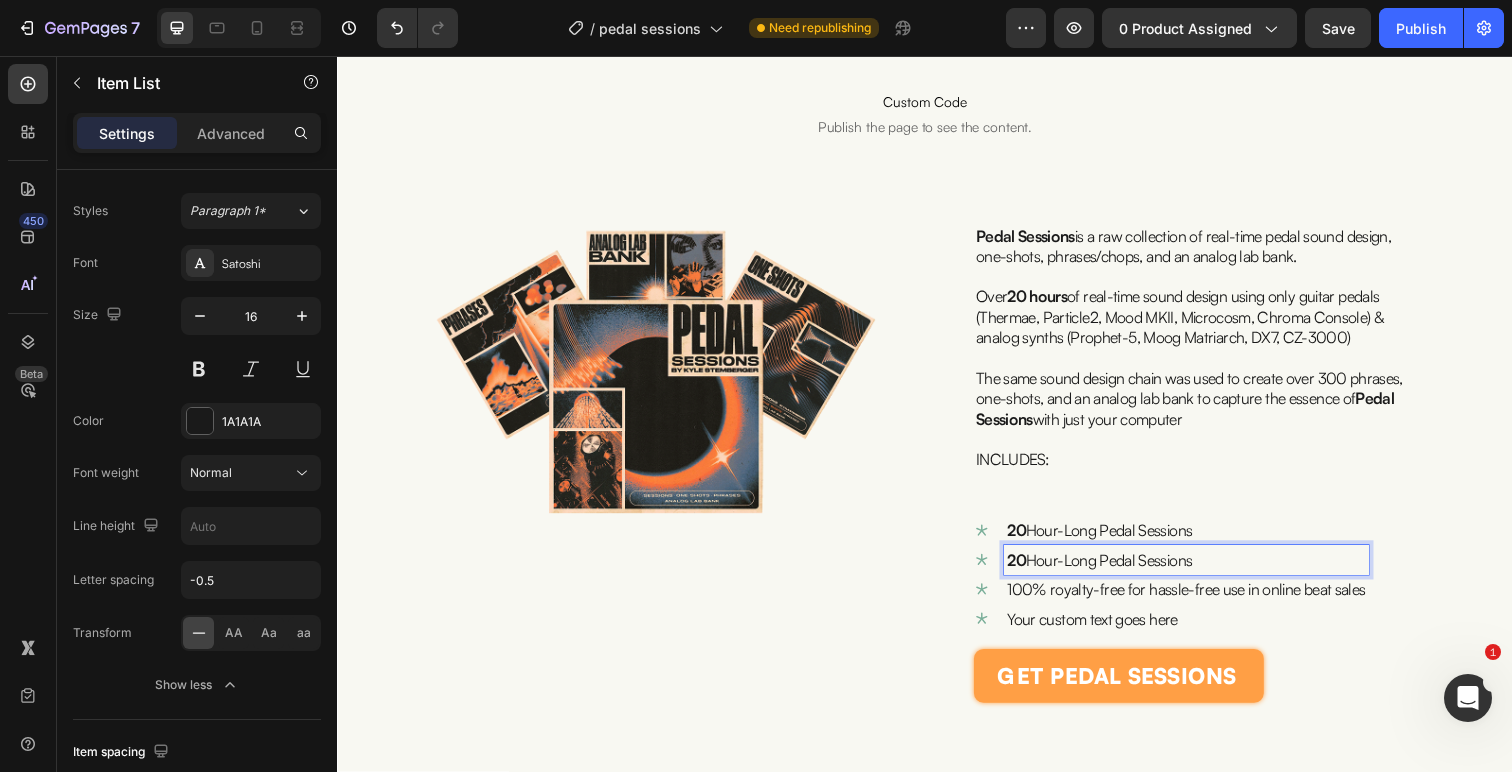 click on "20" at bounding box center (1030, 571) 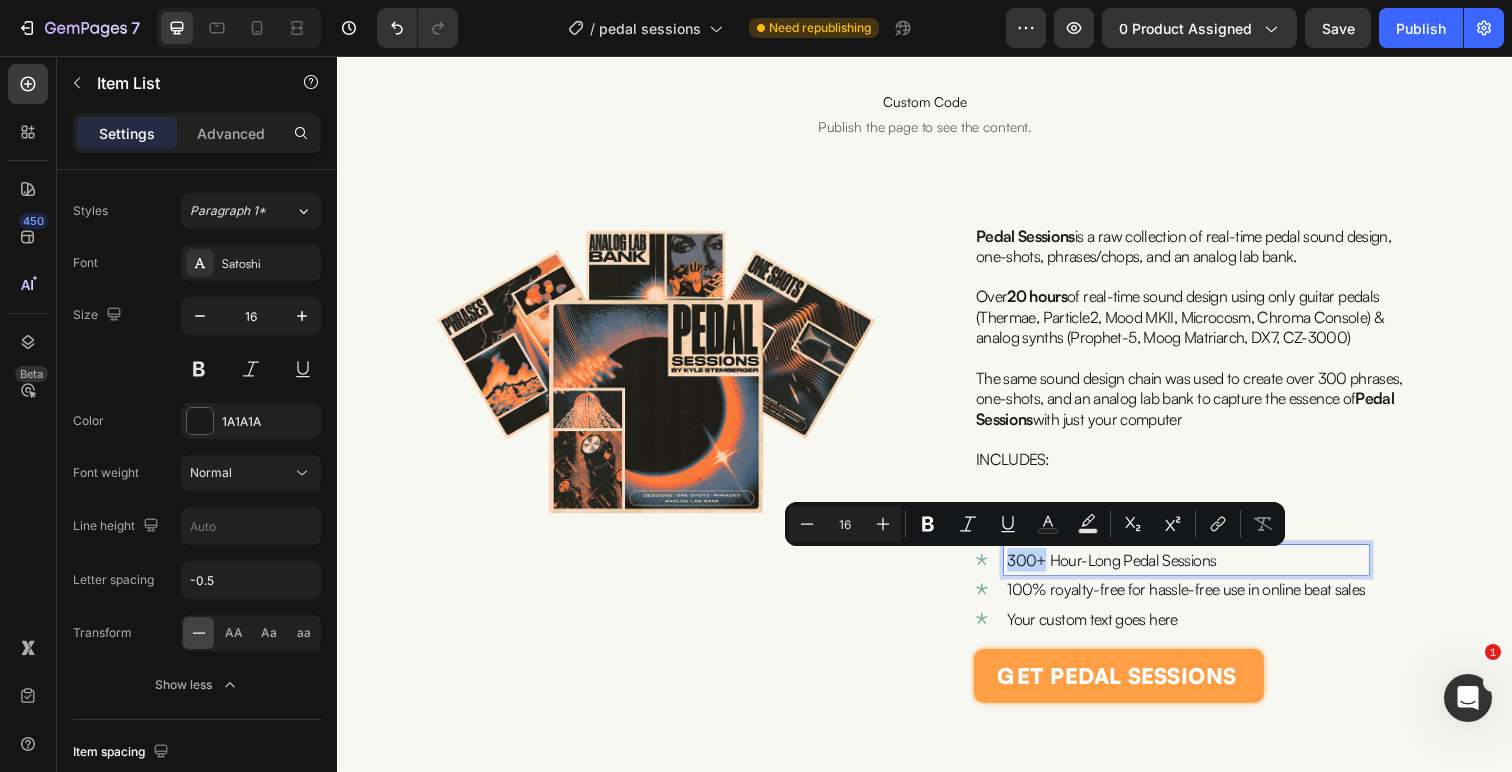 drag, startPoint x: 1059, startPoint y: 579, endPoint x: 1022, endPoint y: 578, distance: 37.01351 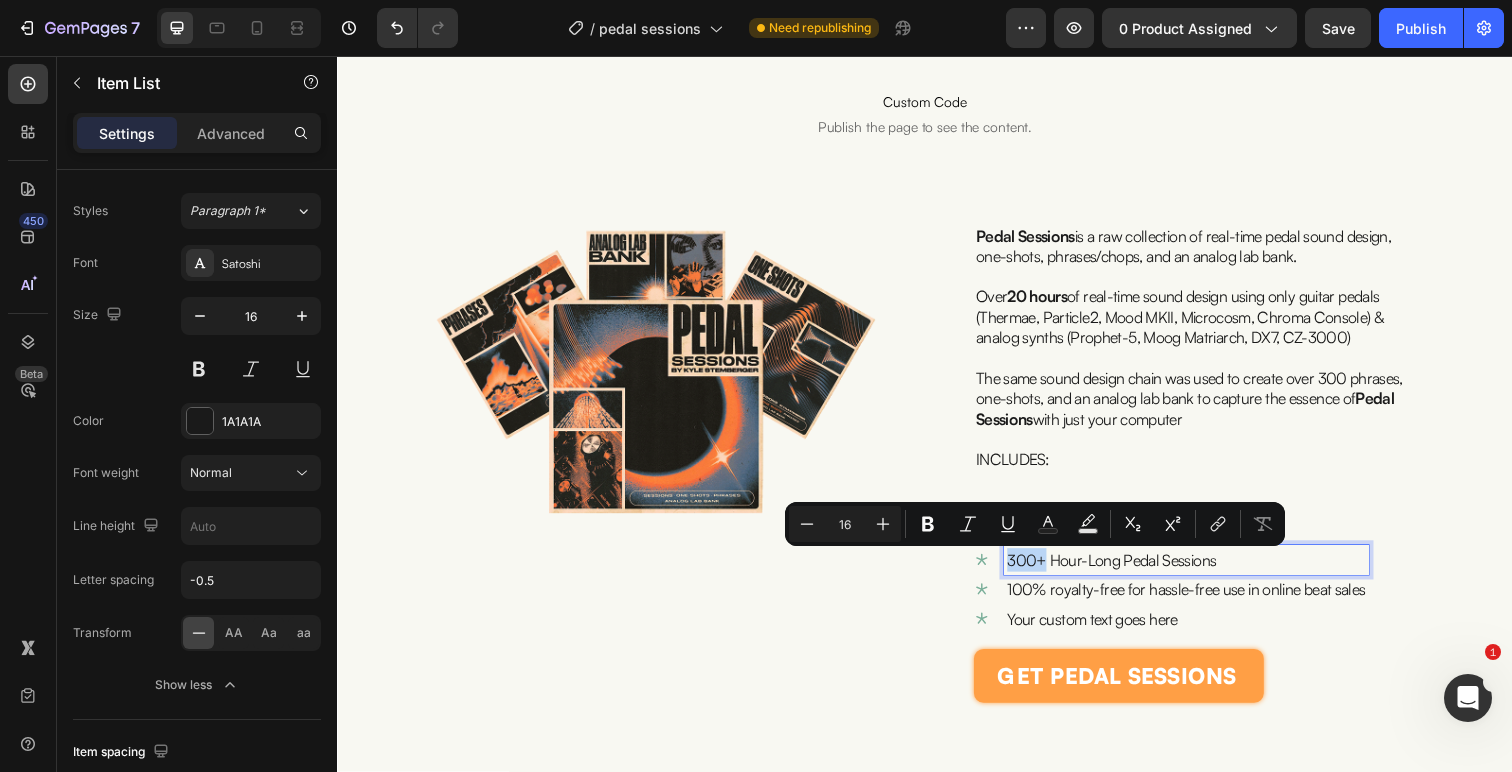 click on "300+ Hour-Long Pedal Sessions" at bounding box center [1204, 571] 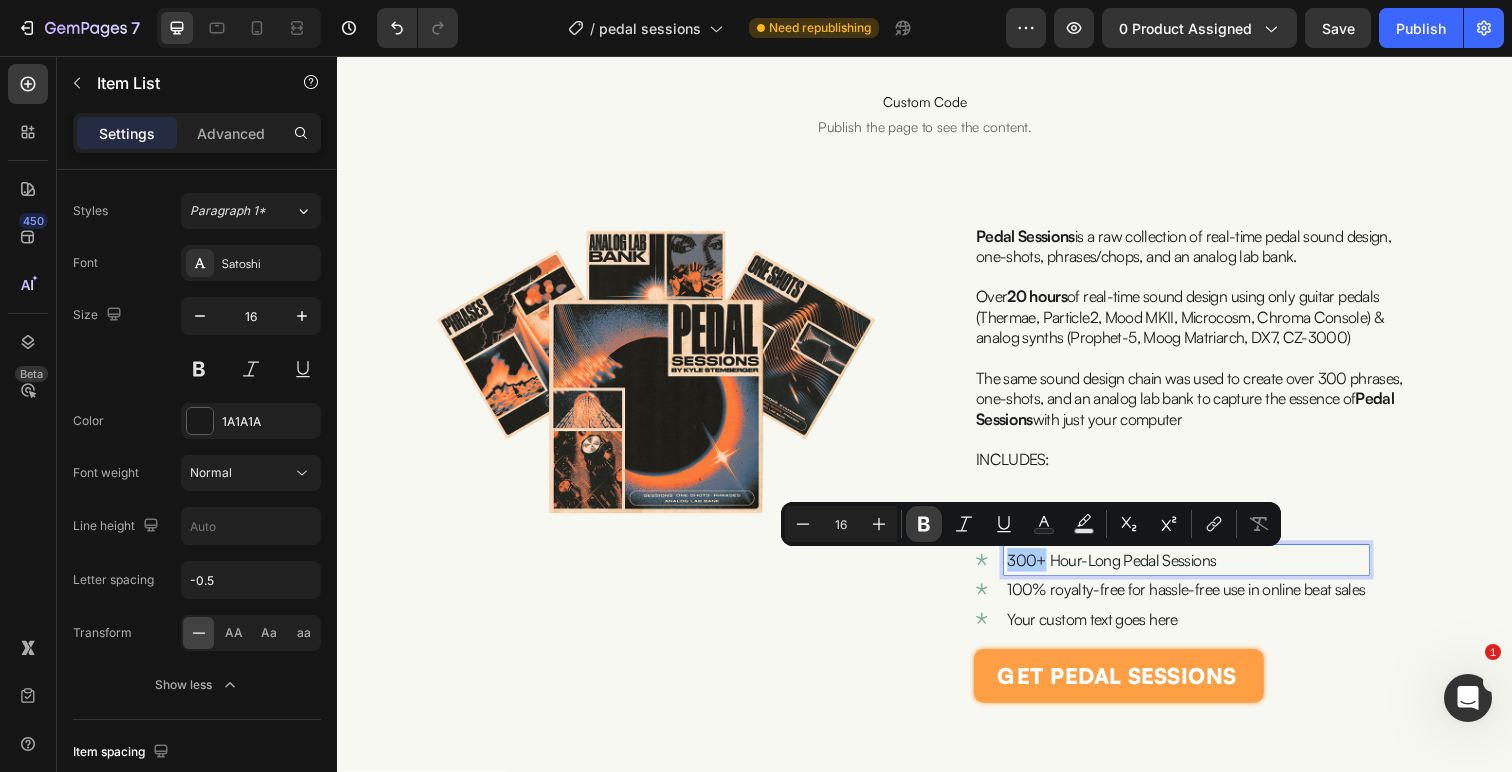 click 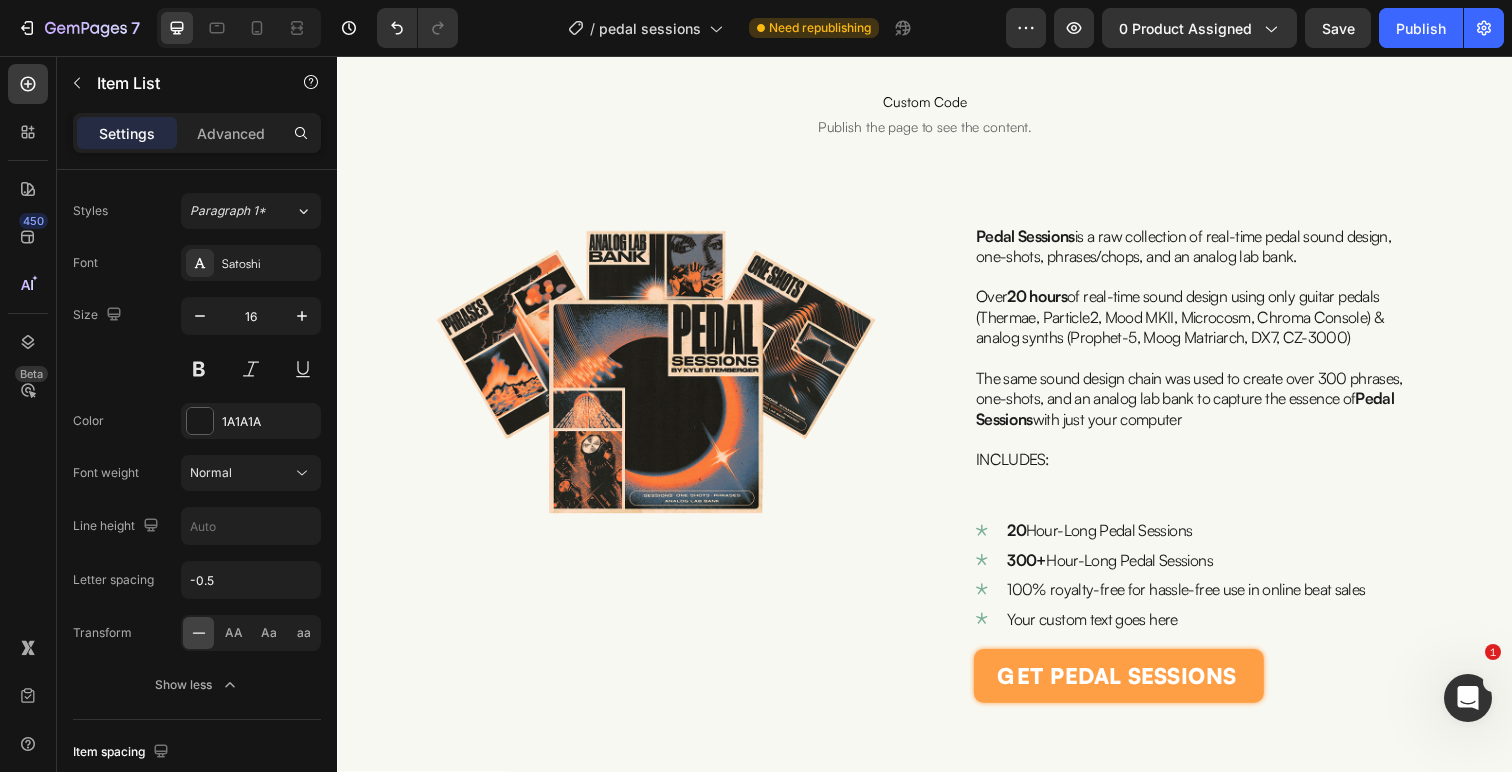 click on "300+  Hour-Long Pedal Sessions" at bounding box center [1204, 571] 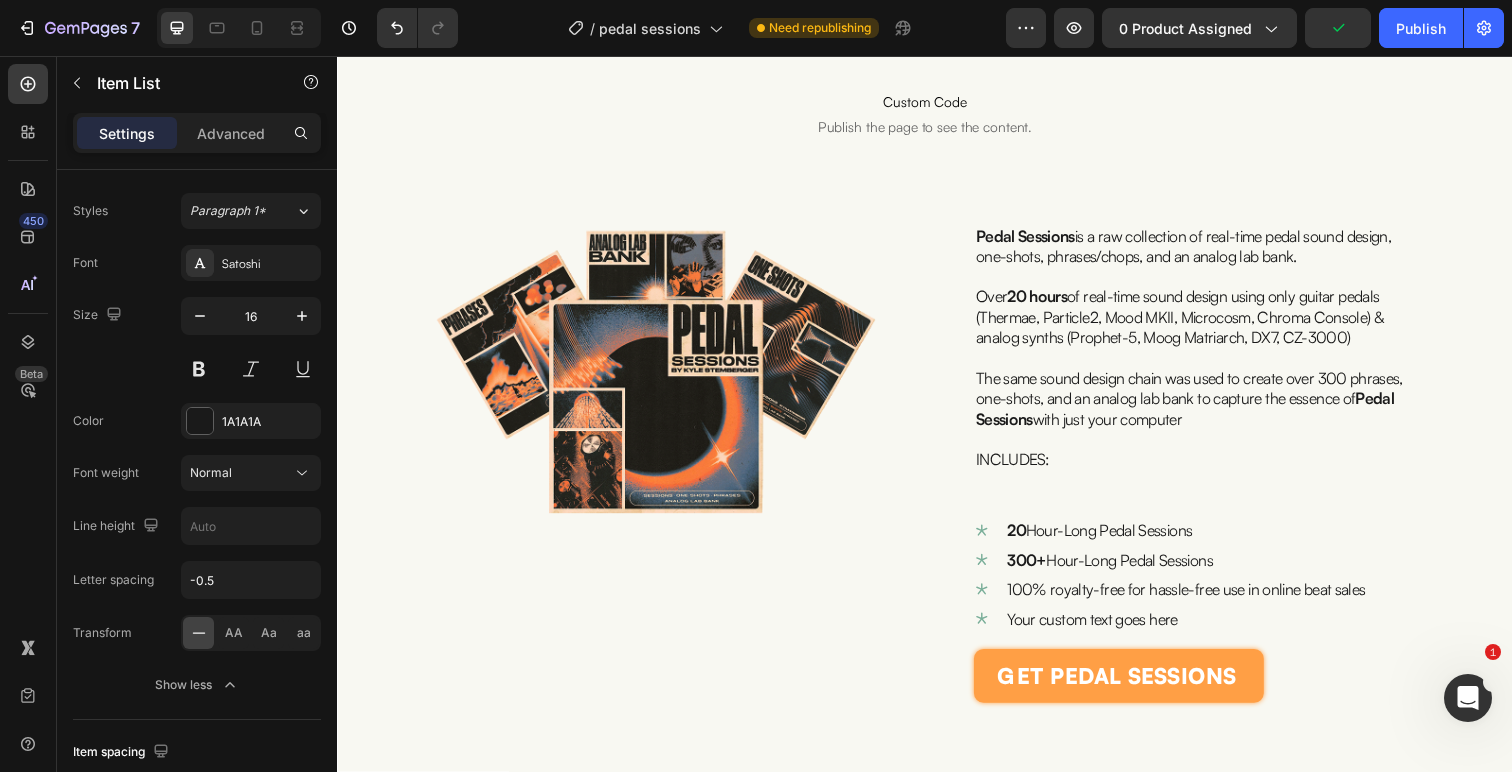 drag, startPoint x: 1064, startPoint y: 569, endPoint x: 1237, endPoint y: 576, distance: 173.14156 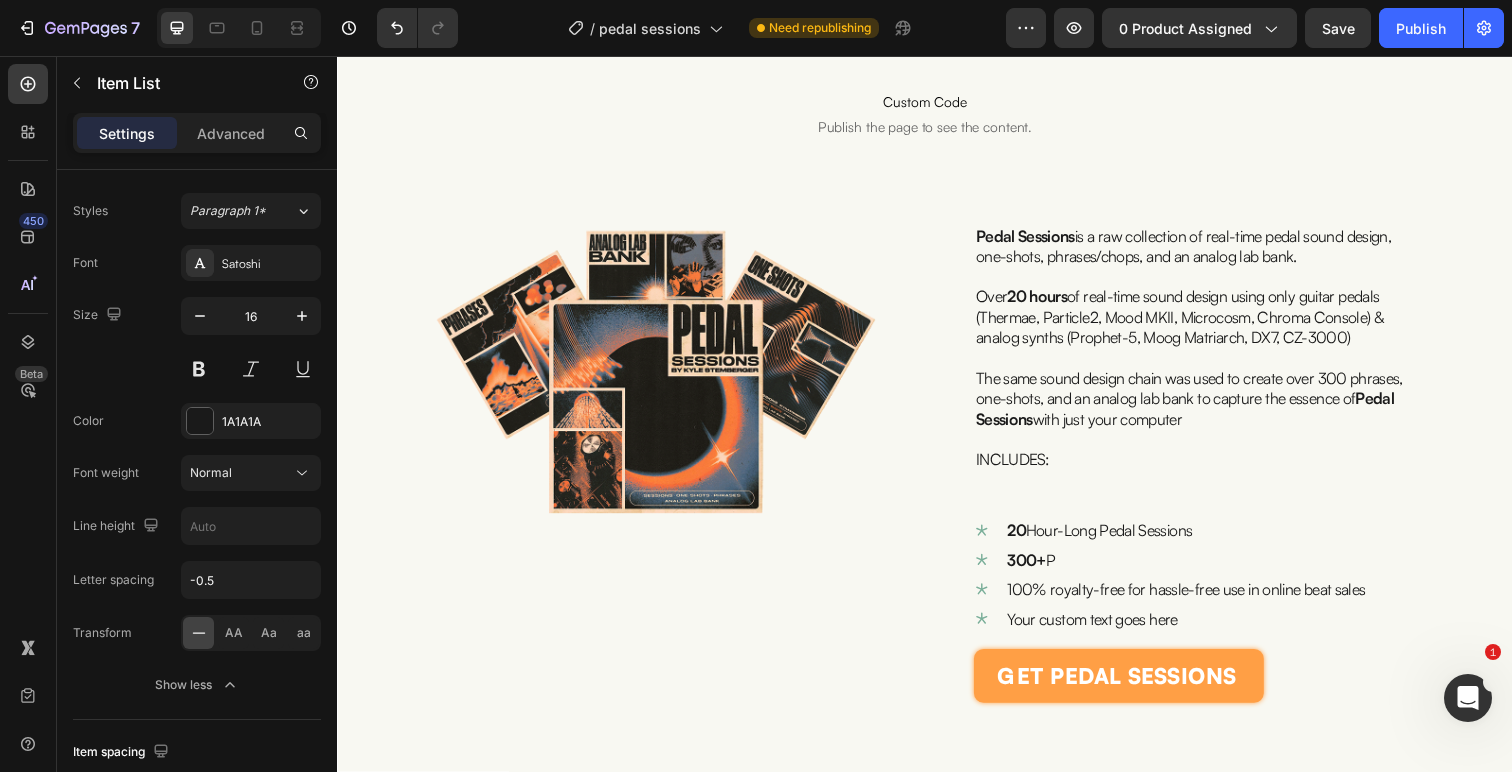scroll, scrollTop: 432, scrollLeft: 0, axis: vertical 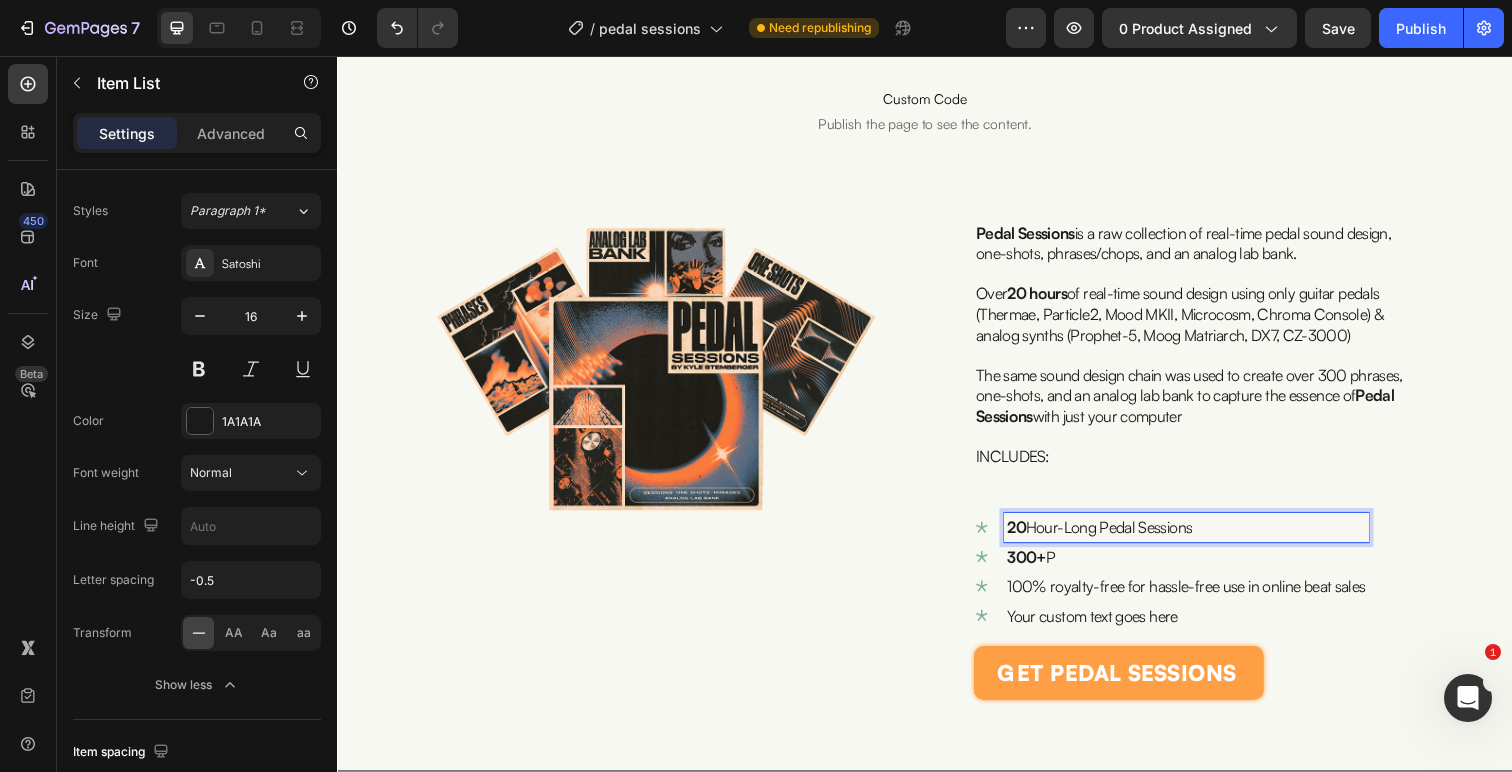 click on "20  Hour-Long Pedal Sessions" at bounding box center (1204, 538) 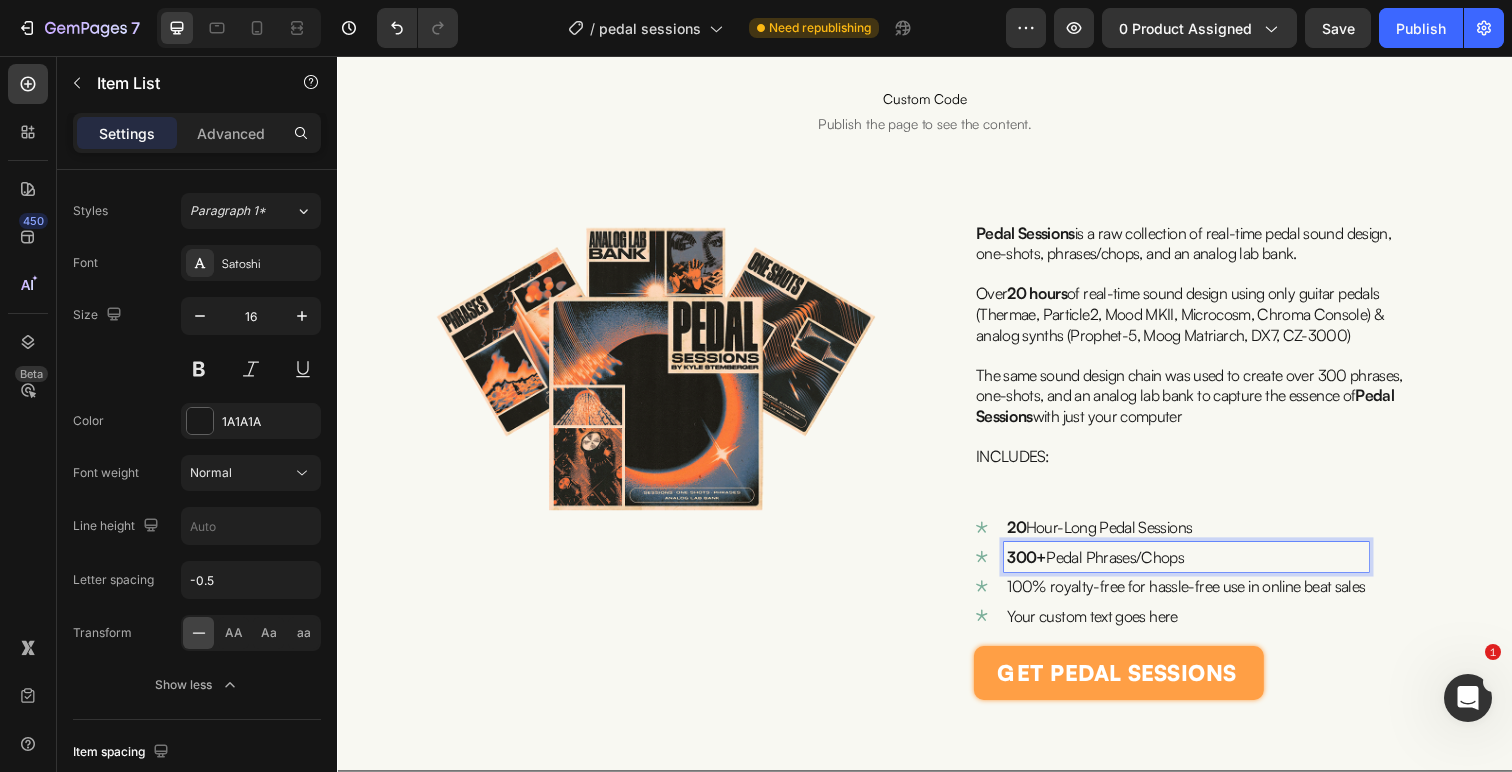 click on "100% royalty-free for hassle-free use in online beat sales" at bounding box center (1204, 598) 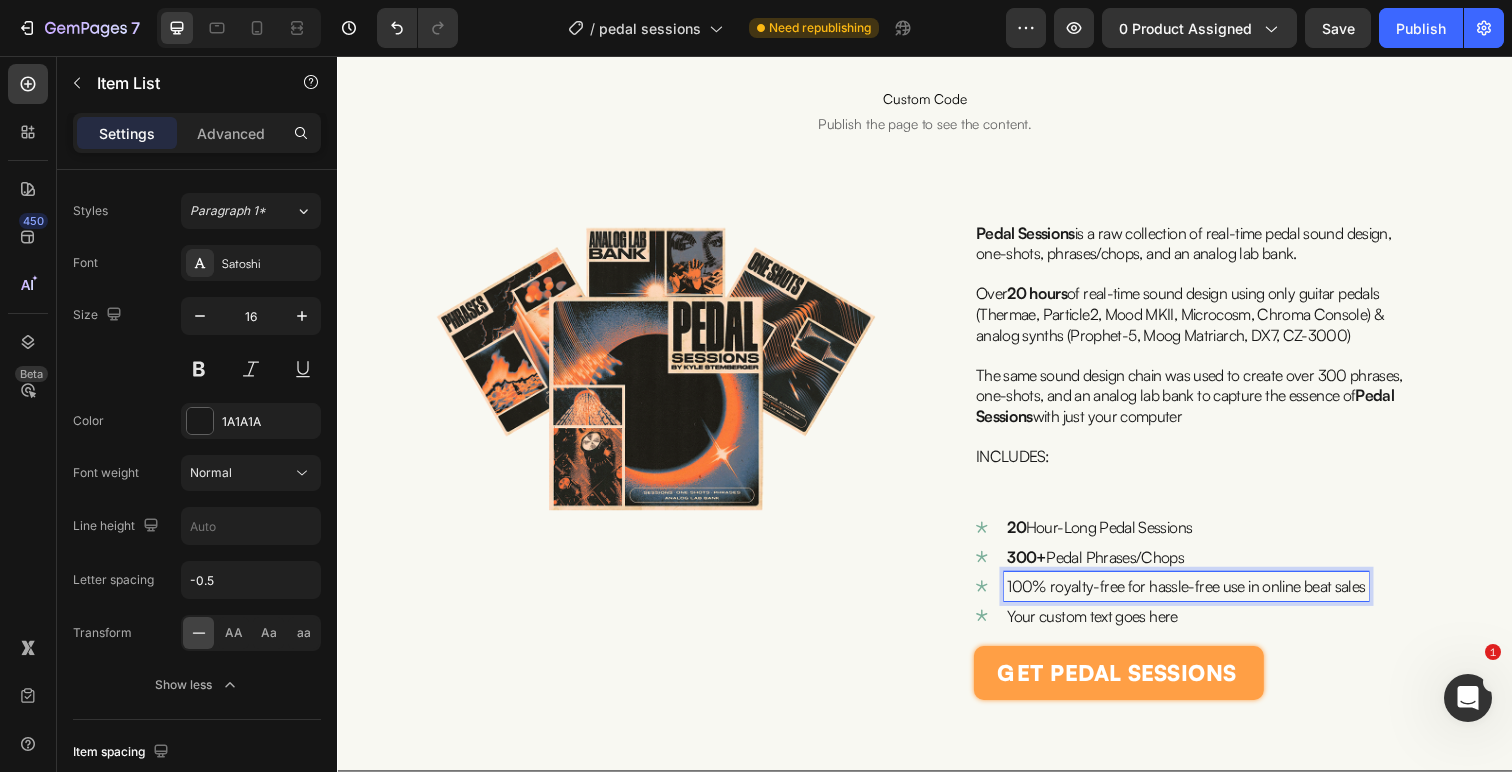 click on "100% royalty-free for hassle-free use in online beat sales" at bounding box center (1204, 598) 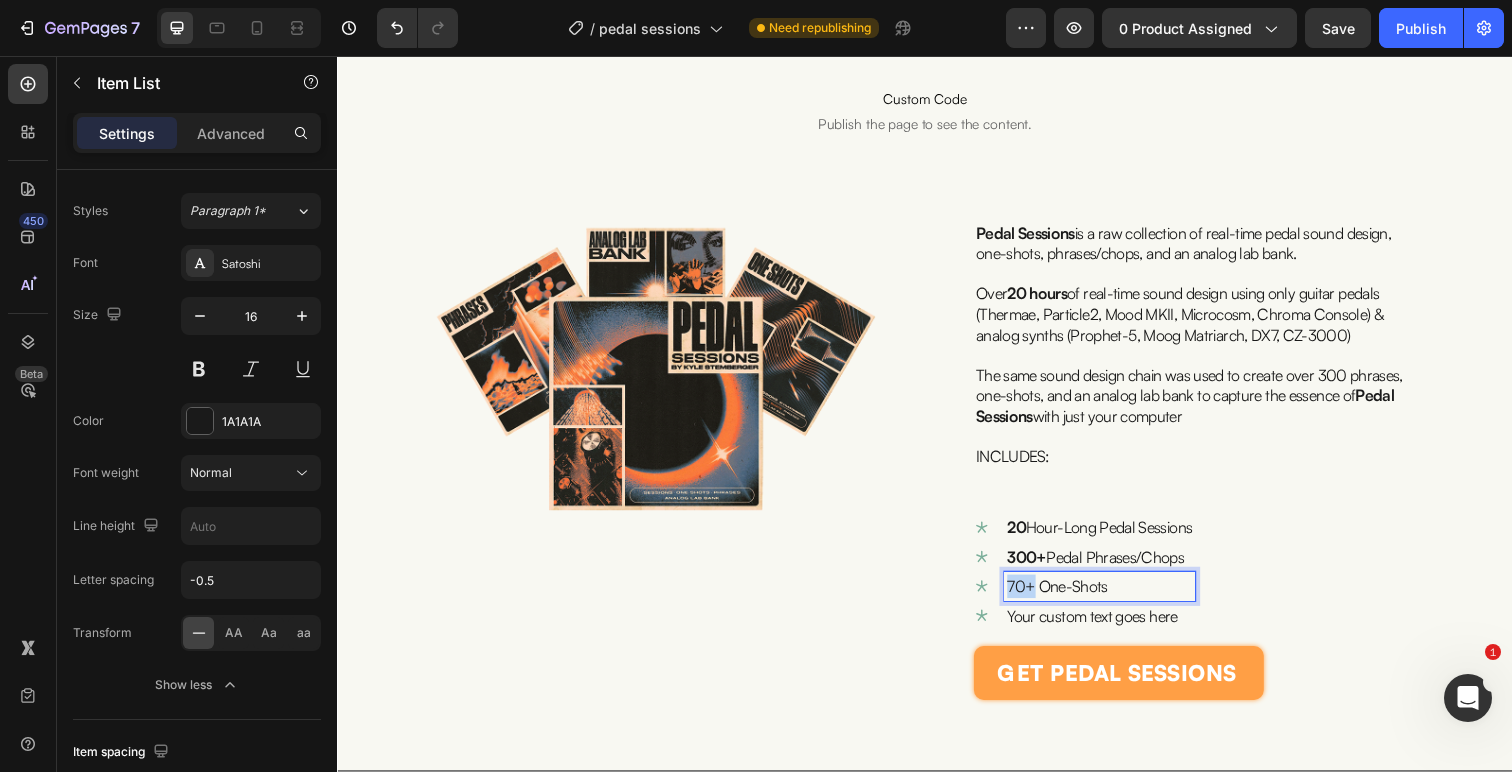 drag, startPoint x: 1045, startPoint y: 608, endPoint x: 1021, endPoint y: 608, distance: 24 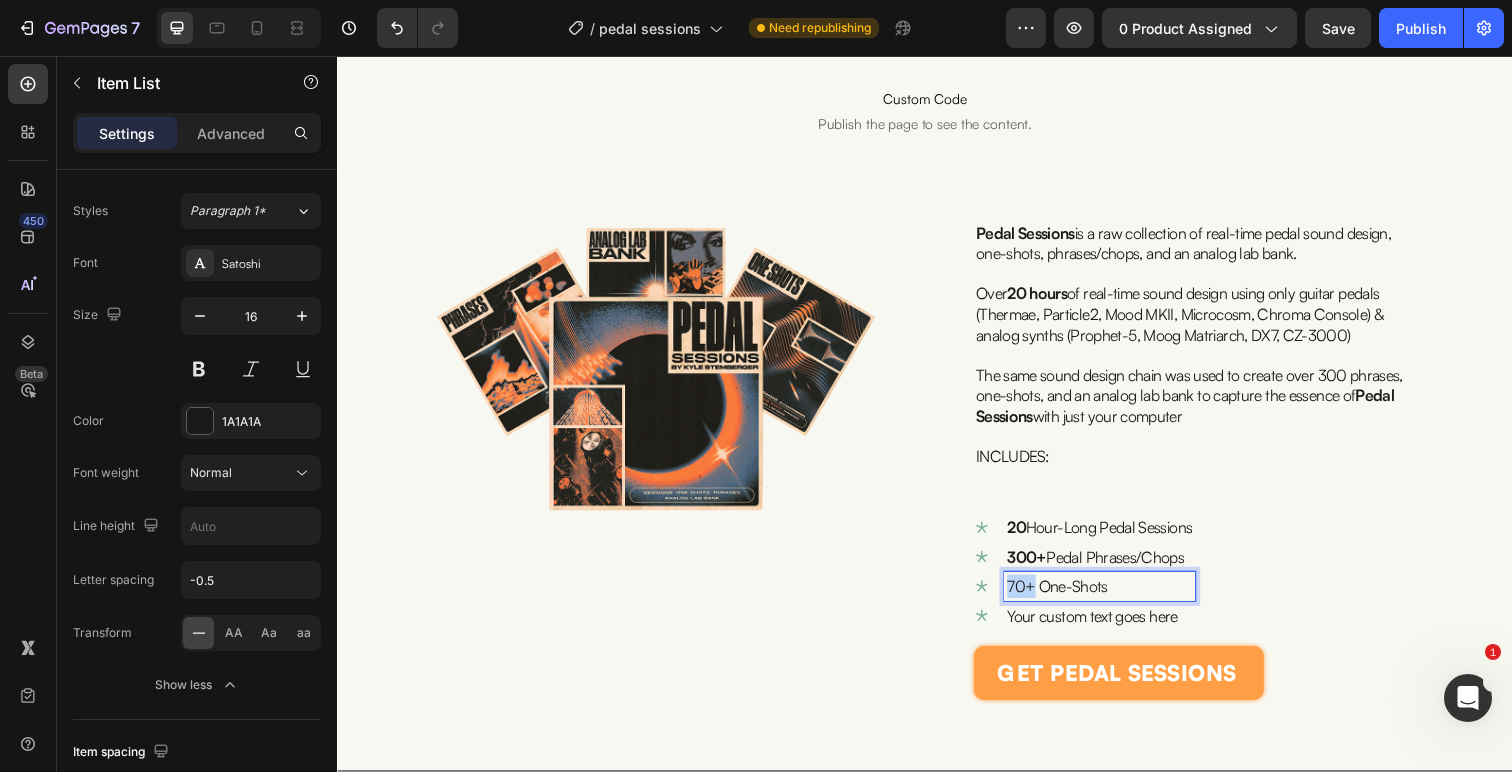 click on "70+ One-Shots" at bounding box center (1115, 598) 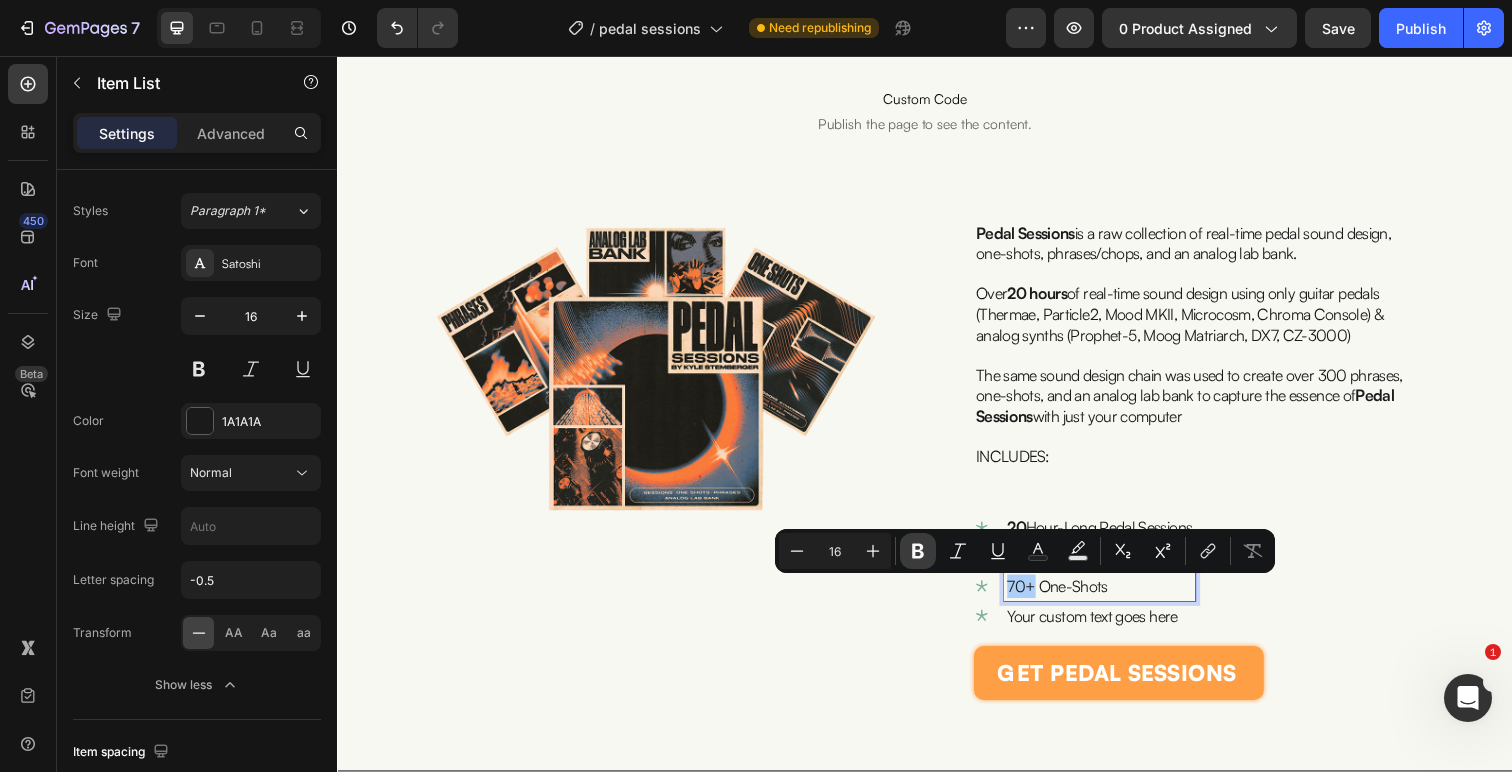 click on "Bold" at bounding box center (918, 551) 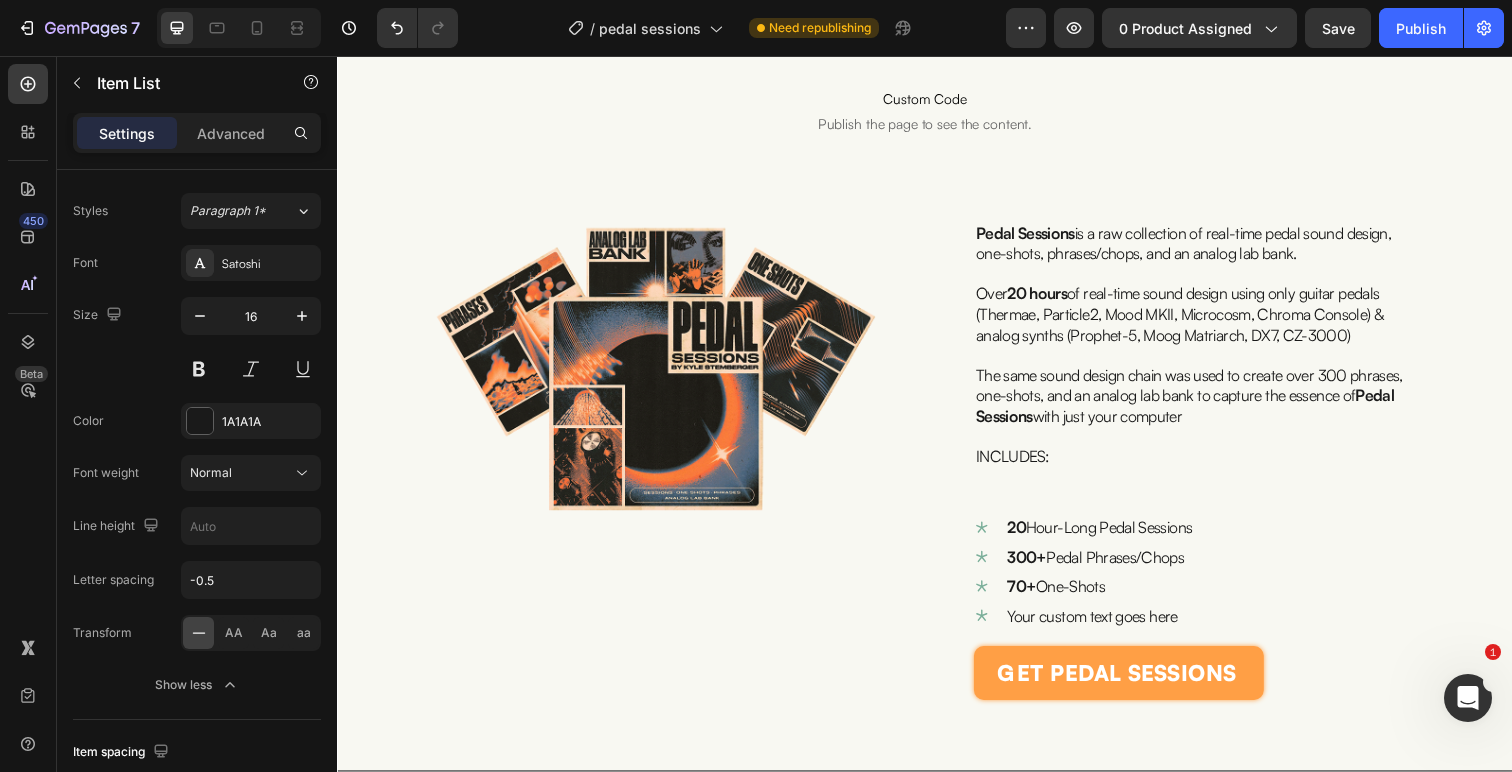 click on "Your custom text goes here" at bounding box center (1115, 628) 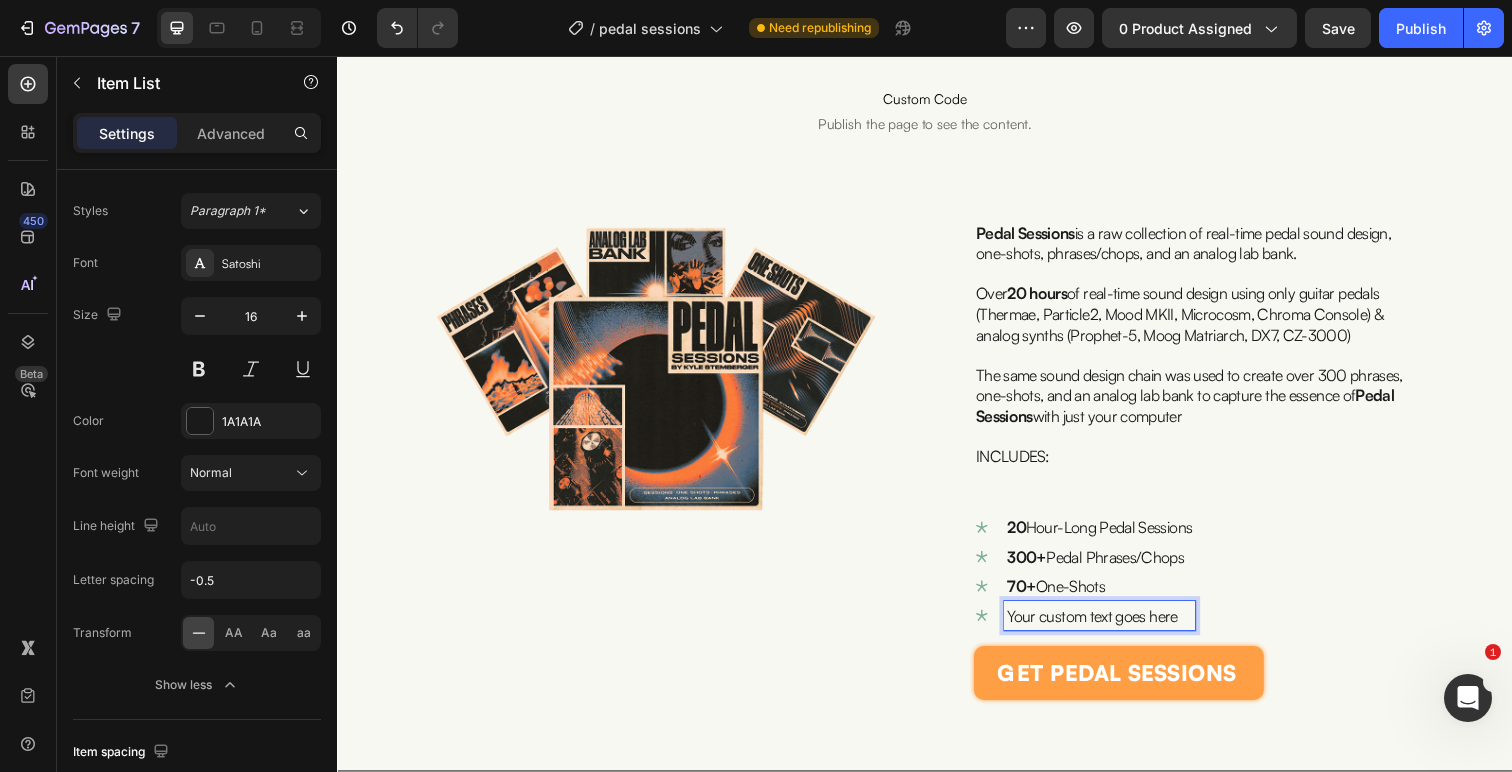 click on "Your custom text goes here" at bounding box center (1115, 628) 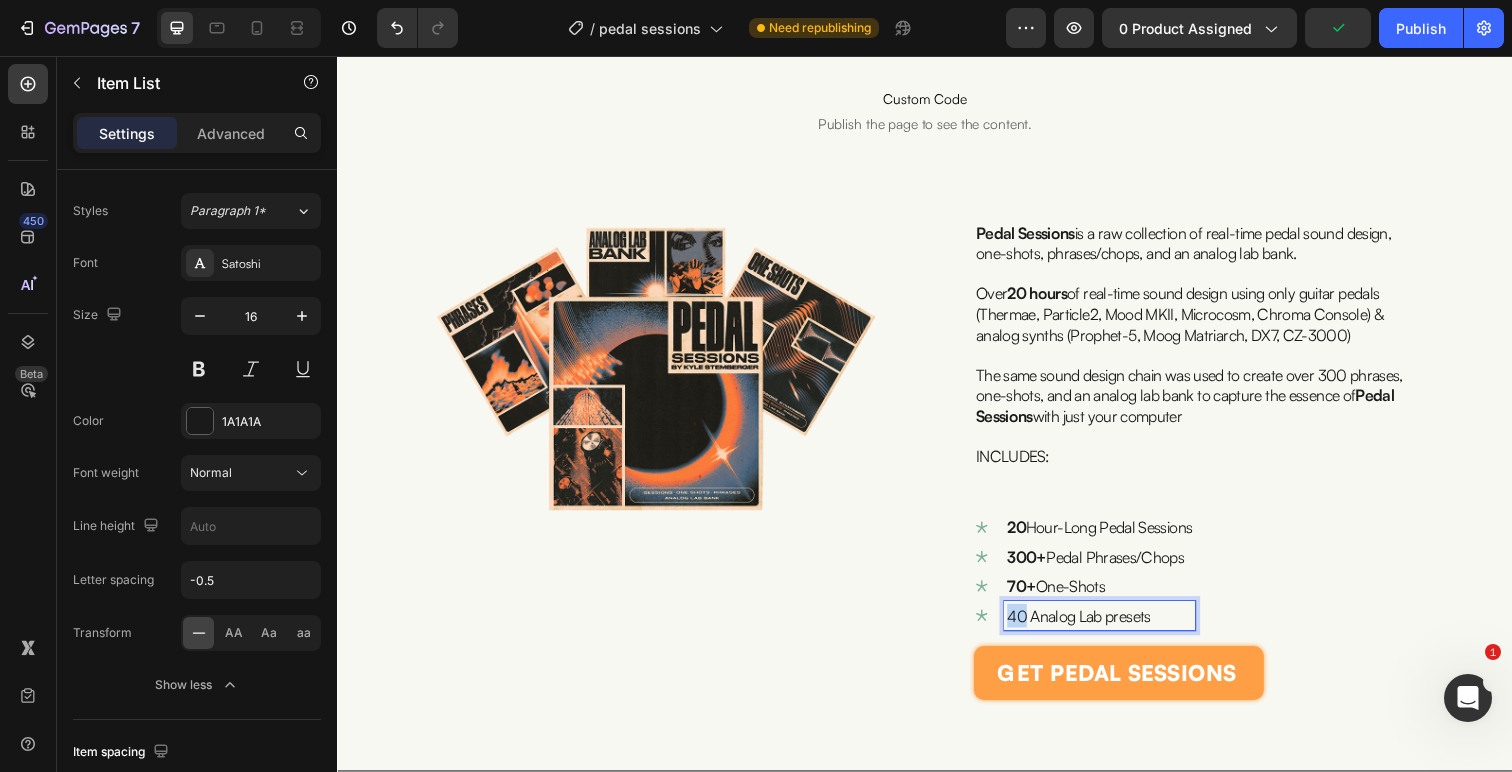 drag, startPoint x: 1037, startPoint y: 636, endPoint x: 1021, endPoint y: 636, distance: 16 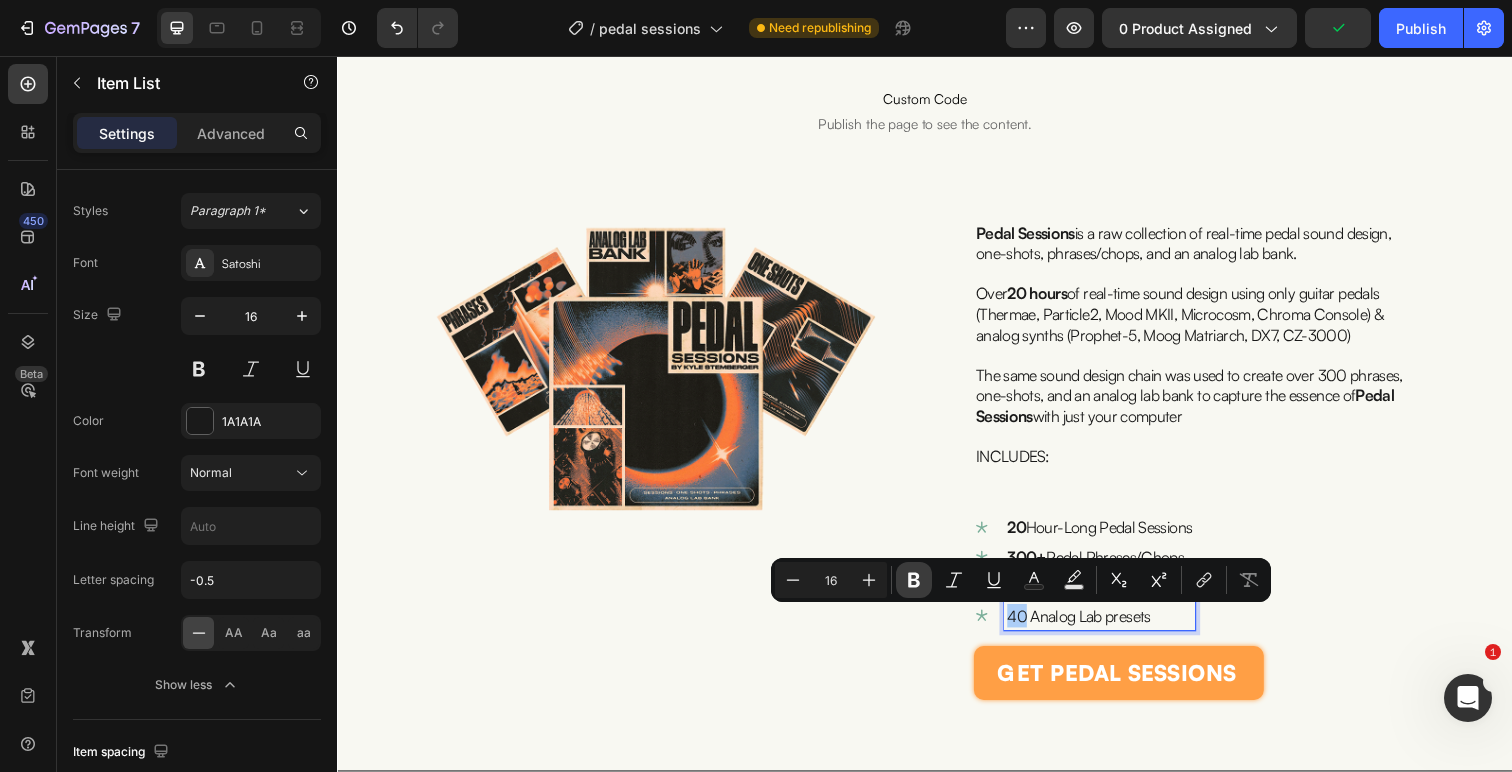 click 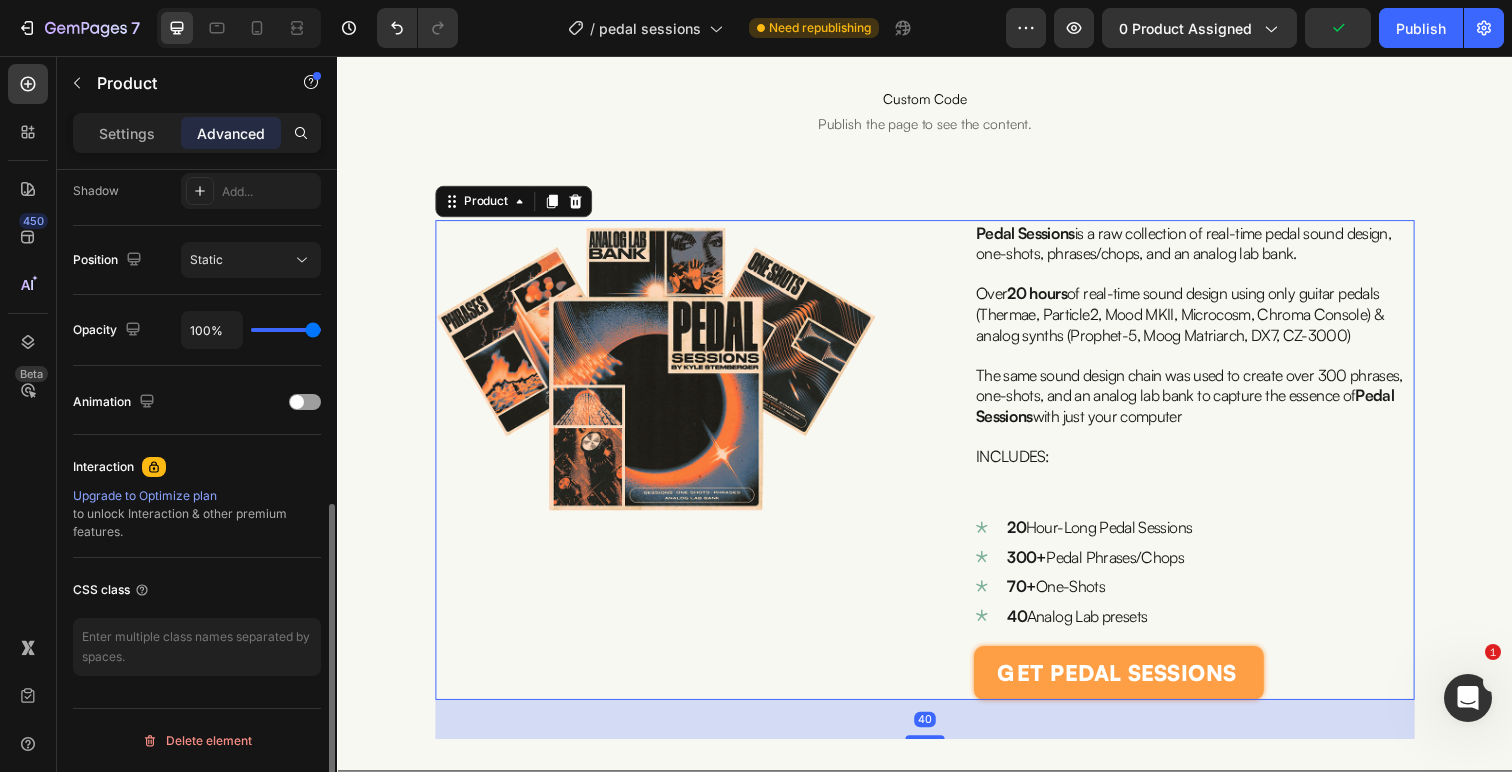 click on "Image Pedal Sessions  is a raw collection of real-time pedal sound design, one-shots, phrases/chops, and an analog lab bank.   Over  20 hours  of real-time sound design using only guitar pedals (Thermae, Particle2, Mood MKII, Microcosm, Chroma Console) & analog synths (Prophet-5, Moog Matriarch, DX7, CZ-3000)   The same sound design chain was used to create over 300 phrases, one-shots, and an analog lab bank to capture the essence of  Pedal Sessions  with just your computer    INCLUDES:   Text Block
20  Hour-Long Pedal Sessions
300+  Pedal Phrases/Chops
70+  One-Shots
40  Analog Lab presets Item List get pedal sessions Add to Cart Product   40" at bounding box center [937, 469] 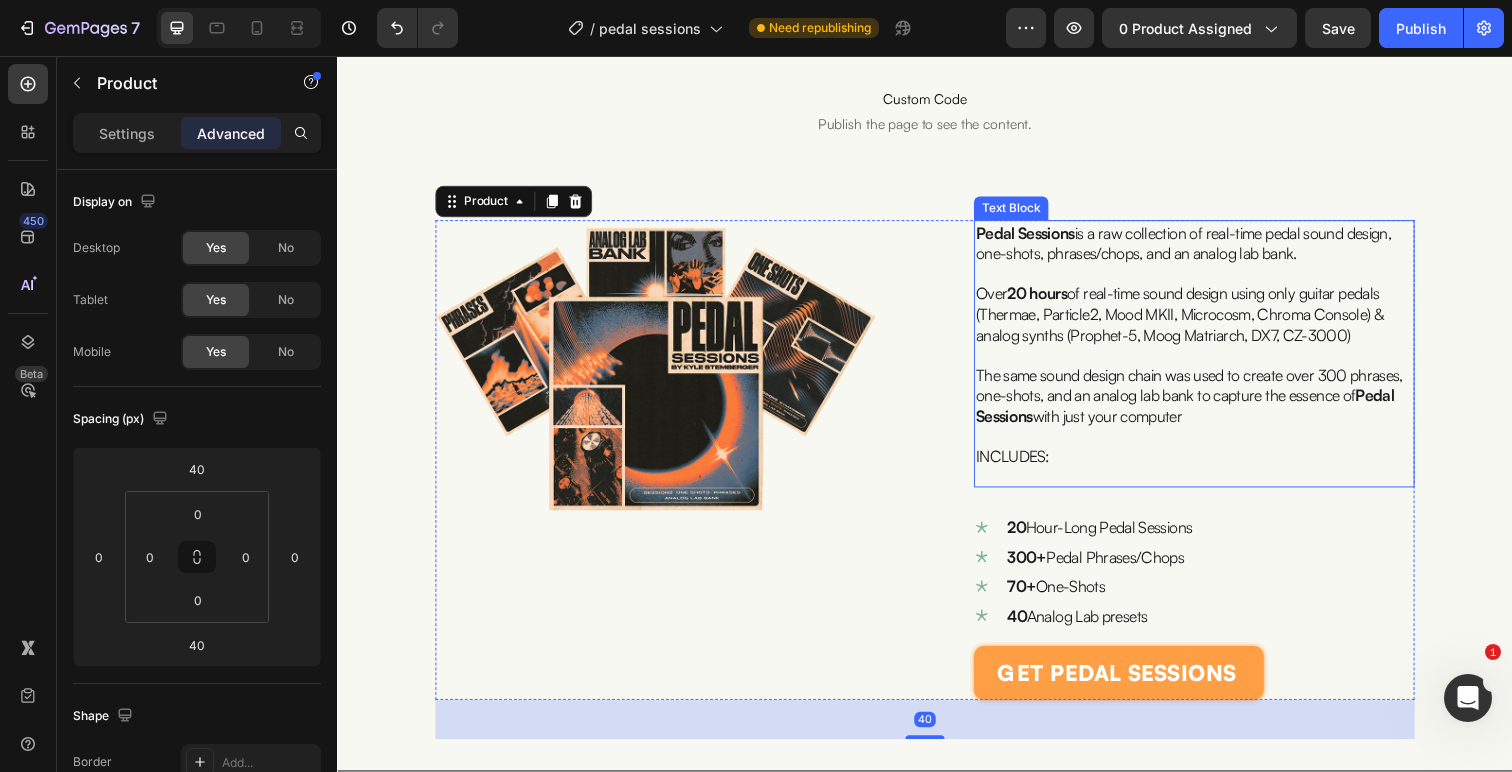 click on "INCLUDES:" at bounding box center (1027, 465) 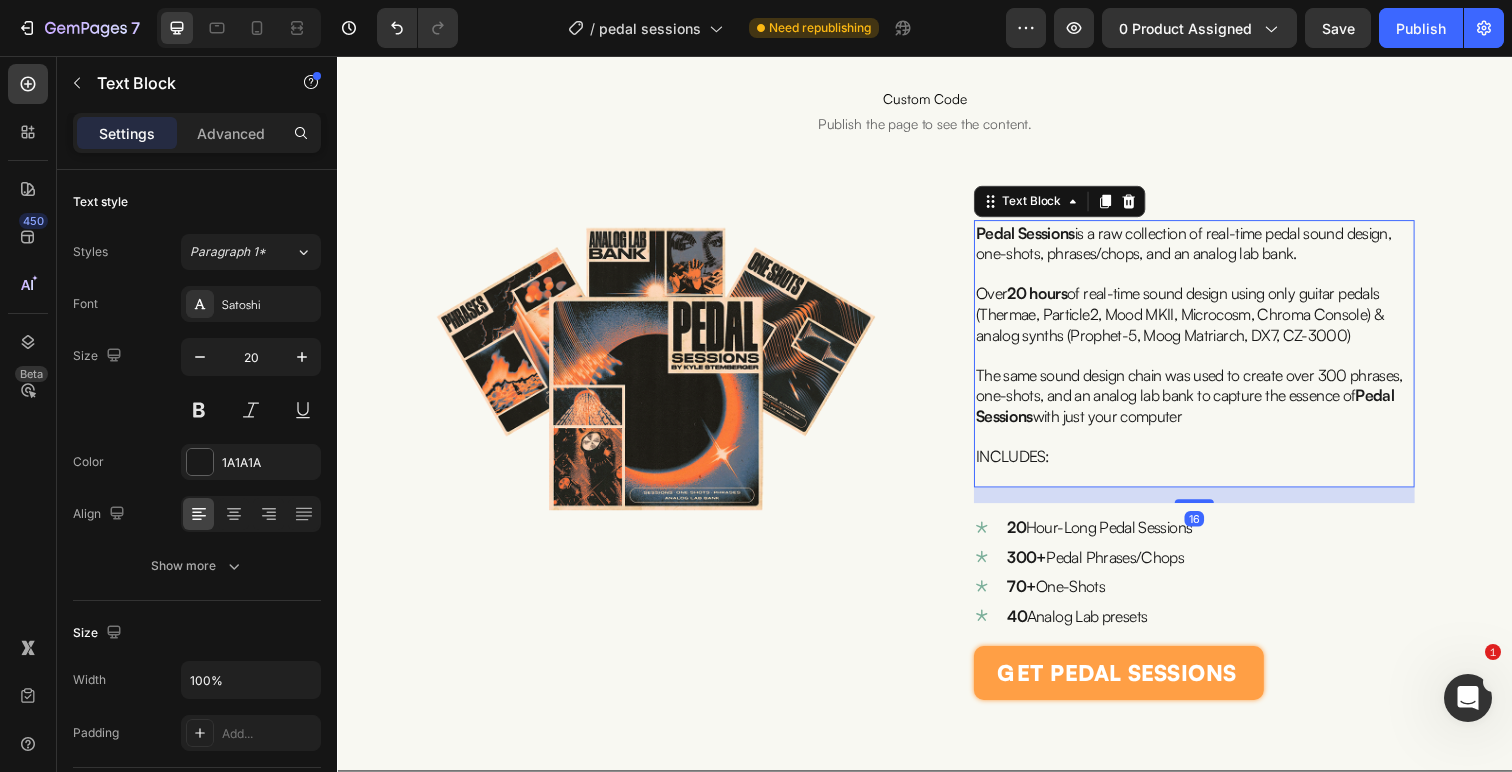 click at bounding box center [1212, 485] 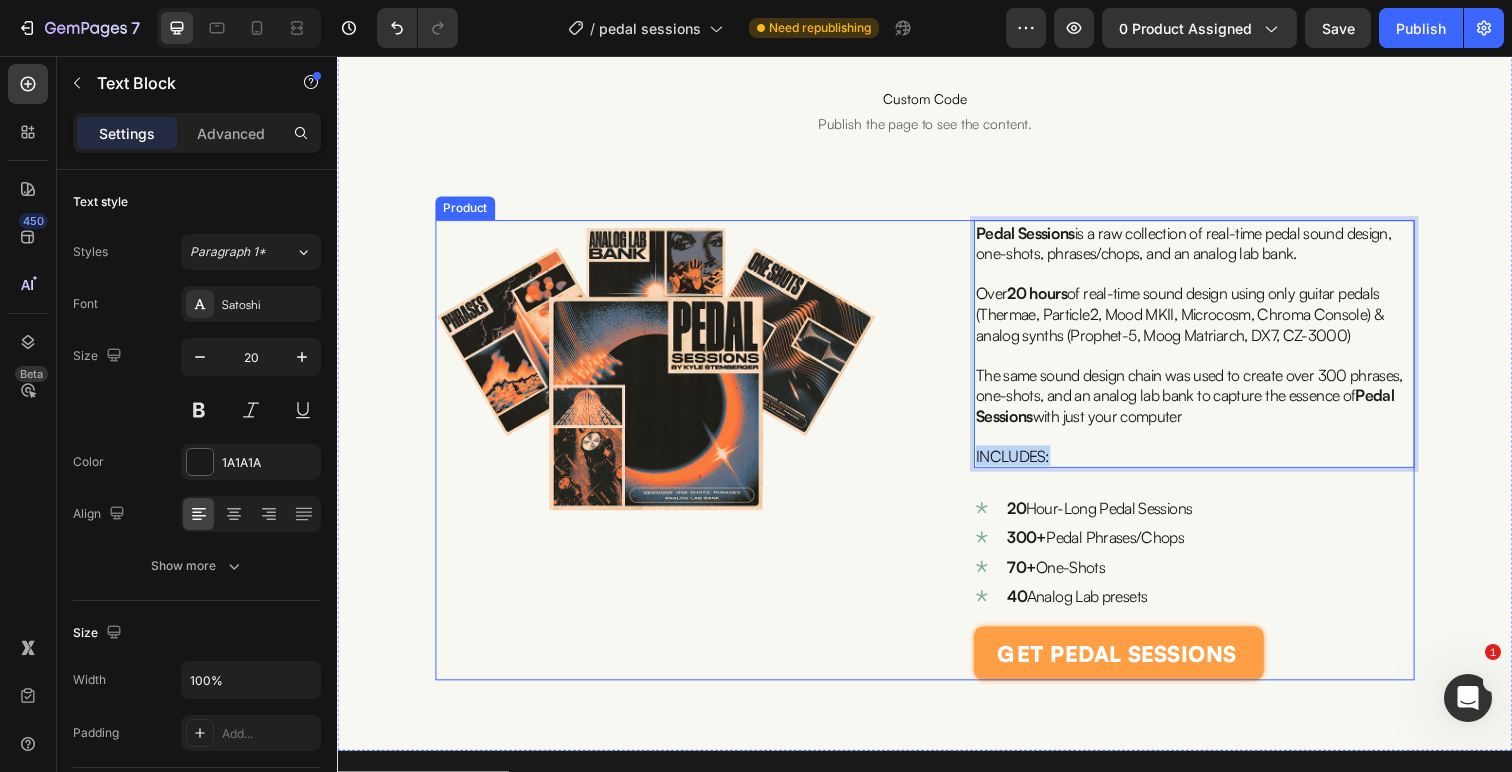 drag, startPoint x: 1073, startPoint y: 474, endPoint x: 978, endPoint y: 470, distance: 95.084175 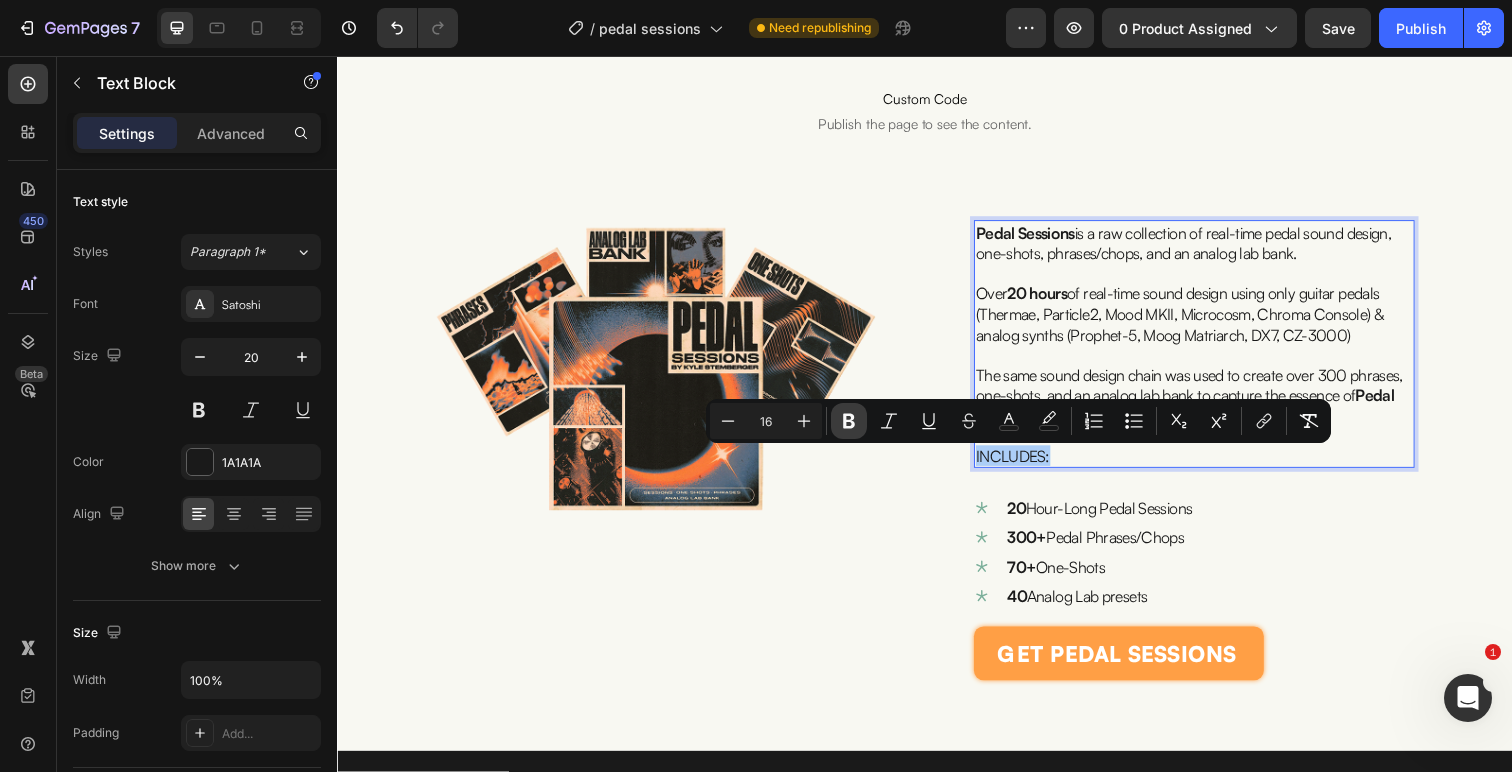 click on "Bold" at bounding box center [849, 421] 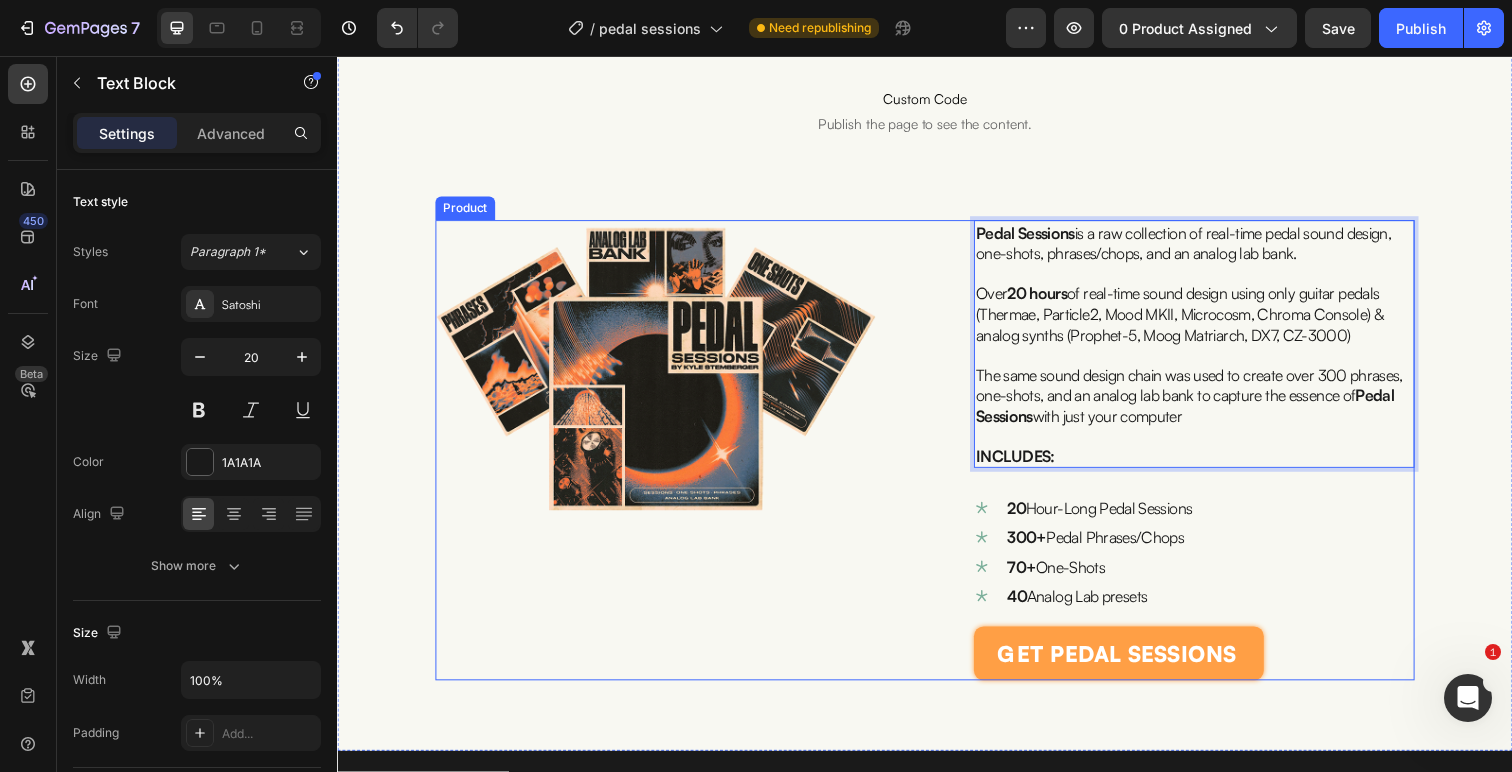 click on "Image Pedal Sessions  is a raw collection of real-time pedal sound design, one-shots, phrases/chops, and an analog lab bank. Over  20 hours  of real-time sound design using only guitar pedals (Thermae, Particle2, Mood MKII, Microcosm, Chroma Console) & analog synths (Prophet-5, Moog Matriarch, DX7, CZ-3000) The same sound design chain was used to create over 300 phrases, one-shots, and an analog lab bank to capture the essence of  Pedal Sessions  with just your computer  INCLUDES: Text Block   16
20  Hour-Long Pedal Sessions
300+  Pedal Phrases/Chops
70+  One-Shots
40  Analog Lab presets Item List get pedal sessions Add to Cart Product" at bounding box center (937, 459) 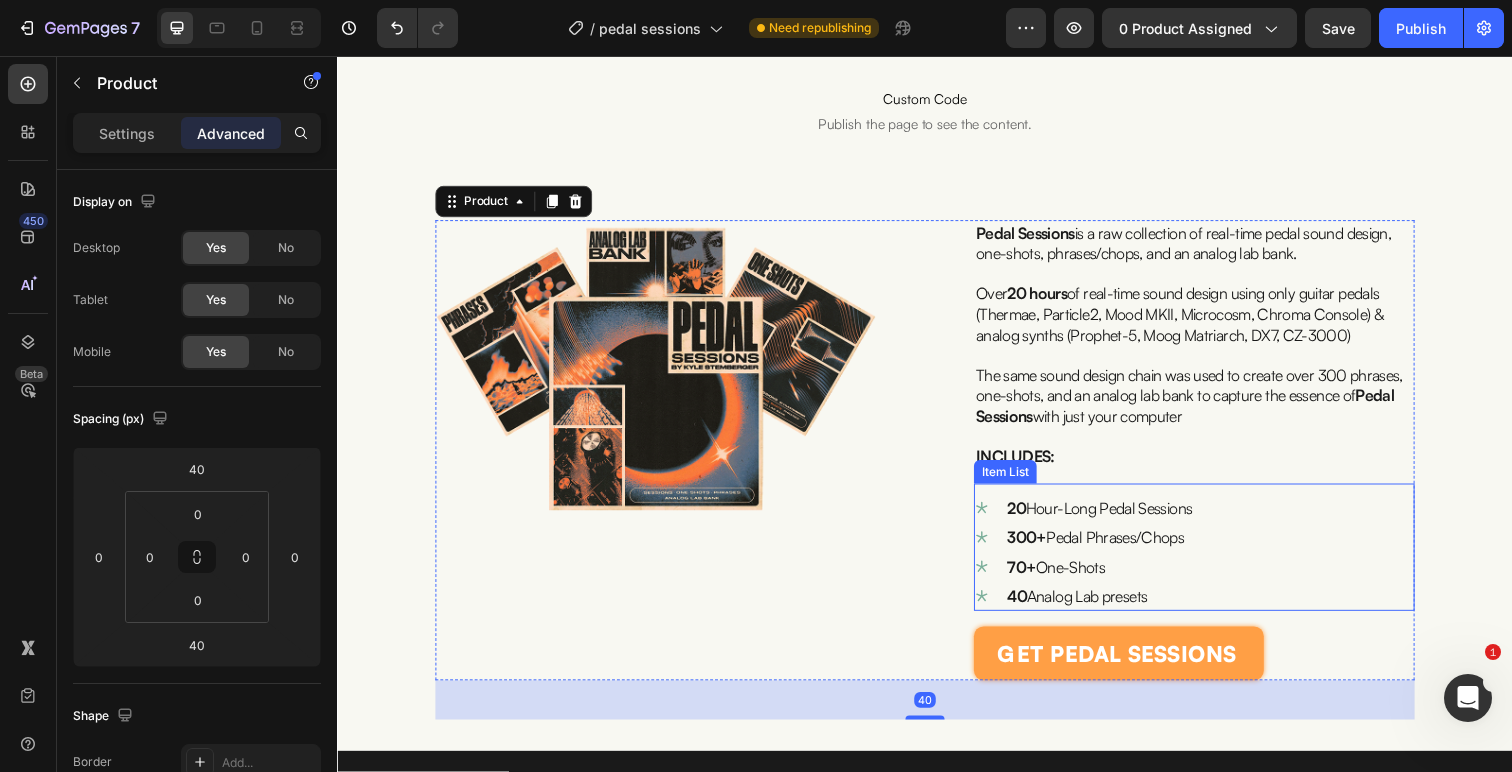 click on "20  Hour-Long Pedal Sessions
300+  Pedal Phrases/Chops
70+  One-Shots
40  Analog Lab presets Item List" at bounding box center (1212, 558) 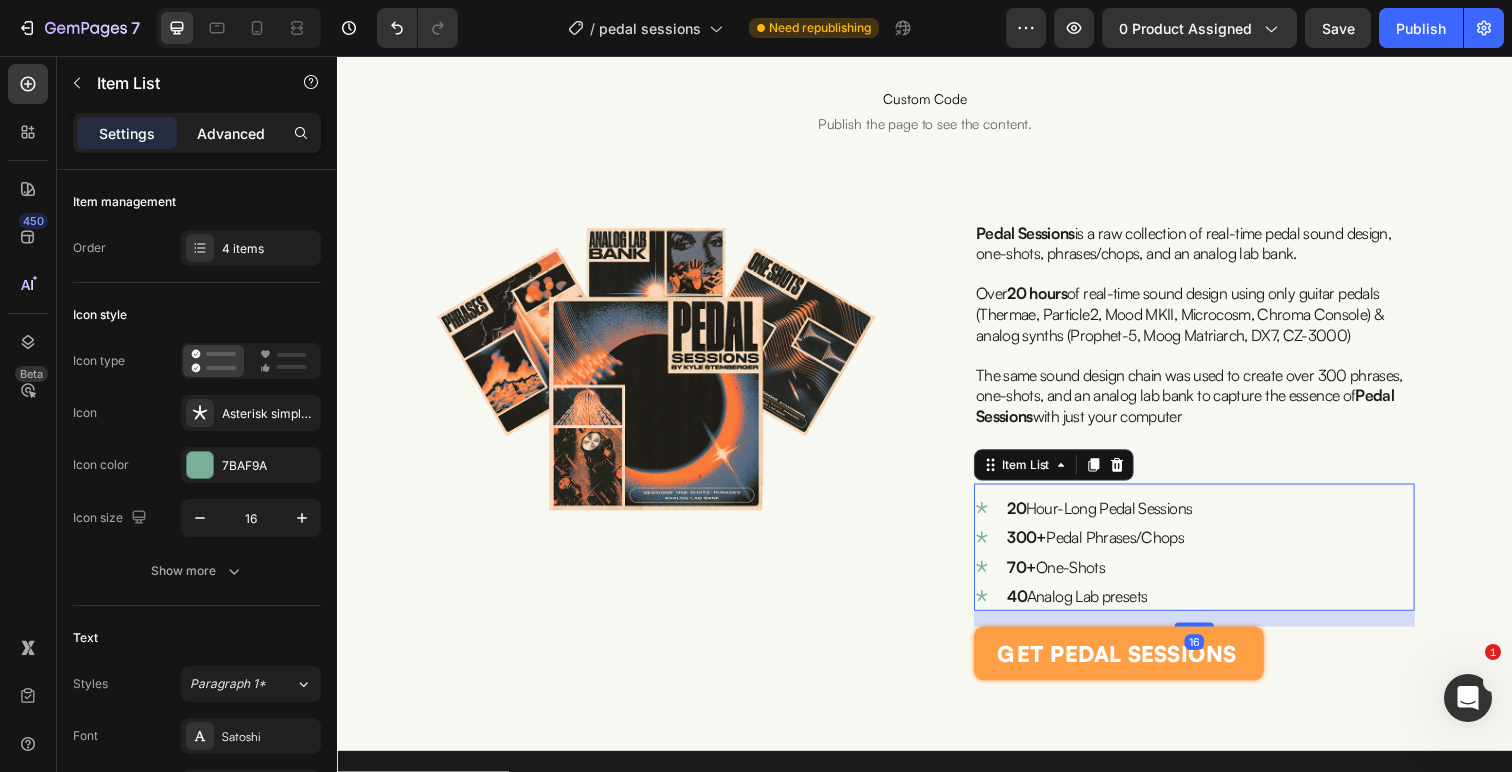 click on "Advanced" at bounding box center (231, 133) 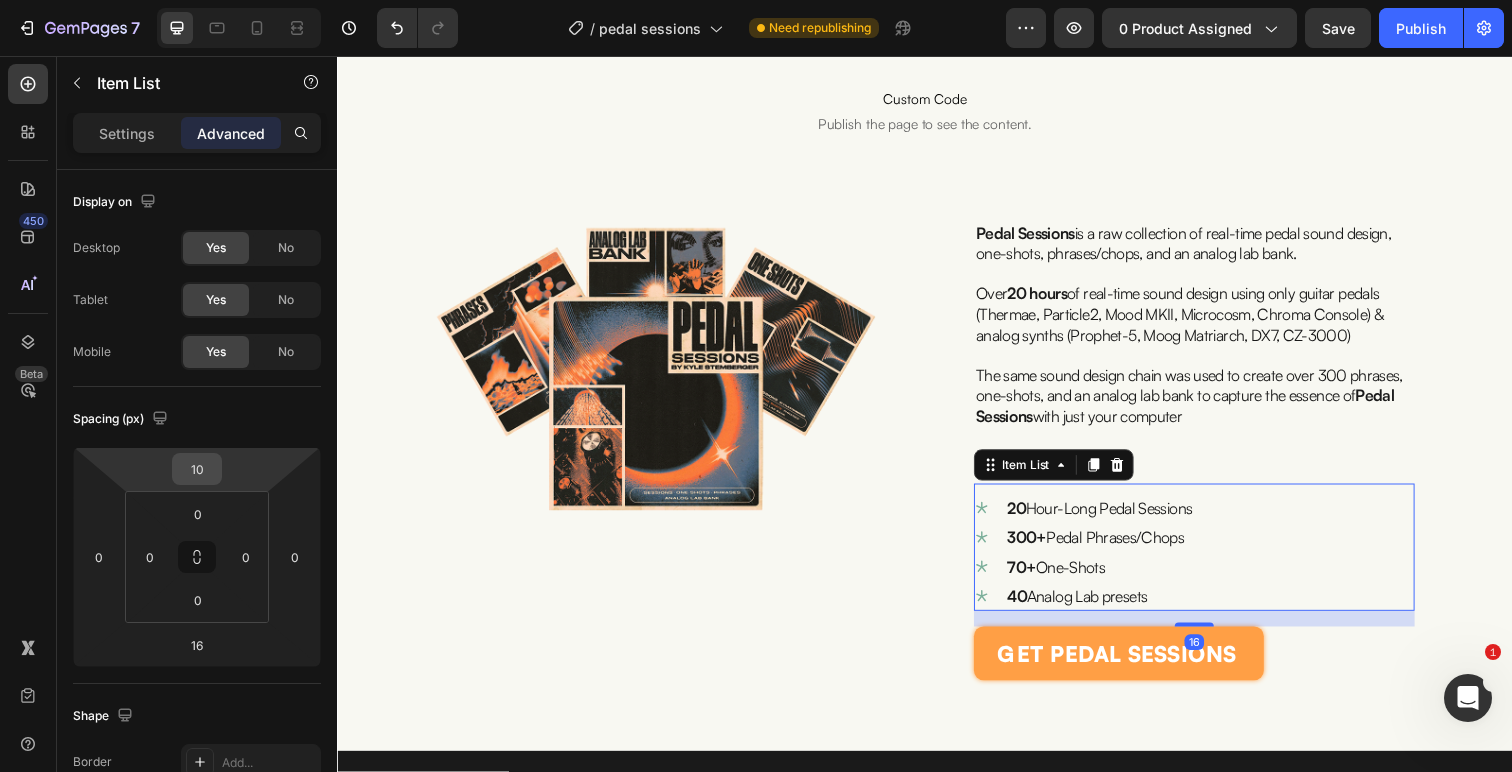 click on "10" at bounding box center [197, 469] 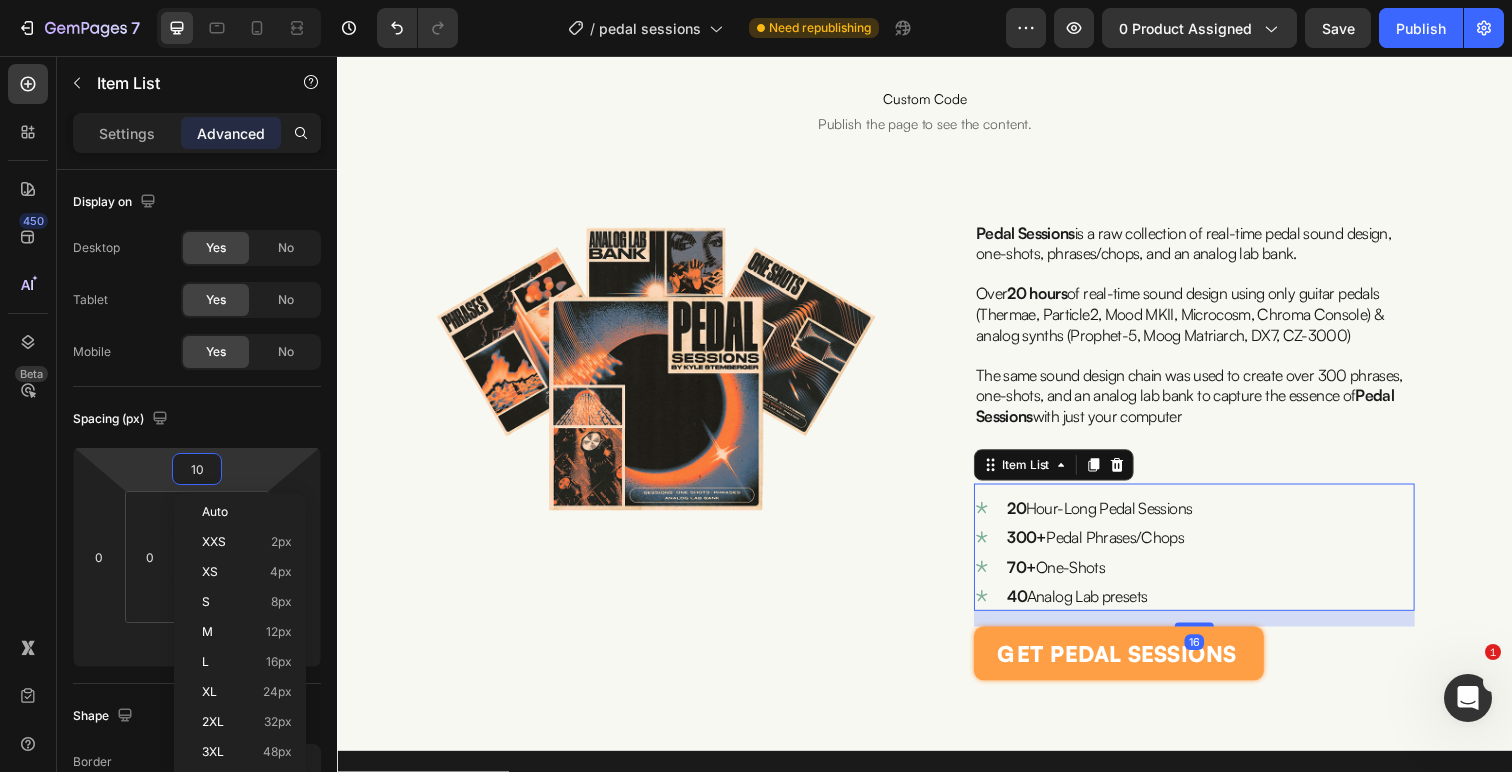 type 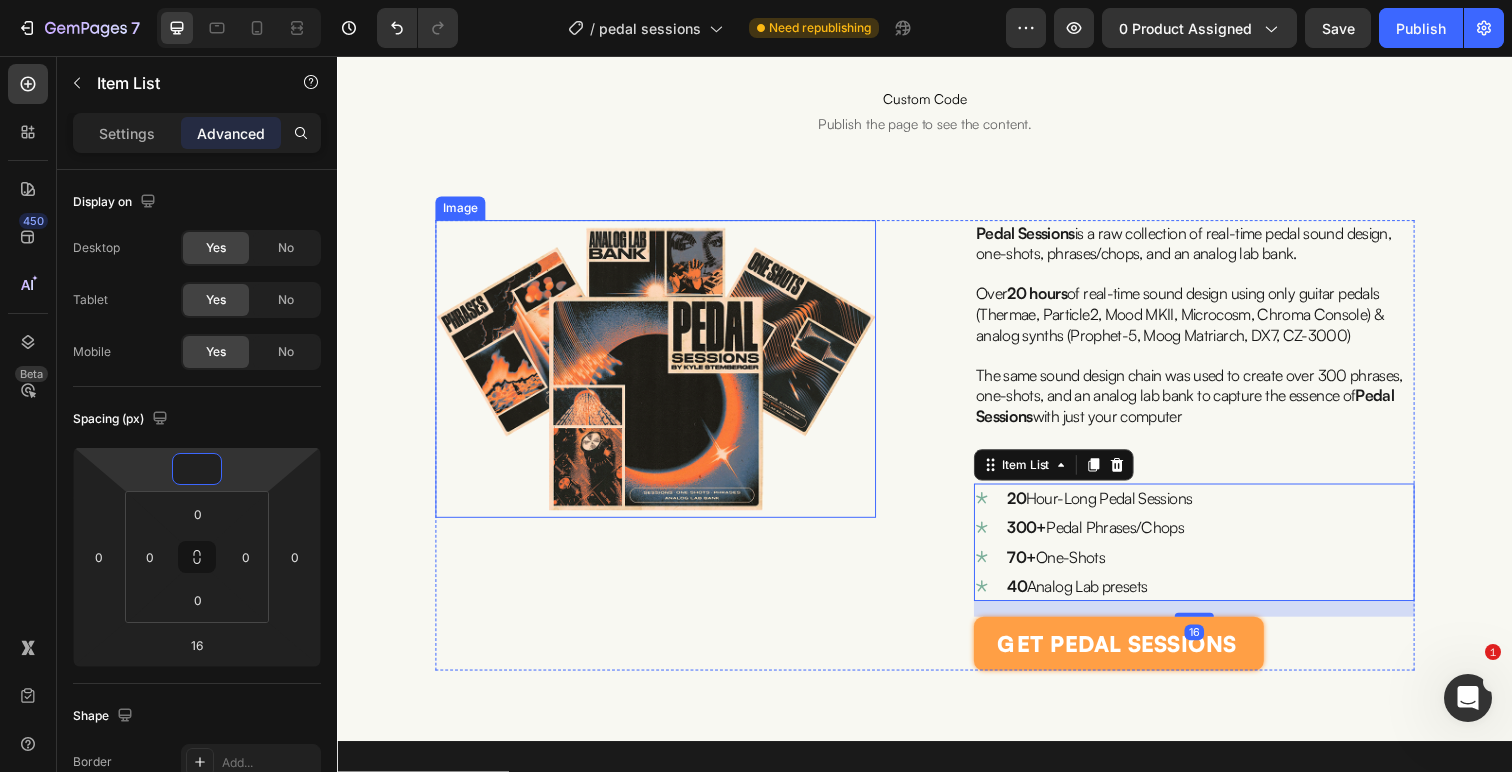click at bounding box center (662, 376) 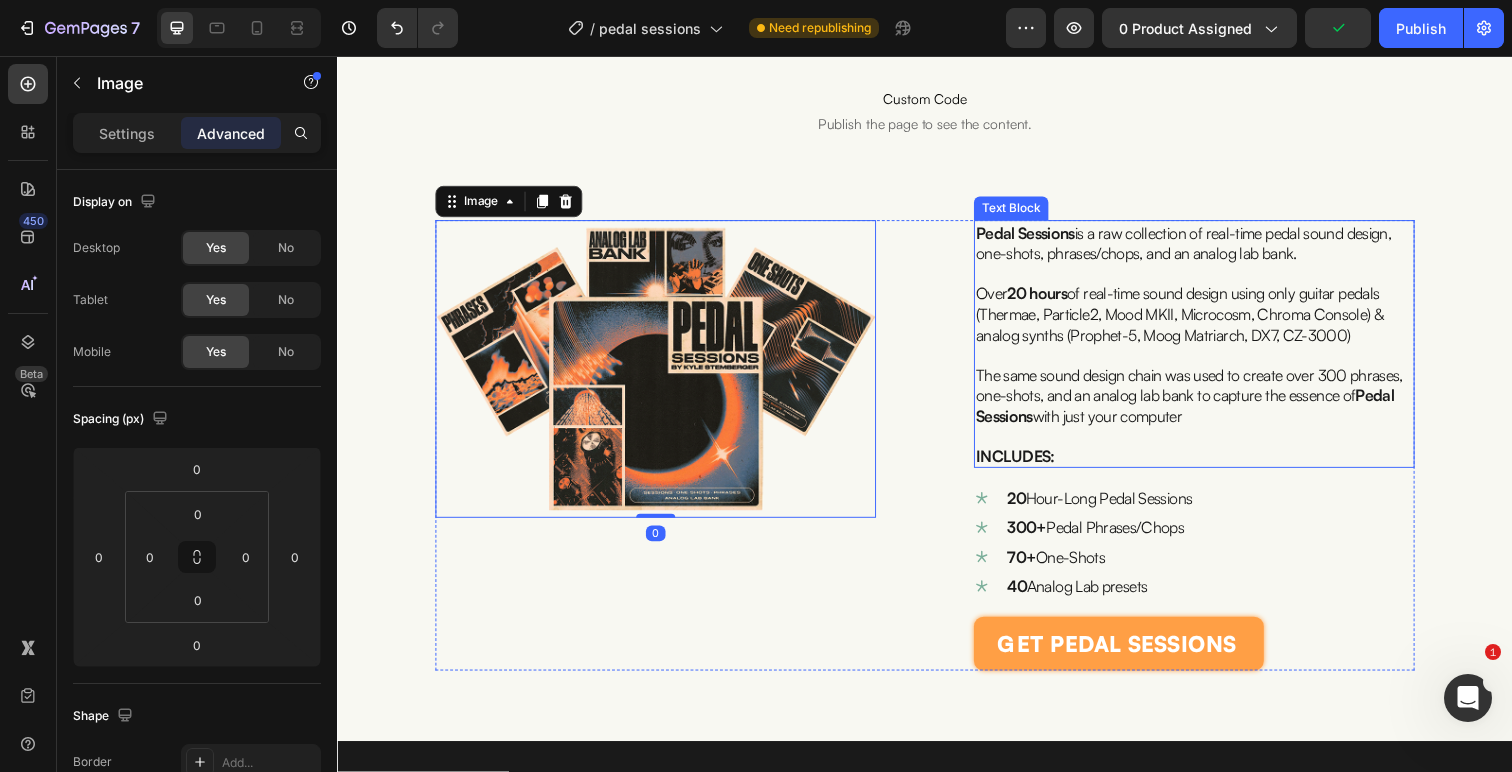 click on "INCLUDES:" at bounding box center (1212, 464) 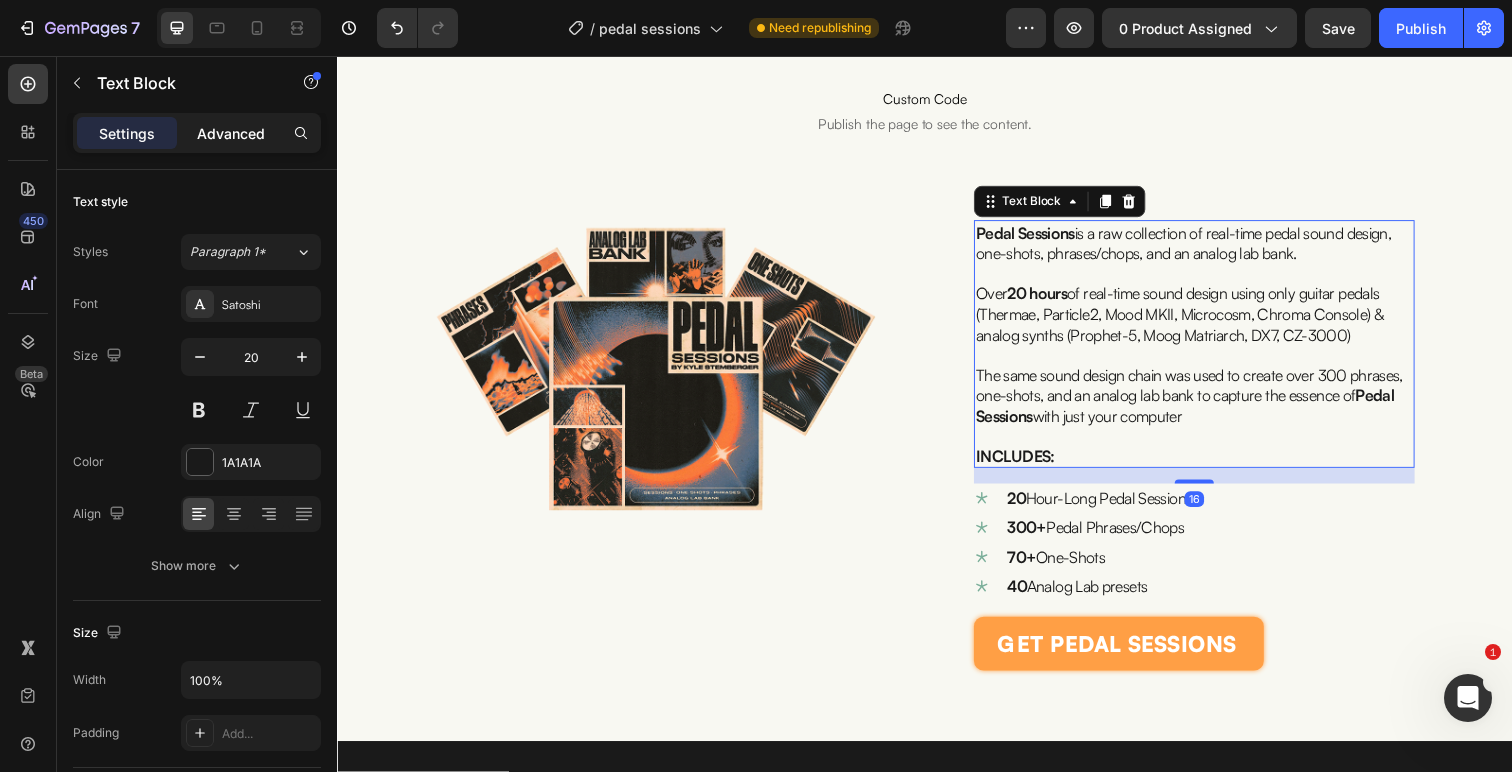 click on "Advanced" at bounding box center (231, 133) 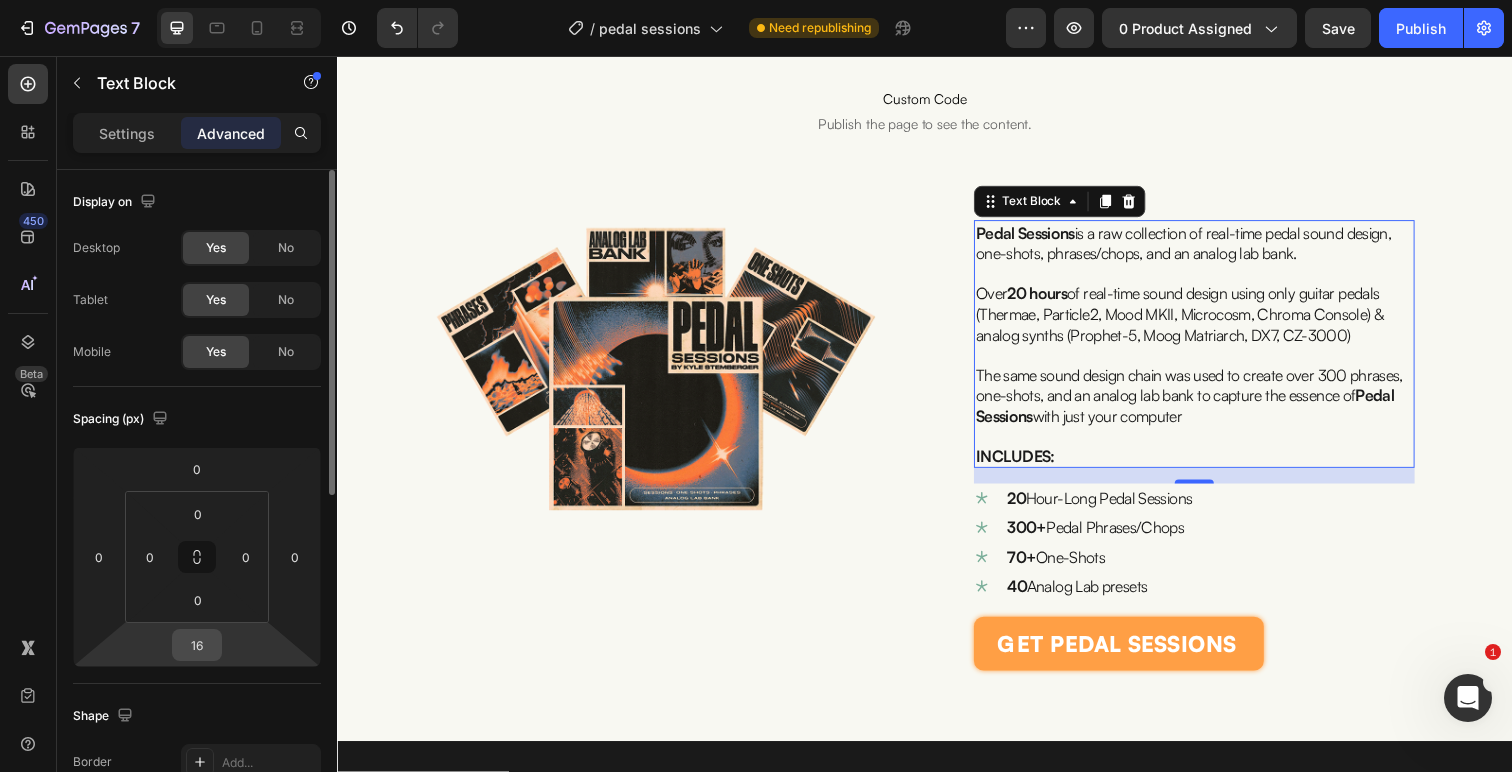 click on "16" at bounding box center [197, 645] 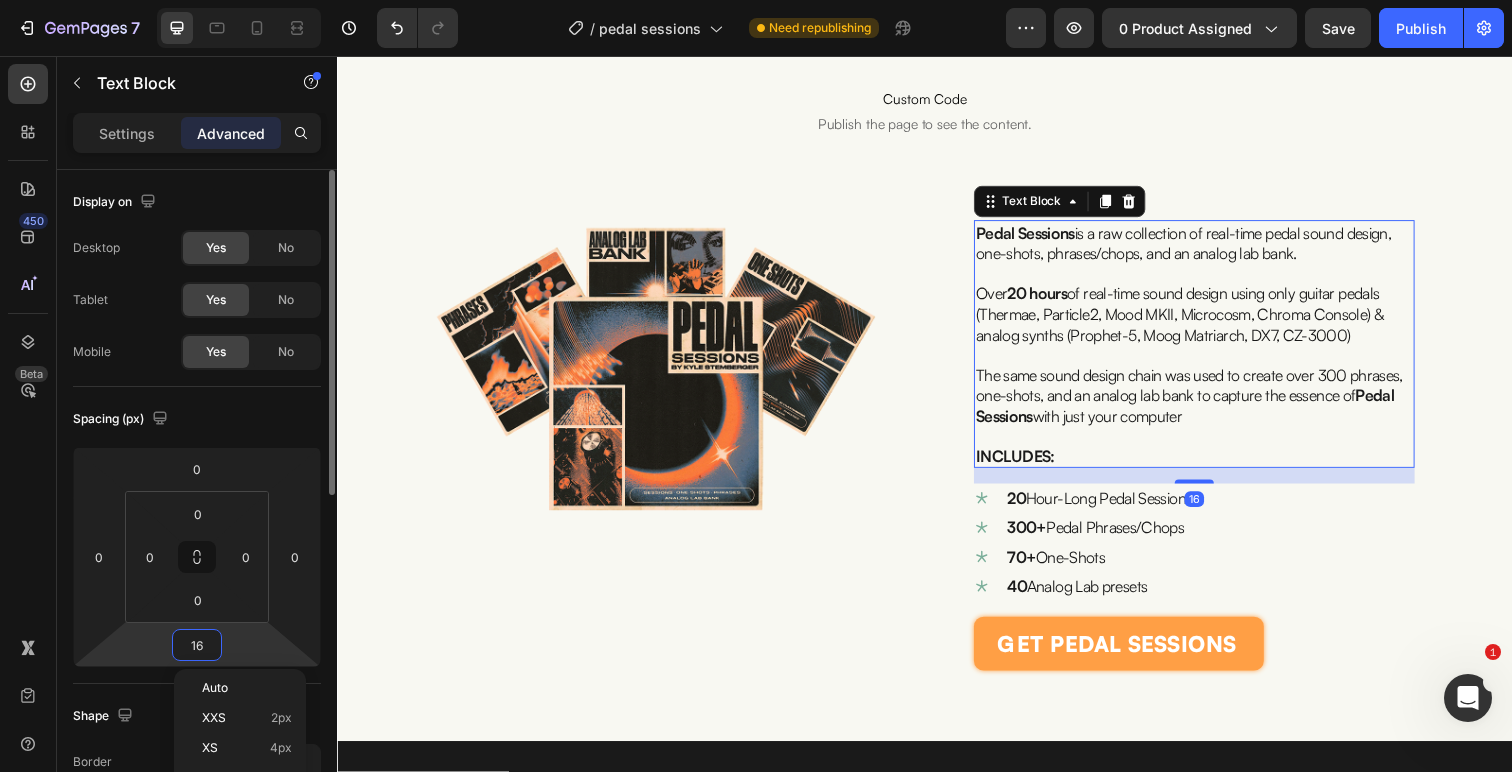 type 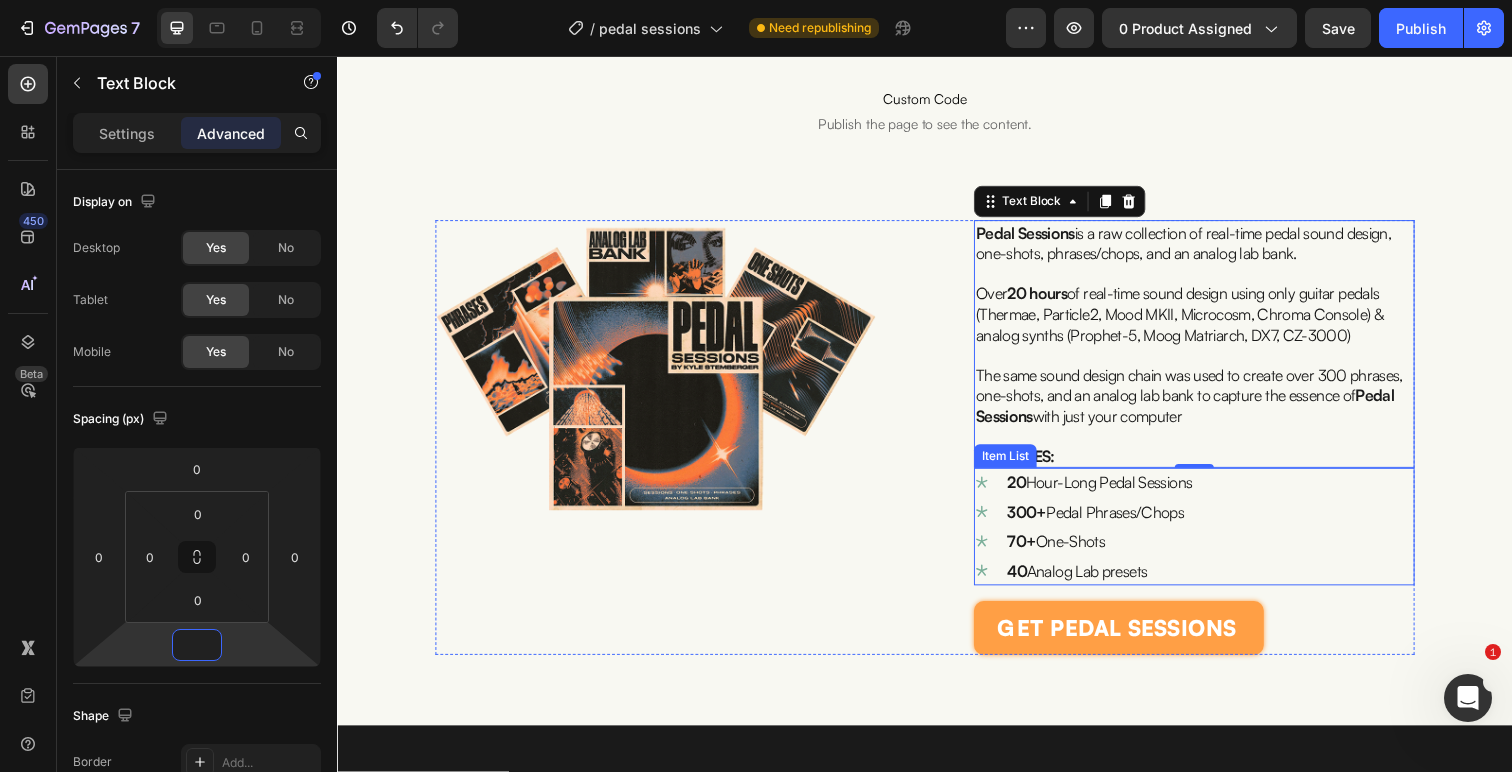 click on "20  Hour-Long Pedal Sessions
300+  Pedal Phrases/Chops
70+  One-Shots
40  Analog Lab presets" at bounding box center (1212, 537) 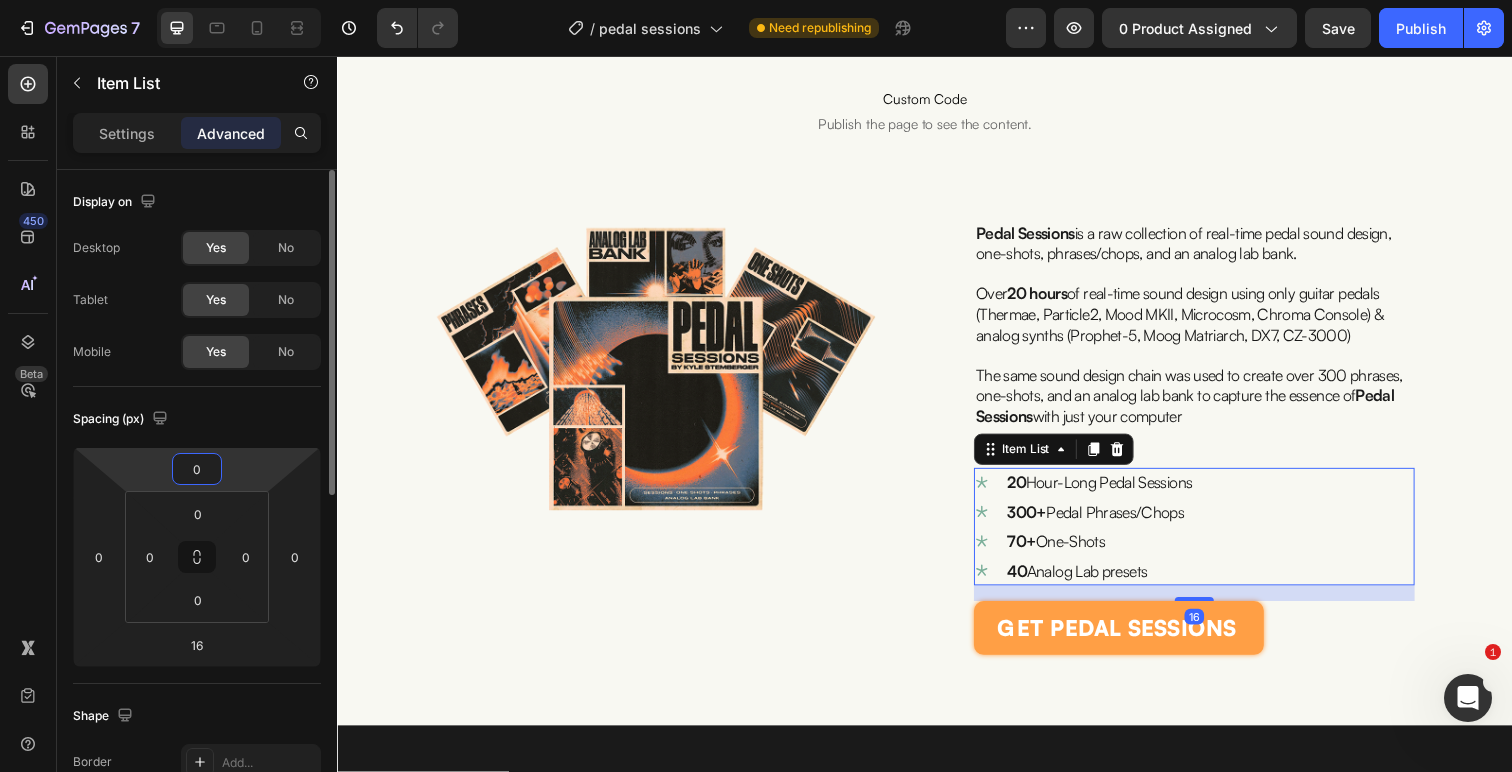 click on "0" at bounding box center (197, 469) 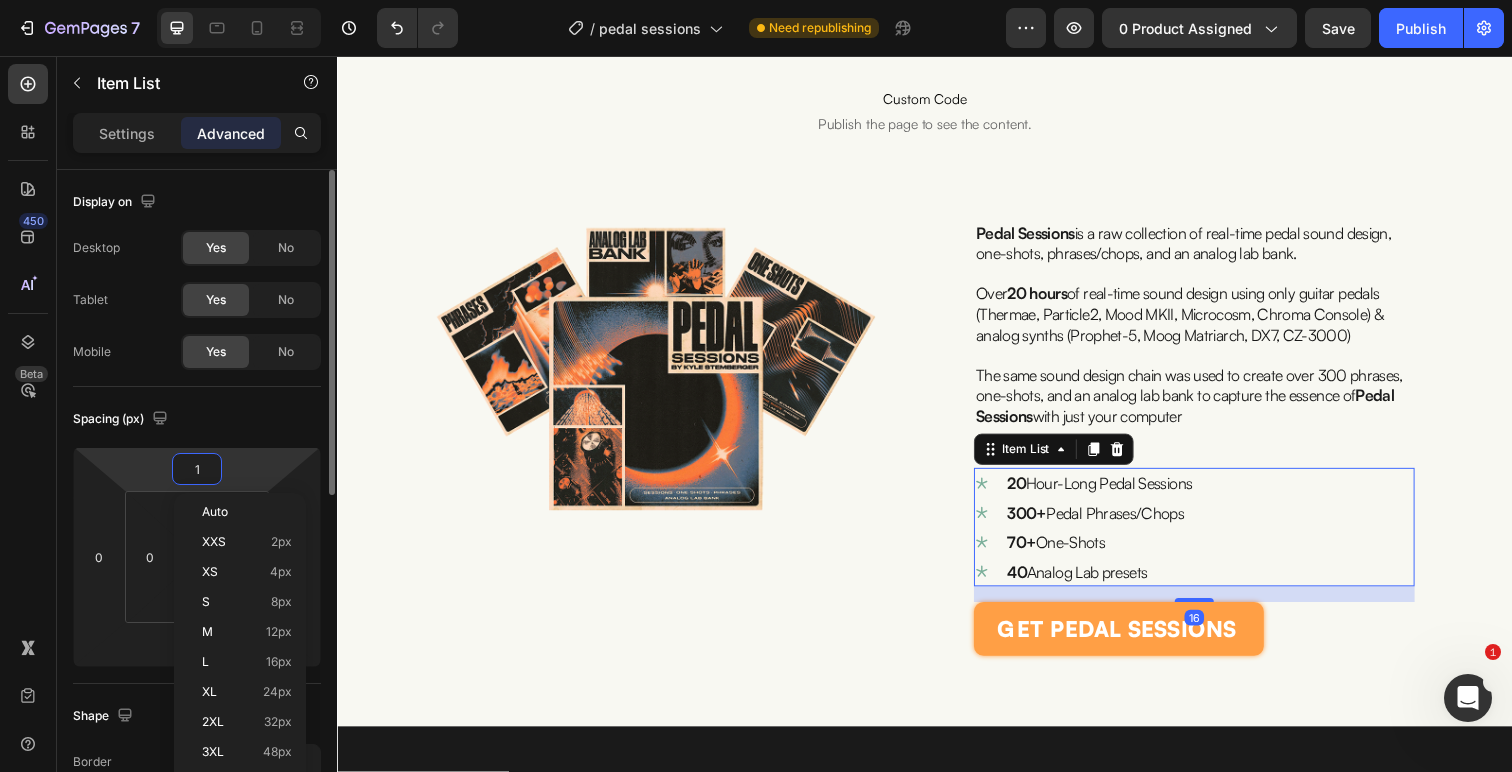 type on "10" 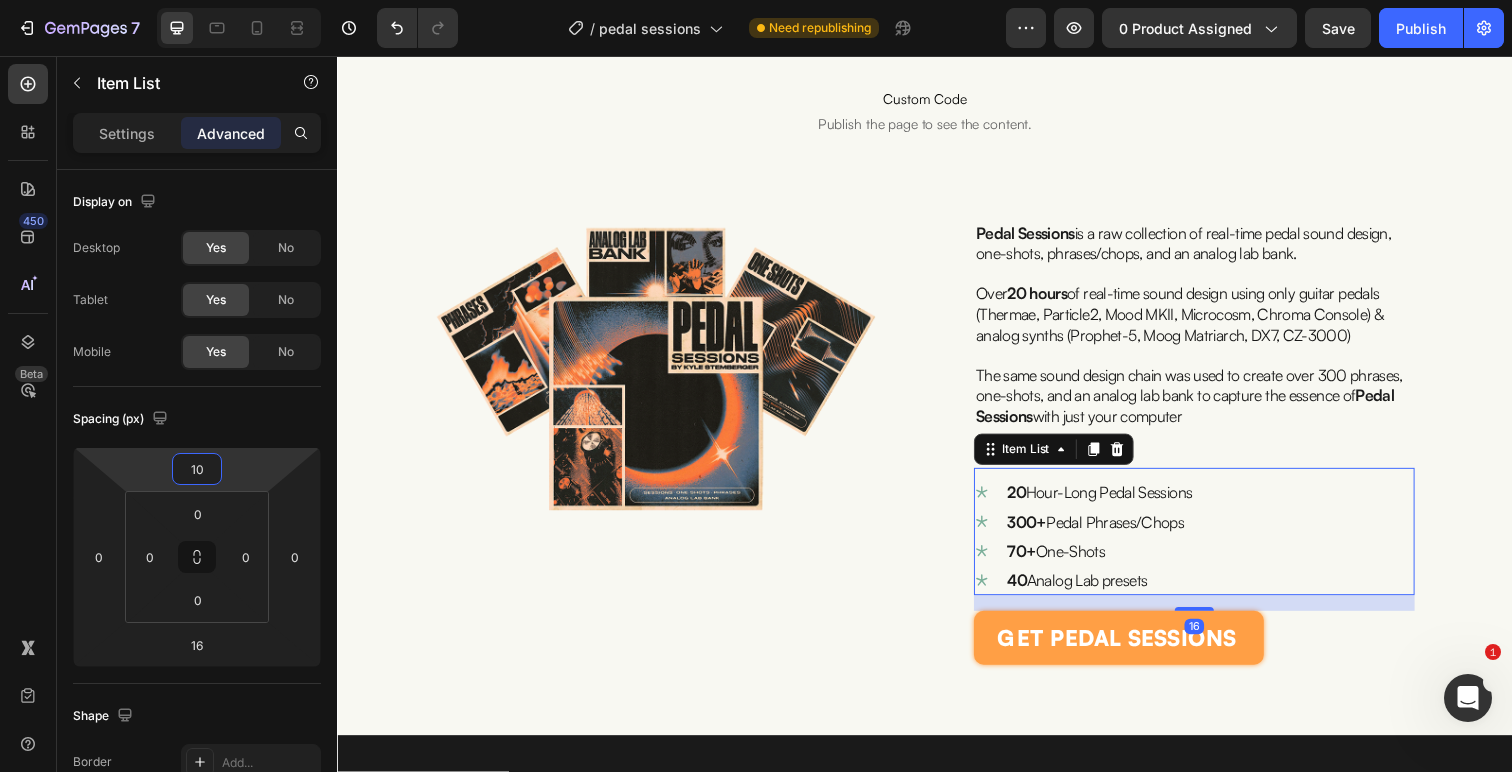 click on "Image" at bounding box center [662, 451] 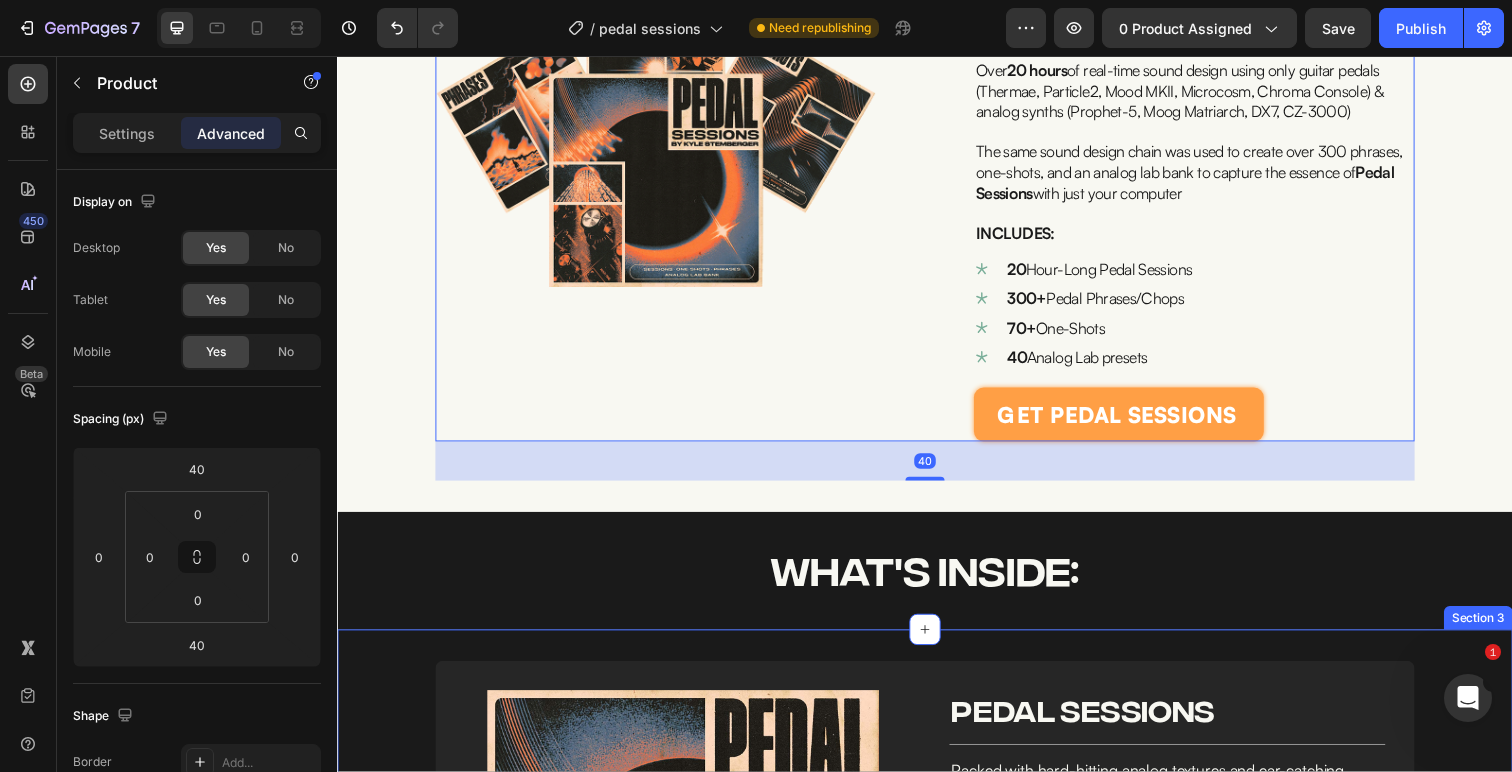 click on "Image Image PEDAL SESSIONS Heading Row                Title Line Packed with hard-hitting analog textures and ear-catching melodies, the trap folder in  Prism  delivers 10 full-length loops designed to cut through the mix. Perfect for creating dark, atmospheric beats with modern edge and raw emotion. Text Block
Individual stems for each composition included
Each sample is labeled with accurate key and BPM for easy workflow
100% royalty-free for hassle-free use in online beat sales Item List Row Section 3" at bounding box center (937, 904) 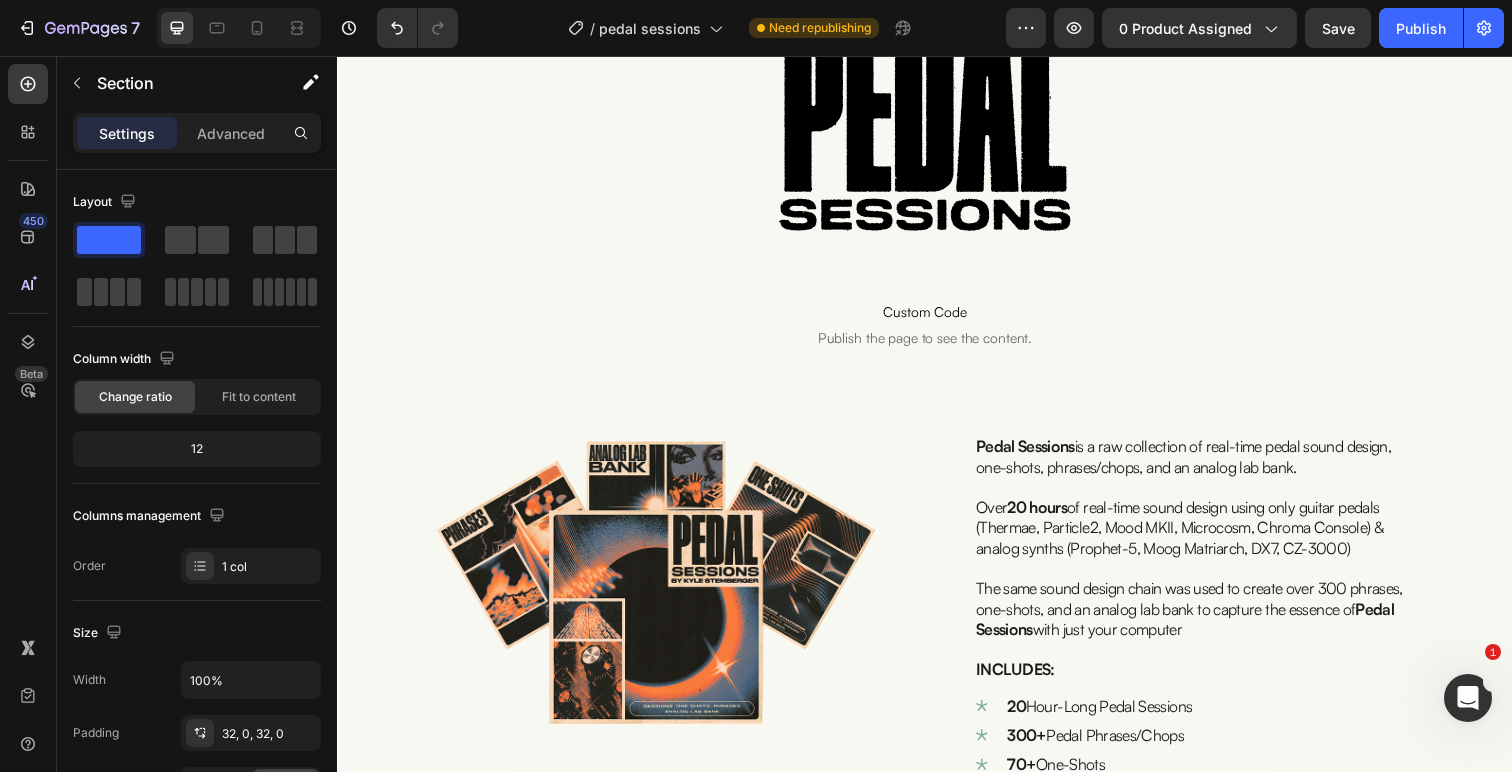 scroll, scrollTop: 569, scrollLeft: 0, axis: vertical 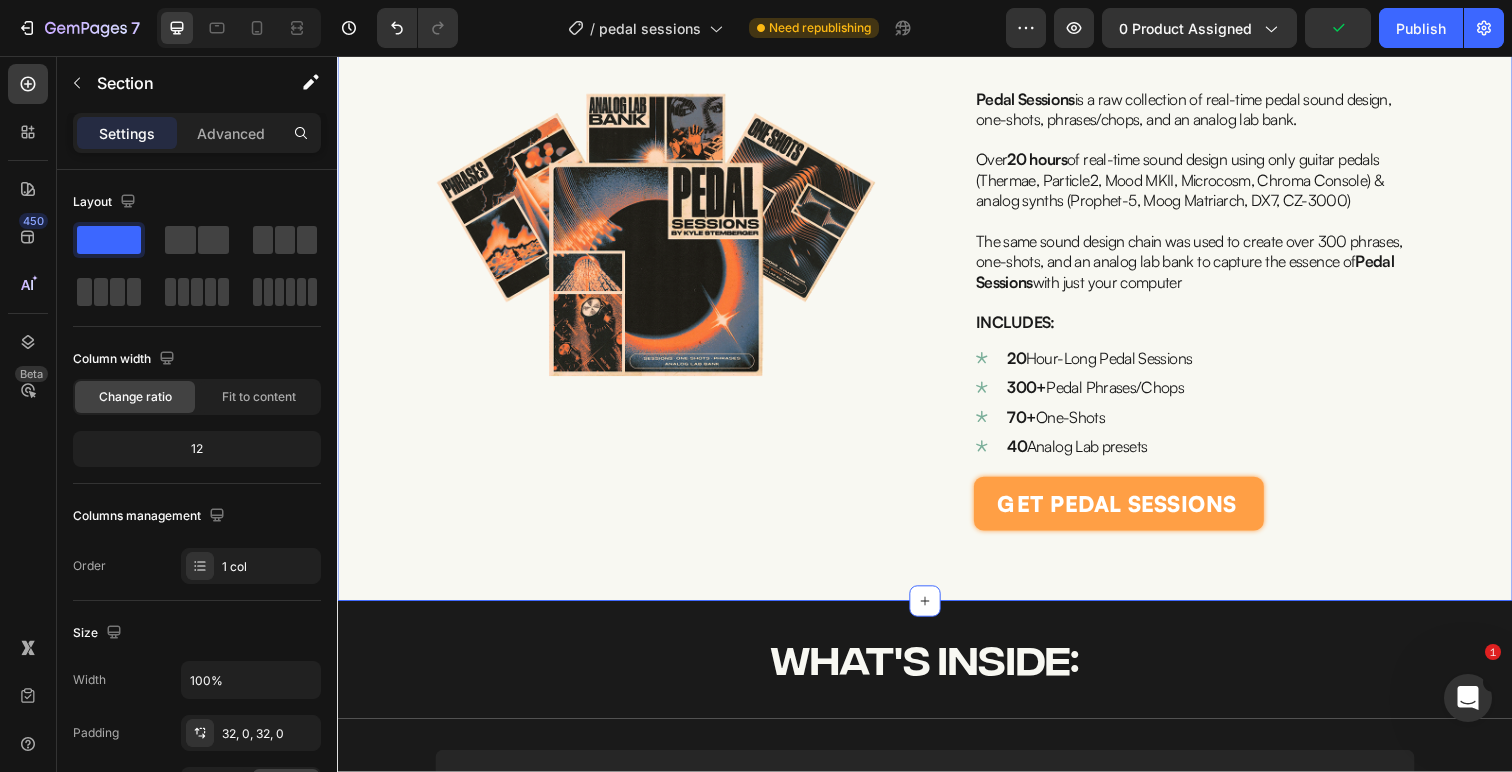 click at bounding box center [662, 239] 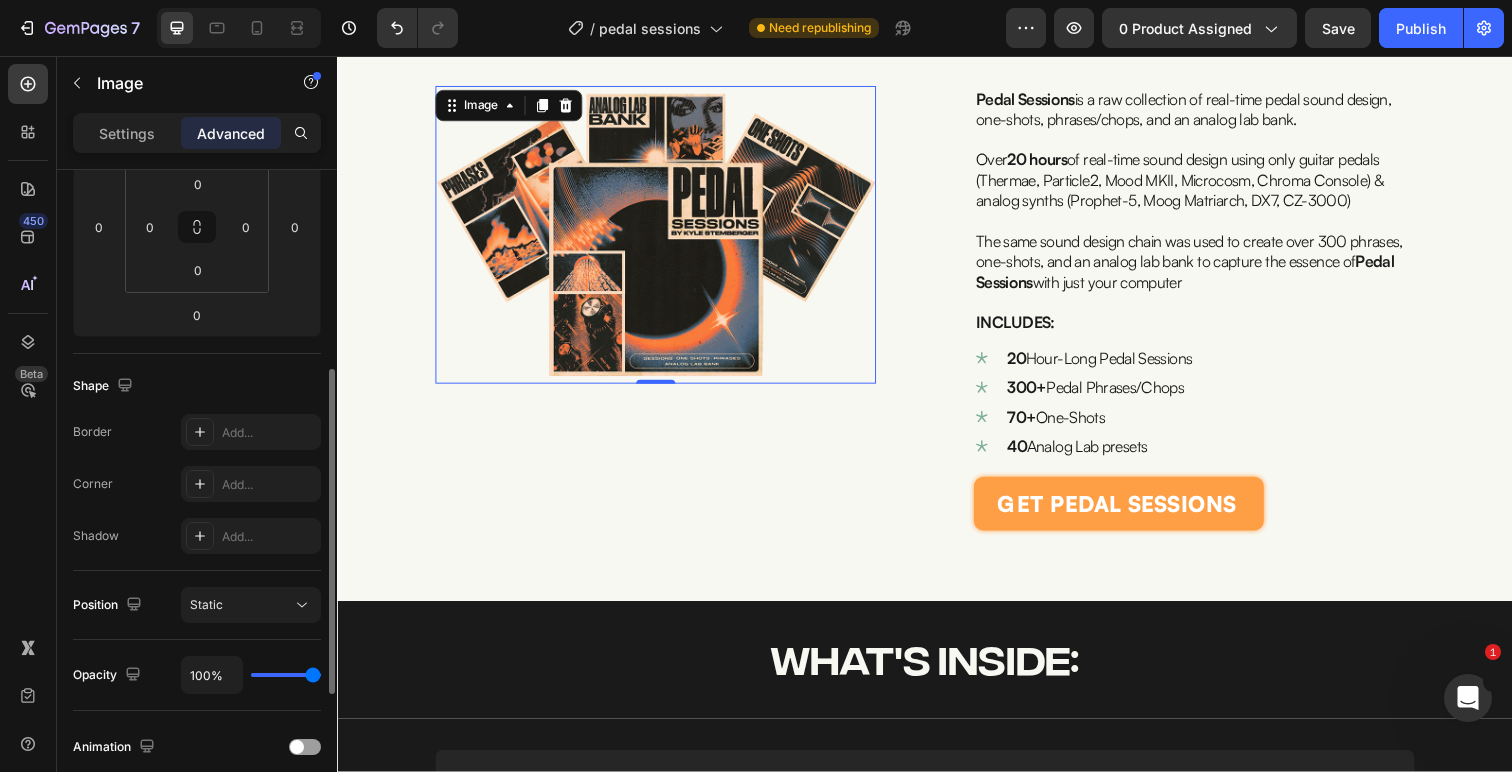 scroll, scrollTop: 0, scrollLeft: 0, axis: both 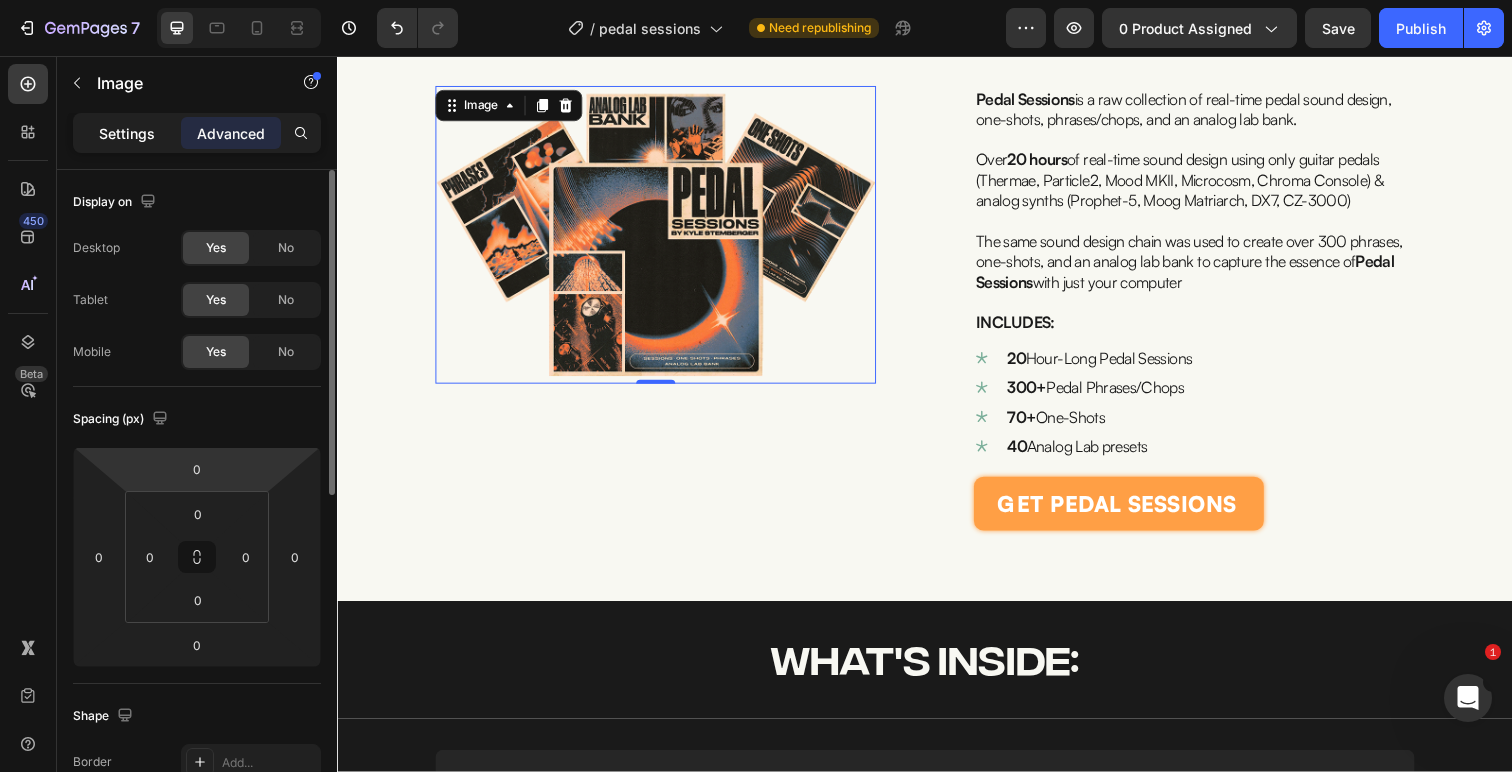 click on "Settings" at bounding box center (127, 133) 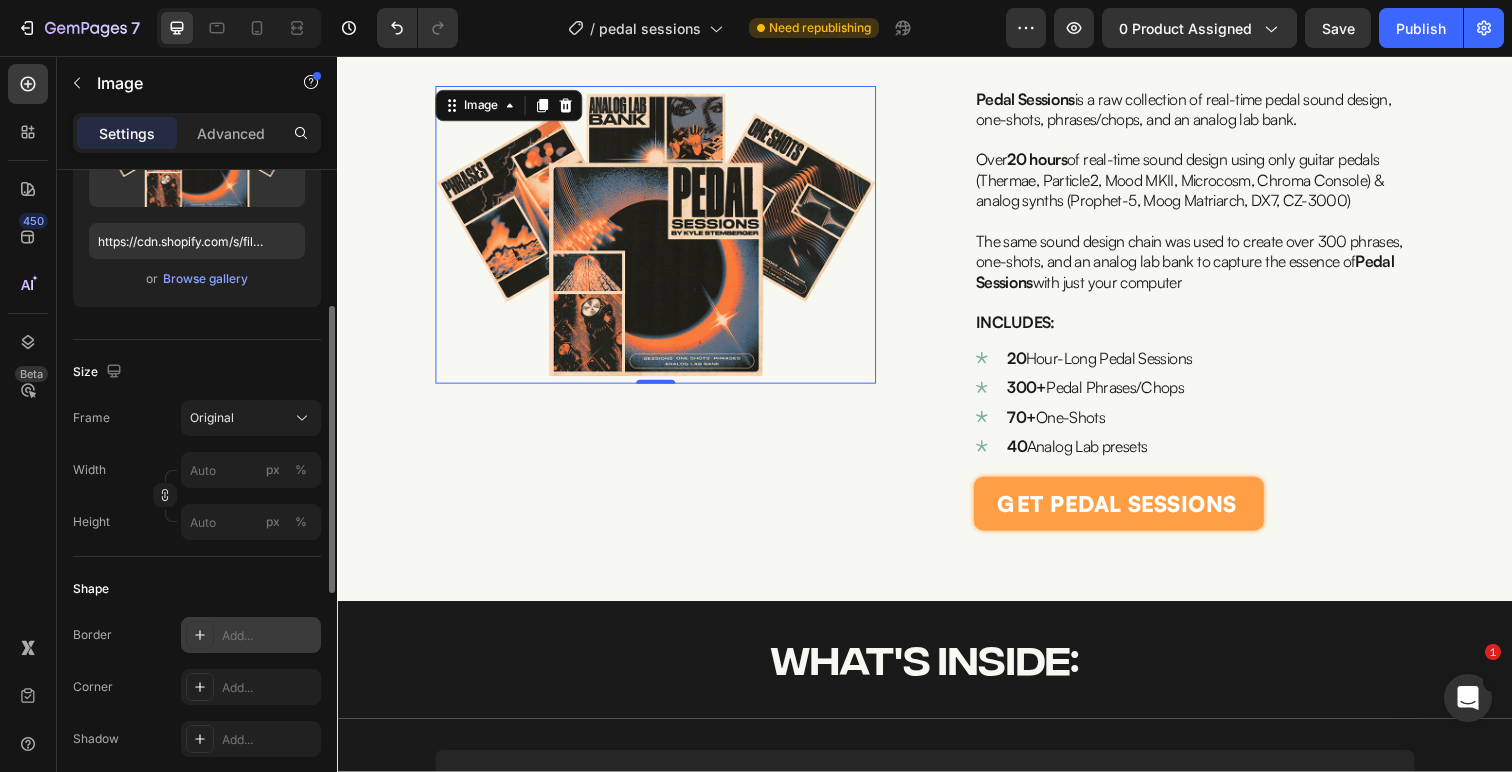 scroll, scrollTop: 305, scrollLeft: 0, axis: vertical 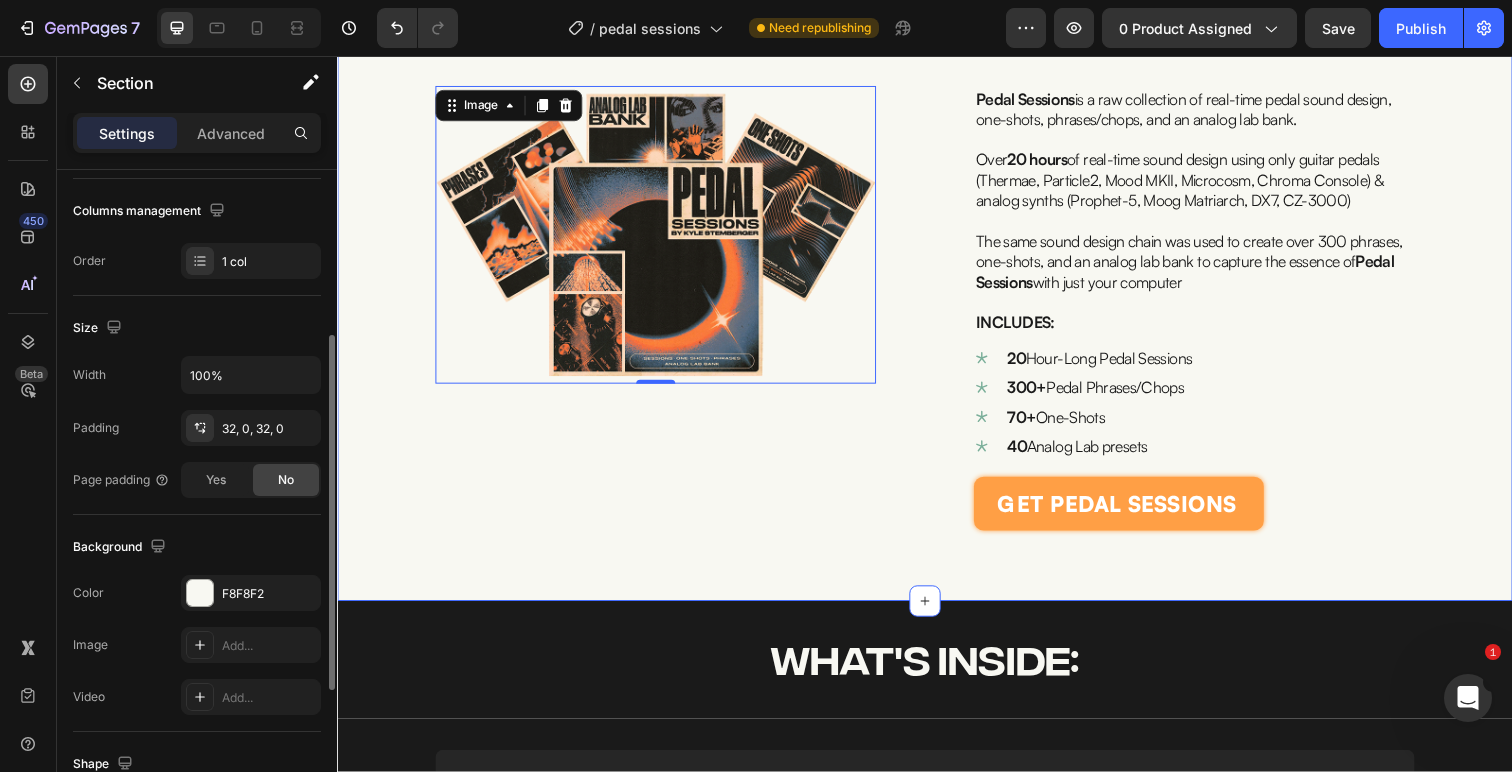 click on "Image Image
Custom Code
Publish the page to see the content.
Custom Code Row Image   0 Pedal Sessions  is a raw collection of real-time pedal sound design, one-shots, phrases/chops, and an analog lab bank. Over  20 hours  of real-time sound design using only guitar pedals (Thermae, Particle2, Mood MKII, Microcosm, Chroma Console) & analog synths (Prophet-5, Moog Matriarch, DX7, CZ-3000) The same sound design chain was used to create over 300 phrases, one-shots, and an analog lab bank to capture the essence of  Pedal Sessions  with just your computer  INCLUDES: Text Block
20  Hour-Long Pedal Sessions
300+  Pedal Phrases/Chops
70+  One-Shots
40  Analog Lab presets Item List get pedal sessions Add to Cart Product Section 1" at bounding box center (937, 70) 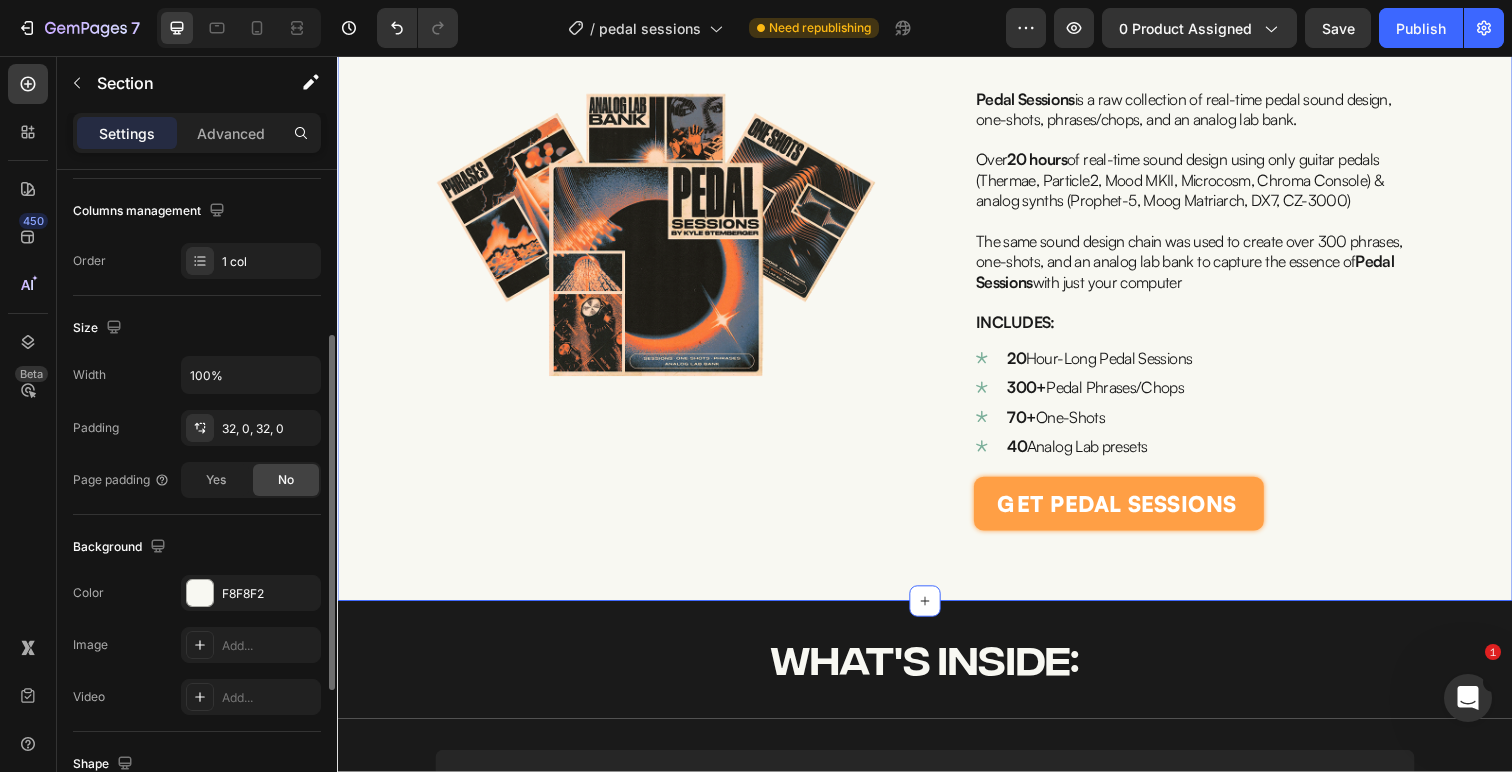 scroll, scrollTop: 0, scrollLeft: 0, axis: both 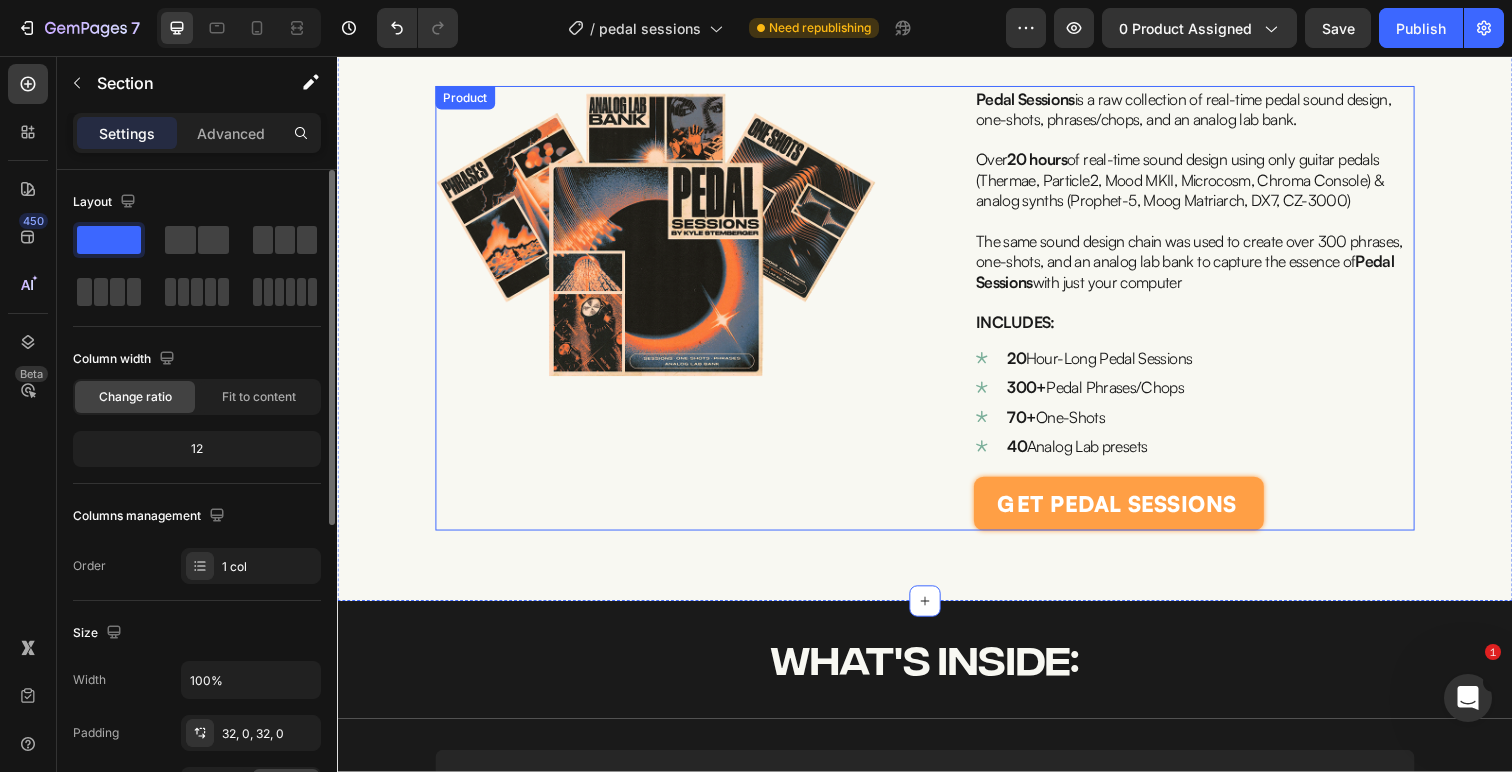 click on "Image Pedal Sessions  is a raw collection of real-time pedal sound design, one-shots, phrases/chops, and an analog lab bank. Over  20 hours  of real-time sound design using only guitar pedals (Thermae, Particle2, Mood MKII, Microcosm, Chroma Console) & analog synths (Prophet-5, Moog Matriarch, DX7, CZ-3000) The same sound design chain was used to create over 300 phrases, one-shots, and an analog lab bank to capture the essence of  Pedal Sessions  with just your computer  INCLUDES: Text Block
20  Hour-Long Pedal Sessions
300+  Pedal Phrases/Chops
70+  One-Shots
40  Analog Lab presets Item List get pedal sessions Add to Cart Product" at bounding box center (937, 314) 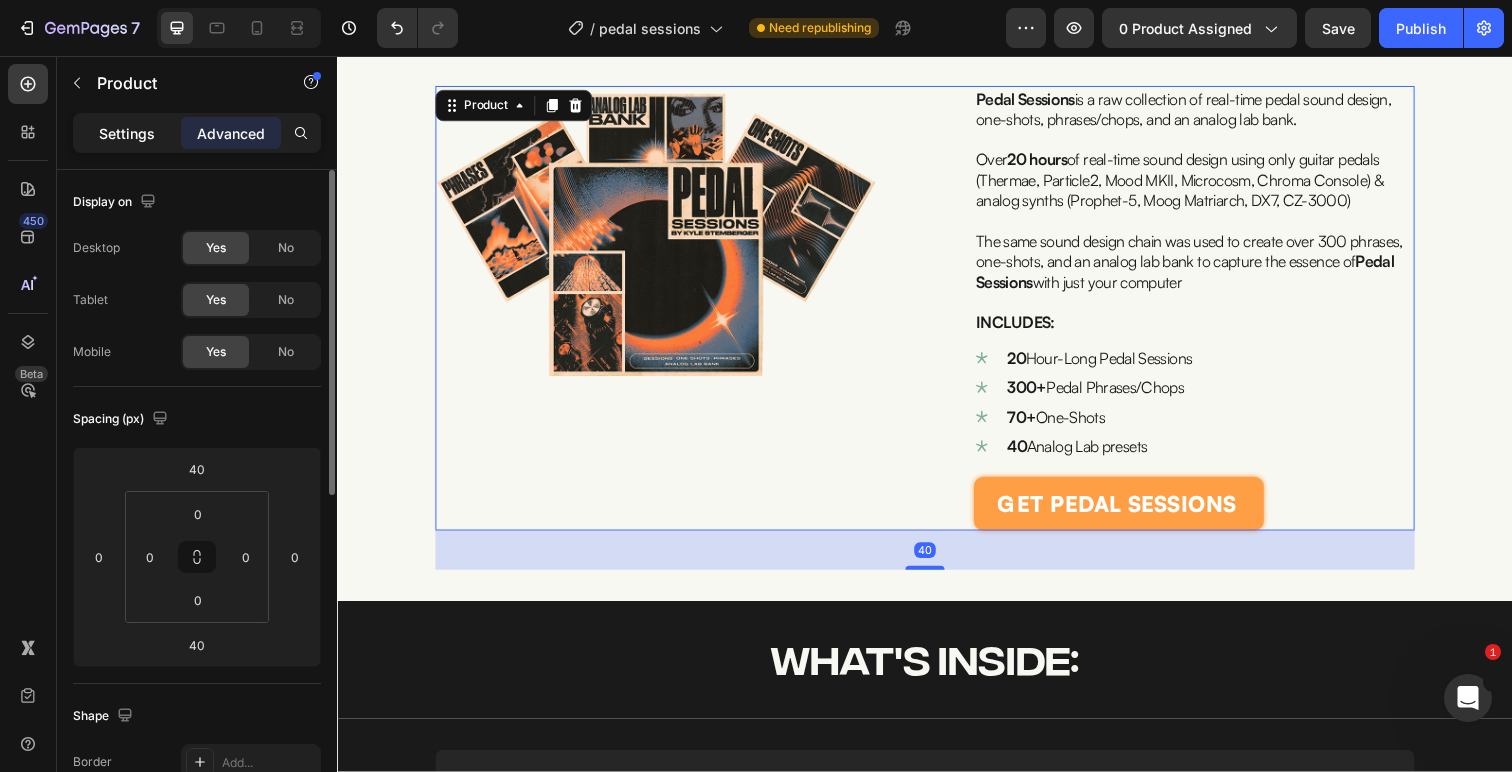 click on "Settings" 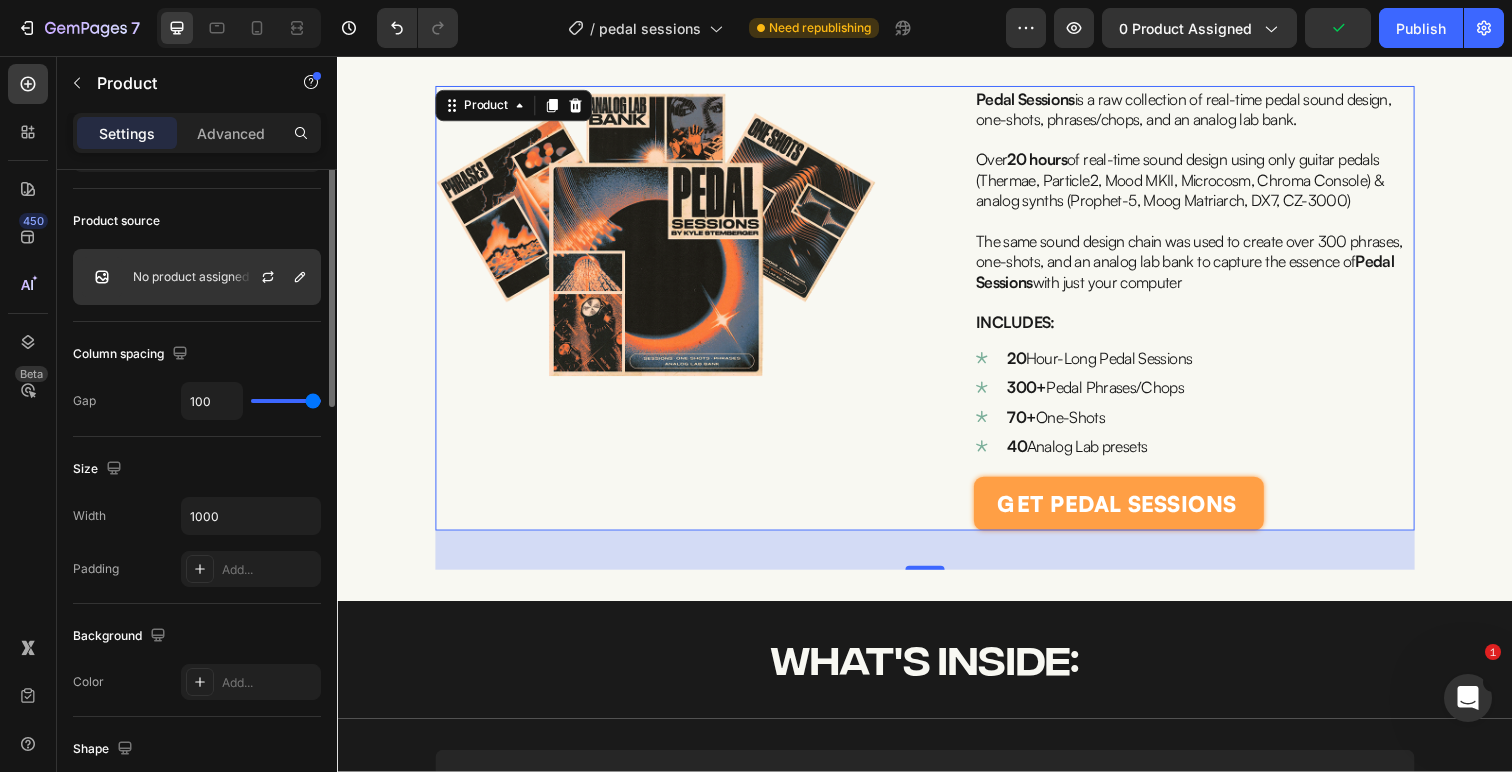 scroll, scrollTop: 0, scrollLeft: 0, axis: both 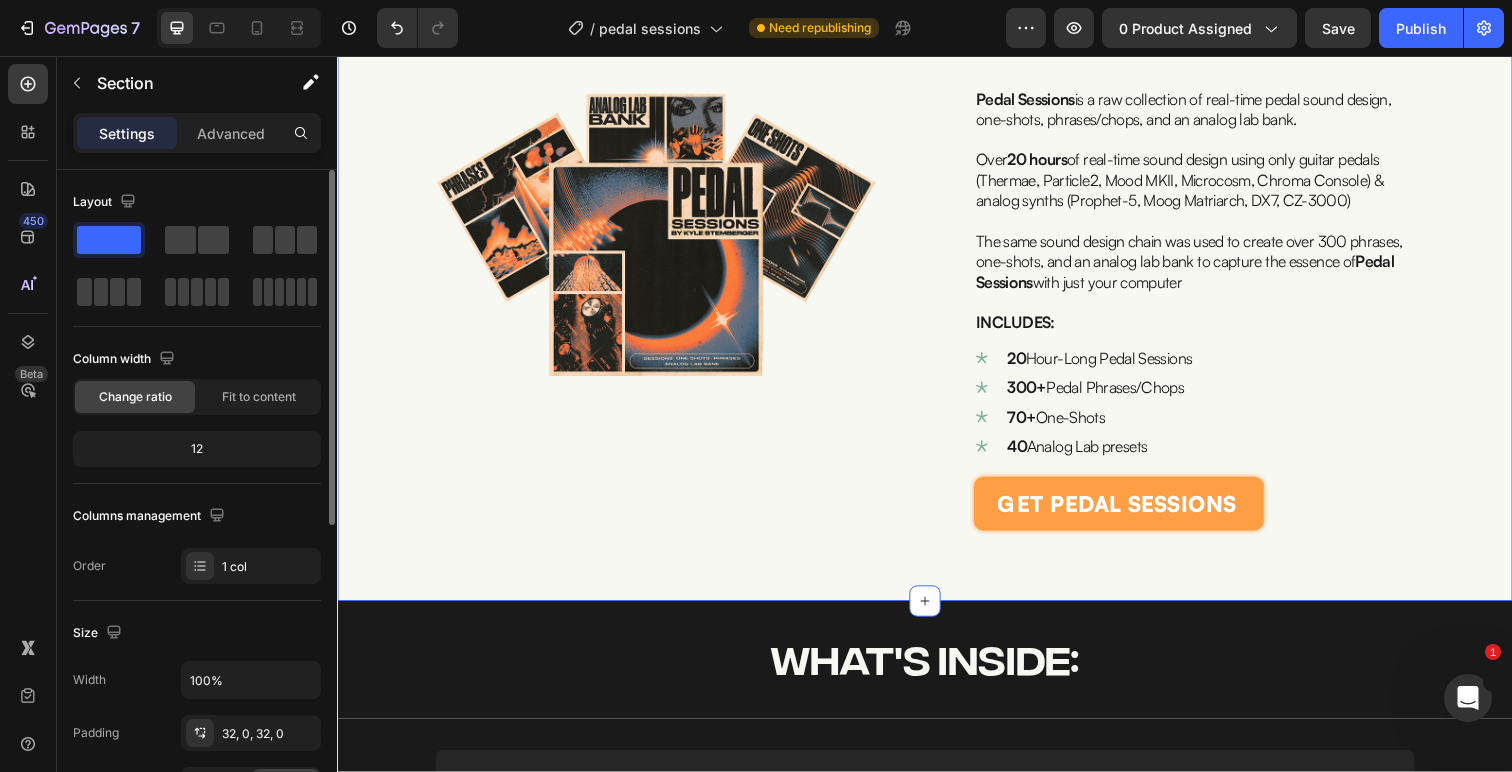click on "Image Image
Custom Code
Publish the page to see the content.
Custom Code Row Image Pedal Sessions  is a raw collection of real-time pedal sound design, one-shots, phrases/chops, and an analog lab bank. Over  20 hours  of real-time sound design using only guitar pedals (Thermae, Particle2, Mood MKII, Microcosm, Chroma Console) & analog synths (Prophet-5, Moog Matriarch, DX7, CZ-3000) The same sound design chain was used to create over 300 phrases, one-shots, and an analog lab bank to capture the essence of  Pedal Sessions  with just your computer  INCLUDES: Text Block
20  Hour-Long Pedal Sessions
300+  Pedal Phrases/Chops
70+  One-Shots
40  Analog Lab presets Item List get pedal sessions Add to Cart Product" at bounding box center [937, 70] 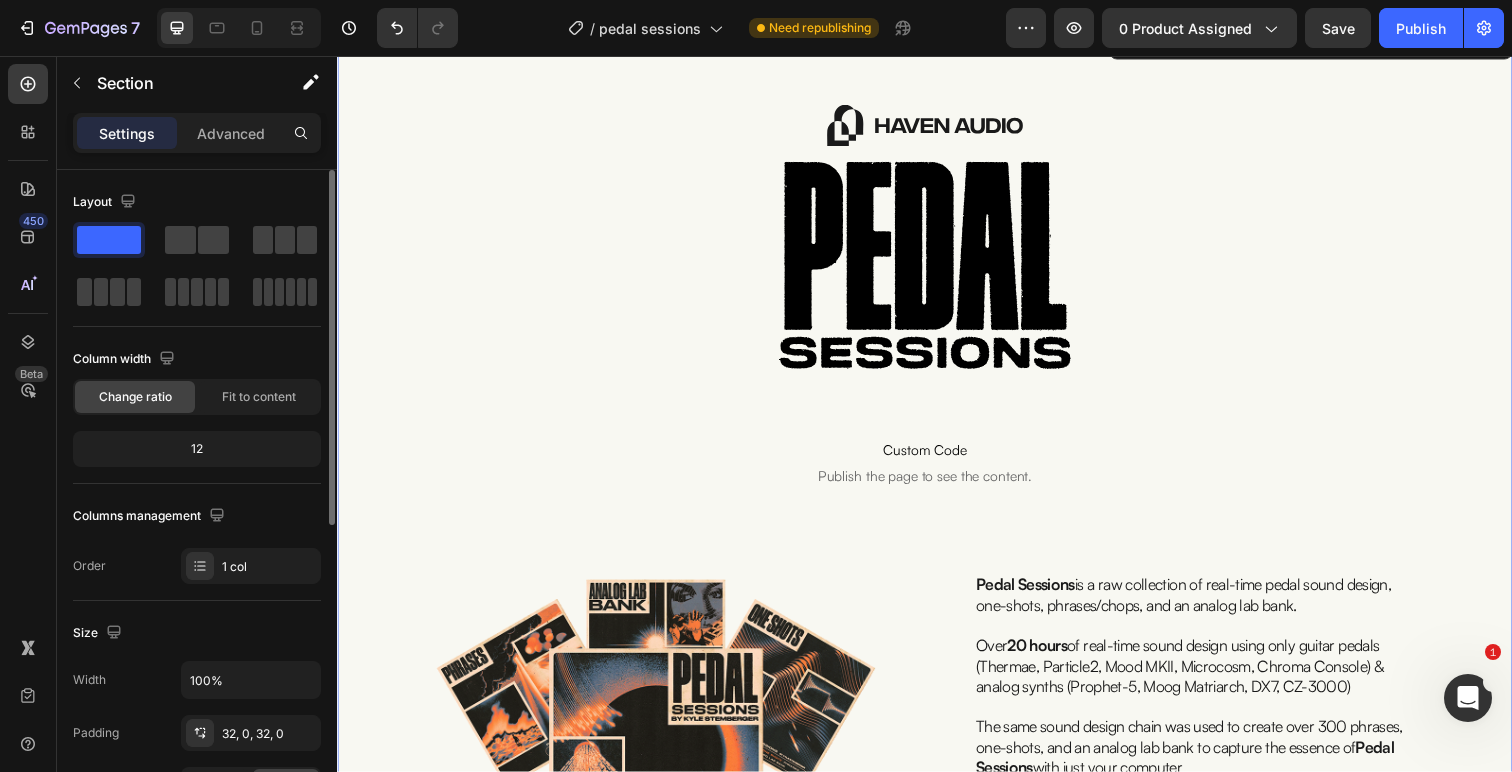 scroll, scrollTop: 0, scrollLeft: 0, axis: both 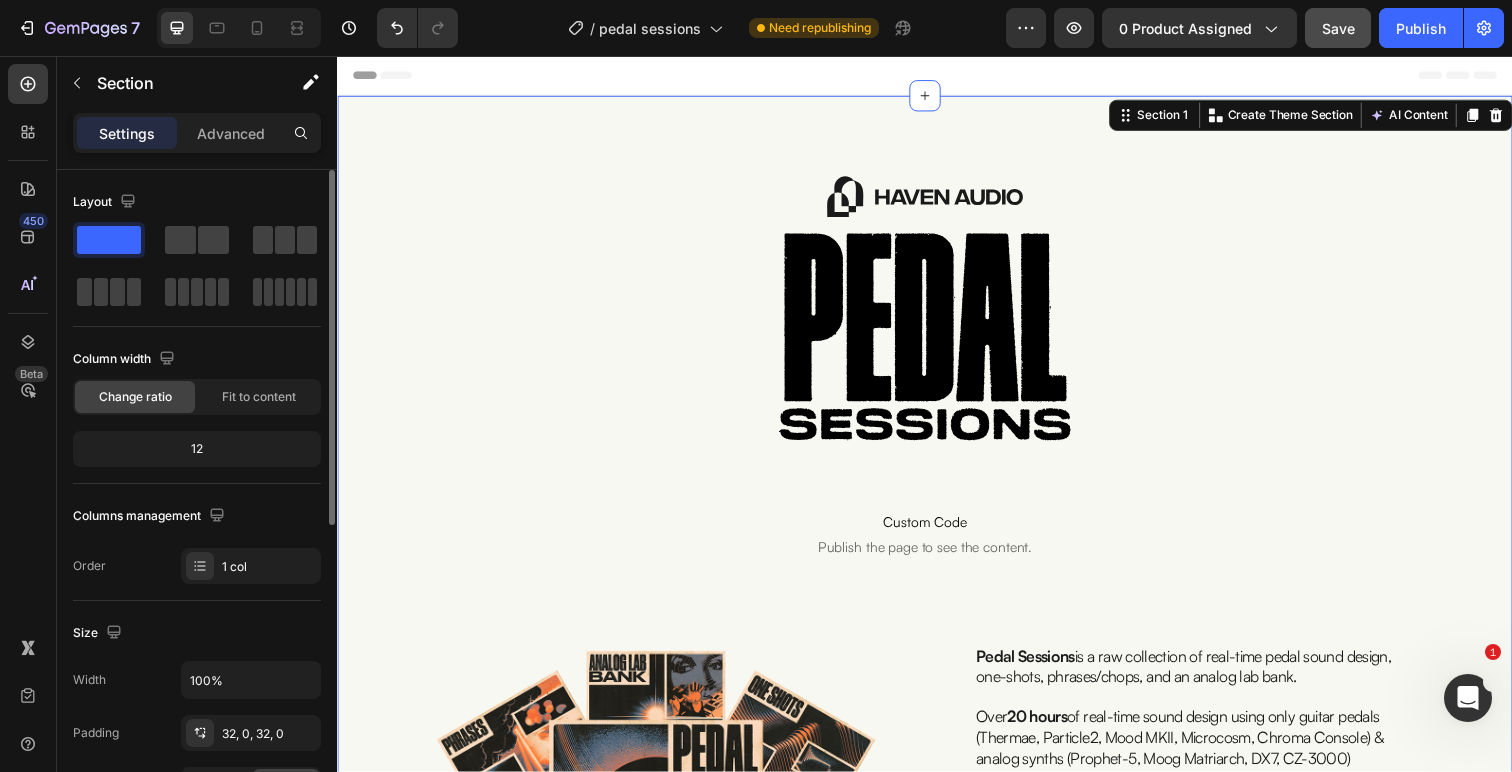 click on "Save" 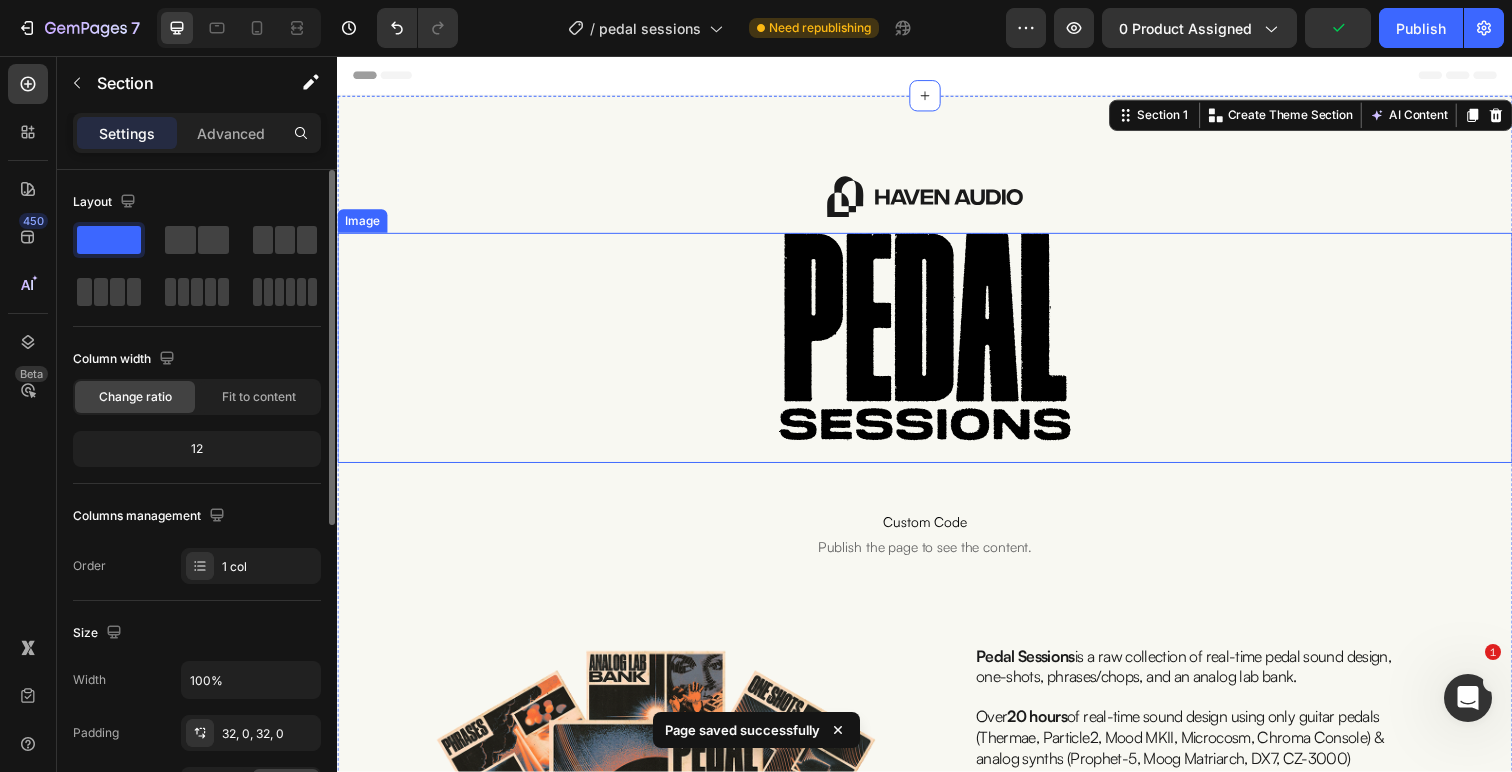 scroll, scrollTop: 711, scrollLeft: 0, axis: vertical 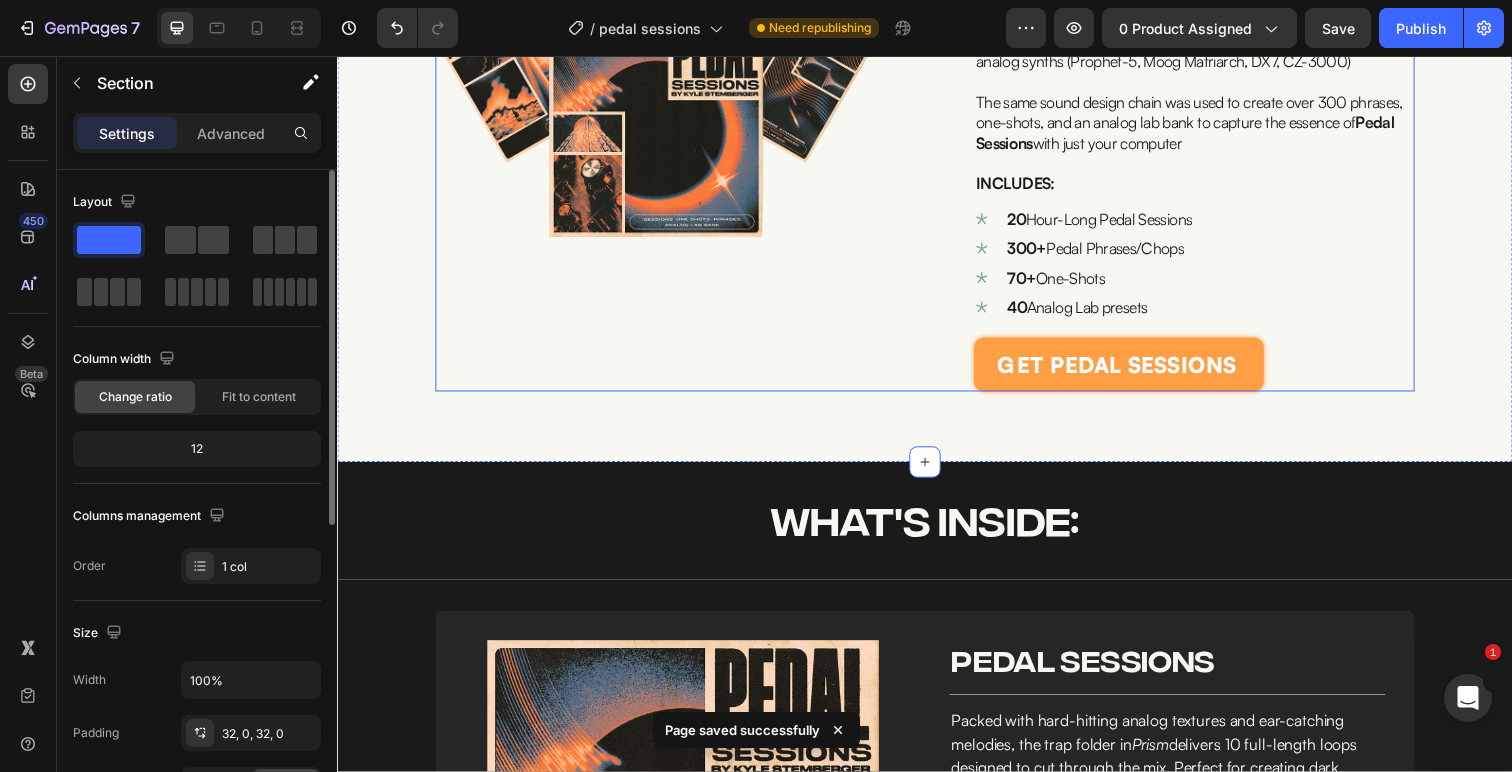 click on "Image" at bounding box center (662, 172) 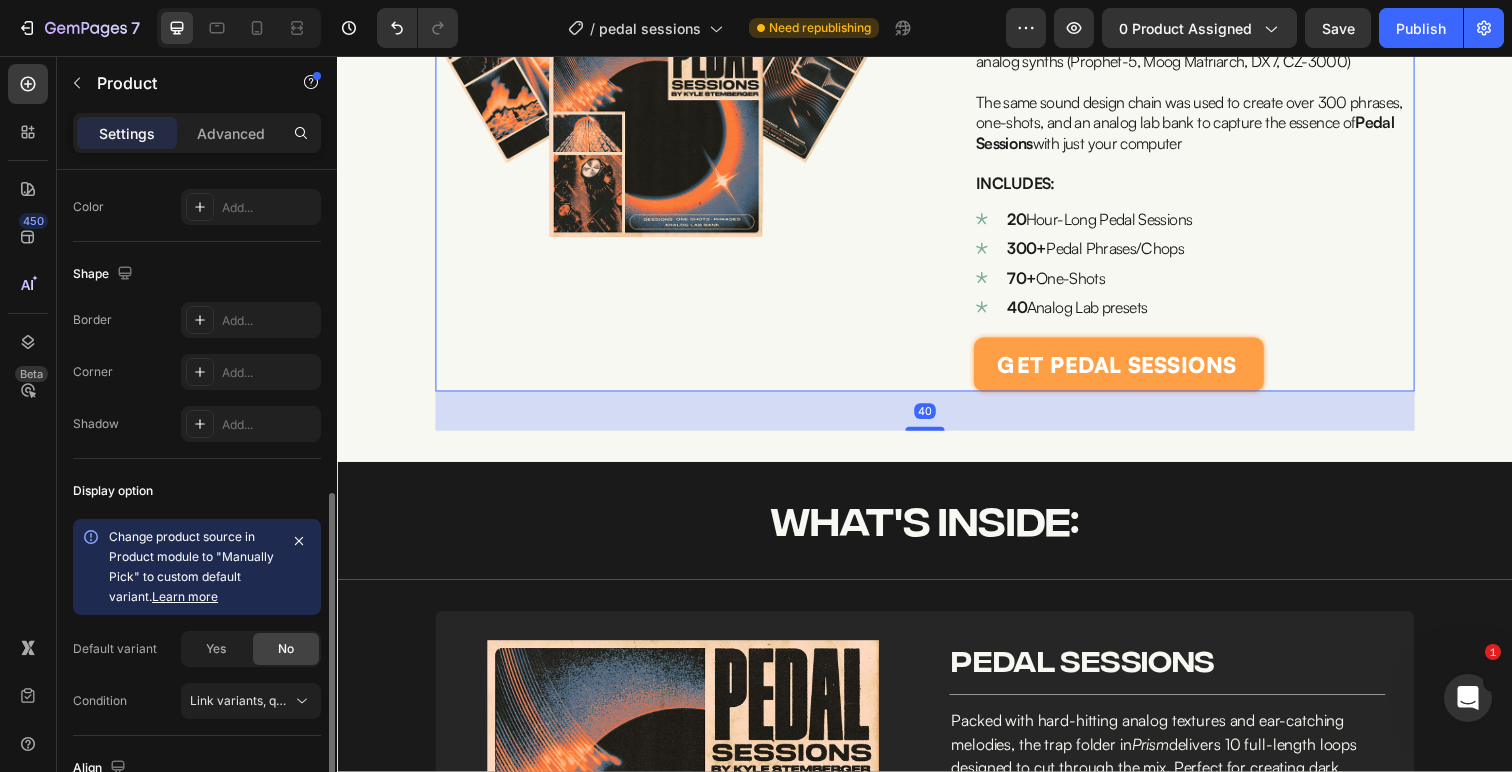 scroll, scrollTop: 753, scrollLeft: 0, axis: vertical 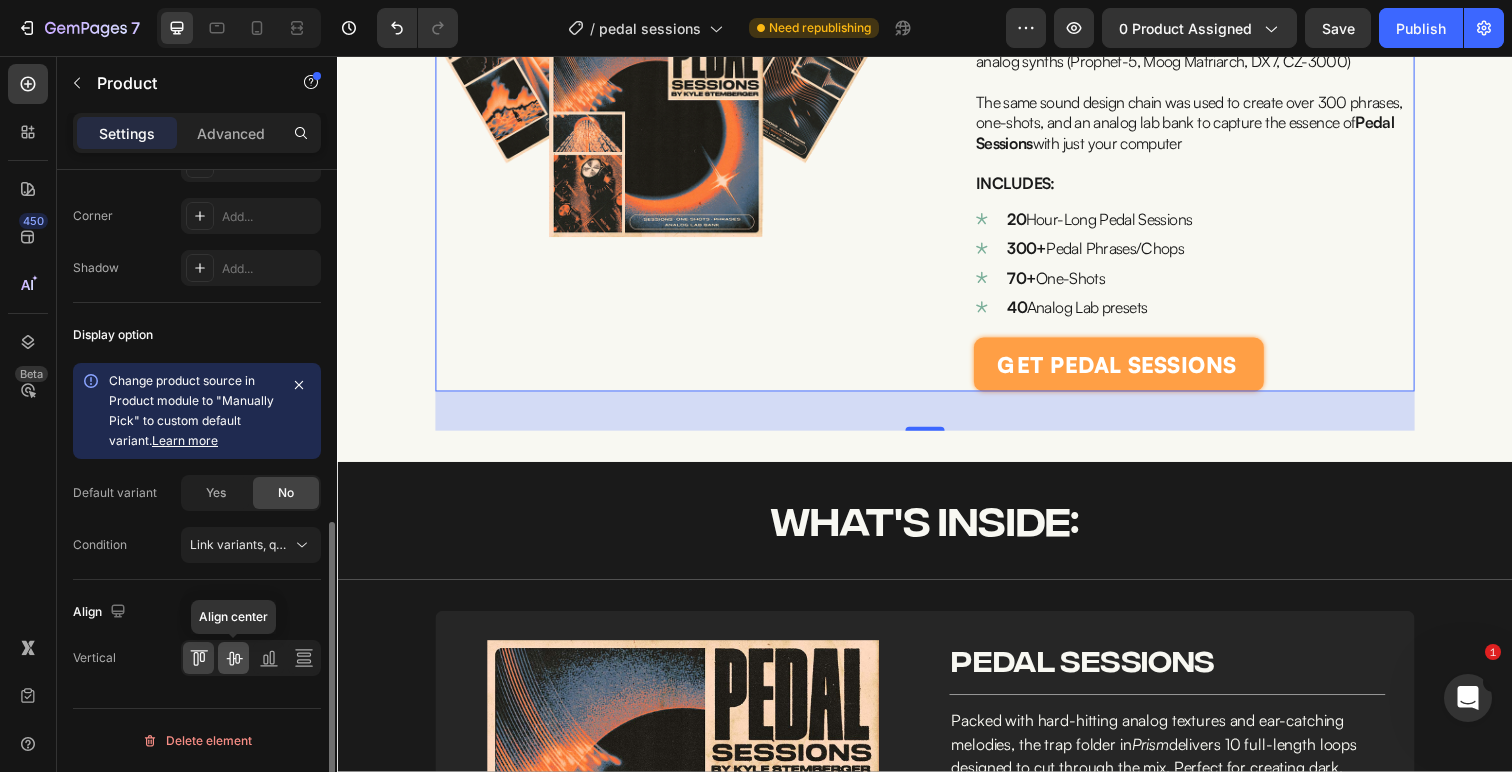 click 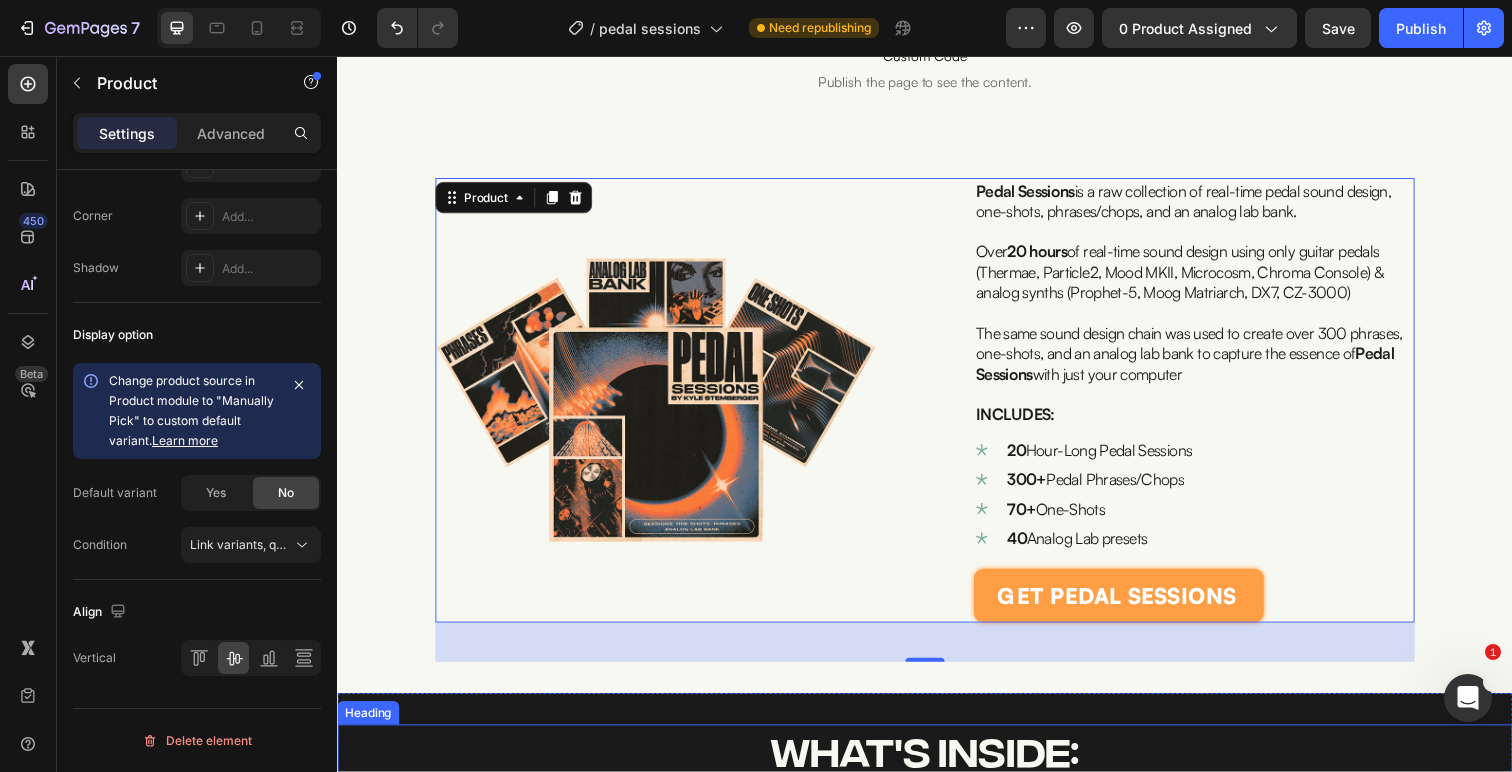 scroll, scrollTop: 467, scrollLeft: 0, axis: vertical 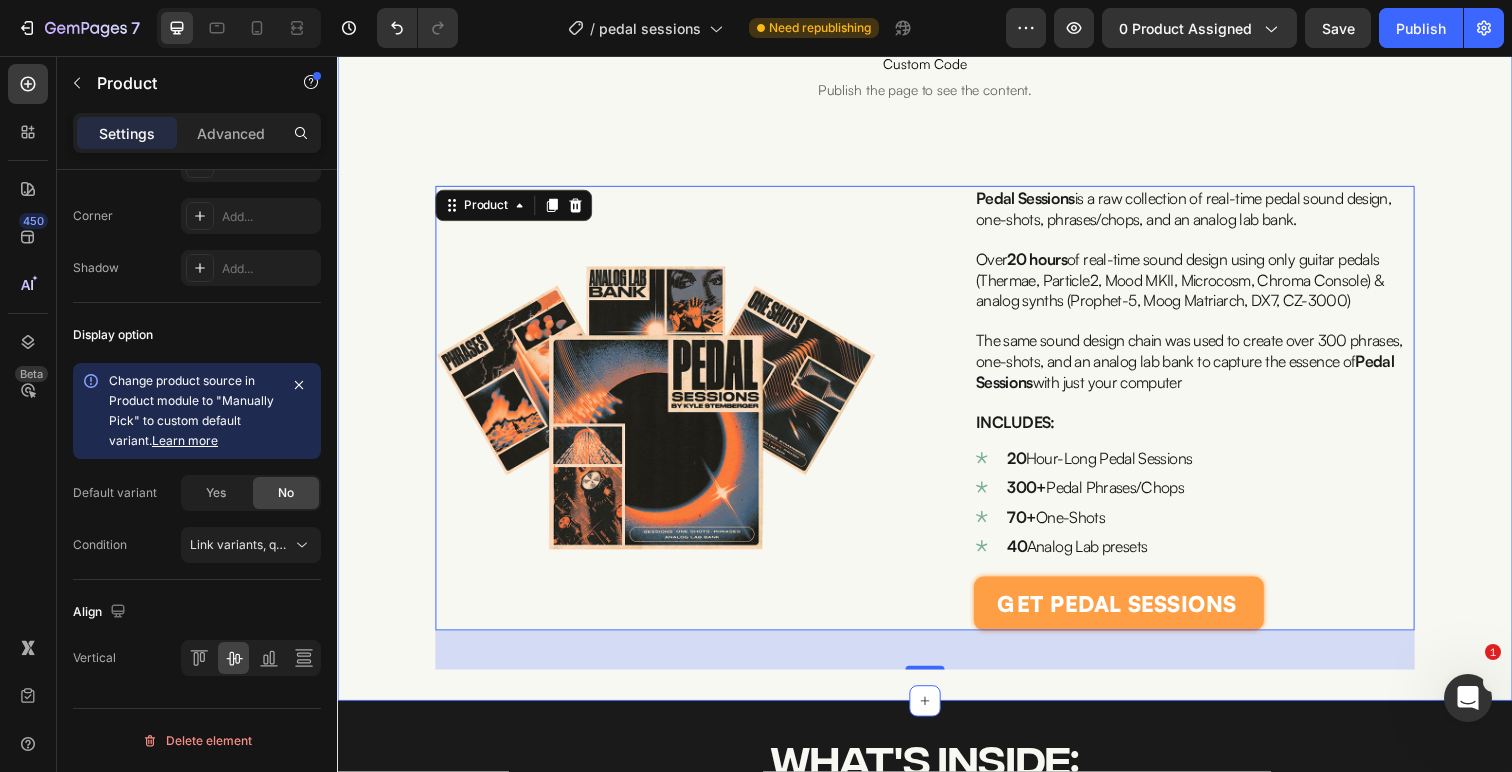 click on "Image Image
Custom Code
Publish the page to see the content.
Custom Code Row Image Pedal Sessions  is a raw collection of real-time pedal sound design, one-shots, phrases/chops, and an analog lab bank. Over  20 hours  of real-time sound design using only guitar pedals (Thermae, Particle2, Mood MKII, Microcosm, Chroma Console) & analog synths (Prophet-5, Moog Matriarch, DX7, CZ-3000) The same sound design chain was used to create over 300 phrases, one-shots, and an analog lab bank to capture the essence of  Pedal Sessions  with just your computer  INCLUDES: Text Block
20  Hour-Long Pedal Sessions
300+  Pedal Phrases/Chops
70+  One-Shots
40  Analog Lab presets Item List get pedal sessions Add to Cart Product   40" at bounding box center [937, 172] 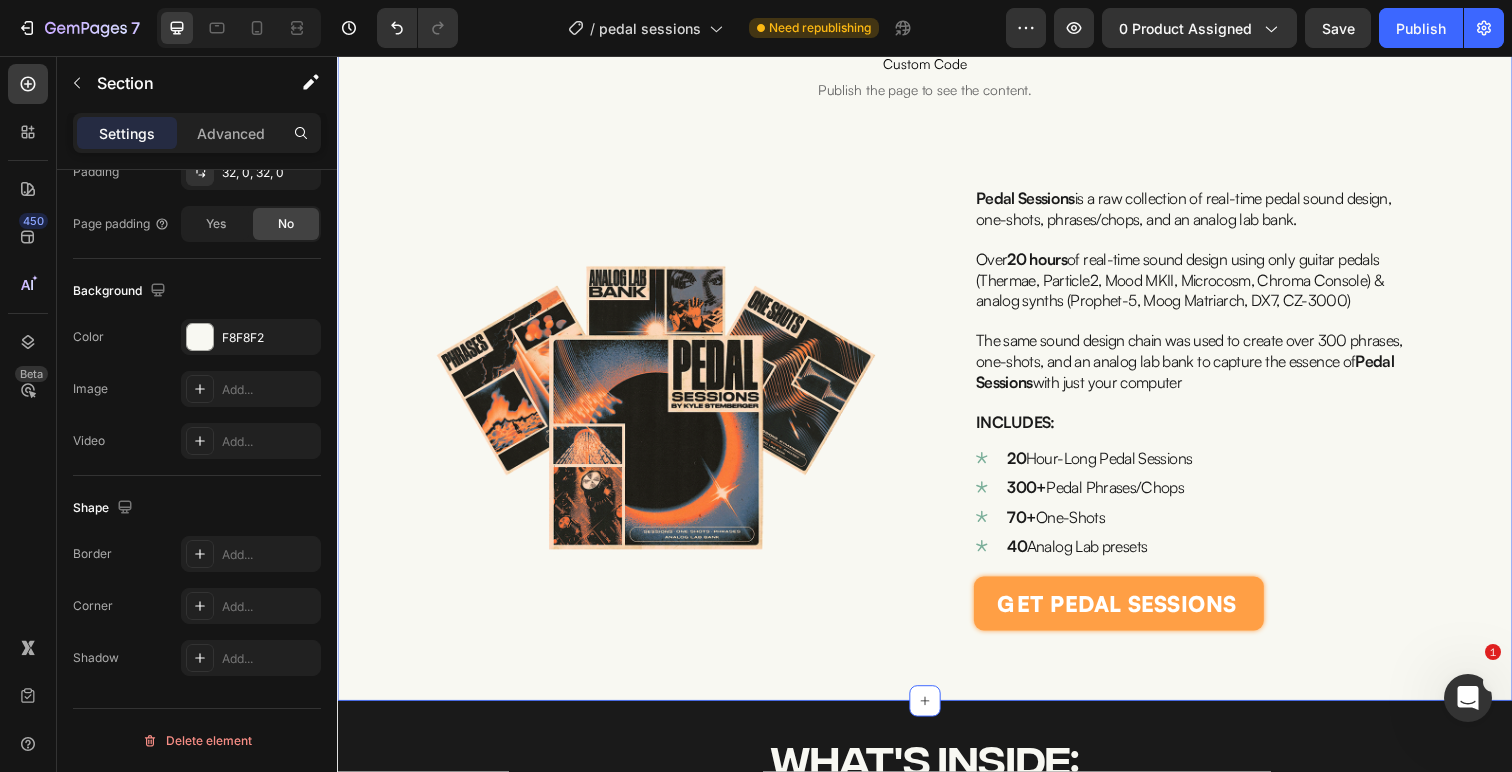 scroll, scrollTop: 0, scrollLeft: 0, axis: both 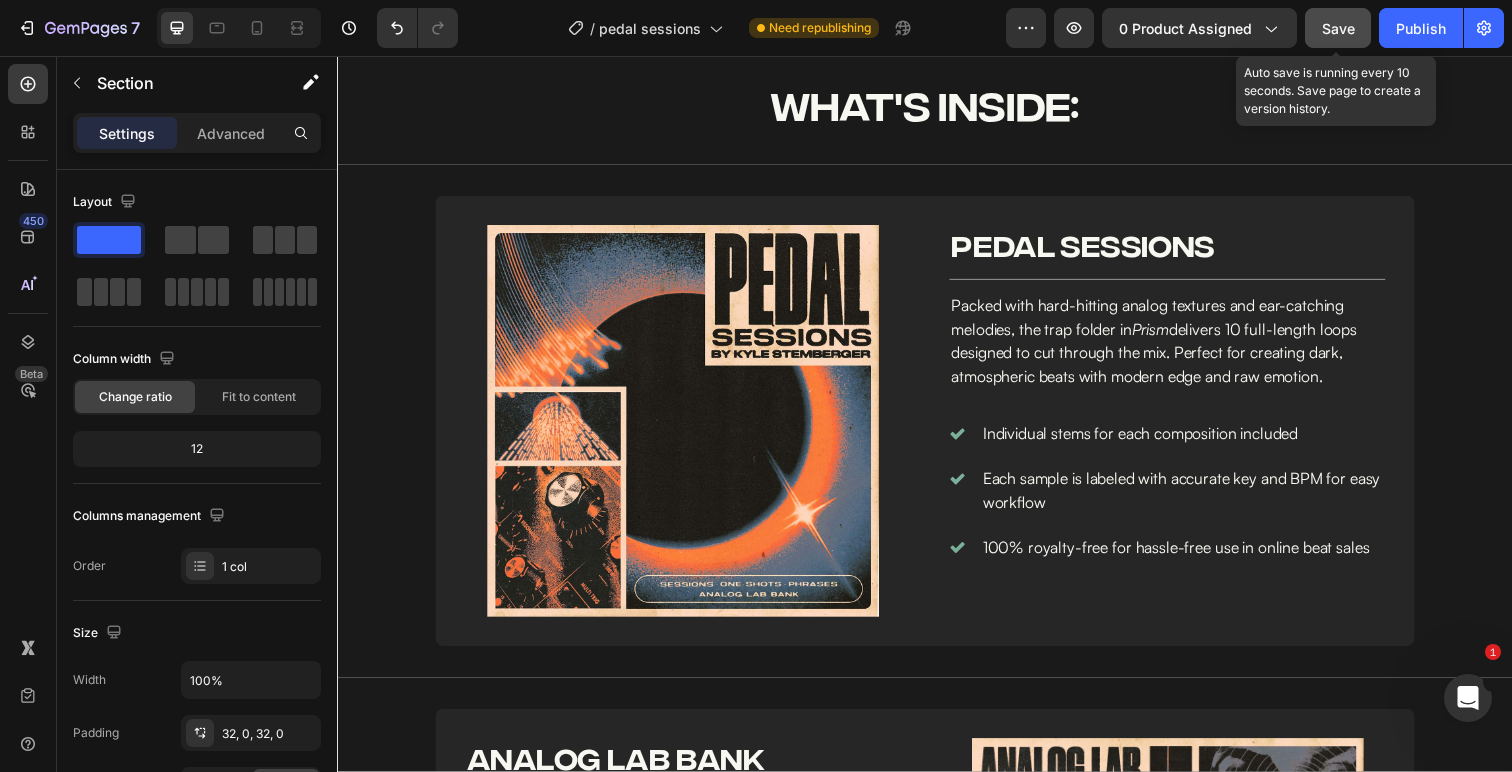 click on "Save" at bounding box center (1338, 28) 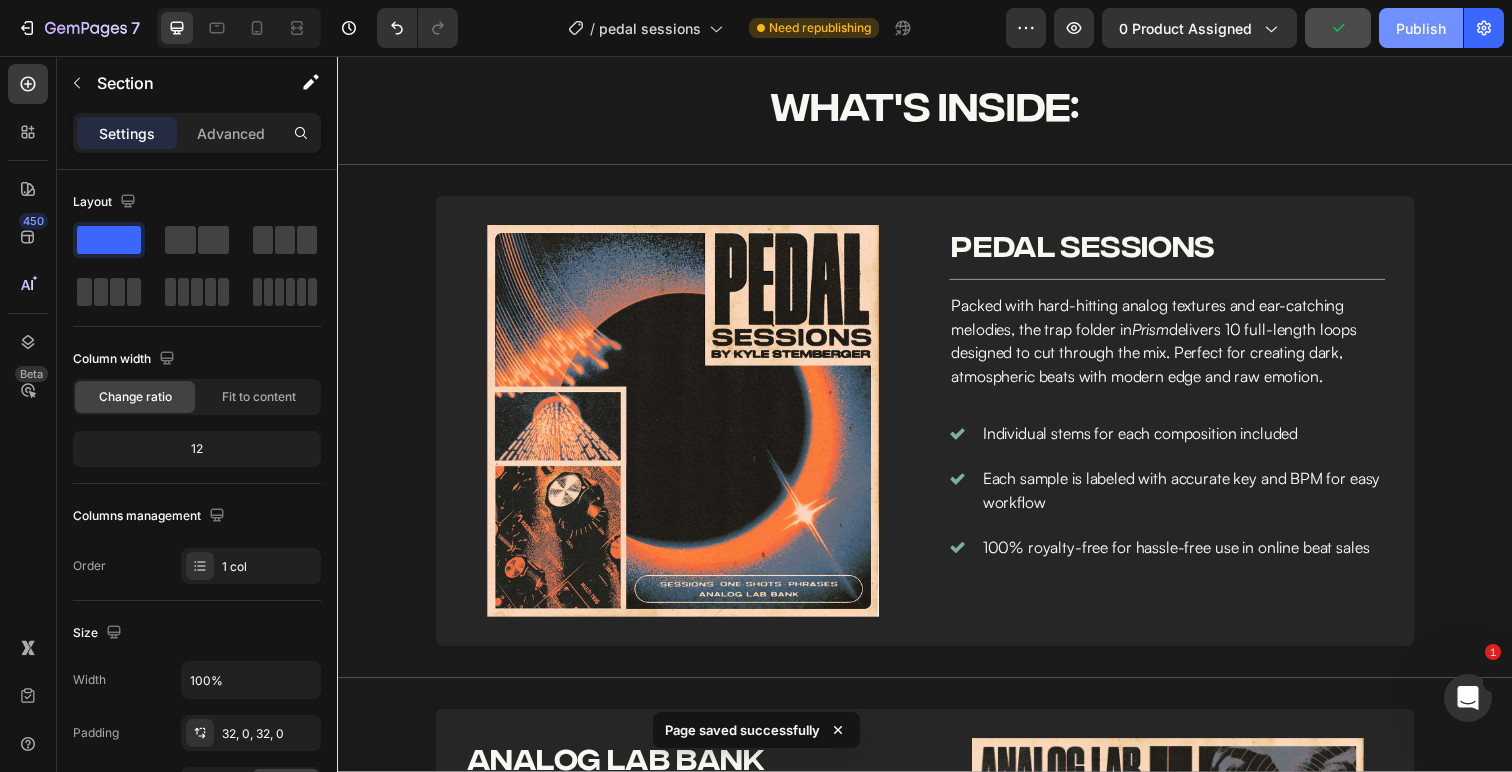 click on "Publish" 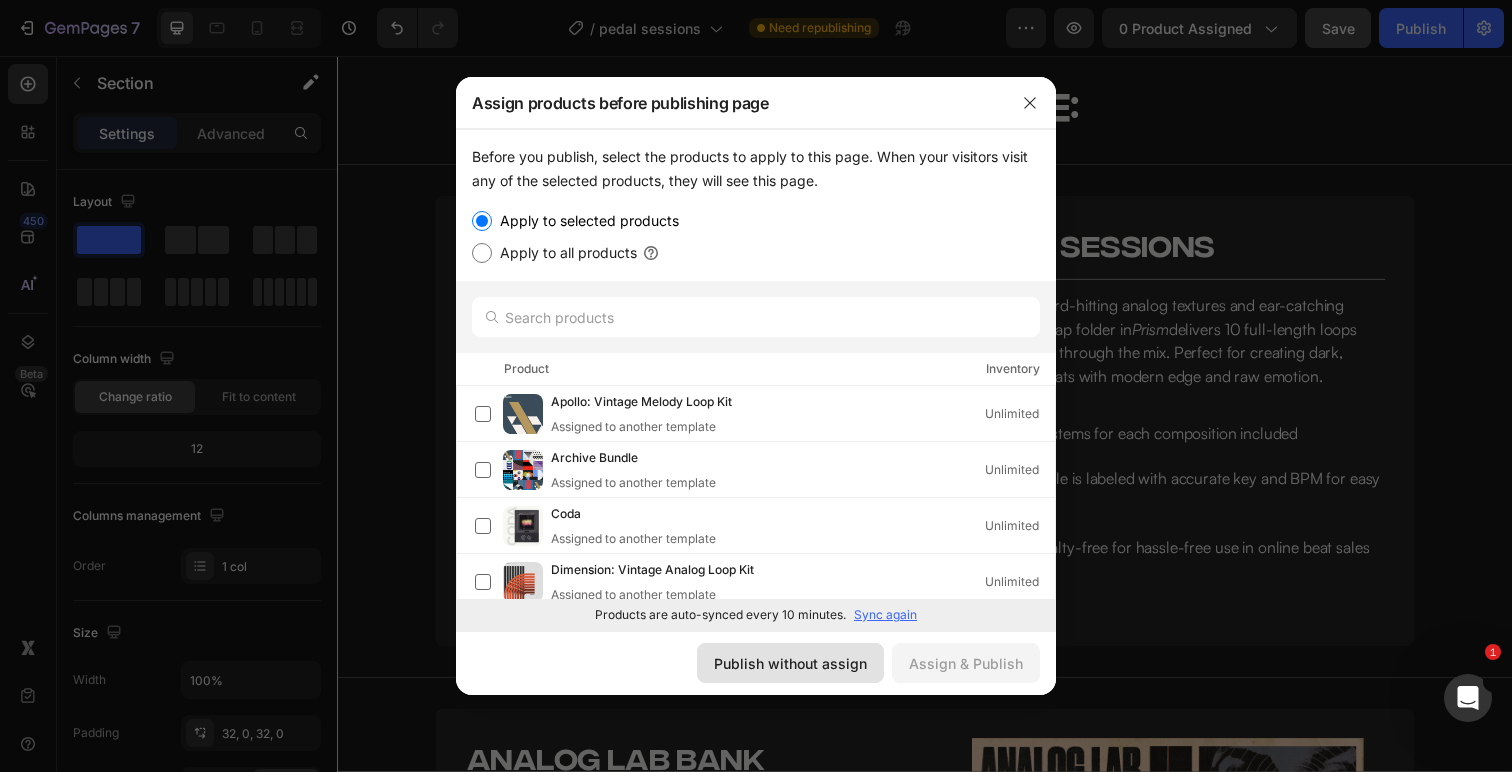 click on "Publish without assign" at bounding box center [790, 663] 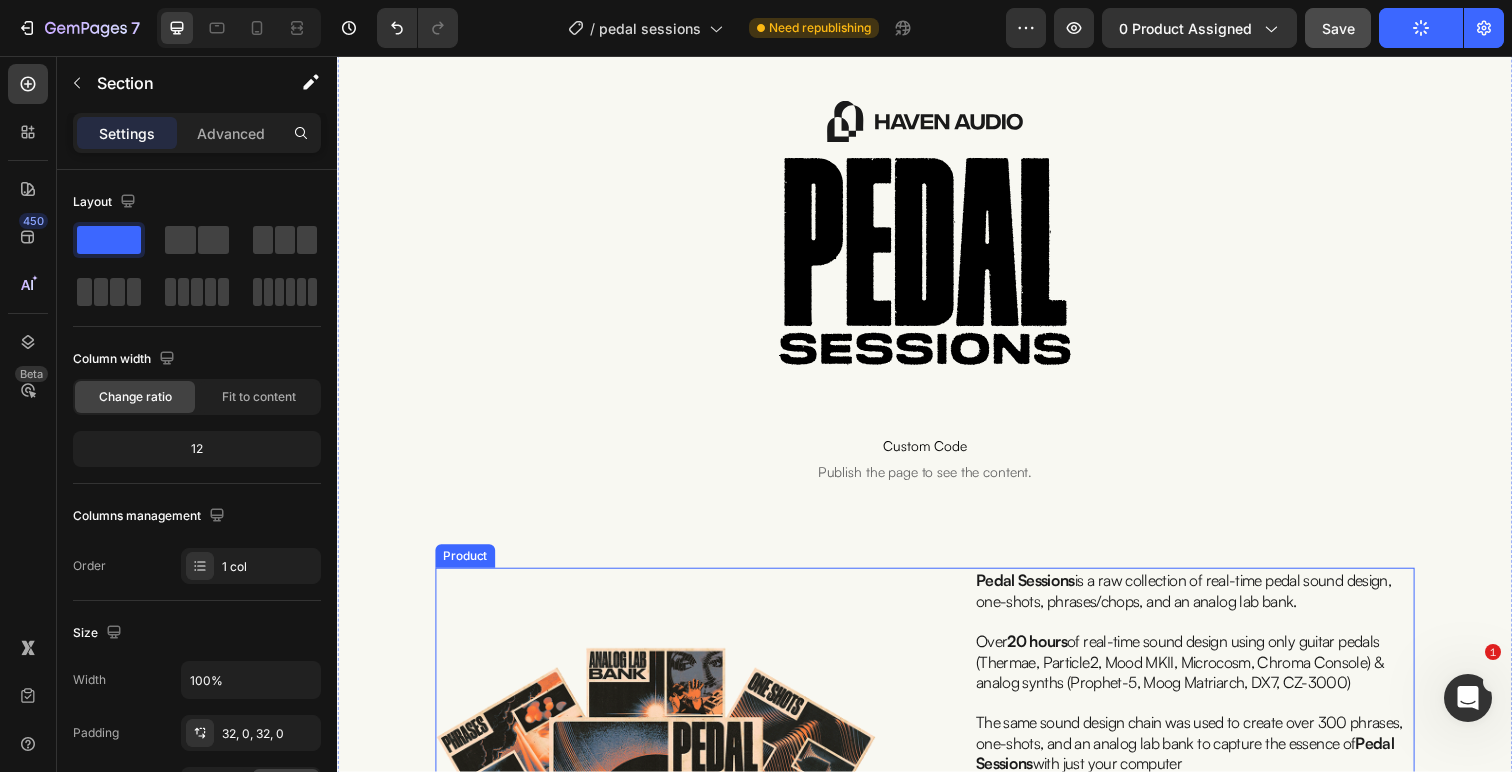 scroll, scrollTop: 0, scrollLeft: 0, axis: both 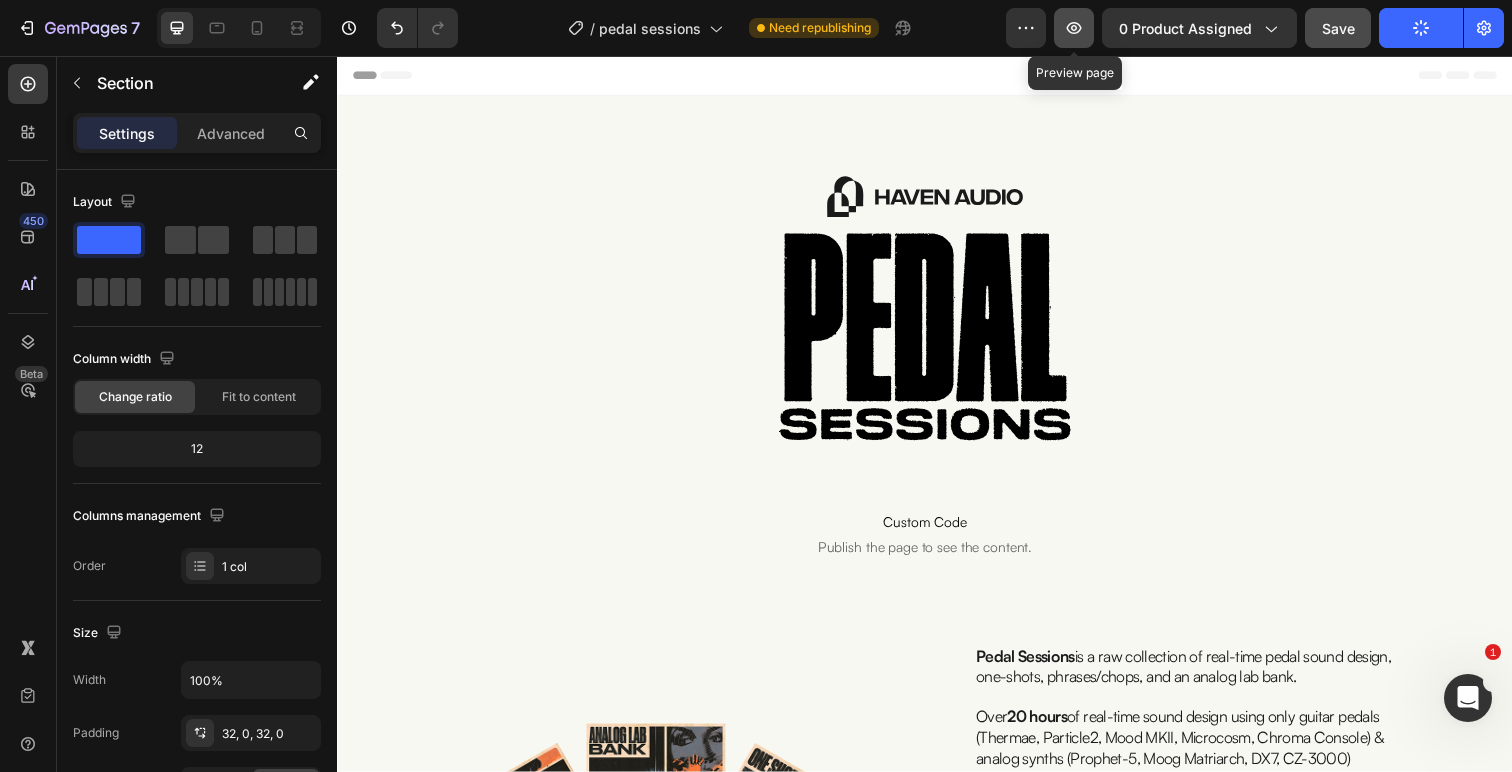 click 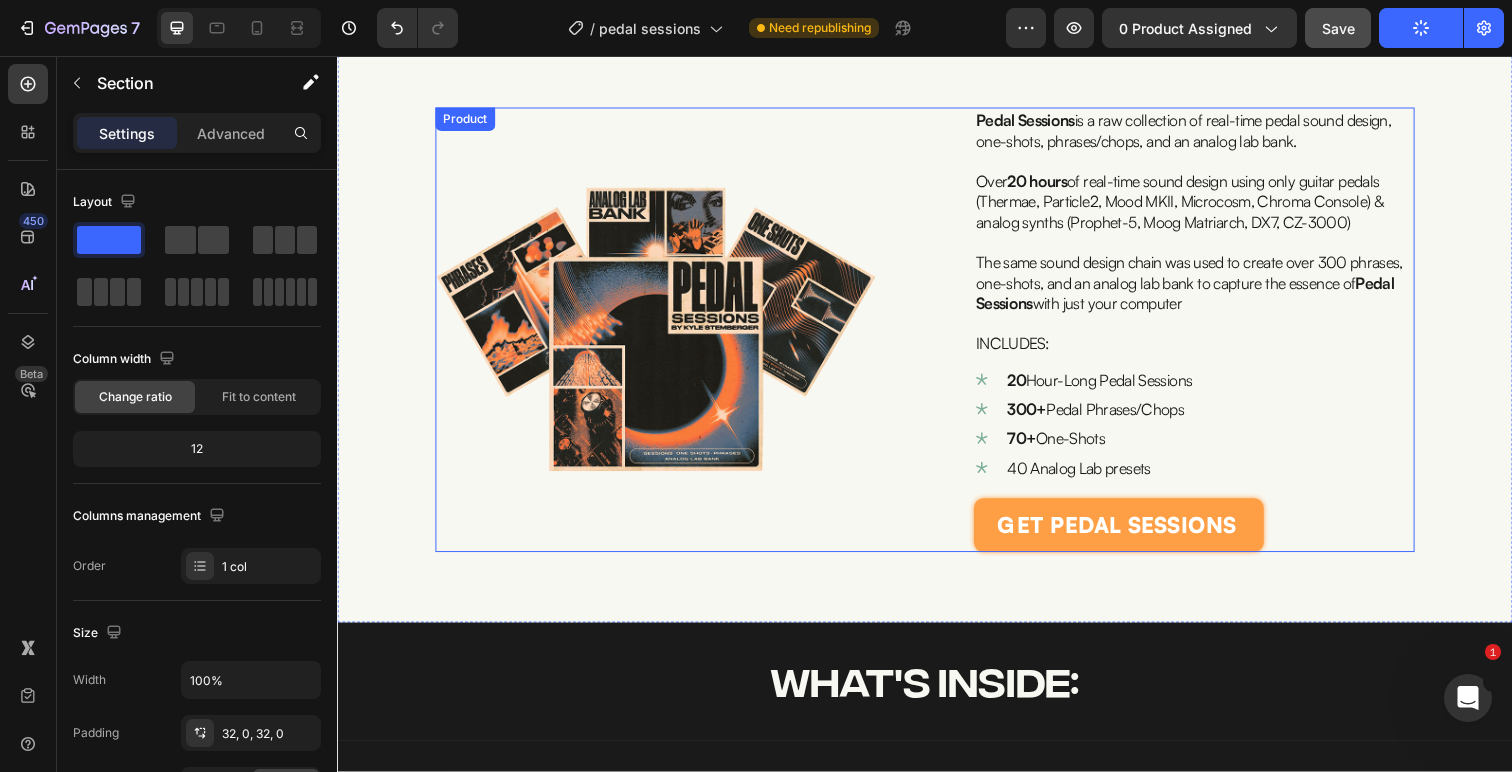 scroll, scrollTop: 542, scrollLeft: 0, axis: vertical 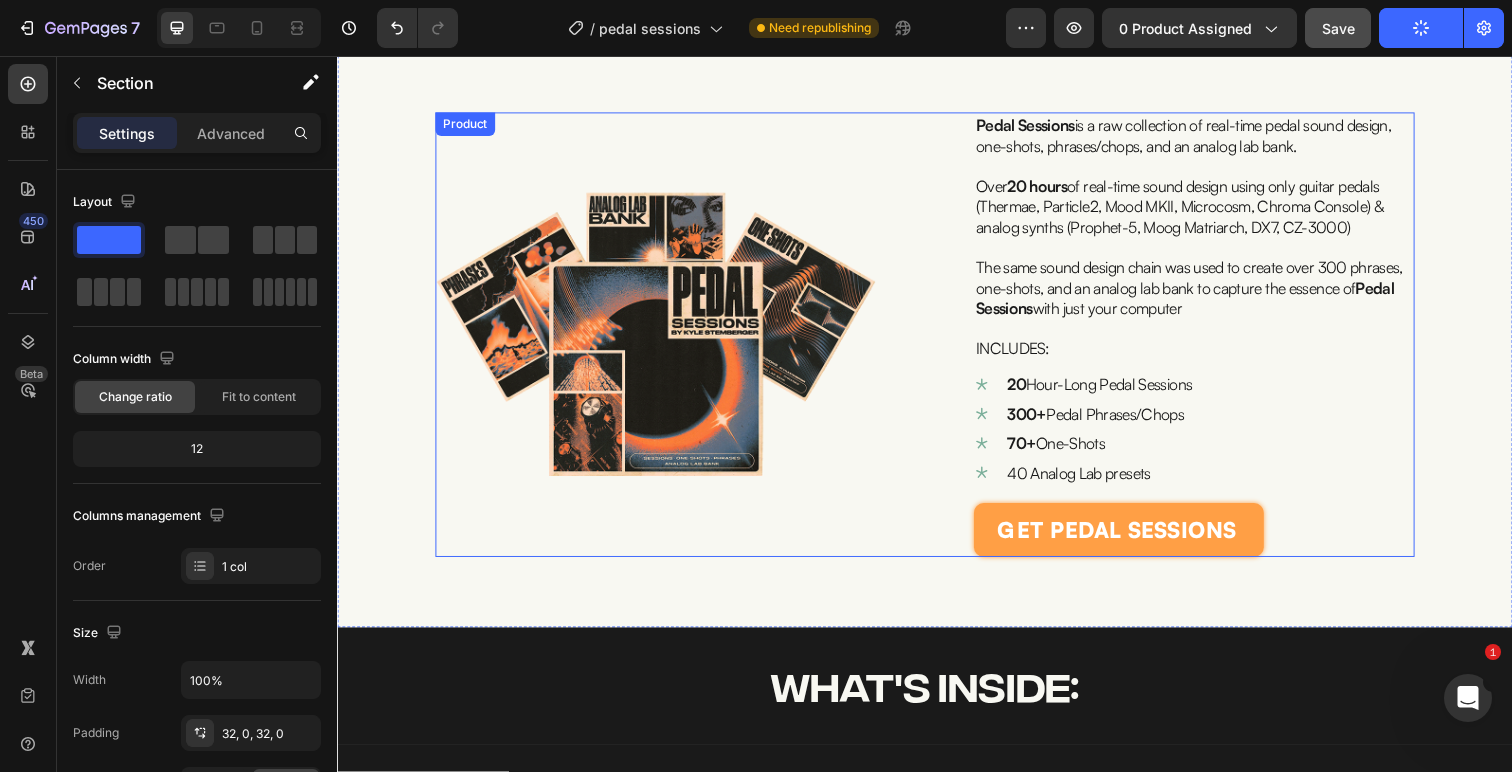 click on "300+  Pedal Phrases/Chops" at bounding box center (1115, 422) 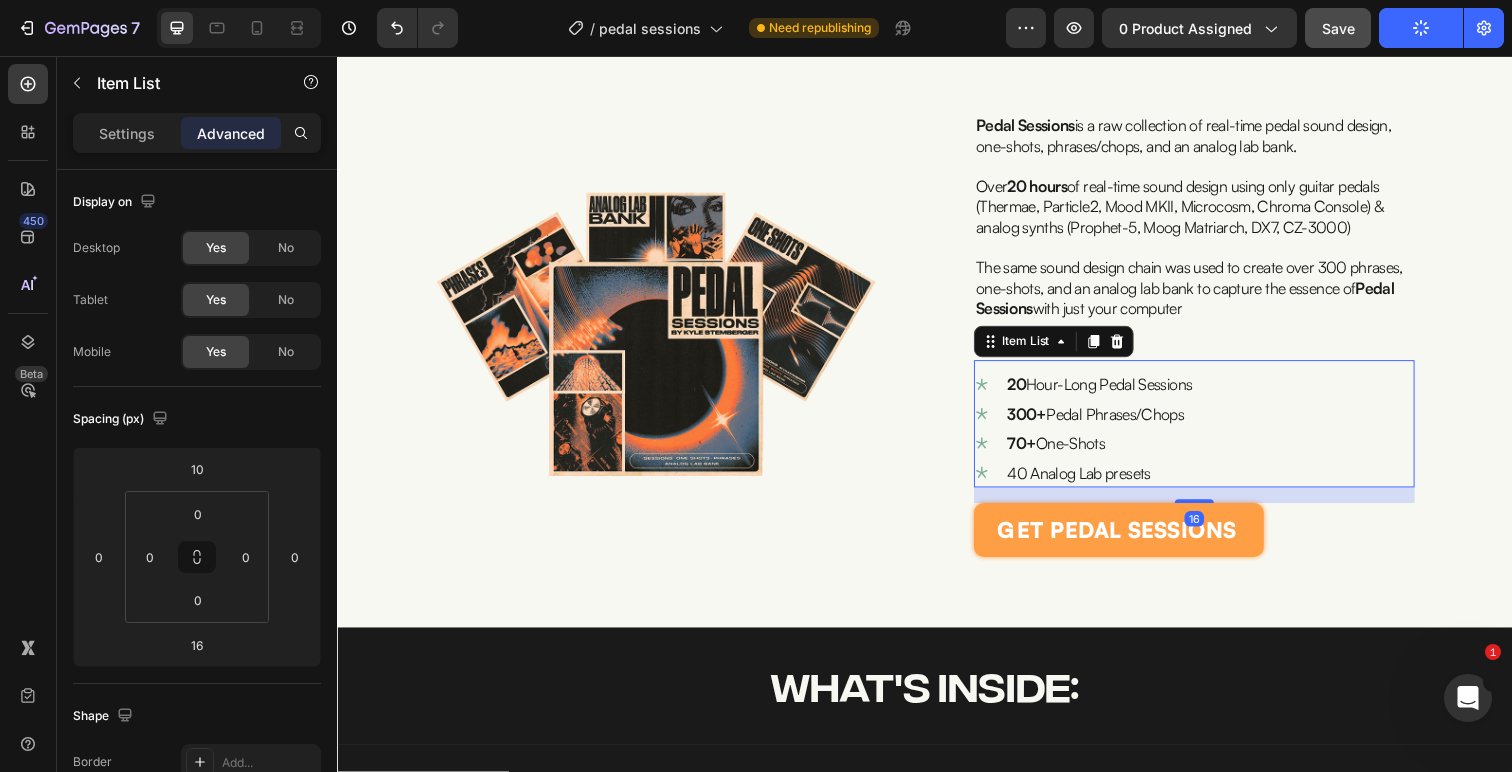 click on "40 Analog Lab presets" at bounding box center [1115, 482] 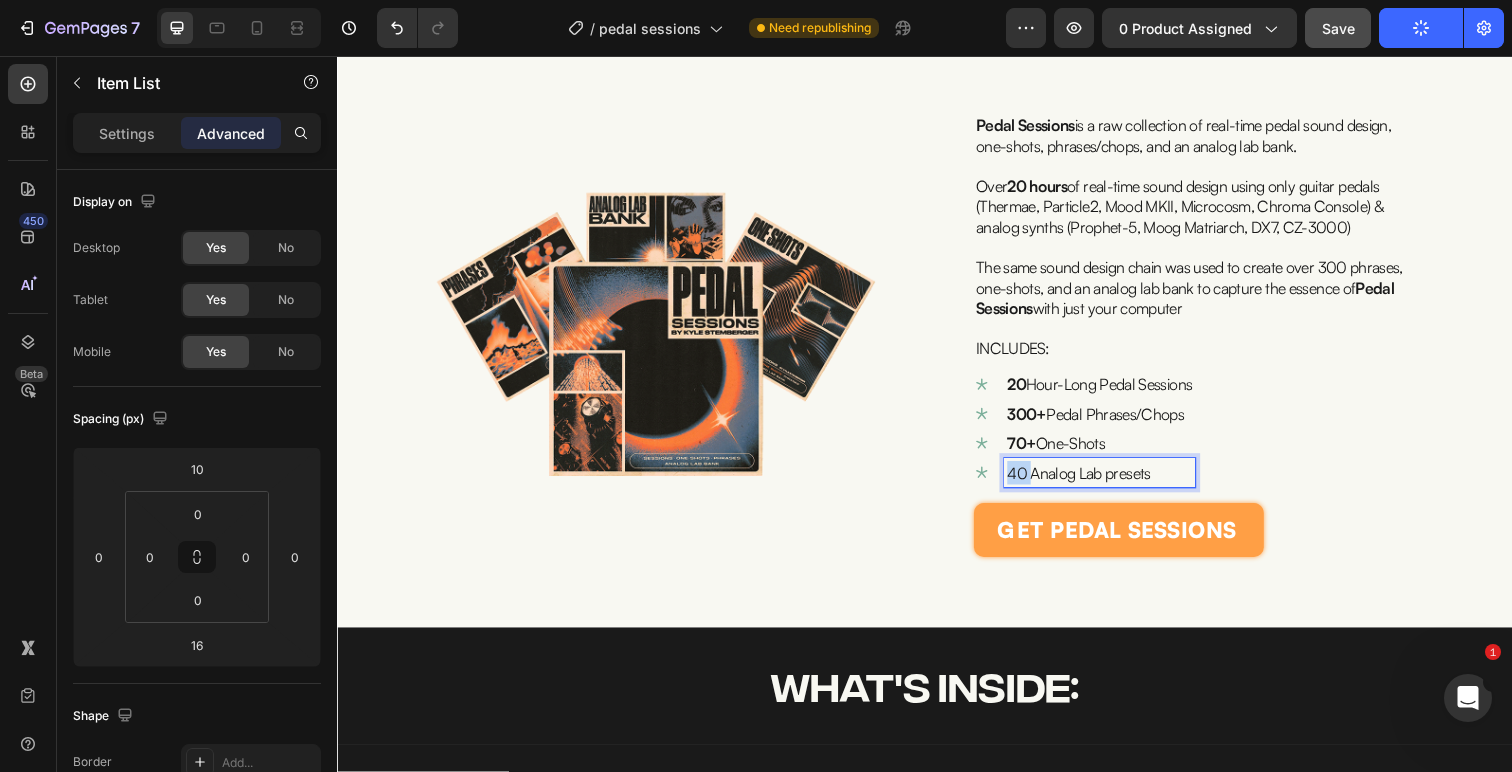 drag, startPoint x: 1040, startPoint y: 484, endPoint x: 1025, endPoint y: 486, distance: 15.132746 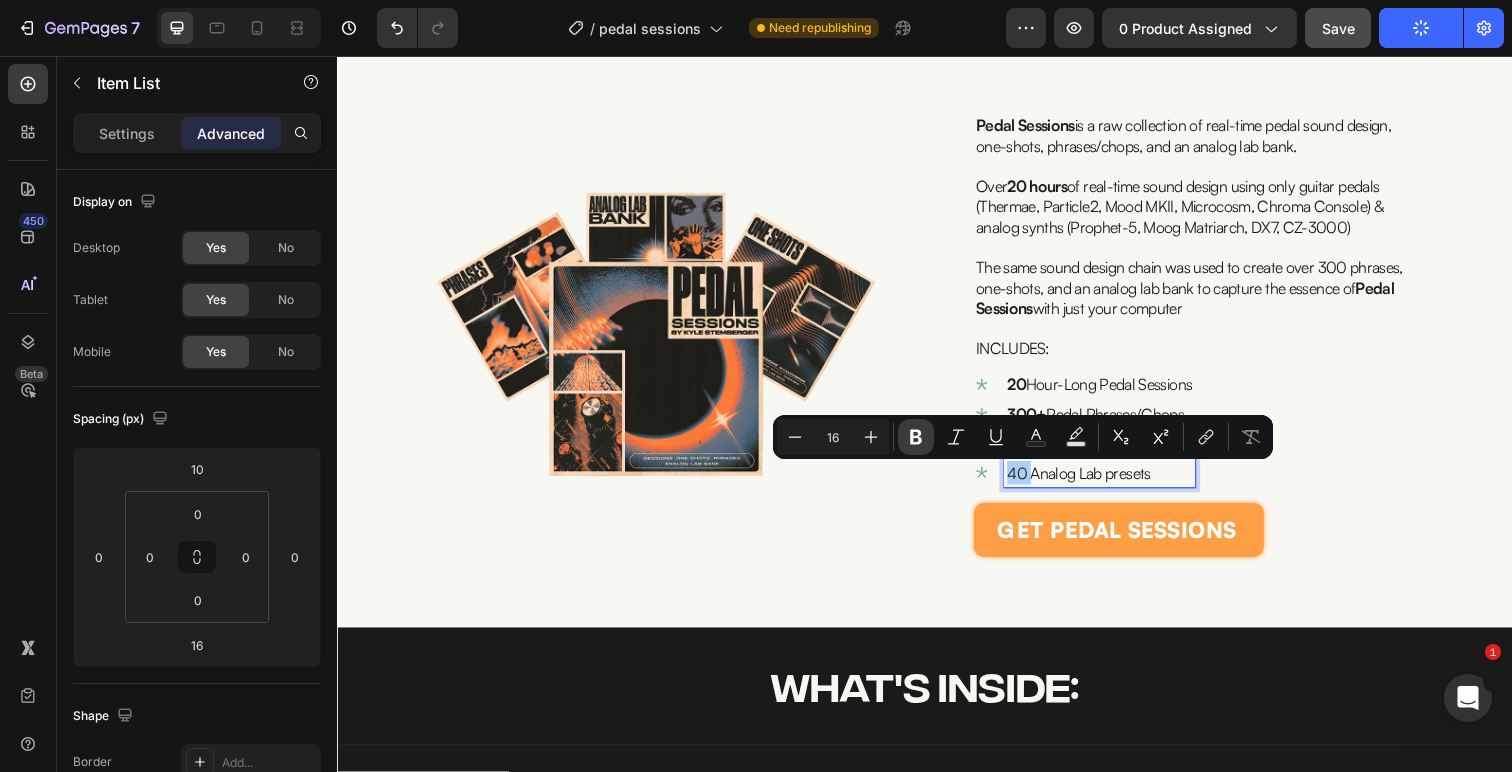 click 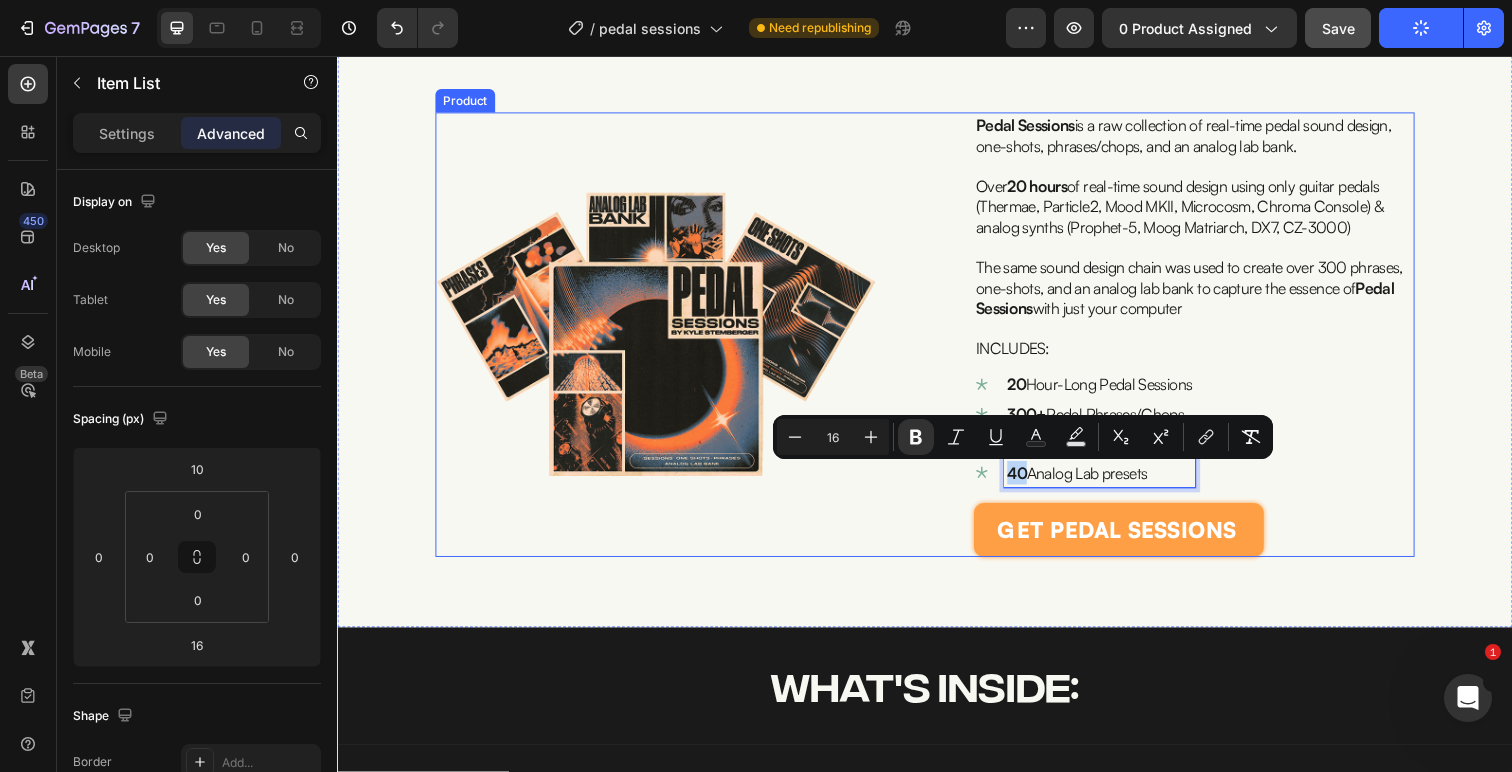 click on "Image Pedal Sessions  is a raw collection of real-time pedal sound design, one-shots, phrases/chops, and an analog lab bank.   Over  20 hours  of real-time sound design using only guitar pedals (Thermae, Particle2, Mood MKII, Microcosm, Chroma Console) & analog synths (Prophet-5, Moog Matriarch, DX7, CZ-3000)   The same sound design chain was used to create over 300 phrases, one-shots, and an analog lab bank to capture the essence of  Pedal Sessions  with just your computer    INCLUDES: Text Block
20  Hour-Long Pedal Sessions
300+  Pedal Phrases/Chops
70+  One-Shots
40  Analog Lab presets Item List   16 get pedal sessions Add to Cart Product" at bounding box center (937, 341) 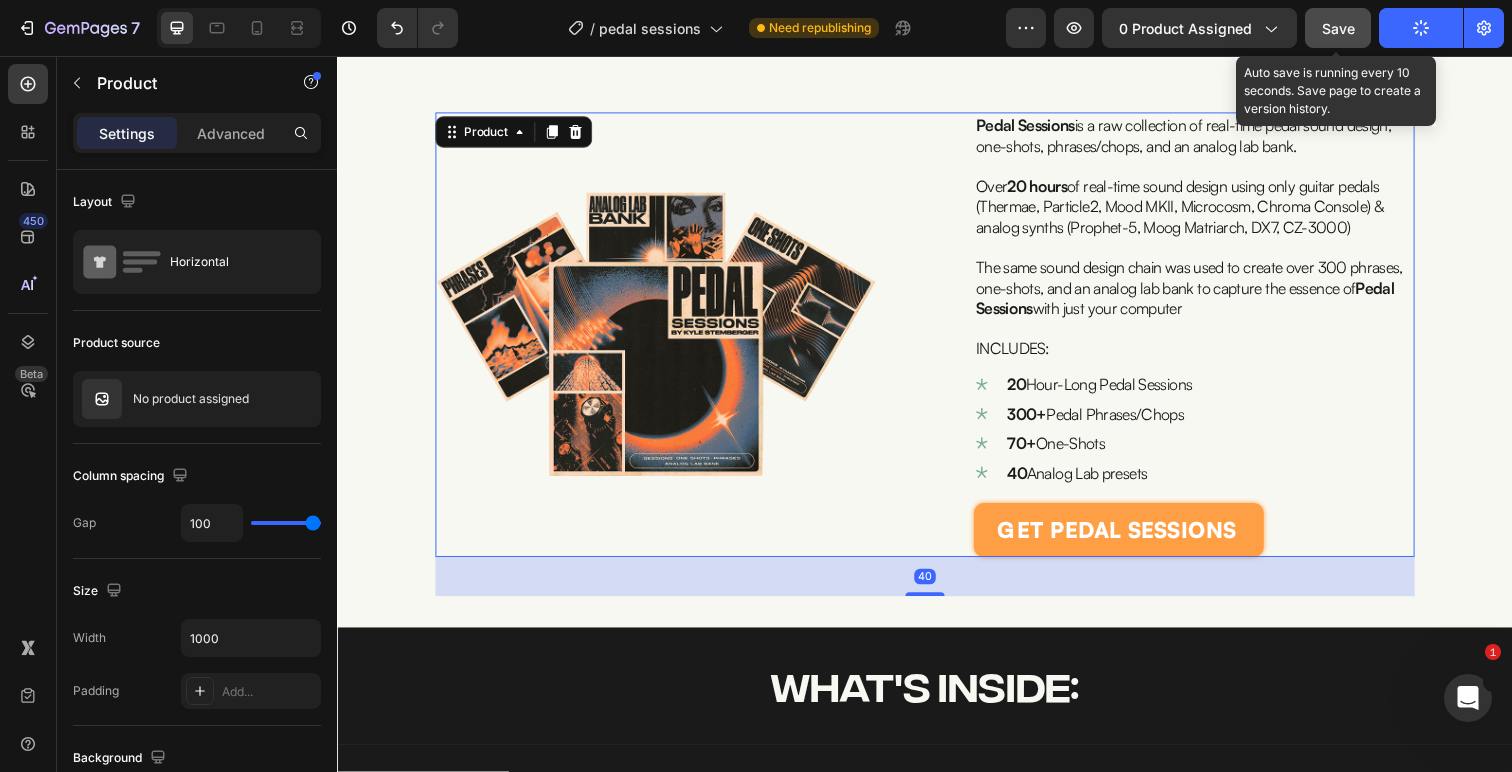 click on "Save" 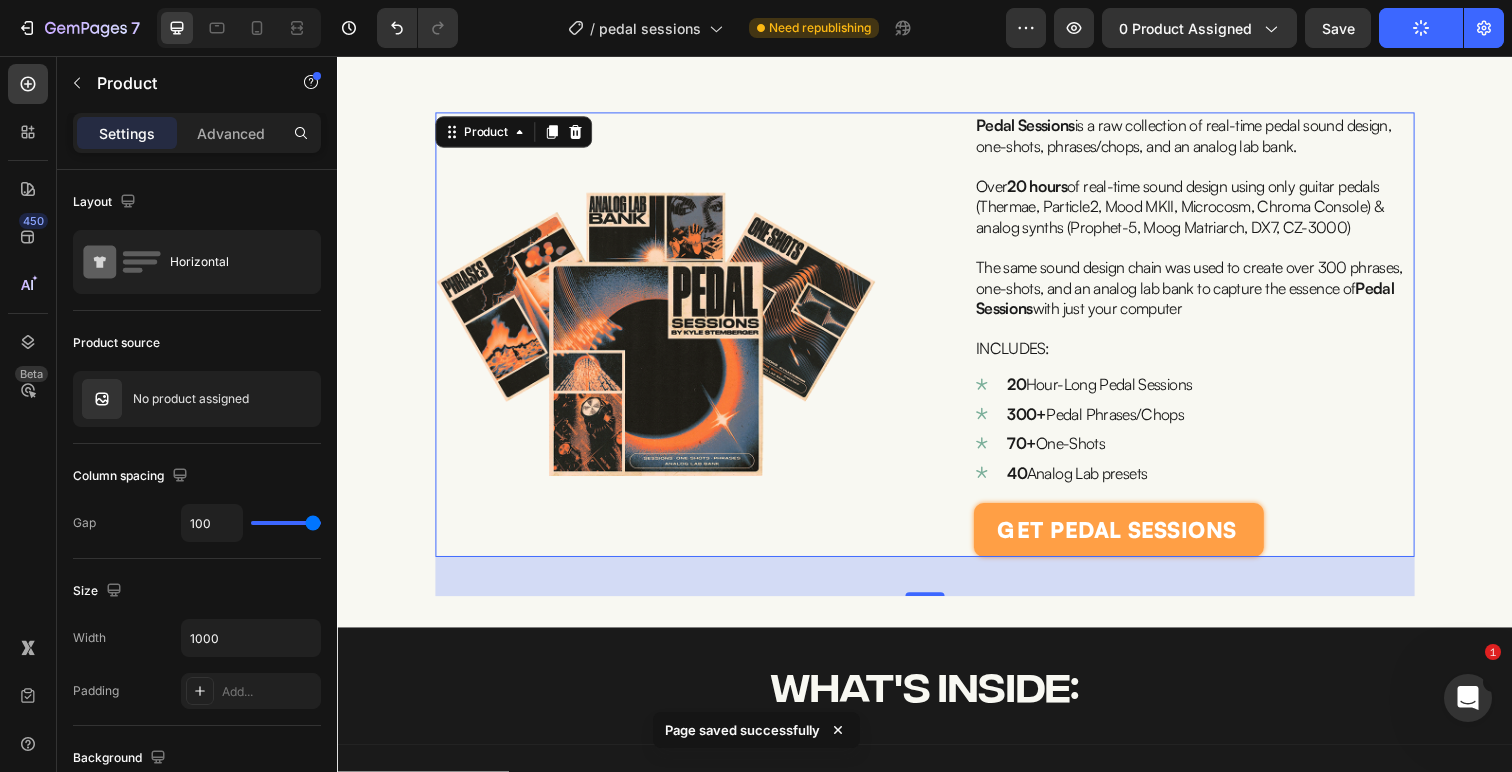 click on "Publish" 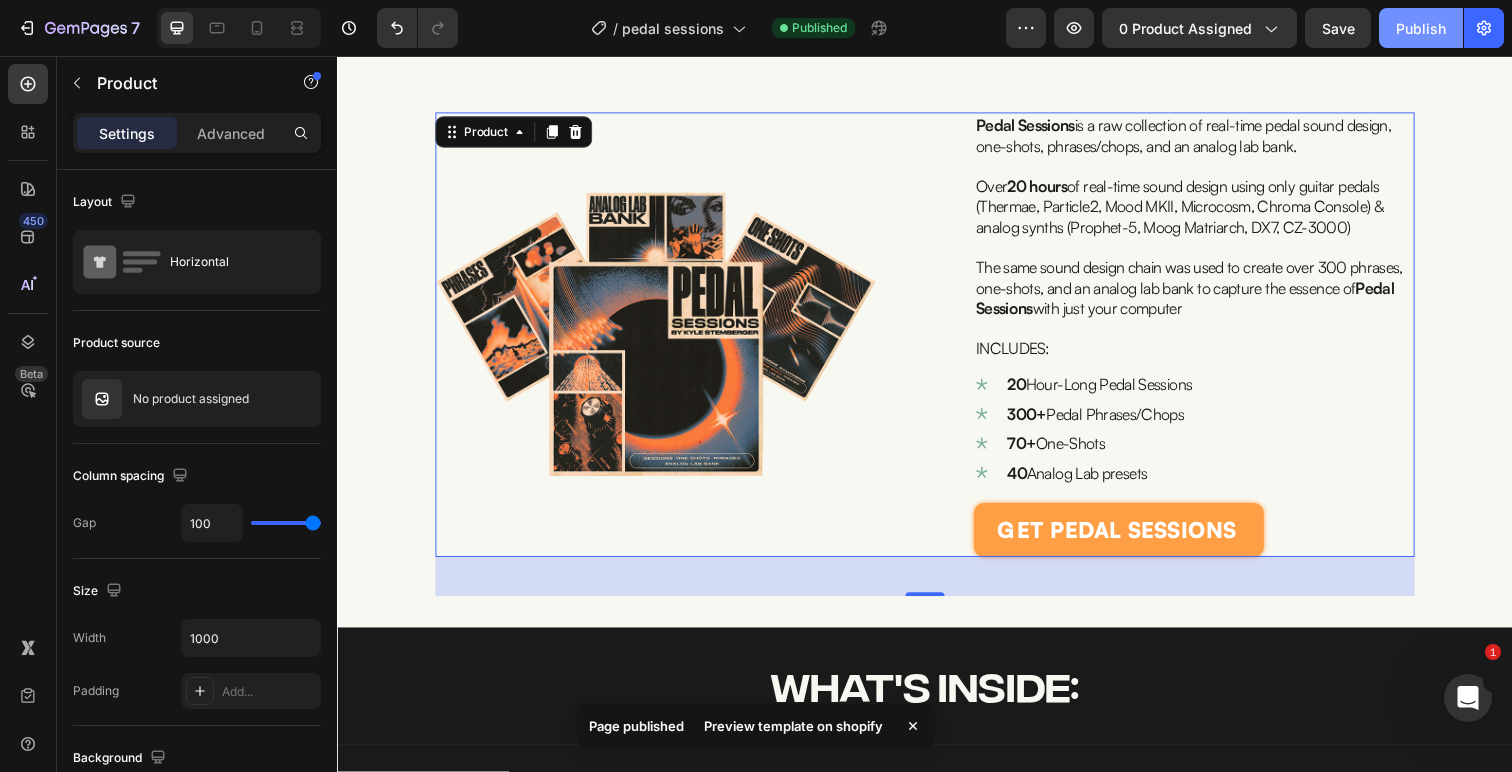 click on "Publish" at bounding box center (1421, 28) 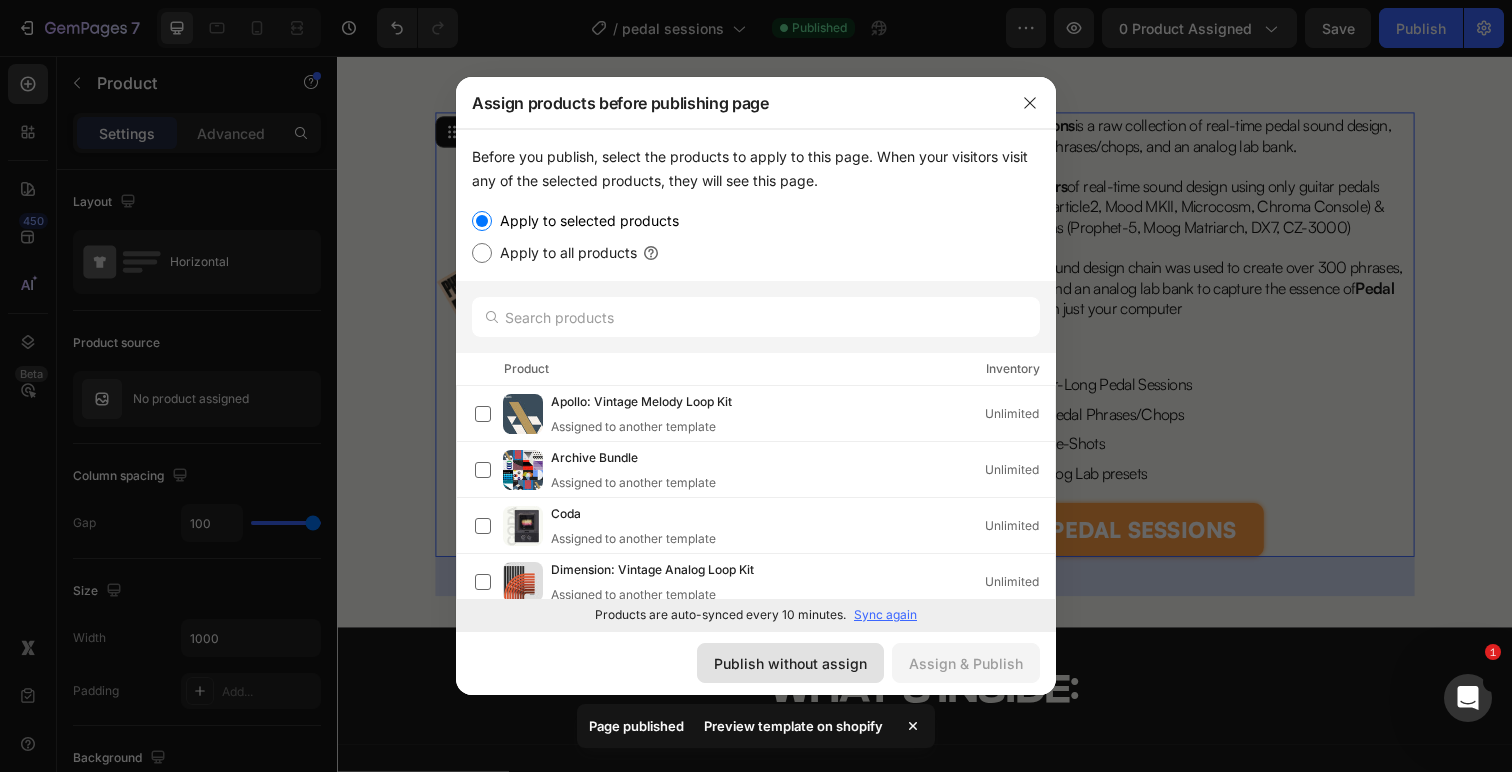 click on "Publish without assign" at bounding box center [790, 663] 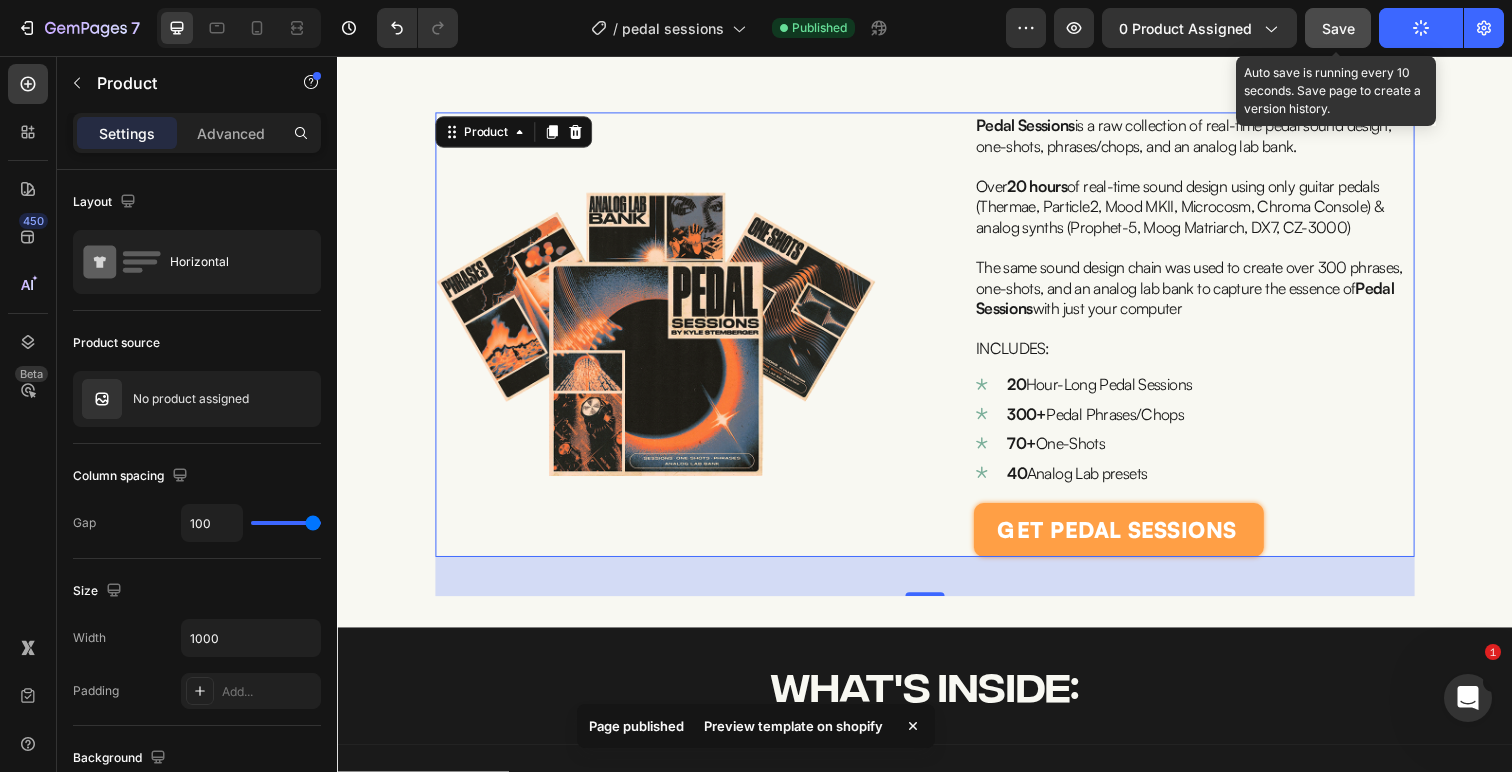 click on "Save" 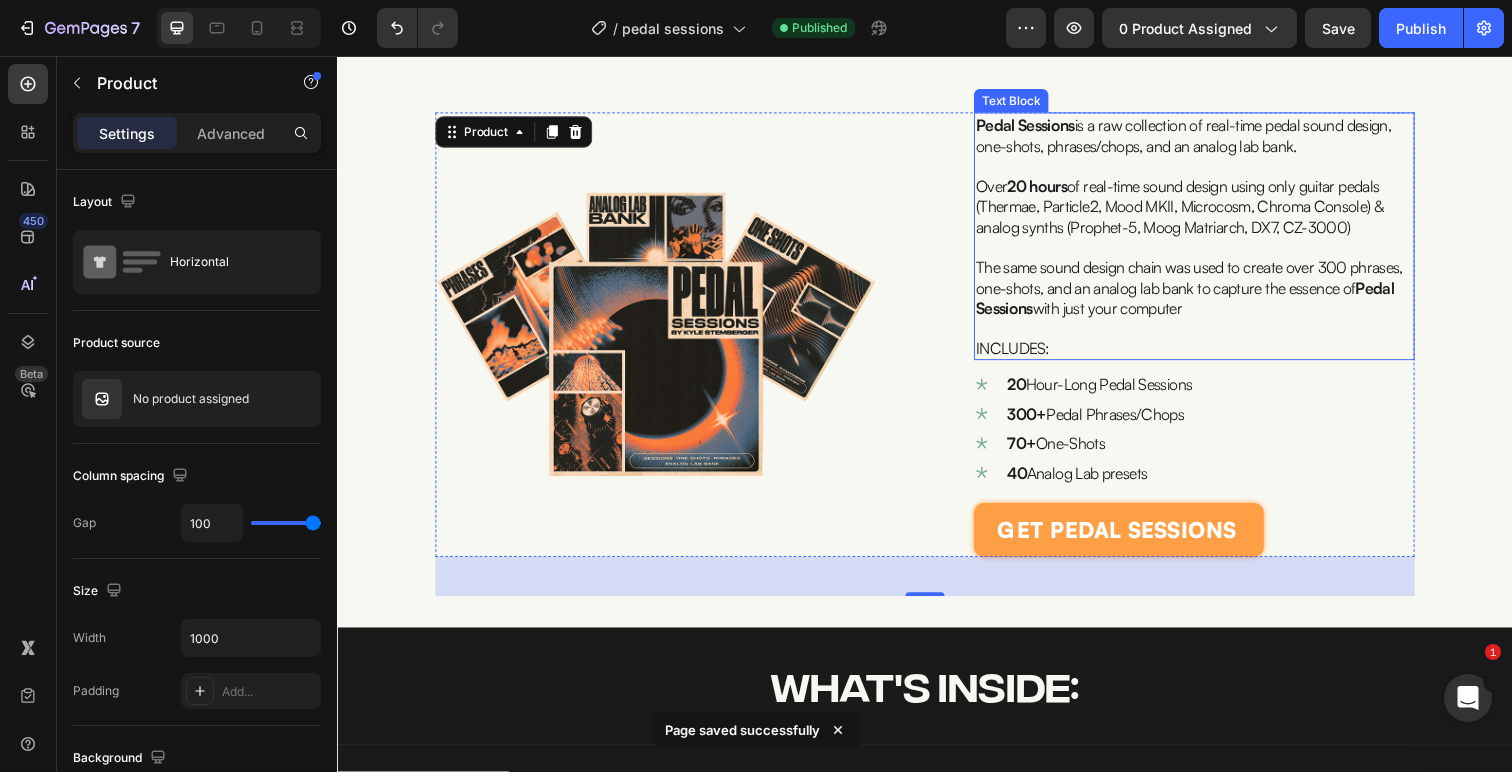 click on "INCLUDES:" at bounding box center (1027, 355) 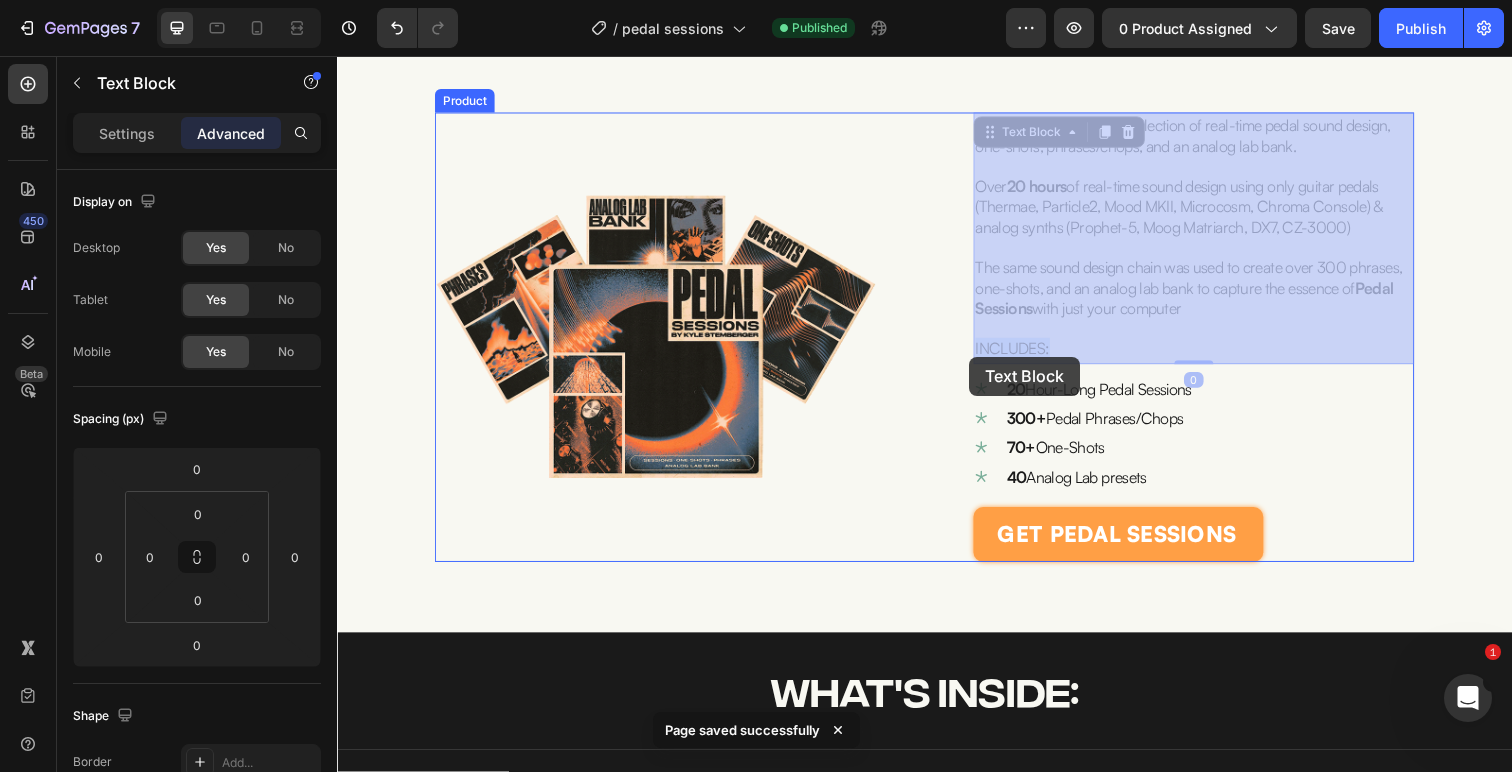 drag, startPoint x: 1072, startPoint y: 354, endPoint x: 983, endPoint y: 362, distance: 89.358826 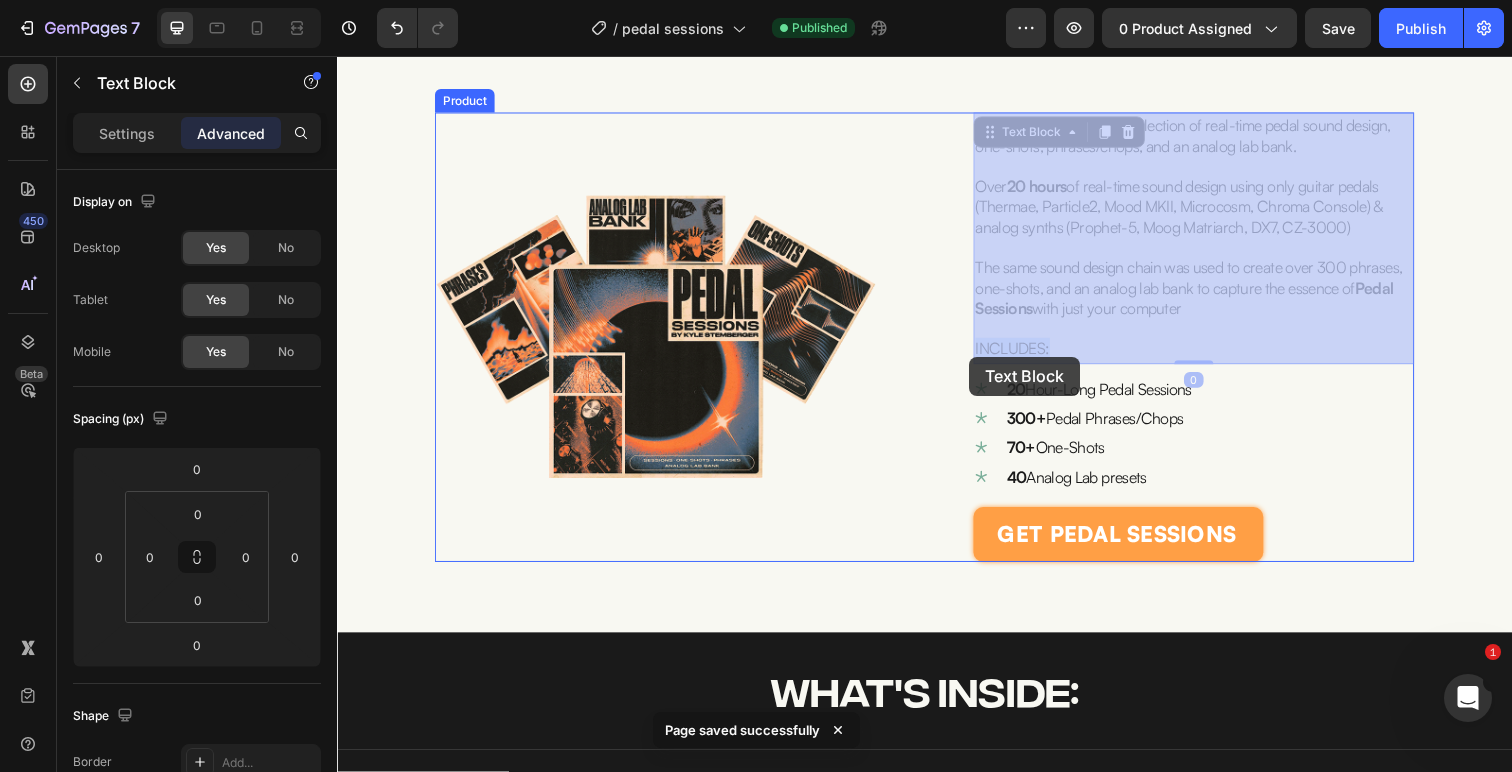 click on "Header Image Image
Custom Code
Publish the page to see the content.
Custom Code Row Image Pedal Sessions  is a raw collection of real-time pedal sound design, one-shots, phrases/chops, and an analog lab bank. Over  20 hours  of real-time sound design using only guitar pedals (Thermae, Particle2, Mood MKII, Microcosm, Chroma Console) & analog synths (Prophet-5, Moog Matriarch, DX7, CZ-3000) The same sound design chain was used to create over 300 phrases, one-shots, and an analog lab bank to capture the essence of  Pedal Sessions  with just your computer  INCLUDES: Text Block   0 Pedal Sessions  is a raw collection of real-time pedal sound design, one-shots, phrases/chops, and an analog lab bank. Over  20 hours  of real-time sound design using only guitar pedals (Thermae, Particle2, Mood MKII, Microcosm, Chroma Console) & analog synths (Prophet-5, Moog Matriarch, DX7, CZ-3000) Pedal Sessions  with just your computer  INCLUDES: Text Block   0
20 300+ 70+ 40" at bounding box center (937, 3422) 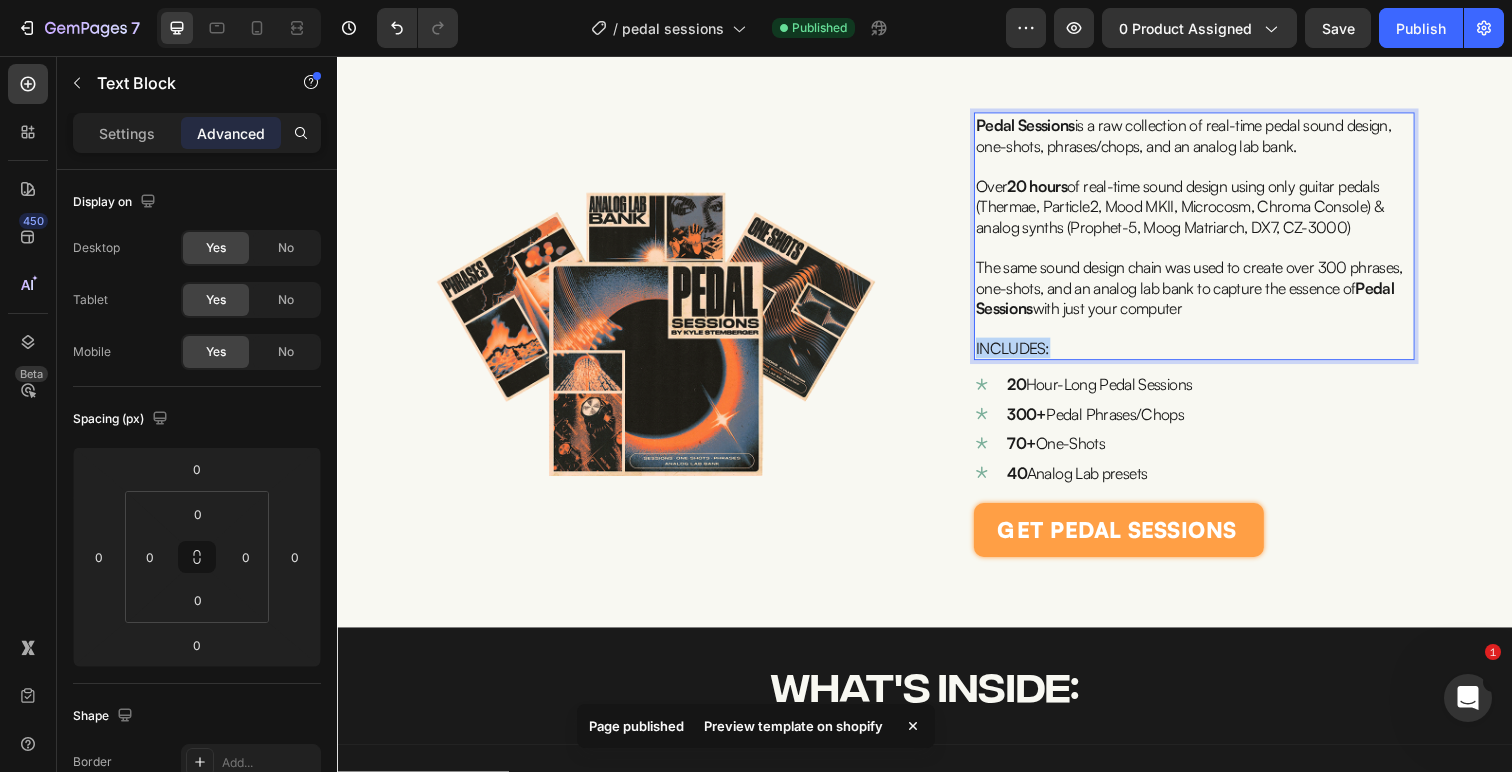 drag, startPoint x: 1067, startPoint y: 360, endPoint x: 990, endPoint y: 364, distance: 77.10383 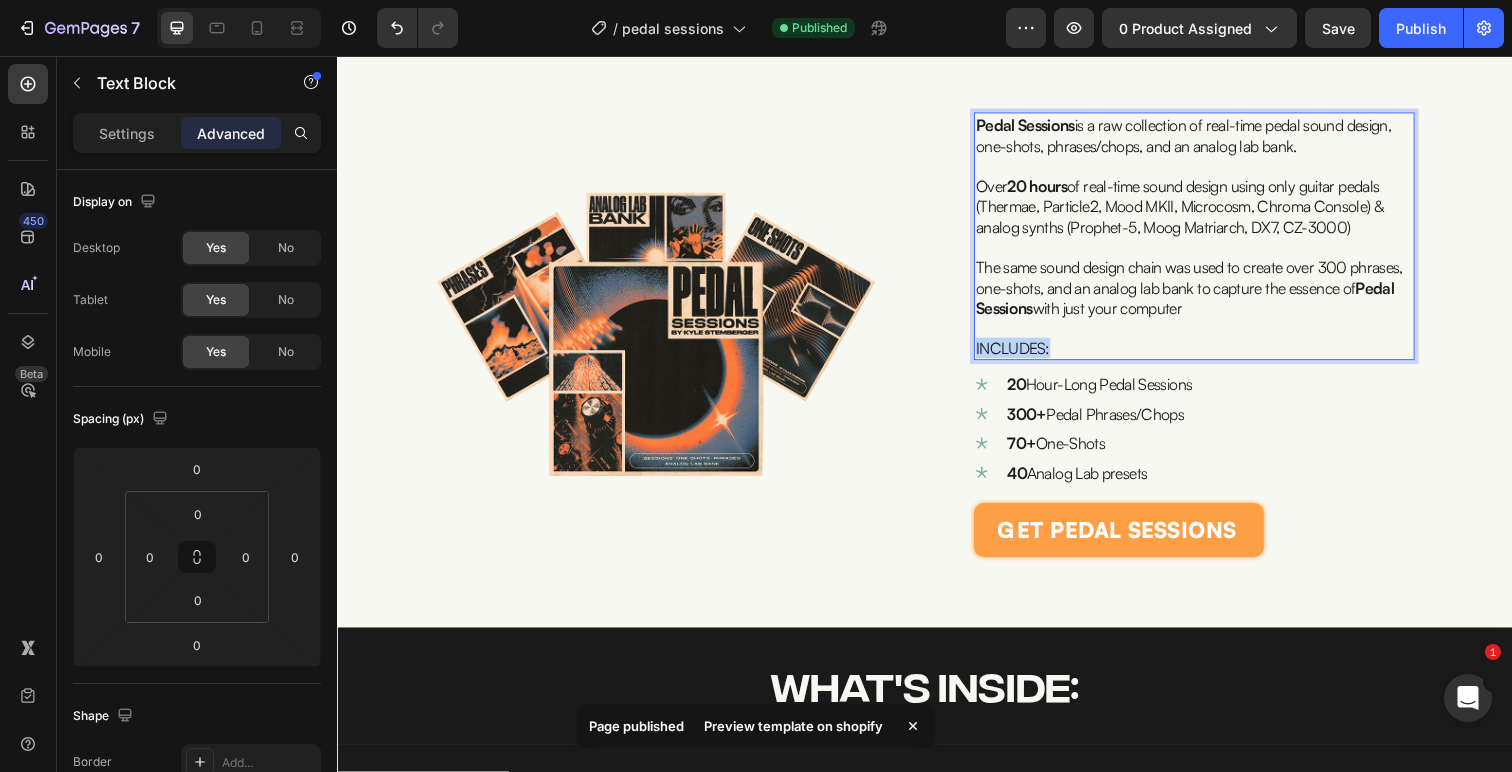 click on "INCLUDES:" at bounding box center [1212, 354] 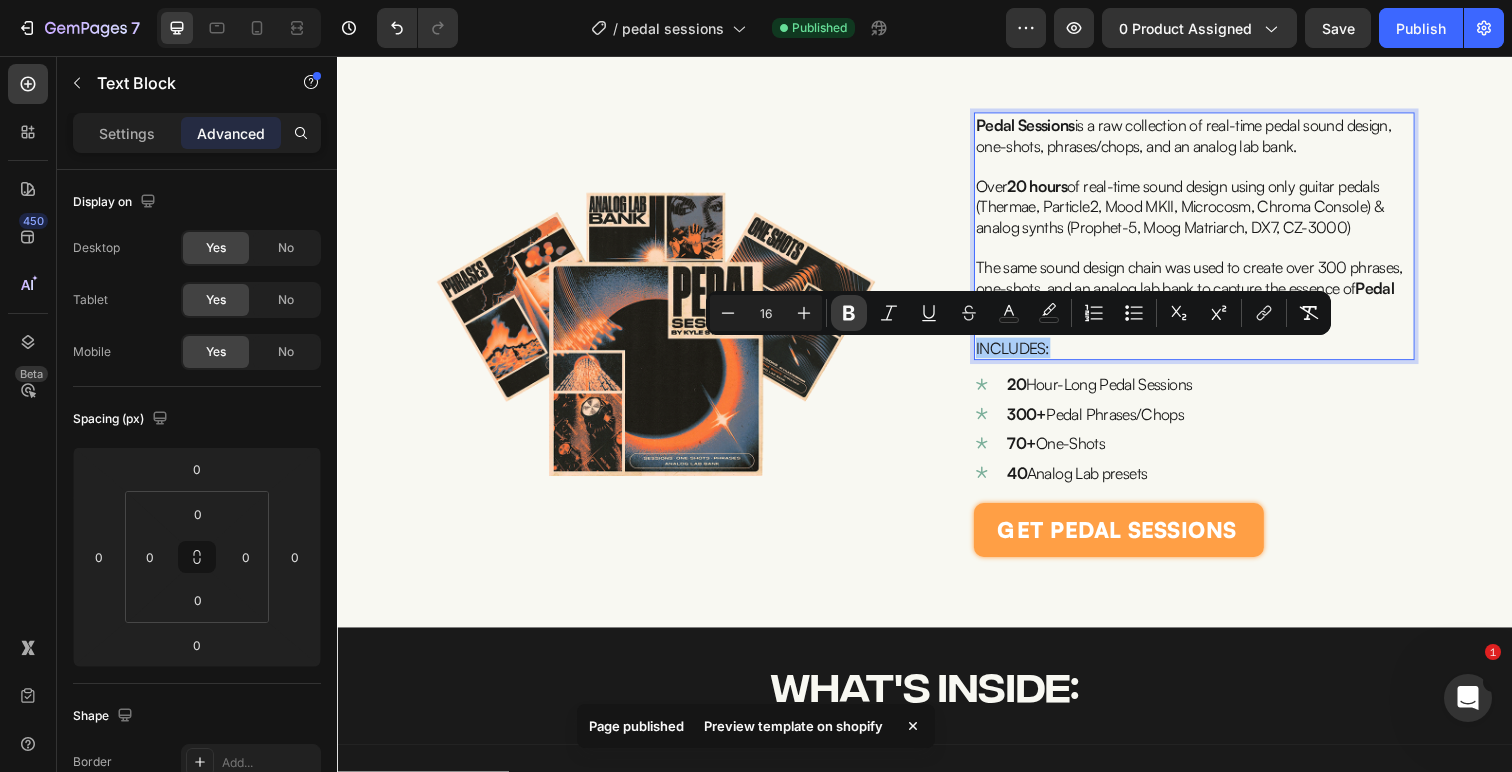 click on "Bold" at bounding box center (849, 313) 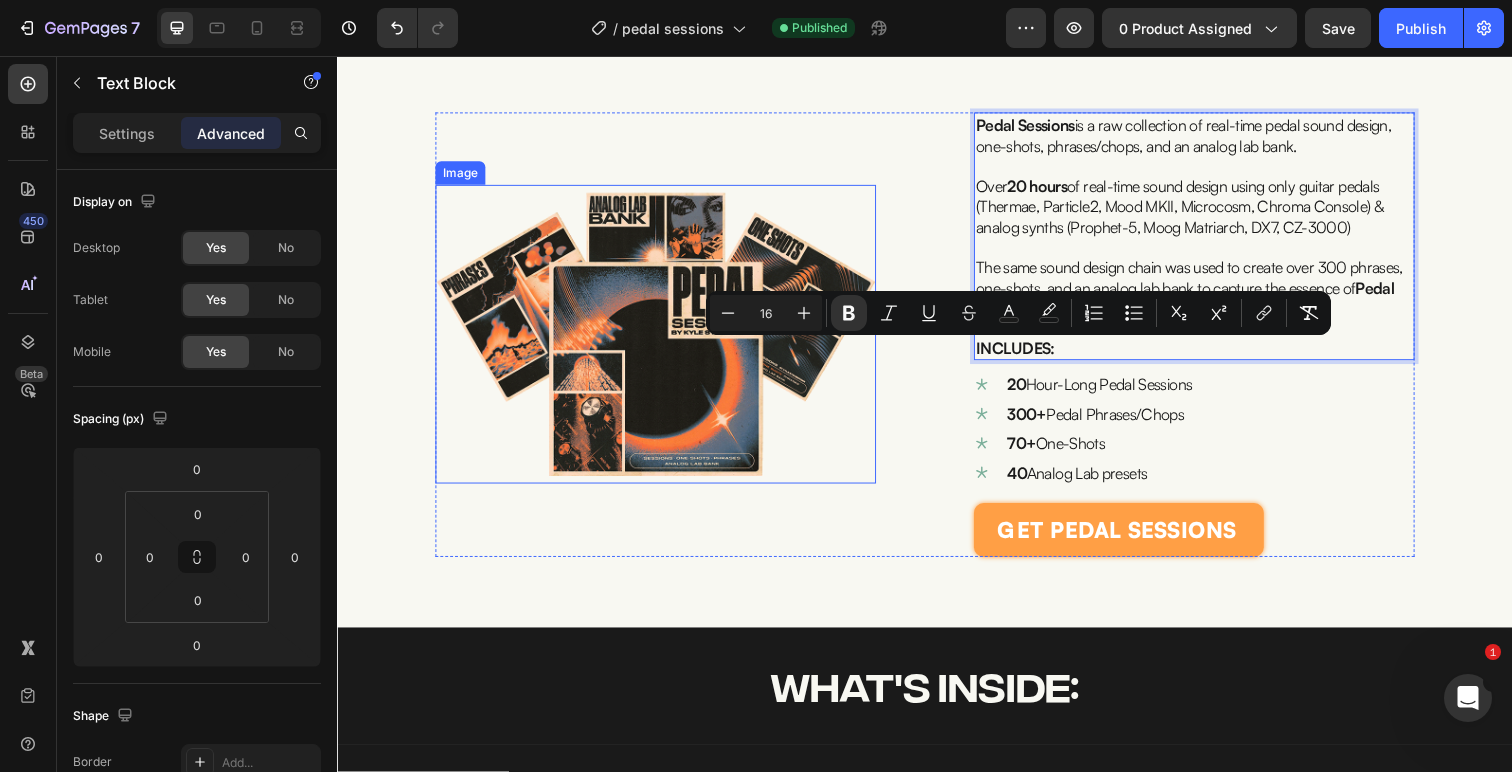 click at bounding box center [662, 340] 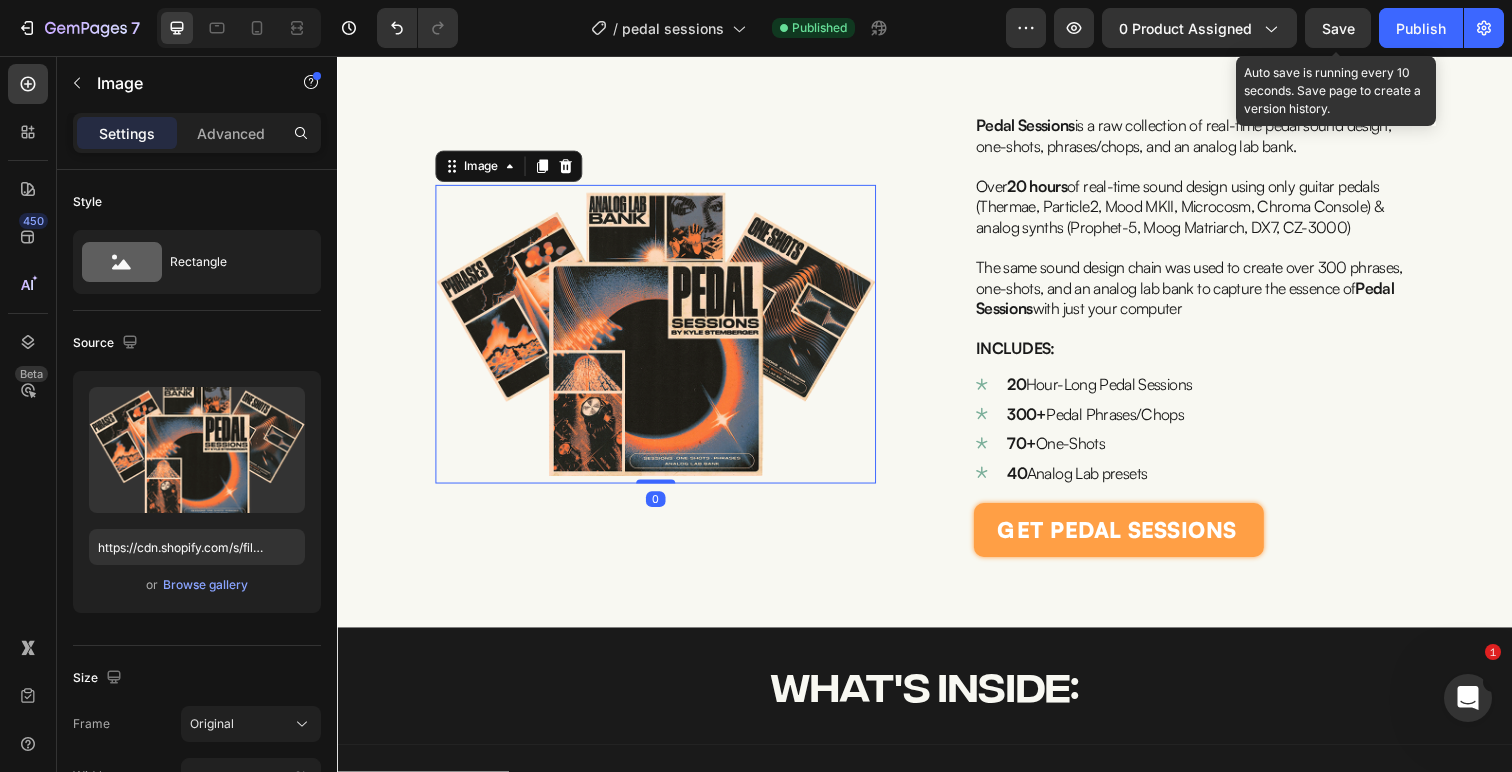 click on "Preview 0 product assigned  Save  Auto save is running every 10 seconds. Save page to create a version history.  Publish" at bounding box center [1255, 28] 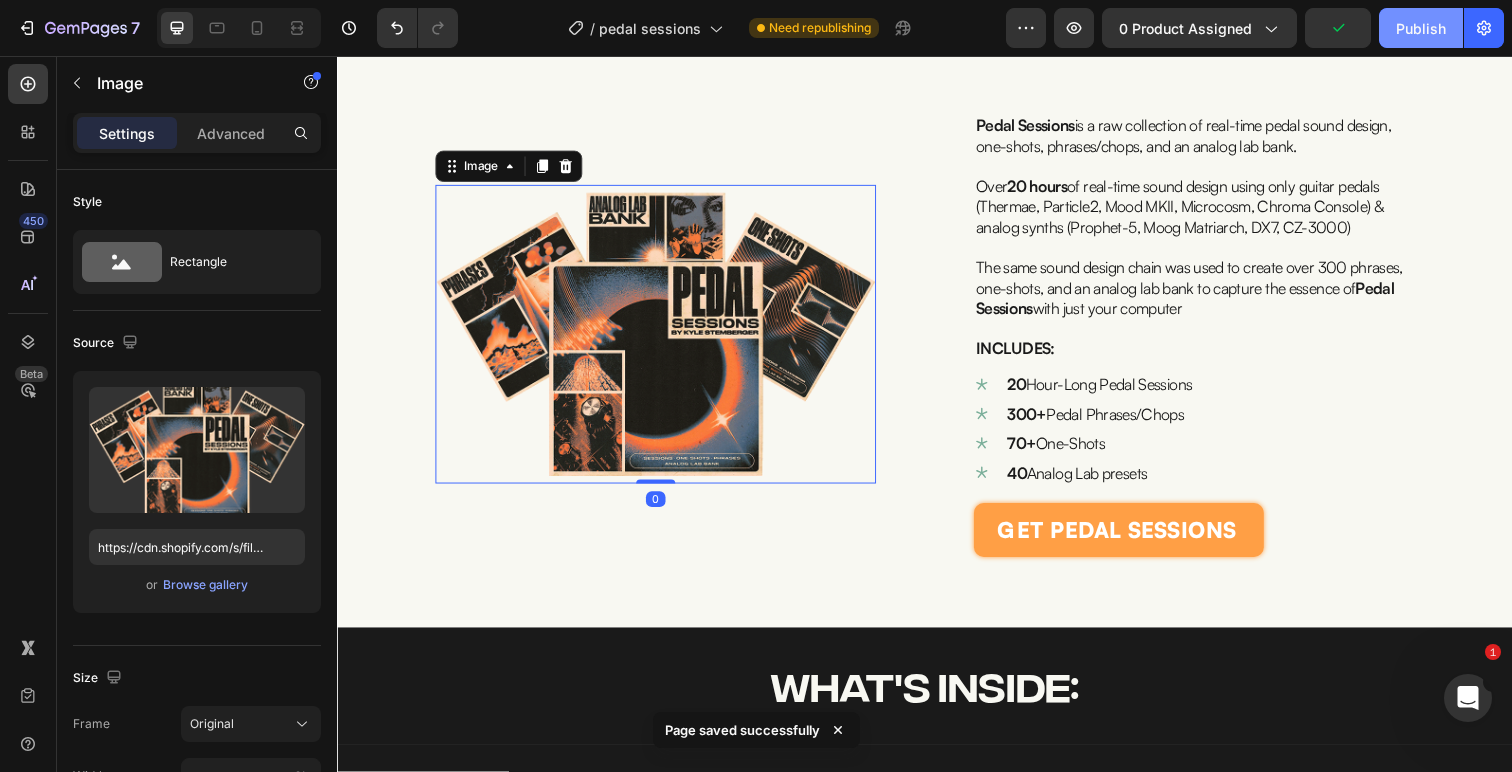click on "Publish" at bounding box center [1421, 28] 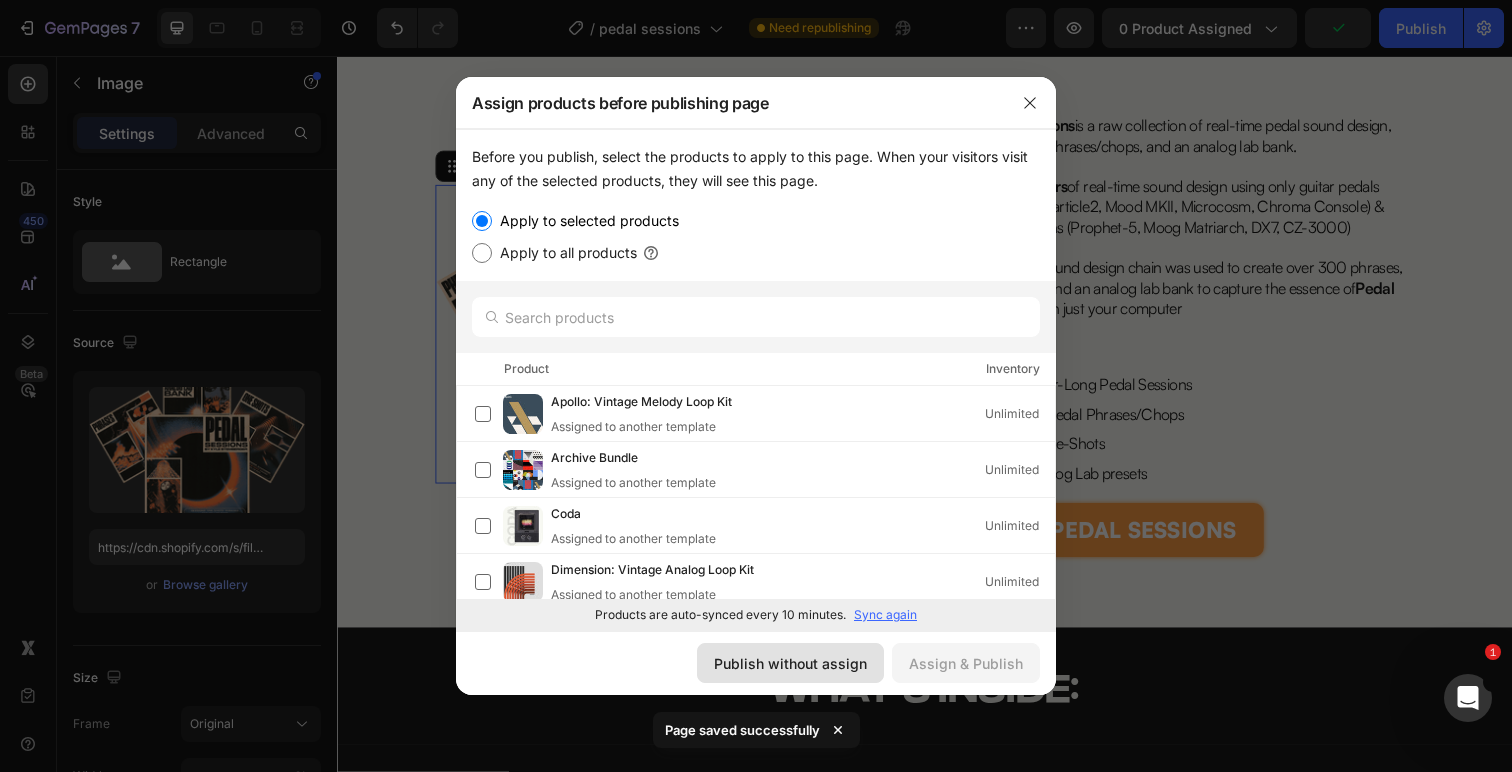 click on "Publish without assign" at bounding box center [790, 663] 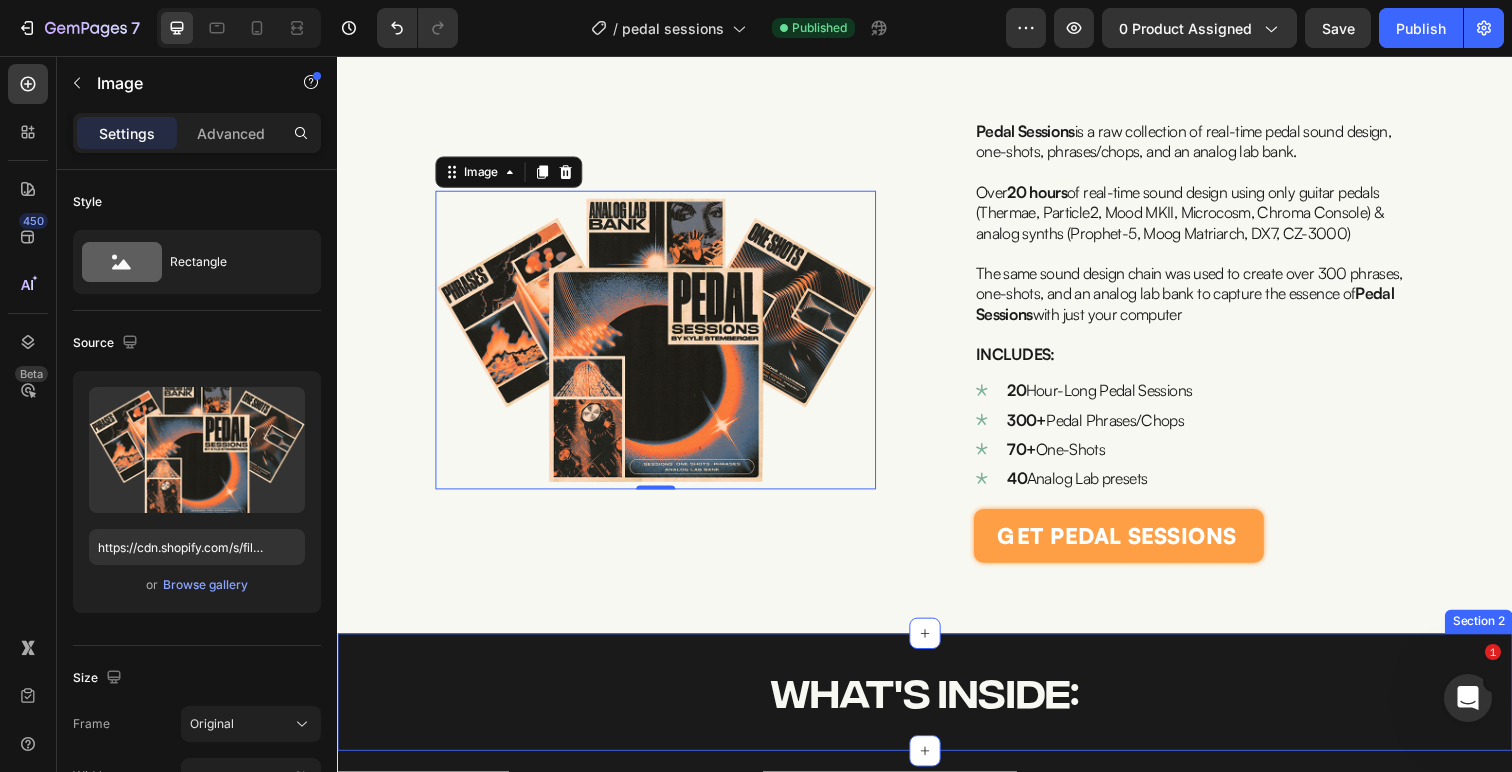 scroll, scrollTop: 471, scrollLeft: 0, axis: vertical 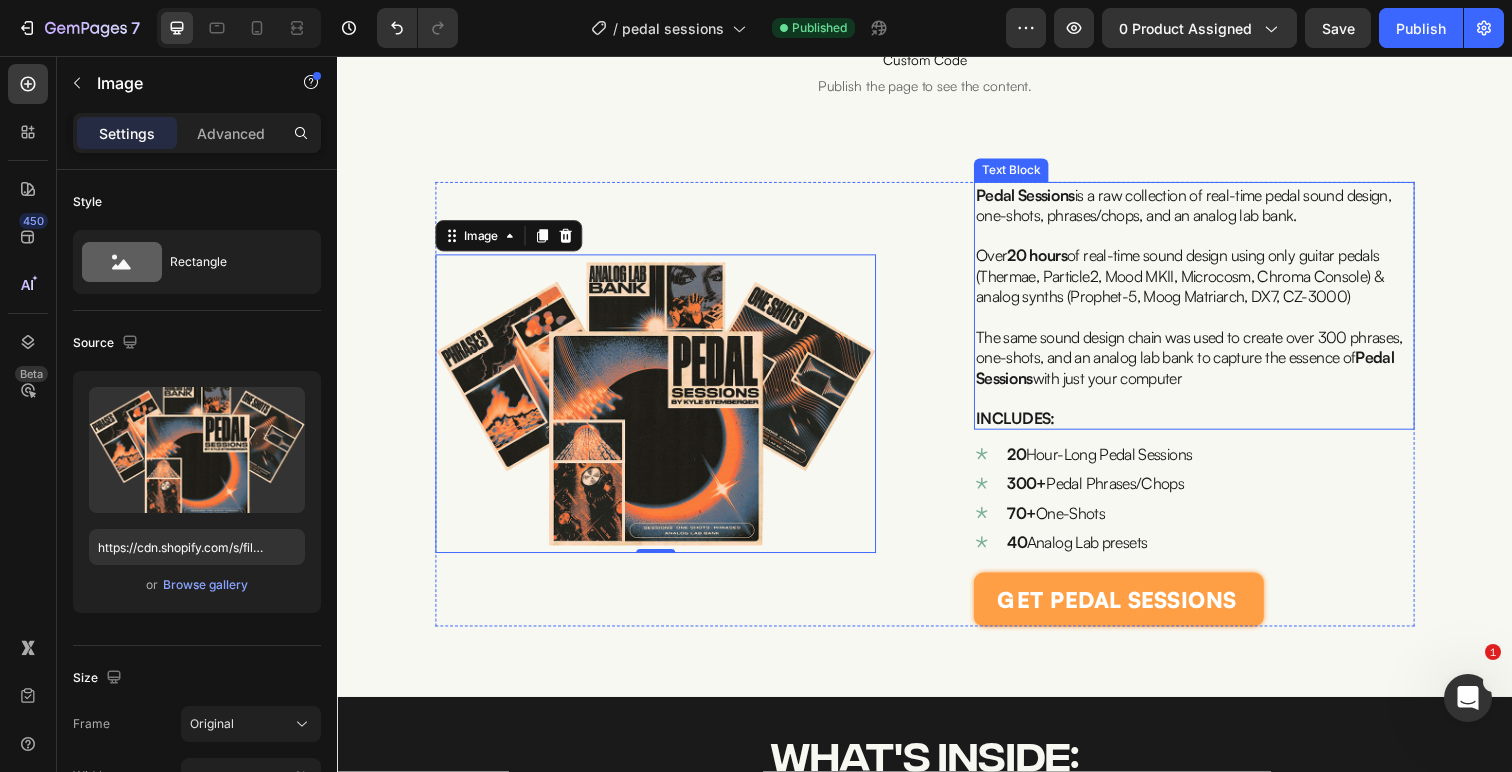 click on "Over  20 hours  of real-time sound design using only guitar pedals (Thermae, Particle2, Mood MKII, Microcosm, Chroma Console) & analog synths (Prophet-5, Moog Matriarch, DX7, CZ-3000)" at bounding box center (1197, 281) 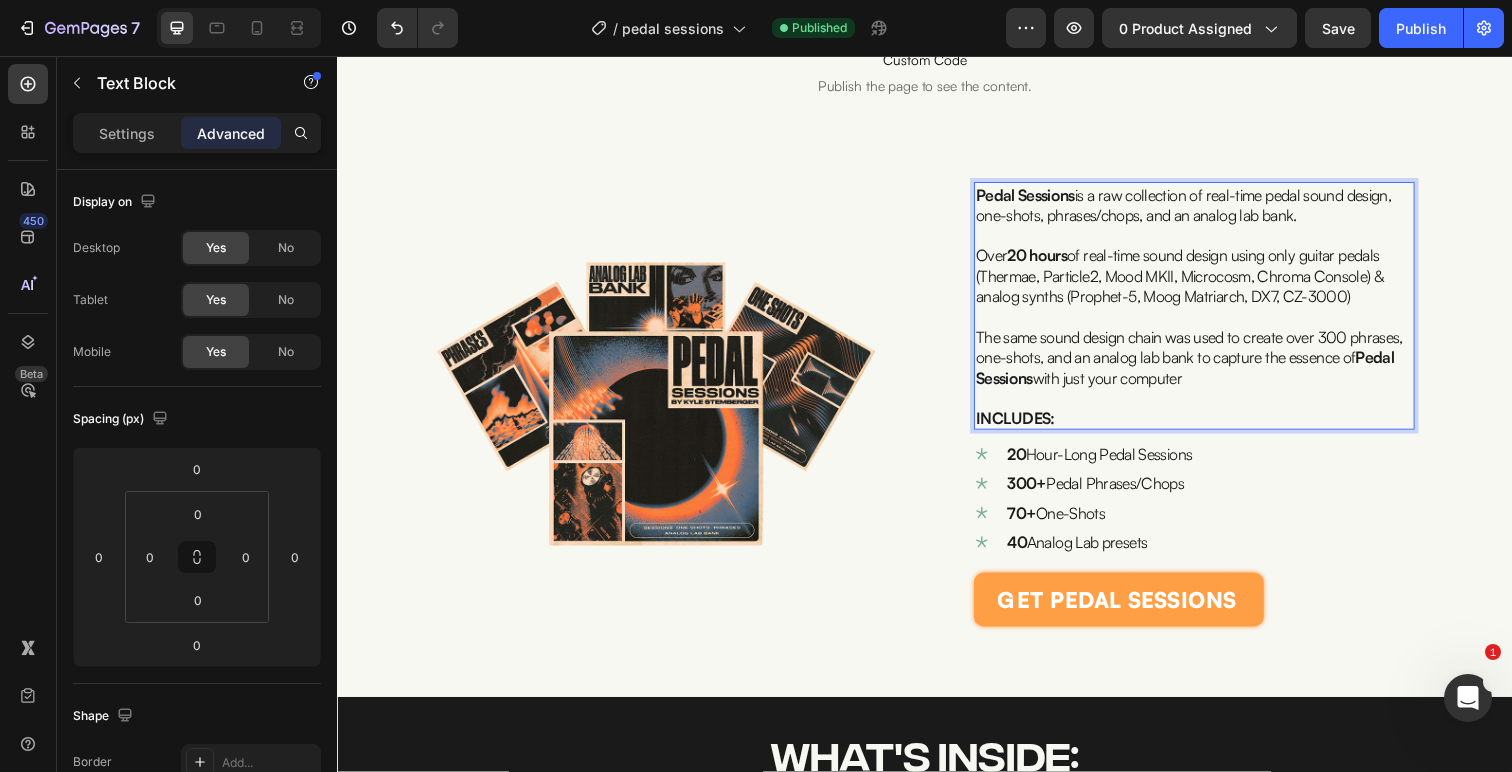 click on "INCLUDES:" at bounding box center (1212, 425) 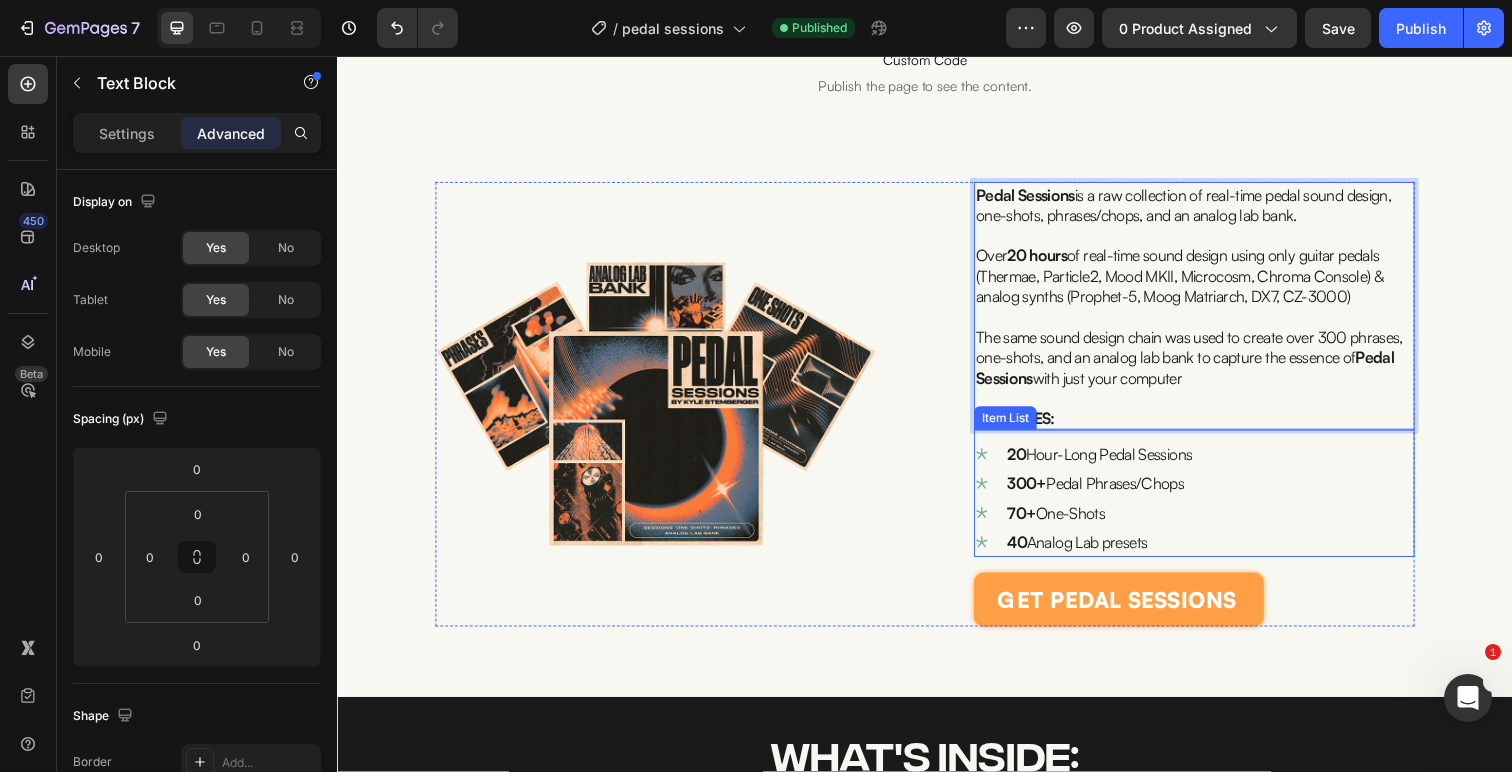 click on "20  Hour-Long Pedal Sessions" at bounding box center [1115, 463] 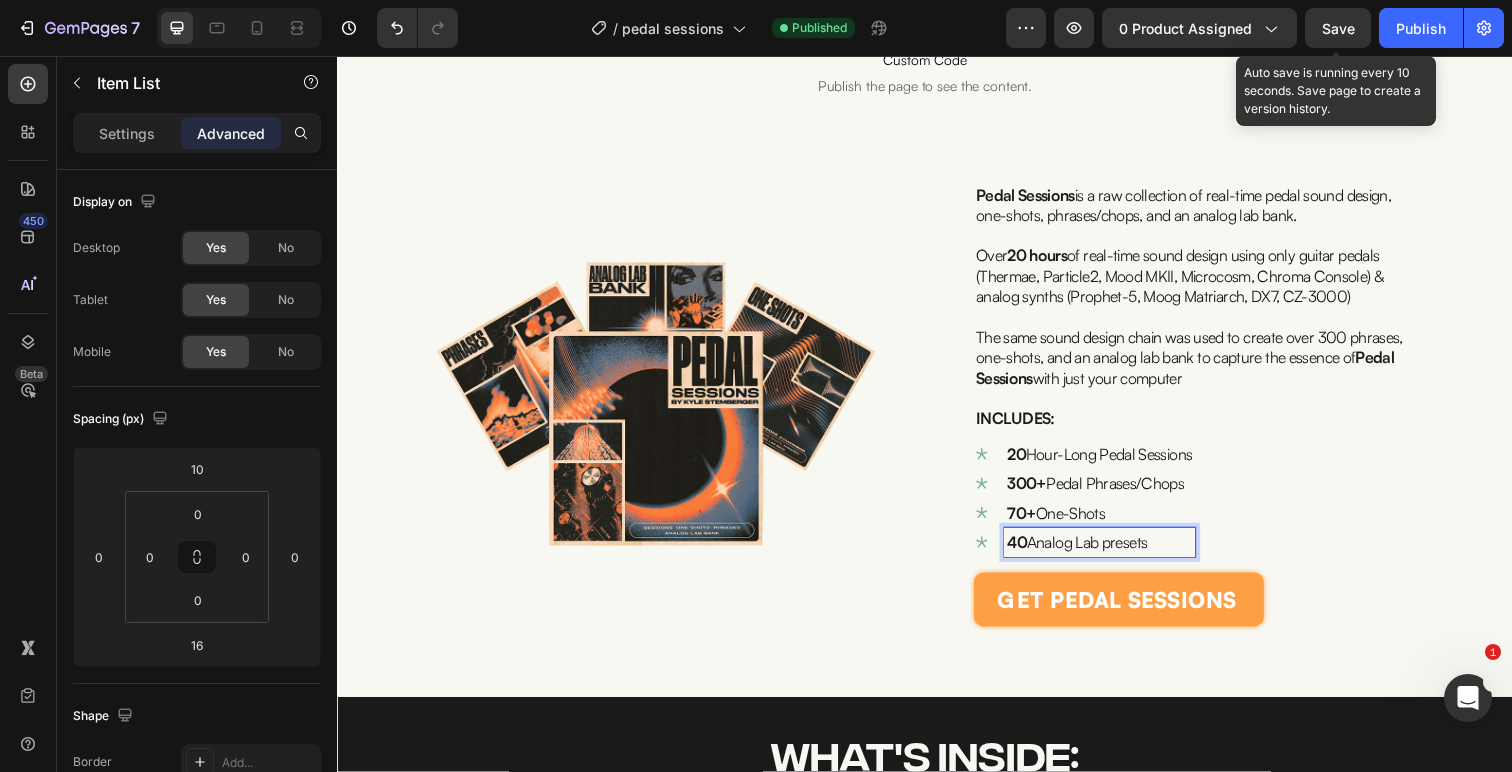 click on "Save" at bounding box center [1338, 28] 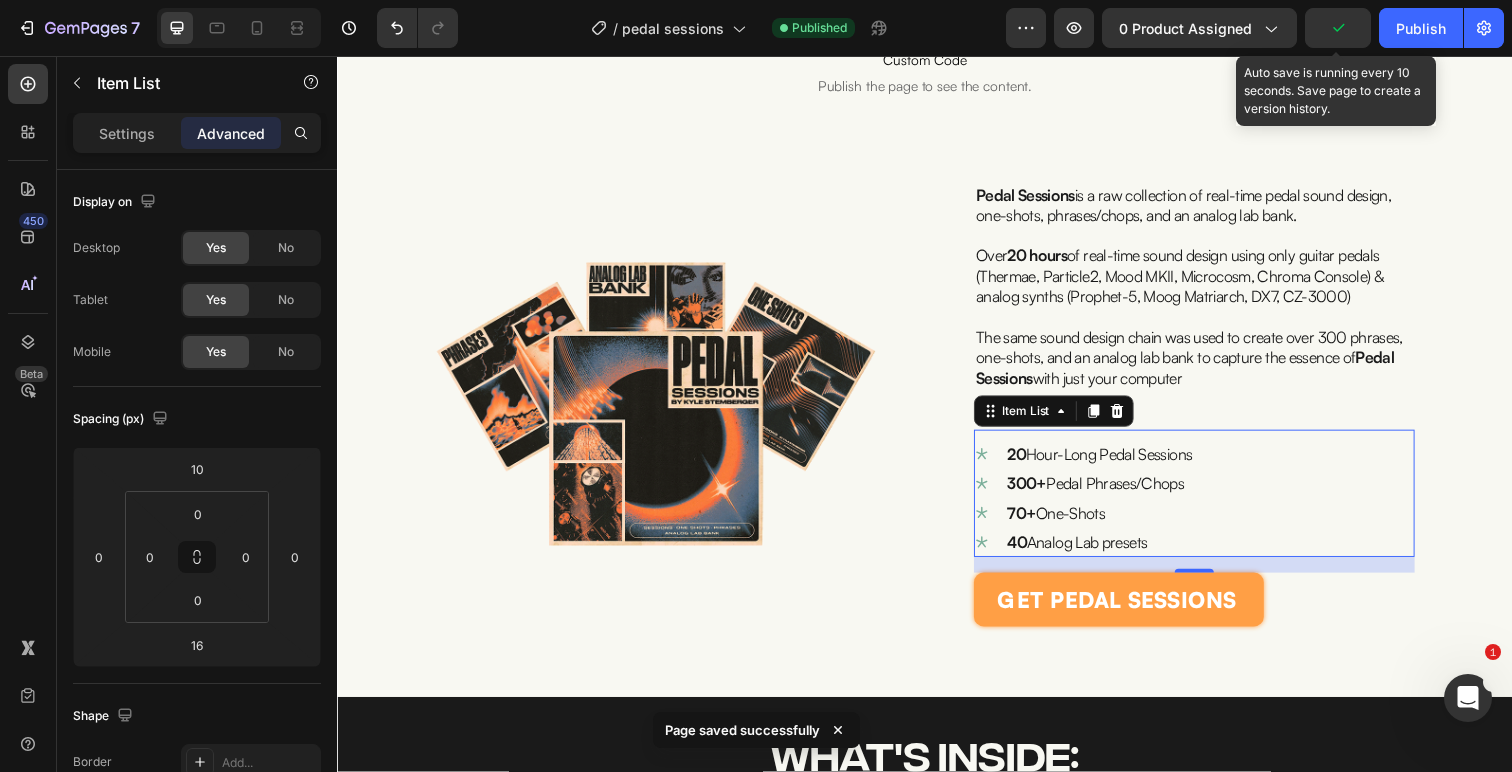 click 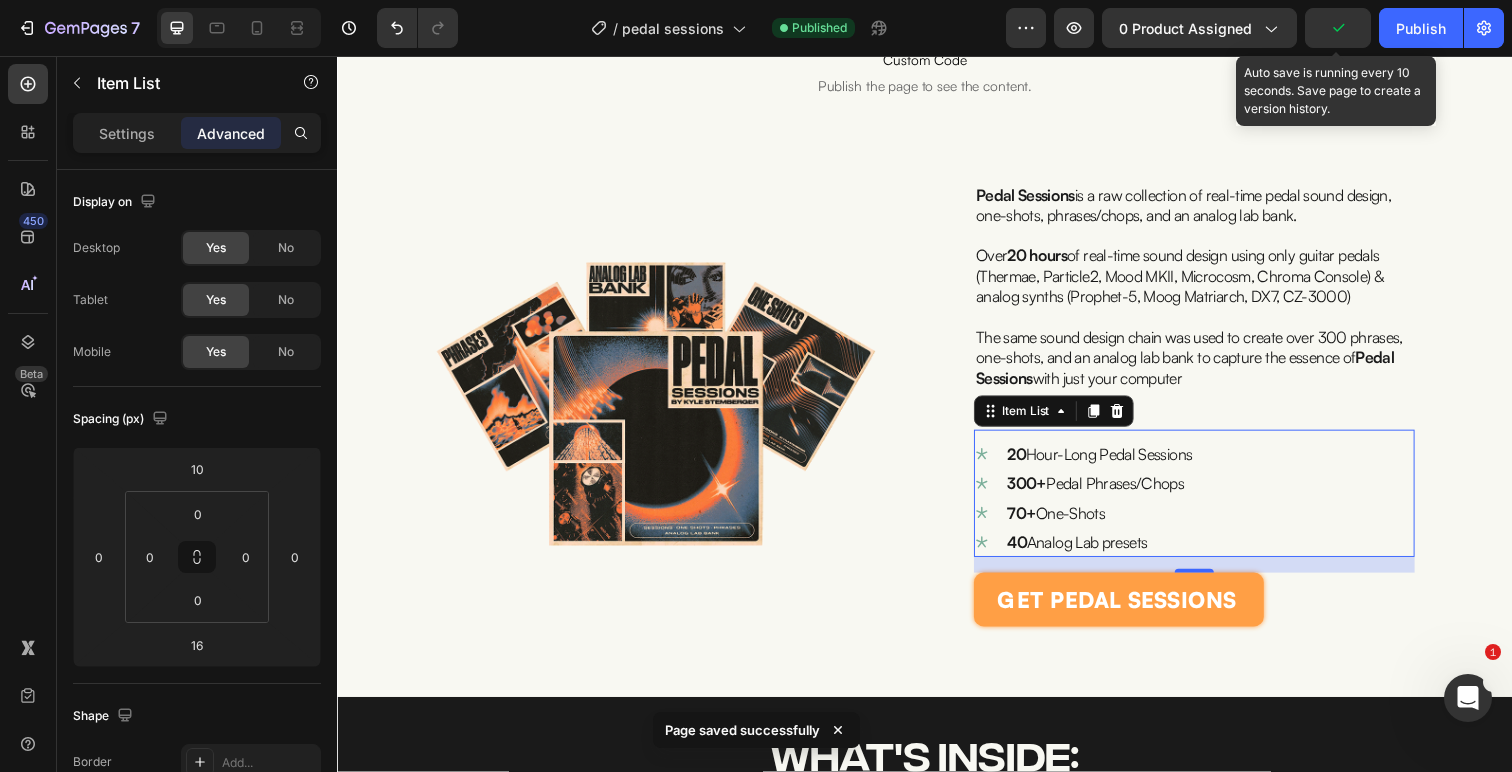 click 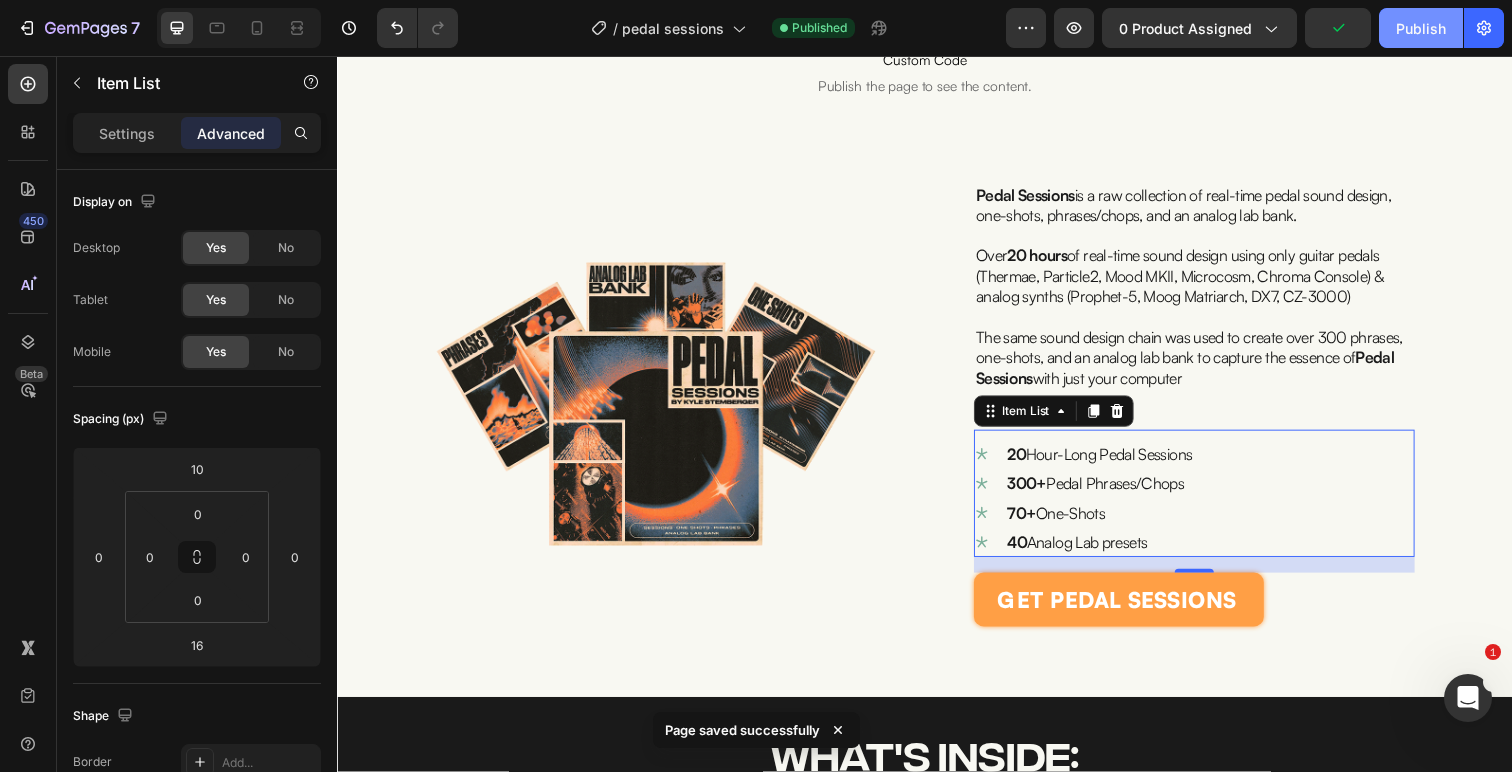 click on "Publish" at bounding box center [1421, 28] 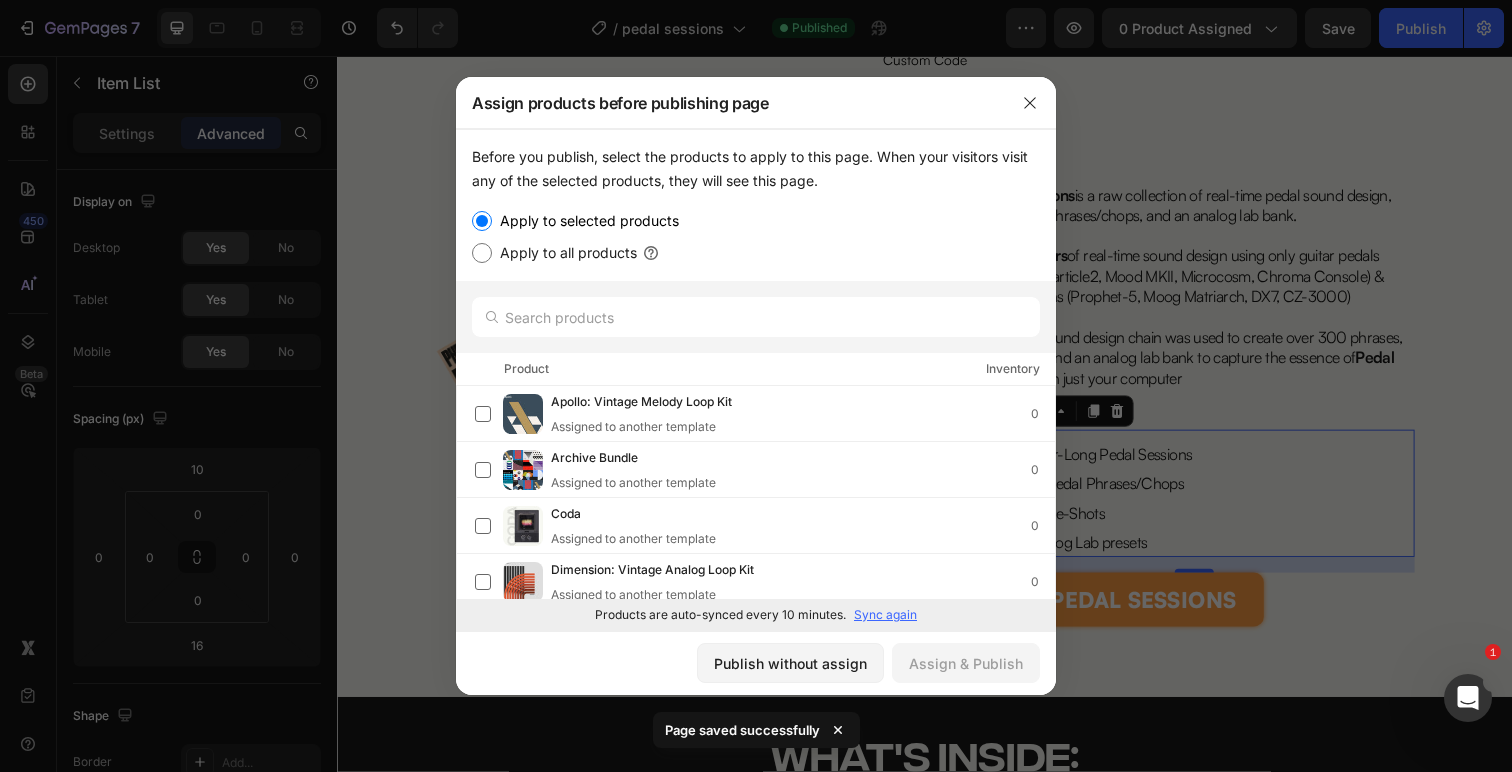click on "Publish without assign Assign & Publish" at bounding box center (756, 663) 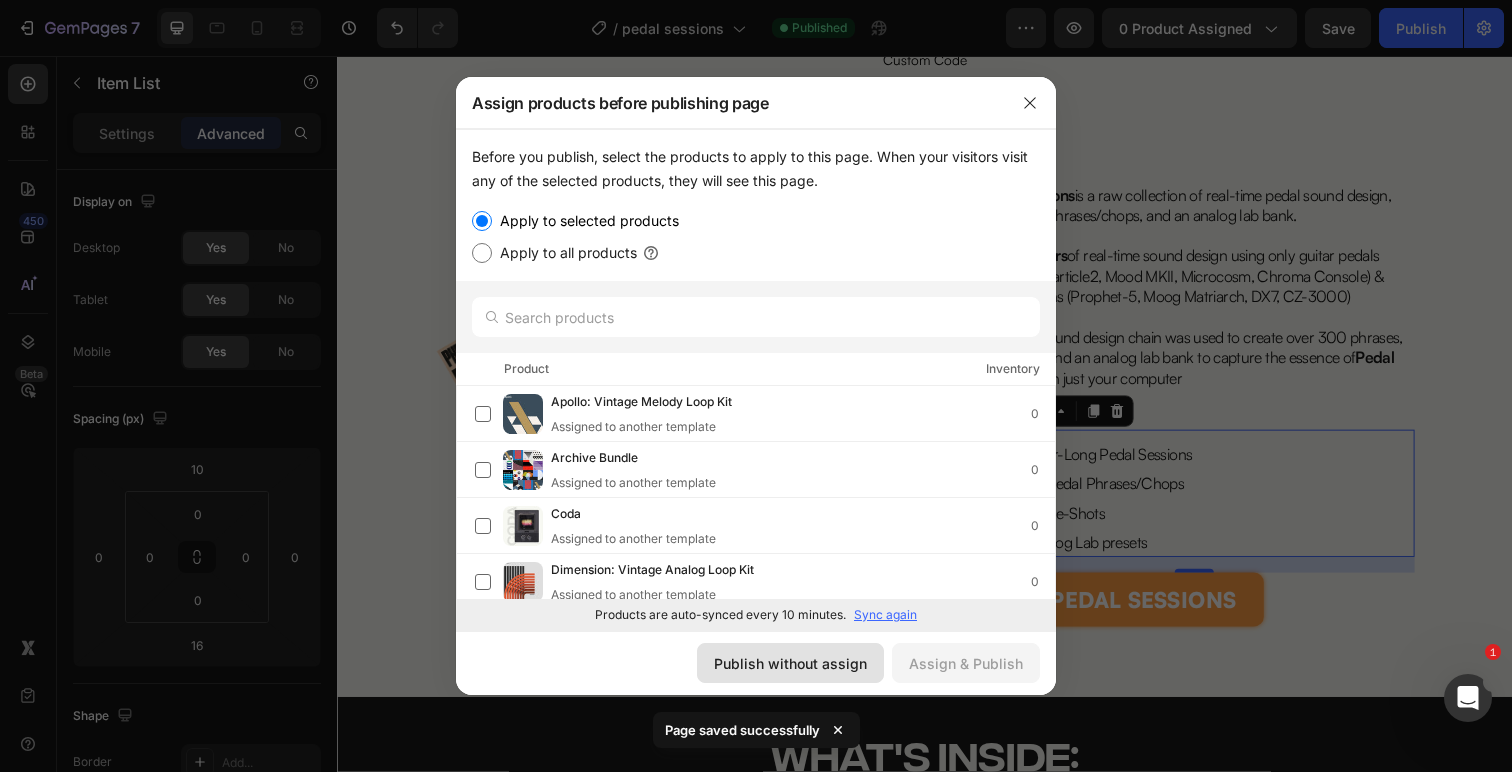 click on "Publish without assign" at bounding box center (790, 663) 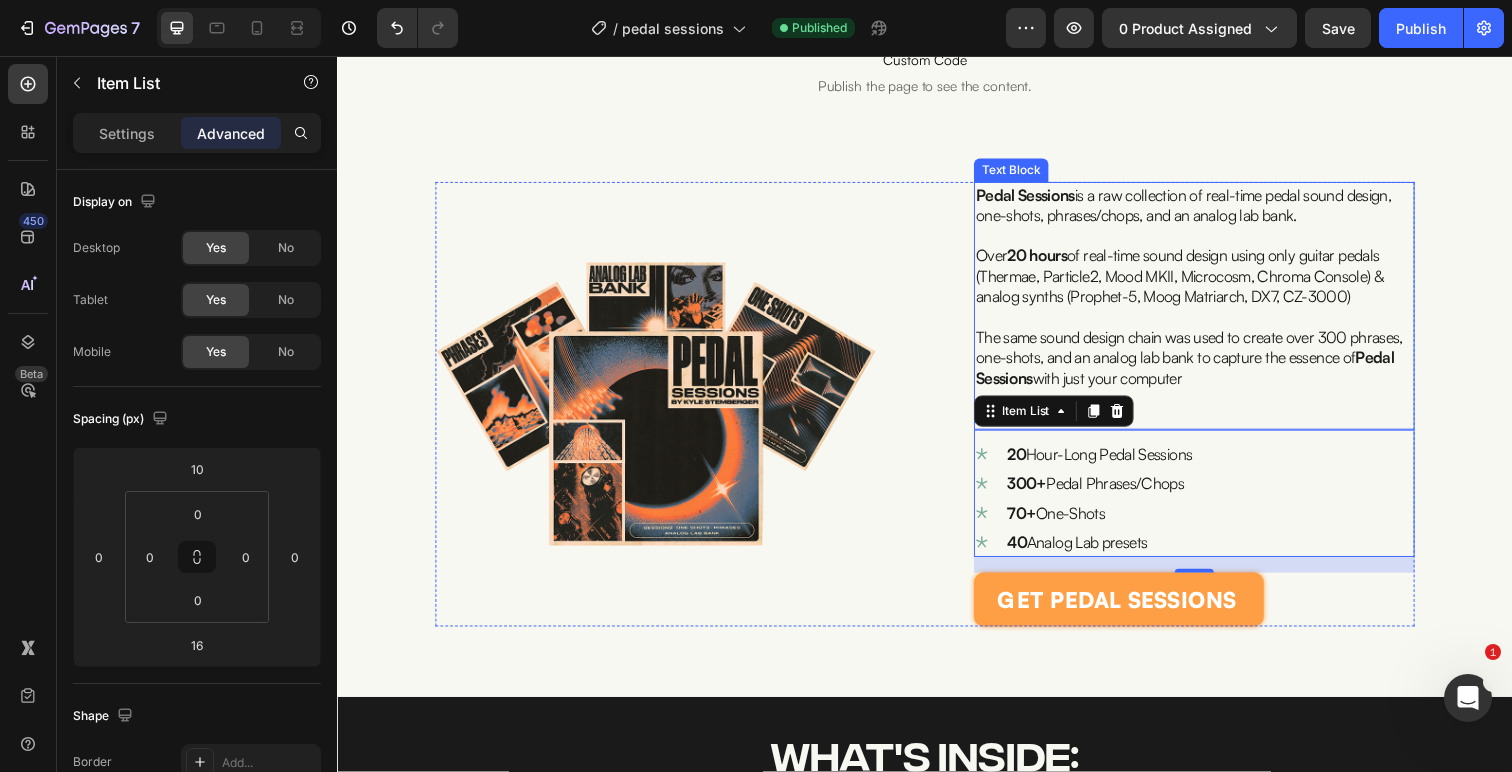 click on "The same sound design chain was used to create over 300 phrases, one-shots, and an analog lab bank to capture the essence of  Pedal Sessions  with just your computer" at bounding box center (1207, 364) 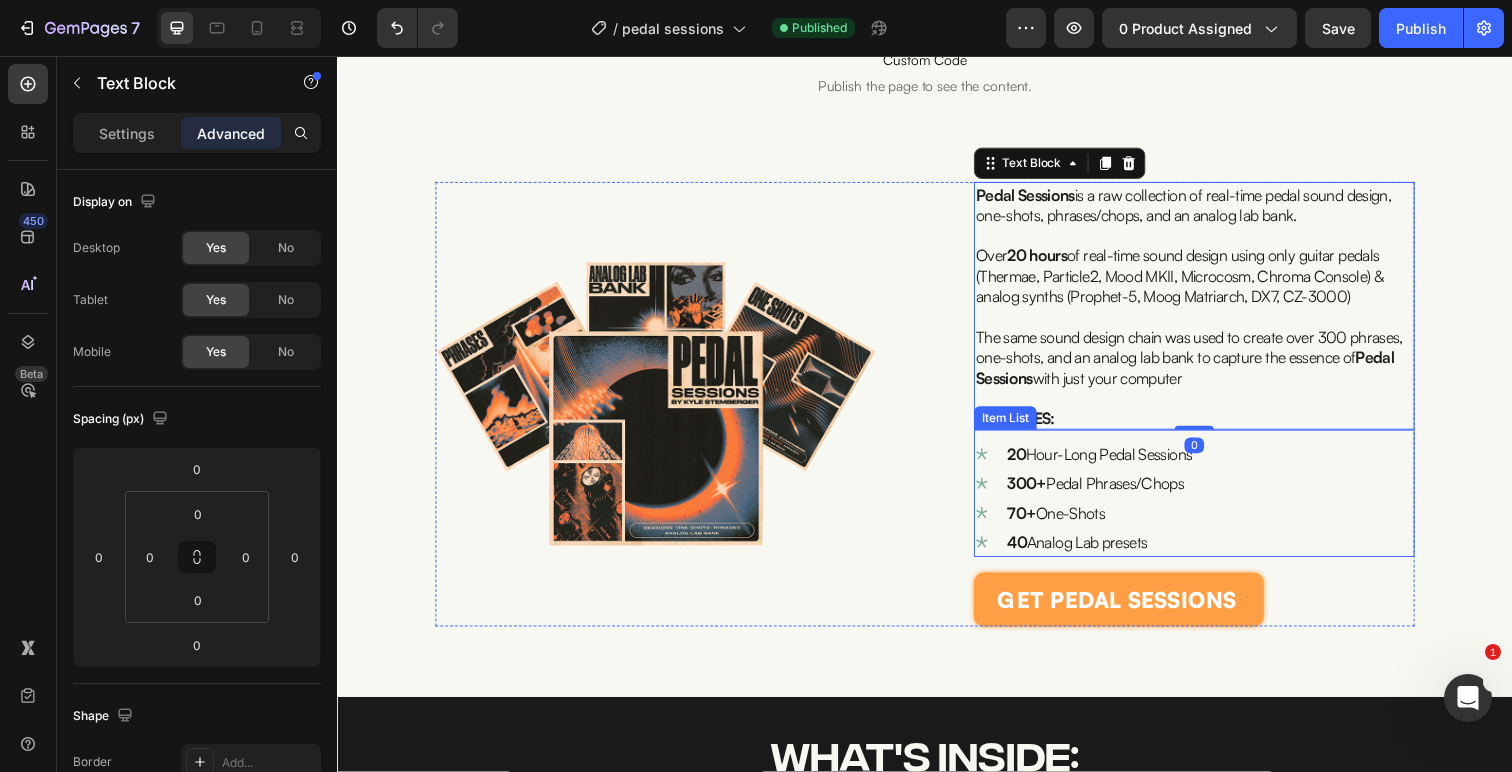 click on "70+  One-Shots" at bounding box center [1115, 523] 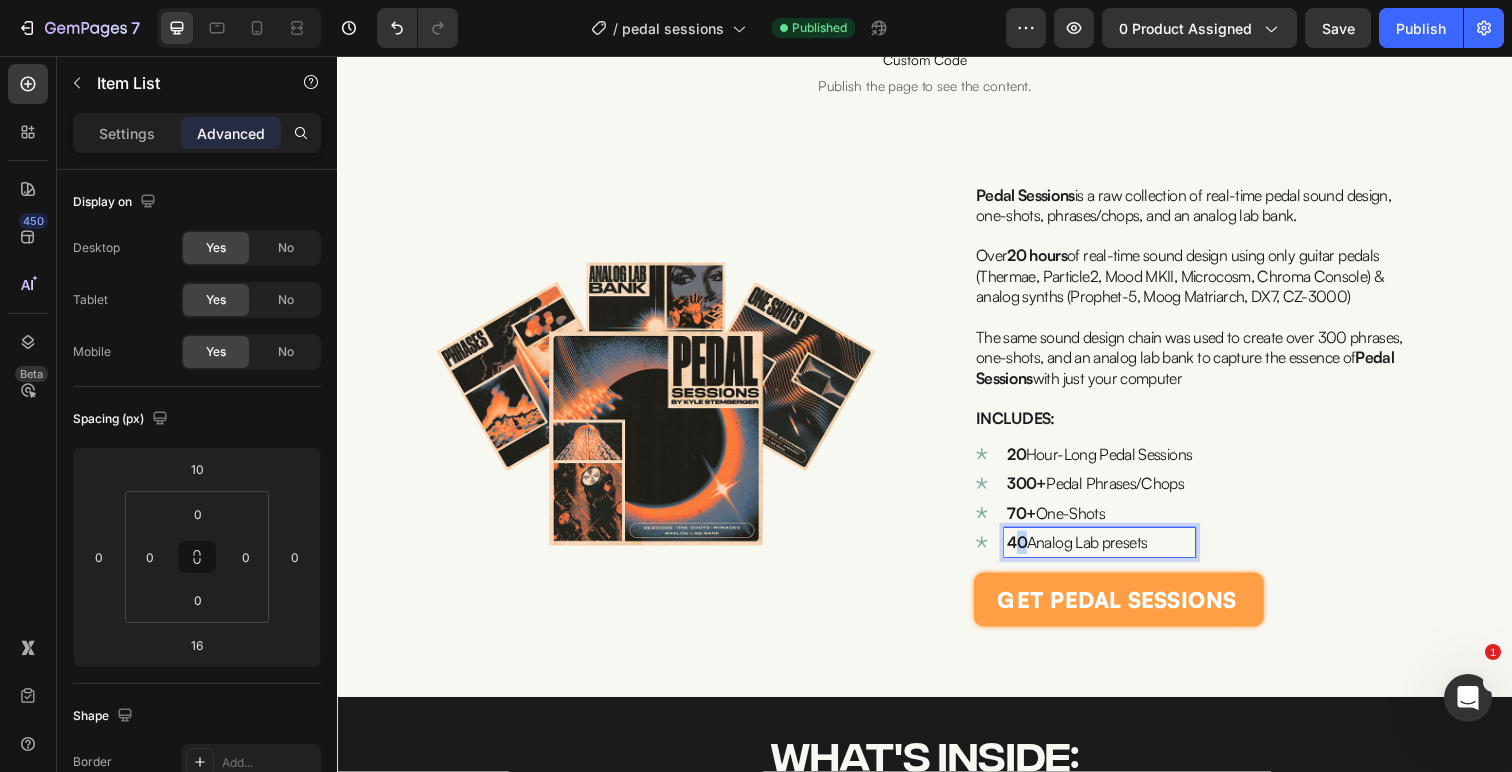 drag, startPoint x: 1042, startPoint y: 557, endPoint x: 1028, endPoint y: 557, distance: 14 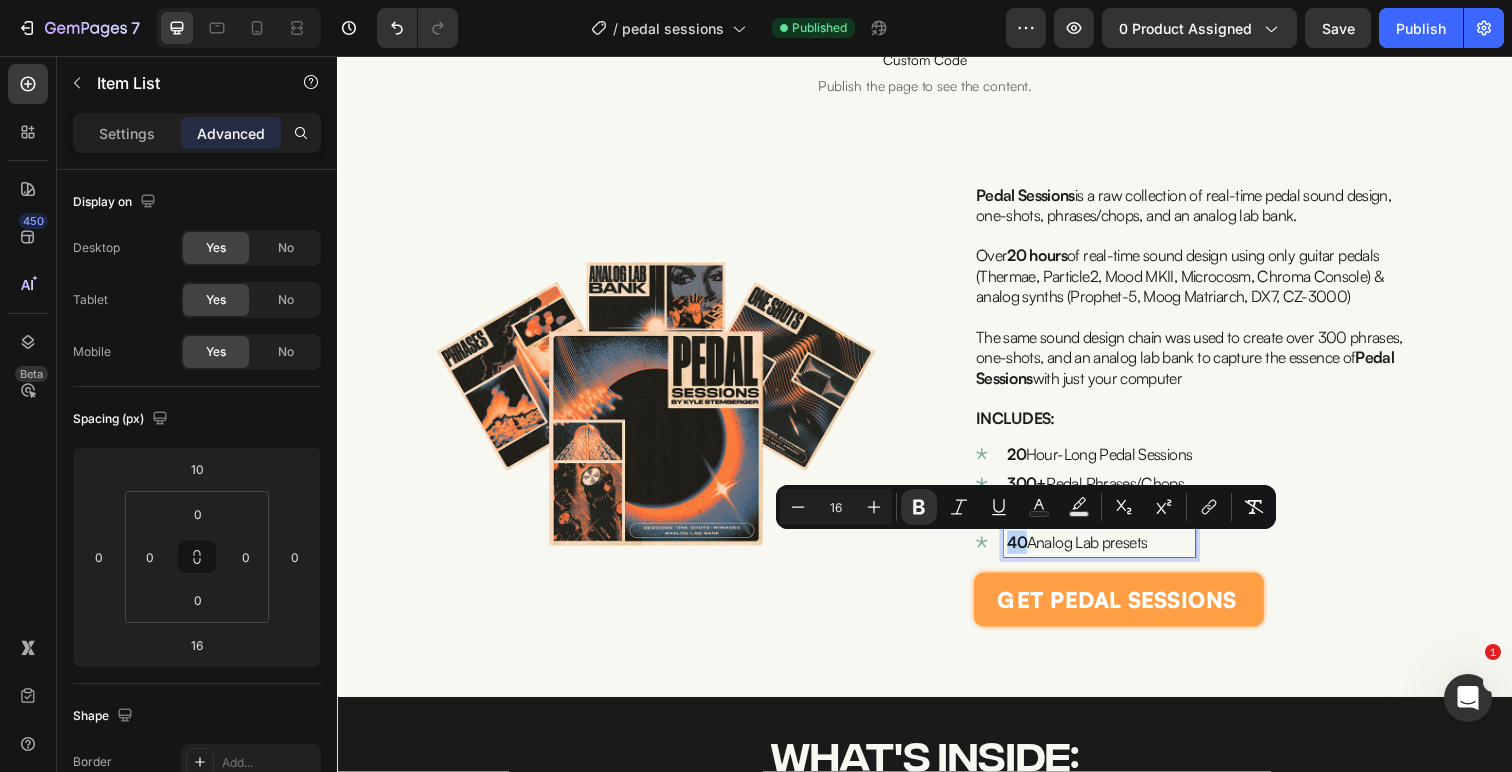 click on "40" at bounding box center [1031, 553] 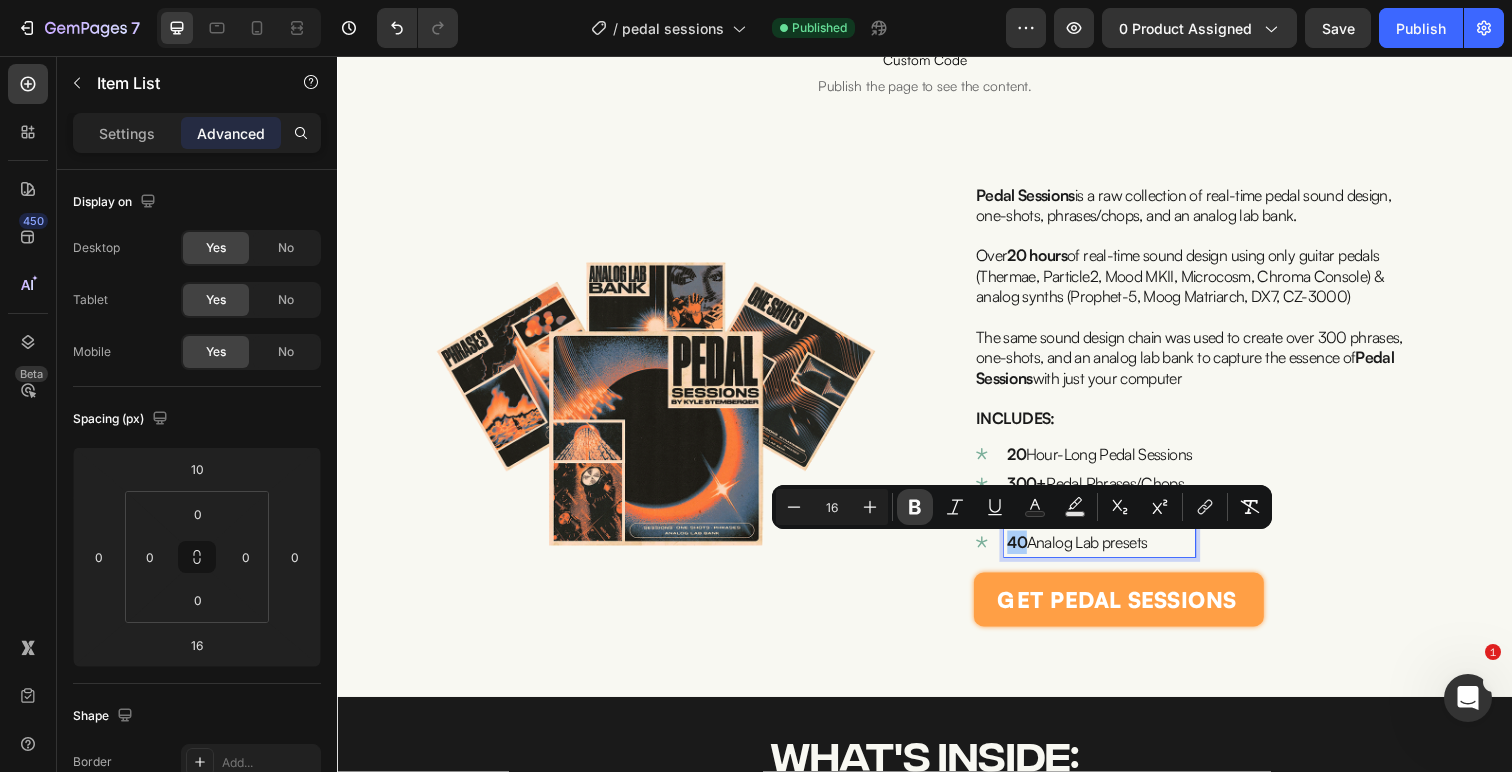 click 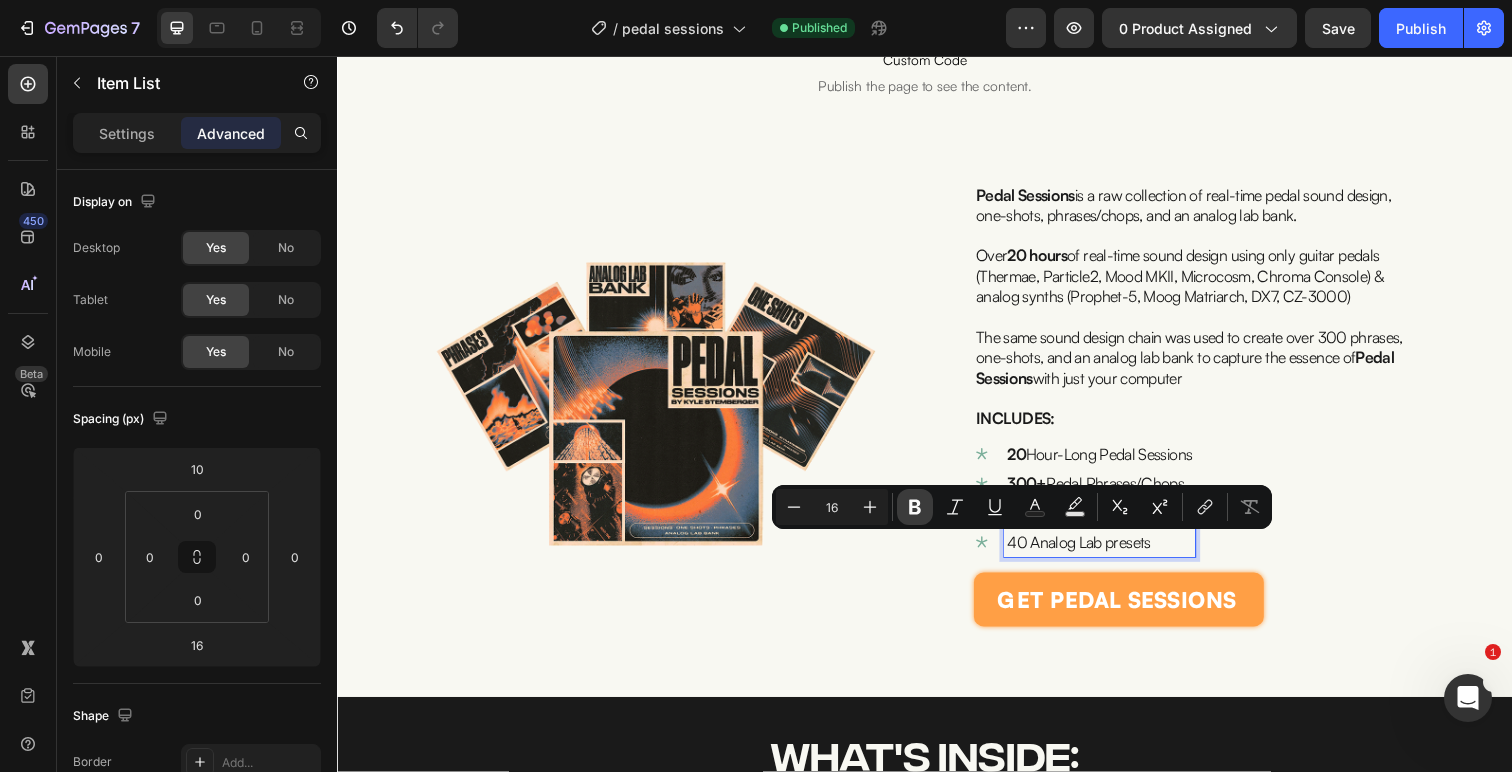click 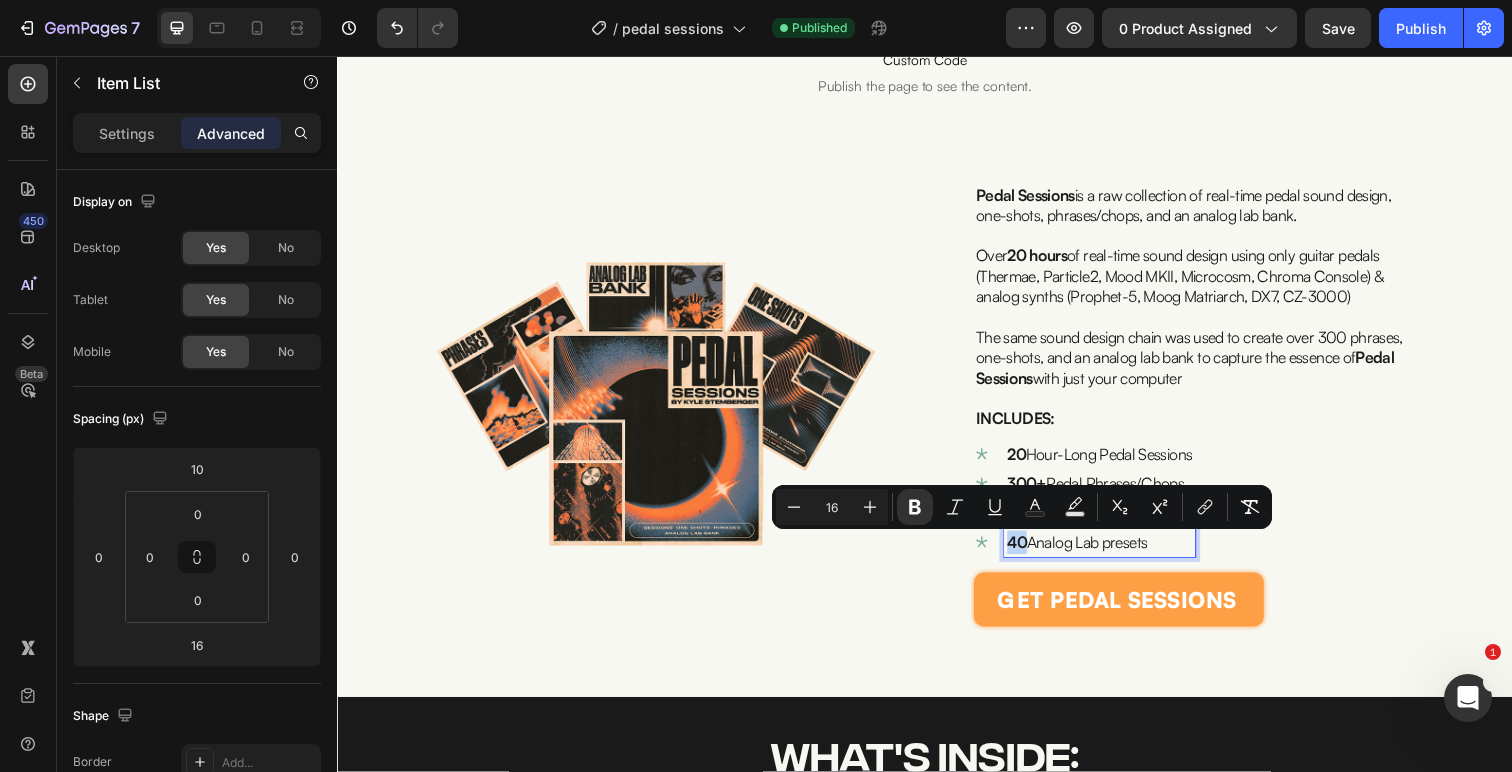 click on "INCLUDES:" at bounding box center [1029, 426] 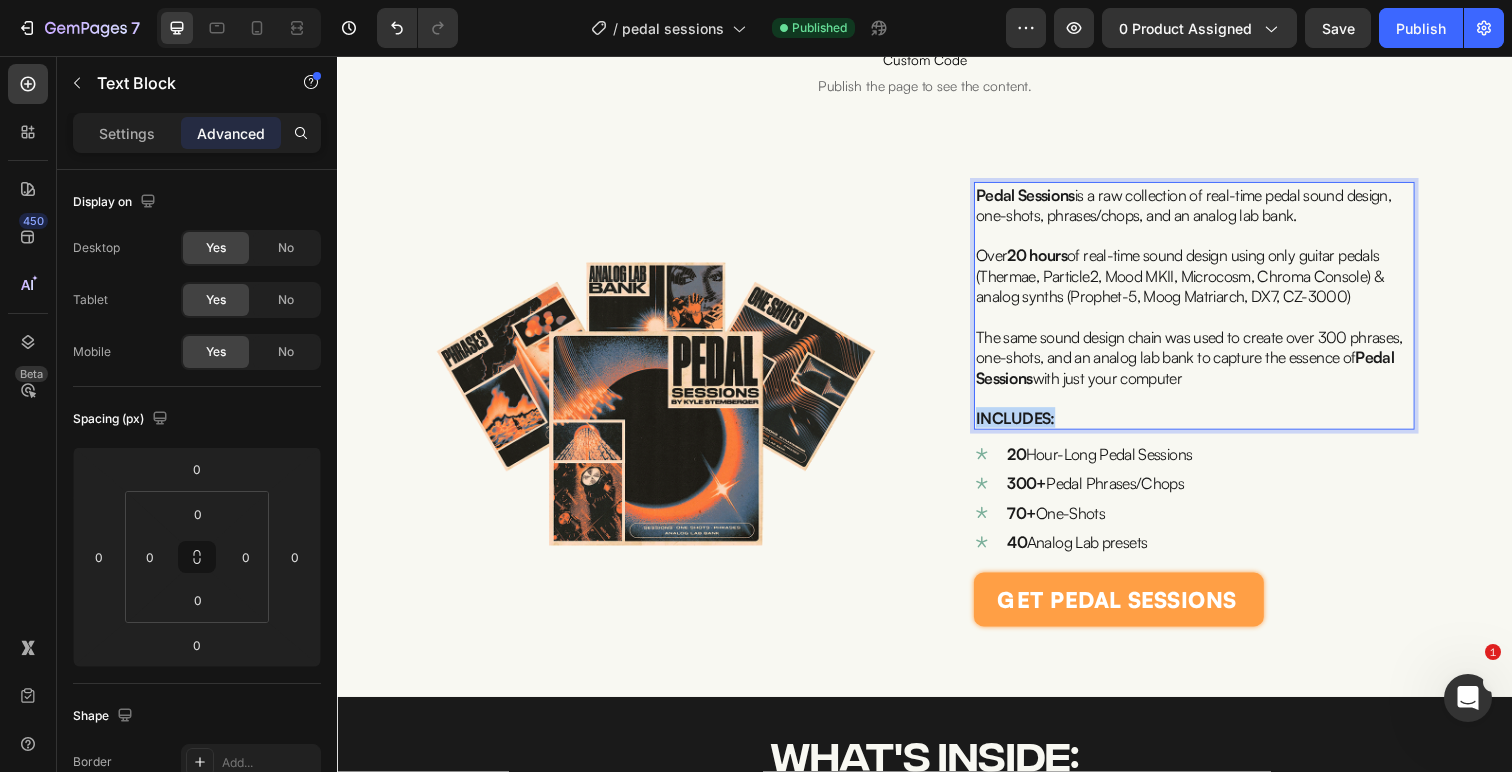 drag, startPoint x: 1085, startPoint y: 419, endPoint x: 985, endPoint y: 432, distance: 100.84146 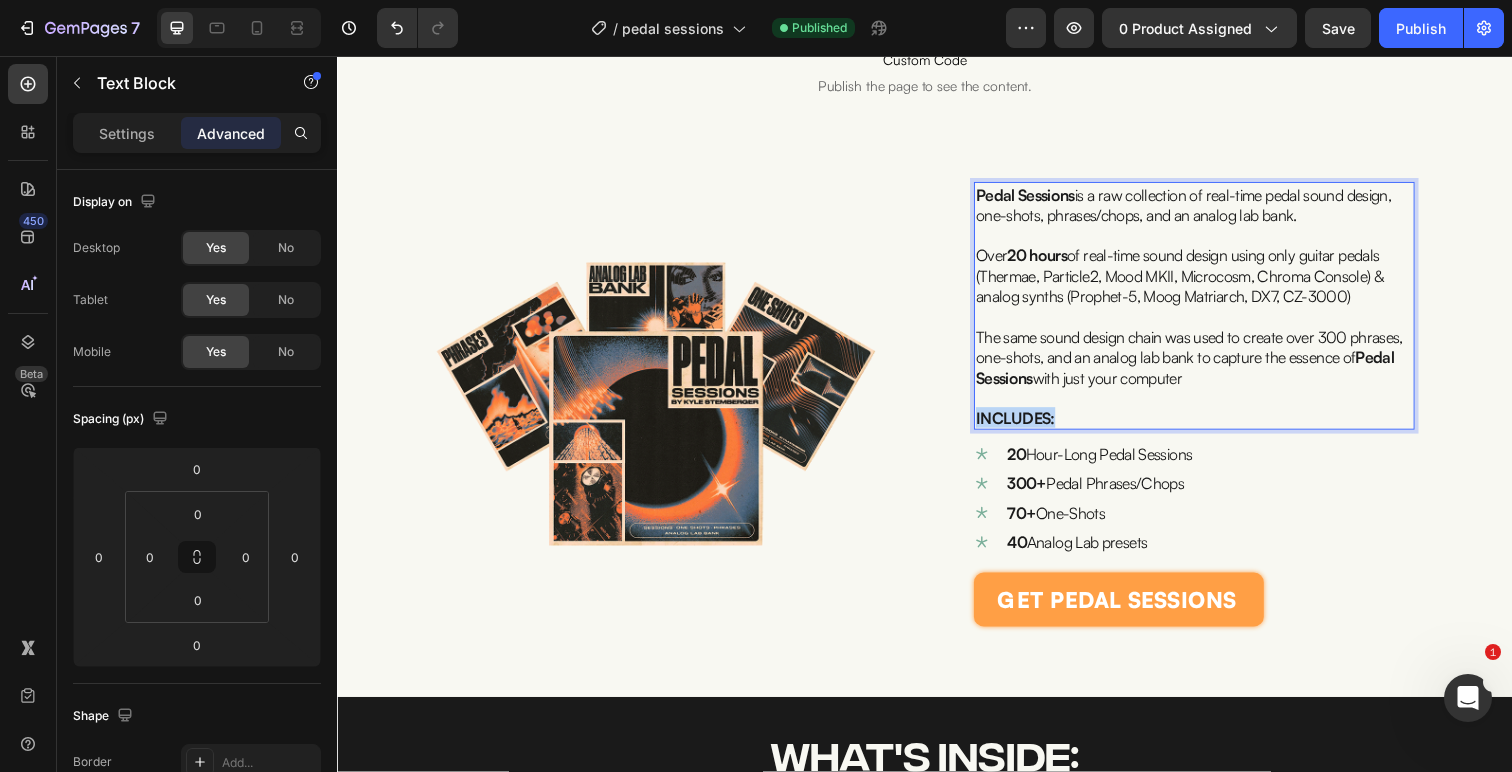 click on "Image Pedal Sessions  is a raw collection of real-time pedal sound design, one-shots, phrases/chops, and an analog lab bank. Over  20 hours  of real-time sound design using only guitar pedals (Thermae, Particle2, Mood MKII, Microcosm, Chroma Console) & analog synths (Prophet-5, Moog Matriarch, DX7, CZ-3000) The same sound design chain was used to create over 300 phrases, one-shots, and an analog lab bank to capture the essence of  Pedal Sessions  with just your computer  INCLUDES: Text Block   0
20  Hour-Long Pedal Sessions
300+  Pedal Phrases/Chops
70+  One-Shots
40  Analog Lab presets Item List get pedal sessions Add to Cart Product" at bounding box center [937, 412] 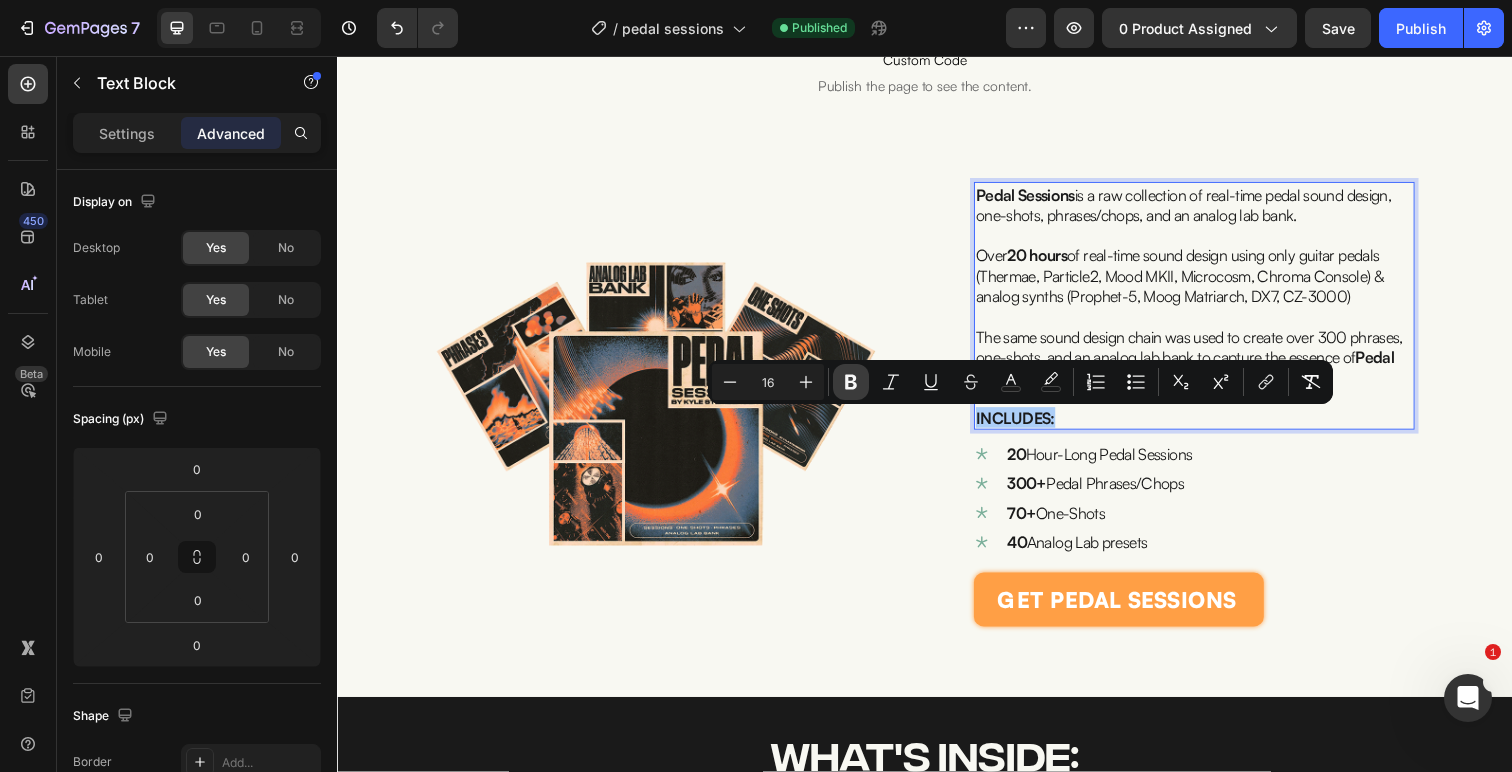 click 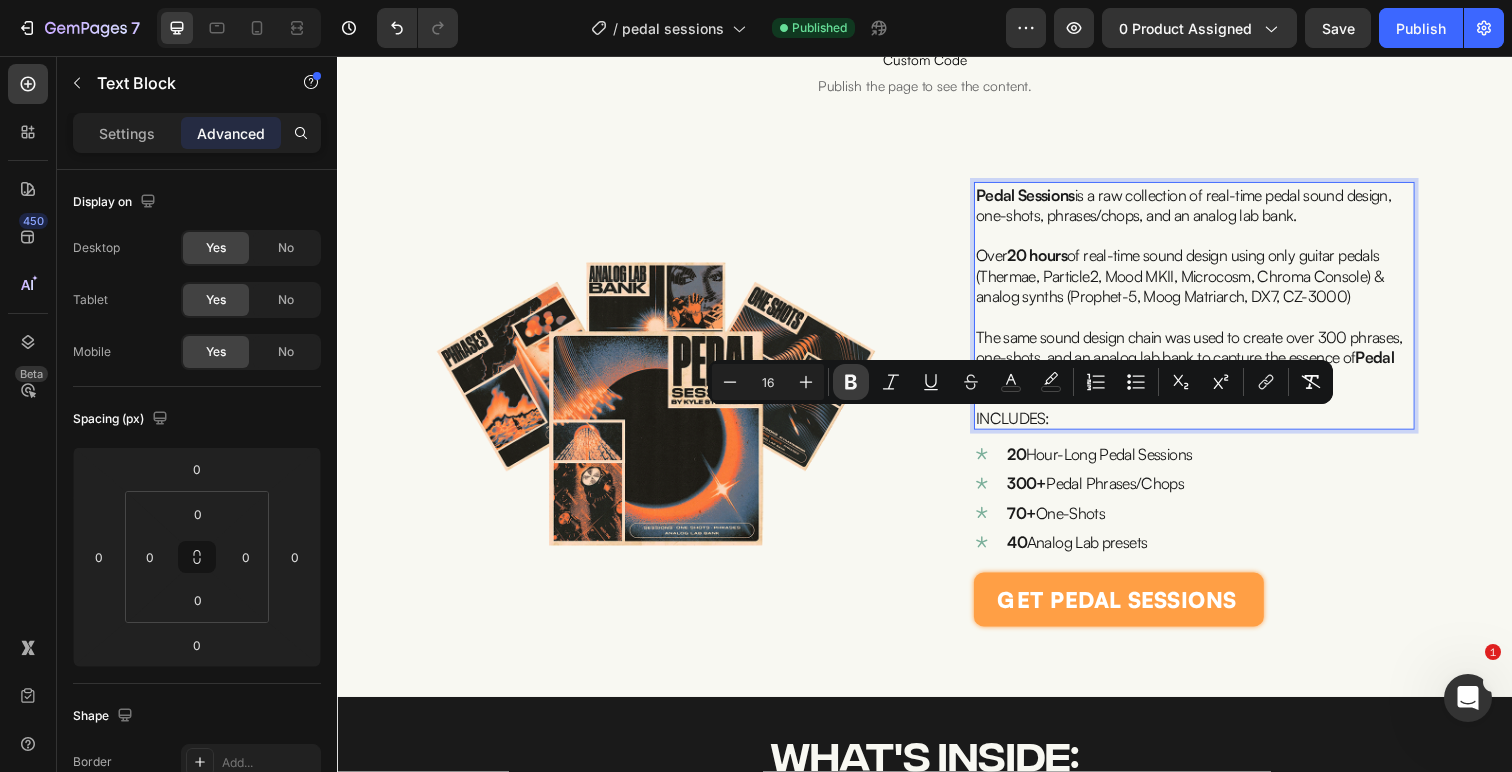 click 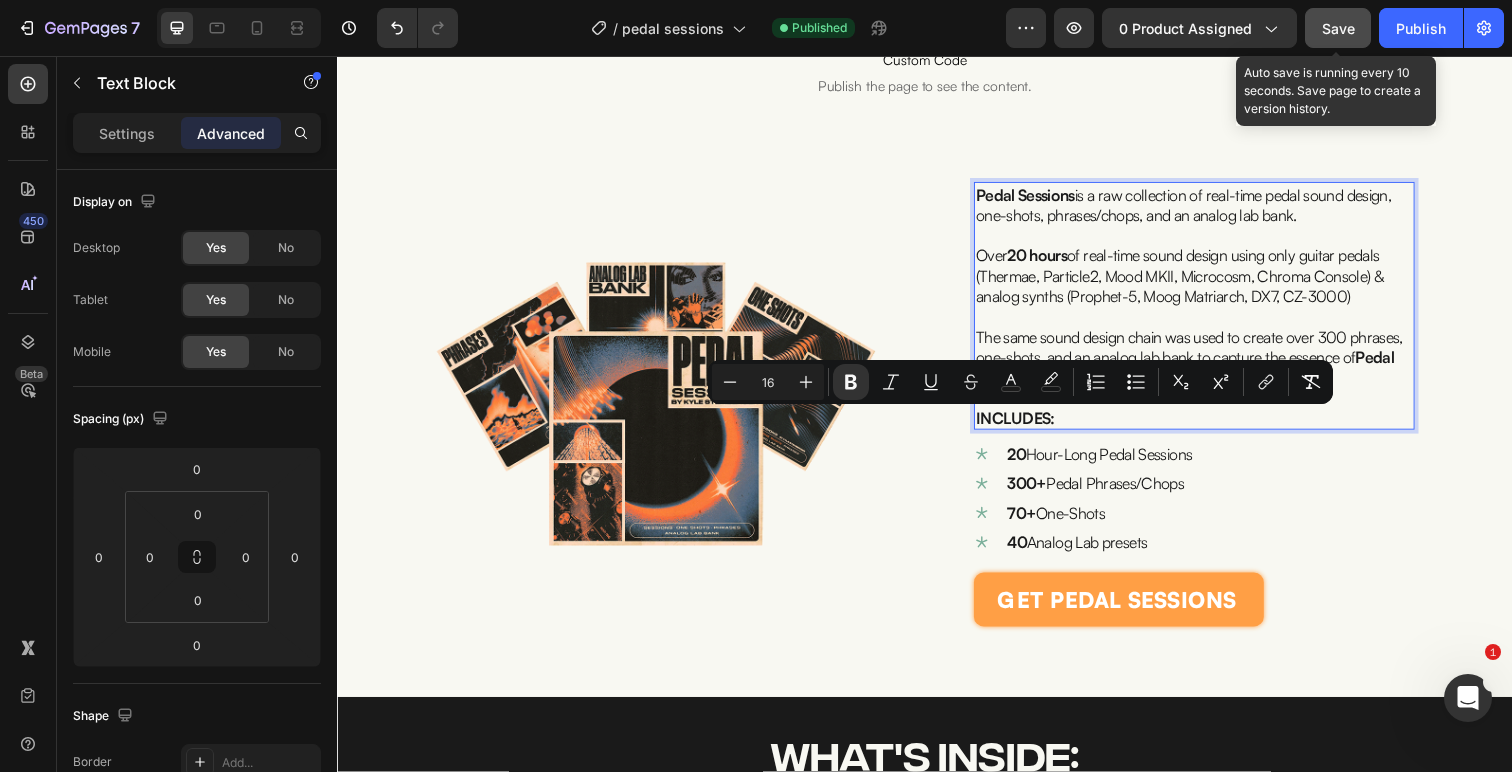 click on "Save" at bounding box center [1338, 28] 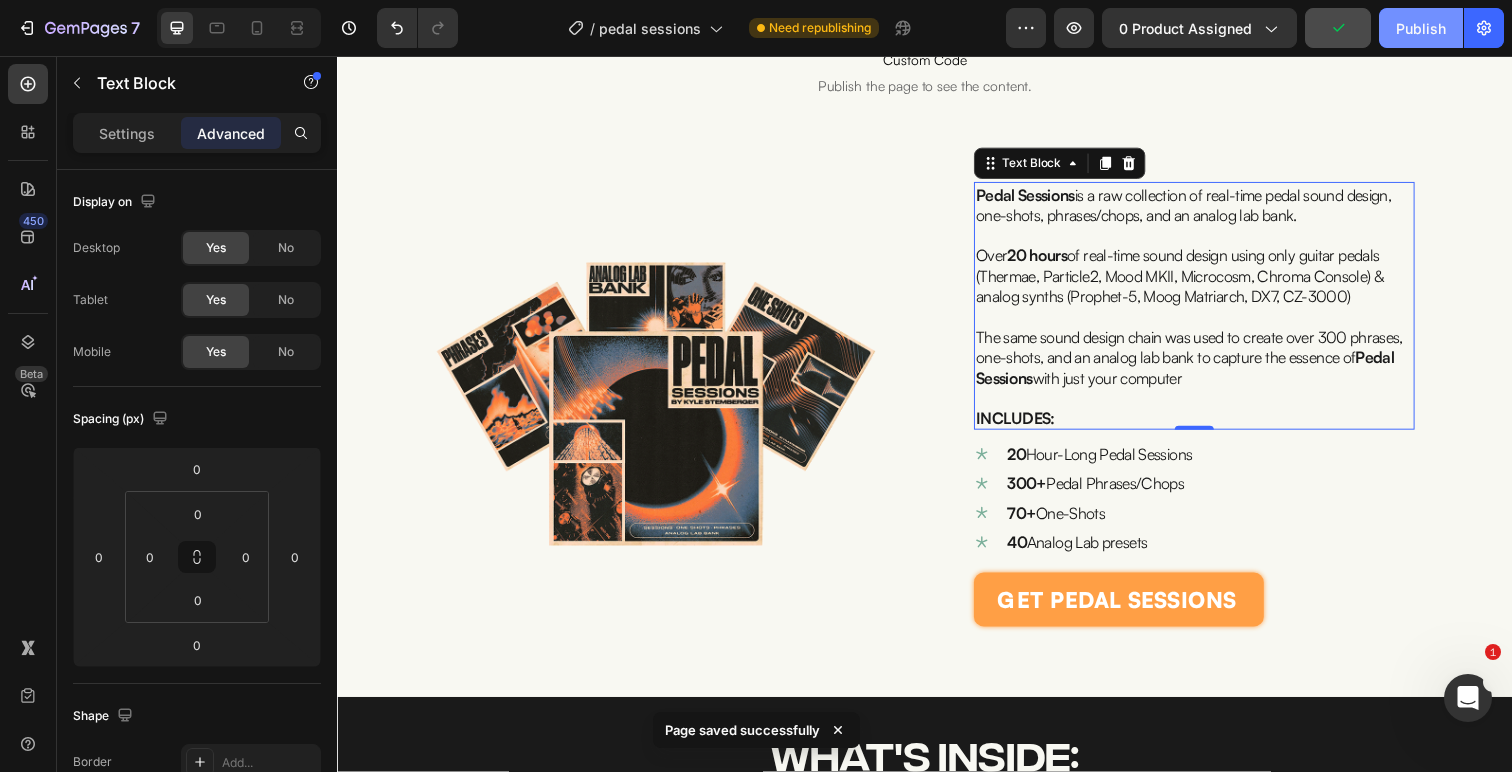 click on "Publish" at bounding box center [1421, 28] 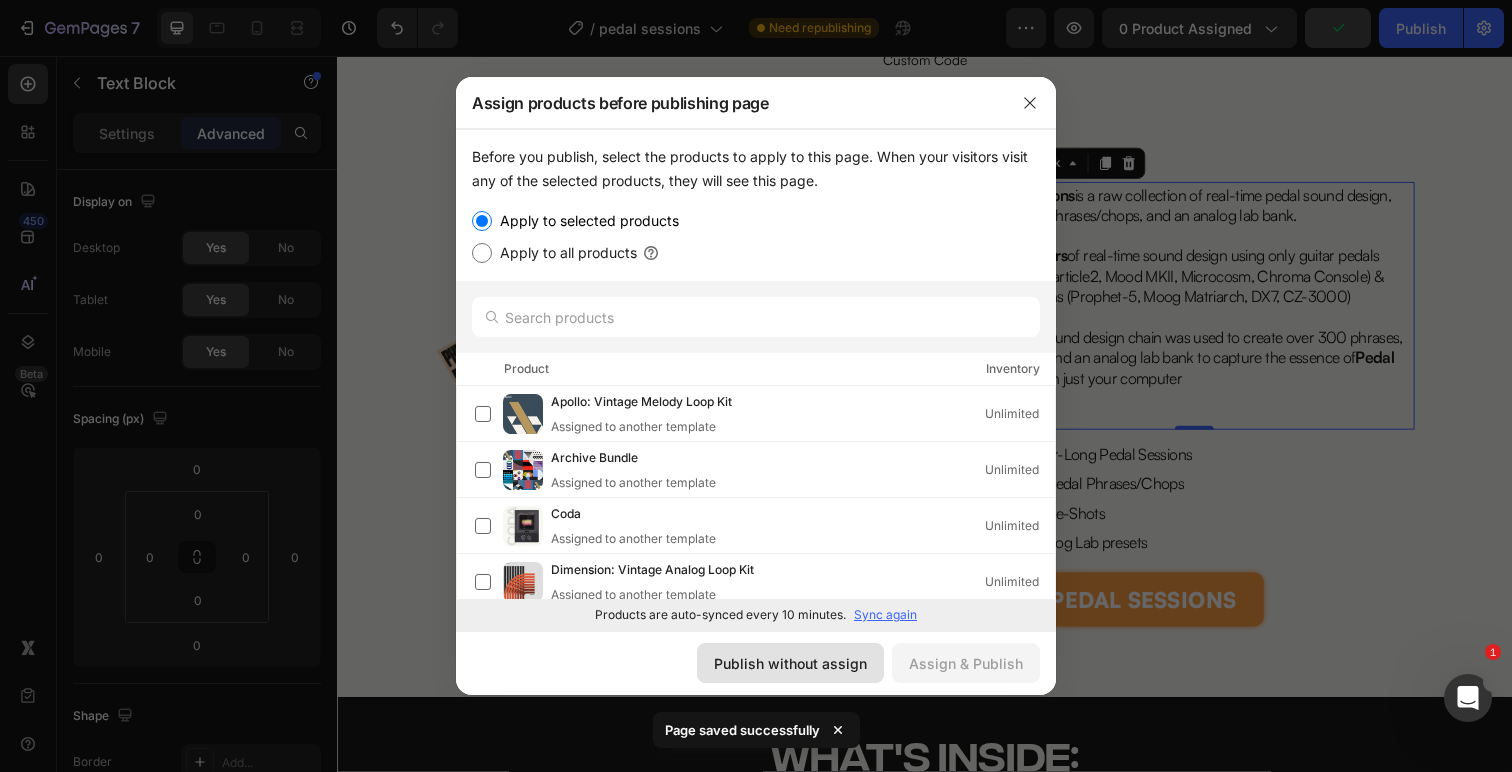 click on "Publish without assign" at bounding box center (790, 663) 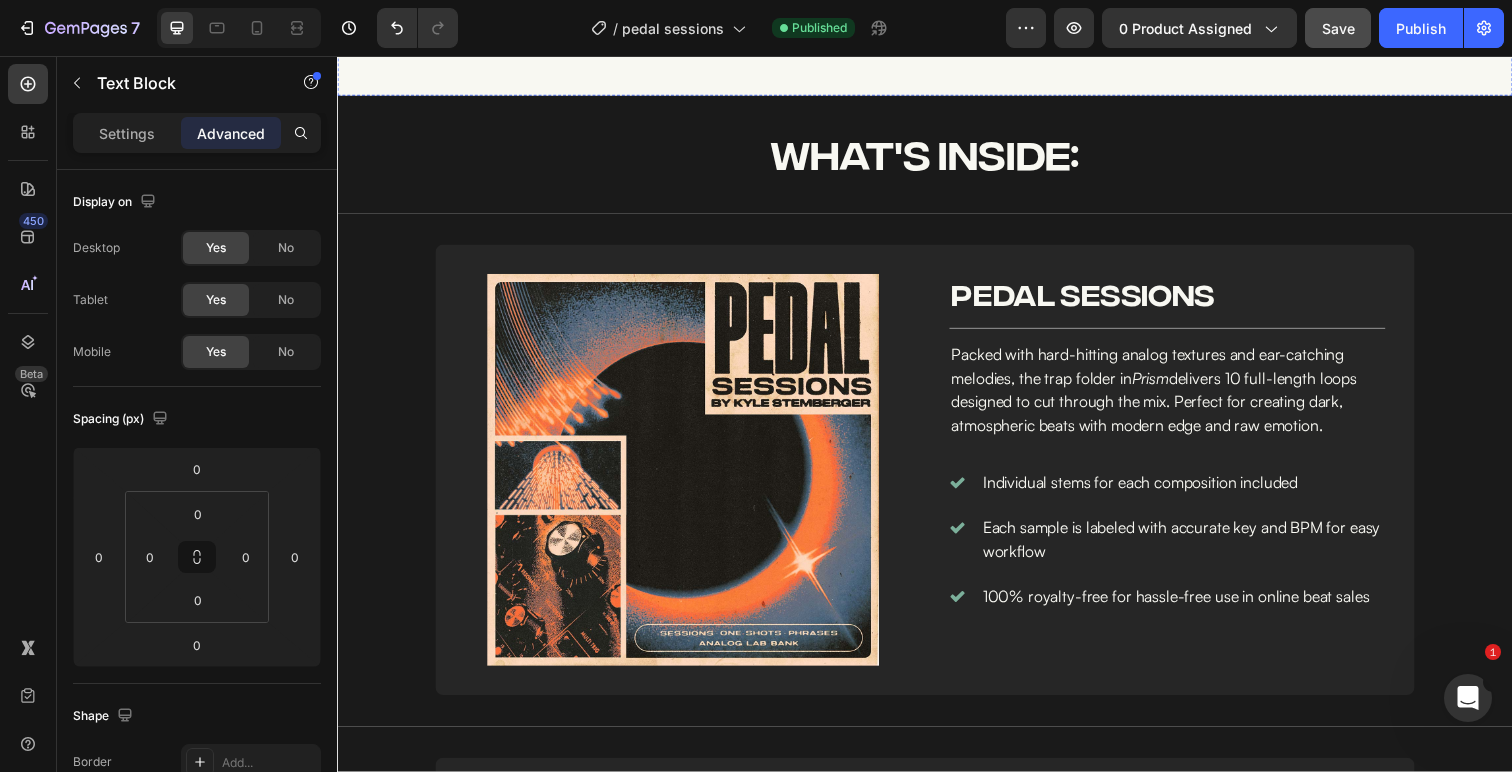 scroll, scrollTop: 1106, scrollLeft: 0, axis: vertical 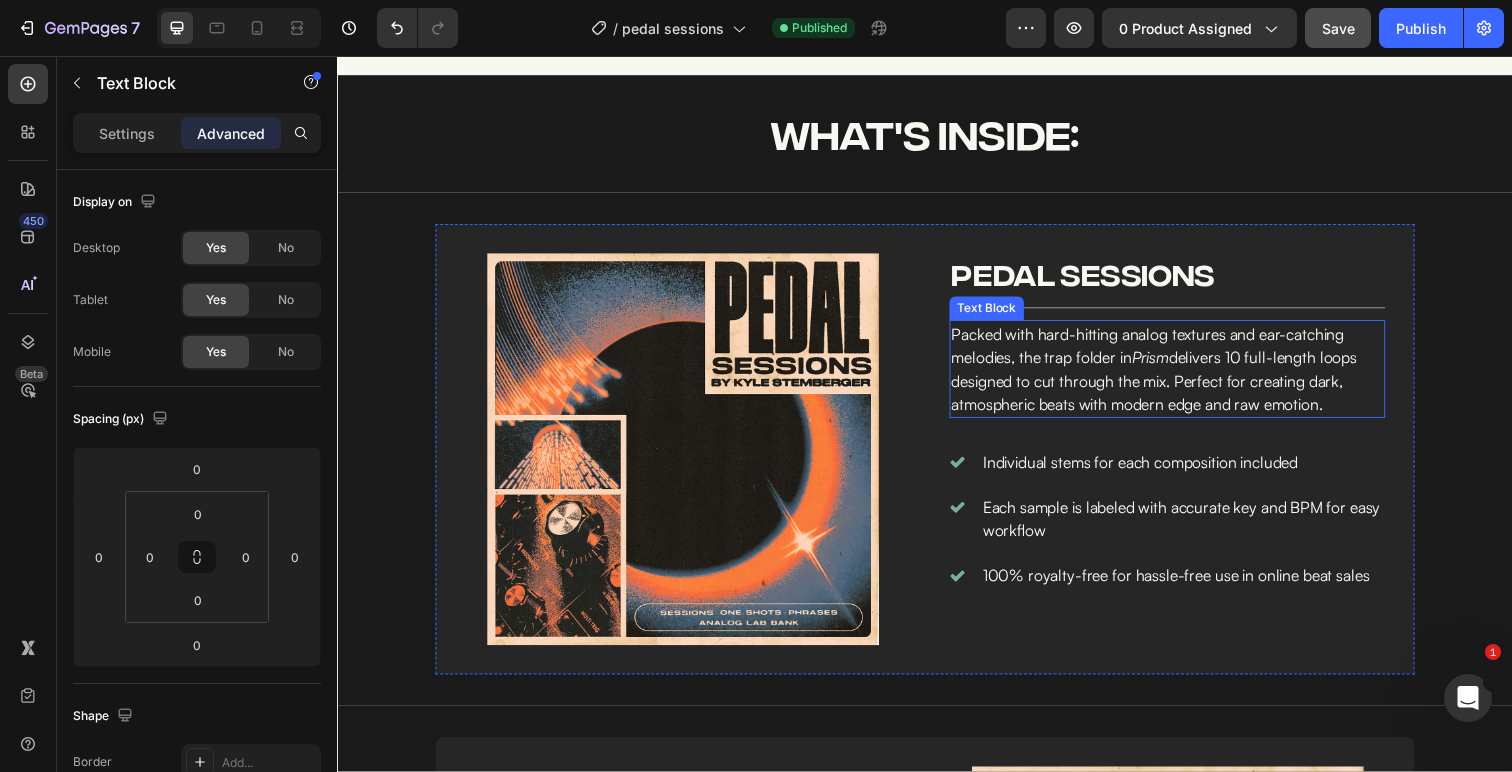 click on "Packed with hard-hitting analog textures and ear-catching melodies, the trap folder in  Prism  delivers 10 full-length loops designed to cut through the mix. Perfect for creating dark, atmospheric beats with modern edge and raw emotion." at bounding box center [1184, 376] 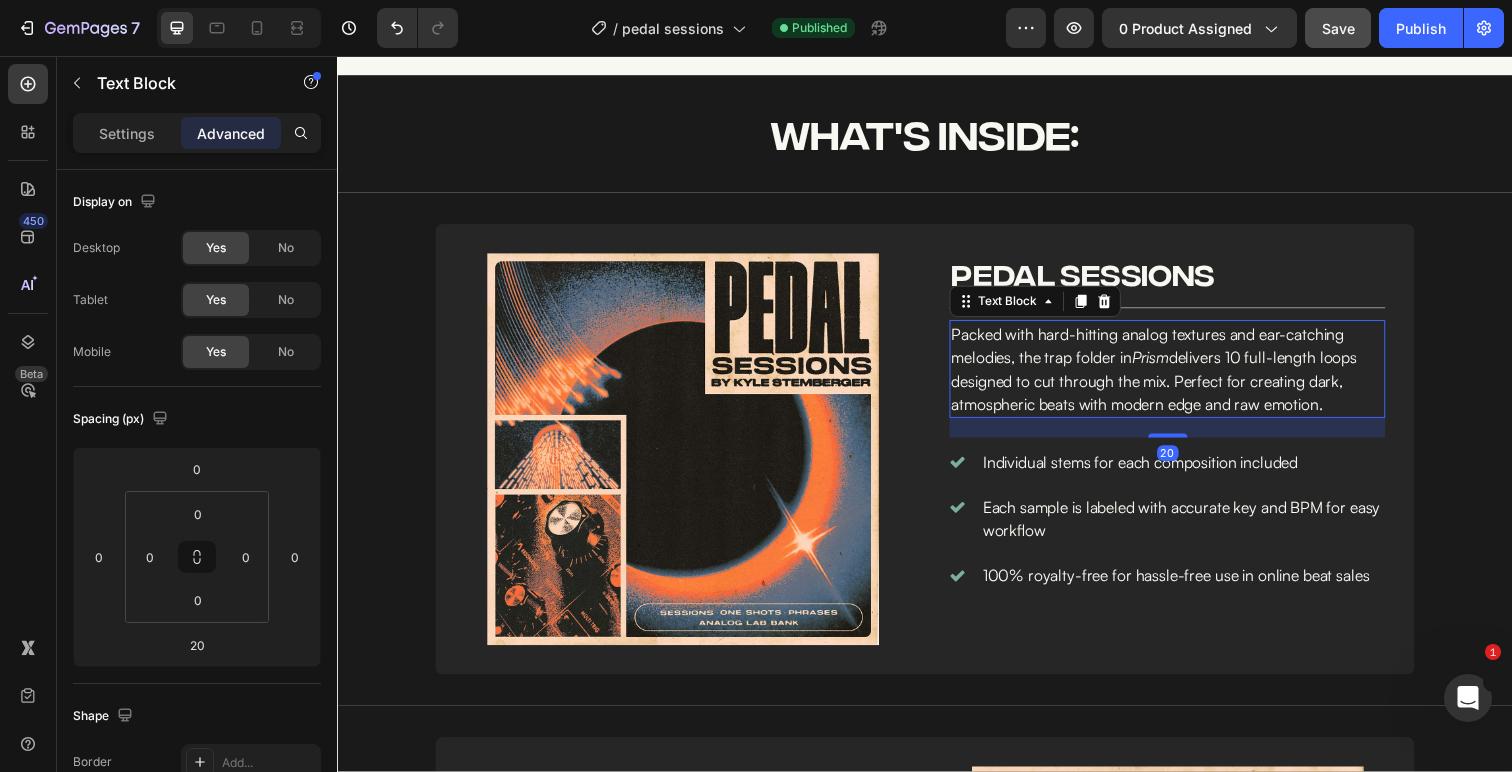 click on "Packed with hard-hitting analog textures and ear-catching melodies, the trap folder in  Prism  delivers 10 full-length loops designed to cut through the mix. Perfect for creating dark, atmospheric beats with modern edge and raw emotion." at bounding box center (1184, 376) 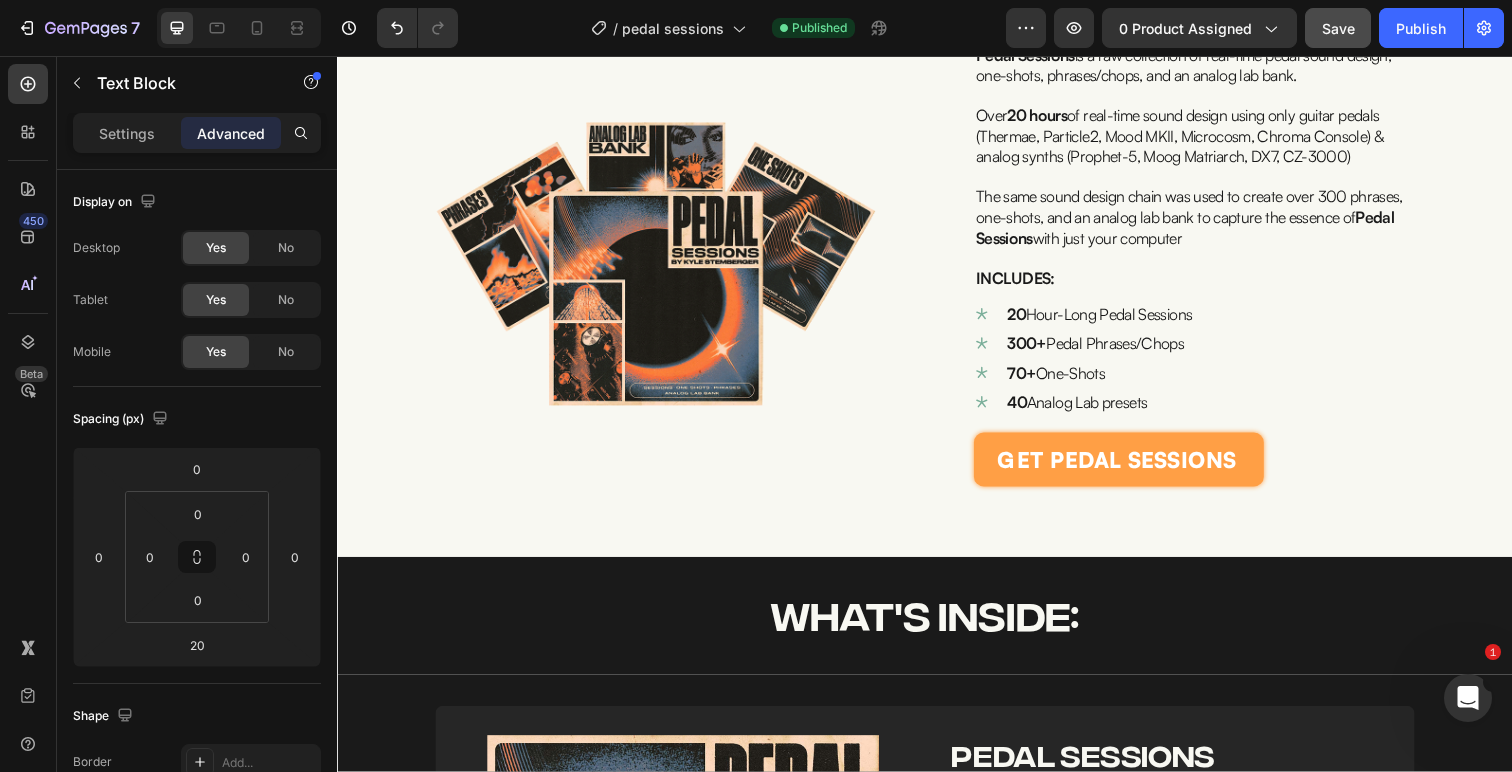 scroll, scrollTop: 415, scrollLeft: 0, axis: vertical 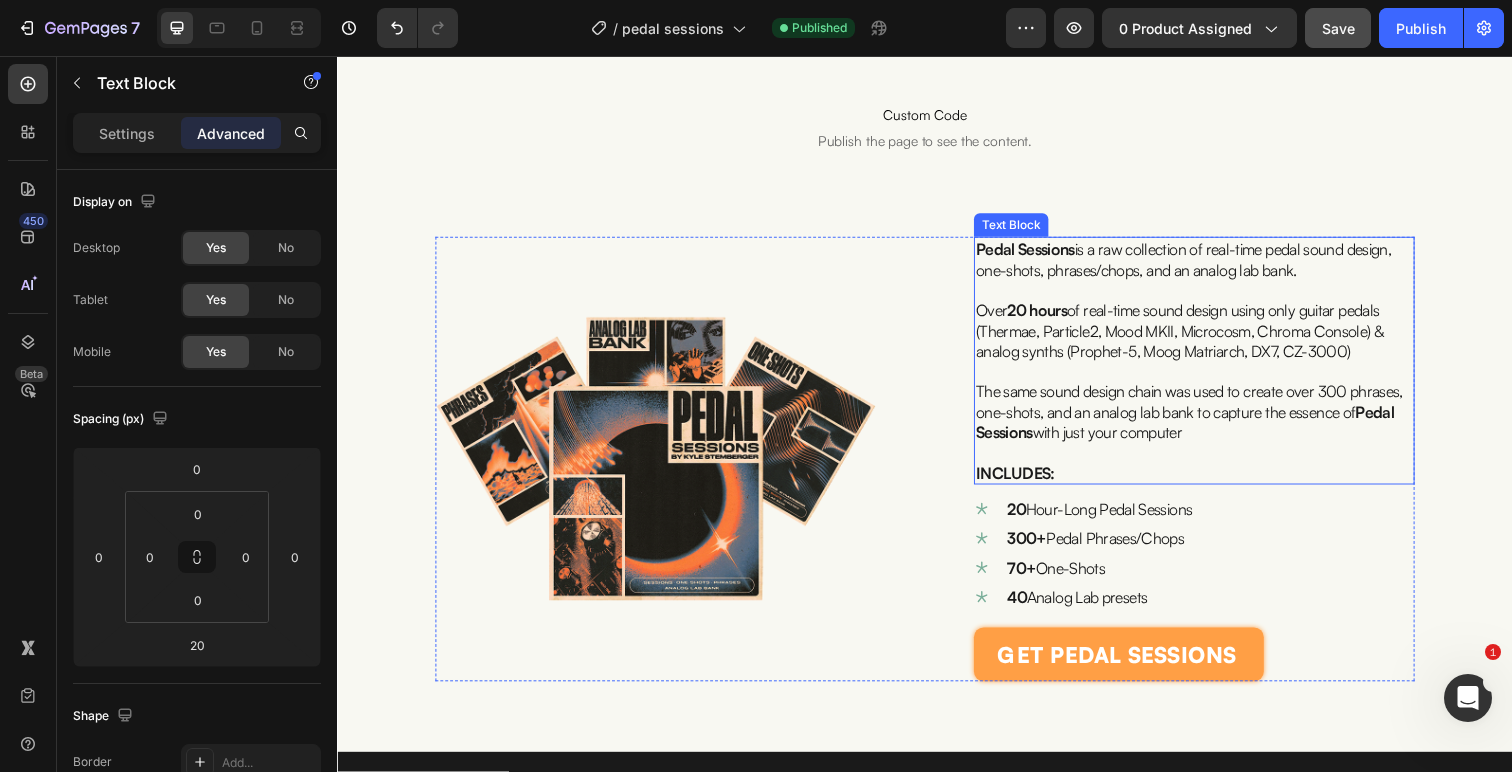click on "Over  20 hours  of real-time sound design using only guitar pedals (Thermae, Particle2, Mood MKII, Microcosm, Chroma Console) & analog synths (Prophet-5, Moog Matriarch, DX7, CZ-3000)" at bounding box center (1197, 337) 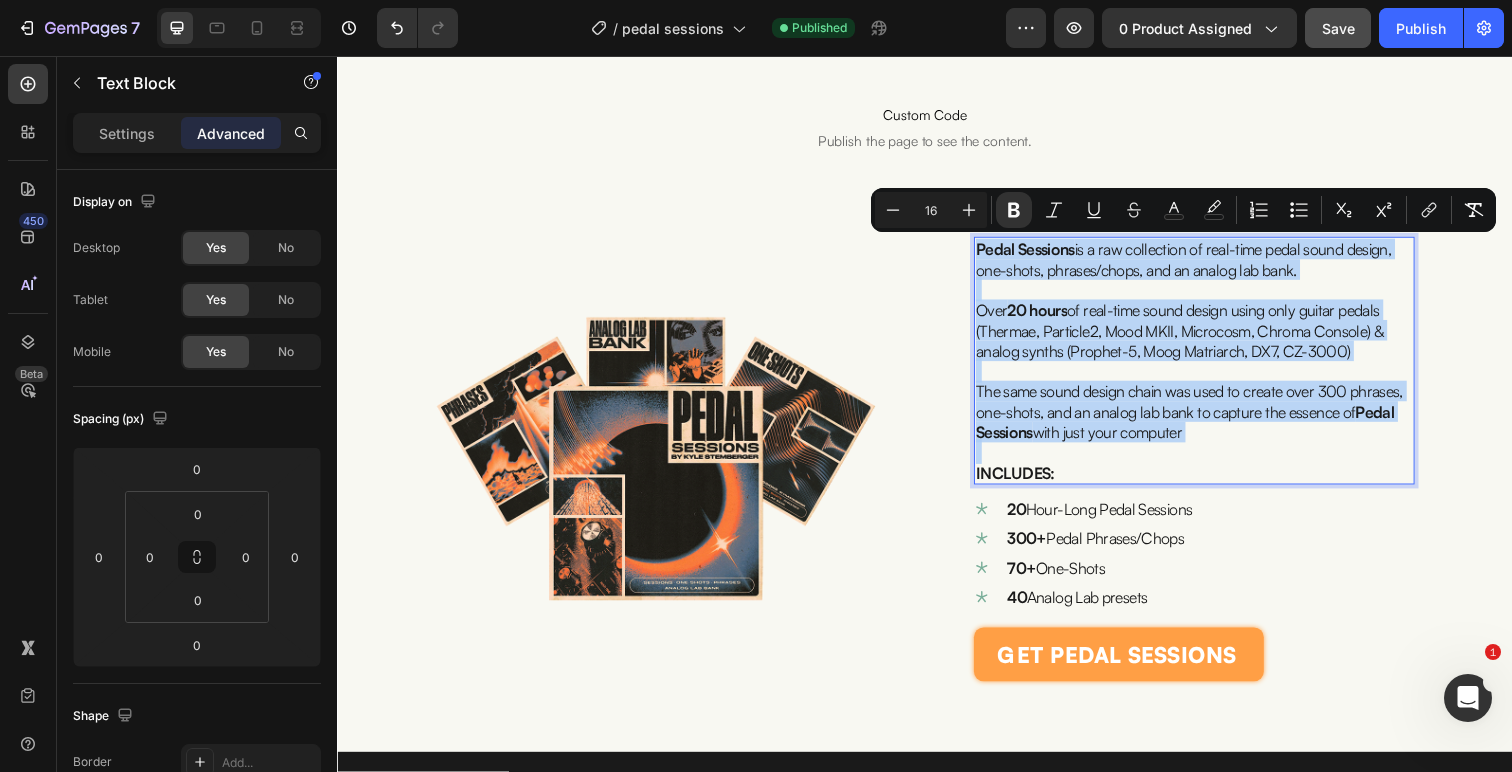 click on "Image Image
Custom Code
Publish the page to see the content.
Custom Code Row Image Pedal Sessions  is a raw collection of real-time pedal sound design, one-shots, phrases/chops, and an analog lab bank. Over  20 hours  of real-time sound design using only guitar pedals (Thermae, Particle2, Mood MKII, Microcosm, Chroma Console) & analog synths (Prophet-5, Moog Matriarch, DX7, CZ-3000) The same sound design chain was used to create over 300 phrases, one-shots, and an analog lab bank to capture the essence of  Pedal Sessions  with just your computer  INCLUDES: Text Block   0
20  Hour-Long Pedal Sessions
300+  Pedal Phrases/Chops
70+  One-Shots
40  Analog Lab presets Item List get pedal sessions Add to Cart Product" at bounding box center [937, 224] 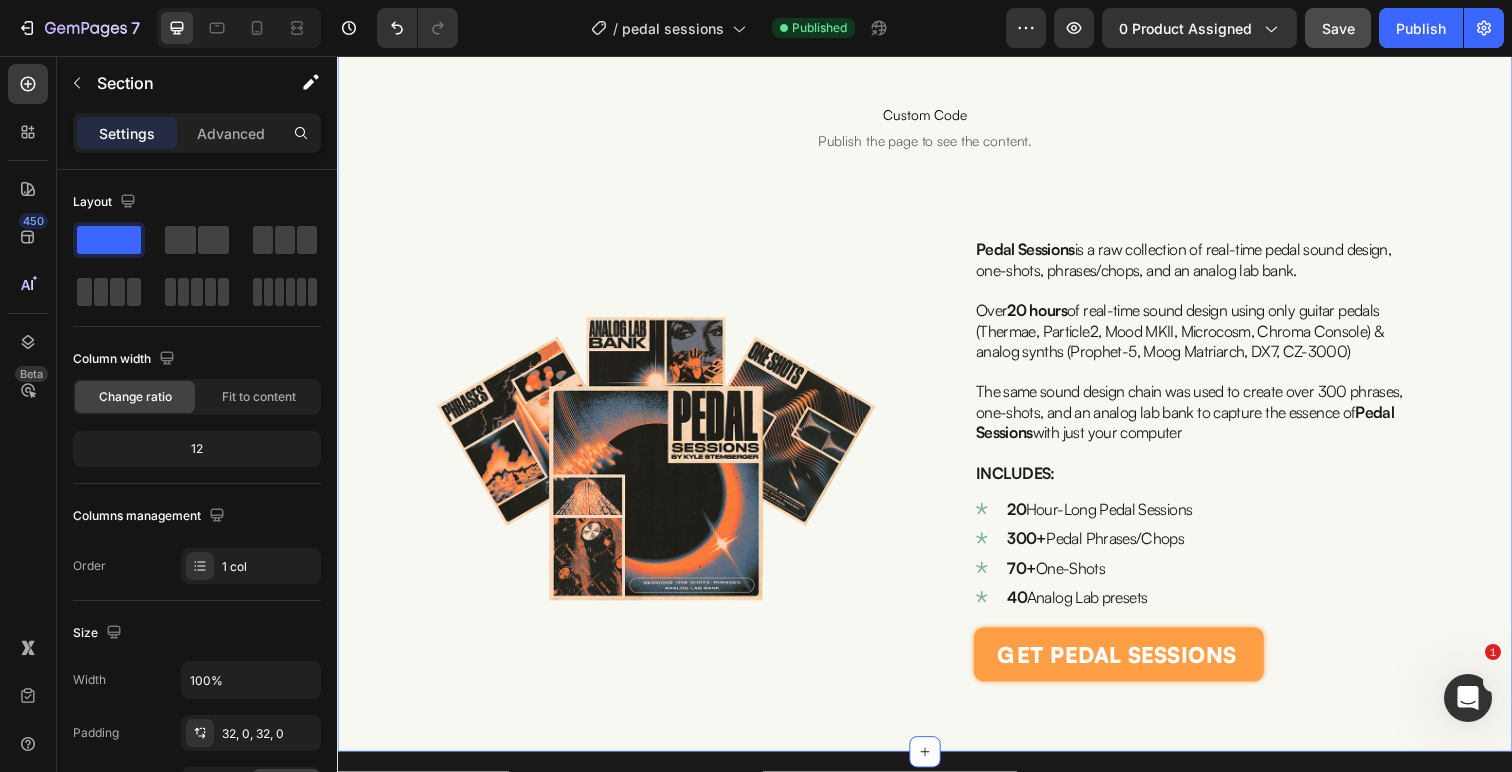 click on "Pedal Sessions  is a raw collection of real-time pedal sound design, one-shots, phrases/chops, and an analog lab bank." at bounding box center [1212, 264] 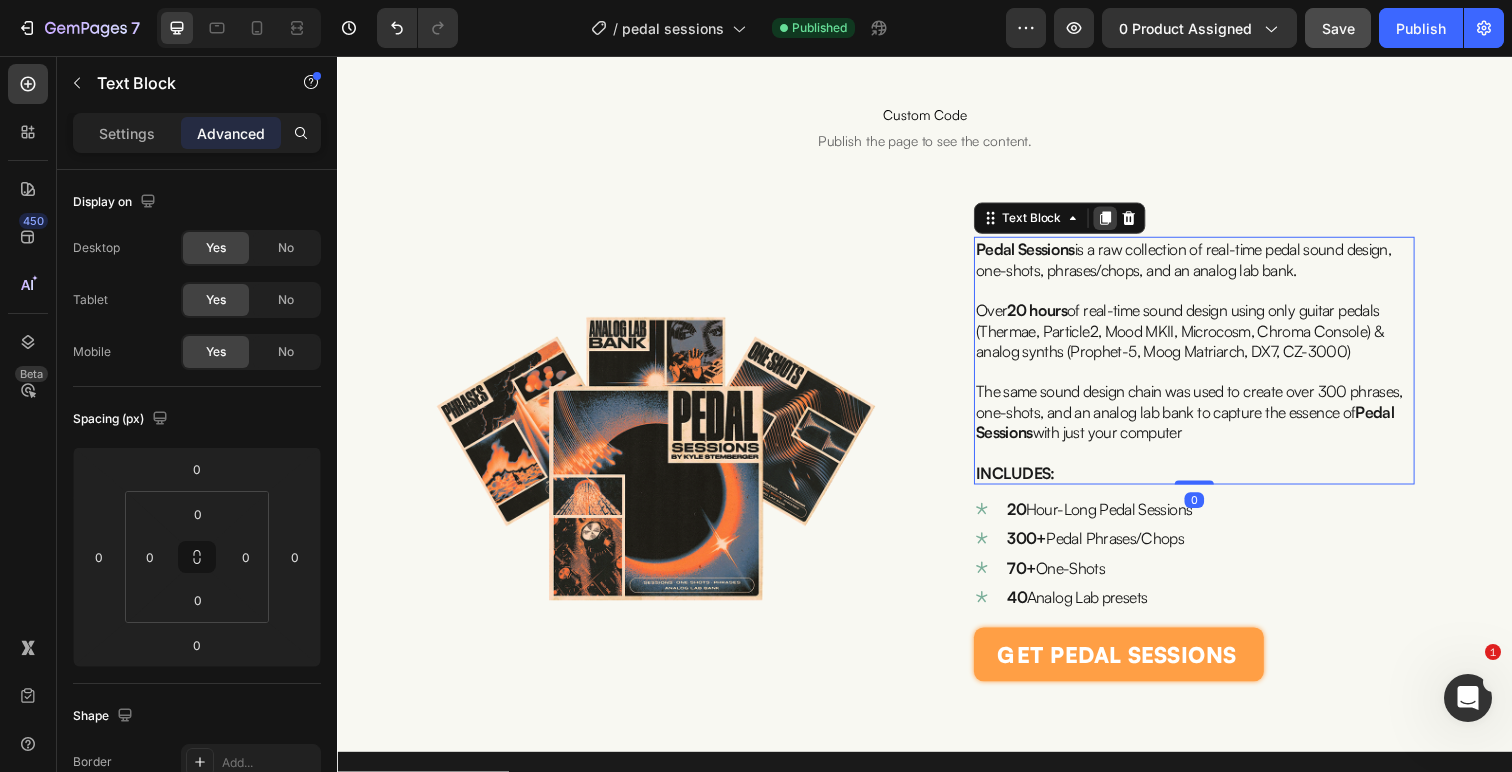 click 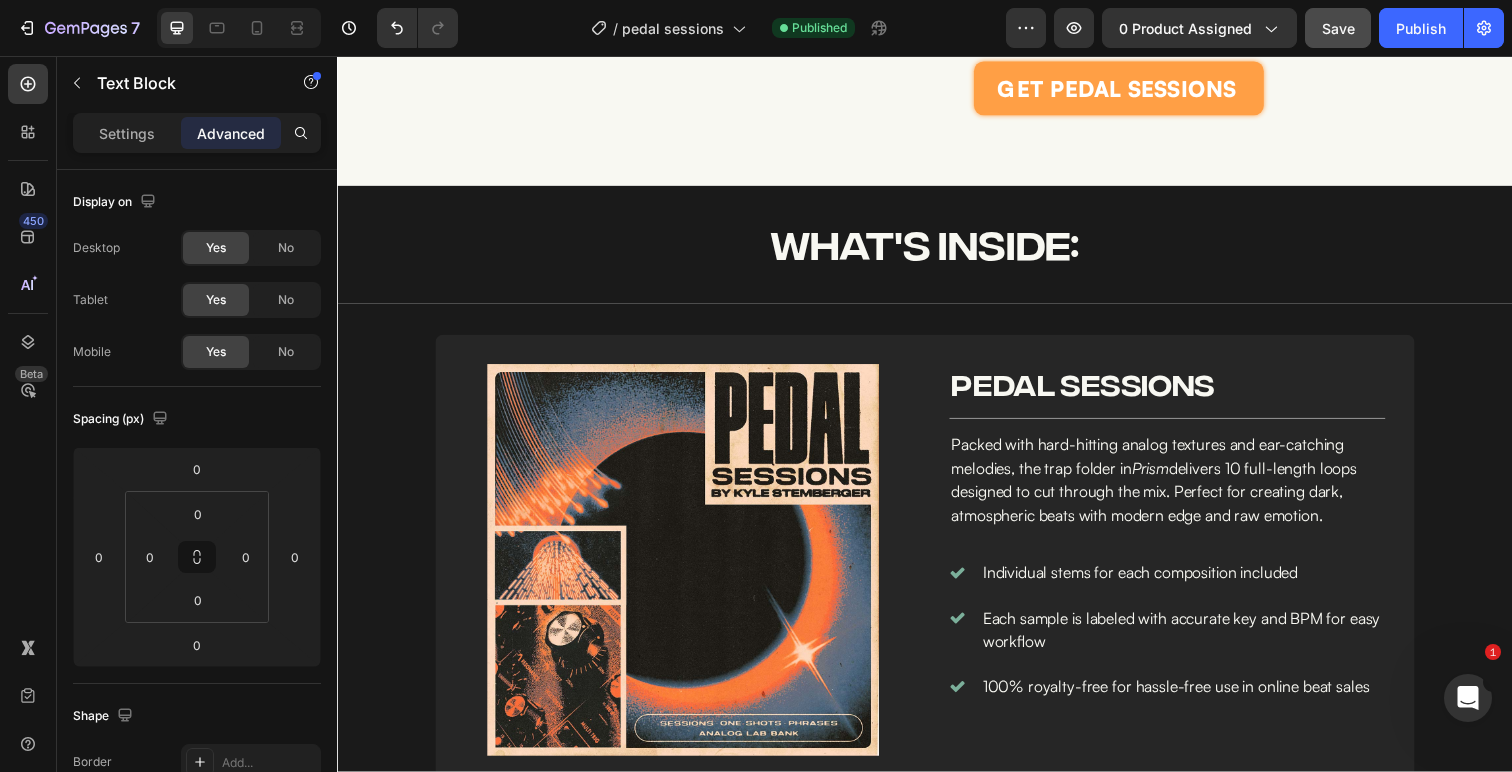 scroll, scrollTop: 1261, scrollLeft: 0, axis: vertical 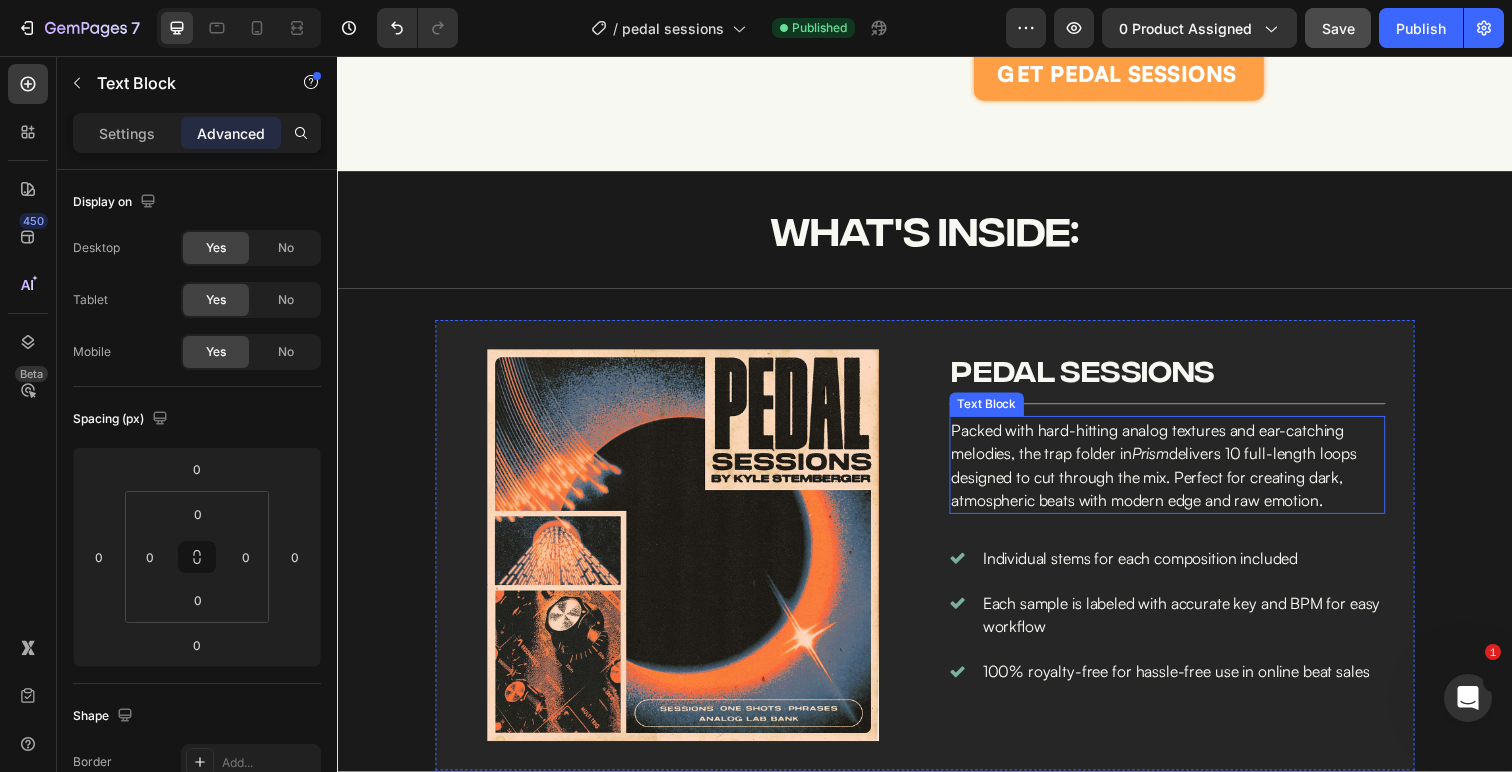 click on "Packed with hard-hitting analog textures and ear-catching melodies, the trap folder in  Prism  delivers 10 full-length loops designed to cut through the mix. Perfect for creating dark, atmospheric beats with modern edge and raw emotion." at bounding box center [1184, 474] 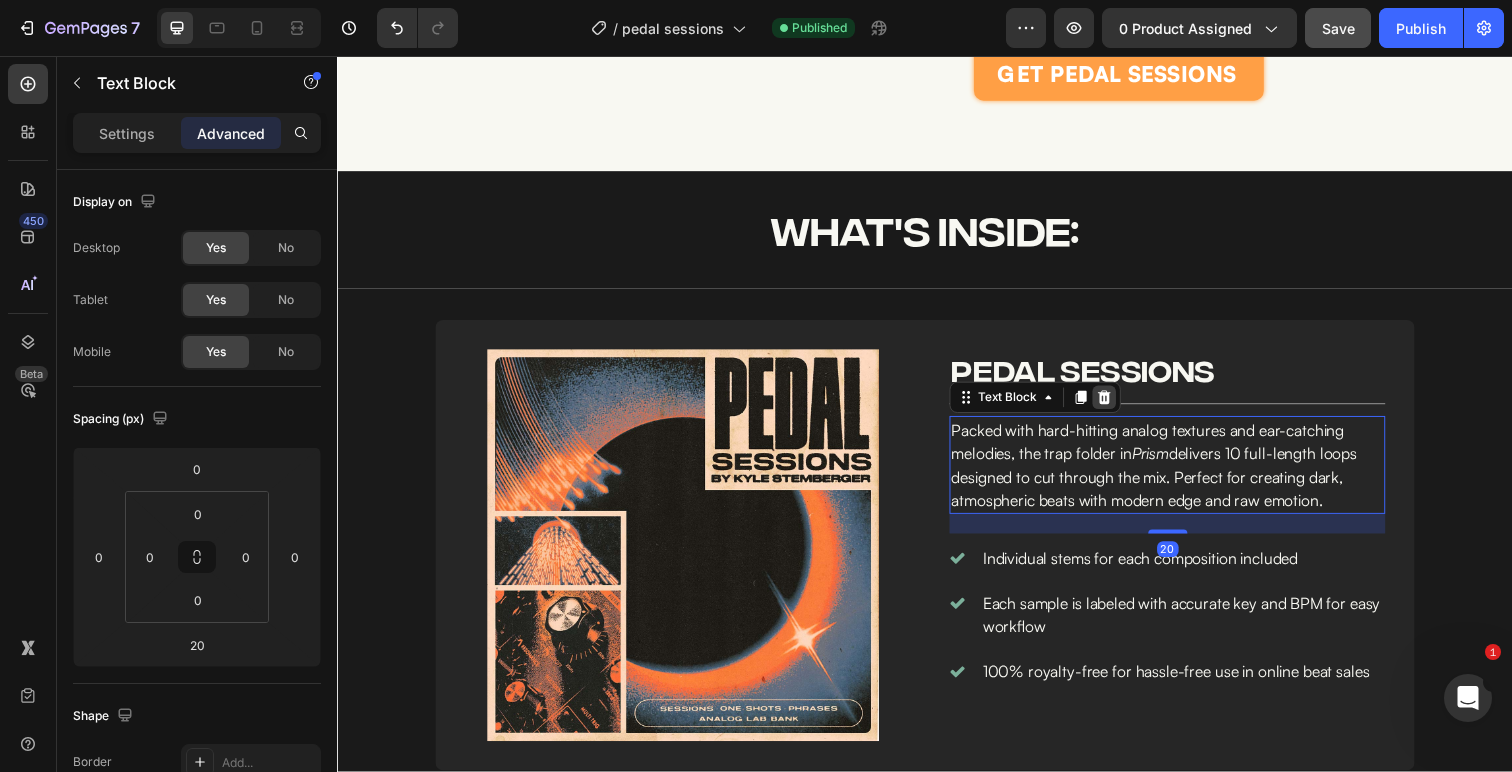 click 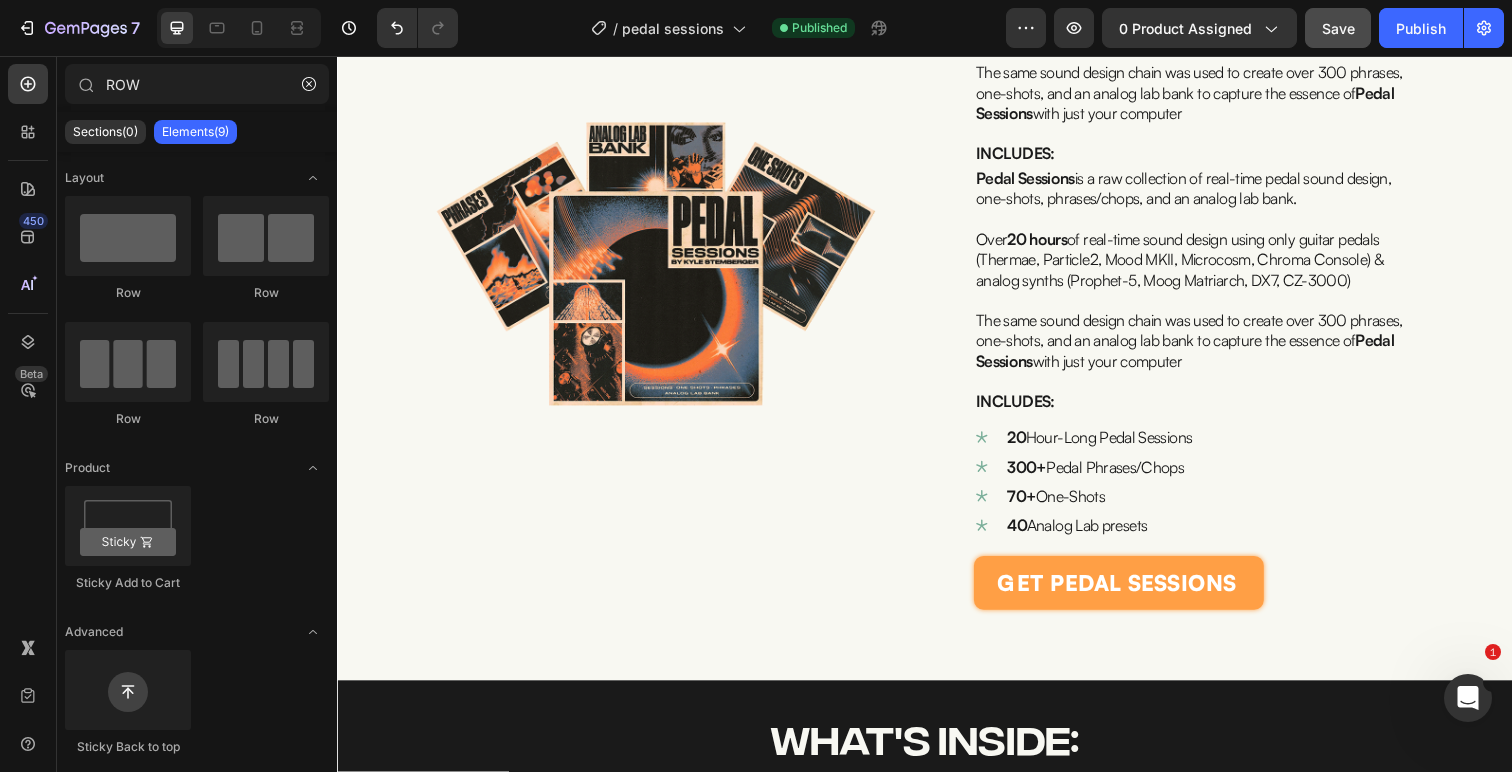 scroll, scrollTop: 674, scrollLeft: 0, axis: vertical 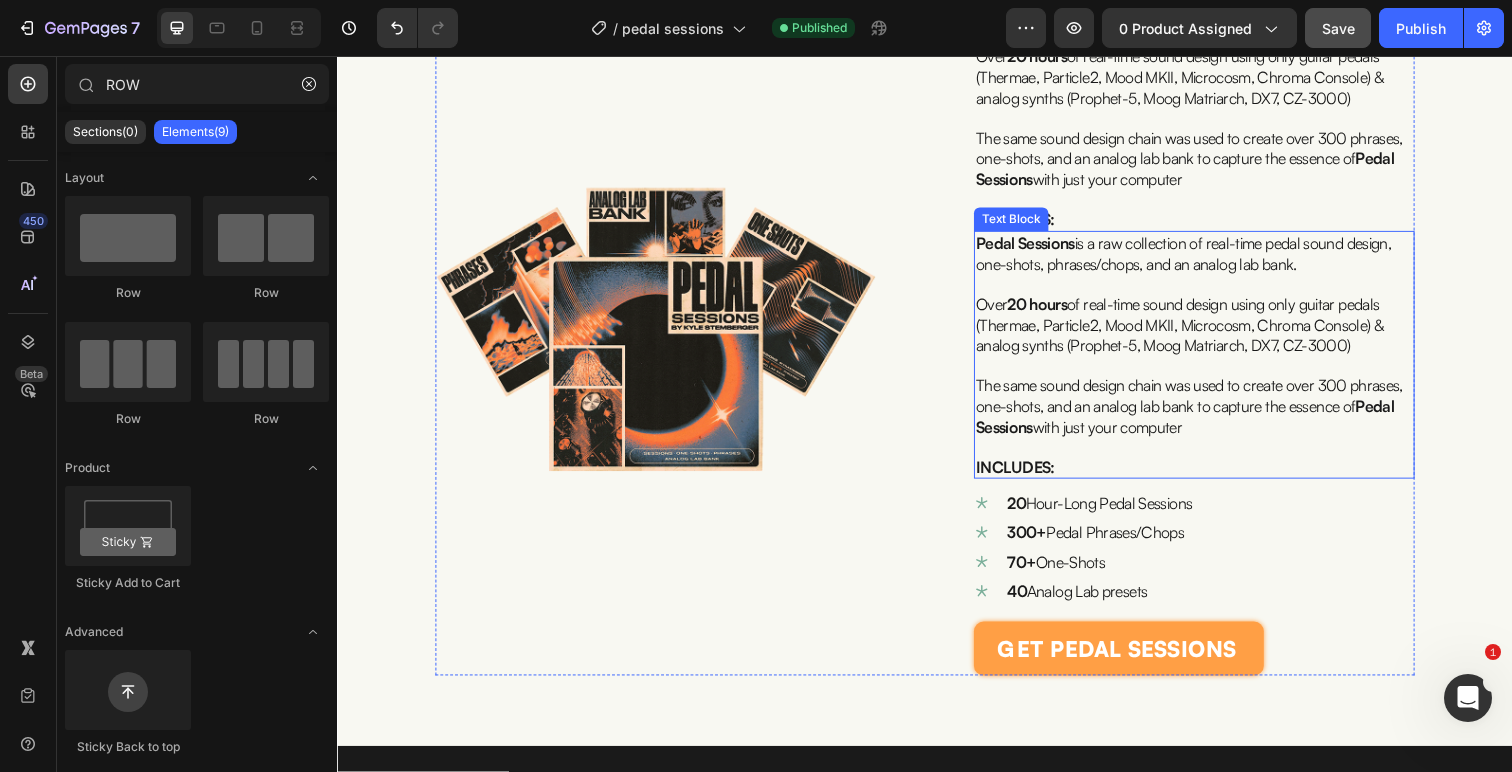 click on "Pedal Sessions  is a raw collection of real-time pedal sound design, one-shots, phrases/chops, and an analog lab bank." at bounding box center (1201, 258) 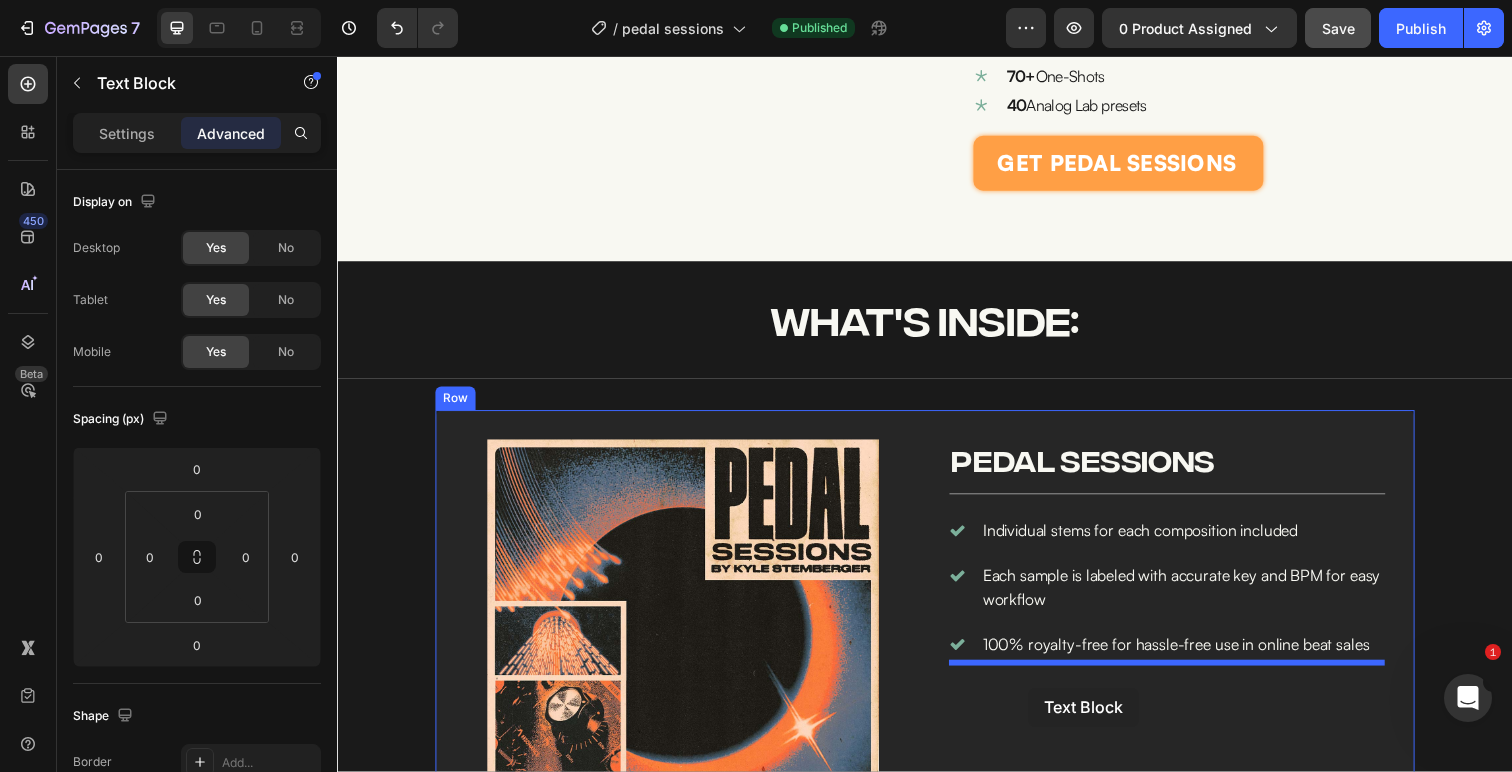 scroll, scrollTop: 1210, scrollLeft: 0, axis: vertical 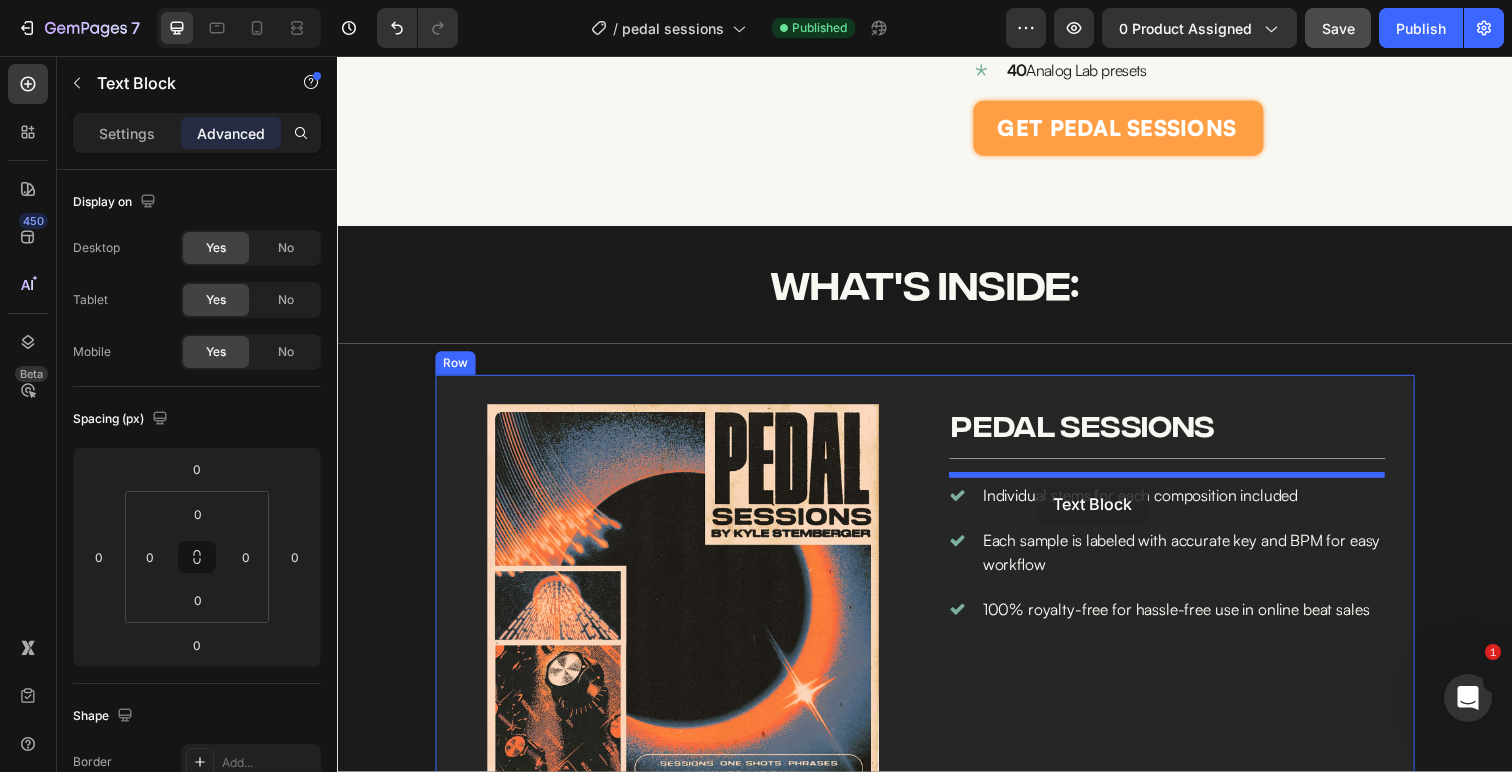 drag, startPoint x: 1006, startPoint y: 221, endPoint x: 1052, endPoint y: 494, distance: 276.84833 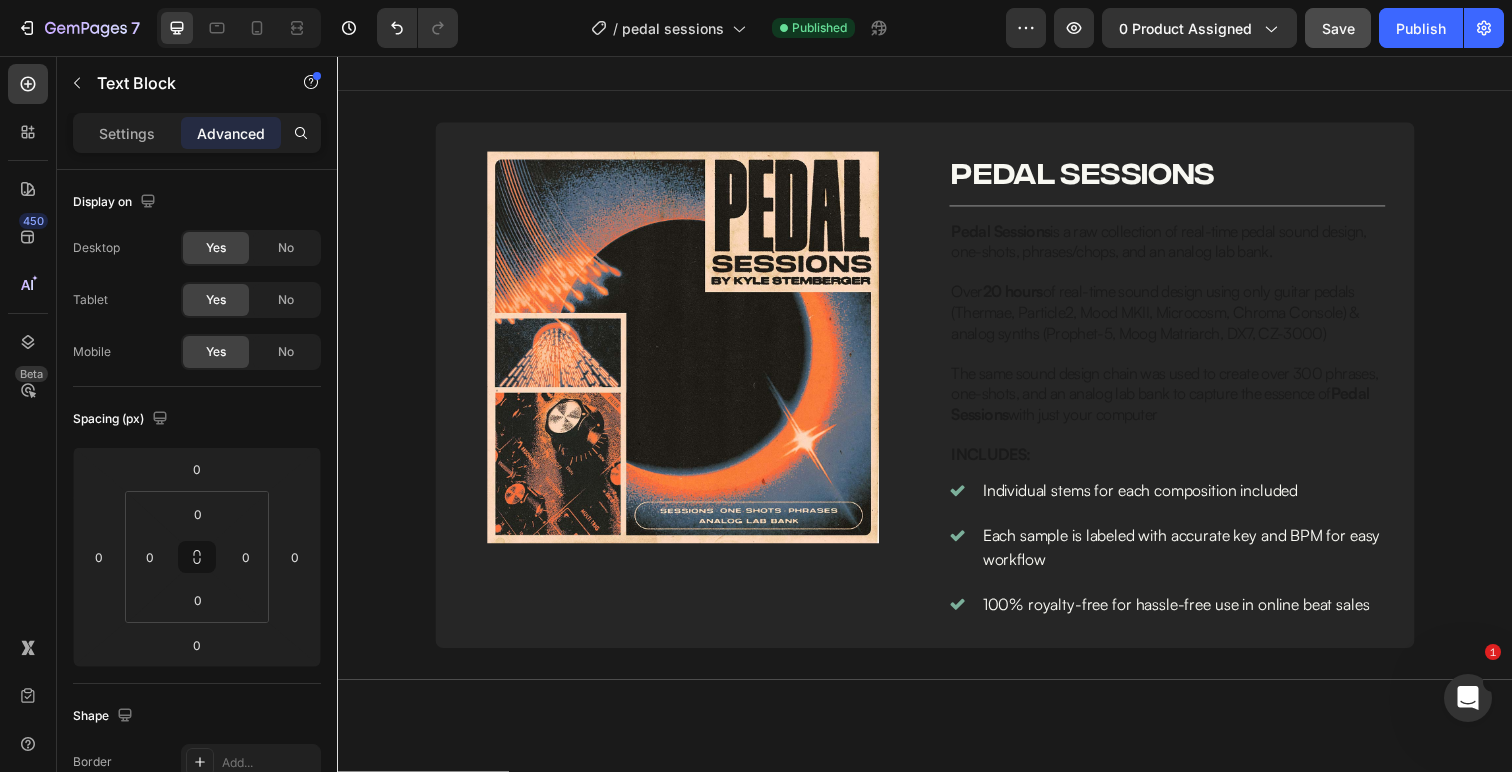 click on "The same sound design chain was used to create over 300 phrases, one-shots, and an analog lab bank to capture the essence of  Pedal Sessions  with just your computer" at bounding box center (1182, 401) 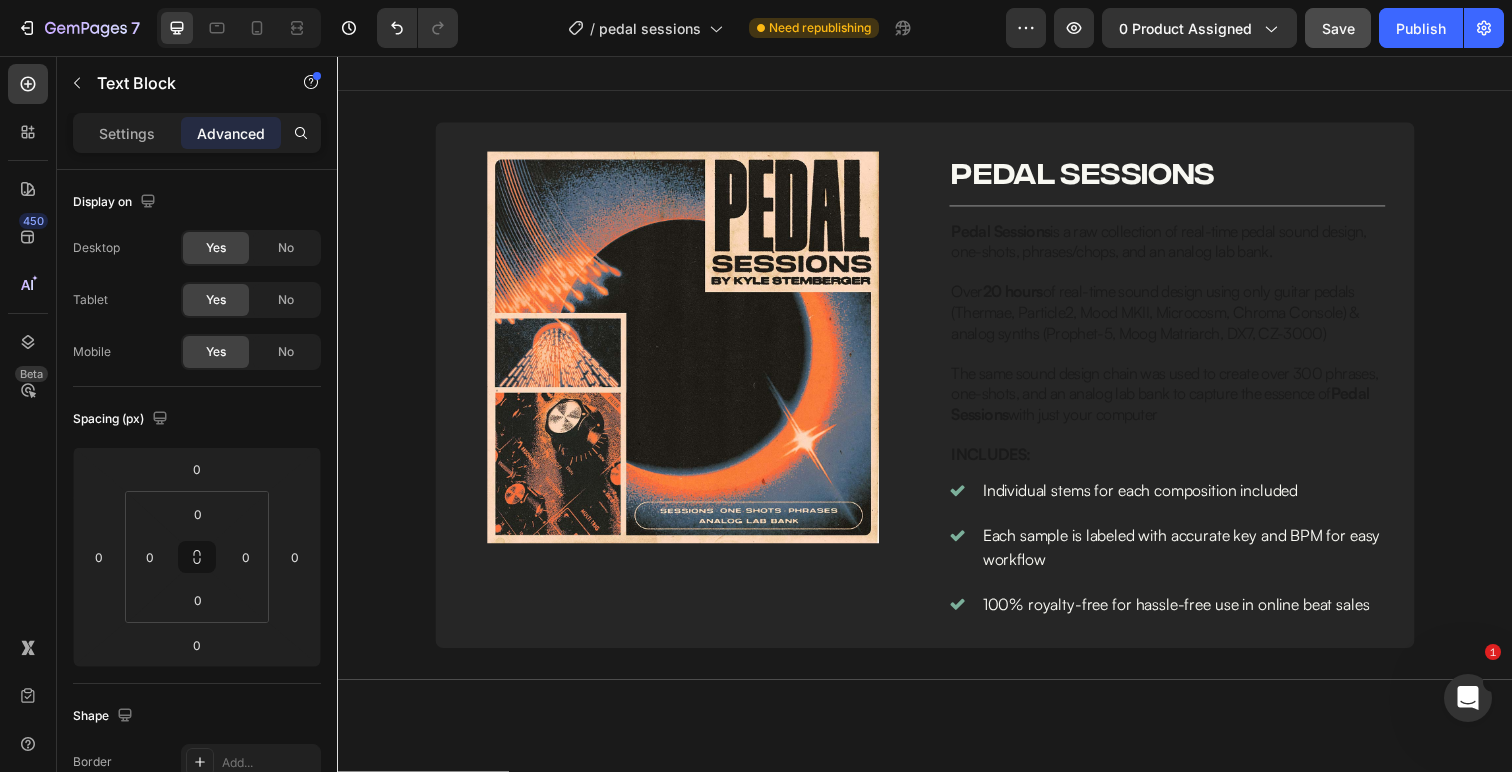 click at bounding box center [1184, 359] 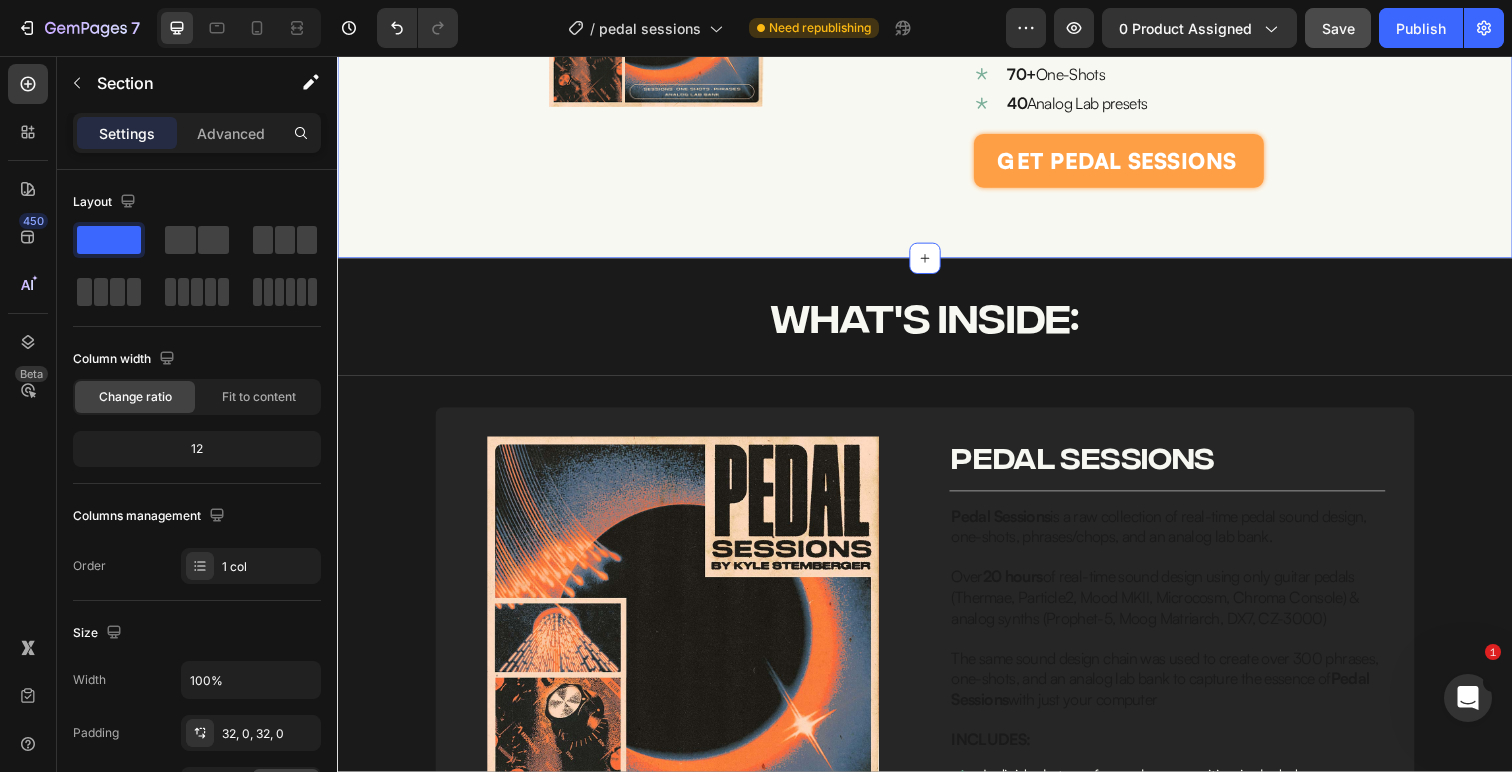 click on "Image Image
Custom Code
Publish the page to see the content.
Custom Code Row Image Pedal Sessions  is a raw collection of real-time pedal sound design, one-shots, phrases/chops, and an analog lab bank.   Over  20 hours  of real-time sound design using only guitar pedals (Thermae, Particle2, Mood MKII, Microcosm, Chroma Console) & analog synths (Prophet-5, Moog Matriarch, DX7, CZ-3000)   The same sound design chain was used to create over 300 phrases, one-shots, and an analog lab bank to capture the essence of  Pedal Sessions  with just your computer    INCLUDES: Text Block
20  Hour-Long Pedal Sessions
300+  Pedal Phrases/Chops
70+  One-Shots
40  Analog Lab presets Item List get pedal sessions Add to Cart Product" at bounding box center (937, -280) 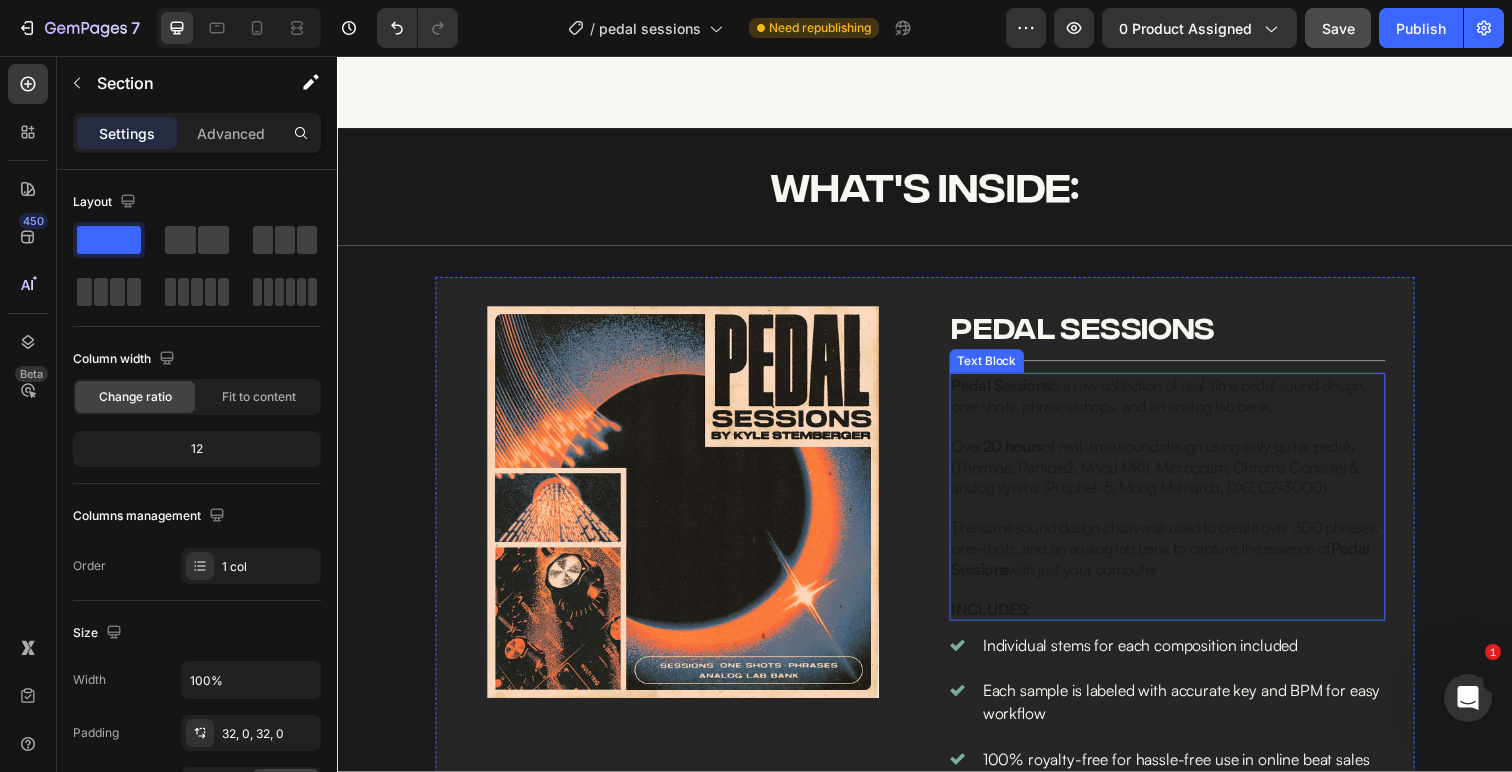 scroll, scrollTop: 1277, scrollLeft: 0, axis: vertical 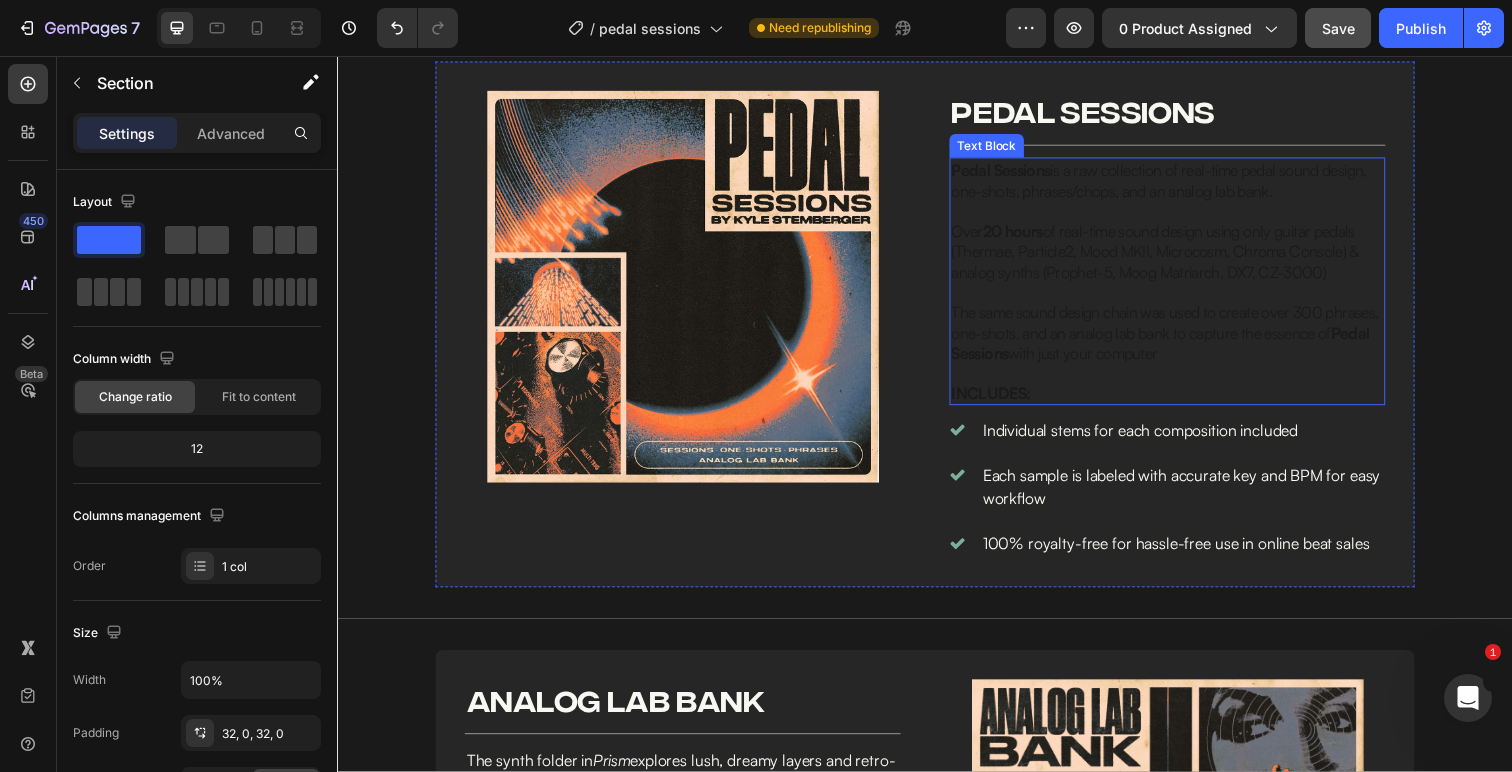 click on "Over  20 hours  of real-time sound design using only guitar pedals (Thermae, Particle2, Mood MKII, Microcosm, Chroma Console) & analog synths (Prophet-5, Moog Matriarch, DX7, CZ-3000)" at bounding box center (1172, 256) 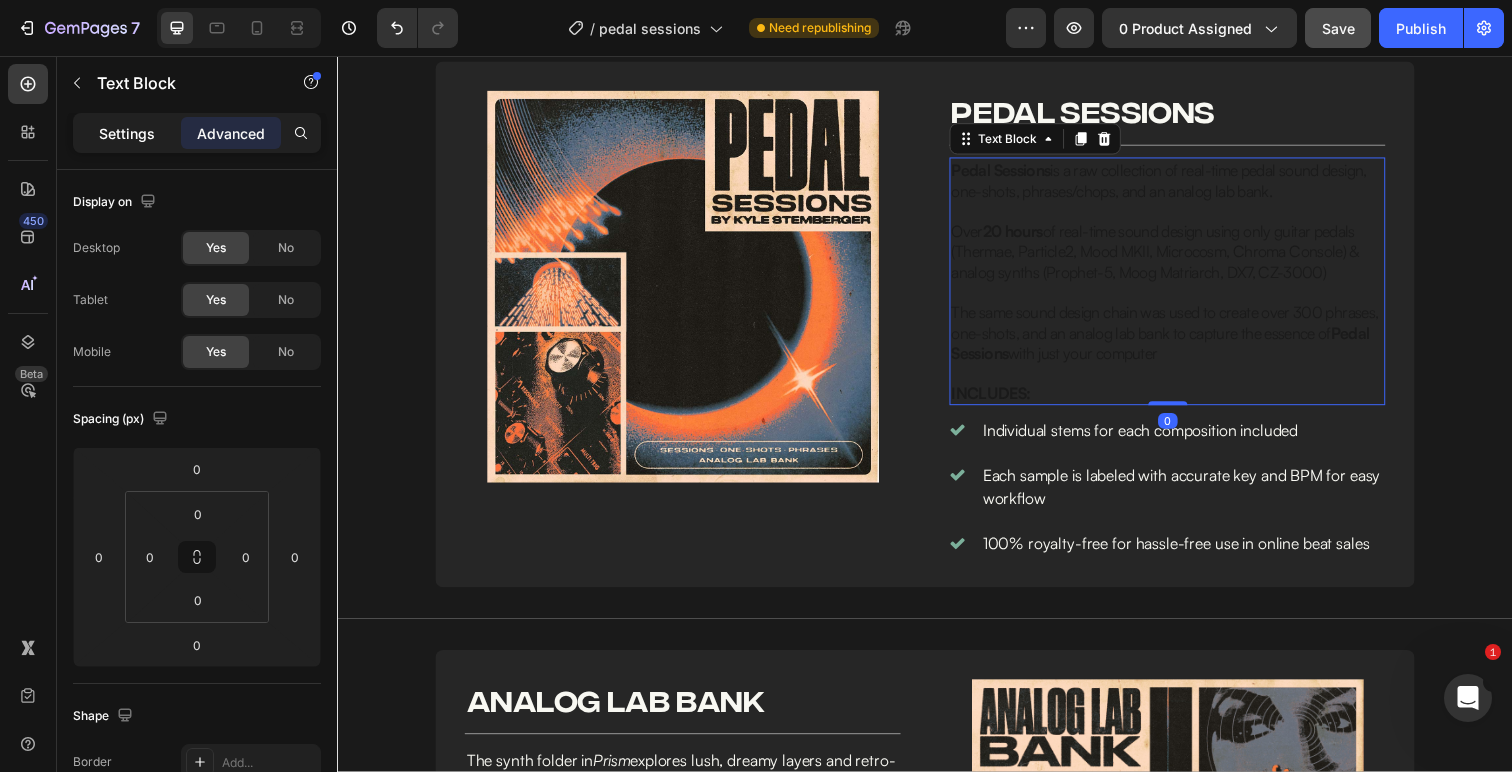 click on "Settings" at bounding box center (127, 133) 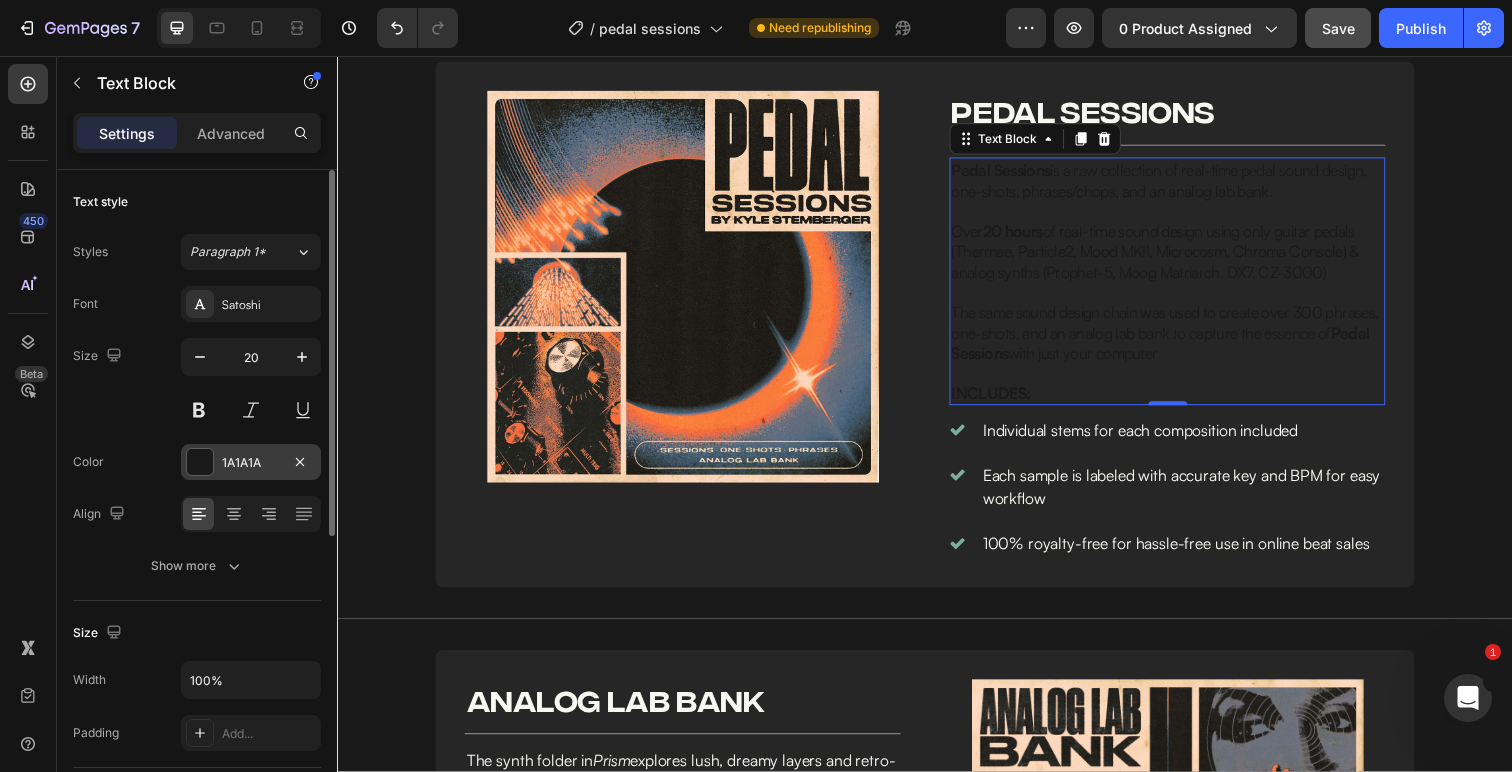 click on "1A1A1A" at bounding box center (251, 462) 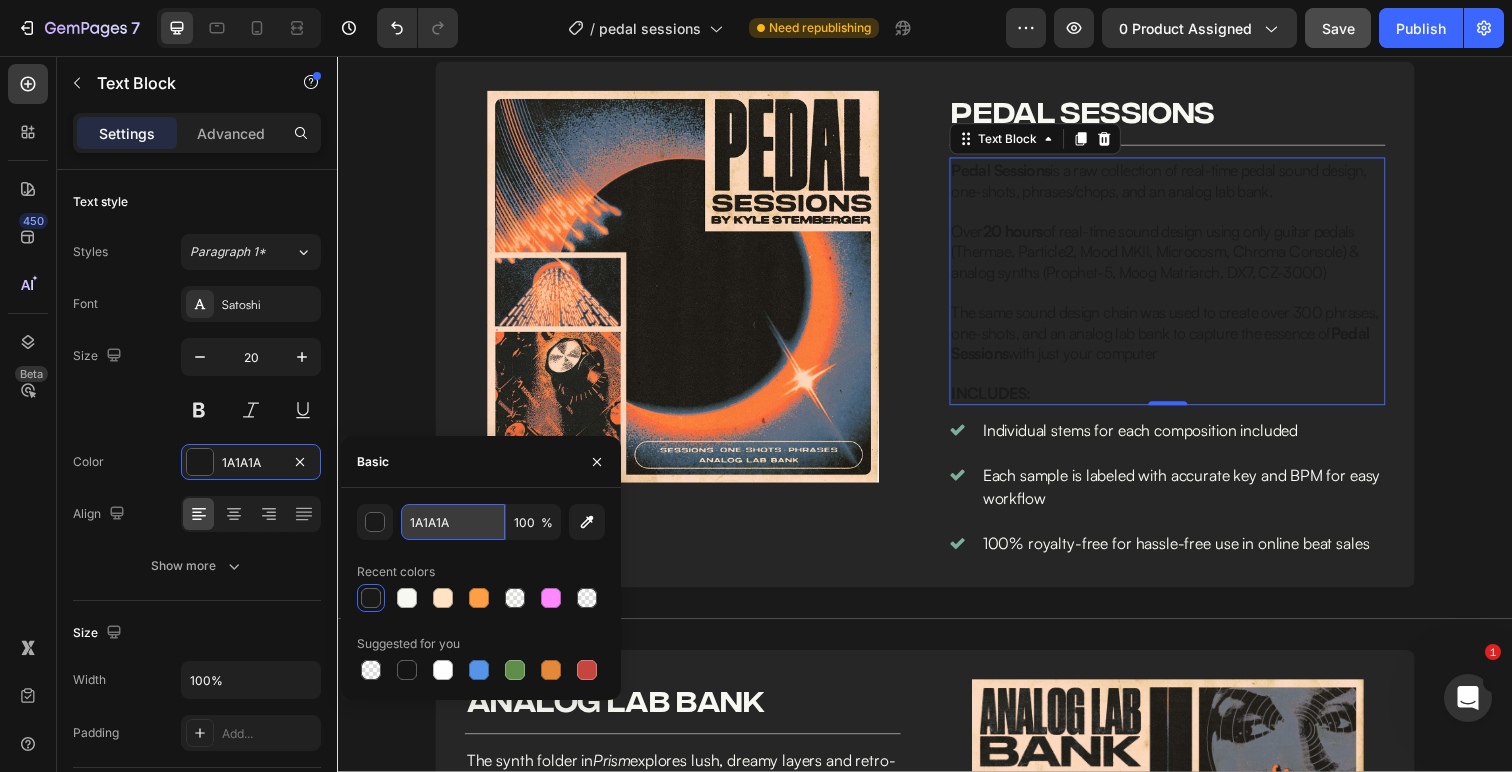 click on "1A1A1A" at bounding box center [453, 522] 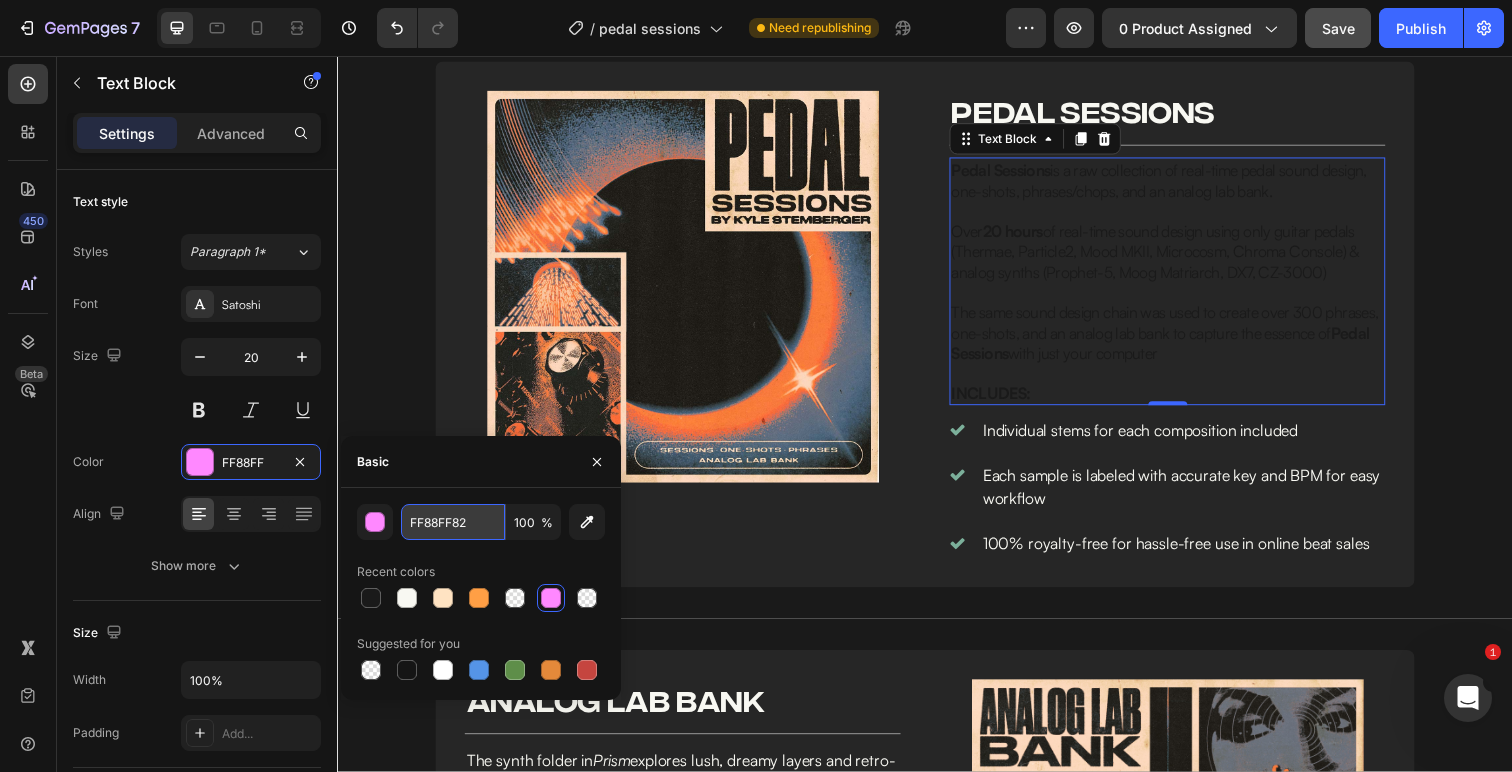 drag, startPoint x: 467, startPoint y: 522, endPoint x: 403, endPoint y: 519, distance: 64.070274 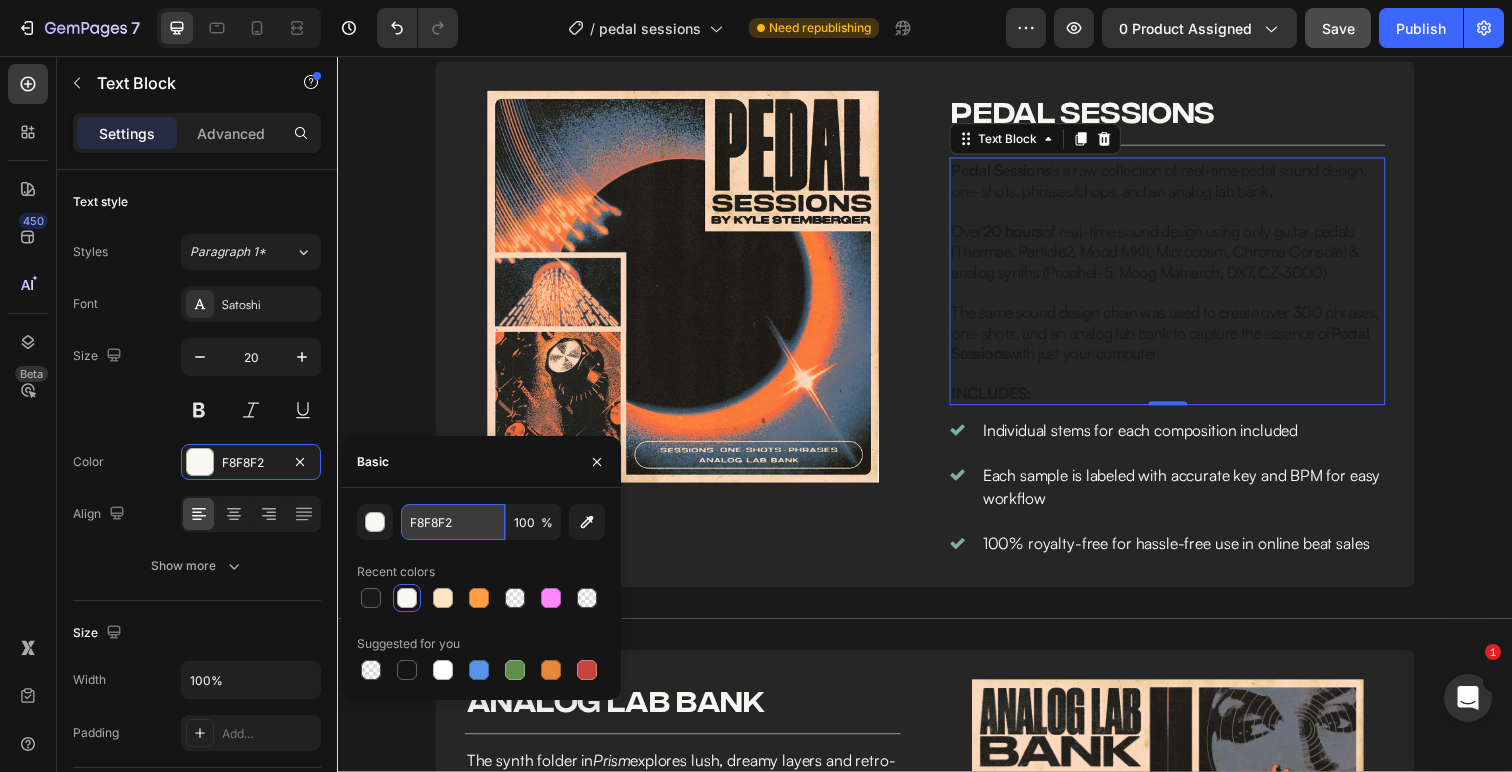 type on "F8F8F2" 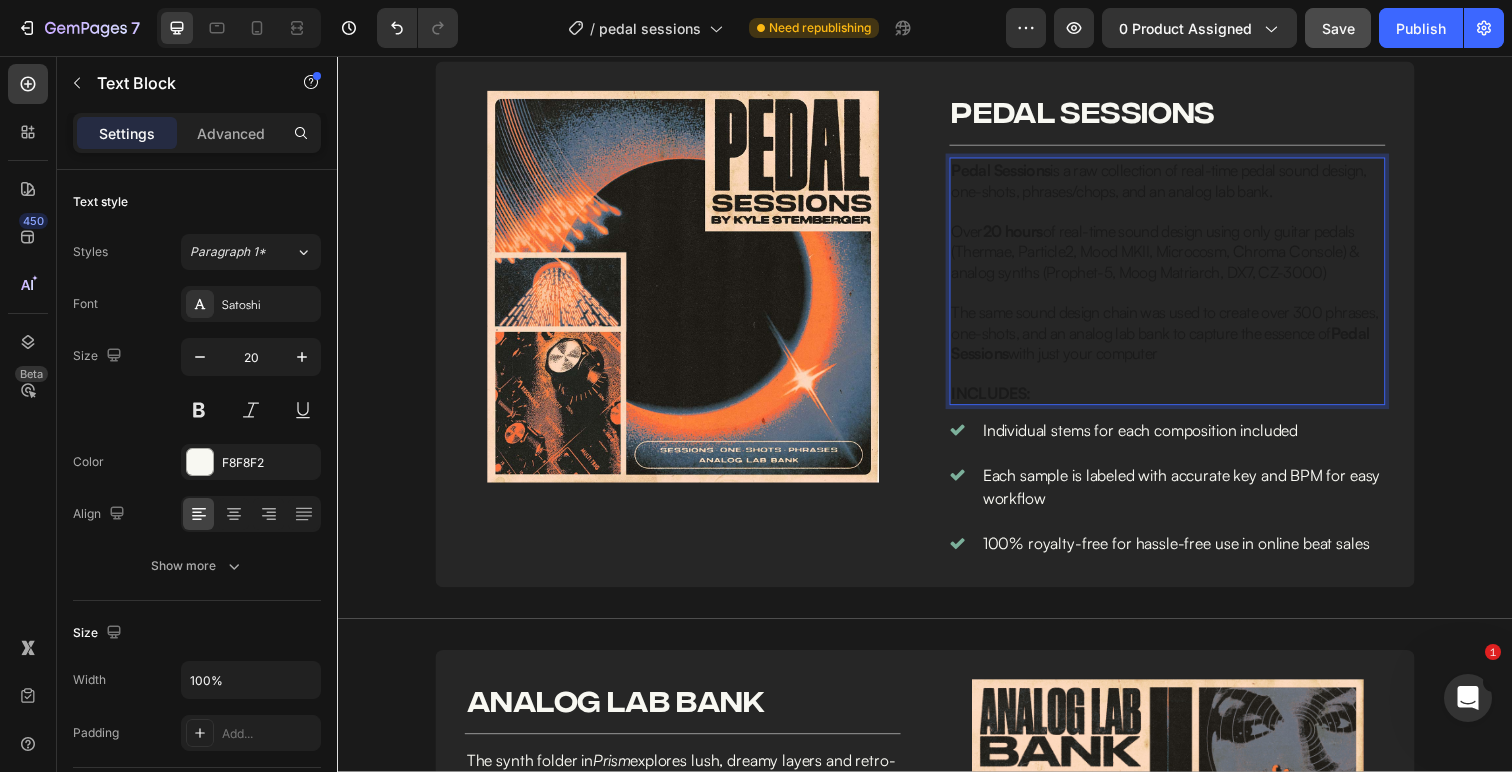 click on "The same sound design chain was used to create over 300 phrases, one-shots, and an analog lab bank to capture the essence of  Pedal Sessions  with just your computer" at bounding box center (1182, 339) 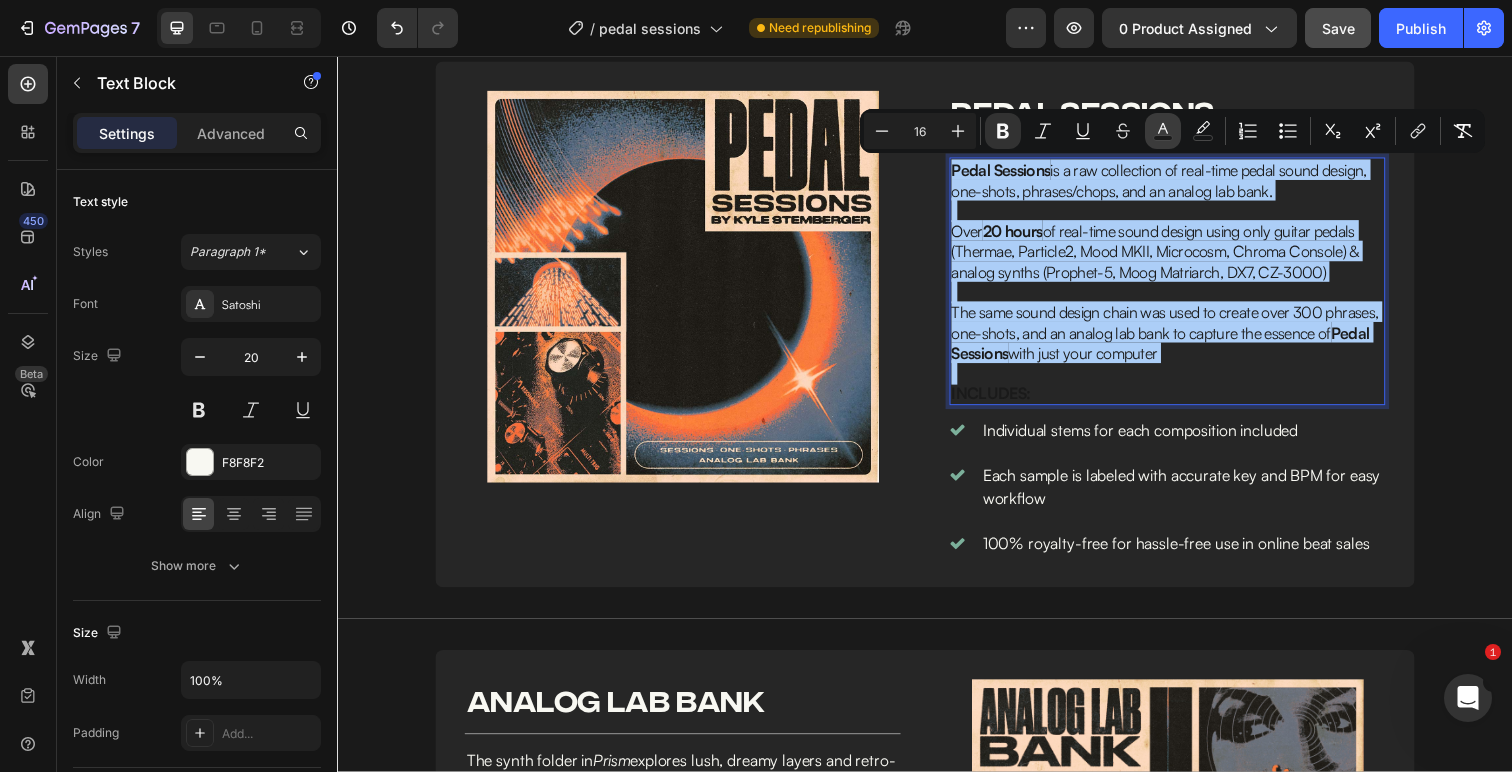 click 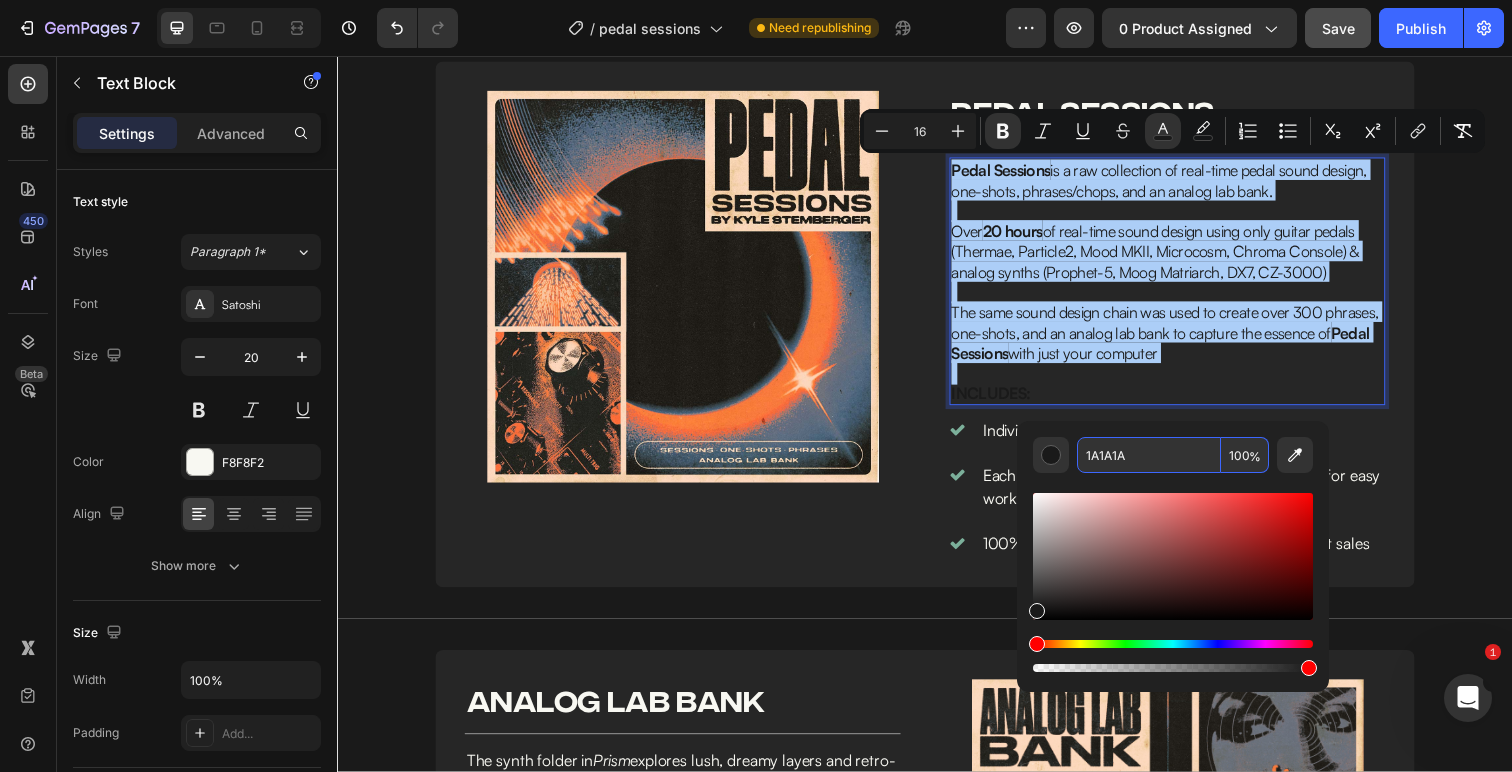 click on "1A1A1A" at bounding box center [1149, 455] 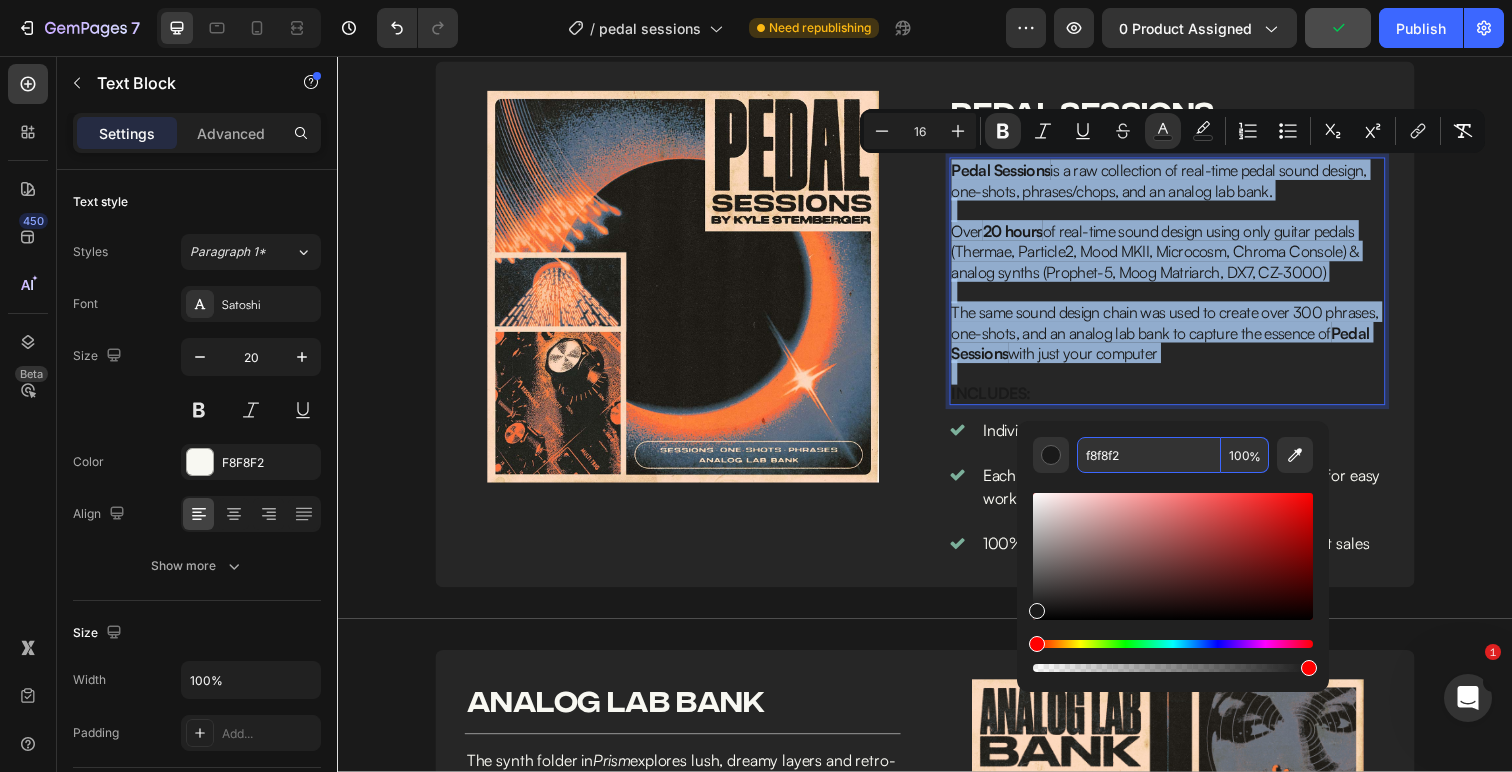 type on "F8F8F2" 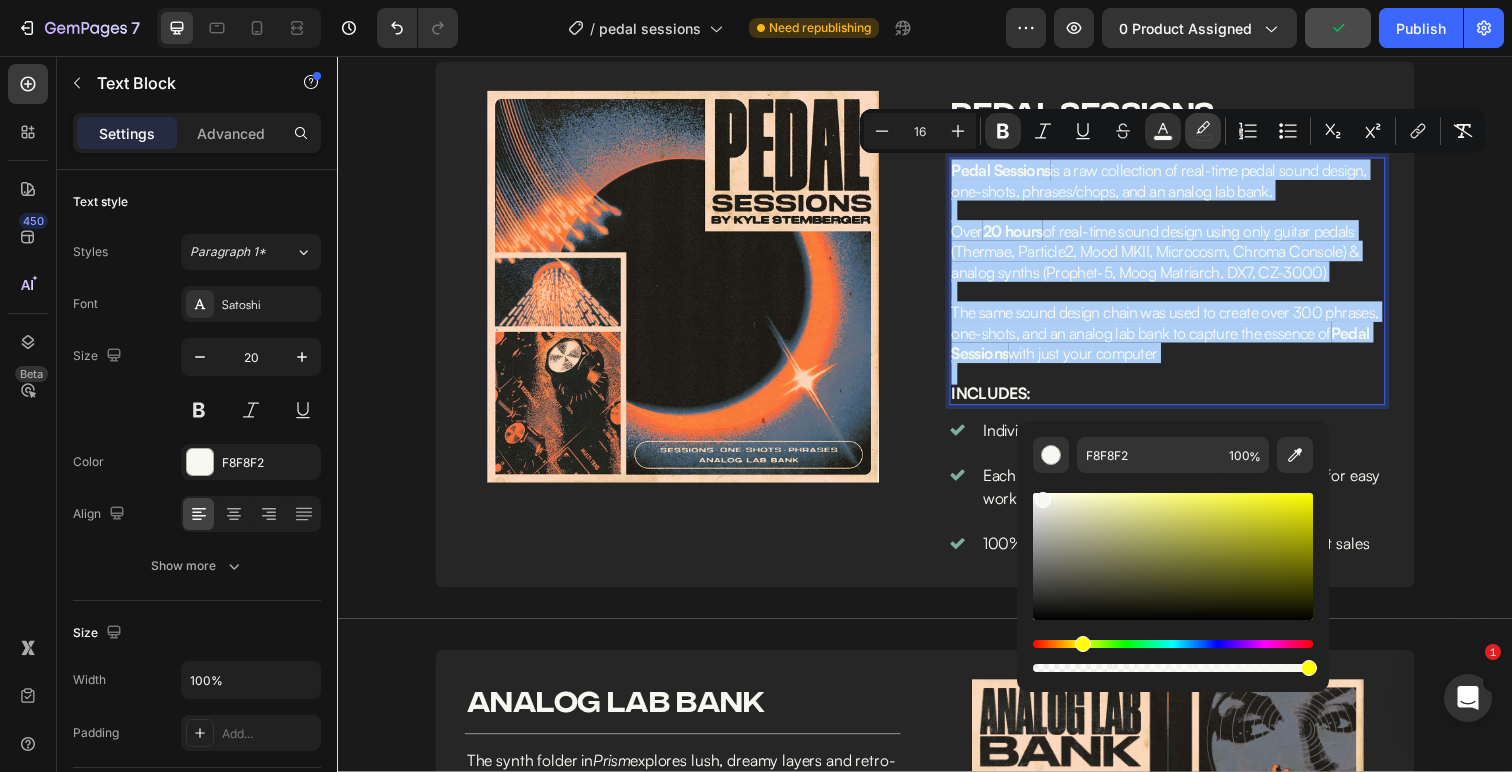 click 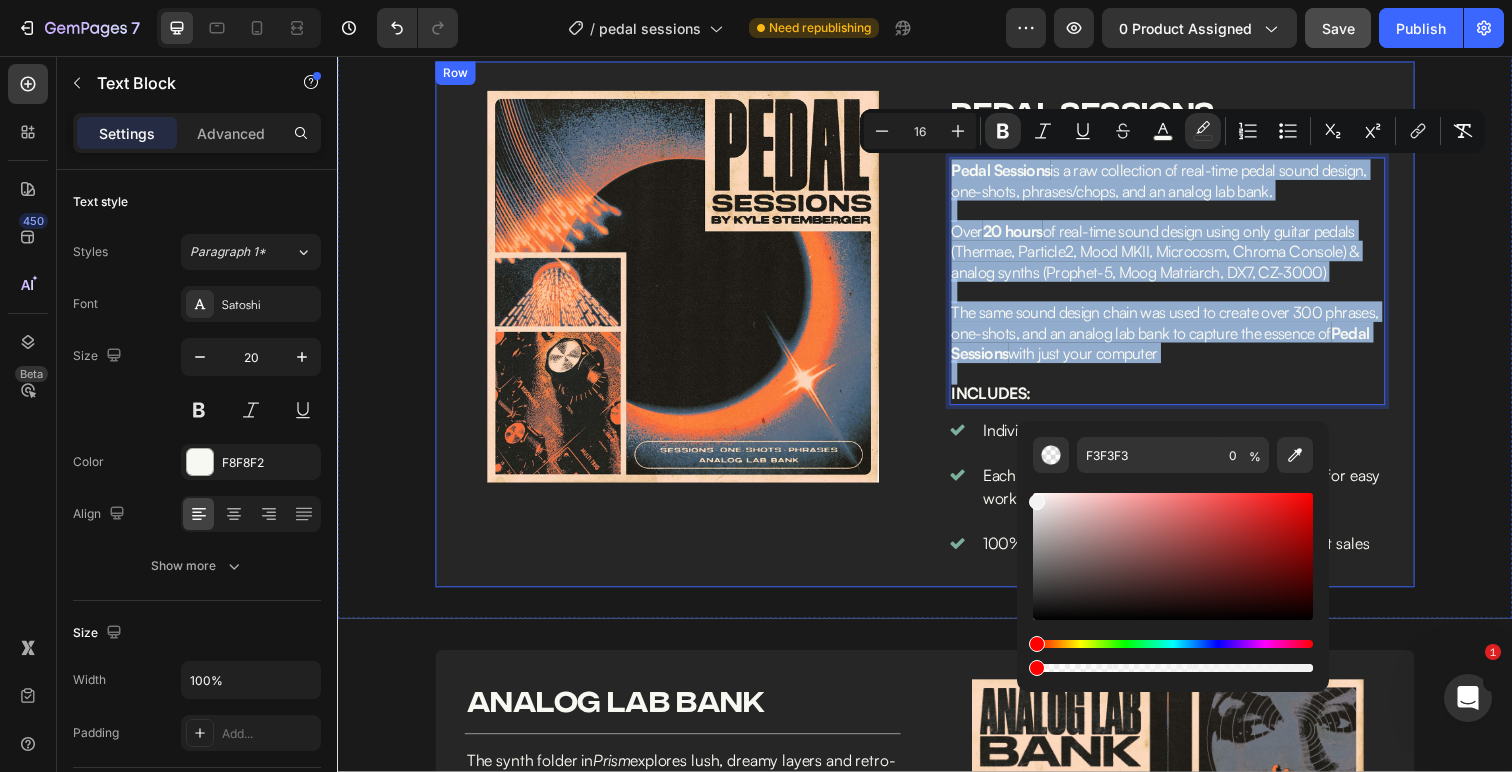 click on "Image Image PEDAL SESSIONS Heading Row                Title Line Pedal Sessions  is a raw collection of real-time pedal sound design, one-shots, phrases/chops, and an analog lab bank. Over  20 hours  of real-time sound design using only guitar pedals (Thermae, Particle2, Mood MKII, Microcosm, Chroma Console) & analog synths (Prophet-5, Moog Matriarch, DX7, CZ-3000) The same sound design chain was used to create over 300 phrases, one-shots, and an analog lab bank to capture the essence of  Pedal Sessions  with just your computer  INCLUDES: Text Block   0
Individual stems for each composition included
Each sample is labeled with accurate key and BPM for easy workflow
100% royalty-free for hassle-free use in online beat sales Item List Row" at bounding box center [937, 330] 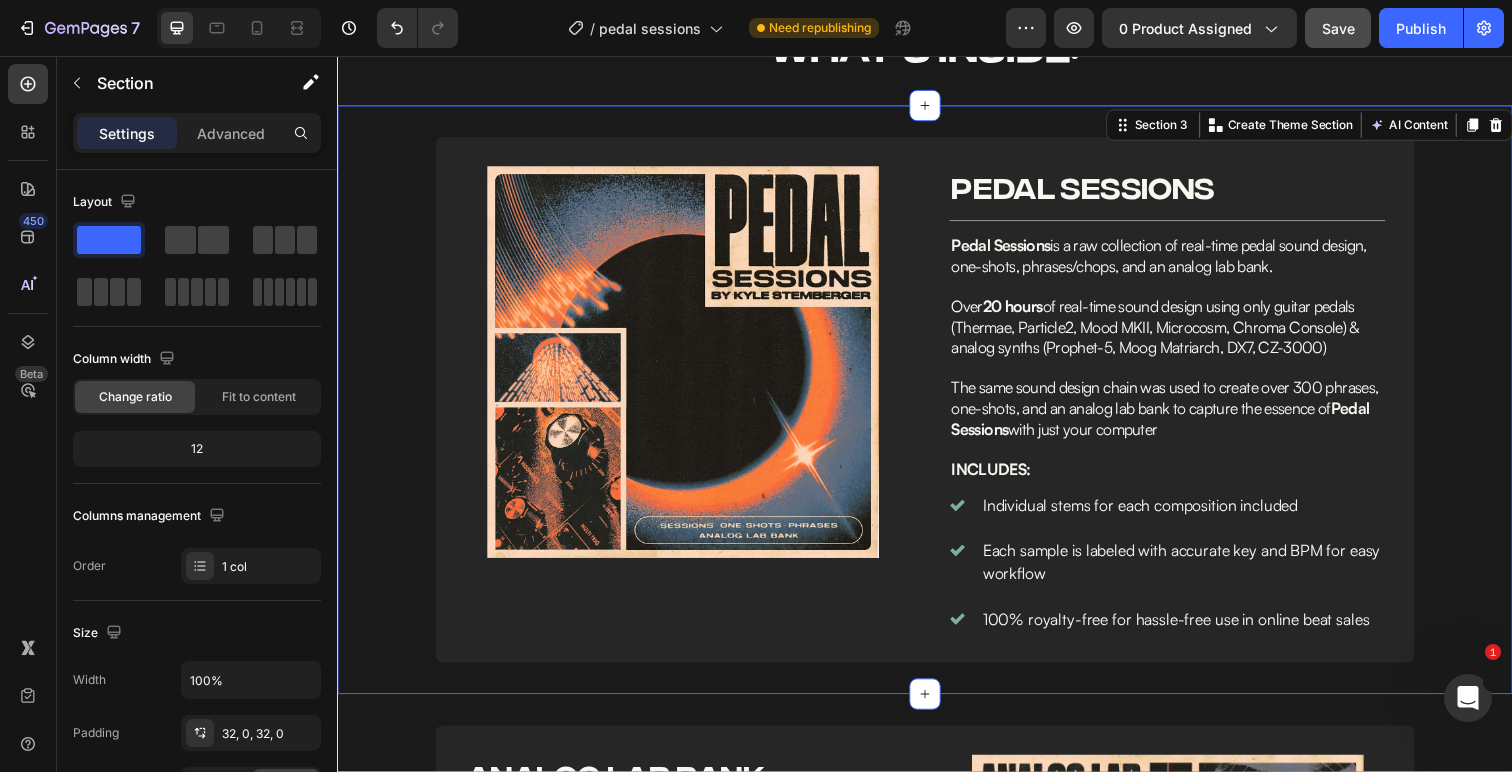 scroll, scrollTop: 1197, scrollLeft: 0, axis: vertical 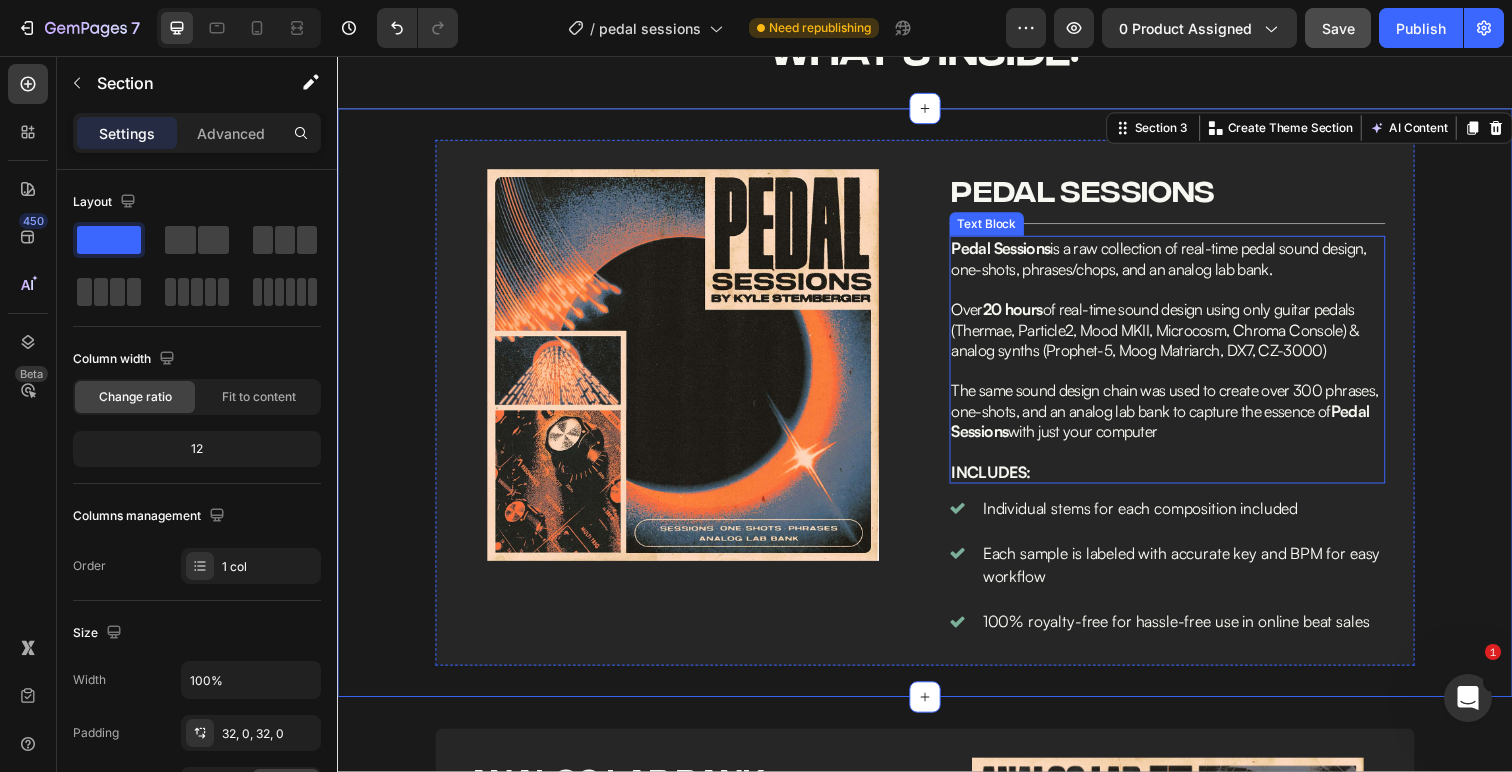 click on "INCLUDES:" at bounding box center [1184, 480] 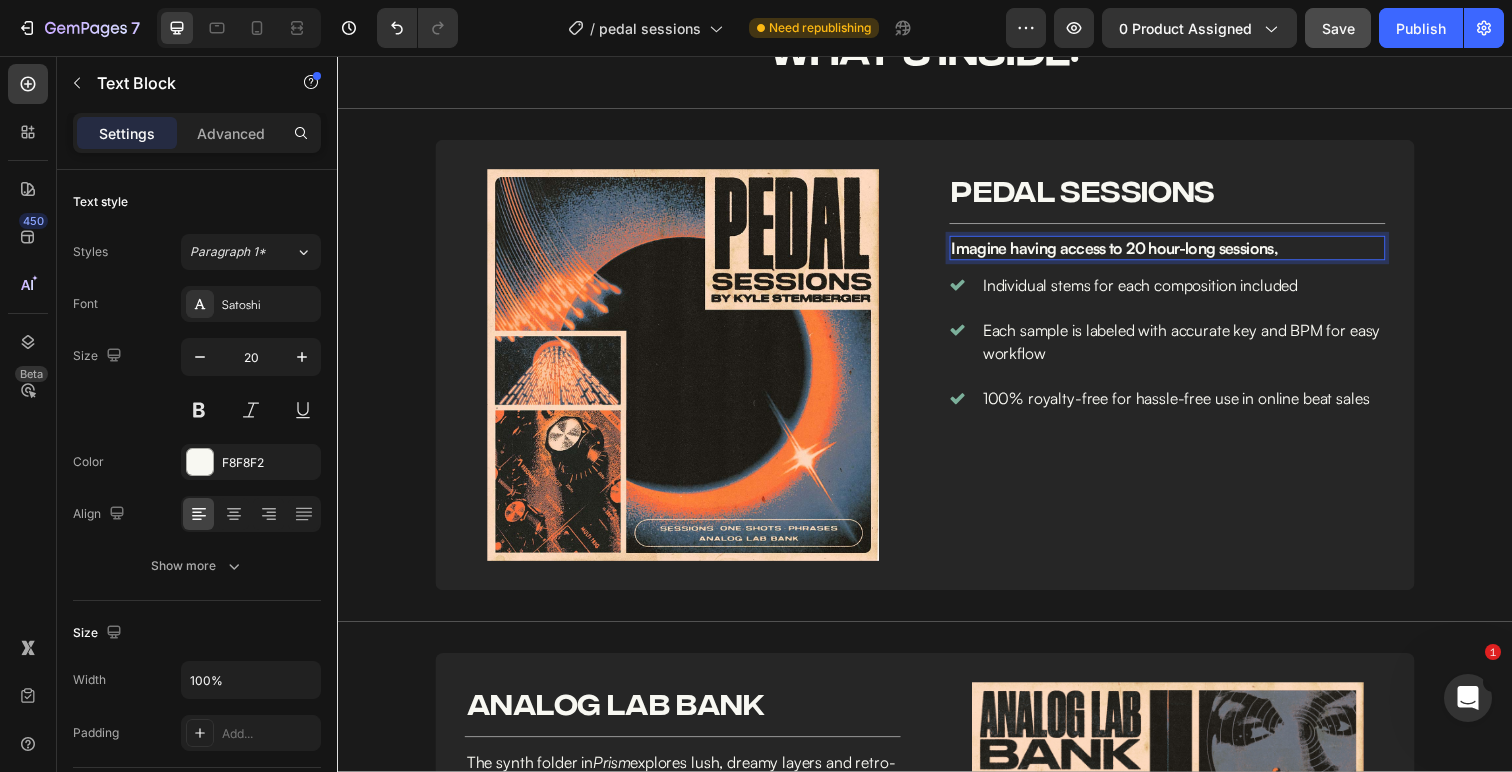 click on "Imagine having access to 20 hour-long sessions," at bounding box center (1131, 253) 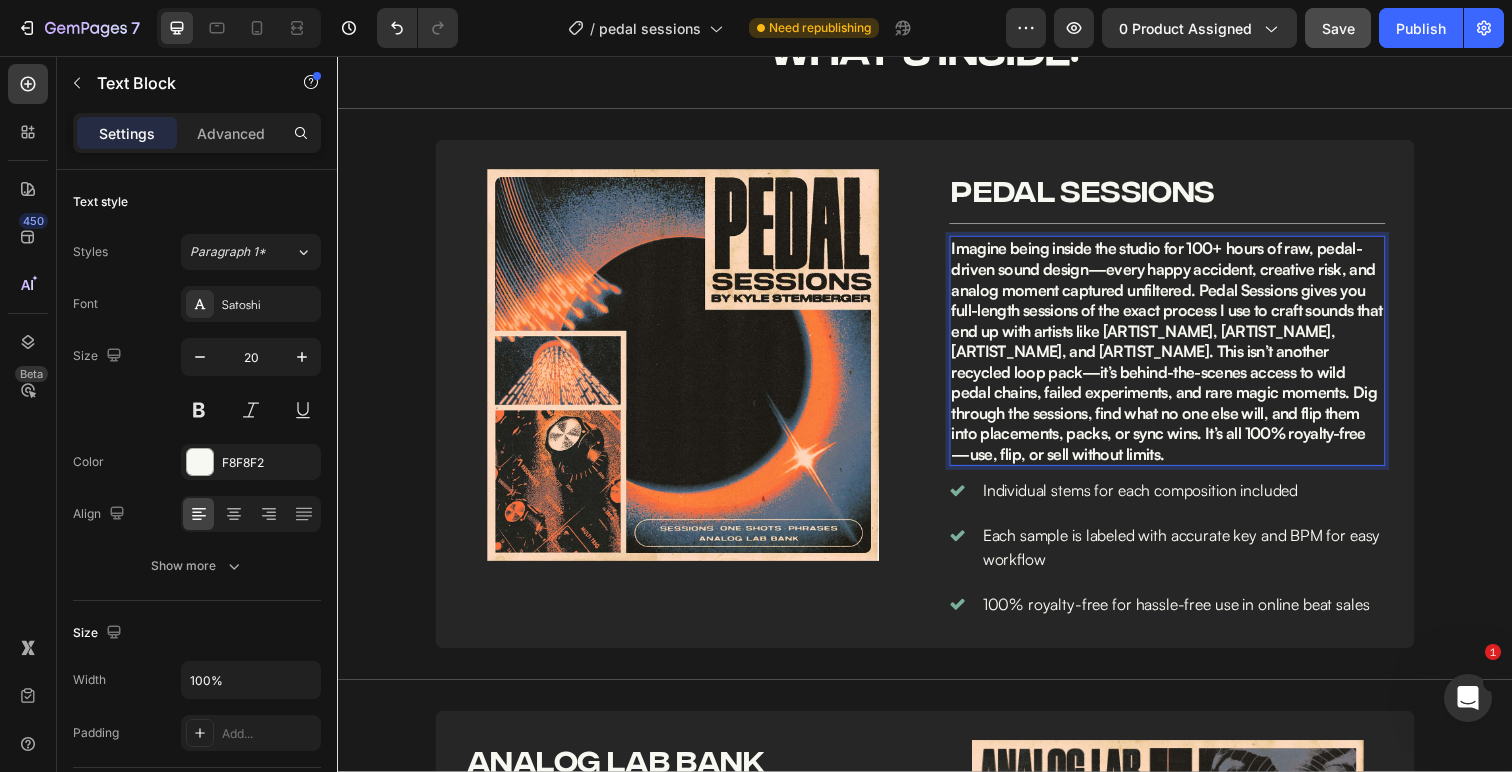 click on "Imagine being inside the studio for 100+ hours of raw, pedal-driven sound design—every happy accident, creative risk, and analog moment captured unfiltered. Pedal Sessions gives you full-length sessions of the exact process I use to craft sounds that end up with artists like Future, Gunna, Lil Baby, and Young Thug. This isn’t another recycled loop pack—it’s behind-the-scenes access to wild pedal chains, failed experiments, and rare magic moments. Dig through the sessions, find what no one else will, and flip them into placements, packs, or sync wins. It’s all 100% royalty-free—use, flip, or sell without limits." at bounding box center (1184, 358) 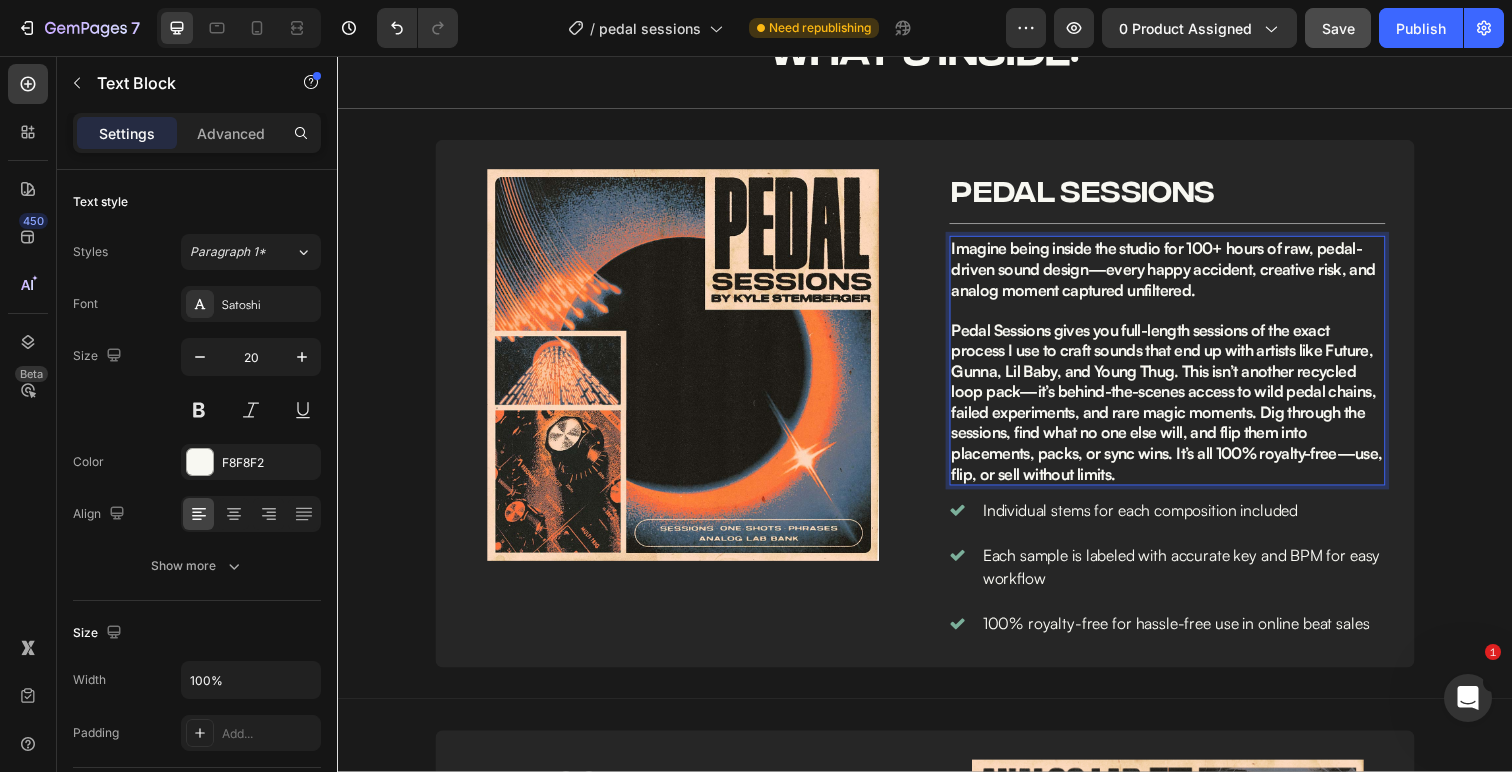 click on "Pedal Sessions gives you full-length sessions of the exact process I use to craft sounds that end up with artists like Future, Gunna, Lil Baby, and Young Thug. This isn’t another recycled loop pack—it’s behind-the-scenes access to wild pedal chains, failed experiments, and rare magic moments. Dig through the sessions, find what no one else will, and flip them into placements, packs, or sync wins. It’s all 100% royalty-free—use, flip, or sell without limits." at bounding box center [1184, 409] 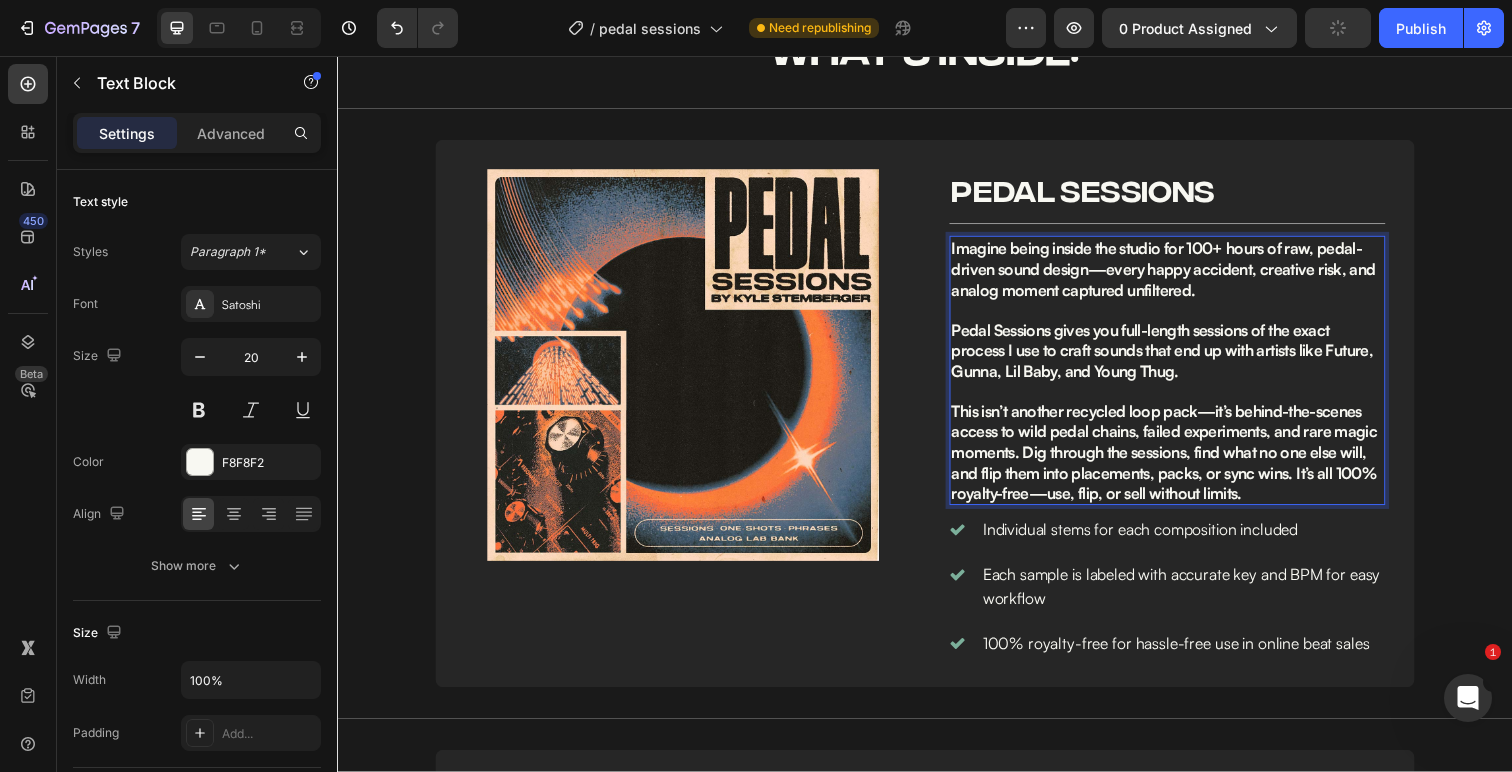 click on "This isn’t another recycled loop pack—it’s behind-the-scenes access to wild pedal chains, failed experiments, and rare magic moments. Dig through the sessions, find what no one else will, and flip them into placements, packs, or sync wins. It’s all 100% royalty-free—use, flip, or sell without limits." at bounding box center (1181, 461) 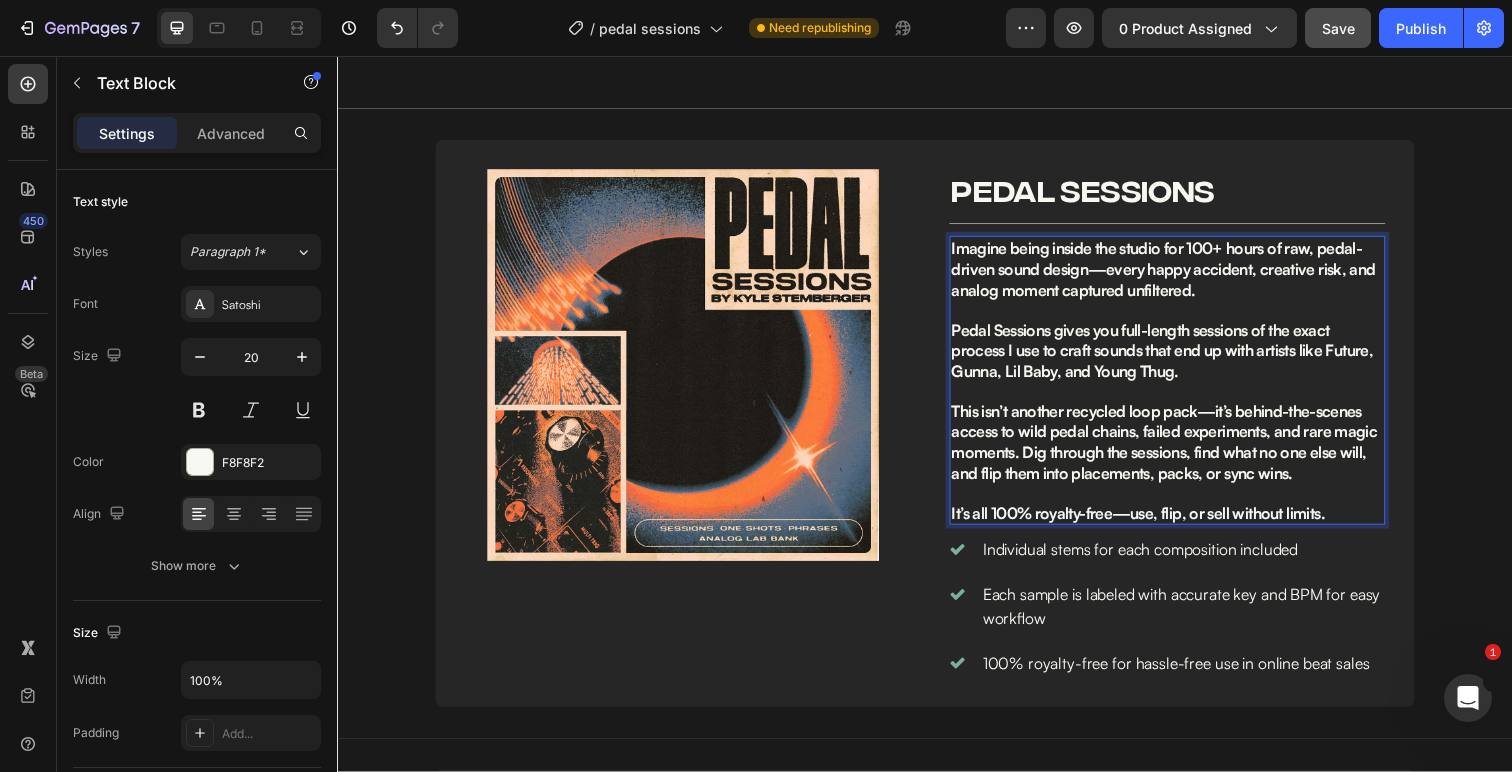 scroll, scrollTop: 1355, scrollLeft: 0, axis: vertical 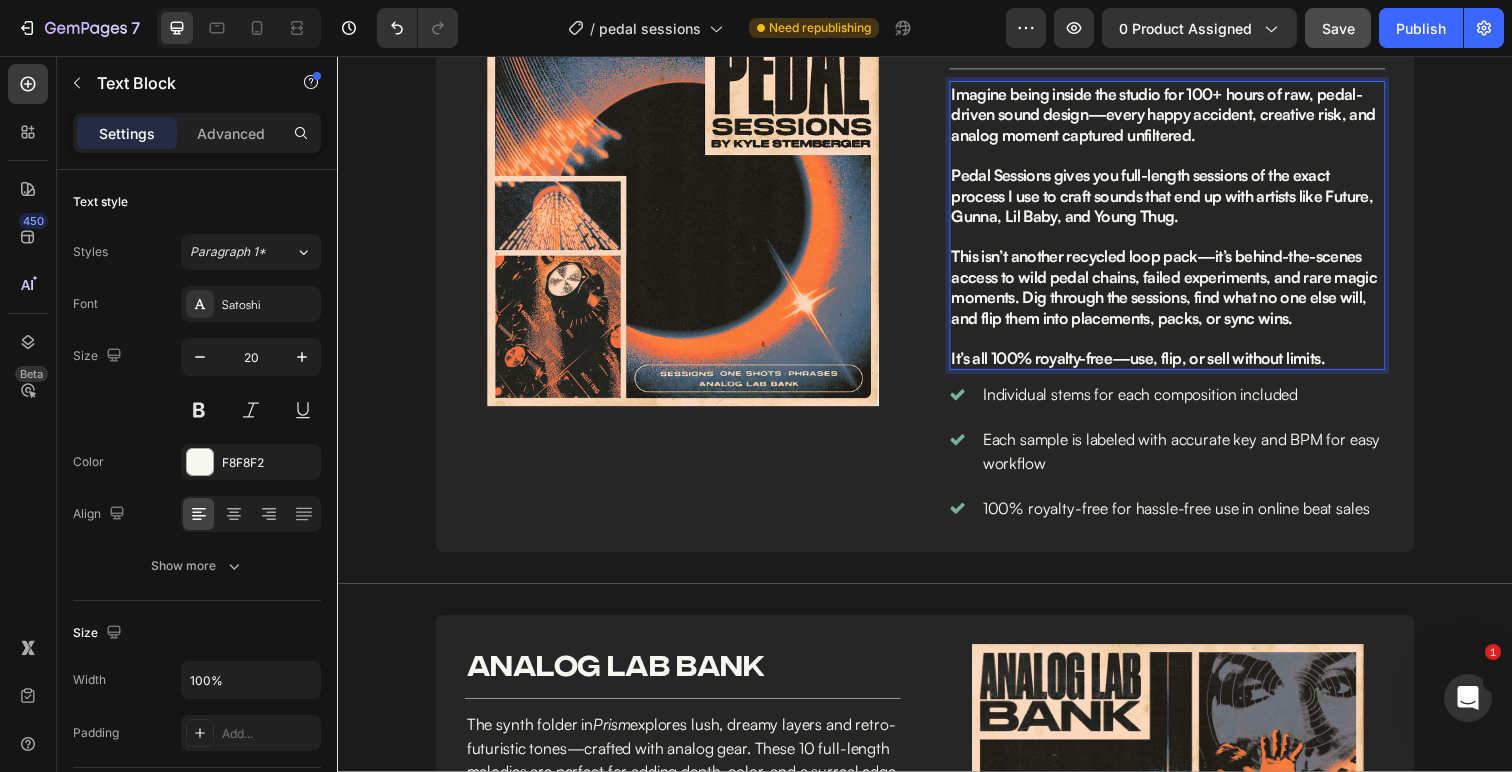 click on "Individual stems for each composition included" at bounding box center [1200, 402] 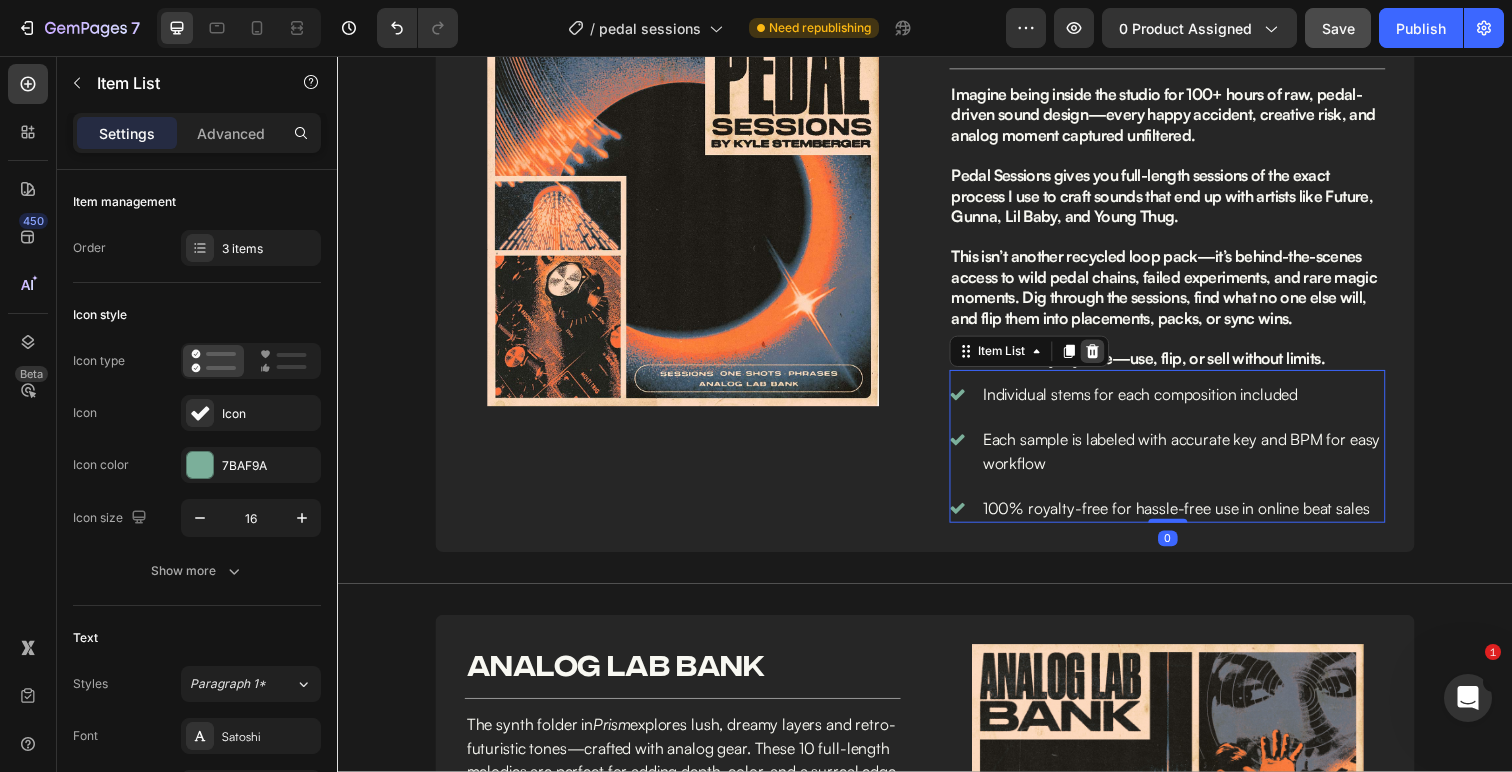 click 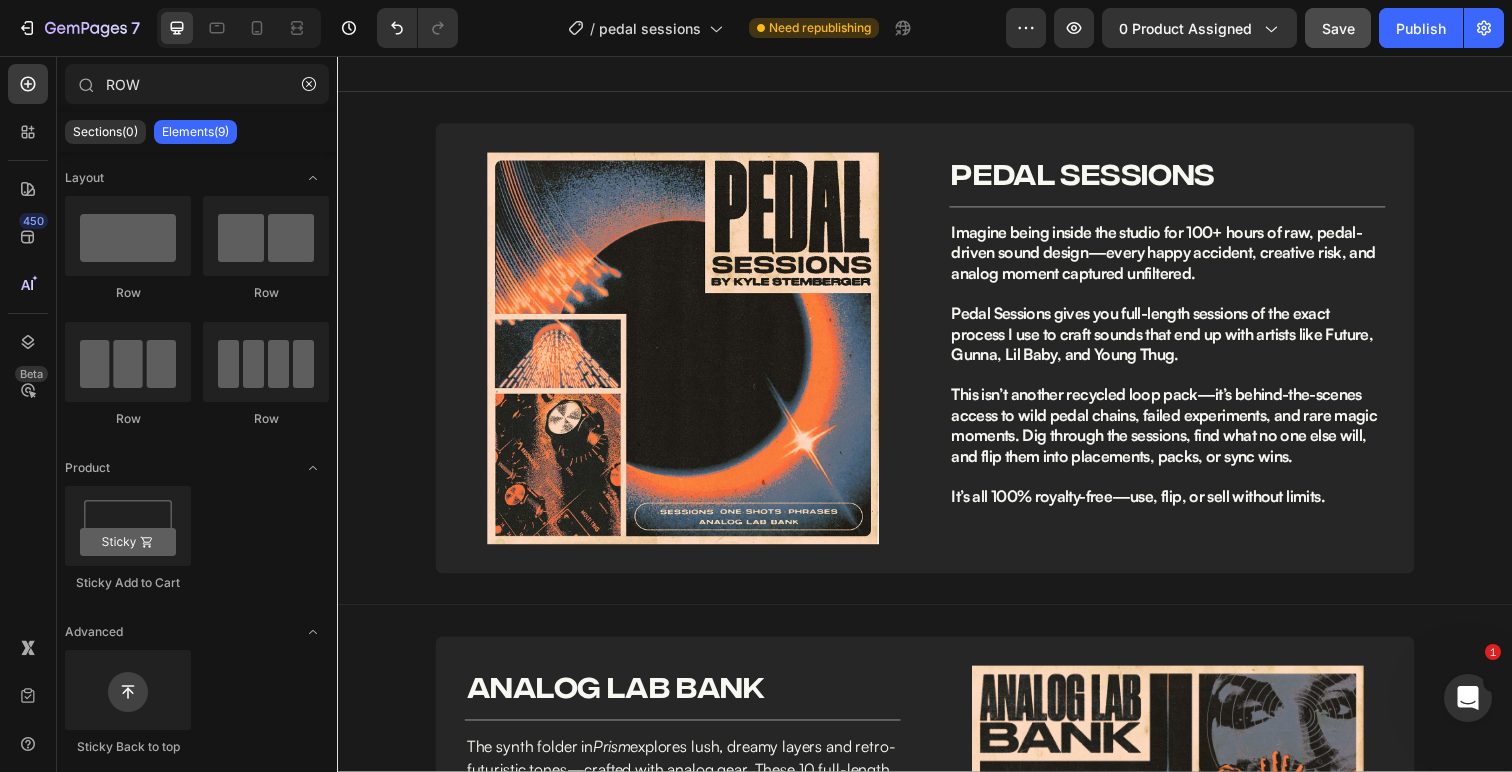 scroll, scrollTop: 931, scrollLeft: 0, axis: vertical 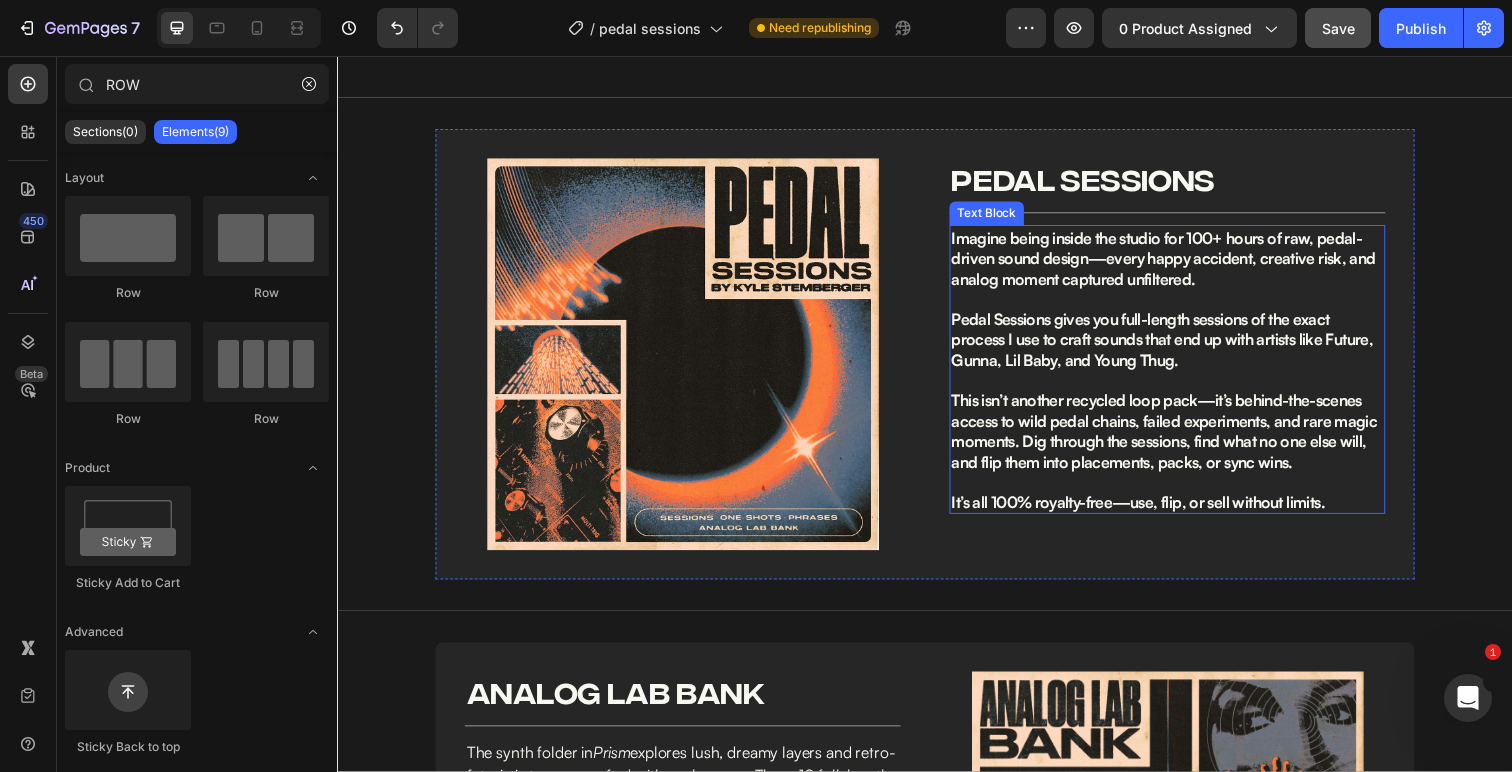 click on "Imagine being inside the studio for 100+ hours of raw, pedal-driven sound design—every happy accident, creative risk, and analog moment captured unfiltered." at bounding box center (1180, 263) 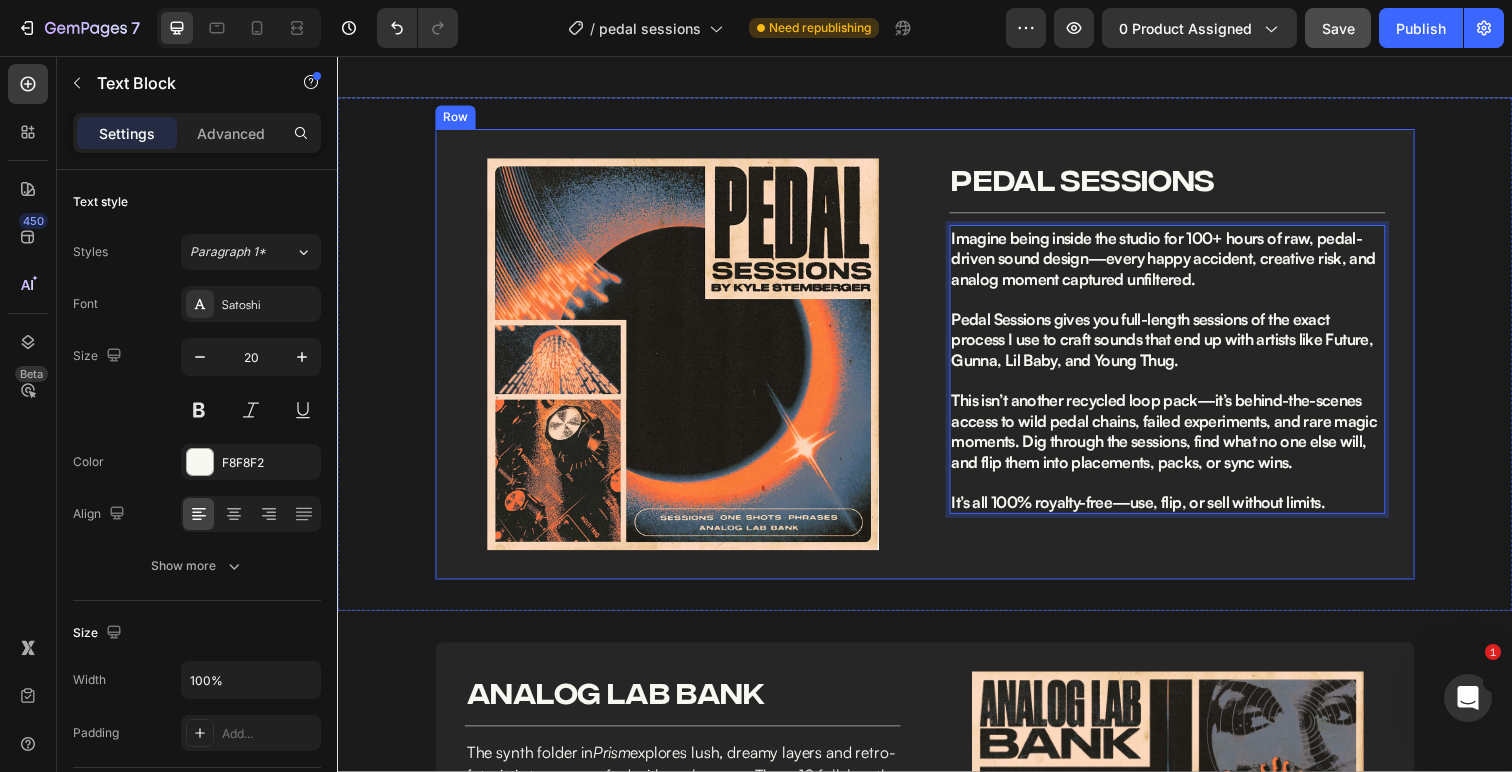 drag, startPoint x: 1224, startPoint y: 287, endPoint x: 955, endPoint y: 242, distance: 272.73798 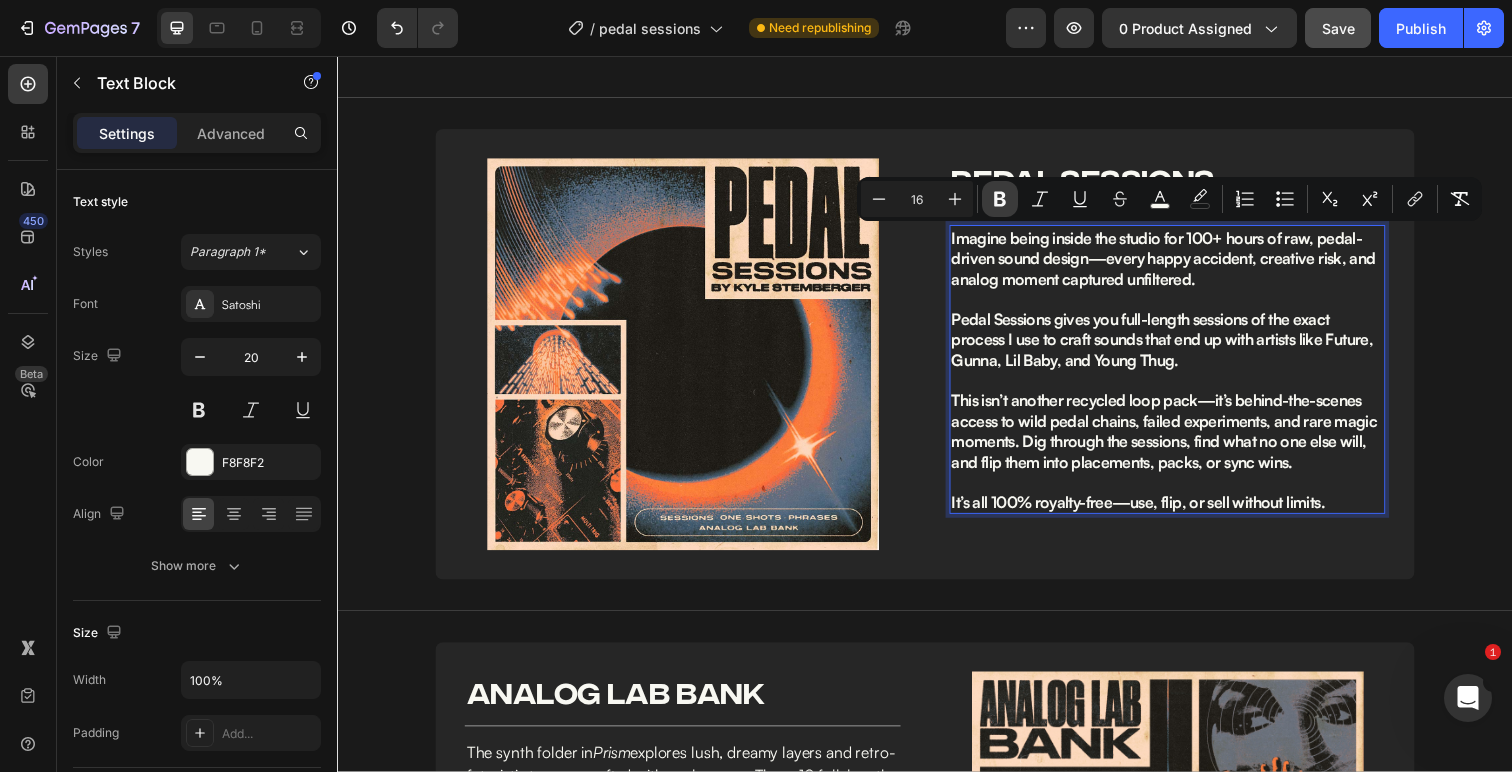 click on "Bold" at bounding box center [1000, 199] 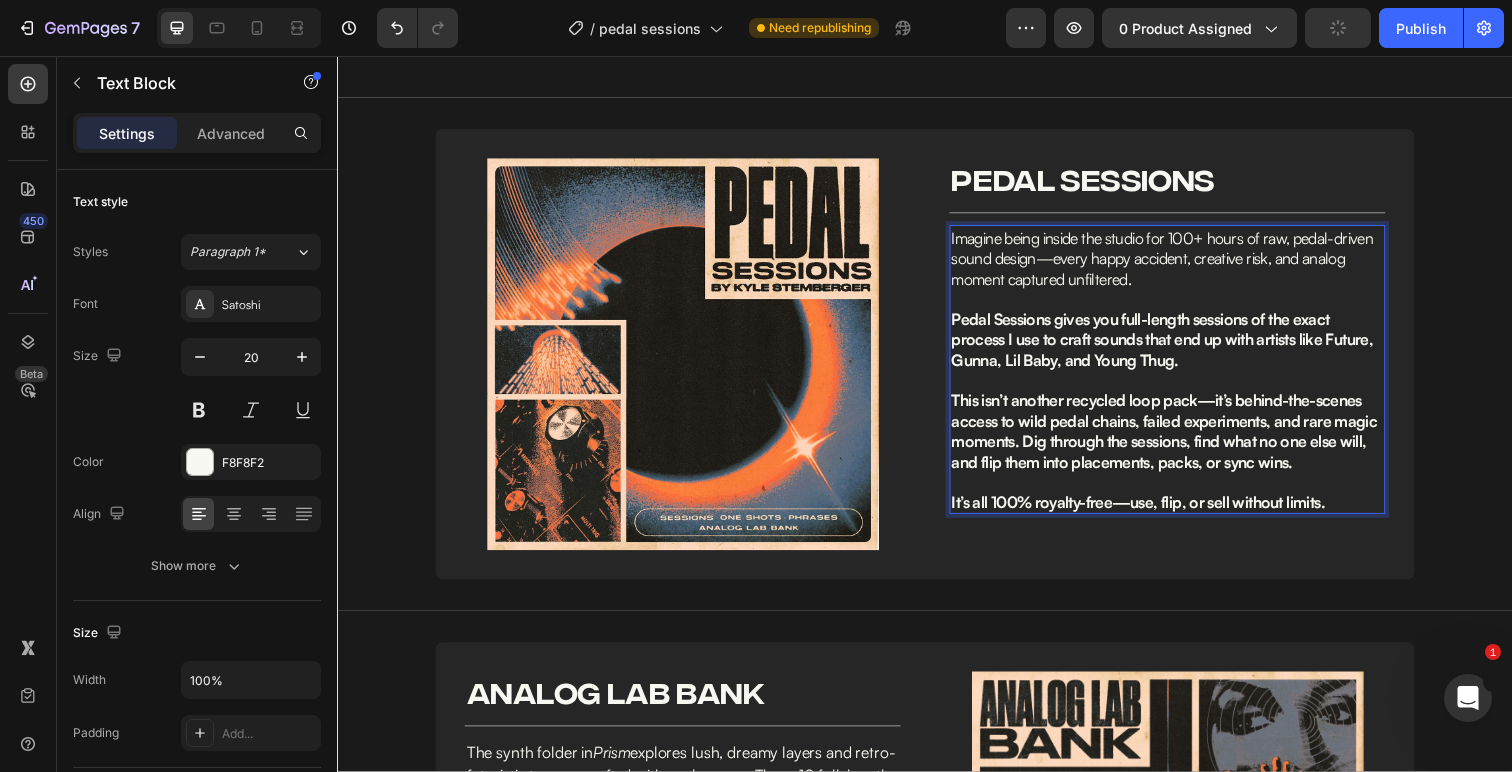 click on "Pedal Sessions gives you full-length sessions of the exact process I use to craft sounds that end up with artists like Future, Gunna, Lil Baby, and Young Thug." at bounding box center [1179, 346] 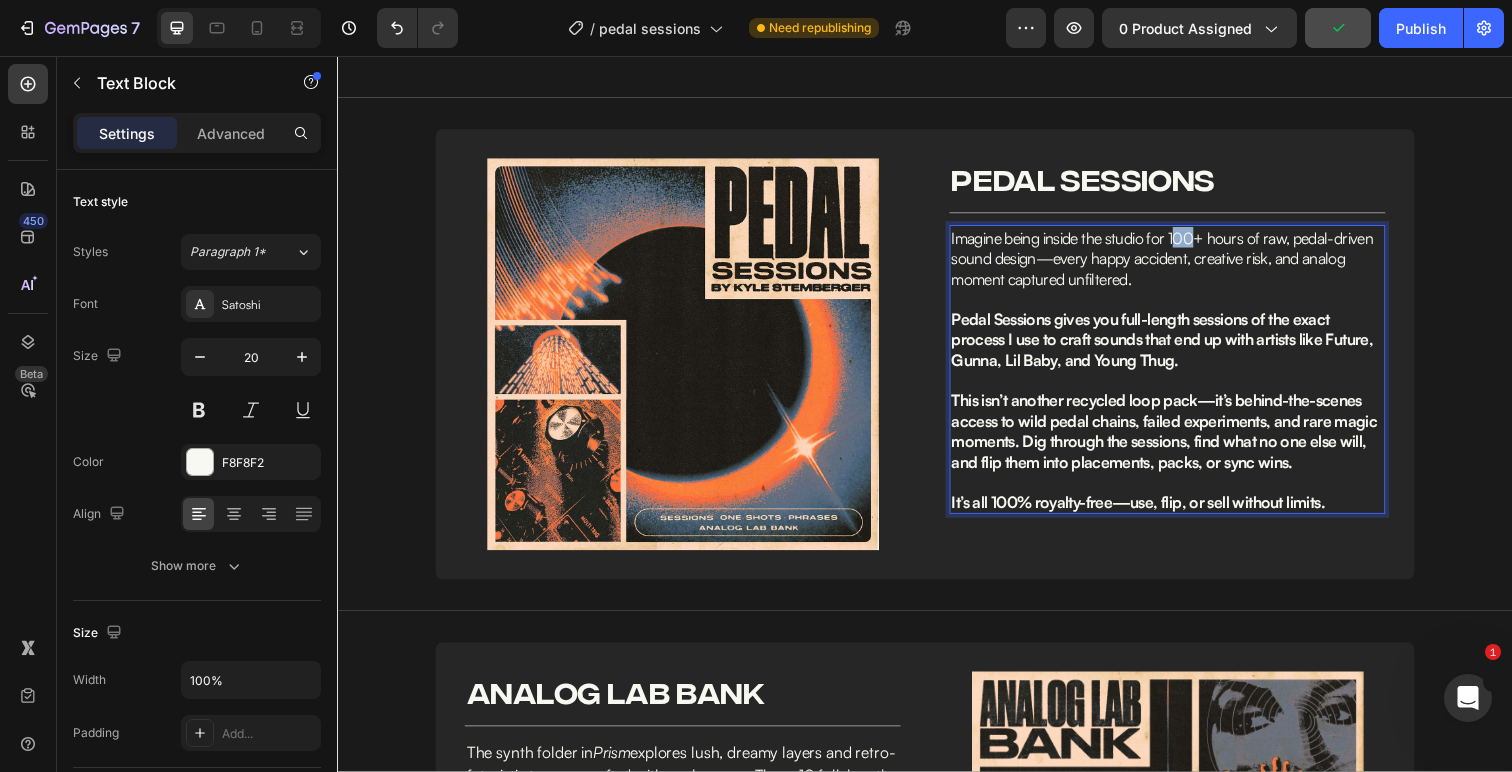 drag, startPoint x: 1196, startPoint y: 247, endPoint x: 1215, endPoint y: 247, distance: 19 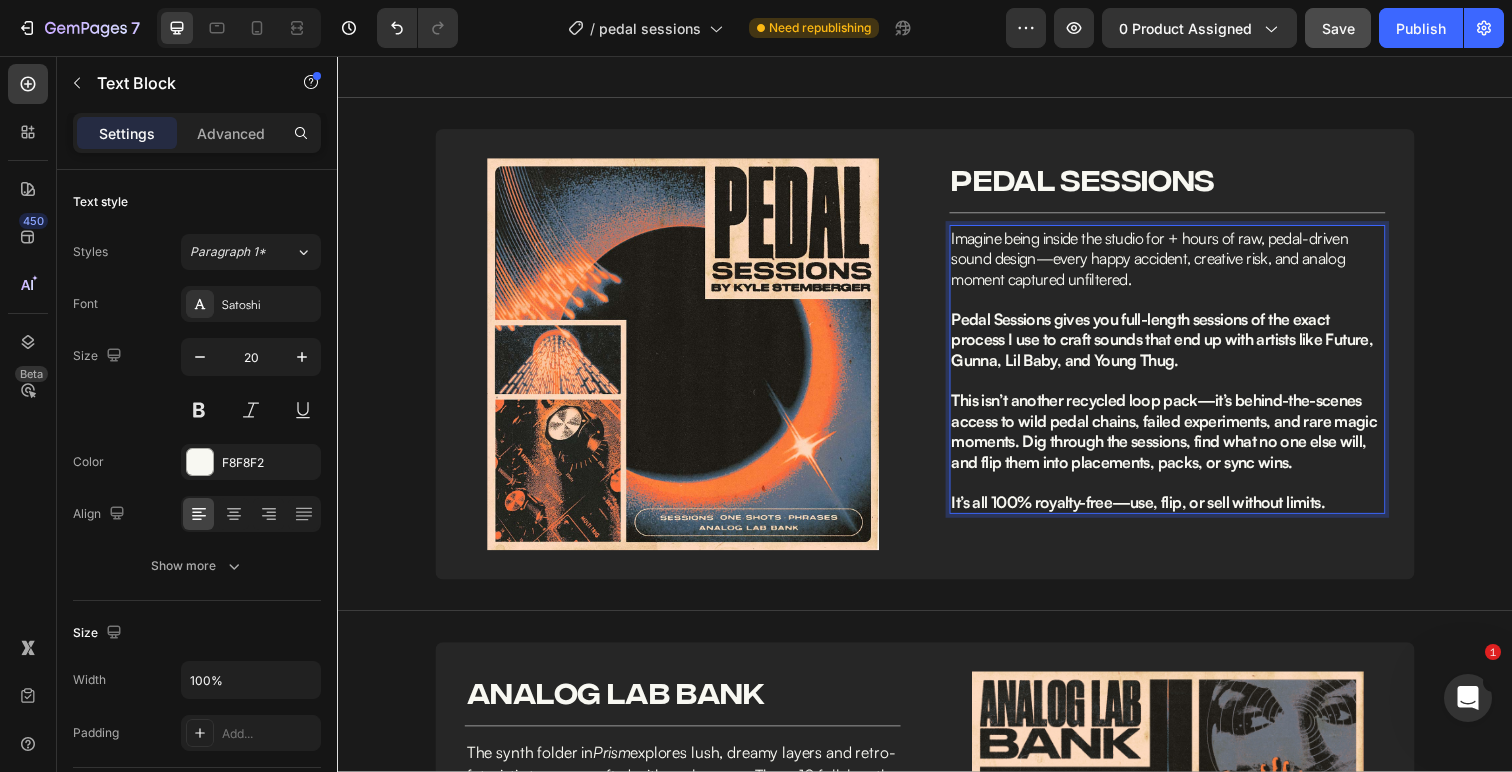 click on "Imagine being inside the studio for + hours of raw, pedal-driven sound design—every happy accident, creative risk, and analog moment captured unfiltered." at bounding box center (1166, 263) 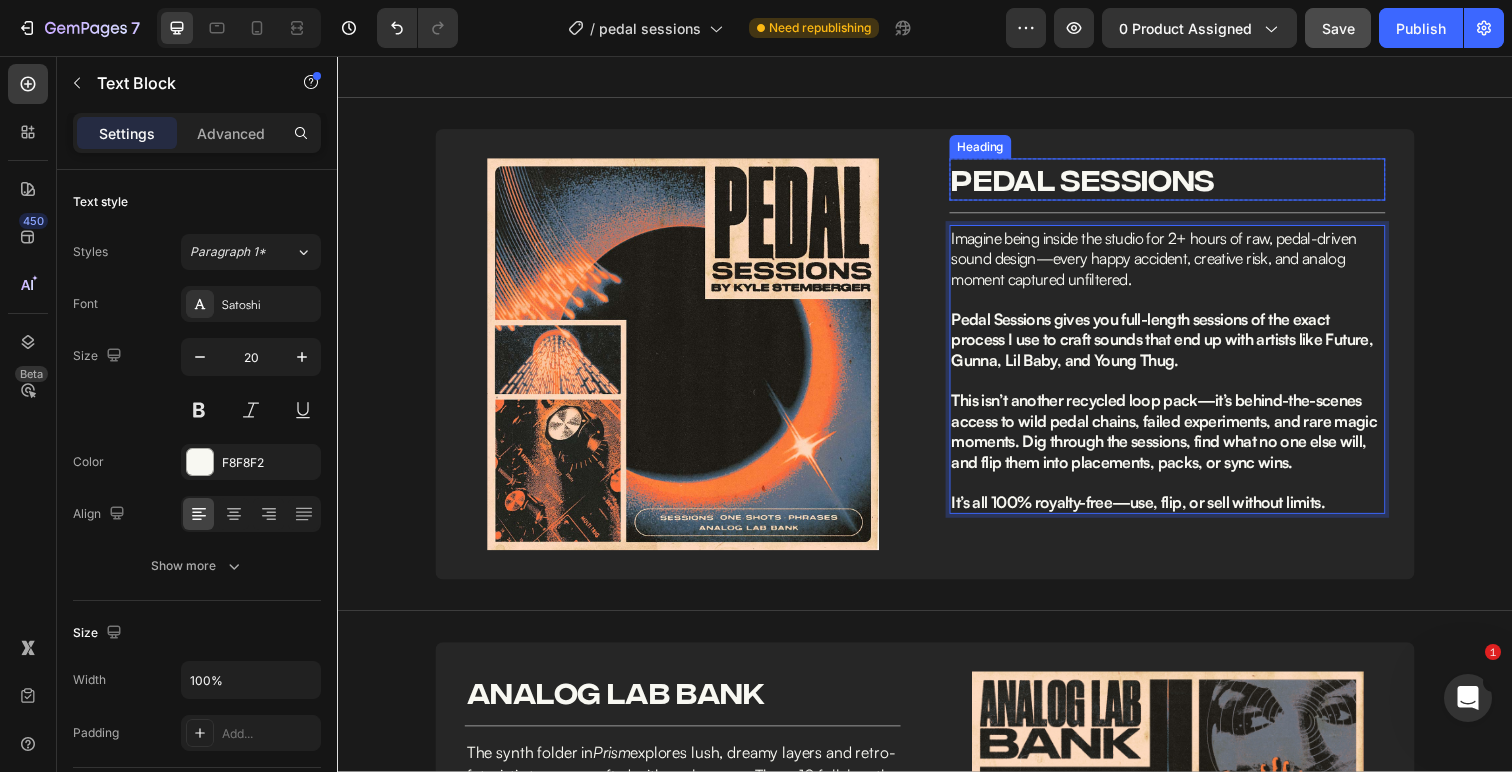 click on "PEDAL SESSIONS" at bounding box center (1184, 182) 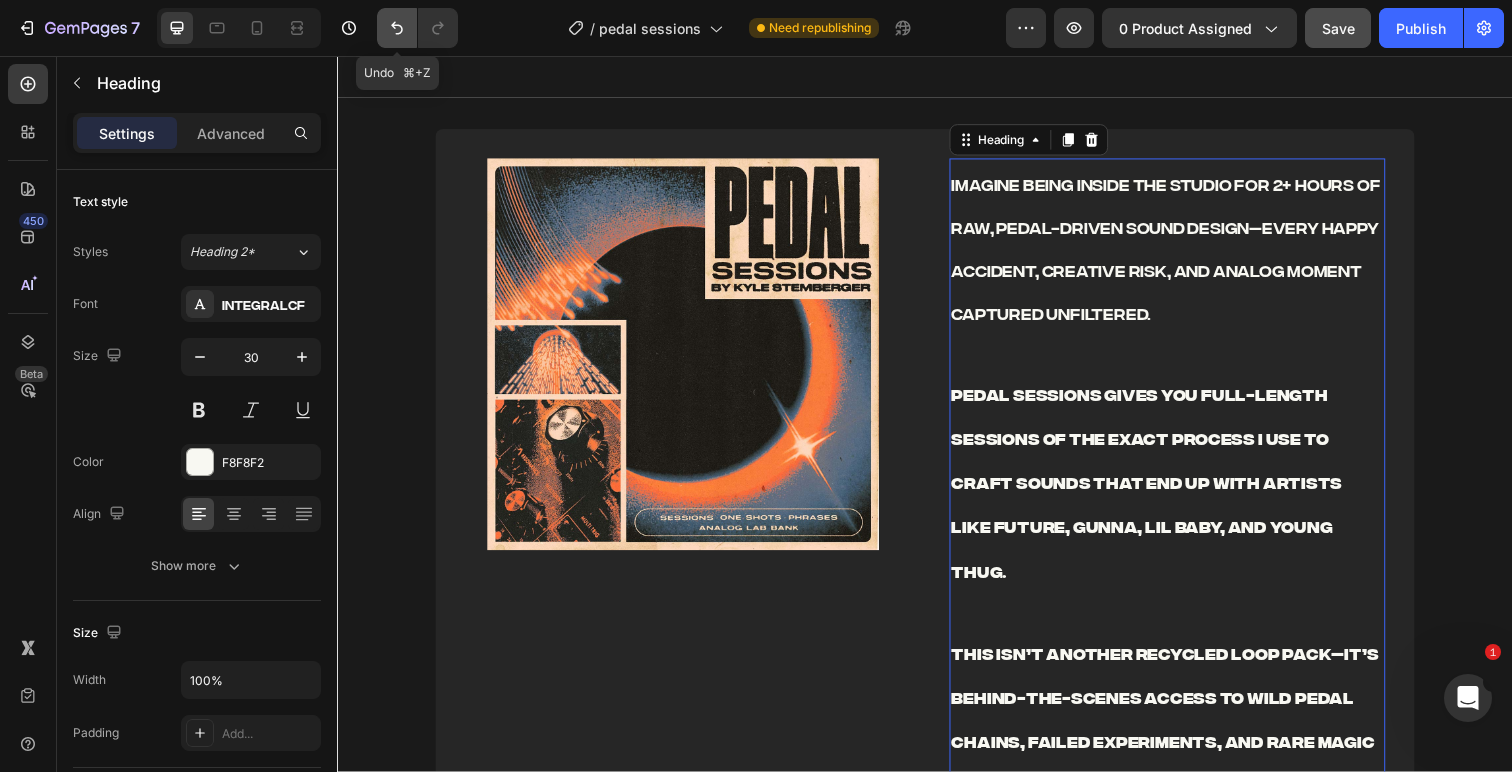 click 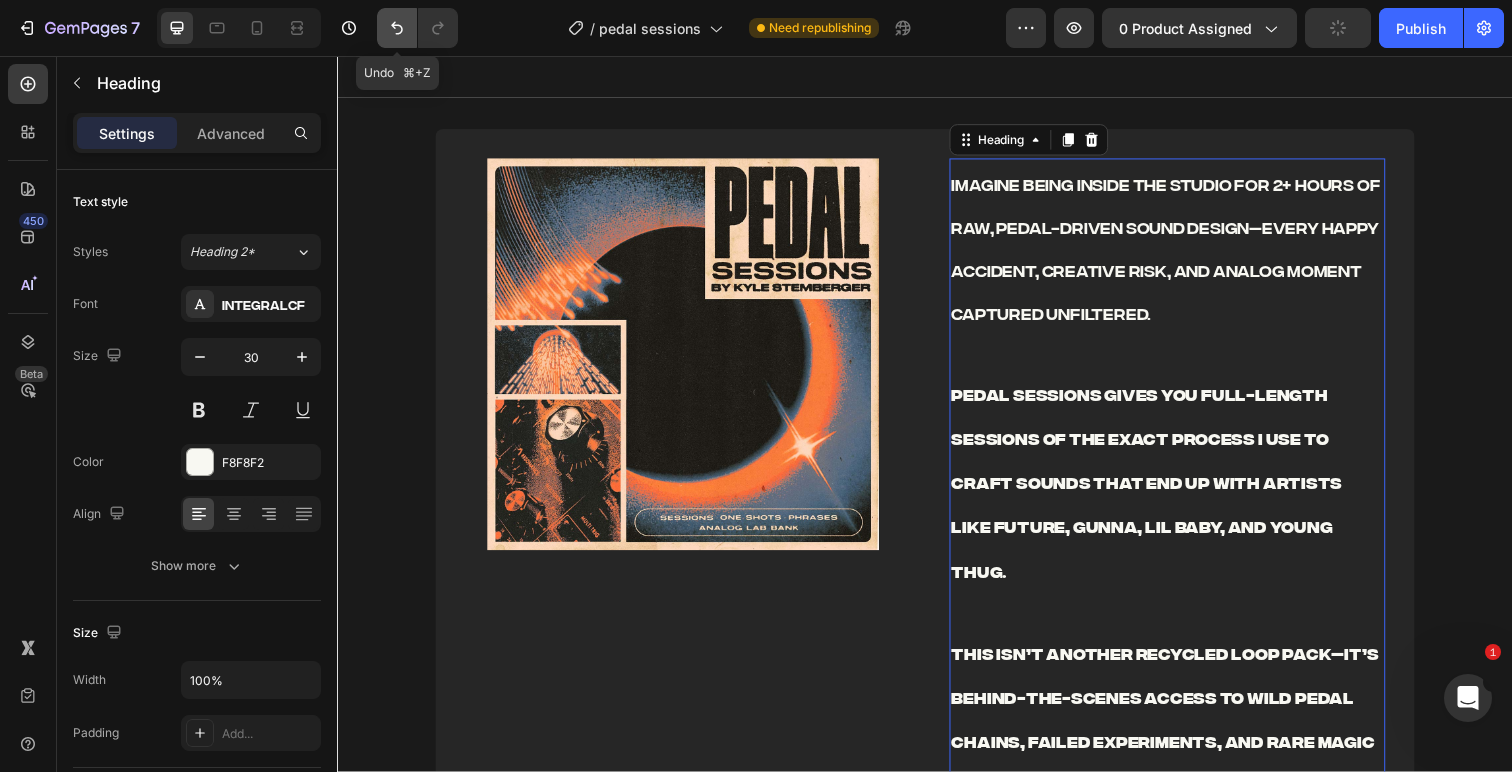 click 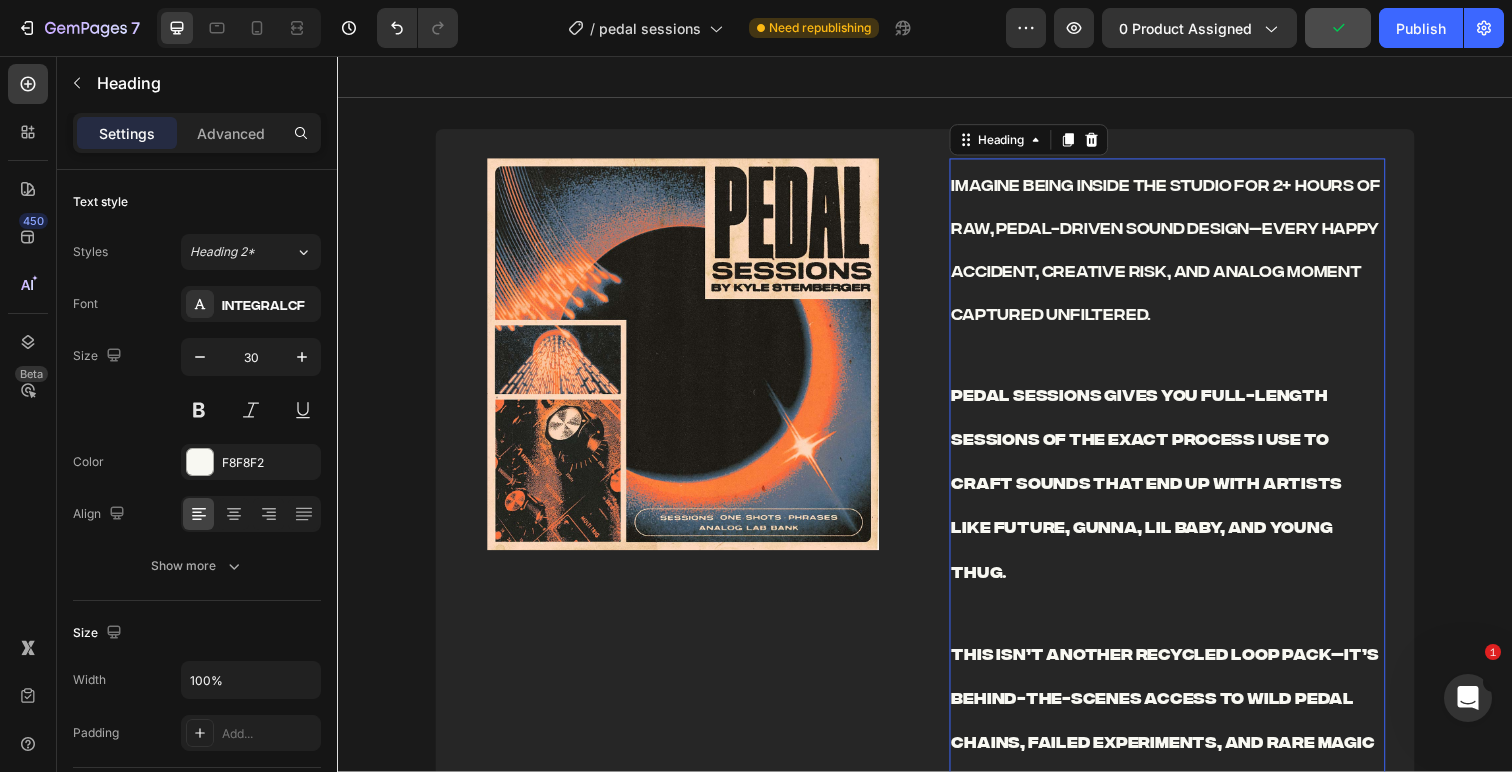 click on "Imagine being inside the studio for 2+ hours of raw, pedal-driven sound design—every happy accident, creative risk, and analog moment captured unfiltered.    Pedal Sessions gives you full-length sessions of the exact process I use to craft sounds that end up with artists like Future, Gunna, Lil Baby, and Young Thug.    This isn’t another recycled loop pack—it’s behind-the-scenes access to wild pedal chains, failed experiments, and rare magic moments. Dig through the sessions, find what no one else will, and flip them into placements, packs, or sync wins.    It’s all 100% royalty-free—use, flip, or sell without limits." at bounding box center (1184, 602) 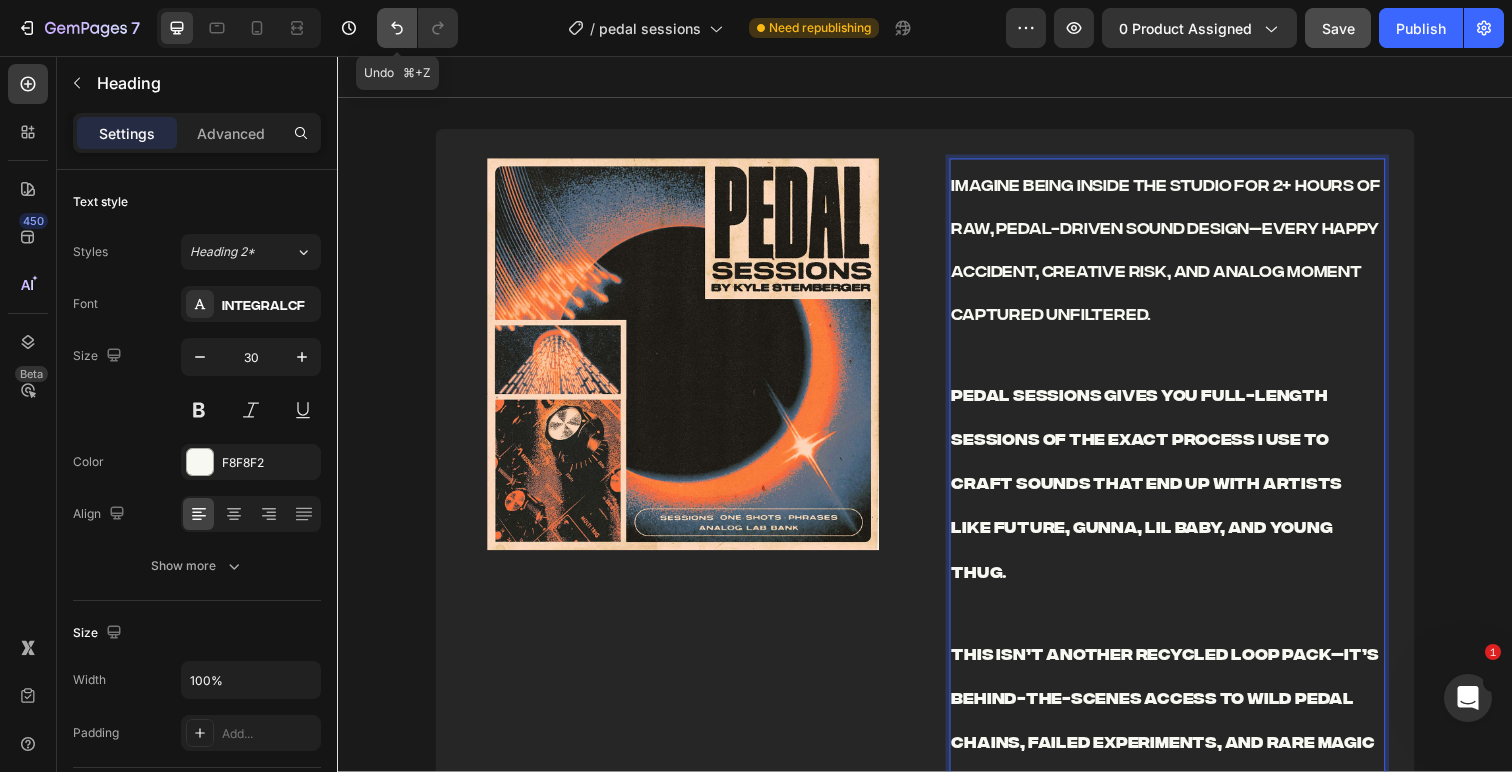 click 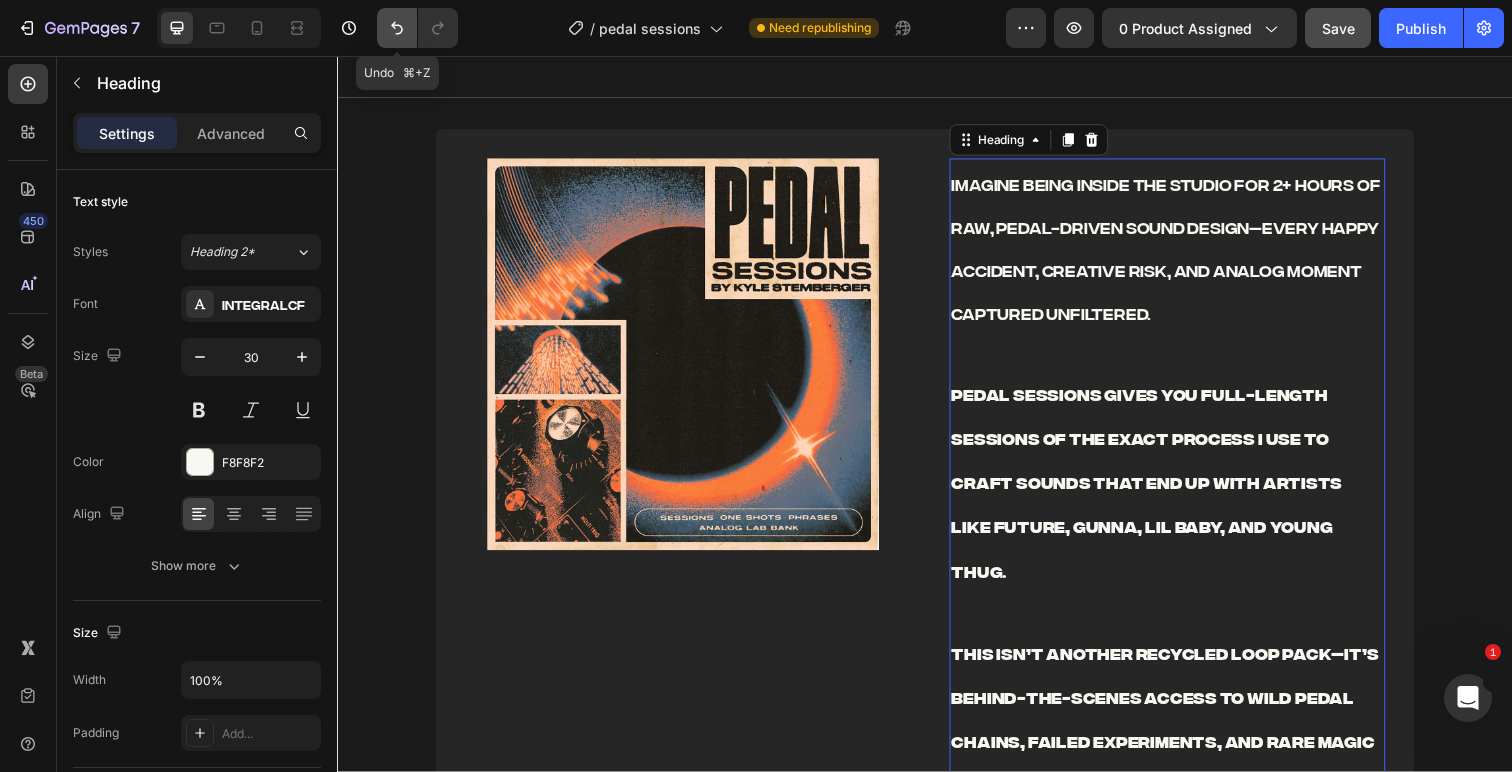 click 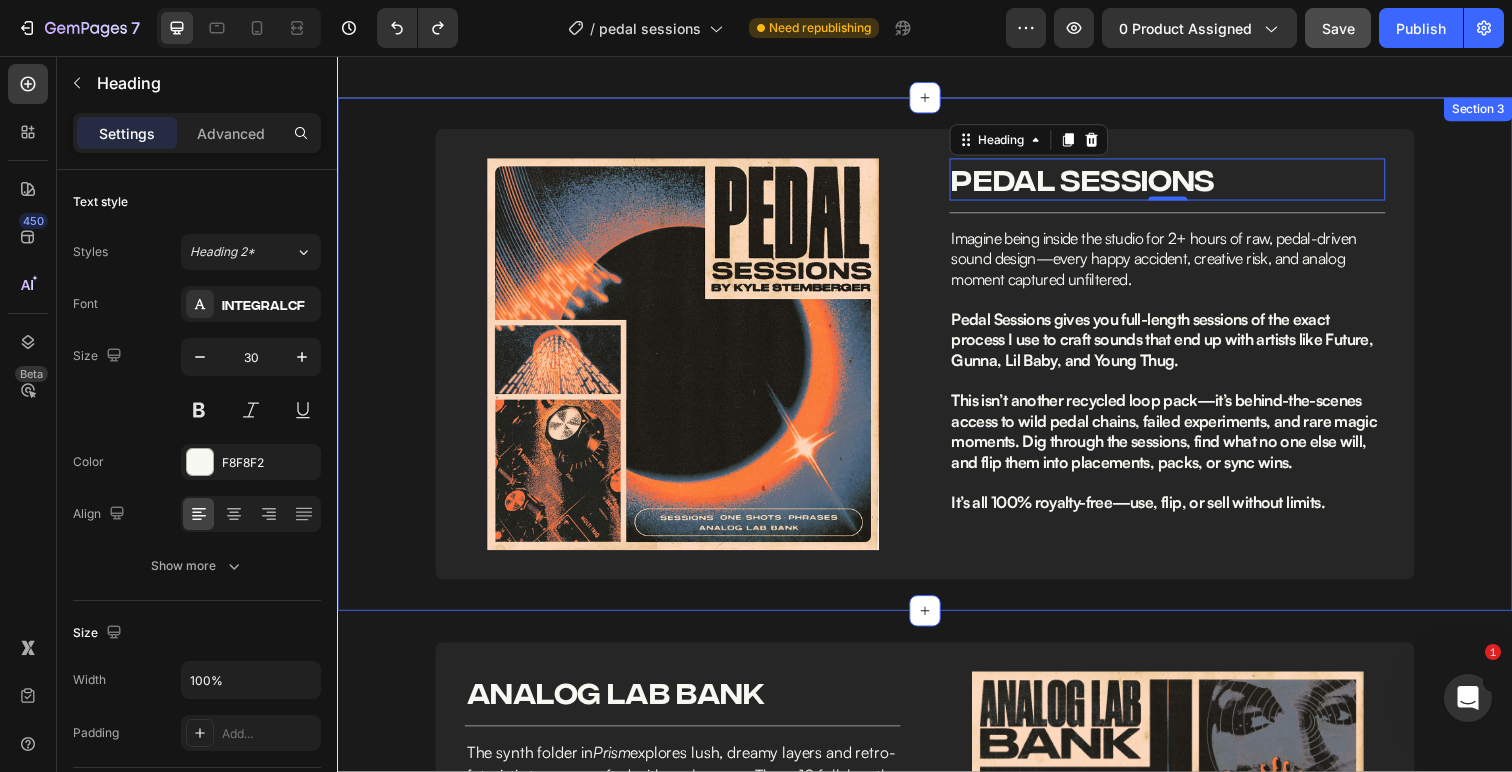 click on "Image Image PEDAL SESSIONS Heading   0 Row                Title Line Imagine being inside the studio for 2+ hours of raw, pedal-driven sound design—every happy accident, creative risk, and analog moment captured unfiltered.  Pedal Sessions gives you full-length sessions of the exact process I use to craft sounds that end up with artists like Future, Gunna, Lil Baby, and Young Thug.  This isn’t another recycled loop pack—it’s behind-the-scenes access to wild pedal chains, failed experiments, and rare magic moments. Dig through the sessions, find what no one else will, and flip them into placements, packs, or sync wins.  It’s all 100% royalty-free—use, flip, or sell without limits. Text Block Row" at bounding box center (937, 361) 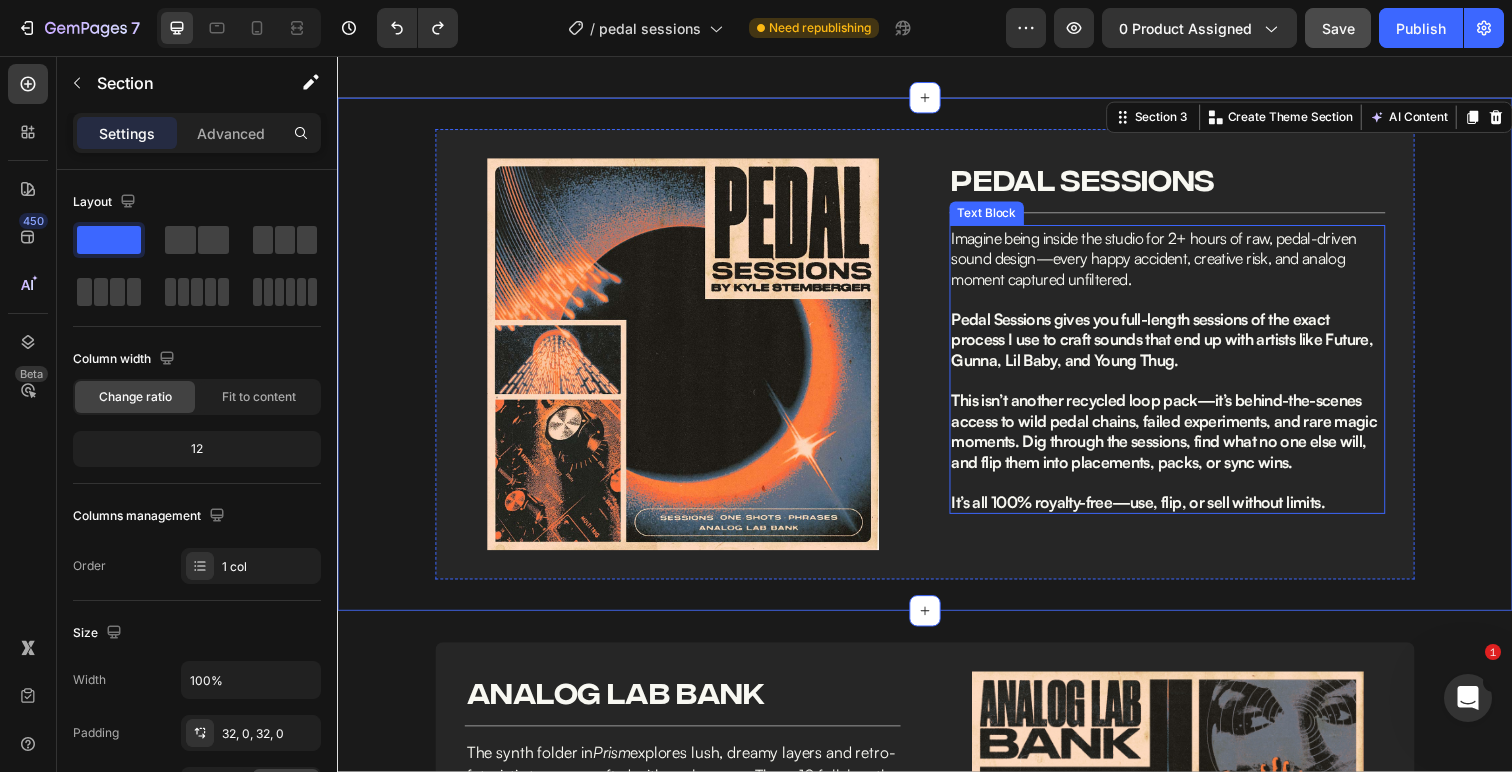 click on "This isn’t another recycled loop pack—it’s behind-the-scenes access to wild pedal chains, failed experiments, and rare magic moments. Dig through the sessions, find what no one else will, and flip them into placements, packs, or sync wins." at bounding box center (1181, 439) 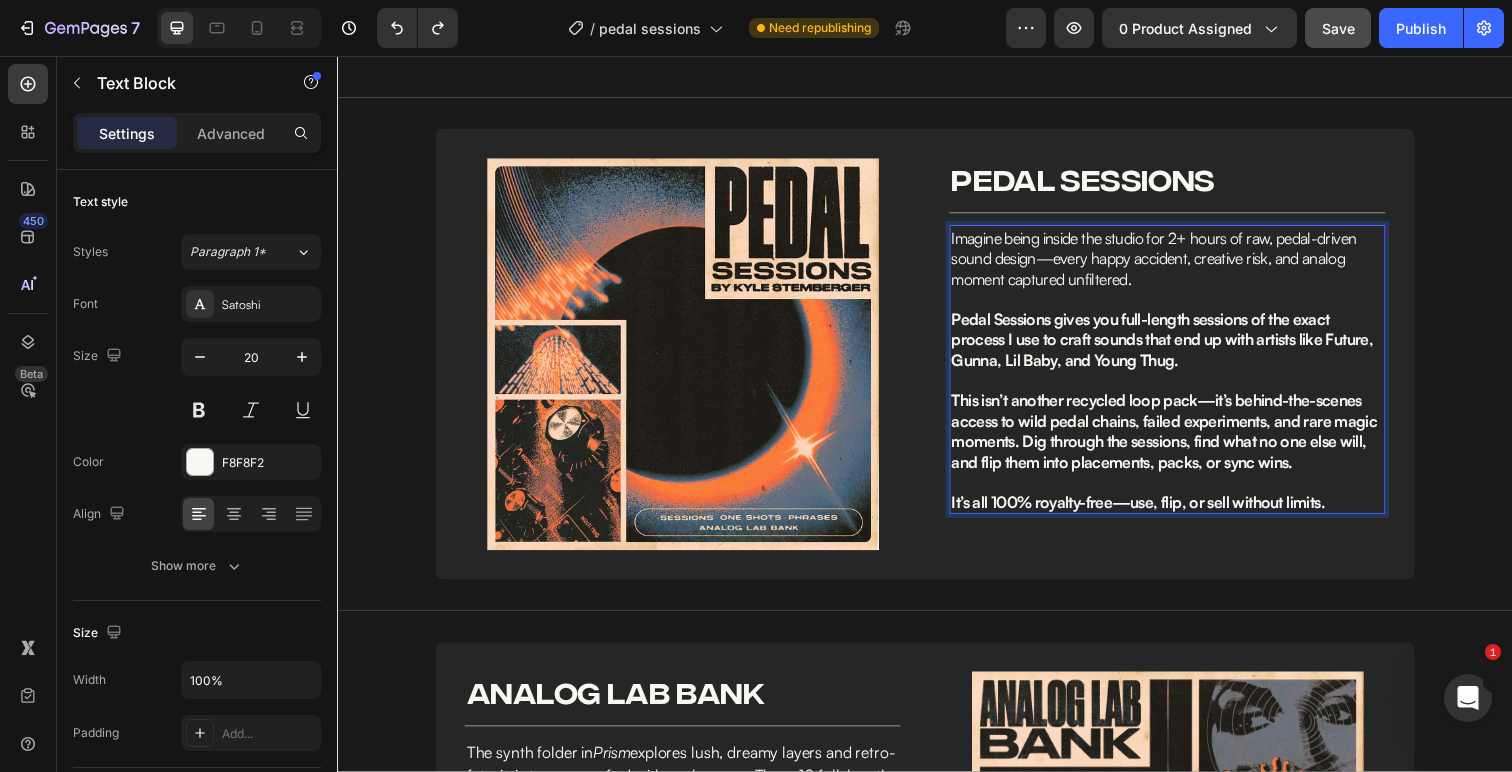 click on "Imagine being inside the studio for 2+ hours of raw, pedal-driven sound design—every happy accident, creative risk, and analog moment captured unfiltered." at bounding box center (1171, 263) 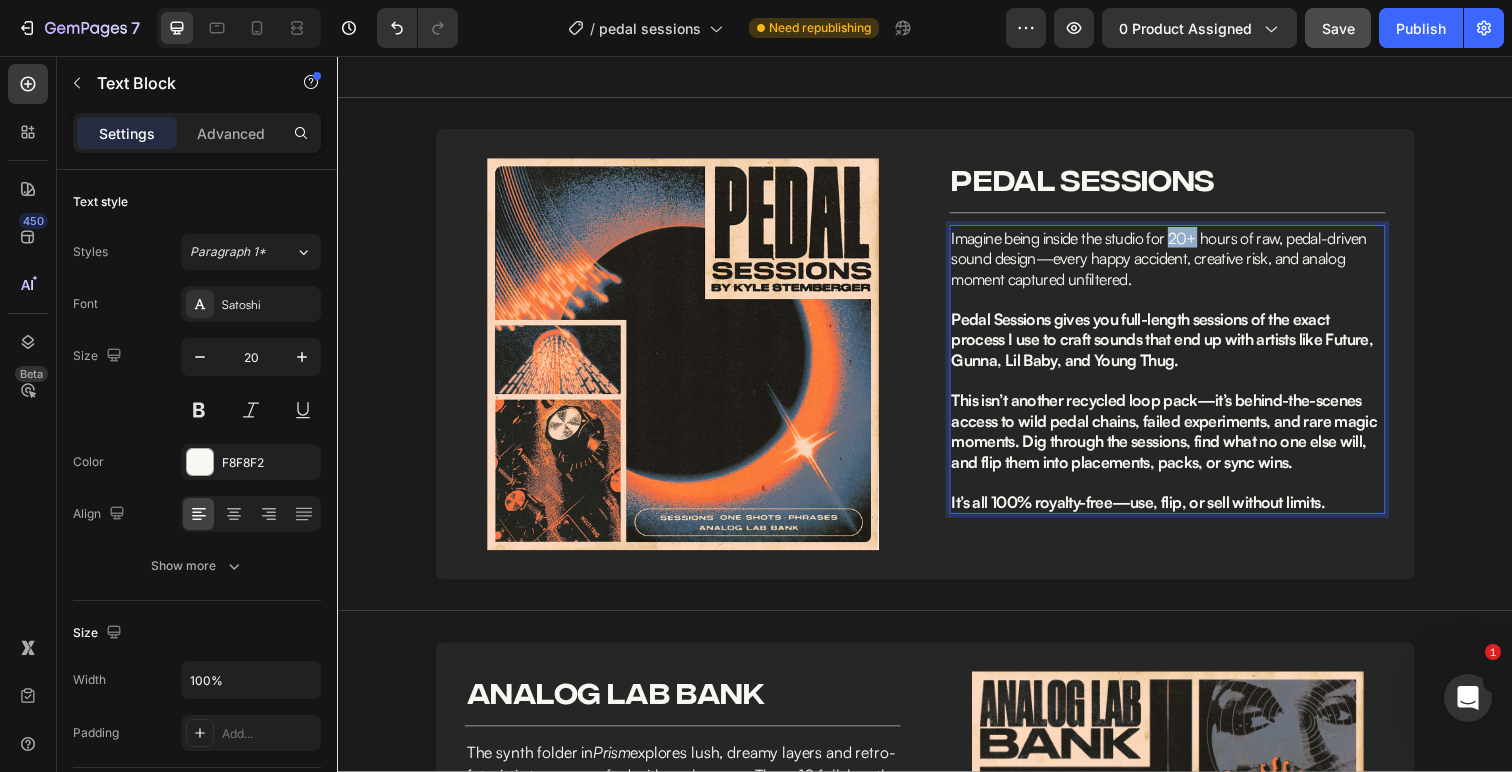 drag, startPoint x: 1217, startPoint y: 245, endPoint x: 1193, endPoint y: 245, distance: 24 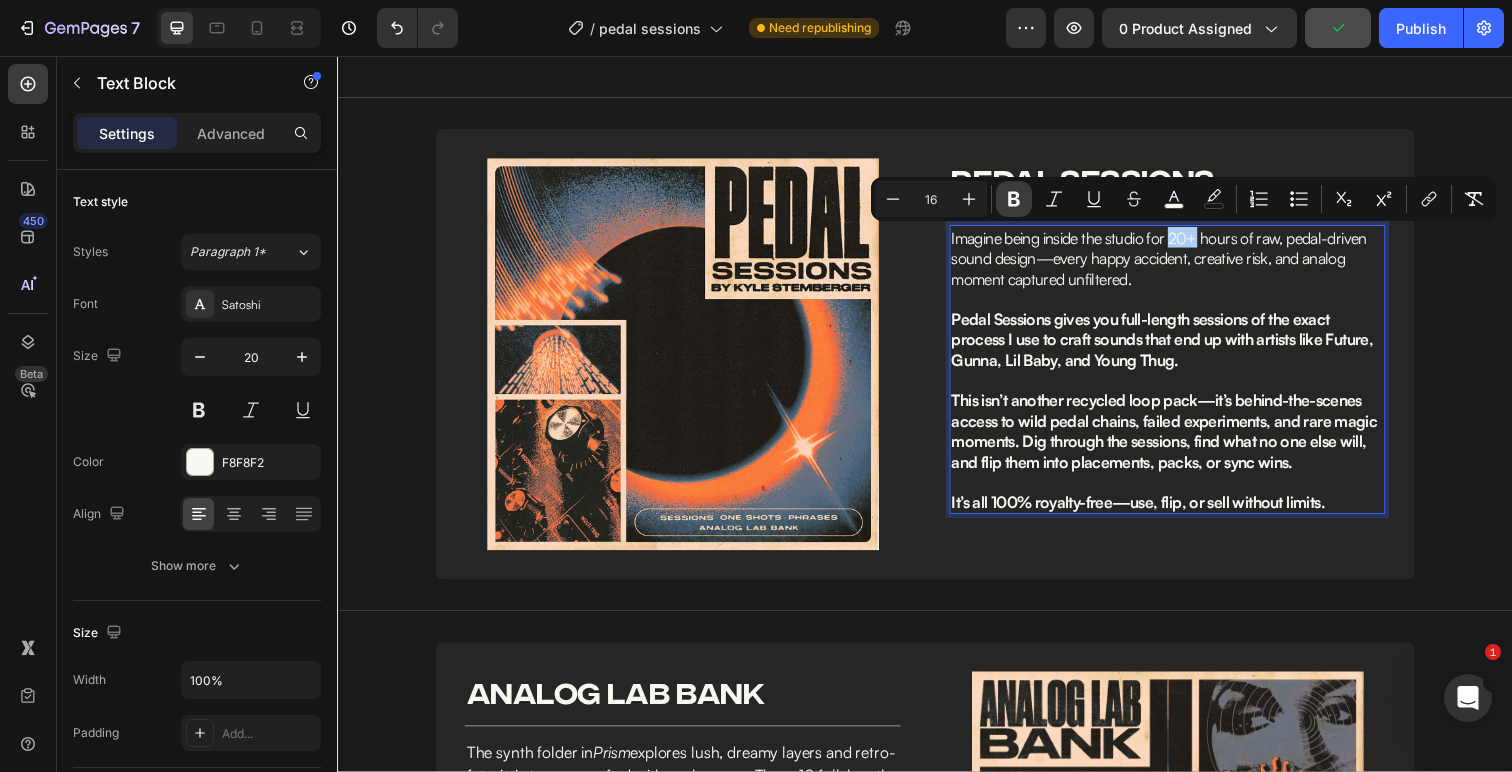 click 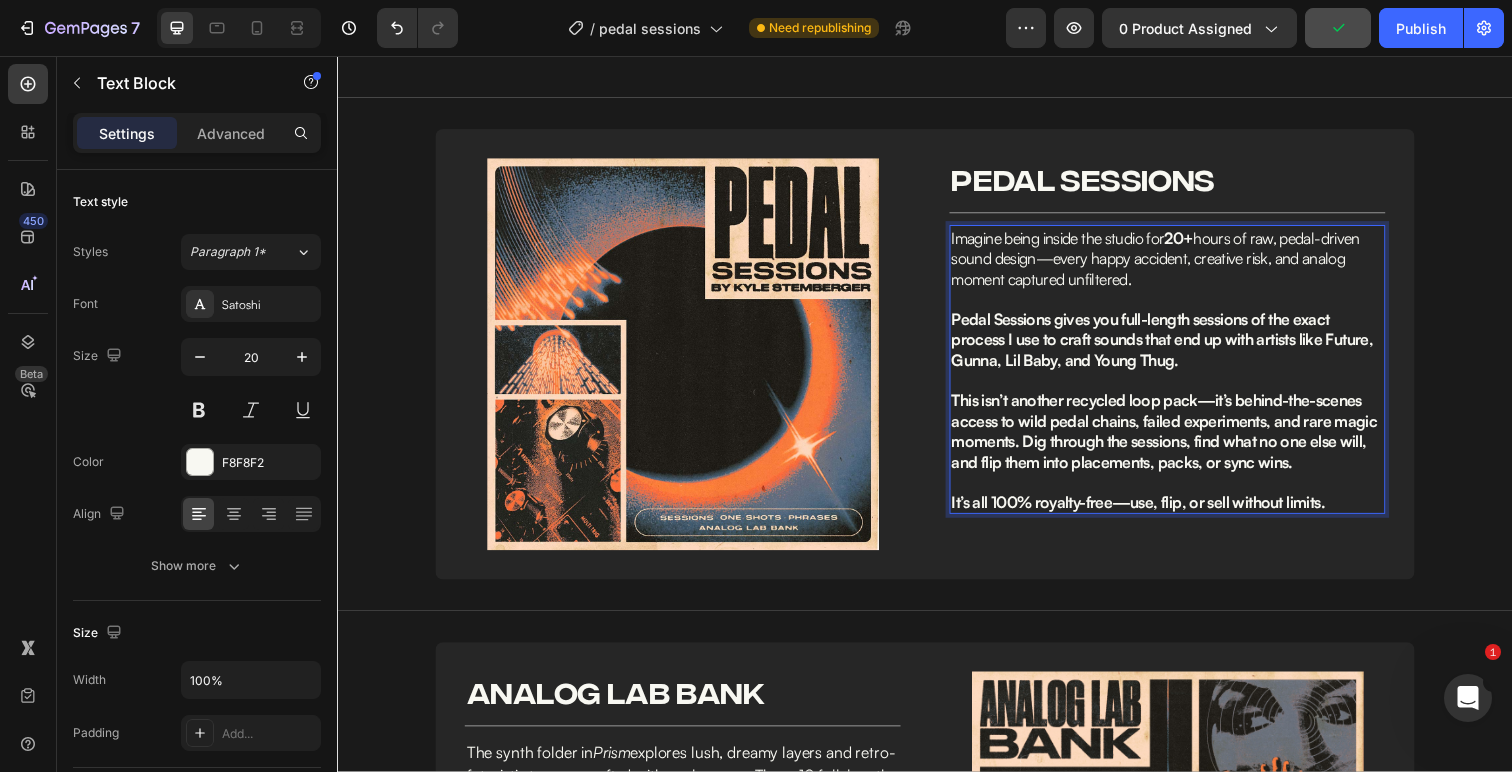 click on "Imagine being inside the studio for  20+  hours of raw, pedal-driven sound design—every happy accident, creative risk, and analog moment captured unfiltered." at bounding box center [1172, 263] 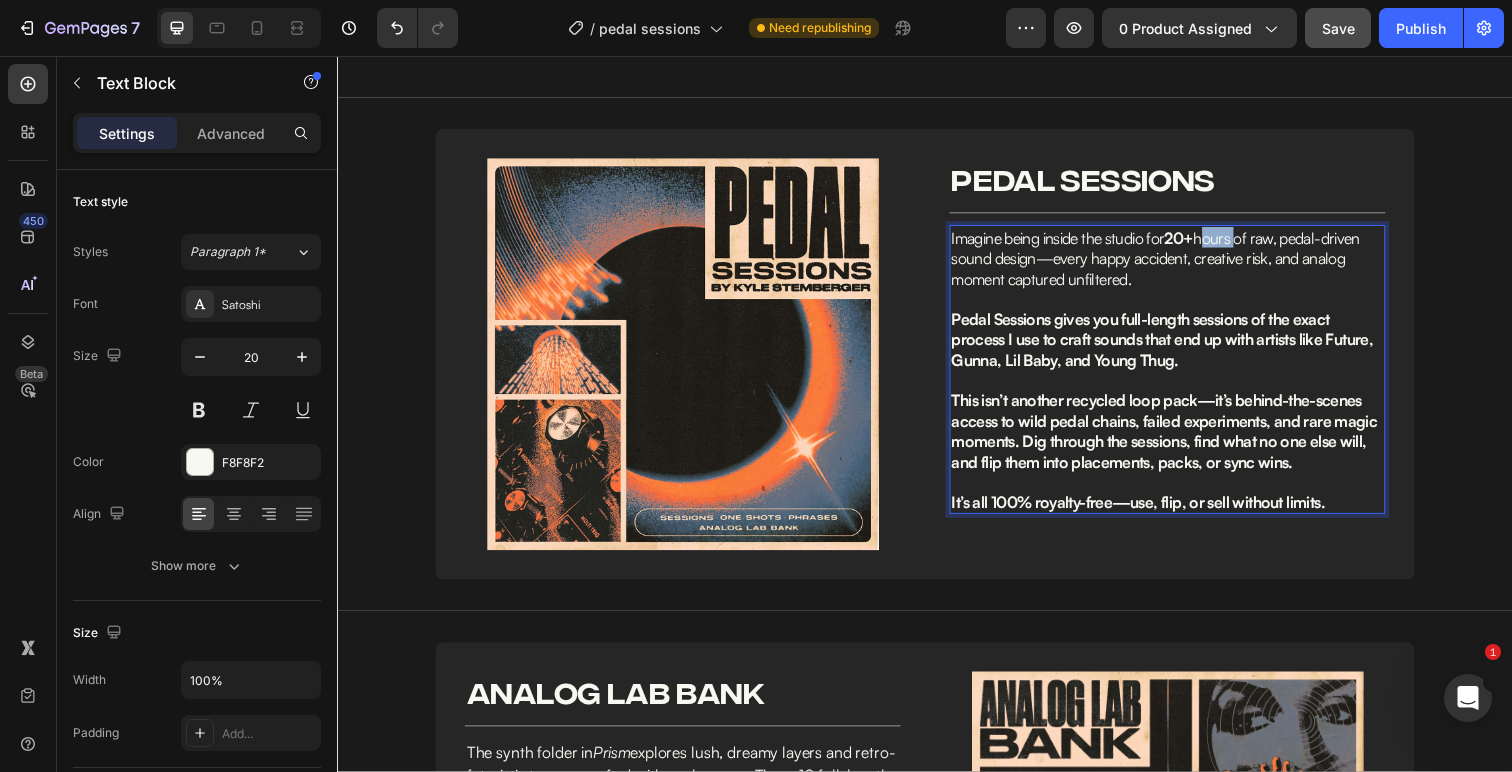 drag, startPoint x: 1261, startPoint y: 250, endPoint x: 1227, endPoint y: 250, distance: 34 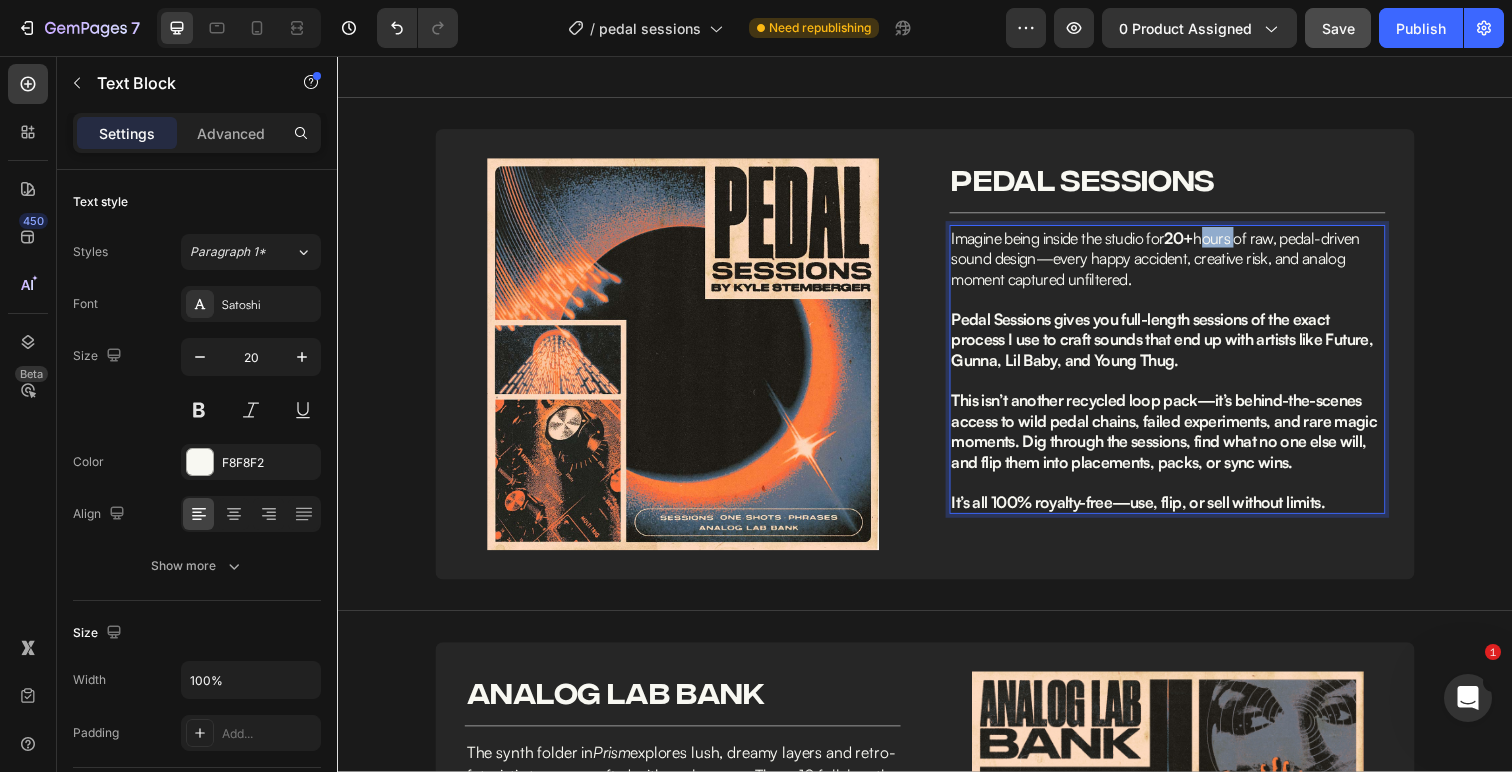 click on "Imagine being inside the studio for  20+  hours of raw, pedal-driven sound design—every happy accident, creative risk, and analog moment captured unfiltered." at bounding box center [1172, 263] 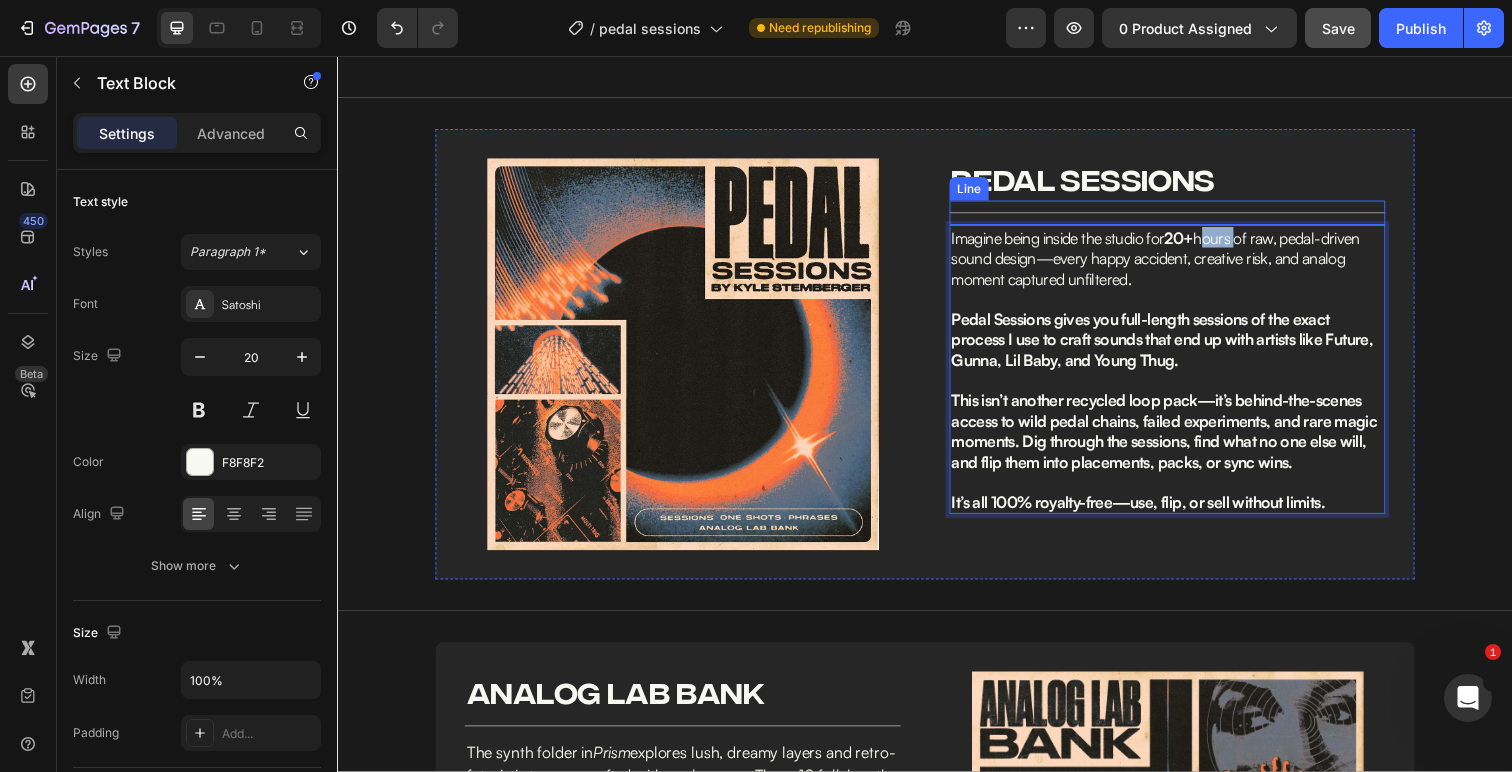 click on "Image Image PEDAL SESSIONS Heading Row                Title Line Imagine being inside the studio for  20+  hours of raw, pedal-driven sound design—every happy accident, creative risk, and analog moment captured unfiltered.  Pedal Sessions gives you full-length sessions of the exact process I use to craft sounds that end up with artists like Future, Gunna, Lil Baby, and Young Thug.  This isn’t another recycled loop pack—it’s behind-the-scenes access to wild pedal chains, failed experiments, and rare magic moments. Dig through the sessions, find what no one else will, and flip them into placements, packs, or sync wins.  It’s all 100% royalty-free—use, flip, or sell without limits. Text Block   0 Row Section 3" at bounding box center [937, 361] 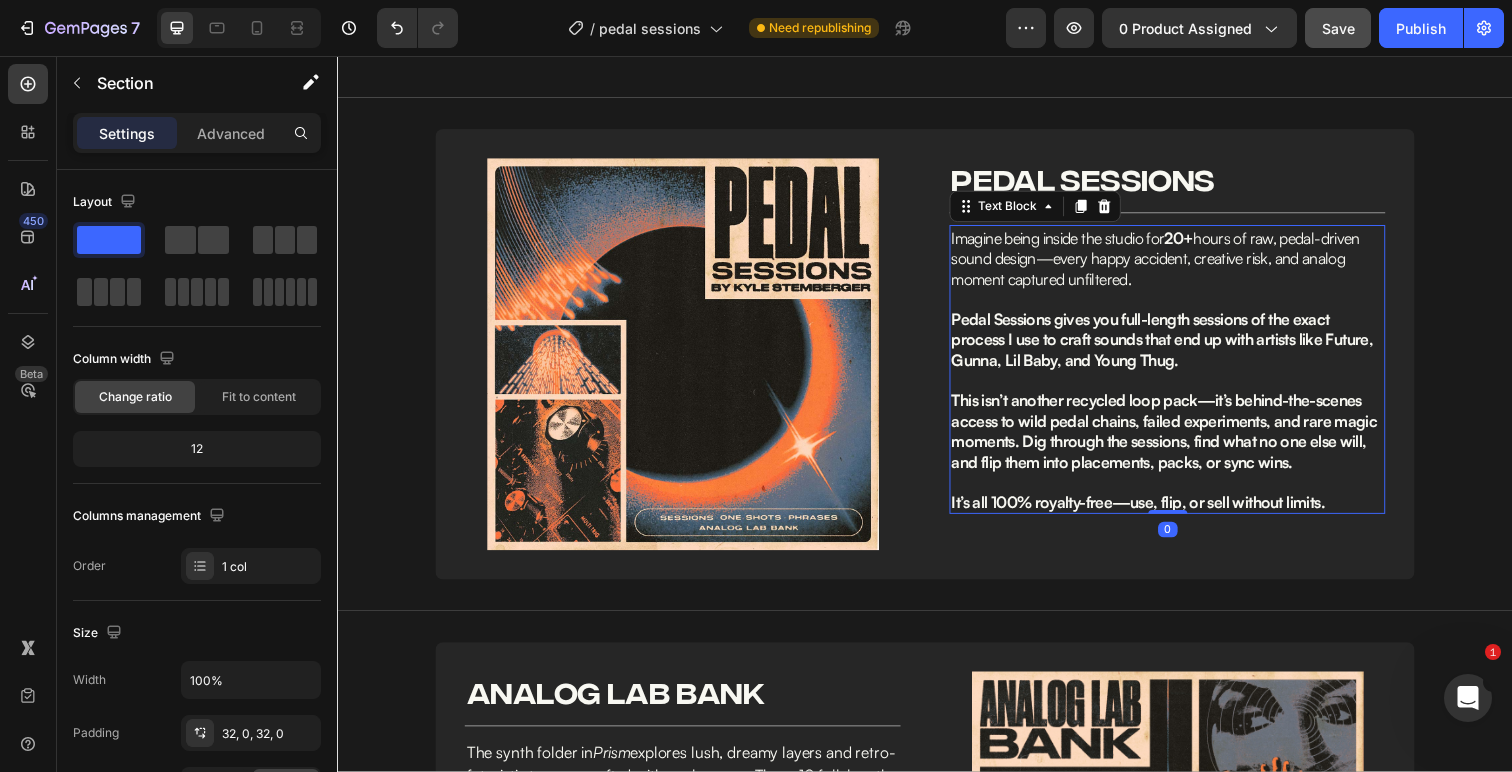 click on "Imagine being inside the studio for  20+  hours of raw, pedal-driven sound design—every happy accident, creative risk, and analog moment captured unfiltered." at bounding box center (1172, 263) 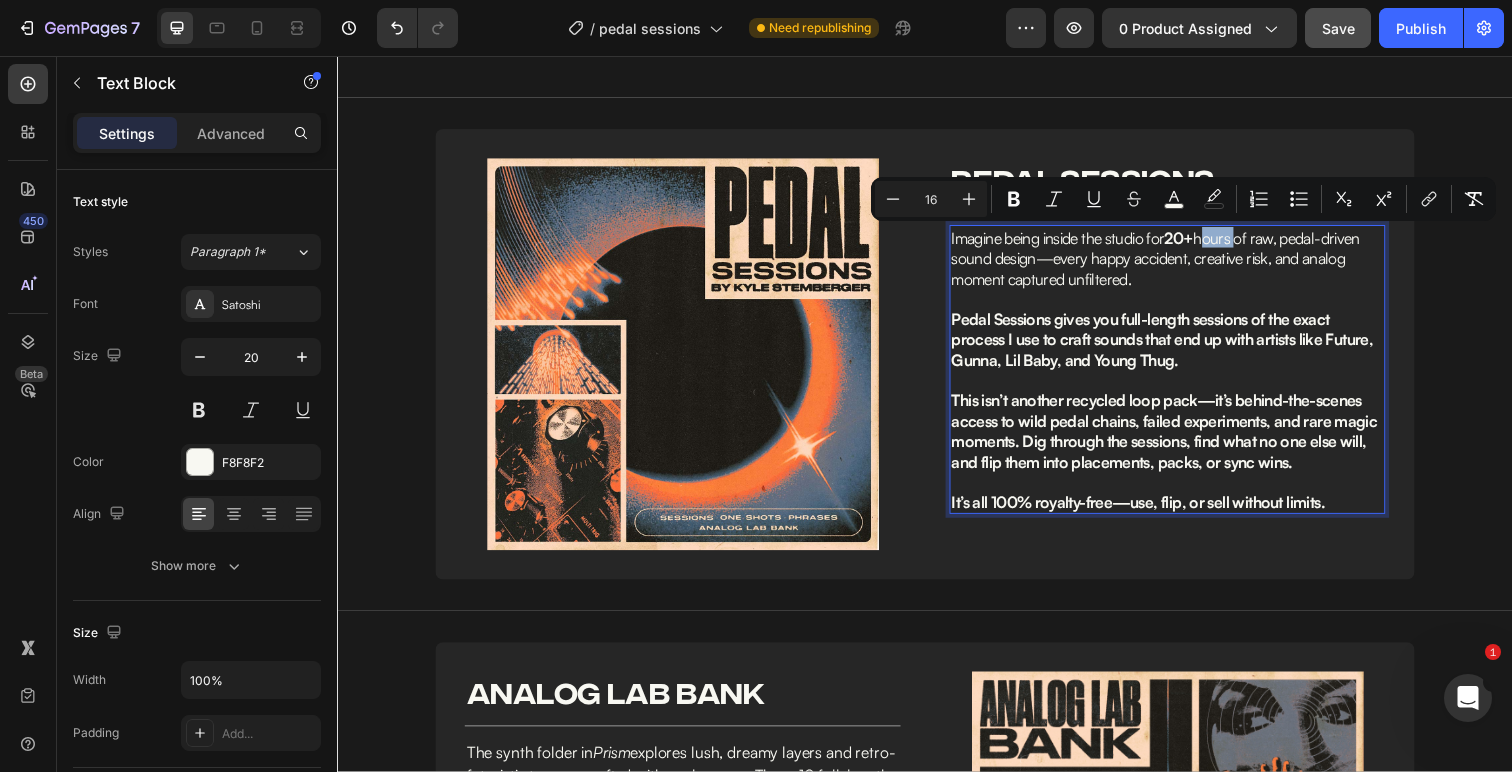 drag, startPoint x: 1227, startPoint y: 246, endPoint x: 1263, endPoint y: 252, distance: 36.496574 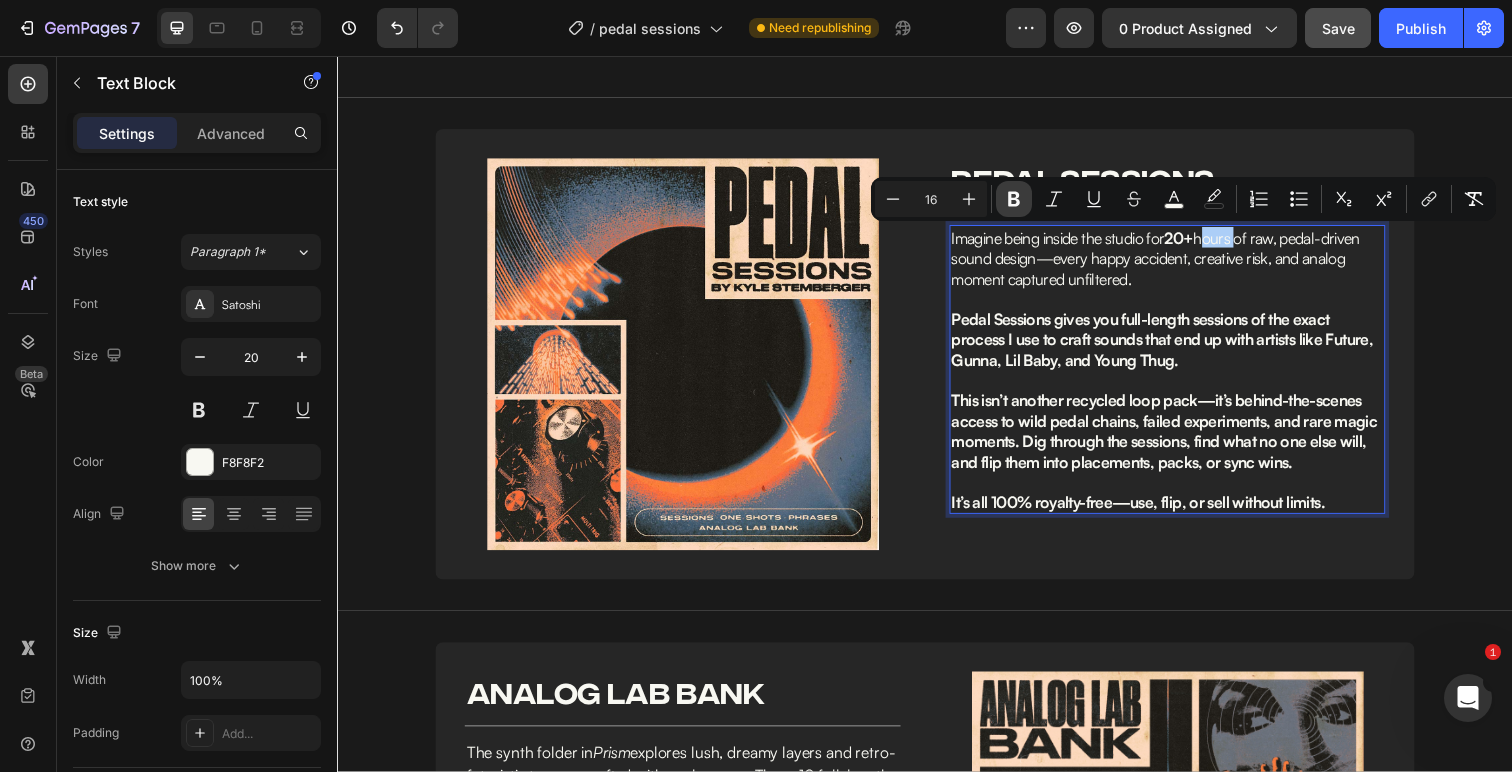 click 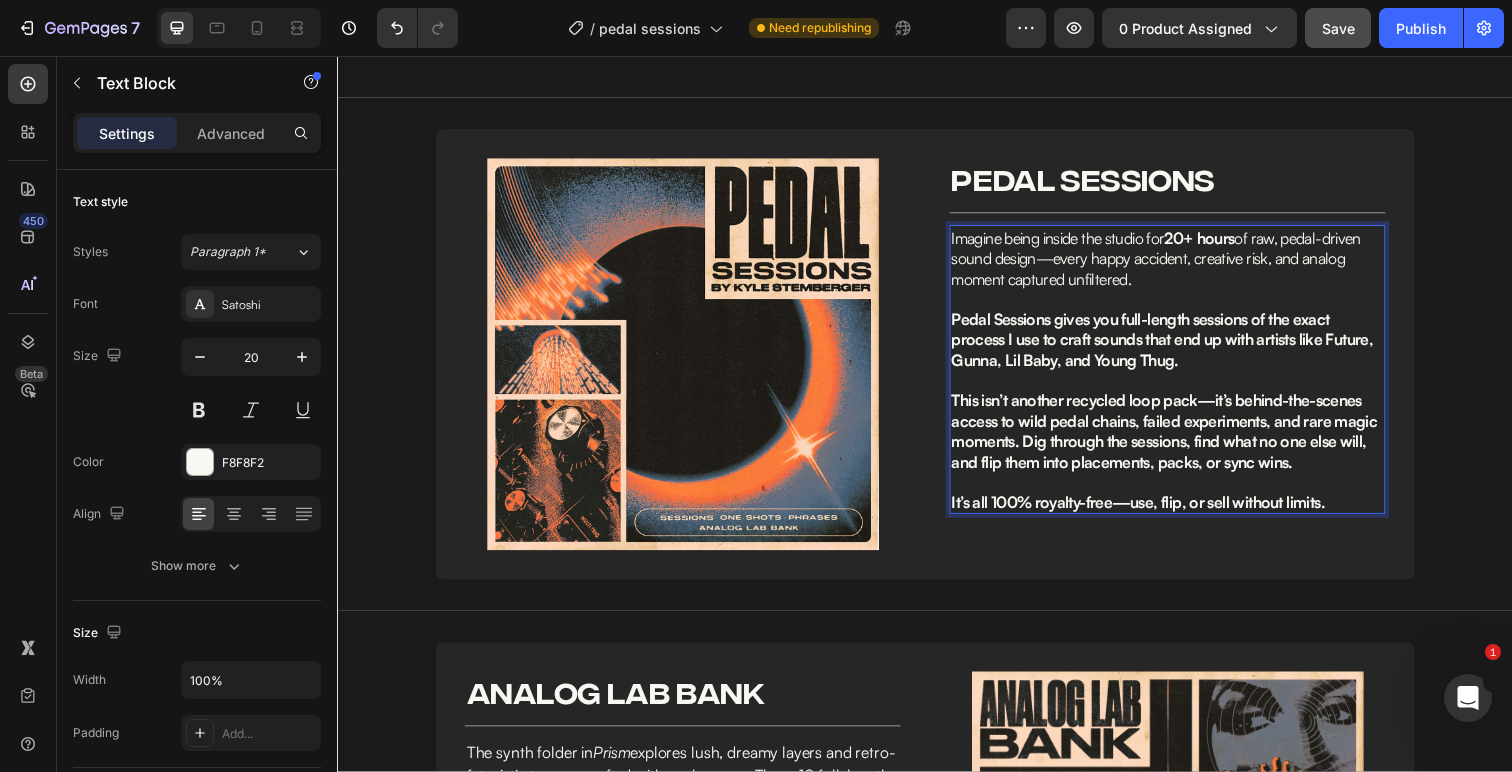 click on "Imagine being inside the studio for  20+   hours  of raw, pedal-driven sound design—every happy accident, creative risk, and analog moment captured unfiltered." at bounding box center [1173, 263] 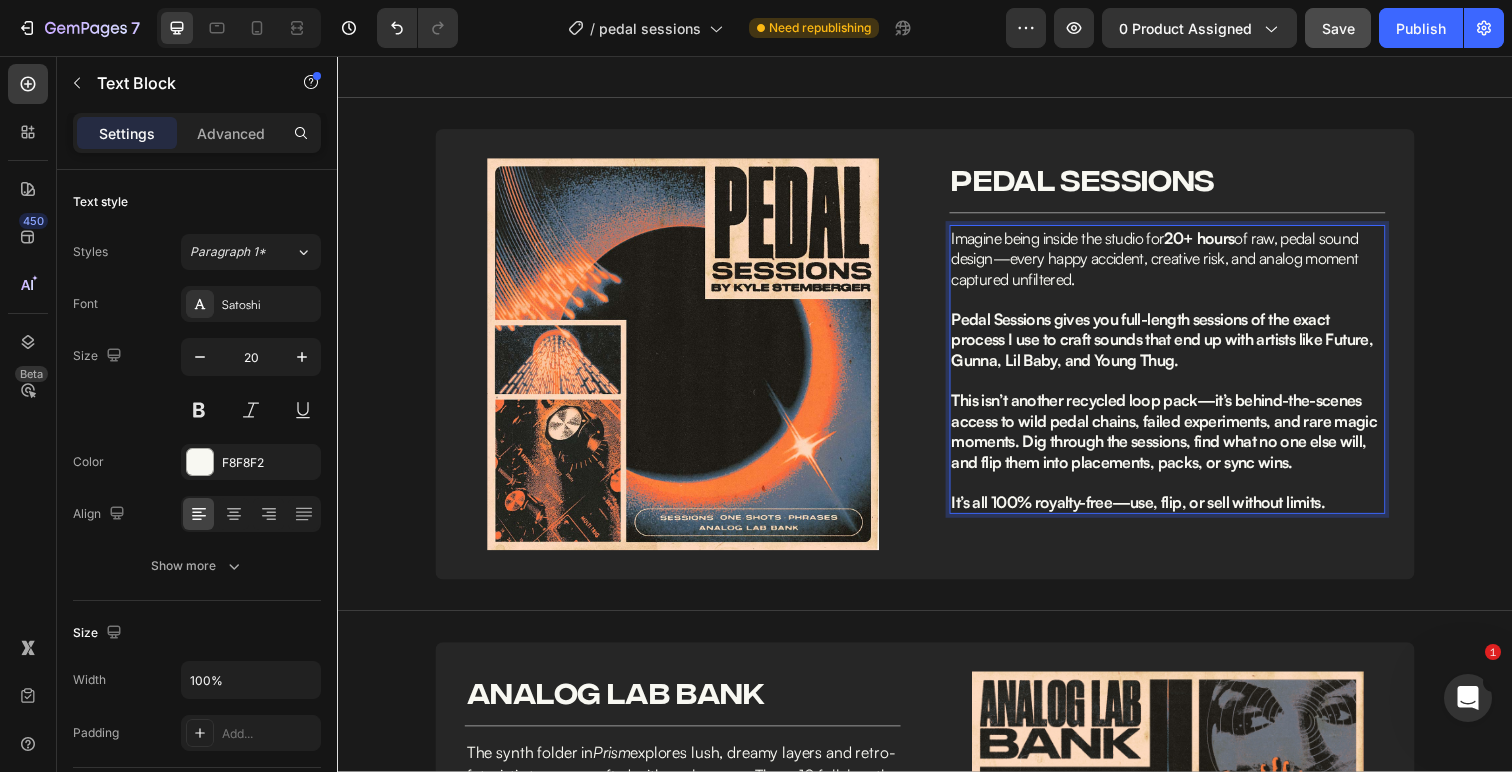 click on "Imagine being inside the studio for  20+   hours  of raw, pedal sound design—every happy accident, creative risk, and analog moment captured unfiltered." at bounding box center (1172, 263) 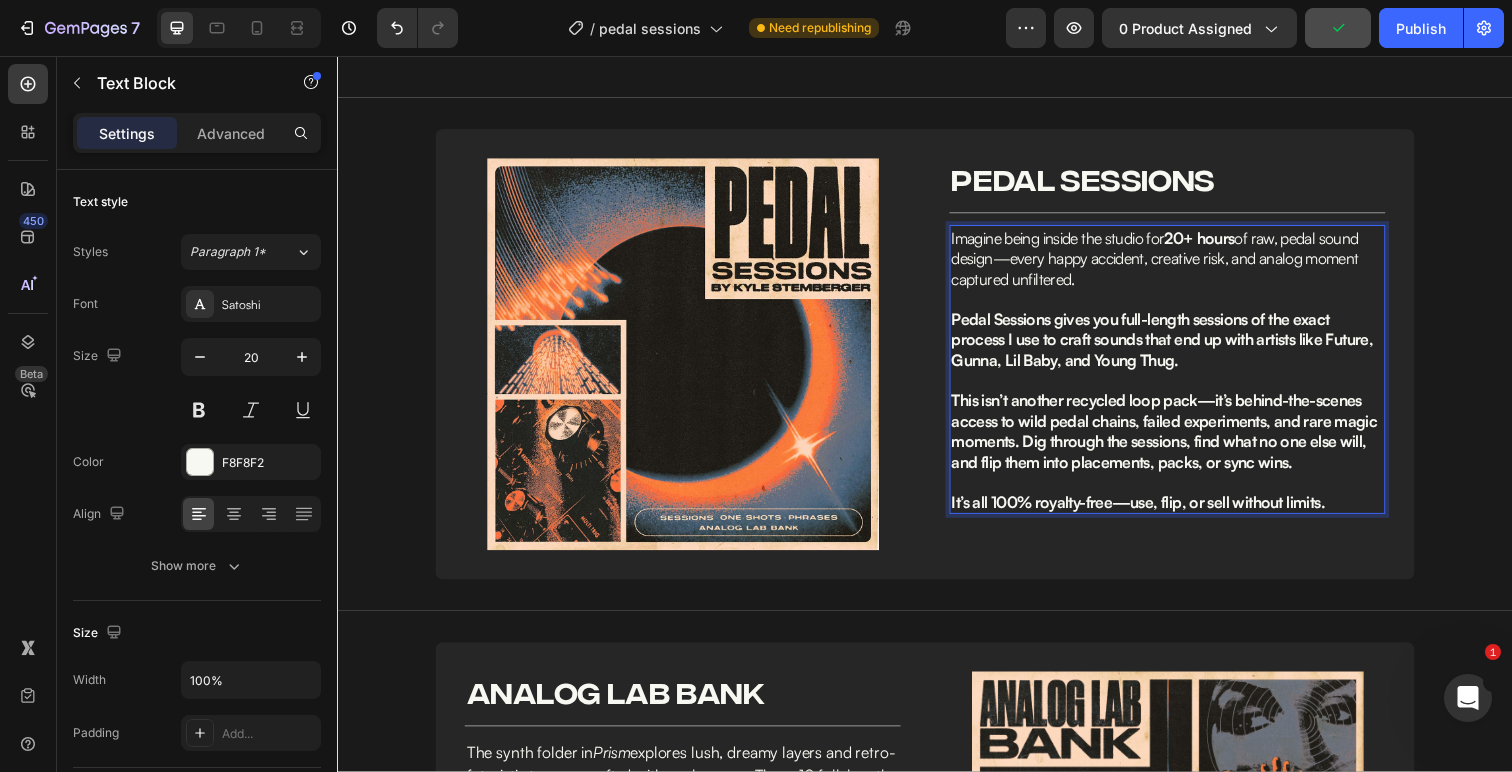 drag, startPoint x: 1209, startPoint y: 370, endPoint x: 1071, endPoint y: 328, distance: 144.24979 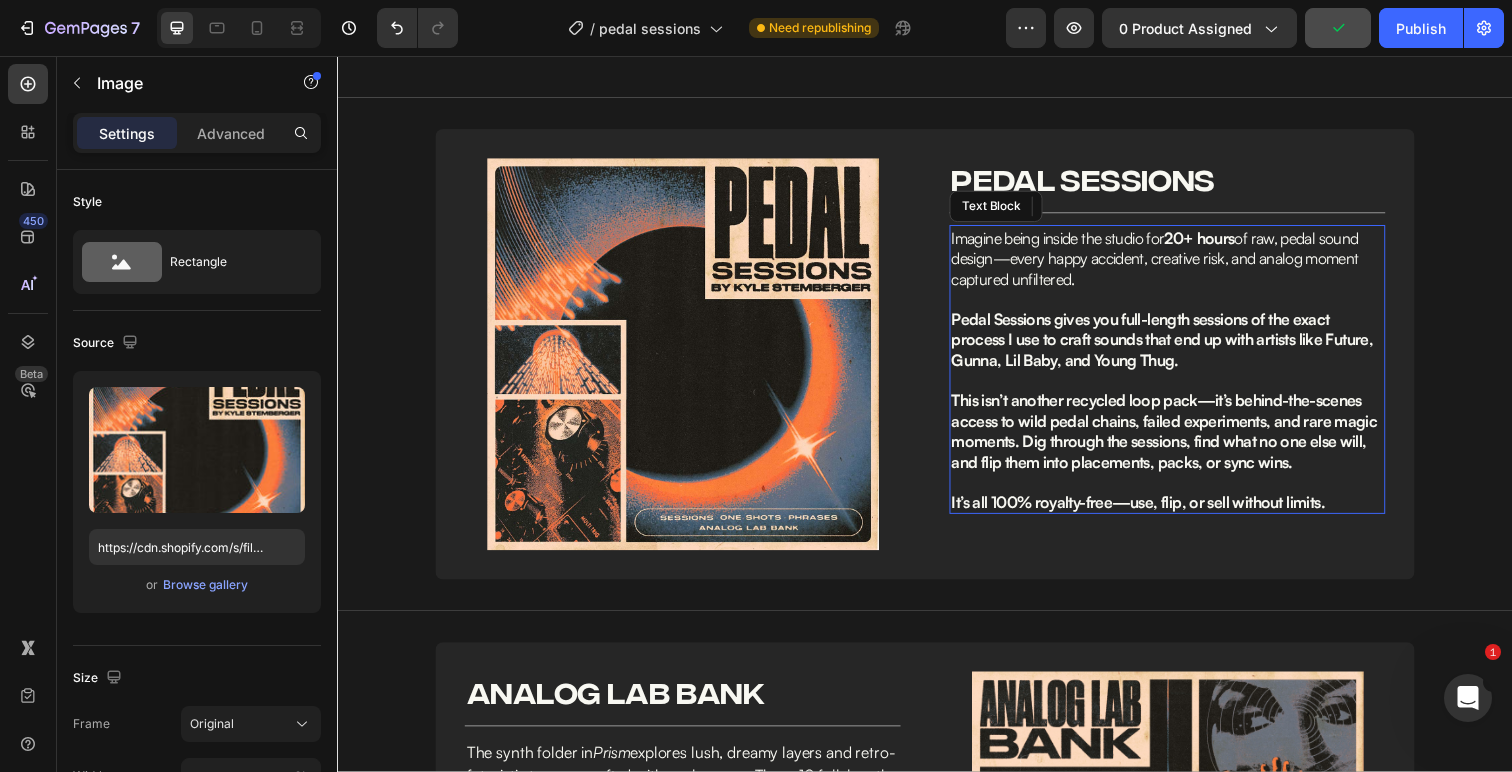 click on "Pedal Sessions gives you full-length sessions of the exact process I use to craft sounds that end up with artists like Future, Gunna, Lil Baby, and Young Thug." at bounding box center [1179, 346] 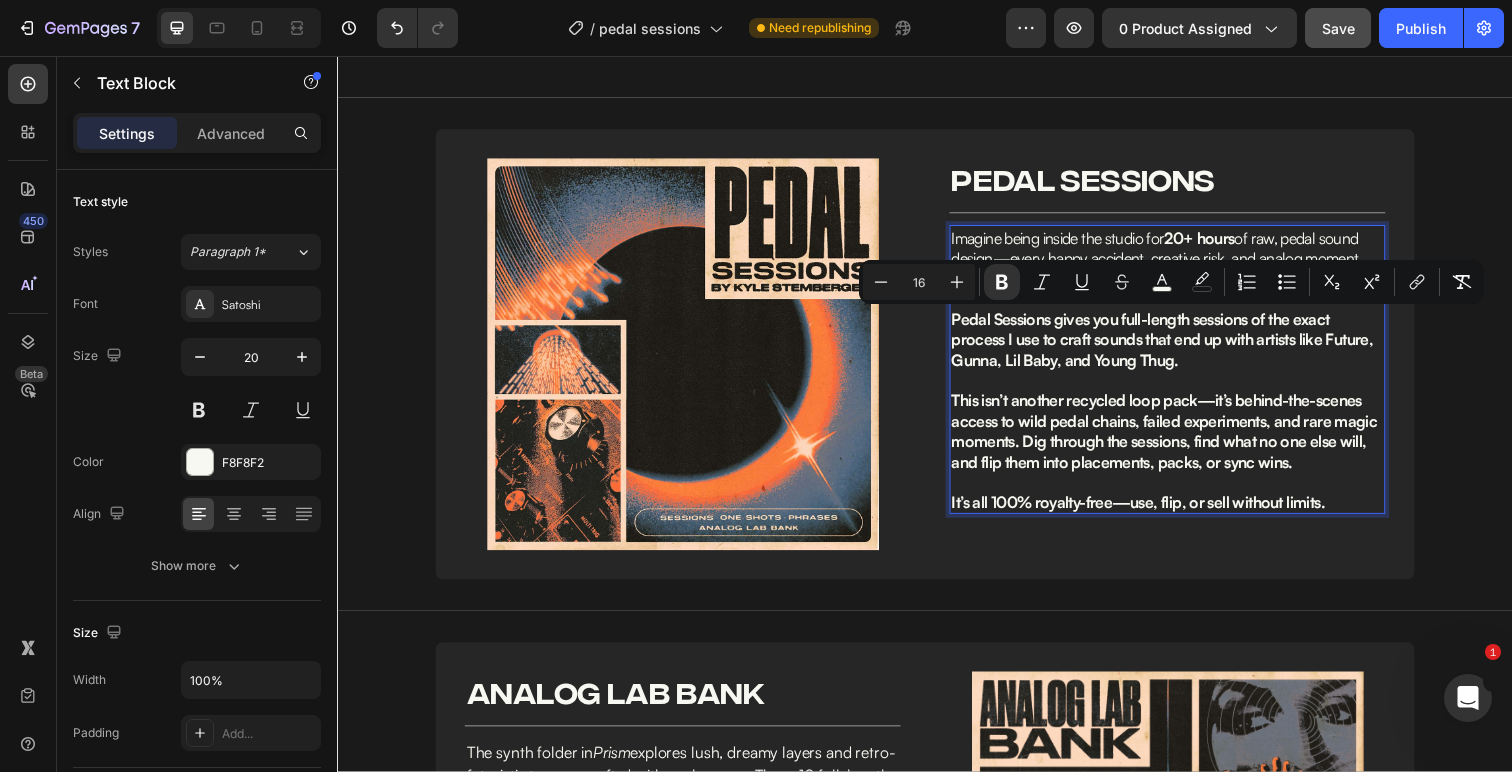 drag, startPoint x: 1212, startPoint y: 364, endPoint x: 1071, endPoint y: 322, distance: 147.12239 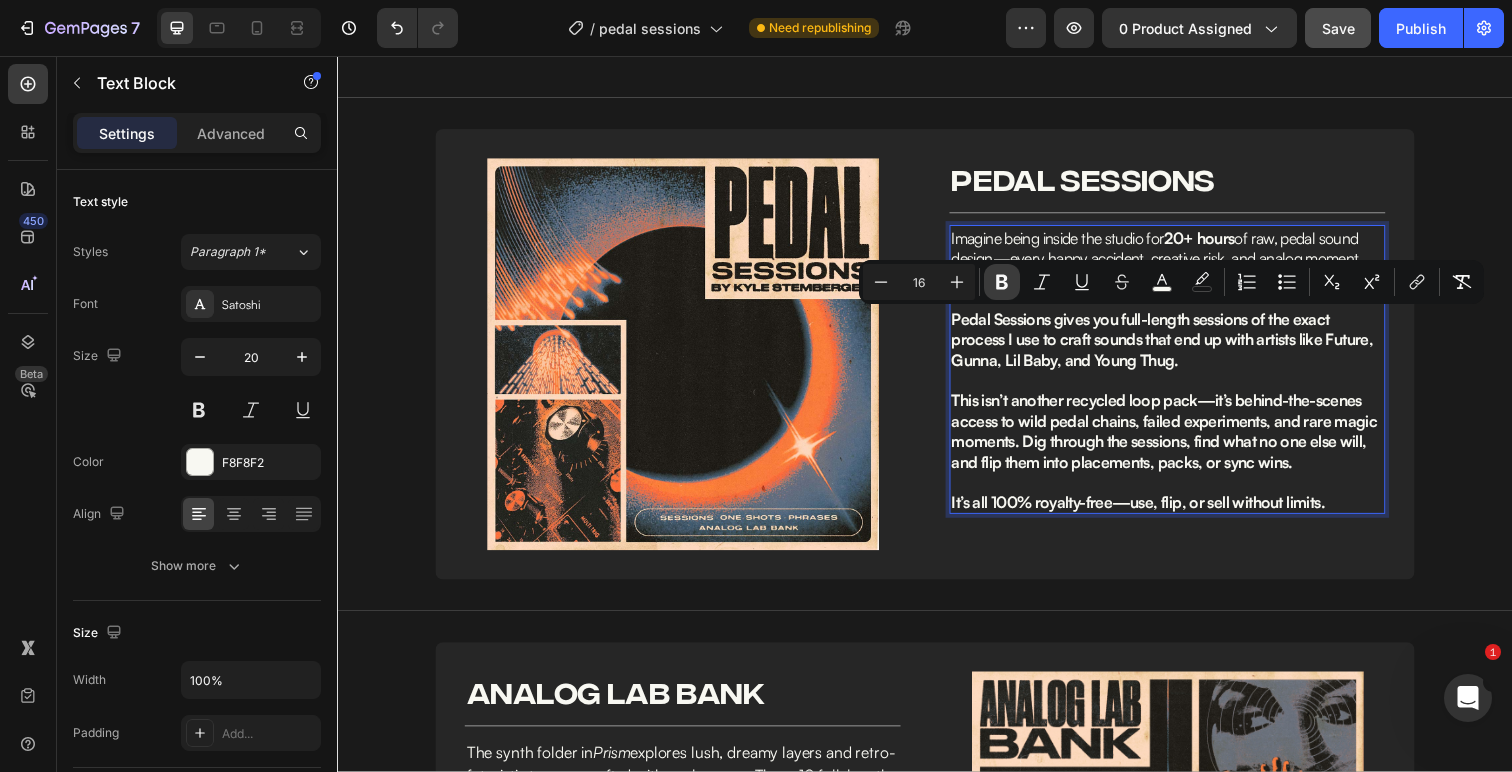 click 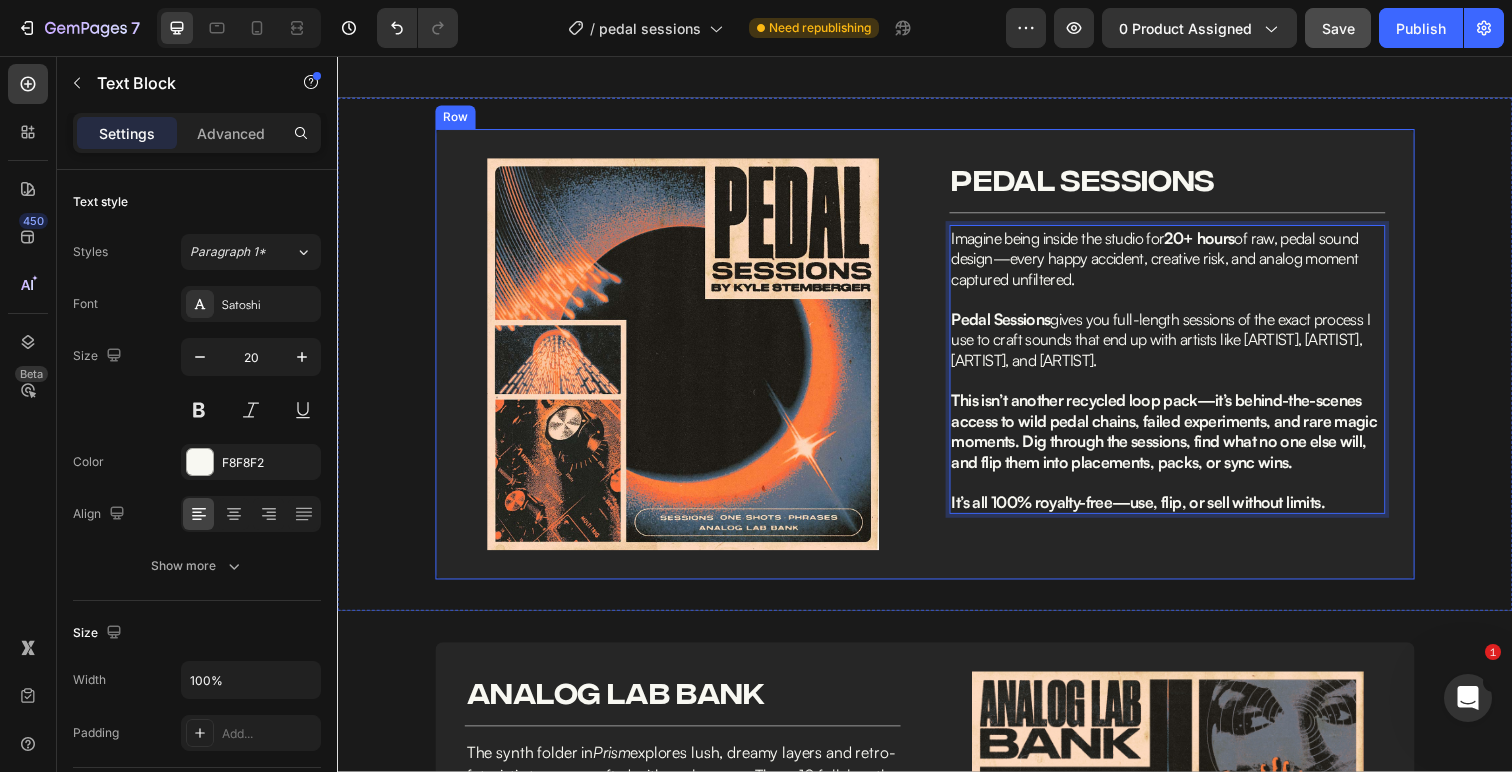 click on "Image Image PEDAL SESSIONS Heading Row                Title Line Imagine being inside the studio for  20+   hours  of raw, pedal sound design—every happy accident, creative risk, and analog moment captured unfiltered.  Pedal Sessions  gives you full-length sessions of the exact process I use to craft sounds that end up with artists like Future, Gunna, Lil Baby, and Young Thug.  This isn’t another recycled loop pack—it’s behind-the-scenes access to wild pedal chains, failed experiments, and rare magic moments. Dig through the sessions, find what no one else will, and flip them into placements, packs, or sync wins.  It’s all 100% royalty-free—use, flip, or sell without limits. Text Block   0 Row" at bounding box center [937, 361] 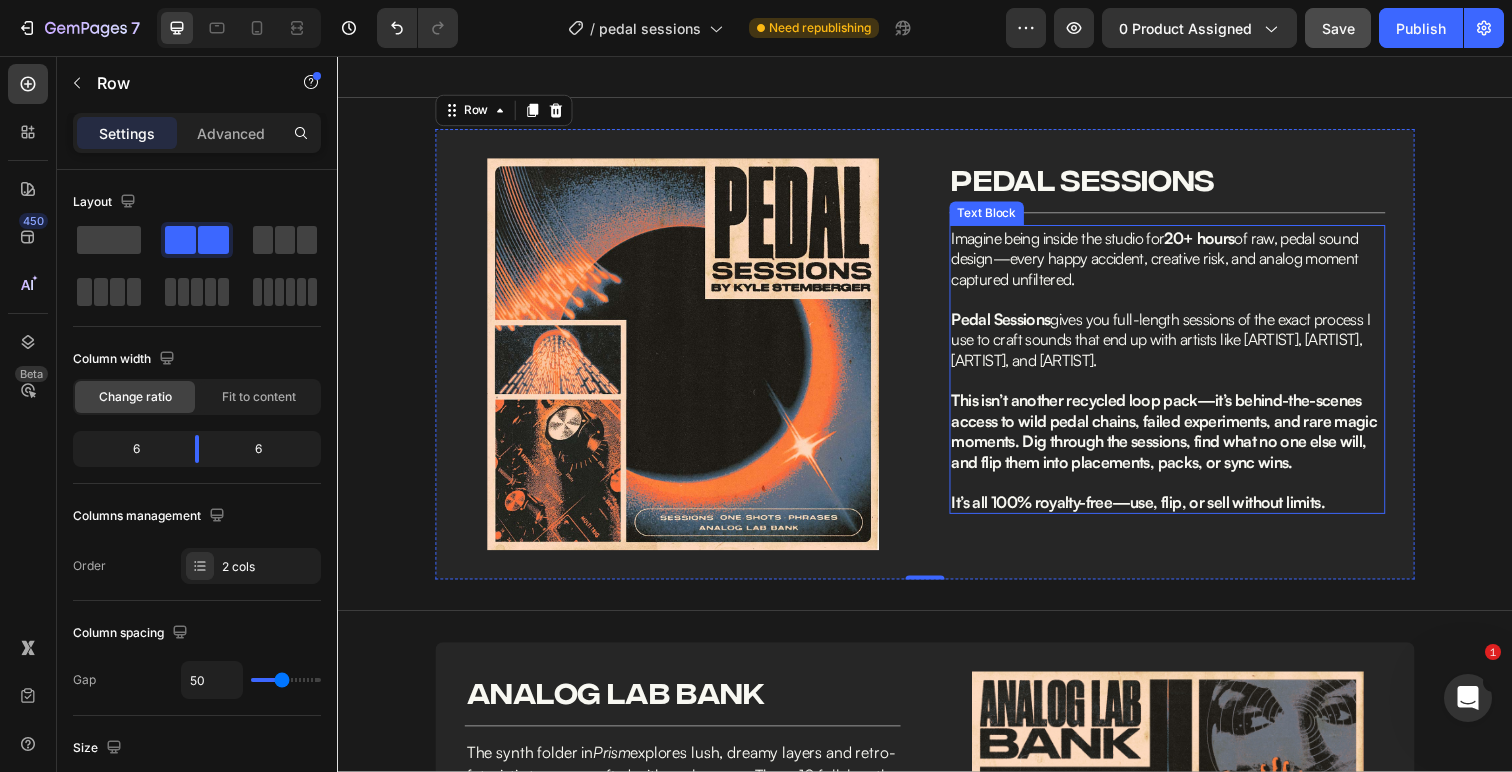 click on "Pedal Sessions  gives you full-length sessions of the exact process I use to craft sounds that end up with artists like Future, Gunna, Lil Baby, and Young Thug." at bounding box center (1178, 346) 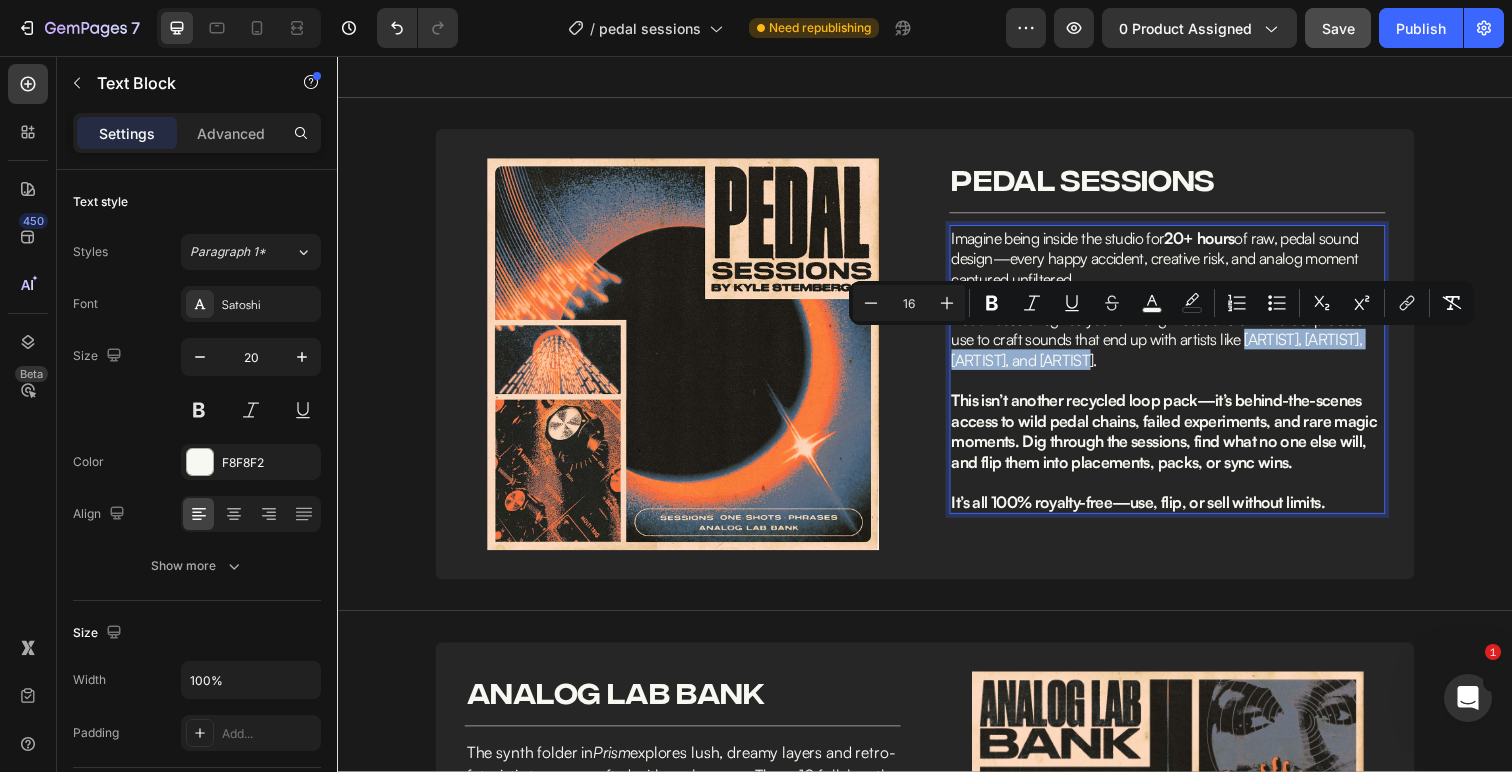 drag, startPoint x: 1122, startPoint y: 374, endPoint x: 1265, endPoint y: 349, distance: 145.16887 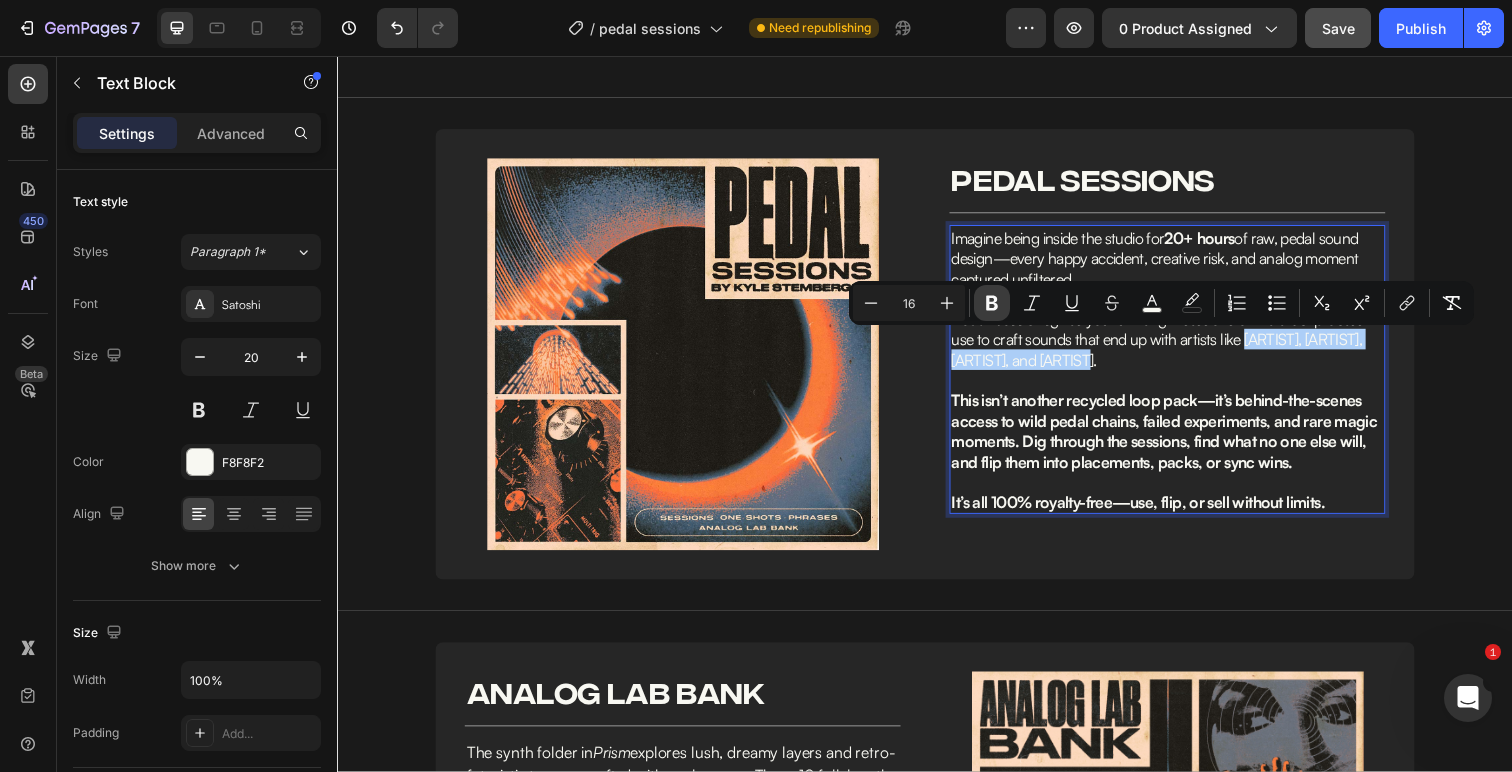 click on "Bold" at bounding box center (992, 303) 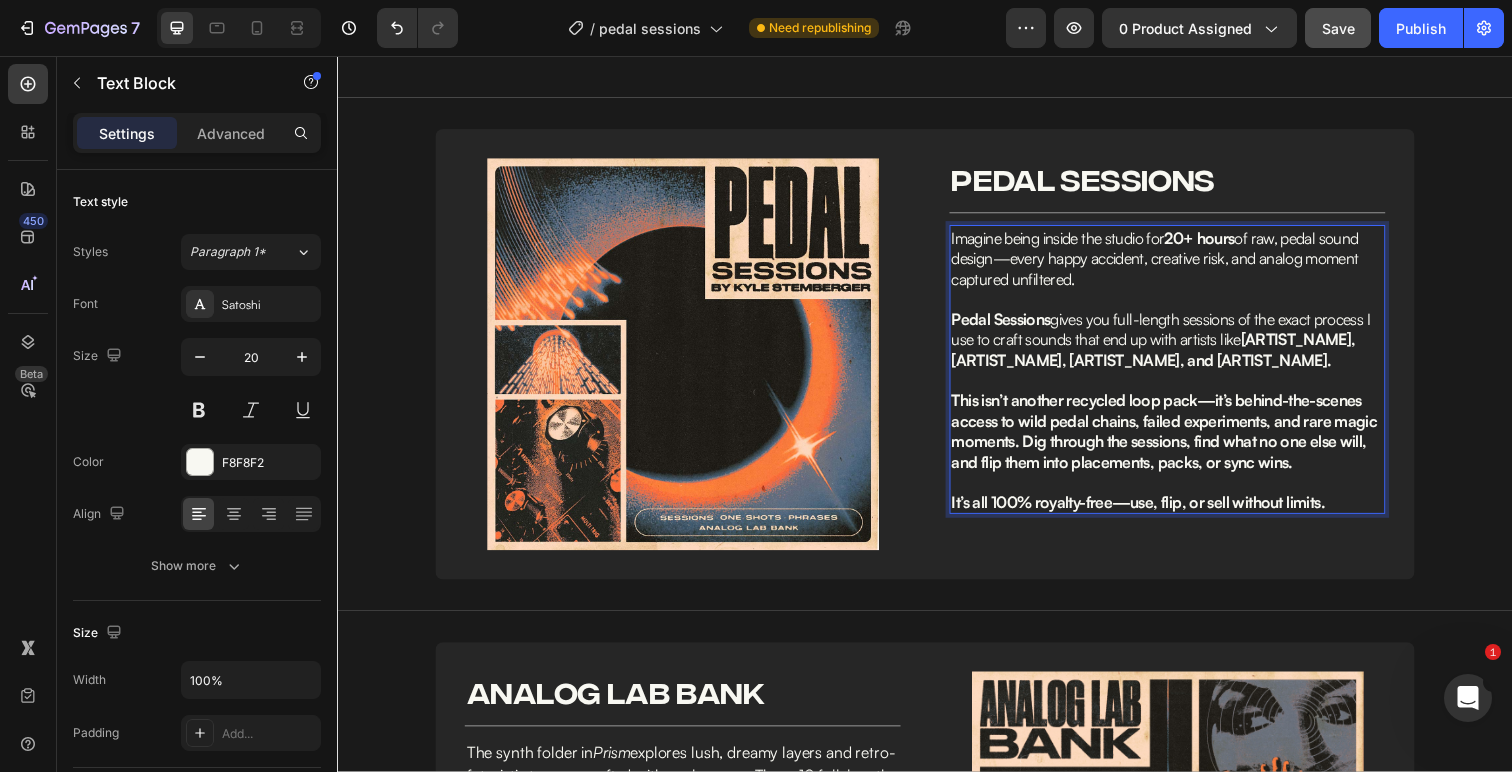 click on "This isn’t another recycled loop pack—it’s behind-the-scenes access to wild pedal chains, failed experiments, and rare magic moments. Dig through the sessions, find what no one else will, and flip them into placements, packs, or sync wins." at bounding box center (1181, 439) 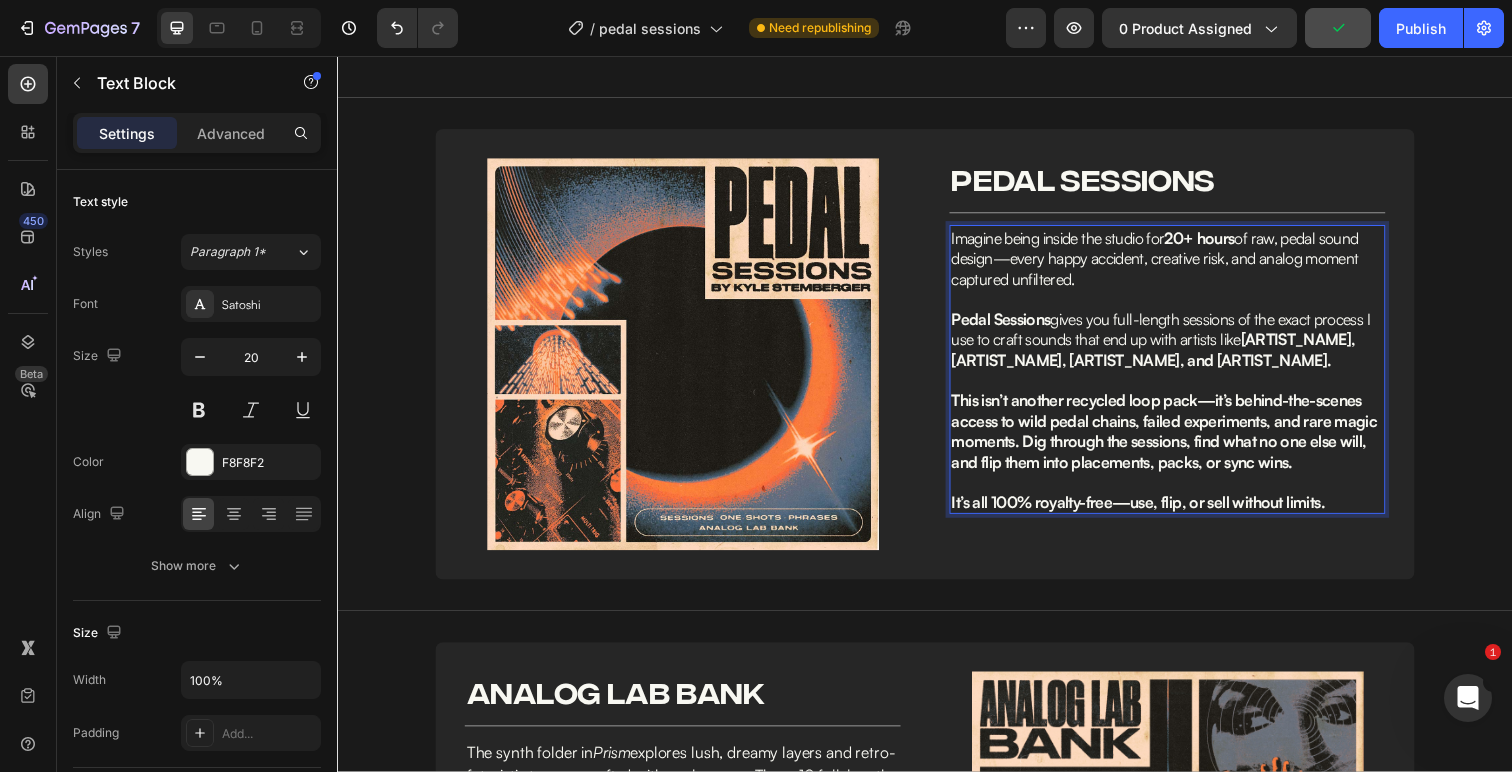 click on "This isn’t another recycled loop pack—it’s behind-the-scenes access to wild pedal chains, failed experiments, and rare magic moments. Dig through the sessions, find what no one else will, and flip them into placements, packs, or sync wins." at bounding box center (1181, 439) 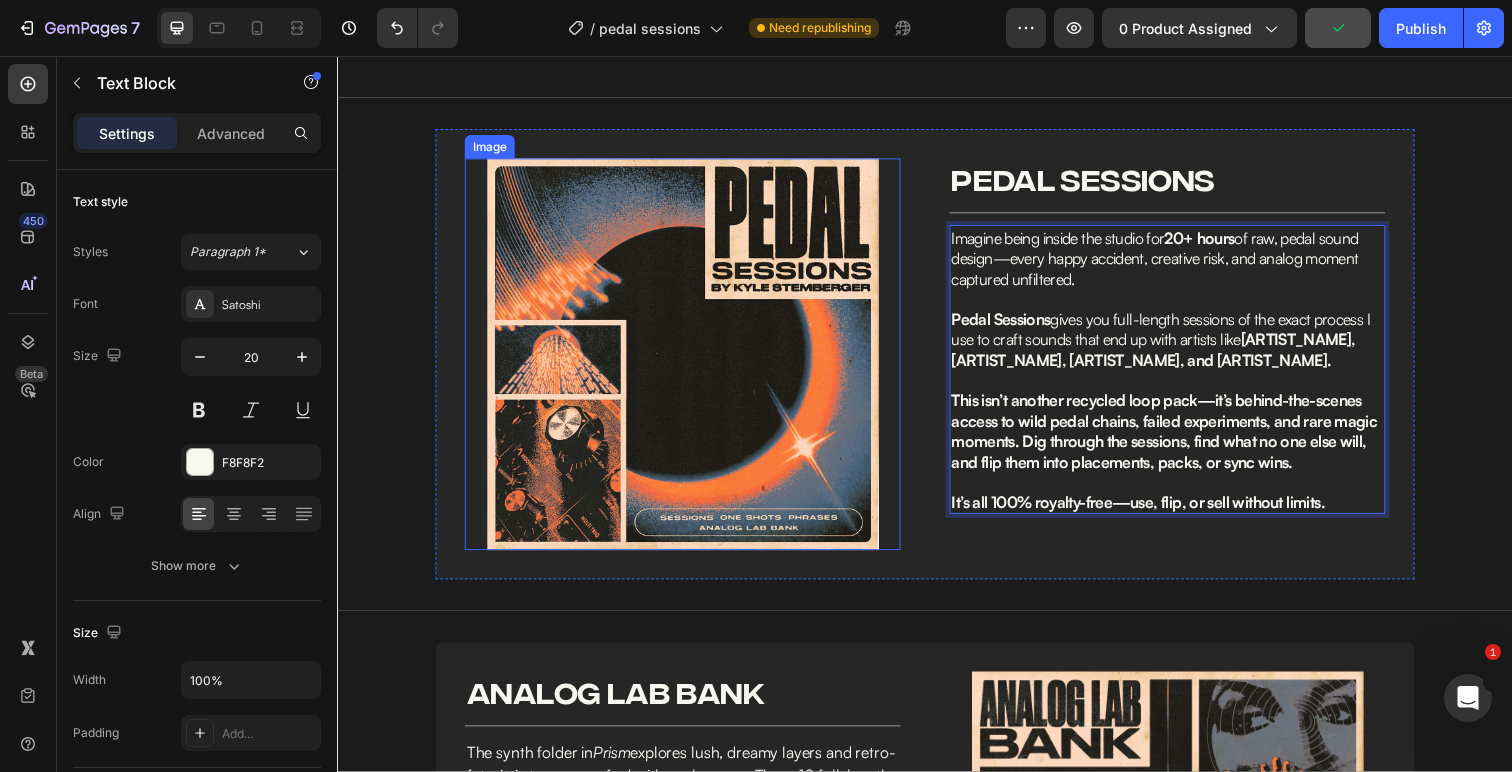 click at bounding box center (689, 361) 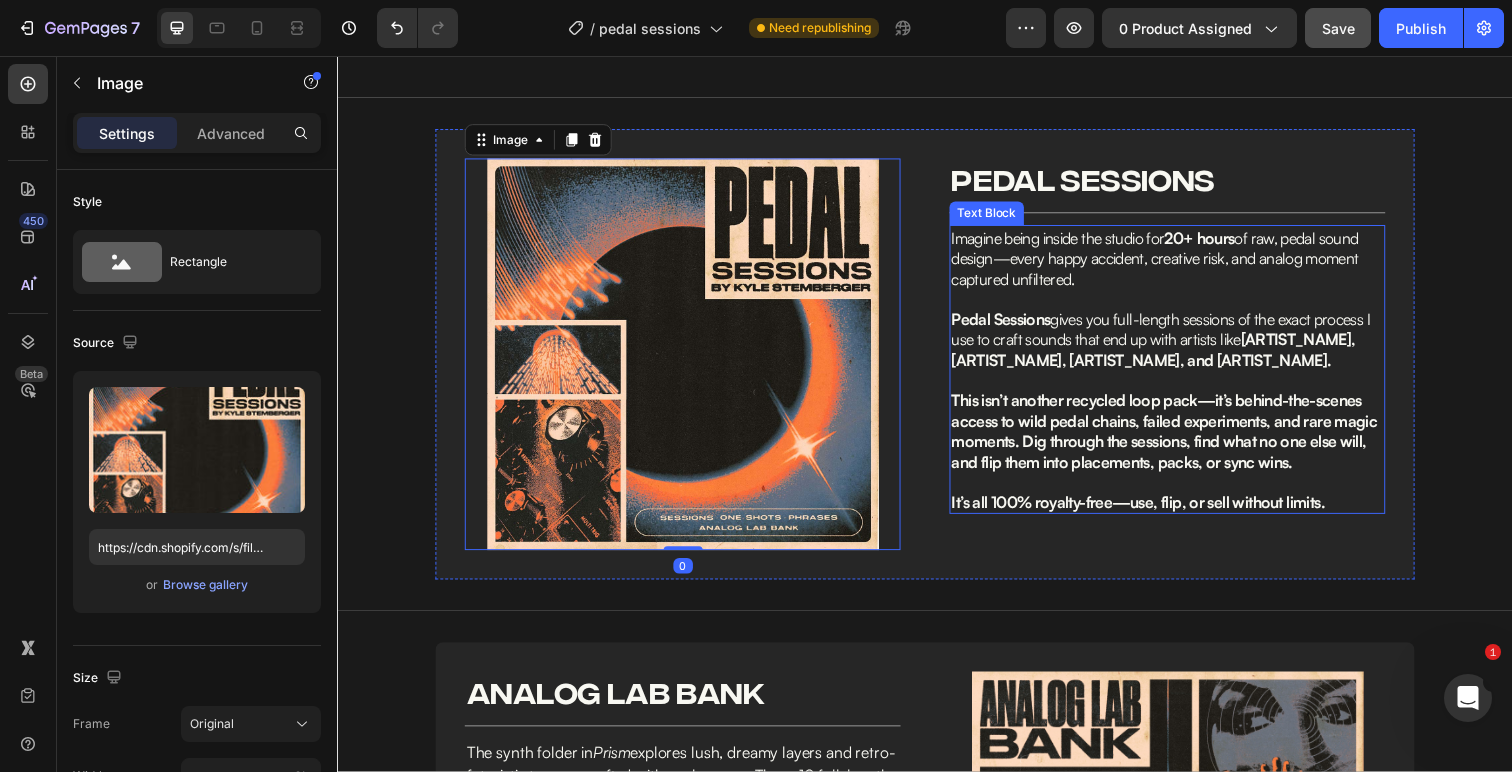 click on "This isn’t another recycled loop pack—it’s behind-the-scenes access to wild pedal chains, failed experiments, and rare magic moments. Dig through the sessions, find what no one else will, and flip them into placements, packs, or sync wins." at bounding box center [1181, 439] 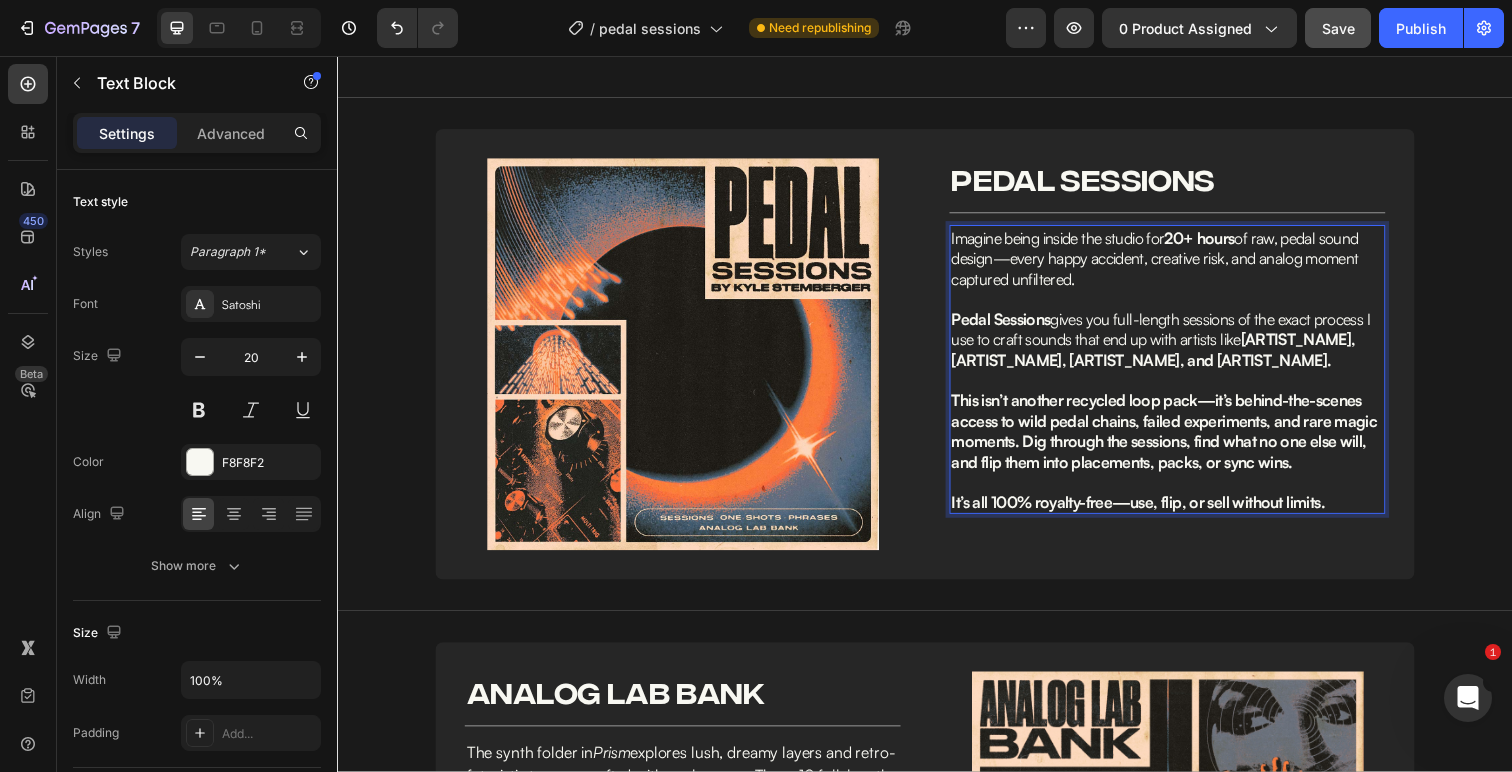 drag, startPoint x: 1342, startPoint y: 485, endPoint x: 964, endPoint y: 413, distance: 384.79605 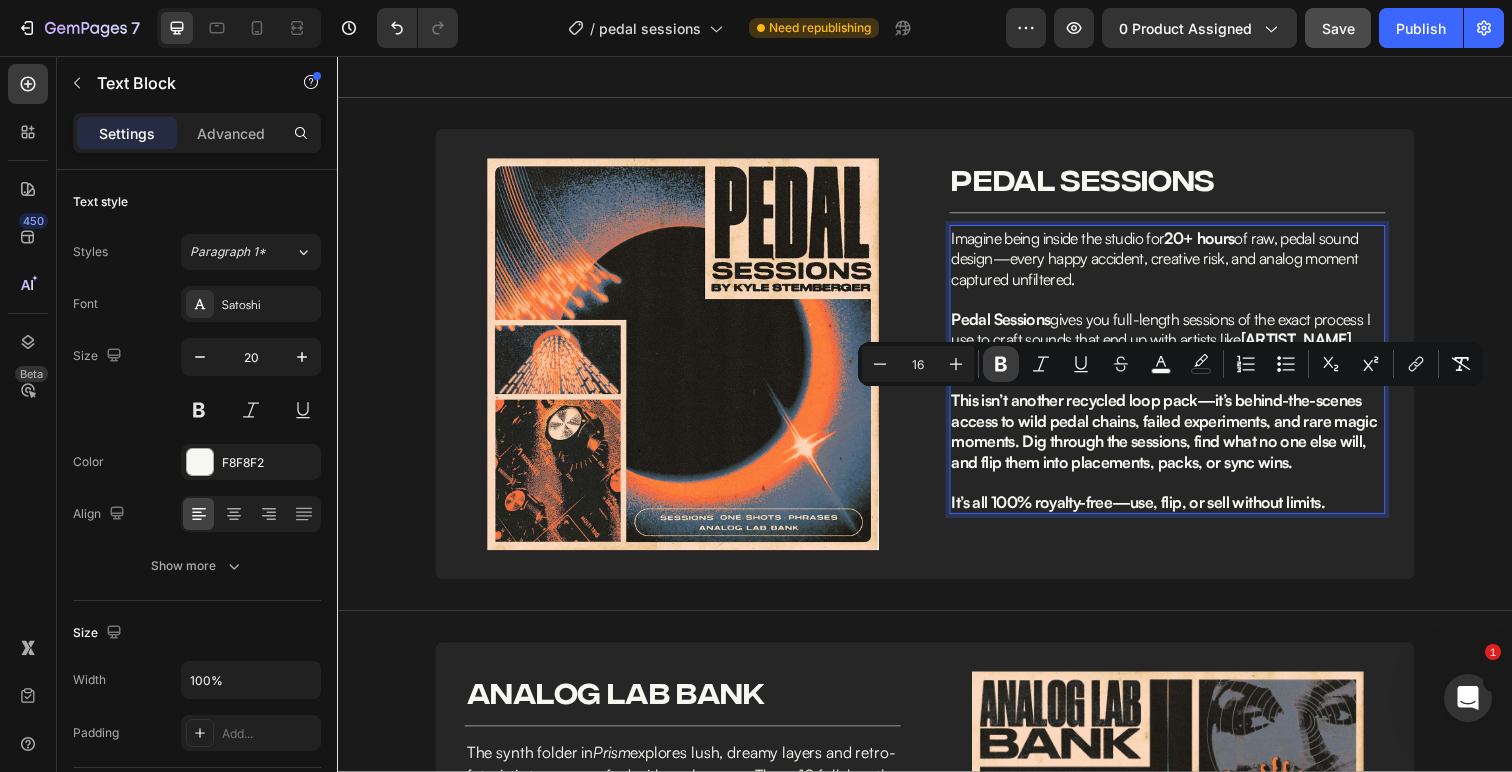 click 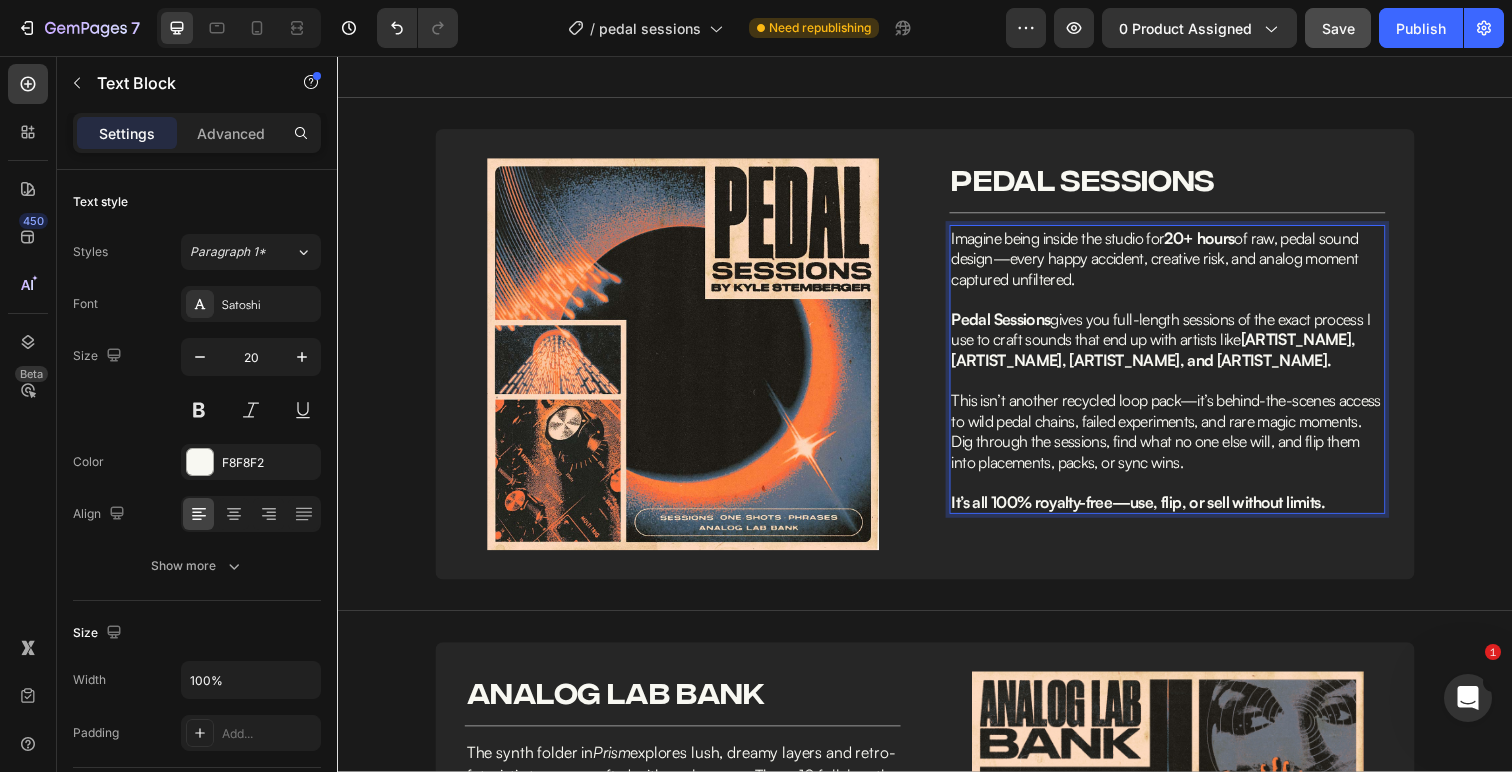 click at bounding box center [1184, 491] 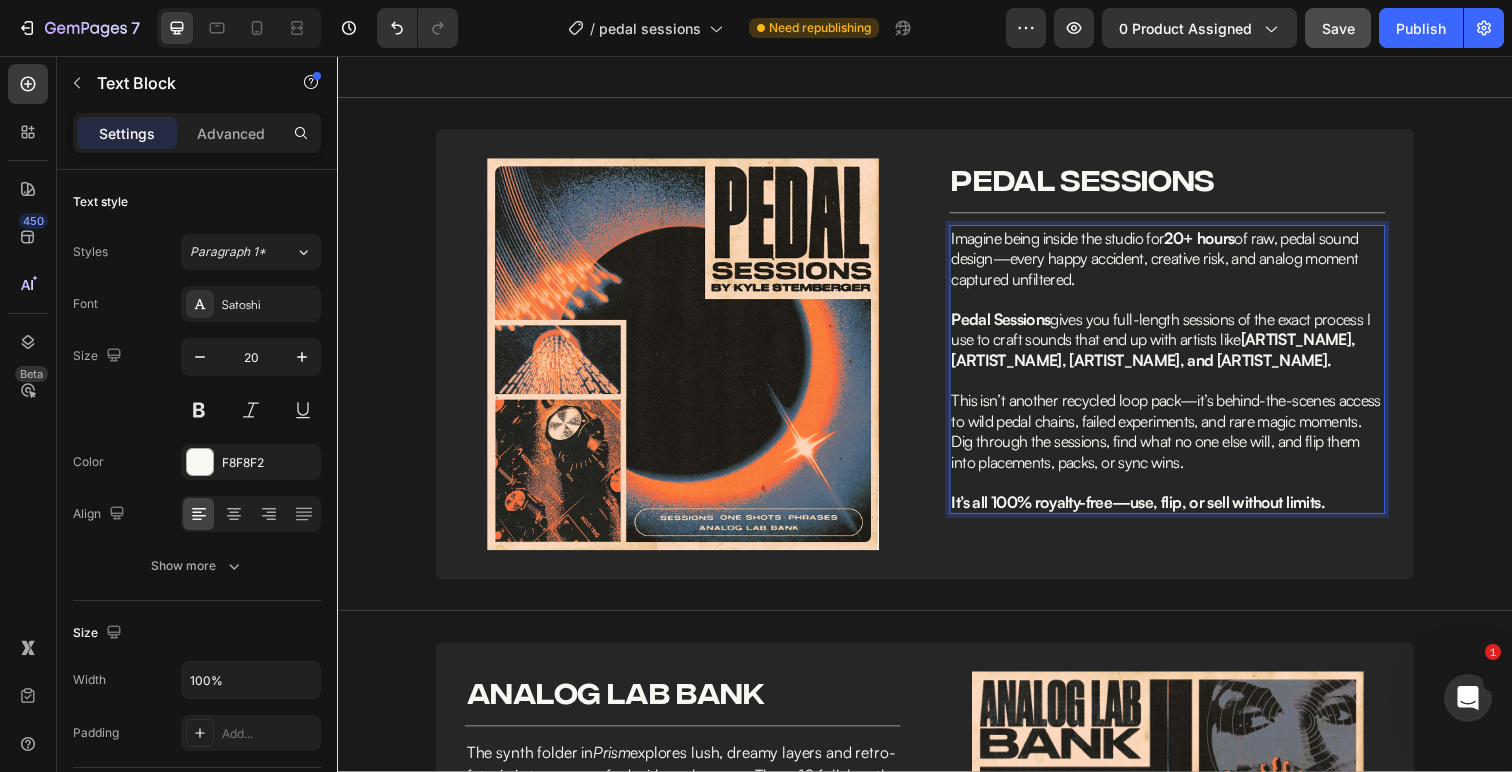 click on "It’s all 100% royalty-free—use, flip, or sell without limits." at bounding box center [1155, 512] 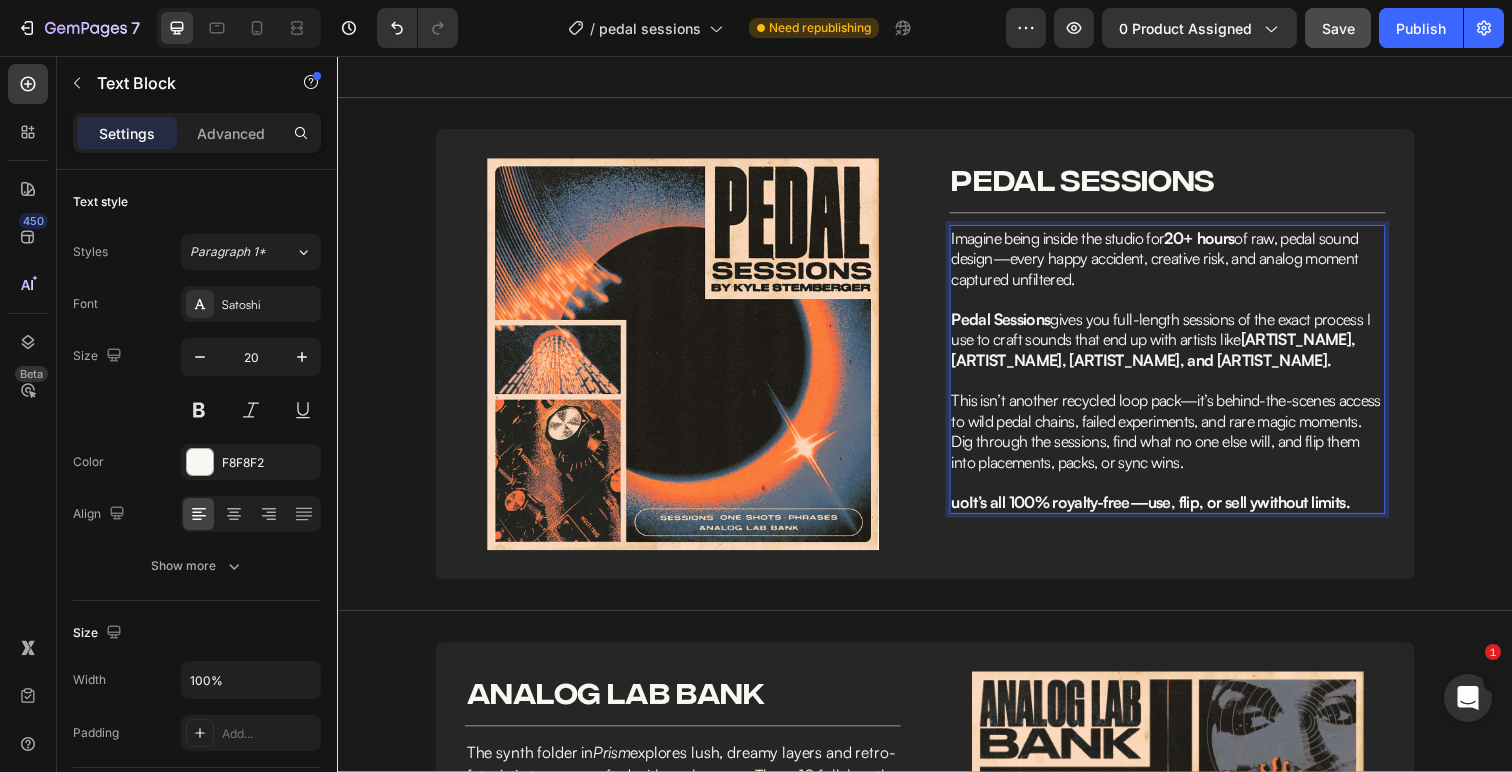 click on "uoIt’s all 100% royalty-free—use, flip, or sell ywithout limits." at bounding box center [1167, 512] 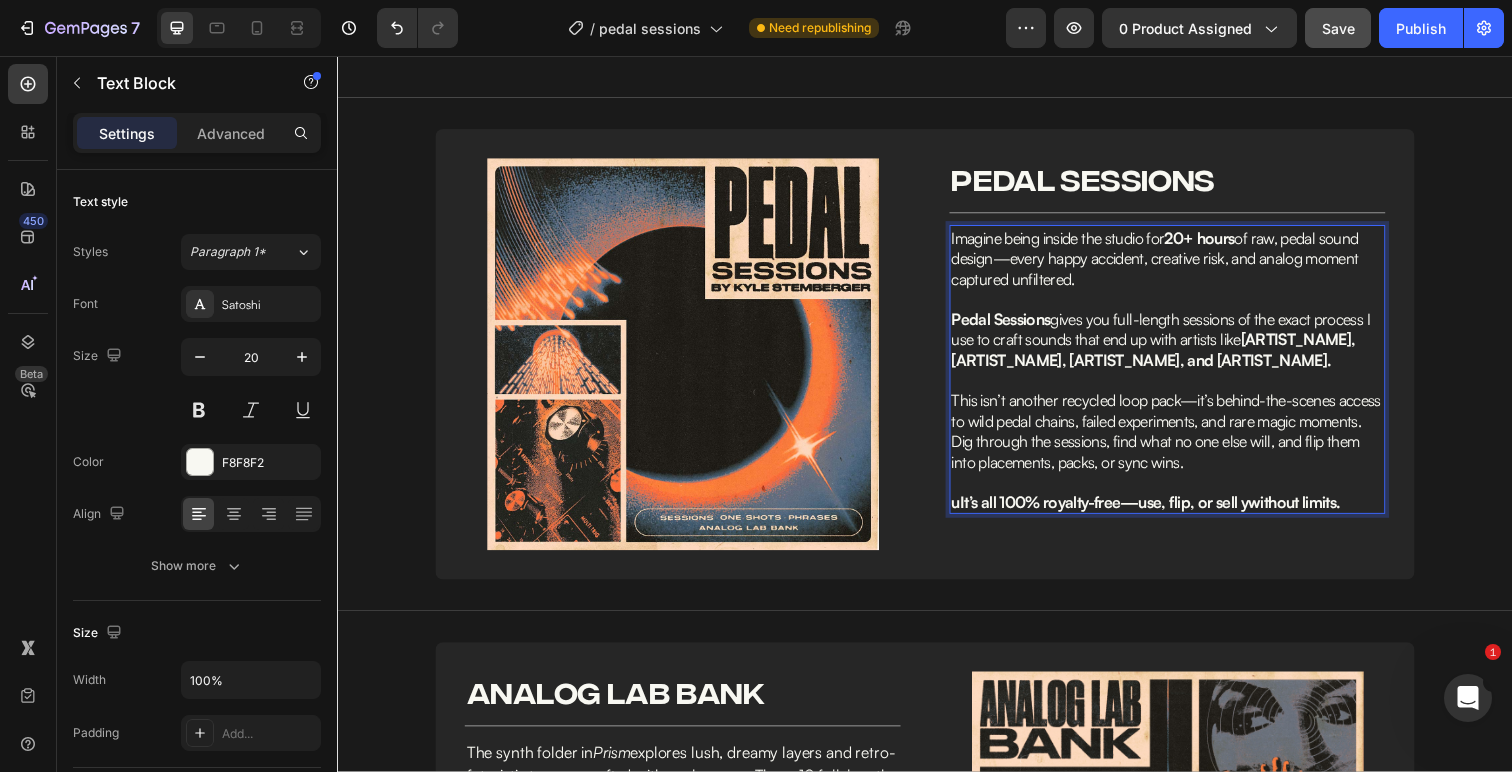 click on "uIt’s all 100% royalty-free—use, flip, or sell ywithout limits." at bounding box center (1163, 512) 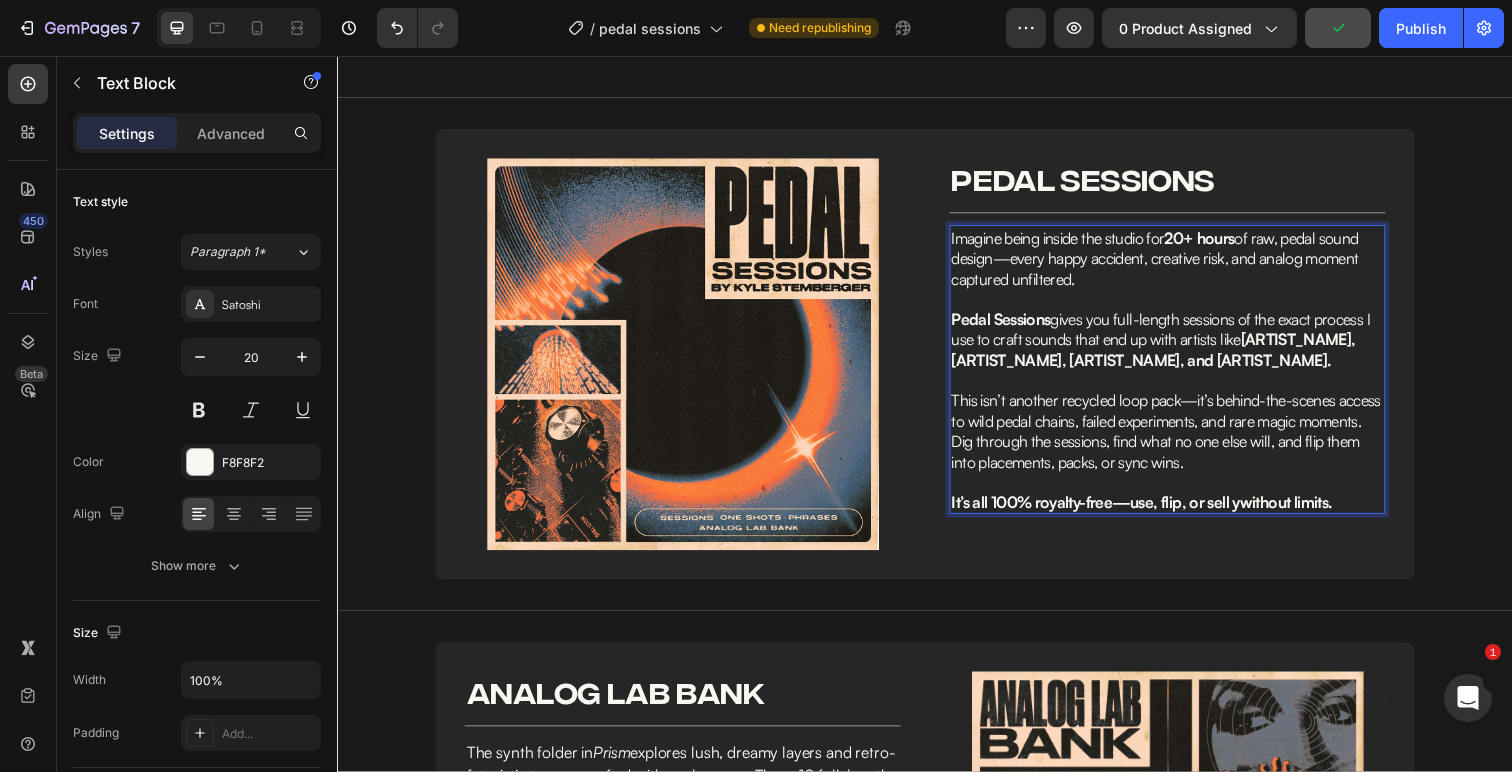 click on "It’s all 100% royalty-free—use, flip, or sell ywithout limits." at bounding box center [1158, 512] 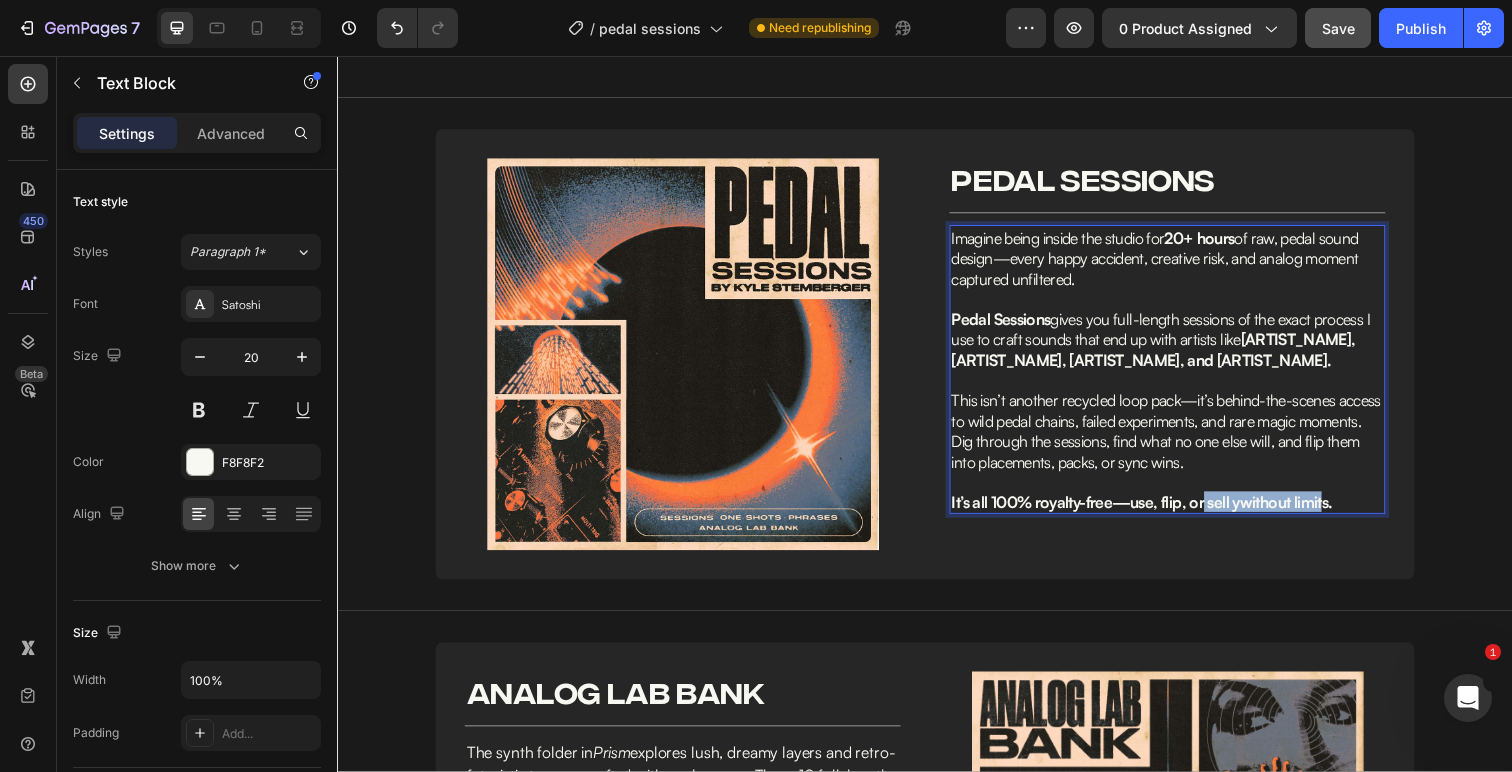 drag, startPoint x: 1225, startPoint y: 515, endPoint x: 1351, endPoint y: 523, distance: 126.253716 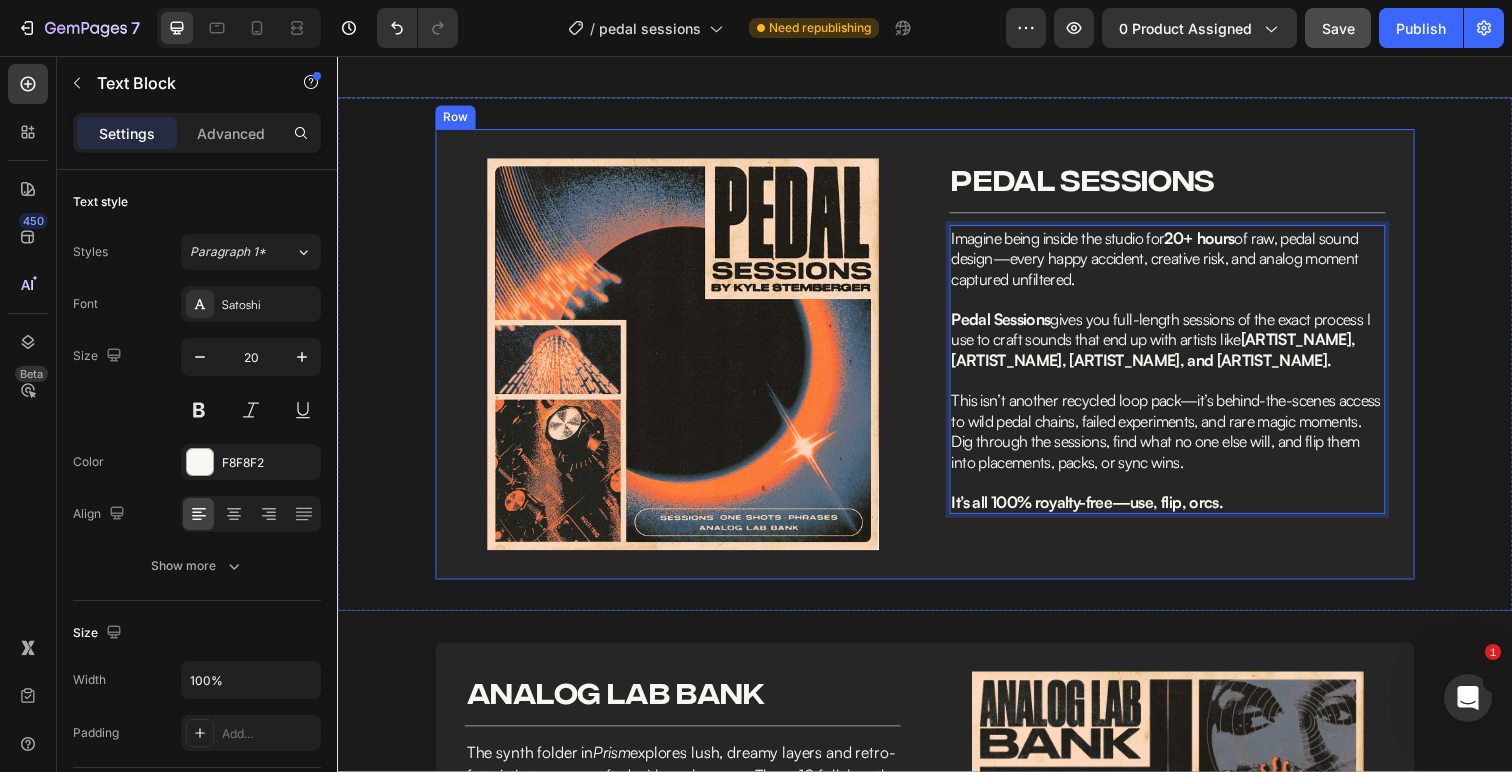 click on "Image PEDAL SESSIONS Heading Row                Title Line Imagine being inside the studio for  20+   hours  of raw, pedal sound design—every happy accident, creative risk, and analog moment captured unfiltered.  Pedal Sessions  gives you full-length sessions of the exact process I use to craft sounds that end up with artists like  Future, Gunna, Lil Baby, and Young Thug.  This isn’t another recycled loop pack—it’s behind-the-scenes access to wild pedal chains, failed experiments, and rare magic moments. Dig through the sessions, find what no one else will, and flip them into placements, packs, or sync wins.  It’s all 100% royalty-free—use, flip, orcs. Text Block   0" at bounding box center (1184, 361) 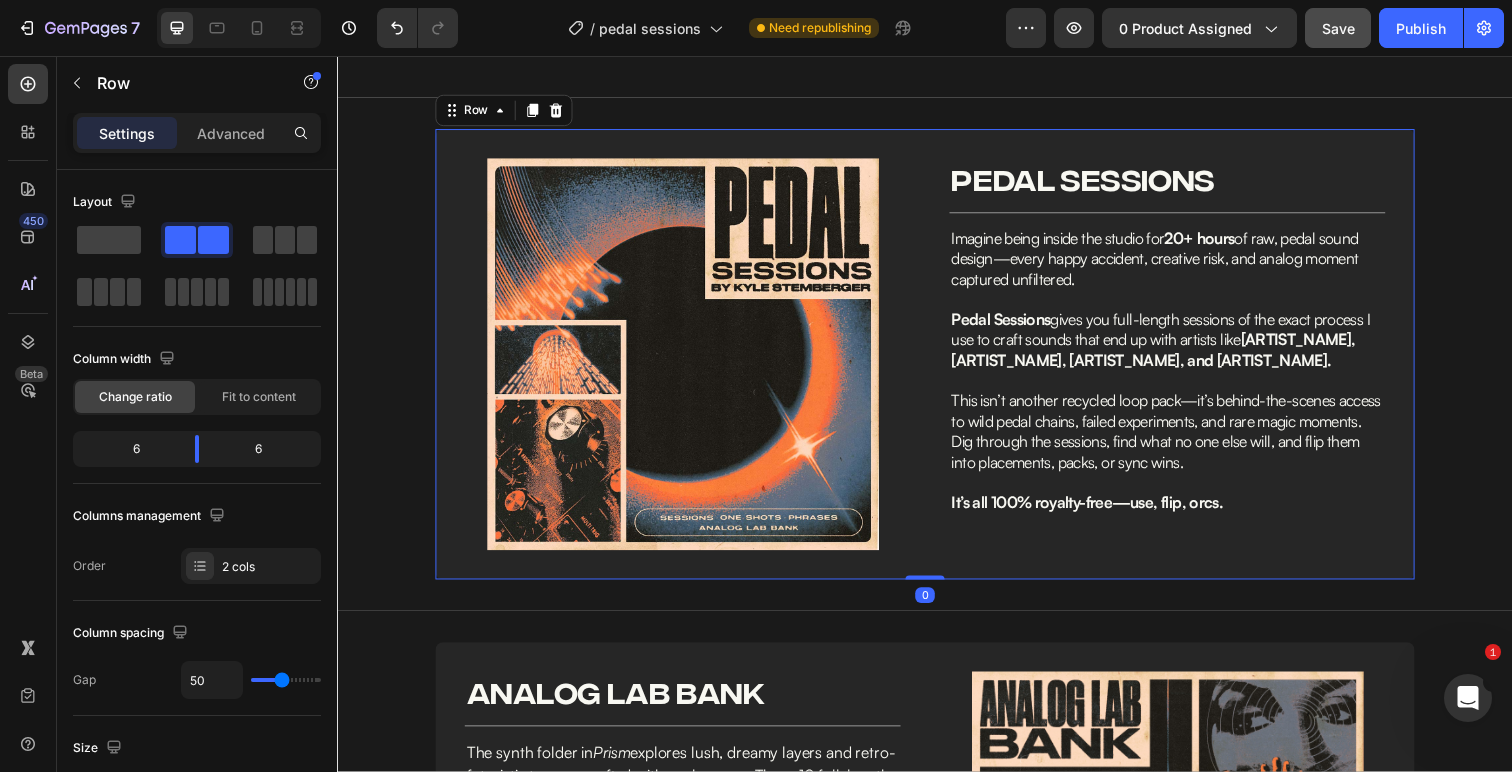 click at bounding box center (1184, 491) 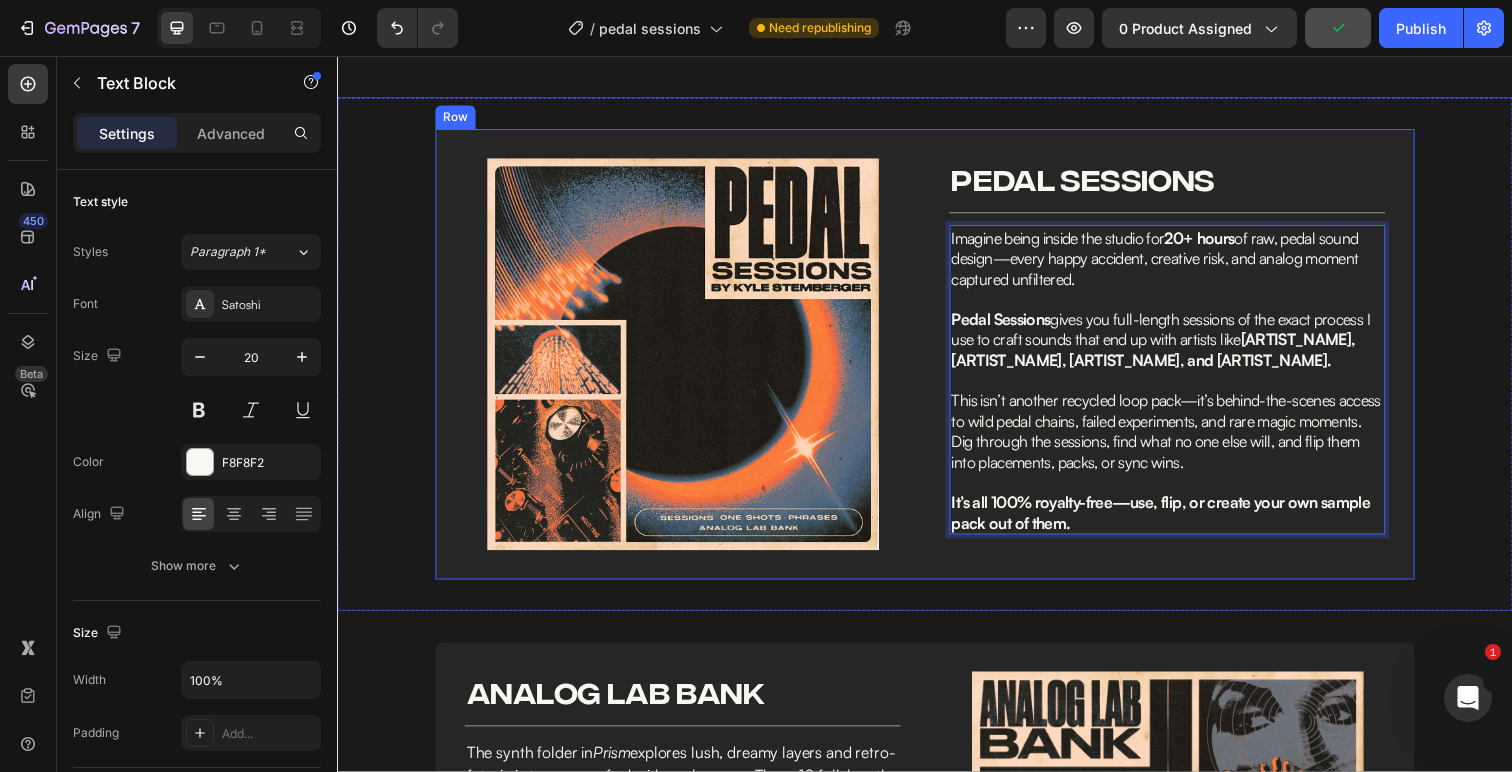 click on "Image PEDAL SESSIONS Heading Row                Title Line Imagine being inside the studio for  20+   hours  of raw, pedal sound design—every happy accident, creative risk, and analog moment captured unfiltered.  Pedal Sessions  gives you full-length sessions of the exact process I use to craft sounds that end up with artists like  Future, Gunna, Lil Baby, and Young Thug.  This isn’t another recycled loop pack—it’s behind-the-scenes access to wild pedal chains, failed experiments, and rare magic moments. Dig through the sessions, find what no one else will, and flip them into placements, packs, or sync wins.  It’s all 100% royalty-free—use, flip, or create your own sample pack out of them. Text Block   0" at bounding box center [1184, 361] 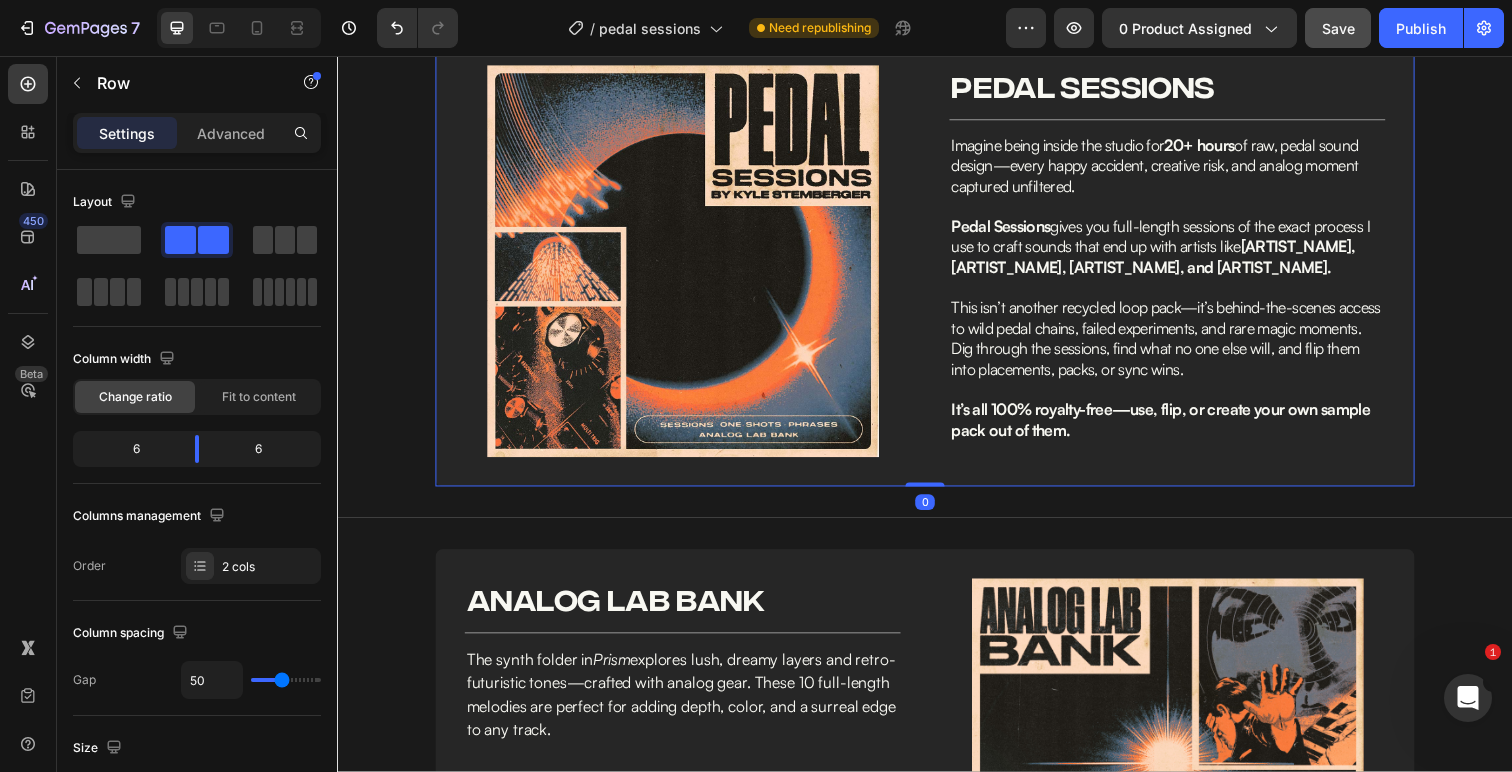scroll, scrollTop: 1032, scrollLeft: 0, axis: vertical 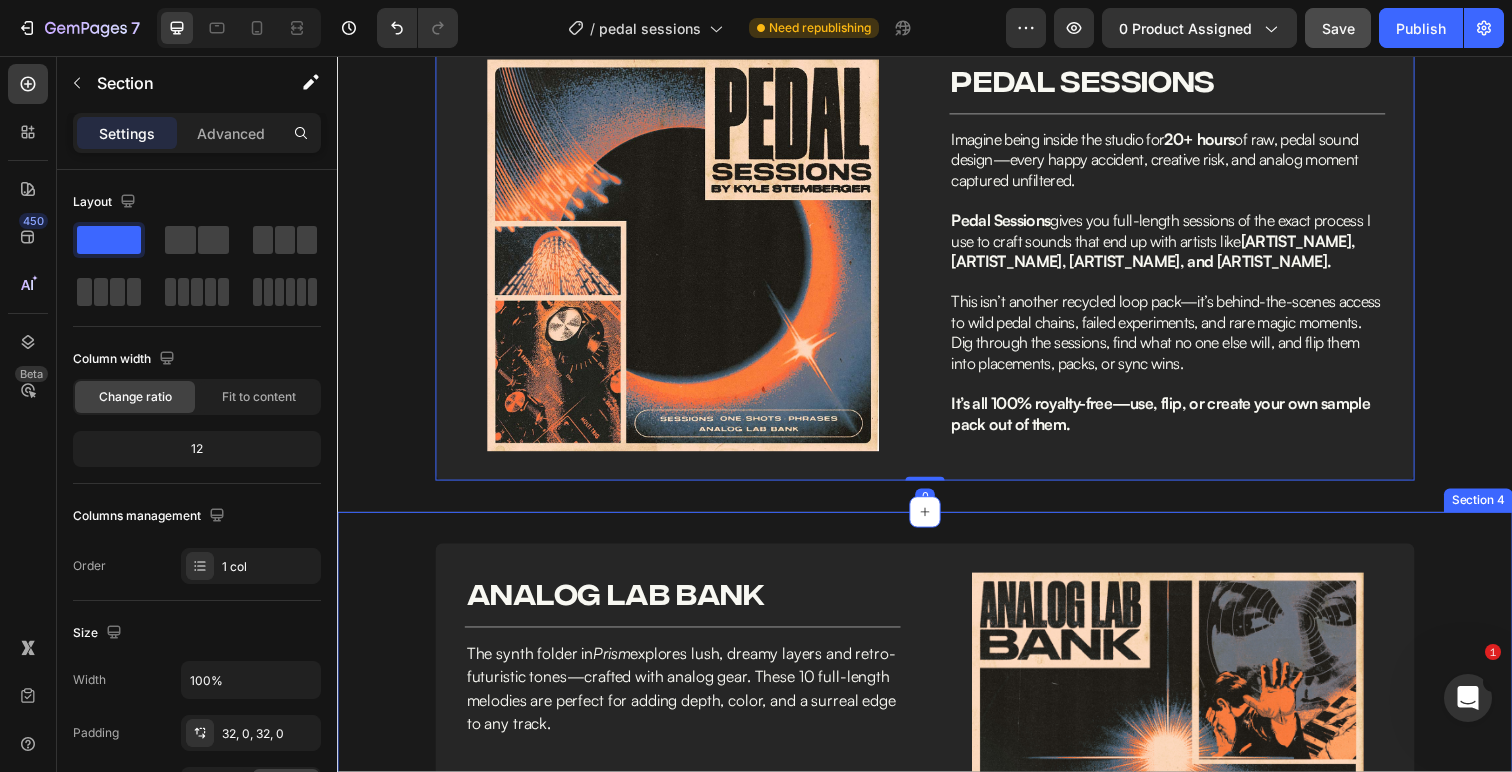 click on "Image analog lab bank Heading Row                Title Line The synth folder in  Prism  explores lush, dreamy layers and retro-futuristic tones—crafted with analog gear. These [NUMBER] full-length melodies are perfect for adding depth, color, and a surreal edge to any track. Text Block
Individual stems for each composition included
Each sample is labeled with accurate key and BPM for easy workflow
100% royalty-free for hassle-free use in online beat sales Item List Image Row ALL PRESETS PLAYING THE SAME MIDI: Text Block Row
Custom Code
Publish the page to see the content.
Custom Code FILTR Text Block
Custom Code
Publish the page to see the content.
Custom Code CUBEATZFLUTE Text Block
Custom Code
Publish the page to see the content.
Custom Code TRUCKS Text Block
Custom Code
Publish the page to see the content.
Custom Code XTSY" at bounding box center (937, 956) 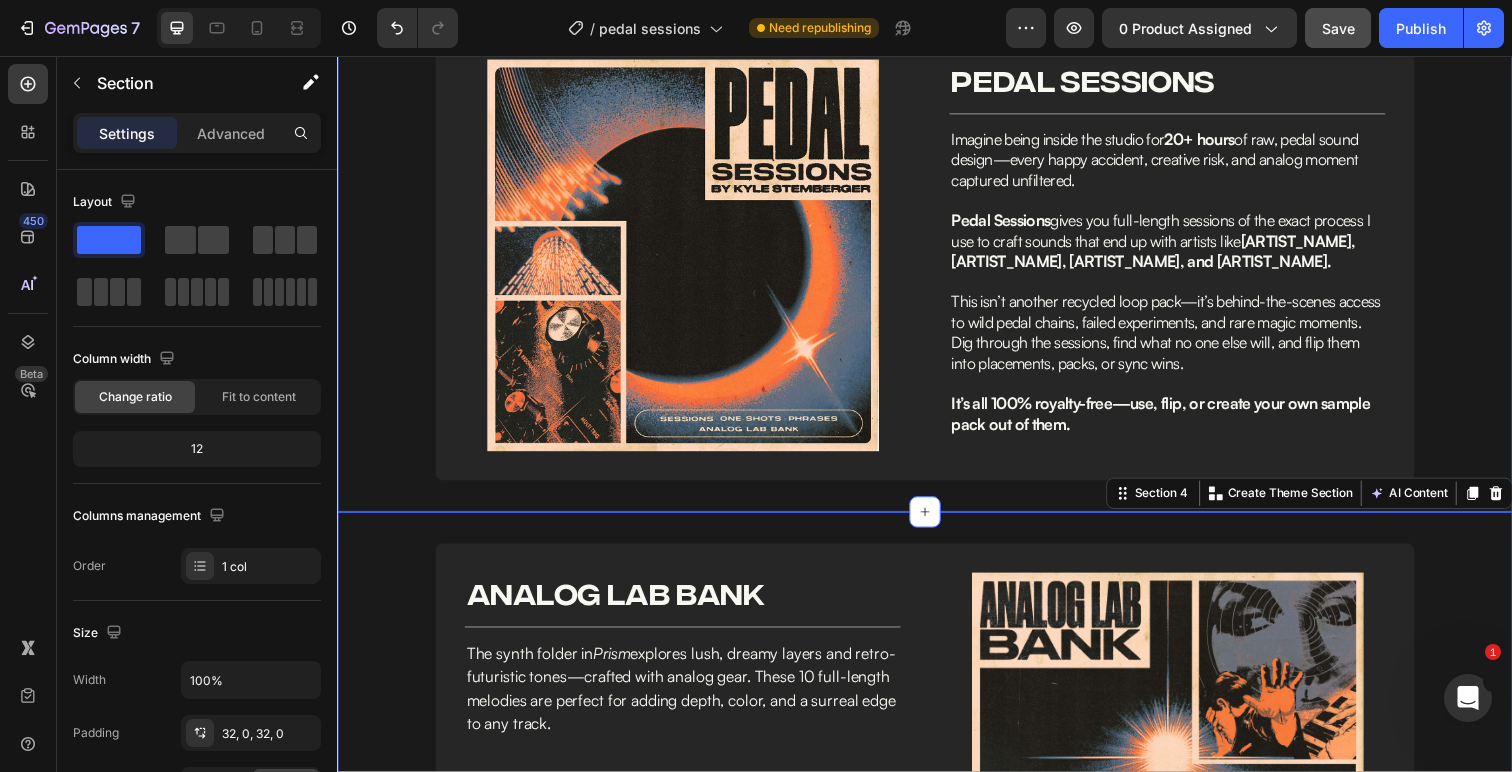 click on "Image Image PEDAL SESSIONS Heading Row                Title Line Imagine being inside the studio for  20+   hours  of raw, pedal sound design—every happy accident, creative risk, and analog moment captured unfiltered.  Pedal Sessions  gives you full-length sessions of the exact process I use to craft sounds that end up with artists like  Future, Gunna, Lil Baby, and Young Thug.  This isn’t another recycled loop pack—it’s behind-the-scenes access to wild pedal chains, failed experiments, and rare magic moments. Dig through the sessions, find what no one else will, and flip them into placements, packs, or sync wins.  It’s all 100% royalty-free—use, flip, or create your own sample pack out of them. Text Block Row" at bounding box center [937, 260] 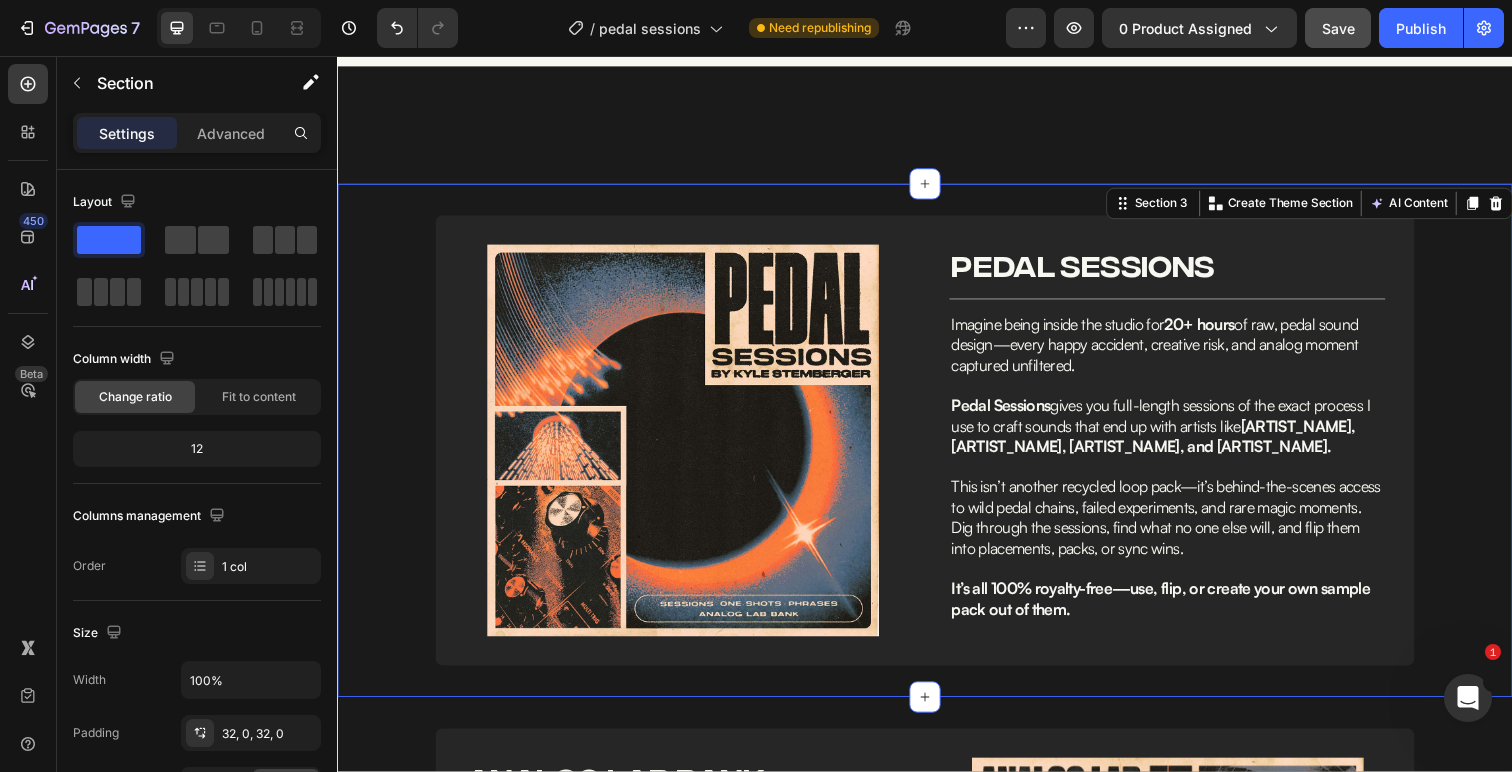 scroll, scrollTop: 801, scrollLeft: 0, axis: vertical 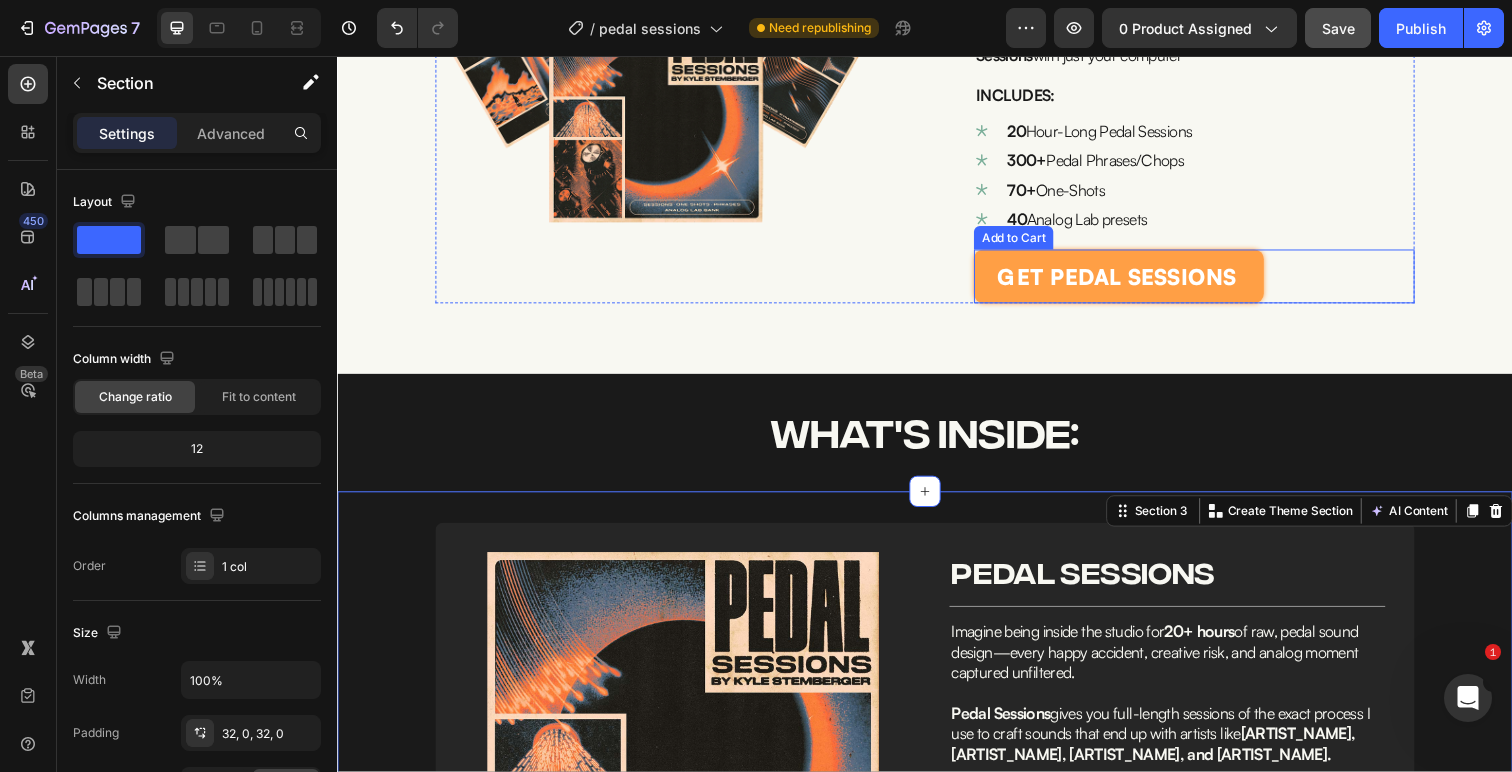 click on "get pedal sessions Add to Cart" at bounding box center [1212, 282] 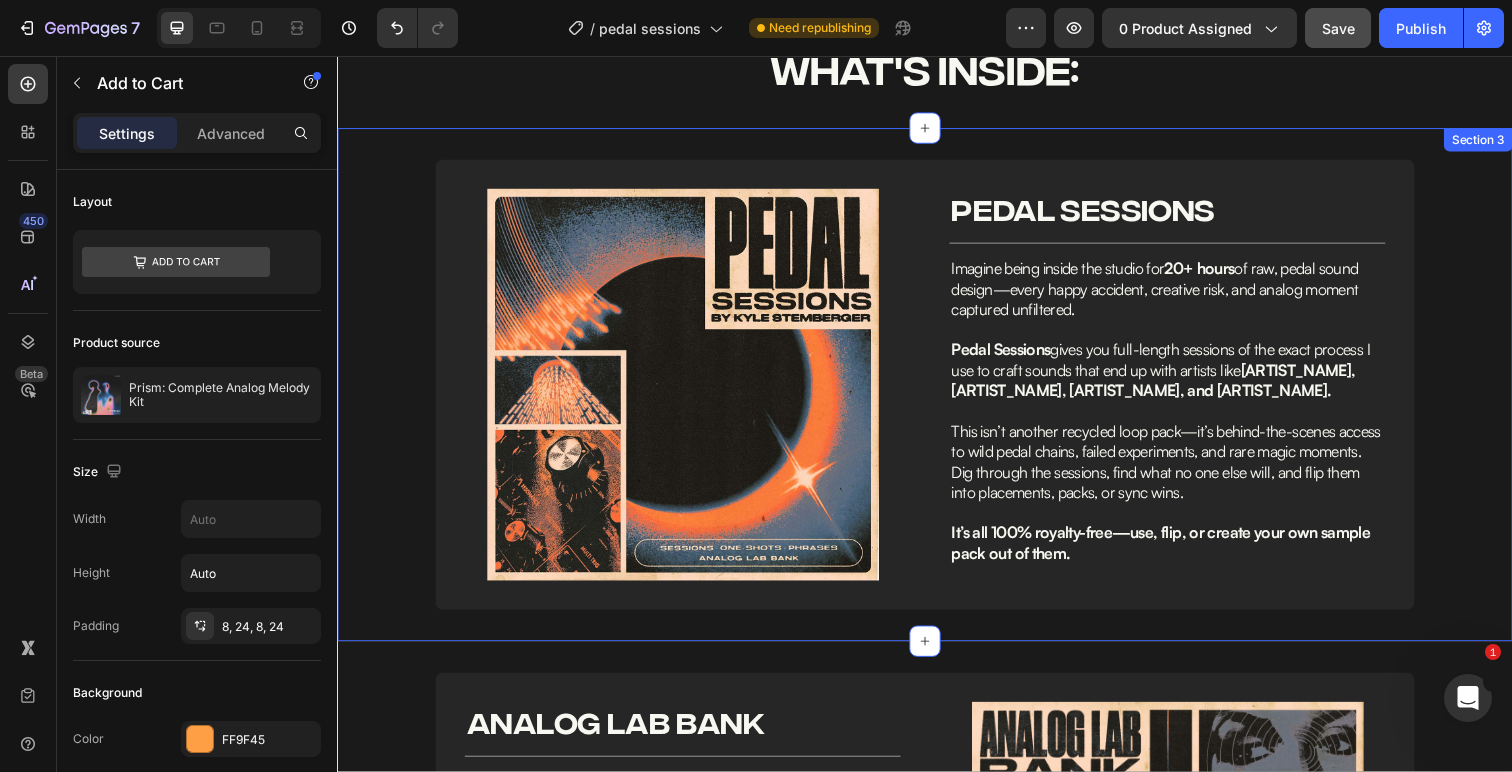 scroll, scrollTop: 1176, scrollLeft: 0, axis: vertical 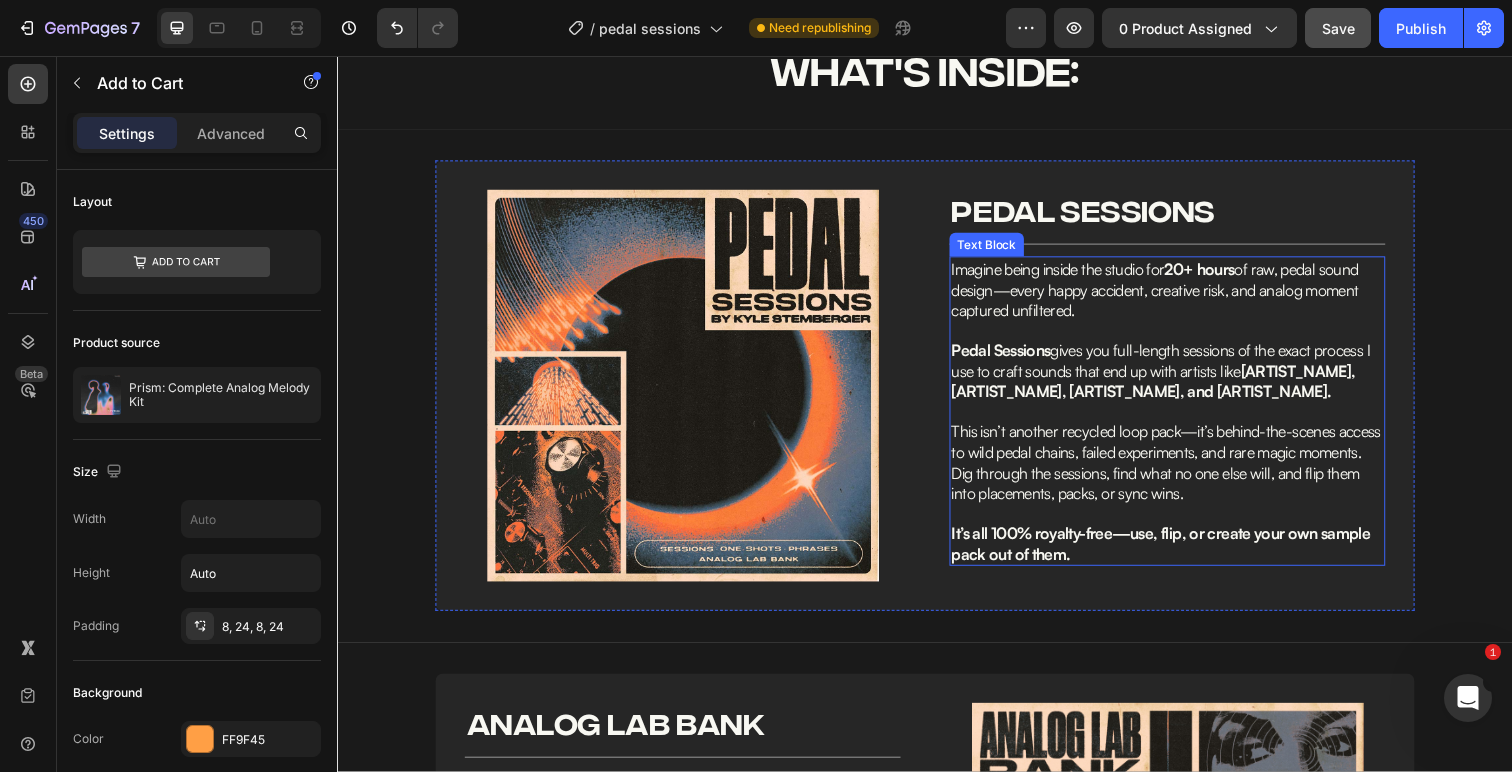 click on "This isn’t another recycled loop pack—it’s behind-the-scenes access to wild pedal chains, failed experiments, and rare magic moments. Dig through the sessions, find what no one else will, and flip them into placements, packs, or sync wins." at bounding box center [1183, 471] 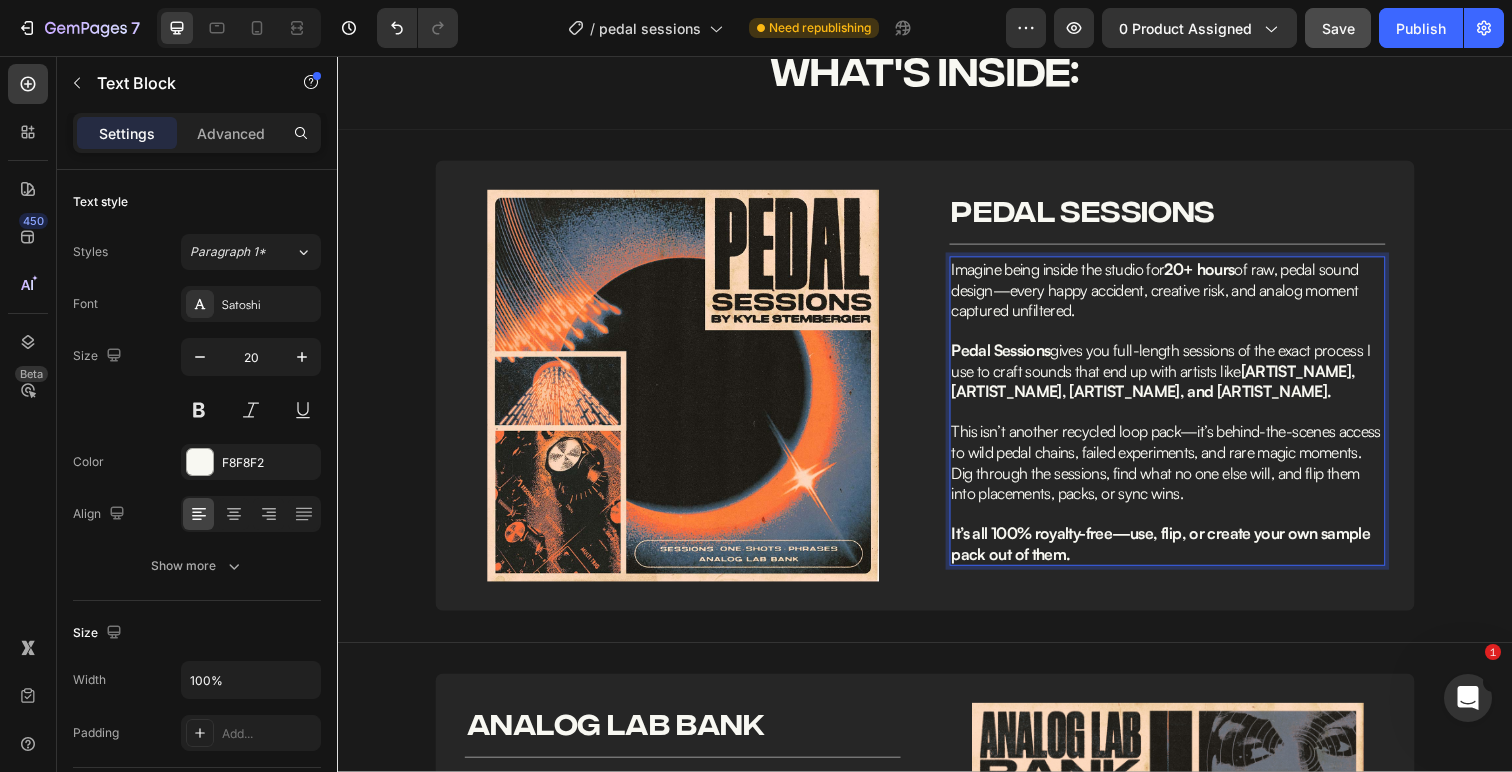 click on "This isn’t another recycled loop pack—it’s behind-the-scenes access to wild pedal chains, failed experiments, and rare magic moments. Dig through the sessions, find what no one else will, and flip them into placements, packs, or sync wins." at bounding box center (1183, 471) 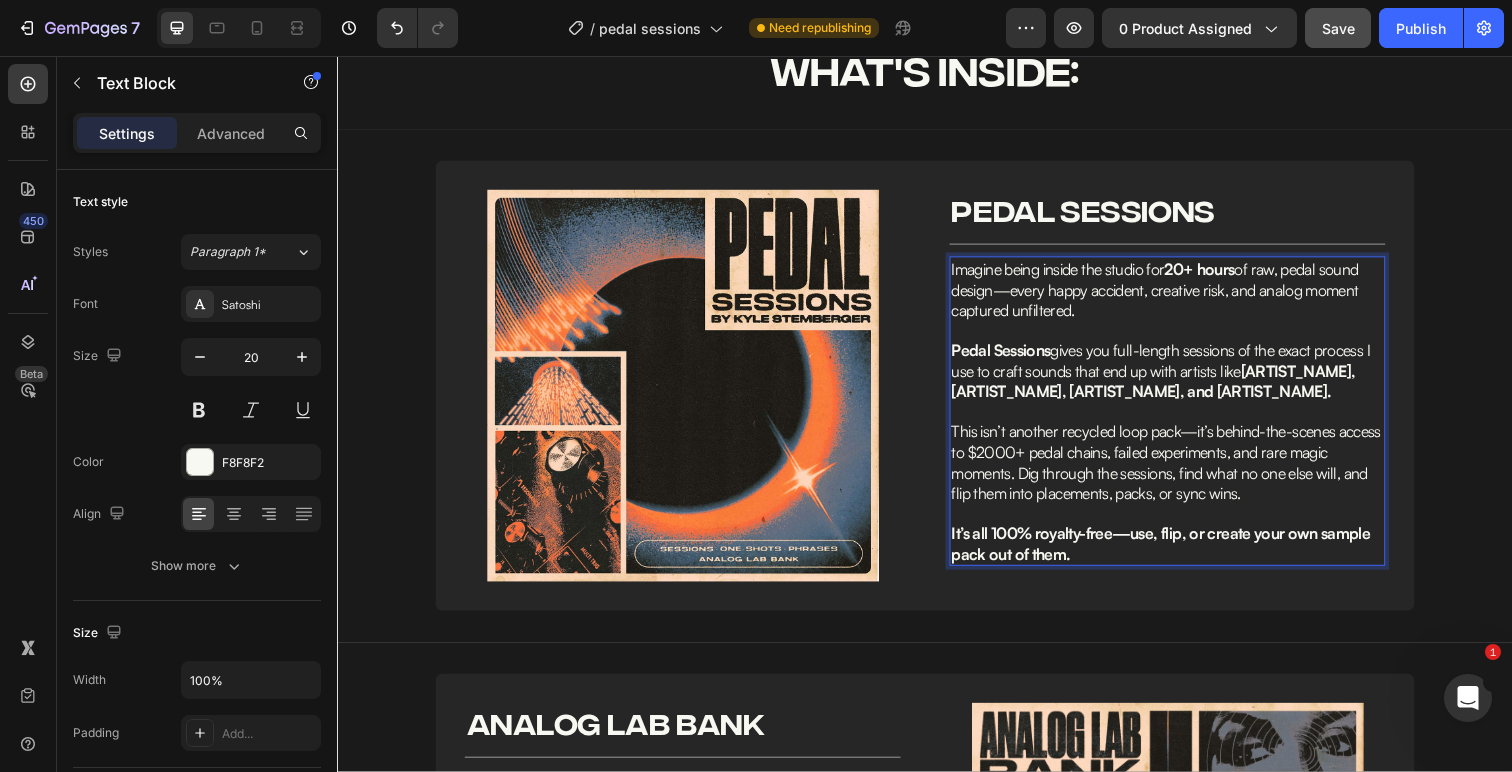 click on "This isn’t another recycled loop pack—it’s behind-the-scenes access to $2000+ pedal chains, failed experiments, and rare magic moments. Dig through the sessions, find what no one else will, and flip them into placements, packs, or sync wins." at bounding box center [1183, 471] 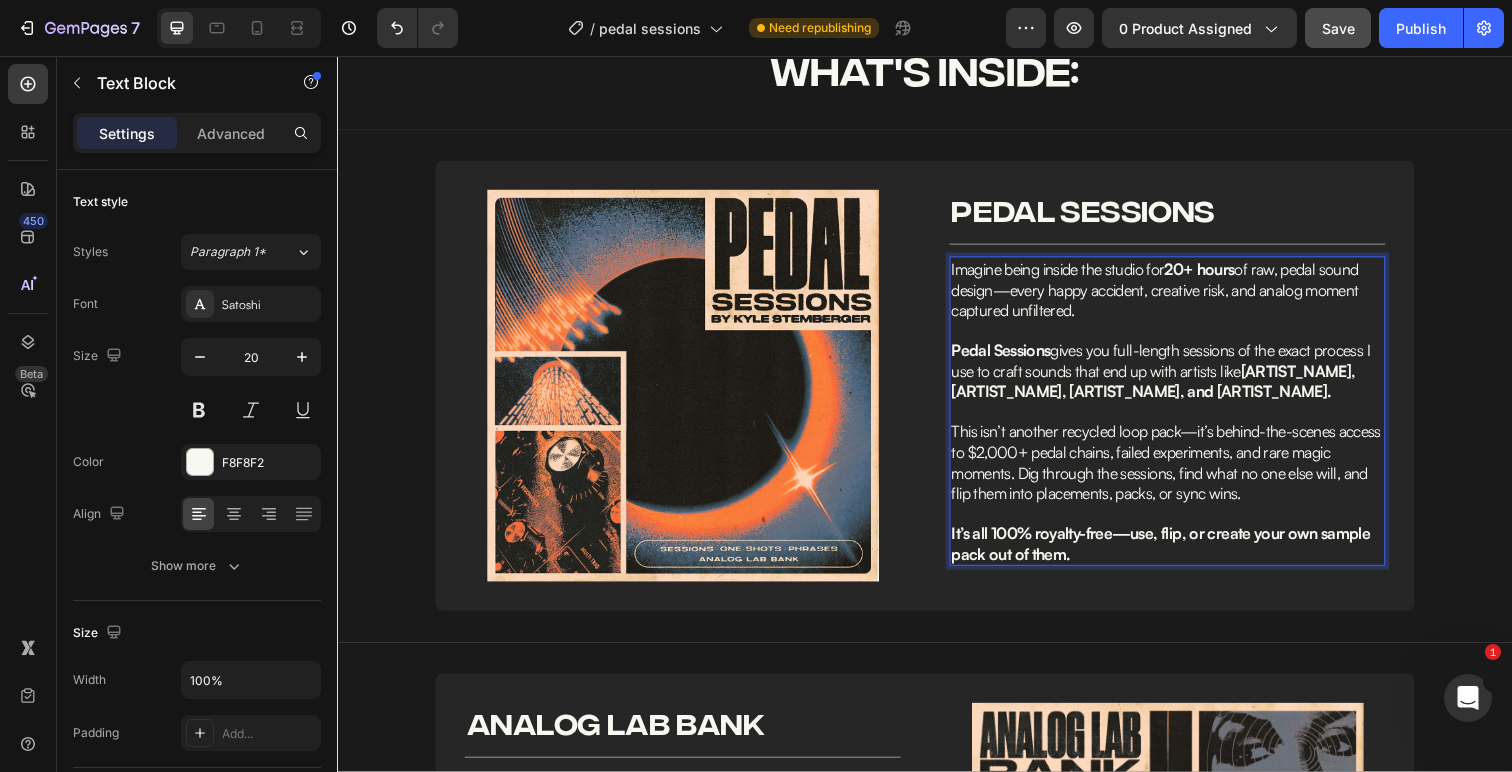 click on "This isn’t another recycled loop pack—it’s behind-the-scenes access to $2,000+ pedal chains, failed experiments, and rare magic moments. Dig through the sessions, find what no one else will, and flip them into placements, packs, or sync wins." at bounding box center (1183, 471) 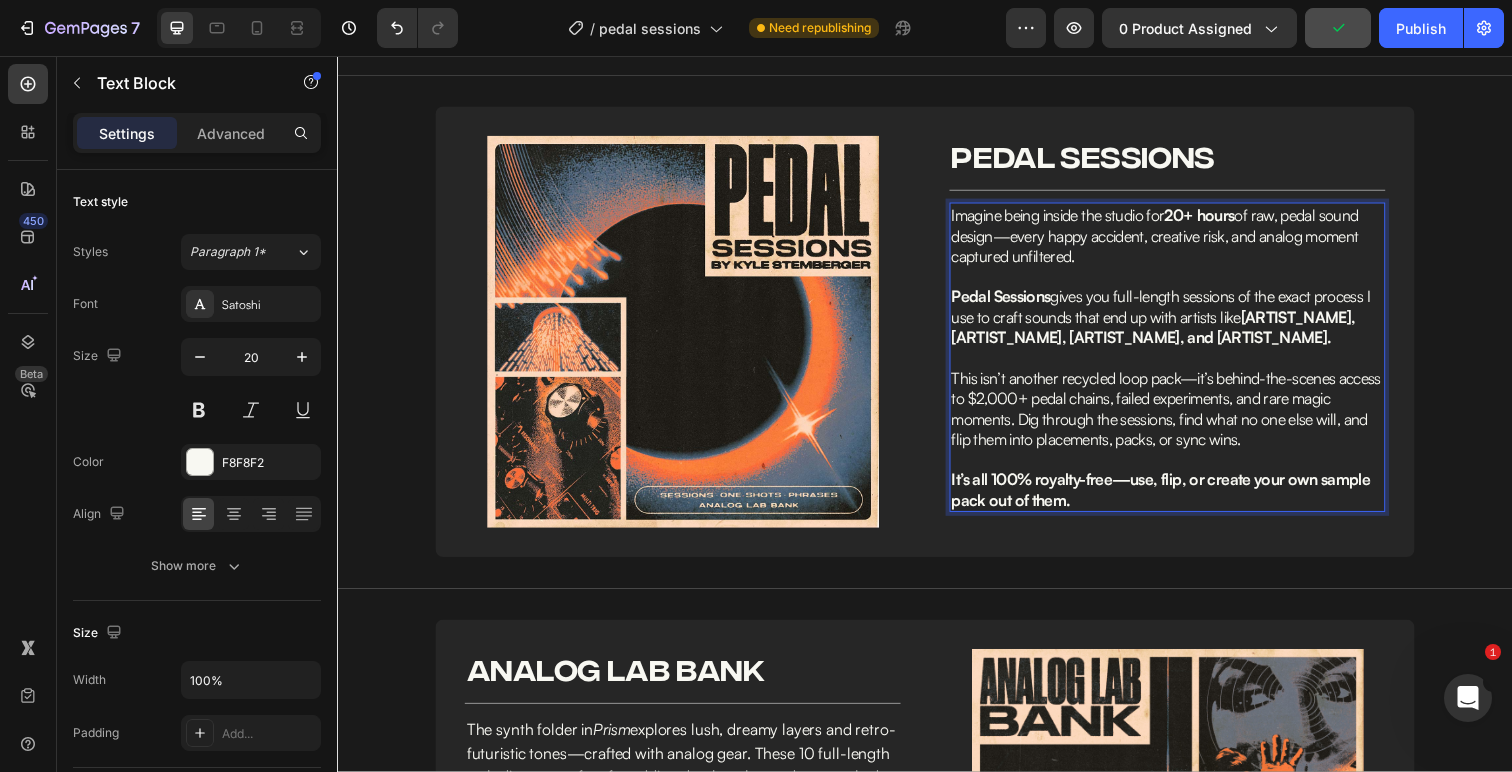 scroll, scrollTop: 1243, scrollLeft: 0, axis: vertical 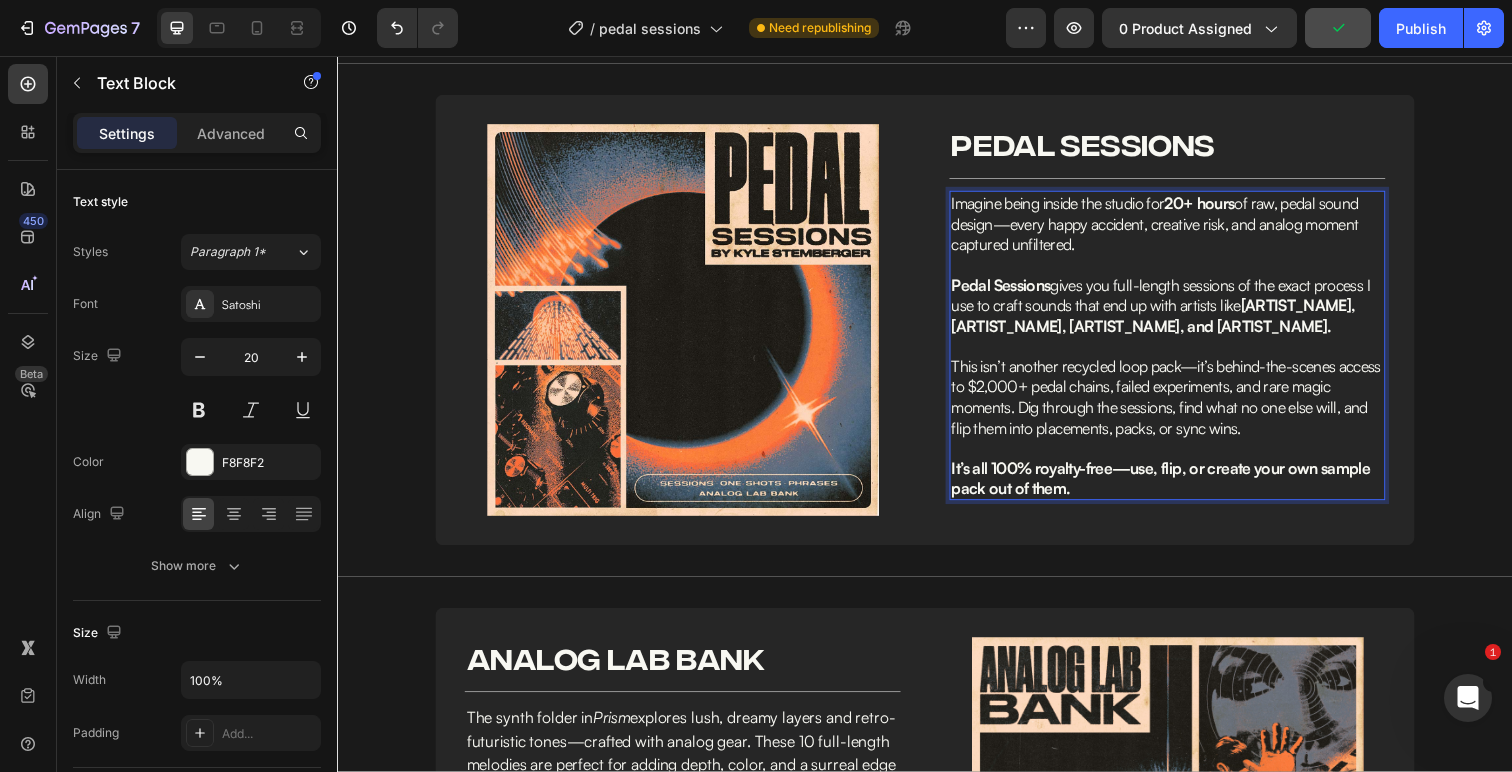 click on "Image Image PEDAL SESSIONS Heading Row                Title Line Imagine being inside the studio for  20+   hours  of raw, pedal sound design—every happy accident, creative risk, and analog moment captured unfiltered.  Pedal Sessions  gives you full-length sessions of the exact process I use to craft sounds that end up with artists like  Future, Gunna, Lil Baby, and Young Thug.  This isn’t another recycled loop pack—it’s behind-the-scenes access to $2,000+ pedal chains, failed experiments, and rare magic moments. Dig through the sessions, find what no one else will, and flip them into placements, packs, or sync wins.  It’s all 100% royalty-free—use, flip, or create your own sample pack out of them. Text Block   0 Row" at bounding box center (937, 326) 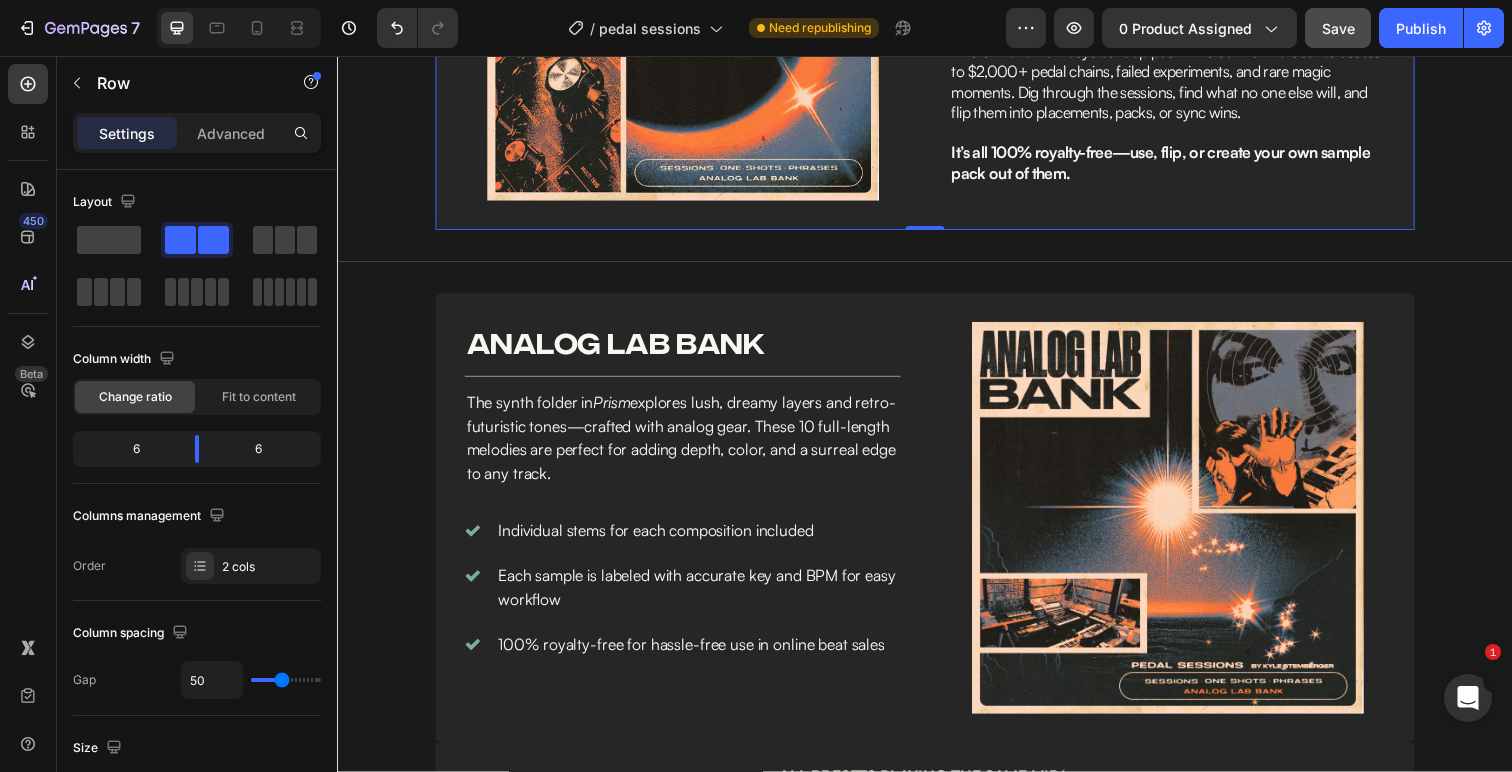 scroll, scrollTop: 1728, scrollLeft: 0, axis: vertical 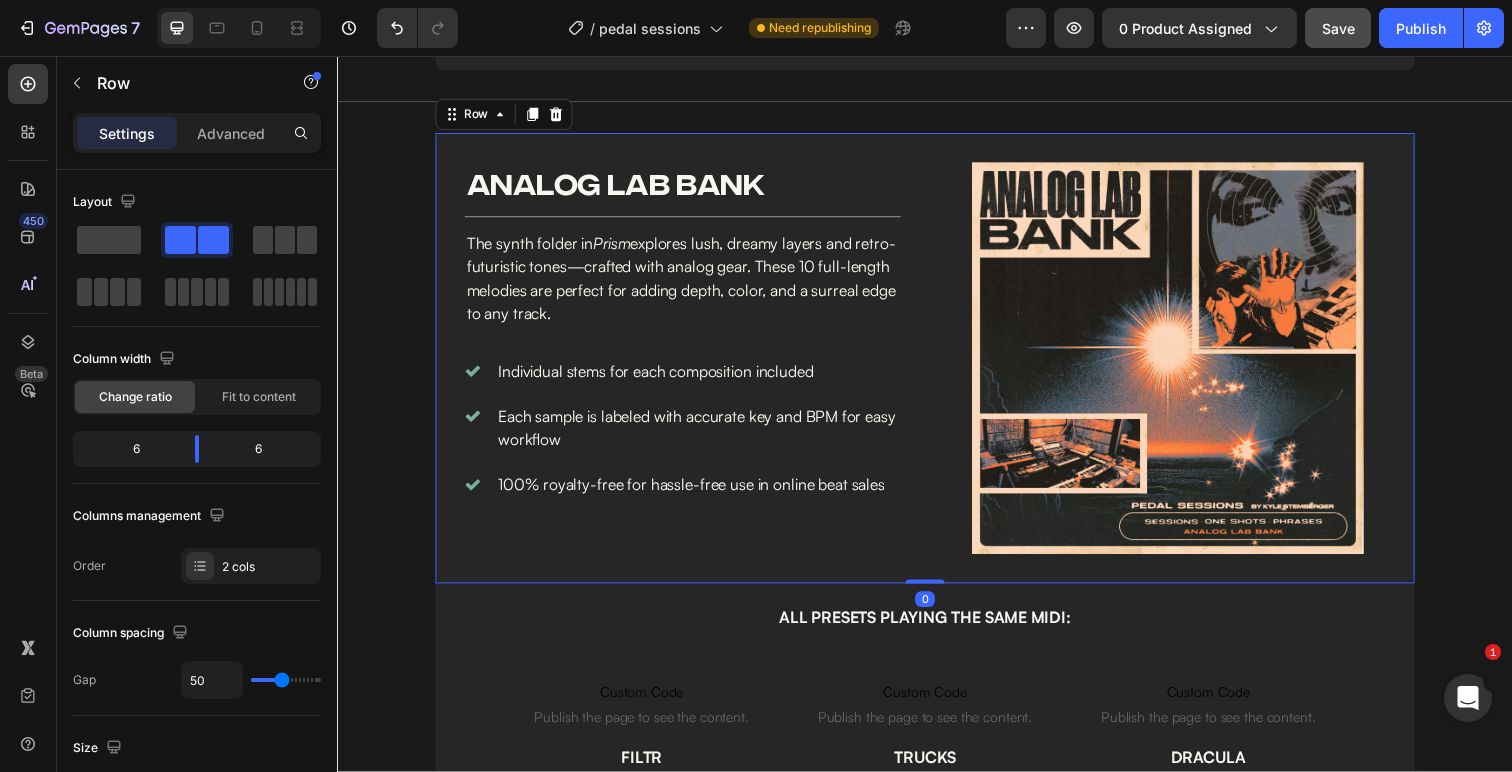 click on "Image analog lab bank Heading Row                Title Line The synth folder in  Prism  explores lush, dreamy layers and retro-futuristic tones—crafted with analog gear. These 10 full-length melodies are perfect for adding depth, color, and a surreal edge to any track. Text Block
Individual stems for each composition included
Each sample is labeled with accurate key and BPM for easy workflow
100% royalty-free for hassle-free use in online beat sales Item List" at bounding box center [689, 365] 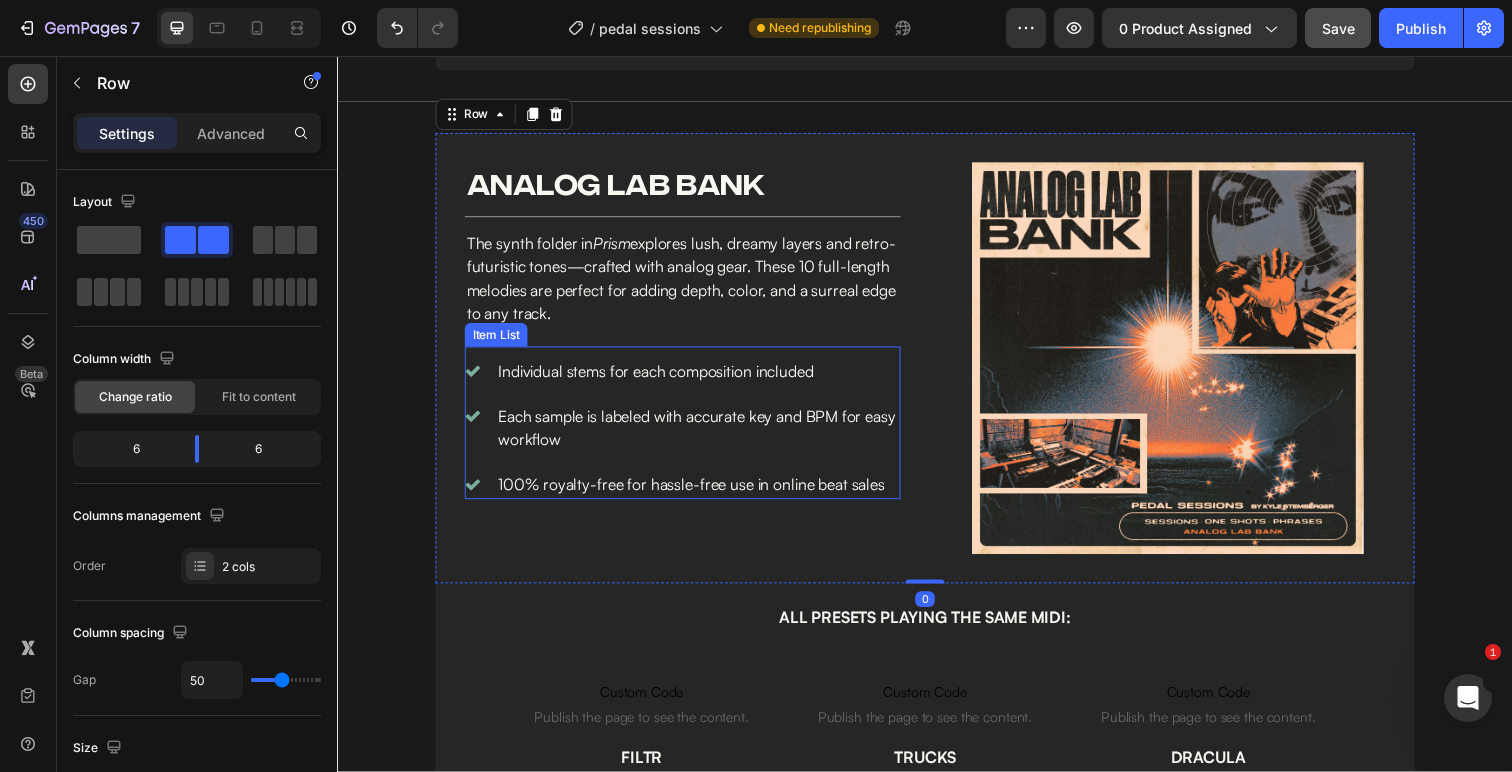 click on "100% royalty-free for hassle-free use in online beat sales" at bounding box center [705, 494] 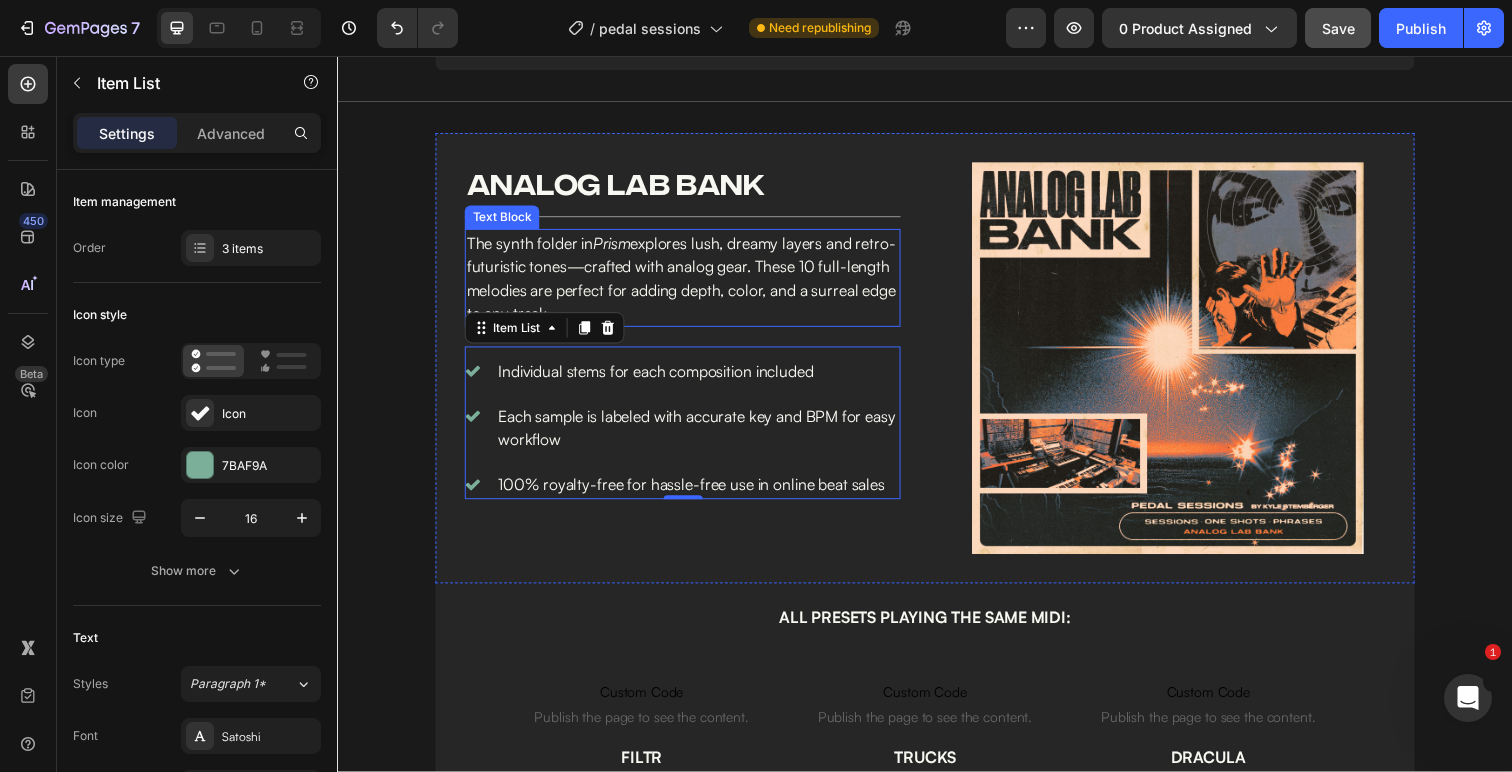 click on "The synth folder in  Prism  explores lush, dreamy layers and retro-futuristic tones—crafted with analog gear. These [NUMBER] full-length melodies are perfect for adding depth, color, and a surreal edge to any track." at bounding box center [689, 283] 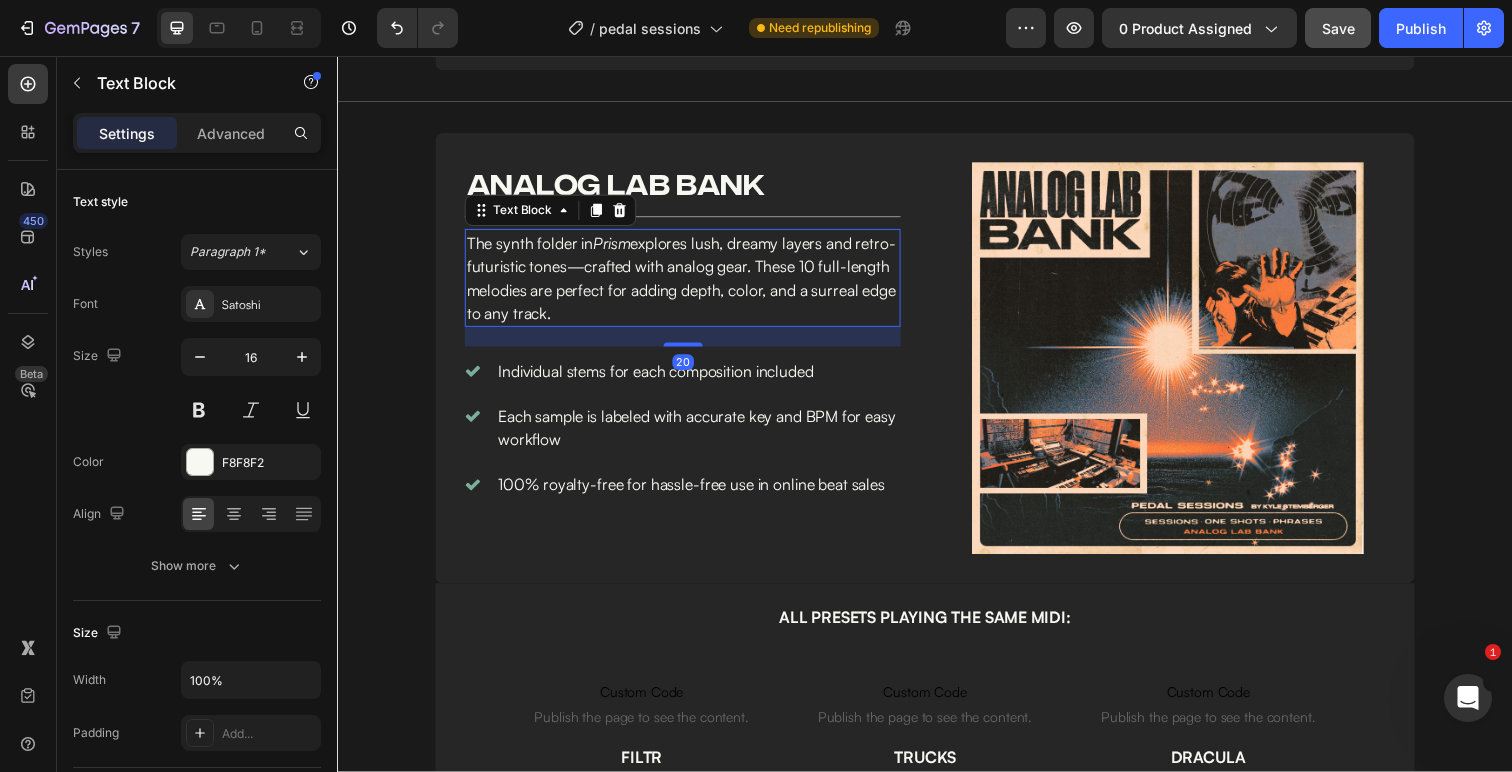 click on "The synth folder in  Prism  explores lush, dreamy layers and retro-futuristic tones—crafted with analog gear. These [NUMBER] full-length melodies are perfect for adding depth, color, and a surreal edge to any track." at bounding box center (689, 283) 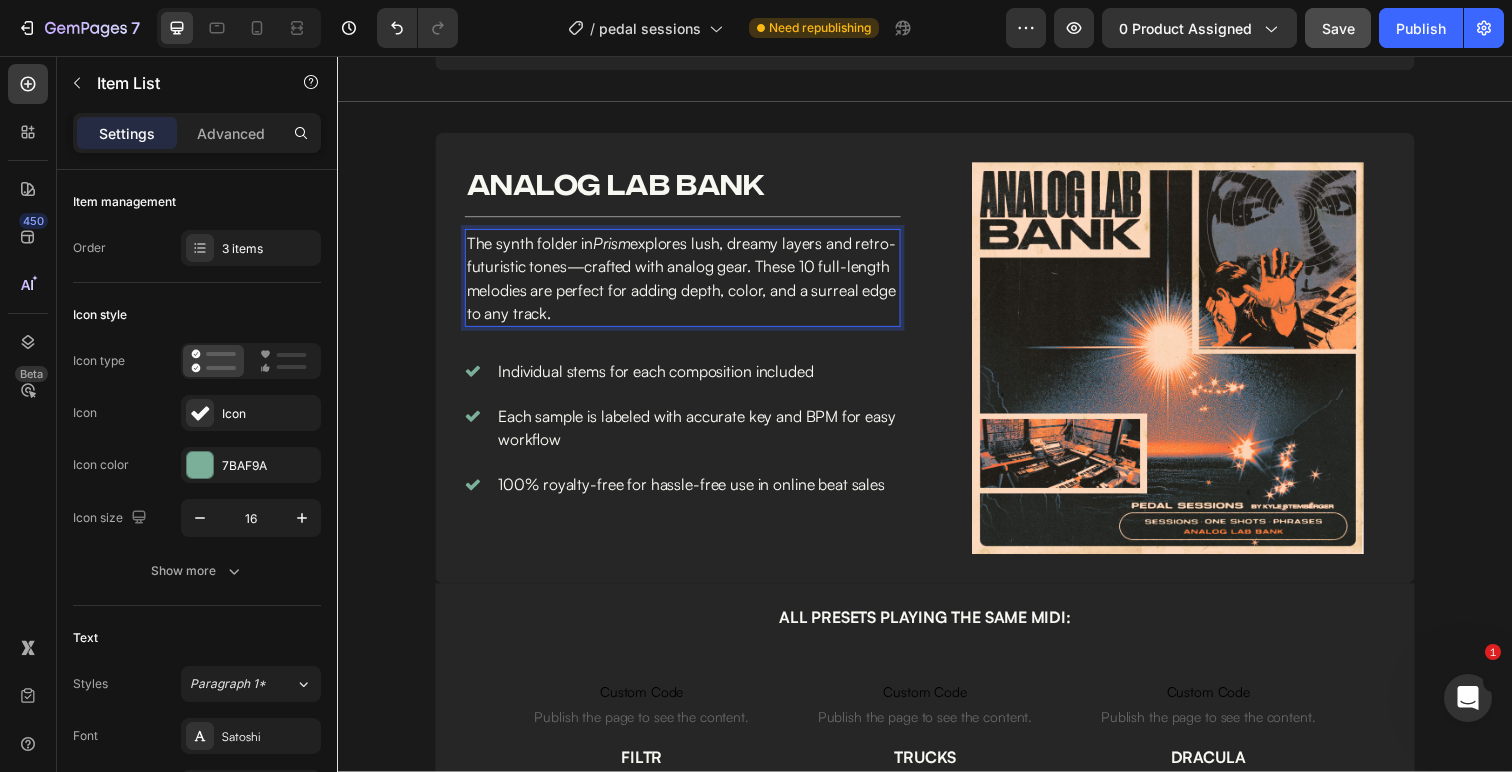 click on "Individual stems for each composition included" at bounding box center (705, 378) 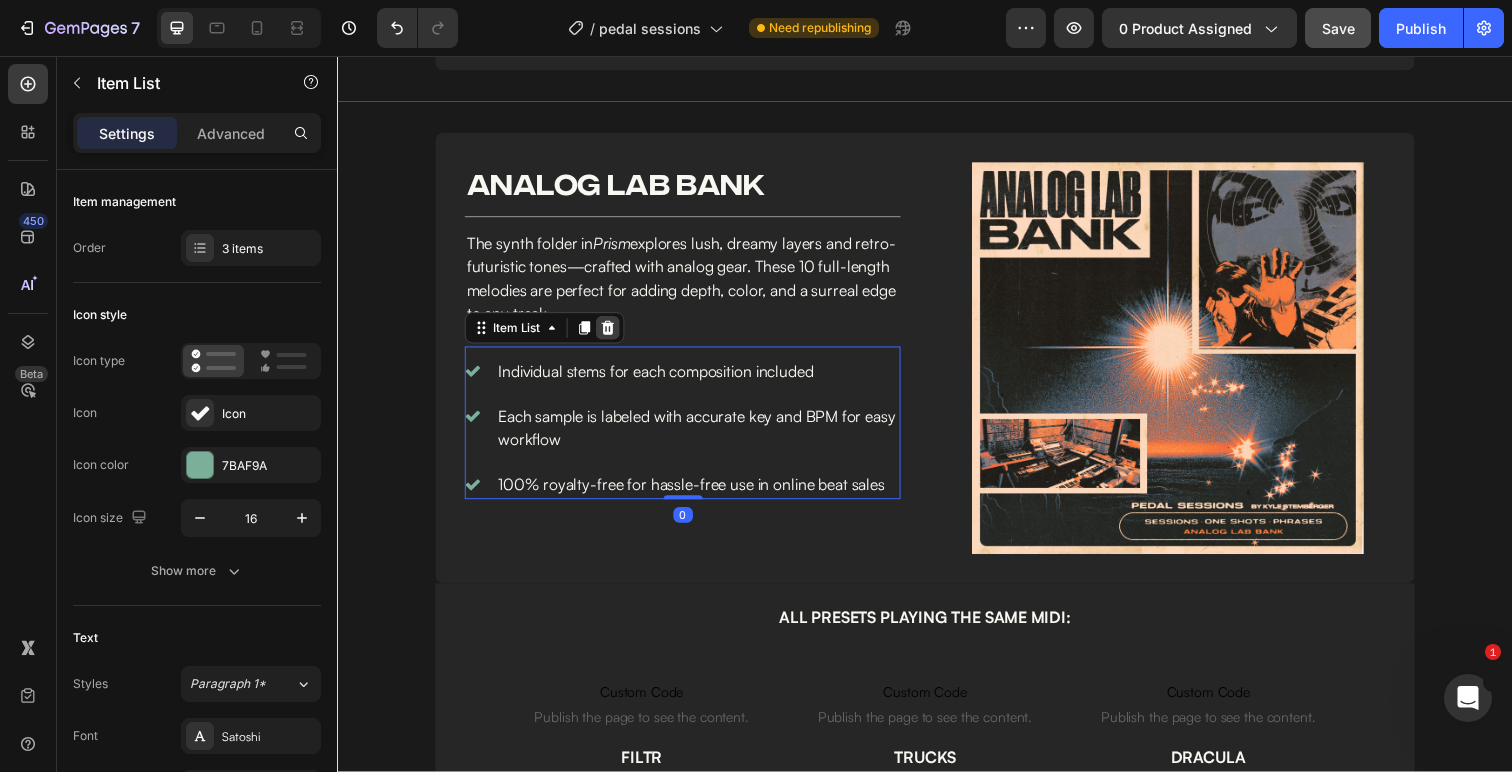 click 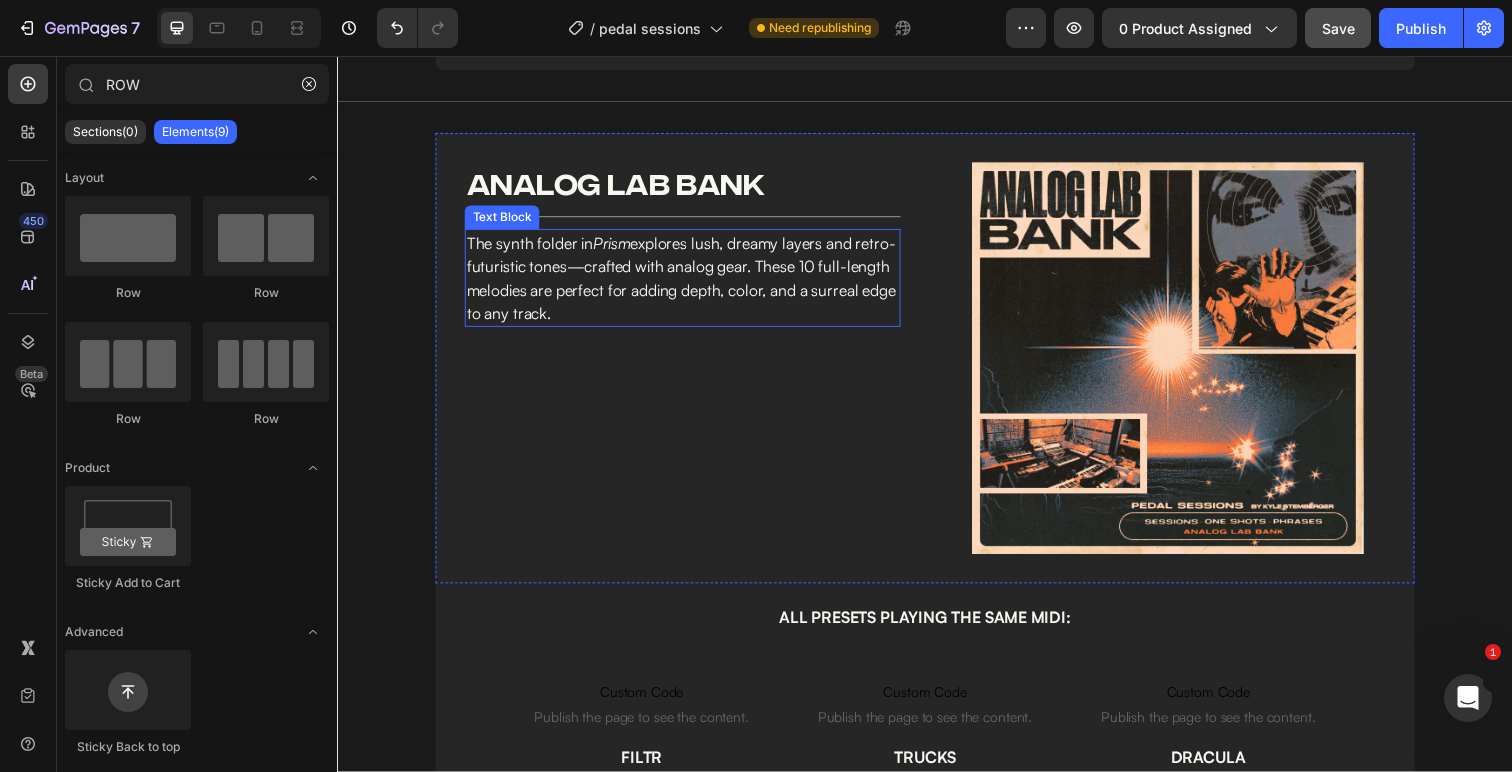 click on "The synth folder in  Prism  explores lush, dreamy layers and retro-futuristic tones—crafted with analog gear. These [NUMBER] full-length melodies are perfect for adding depth, color, and a surreal edge to any track." at bounding box center [689, 283] 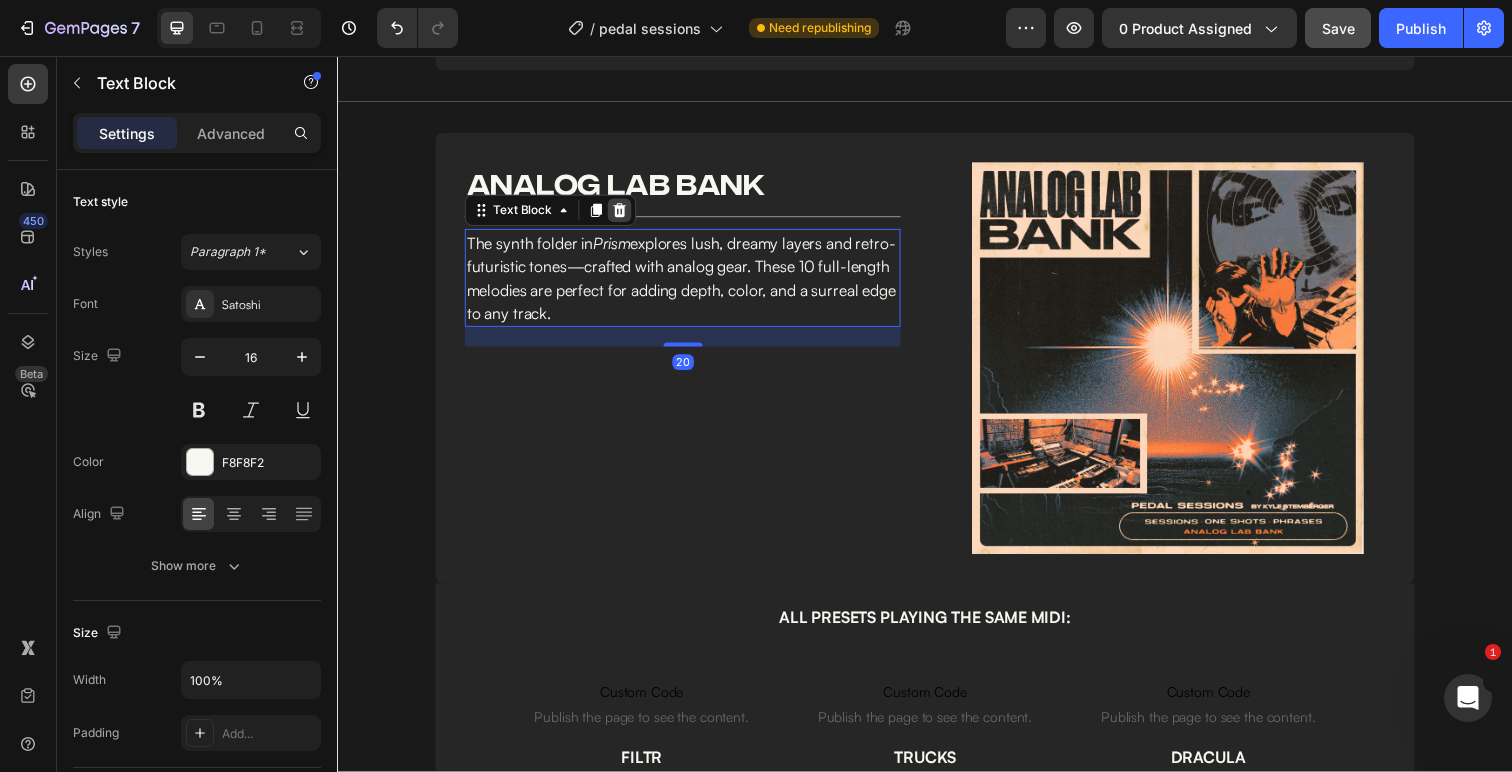 click 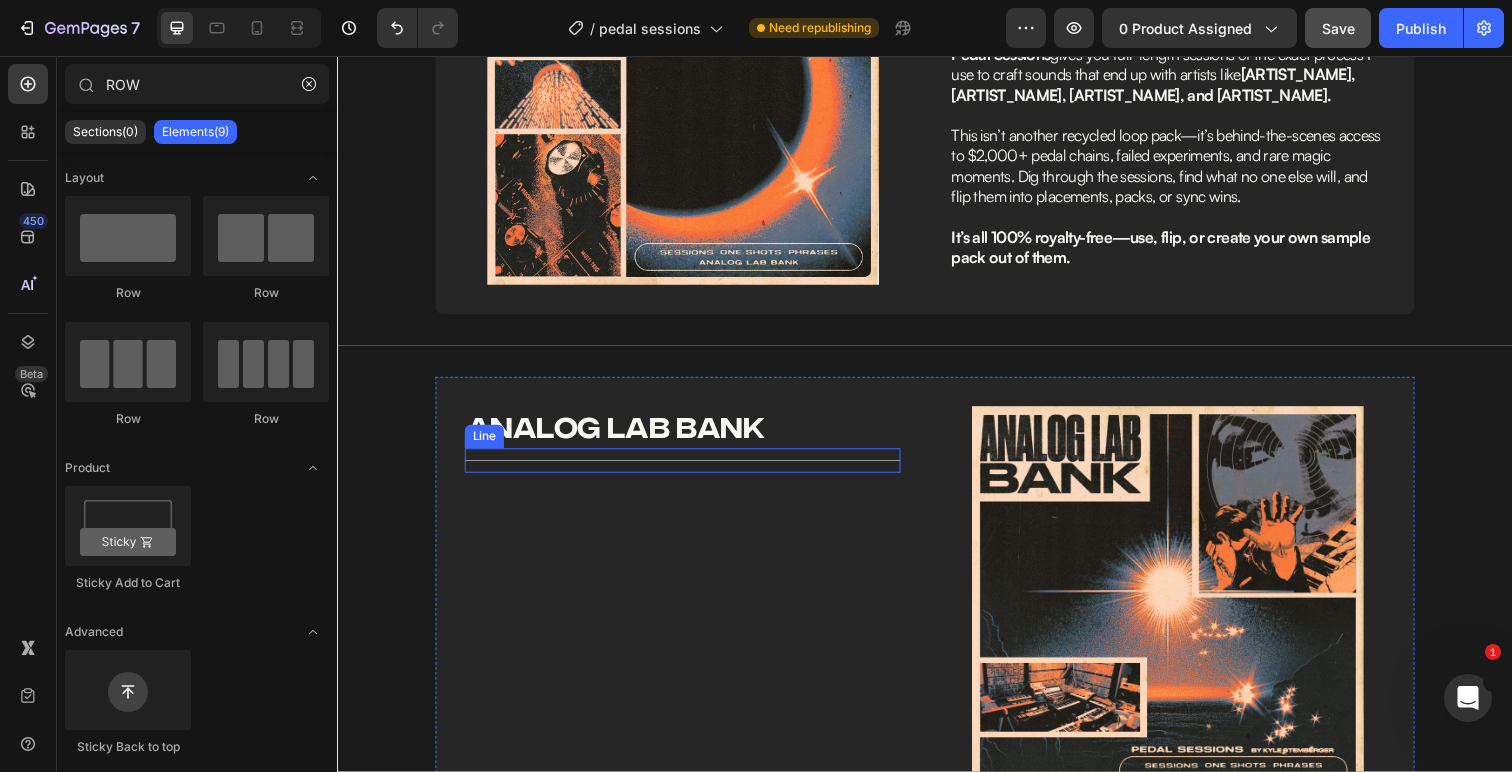 scroll, scrollTop: 1317, scrollLeft: 0, axis: vertical 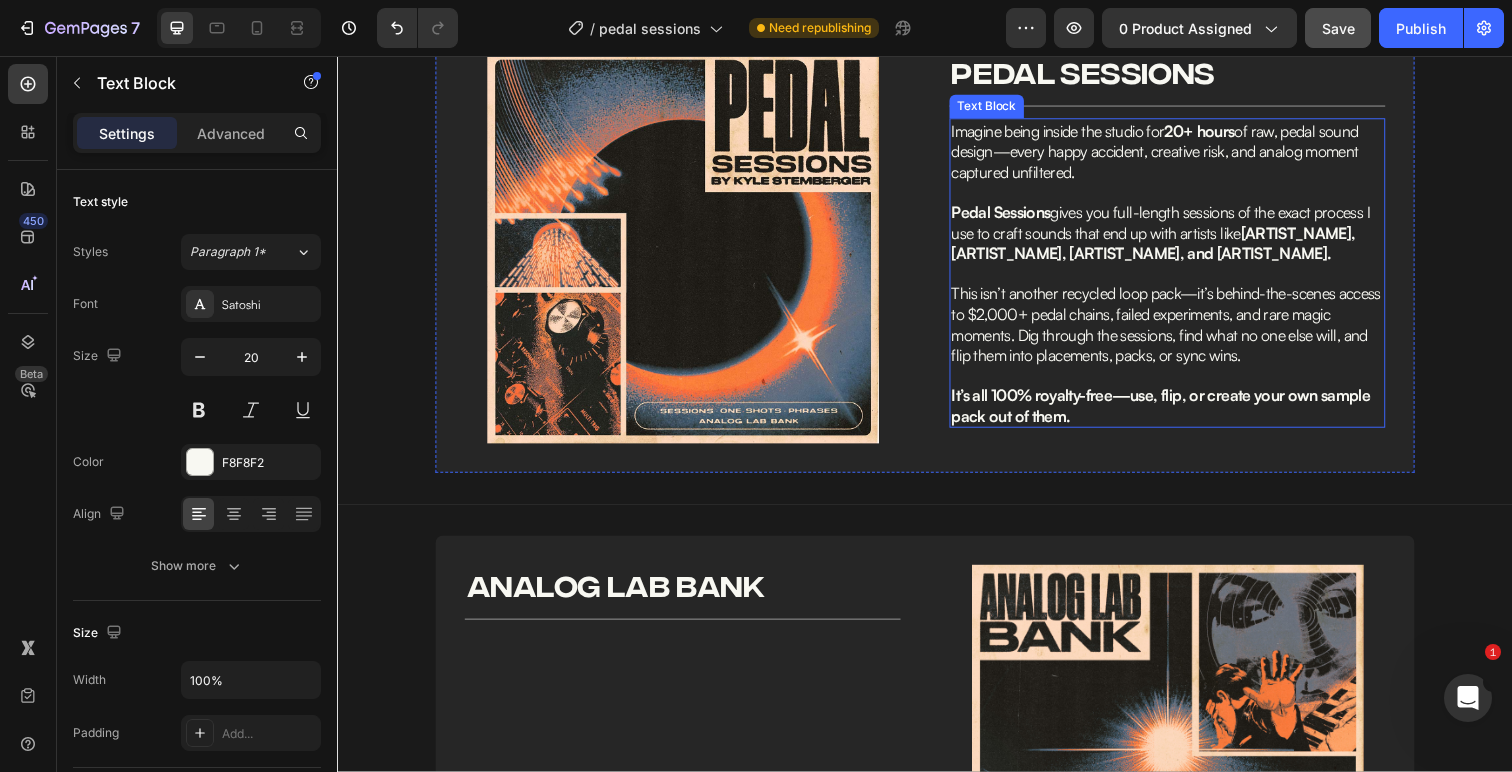 click on "Pedal Sessions  gives you full-length sessions of the exact process I use to craft sounds that end up with artists like  Future, Gunna, Lil Baby, and Young Thug." at bounding box center [1178, 237] 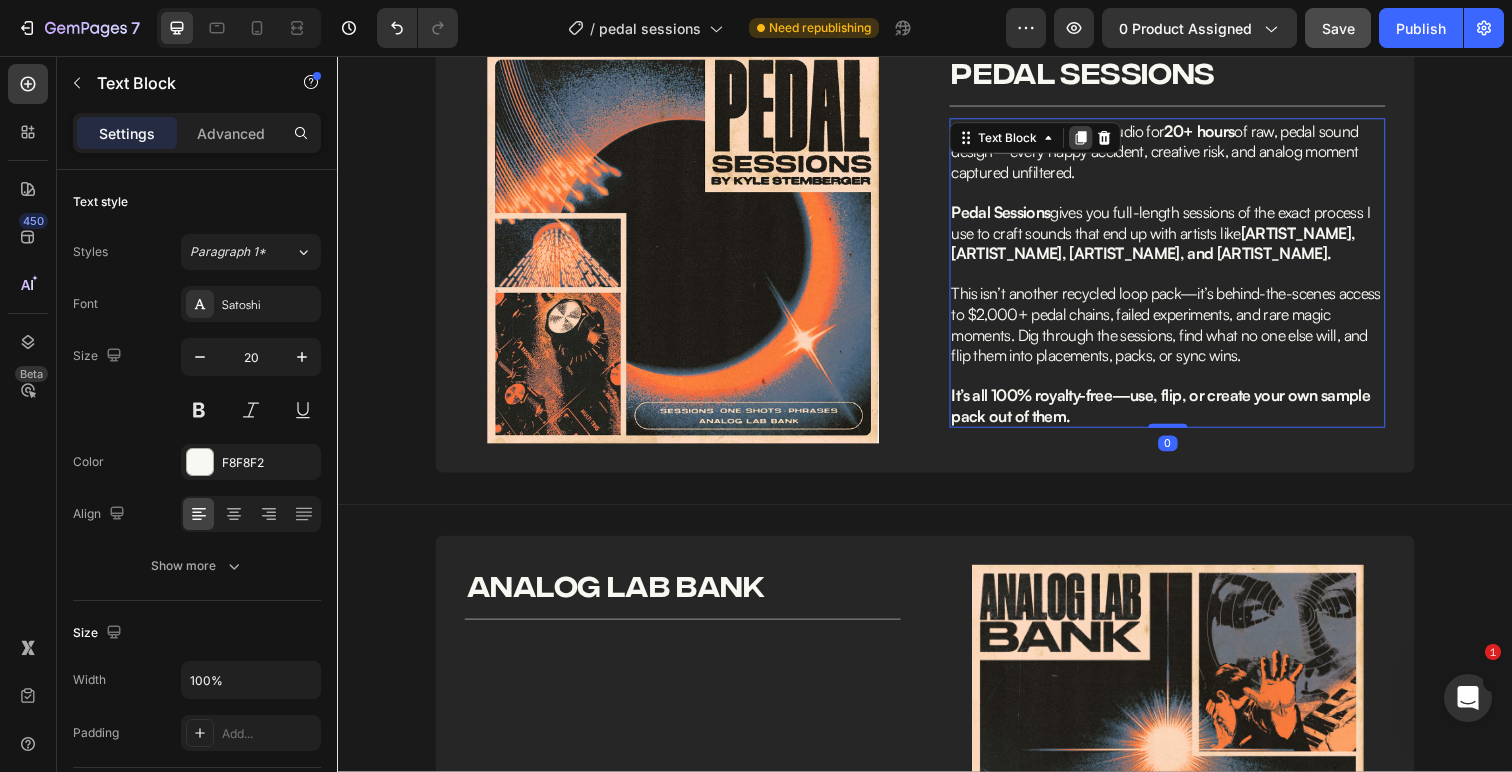 click 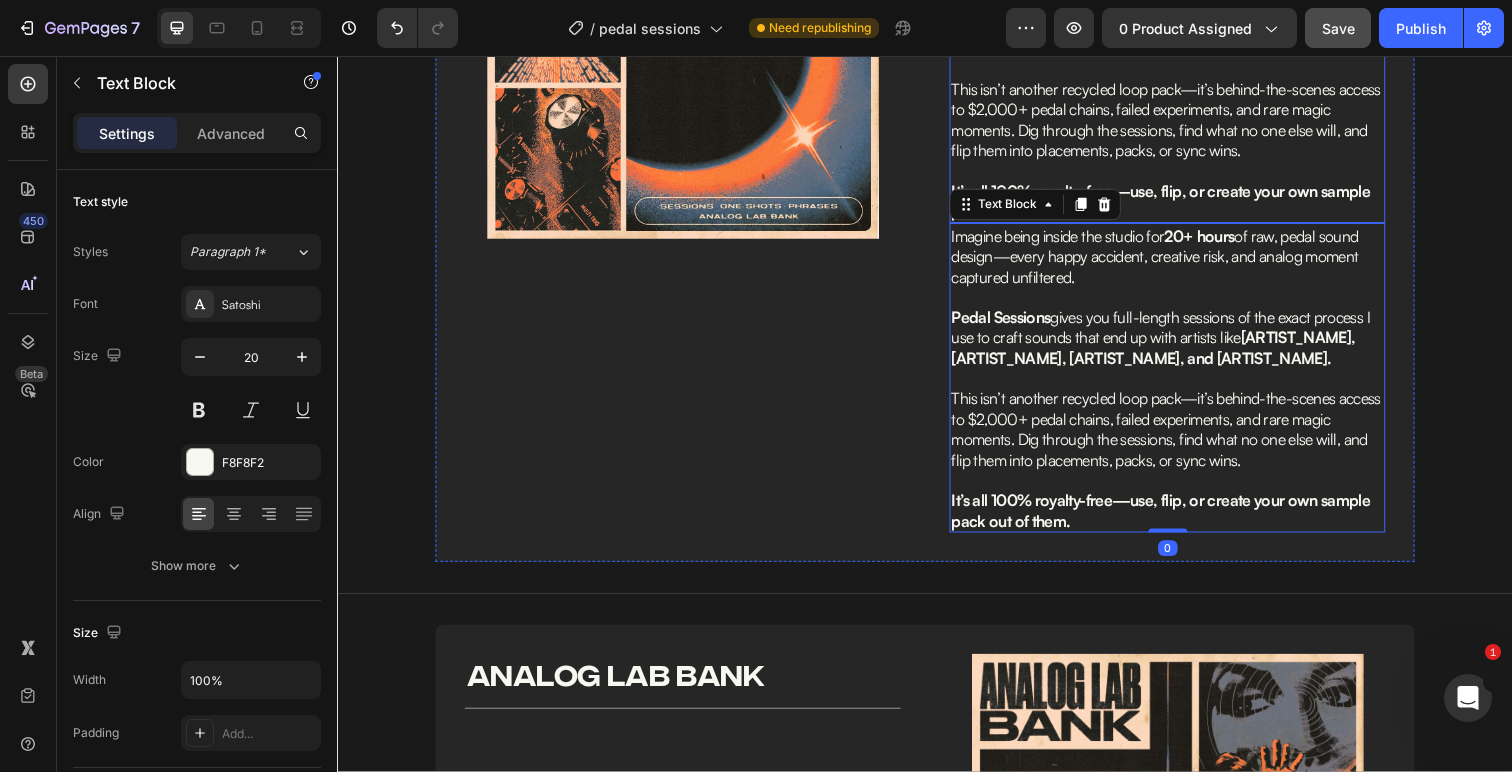 scroll, scrollTop: 1609, scrollLeft: 0, axis: vertical 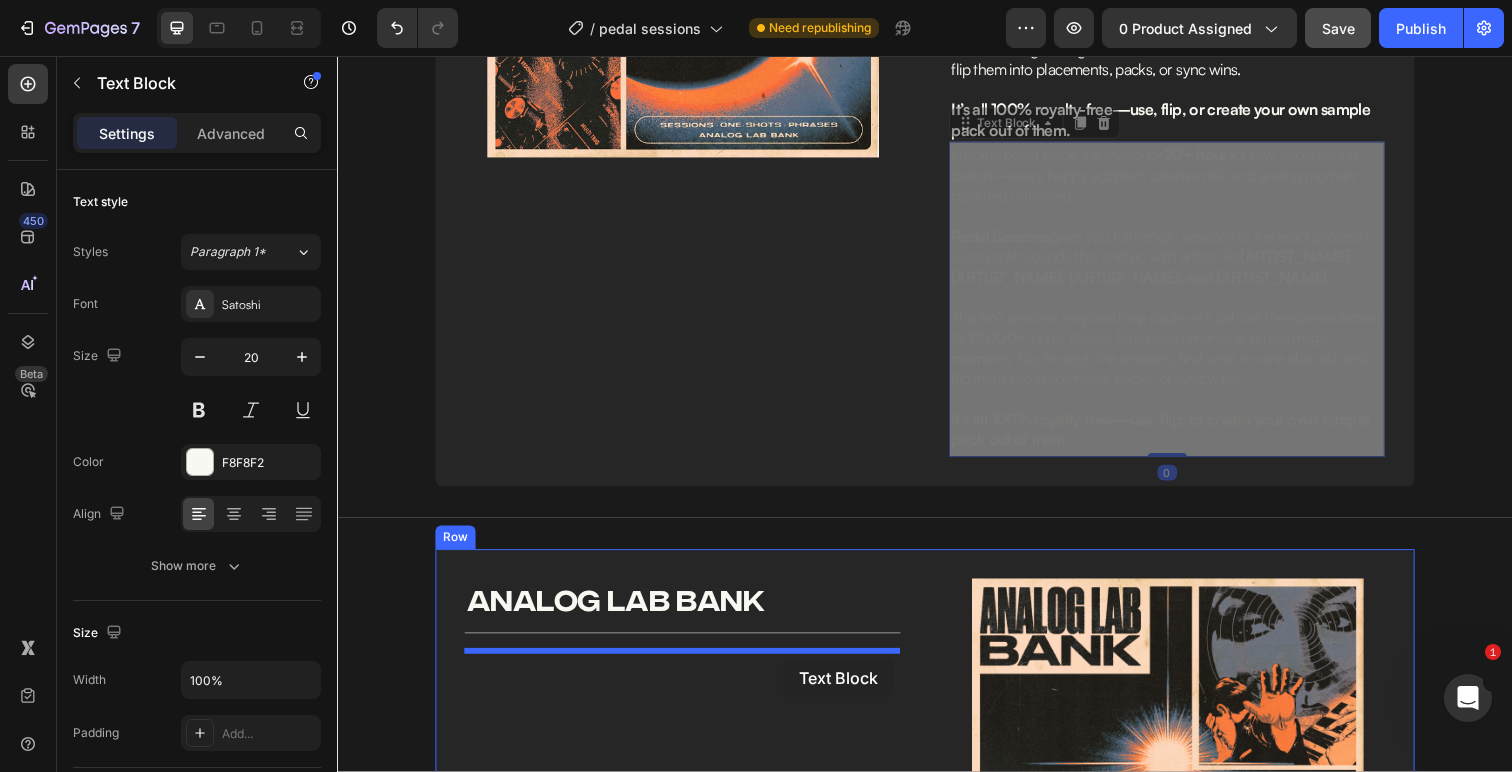 drag, startPoint x: 981, startPoint y: 135, endPoint x: 790, endPoint y: 671, distance: 569.01404 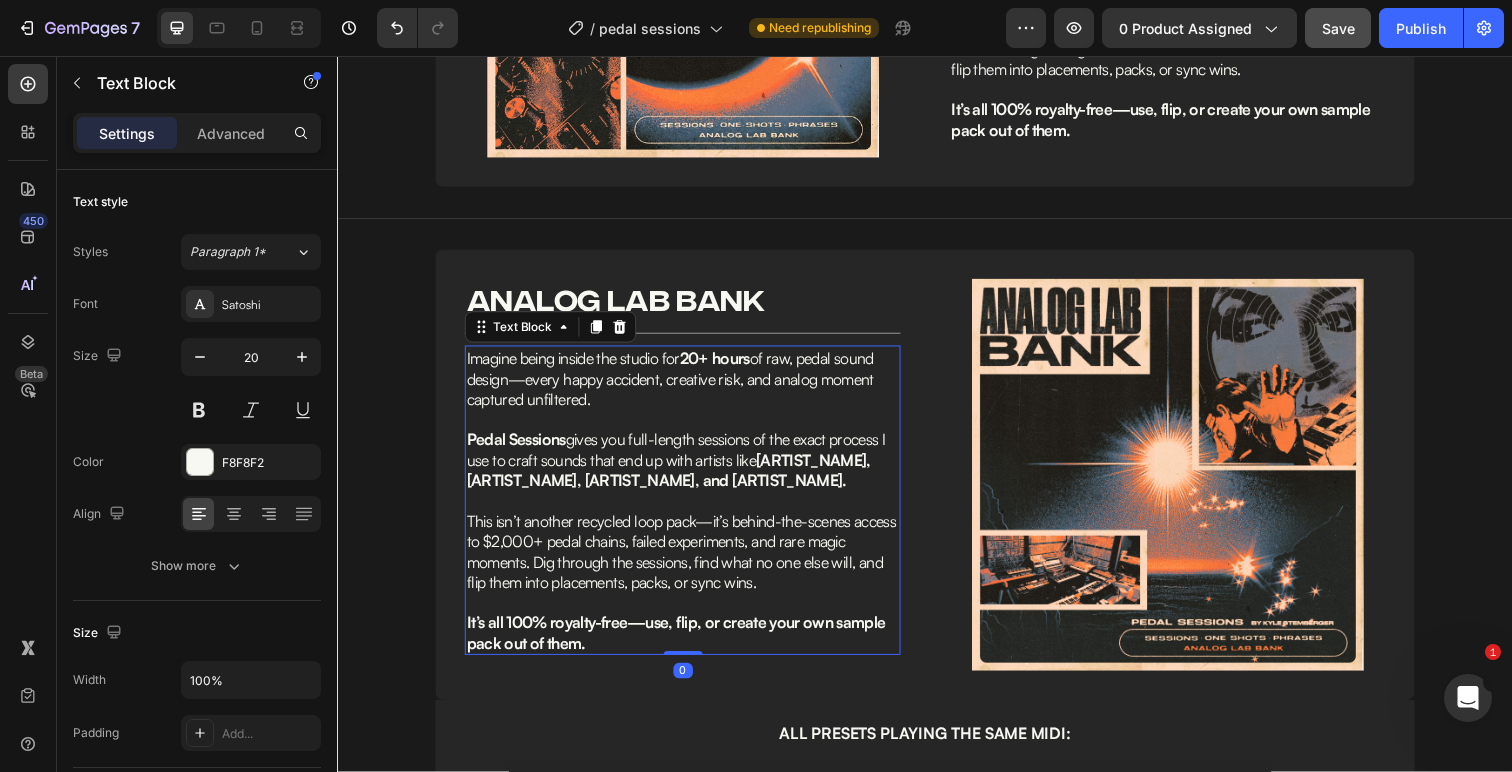 scroll, scrollTop: 1733, scrollLeft: 0, axis: vertical 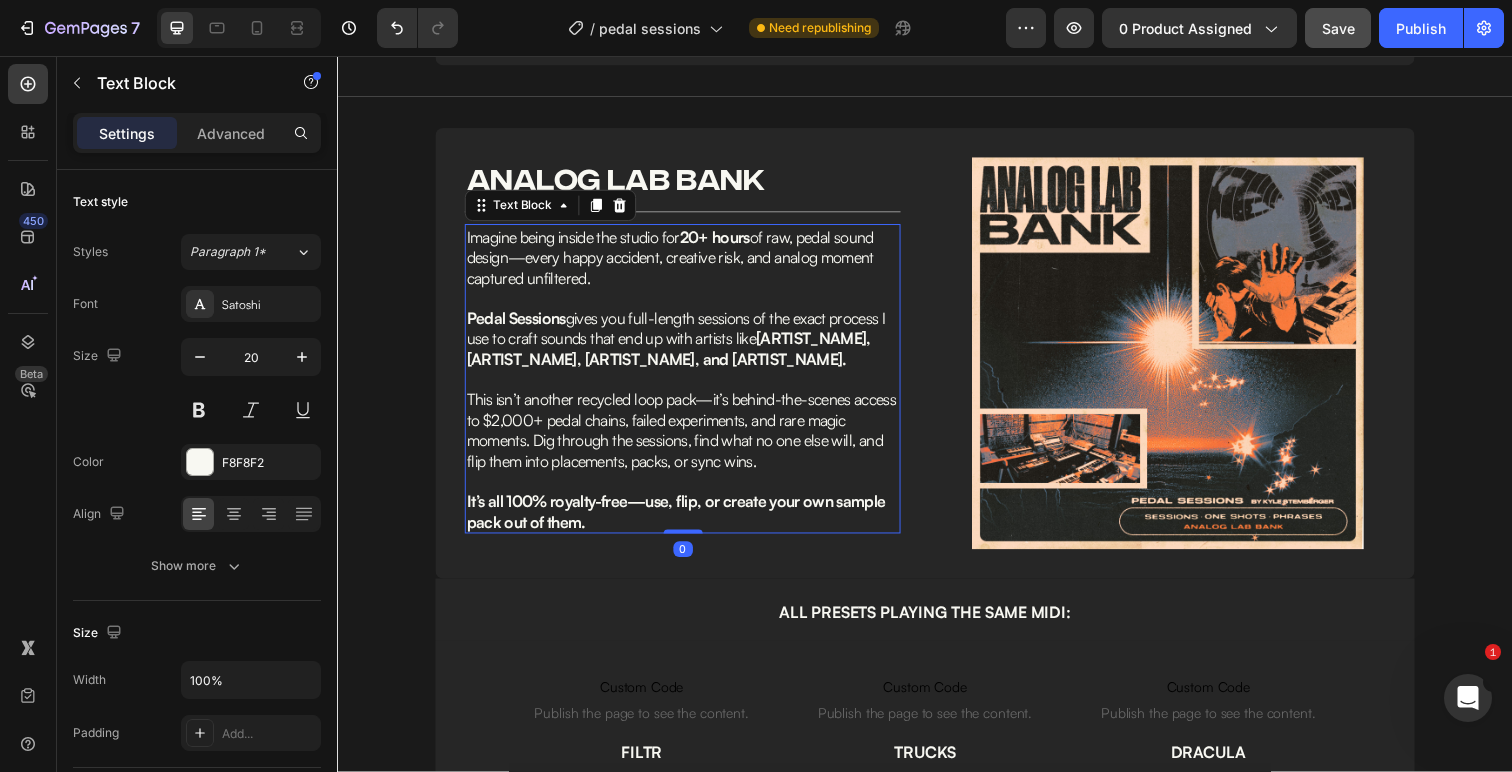 click at bounding box center (689, 490) 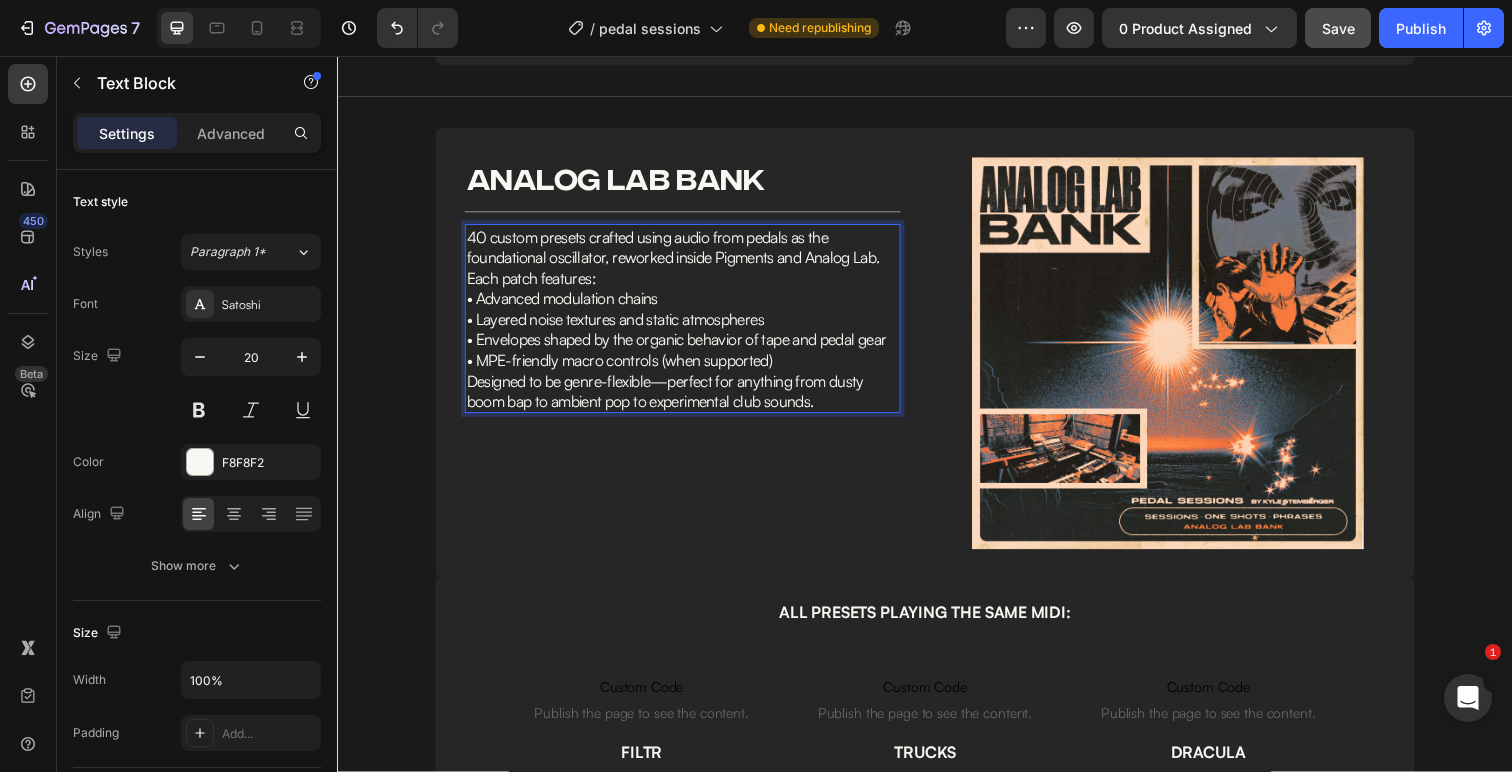 click on "40 custom presets crafted using audio from pedals as the foundational oscillator, reworked inside Pigments and Analog Lab. Each patch features:" at bounding box center [689, 261] 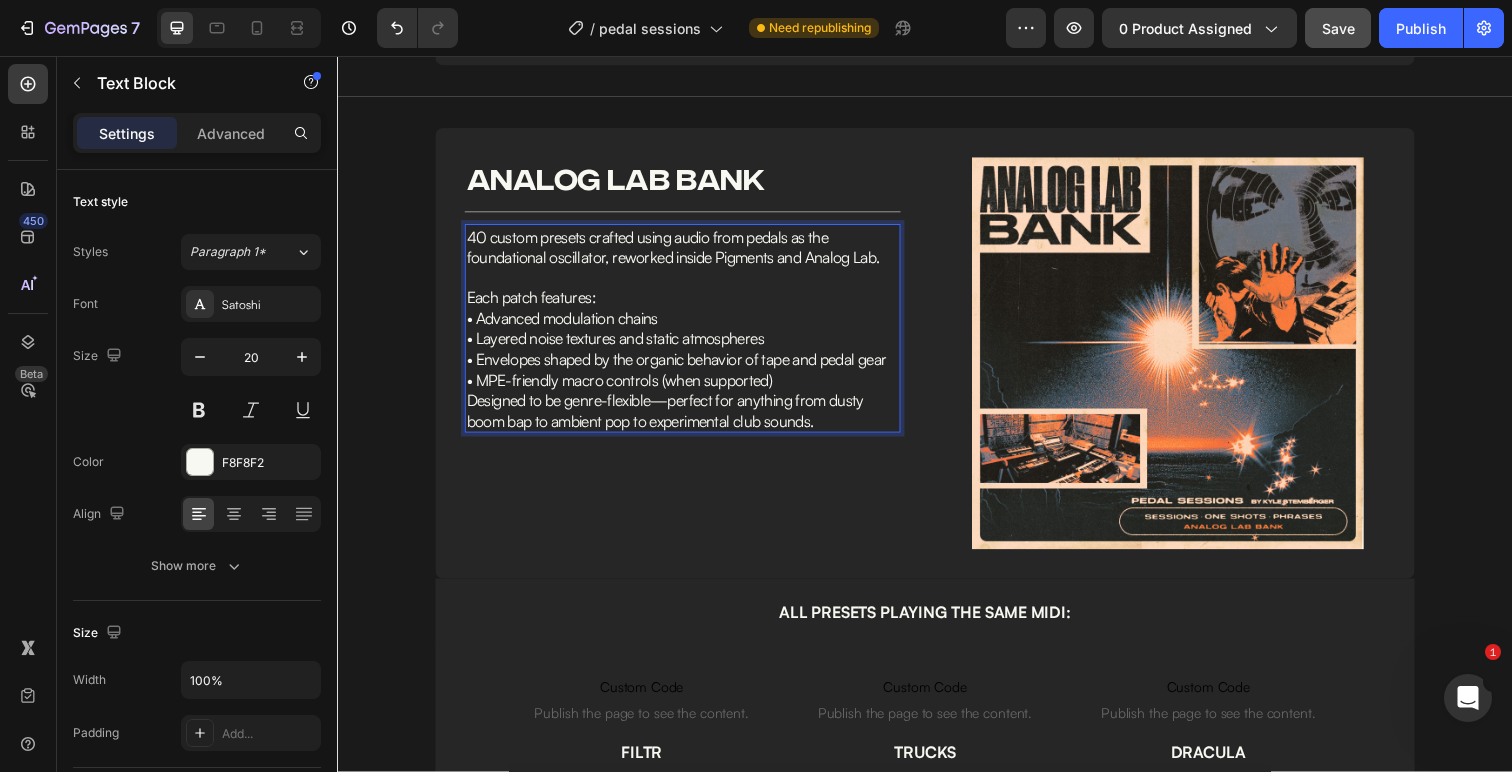 click on "40 custom presets crafted using audio from pedals as the foundational oscillator, reworked inside Pigments and Analog Lab." at bounding box center [680, 251] 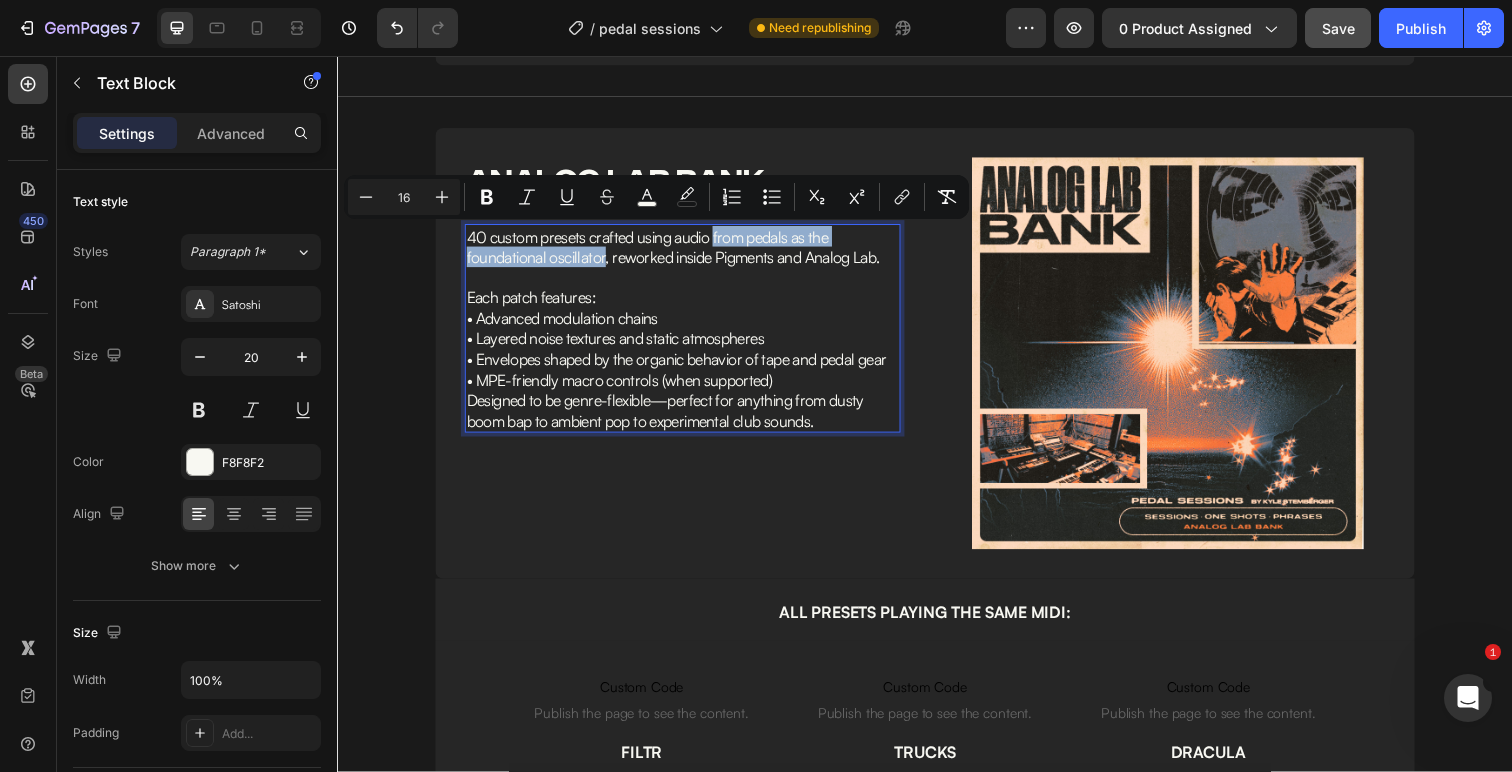 drag, startPoint x: 611, startPoint y: 266, endPoint x: 725, endPoint y: 244, distance: 116.1034 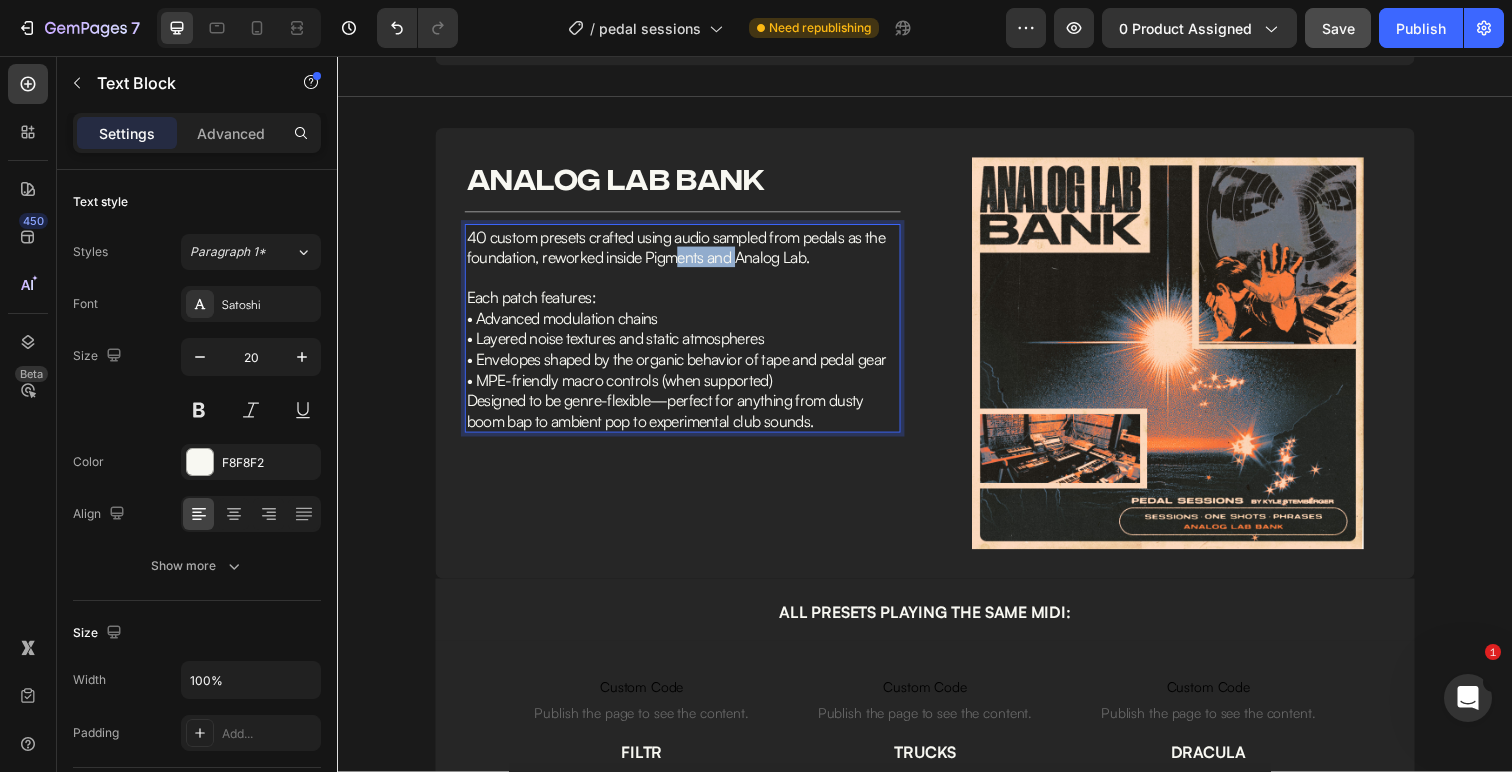 drag, startPoint x: 746, startPoint y: 262, endPoint x: 682, endPoint y: 262, distance: 64 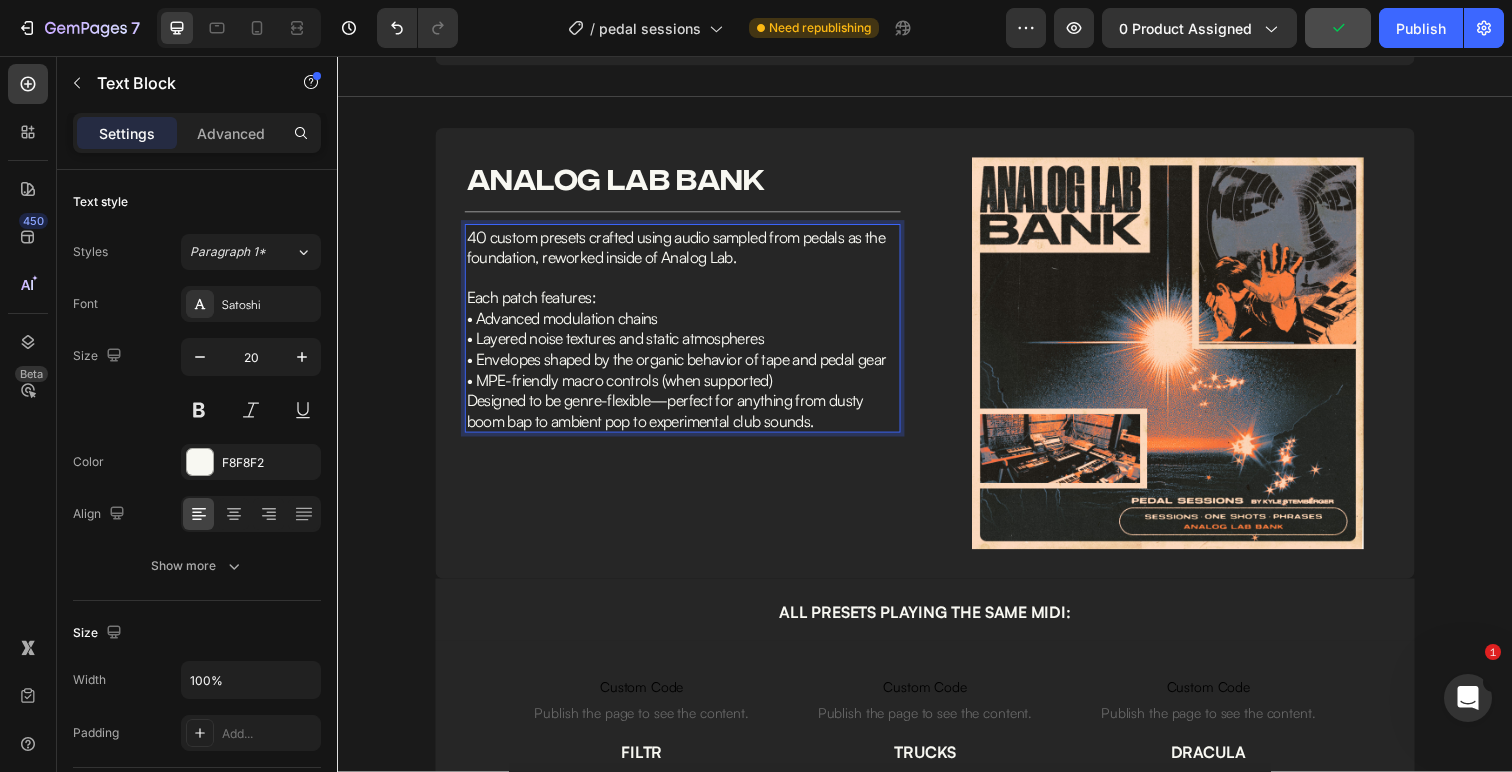 click on "• Advanced modulation chains • Layered noise textures and static atmospheres • Envelopes shaped by the organic behavior of tape and pedal gear • MPE-friendly macro controls (when supported)" at bounding box center (689, 355) 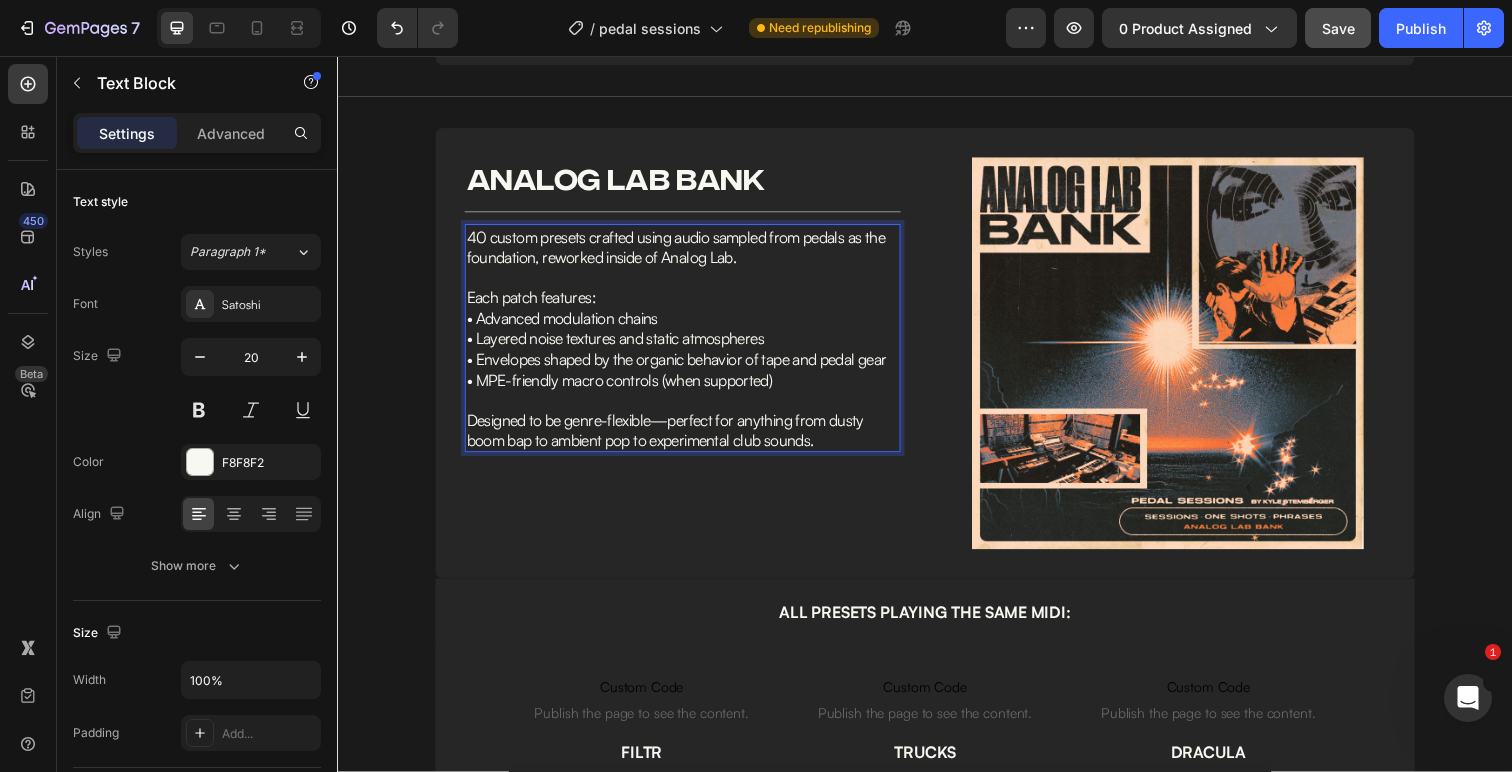 click on "• Advanced modulation chains" at bounding box center (566, 324) 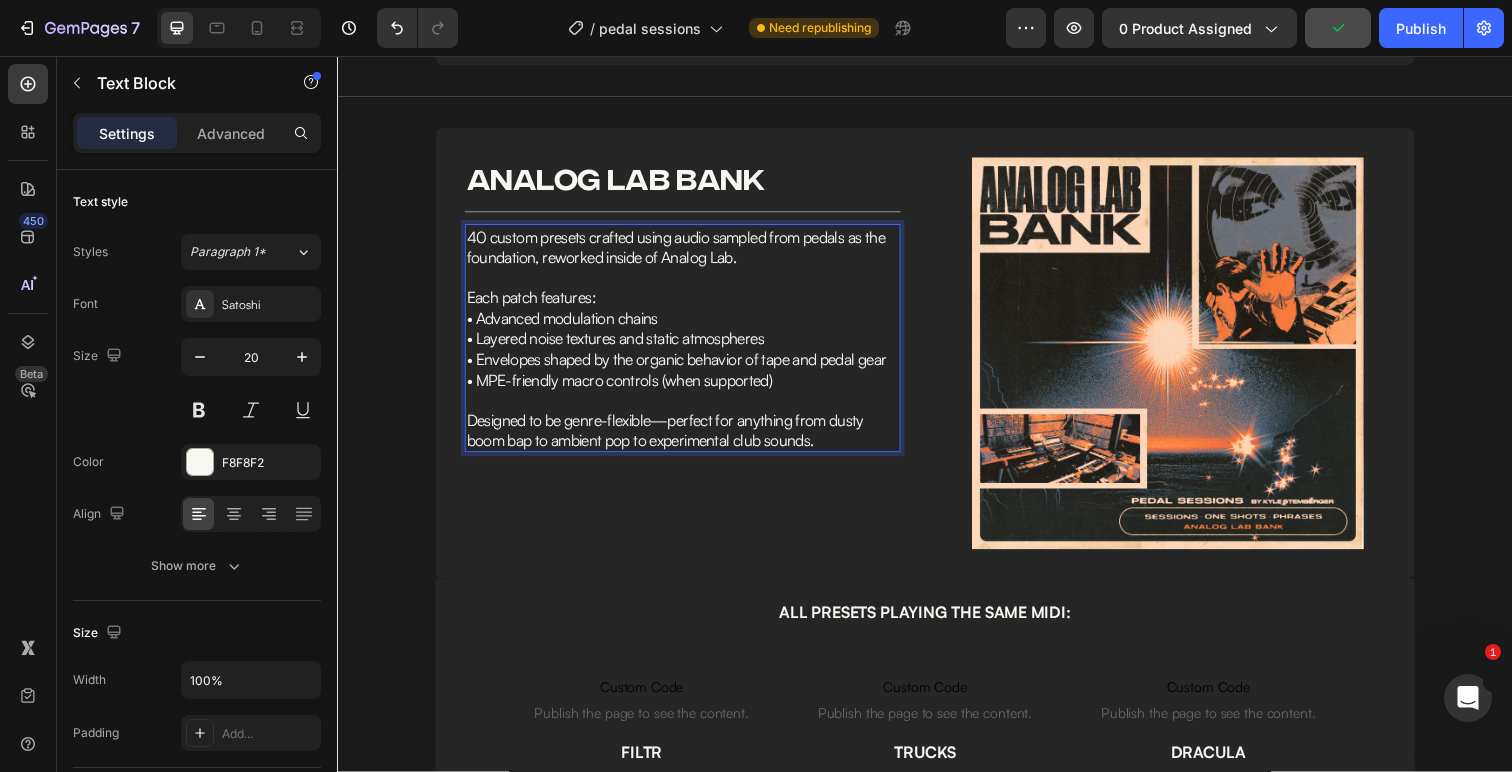 click on "• Layered noise textures and static atmospheres" at bounding box center (621, 345) 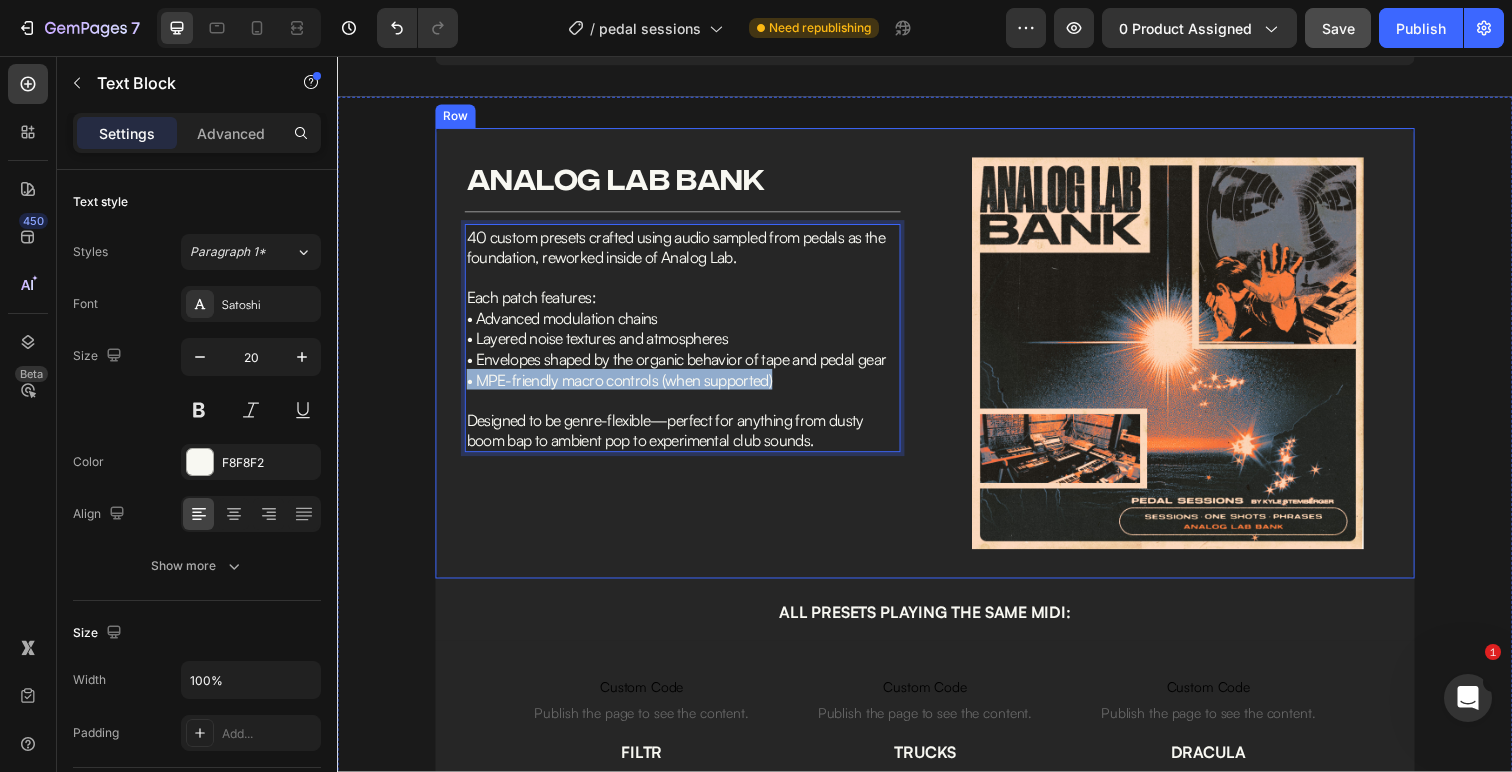 drag, startPoint x: 793, startPoint y: 393, endPoint x: 465, endPoint y: 396, distance: 328.01373 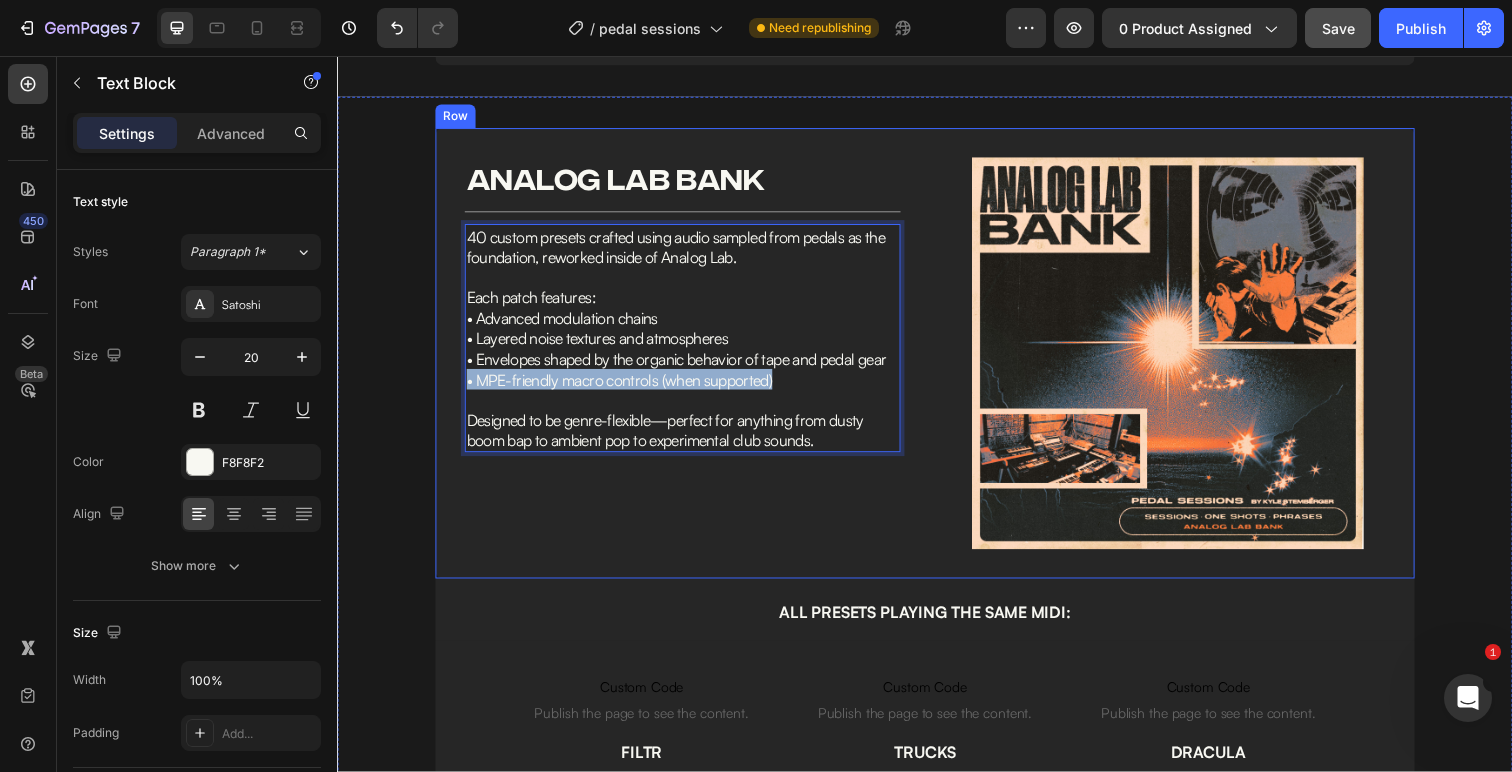 click on "Image analog lab bank Heading Row                Title Line 40 custom presets crafted using audio sampled from pedals as the foundation, reworked inside of Analog Lab. Each patch features: • Advanced modulation chains • Layered noise textures and atmospheres • Envelopes shaped by the organic behavior of tape and pedal gear • MPE-friendly macro controls (when supported) Designed to be genre-flexible—perfect for anything from dusty boom bap to ambient pop to experimental club sounds. Text Block   0 Image Row" at bounding box center [937, 360] 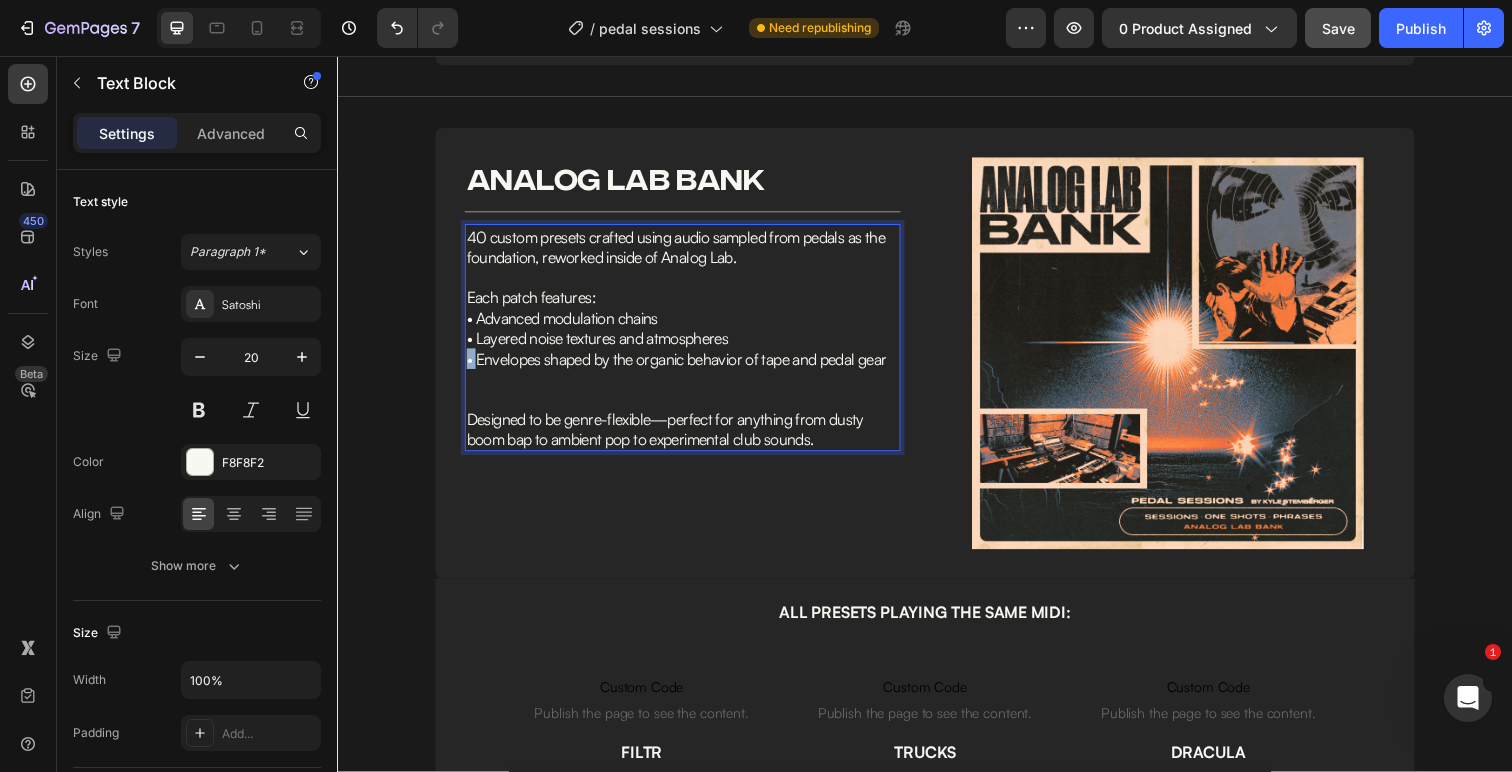 drag, startPoint x: 478, startPoint y: 364, endPoint x: 466, endPoint y: 364, distance: 12 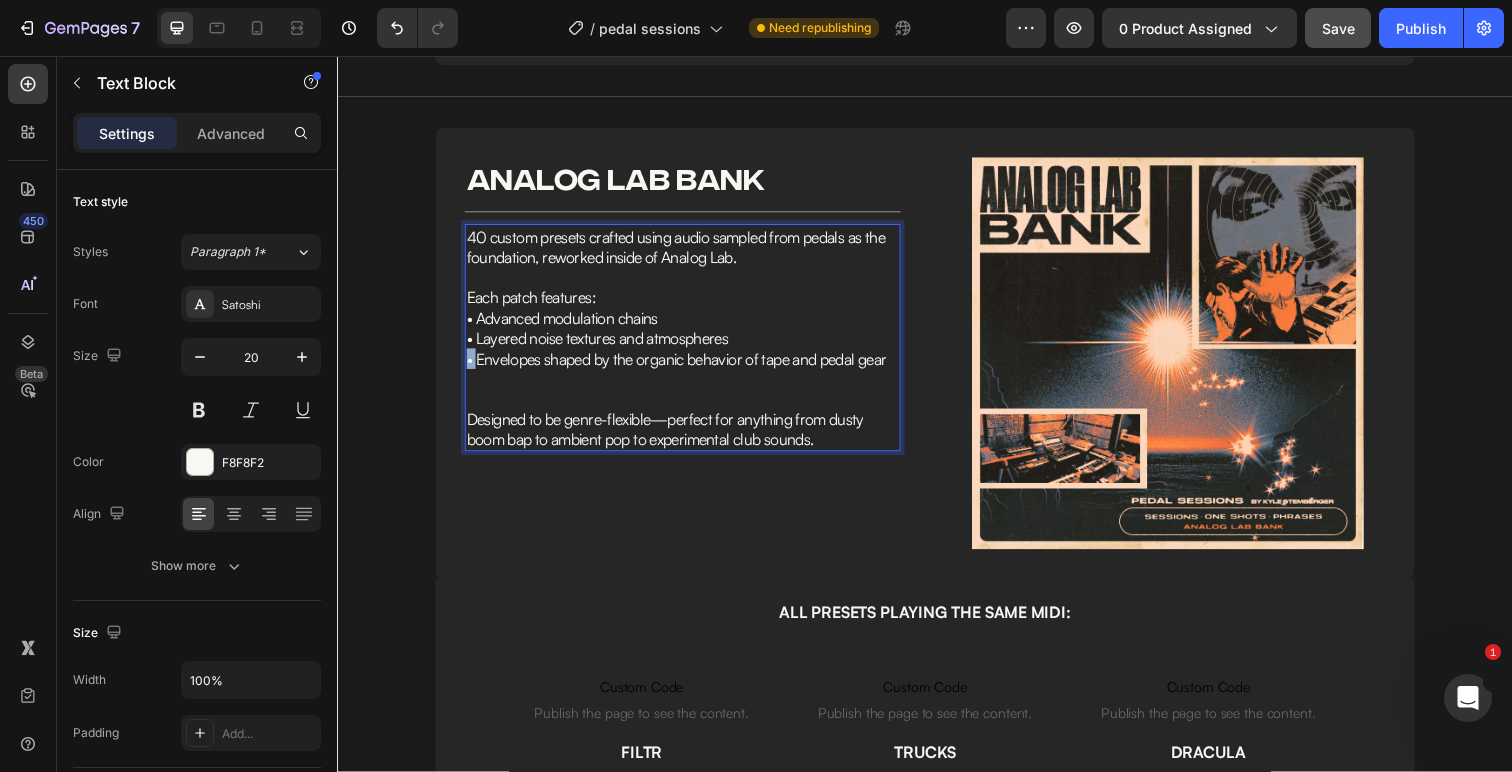 click on "40 custom presets crafted using audio sampled from pedals as the foundation, reworked inside of Analog Lab. Each patch features: • Advanced modulation chains • Layered noise textures and atmospheres • Envelopes shaped by the organic behavior of tape and pedal gear Designed to be genre-flexible—perfect for anything from dusty boom bap to ambient pop to experimental club sounds." at bounding box center (689, 344) 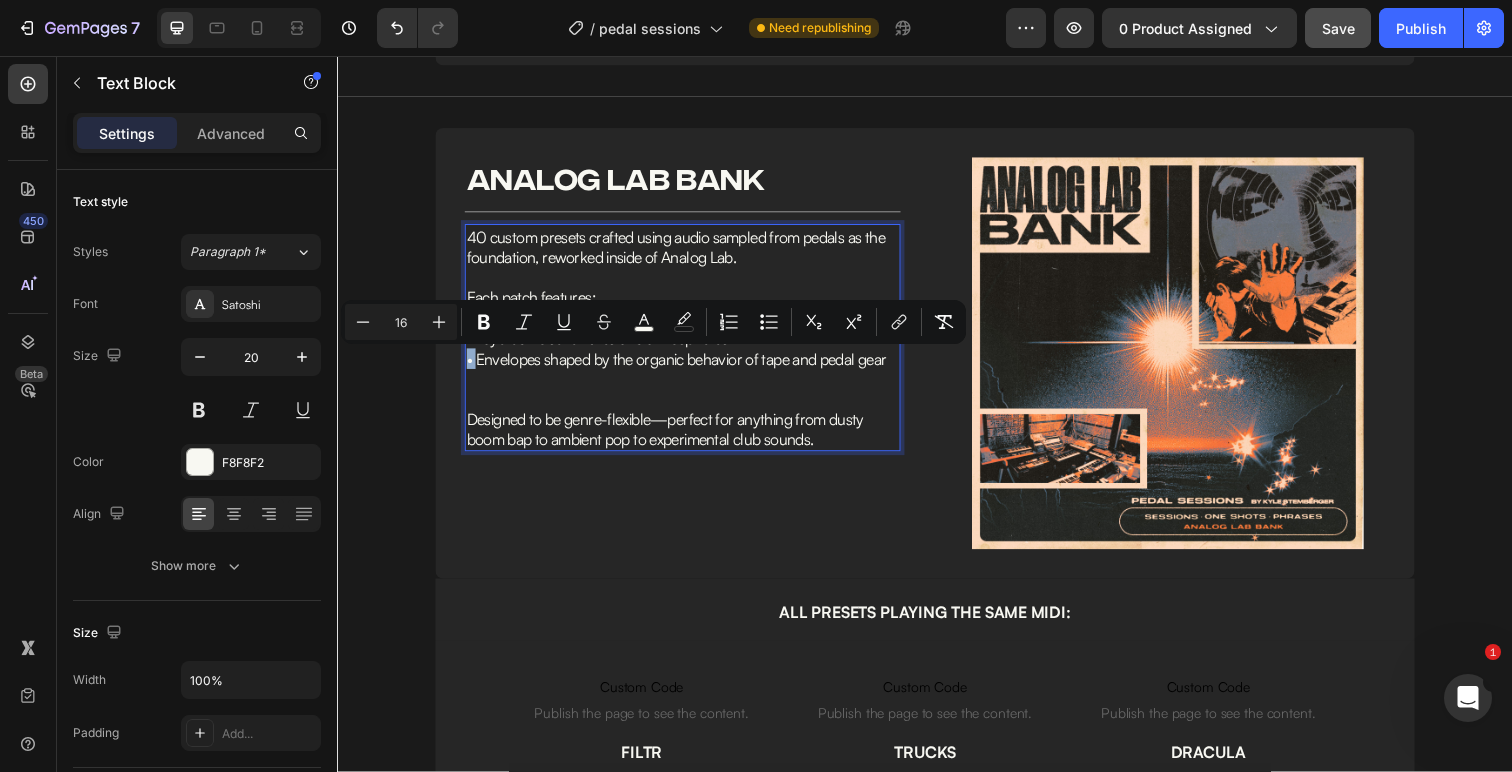 copy on "•" 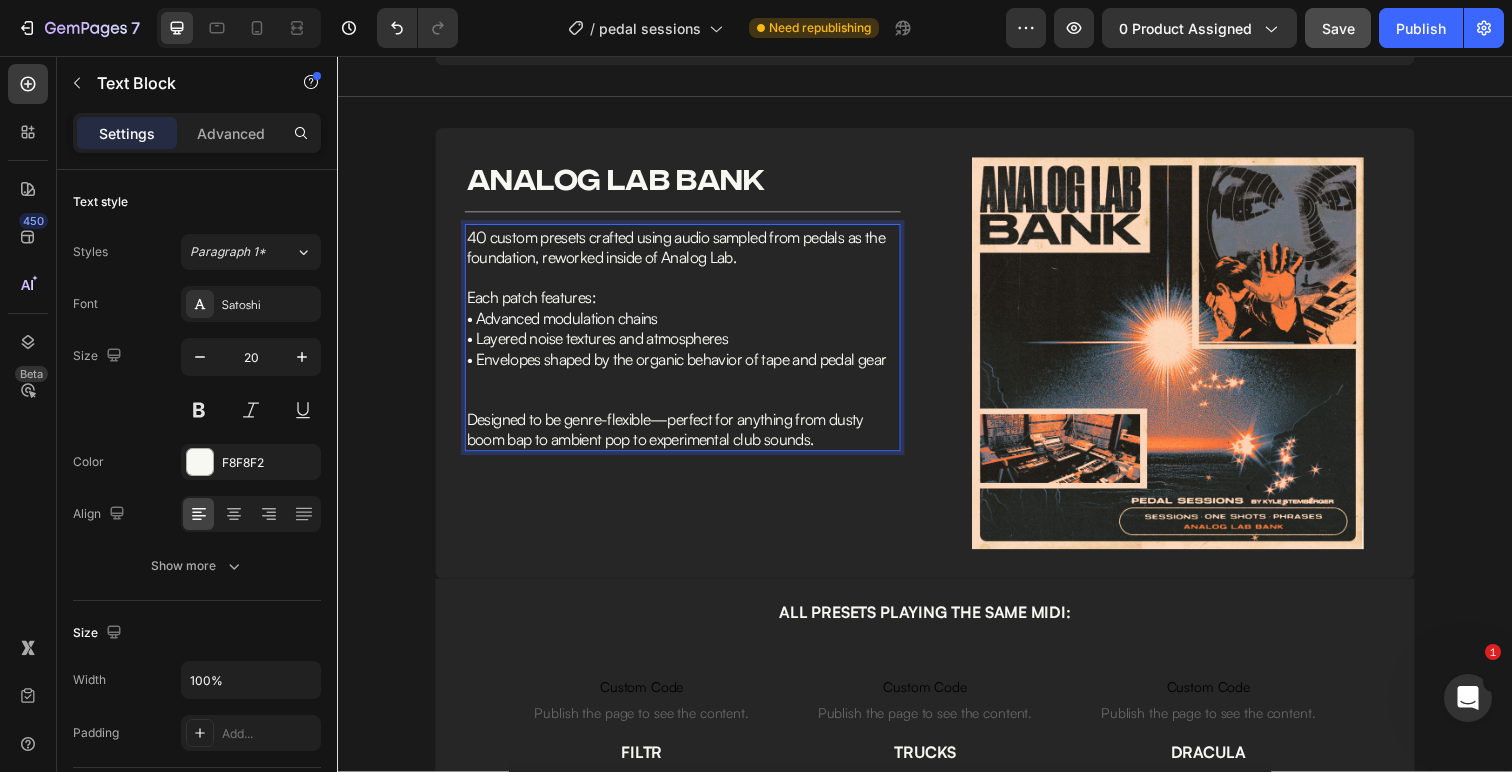 click on "• Envelopes shaped by the organic behavior of tape and pedal gear" at bounding box center [683, 366] 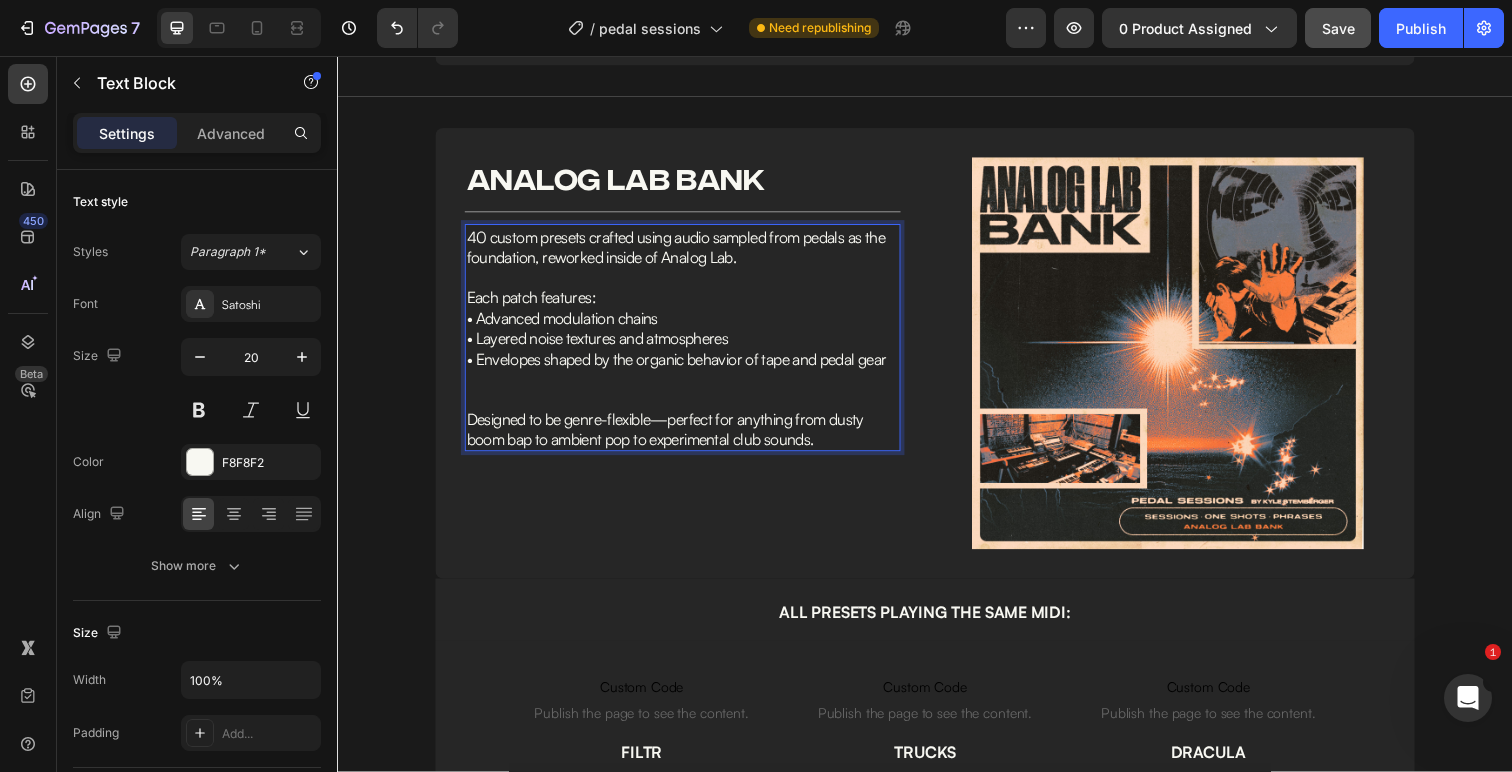 click on "• Envelopes shaped by the organic behavior of tape and pedal gear" at bounding box center [683, 366] 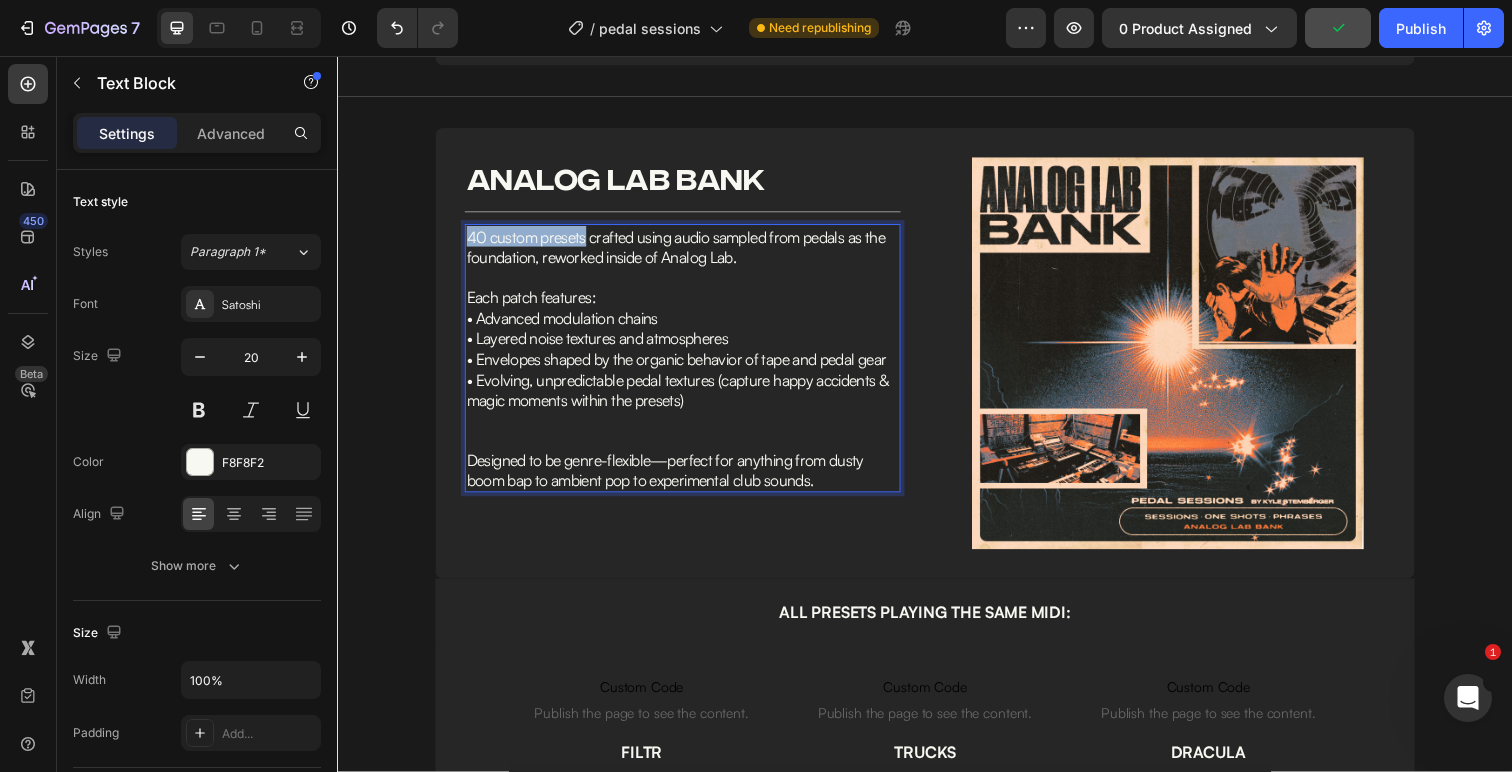 drag, startPoint x: 593, startPoint y: 243, endPoint x: 469, endPoint y: 249, distance: 124.14507 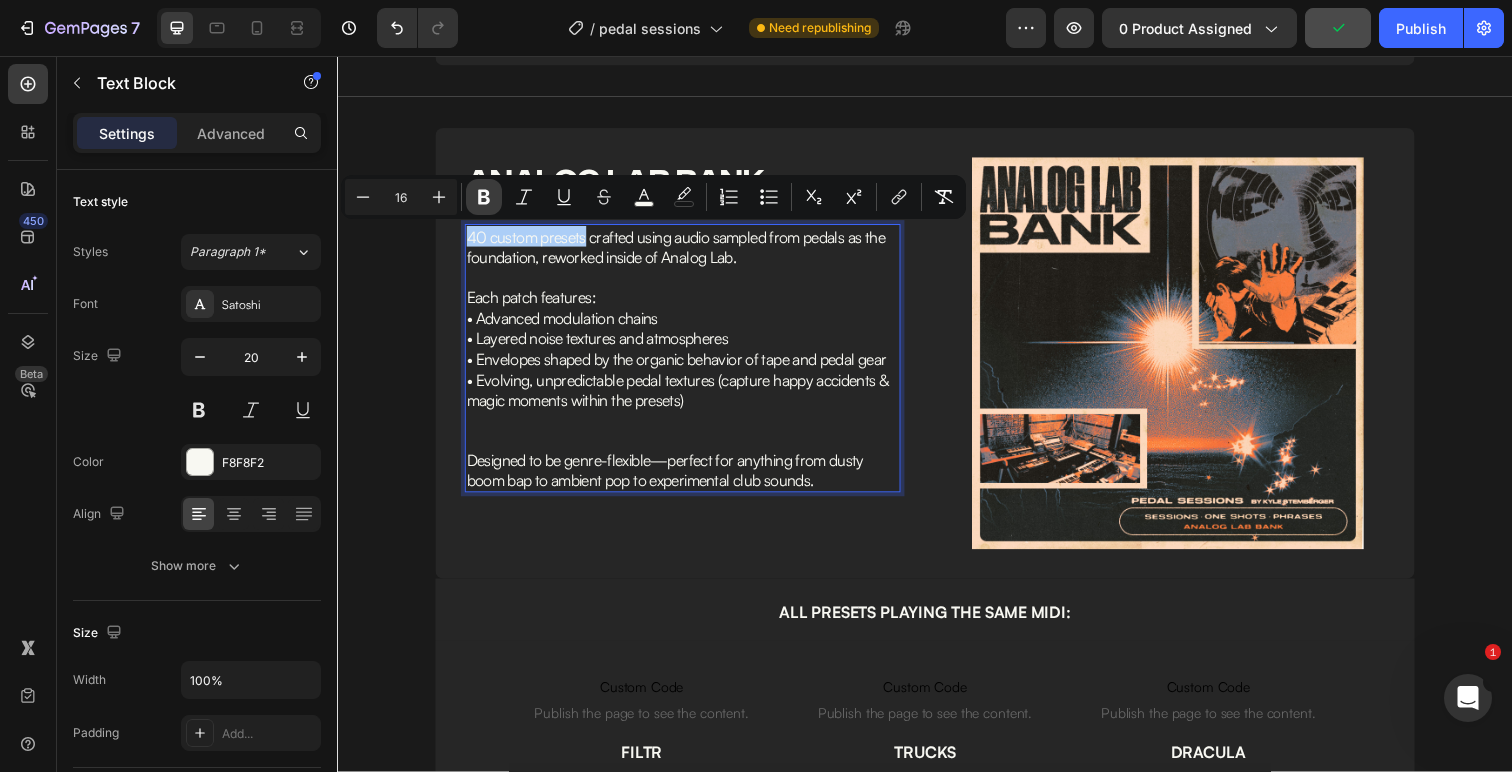 click 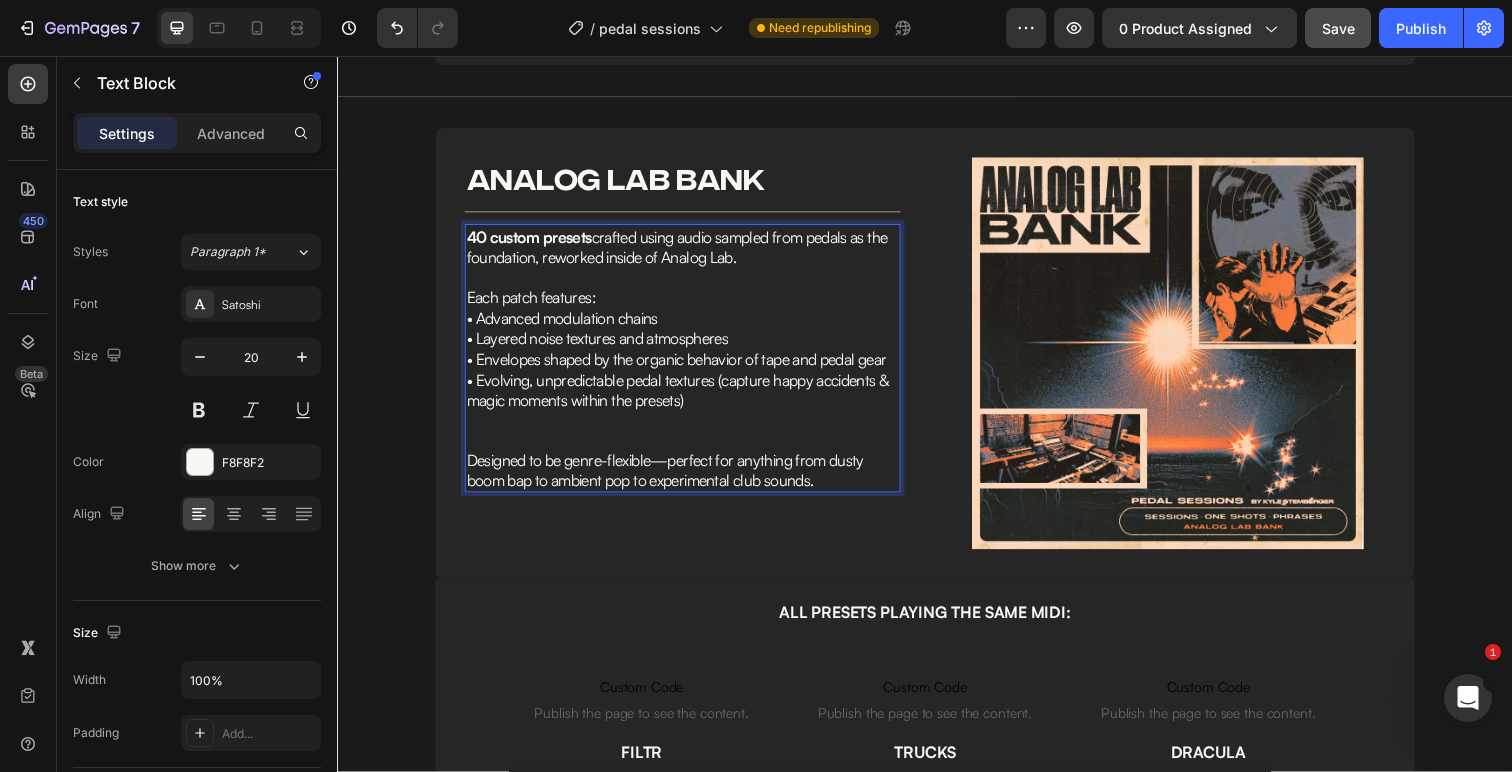 click on "40 custom presets  crafted using audio sampled from pedals as the foundation, reworked inside of Analog Lab." at bounding box center [689, 251] 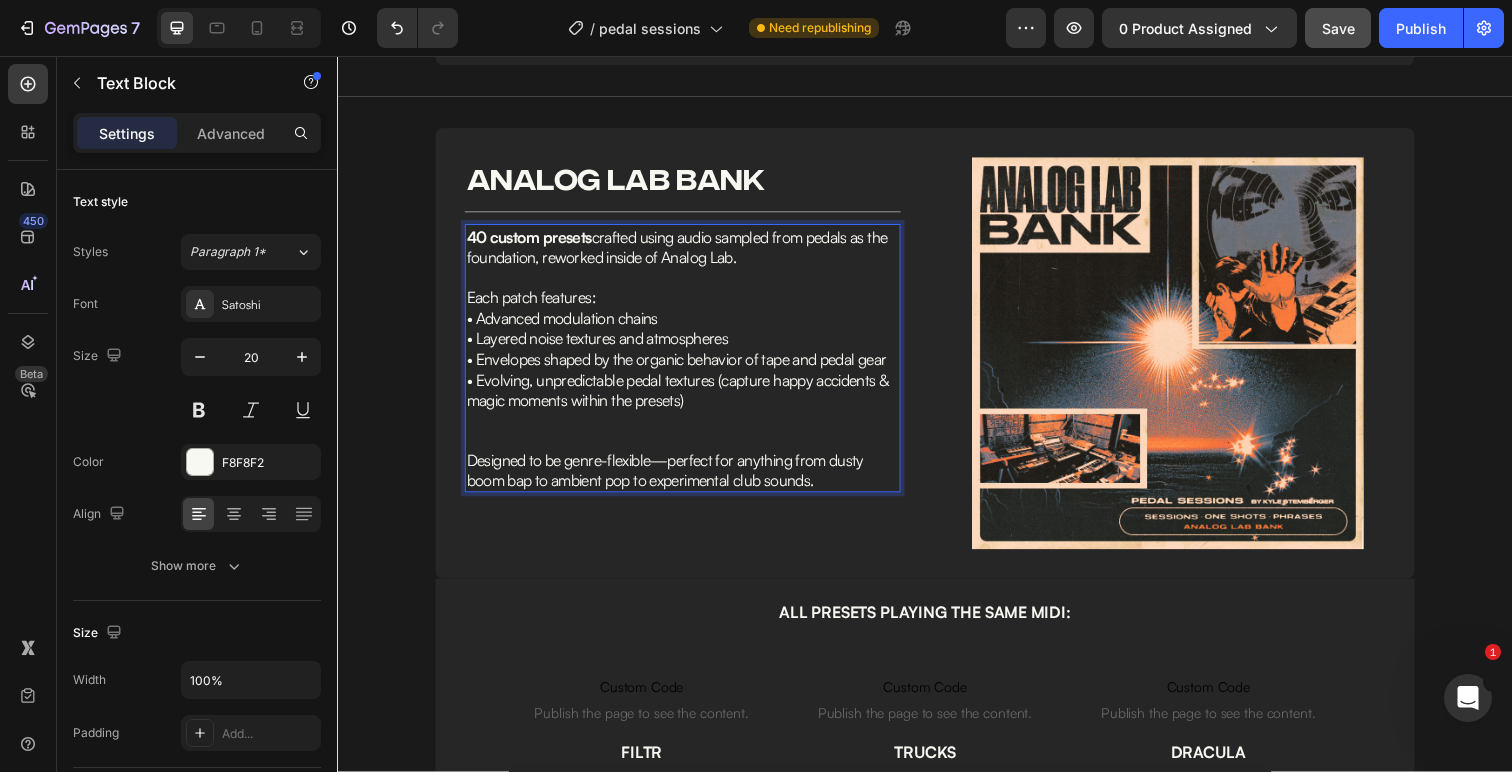 click on "40 custom presets  crafted using audio sampled from pedals as the foundation, reworked inside of Analog Lab." at bounding box center (684, 251) 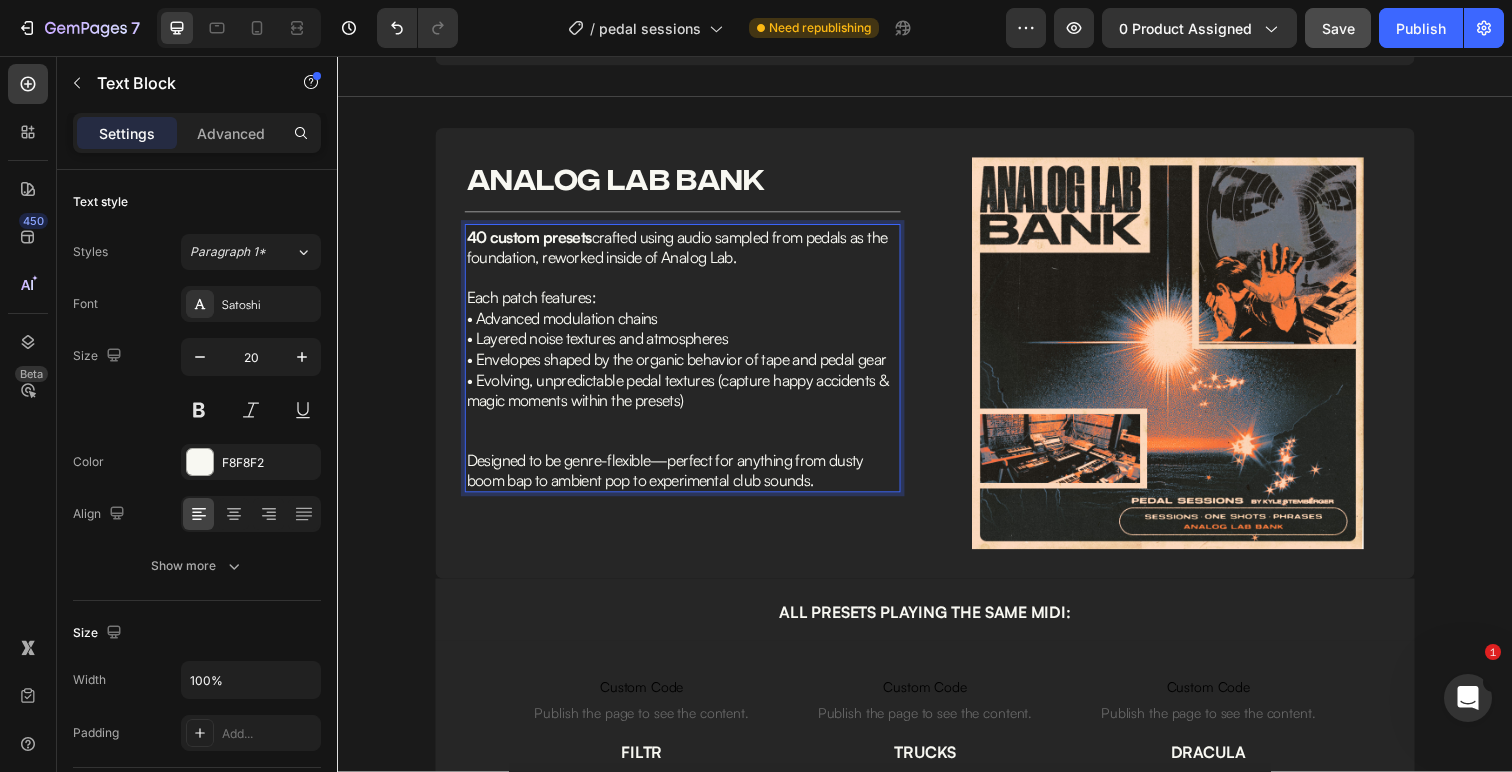 click on "40 custom presets  crafted using audio sampled from pedals as the foundation, reworked inside of Analog Lab." at bounding box center (684, 251) 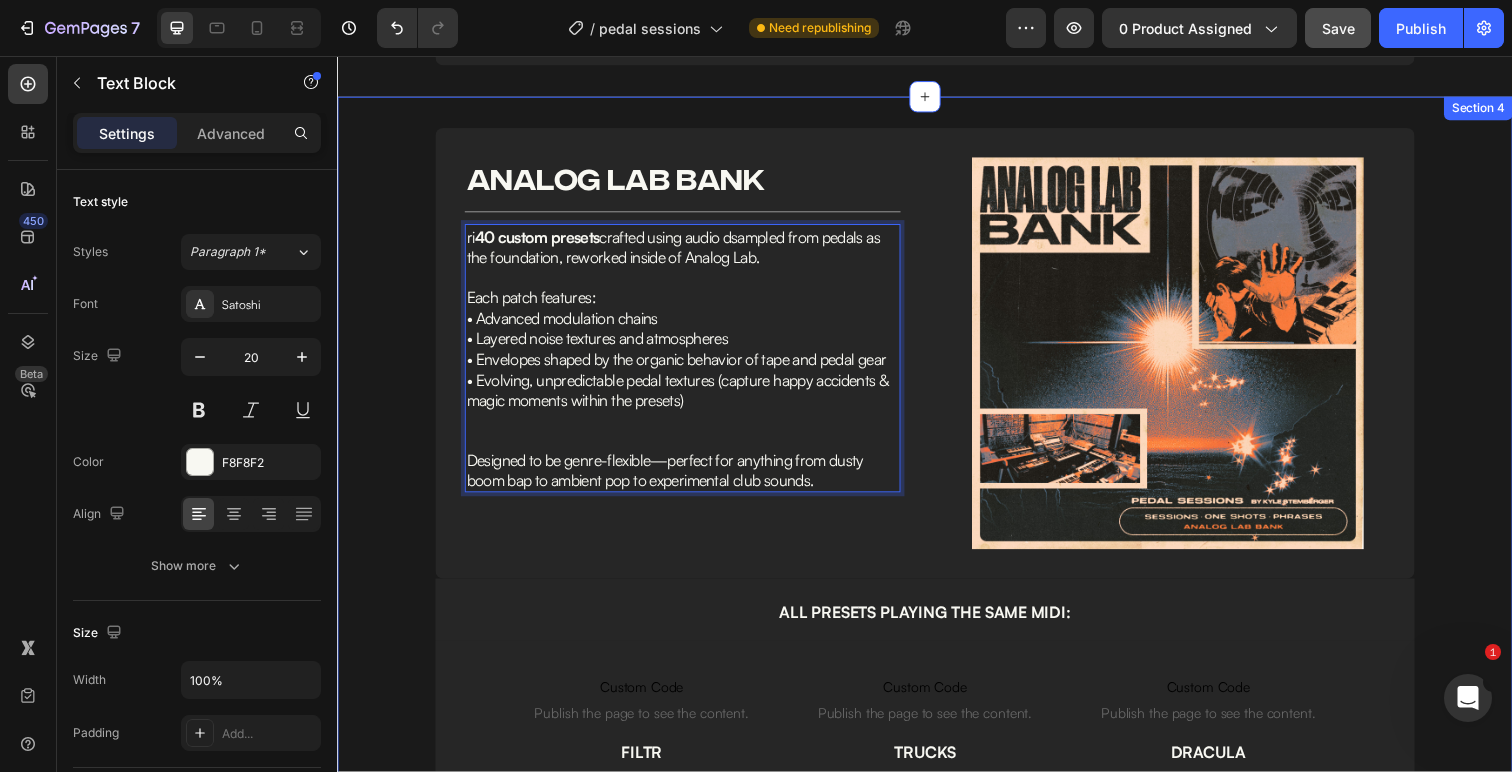 click on "Image analog lab bank Heading Row                Title Line ri 40 custom presets  crafted using audio dsampled from pedals as the foundation, reworked inside of Analog Lab. Each patch features: • Advanced modulation chains • Layered noise textures and atmospheres • Envelopes shaped by the organic behavior of tape and pedal gear • Evolving, unpredictable pedal textures (capture happy accidents & magic moments within the presets) Designed to be genre-flexible—perfect for anything from dusty boom bap to ambient pop to experimental club sounds. Text Block   0 Image Row ALL PRESETS PLAYING THE SAME MIDI: Text Block Row
Custom Code
Publish the page to see the content.
Custom Code FILTR Text Block
Custom Code
Publish the page to see the content.
Custom Code CUBEATZFLUTE Text Block
Custom Code
Publish the page to see the content.
Custom Code TRUCKS Text Block
Custom Code
XTSY" at bounding box center [937, 532] 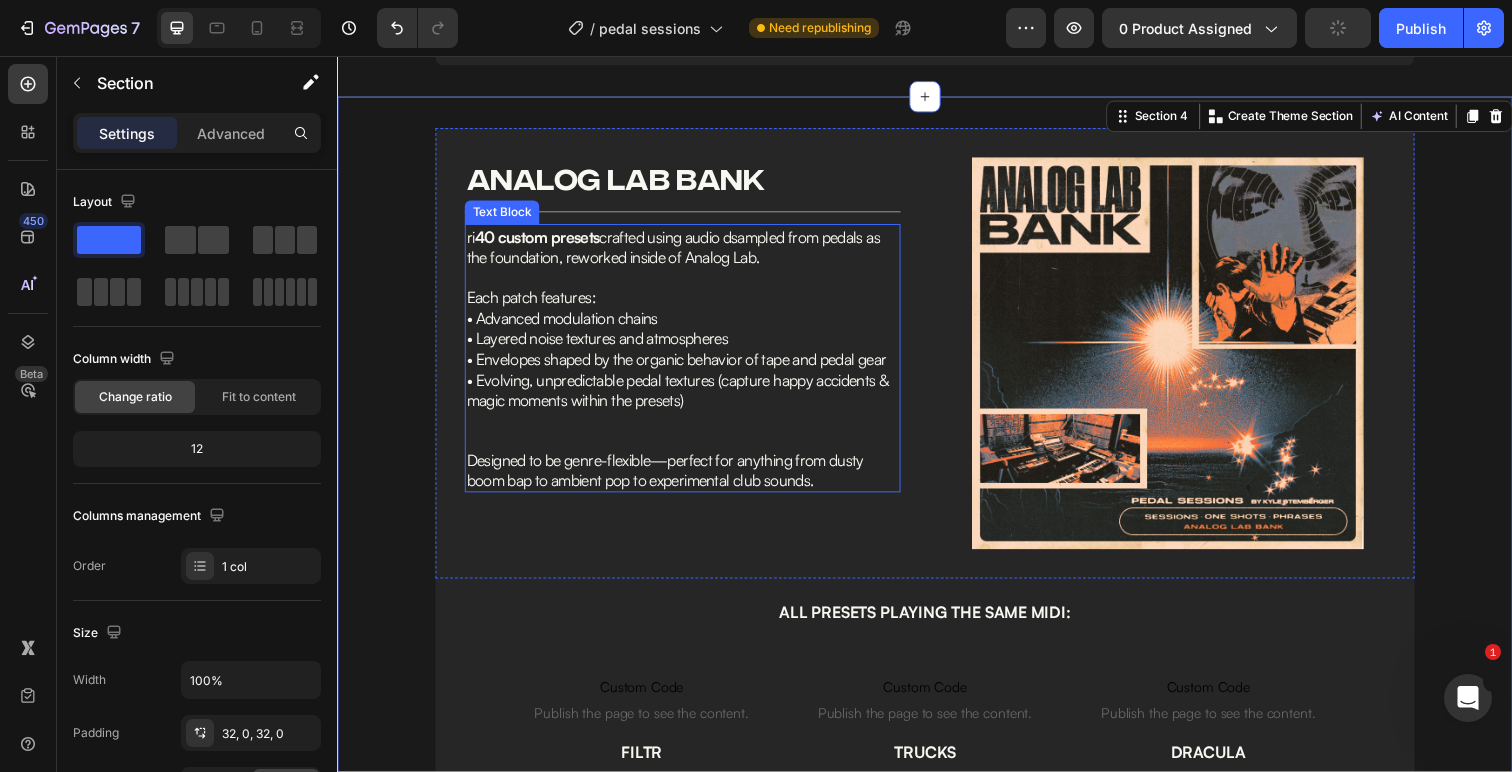 click on "40 custom presets" at bounding box center (541, 241) 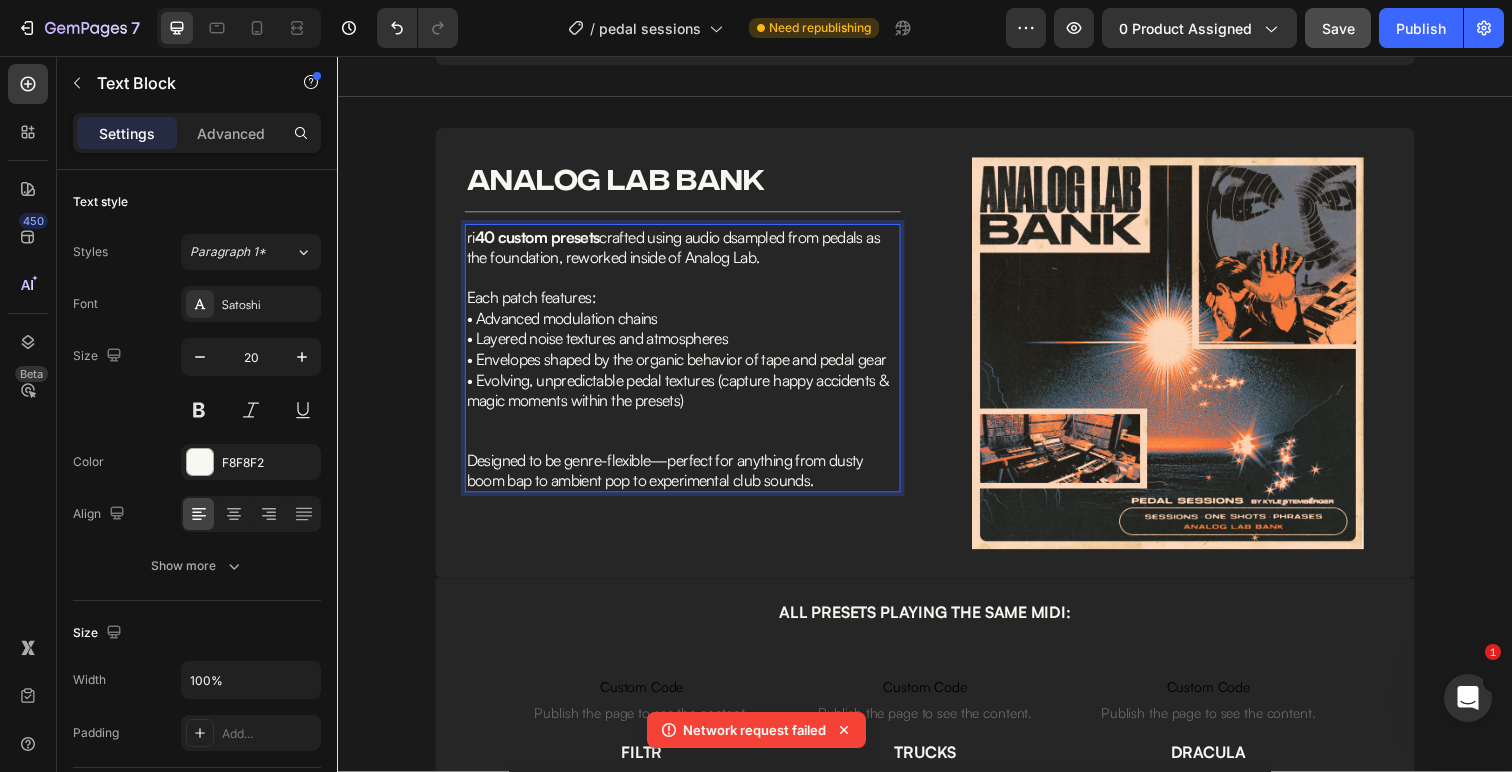 click on "40 custom presets" at bounding box center [541, 241] 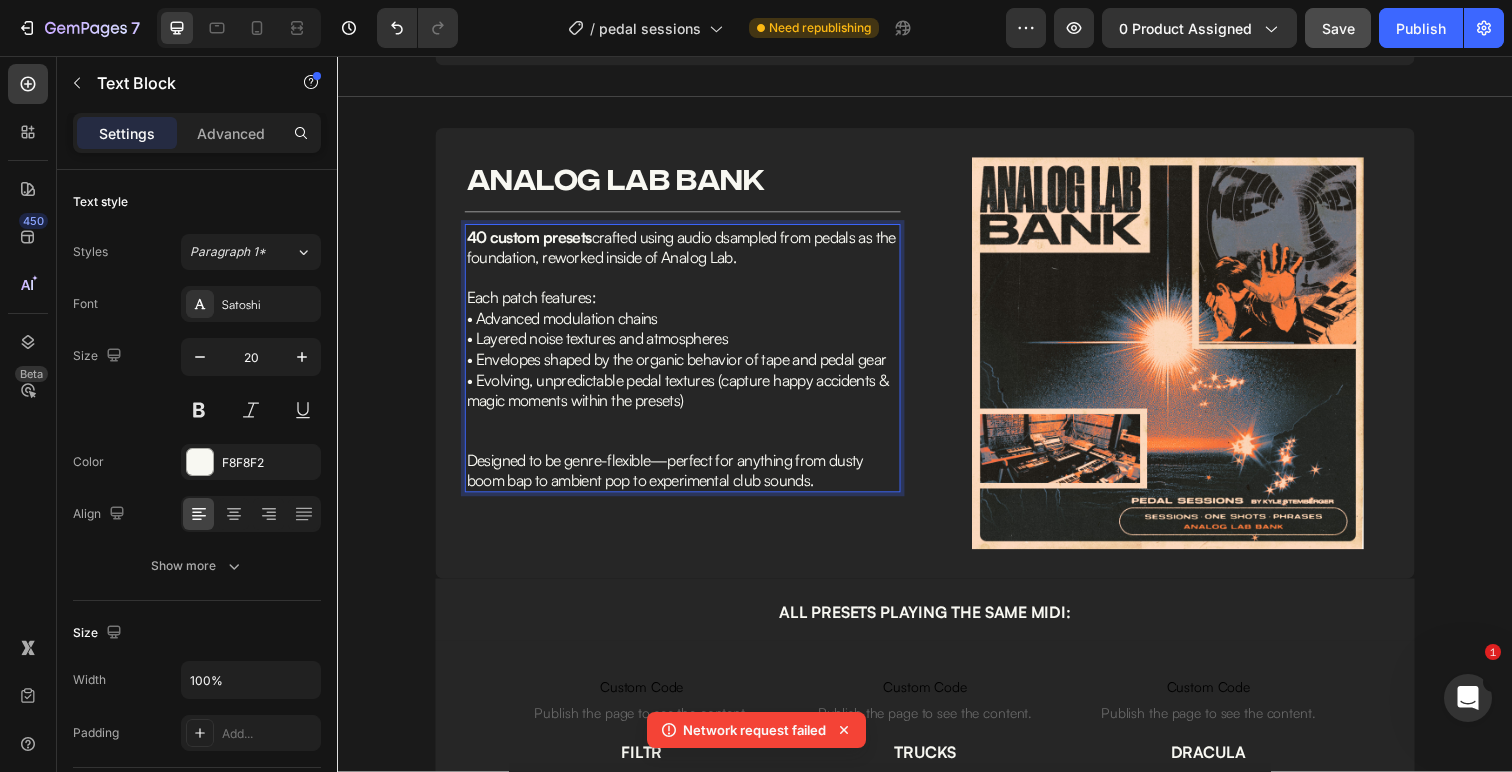 click on "40 custom presets  crafted using audio dsampled from pedals as the foundation, reworked inside of Analog Lab." at bounding box center (688, 251) 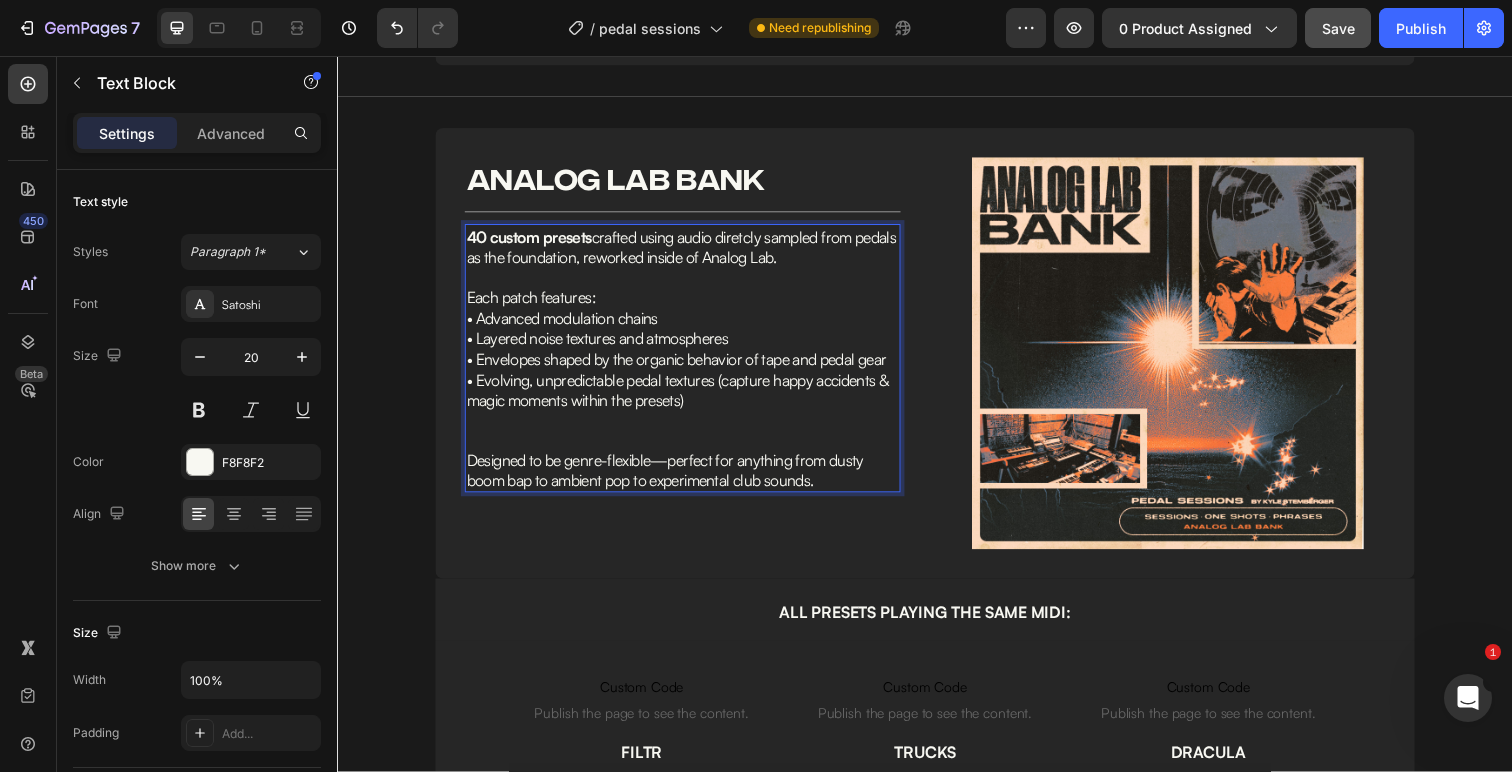 click on "40 custom presets  crafted using audio diretcly sampled from pedals as the foundation, reworked inside of Analog Lab." at bounding box center (688, 251) 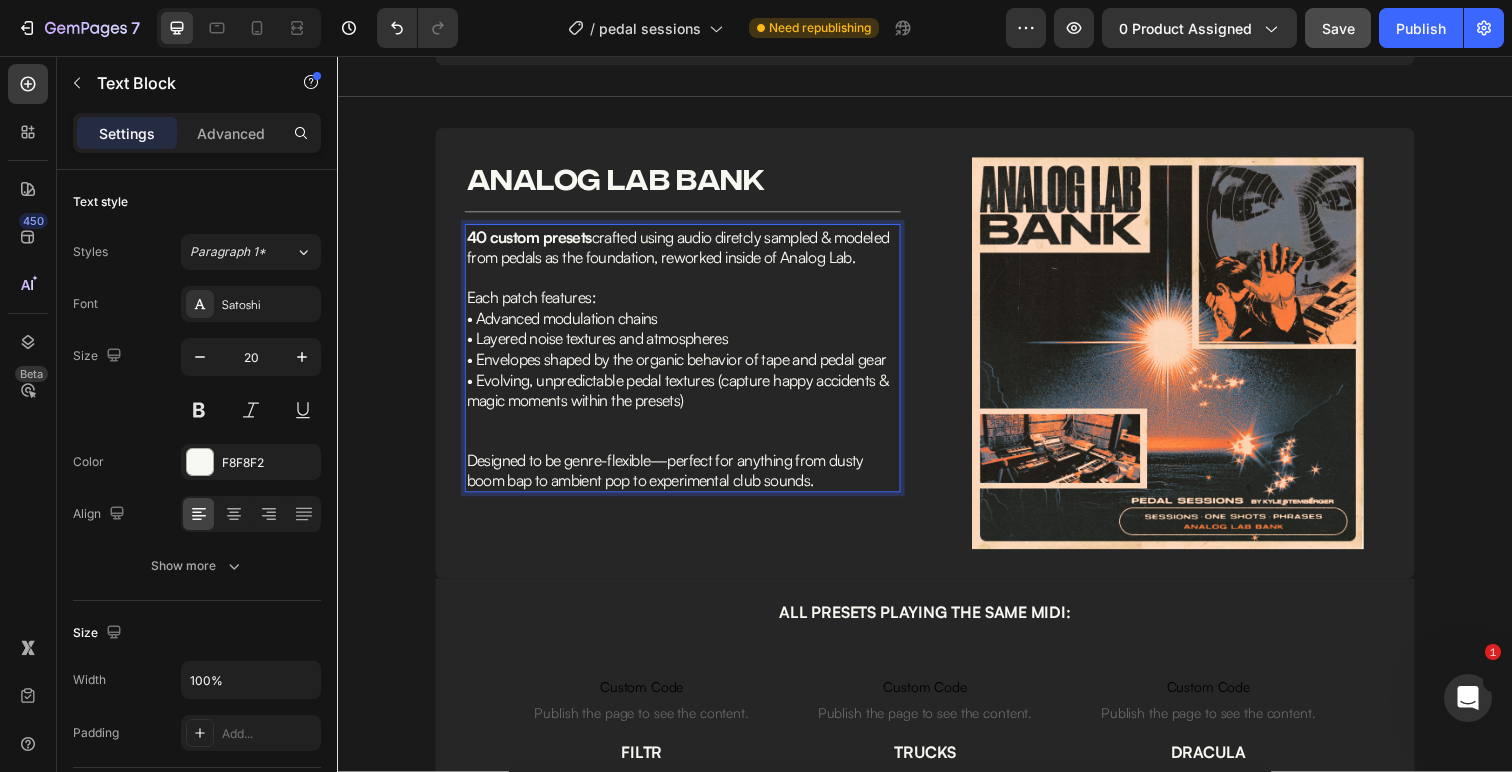 click on "40 custom presets  crafted using audio diretcly sampled & modeled from pedals as the foundation, reworked inside of Analog Lab." at bounding box center (685, 251) 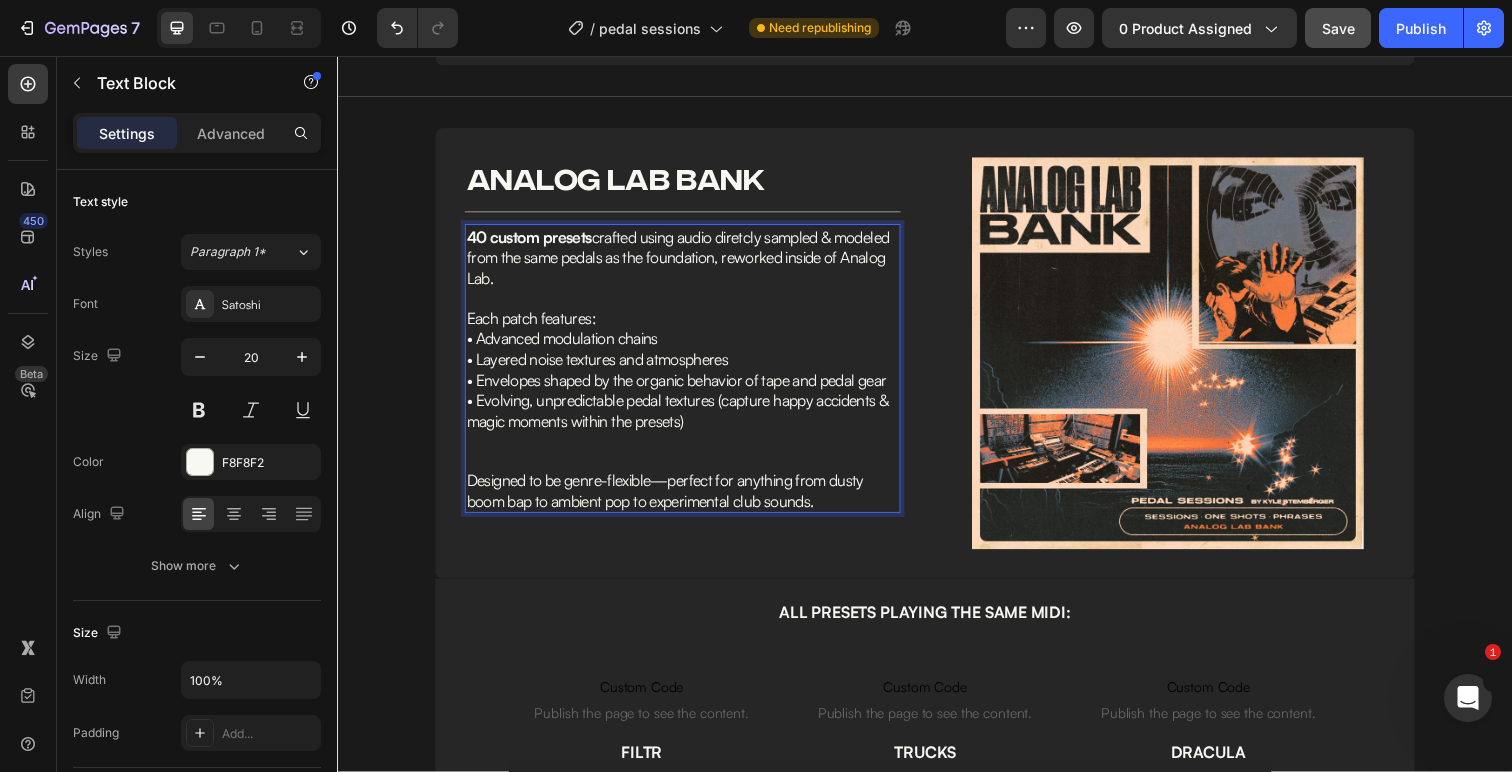 click on "40 custom presets  crafted using audio diretcly sampled & modeled from the same pedals as the foundation, reworked inside of Analog Lab." at bounding box center (685, 262) 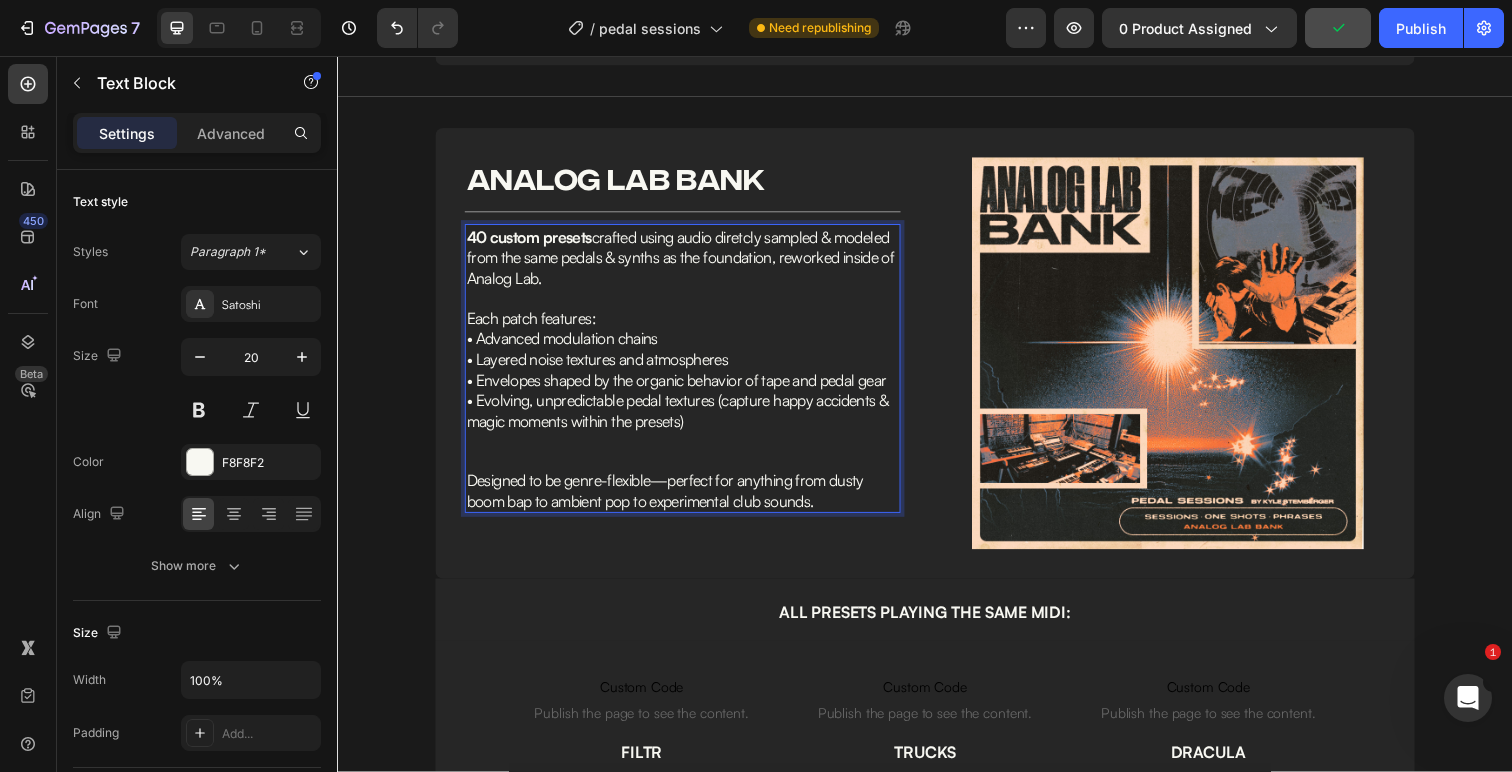 click on "40 custom presets  crafted using audio diretcly sampled & modeled from the same pedals & synths as the foundation, reworked inside of Analog Lab." at bounding box center [687, 262] 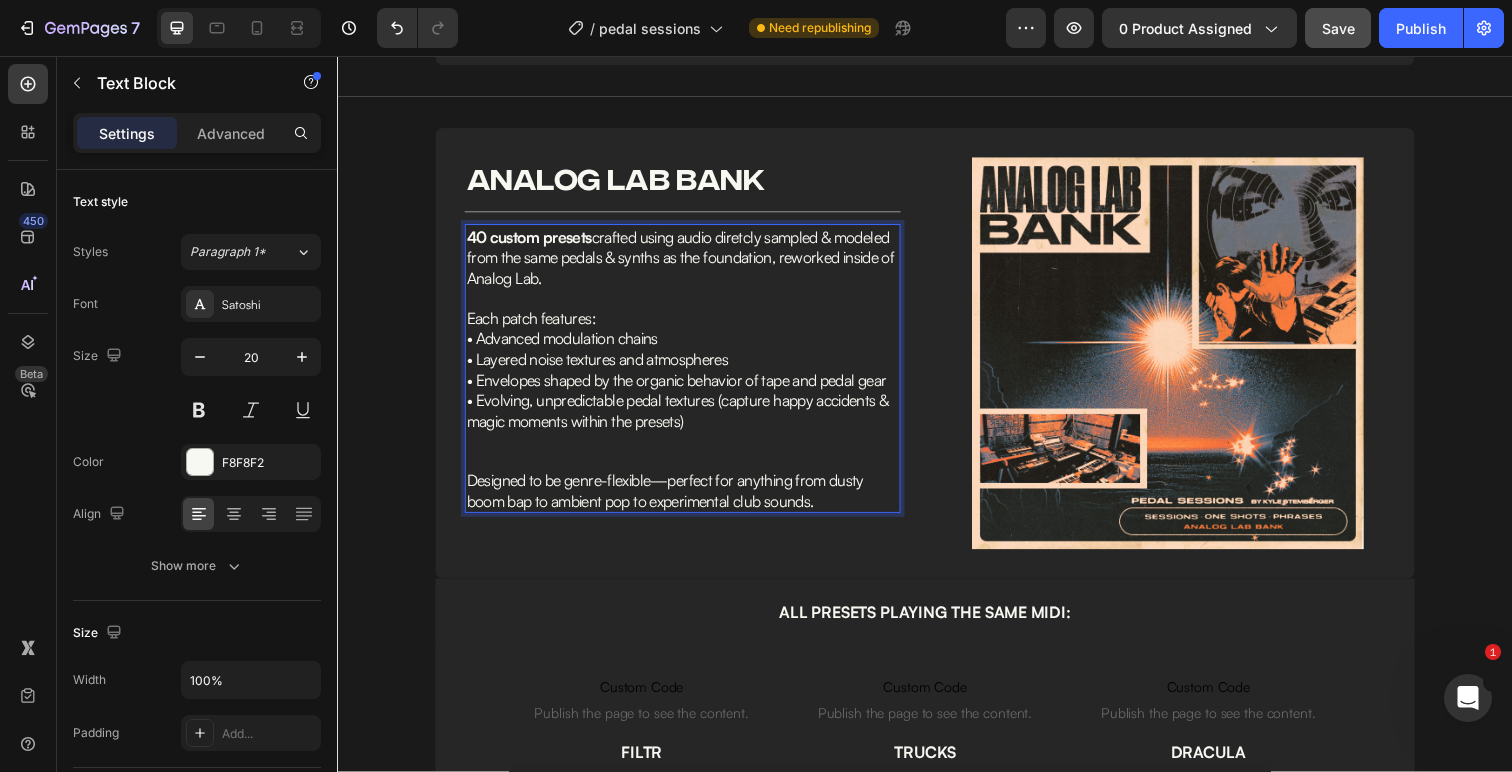 click on "40 custom presets  crafted using audio diretcly sampled & modeled from the same pedals & synths as the foundation, reworked inside of Analog Lab." at bounding box center (687, 262) 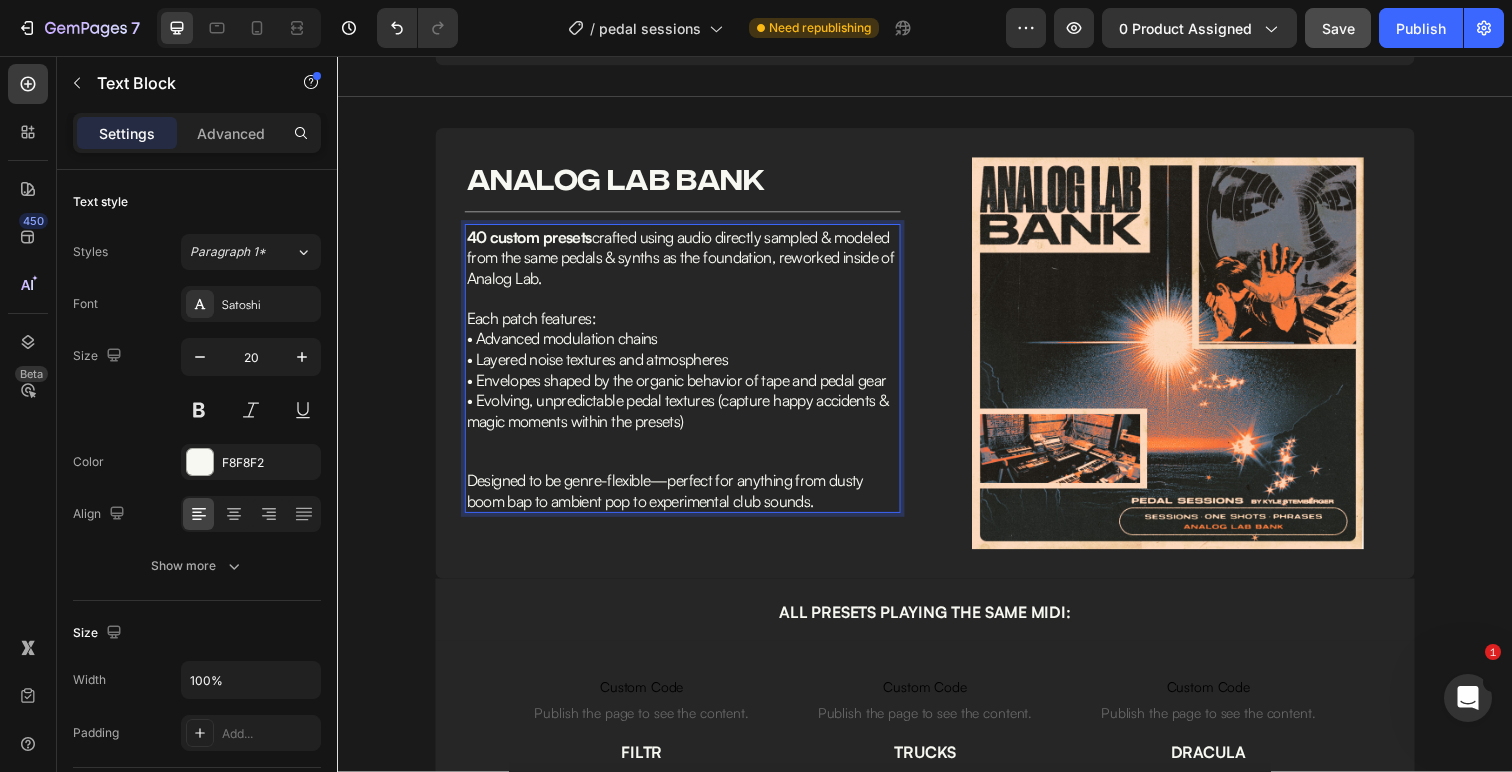 click on "40 custom presets  crafted using audio directly sampled & modeled from the same pedals & synths as the foundation, reworked inside of Analog Lab." at bounding box center [687, 262] 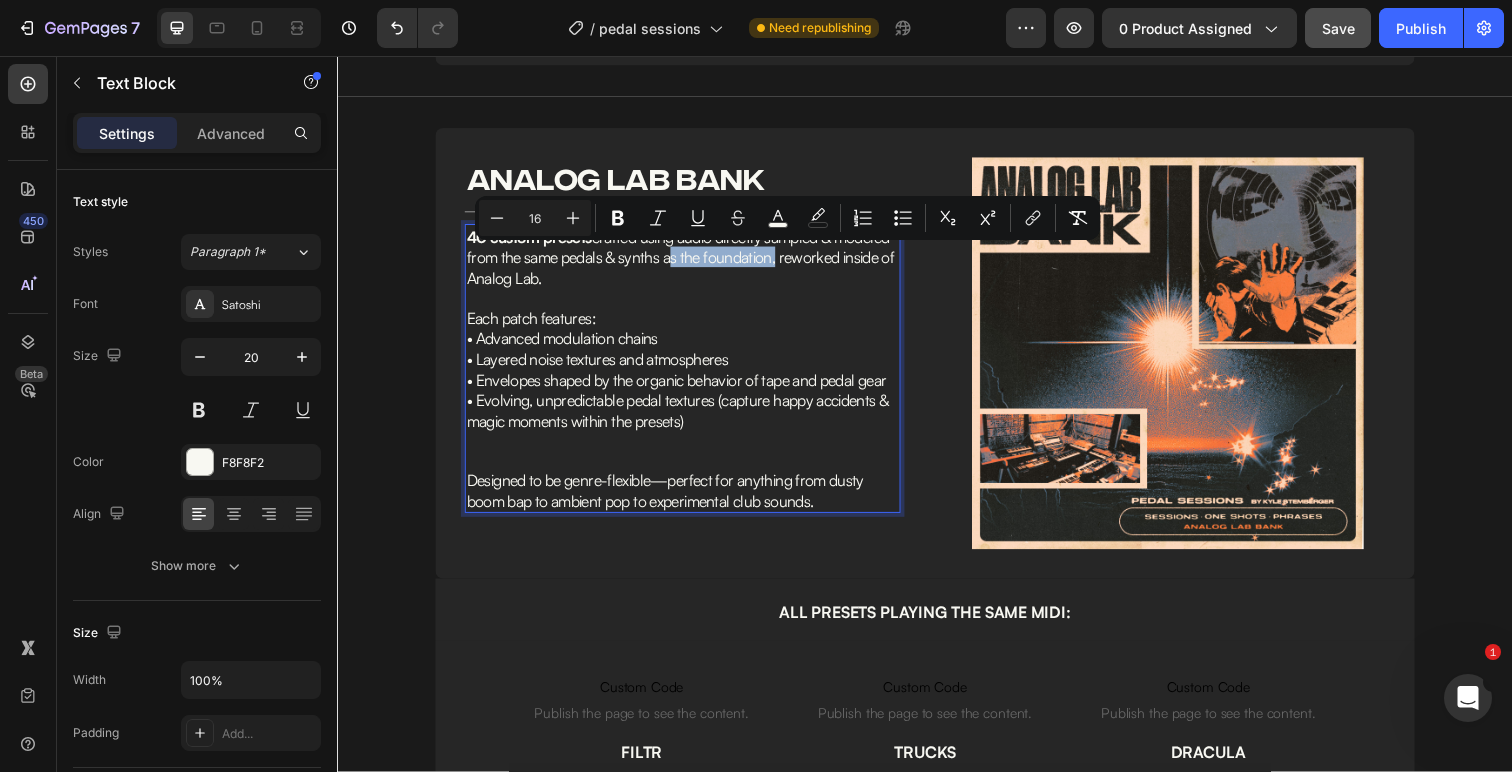 drag, startPoint x: 735, startPoint y: 264, endPoint x: 846, endPoint y: 272, distance: 111.28792 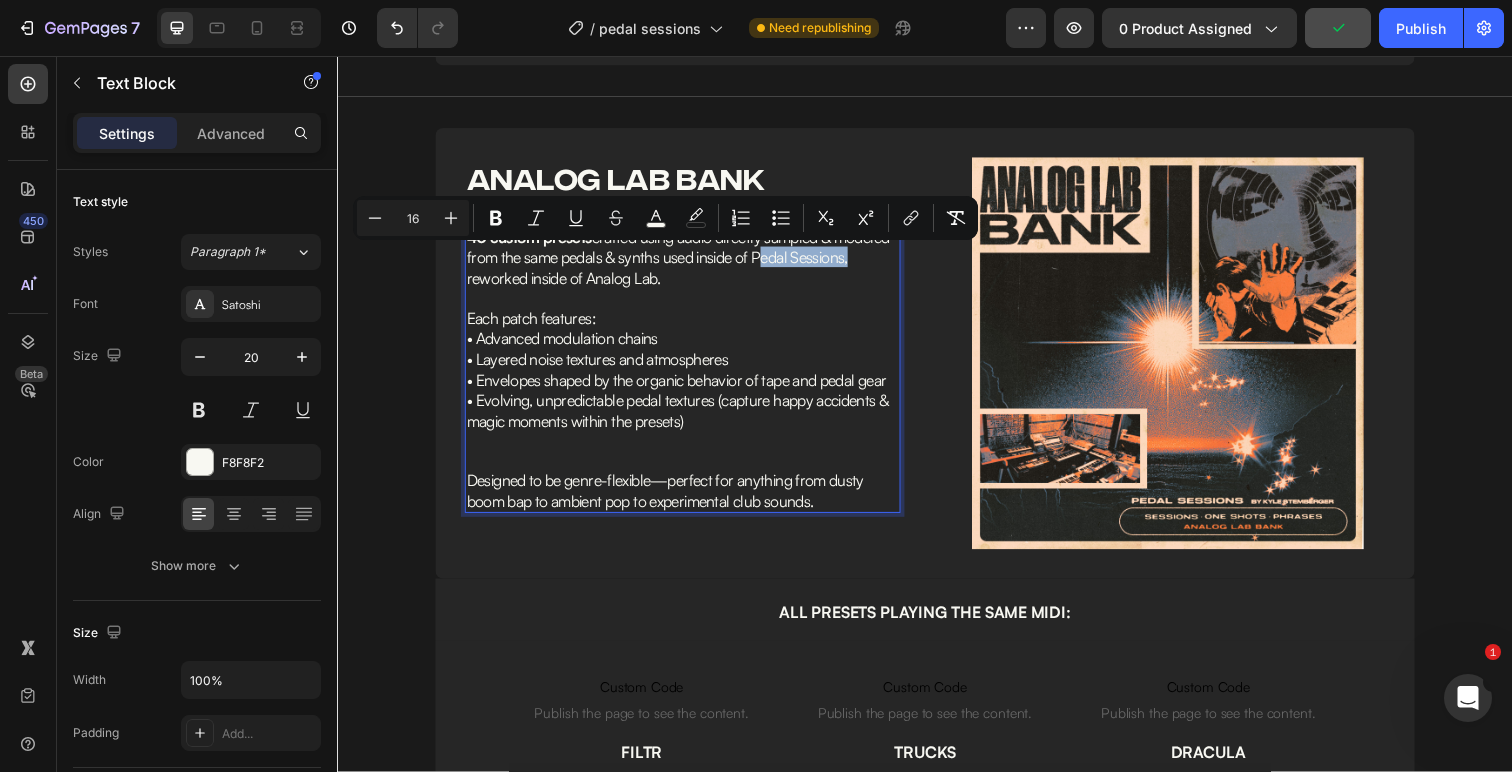 drag, startPoint x: 522, startPoint y: 288, endPoint x: 828, endPoint y: 265, distance: 306.86316 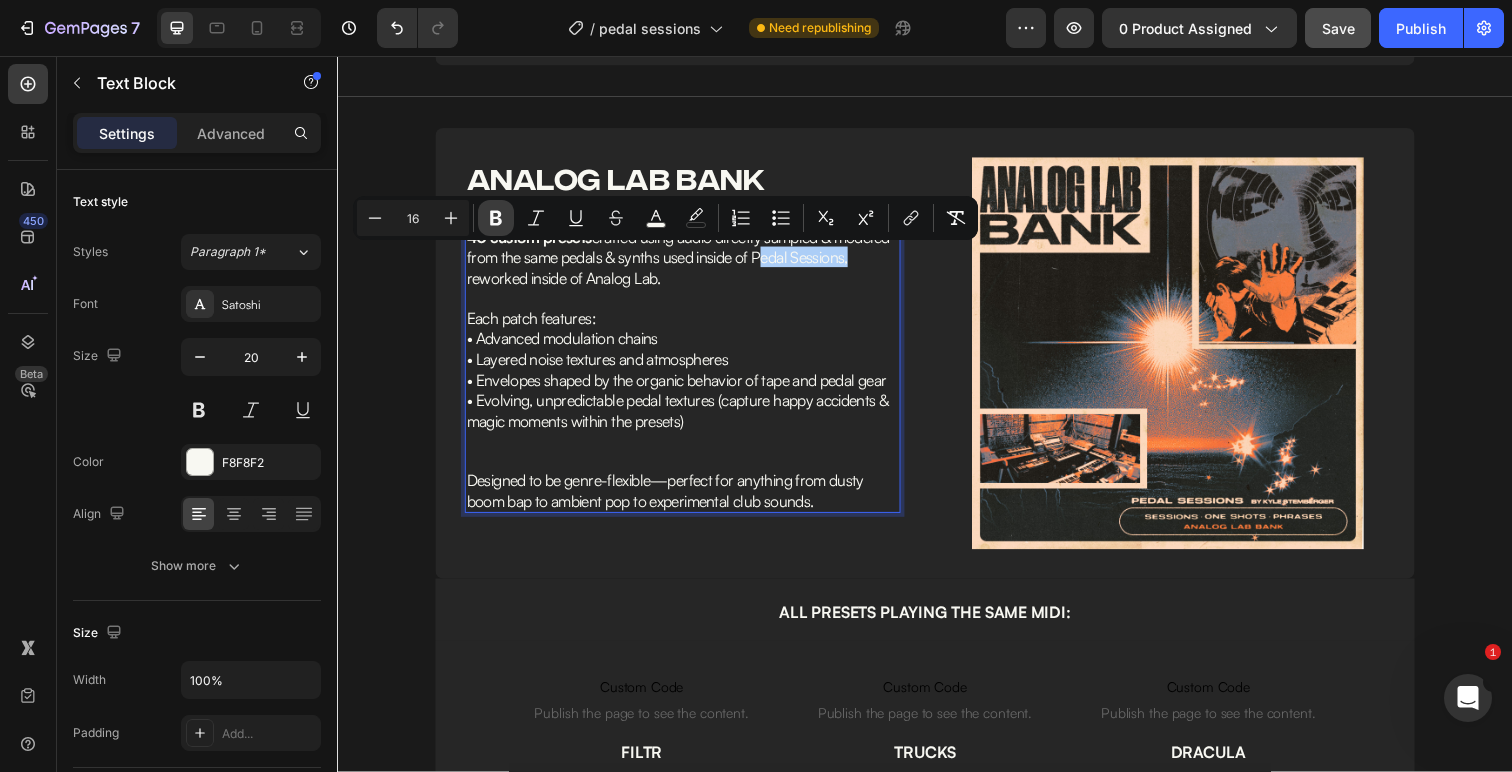 click 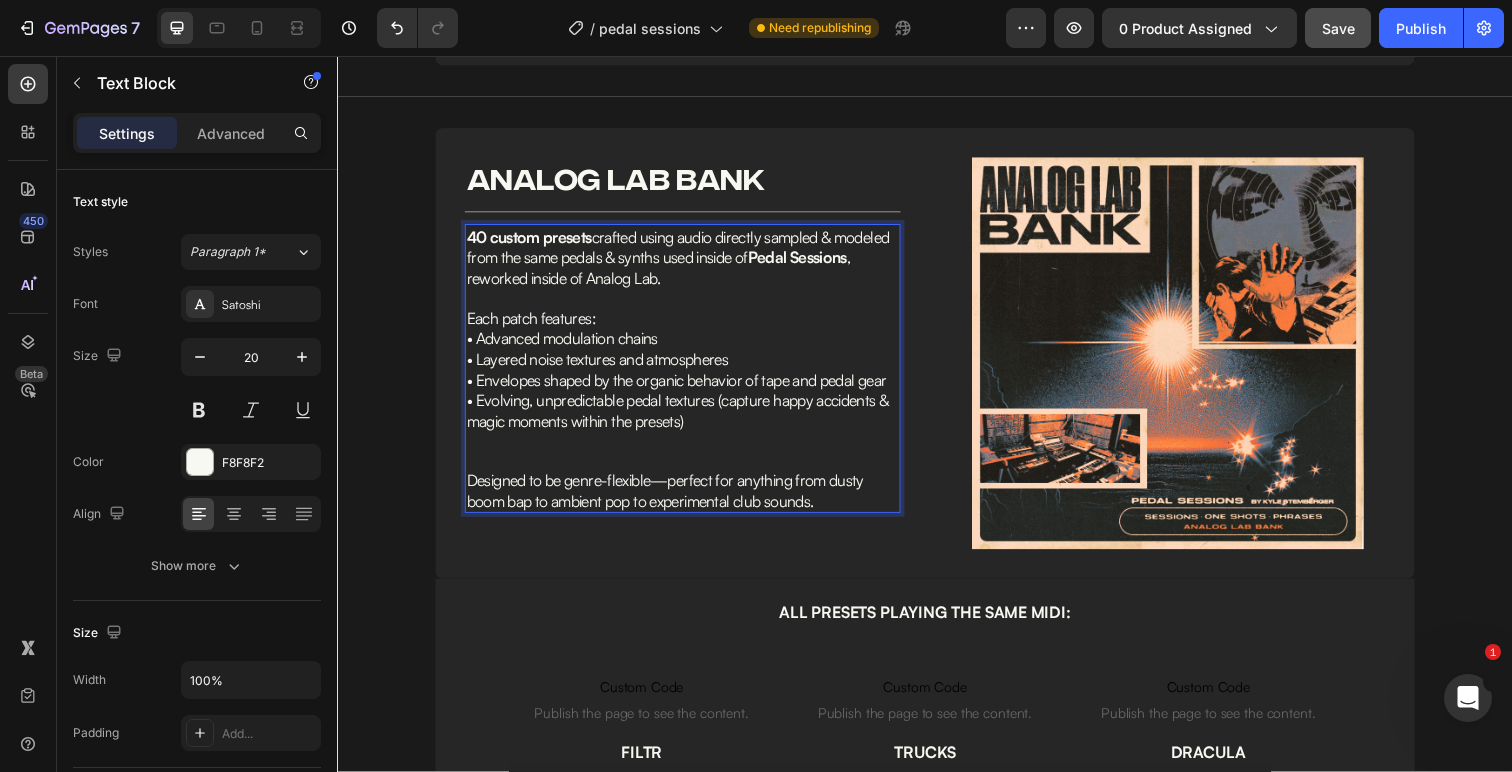 click on "40 custom presets  crafted using audio directly sampled & modeled from the same pedals & synths used inside of  Pedal Sessions , reworked inside of Analog Lab." at bounding box center [685, 262] 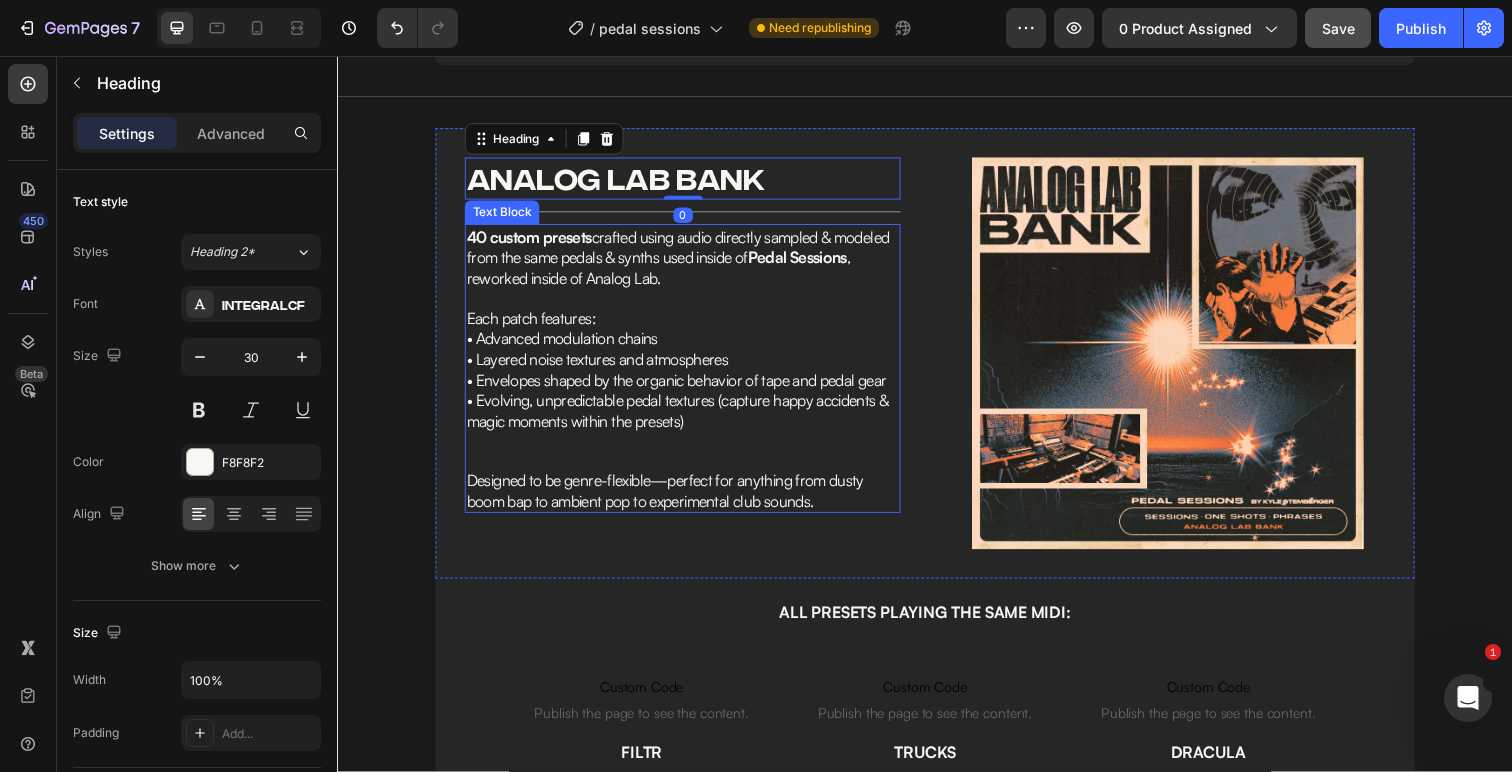 click on "40 custom presets  crafted using audio directly sampled & modeled from the same pedals & synths used inside of  Pedal Sessions , reworked inside of Analog Lab." at bounding box center [685, 262] 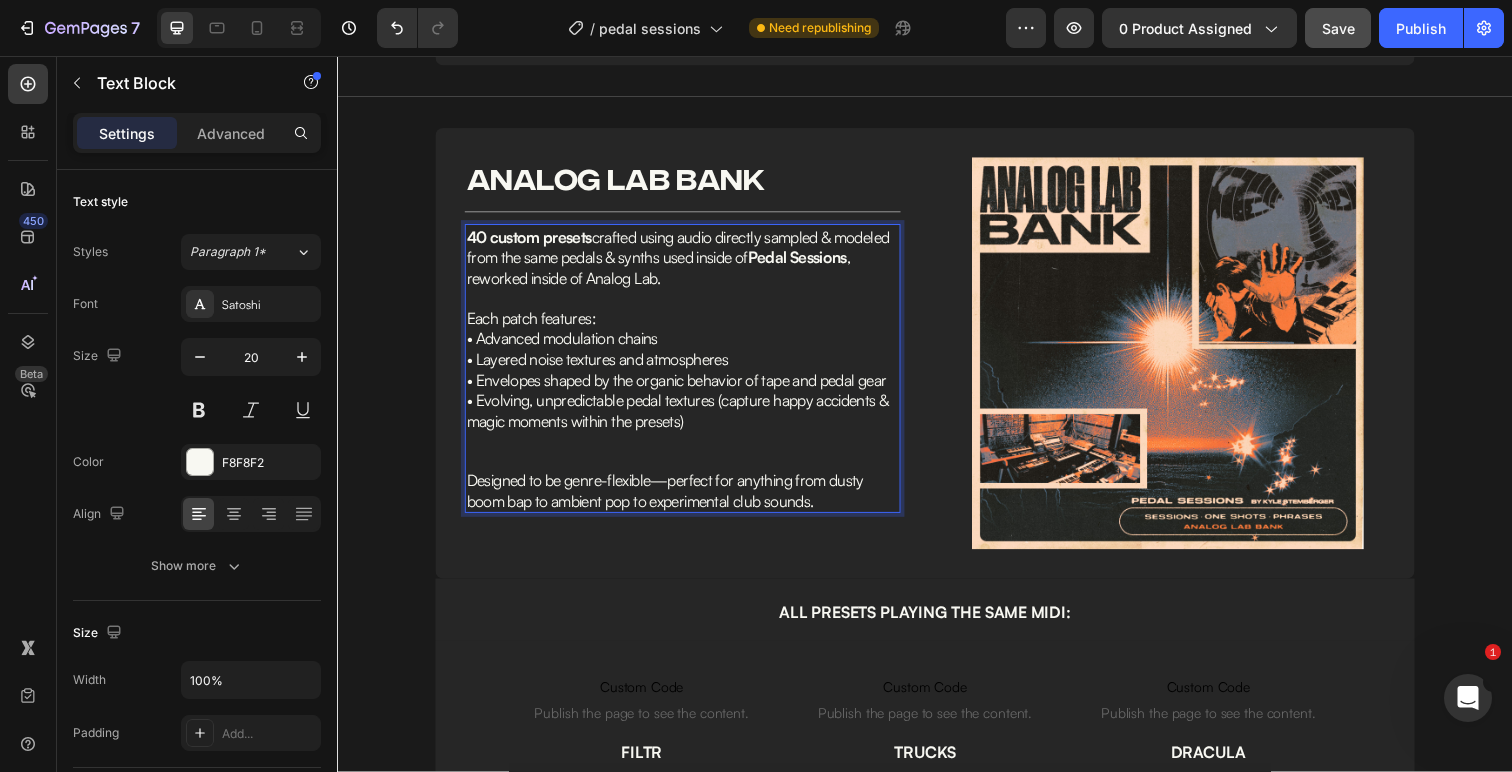 click on "40 custom presets  crafted using audio directly sampled & modeled from the same pedals & synths used inside of  Pedal Sessions , reworked inside of Analog Lab." at bounding box center [685, 262] 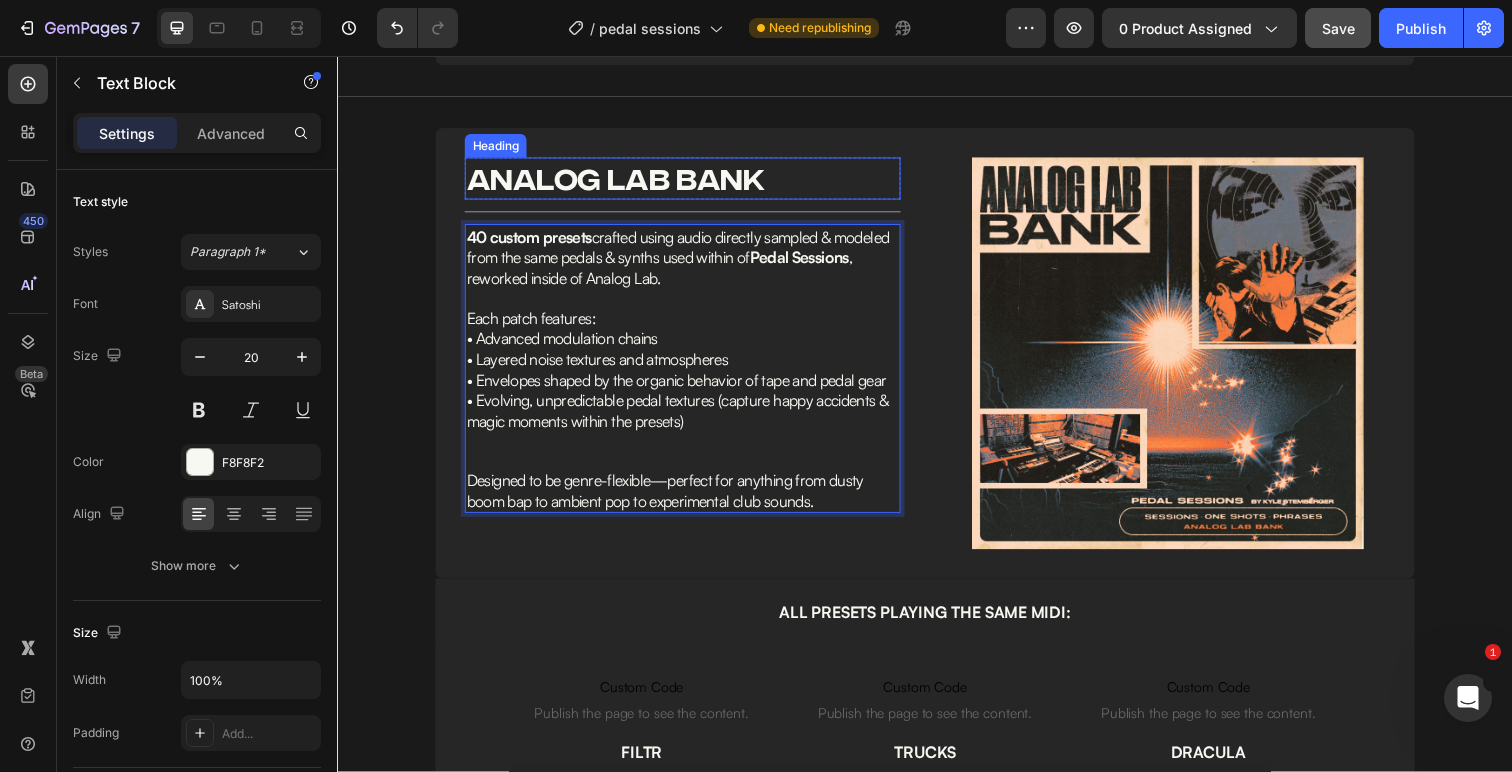 click on "analog lab bank" at bounding box center [689, 181] 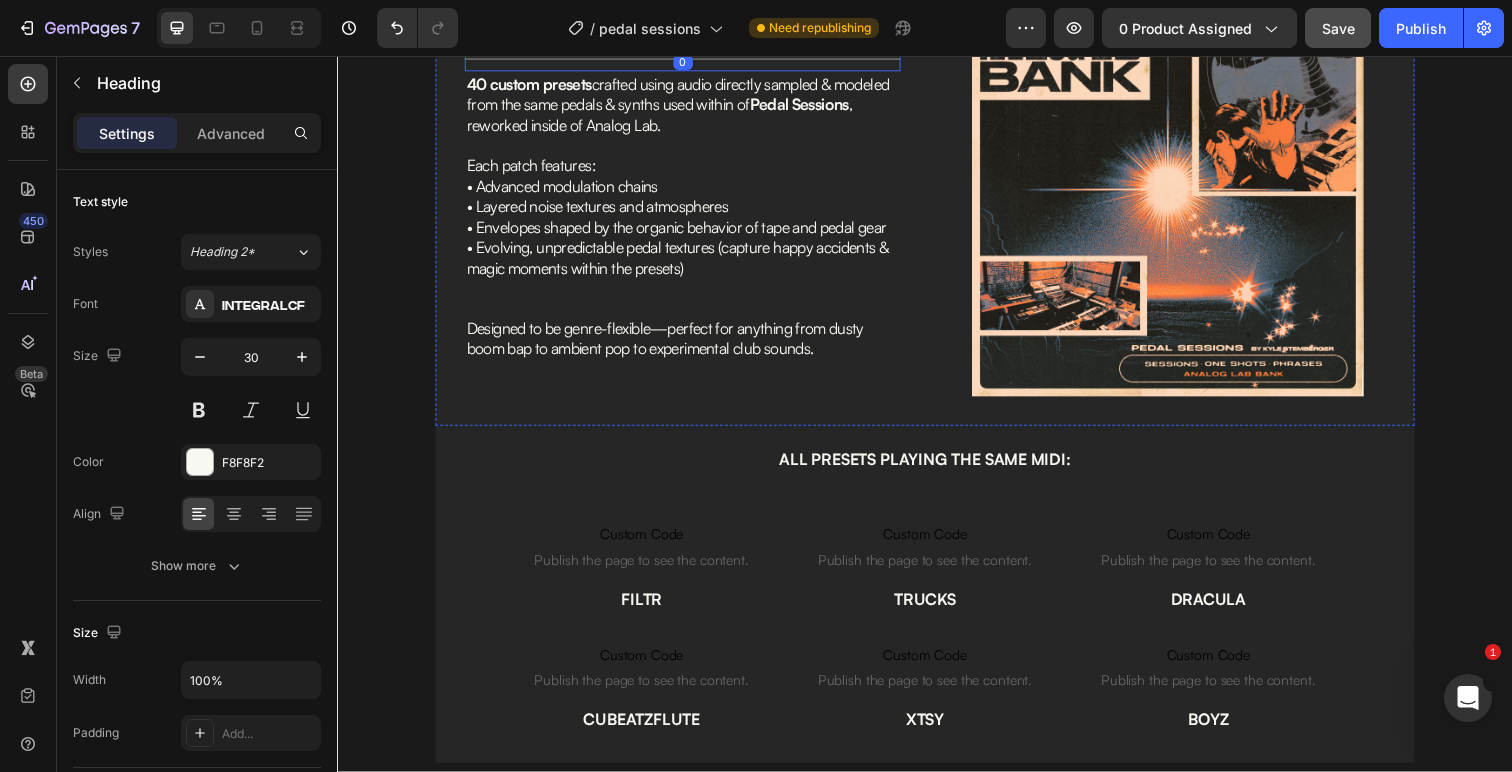 scroll, scrollTop: 1934, scrollLeft: 0, axis: vertical 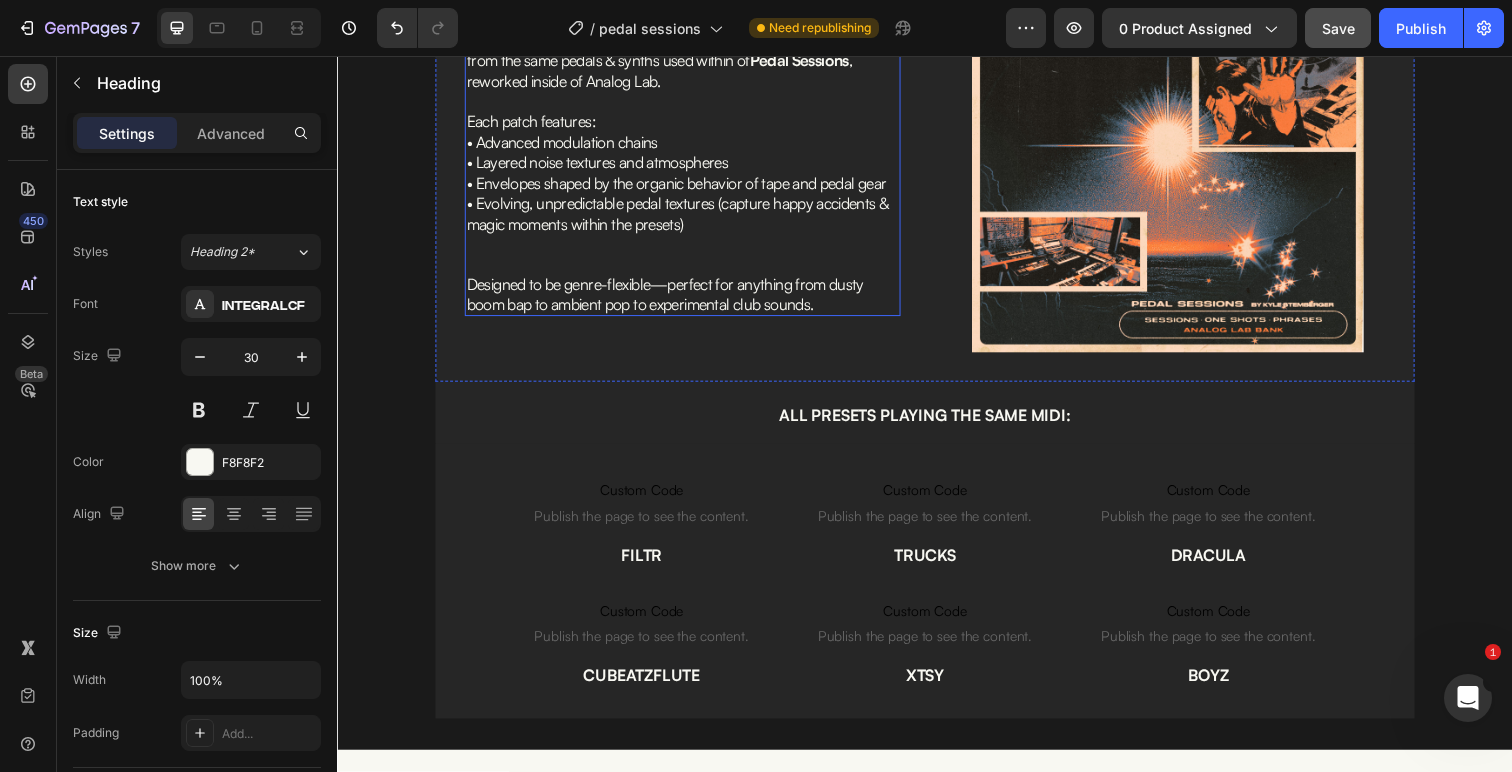 click at bounding box center [689, 248] 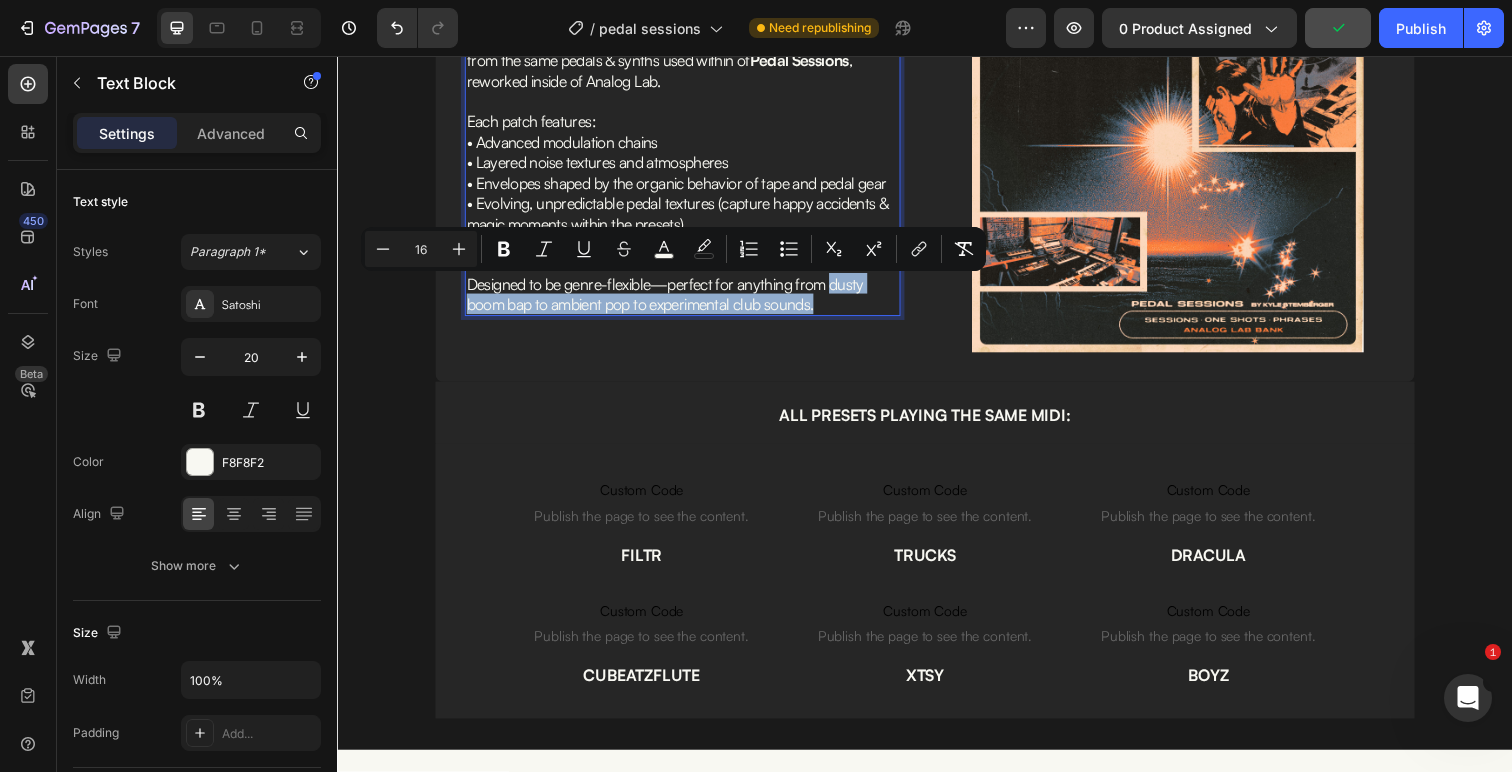 click on "Designed to be genre-flexible—perfect for anything from dusty boom bap to ambient pop to experimental club sounds." at bounding box center [689, 299] 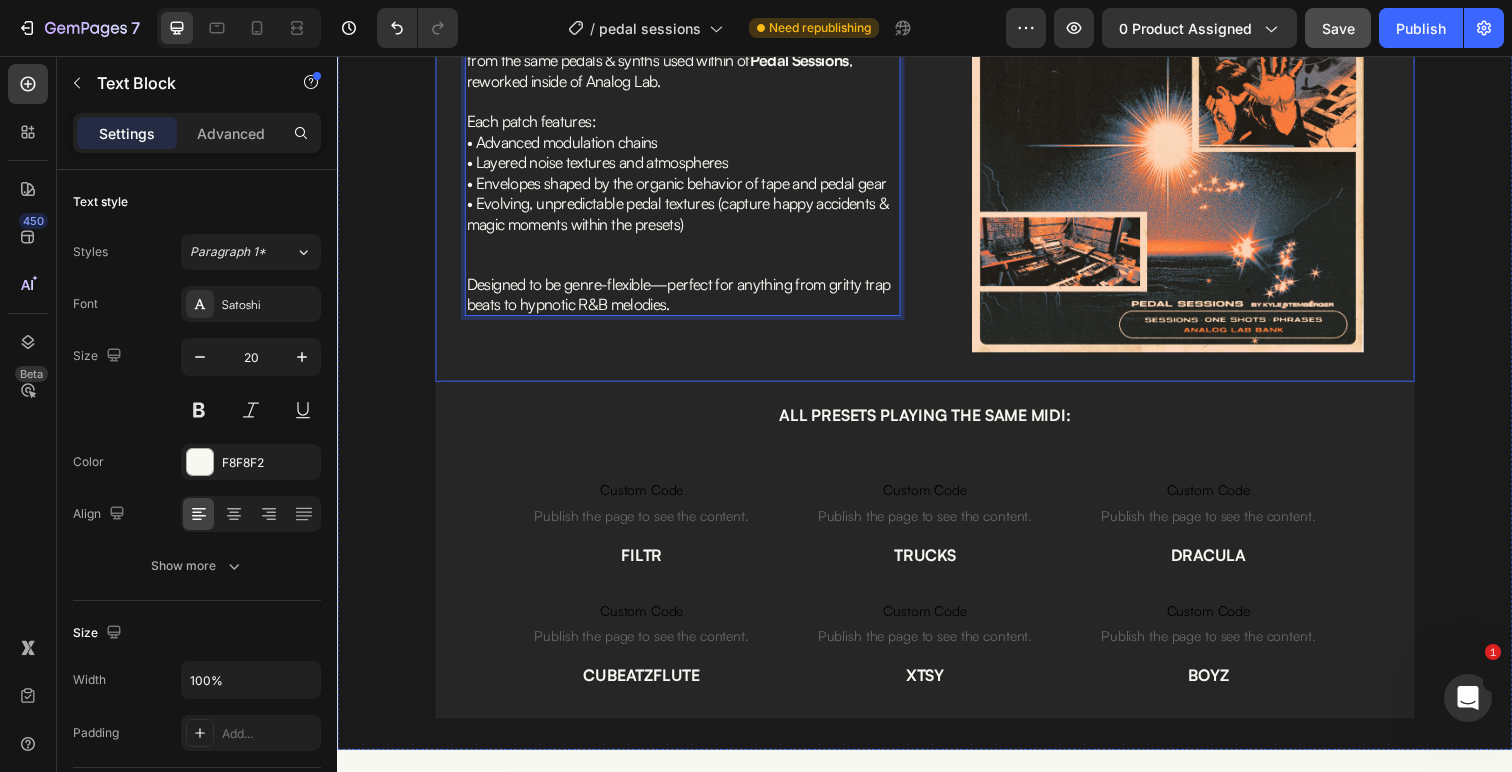 click on "Image analog lab bank Heading Row                Title Line 40 custom presets  crafted using audio directly sampled & modeled from the same pedals & synths used within of  Pedal Sessions , reworked inside of Analog Lab. Each patch features: • Advanced modulation chains • Layered noise textures and atmospheres • Envelopes shaped by the organic behavior of tape and pedal gear • Evolving, unpredictable pedal textures (capture happy accidents & magic moments within the presets) Designed to be genre-flexible—perfect for anything from gritty trap beats to hypnotic R&B melodies. Text Block   0 Image Row" at bounding box center [937, 159] 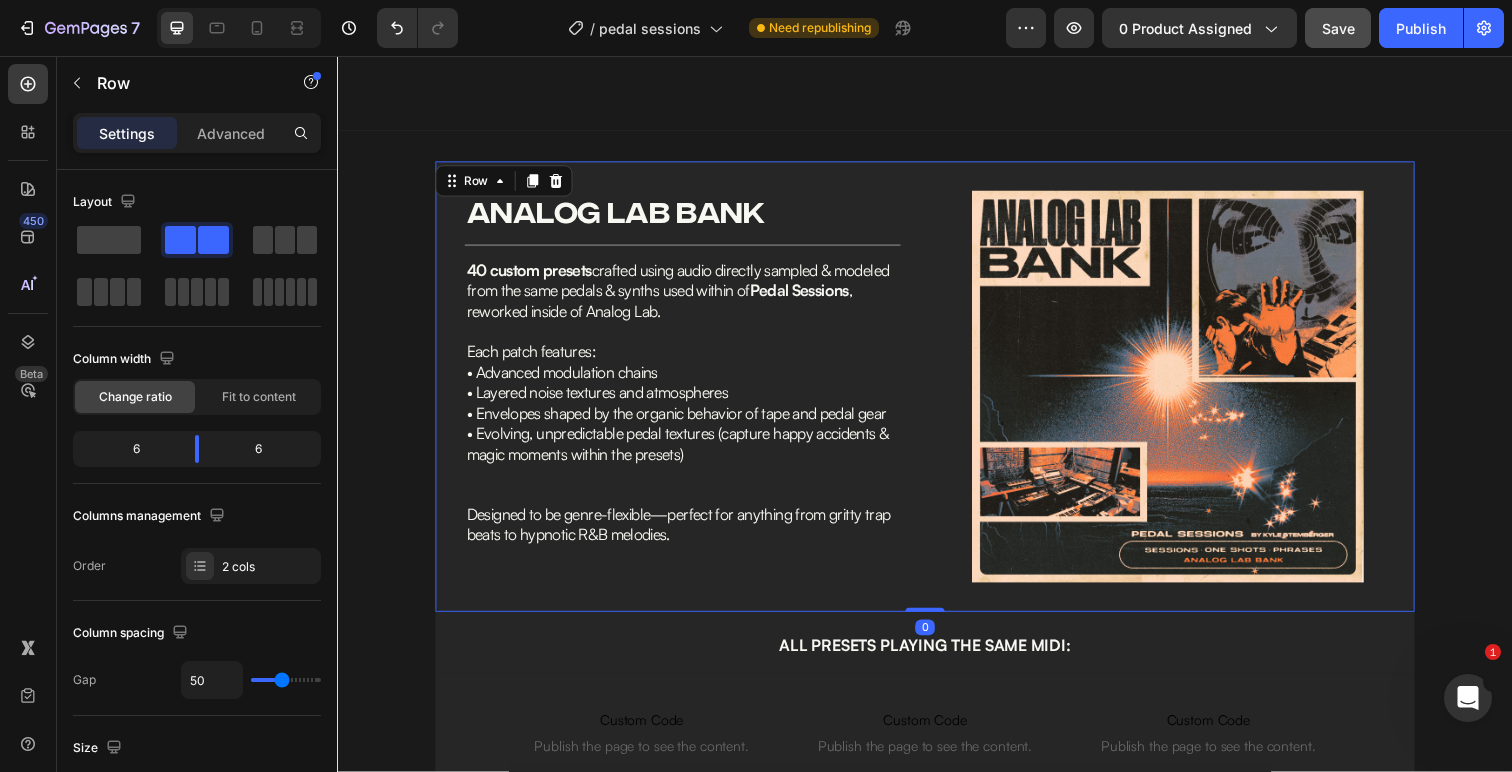 scroll, scrollTop: 1663, scrollLeft: 0, axis: vertical 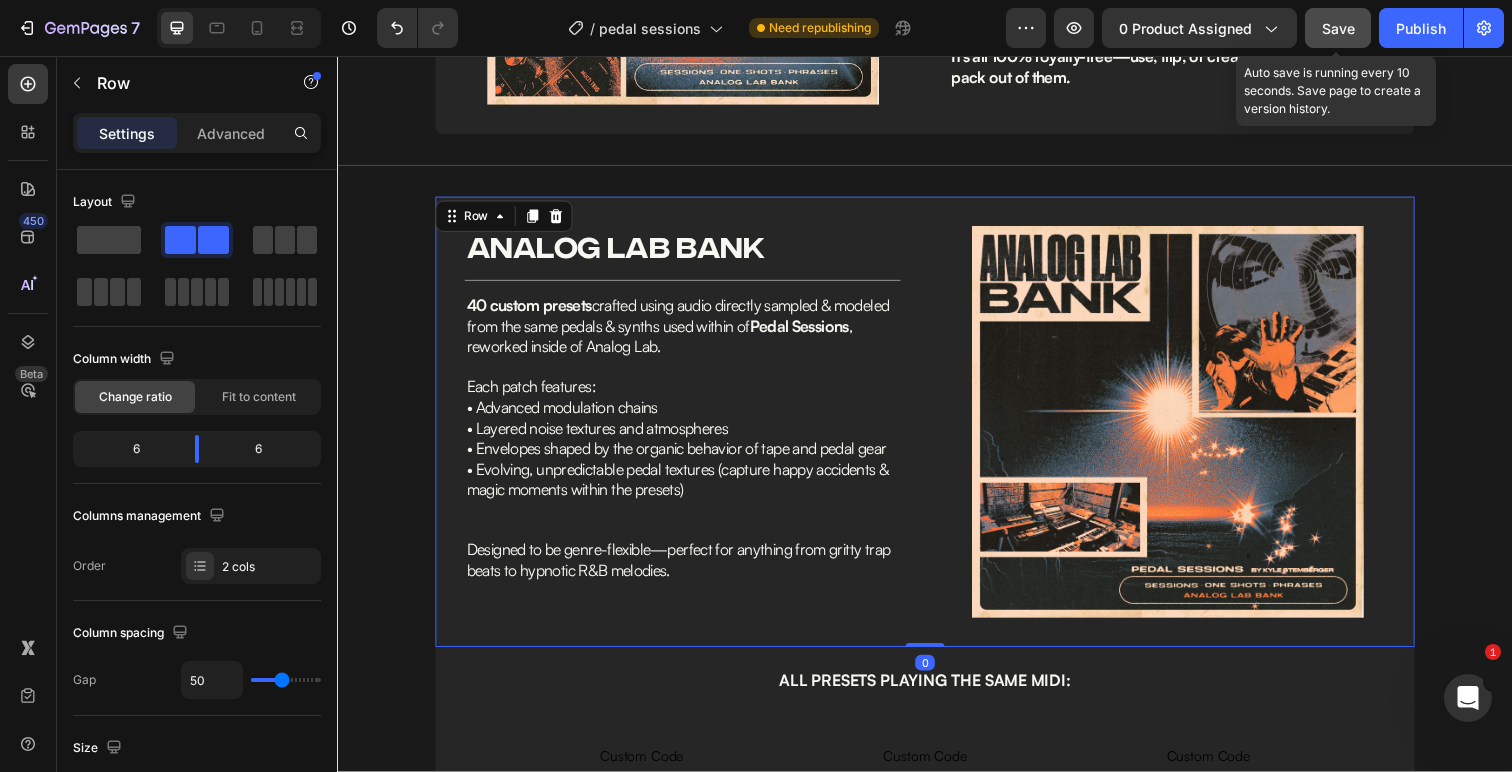 click on "Save" at bounding box center [1338, 28] 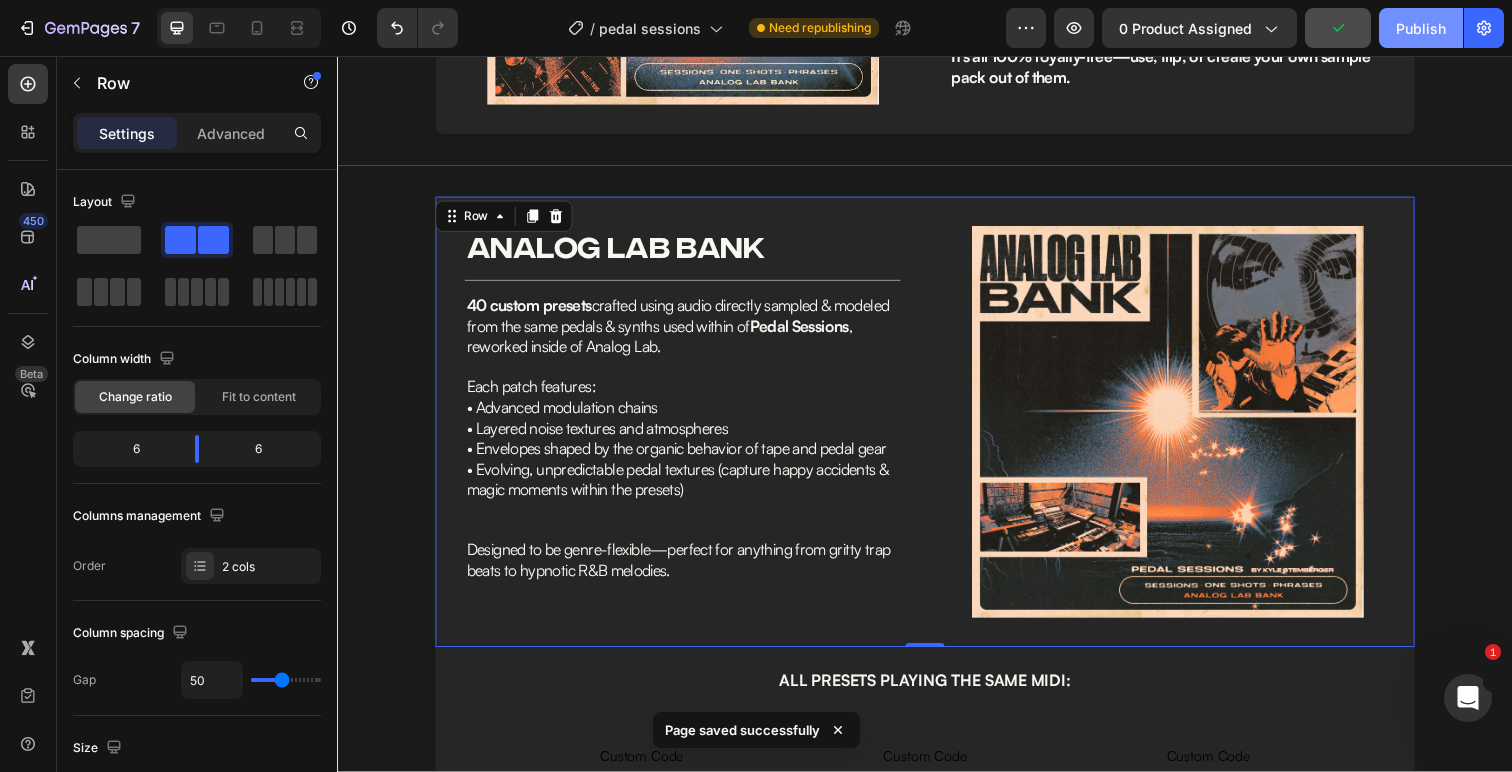 click on "Publish" at bounding box center [1421, 28] 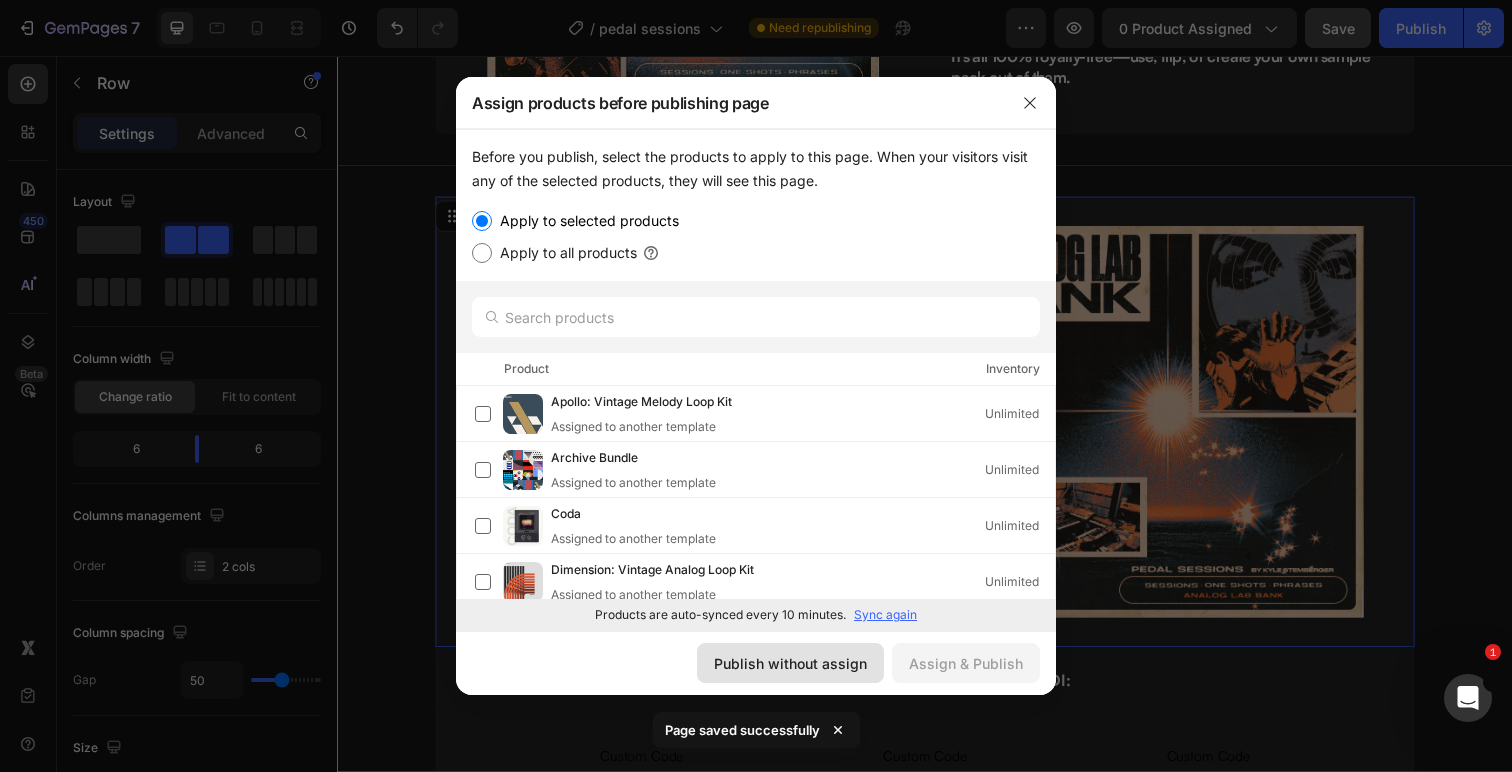 click on "Publish without assign" at bounding box center (790, 663) 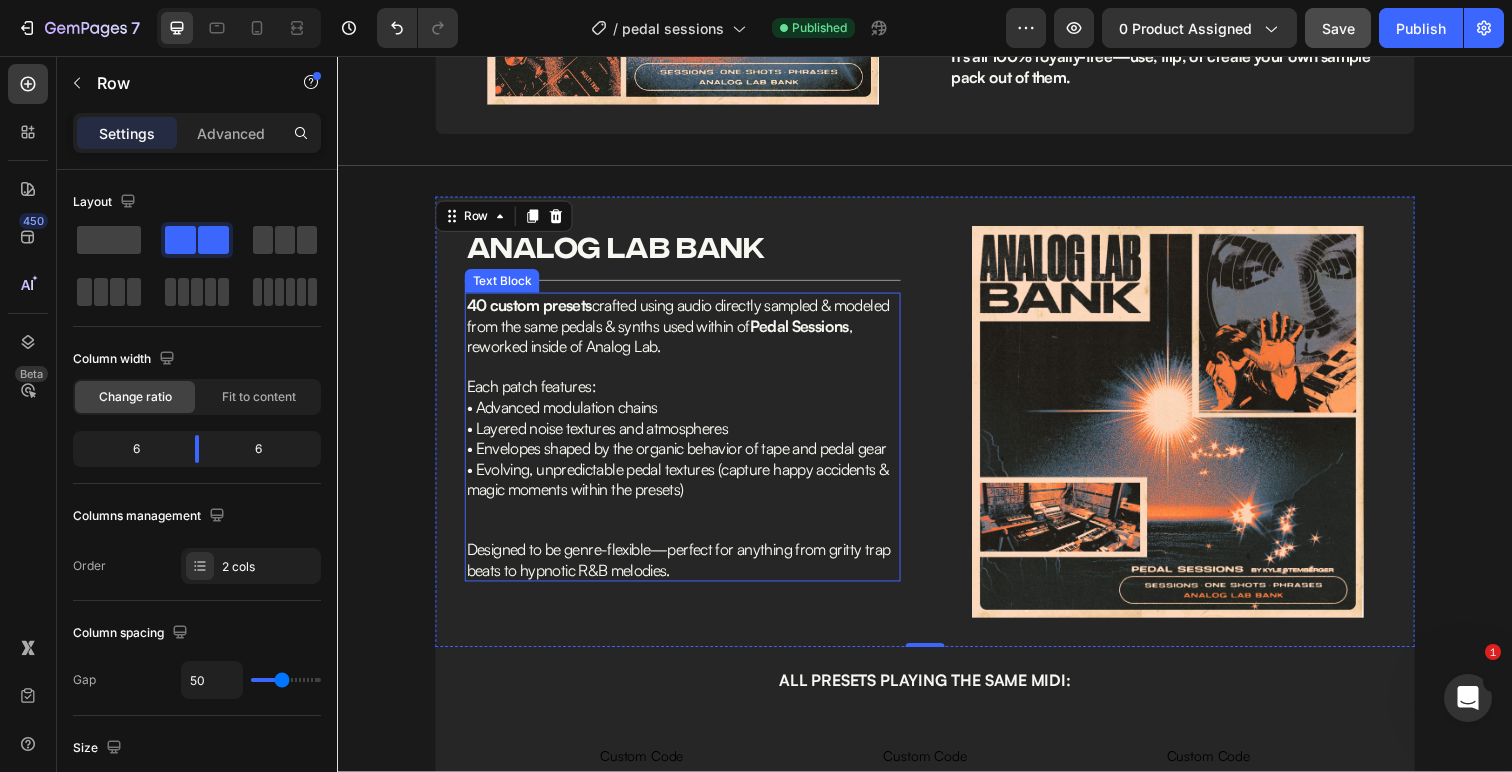 click on "• Advanced modulation chains • Layered noise textures and atmospheres • Envelopes shaped by the organic behavior of tape and pedal gear" at bounding box center (689, 435) 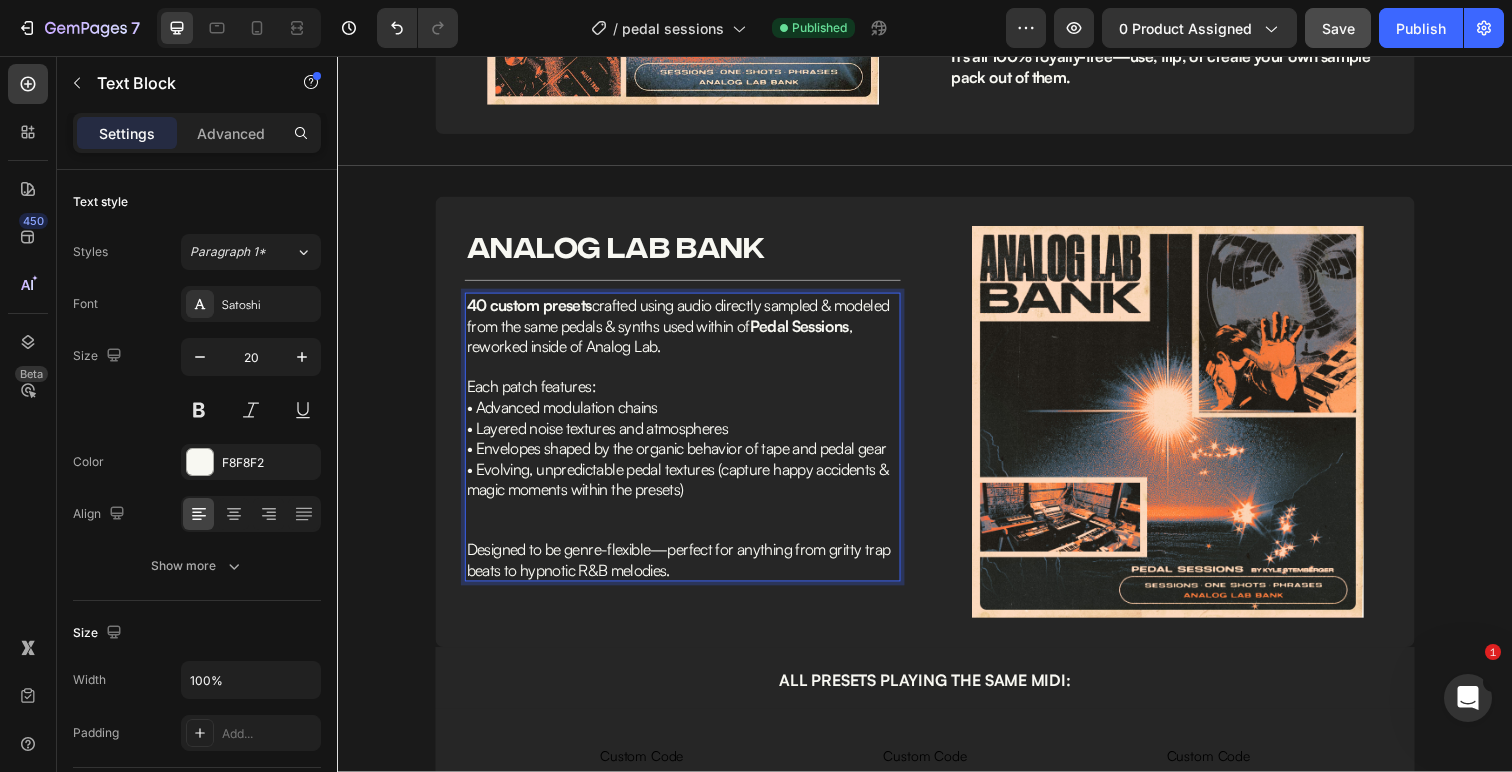 click on "• Envelopes shaped by the organic behavior of tape and pedal gear" at bounding box center [683, 457] 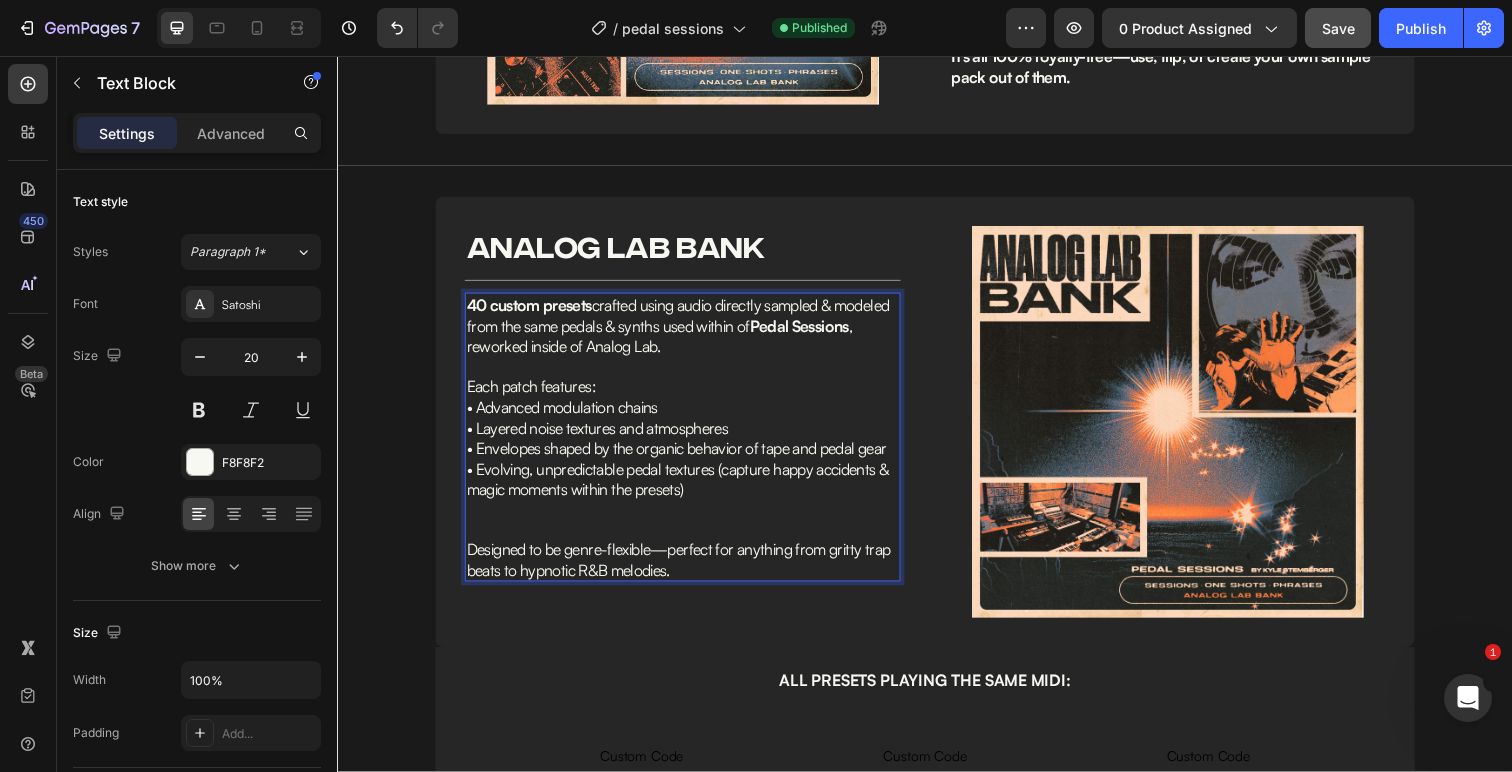 click on "40 custom presets  crafted using audio directly sampled & modeled from the same pedals & synths used within of  Pedal Sessions , reworked inside of Analog Lab." at bounding box center (685, 332) 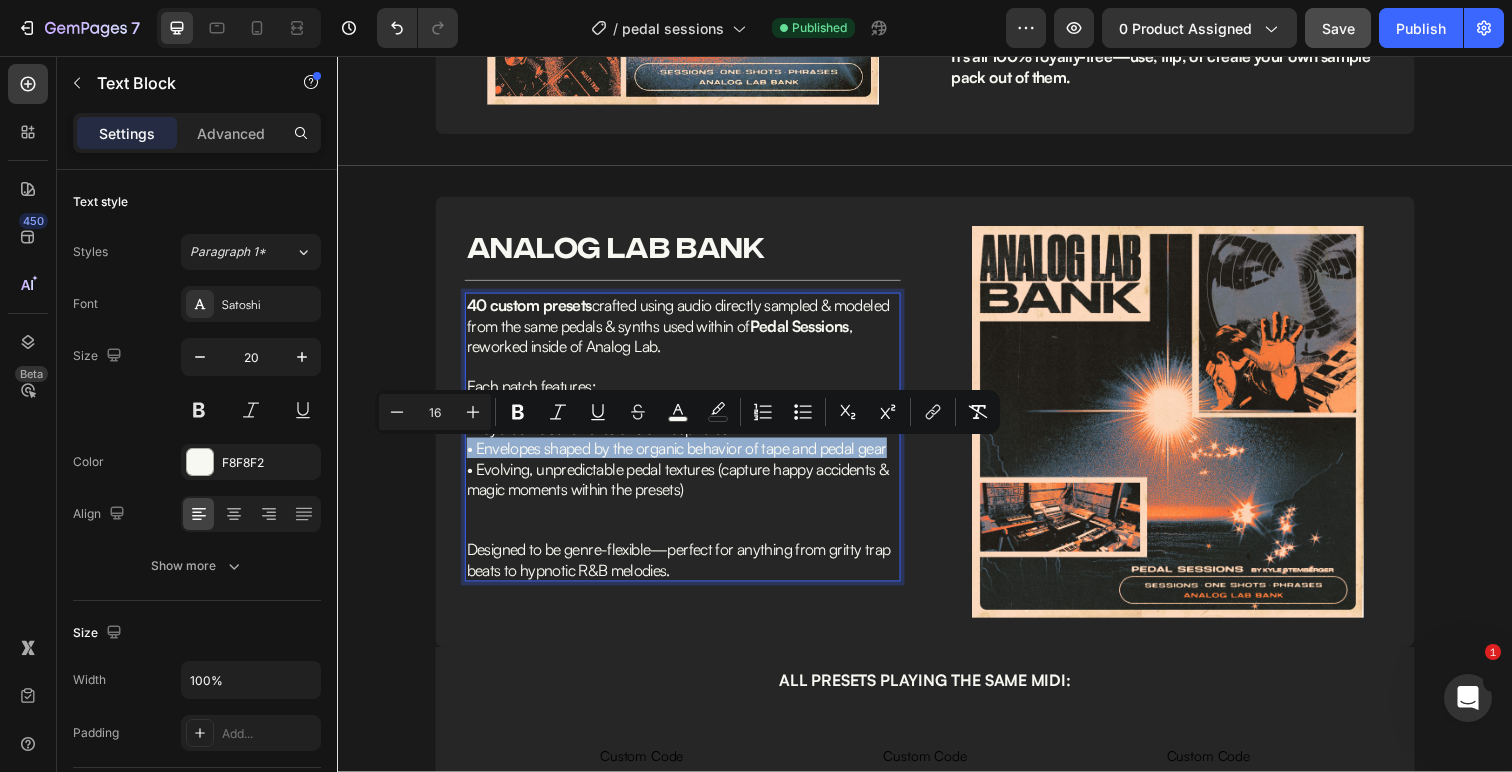 drag, startPoint x: 471, startPoint y: 462, endPoint x: 908, endPoint y: 461, distance: 437.00113 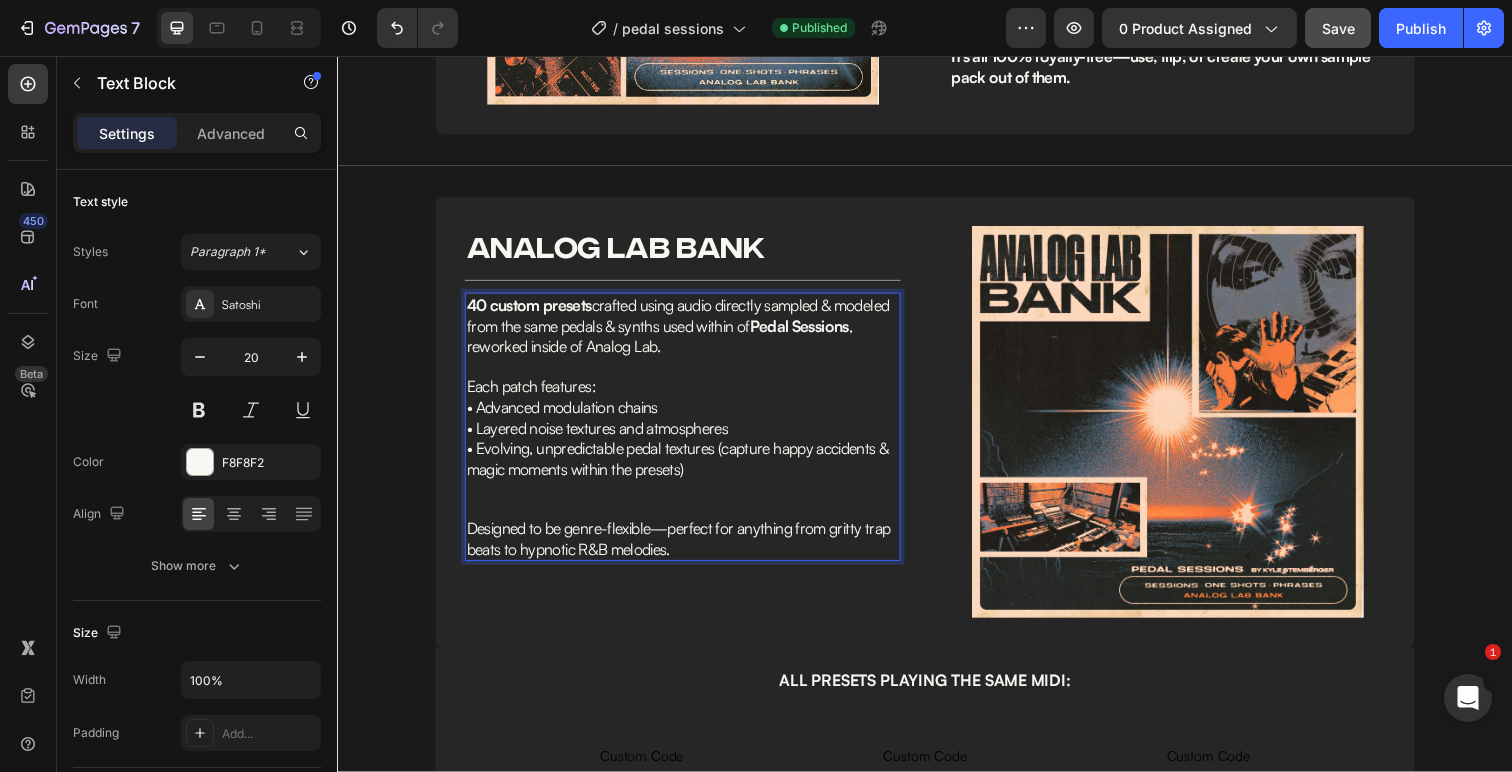 click on "Designed to be genre-flexible—perfect for anything from gritty trap beats to hypnotic R&B melodies." at bounding box center (689, 549) 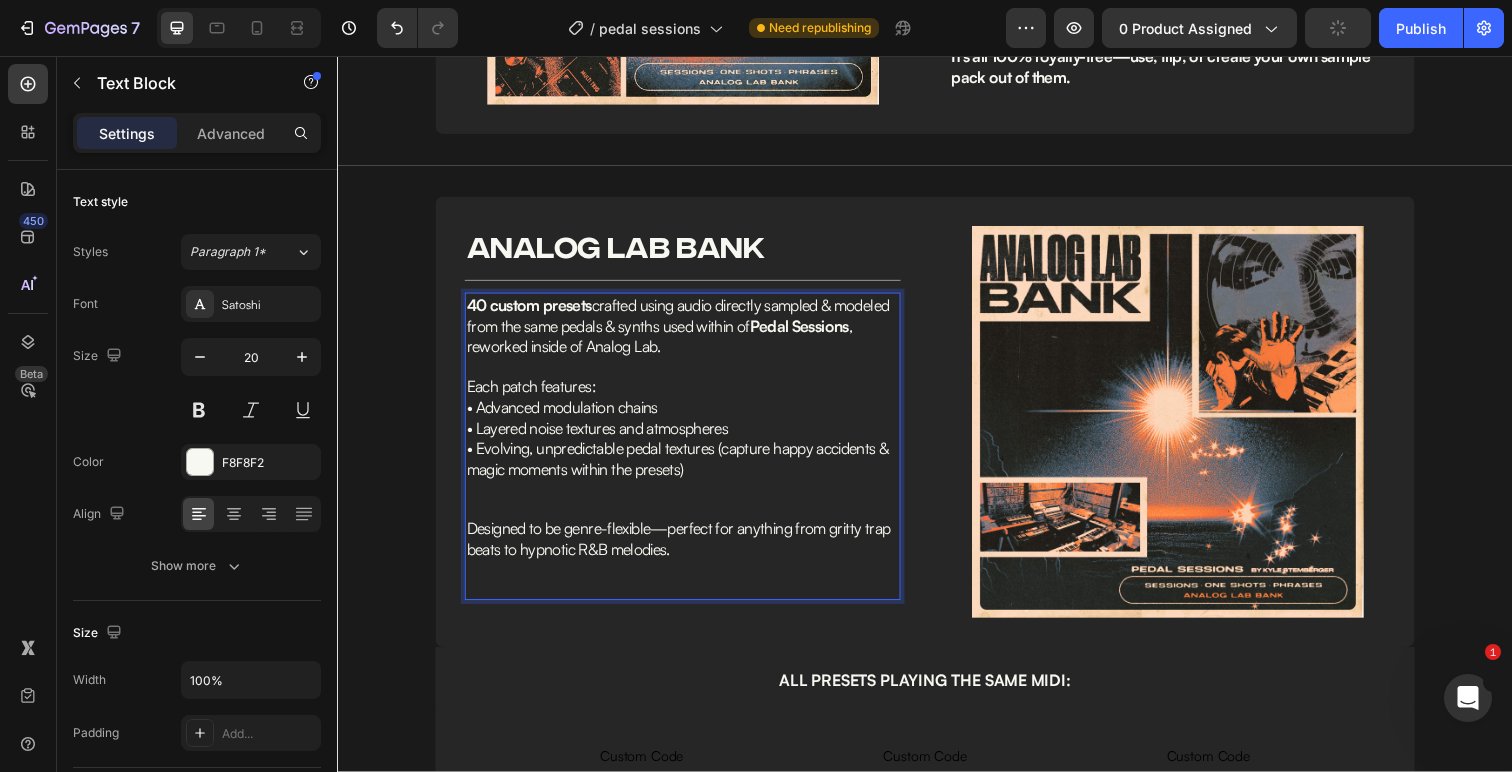 scroll, scrollTop: 0, scrollLeft: 0, axis: both 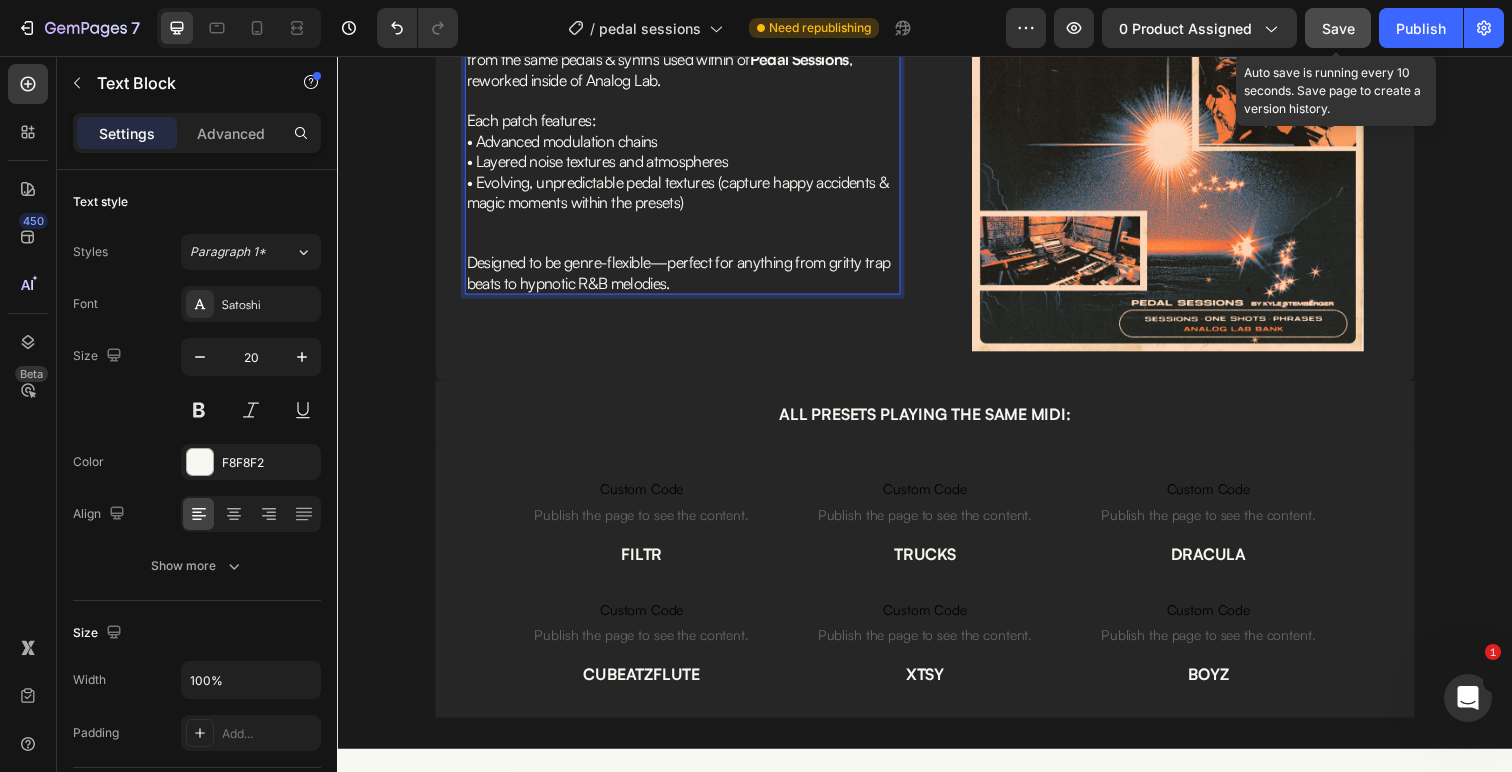 click on "Save" at bounding box center (1338, 28) 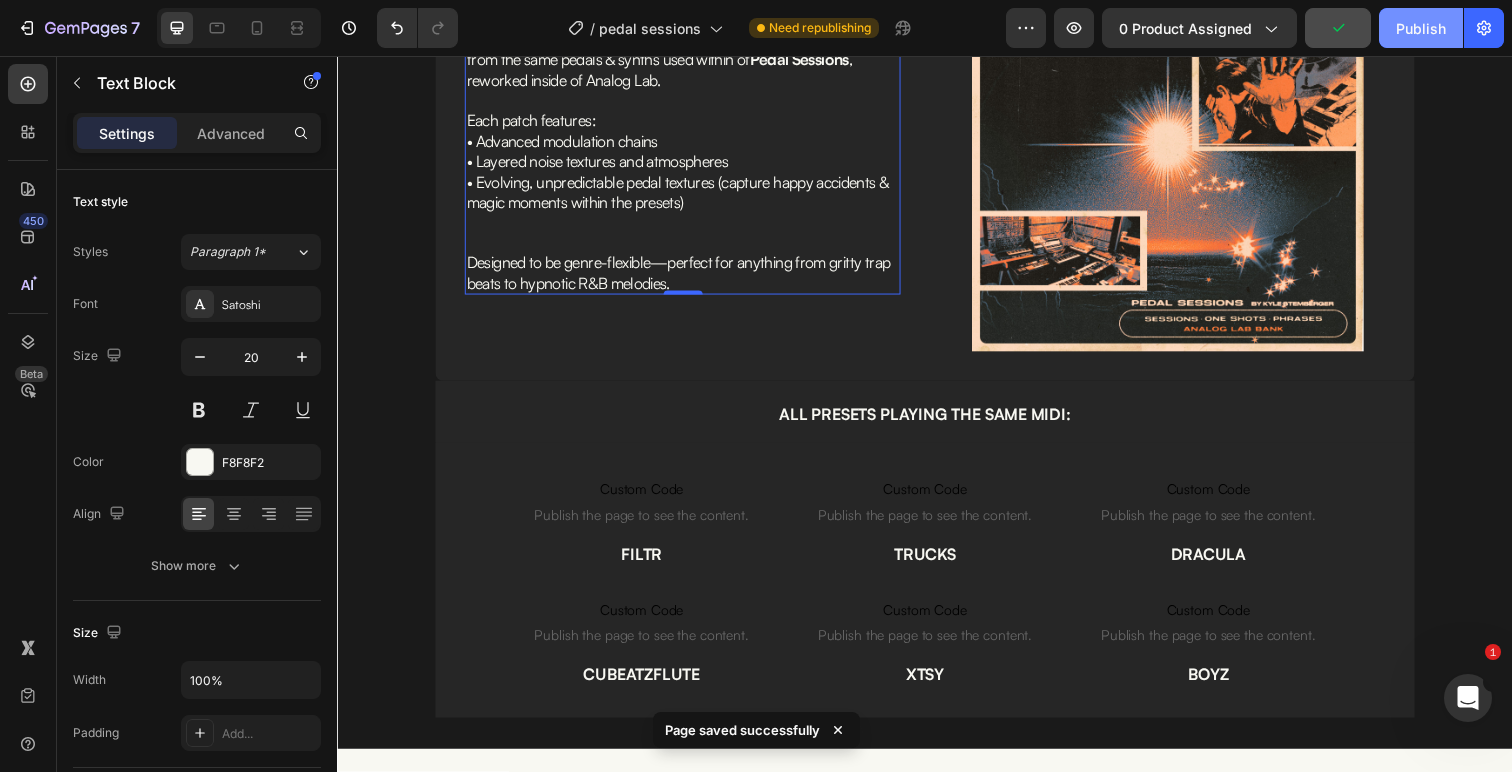 click on "Publish" at bounding box center (1421, 28) 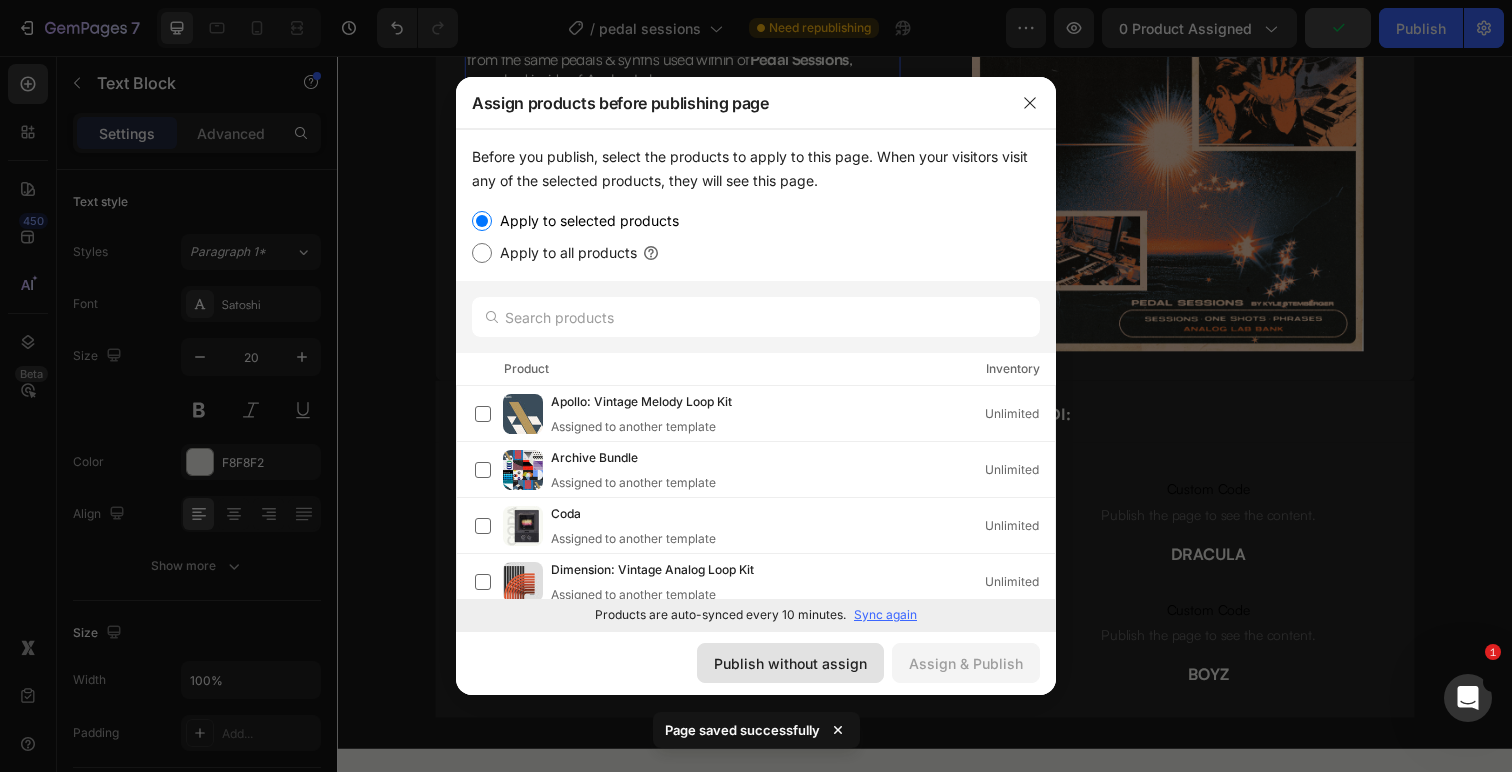 click on "Publish without assign" at bounding box center (790, 663) 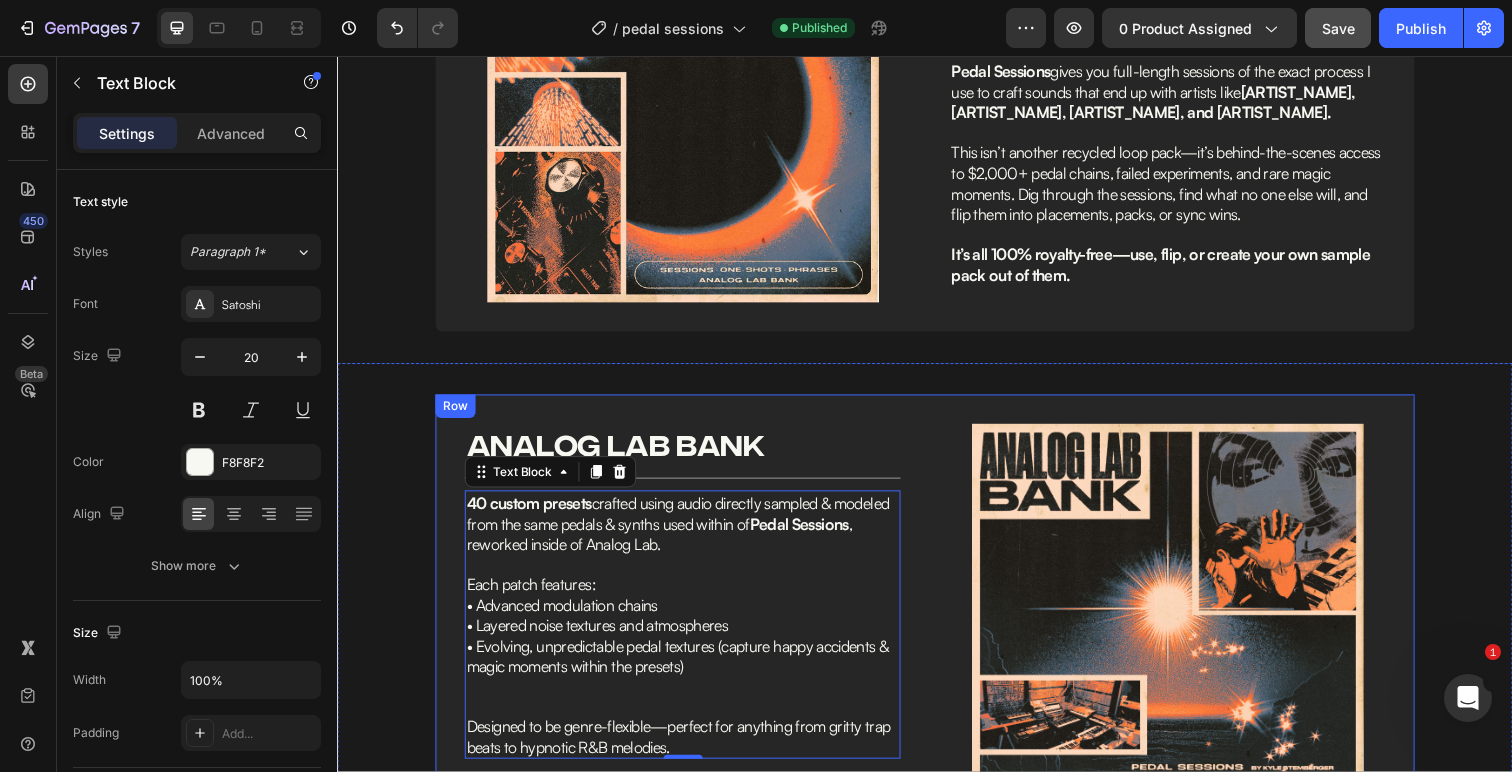 scroll, scrollTop: 1032, scrollLeft: 0, axis: vertical 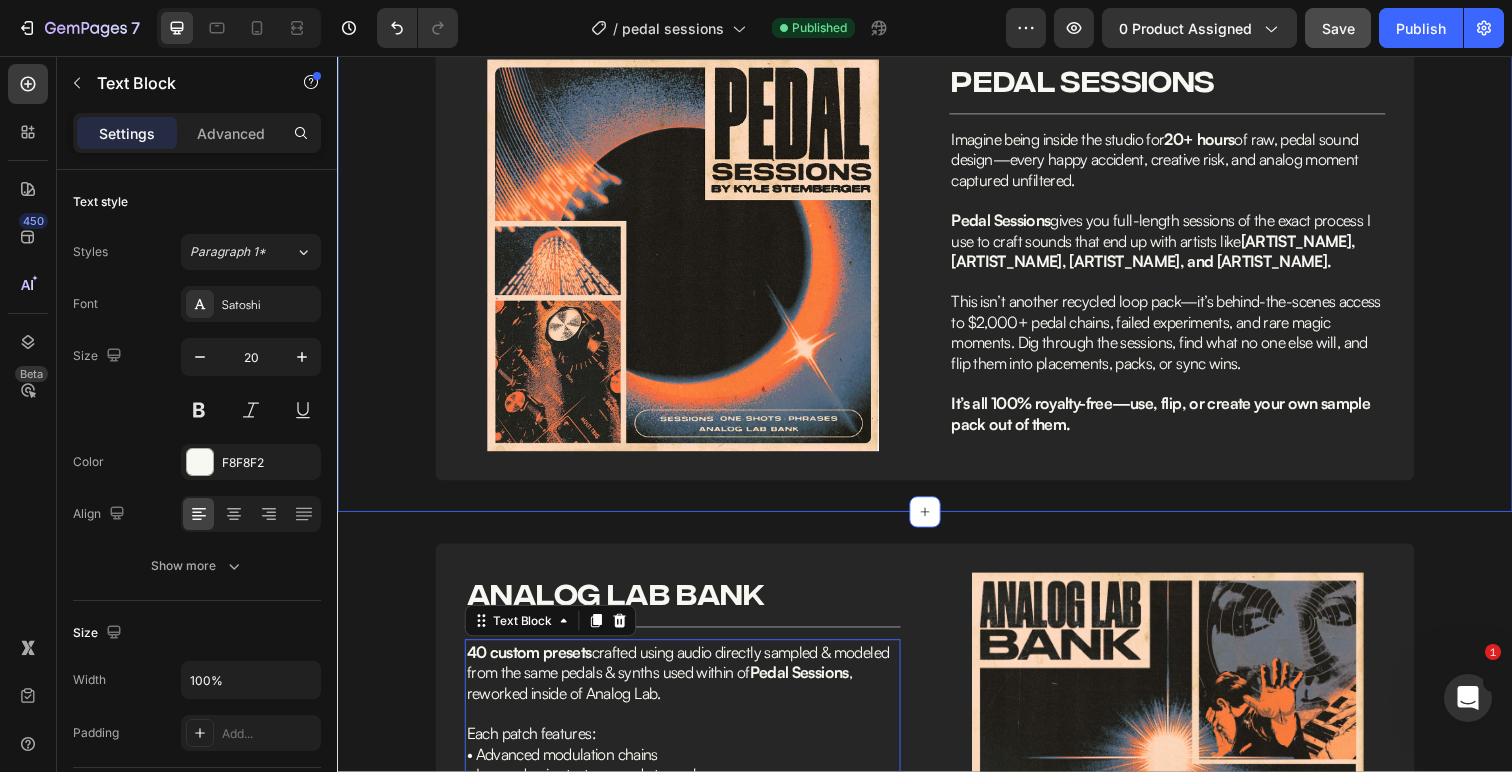 click on "Image Image PEDAL SESSIONS Heading Row                Title Line Imagine being inside the studio for  20+   hours  of raw, pedal sound design—every happy accident, creative risk, and analog moment captured unfiltered.    Pedal Sessions  gives you full-length sessions of the exact process I use to craft sounds that end up with artists like  Future, Gunna, Lil Baby, and Young Thug.    This isn’t another recycled loop pack—it’s behind-the-scenes access to $2,000+ pedal chains, failed experiments, and rare magic moments. Dig through the sessions, find what no one else will, and flip them into placements, packs, or sync wins.    It’s all 100% royalty-free—use, flip, or create your own sample pack out of them. Text Block Row" at bounding box center (937, 260) 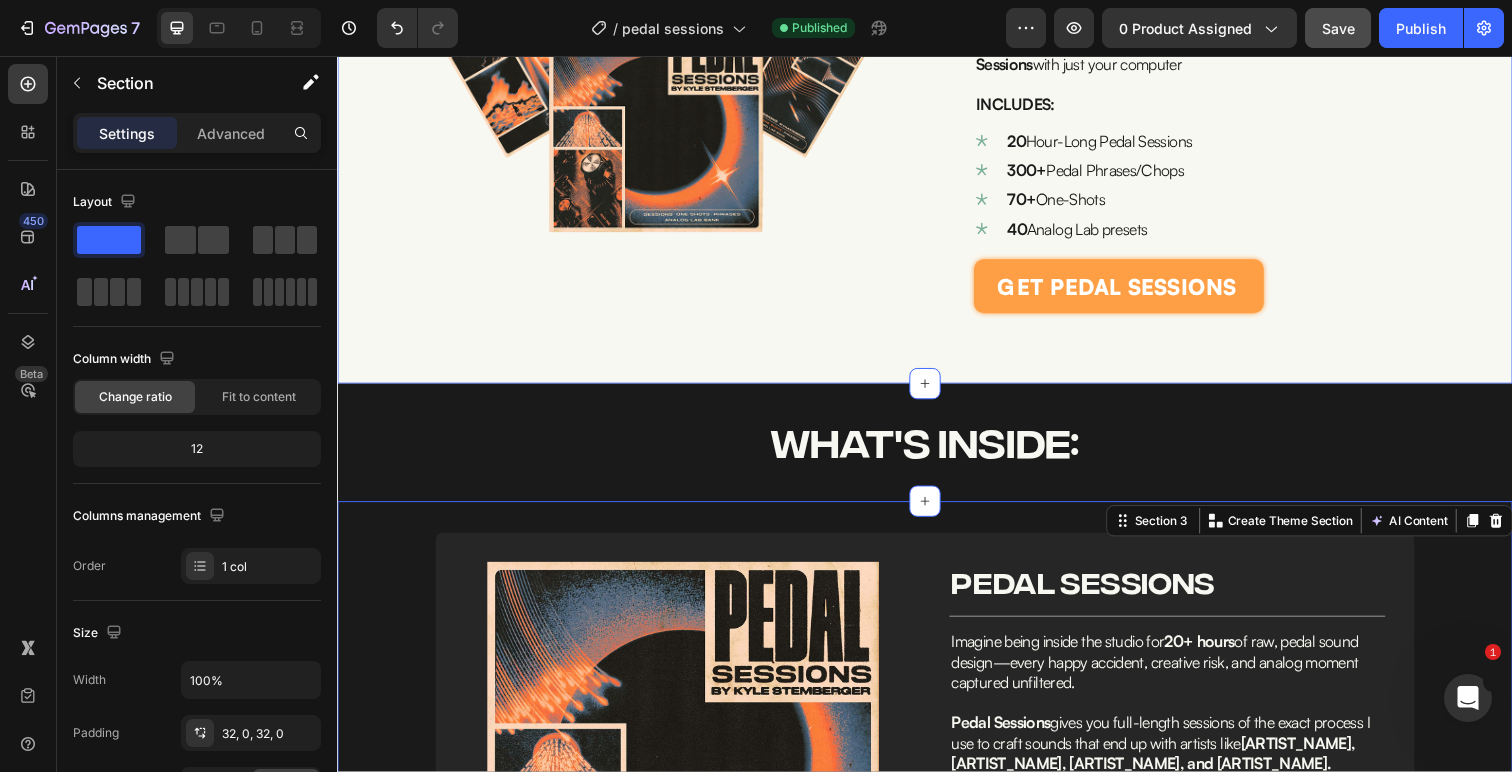 scroll, scrollTop: 794, scrollLeft: 0, axis: vertical 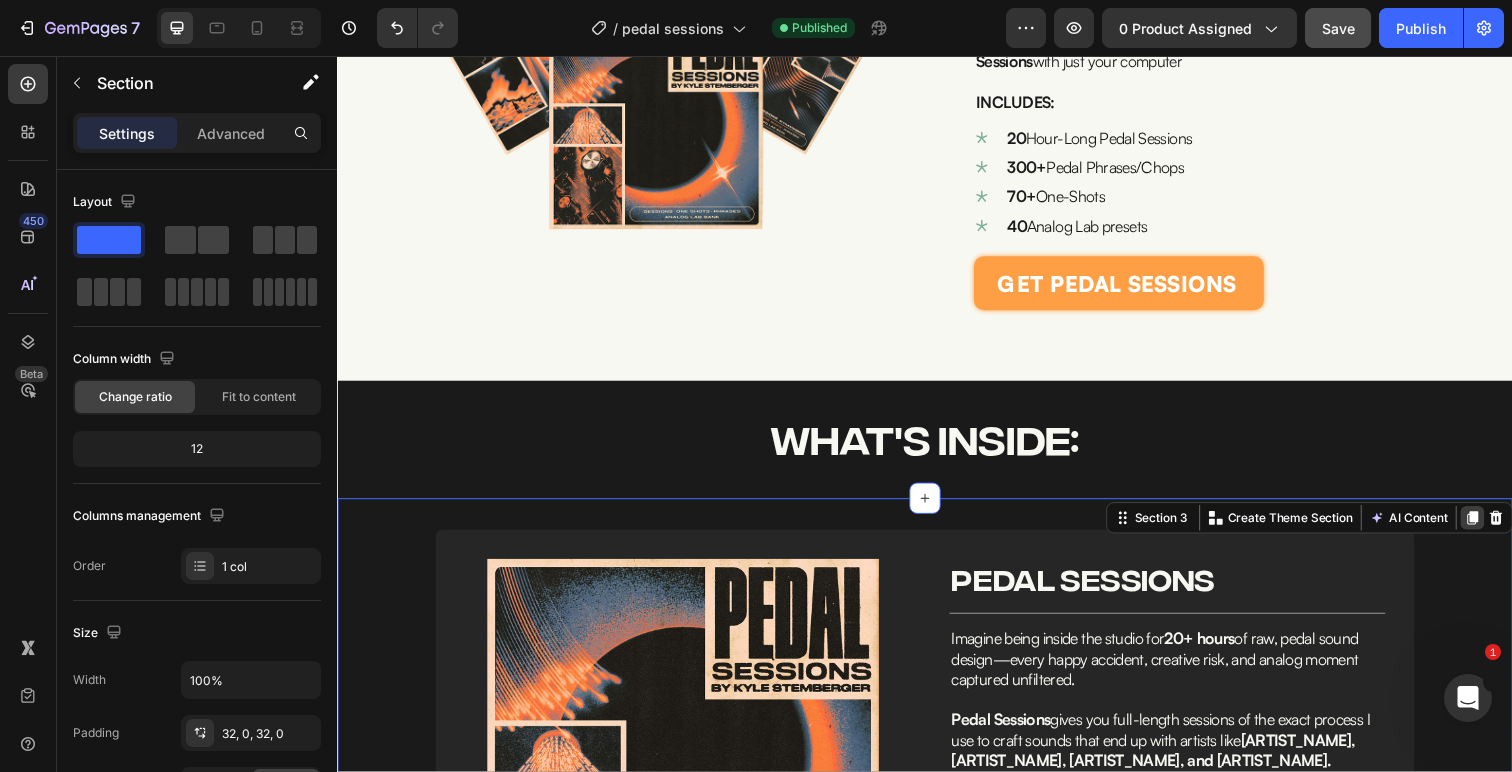 click 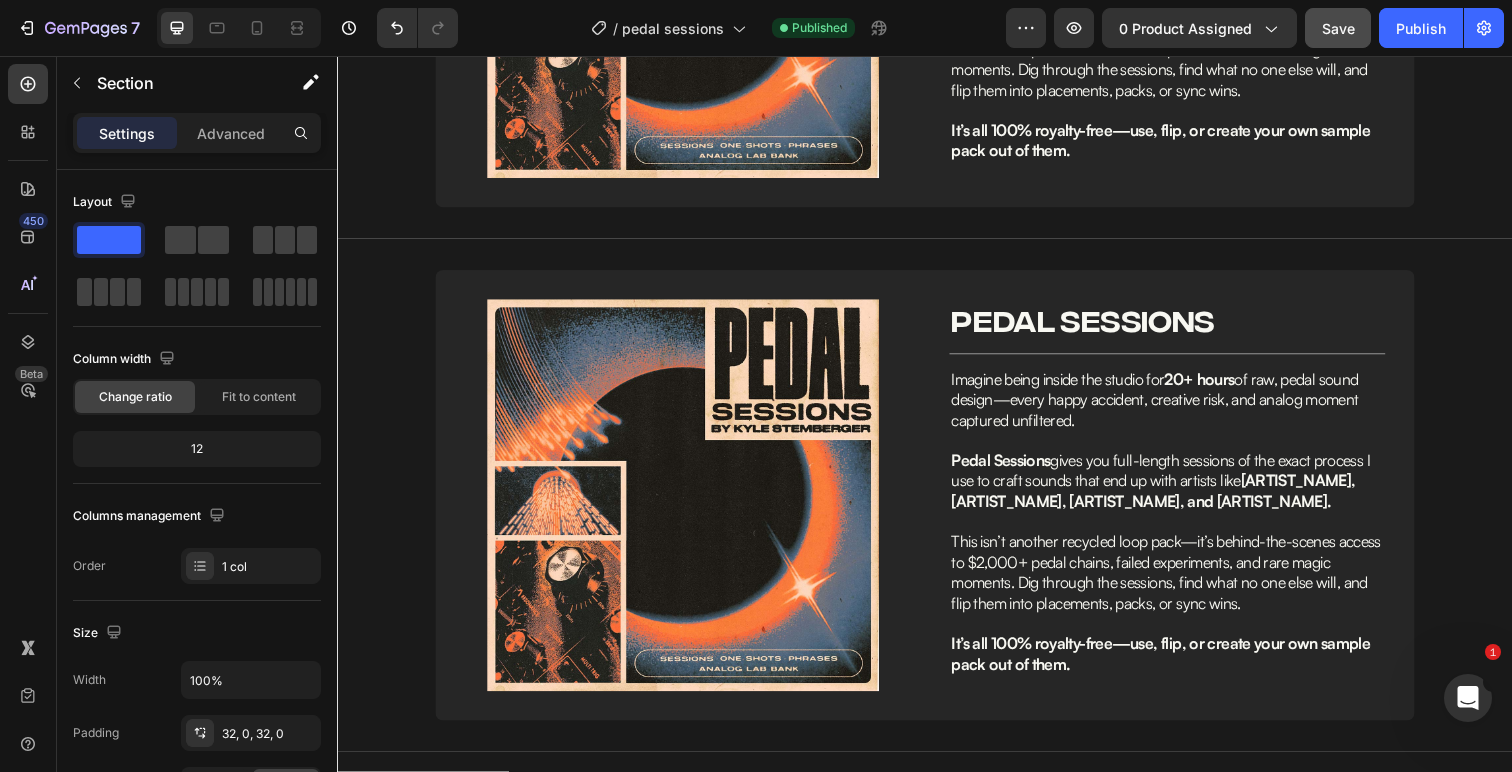 scroll, scrollTop: 1585, scrollLeft: 0, axis: vertical 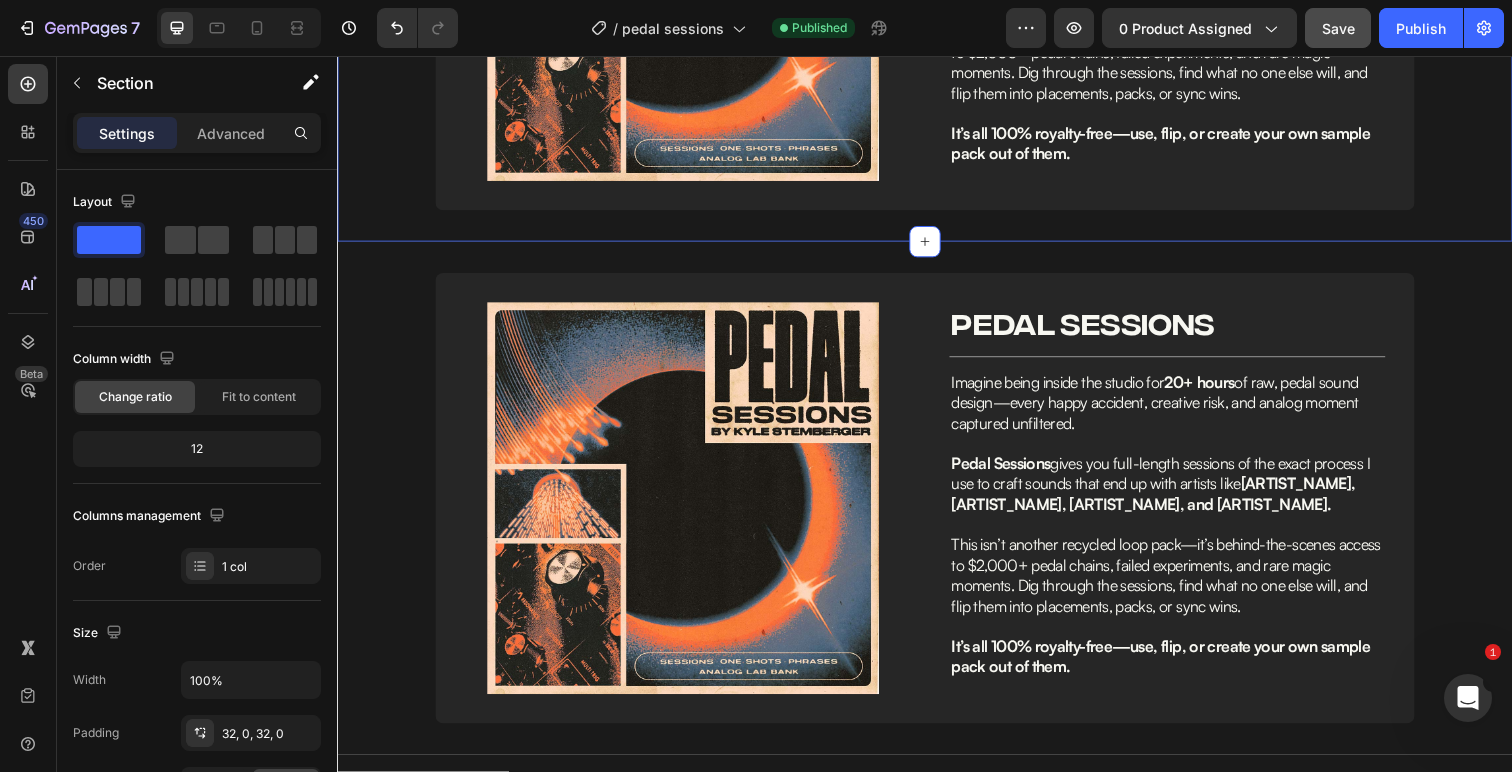 click on "Image Image PEDAL SESSIONS Heading Row                Title Line Imagine being inside the studio for  20+   hours  of raw, pedal sound design—every happy accident, creative risk, and analog moment captured unfiltered.    Pedal Sessions  gives you full-length sessions of the exact process I use to craft sounds that end up with artists like  Future, Gunna, Lil Baby, and Young Thug.    This isn’t another recycled loop pack—it’s behind-the-scenes access to $2,000+ pedal chains, failed experiments, and rare magic moments. Dig through the sessions, find what no one else will, and flip them into placements, packs, or sync wins.    It’s all 100% royalty-free—use, flip, or create your own sample pack out of them. Text Block Row Section 3" at bounding box center [937, -16] 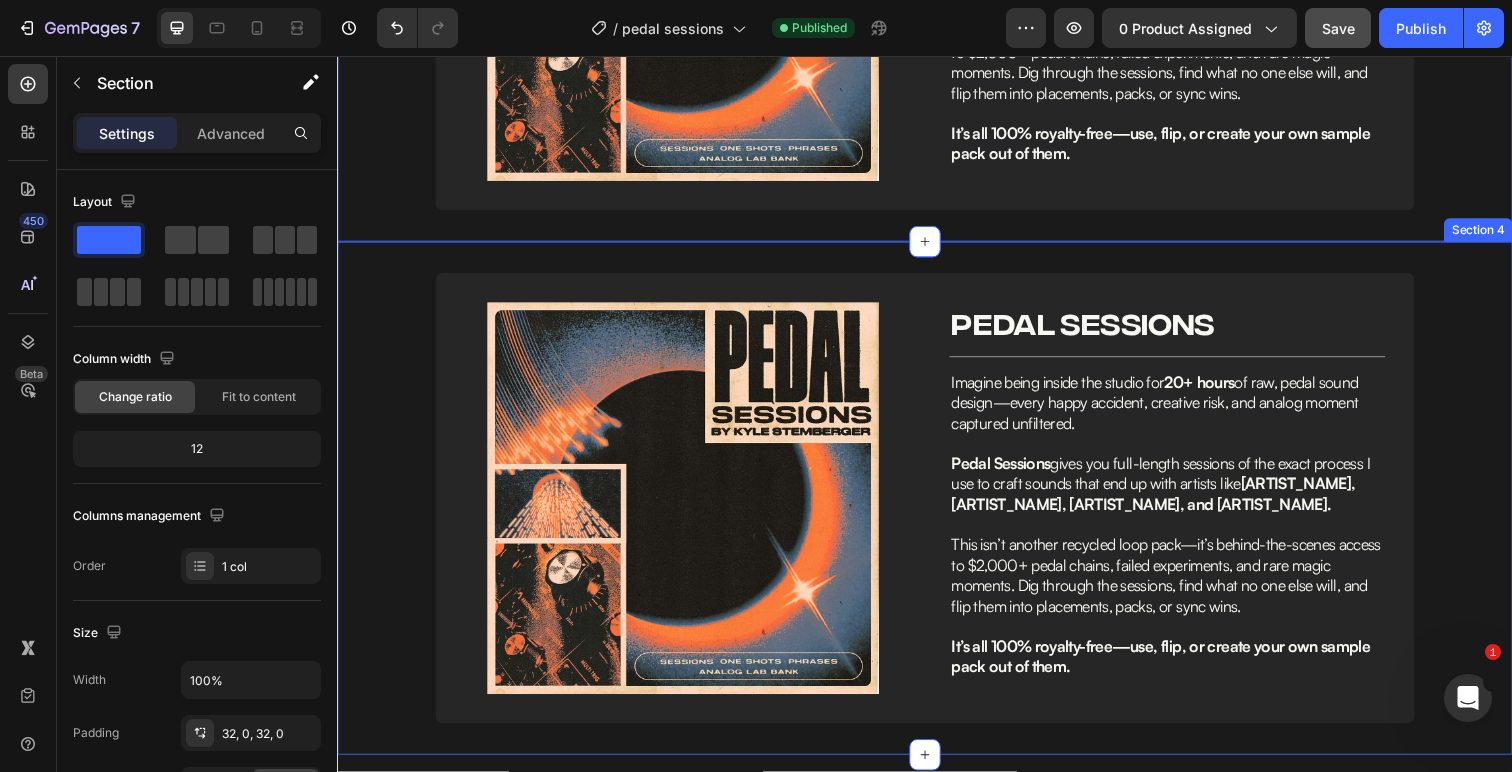 click on "Image Image PEDAL SESSIONS Heading Row                Title Line Imagine being inside the studio for  20+   hours  of raw, pedal sound design—every happy accident, creative risk, and analog moment captured unfiltered.    Pedal Sessions  gives you full-length sessions of the exact process I use to craft sounds that end up with artists like  Future, Gunna, Lil Baby, and Young Thug.    This isn’t another recycled loop pack—it’s behind-the-scenes access to $2,000+ pedal chains, failed experiments, and rare magic moments. Dig through the sessions, find what no one else will, and flip them into placements, packs, or sync wins.    It’s all 100% royalty-free—use, flip, or create your own sample pack out of them. Text Block Row Section 4" at bounding box center [937, 508] 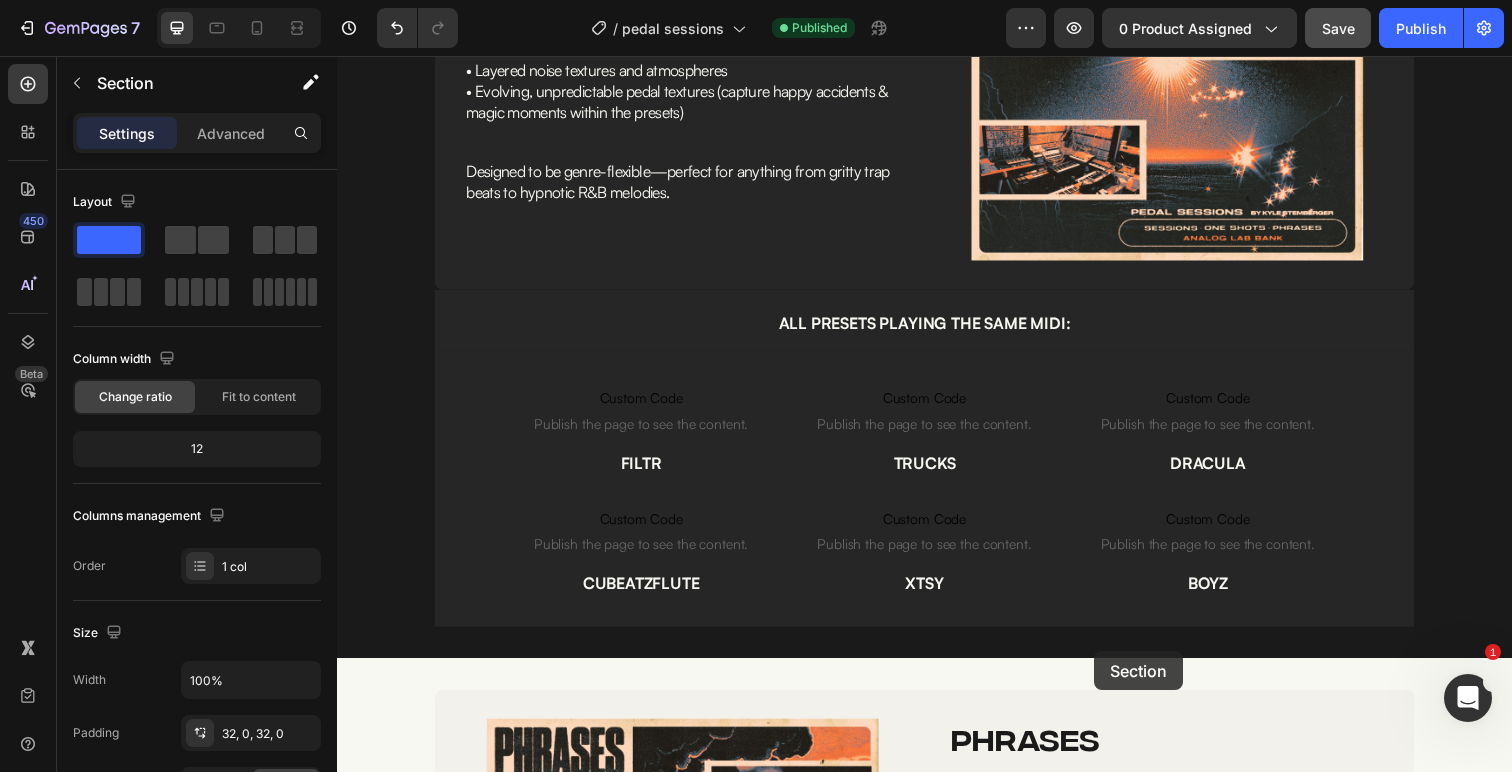 scroll, scrollTop: 2648, scrollLeft: 0, axis: vertical 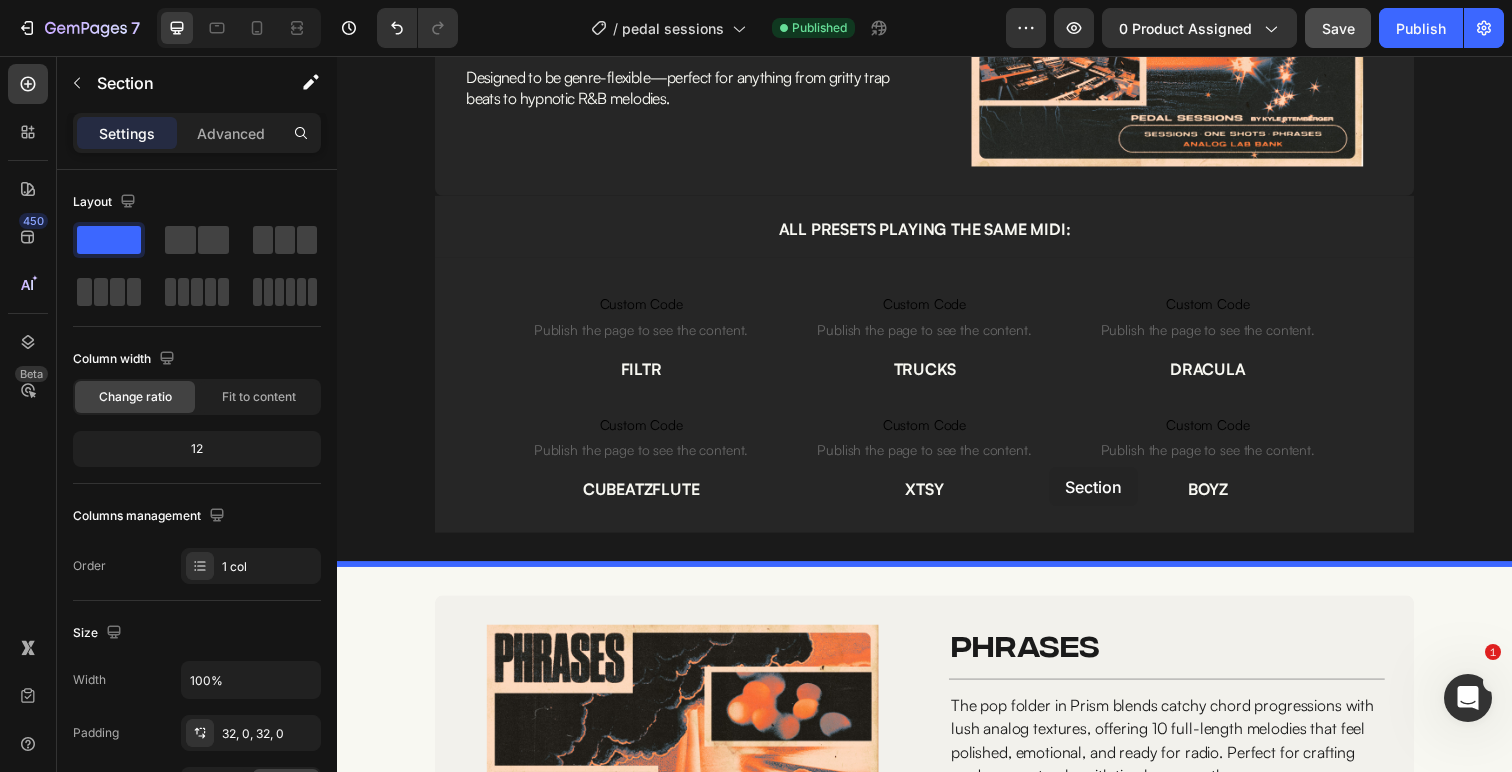 drag, startPoint x: 1145, startPoint y: 230, endPoint x: 1064, endPoint y: 479, distance: 261.84348 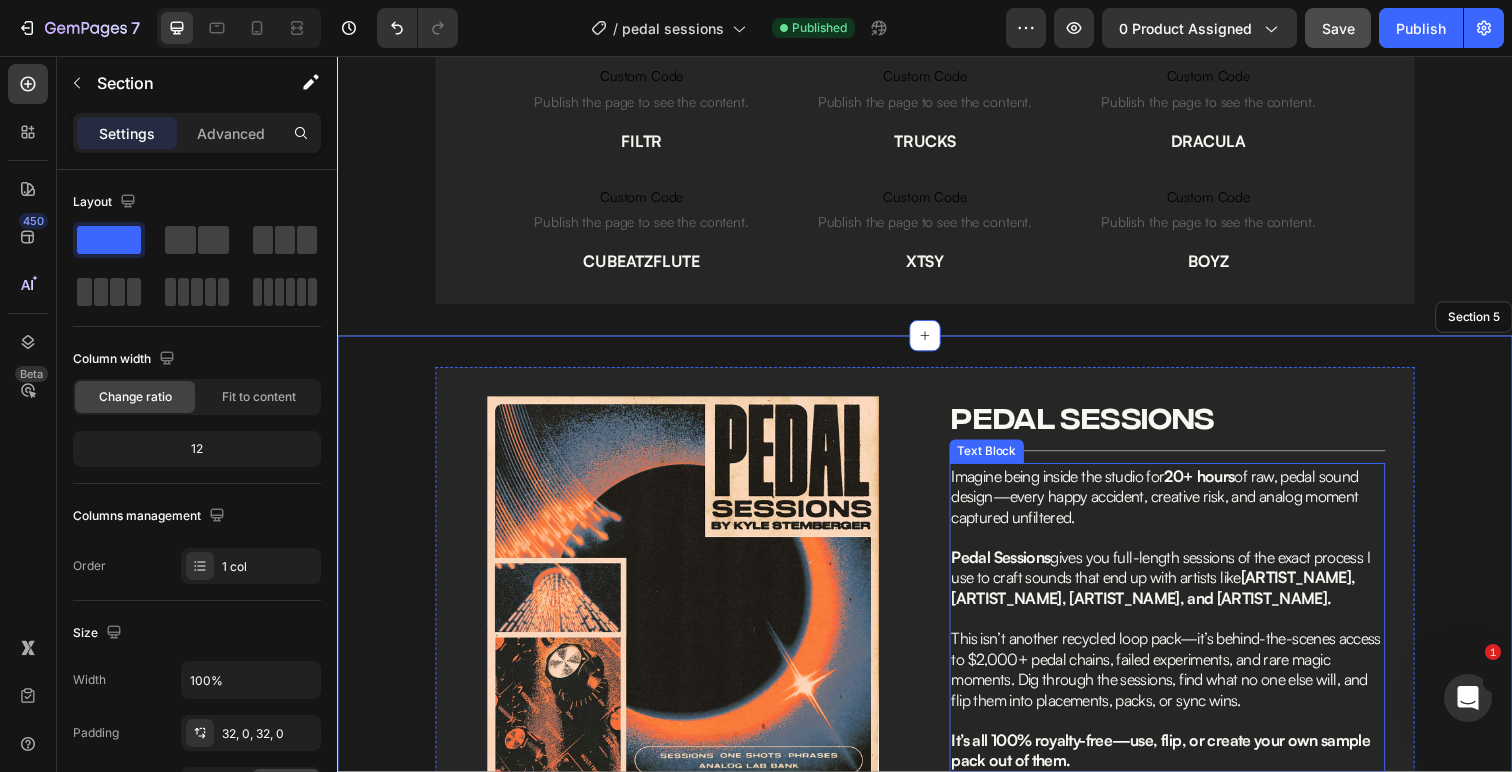 scroll, scrollTop: 2492, scrollLeft: 0, axis: vertical 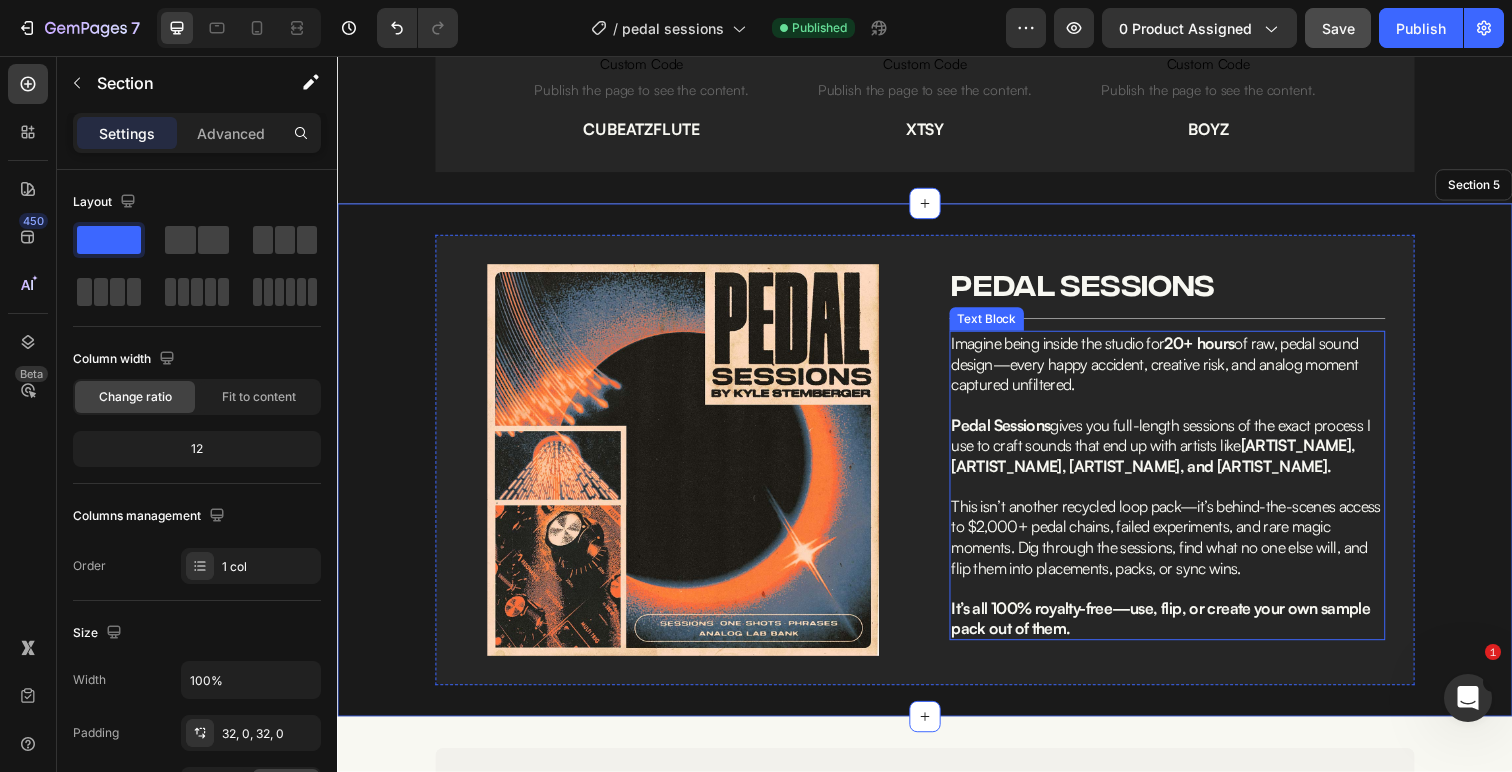 click on "Future, Gunna, Lil Baby, and Young Thug." at bounding box center (1170, 464) 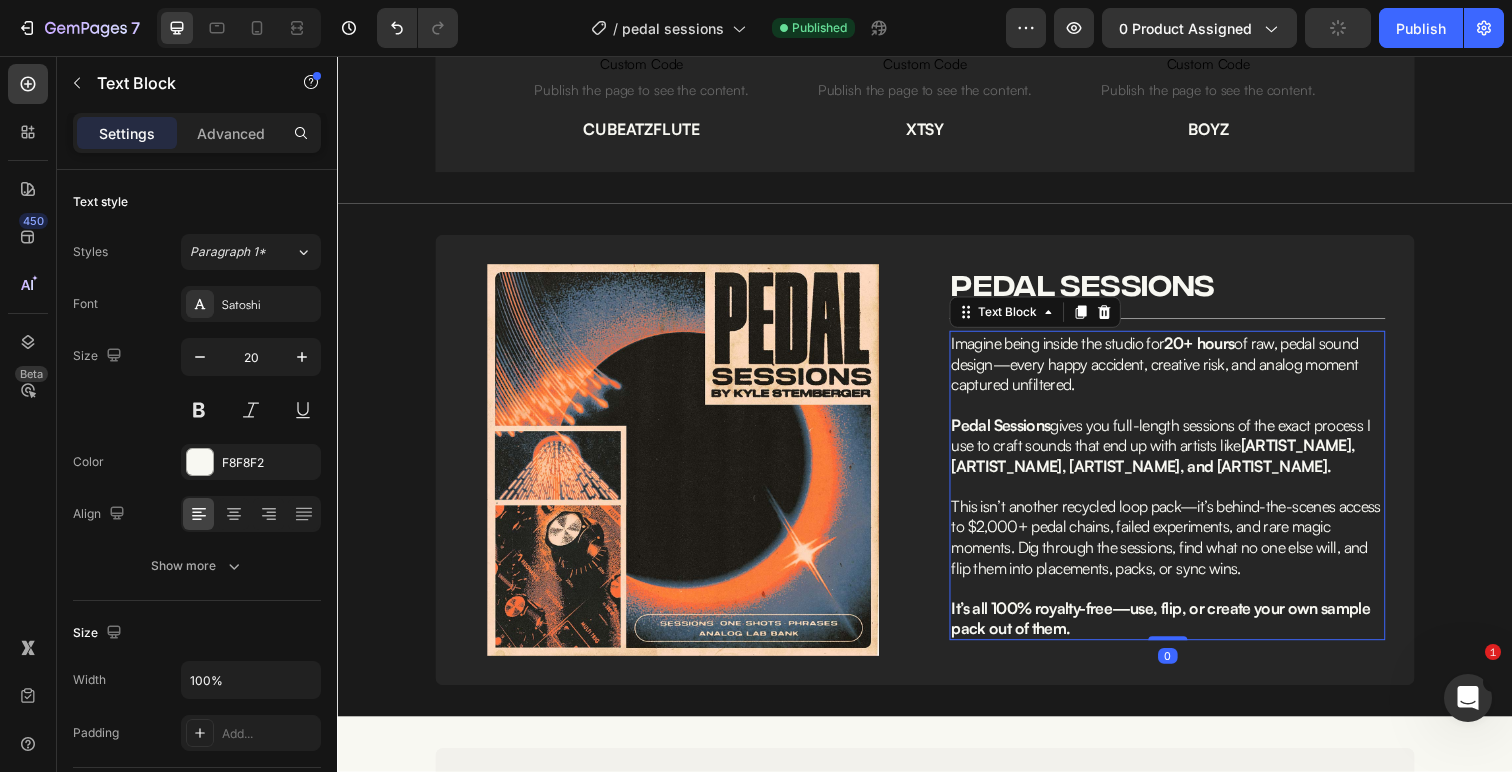 click on "Pedal Sessions  gives you full-length sessions of the exact process I use to craft sounds that end up with artists like  Future, Gunna, Lil Baby, and Young Thug." at bounding box center (1178, 454) 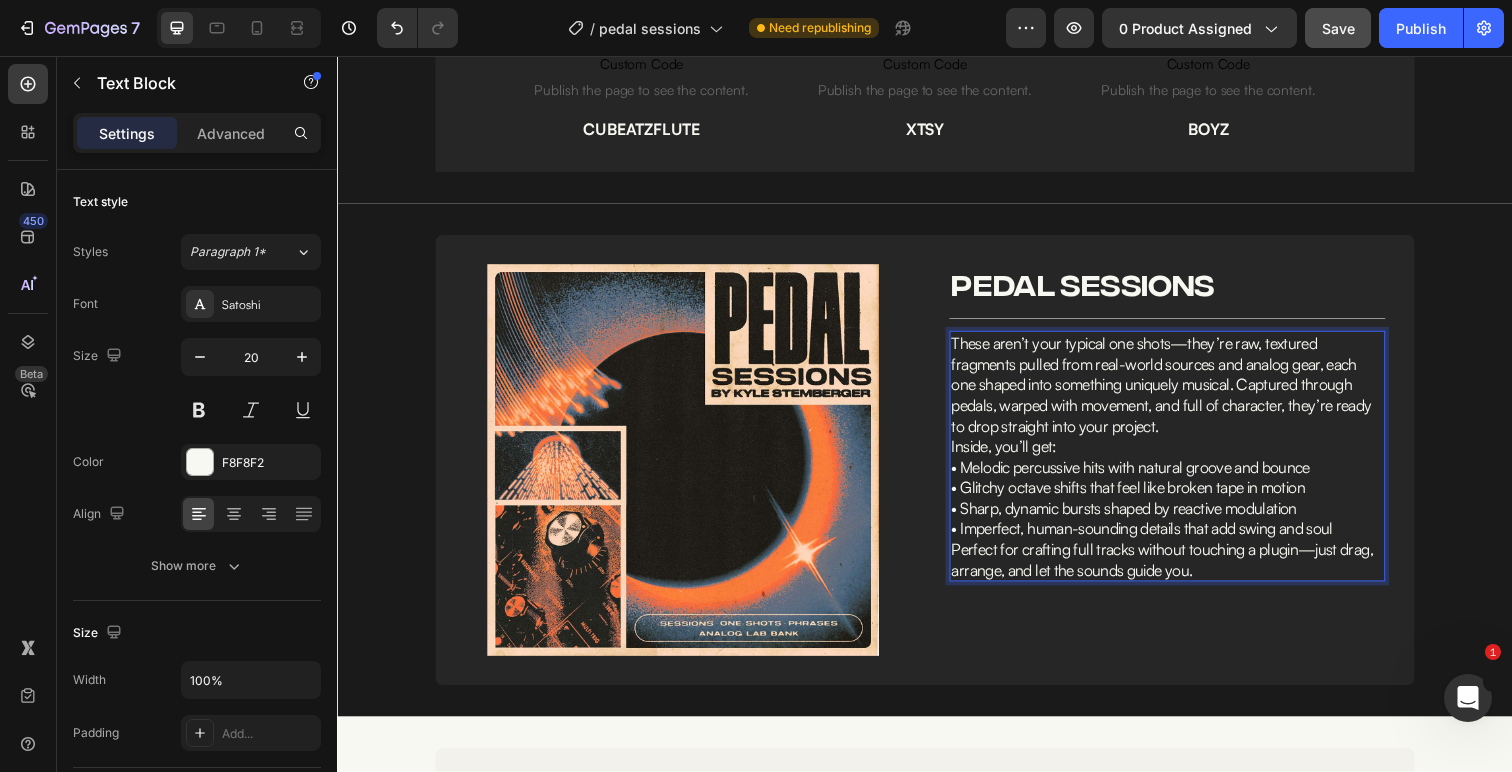 click on "These aren’t your typical one shots—they’re raw, textured fragments pulled from real-world sources and analog gear, each one shaped into something uniquely musical. Captured through pedals, warped with movement, and full of character, they’re ready to drop straight into your project." at bounding box center (1184, 391) 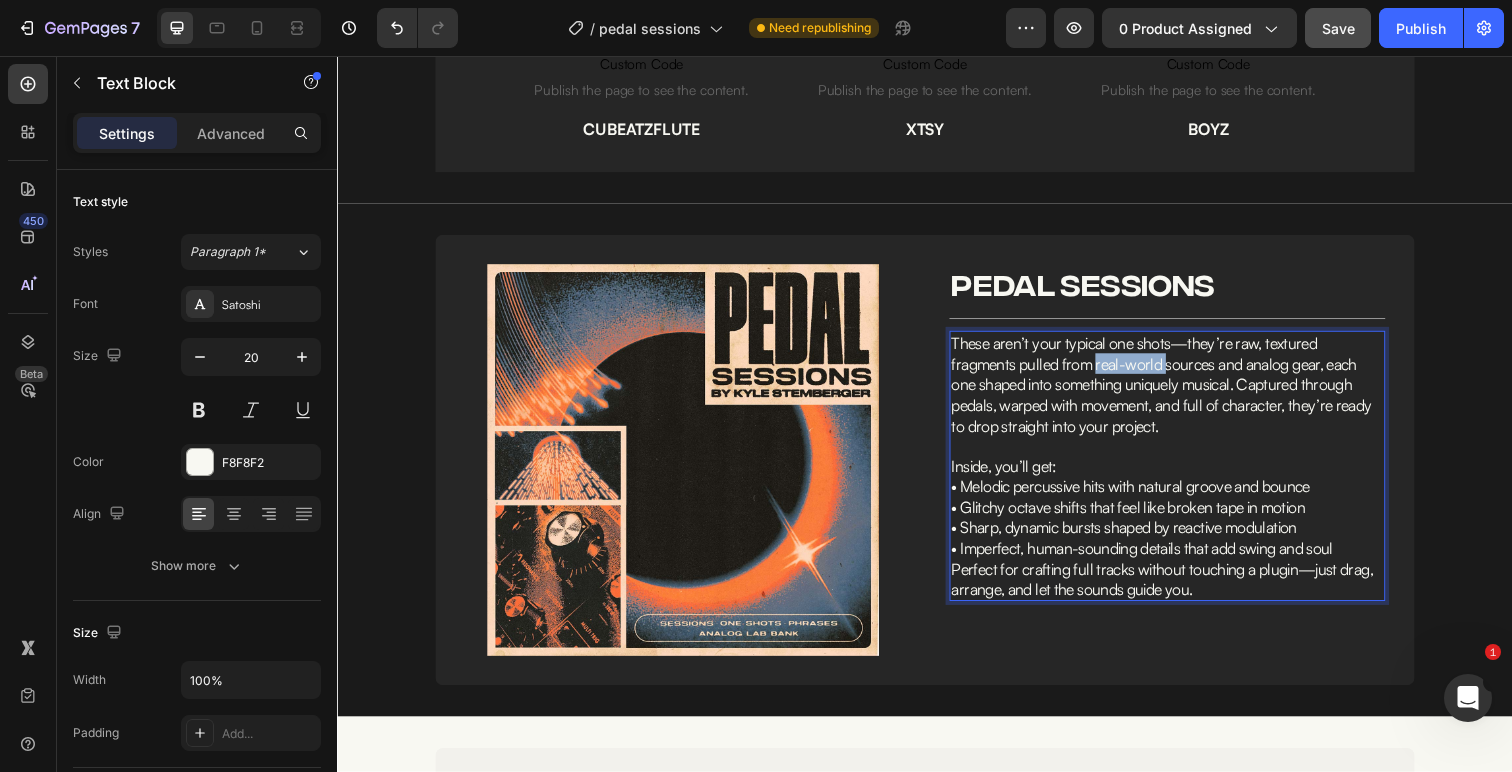 drag, startPoint x: 1181, startPoint y: 372, endPoint x: 1110, endPoint y: 372, distance: 71 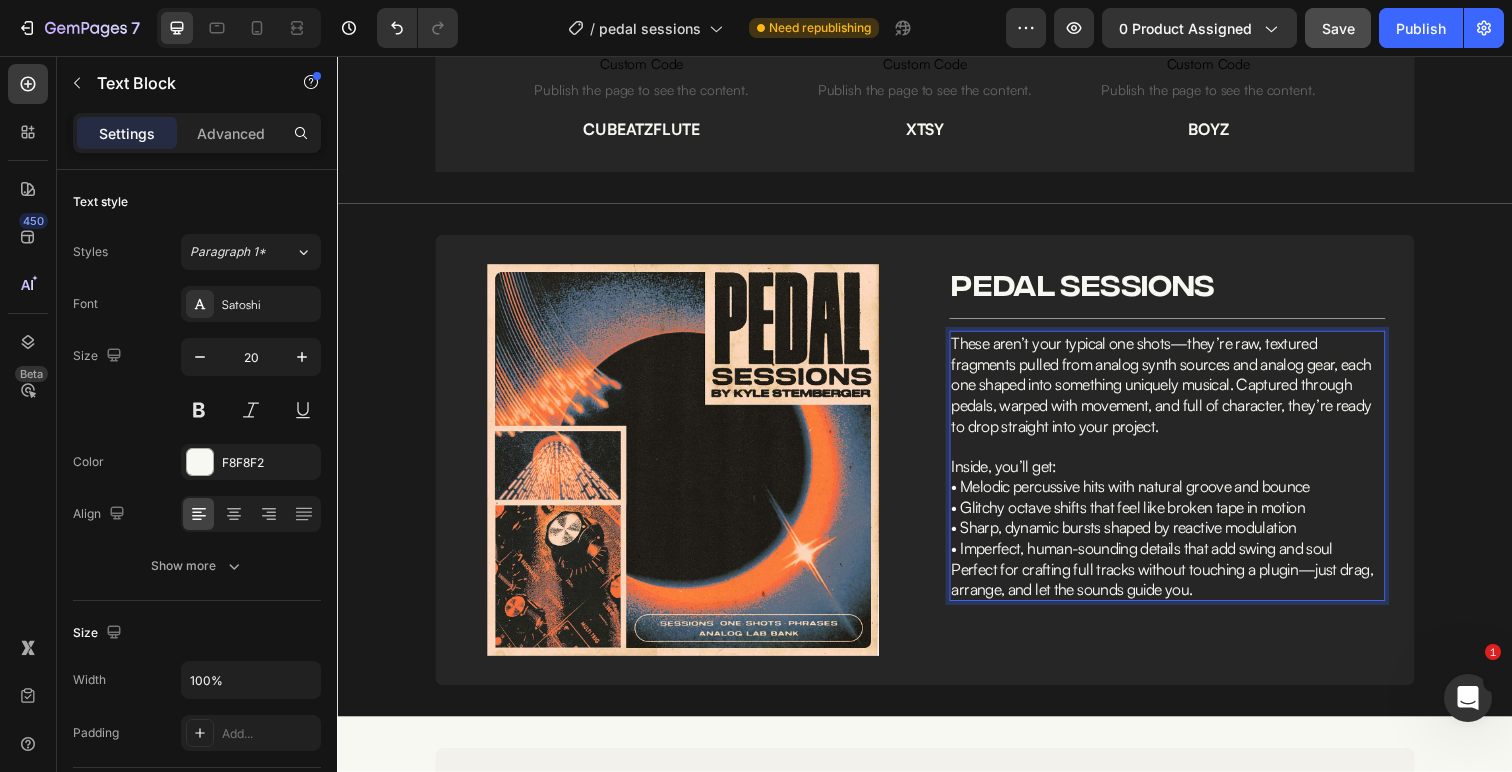 click on "These aren’t your typical one shots—they’re raw, textured fragments pulled from analog synth sources and analog gear, each one shaped into something uniquely musical. Captured through pedals, warped with movement, and full of character, they’re ready to drop straight into your project." at bounding box center (1178, 392) 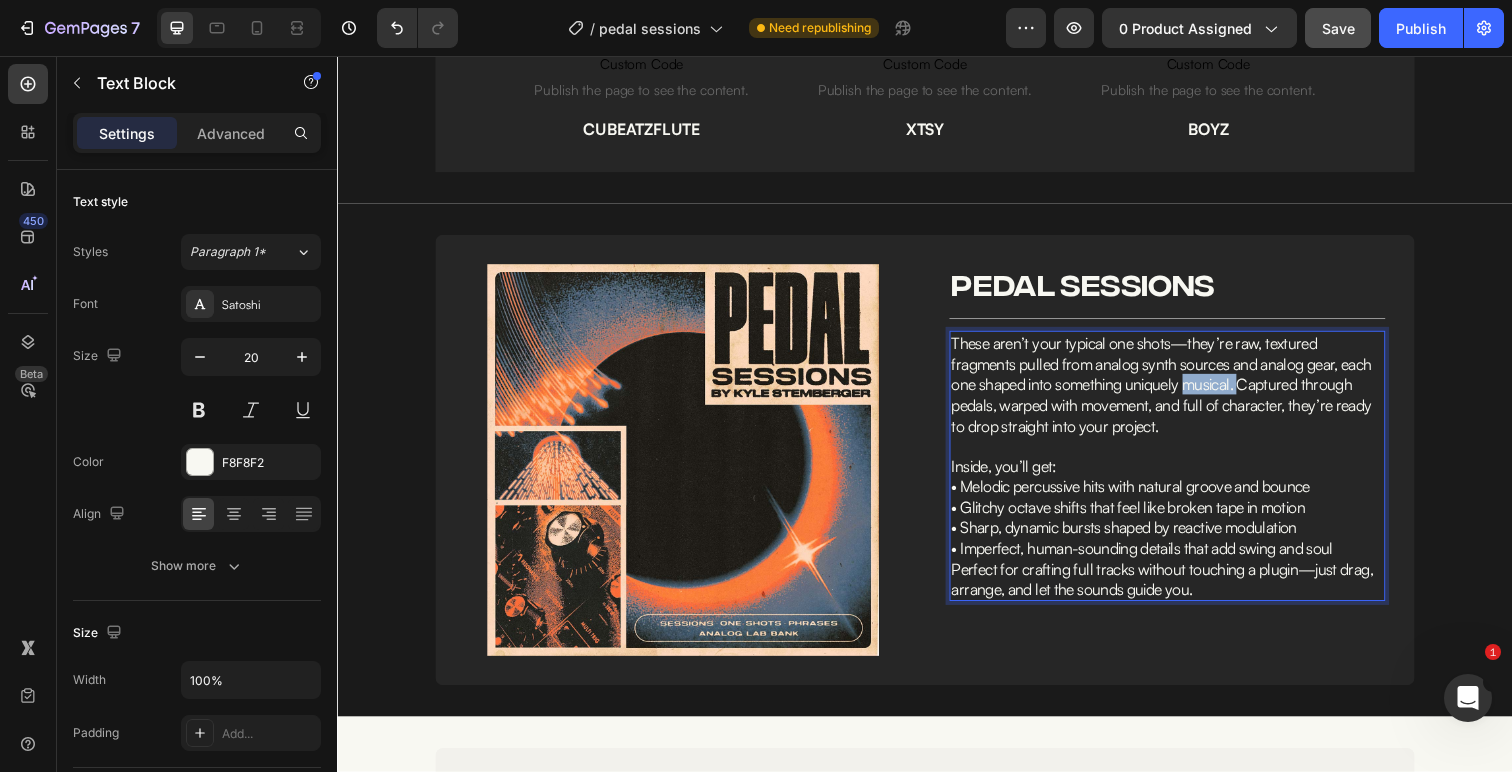 drag, startPoint x: 1261, startPoint y: 393, endPoint x: 1208, endPoint y: 392, distance: 53.009434 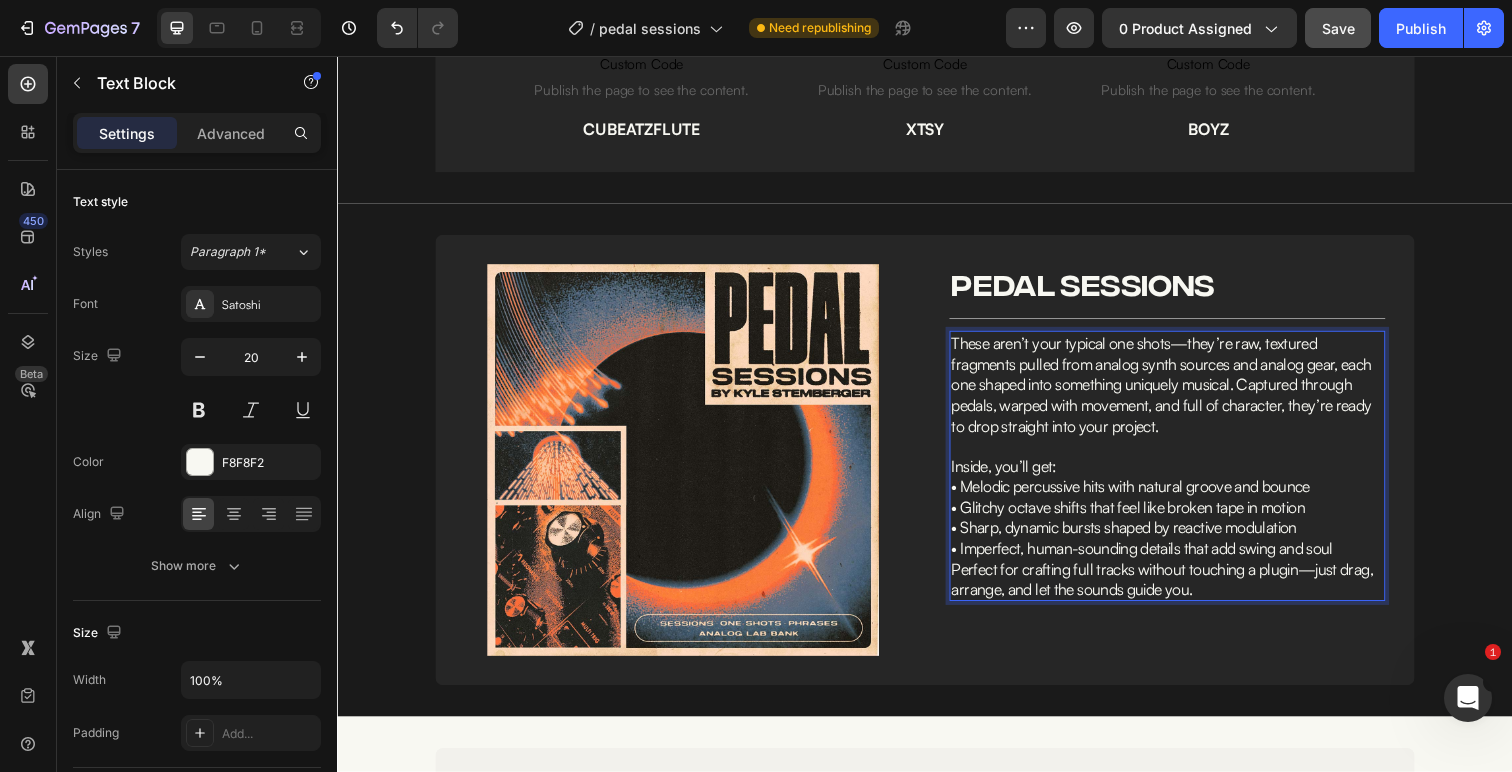 click on "These aren’t your typical one shots—they’re raw, textured fragments pulled from analog synth sources and analog gear, each one shaped into something uniquely musical. Captured through pedals, warped with movement, and full of character, they’re ready to drop straight into your project." at bounding box center [1178, 392] 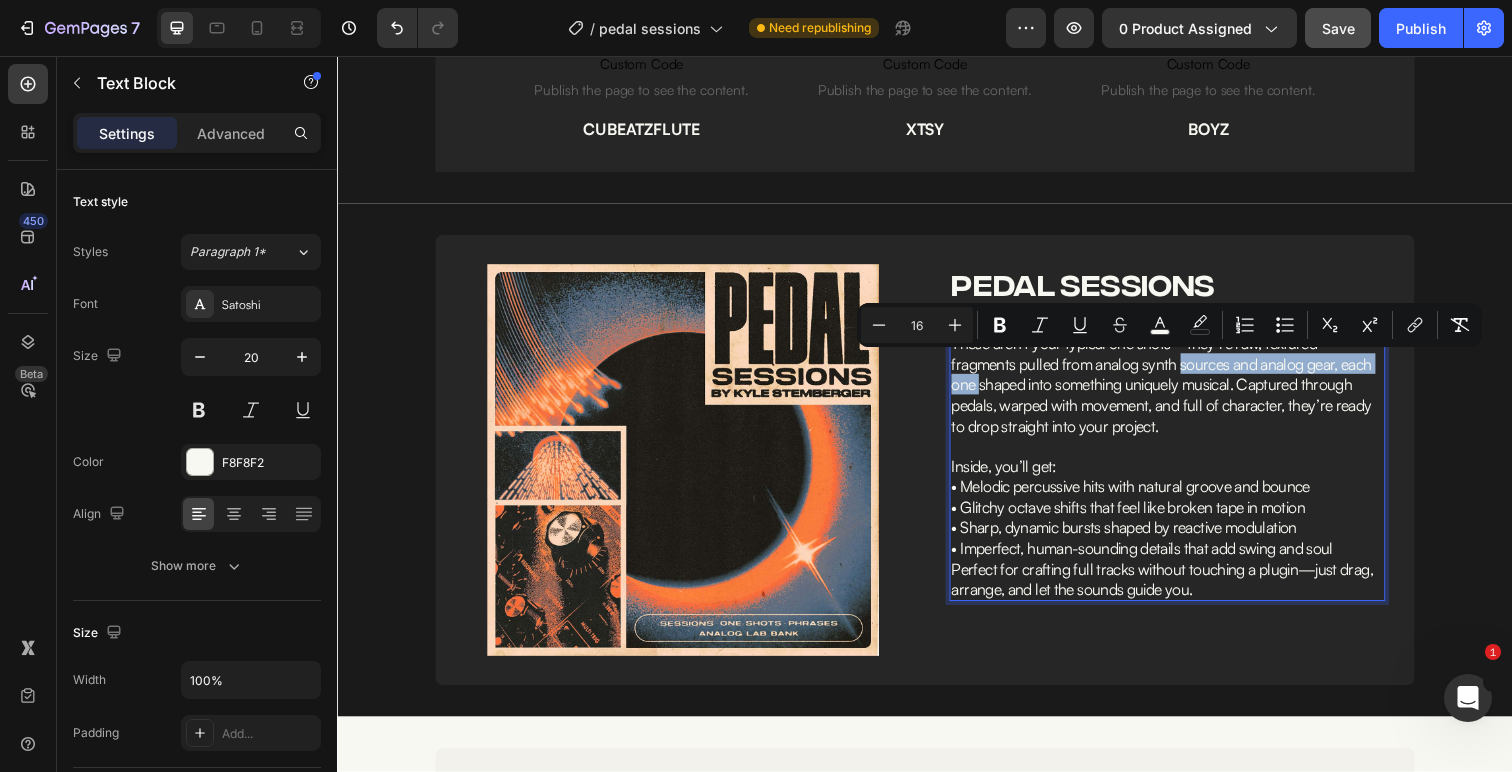 drag, startPoint x: 993, startPoint y: 394, endPoint x: 1200, endPoint y: 380, distance: 207.47289 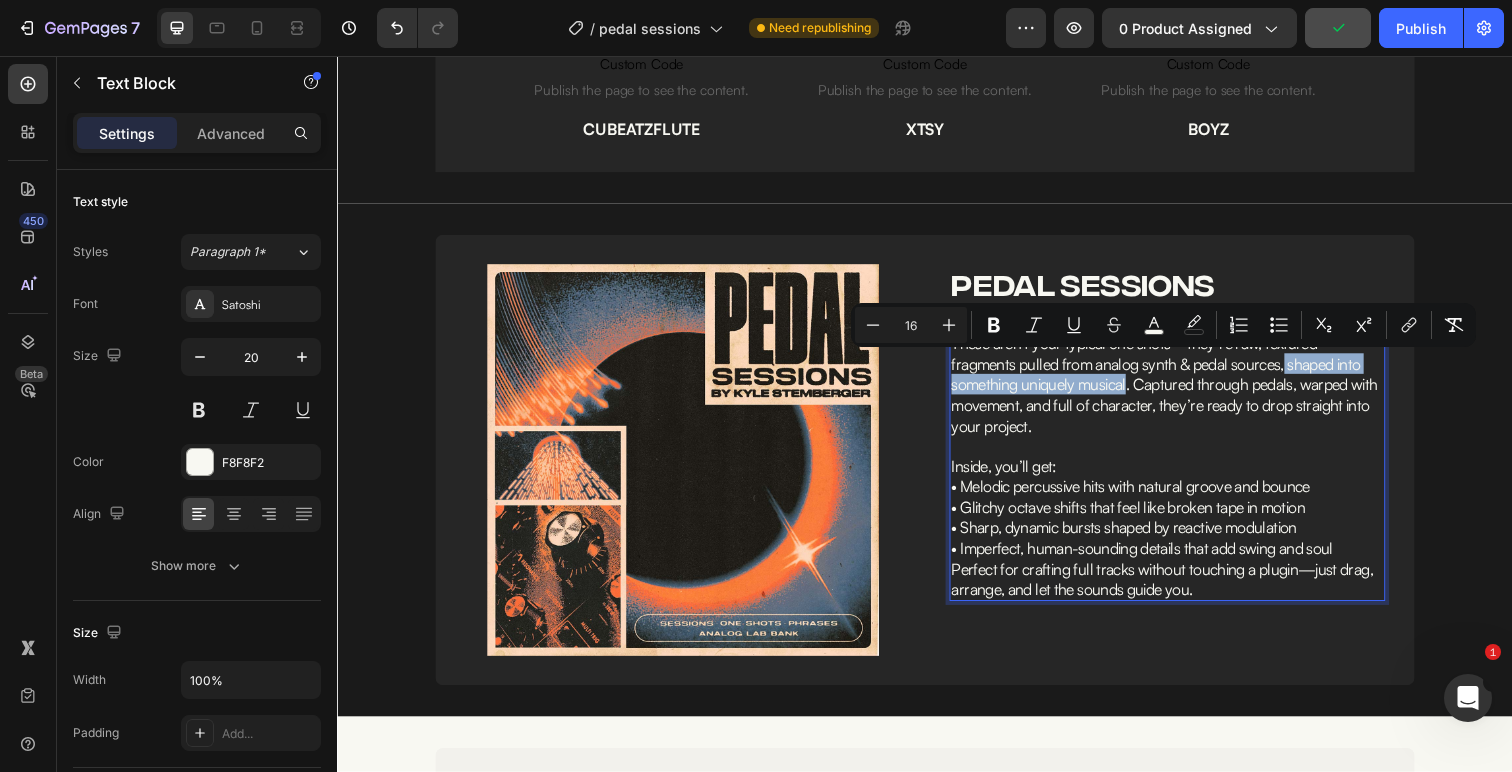 drag, startPoint x: 1143, startPoint y: 392, endPoint x: 1307, endPoint y: 370, distance: 165.46902 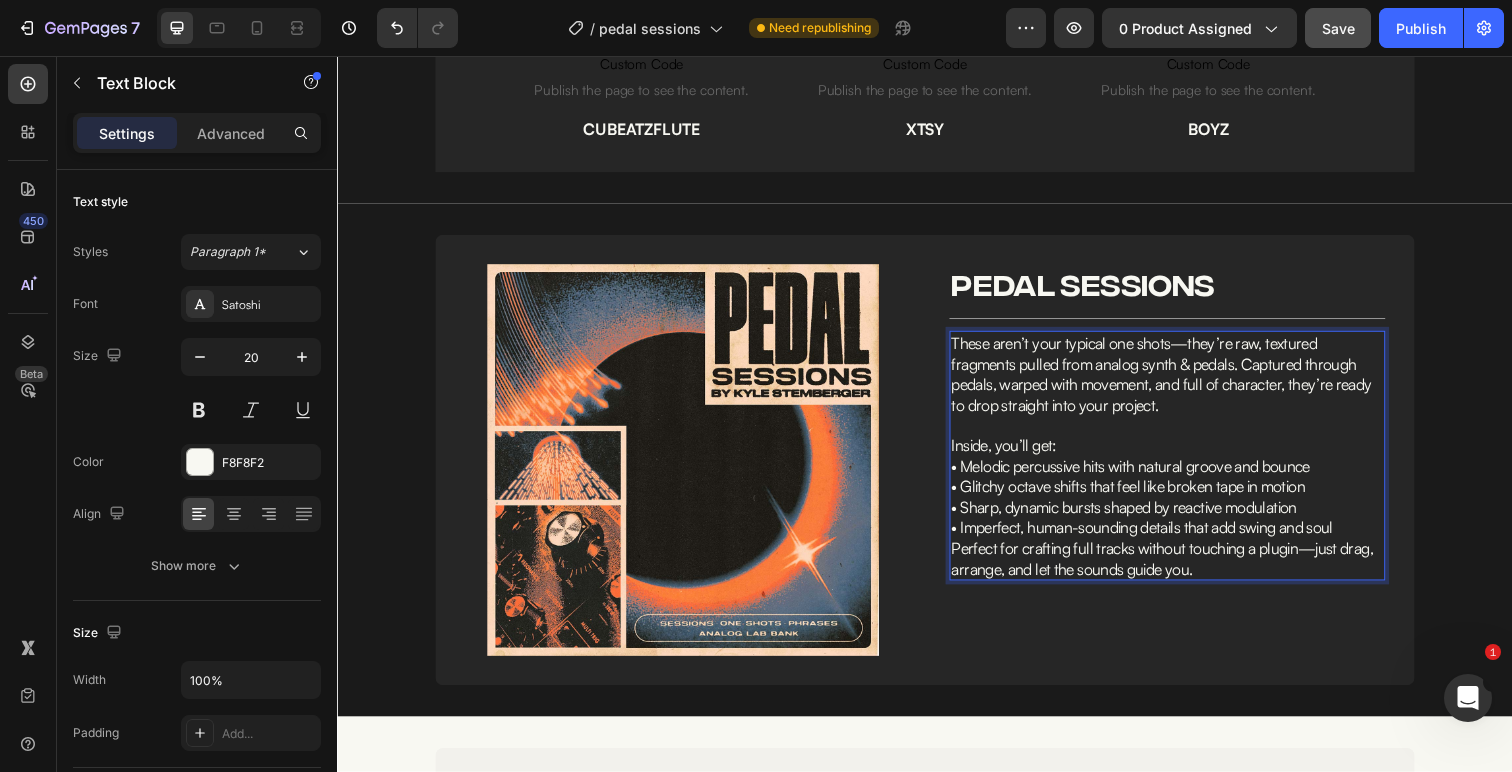 click on "These aren’t your typical one shots—they’re raw, textured fragments pulled from analog synth & pedals. Captured through pedals, warped with movement, and full of character, they’re ready to drop straight into your project." at bounding box center [1178, 381] 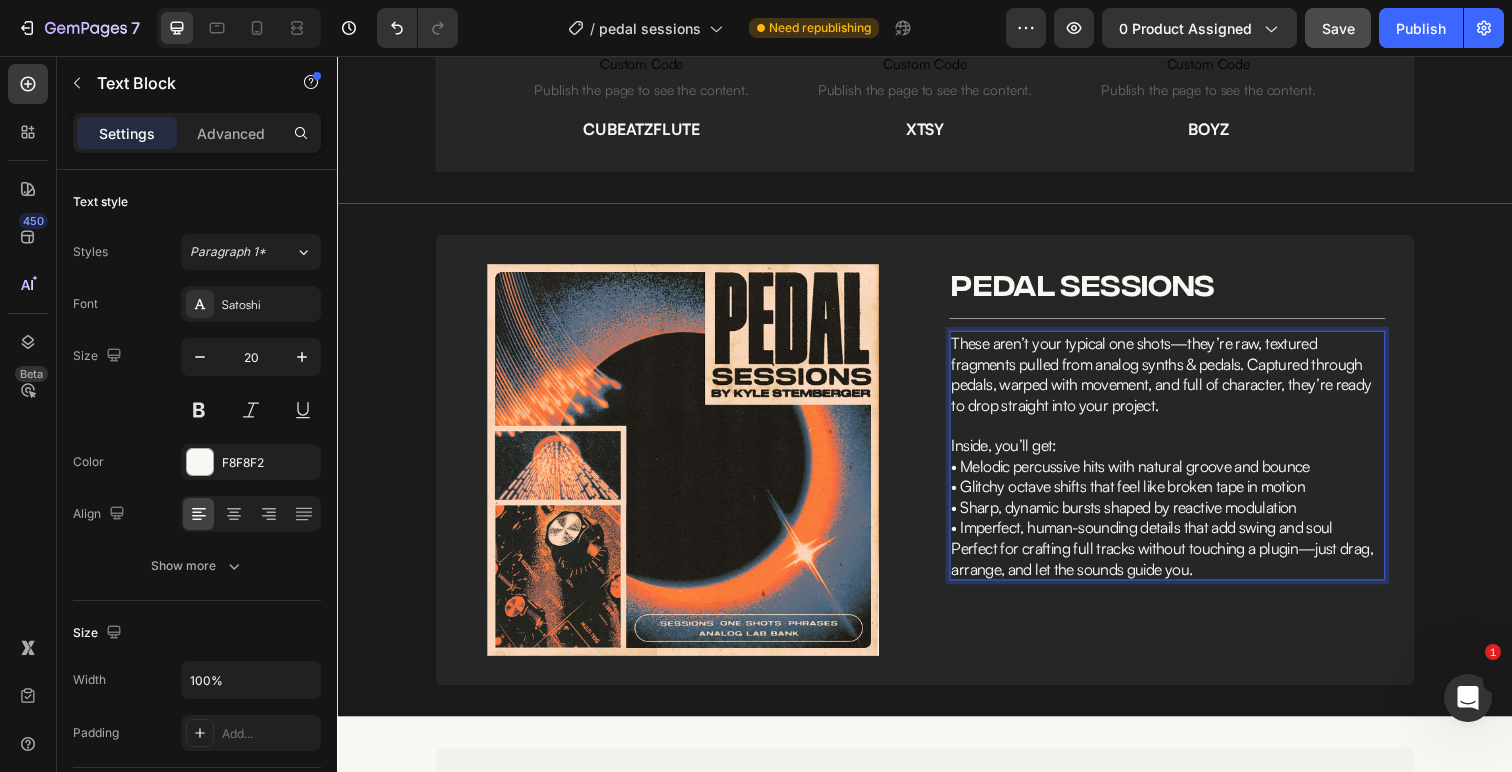 click on "These aren’t your typical one shots—they’re raw, textured fragments pulled from analog synths & pedals. Captured through pedals, warped with movement, and full of character, they’re ready to drop straight into your project." at bounding box center (1184, 381) 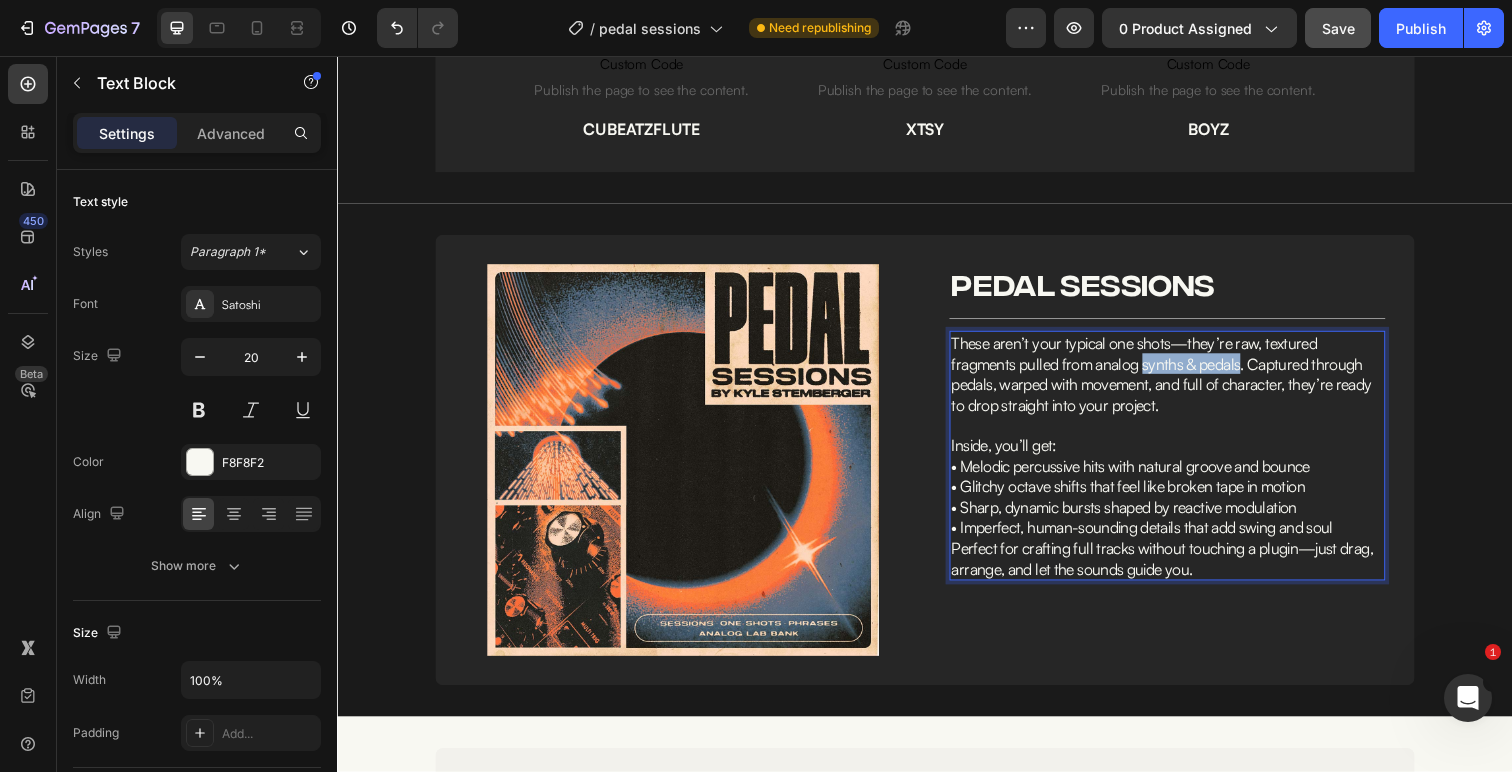 drag, startPoint x: 1260, startPoint y: 371, endPoint x: 1159, endPoint y: 372, distance: 101.00495 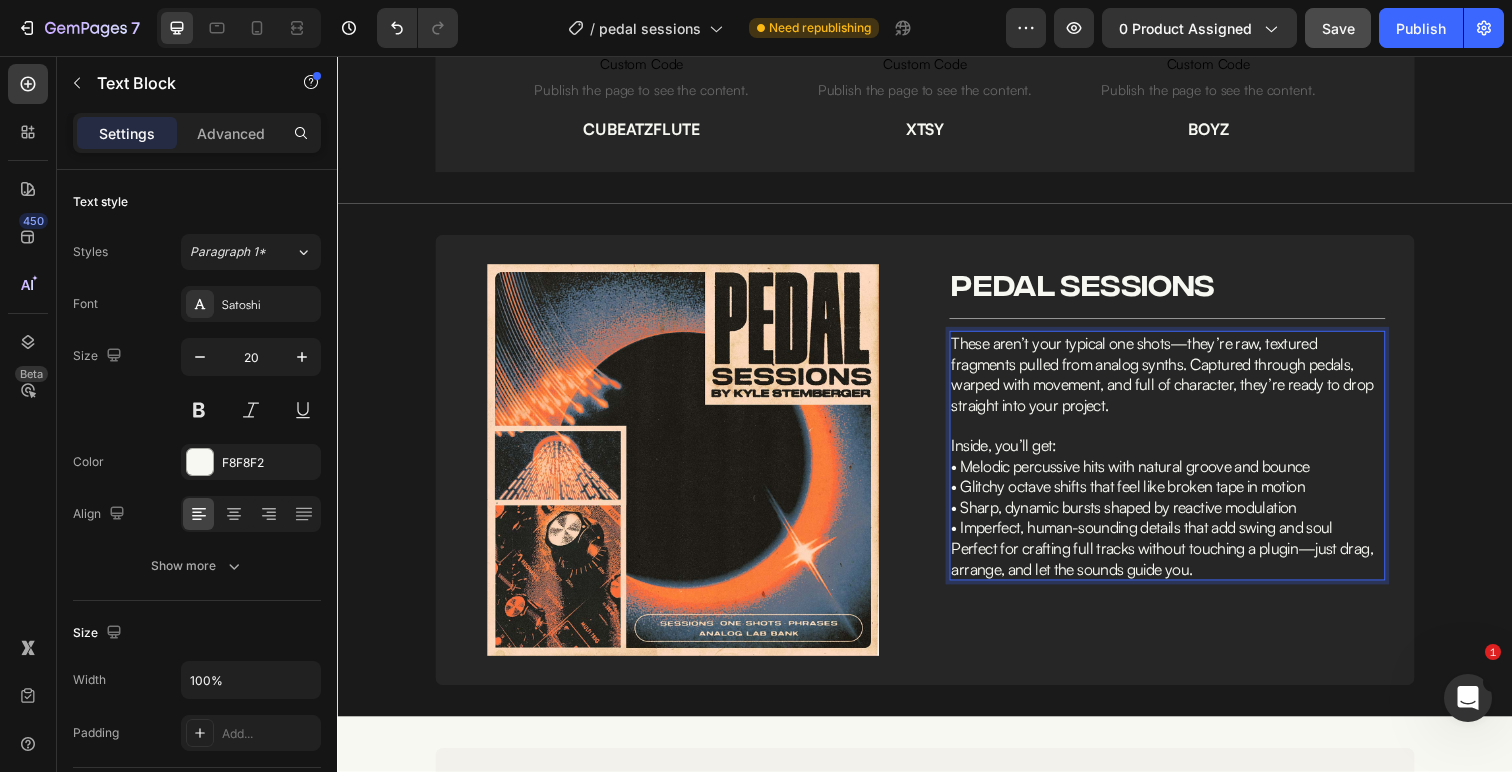 click on "These aren’t your typical one shots—they’re raw, textured fragments pulled from analog synths. Captured through pedals, warped with movement, and full of character, they’re ready to drop straight into your project." at bounding box center [1184, 381] 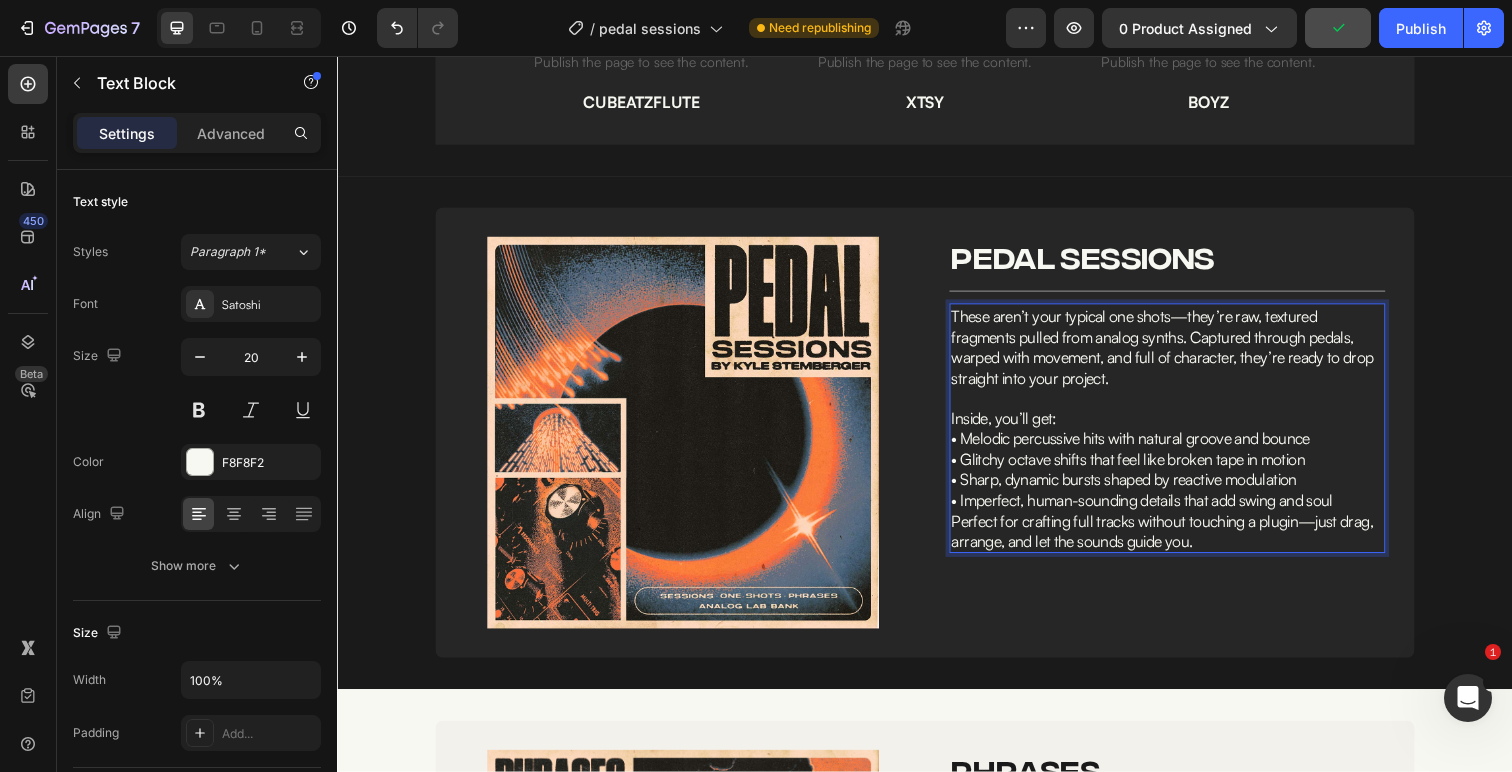 scroll, scrollTop: 2516, scrollLeft: 0, axis: vertical 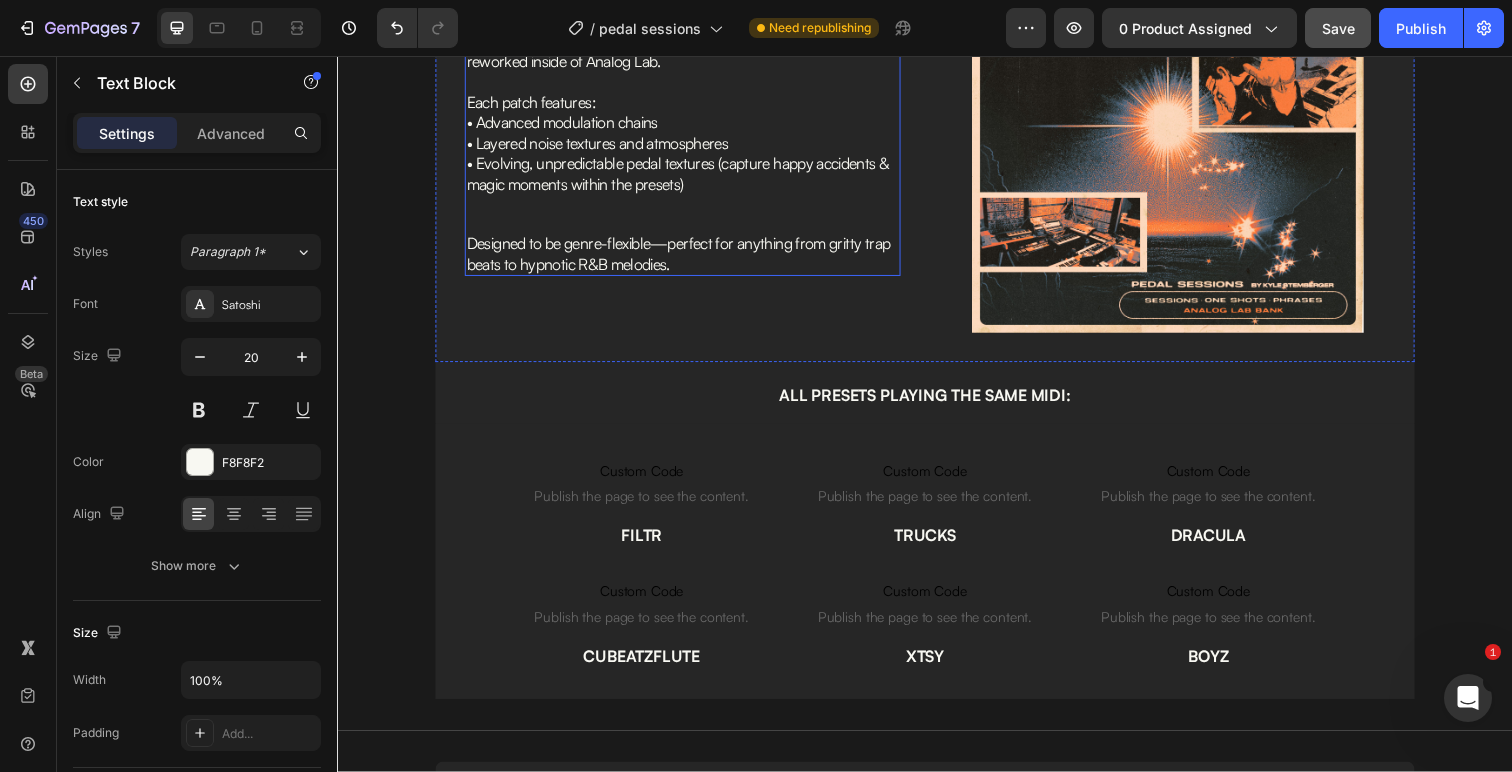 click on "Each patch features:" at bounding box center (689, 102) 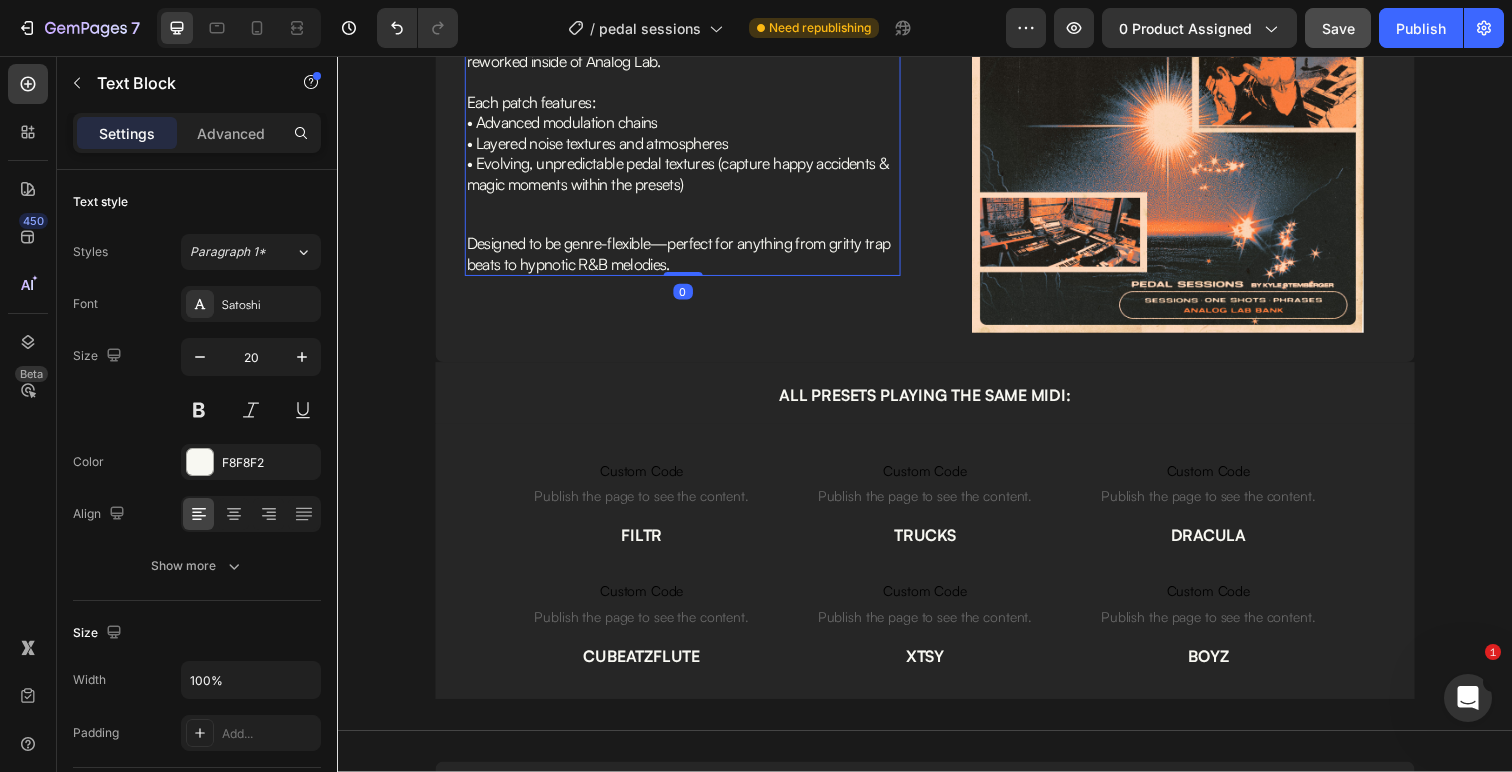 click on "• Advanced modulation chains • Layered noise textures and atmospheres" at bounding box center [689, 134] 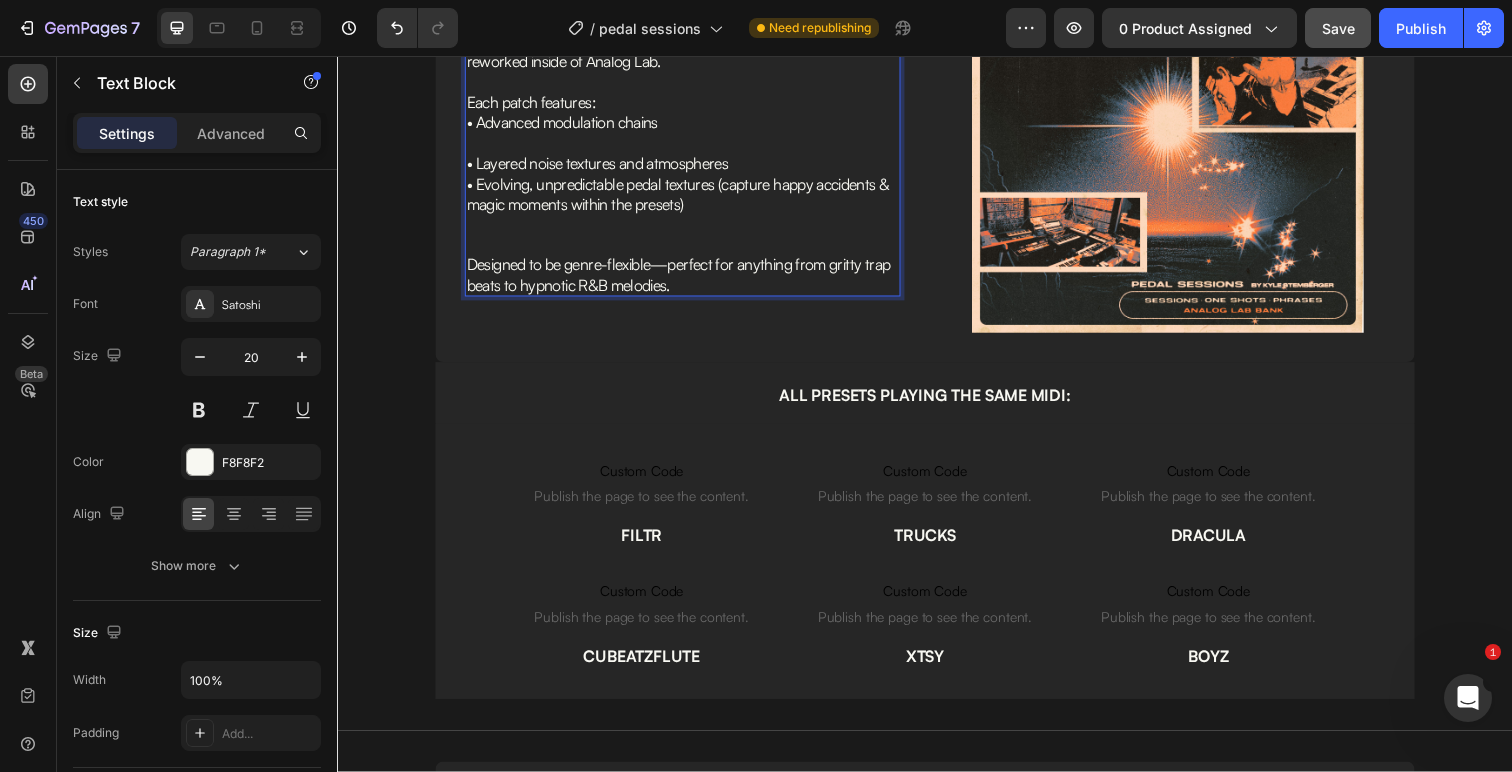 click on "⁠⁠⁠⁠⁠⁠⁠ • Layered noise textures and atmospheres" at bounding box center (689, 155) 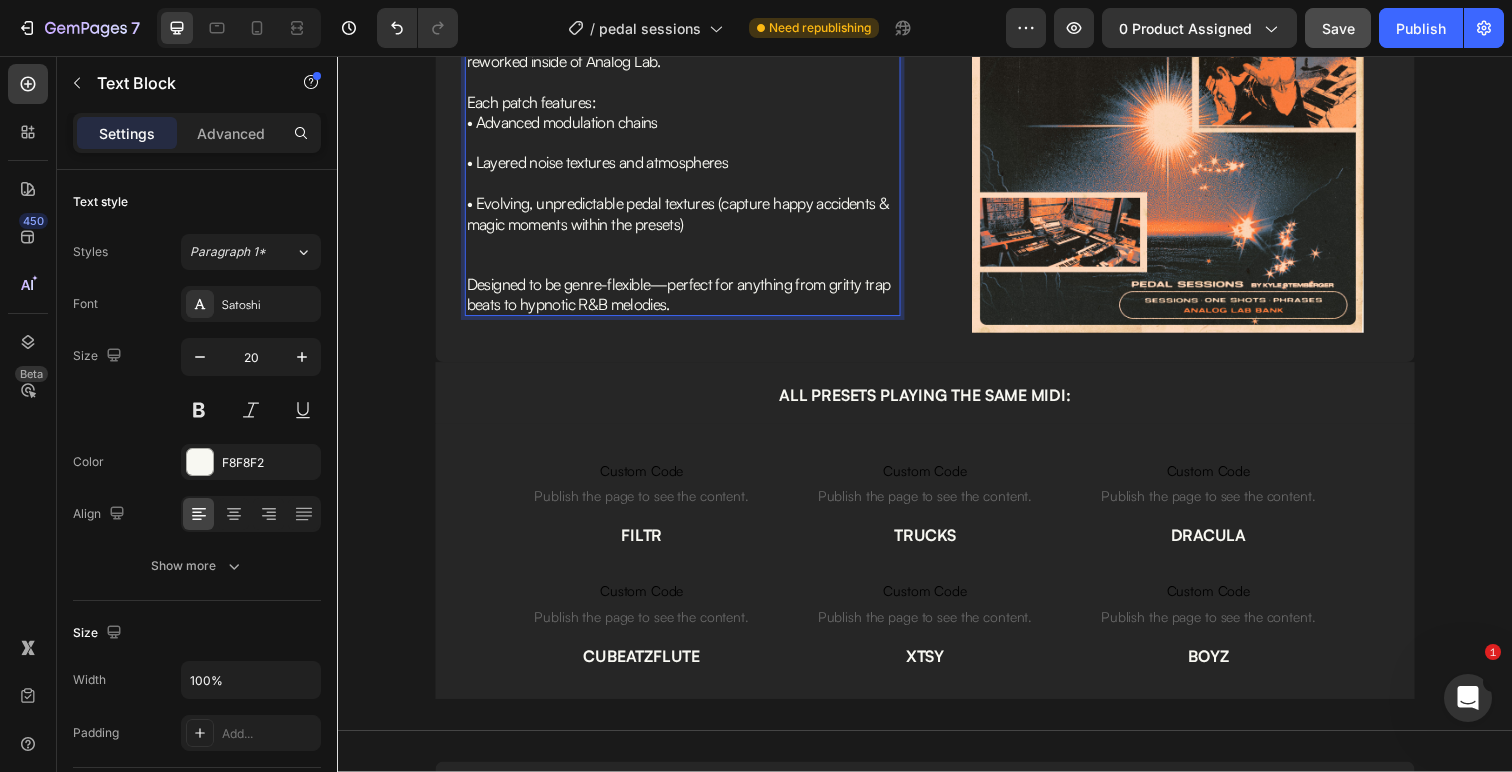 click on "Each patch features:" at bounding box center (689, 102) 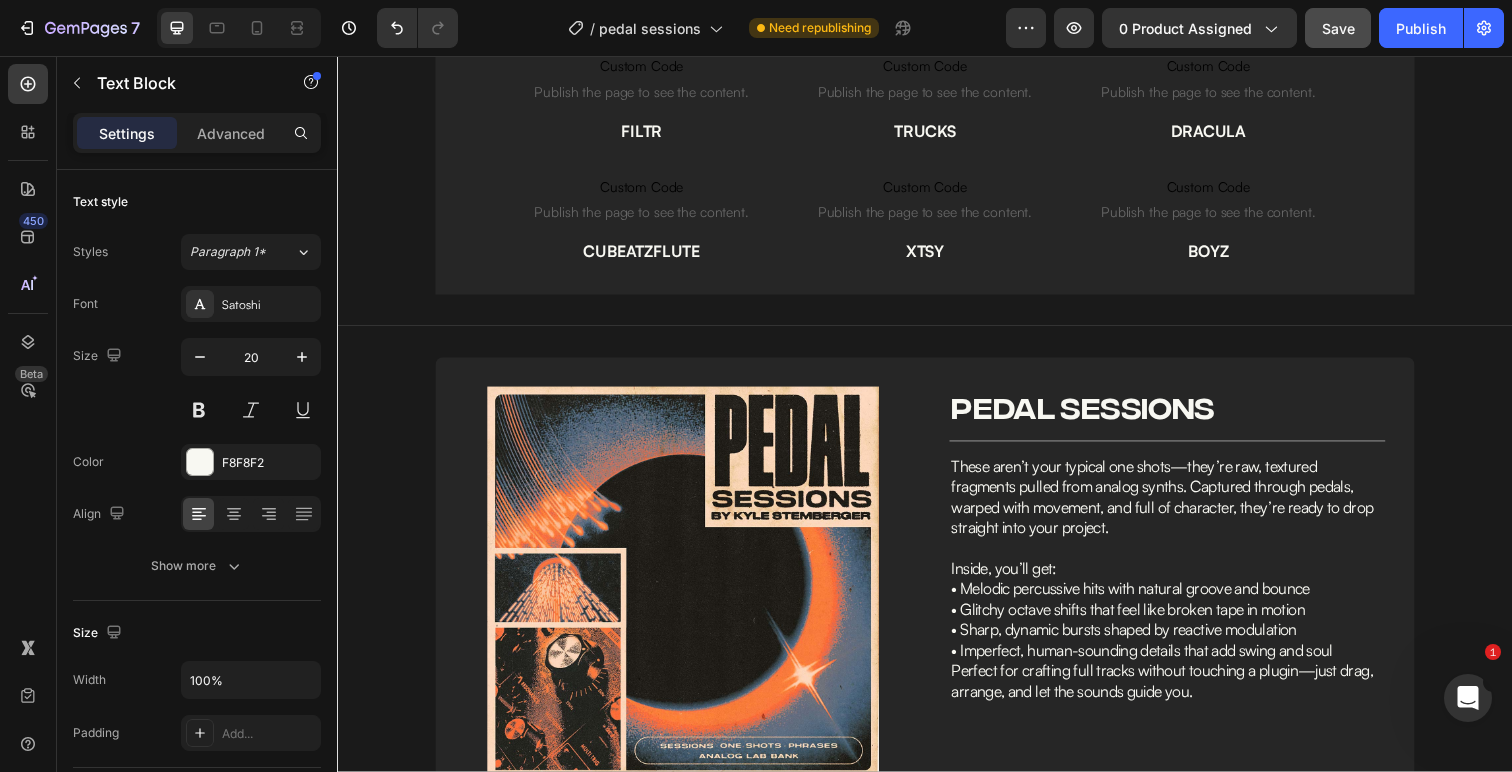 scroll, scrollTop: 2540, scrollLeft: 0, axis: vertical 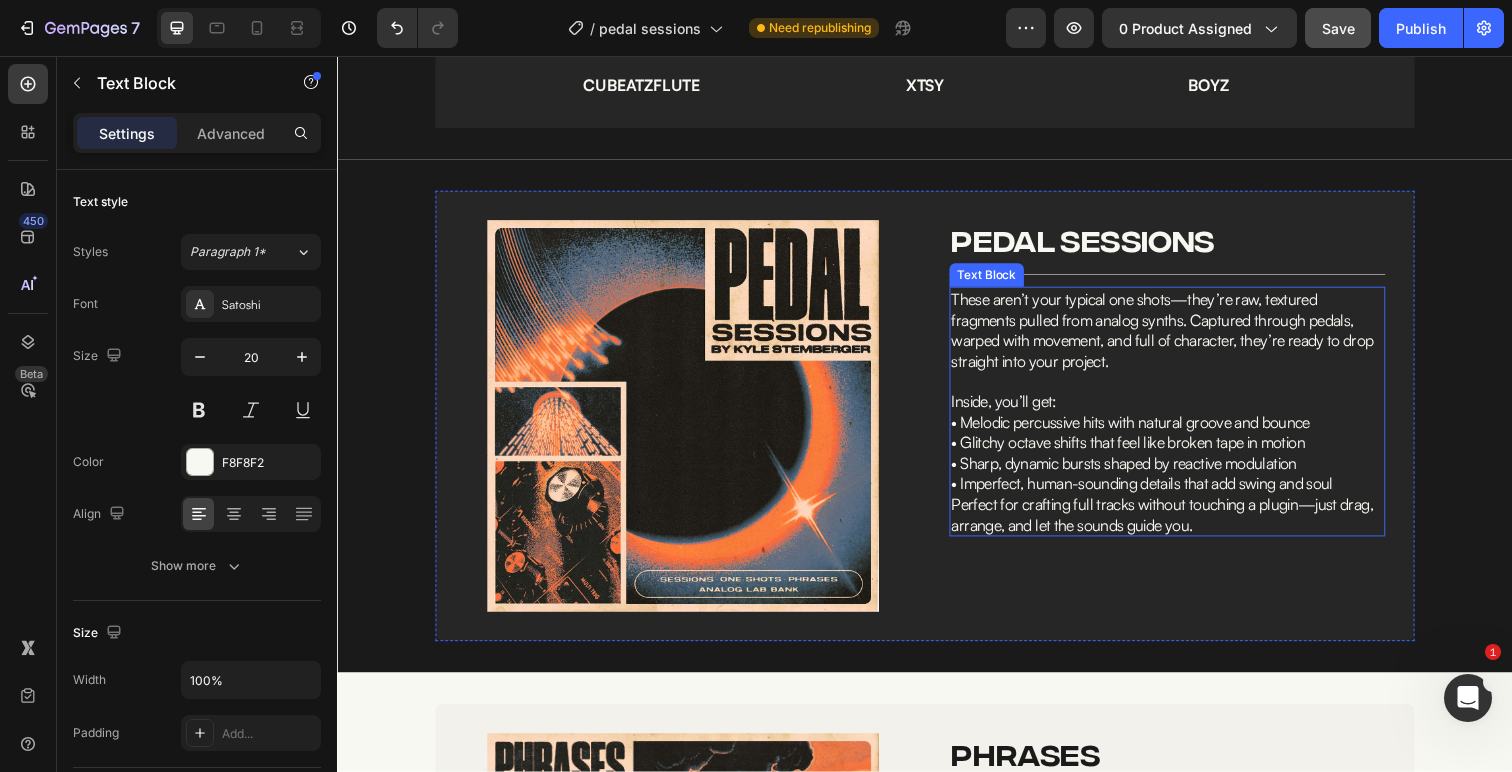 click on "Inside, you’ll get:" at bounding box center (1184, 408) 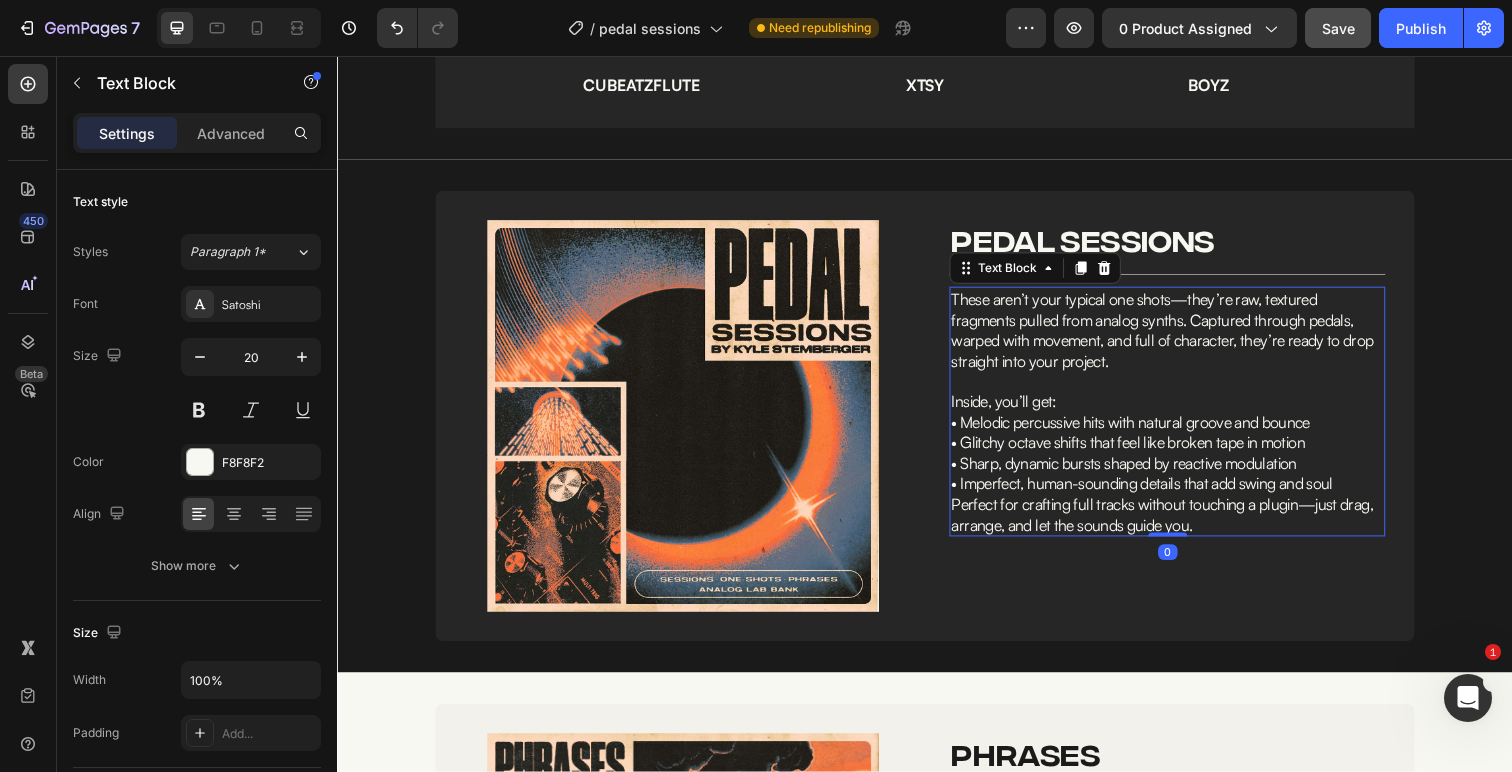 click on "Inside, you’ll get:" at bounding box center (1184, 408) 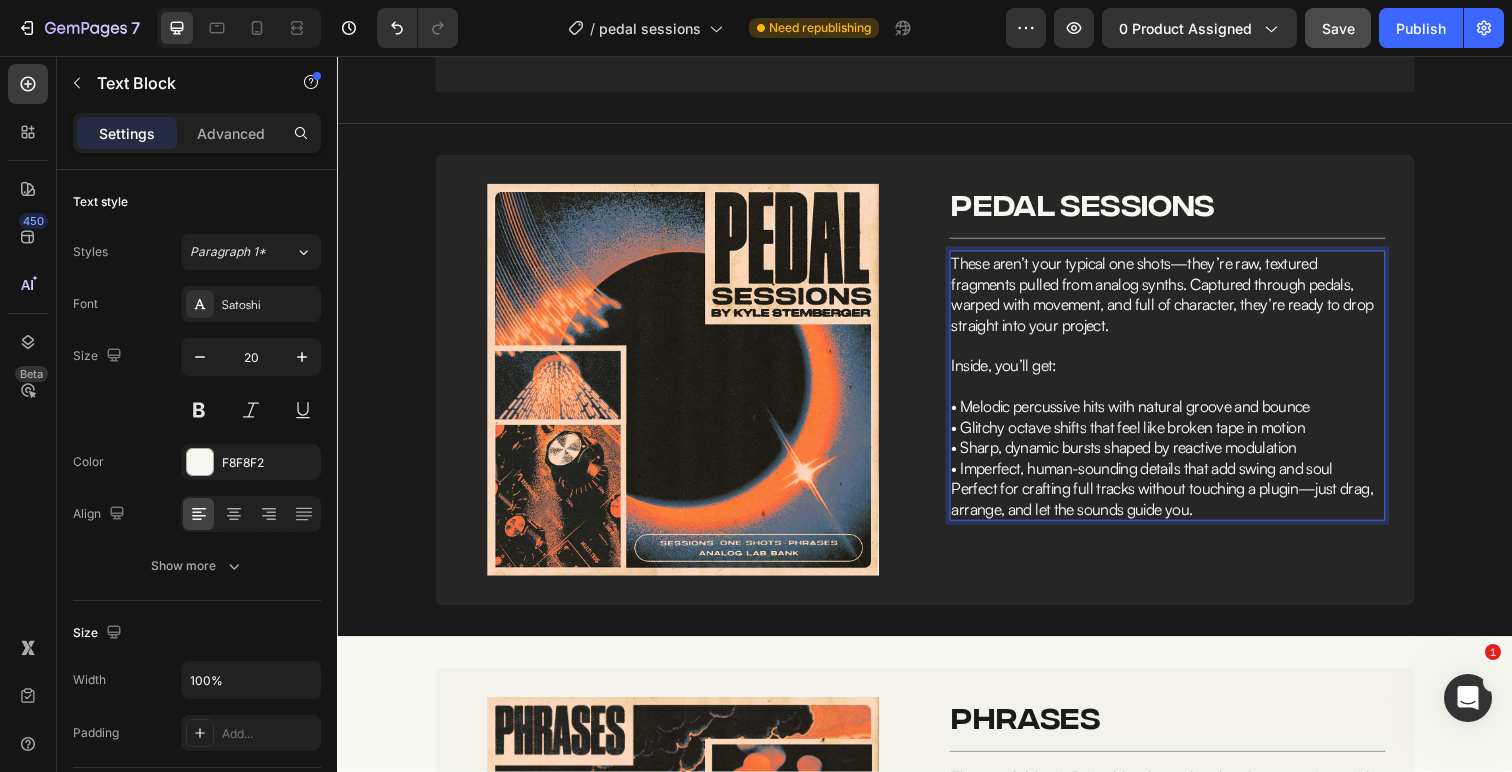 scroll, scrollTop: 2588, scrollLeft: 0, axis: vertical 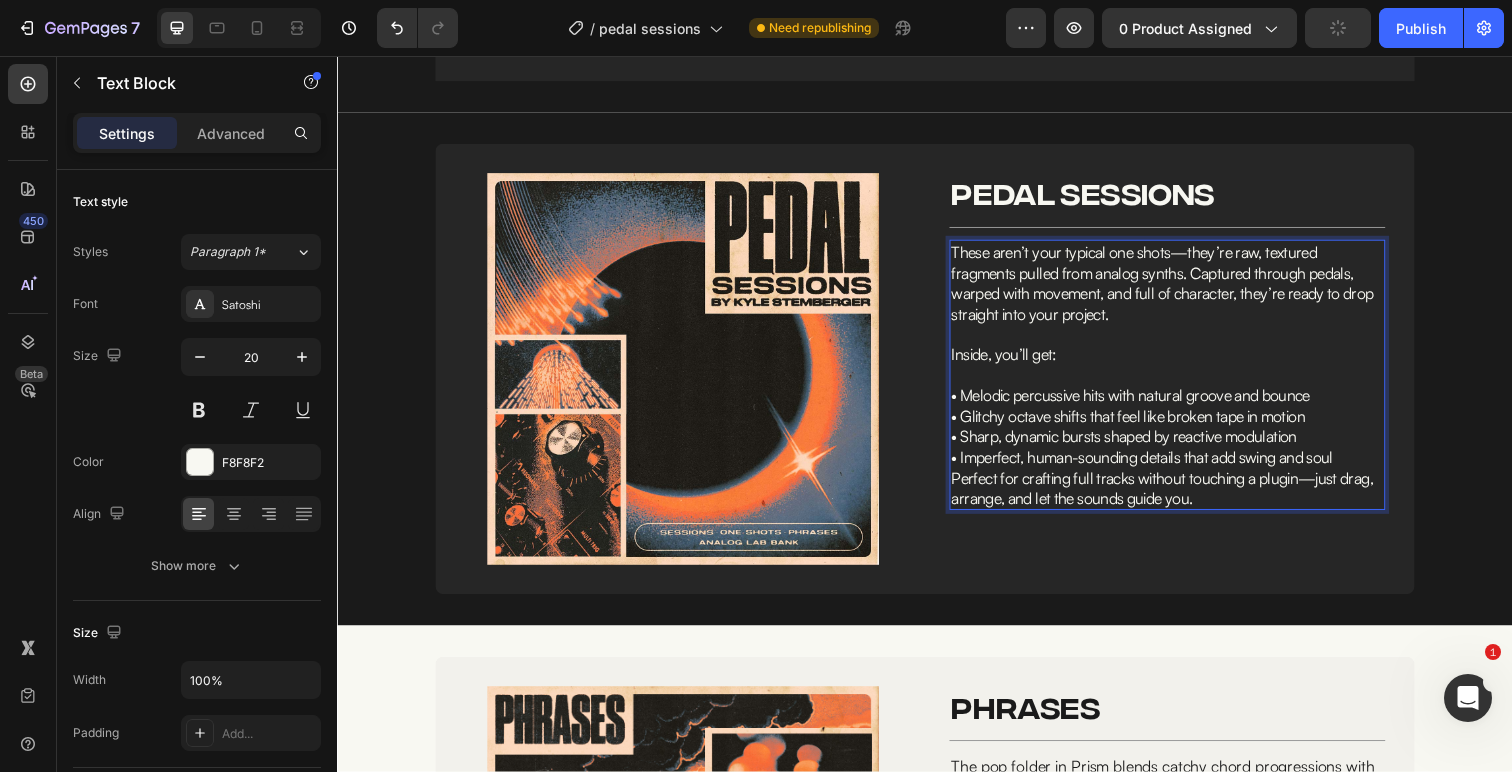 click on "• Melodic percussive hits with natural groove and bounce • Glitchy octave shifts that feel like broken tape in motion • Sharp, dynamic bursts shaped by reactive modulation • Imperfect, human-sounding details that add swing and soul" at bounding box center (1184, 434) 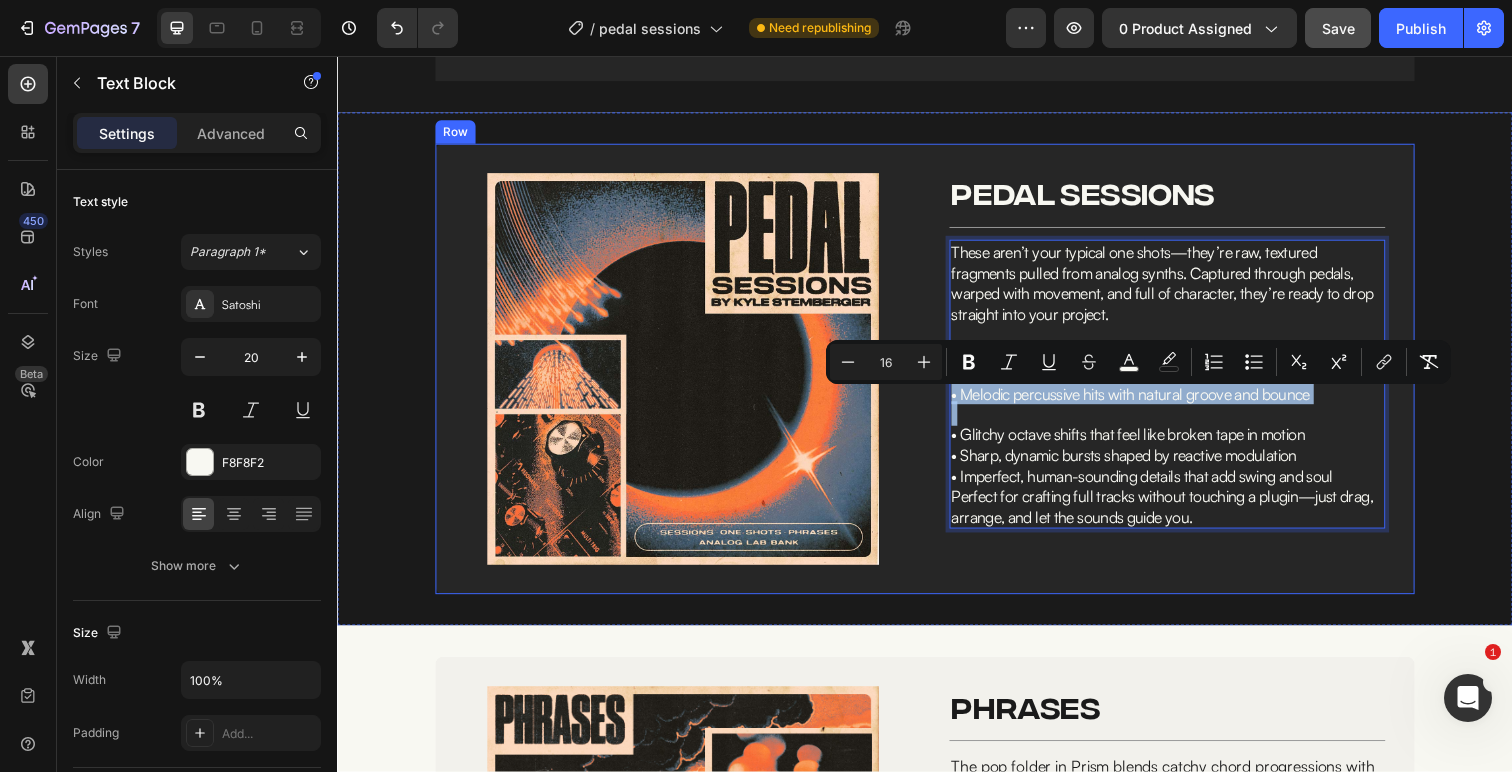 drag, startPoint x: 980, startPoint y: 434, endPoint x: 956, endPoint y: 413, distance: 31.890438 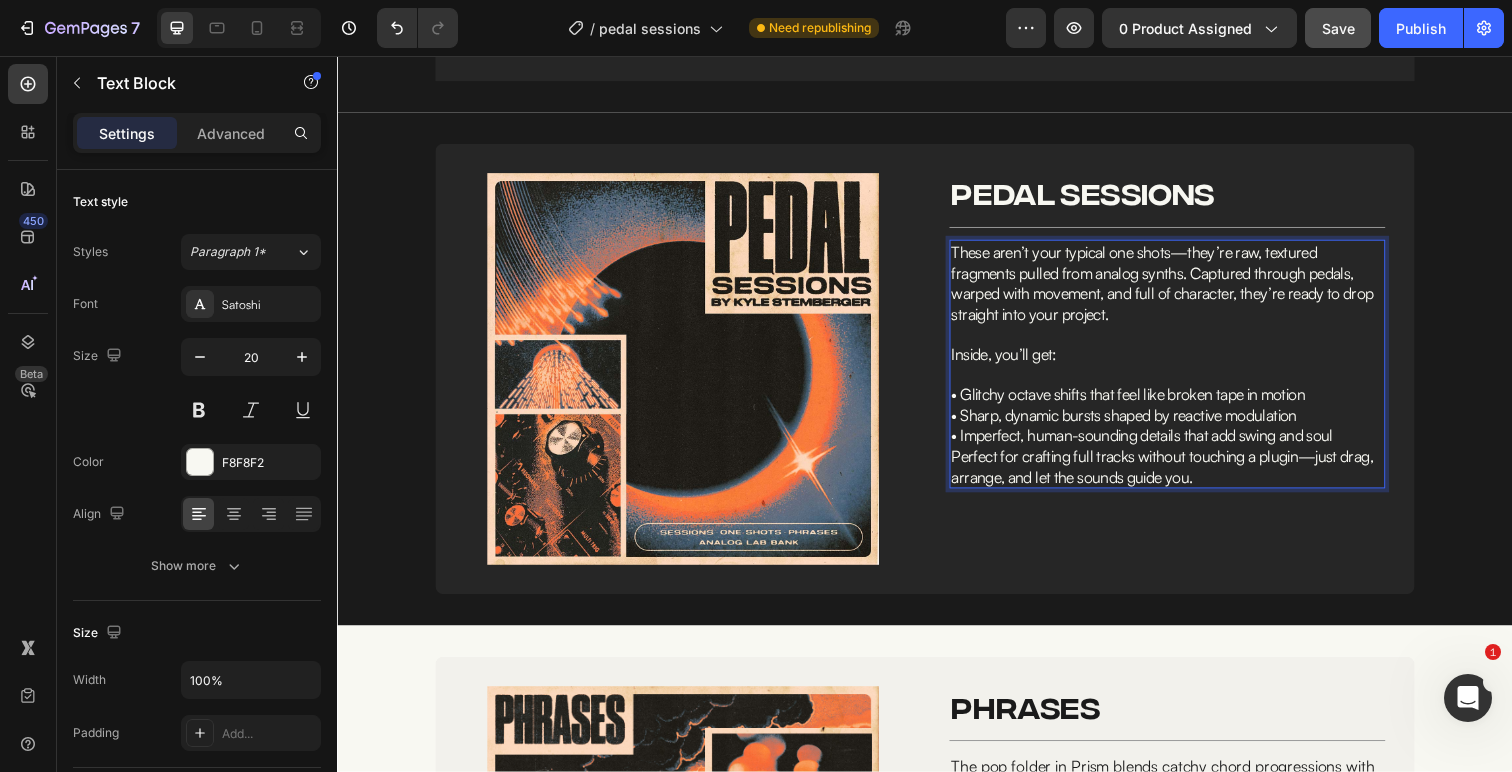click on "• Glitchy octave shifts that feel like broken tape in motion • Sharp, dynamic bursts shaped by reactive modulation • Imperfect, human-sounding details that add swing and soul" at bounding box center [1184, 412] 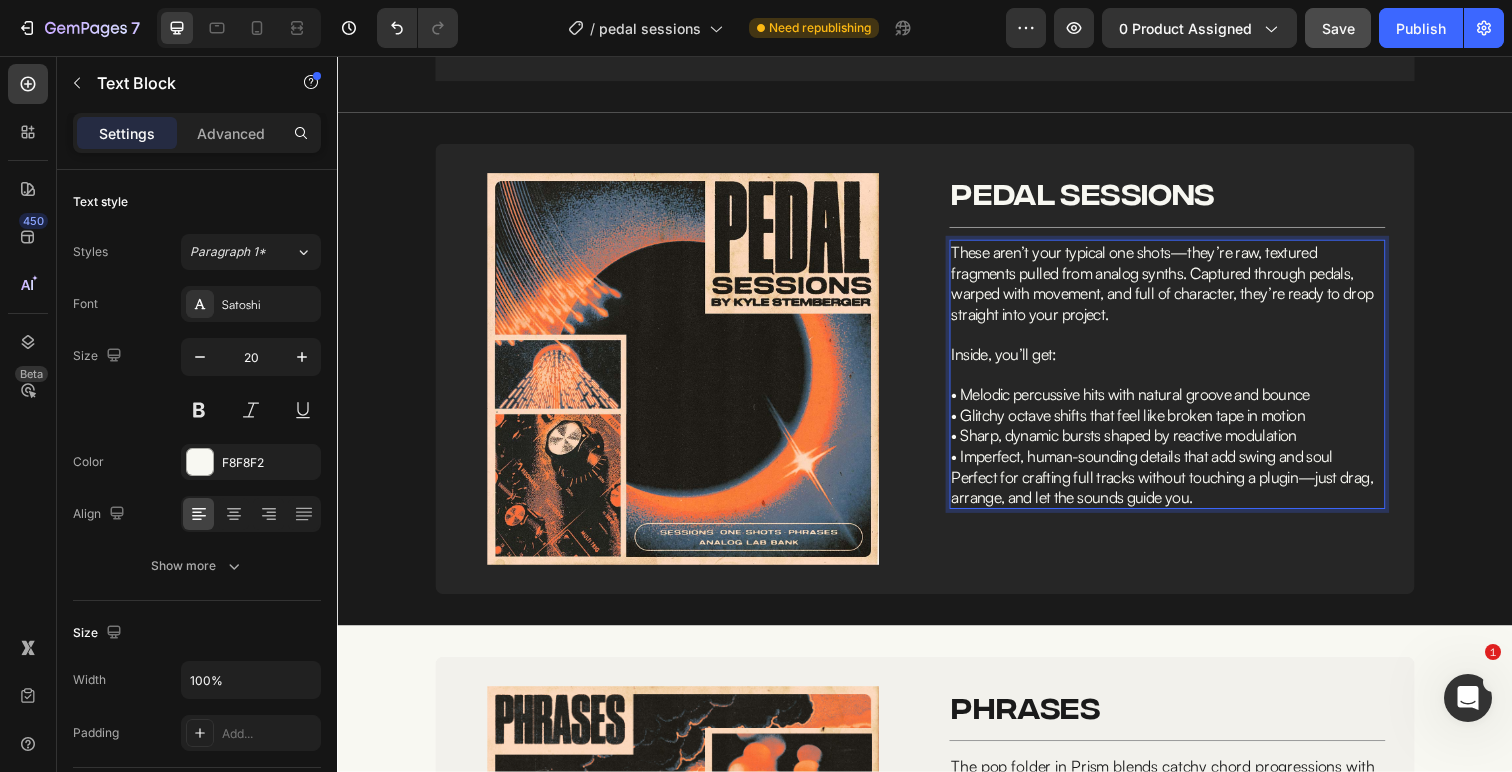 click on "• Sharp, dynamic bursts shaped by reactive modulation" at bounding box center (1140, 444) 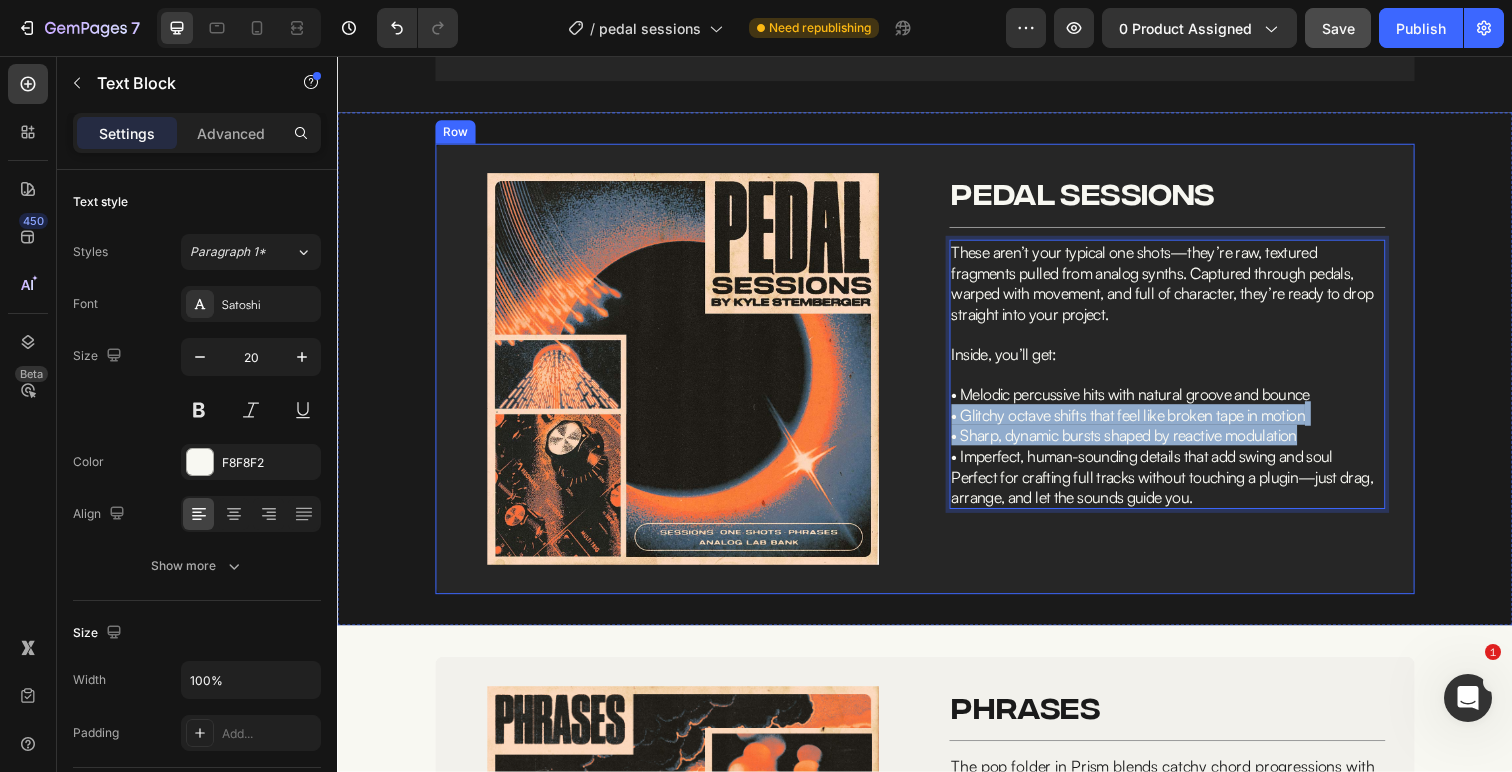 drag, startPoint x: 1325, startPoint y: 456, endPoint x: 956, endPoint y: 436, distance: 369.5416 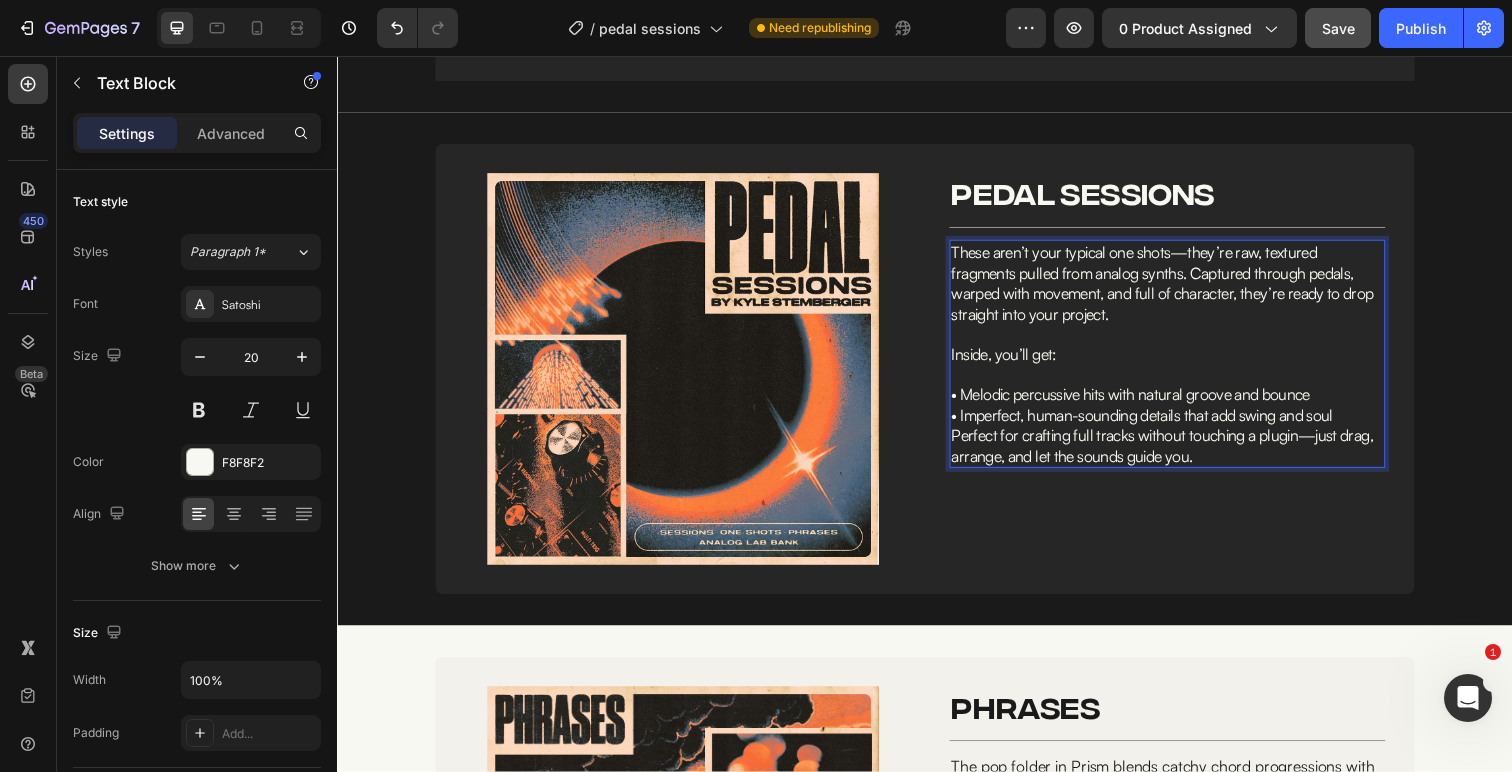 click on "• Melodic percussive hits with natural groove and bounce • Imperfect, human-sounding details that add swing and soul" at bounding box center [1184, 412] 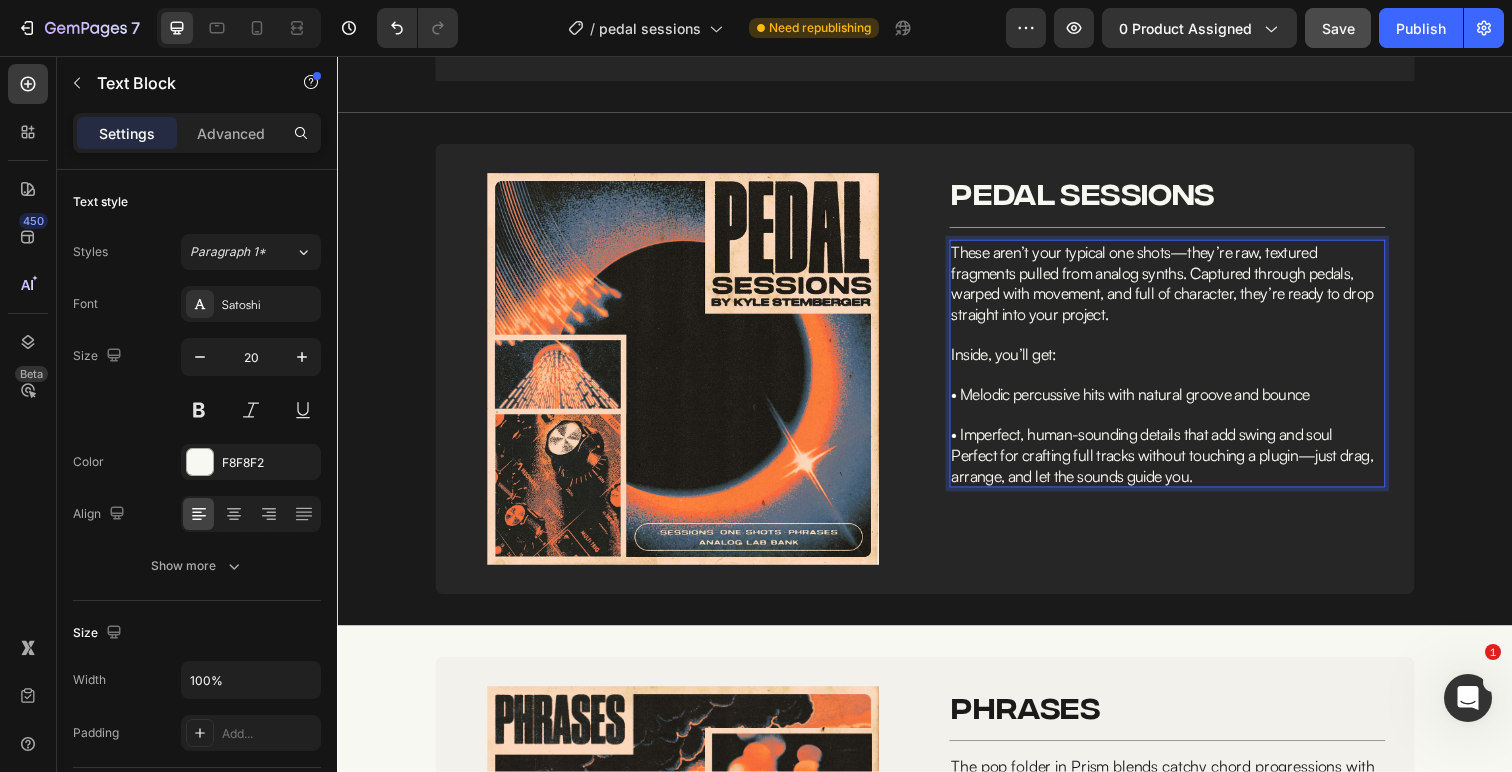 click on "• Imperfect, human-sounding details that add swing and soul" at bounding box center [1184, 432] 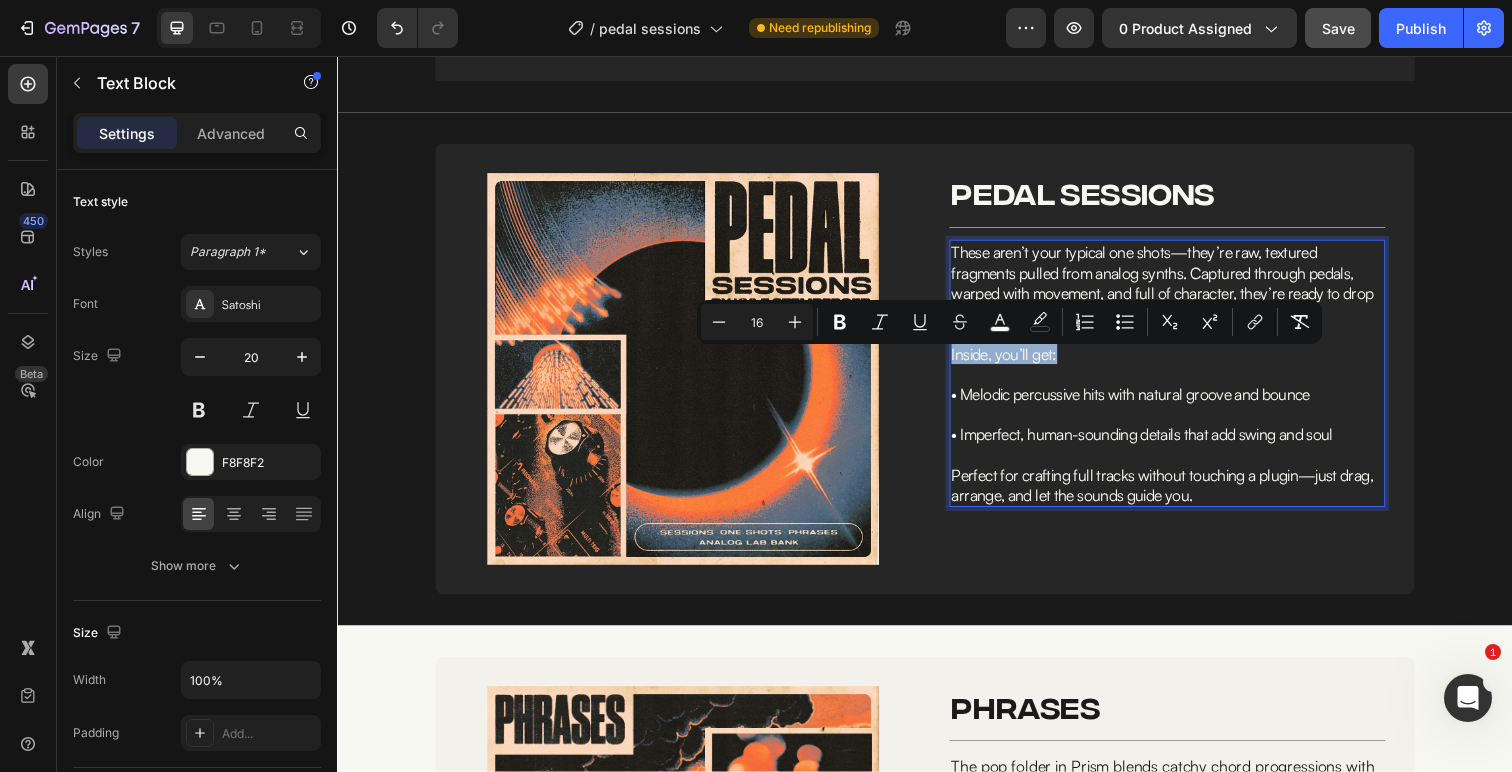 drag, startPoint x: 1074, startPoint y: 374, endPoint x: 962, endPoint y: 377, distance: 112.04017 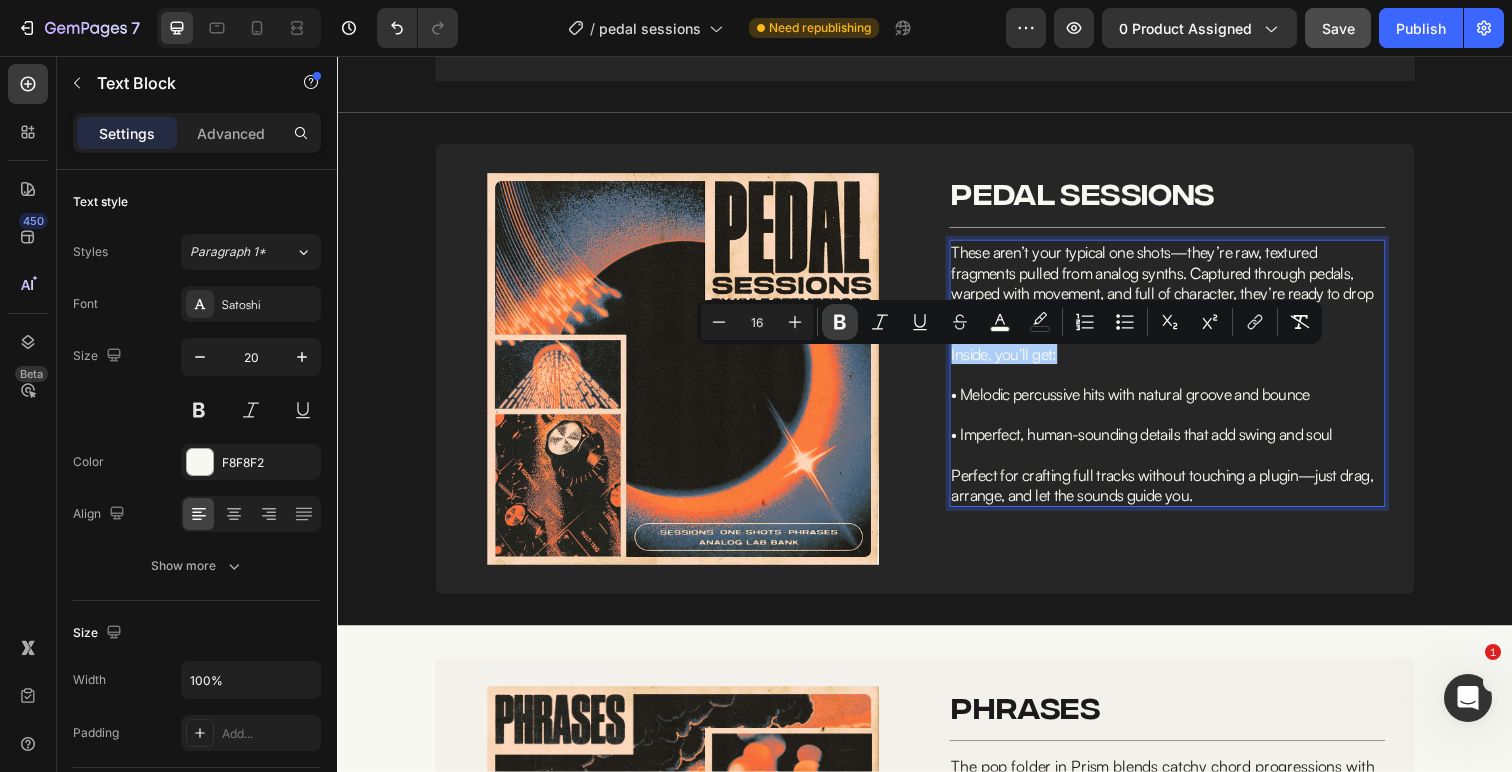 click 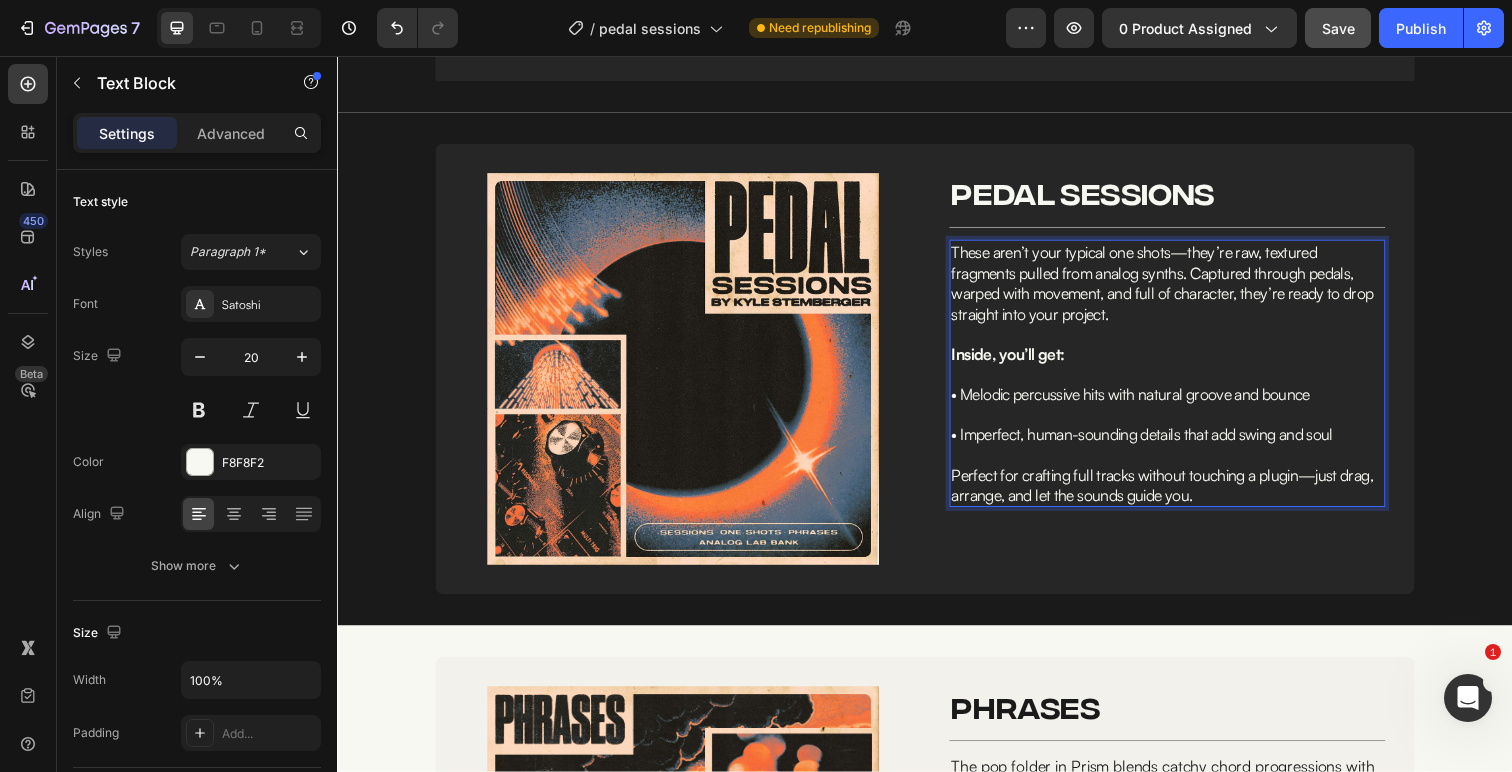 click on "• Melodic percussive hits with natural groove and bounce" at bounding box center [1147, 402] 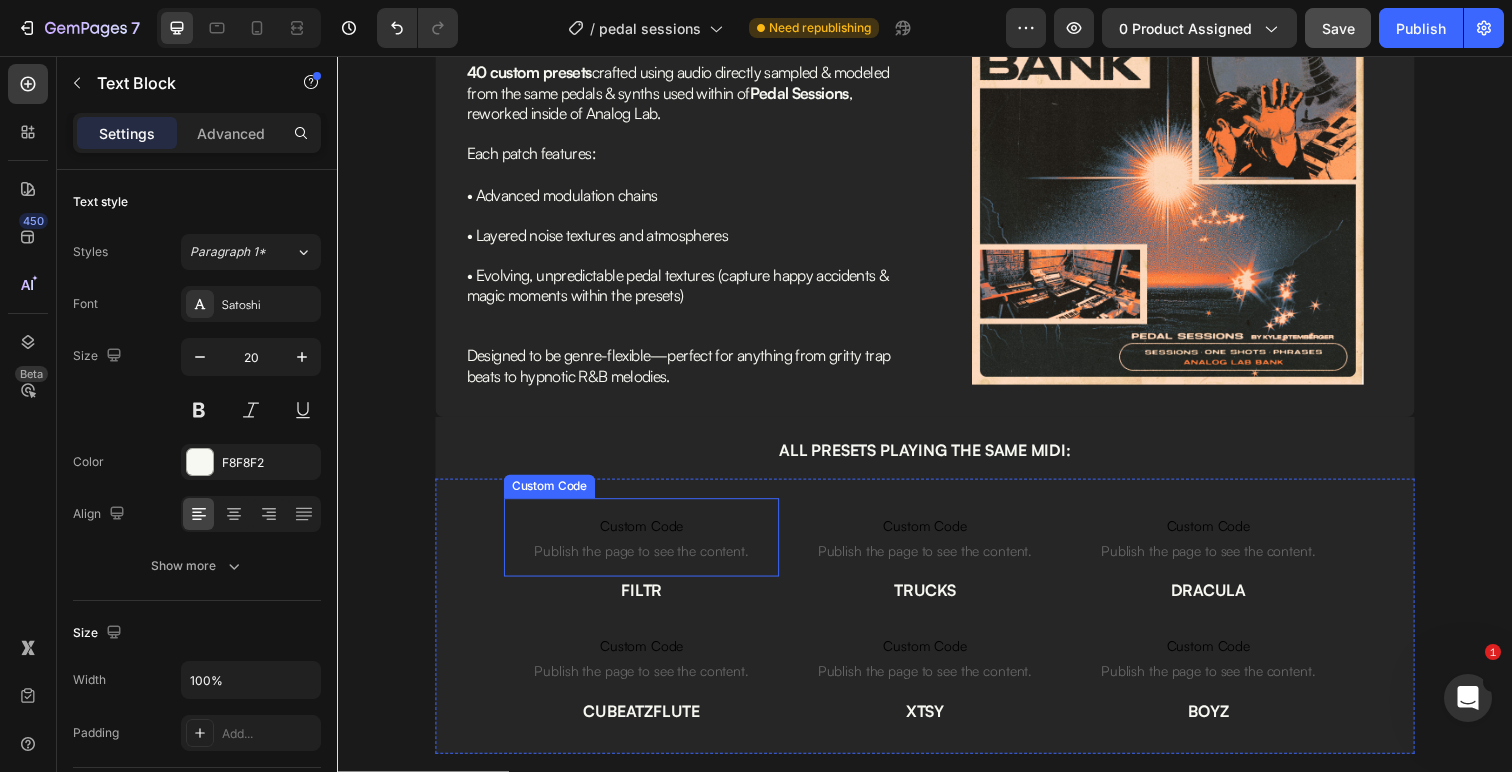 scroll, scrollTop: 1861, scrollLeft: 0, axis: vertical 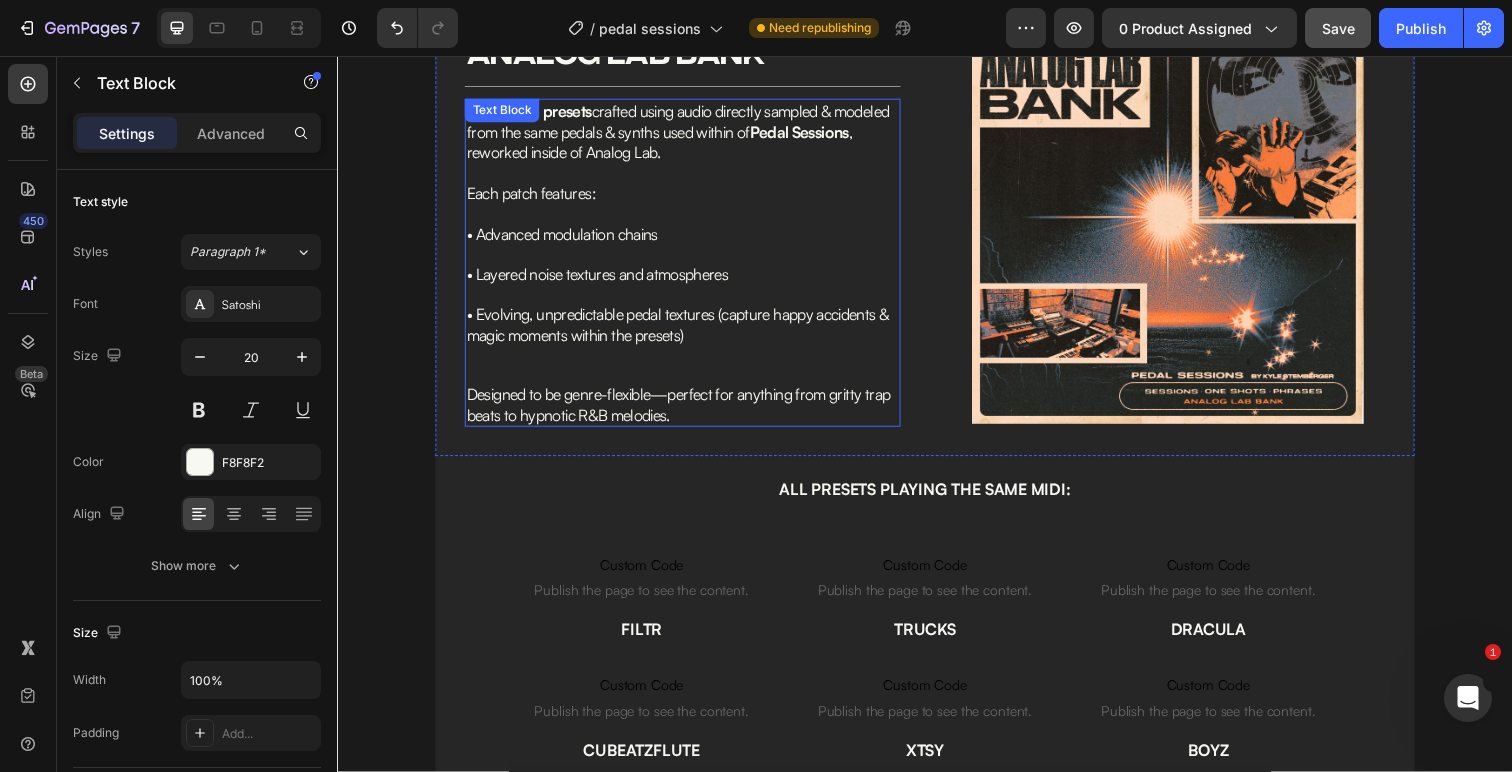 click at bounding box center (689, 216) 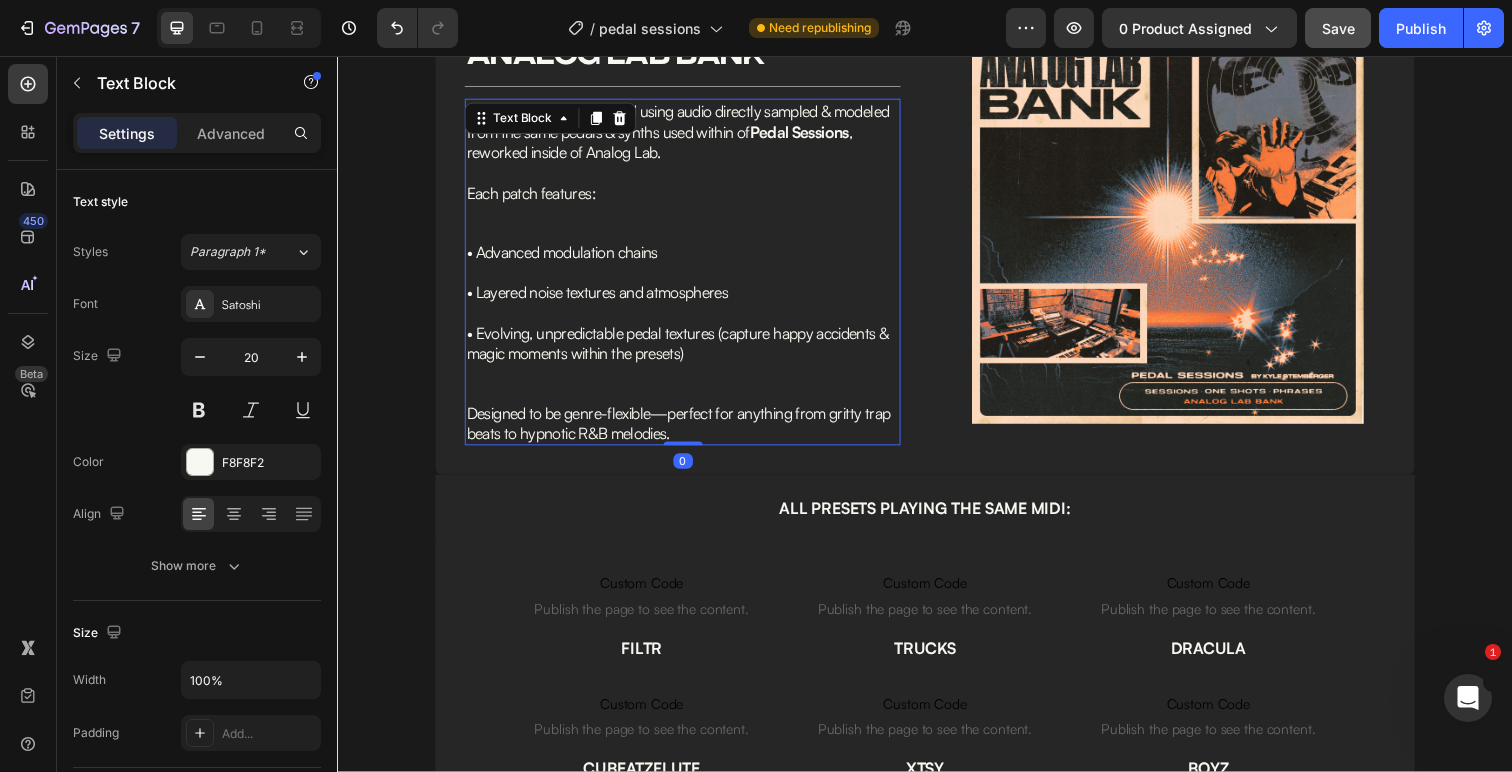 click on "Each patch features:" at bounding box center (535, 196) 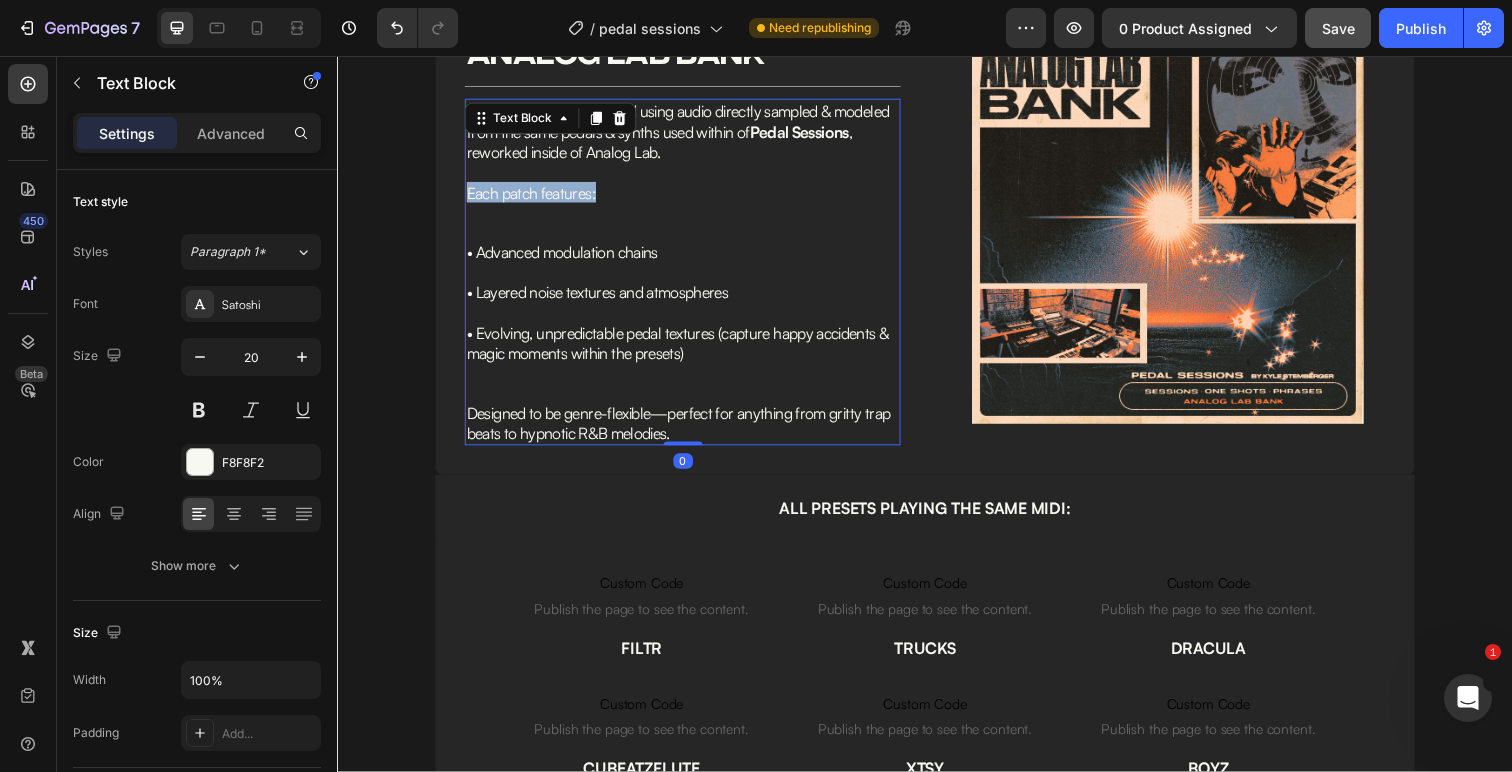 drag, startPoint x: 612, startPoint y: 199, endPoint x: 469, endPoint y: 199, distance: 143 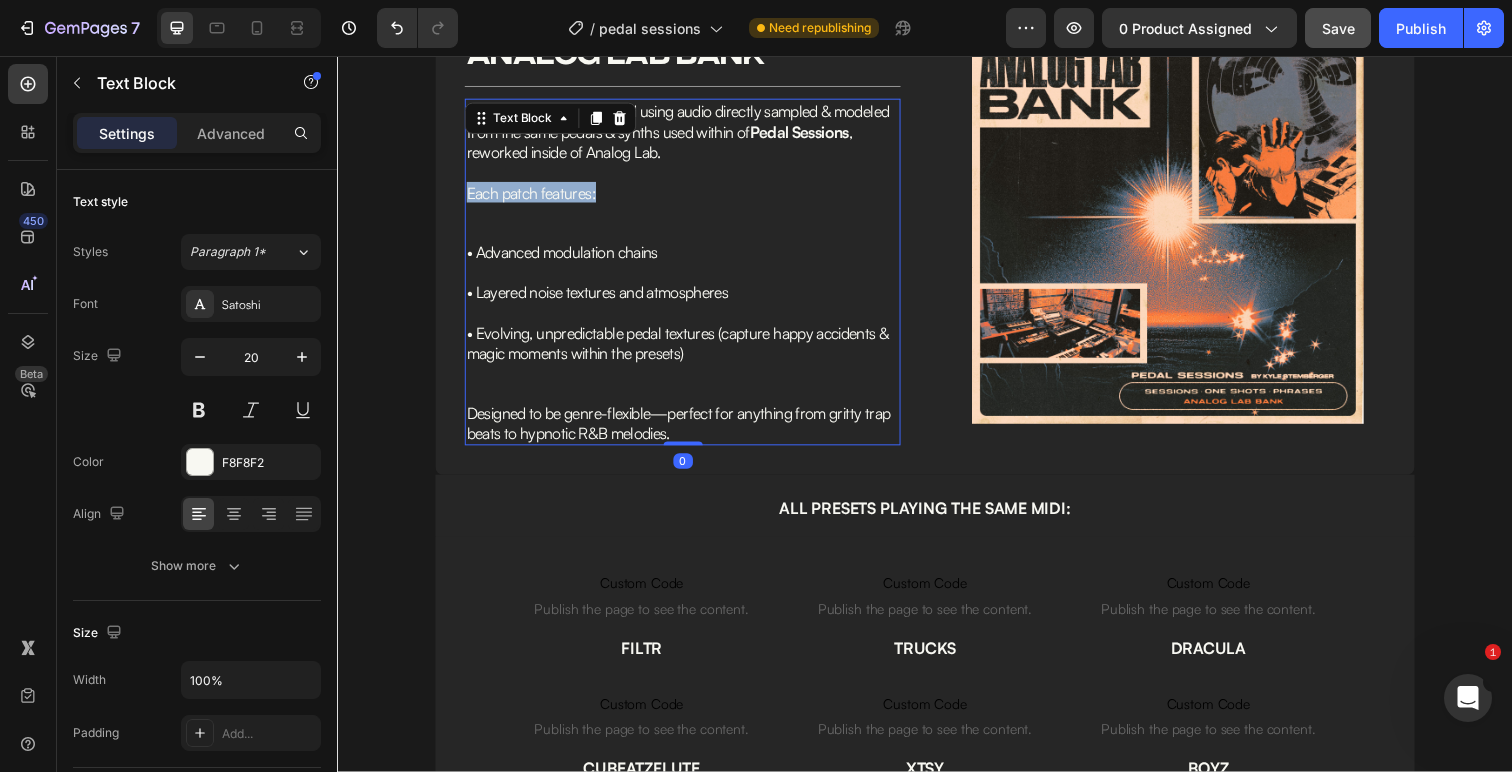 click on "Each patch features:" at bounding box center (689, 195) 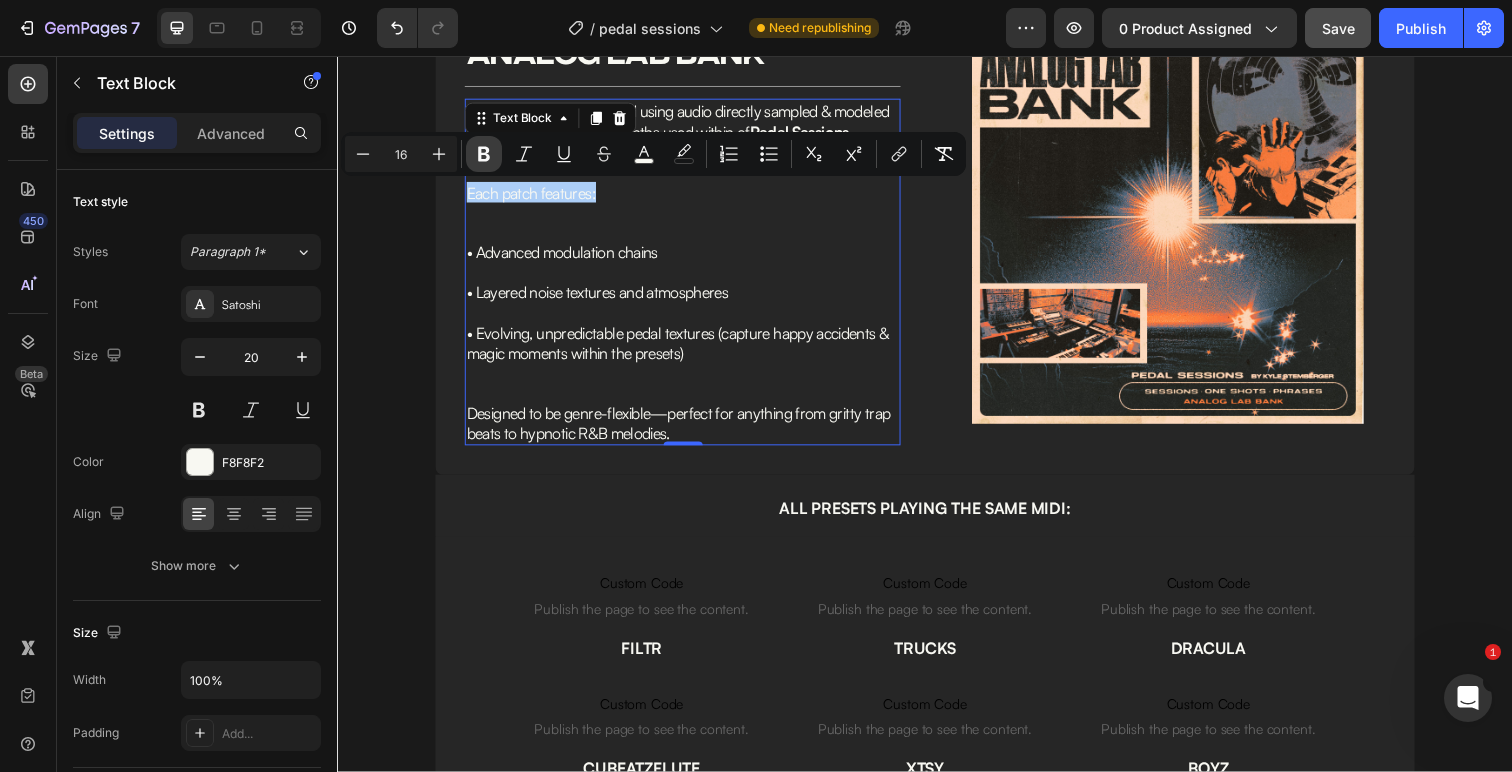 click 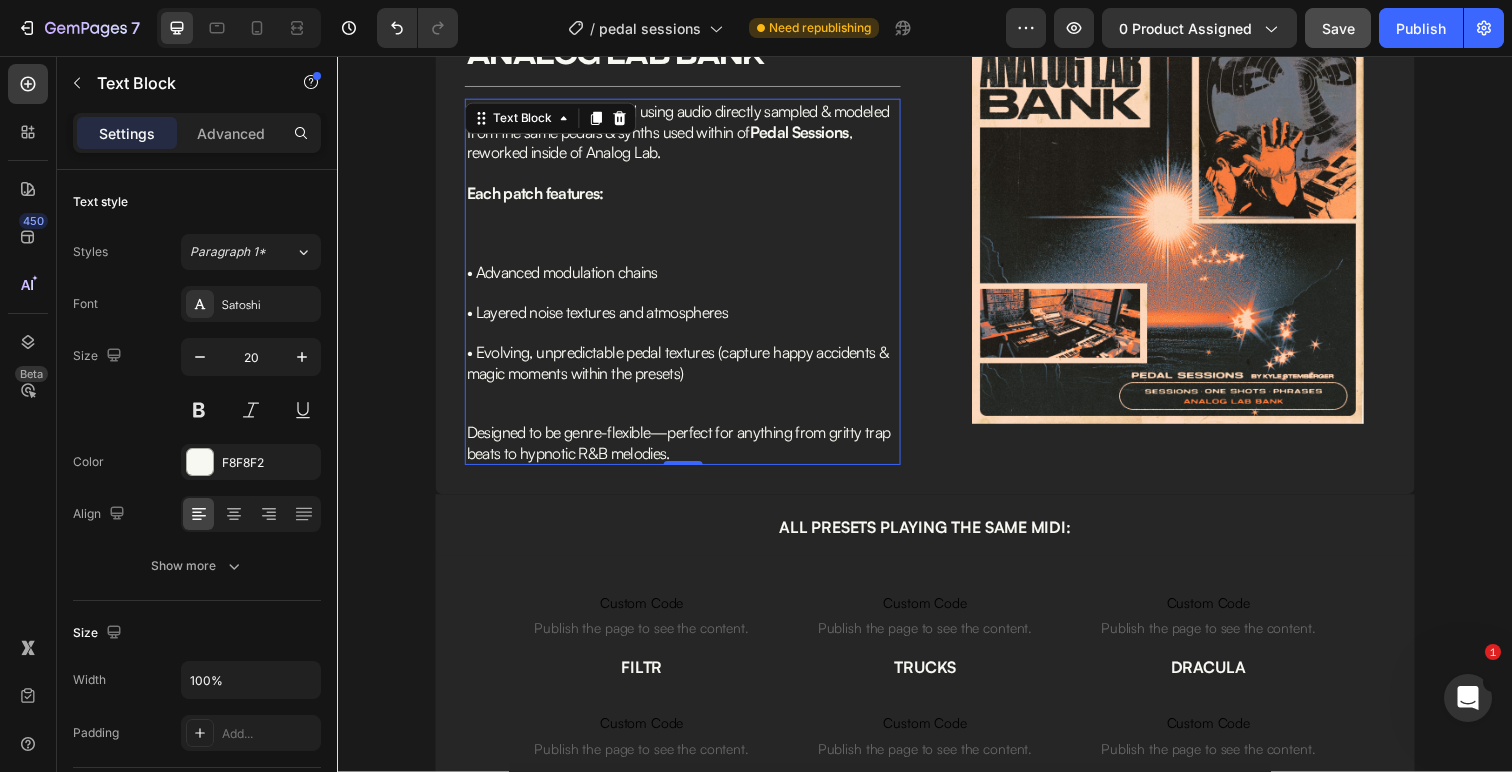 click at bounding box center (689, 236) 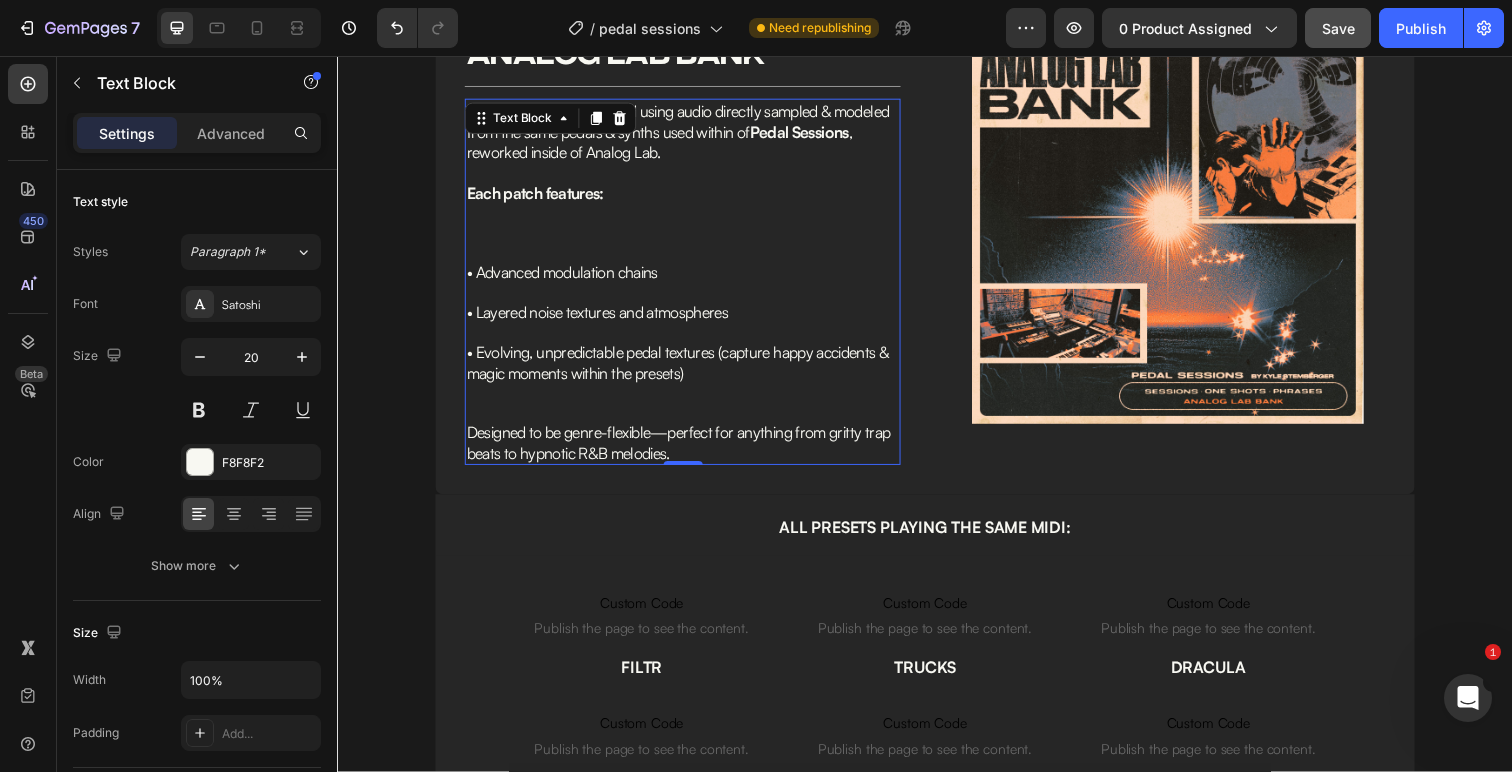 click on "⁠⁠⁠⁠⁠⁠⁠" at bounding box center [689, 236] 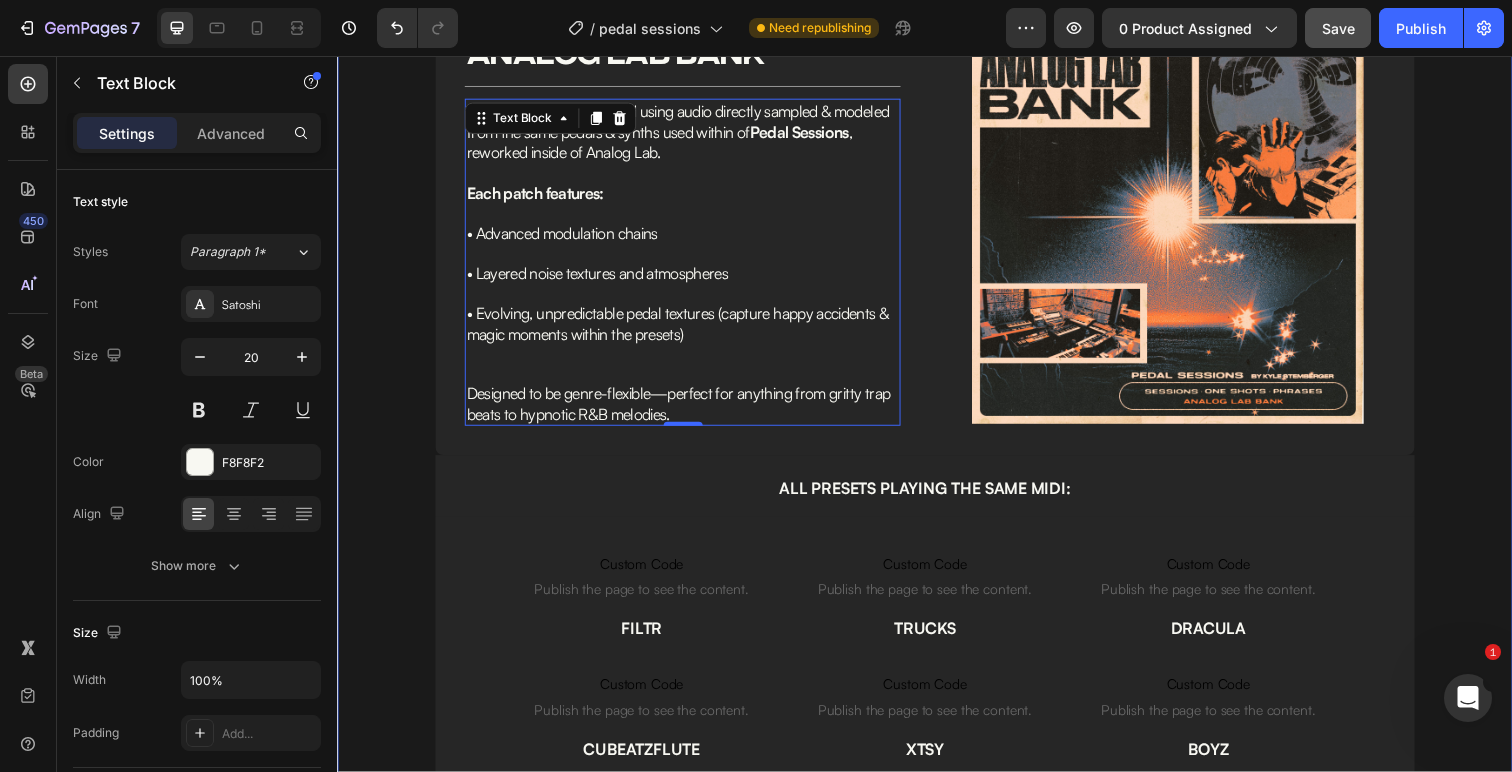 click on "Image analog lab bank Heading Row                Title Line 40 custom presets  crafted using audio directly sampled & modeled from the same pedals & synths used within of  Pedal Sessions , reworked inside of Analog Lab. Each patch features: • Advanced modulation chains • Layered noise textures and atmospheres • Evolving, unpredictable pedal textures (capture happy accidents & magic moments within the presets) Designed to be genre-flexible—perfect for anything from gritty trap beats to hypnotic R&B melodies. Text Block   0 Image Row ALL PRESETS PLAYING THE SAME MIDI: Text Block Row
Custom Code
Publish the page to see the content.
Custom Code FILTR Text Block
Custom Code
Publish the page to see the content.
Custom Code CUBEATZFLUTE Text Block
Custom Code
Publish the page to see the content.
Custom Code TRUCKS Text Block
Custom Code
Publish the page to see the content. XTSY" at bounding box center (937, 405) 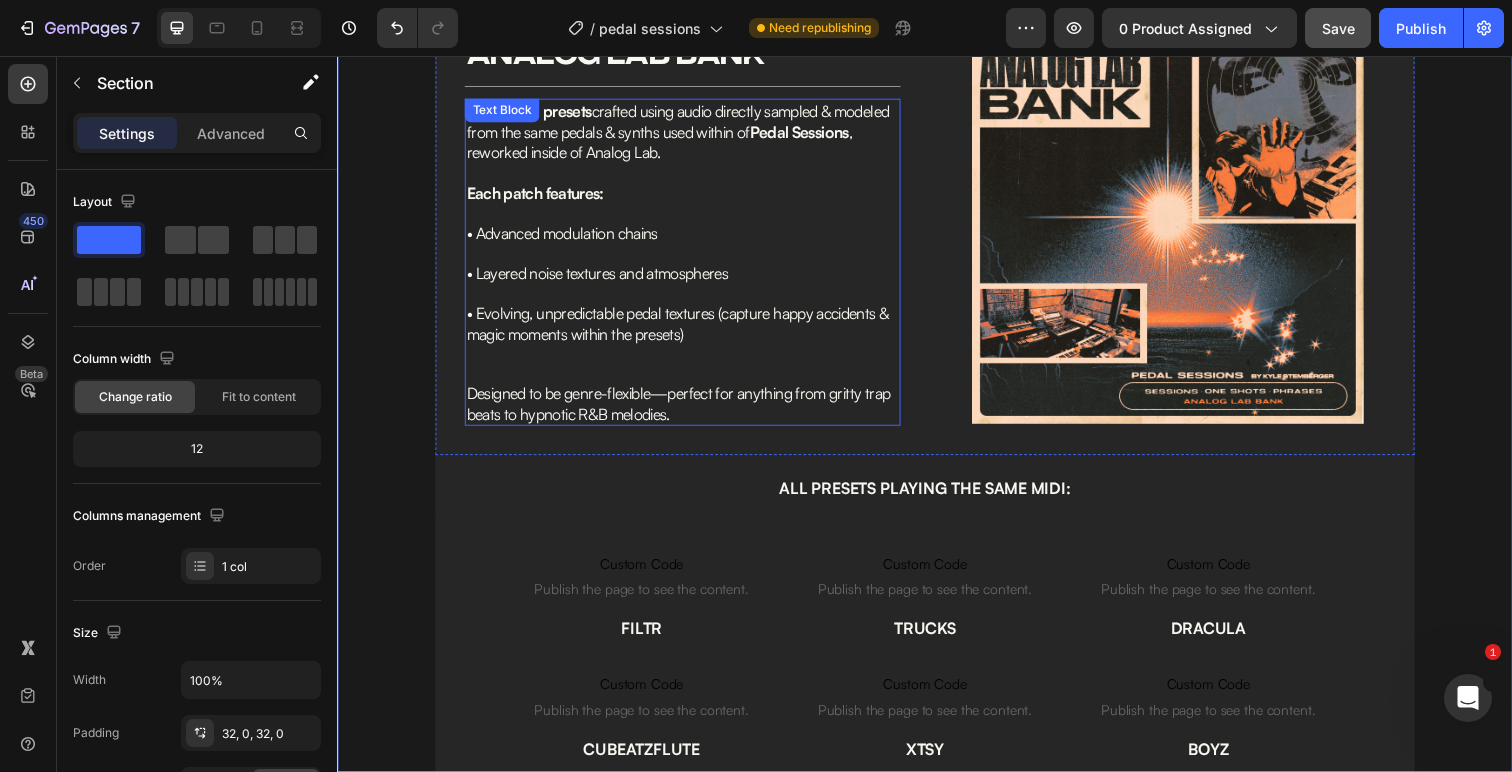 click at bounding box center [689, 175] 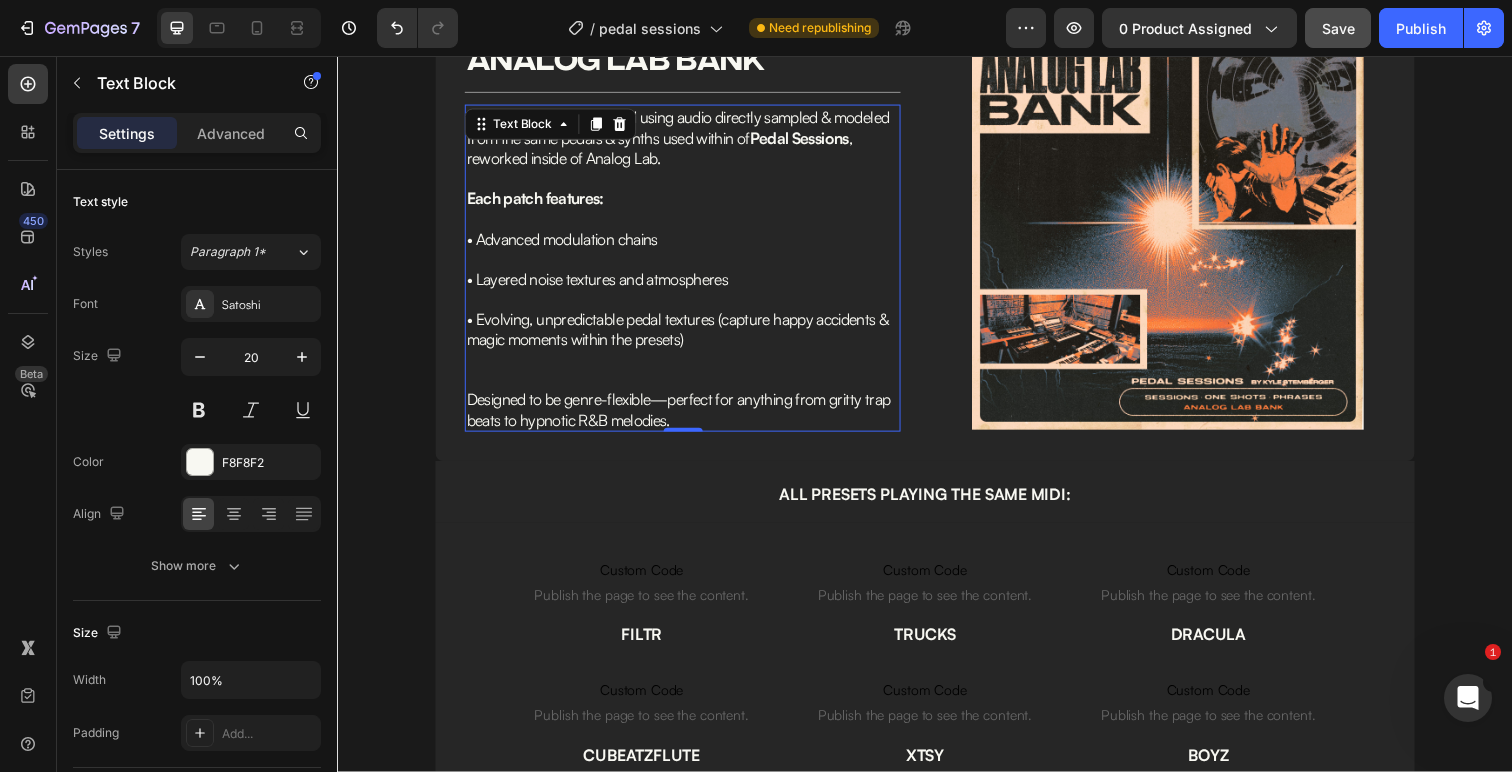 scroll, scrollTop: 1843, scrollLeft: 0, axis: vertical 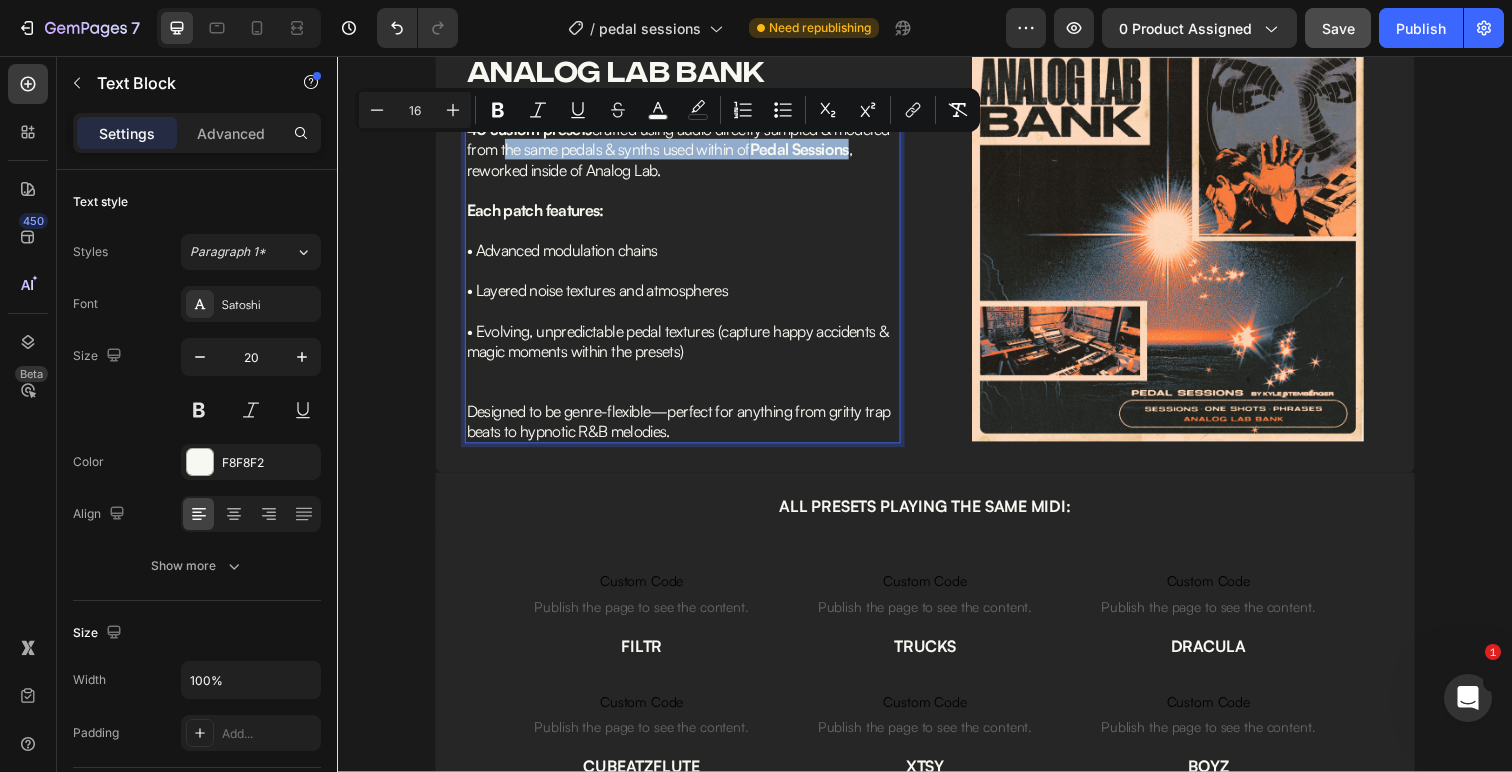 drag, startPoint x: 528, startPoint y: 174, endPoint x: 567, endPoint y: 154, distance: 43.829212 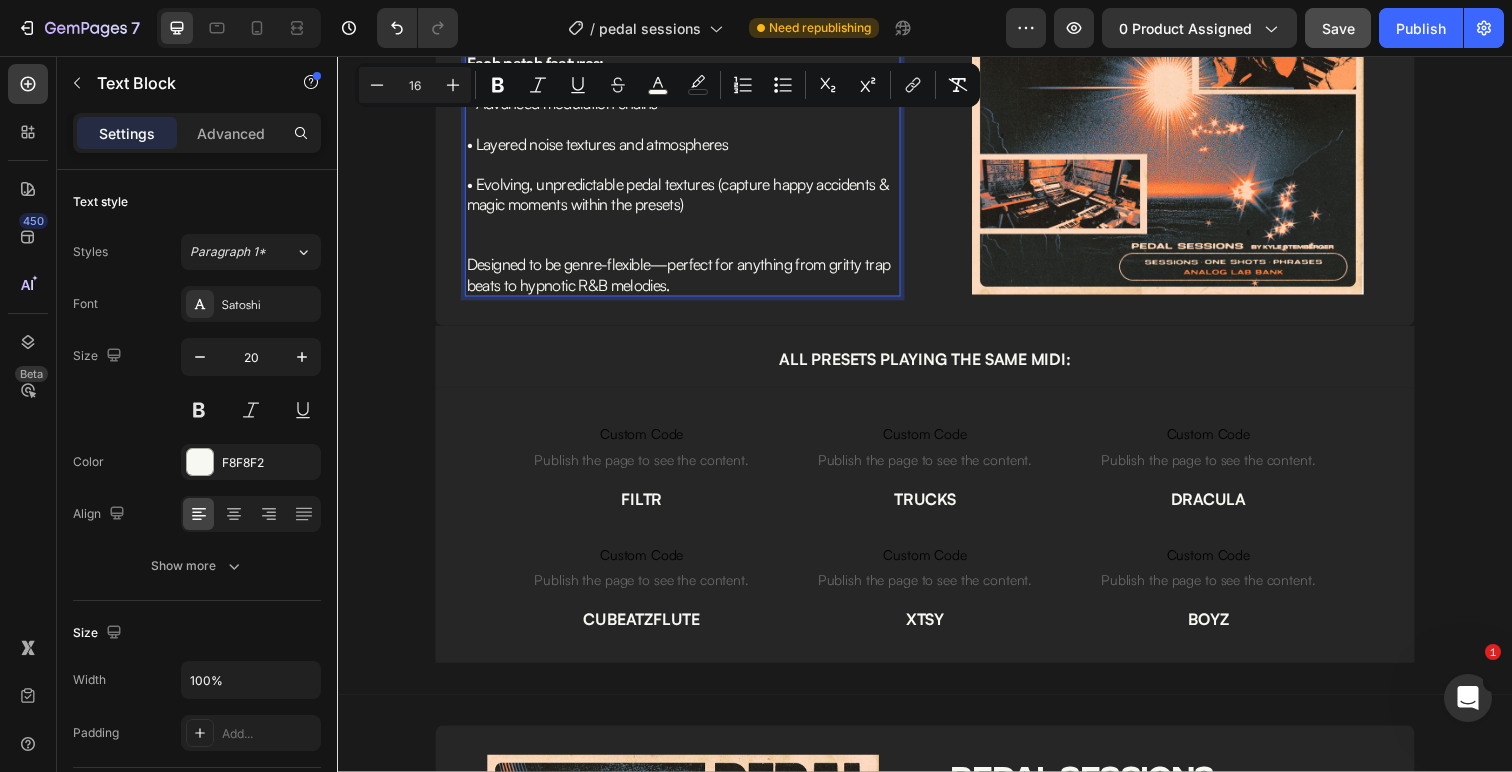 scroll, scrollTop: 2303, scrollLeft: 0, axis: vertical 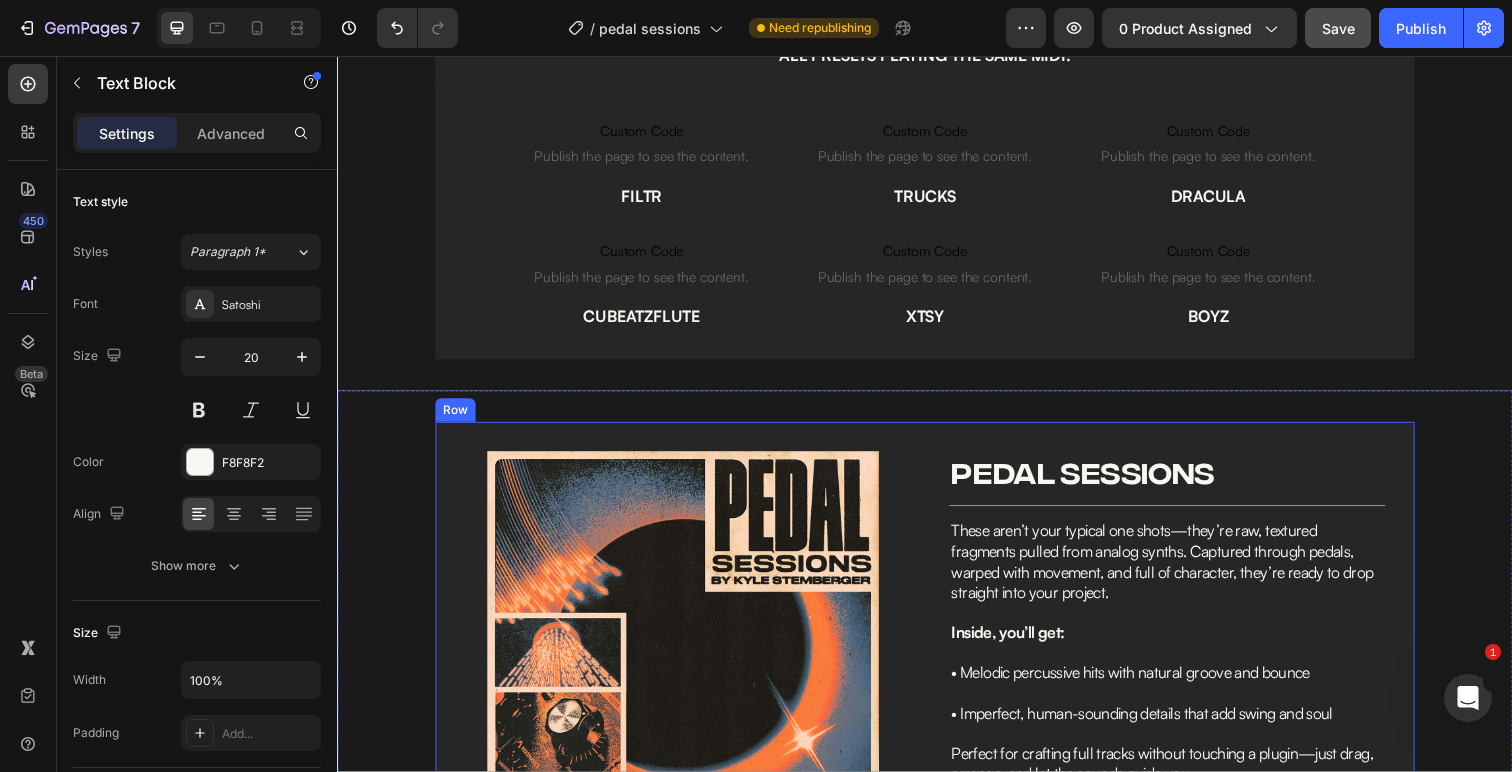 copy on "the same pedals & synths used within of  Pedal Sessions" 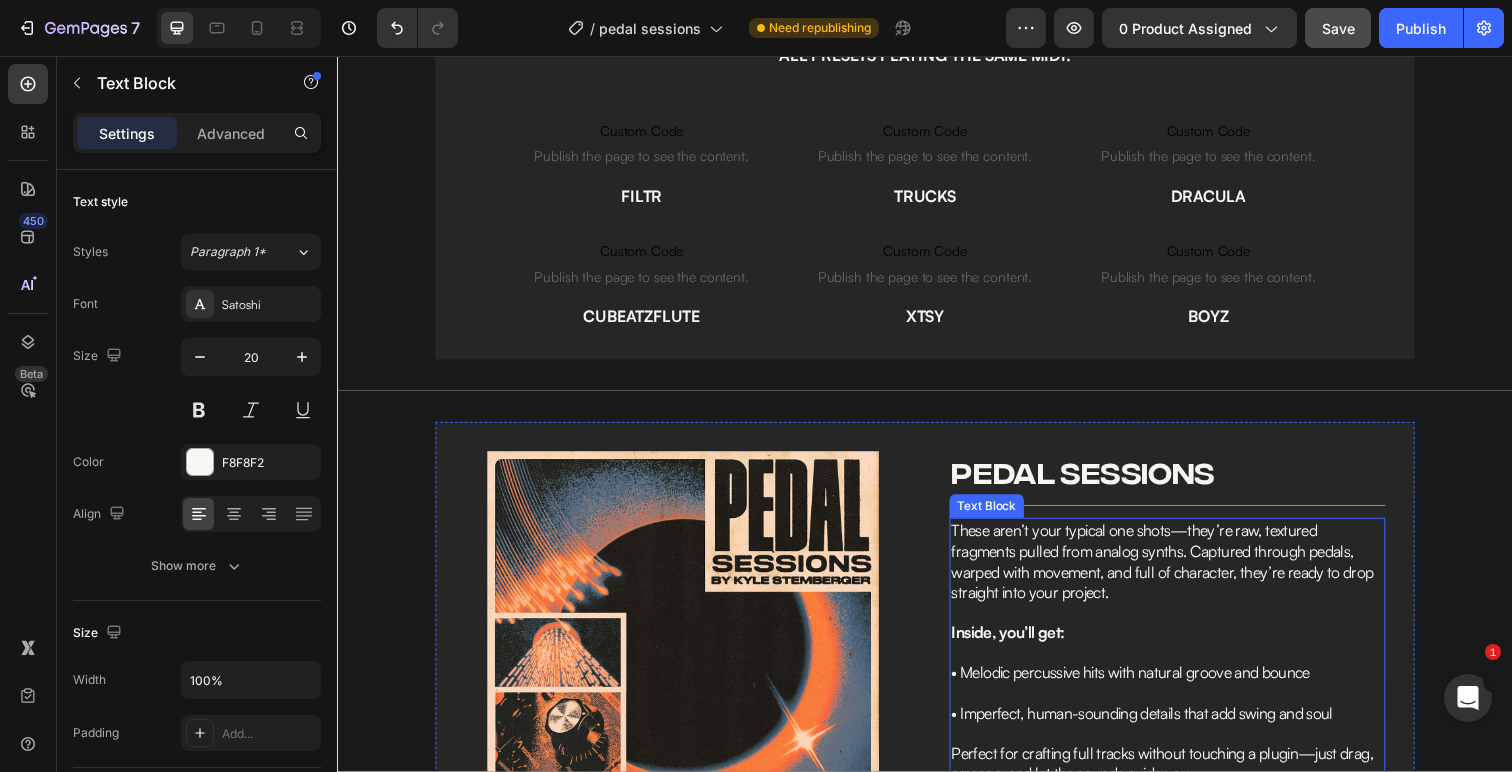 click on "These aren’t your typical one shots—they’re raw, textured fragments pulled from analog synths. Captured through pedals, warped with movement, and full of character, they’re ready to drop straight into your project." at bounding box center [1179, 572] 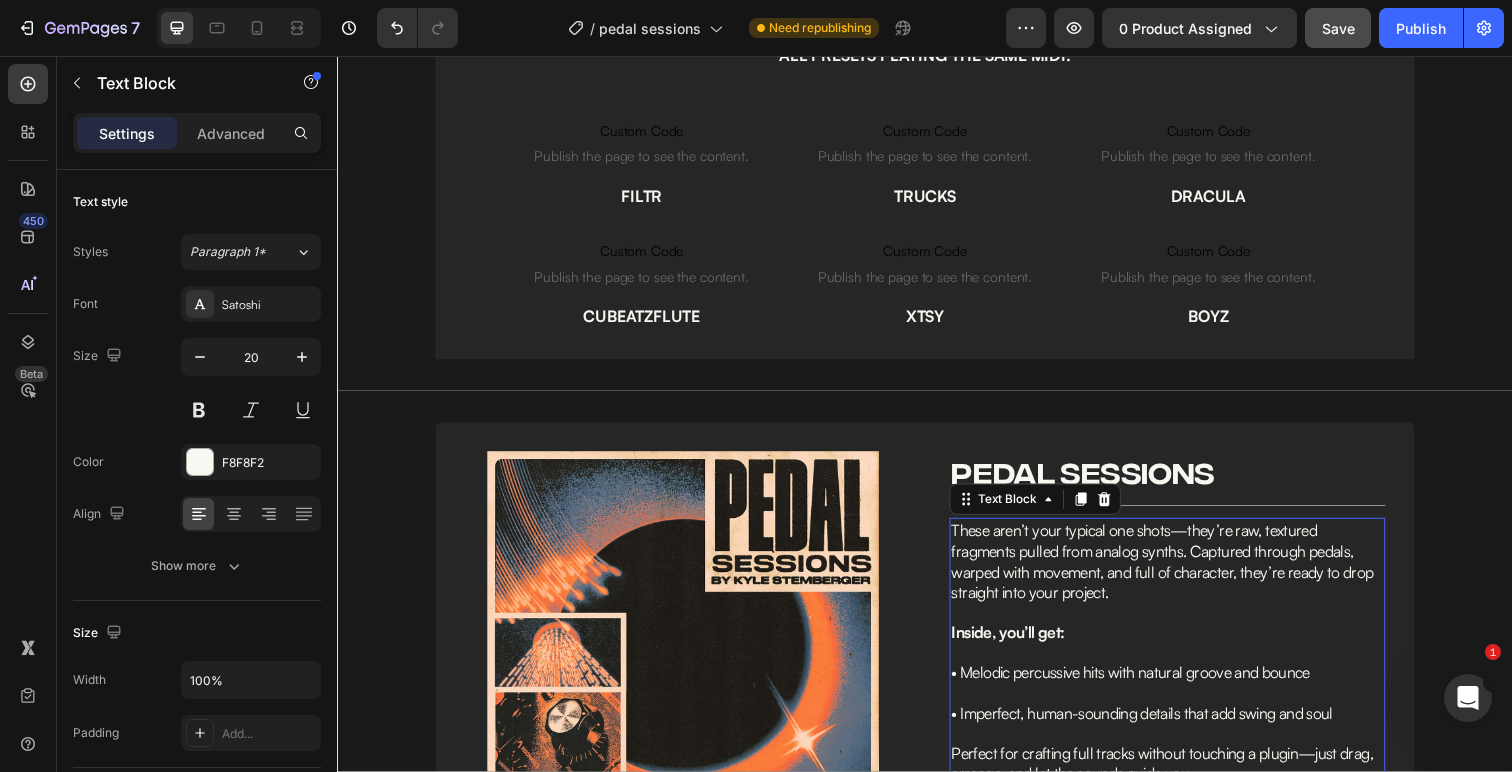 click on "These aren’t your typical one shots—they’re raw, textured fragments pulled from analog synths. Captured through pedals, warped with movement, and full of character, they’re ready to drop straight into your project." at bounding box center (1179, 572) 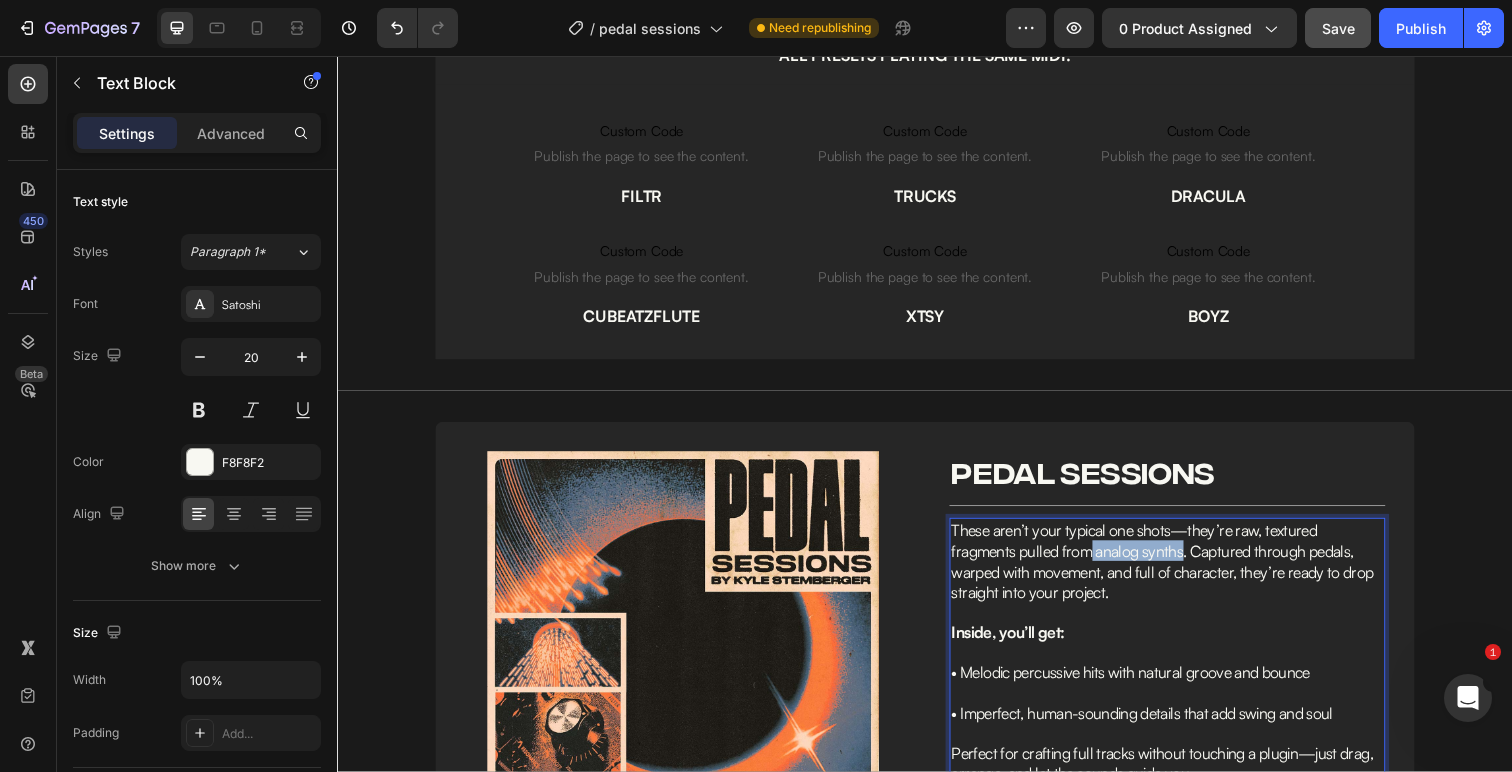 drag, startPoint x: 1109, startPoint y: 568, endPoint x: 1199, endPoint y: 567, distance: 90.005554 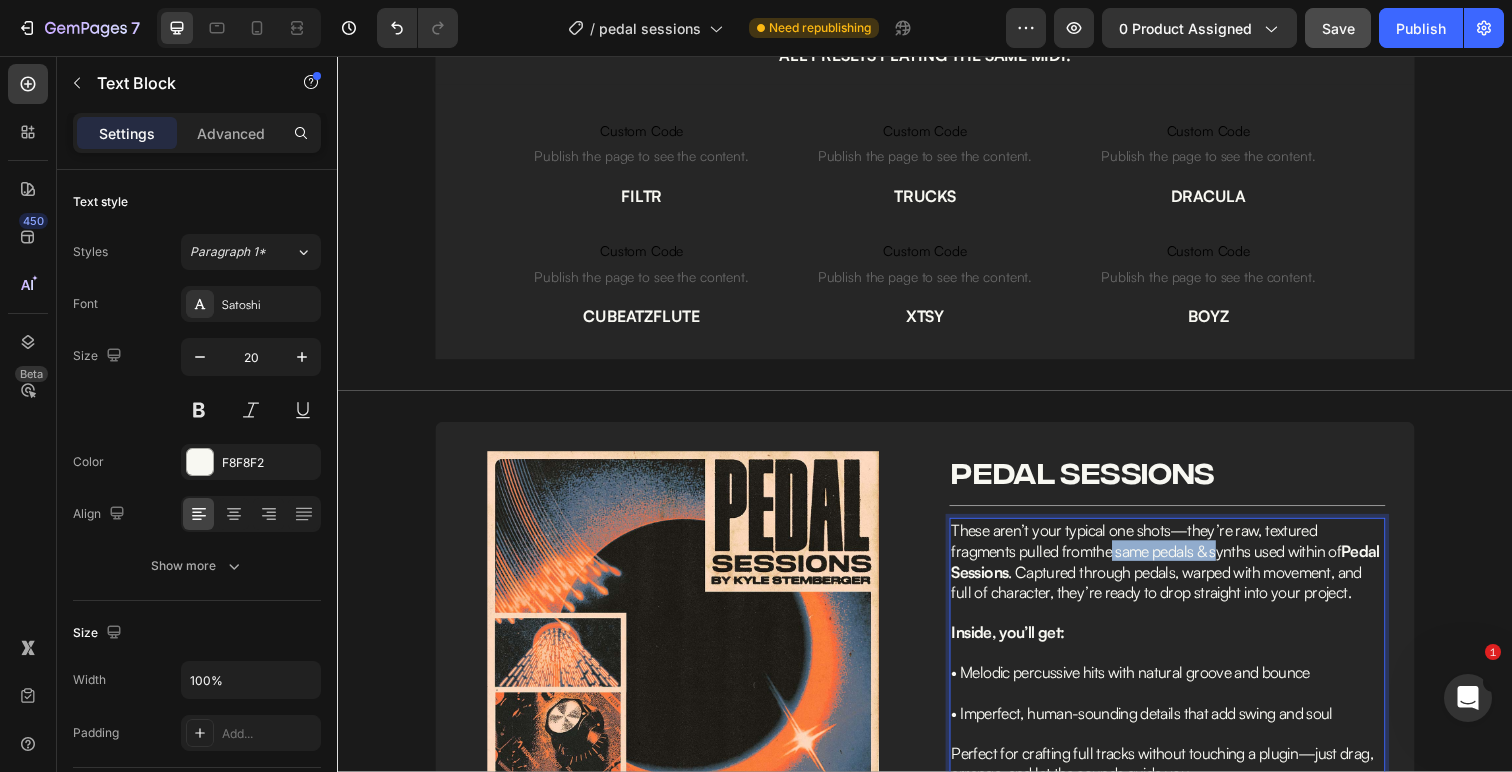 drag, startPoint x: 1237, startPoint y: 564, endPoint x: 1125, endPoint y: 567, distance: 112.04017 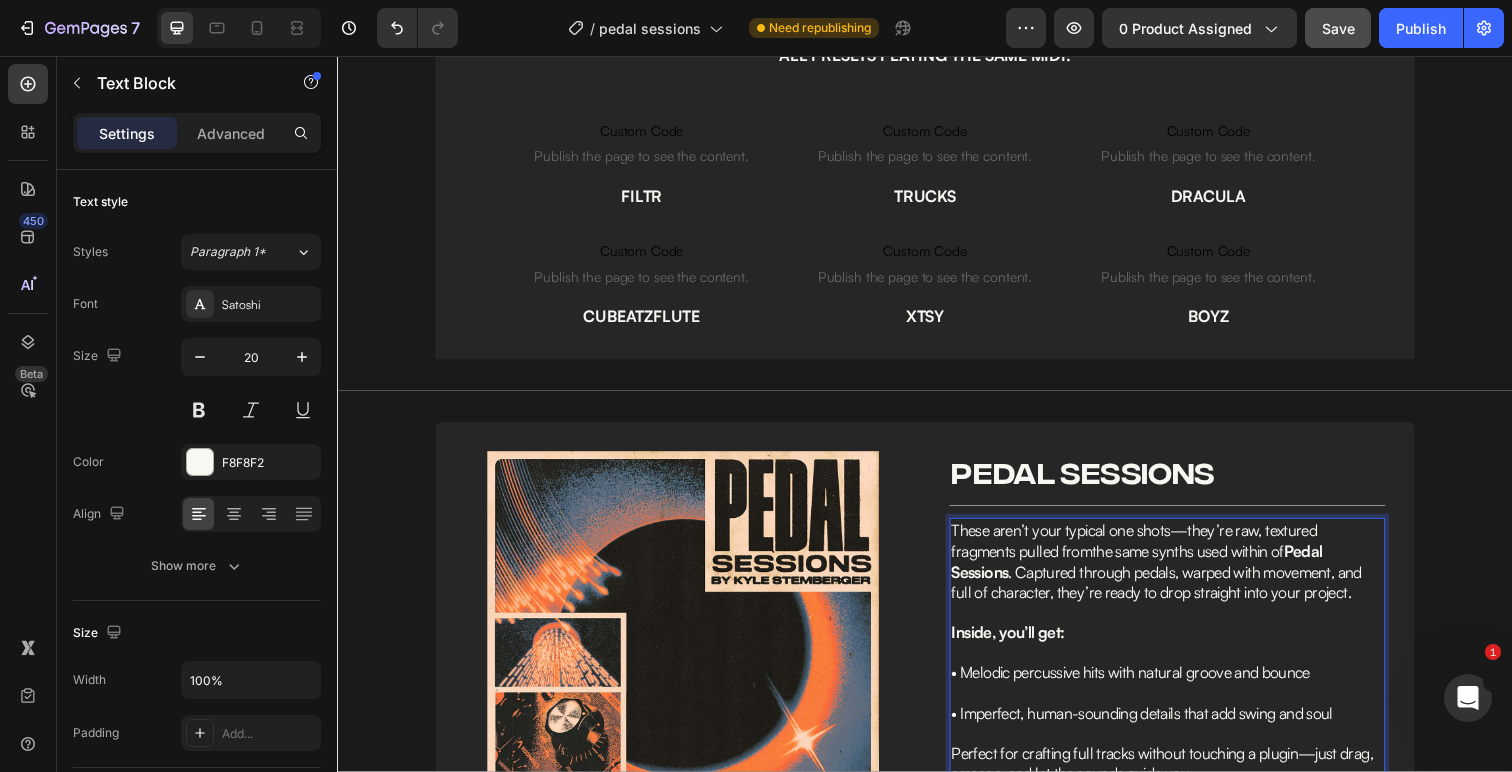 click on "These aren’t your typical one shots—they’re raw, textured fragments pulled fromthe same synths used within of  Pedal Sessions . Captured through pedals, warped with movement, and full of character, they’re ready to drop straight into your project." at bounding box center [1173, 572] 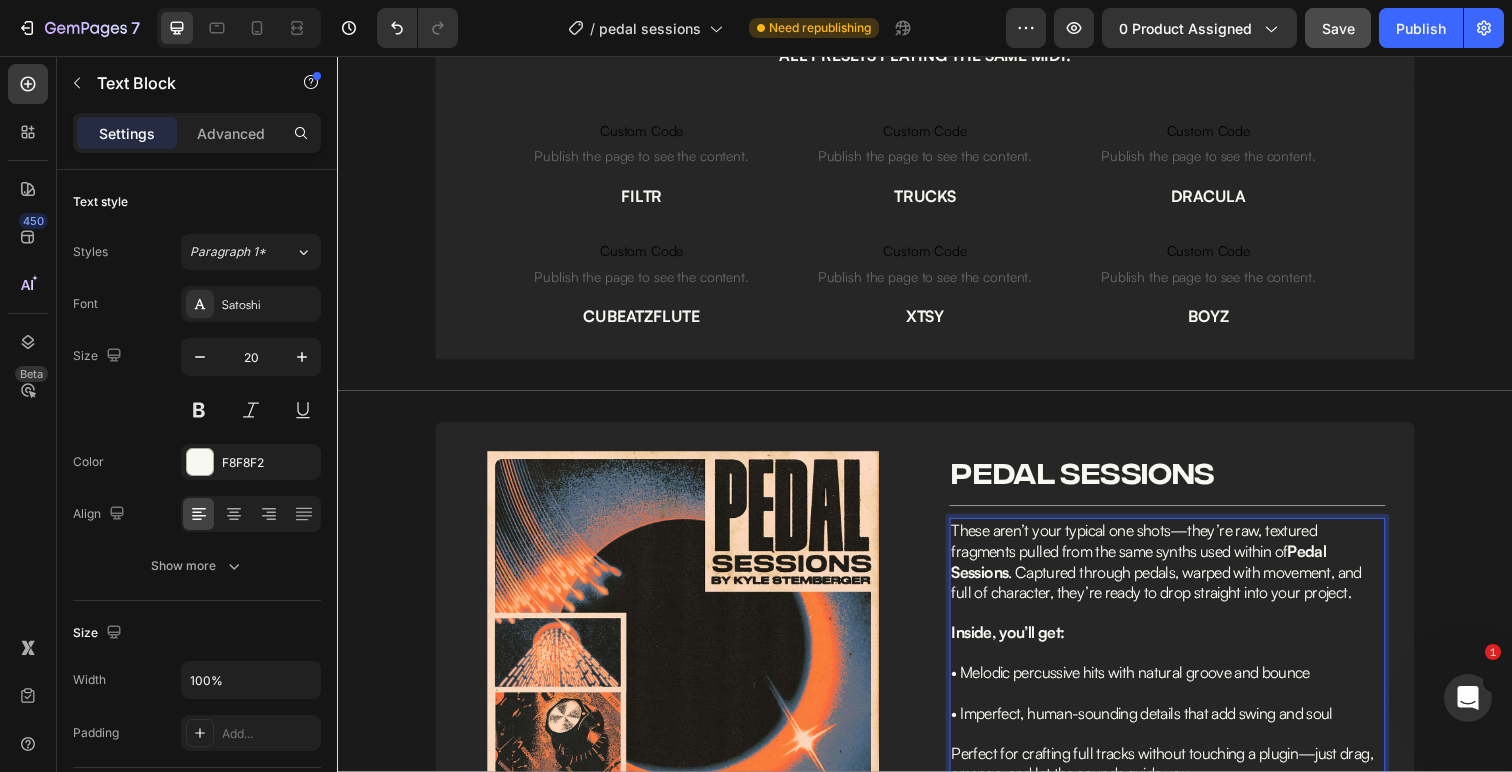 click on "These aren’t your typical one shots—they’re raw, textured fragments pulled from the same synths used within of  Pedal Sessions . Captured through pedals, warped with movement, and full of character, they’re ready to drop straight into your project." at bounding box center (1173, 572) 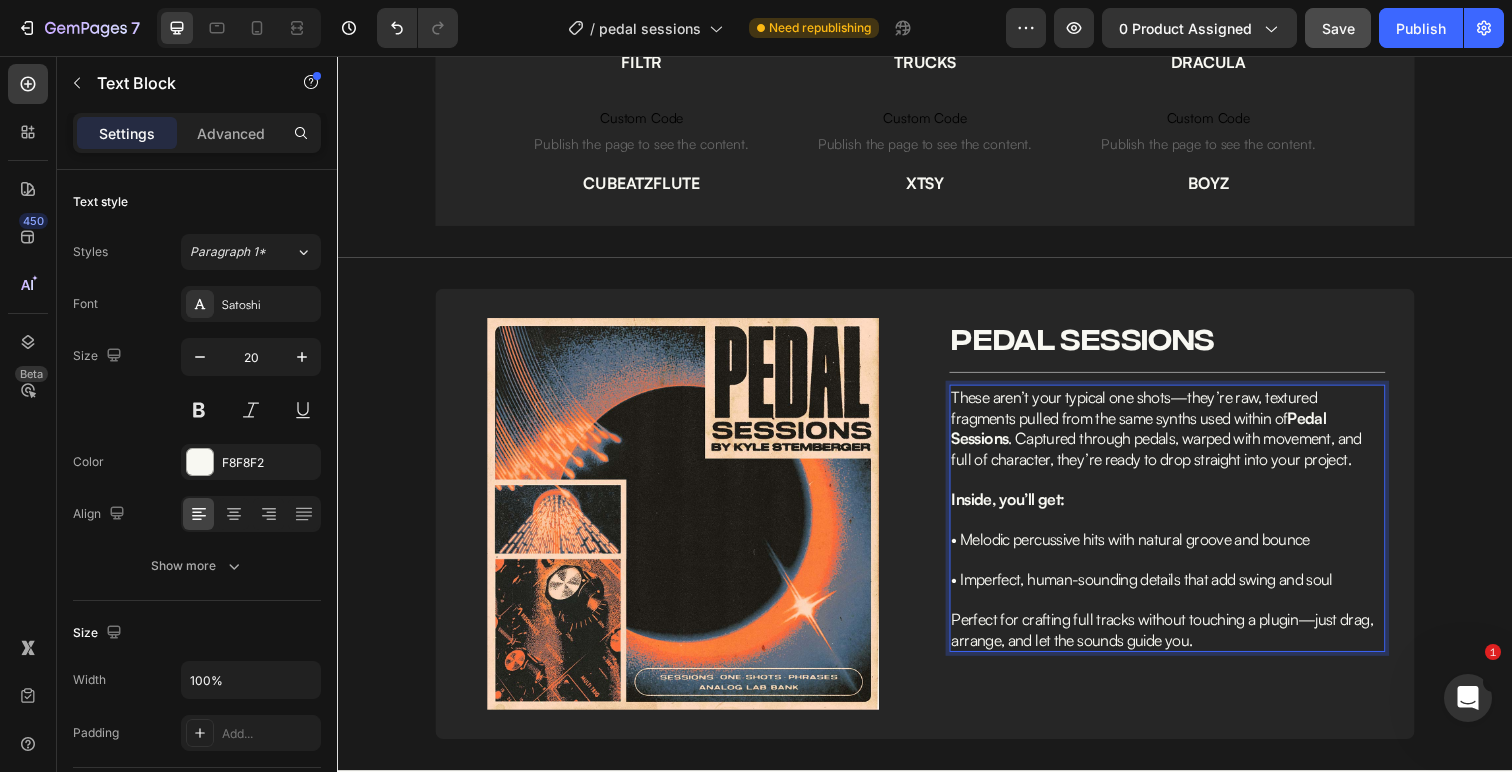 scroll, scrollTop: 2574, scrollLeft: 0, axis: vertical 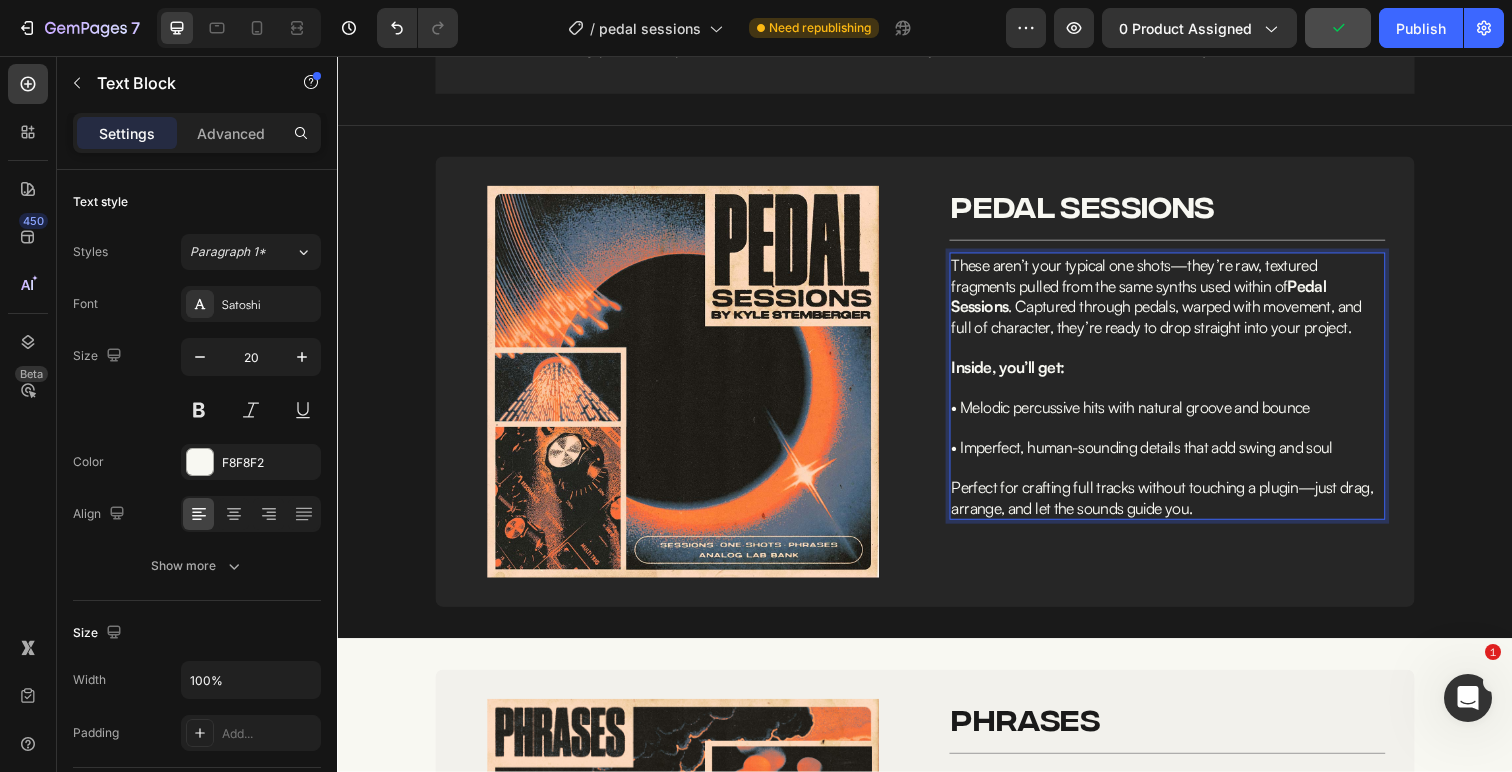 click on "• Melodic percussive hits with natural groove and bounce" at bounding box center [1147, 415] 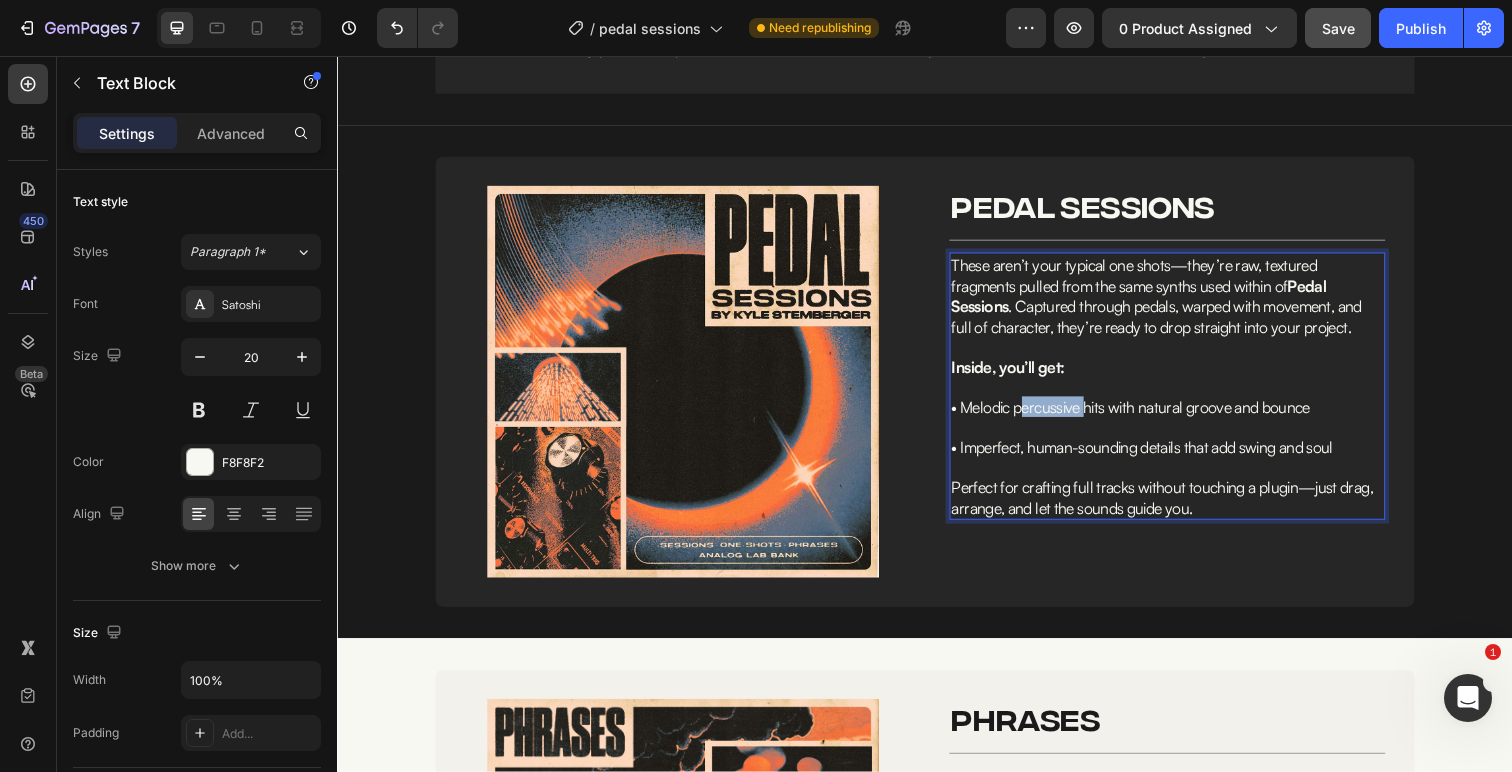 drag, startPoint x: 1102, startPoint y: 424, endPoint x: 1035, endPoint y: 428, distance: 67.11929 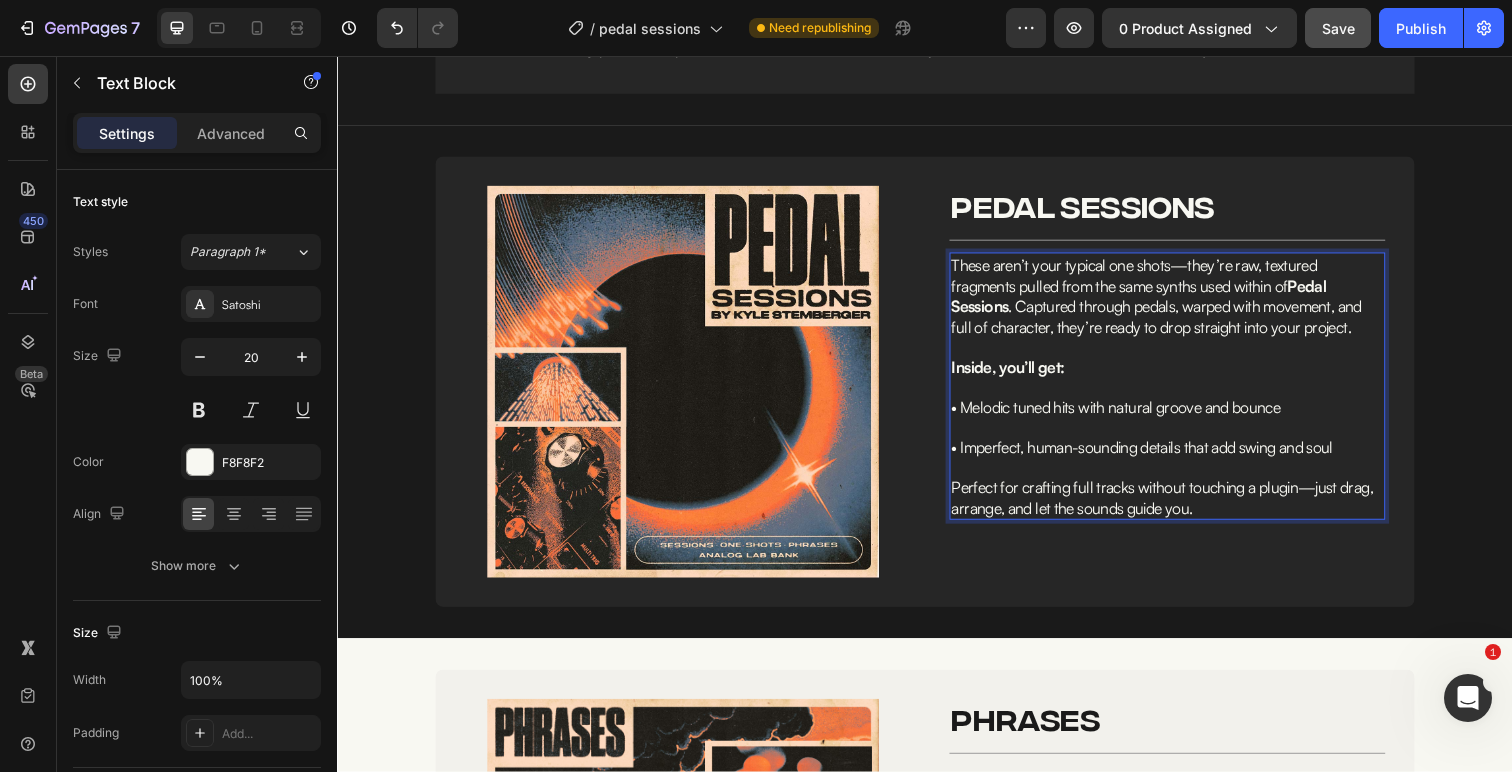 click on "Perfect for crafting full tracks without touching a plugin—just drag, arrange, and let the sounds guide you." at bounding box center (1184, 507) 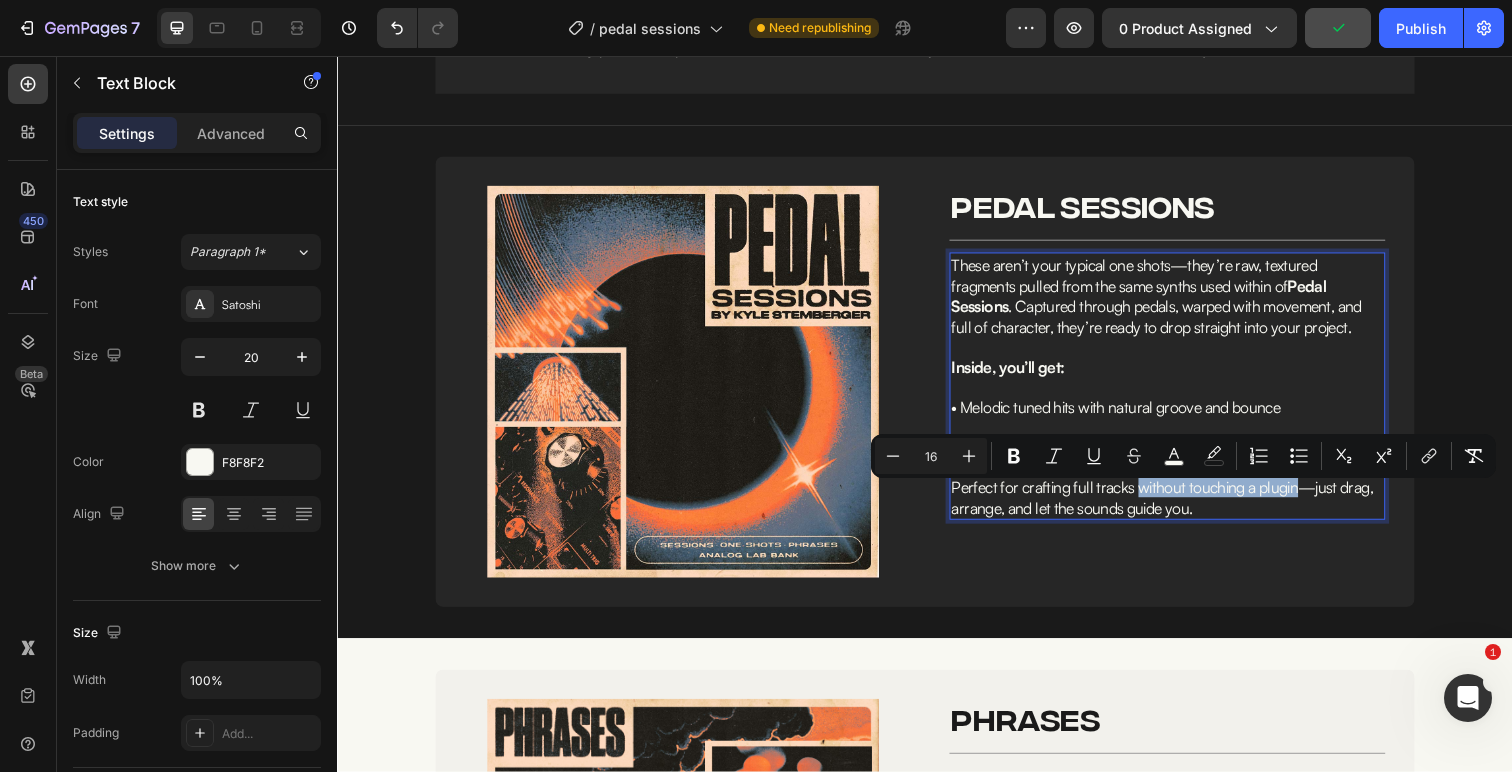 drag, startPoint x: 1155, startPoint y: 509, endPoint x: 1318, endPoint y: 509, distance: 163 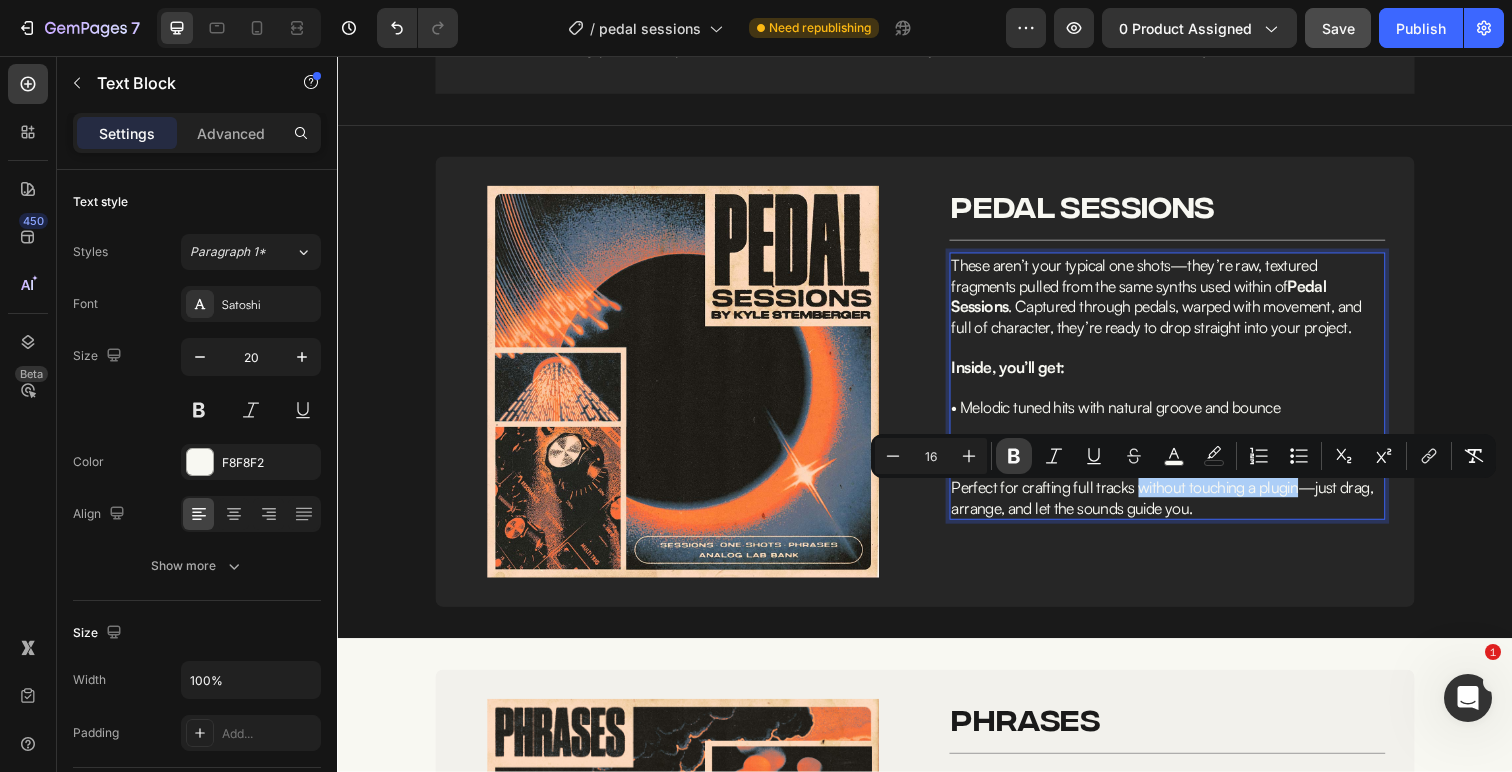 click 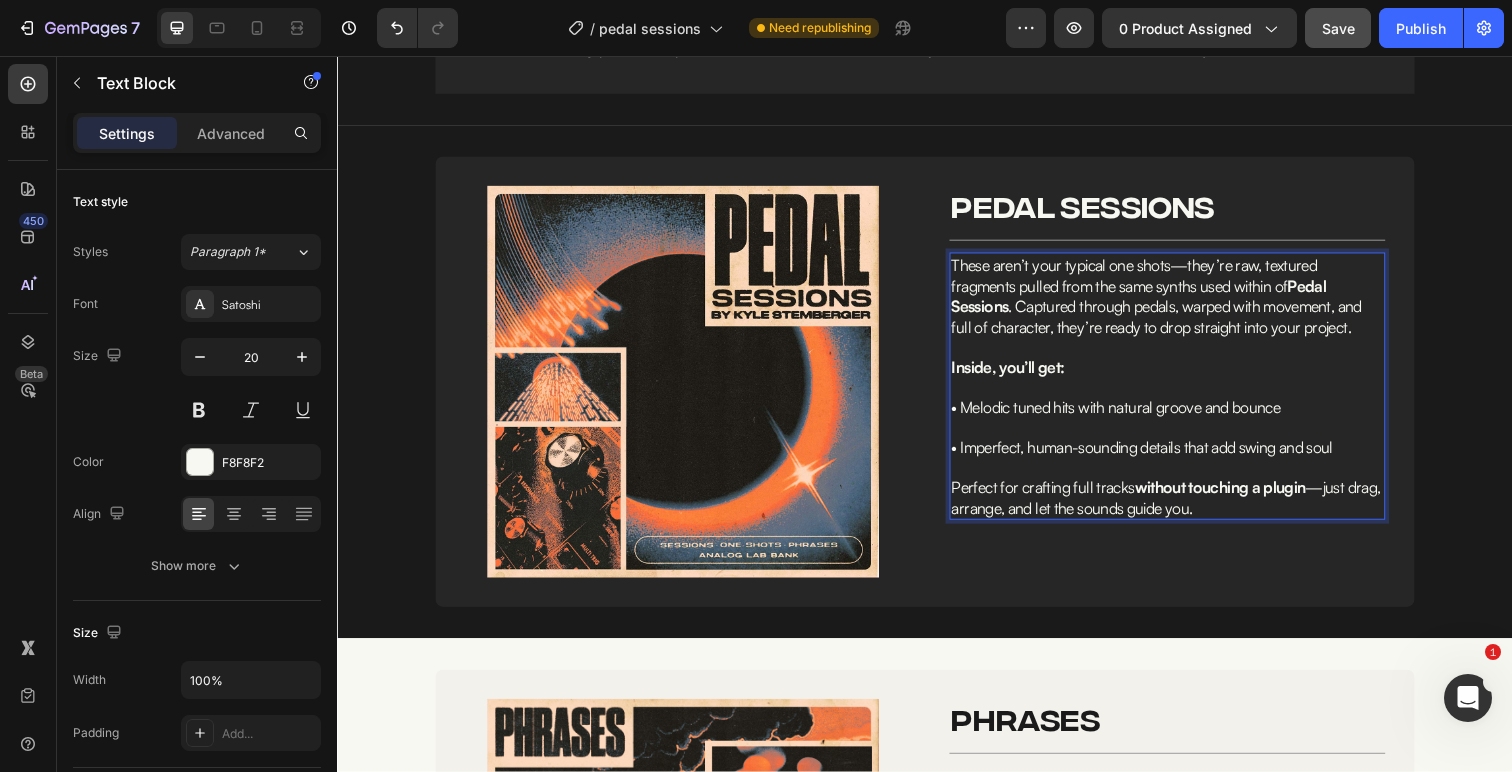 click on "Perfect for crafting full tracks  without touching a plugin —just drag, arrange, and let the sounds guide you." at bounding box center [1183, 507] 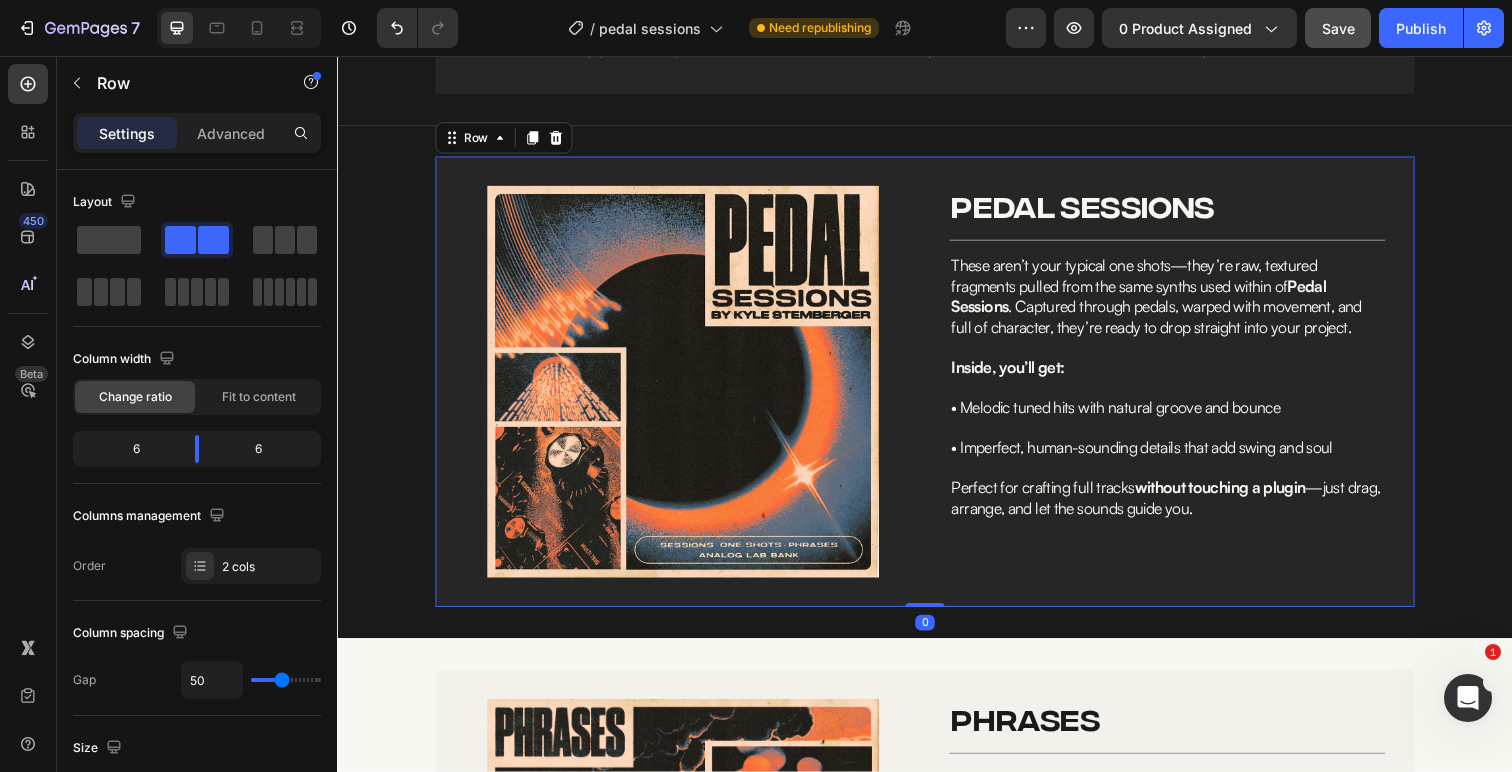 click on "Image PEDAL SESSIONS Heading Row                Title Line These aren’t your typical one shots—they’re raw, textured fragments pulled from the same synths used within of  Pedal Sessions . Captured through pedals, warped with movement, and full of character, they’re ready to drop straight into your project. Inside, you’ll get: • Melodic tuned hits with natural groove and bounce • Imperfect, human-sounding details that add swing and soul Perfect for crafting full tracks  without touching a plugin —just drag, arrange, and let the sounds guide you. Text Block" at bounding box center (1184, 389) 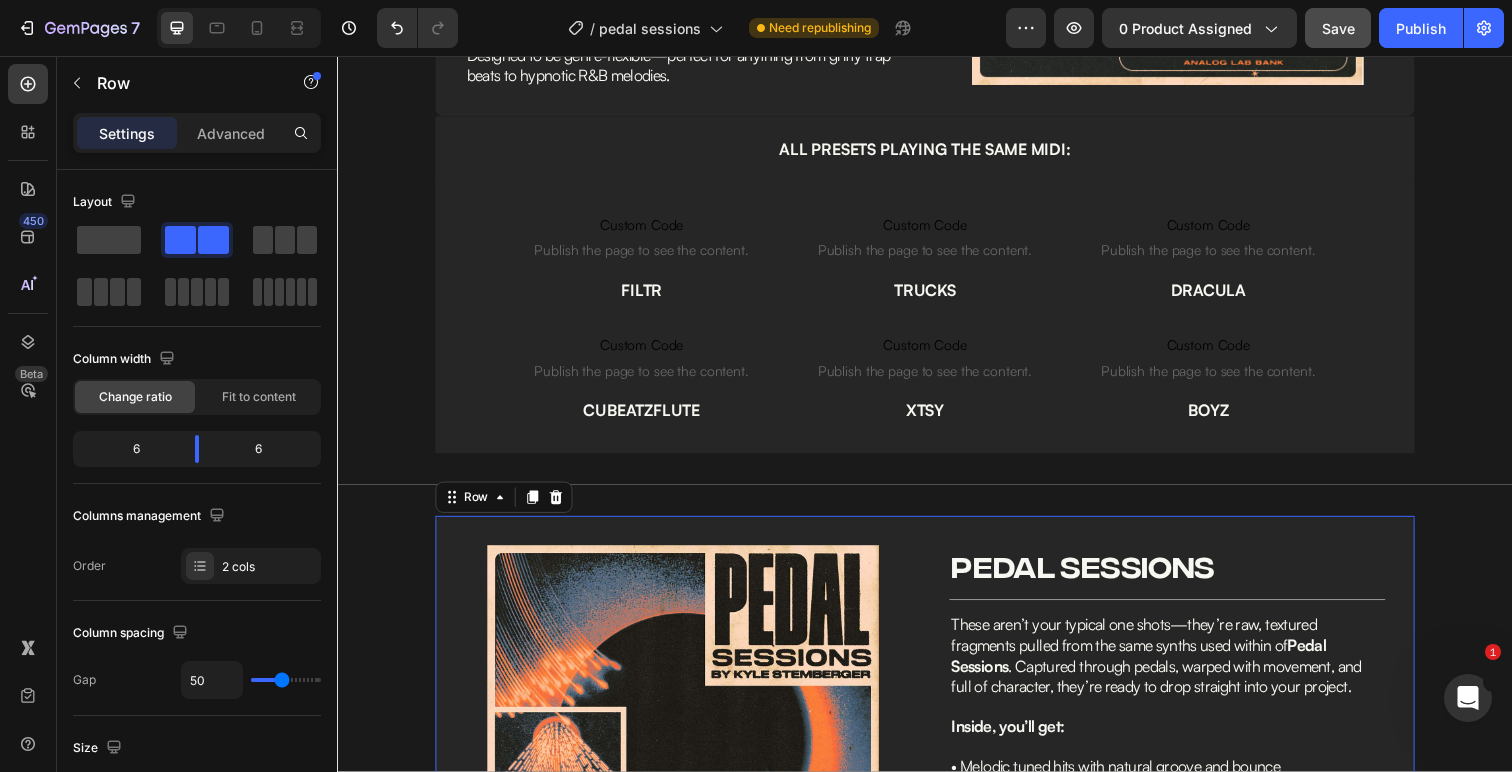 scroll, scrollTop: 2195, scrollLeft: 0, axis: vertical 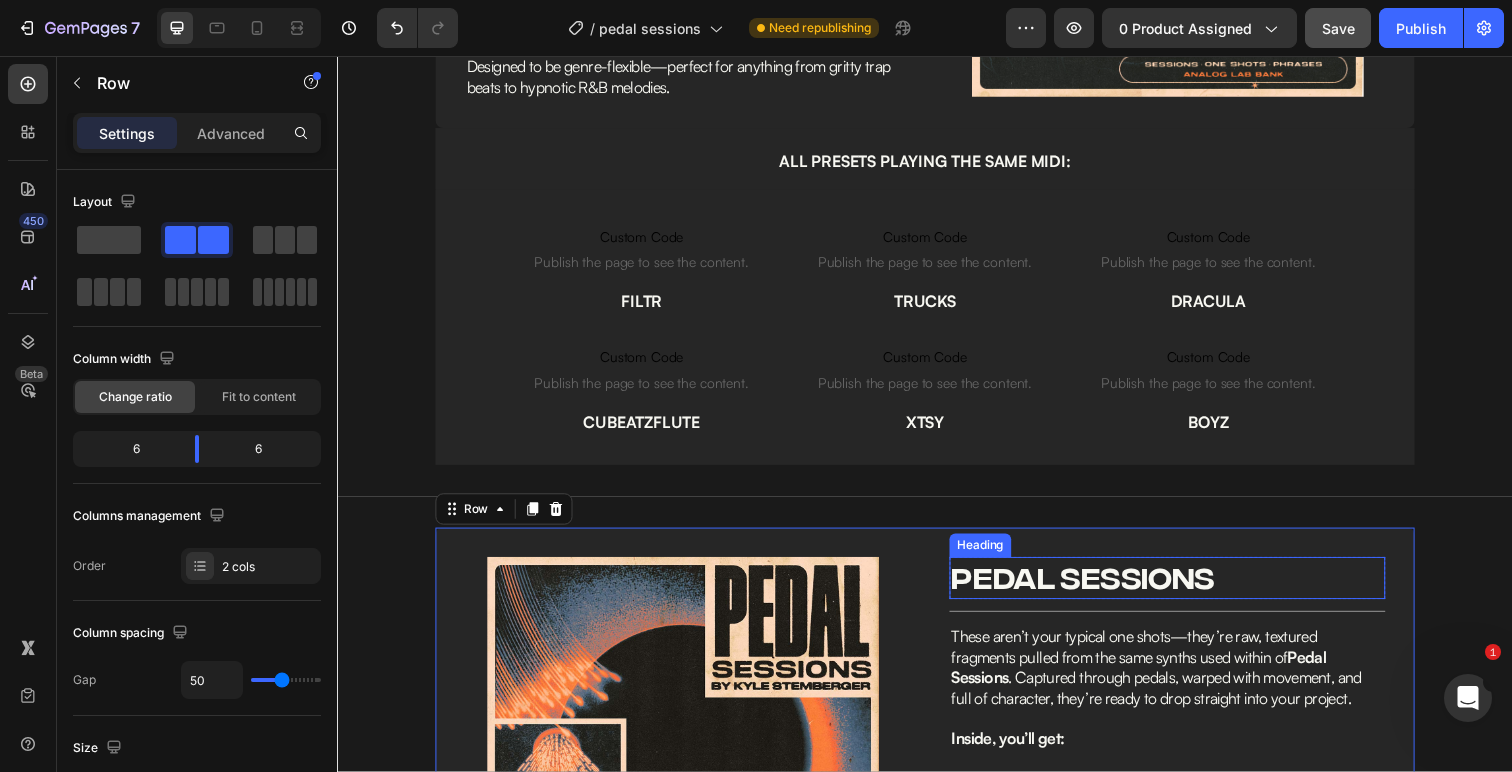 click on "PEDAL SESSIONS" at bounding box center (1184, 589) 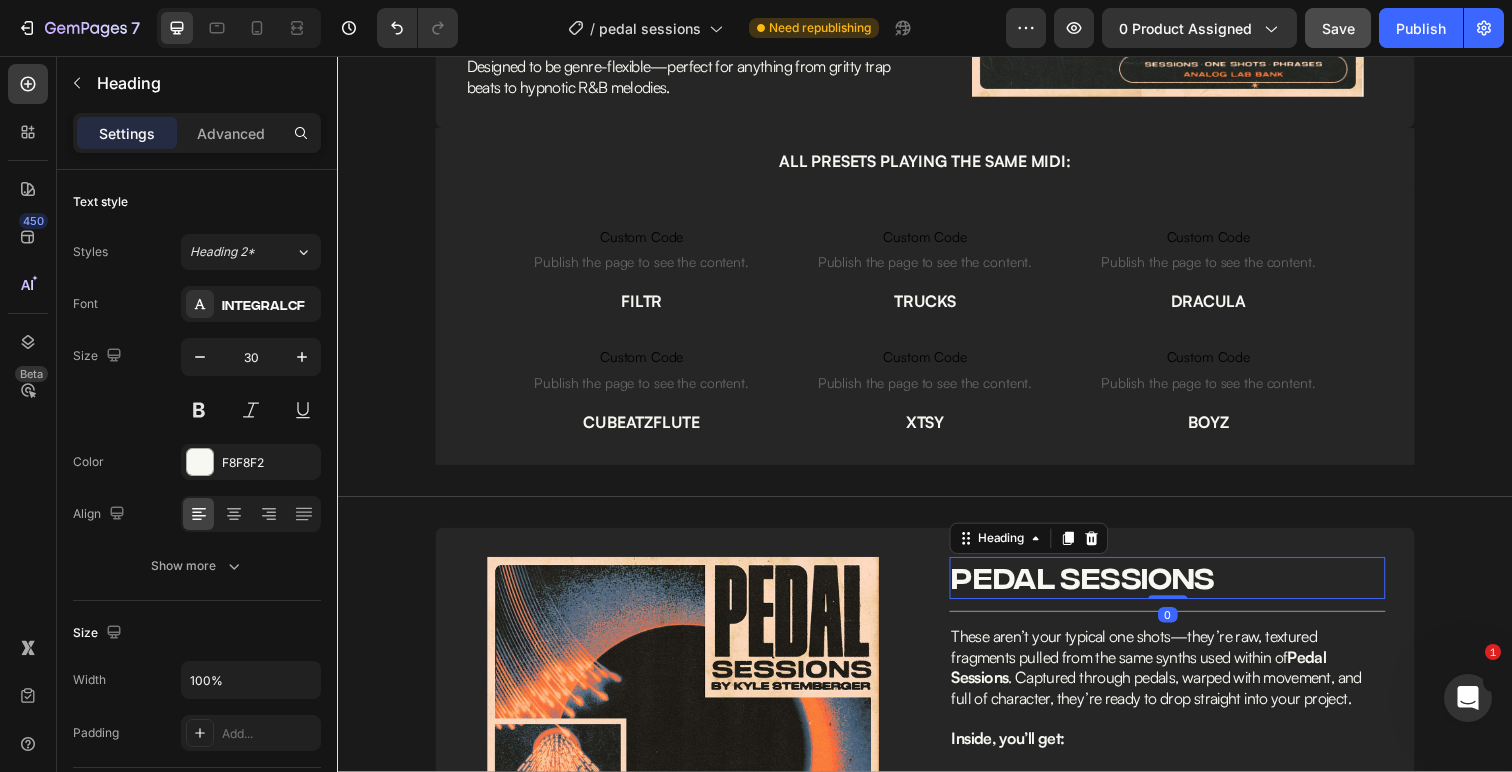 click on "PEDAL SESSIONS" at bounding box center (1184, 589) 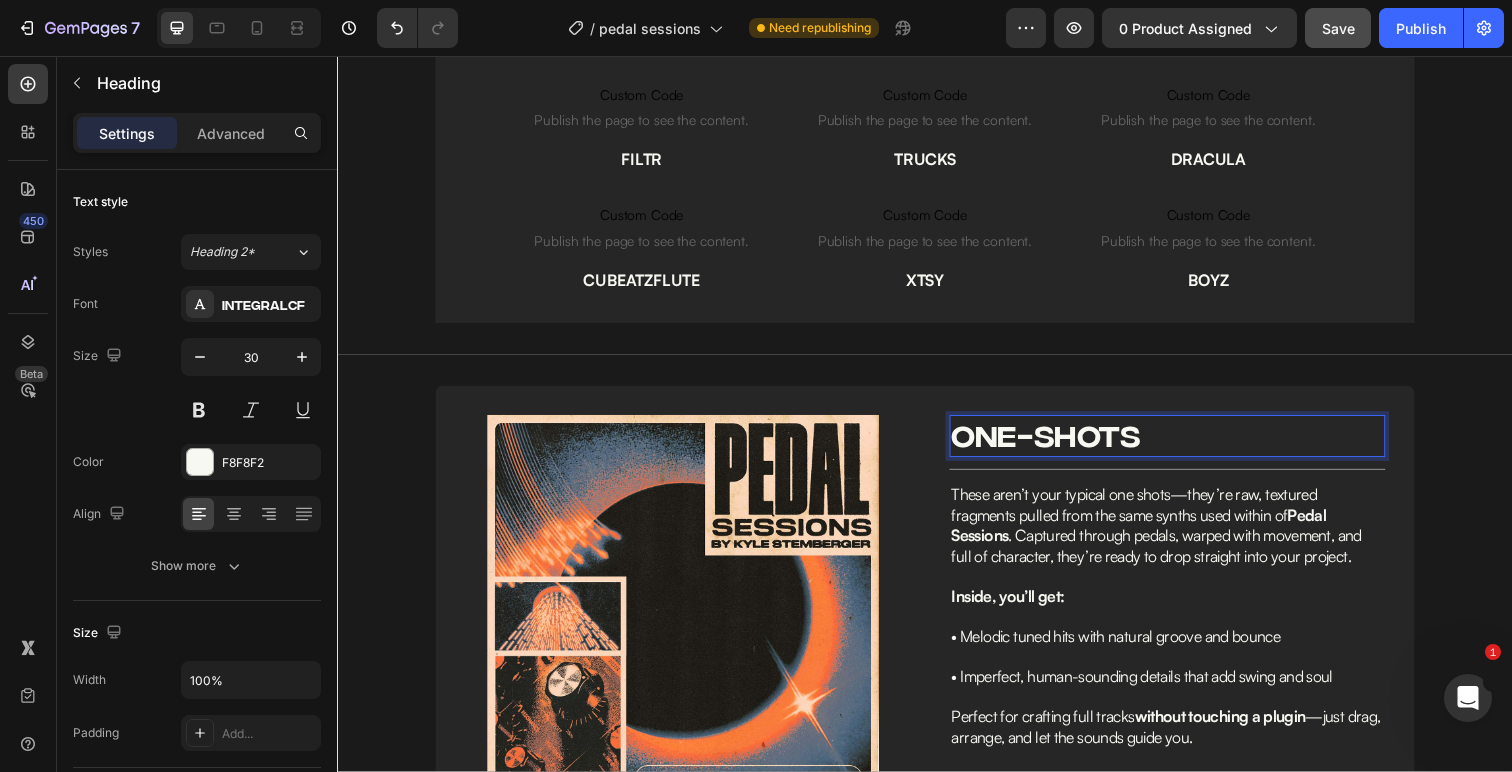 scroll, scrollTop: 2708, scrollLeft: 0, axis: vertical 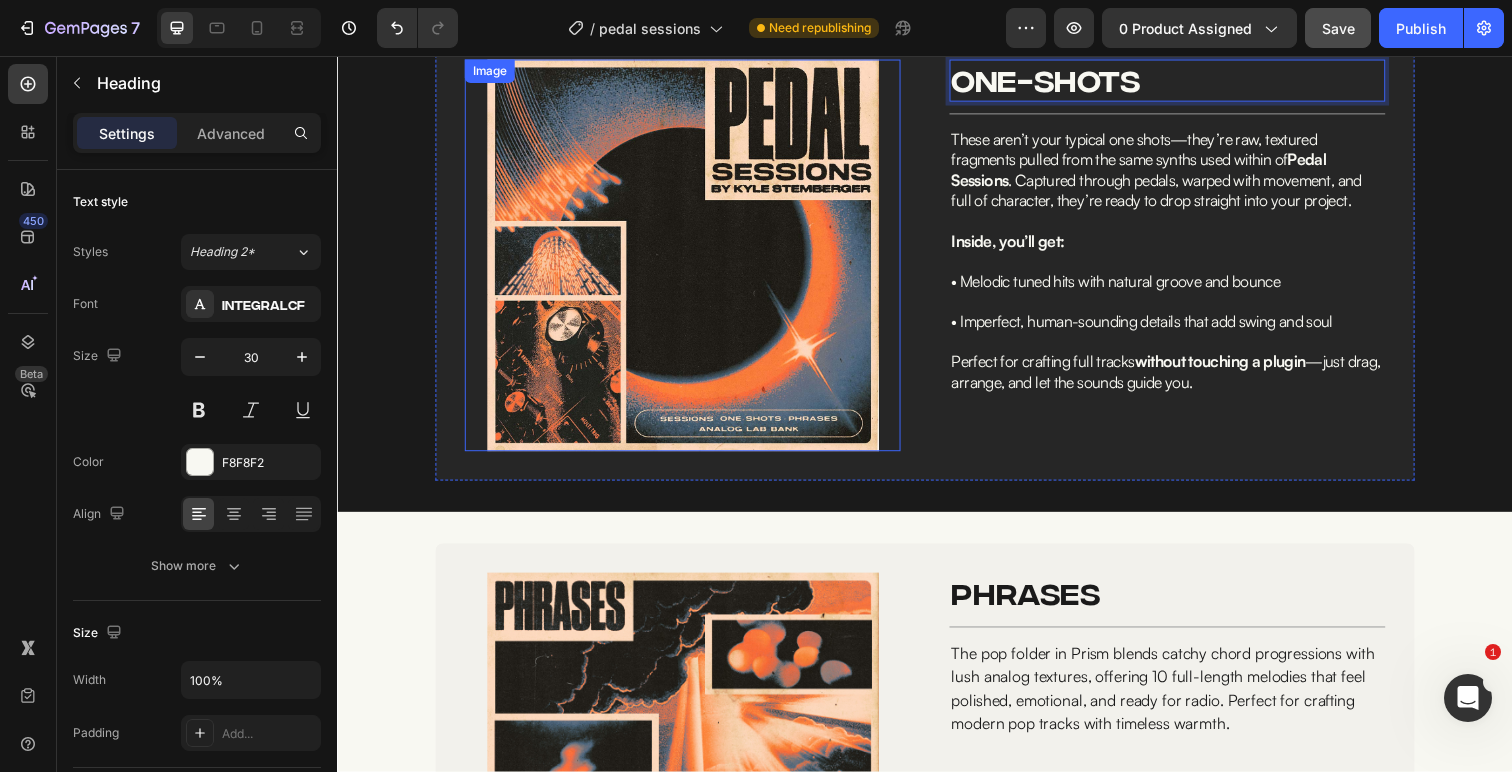 click at bounding box center [690, 260] 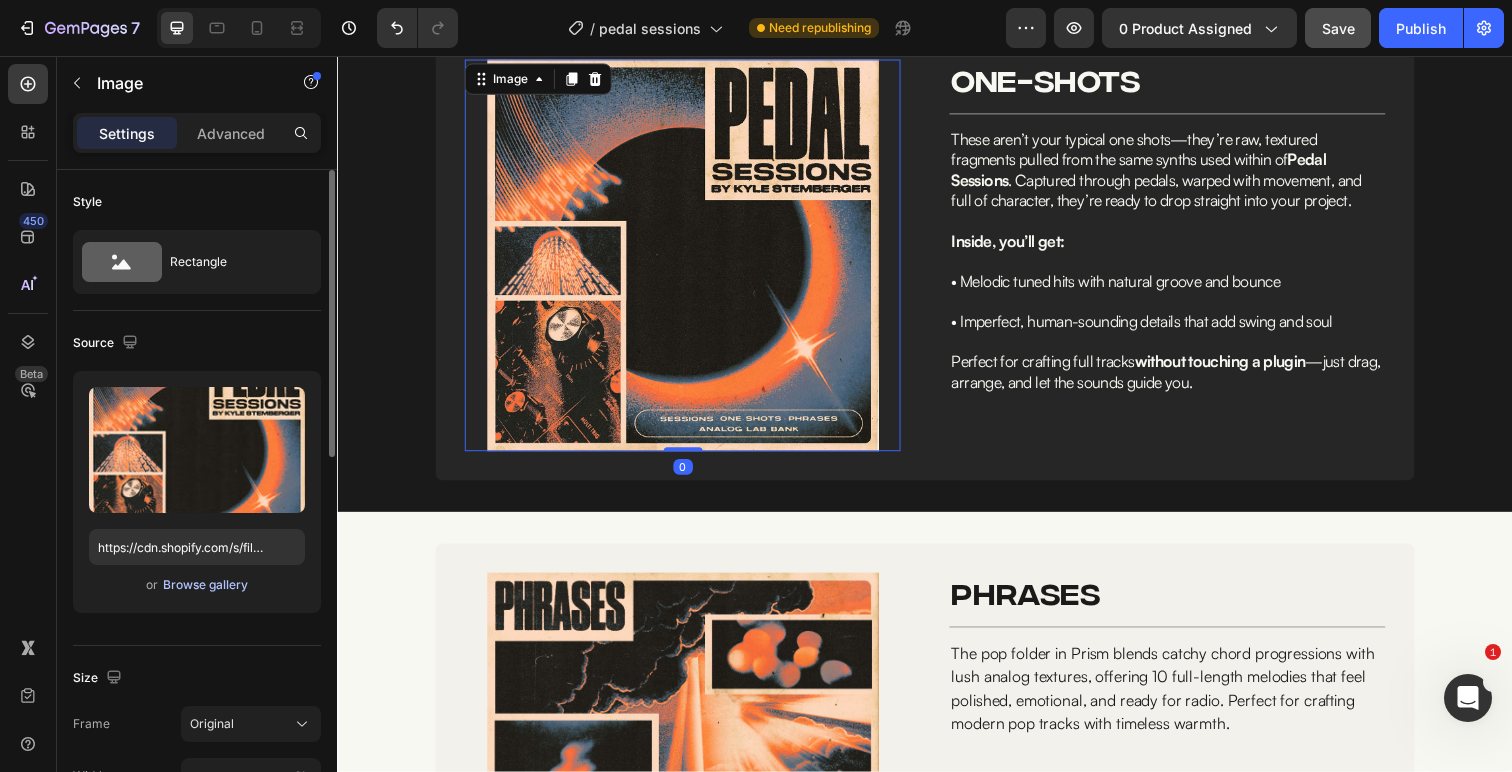 click on "Browse gallery" at bounding box center (205, 585) 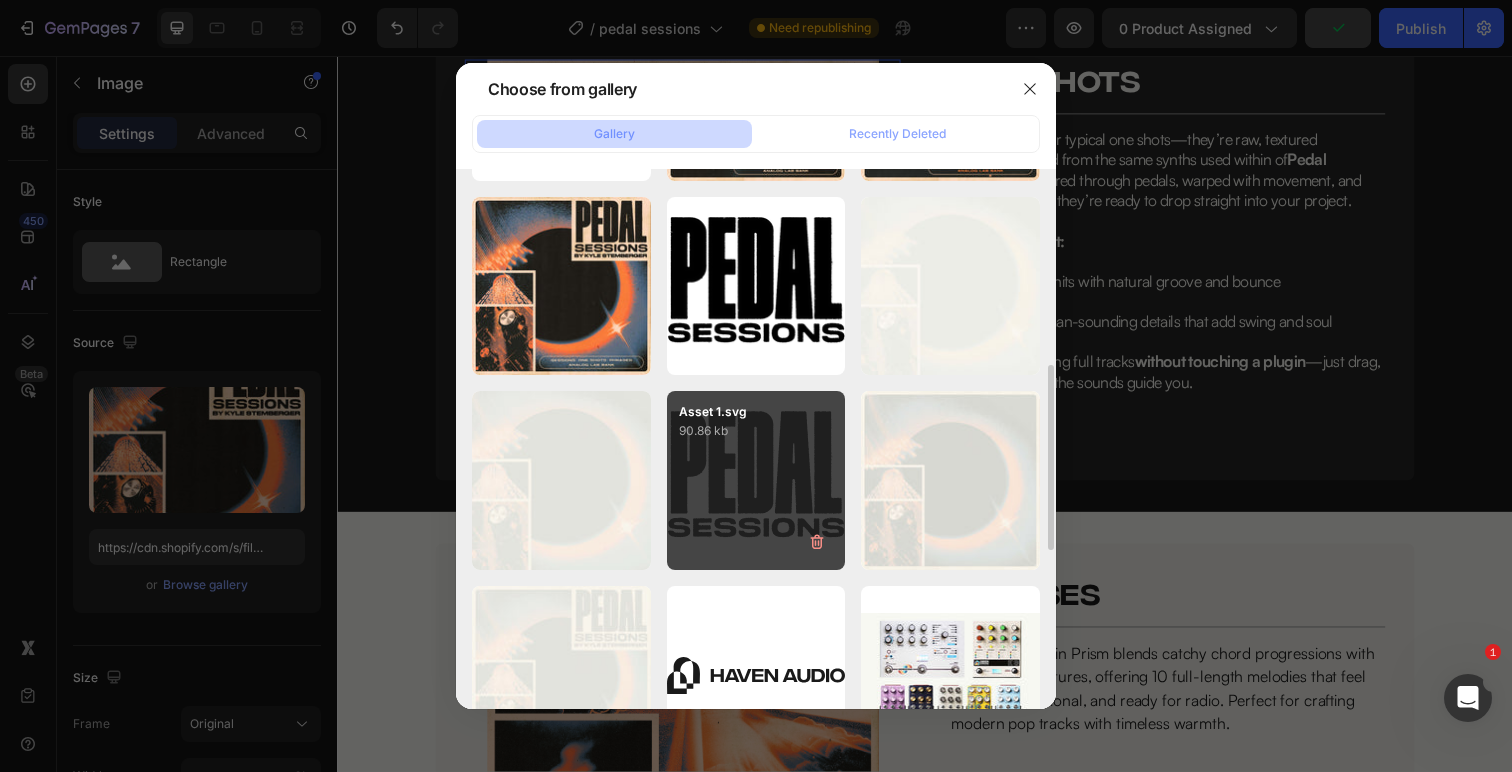 scroll, scrollTop: 0, scrollLeft: 0, axis: both 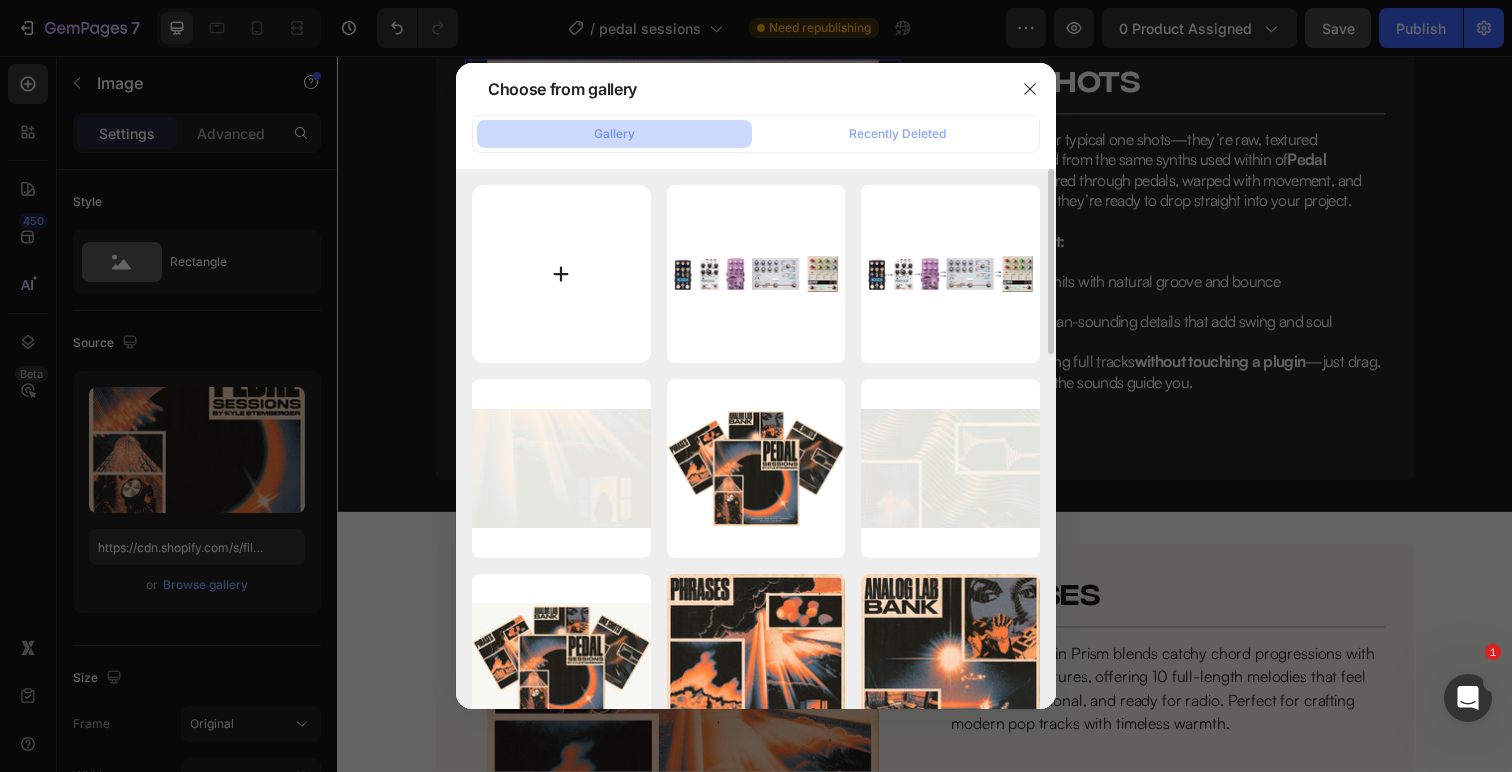 click at bounding box center [561, 274] 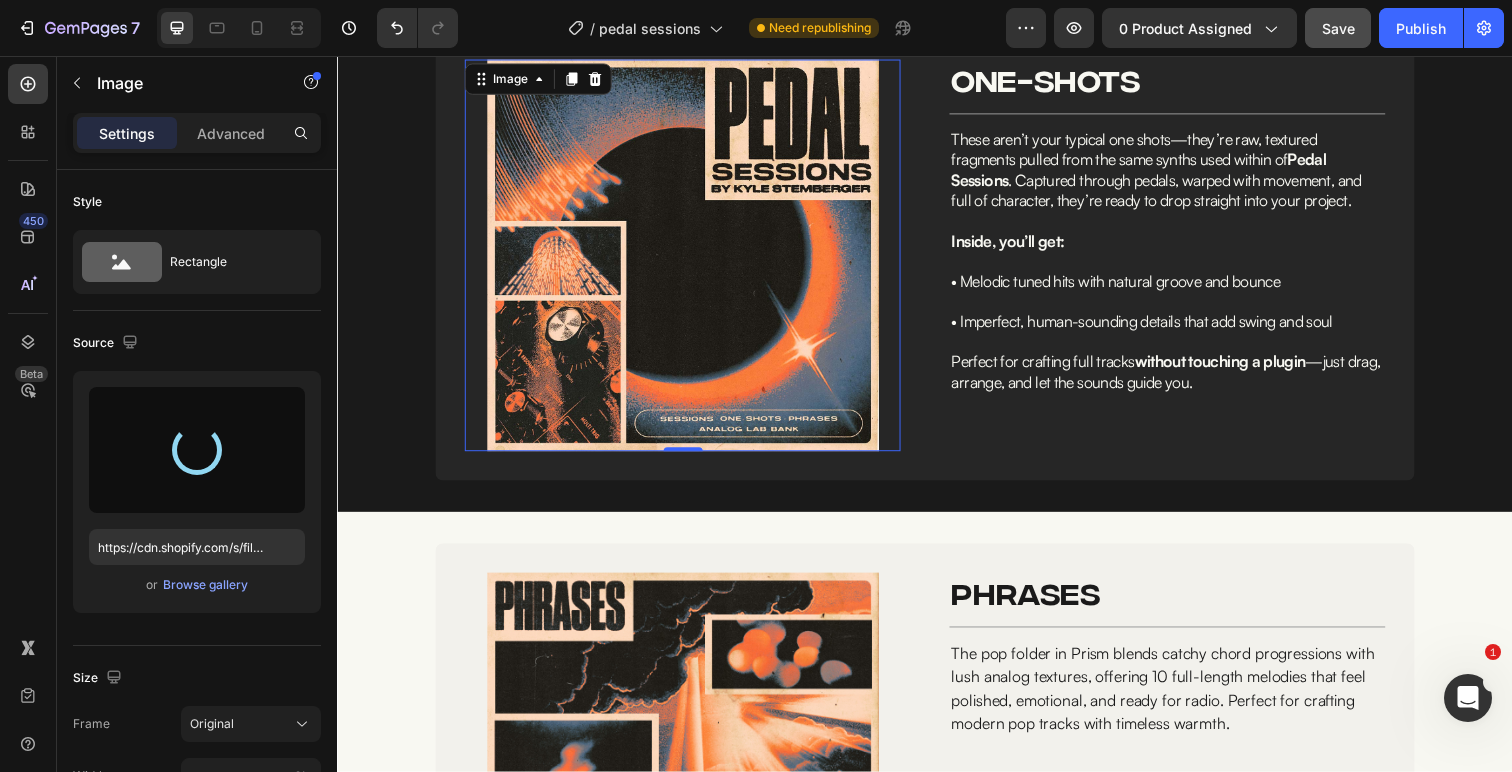 type on "https://cdn.shopify.com/s/files/1/0564/6293/4088/files/gempages_520673231137407923-7cac9e10-d38d-46ca-b598-c1ccf8b976d7.jpg" 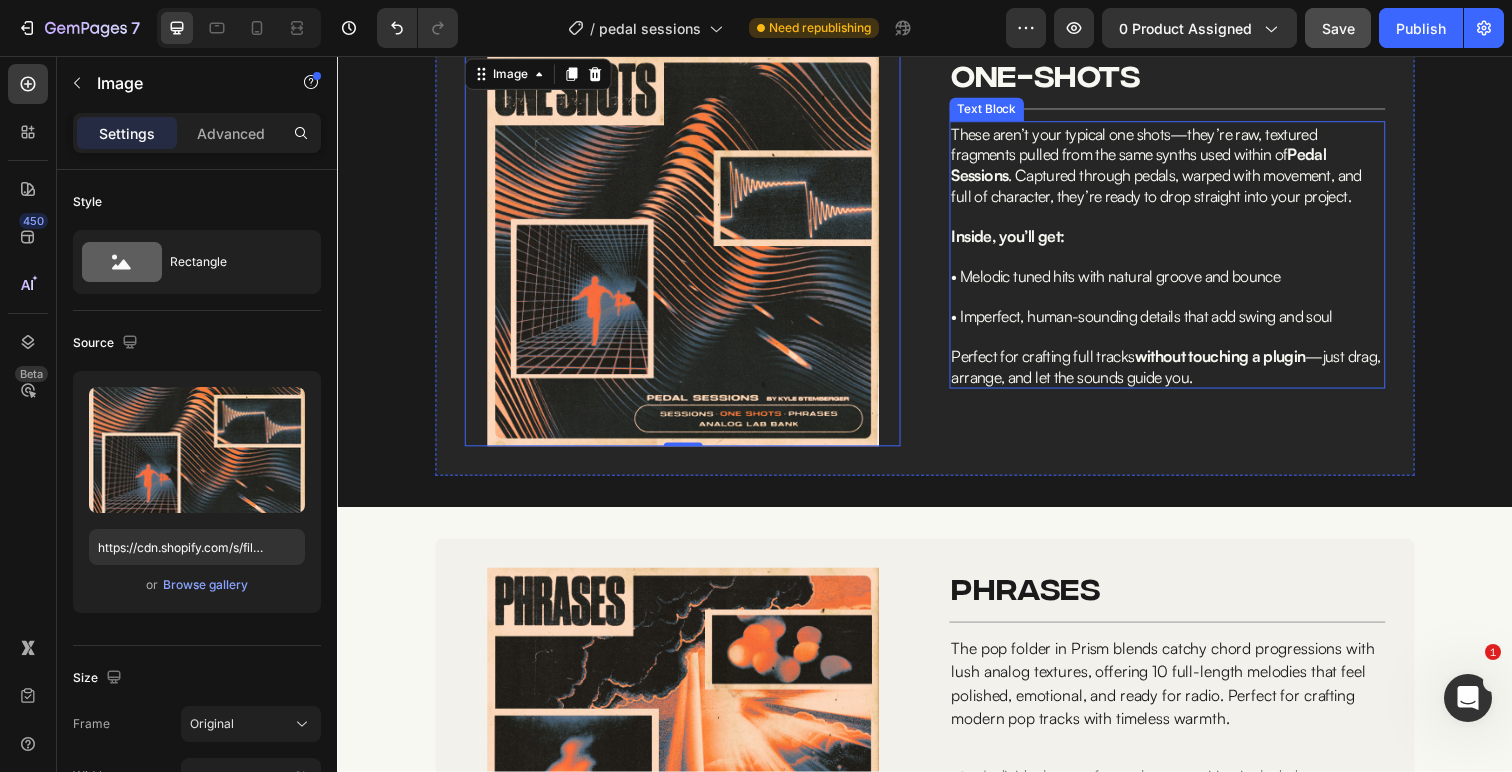scroll, scrollTop: 2385, scrollLeft: 0, axis: vertical 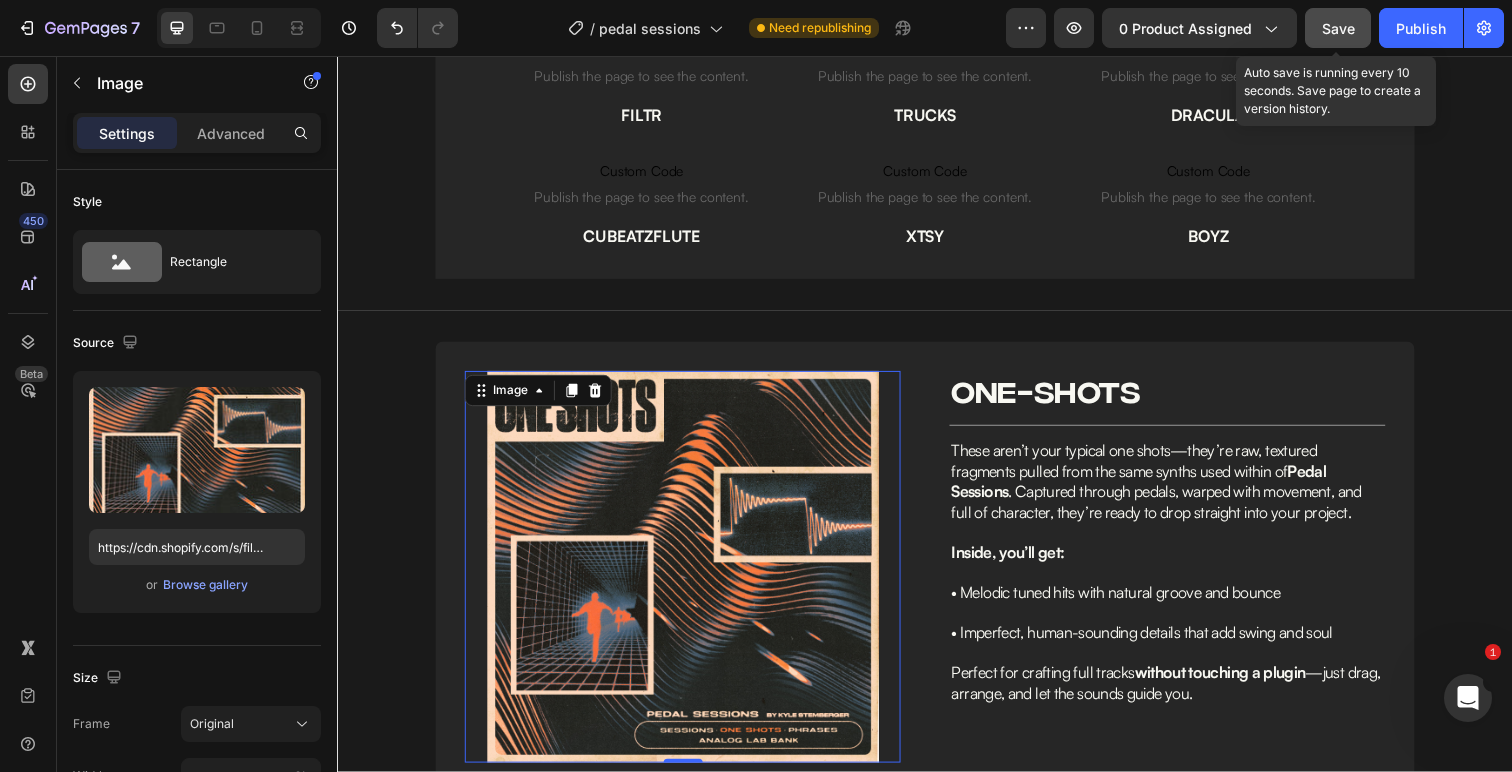 click on "Save" at bounding box center (1338, 28) 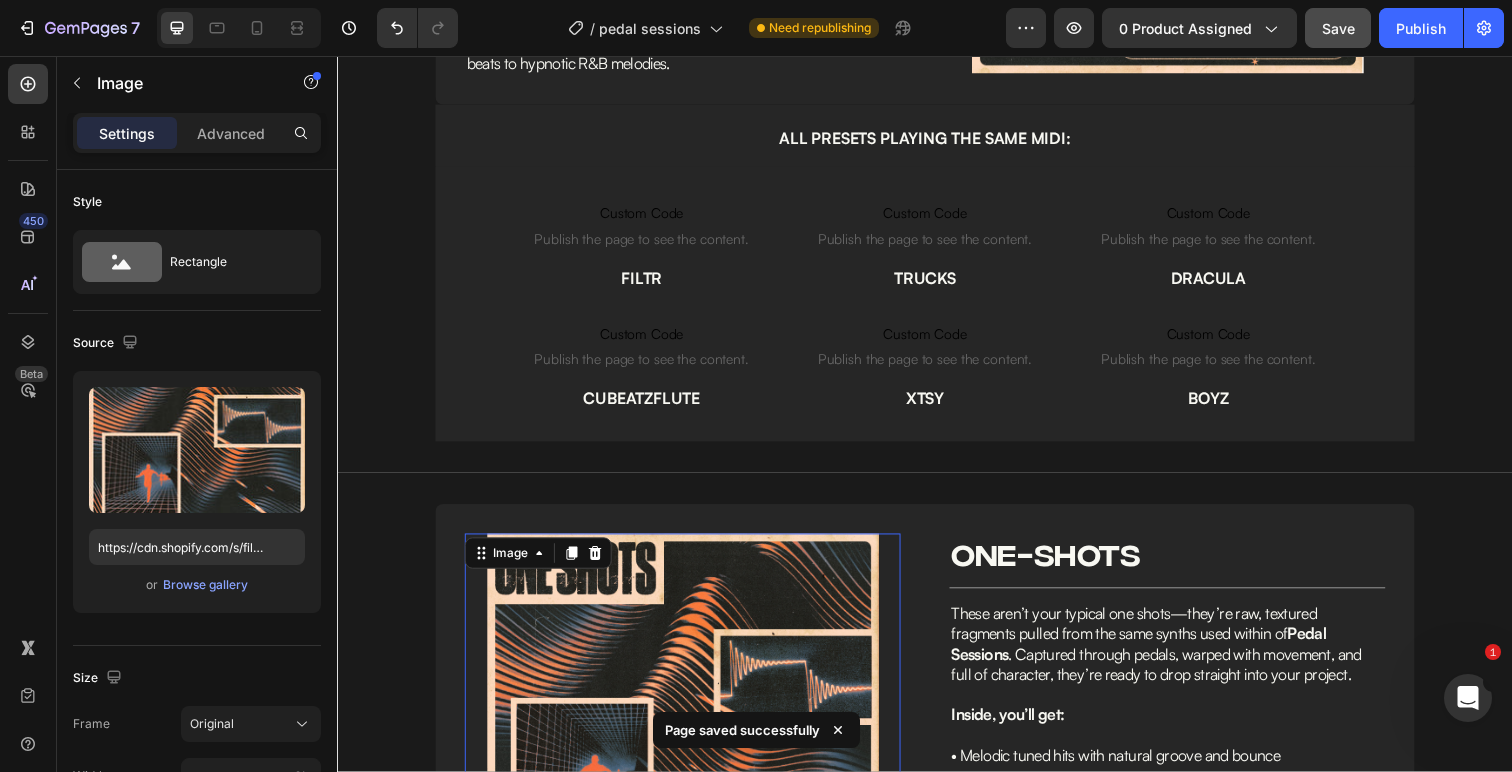 scroll, scrollTop: 2172, scrollLeft: 0, axis: vertical 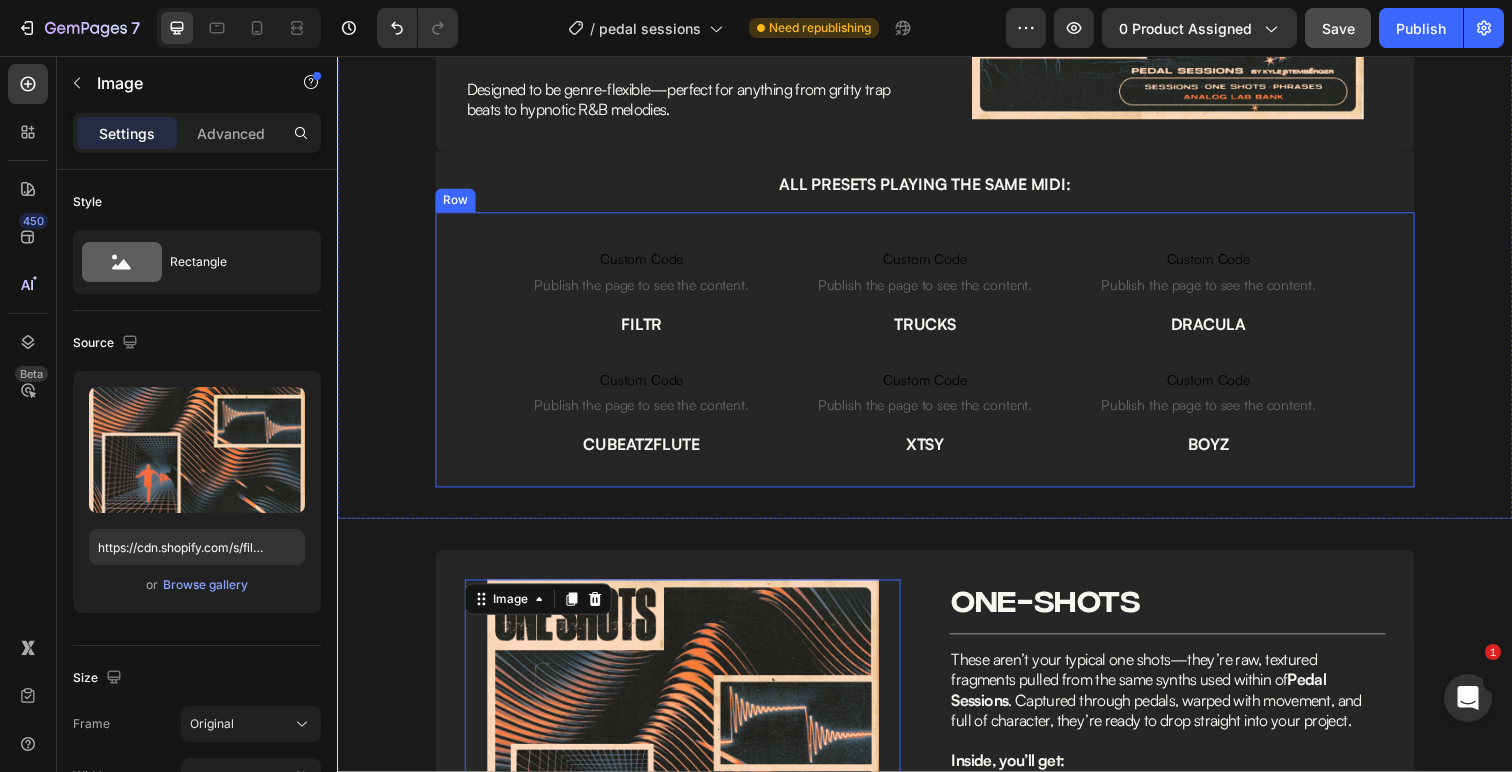 click on "Custom Code
Publish the page to see the content.
Custom Code FILTR Text Block
Custom Code
Publish the page to see the content.
Custom Code CUBEATZFLUTE Text Block
Custom Code
Publish the page to see the content.
Custom Code TRUCKS Text Block
Custom Code
Publish the page to see the content.
Custom Code XTSY Text Block
Custom Code
Publish the page to see the content.
Custom Code DRACULA Text Block
Custom Code
Publish the page to see the content.
Custom Code BOYZ Text Block Row" at bounding box center [937, 356] 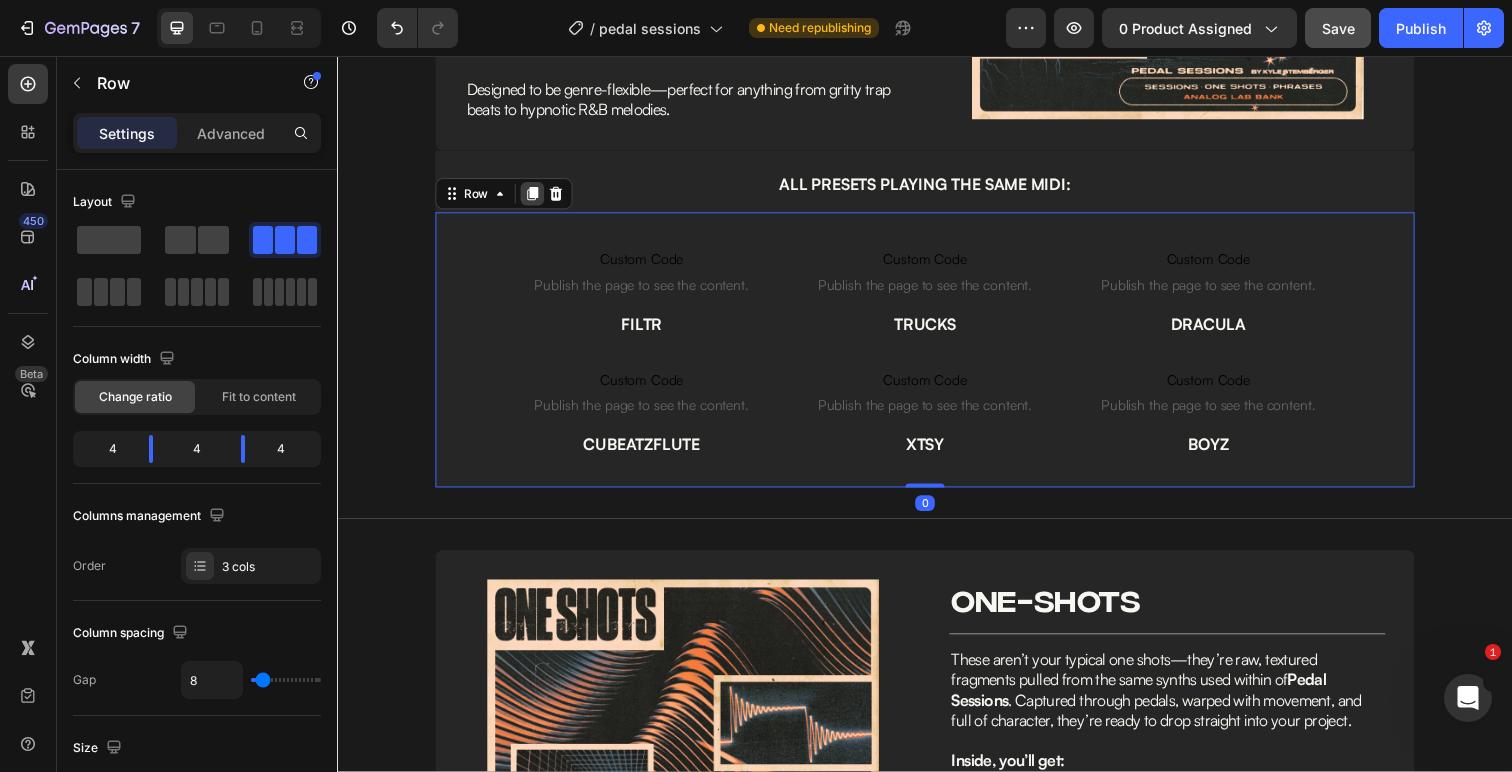 click at bounding box center [536, 197] 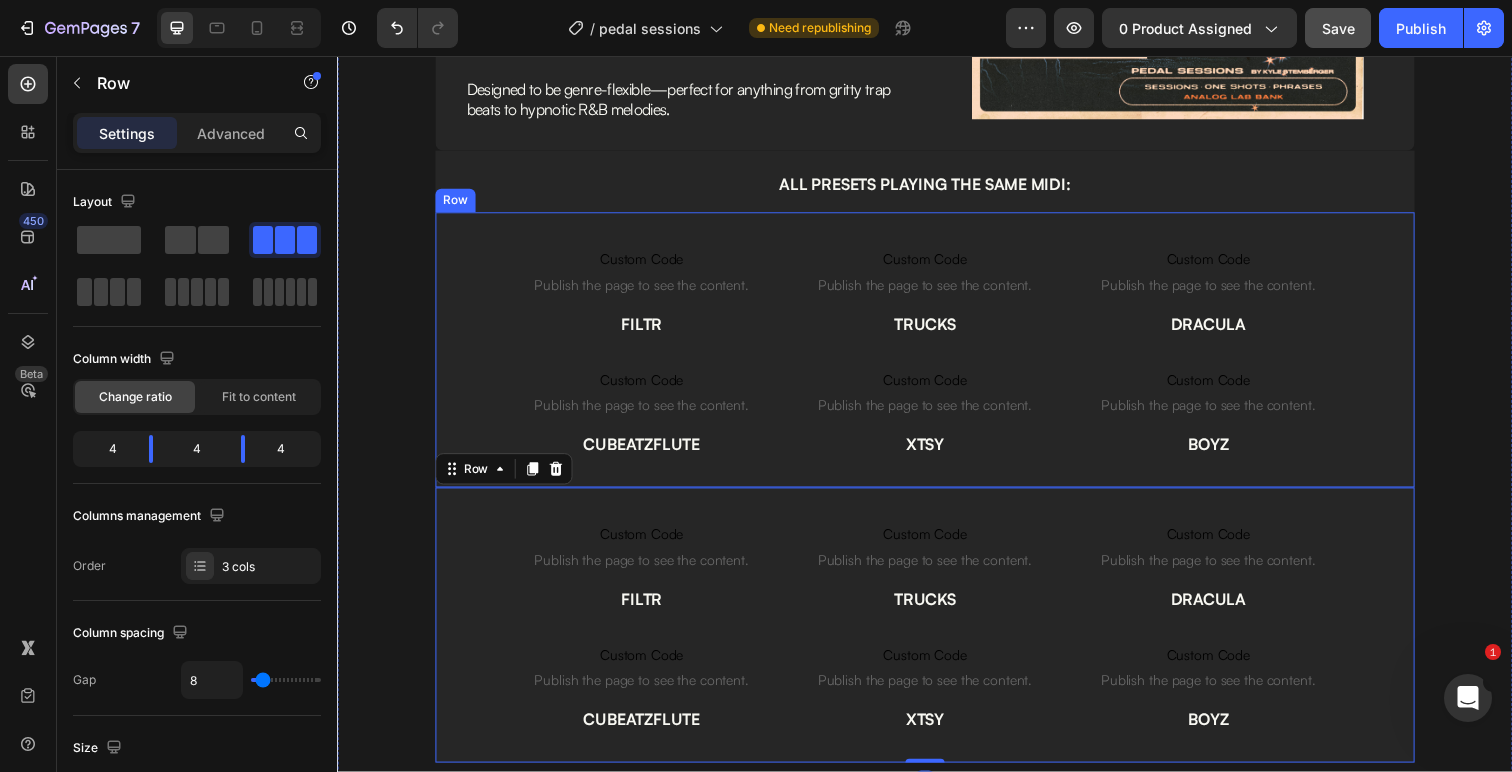 scroll, scrollTop: 2247, scrollLeft: 0, axis: vertical 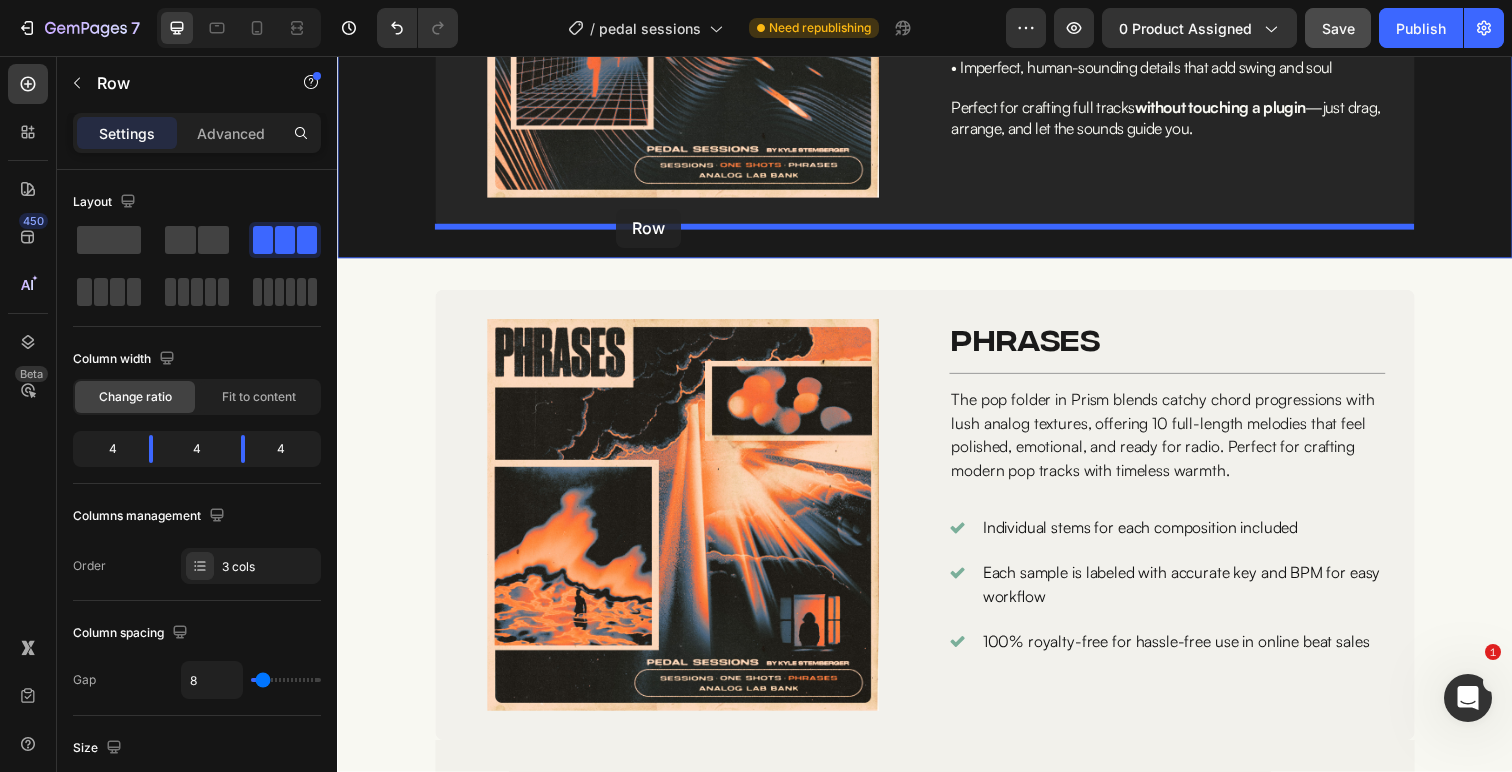 drag, startPoint x: 451, startPoint y: 411, endPoint x: 622, endPoint y: 212, distance: 262.3776 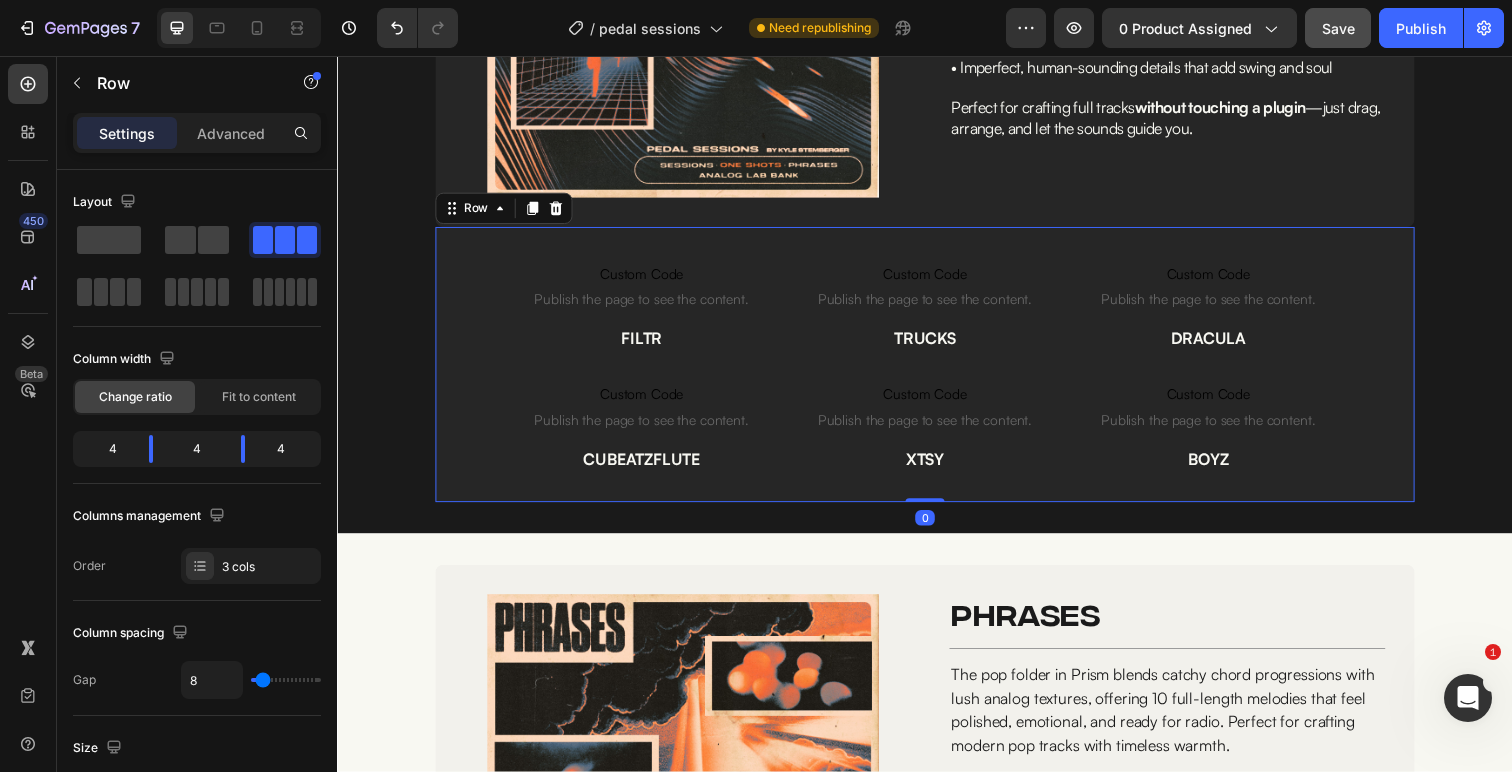 click on "Custom Code
Publish the page to see the content.
Custom Code FILTR Text Block
Custom Code
Publish the page to see the content.
Custom Code CUBEATZFLUTE Text Block
Custom Code
Publish the page to see the content.
Custom Code TRUCKS Text Block
Custom Code
Publish the page to see the content.
Custom Code XTSY Text Block
Custom Code
Publish the page to see the content.
Custom Code DRACULA Text Block
Custom Code
Publish the page to see the content.
Custom Code BOYZ Text Block Row   0" at bounding box center [937, 371] 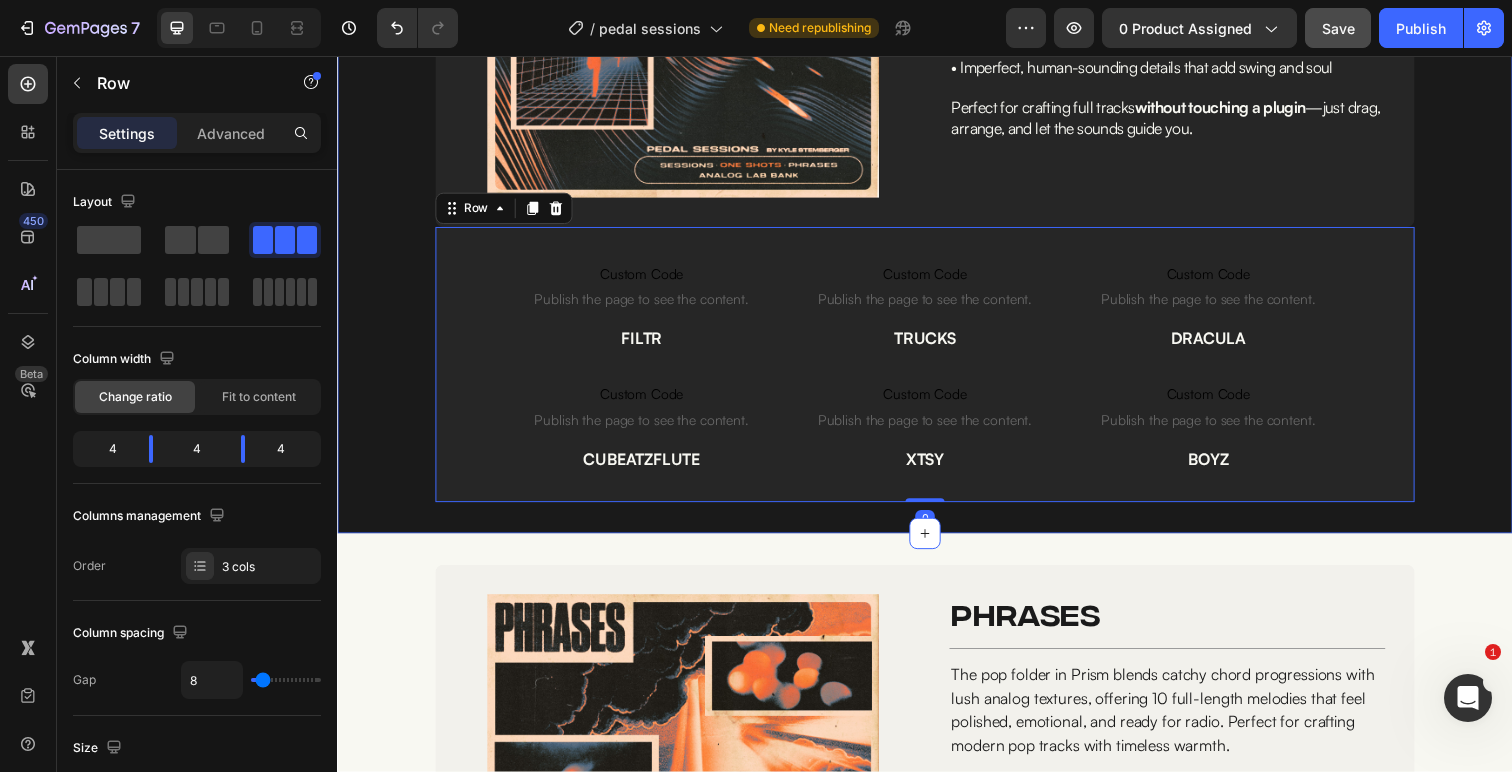 click on "Image Image one-shots Heading Row                Title Line These aren’t your typical one shots—they’re raw, textured fragments pulled from the same synths used within of  Pedal Sessions . Captured through pedals, warped with movement, and full of character, they’re ready to drop straight into your project.   Inside, you’ll get:   • Melodic tuned hits with natural groove and bounce • Imperfect, human-sounding details that add swing and soul   Perfect for crafting full tracks  without touching a plugin —just drag, arrange, and let the sounds guide you. Text Block Row
Custom Code
Publish the page to see the content.
Custom Code FILTR Text Block
Custom Code
Publish the page to see the content.
Custom Code CUBEATZFLUTE Text Block
Custom Code
Publish the page to see the content.
Custom Code TRUCKS Text Block
Custom Code
Publish the page to see the content." at bounding box center (937, 141) 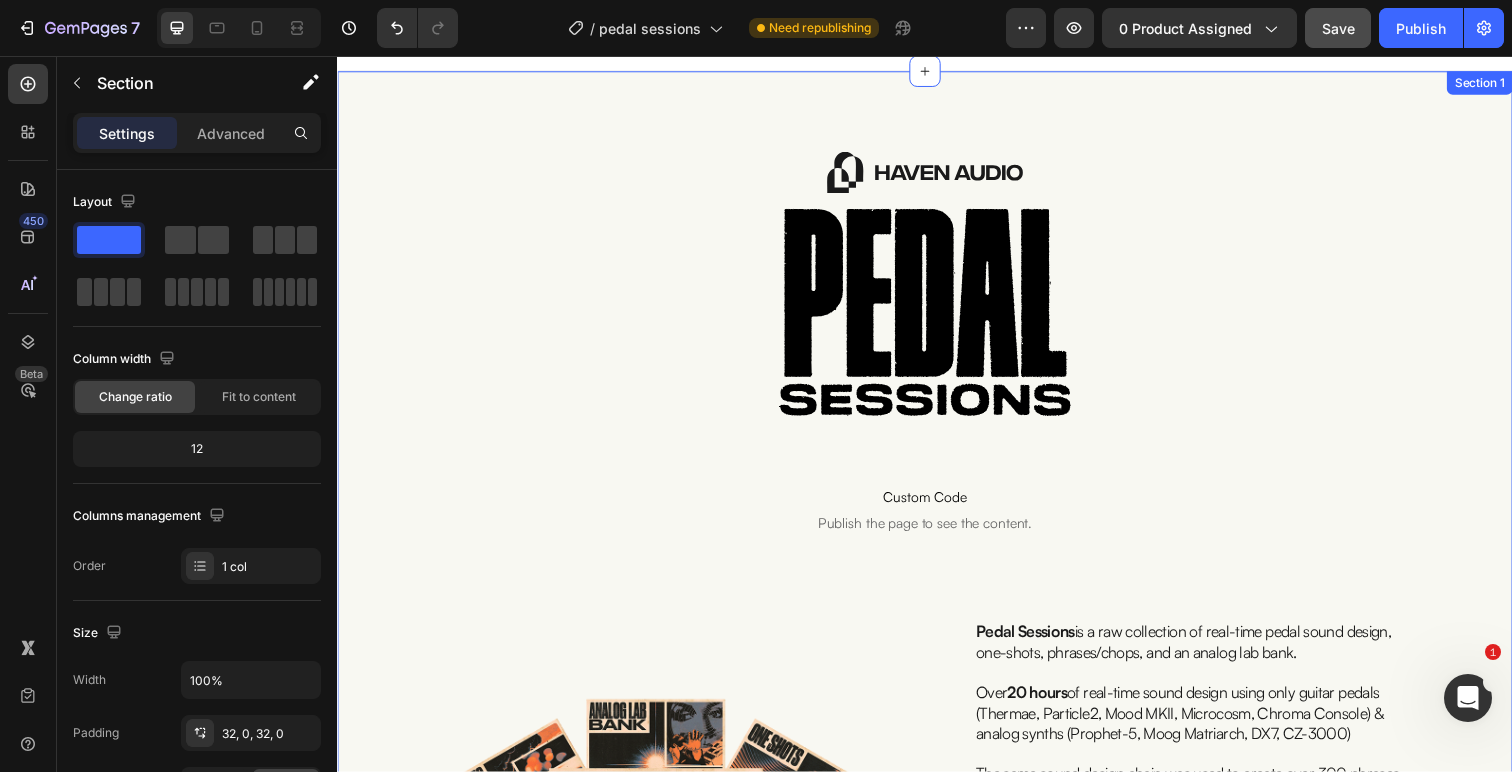 scroll, scrollTop: 0, scrollLeft: 0, axis: both 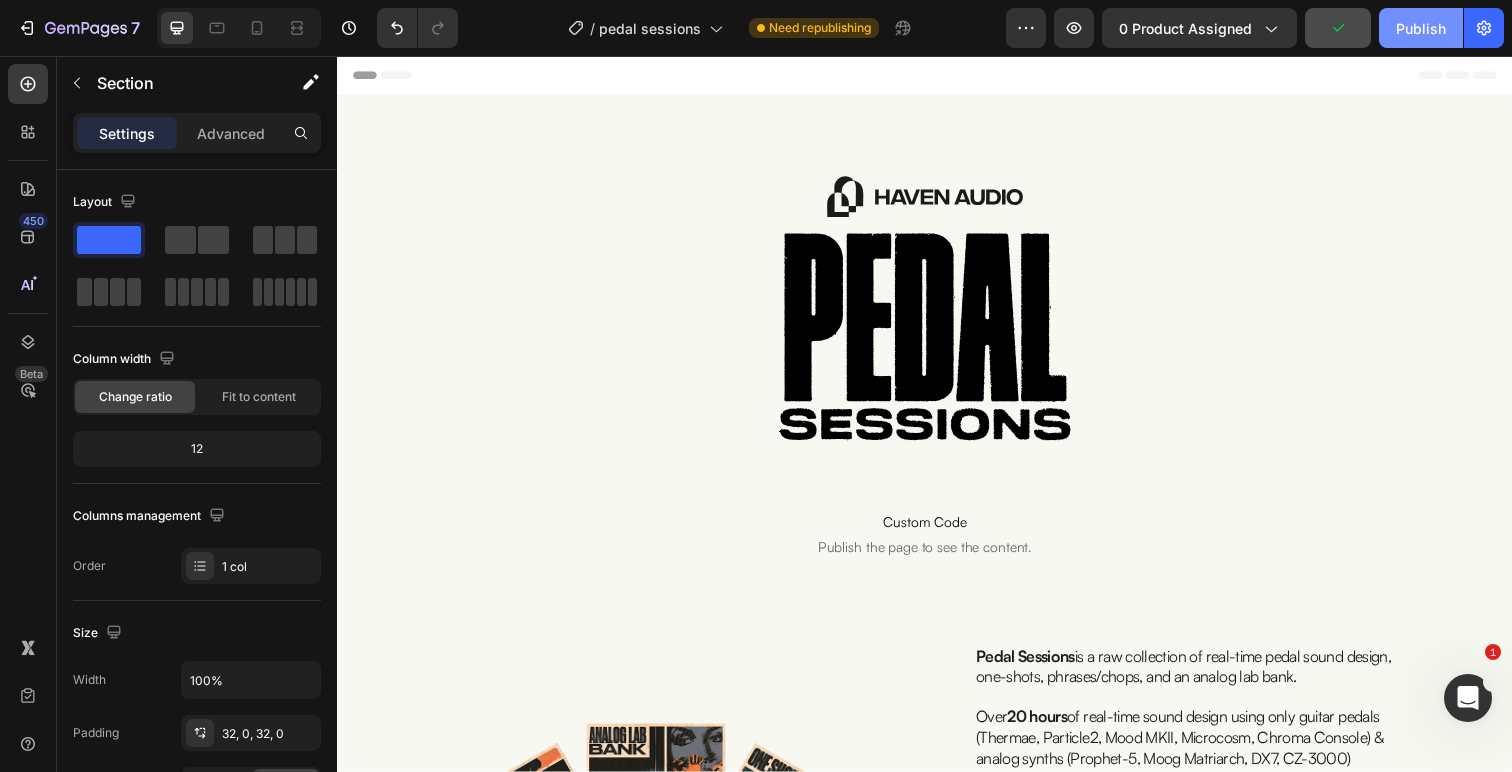 click on "Publish" at bounding box center [1421, 28] 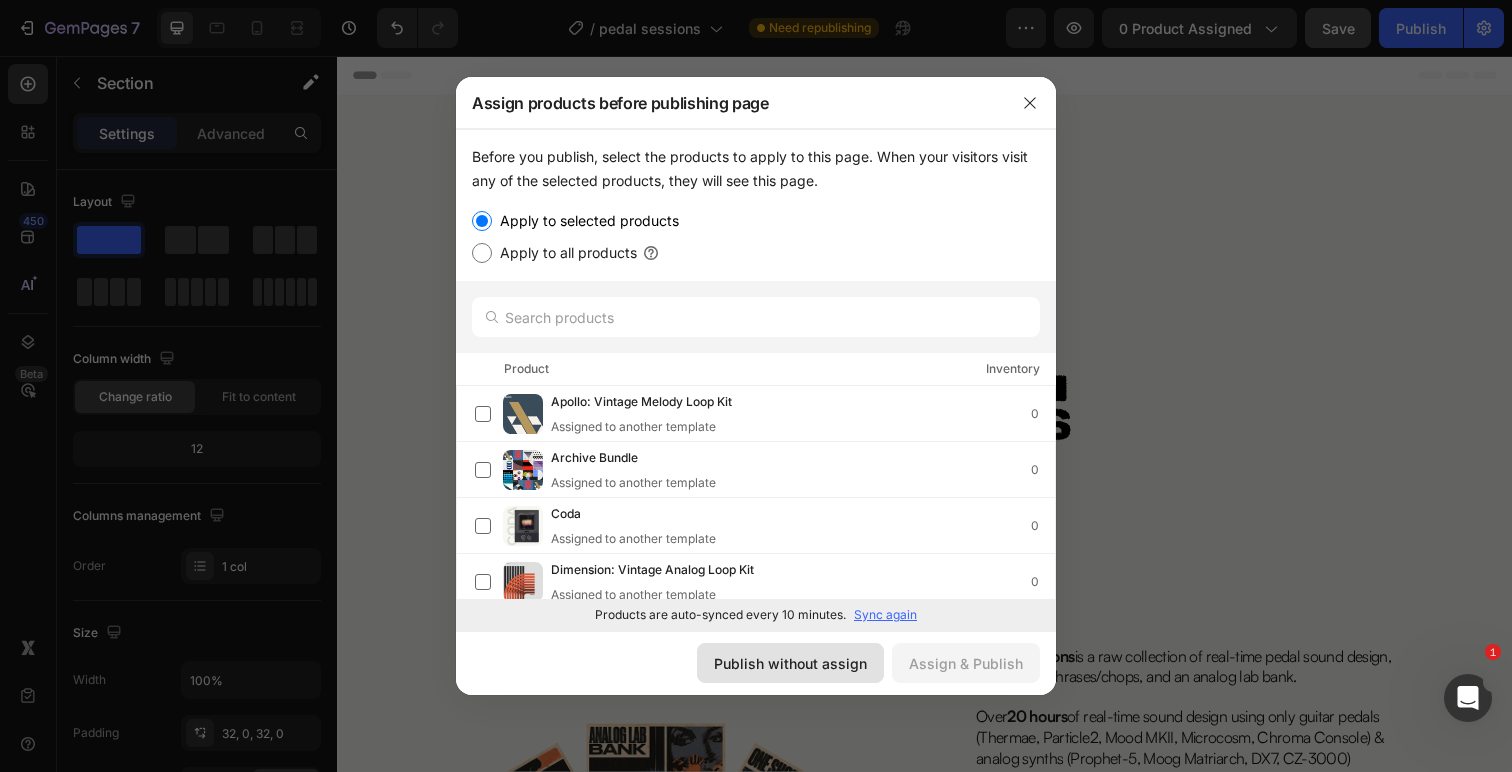 click on "Publish without assign" at bounding box center (790, 663) 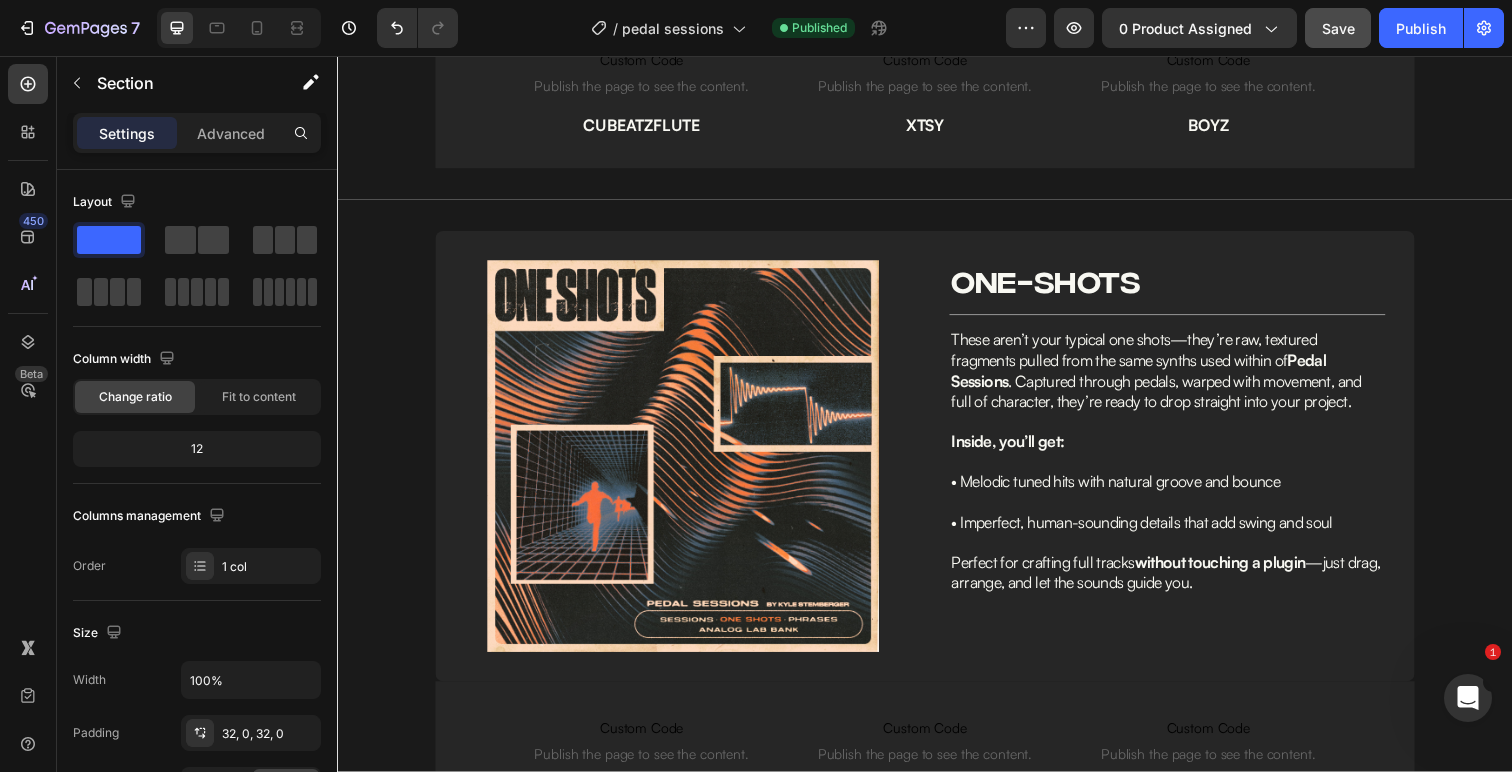 scroll, scrollTop: 2512, scrollLeft: 0, axis: vertical 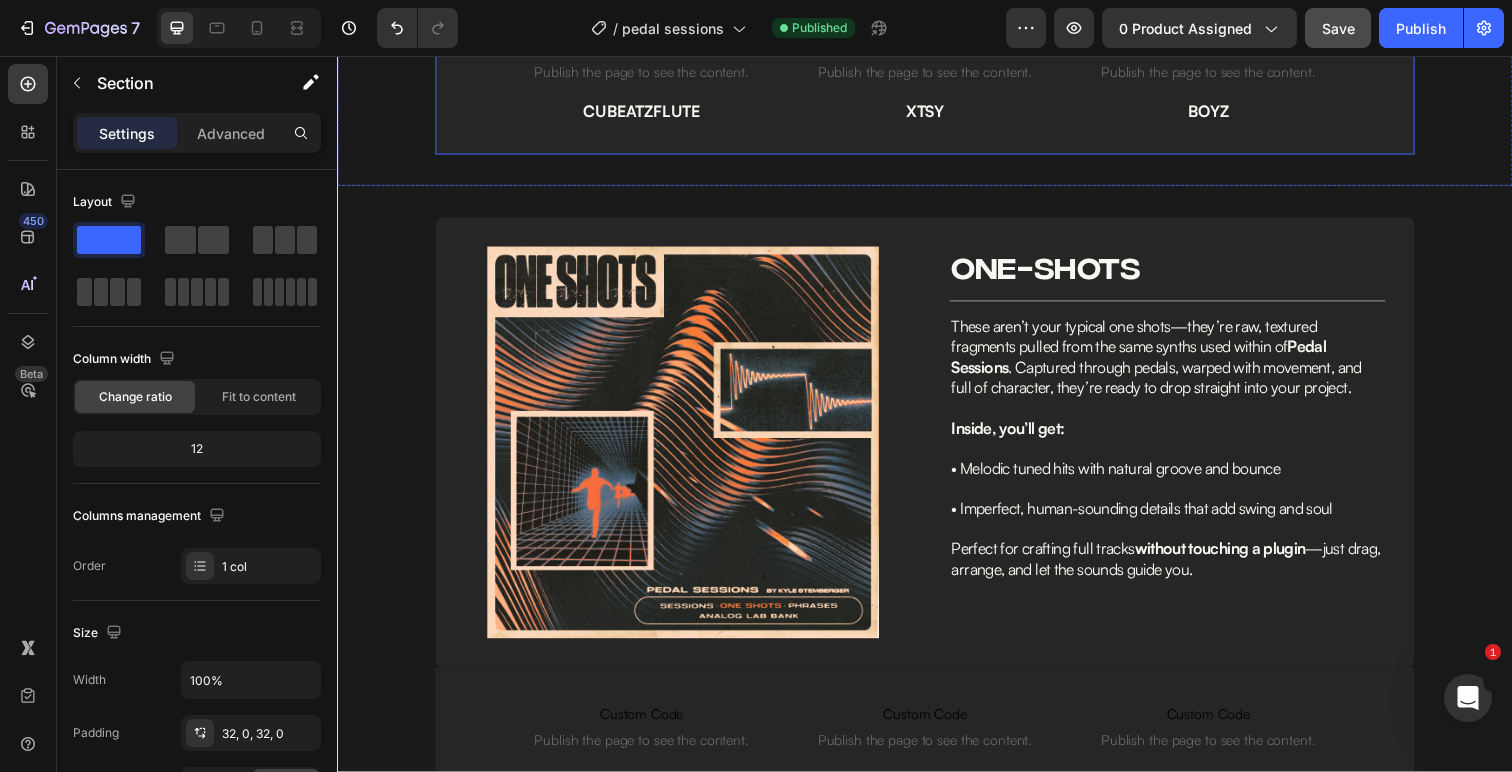click at bounding box center (690, 451) 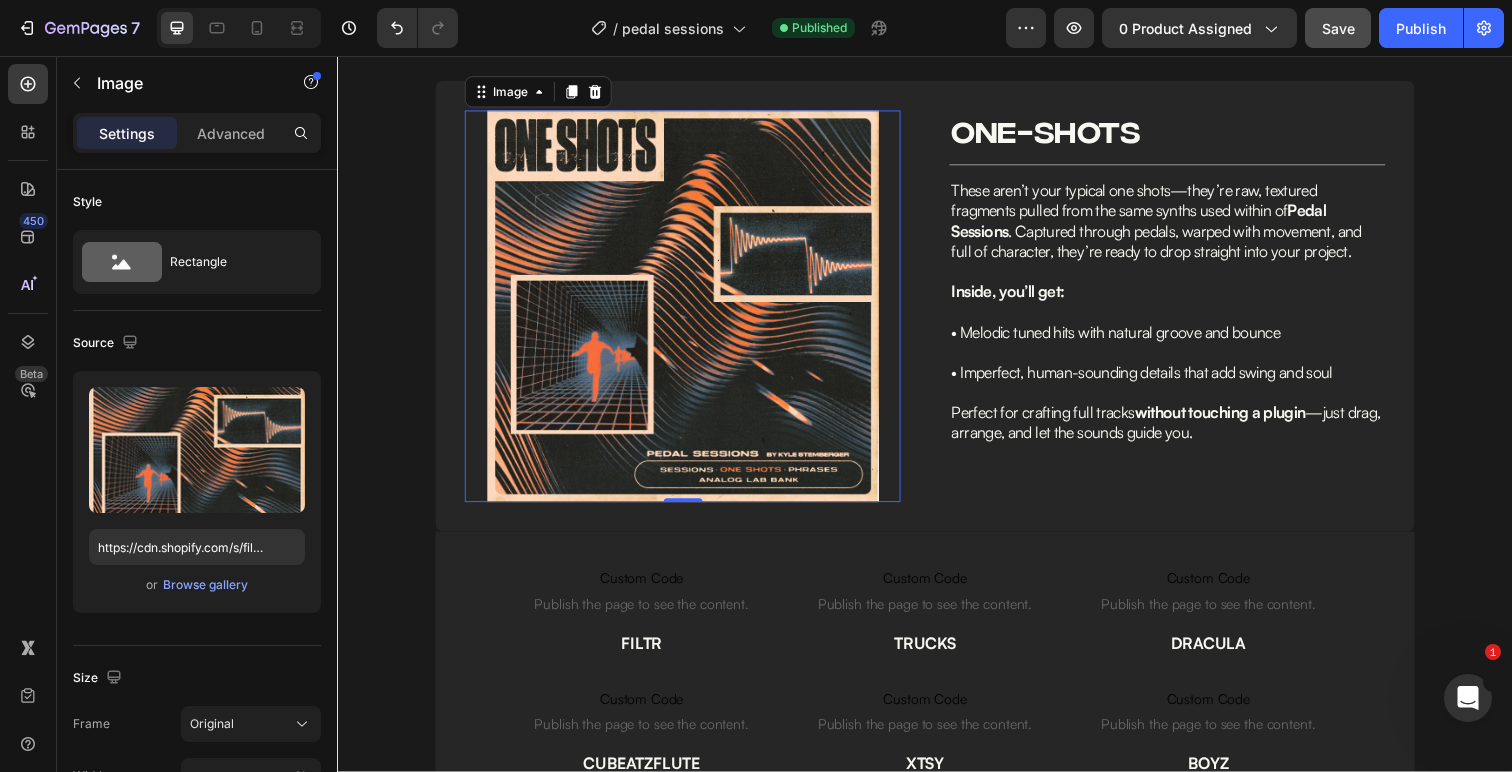 scroll, scrollTop: 2805, scrollLeft: 0, axis: vertical 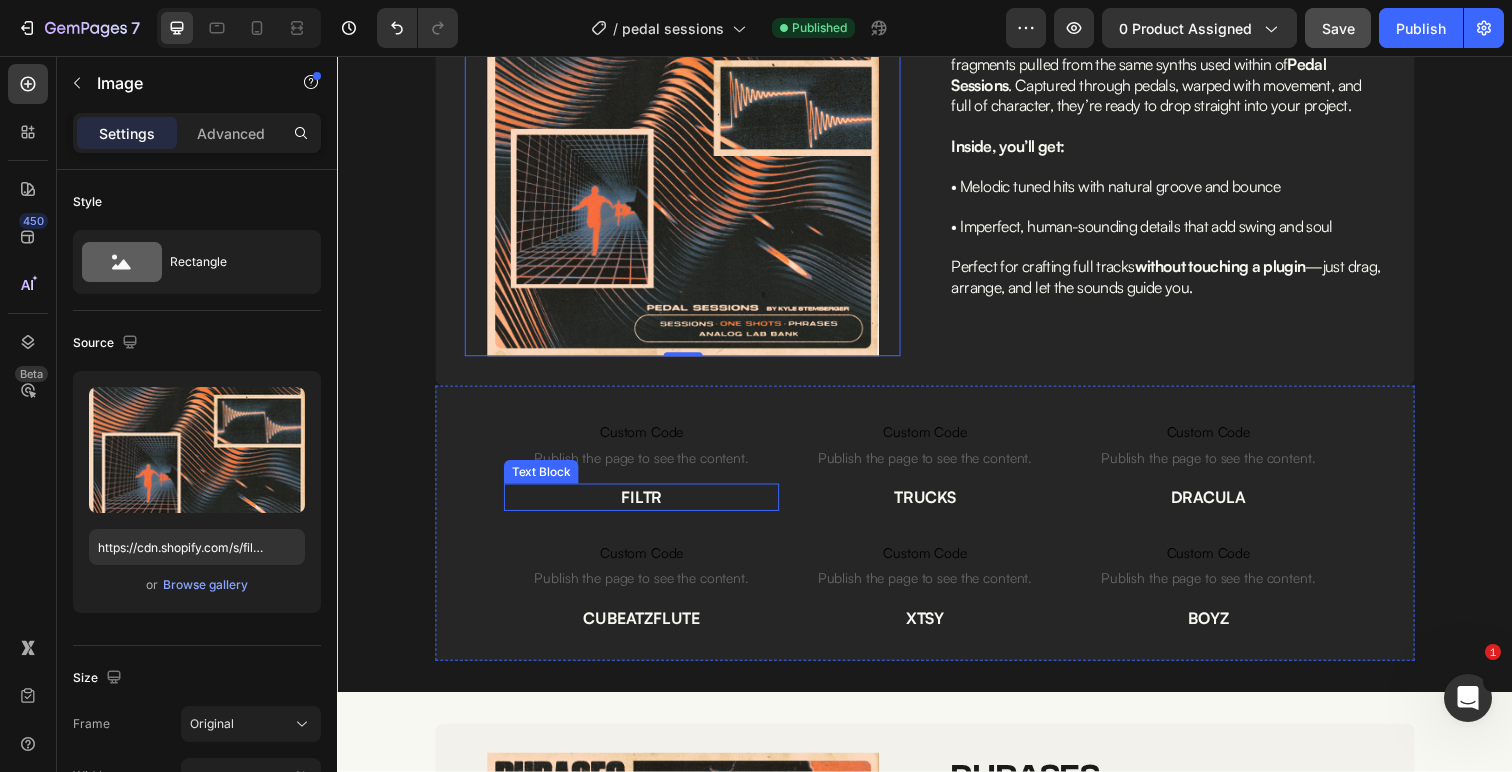 click on "FILTR" at bounding box center [647, 507] 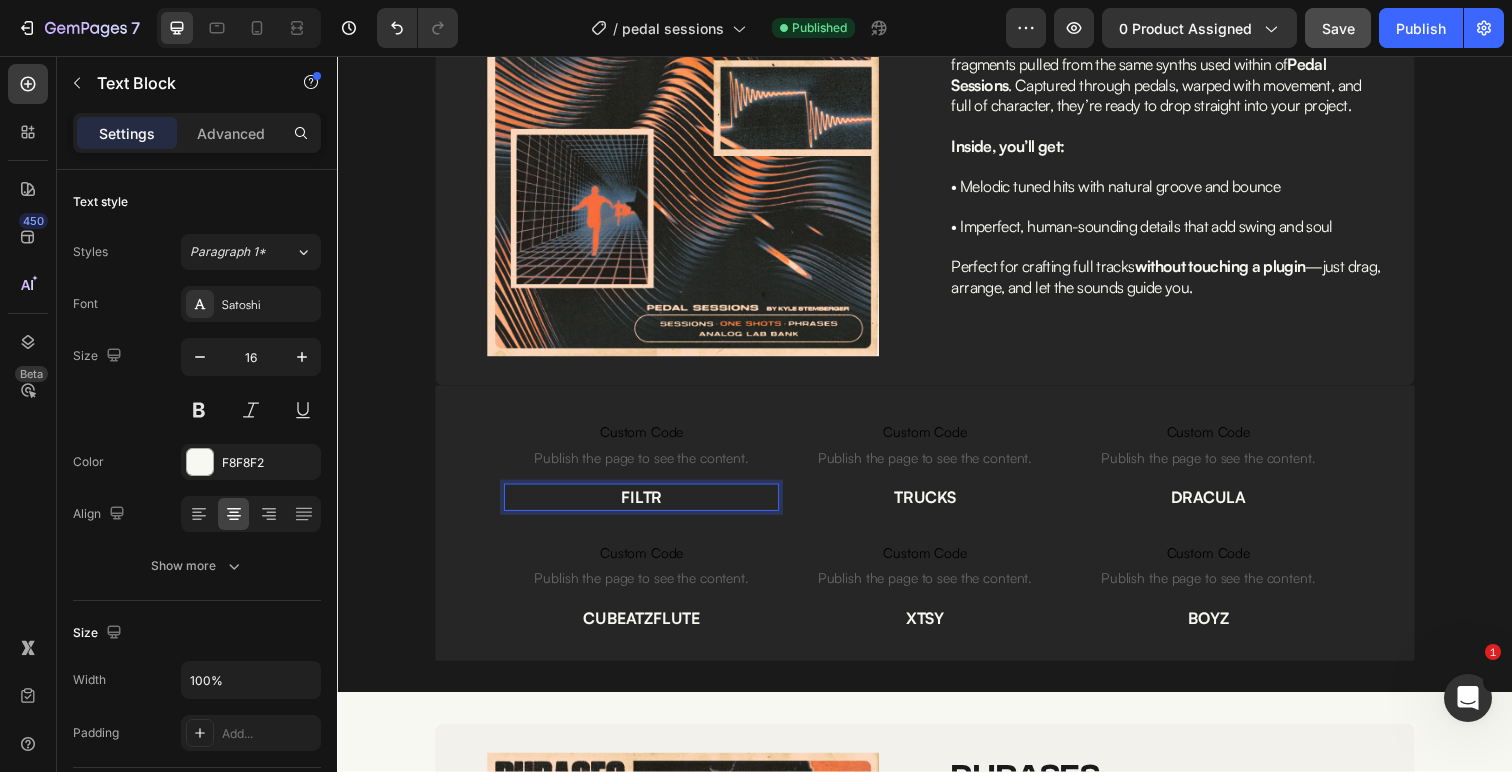 click on "FILTR" at bounding box center [647, 507] 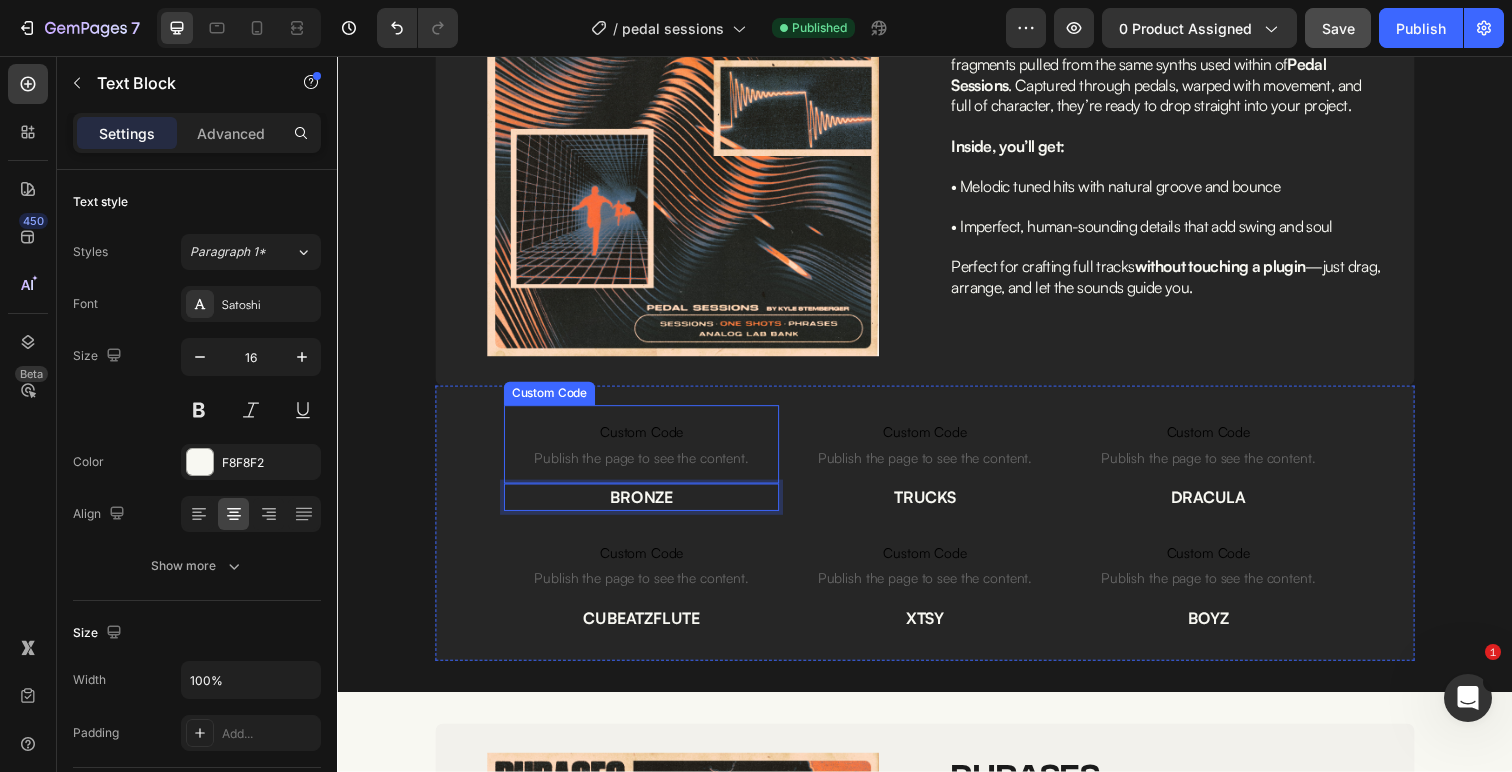 click on "Custom Code
Publish the page to see the content." at bounding box center (647, 453) 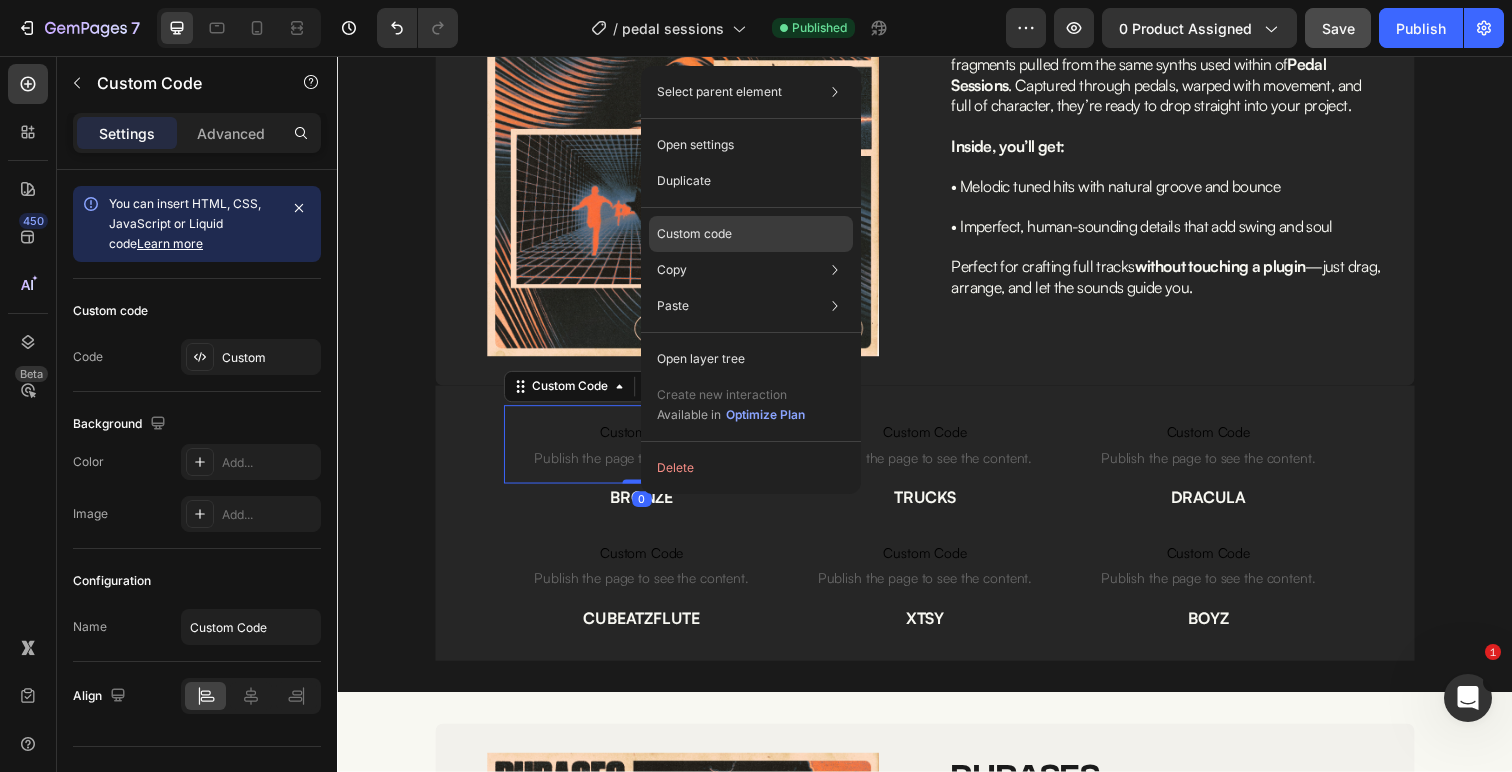 click on "Custom code" 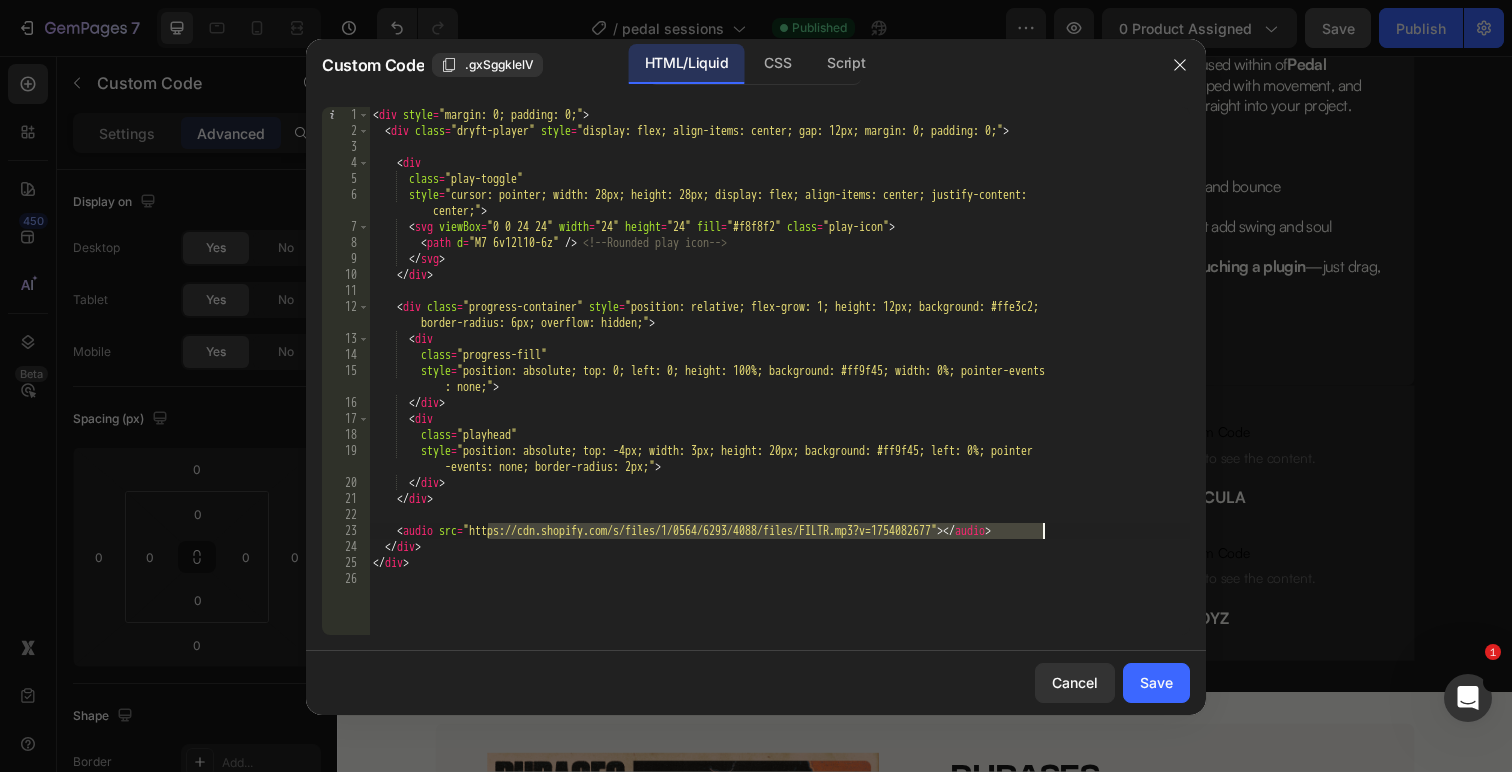 drag, startPoint x: 490, startPoint y: 533, endPoint x: 1044, endPoint y: 533, distance: 554 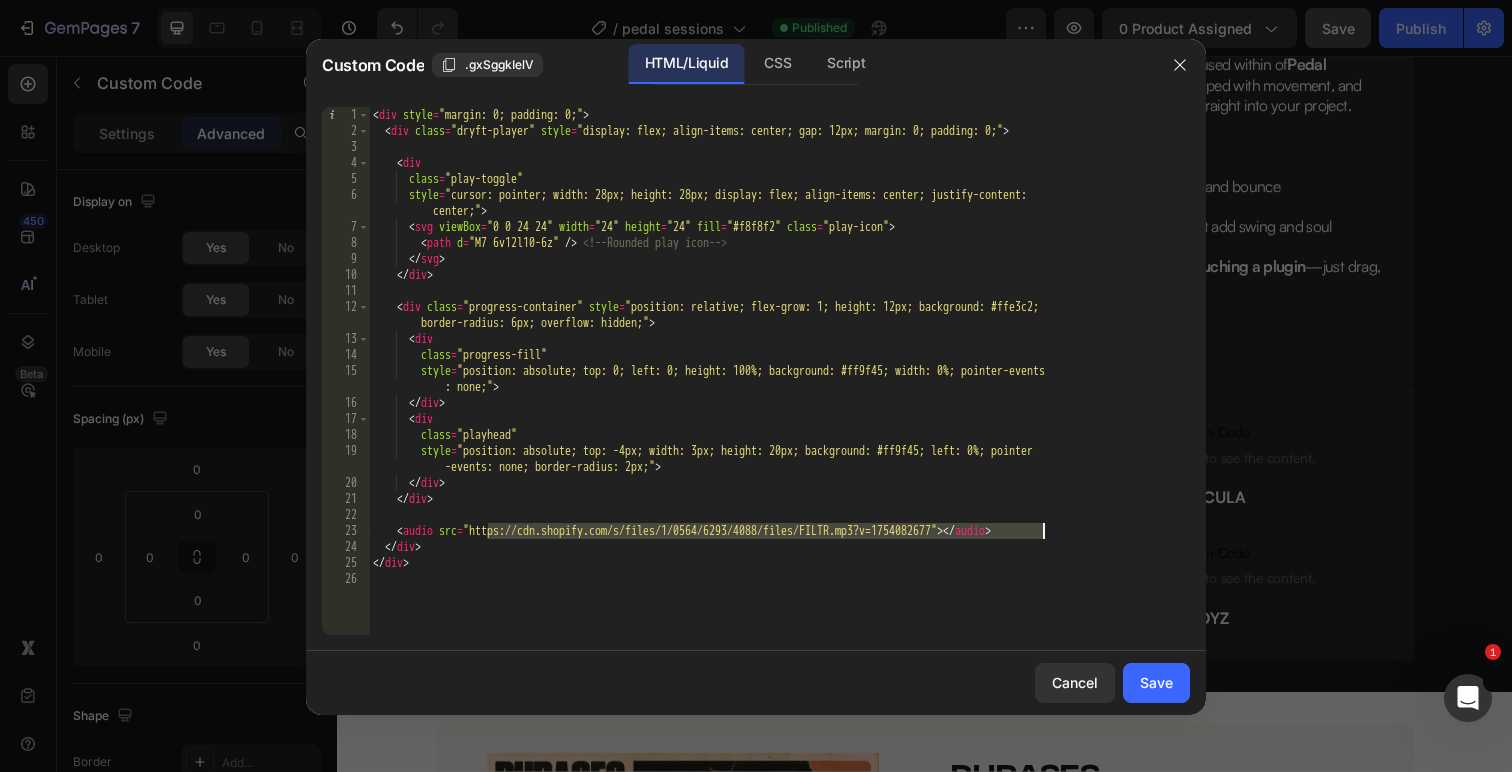 click on "< div   style = "margin: 0; padding: 0;" >    < div   class = "dryft-player"   style = "display: flex; align-items: center; gap: 12px; margin: 0; padding: 0;" >           < div           class = "play-toggle"           style = "cursor: pointer; width: 28px; height: 28px; display: flex; align-items: center; justify-content:             center;" >         < svg   viewBox = "0 0 24 24"   width = "24"   height = "24"   fill = "#f8f8f2"   class = "play-icon" >           < path   d = "M7 6v12l10-6z"   />   <!--  Rounded play icon  -->         </ svg >      </ div >      < div   class = "progress-container"   style = "position: relative; flex-grow: 1; height: 12px; background: #ffe3c2;           border-radius: 6px; overflow: hidden;" >         < div             class = "progress-fill"             style = "position: absolute; top: 0; left: 0; height: 100%; background: #ff9f45; width: 0%; pointer-events              : none;" >         </ div >         < div             class = "playhead" >         </ div >      </ div >   </ div > </ div >" at bounding box center (779, 387) 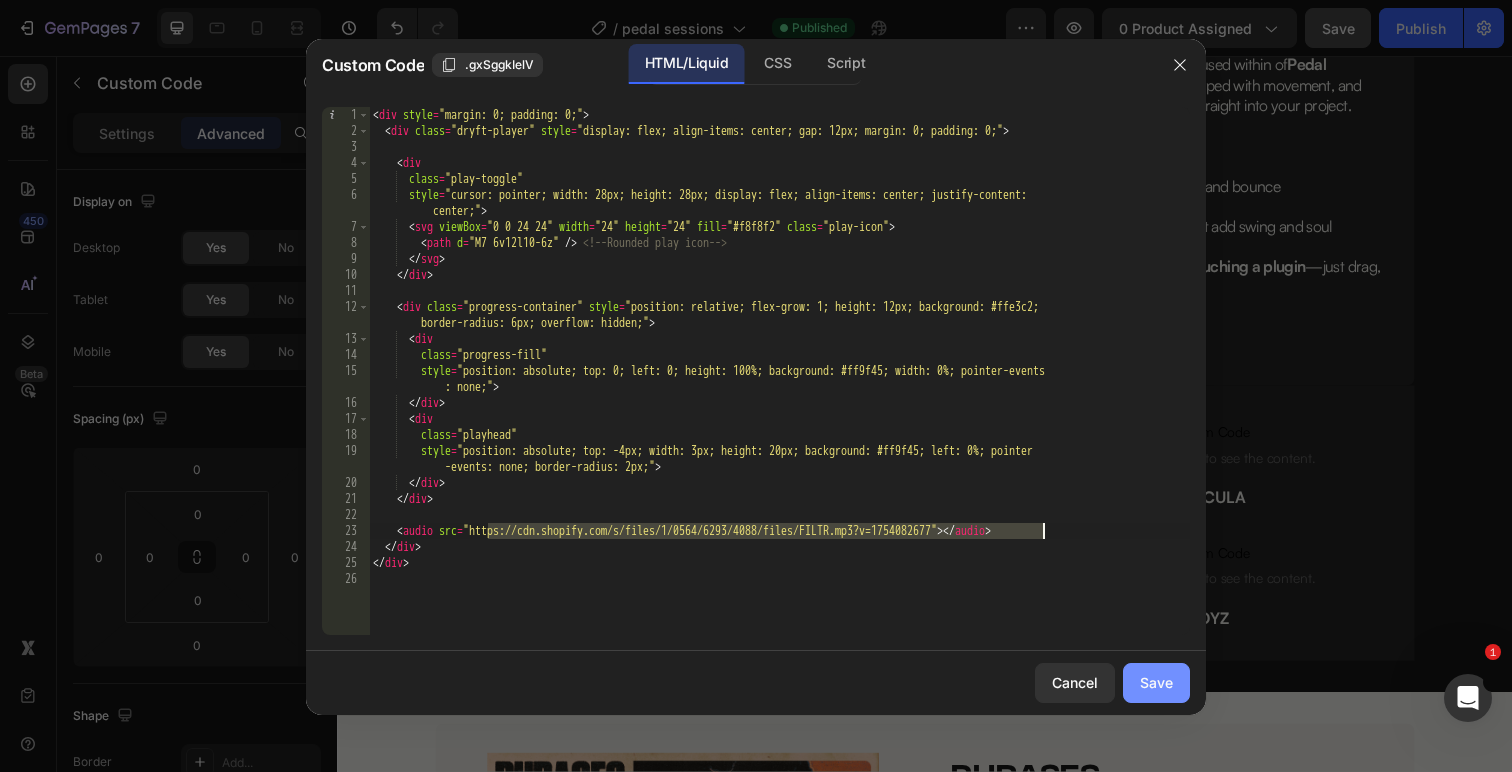 type on "<audio src="https://cdn.shopify.com/s/files/1/0564/6293/4088/files/KYLESTEMBERGER_-_BRONZE_ONESHOT.mp3?v=1754085926"></audio>" 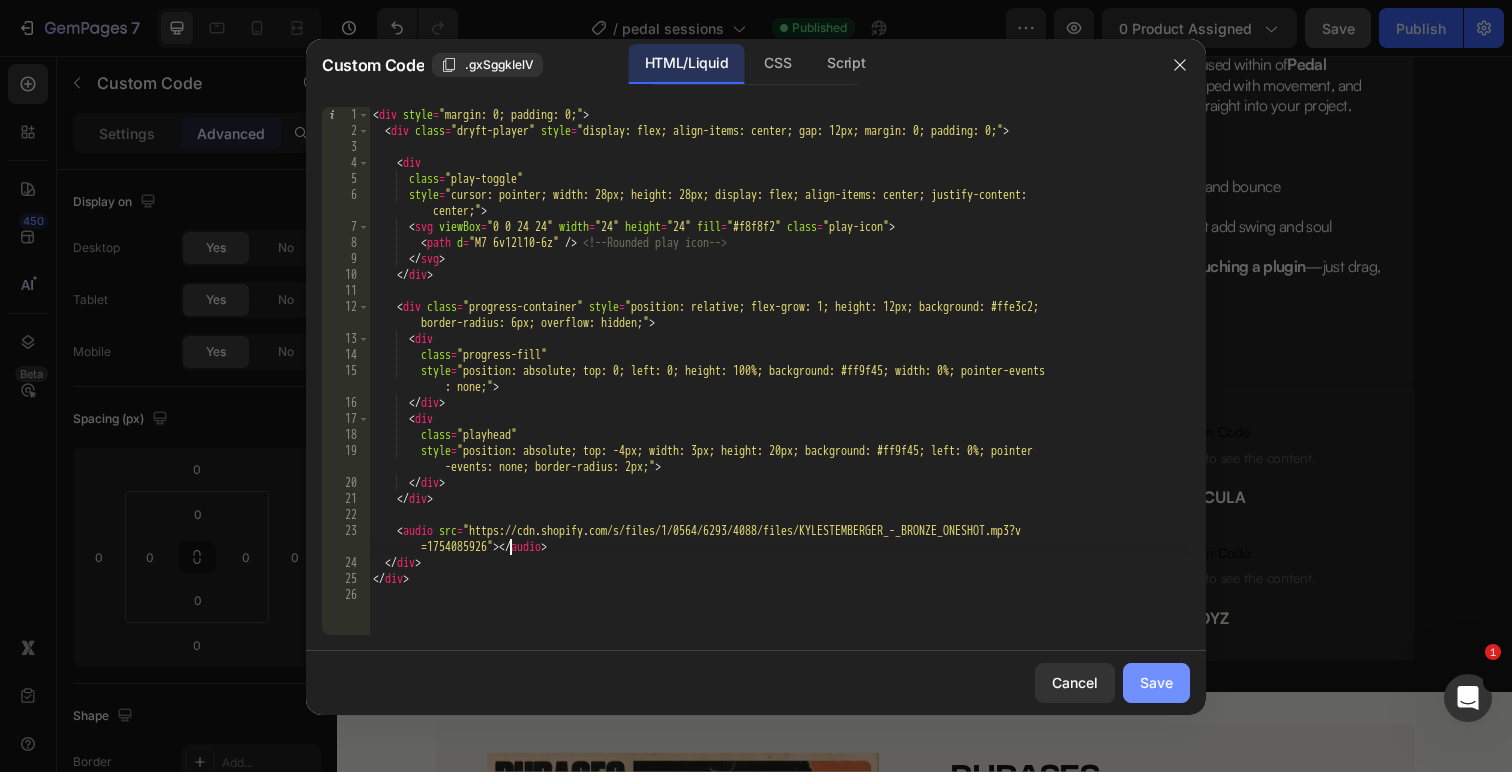 click on "Save" at bounding box center (1156, 682) 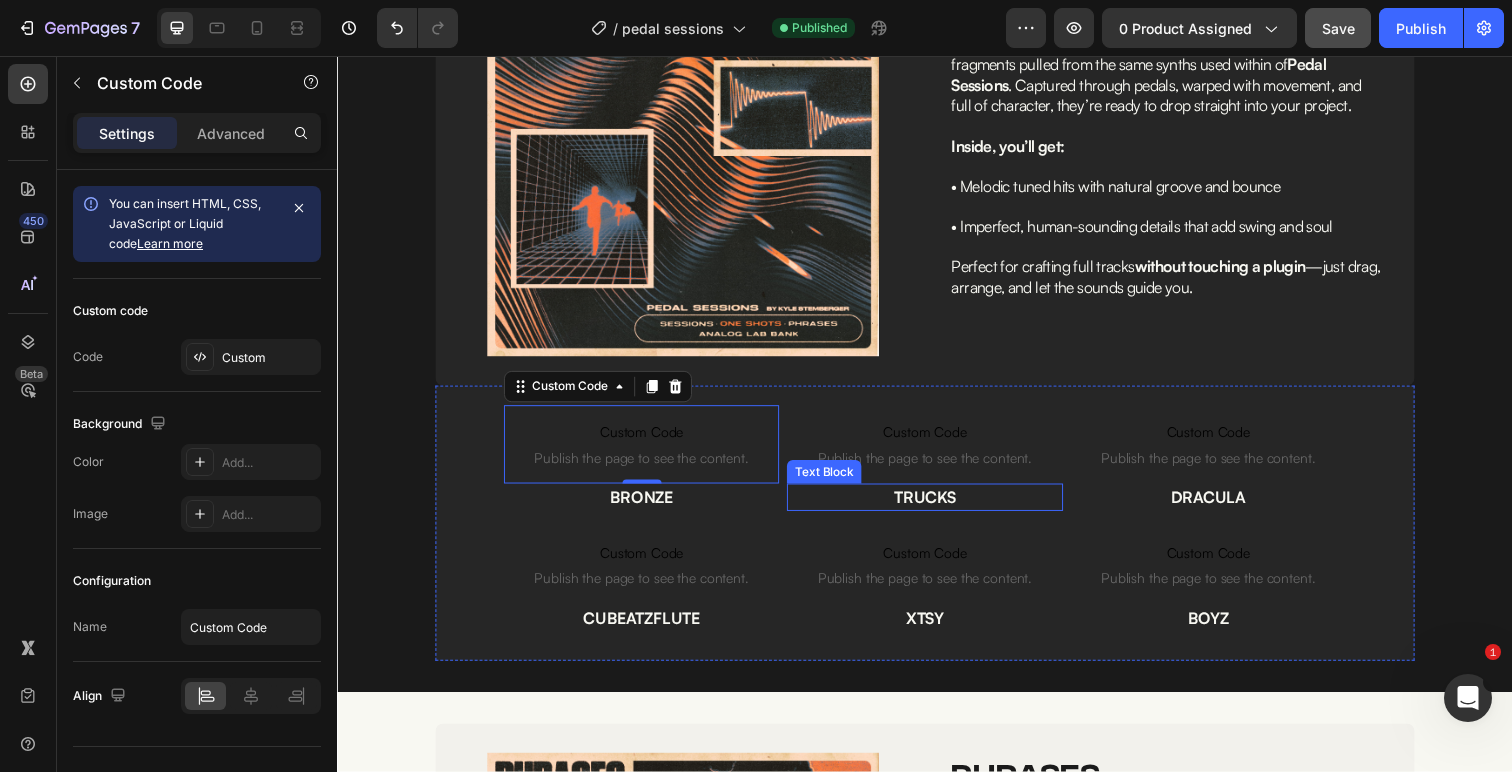 click on "TRUCKS" at bounding box center (936, 507) 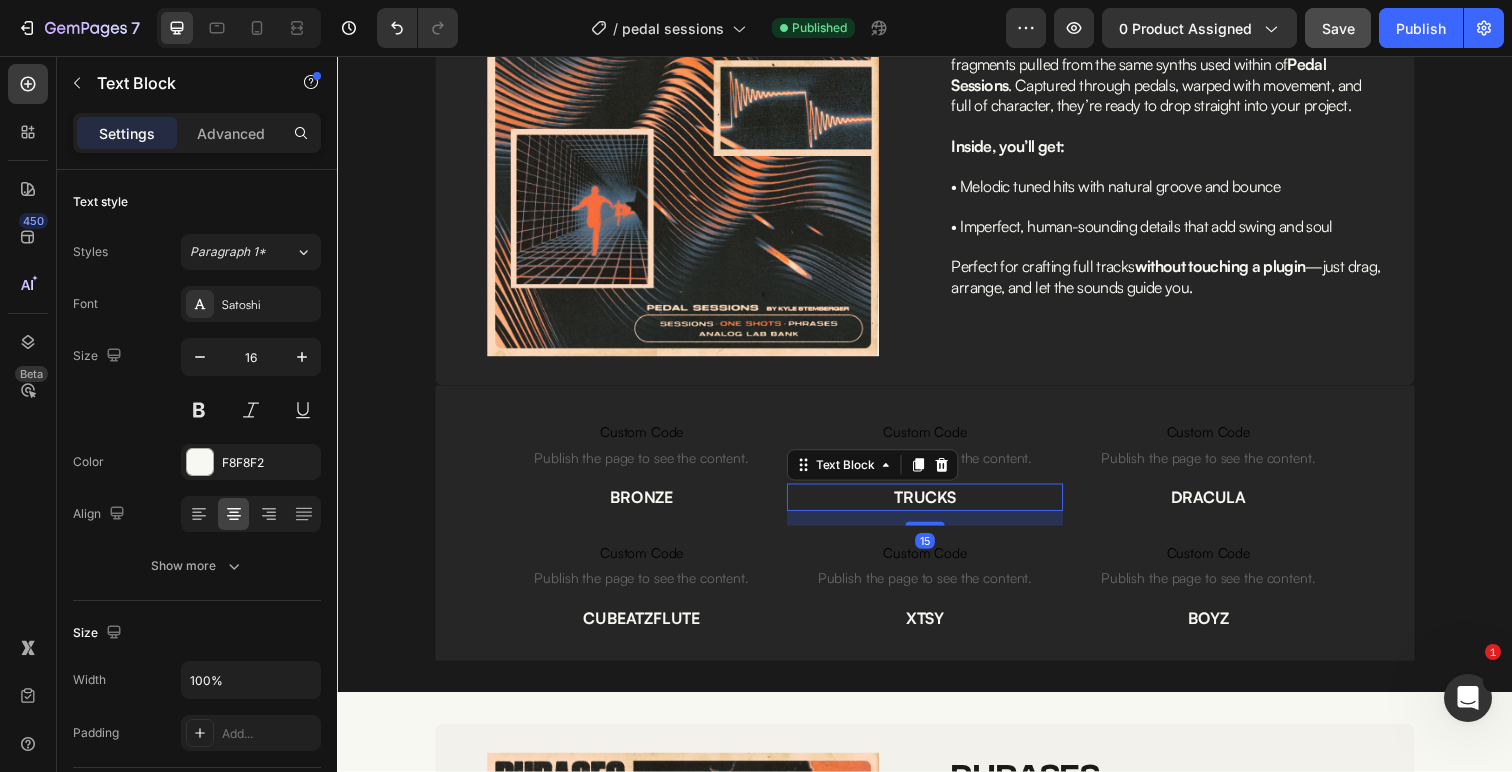 click on "TRUCKS" at bounding box center (936, 507) 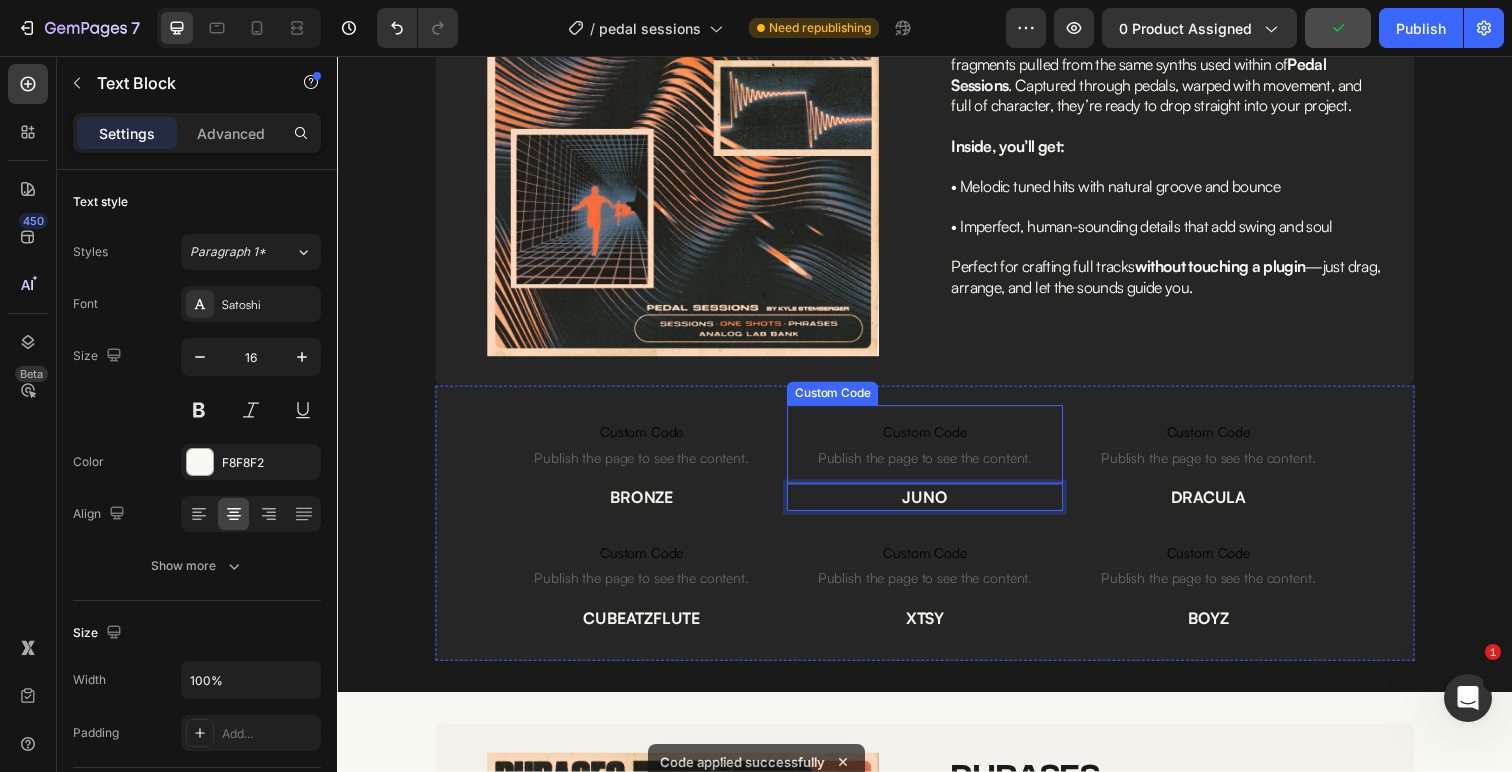 click on "Publish the page to see the content." at bounding box center [936, 467] 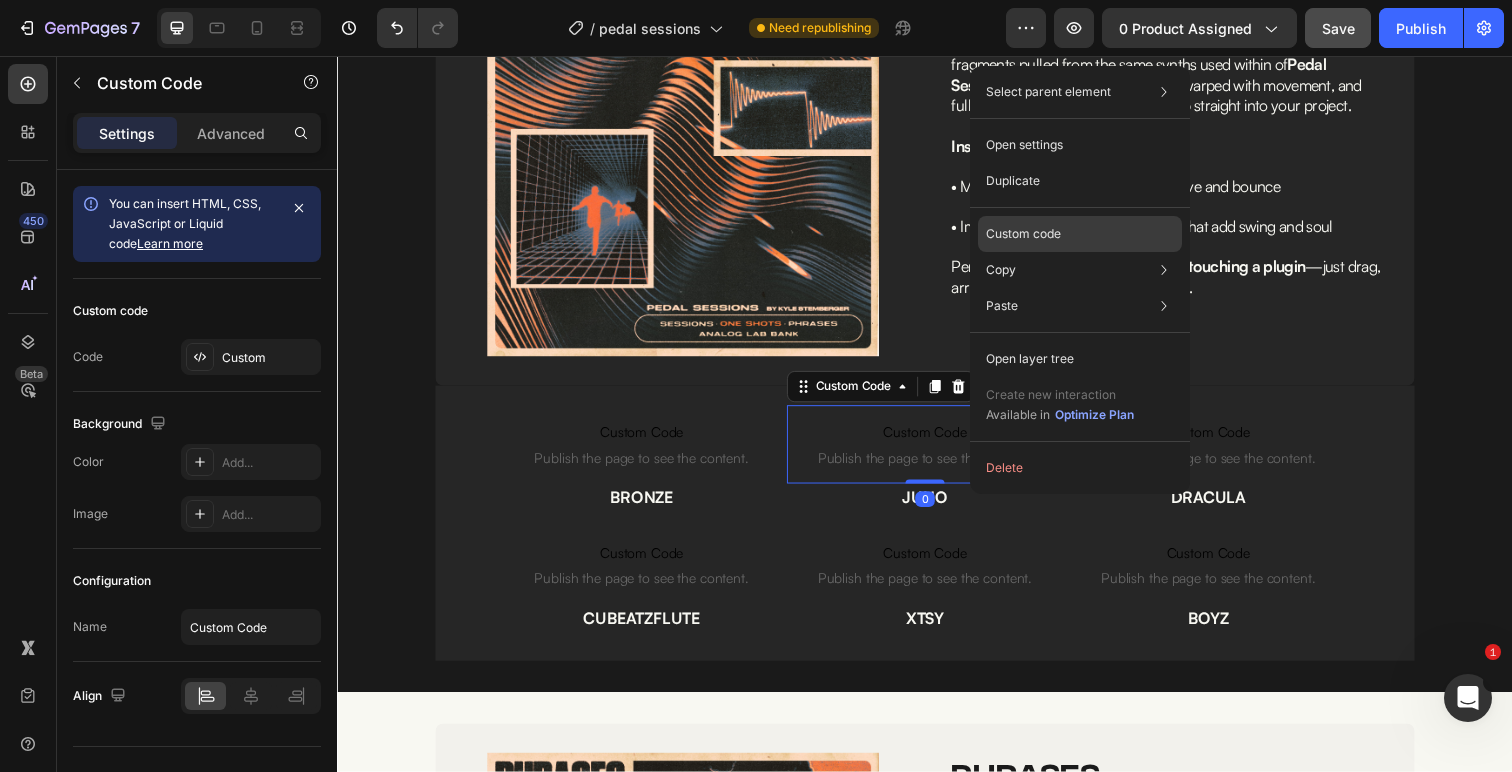 click on "Custom code" at bounding box center (1023, 234) 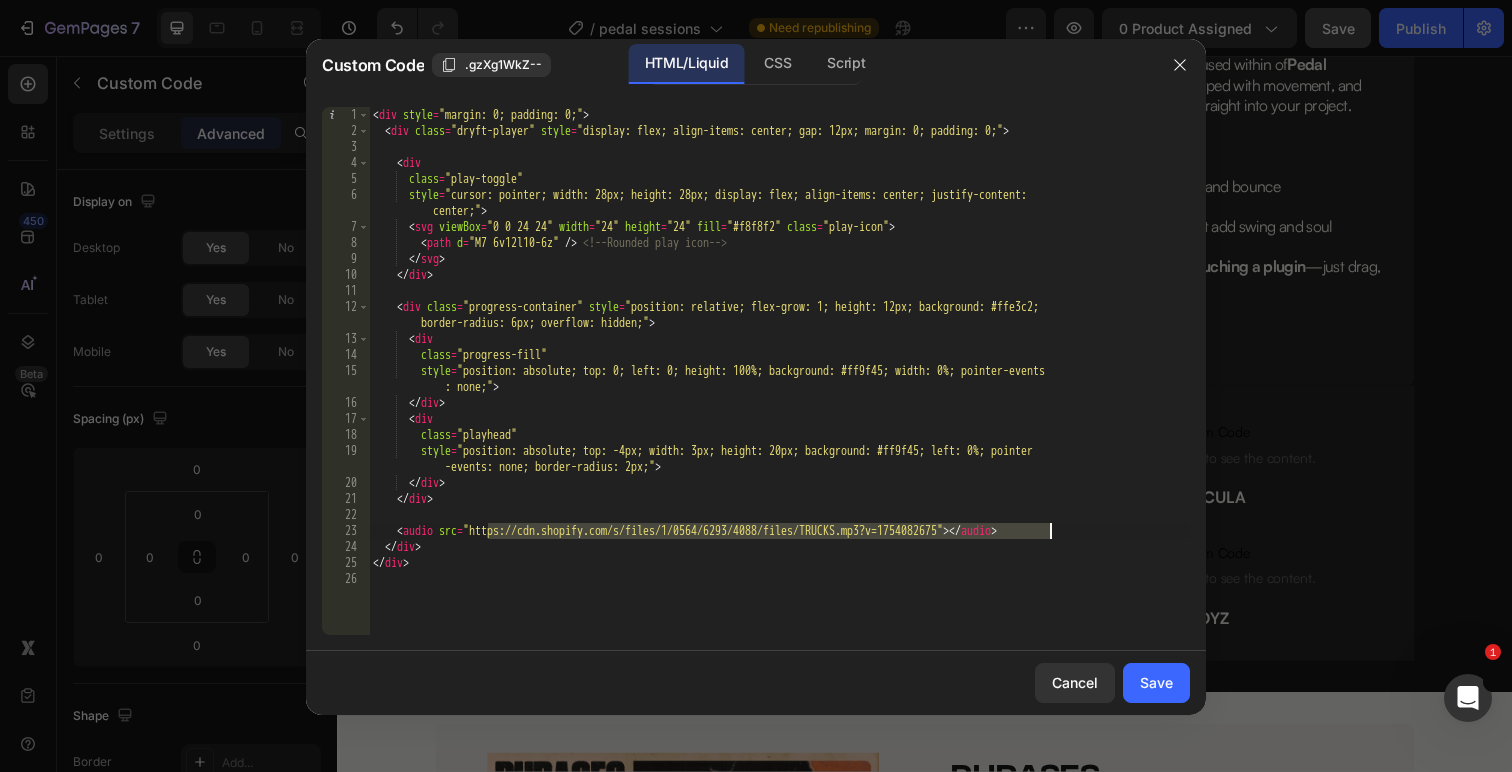 drag, startPoint x: 488, startPoint y: 533, endPoint x: 1048, endPoint y: 534, distance: 560.0009 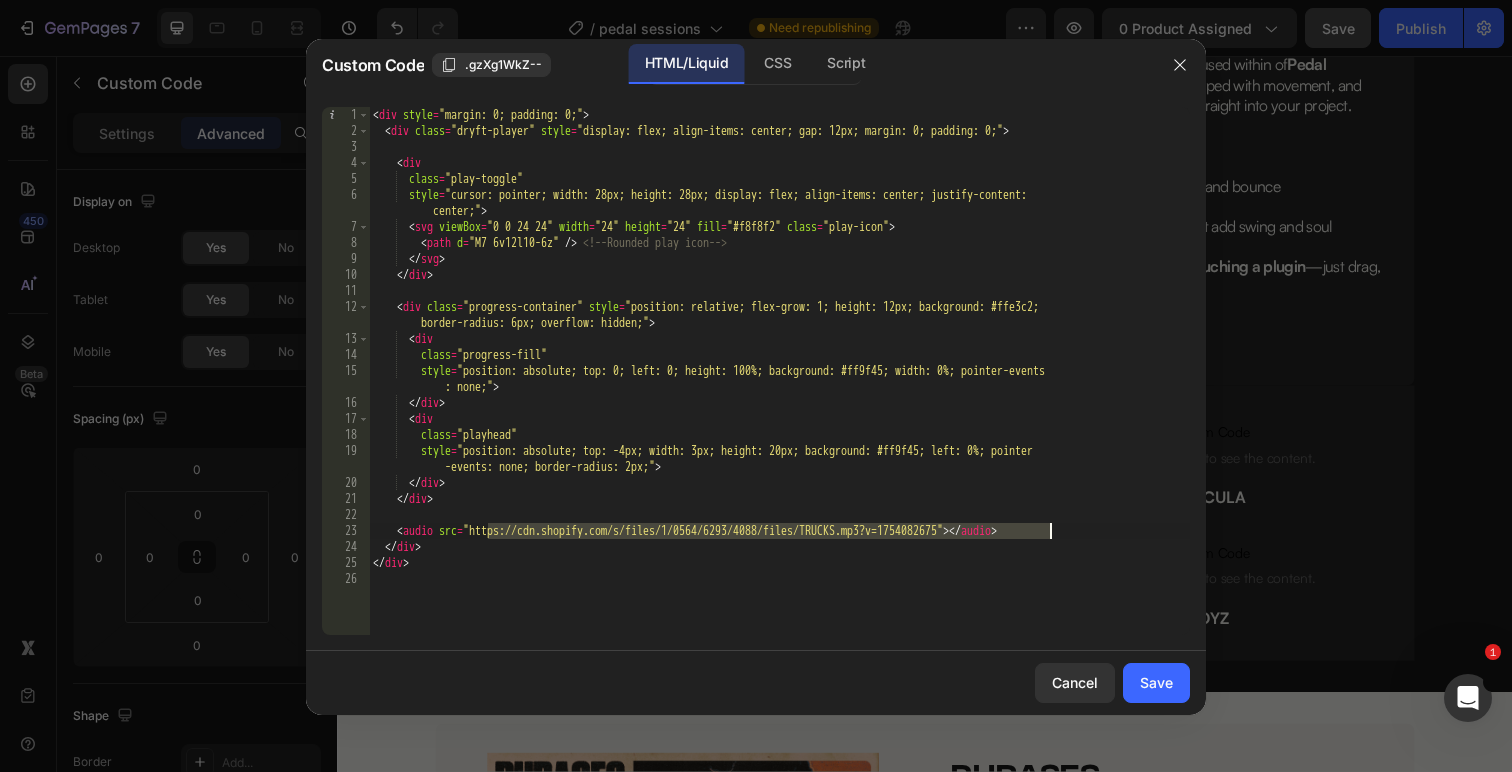 click on "< div   style = "margin: 0; padding: 0;" >    < div   class = "dryft-player"   style = "display: flex; align-items: center; gap: 12px; margin: 0; padding: 0;" >           < div           class = "play-toggle"           style = "cursor: pointer; width: 28px; height: 28px; display: flex; align-items: center; justify-content:             center;" >         < svg   viewBox = "0 0 24 24"   width = "24"   height = "24"   fill = "#f8f8f2"   class = "play-icon" >           < path   d = "M7 6v12l10-6z"   />   <!--  Rounded play icon  -->         </ svg >      </ div >      < div   class = "progress-container"   style = "position: relative; flex-grow: 1; height: 12px; background: #ffe3c2;           border-radius: 6px; overflow: hidden;" >         < div             class = "progress-fill"             style = "position: absolute; top: 0; left: 0; height: 100%; background: #ff9f45; width: 0%; pointer-events              : none;" >         </ div >         < div             class = "playhead"" at bounding box center (779, 387) 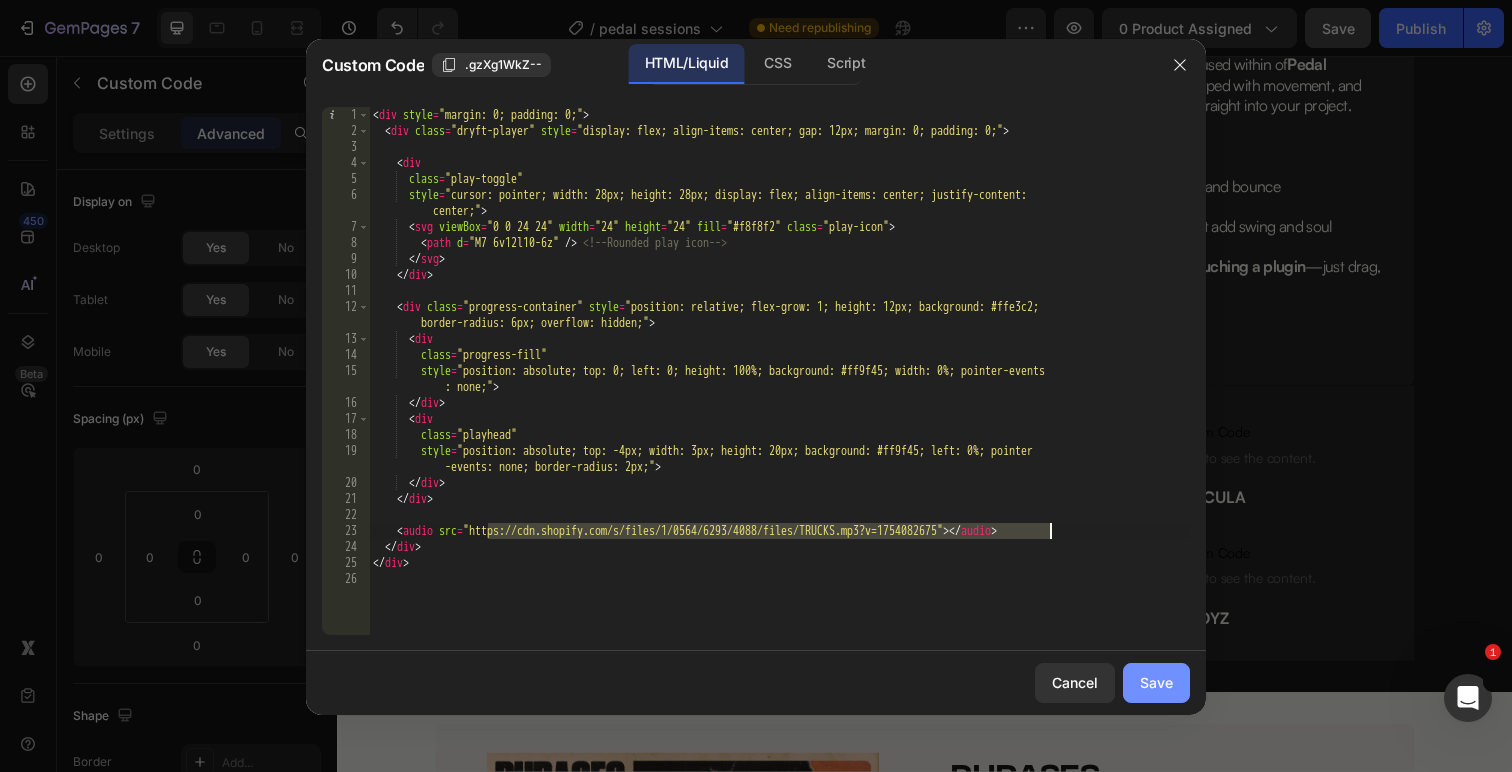 paste on "KYLESTEMBERGER_-_JUNO_ONESHOT.mp3?v=1754085926" 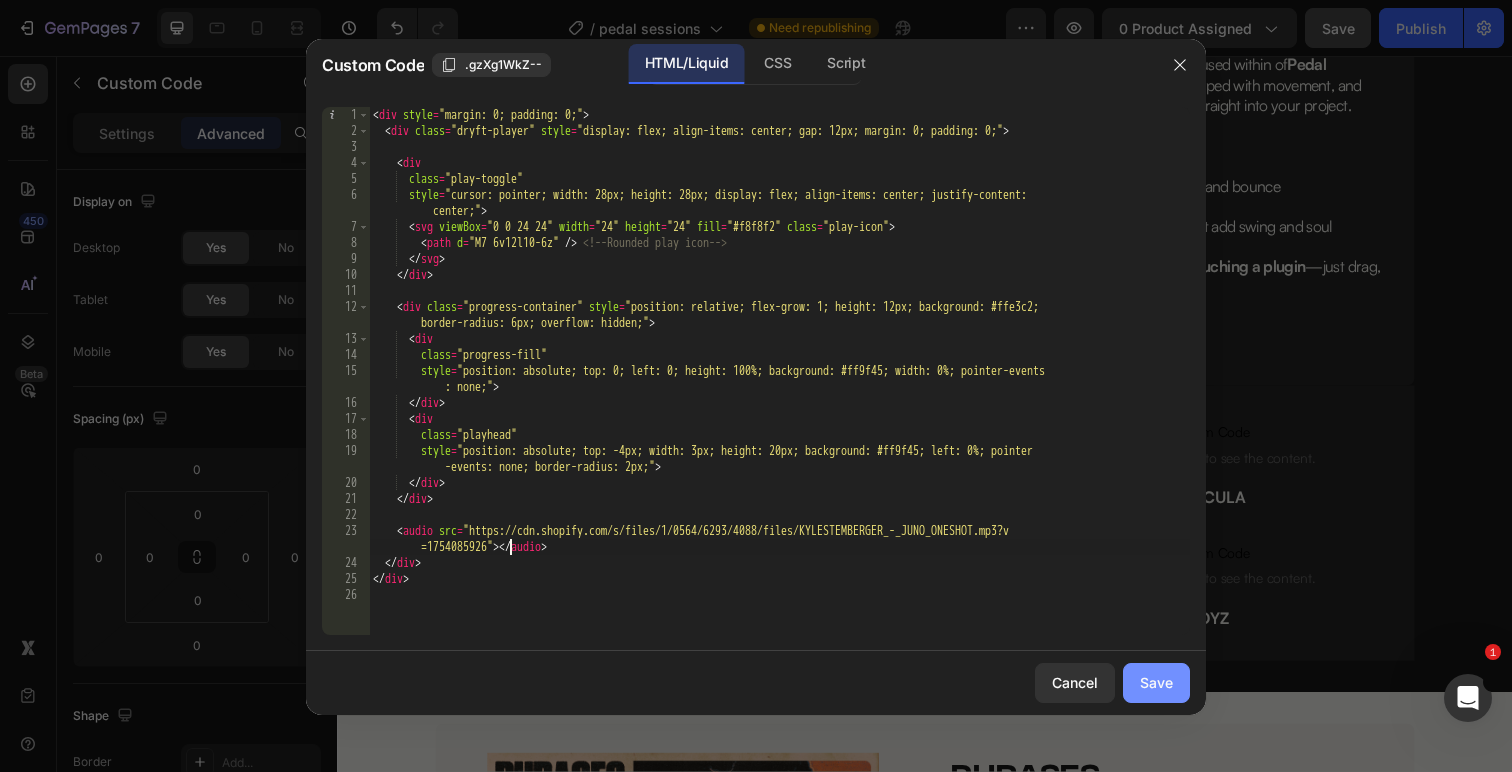click on "Save" at bounding box center (1156, 682) 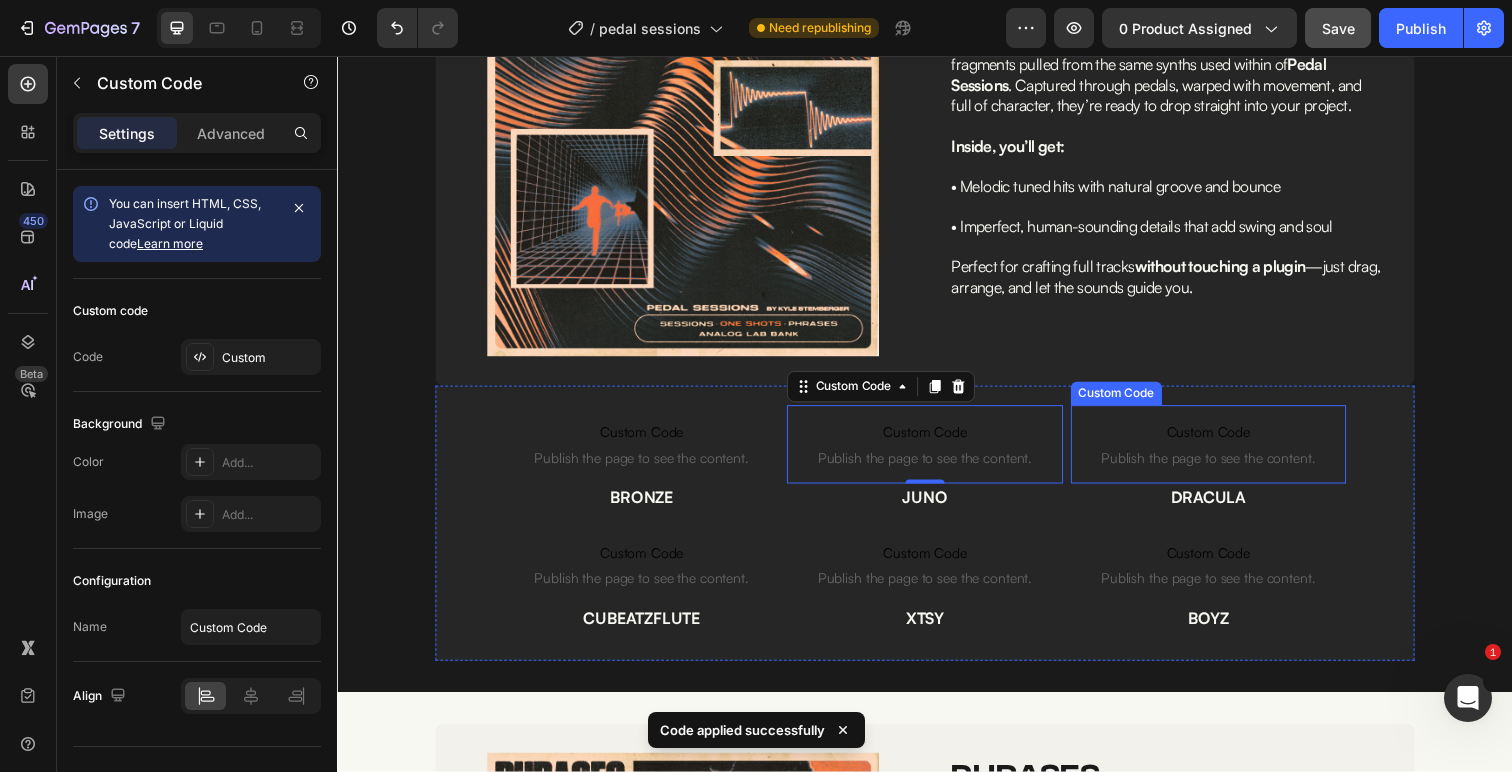 click on "DRACULA" at bounding box center [1226, 507] 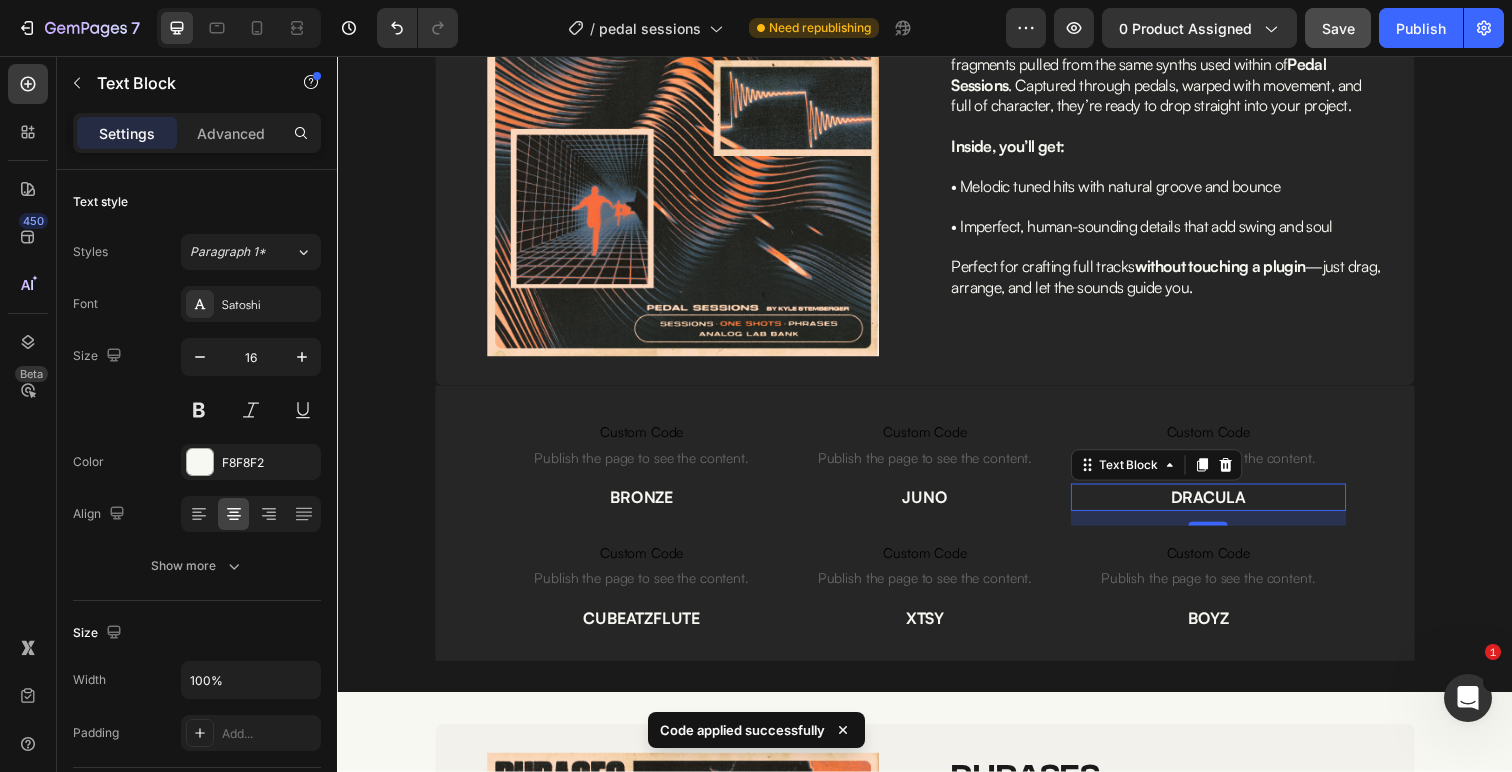 click on "DRACULA" at bounding box center (1226, 507) 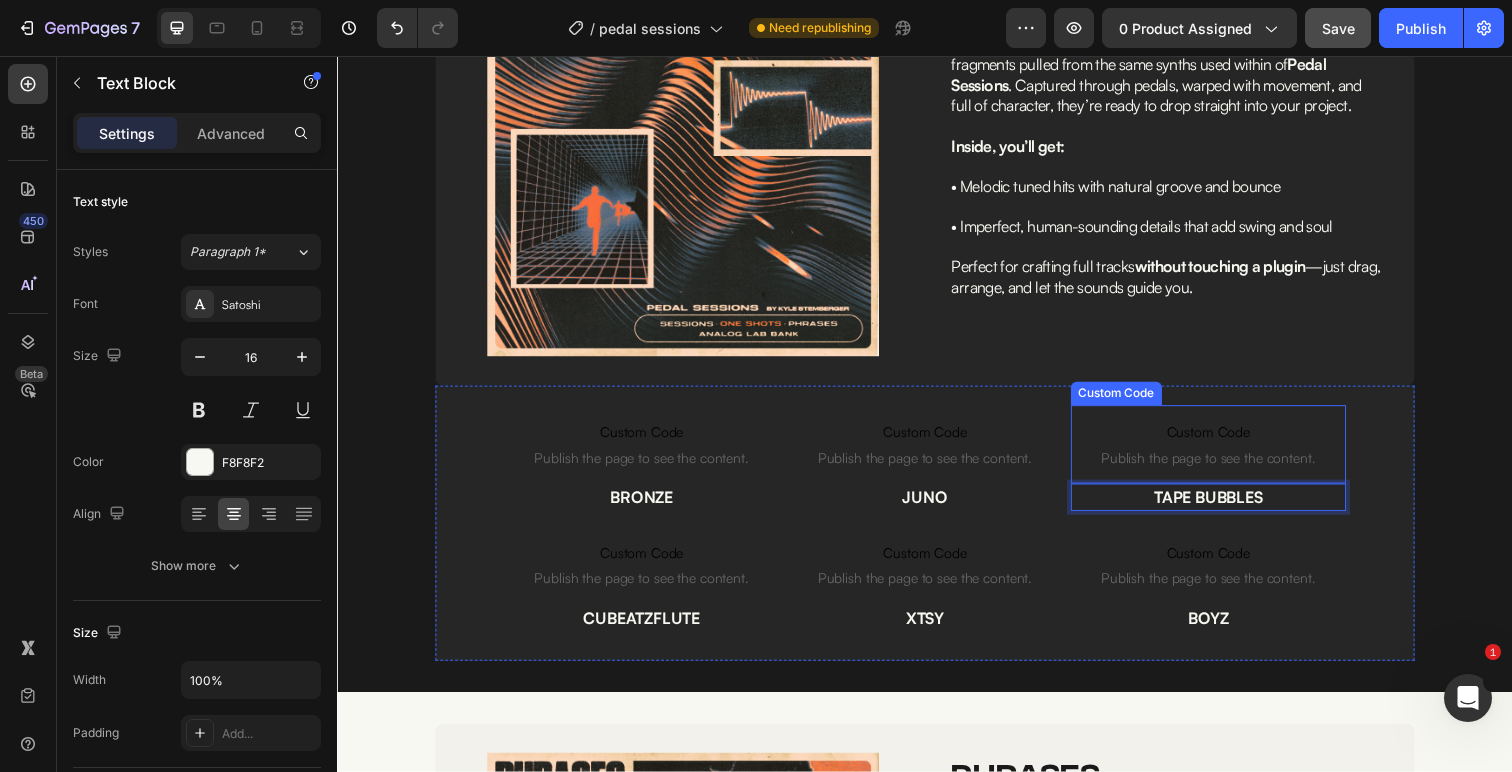 click on "Custom Code
Publish the page to see the content." at bounding box center (1226, 453) 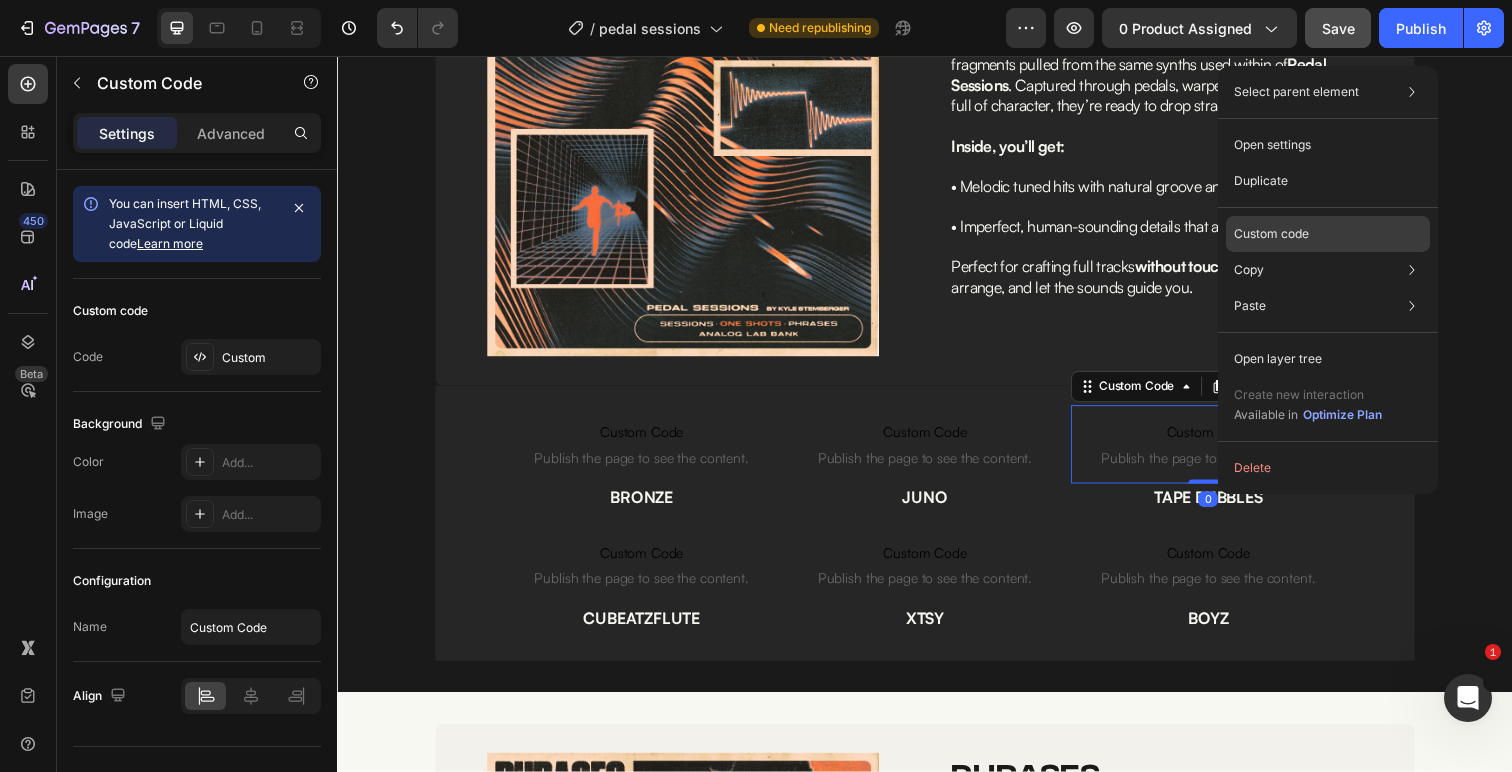 click on "Custom code" at bounding box center [1271, 234] 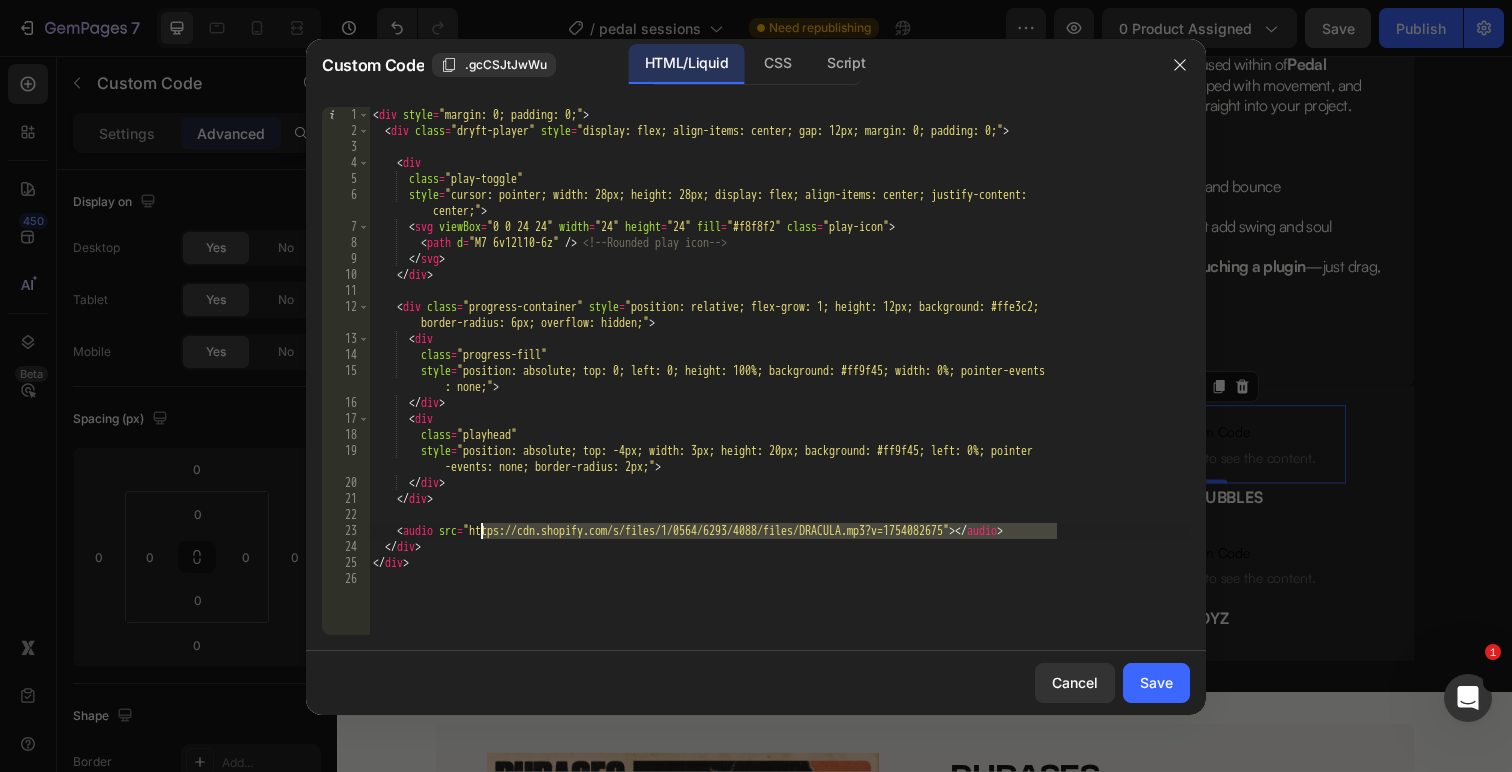 drag, startPoint x: 1057, startPoint y: 535, endPoint x: 485, endPoint y: 535, distance: 572 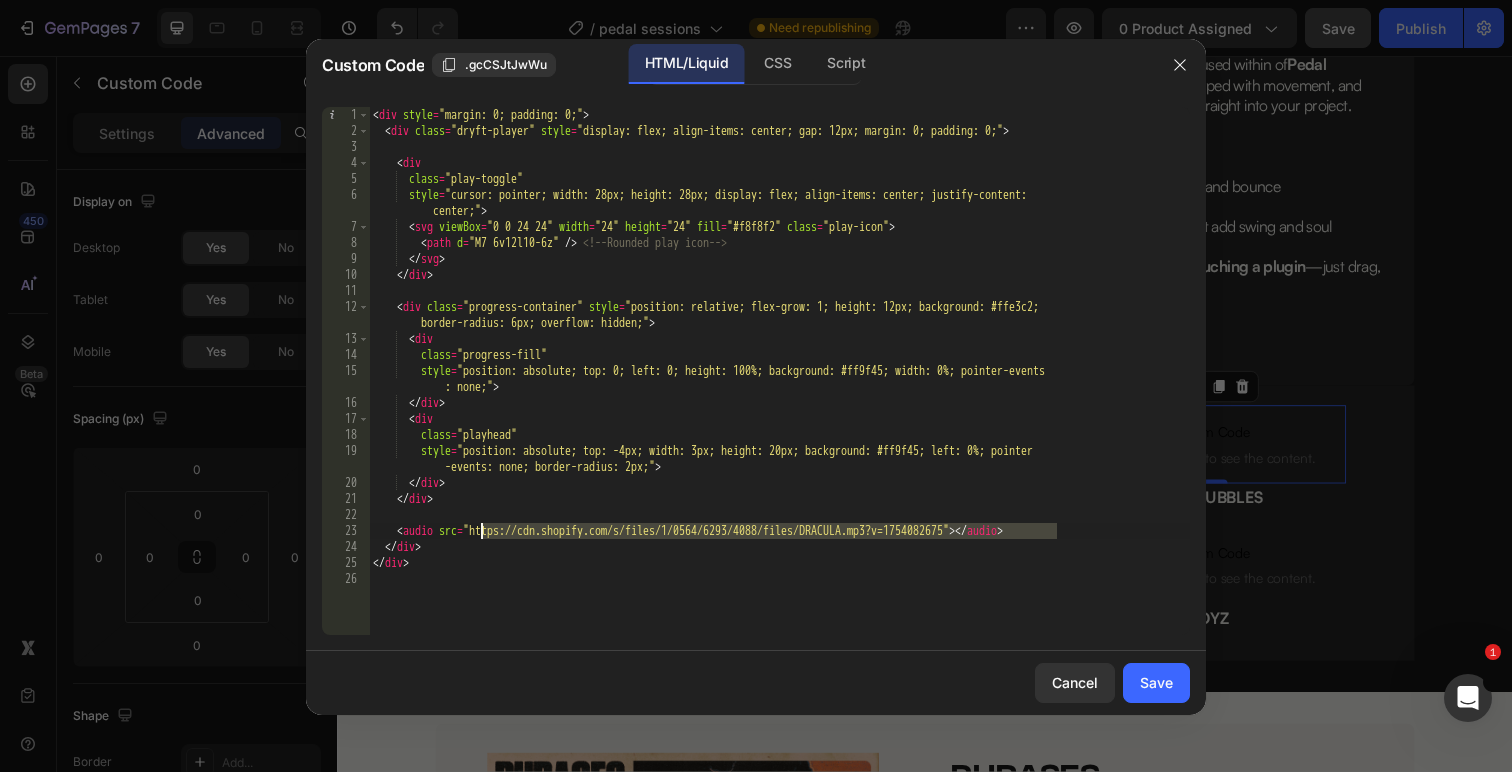 click on "< div   style = "margin: 0; padding: 0;" >    < div   class = "dryft-player"   style = "display: flex; align-items: center; gap: 12px; margin: 0; padding: 0;" >           < div           class = "play-toggle"           style = "cursor: pointer; width: 28px; height: 28px; display: flex; align-items: center; justify-content:             center;" >         < svg   viewBox = "0 0 24 24"   width = "24"   height = "24"   fill = "#f8f8f2"   class = "play-icon" >           < path   d = "M7 6v12l10-6z"   />   <!--  Rounded play icon  -->         </ svg >      </ div >      < div   class = "progress-container"   style = "position: relative; flex-grow: 1; height: 12px; background: #ffe3c2;           border-radius: 6px; overflow: hidden;" >         < div             class = "progress-fill"             style = "position: absolute; top: 0; left: 0; height: 100%; background: #ff9f45; width: 0%; pointer-events              : none;" >         </ div >         < div             class = "playhead"" at bounding box center [779, 387] 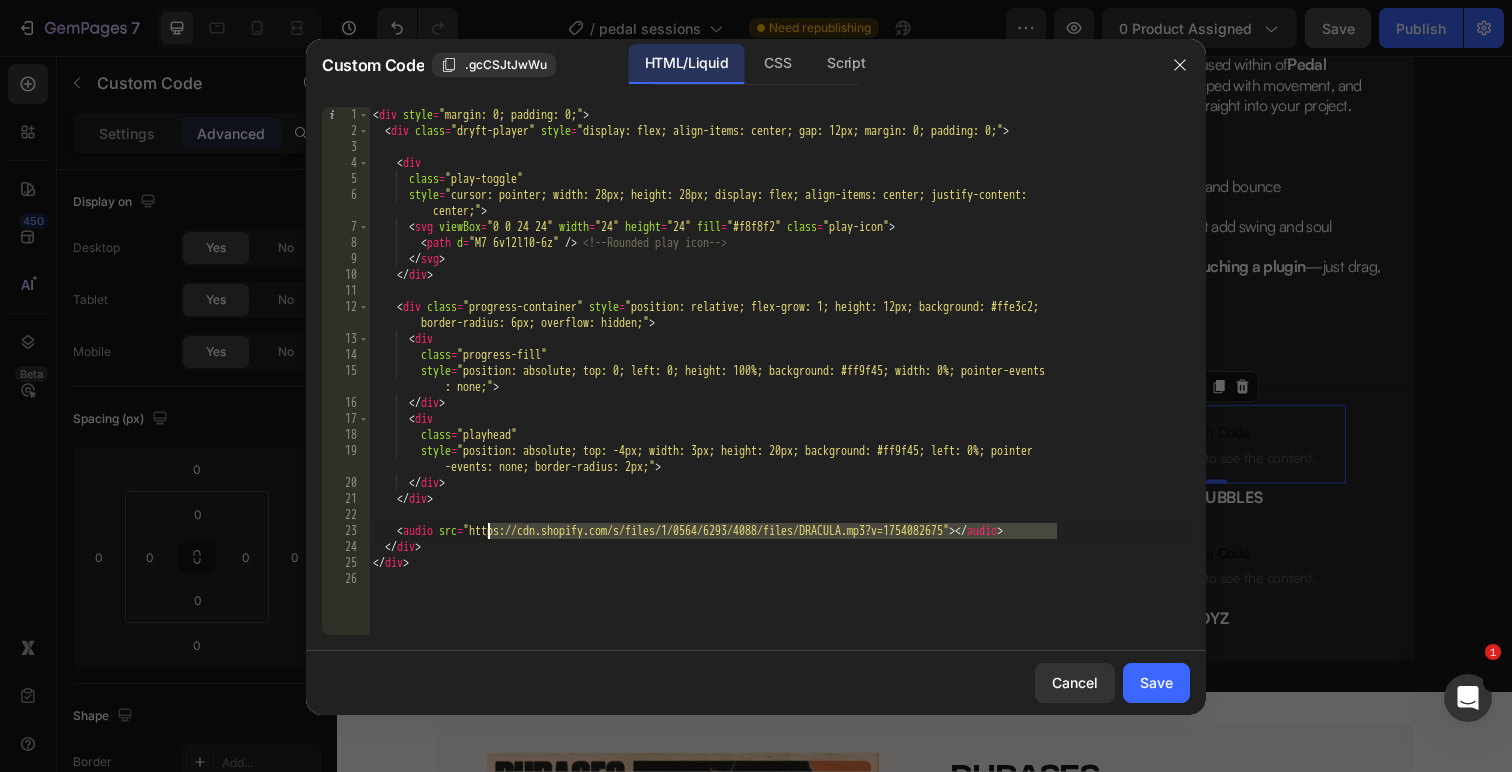 paste on "KYLESTEMBERGER_-_TAPE_BUBBLES_ONESHOT.mp3?v=1754085926" 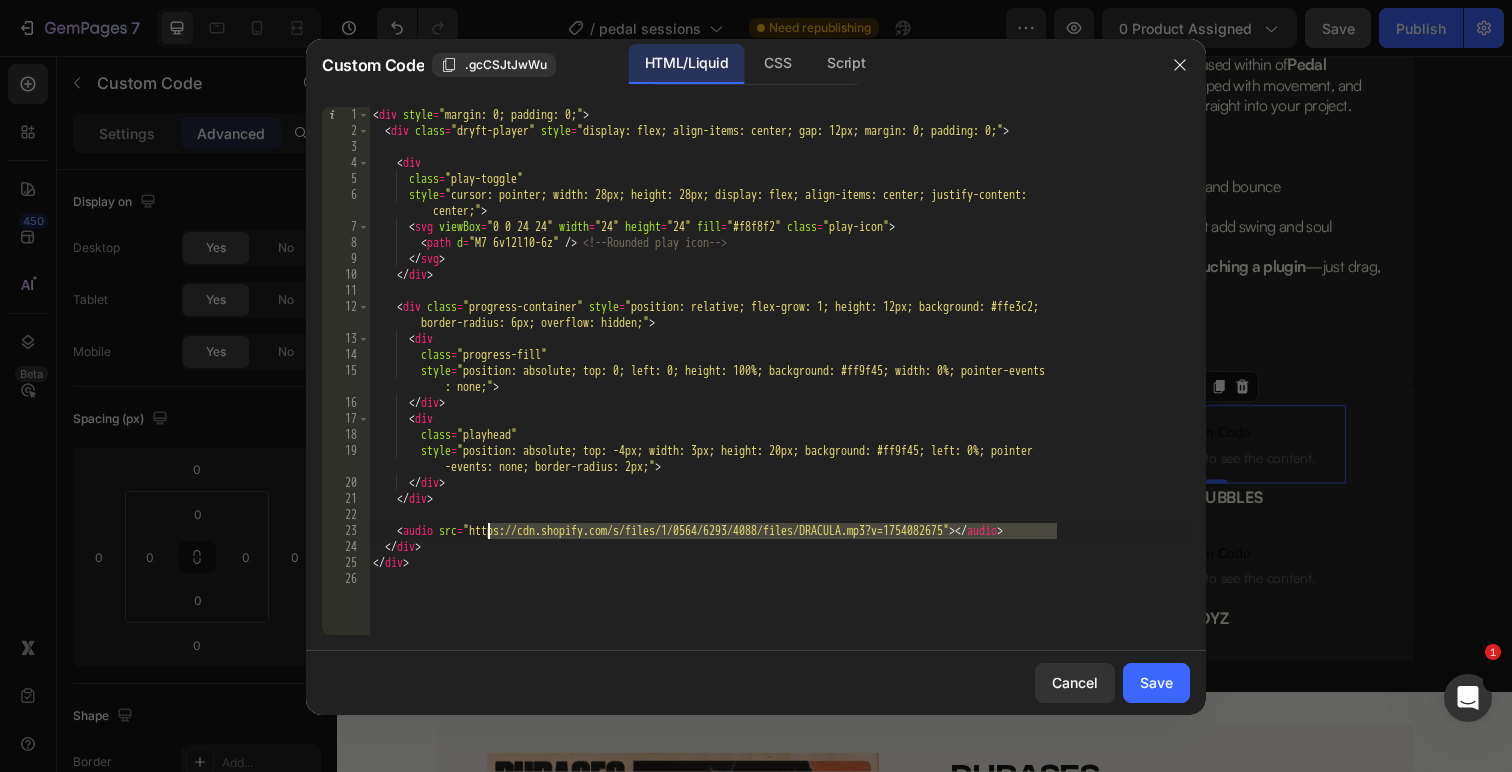 type on "<audio src="https://cdn.shopify.com/s/files/1/0564/6293/4088/files/KYLESTEMBERGER_-_TAPE_BUBBLES_ONESHOT.mp3?v=1754085926"></audio>" 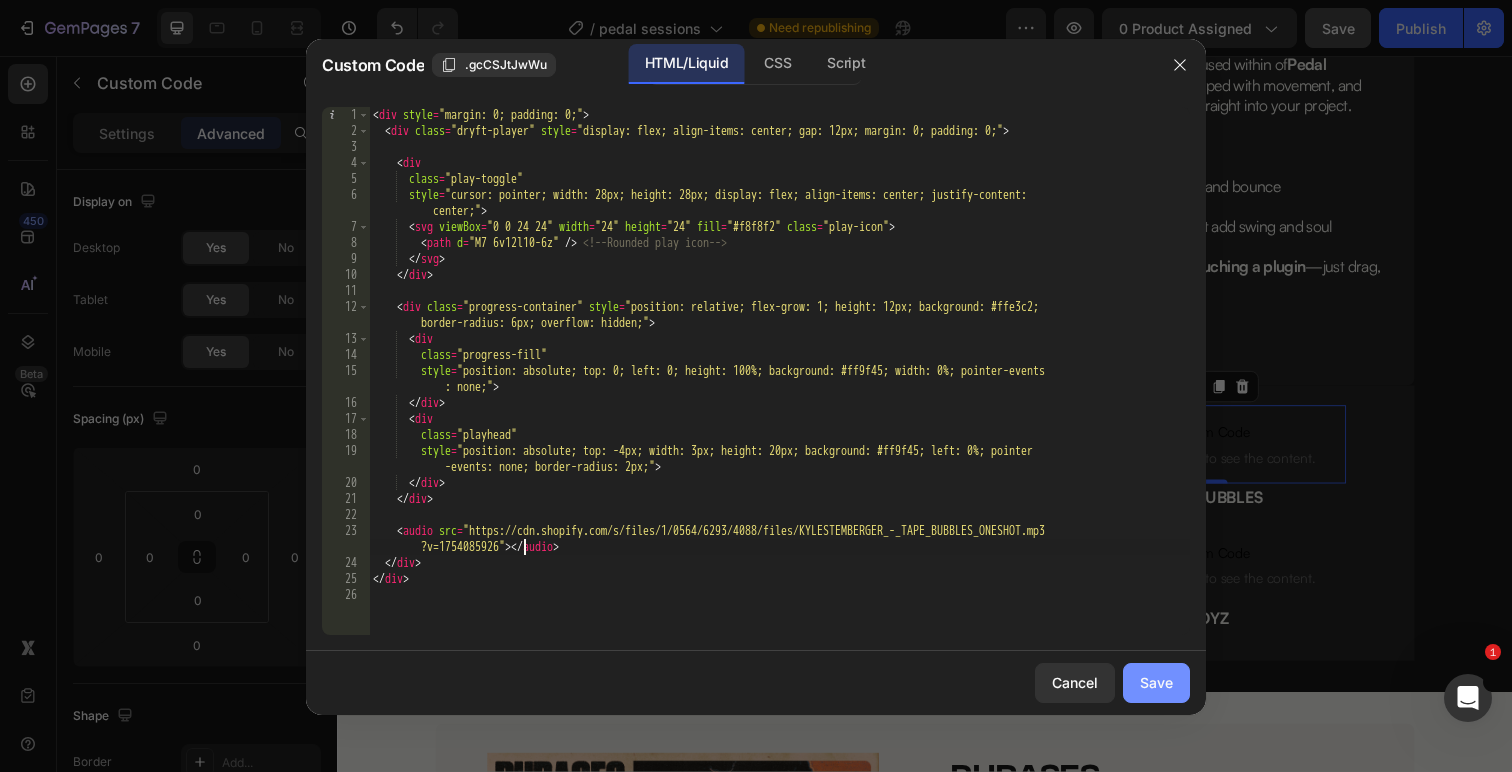 click on "Save" at bounding box center [1156, 682] 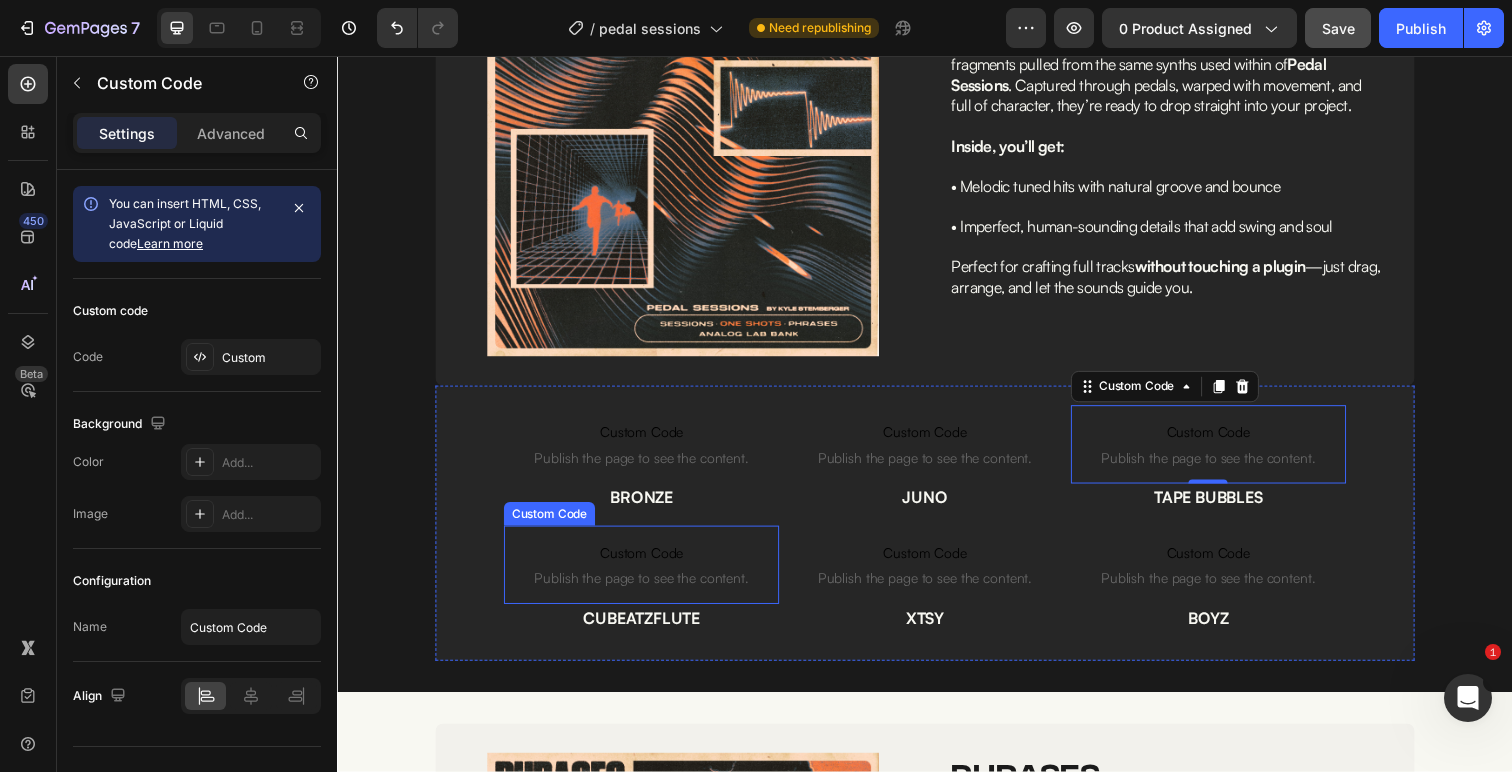 click on "Custom Code" at bounding box center [647, 564] 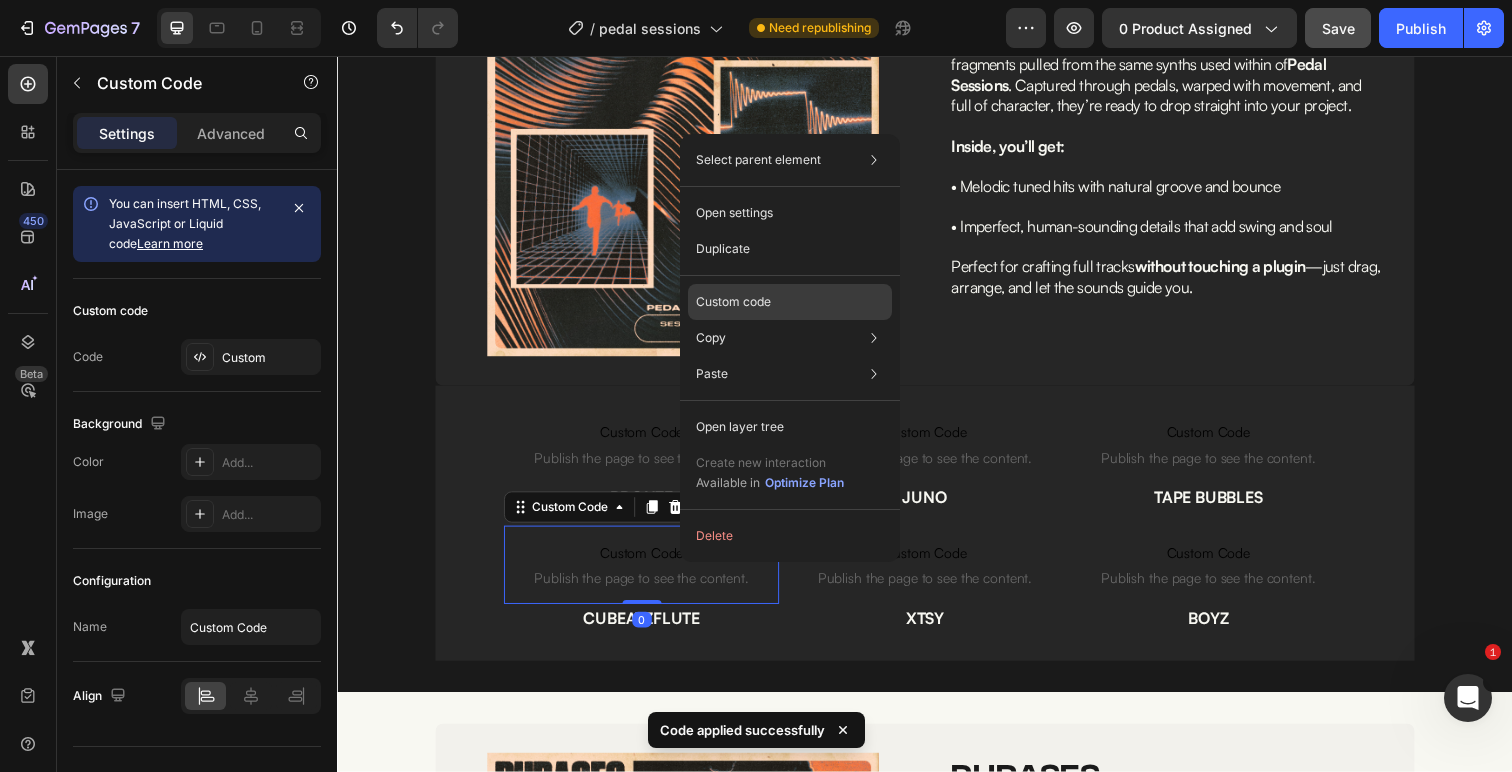 click on "Custom code" at bounding box center [733, 302] 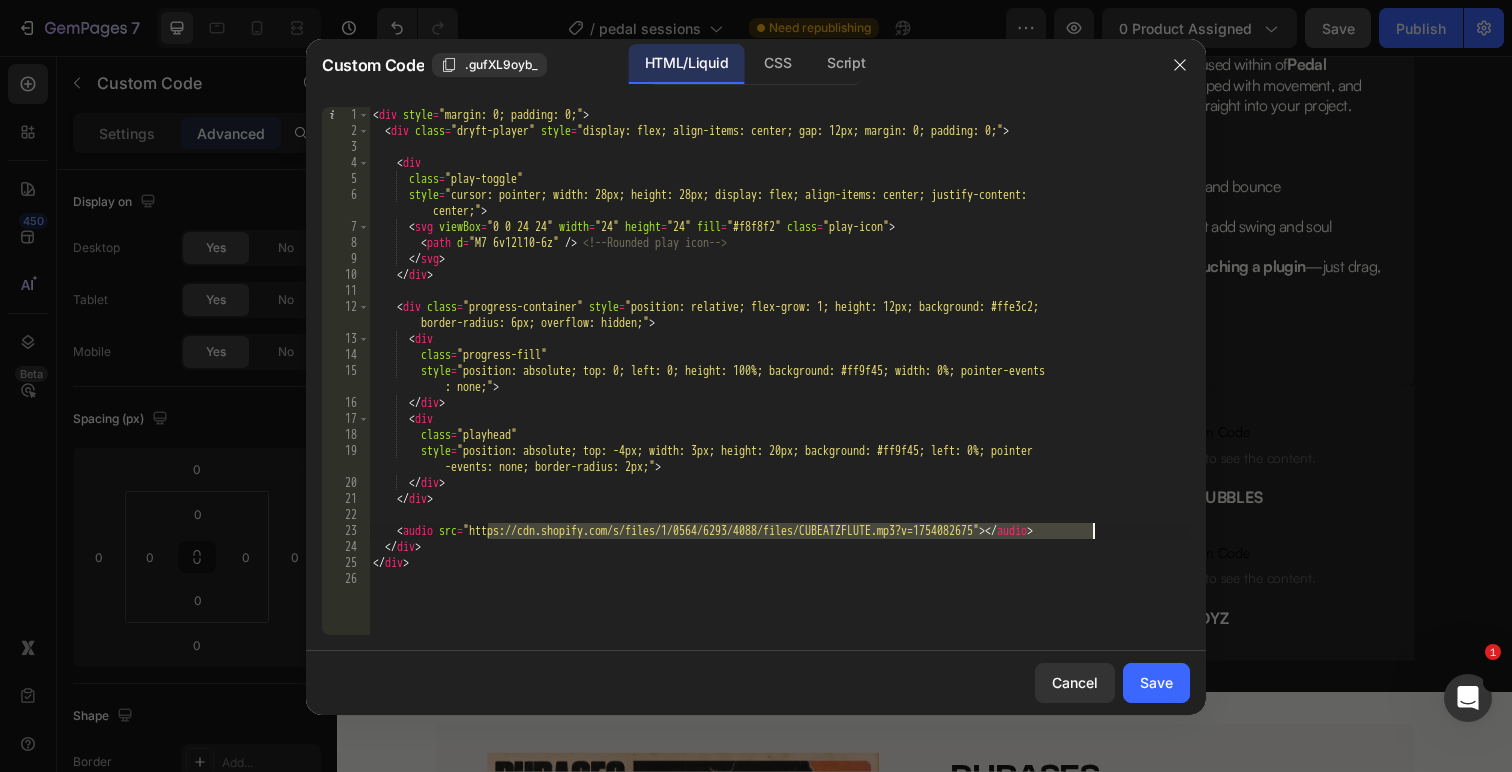 drag, startPoint x: 490, startPoint y: 531, endPoint x: 1091, endPoint y: 530, distance: 601.00085 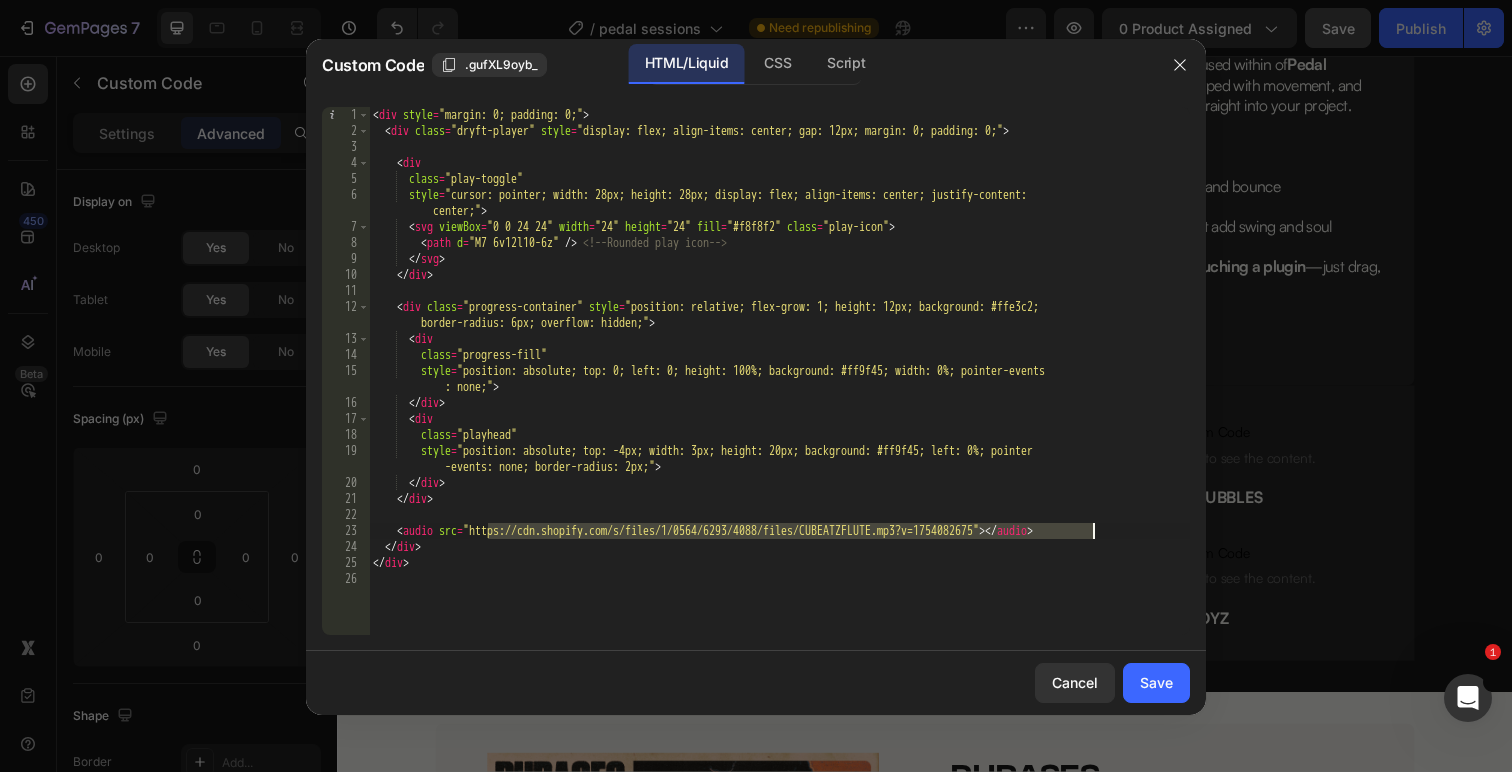 click on "< div   style = "margin: 0; padding: 0;" >    < div   class = "dryft-player"   style = "display: flex; align-items: center; gap: 12px; margin: 0; padding: 0;" >           < div           class = "play-toggle"           style = "cursor: pointer; width: 28px; height: 28px; display: flex; align-items: center; justify-content:             center;" >         < svg   viewBox = "0 0 24 24"   width = "24"   height = "24"   fill = "#f8f8f2"   class = "play-icon" >           < path   d = "M7 6v12l10-6z"   />   <!--  Rounded play icon  -->         </ svg >      </ div >      < div   class = "progress-container"   style = "position: relative; flex-grow: 1; height: 12px; background: #ffe3c2;           border-radius: 6px; overflow: hidden;" >         < div             class = "progress-fill"             style = "position: absolute; top: 0; left: 0; height: 100%; background: #ff9f45; width: 0%; pointer-events              : none;" >         </ div >         < div             class = "playhead"" at bounding box center (779, 387) 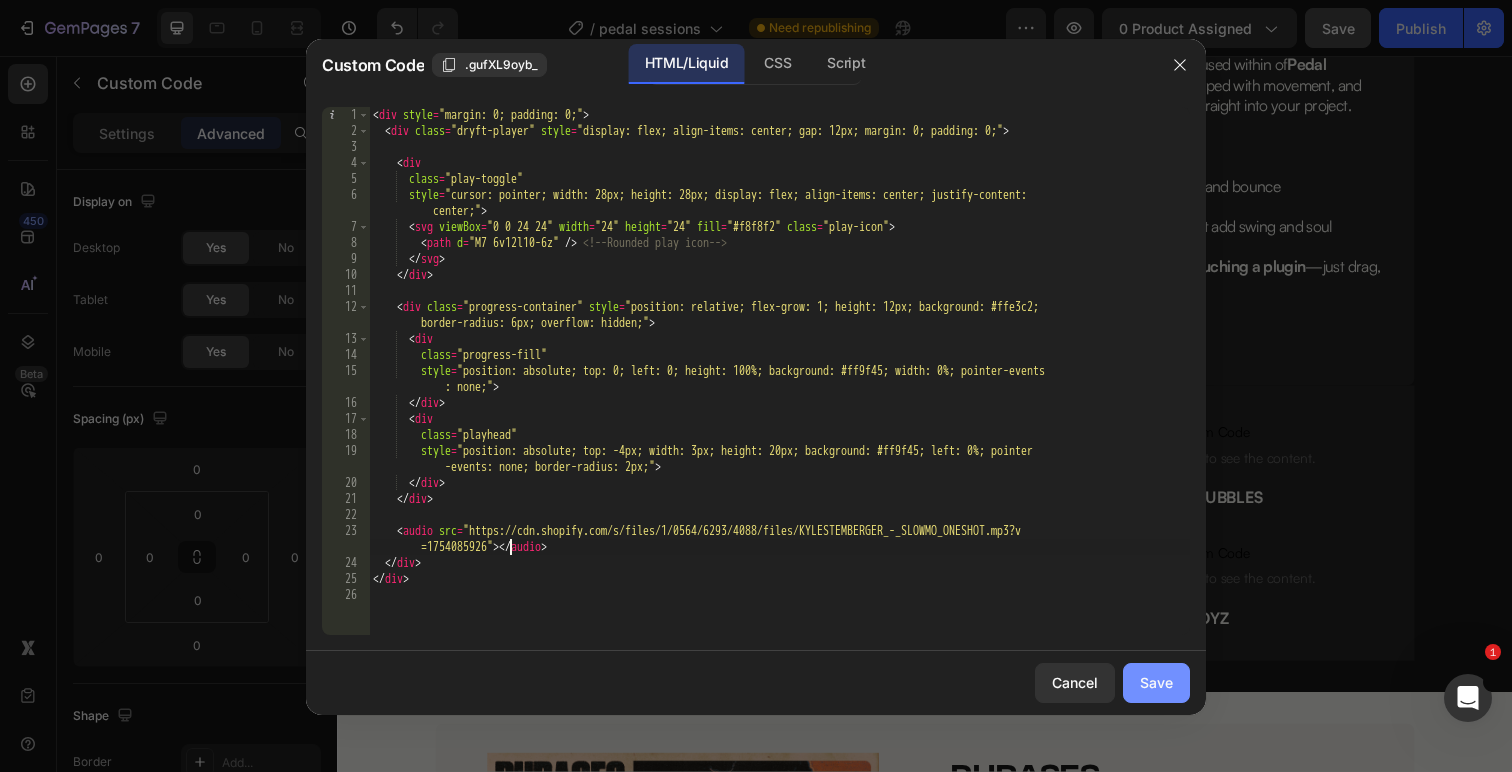 click on "Save" at bounding box center [1156, 682] 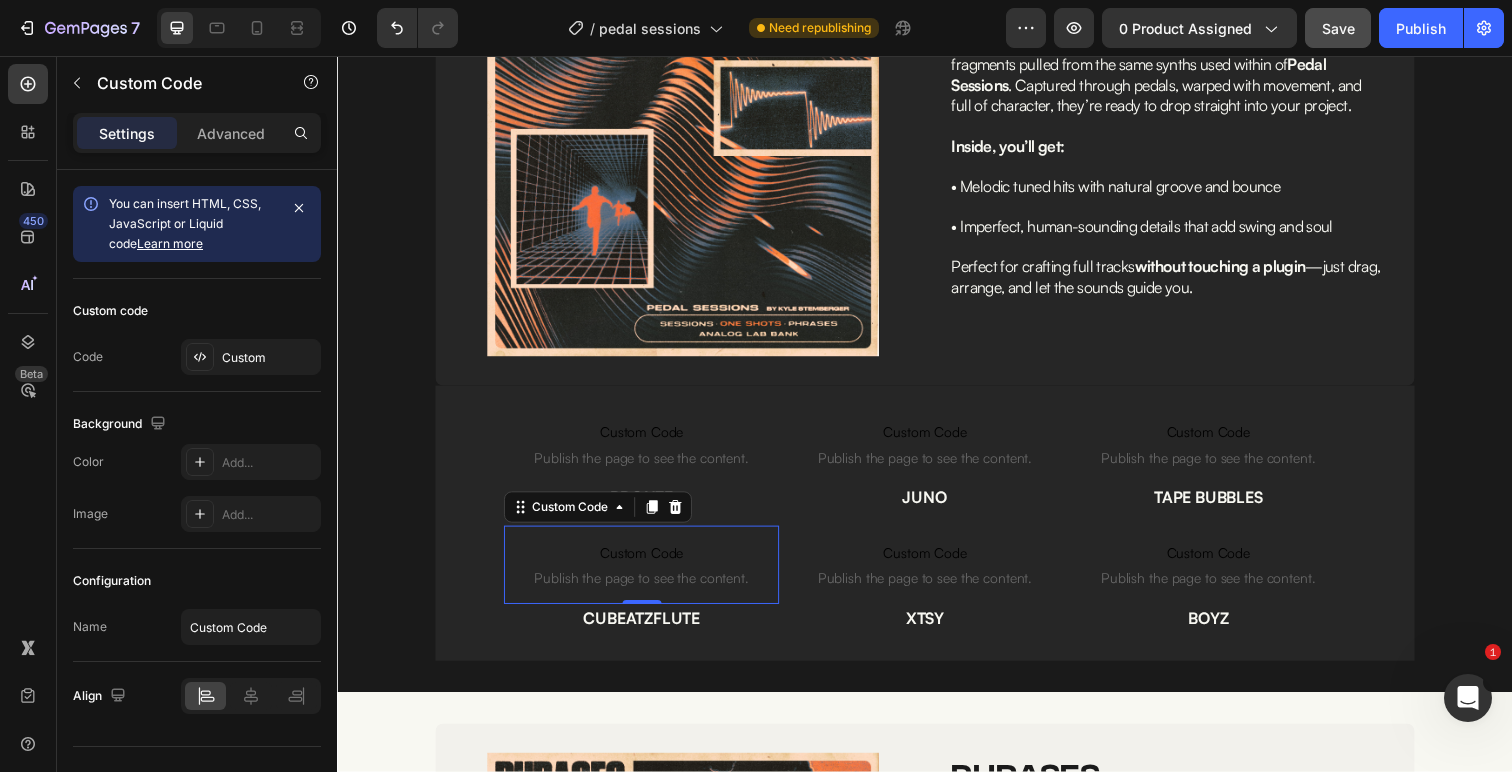click on "CUBEATZFLUTE" at bounding box center (647, 630) 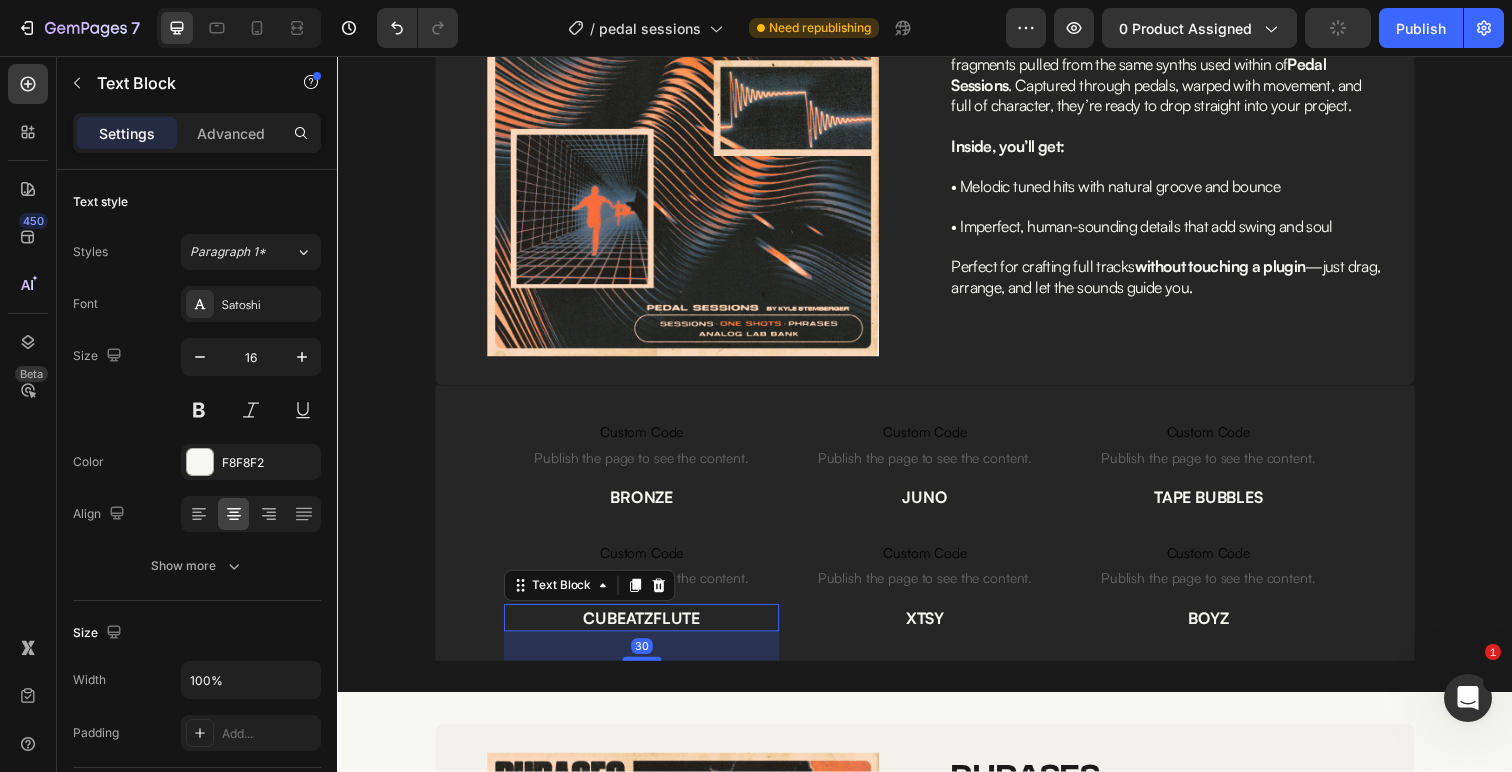 click on "CUBEATZFLUTE" at bounding box center (647, 630) 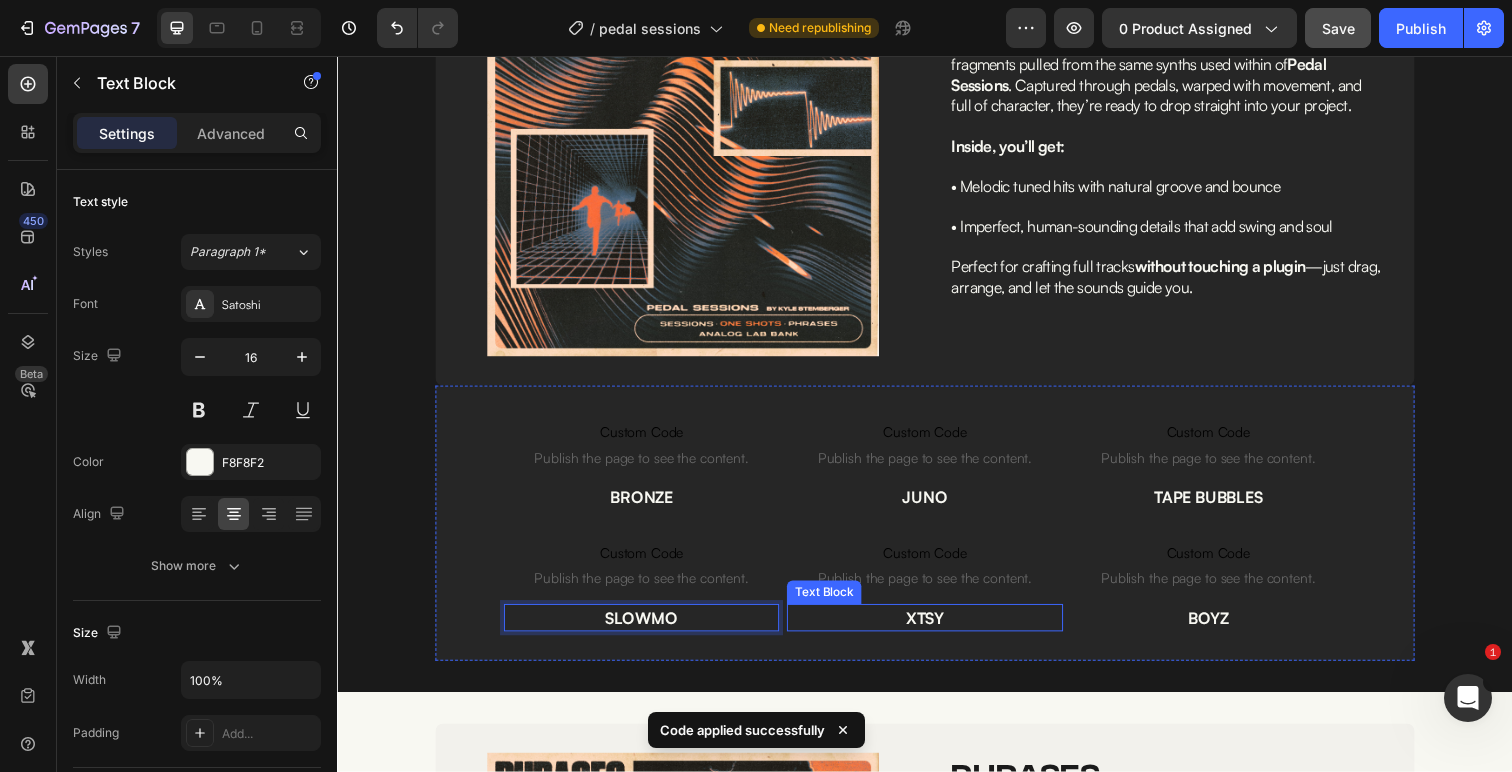 click on "XTSY" at bounding box center [936, 630] 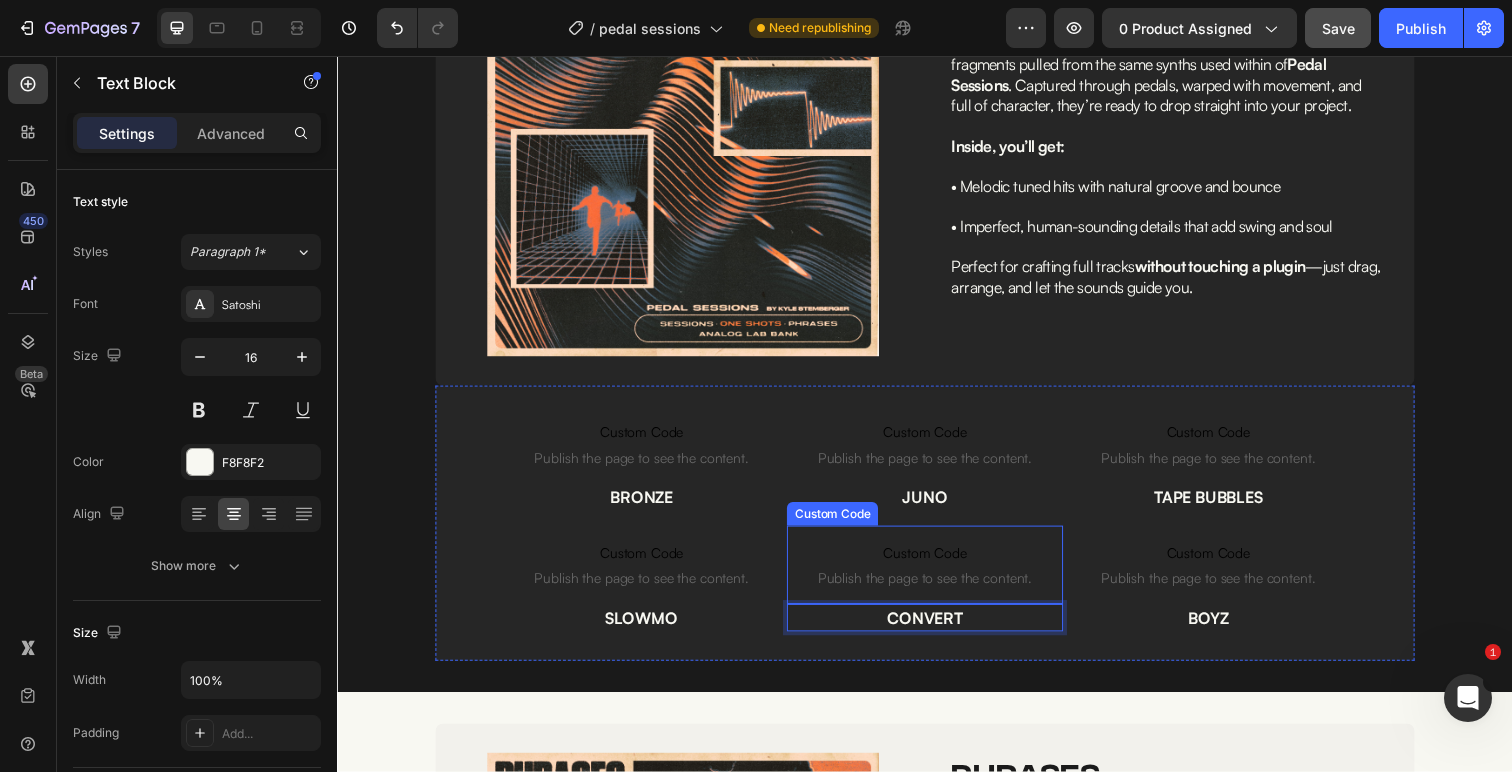 click on "Publish the page to see the content." at bounding box center [936, 590] 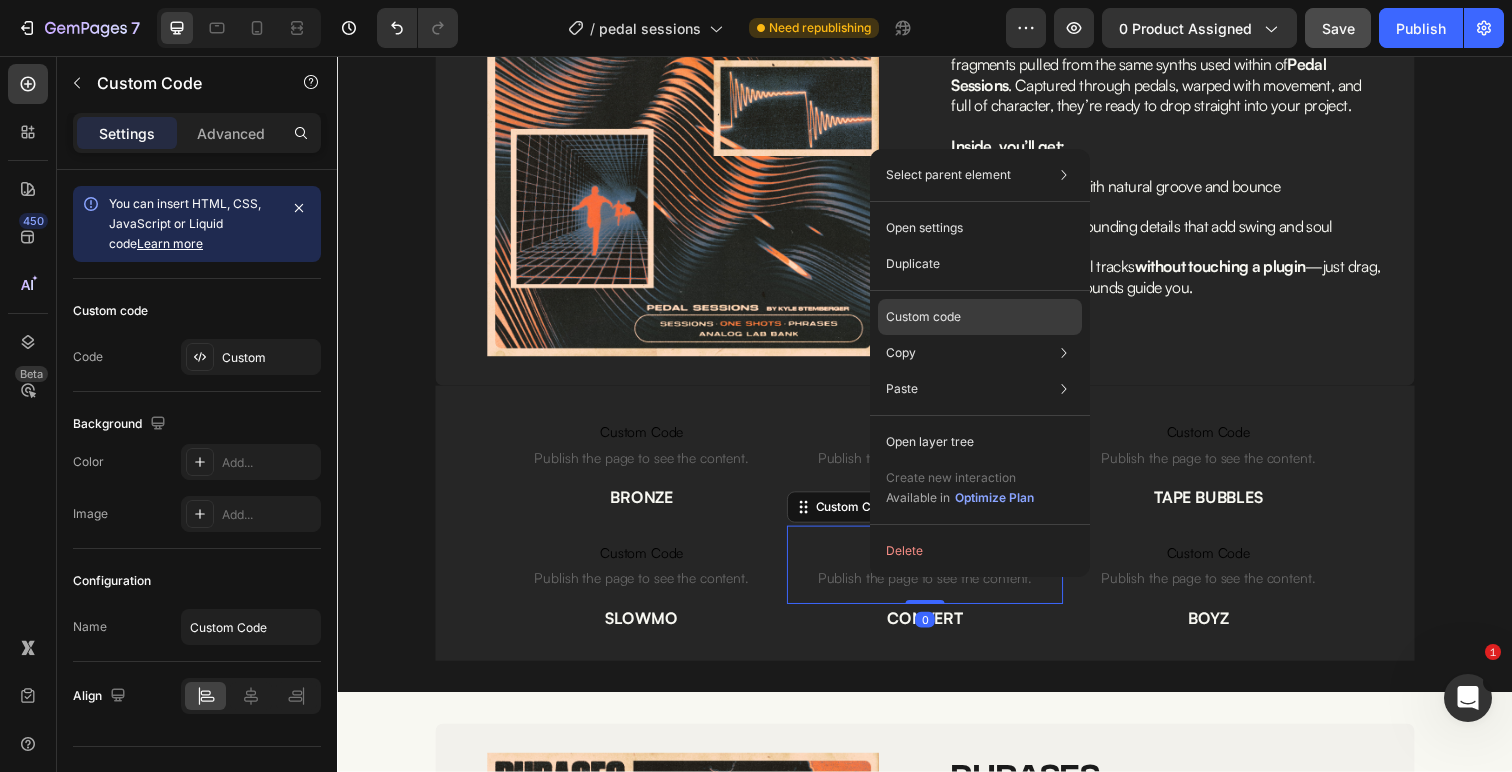 click on "Custom code" at bounding box center (923, 317) 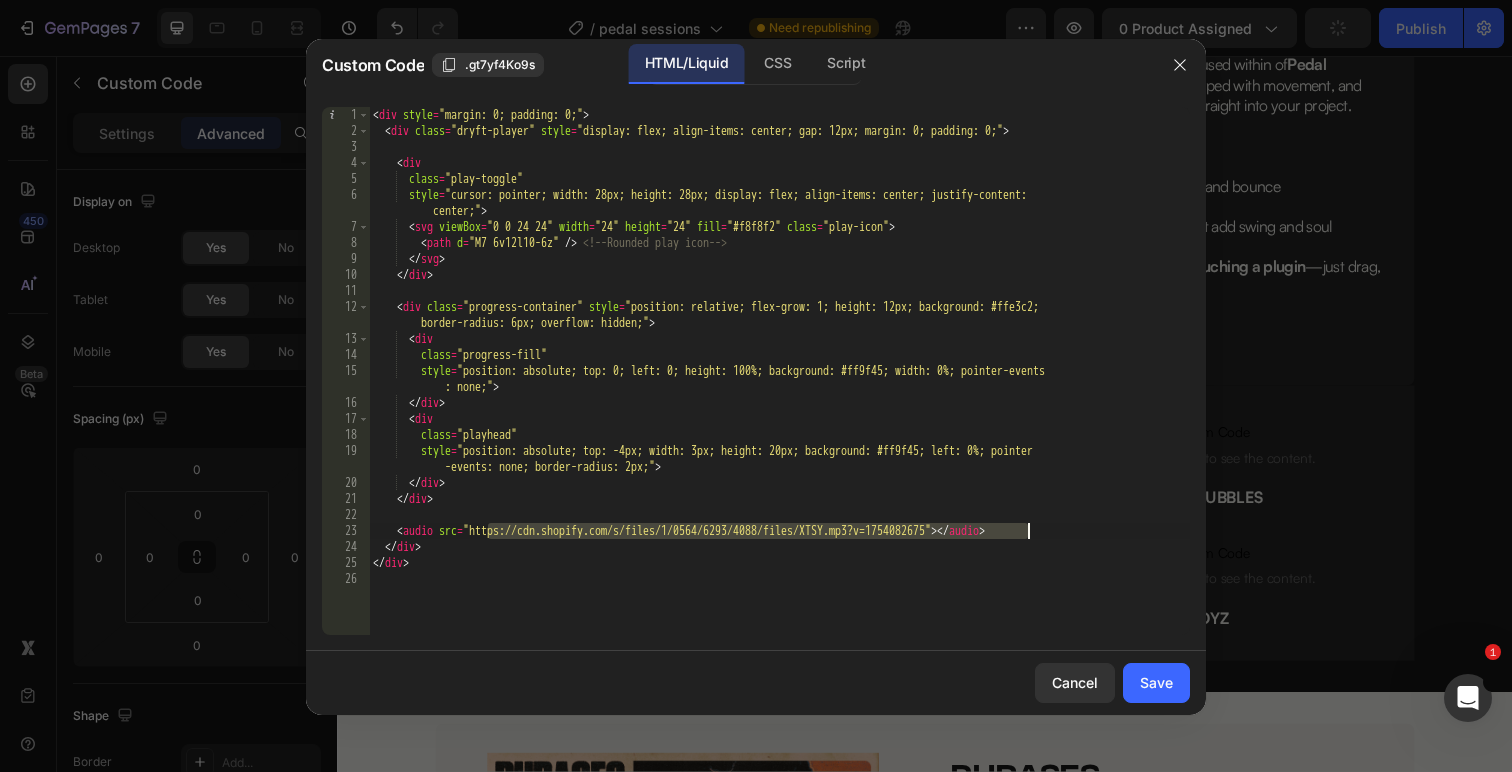 drag, startPoint x: 490, startPoint y: 532, endPoint x: 1034, endPoint y: 534, distance: 544.00366 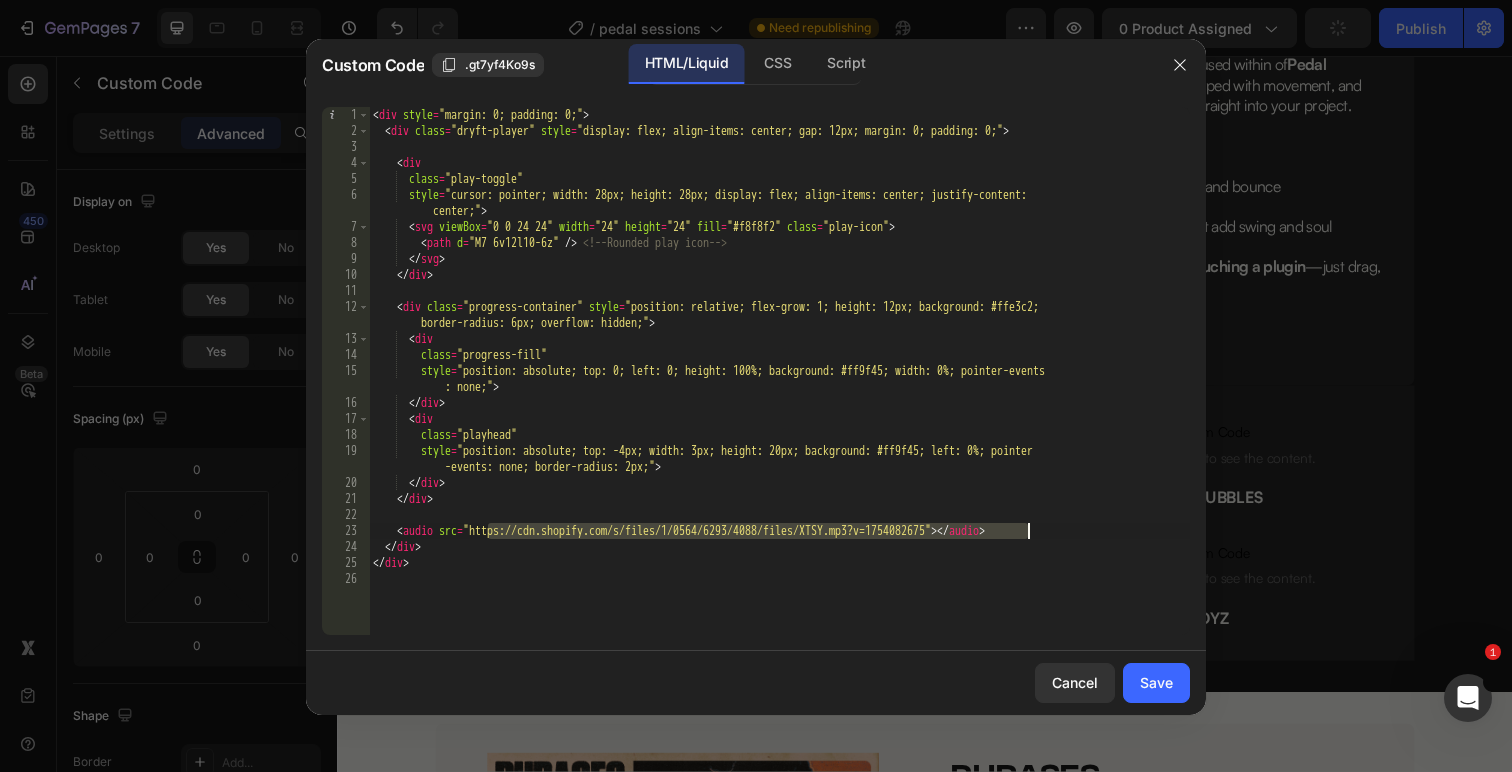 click on "< div   style = "margin: 0; padding: 0;" >    < div   class = "dryft-player"   style = "display: flex; align-items: center; gap: 12px; margin: 0; padding: 0;" >           < div           class = "play-toggle"           style = "cursor: pointer; width: 28px; height: 28px; display: flex; align-items: center; justify-content:             center;" >         < svg   viewBox = "0 0 24 24"   width = "24"   height = "24"   fill = "#f8f8f2"   class = "play-icon" >           < path   d = "M7 6v12l10-6z"   />   <!--  Rounded play icon  -->         </ svg >      </ div >      < div   class = "progress-container"   style = "position: relative; flex-grow: 1; height: 12px; background: #ffe3c2;           border-radius: 6px; overflow: hidden;" >         < div             class = "progress-fill"             style = "position: absolute; top: 0; left: 0; height: 100%; background: #ff9f45; width: 0%; pointer-events              : none;" >         </ div >         < div             class = "playhead"" at bounding box center [779, 387] 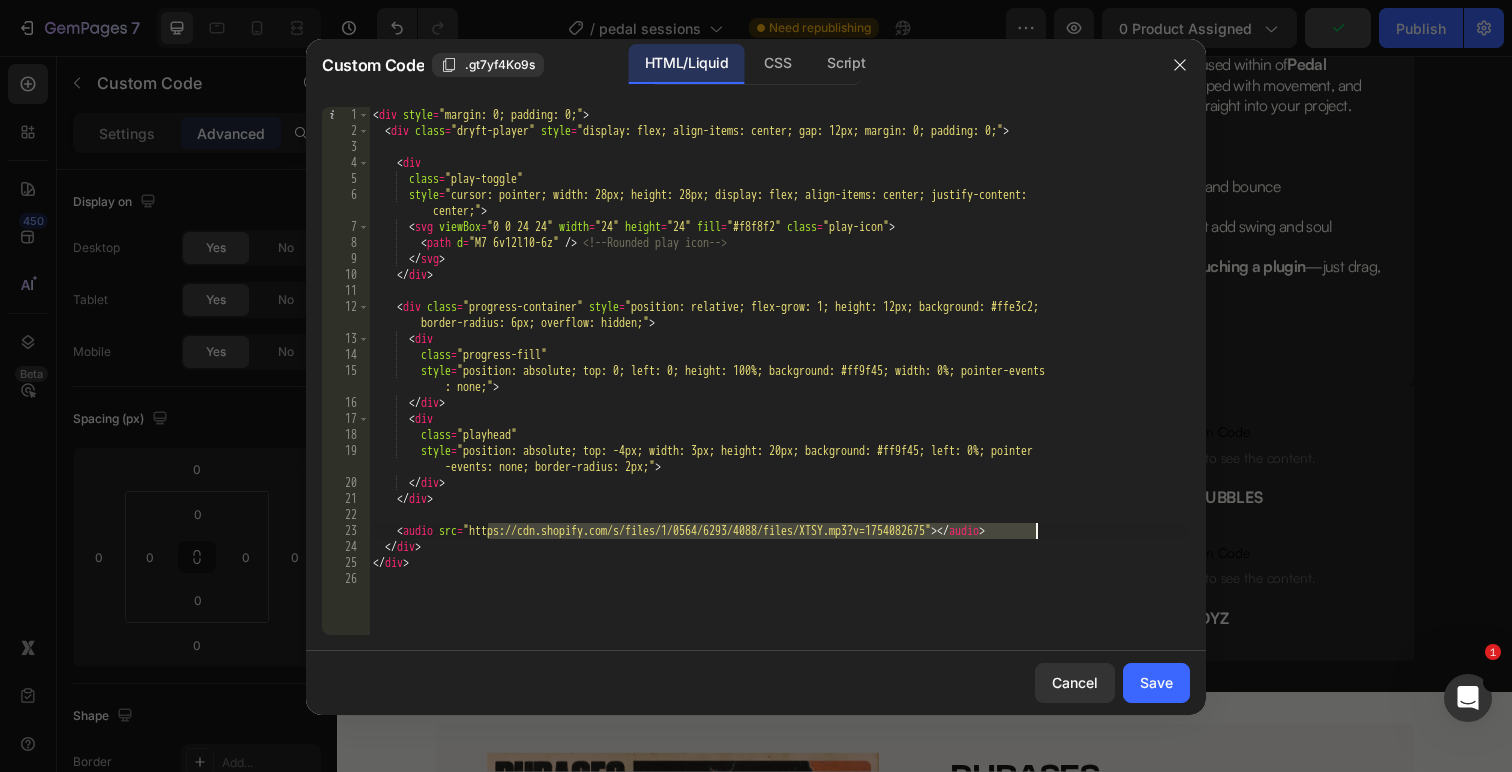 paste on "KYLESTEMBERGER_-_CONVERT_ONESHOT.mp3?v=1754085926" 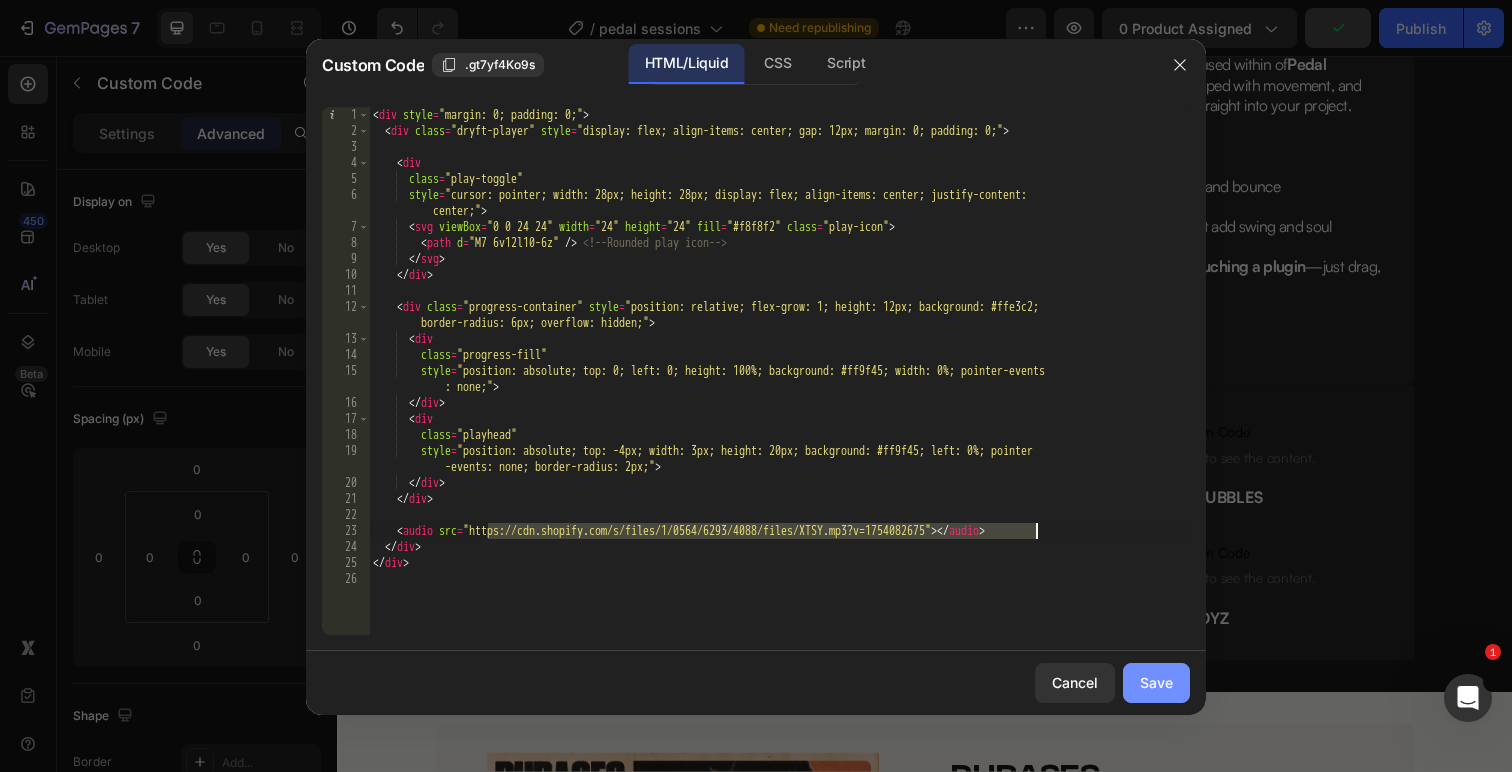 type on "<audio src="https://cdn.shopify.com/s/files/1/0564/6293/4088/files/KYLESTEMBERGER_-_CONVERT_ONESHOT.mp3?v=1754085926"></audio>" 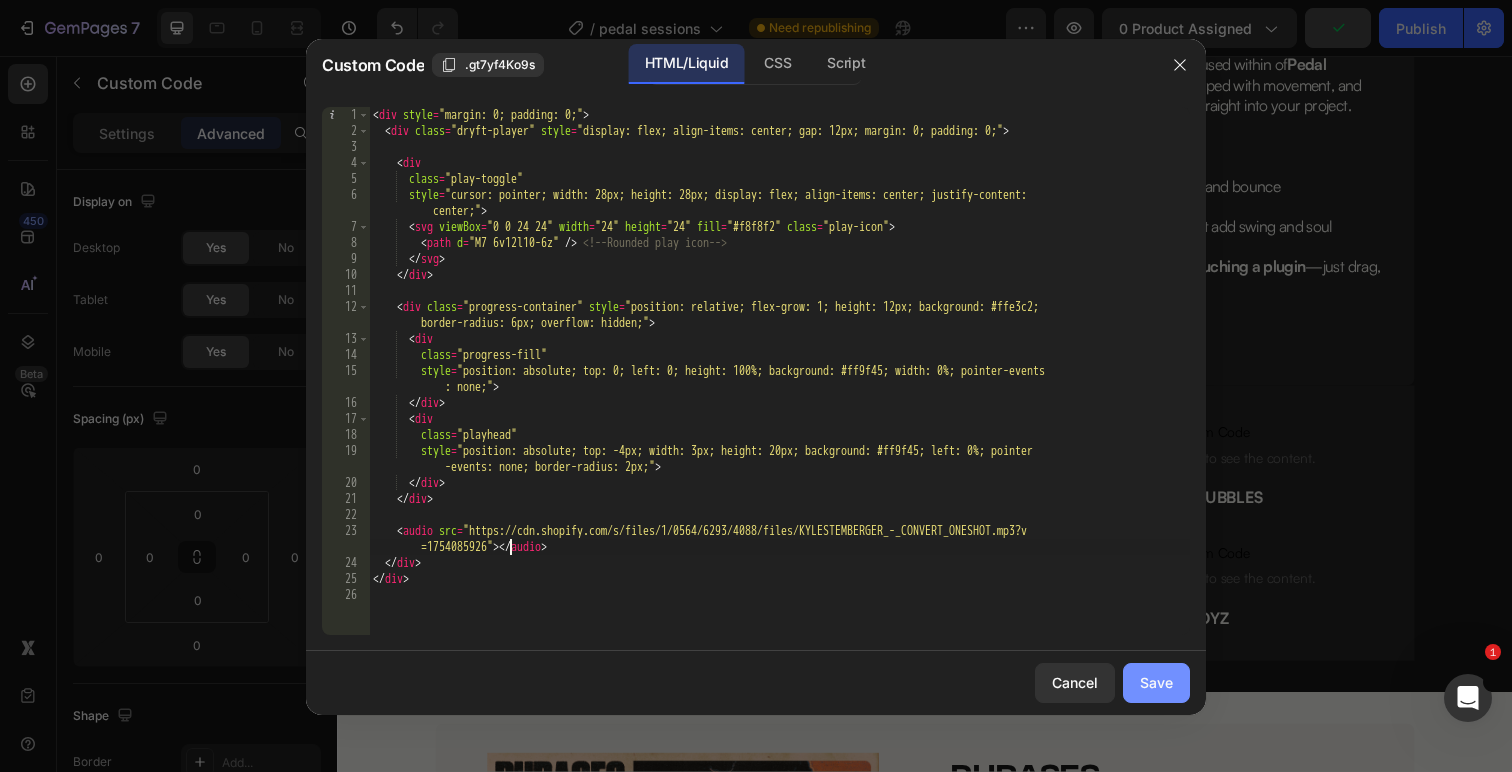 click on "Save" at bounding box center (1156, 682) 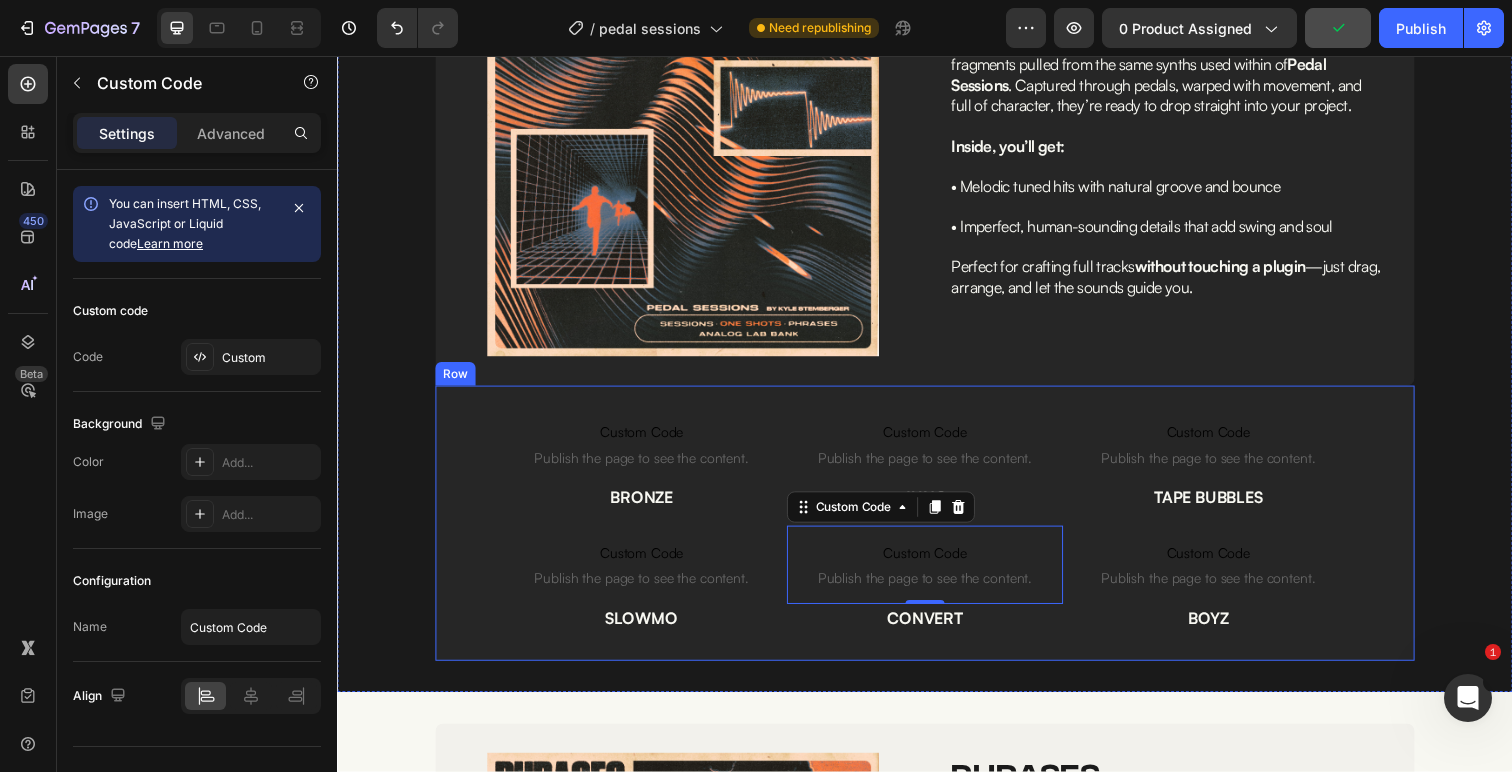 click on "BOYZ" at bounding box center (1226, 630) 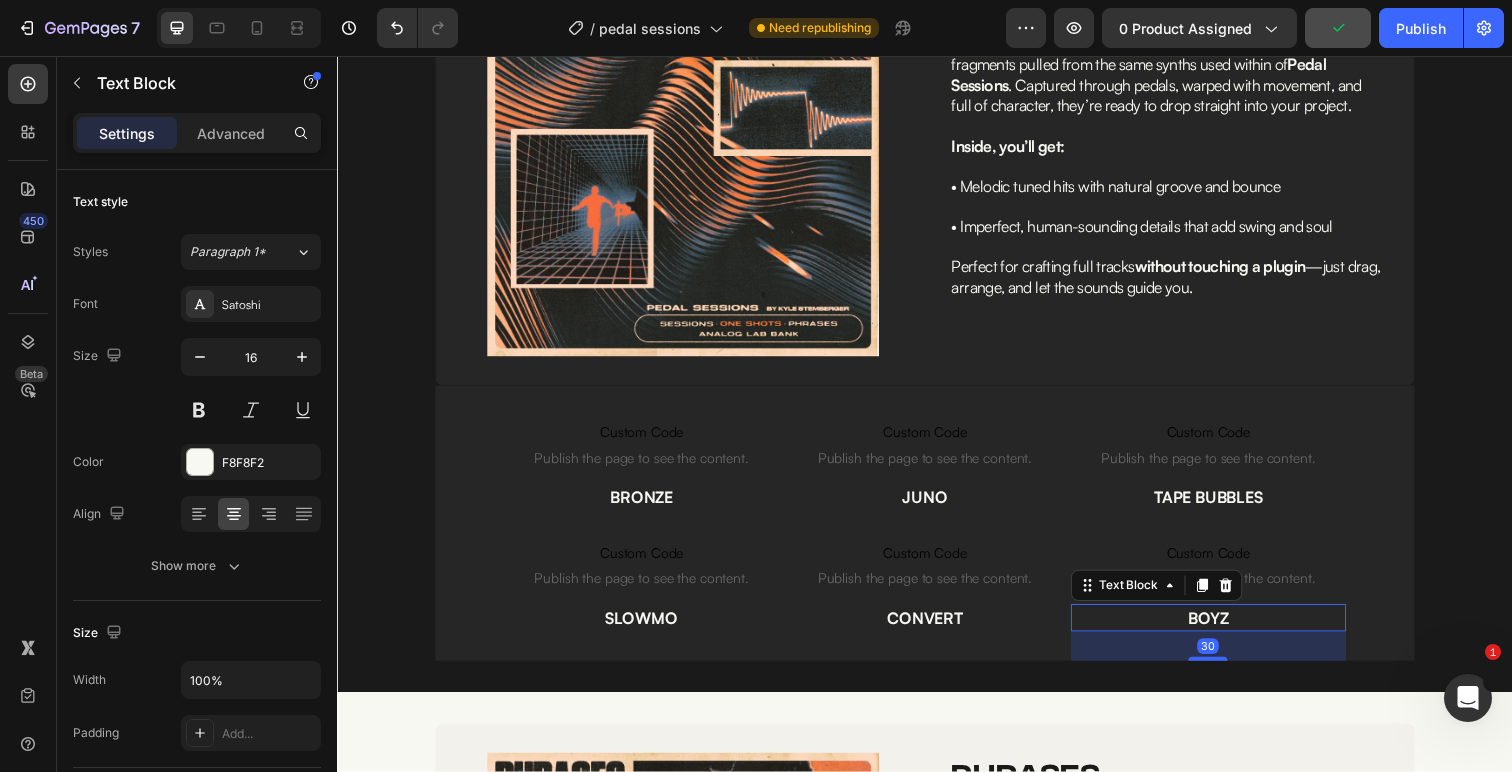 click on "BOYZ" at bounding box center (1226, 630) 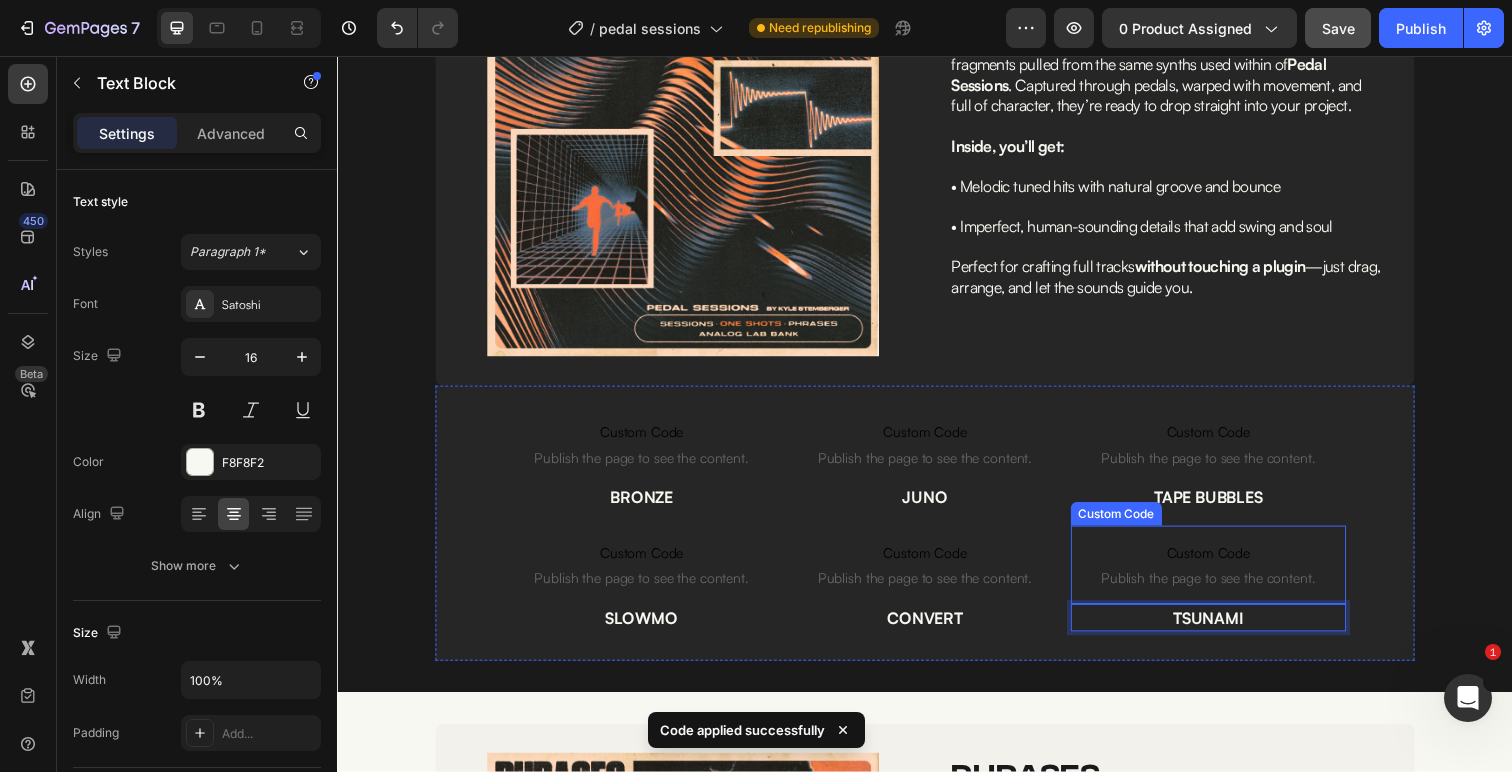 click on "Custom Code
Publish the page to see the content." at bounding box center (1226, 576) 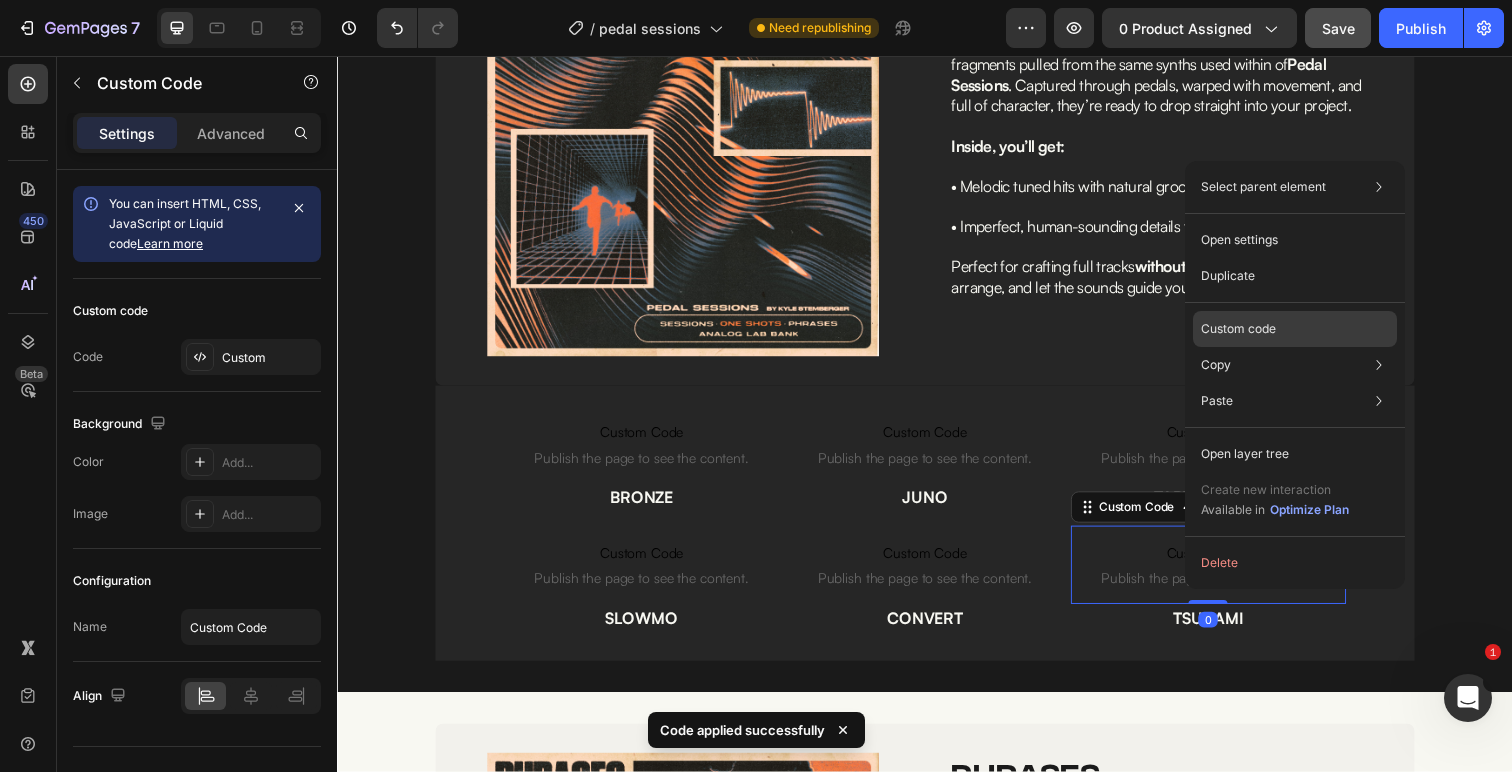 click on "Custom code" at bounding box center [1238, 329] 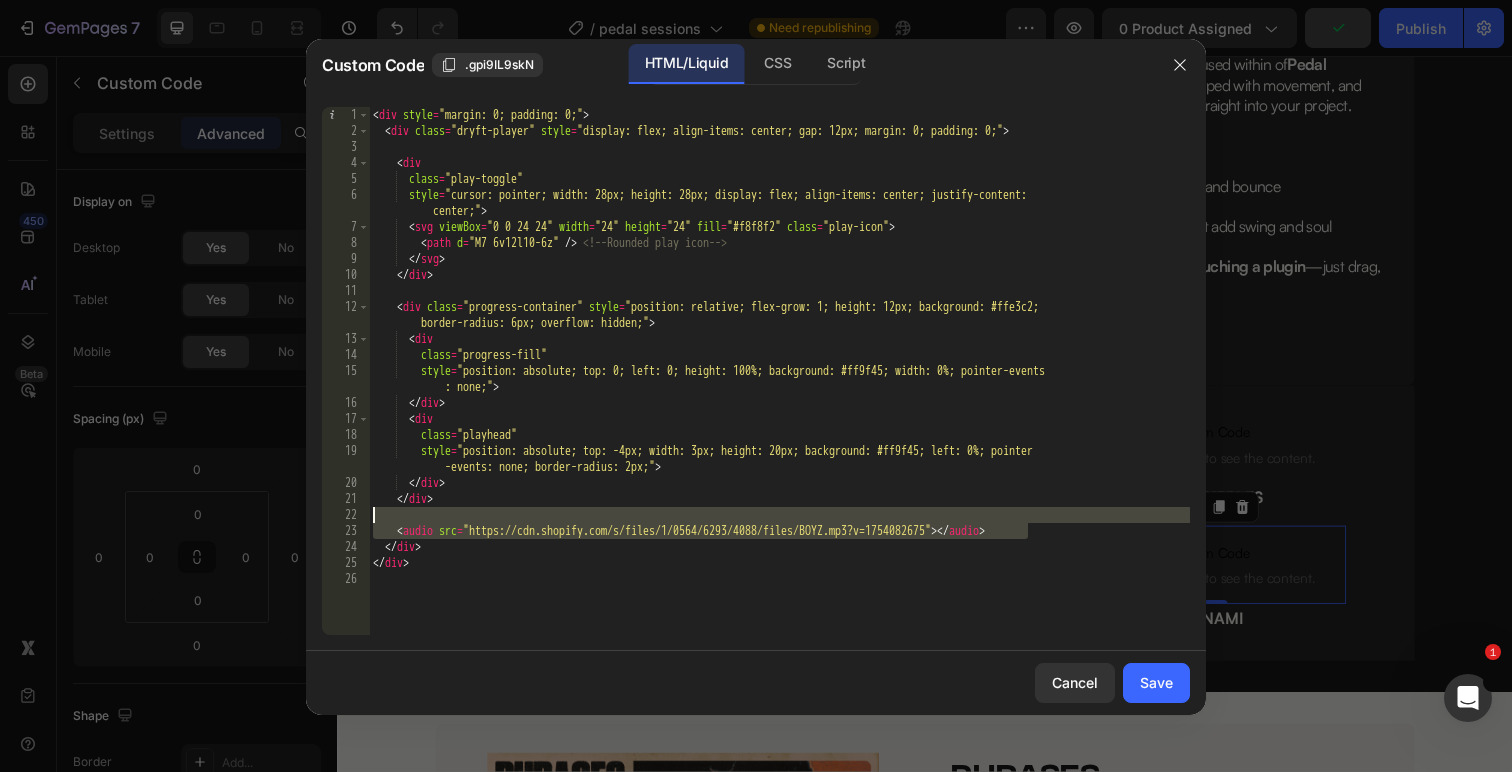 drag, startPoint x: 1032, startPoint y: 528, endPoint x: 931, endPoint y: 523, distance: 101.12369 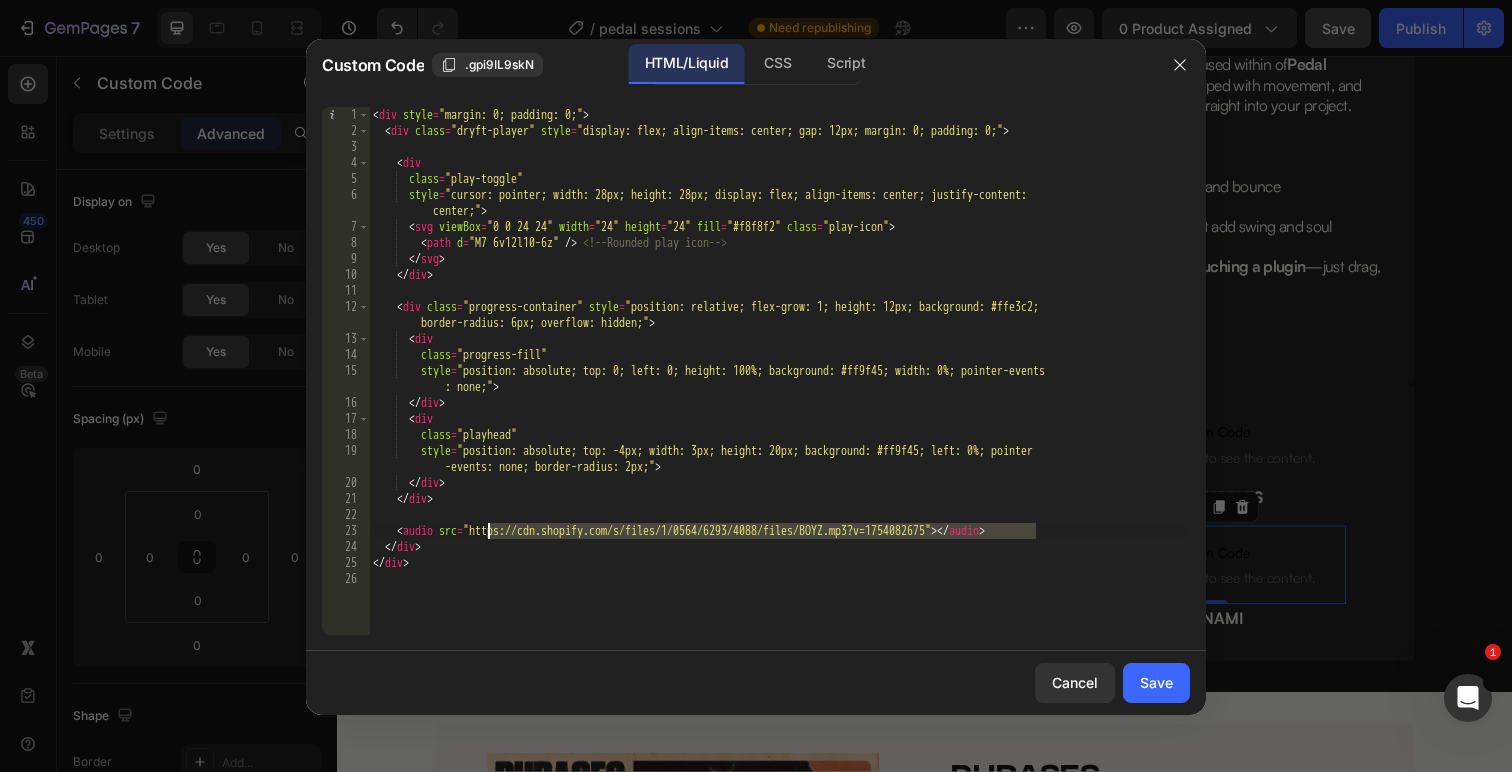 drag, startPoint x: 1034, startPoint y: 527, endPoint x: 487, endPoint y: 535, distance: 547.0585 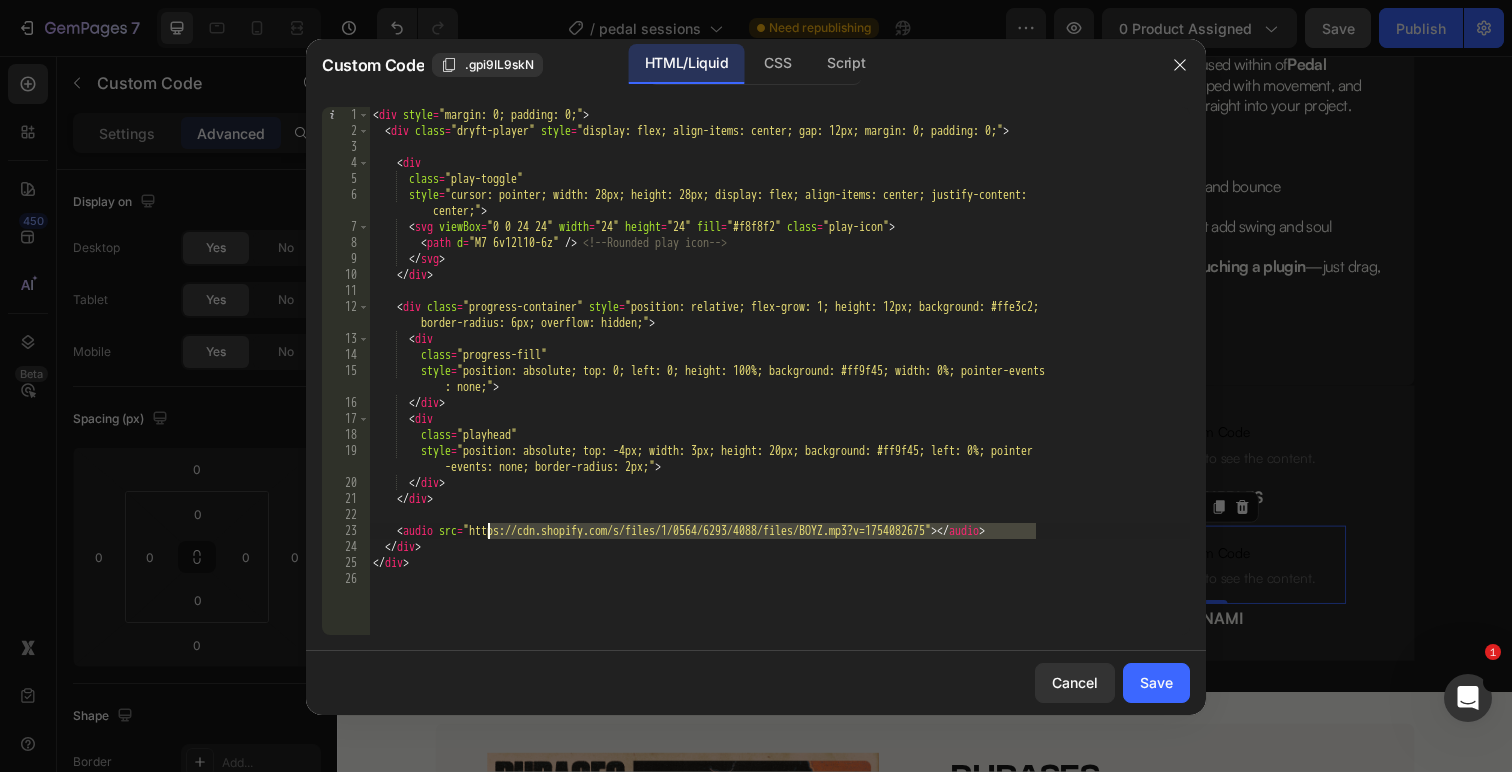 click on "< div   style = "margin: 0; padding: 0;" >    < div   class = "dryft-player"   style = "display: flex; align-items: center; gap: 12px; margin: 0; padding: 0;" >           < div           class = "play-toggle"           style = "cursor: pointer; width: 28px; height: 28px; display: flex; align-items: center; justify-content:             center;" >         < svg   viewBox = "0 0 24 24"   width = "24"   height = "24"   fill = "#f8f8f2"   class = "play-icon" >           < path   d = "M7 6v12l10-6z"   />   <!--  Rounded play icon  -->         </ svg >      </ div >      < div   class = "progress-container"   style = "position: relative; flex-grow: 1; height: 12px; background: #ffe3c2;           border-radius: 6px; overflow: hidden;" >         < div             class = "progress-fill"             style = "position: absolute; top: 0; left: 0; height: 100%; background: #ff9f45; width: 0%; pointer-events              : none;" >         </ div >         < div             class = "playhead"" at bounding box center [779, 387] 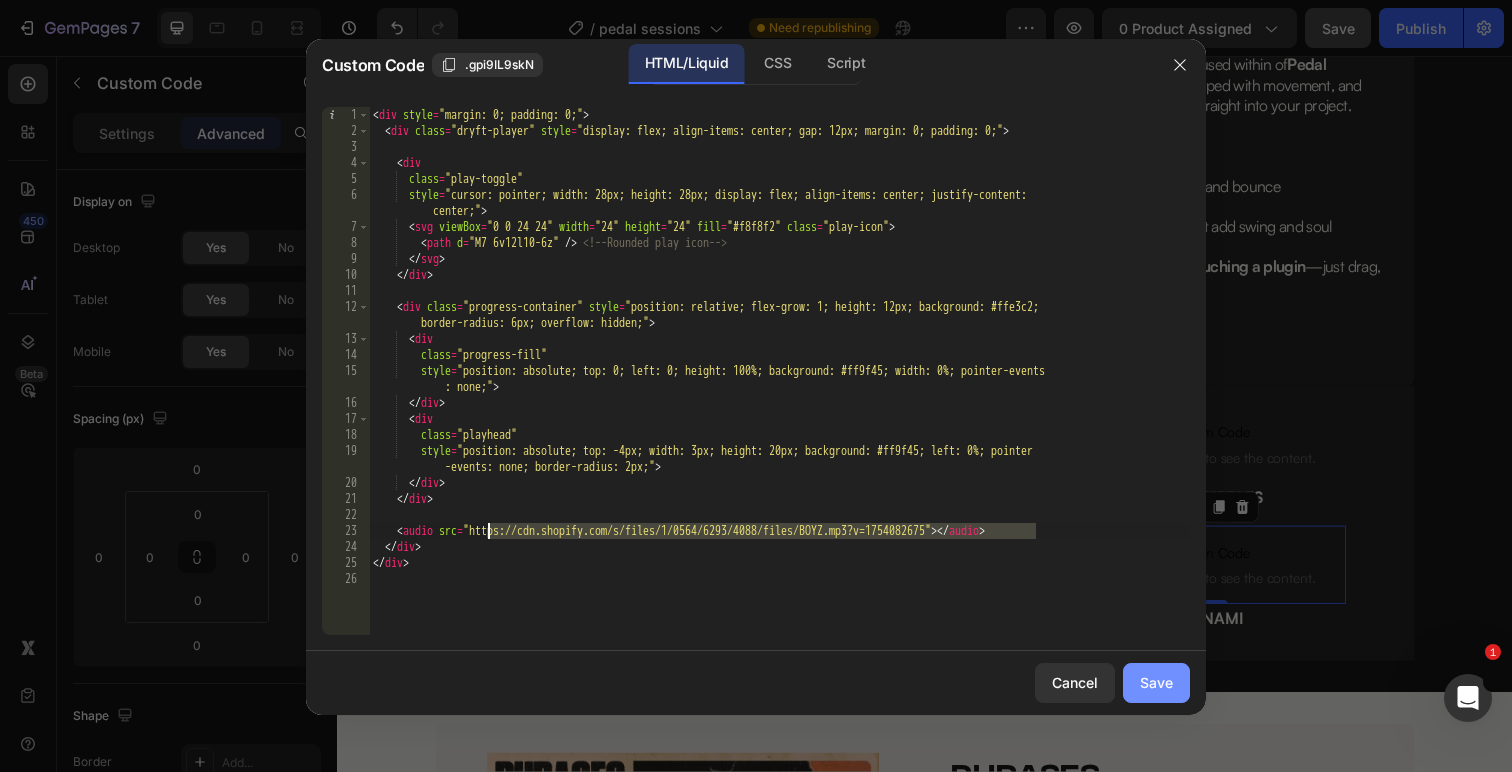 type on "<audio src="https://cdn.shopify.com/s/files/1/0564/6293/4088/files/KYLESTEMBERGER_-_TSUNAMI_ONESHOT.mp3?v=1754085926"></audio>" 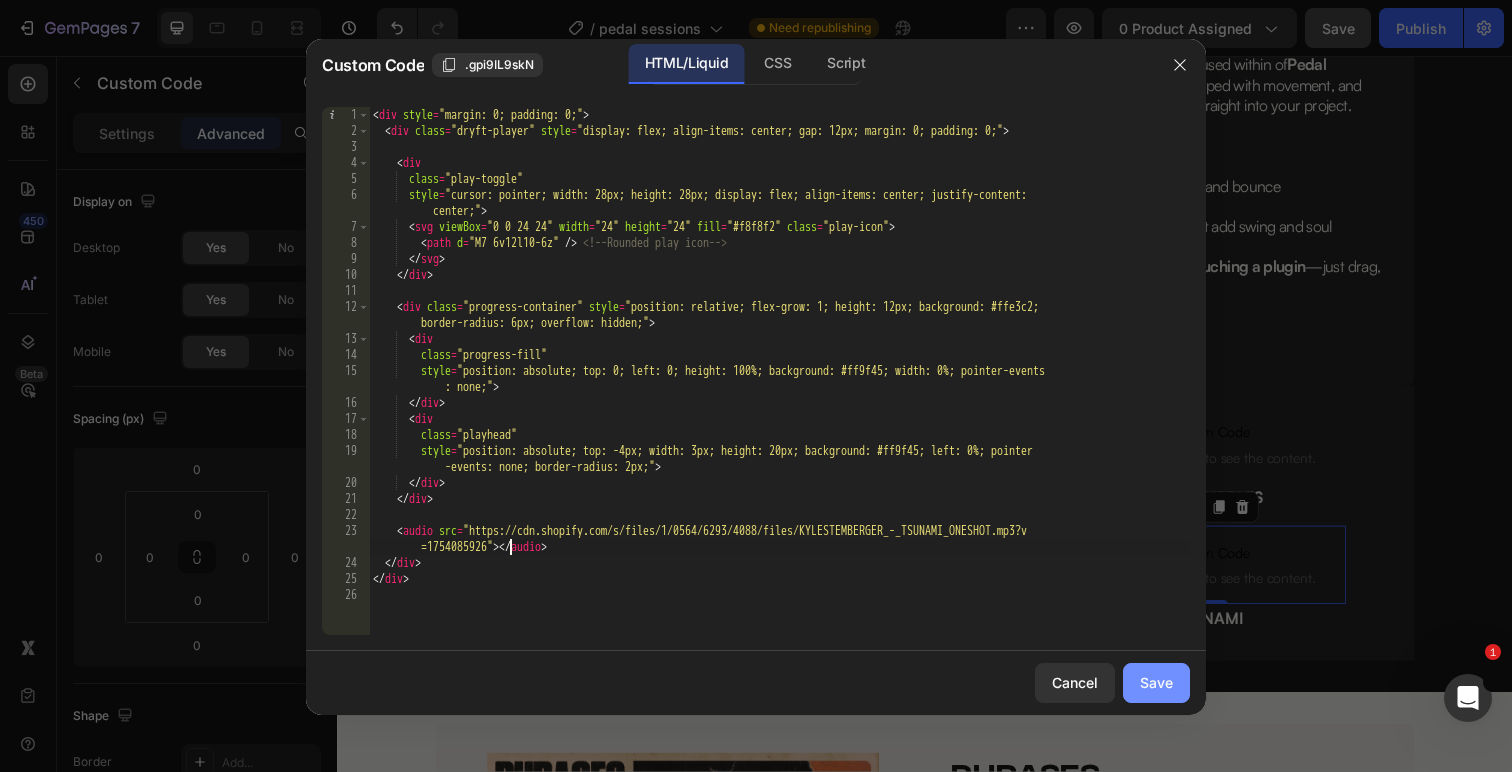 click on "Save" at bounding box center (1156, 682) 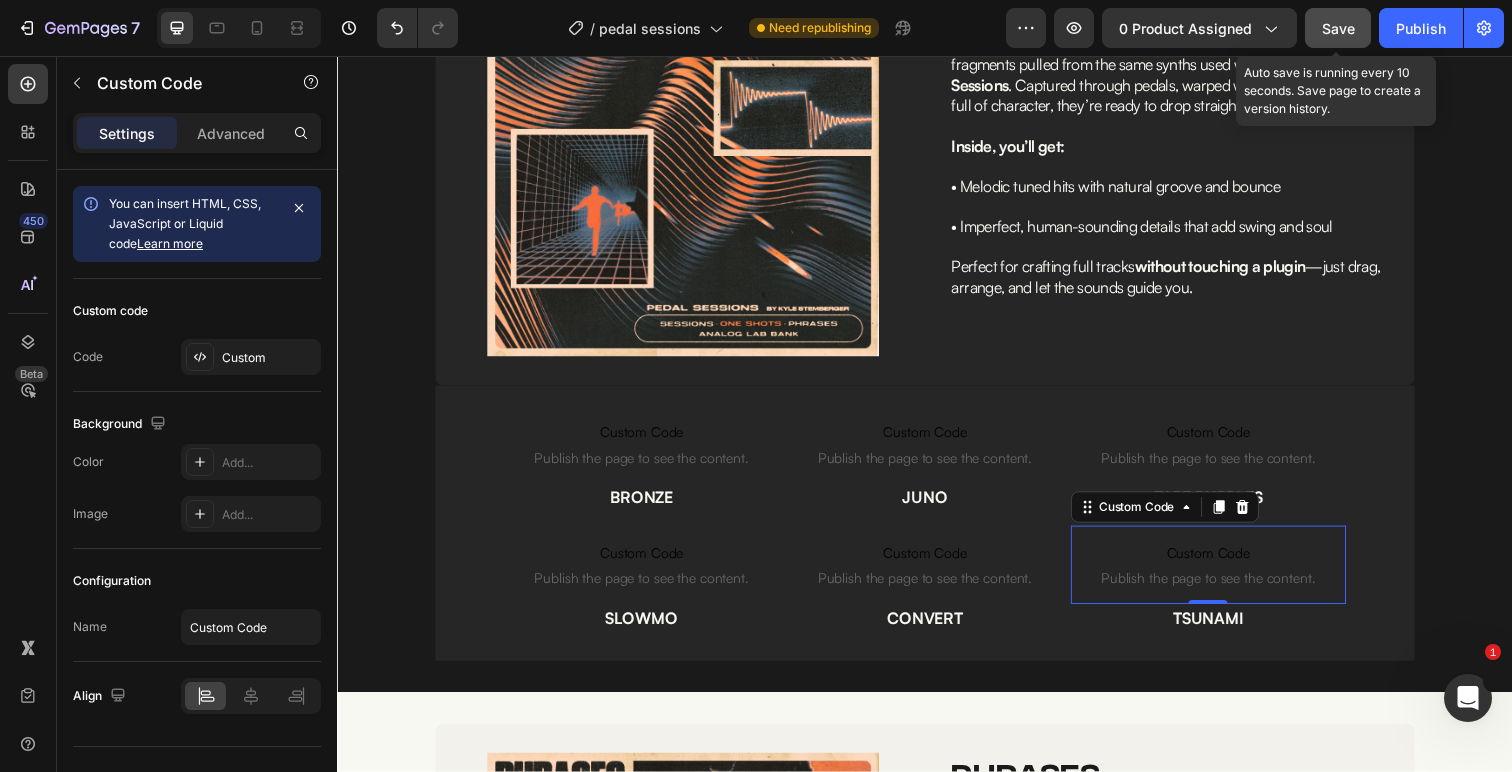 click on "Save" 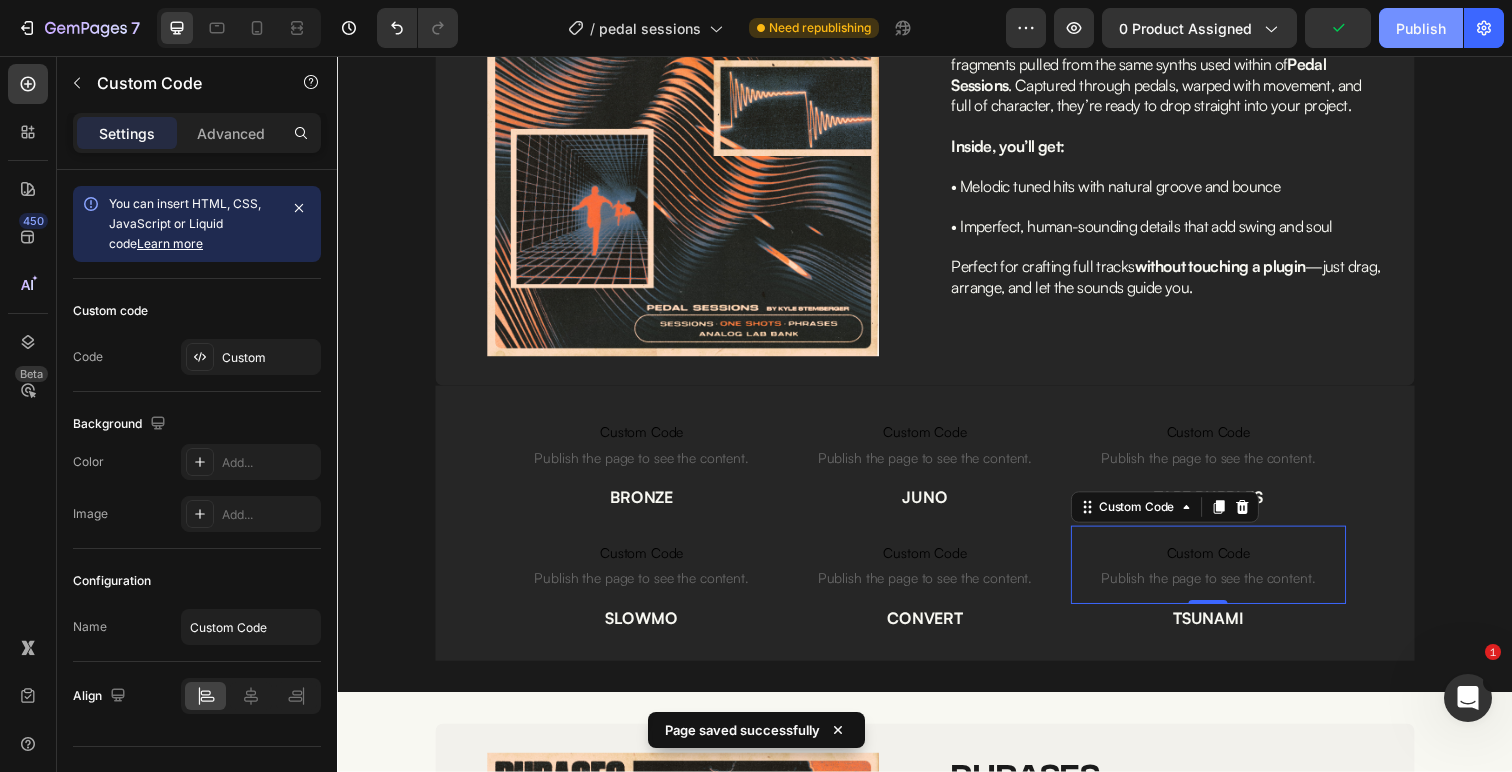 click on "Publish" at bounding box center (1421, 28) 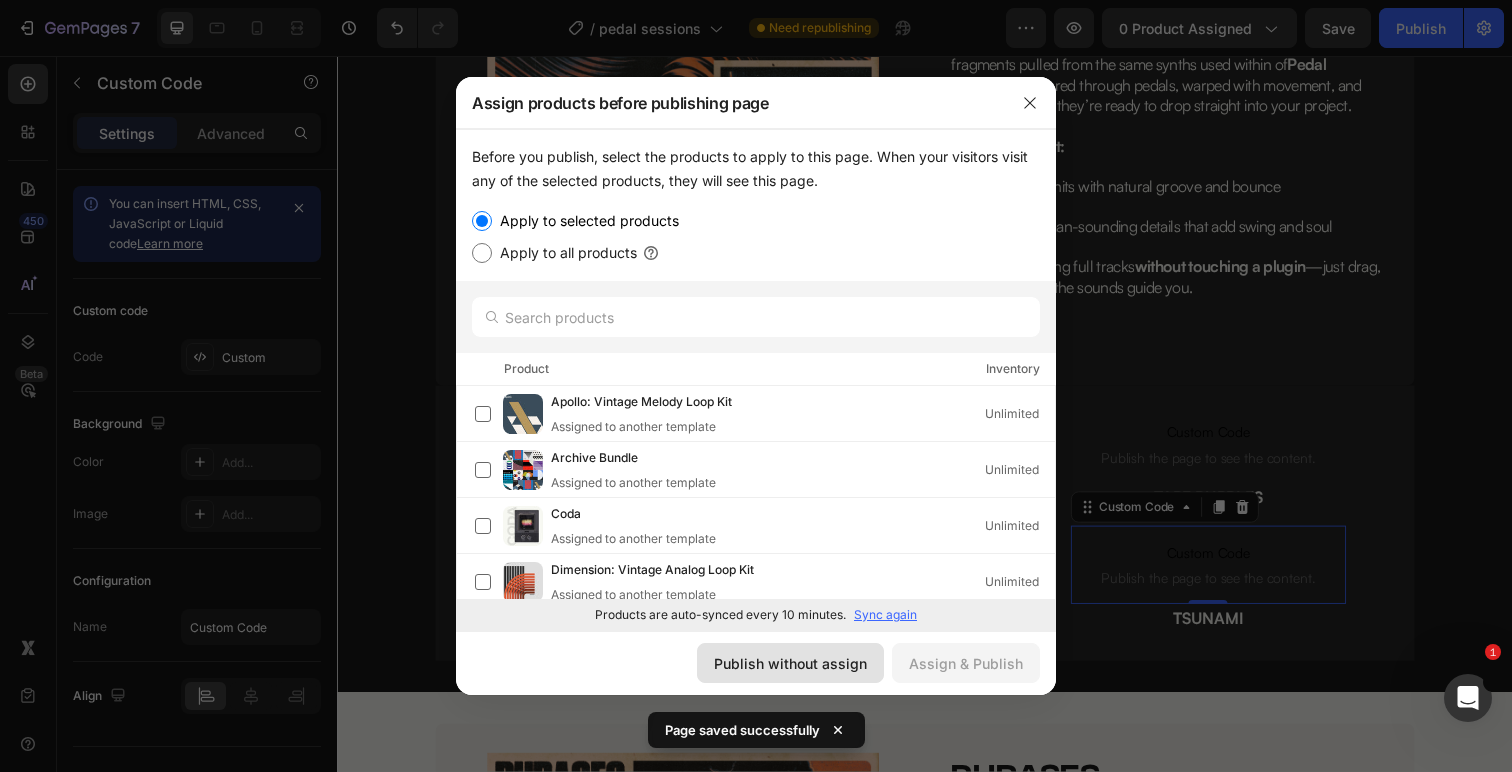 click on "Publish without assign" at bounding box center [790, 663] 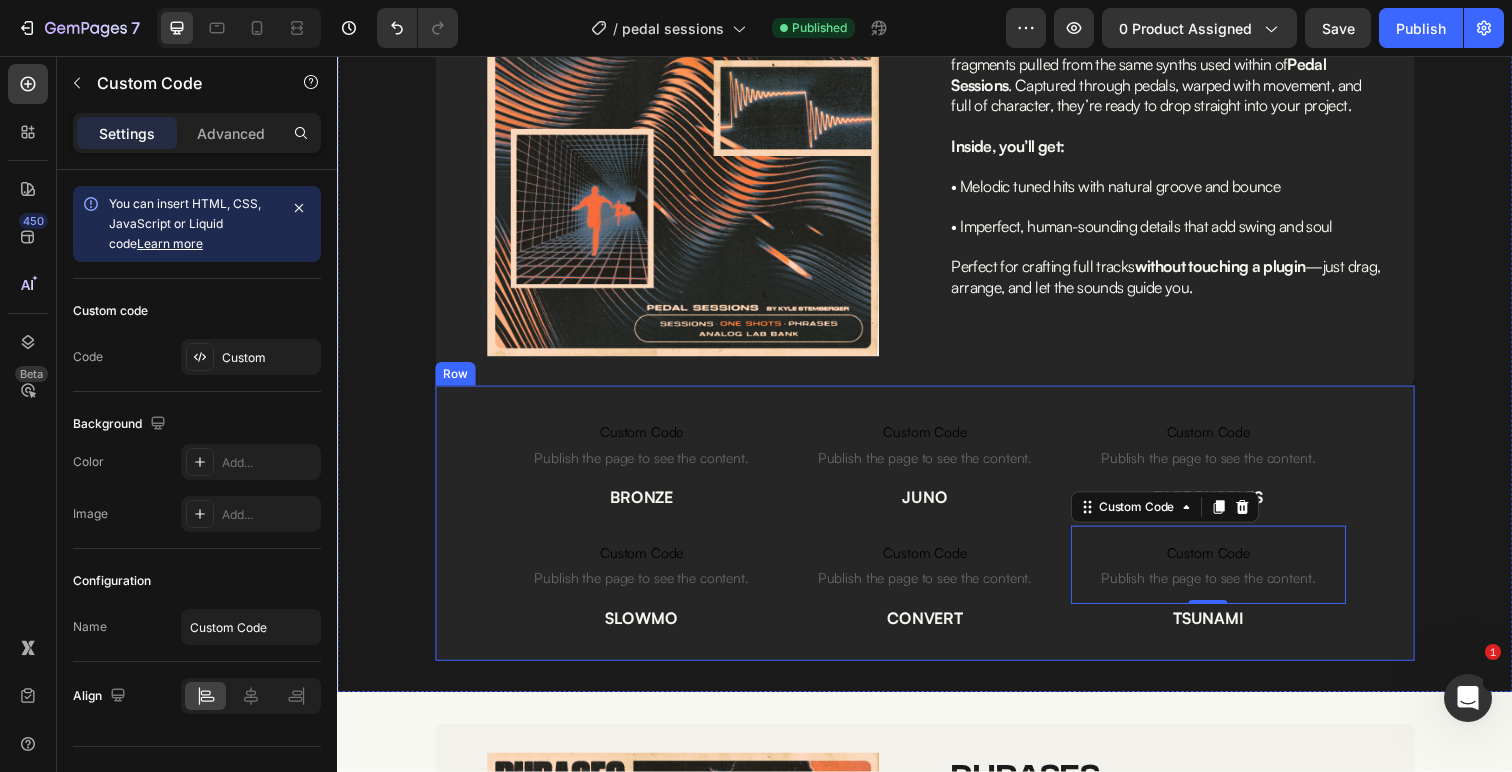 click on "Custom Code
Publish the page to see the content.
Custom Code BRONZE Text Block
Custom Code
Publish the page to see the content.
Custom Code SLOWMO Text Block
Custom Code
Publish the page to see the content.
Custom Code JUNO Text Block
Custom Code
Publish the page to see the content.
Custom Code CONVERT Text Block
Custom Code
Publish the page to see the content.
Custom Code TAPE BUBBLES Text Block
Custom Code
Publish the page to see the content.
Custom Code   0 TSUNAMI Text Block Row" at bounding box center [937, 533] 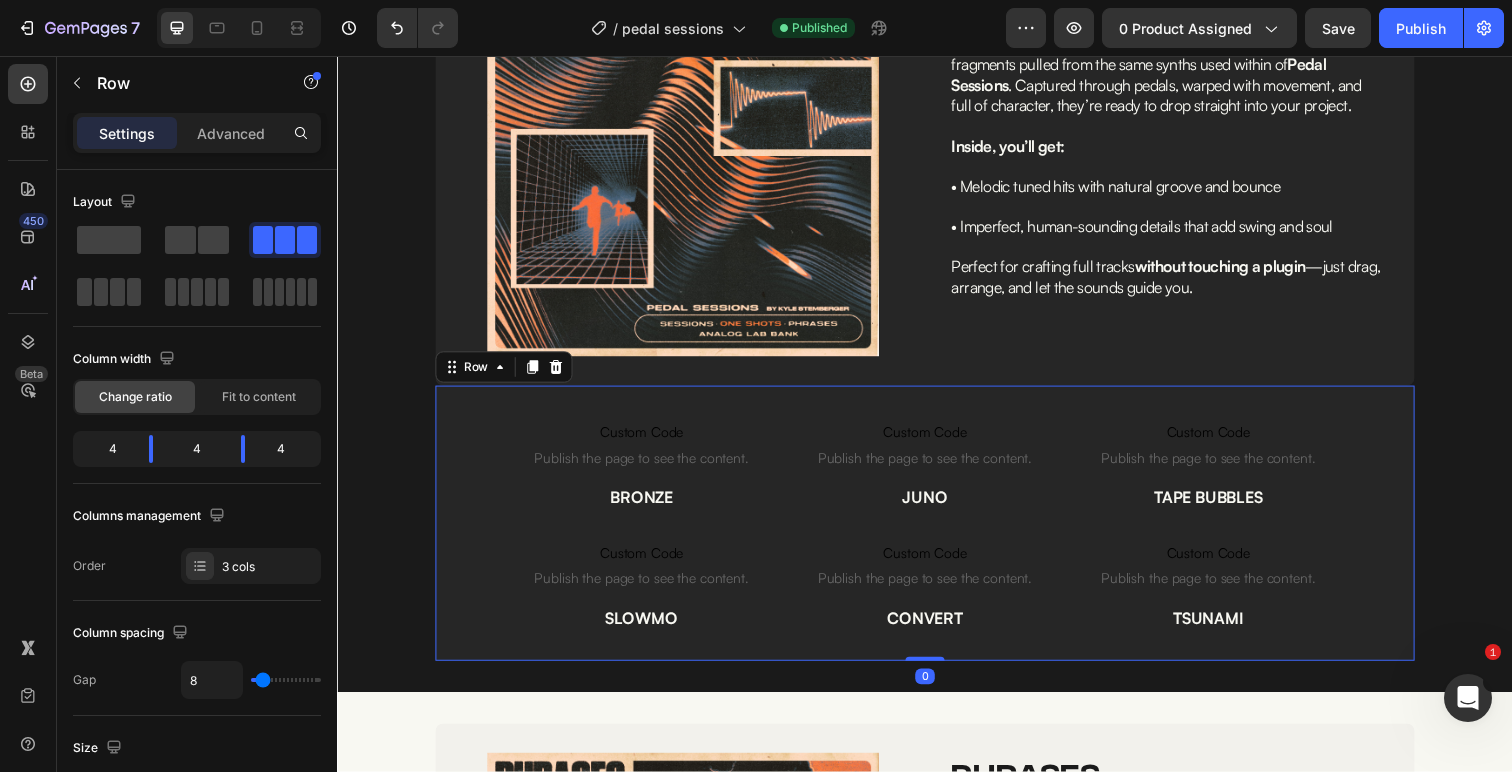 click on "TAPE BUBBLES" at bounding box center [1226, 507] 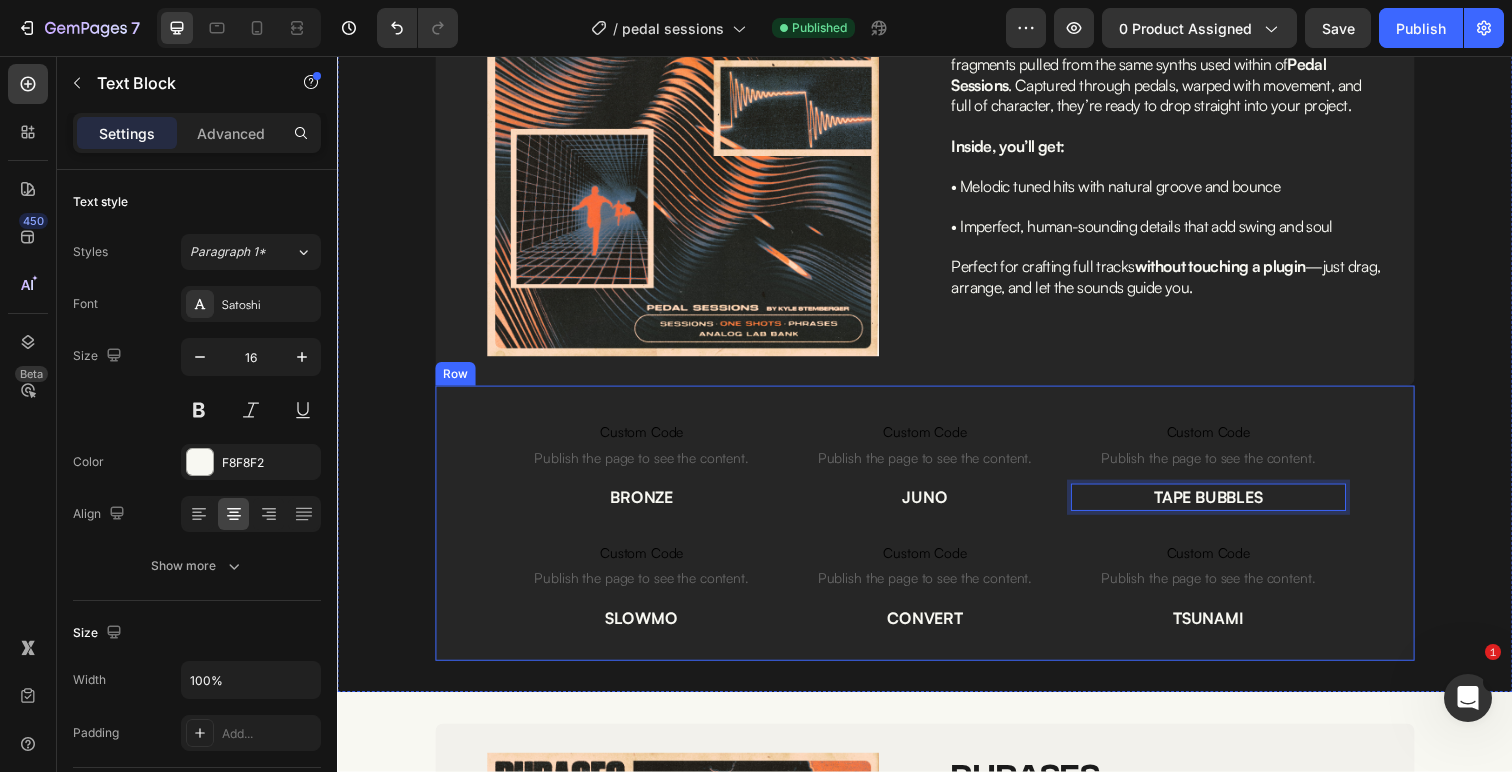 click on "Image Image one-shots Heading Row                Title Line These aren’t your typical one shots—they’re raw, textured fragments pulled from the same synths used within of  Pedal Sessions . Captured through pedals, warped with movement, and full of character, they’re ready to drop straight into your project.   Inside, you’ll get:   • Melodic tuned hits with natural groove and bounce • Imperfect, human-sounding details that add swing and soul   Perfect for crafting full tracks  without touching a plugin —just drag, arrange, and let the sounds guide you. Text Block Row
Custom Code
Publish the page to see the content.
Custom Code BRONZE Text Block
Custom Code
Publish the page to see the content.
Custom Code SLOWMO Text Block
Custom Code
Publish the page to see the content.
Custom Code JUNO Text Block
Custom Code
Publish the page to see the content.
CONVERT" at bounding box center (937, 303) 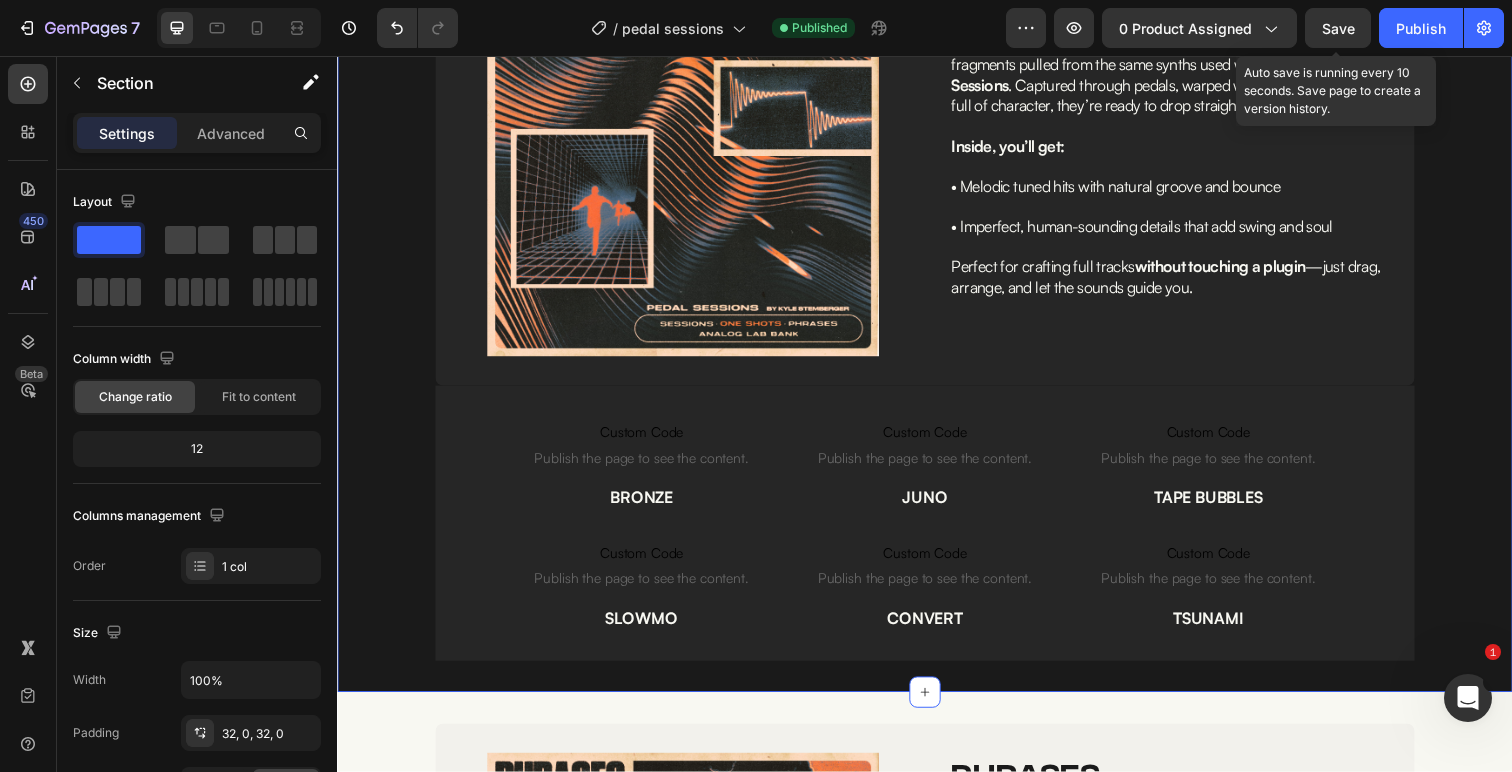 click on "Save" at bounding box center [1338, 28] 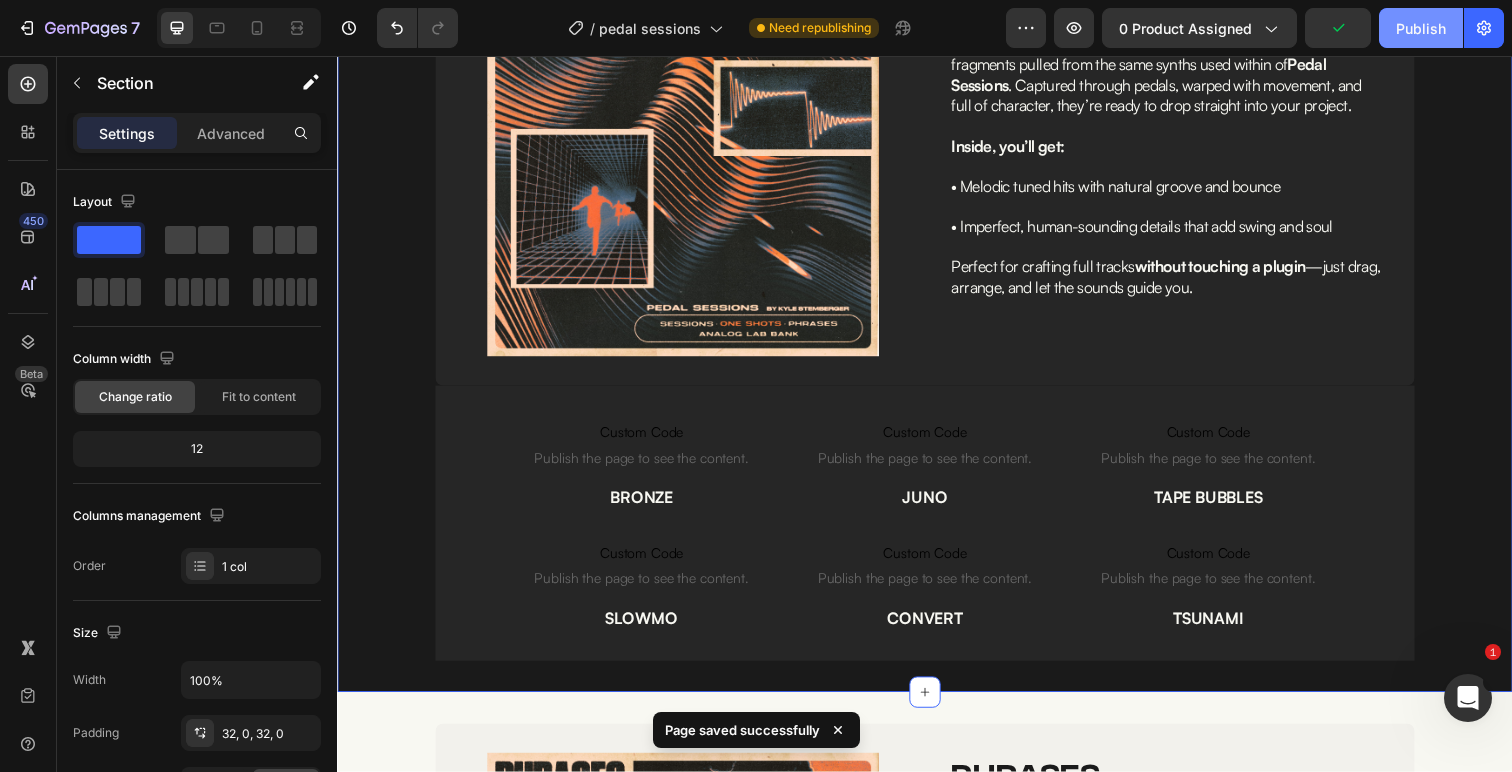 click on "Publish" at bounding box center (1421, 28) 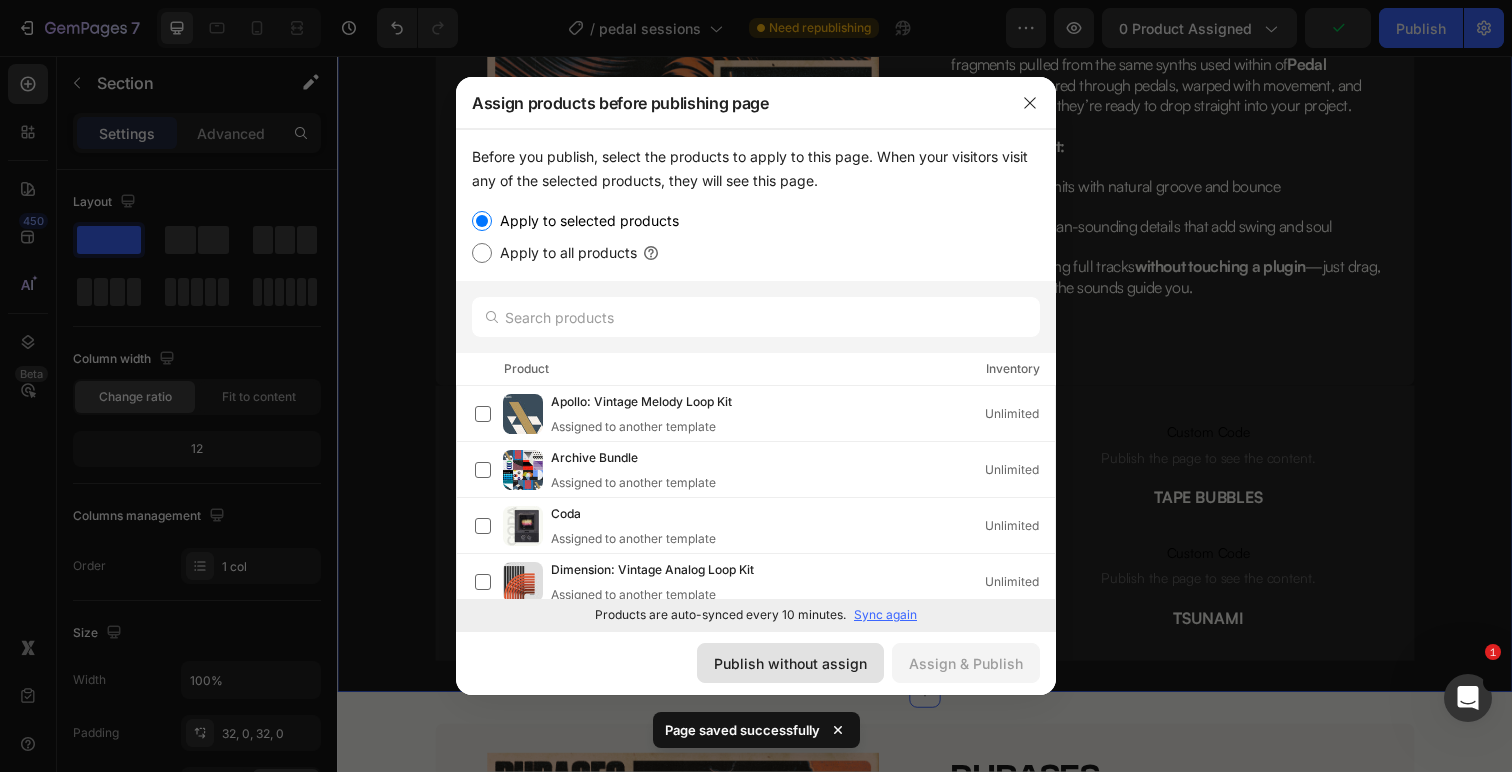 click on "Publish without assign" at bounding box center (790, 663) 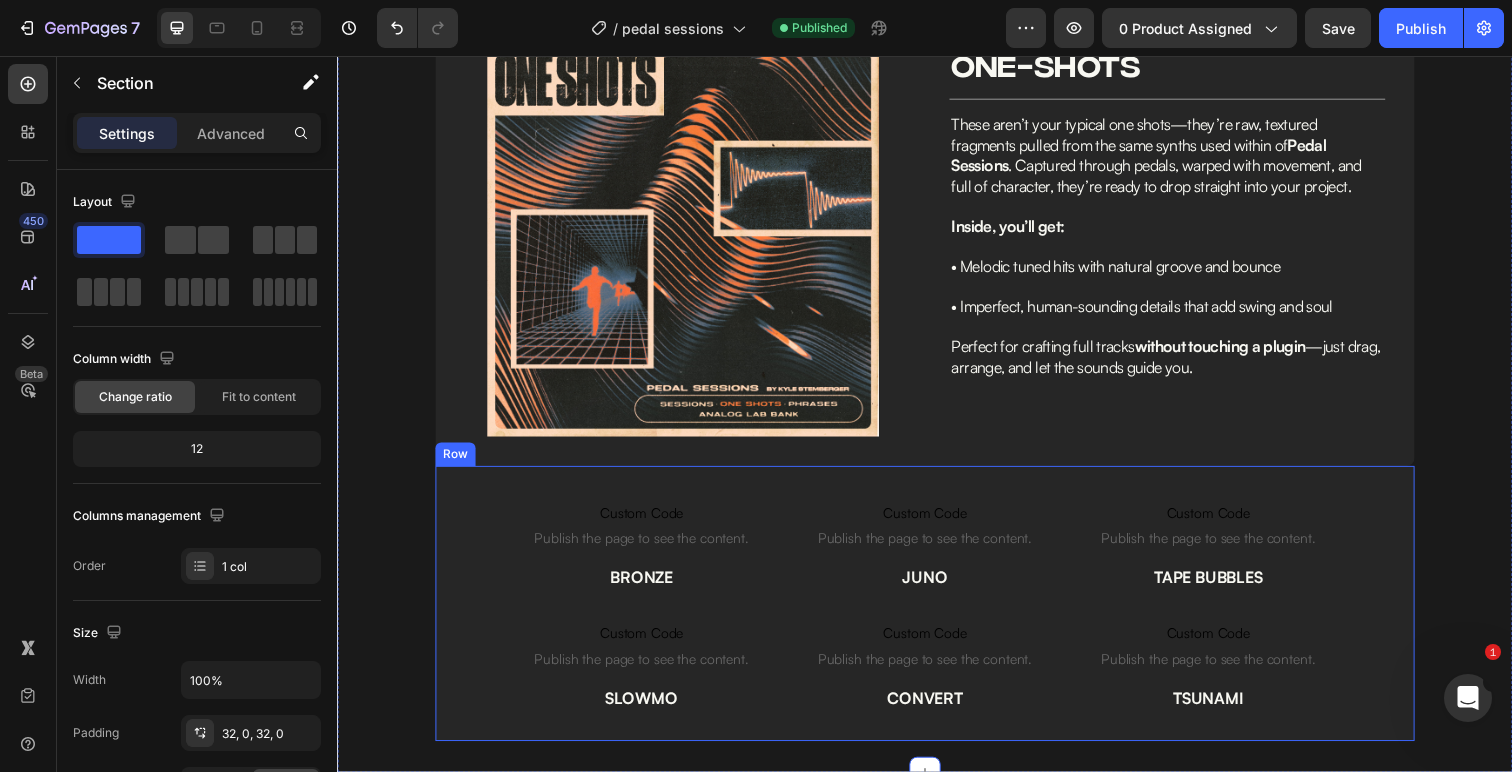 scroll, scrollTop: 2328, scrollLeft: 0, axis: vertical 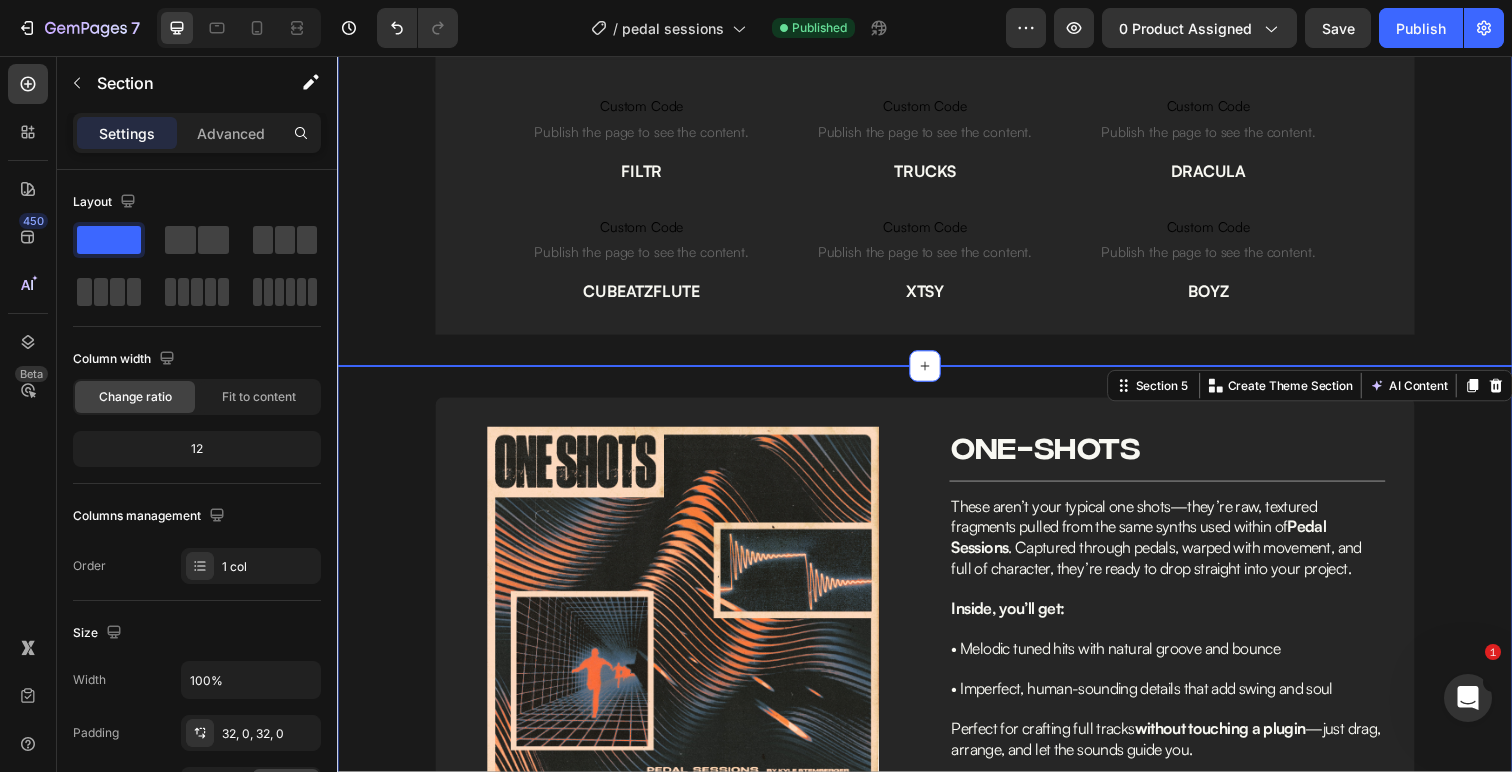 click on "Image analog lab bank Heading Row                Title Line 40 custom presets  crafted using audio directly sampled & modeled from the same pedals & synths used within of  Pedal Sessions , reworked inside of Analog Lab.   Each patch features:   • Advanced modulation chains • Layered noise textures and atmospheres   • Evolving, unpredictable pedal textures (capture happy accidents & magic moments within the presets)     Designed to be genre-flexible—perfect for anything from gritty trap beats to hypnotic R&B melodies. Text Block Image Row ALL PRESETS PLAYING THE SAME MIDI: Text Block Row
Custom Code
Publish the page to see the content.
Custom Code FILTR Text Block
Custom Code
Publish the page to see the content.
Custom Code CUBEATZFLUTE Text Block
Custom Code
Publish the page to see the content.
Custom Code TRUCKS Text Block
Custom Code
Custom Code XTSY BOYZ" at bounding box center [937, -62] 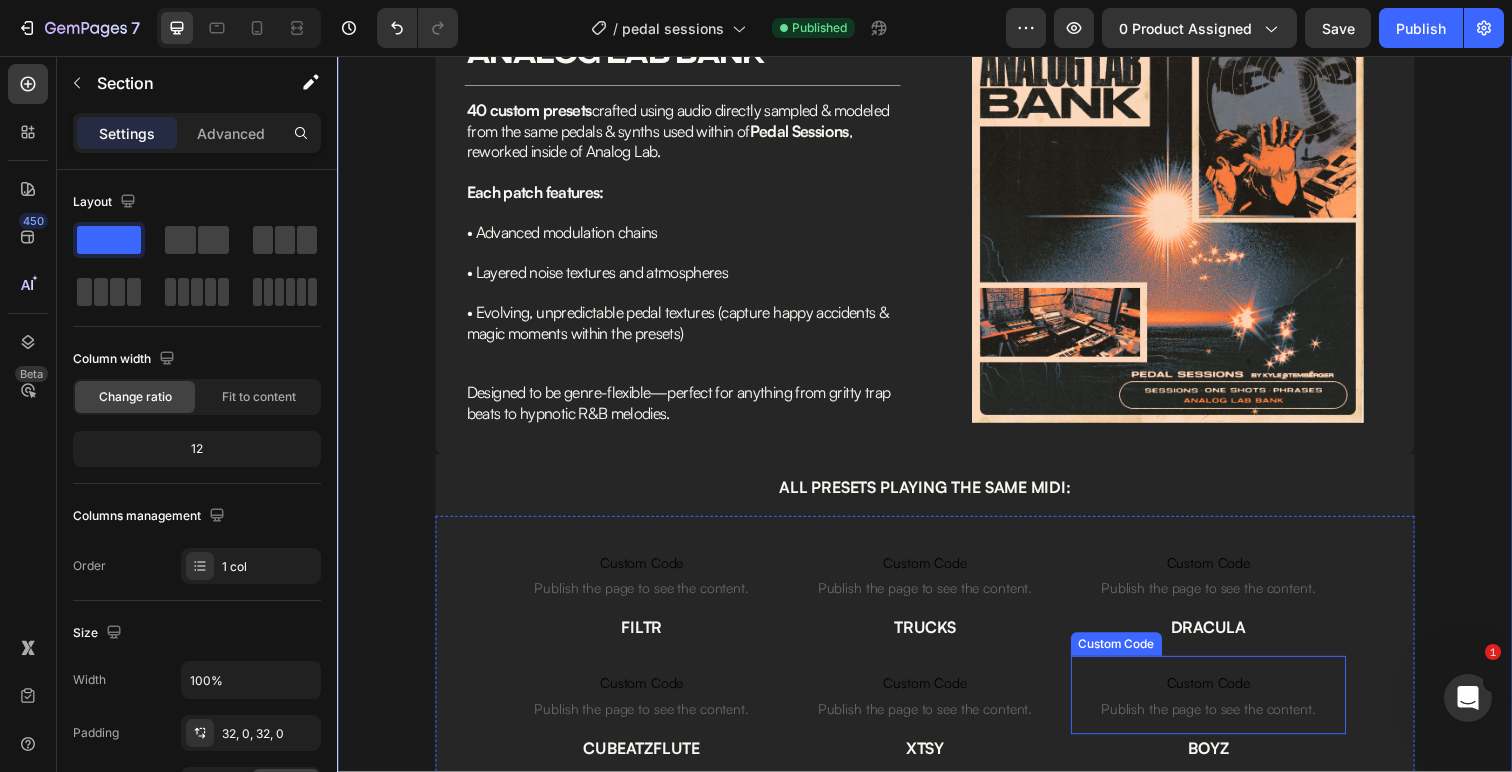 scroll, scrollTop: 1398, scrollLeft: 0, axis: vertical 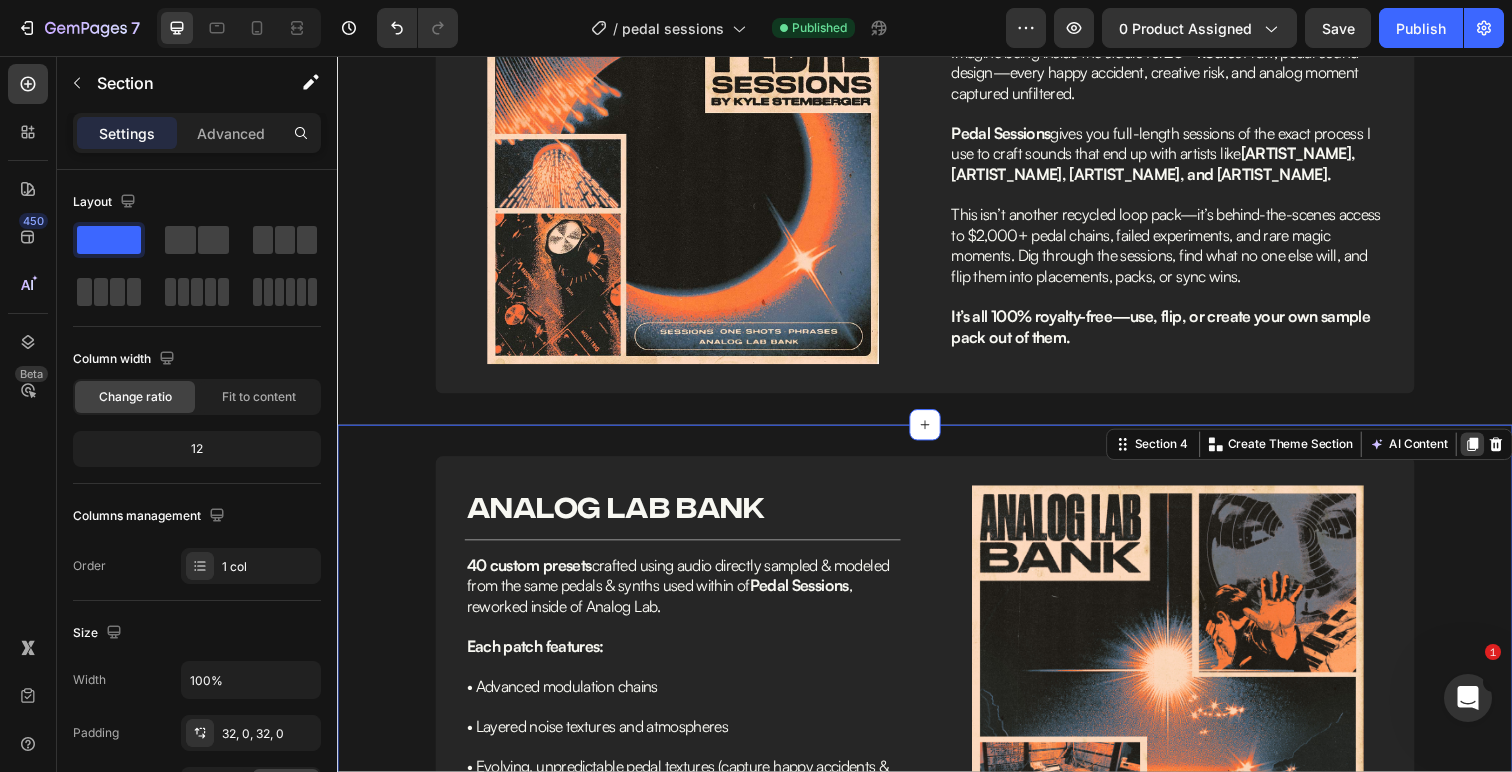 click 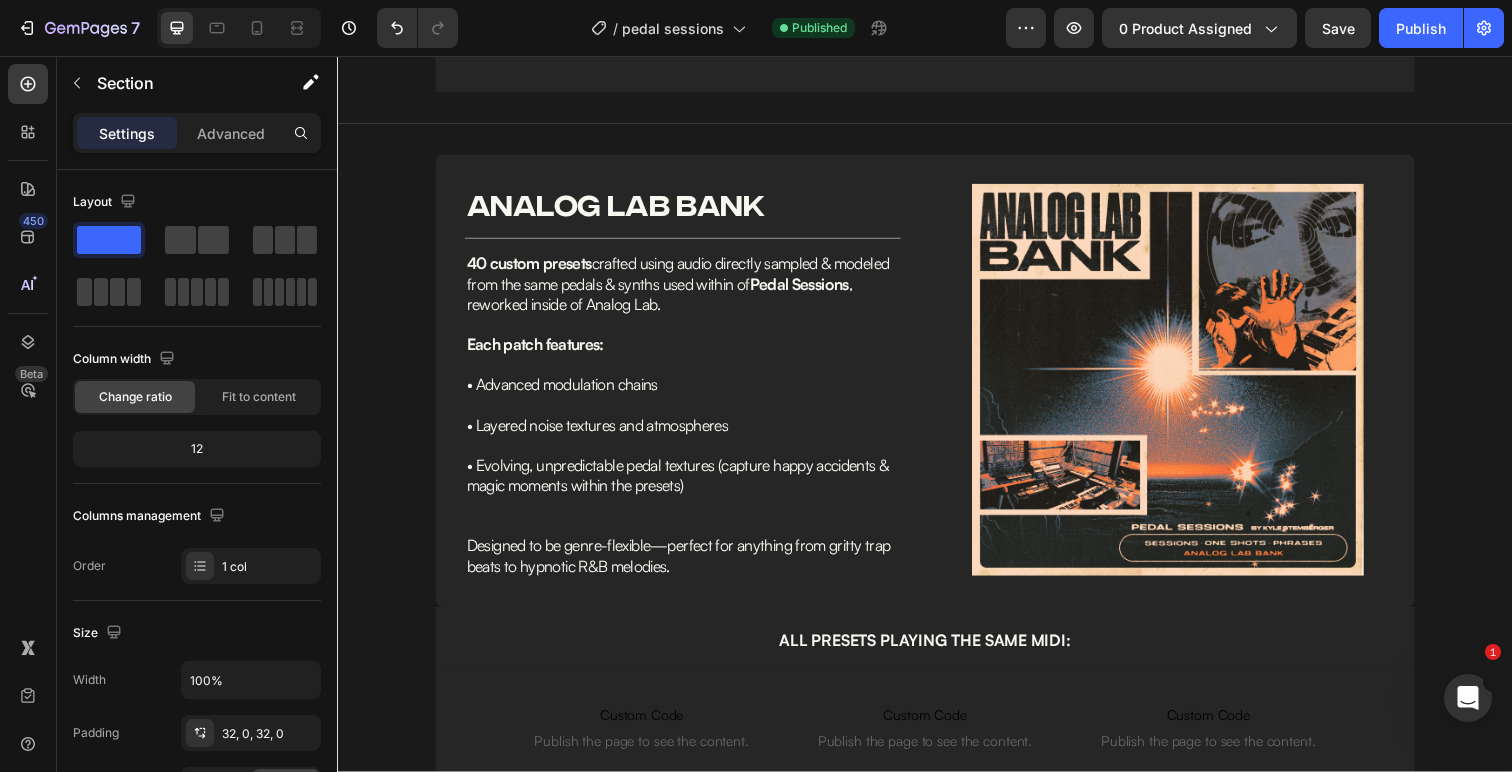 scroll, scrollTop: 2579, scrollLeft: 0, axis: vertical 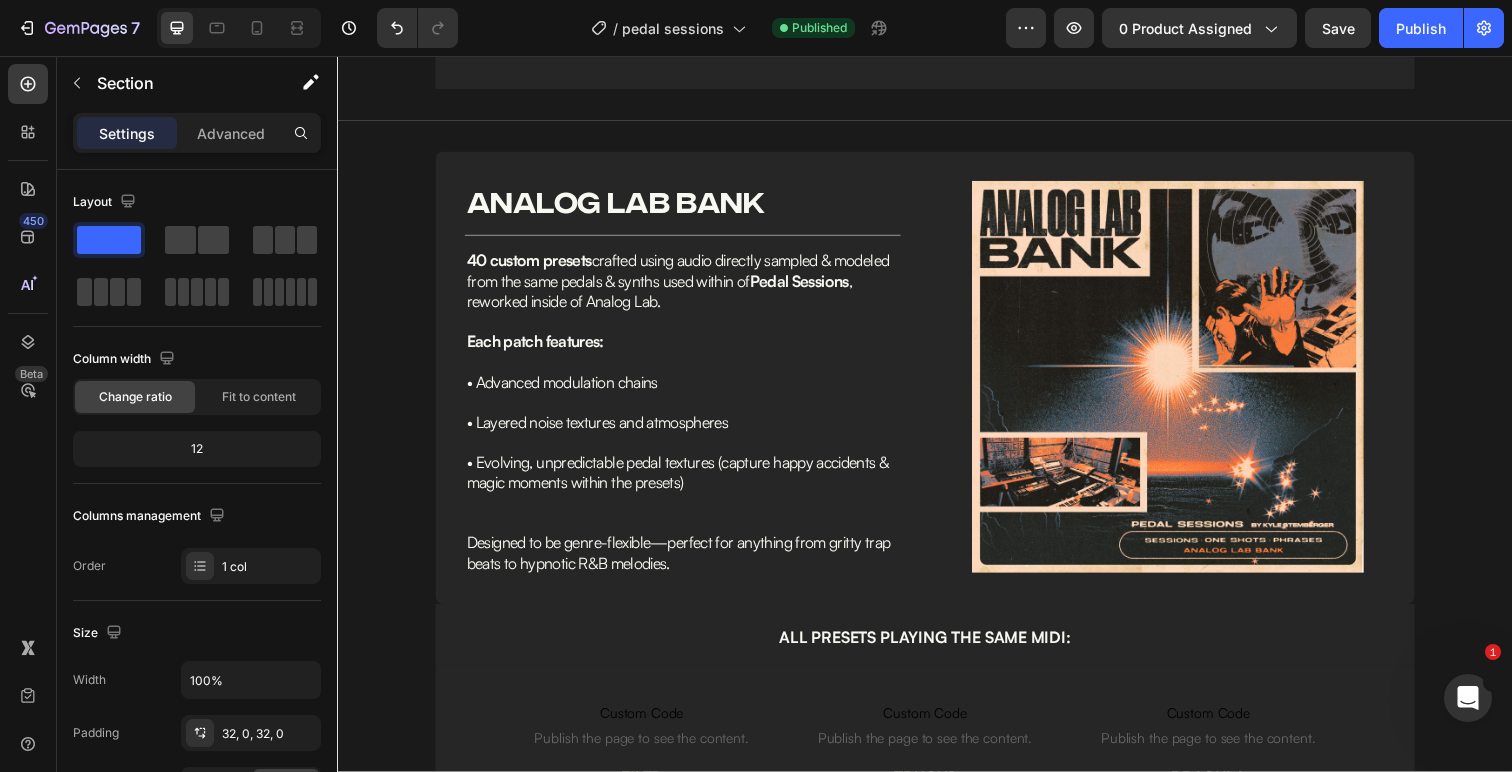 click on "Image analog lab bank Heading Row                Title Line 40 custom presets  crafted using audio directly sampled & modeled from the same pedals & synths used within of  Pedal Sessions , reworked inside of Analog Lab.   Each patch features:   • Advanced modulation chains • Layered noise textures and atmospheres   • Evolving, unpredictable pedal textures (capture happy accidents & magic moments within the presets)     Designed to be genre-flexible—perfect for anything from gritty trap beats to hypnotic R&B melodies. Text Block Image Row ALL PRESETS PLAYING THE SAME MIDI: Text Block Row
Custom Code
Publish the page to see the content.
Custom Code FILTR Text Block
Custom Code
Publish the page to see the content.
Custom Code CUBEATZFLUTE Text Block
Custom Code
Publish the page to see the content.
Custom Code TRUCKS Text Block
Custom Code
Custom Code XTSY BOYZ" at bounding box center (937, 557) 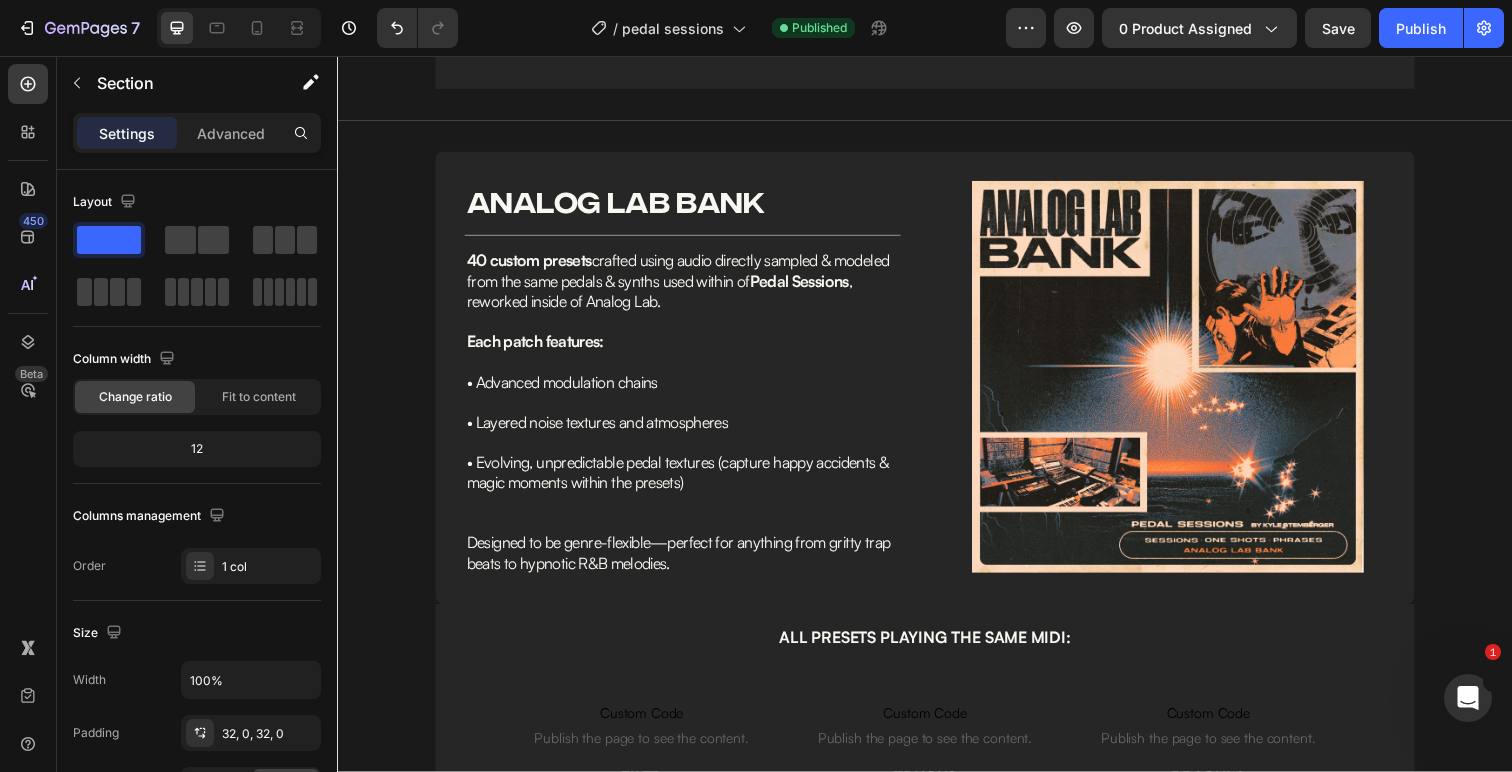 click on "Image analog lab bank Heading Row                Title Line 40 custom presets  crafted using audio directly sampled & modeled from the same pedals & synths used within of  Pedal Sessions , reworked inside of Analog Lab.   Each patch features:   • Advanced modulation chains • Layered noise textures and atmospheres   • Evolving, unpredictable pedal textures (capture happy accidents & magic moments within the presets)     Designed to be genre-flexible—perfect for anything from gritty trap beats to hypnotic R&B melodies. Text Block Image Row ALL PRESETS PLAYING THE SAME MIDI: Text Block Row
Custom Code
Publish the page to see the content.
Custom Code FILTR Text Block
Custom Code
Publish the page to see the content.
Custom Code CUBEATZFLUTE Text Block
Custom Code
Publish the page to see the content.
Custom Code TRUCKS Text Block
Custom Code
Custom Code XTSY BOYZ" at bounding box center (937, 557) 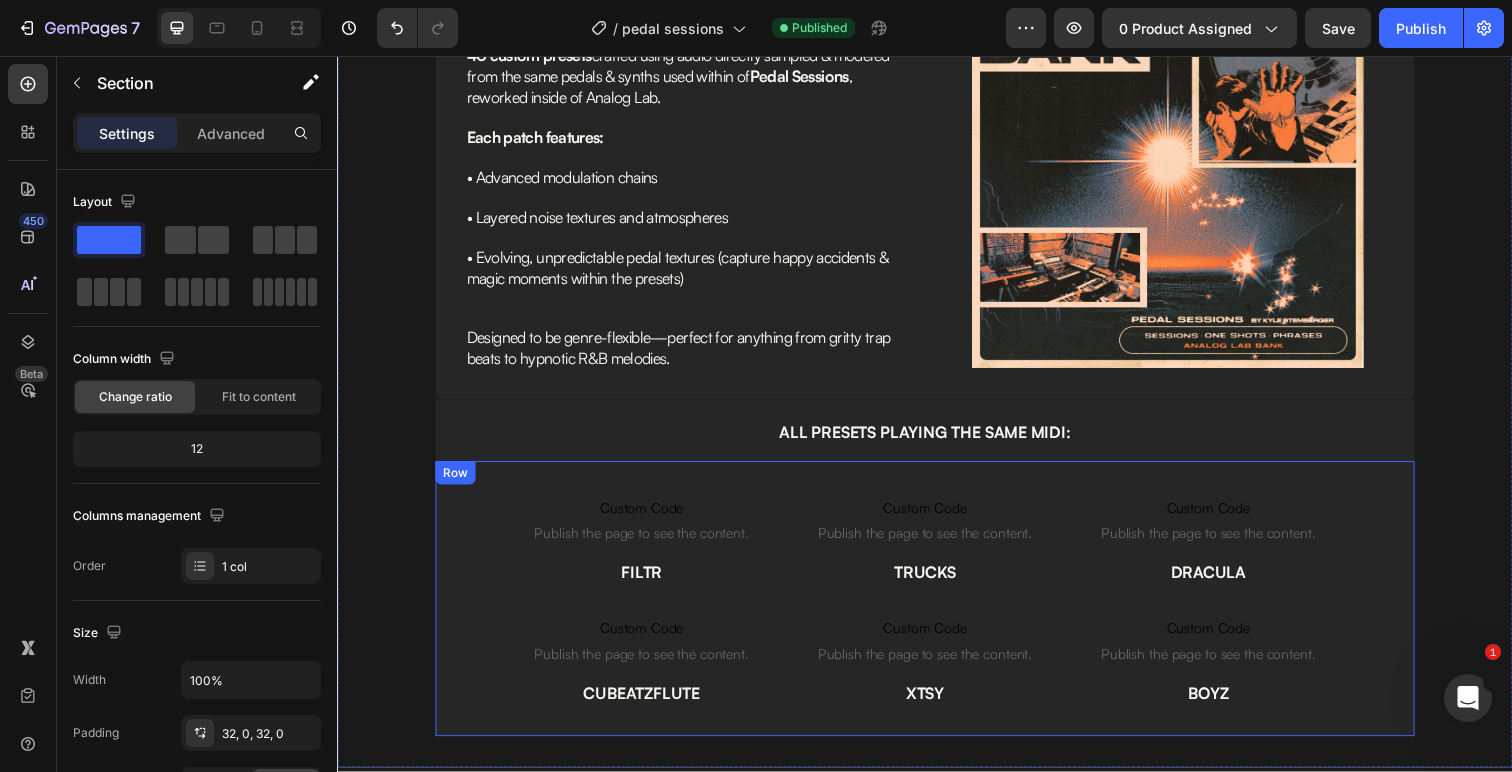 scroll, scrollTop: 2516, scrollLeft: 0, axis: vertical 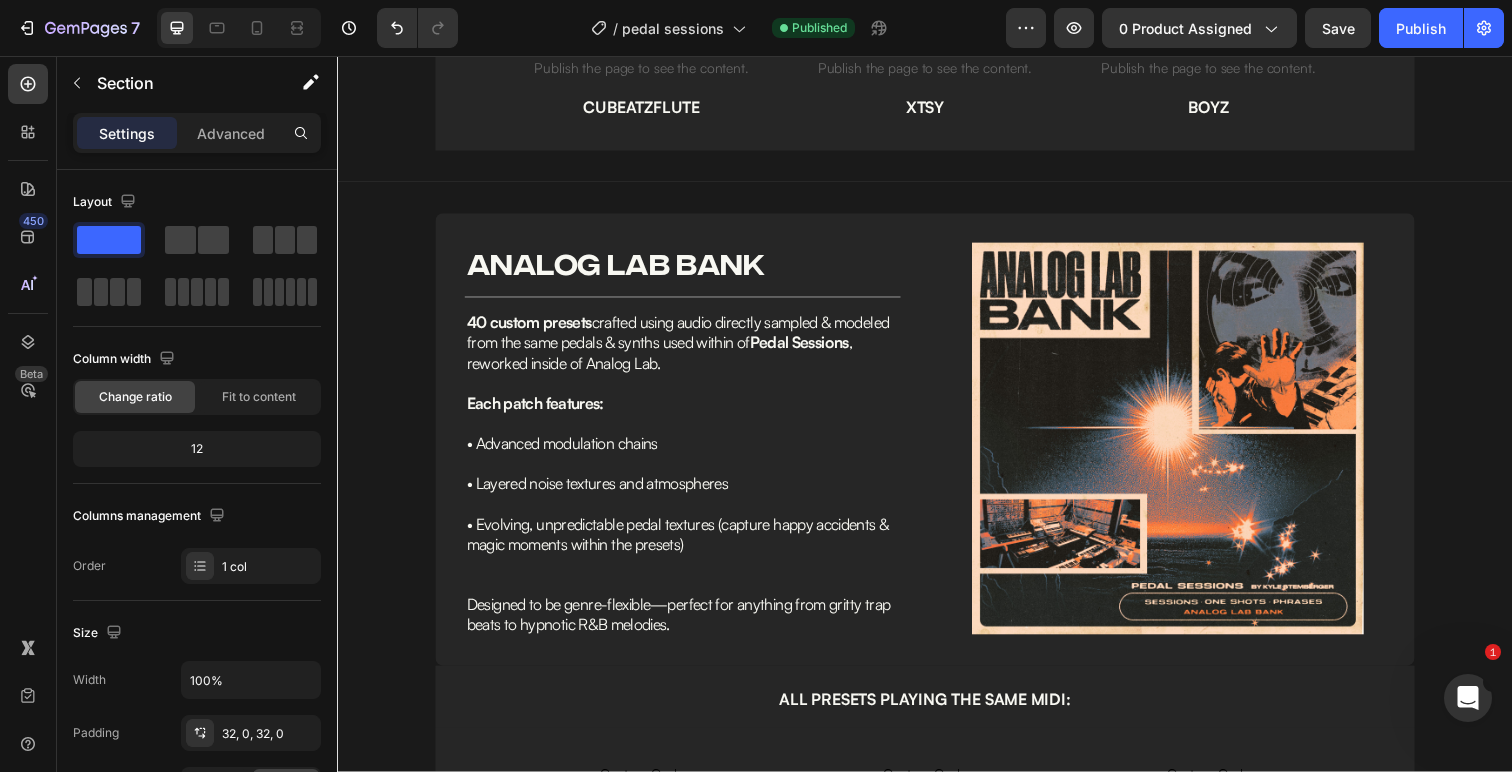 click on "Image analog lab bank Heading Row                Title Line 40 custom presets  crafted using audio directly sampled & modeled from the same pedals & synths used within of  Pedal Sessions , reworked inside of Analog Lab.   Each patch features:   • Advanced modulation chains • Layered noise textures and atmospheres   • Evolving, unpredictable pedal textures (capture happy accidents & magic moments within the presets)     Designed to be genre-flexible—perfect for anything from gritty trap beats to hypnotic R&B melodies. Text Block Image Row ALL PRESETS PLAYING THE SAME MIDI: Text Block Row
Custom Code
Publish the page to see the content.
Custom Code FILTR Text Block
Custom Code
Publish the page to see the content.
Custom Code CUBEATZFLUTE Text Block
Custom Code
Publish the page to see the content.
Custom Code TRUCKS Text Block
Custom Code
Custom Code XTSY BOYZ" at bounding box center [937, 620] 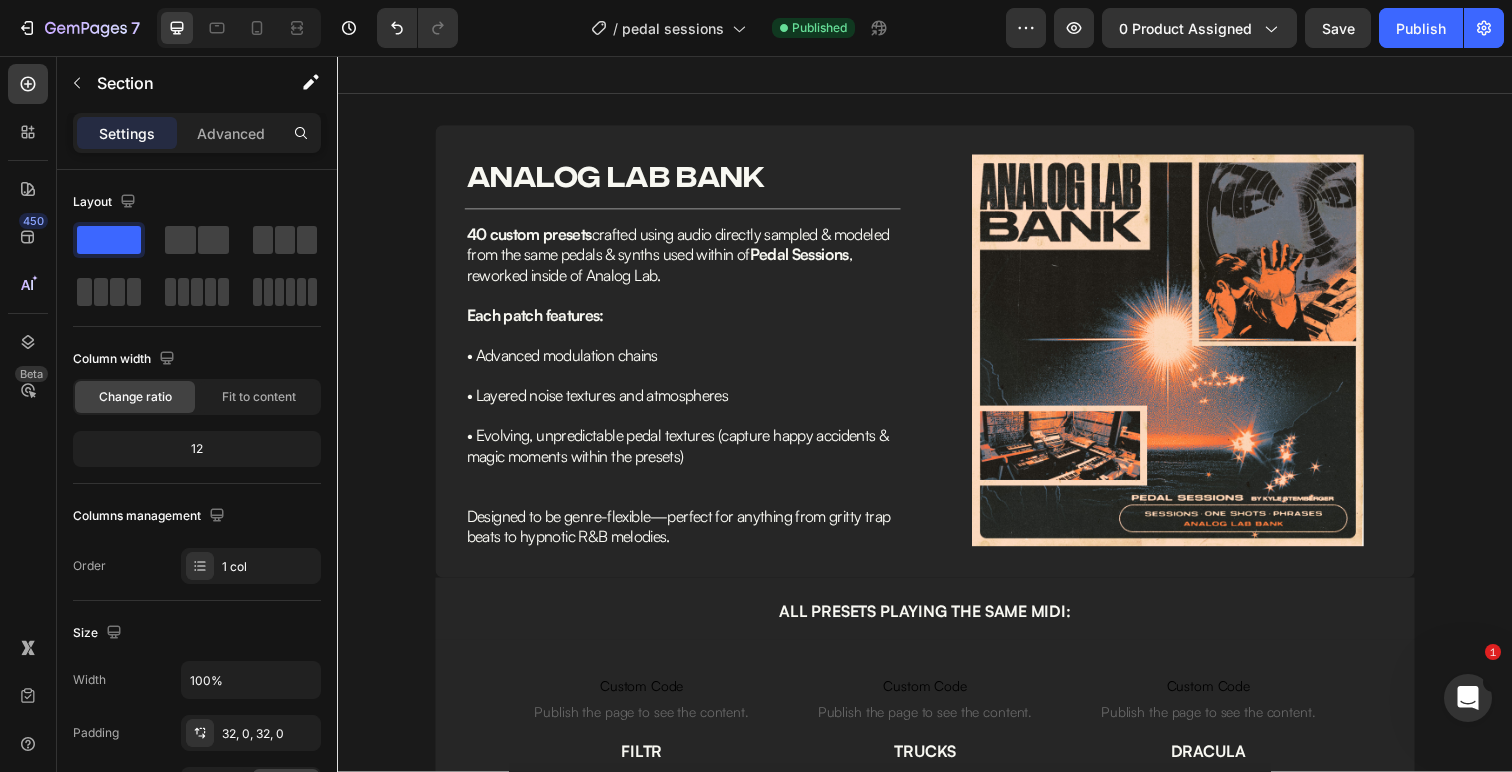 scroll, scrollTop: 2940, scrollLeft: 0, axis: vertical 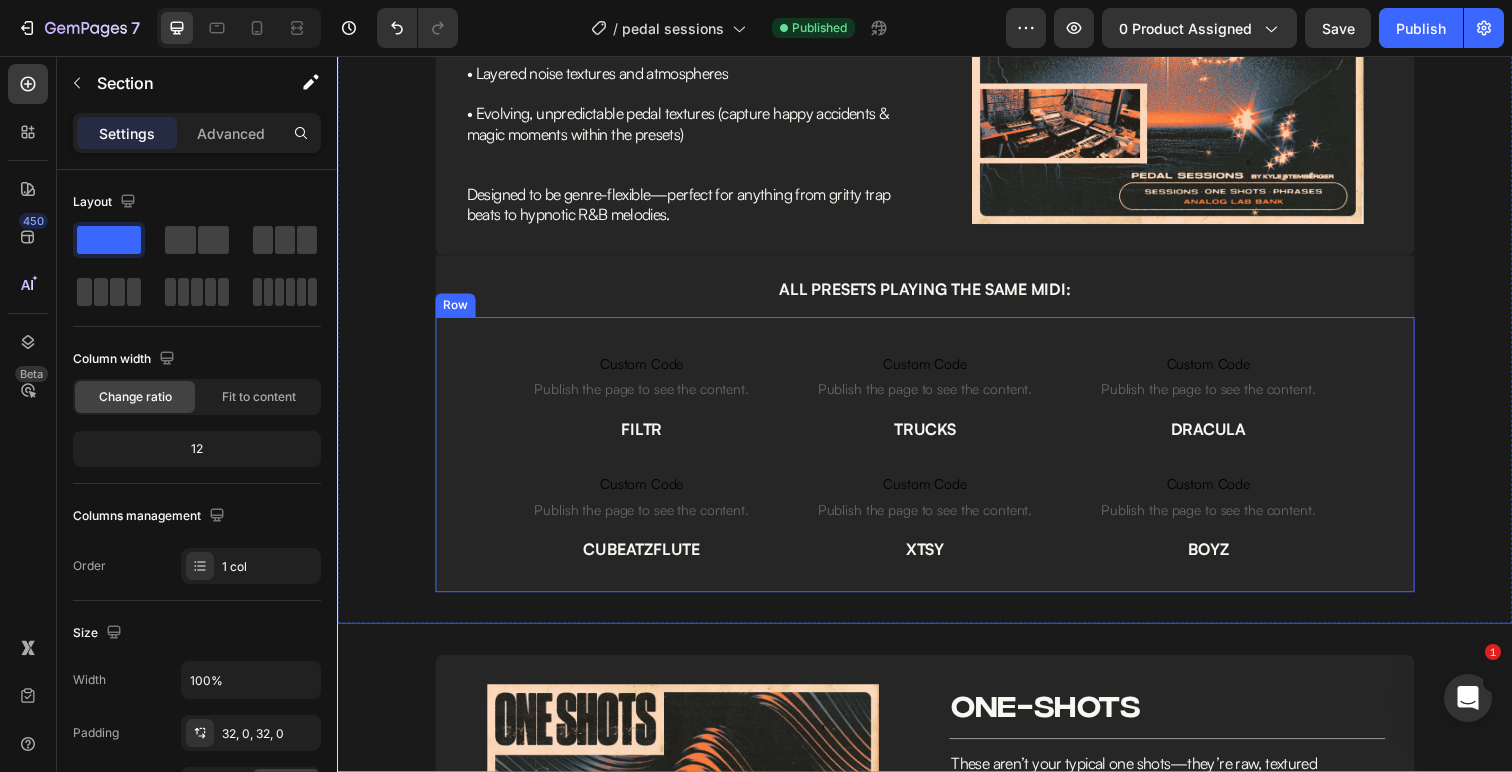 click on "Custom Code
Publish the page to see the content.
Custom Code FILTR Text Block
Custom Code
Publish the page to see the content.
Custom Code CUBEATZFLUTE Text Block
Custom Code
Publish the page to see the content.
Custom Code TRUCKS Text Block
Custom Code
Publish the page to see the content.
Custom Code XTSY Text Block
Custom Code
Publish the page to see the content.
Custom Code DRACULA Text Block
Custom Code
Publish the page to see the content.
Custom Code BOYZ Text Block Row" at bounding box center [937, 463] 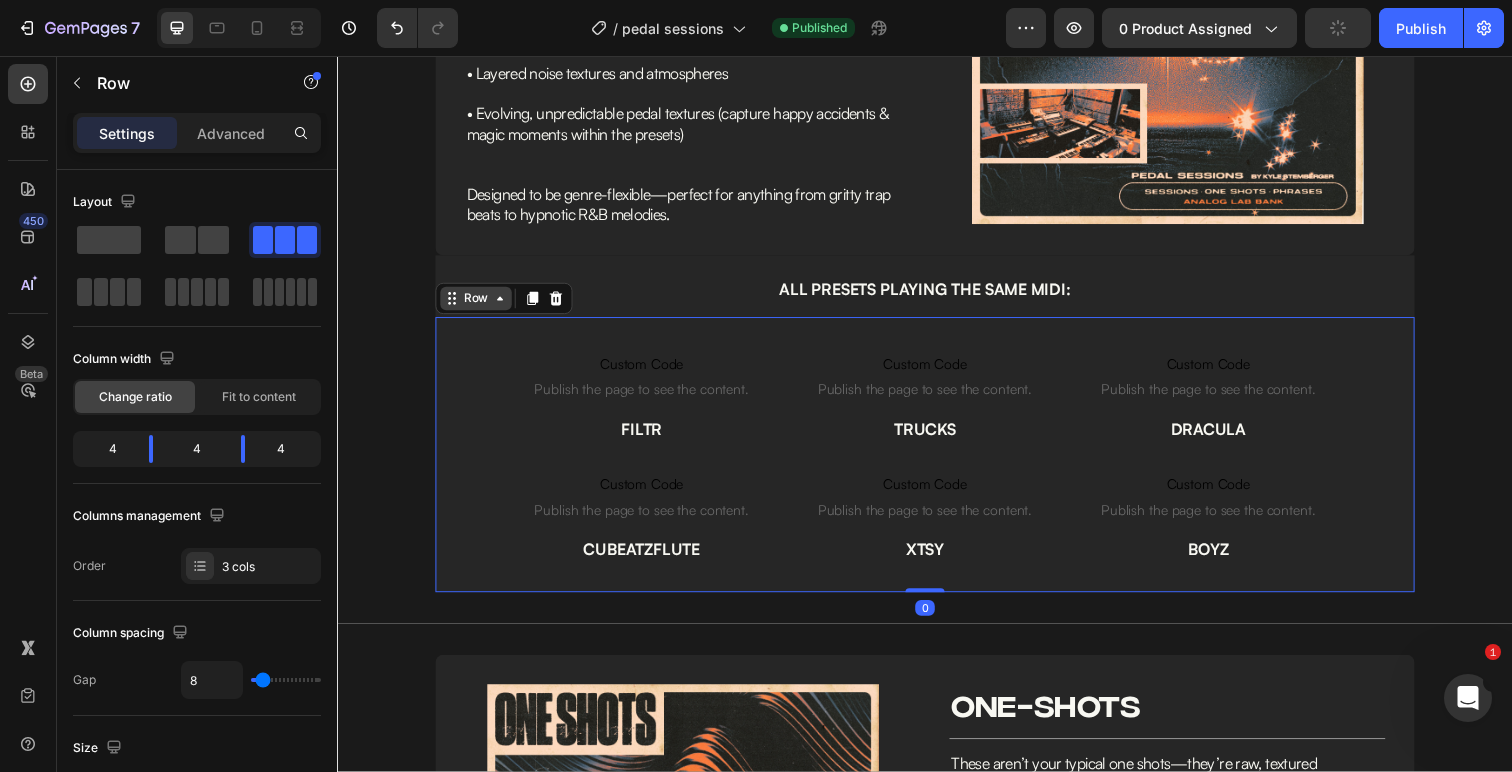 click on "Row" at bounding box center [478, 304] 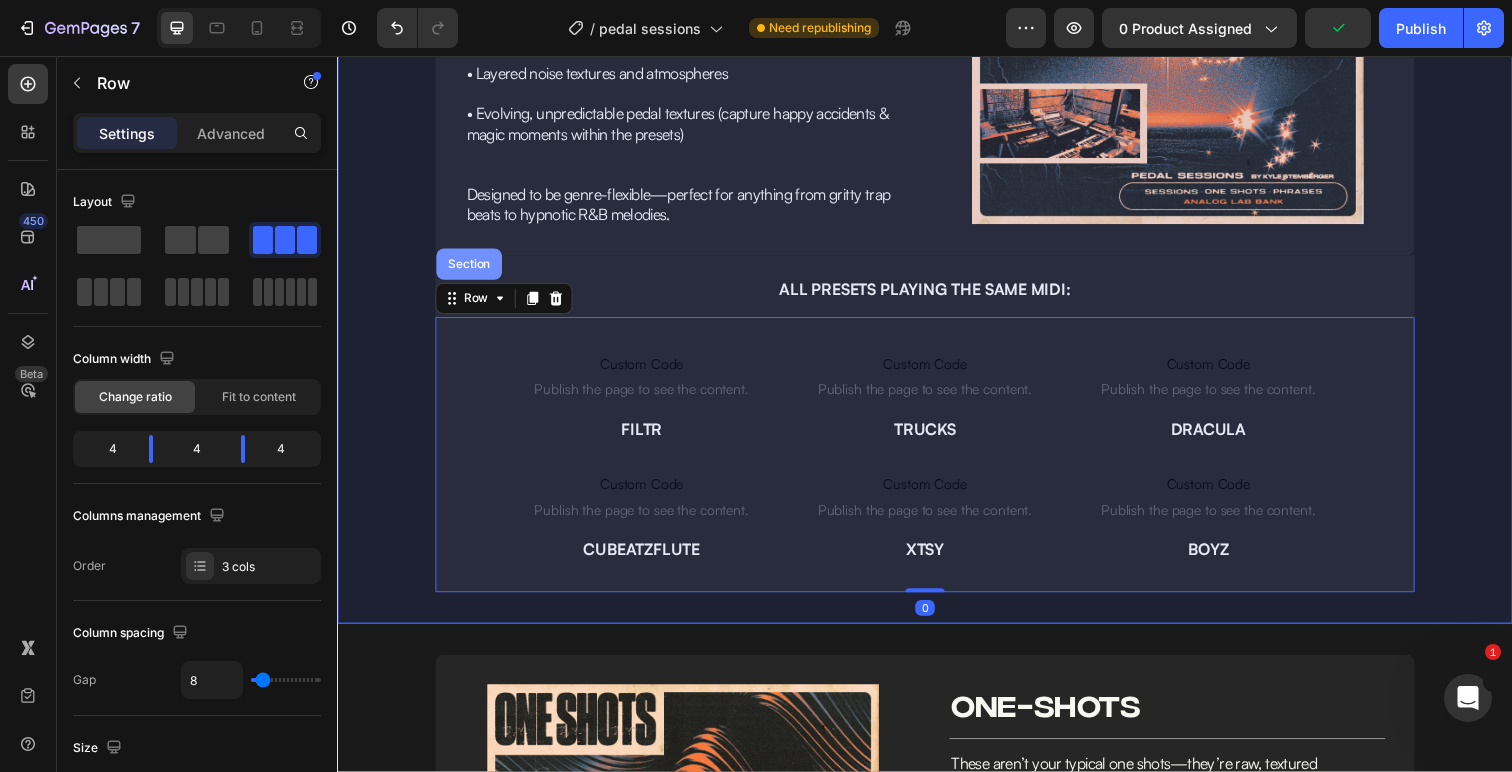 click on "Section" at bounding box center (471, 269) 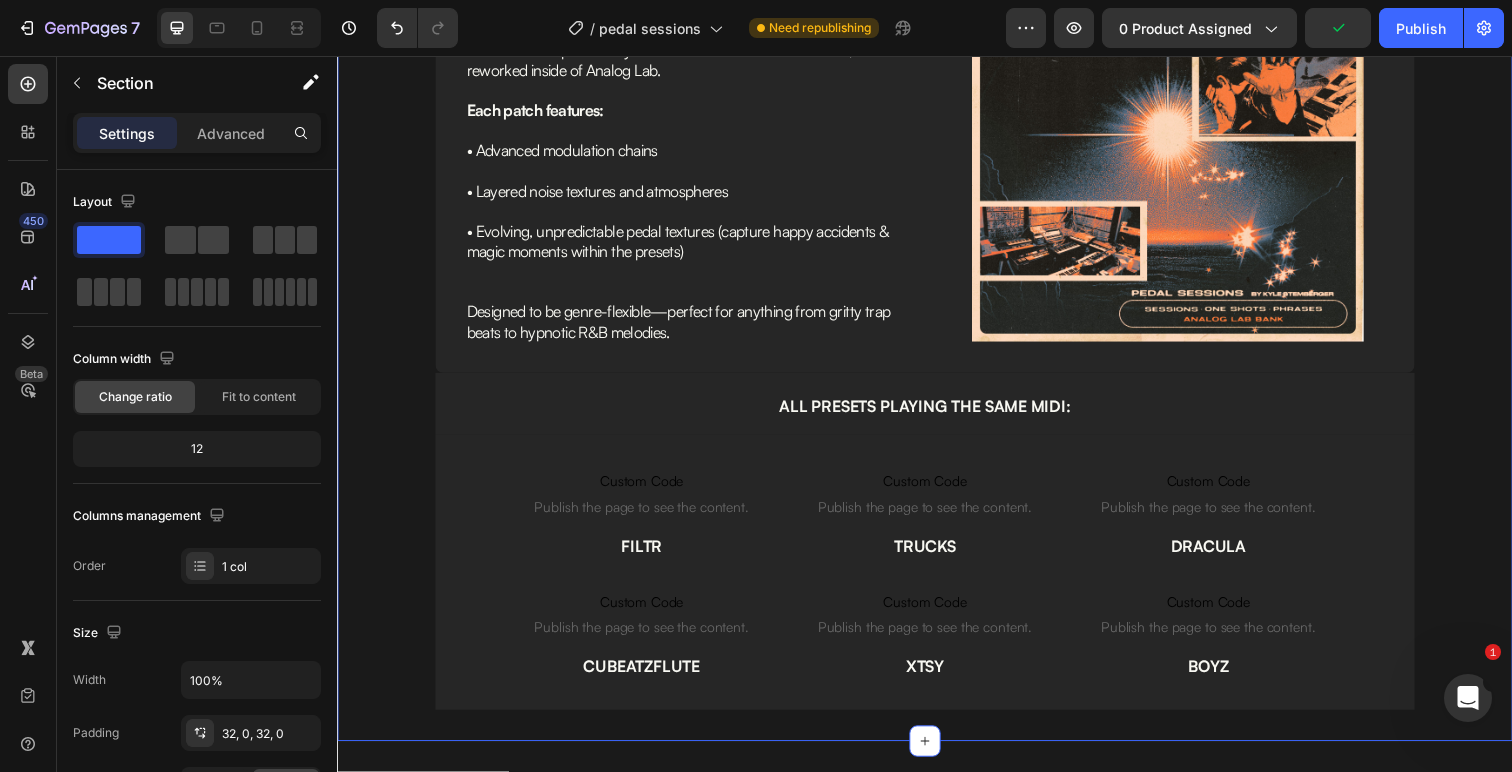 scroll, scrollTop: 2384, scrollLeft: 0, axis: vertical 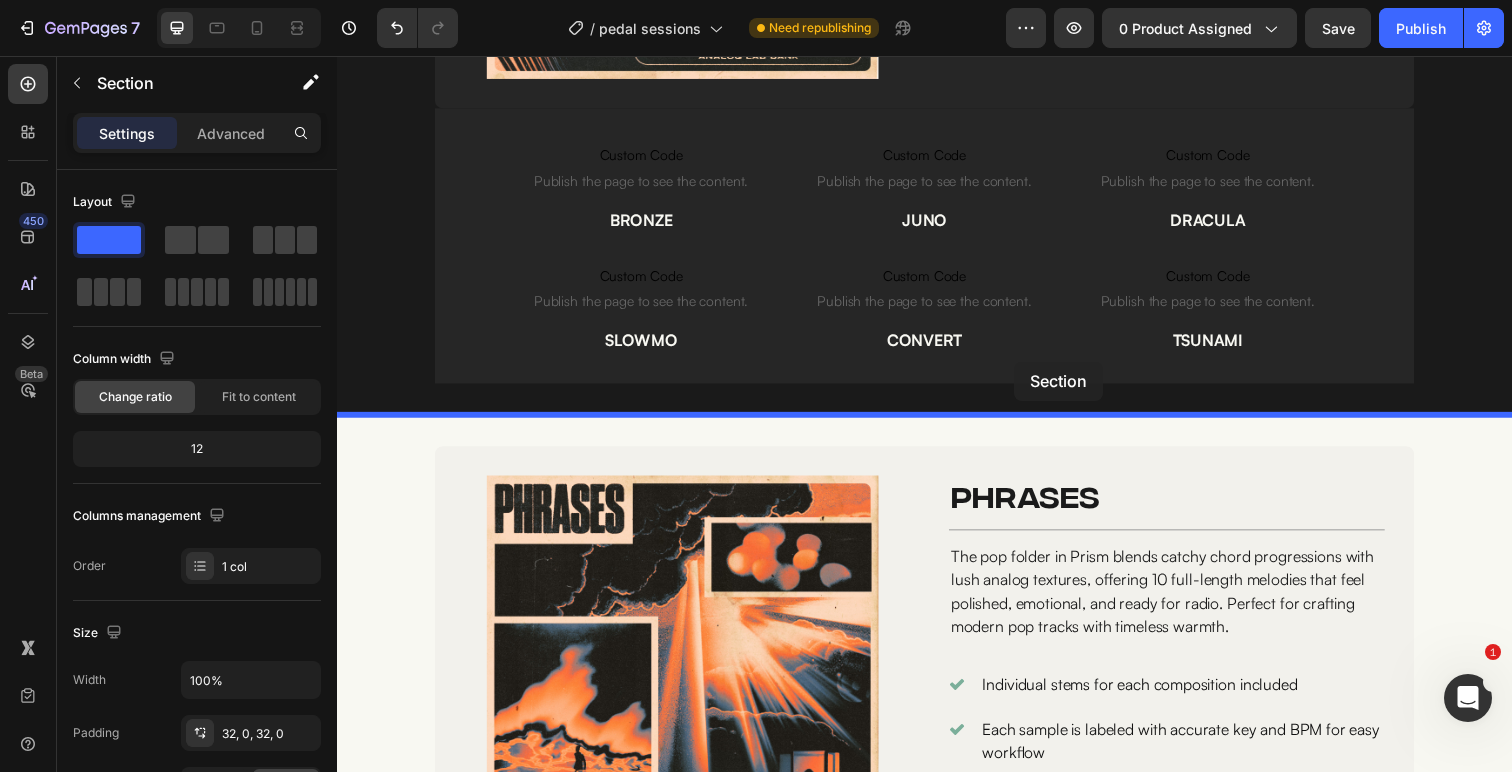 drag, startPoint x: 1133, startPoint y: 338, endPoint x: 1028, endPoint y: 368, distance: 109.201645 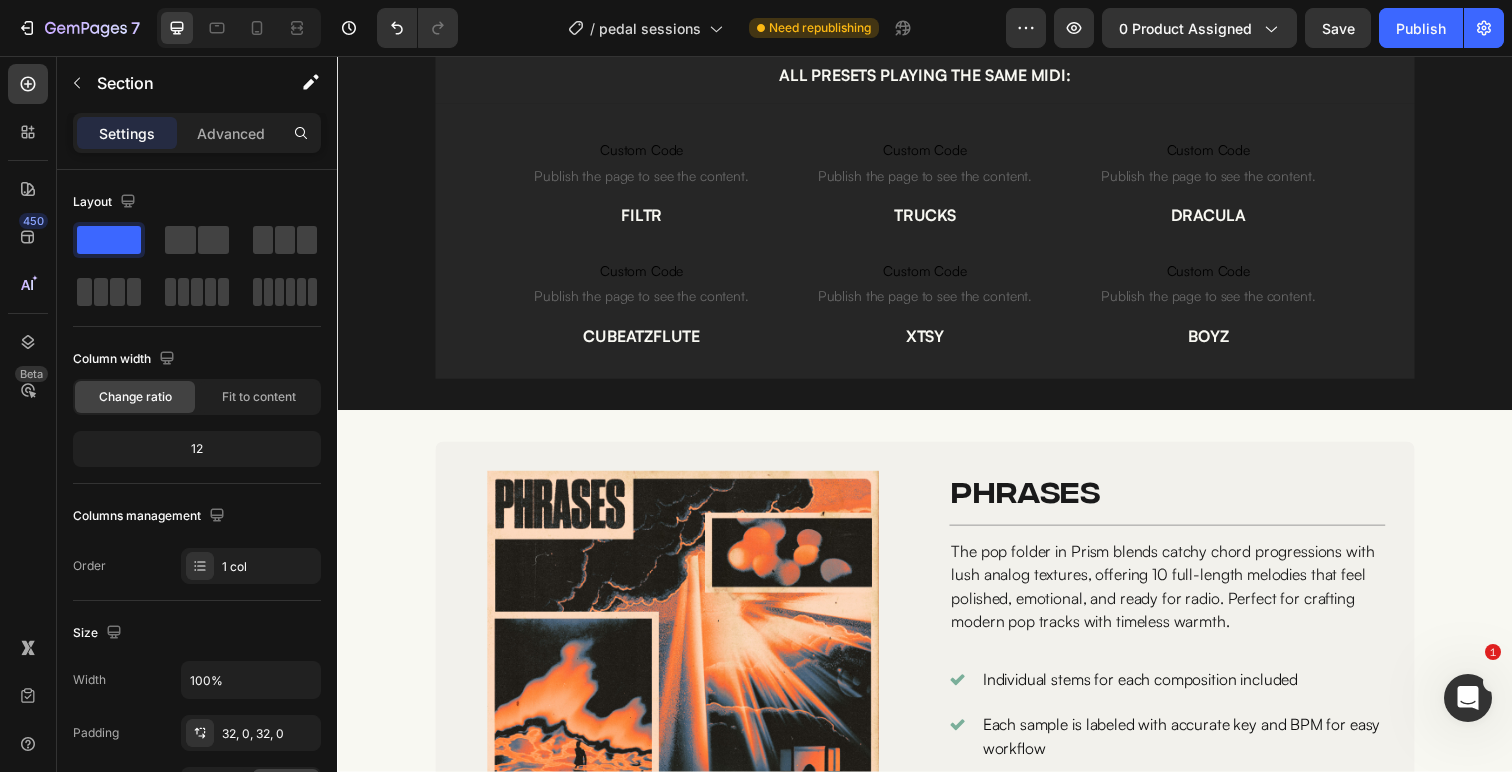 scroll, scrollTop: 3088, scrollLeft: 0, axis: vertical 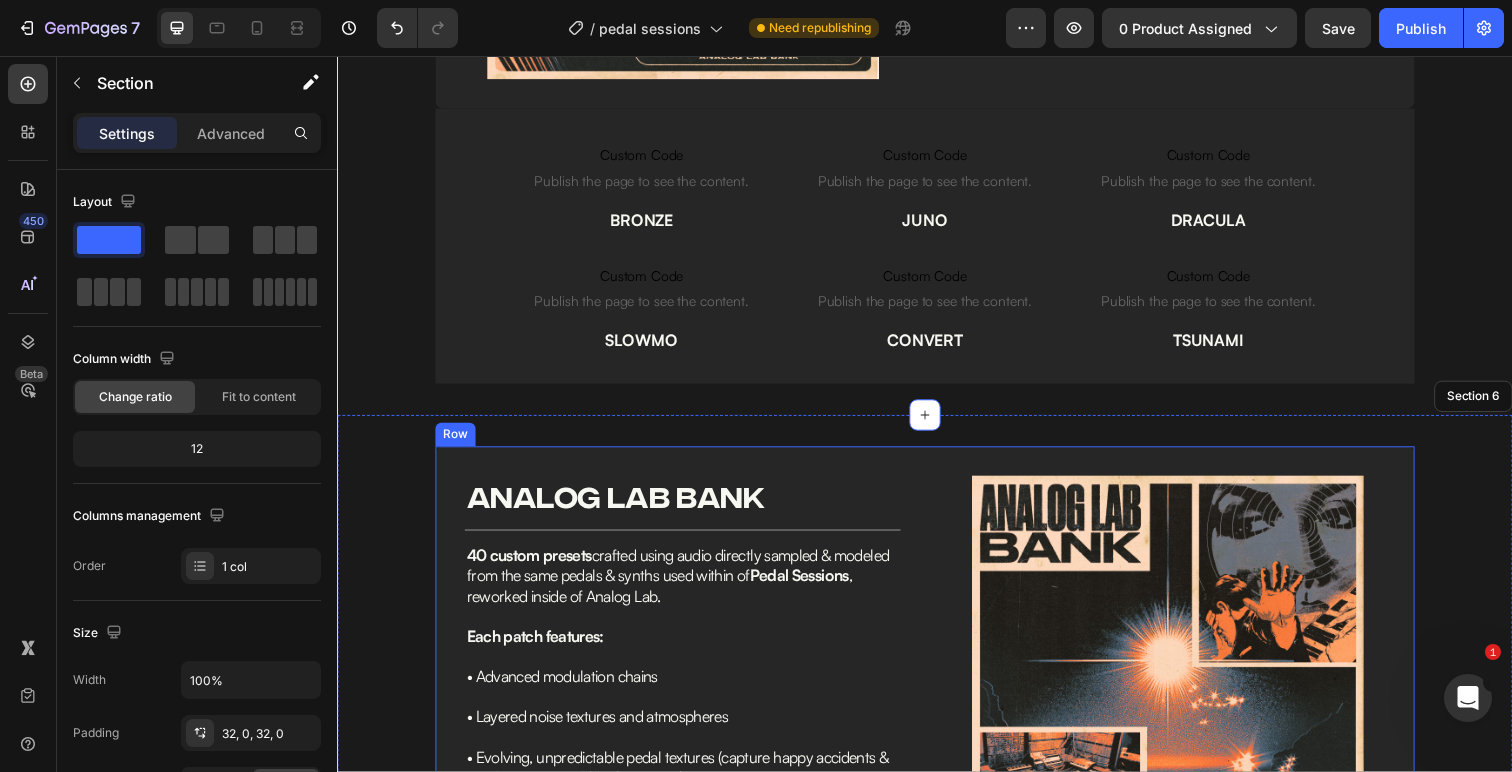 click on "analog lab bank" at bounding box center [689, 506] 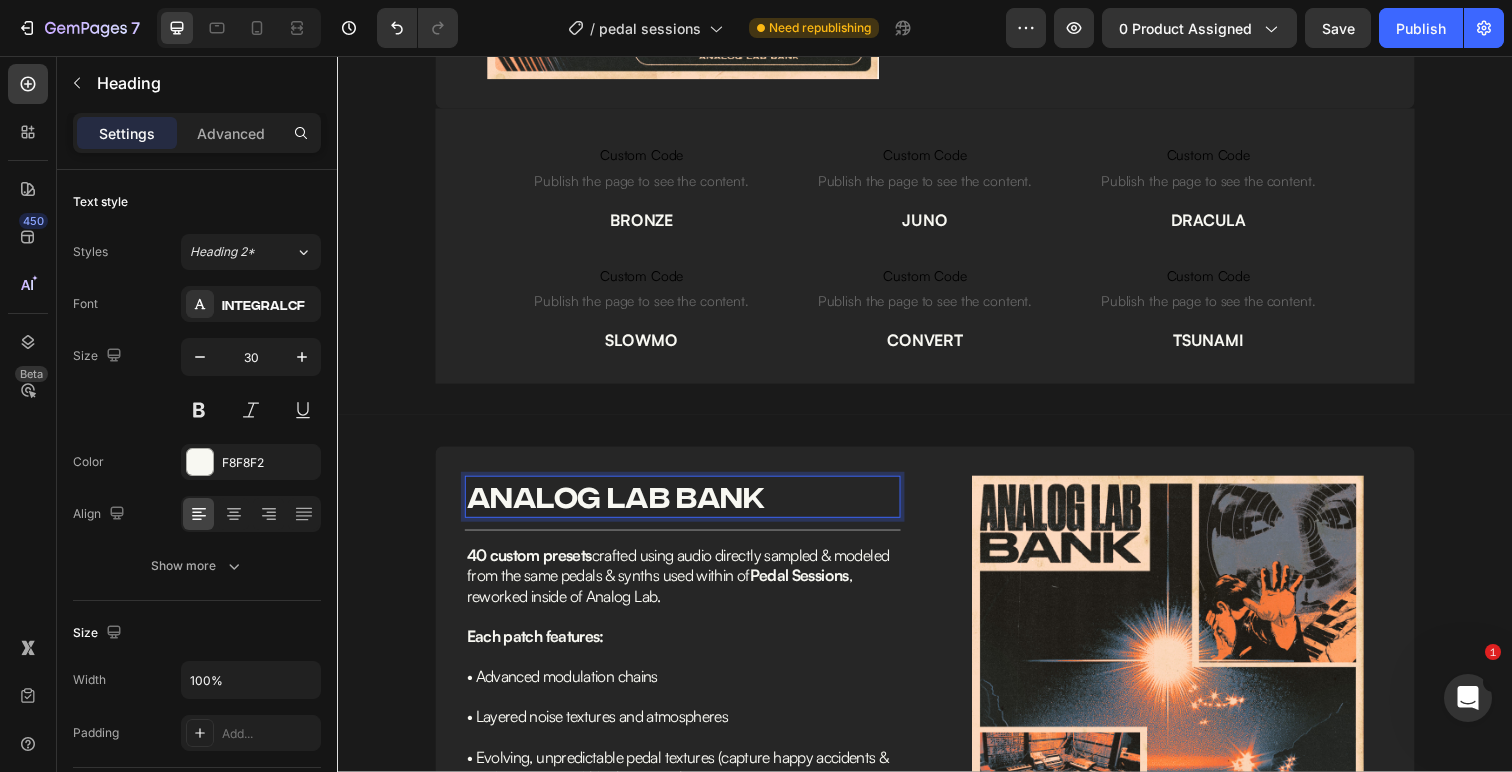 click on "analog lab bank" at bounding box center [689, 506] 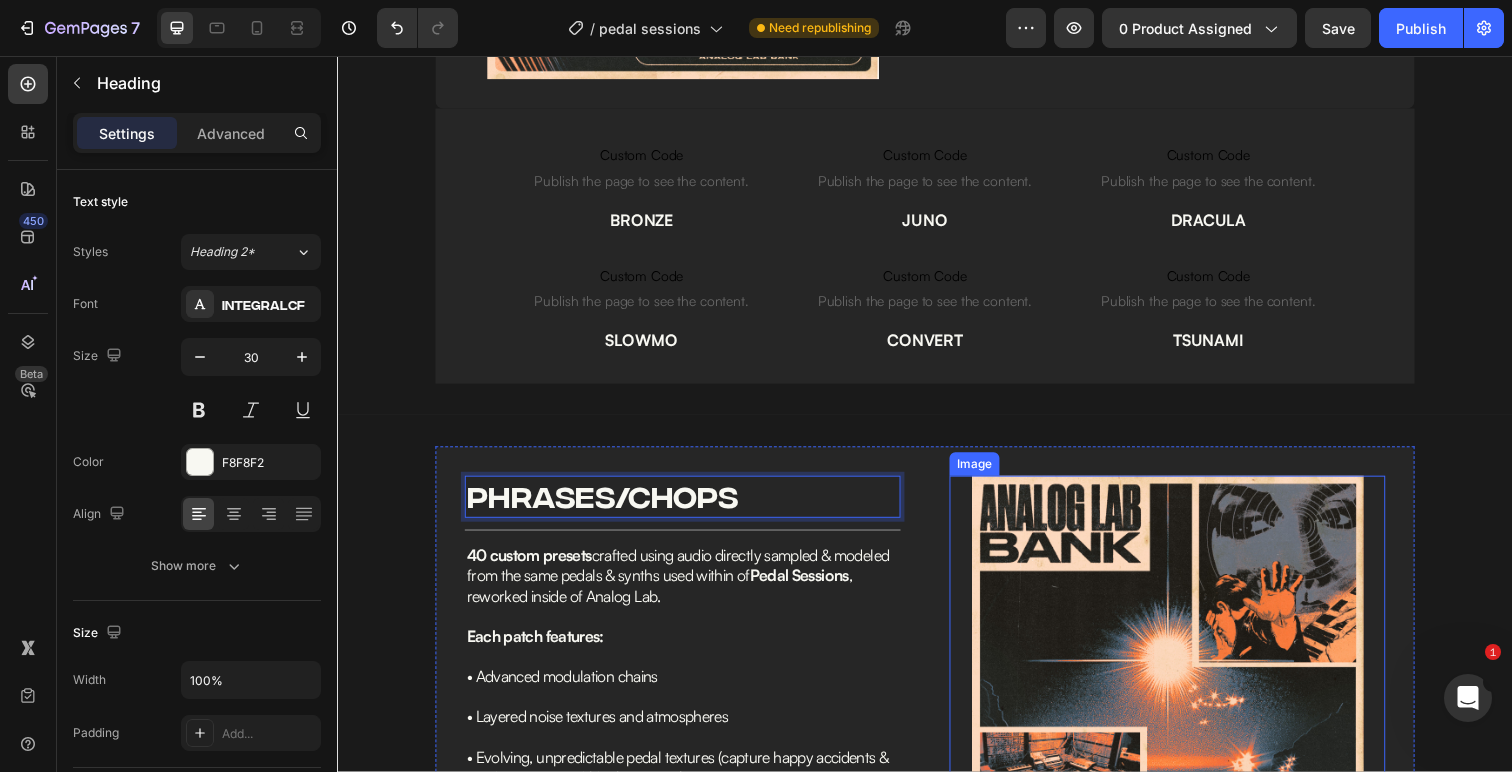 click at bounding box center (1185, 685) 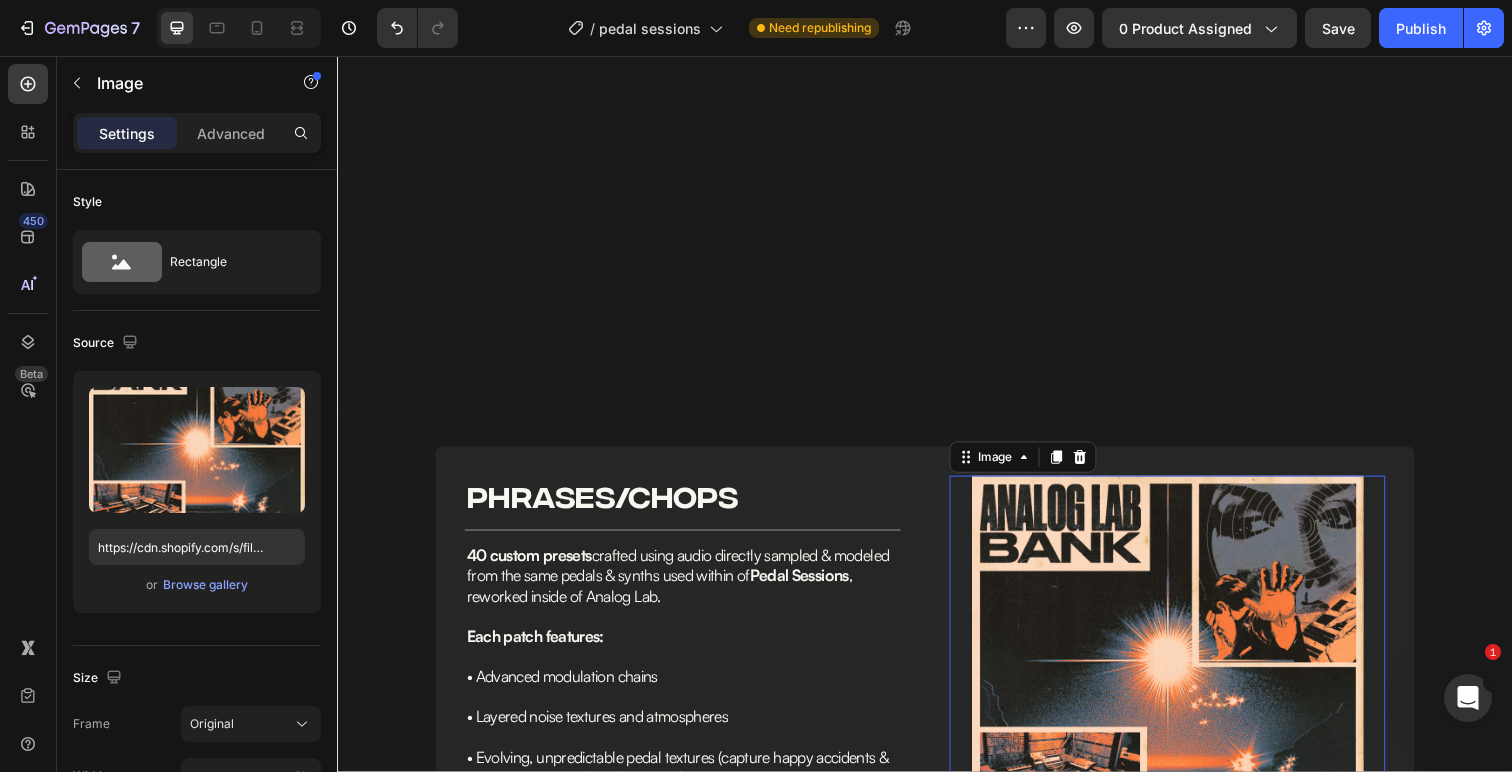 scroll, scrollTop: 3484, scrollLeft: 0, axis: vertical 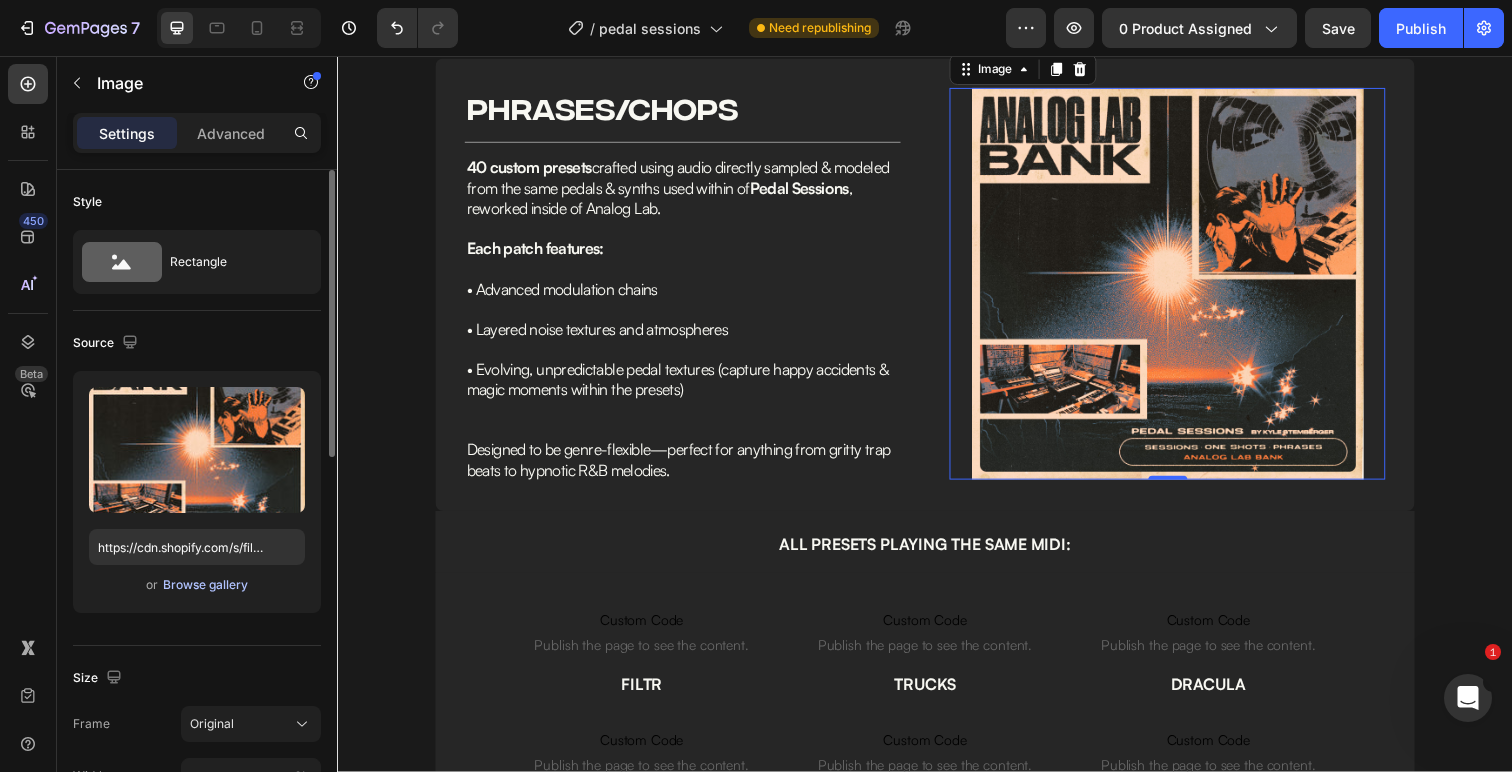 click on "Browse gallery" at bounding box center [205, 585] 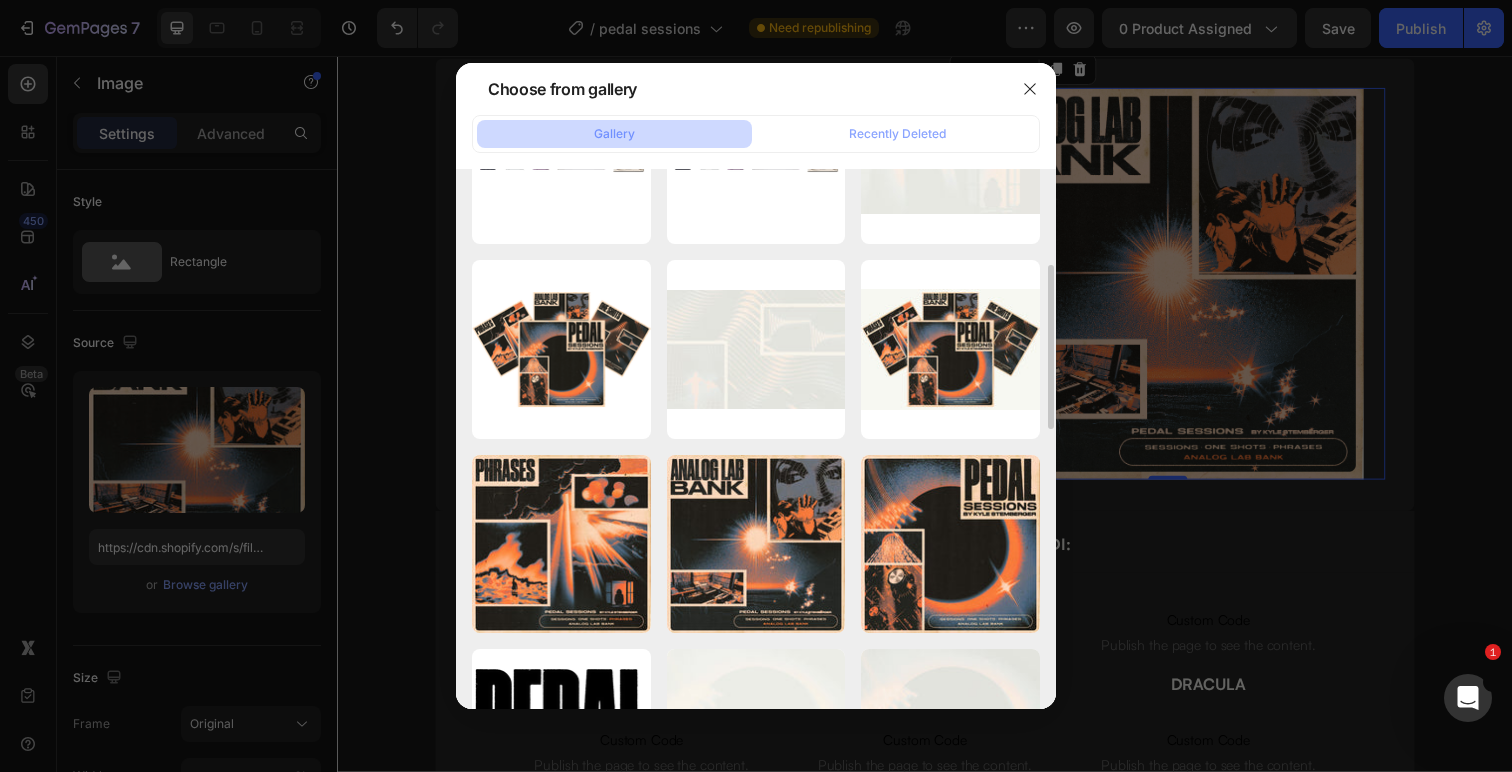 scroll, scrollTop: 312, scrollLeft: 0, axis: vertical 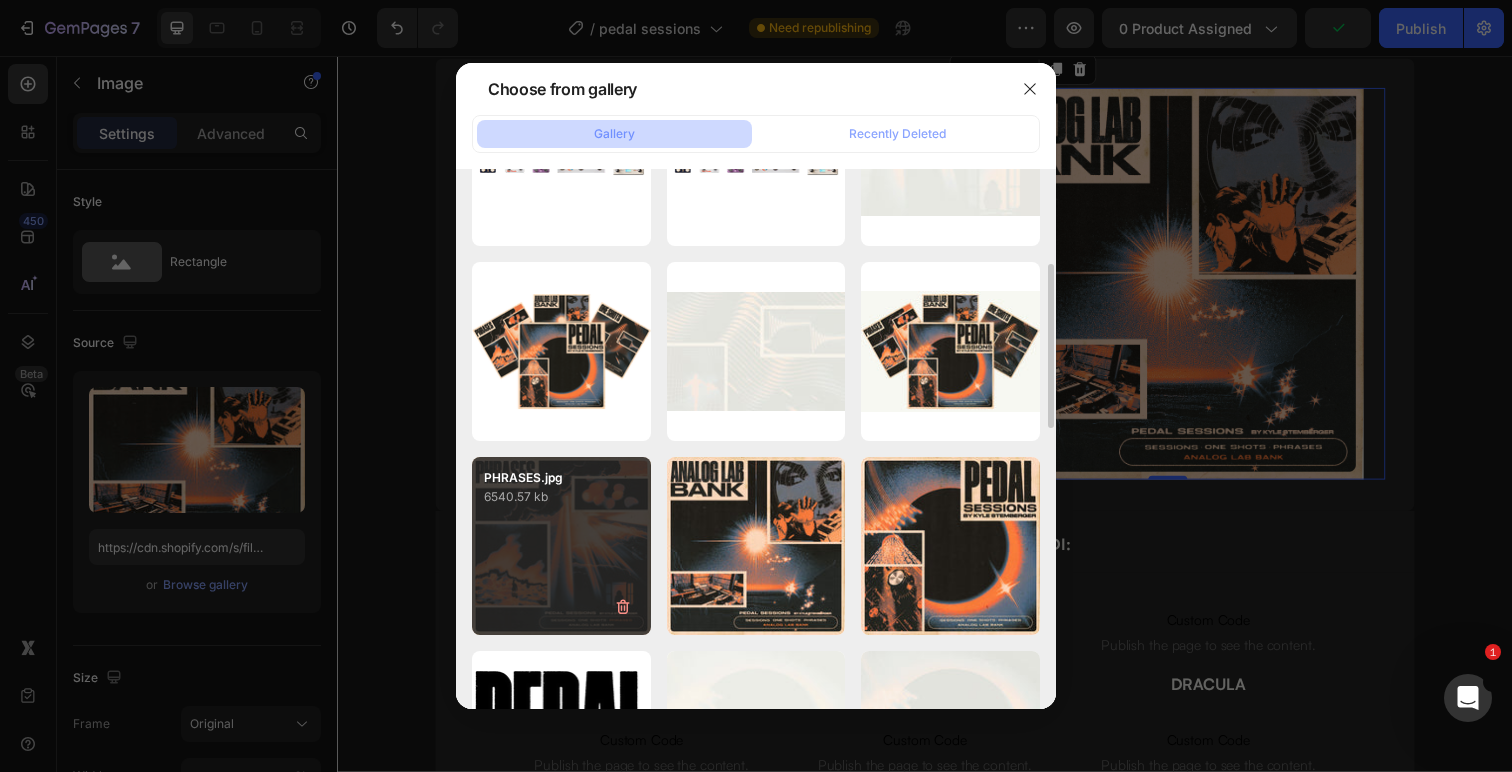 click on "PHRASES.jpg 6540.57 kb" at bounding box center (561, 546) 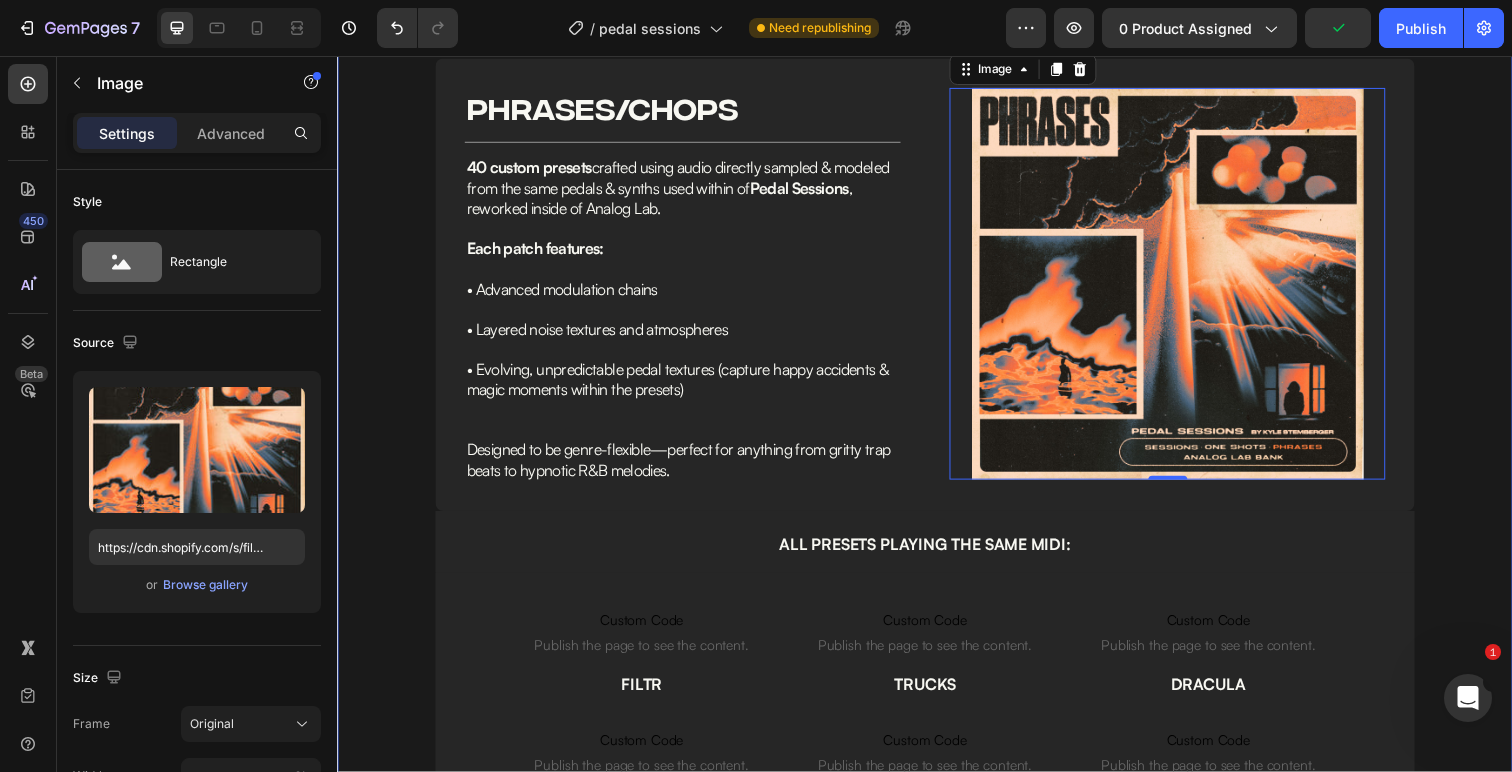 click on "Image PHRASES/CHOPS Heading Row                Title Line 40 custom presets  crafted using audio directly sampled & modeled from the same pedals & synths used within of  Pedal Sessions , reworked inside of Analog Lab.   Each patch features:   • Advanced modulation chains • Layered noise textures and atmospheres   • Evolving, unpredictable pedal textures (capture happy accidents & magic moments within the presets)     Designed to be genre-flexible—perfect for anything from gritty trap beats to hypnotic R&B melodies. Text Block Image   0 Row ALL PRESETS PLAYING THE SAME MIDI: Text Block Row
Custom Code
Publish the page to see the content.
Custom Code FILTR Text Block
Custom Code
Publish the page to see the content.
Custom Code CUBEATZFLUTE Text Block
Custom Code
Publish the page to see the content.
Custom Code TRUCKS Text Block
Custom Code
Custom Code XTSY BOYZ" at bounding box center (937, 462) 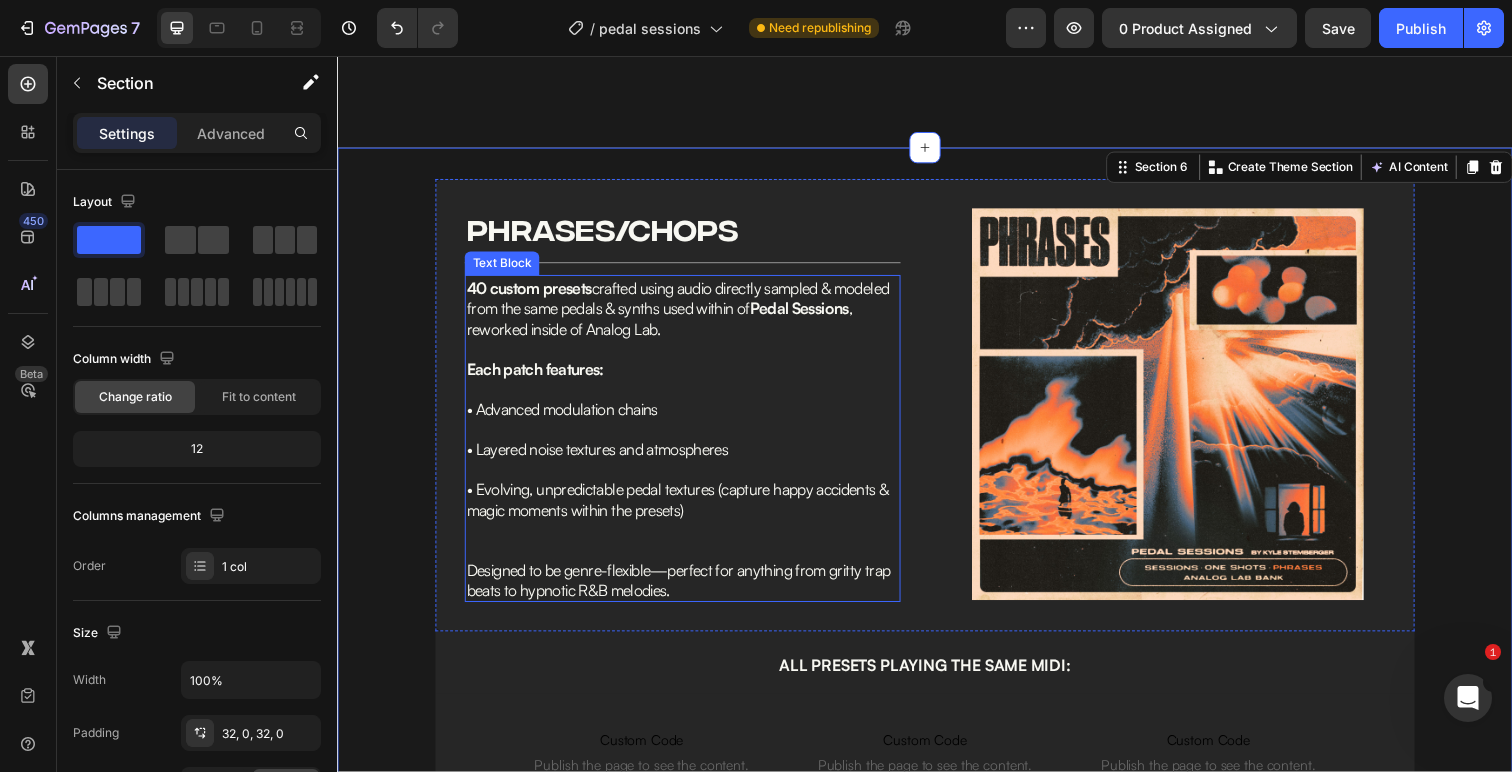 scroll, scrollTop: 4010, scrollLeft: 0, axis: vertical 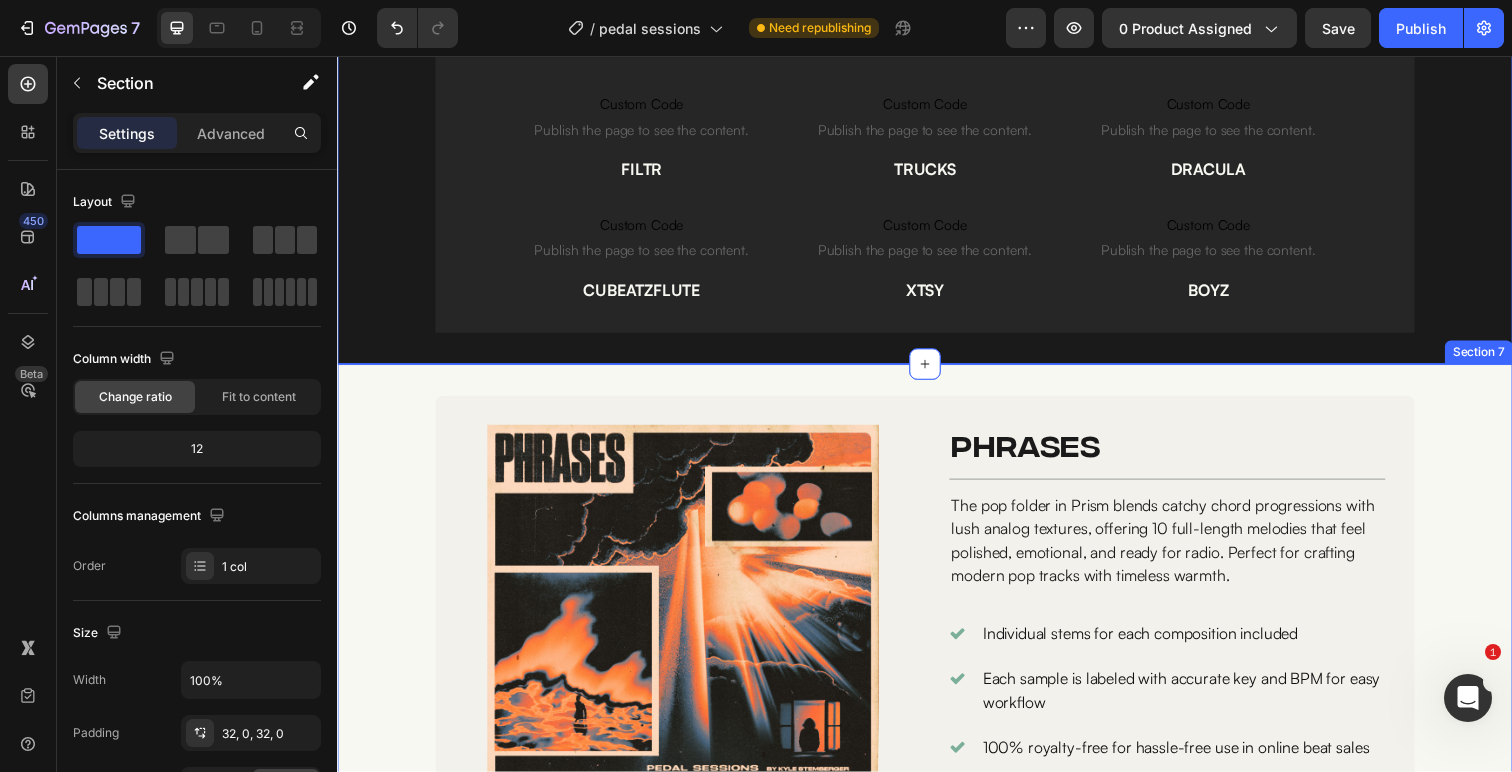 click on "Image Image PHRASES Heading Row                Title Line The pop folder in Prism blends catchy chord progressions with lush analog textures, offering 10 full-length melodies that feel polished, emotional, and ready for radio. Perfect for crafting modern pop tracks with timeless warmth. Text Block
Individual stems for each composition included
Each sample is labeled with accurate key and BPM for easy workflow
100% royalty-free for hassle-free use in online beat sales Item List Row
Custom Code
Publish the page to see the content.
Custom Code chic 109bpm Em Text Block
Custom Code
Publish the page to see the content.
Custom Code talk 111bpm Gm Text Block
Custom Code
Publish the page to see the content.
Custom Code opaque 196bpm D Text Block
Custom Code
Publish the page to see the content.
Custom Code lemons 177bpm Fm Text Block" at bounding box center (937, 773) 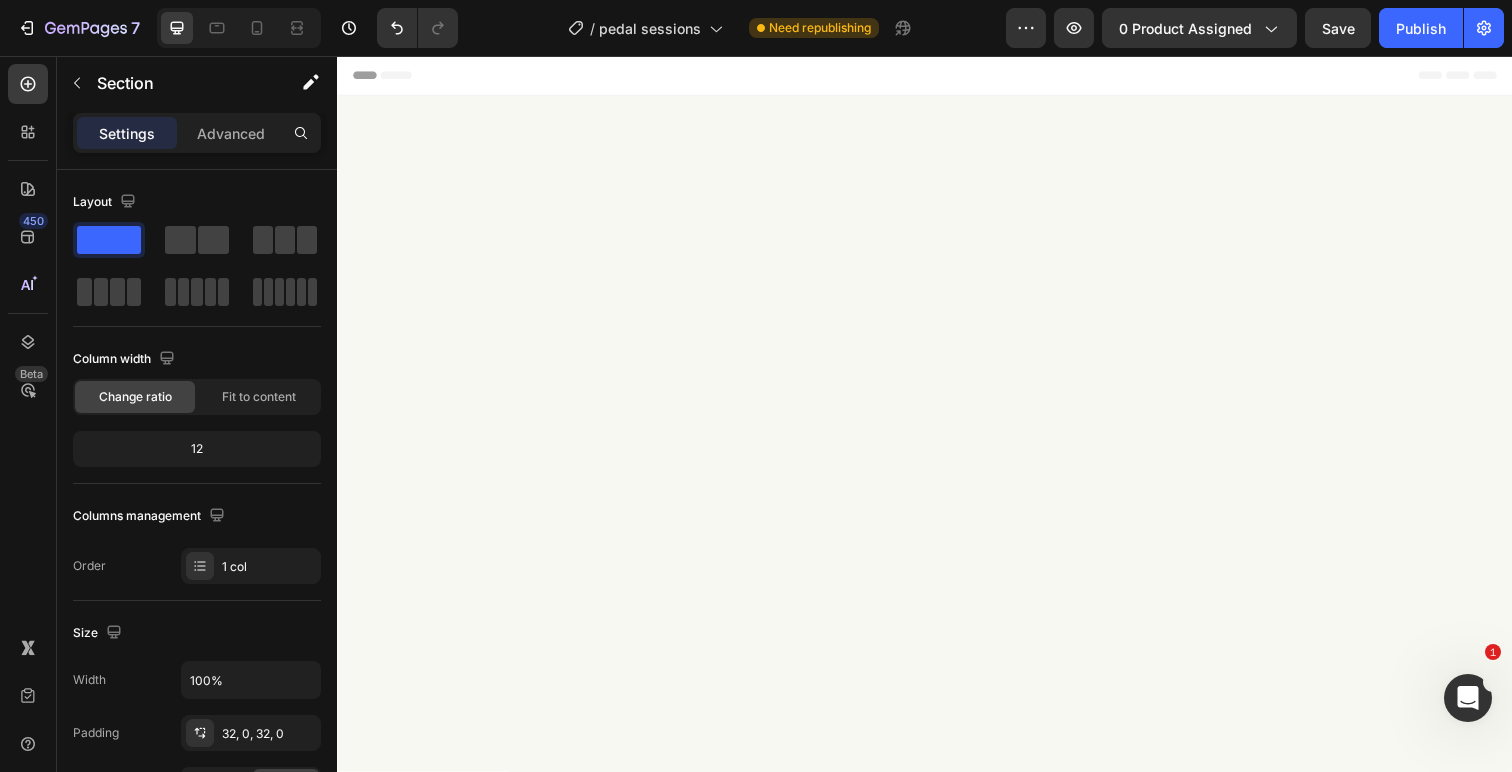 scroll, scrollTop: 4010, scrollLeft: 0, axis: vertical 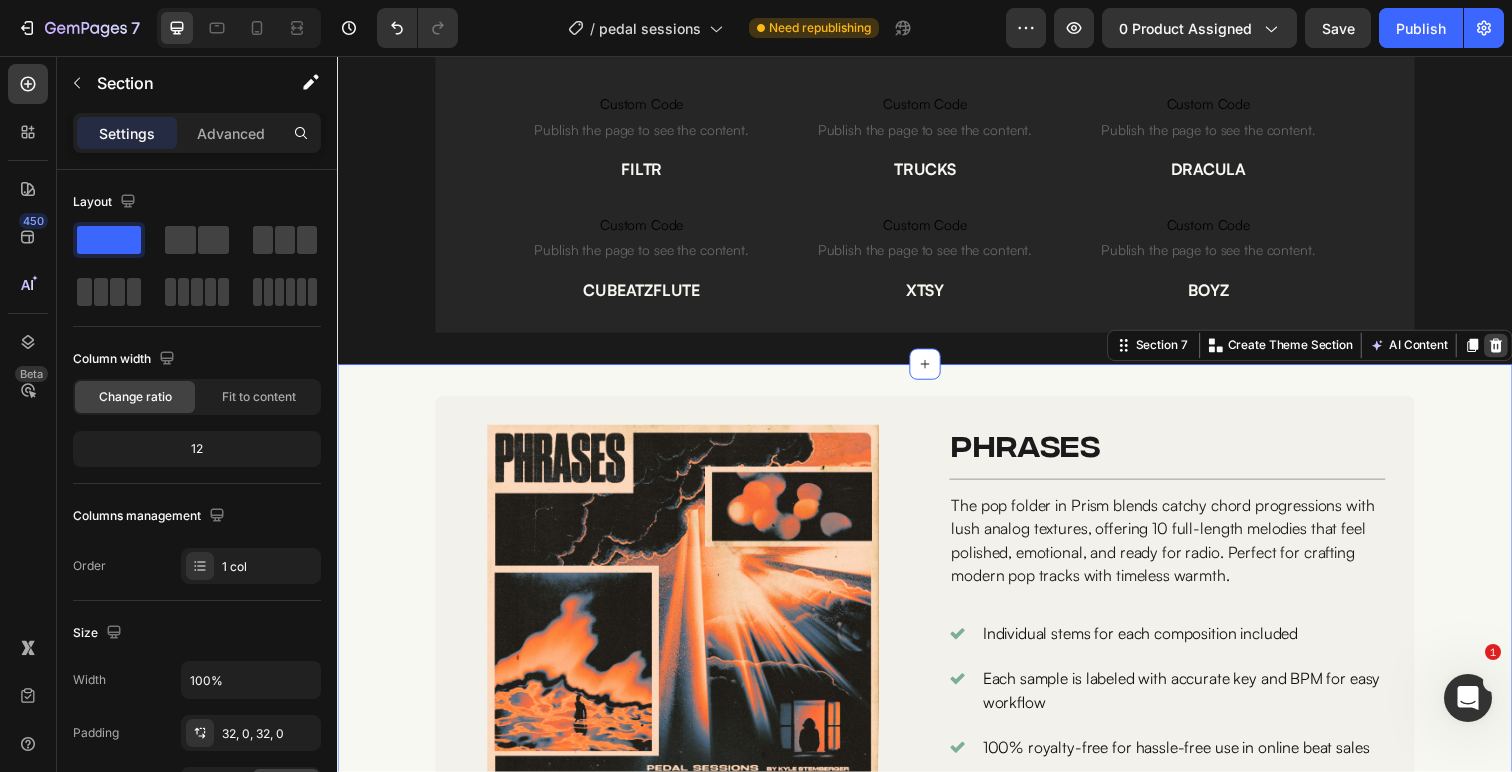 click 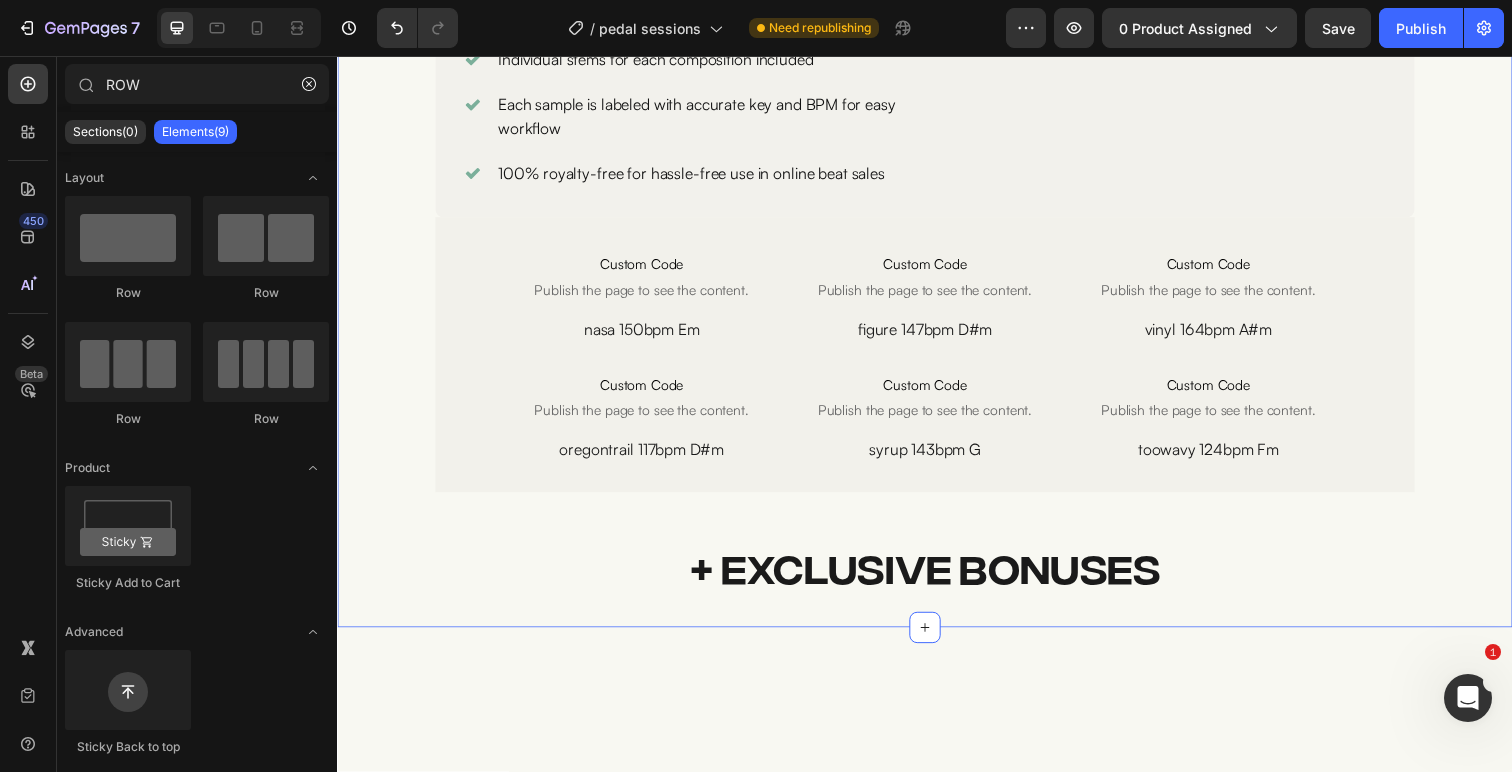 scroll, scrollTop: 4066, scrollLeft: 0, axis: vertical 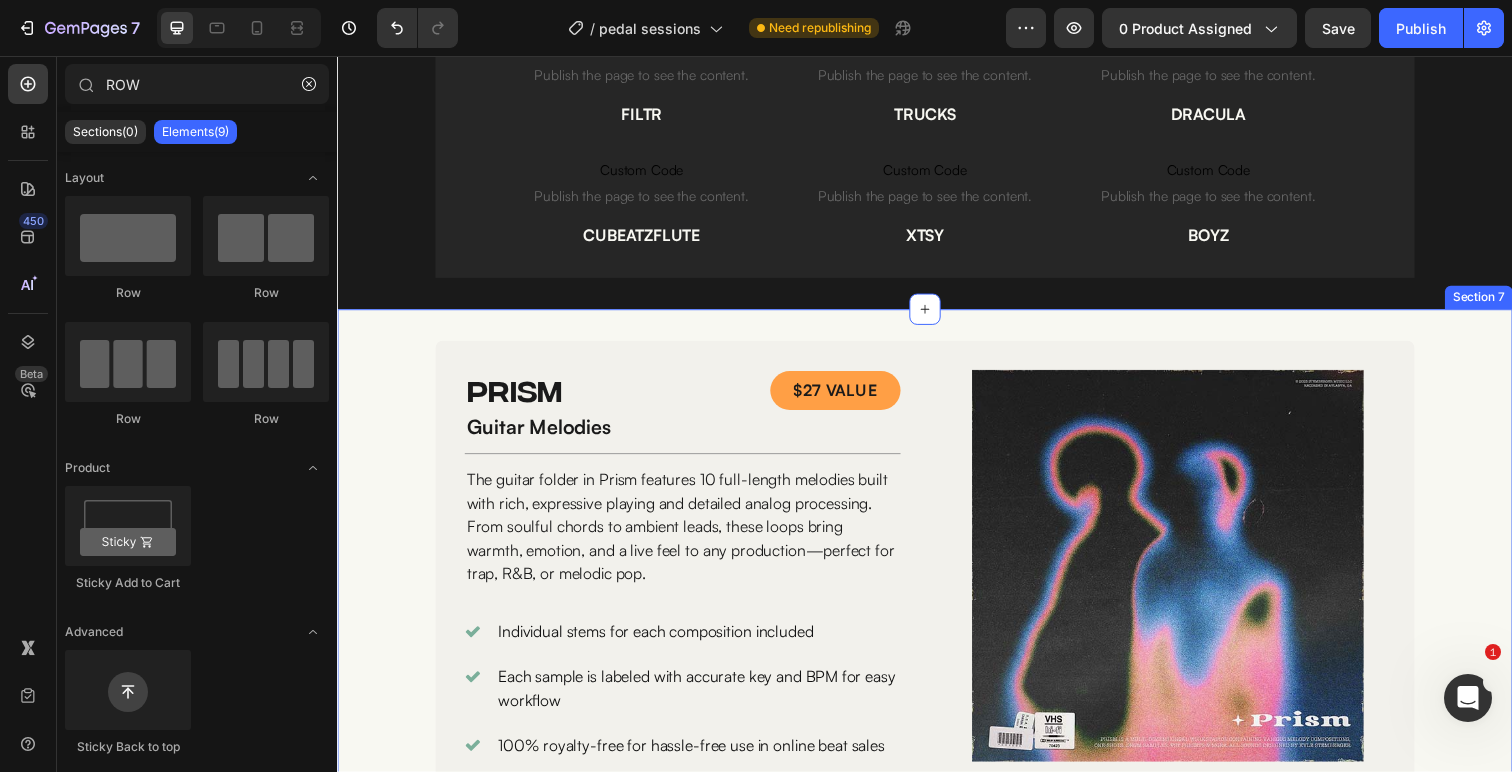 click on "Image PRISM Heading $27 VALUE Button Row guitar melodies Heading                Title Line The guitar folder in Prism features 10 full-length melodies built with rich, expressive playing and detailed analog processing. From soulful chords to ambient leads, these loops bring warmth, emotion, and a live feel to any production—perfect for trap, R&B, or melodic pop. Text Block
Individual stems for each composition included
Each sample is labeled with accurate key and BPM for easy workflow
100% royalty-free for hassle-free use in online beat sales Item List Image Row
Custom Code
Publish the page to see the content.
Custom Code nasa 150bpm Em Text Block
Custom Code
Publish the page to see the content.
Custom Code oregontrail 117bpm D#m Text Block
Custom Code
Publish the page to see the content.
Custom Code figure 147bpm D#m Text Block
Custom Code" at bounding box center [937, 770] 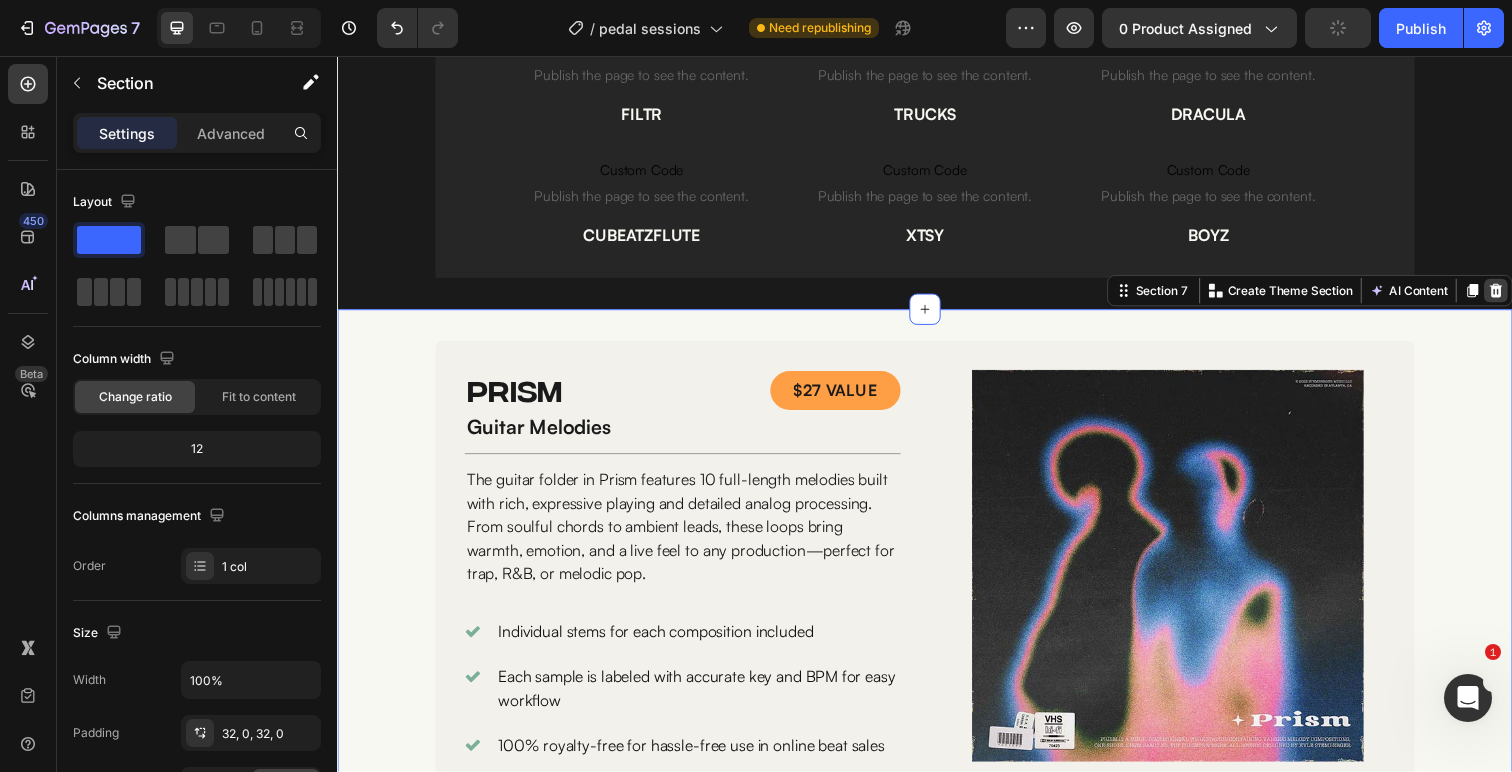 click 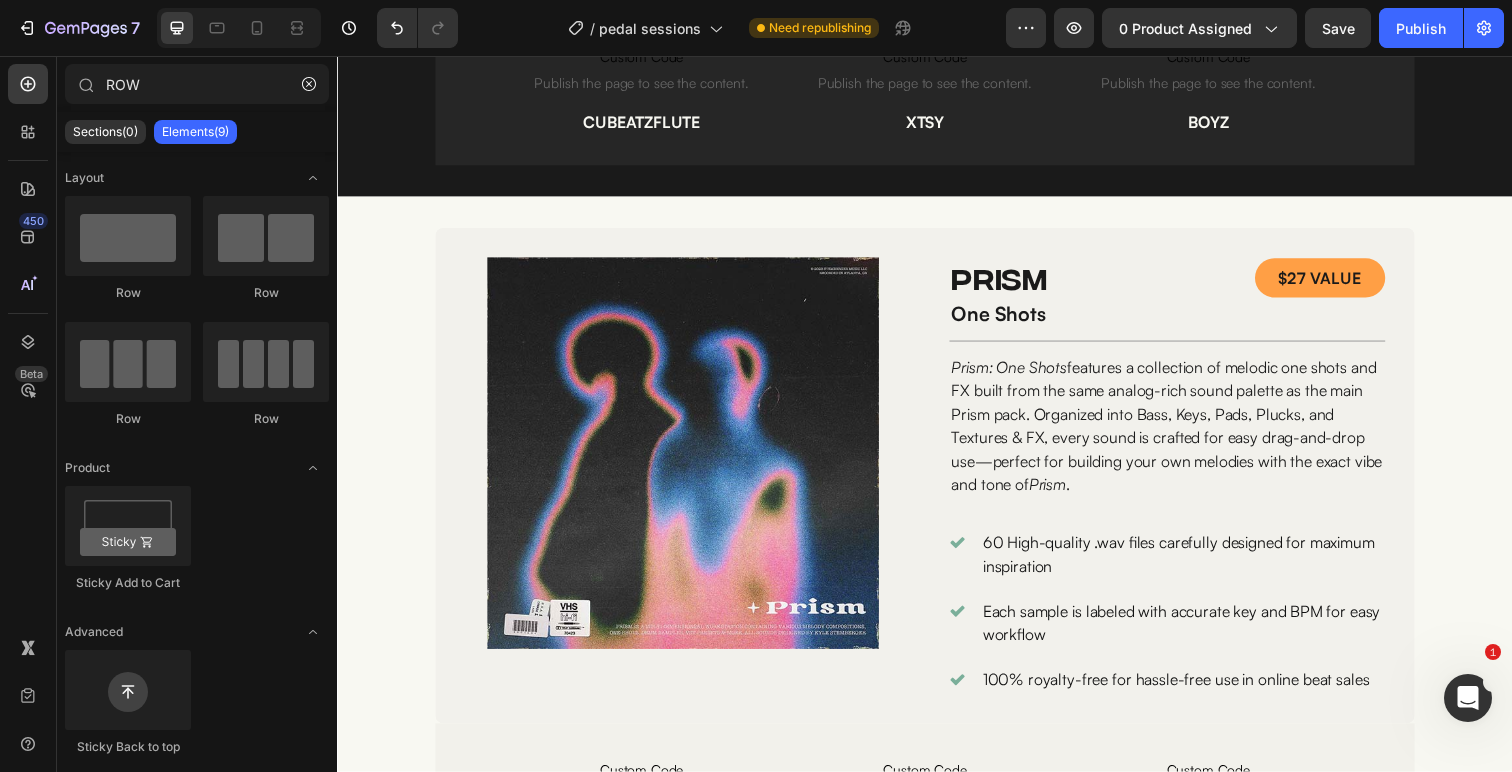 scroll, scrollTop: 4169, scrollLeft: 0, axis: vertical 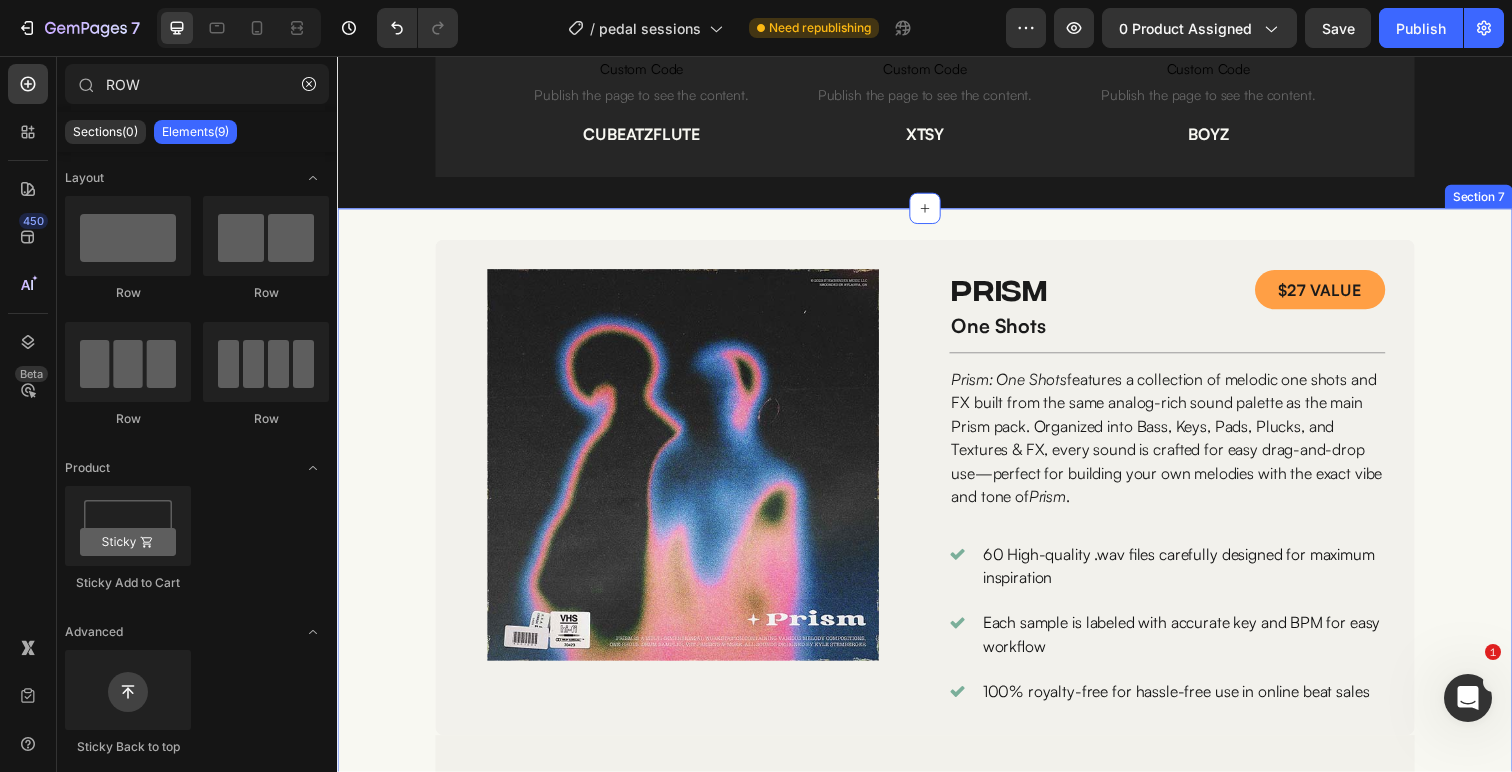 click on "Image Image PRISM Heading $27 VALUE Button Row one shots Heading                Title Line Prism: One Shots  features a collection of melodic one shots and FX built from the same analog-rich sound palette as the main Prism pack. Organized into Bass, Keys, Pads, Plucks, and Textures & FX, every sound is crafted for easy drag-and-drop use—perfect for building your own melodies with the exact vibe and tone of  Prism . Text Block
60 High-quality .wav files carefully designed for maximum inspiration
Each sample is labeled with accurate key and BPM for easy workflow
100% royalty-free for hassle-free use in online beat sales Item List Row
Custom Code
Publish the page to see the content.
Custom Code key - middle (c) Text Block
Custom Code
Publish the page to see the content.
Custom Code accent - percloop 123bpm Text Block
Custom Code
Publish the page to see the content." at bounding box center (937, 637) 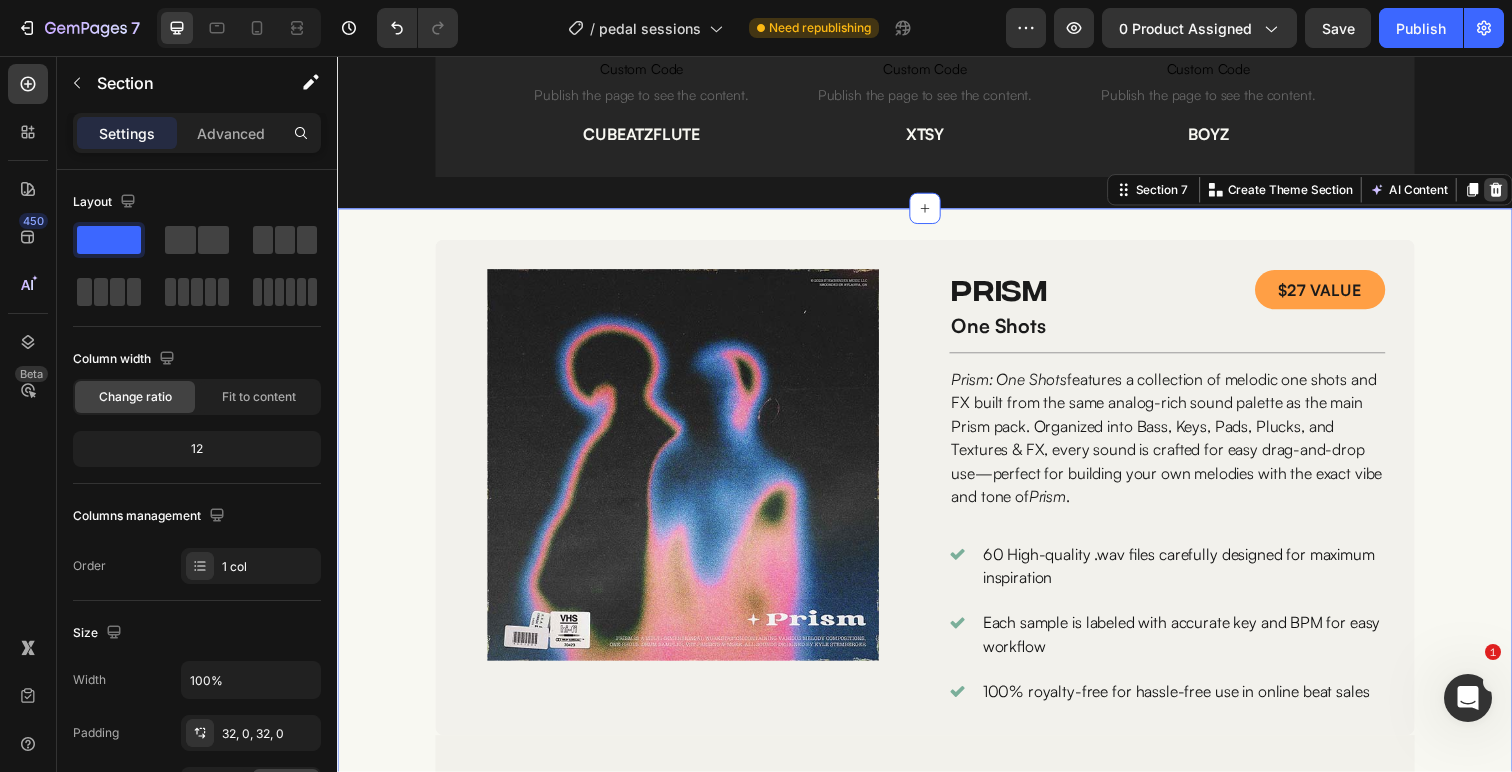 click 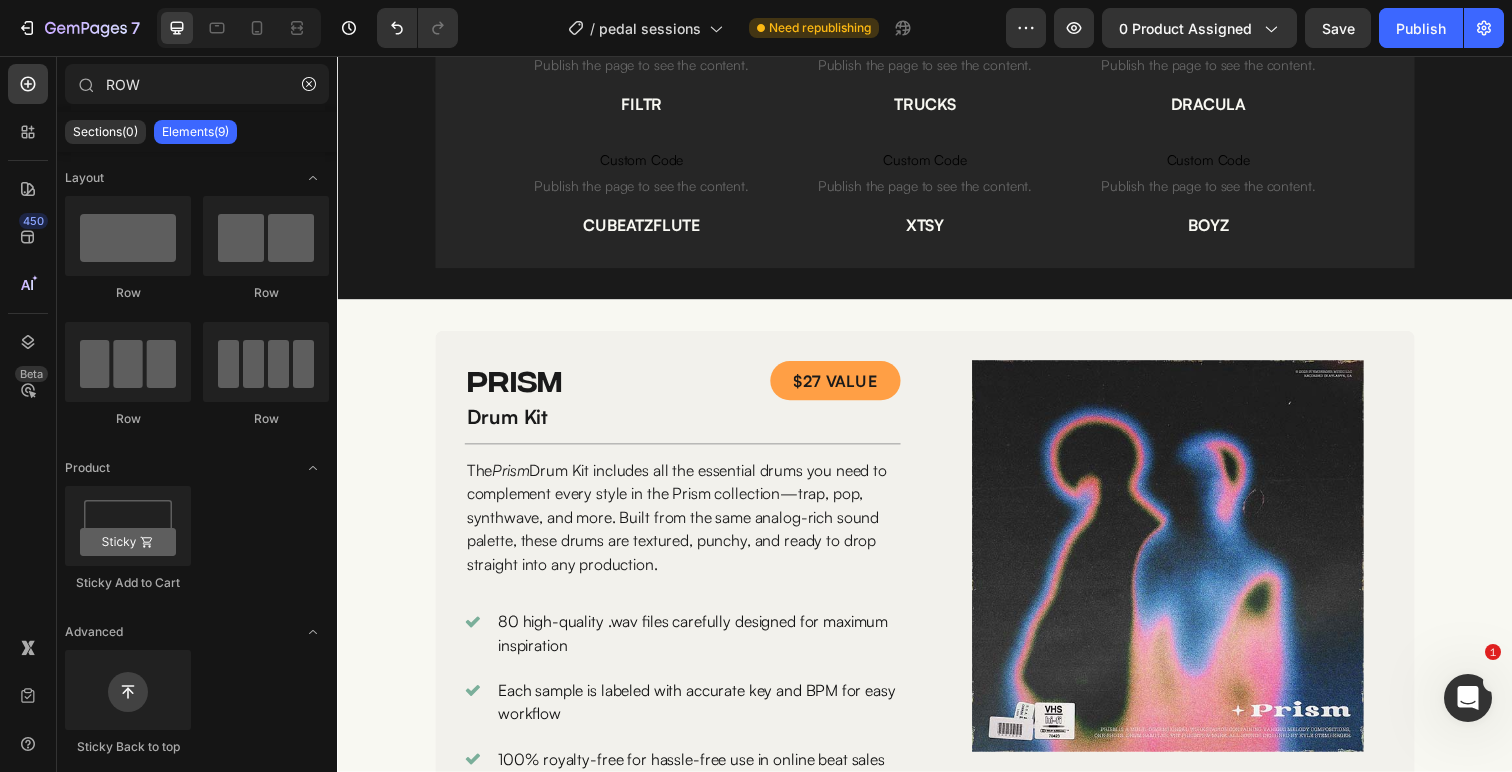 scroll, scrollTop: 4054, scrollLeft: 0, axis: vertical 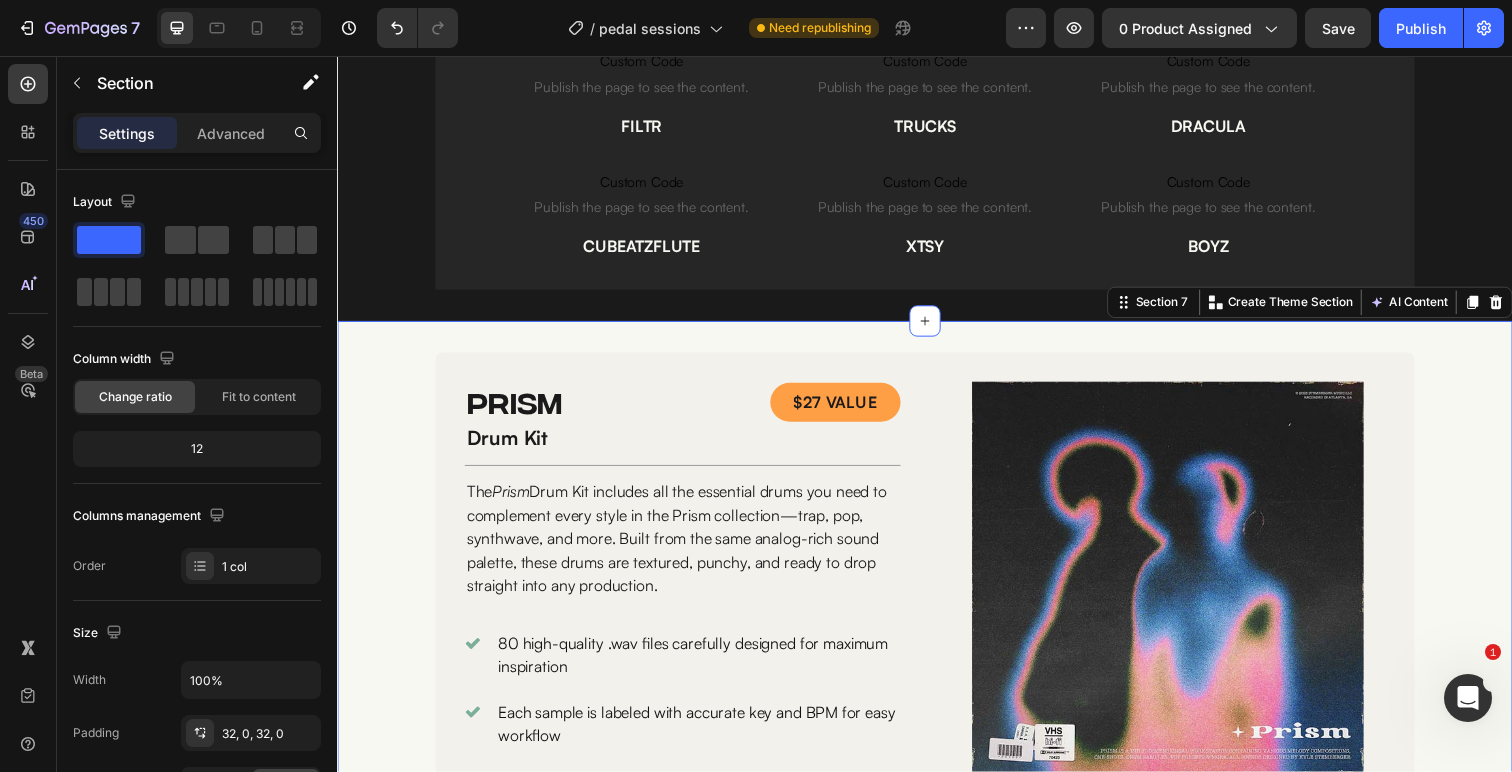 click on "Image PRISM Heading $27 VALUE Button Row drum kit Heading                Title Line The  Prism  Drum Kit   includes all the essential drums you need to complement every style in the Prism collection—trap, pop, synthwave, and more. Built from the same analog-rich sound palette, these drums are textured, punchy, and ready to drop straight into any production. Text Block
80 high-quality .wav files carefully designed for maximum inspiration
Each sample is labeled with accurate key and BPM for easy workflow
100% royalty-free for hassle-free use in online beat sales Item List Image Row
Custom Code
Publish the page to see the content.
Custom Code loop - 4onthefloor 113bpm Text Block
Custom Code
Publish the page to see the content.
Custom Code snare - chamber Text Block
Custom Code
Publish the page to see the content.
Custom Code loop - waves 119bpm Text Block Row" at bounding box center (937, 740) 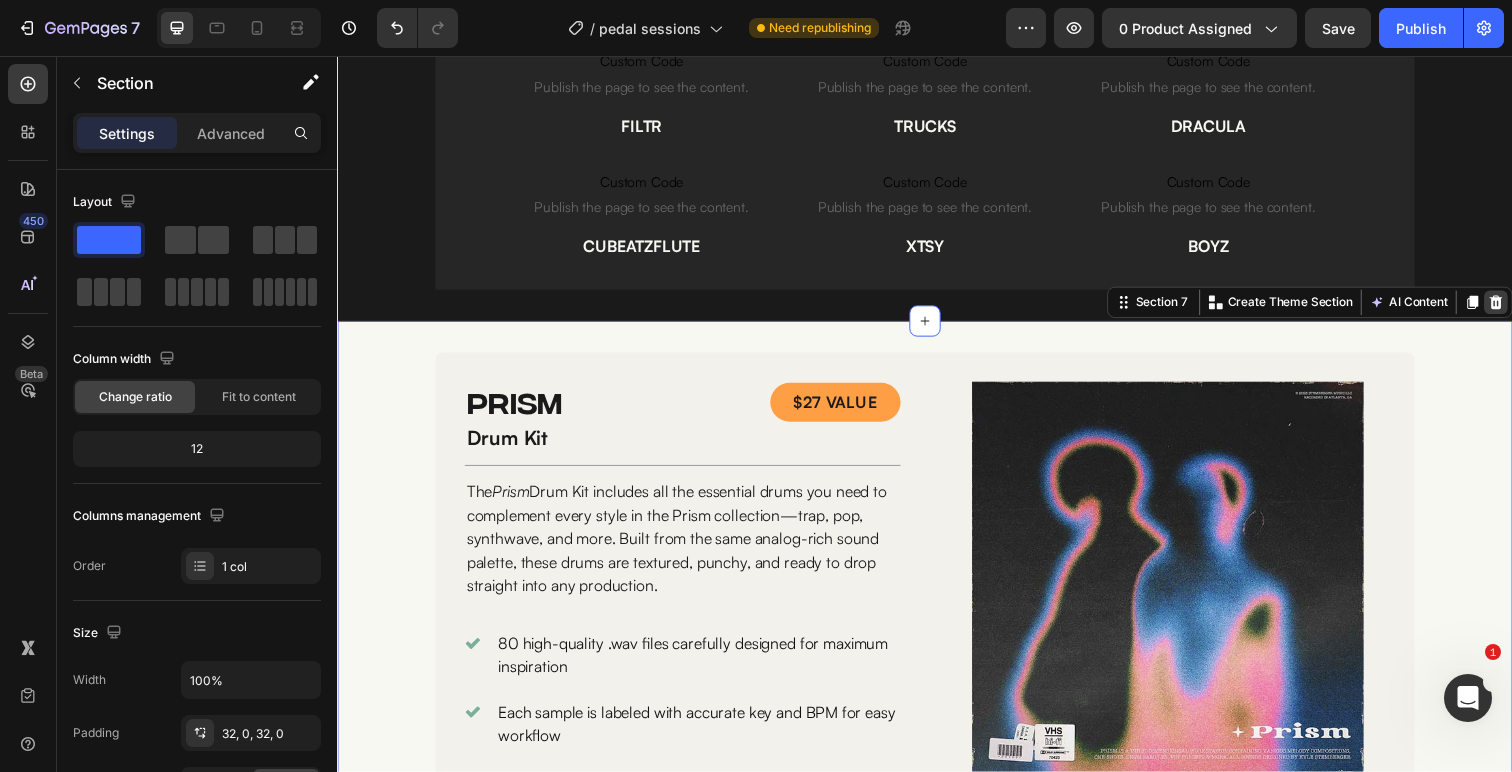 click 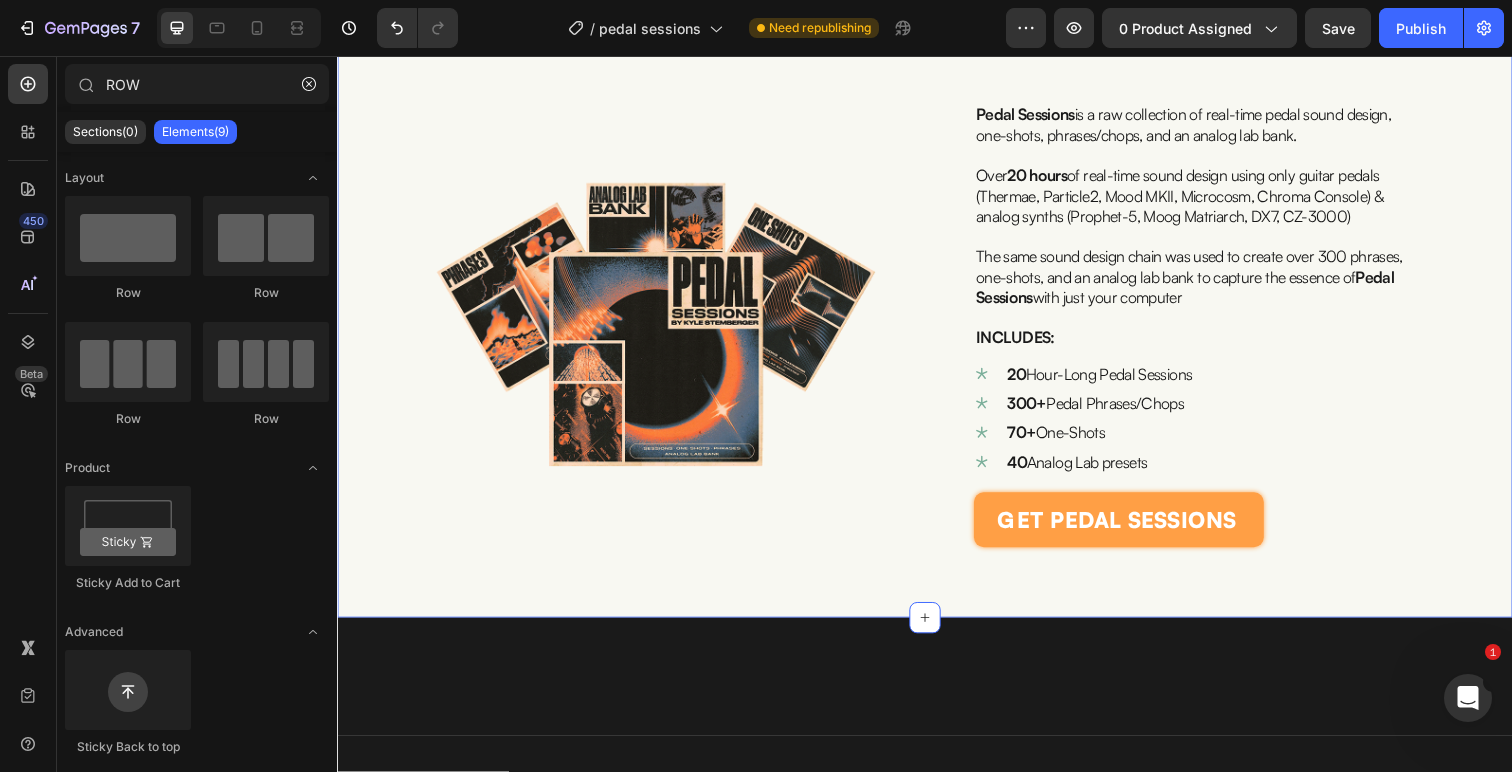 scroll, scrollTop: 178, scrollLeft: 0, axis: vertical 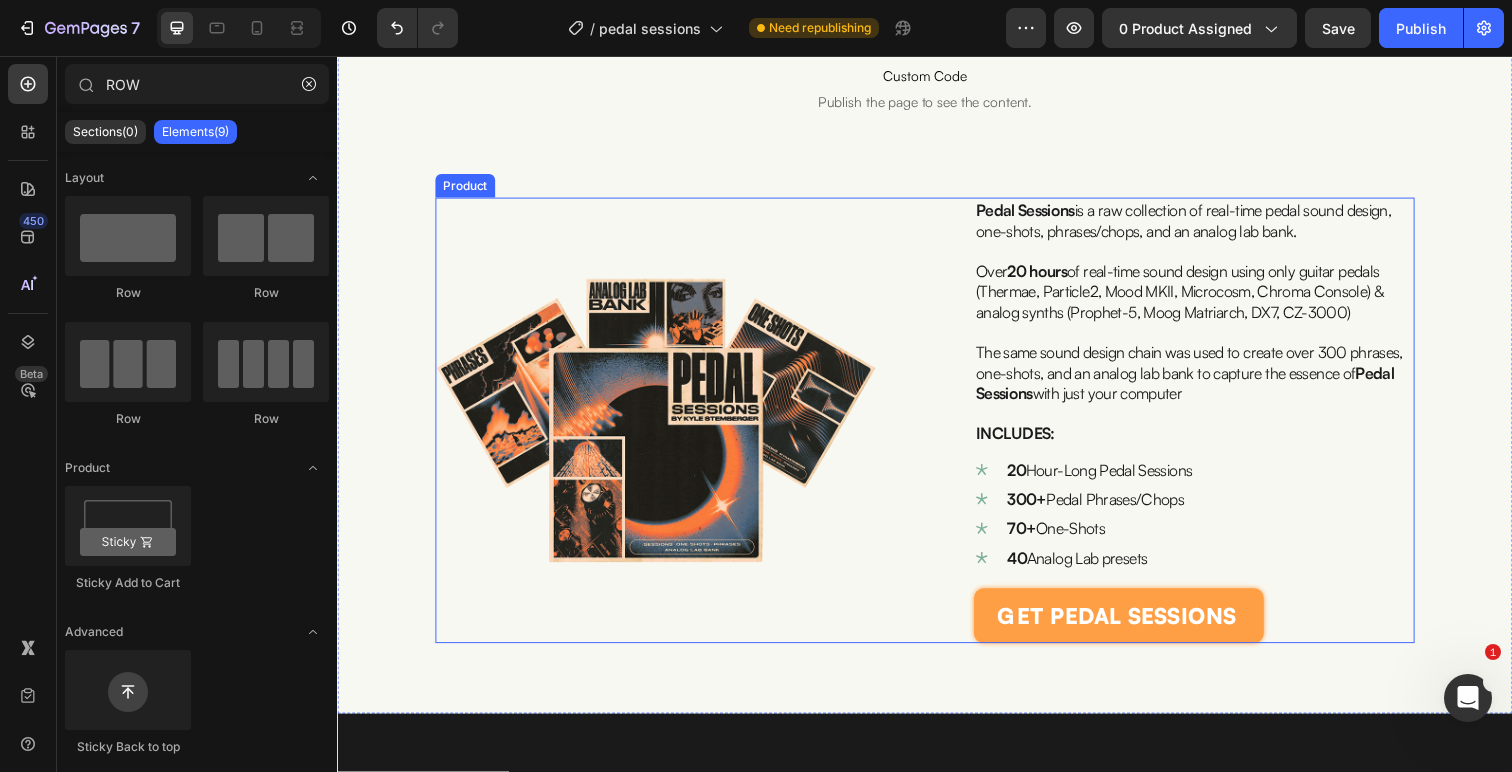 click on "Image Pedal Sessions  is a raw collection of real-time pedal sound design, one-shots, phrases/chops, and an analog lab bank.   Over  20 hours  of real-time sound design using only guitar pedals (Thermae, Particle2, Mood MKII, Microcosm, Chroma Console) & analog synths (Prophet-5, Moog Matriarch, DX7, CZ-3000)   The same sound design chain was used to create over 300 phrases, one-shots, and an analog lab bank to capture the essence of  Pedal Sessions  with just your computer    INCLUDES: Text Block
20  Hour-Long Pedal Sessions
300+  Pedal Phrases/Chops
70+  One-Shots
40  Analog Lab presets Item List get pedal sessions Add to Cart Product" at bounding box center [937, 428] 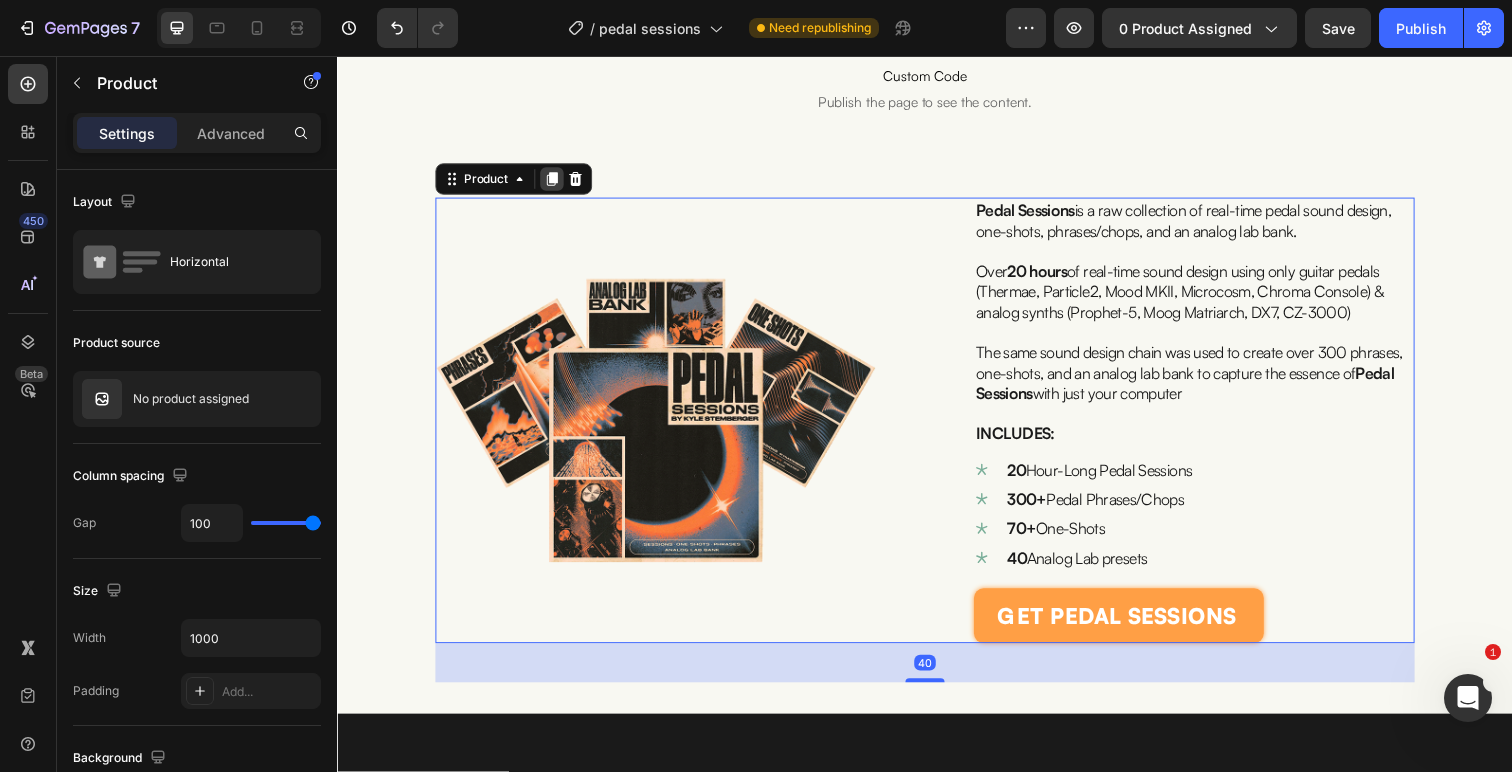 click 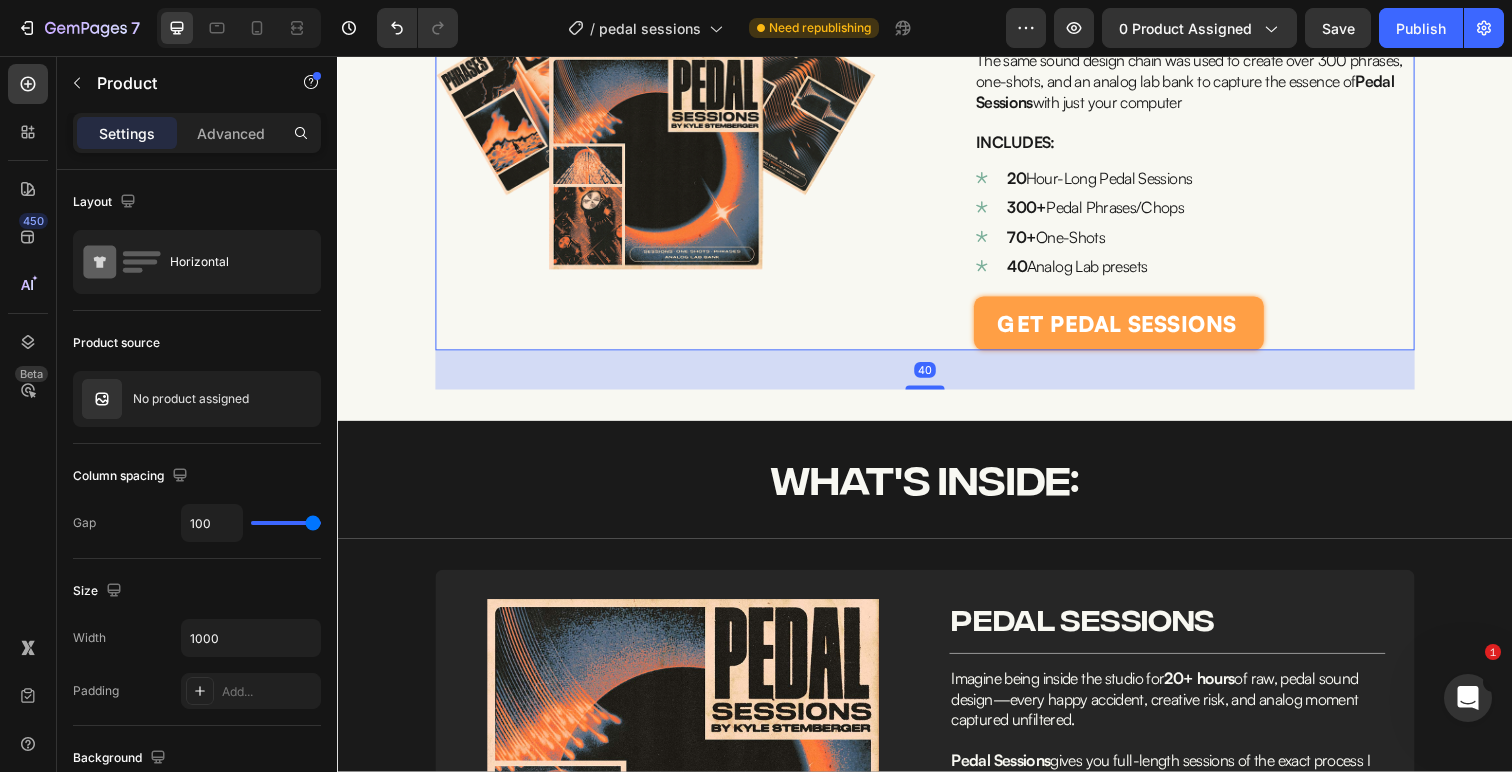 scroll, scrollTop: 1068, scrollLeft: 0, axis: vertical 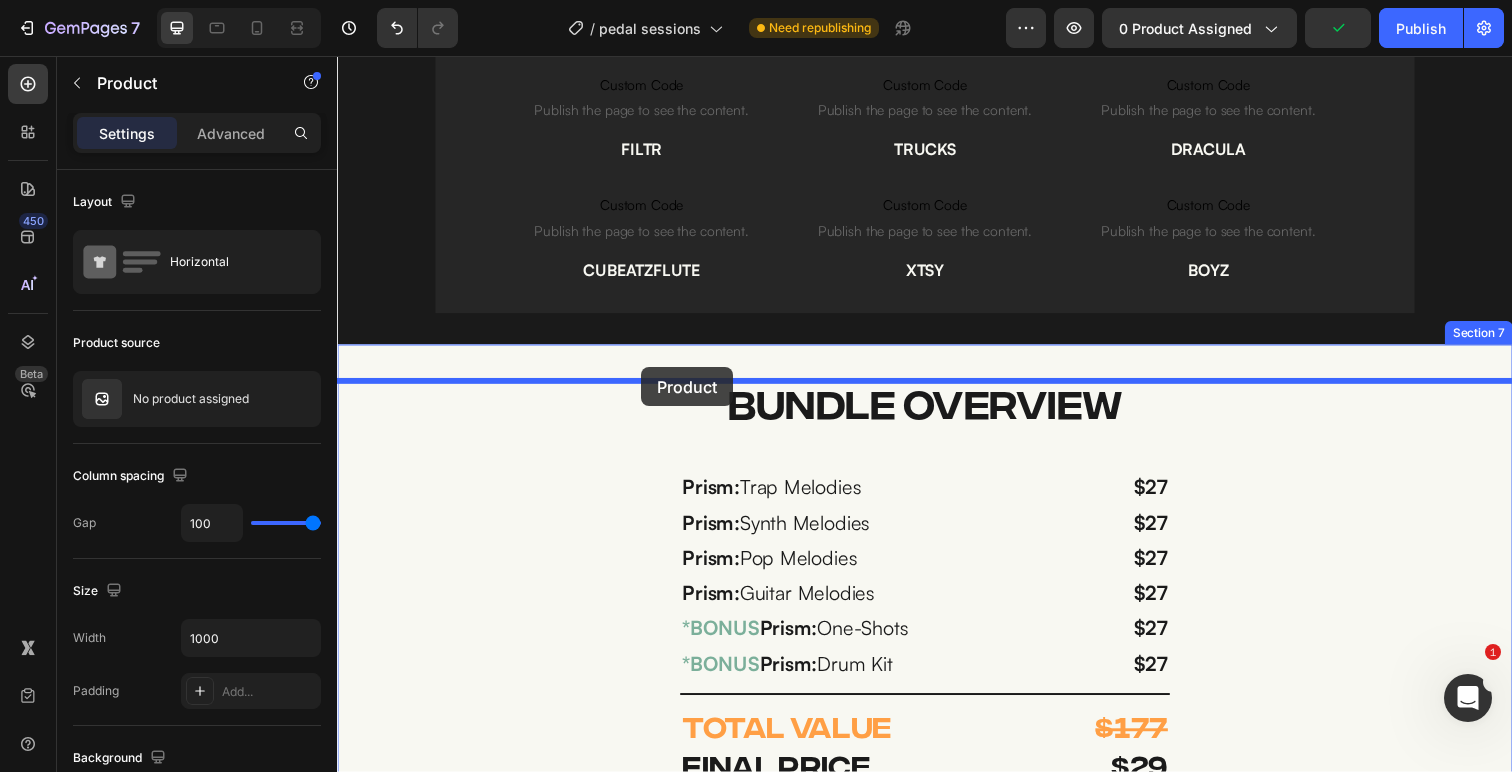 drag, startPoint x: 454, startPoint y: 103, endPoint x: 647, endPoint y: 374, distance: 332.70108 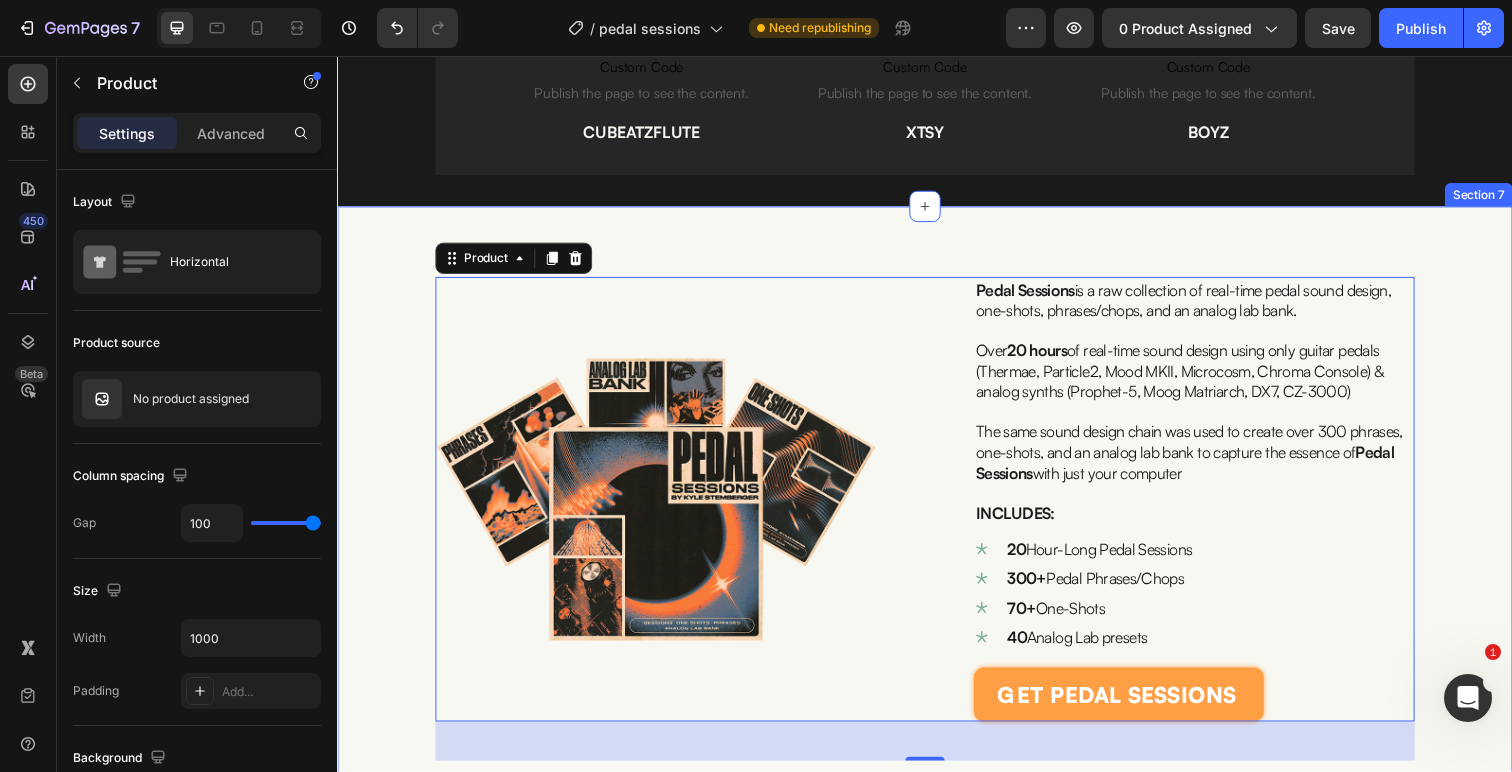 scroll, scrollTop: 4723, scrollLeft: 0, axis: vertical 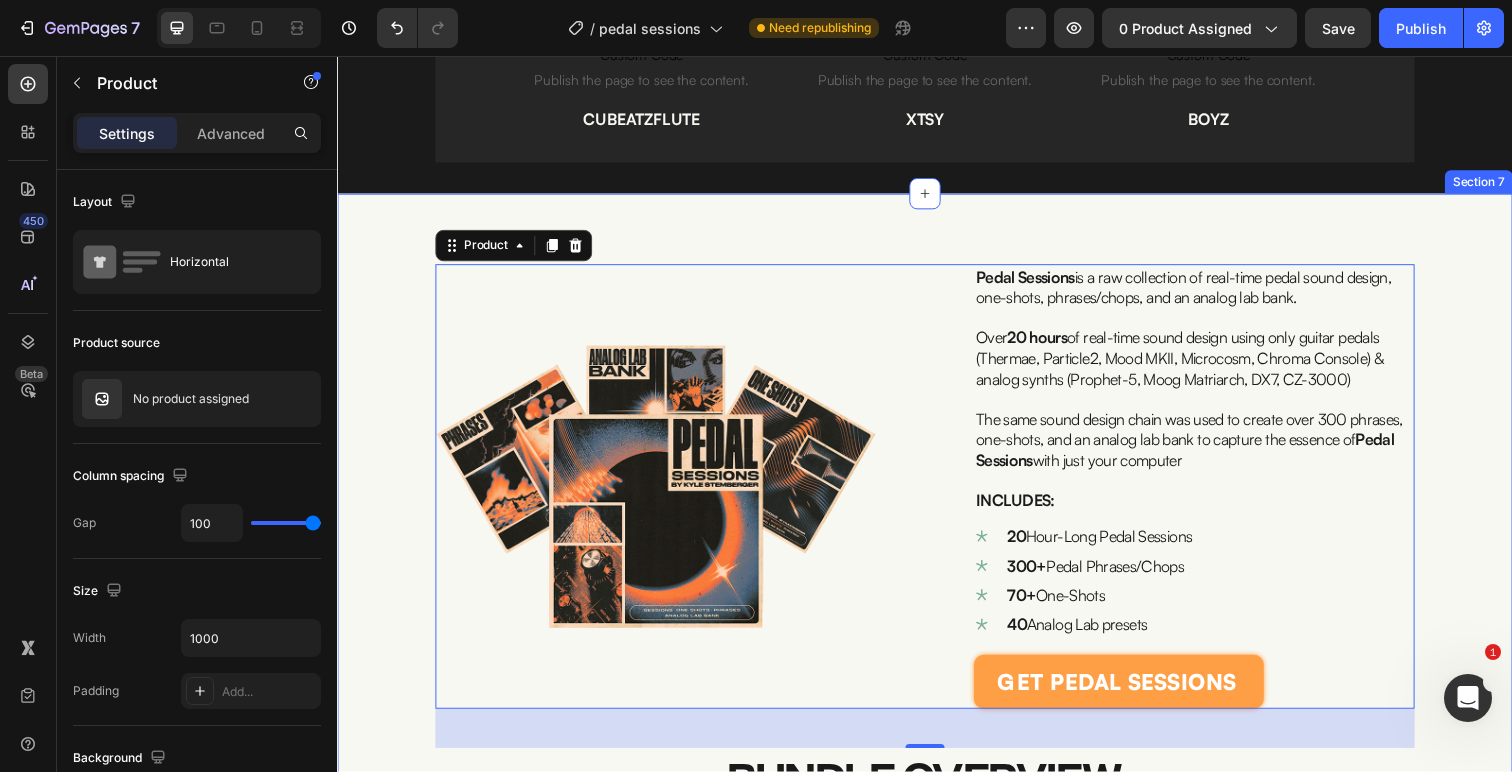 click on "Over  20 hours  of real-time sound design using only guitar pedals (Thermae, Particle2, Mood MKII, Microcosm, Chroma Console) & analog synths (Prophet-5, Moog Matriarch, DX7, CZ-3000)" at bounding box center (1197, 365) 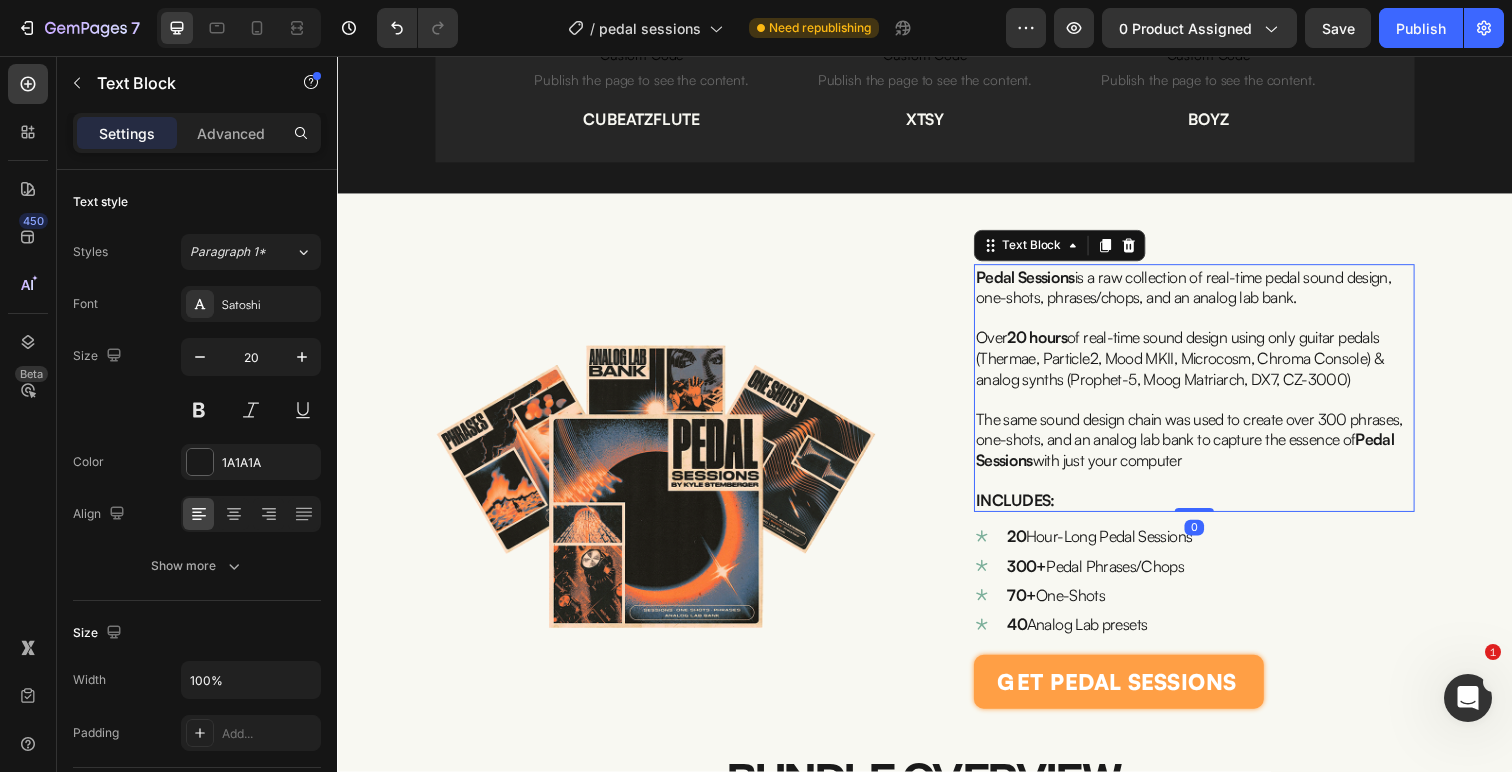 click on "Over  20 hours  of real-time sound design using only guitar pedals (Thermae, Particle2, Mood MKII, Microcosm, Chroma Console) & analog synths (Prophet-5, Moog Matriarch, DX7, CZ-3000)" at bounding box center [1197, 365] 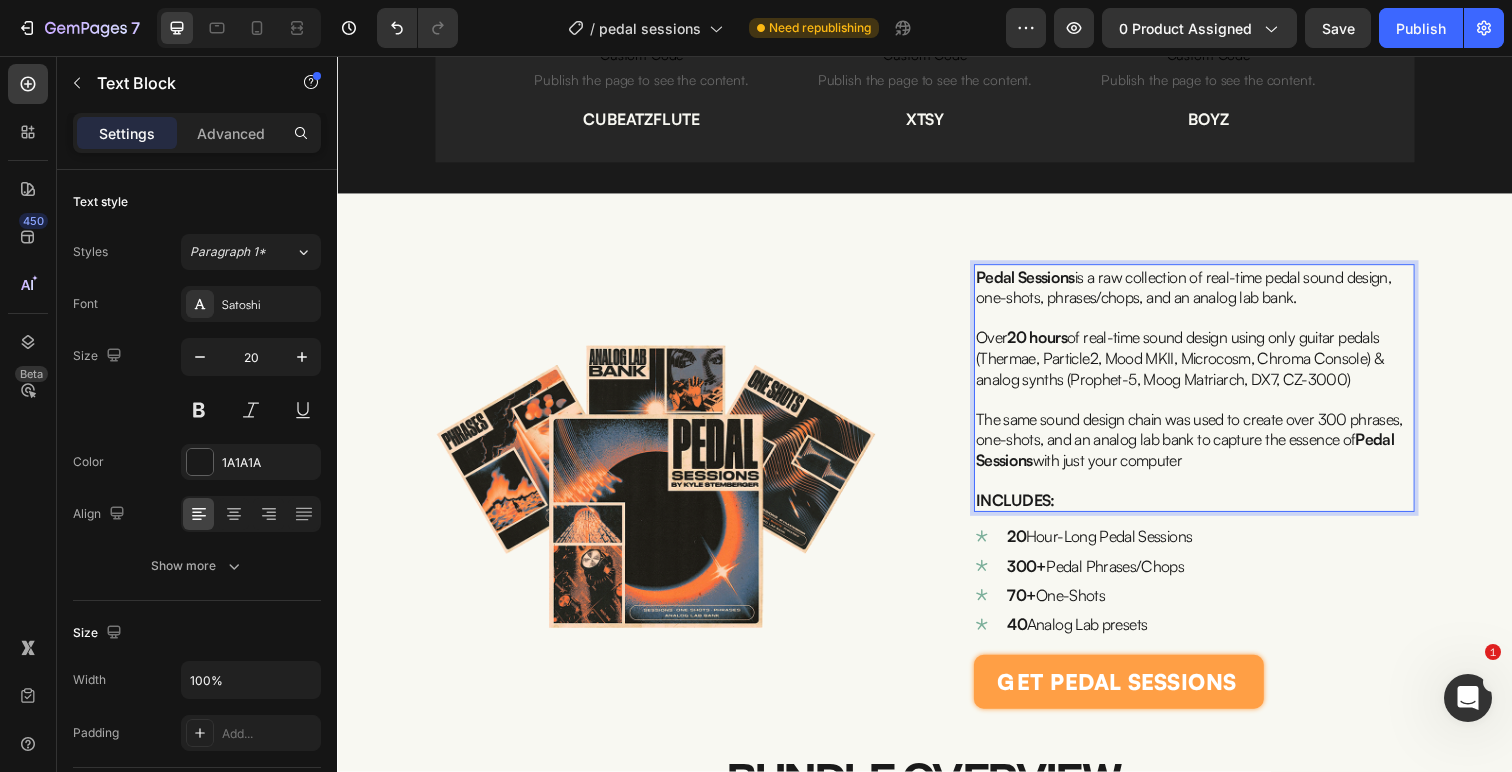 click at bounding box center [1212, 489] 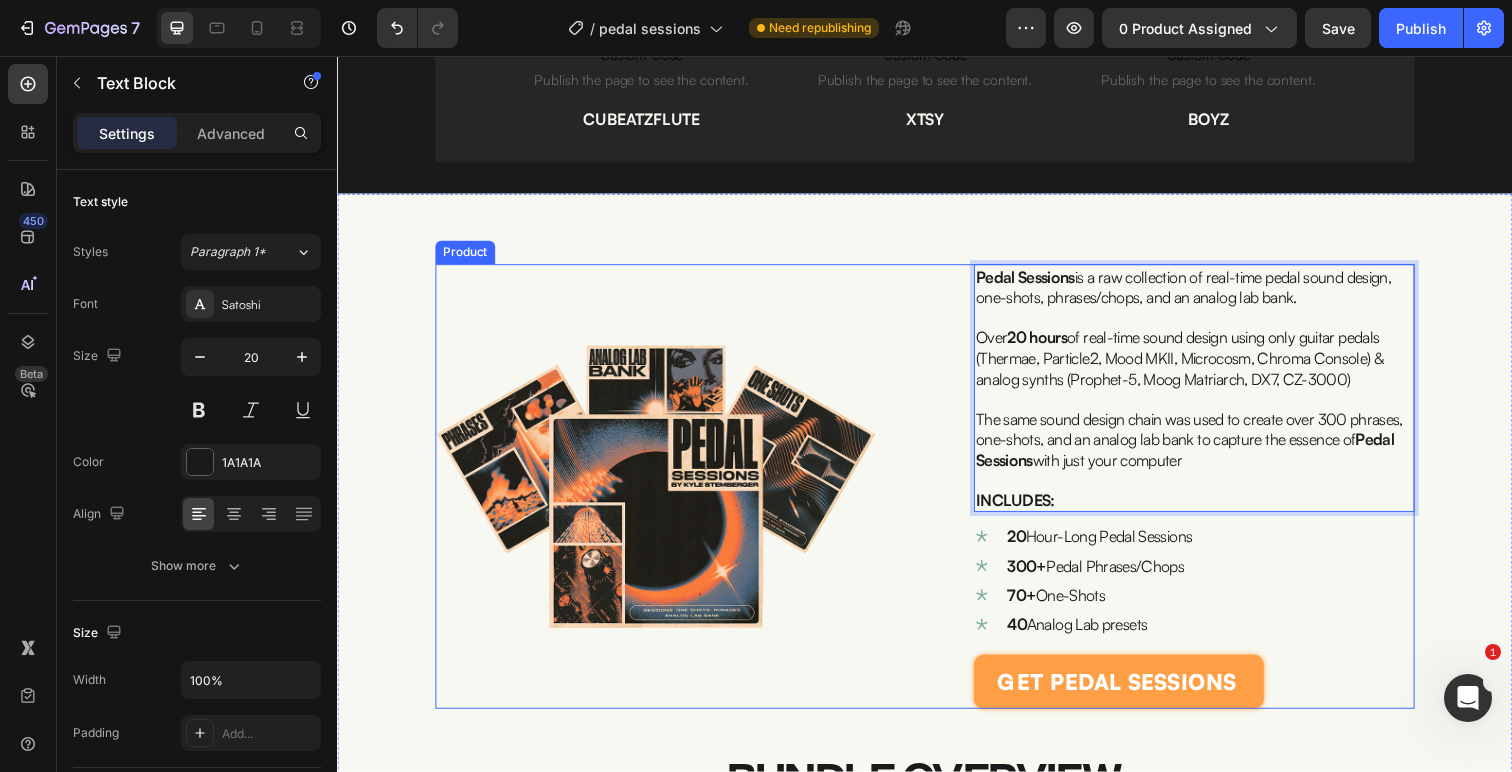 drag, startPoint x: 1213, startPoint y: 480, endPoint x: 982, endPoint y: 287, distance: 301.01495 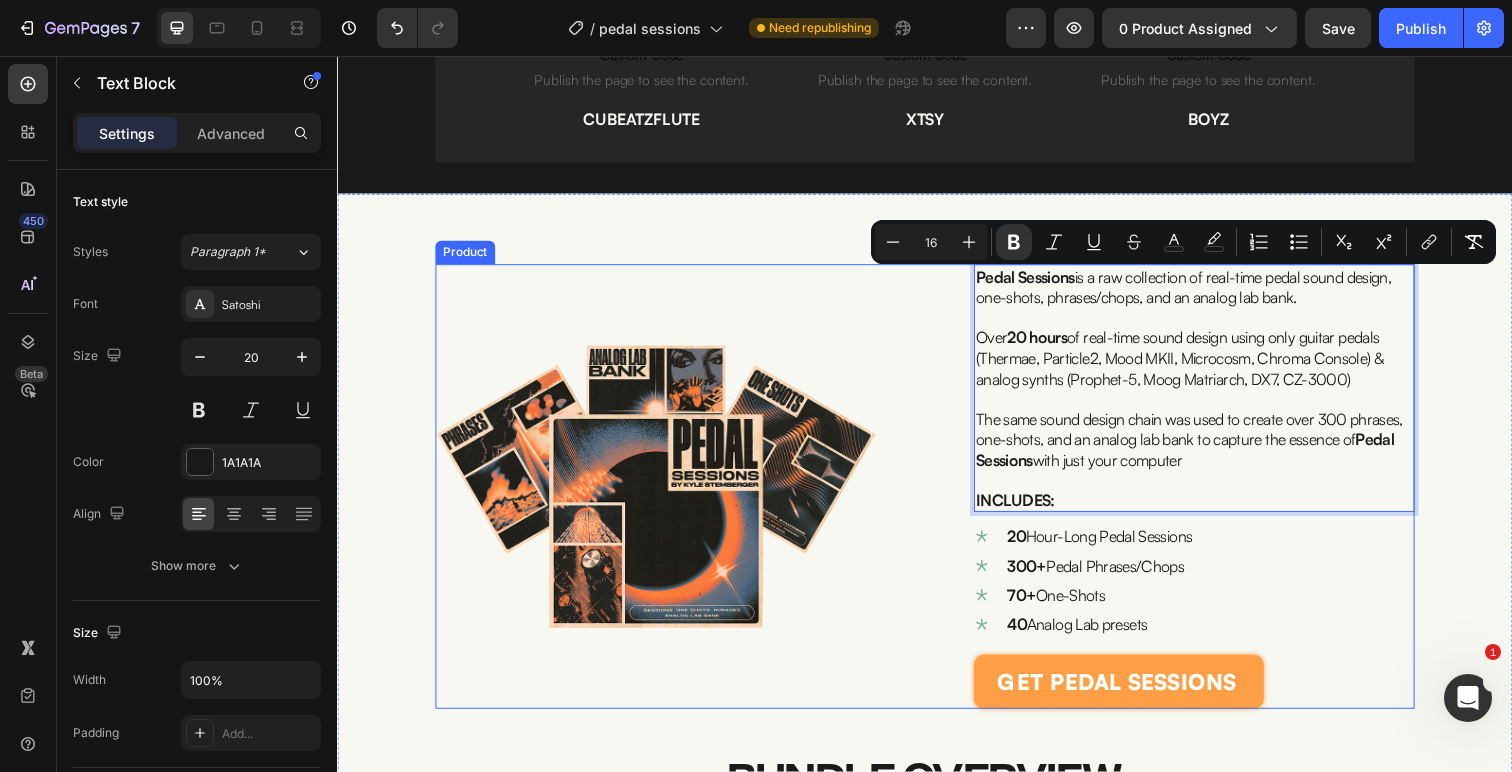 type on "20" 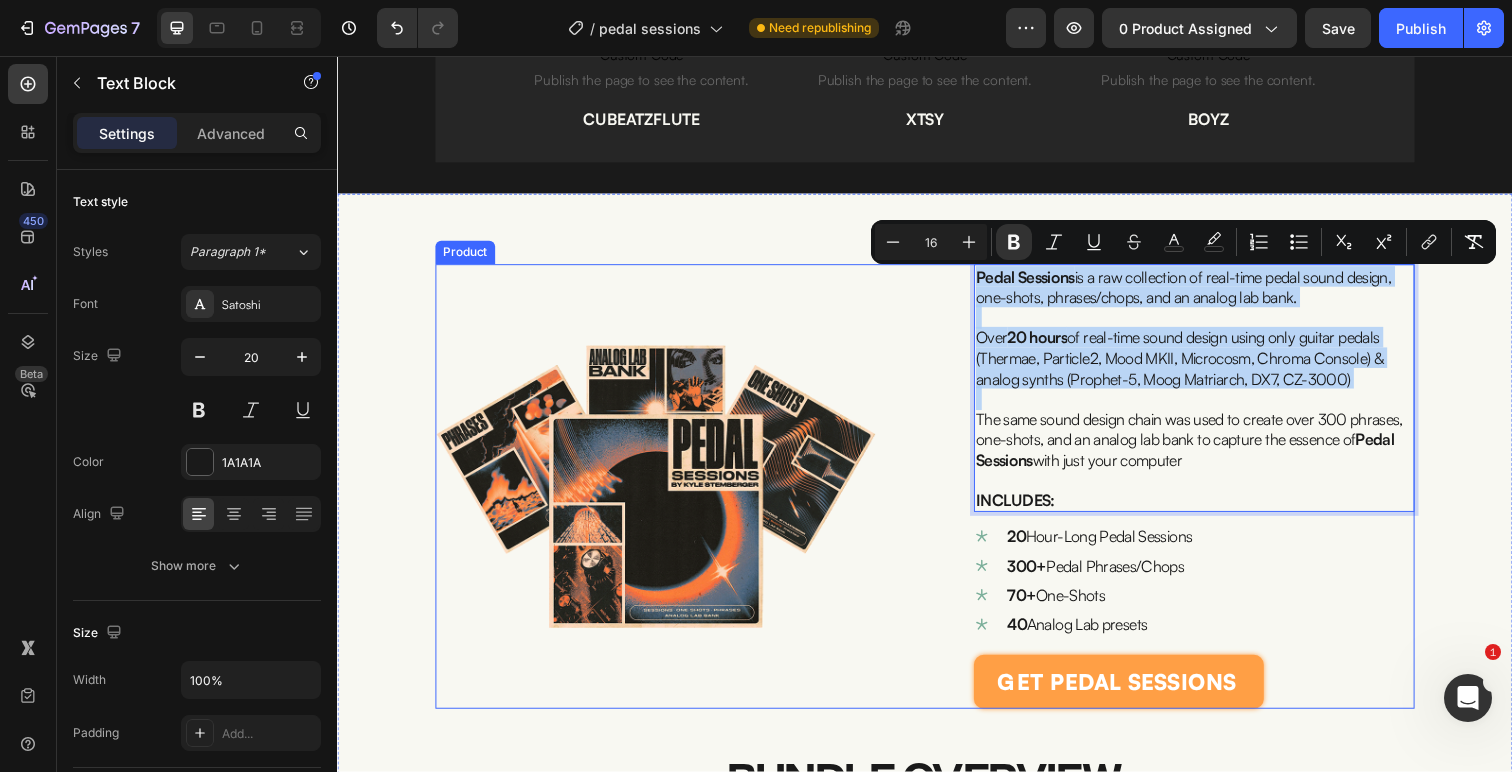 click on "Image Pedal Sessions  is a raw collection of real-time pedal sound design, one-shots, phrases/chops, and an analog lab bank. Over  20 hours  of real-time sound design using only guitar pedals (Thermae, Particle2, Mood MKII, Microcosm, Chroma Console) & analog synths (Prophet-5, Moog Matriarch, DX7, CZ-3000) The same sound design chain was used to create over 300 phrases, one-shots, and an analog lab bank to capture the essence of  Pedal Sessions  with just your computer  INCLUDES: Text Block   0
20  Hour-Long Pedal Sessions
300+  Pedal Phrases/Chops
70+  One-Shots
40  Analog Lab presets Item List get pedal sessions Add to Cart Product" at bounding box center (937, 496) 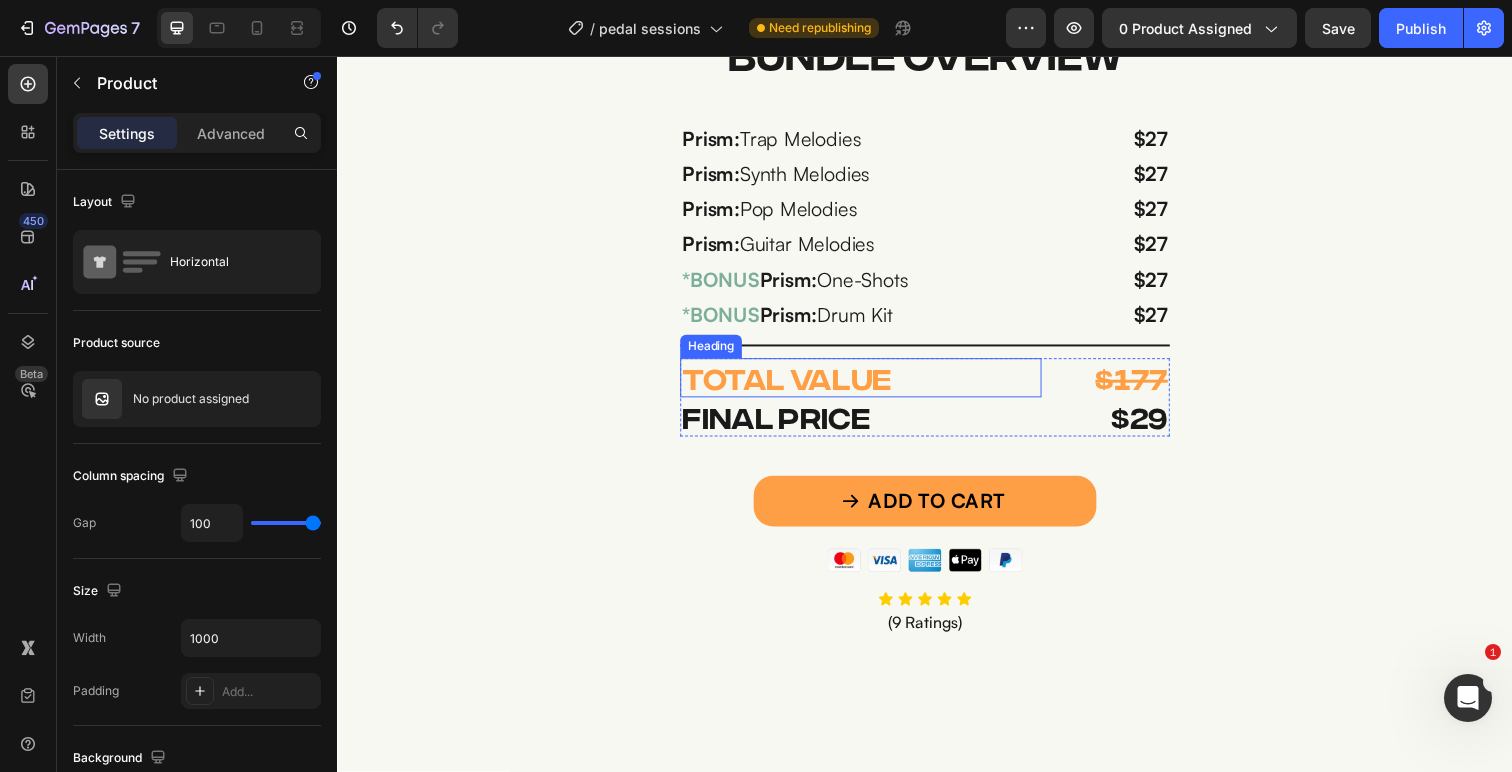 scroll, scrollTop: 5179, scrollLeft: 0, axis: vertical 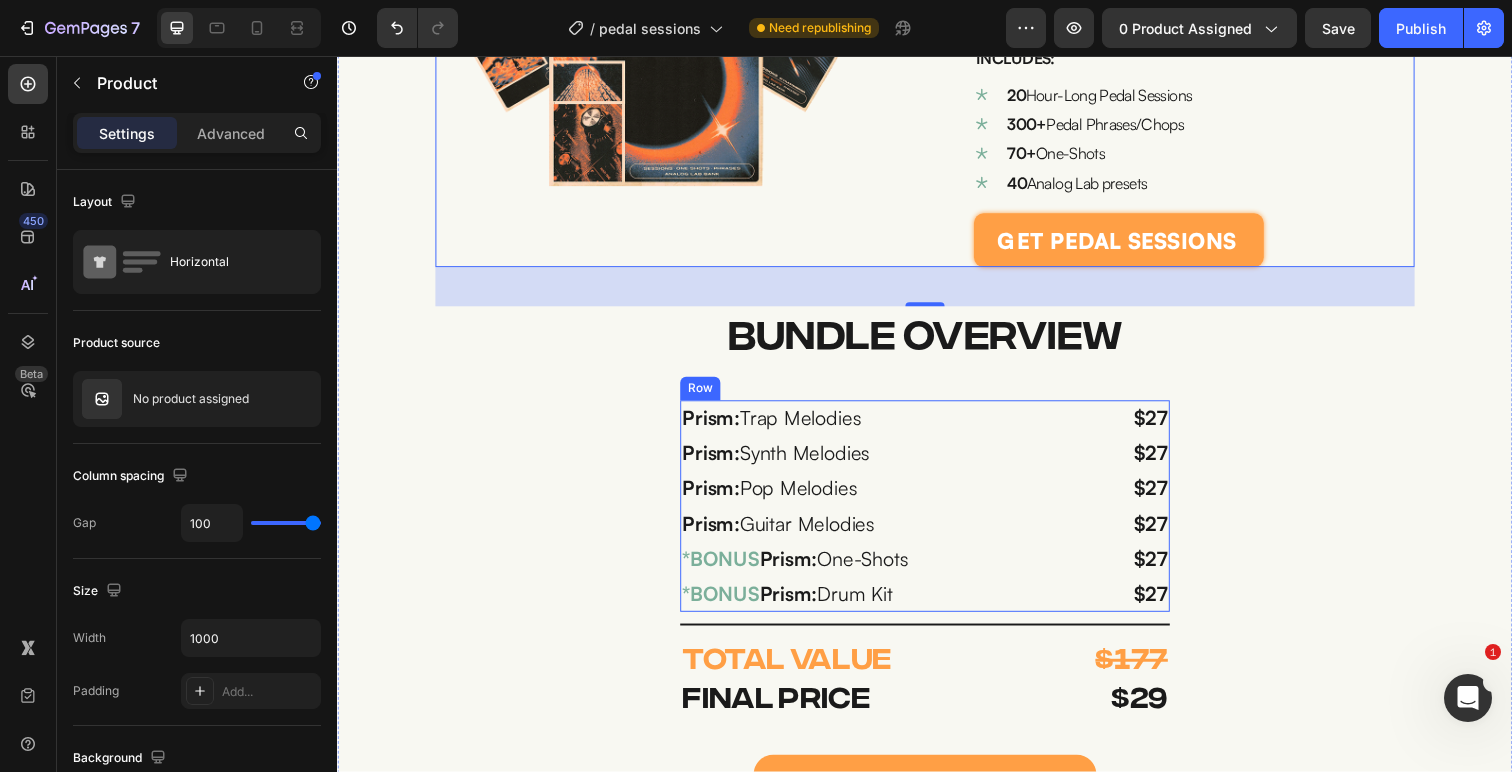 click on "Prism:  Trap Melodies Text Block Prism:  Synth Melodies Text Block Prism:  Pop Melodies Text Block Prism:  Guitar Melodies Text Block *BONUS  Prism:  One-Shots Text Block *BONUS  Prism:  Drum Kit Text Block $27 Text Block $27 Text Block $27 Text Block $27 Text Block $27 Text Block $27 Text Block Row" at bounding box center (937, 516) 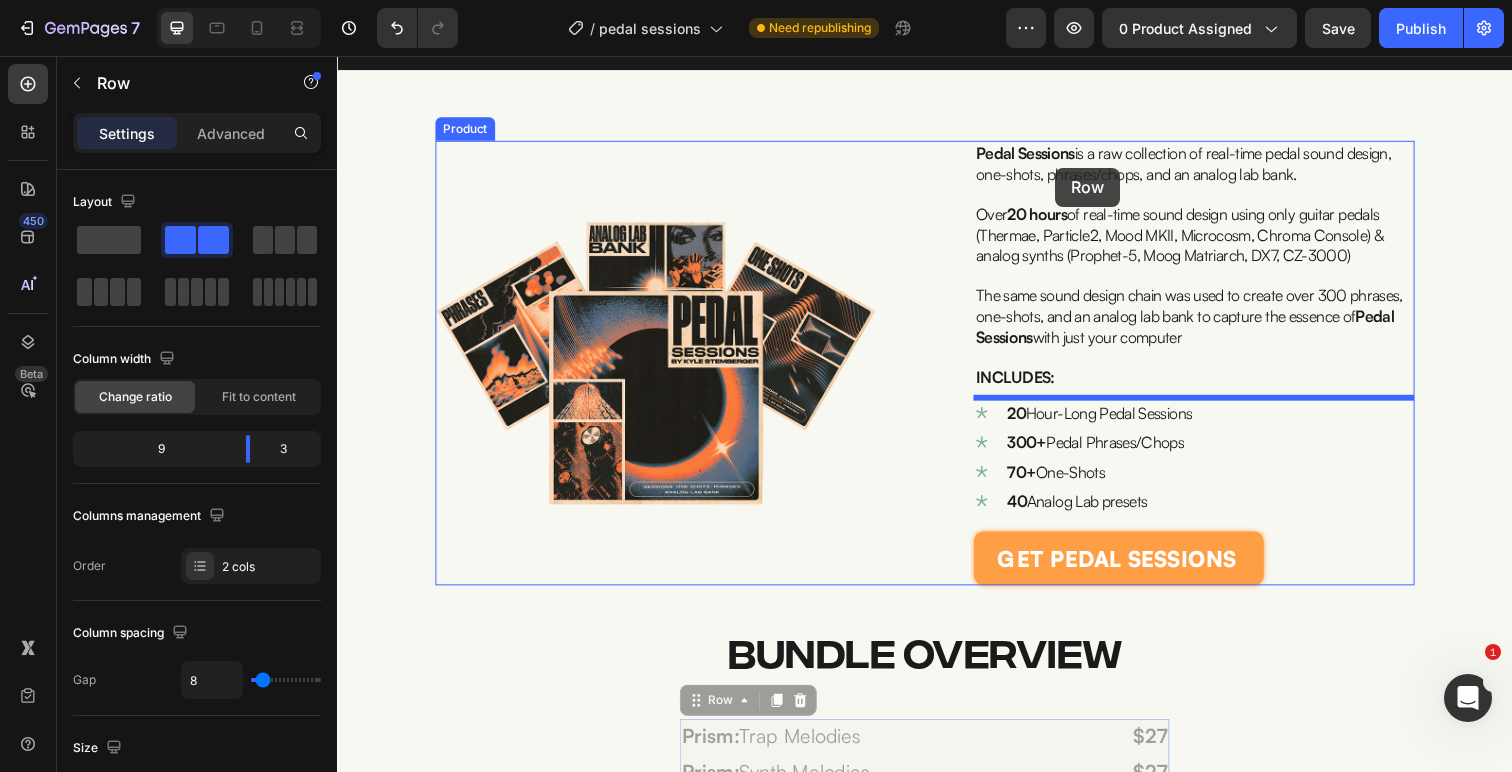 scroll, scrollTop: 4834, scrollLeft: 0, axis: vertical 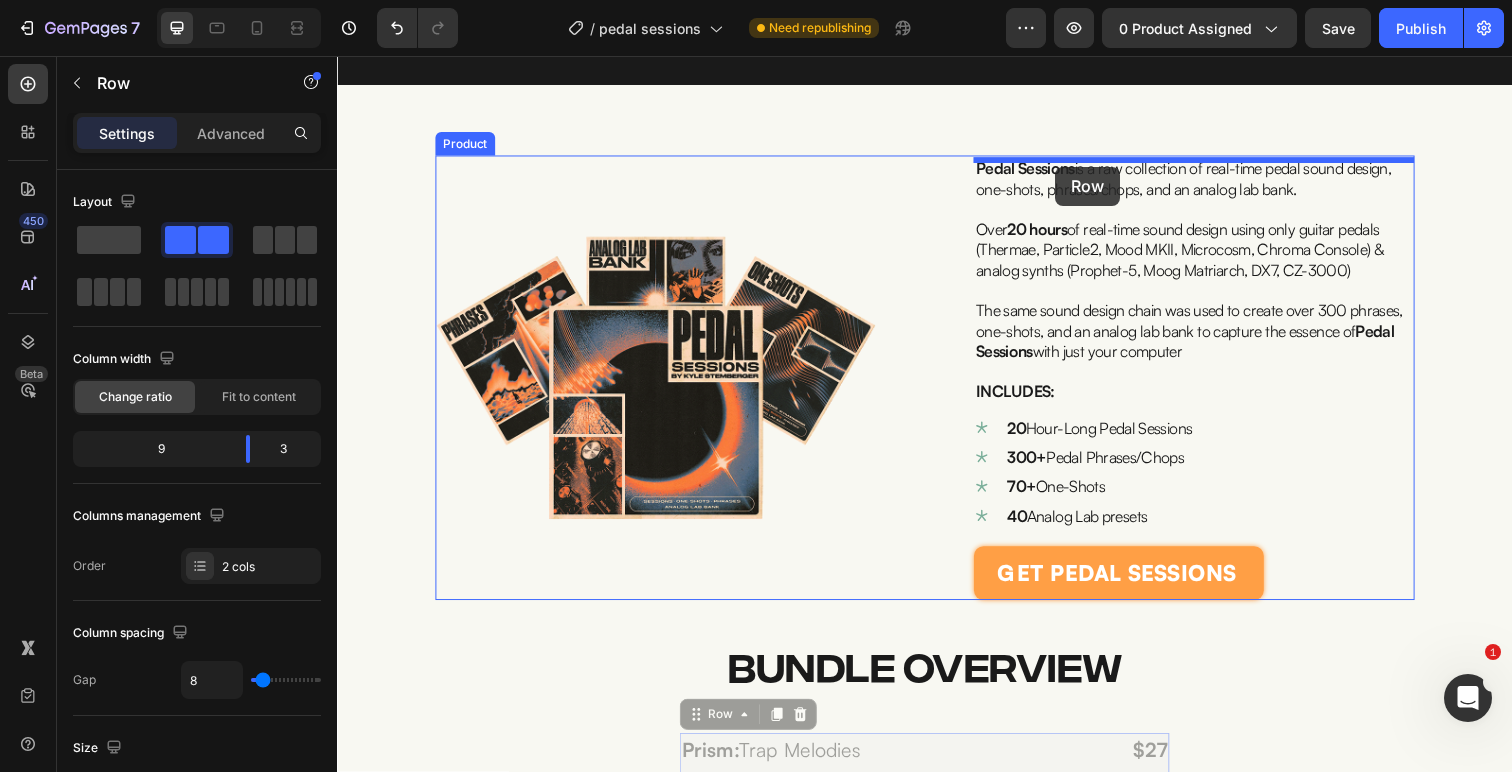 drag, startPoint x: 702, startPoint y: 395, endPoint x: 1070, endPoint y: 169, distance: 431.85645 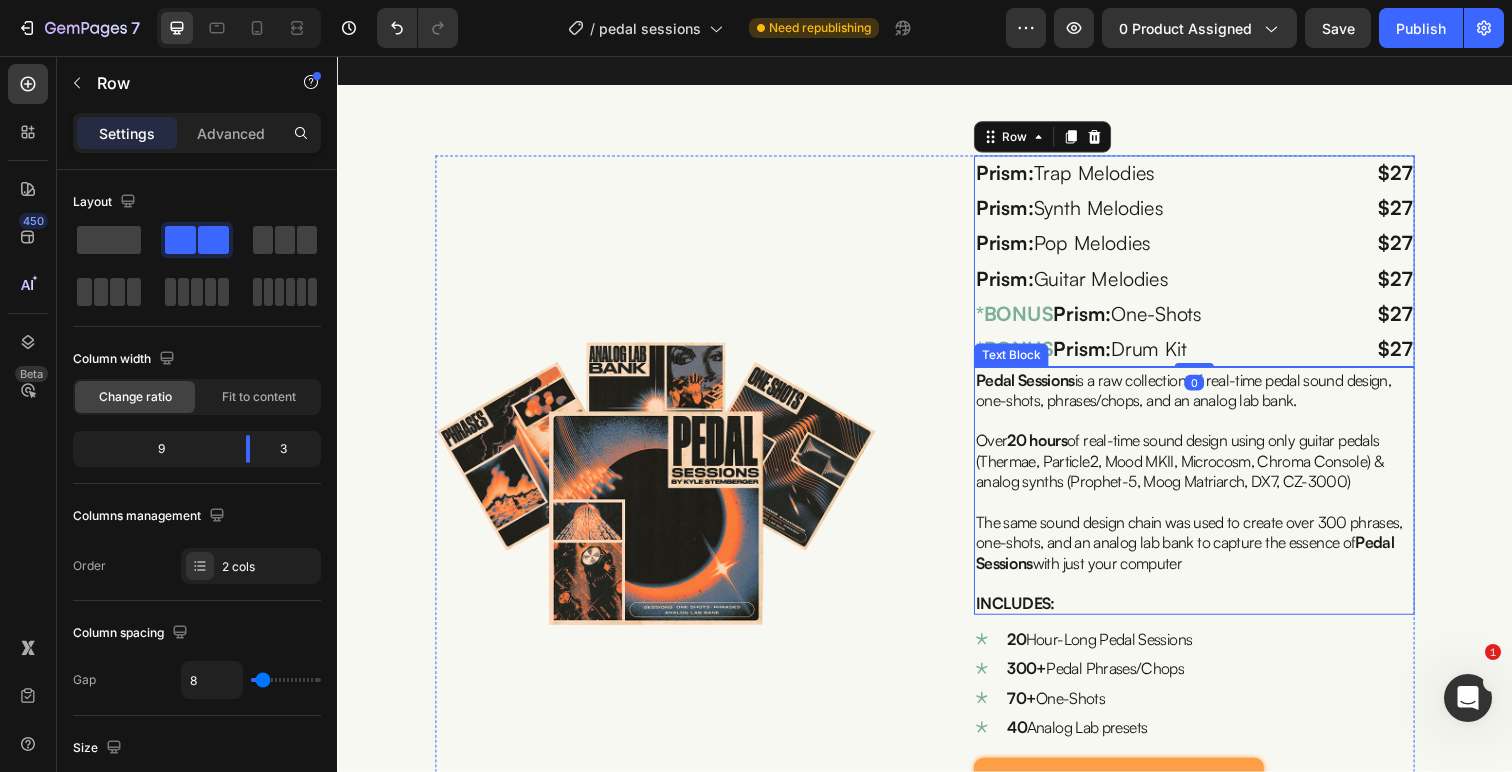 click on "Pedal Sessions  is a raw collection of real-time pedal sound design, one-shots, phrases/chops, and an analog lab bank." at bounding box center (1201, 397) 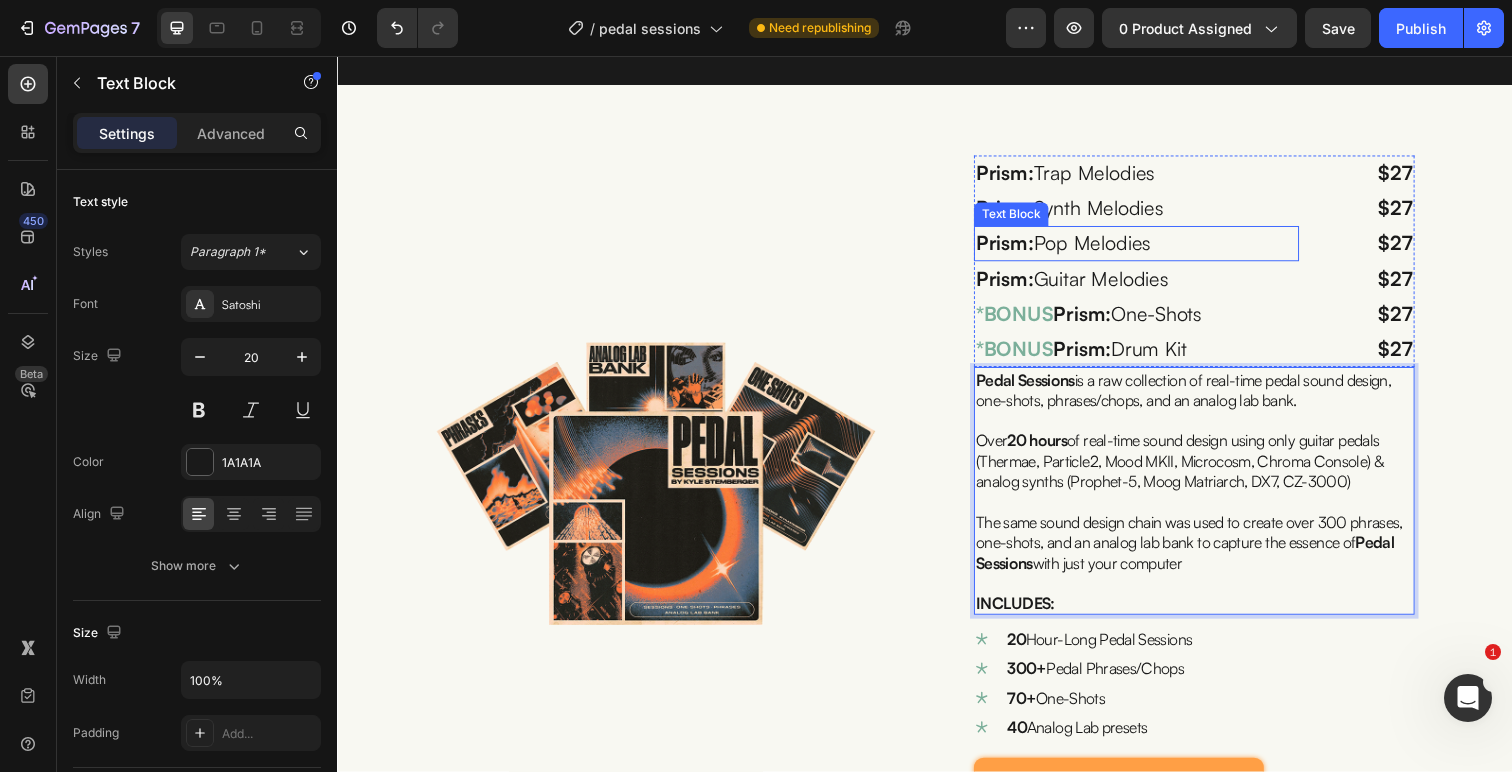 click on "Prism:  Pop Melodies" at bounding box center [1153, 248] 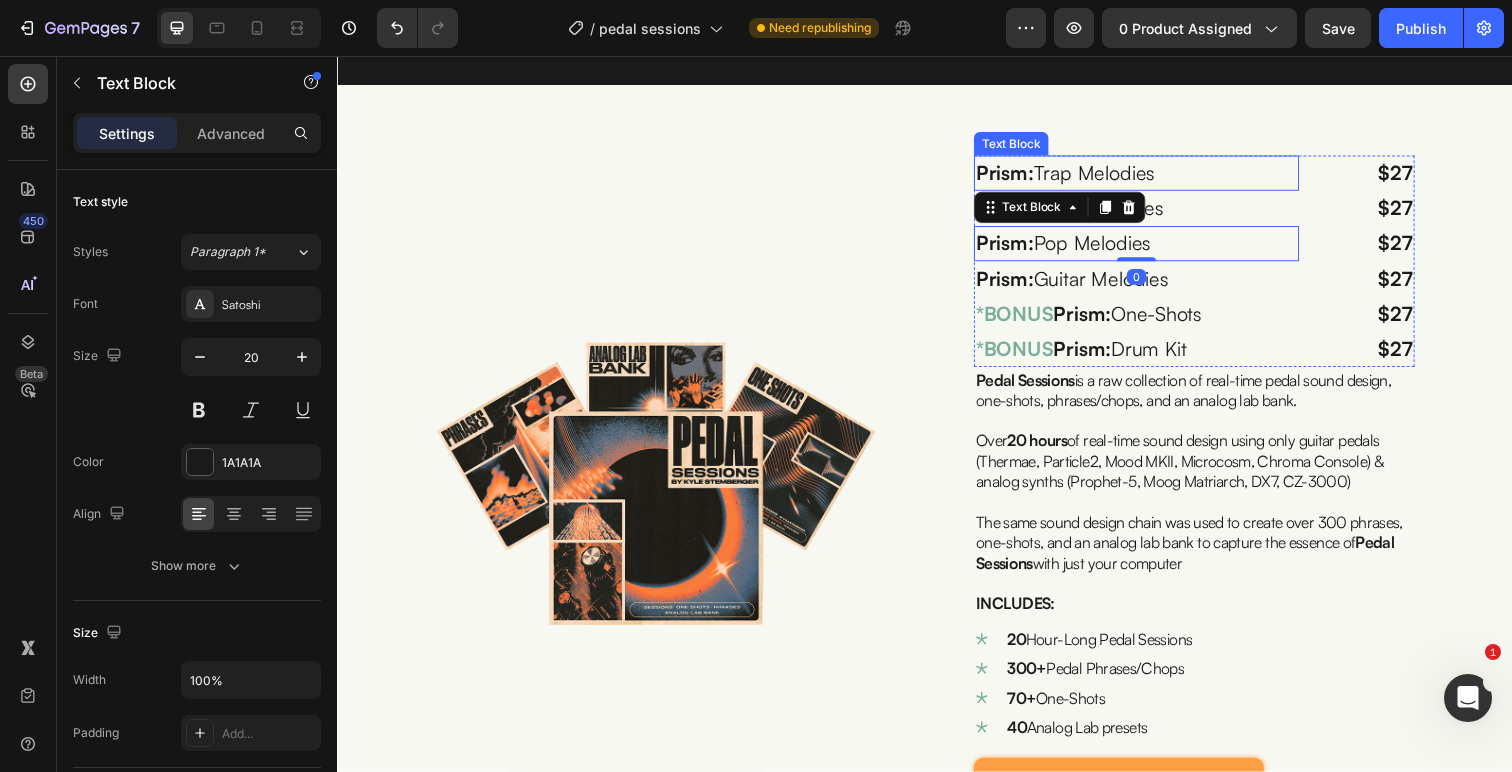 click on "Prism:  Trap Melodies" at bounding box center [1153, 176] 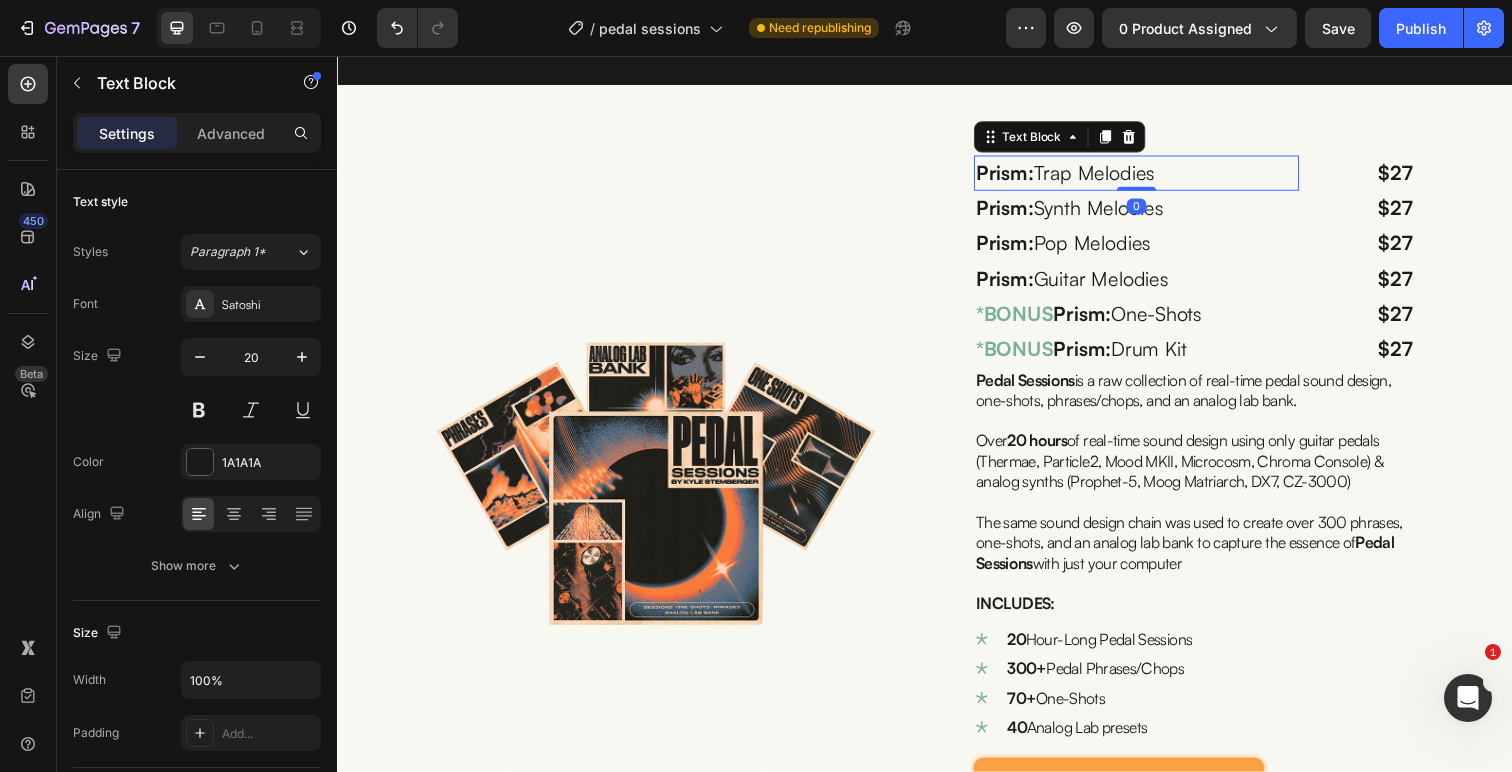 click on "Prism:  Trap Melodies" at bounding box center [1153, 176] 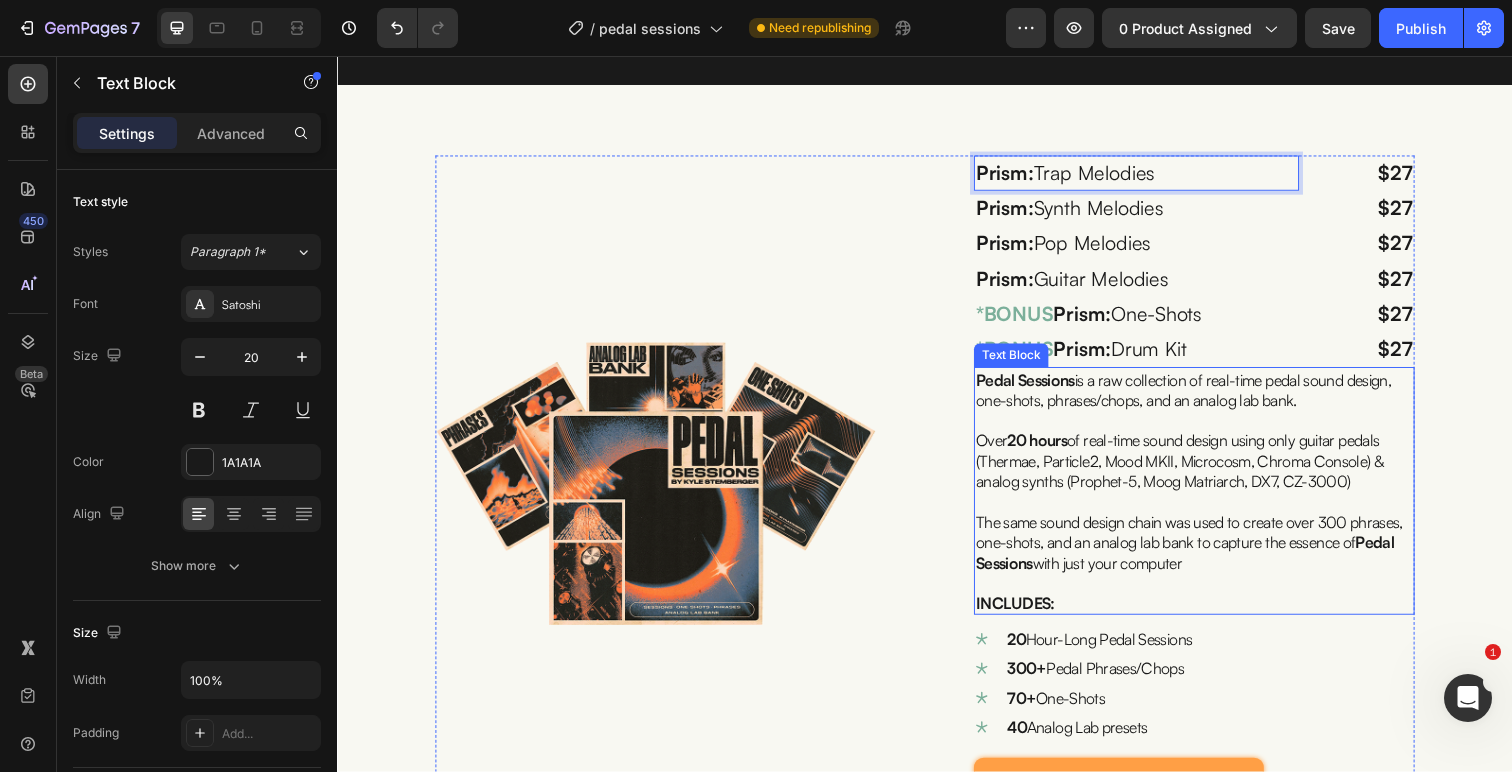 click on "Pedal Sessions  is a raw collection of real-time pedal sound design, one-shots, phrases/chops, and an analog lab bank." at bounding box center (1201, 397) 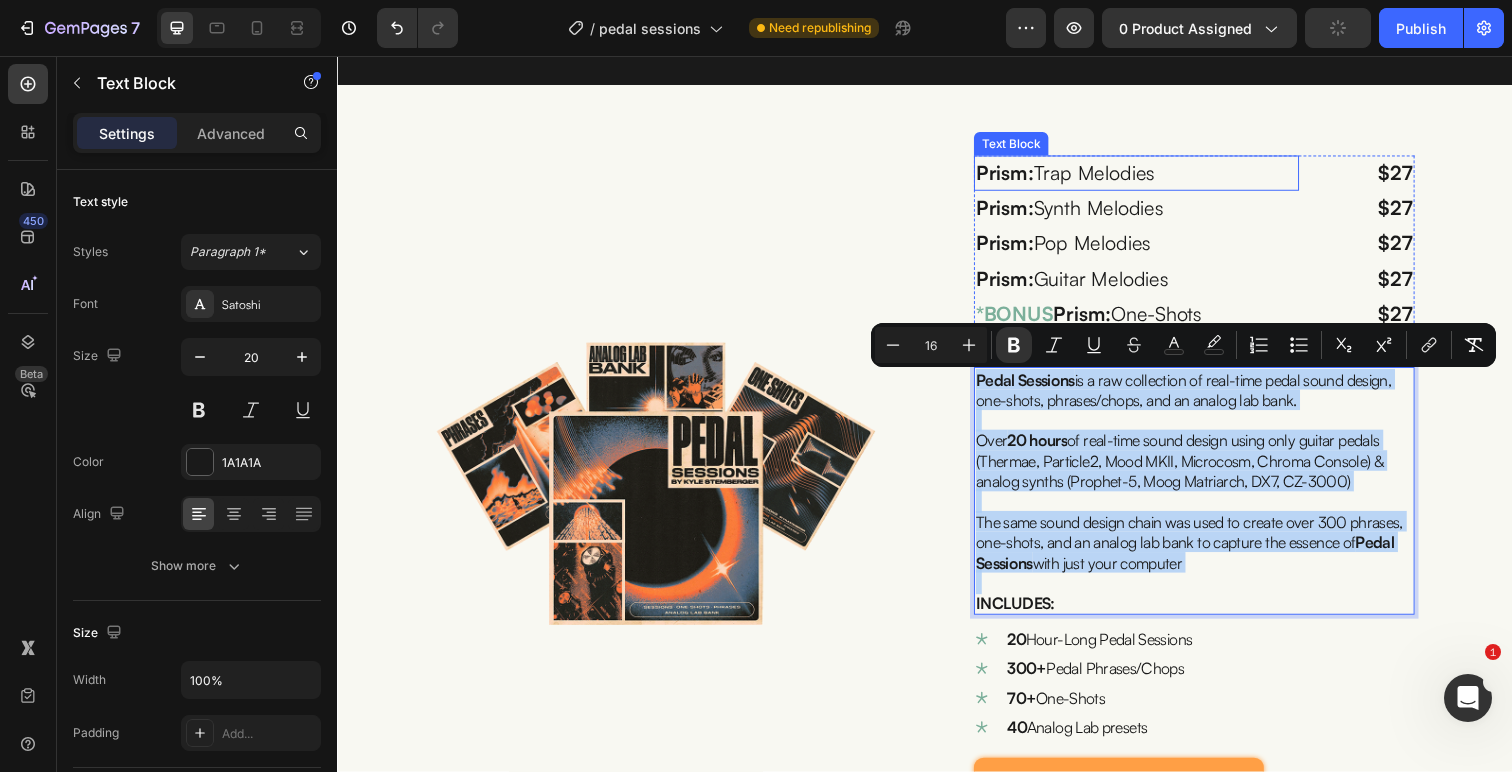 click on "Prism:  Trap Melodies" at bounding box center [1153, 176] 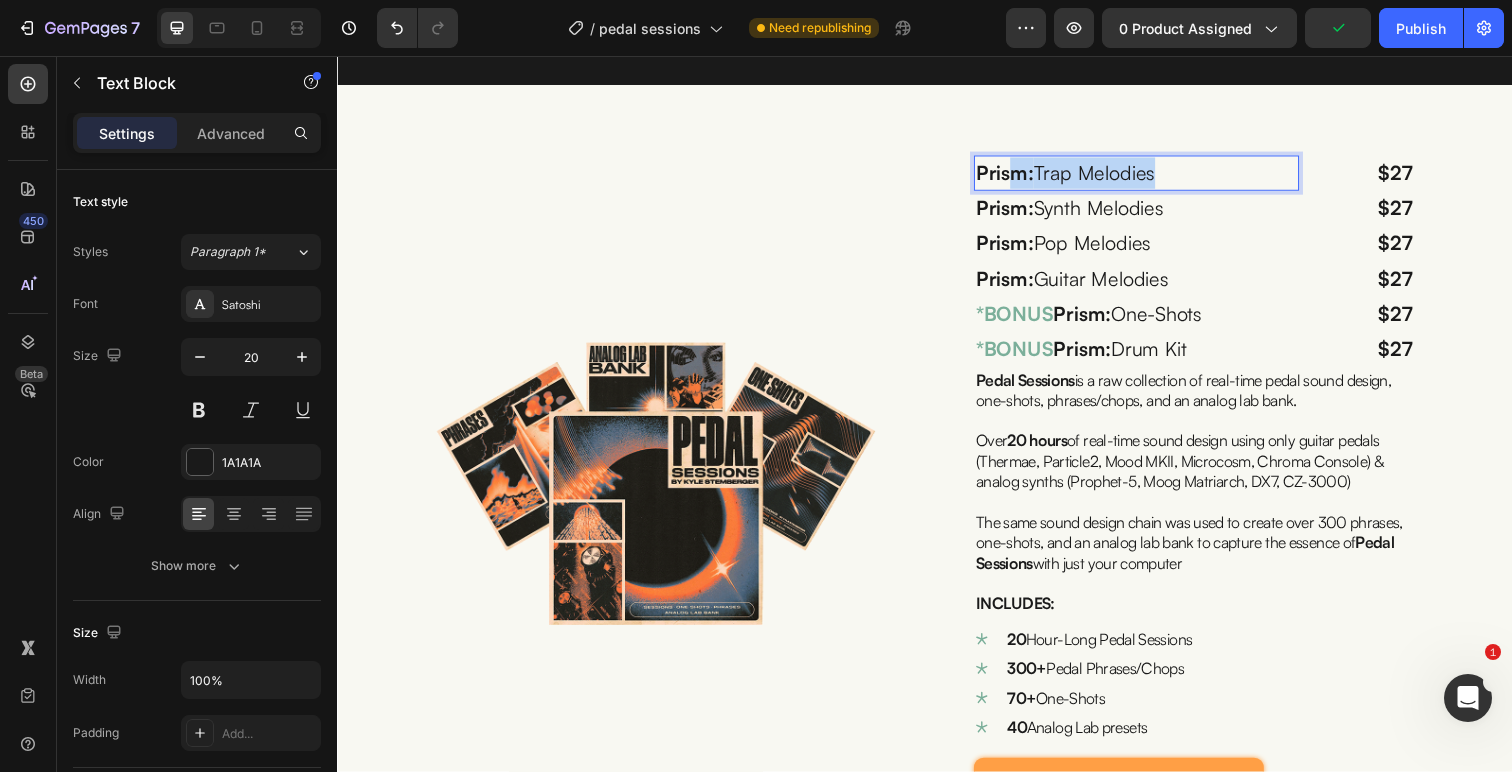drag, startPoint x: 1174, startPoint y: 181, endPoint x: 1025, endPoint y: 181, distance: 149 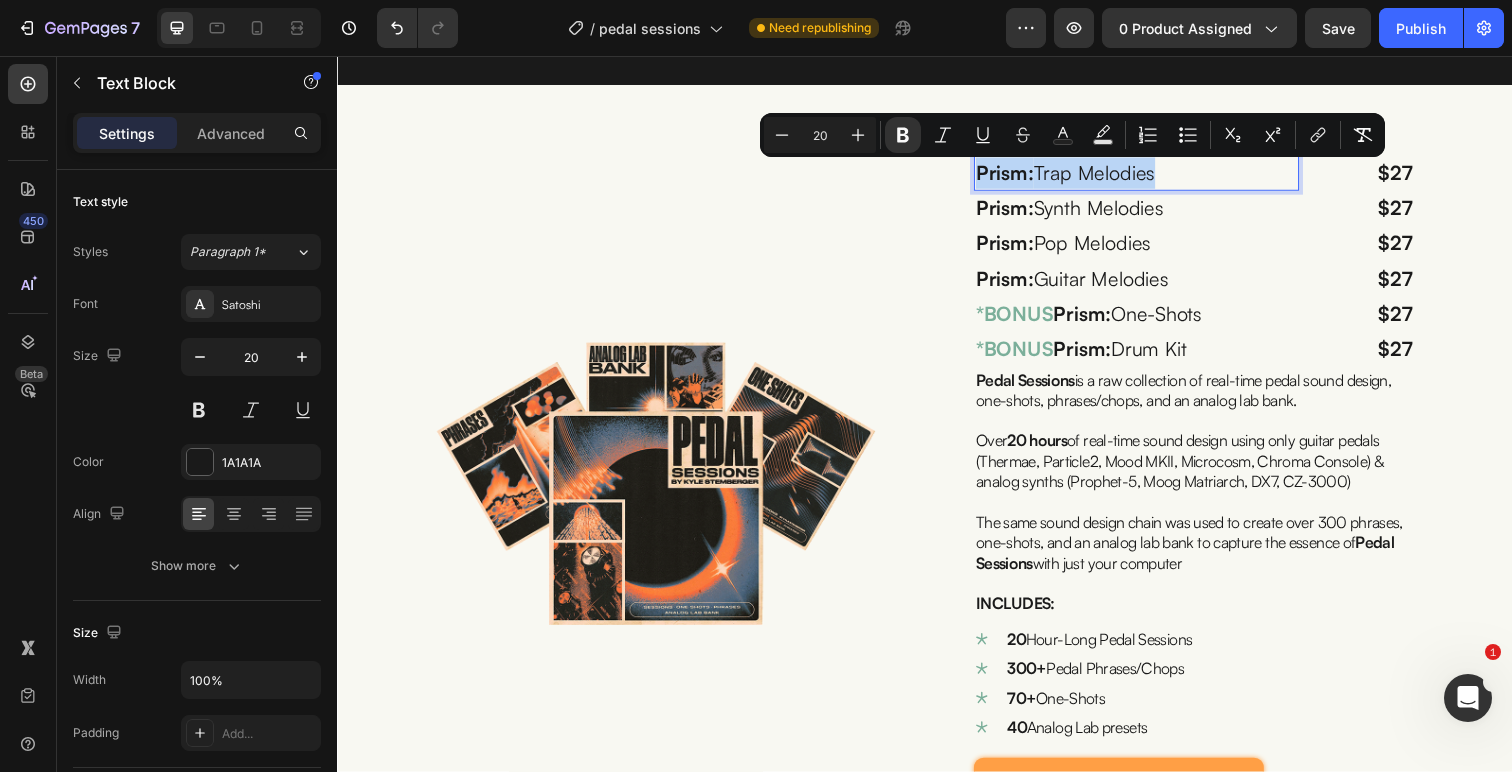drag, startPoint x: 1003, startPoint y: 177, endPoint x: 992, endPoint y: 177, distance: 11 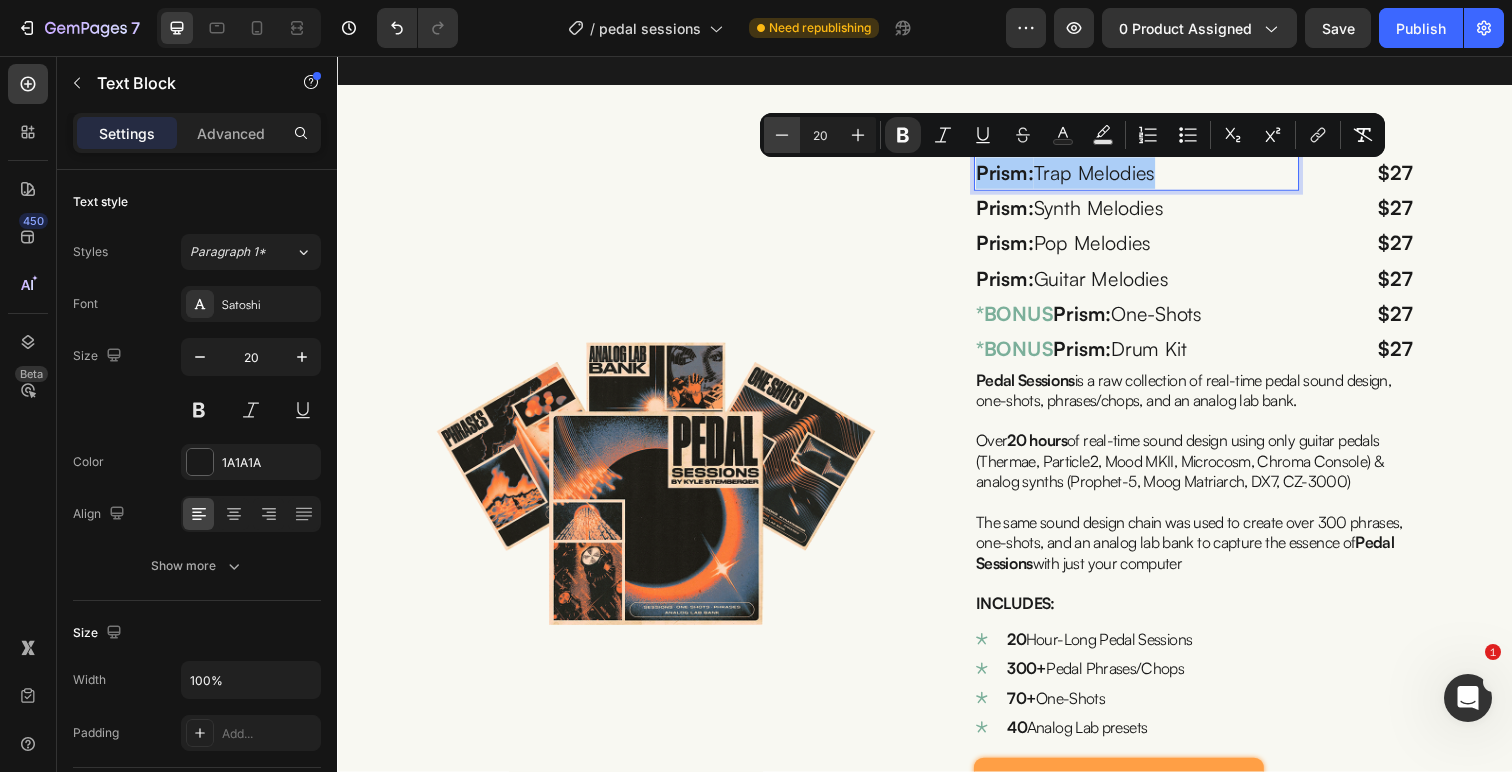 click 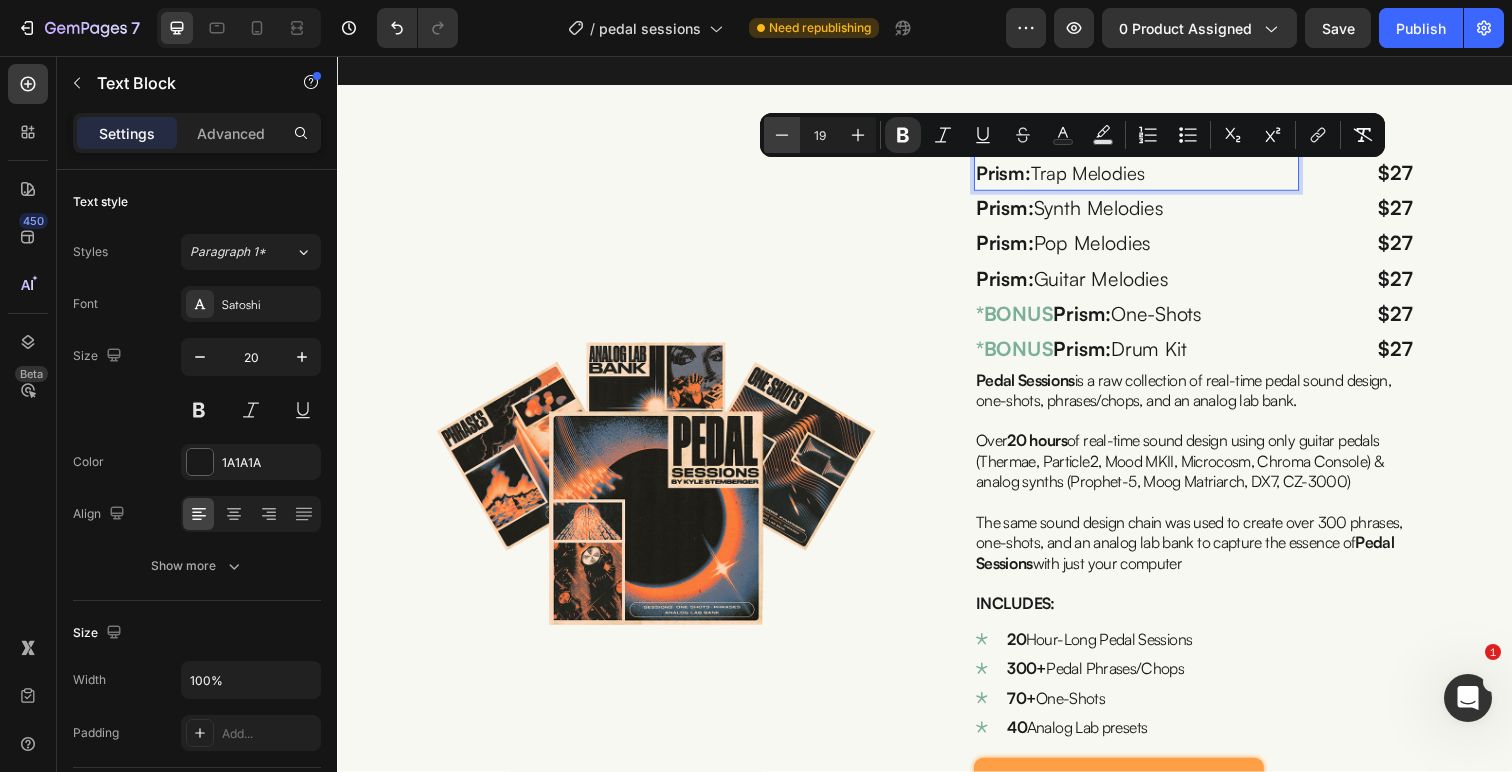 click 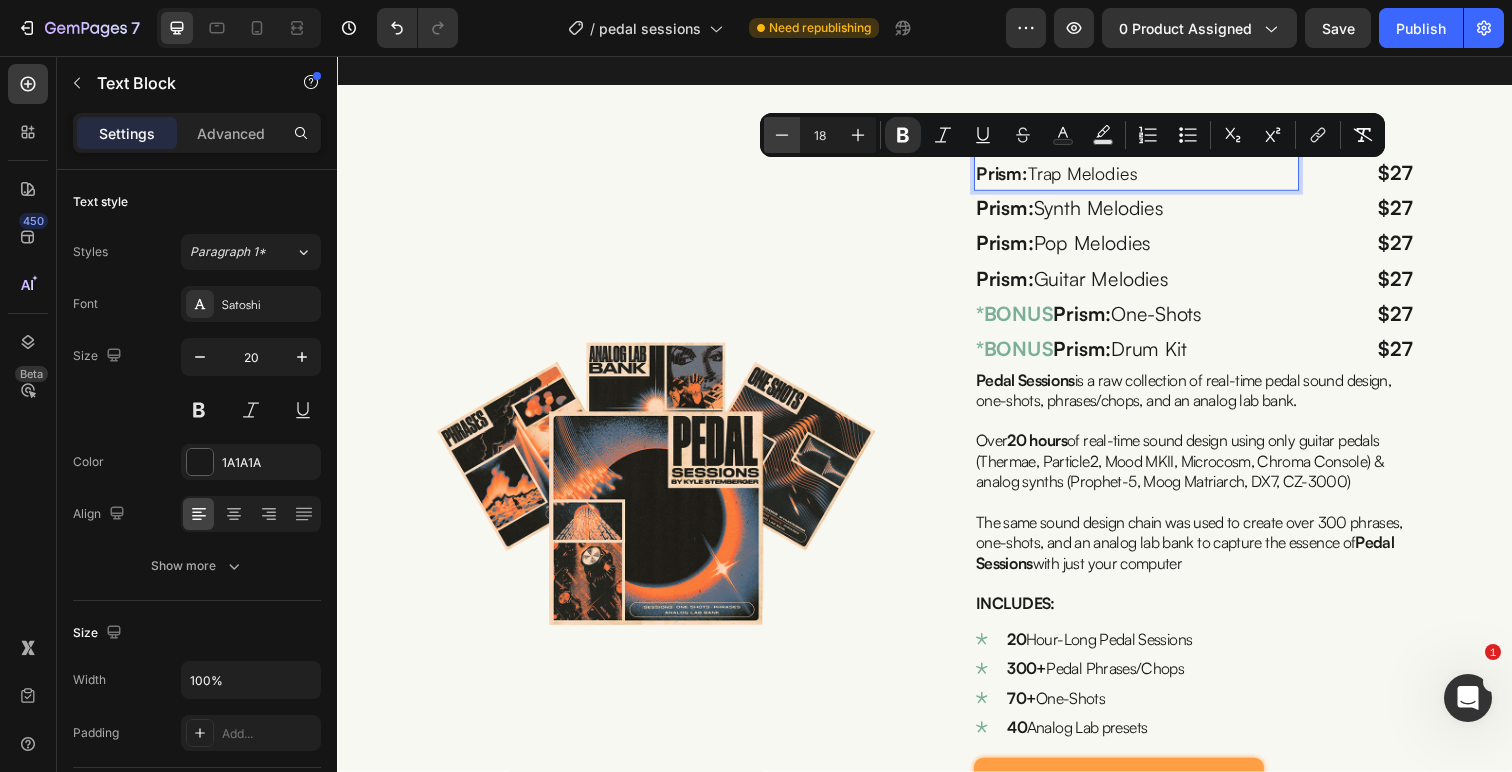 click 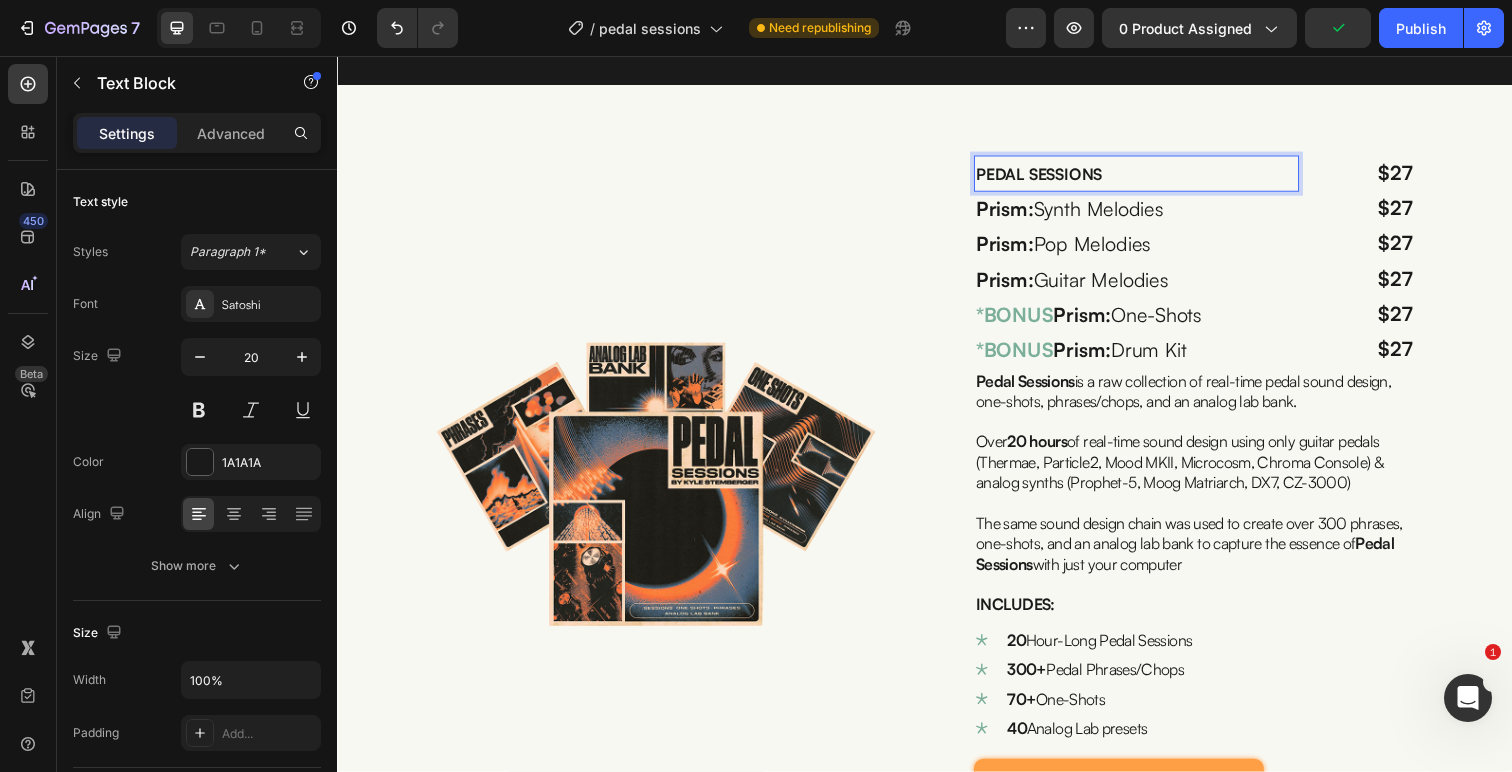 click on "PEDAL SESSIONS" at bounding box center (1053, 177) 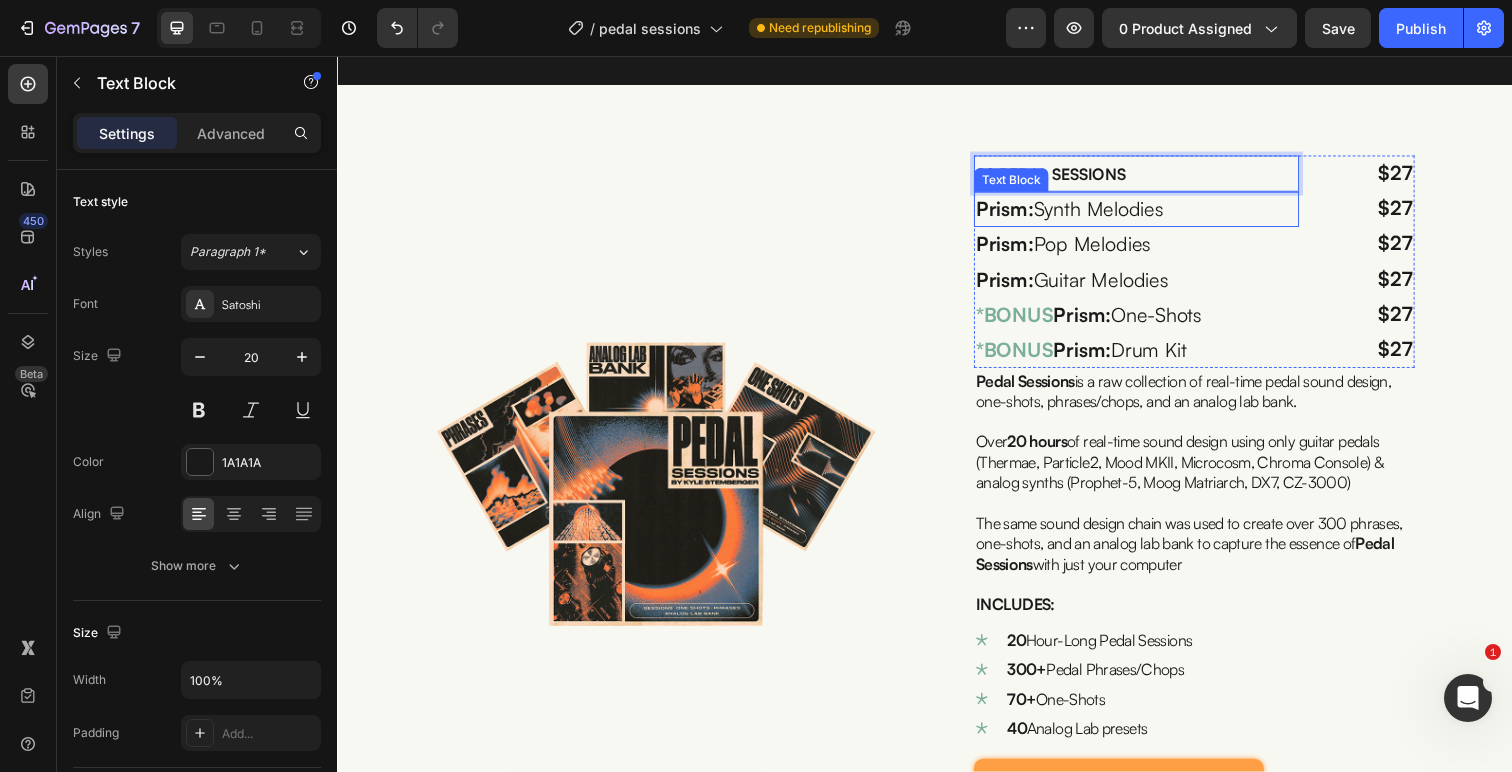 click on "Prism:" at bounding box center [1018, 212] 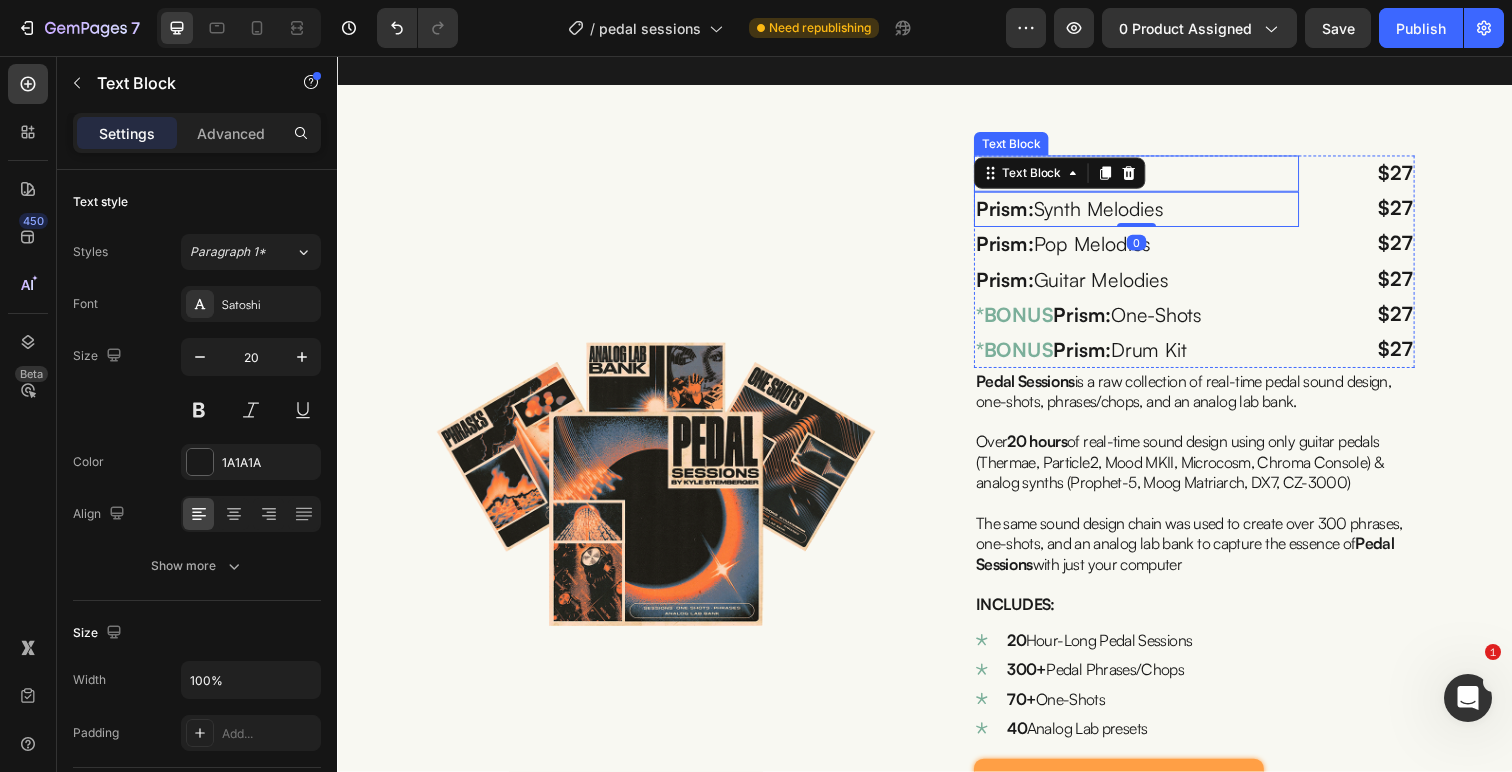 click on "20 PEDAL SESSIONS" at bounding box center (1153, 176) 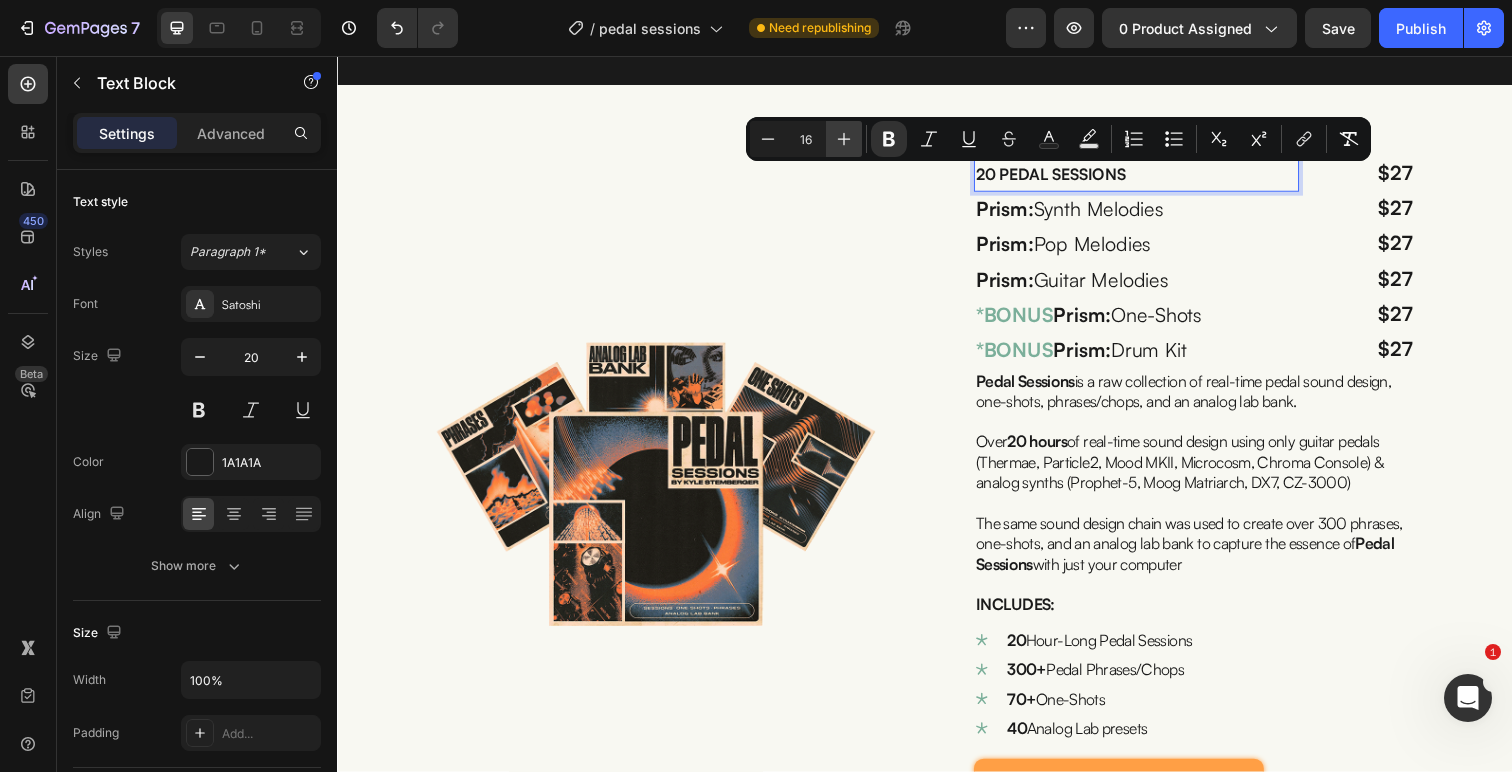 click 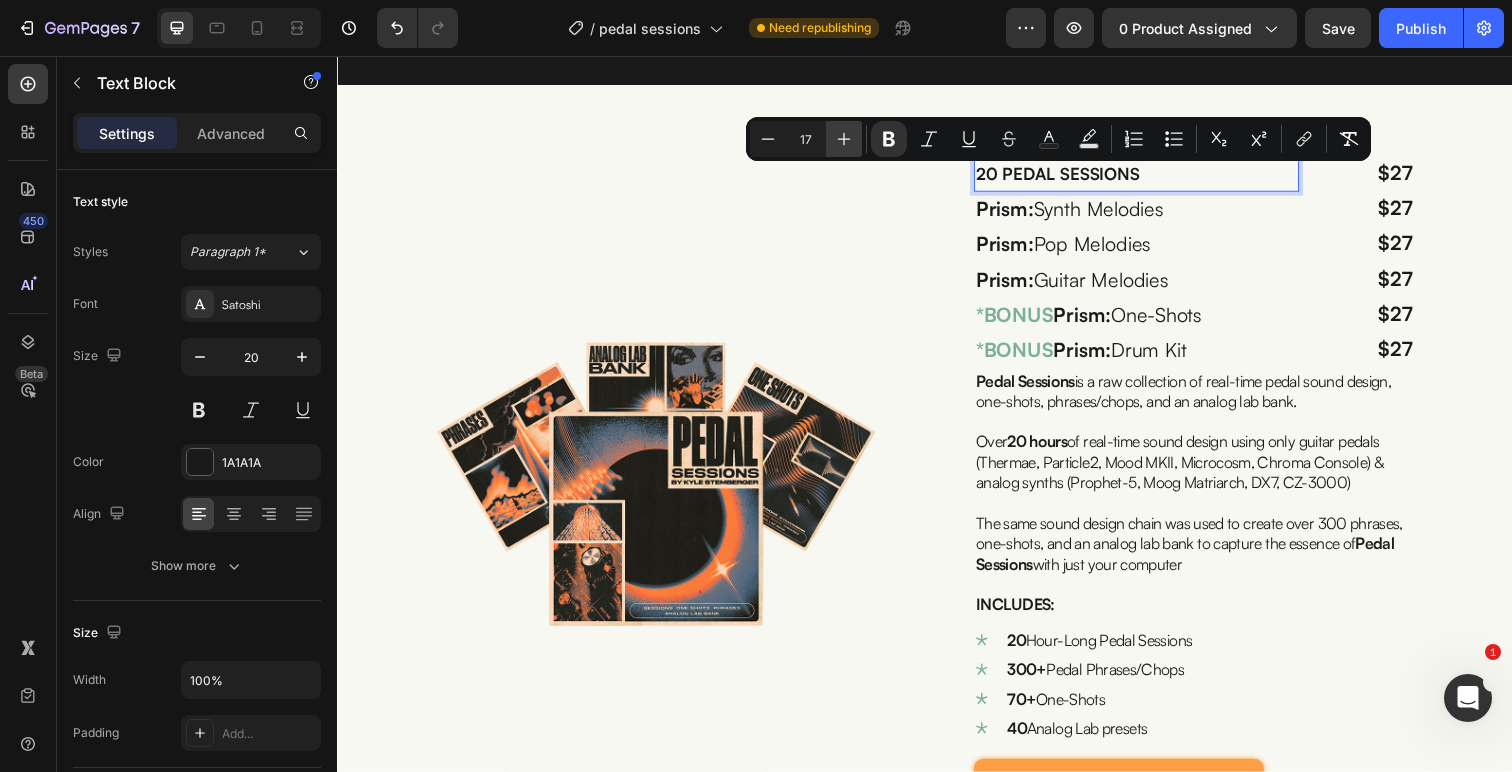 click 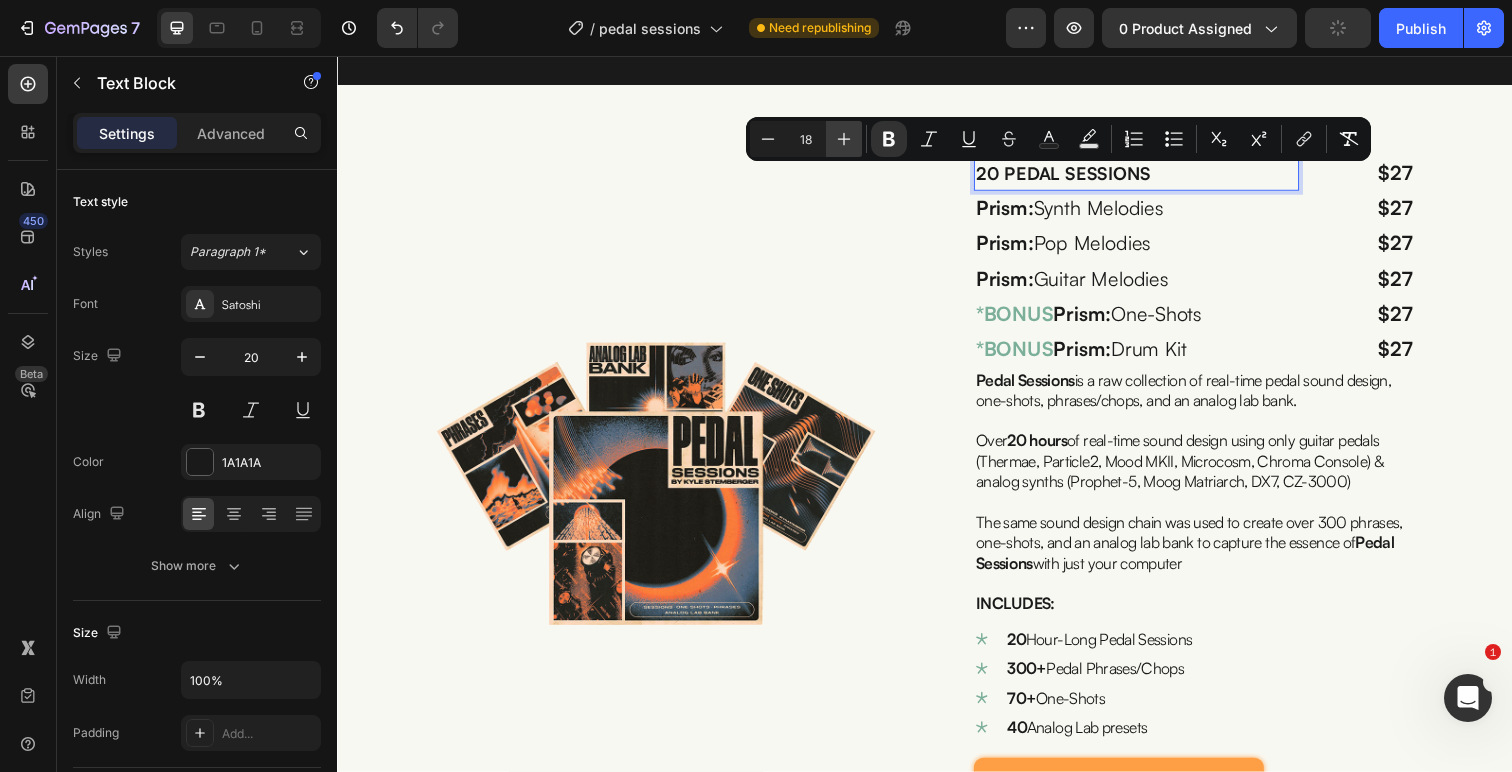 click 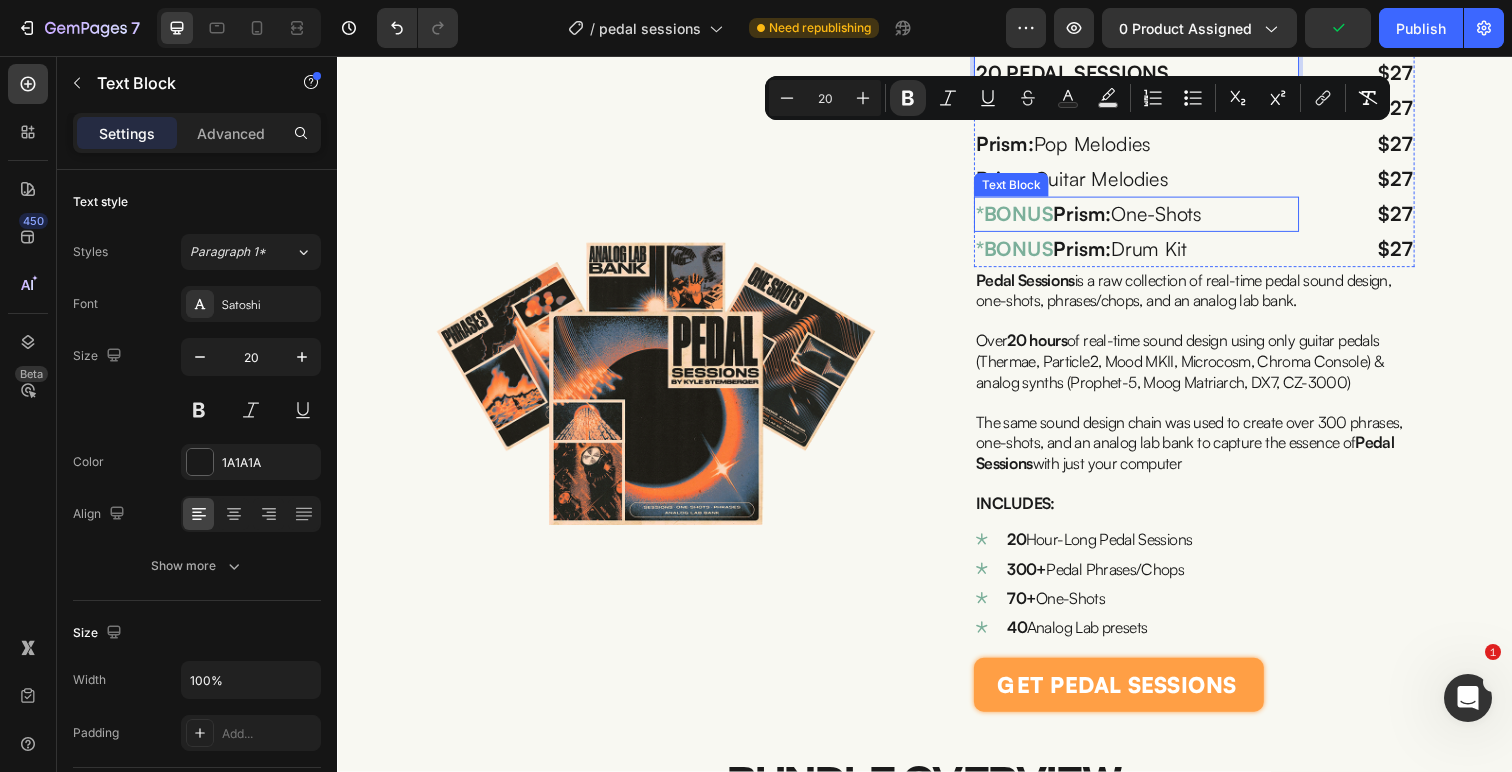 scroll, scrollTop: 4872, scrollLeft: 0, axis: vertical 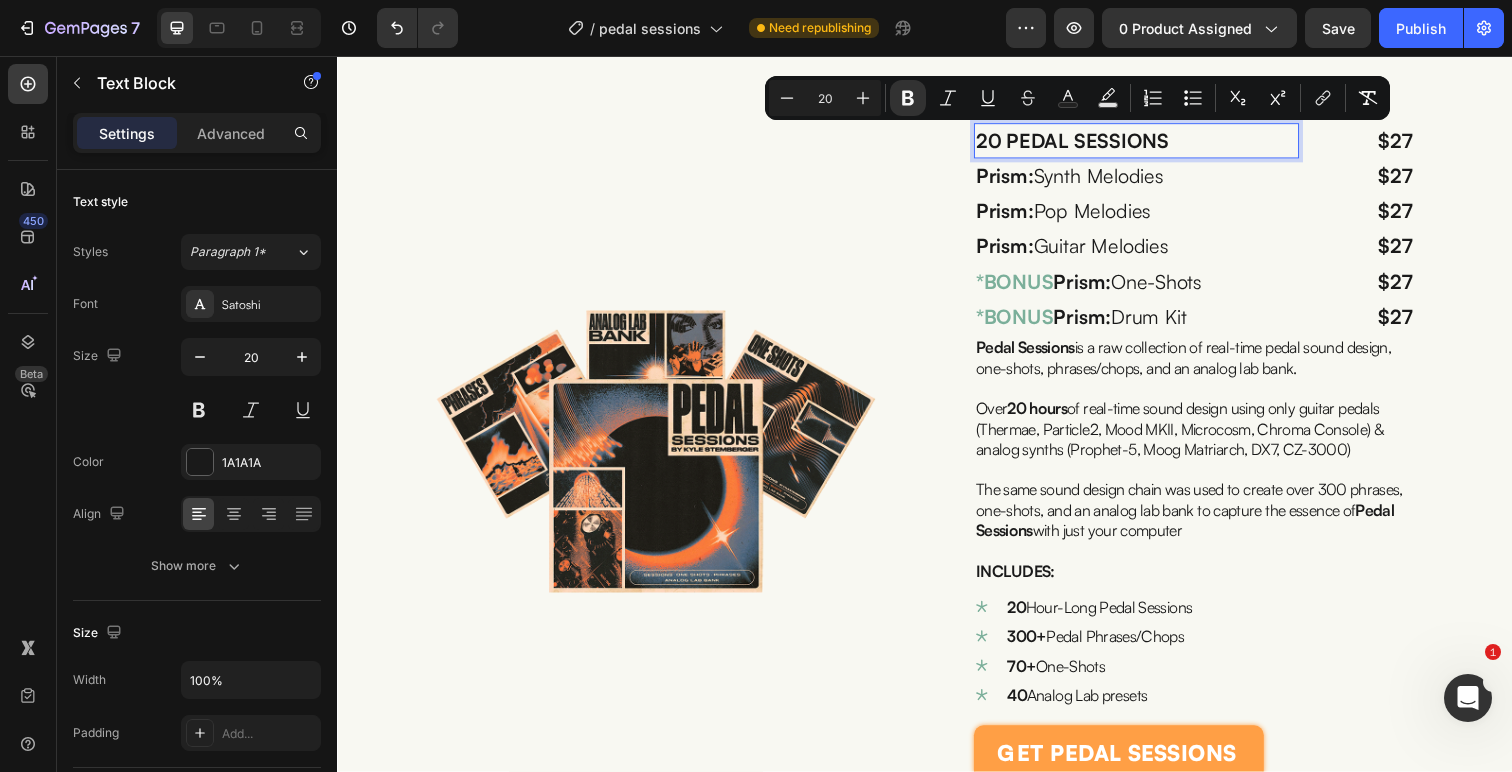 click on "20 PEDAL SESSIONS" at bounding box center [1087, 142] 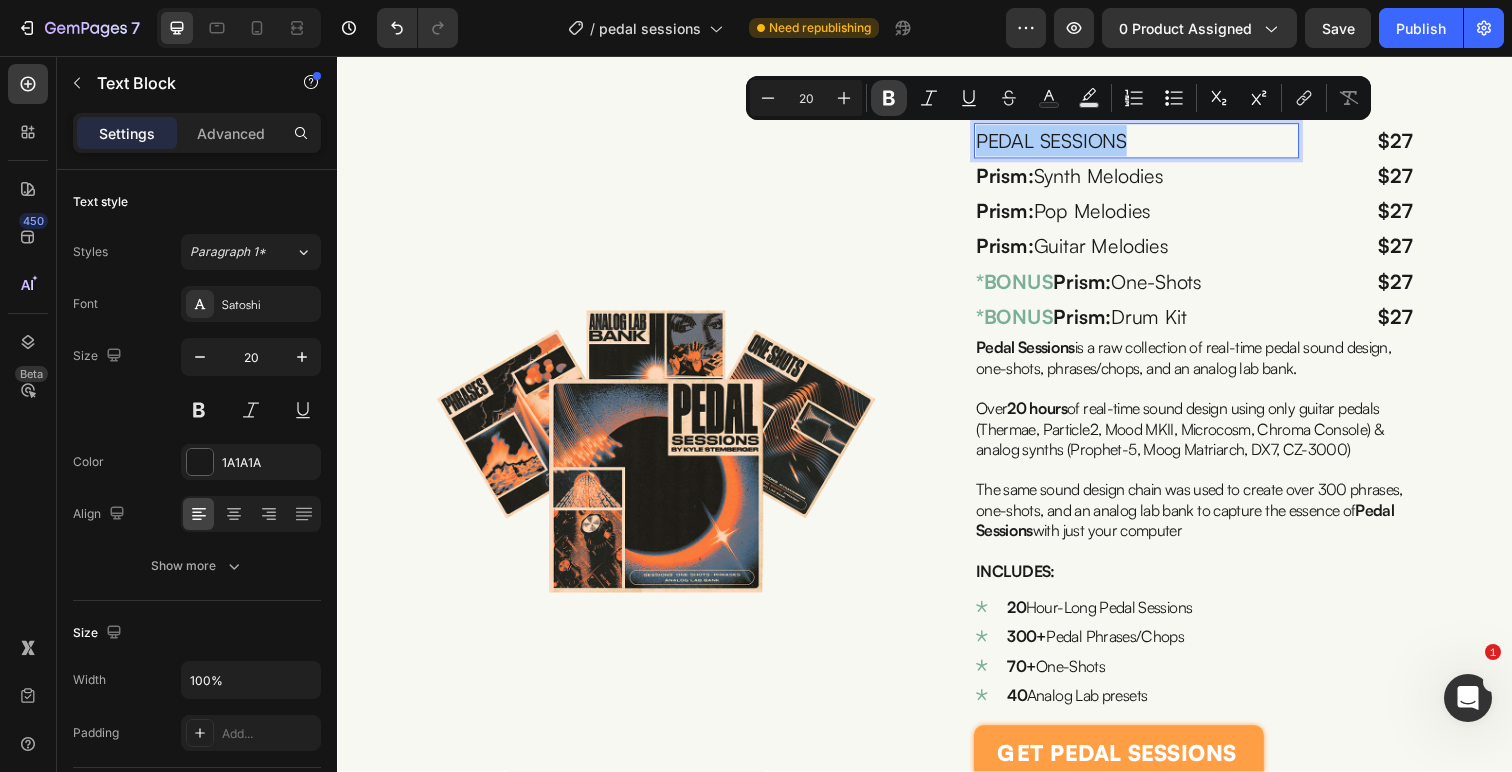 click on "Bold" at bounding box center [889, 98] 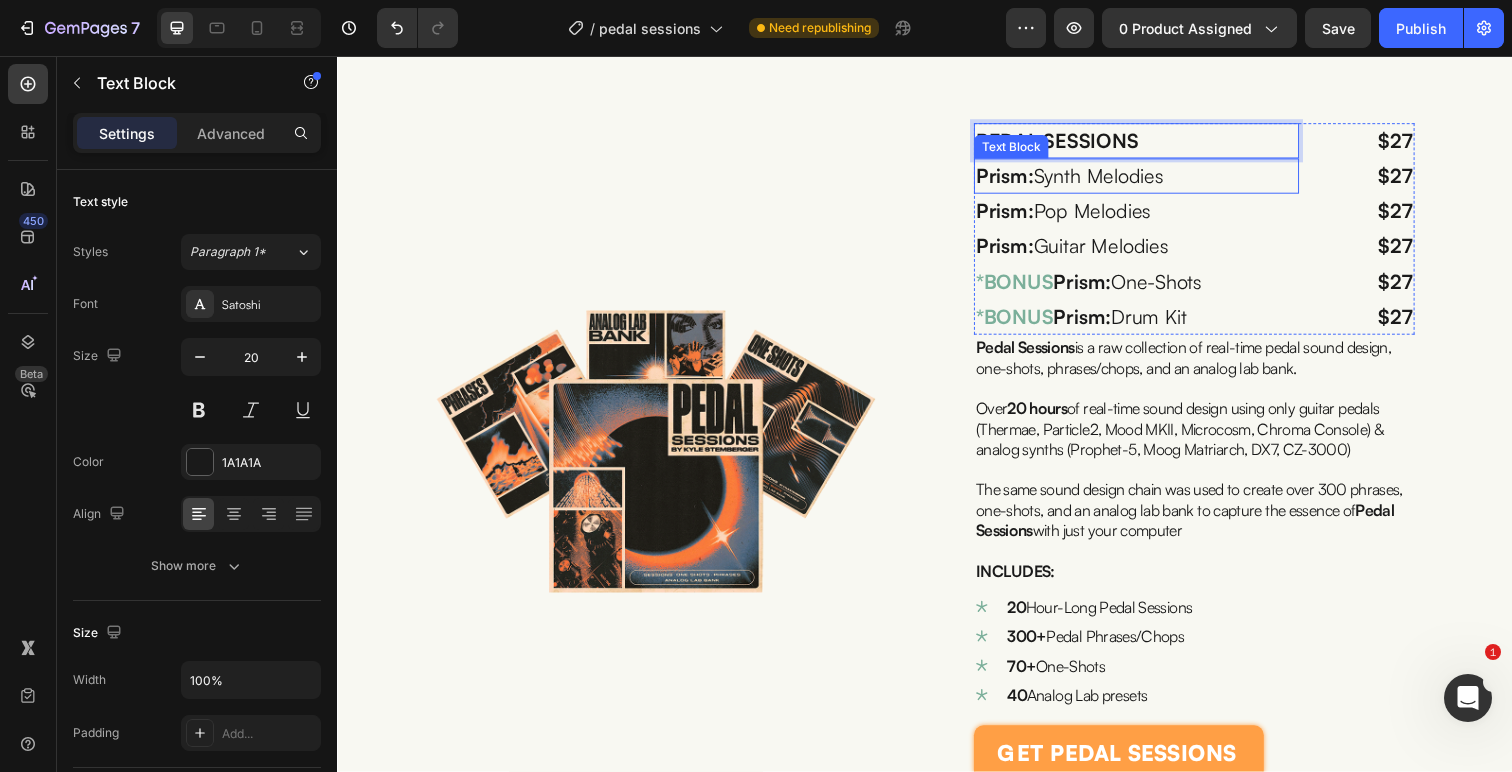 click on "Prism:" at bounding box center [1018, 178] 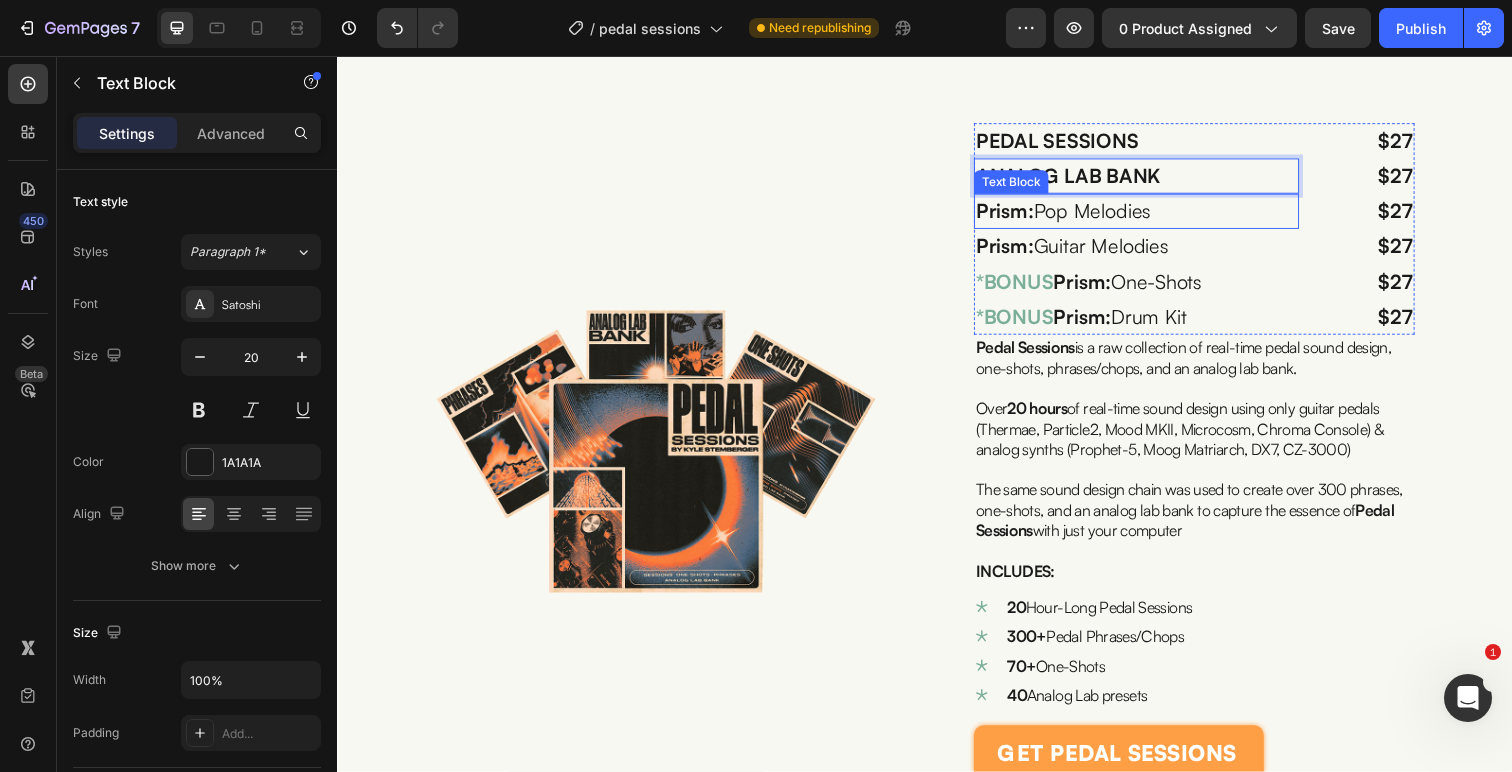 click on "Prism:  Pop Melodies" at bounding box center [1153, 215] 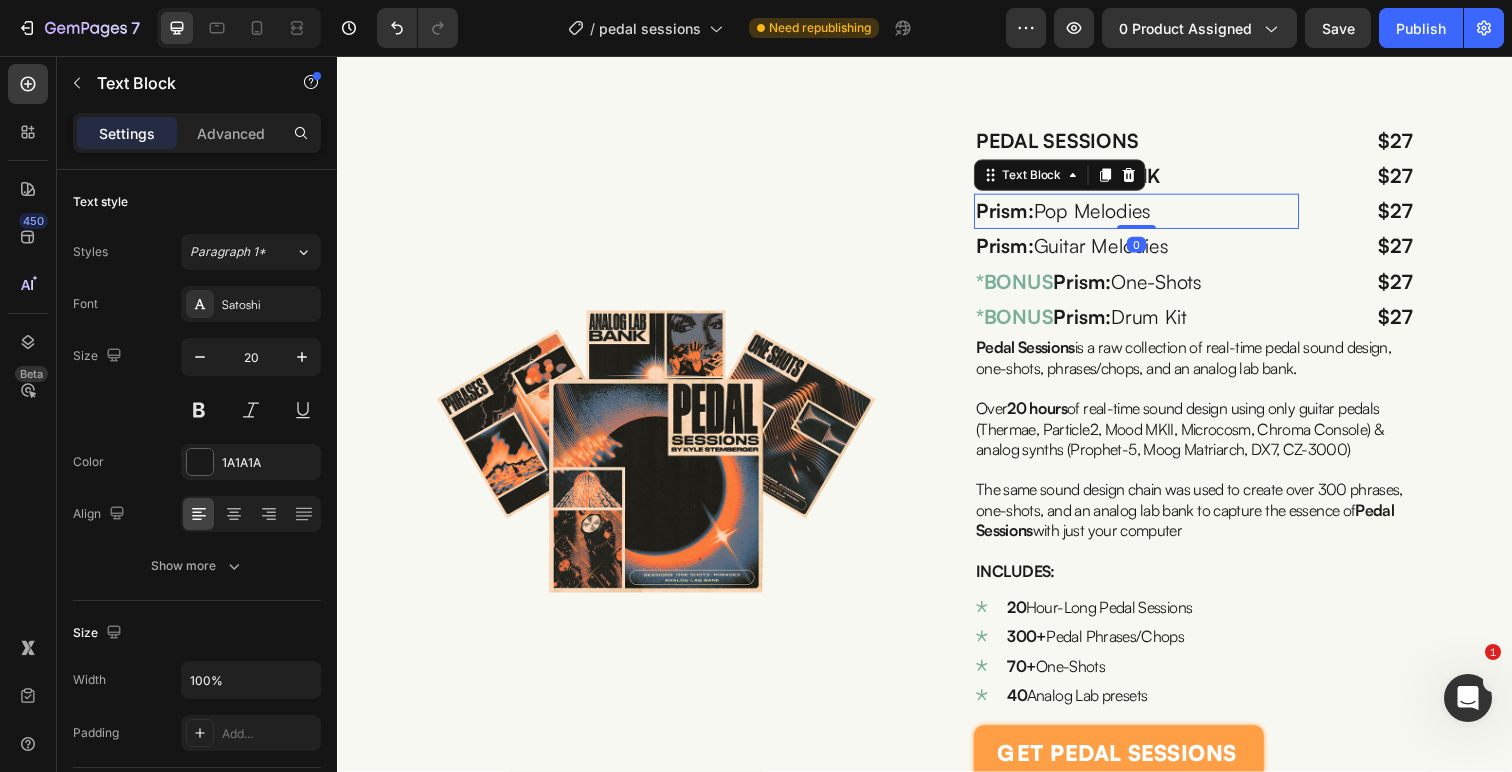 click on "Prism:  Pop Melodies" at bounding box center [1153, 215] 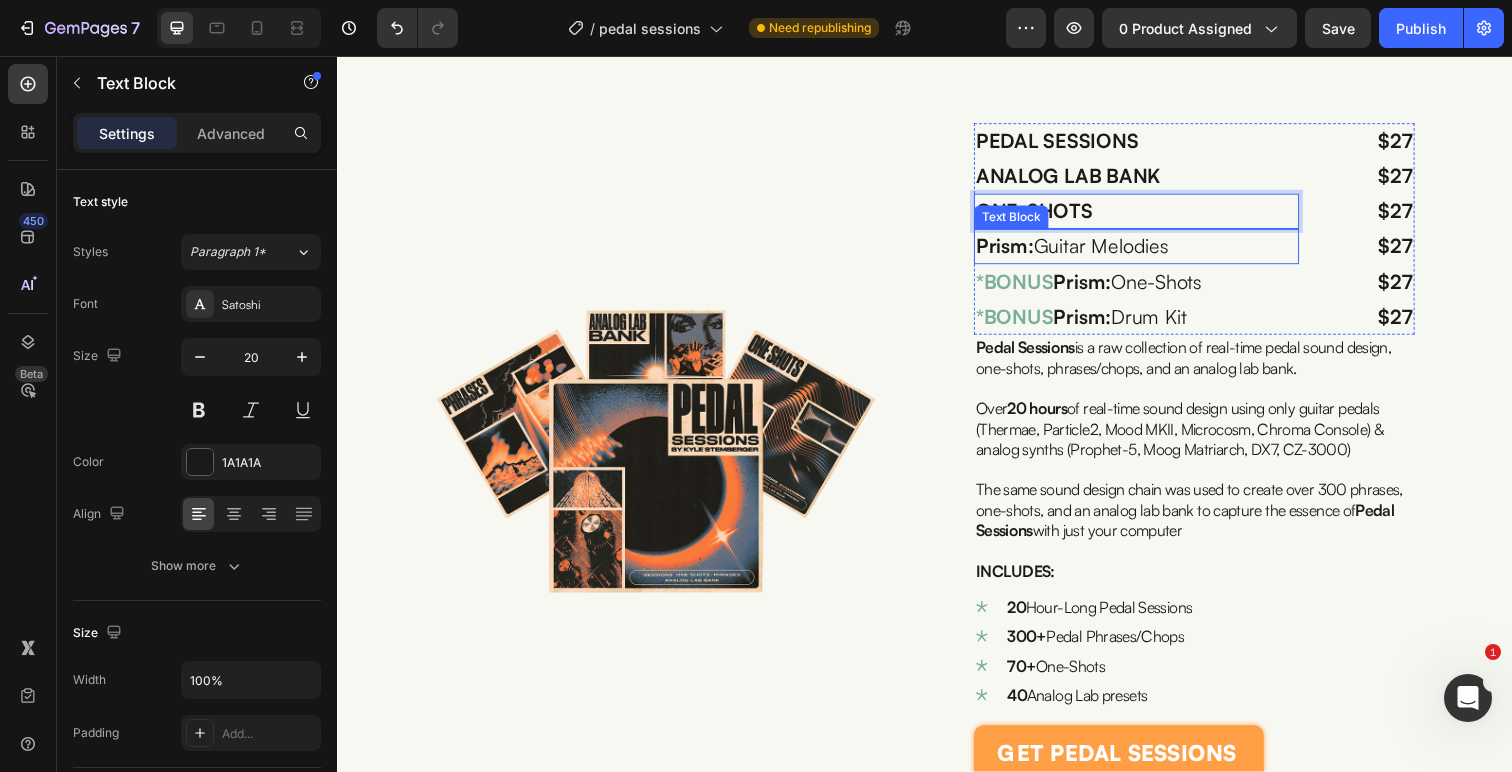 click on "Prism:  Guitar Melodies" at bounding box center [1153, 251] 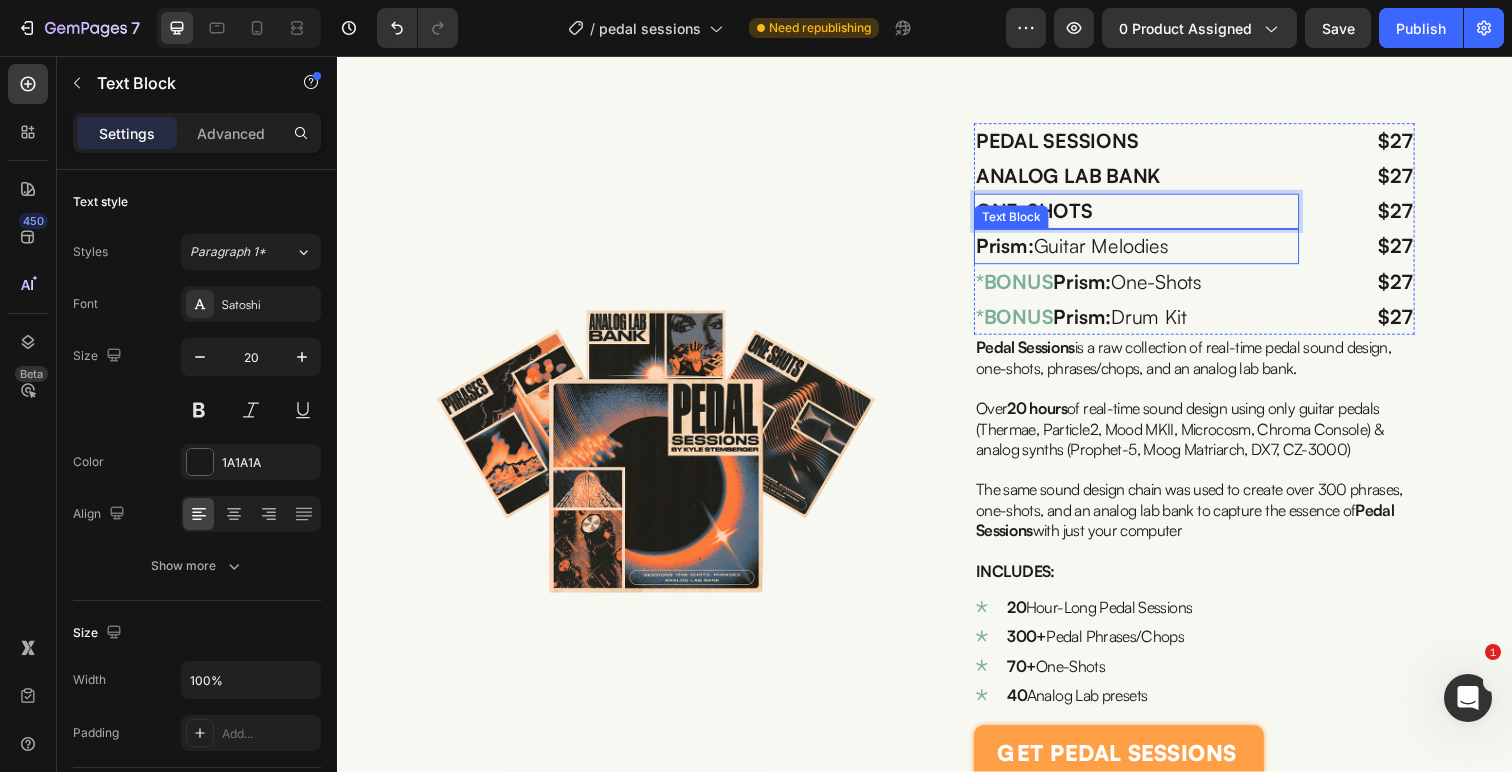 click on "Prism:  Guitar Melodies" at bounding box center [1153, 251] 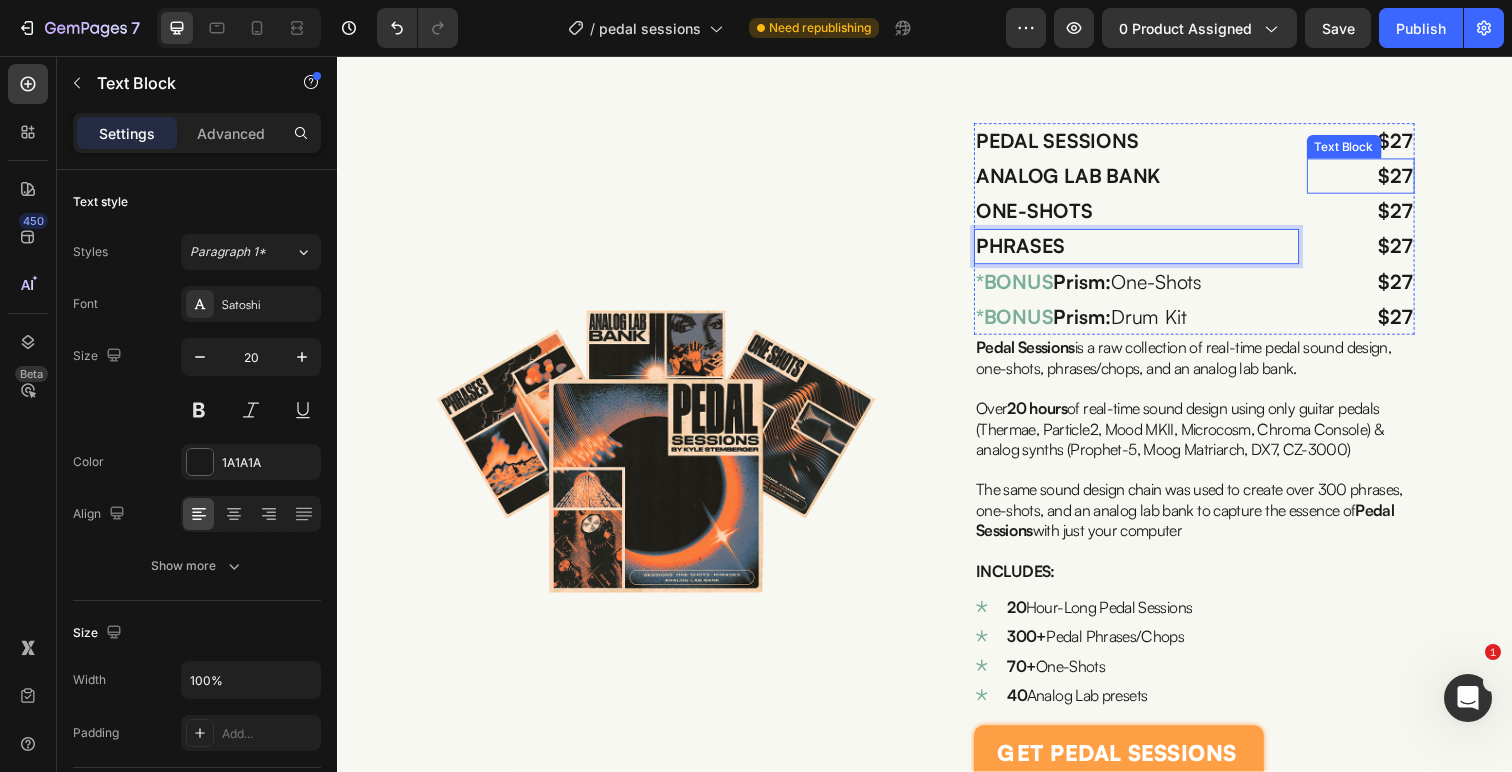 click on "$27" at bounding box center [1417, 178] 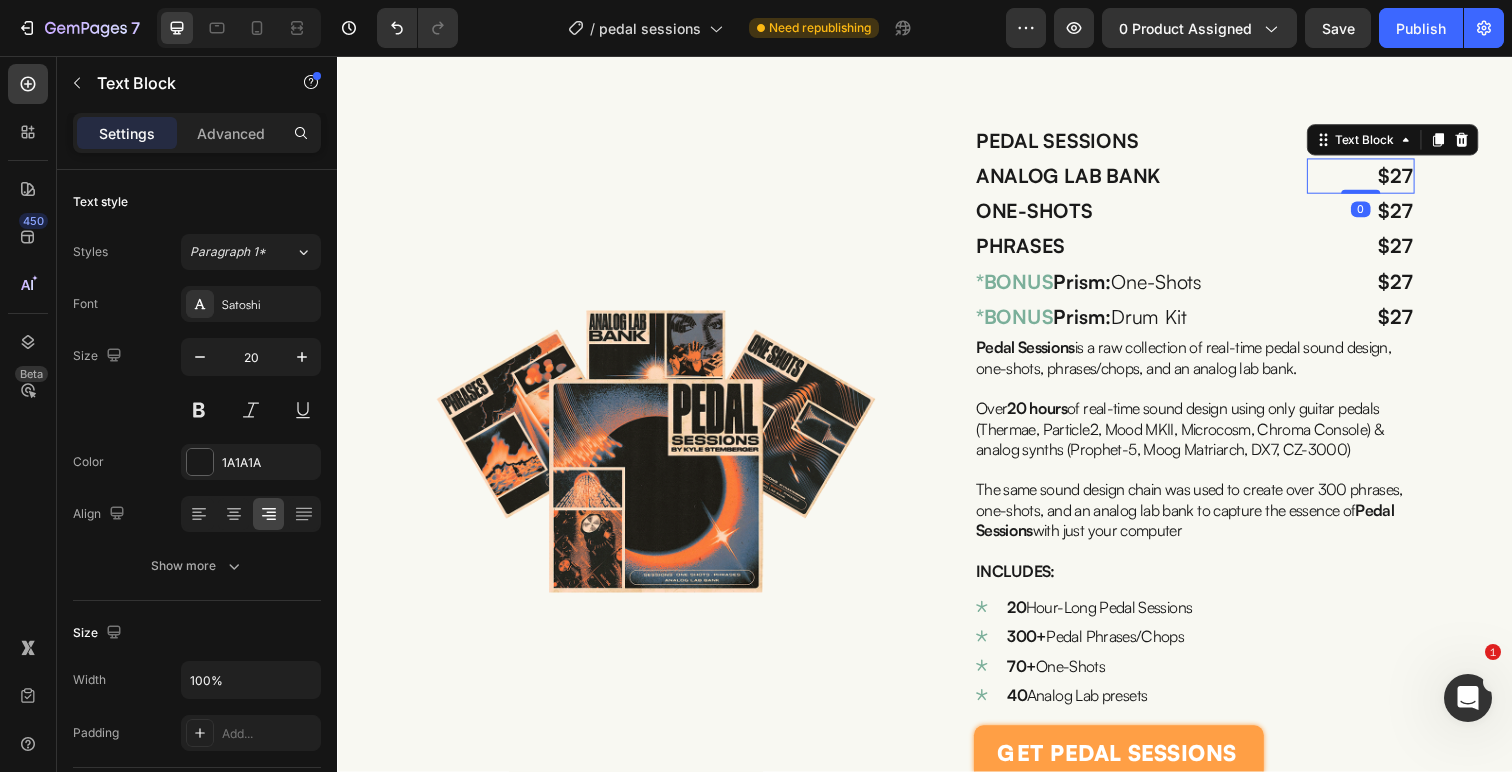 click on "$27" at bounding box center (1417, 178) 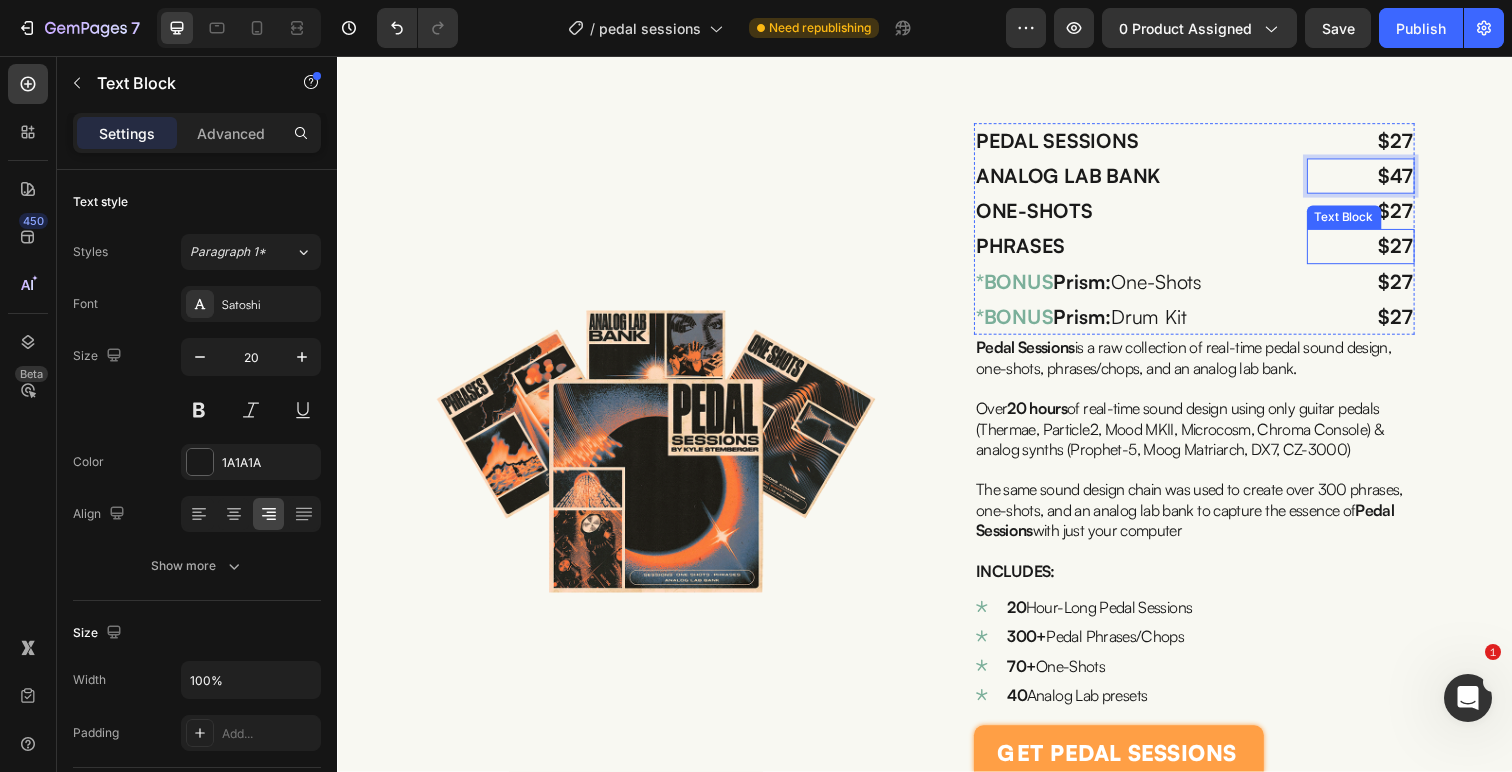 click on "$27" at bounding box center (1417, 250) 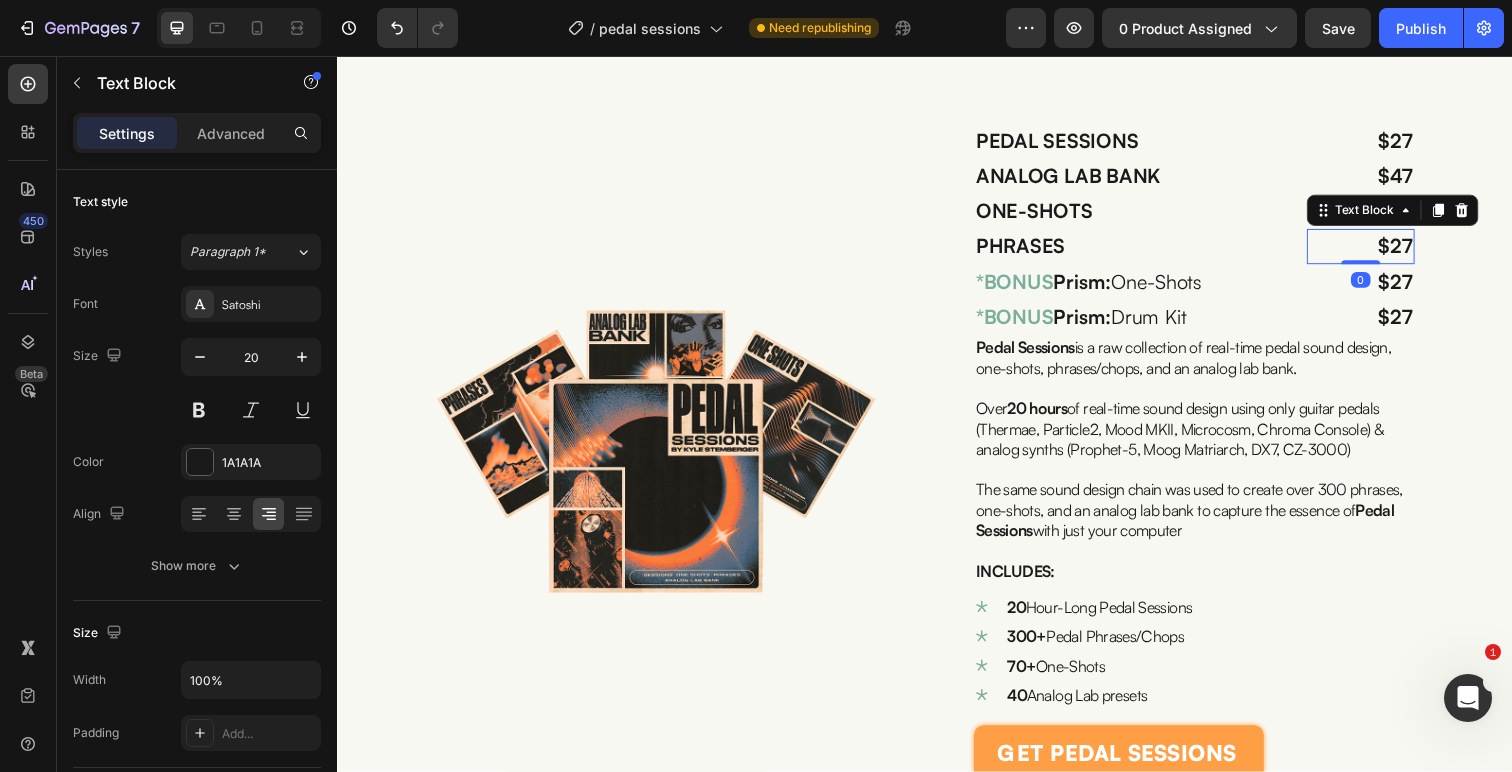 click on "$27" at bounding box center [1417, 250] 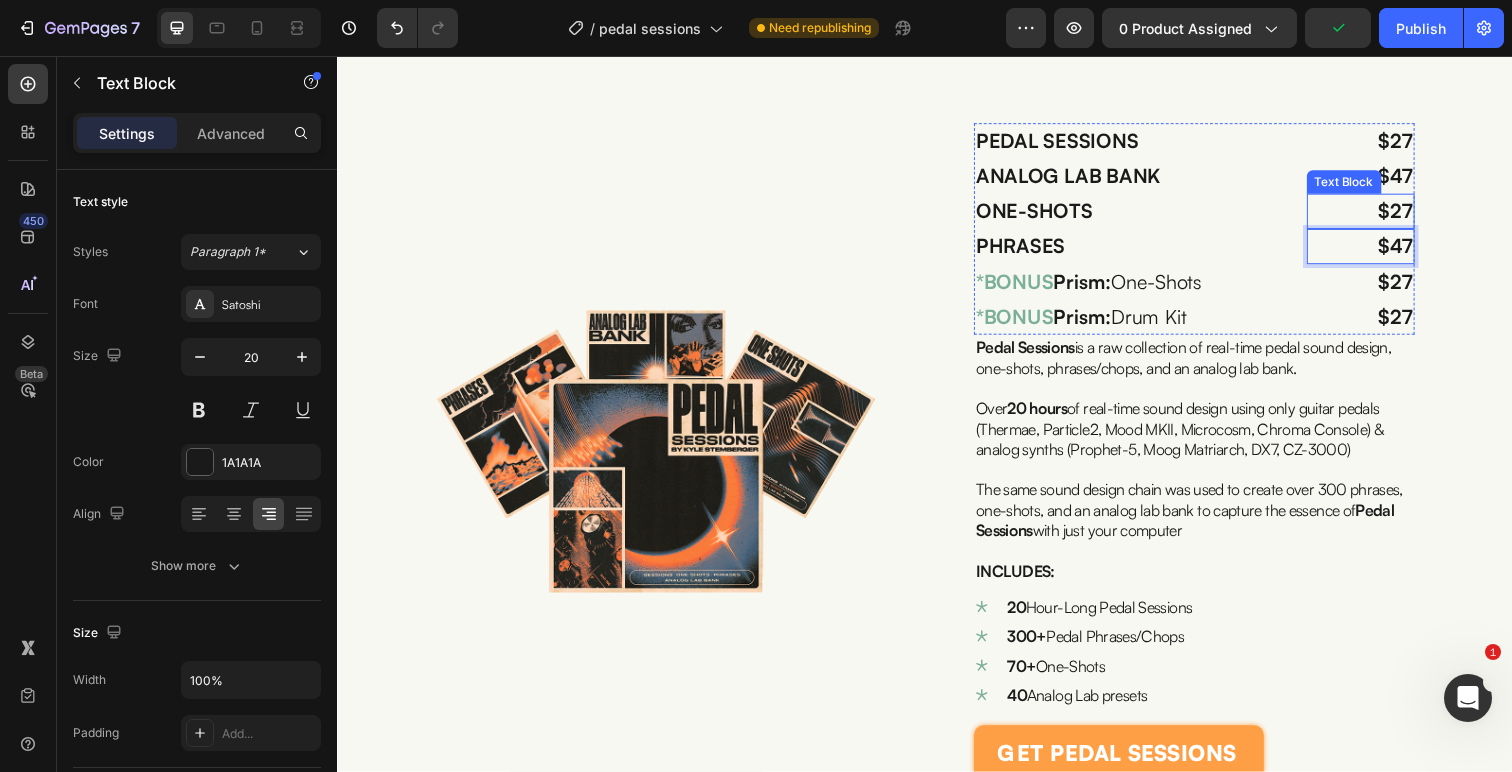 click on "$27" at bounding box center (1417, 214) 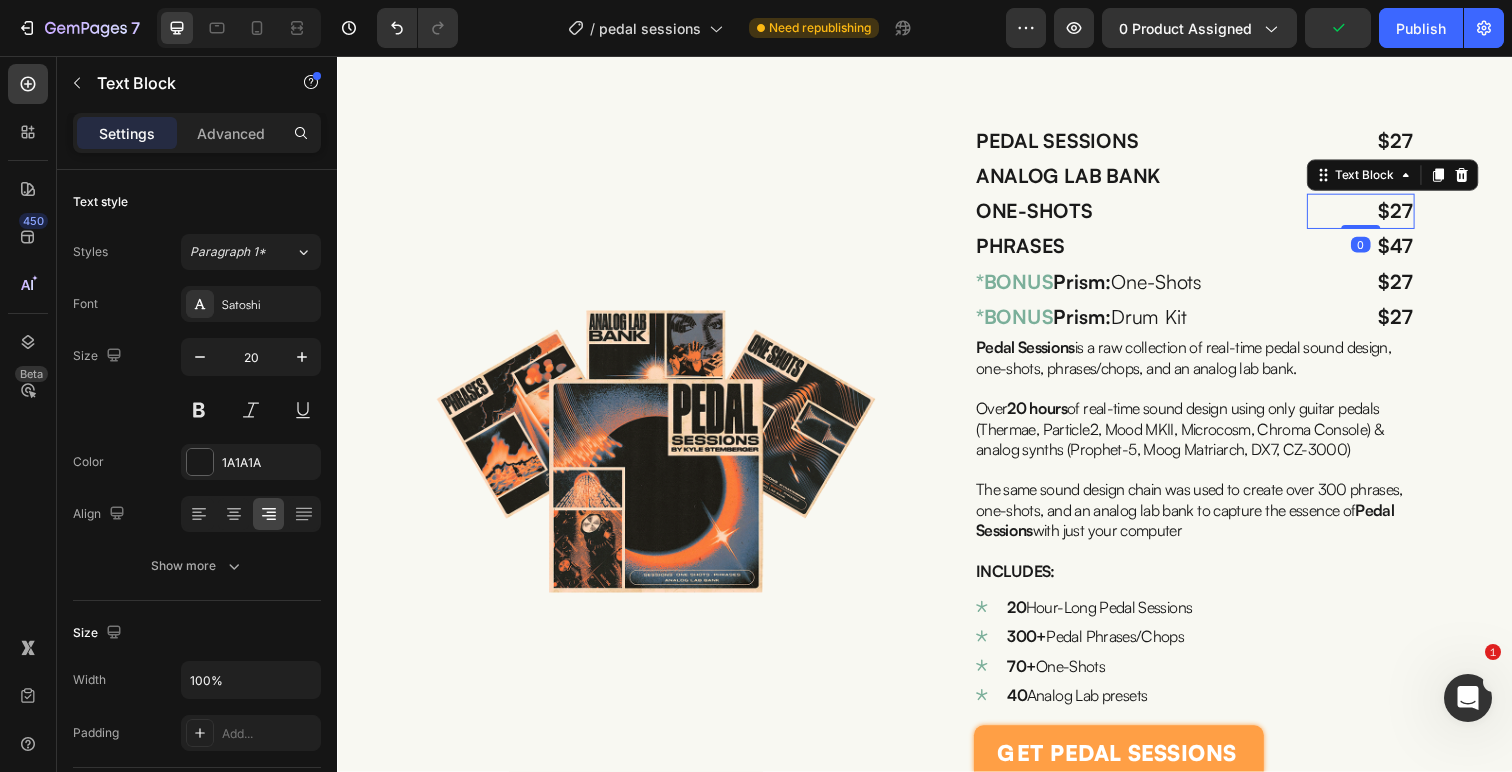 click on "$27" at bounding box center [1417, 214] 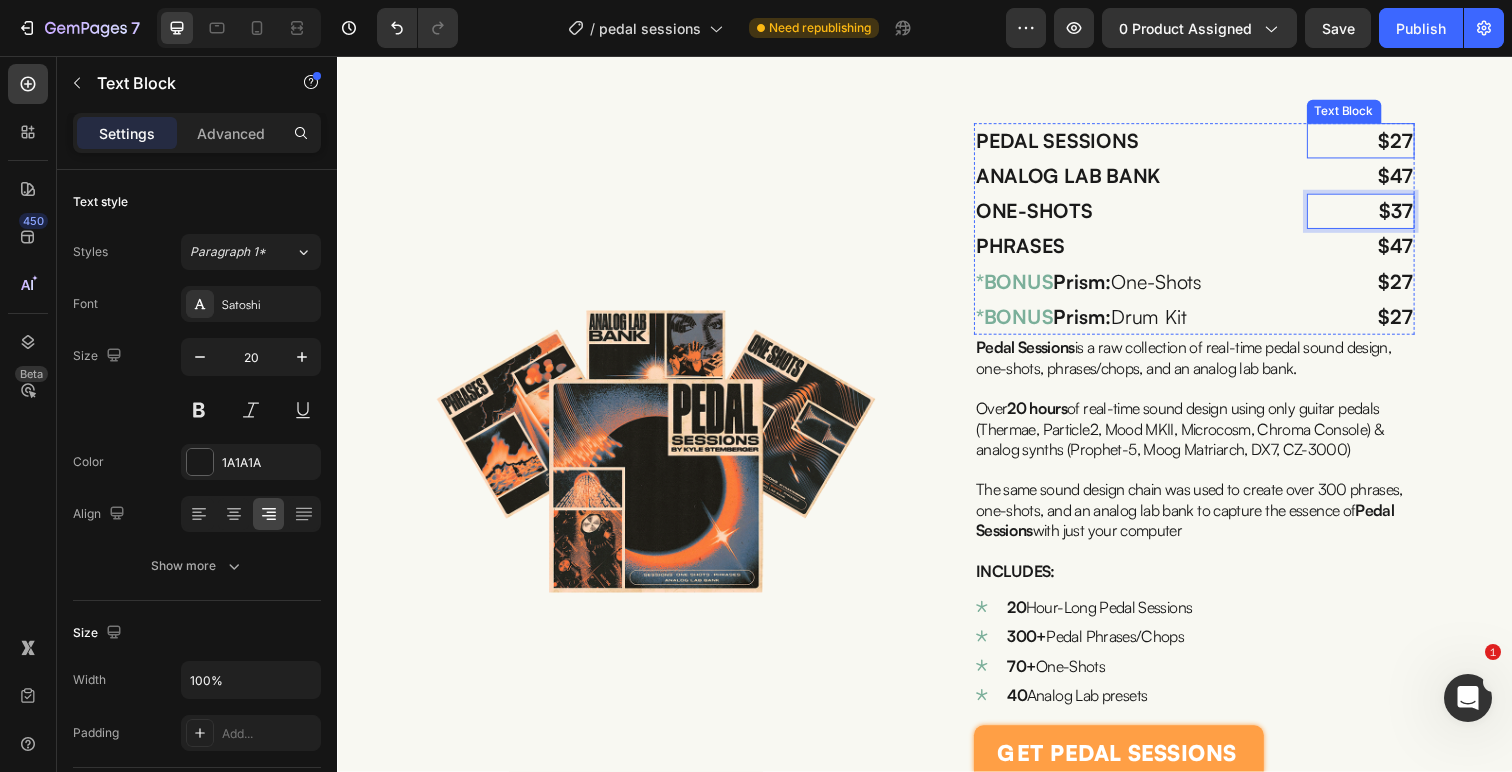 click on "$27" at bounding box center (1417, 142) 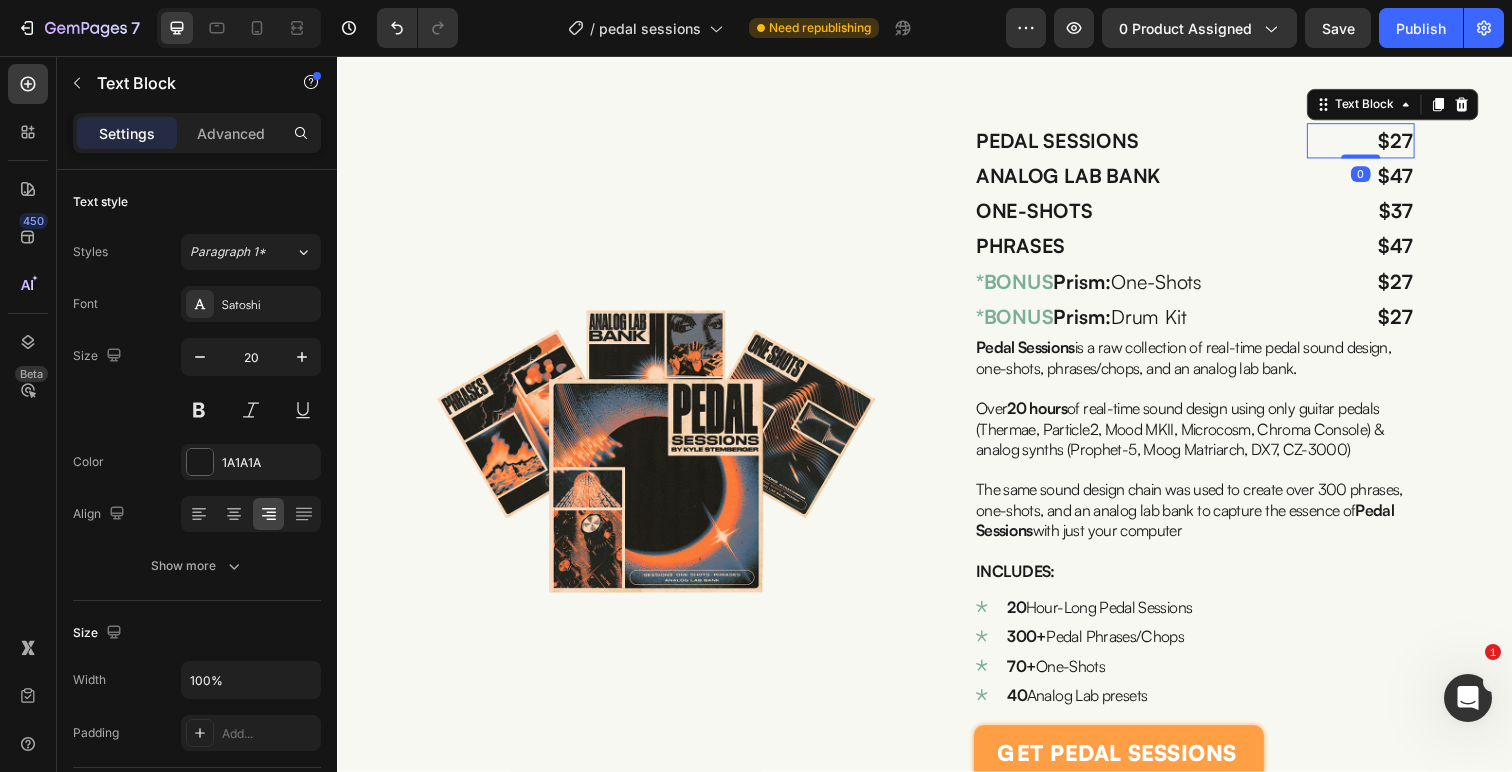 click on "$27" at bounding box center [1417, 142] 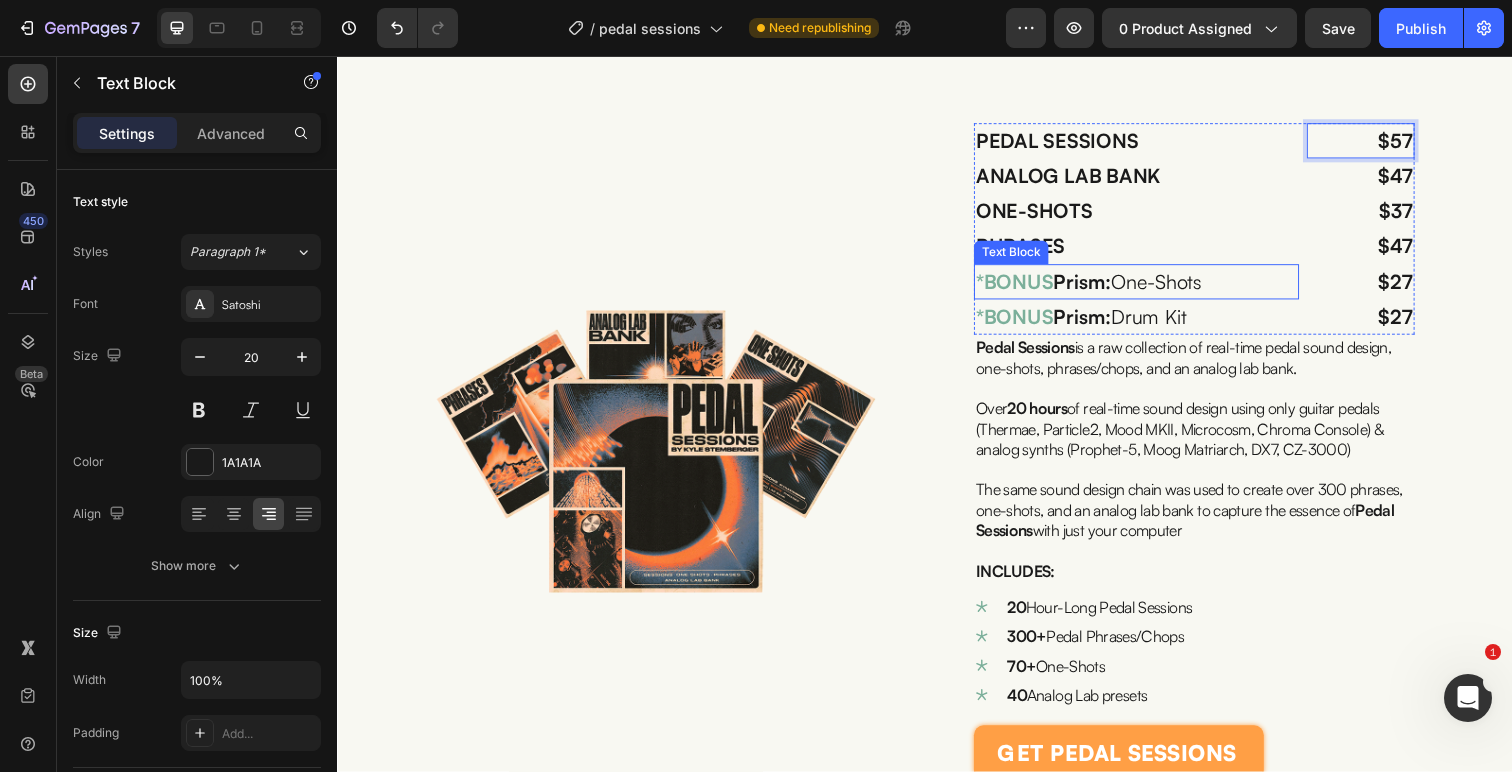 click on "*BONUS  Prism:  One-Shots" at bounding box center [1153, 287] 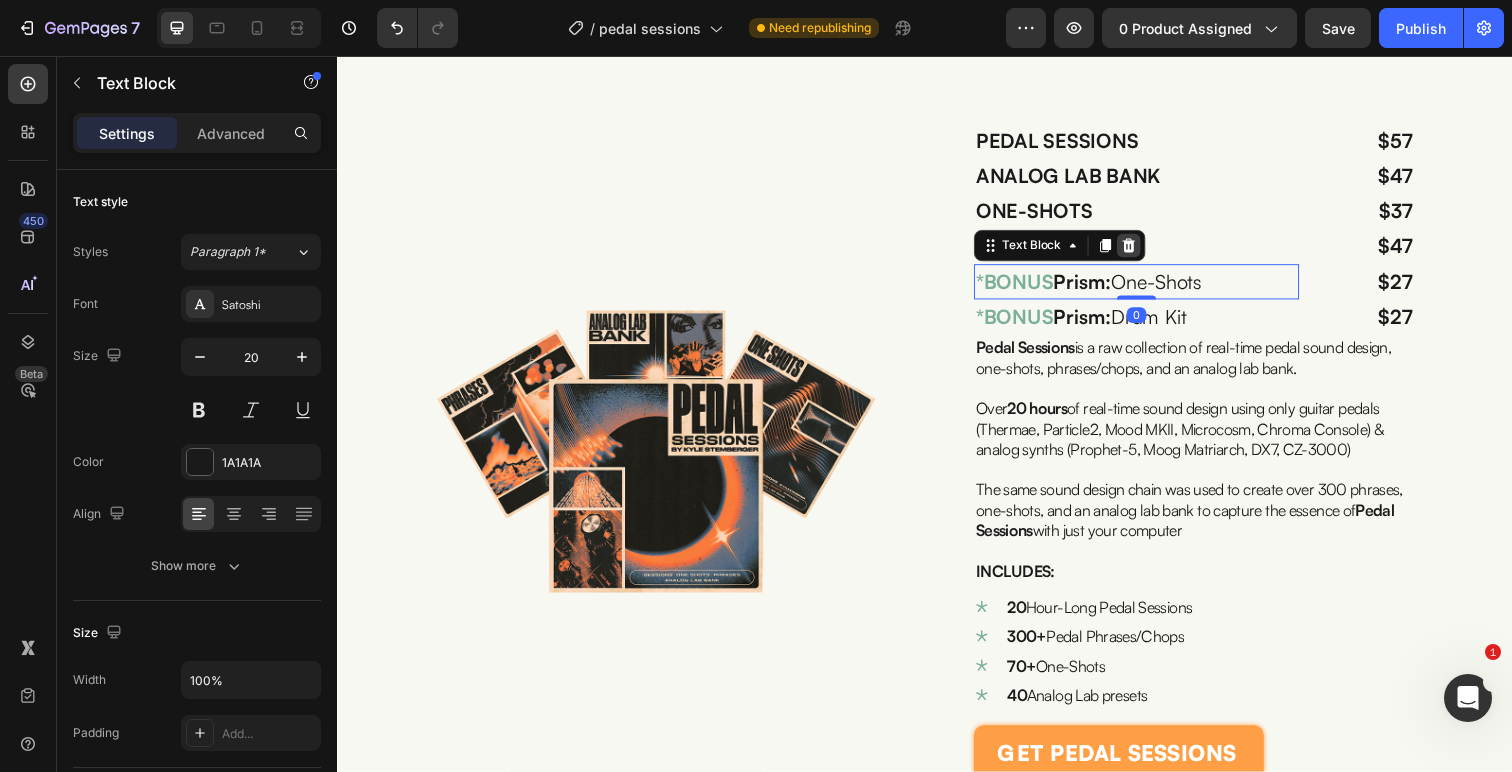 click at bounding box center [1145, 250] 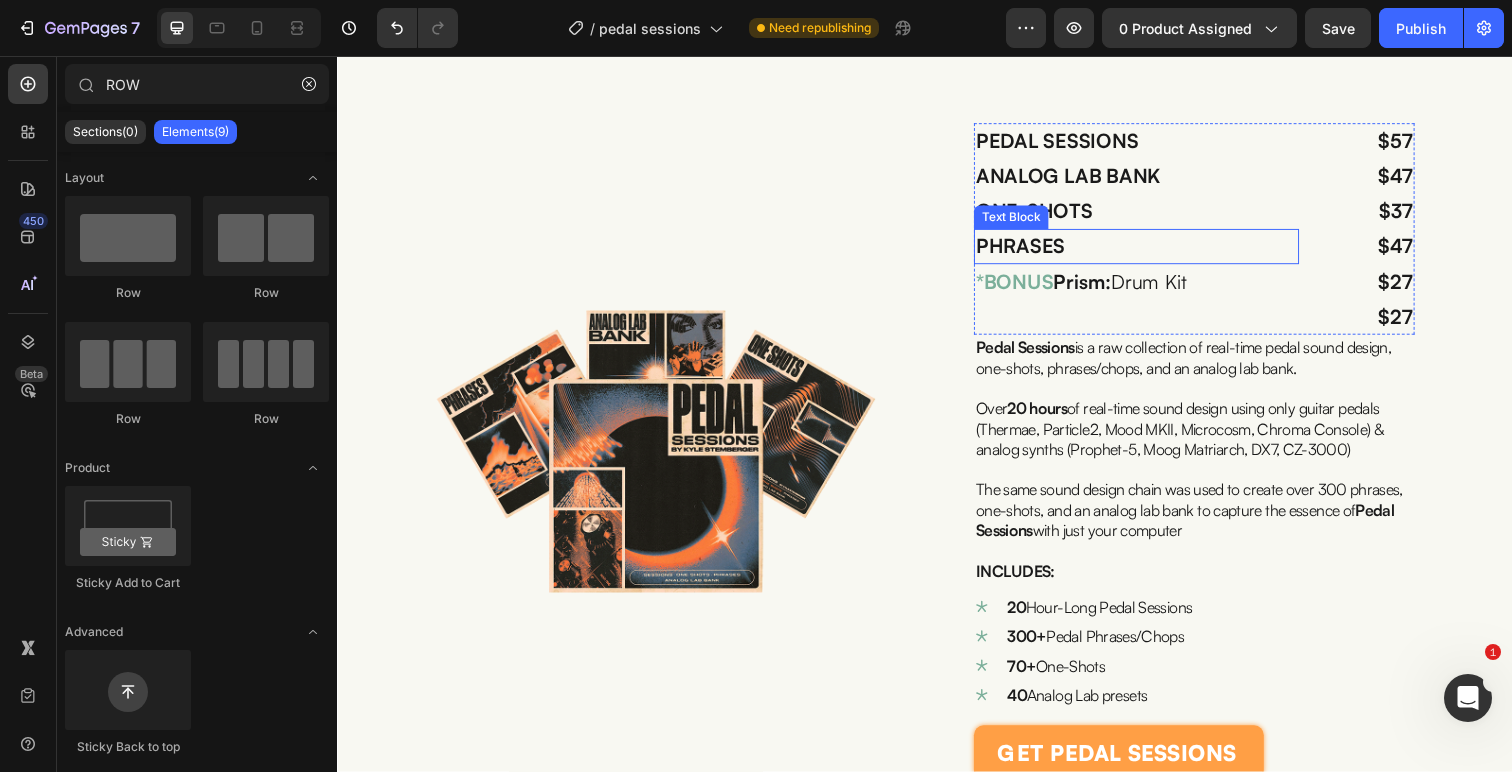 click on "*BONUS  Prism:  Drum Kit" at bounding box center [1153, 287] 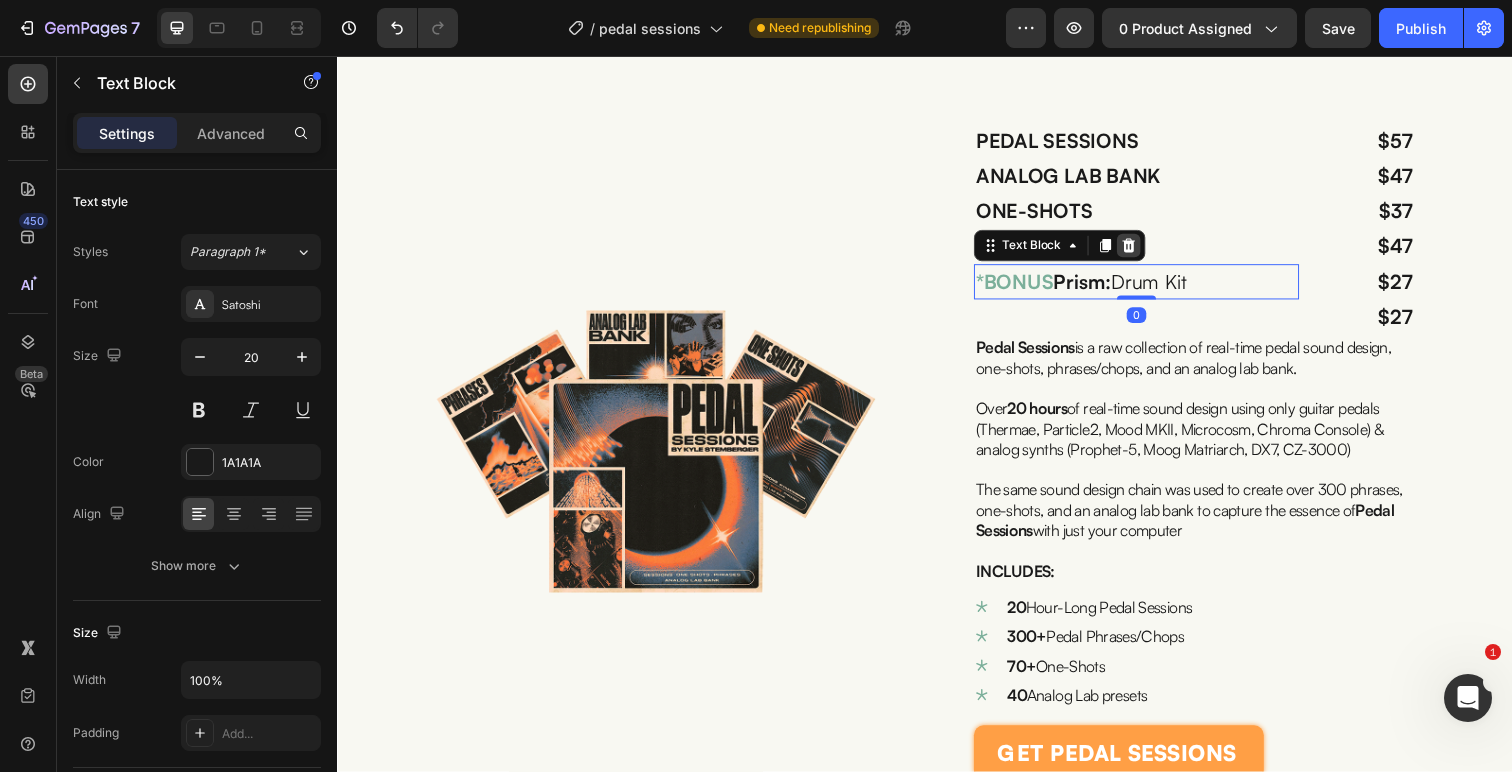 click 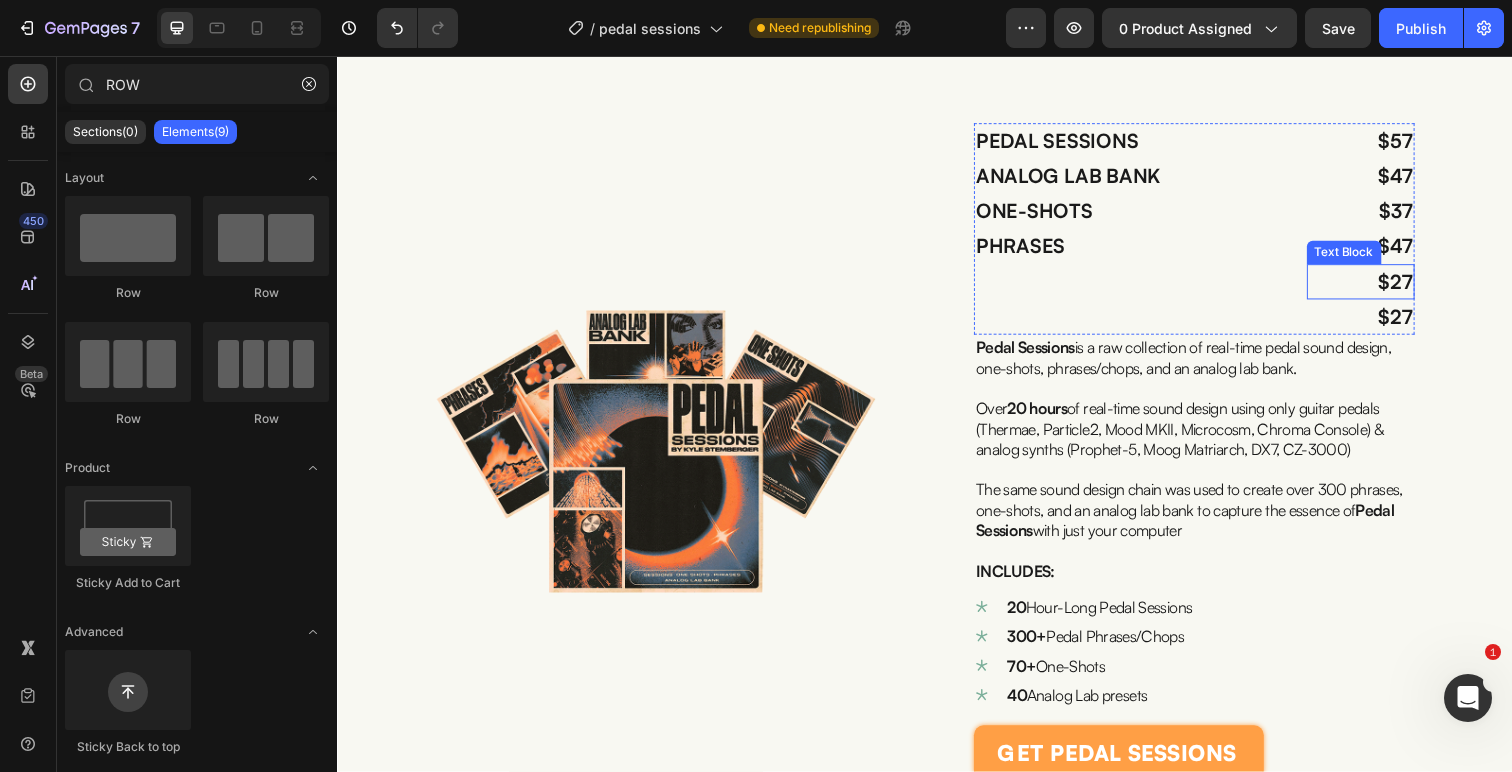 click on "$27" at bounding box center (1382, 287) 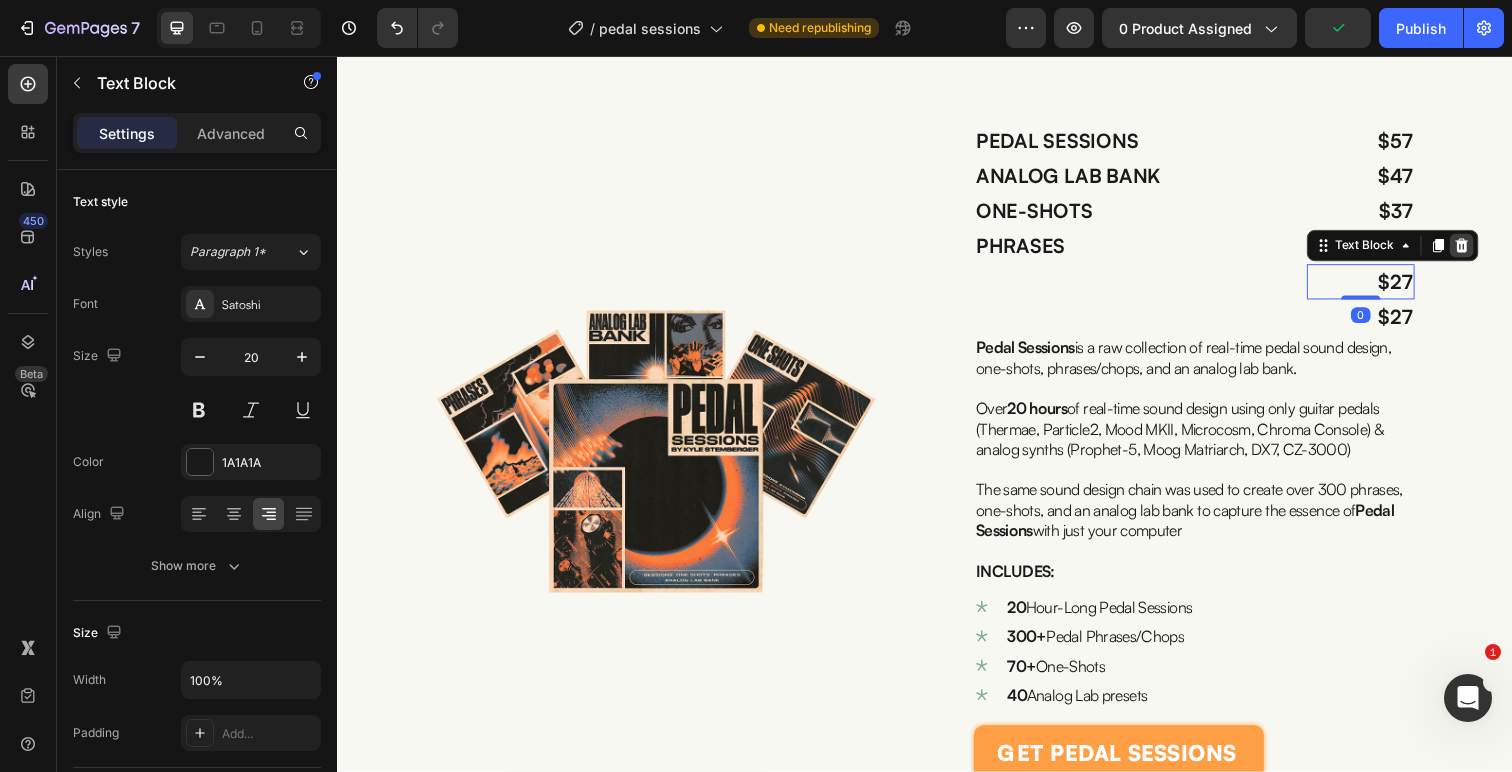 click at bounding box center [1485, 250] 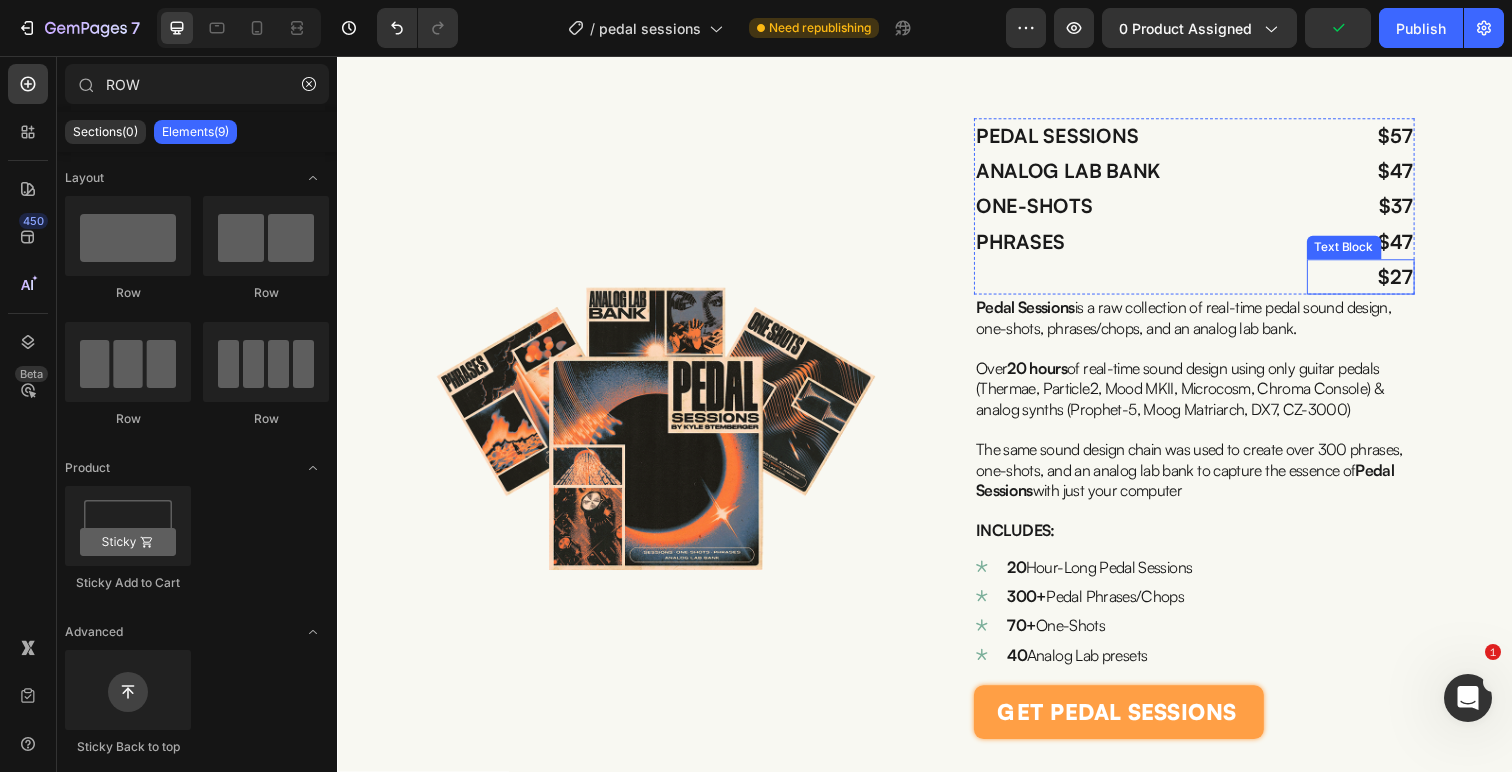 scroll, scrollTop: 4854, scrollLeft: 0, axis: vertical 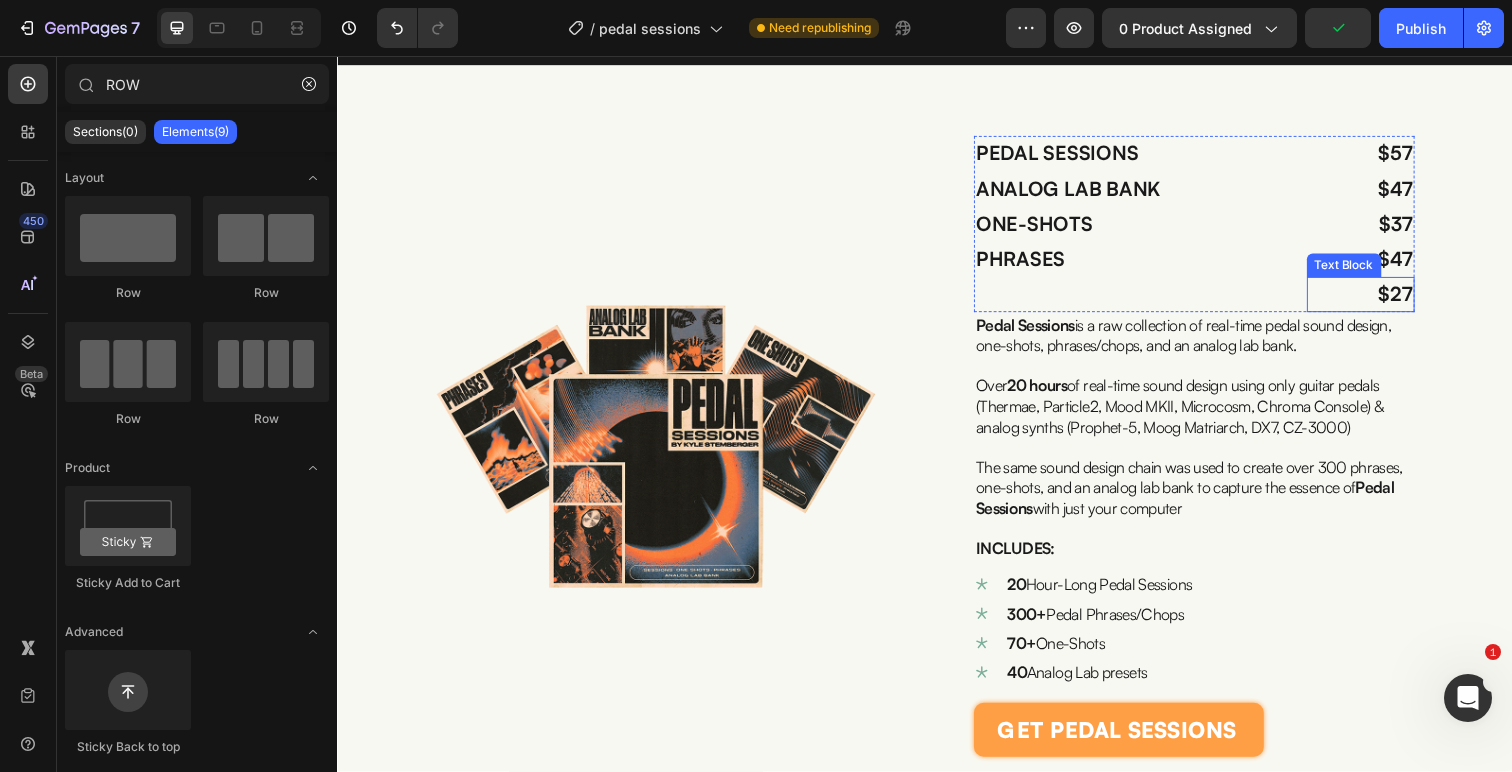 click on "$27" at bounding box center (1417, 299) 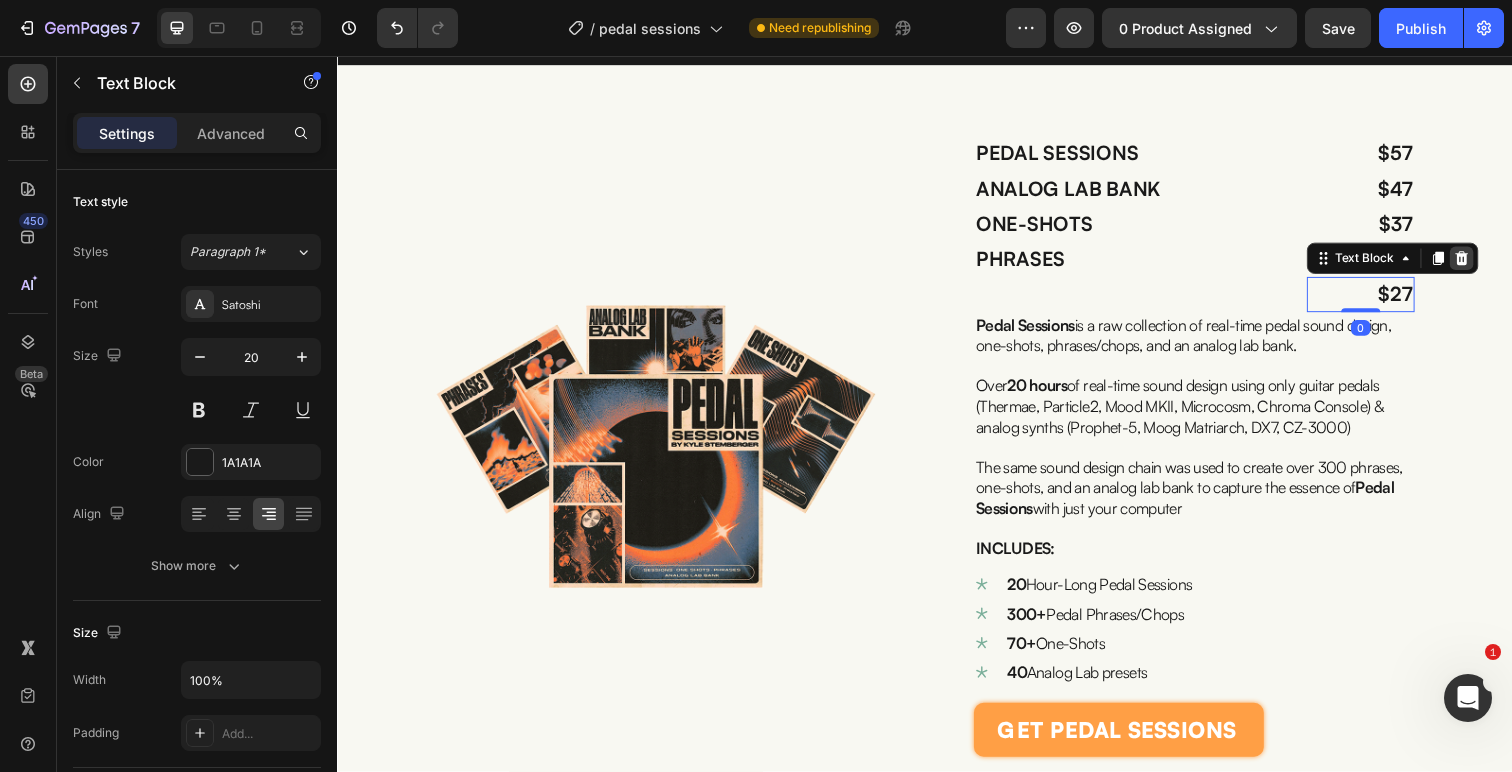 click at bounding box center (1485, 263) 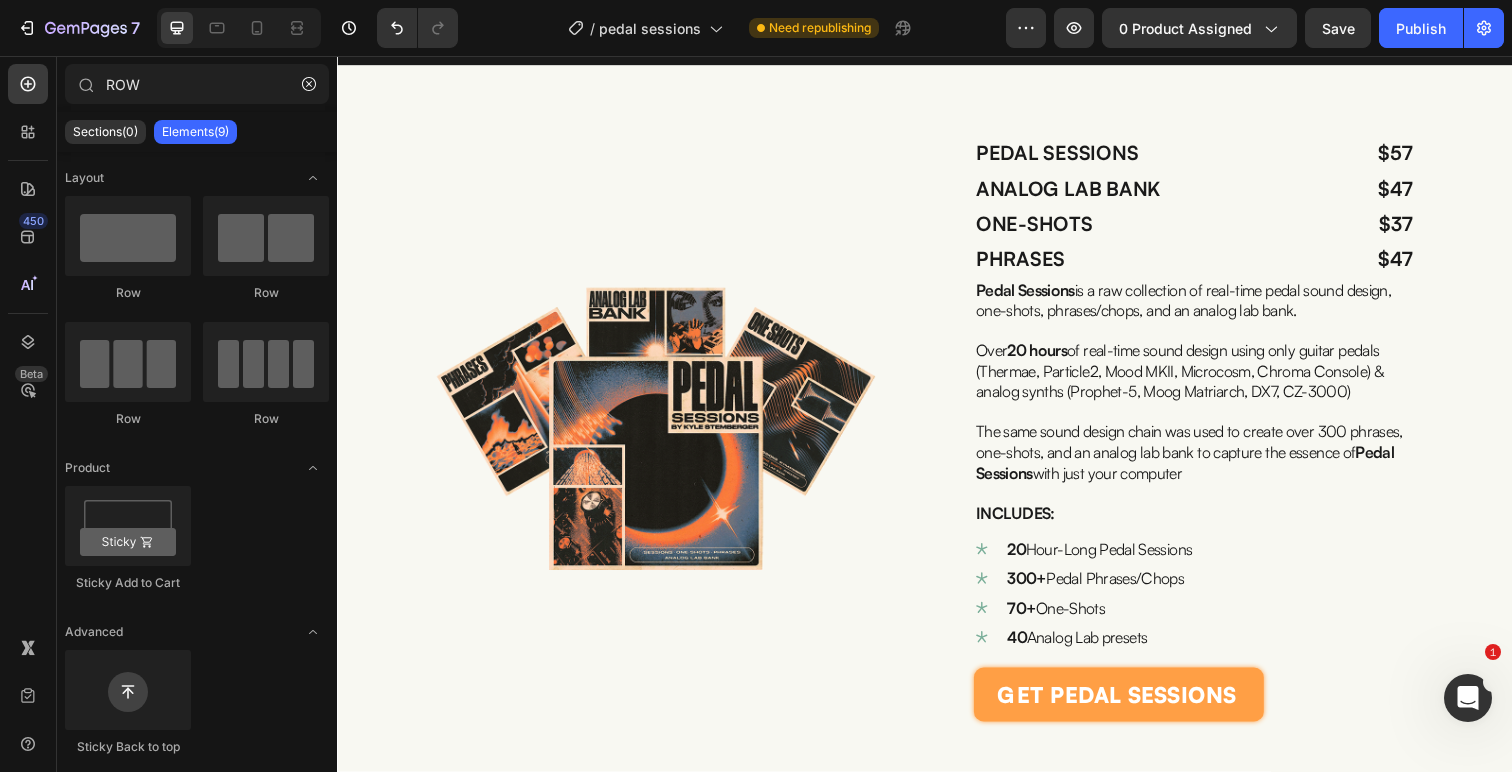 scroll, scrollTop: 4836, scrollLeft: 0, axis: vertical 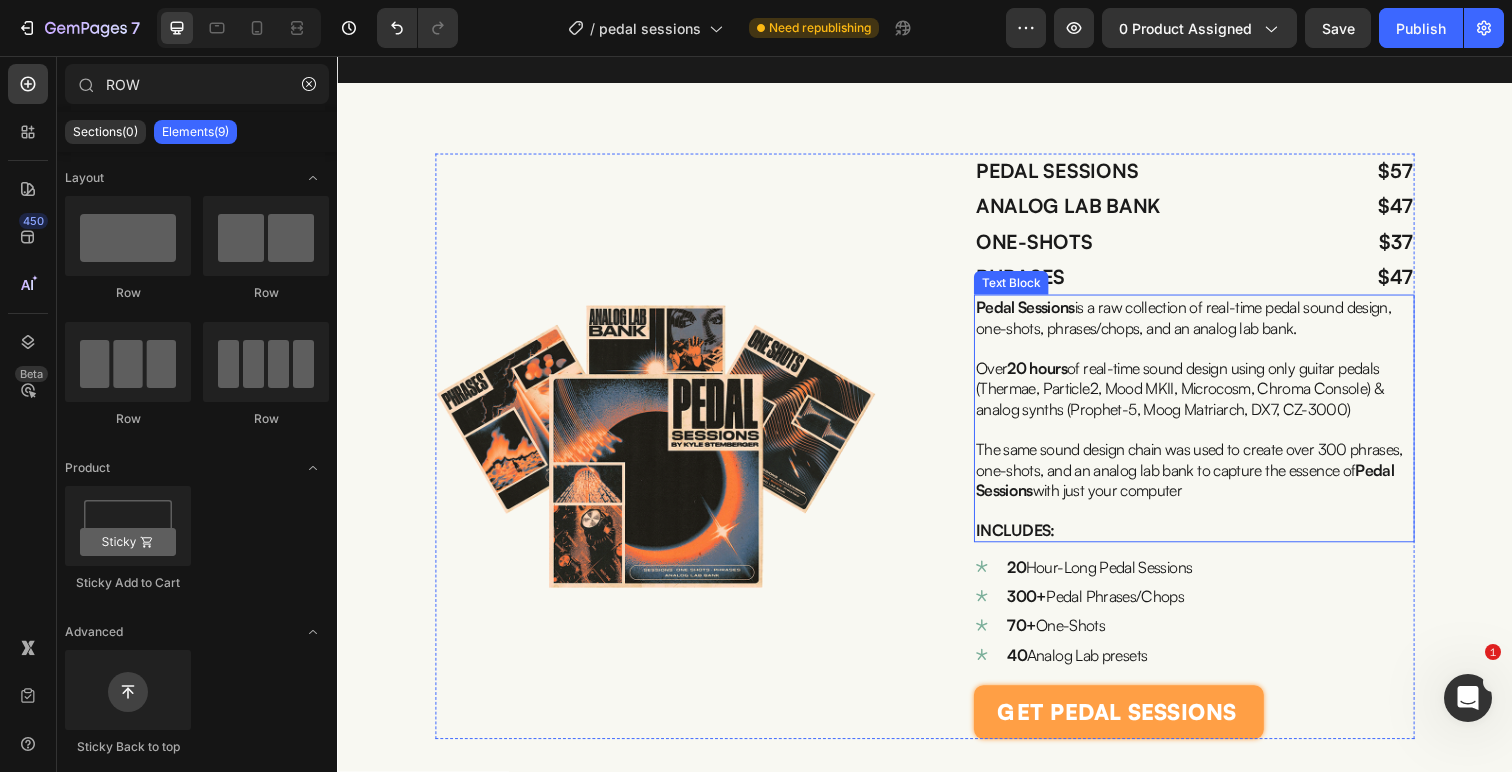 click at bounding box center (1212, 354) 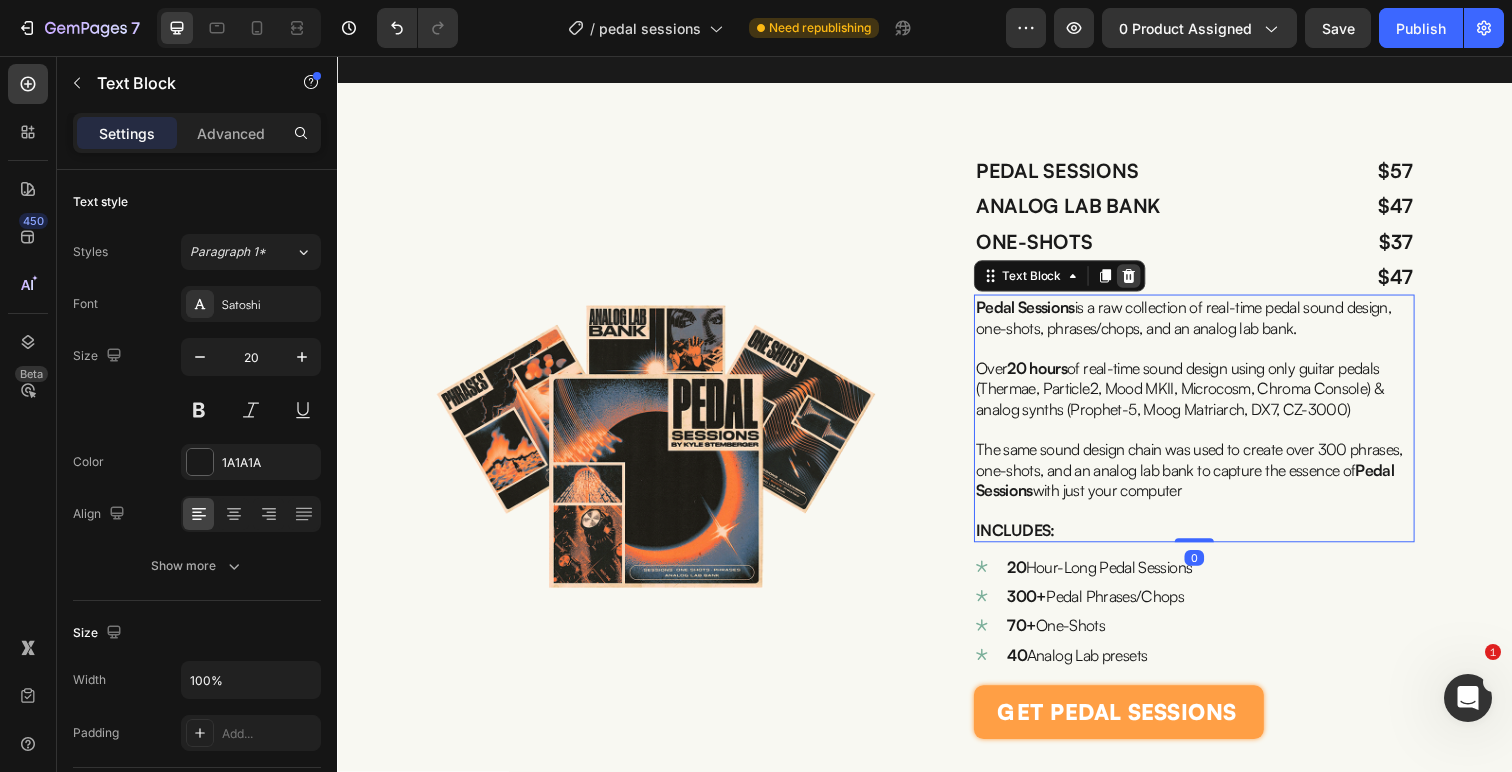 click 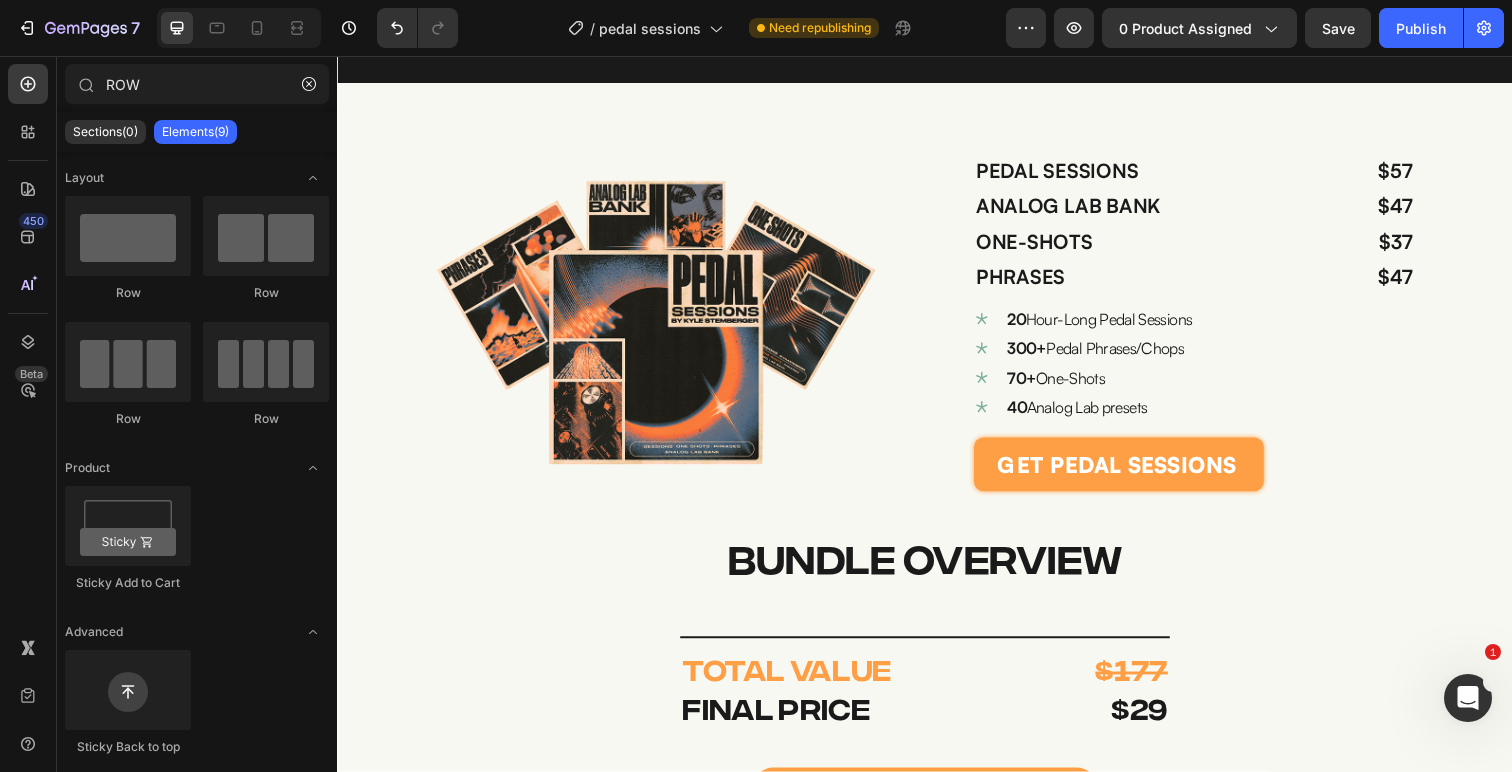 scroll, scrollTop: 4707, scrollLeft: 0, axis: vertical 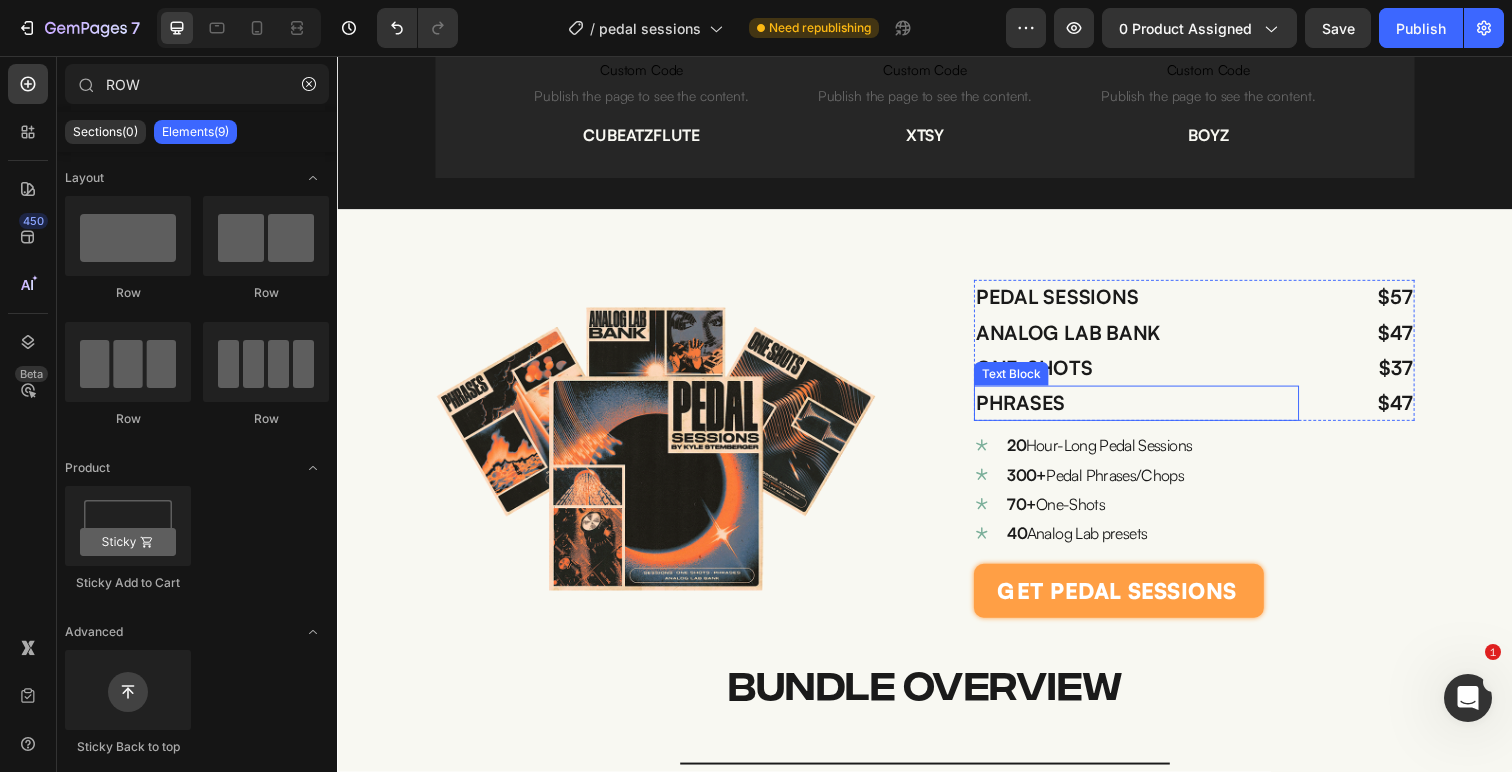 click on "PHRASES" at bounding box center [1153, 411] 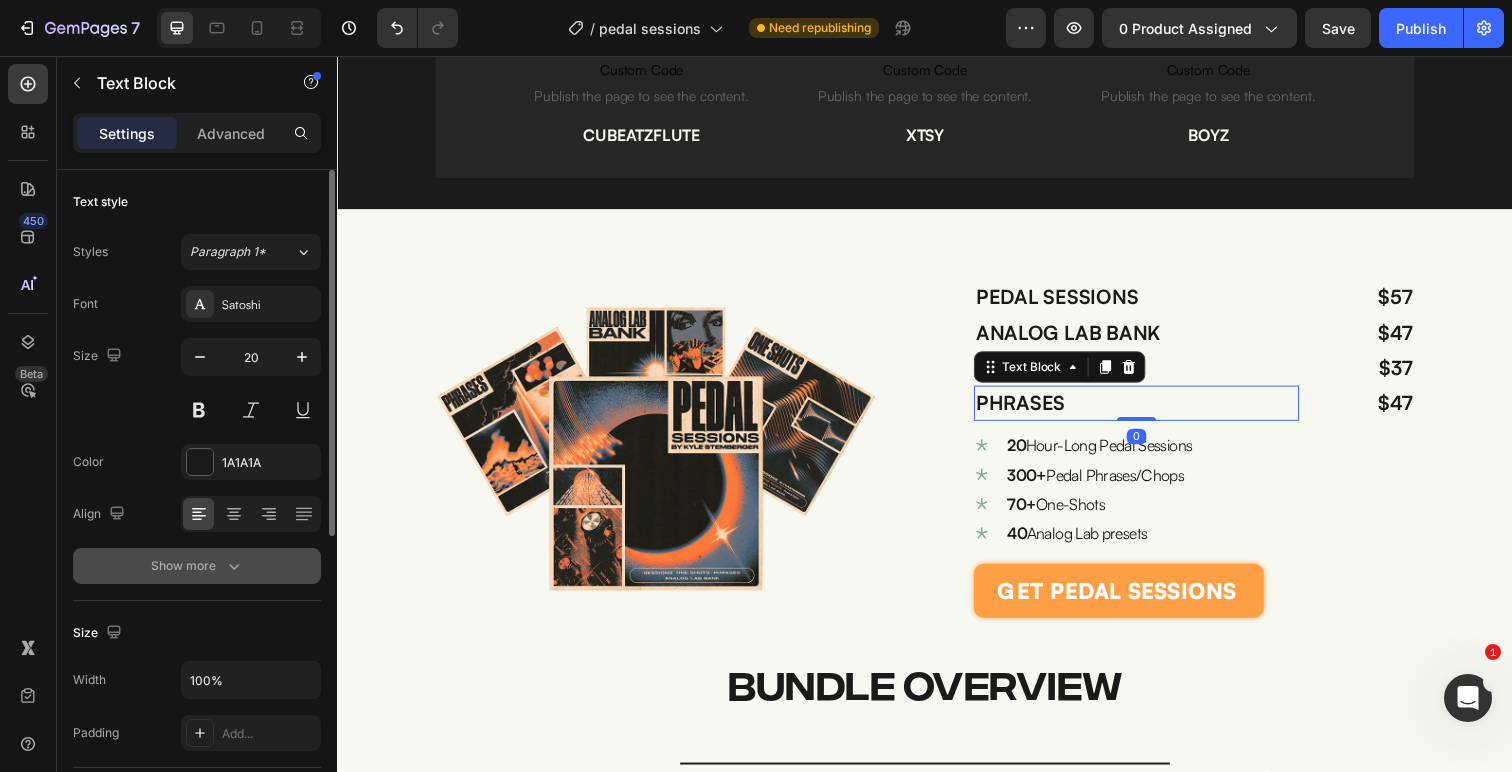 click on "Show more" at bounding box center (197, 566) 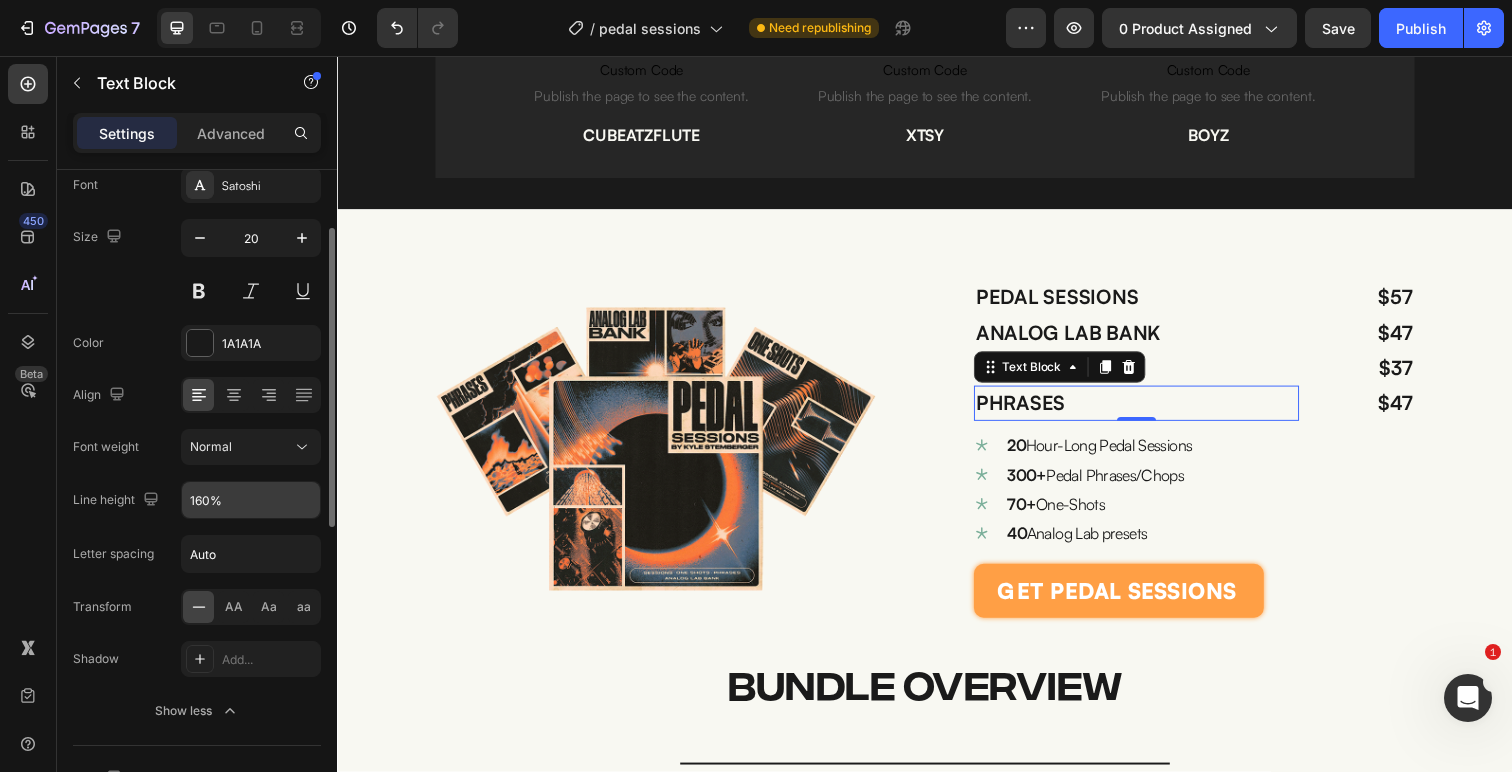 scroll, scrollTop: 122, scrollLeft: 0, axis: vertical 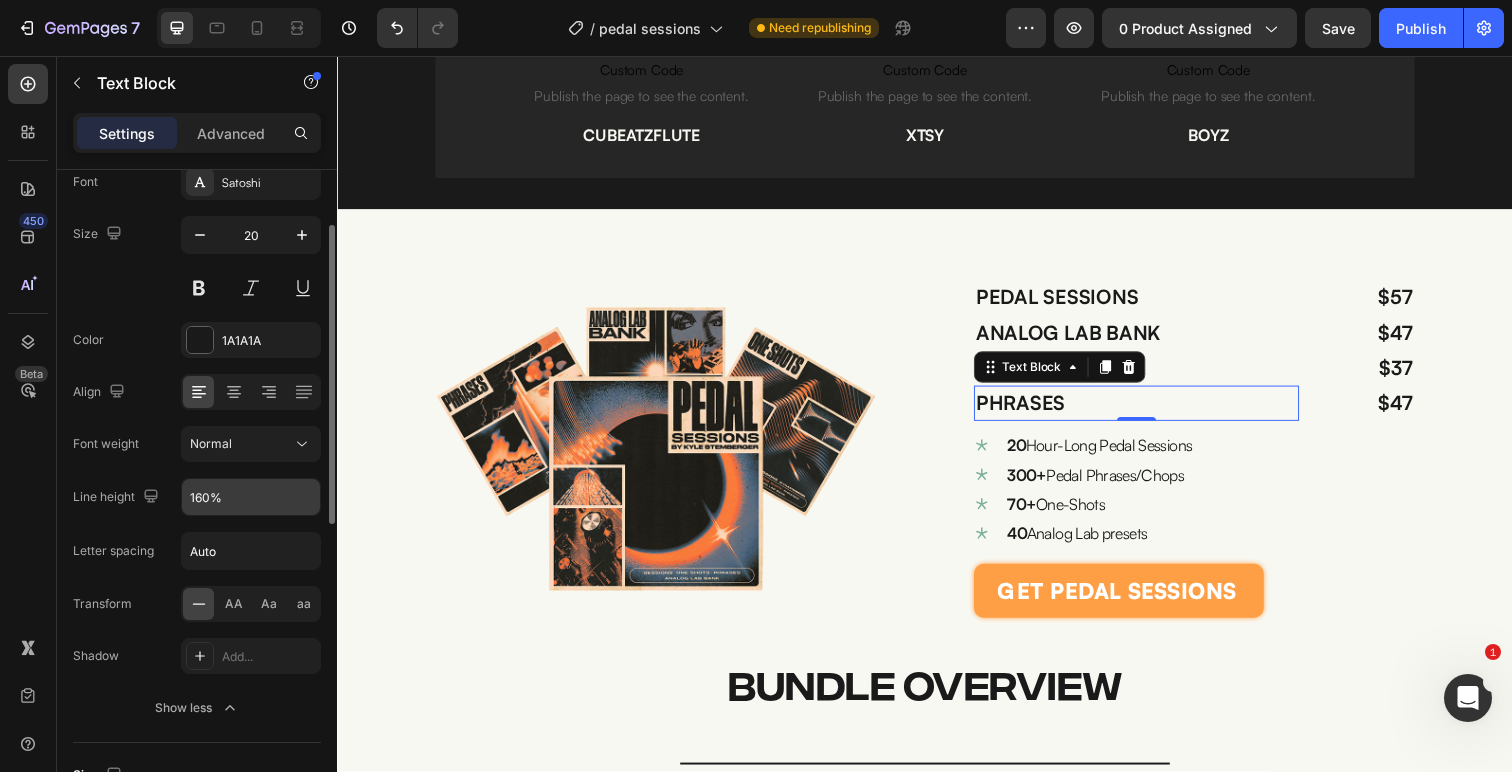 click on "160%" at bounding box center [251, 497] 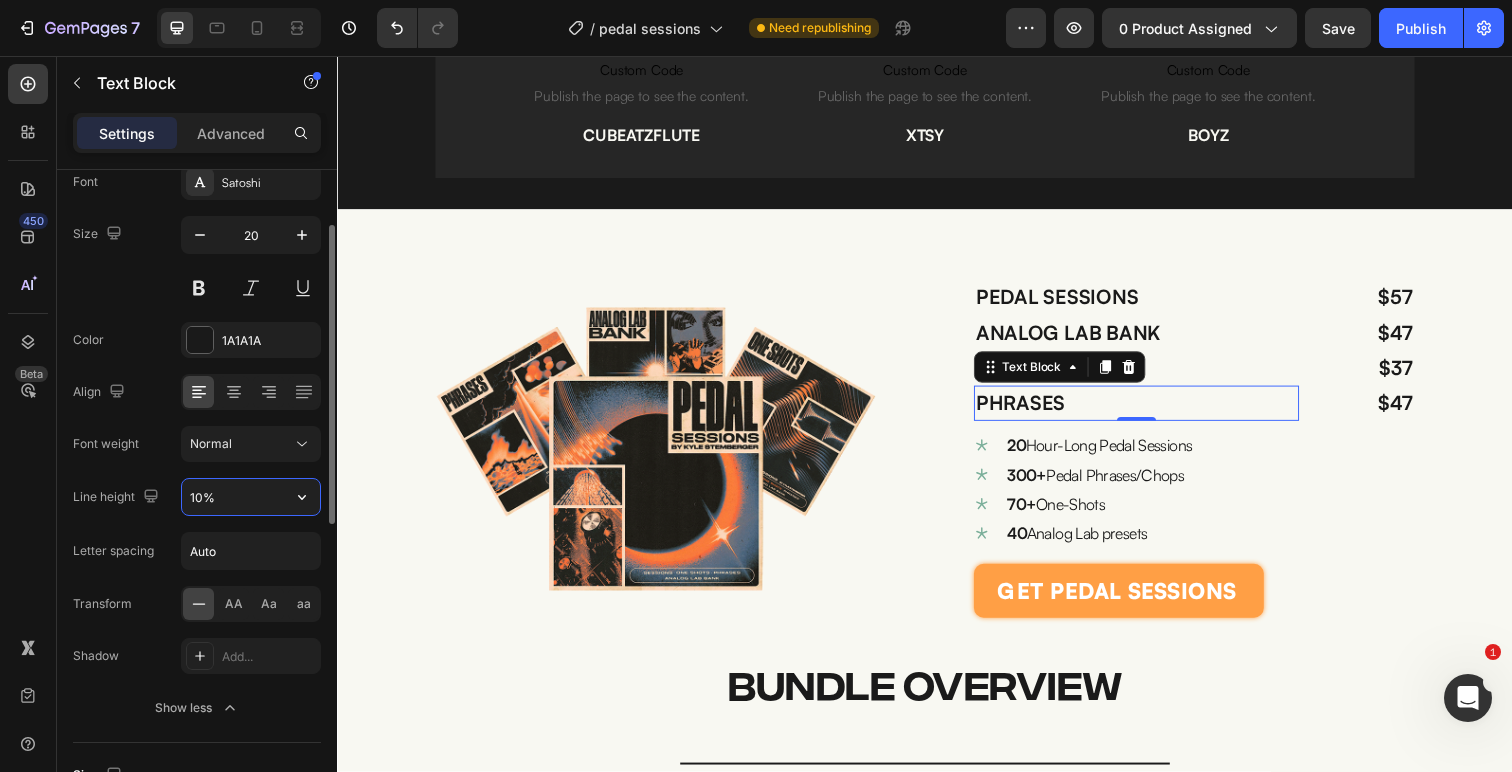type on "100%" 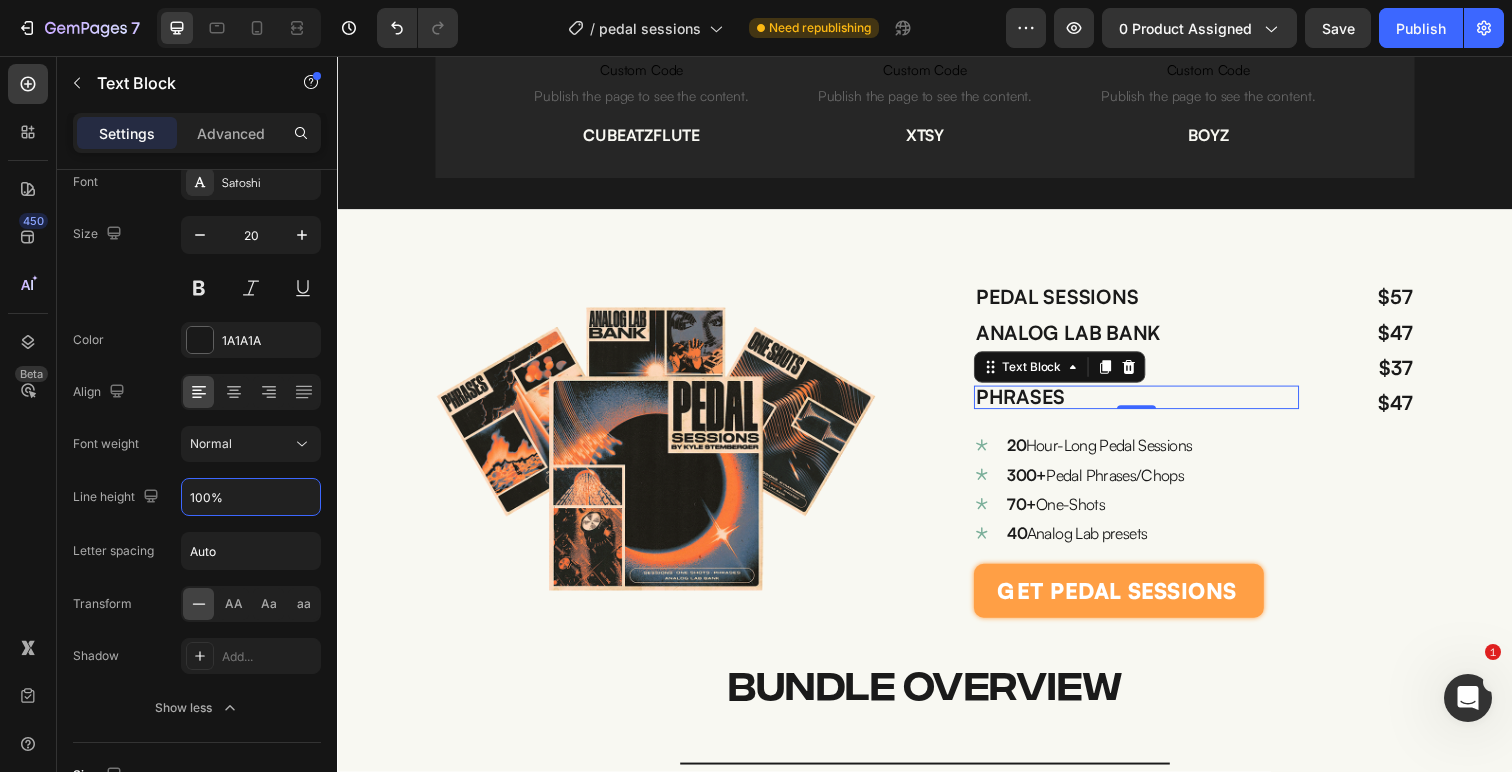 click on "ONE-SHOTS" at bounding box center (1153, 375) 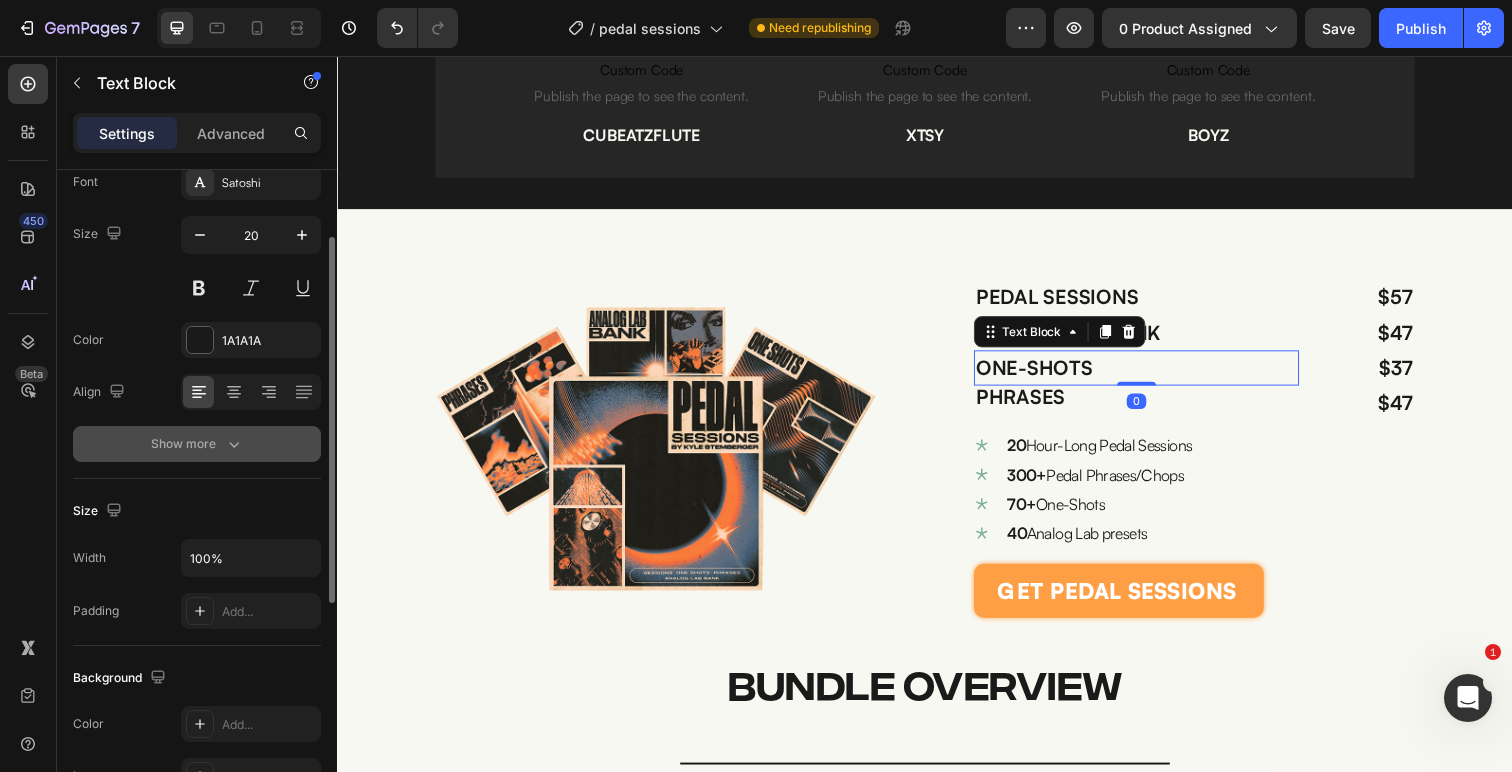 click 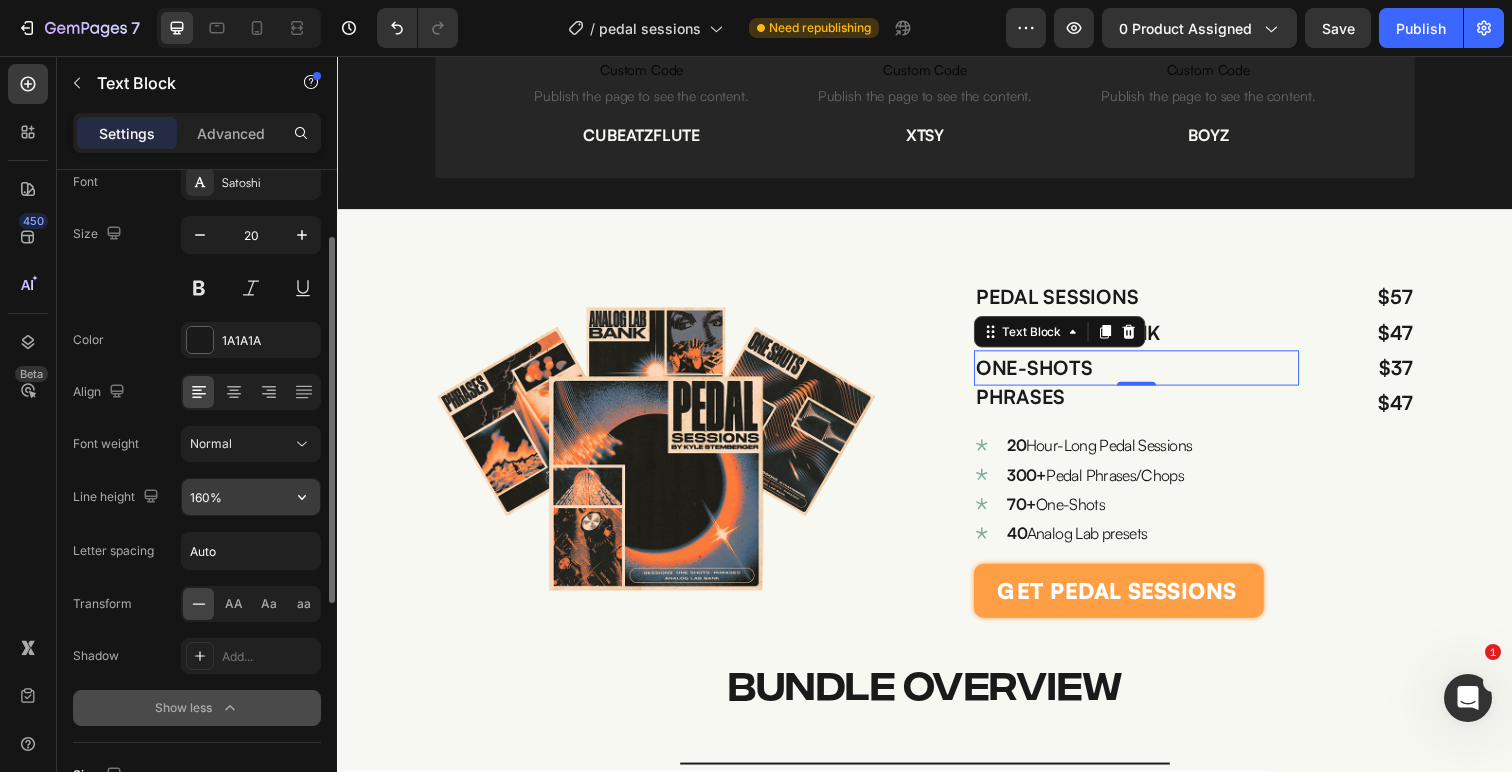click on "160%" at bounding box center [251, 497] 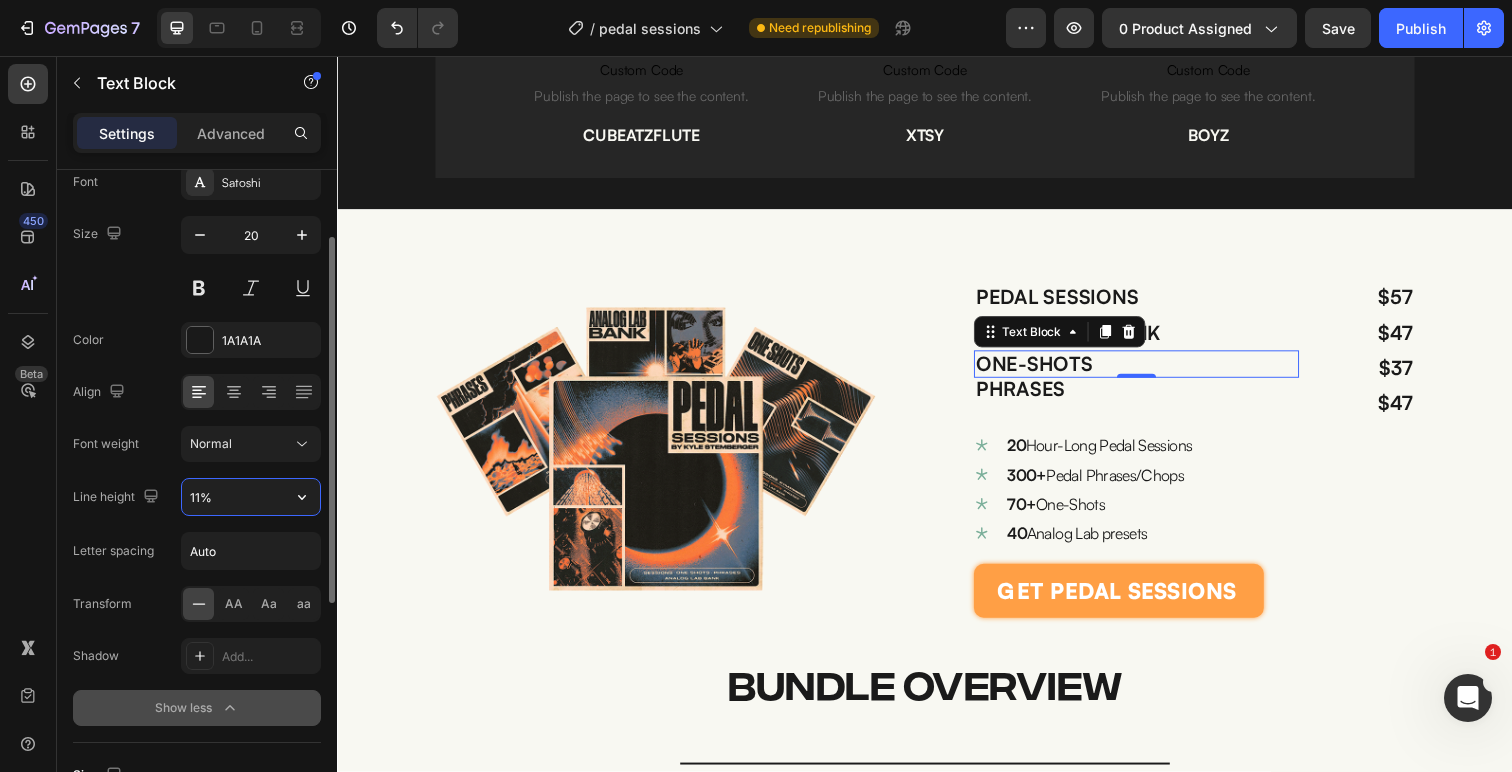 type on "110%" 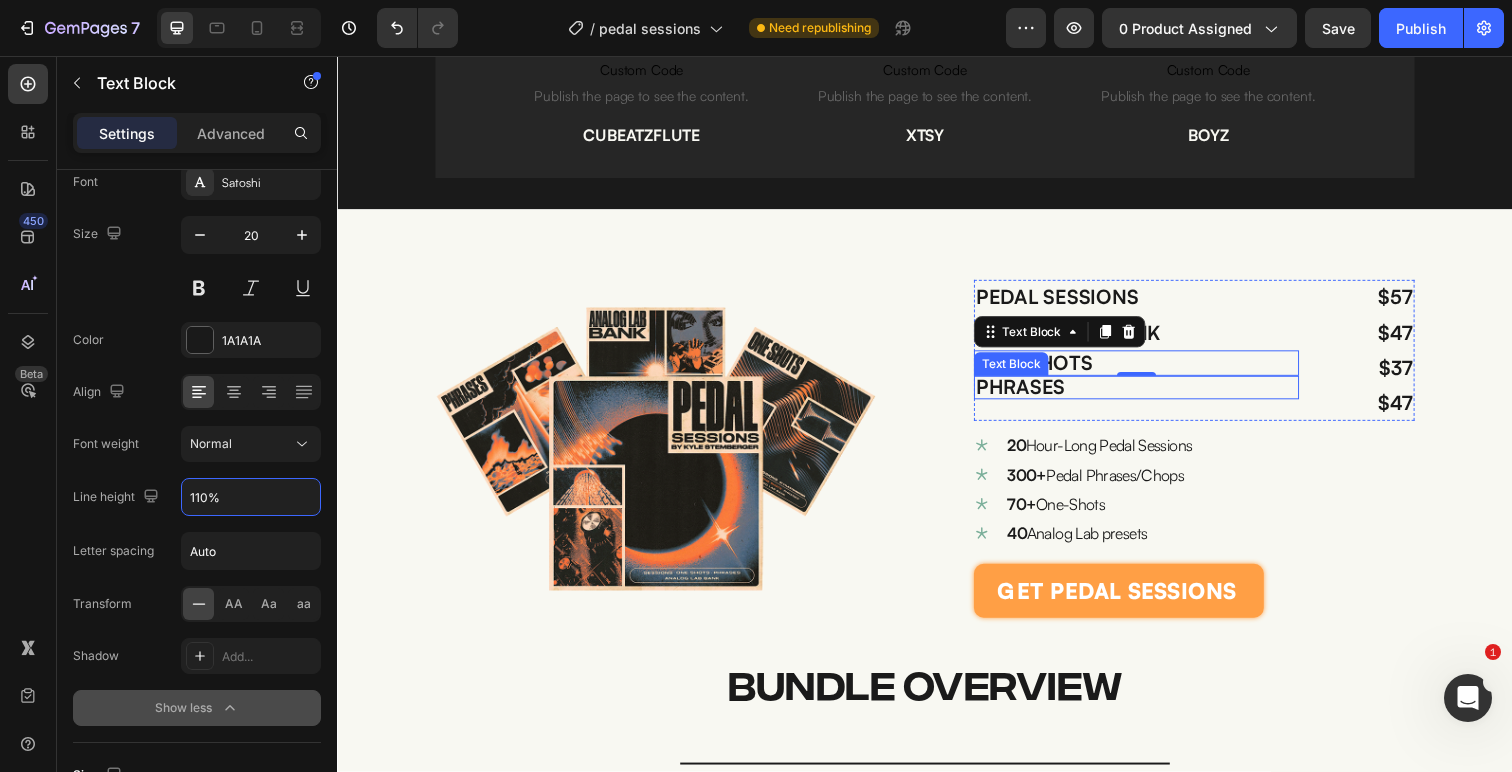 click on "PHRASES" at bounding box center [1034, 394] 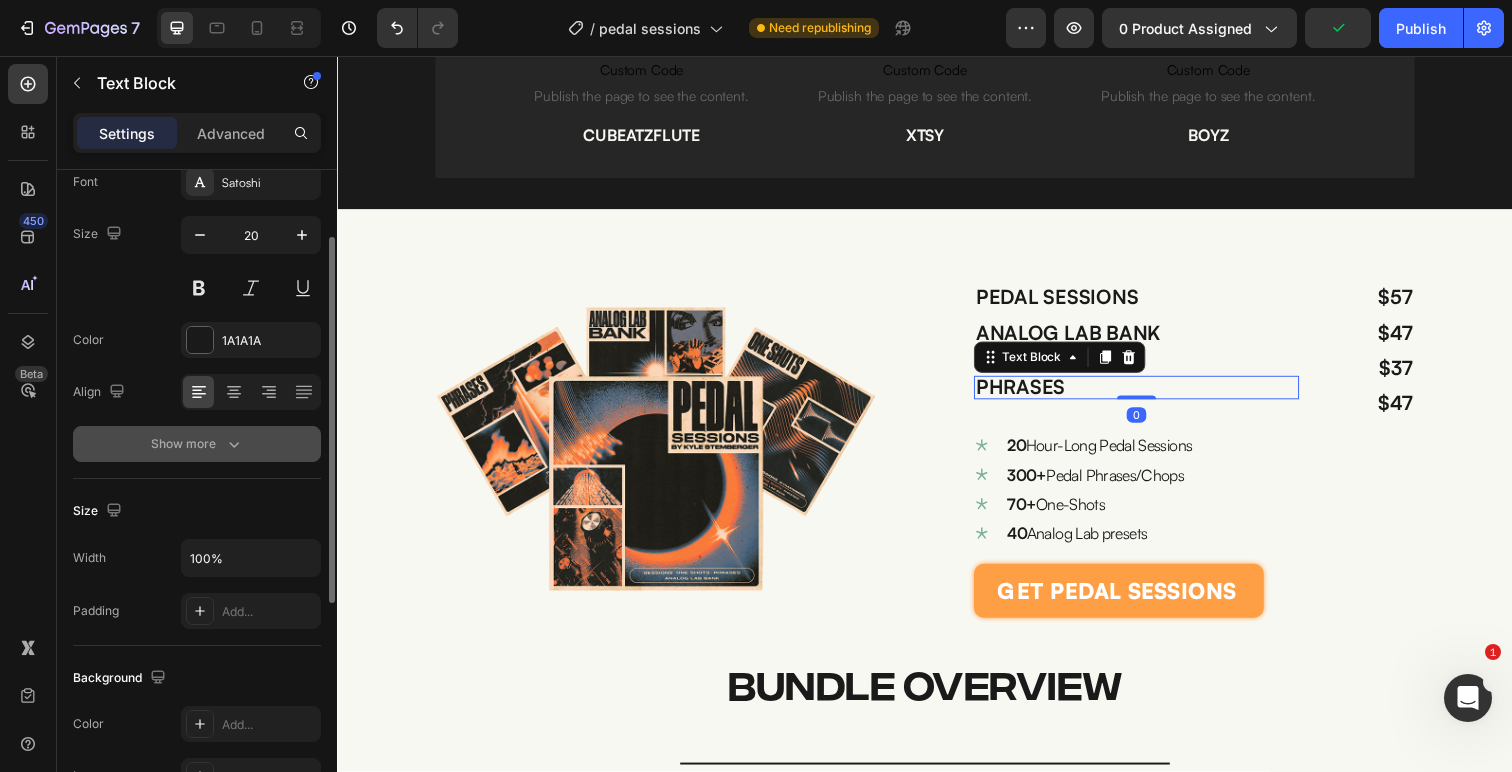 click 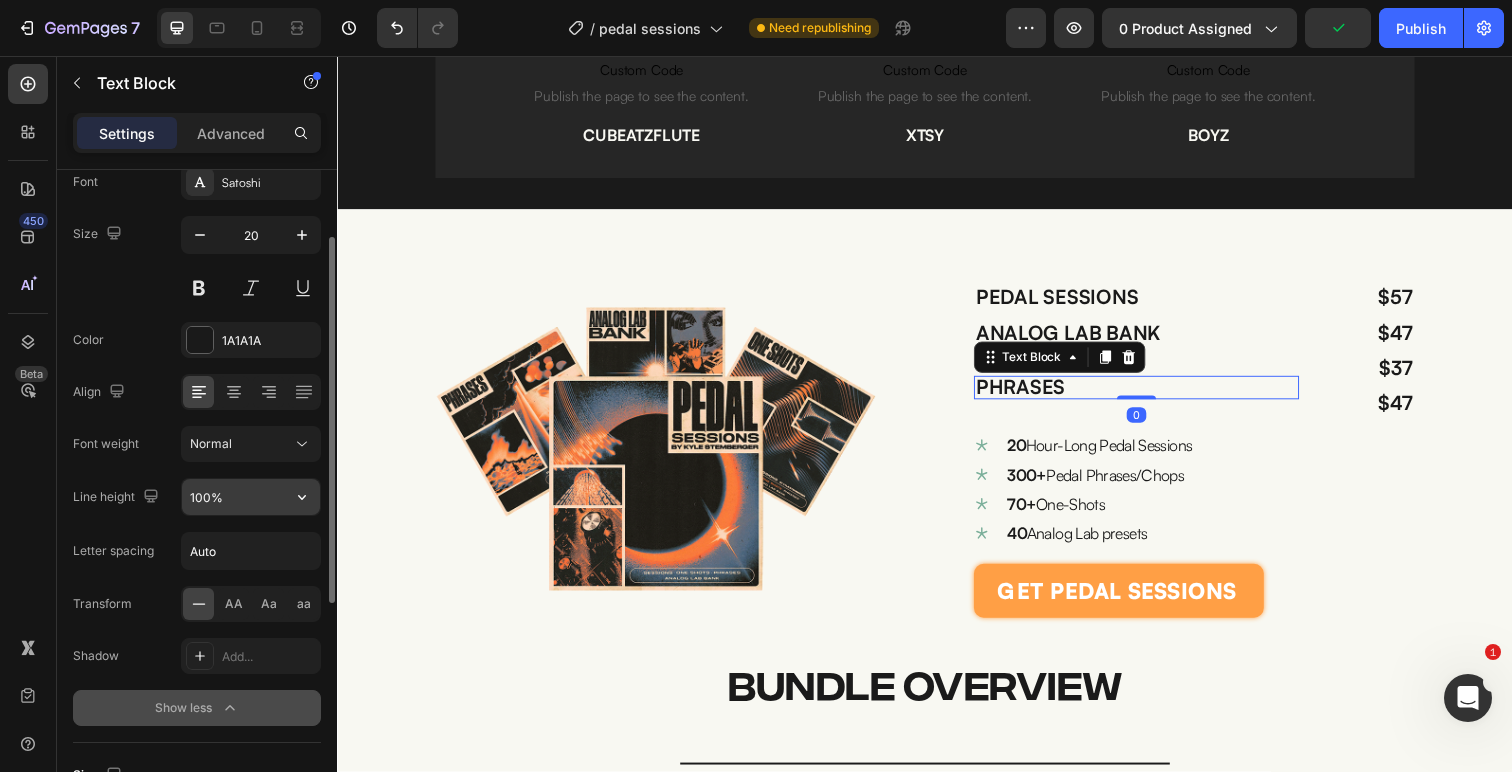 click on "100%" at bounding box center [251, 497] 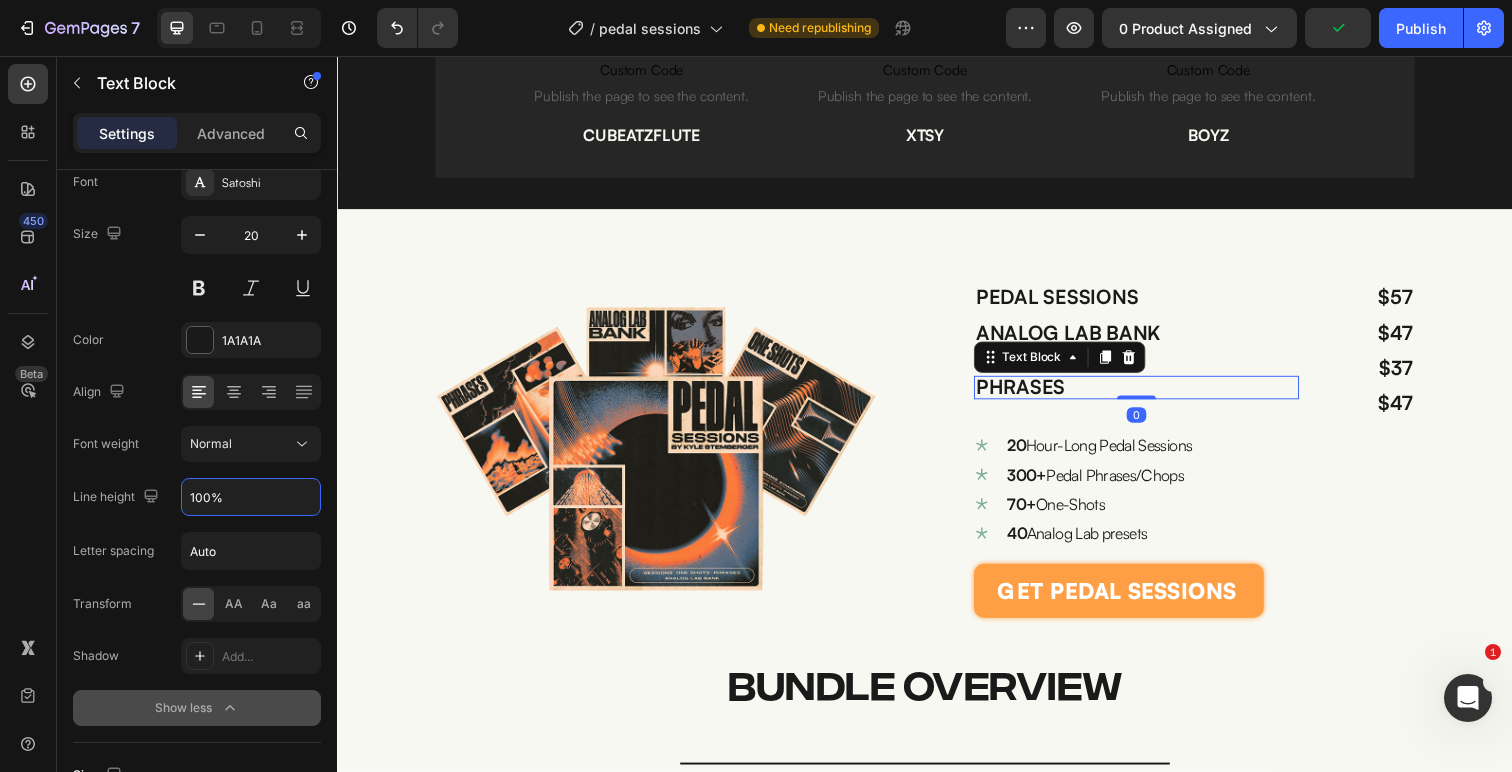 paste on "1" 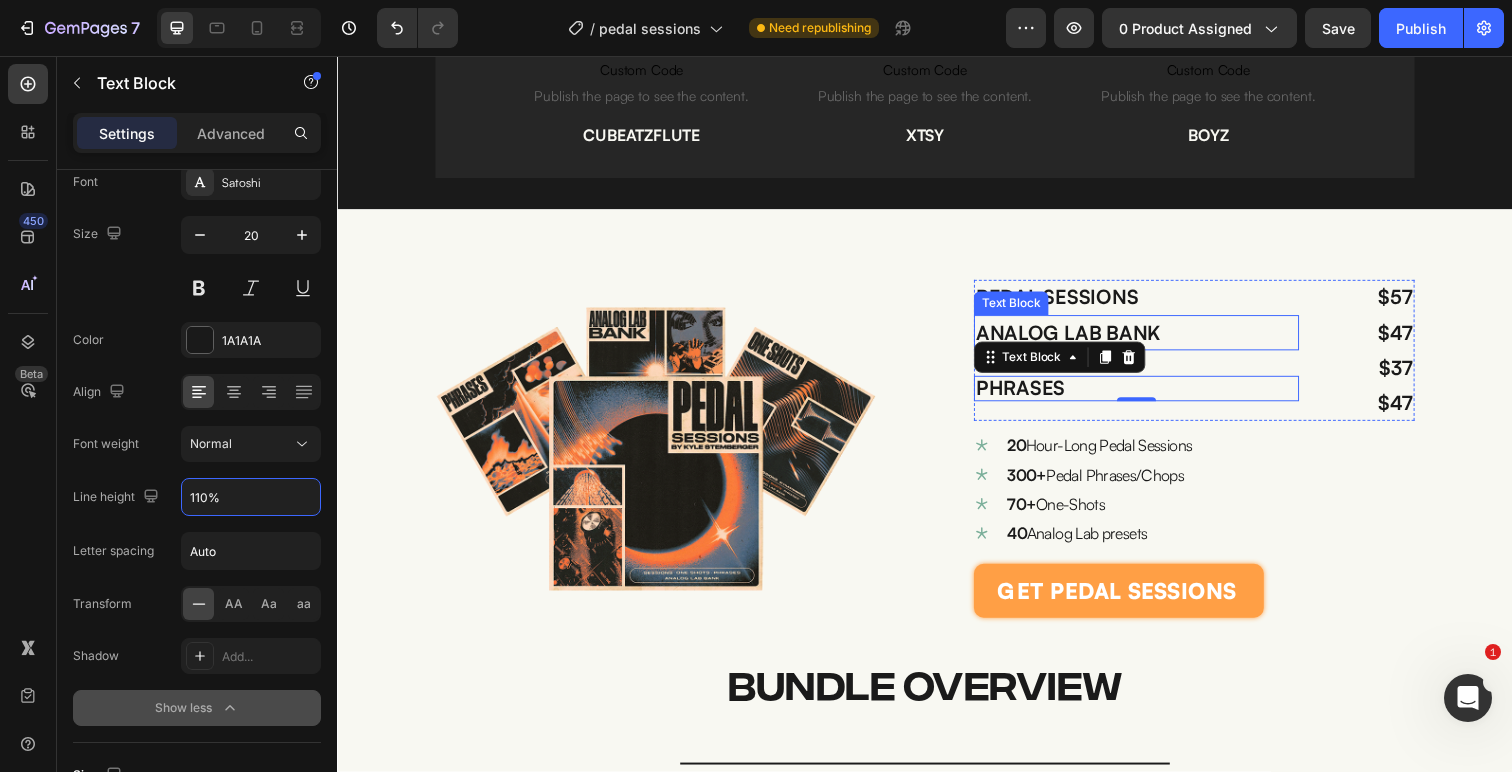 click on "ANALOG LAB BANK" at bounding box center (1153, 339) 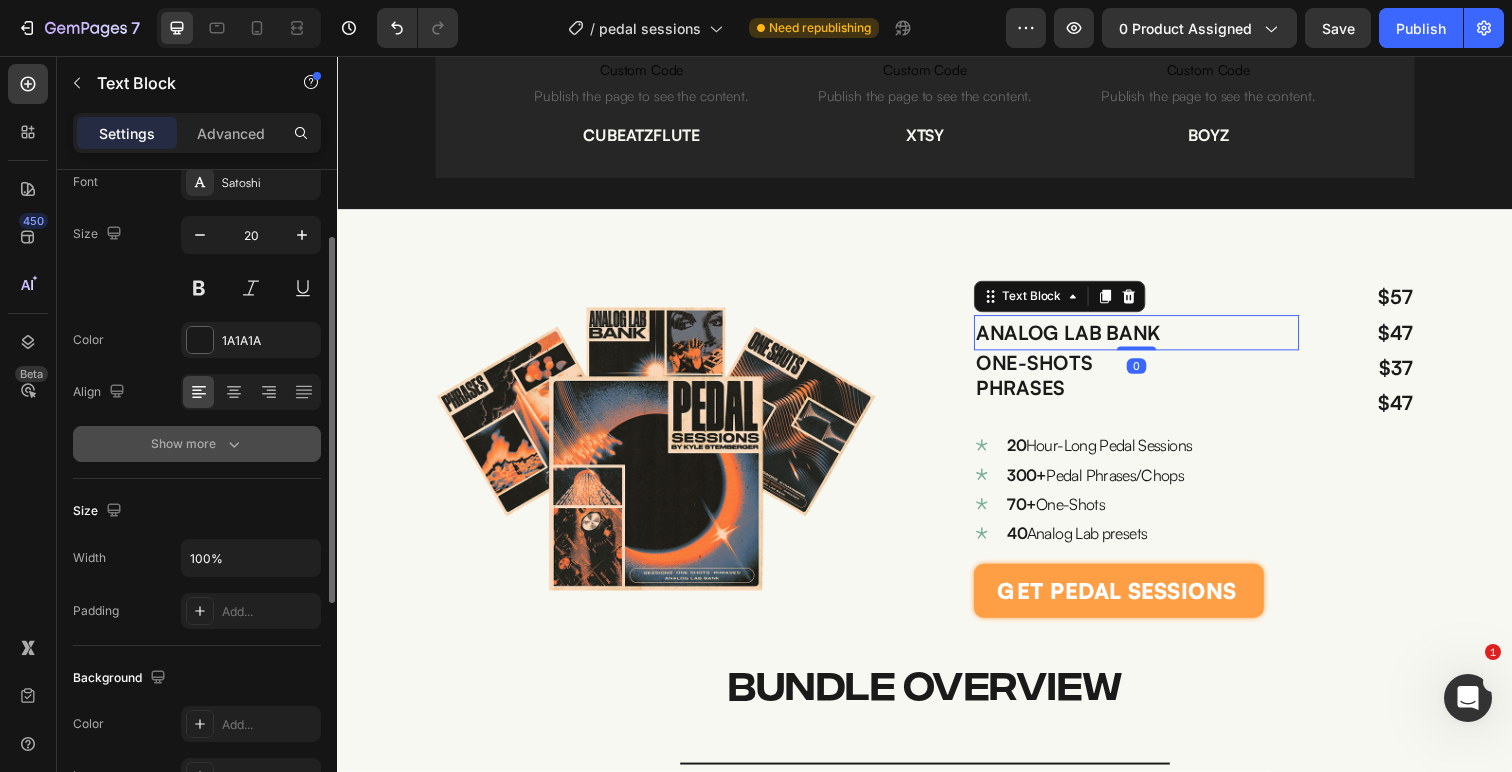 click on "Show more" at bounding box center [197, 444] 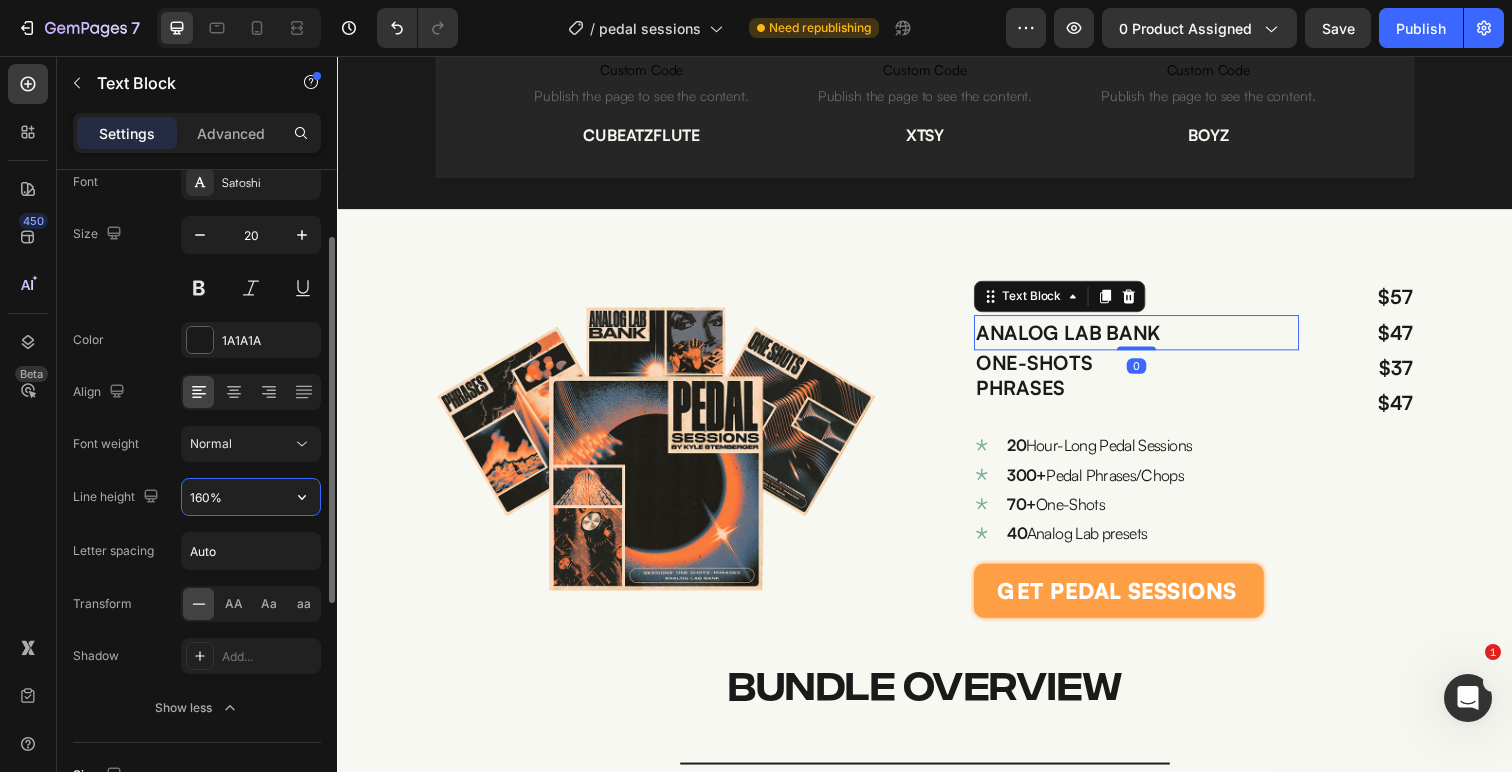 click on "160%" at bounding box center (251, 497) 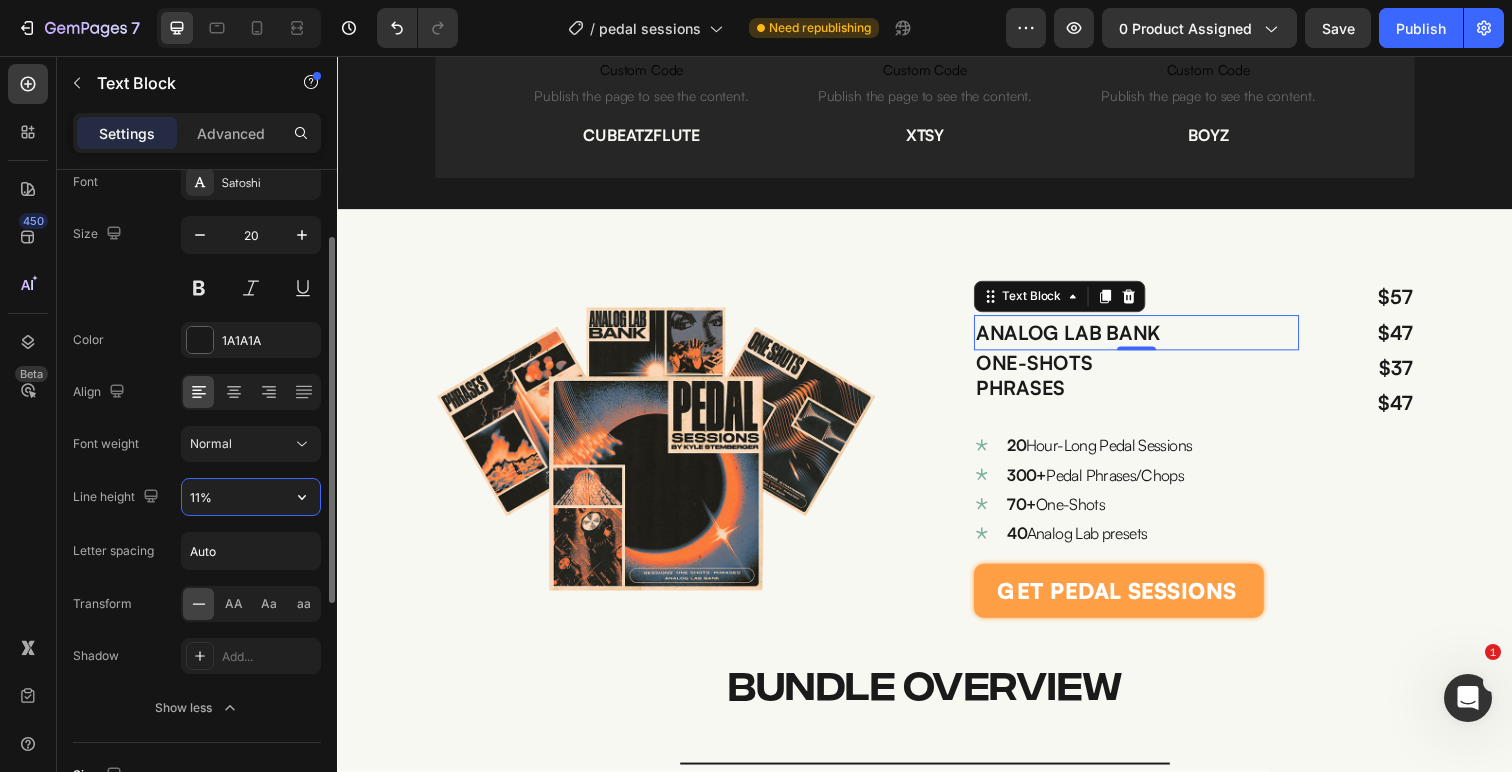 type on "110%" 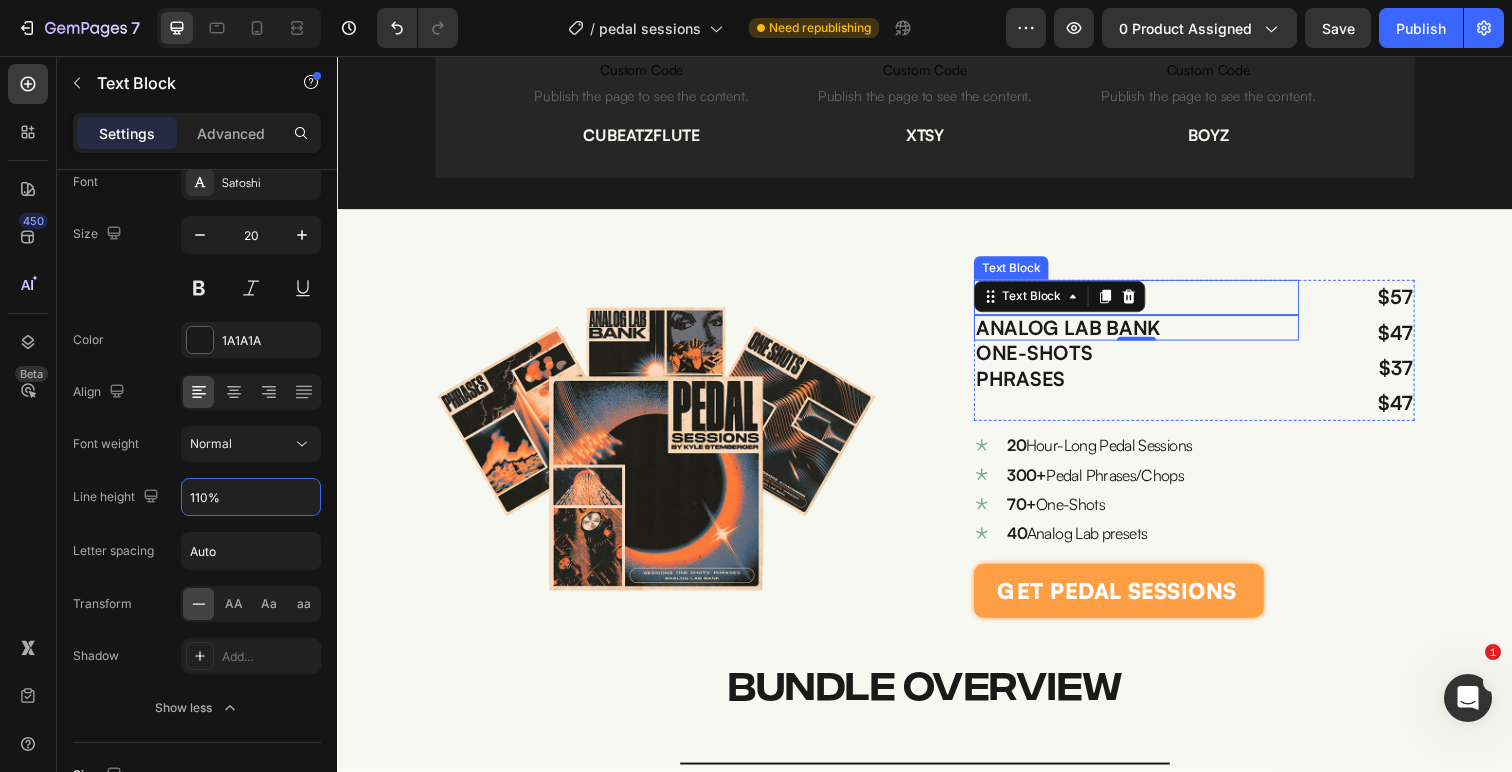 click on "PEDAL SESSIONS" at bounding box center (1153, 303) 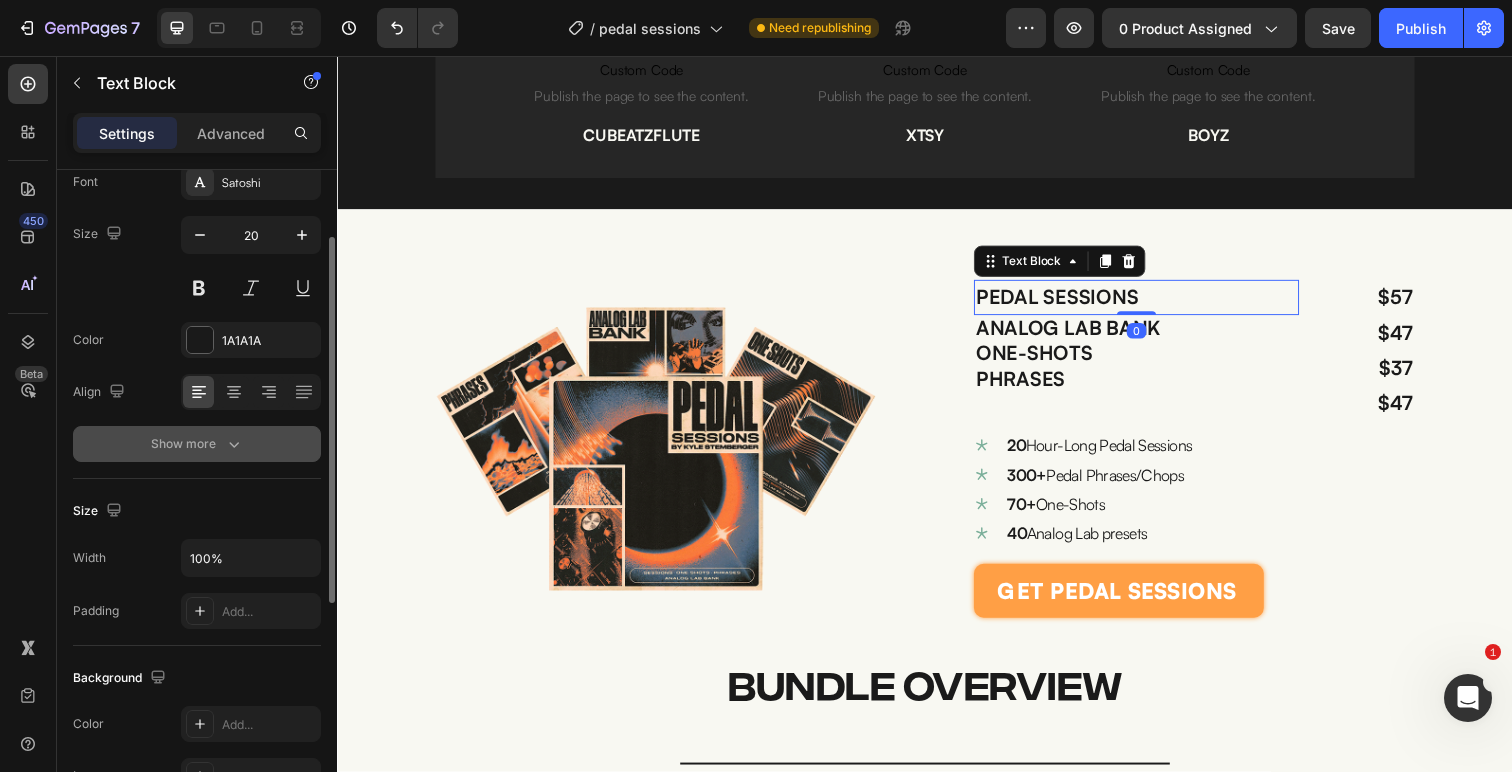 click 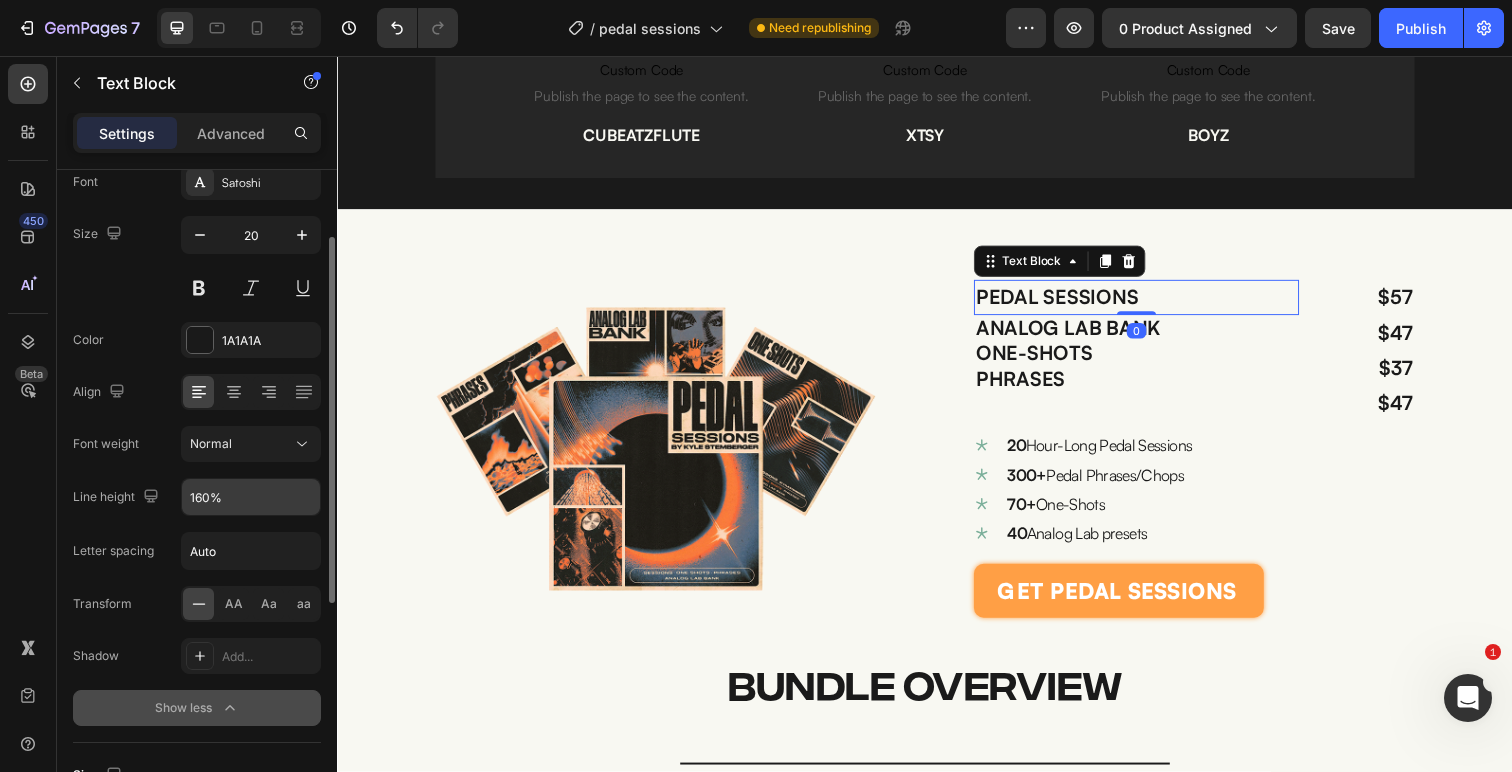 click on "160%" at bounding box center (251, 497) 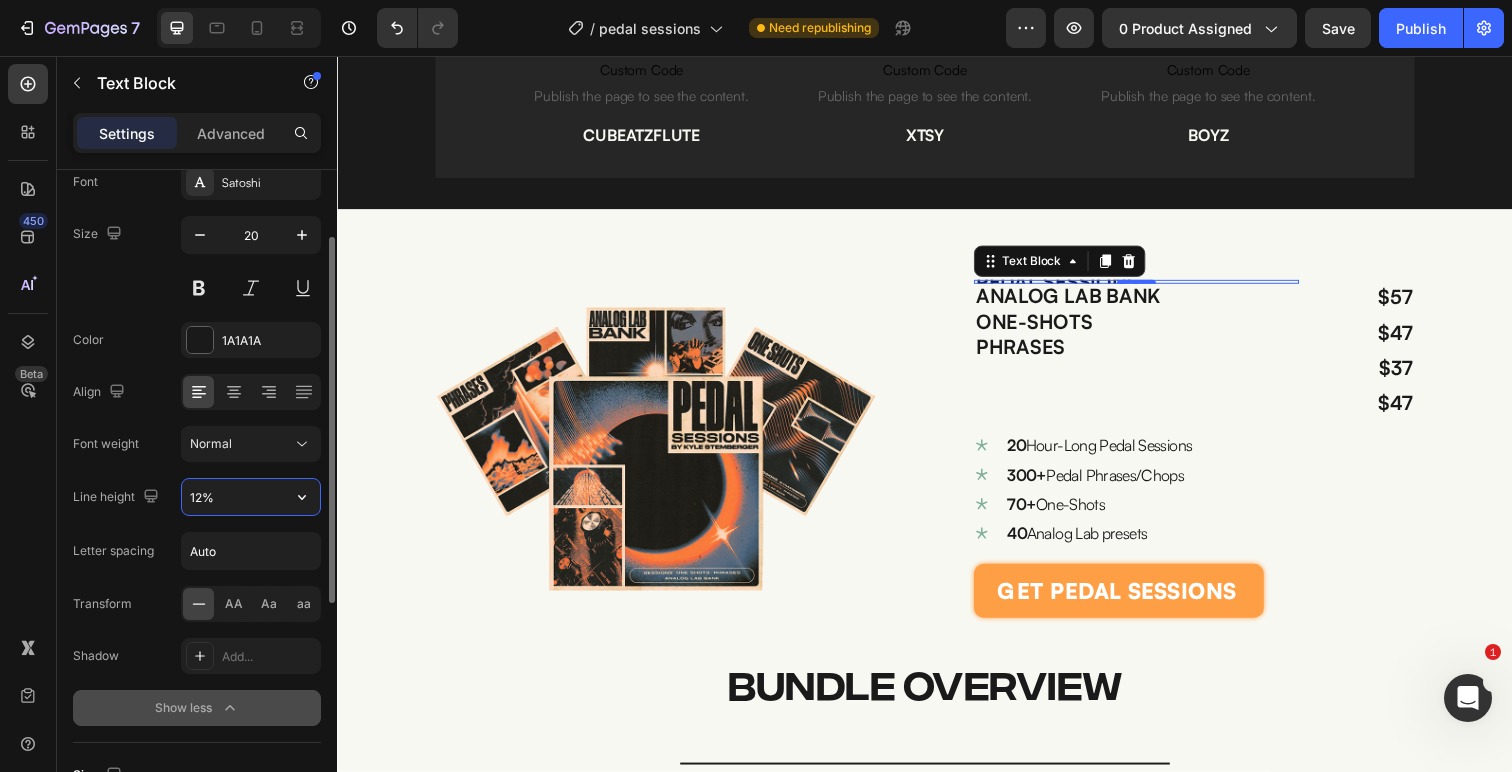 type on "120%" 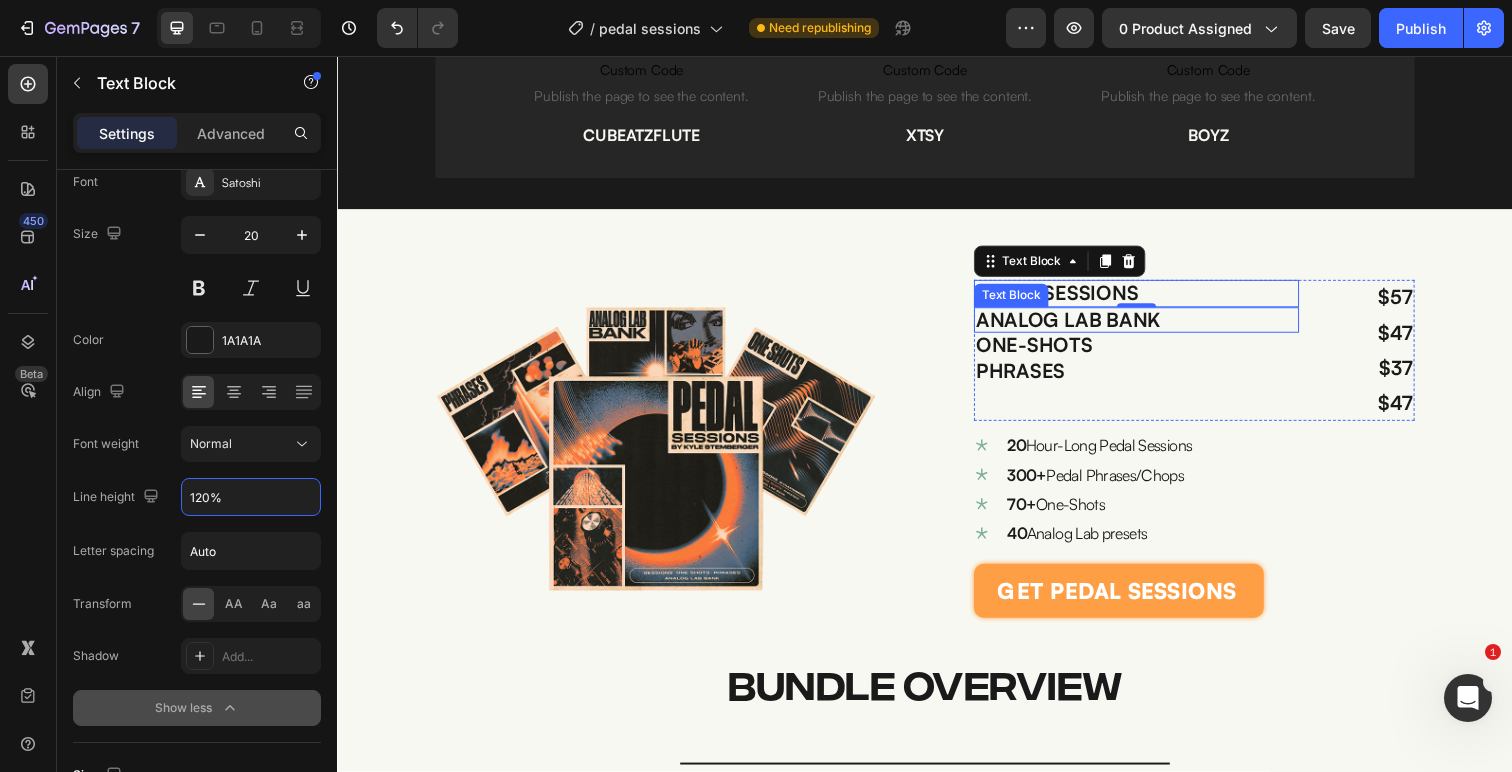 click on "ANALOG LAB BANK" at bounding box center [1153, 326] 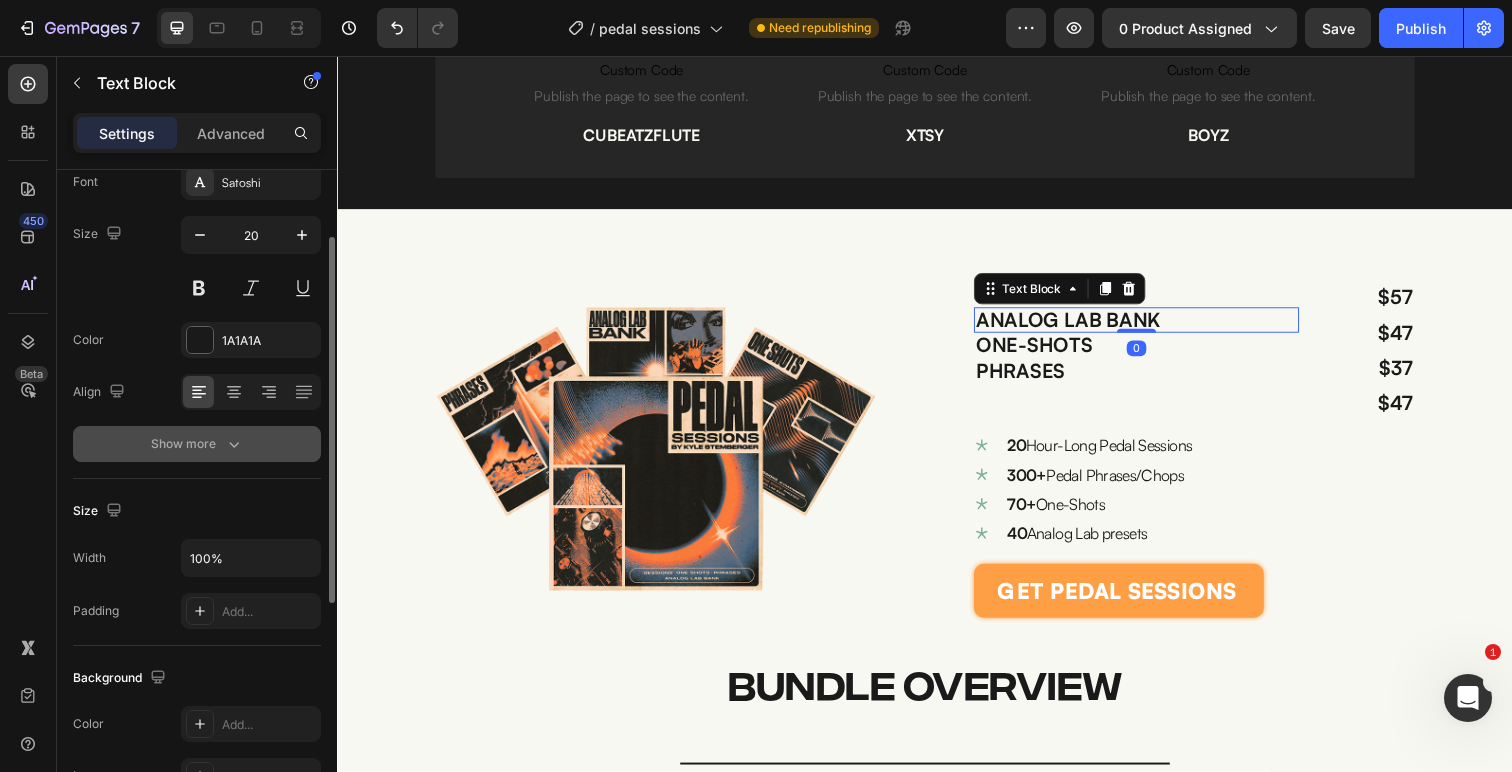click on "Show more" at bounding box center (197, 444) 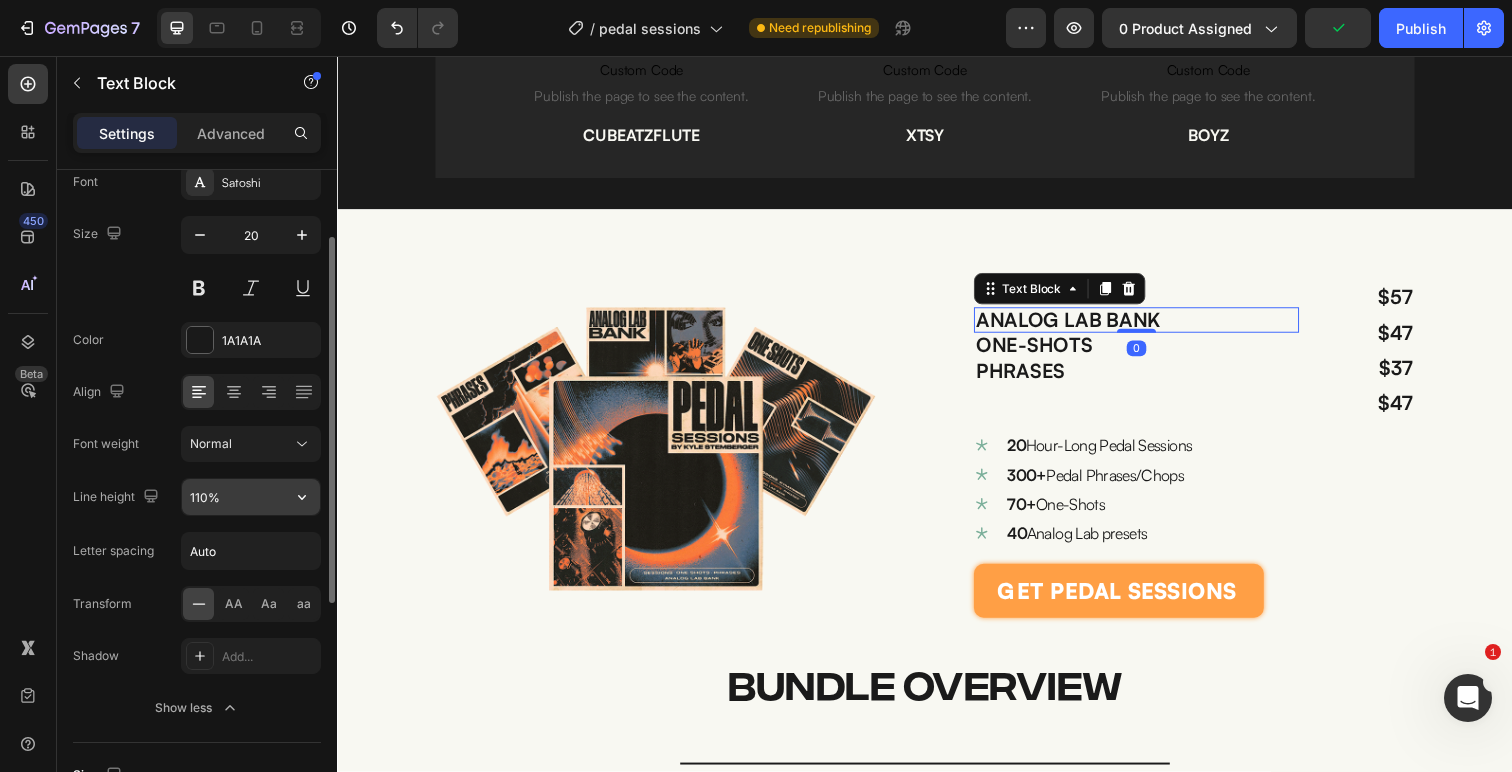 click on "110%" at bounding box center [251, 497] 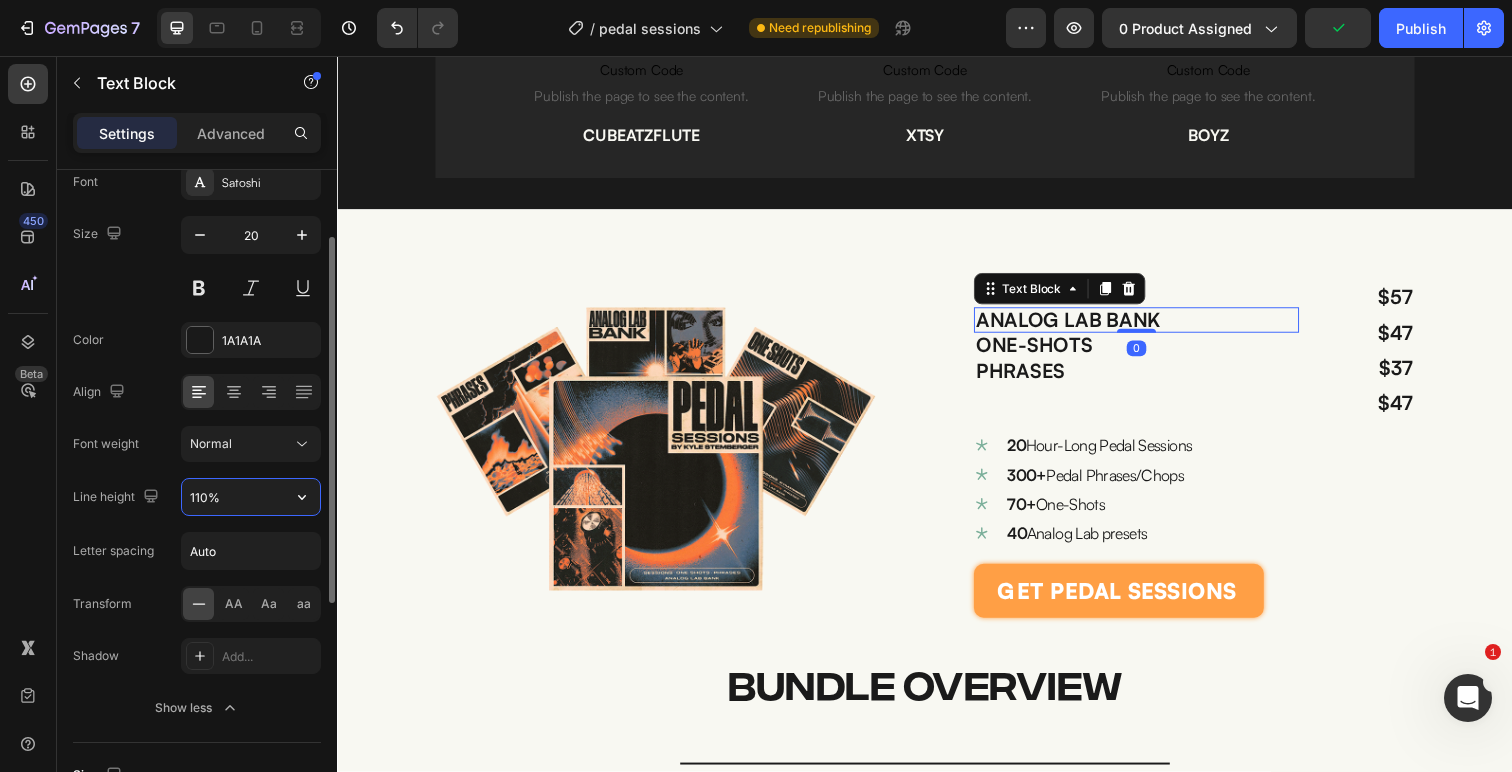 paste on "20%" 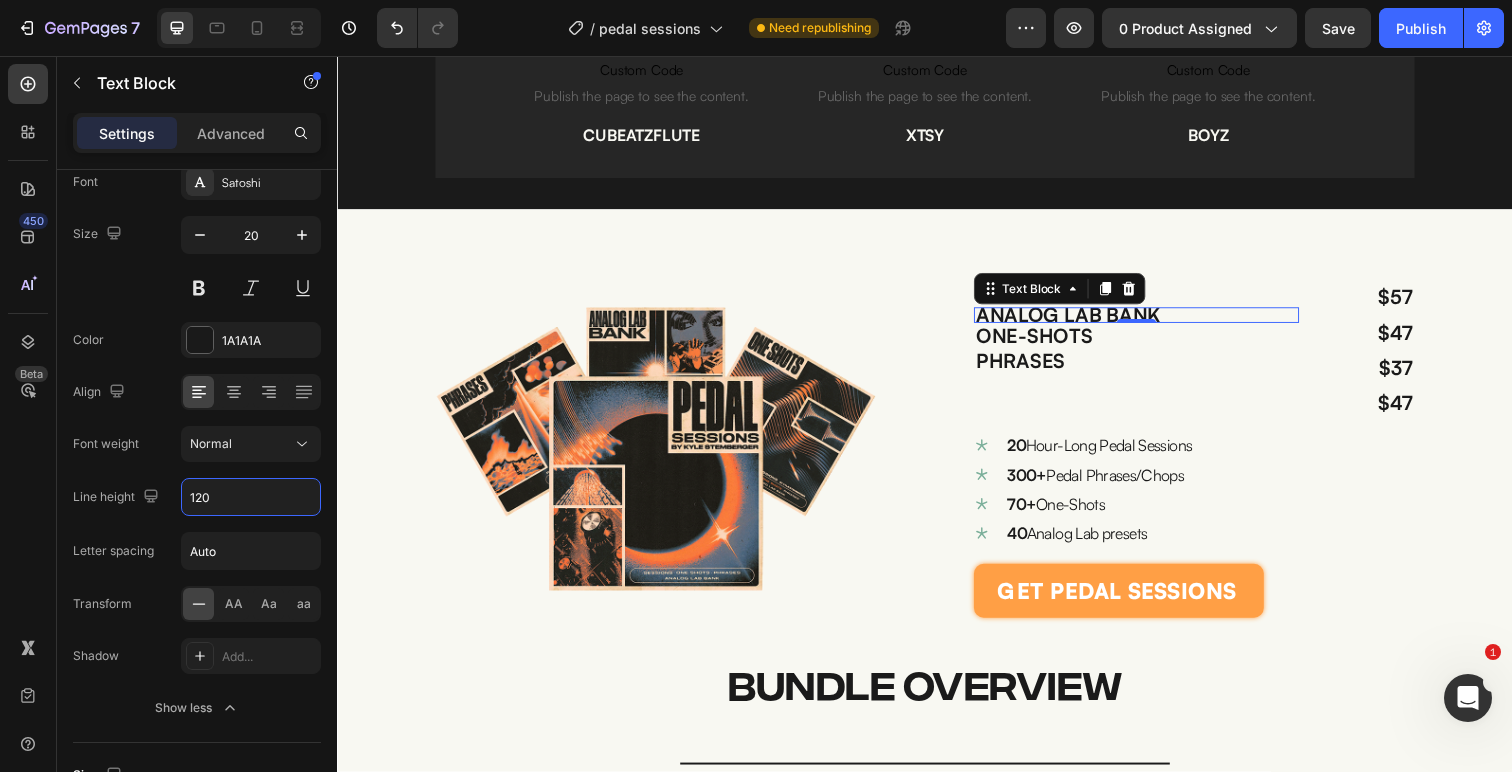 scroll, scrollTop: 4737, scrollLeft: 0, axis: vertical 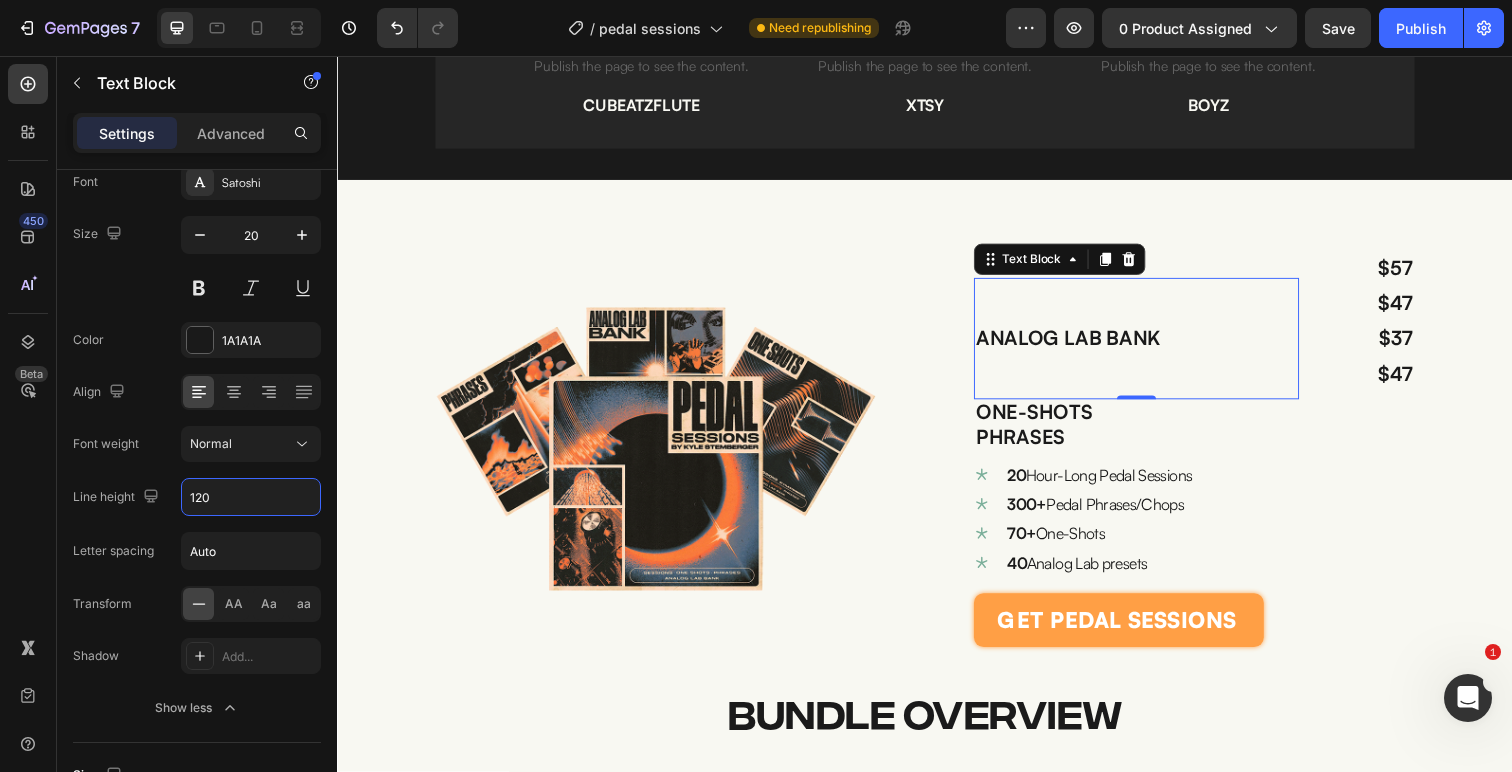 type on "120%" 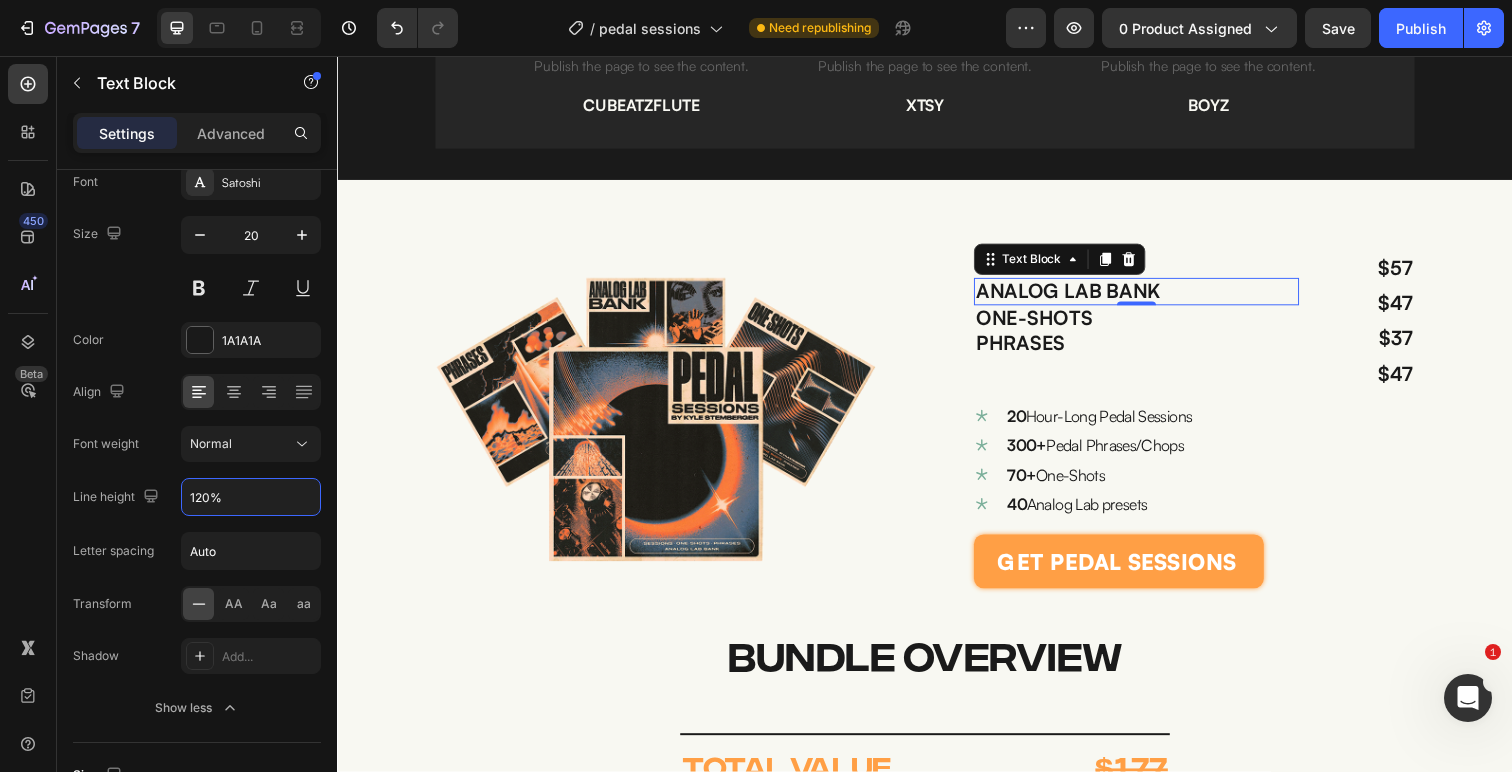 scroll, scrollTop: 4707, scrollLeft: 0, axis: vertical 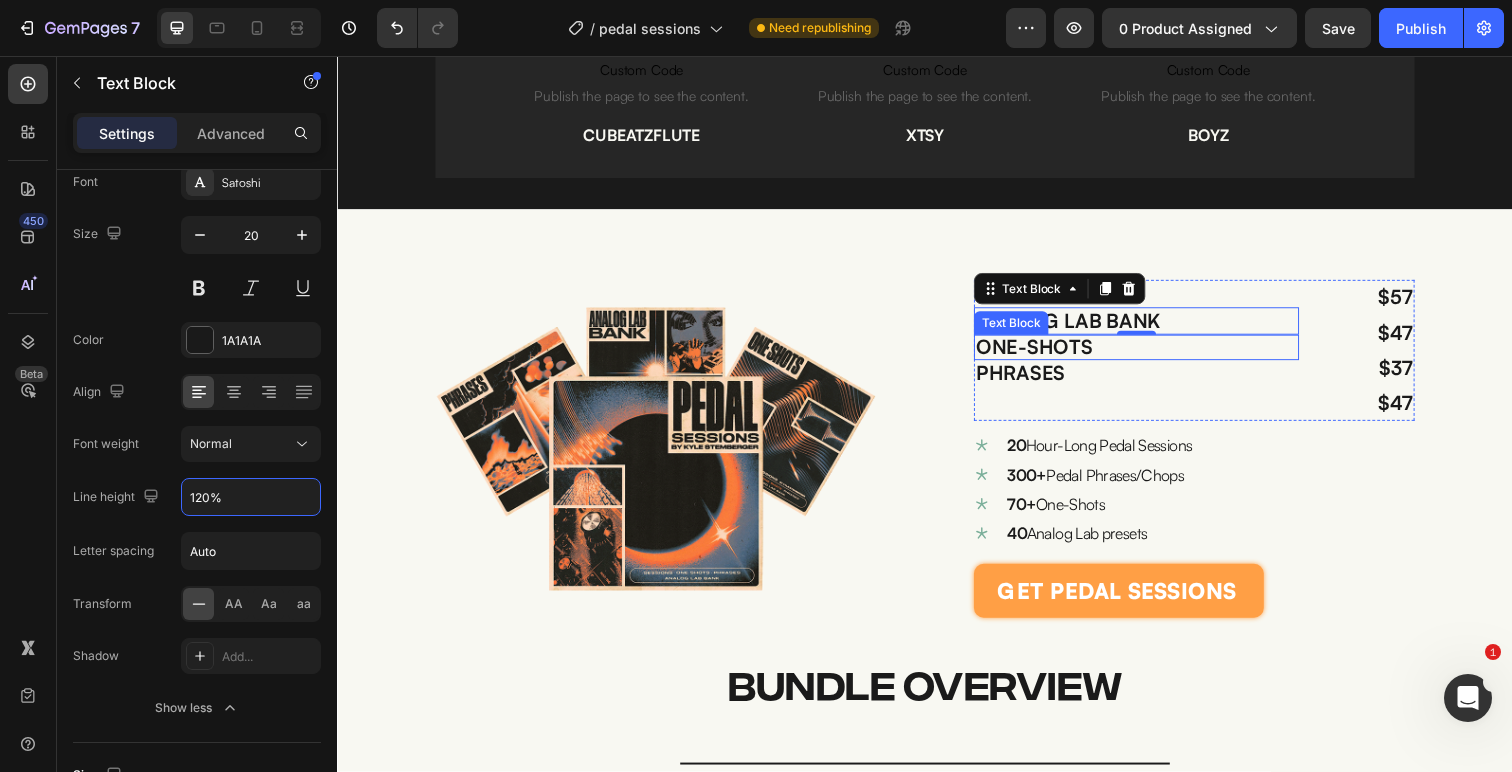 click on "ONE-SHOTS" at bounding box center [1153, 354] 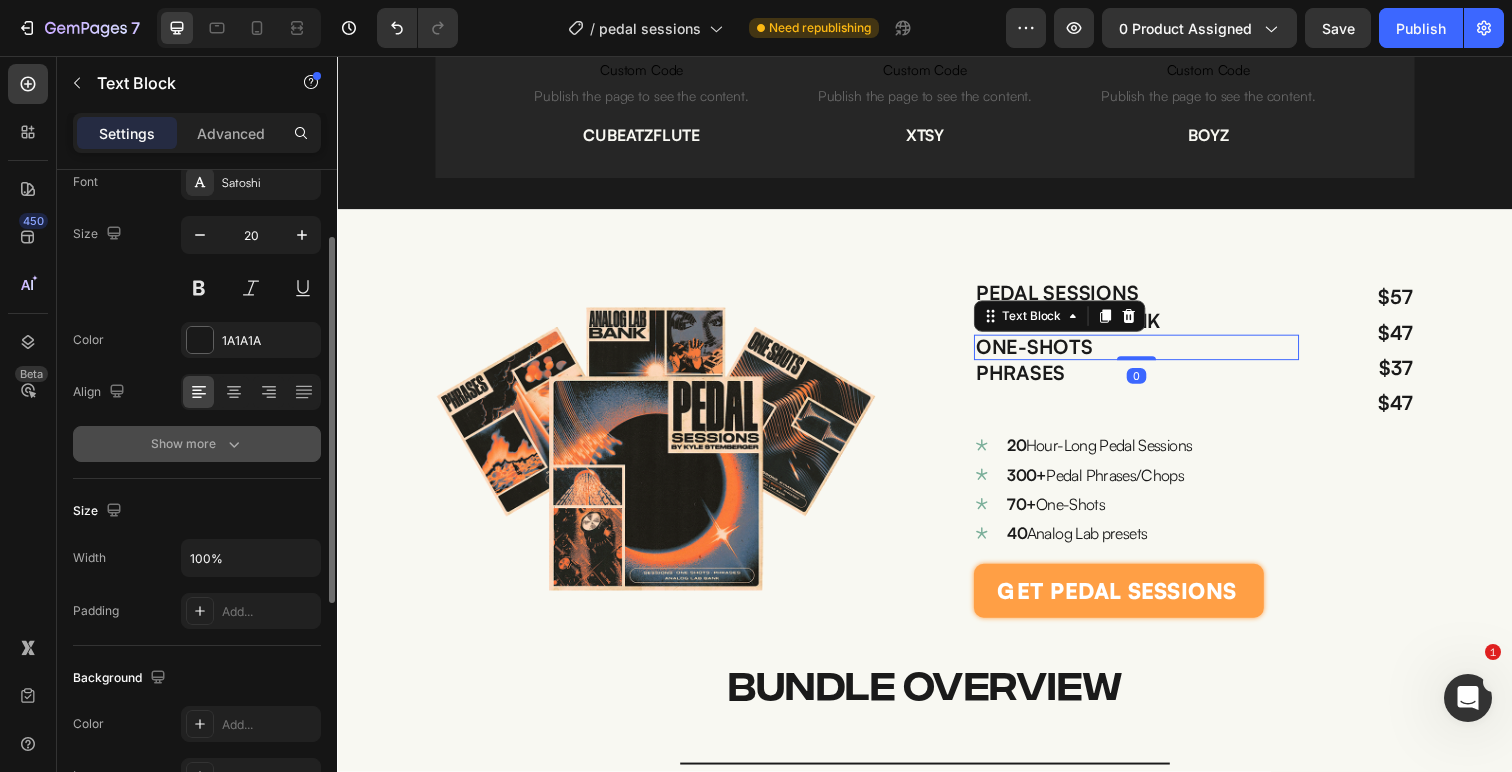 click 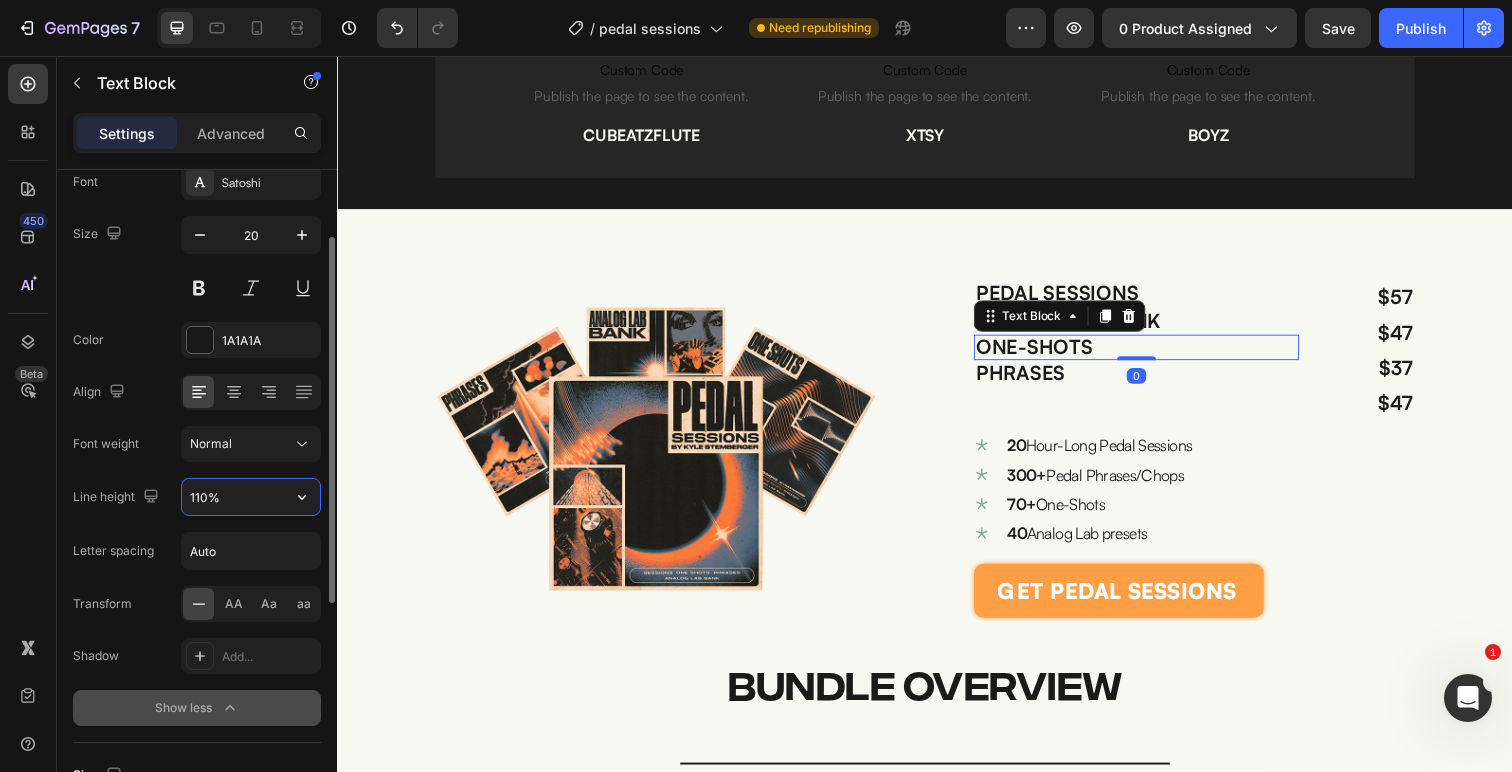 click on "110%" at bounding box center (251, 497) 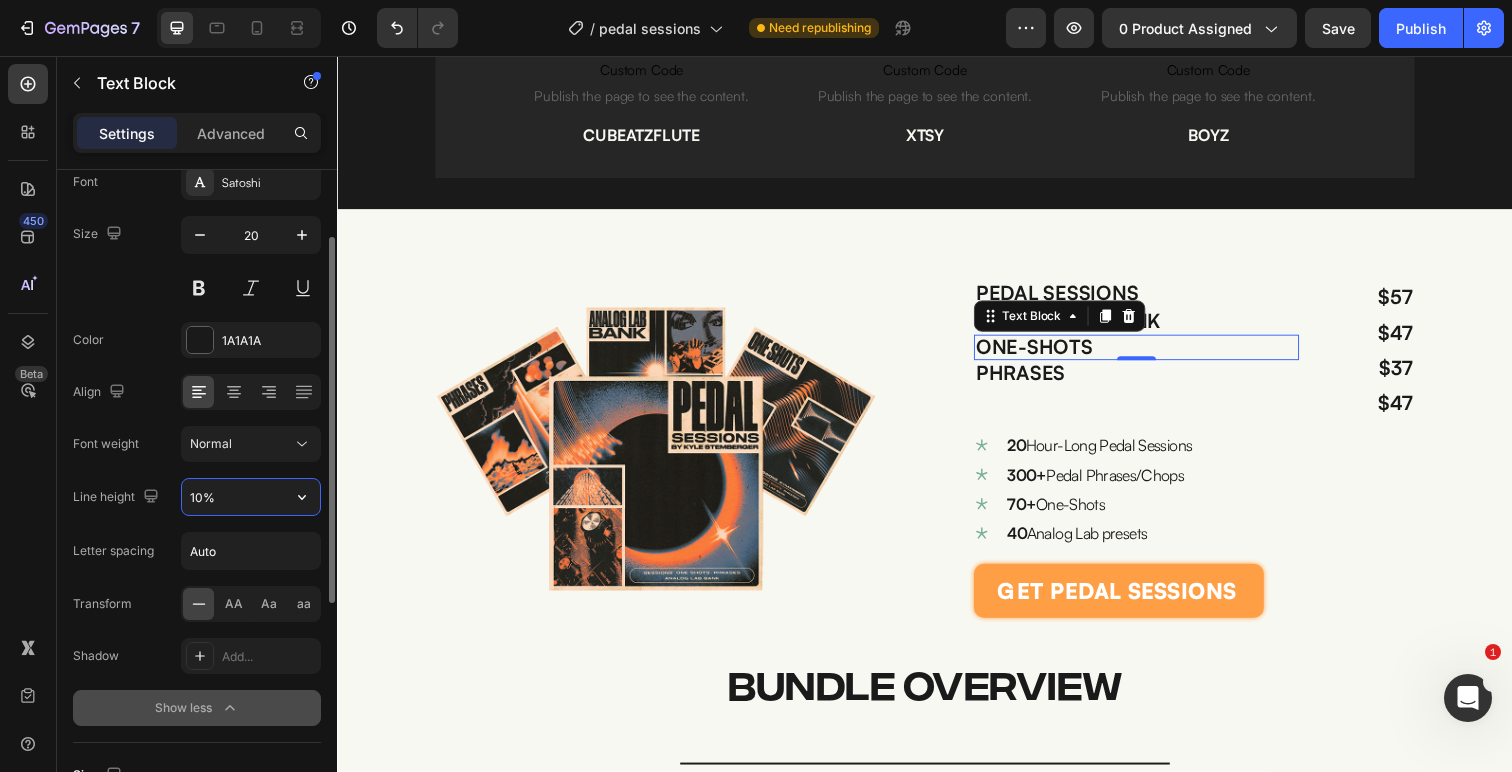 type on "120%" 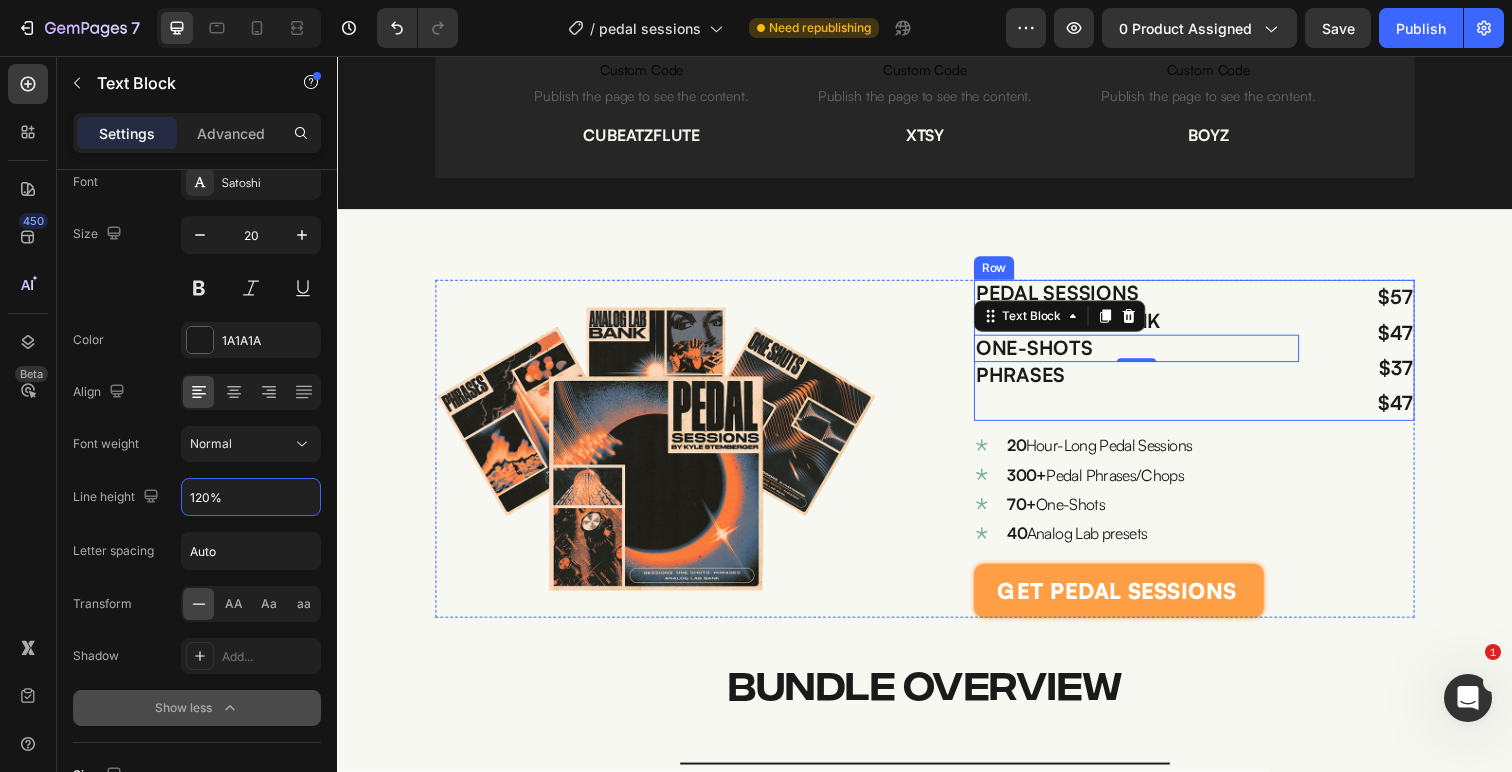 click on "PHRASES" at bounding box center [1153, 382] 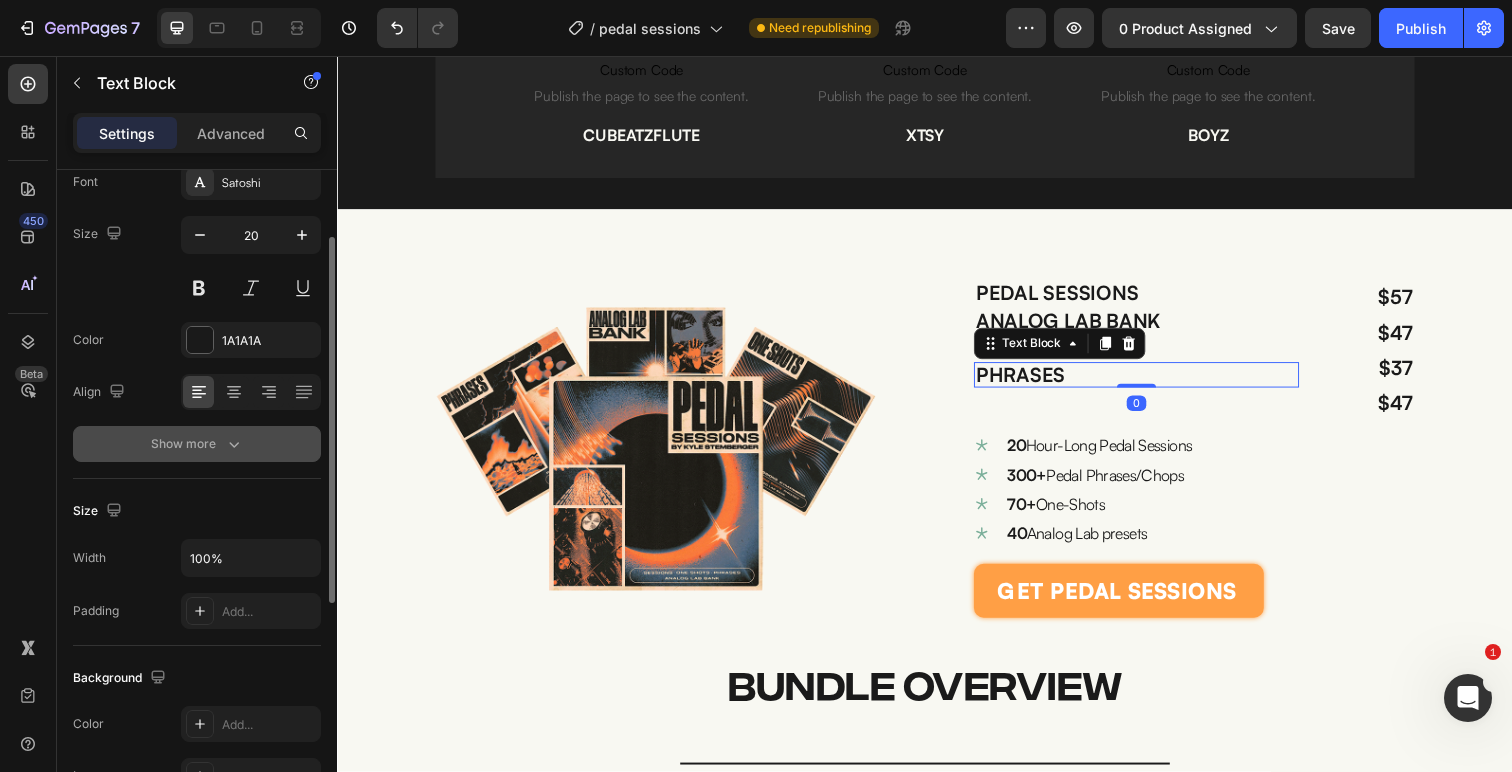 click on "Show more" at bounding box center (197, 444) 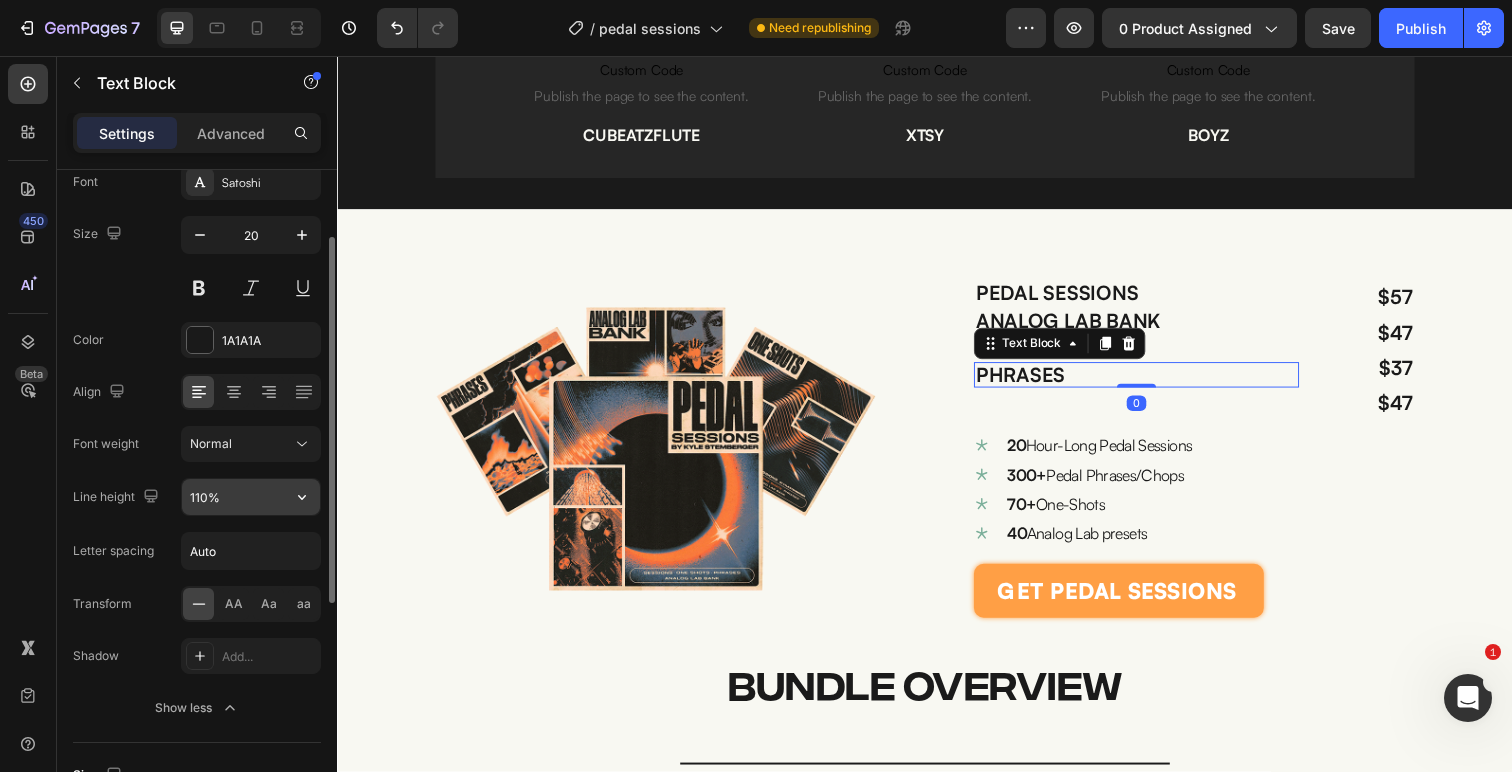 click on "110%" at bounding box center [251, 497] 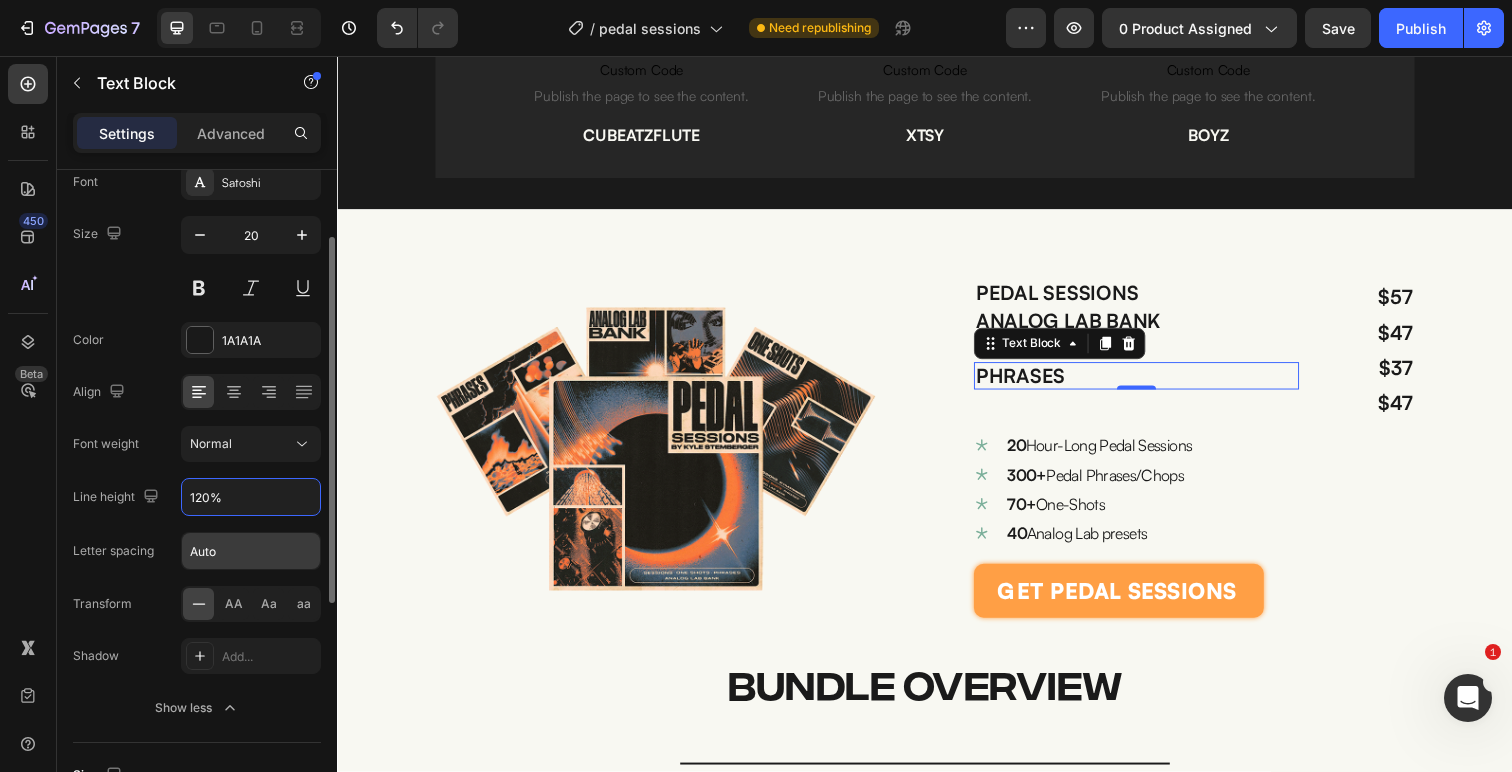 type on "120%" 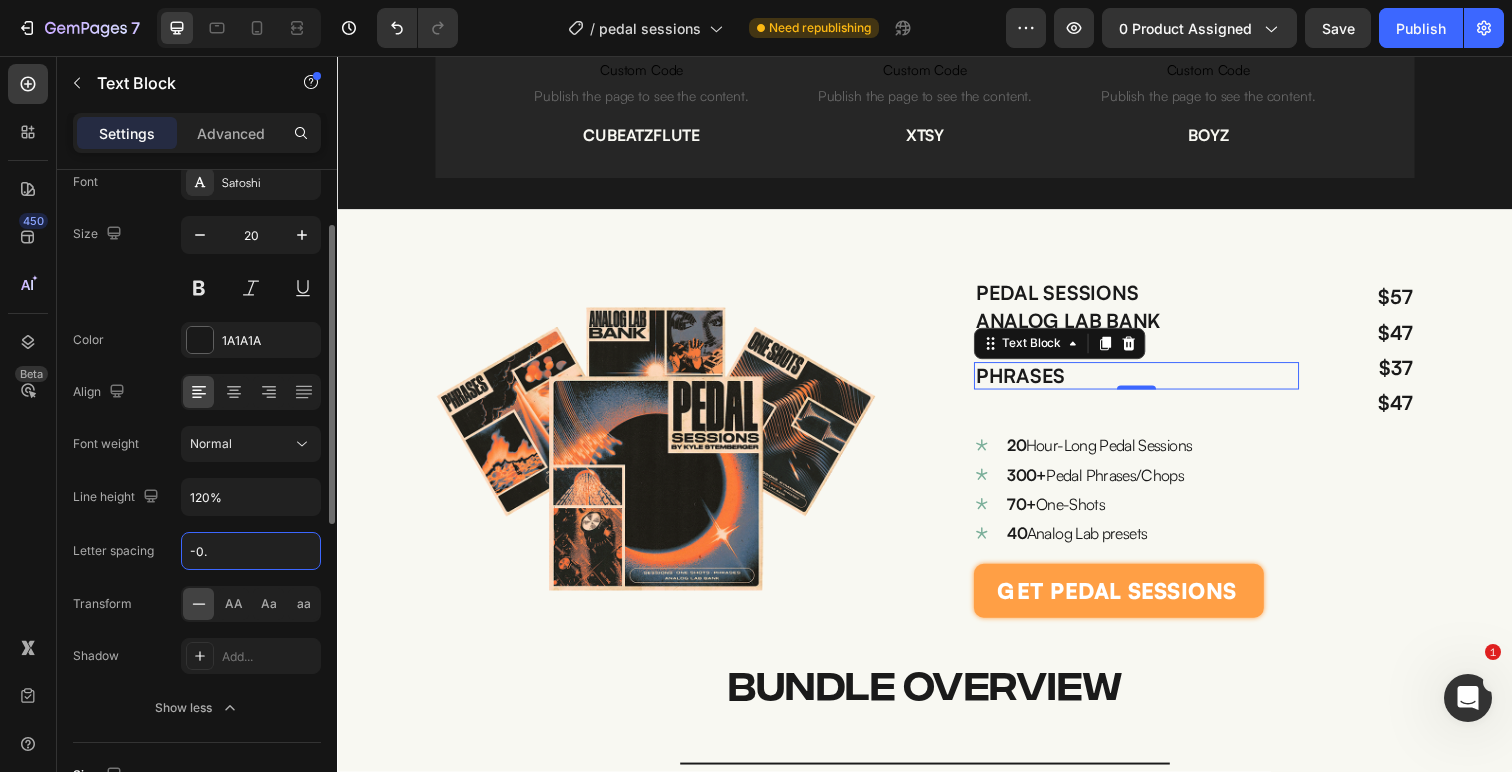 type on "-0.5" 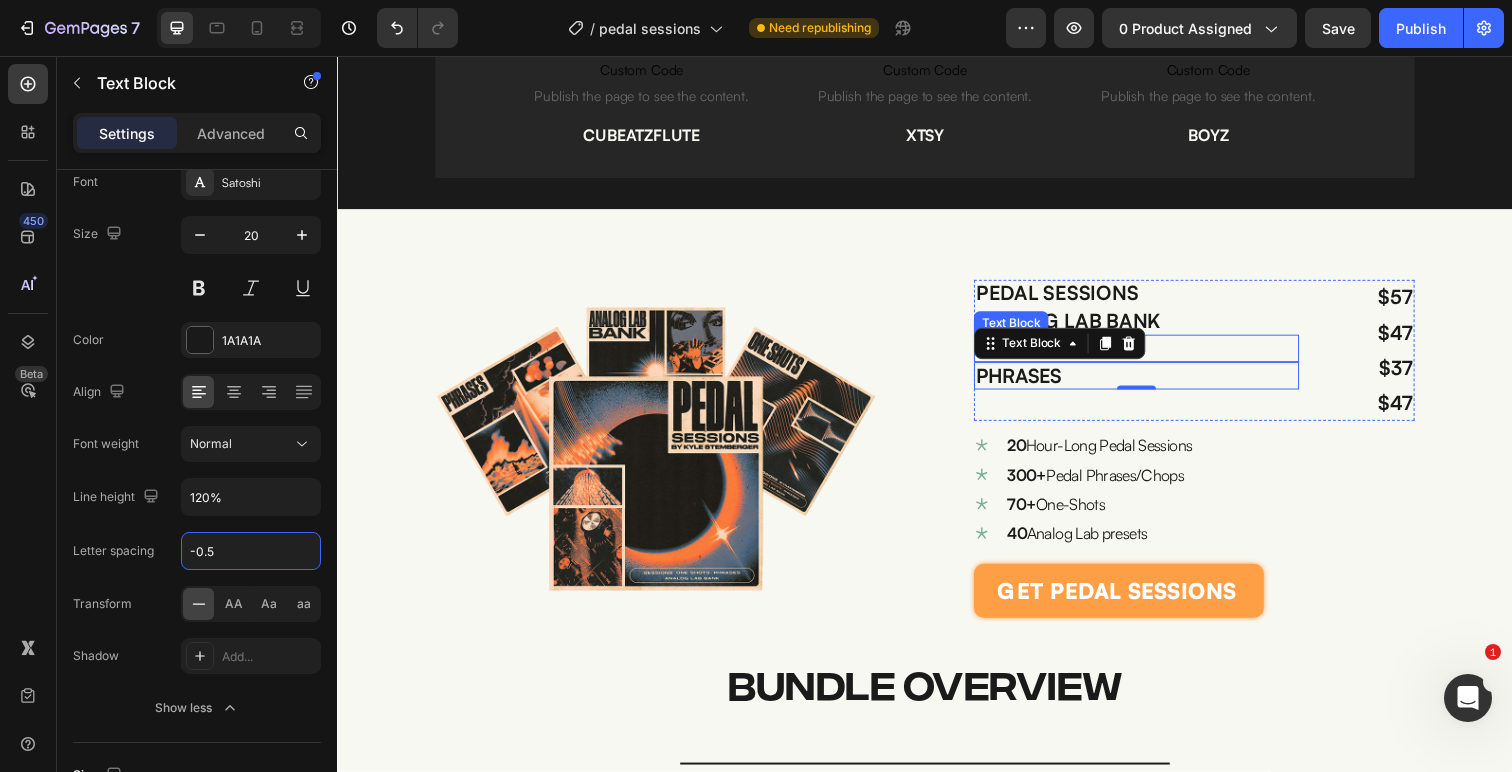 click on "ONE-SHOTS" at bounding box center [1153, 355] 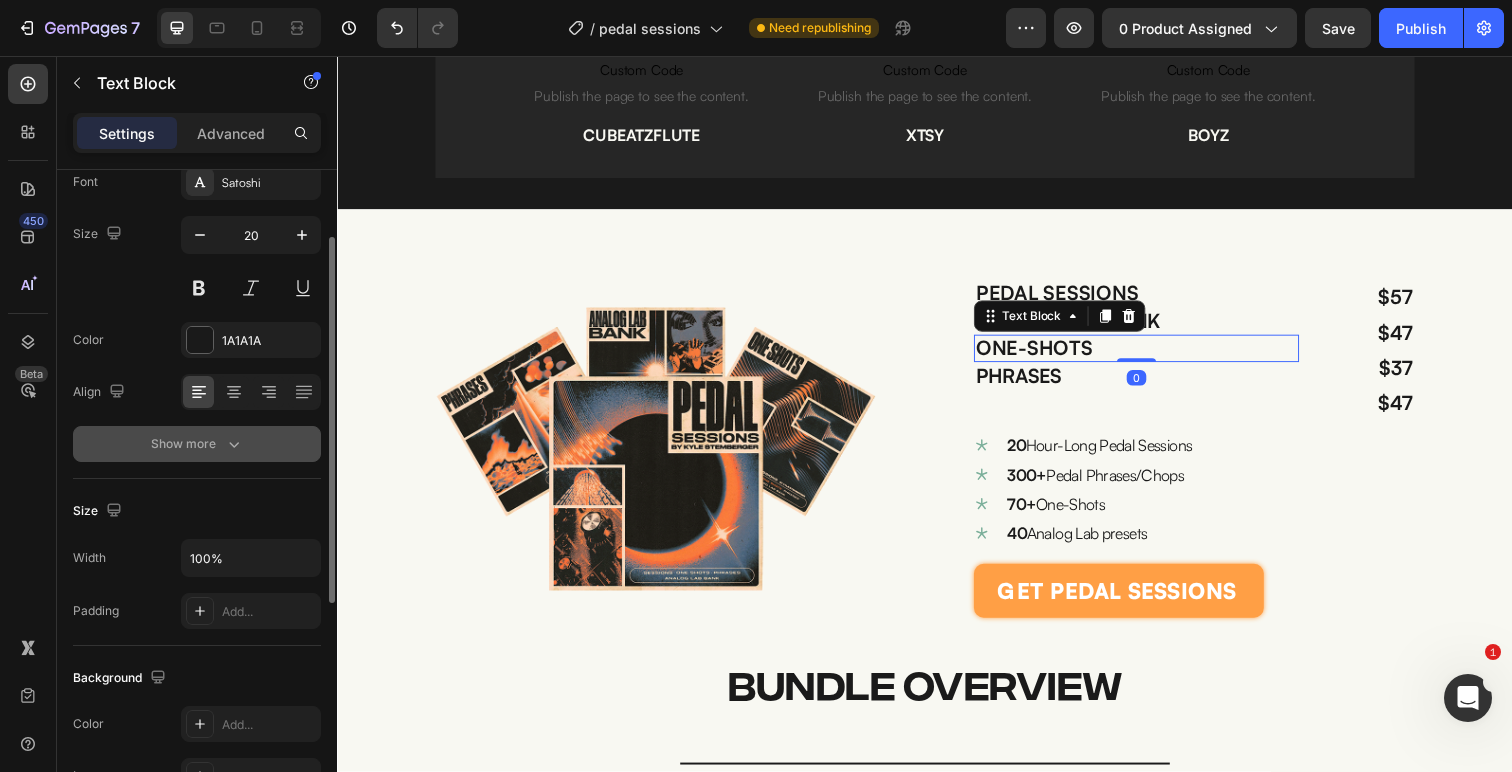 click 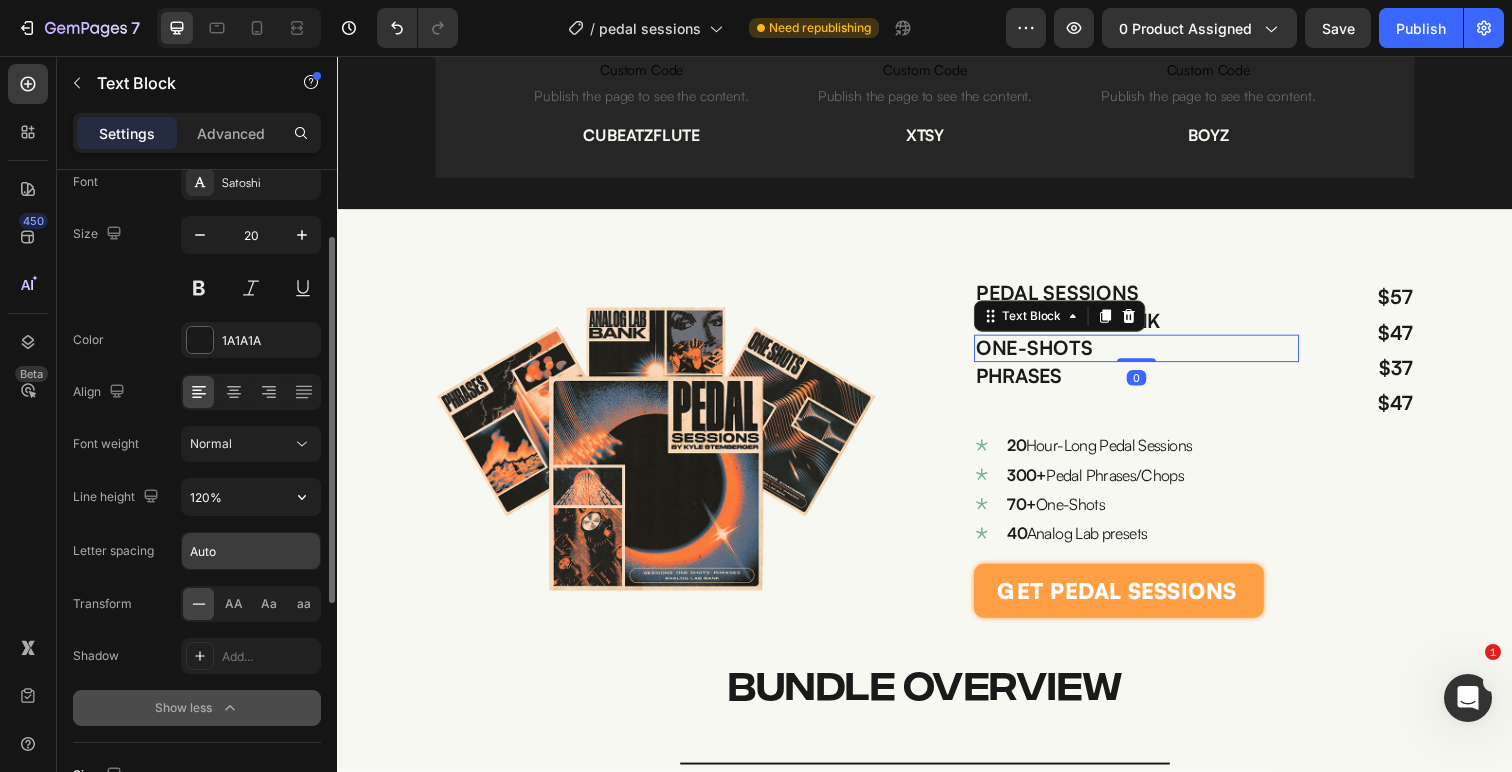 click on "Auto" at bounding box center [251, 551] 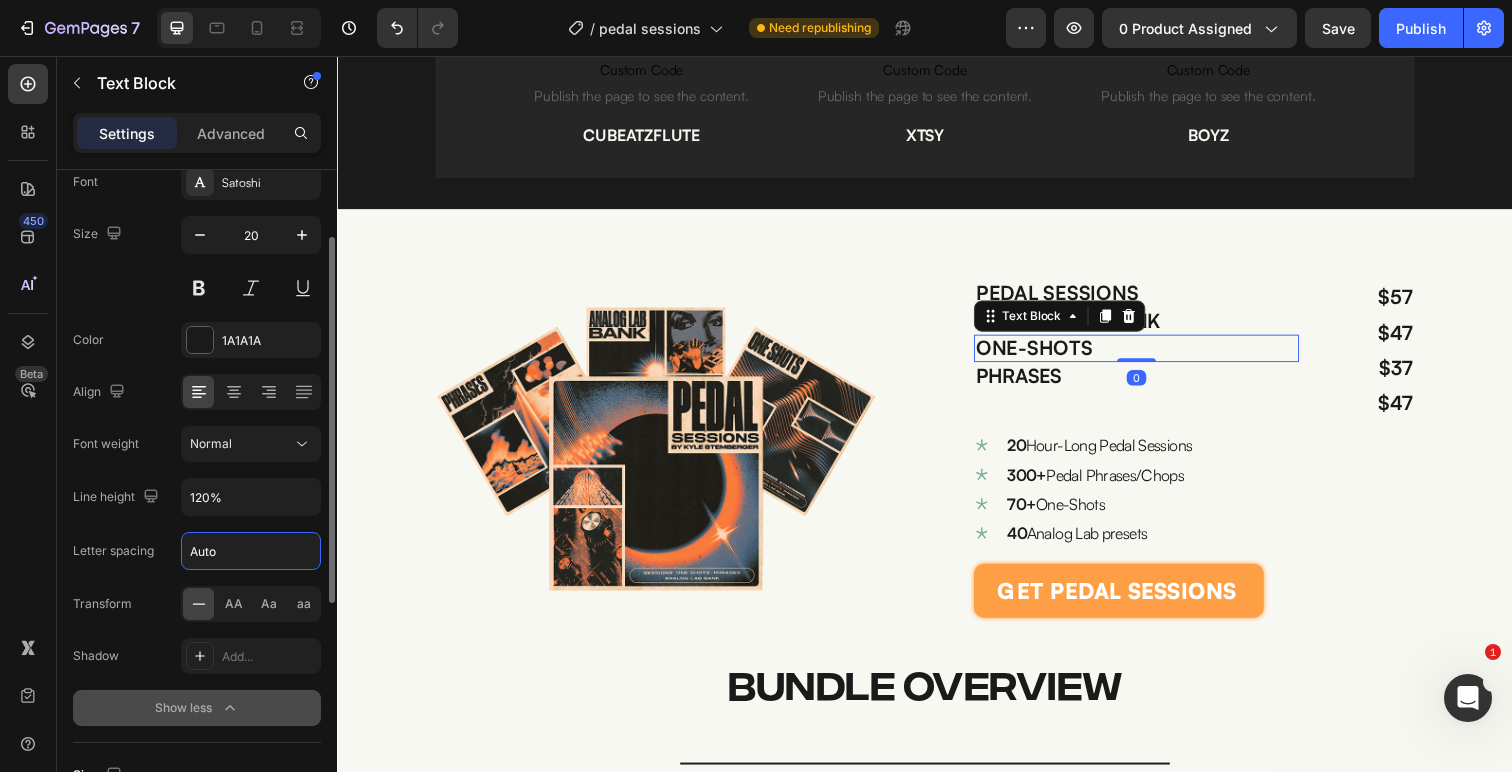 paste on "-0.5" 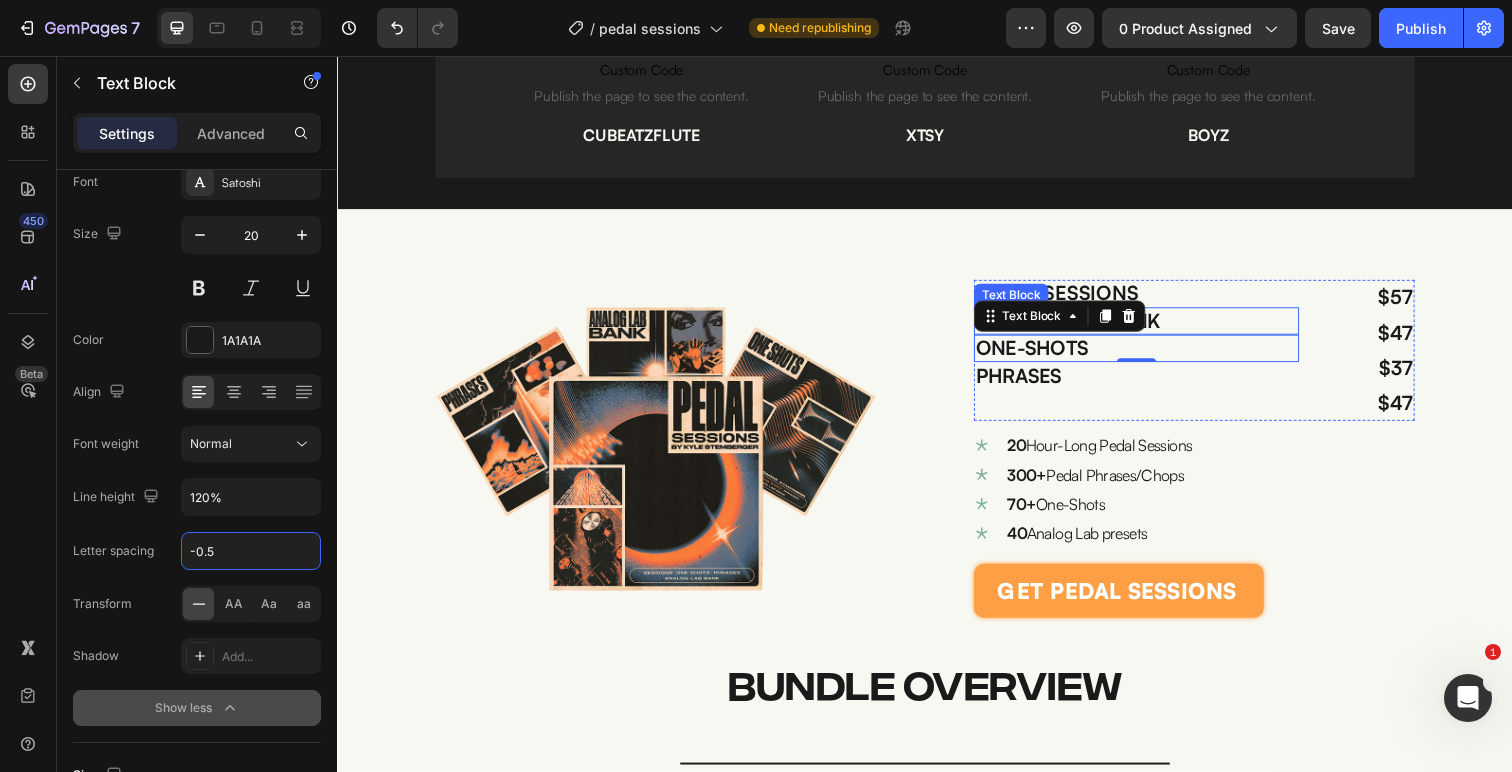click on "ANALOG LAB BANK" at bounding box center (1153, 327) 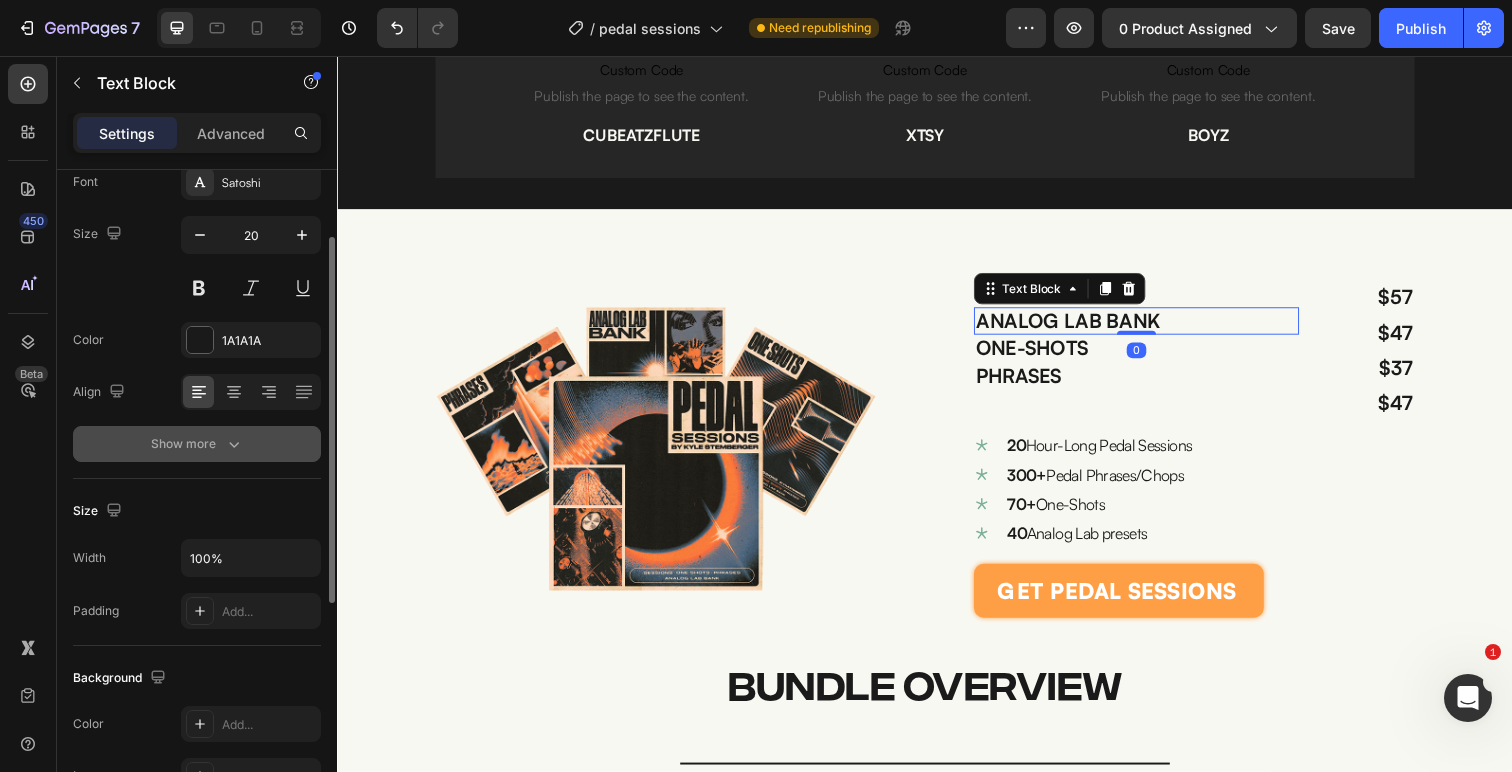 click on "Show more" at bounding box center (197, 444) 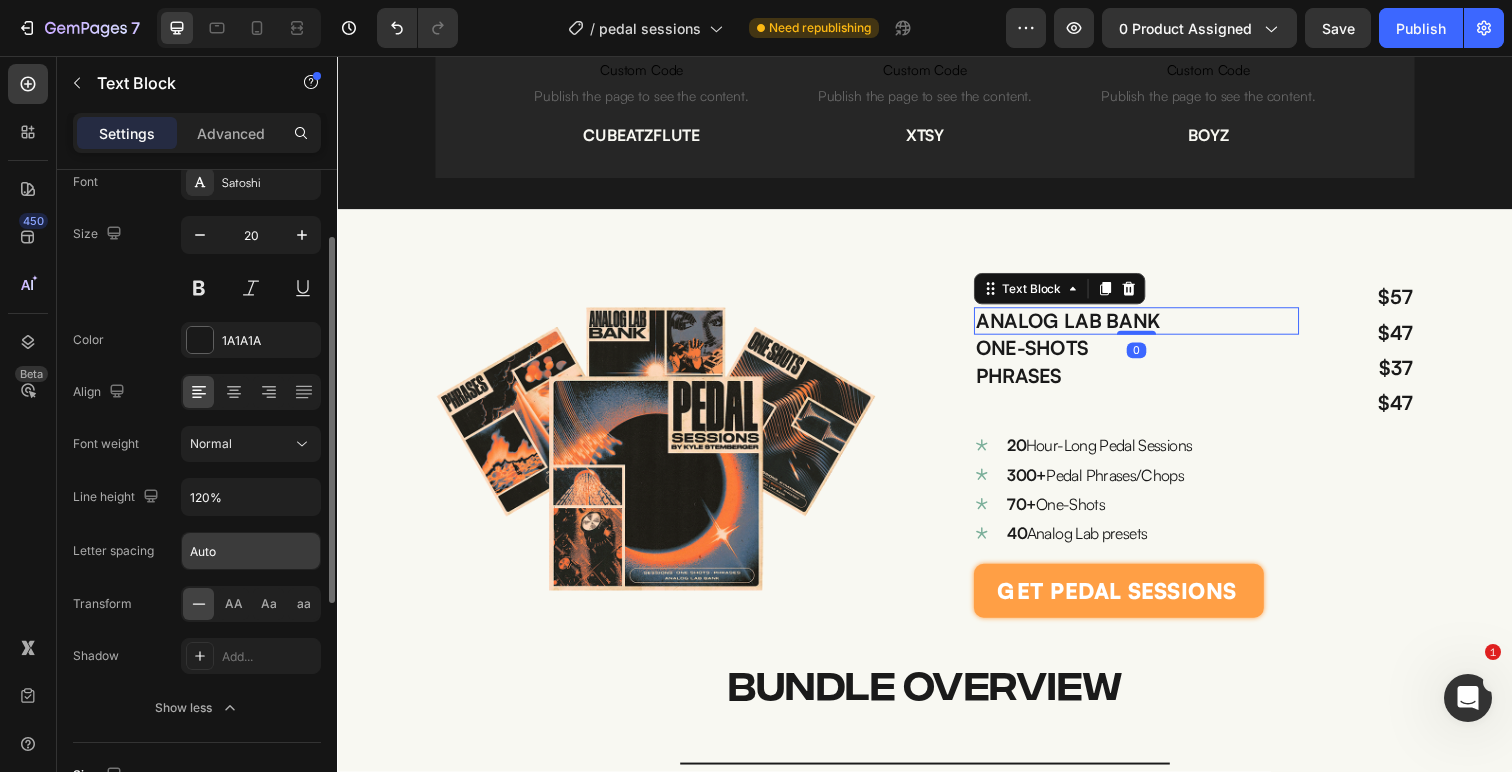click on "Auto" at bounding box center [251, 551] 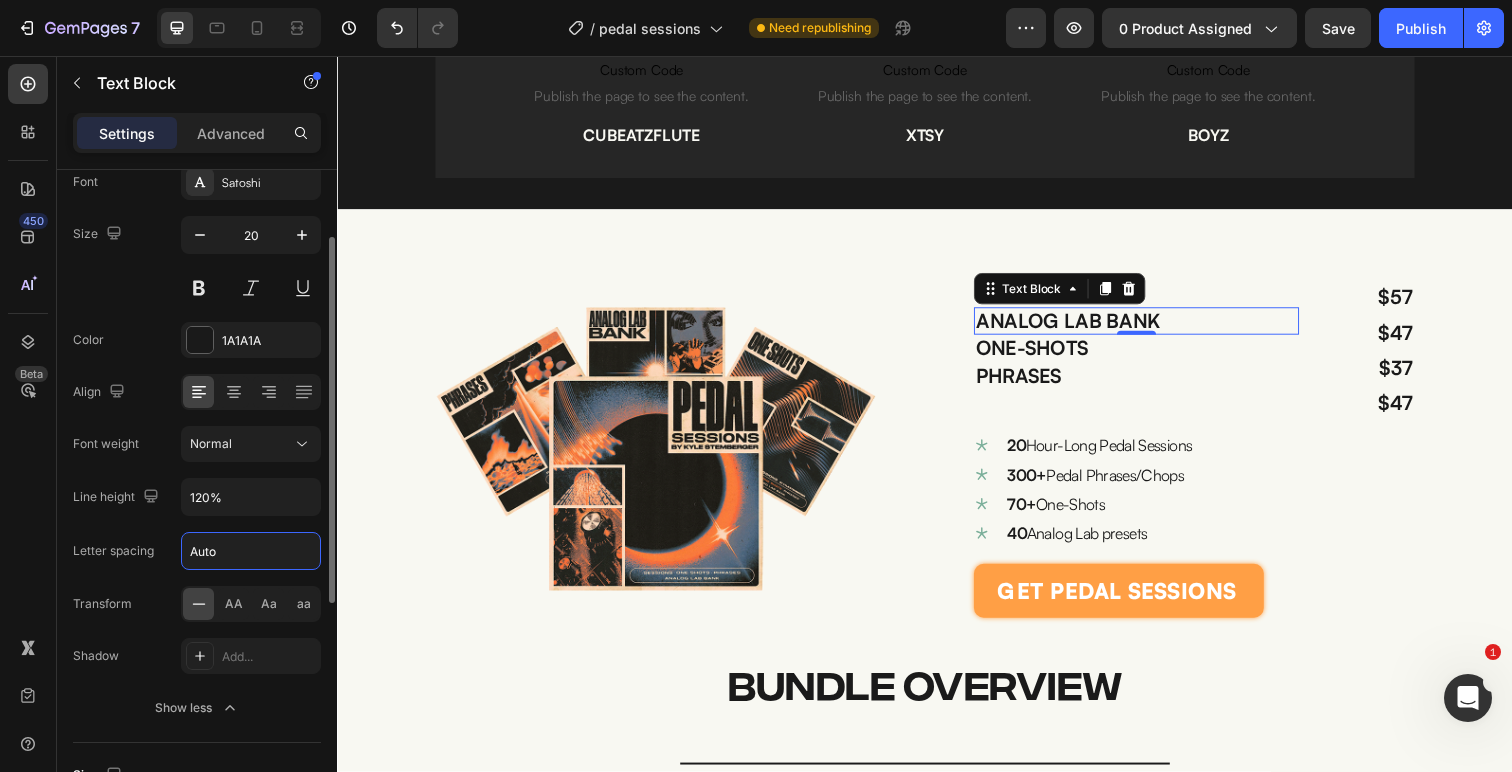 paste on "-0.5" 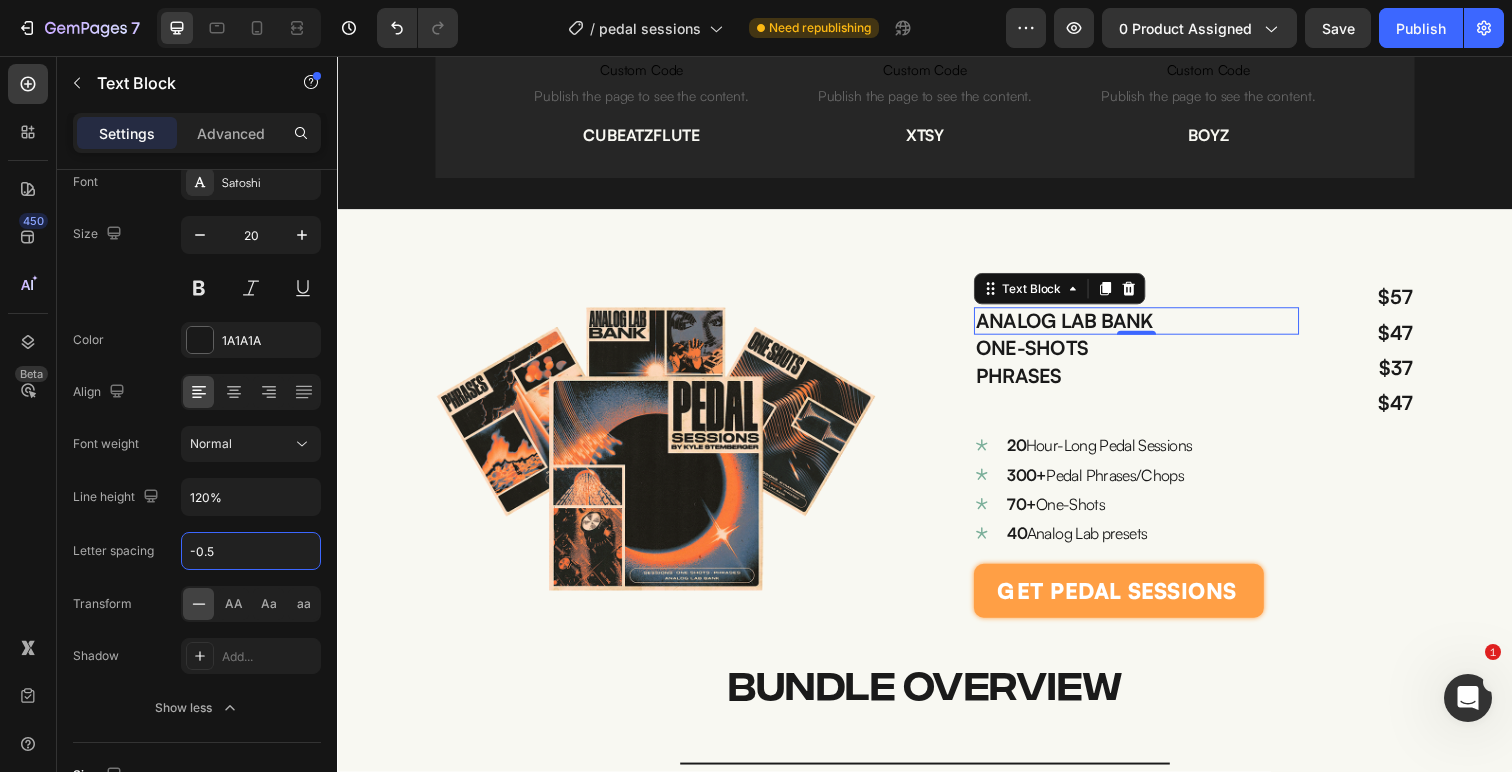 scroll, scrollTop: 4722, scrollLeft: 0, axis: vertical 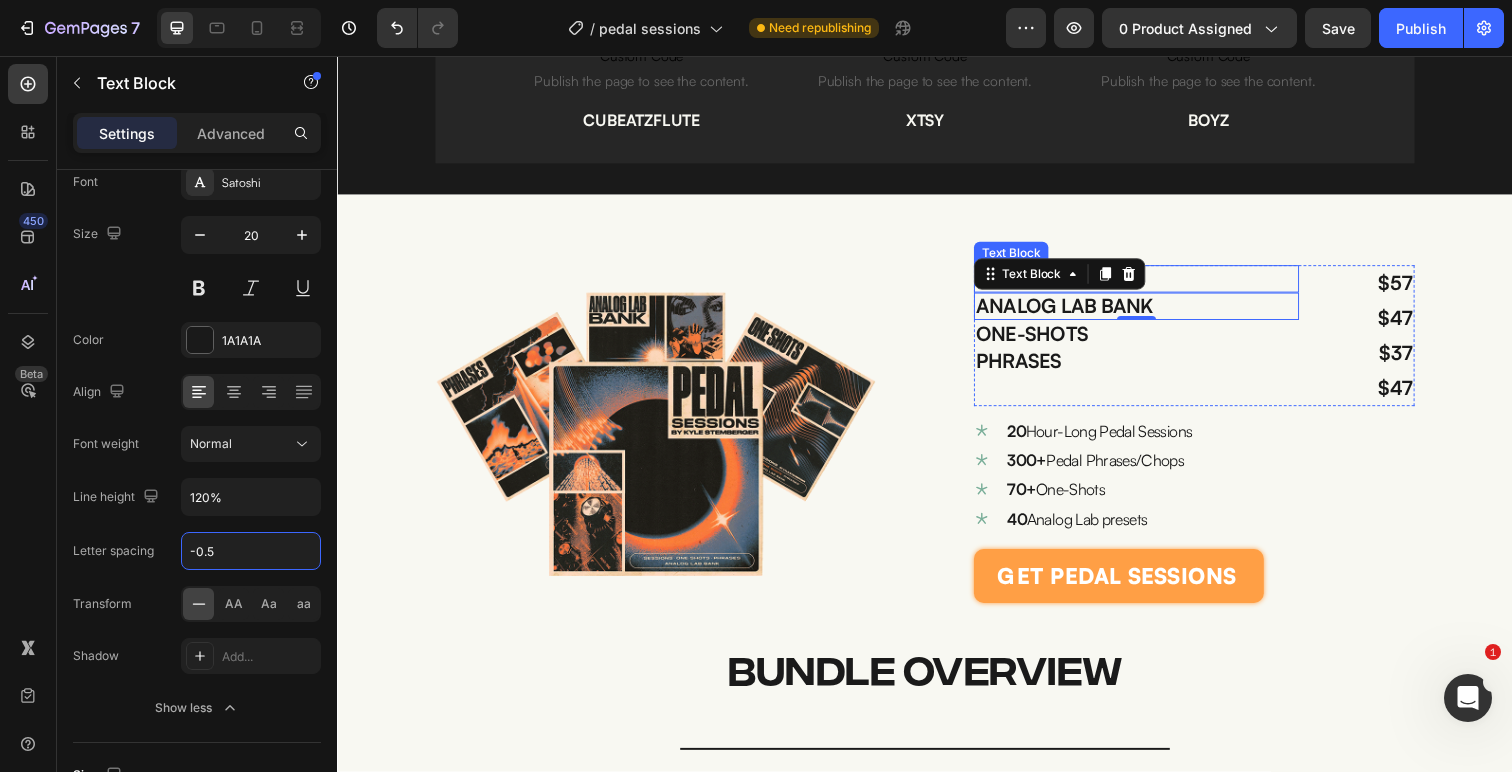 type on "-0.5" 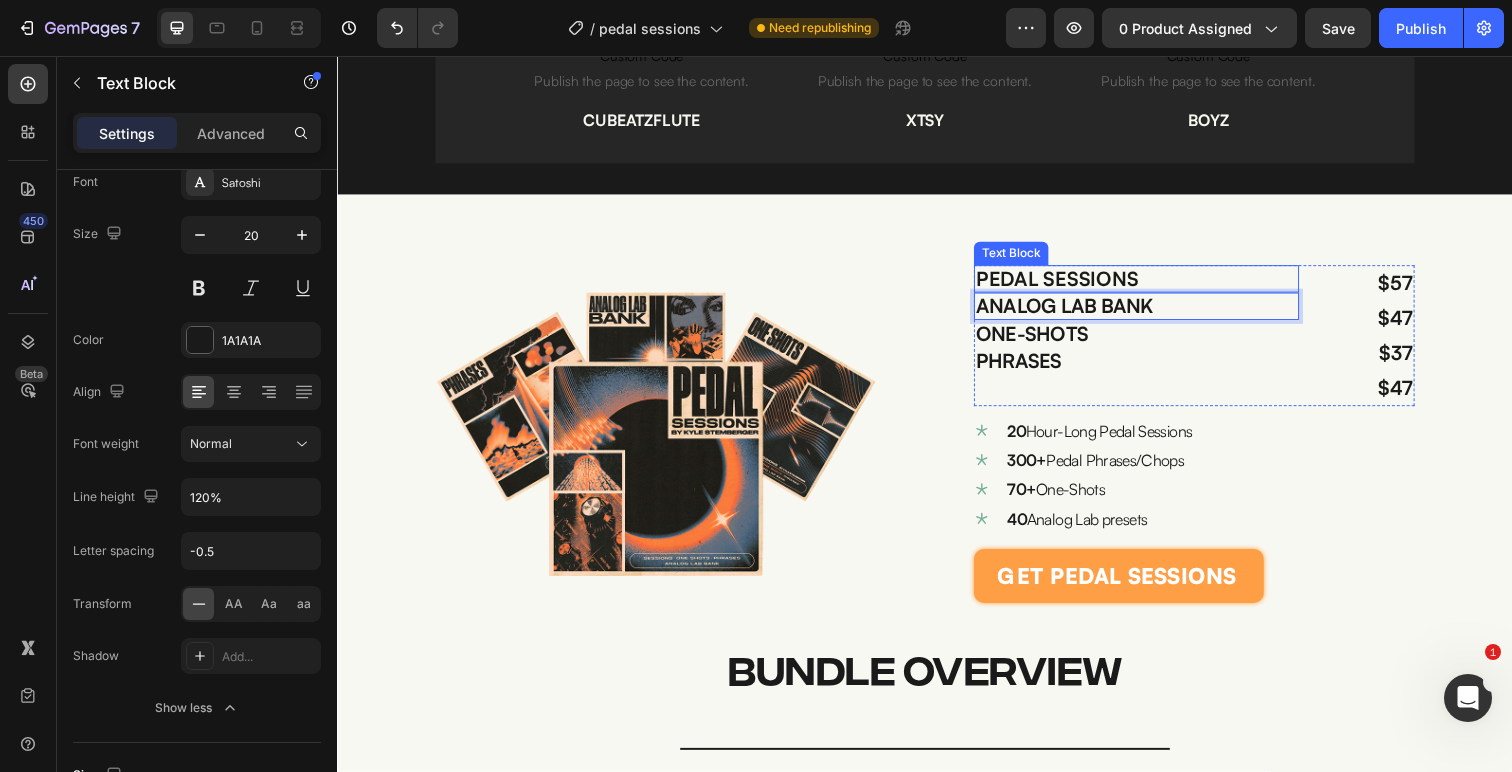 click on "PEDAL SESSIONS" at bounding box center [1153, 284] 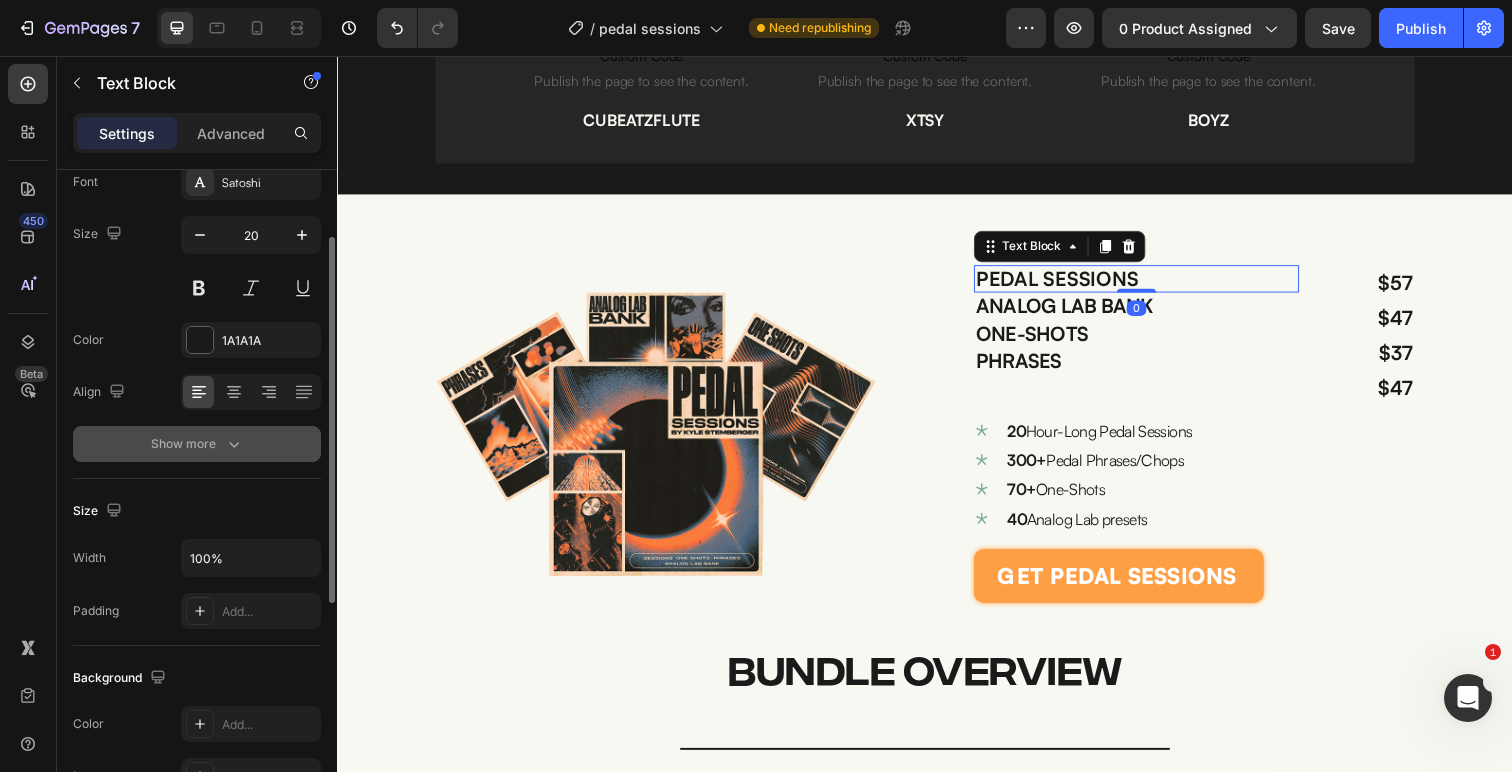 click on "Show more" at bounding box center [197, 444] 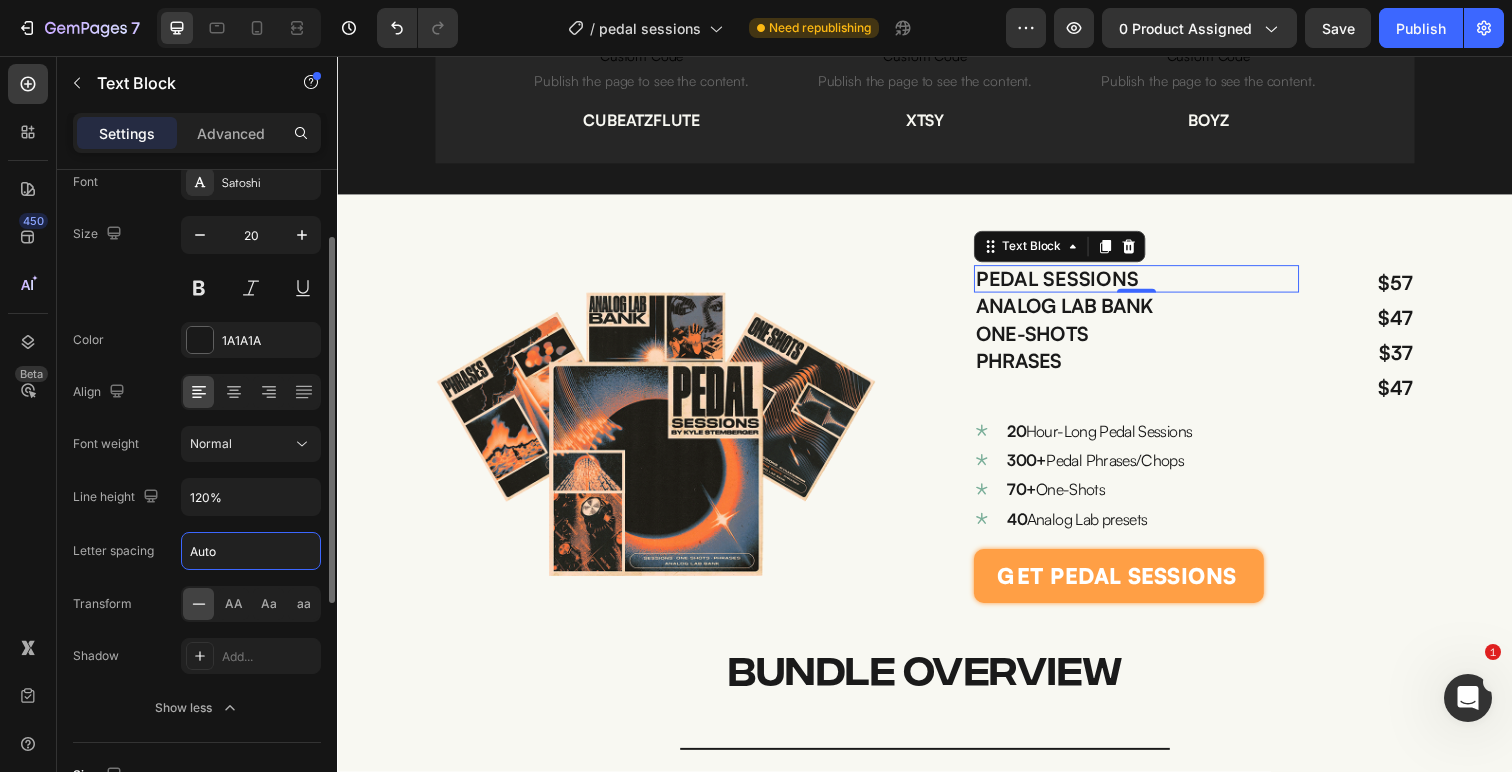 click on "Auto" at bounding box center [251, 551] 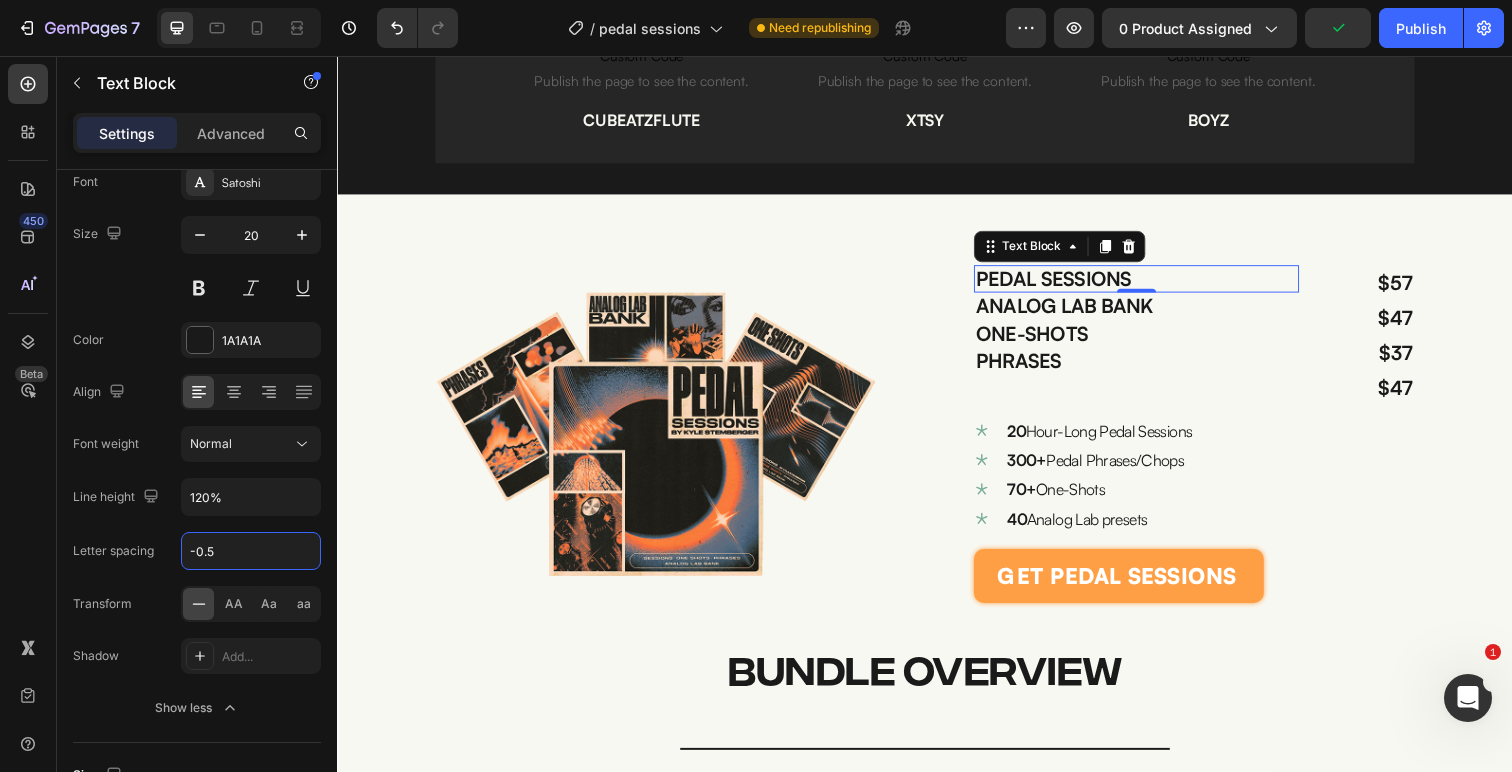 type on "-0.5" 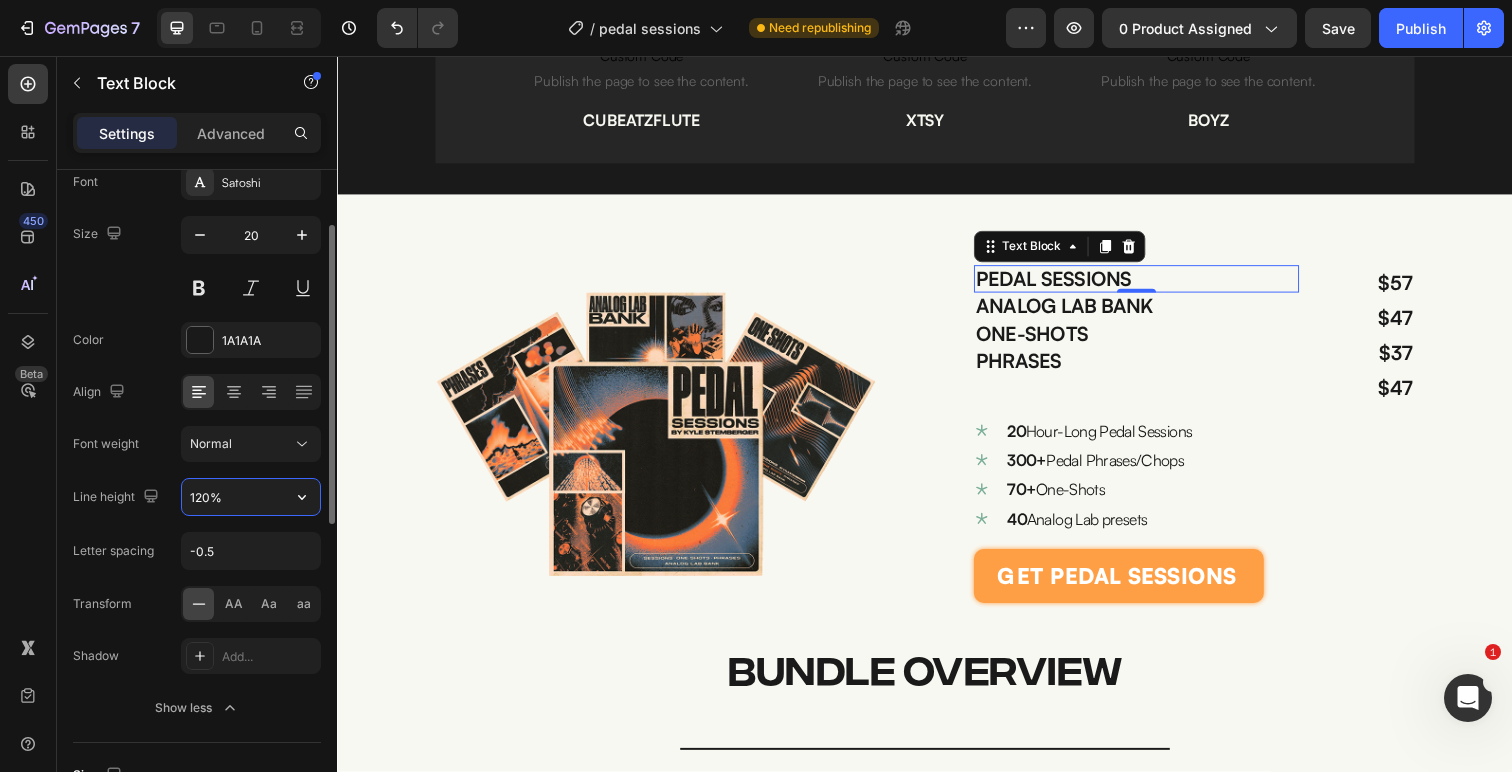 click on "120%" at bounding box center (251, 497) 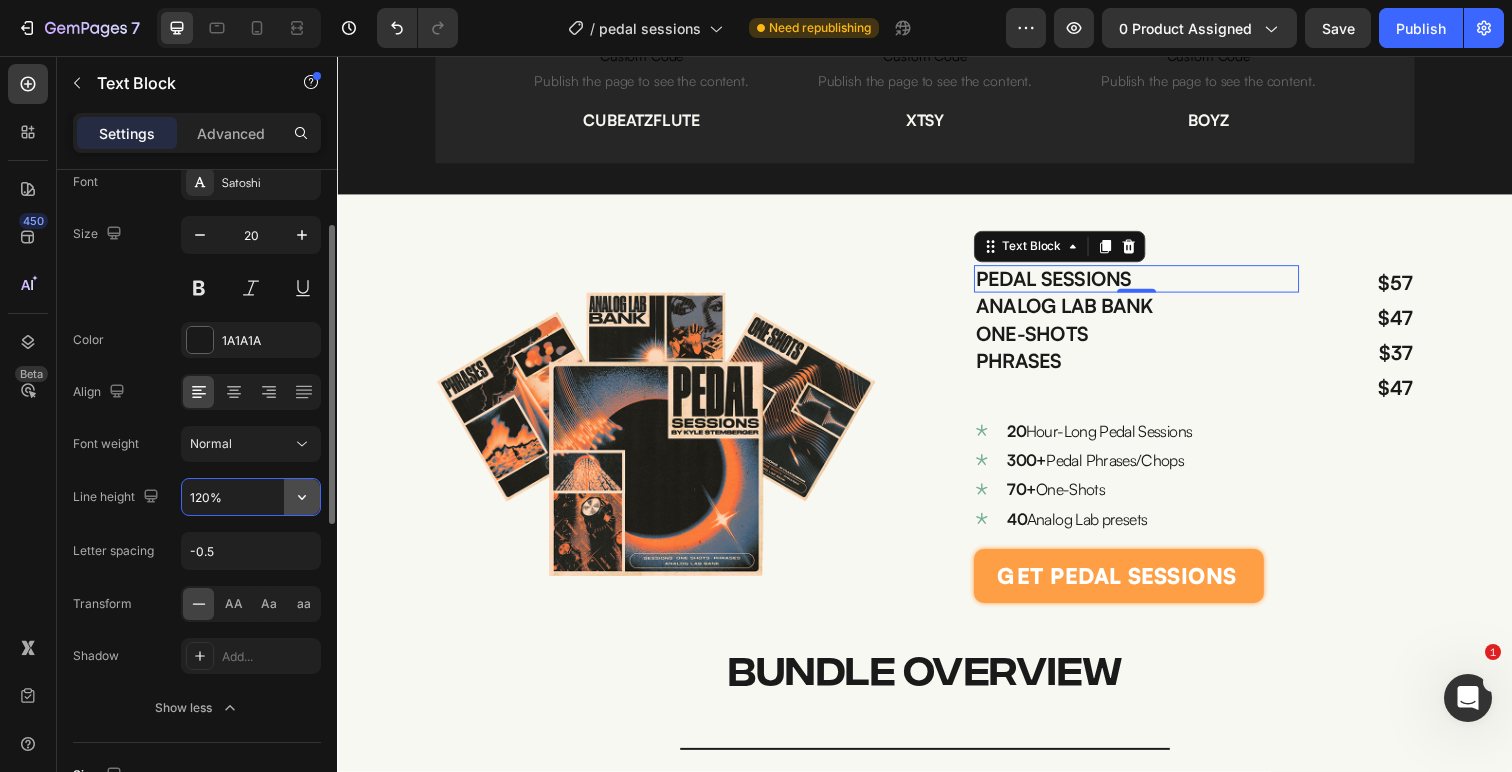 click 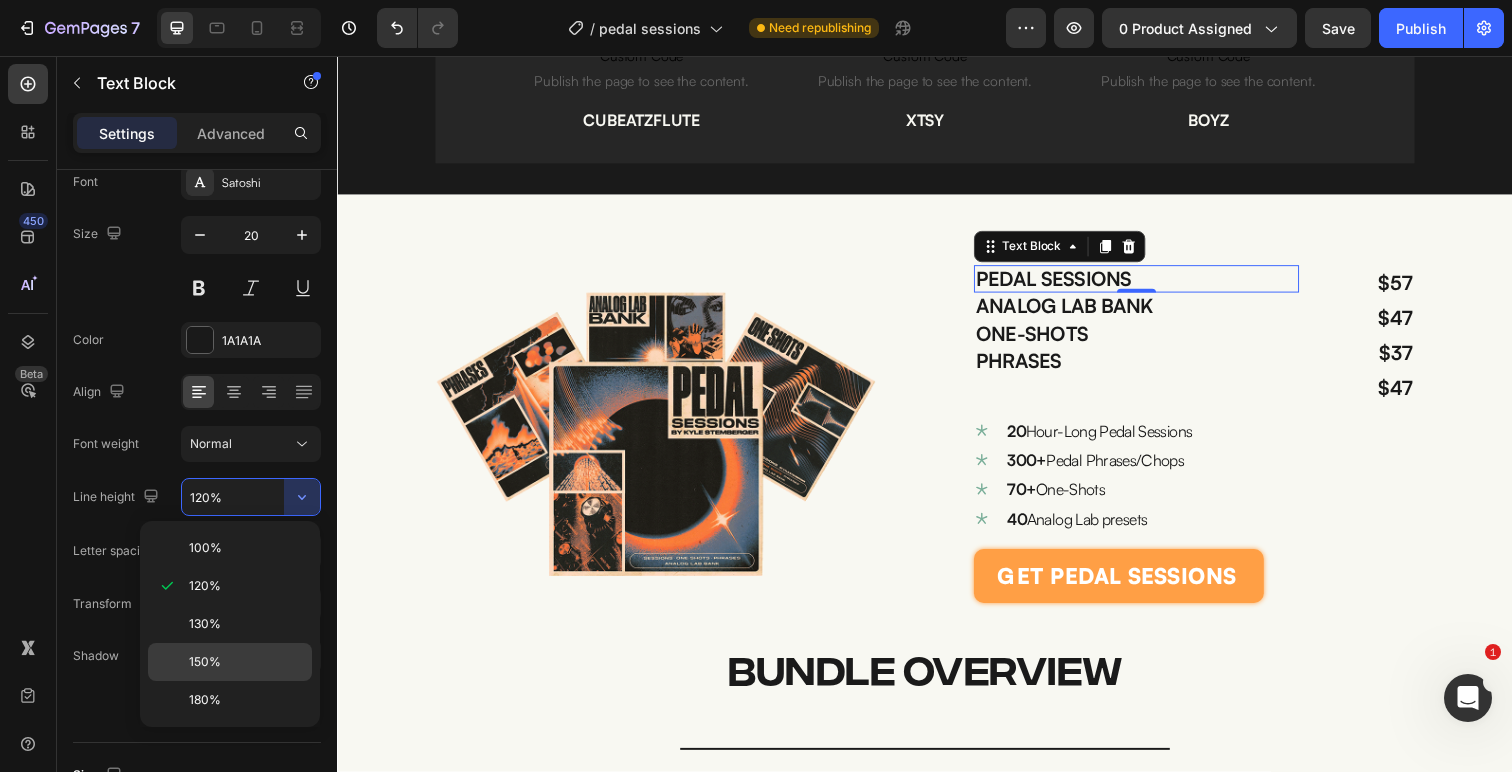 click on "150%" at bounding box center (246, 662) 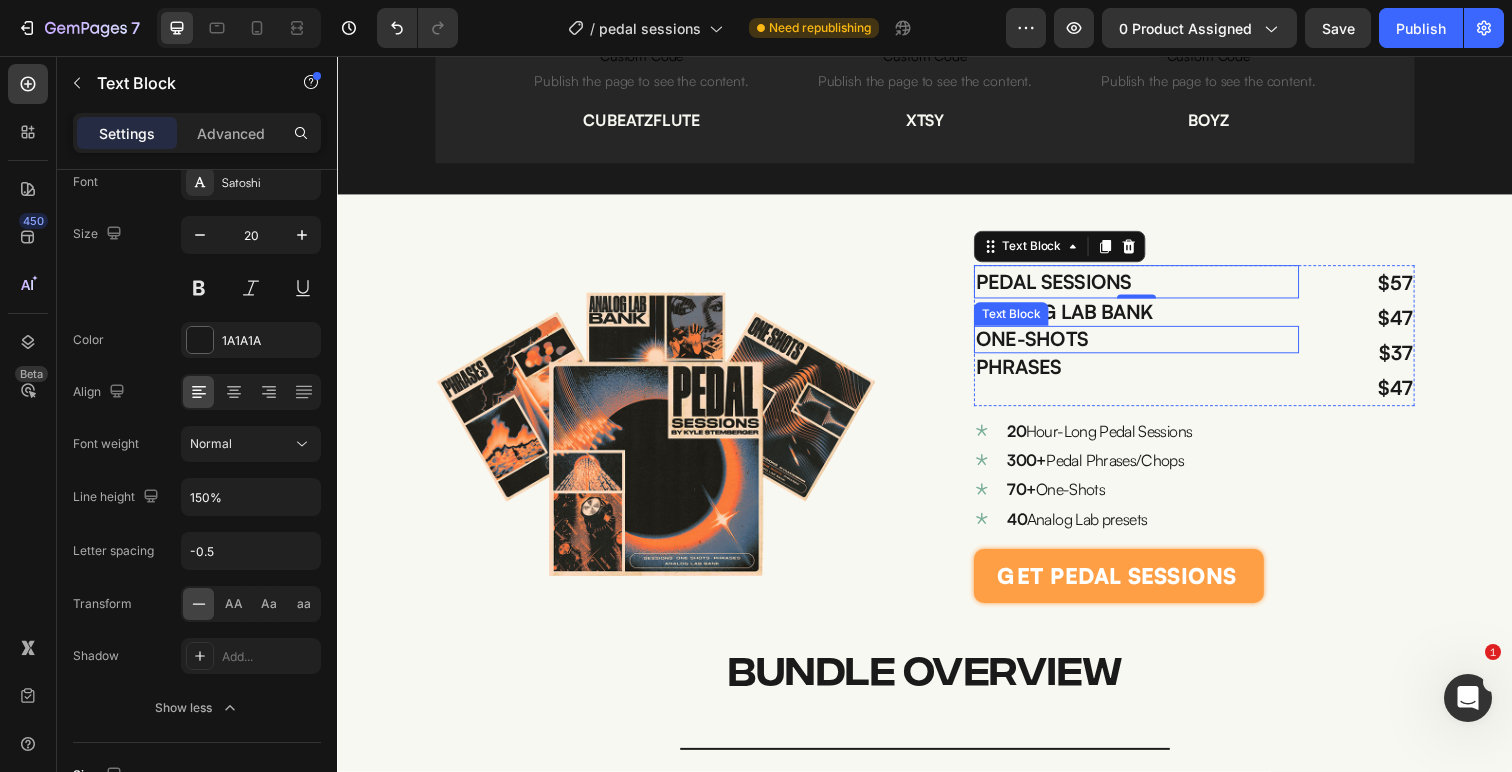 click on "ANALOG LAB BANK" at bounding box center (1153, 318) 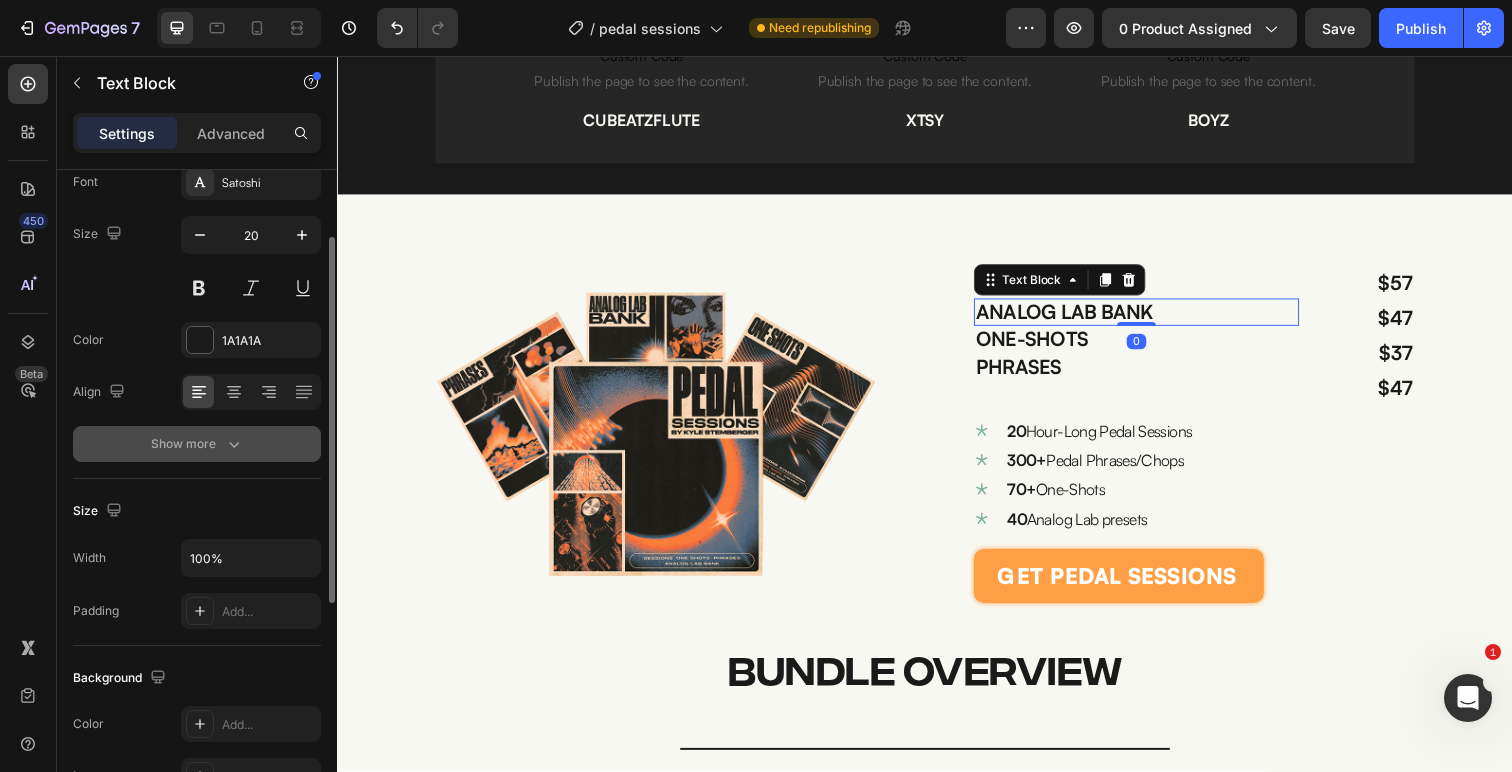 click 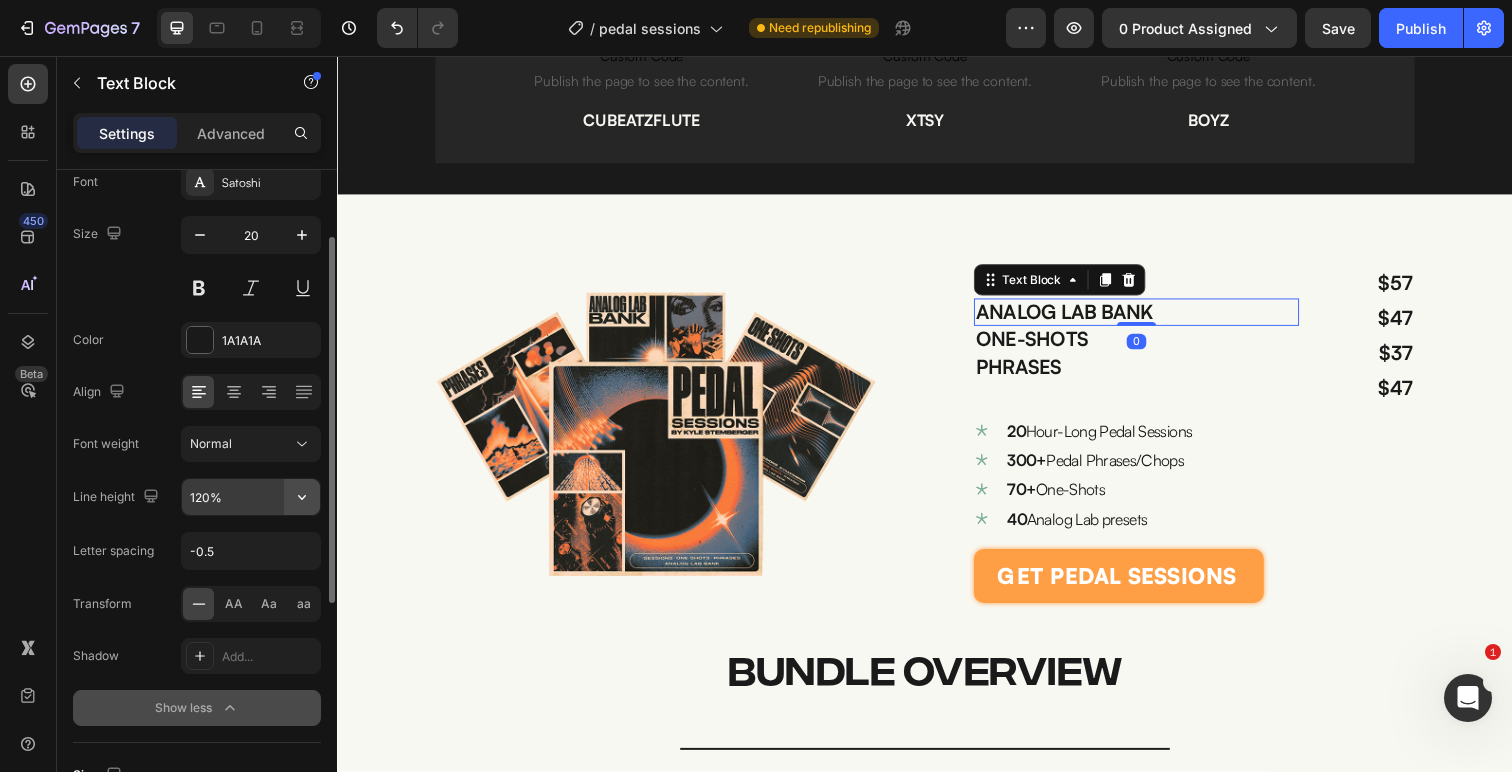click 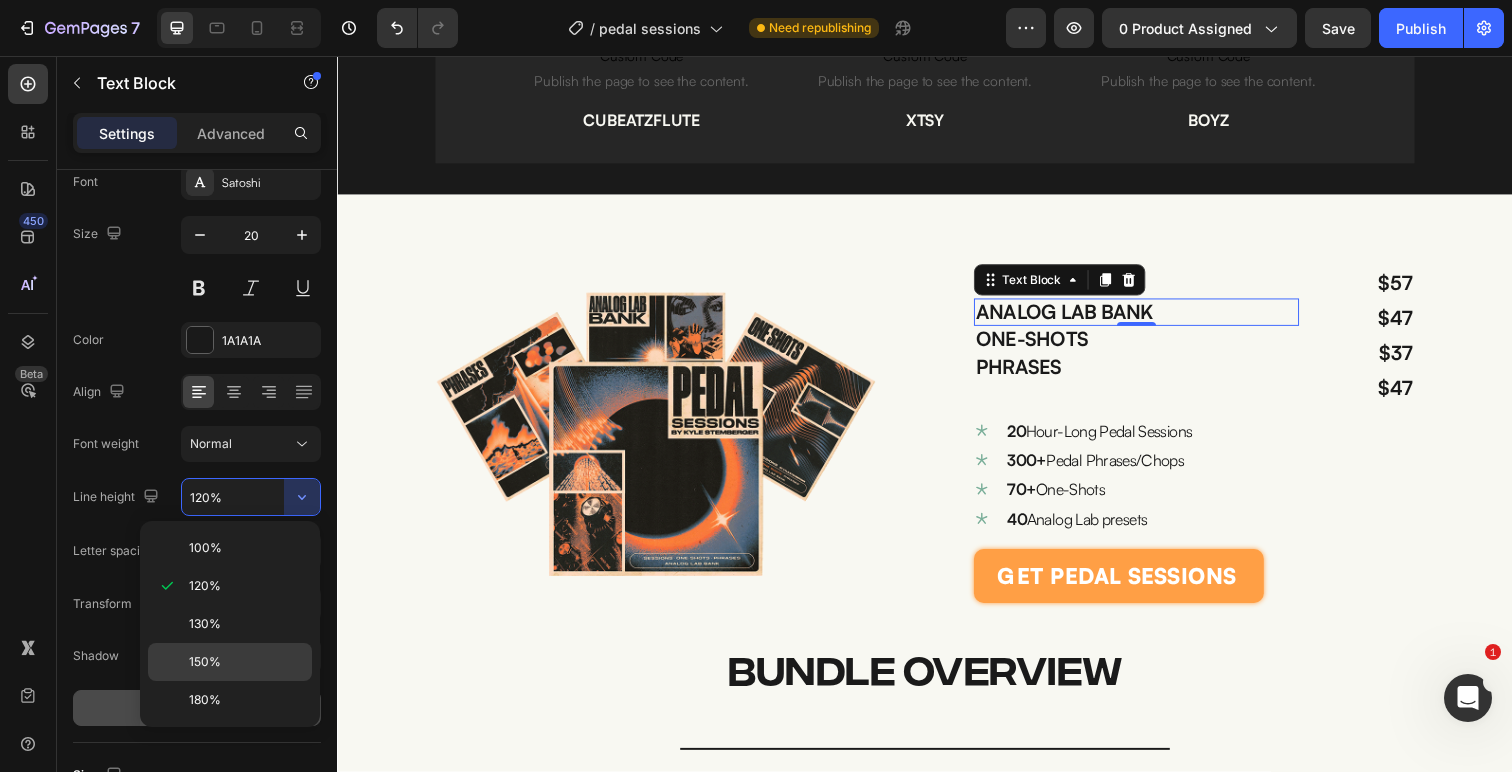 click on "150%" at bounding box center (246, 662) 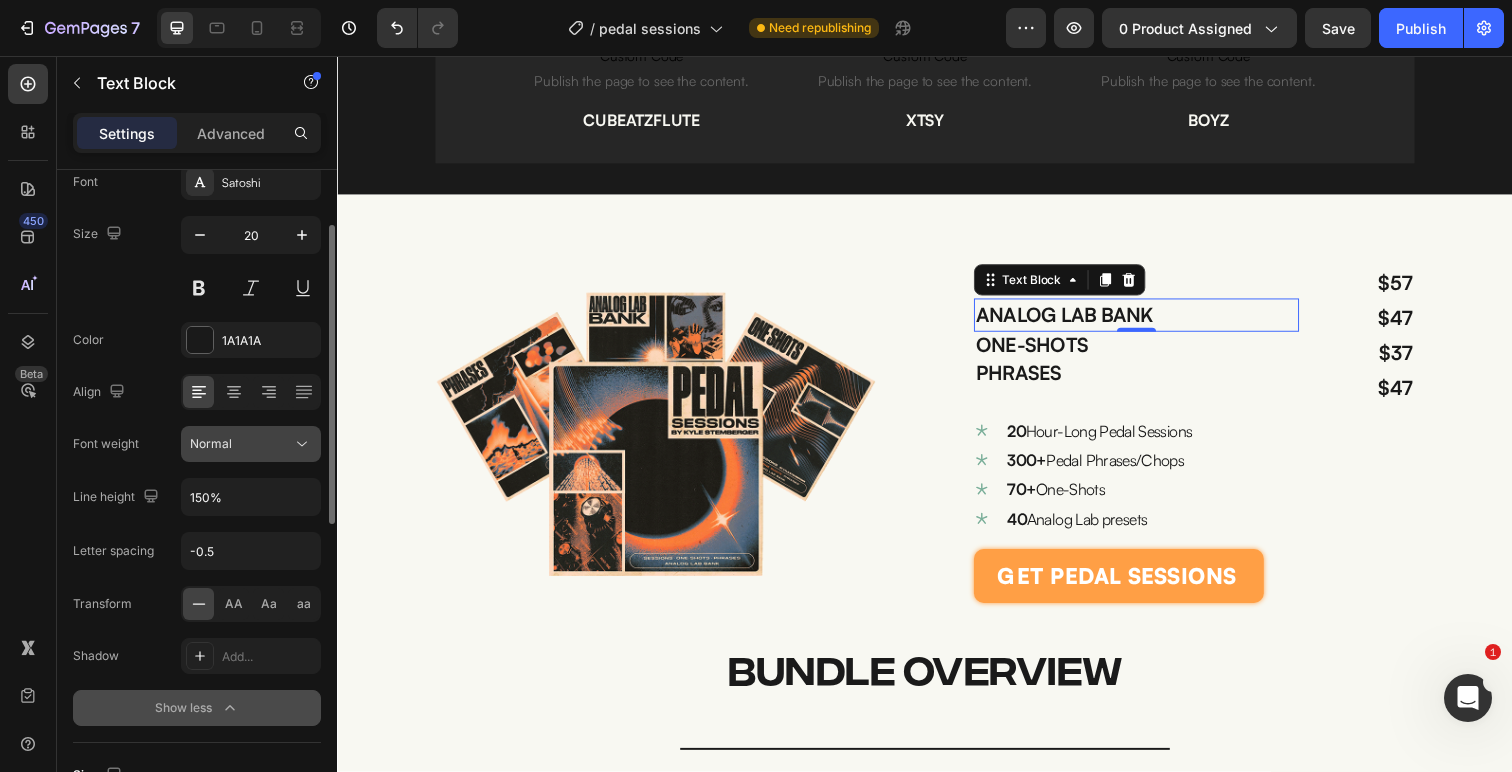 click on "Normal" at bounding box center (241, 444) 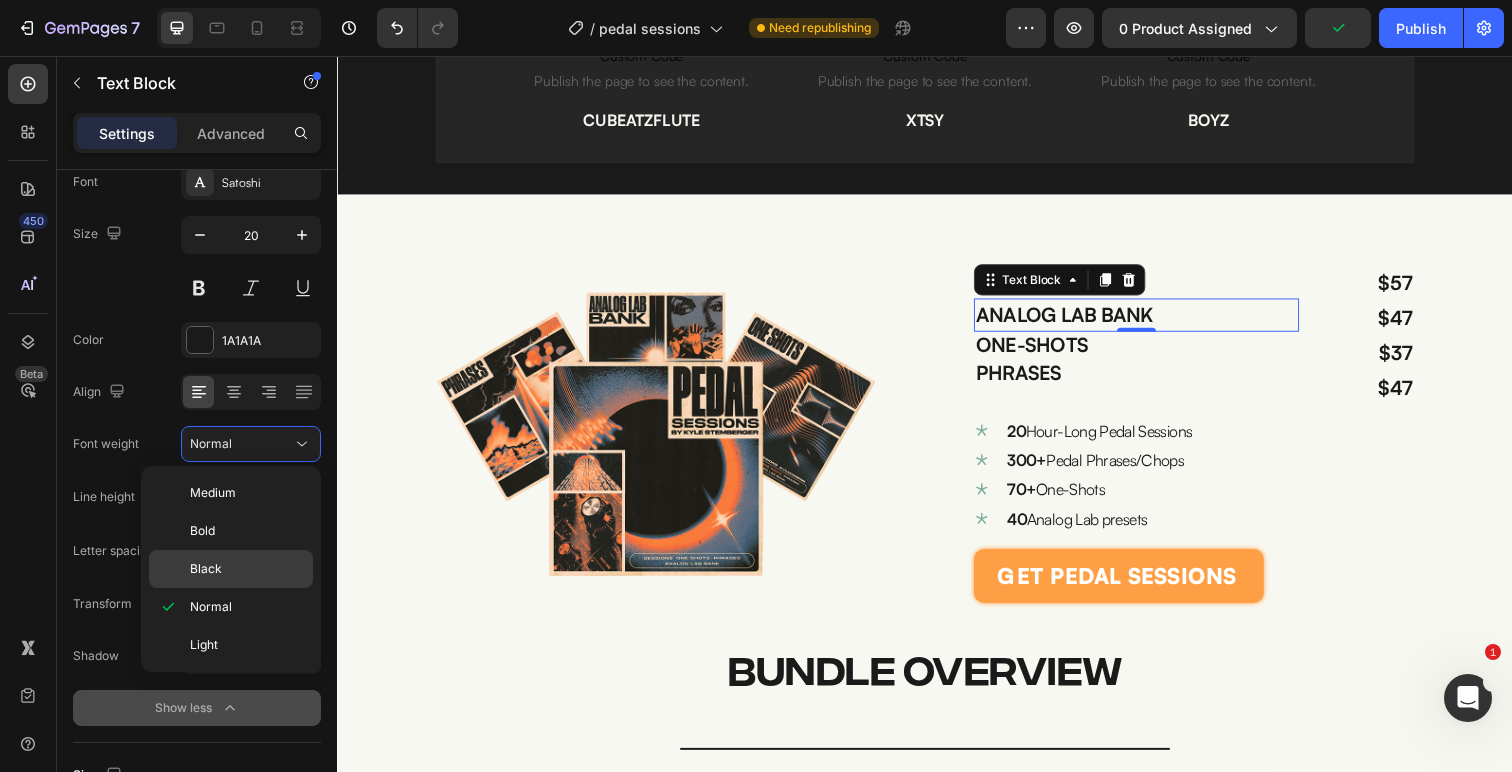 click on "Black" at bounding box center (247, 569) 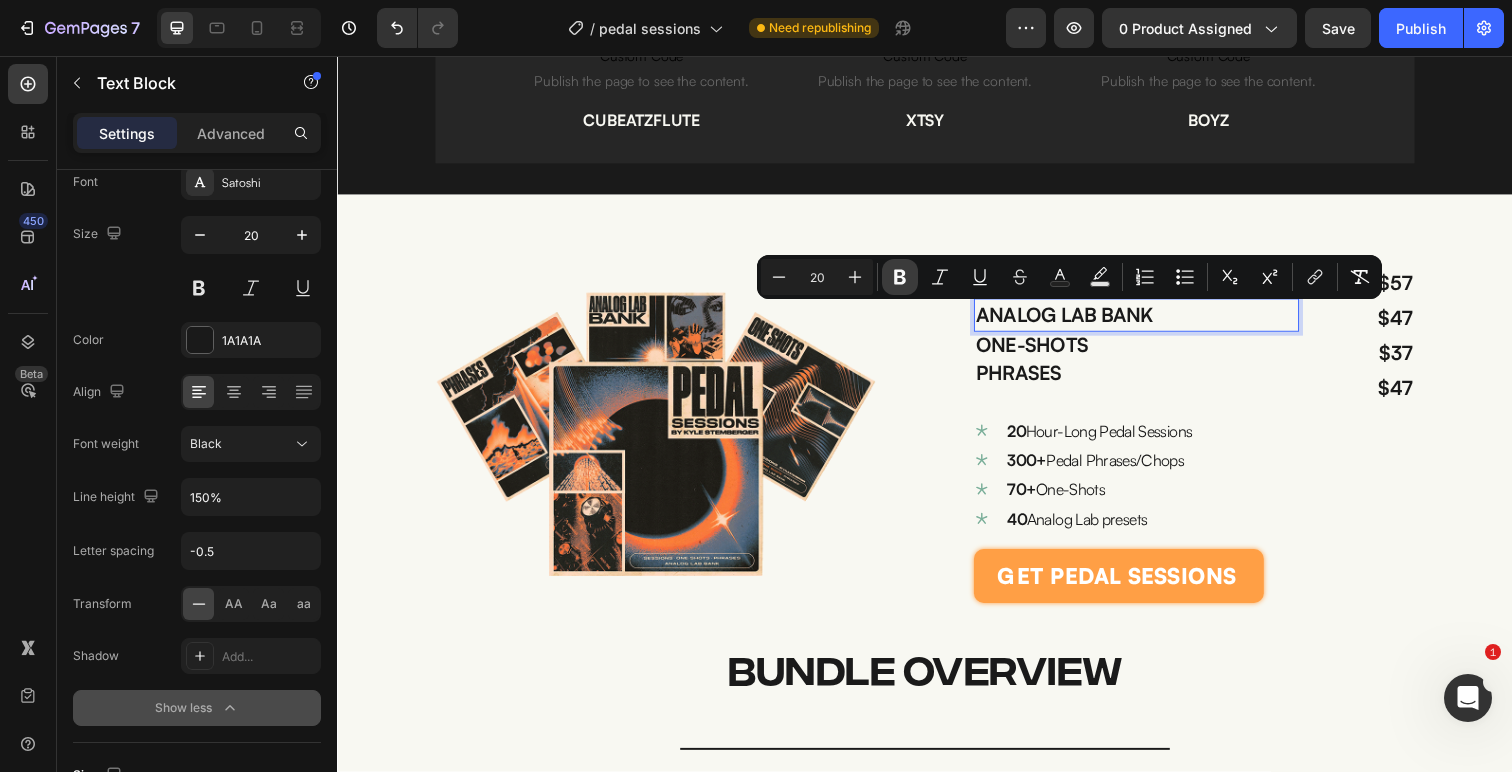 click 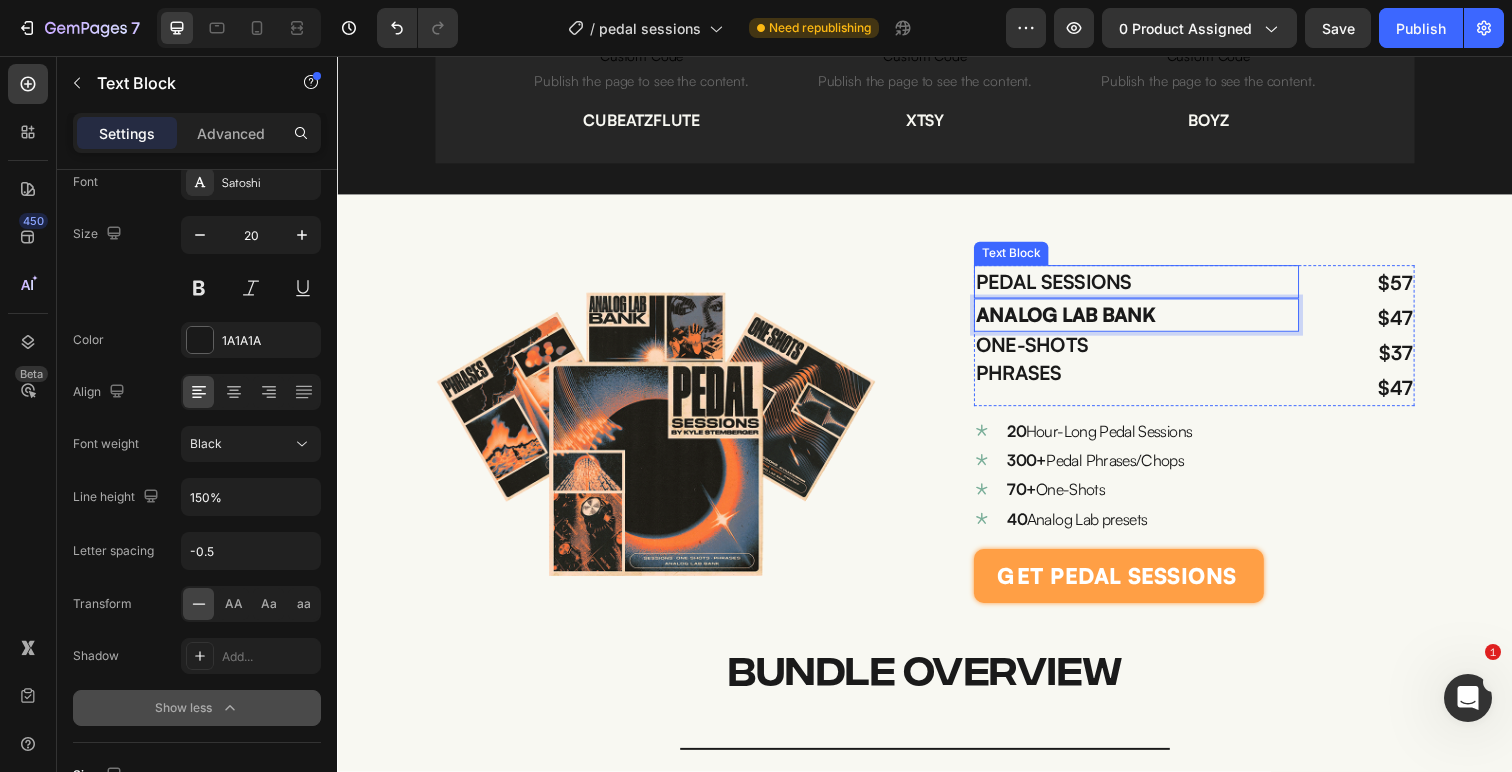 click on "PEDAL SESSIONS" at bounding box center (1068, 286) 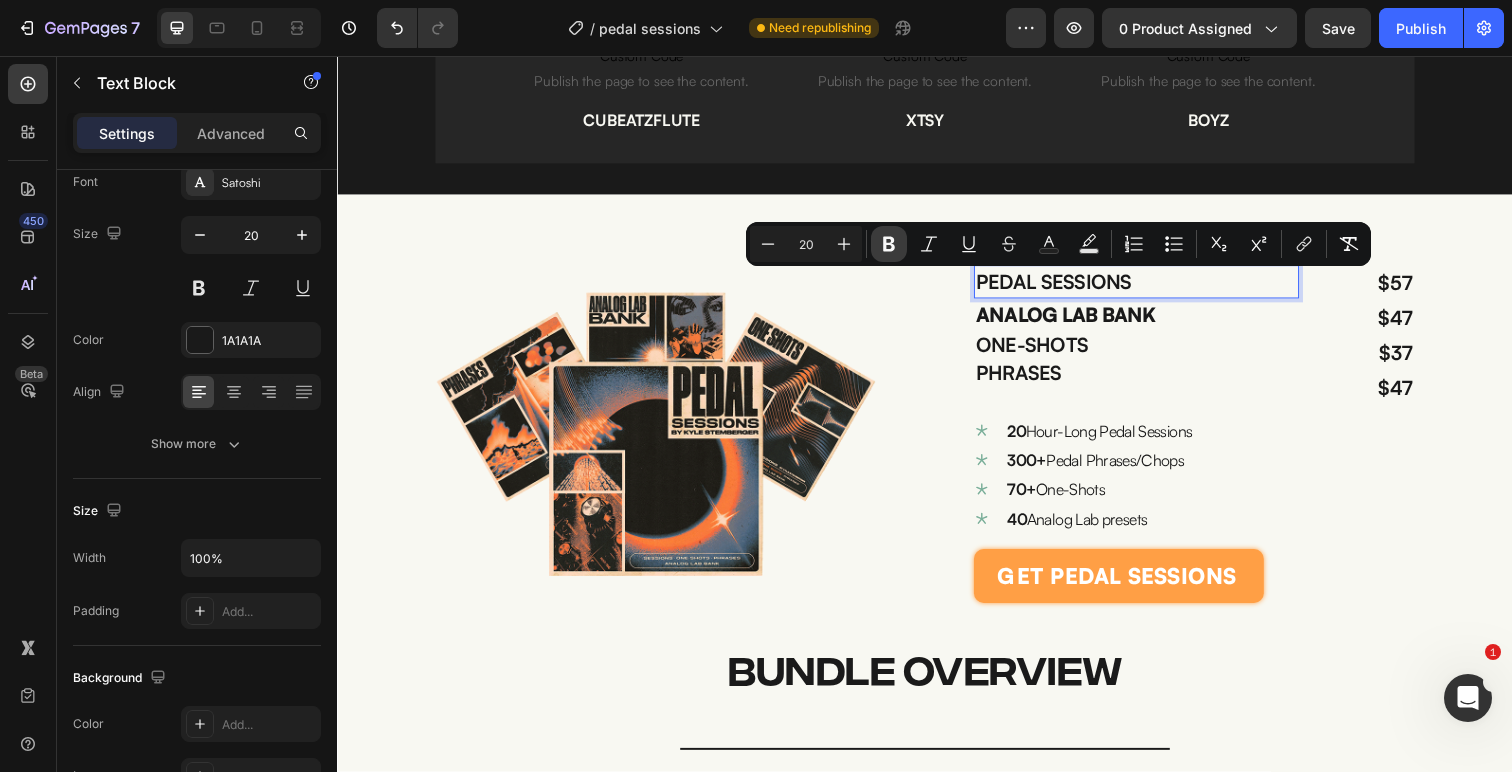 click 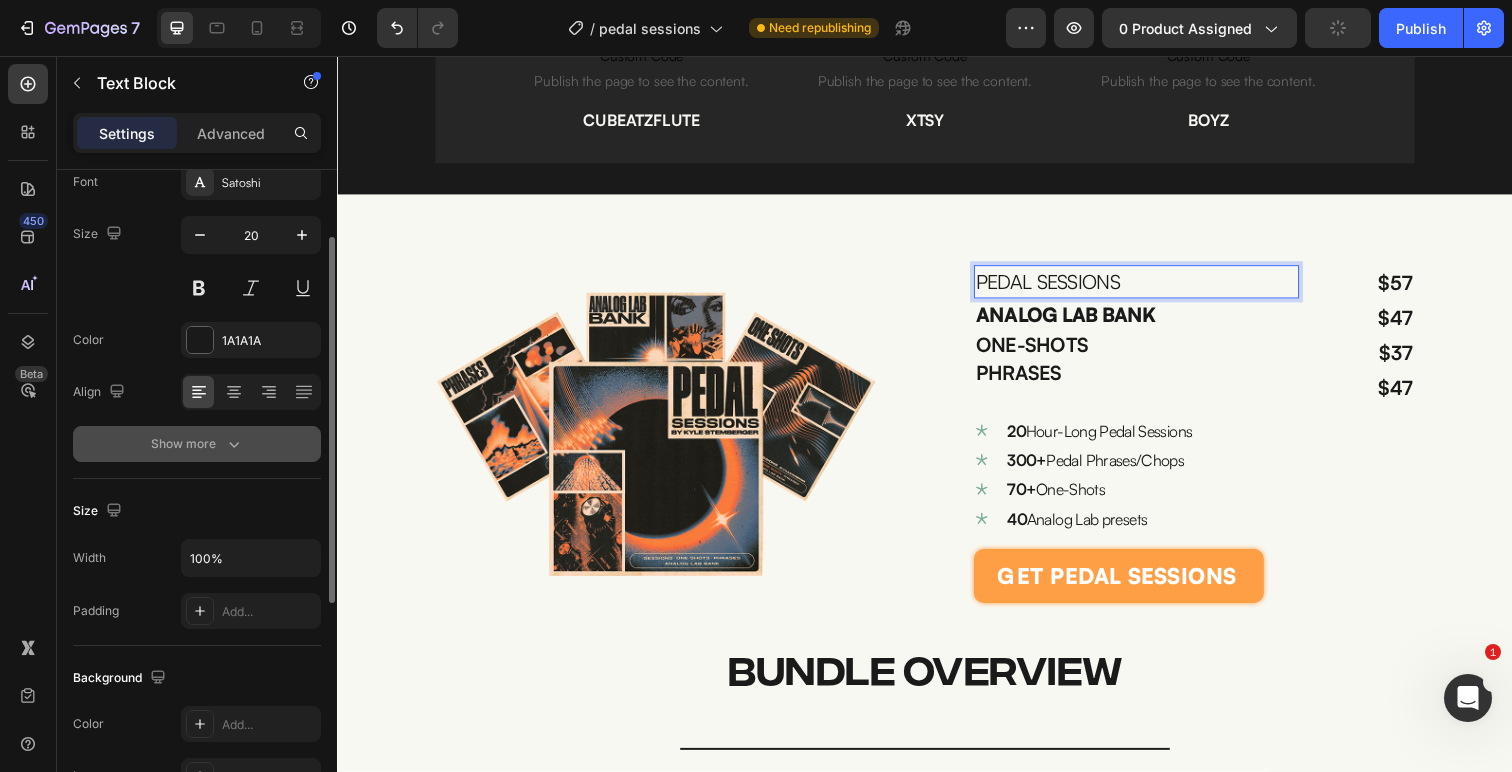 click 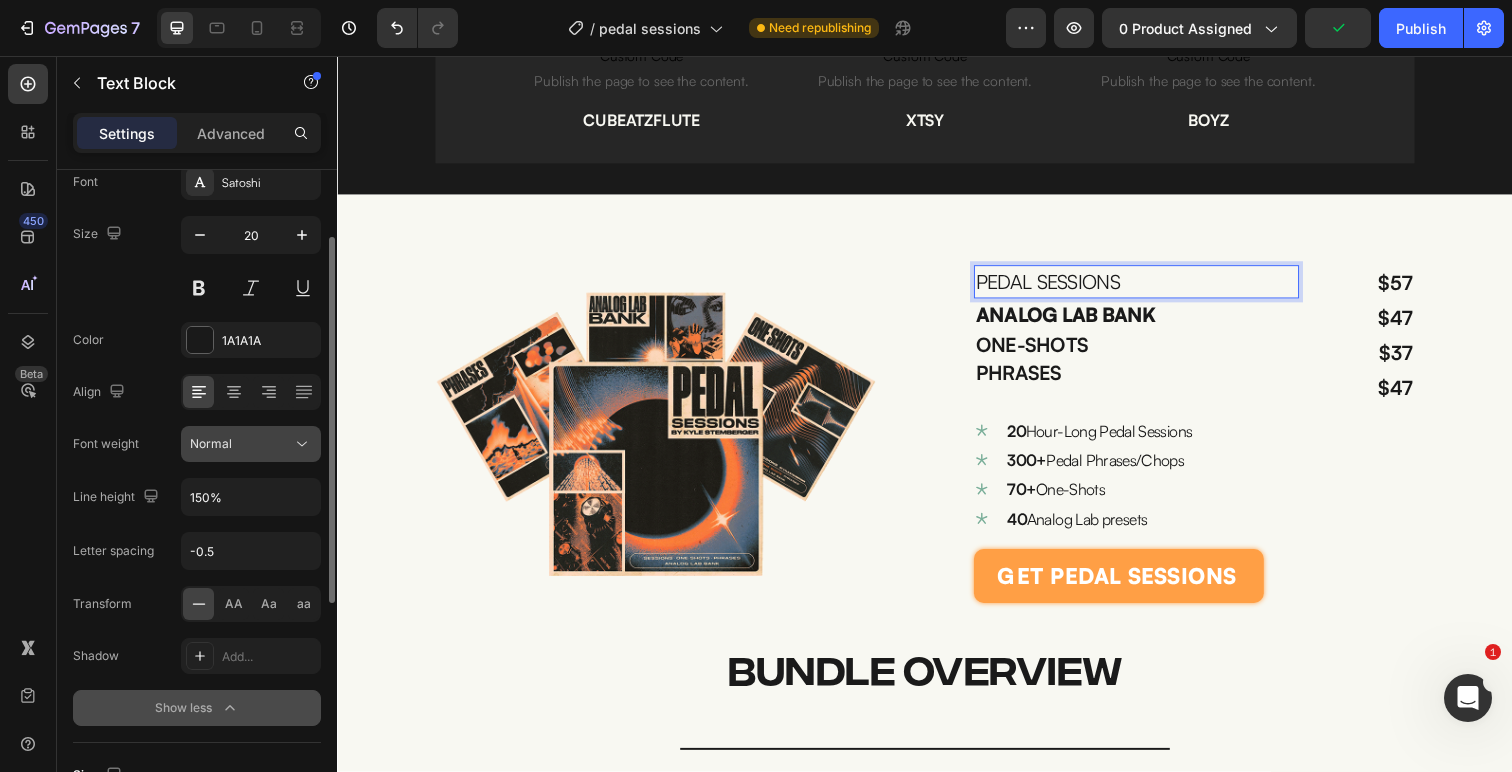 click on "Normal" at bounding box center [241, 444] 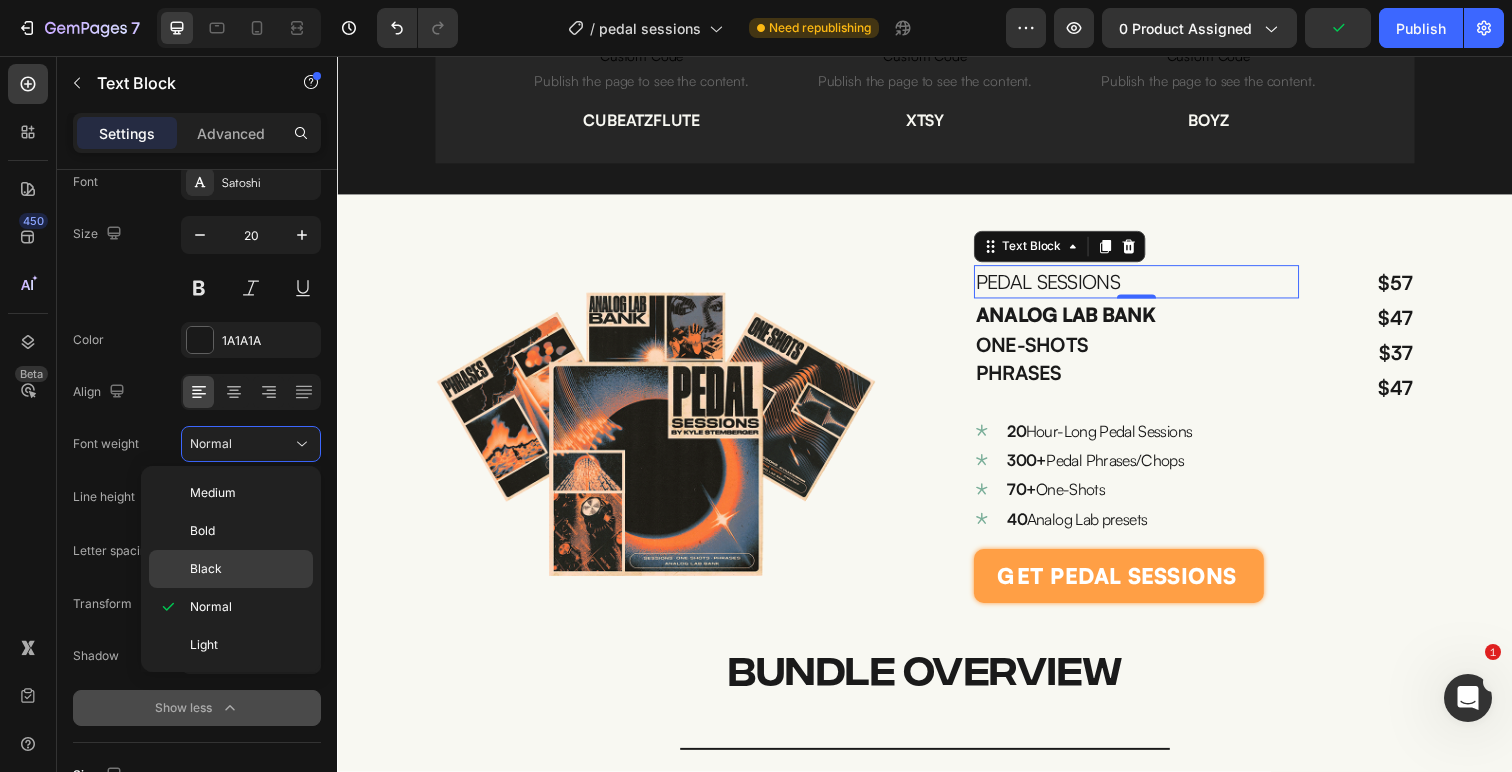 click on "Black" at bounding box center [247, 569] 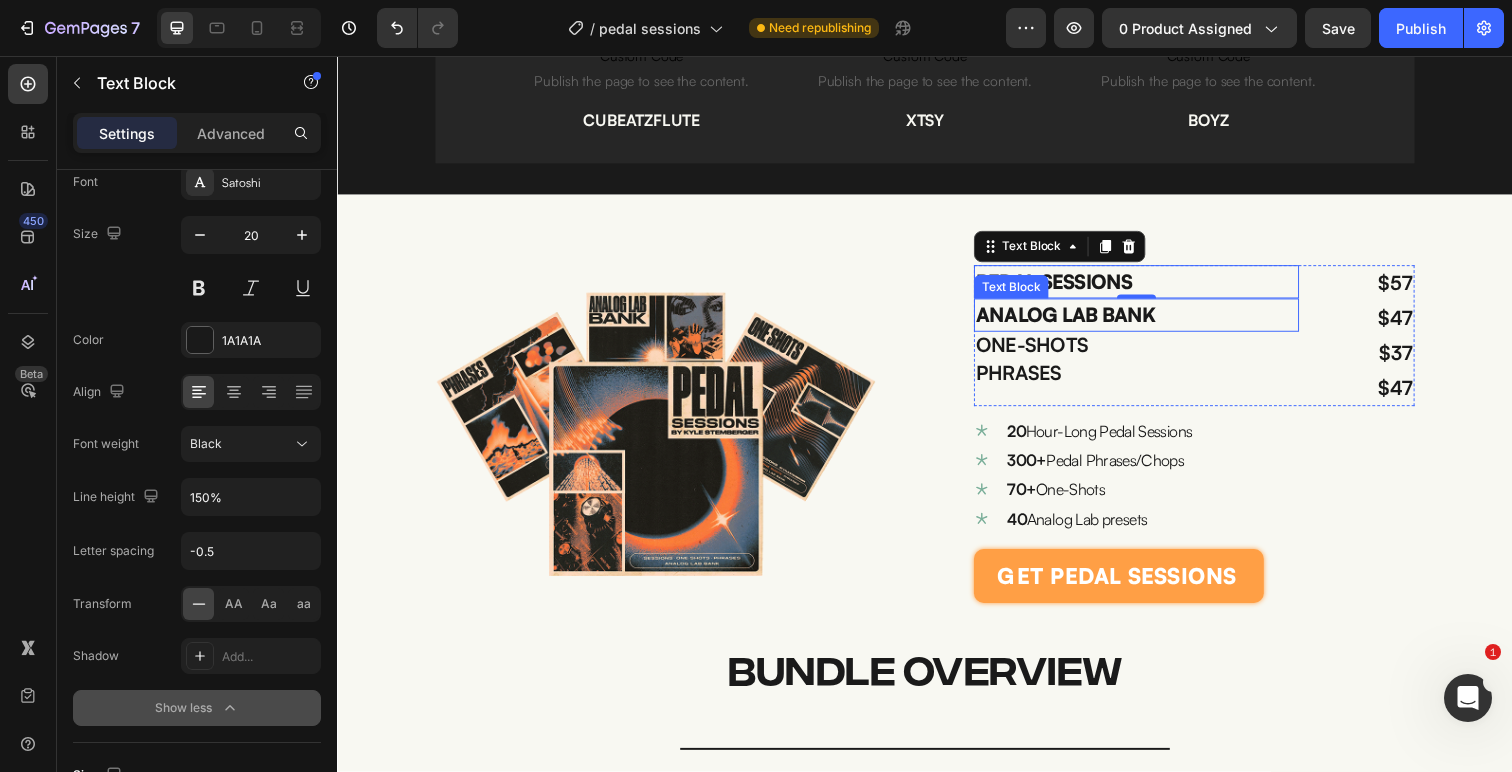 click on "ANALOG LAB BANK" at bounding box center [1153, 321] 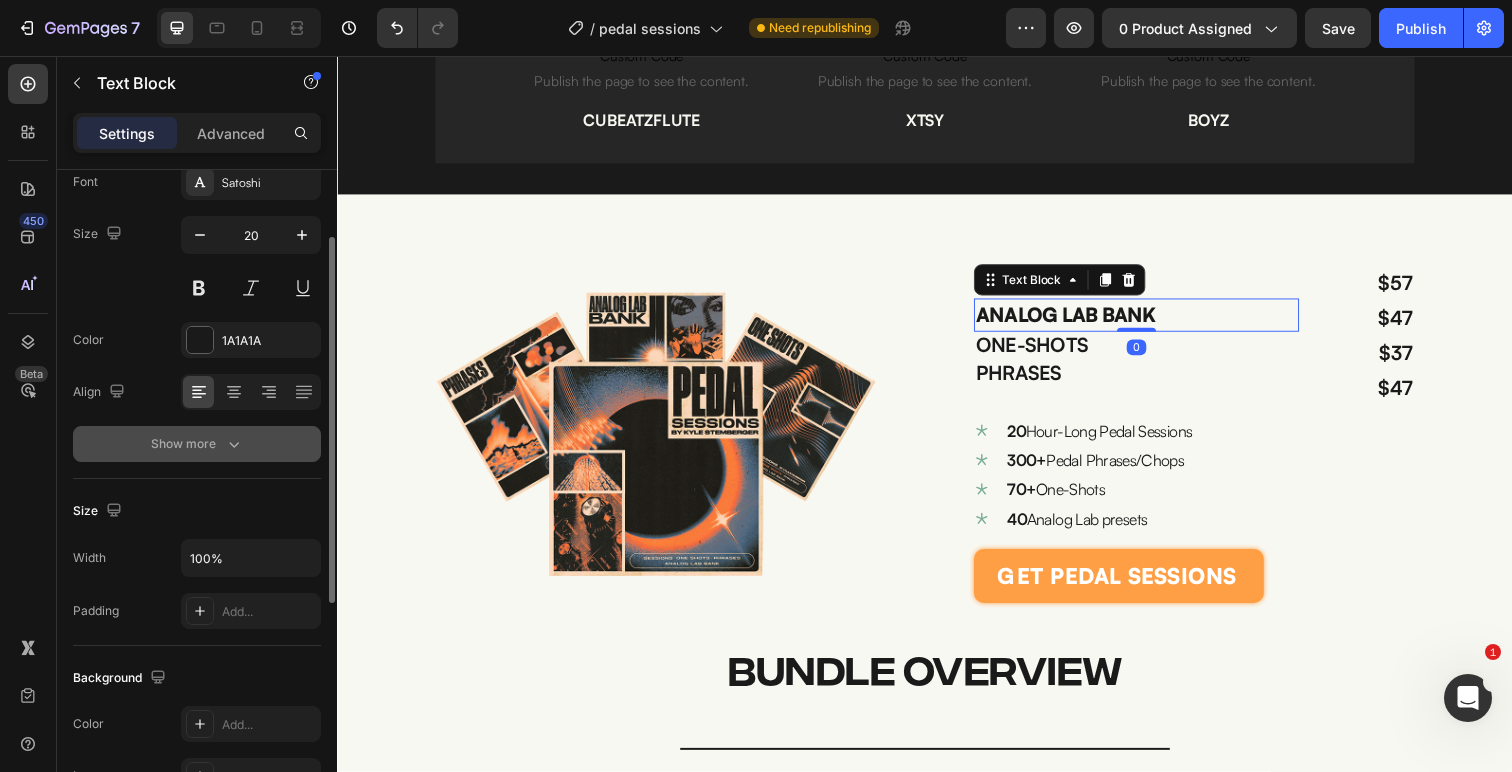 click on "Show more" at bounding box center (197, 444) 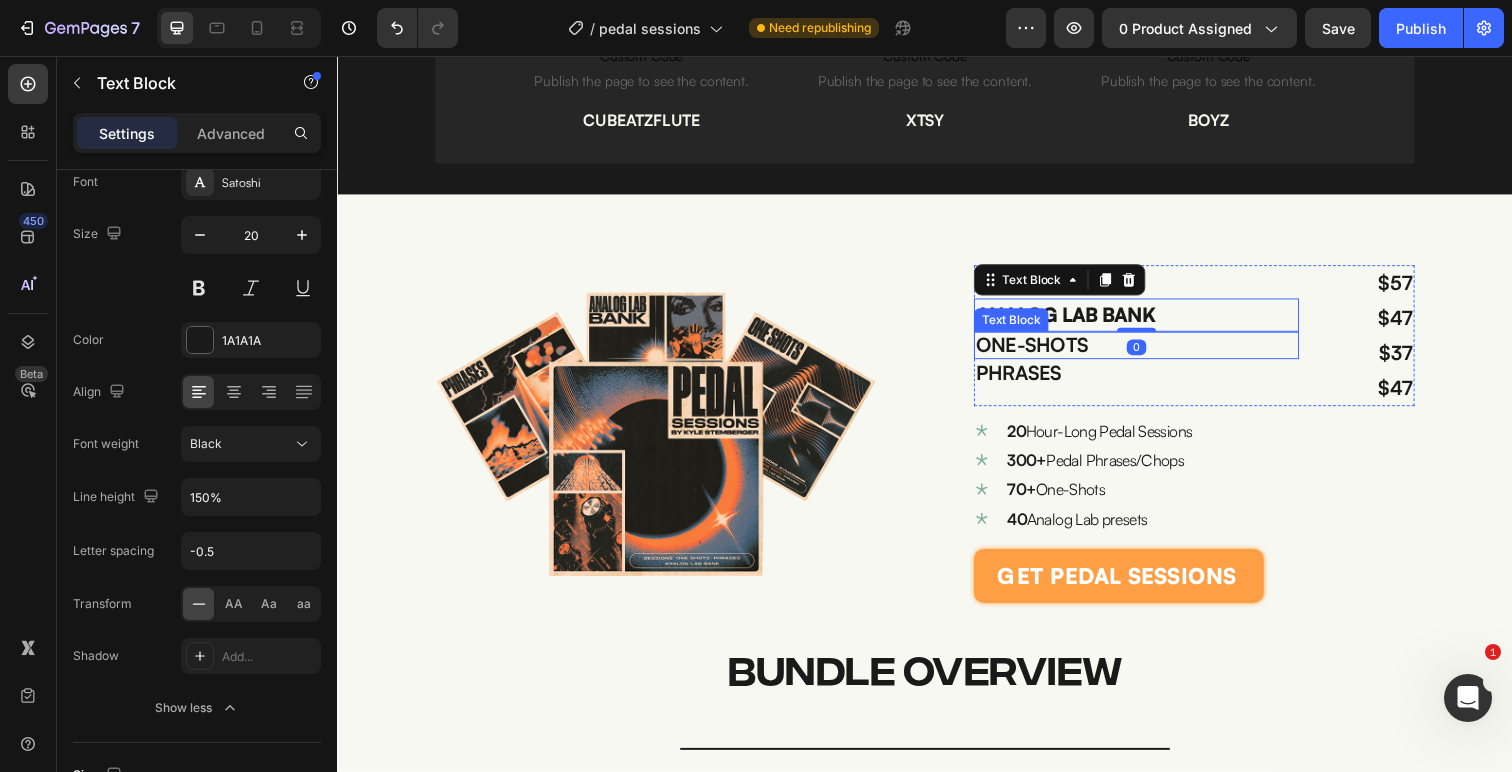 click on "0" at bounding box center (1153, 354) 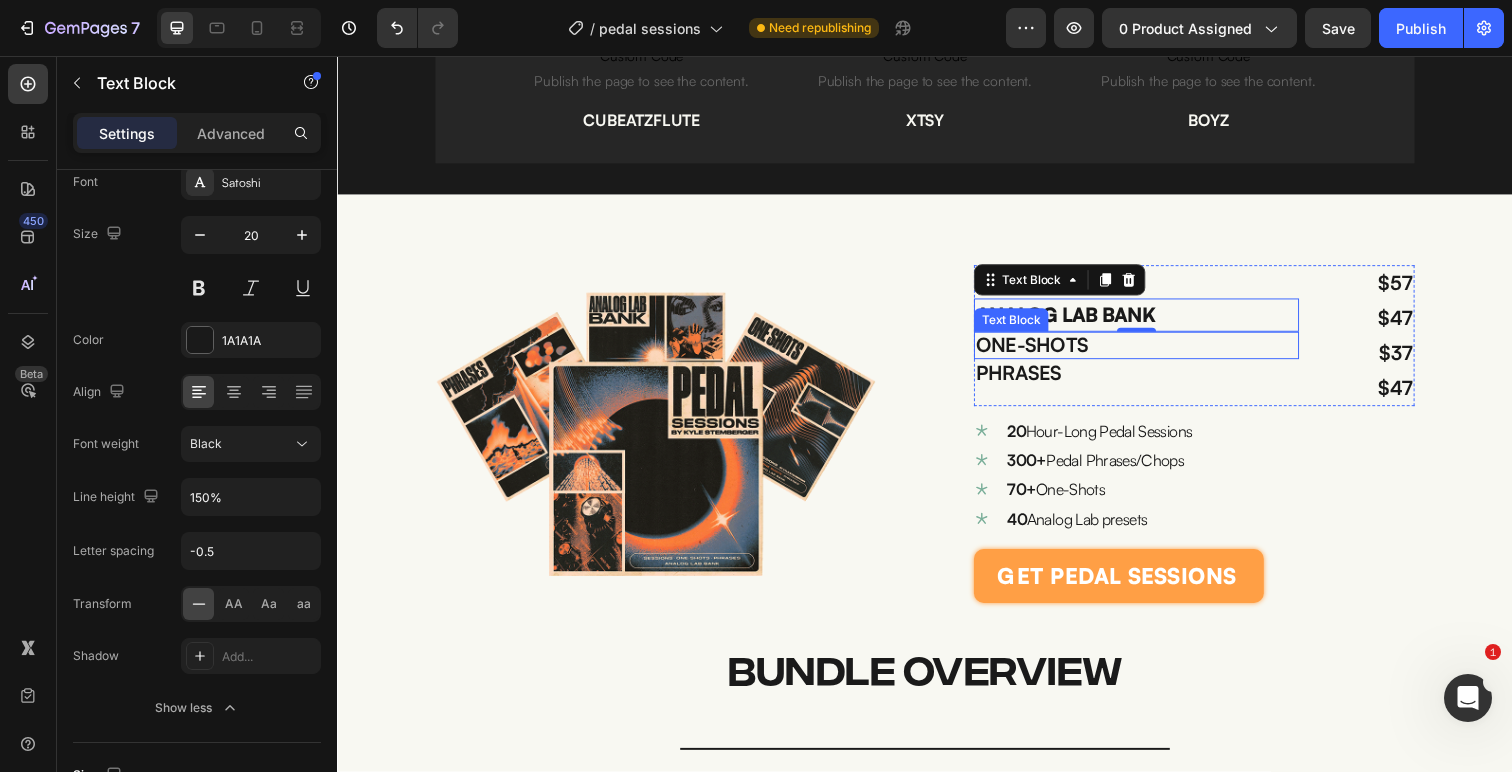 click on "ONE-SHOTS" at bounding box center [1153, 352] 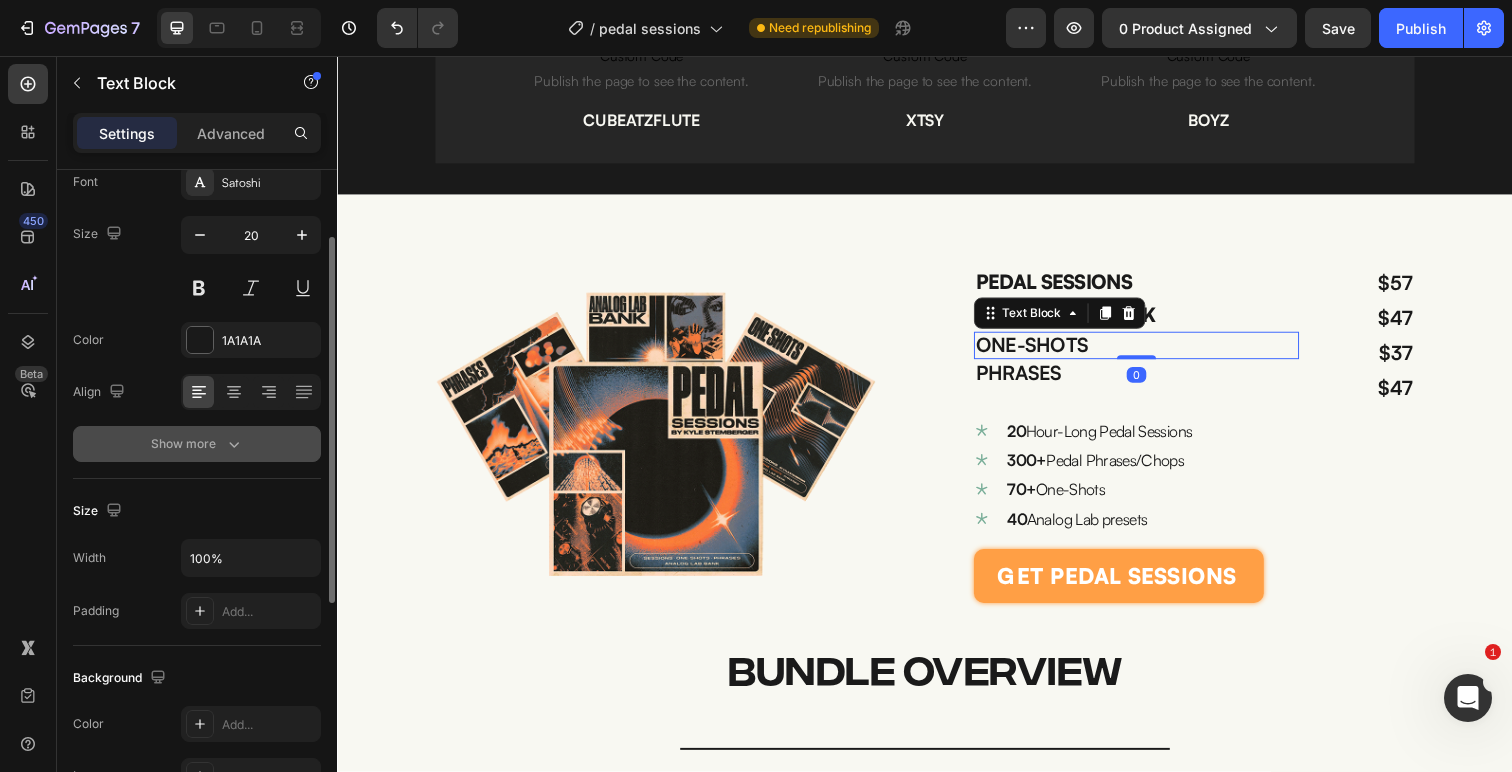 click on "Show more" at bounding box center [197, 444] 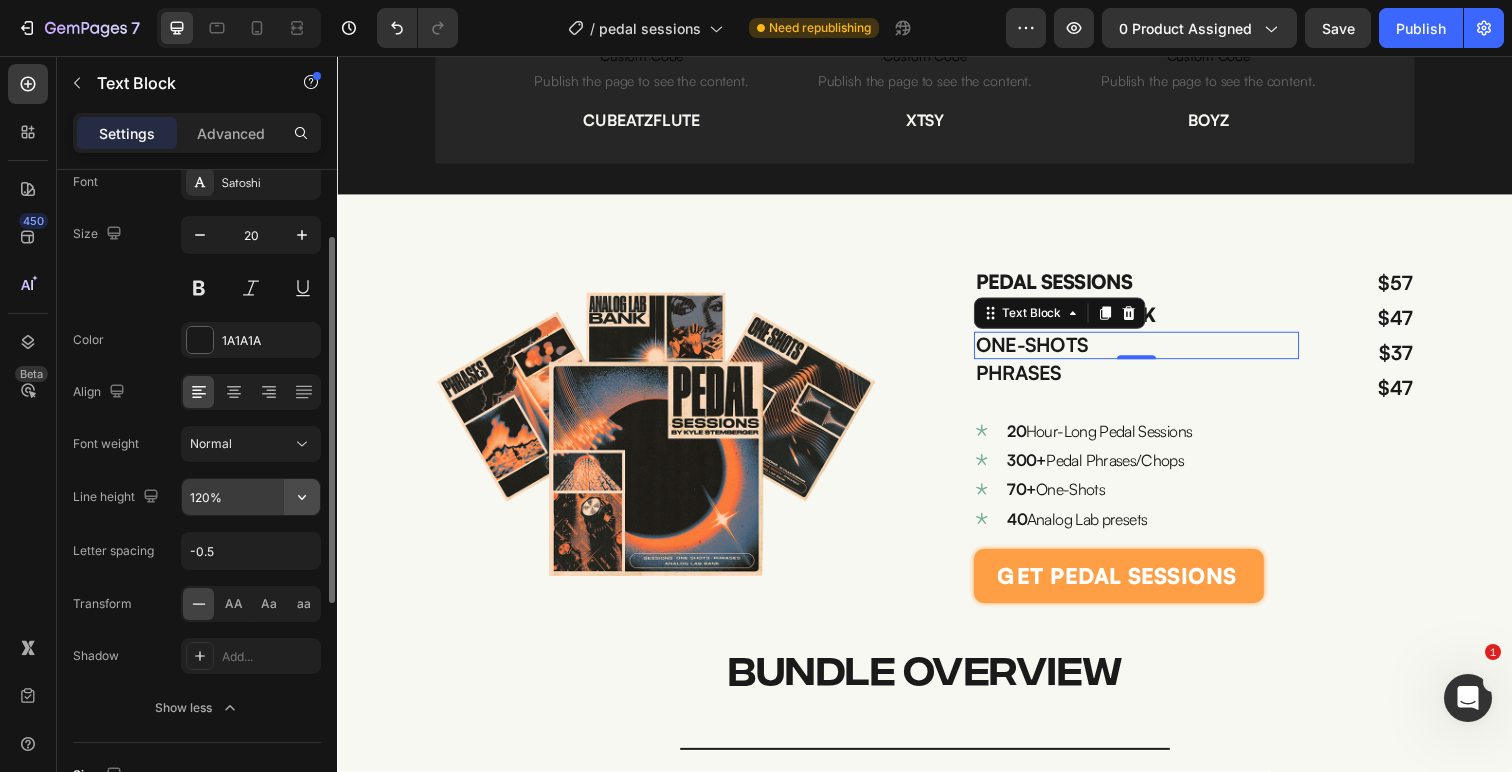 click 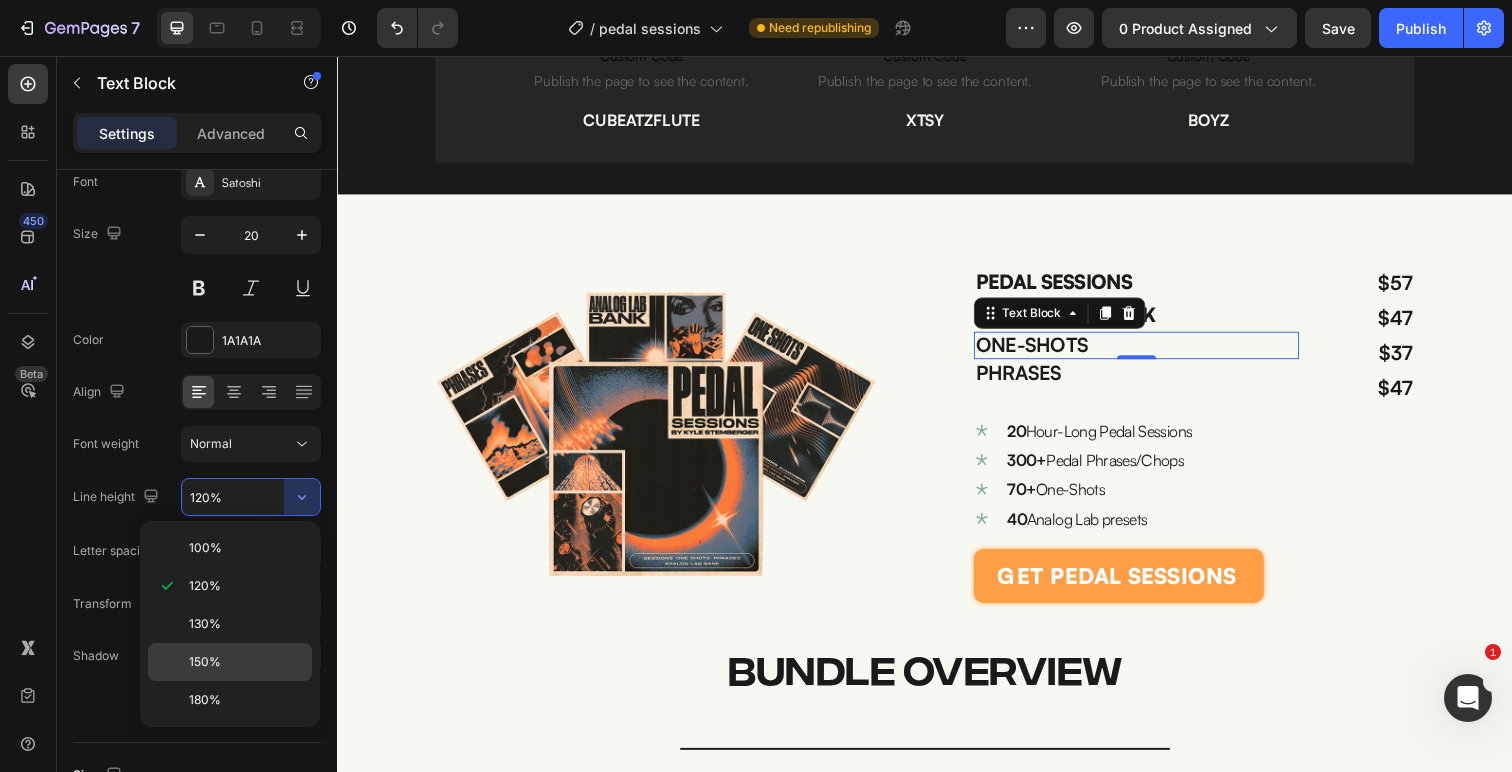 click on "150%" 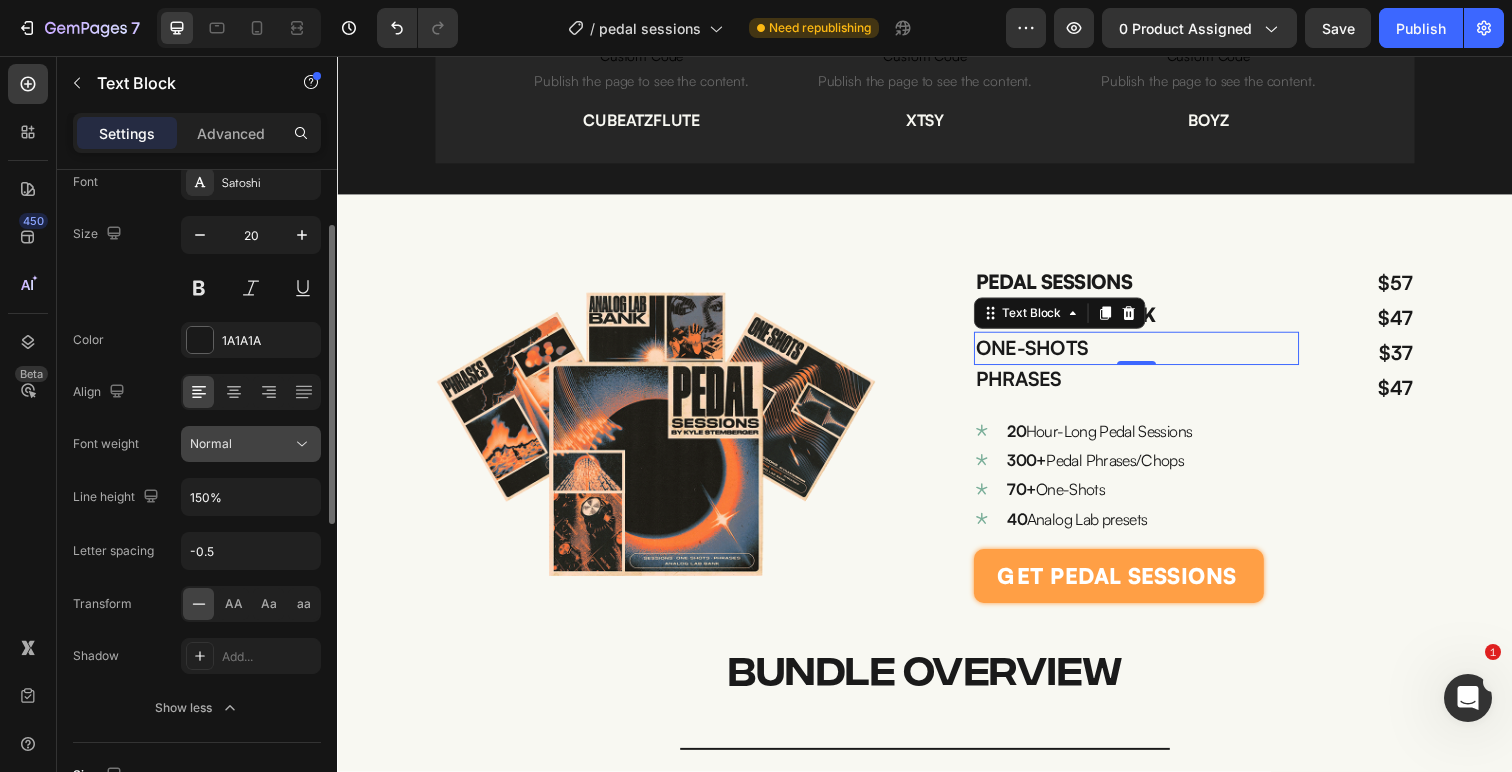 click 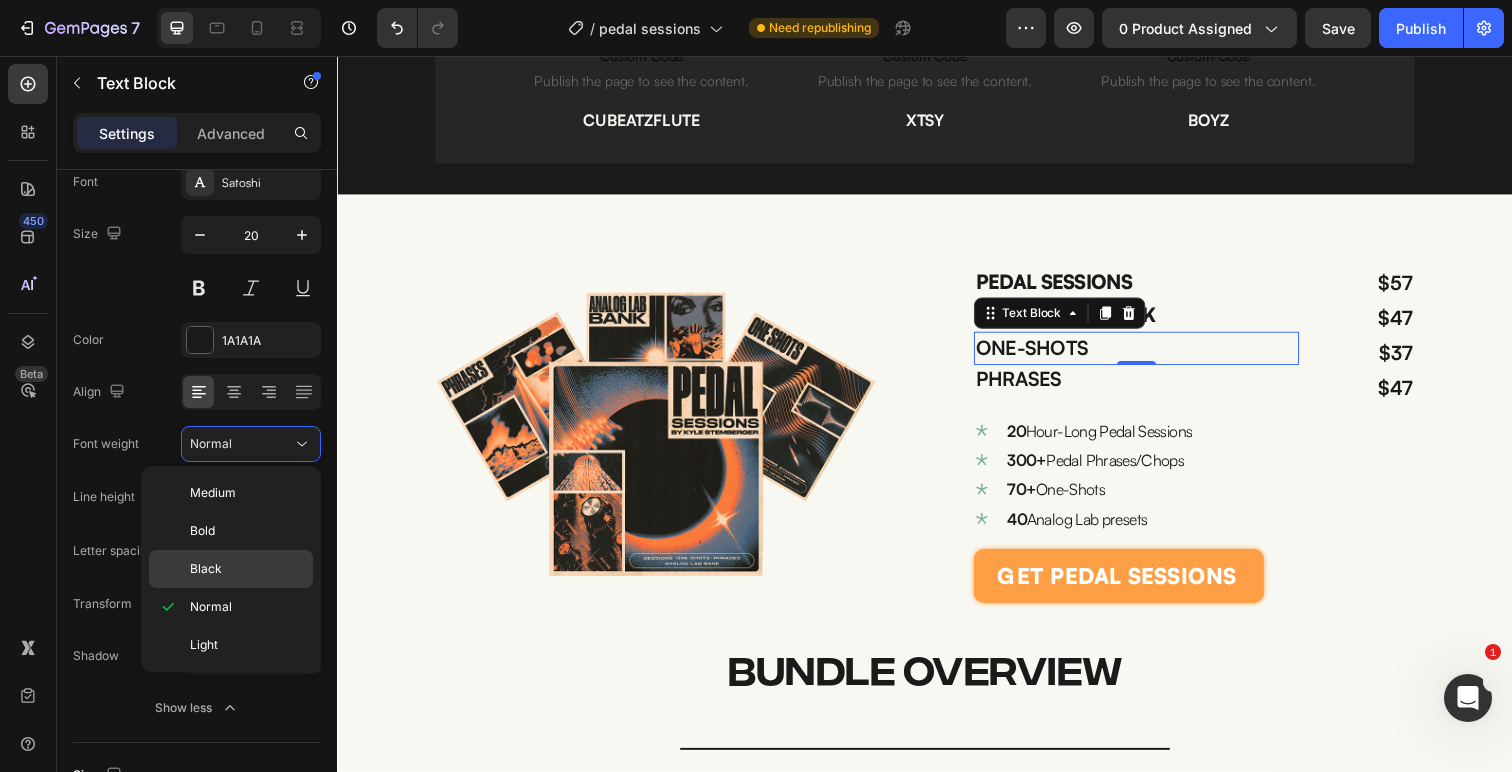 click on "Black" at bounding box center (247, 569) 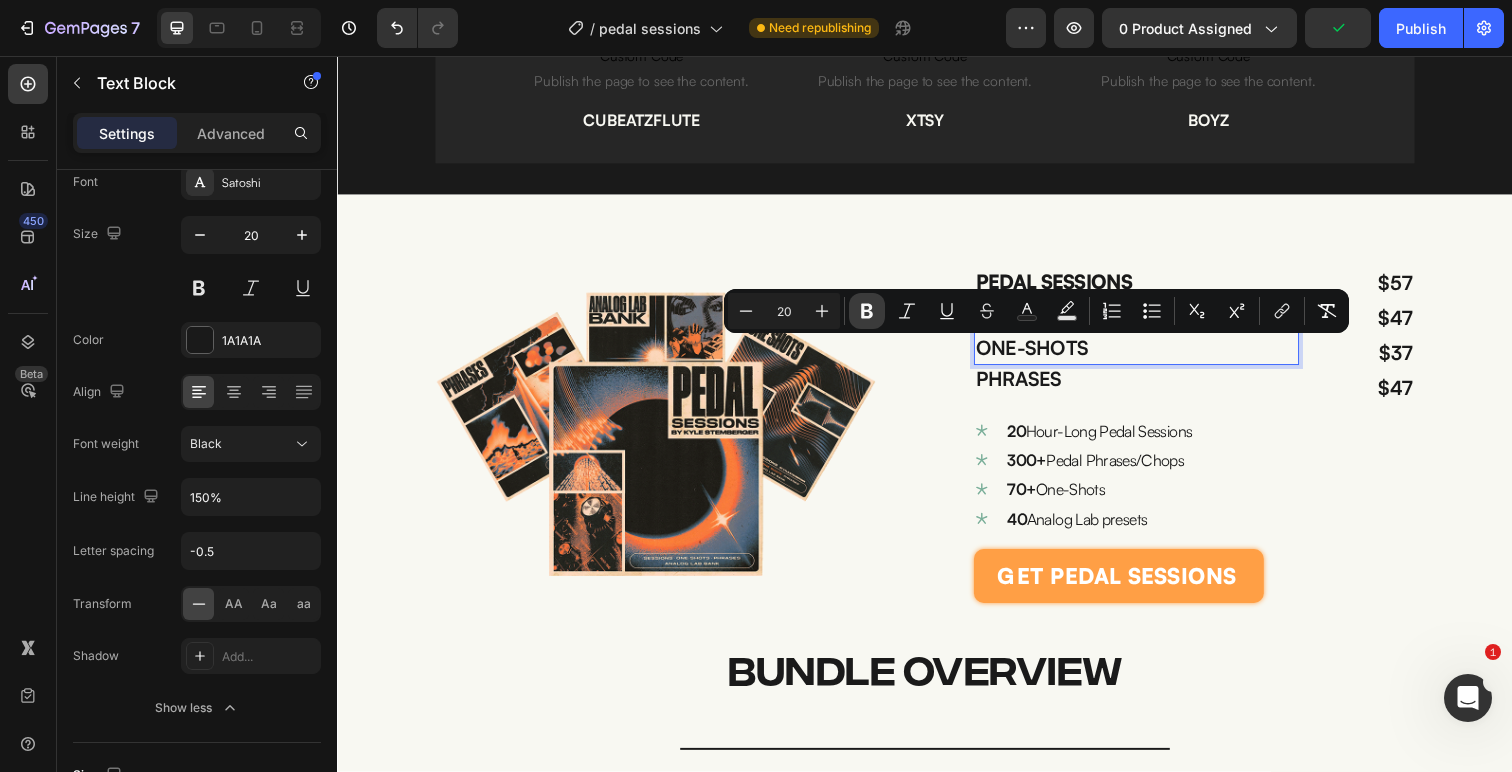 click 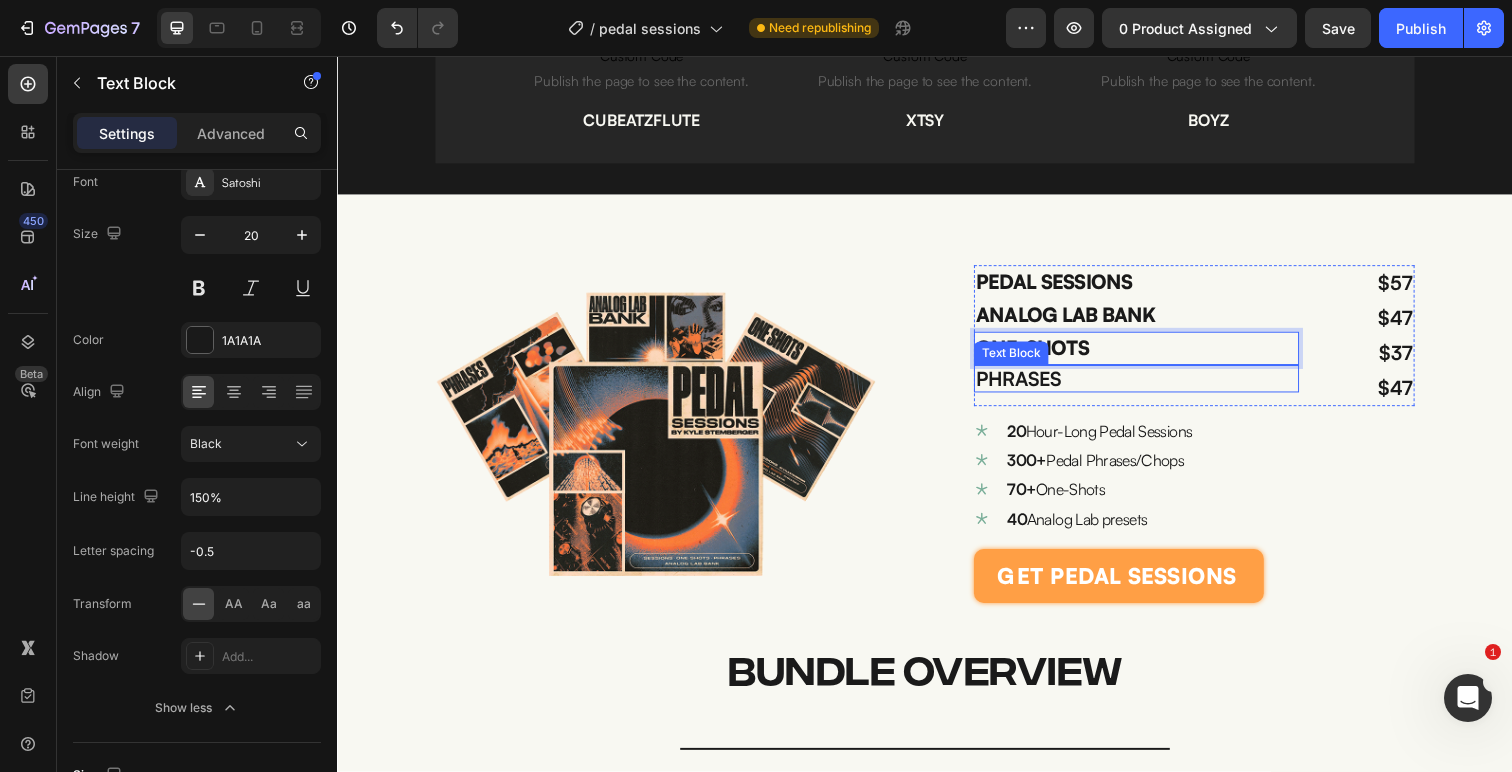 click on "PHRASES" at bounding box center [1033, 385] 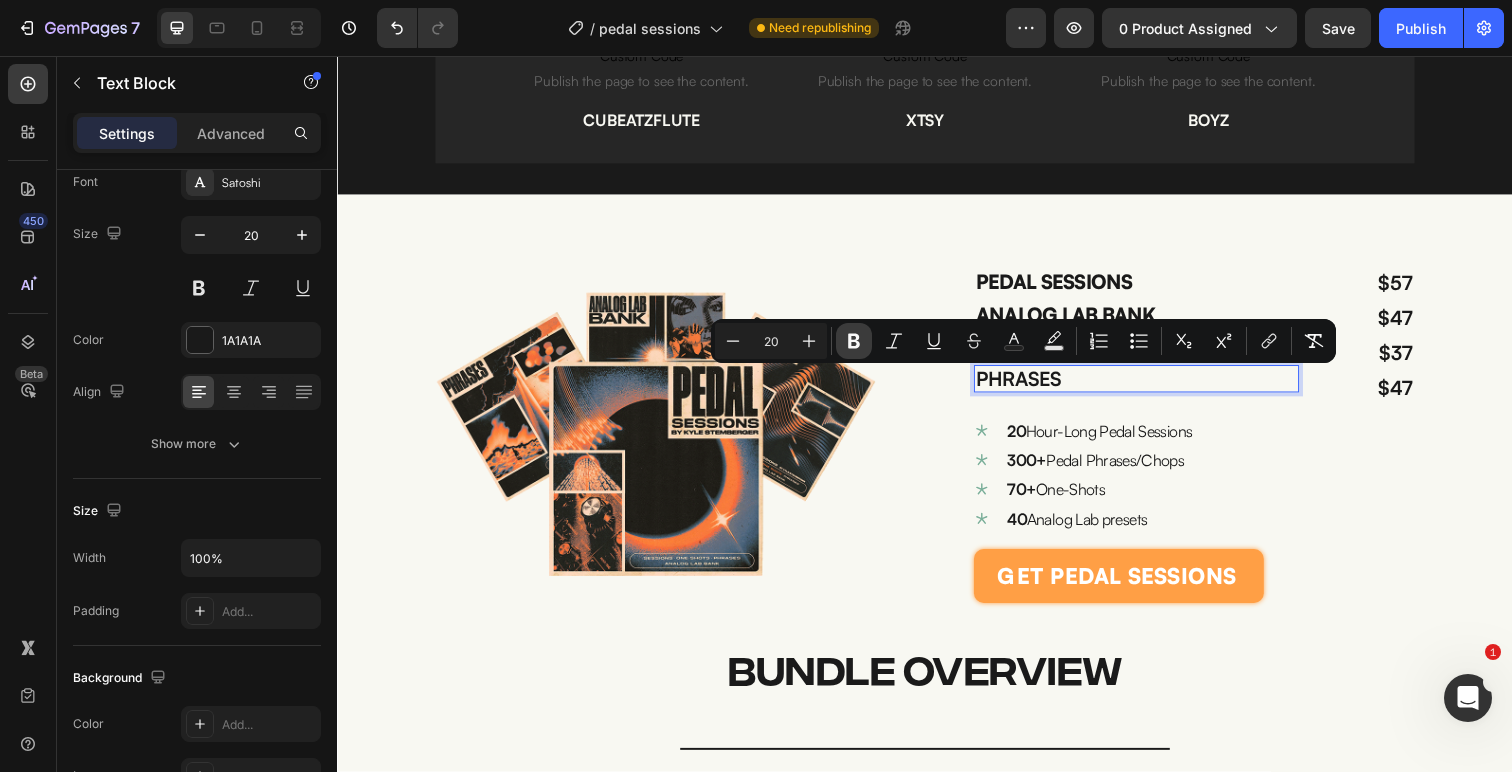 click on "Bold" at bounding box center (854, 341) 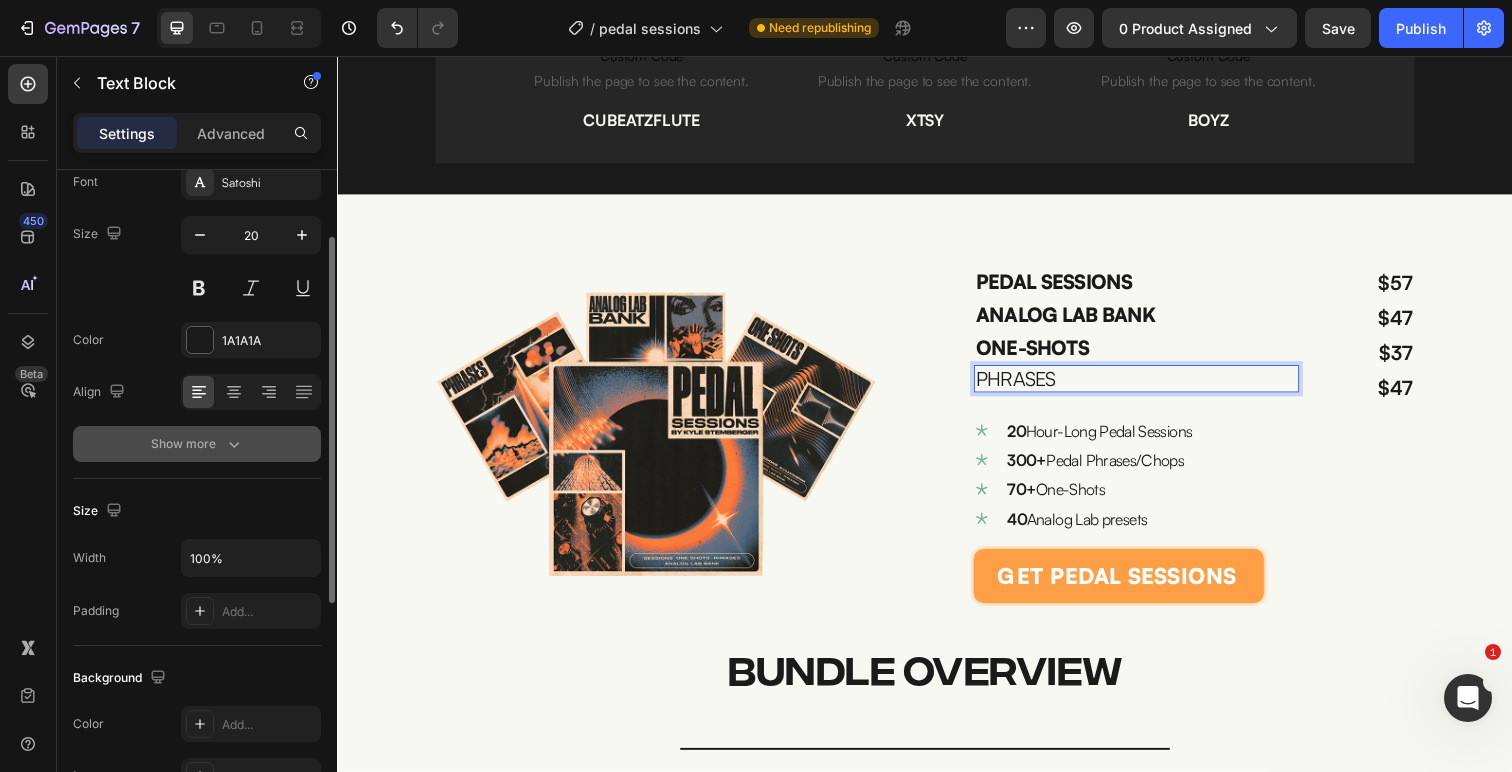 click on "Show more" at bounding box center [197, 444] 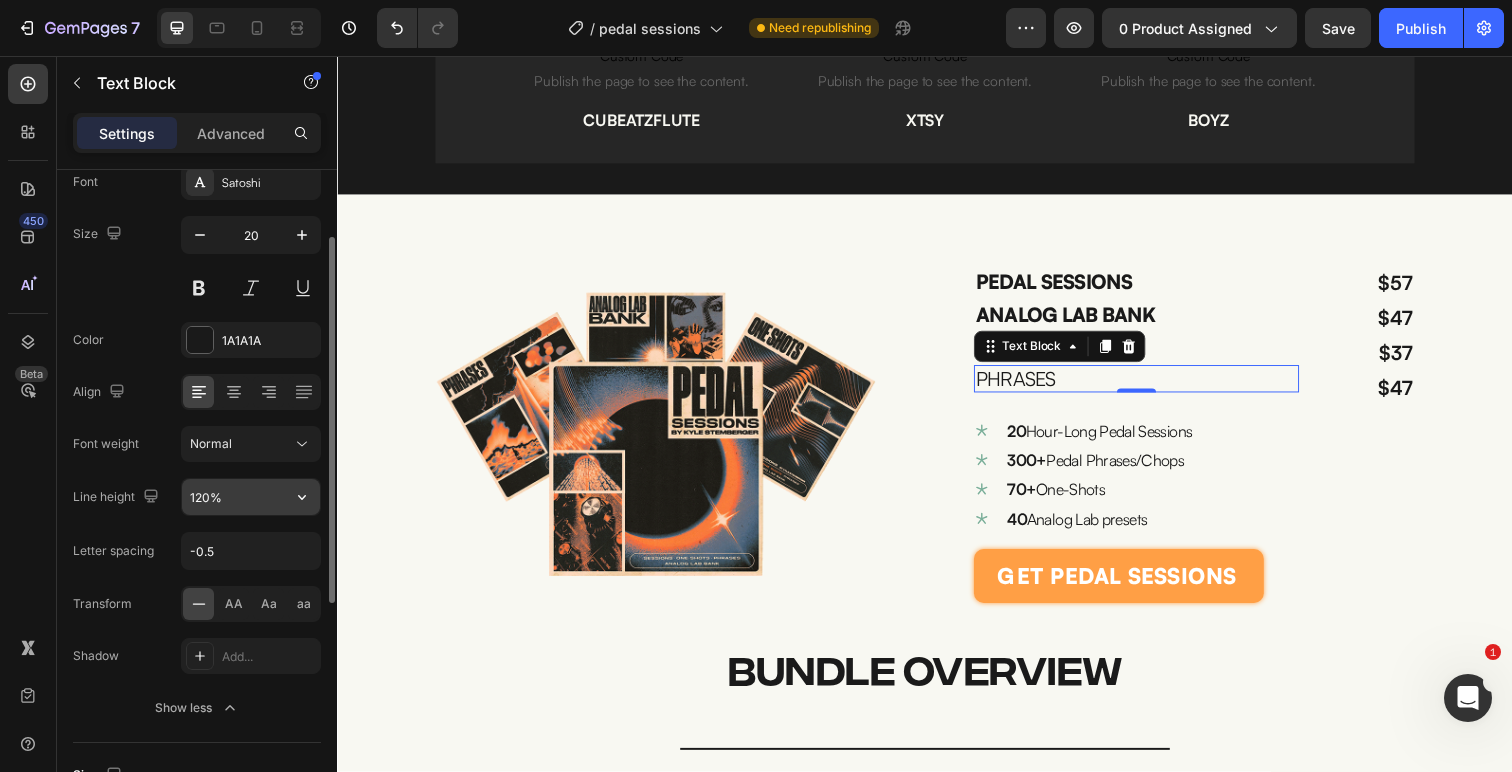 click on "120%" at bounding box center [251, 497] 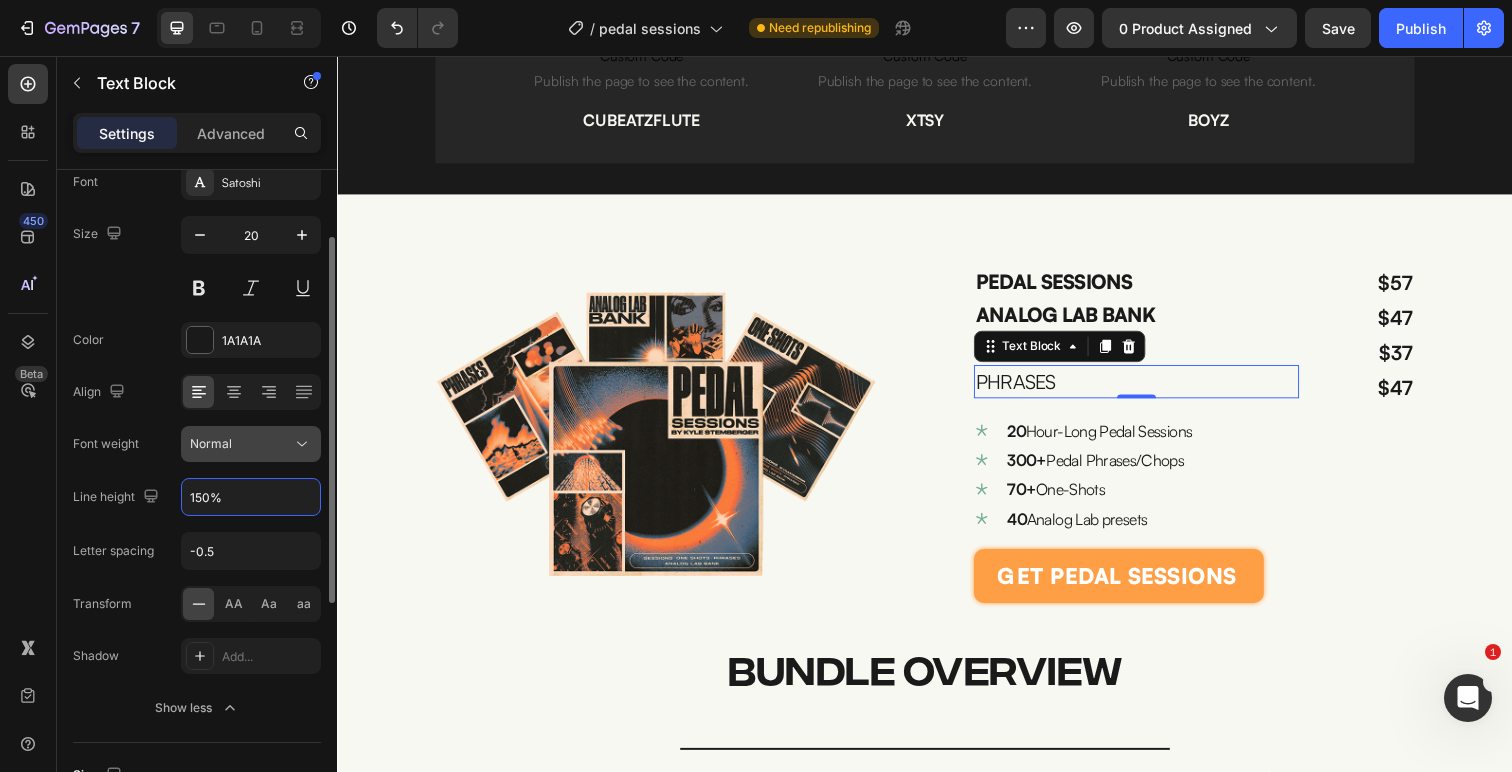 type on "150%" 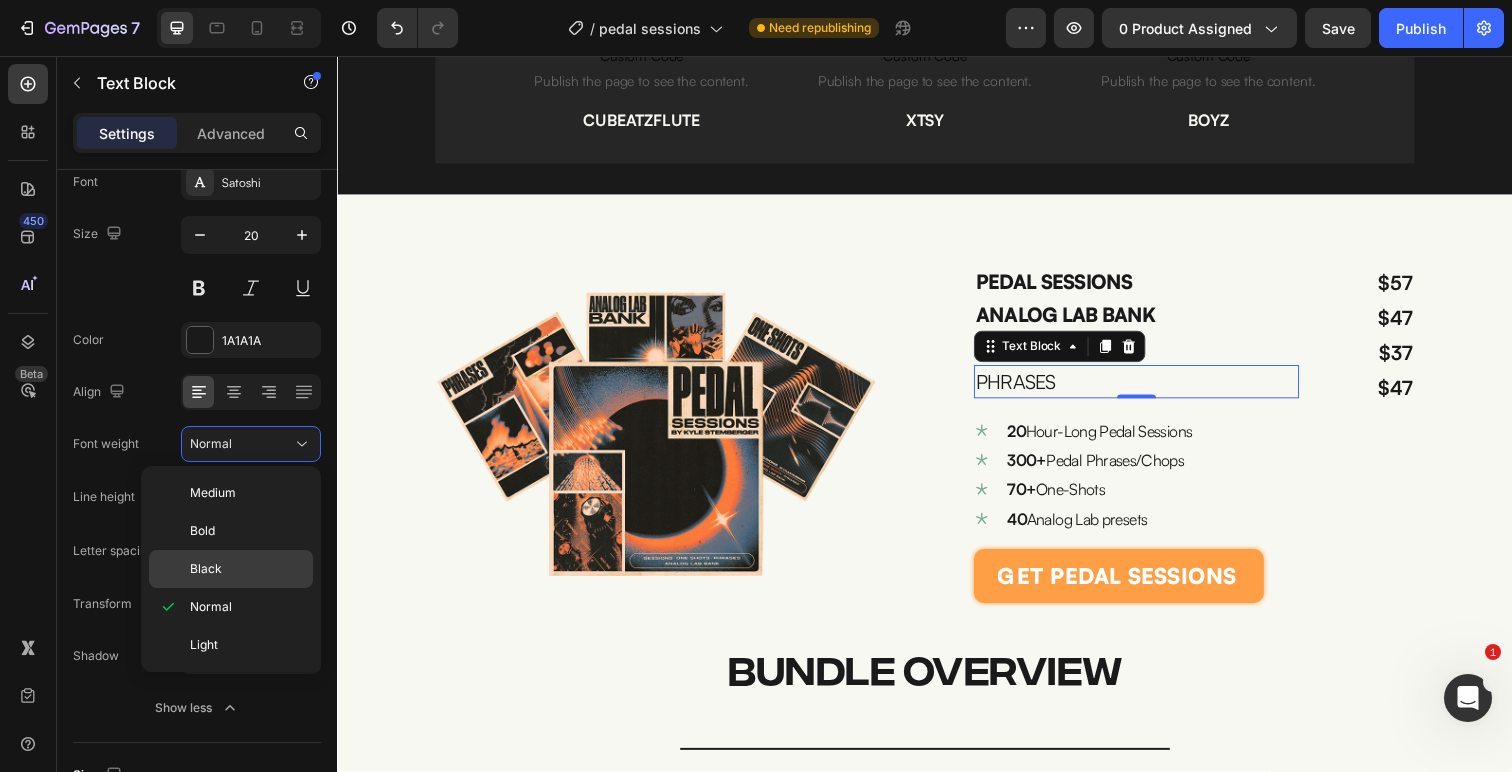 click on "Black" at bounding box center (247, 569) 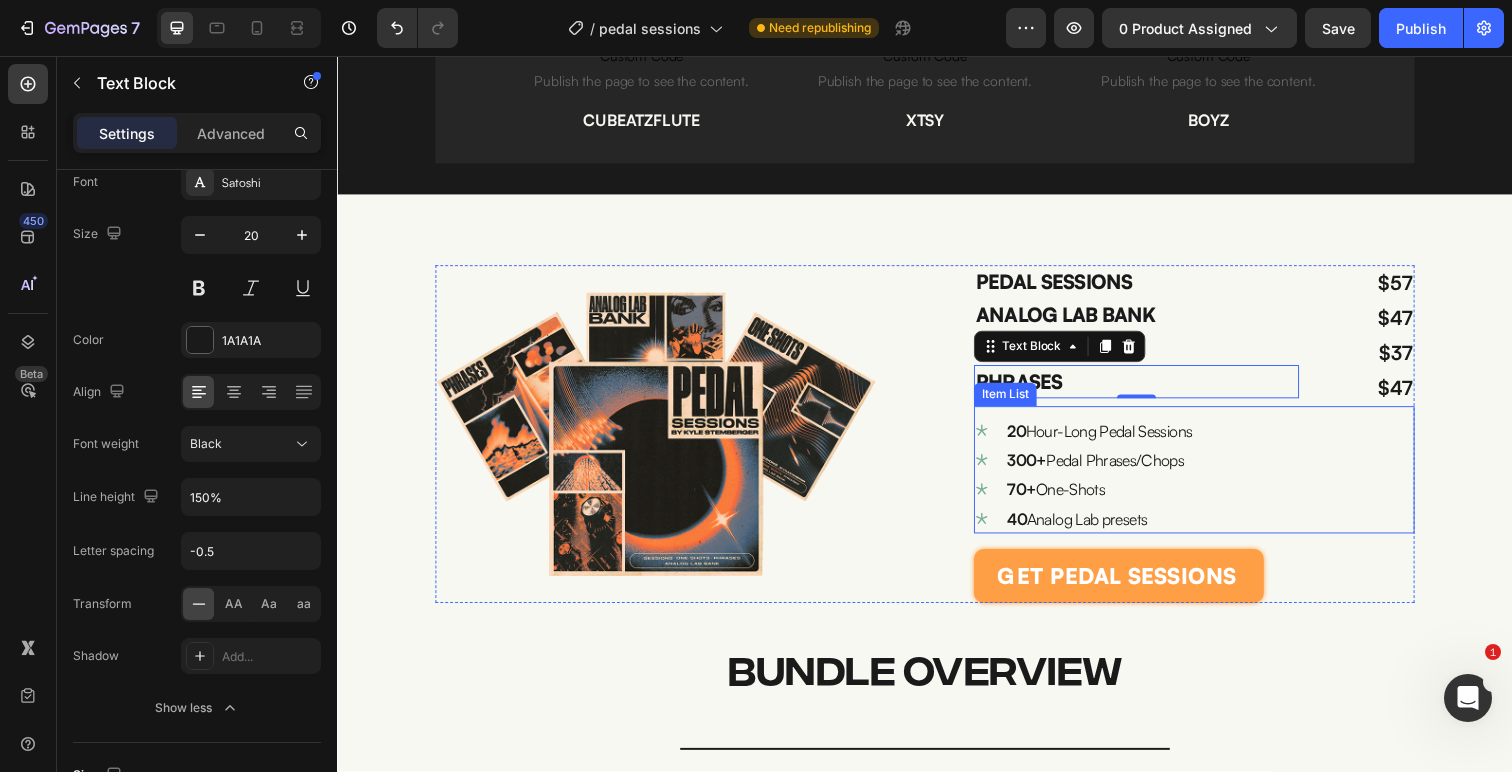 click on "20  Hour-Long Pedal Sessions
300+  Pedal Phrases/Chops
70+  One-Shots
40  Analog Lab presets" at bounding box center [1212, 484] 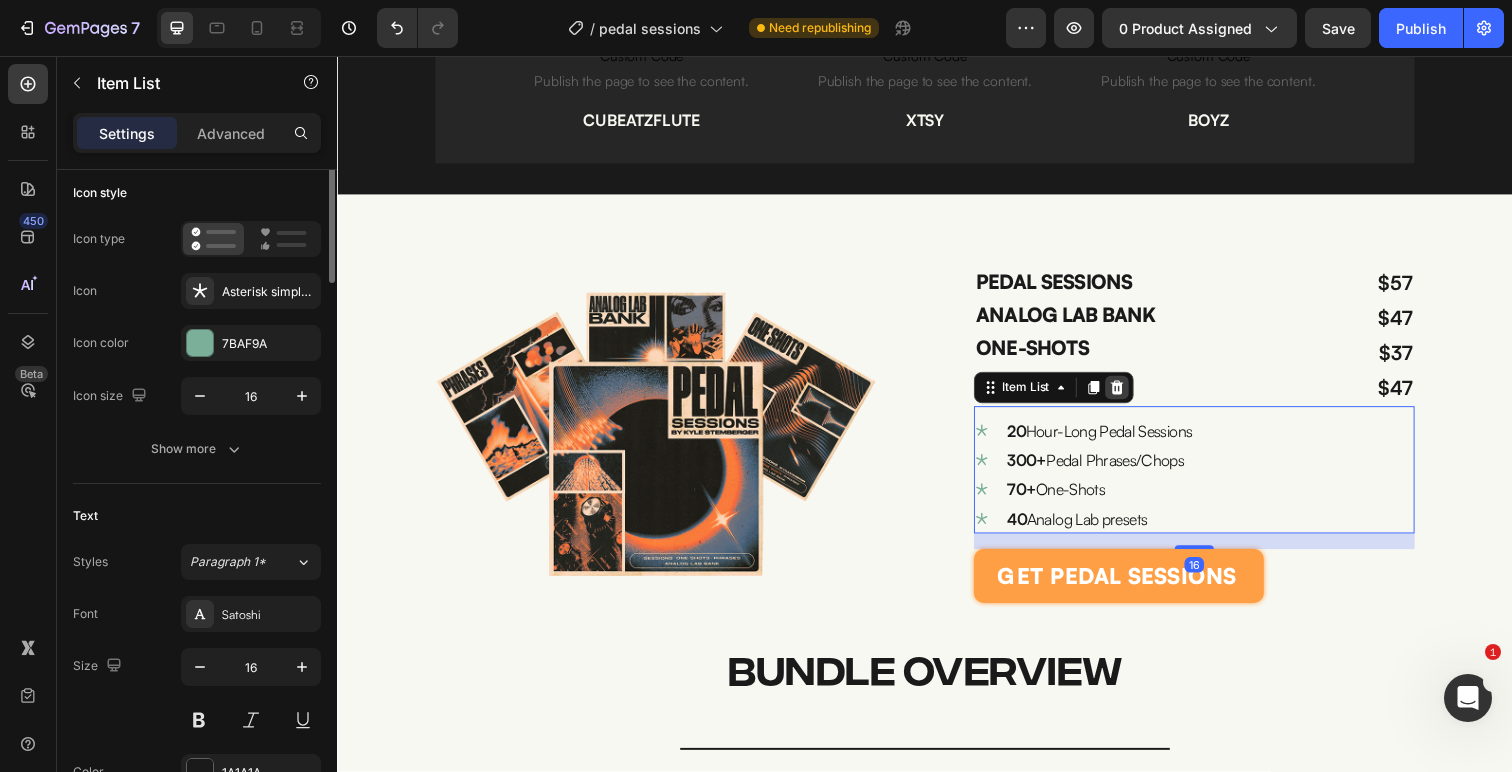scroll, scrollTop: 0, scrollLeft: 0, axis: both 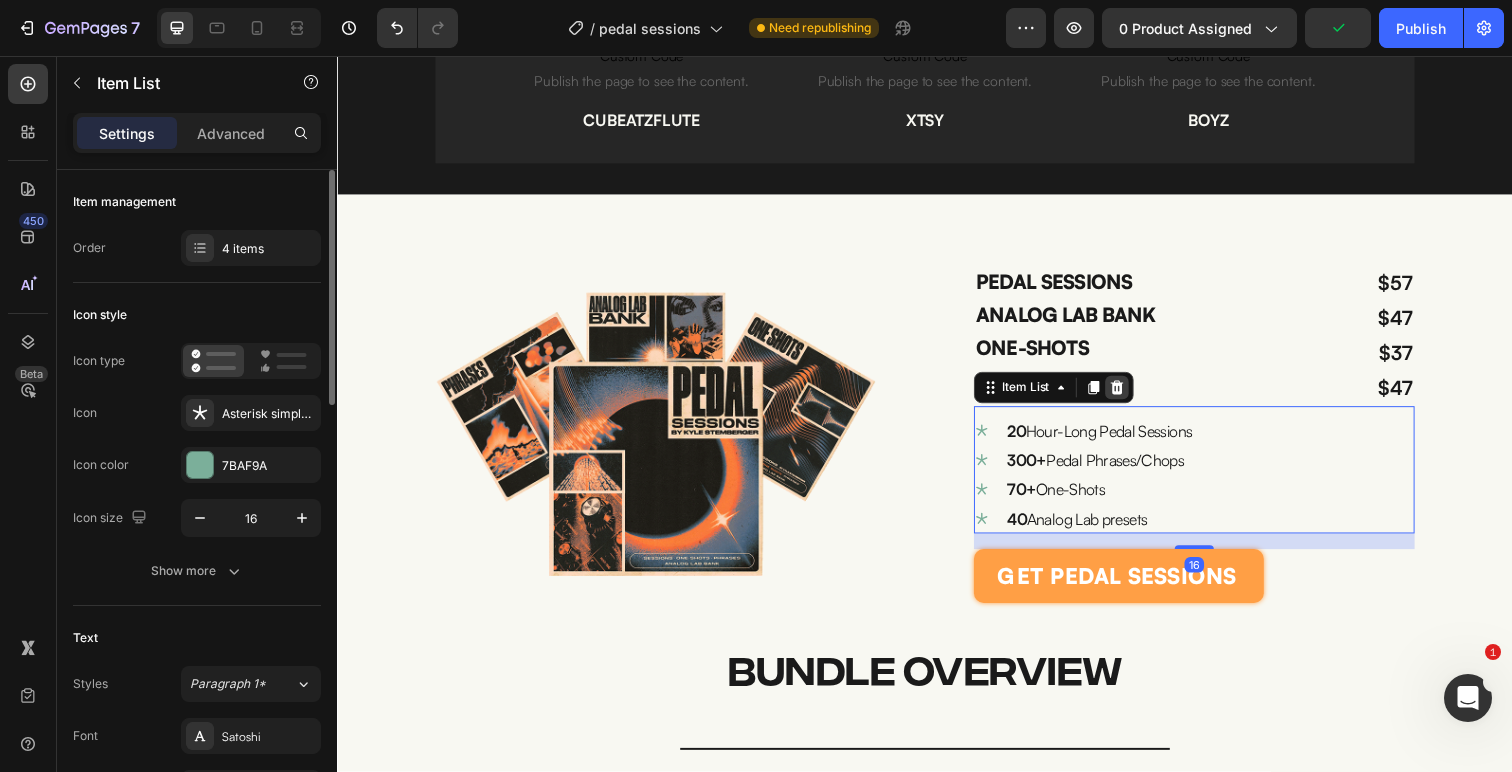 click 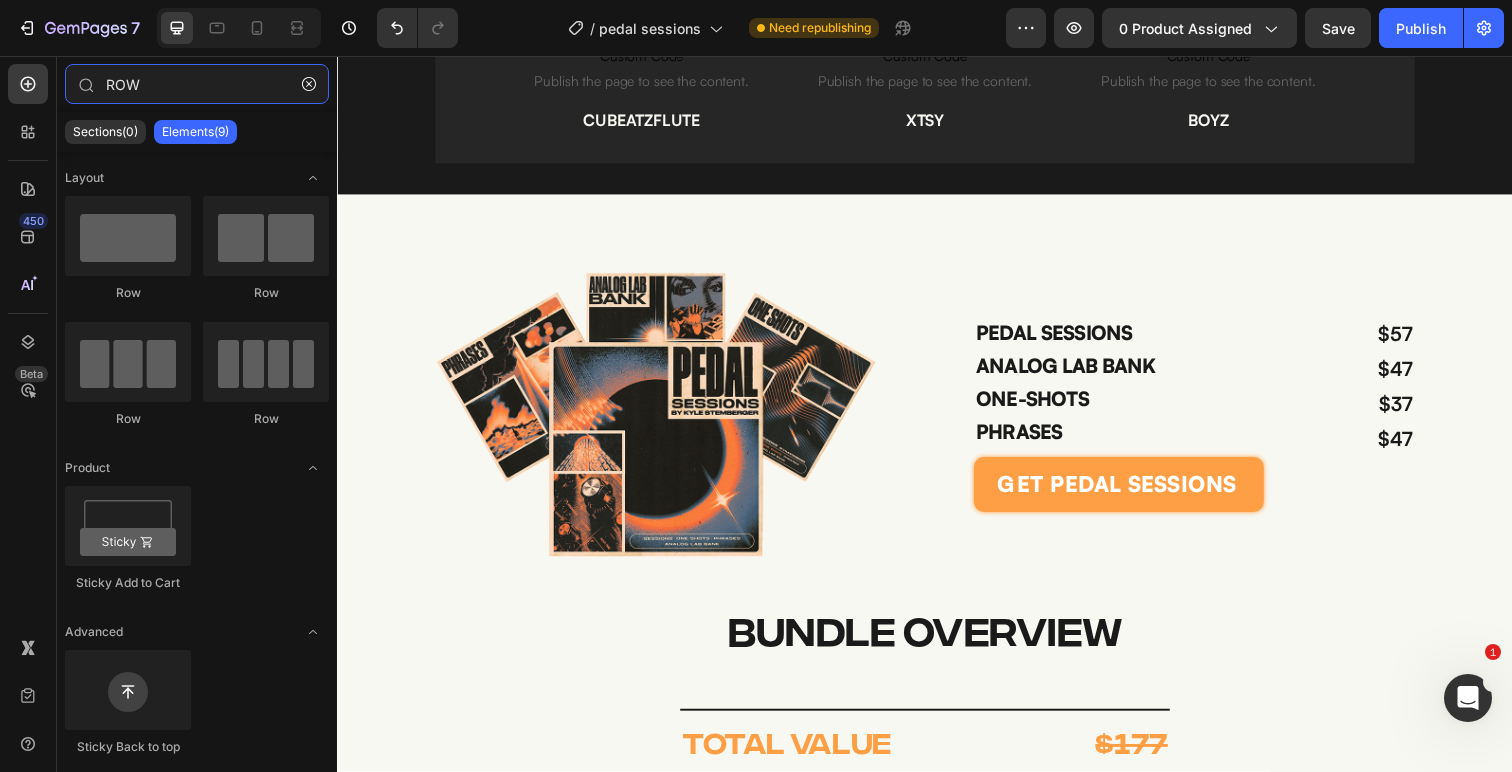 drag, startPoint x: 195, startPoint y: 84, endPoint x: 73, endPoint y: 53, distance: 125.87692 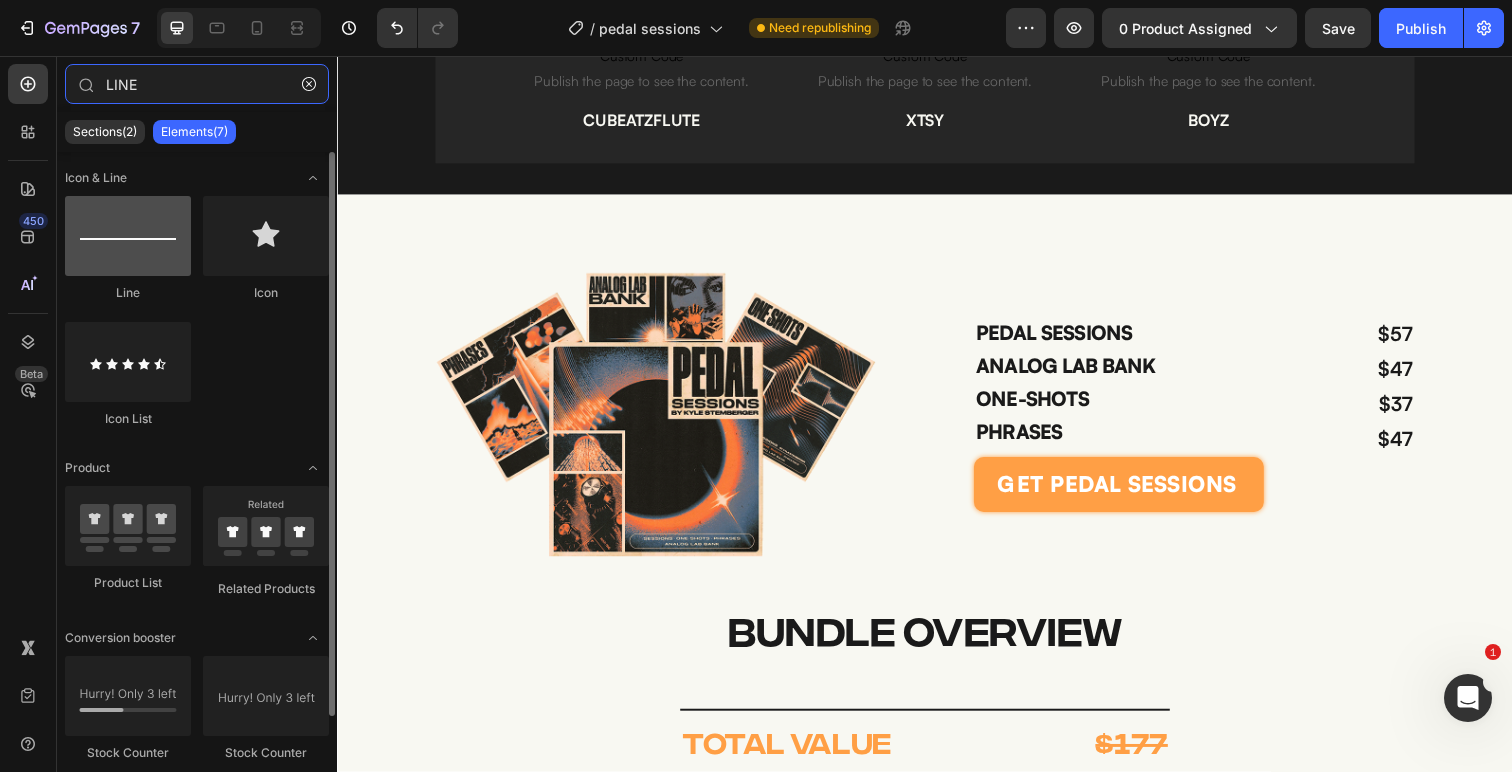 type on "LINE" 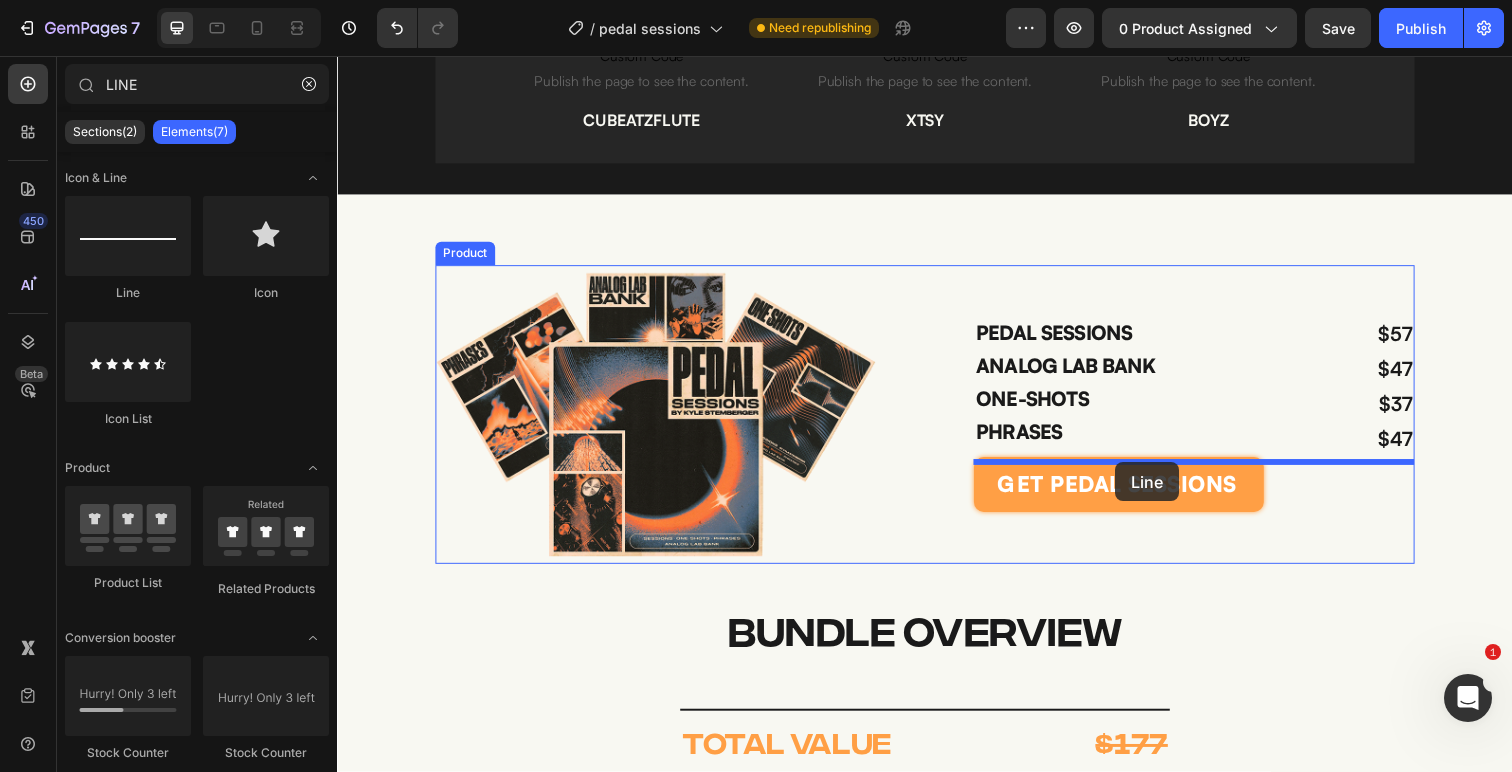 drag, startPoint x: 456, startPoint y: 295, endPoint x: 1132, endPoint y: 471, distance: 698.5356 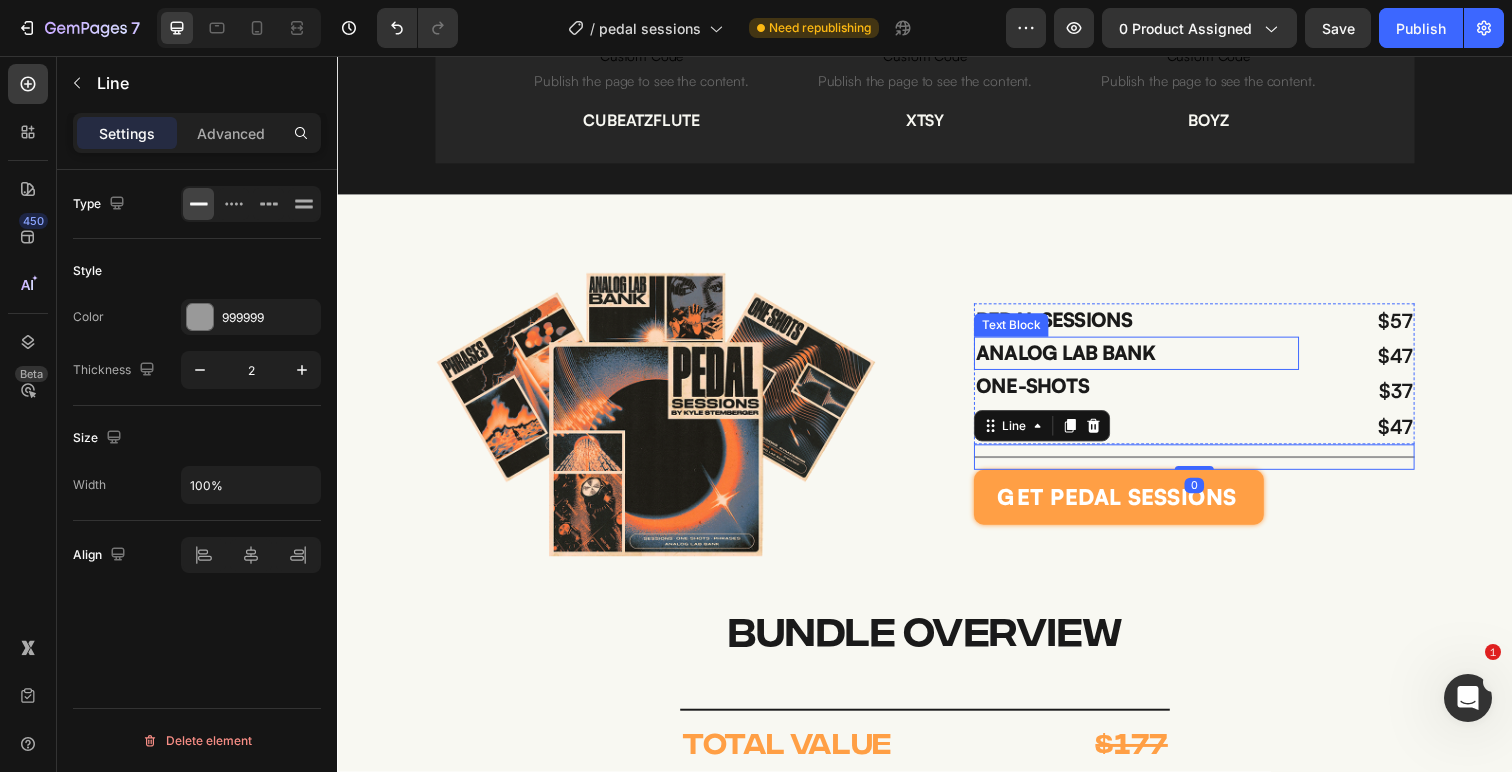 click on "ANALOG LAB BANK" at bounding box center (1153, 360) 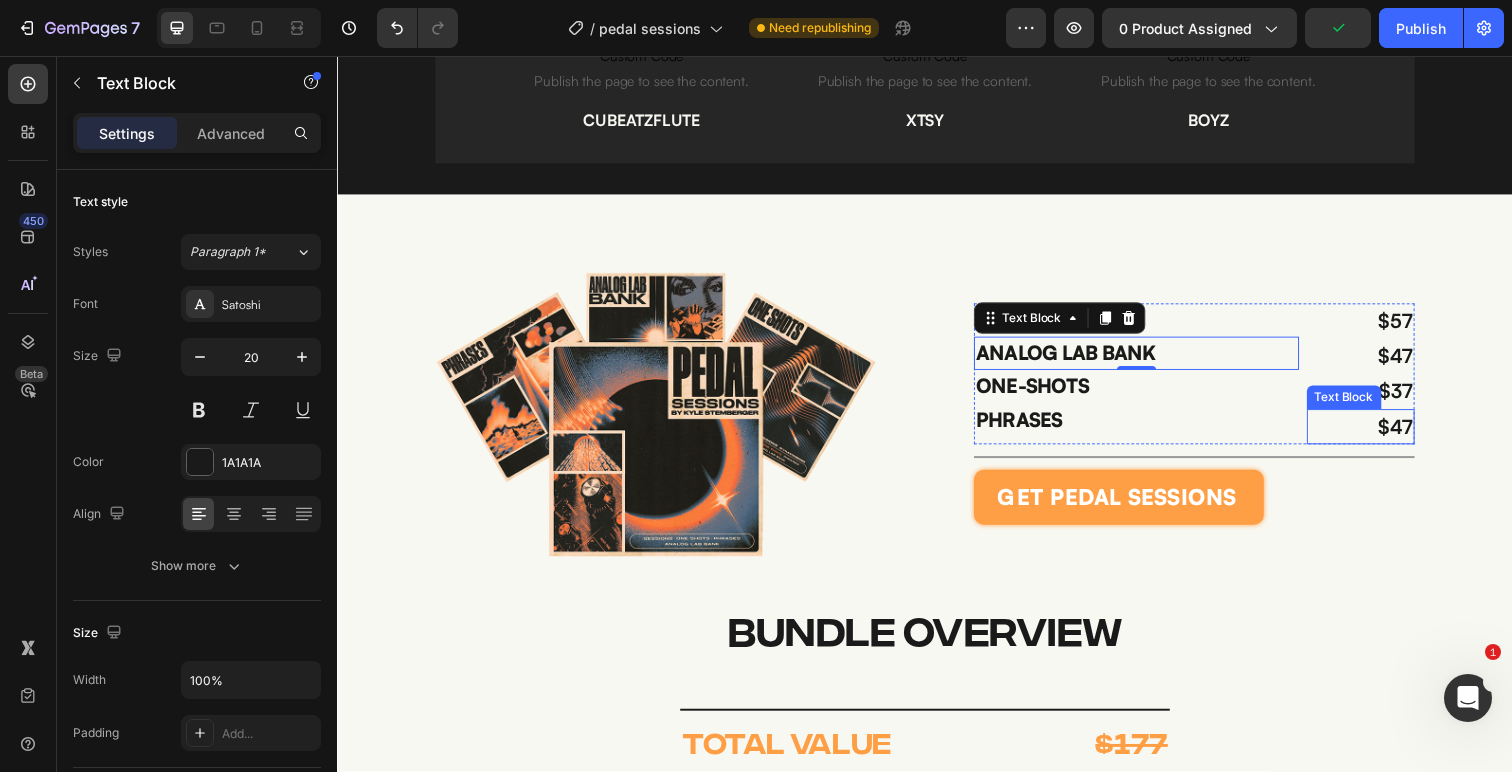 click on "$47" at bounding box center [1382, 435] 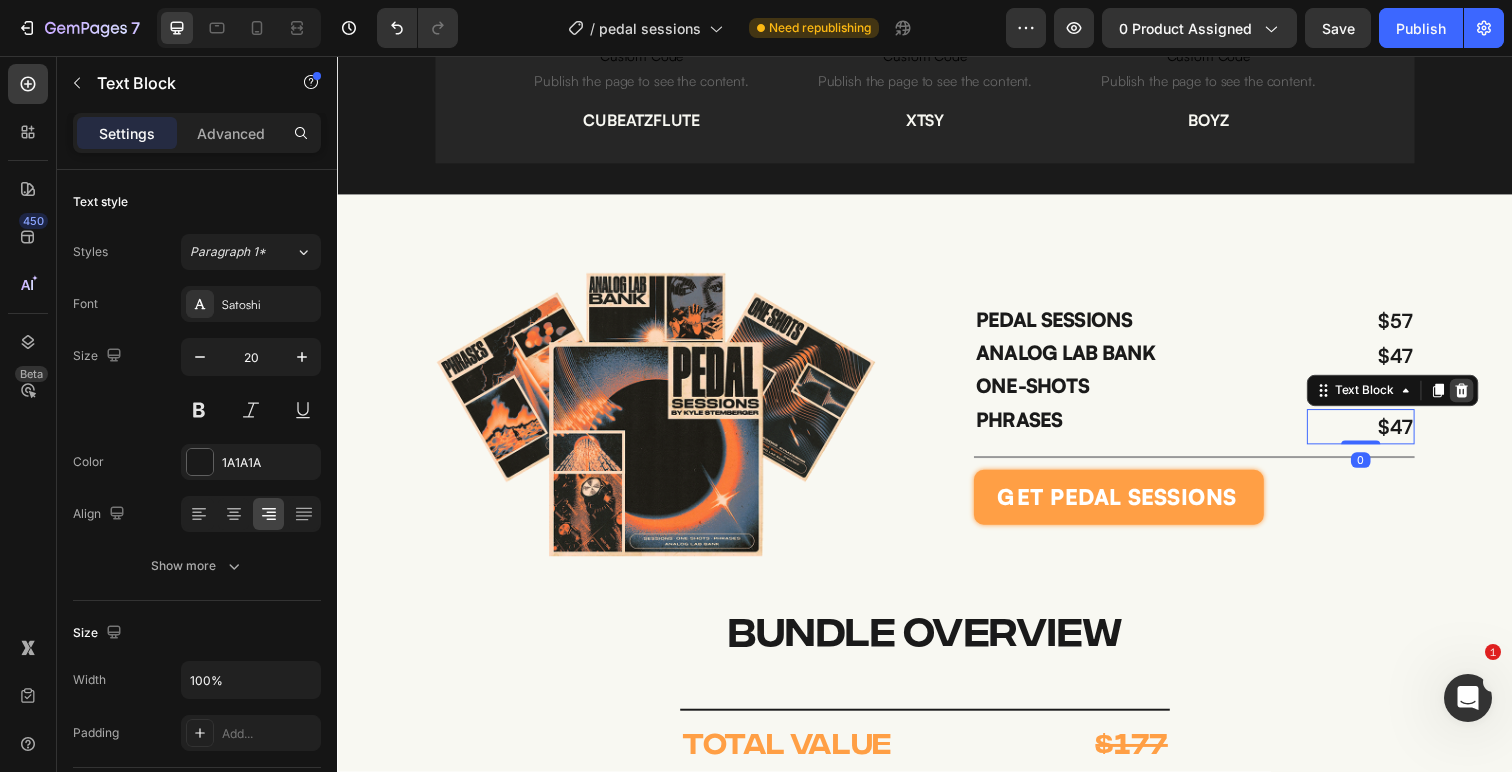 click 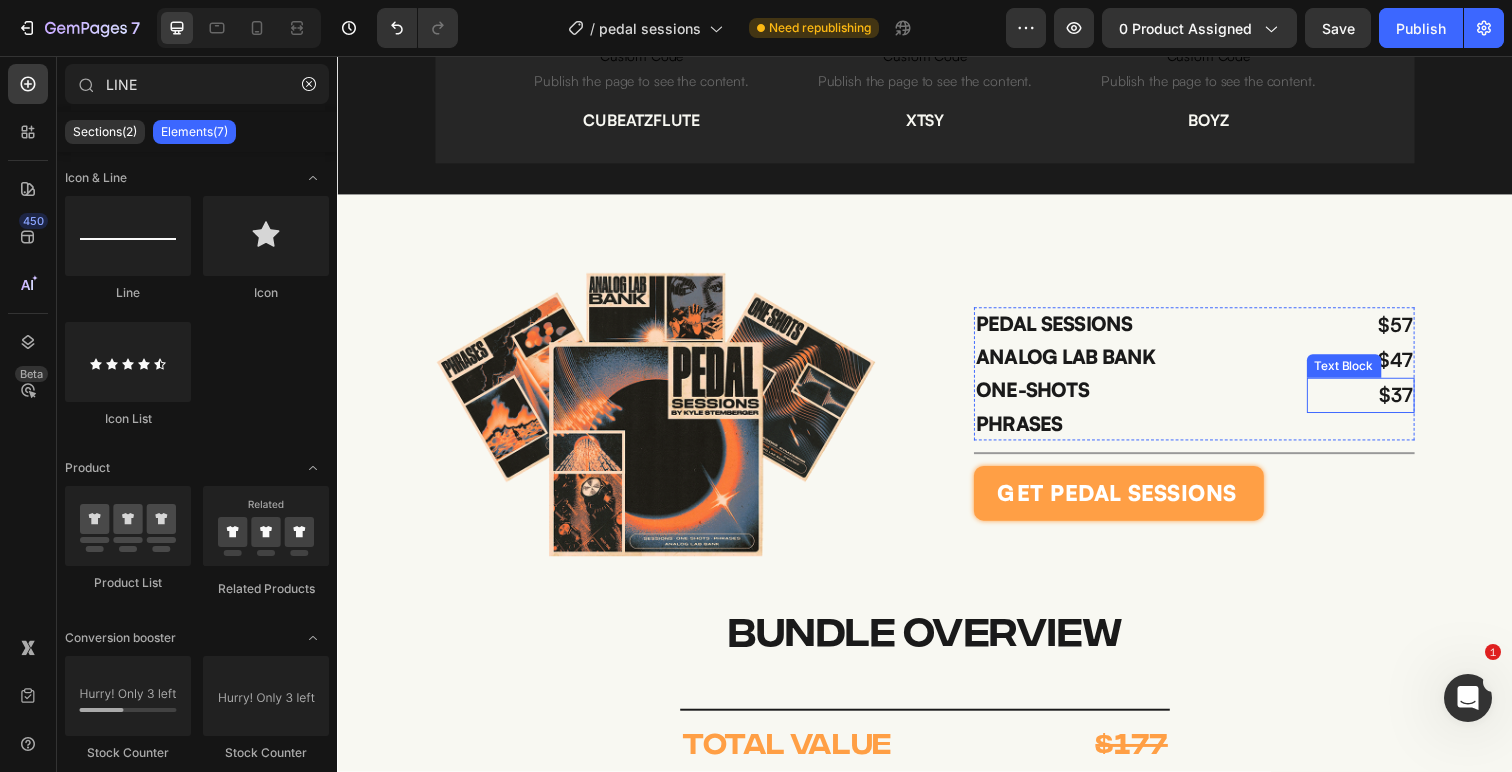click on "$37" at bounding box center [1418, 402] 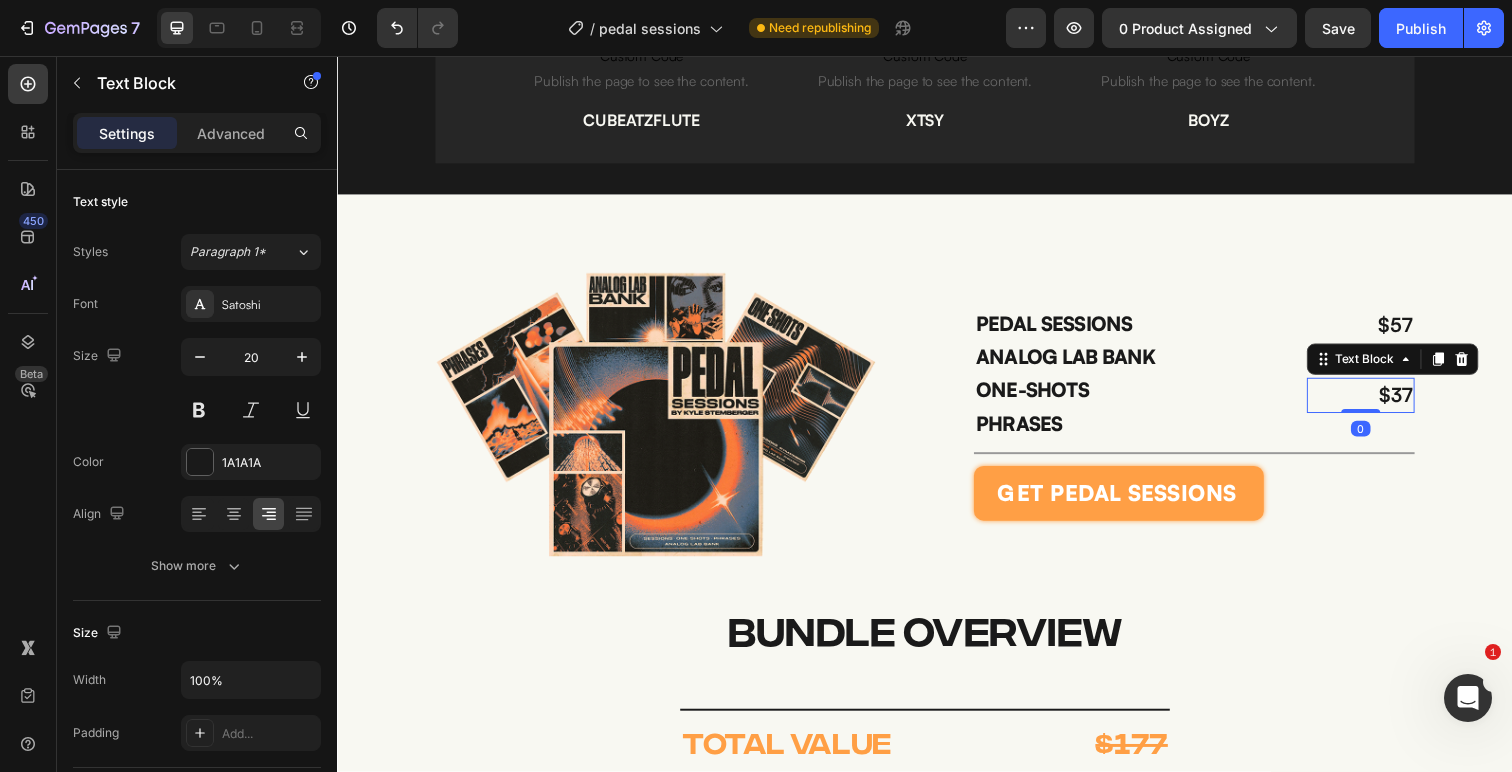 click on "Text Block" at bounding box center [1414, 366] 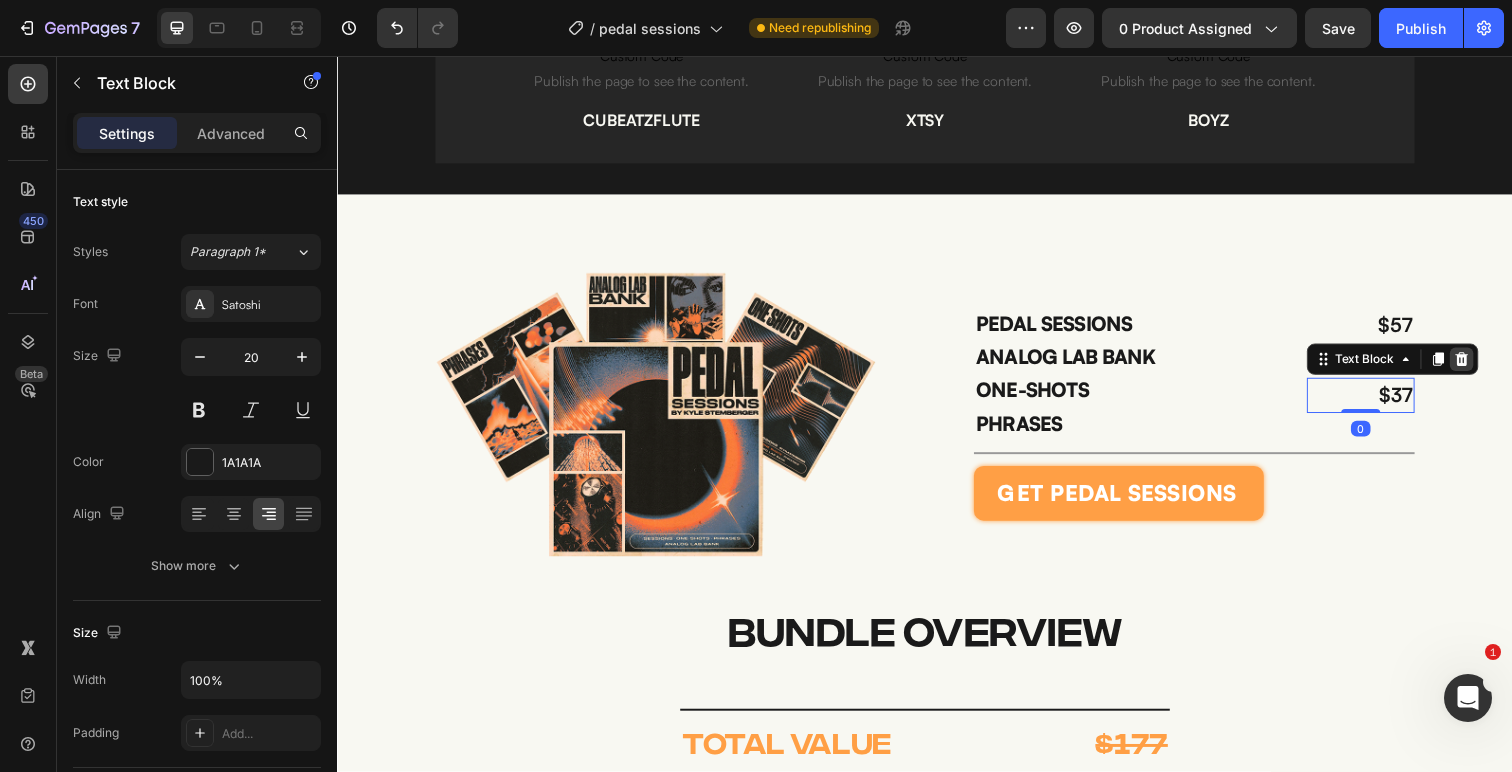 click at bounding box center (1485, 366) 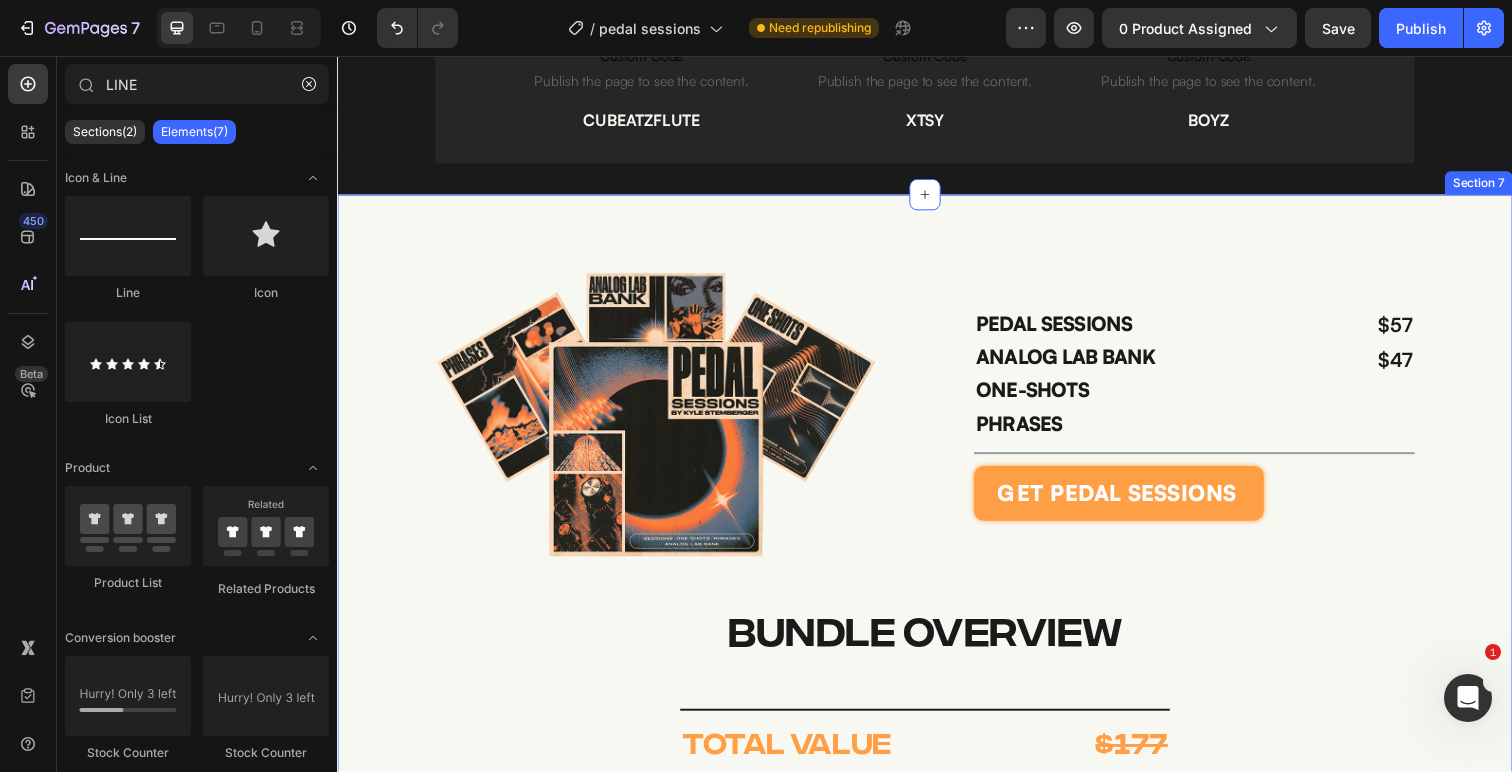 click on "$47" at bounding box center [1417, 366] 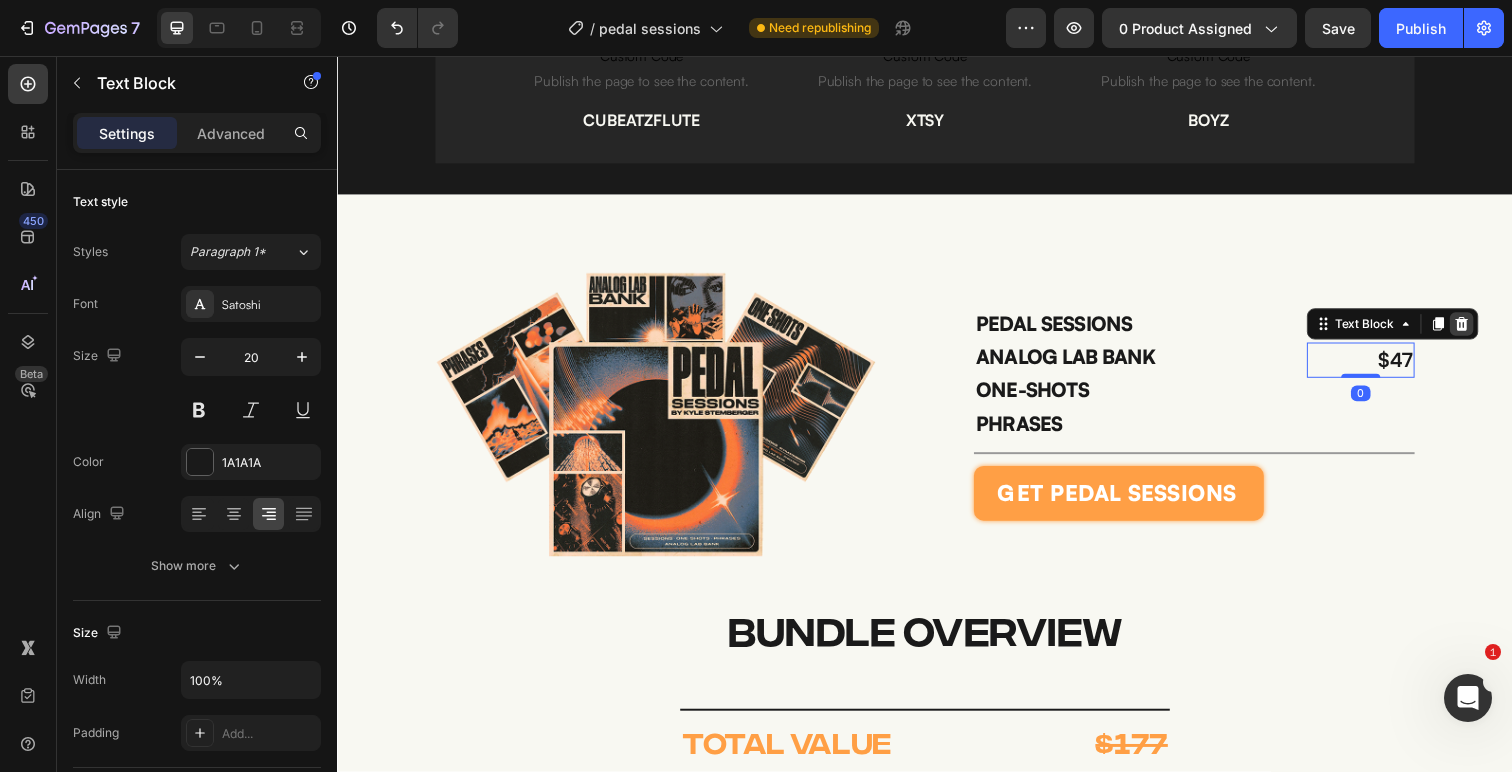 click 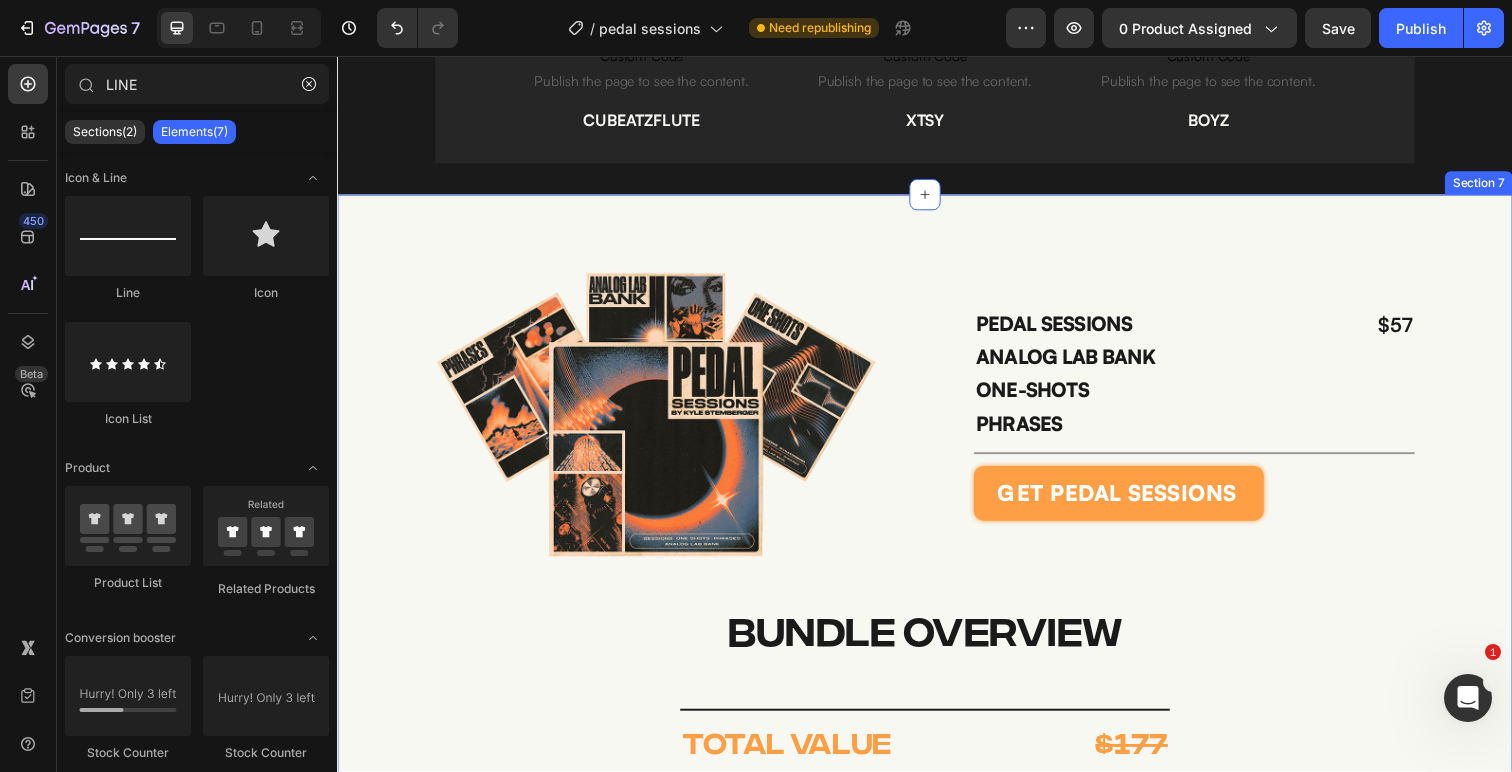 click on "$57" at bounding box center (1382, 331) 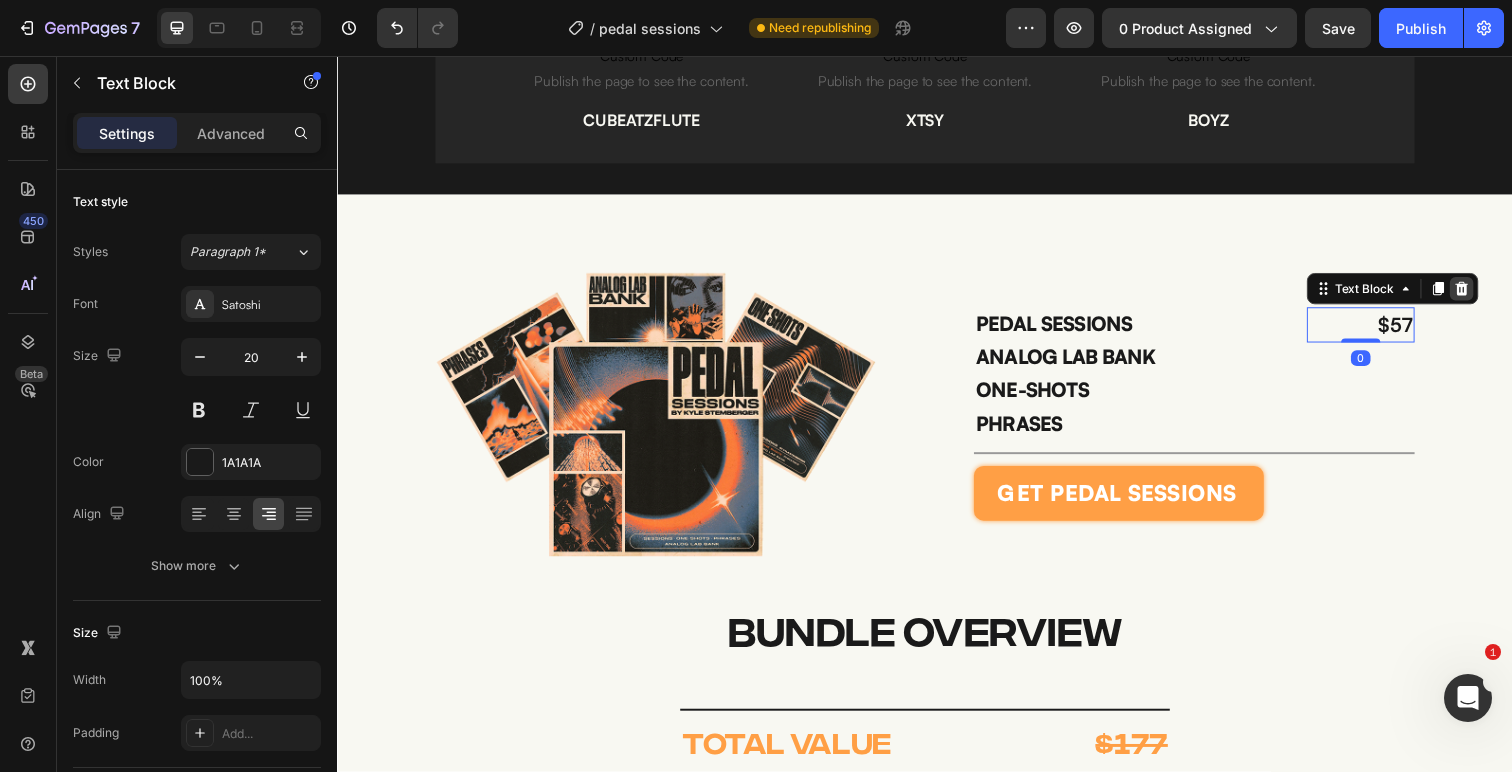 click 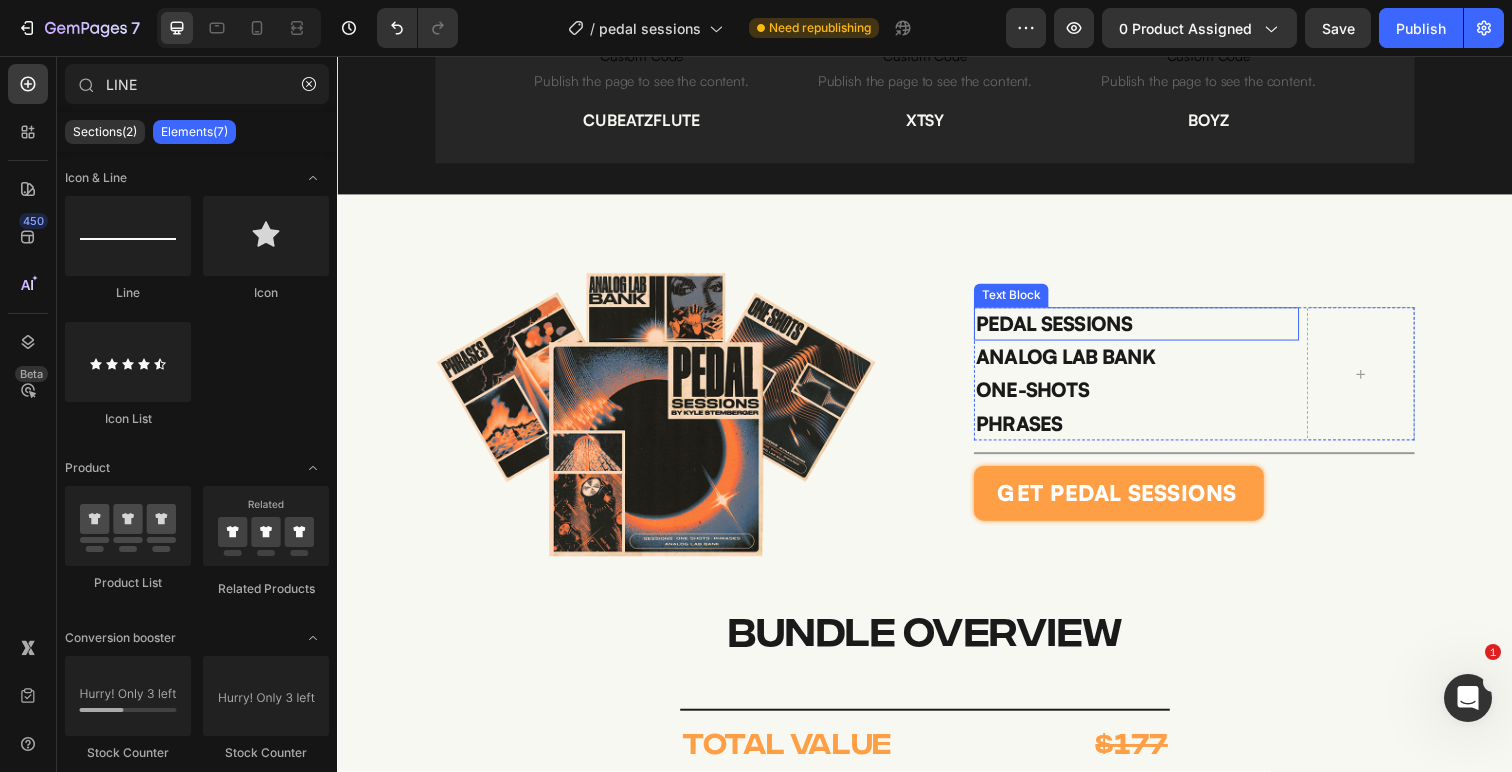 click on "PEDAL SESSIONS" at bounding box center [1153, 330] 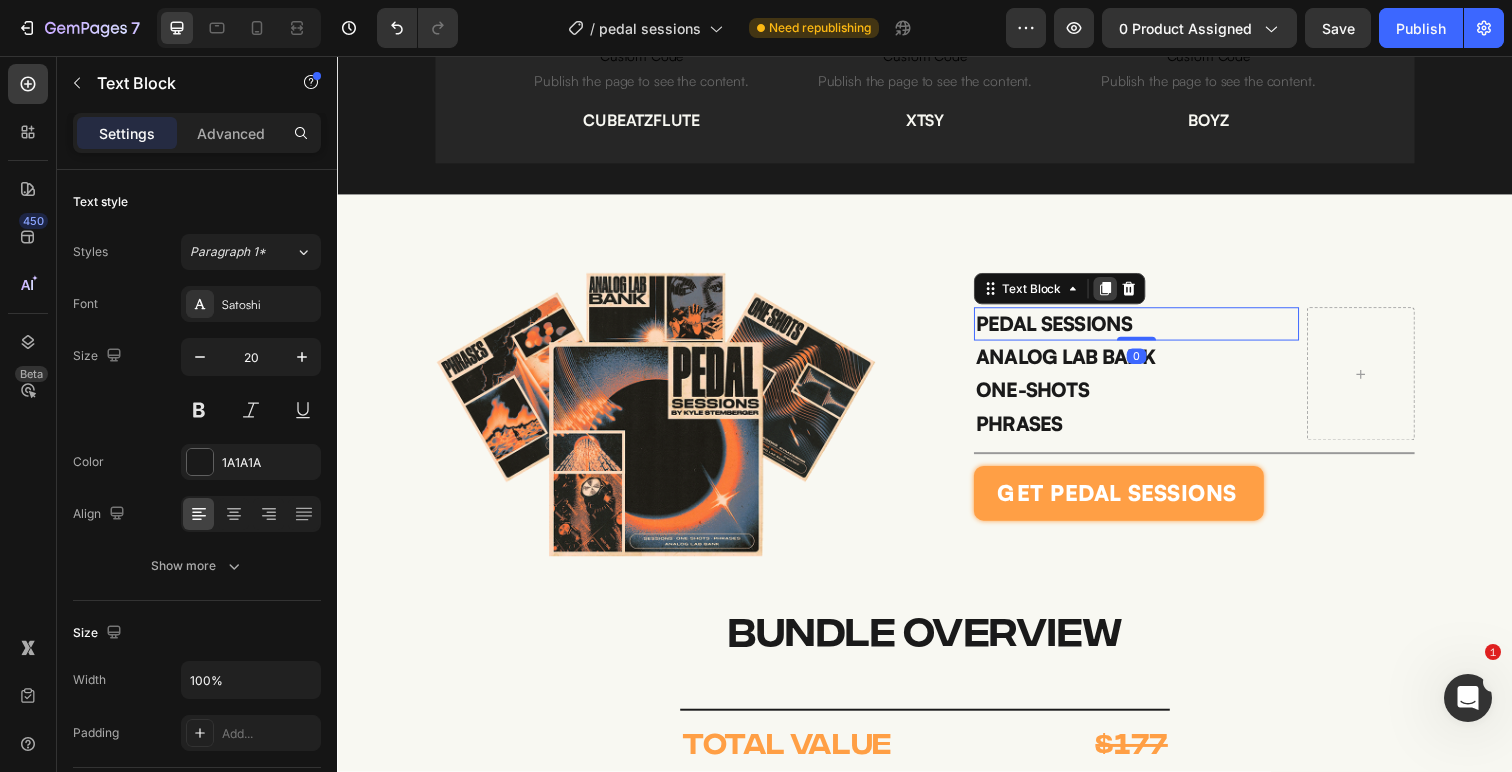 click at bounding box center (1121, 294) 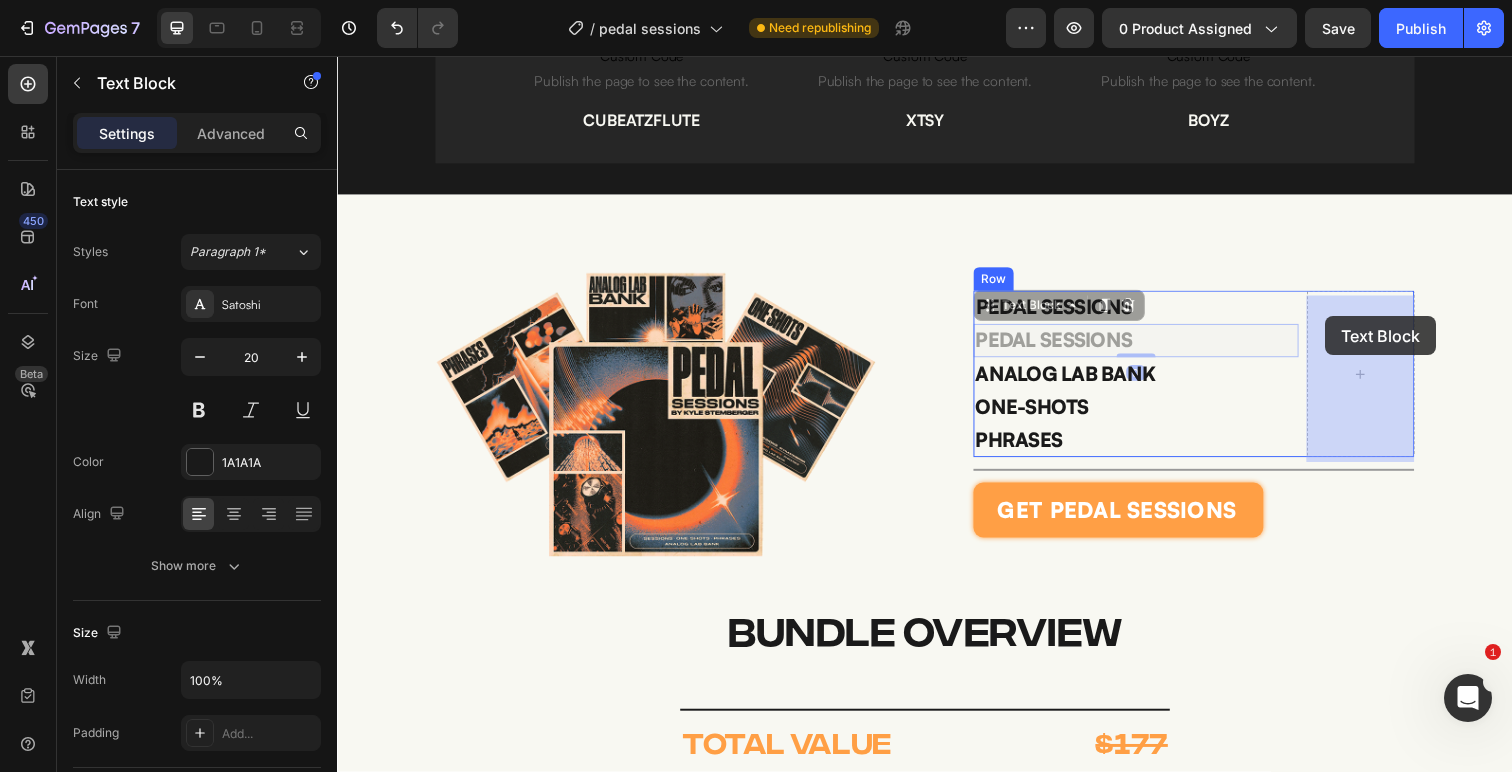 drag, startPoint x: 1007, startPoint y: 319, endPoint x: 1346, endPoint y: 322, distance: 339.01328 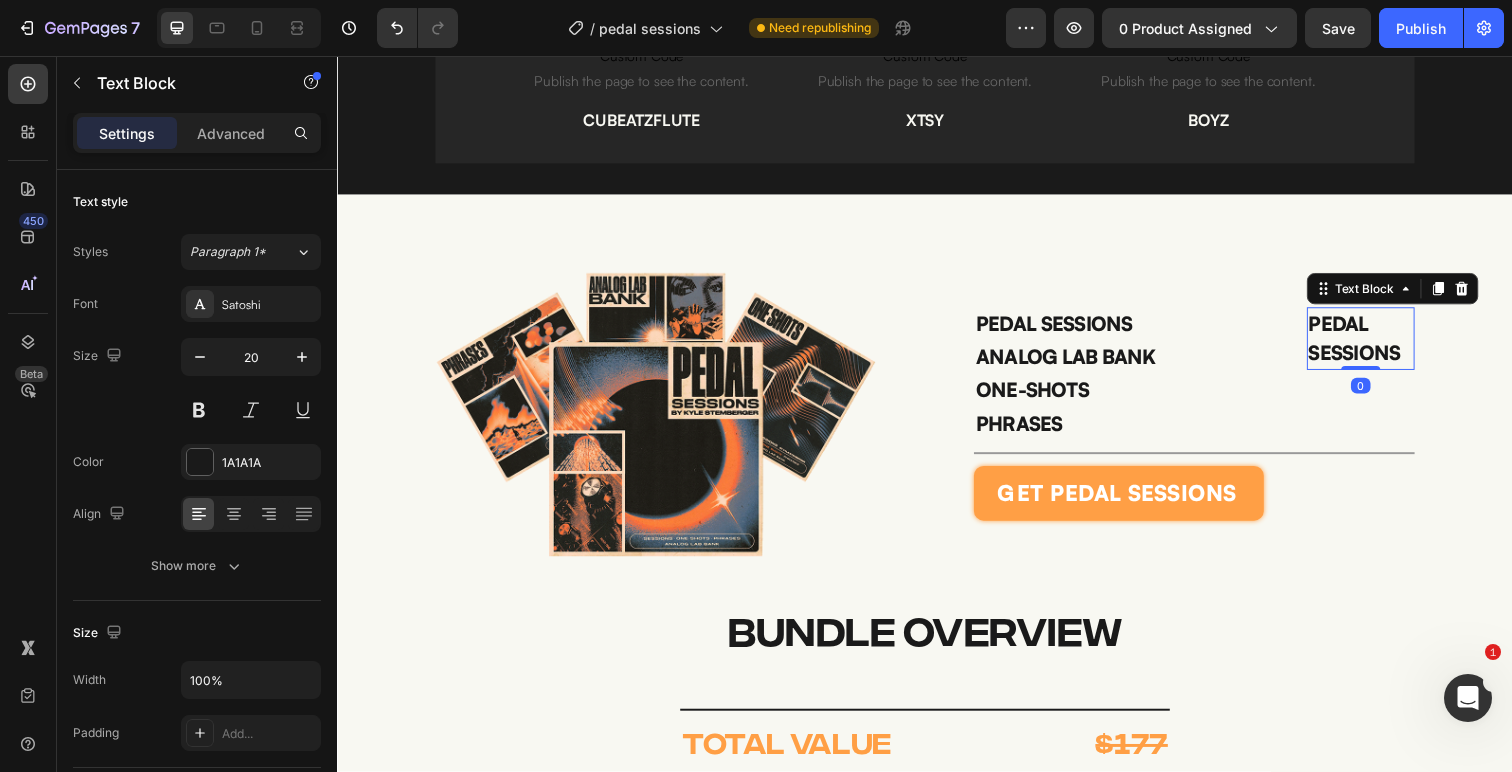 click on "PEDAL SESSIONS" at bounding box center [1382, 345] 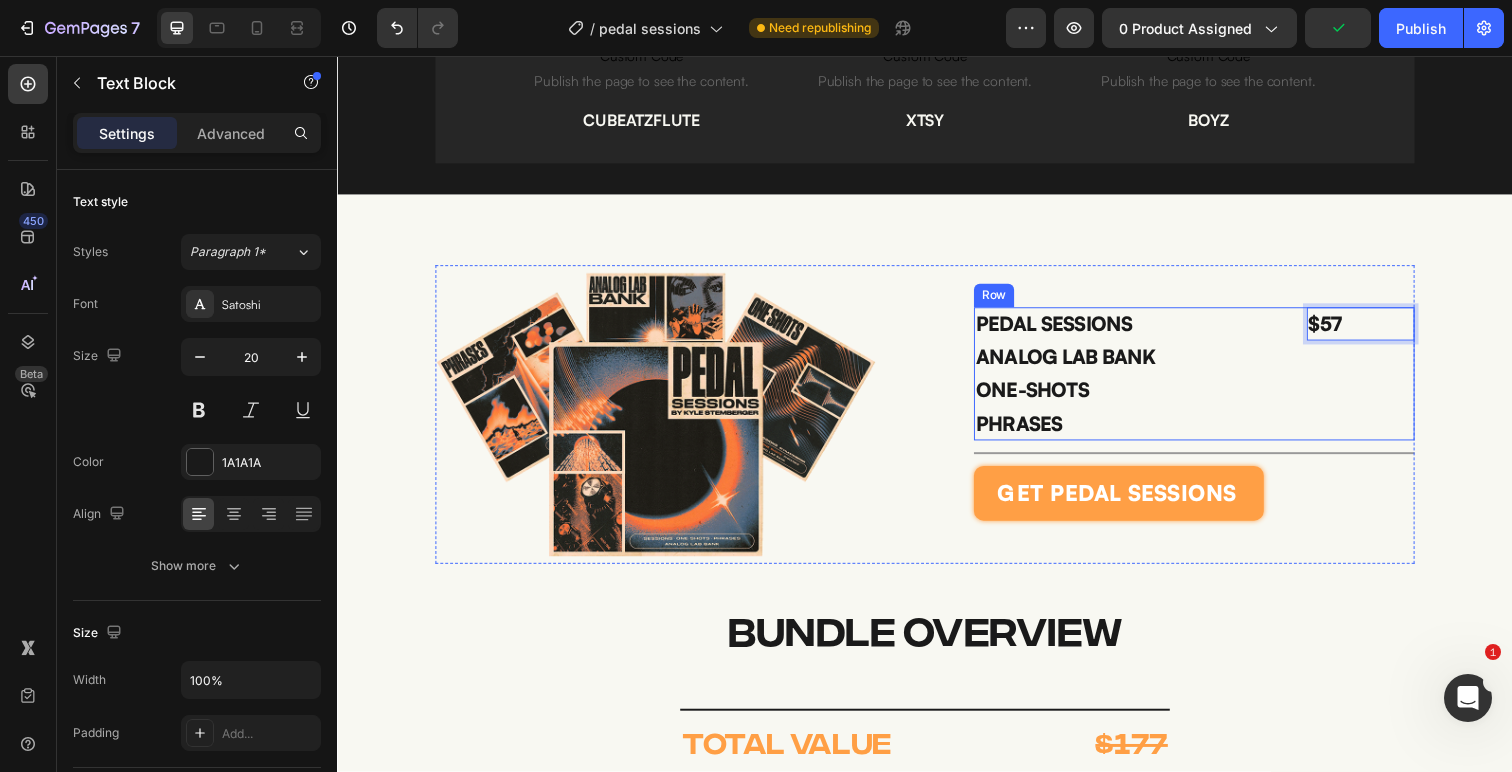click on "$57 Text Block   0" at bounding box center [1382, 381] 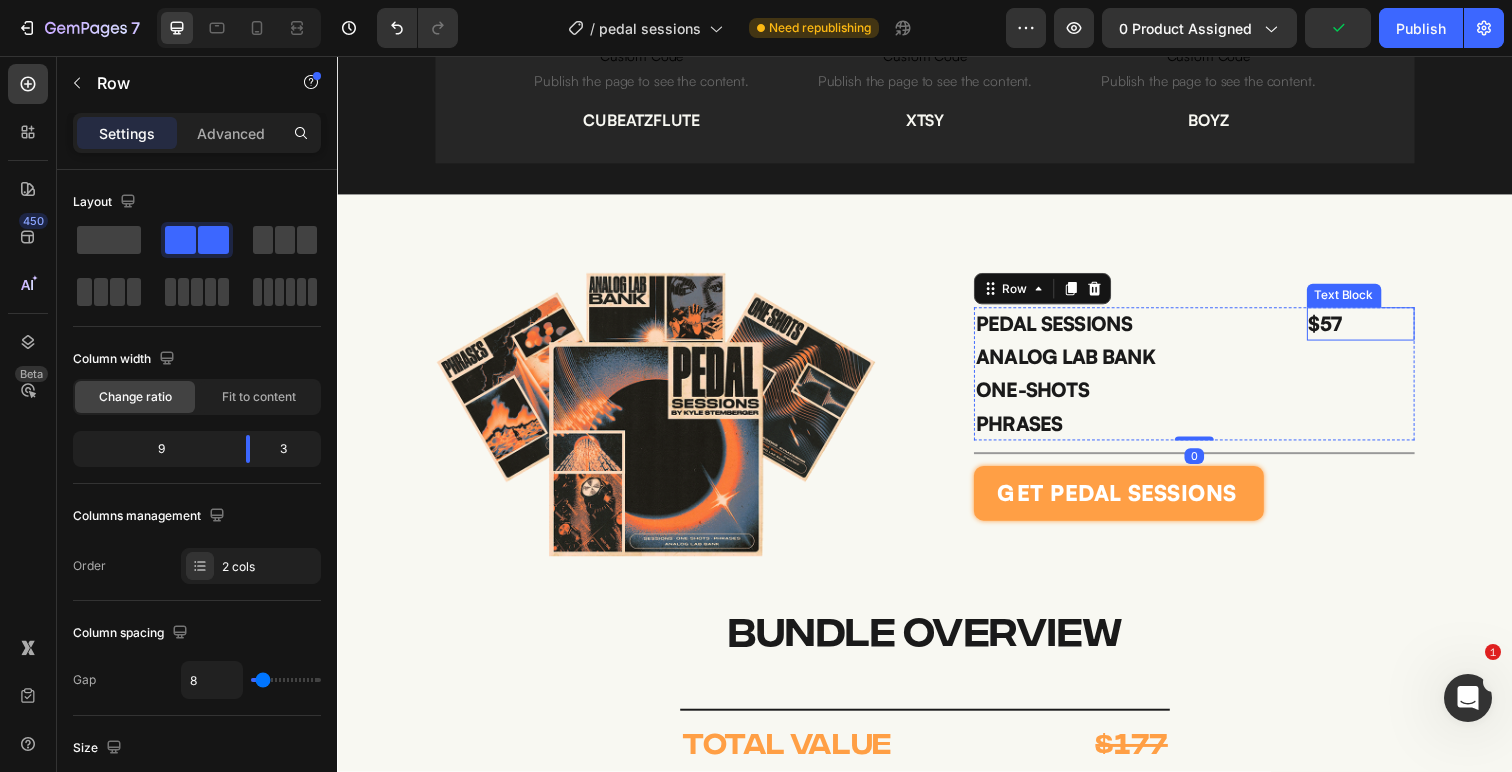 click on "$57" at bounding box center [1382, 330] 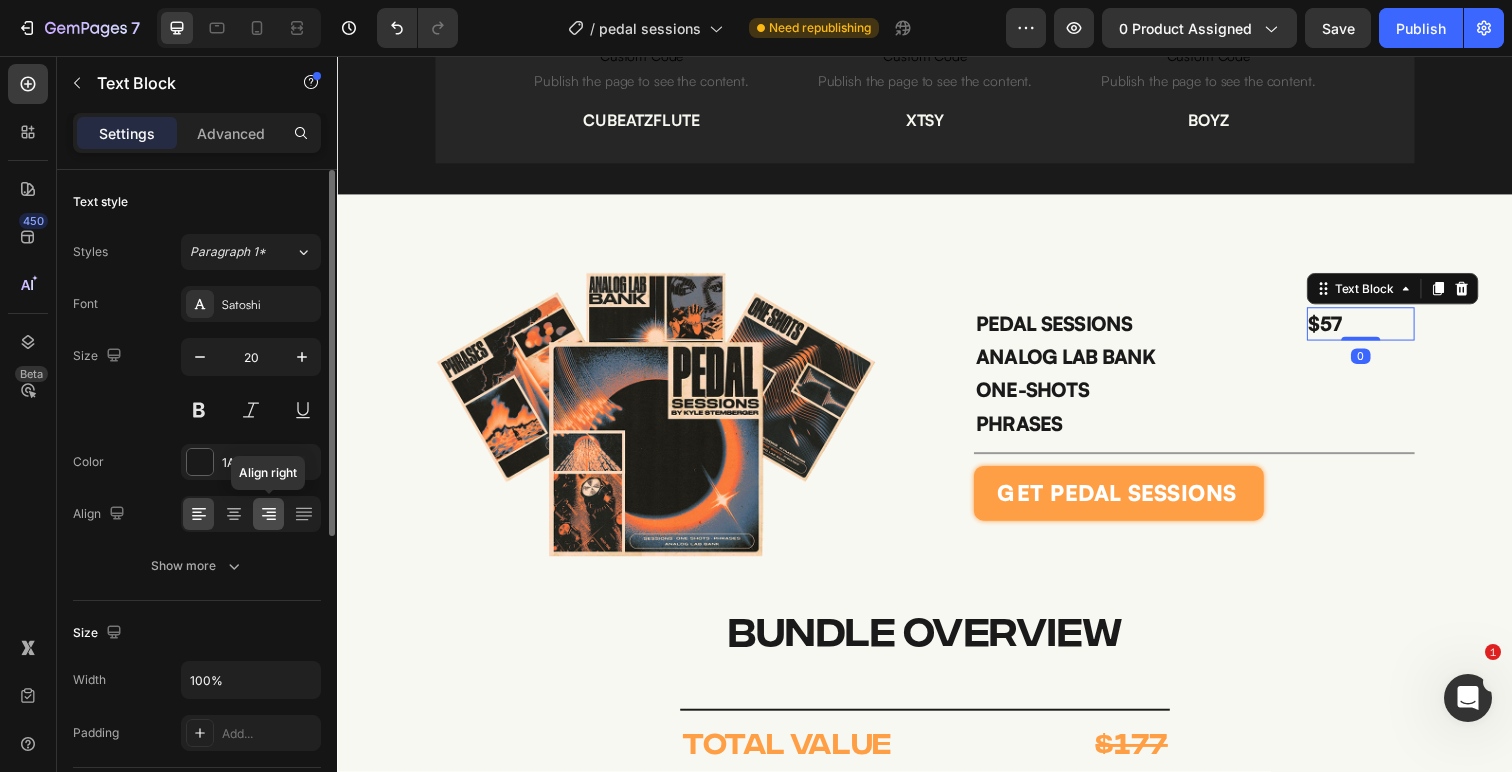 click 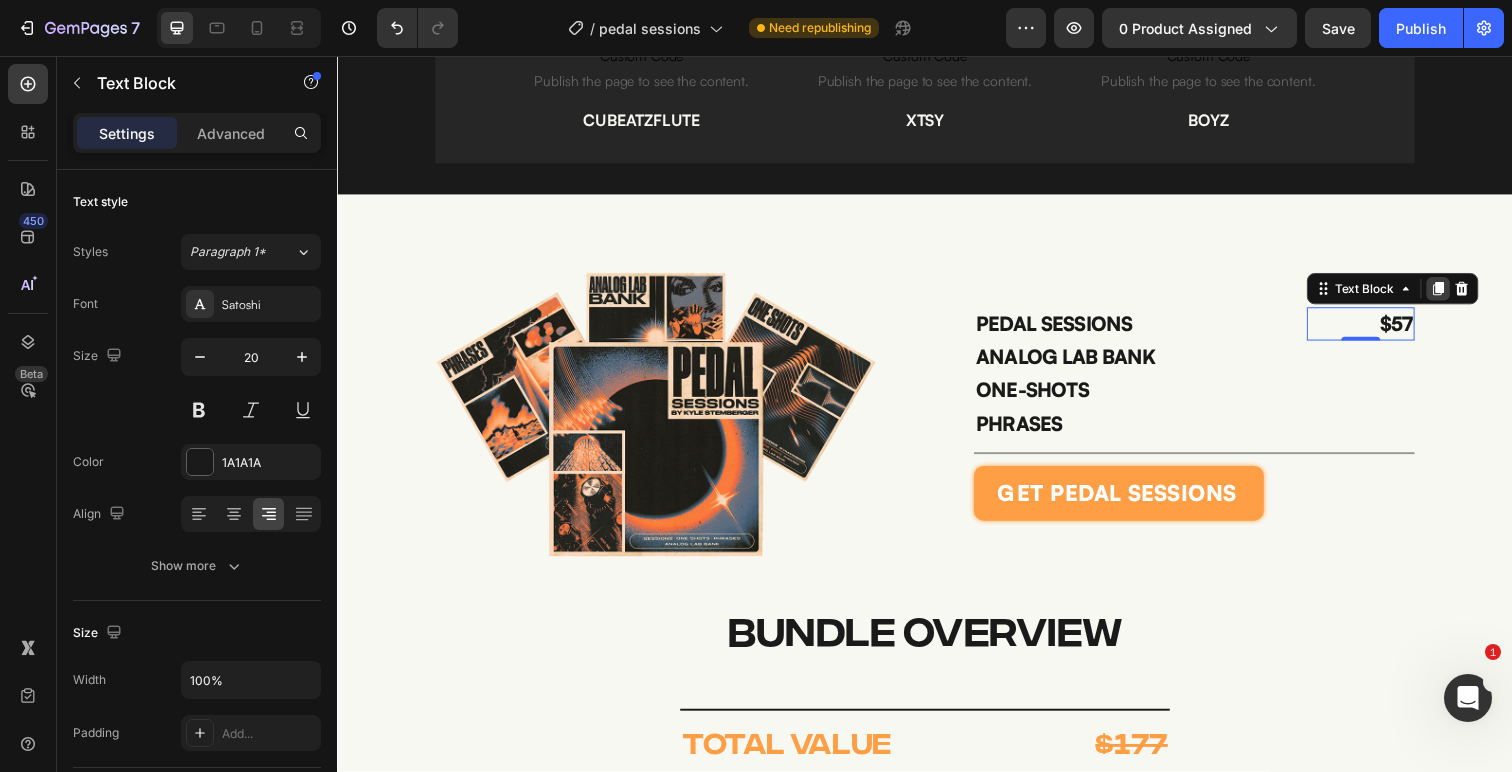 click 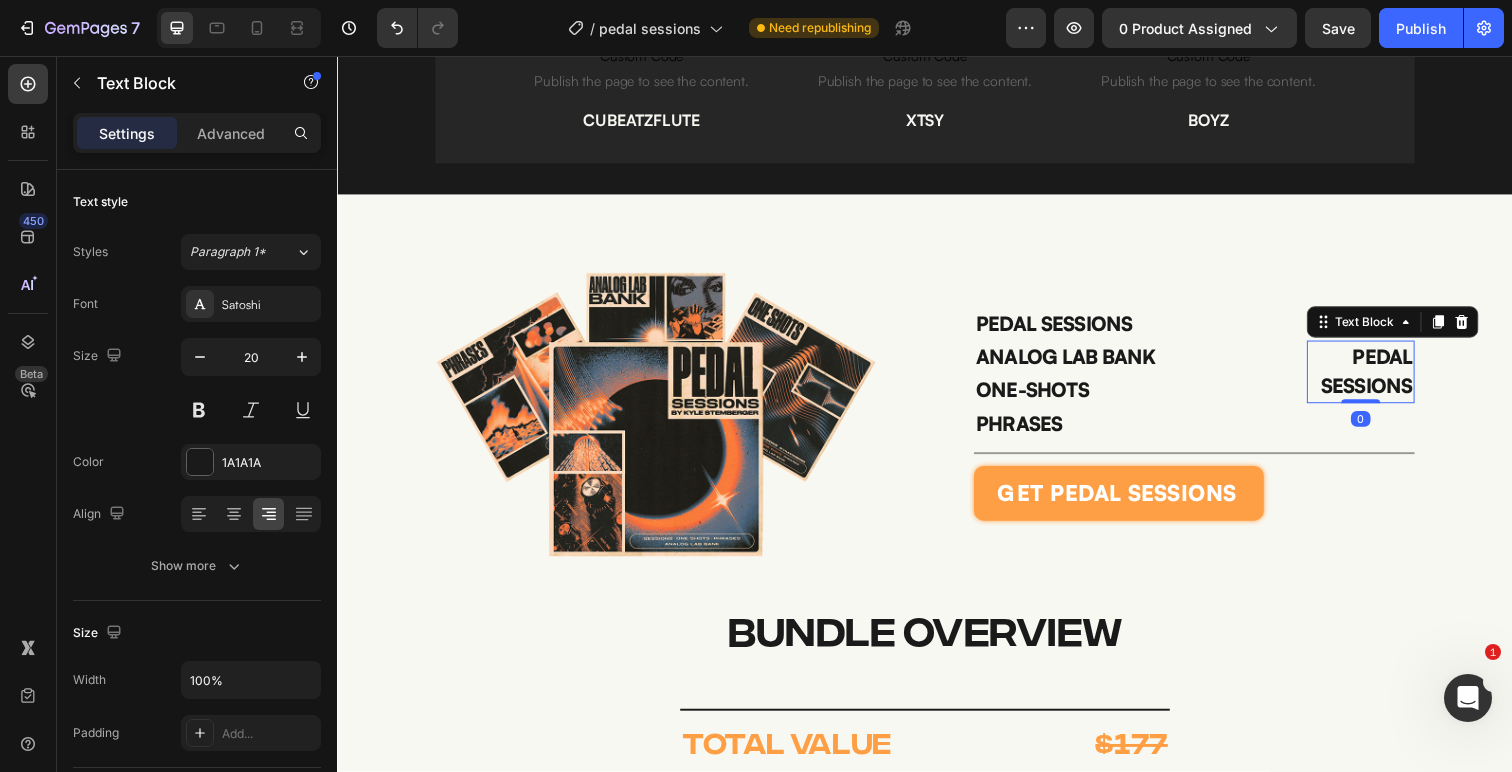 click on "PEDAL SESSIONS" at bounding box center [1382, 379] 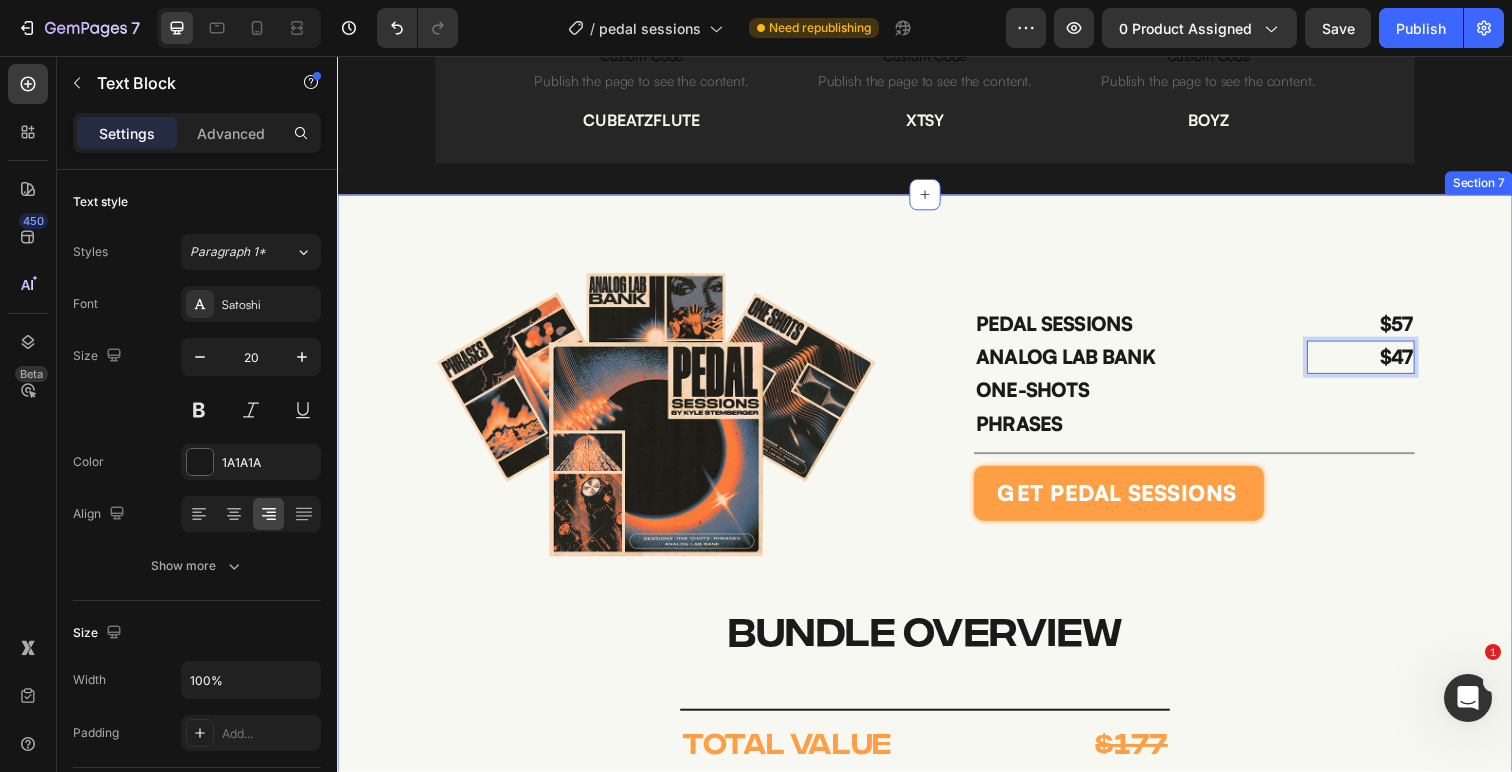 click on "Image PEDAL SESSIONS Text Block ANALOG LAB BANK Text Block ONE-SHOTS Text Block PHRASES Text Block $57 Text Block $47 Text Block   0 Row                Title Line get pedal sessions Add to Cart Product bundle overview Heading                Title Line TOTAL VALUE Heading final price Heading $177 Text Block $29 Text Block Row
add to cart Add to Cart Image Icon Icon Icon Icon Icon Icon List (9 Ratings) Text Block Row Product" at bounding box center (937, 624) 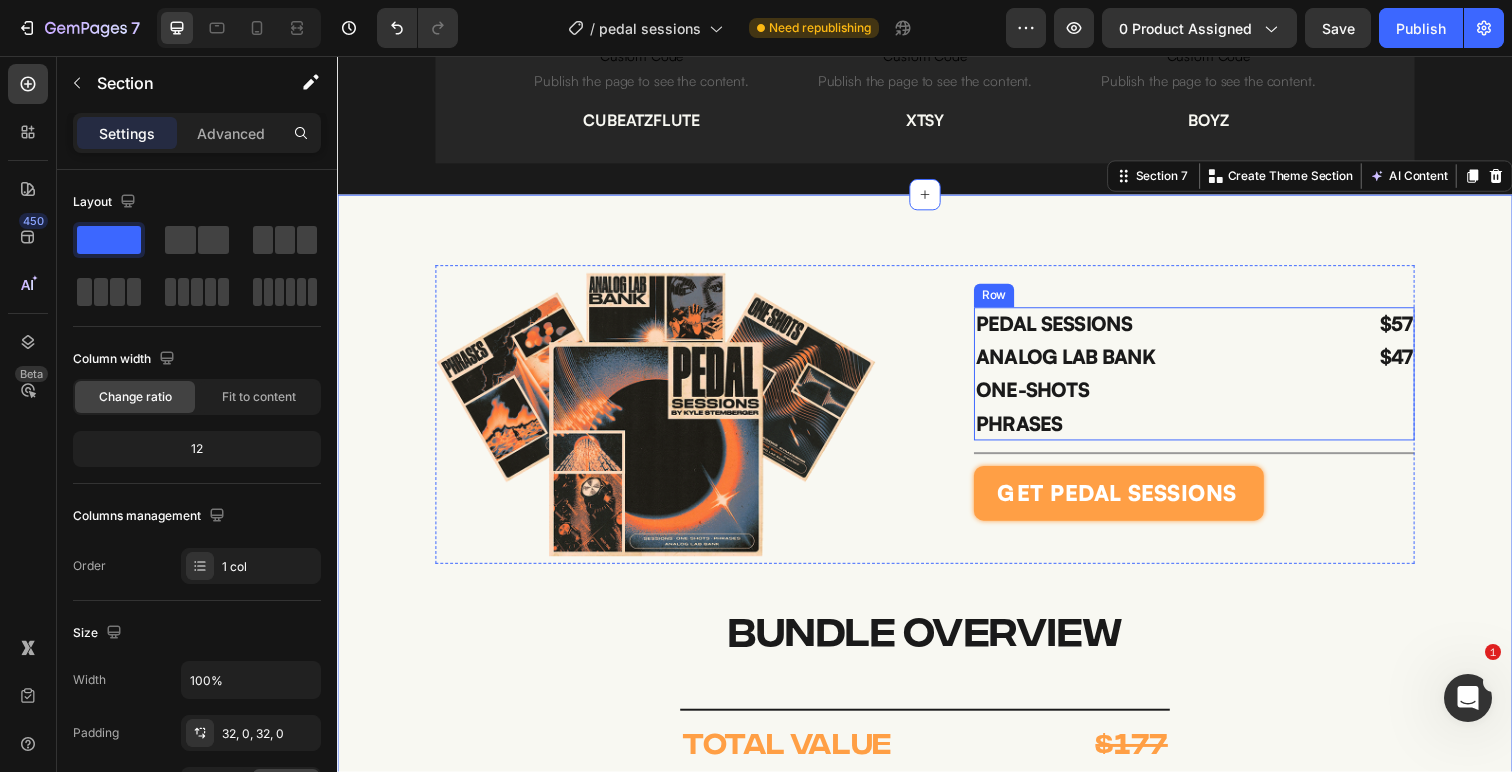 click on "$47" at bounding box center [1382, 364] 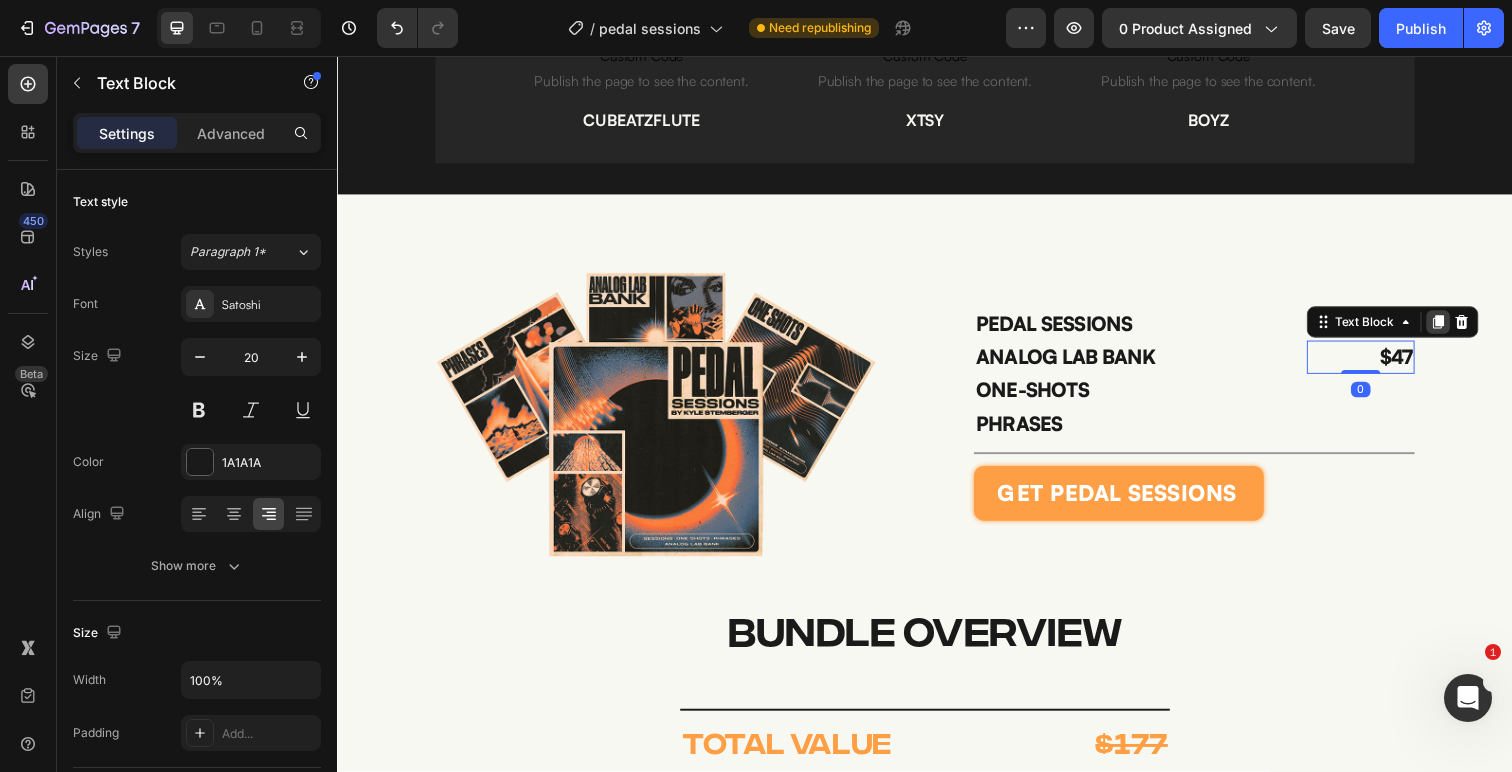 click 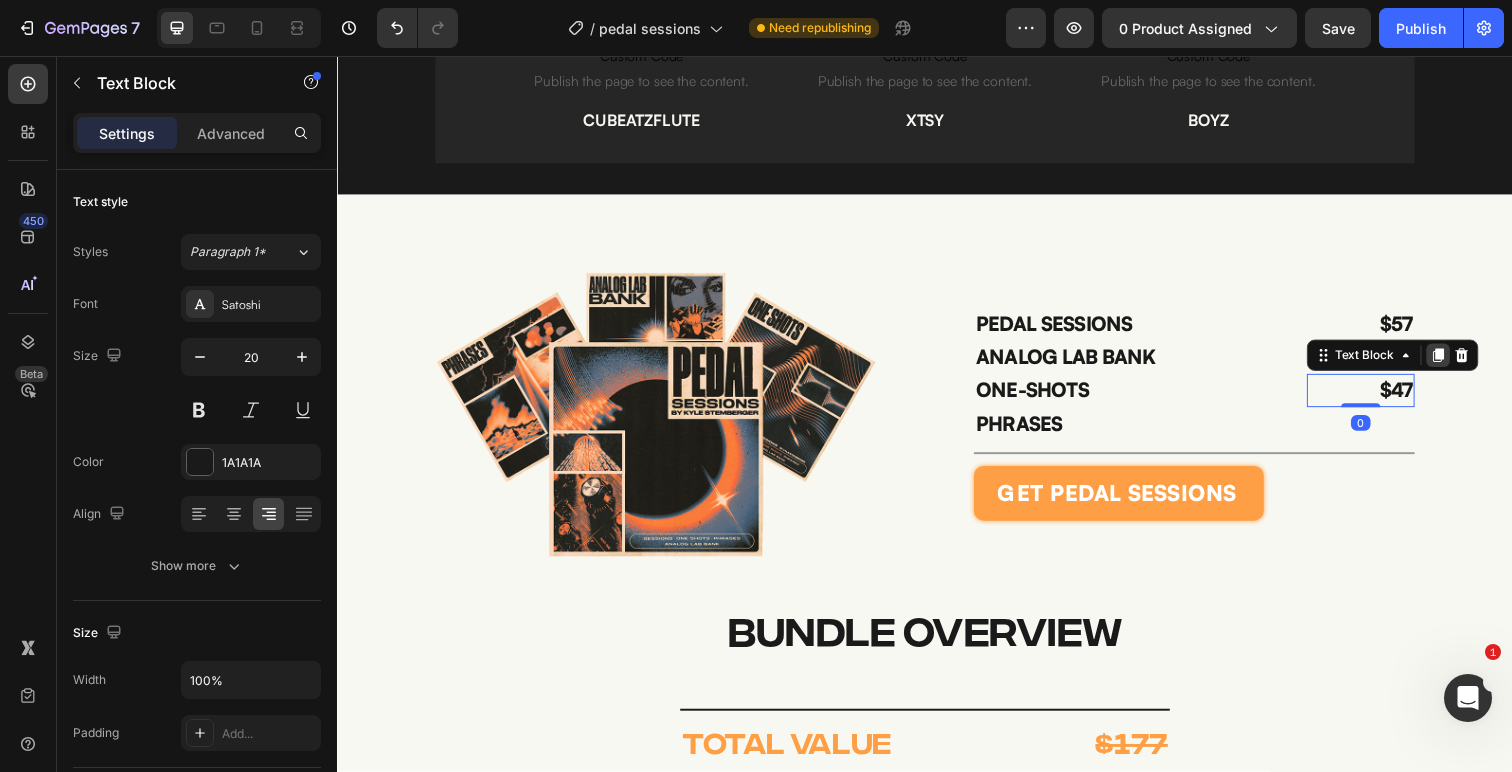 click 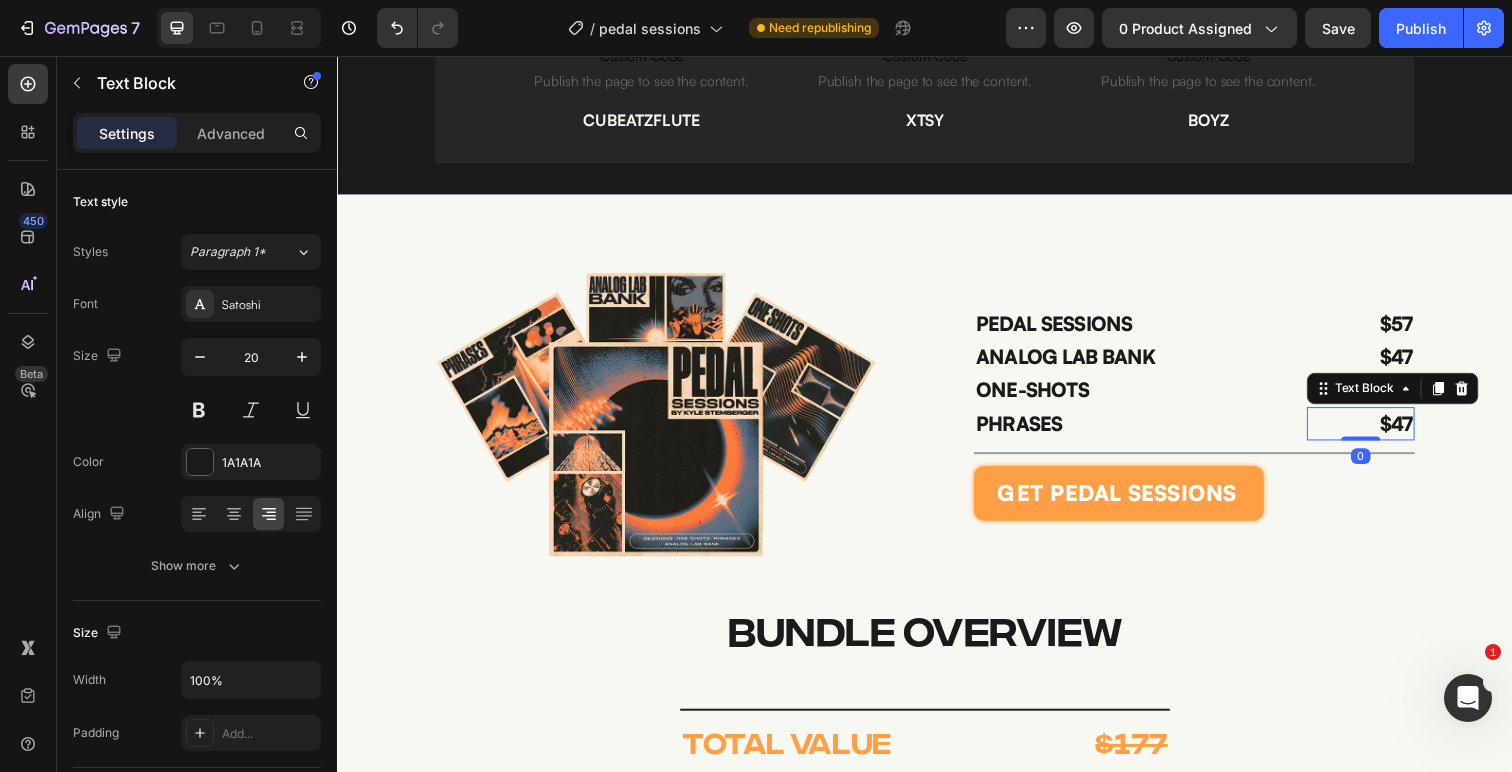 click on "$47" at bounding box center (1382, 432) 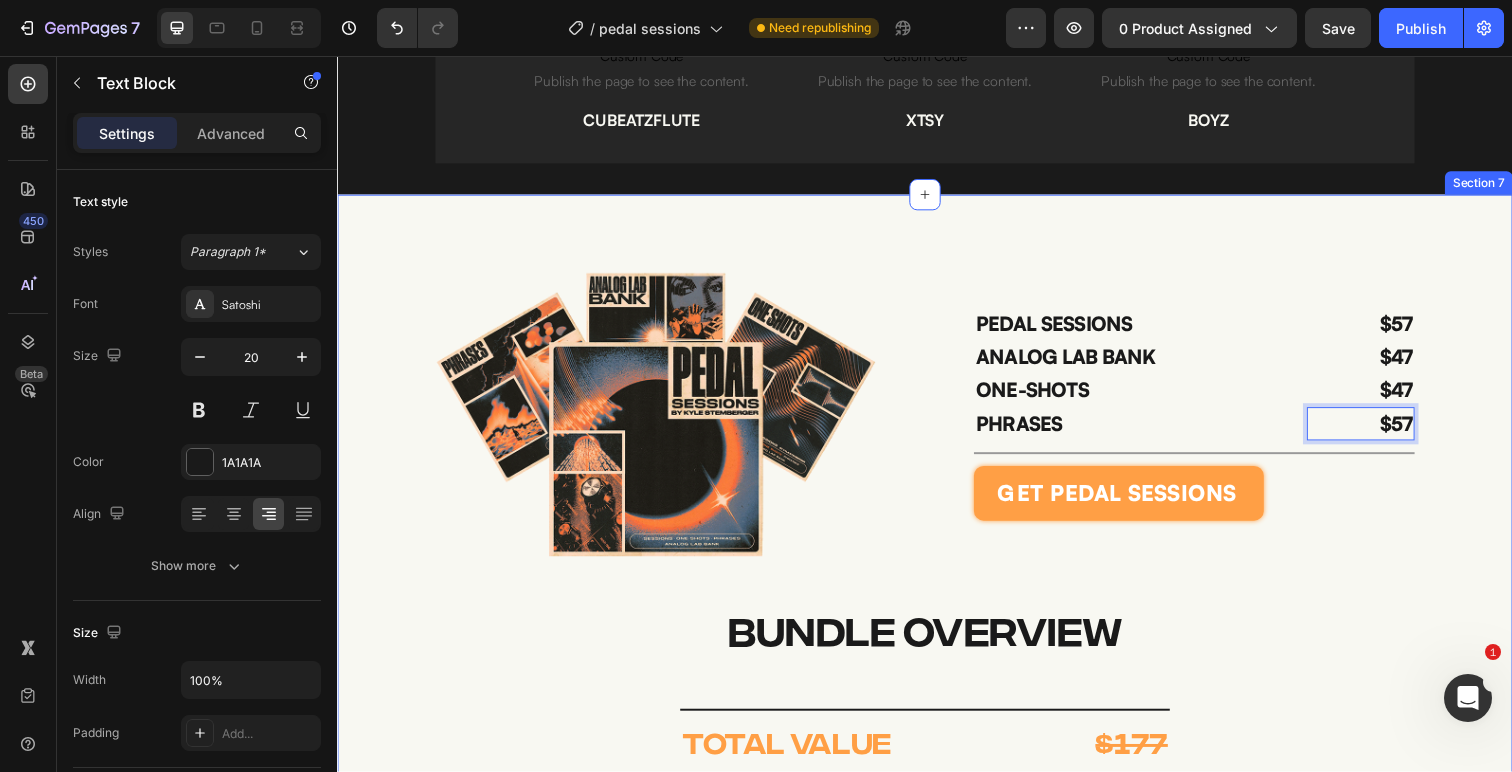 click on "Image PEDAL SESSIONS Text Block ANALOG LAB BANK Text Block ONE-SHOTS Text Block PHRASES Text Block $57 Text Block $47 Text Block $47 Text Block $57 Text Block   0 Row                Title Line get pedal sessions Add to Cart Product bundle overview Heading                Title Line TOTAL VALUE Heading final price Heading $177 Text Block $29 Text Block Row
add to cart Add to Cart Image Icon Icon Icon Icon Icon Icon List (9 Ratings) Text Block Row Product" at bounding box center (937, 624) 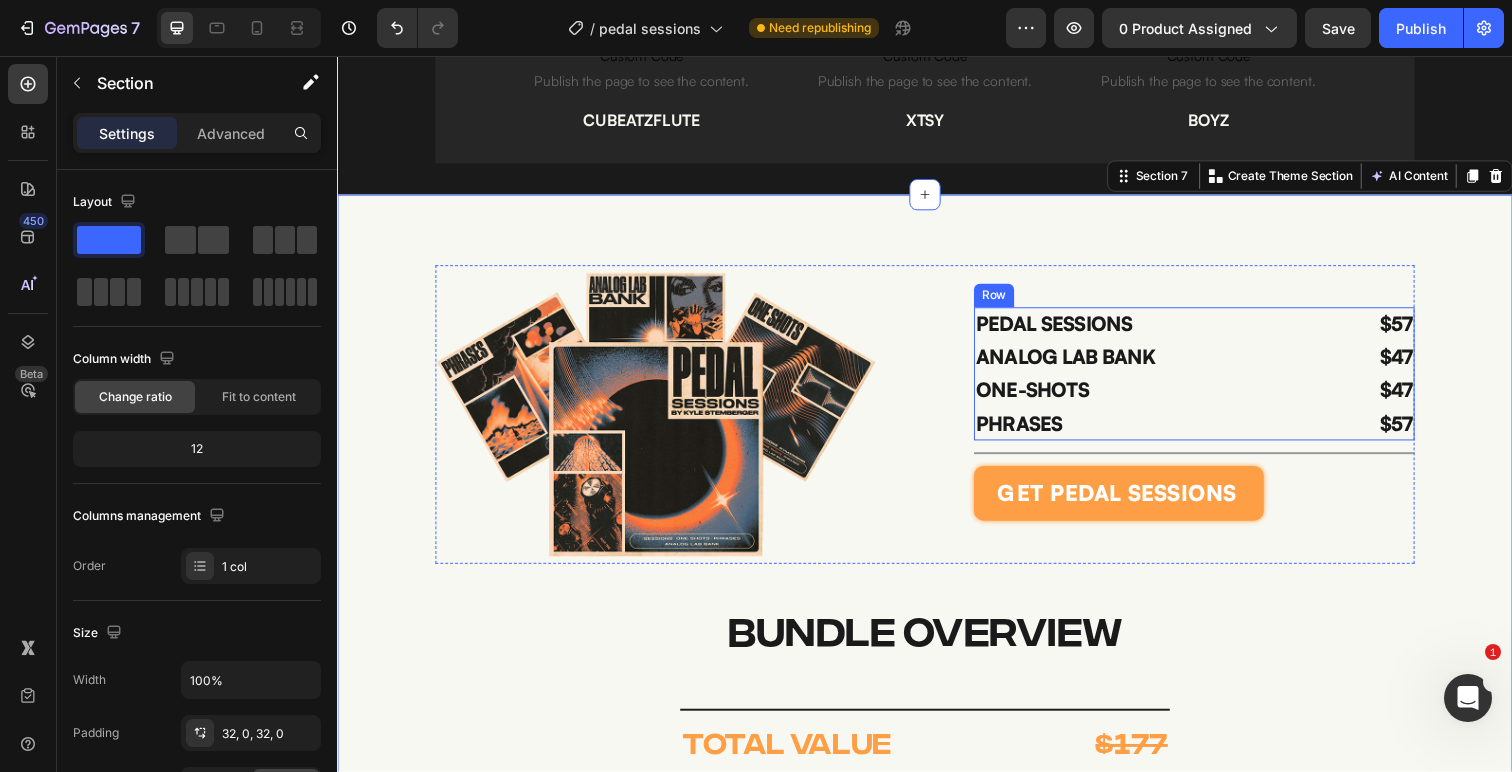 click on "PEDAL SESSIONS Text Block ANALOG LAB BANK Text Block ONE-SHOTS Text Block PHRASES Text Block $57 Text Block $47 Text Block $47 Text Block $57 Text Block Row" at bounding box center [1212, 381] 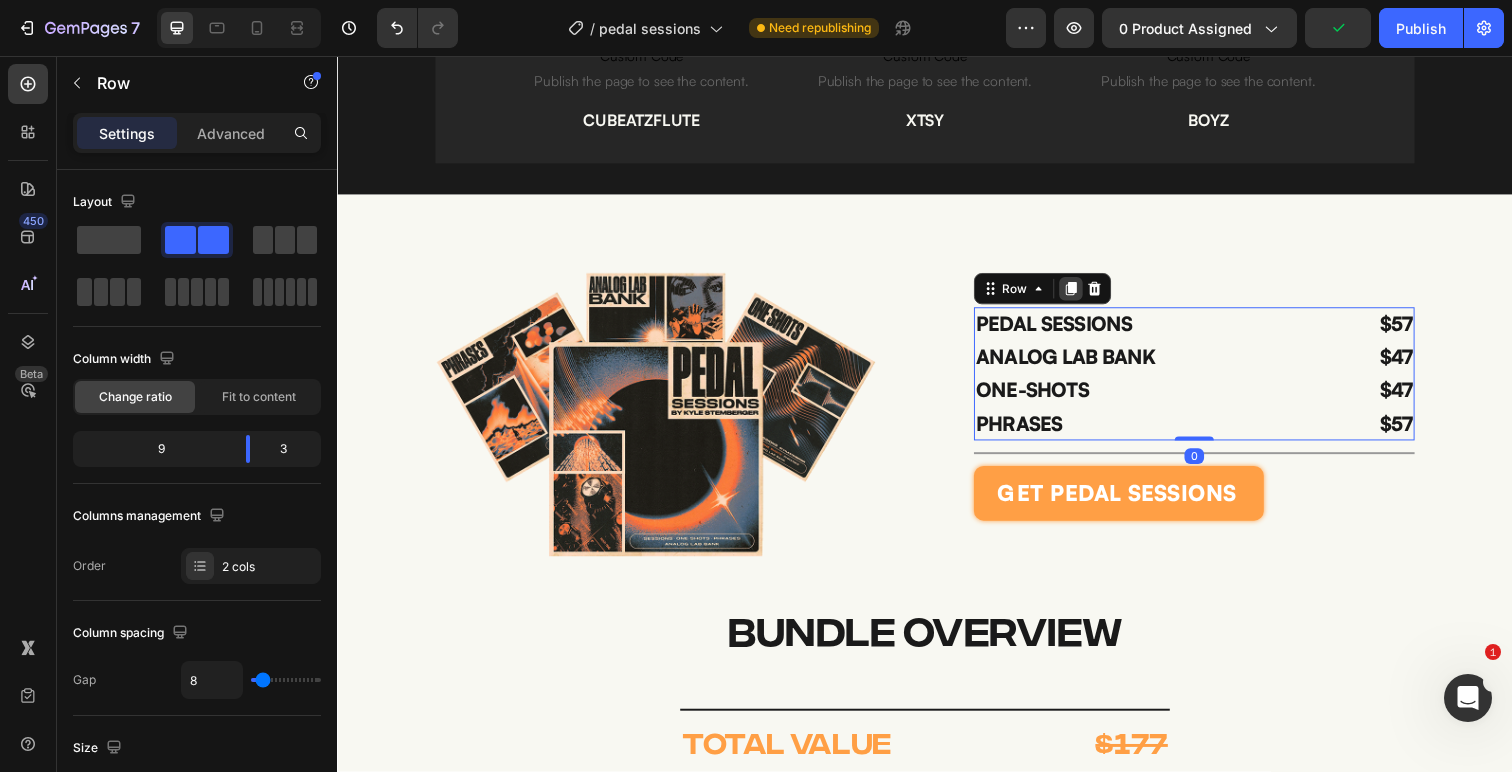 click 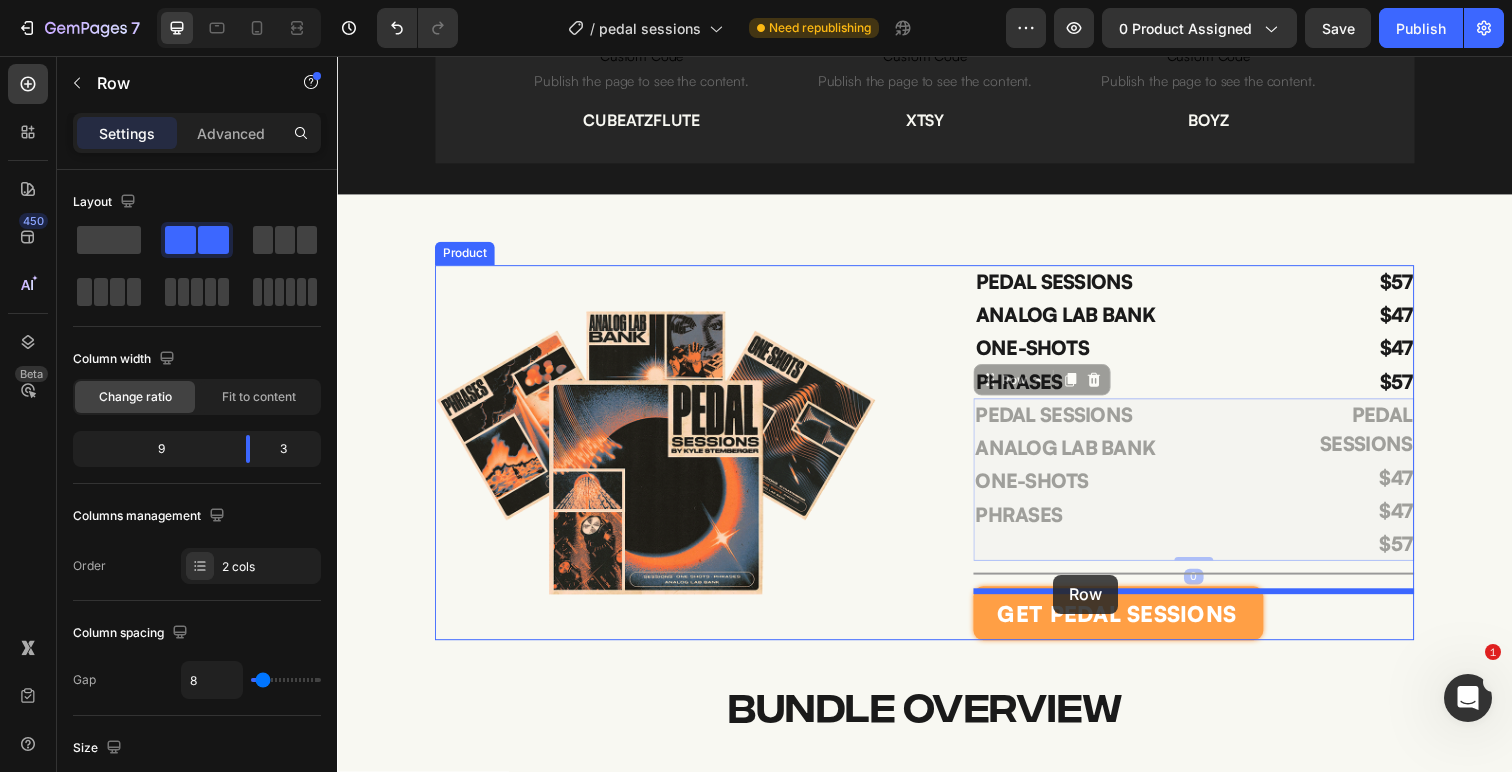 drag, startPoint x: 1001, startPoint y: 386, endPoint x: 1069, endPoint y: 586, distance: 211.24394 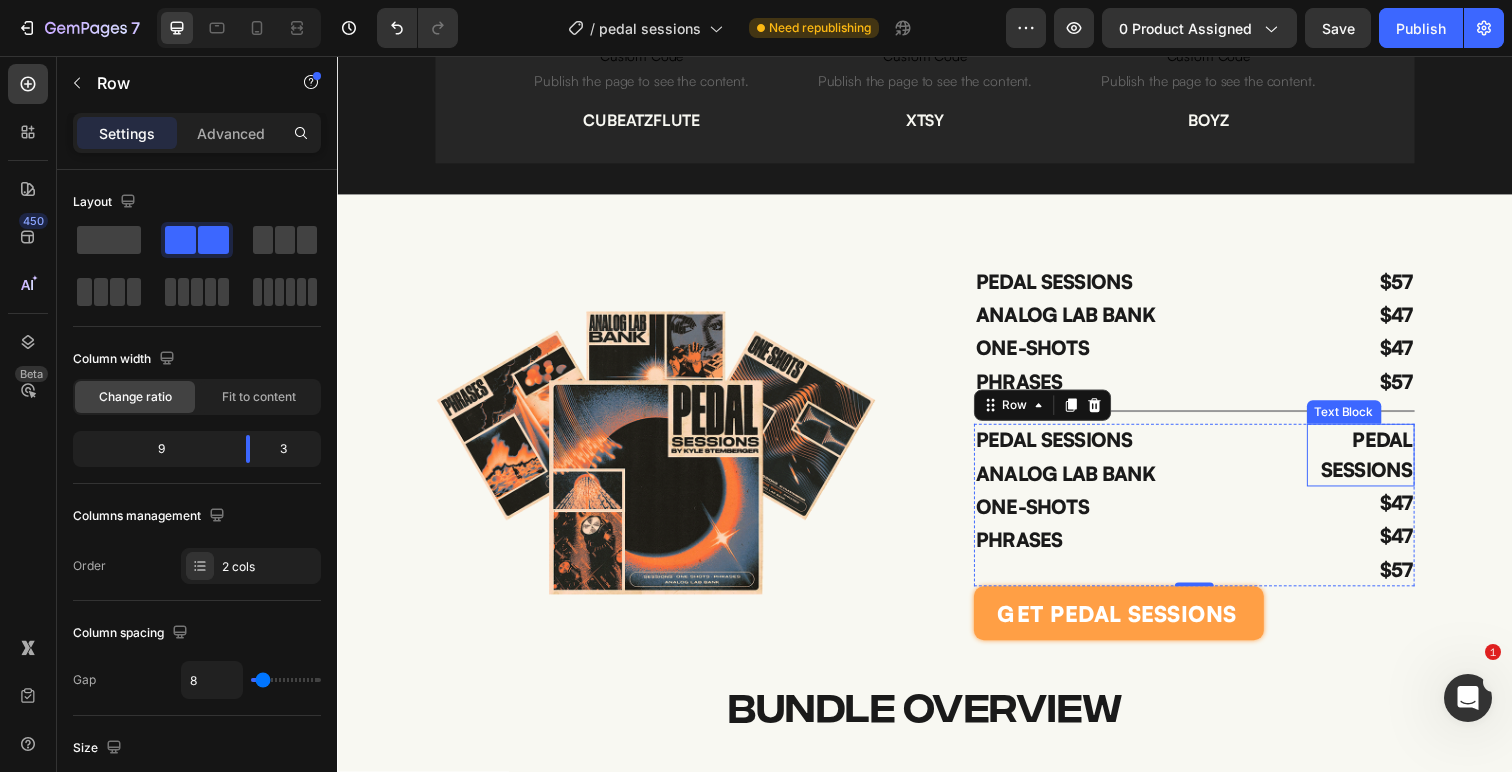 click on "PEDAL SESSIONS" at bounding box center (1382, 464) 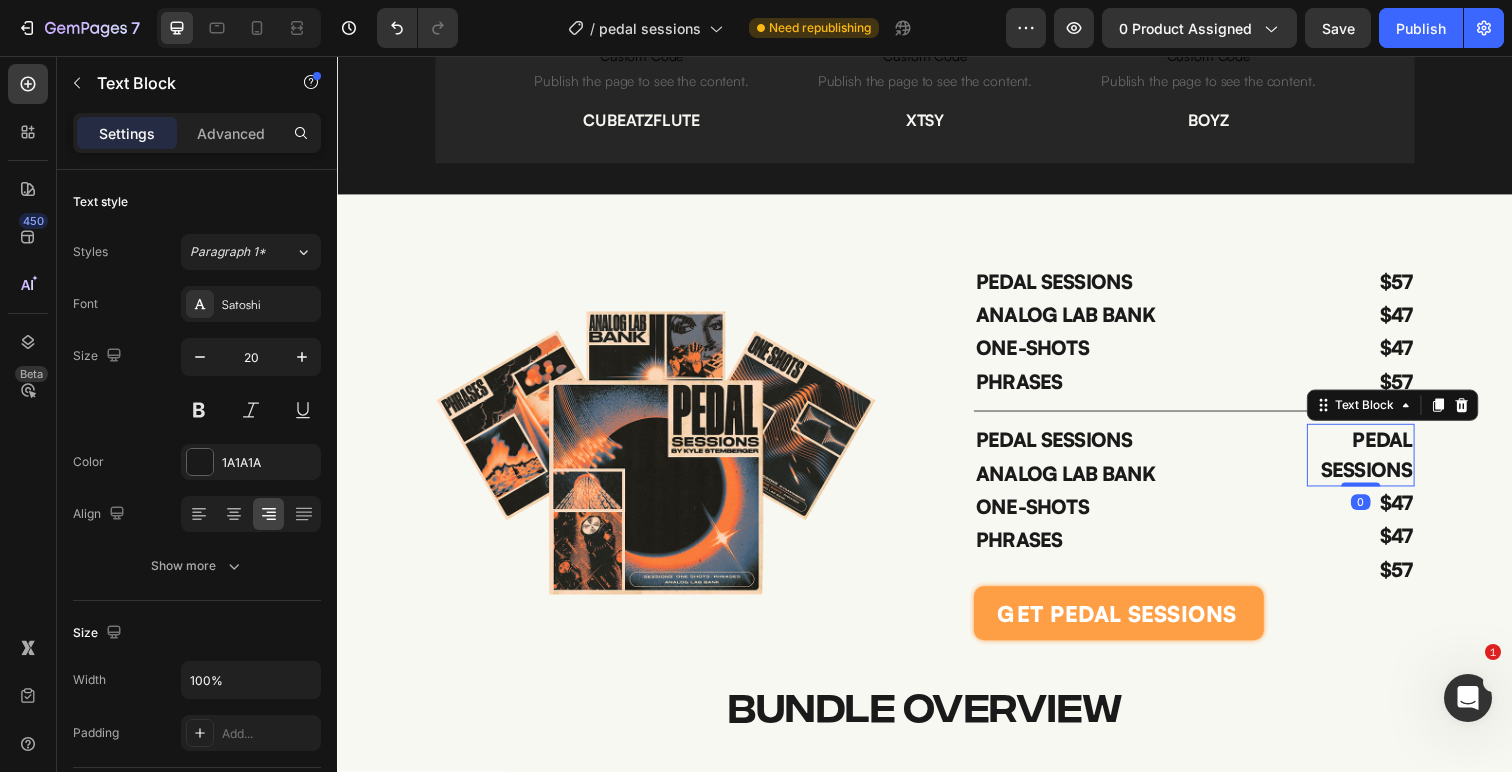 click on "PEDAL SESSIONS" at bounding box center (1382, 464) 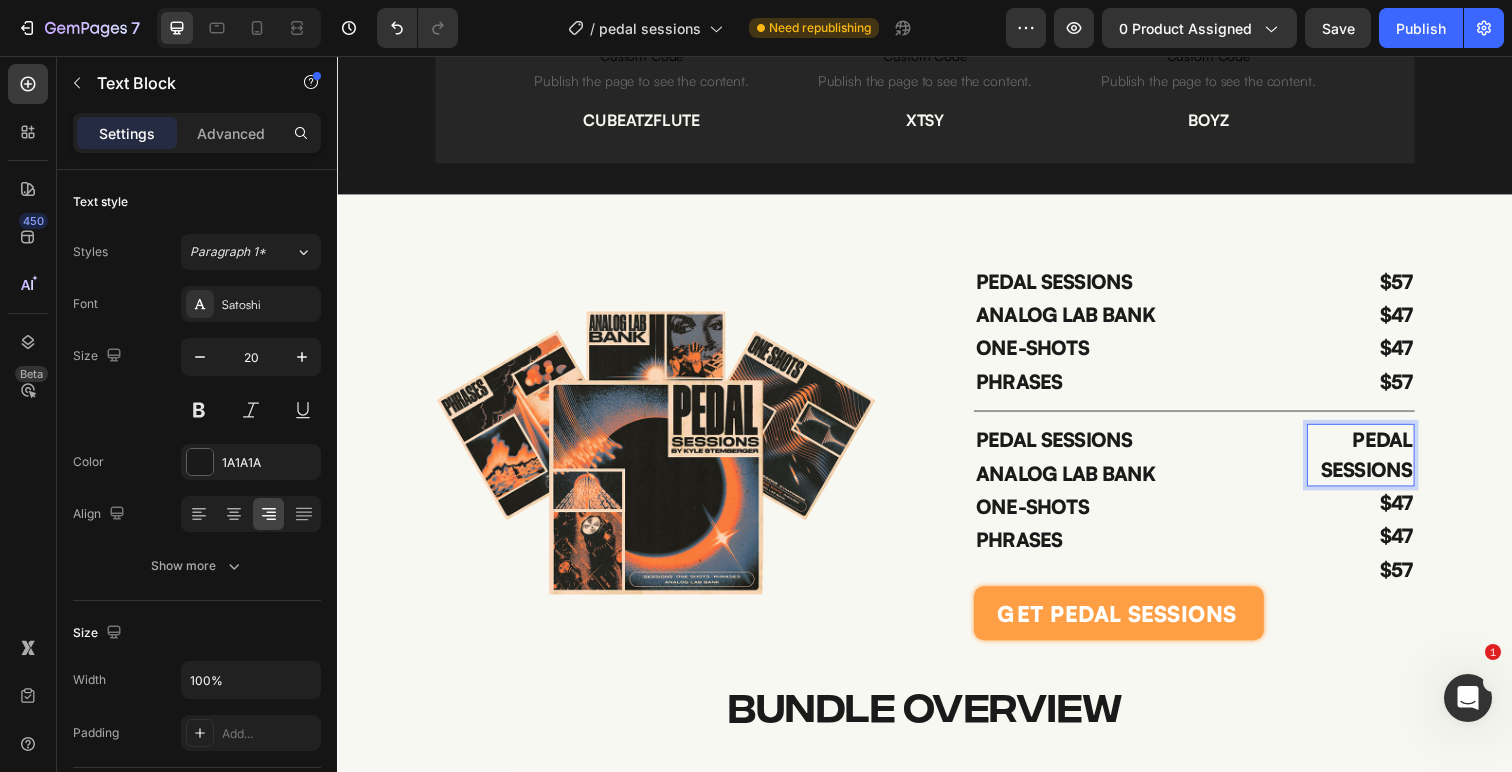 click on "PEDAL SESSIONS" at bounding box center (1382, 464) 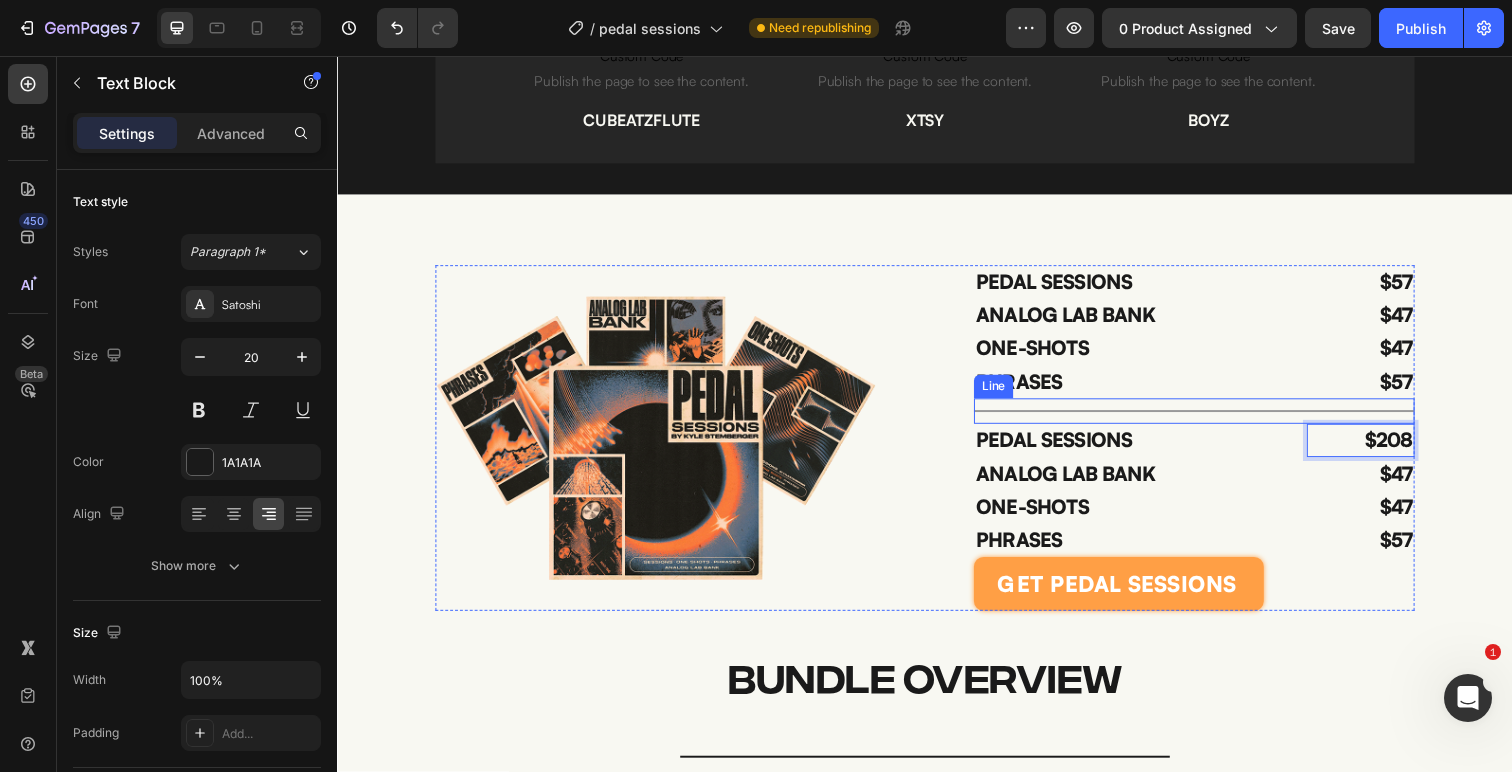 click on "PEDAL SESSIONS" at bounding box center [1153, 449] 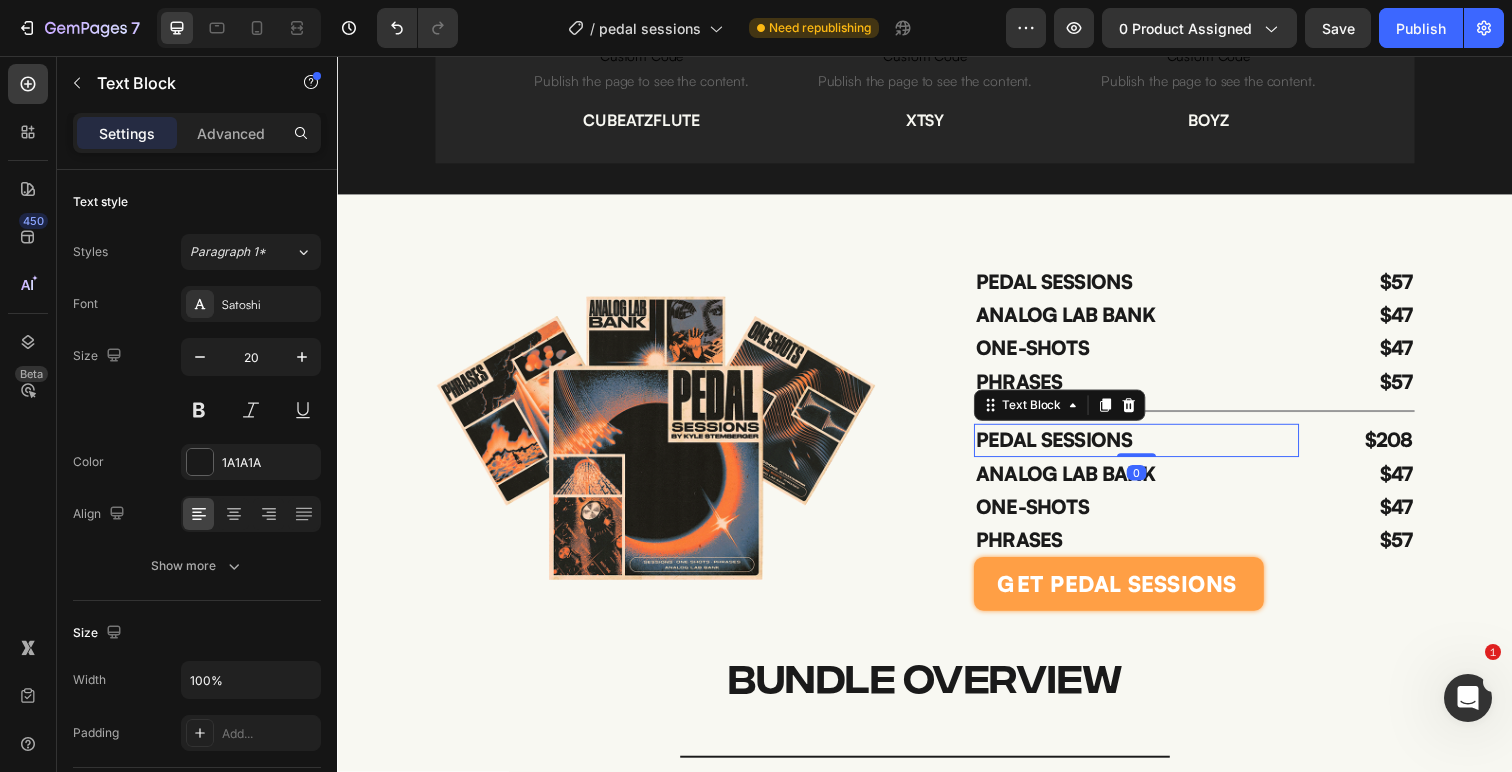 click on "PEDAL SESSIONS" at bounding box center [1153, 449] 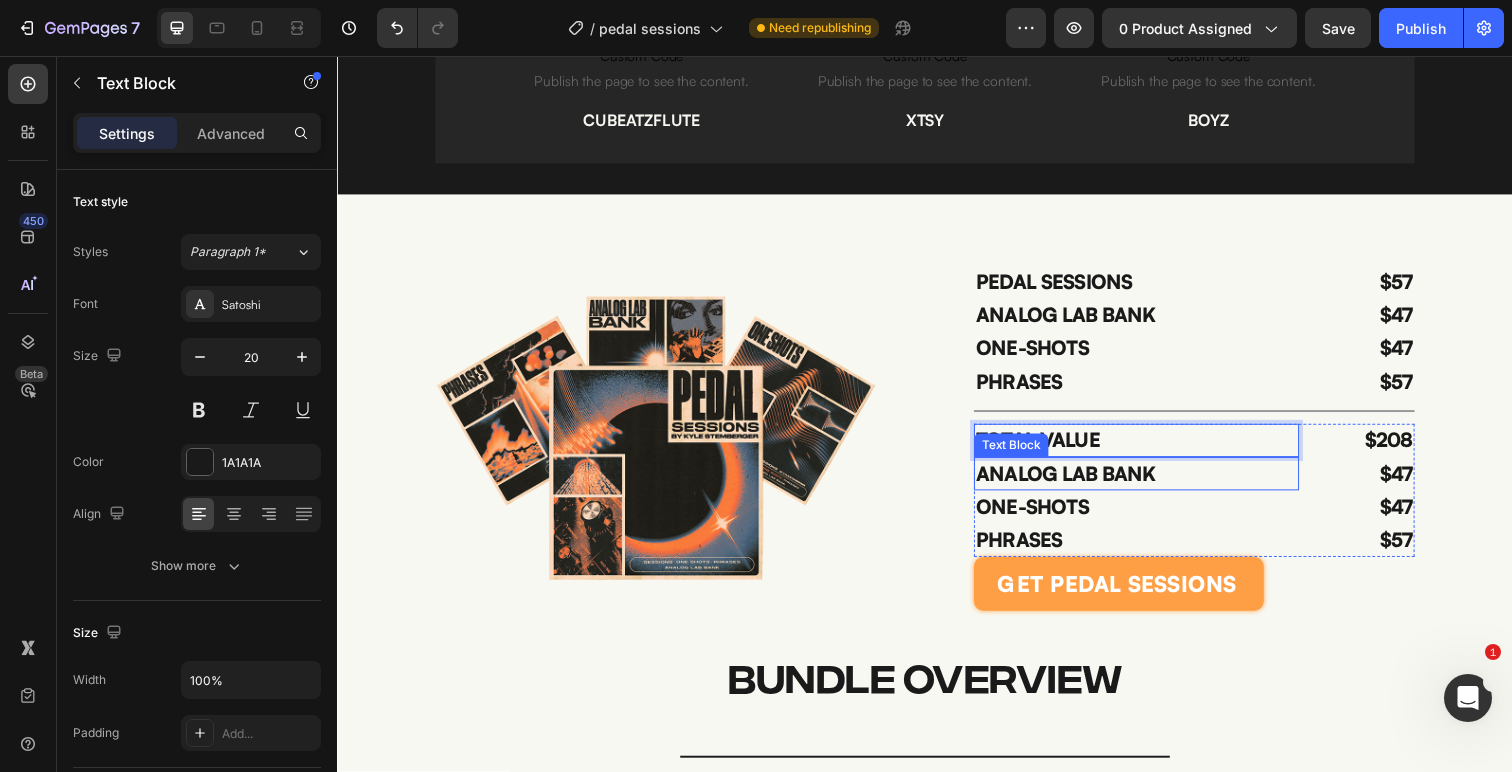 click on "ANALOG LAB BANK" at bounding box center [1153, 483] 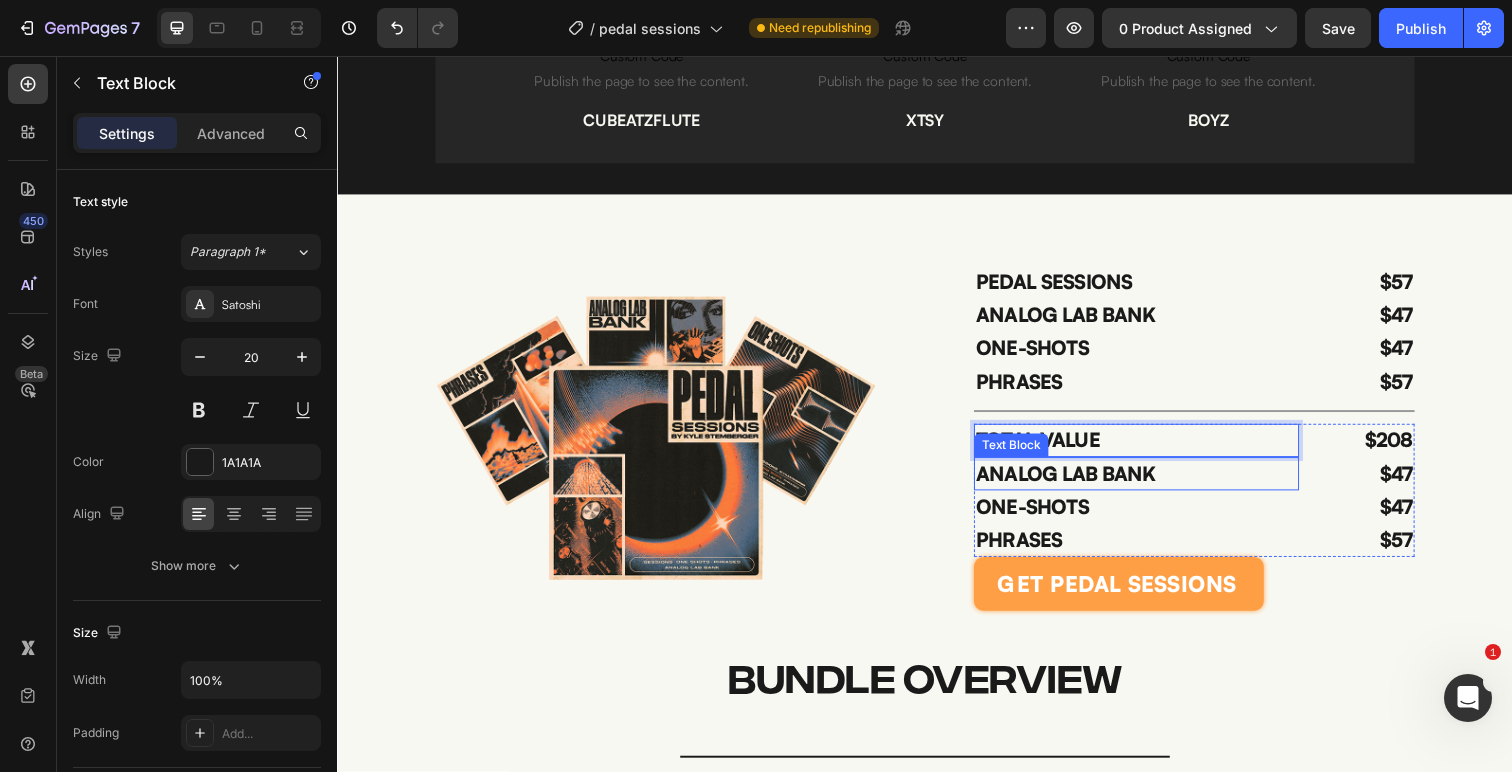 click on "ANALOG LAB BANK" at bounding box center [1153, 483] 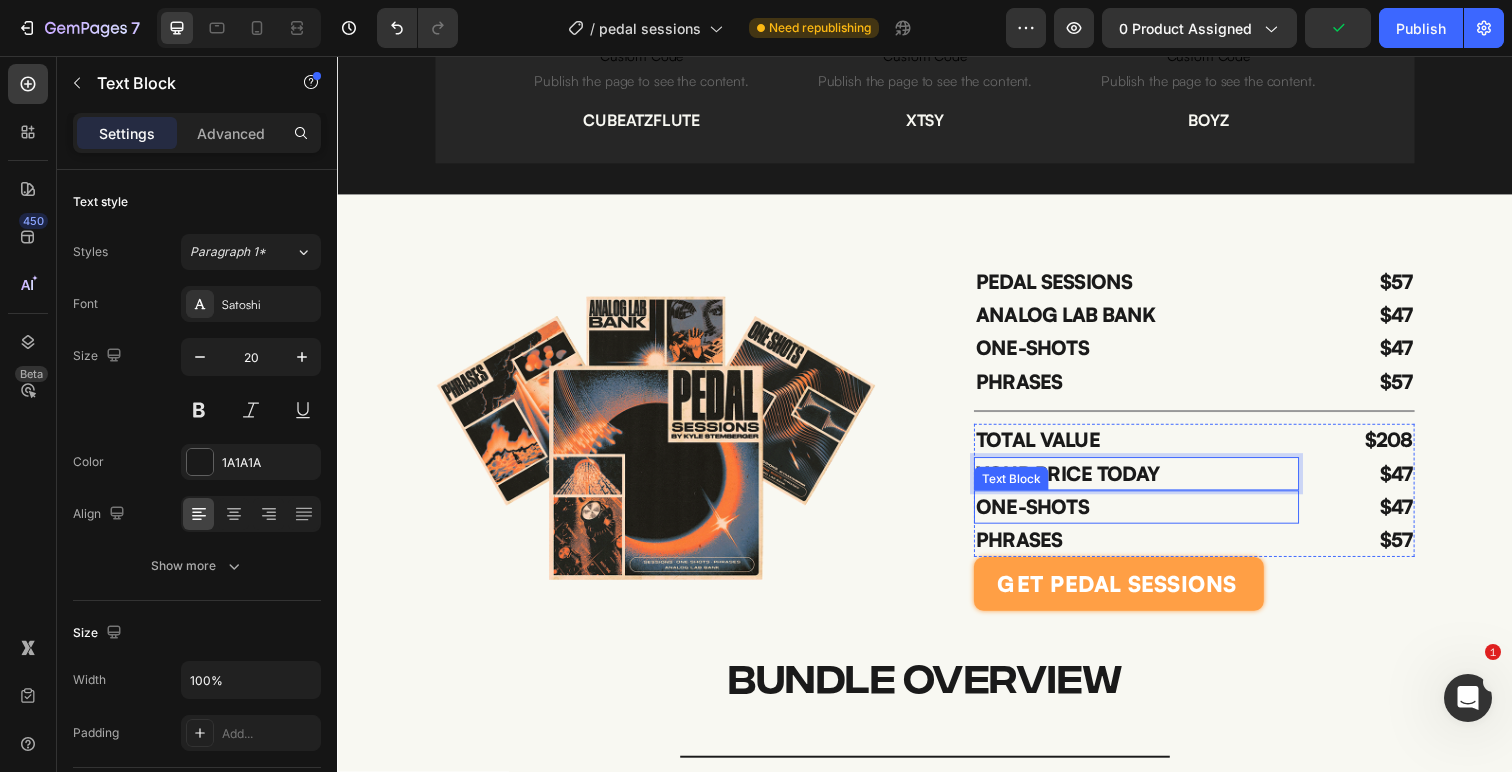 click on "ONE-SHOTS" at bounding box center [1153, 517] 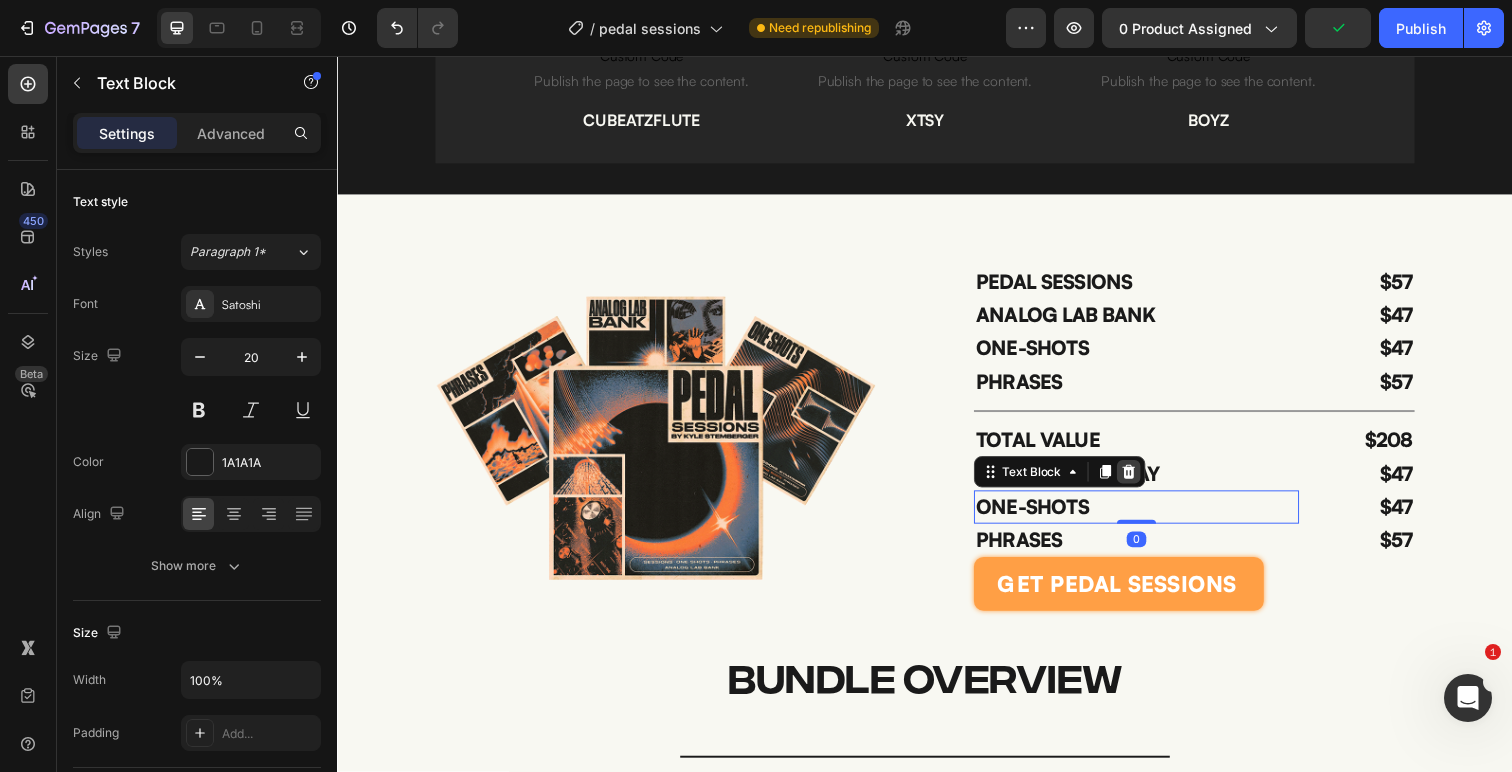 click at bounding box center (1145, 481) 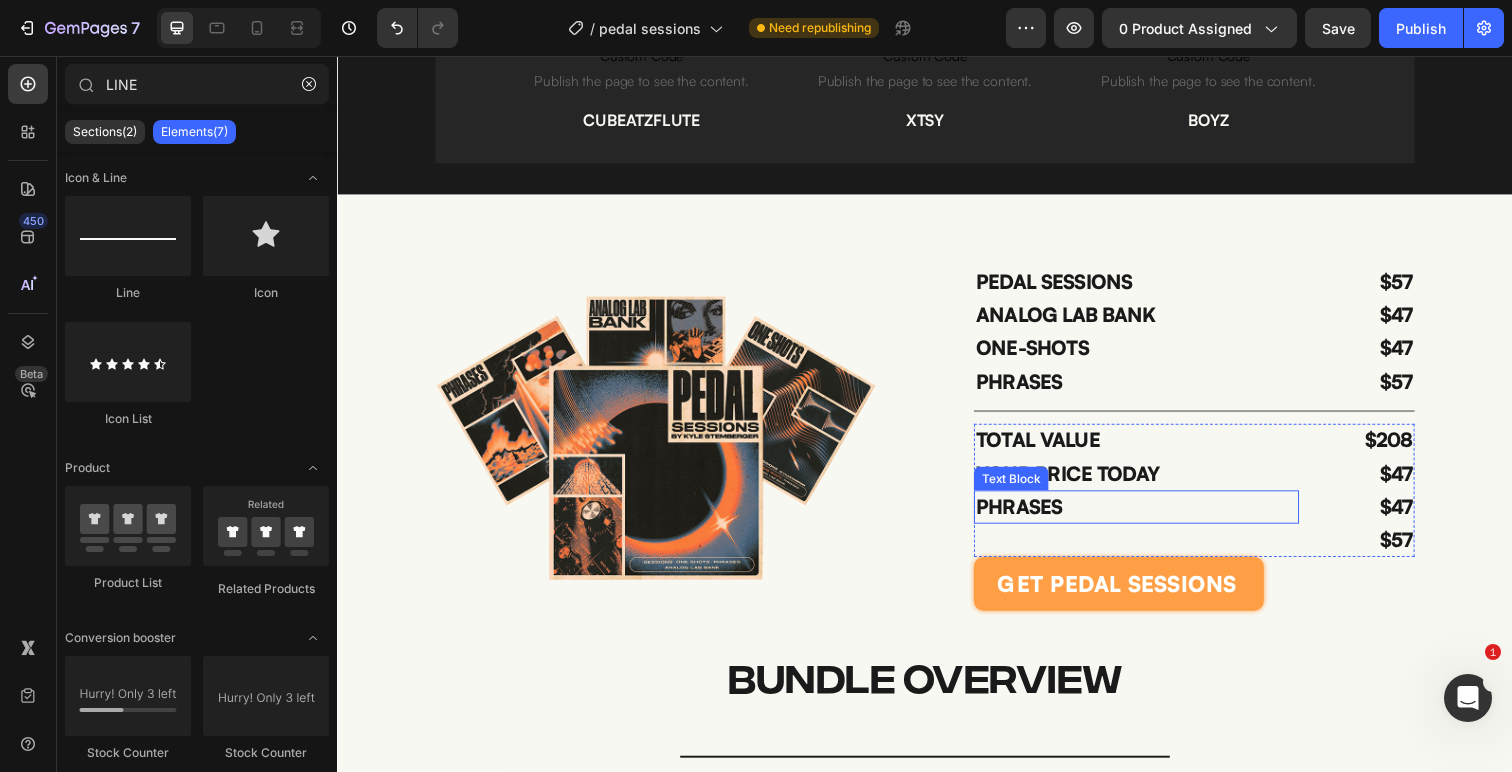 click on "PHRASES" at bounding box center (1153, 517) 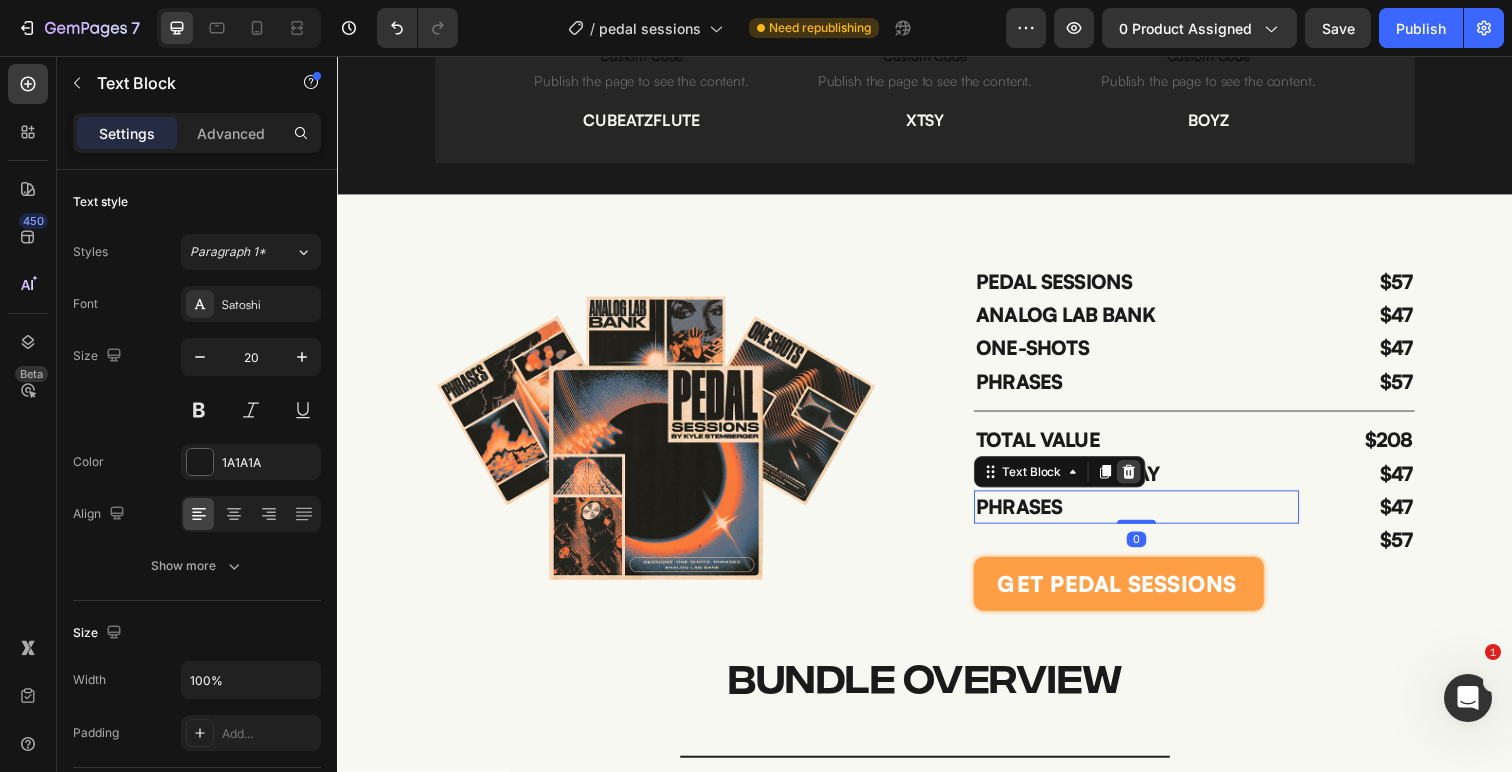 click 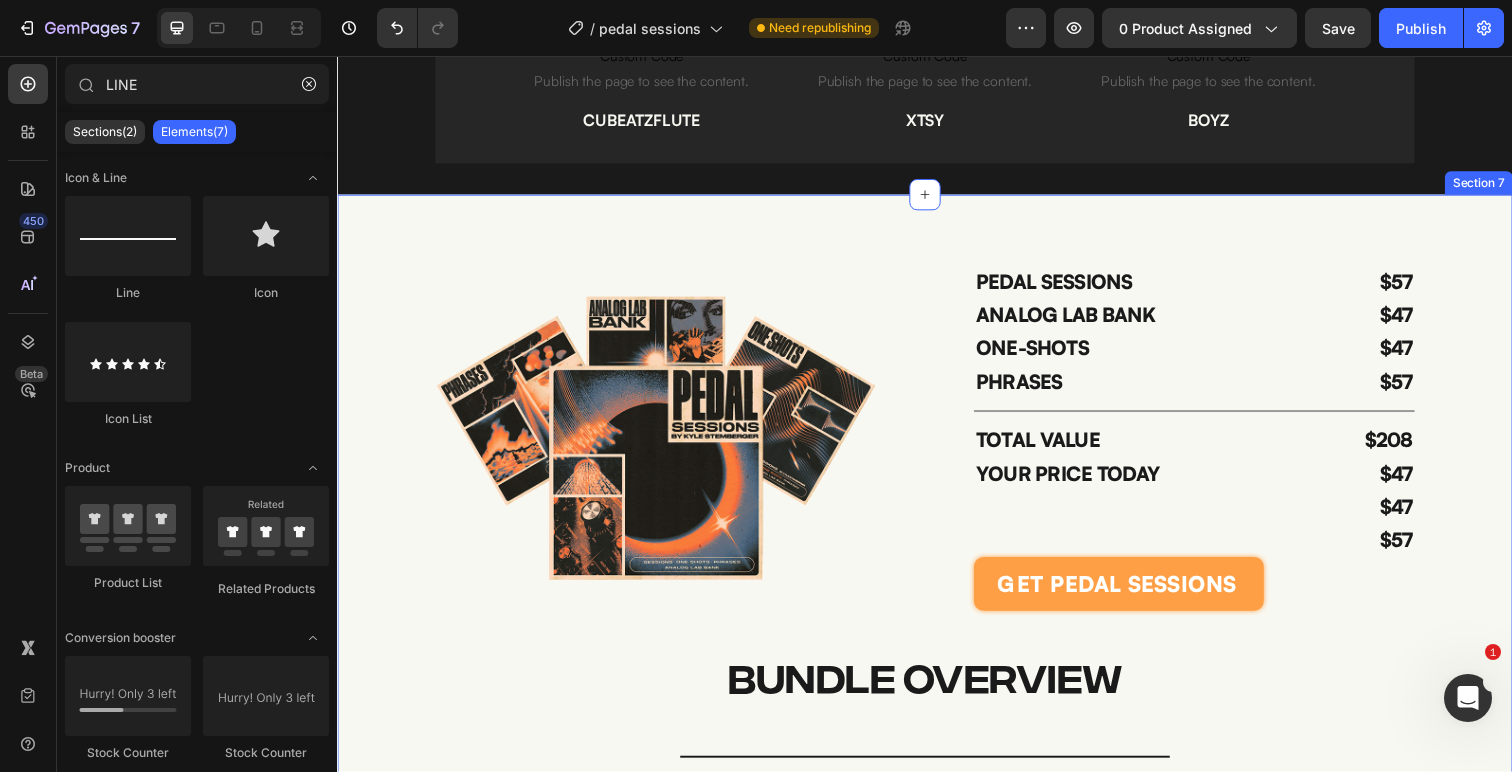 click on "$57" at bounding box center [1382, 551] 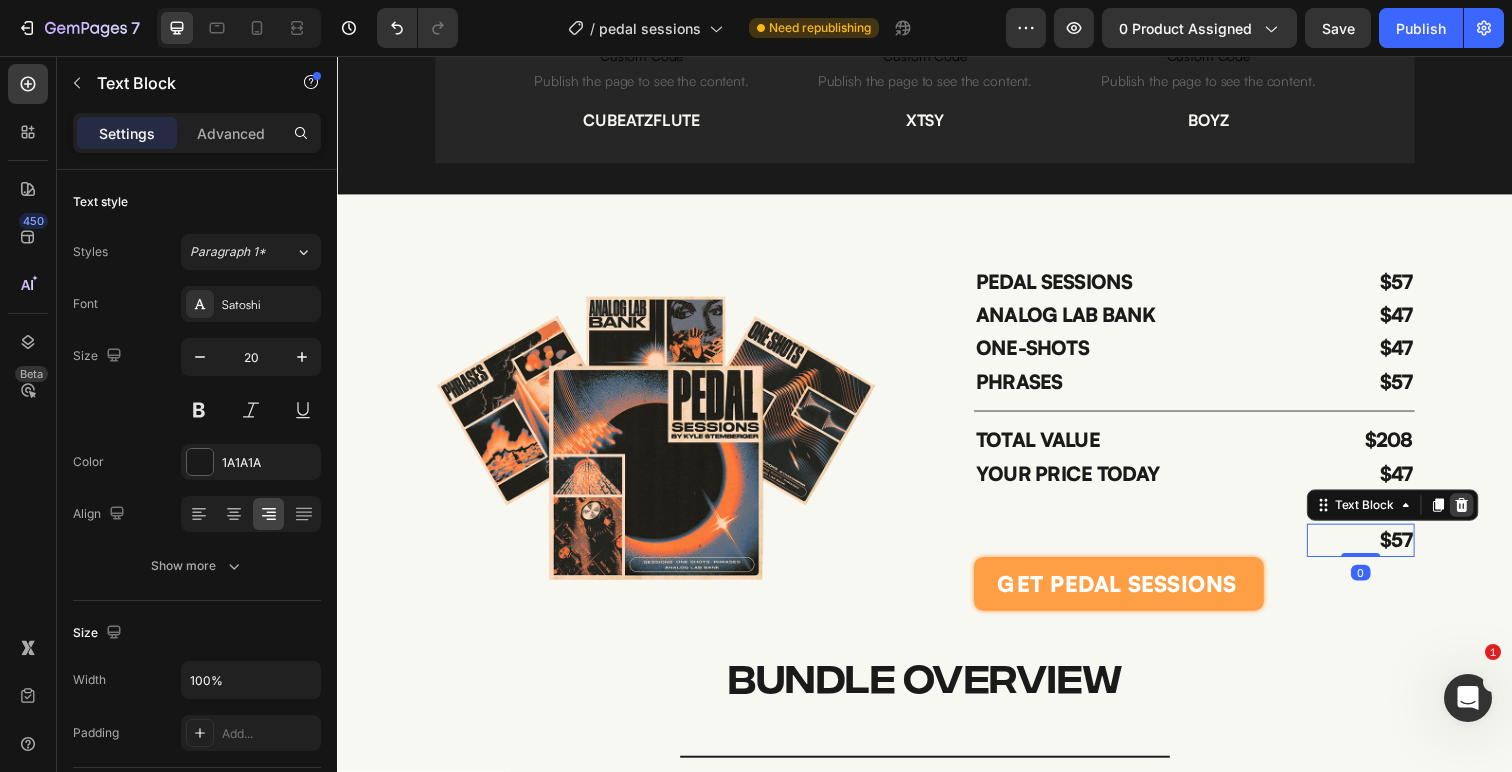 click 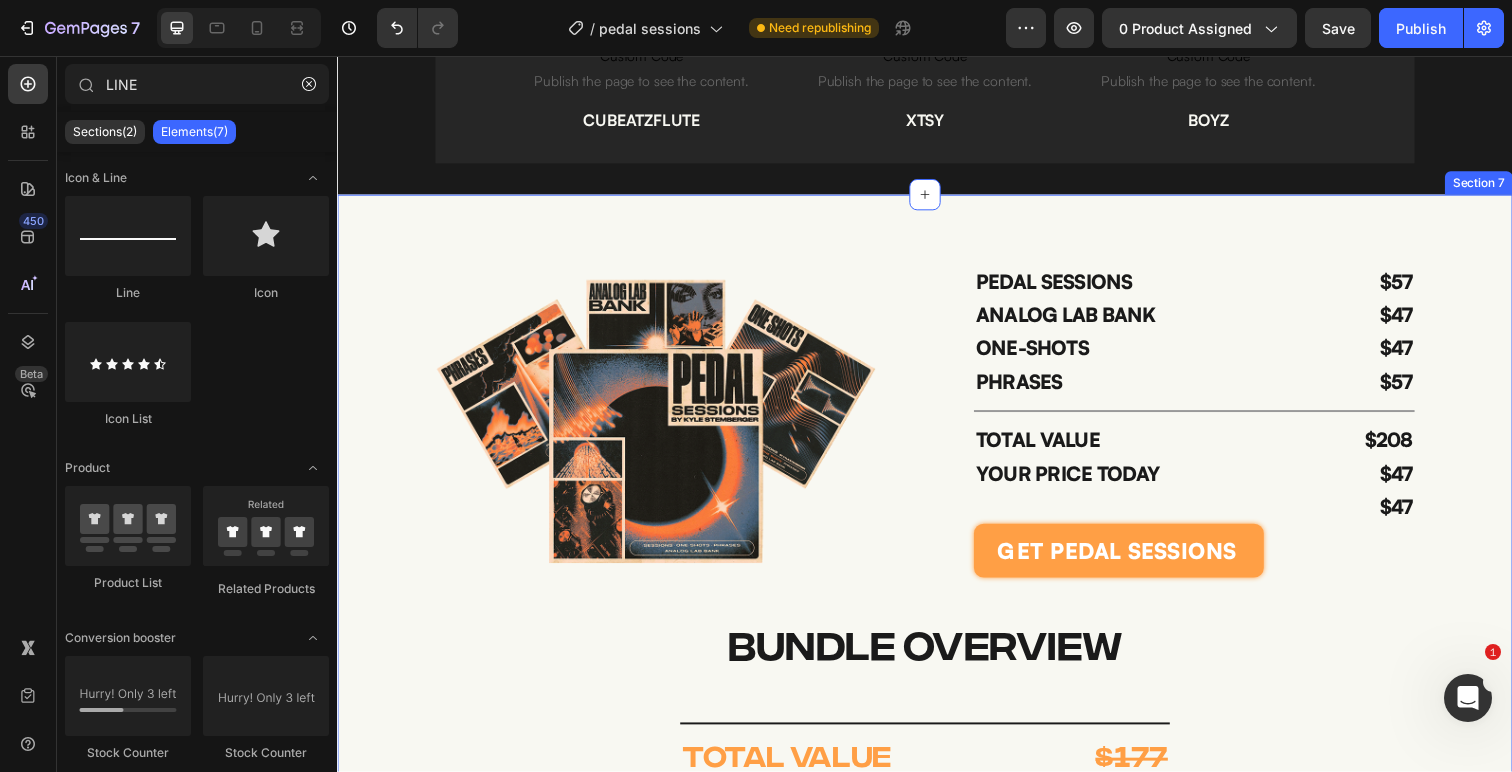 click on "$47" at bounding box center [1382, 517] 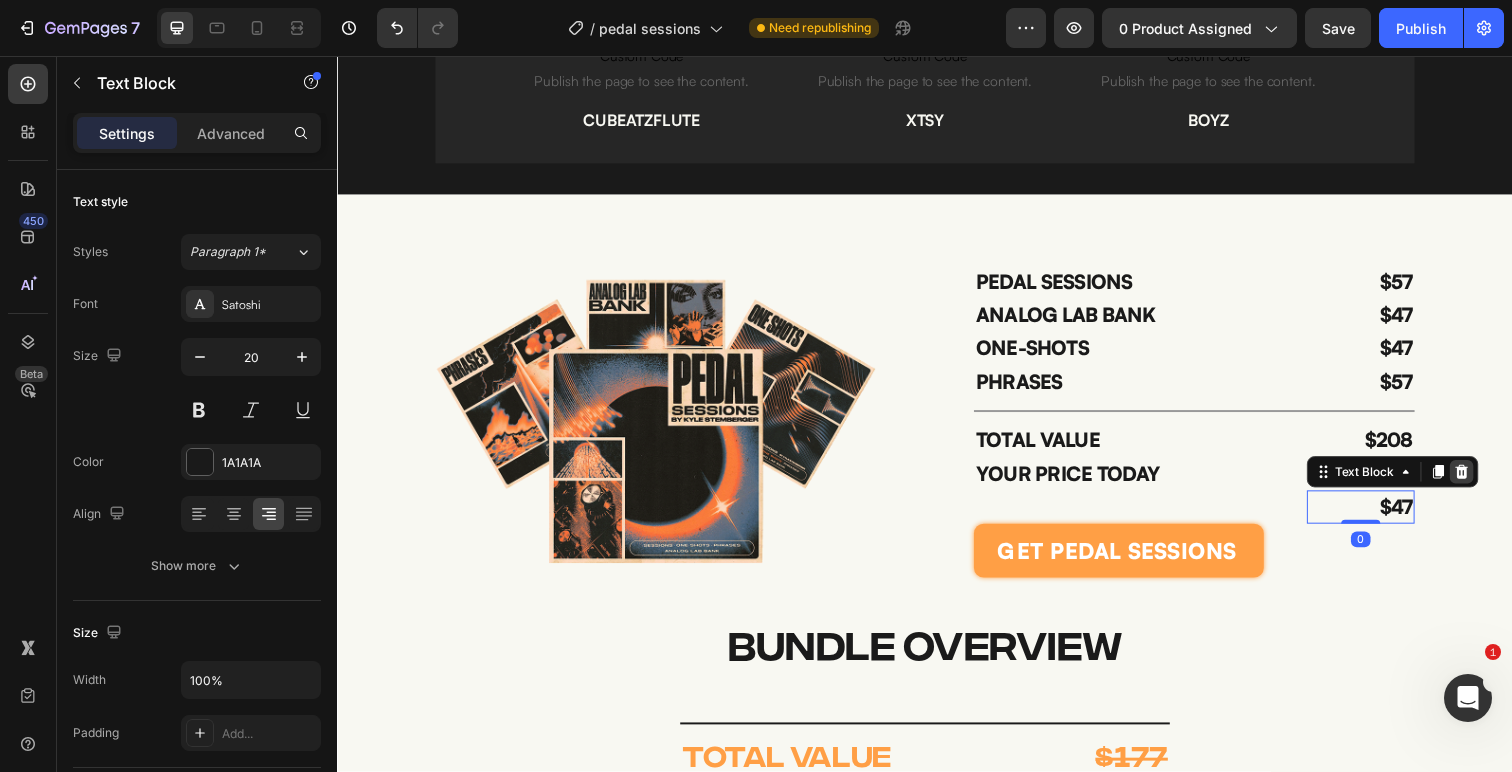 click 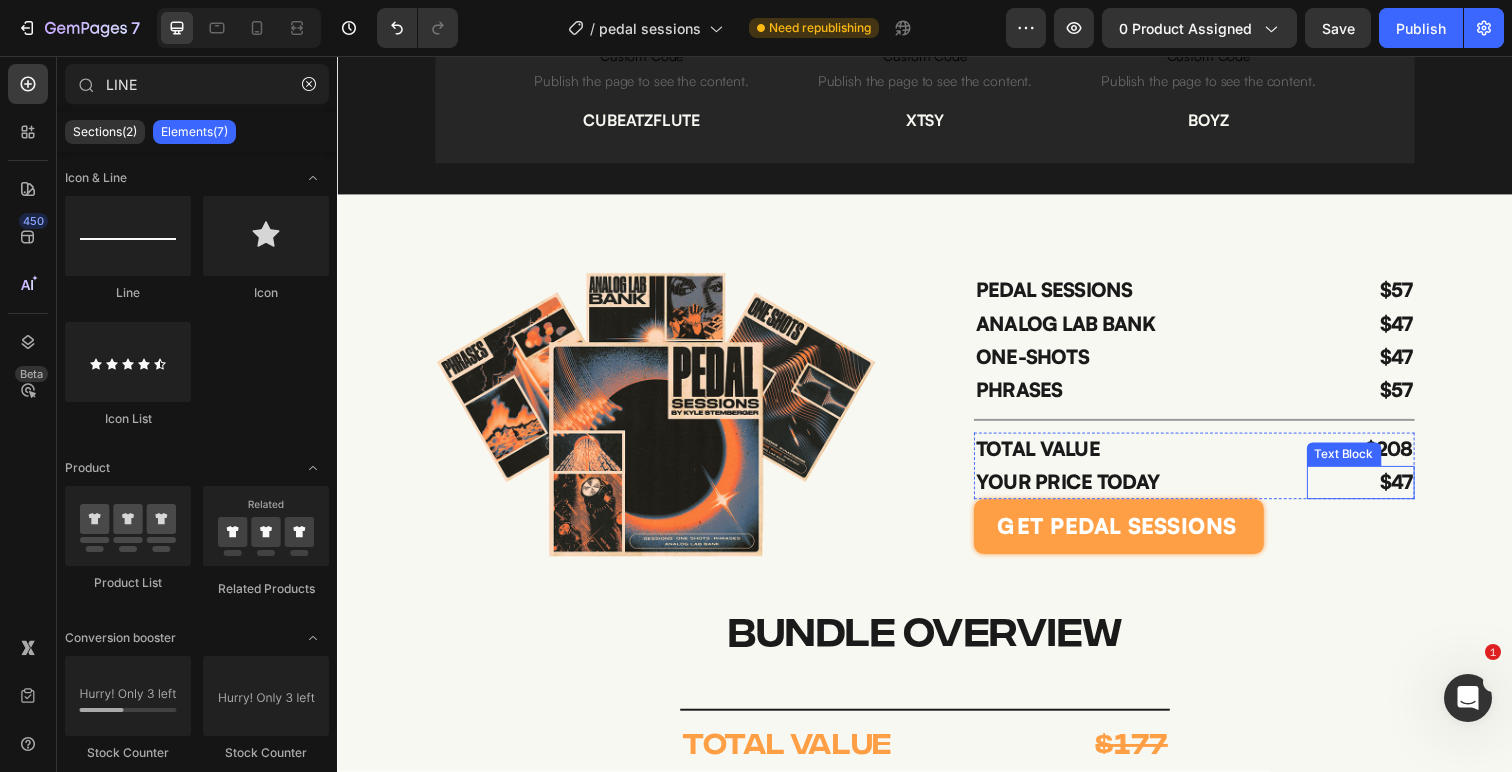 click on "$47" at bounding box center [1382, 492] 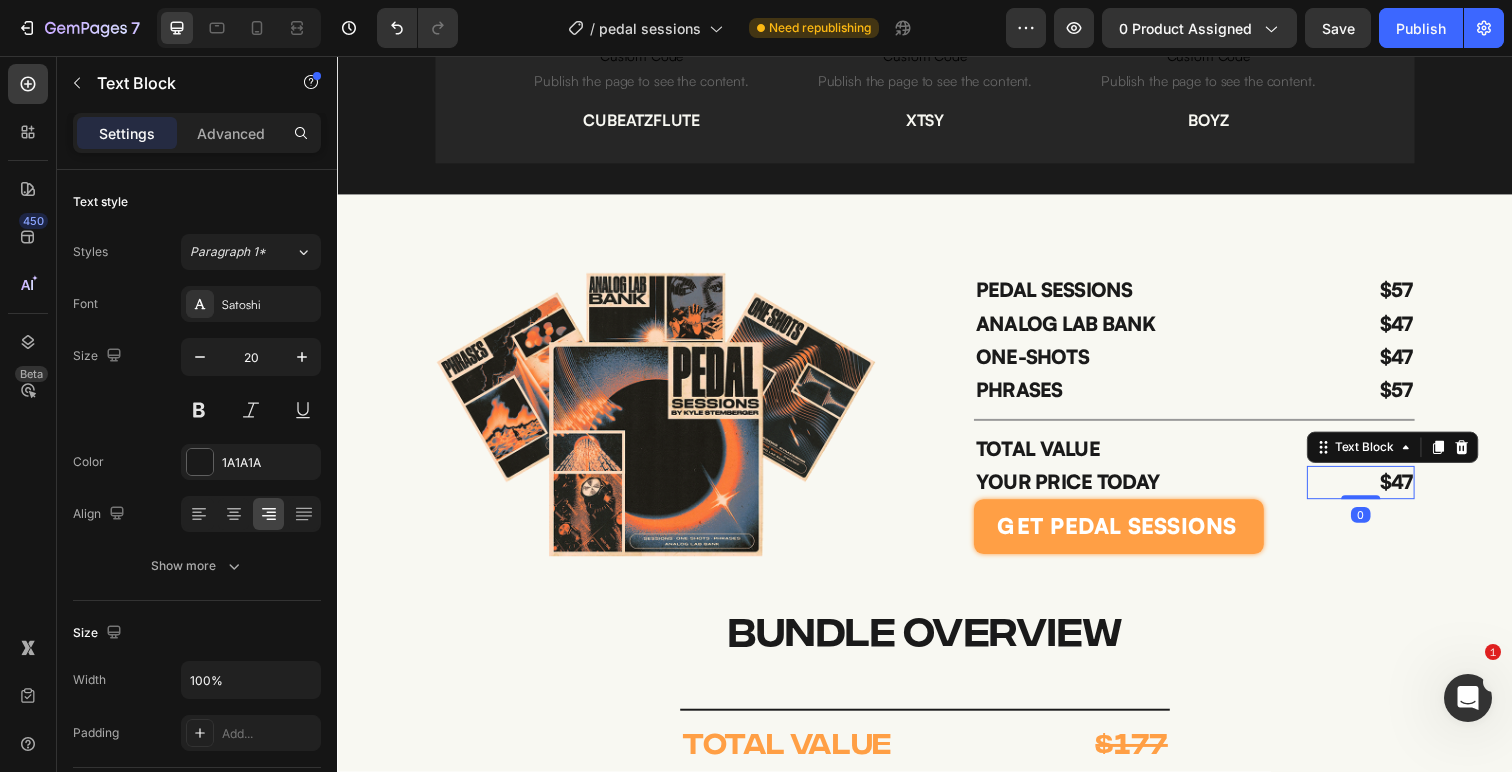 click on "$47" at bounding box center [1382, 492] 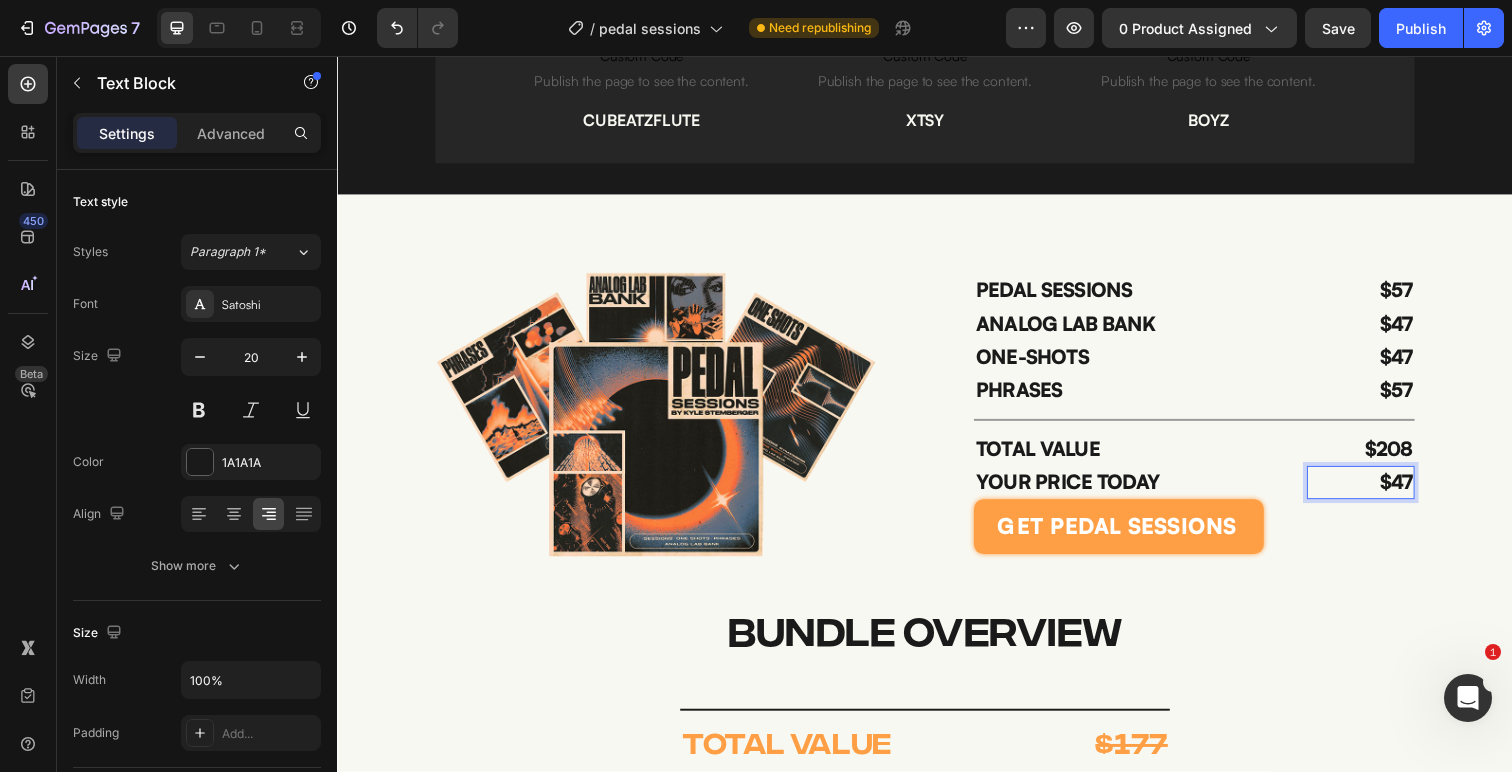 click on "$47" at bounding box center [1382, 492] 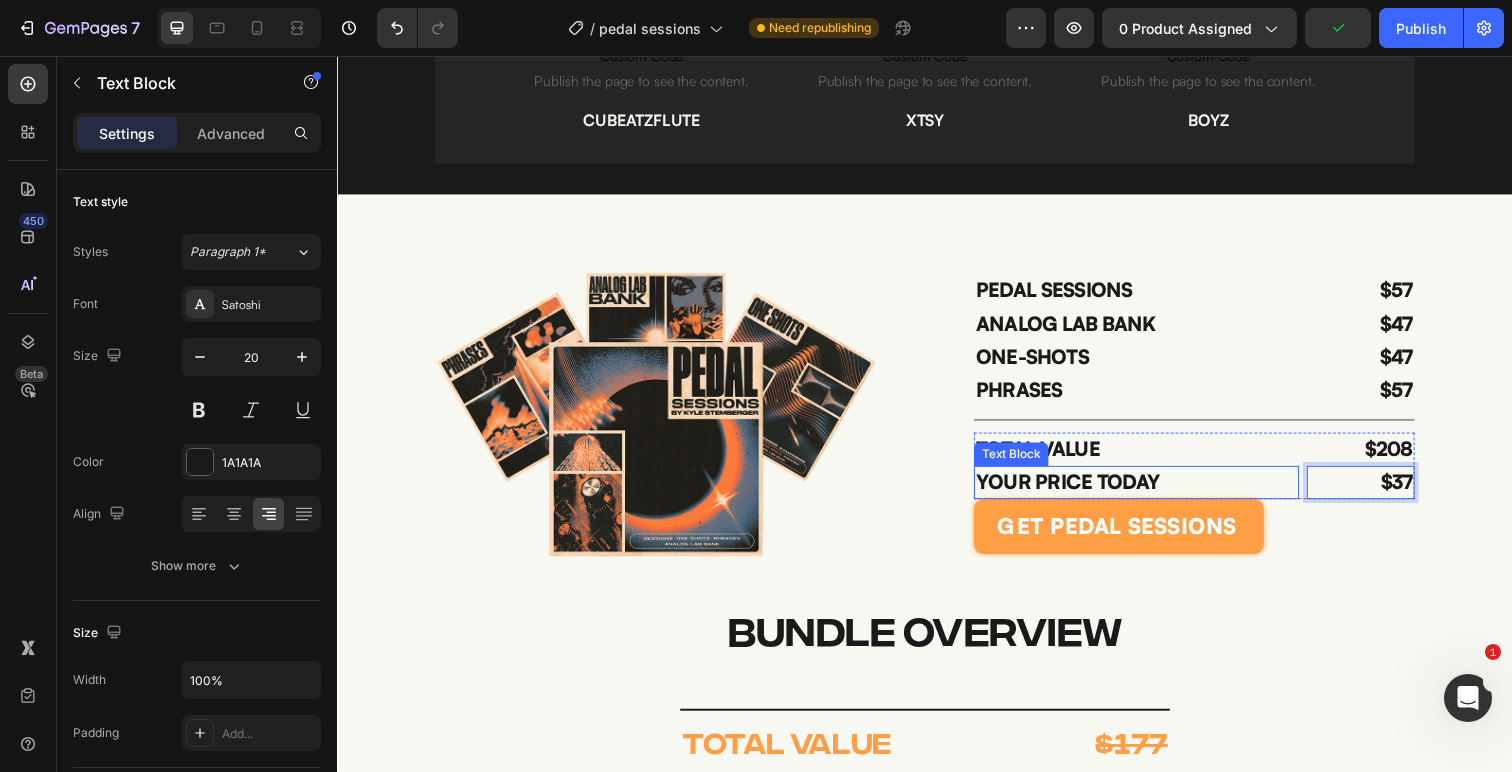 click on "$208" at bounding box center [1382, 458] 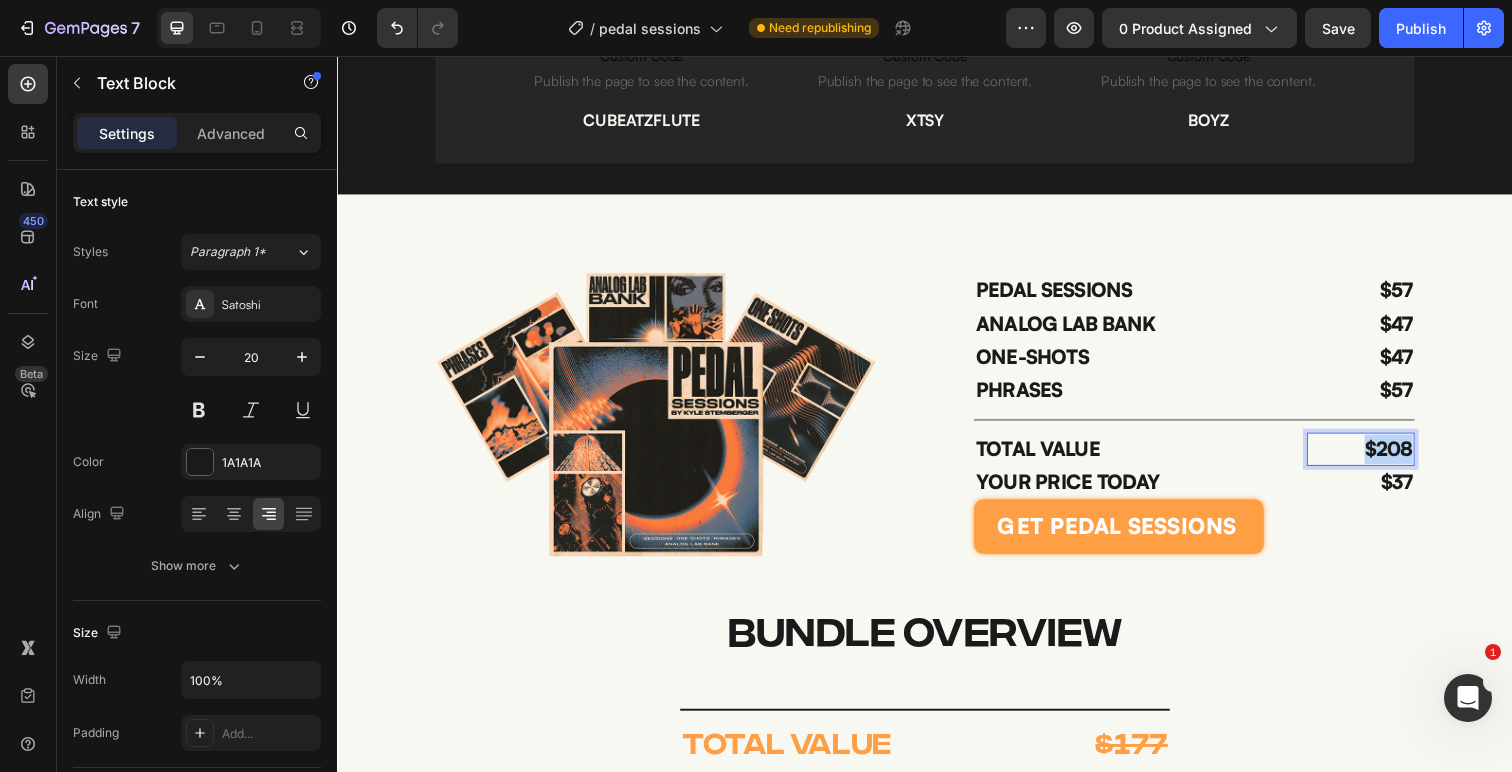drag, startPoint x: 1378, startPoint y: 461, endPoint x: 1431, endPoint y: 463, distance: 53.037724 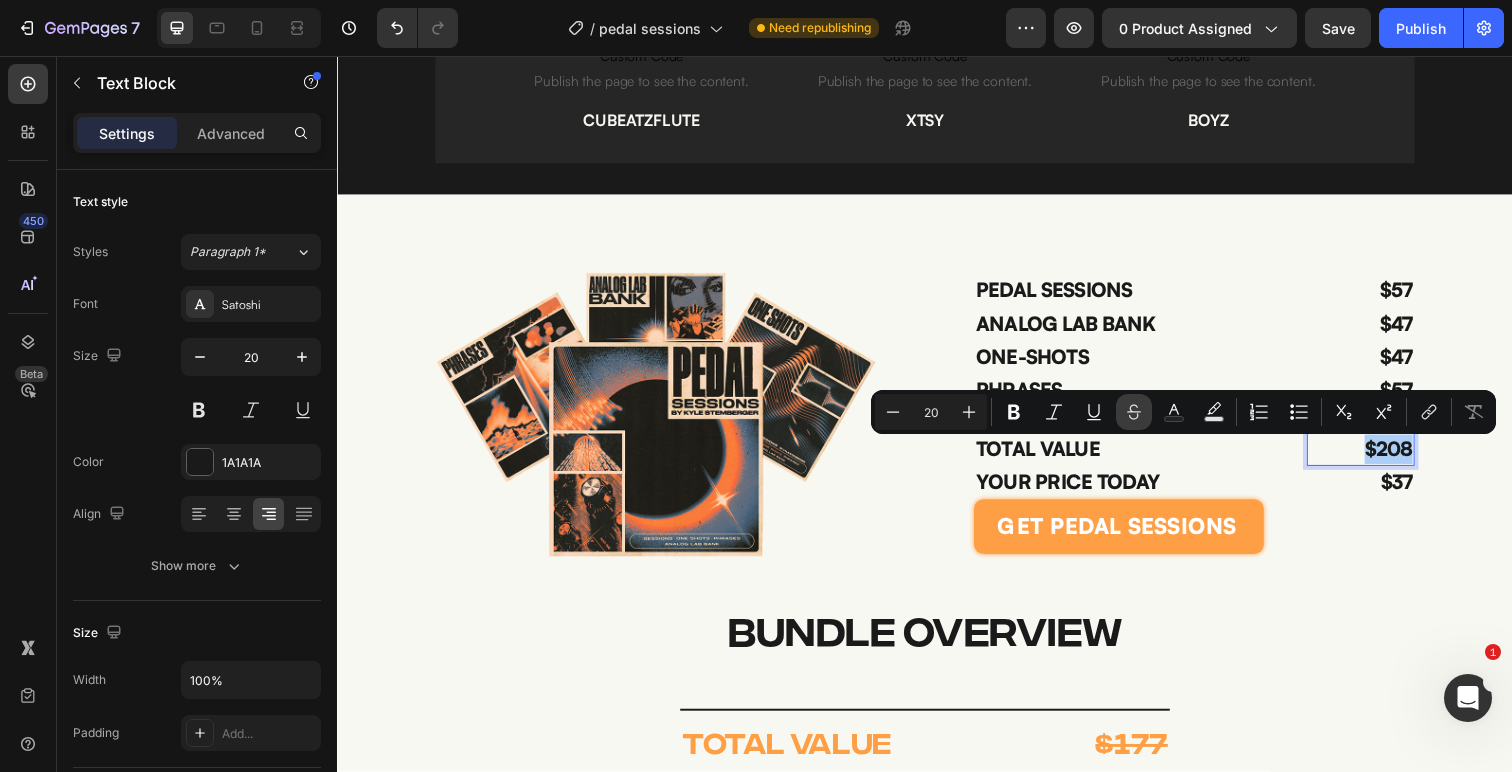 click 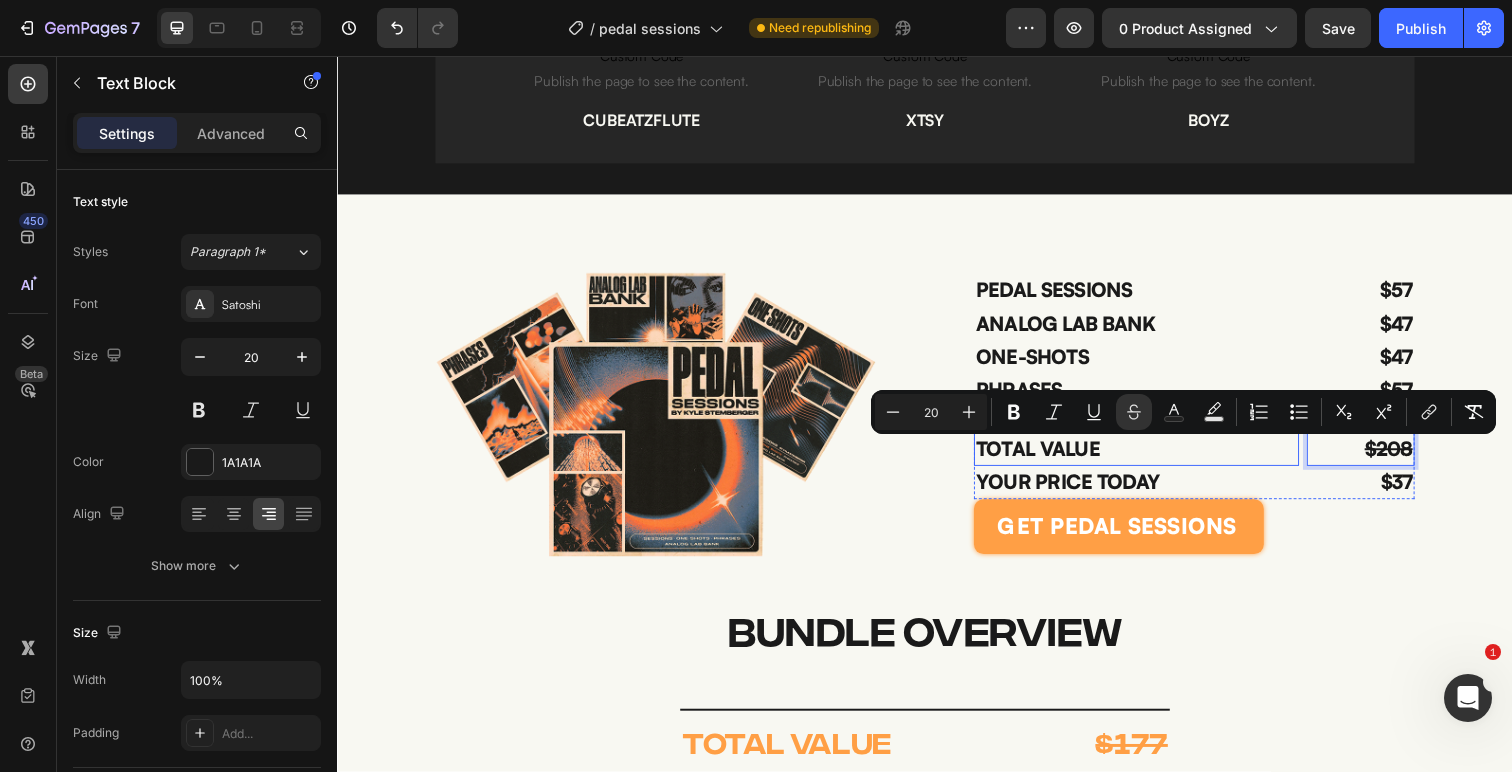 click on "TOTAL VALUE" at bounding box center [1153, 458] 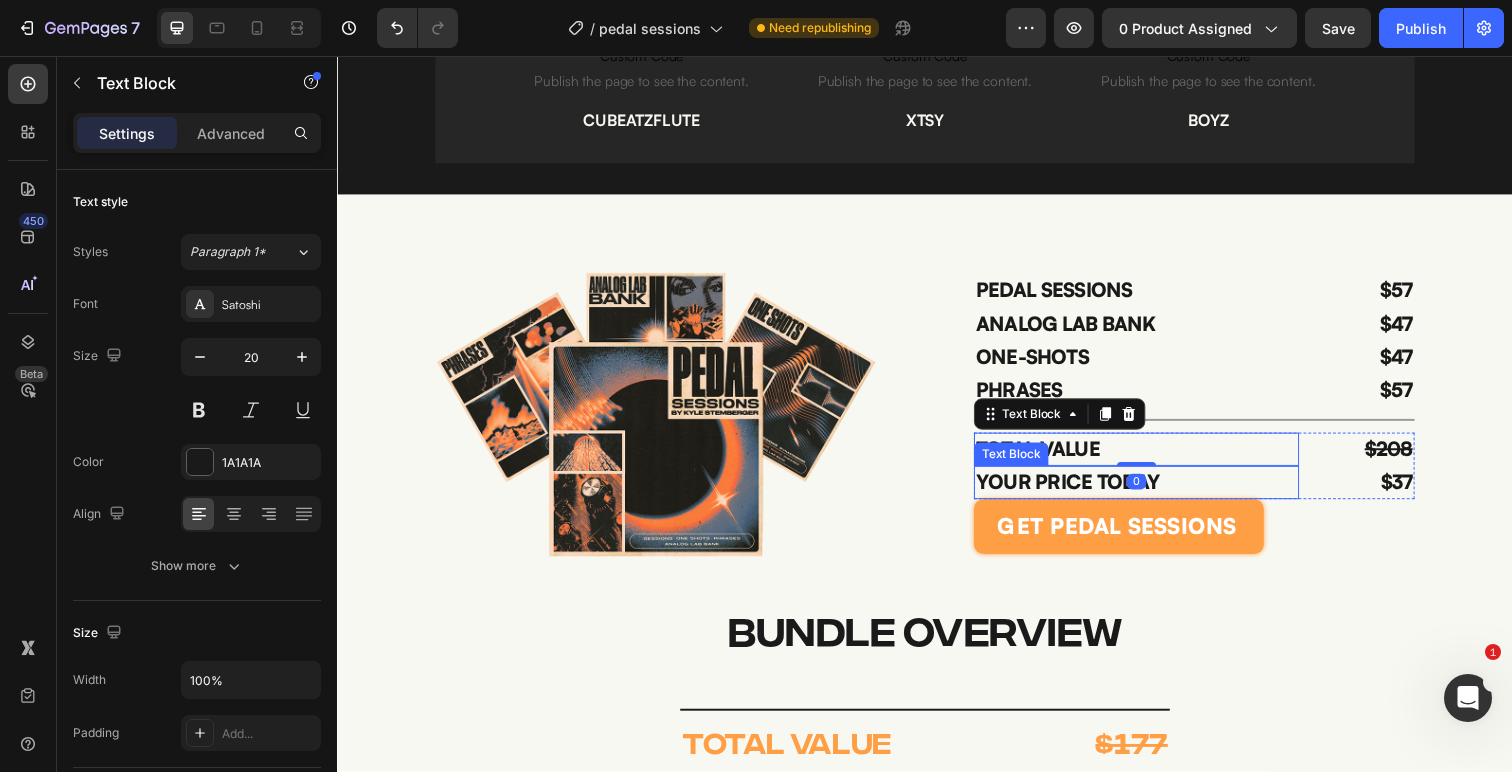 click on "YOUR PRICE TODAY" at bounding box center (1153, 492) 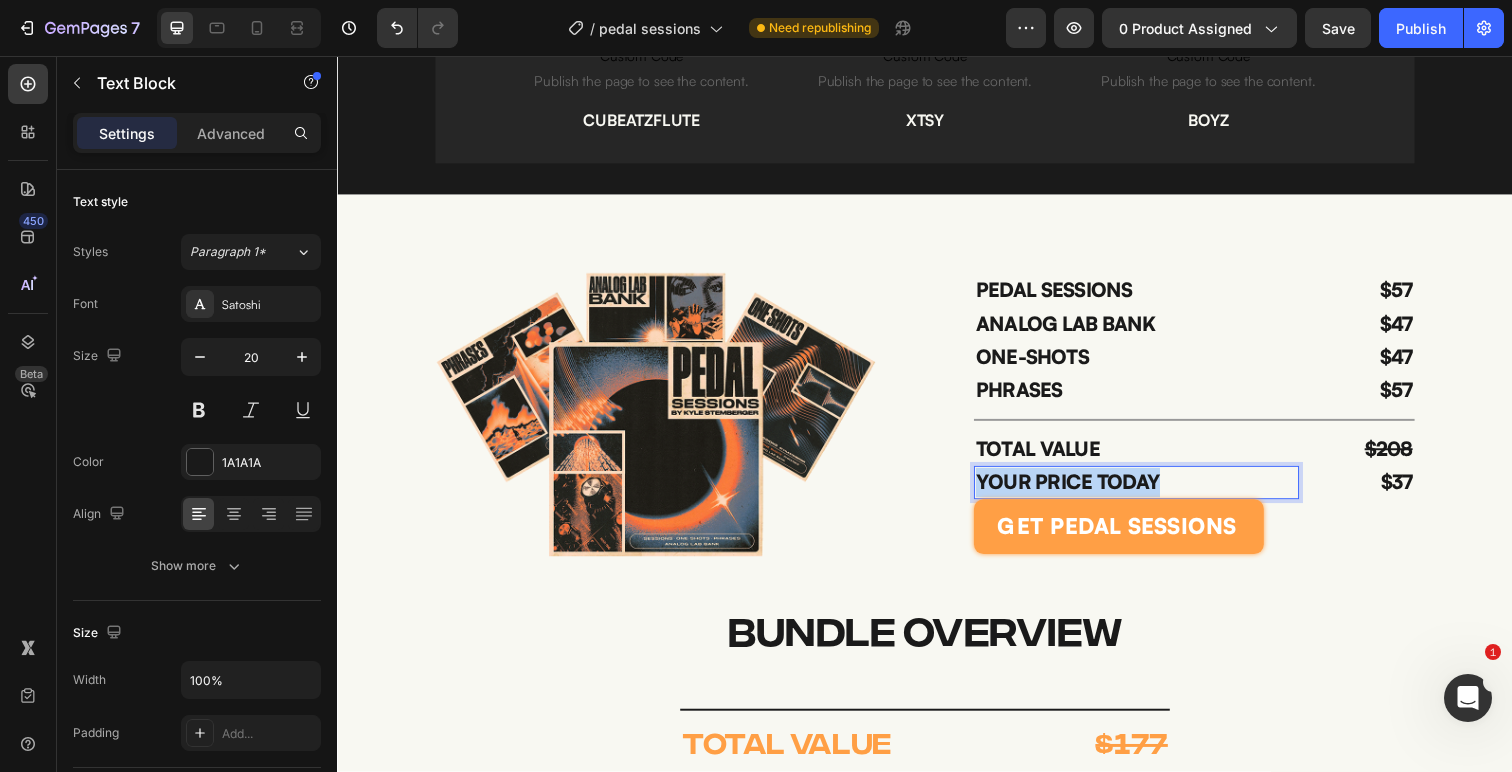 drag, startPoint x: 1210, startPoint y: 495, endPoint x: 987, endPoint y: 495, distance: 223 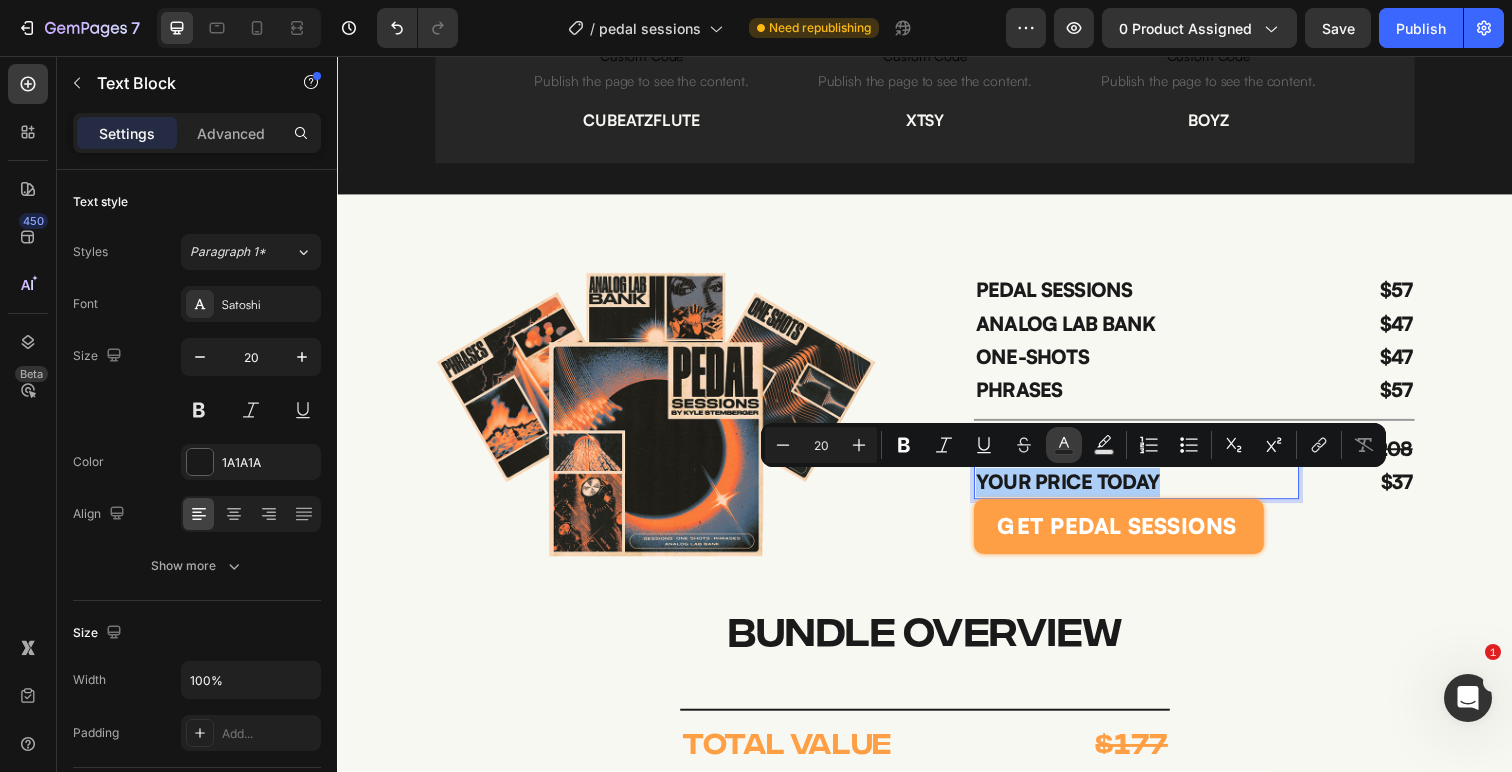 click 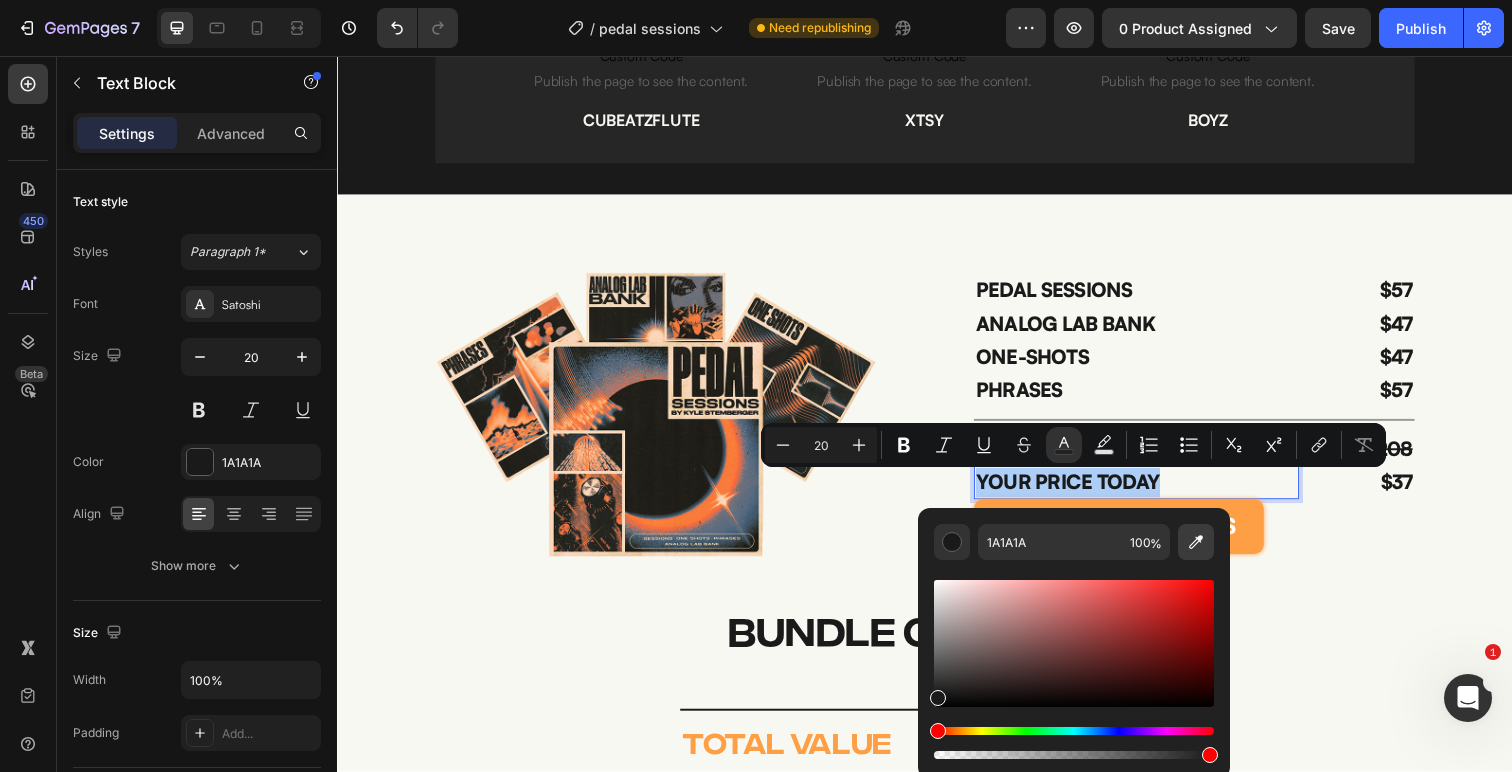 click 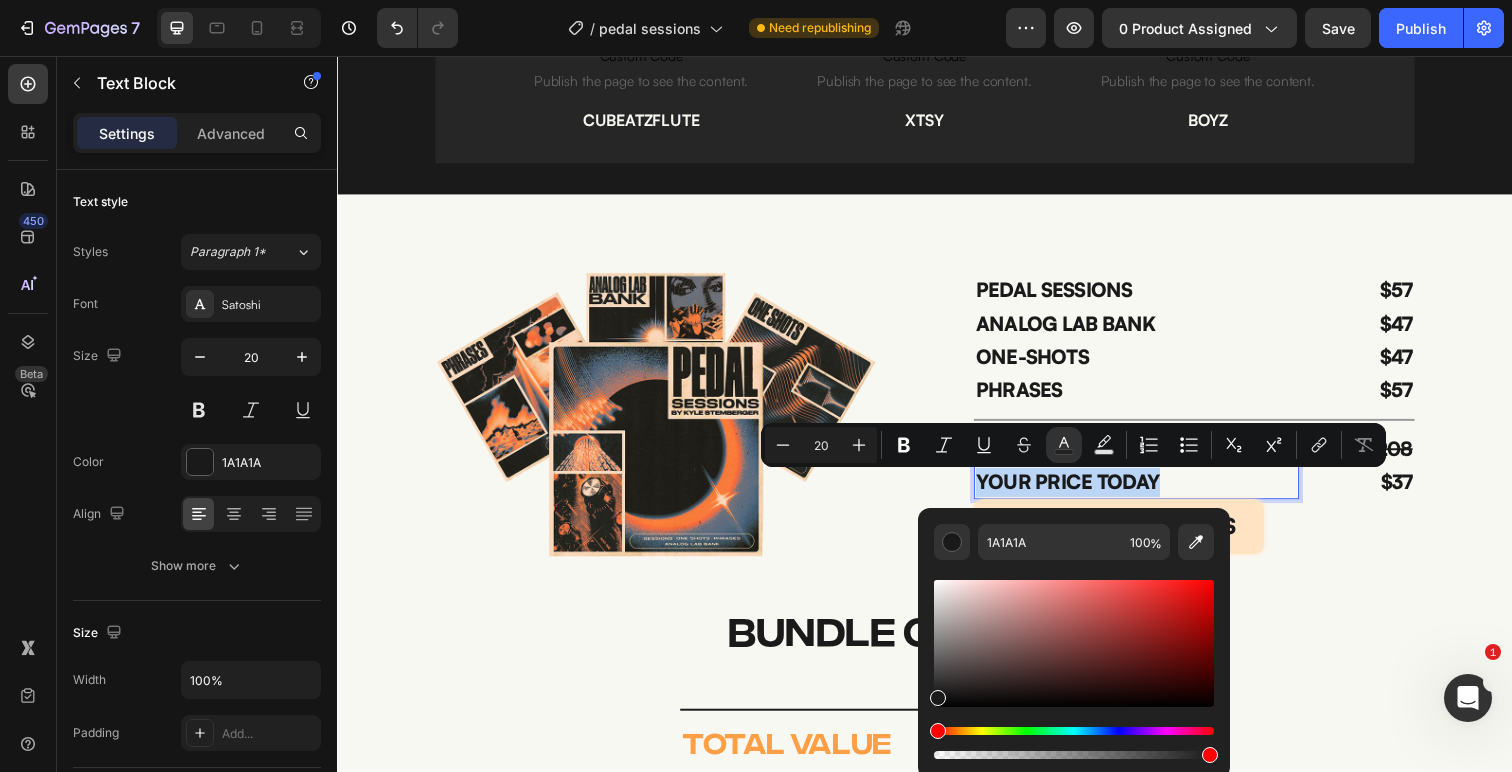 type on "FF9E44" 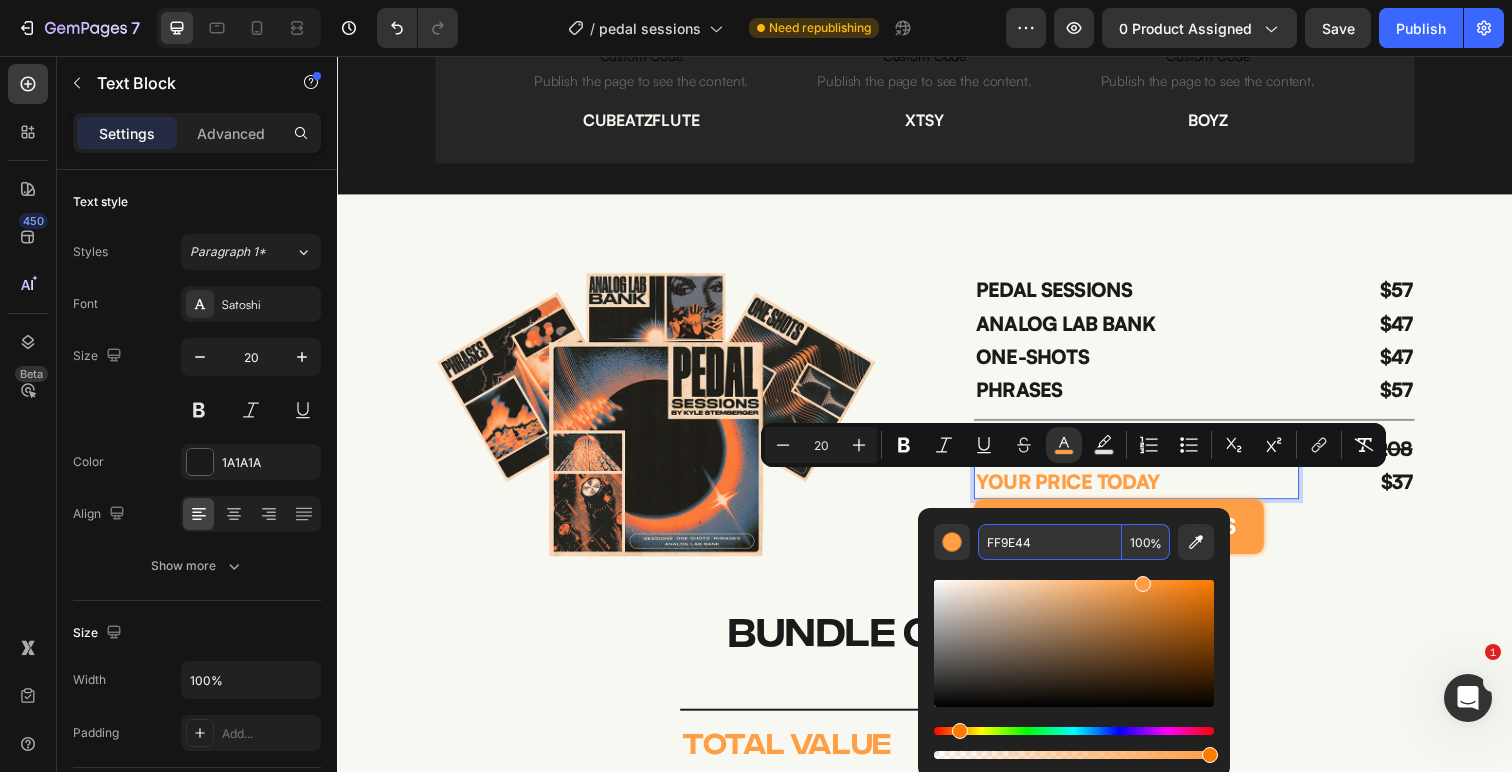 click on "FF9E44" at bounding box center [1050, 542] 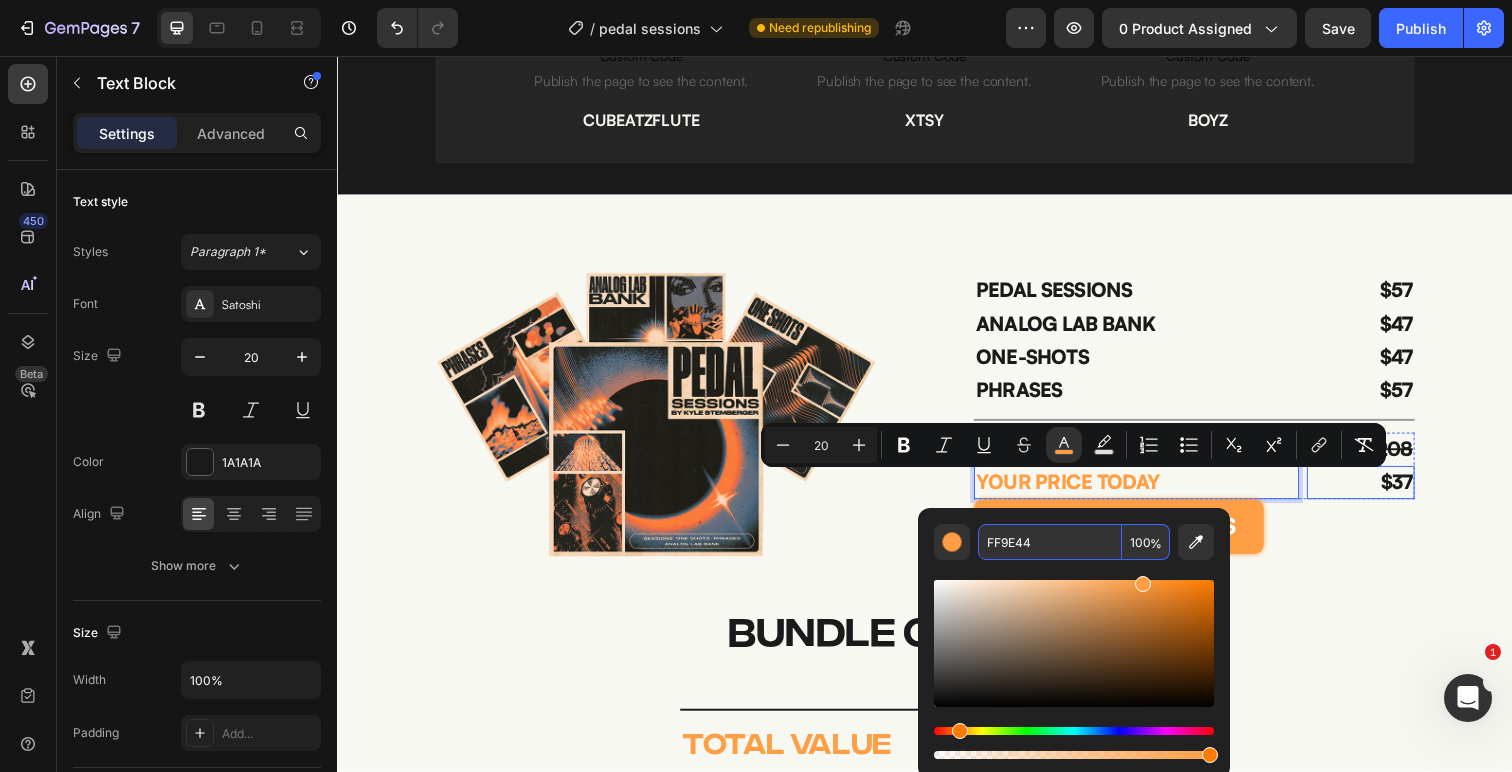 click on "$37" at bounding box center (1382, 492) 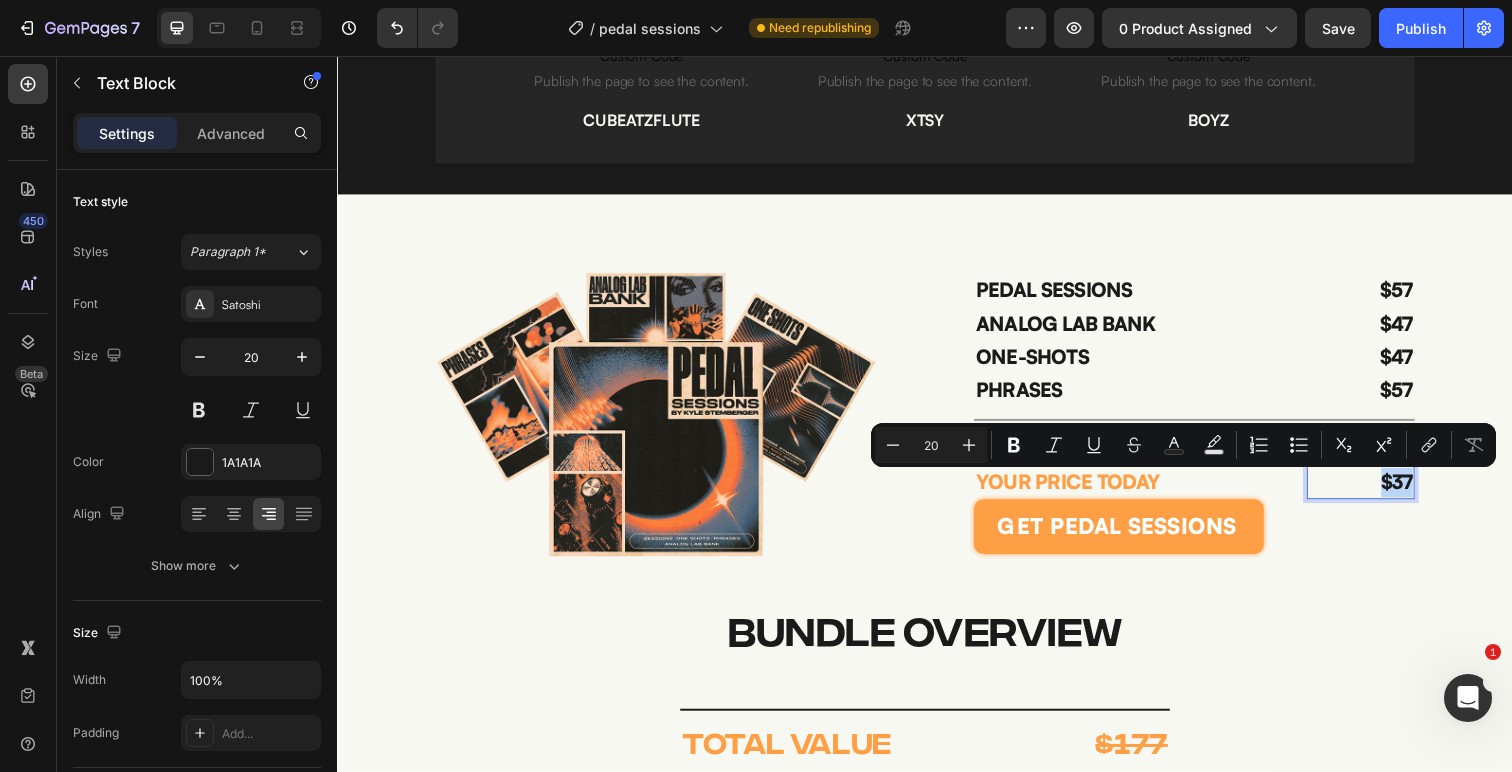 drag, startPoint x: 1395, startPoint y: 491, endPoint x: 1430, endPoint y: 493, distance: 35.057095 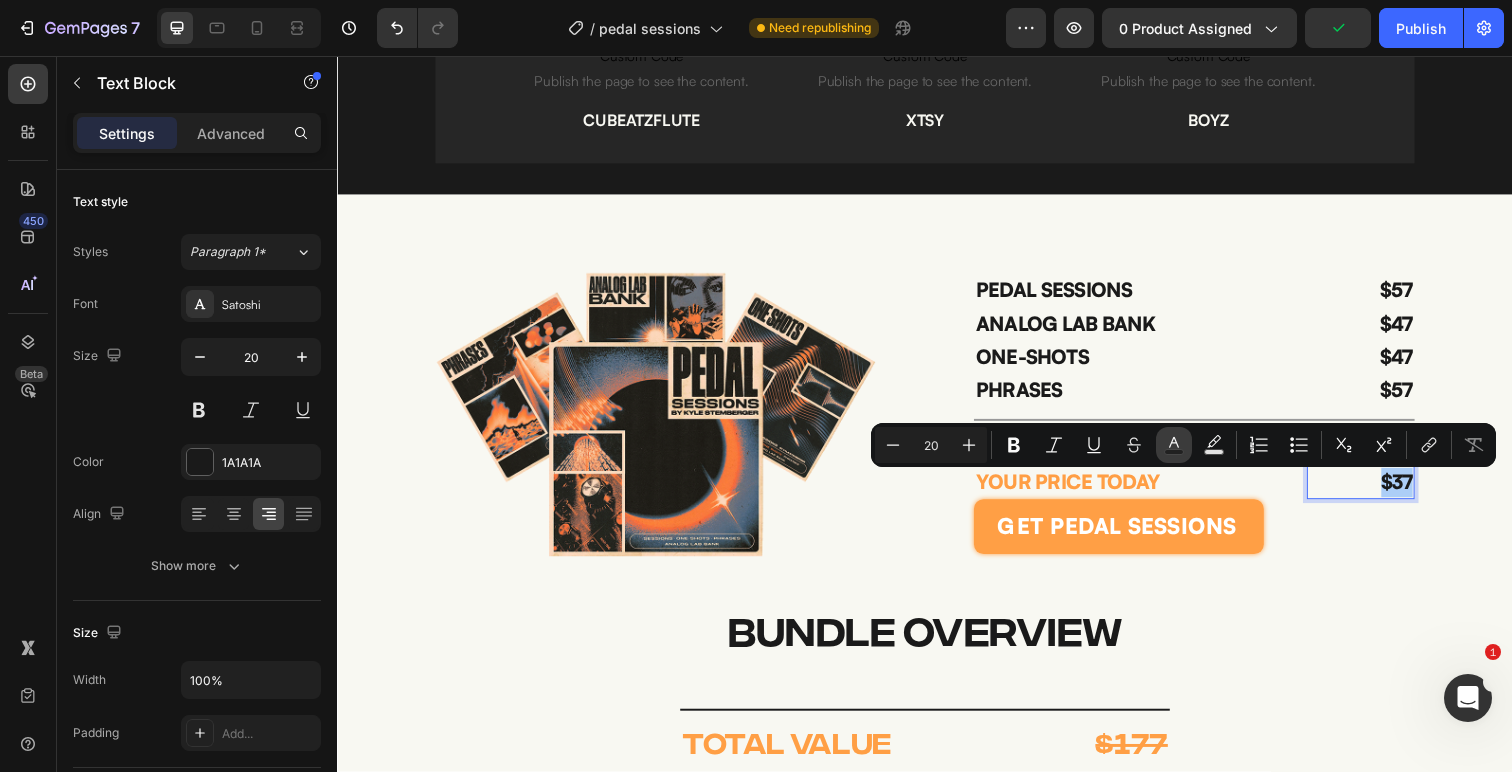 click 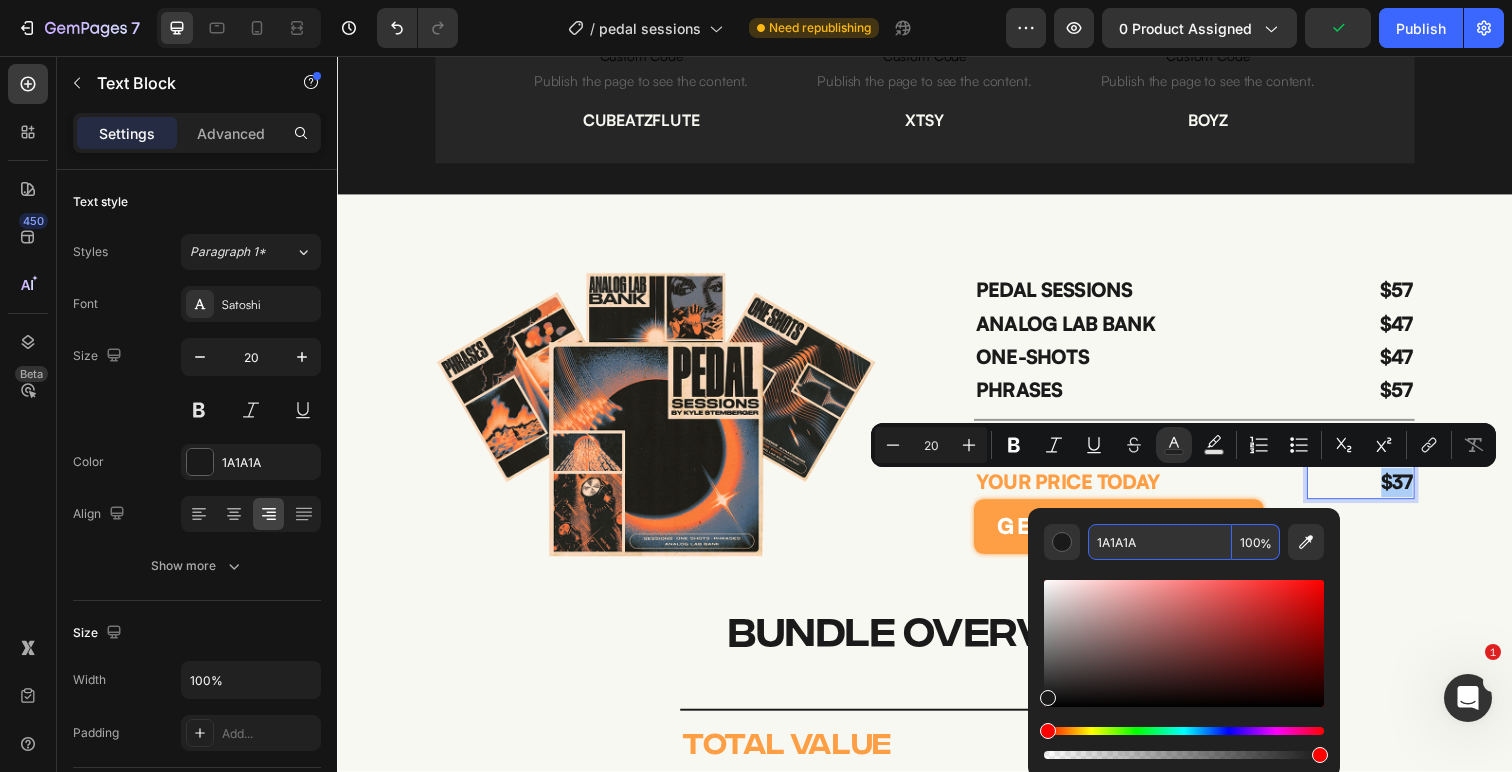 click on "100" at bounding box center (1256, 542) 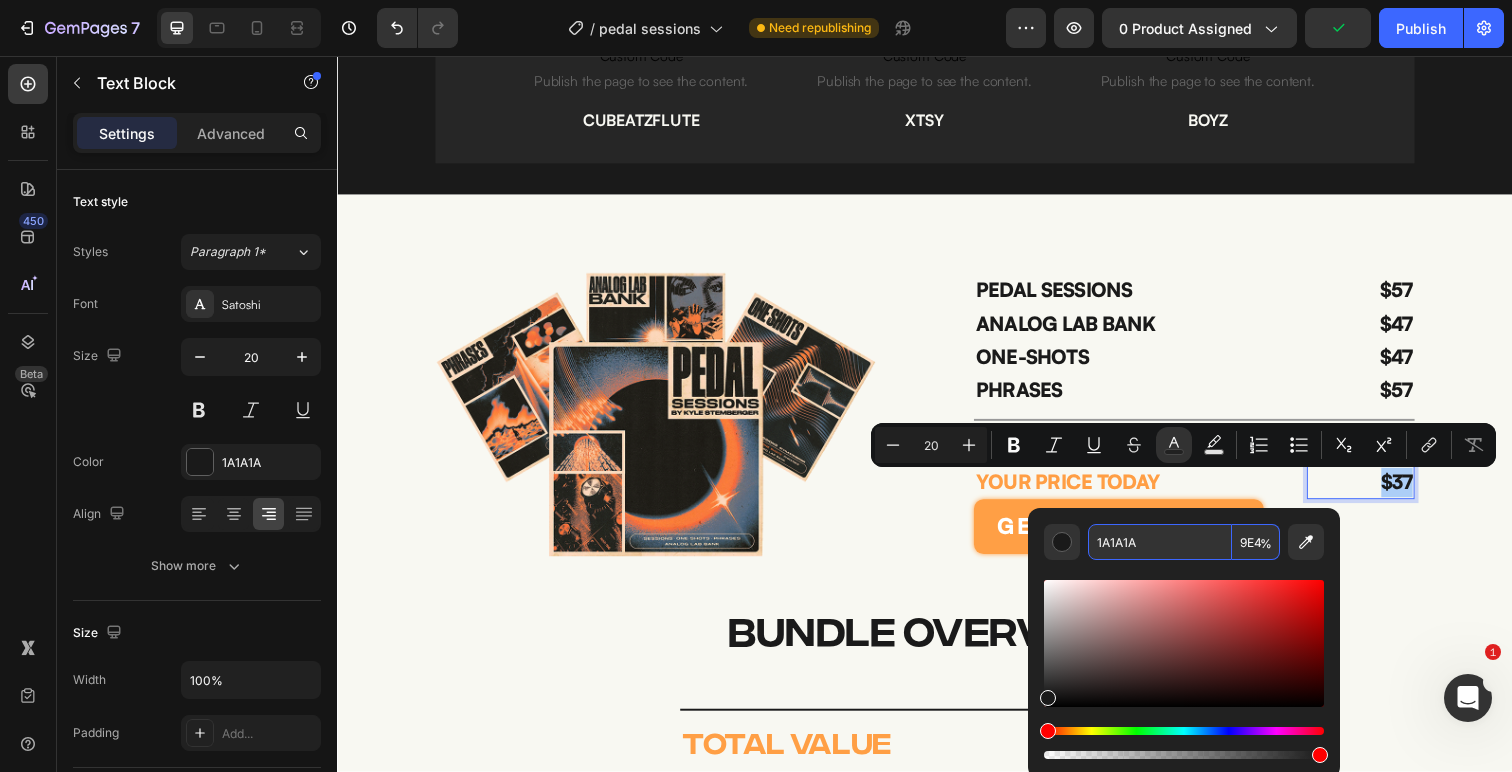 scroll, scrollTop: 0, scrollLeft: 9, axis: horizontal 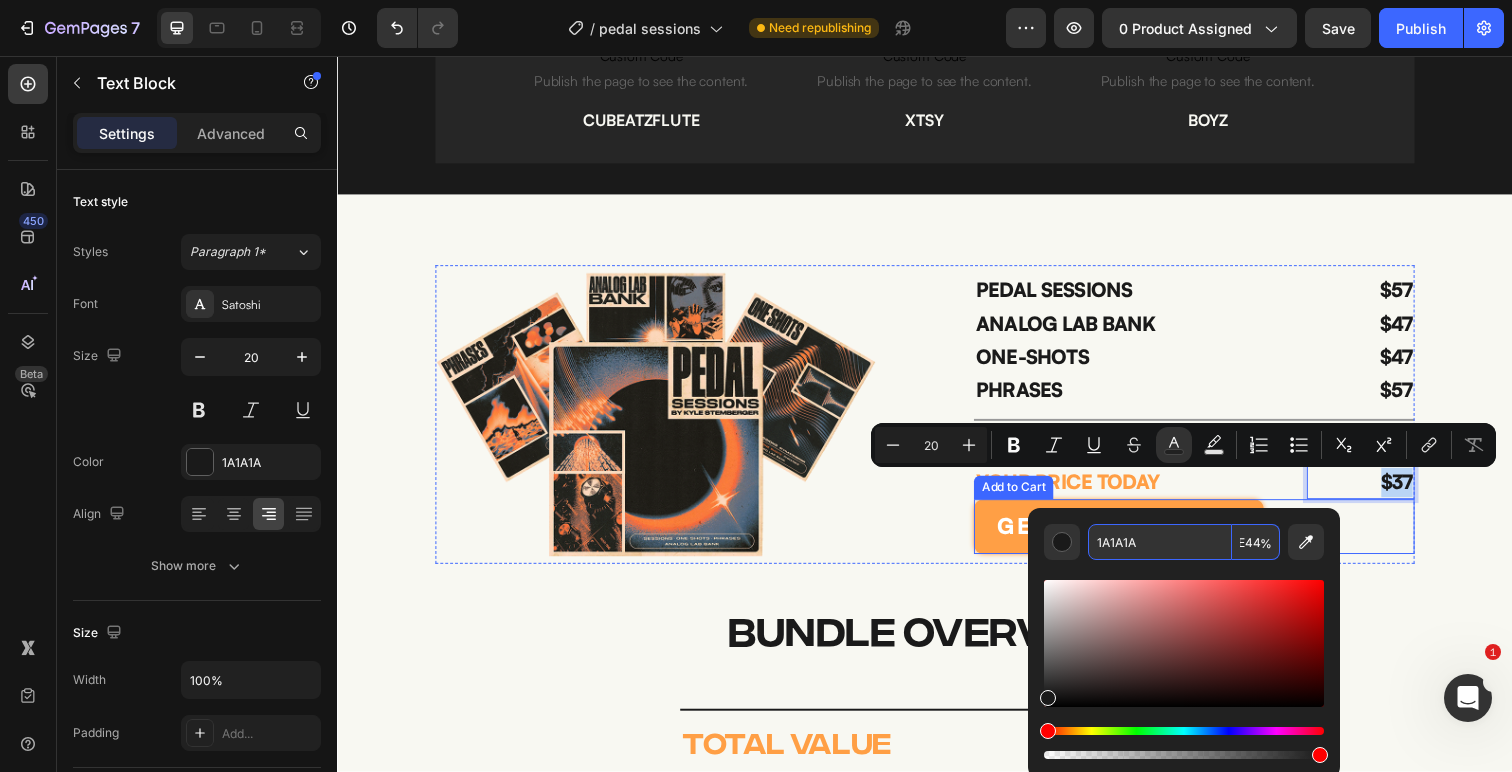 type on "100" 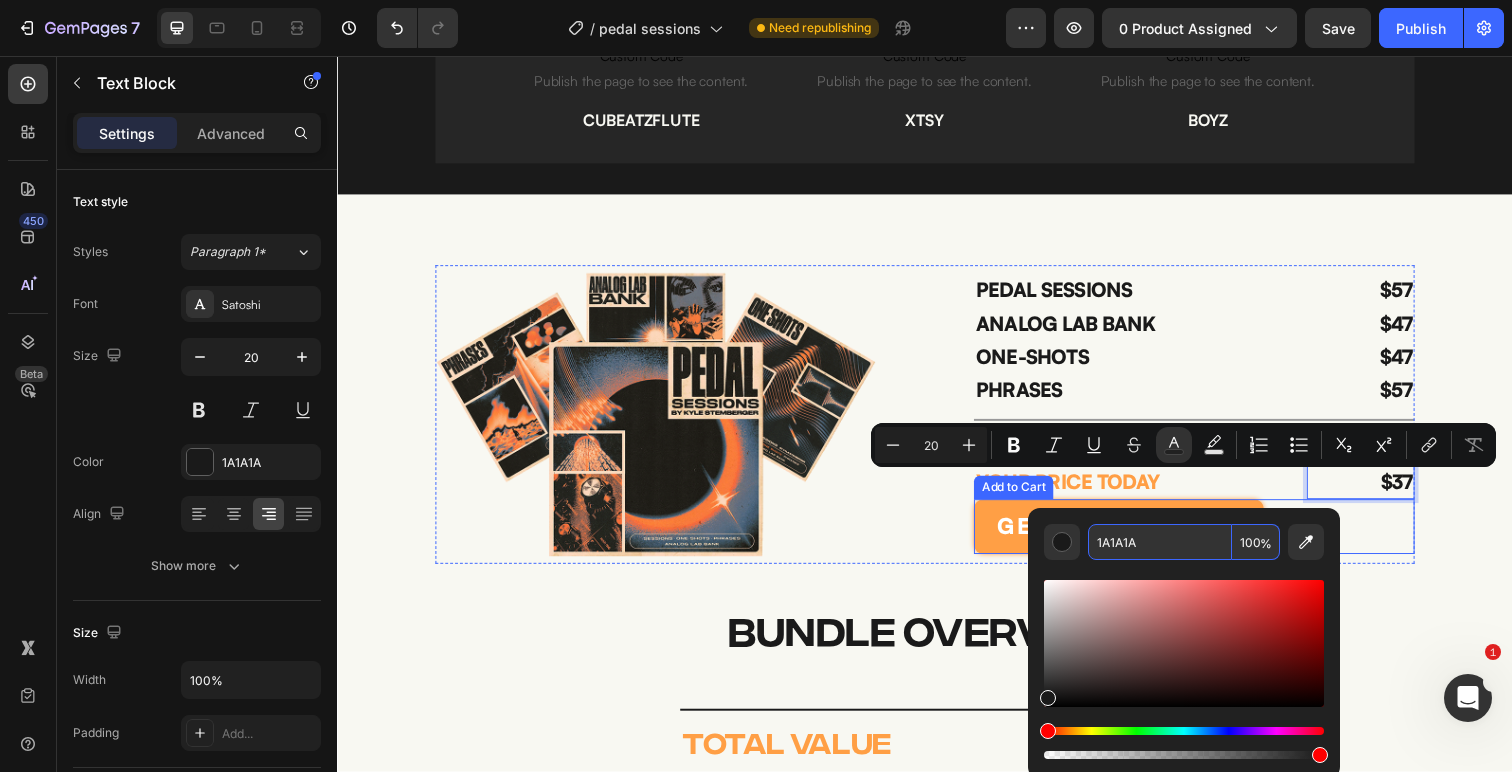scroll, scrollTop: 0, scrollLeft: 0, axis: both 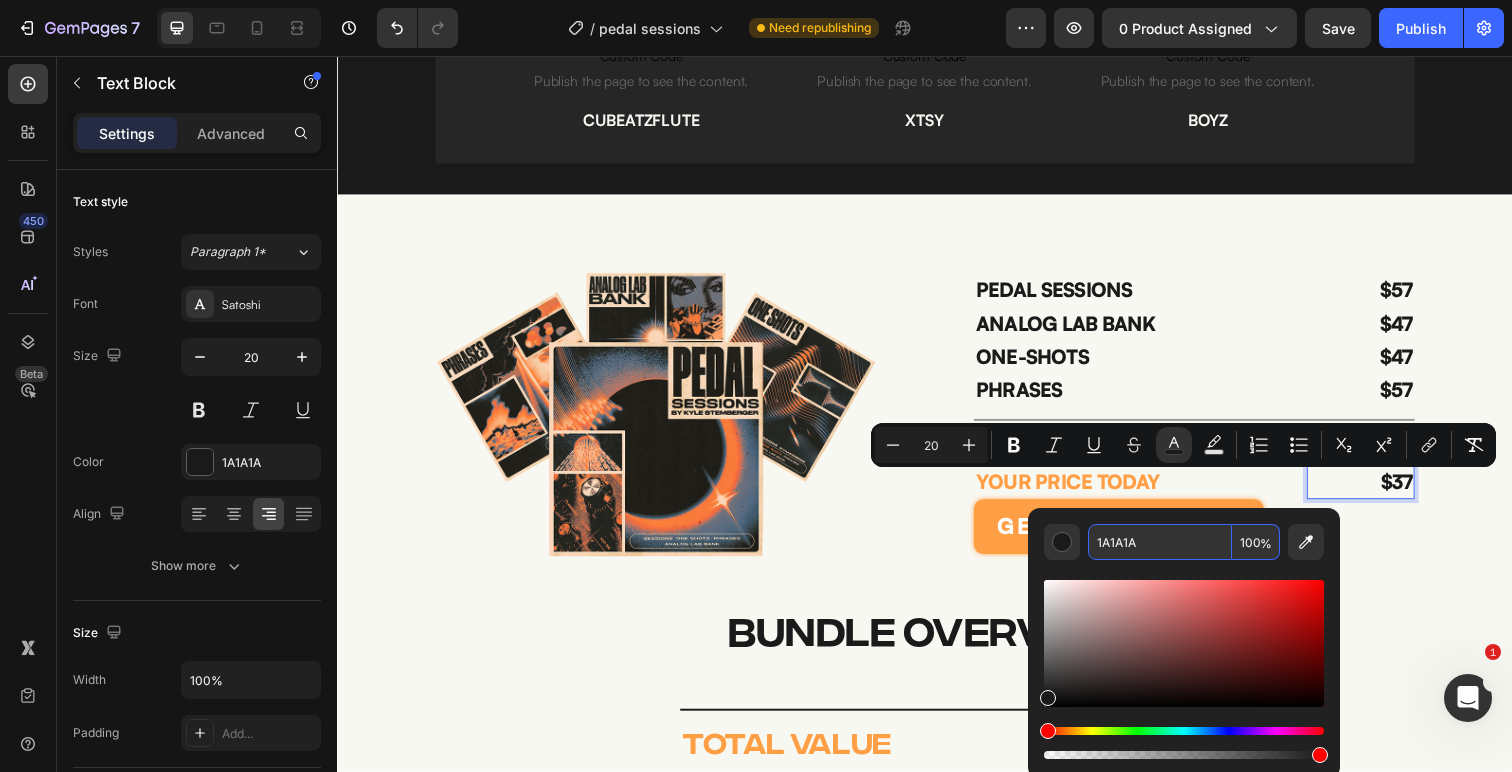 click on "1A1A1A" at bounding box center [1160, 542] 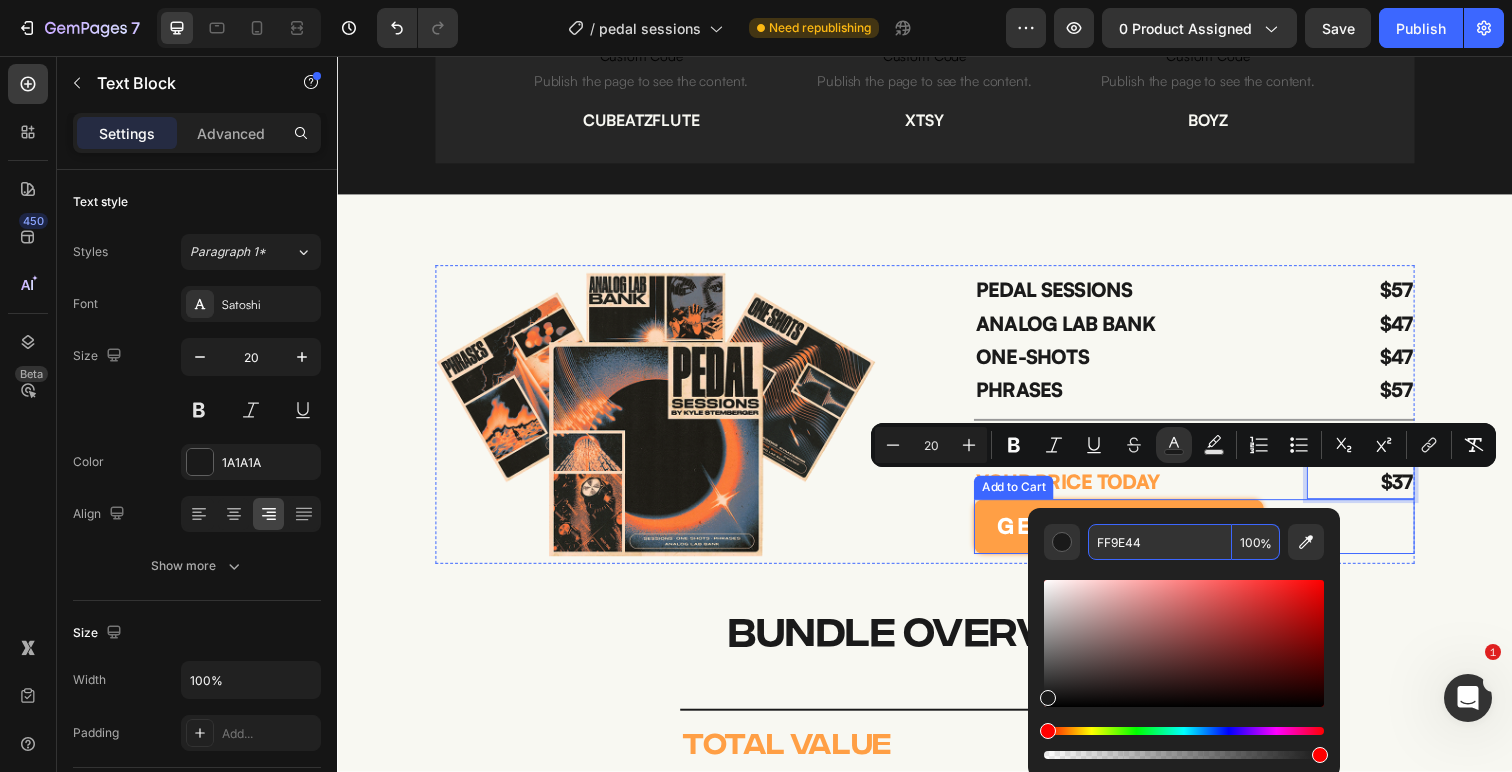 type on "FF9E44" 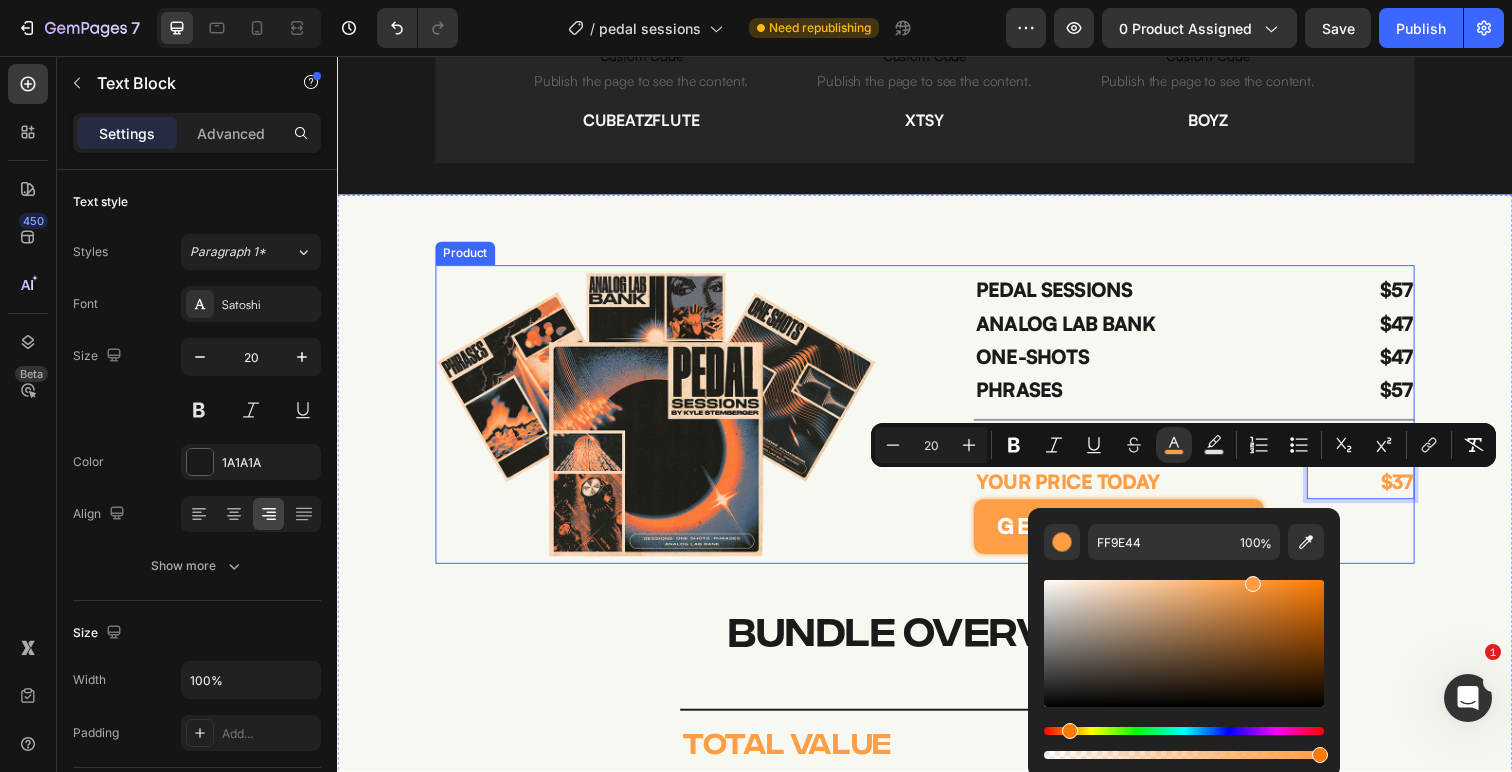click on "PEDAL SESSIONS Text Block ANALOG LAB BANK Text Block ONE-SHOTS Text Block PHRASES Text Block $57 Text Block $47 Text Block $47 Text Block $57 Text Block Row                Title Line TOTAL VALUE Text Block YOUR PRICE TODAY Text Block $208 Text Block $37 Text Block   0 Row get pedal sessions Add to Cart" at bounding box center [1212, 422] 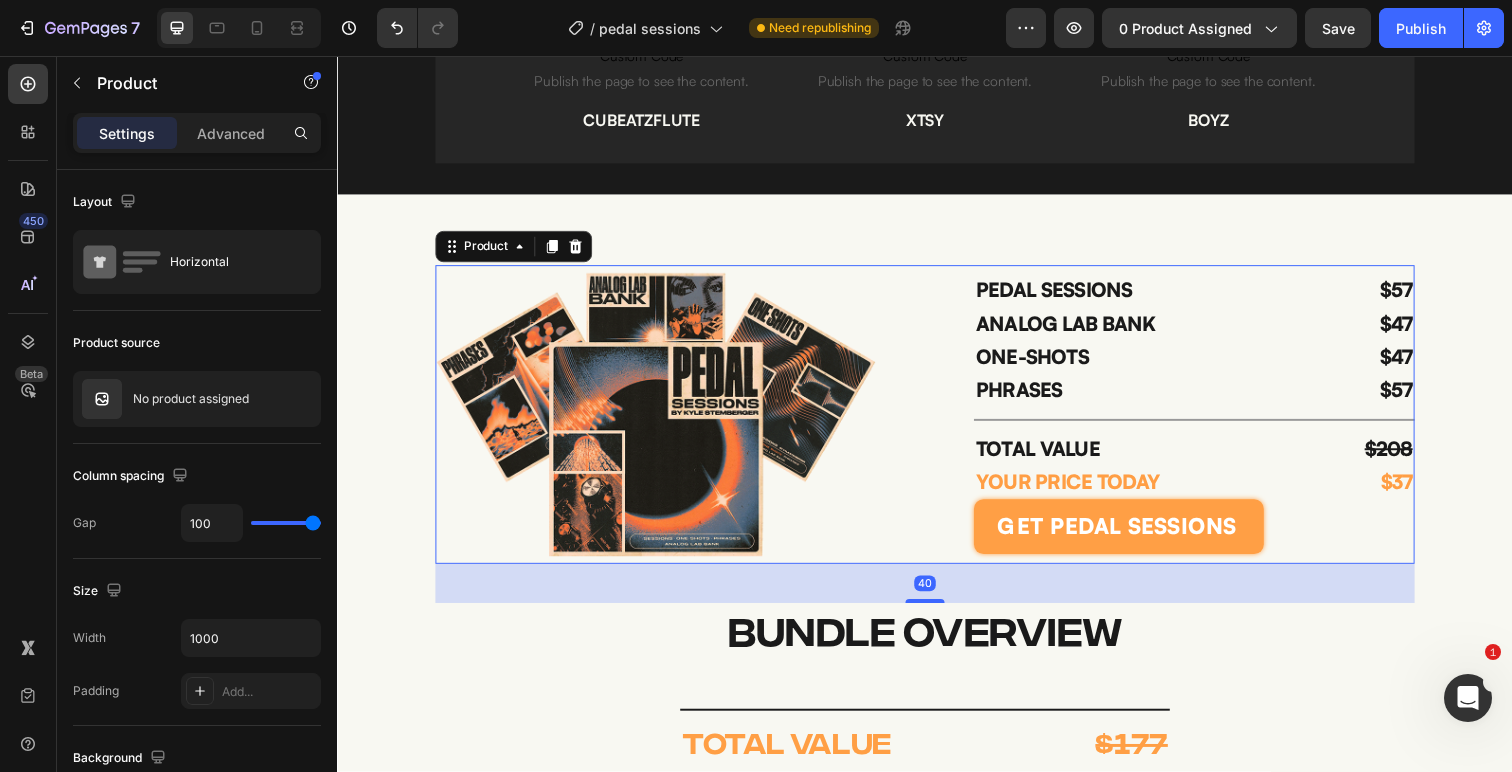click on "40" at bounding box center (937, 595) 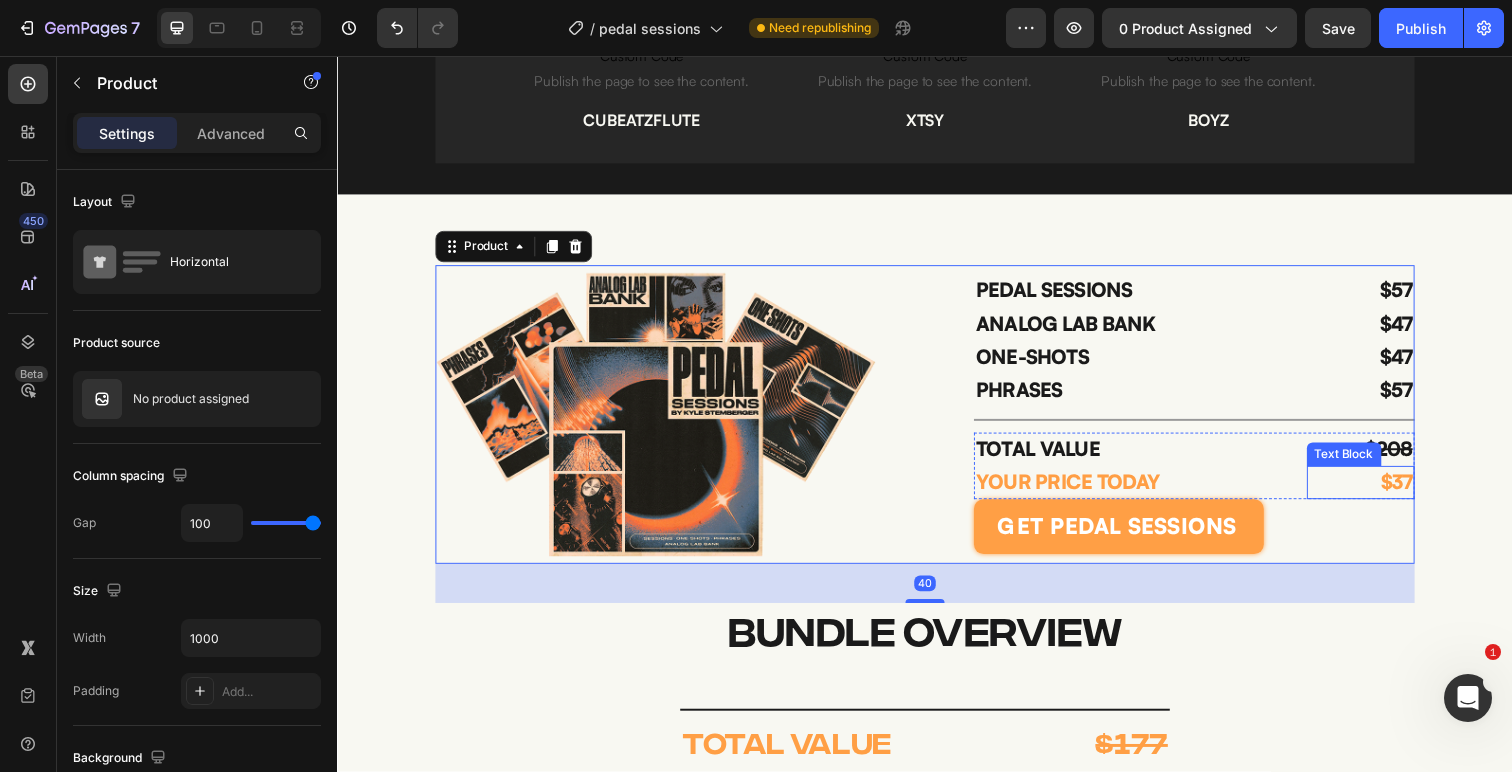 click on "$37" at bounding box center [1419, 491] 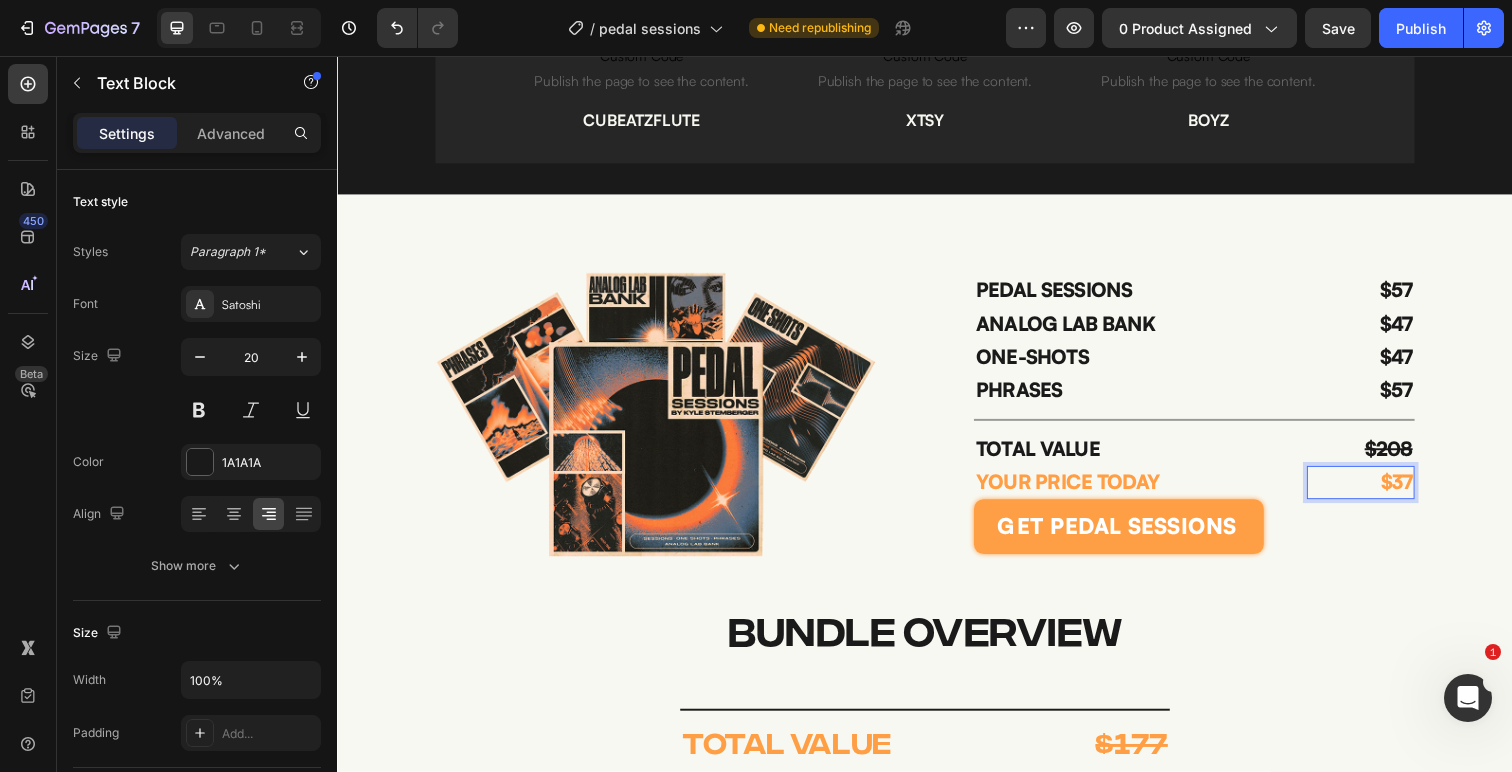 click on "$37" at bounding box center (1419, 491) 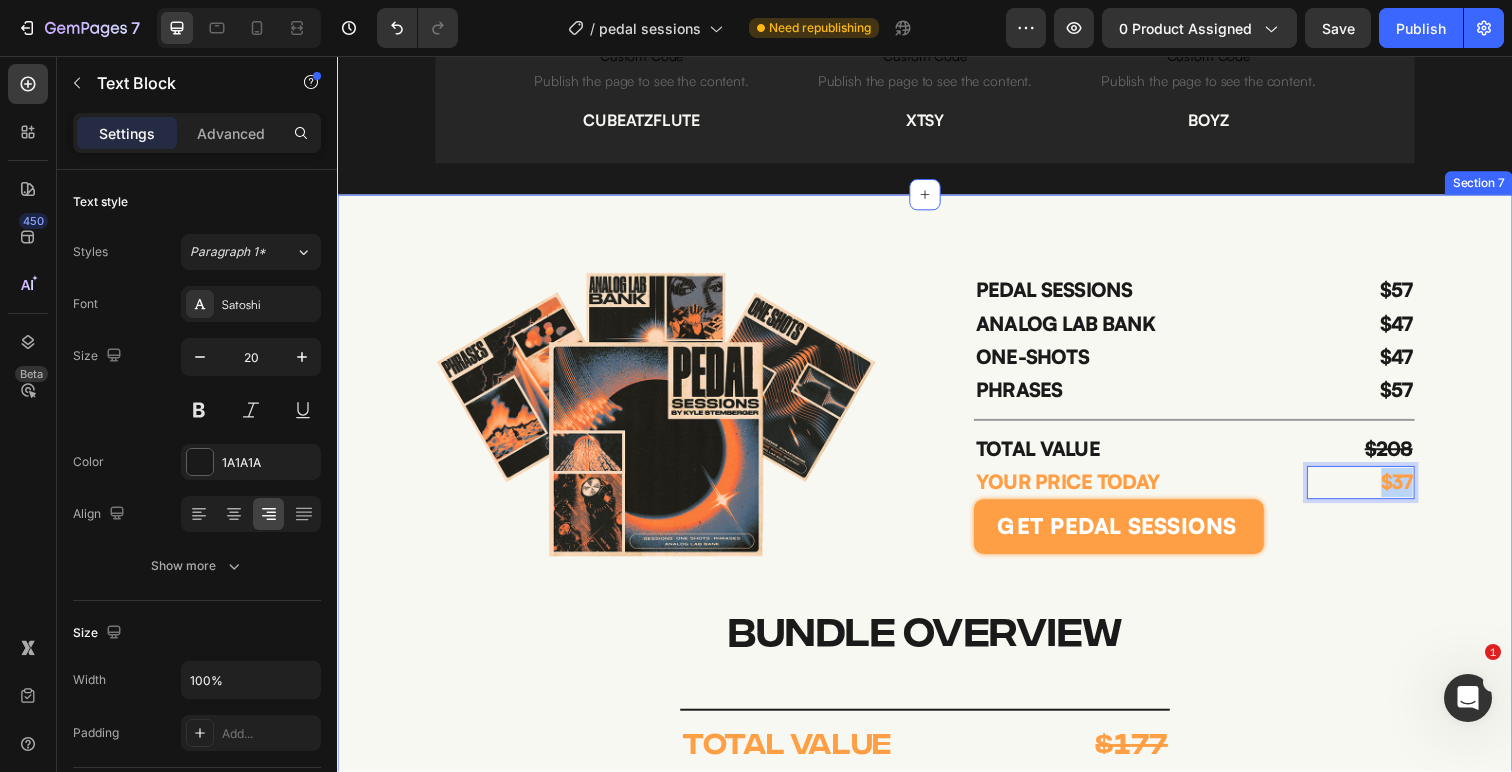 drag, startPoint x: 1401, startPoint y: 496, endPoint x: 1445, endPoint y: 499, distance: 44.102154 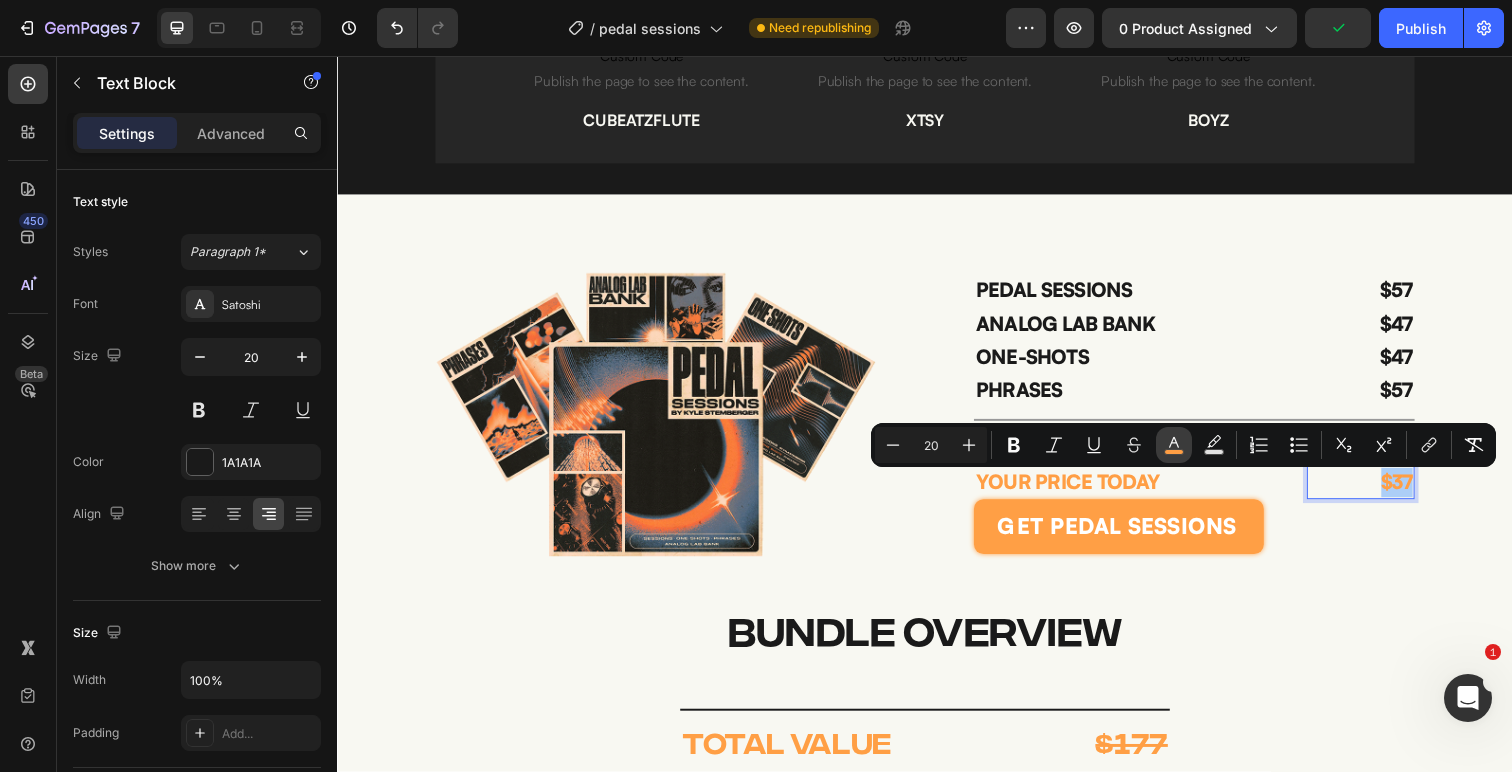 click 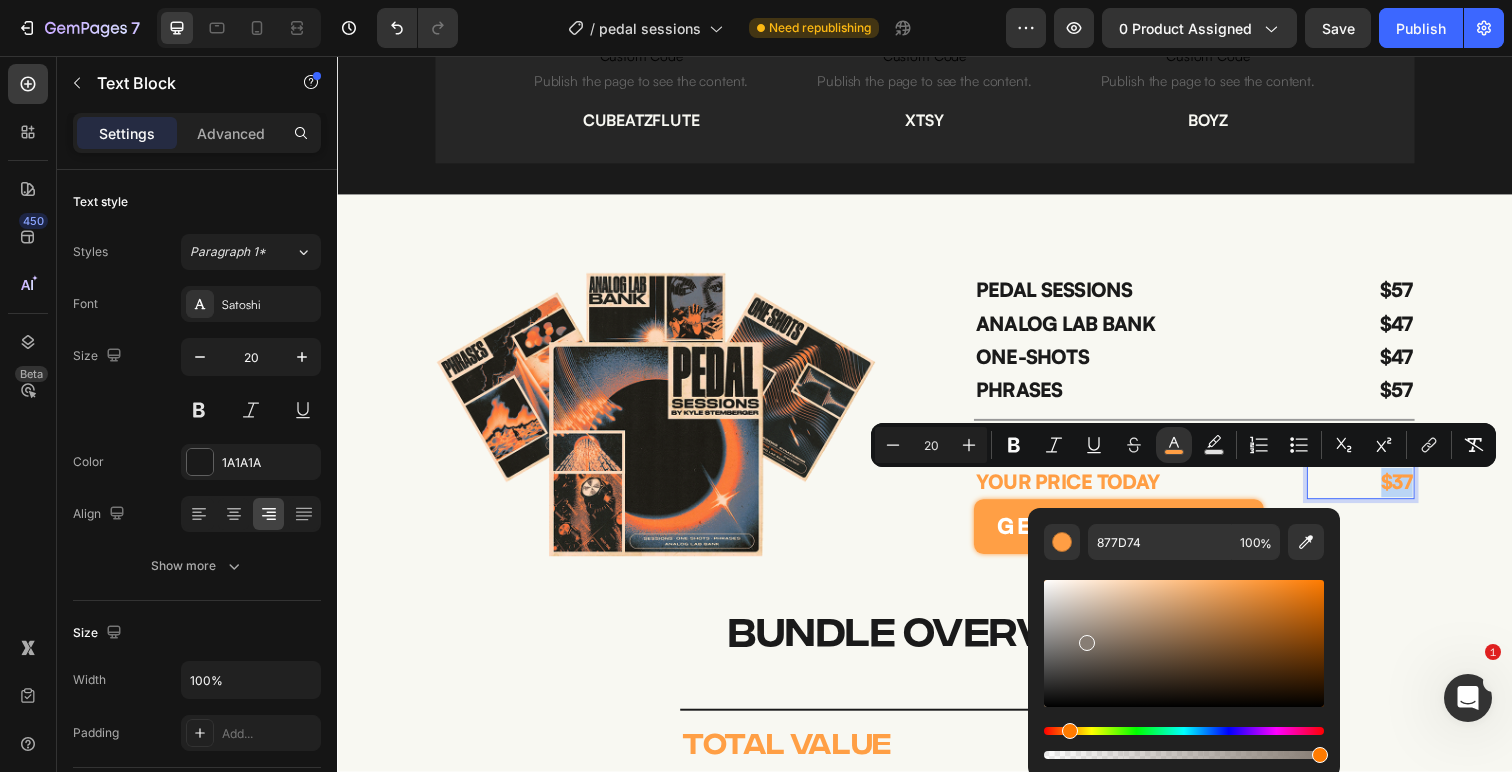 click at bounding box center [1184, 643] 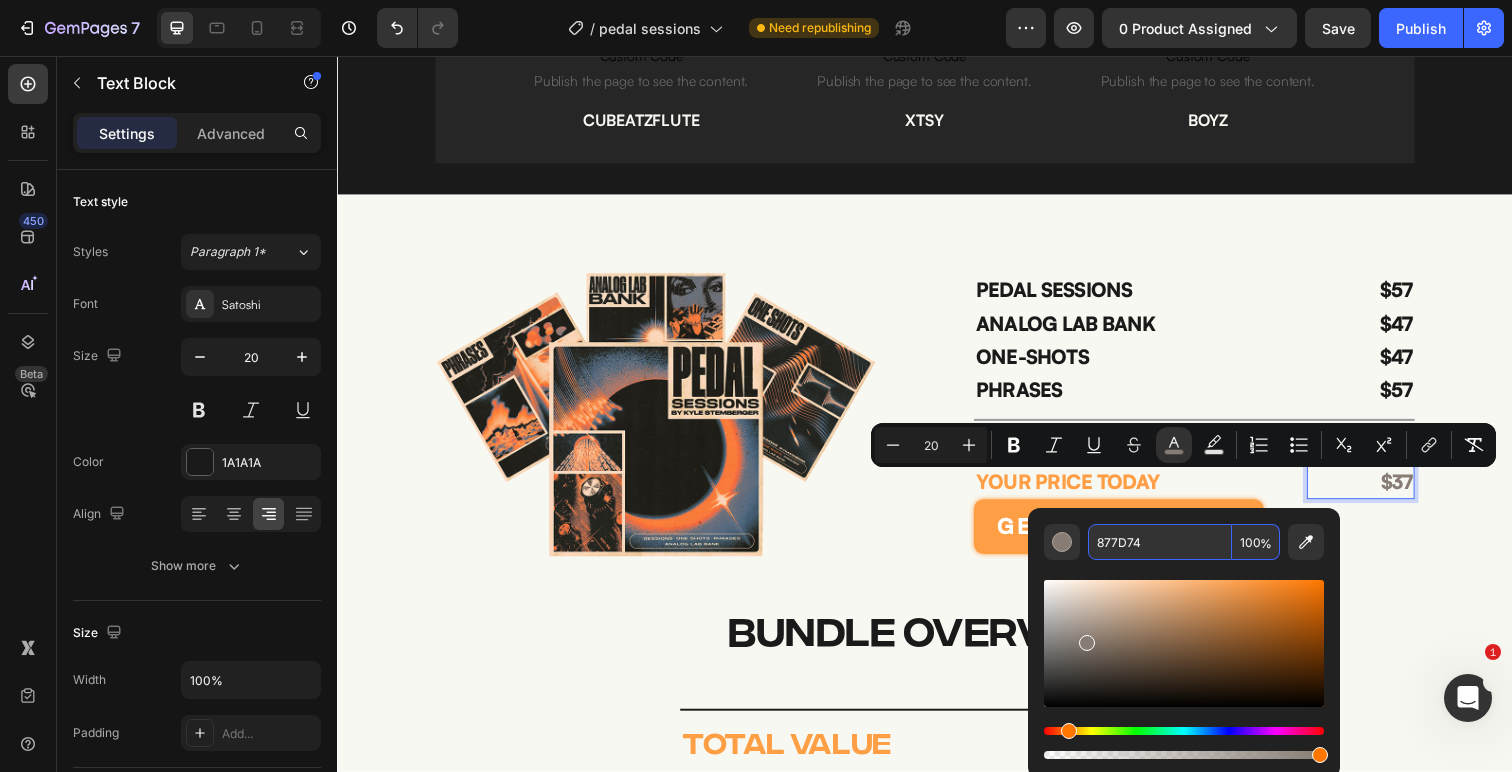 click on "877D74" at bounding box center (1160, 542) 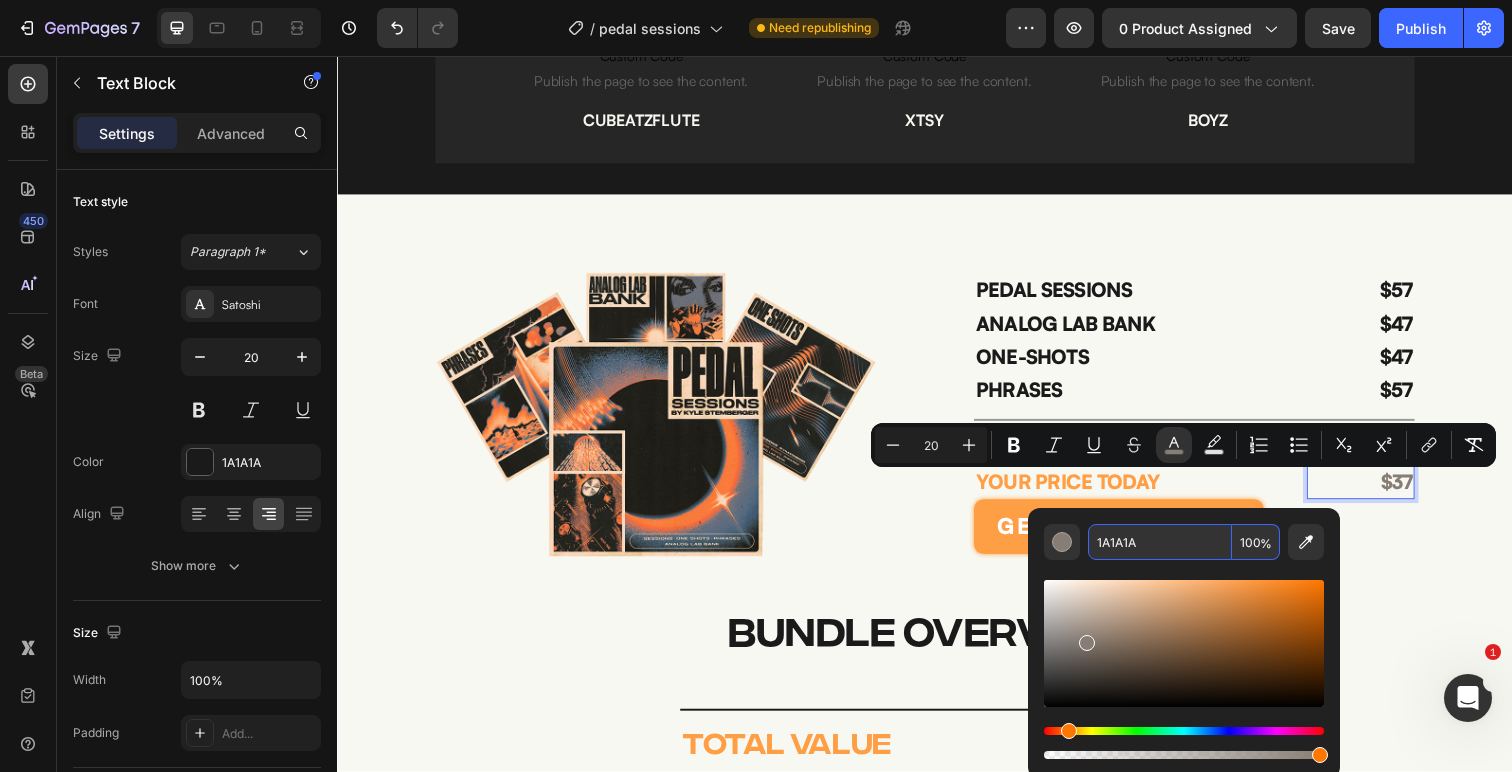 type on "1A1A1A" 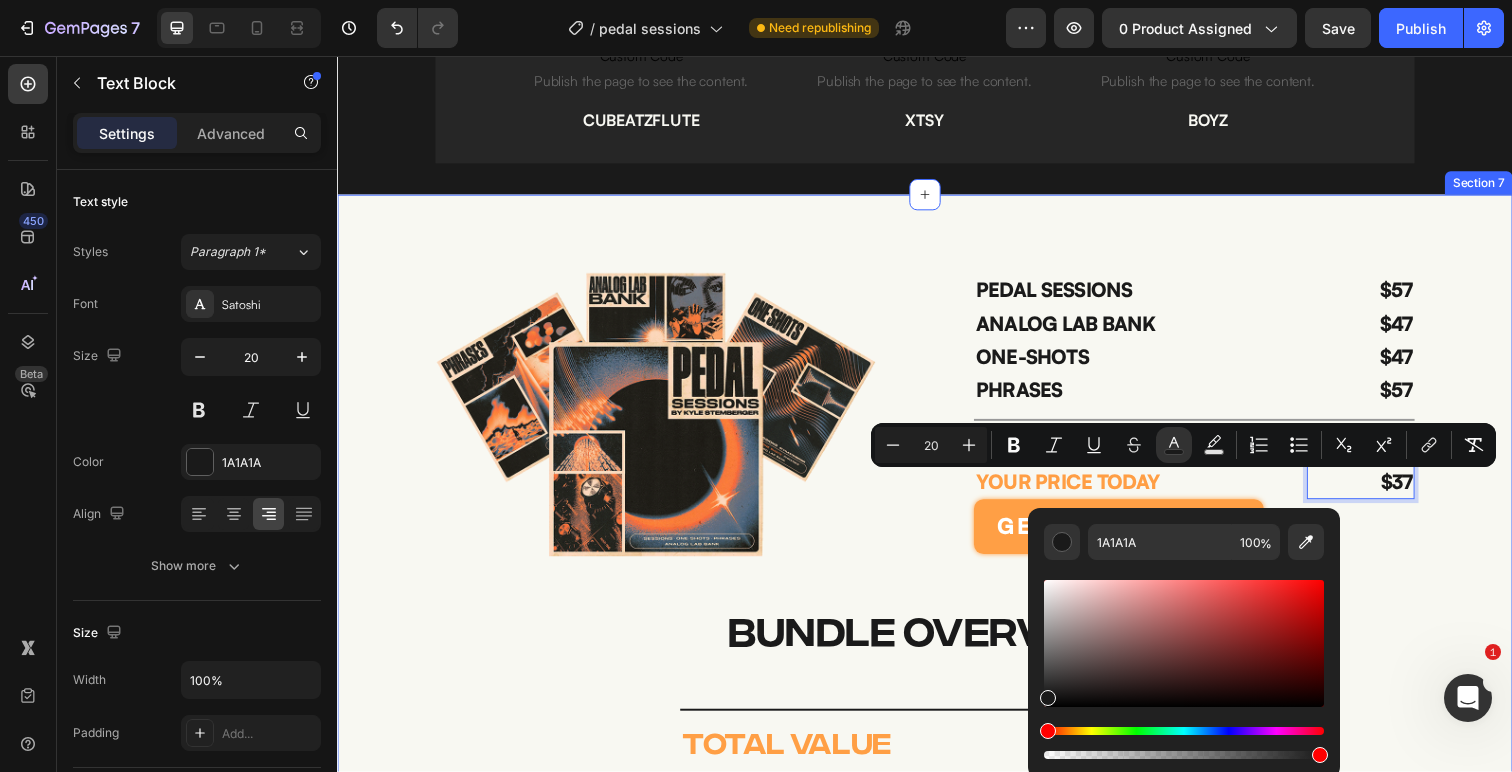 click on "Image PEDAL SESSIONS Text Block ANALOG LAB BANK Text Block ONE-SHOTS Text Block PHRASES Text Block $57 Text Block $47 Text Block $47 Text Block $57 Text Block Row                Title Line TOTAL VALUE Text Block YOUR PRICE TODAY Text Block $208 Text Block $37 Text Block   0 Row get pedal sessions Add to Cart Product bundle overview Heading                Title Line TOTAL VALUE Heading final price Heading $177 Text Block $29 Text Block Row
add to cart Add to Cart Image Icon Icon Icon Icon Icon Icon List (9 Ratings) Text Block Row Product" at bounding box center (937, 624) 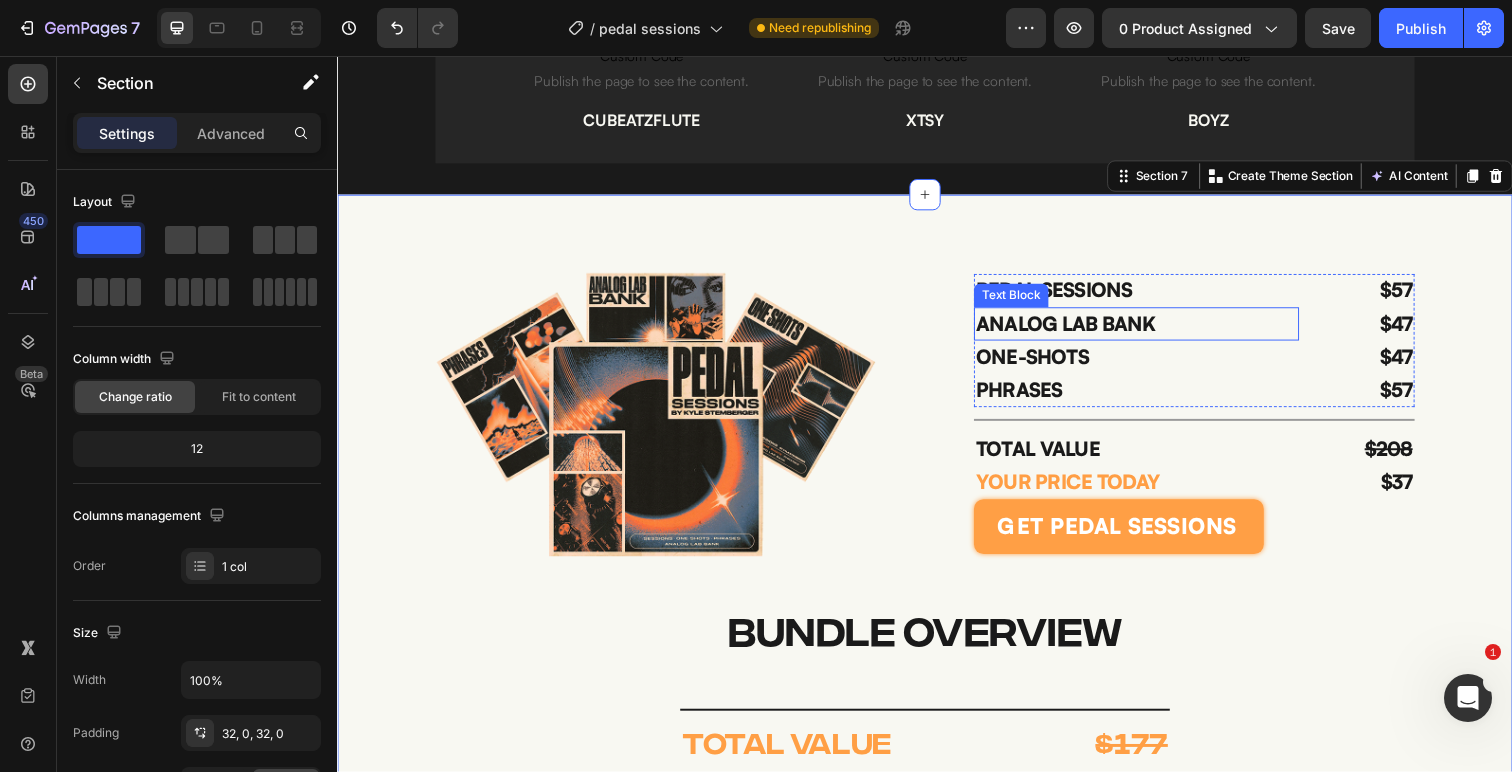 click on "ANALOG LAB BANK" at bounding box center (1153, 330) 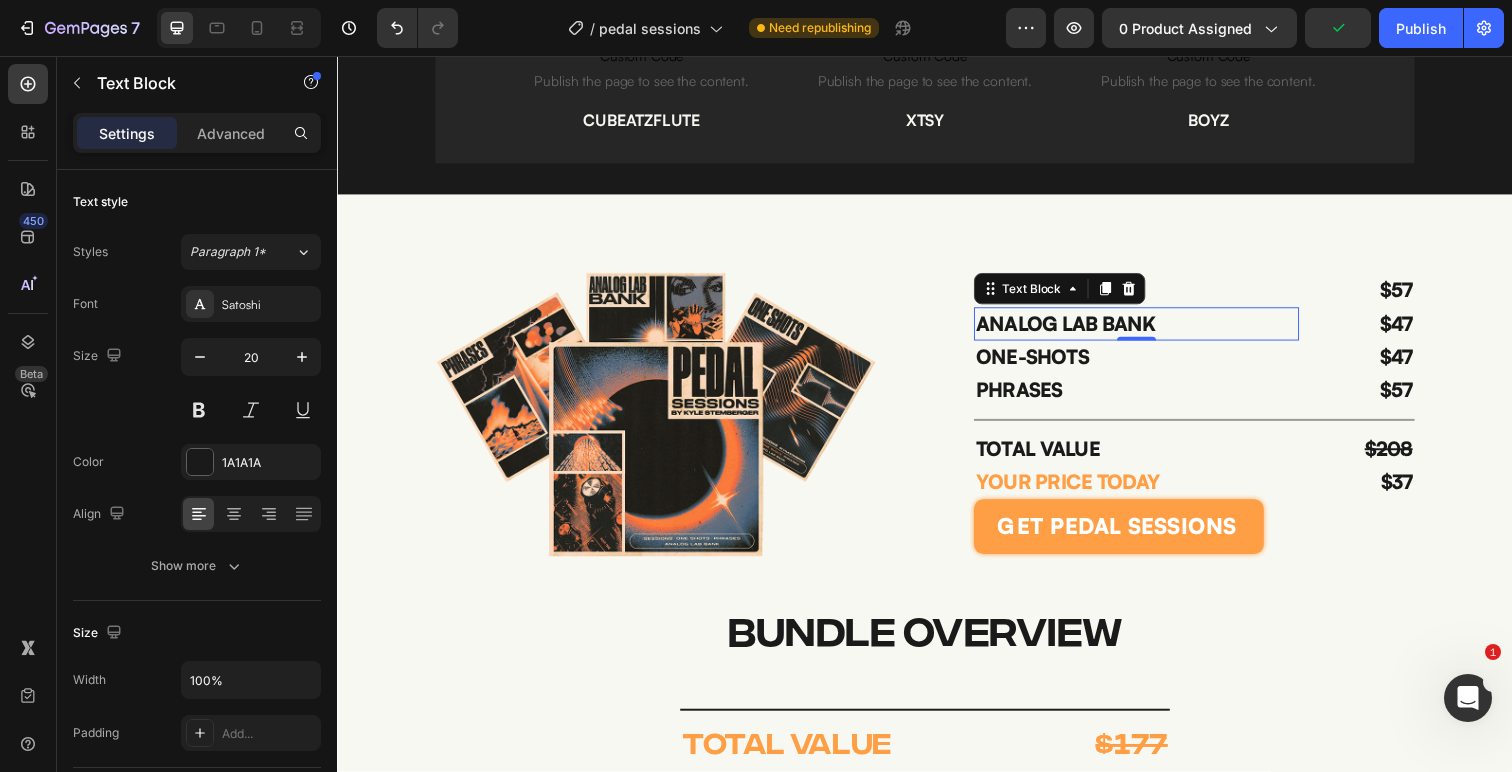 click 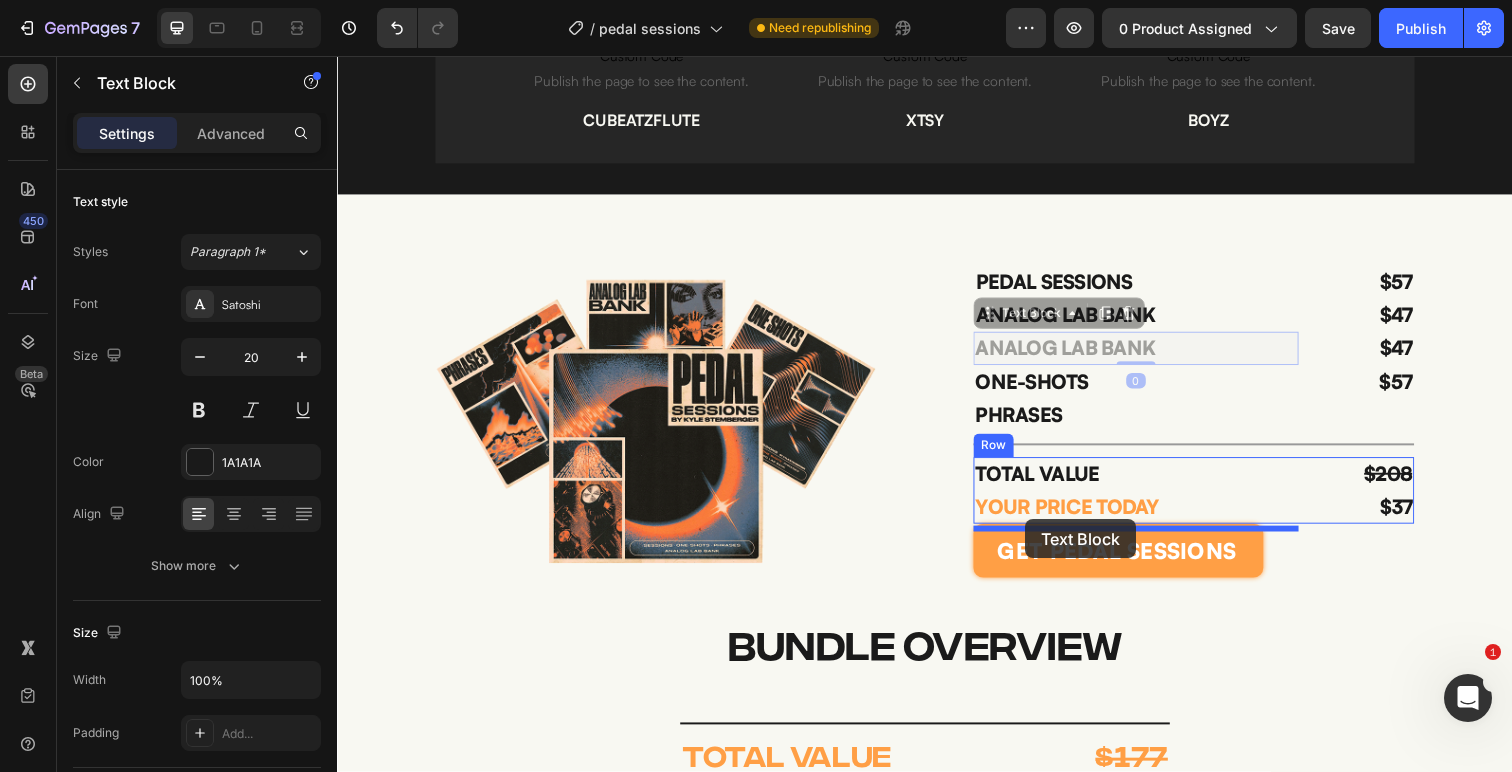 drag, startPoint x: 1006, startPoint y: 322, endPoint x: 1040, endPoint y: 529, distance: 209.77368 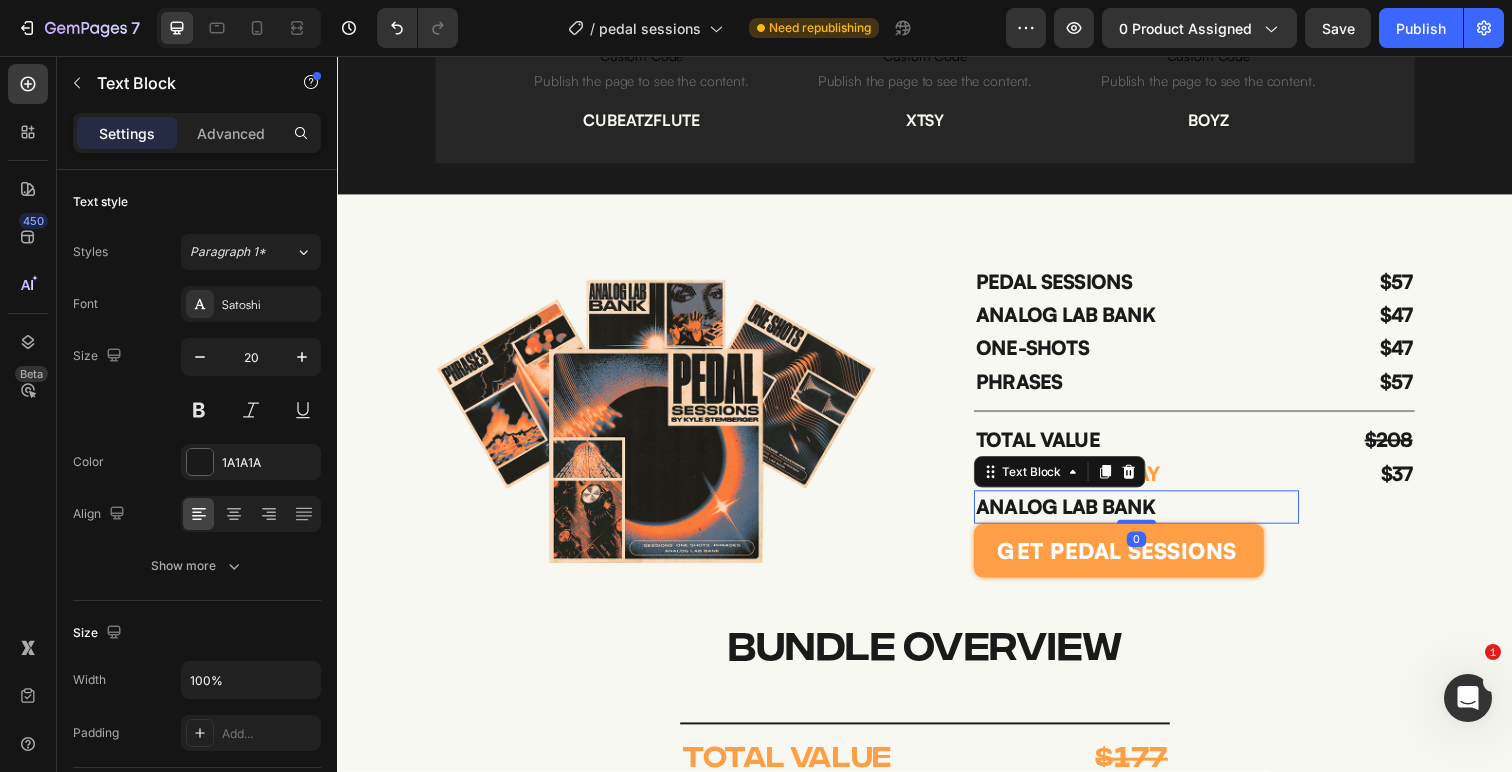 click on "ANALOG LAB BANK" at bounding box center (1153, 517) 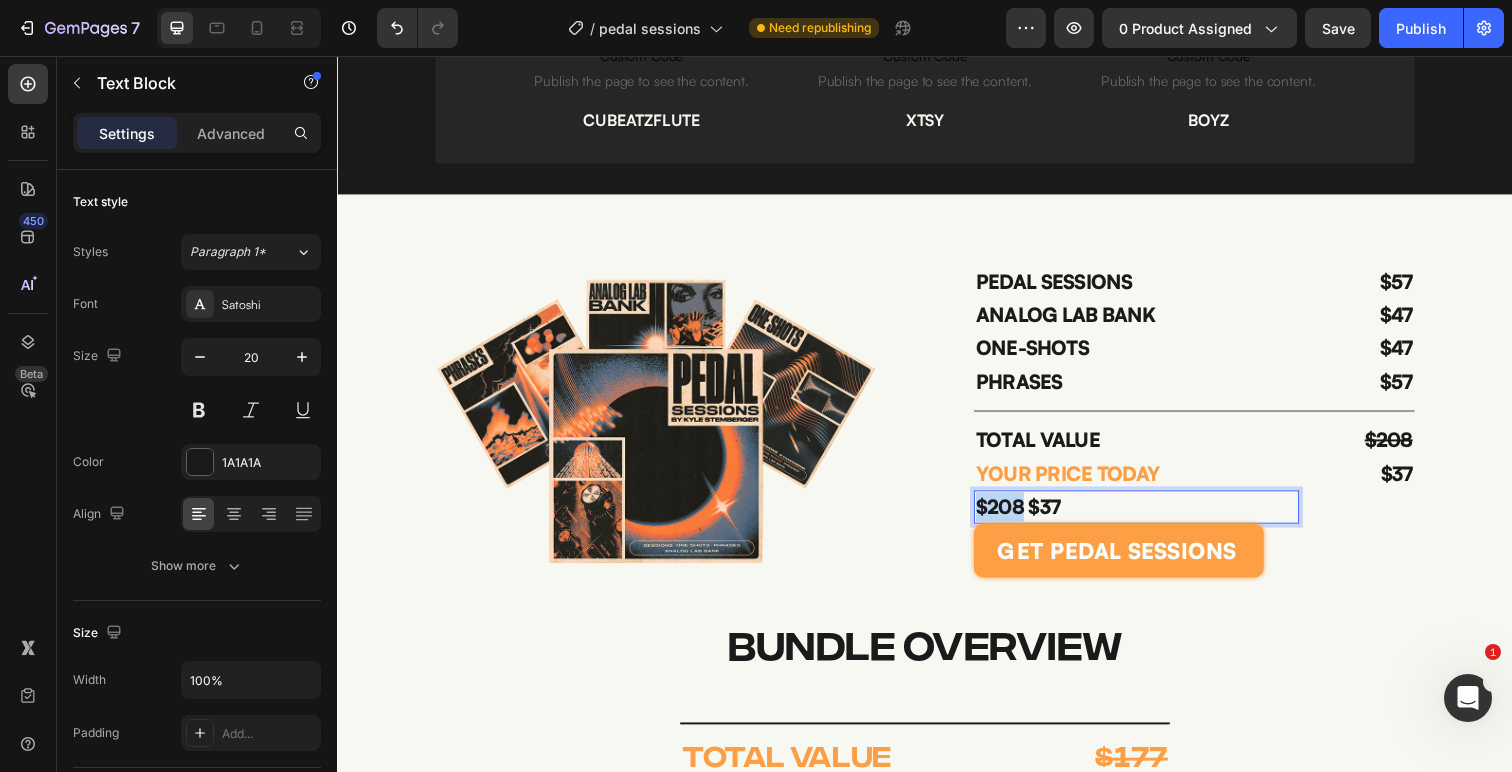 drag, startPoint x: 1038, startPoint y: 522, endPoint x: 987, endPoint y: 523, distance: 51.009804 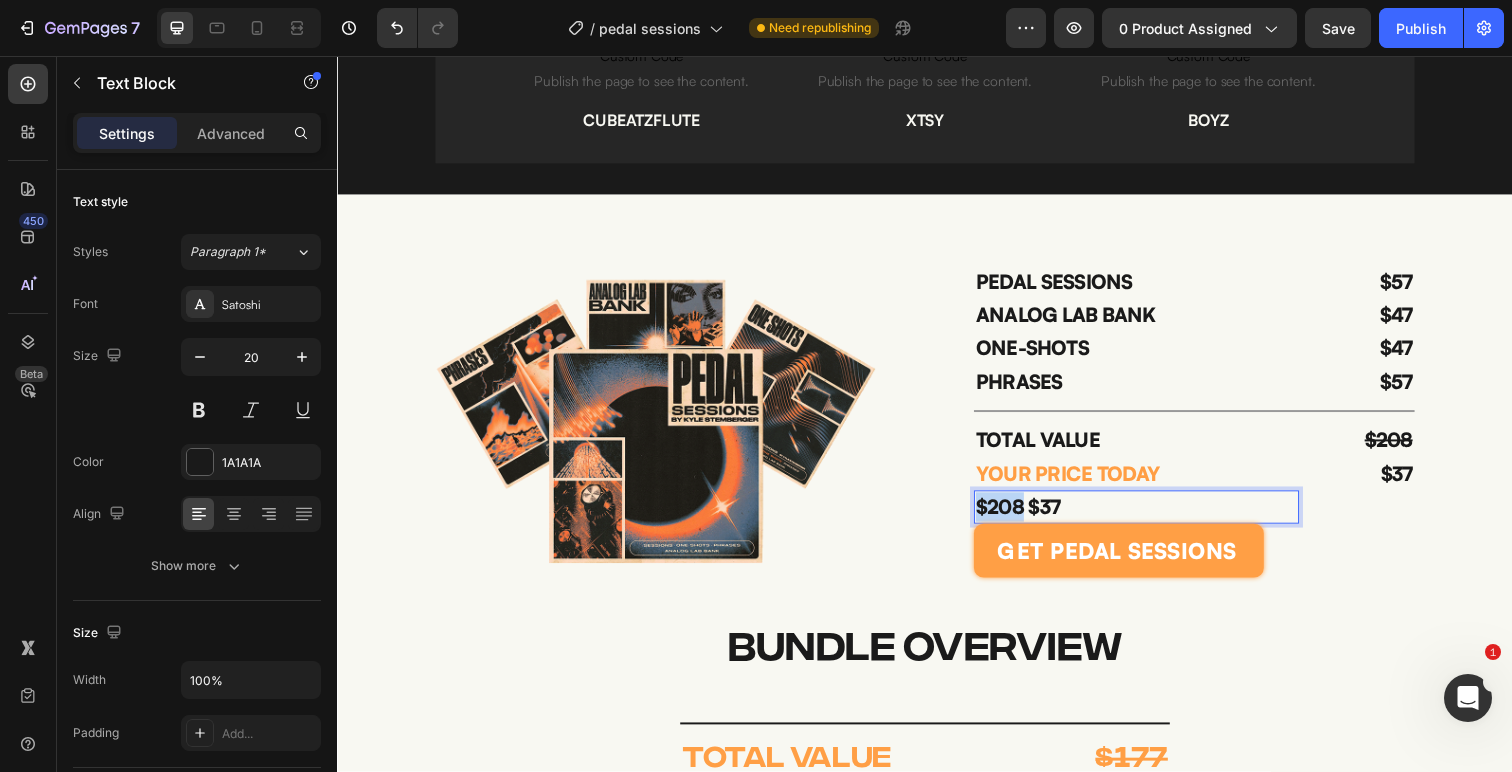 click on "$208 $37" at bounding box center [1153, 517] 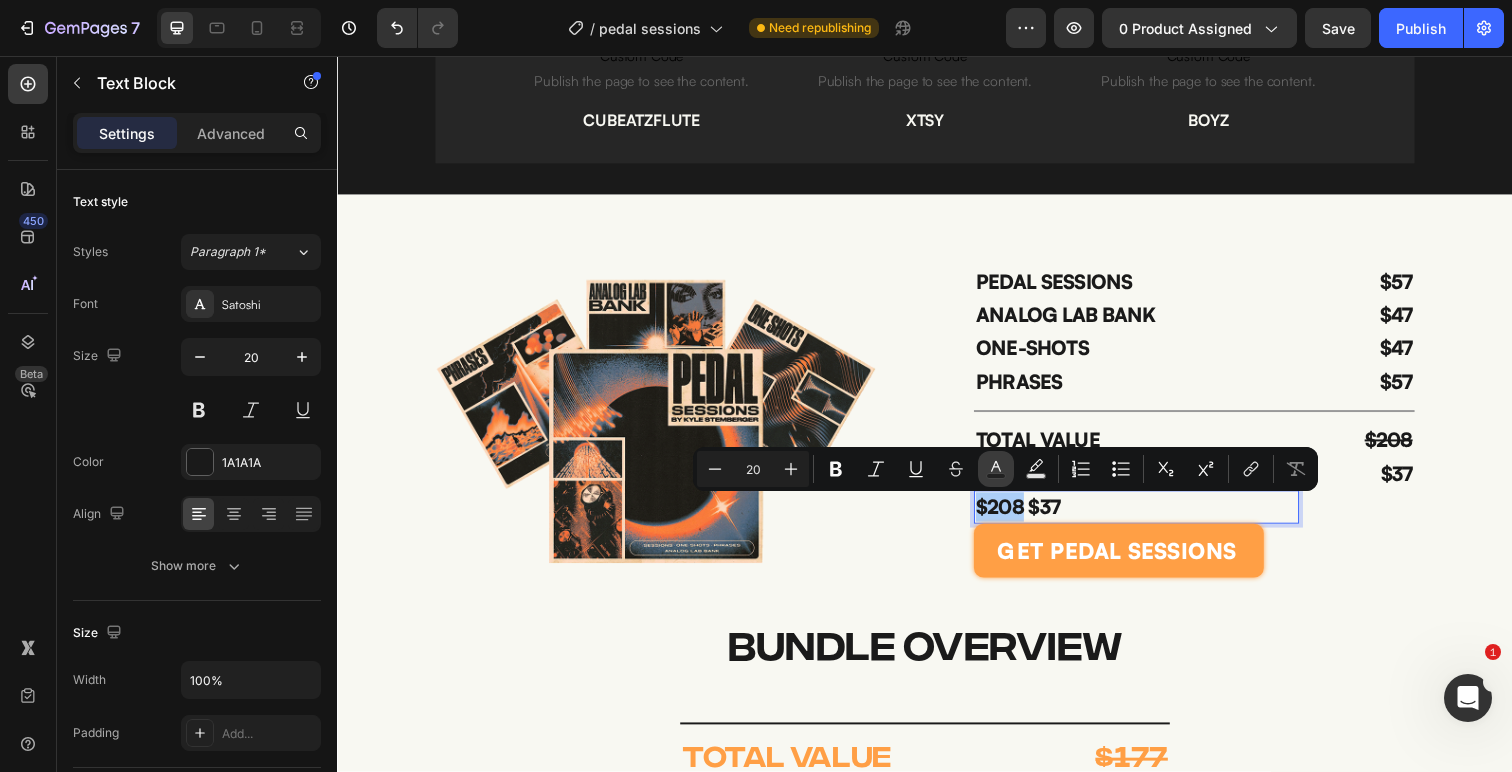click 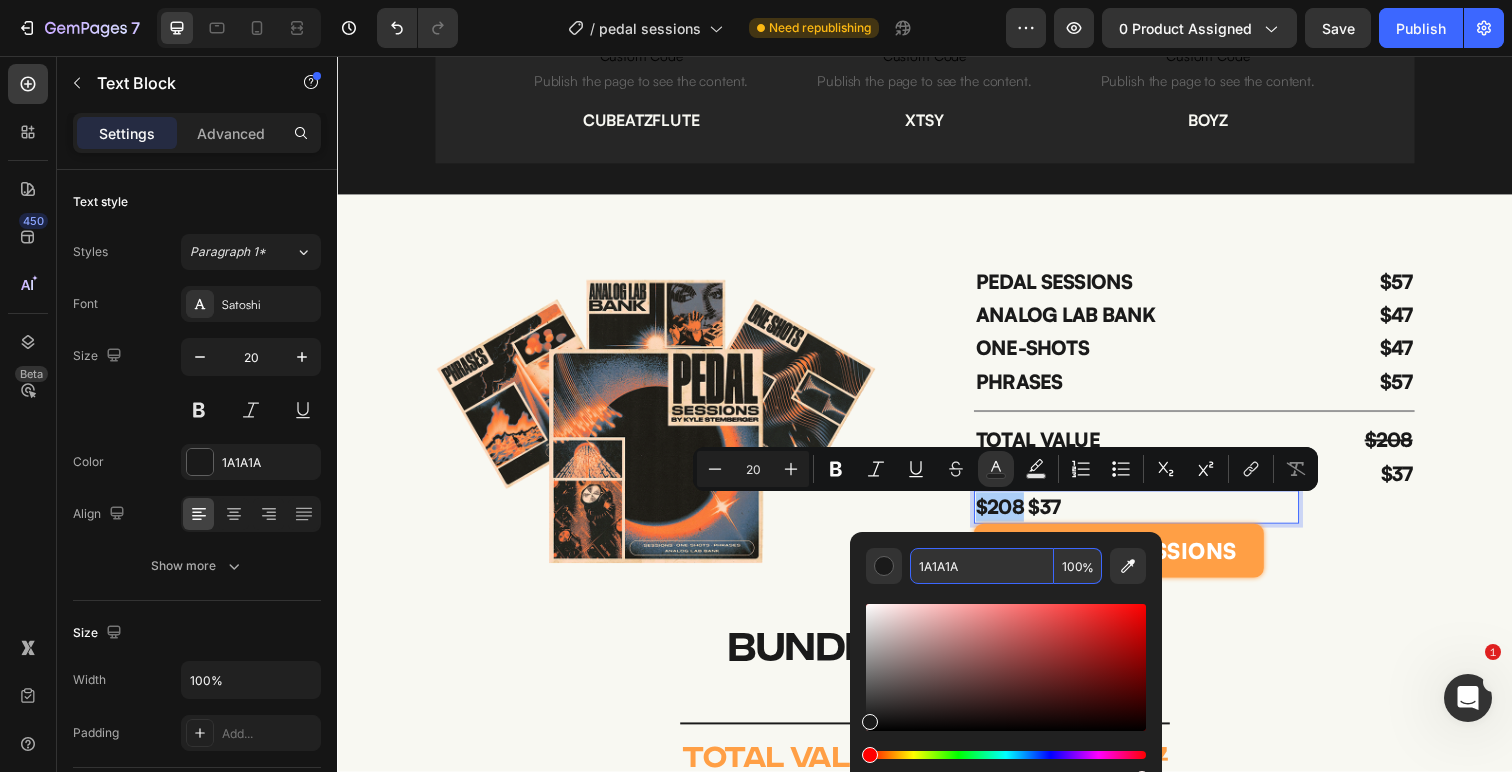 click on "%" at bounding box center [1088, 568] 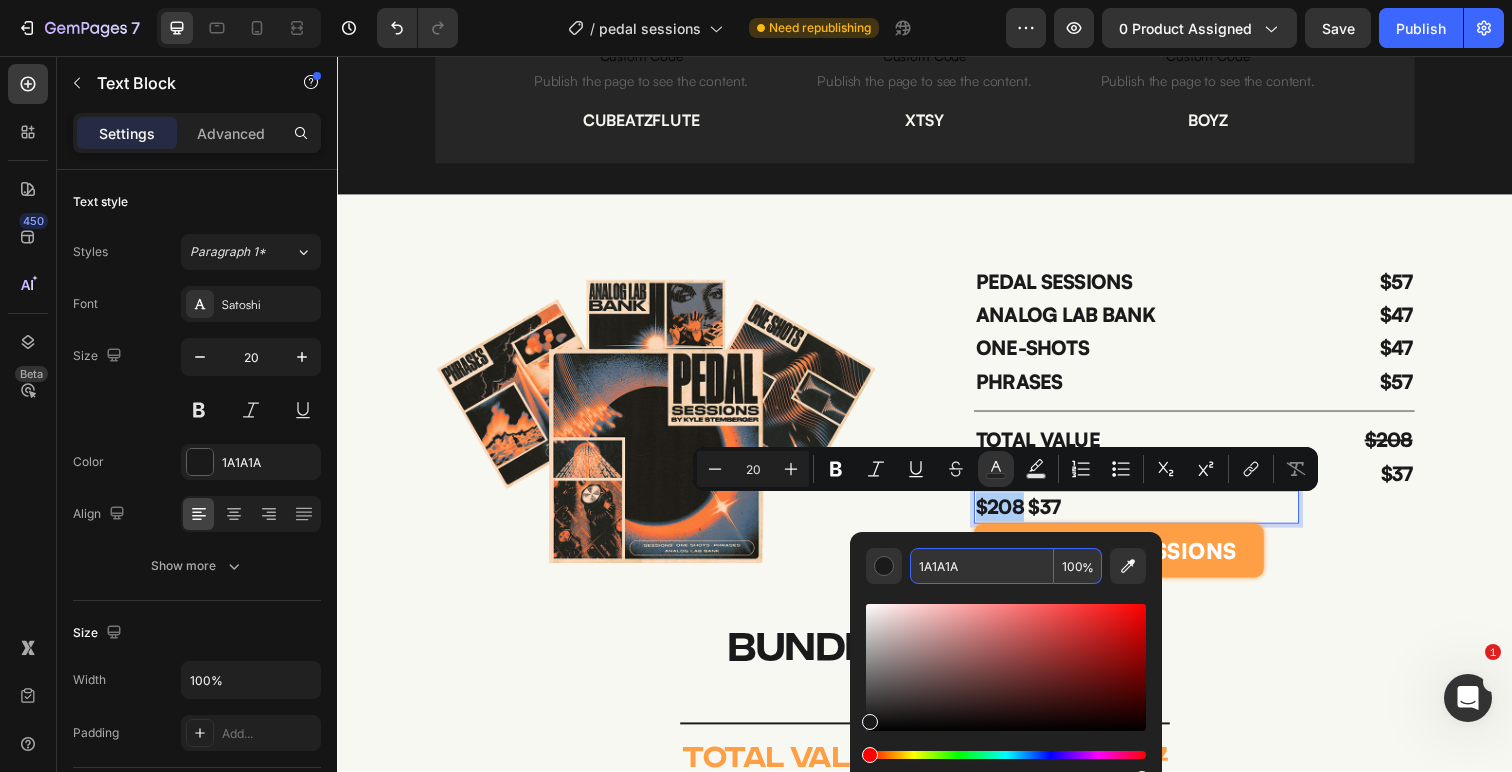 click on "100" at bounding box center [1078, 566] 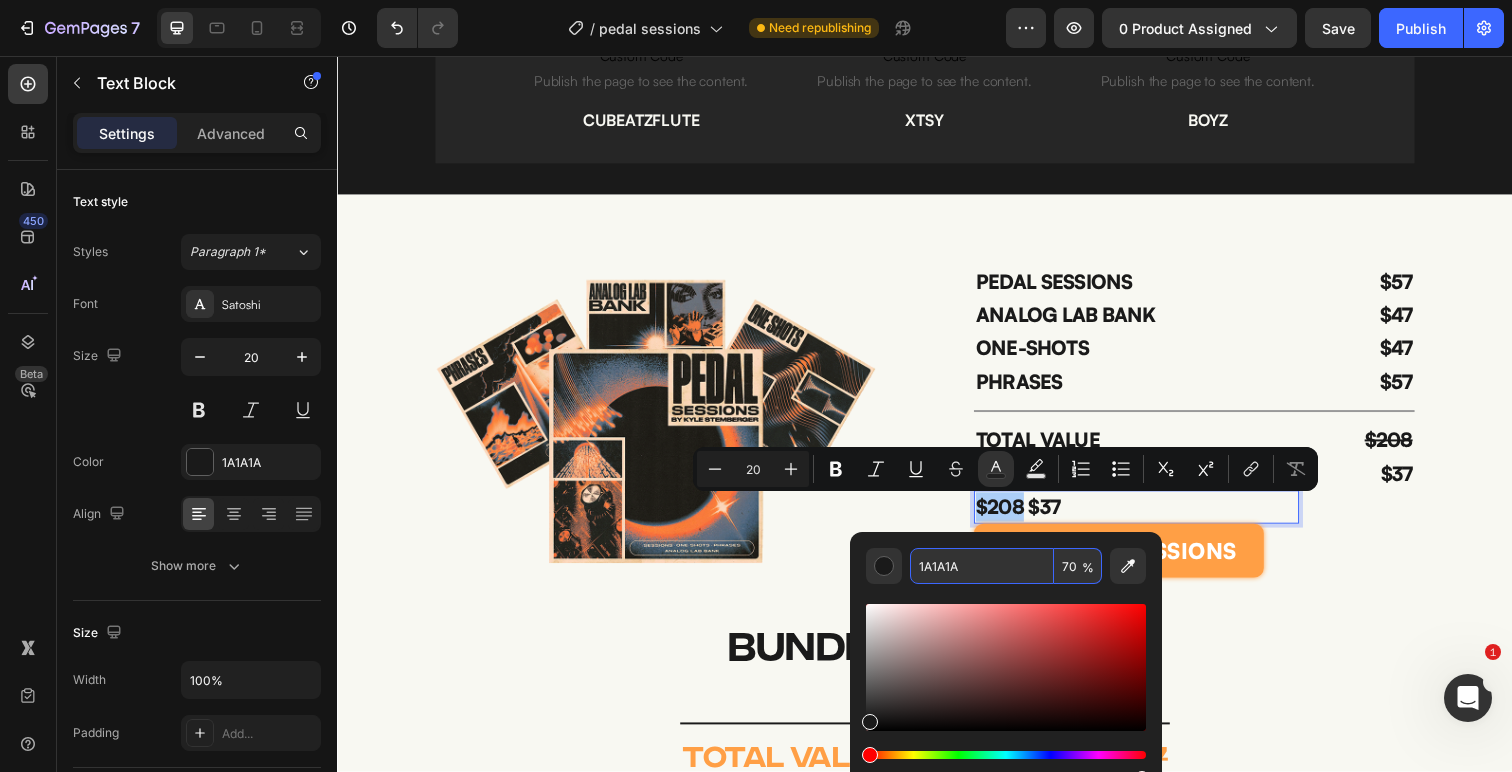 type on "70" 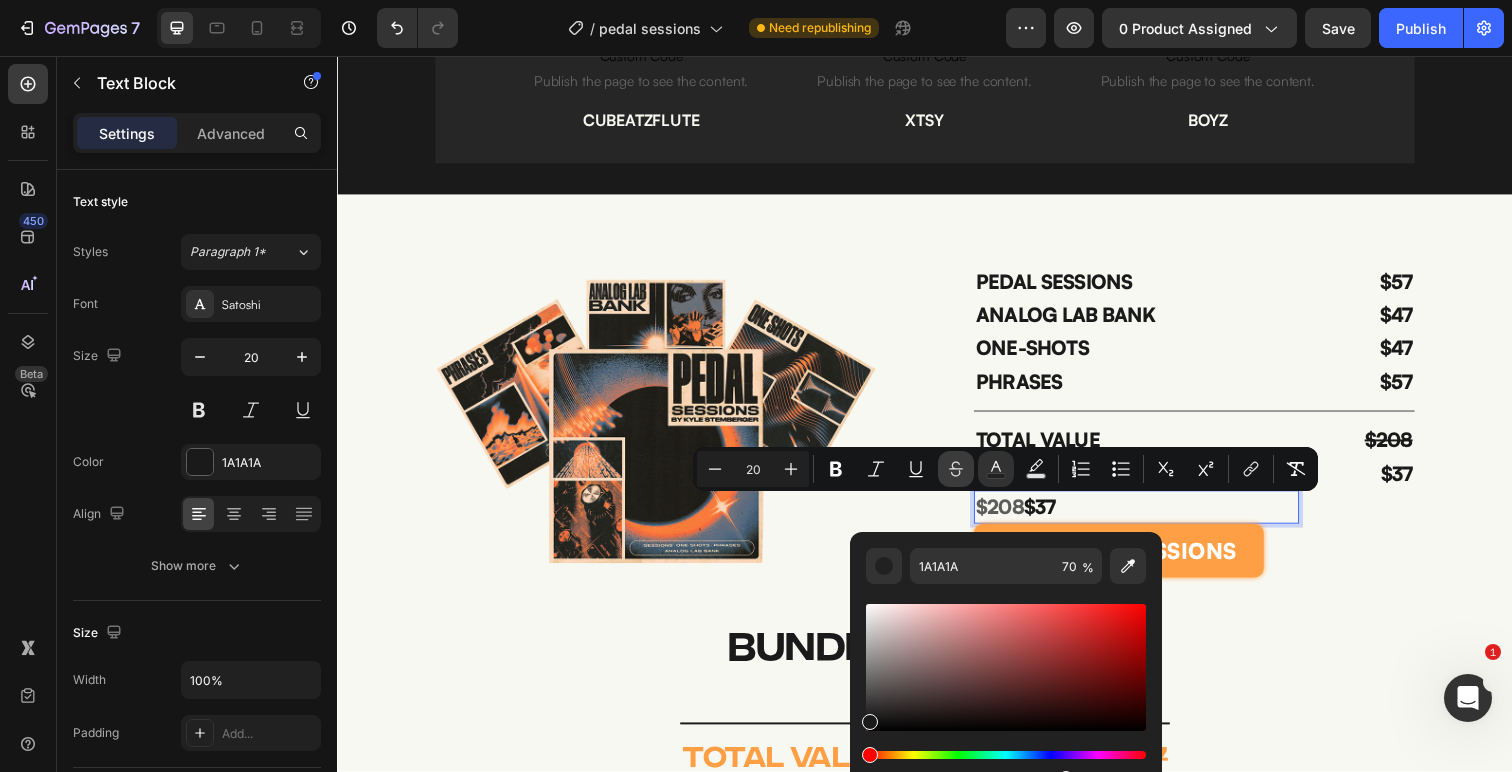 click 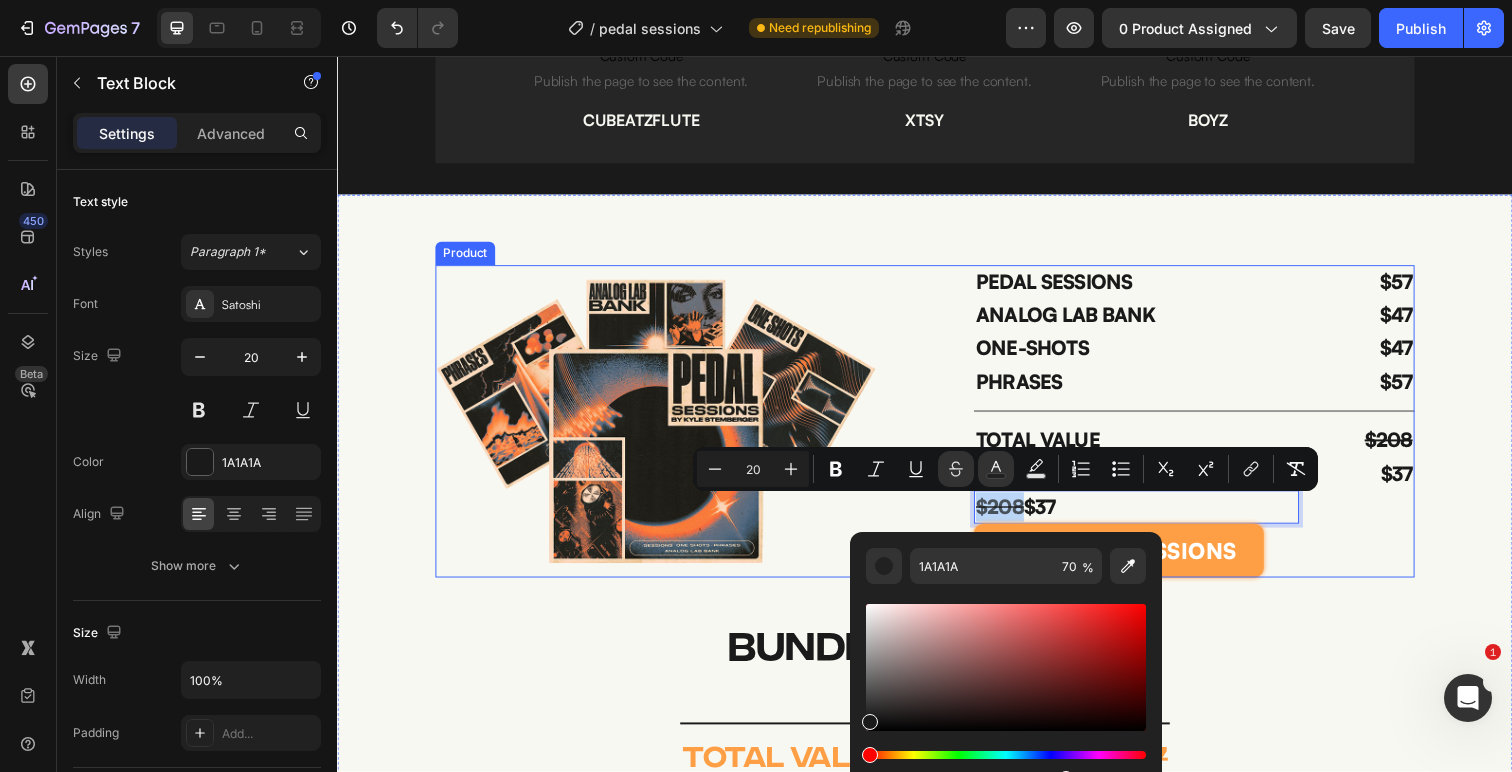 click on "Image PEDAL SESSIONS Text Block ANALOG LAB BANK Text Block ONE-SHOTS Text Block PHRASES Text Block $57 Text Block $47 Text Block $47 Text Block $57 Text Block Row                Title Line TOTAL VALUE Text Block YOUR PRICE TODAY Text Block $208  $37 Text Block   0 $208 Text Block $37 Text Block Row get pedal sessions Add to Cart Product" at bounding box center (937, 430) 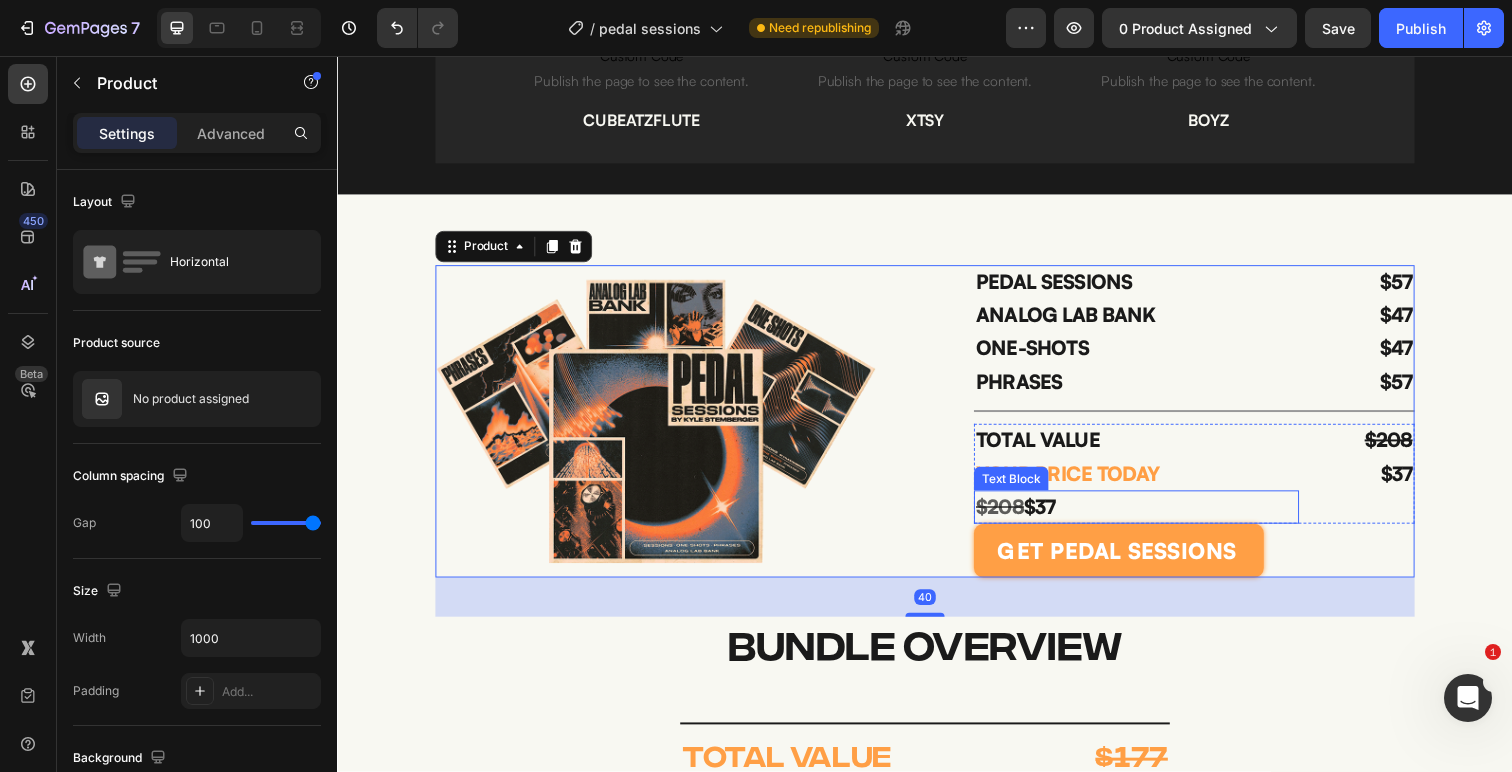click on "$208  $37" at bounding box center (1153, 517) 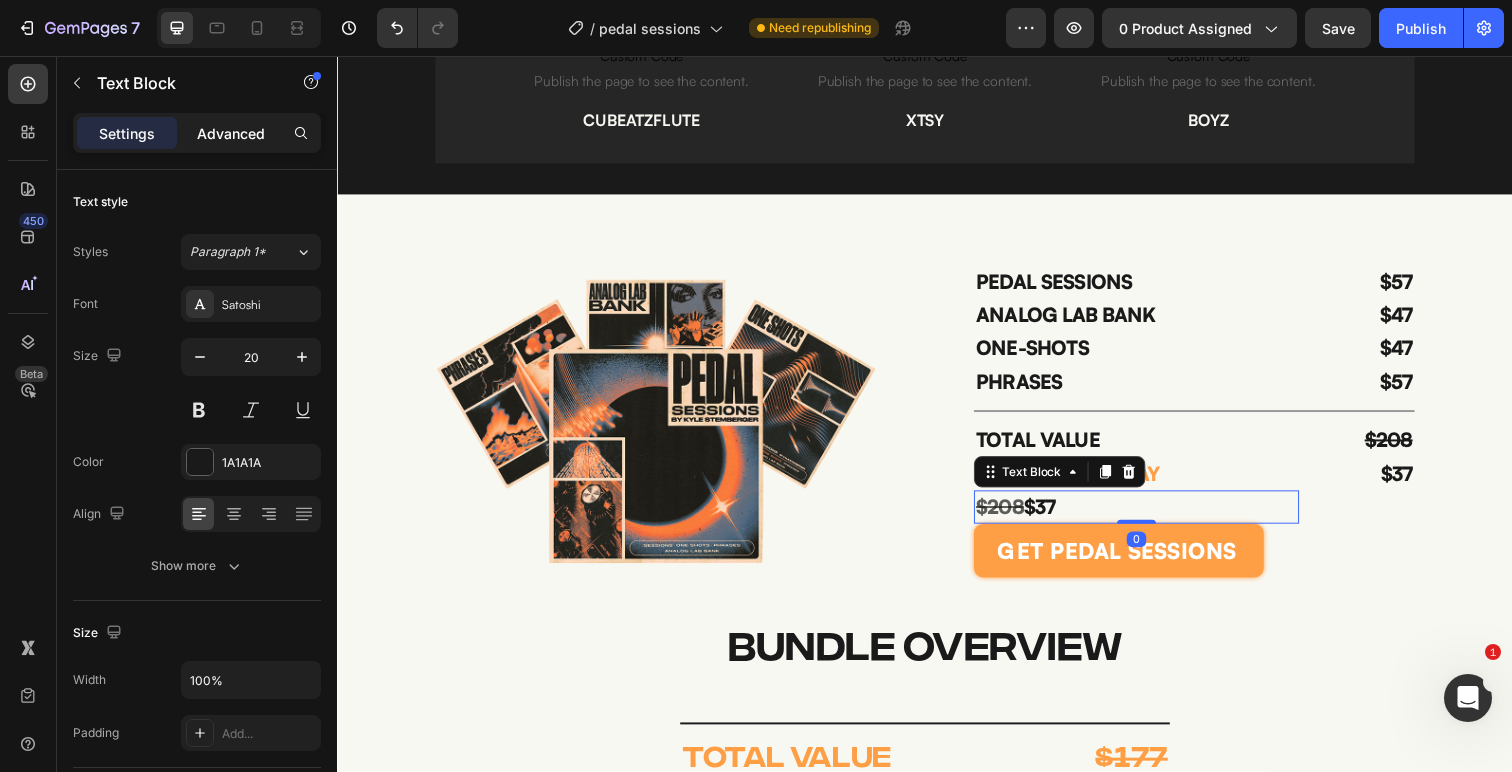click on "Advanced" at bounding box center (231, 133) 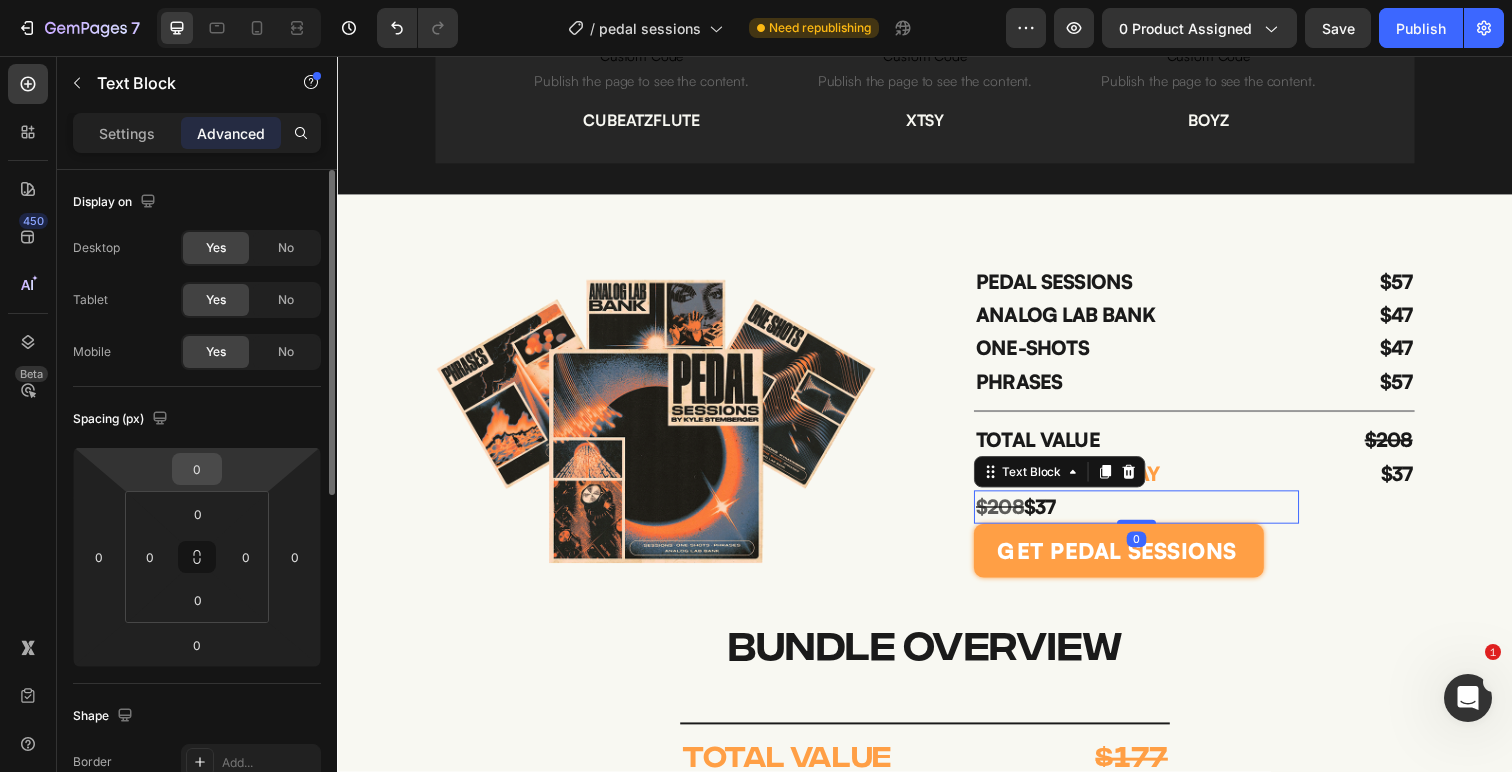 click on "0" at bounding box center [197, 469] 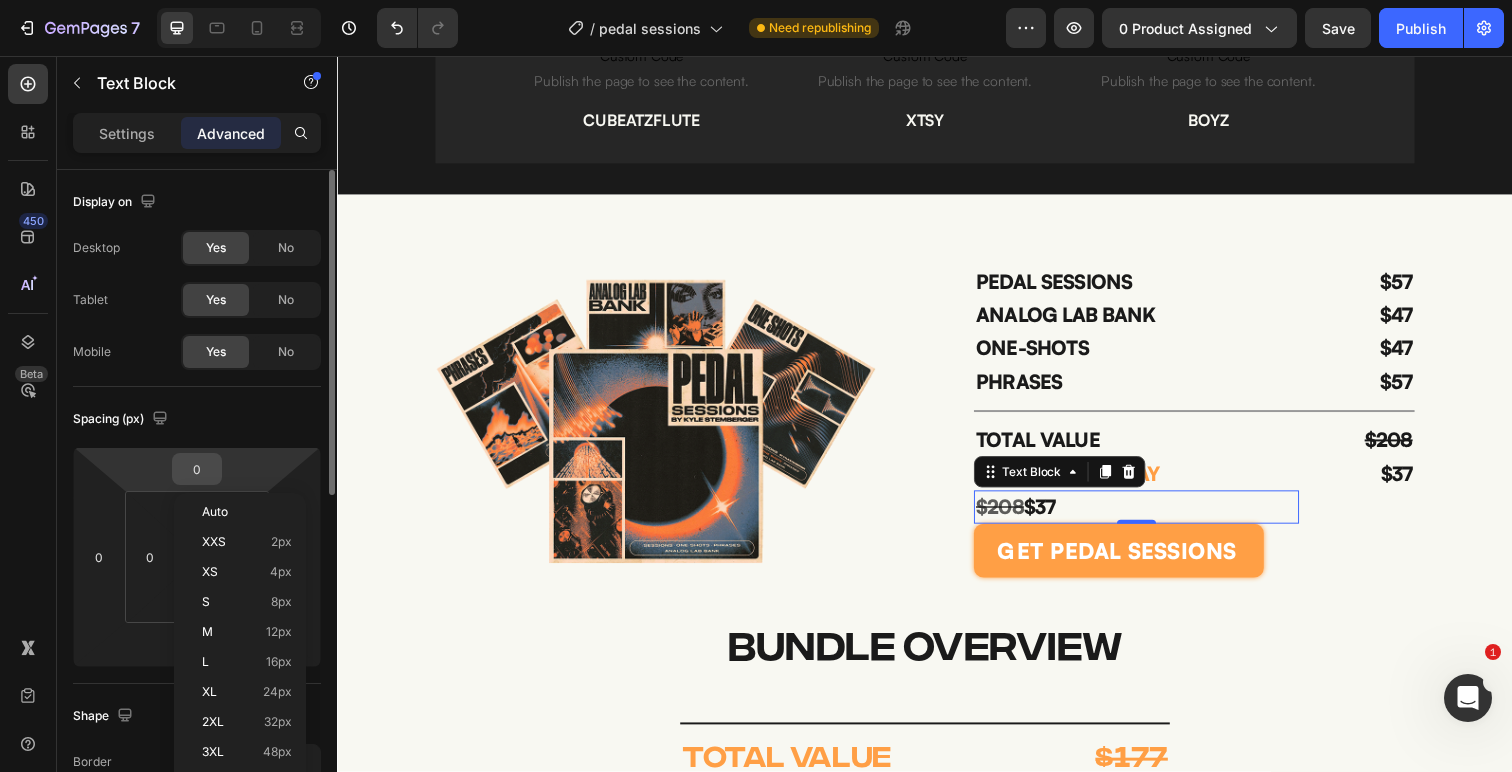 click on "0" at bounding box center [197, 469] 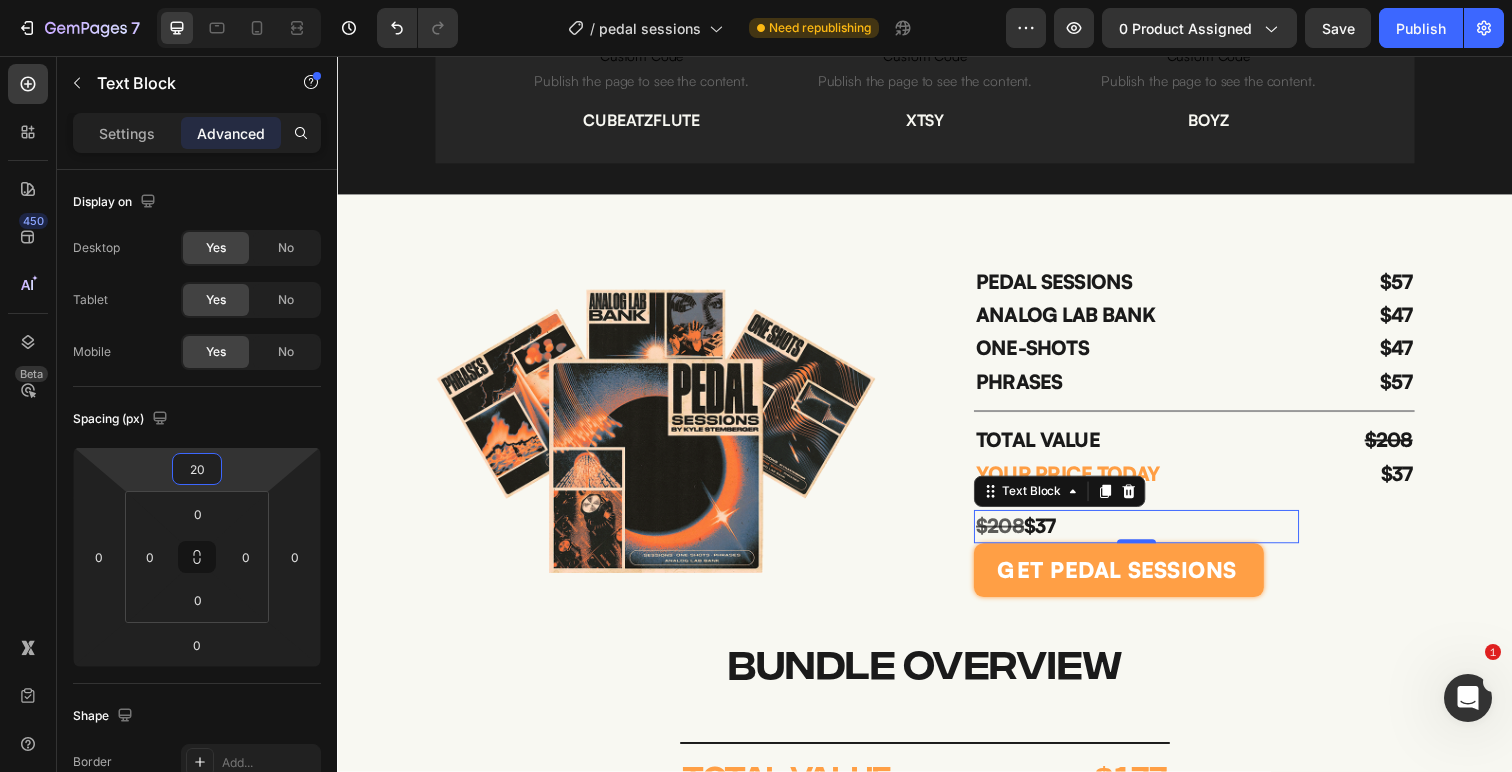 type on "20" 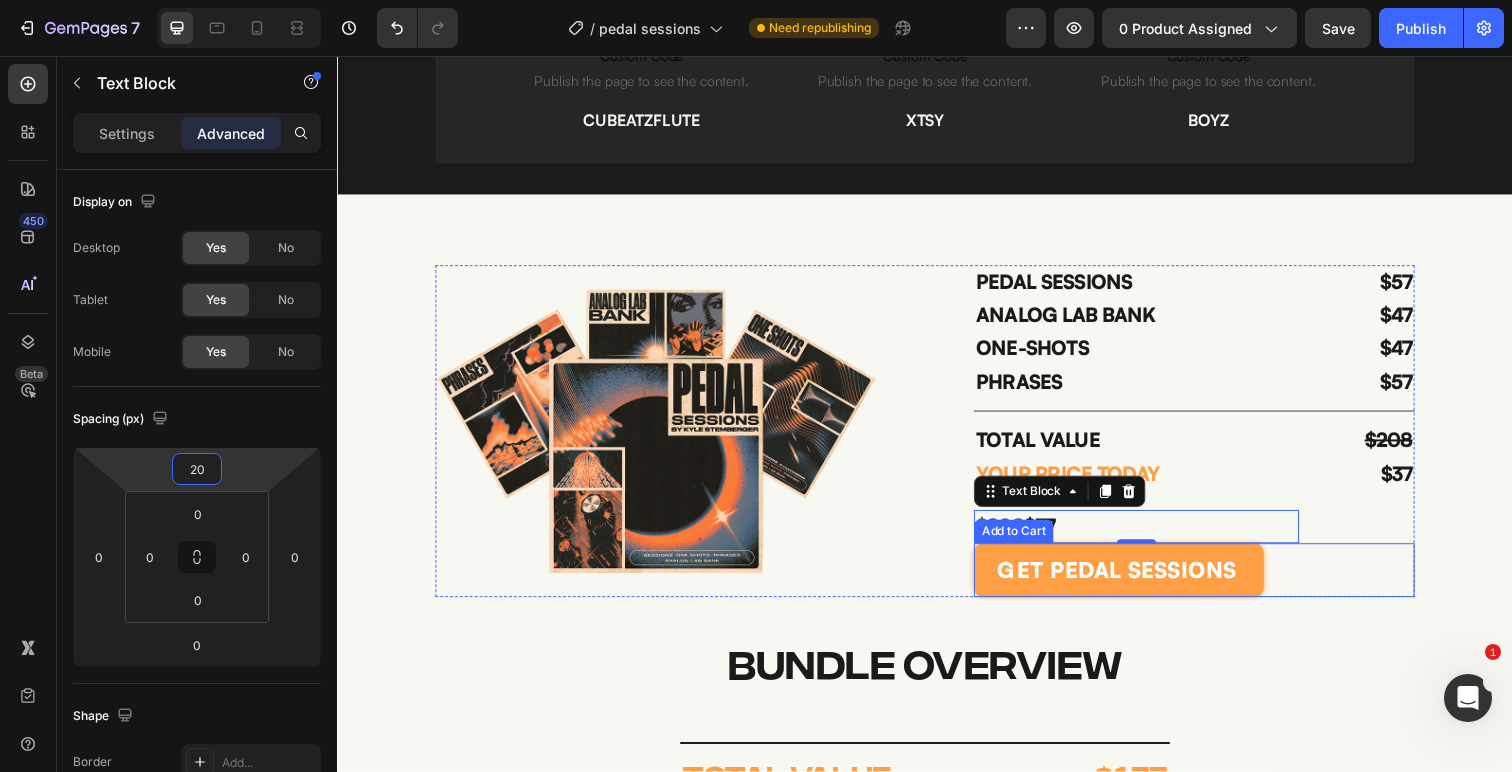 click on "get pedal sessions Add to Cart" at bounding box center (1212, 582) 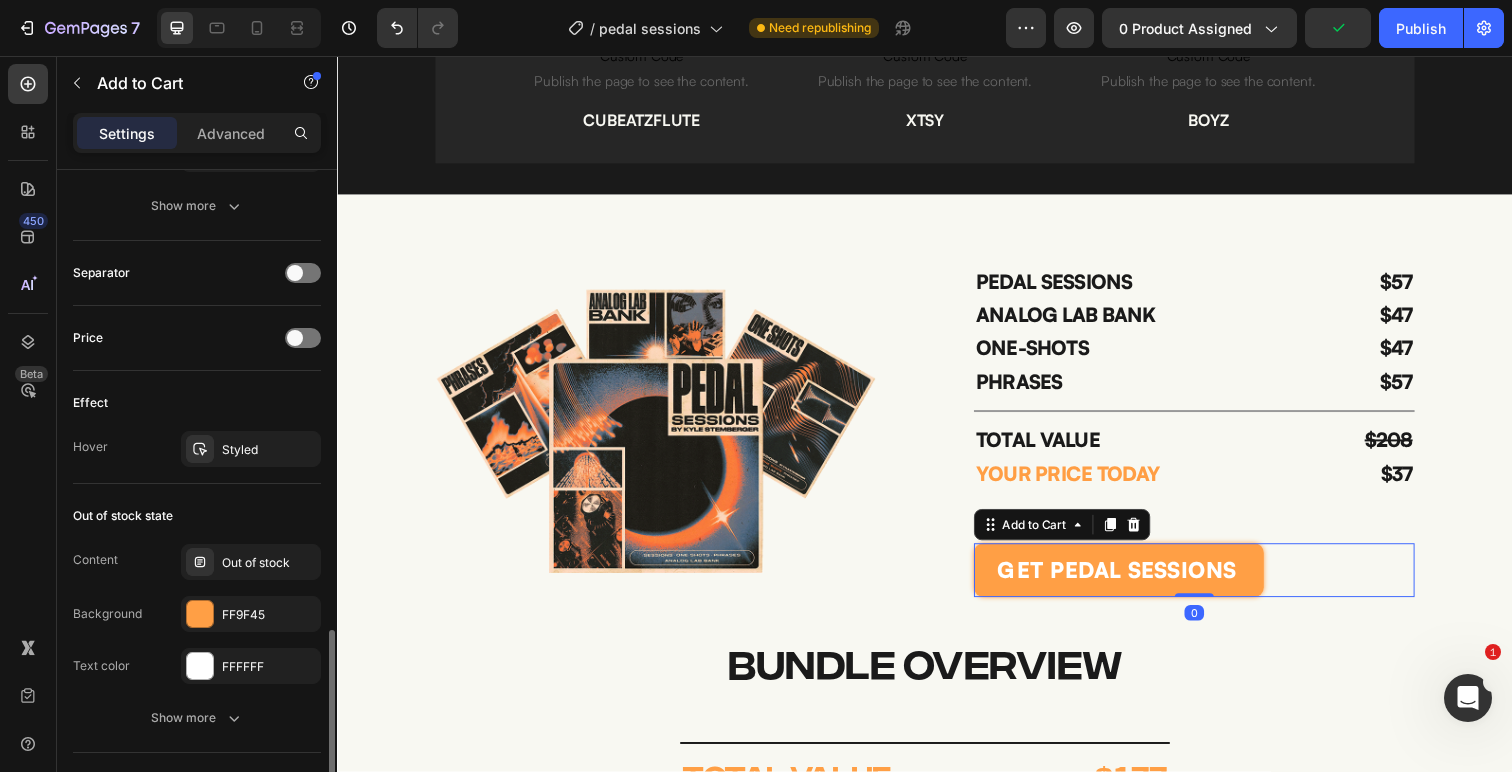 scroll, scrollTop: 1484, scrollLeft: 0, axis: vertical 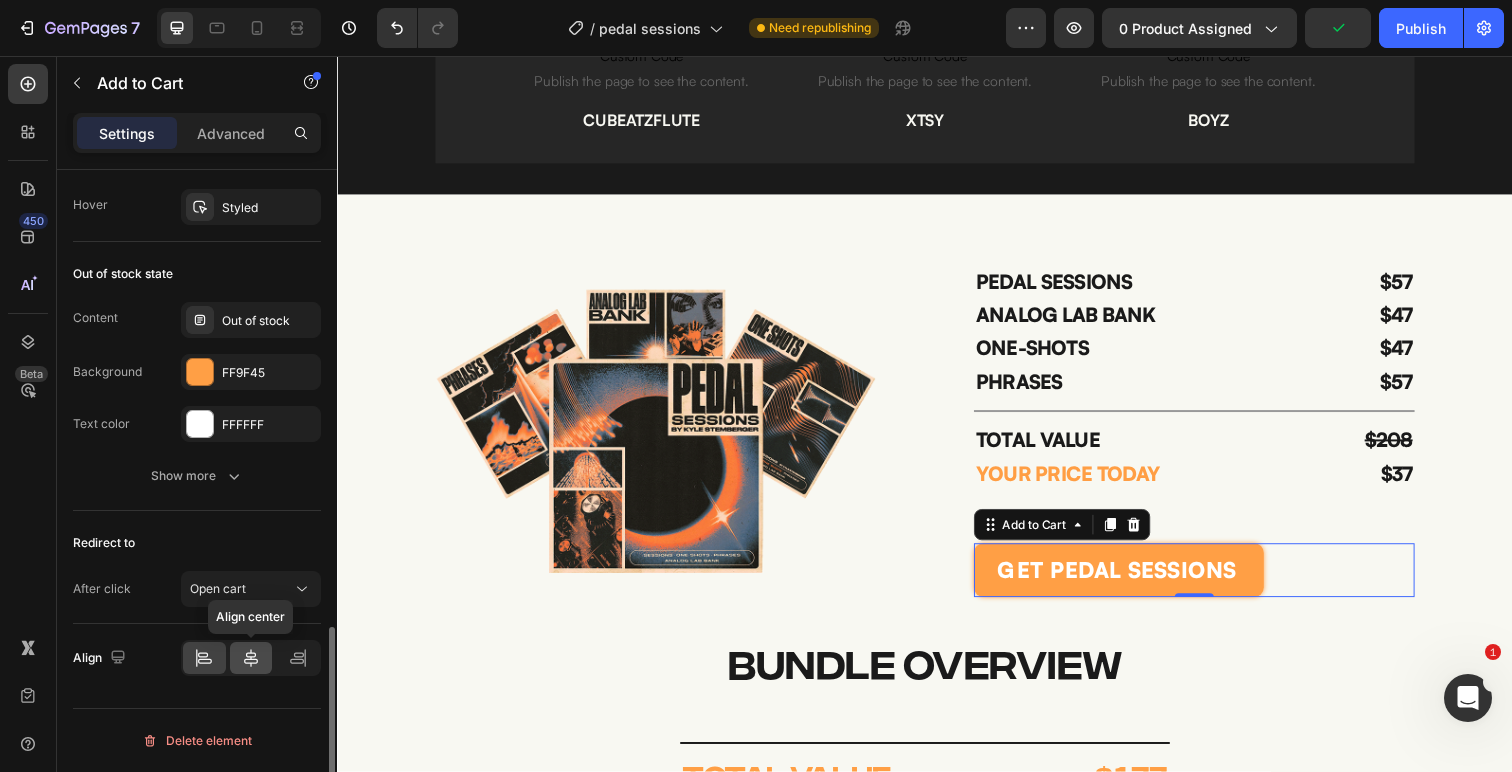 click 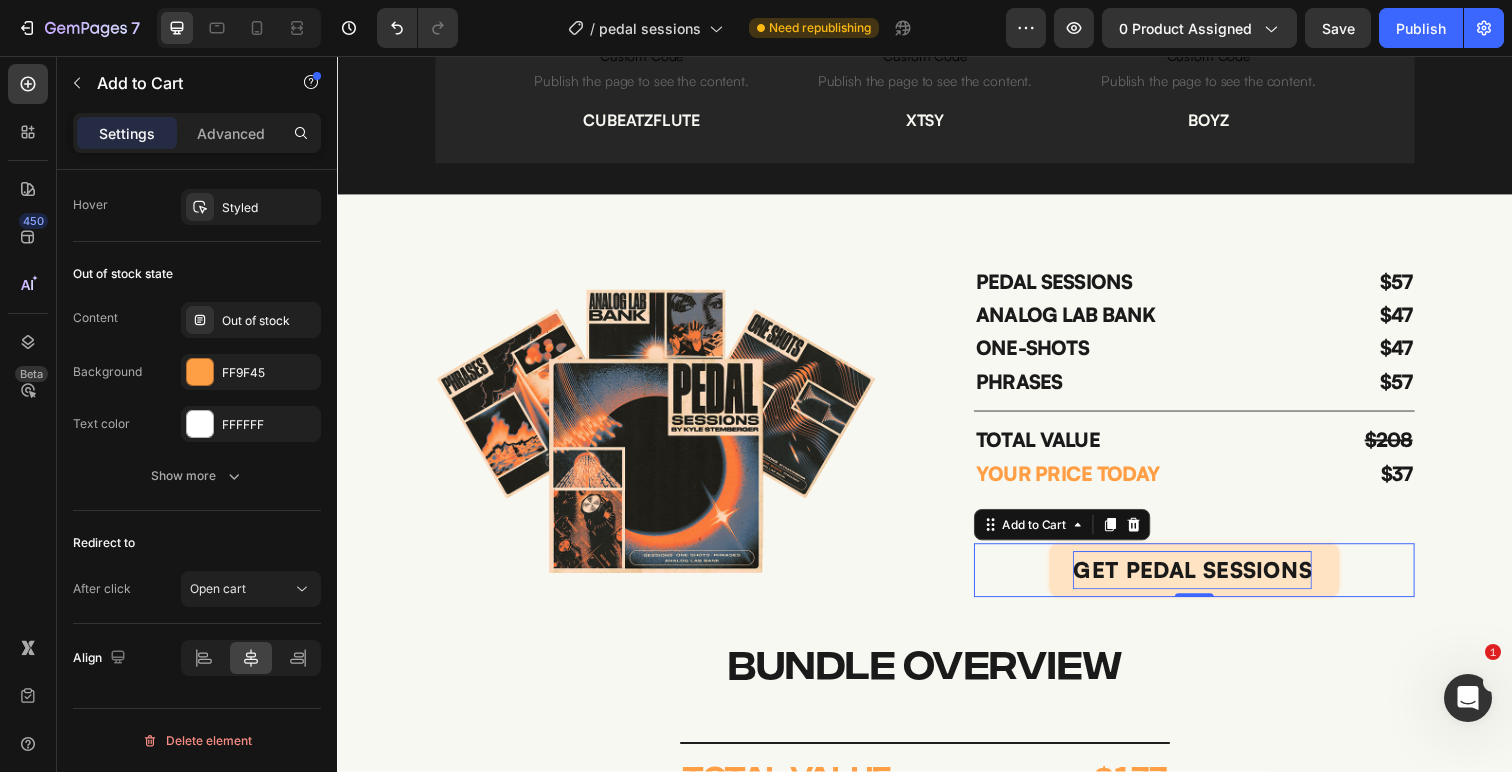 click on "get pedal sessions" at bounding box center [1210, 582] 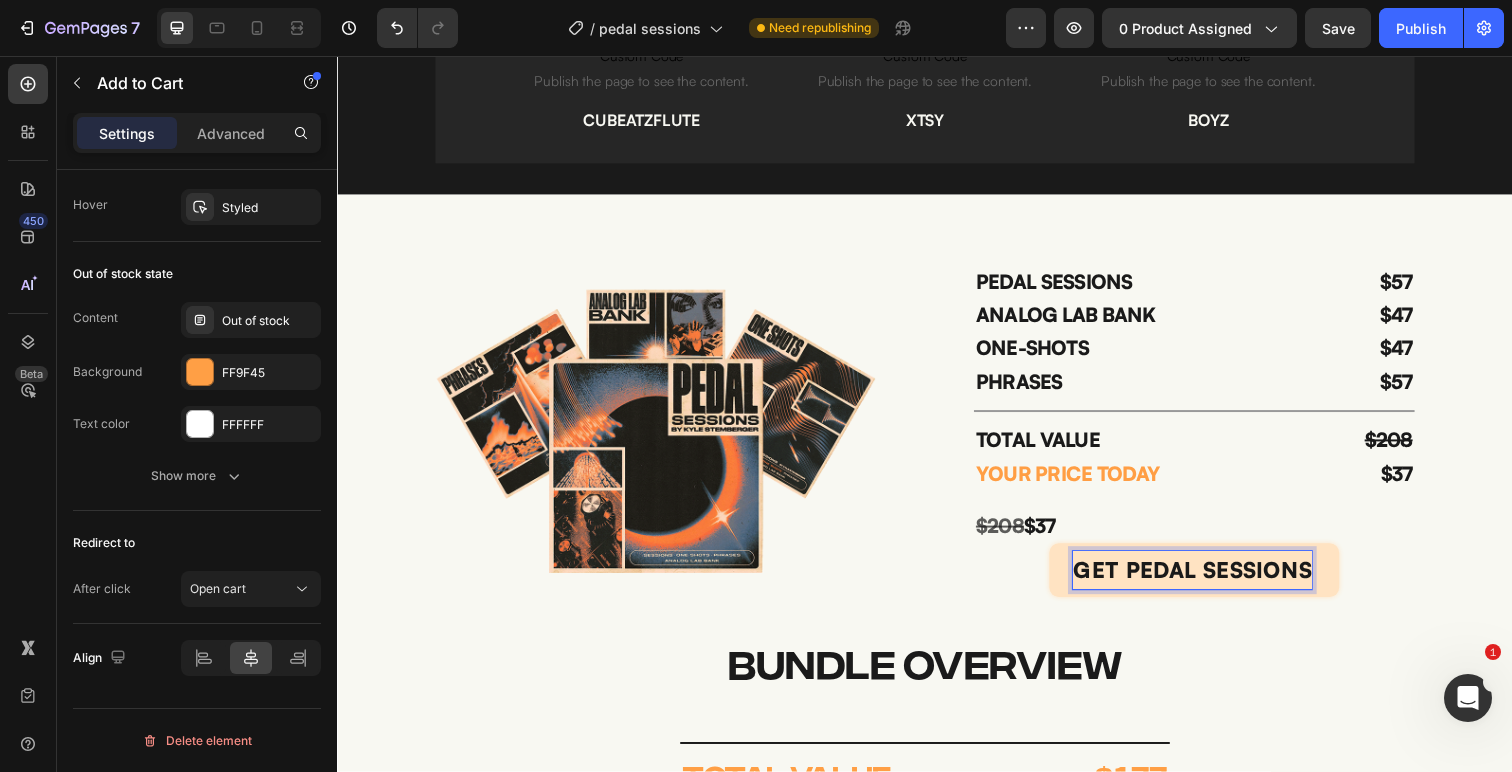 click on "get pedal sessions" at bounding box center (1210, 582) 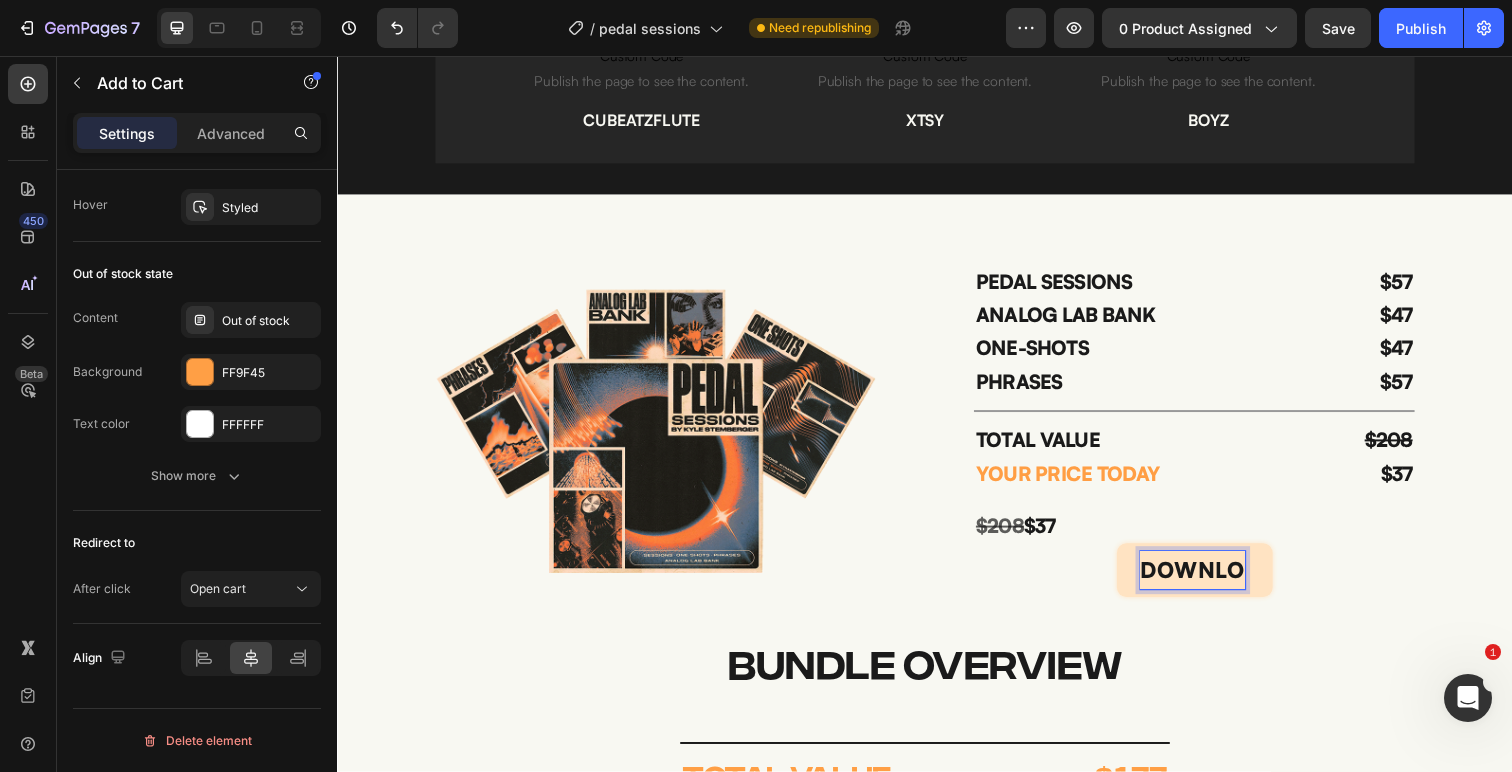 click on "DOWNLO" at bounding box center (1212, 582) 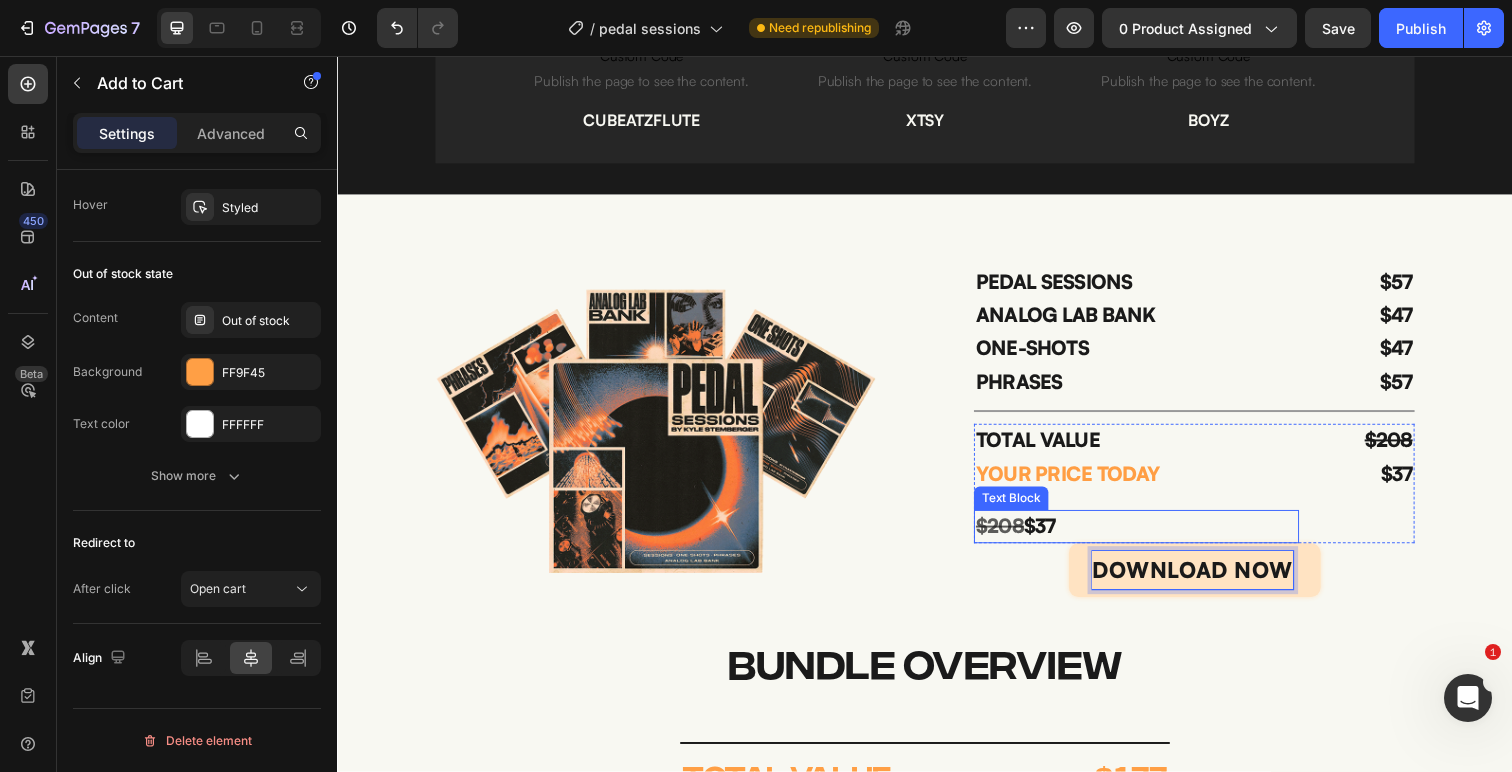 click on "$208  $37" at bounding box center (1153, 537) 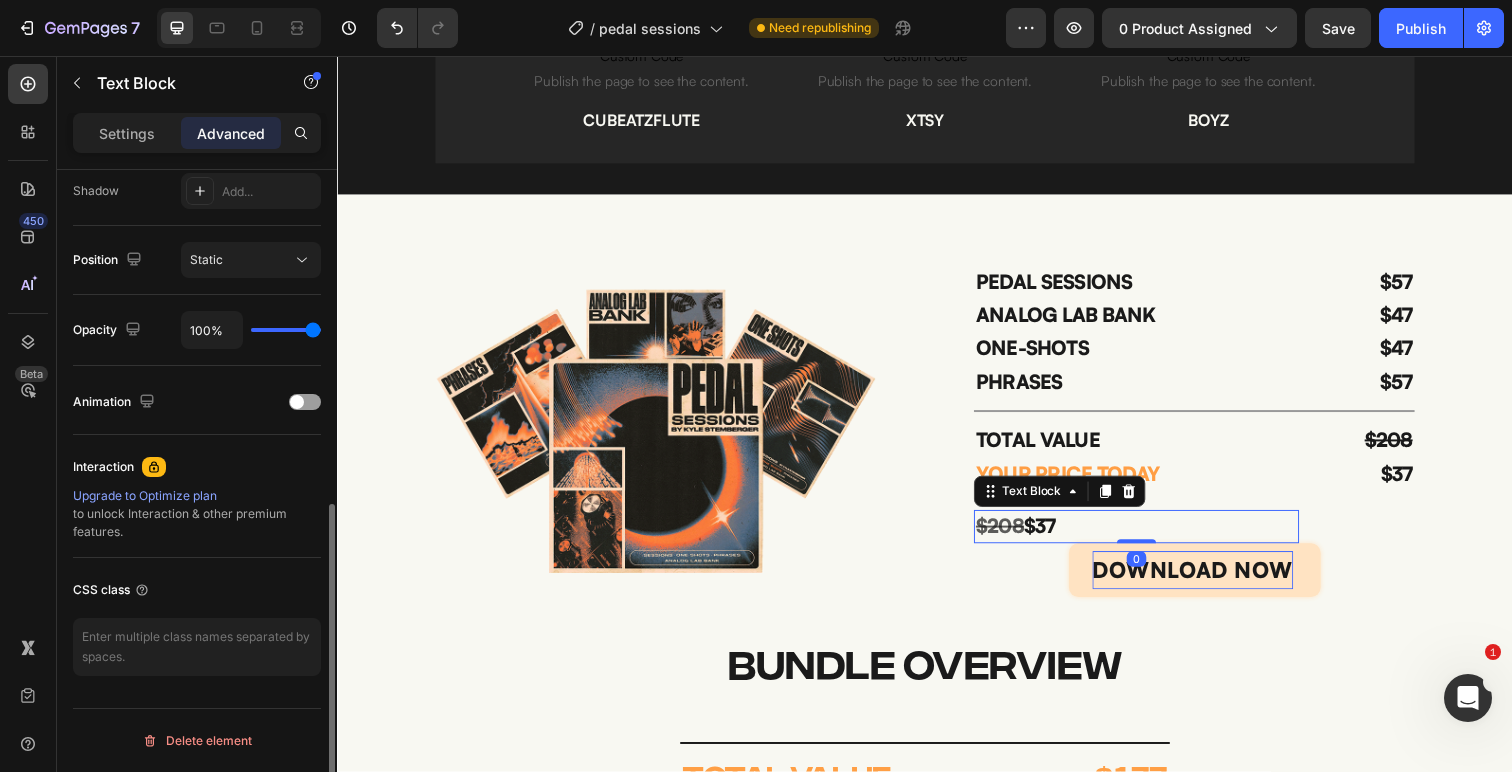 scroll, scrollTop: 0, scrollLeft: 0, axis: both 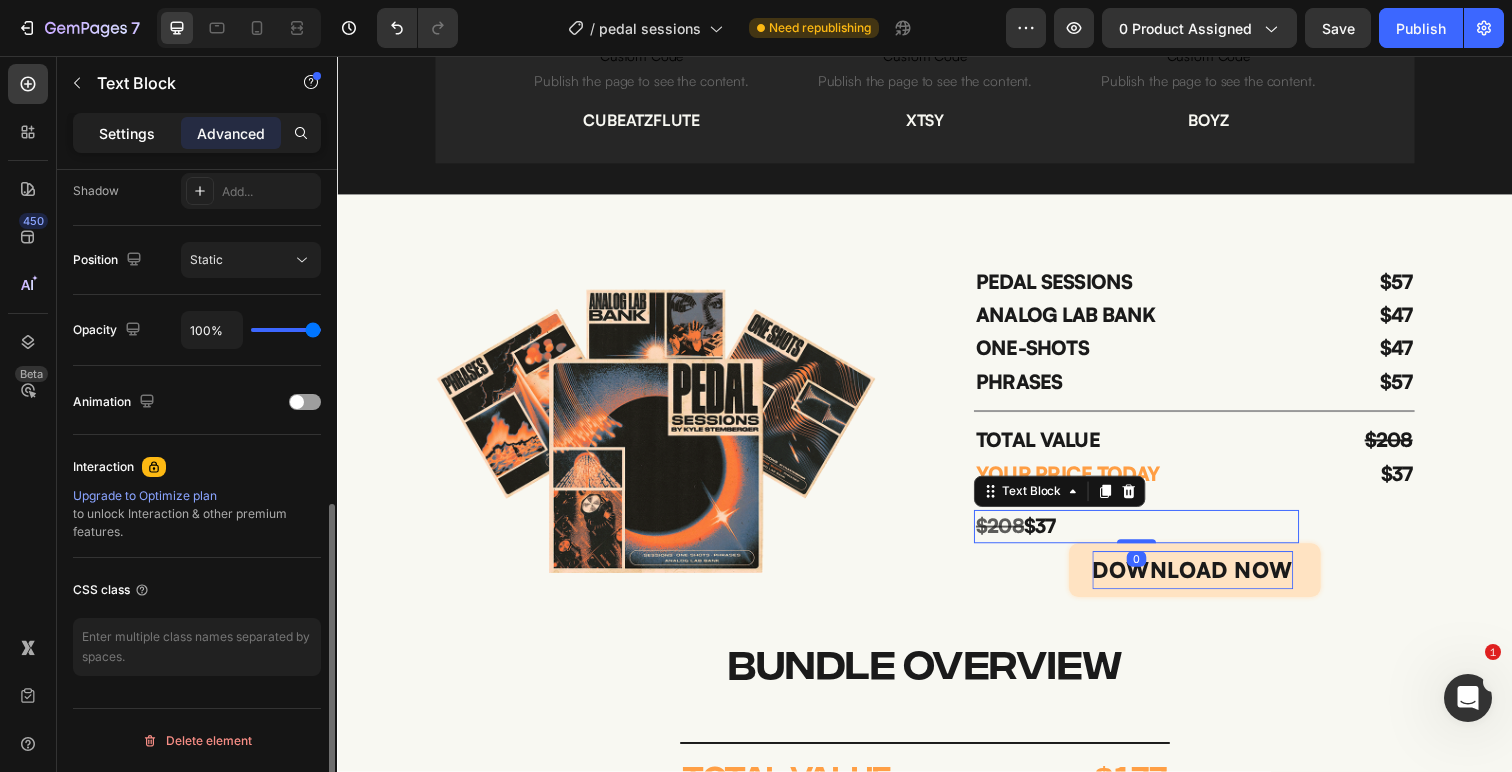 click on "Settings" at bounding box center (127, 133) 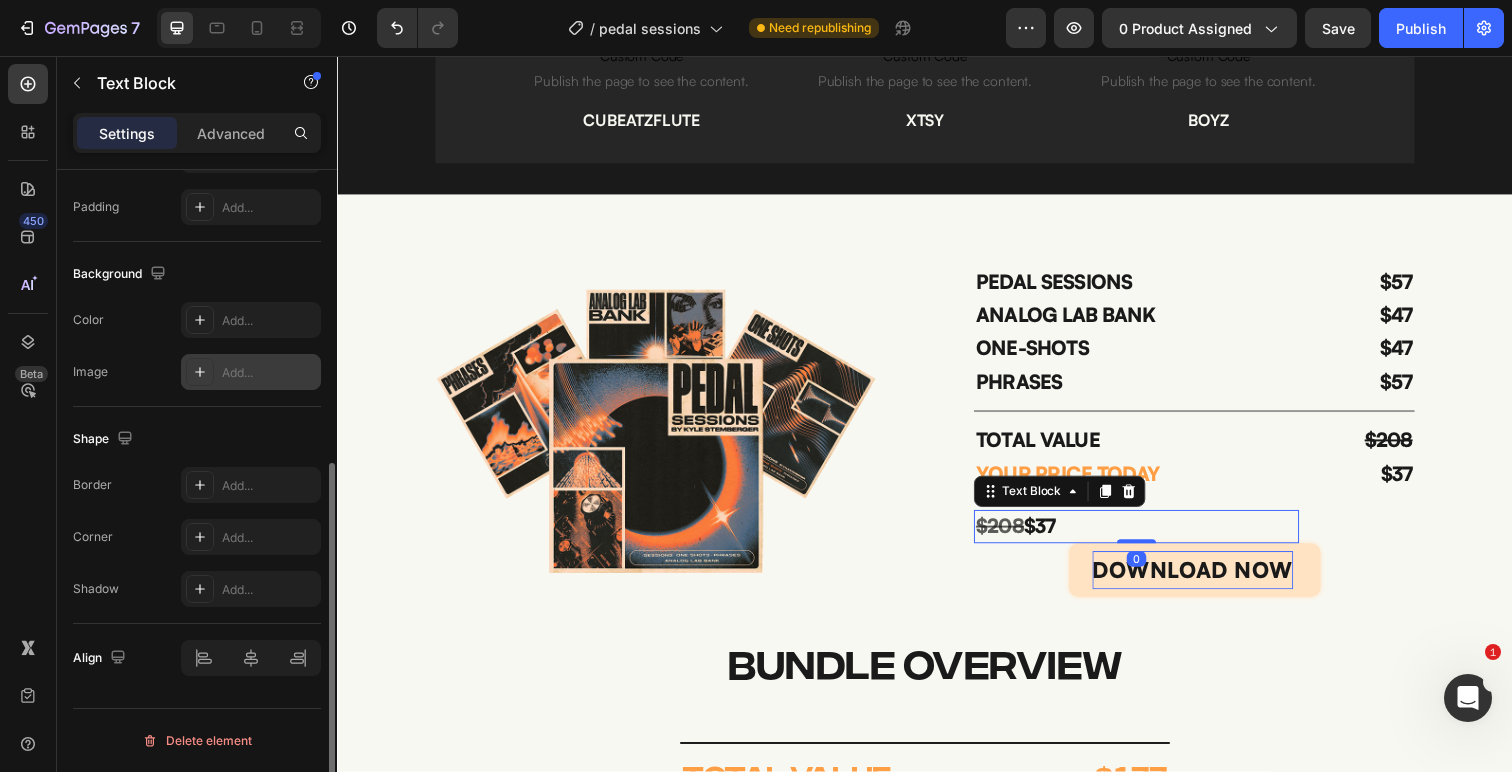 scroll, scrollTop: 526, scrollLeft: 0, axis: vertical 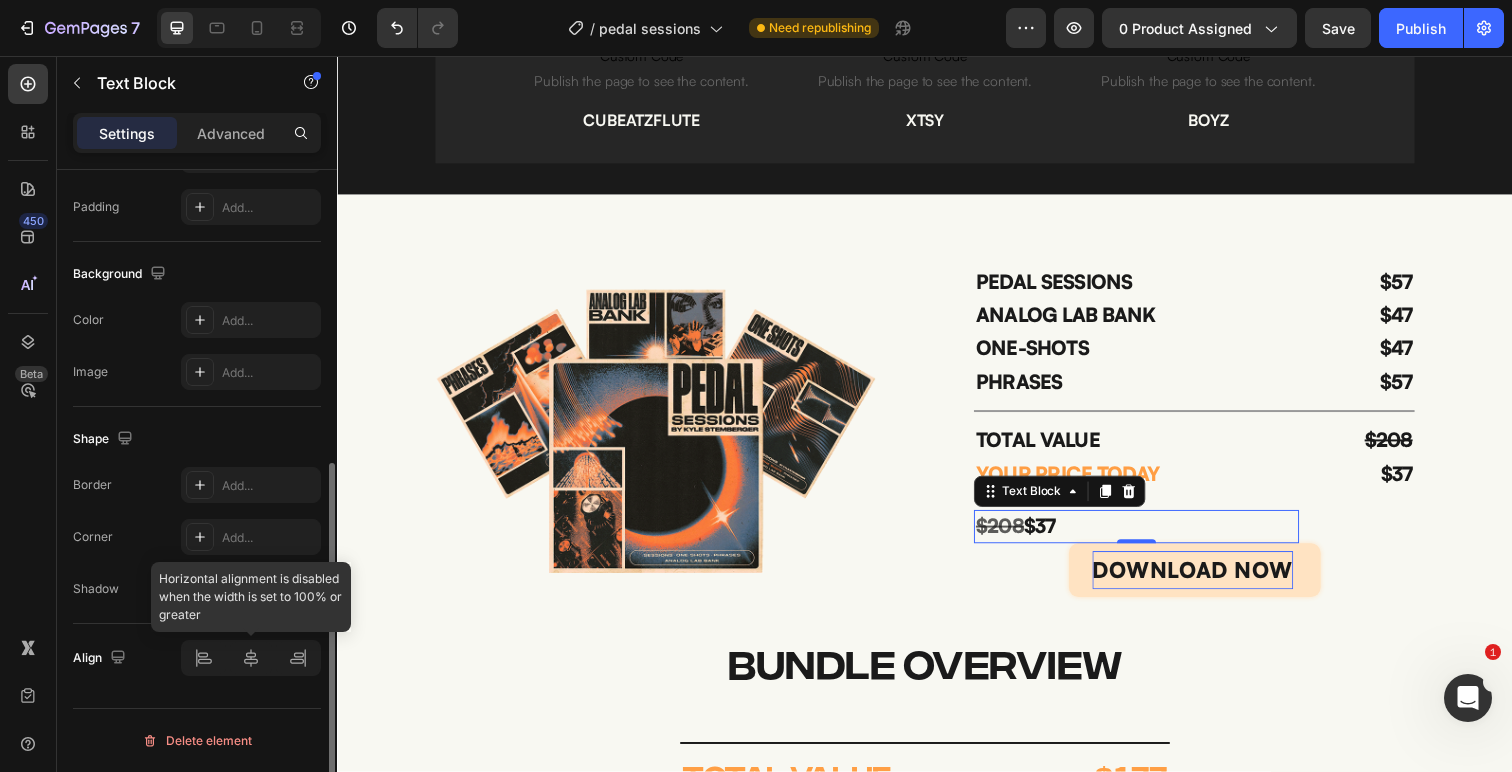 click 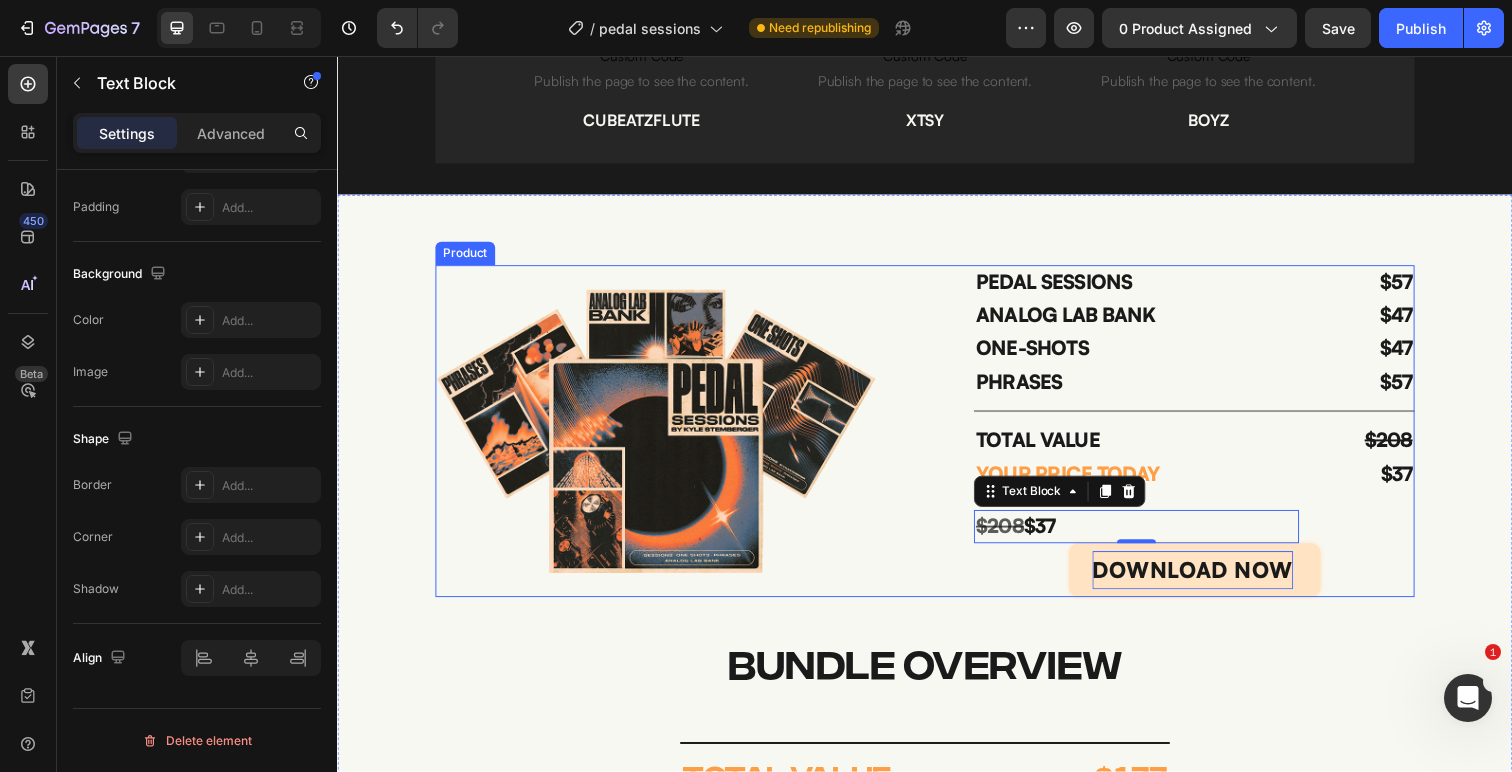 click on "Image" at bounding box center (662, 440) 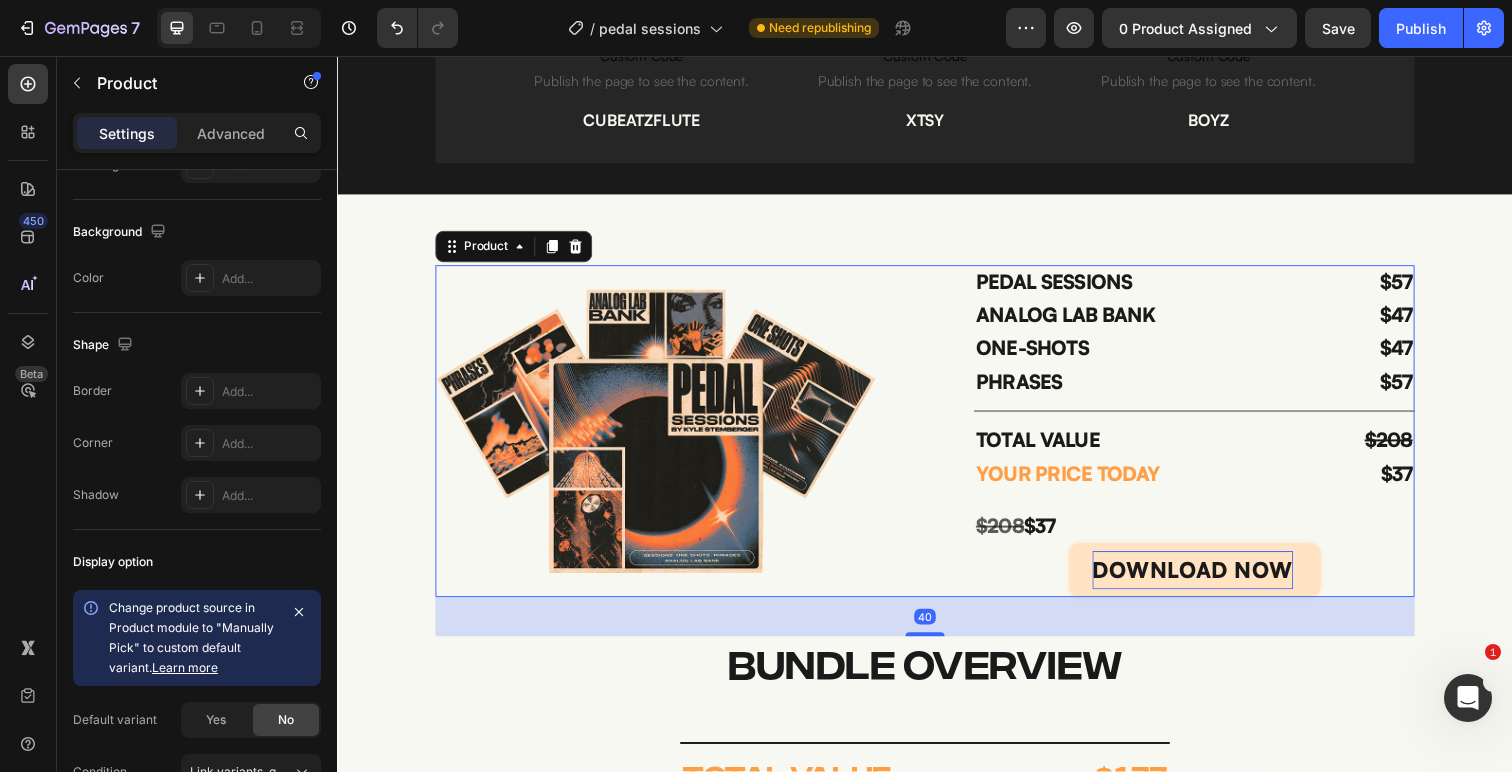 scroll, scrollTop: 0, scrollLeft: 0, axis: both 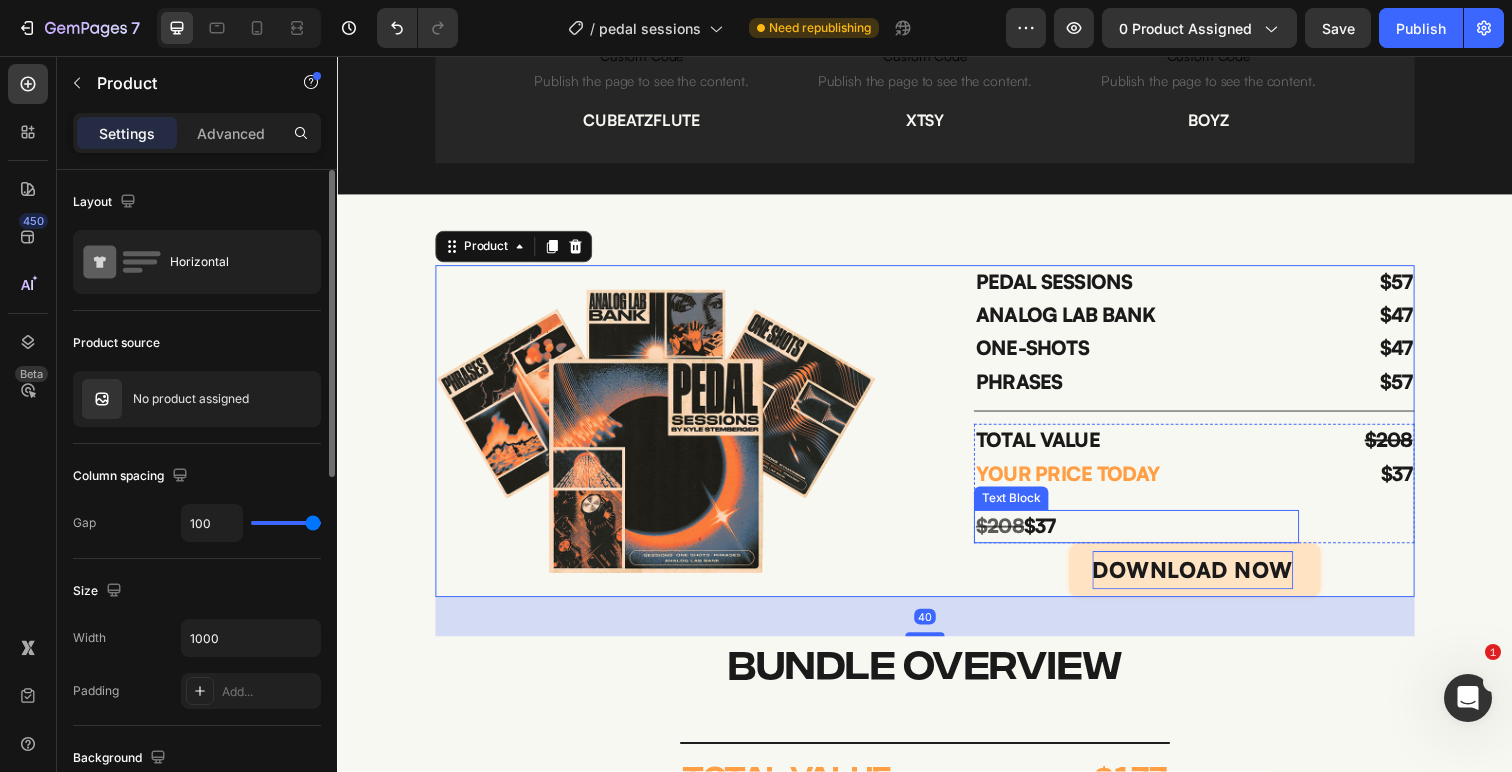click on "$208  $37" at bounding box center (1153, 537) 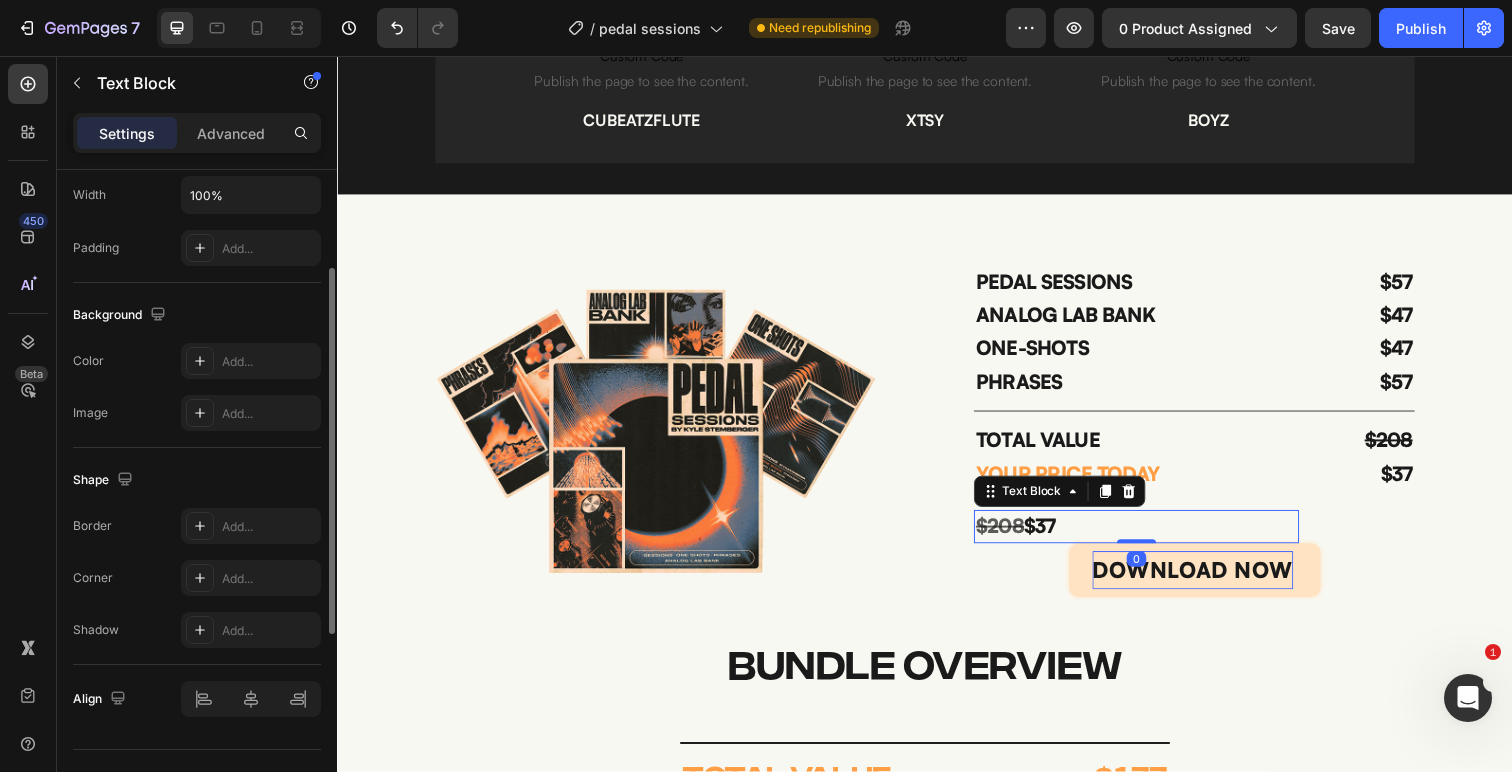 scroll, scrollTop: 526, scrollLeft: 0, axis: vertical 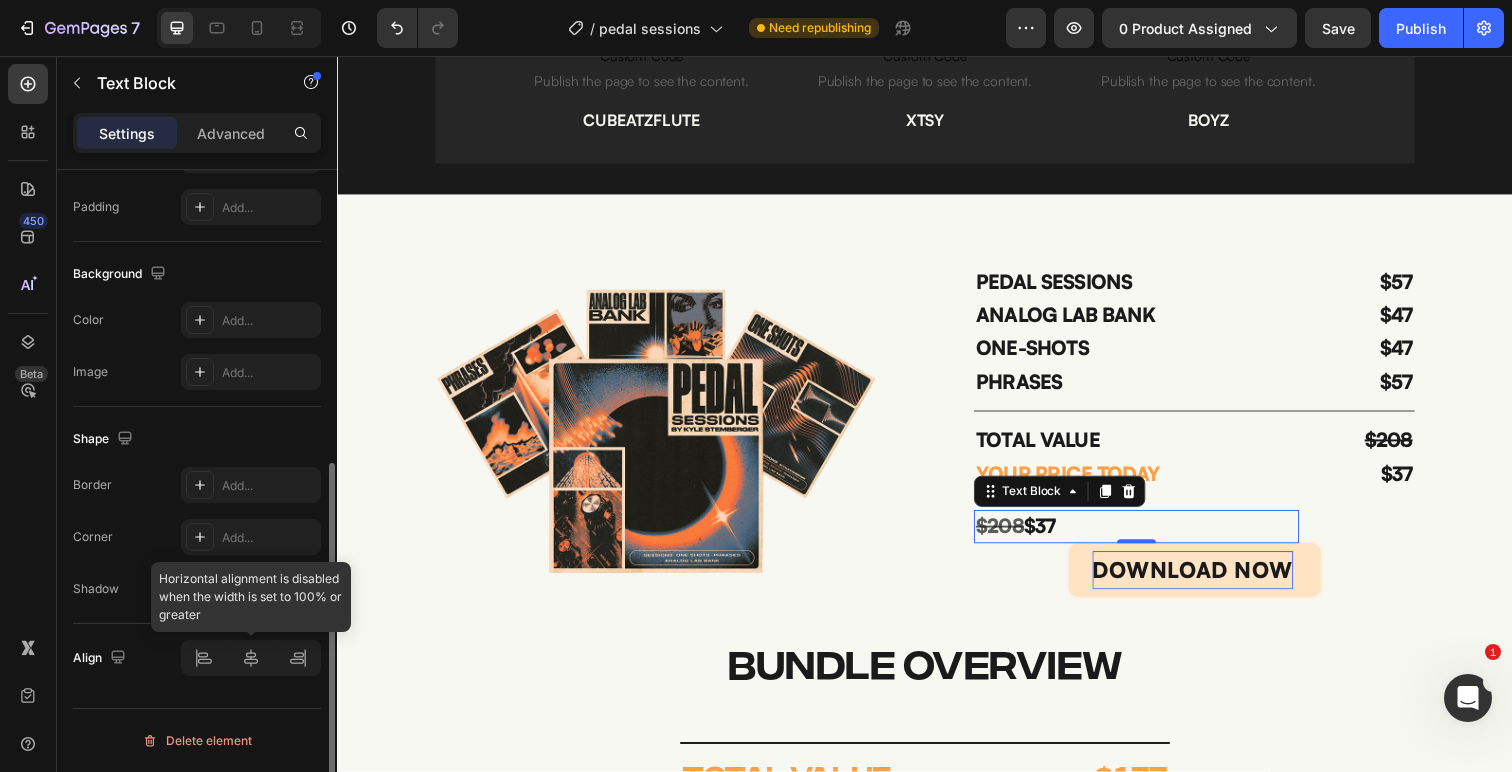 click 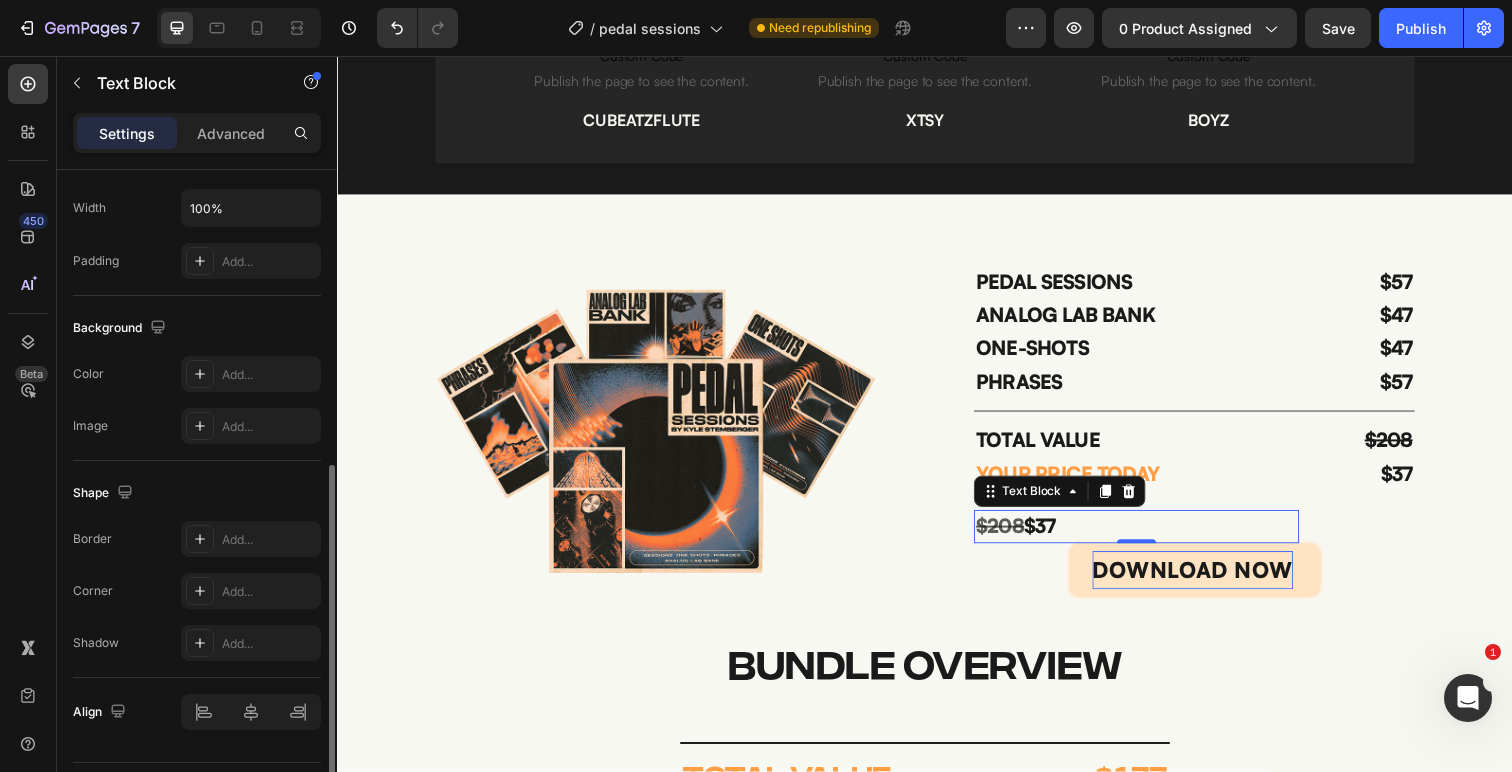 scroll, scrollTop: 328, scrollLeft: 0, axis: vertical 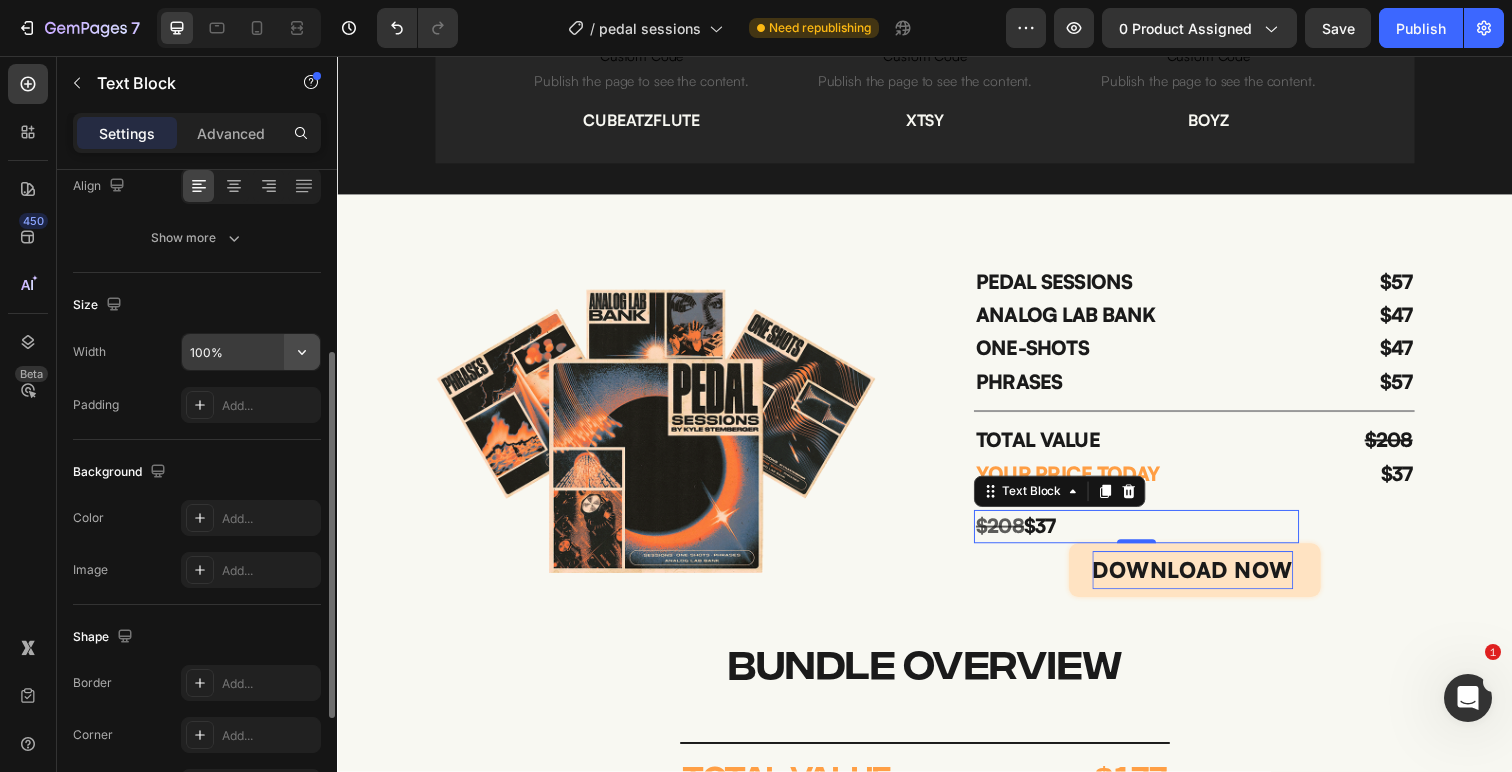 click 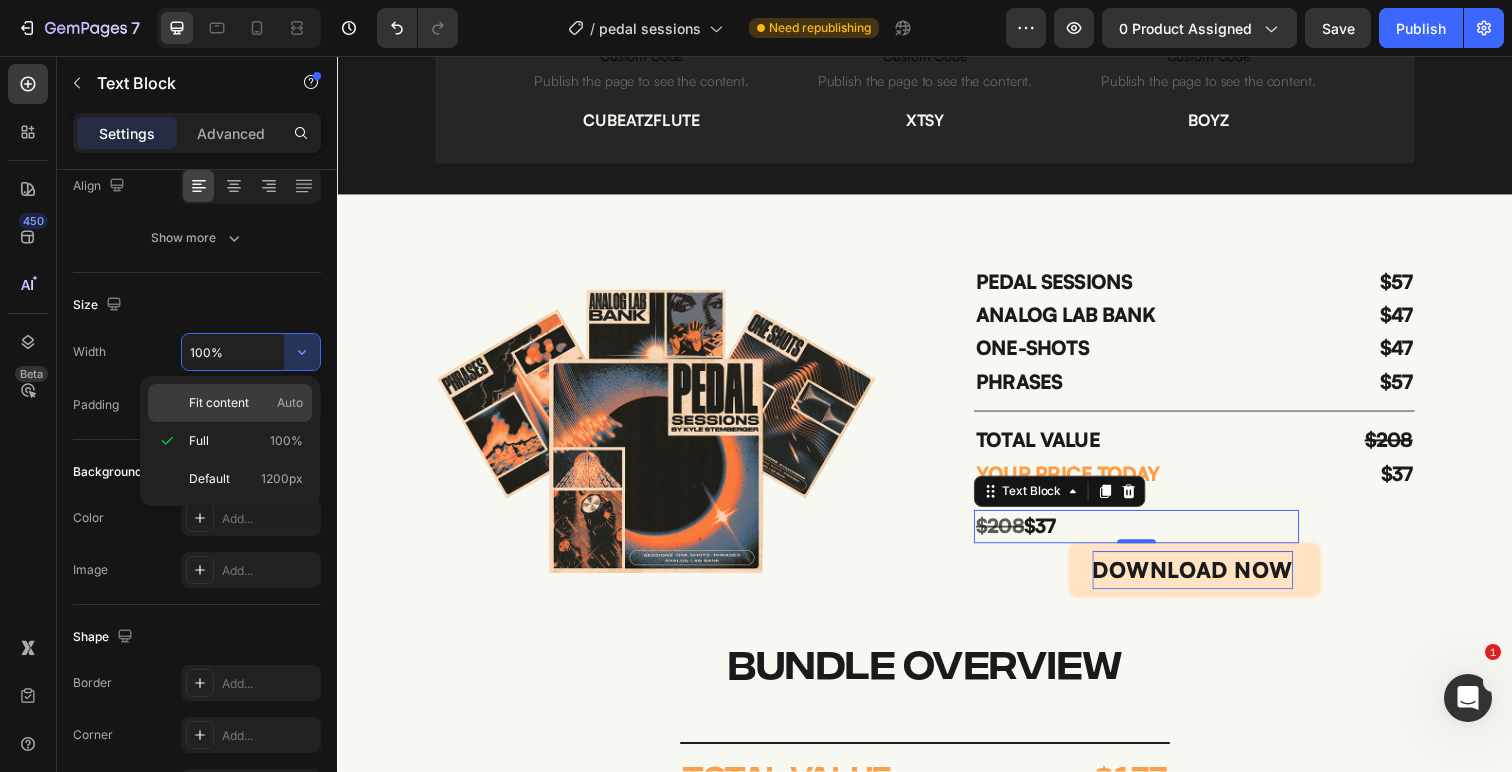 click on "Fit content Auto" at bounding box center (246, 403) 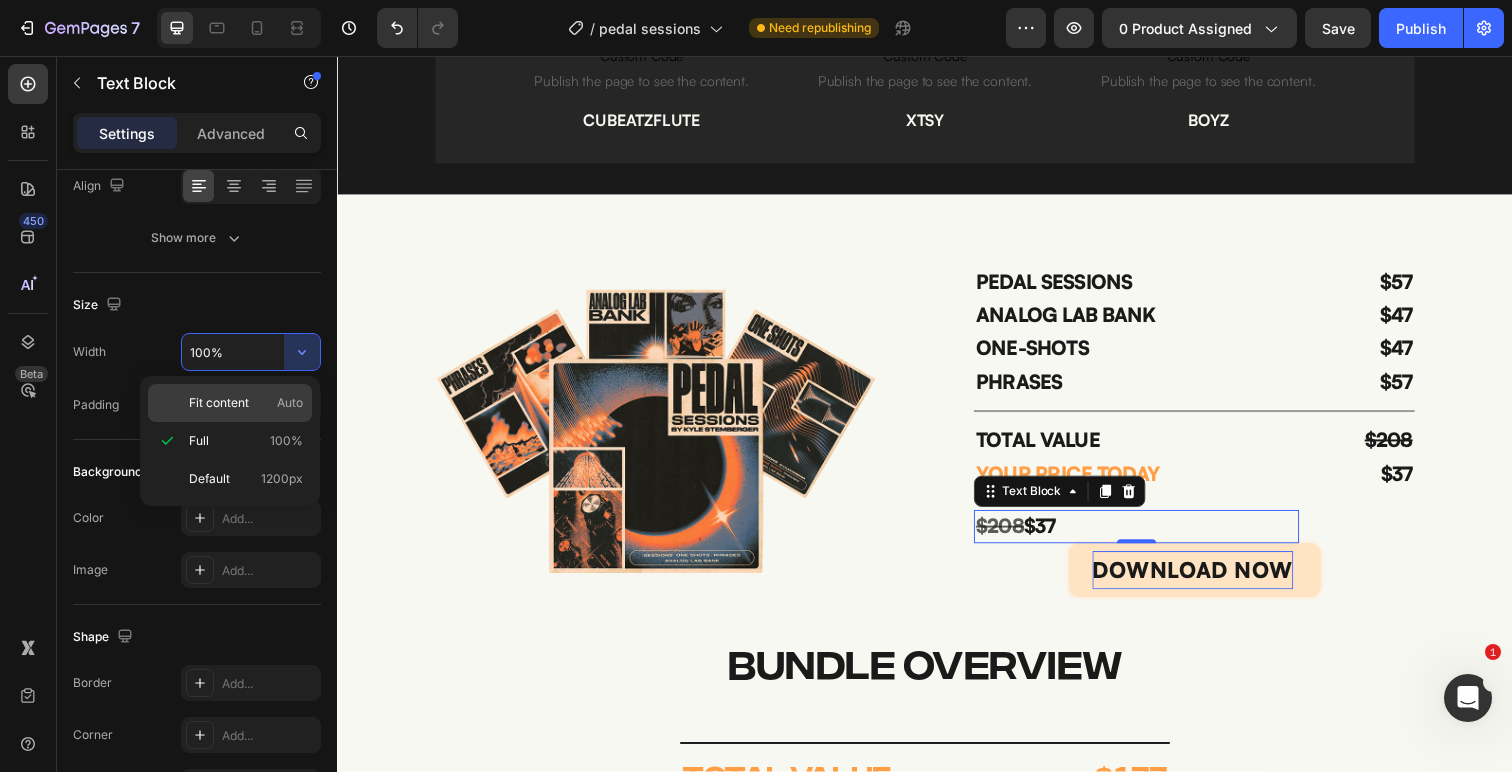 type on "Auto" 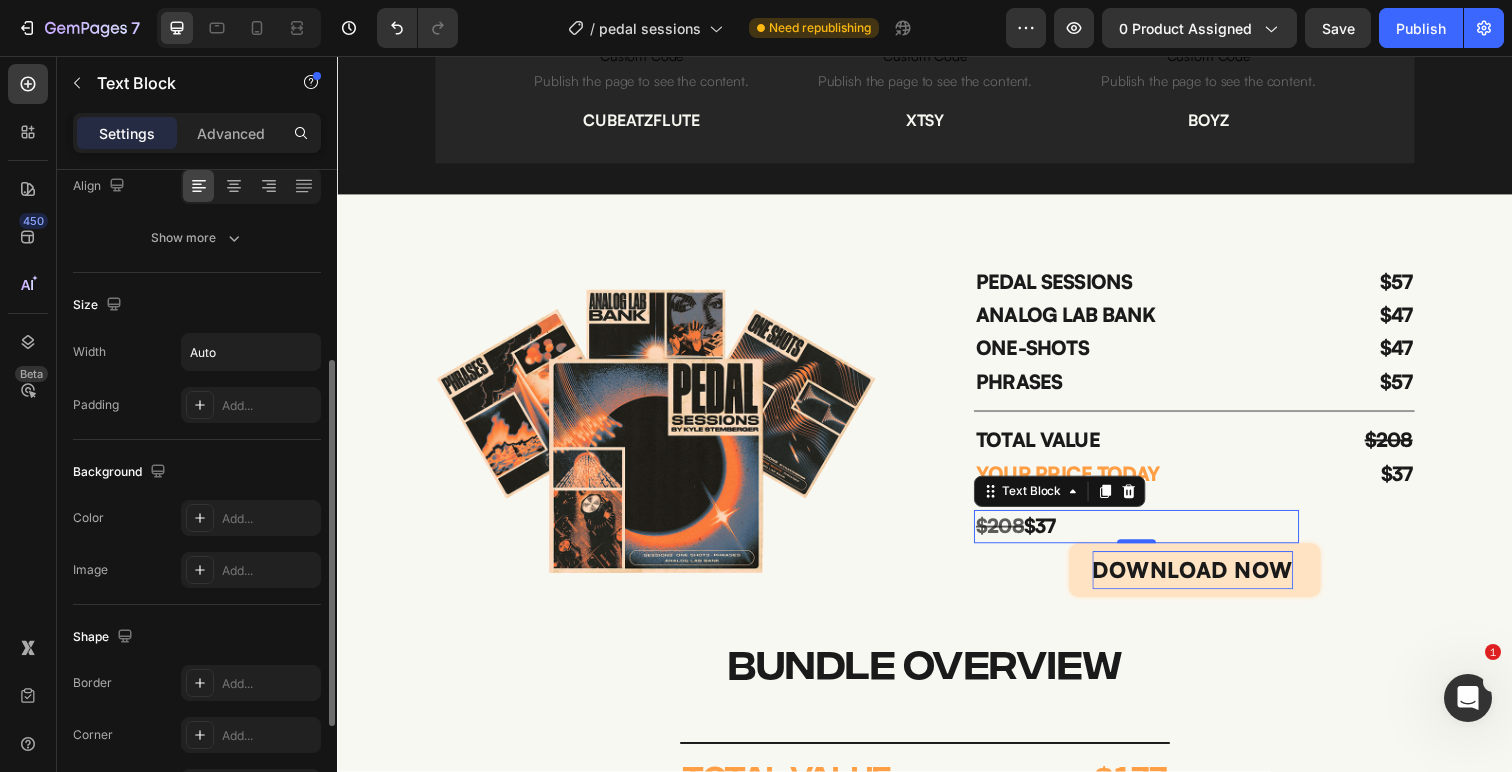 scroll, scrollTop: 526, scrollLeft: 0, axis: vertical 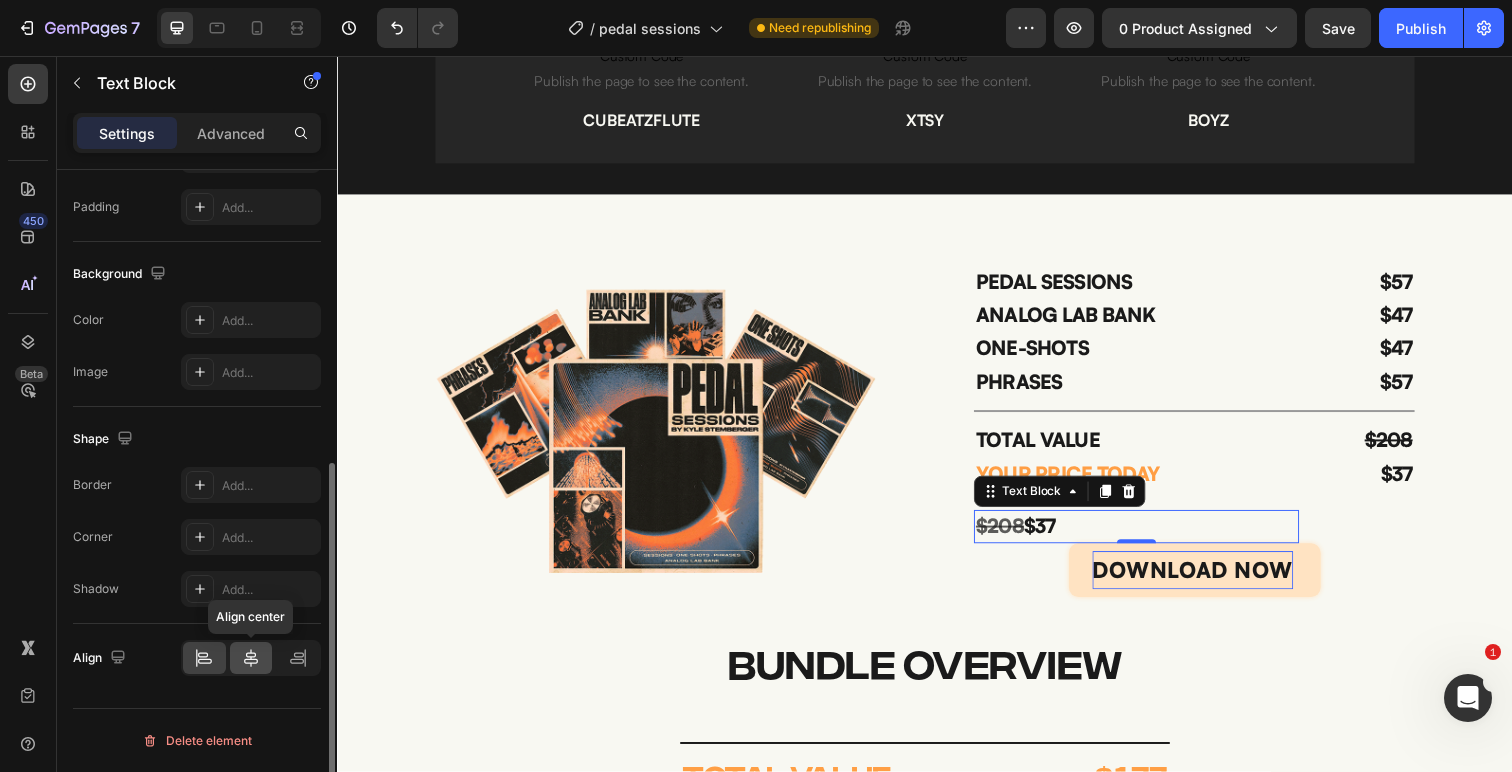 click 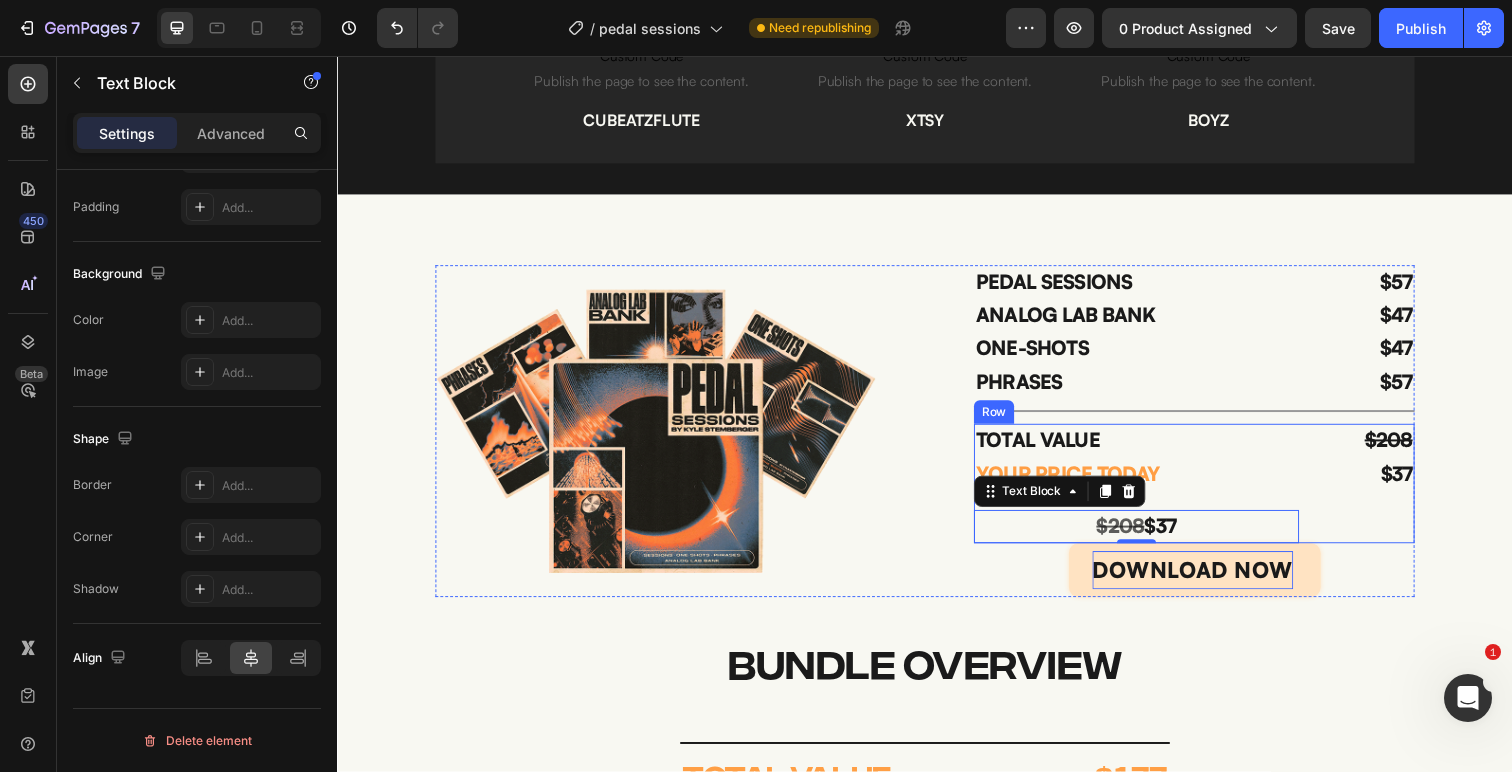 click on "$208 Text Block $37 Text Block" at bounding box center [1382, 493] 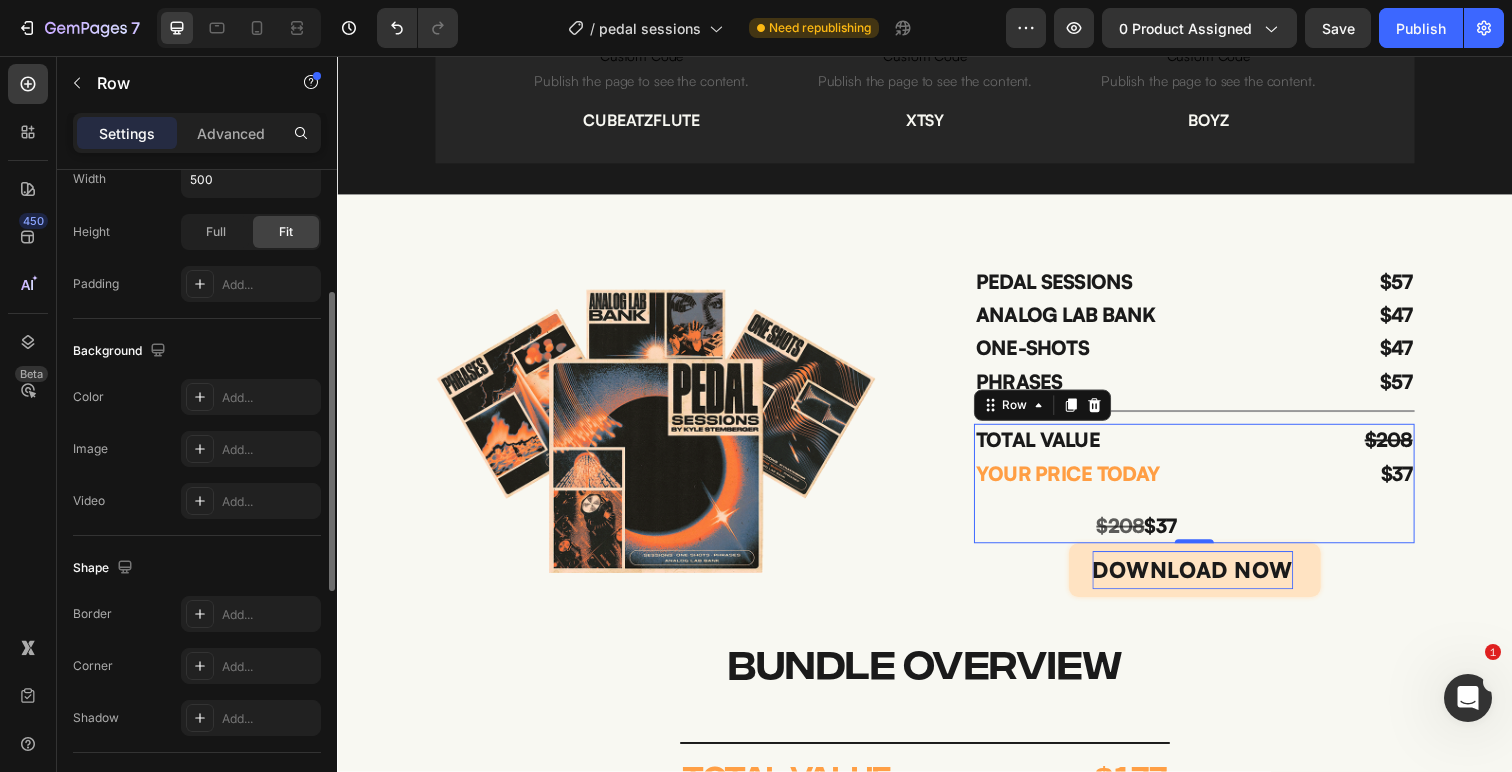scroll, scrollTop: 789, scrollLeft: 0, axis: vertical 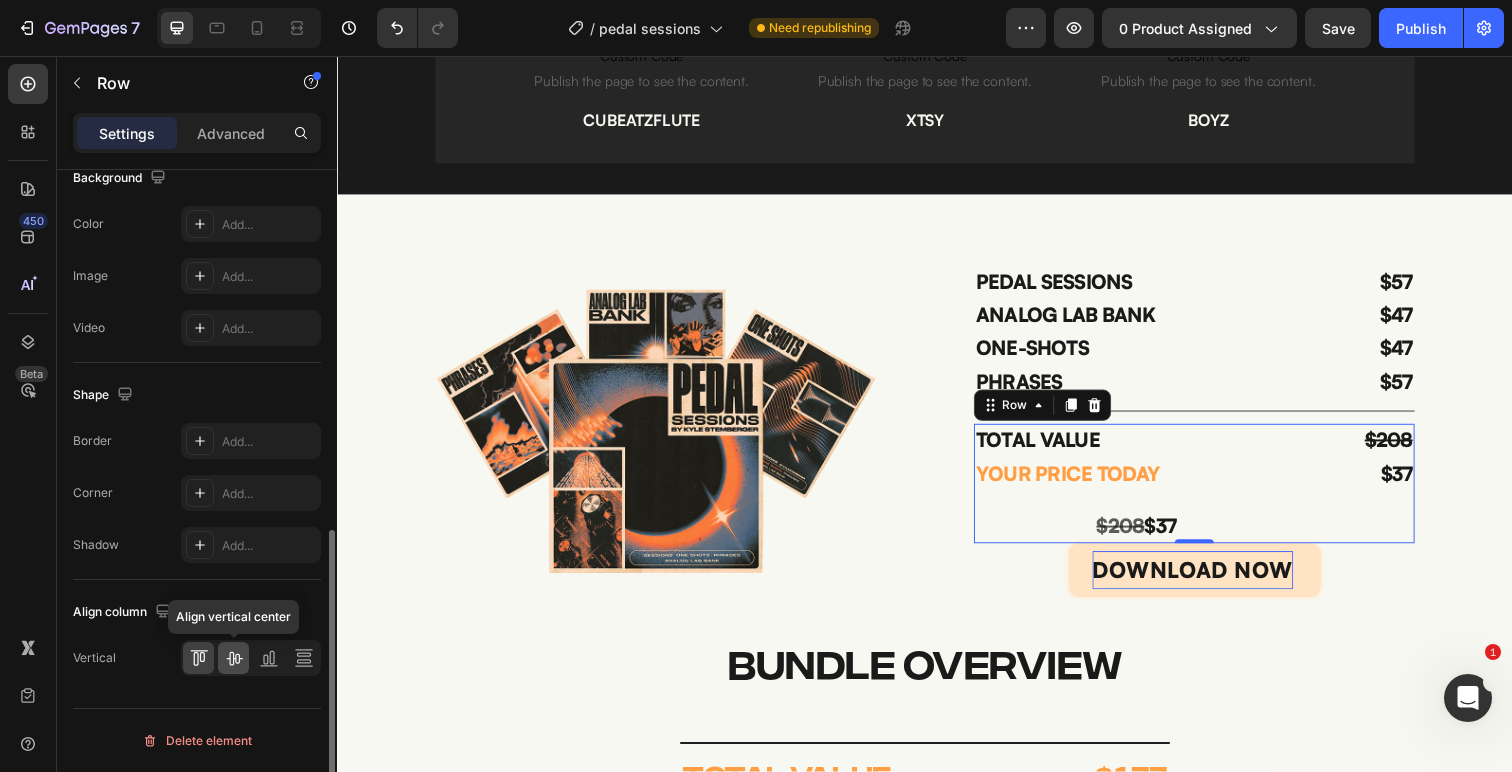 click 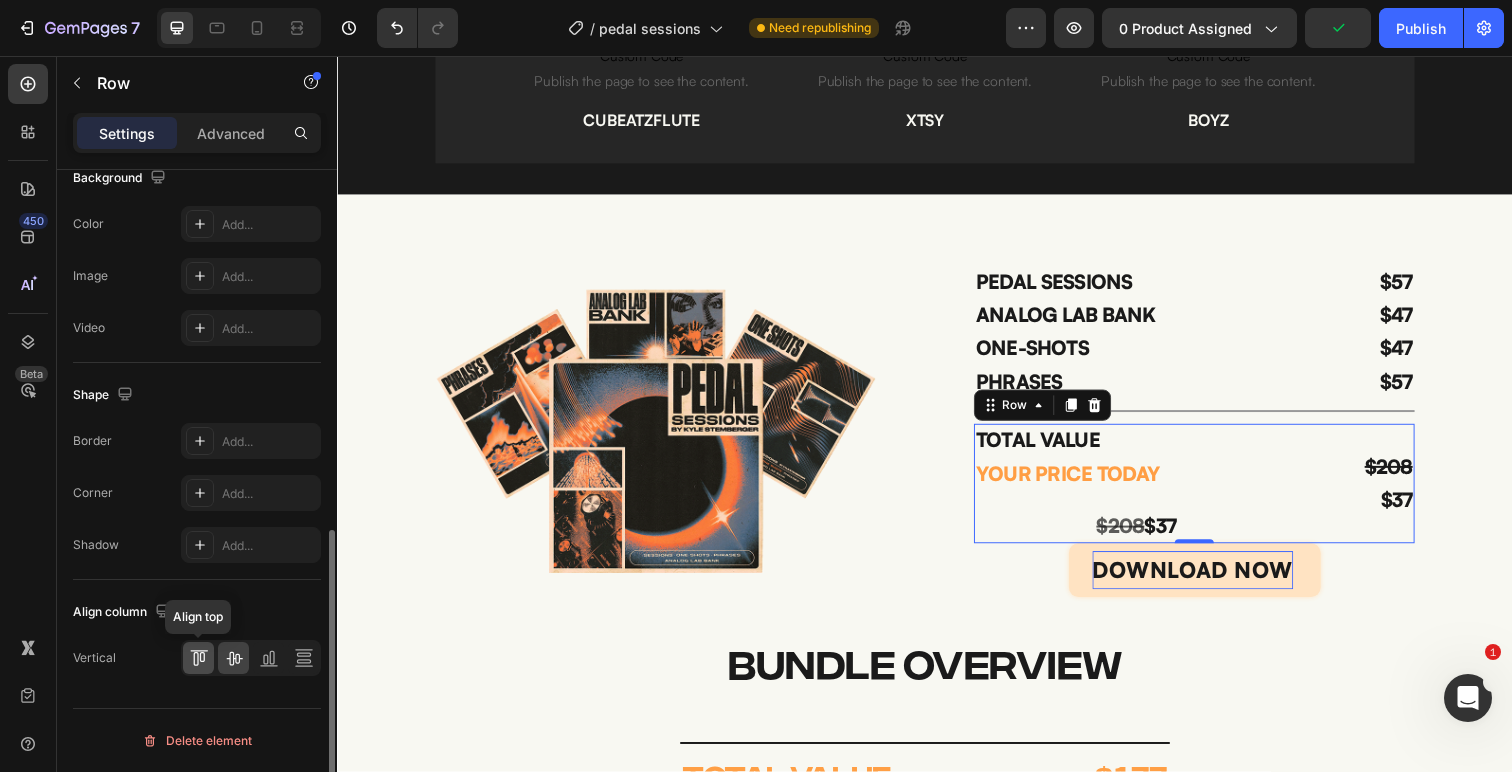 click 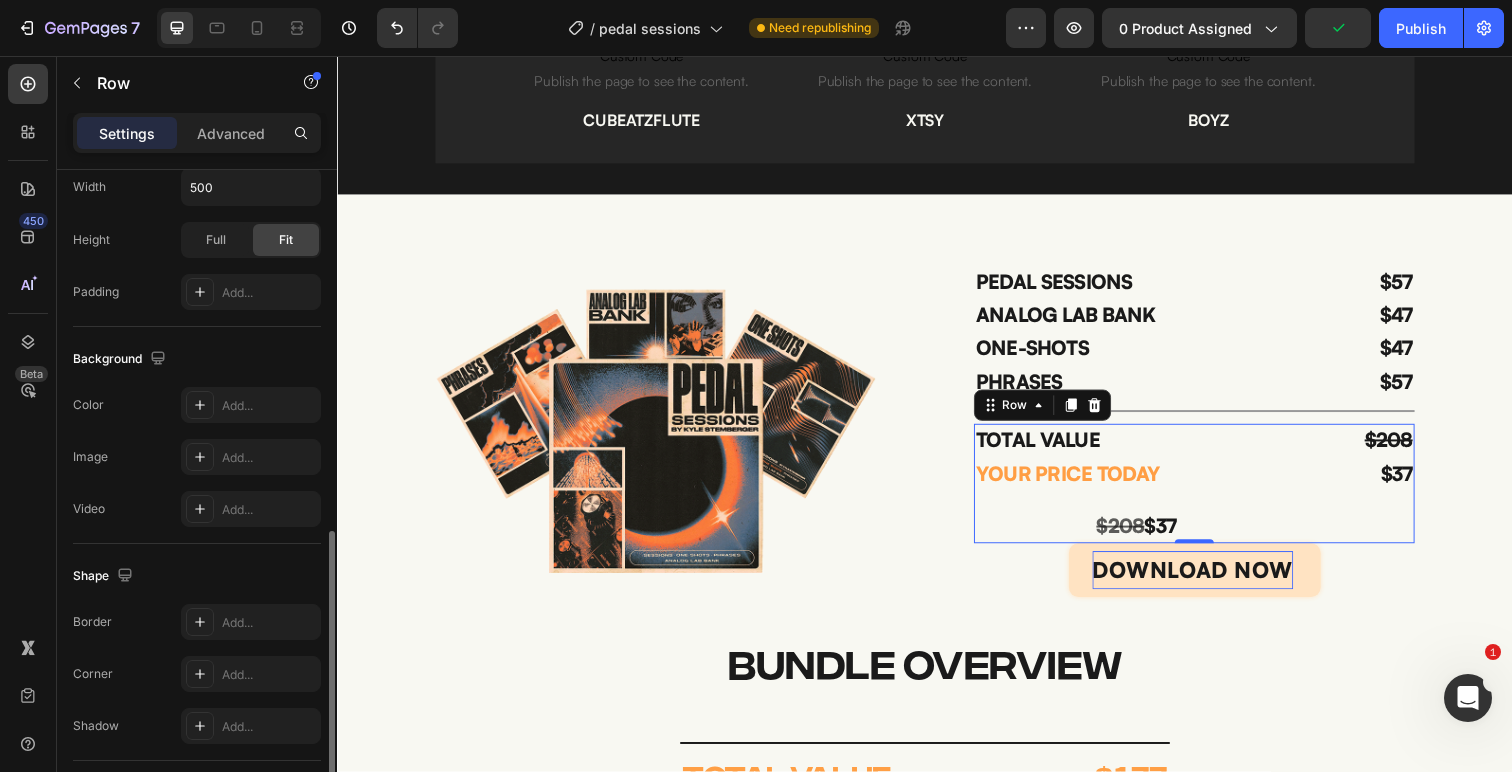 scroll, scrollTop: 305, scrollLeft: 0, axis: vertical 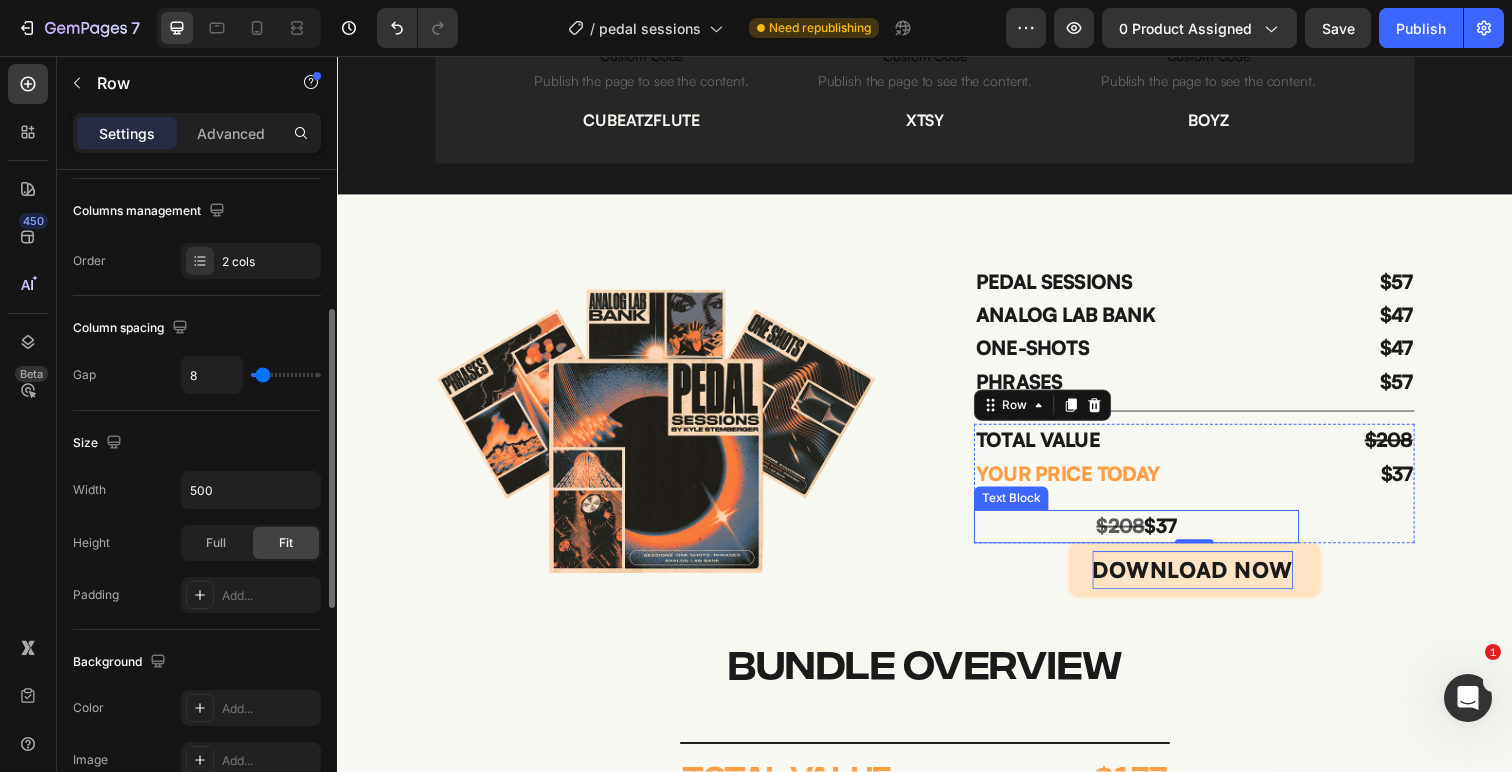 click on "$208  $37" at bounding box center [1153, 537] 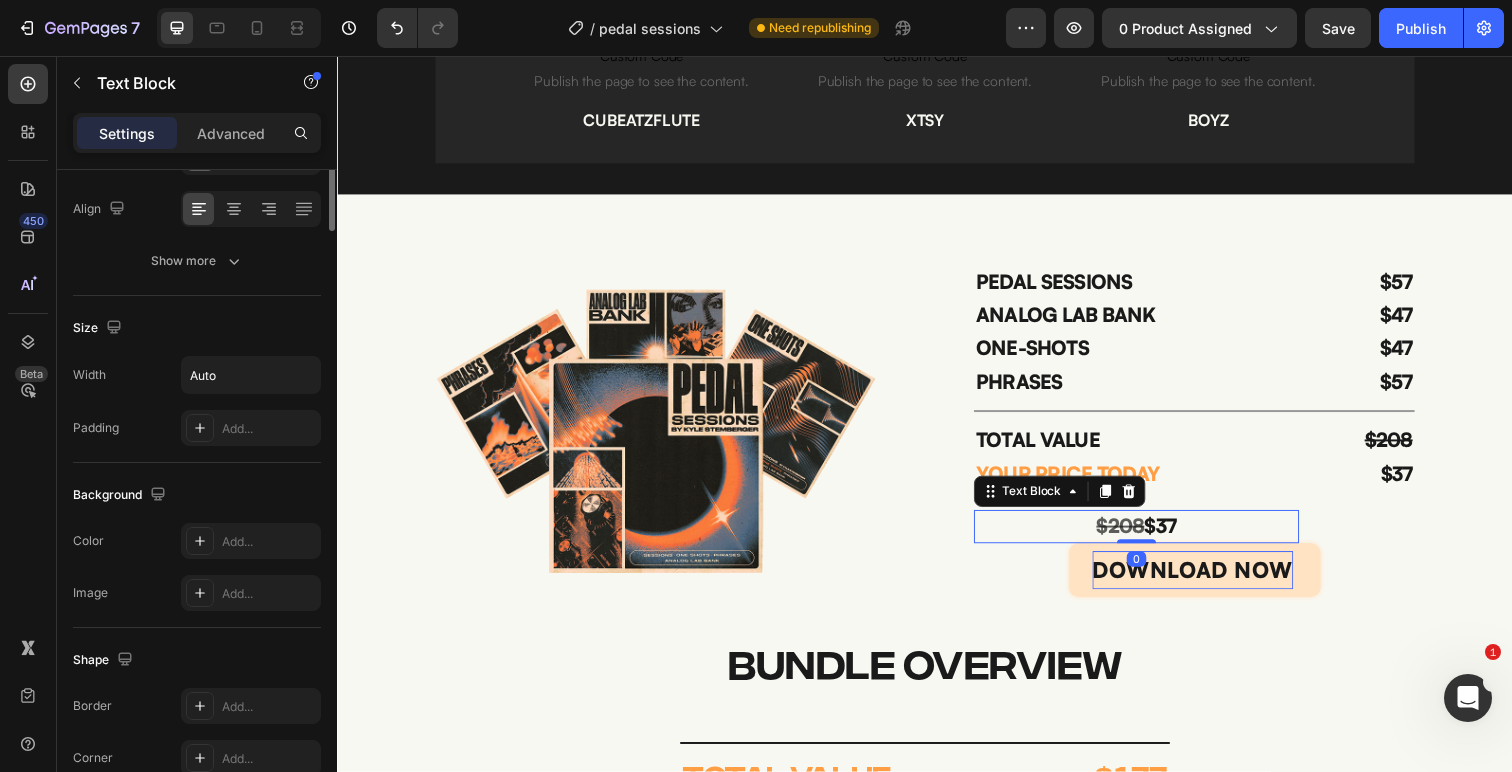 scroll, scrollTop: 0, scrollLeft: 0, axis: both 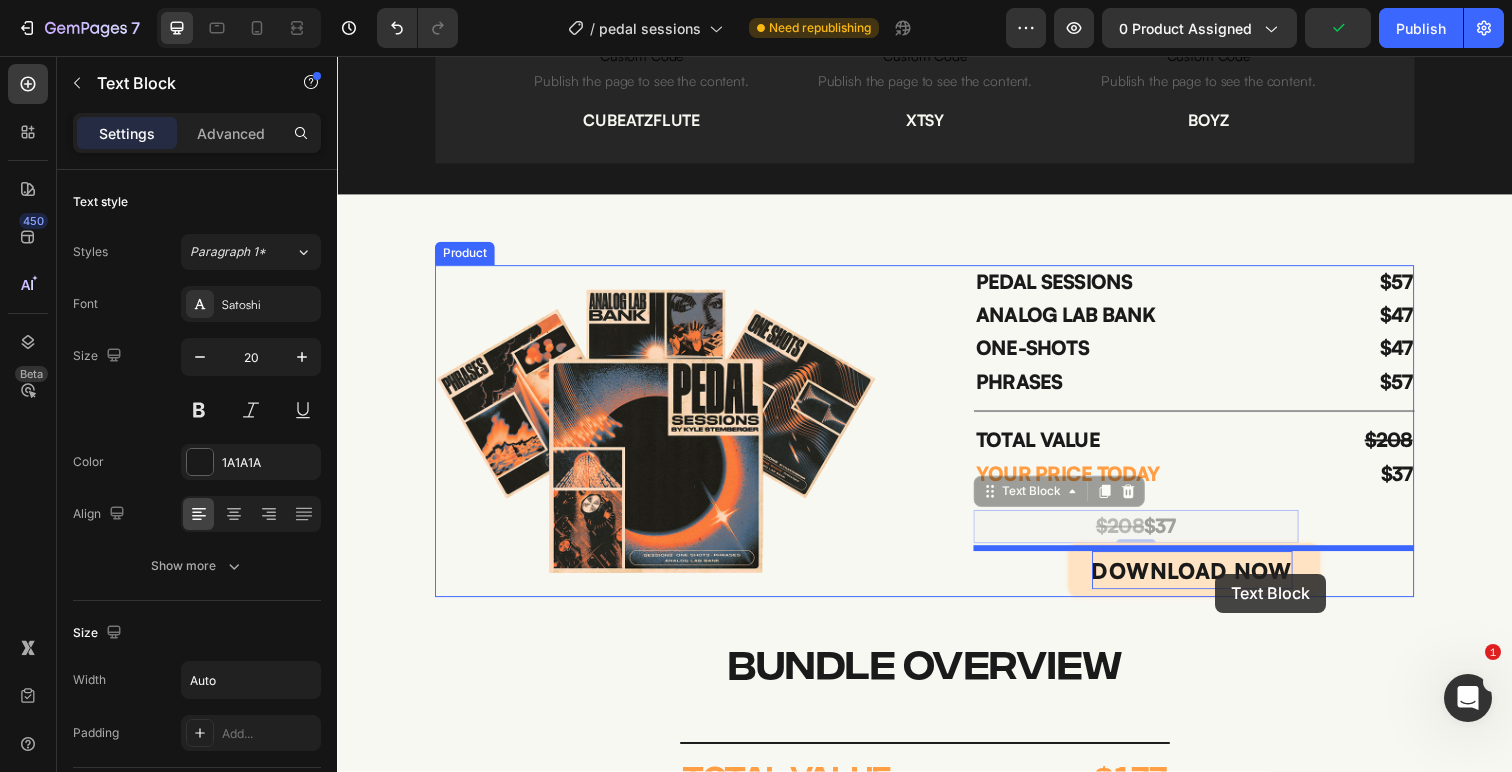 drag, startPoint x: 999, startPoint y: 512, endPoint x: 1234, endPoint y: 585, distance: 246.07722 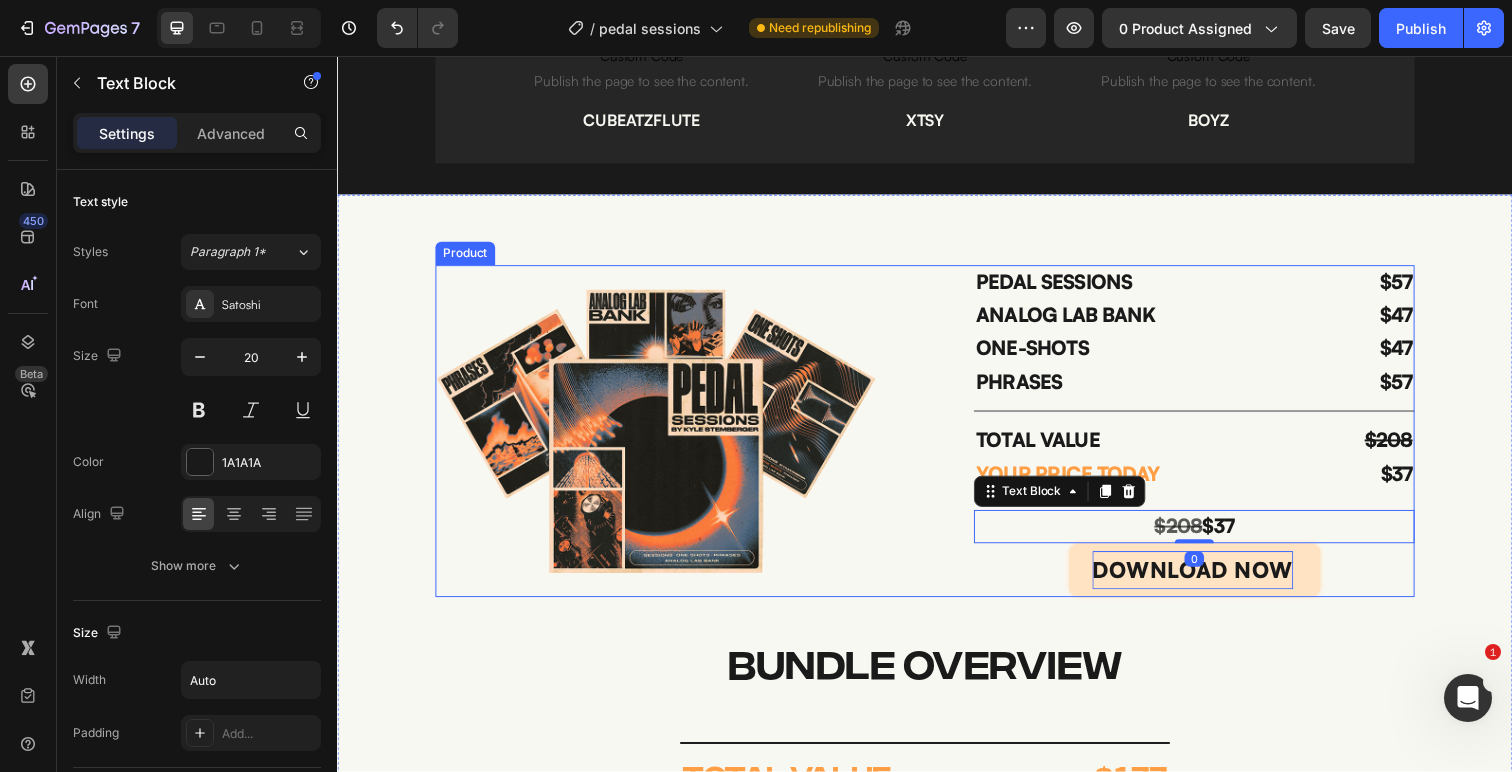 click on "Image PEDAL SESSIONS Text Block ANALOG LAB BANK Text Block ONE-SHOTS Text Block PHRASES Text Block $57 Text Block $47 Text Block $47 Text Block $57 Text Block Row                Title Line TOTAL VALUE Text Block YOUR PRICE TODAY Text Block $208 Text Block $37 Text Block Row $208  $37 Text Block   0 DOWNLOAD NOW Add to Cart Product" at bounding box center [937, 440] 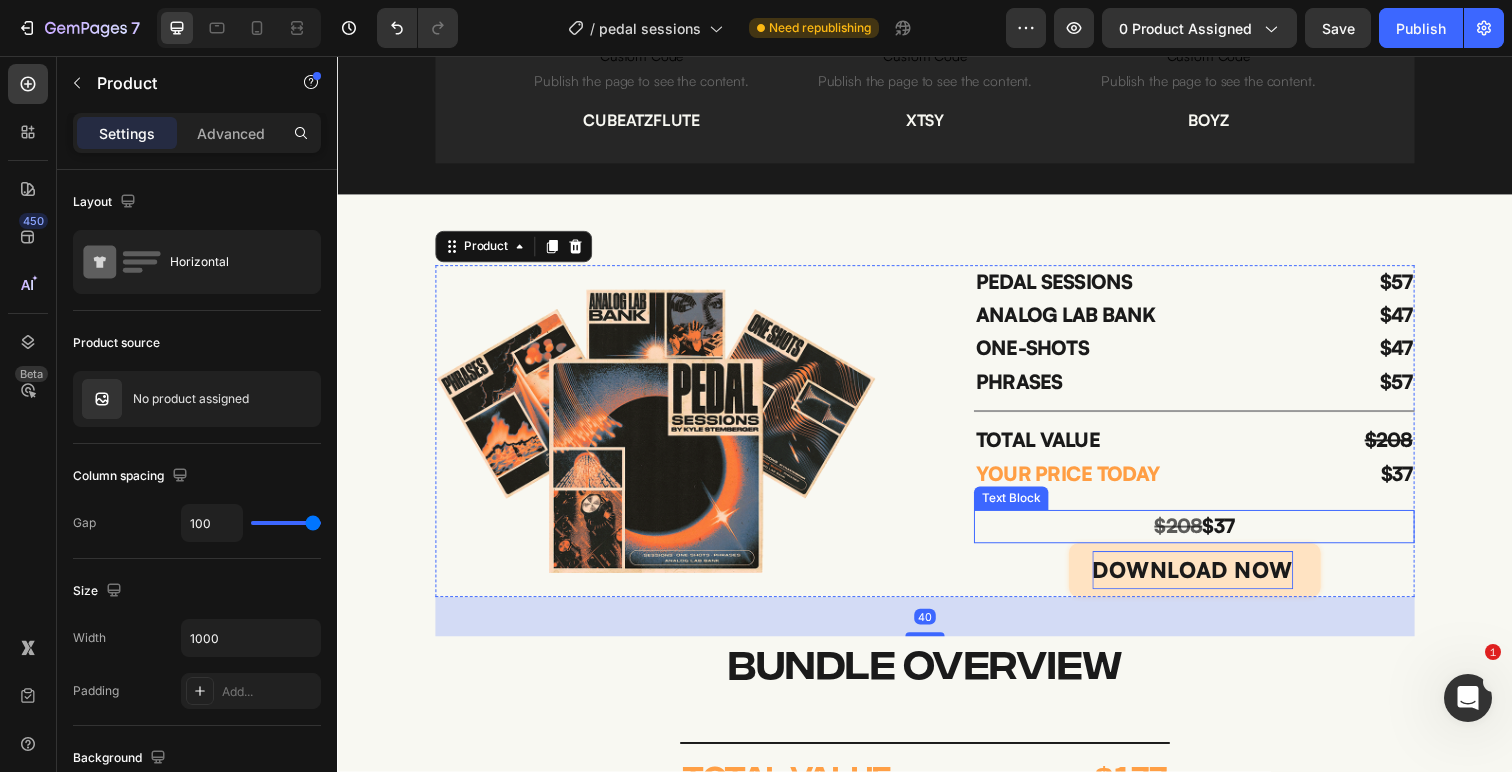 click on "$208" at bounding box center [1195, 536] 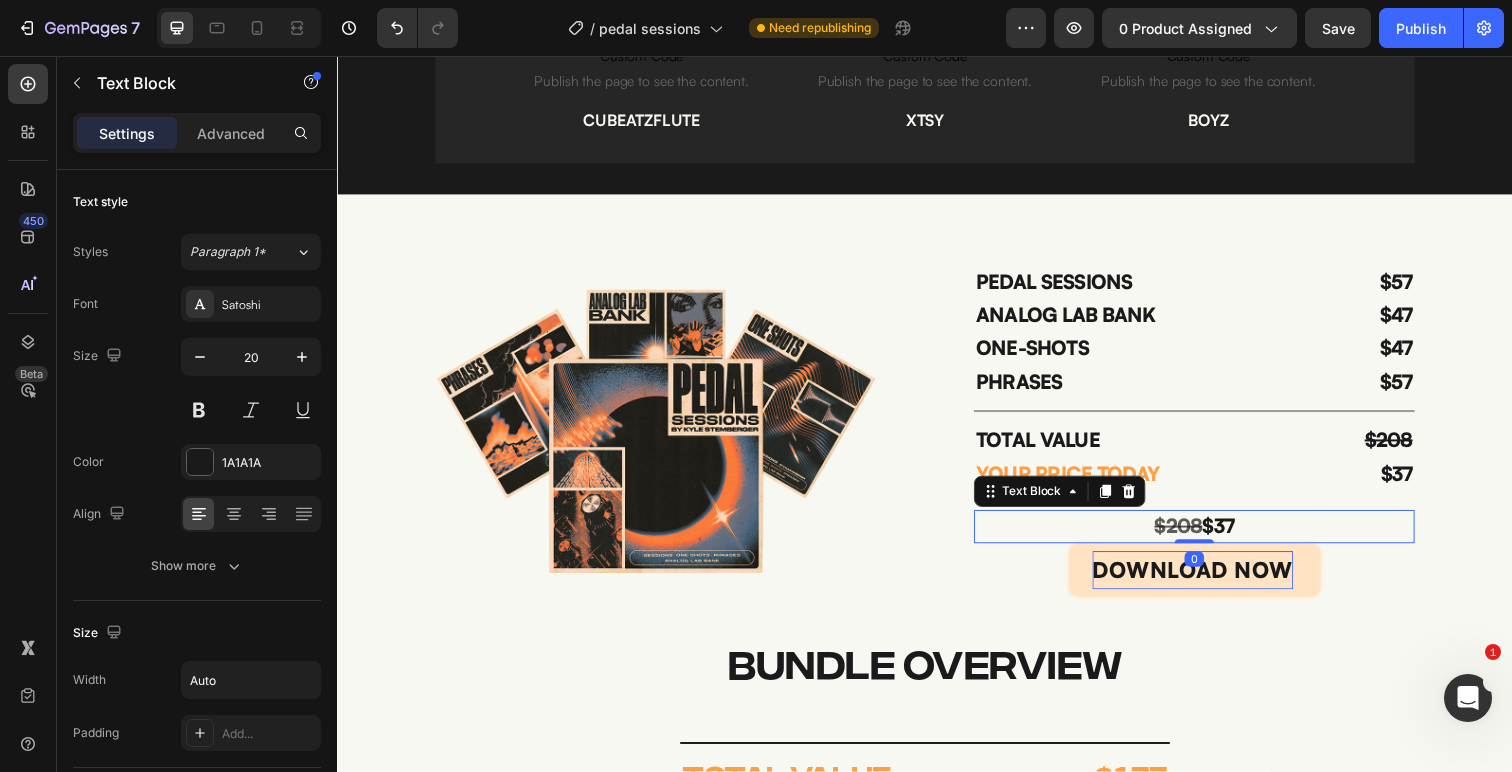 click on "$208  $37" at bounding box center [1212, 537] 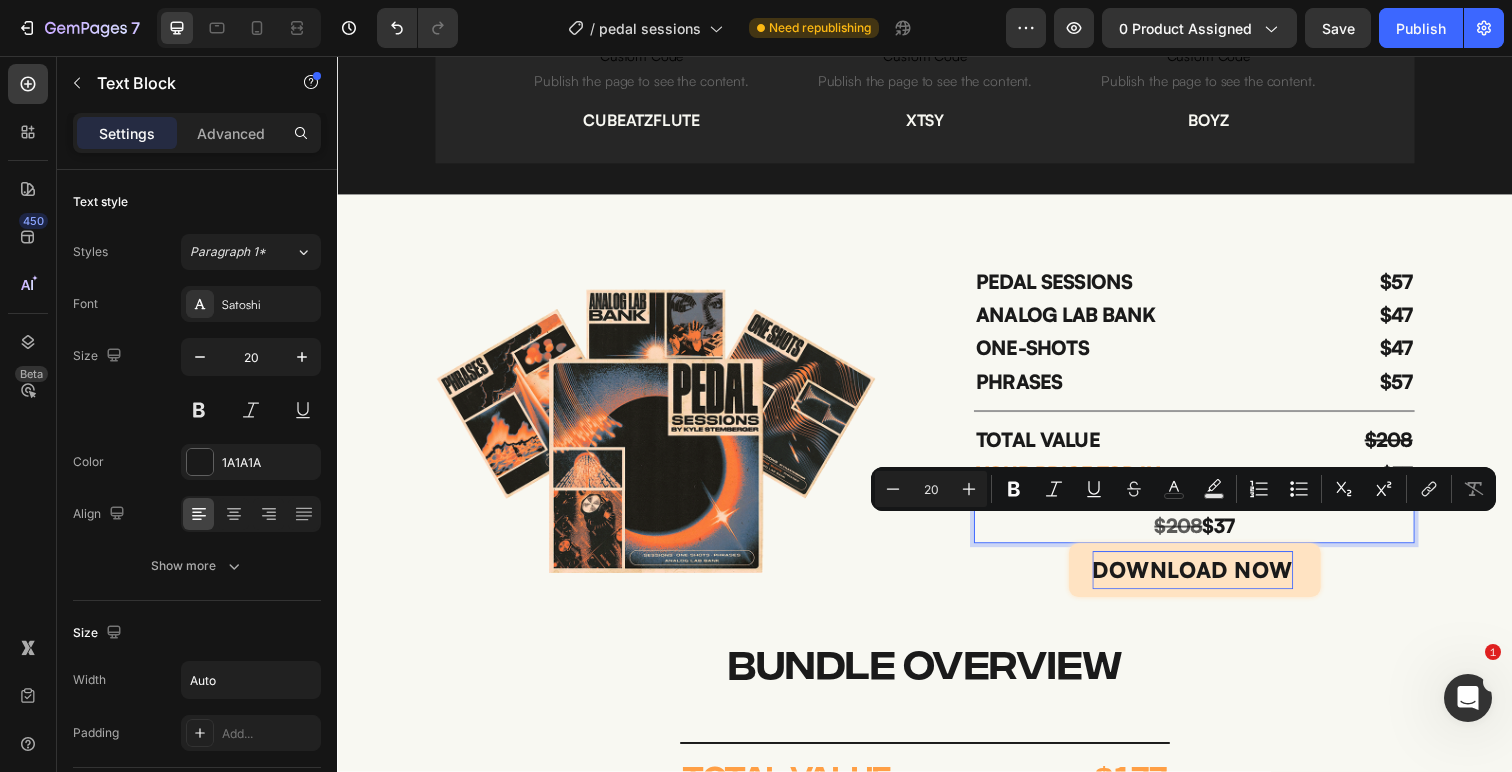 drag, startPoint x: 1223, startPoint y: 541, endPoint x: 1265, endPoint y: 541, distance: 42 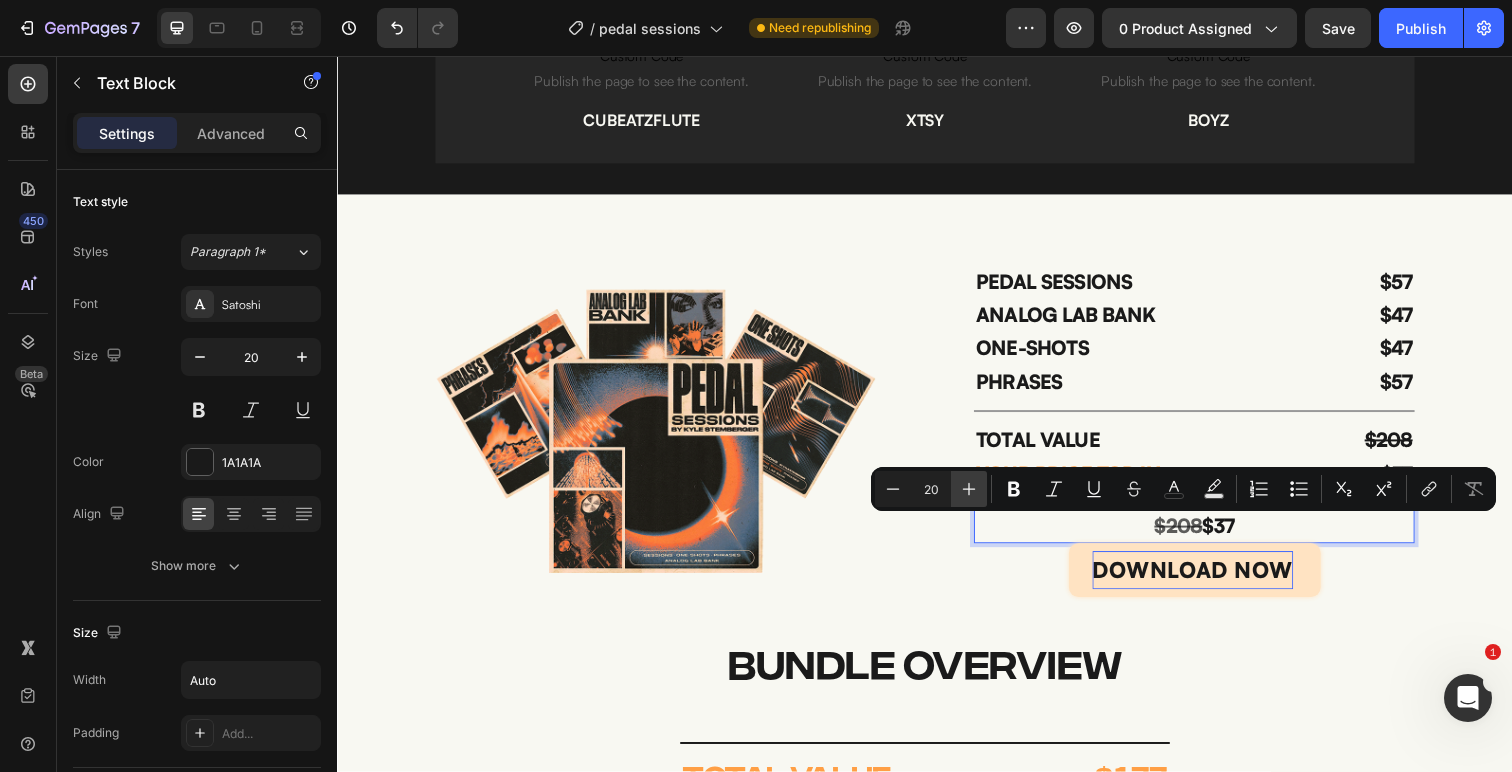 click 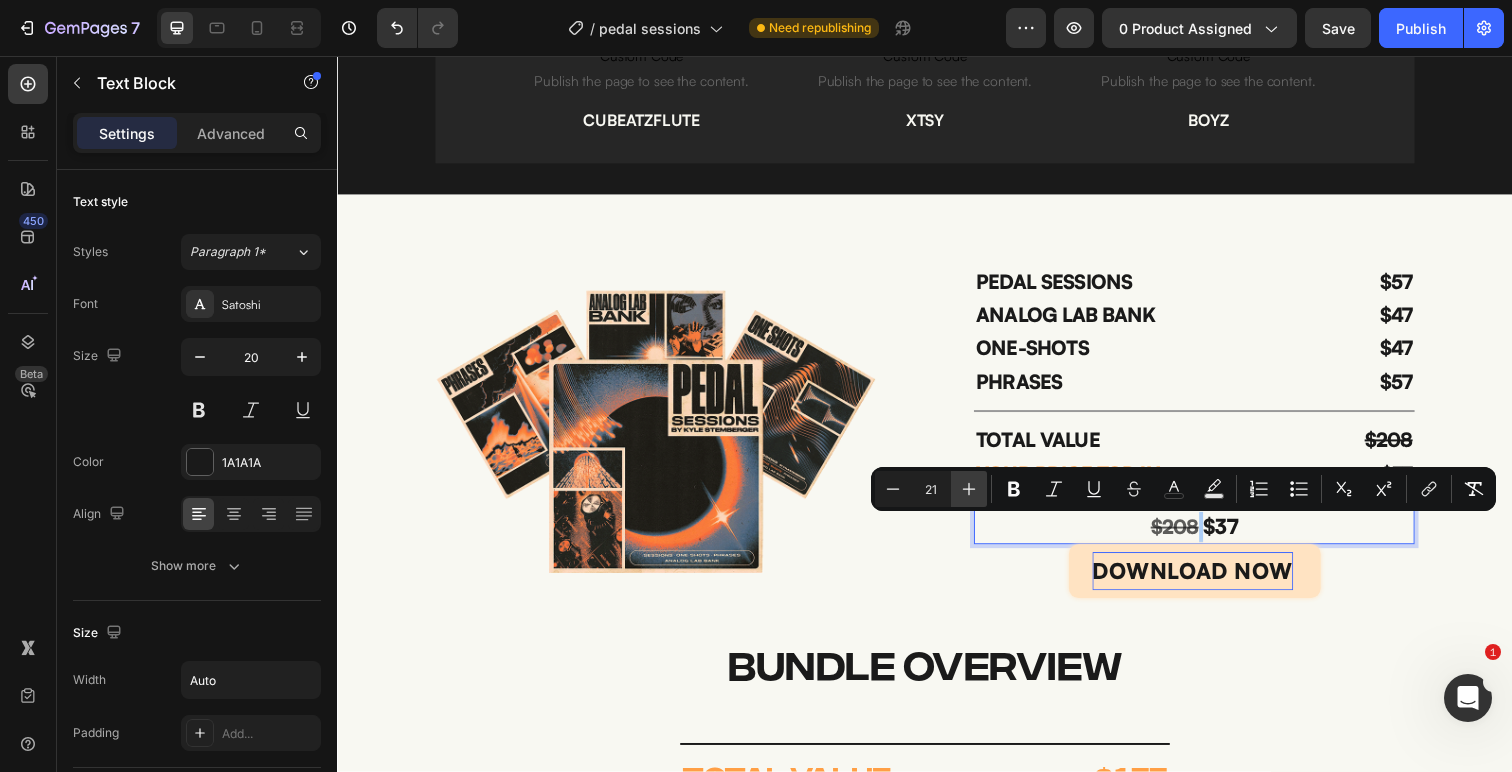 click 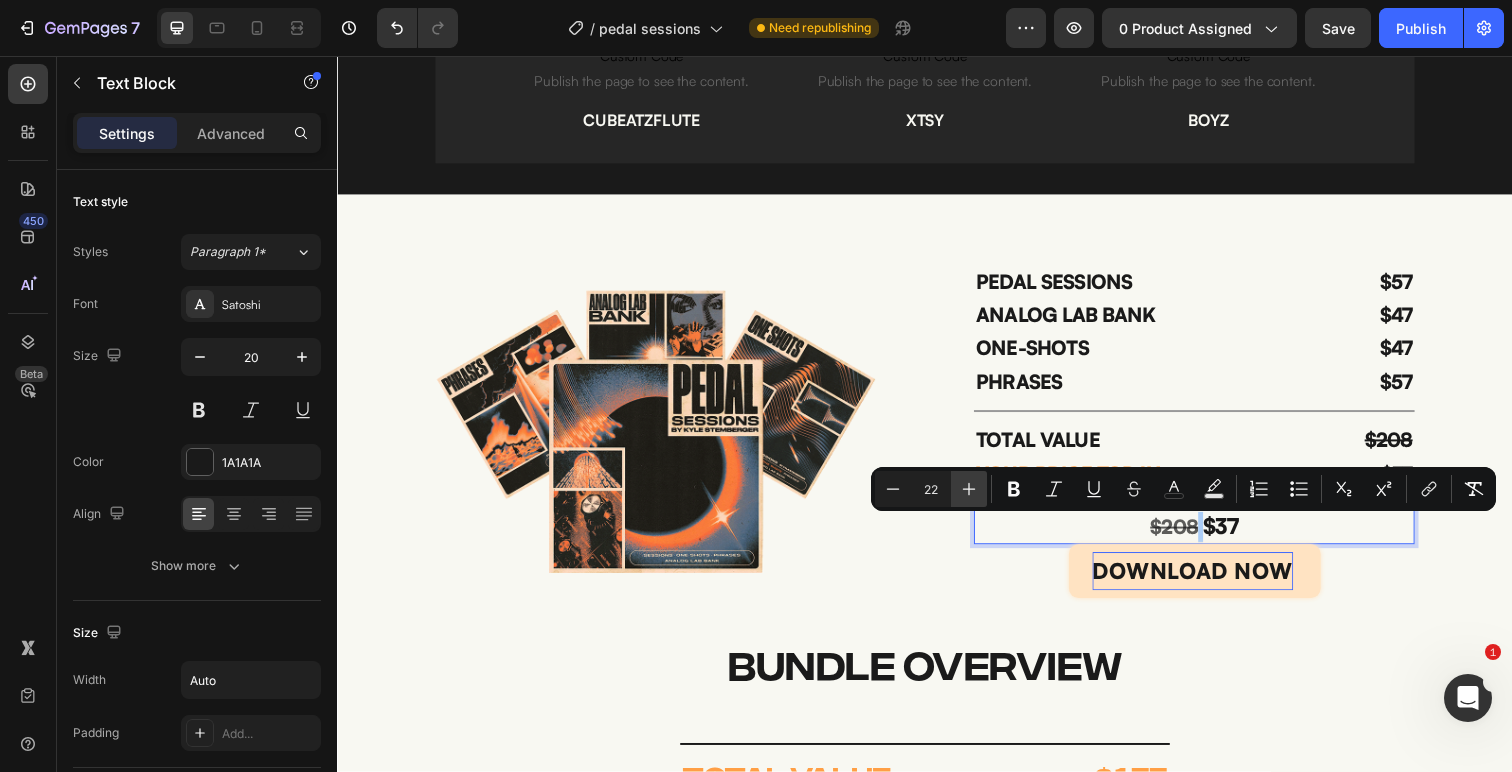 click 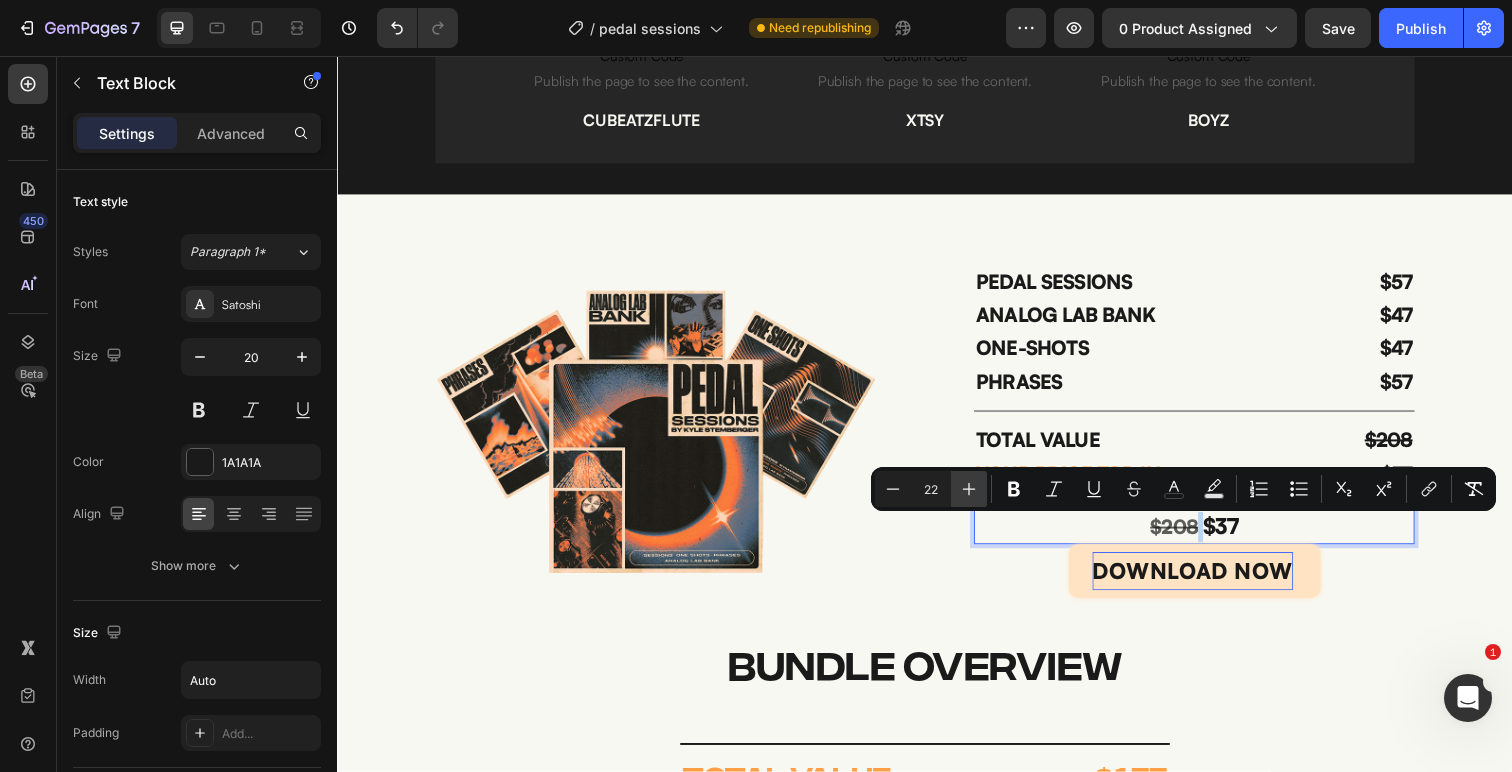 type on "23" 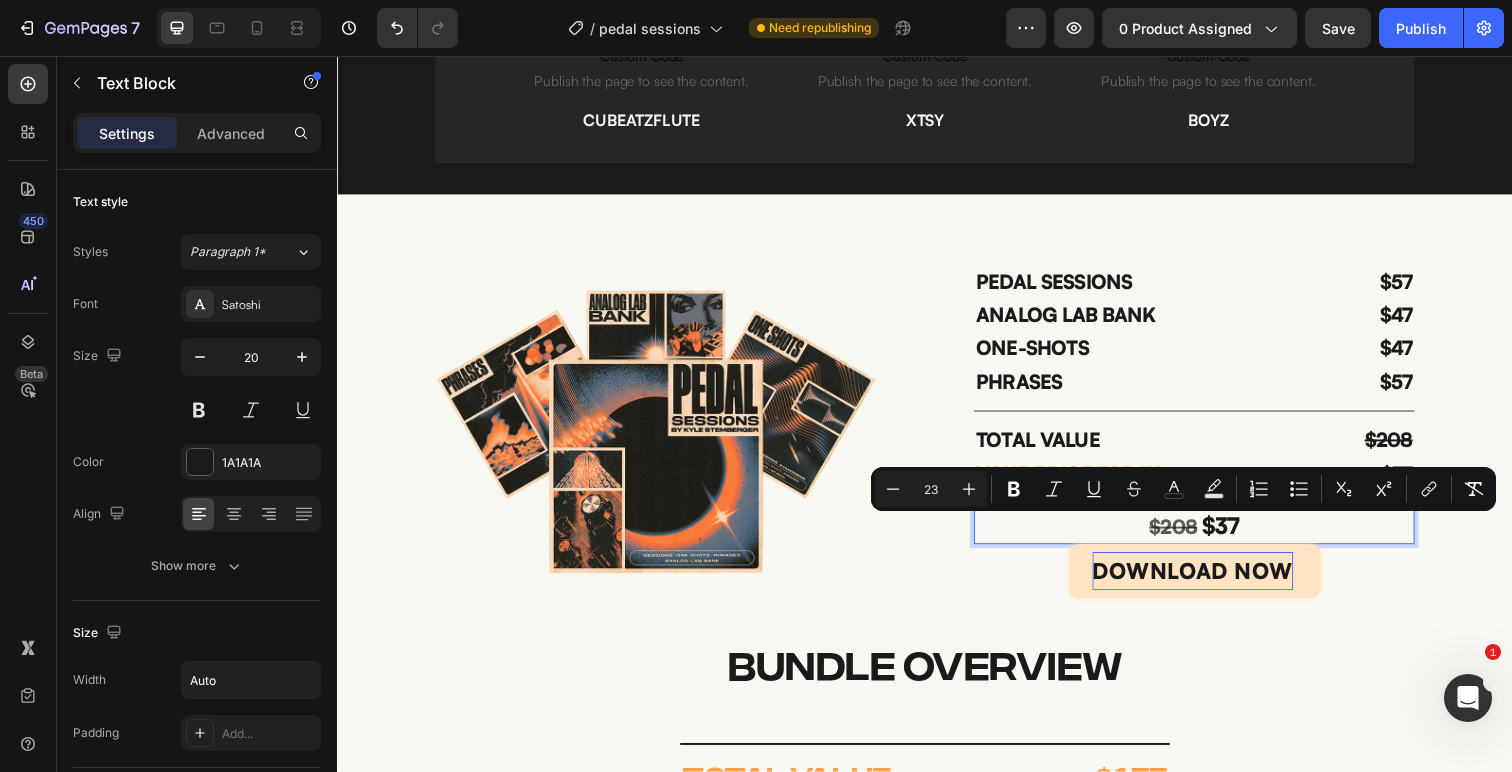 click on "Image PEDAL SESSIONS Text Block ANALOG LAB BANK Text Block ONE-SHOTS Text Block PHRASES Text Block $57 Text Block $47 Text Block $47 Text Block $57 Text Block Row                Title Line TOTAL VALUE Text Block YOUR PRICE TODAY Text Block $208 Text Block $37 Text Block Row $208   $37 Text Block   0 DOWNLOAD NOW Add to Cart Product" at bounding box center (937, 440) 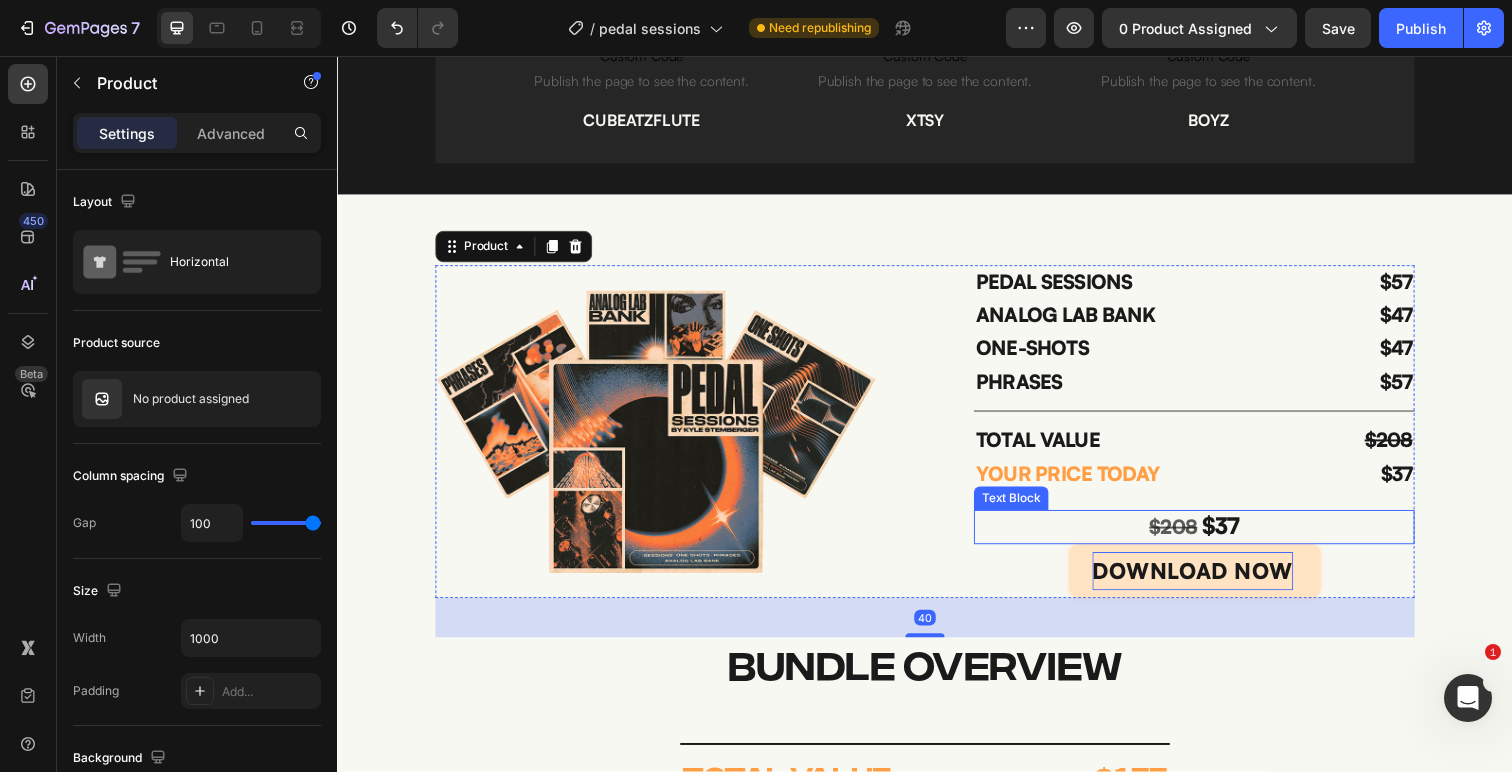 click on "$208   $37" at bounding box center [1212, 537] 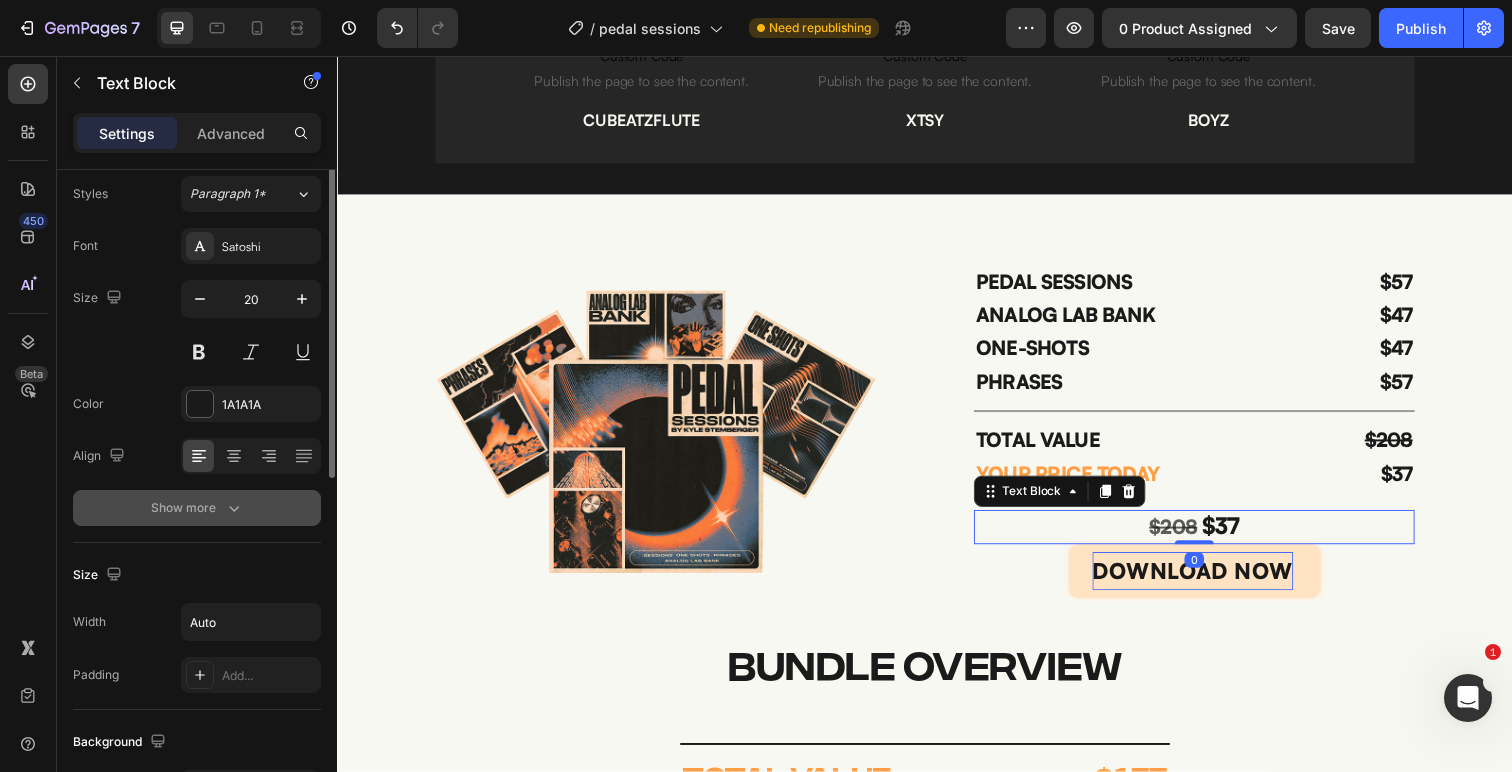 scroll, scrollTop: 0, scrollLeft: 0, axis: both 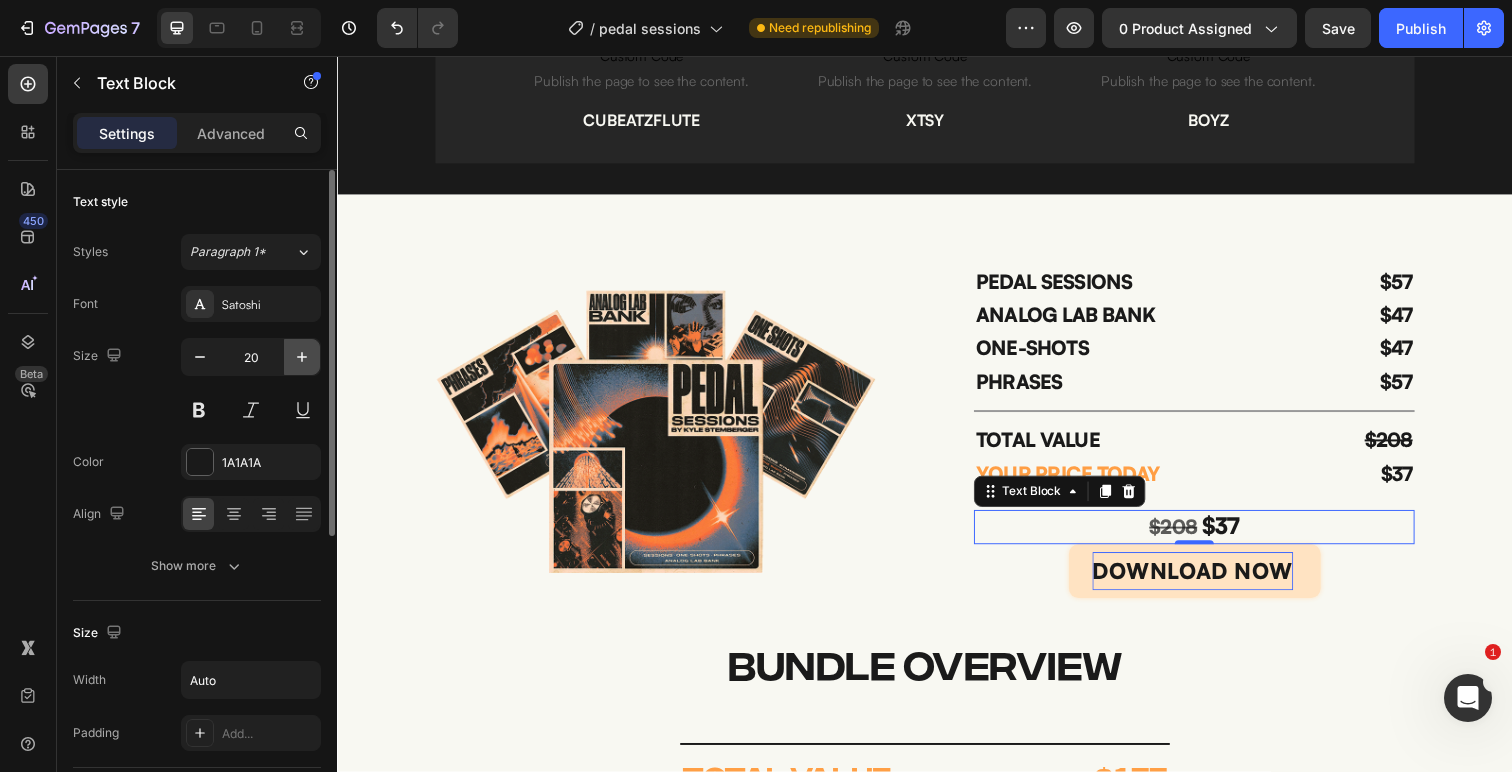 click 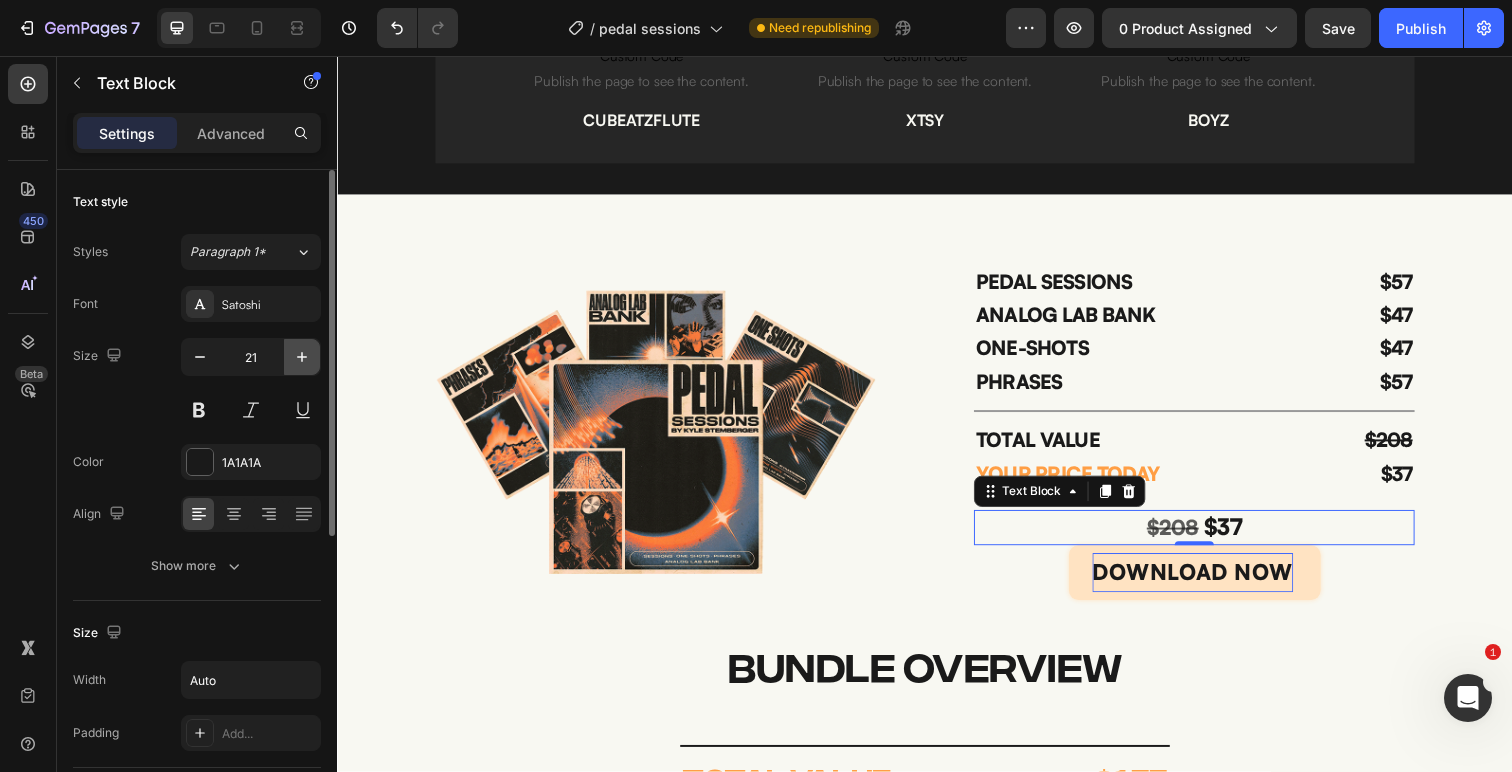 click 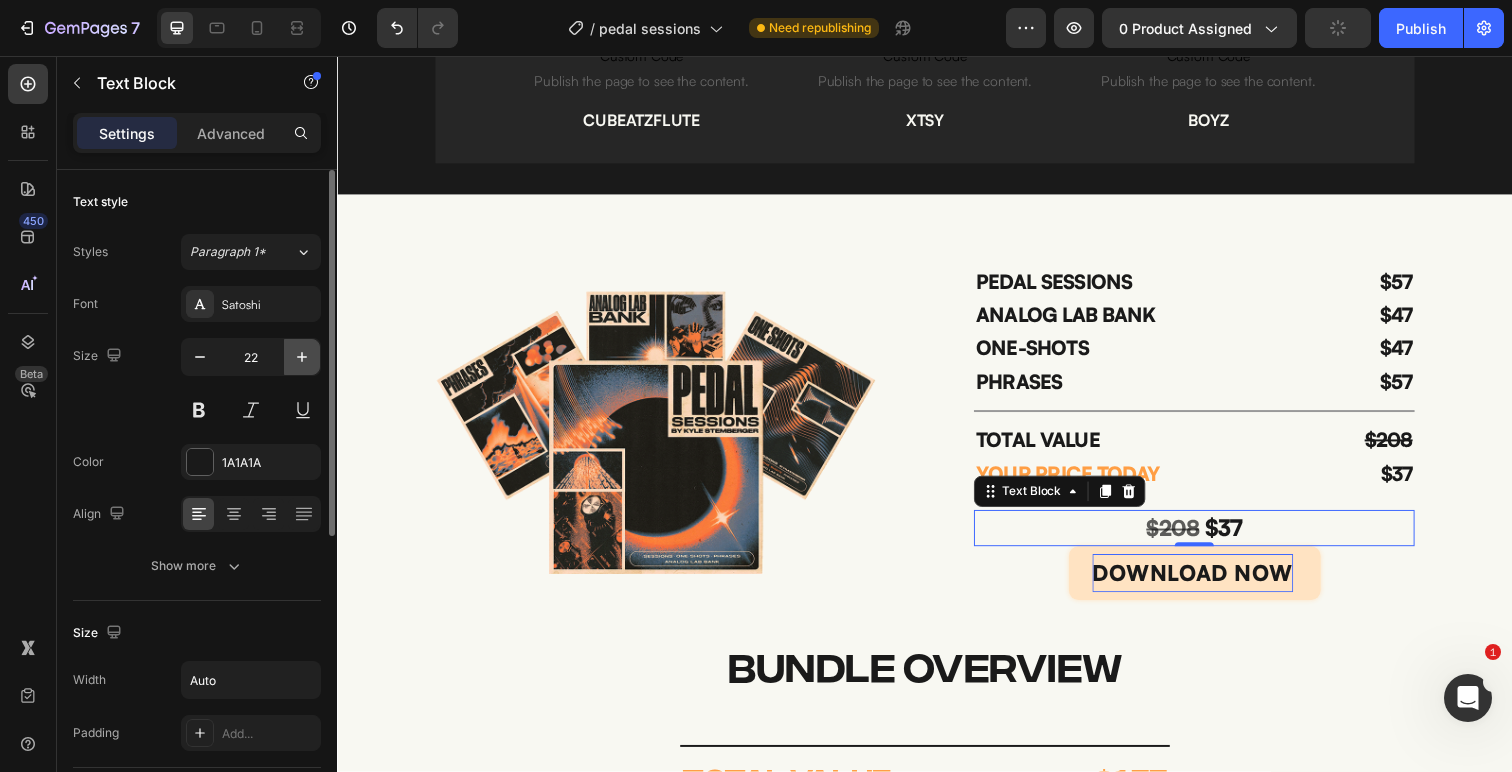 click 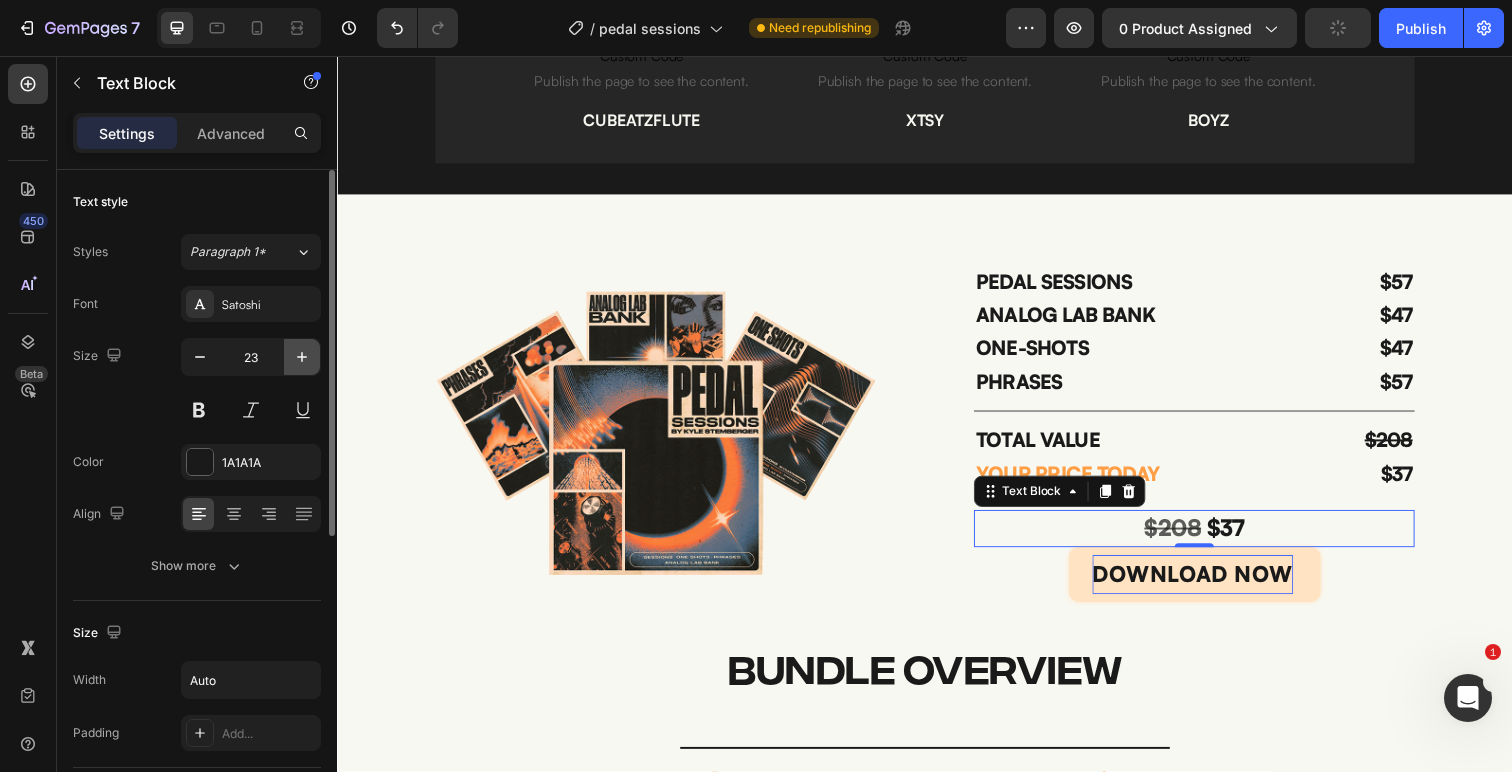 click 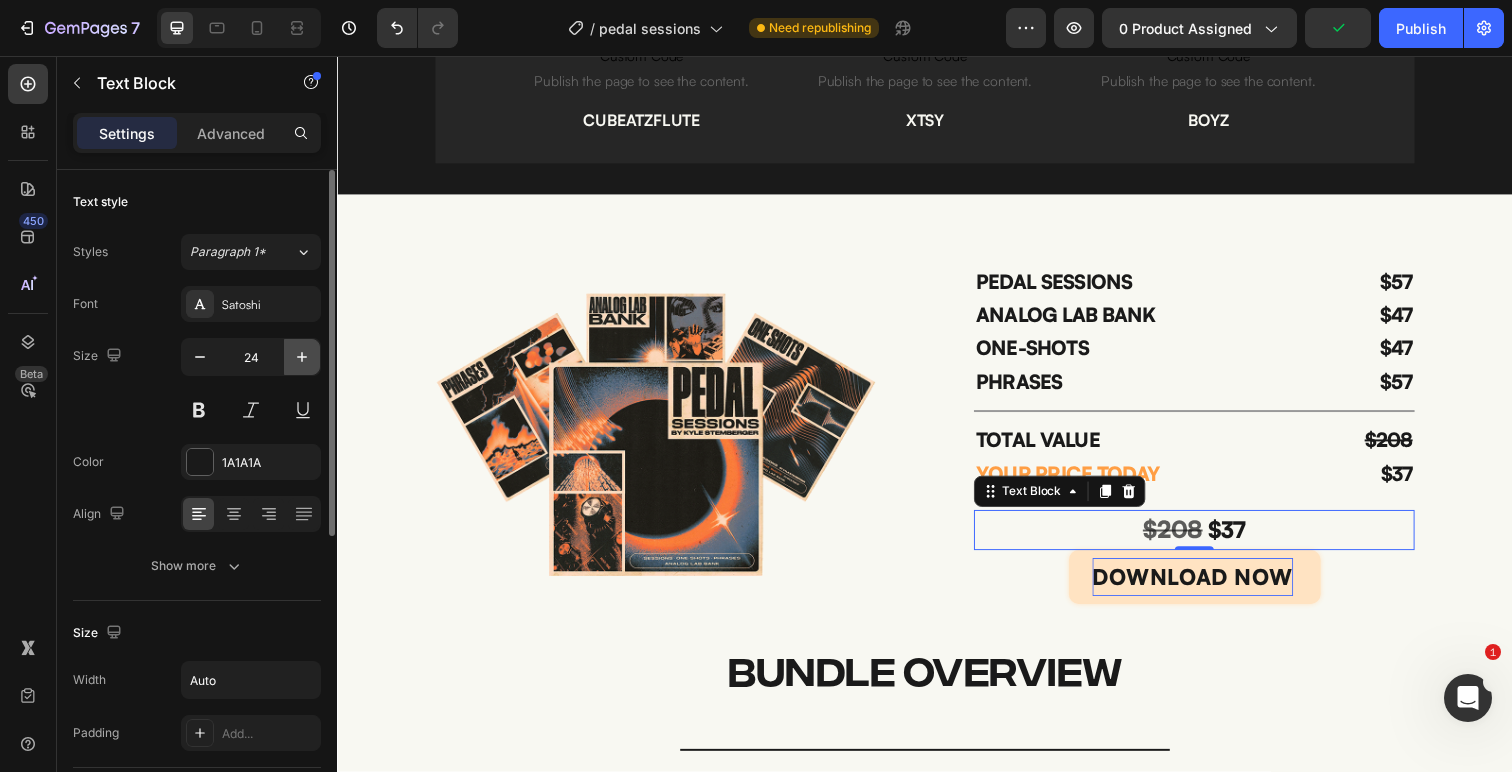 click 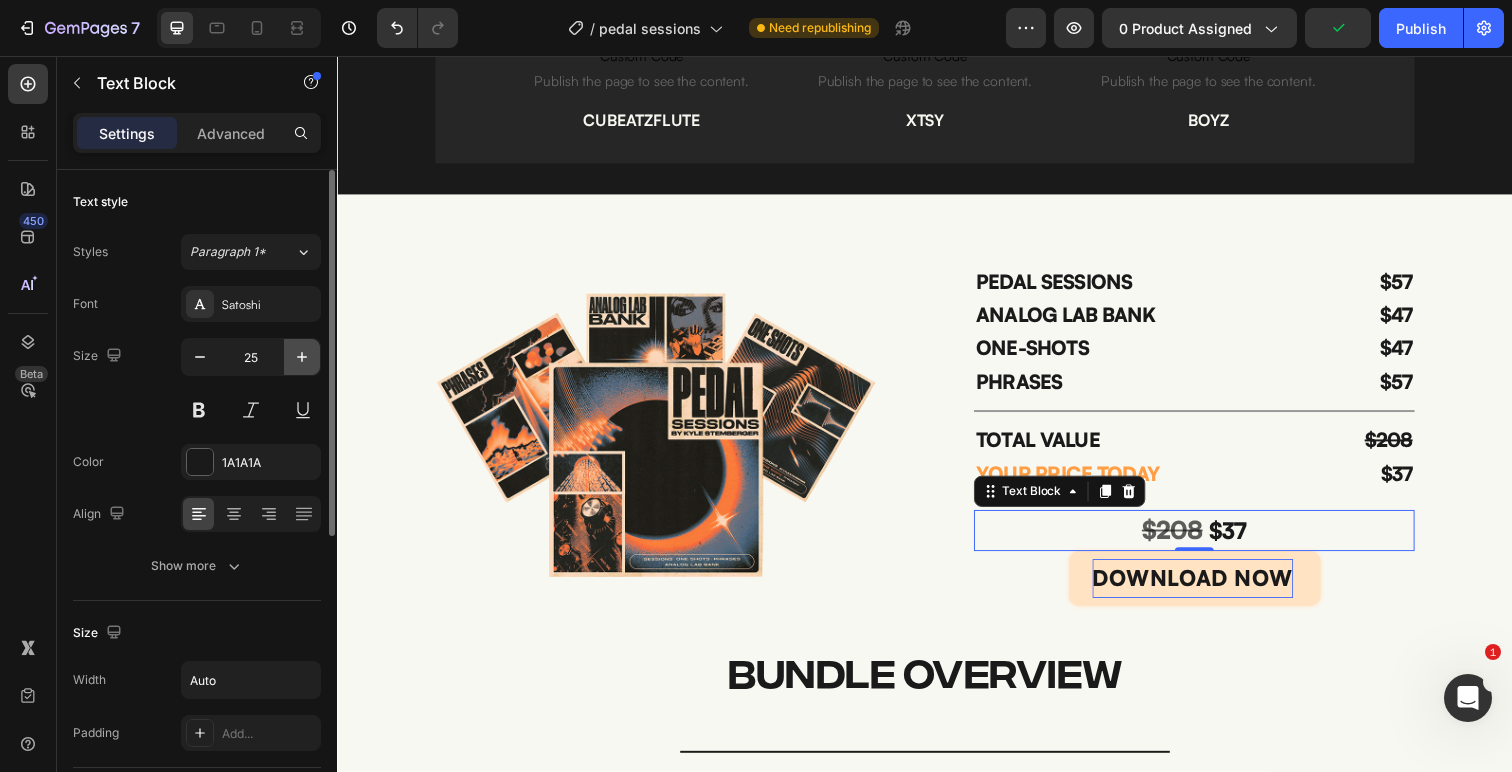 type on "26" 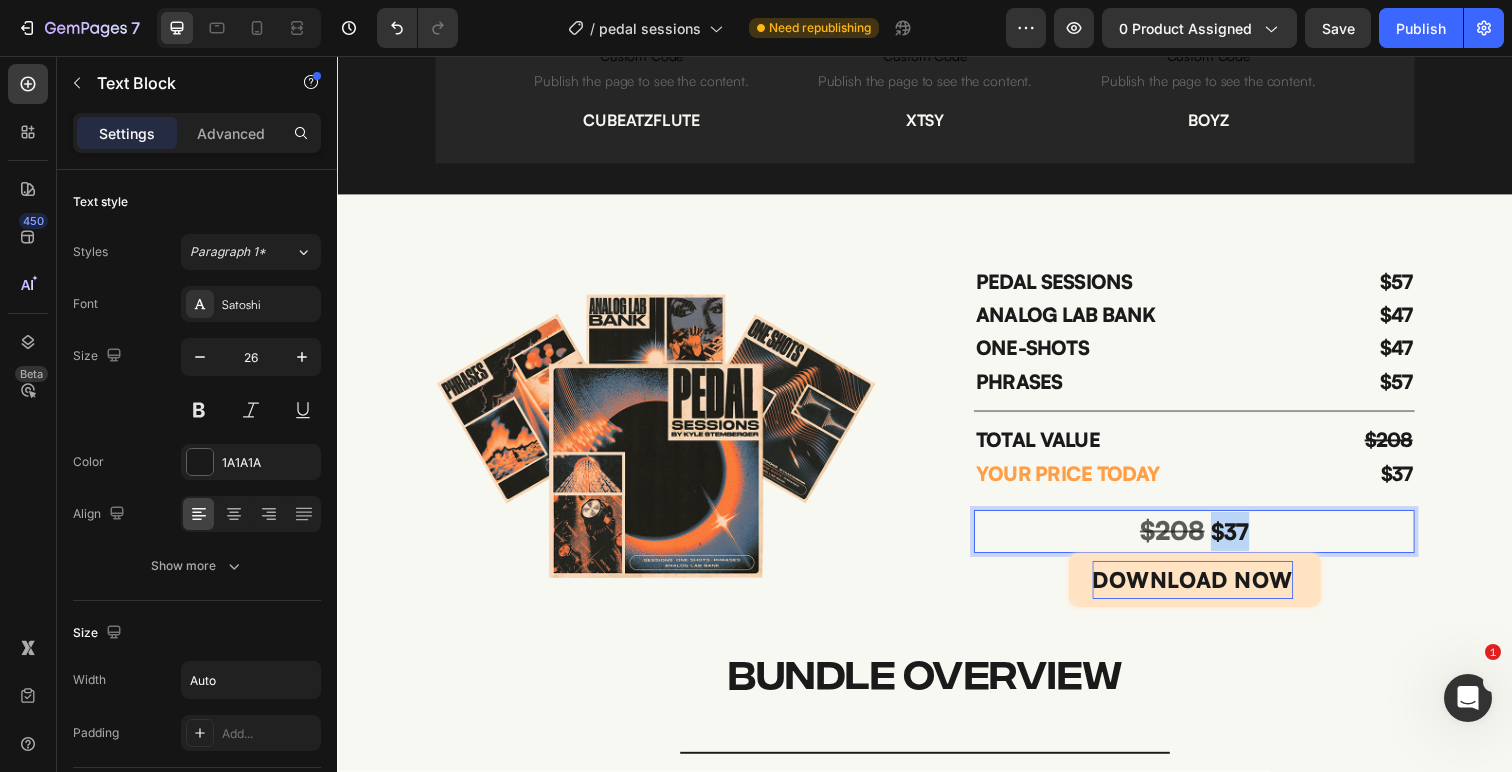 drag, startPoint x: 1229, startPoint y: 547, endPoint x: 1275, endPoint y: 545, distance: 46.043457 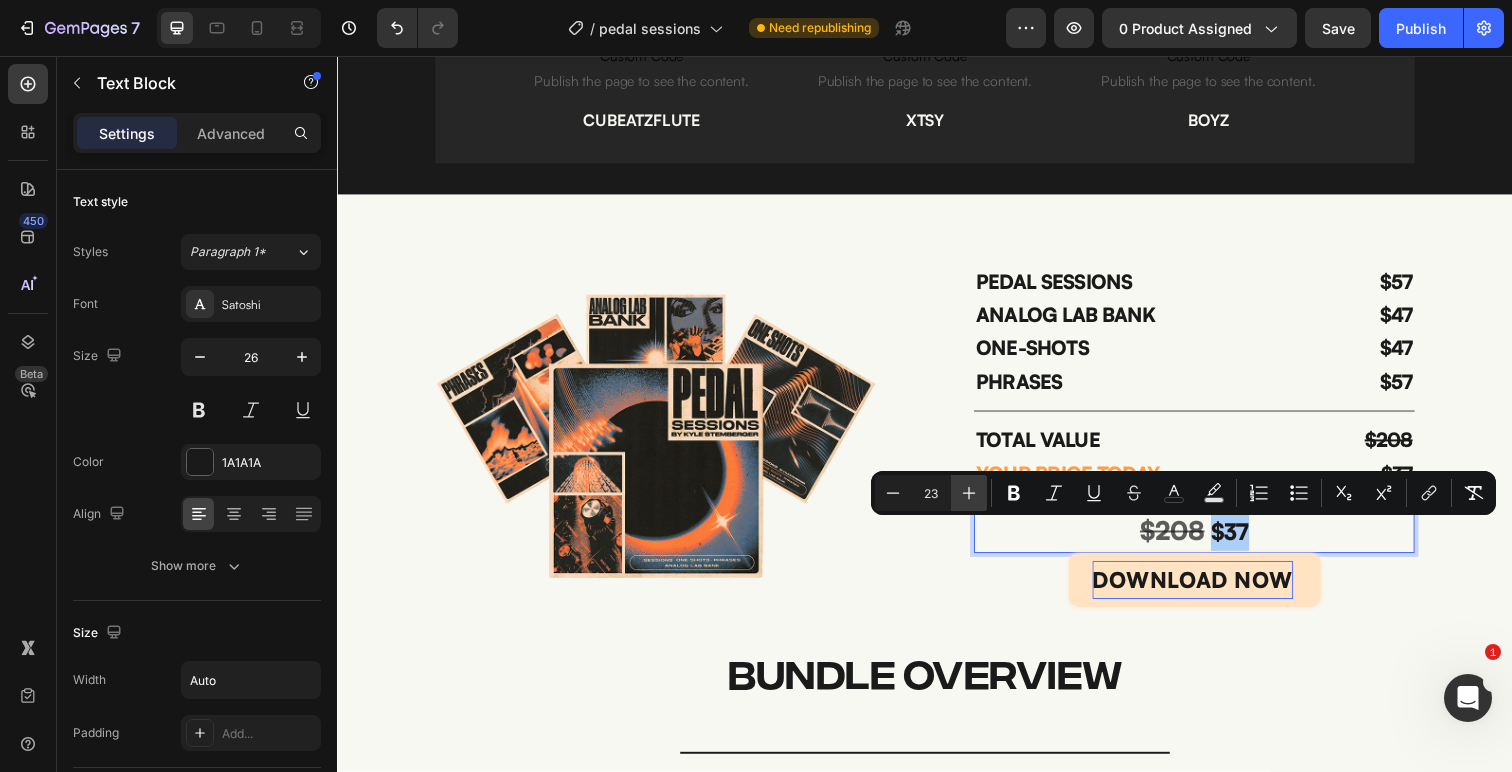 click 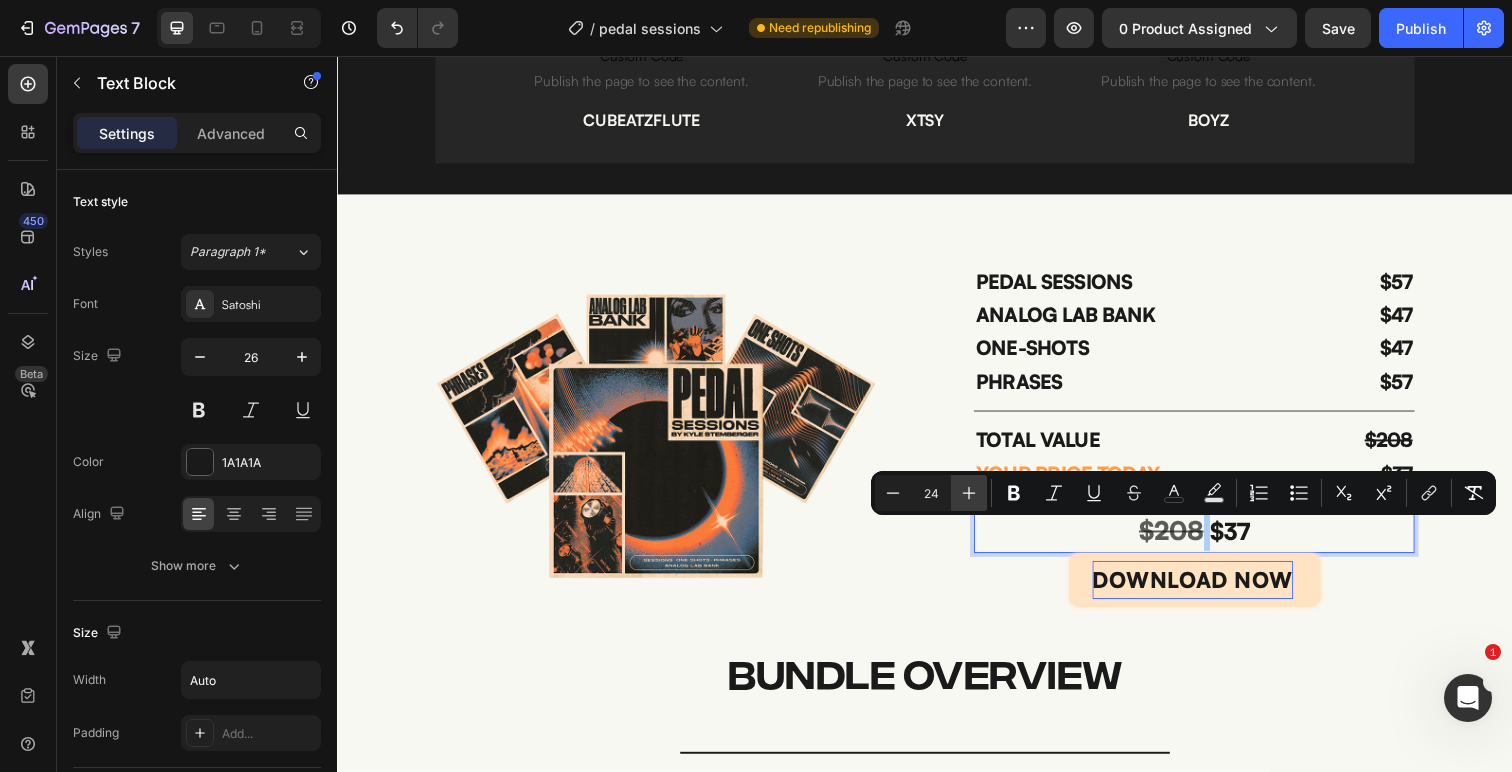 click 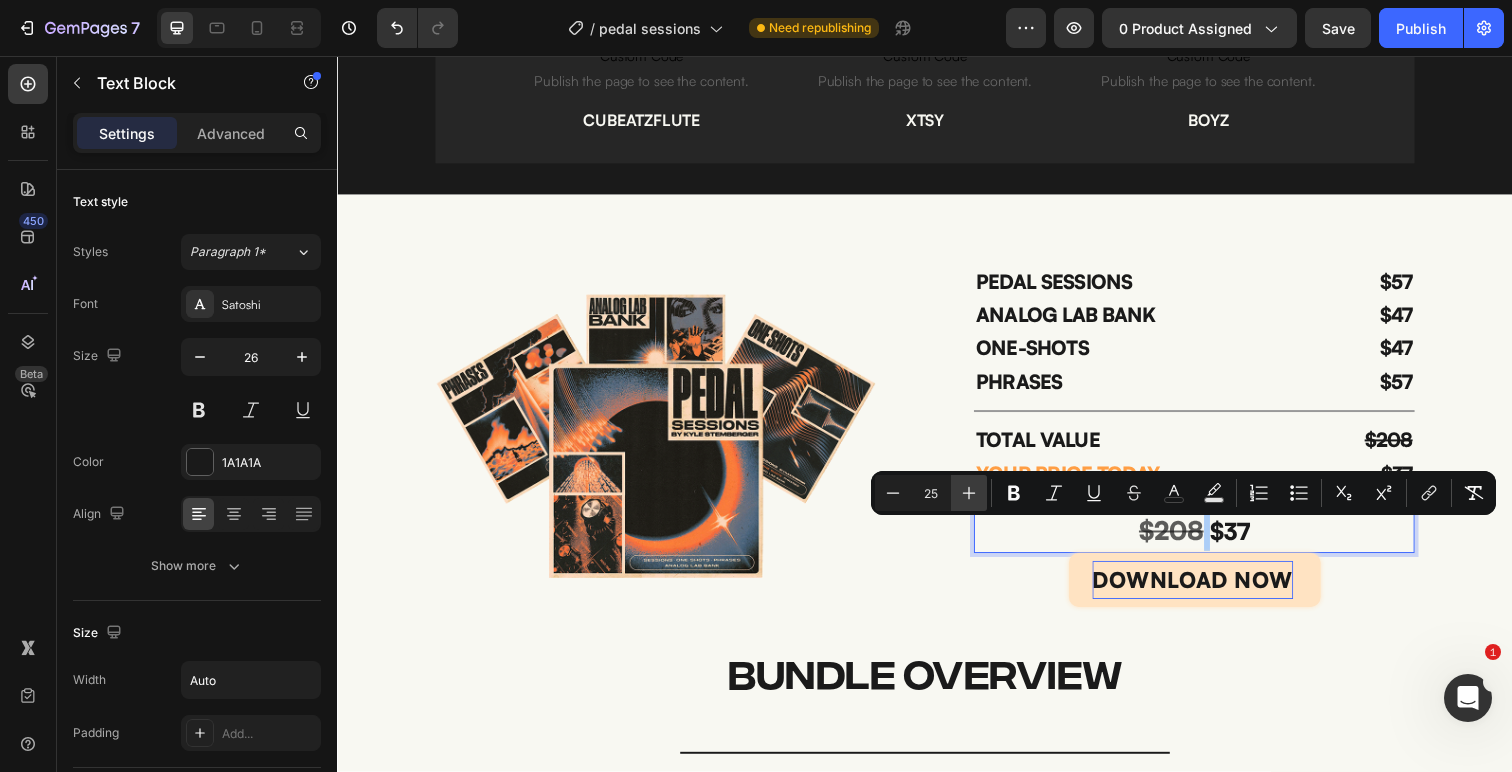 click 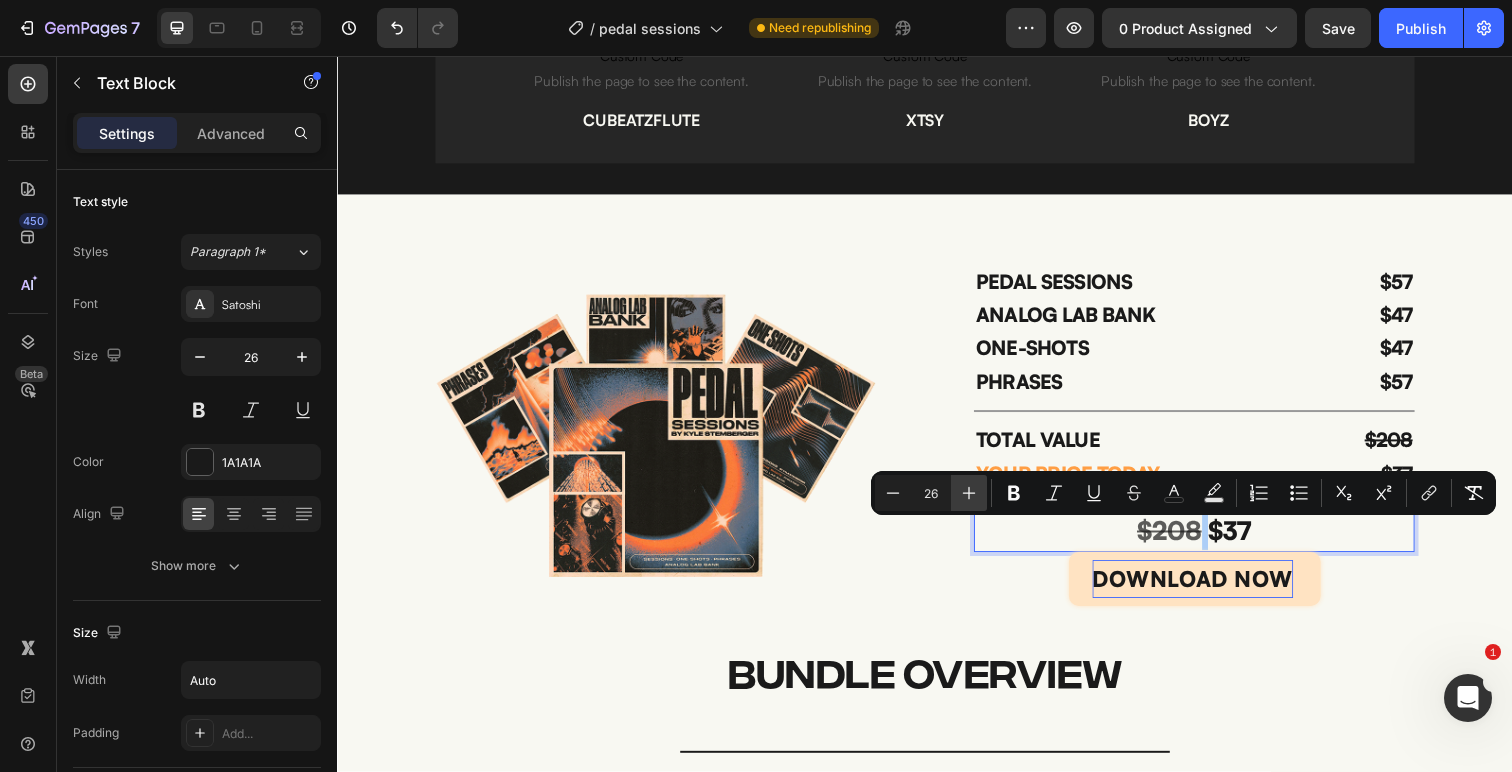 click 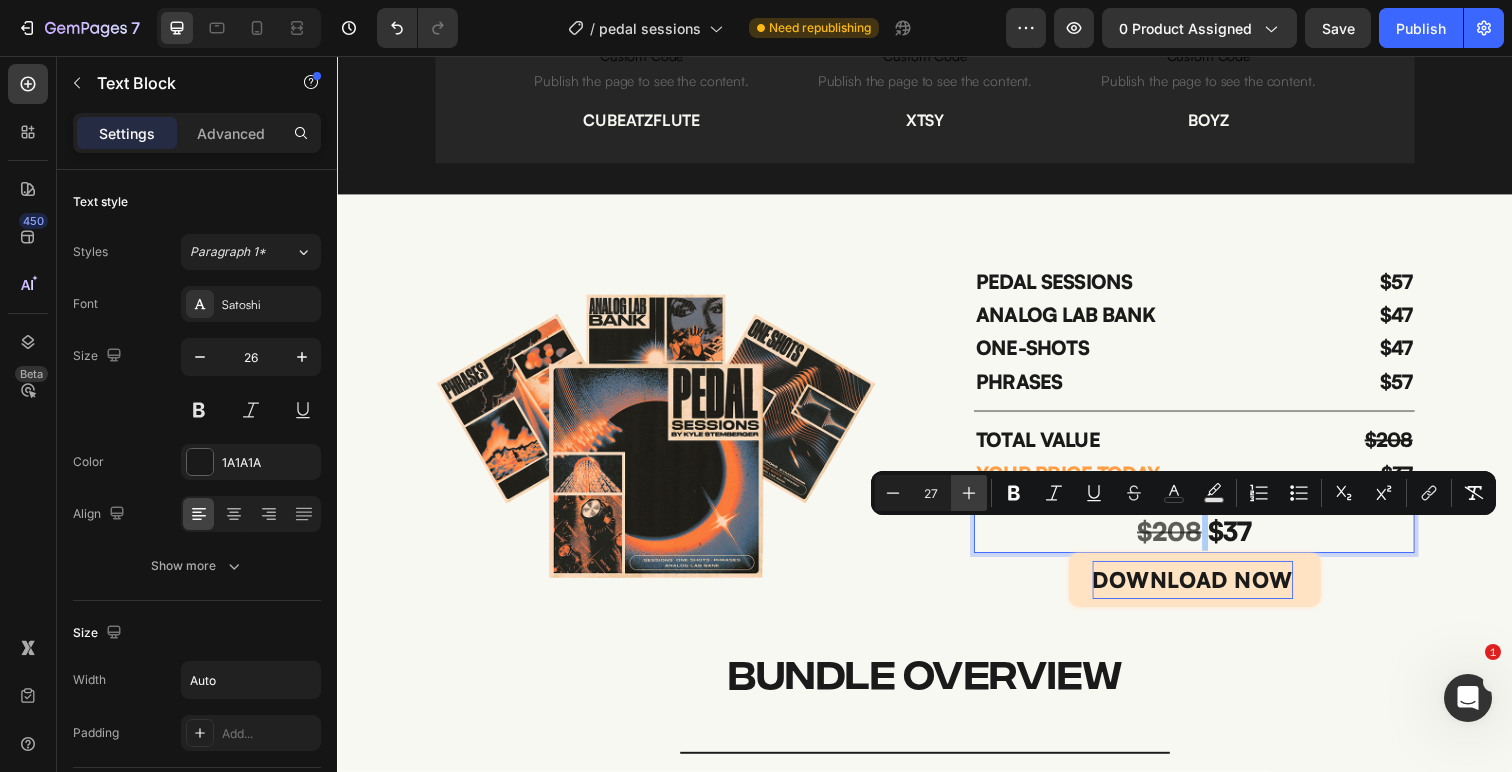 click 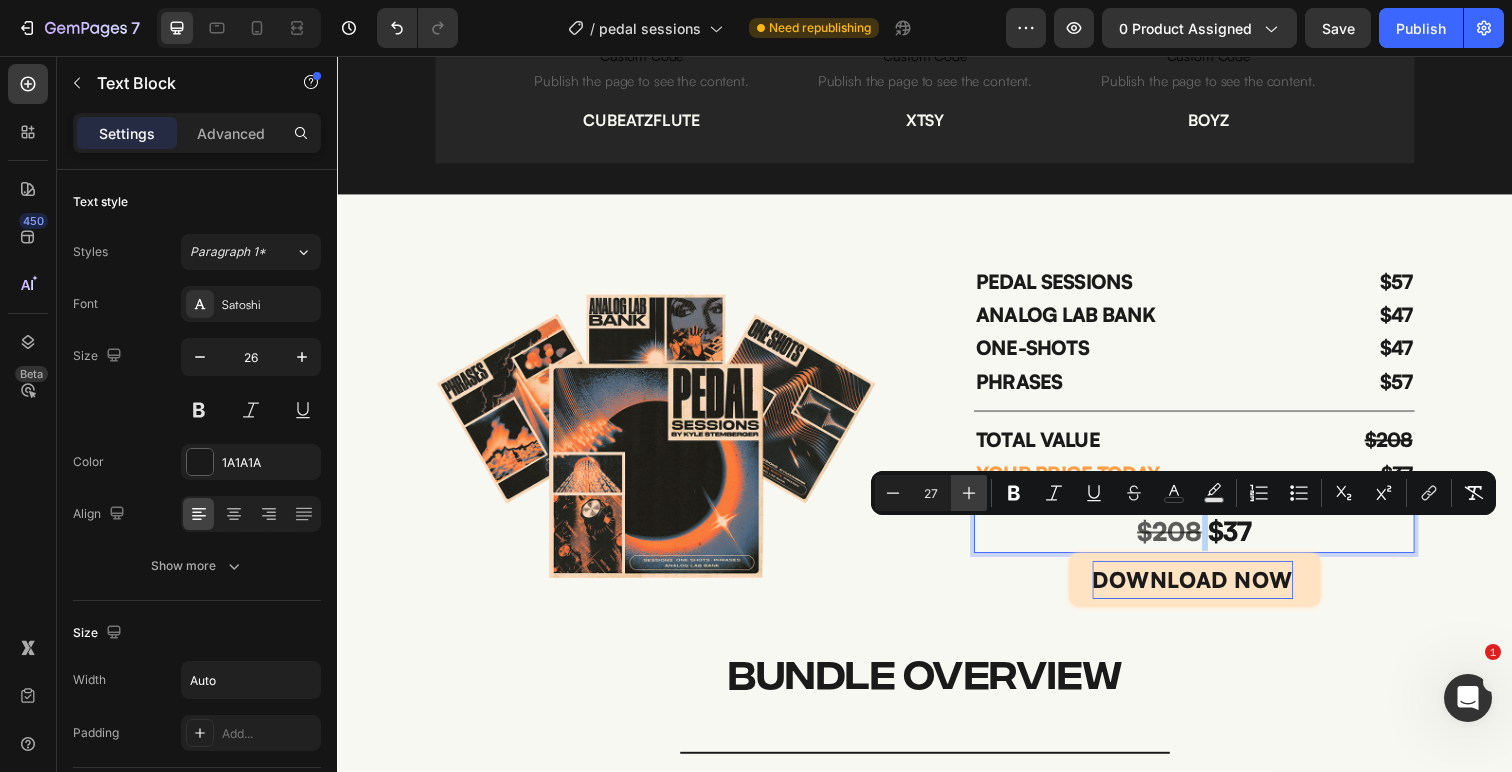 type on "28" 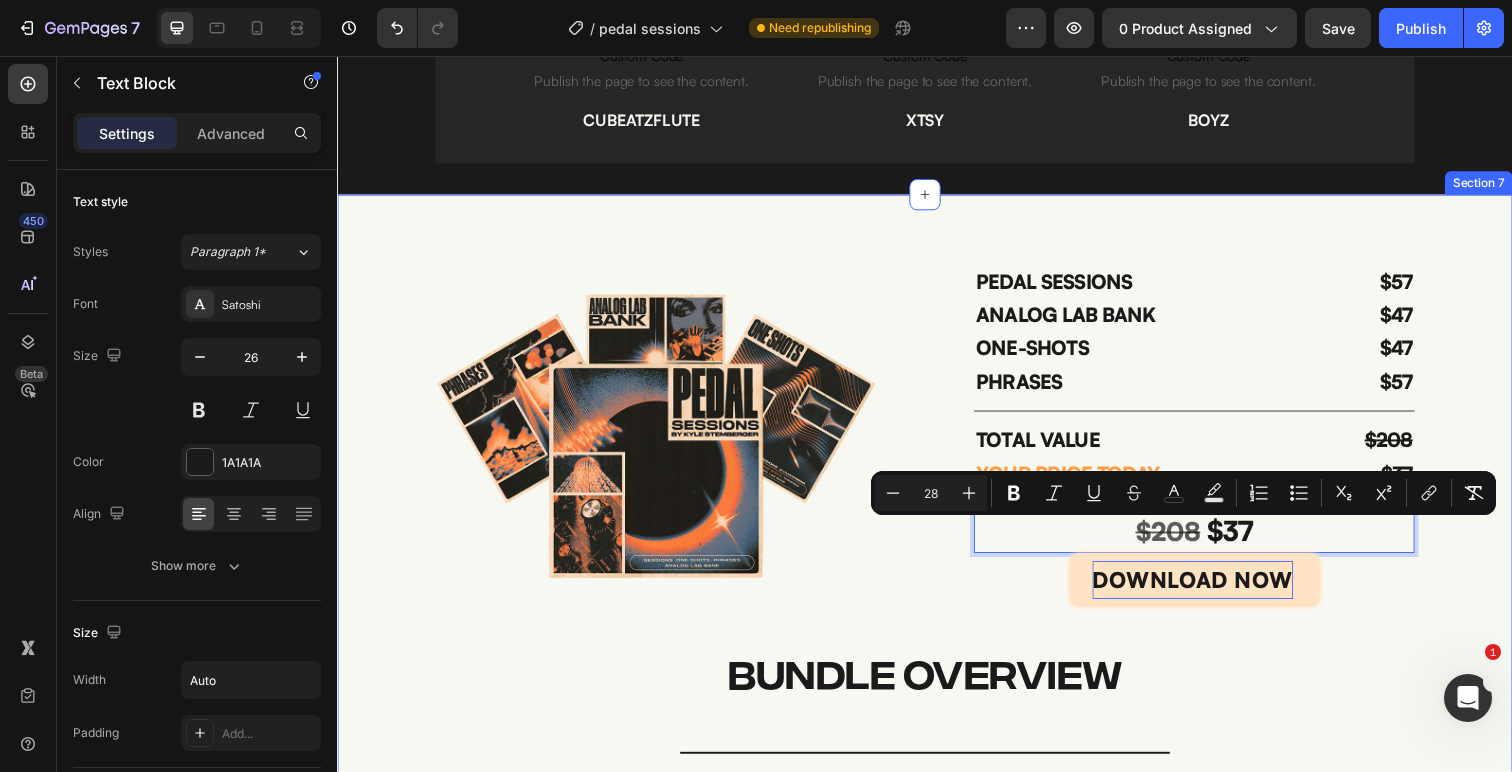 click on "Image PEDAL SESSIONS Text Block ANALOG LAB BANK Text Block ONE-SHOTS Text Block PHRASES Text Block $57 Text Block $47 Text Block $47 Text Block $57 Text Block Row                Title Line TOTAL VALUE Text Block YOUR PRICE TODAY Text Block $208 Text Block $37 Text Block Row $208   $37 Text Block   0 DOWNLOAD NOW Add to Cart Product bundle overview Heading                Title Line TOTAL VALUE Heading final price Heading $177 Text Block $29 Text Block Row
add to cart Add to Cart Image Icon Icon Icon Icon Icon Icon List (9 Ratings) Text Block Row Product" at bounding box center (937, 646) 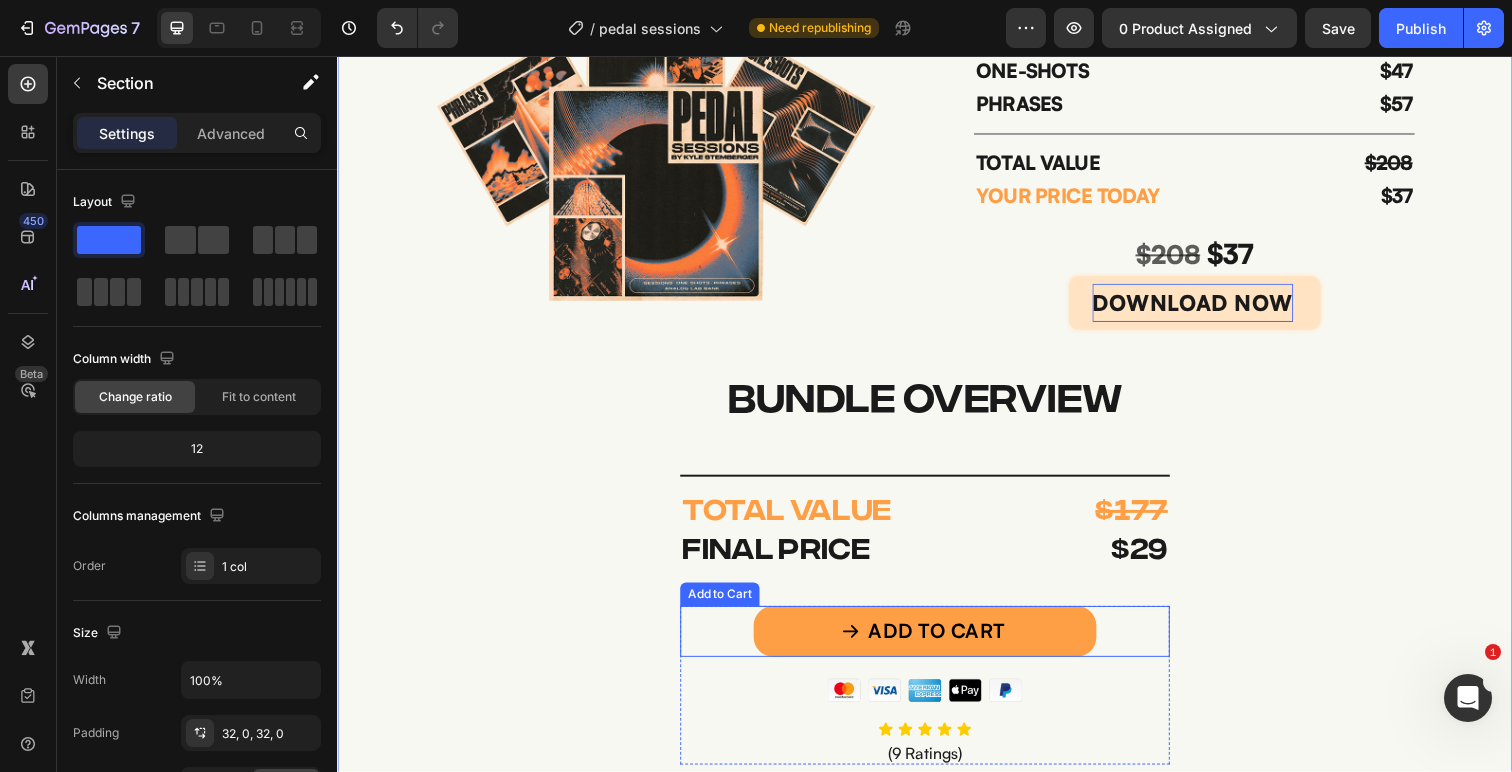 scroll, scrollTop: 4948, scrollLeft: 0, axis: vertical 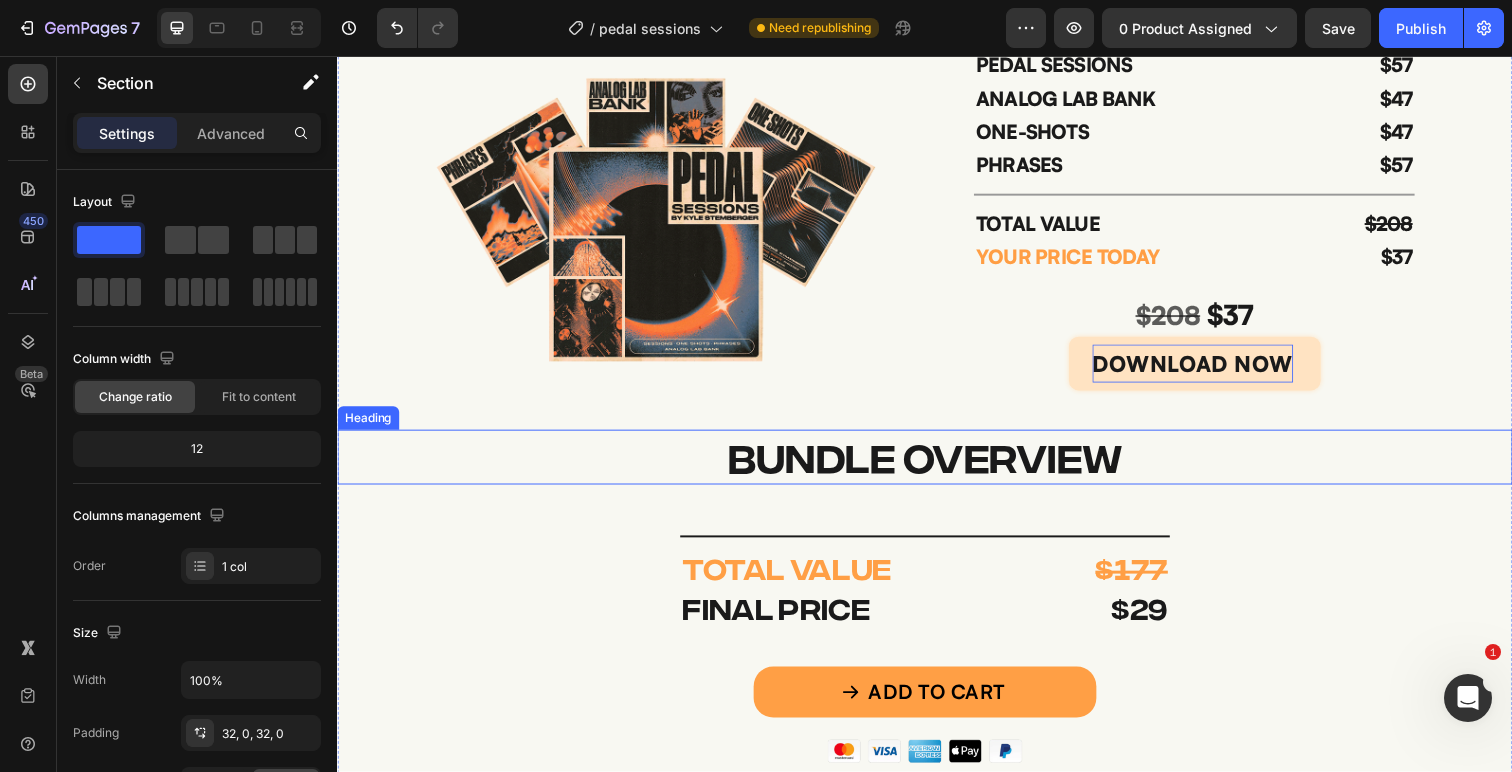 click on "bundle overview" at bounding box center (937, 466) 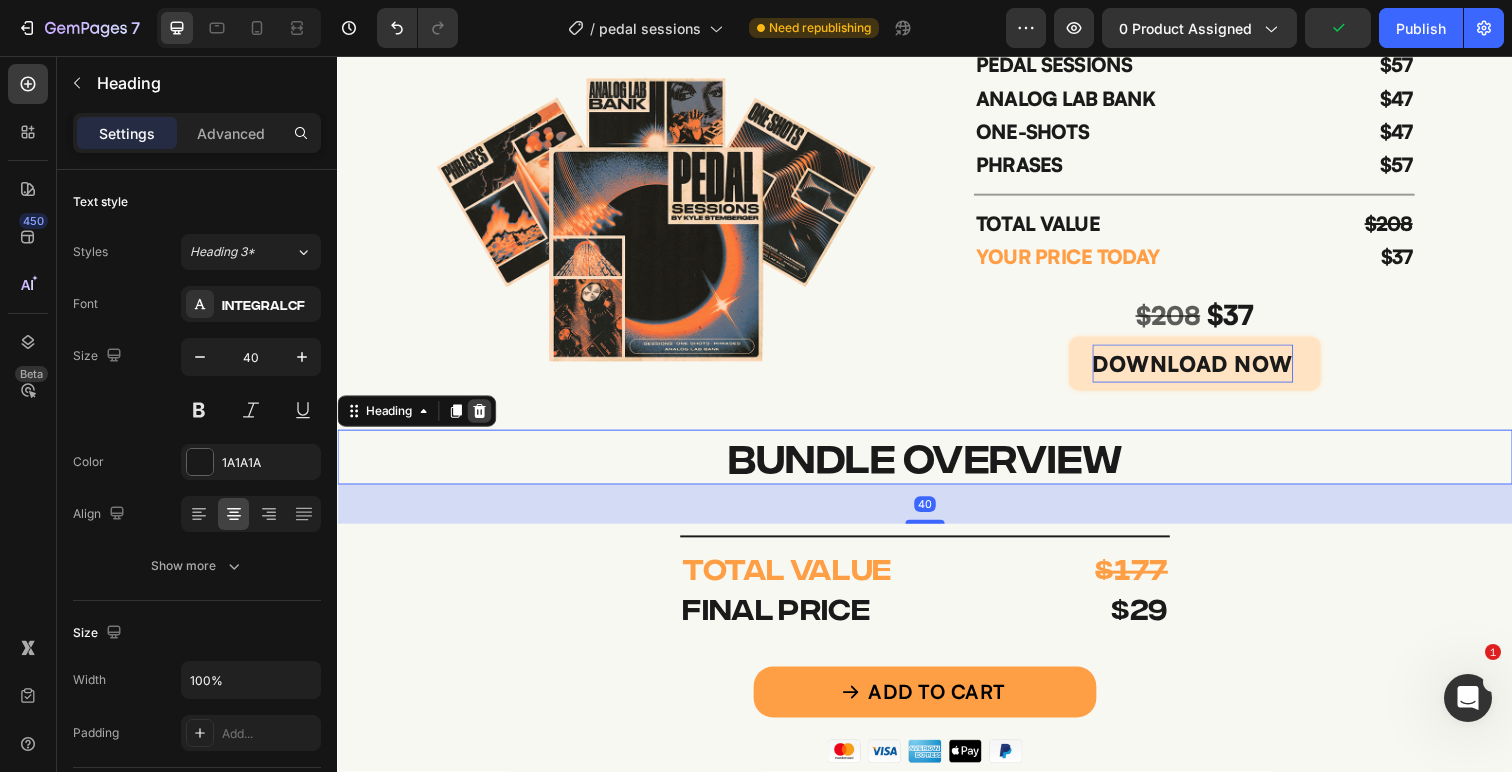 click 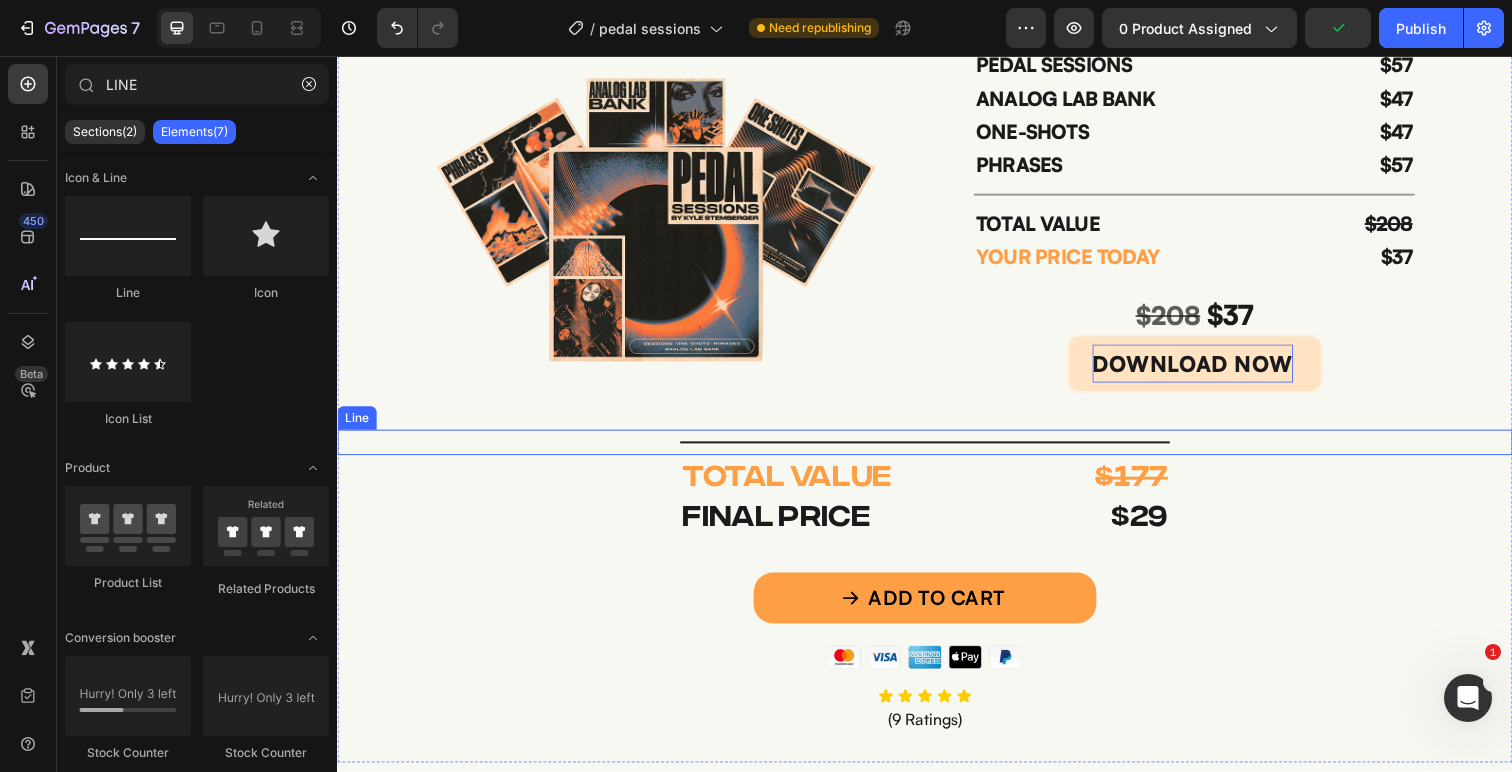 click on "Image PEDAL SESSIONS Text Block ANALOG LAB BANK Text Block ONE-SHOTS Text Block PHRASES Text Block $57 Text Block $47 Text Block $47 Text Block $57 Text Block Row                Title Line TOTAL VALUE Text Block YOUR PRICE TODAY Text Block $208 Text Block $37 Text Block Row $208   $37 Text Block DOWNLOAD NOW Add to Cart Product                Title Line TOTAL VALUE Heading final price Heading $177 Text Block $29 Text Block Row
add to cart Add to Cart Image Icon Icon Icon Icon Icon Icon List (9 Ratings) Text Block Row Product" at bounding box center [937, 377] 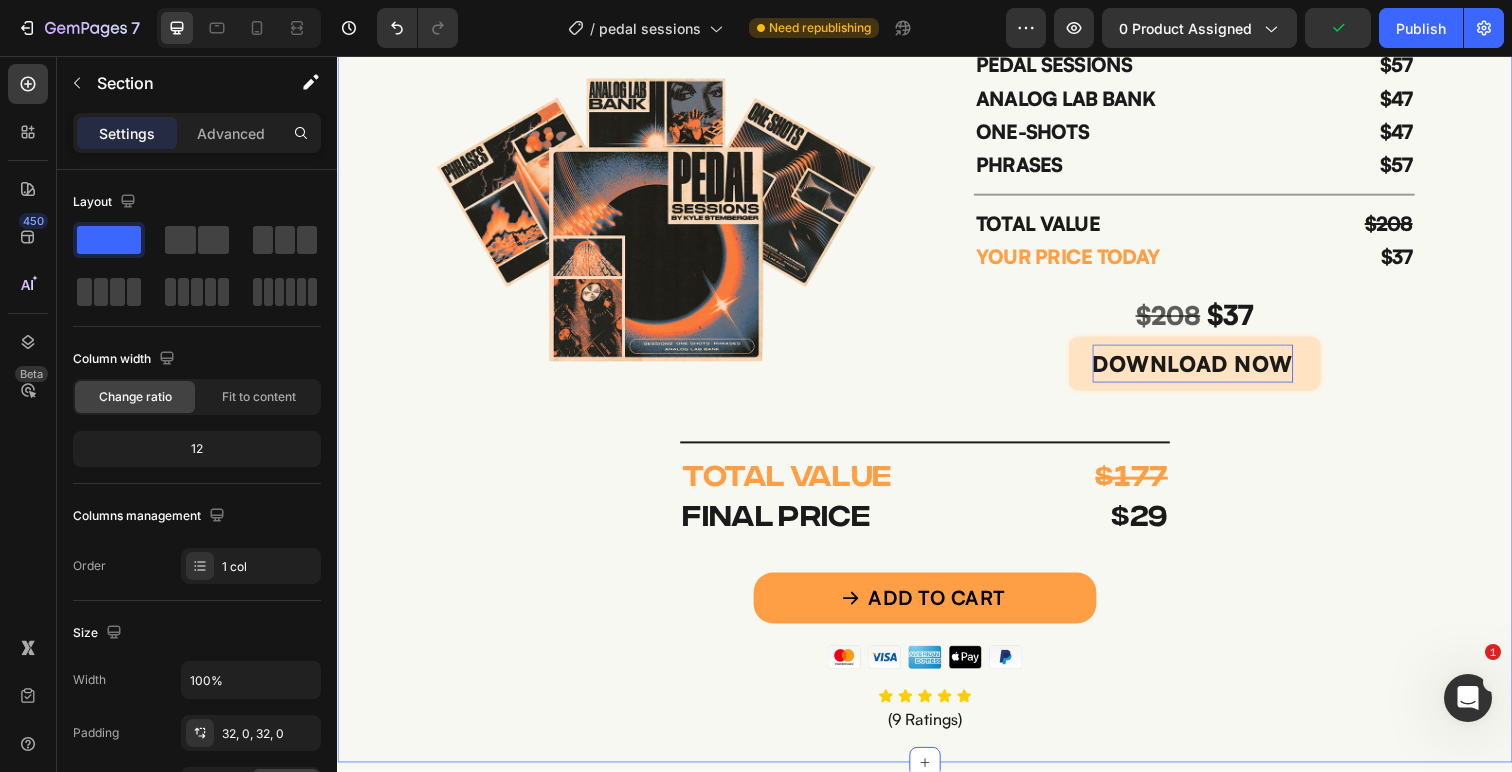 click on "Title Line" at bounding box center (937, 451) 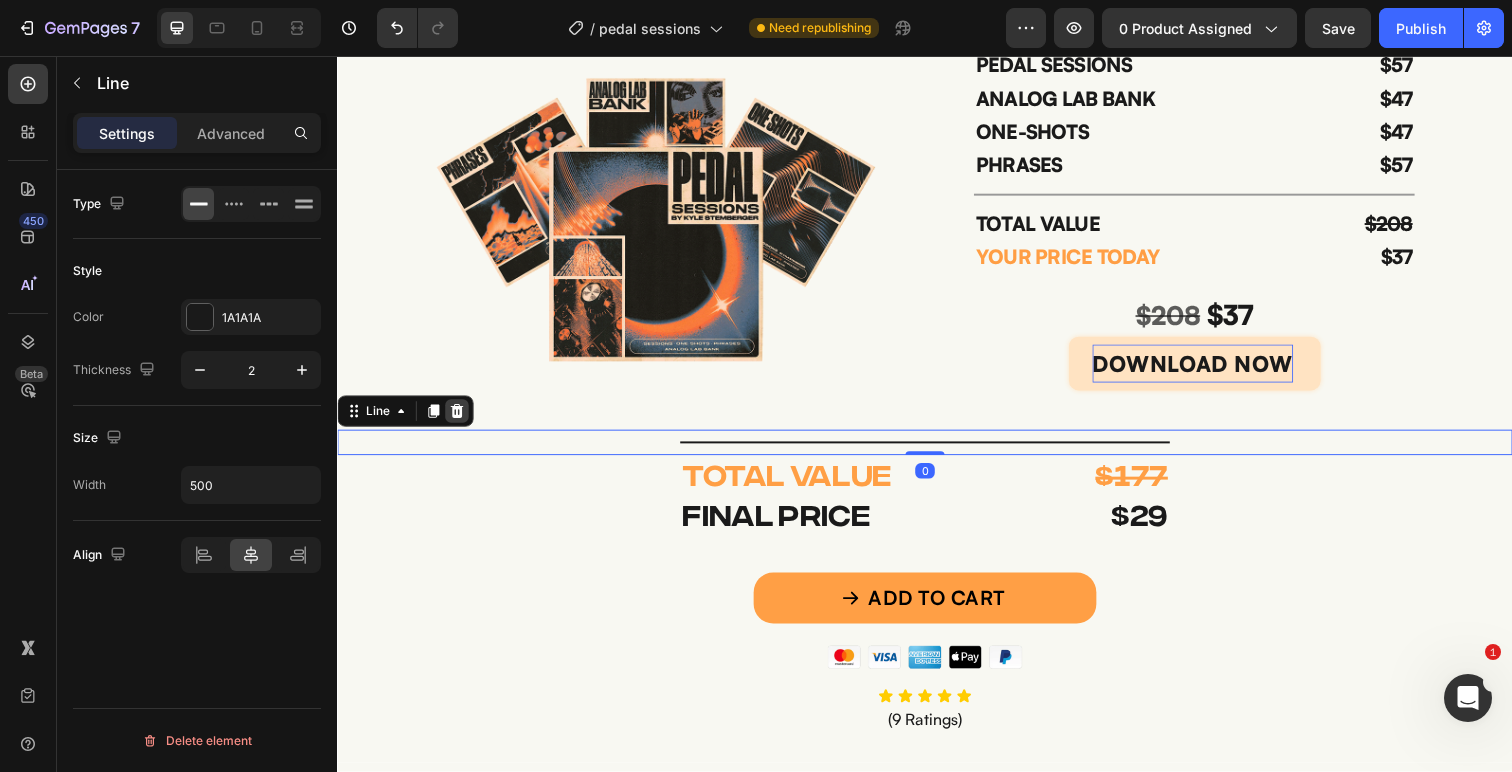 click 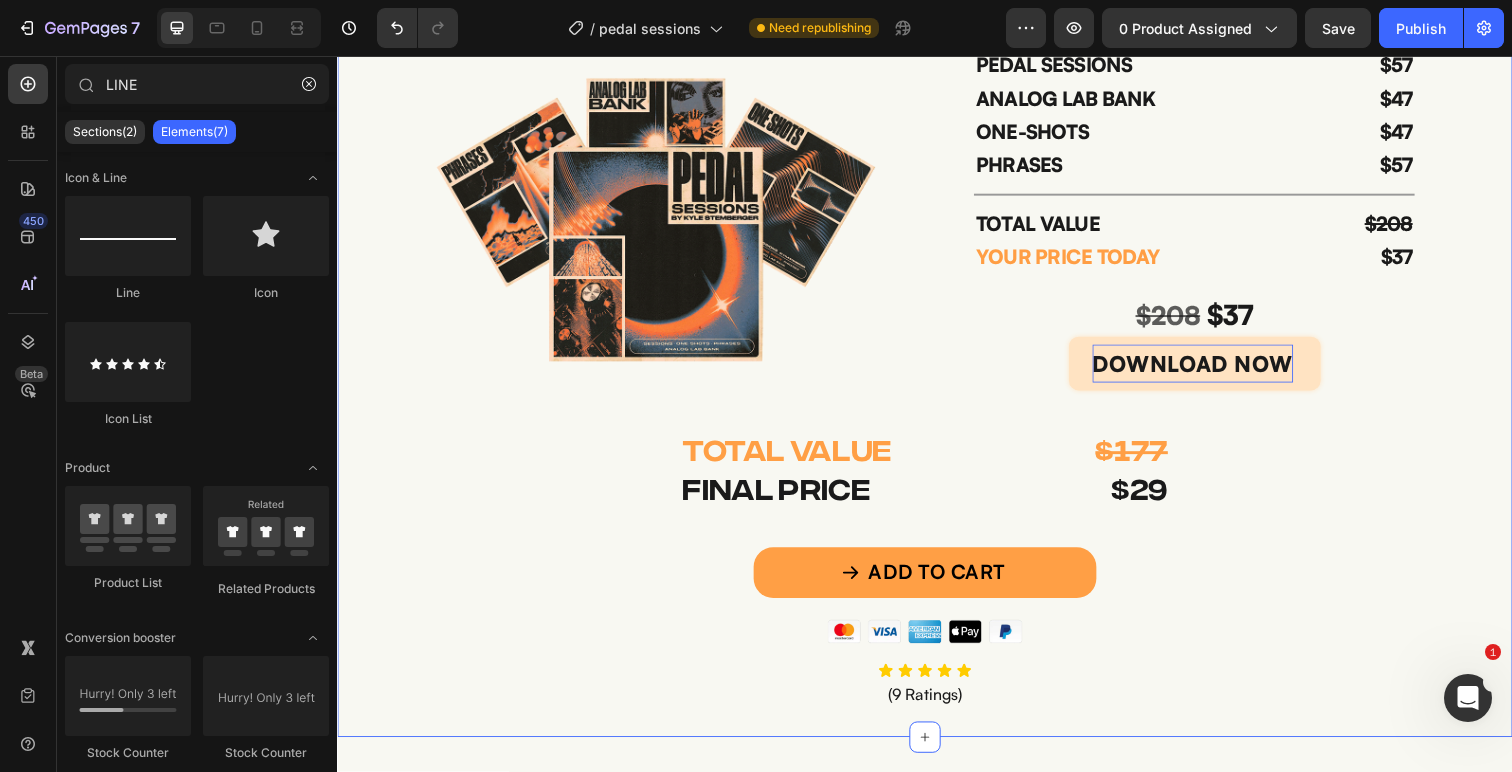 click on "Image PEDAL SESSIONS Text Block ANALOG LAB BANK Text Block ONE-SHOTS Text Block PHRASES Text Block $57 Text Block $47 Text Block $47 Text Block $57 Text Block Row                Title Line TOTAL VALUE Text Block YOUR PRICE TODAY Text Block $208 Text Block $37 Text Block Row $208   $37 Text Block DOWNLOAD NOW Add to Cart Product TOTAL VALUE Heading final price Heading $177 Text Block $29 Text Block Row
add to cart Add to Cart Image Icon Icon Icon Icon Icon Icon List (9 Ratings) Text Block Row Product" at bounding box center (937, 364) 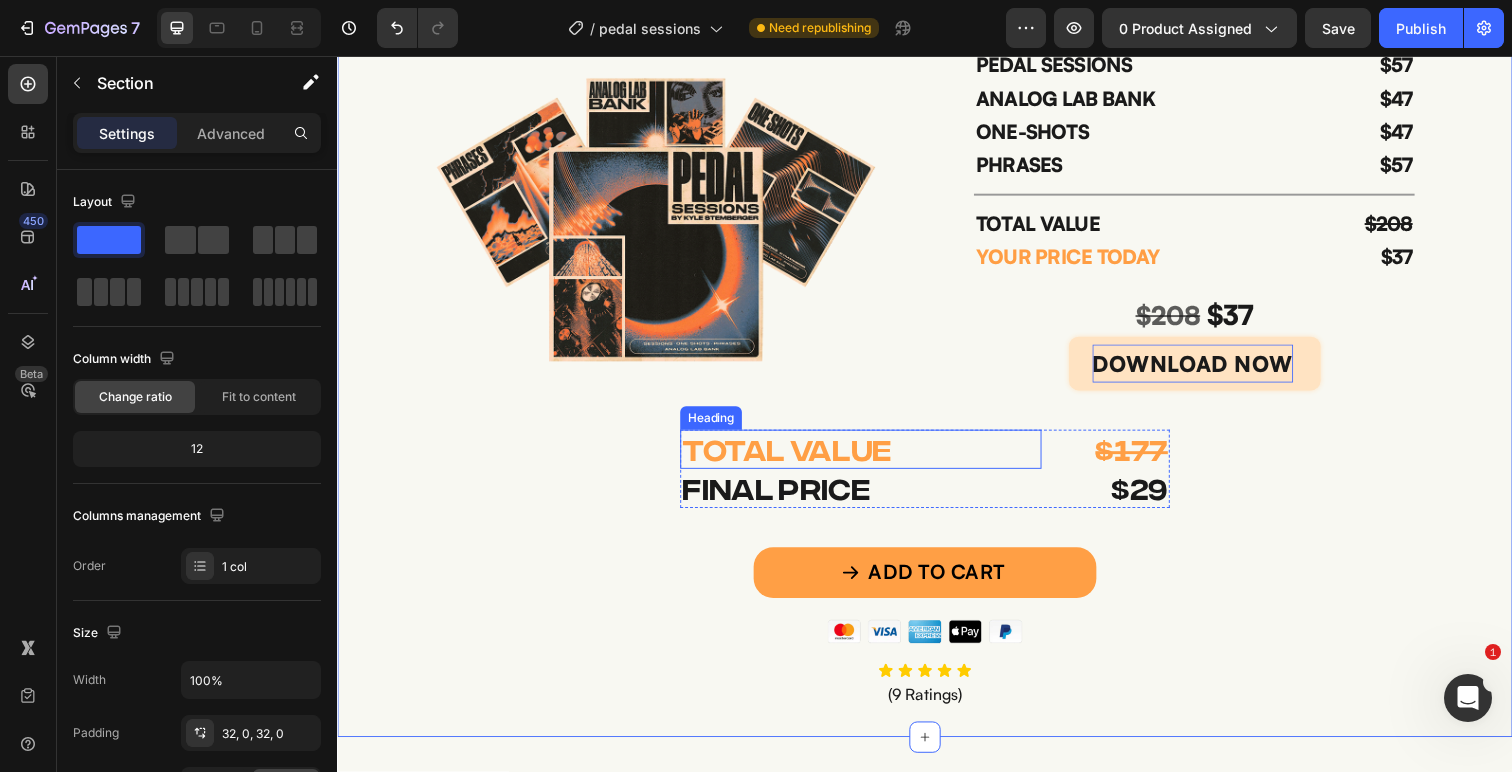 click on "TOTAL VALUE" at bounding box center (871, 458) 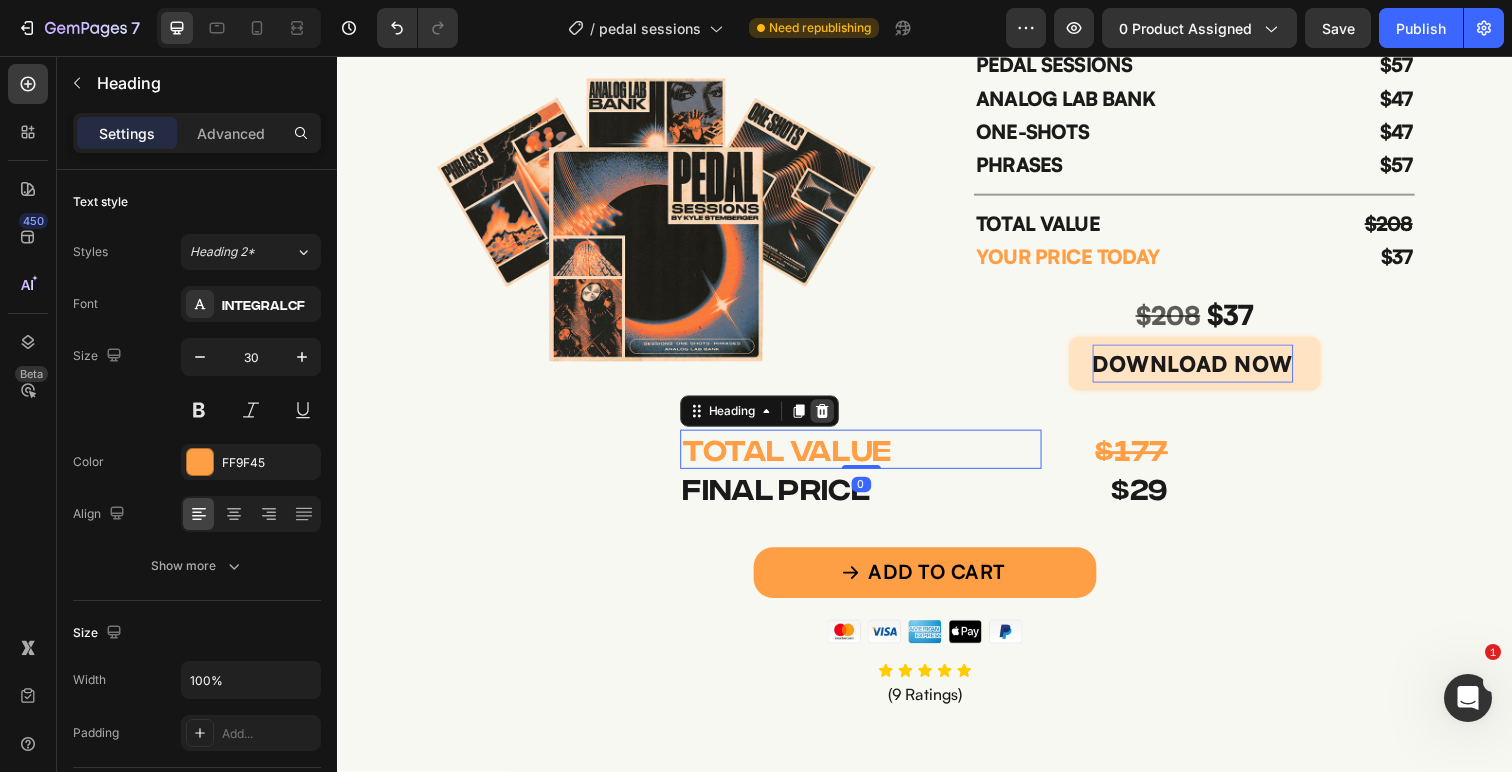 click 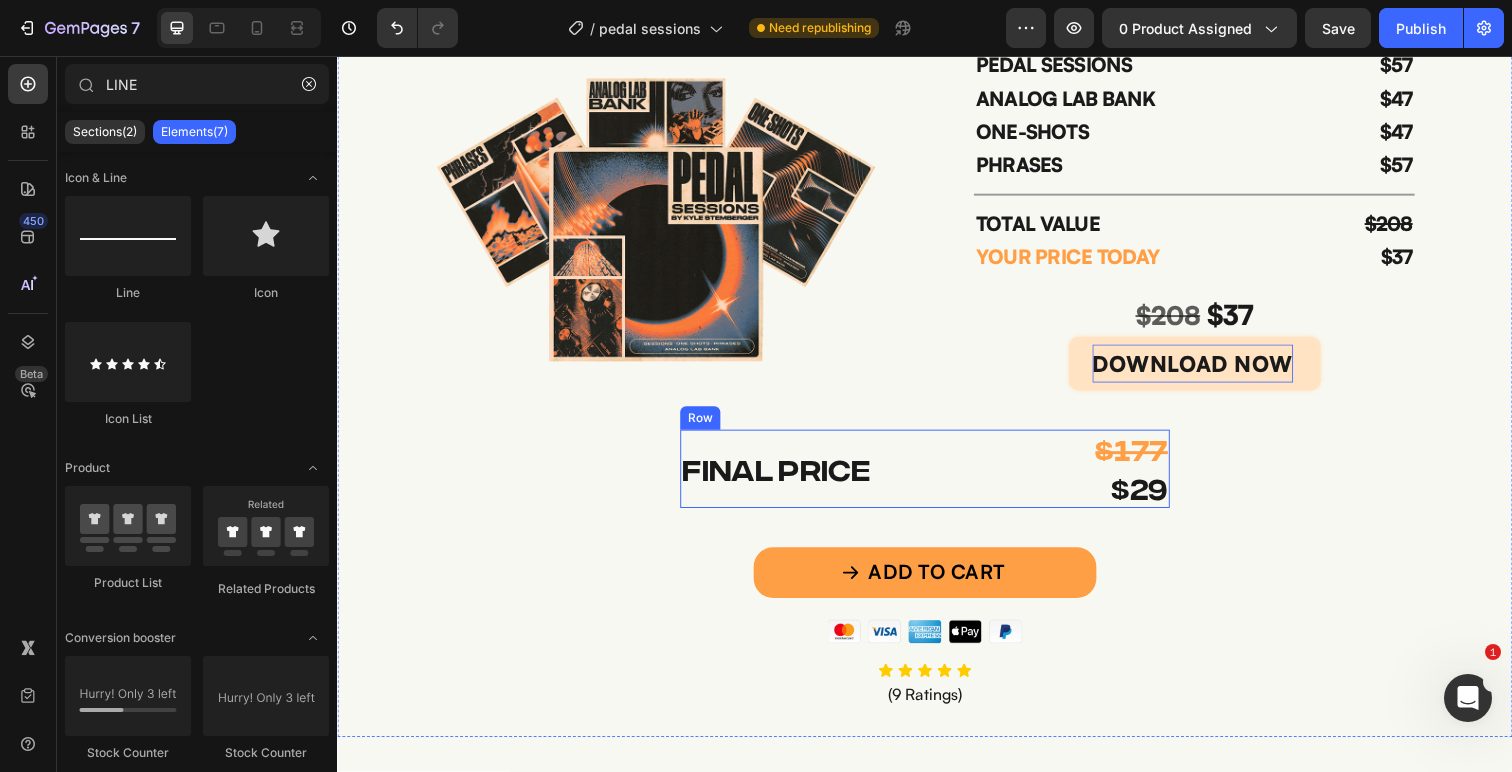 click on "final price Heading" at bounding box center (871, 478) 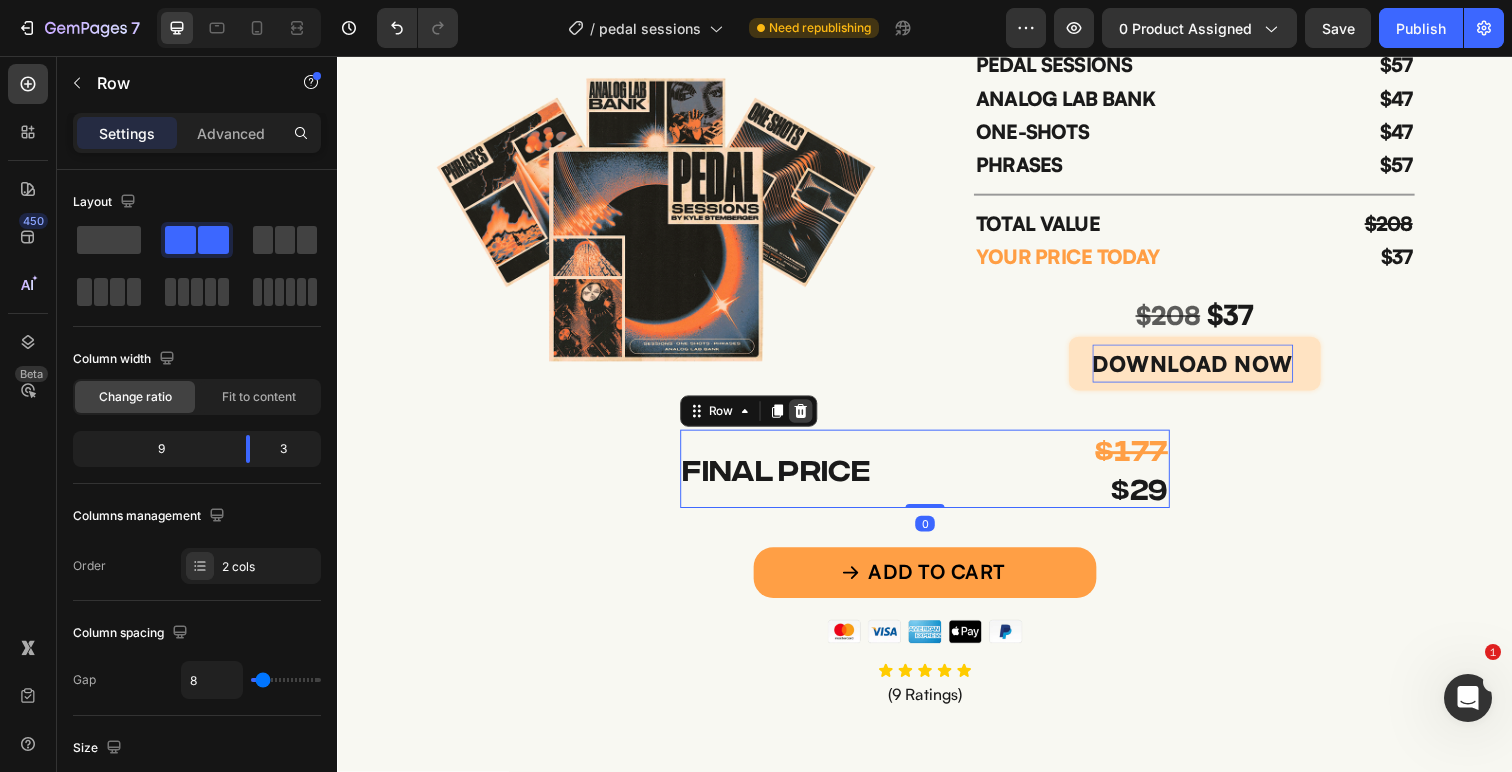 click 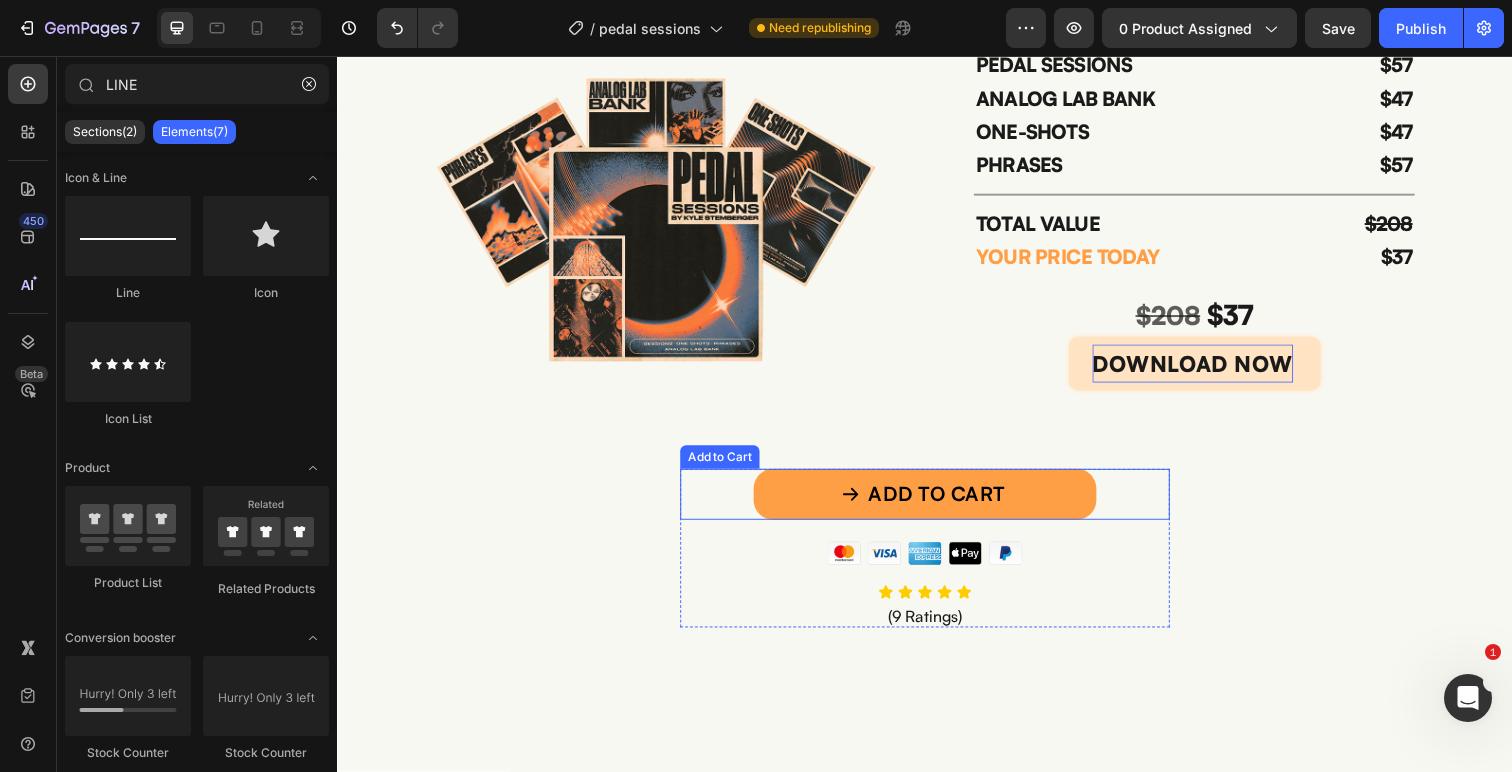 click on "add to cart Add to Cart" at bounding box center (937, 504) 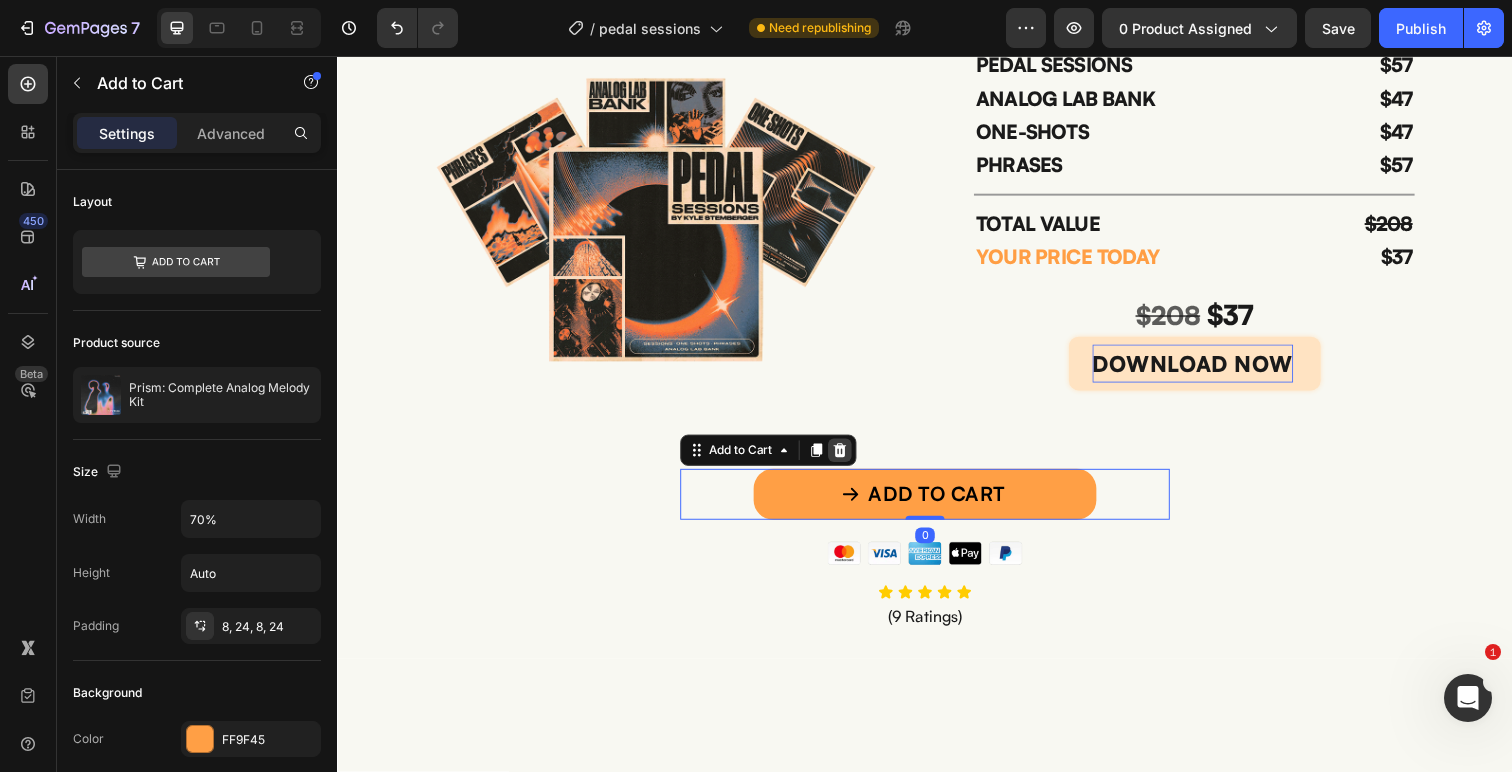 click 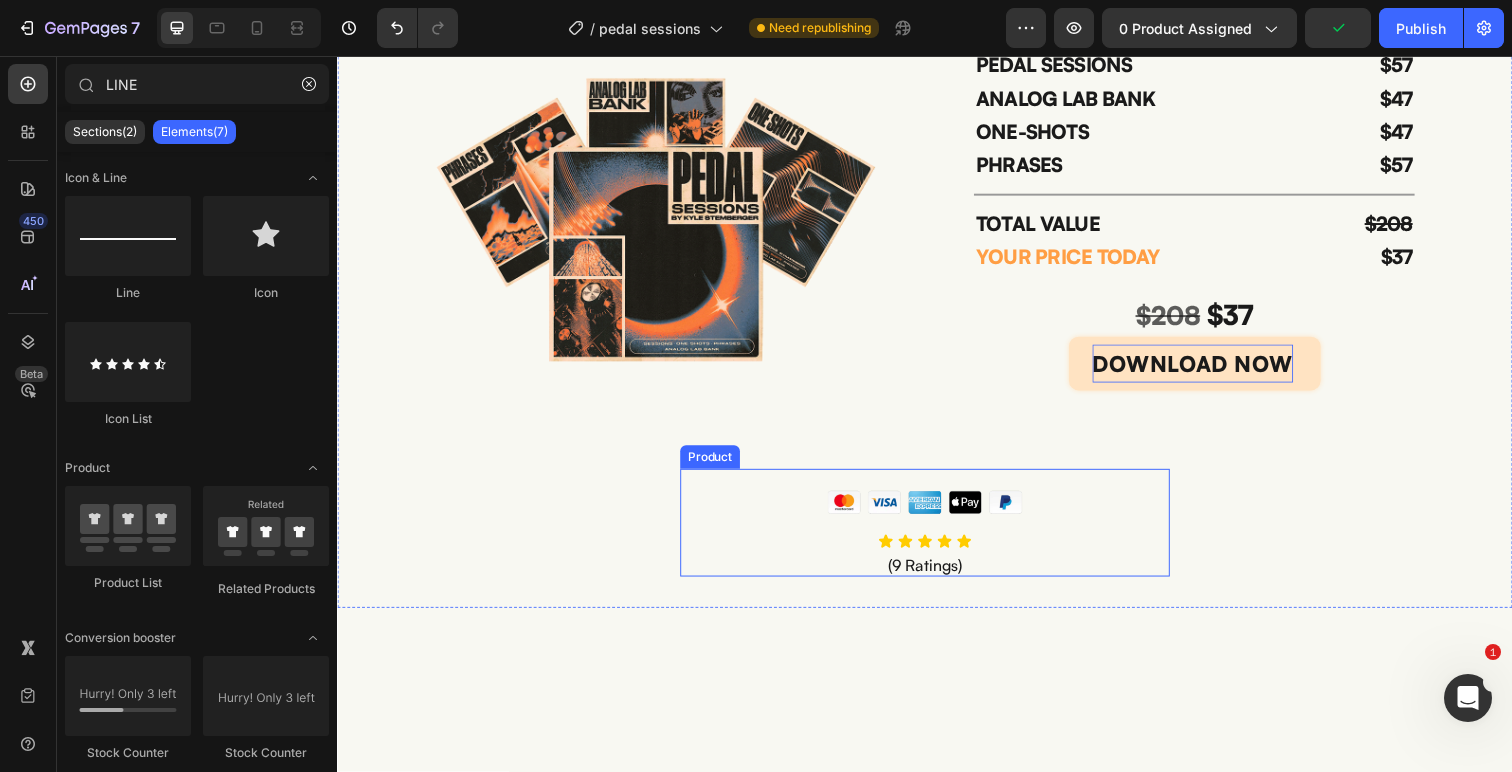 click on "Image Icon Icon Icon Icon Icon Icon List (9 Ratings) Text Block Row" at bounding box center [937, 533] 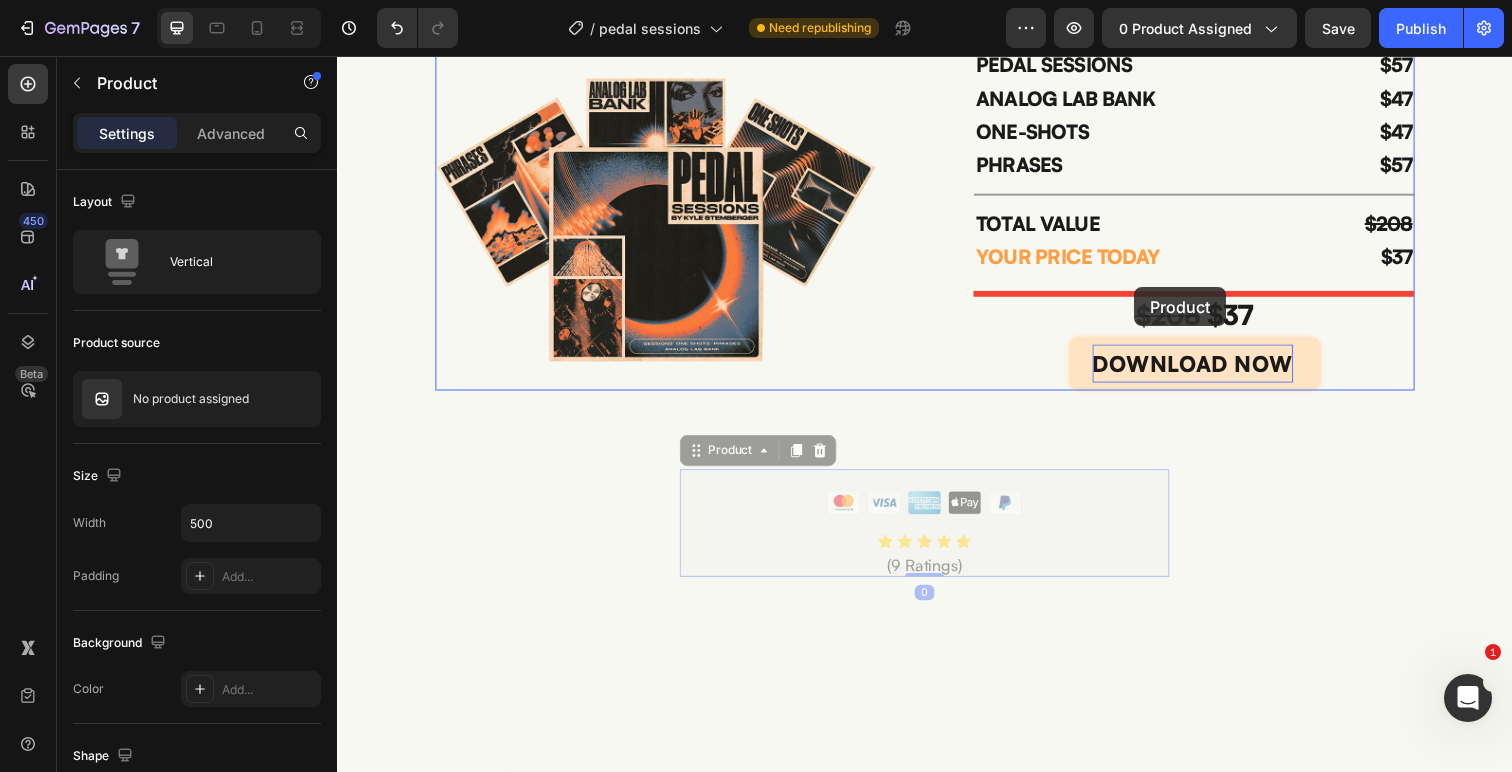 drag, startPoint x: 698, startPoint y: 465, endPoint x: 1151, endPoint y: 292, distance: 484.9103 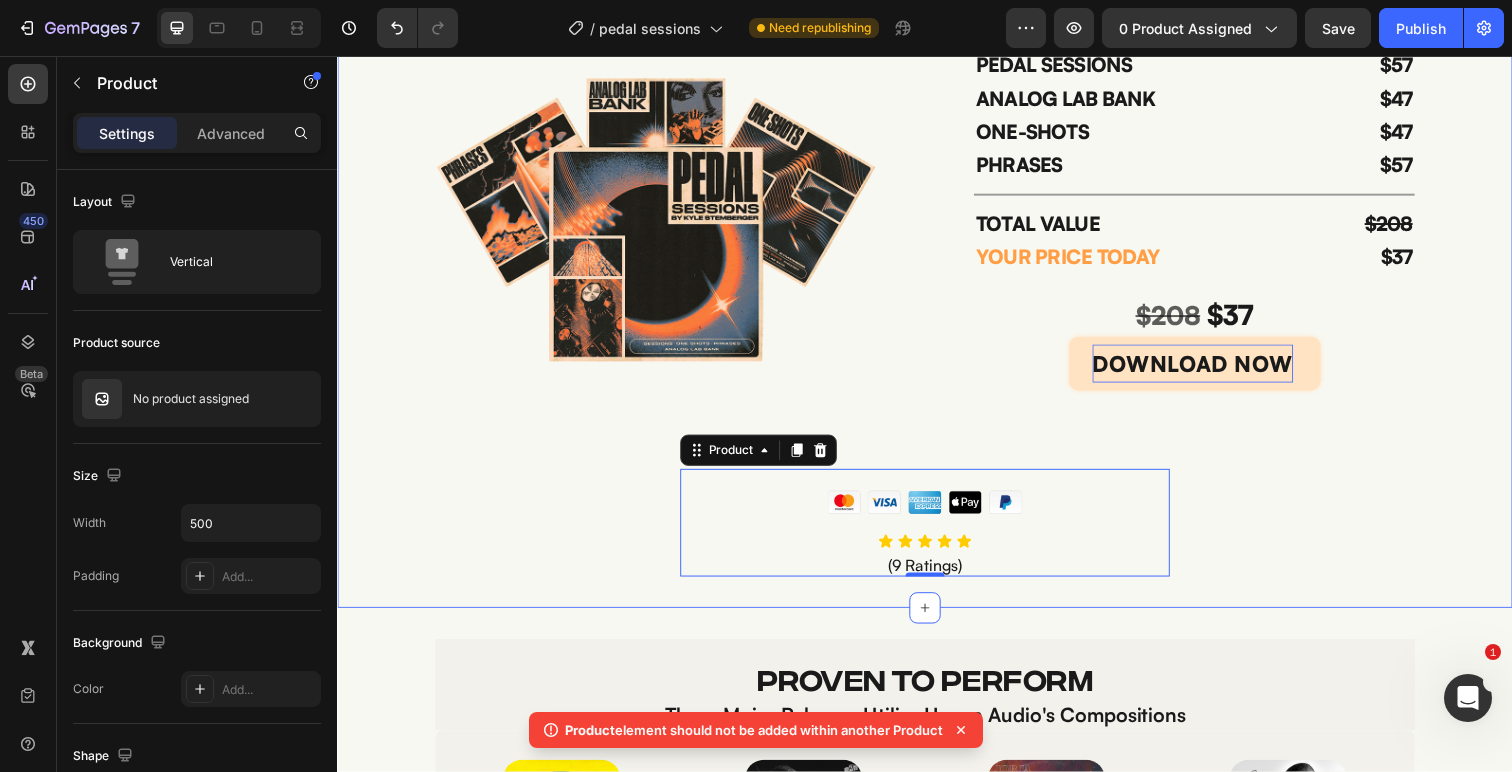 scroll, scrollTop: 4906, scrollLeft: 0, axis: vertical 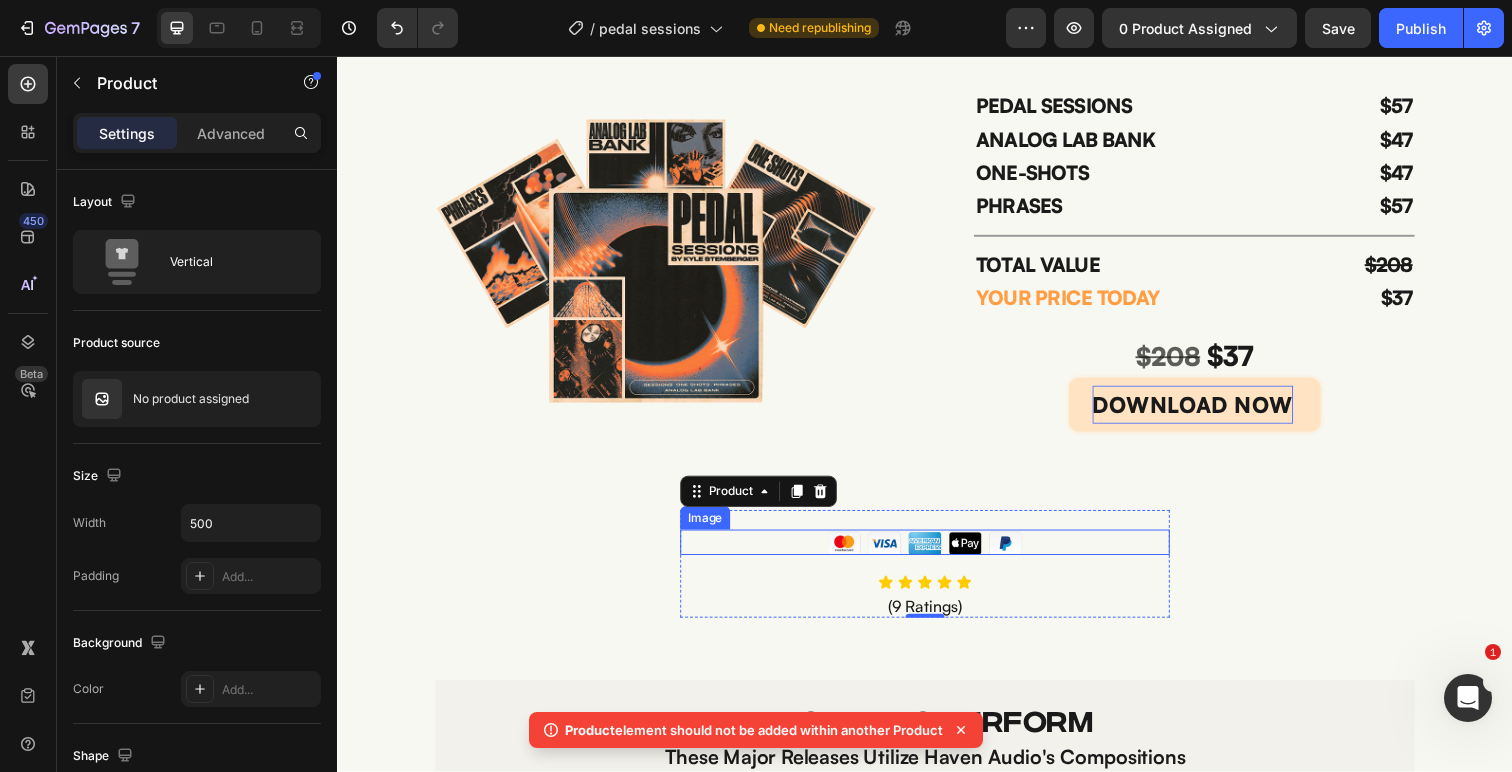 click at bounding box center [937, 553] 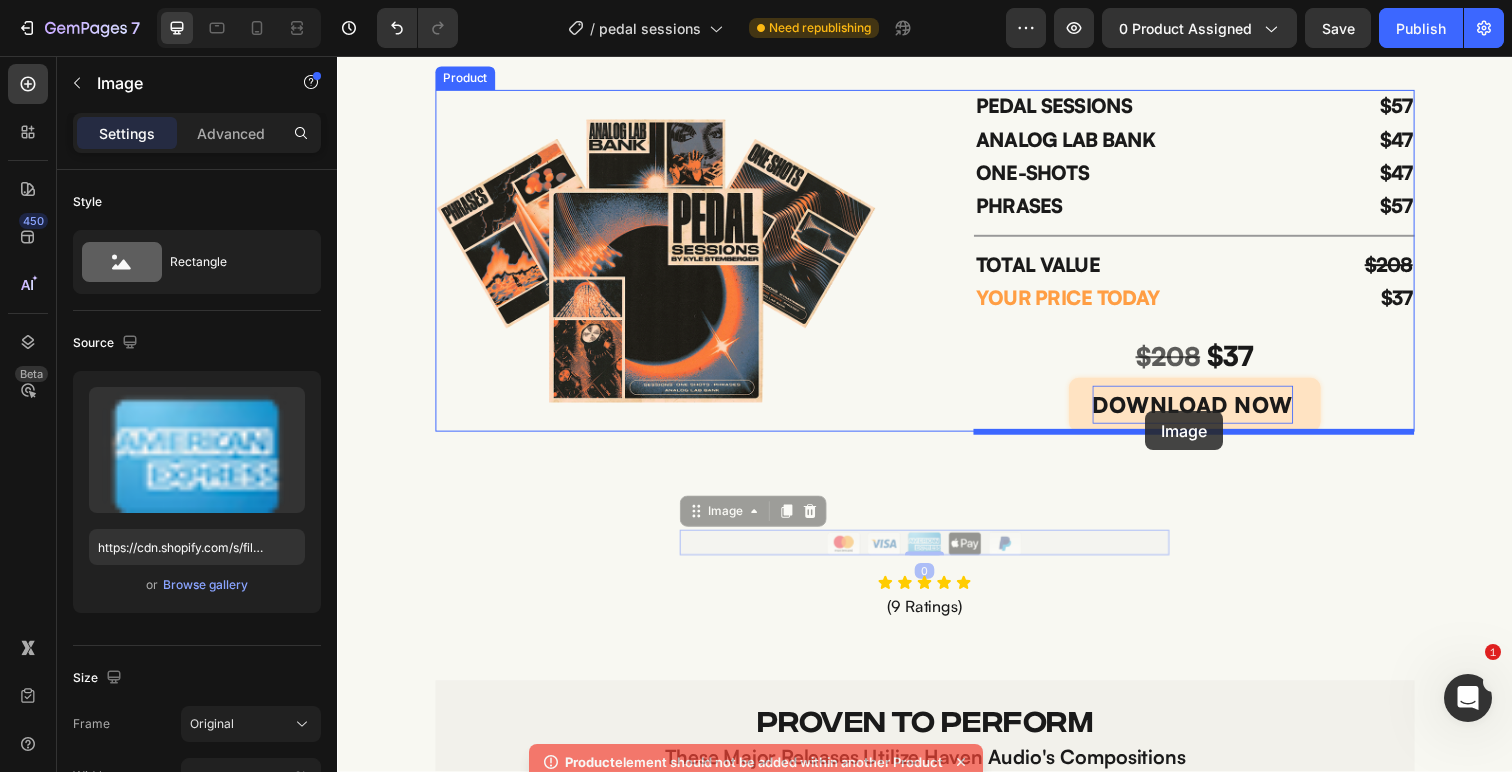 drag, startPoint x: 700, startPoint y: 524, endPoint x: 1162, endPoint y: 419, distance: 473.7816 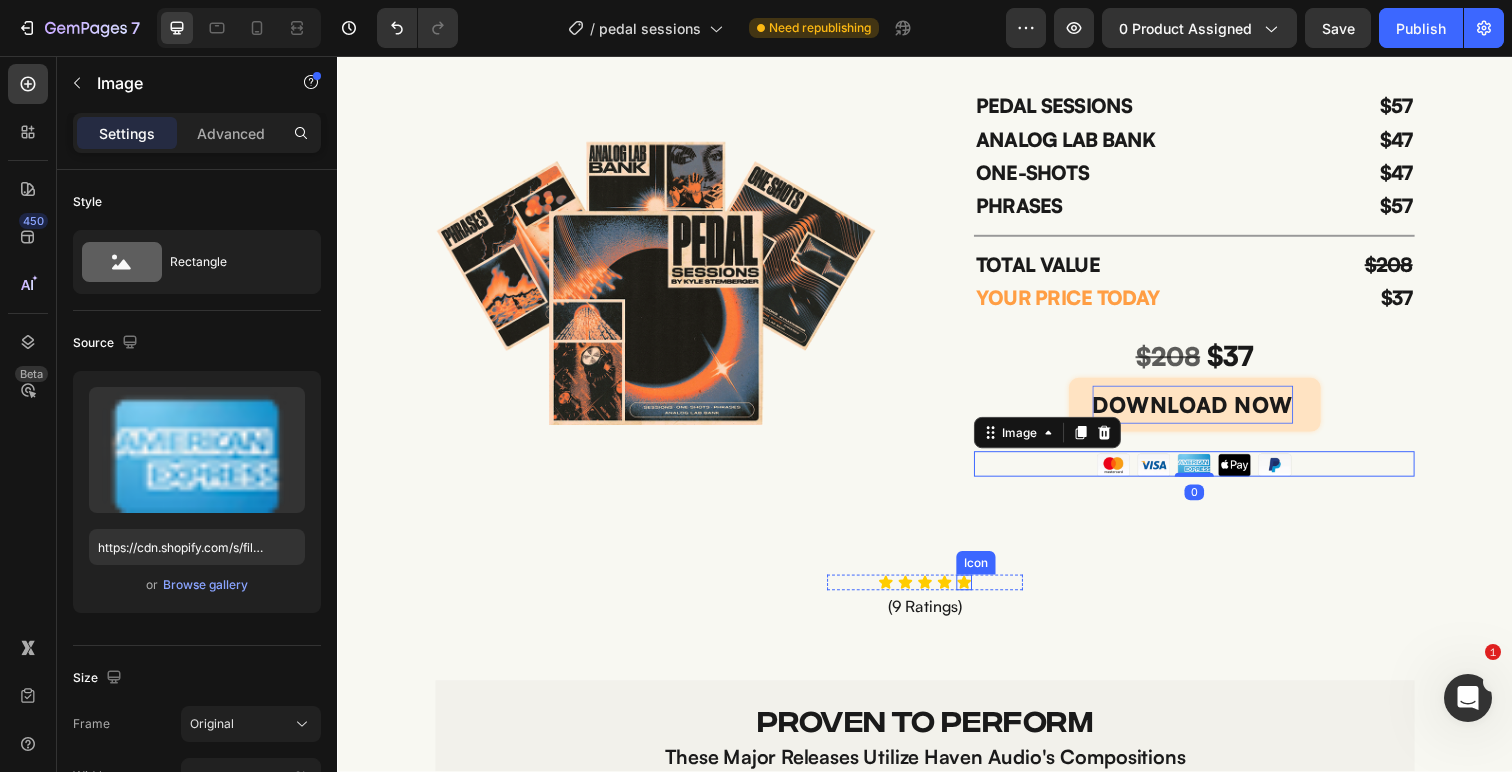 click 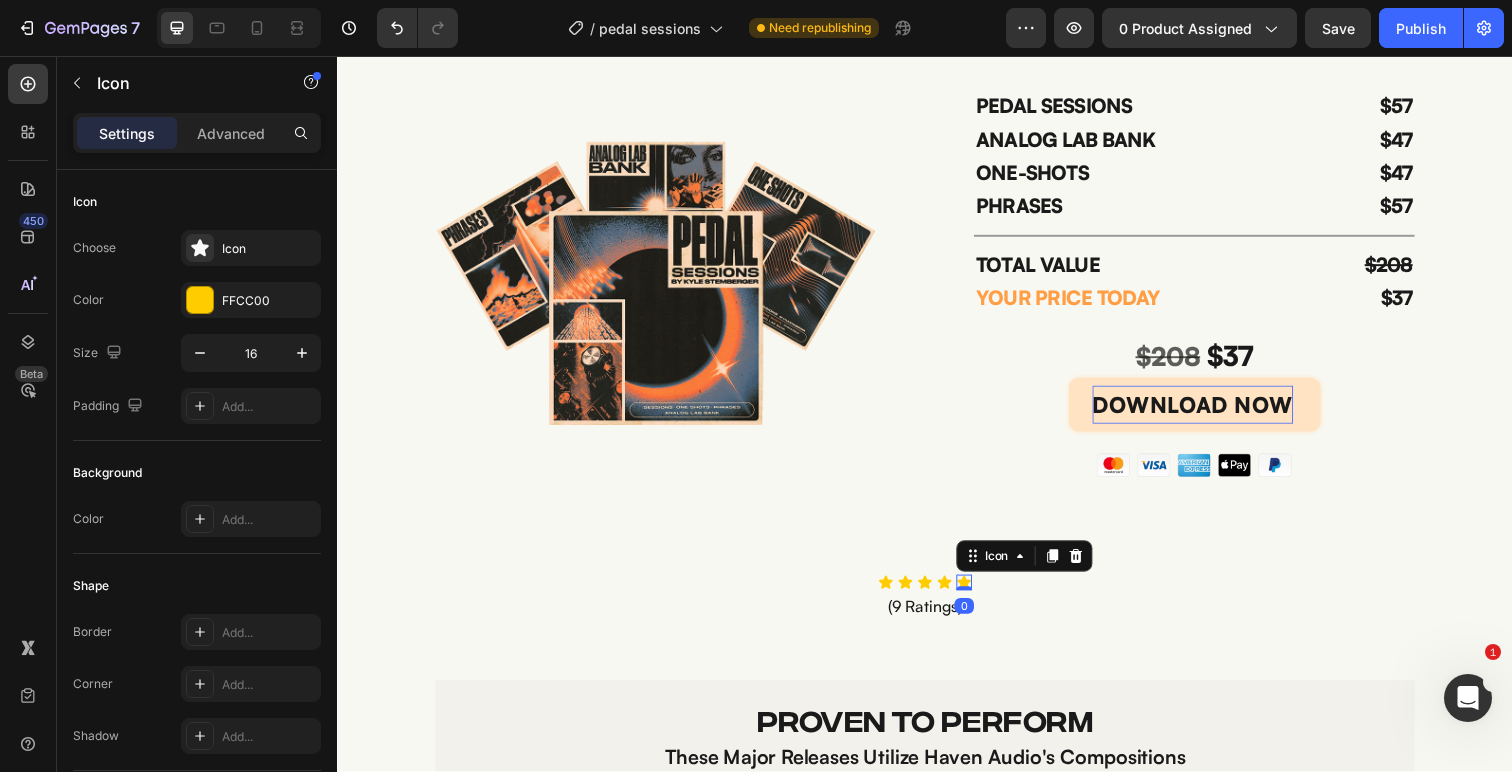 click on "Icon Icon Icon Icon Icon   0" at bounding box center [937, 594] 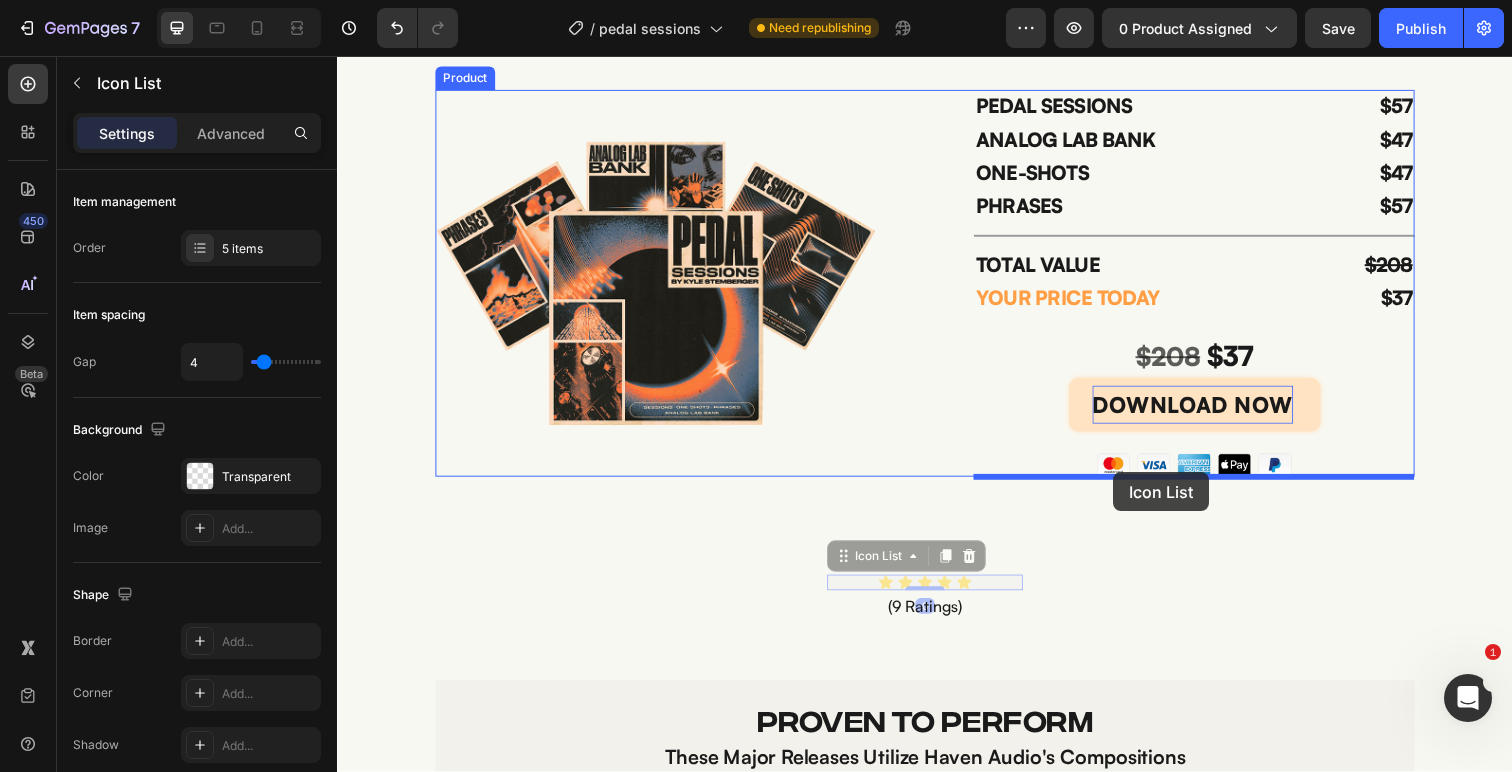 drag, startPoint x: 849, startPoint y: 571, endPoint x: 1130, endPoint y: 481, distance: 295.061 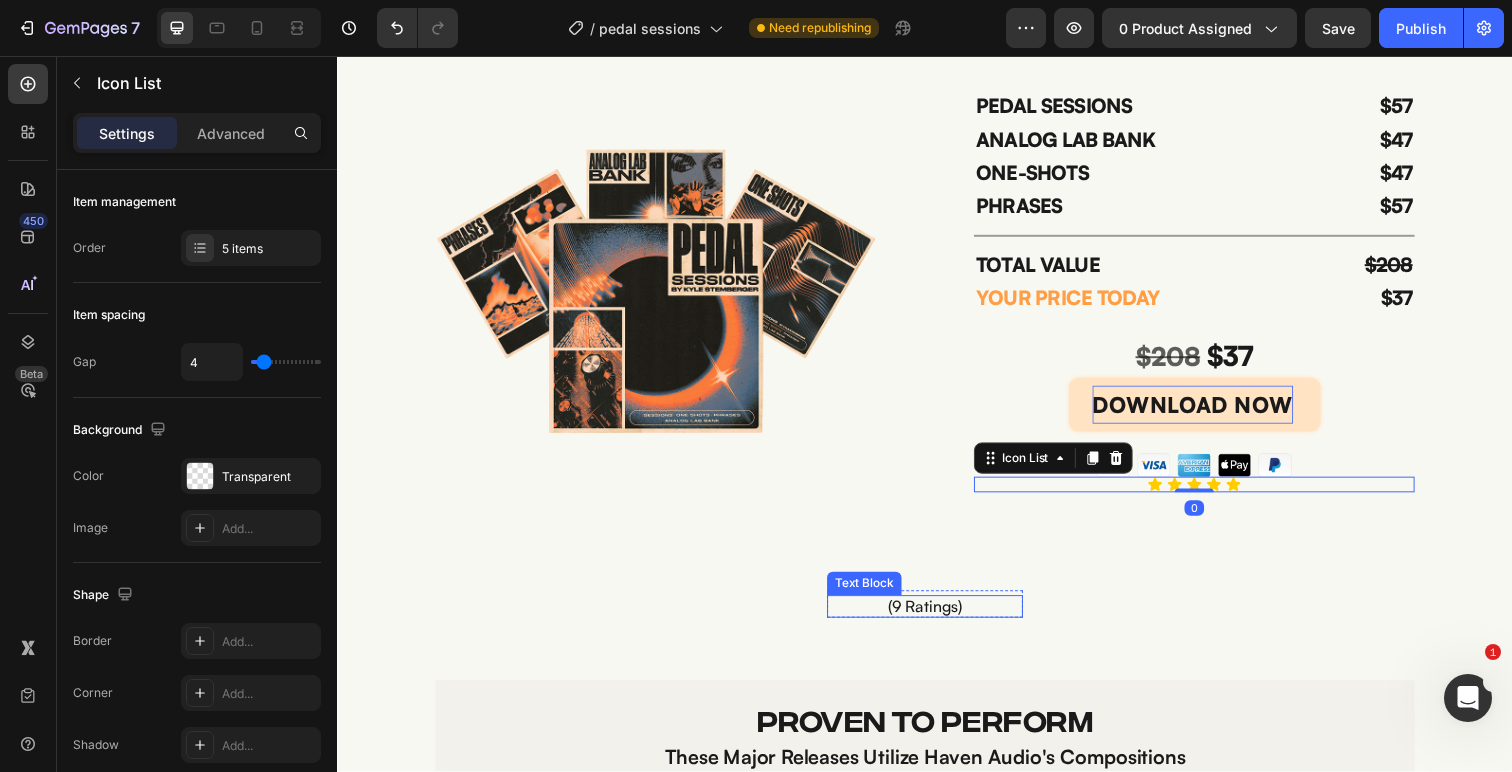 click on "(9 Ratings)" at bounding box center [937, 618] 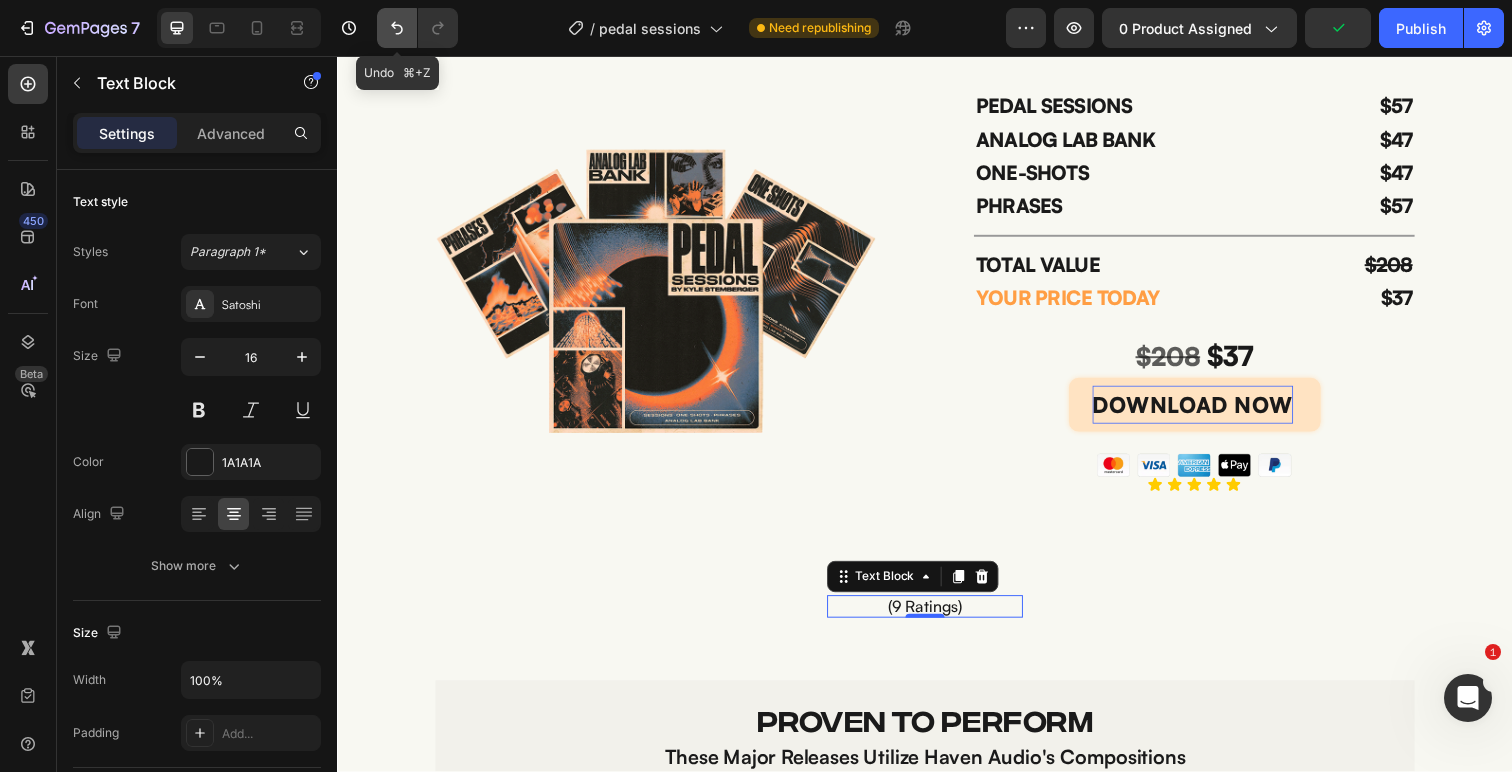 click 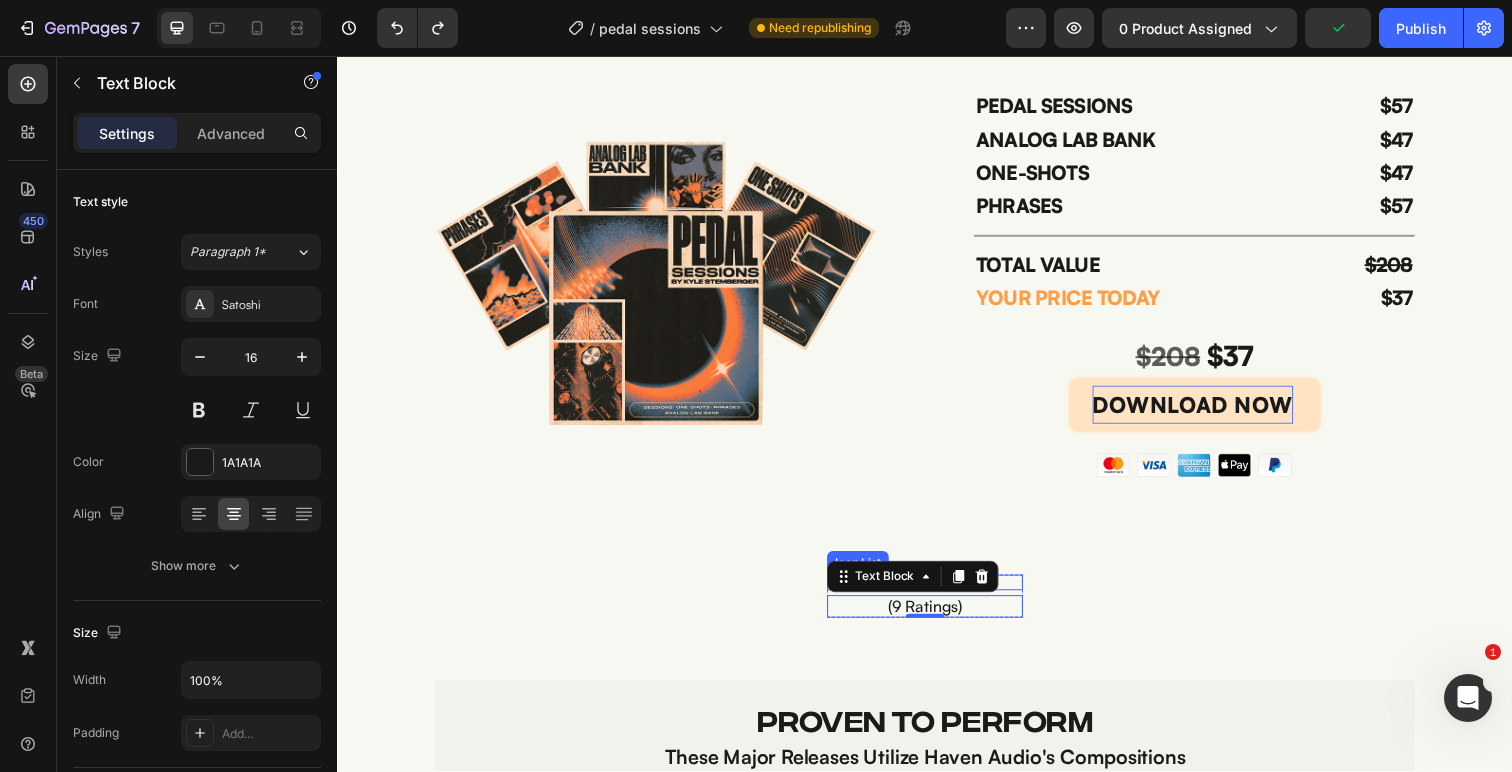 click on "Icon Icon Icon Icon Icon" at bounding box center (937, 594) 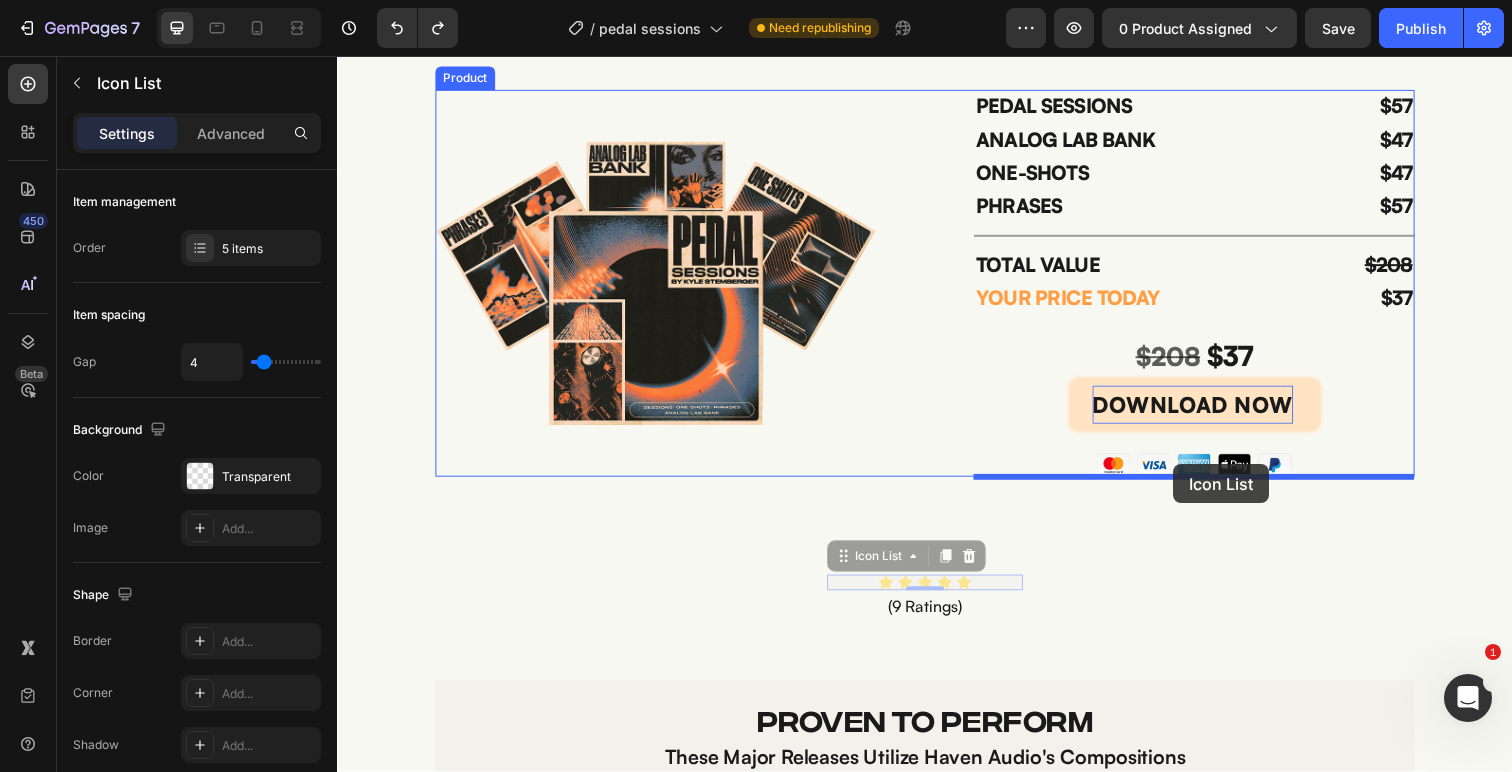drag, startPoint x: 851, startPoint y: 570, endPoint x: 1137, endPoint y: 504, distance: 293.5166 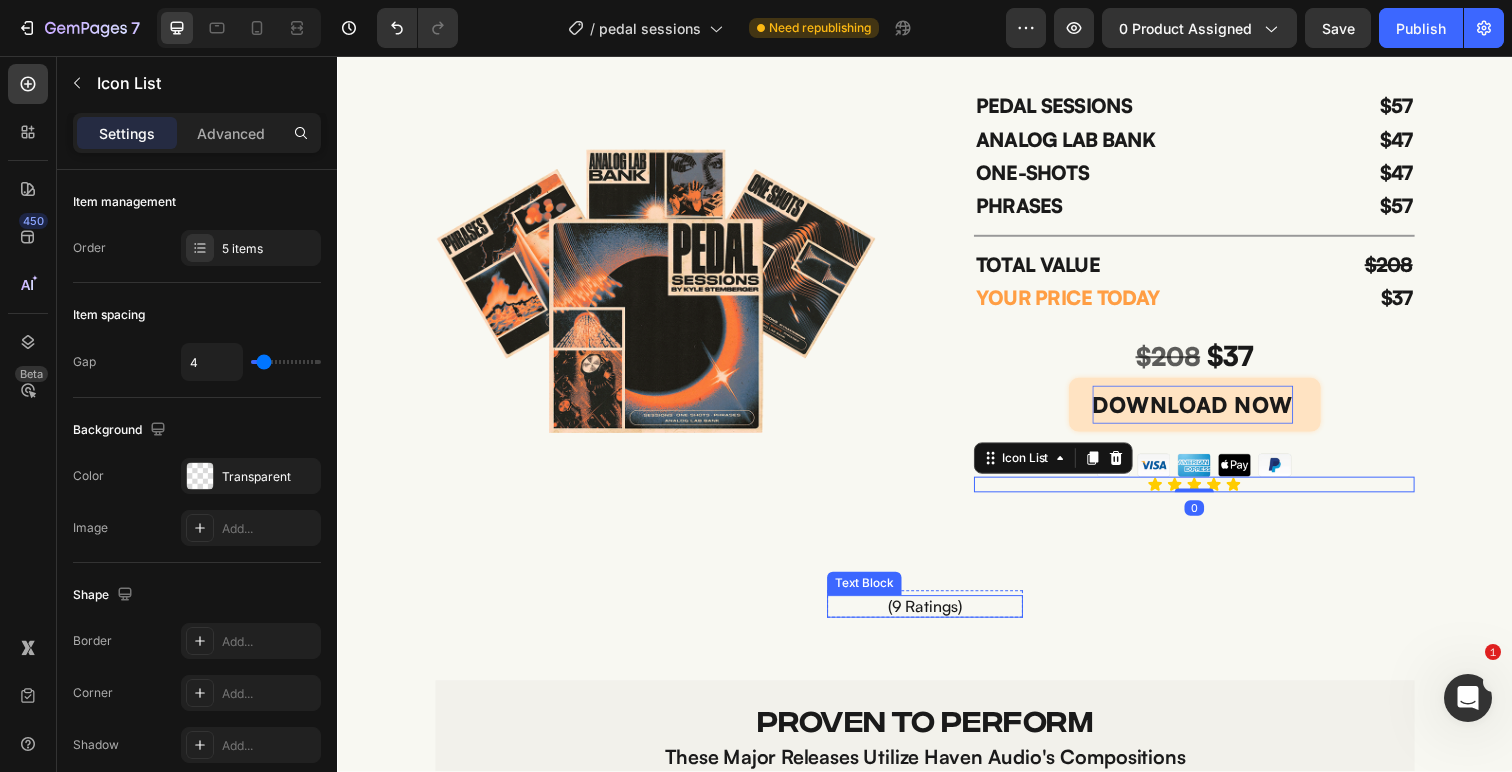 click on "(9 Ratings)" at bounding box center (937, 618) 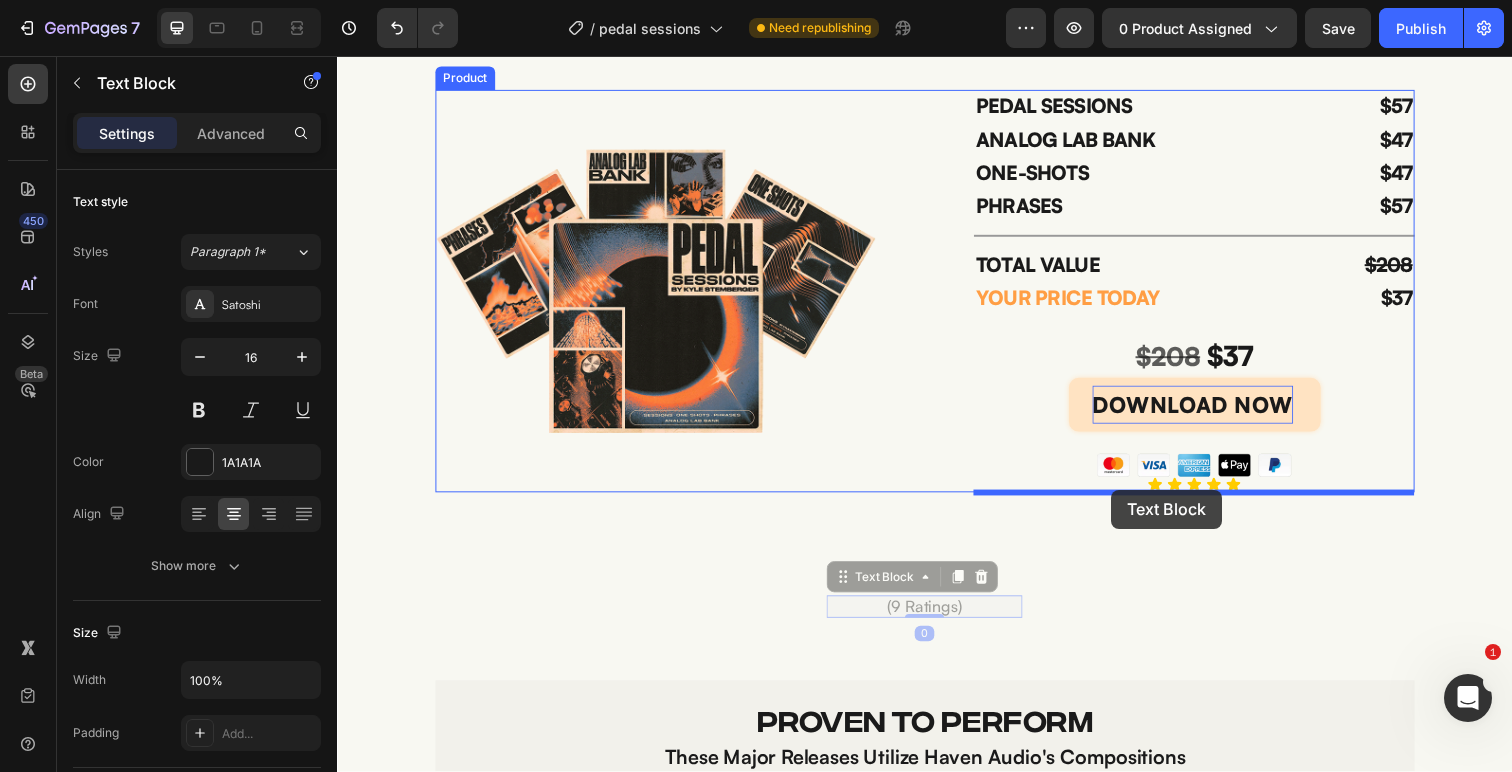 drag, startPoint x: 844, startPoint y: 590, endPoint x: 1127, endPoint y: 499, distance: 297.27094 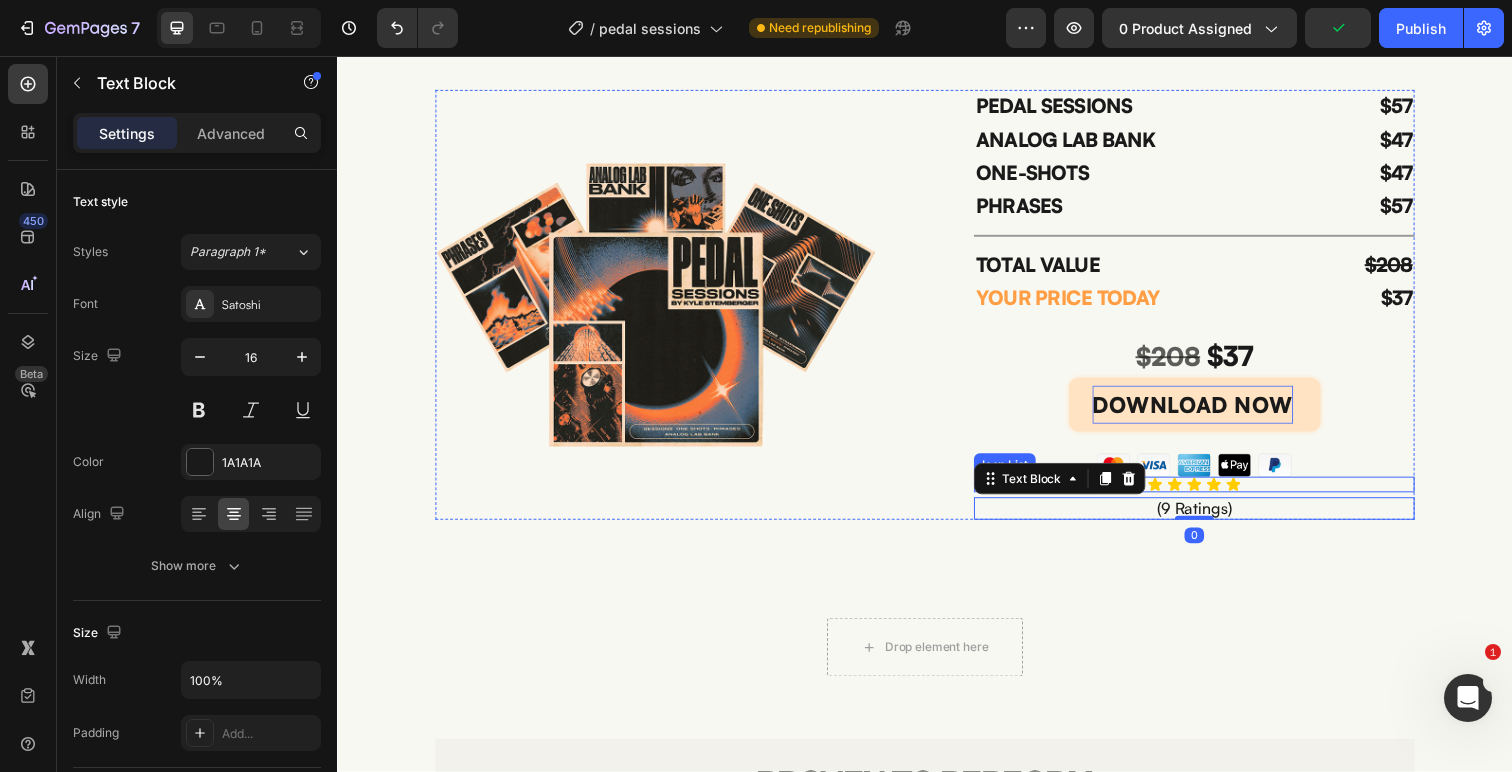 click on "Icon Icon Icon Icon Icon" at bounding box center [1212, 494] 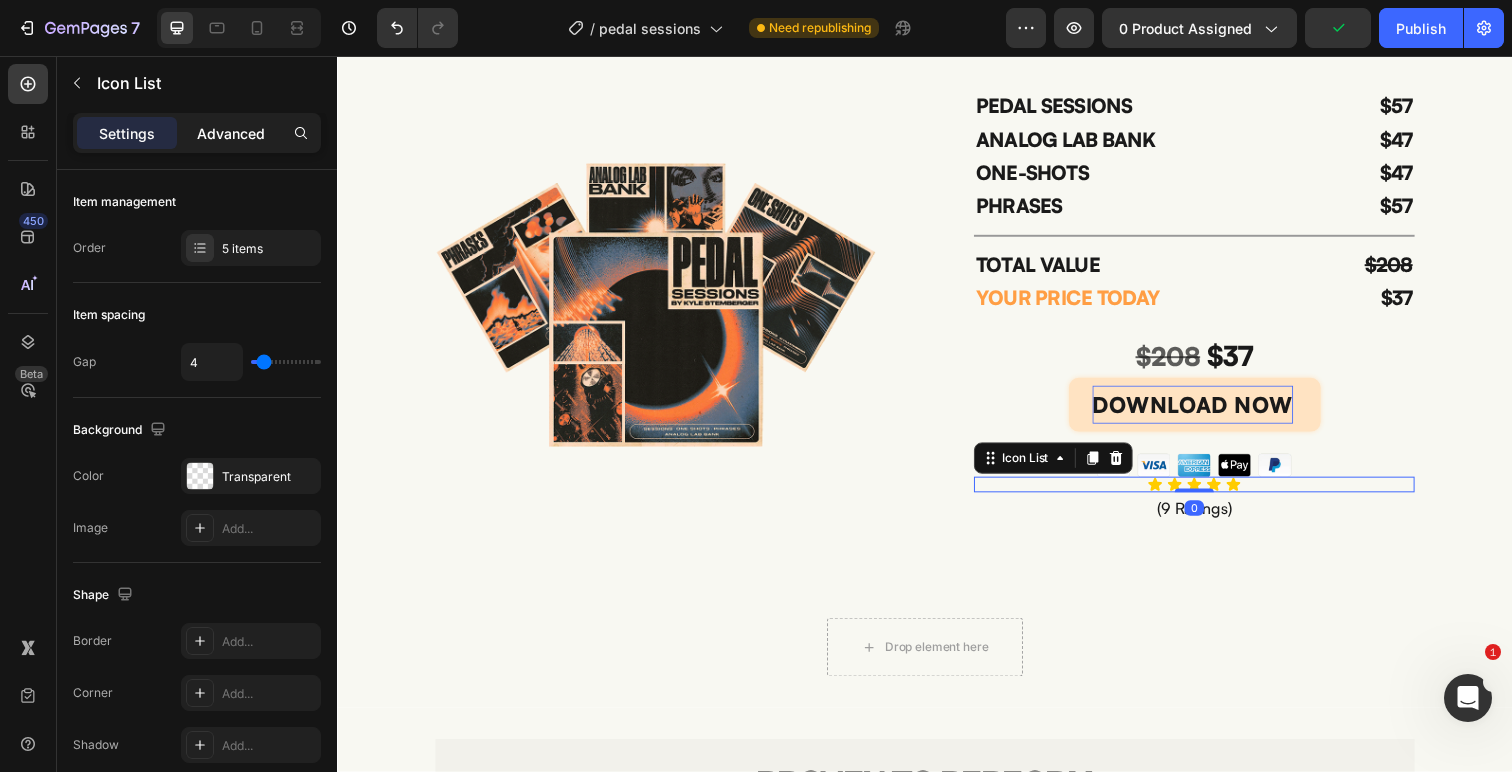 click on "Advanced" at bounding box center [231, 133] 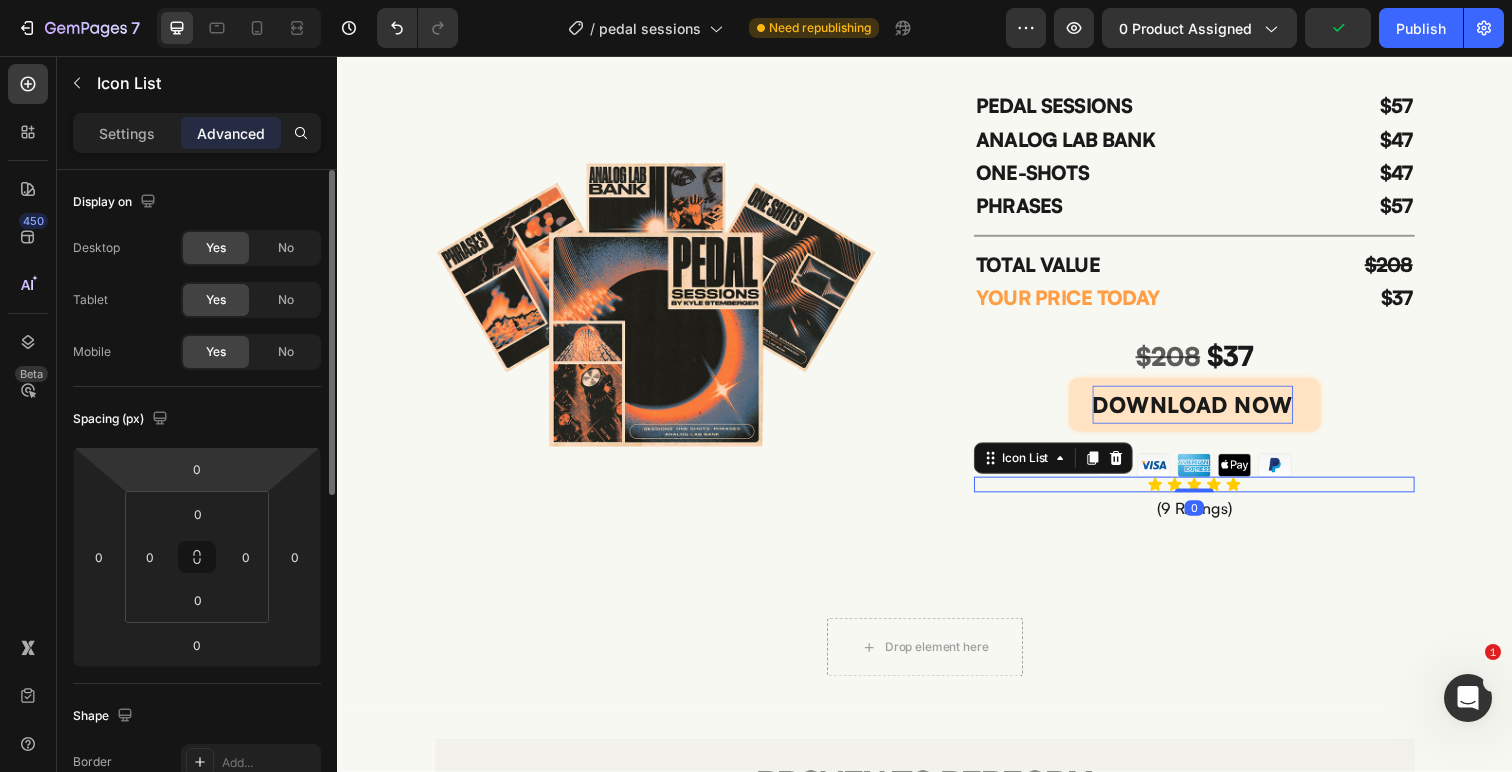 click on "7  Version history  /  pedal sessions Need republishing Preview 0 product assigned  Publish  450 Beta LINE Sections(2) Elements(7) Icon & Line
Line
Icon
Icon List Product
Product List
Related Products Conversion booster
Stock Counter
Stock Counter Icon List Settings Advanced Display on Desktop Yes No Tablet Yes No Mobile Yes No Spacing (px) 0 0 0 0 0 0 0 0 Shape Border Add... Corner Add... Shadow 100%" at bounding box center (756, 0) 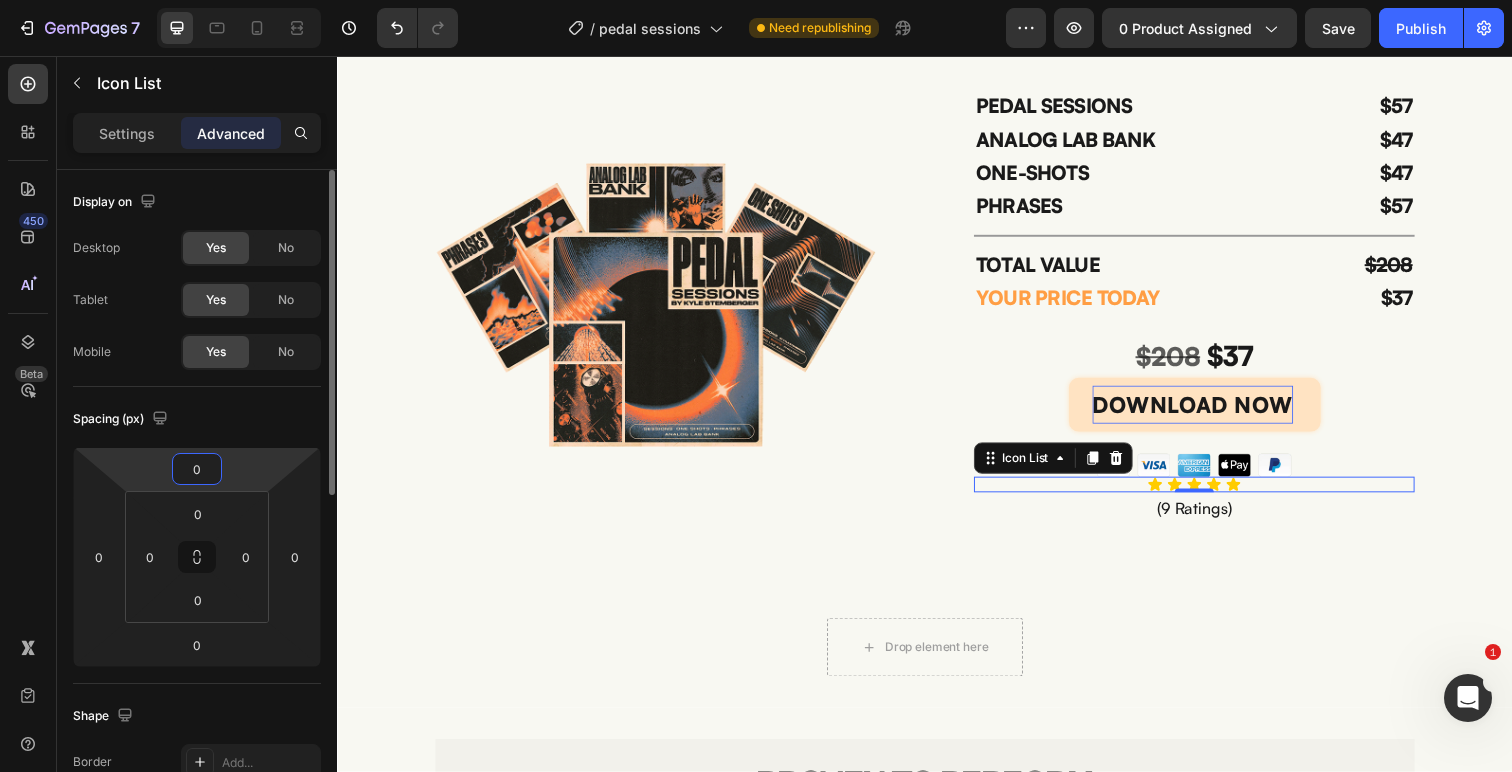 click on "0" at bounding box center [197, 469] 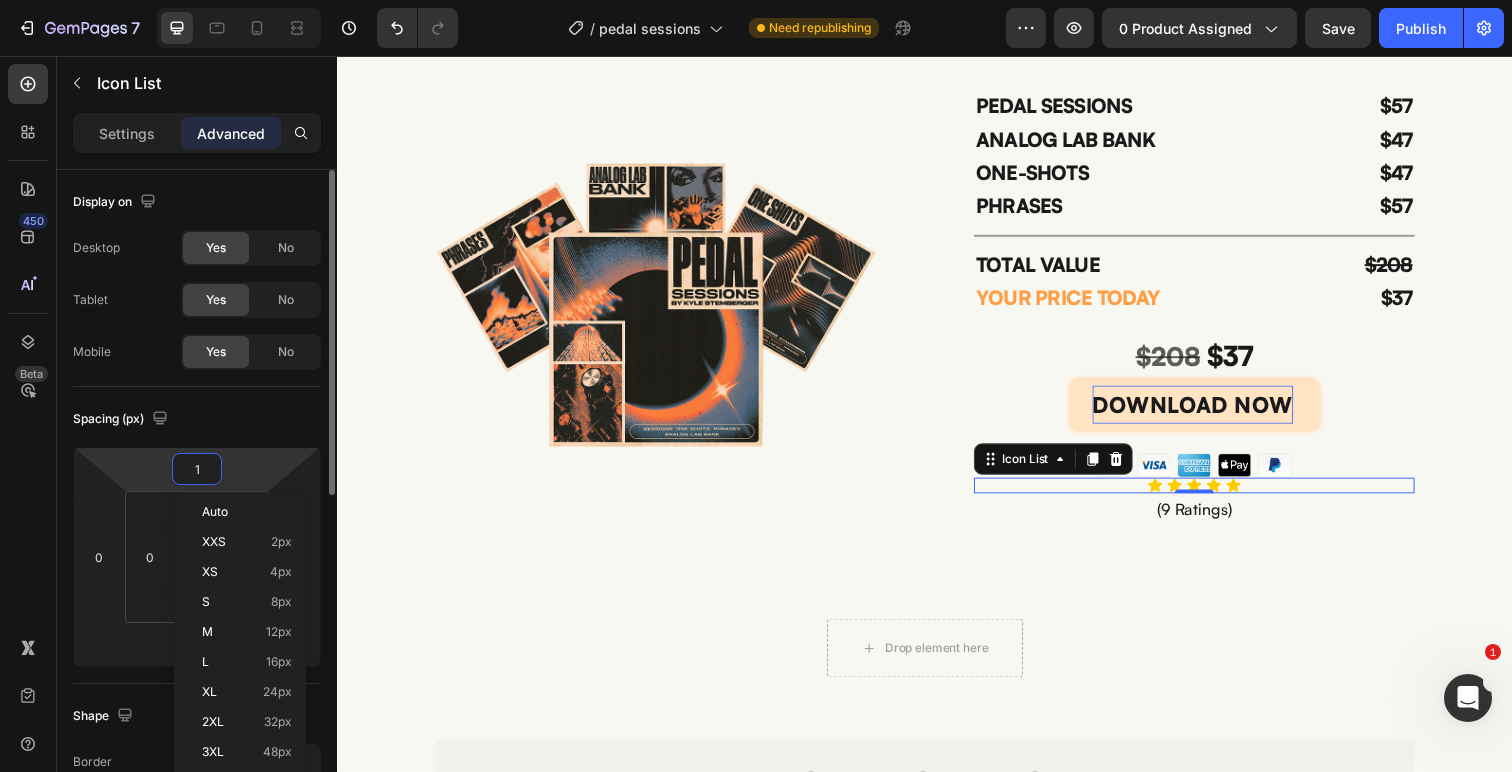 type on "10" 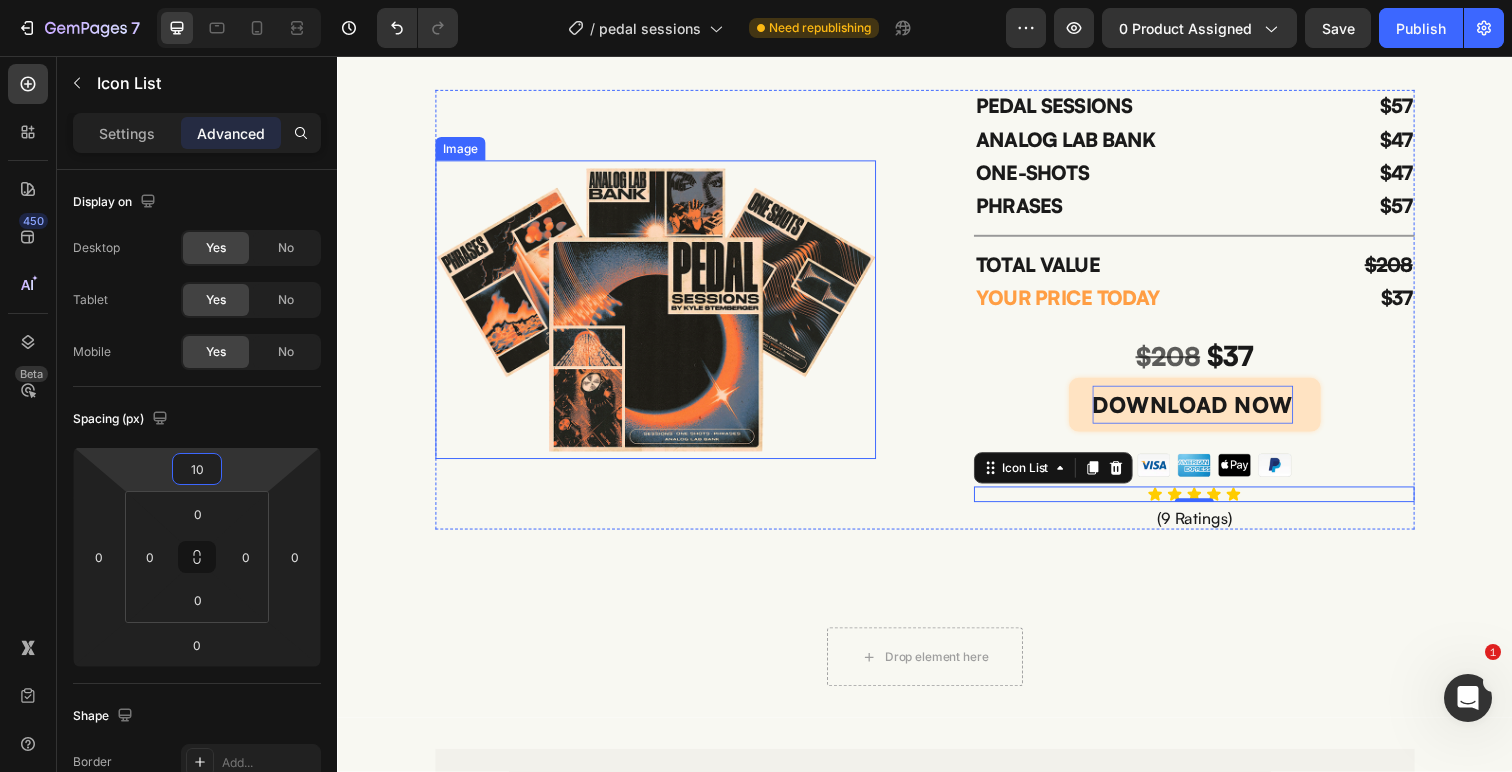click at bounding box center [662, 315] 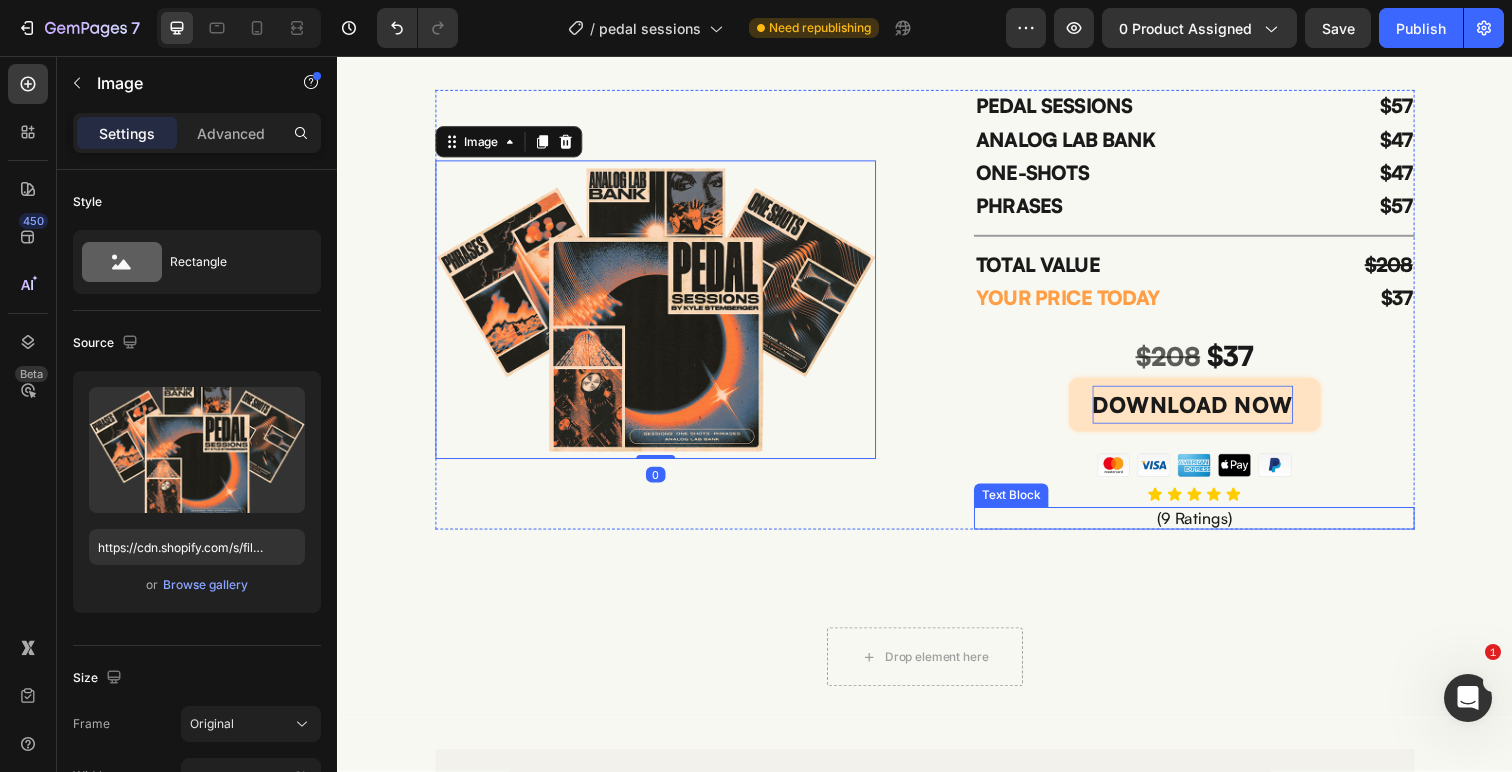 click on "(9 Ratings)" at bounding box center [1212, 528] 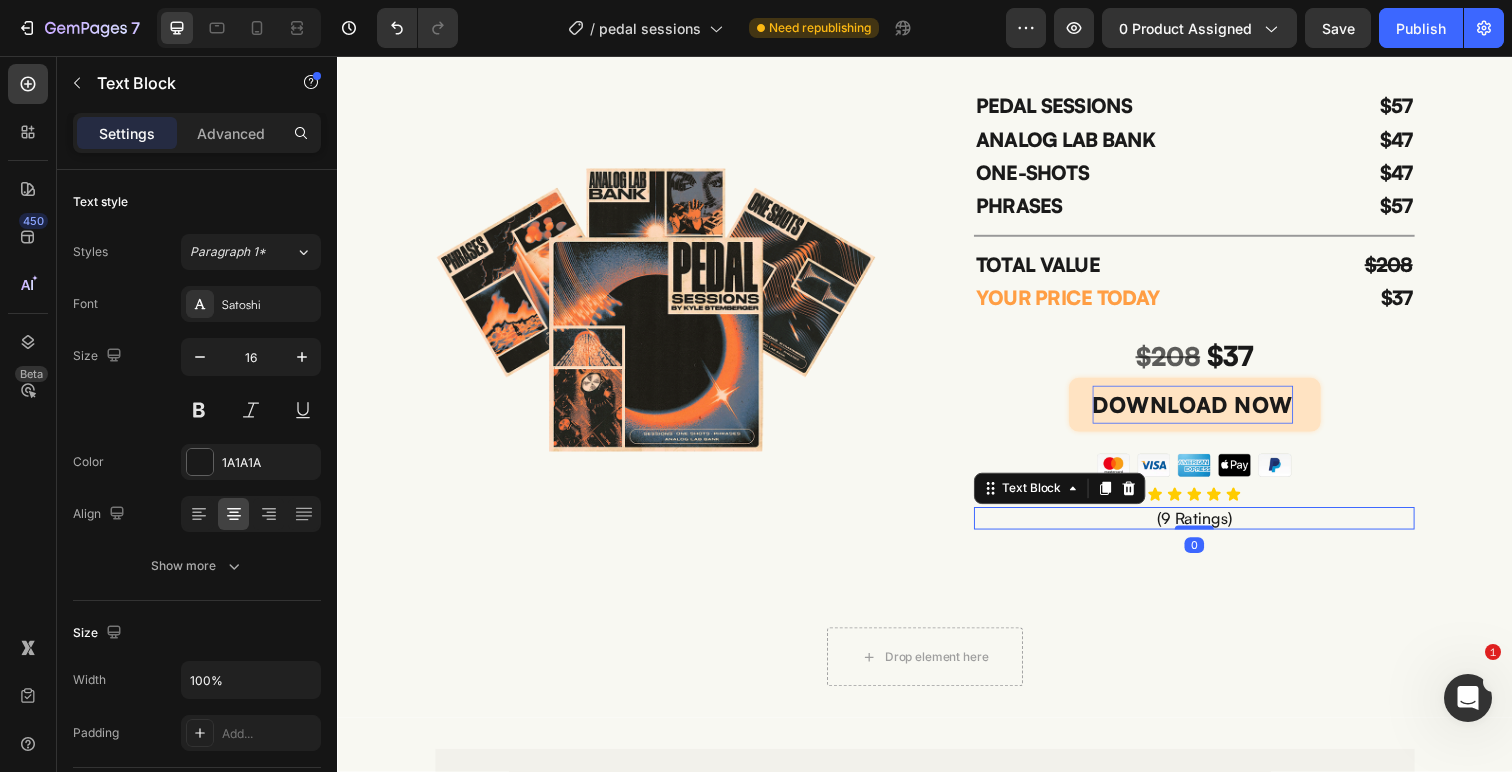 click on "(9 Ratings)" at bounding box center (1212, 528) 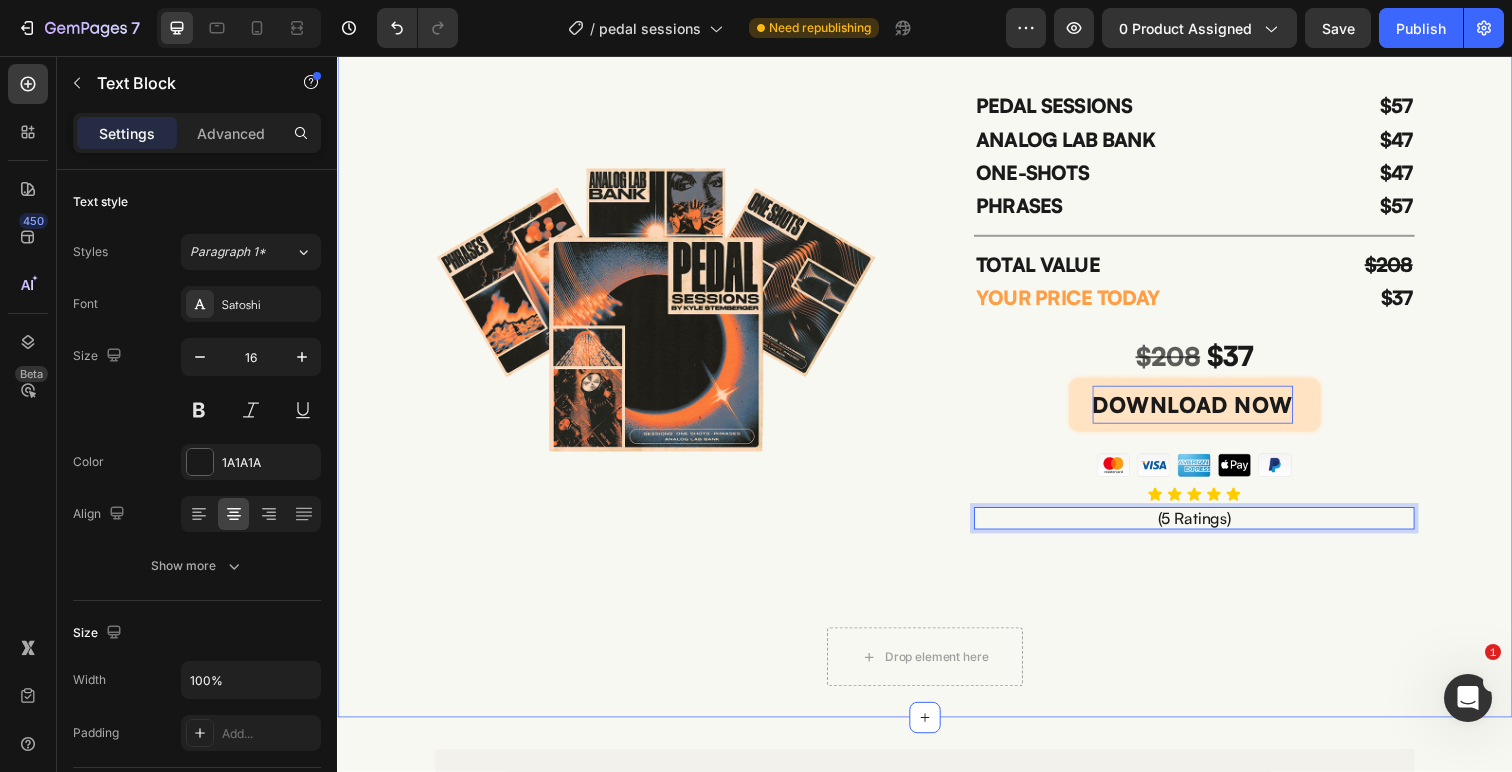 click on "Image PEDAL SESSIONS Text Block ANALOG LAB BANK Text Block ONE-SHOTS Text Block PHRASES Text Block $57 Text Block $47 Text Block $47 Text Block $57 Text Block Row                Title Line TOTAL VALUE Text Block YOUR PRICE TODAY Text Block $208 Text Block $37 Text Block Row $208   $37 Text Block DOWNLOAD NOW Add to Cart Image Icon Icon Icon Icon Icon Icon List (5 Ratings) Text Block   0 Product
Drop element here Row Product" at bounding box center (937, 375) 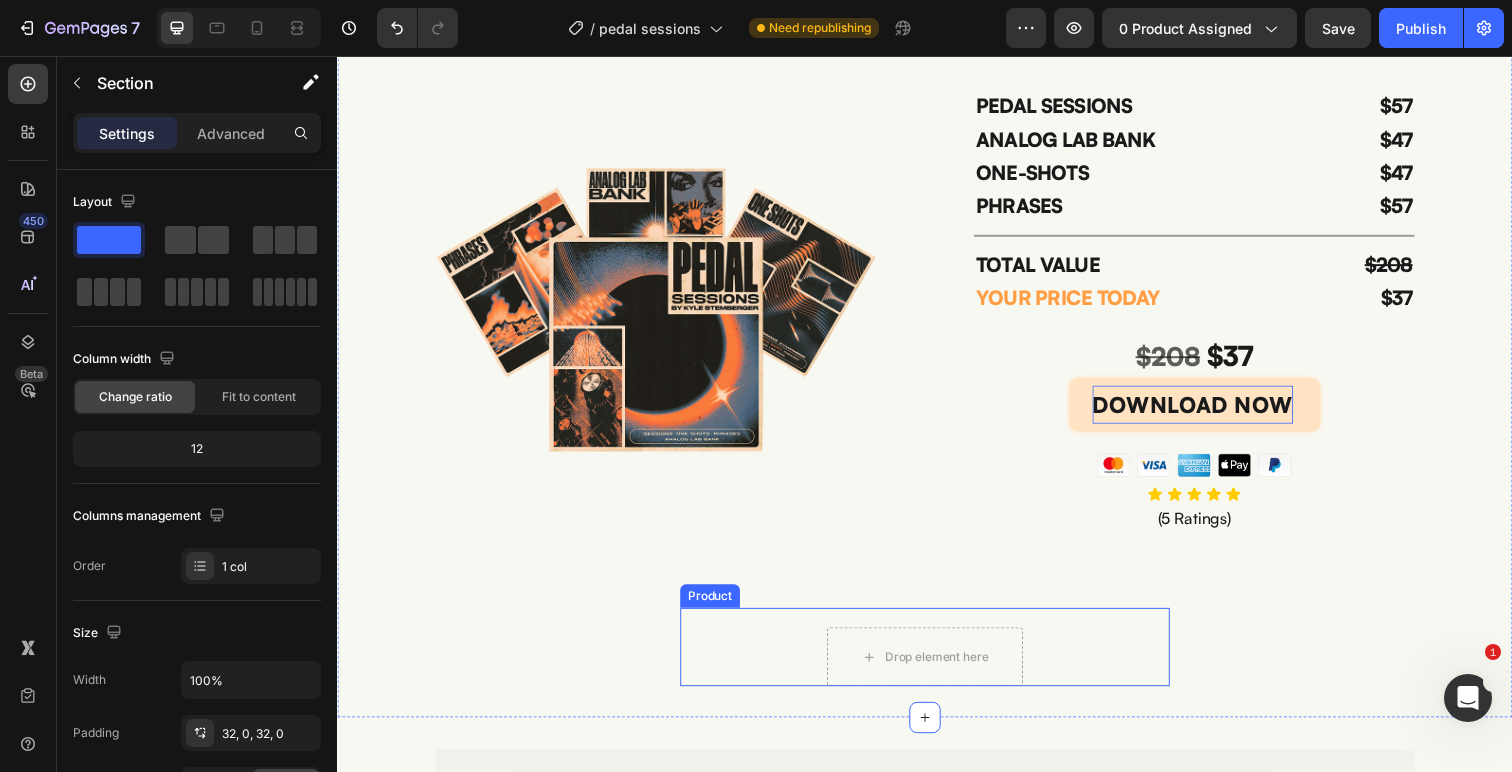 click on "Drop element here Row" at bounding box center [937, 660] 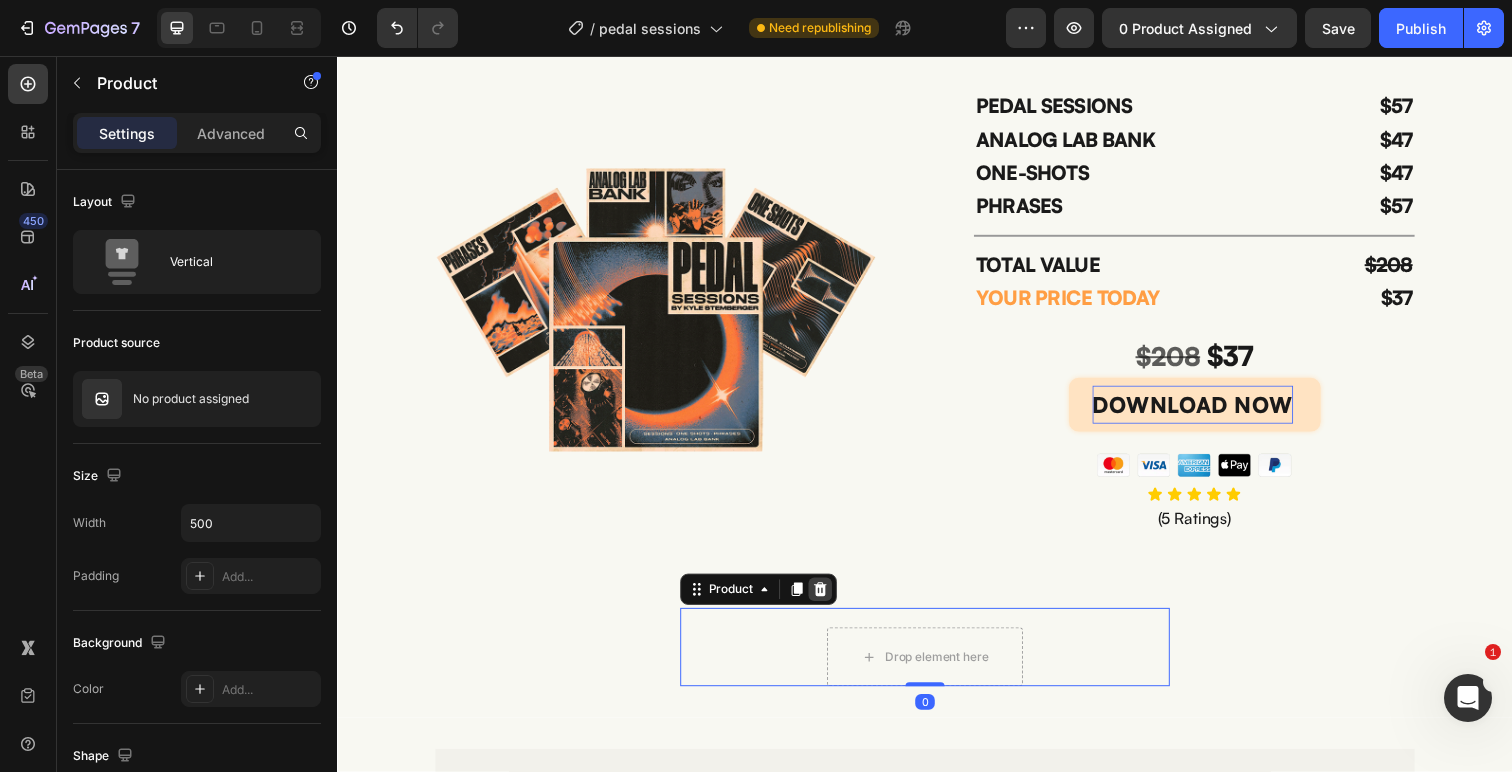 click at bounding box center (830, 601) 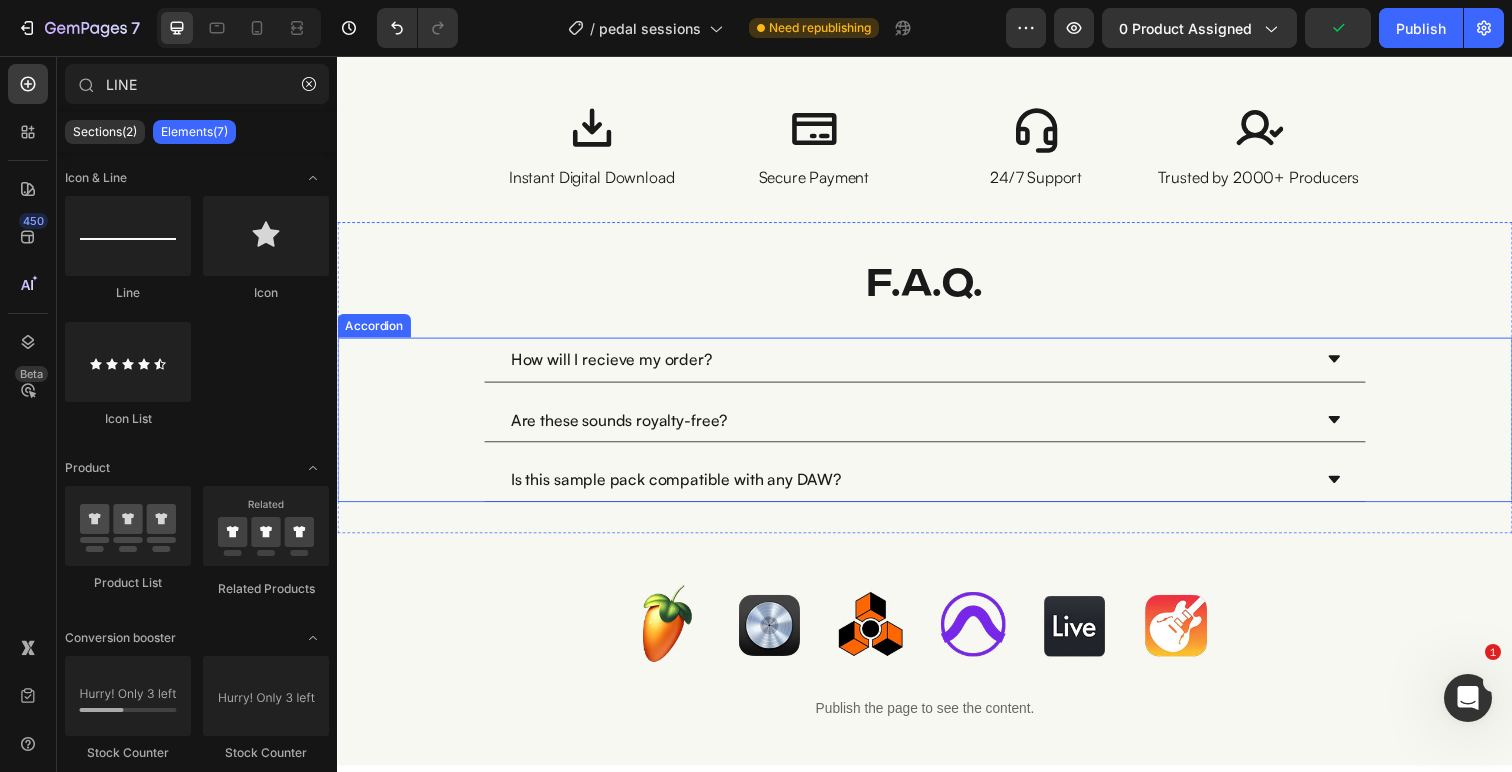 scroll, scrollTop: 6023, scrollLeft: 0, axis: vertical 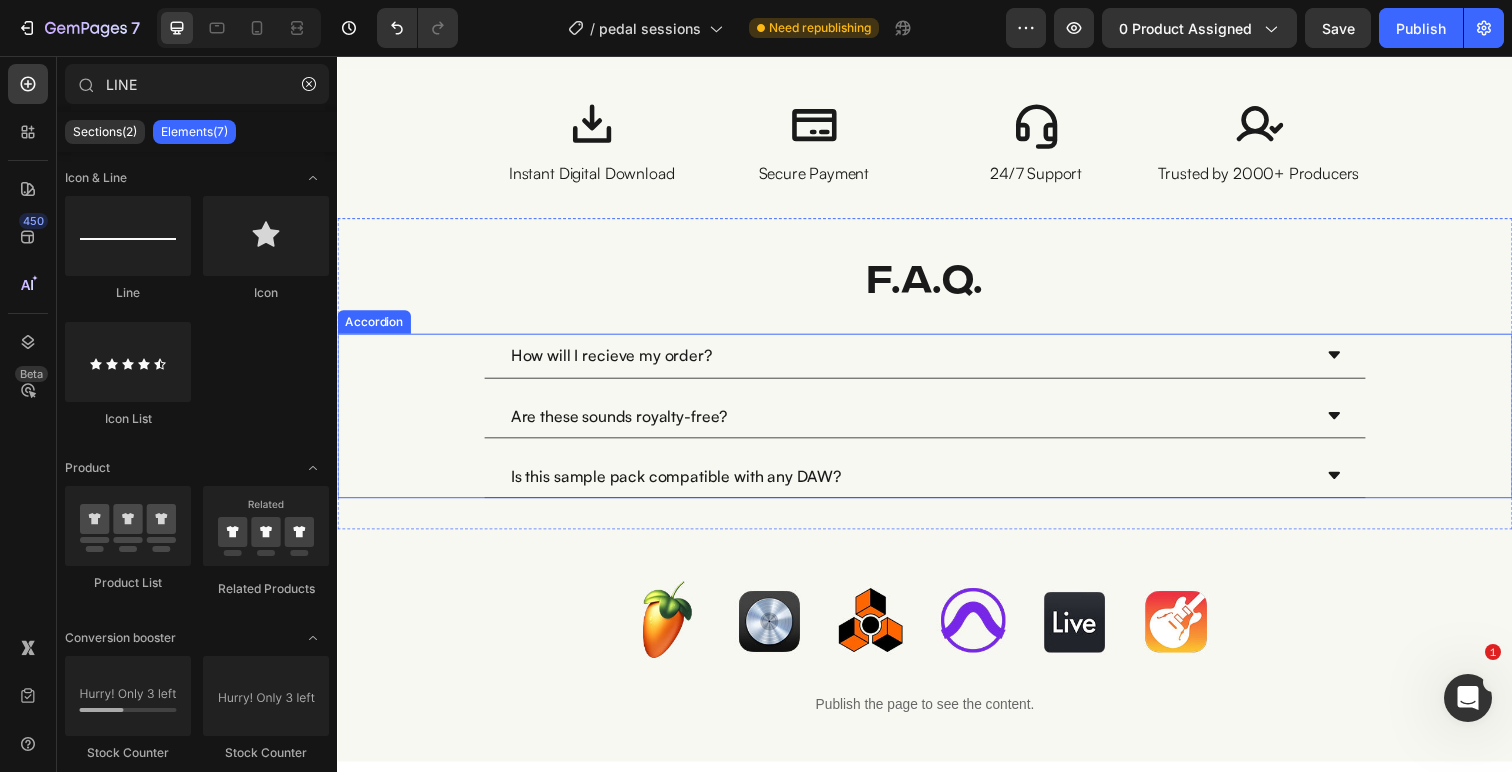 click on "Are these sounds royalty-free?" at bounding box center [625, 424] 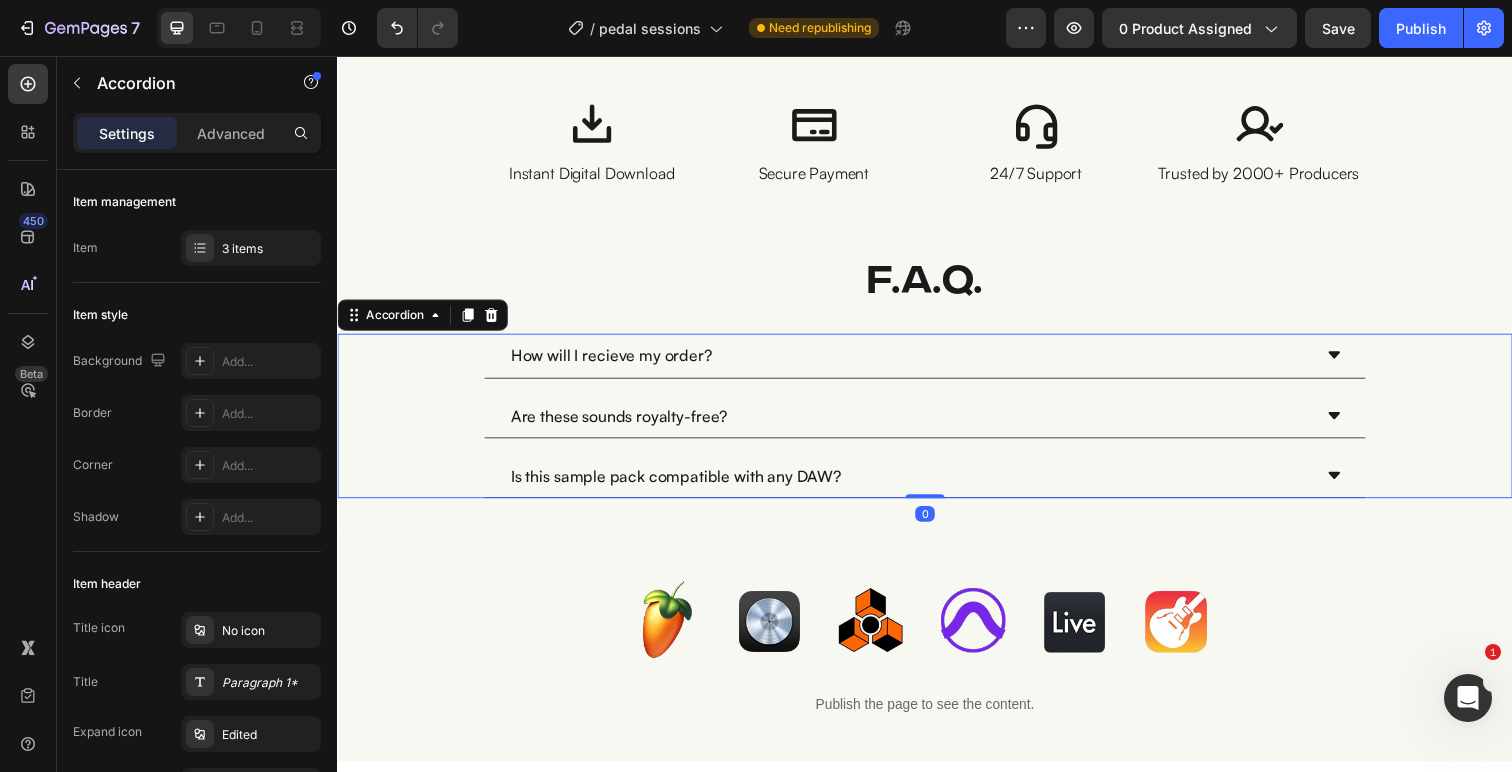click 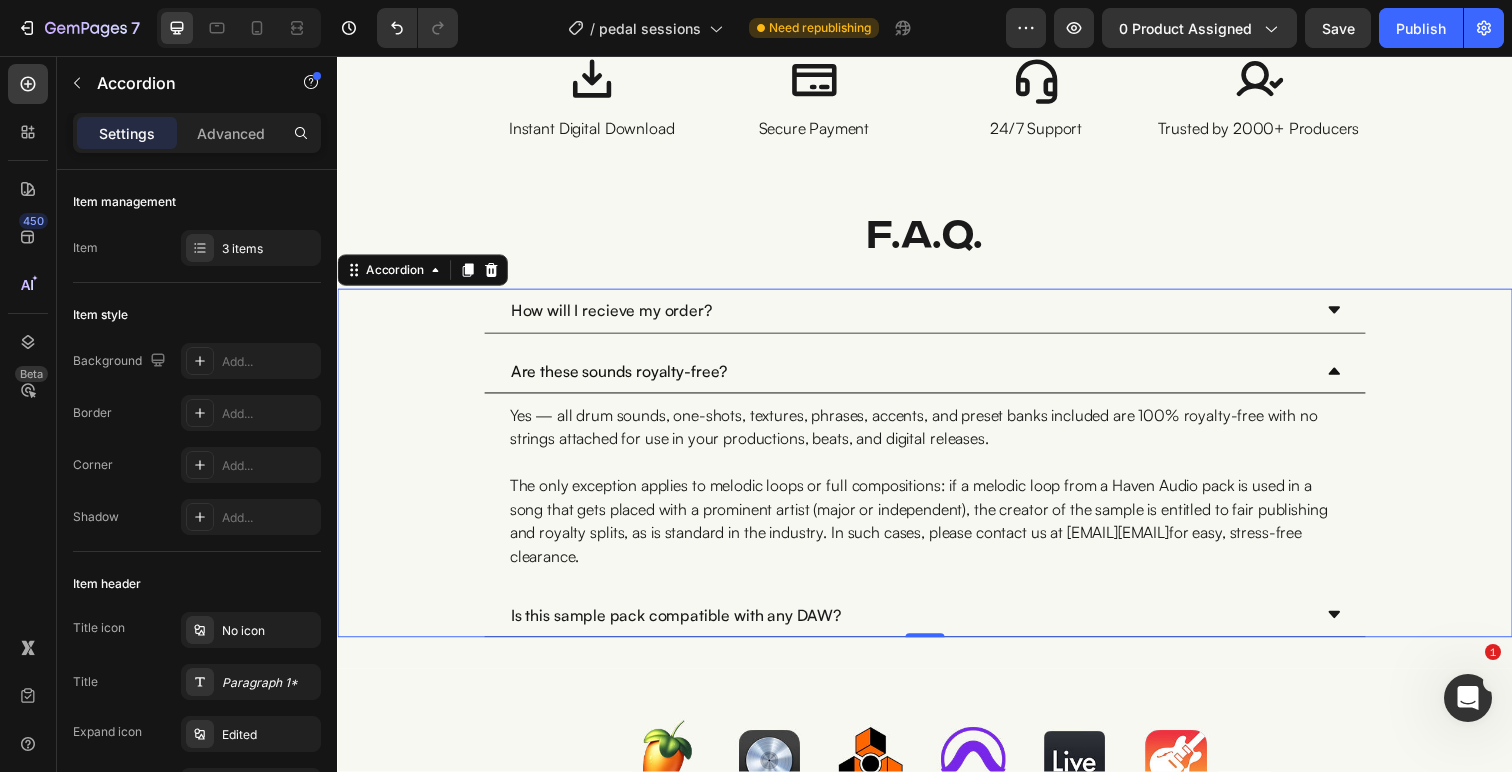 scroll, scrollTop: 6195, scrollLeft: 0, axis: vertical 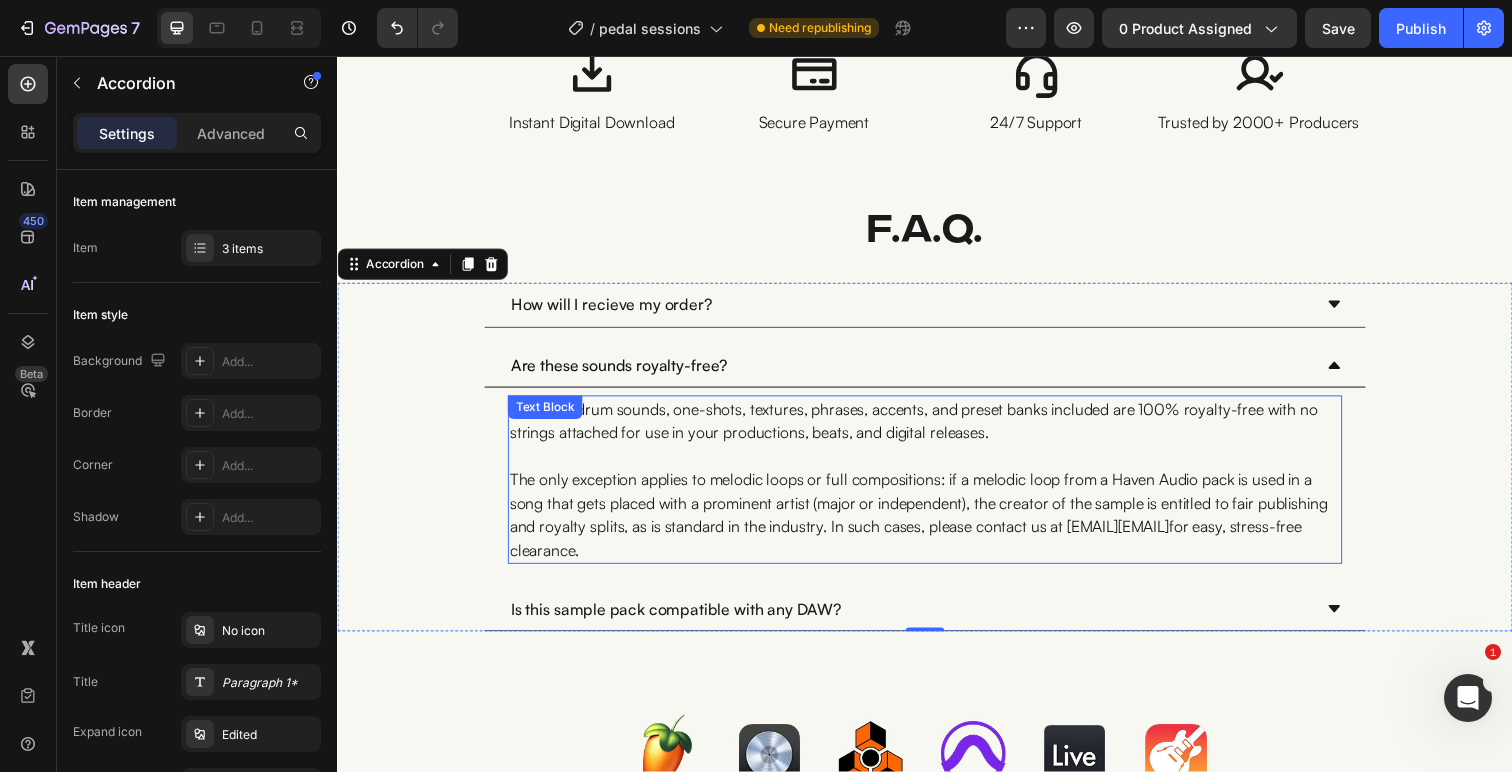 click on "The only exception applies to melodic loops or full compositions: if a melodic loop from a Haven Audio pack is used in a song that gets placed with a prominent artist (major or independent), the creator of the sample is entitled to fair publishing and royalty splits, as is standard in the industry. In such cases, please contact us at  support@havenaud.io  for easy, stress-free clearance." at bounding box center [937, 525] 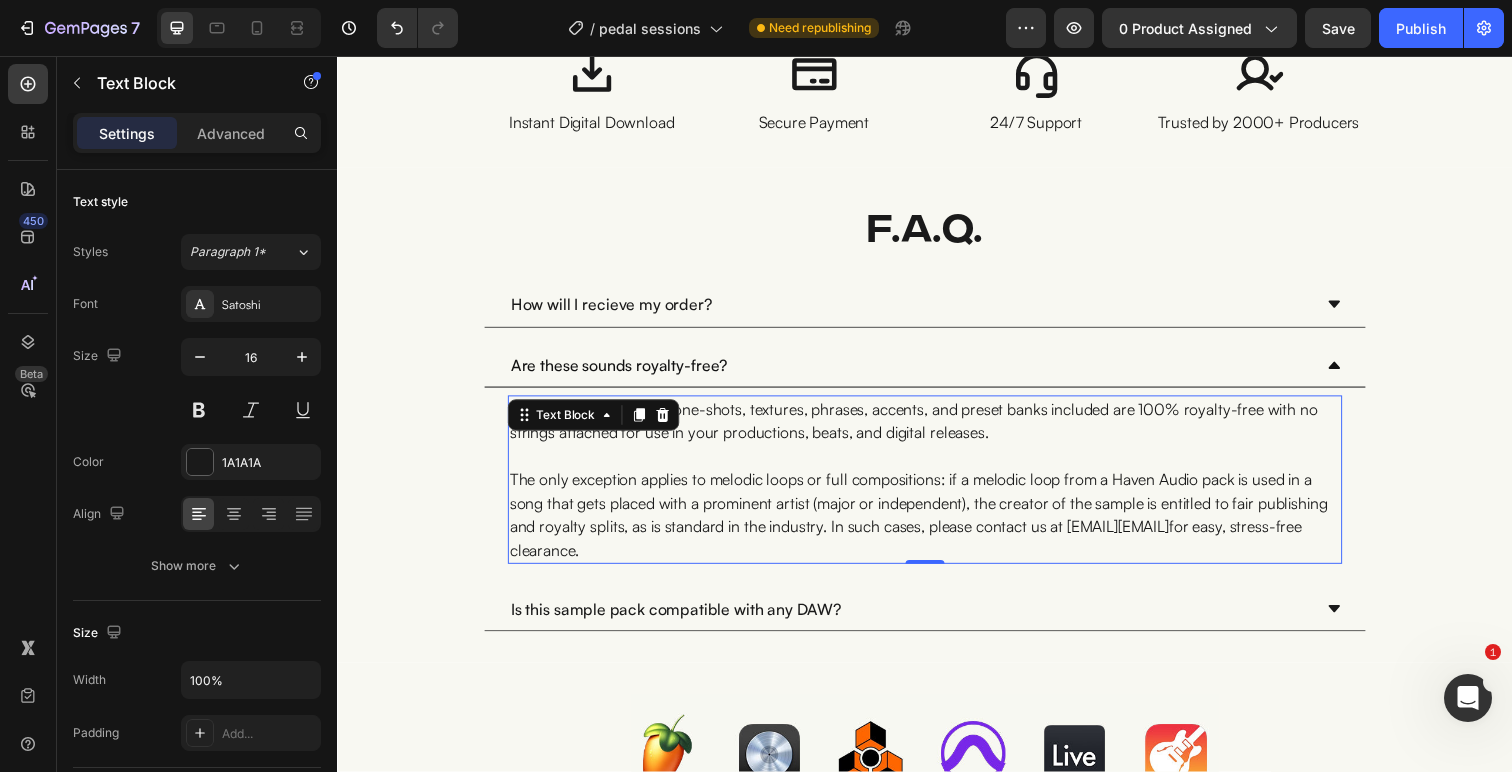 click on "The only exception applies to melodic loops or full compositions: if a melodic loop from a Haven Audio pack is used in a song that gets placed with a prominent artist (major or independent), the creator of the sample is entitled to fair publishing and royalty splits, as is standard in the industry. In such cases, please contact us at  support@havenaud.io  for easy, stress-free clearance." at bounding box center (937, 525) 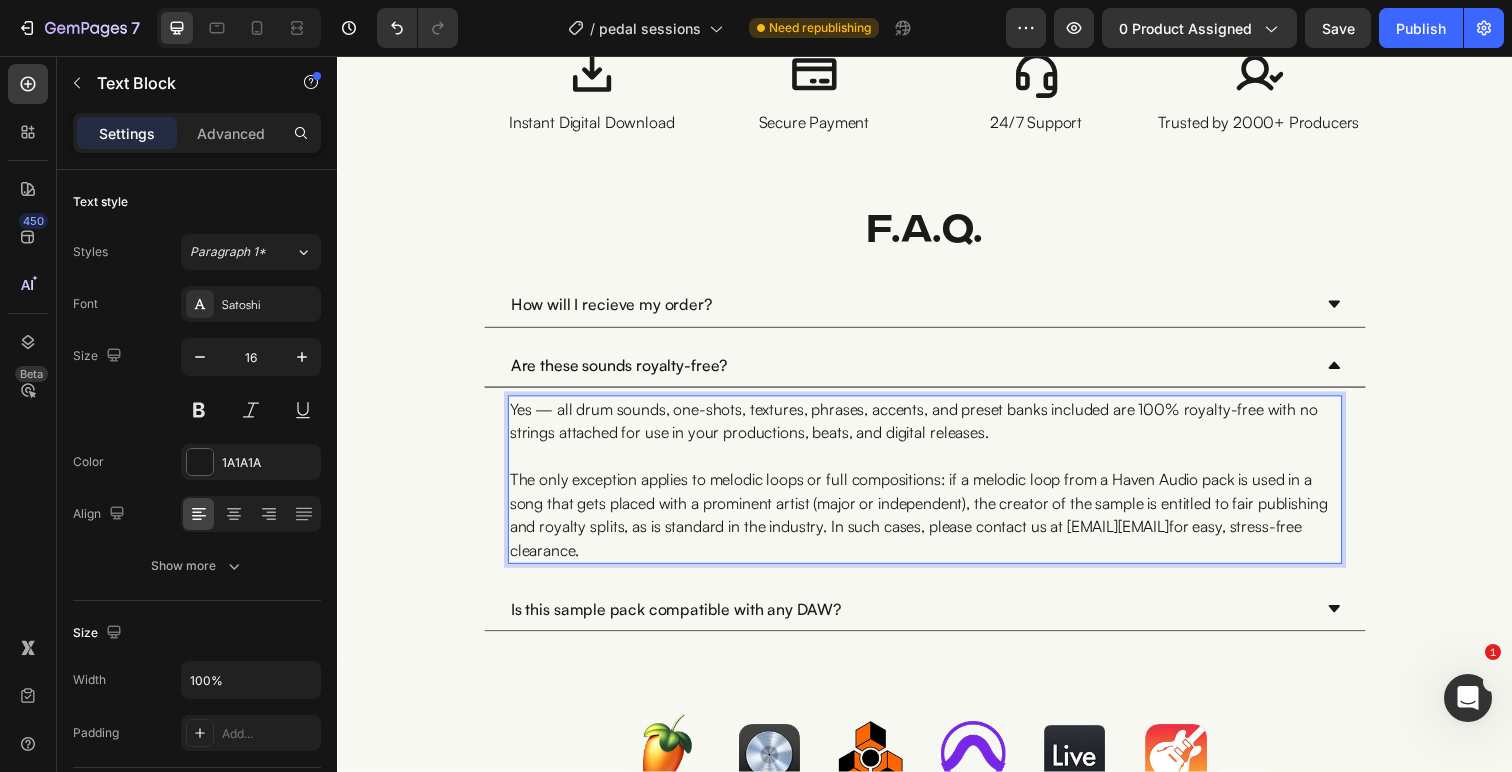 drag, startPoint x: 862, startPoint y: 566, endPoint x: 811, endPoint y: 555, distance: 52.17279 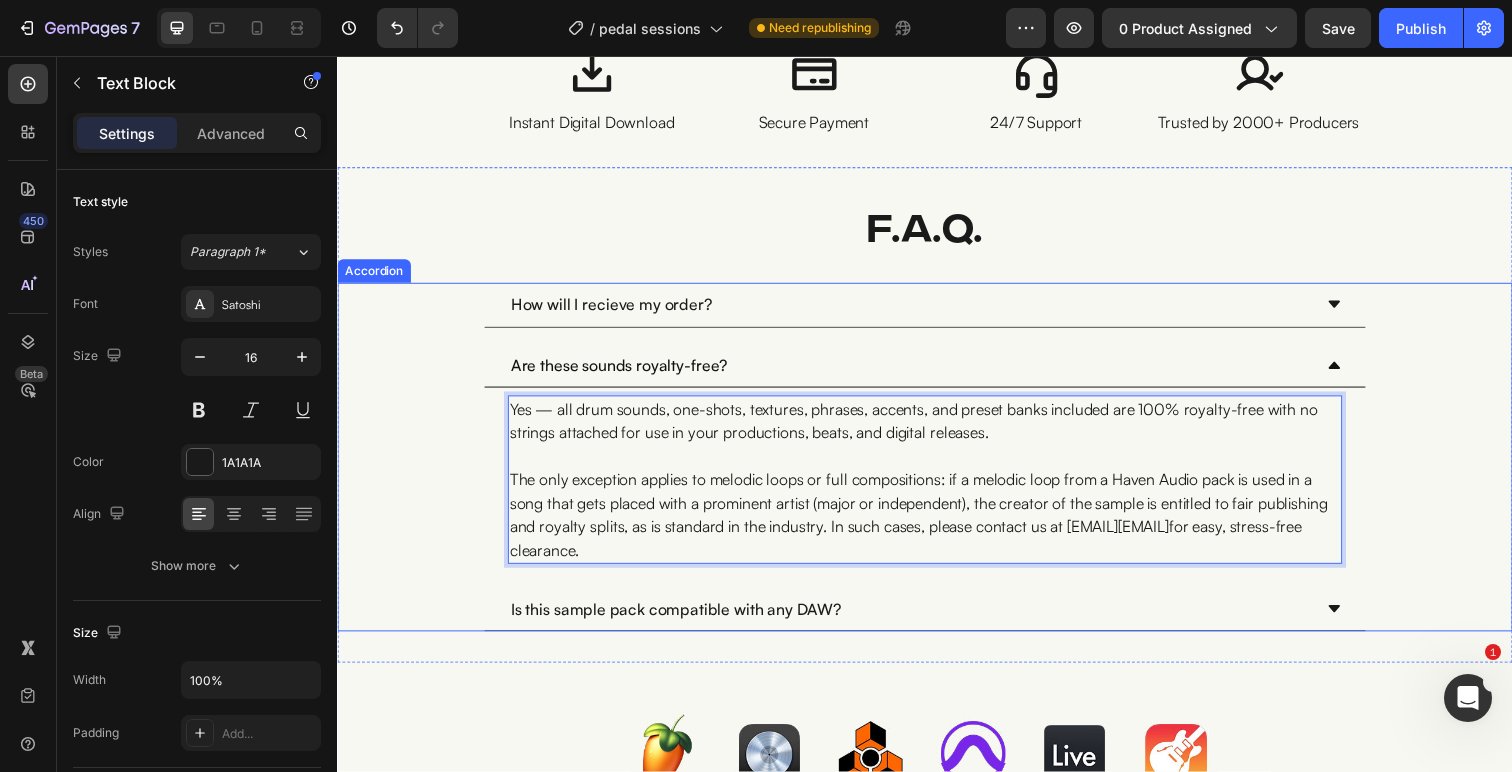 click on "Are these sounds royalty-free?" at bounding box center (921, 372) 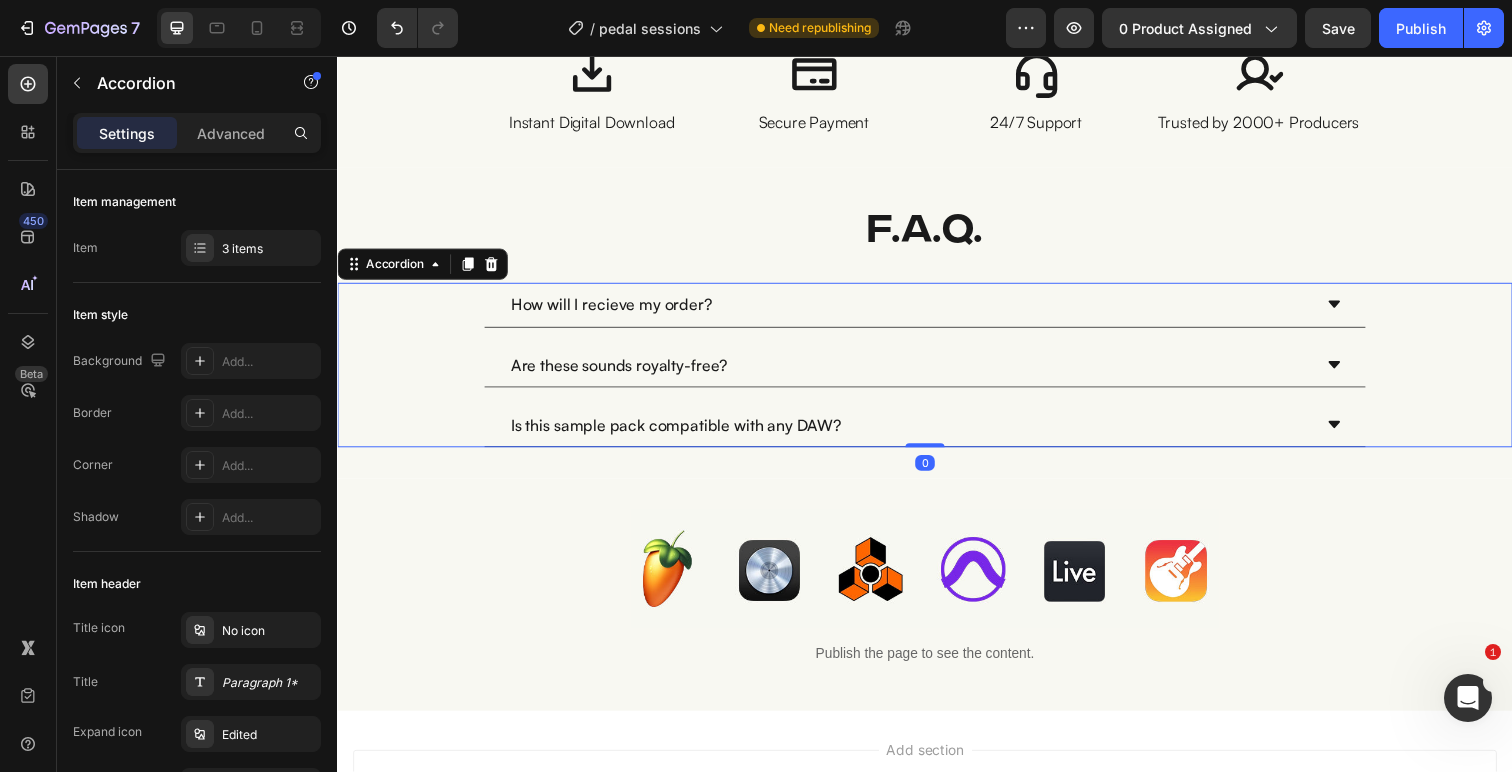 click on "Is this sample pack compatible with any DAW?" at bounding box center [921, 433] 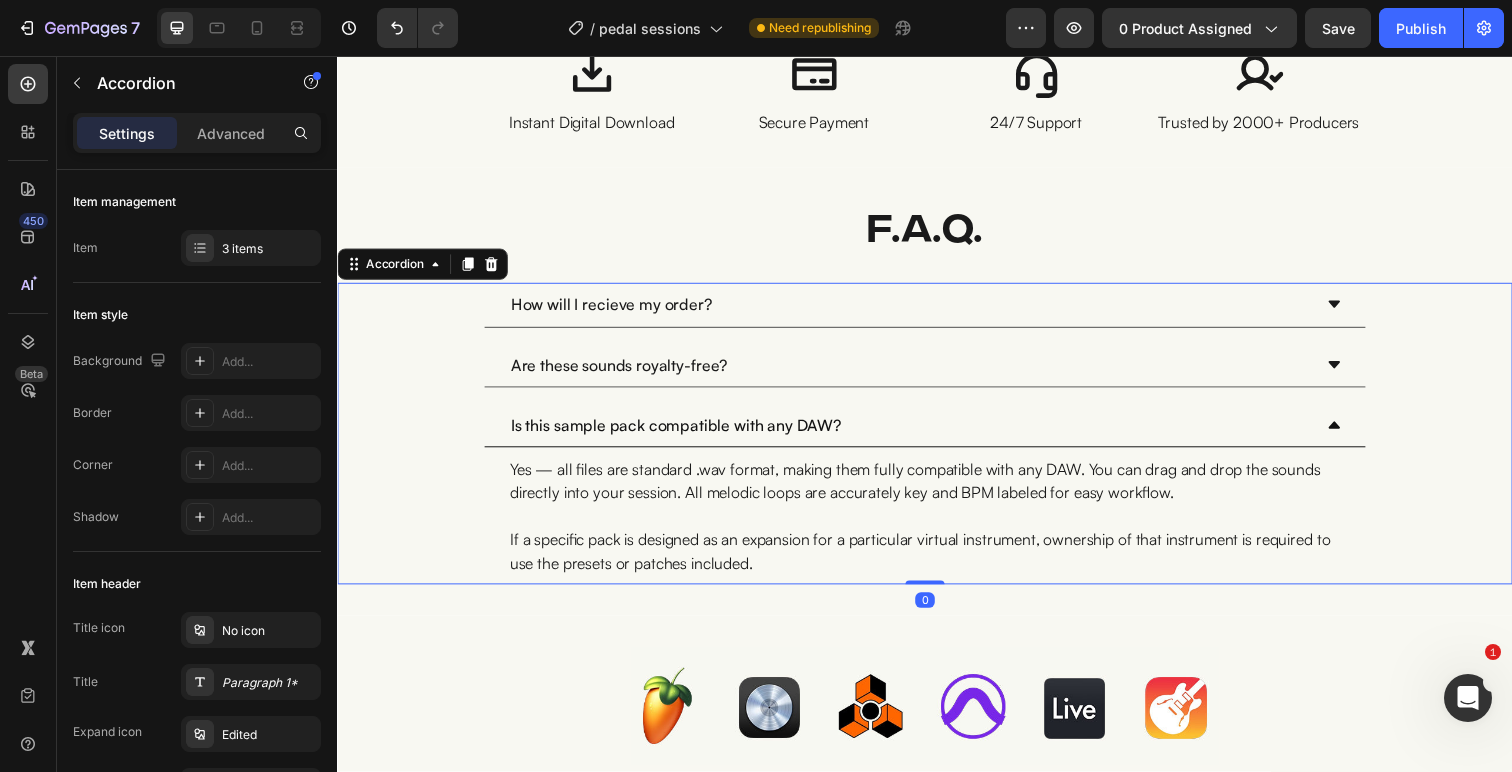 click on "Is this sample pack compatible with any DAW?" at bounding box center [921, 433] 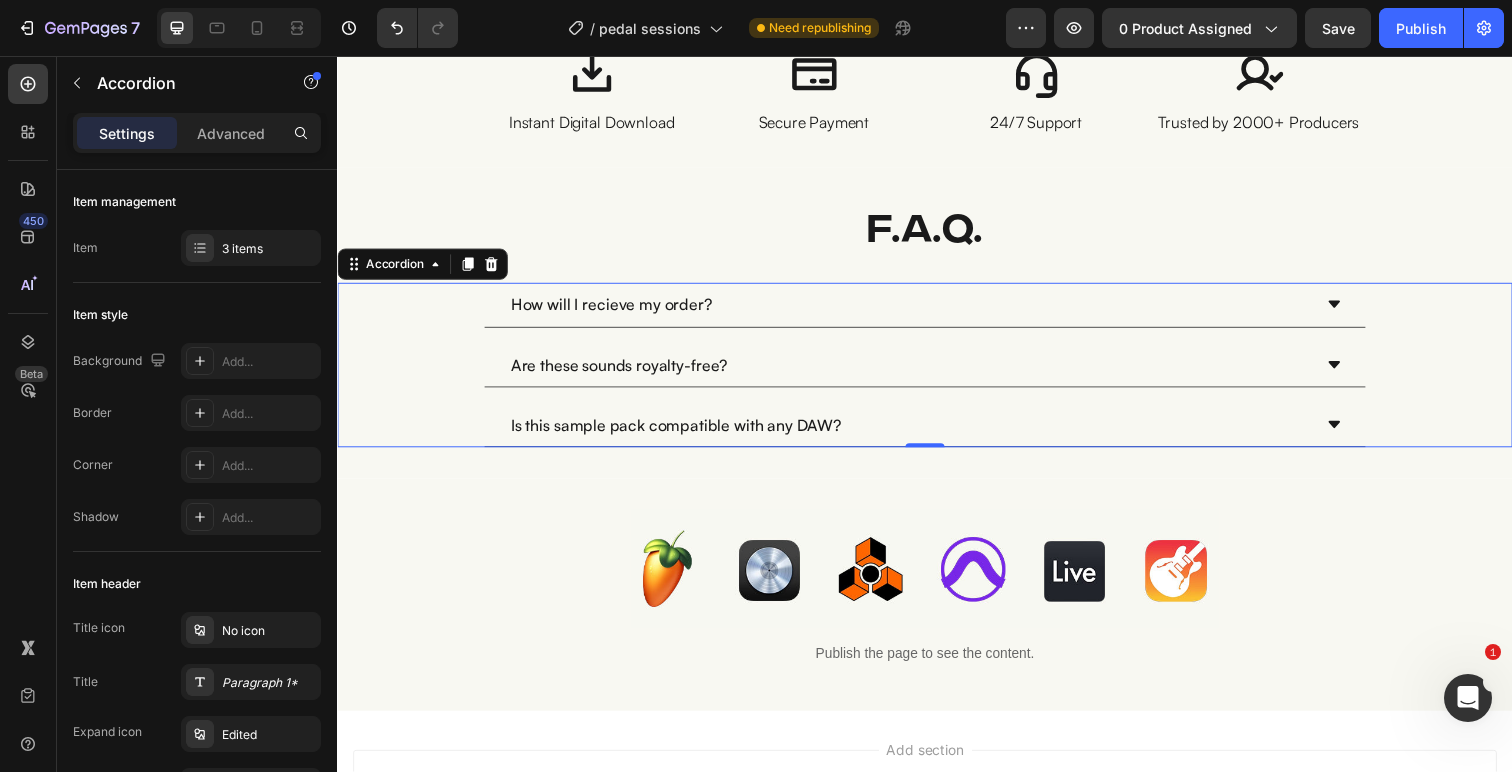 click on "Are these sounds royalty-free?" at bounding box center (921, 372) 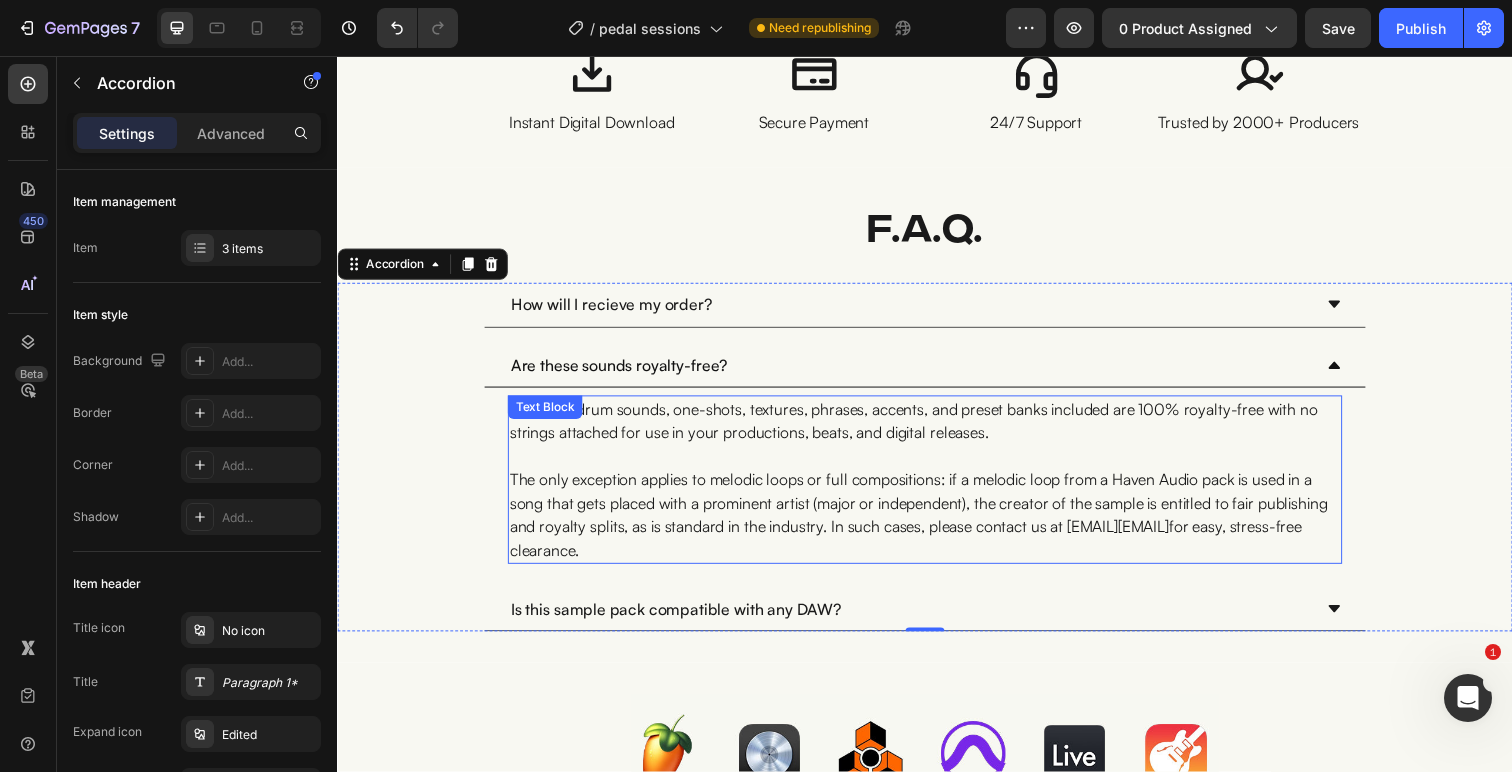 click on "The only exception applies to melodic loops or full compositions: if a melodic loop from a Haven Audio pack is used in a song that gets placed with a prominent artist (major or independent), the creator of the sample is entitled to fair publishing and royalty splits, as is standard in the industry. In such cases, please contact us at  support@havenaud.io  for easy, stress-free clearance." at bounding box center (937, 525) 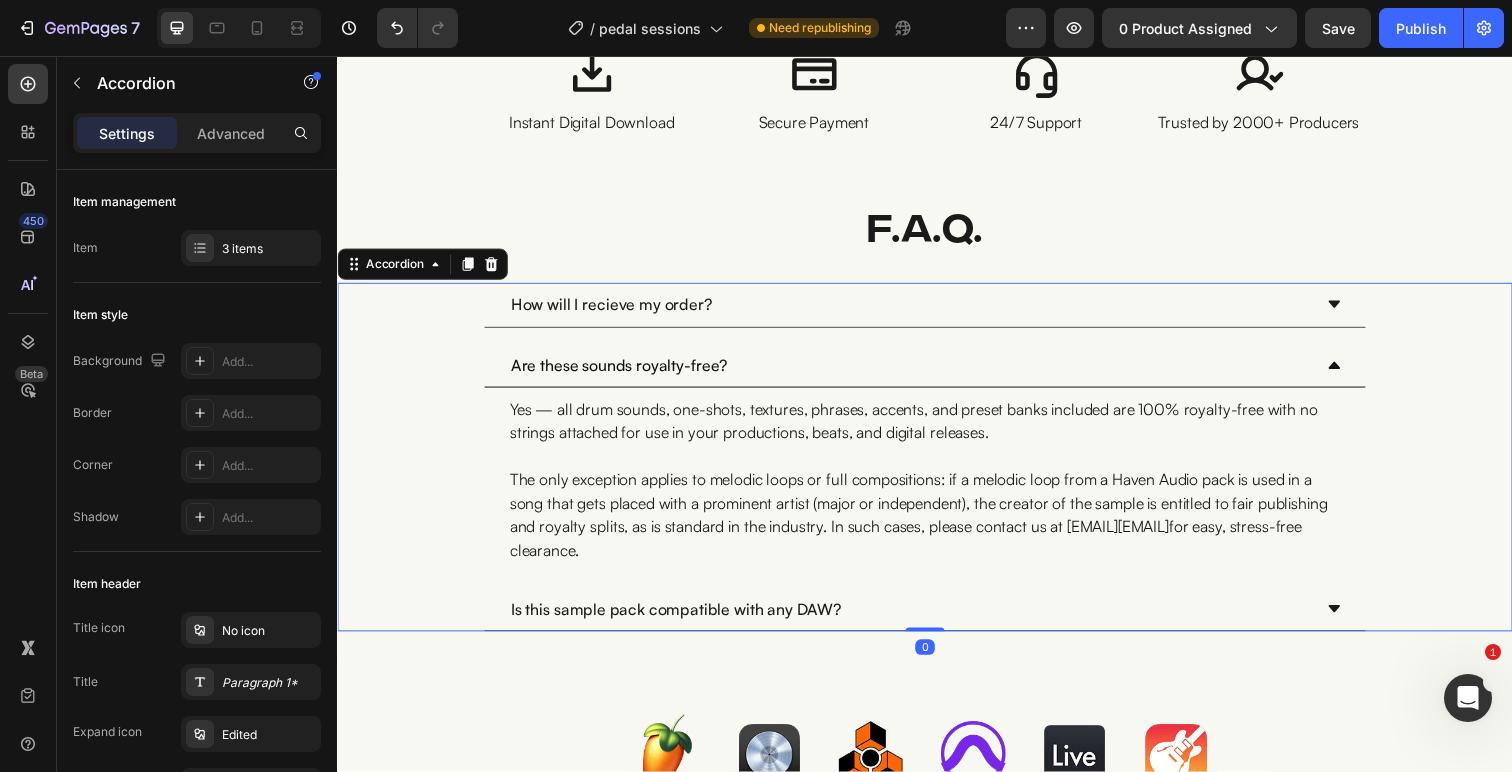 click on "The only exception applies to melodic loops or full compositions: if a melodic loop from a Haven Audio pack is used in a song that gets placed with a prominent artist (major or independent), the creator of the sample is entitled to fair publishing and royalty splits, as is standard in the industry. In such cases, please contact us at  support@havenaud.io  for easy, stress-free clearance." at bounding box center [937, 525] 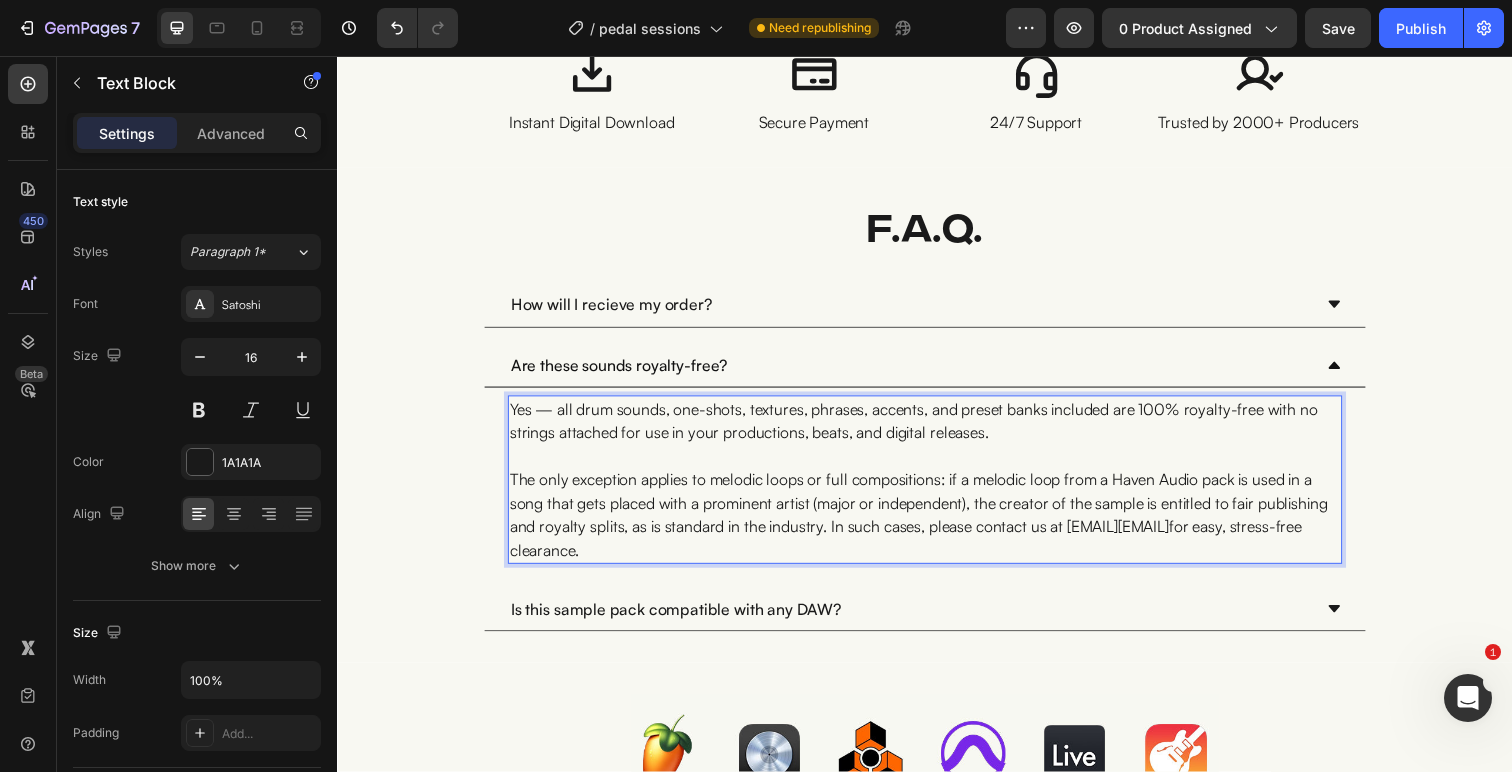click on "The only exception applies to melodic loops or full compositions: if a melodic loop from a Haven Audio pack is used in a song that gets placed with a prominent artist (major or independent), the creator of the sample is entitled to fair publishing and royalty splits, as is standard in the industry. In such cases, please contact us at  support@havenaud.io  for easy, stress-free clearance." at bounding box center (937, 525) 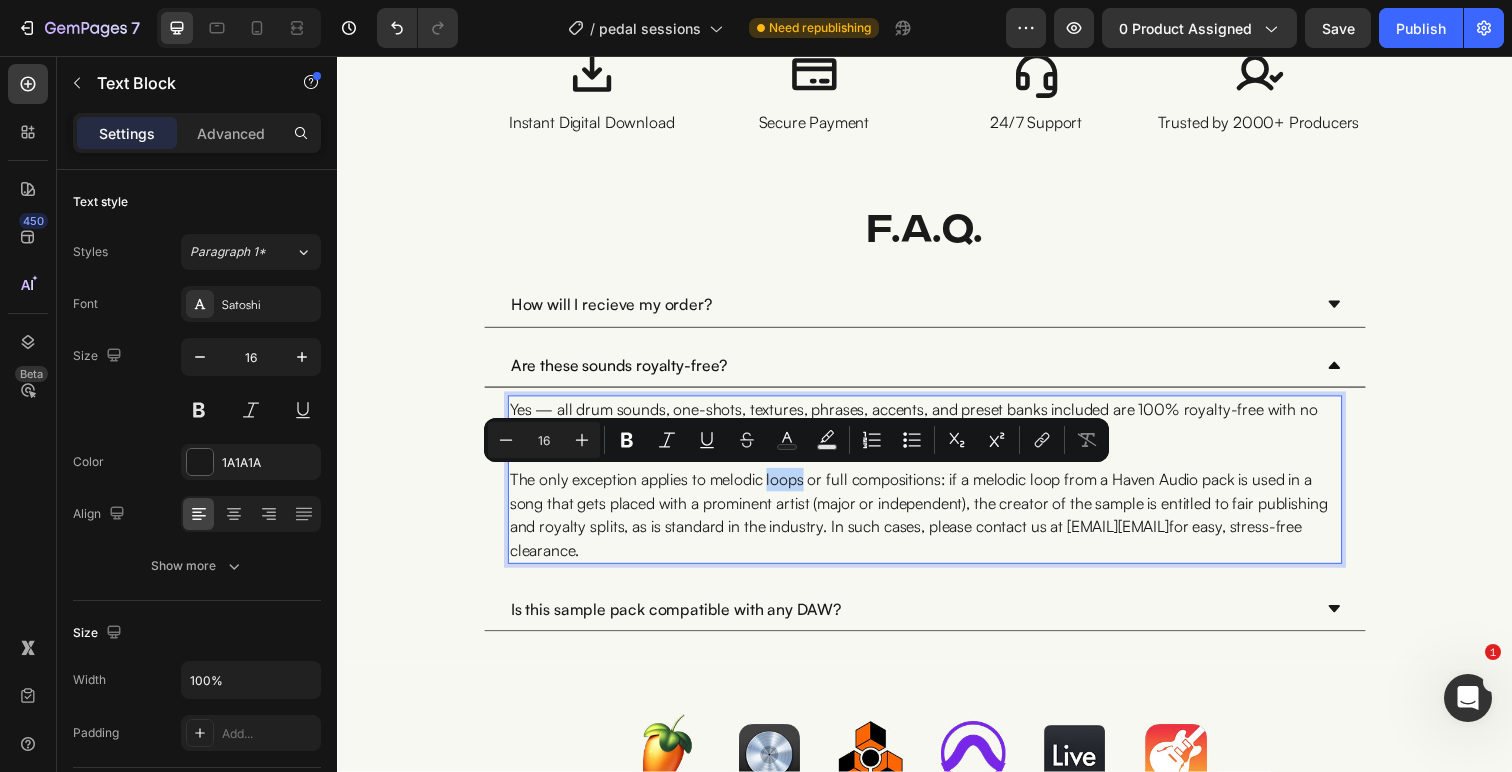 drag, startPoint x: 780, startPoint y: 489, endPoint x: 817, endPoint y: 488, distance: 37.01351 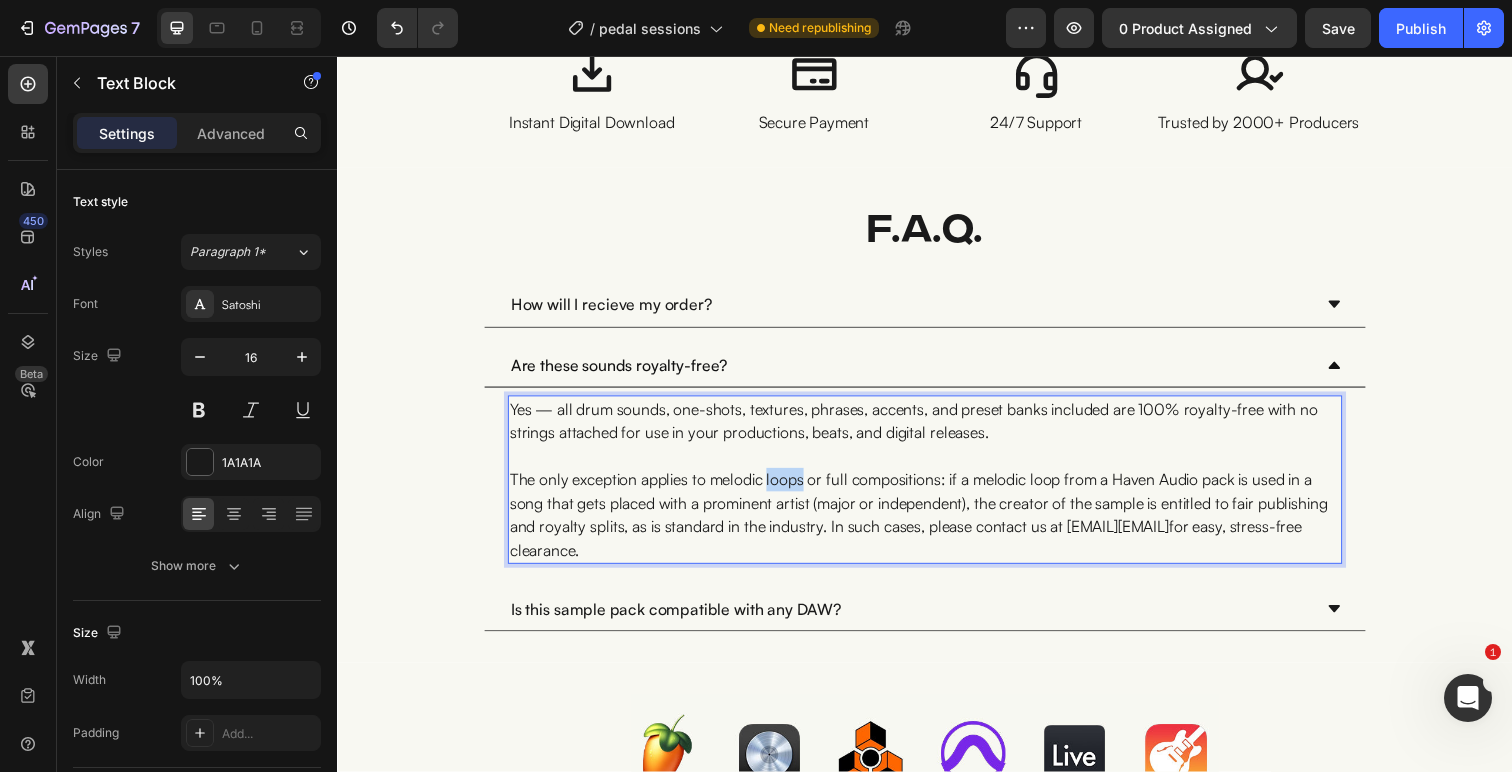 click on "The only exception applies to melodic loops or full compositions: if a melodic loop from a Haven Audio pack is used in a song that gets placed with a prominent artist (major or independent), the creator of the sample is entitled to fair publishing and royalty splits, as is standard in the industry. In such cases, please contact us at  support@havenaud.io  for easy, stress-free clearance." at bounding box center (937, 525) 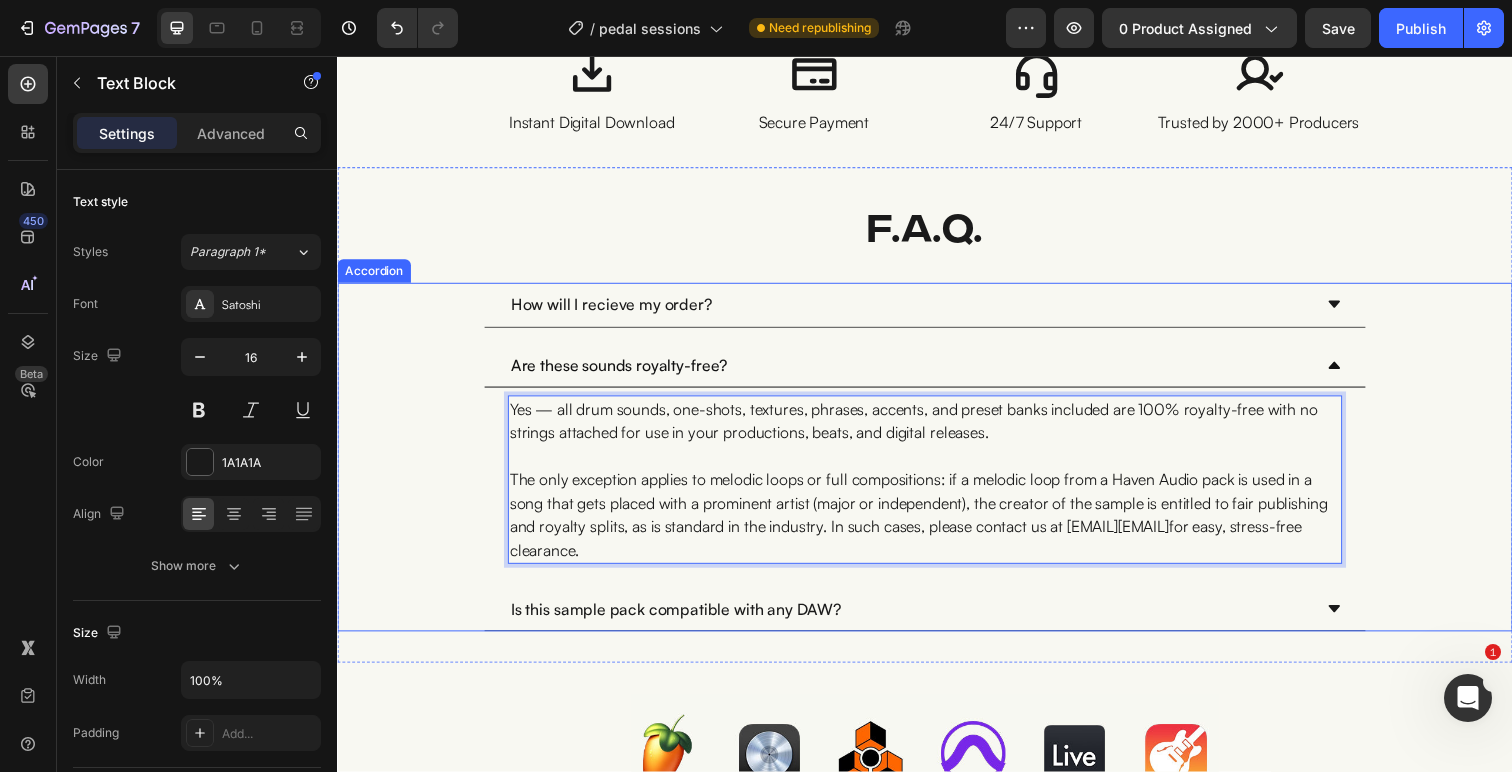 click on "Are these sounds royalty-free?" at bounding box center [921, 372] 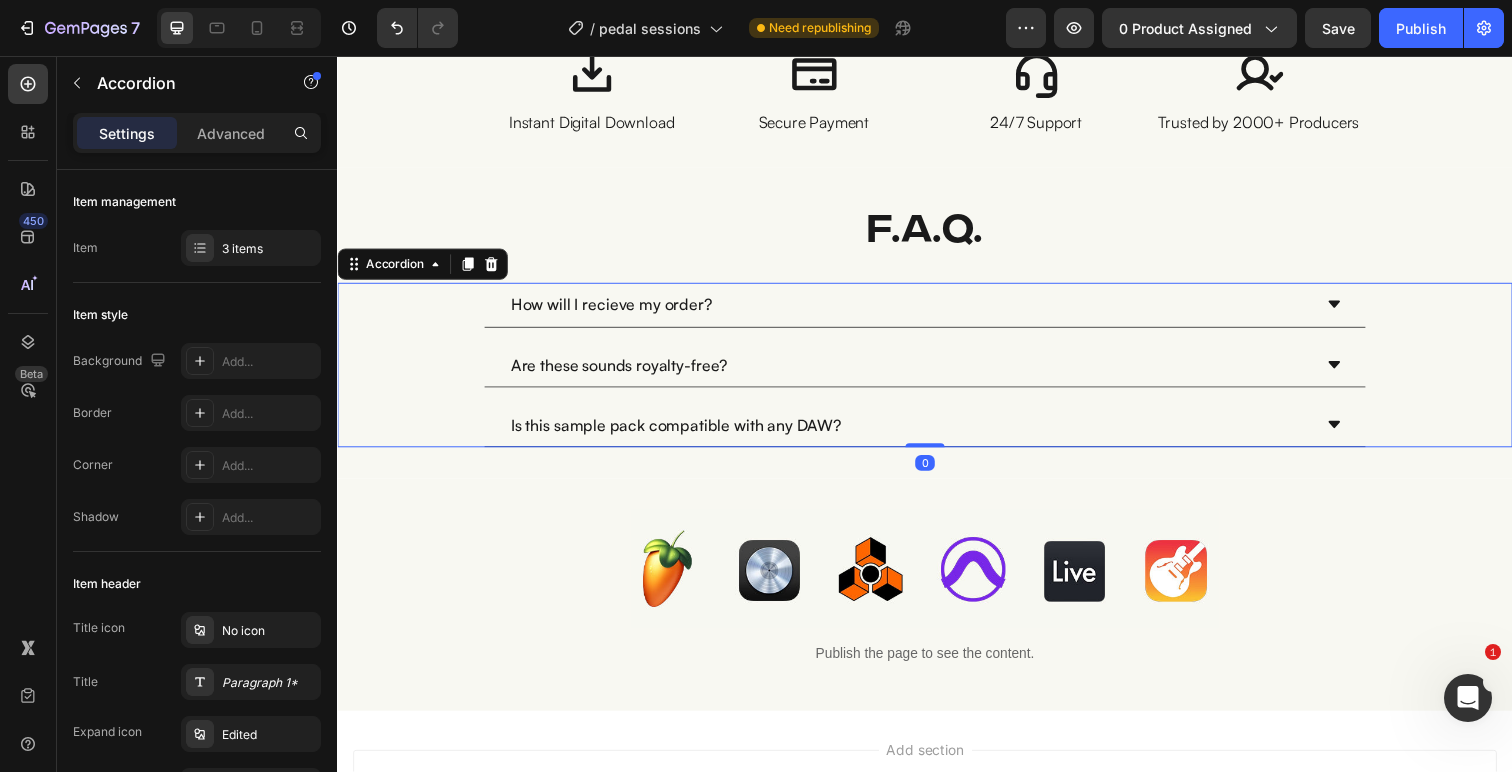 click on "Is this sample pack compatible with any DAW?" at bounding box center [921, 433] 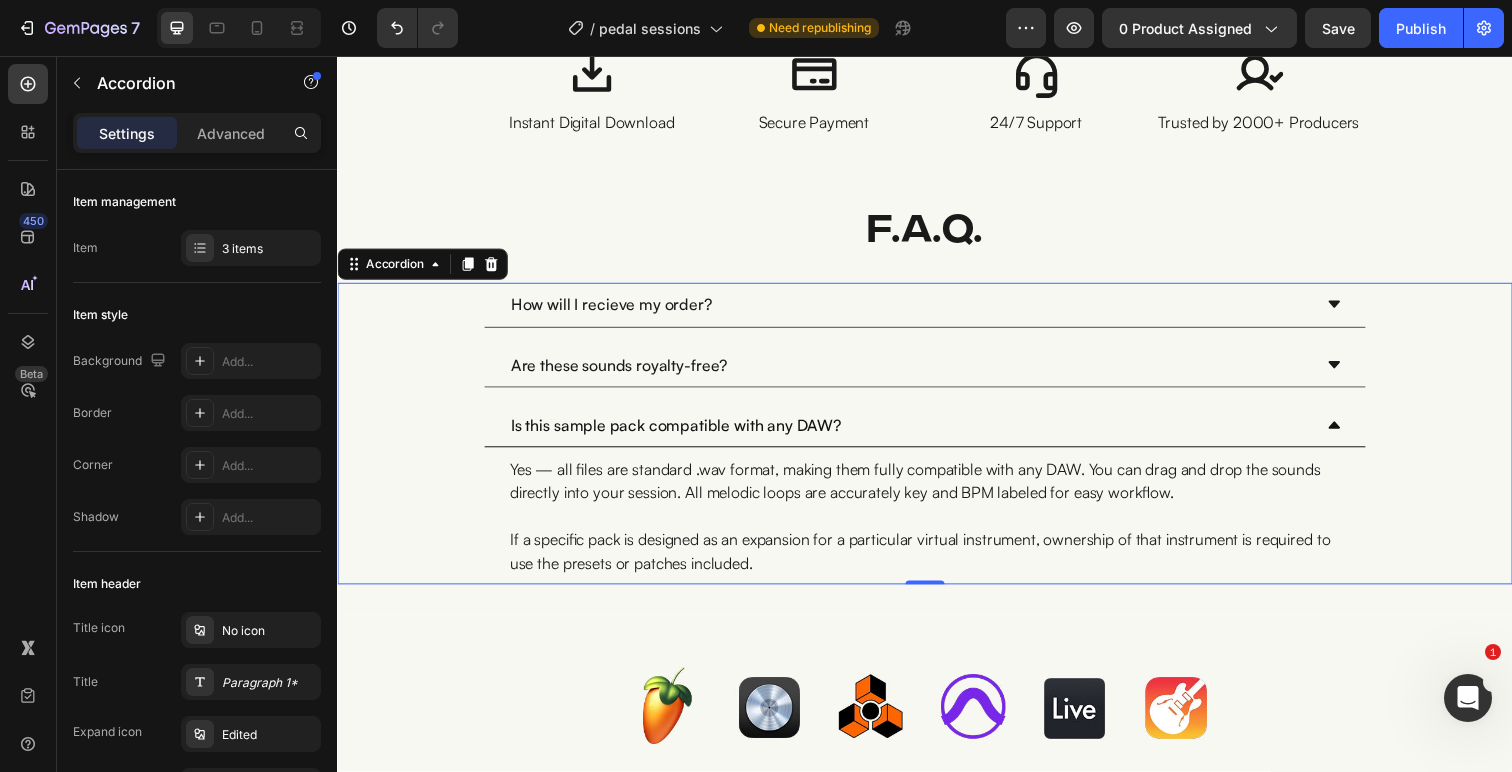 click on "Is this sample pack compatible with any DAW?" at bounding box center (921, 433) 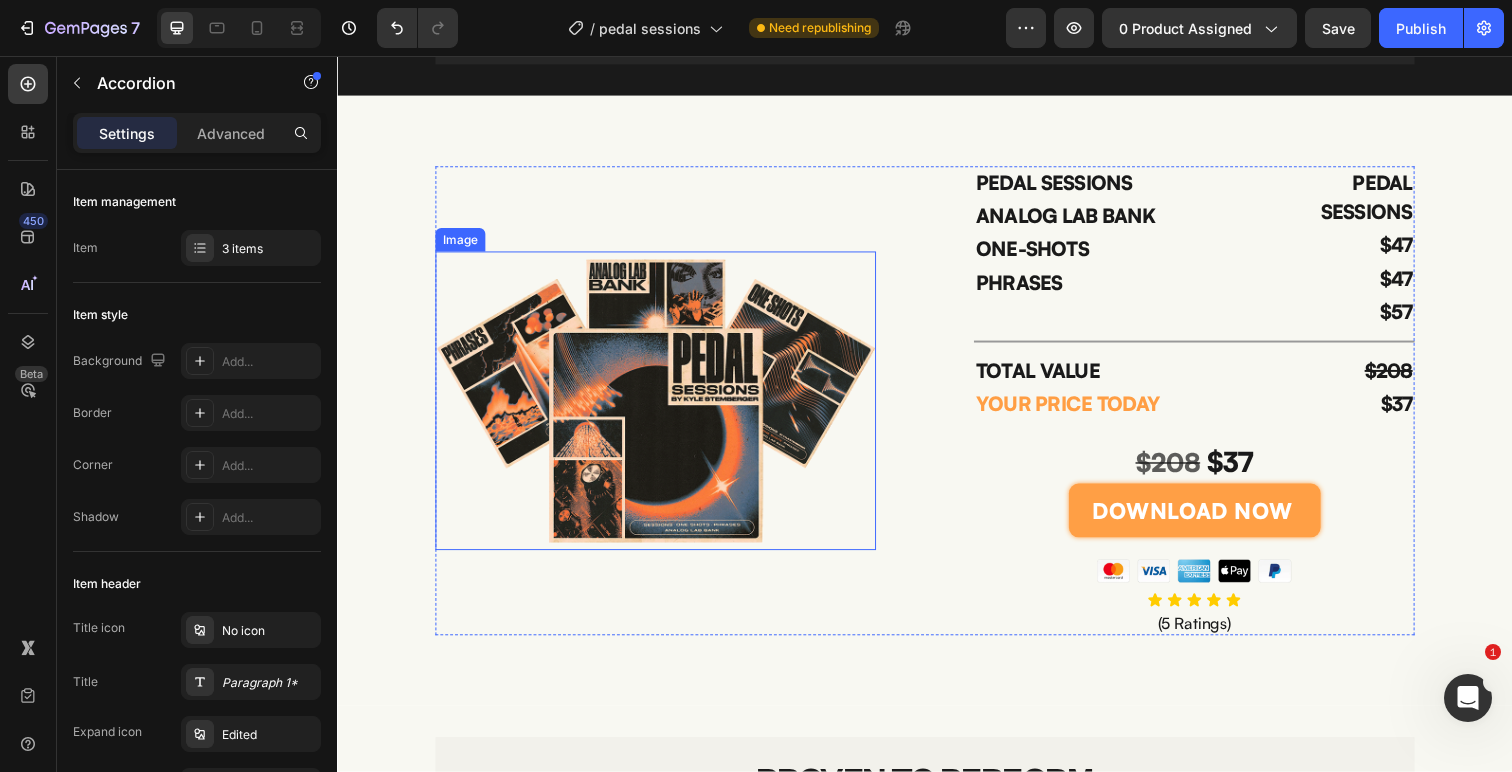 scroll, scrollTop: 4803, scrollLeft: 0, axis: vertical 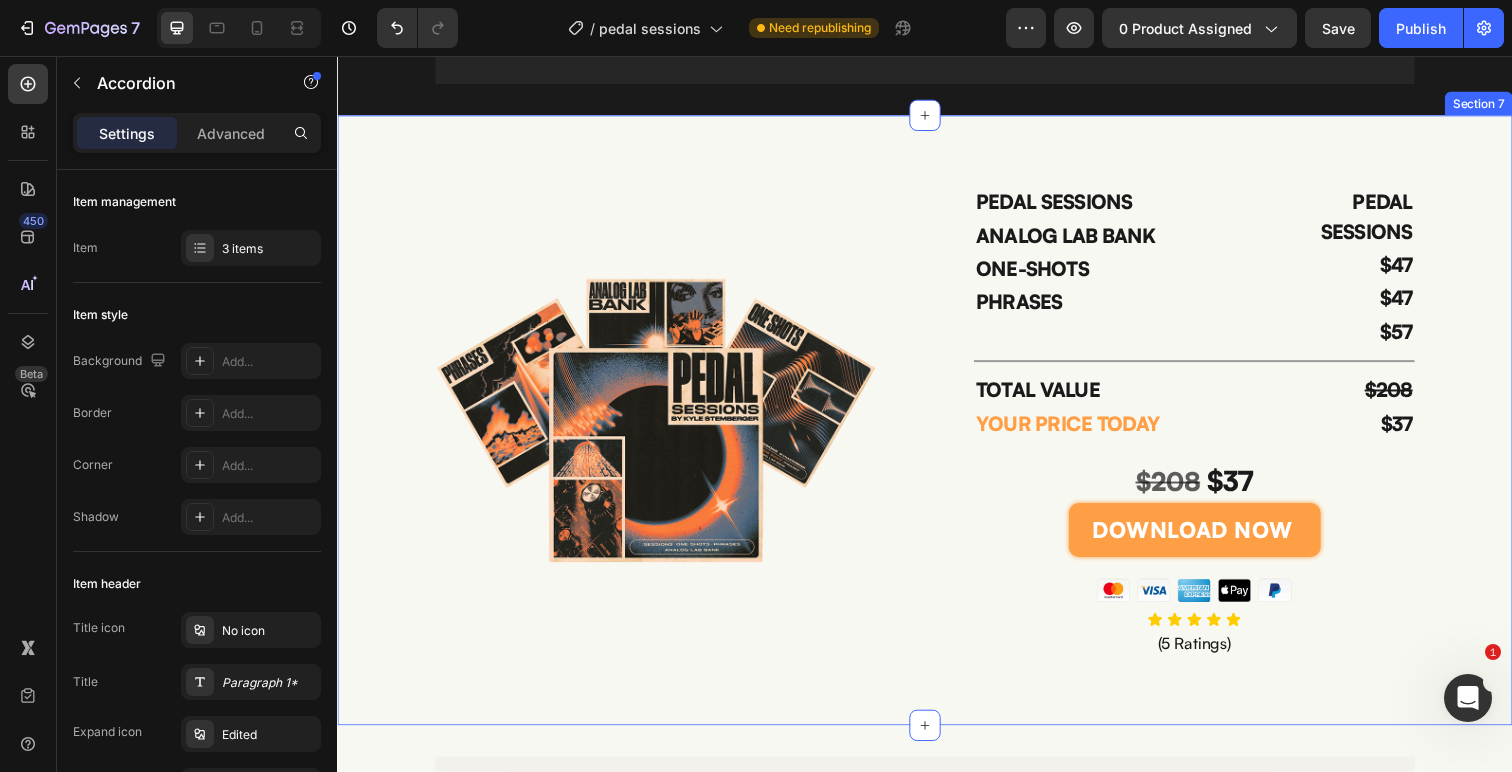 click on "PEDAL SESSIONS" at bounding box center (1382, 221) 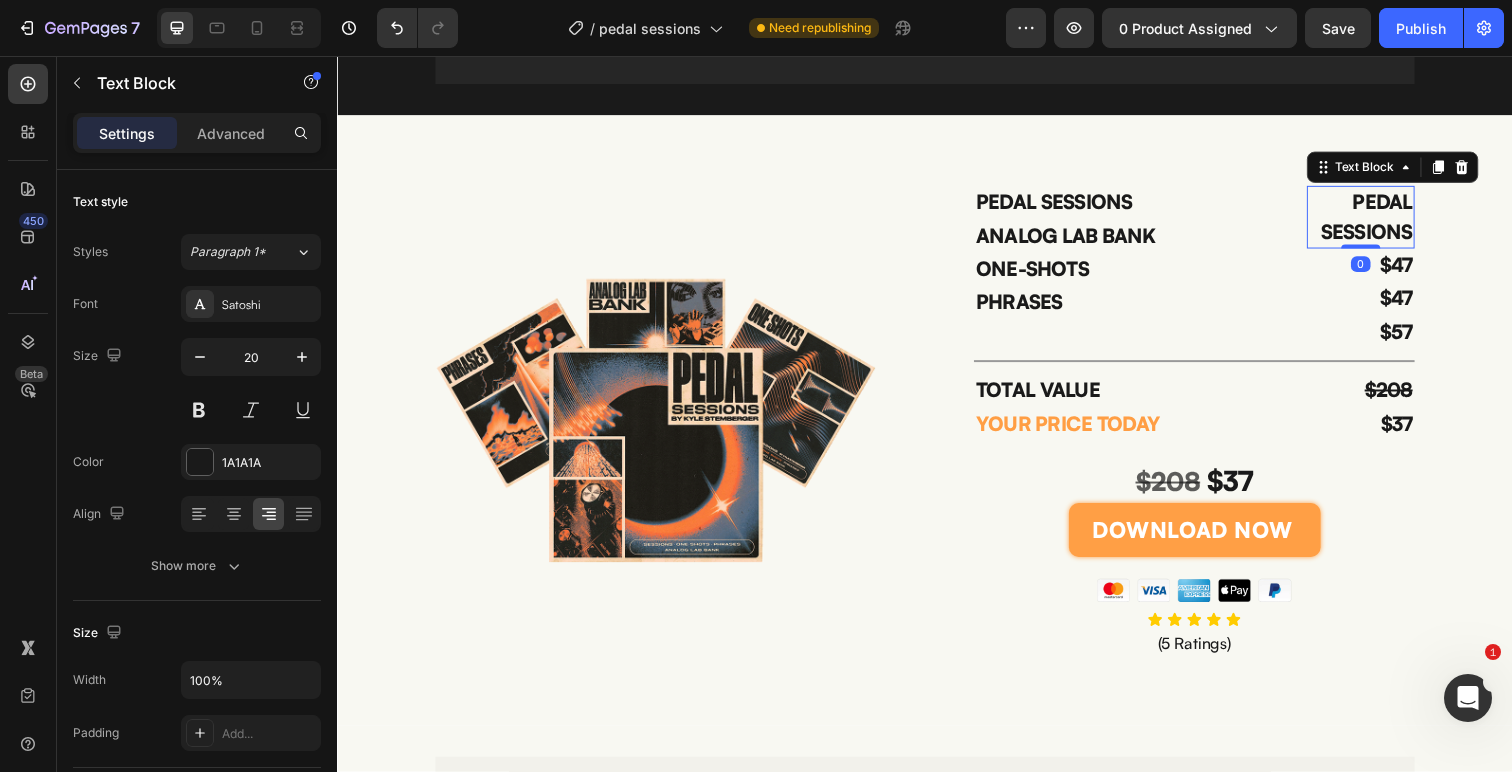 click on "PEDAL SESSIONS" at bounding box center [1382, 221] 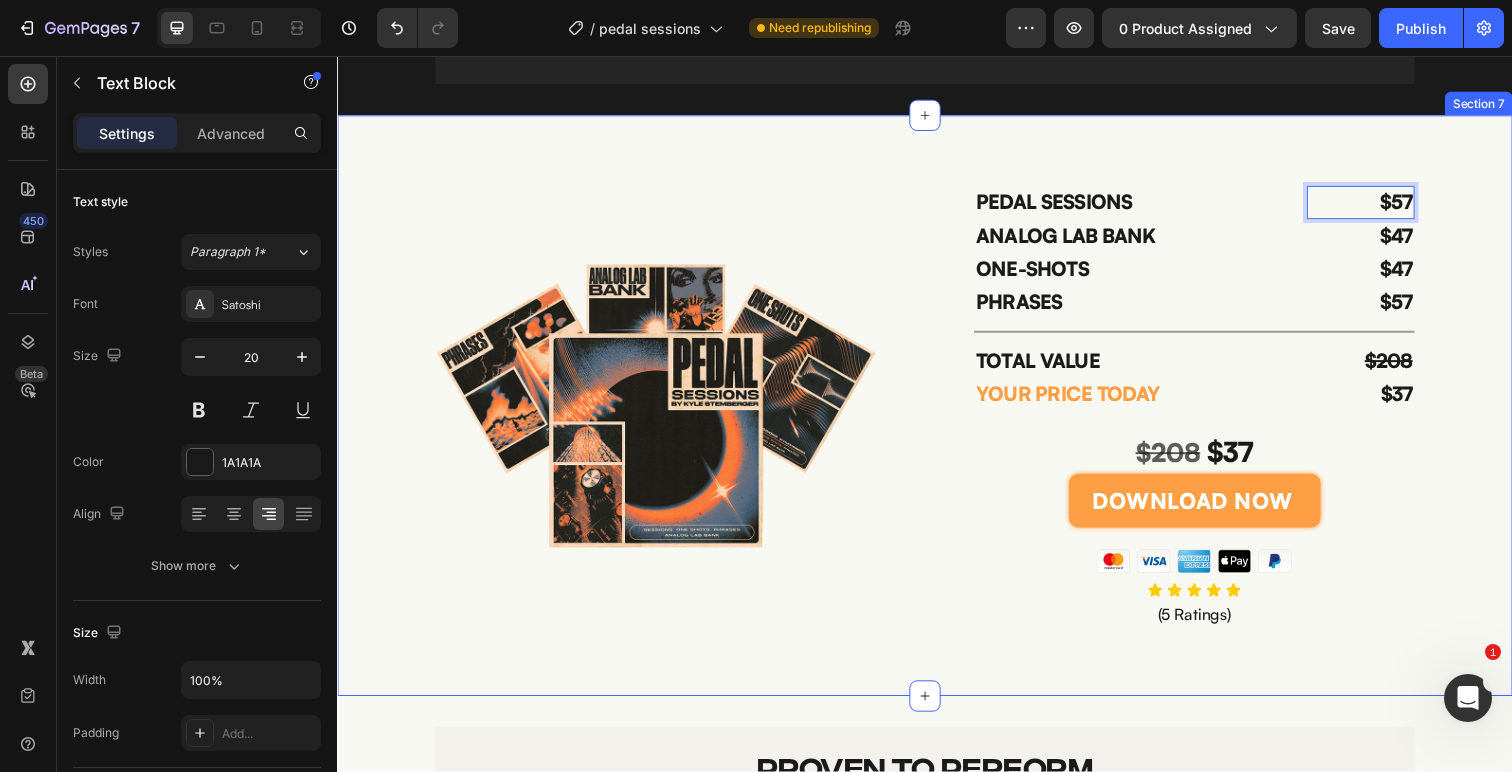 click on "Image PEDAL SESSIONS Text Block ANALOG LAB BANK Text Block ONE-SHOTS Text Block PHRASES Text Block $57 Text Block   0 $47 Text Block $47 Text Block $57 Text Block Row                Title Line TOTAL VALUE Text Block YOUR PRICE TODAY Text Block $208 Text Block $37 Text Block Row $208   $37 Text Block DOWNLOAD NOW Add to Cart Image Icon Icon Icon Icon Icon Icon List (5 Ratings) Text Block Product" at bounding box center (937, 413) 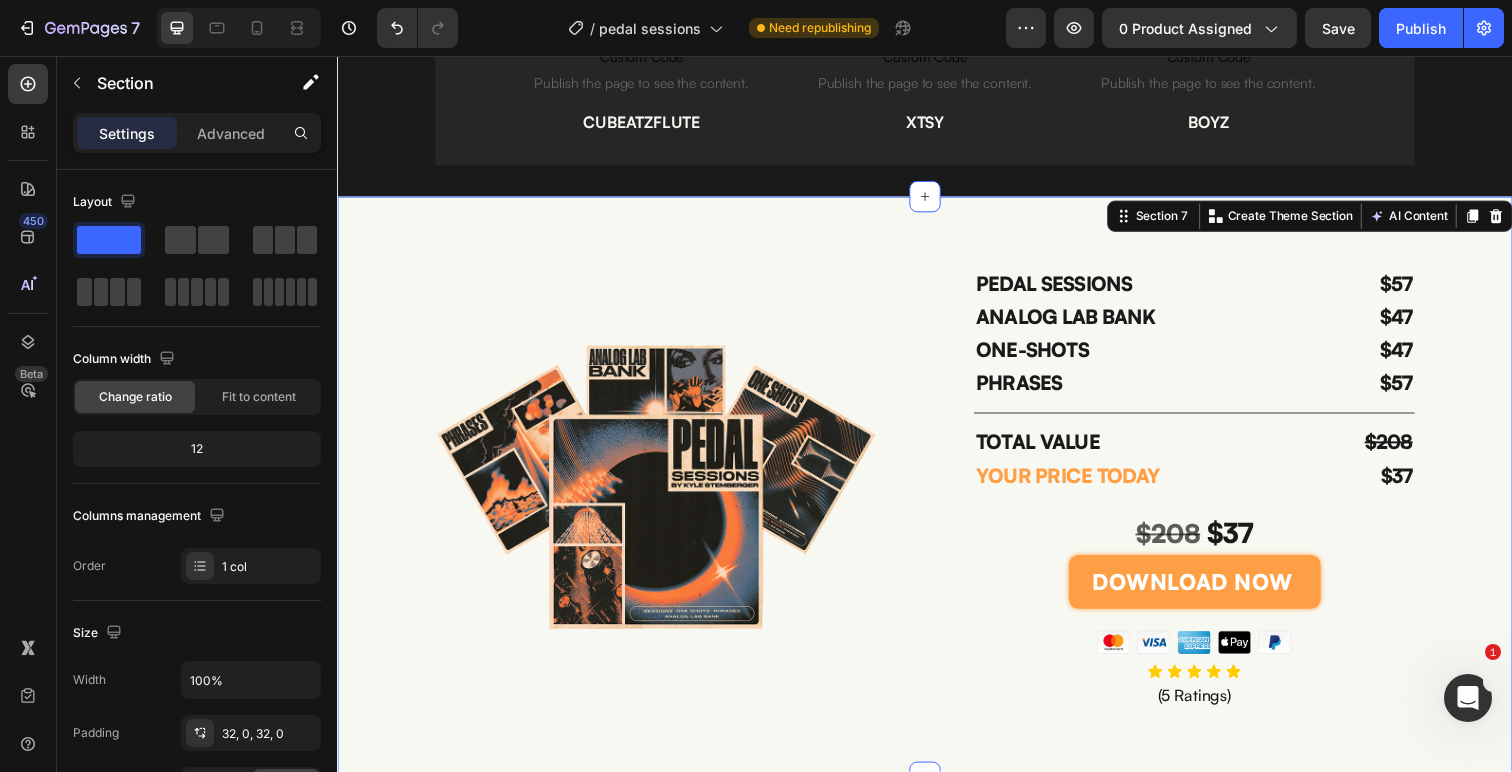 scroll, scrollTop: 4708, scrollLeft: 0, axis: vertical 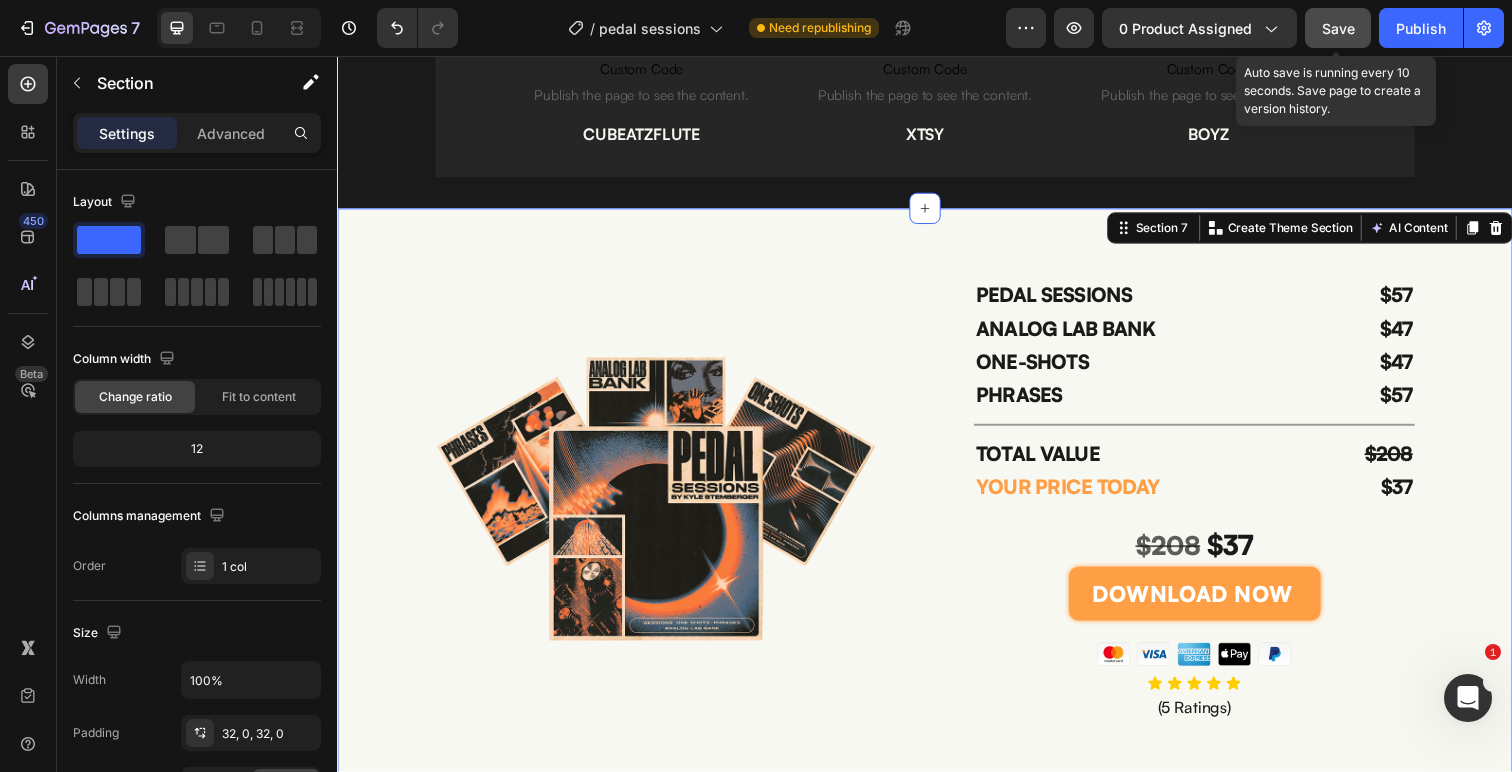 click on "Save" at bounding box center [1338, 28] 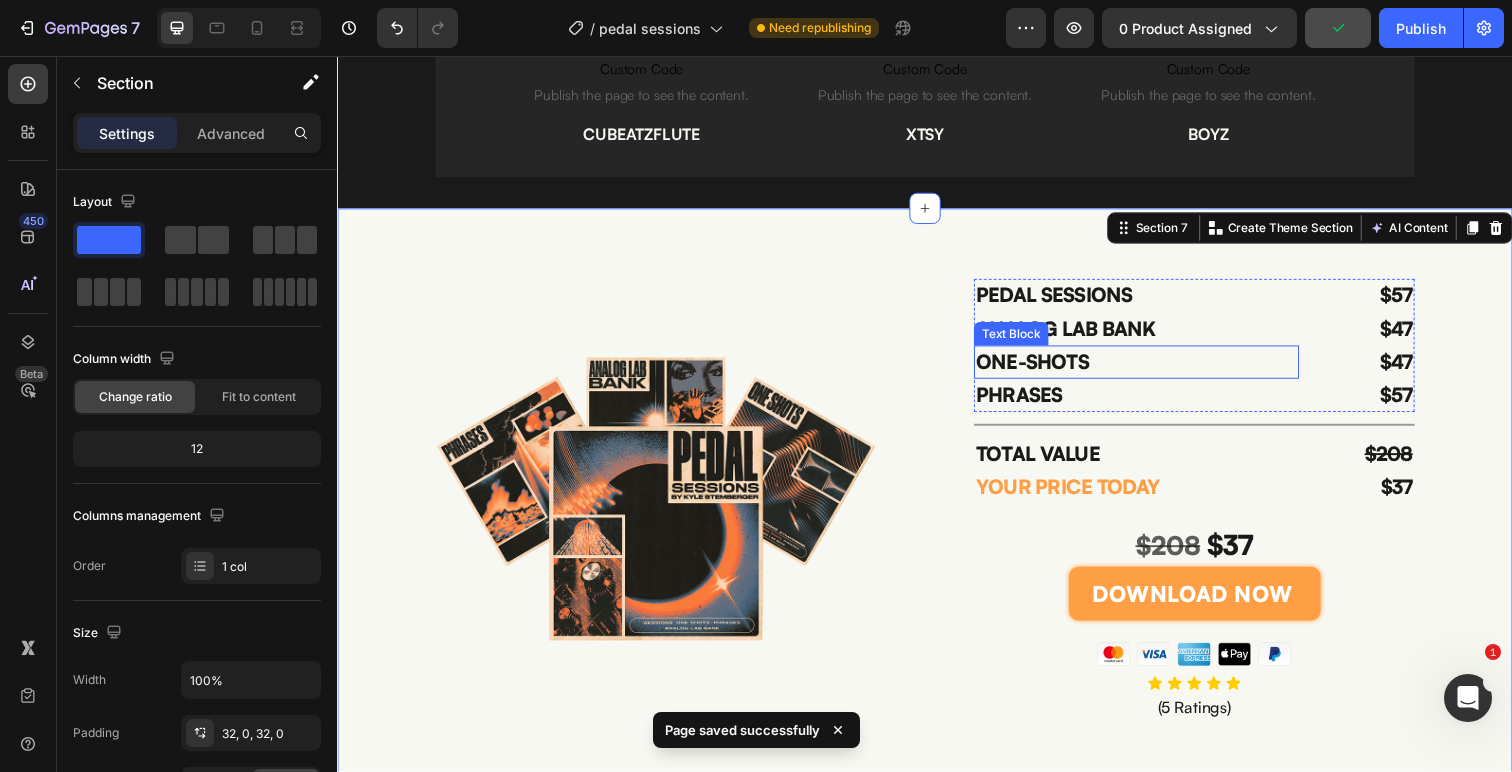 click on "PHRASES" at bounding box center [1153, 403] 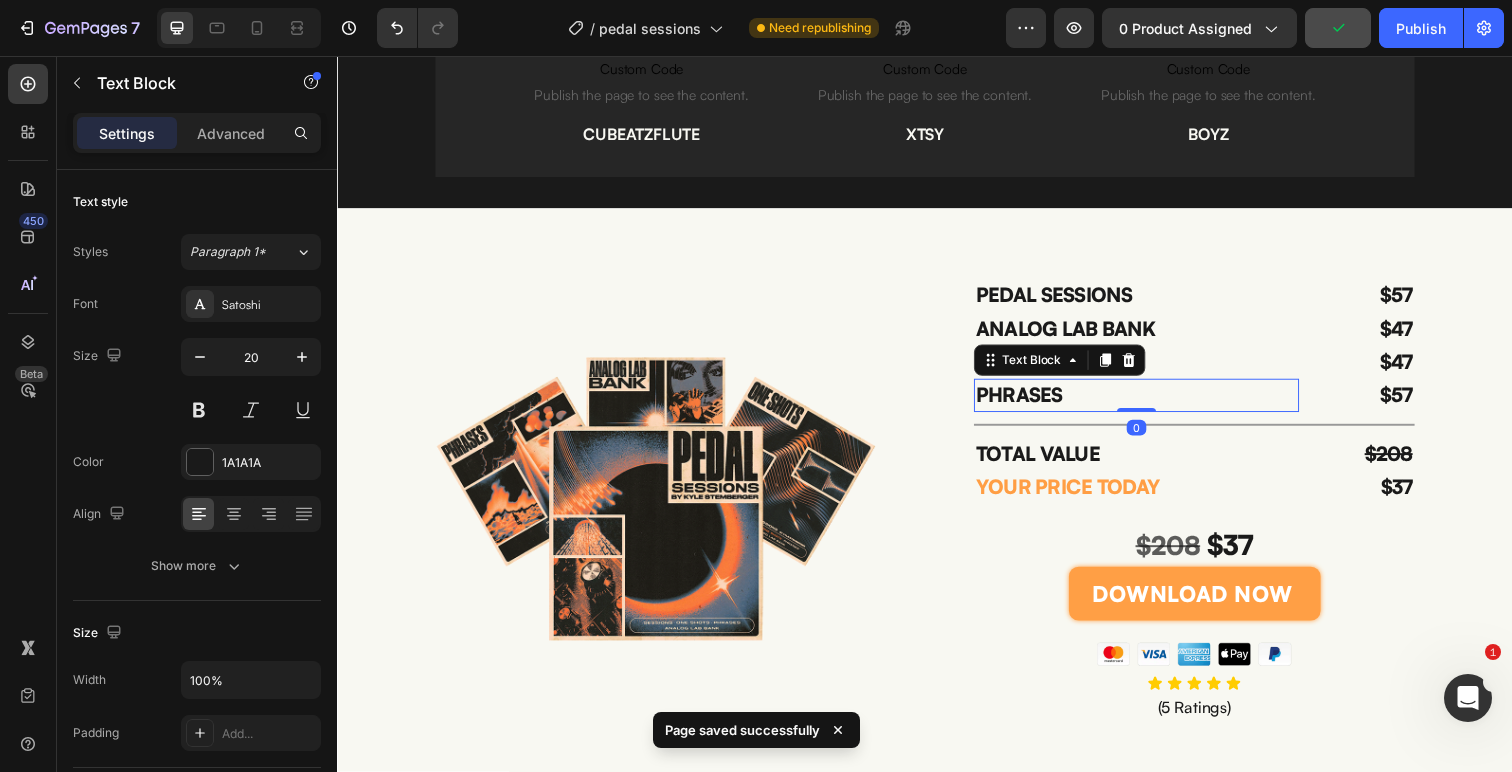 click on "PHRASES" at bounding box center [1153, 403] 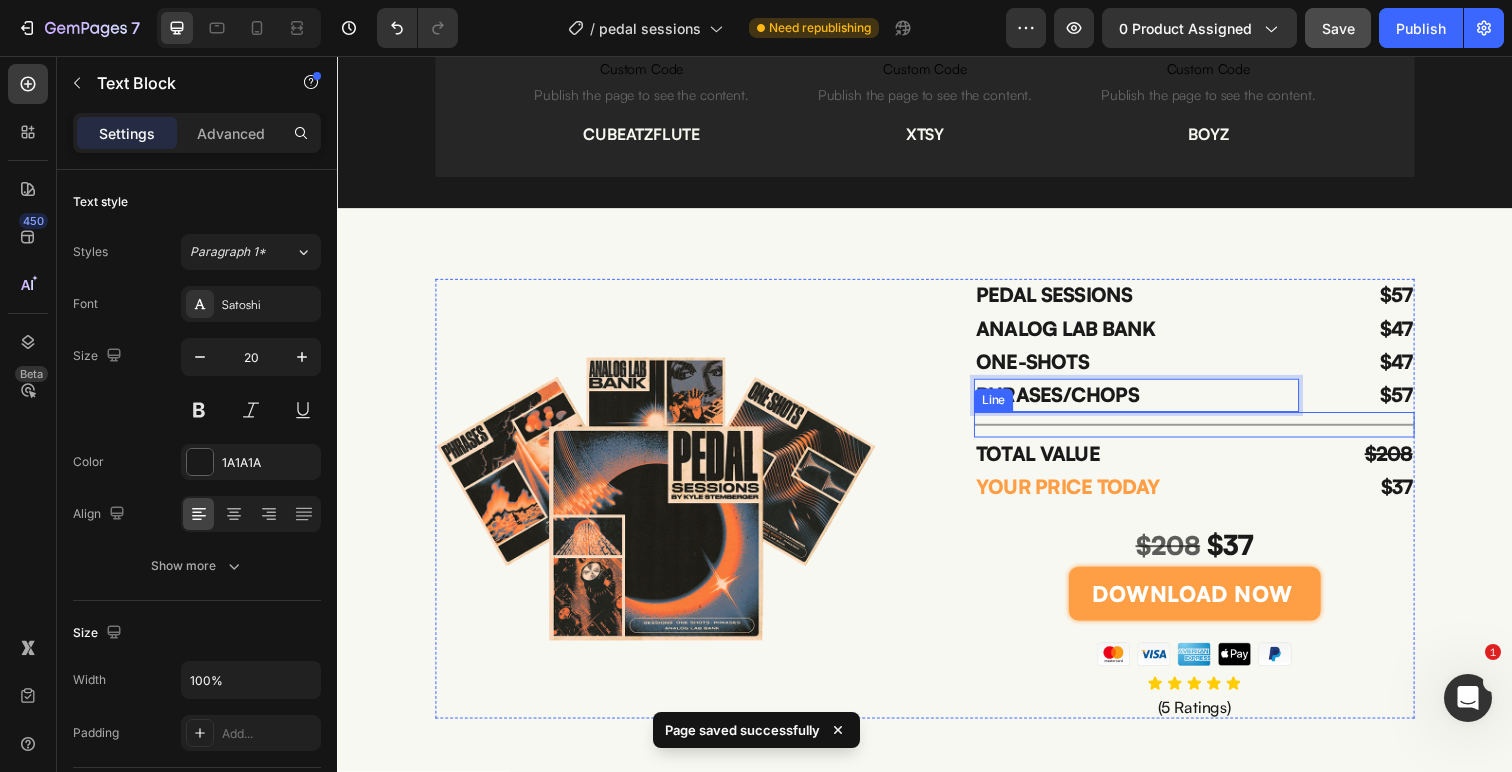 click on "Title Line" at bounding box center [1212, 433] 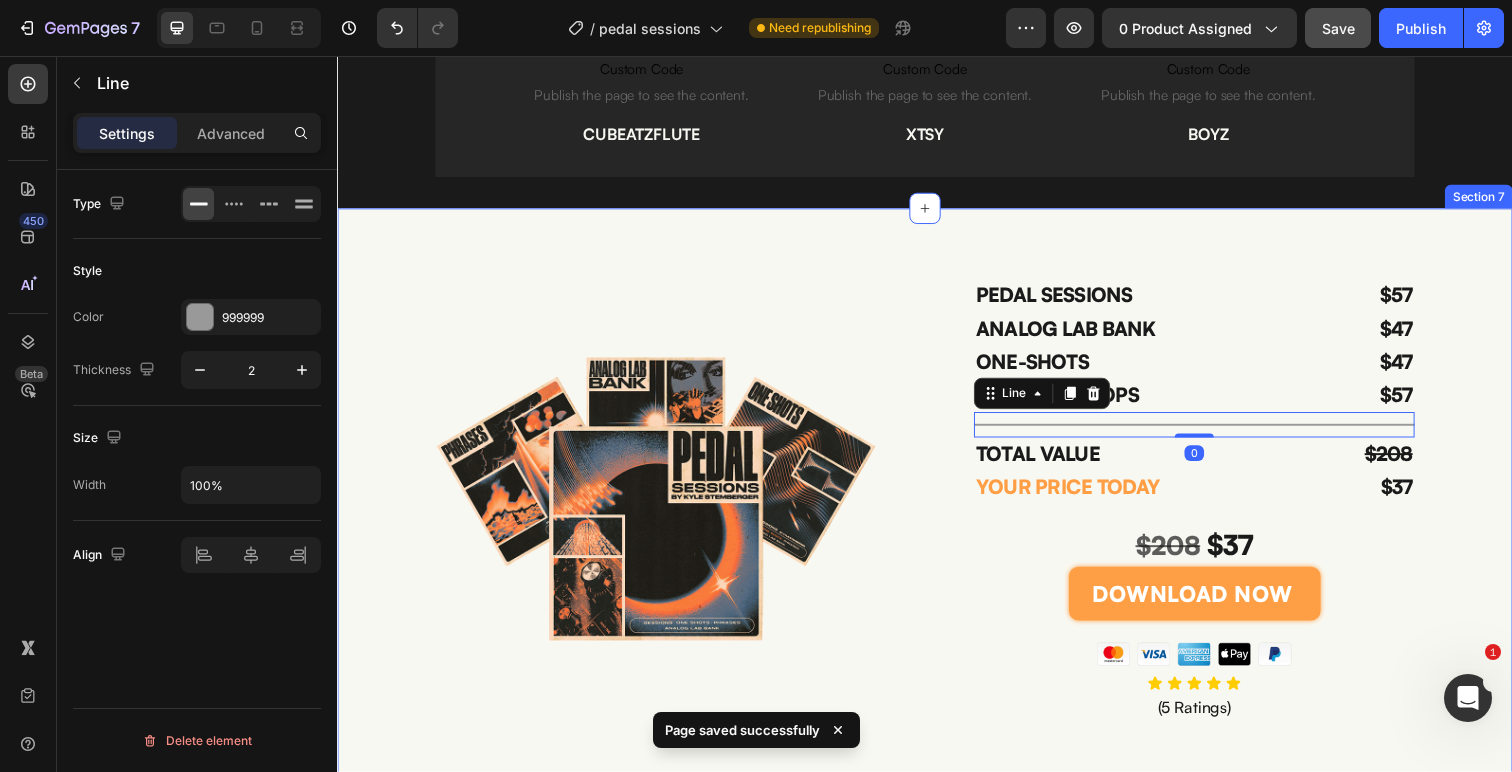 click on "Image PEDAL SESSIONS Text Block ANALOG LAB BANK Text Block ONE-SHOTS Text Block PHRASES/CHOPS Text Block $57 Text Block $47 Text Block $47 Text Block $57 Text Block Row                Title Line   0 TOTAL VALUE Text Block YOUR PRICE TODAY Text Block $208 Text Block $37 Text Block Row $208   $37 Text Block DOWNLOAD NOW Add to Cart Image Icon Icon Icon Icon Icon Icon List (5 Ratings) Text Block Product" at bounding box center [937, 508] 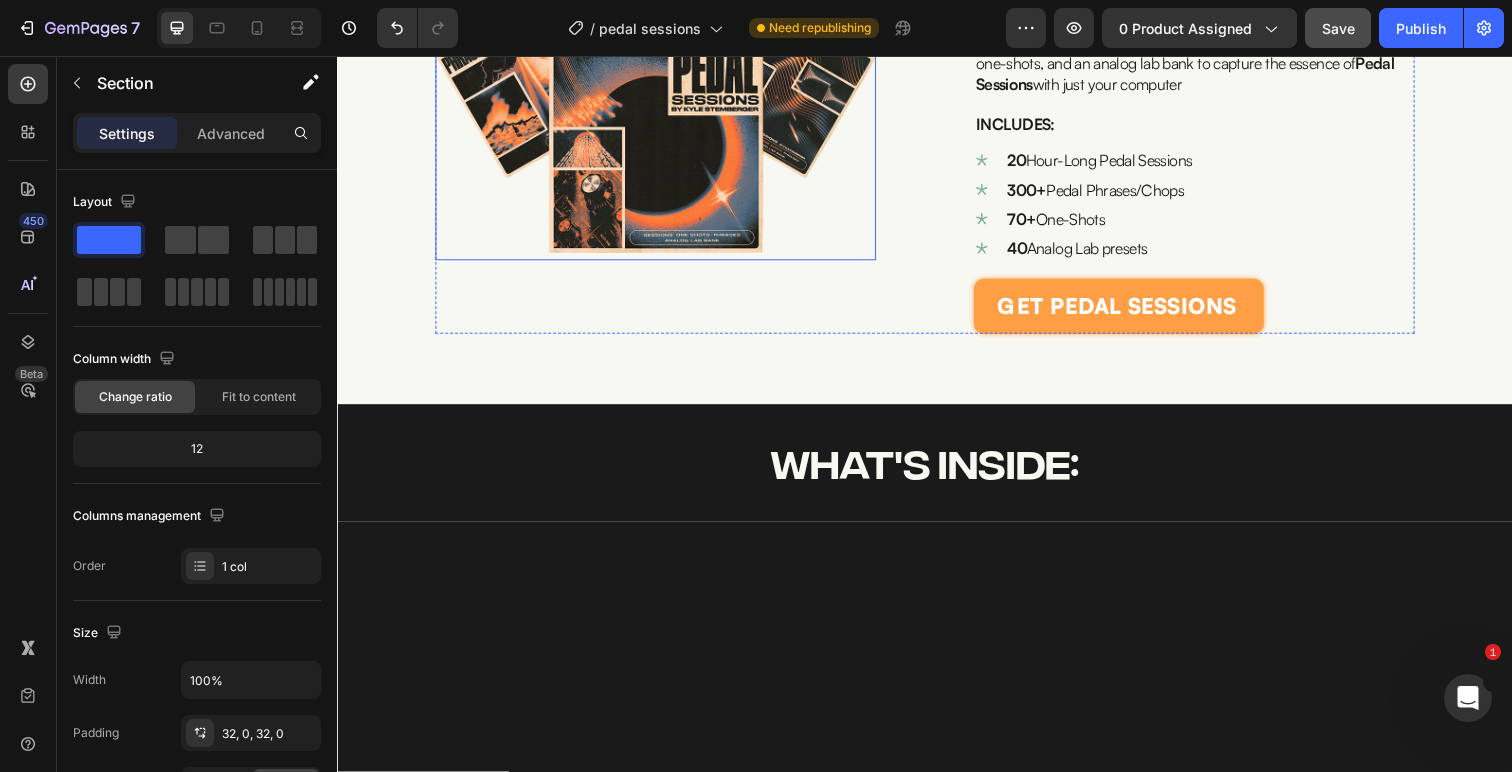 scroll, scrollTop: 1007, scrollLeft: 0, axis: vertical 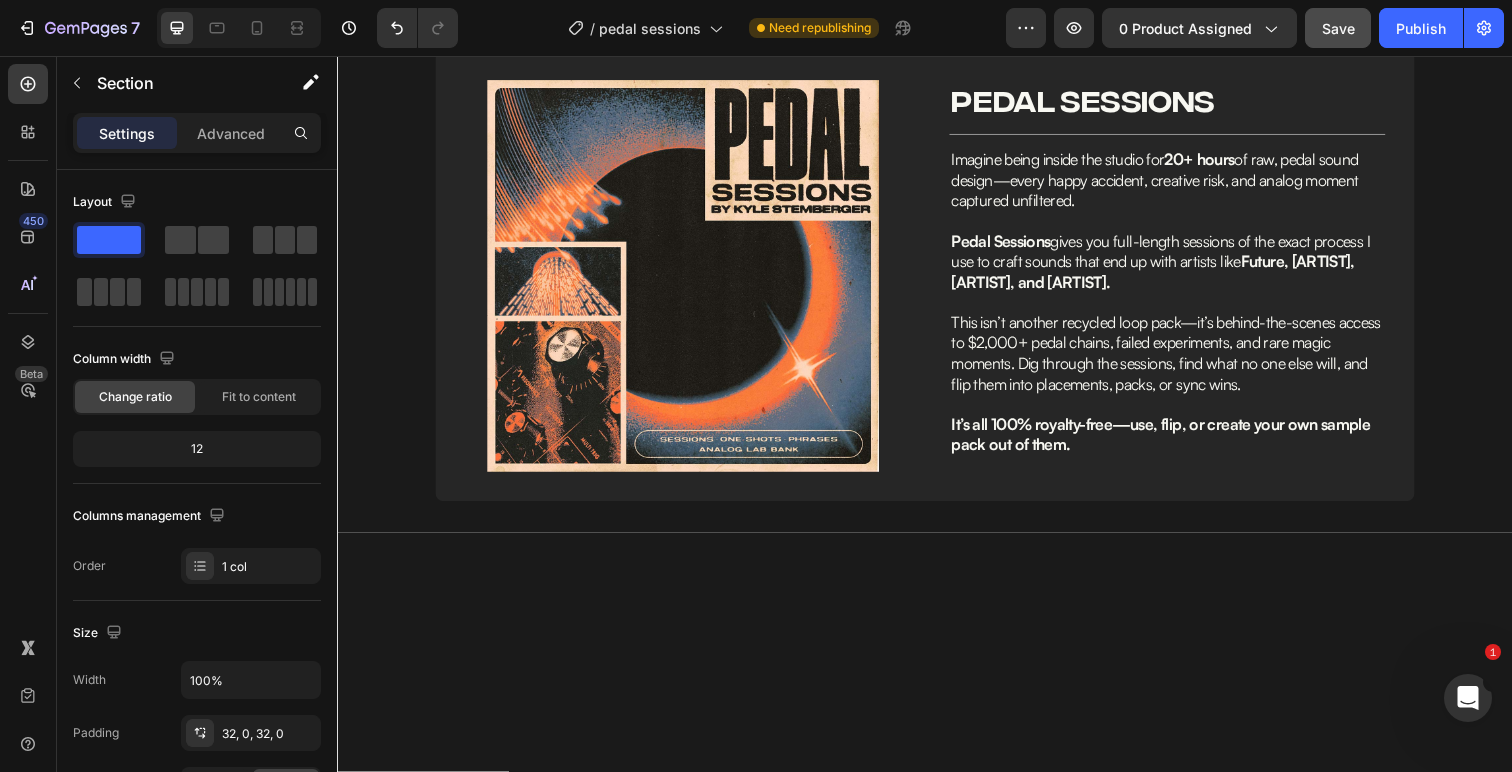 click on "what's inside:" at bounding box center (937, -41) 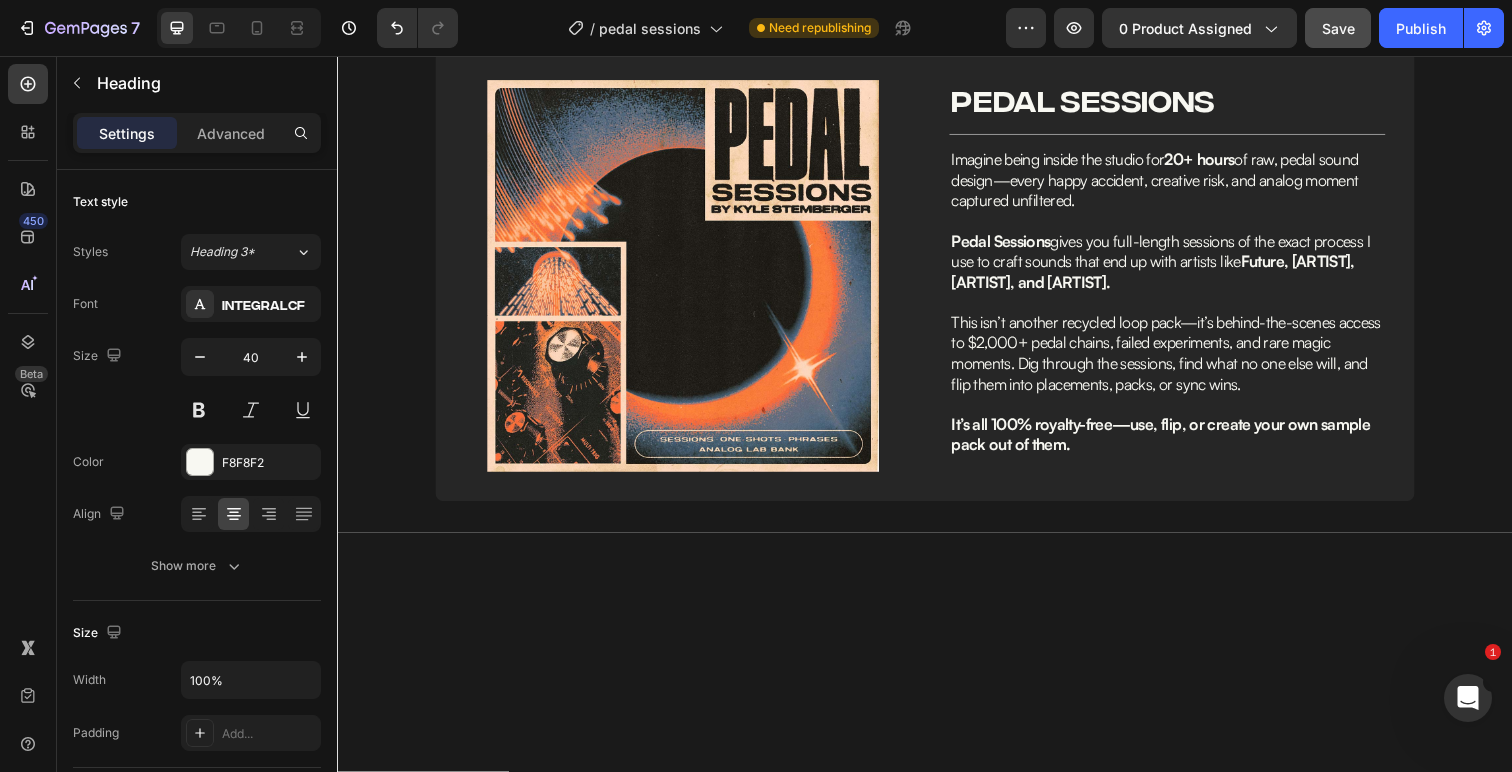 click on "what's inside:" at bounding box center [937, -41] 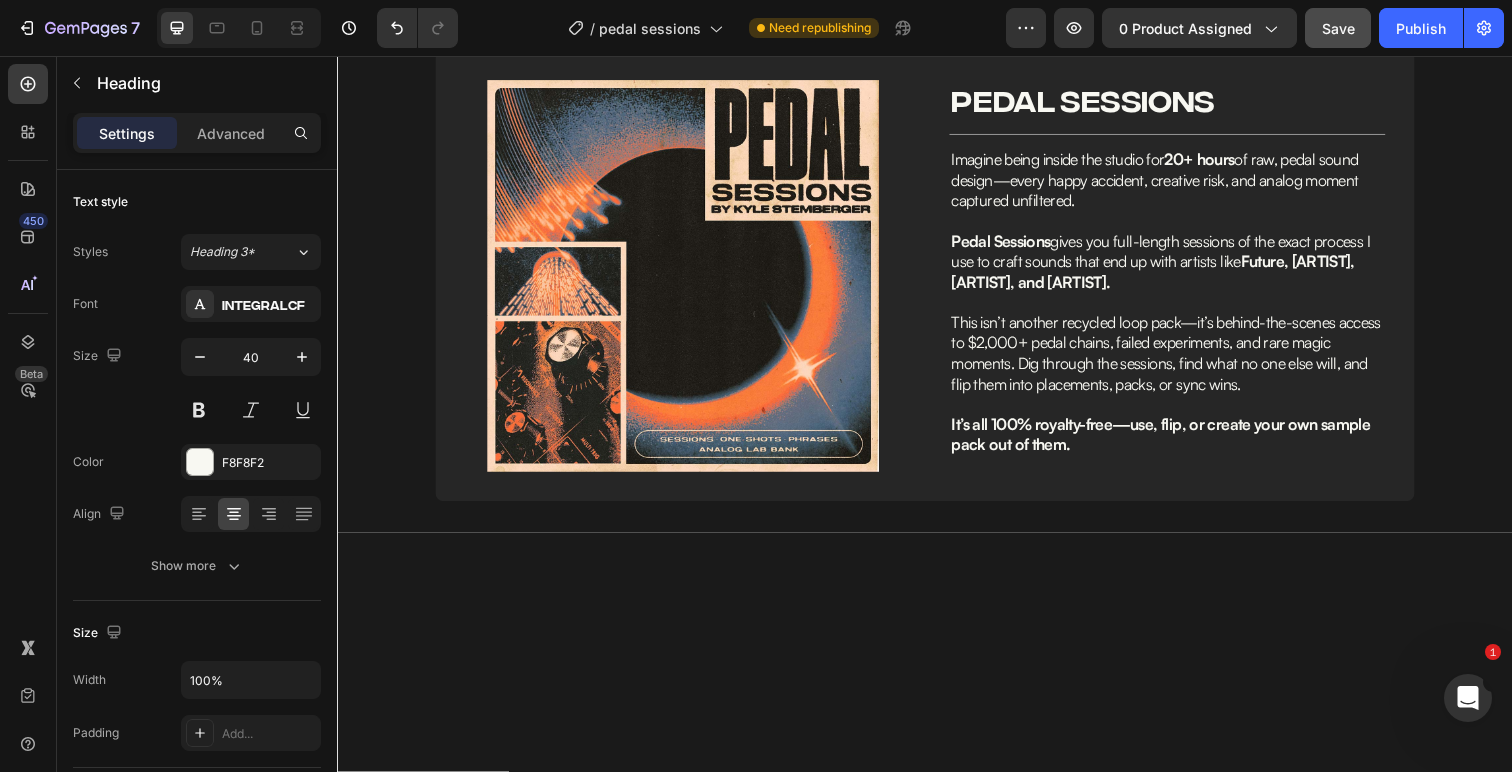 drag, startPoint x: 794, startPoint y: 237, endPoint x: 1074, endPoint y: 246, distance: 280.1446 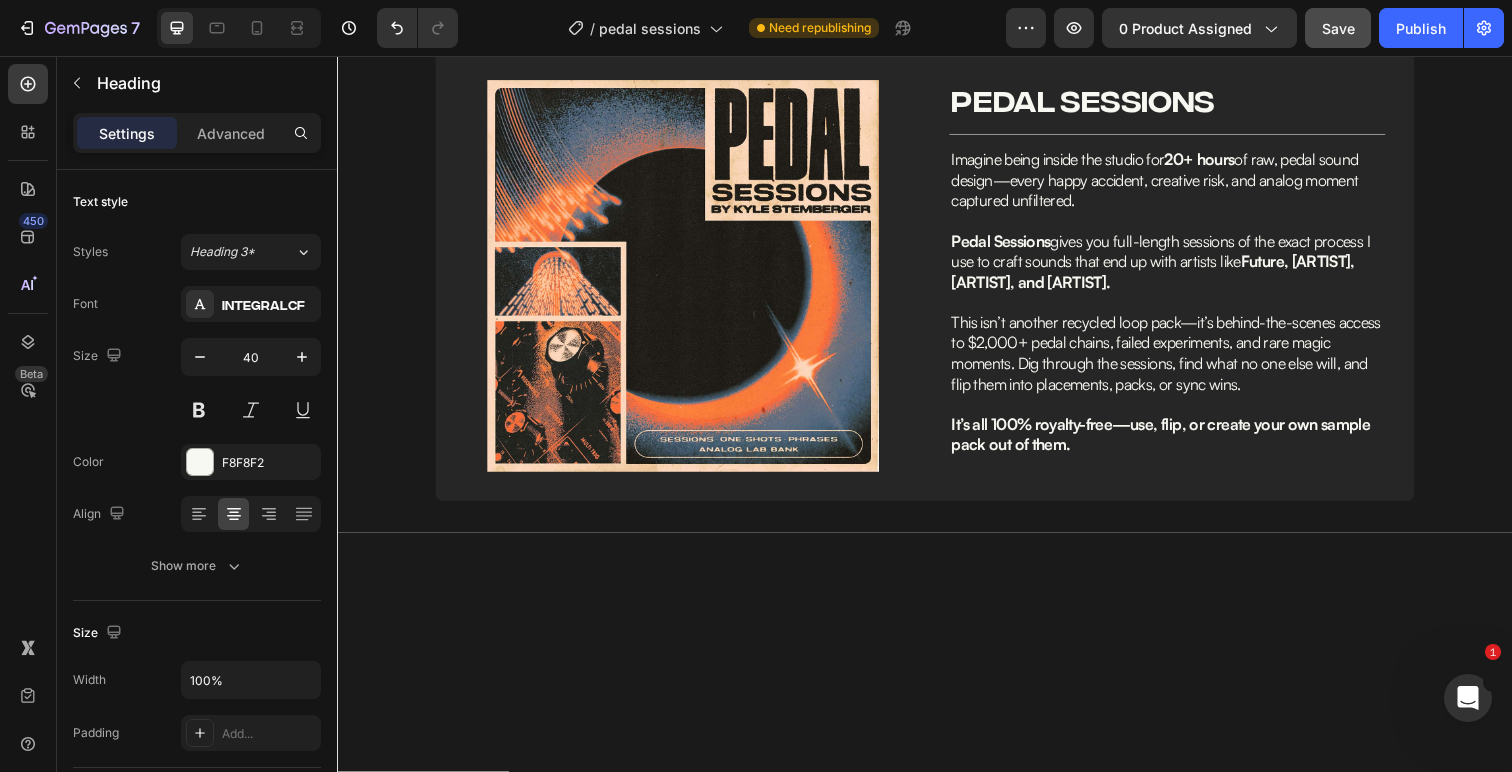 click on "EXPLORE PEDAL SESSIONS:" at bounding box center (937, -41) 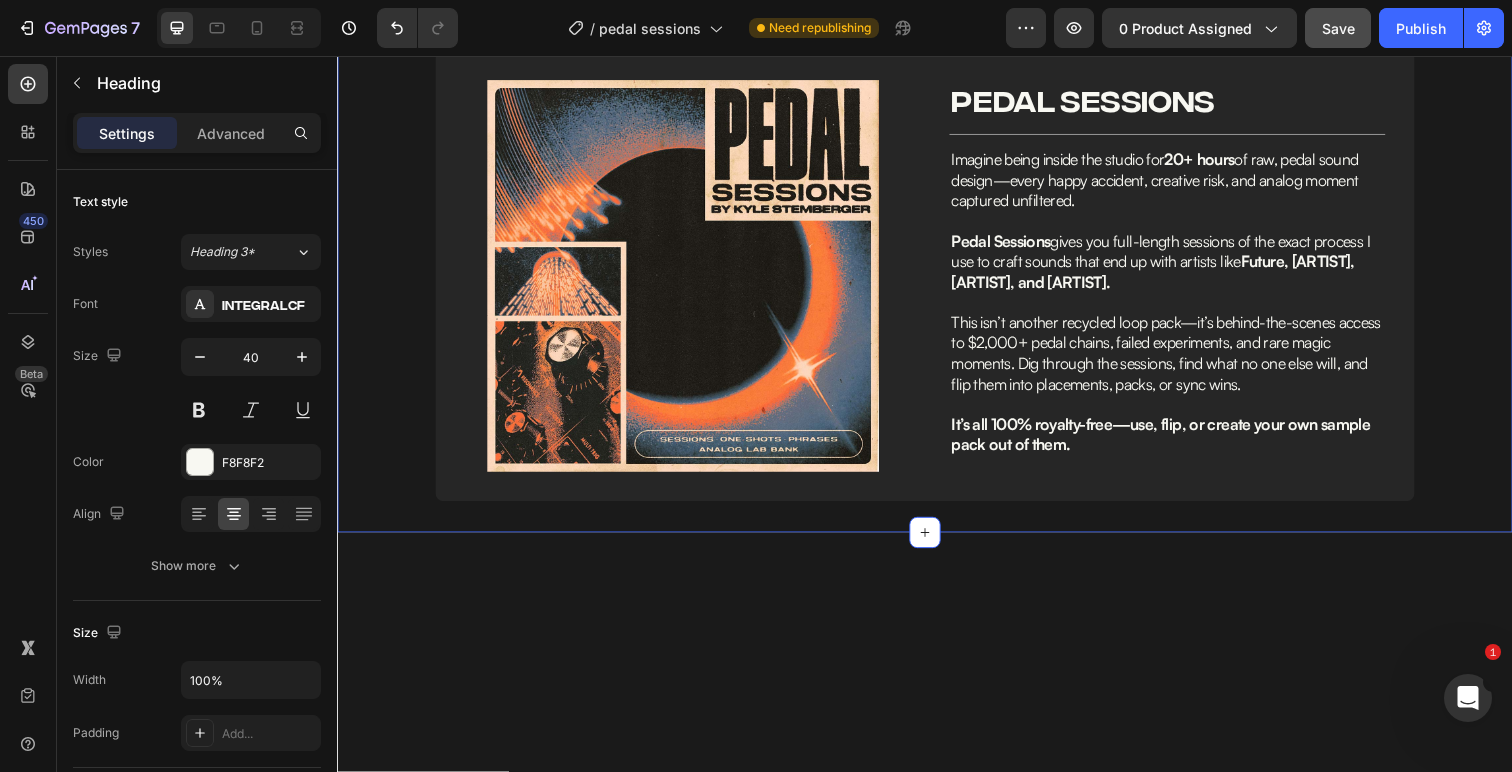 click on "Image Image PEDAL SESSIONS Heading Row                Title Line Imagine being inside the studio for  20+   hours  of raw, pedal sound design—every happy accident, creative risk, and analog moment captured unfiltered.    Pedal Sessions  gives you full-length sessions of the exact process I use to craft sounds that end up with artists like  Future, Gunna, Lil Baby, and Young Thug.    This isn’t another recycled loop pack—it’s behind-the-scenes access to $2,000+ pedal chains, failed experiments, and rare magic moments. Dig through the sessions, find what no one else will, and flip them into placements, packs, or sync wins.    It’s all 100% royalty-free—use, flip, or create your own sample pack out of them. Text Block Row Section 3" at bounding box center [937, 281] 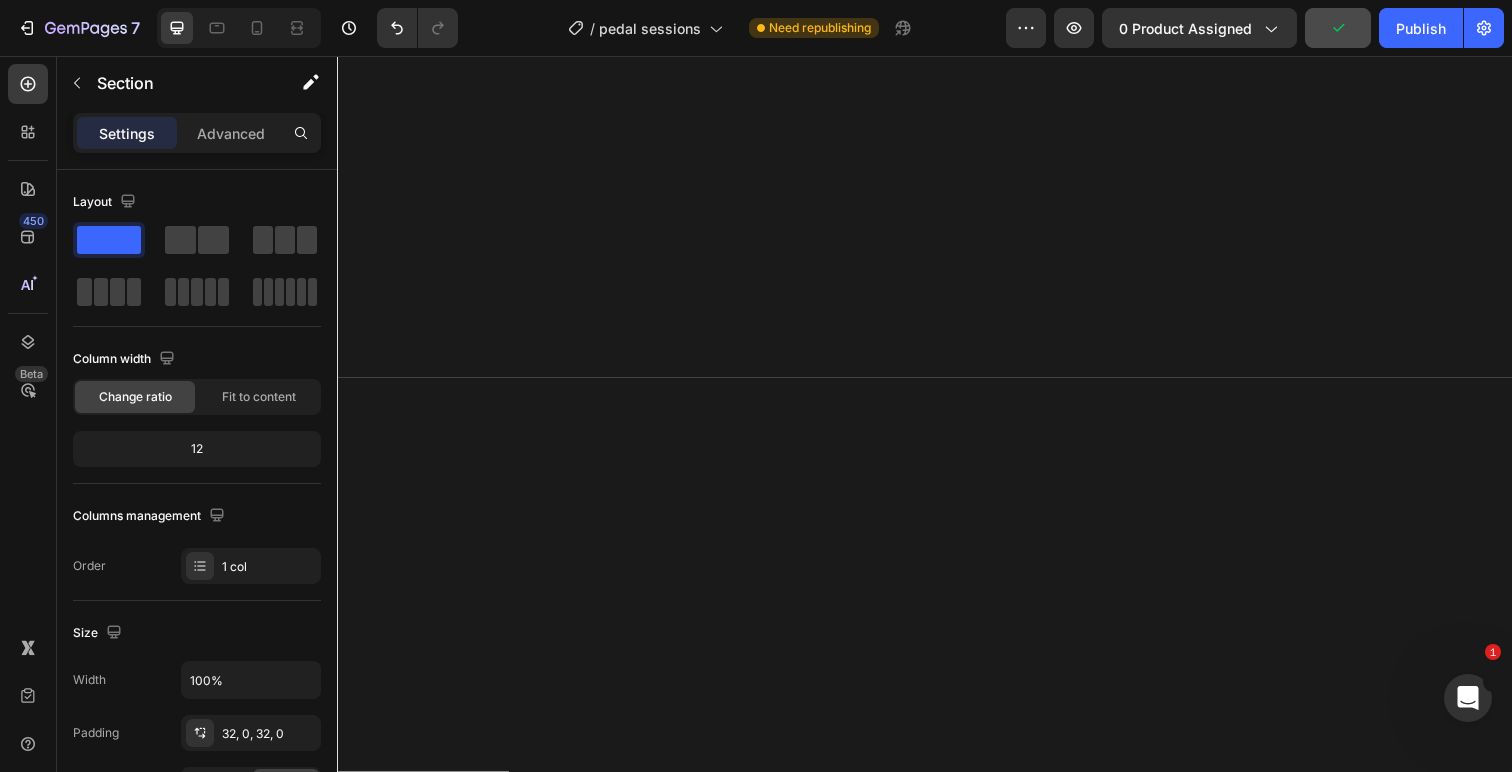 scroll, scrollTop: 0, scrollLeft: 0, axis: both 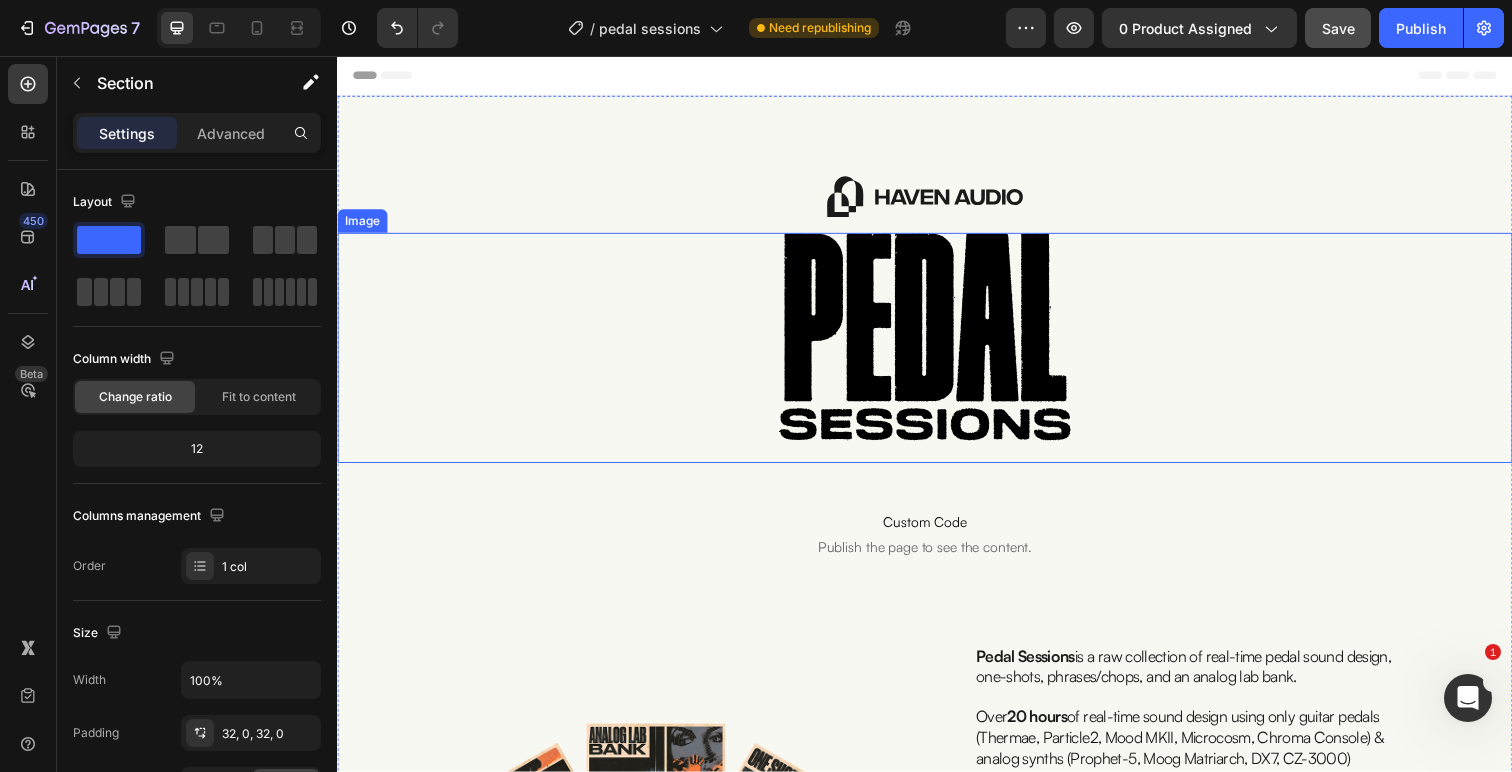 click at bounding box center [937, 354] 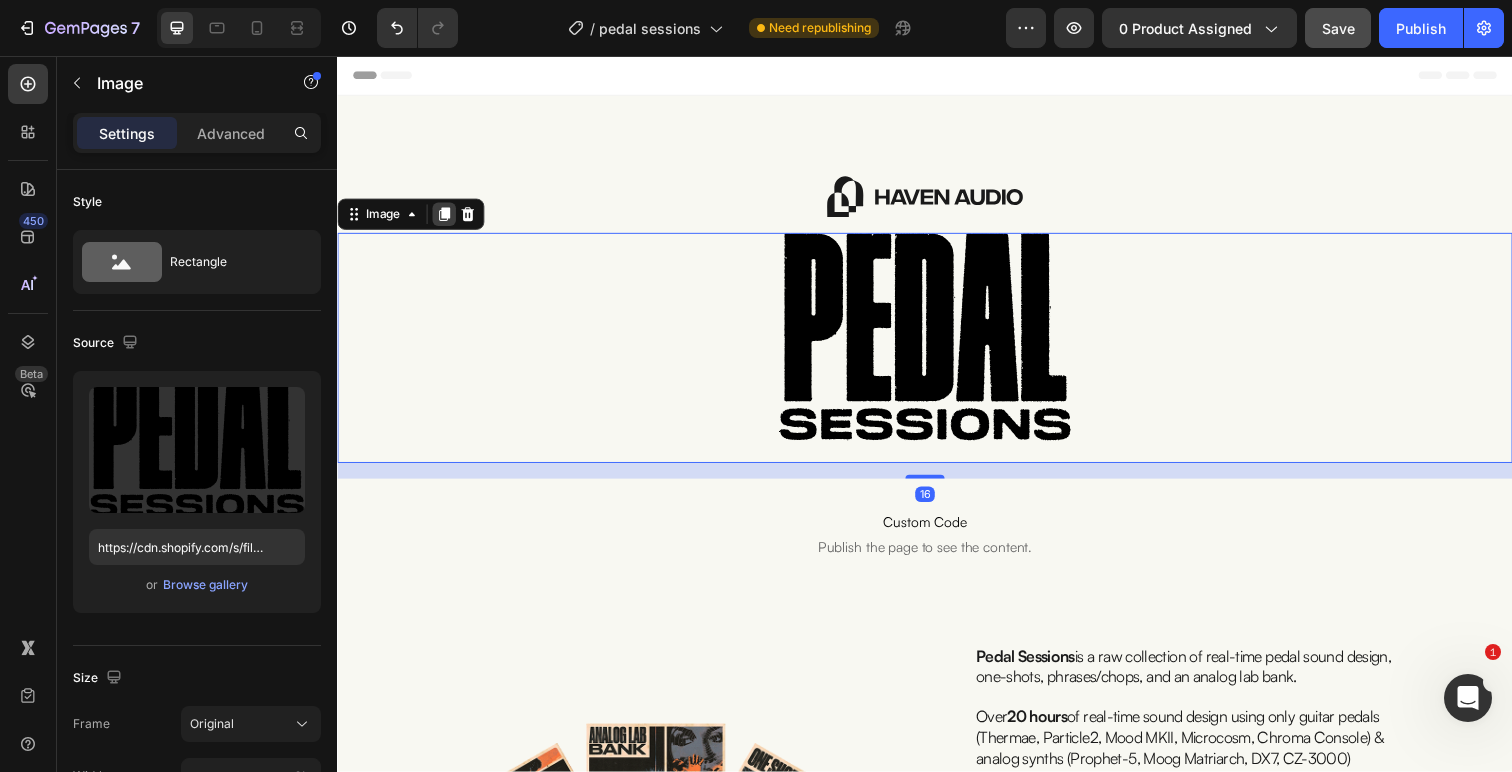 click 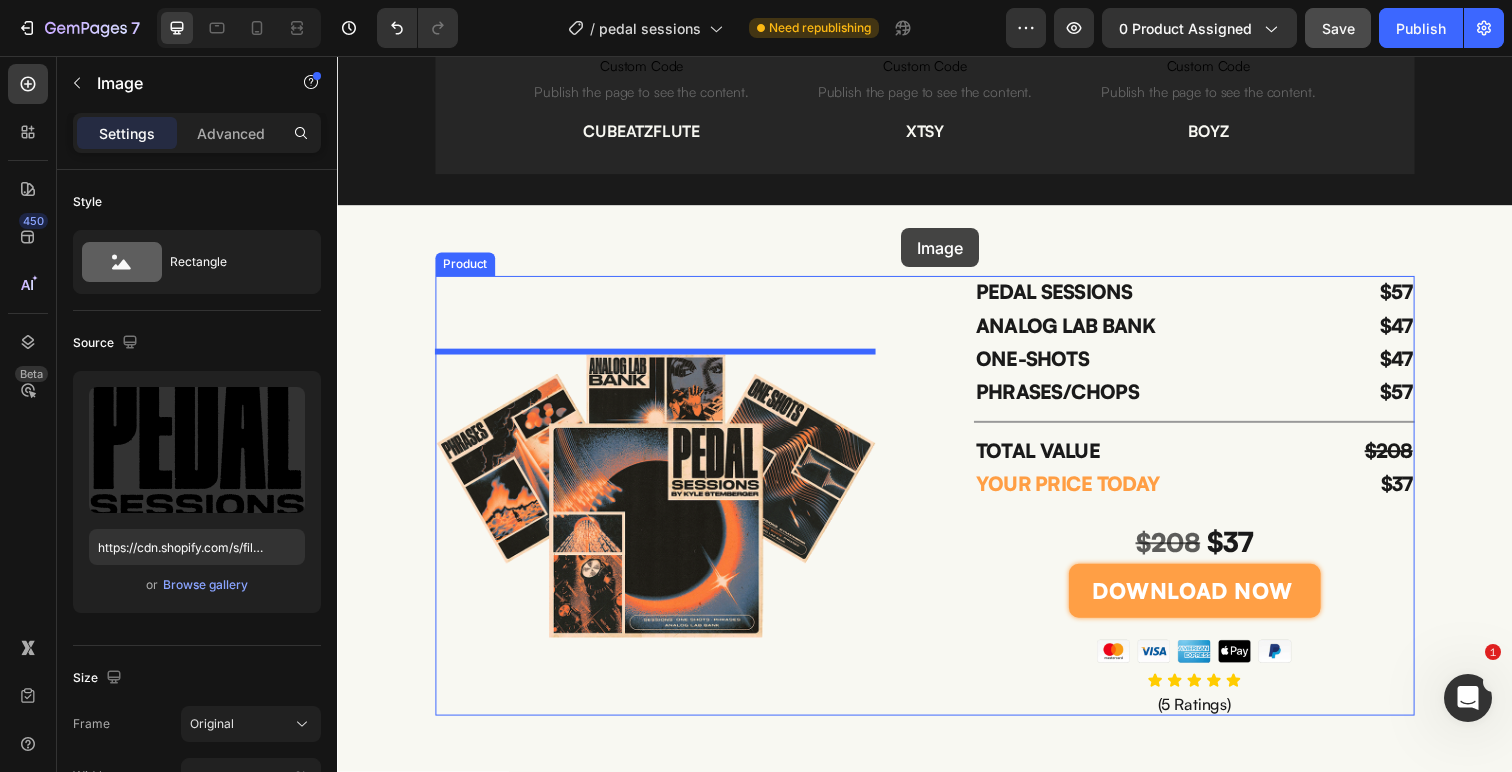 scroll, scrollTop: 4467, scrollLeft: 0, axis: vertical 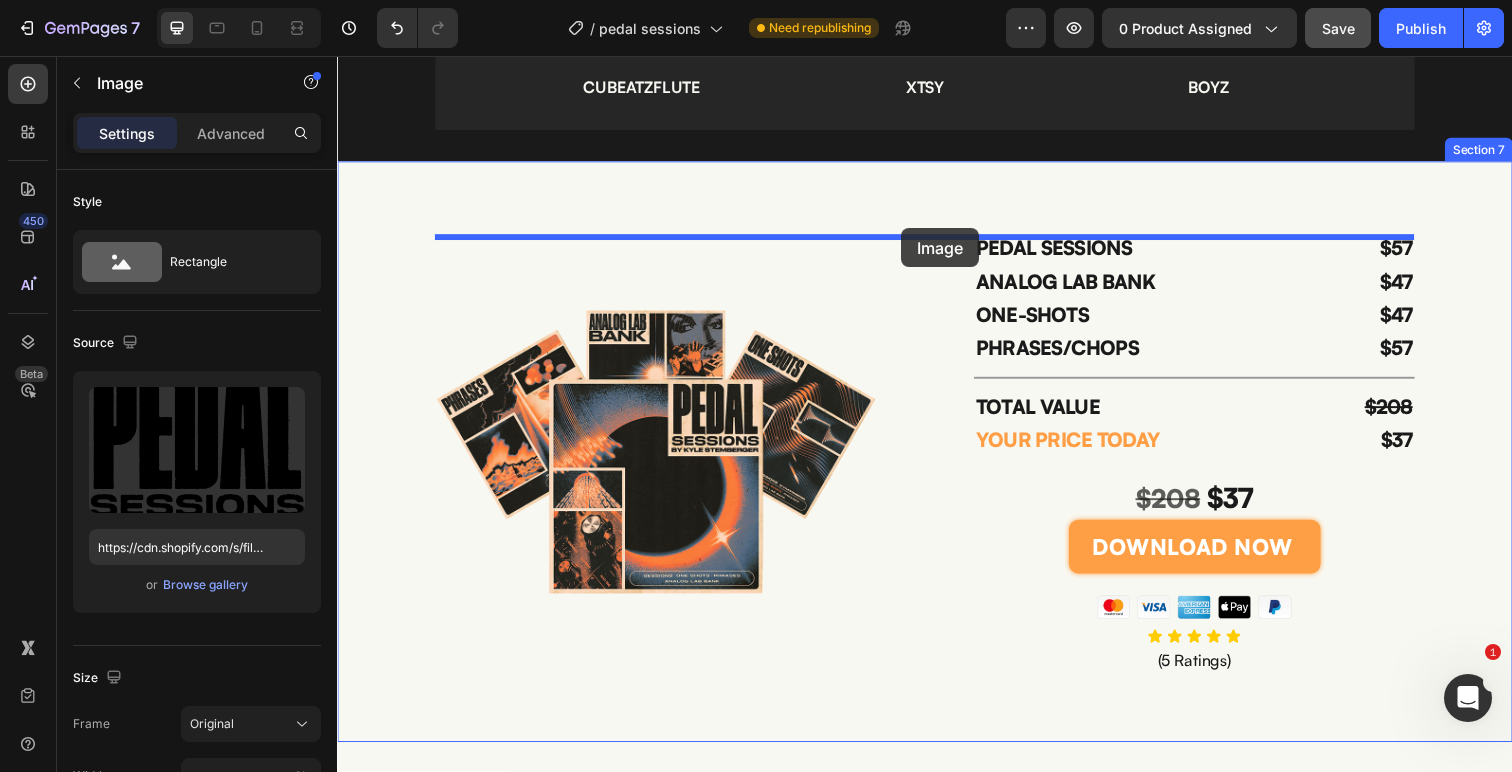 drag, startPoint x: 357, startPoint y: 465, endPoint x: 914, endPoint y: 230, distance: 604.54443 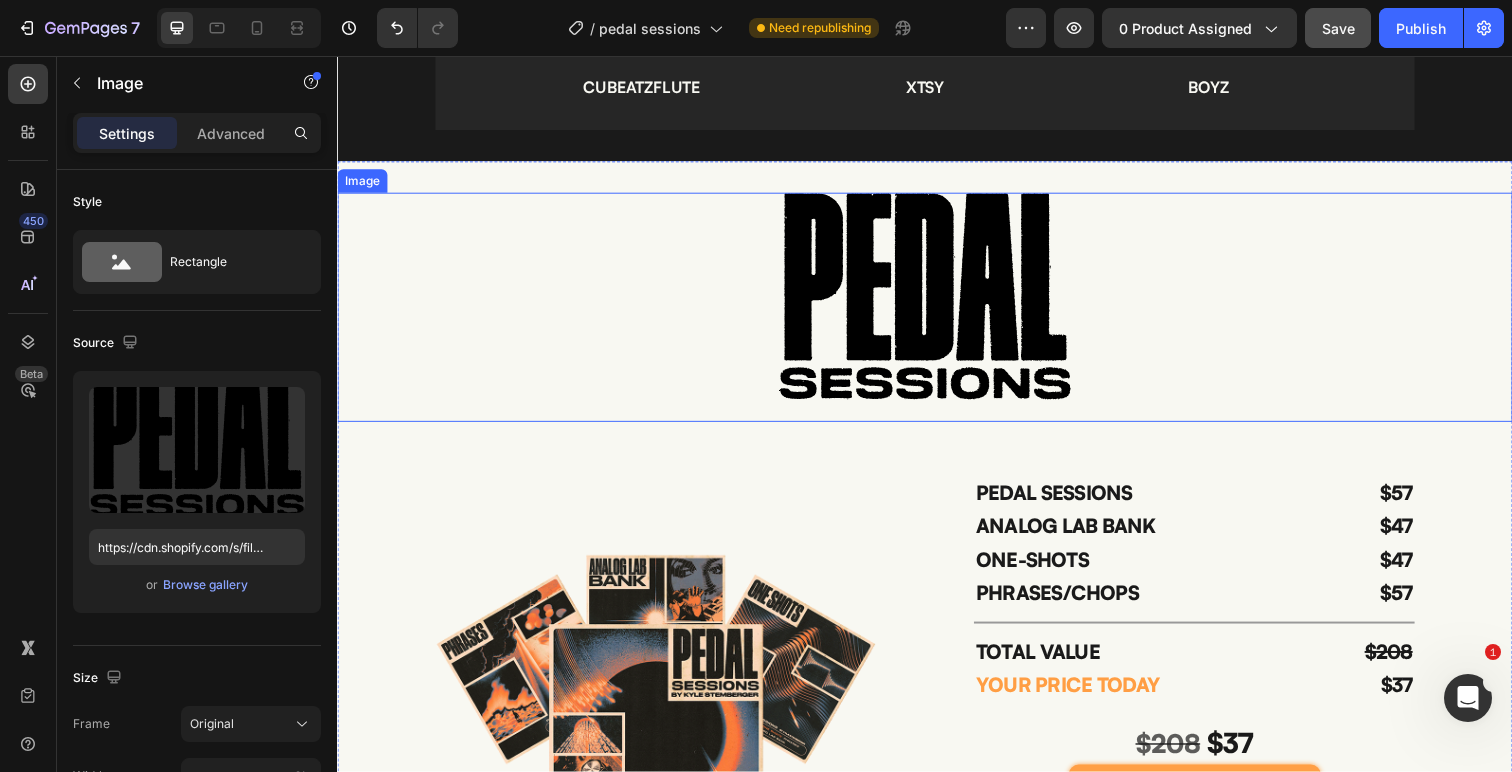 click at bounding box center [937, 313] 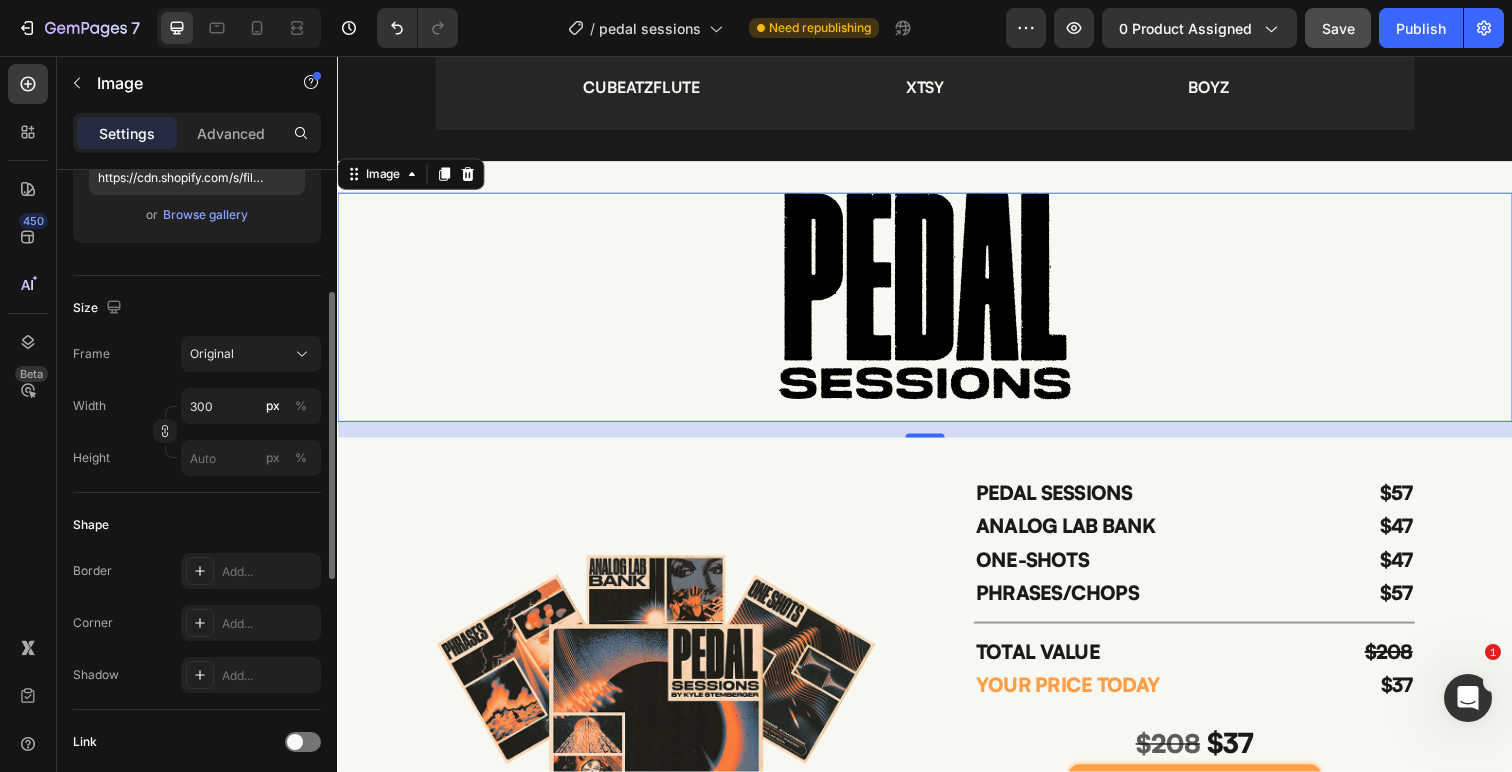 scroll, scrollTop: 422, scrollLeft: 0, axis: vertical 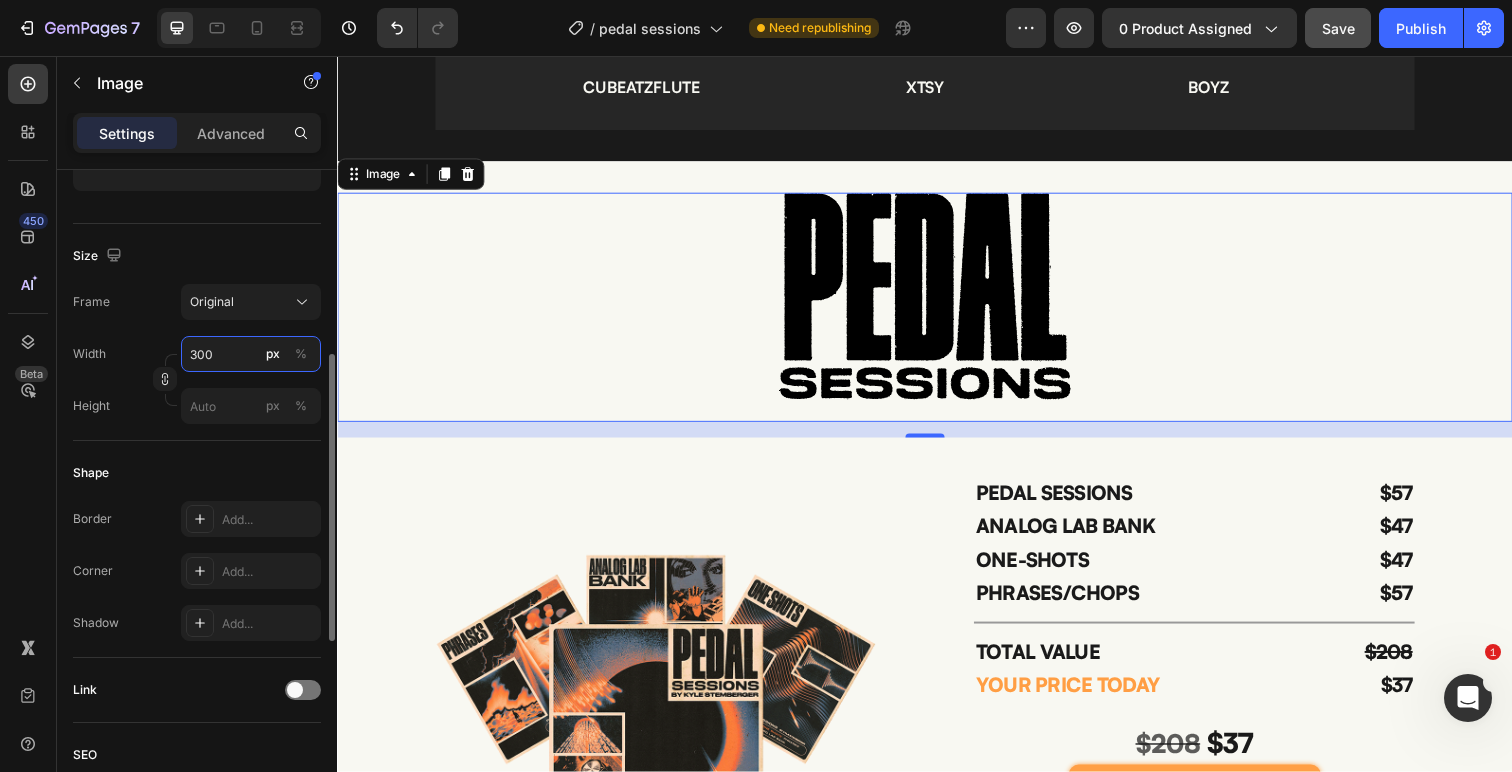 click on "300" at bounding box center (251, 354) 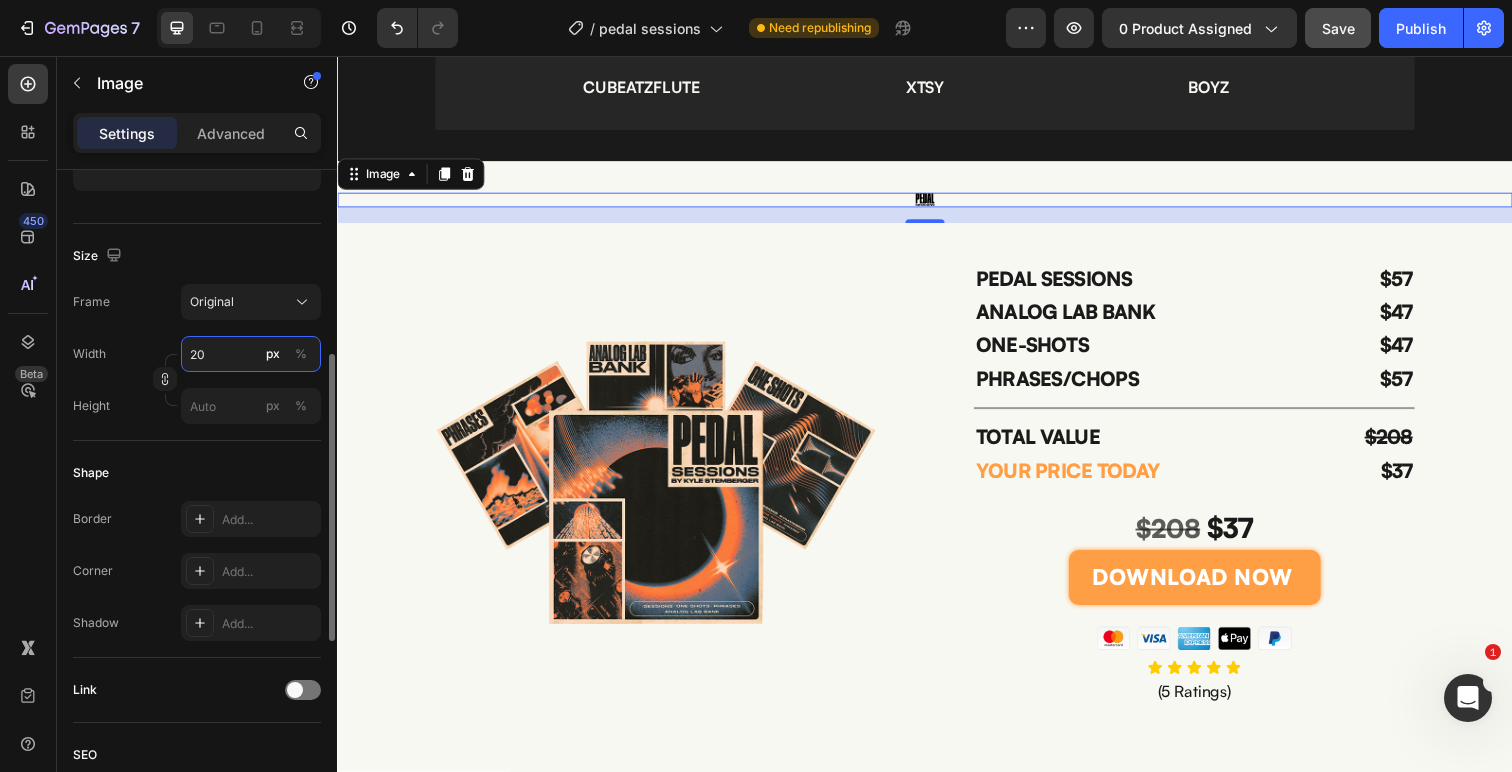 type on "200" 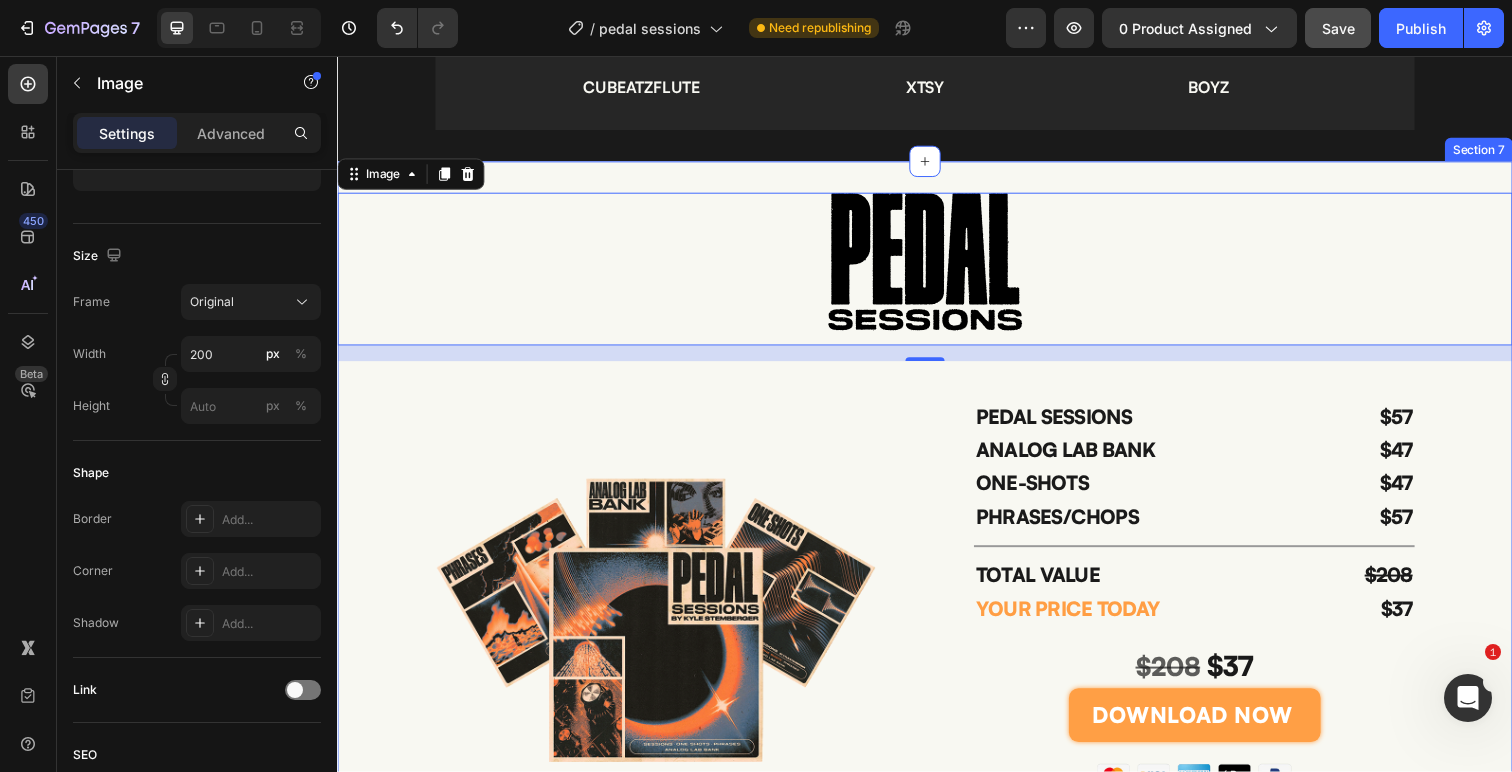 click on "Image   0 Image PEDAL SESSIONS Text Block ANALOG LAB BANK Text Block ONE-SHOTS Text Block PHRASES/CHOPS Text Block $57 Text Block $47 Text Block $47 Text Block $57 Text Block Row                Title Line TOTAL VALUE Text Block YOUR PRICE TODAY Text Block $208 Text Block $37 Text Block Row $208   $37 Text Block DOWNLOAD NOW Add to Cart Image Icon Icon Icon Icon Icon Icon List (5 Ratings) Text Block Product" at bounding box center (937, 546) 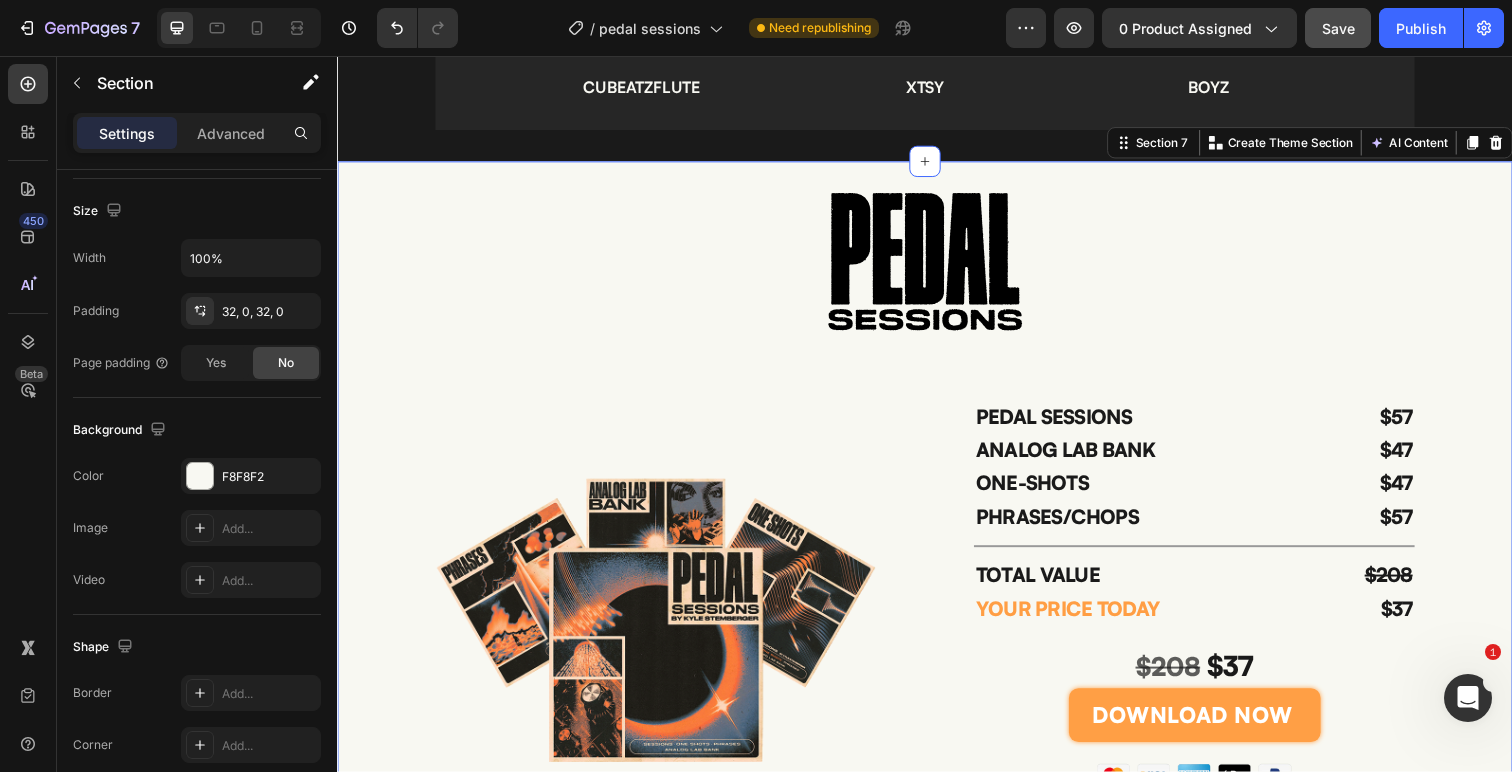 scroll, scrollTop: 0, scrollLeft: 0, axis: both 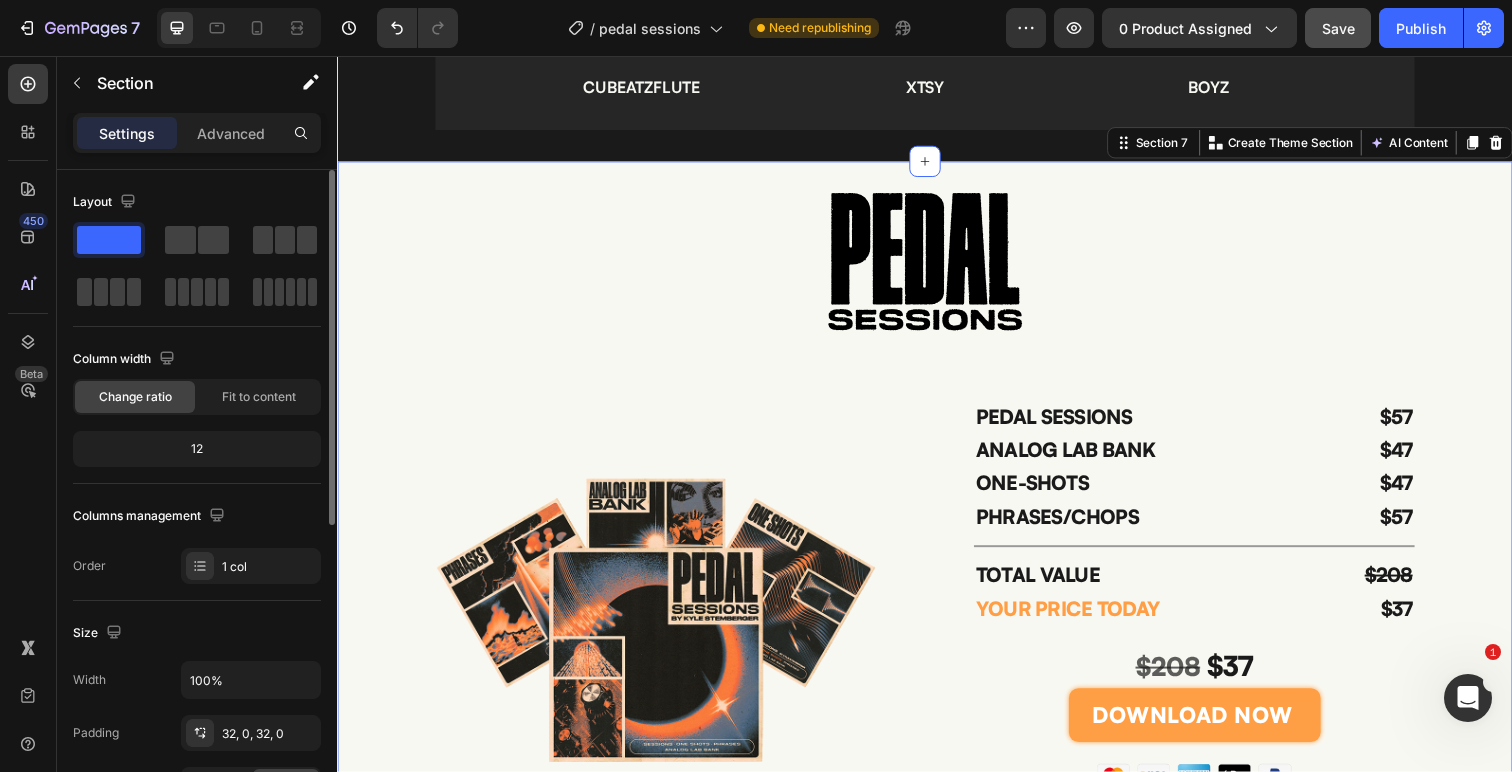 click at bounding box center [937, 274] 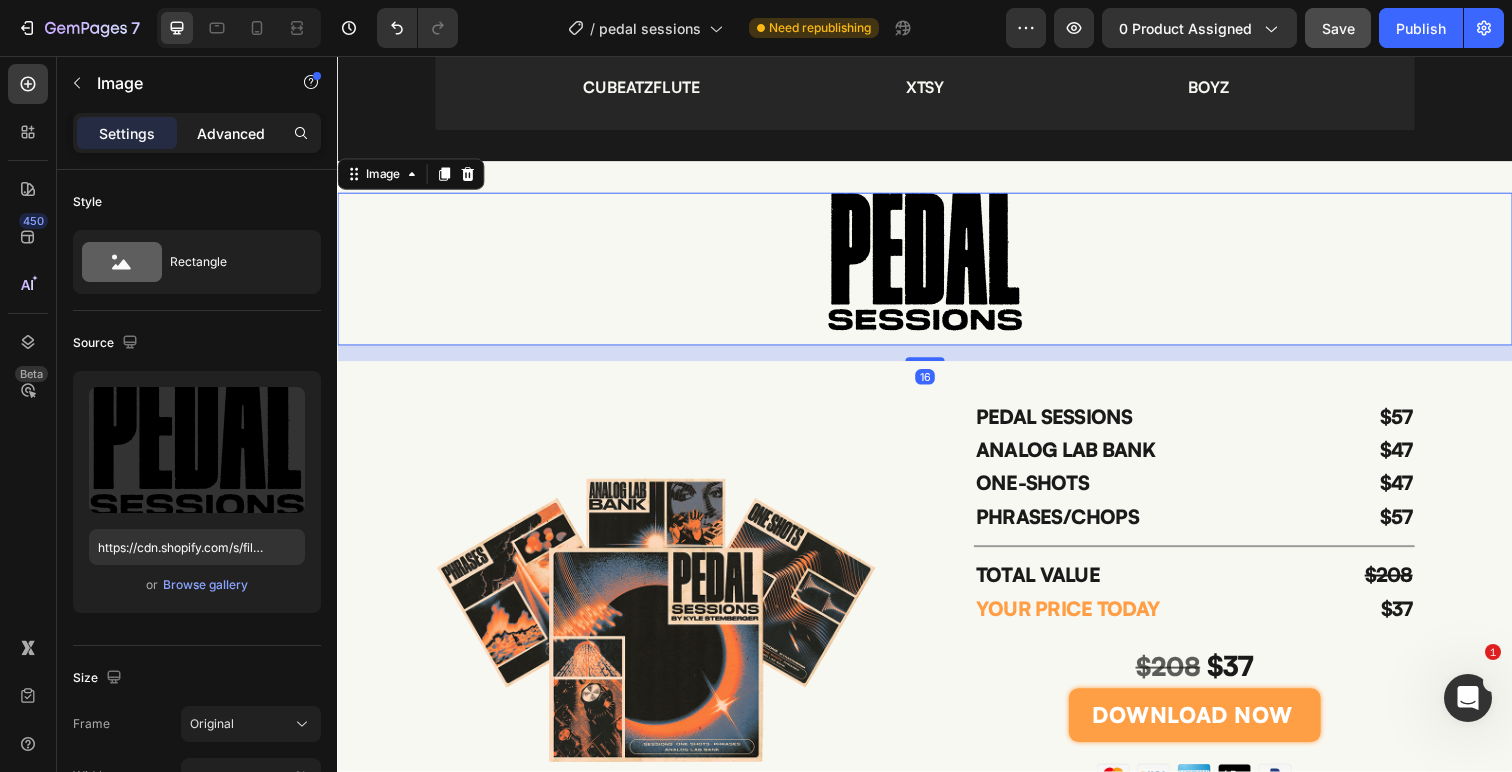 click on "Advanced" at bounding box center [231, 133] 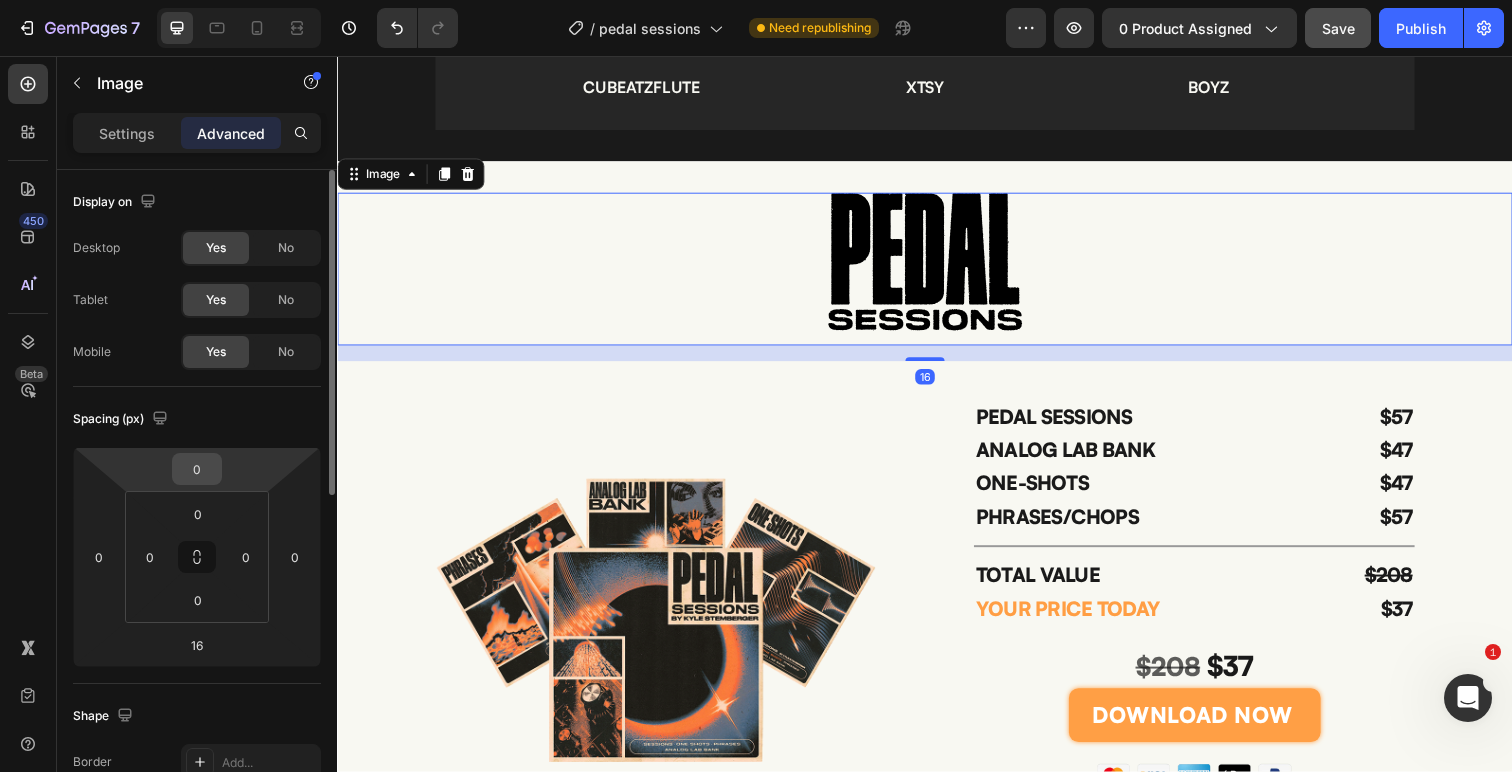 click on "0" at bounding box center (197, 469) 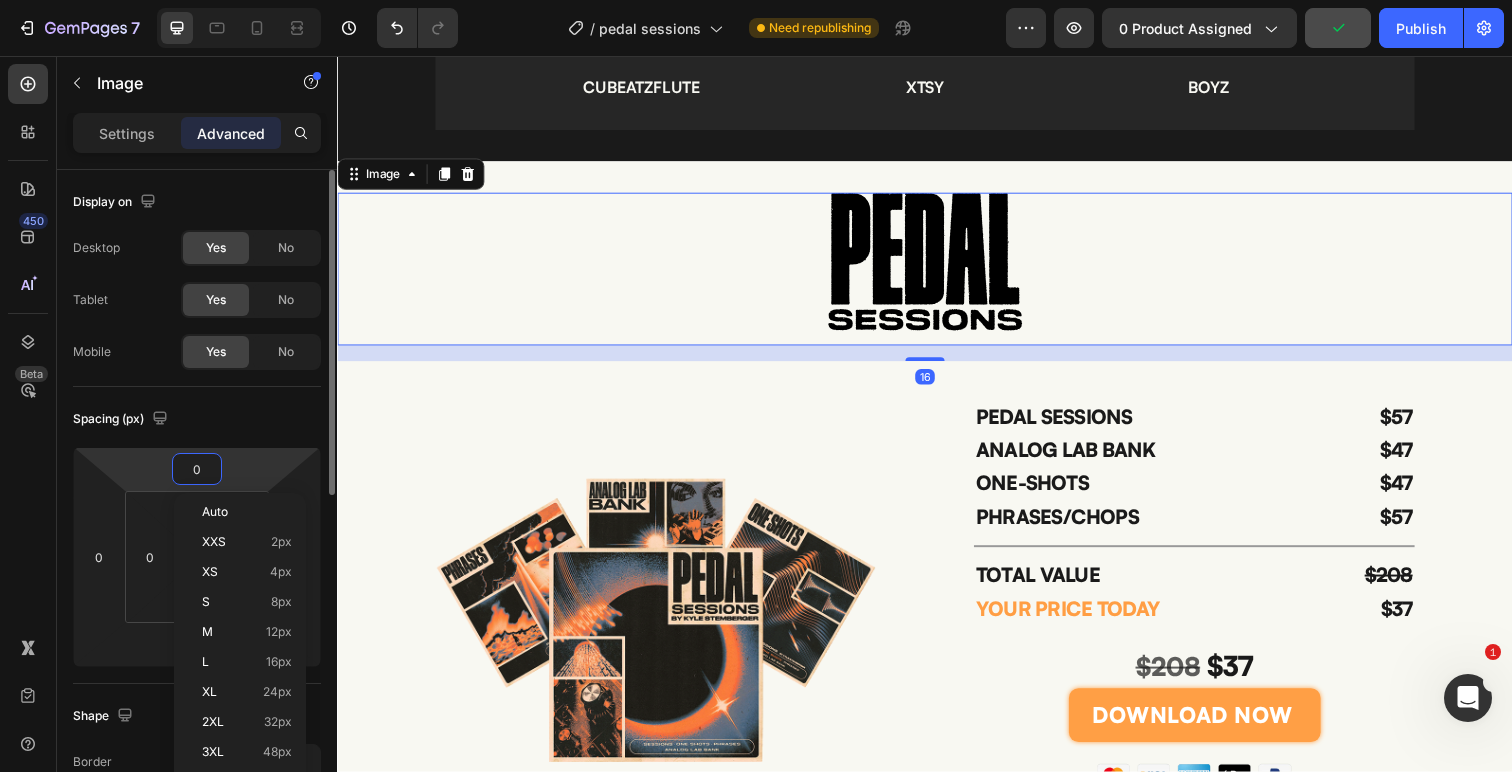 type on "2" 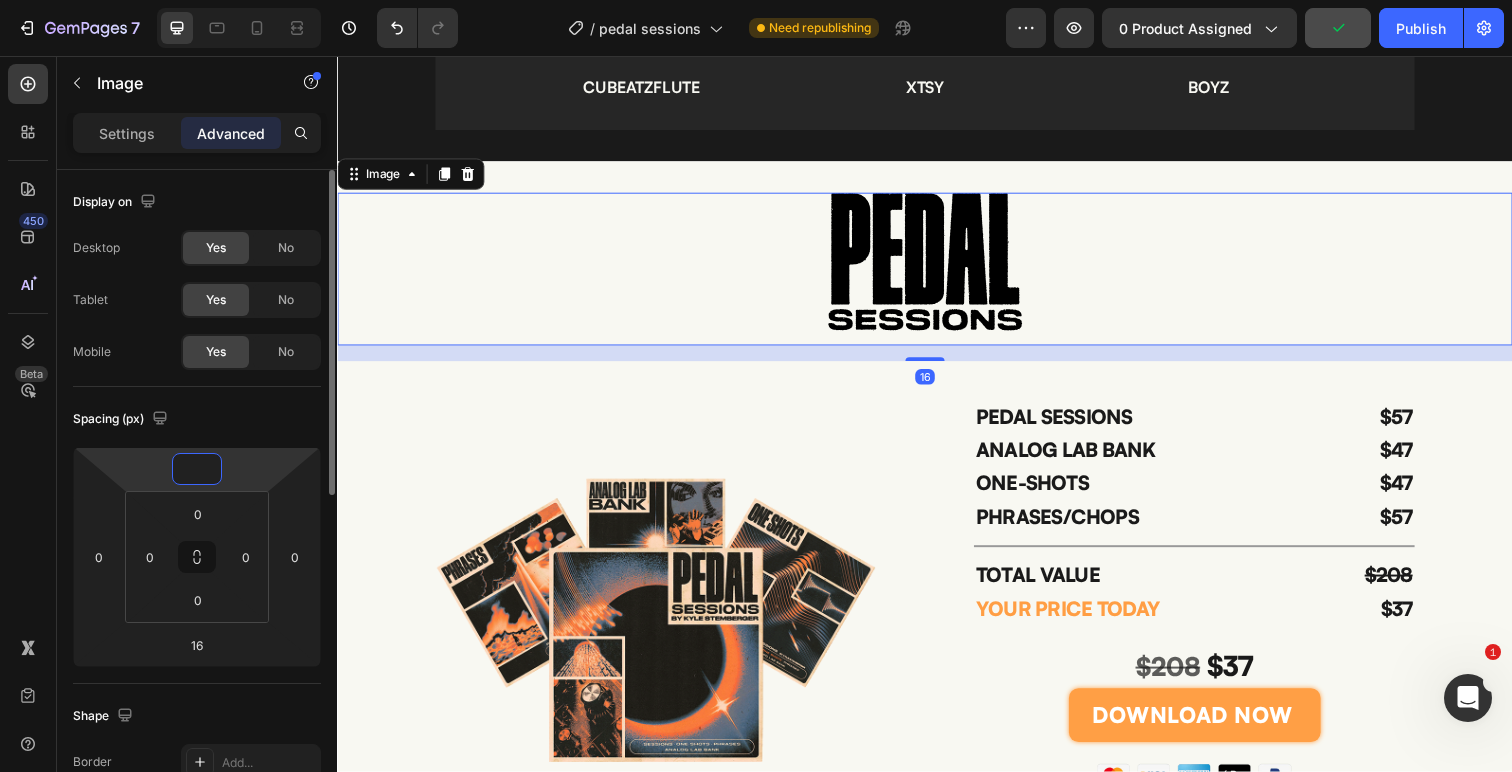 type on "2" 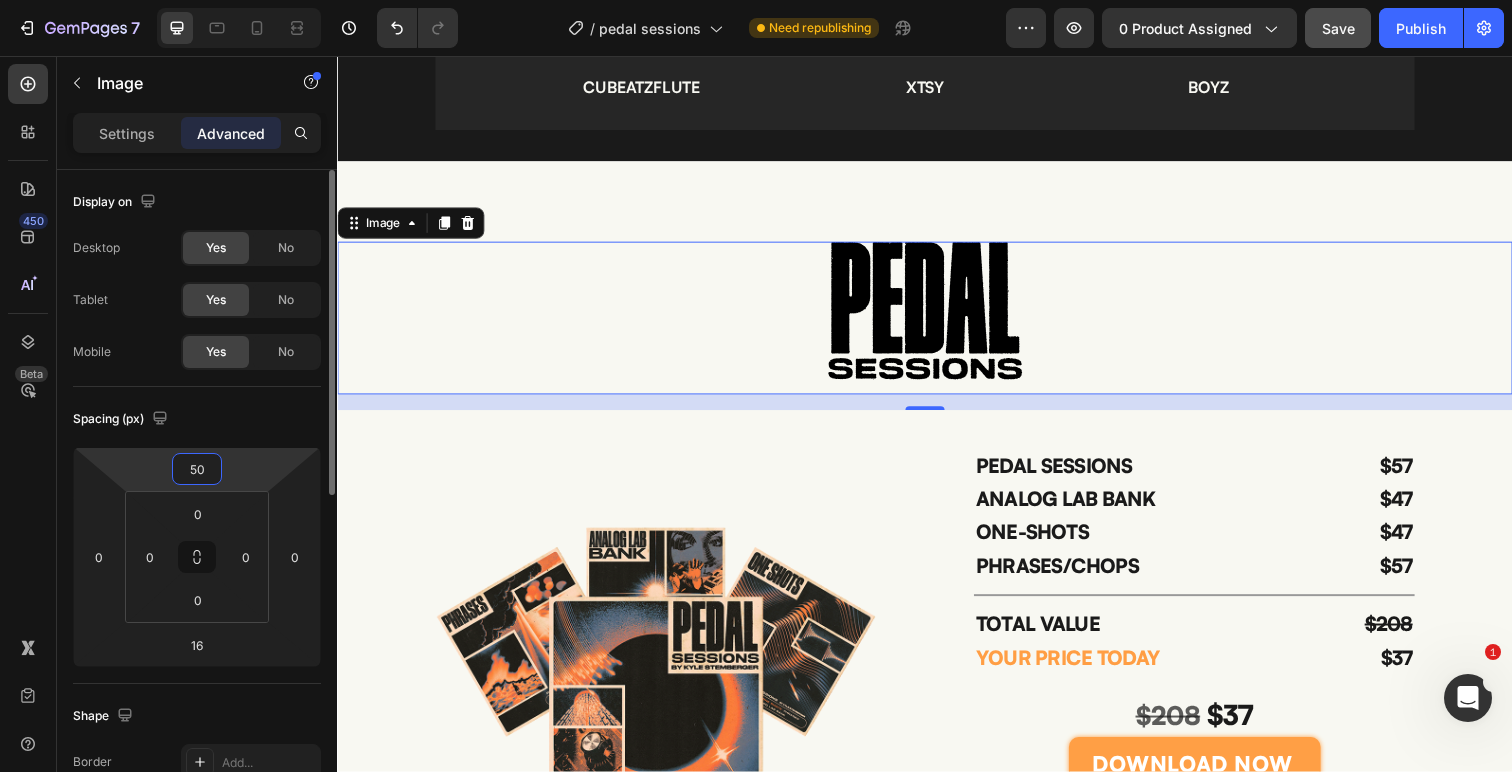 type on "5" 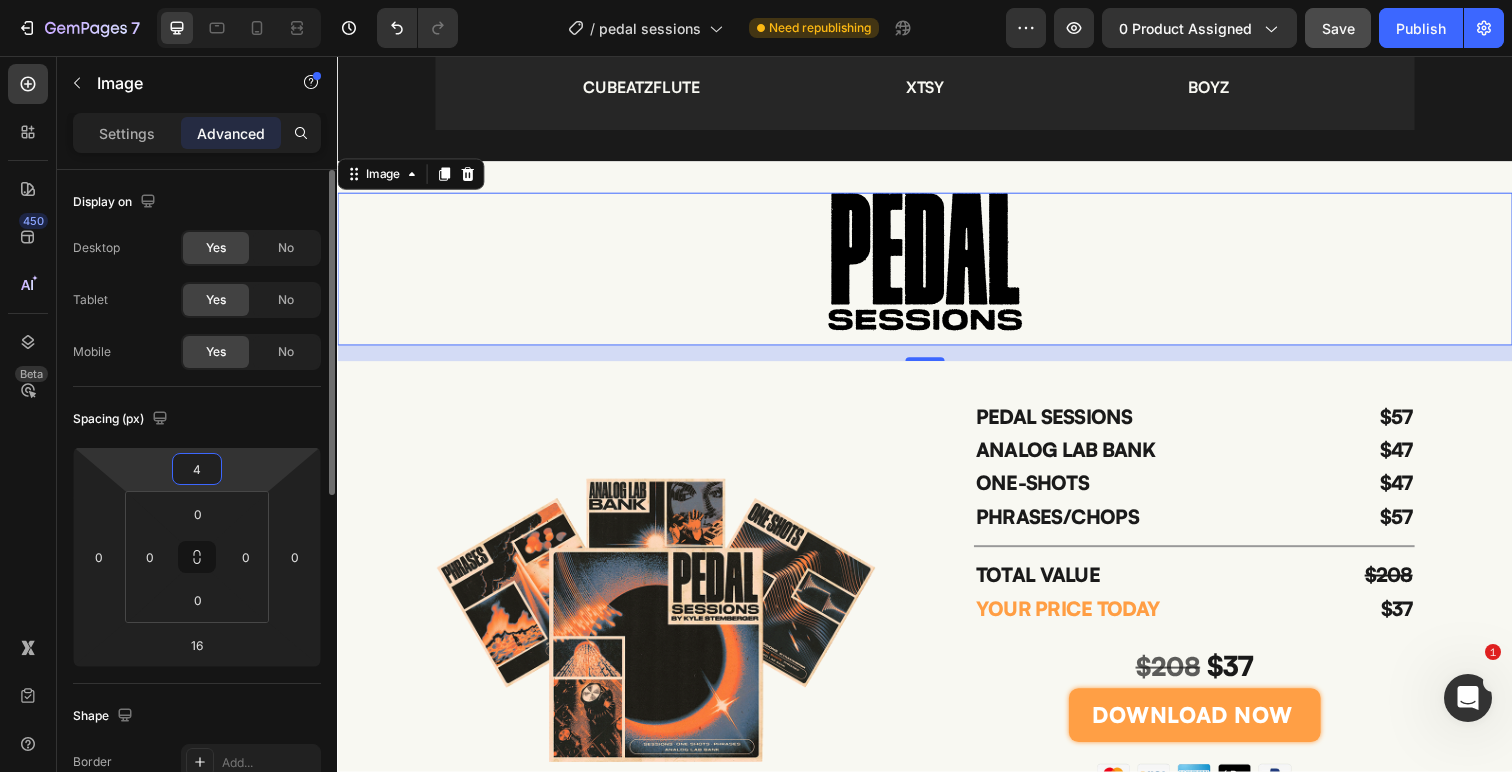 type on "40" 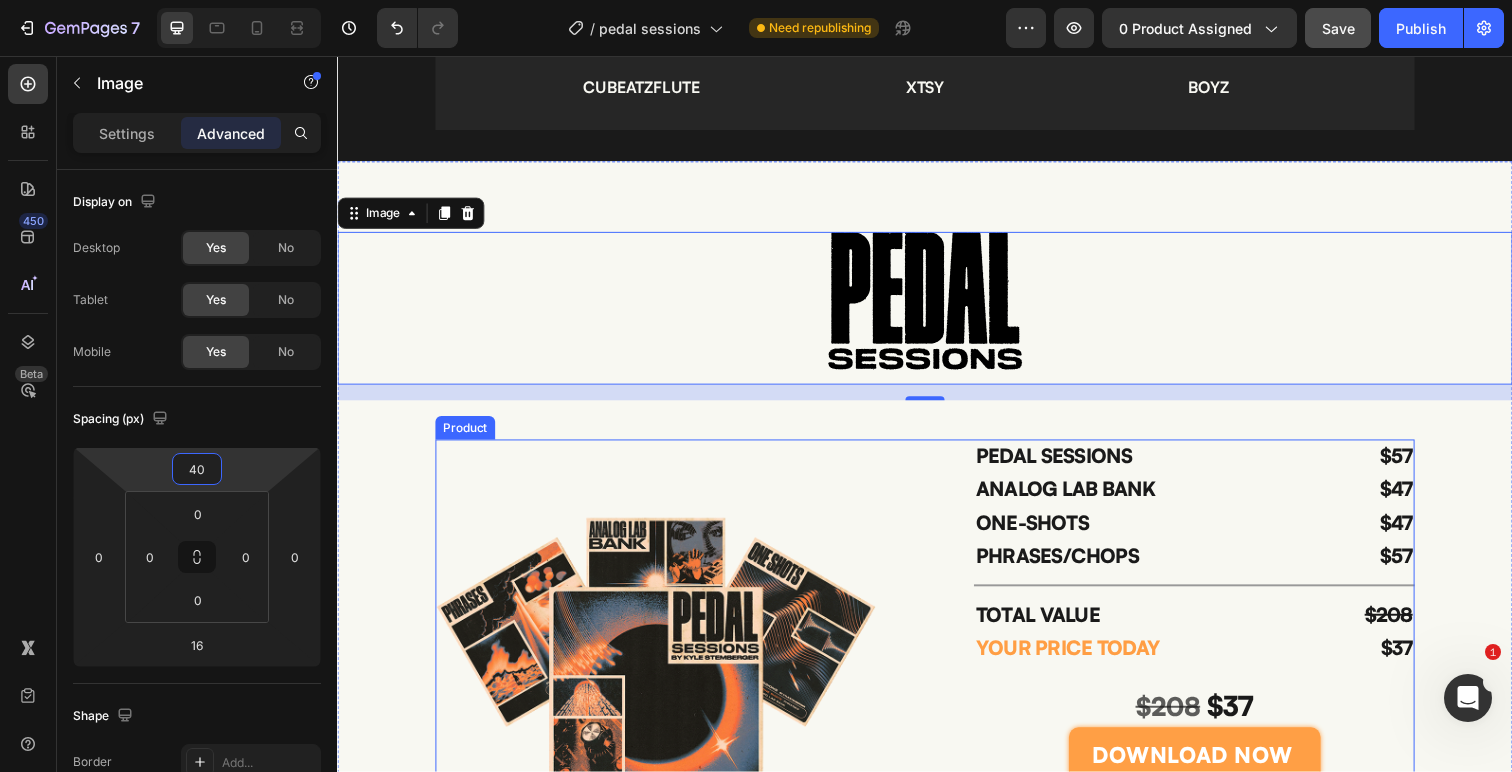 click on "Image" at bounding box center (662, 672) 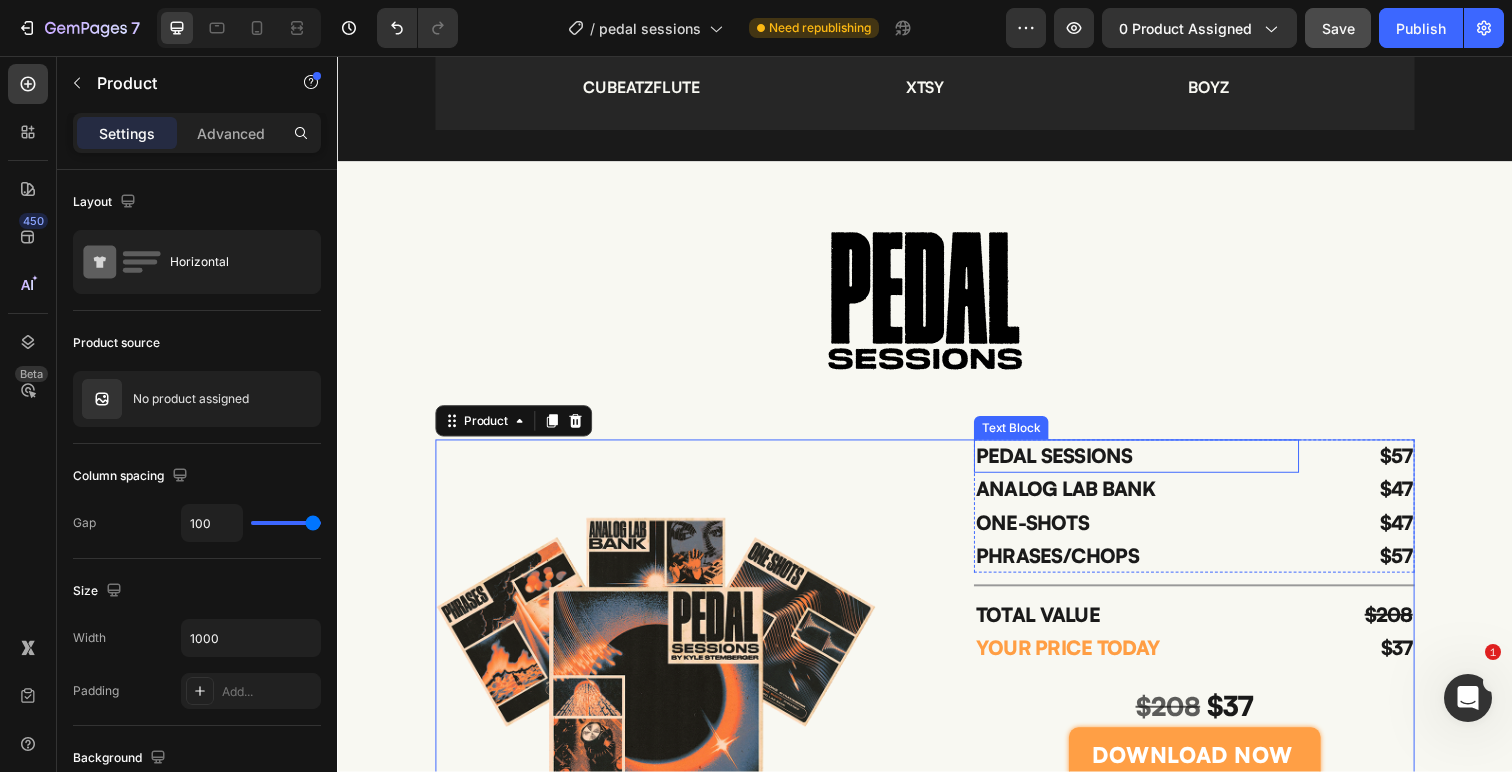 click on "PEDAL SESSIONS" at bounding box center (1153, 465) 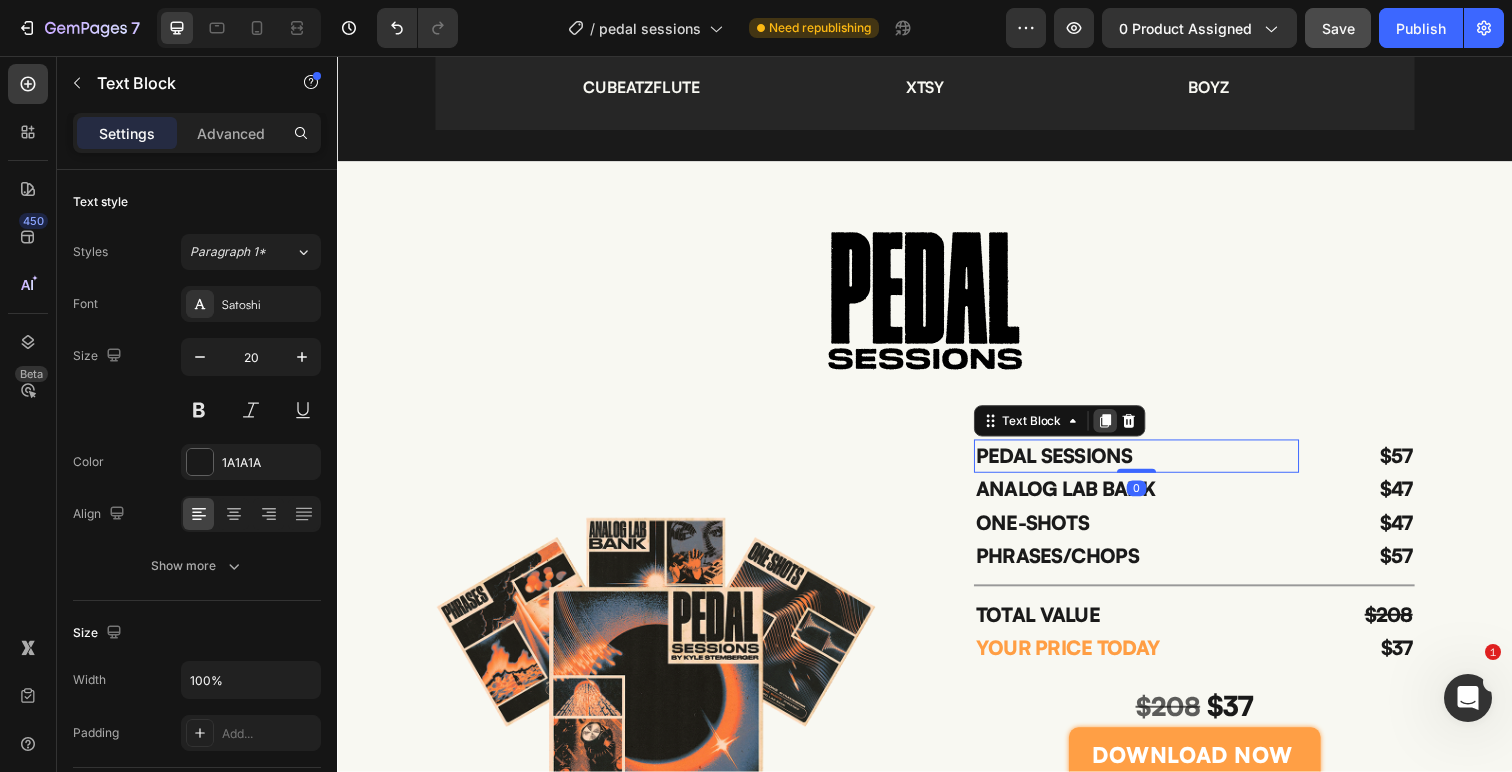click 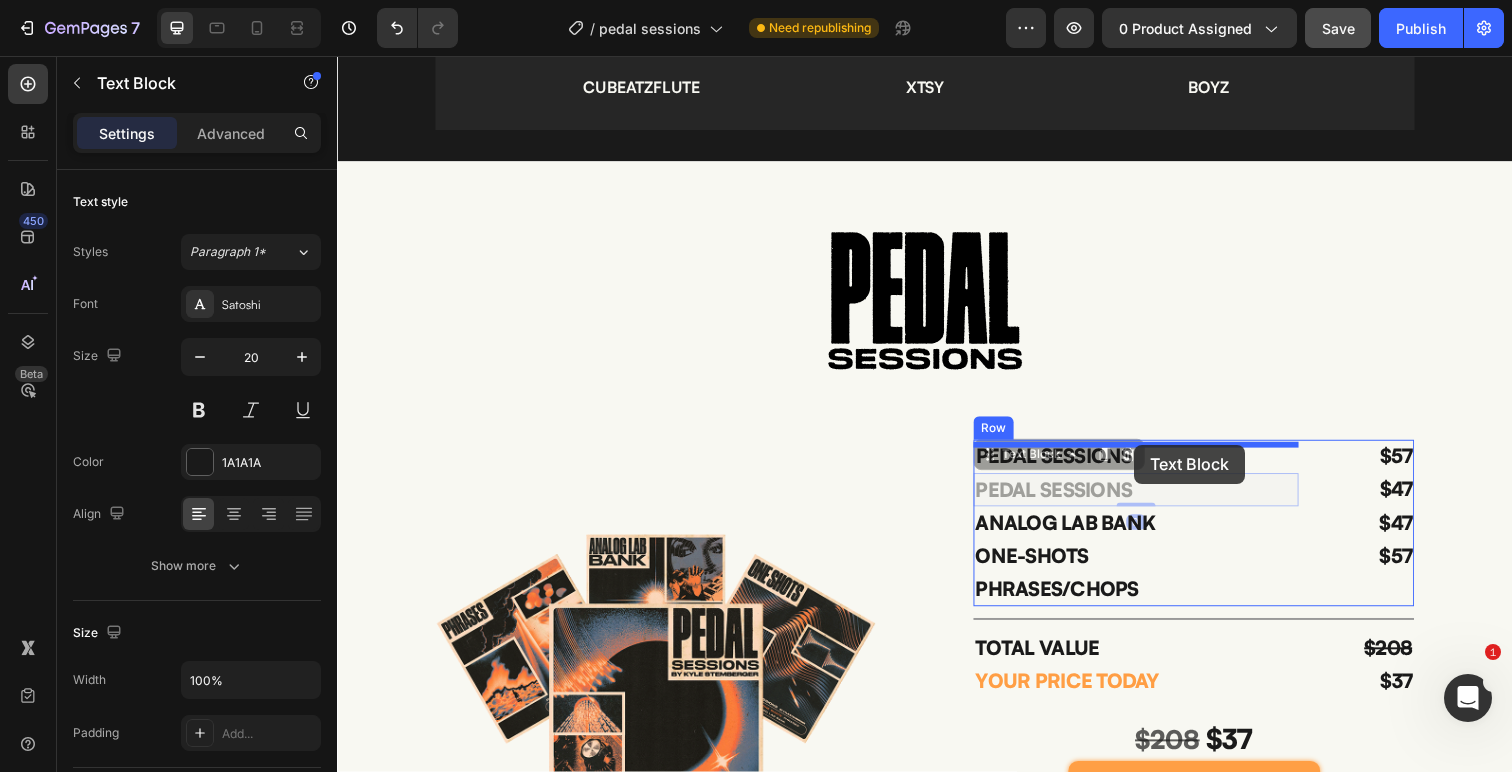 drag, startPoint x: 1000, startPoint y: 473, endPoint x: 1151, endPoint y: 453, distance: 152.31874 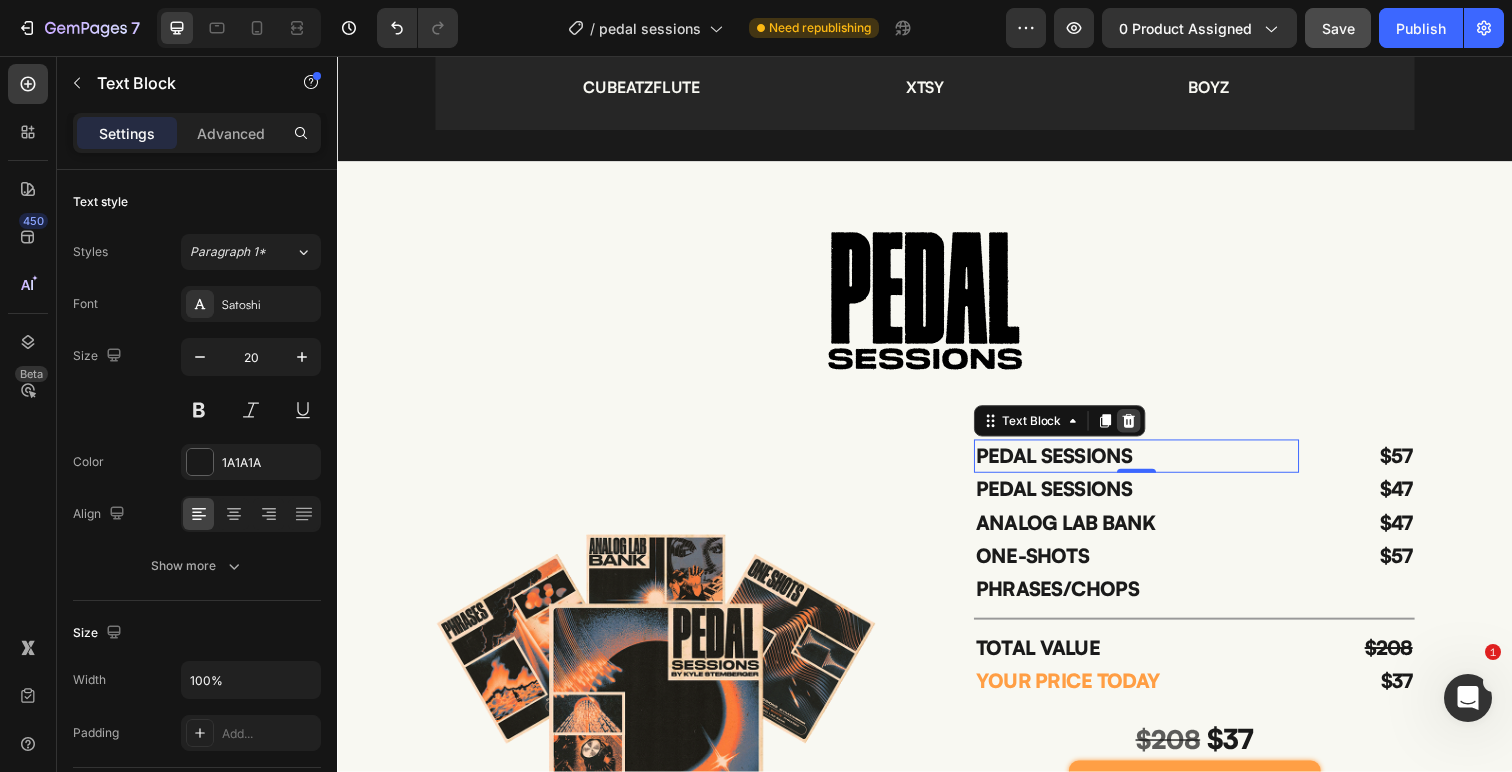 click 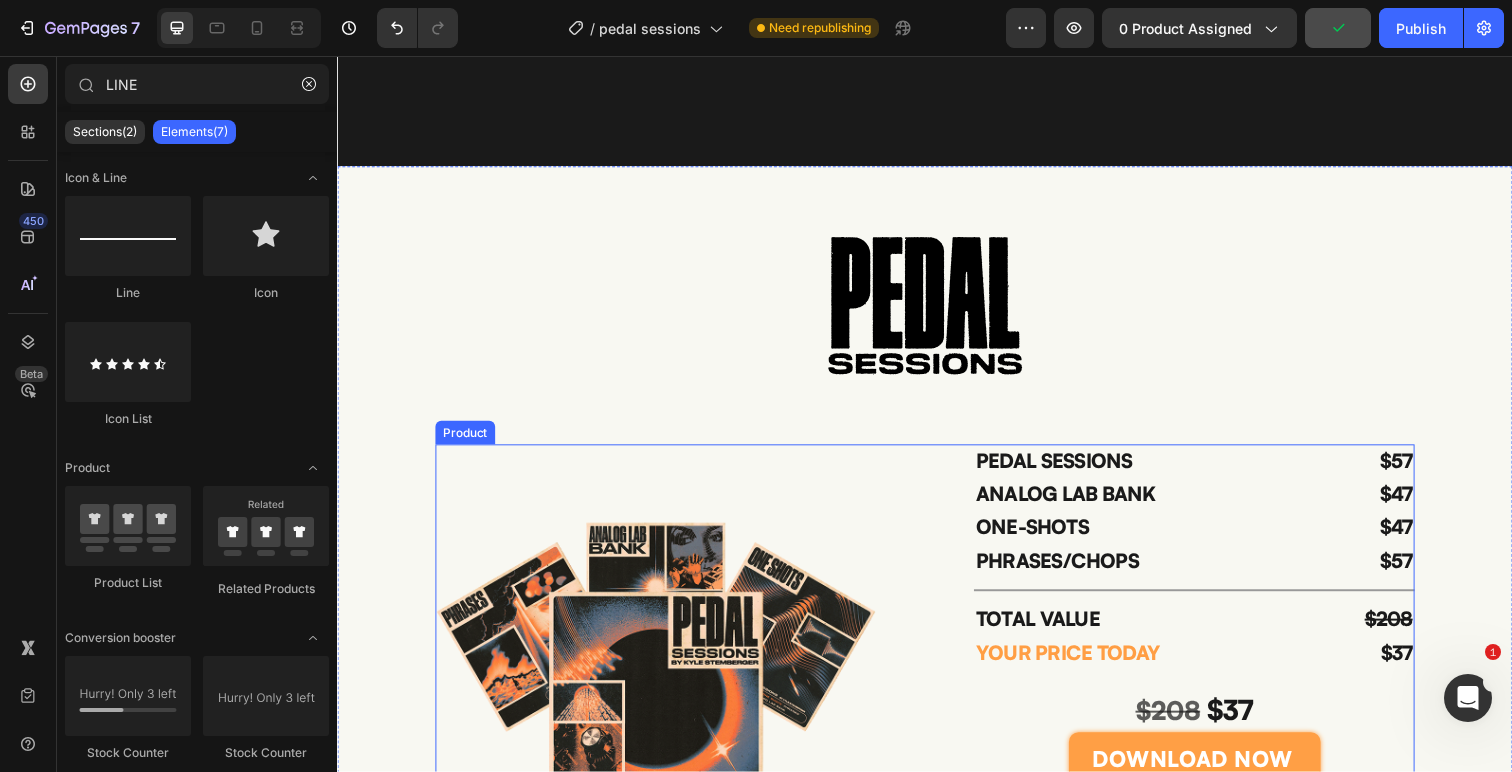 scroll, scrollTop: 4742, scrollLeft: 0, axis: vertical 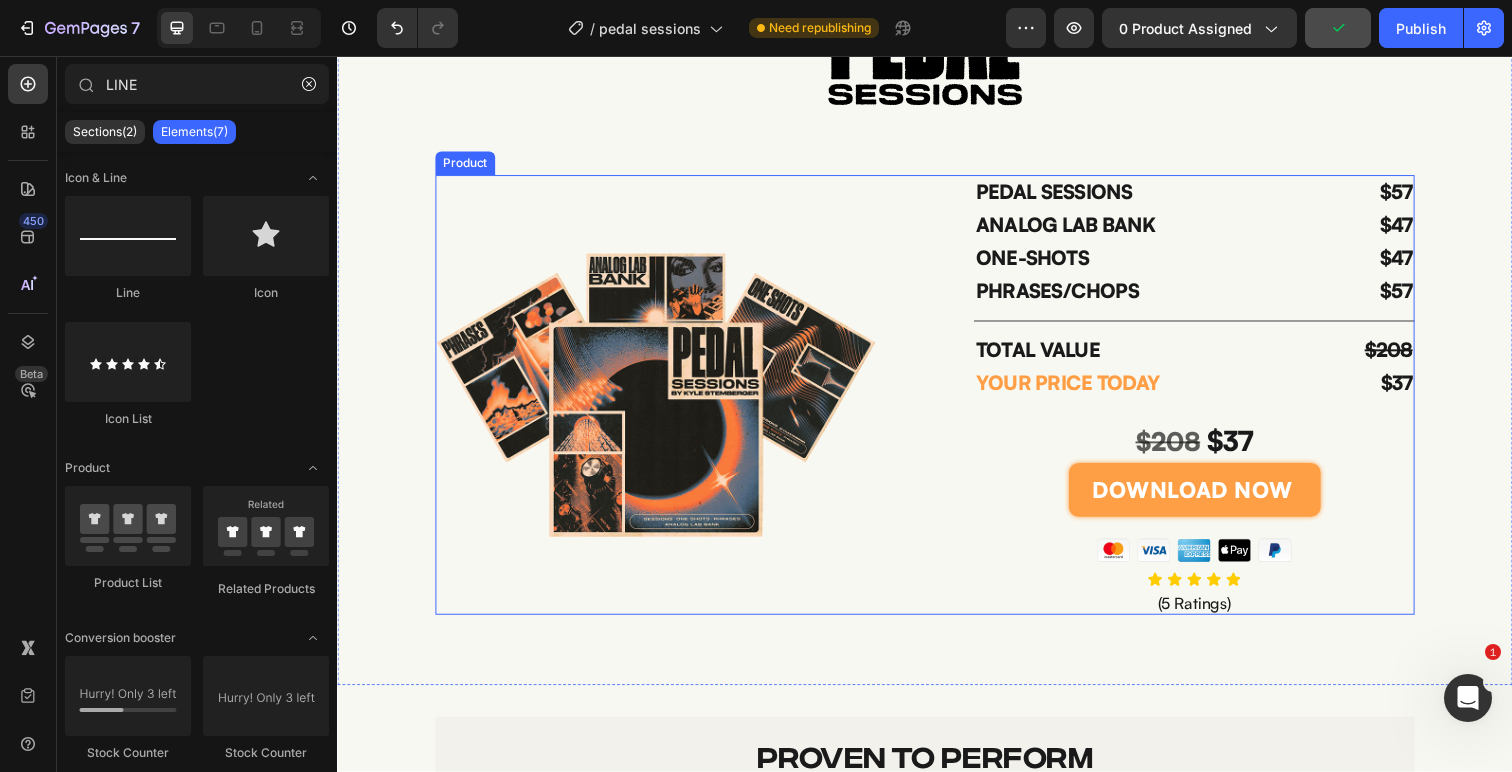 click on "Image PEDAL SESSIONS Text Block ANALOG LAB BANK Text Block ONE-SHOTS Text Block PHRASES/CHOPS Text Block $57 Text Block $47 Text Block $47 Text Block $57 Text Block Row                Title Line TOTAL VALUE Text Block YOUR PRICE TODAY Text Block $208 Text Block $37 Text Block Row $208   $37 Text Block DOWNLOAD NOW Add to Cart Image Icon Icon Icon Icon Icon Icon List (5 Ratings) Text Block Product" at bounding box center [937, 402] 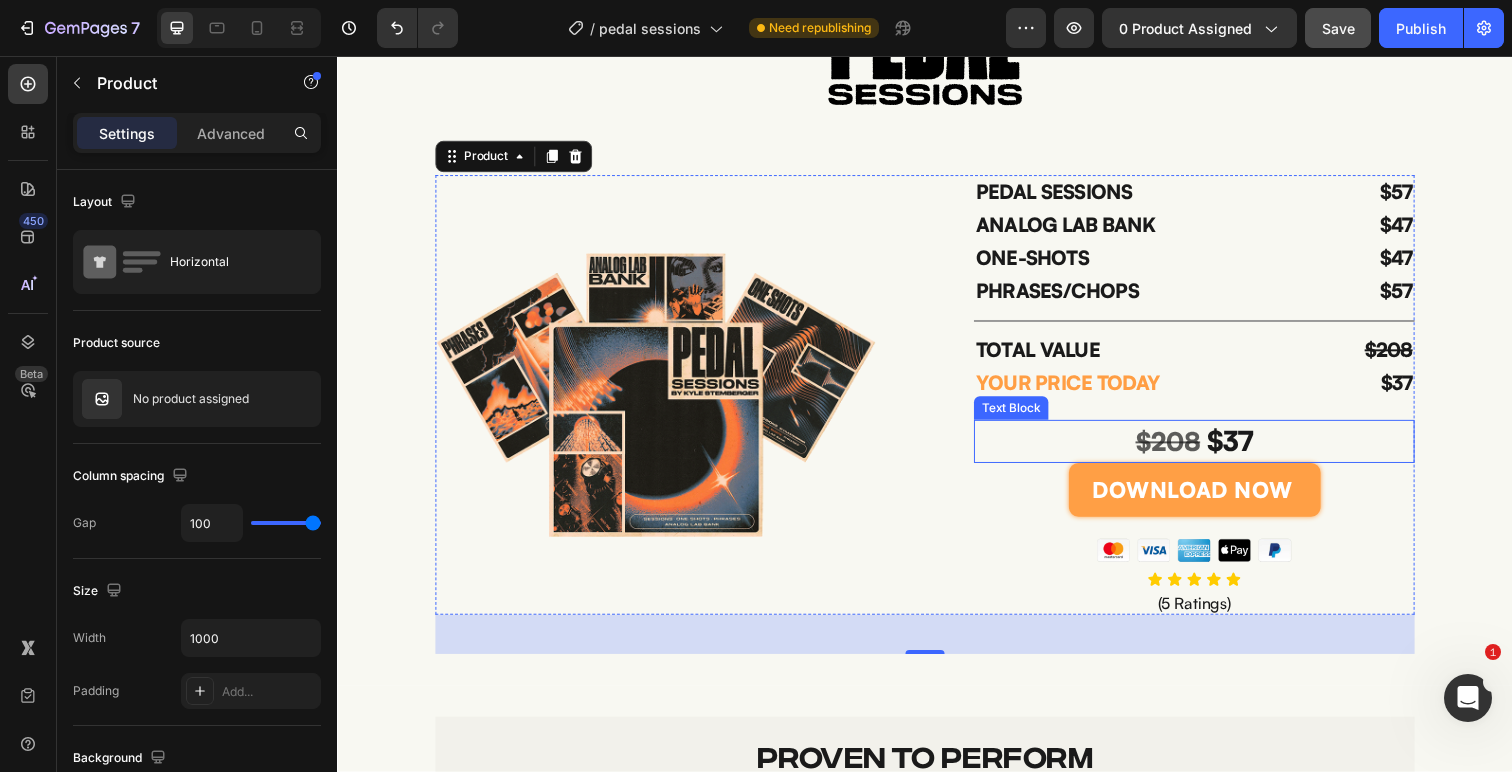 click on "$208   $37" at bounding box center (1212, 450) 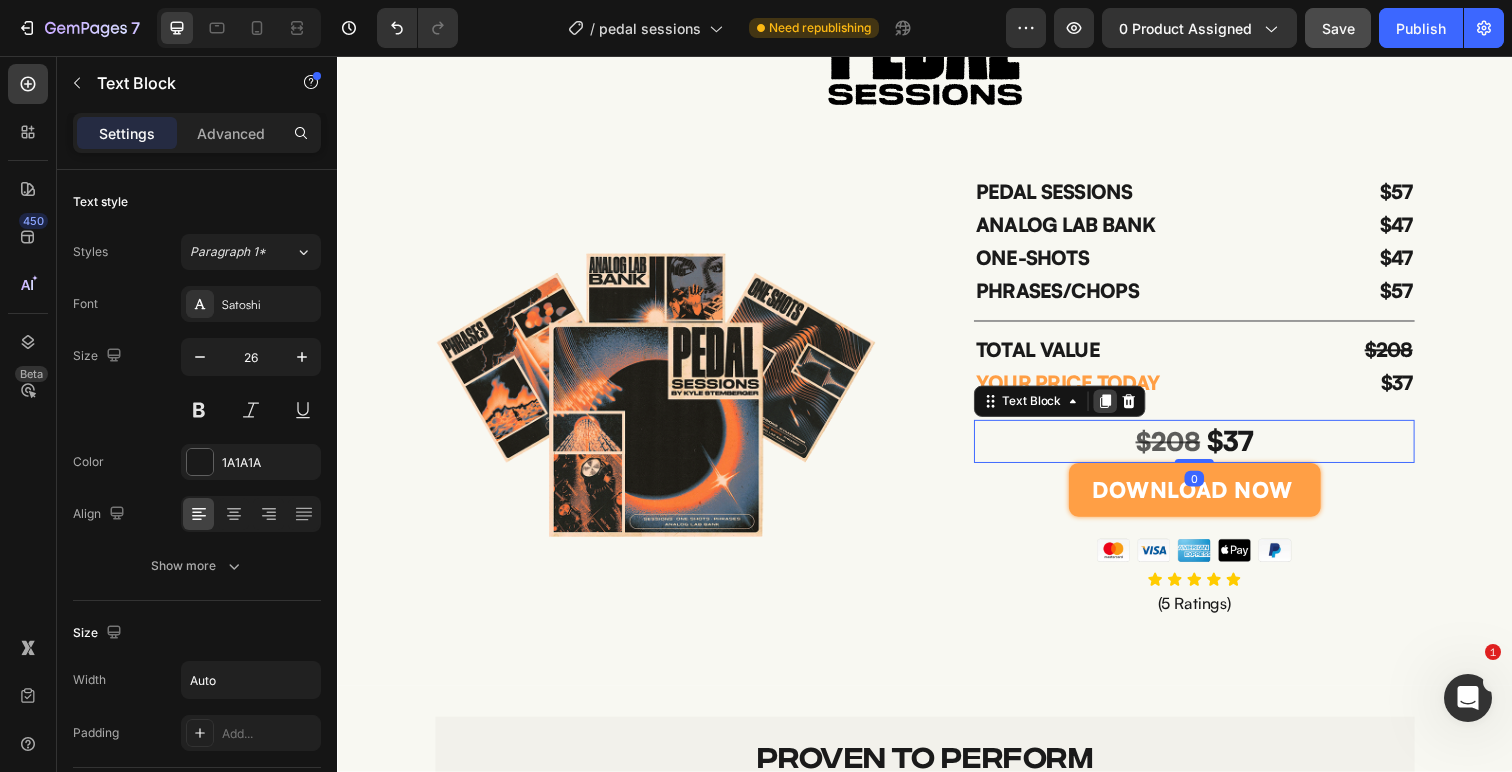 click 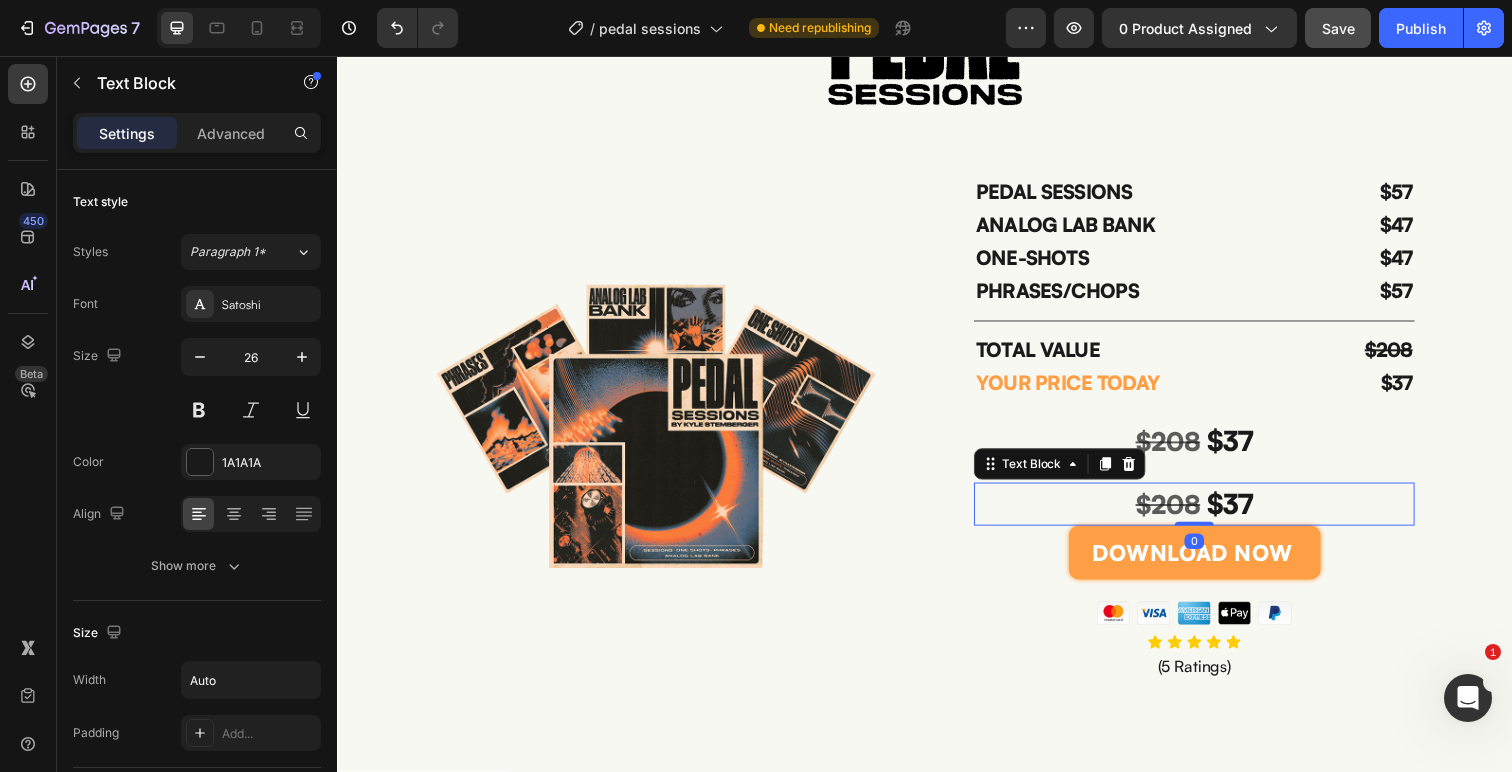 scroll, scrollTop: 4678, scrollLeft: 0, axis: vertical 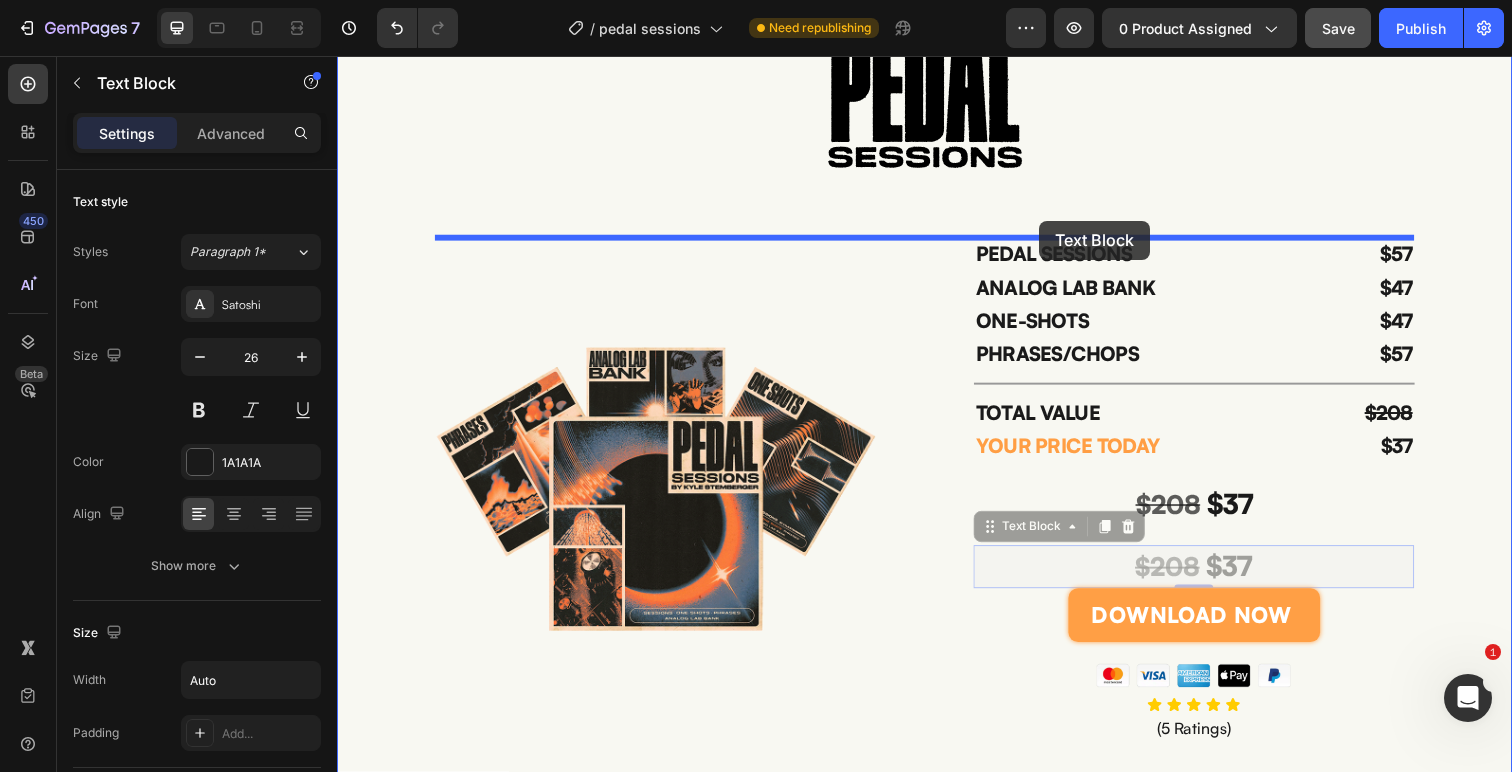 drag, startPoint x: 1001, startPoint y: 537, endPoint x: 1055, endPoint y: 226, distance: 315.6533 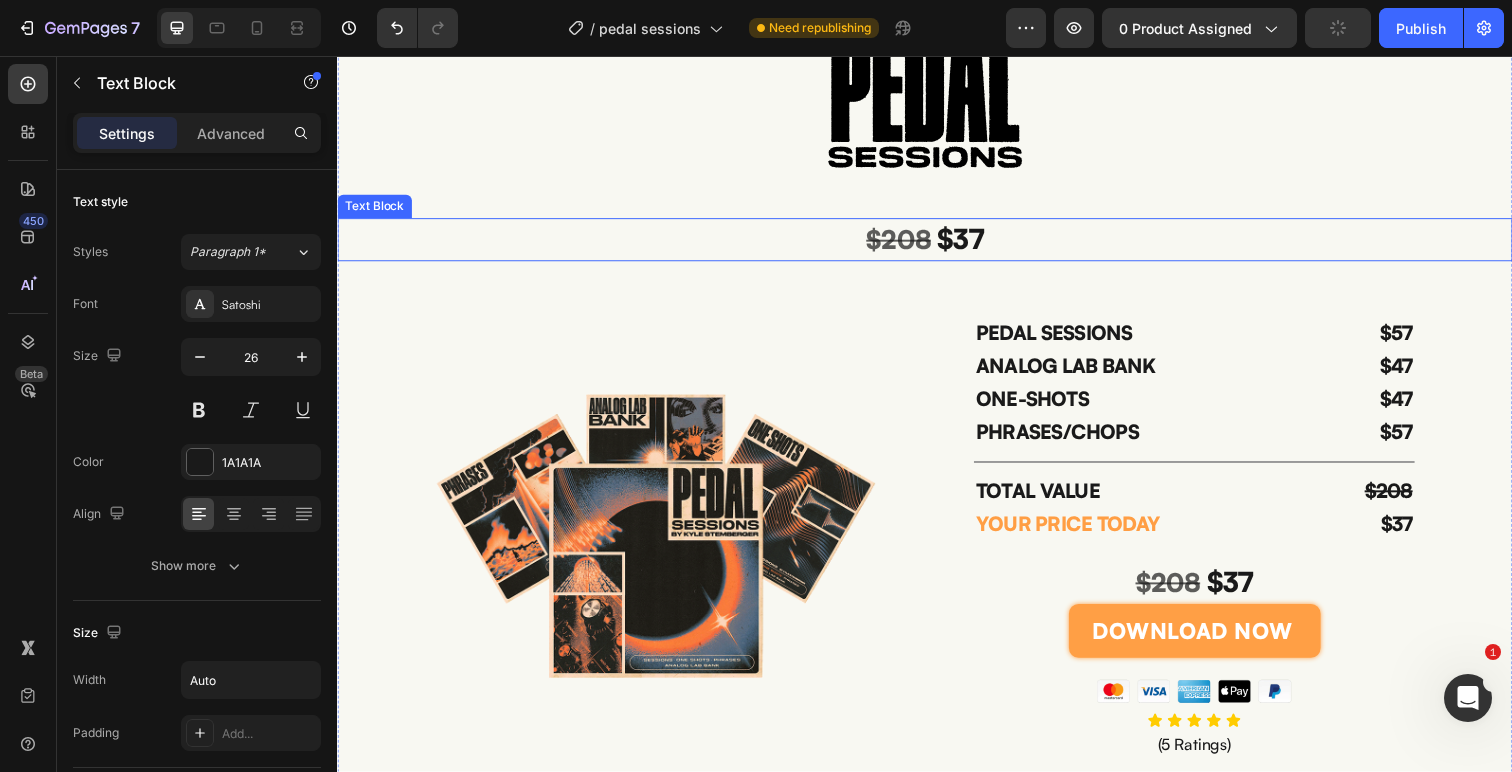 click on "$37" at bounding box center [974, 243] 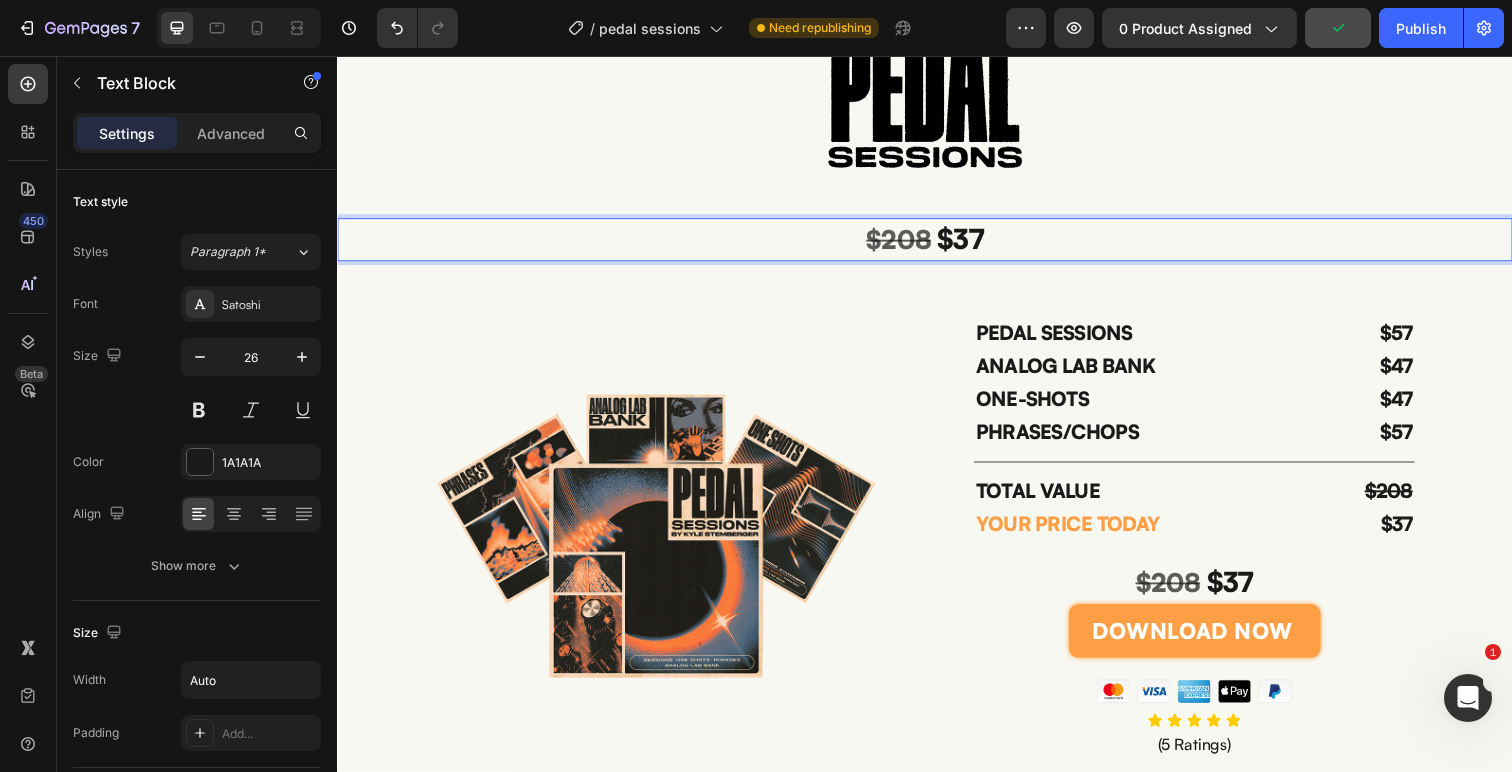 click on "$37" at bounding box center [974, 243] 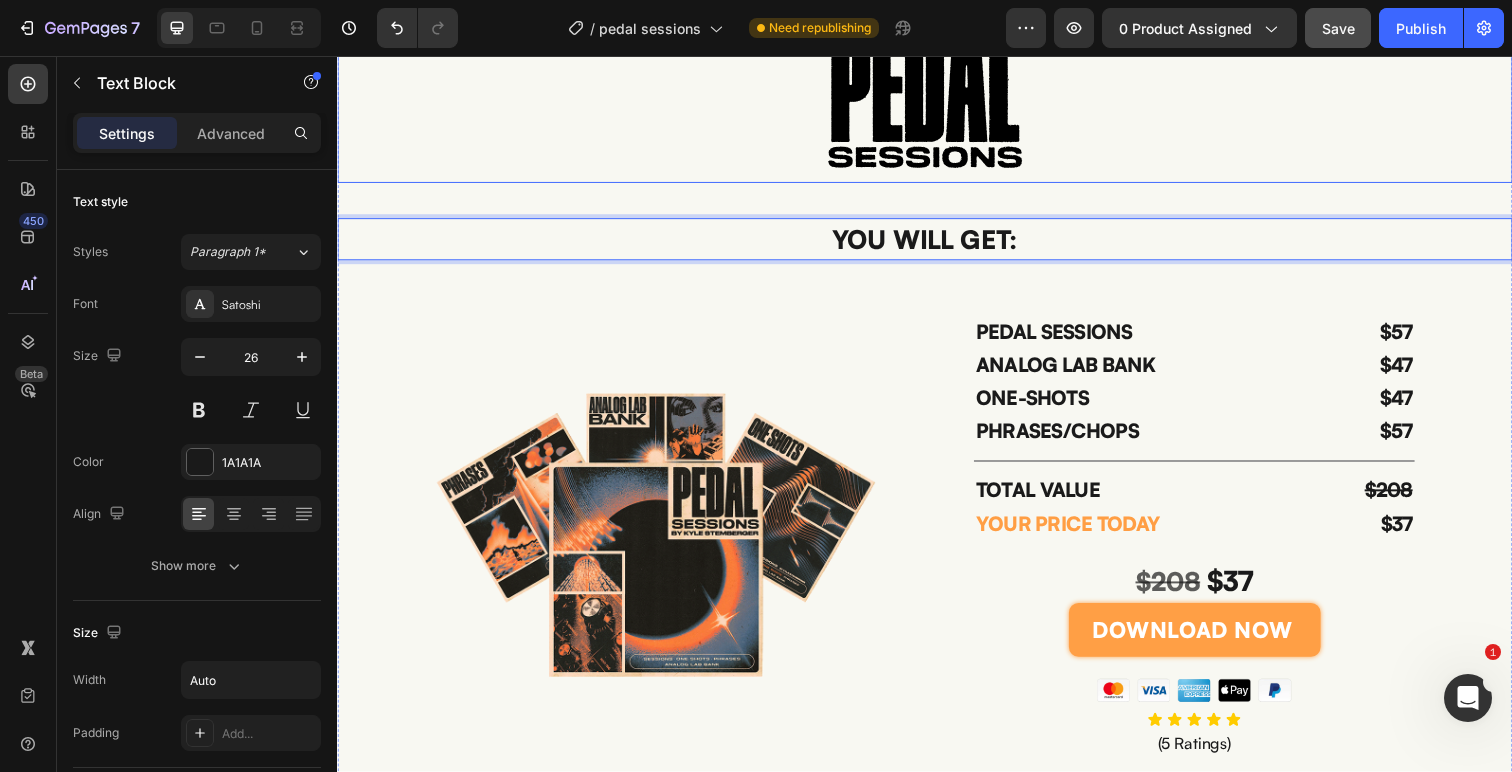 click at bounding box center [937, 108] 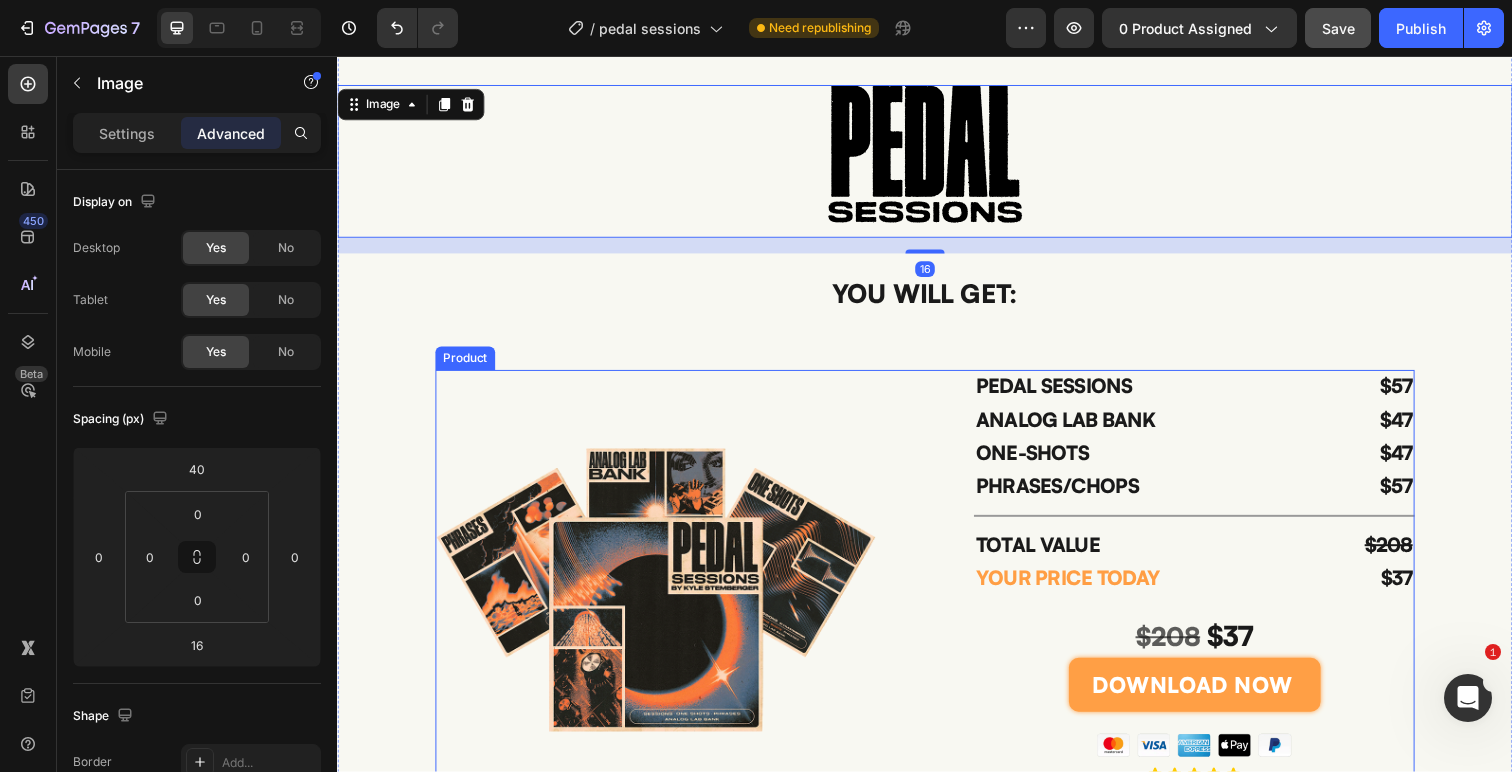 scroll, scrollTop: 4586, scrollLeft: 0, axis: vertical 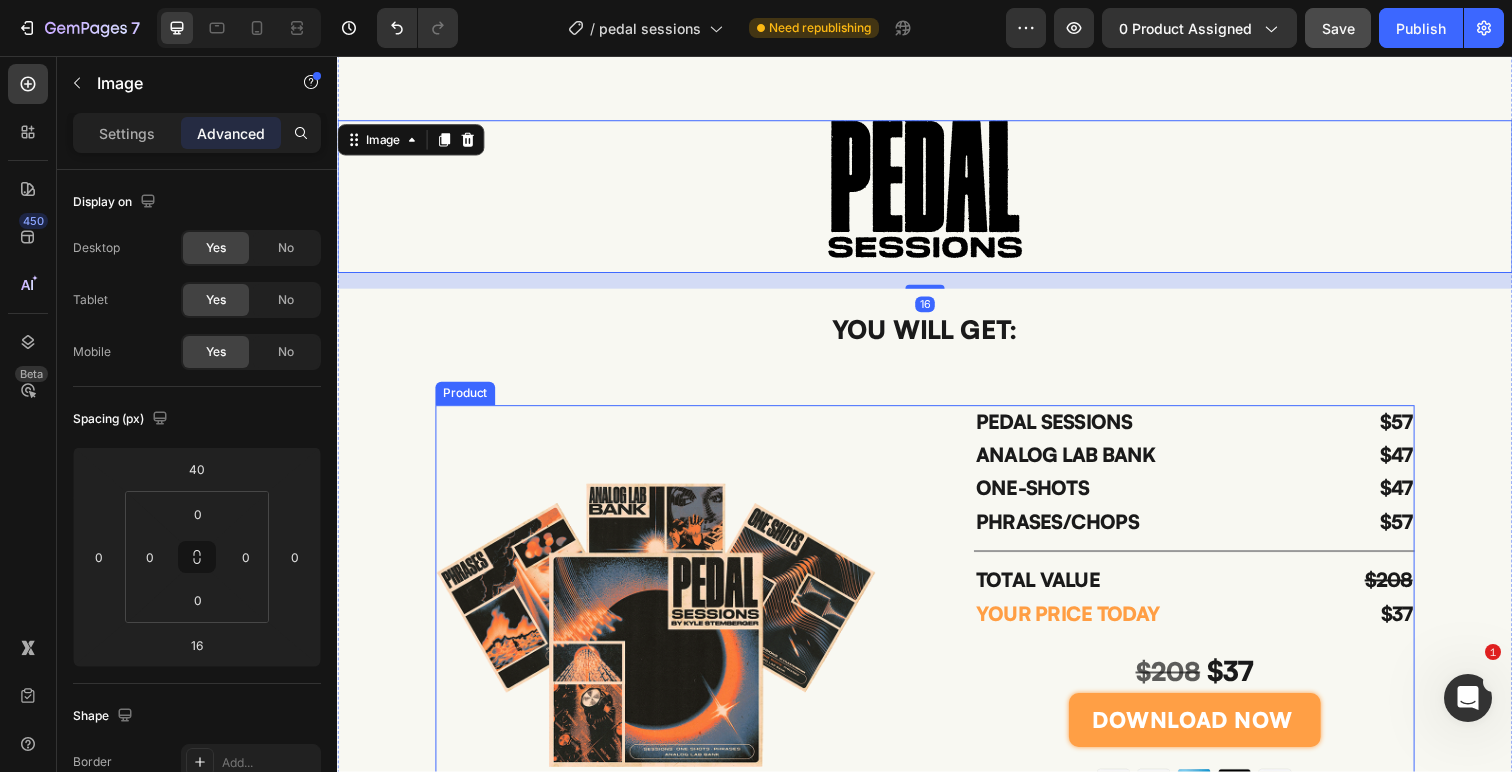 click on "Image   16 YOU WILL GET: Text Block Image PEDAL SESSIONS Text Block ANALOG LAB BANK Text Block ONE-SHOTS Text Block PHRASES/CHOPS Text Block $57 Text Block $47 Text Block $47 Text Block $57 Text Block Row                Title Line TOTAL VALUE Text Block YOUR PRICE TODAY Text Block $208 Text Block $37 Text Block Row $208   $37 Text Block DOWNLOAD NOW Add to Cart Image Icon Icon Icon Icon Icon Icon List (5 Ratings) Text Block Product" at bounding box center [937, 492] 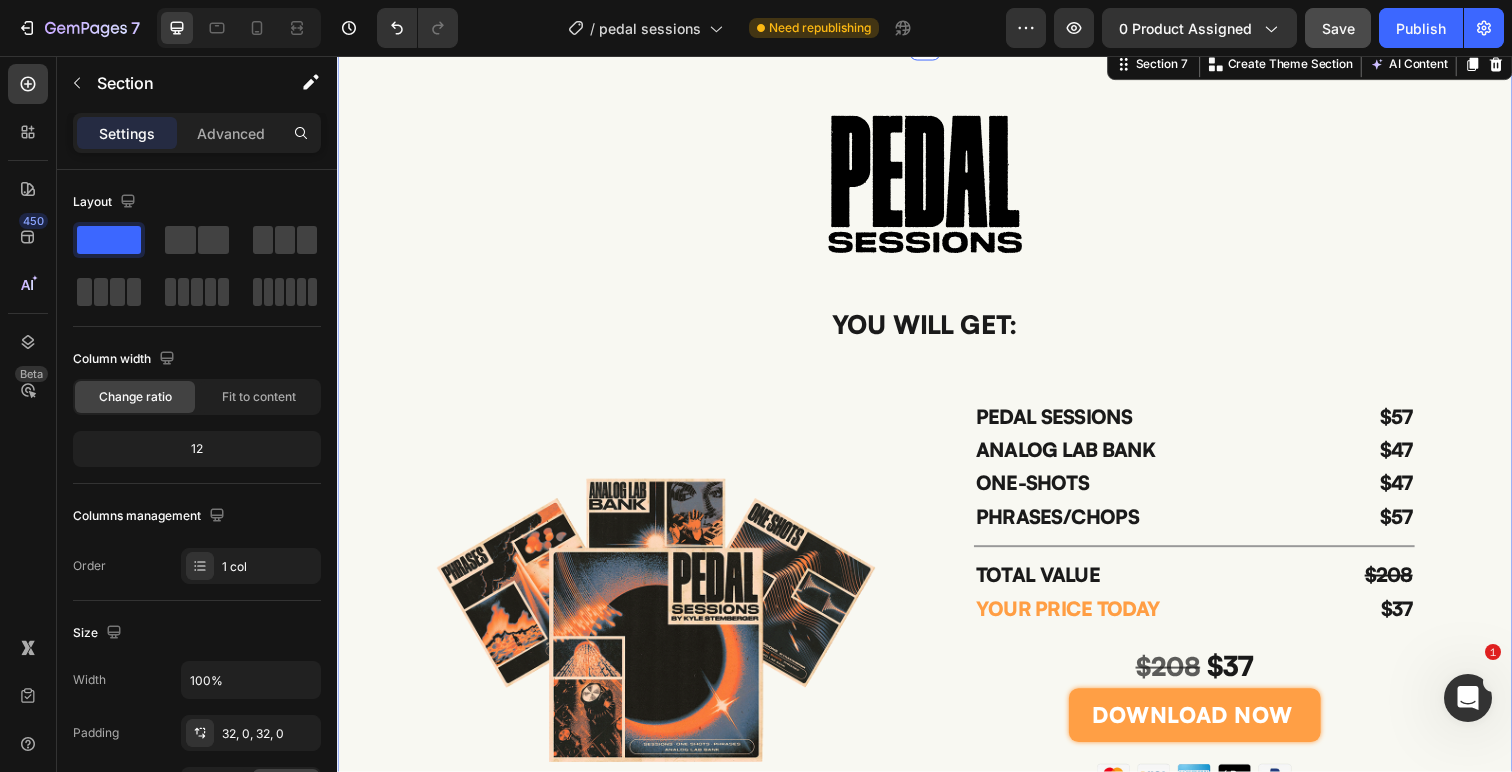 scroll, scrollTop: 4555, scrollLeft: 0, axis: vertical 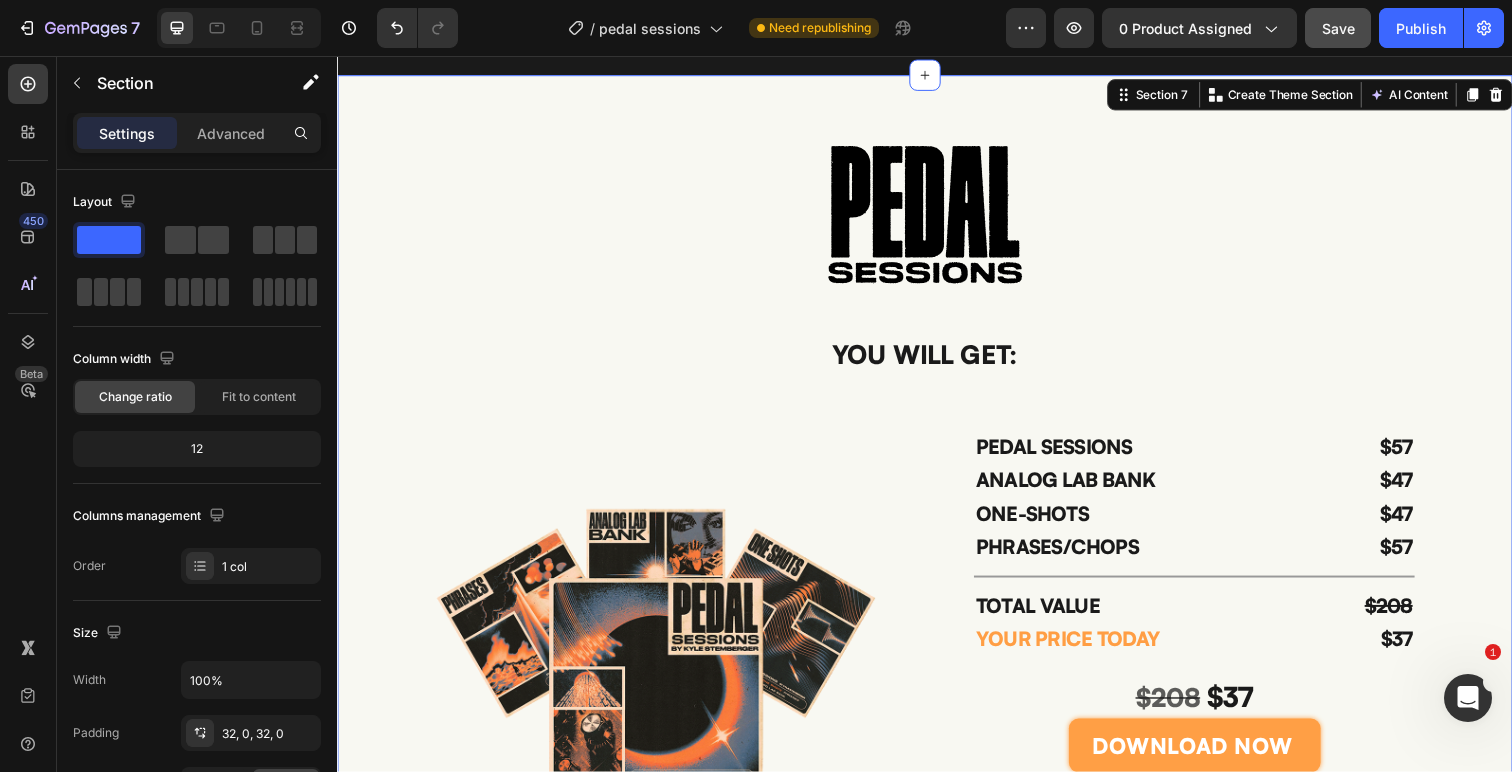 click on "Image YOU WILL GET: Text Block Image PEDAL SESSIONS Text Block ANALOG LAB BANK Text Block ONE-SHOTS Text Block PHRASES/CHOPS Text Block $57 Text Block $47 Text Block $47 Text Block $57 Text Block Row                Title Line TOTAL VALUE Text Block YOUR PRICE TODAY Text Block $208 Text Block $37 Text Block Row $208   $37 Text Block DOWNLOAD NOW Add to Cart Image Icon Icon Icon Icon Icon Icon List (5 Ratings) Text Block Product" at bounding box center [937, 518] 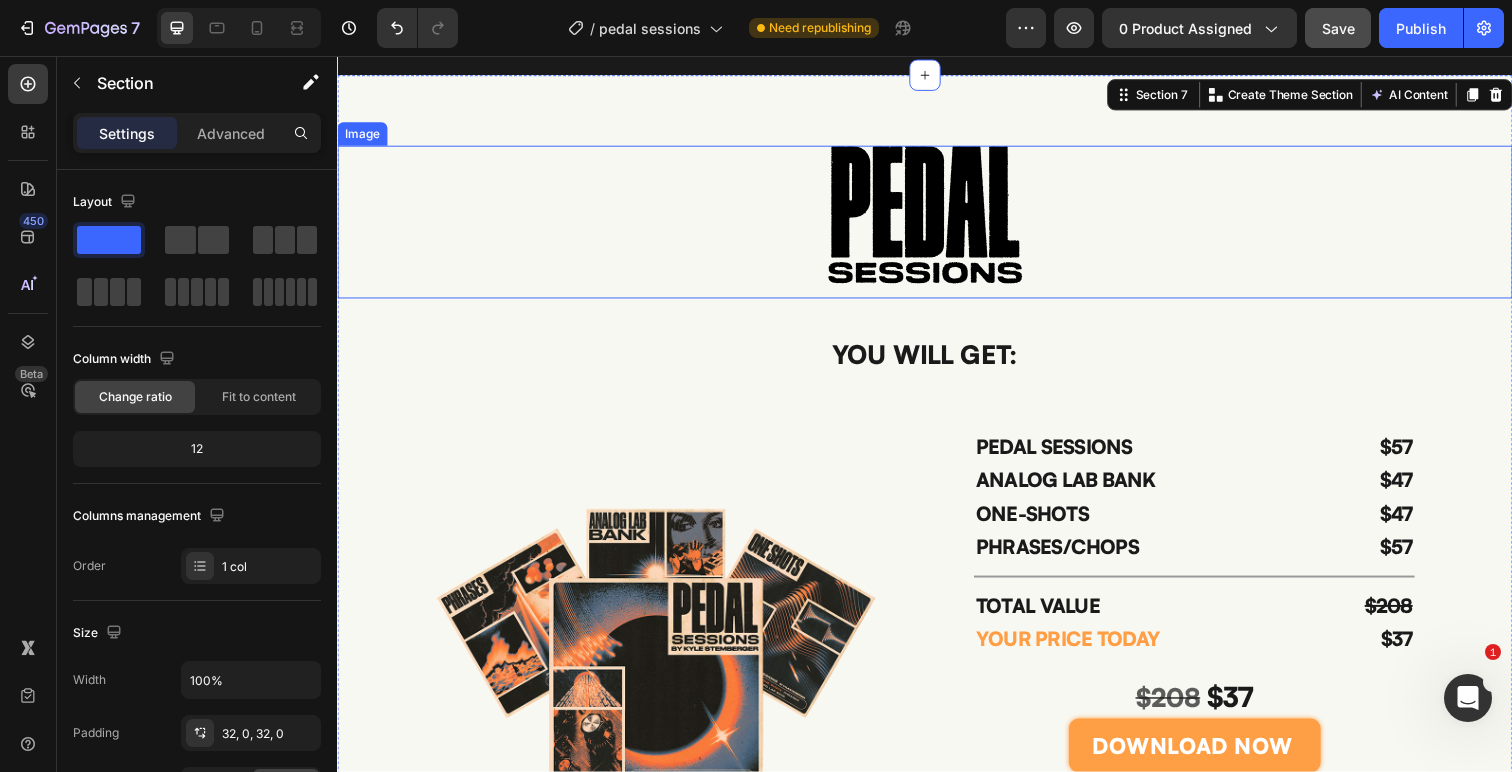 click at bounding box center [937, 226] 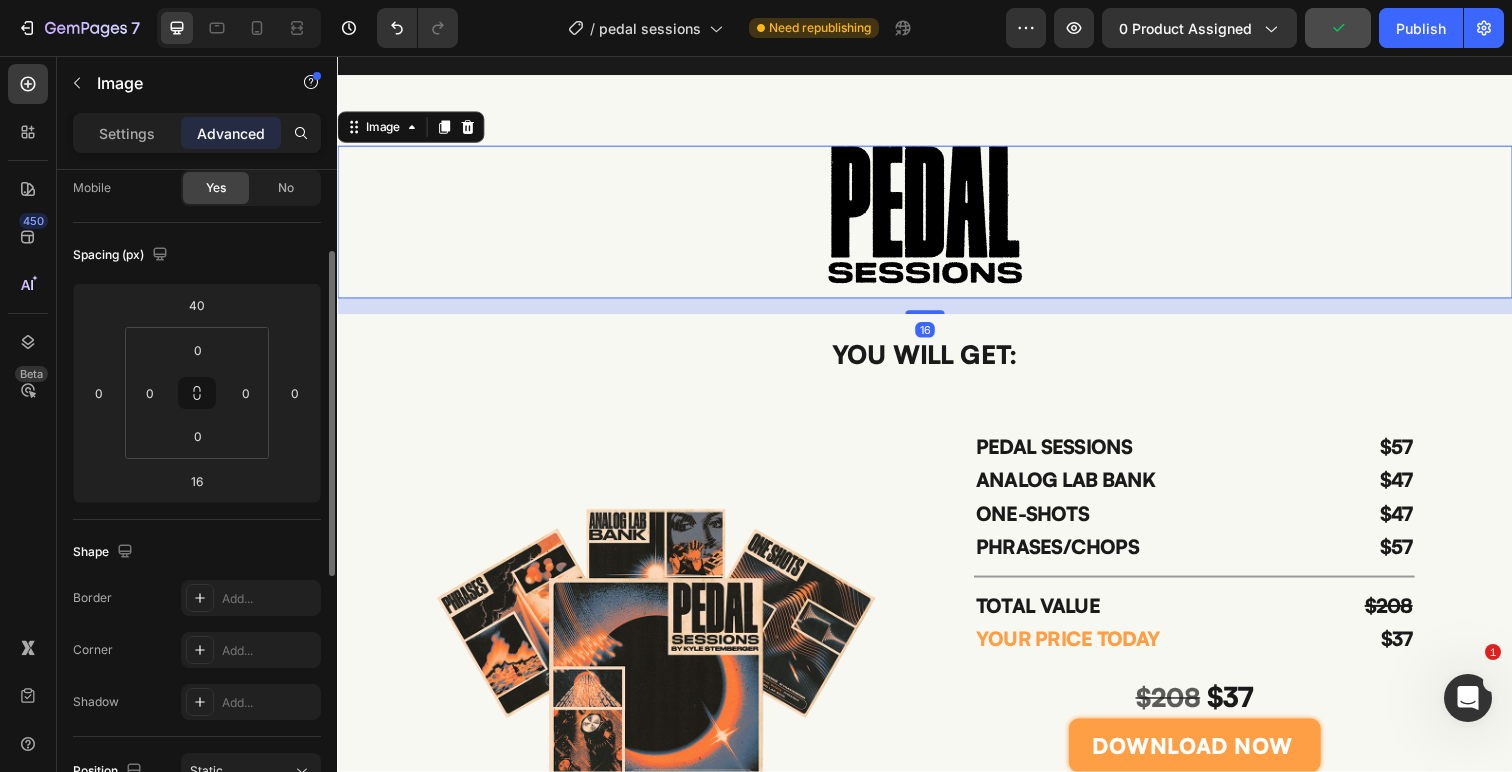 scroll, scrollTop: 0, scrollLeft: 0, axis: both 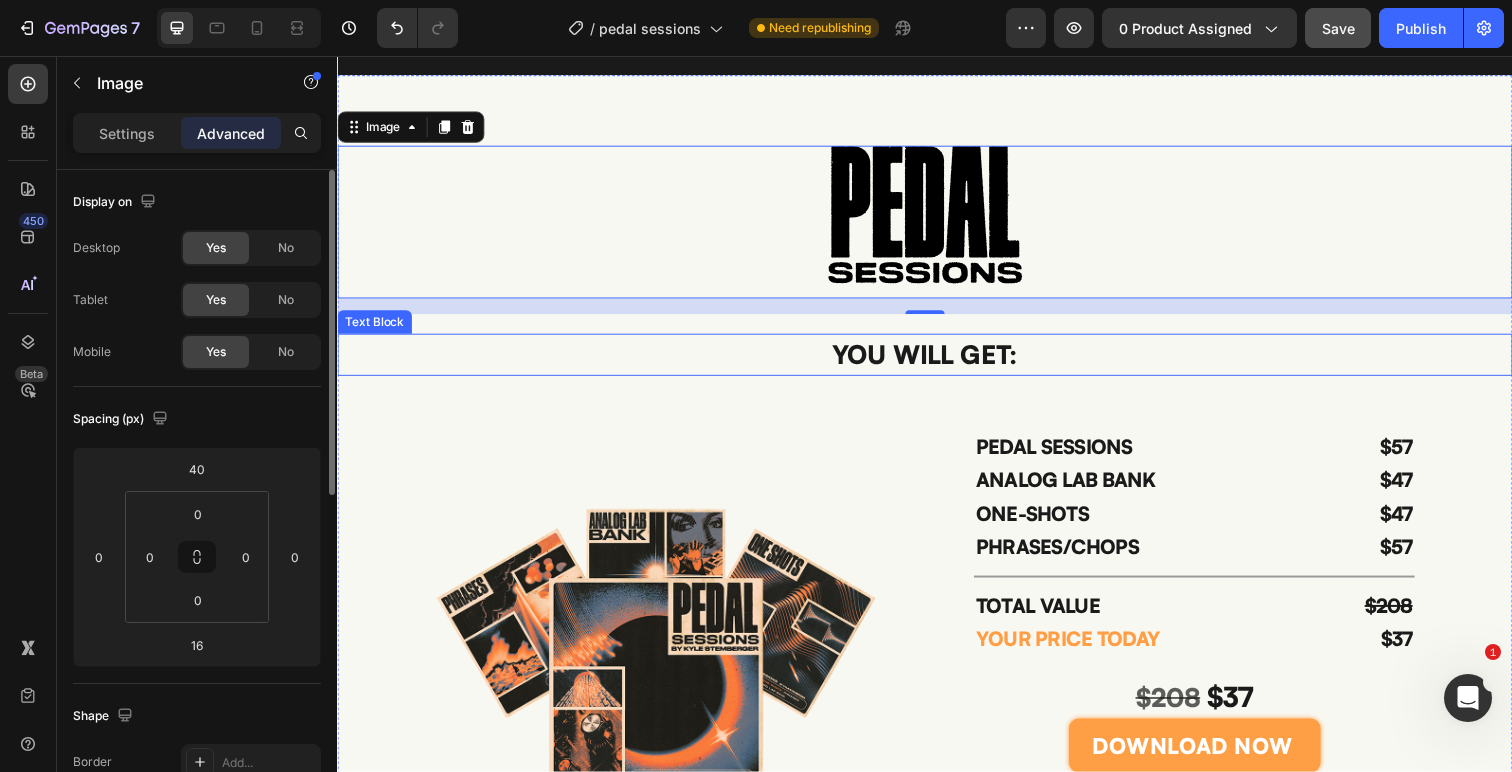 click on "YOU WILL GET:" at bounding box center [937, 361] 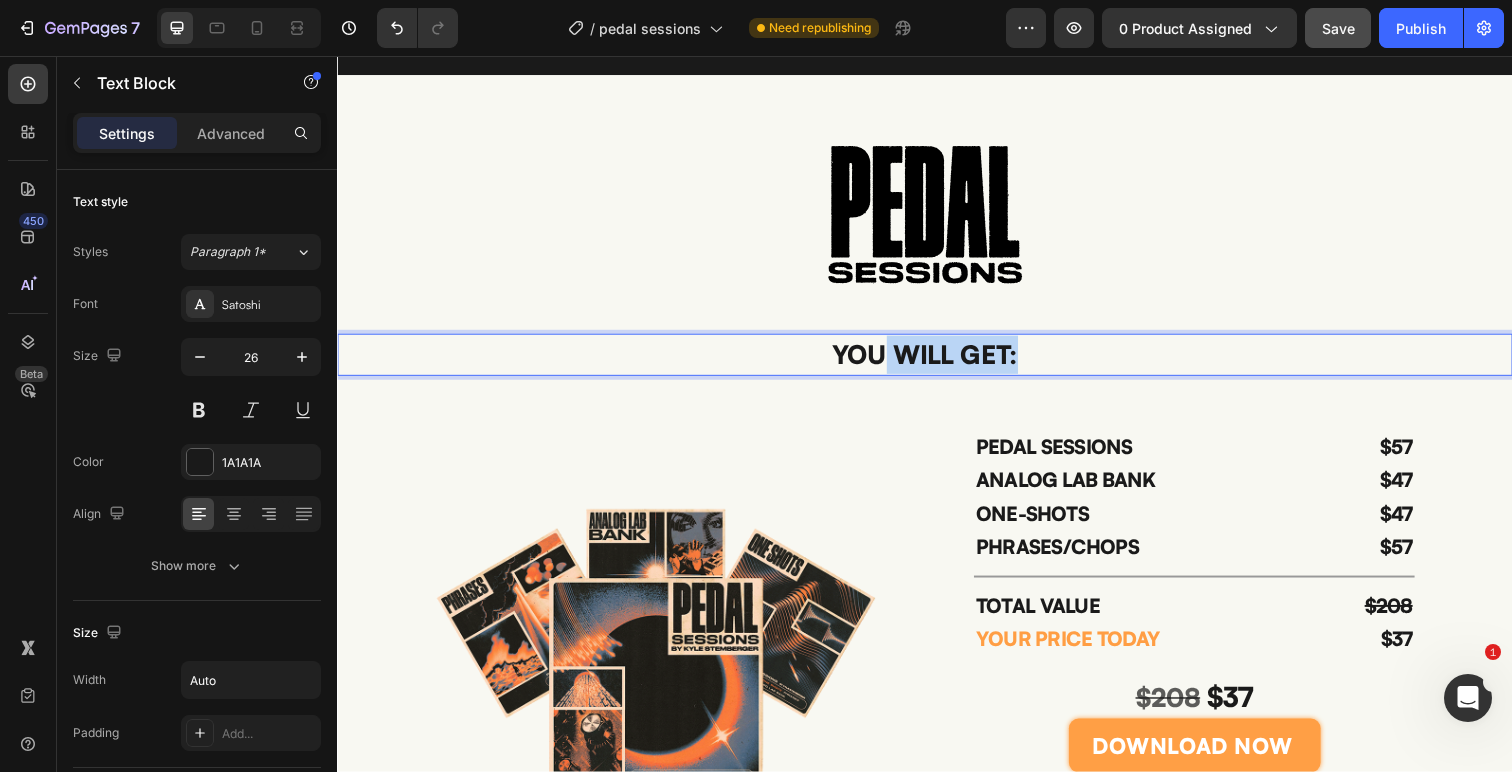 drag, startPoint x: 896, startPoint y: 368, endPoint x: 1068, endPoint y: 369, distance: 172.00291 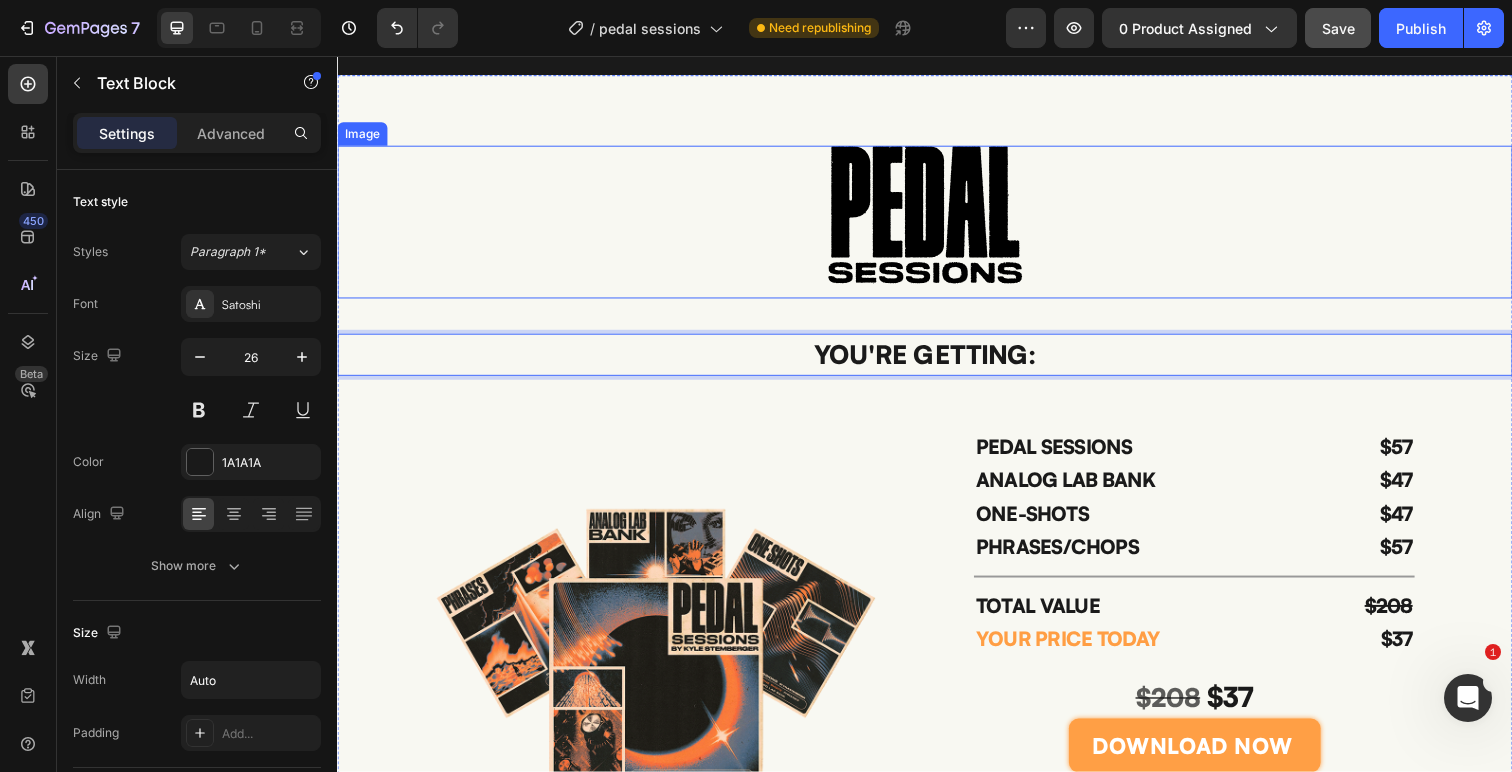 click at bounding box center [937, 226] 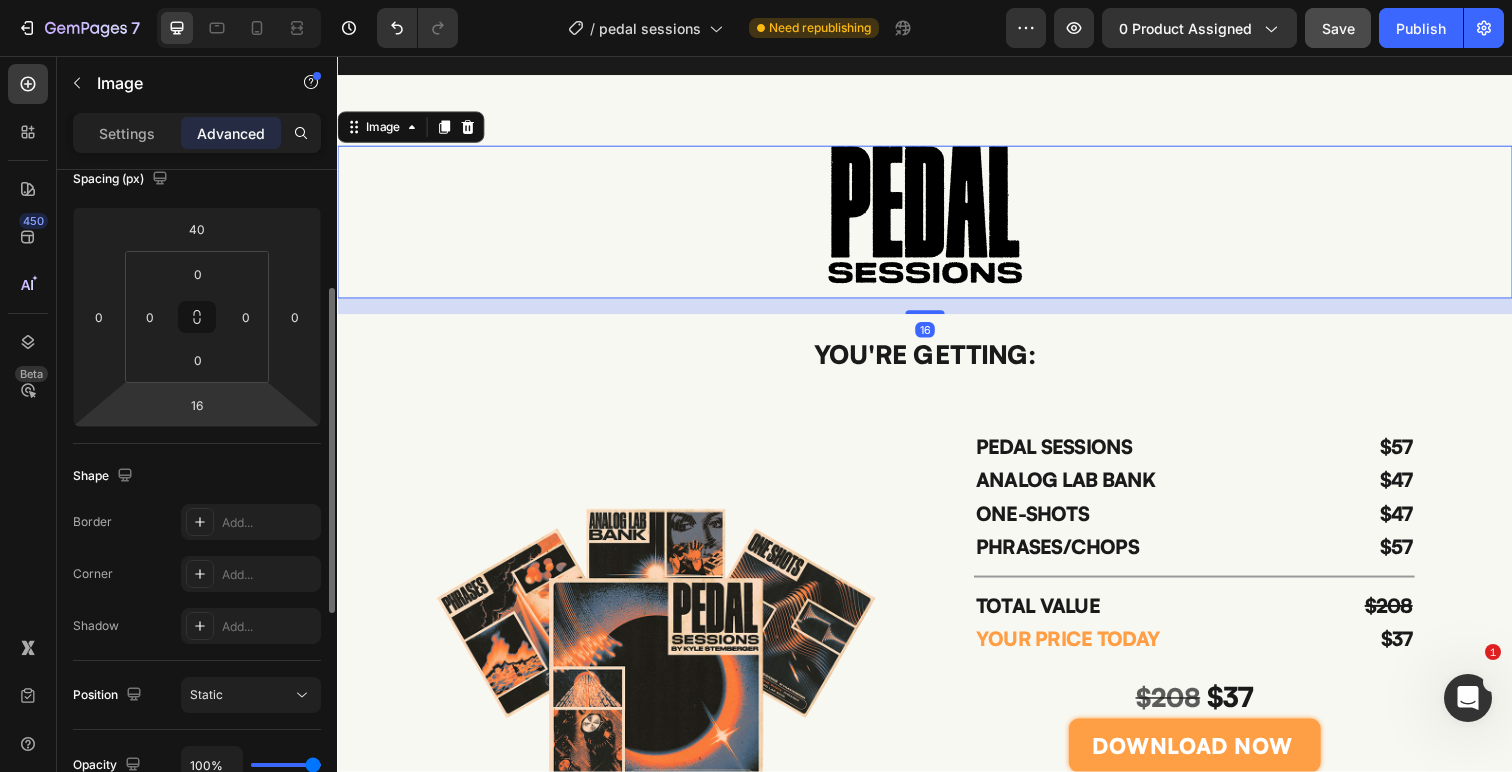 scroll, scrollTop: 586, scrollLeft: 0, axis: vertical 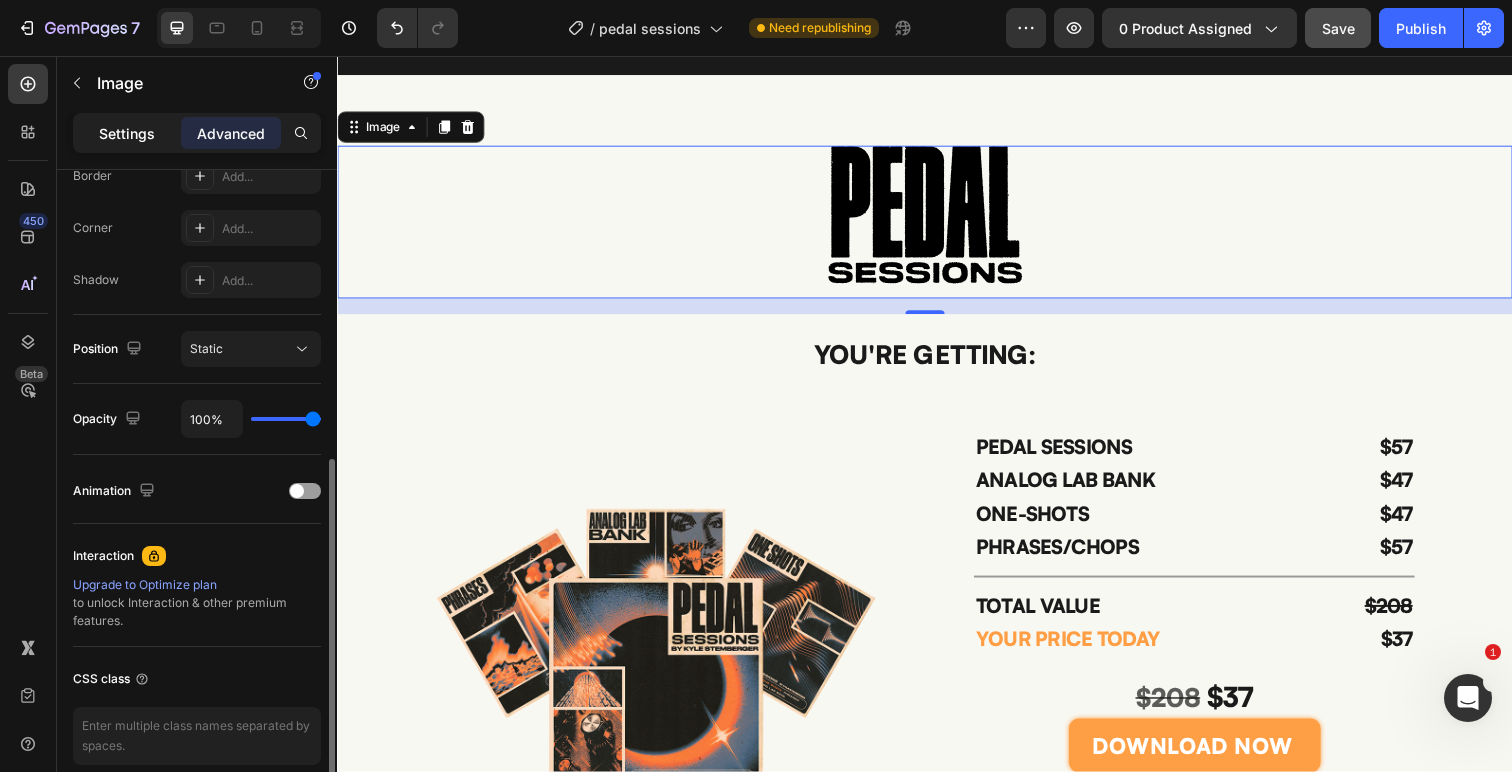 click on "Settings" at bounding box center [127, 133] 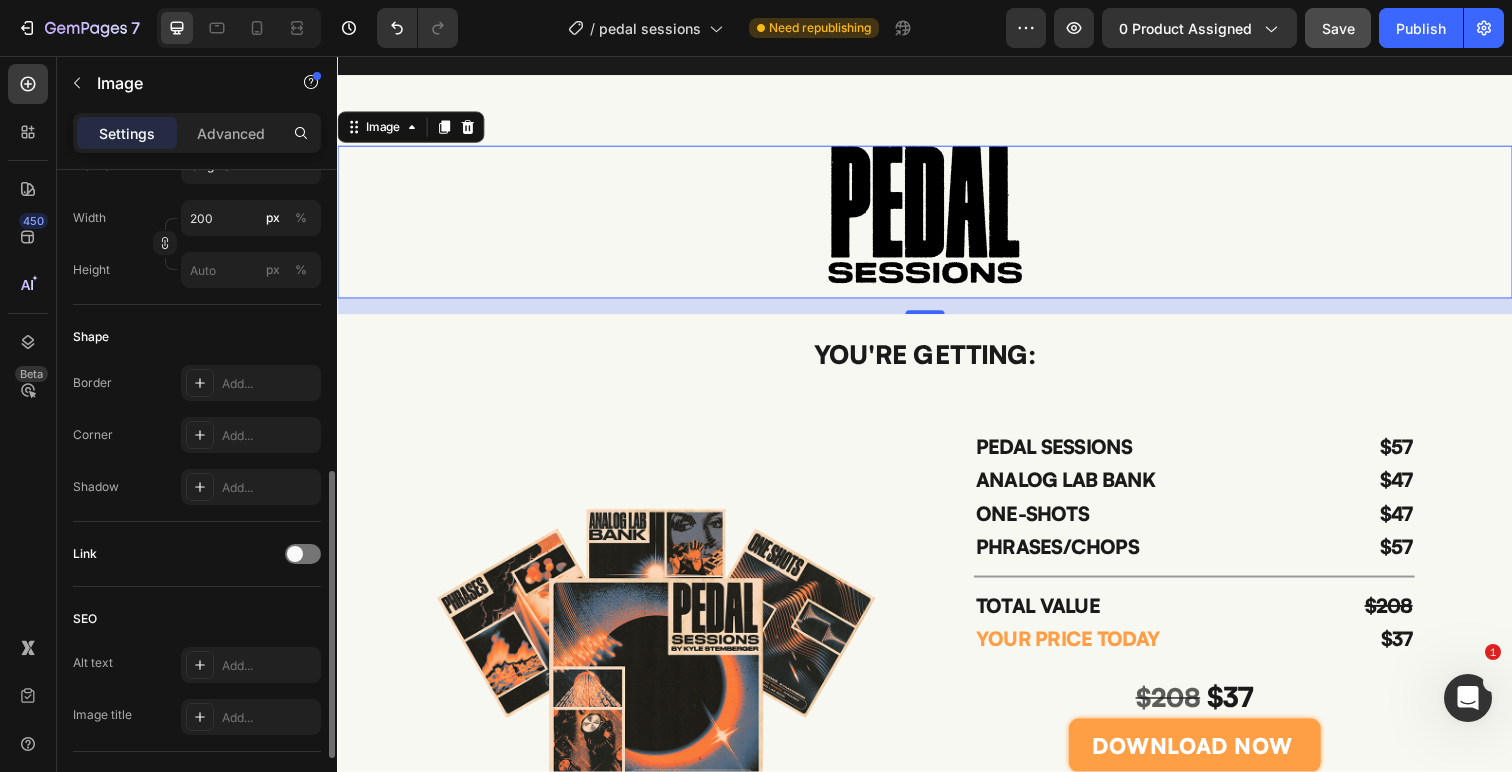 scroll, scrollTop: 553, scrollLeft: 0, axis: vertical 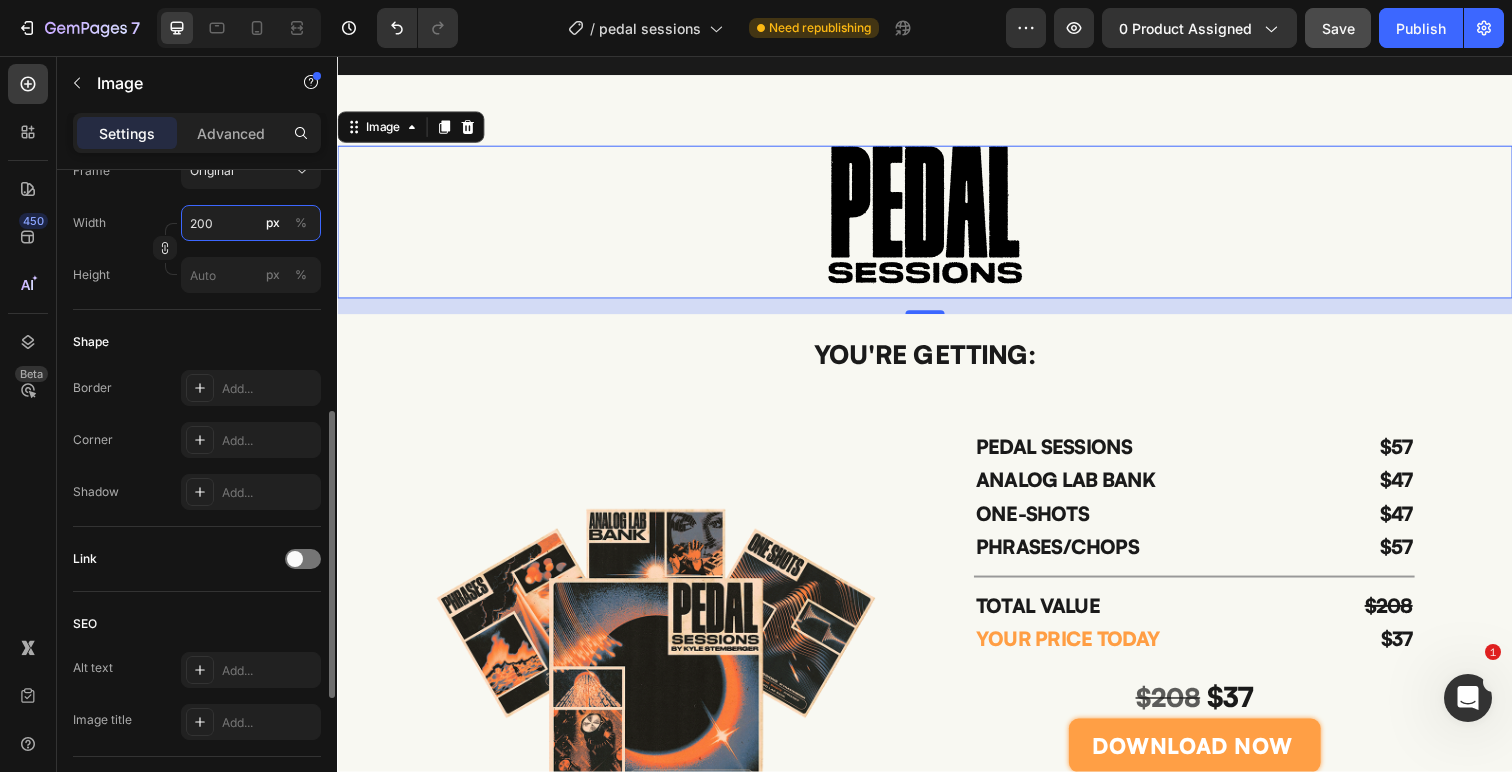 click on "200" at bounding box center (251, 223) 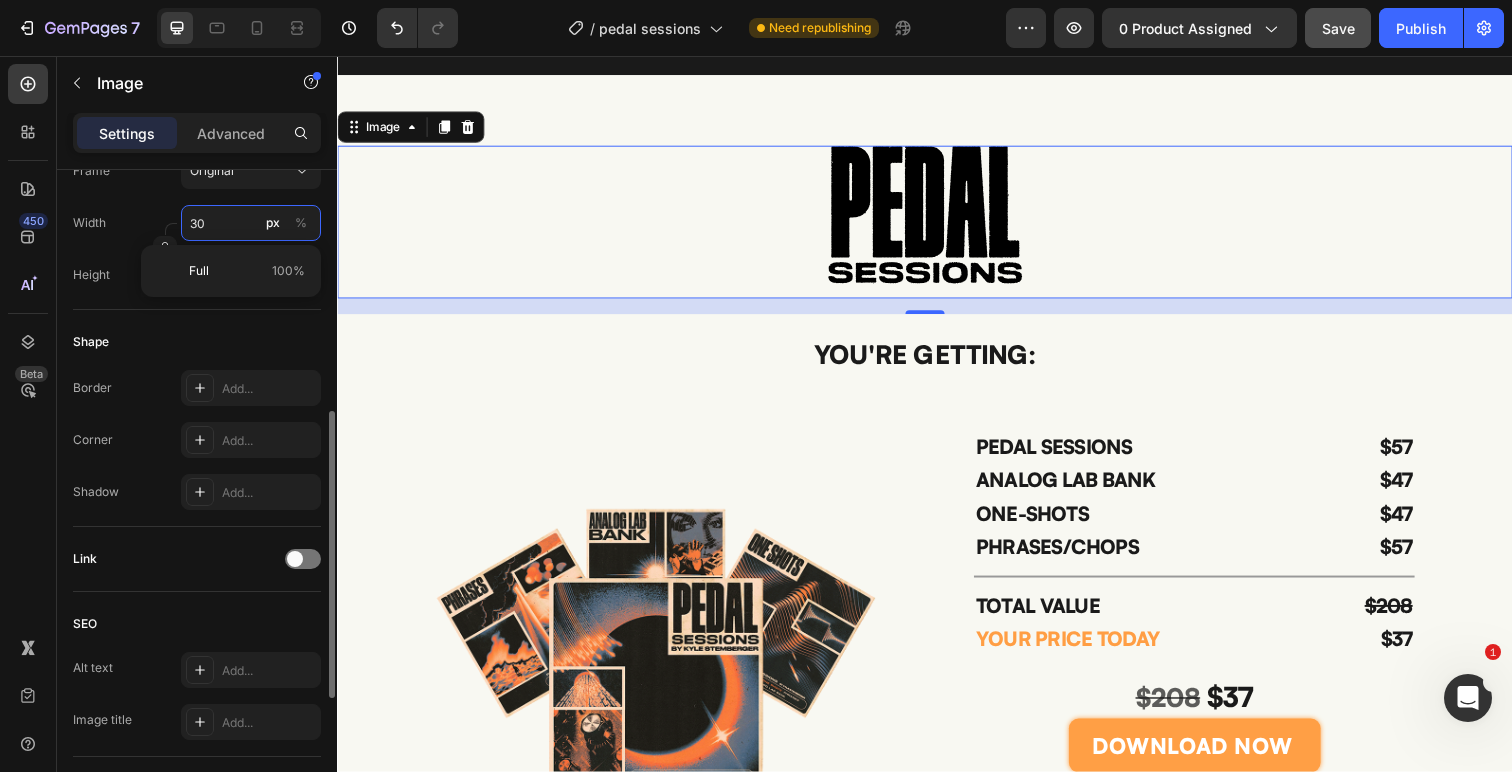 type on "300" 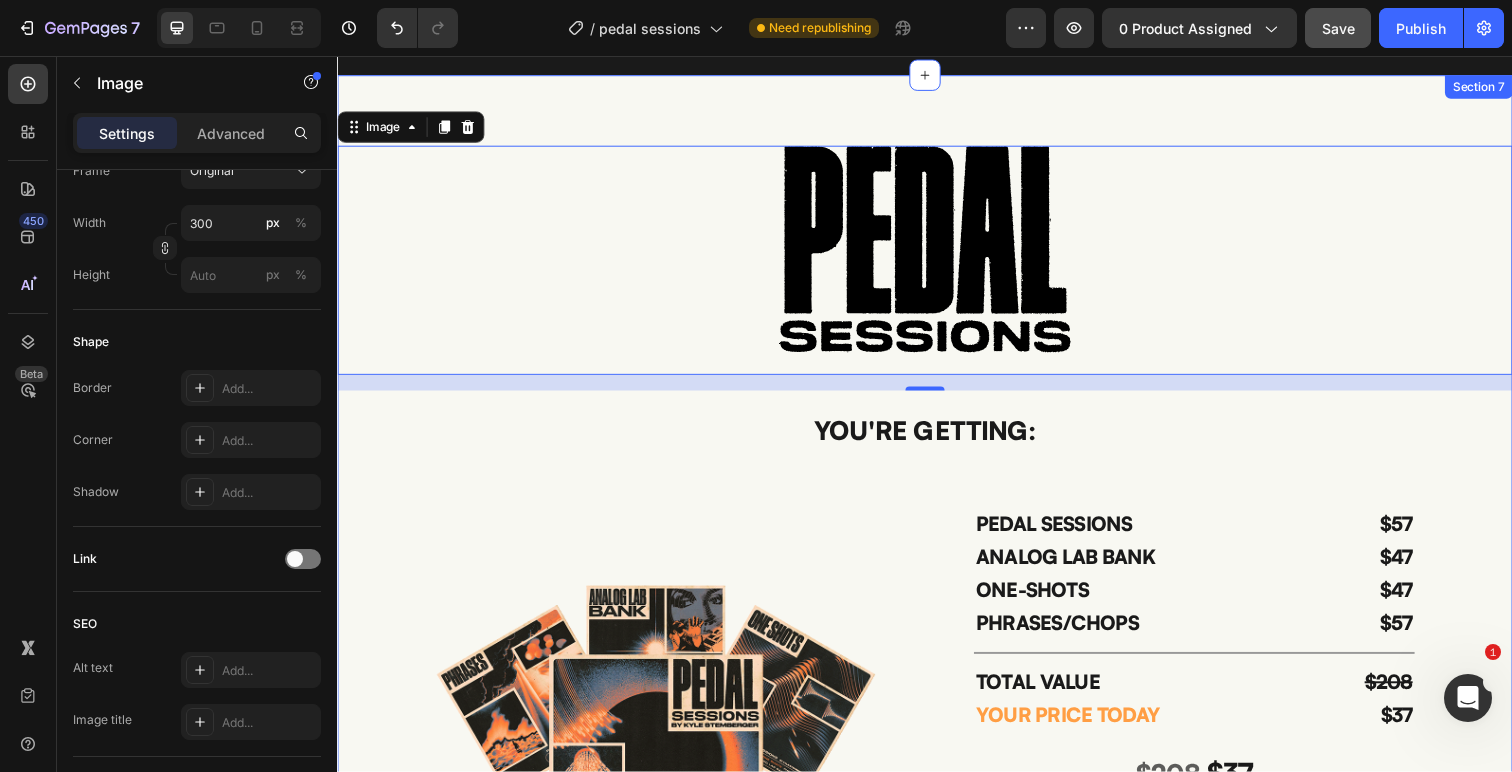 click on "YOU'RE GETTING:" at bounding box center [937, 439] 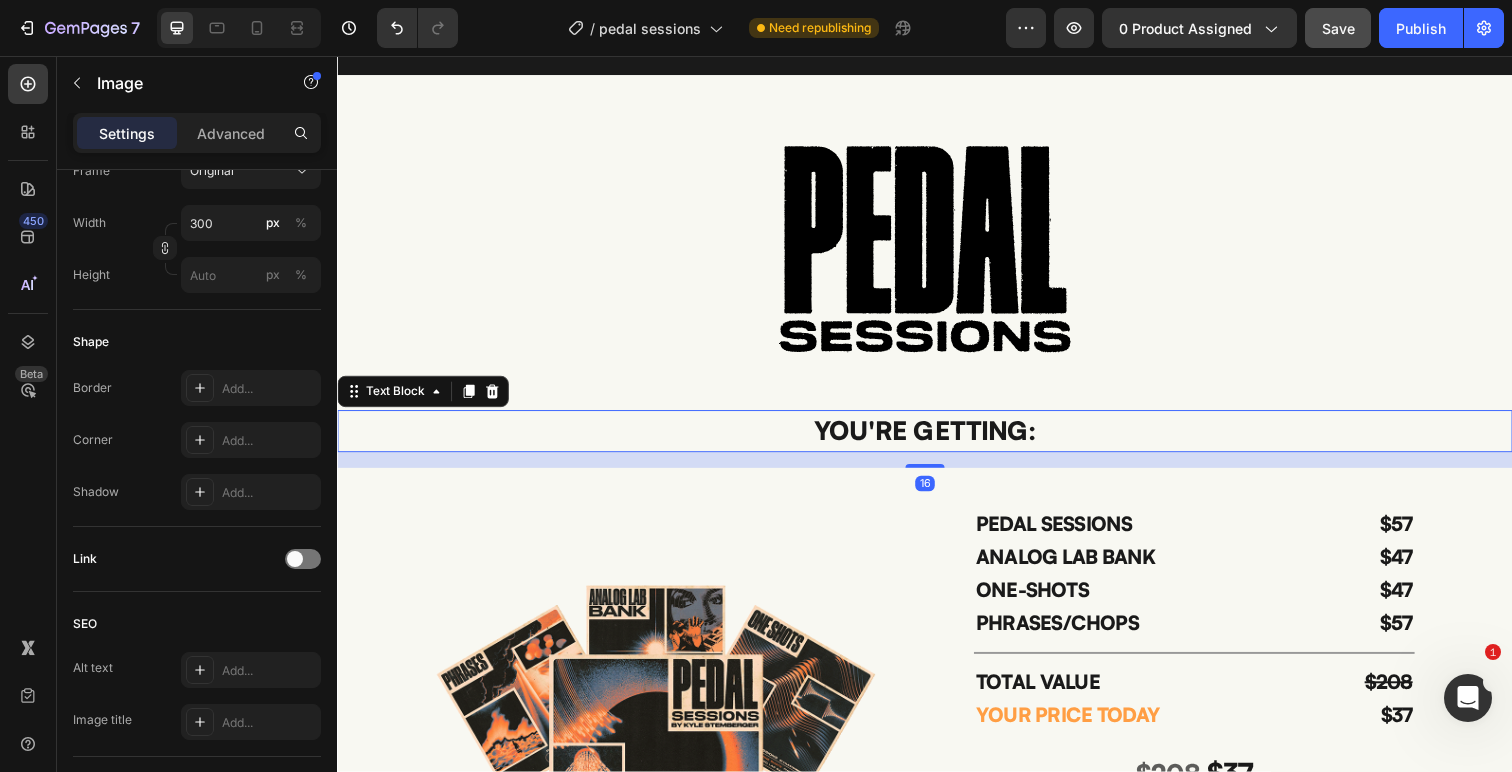 scroll, scrollTop: 0, scrollLeft: 0, axis: both 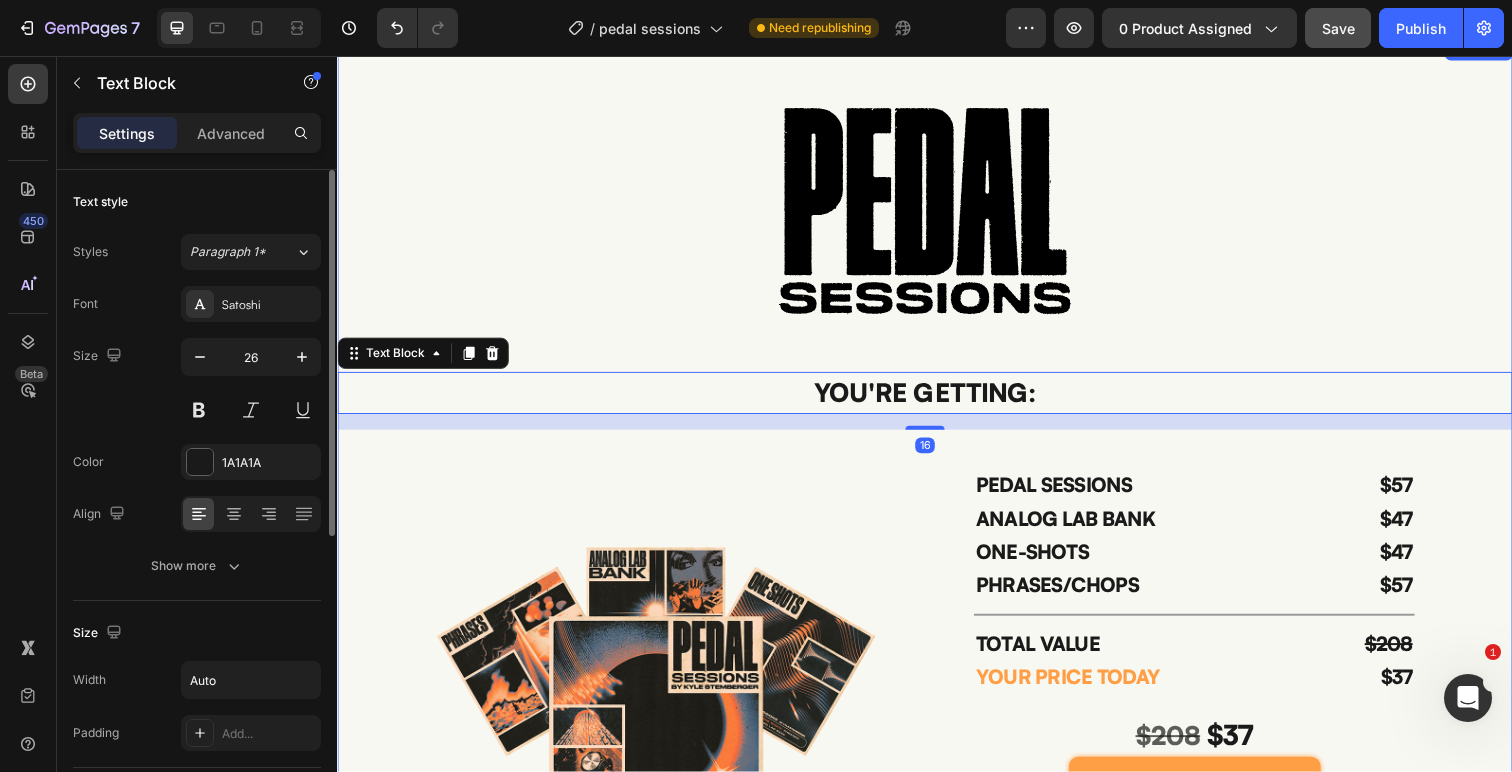 click at bounding box center (662, 702) 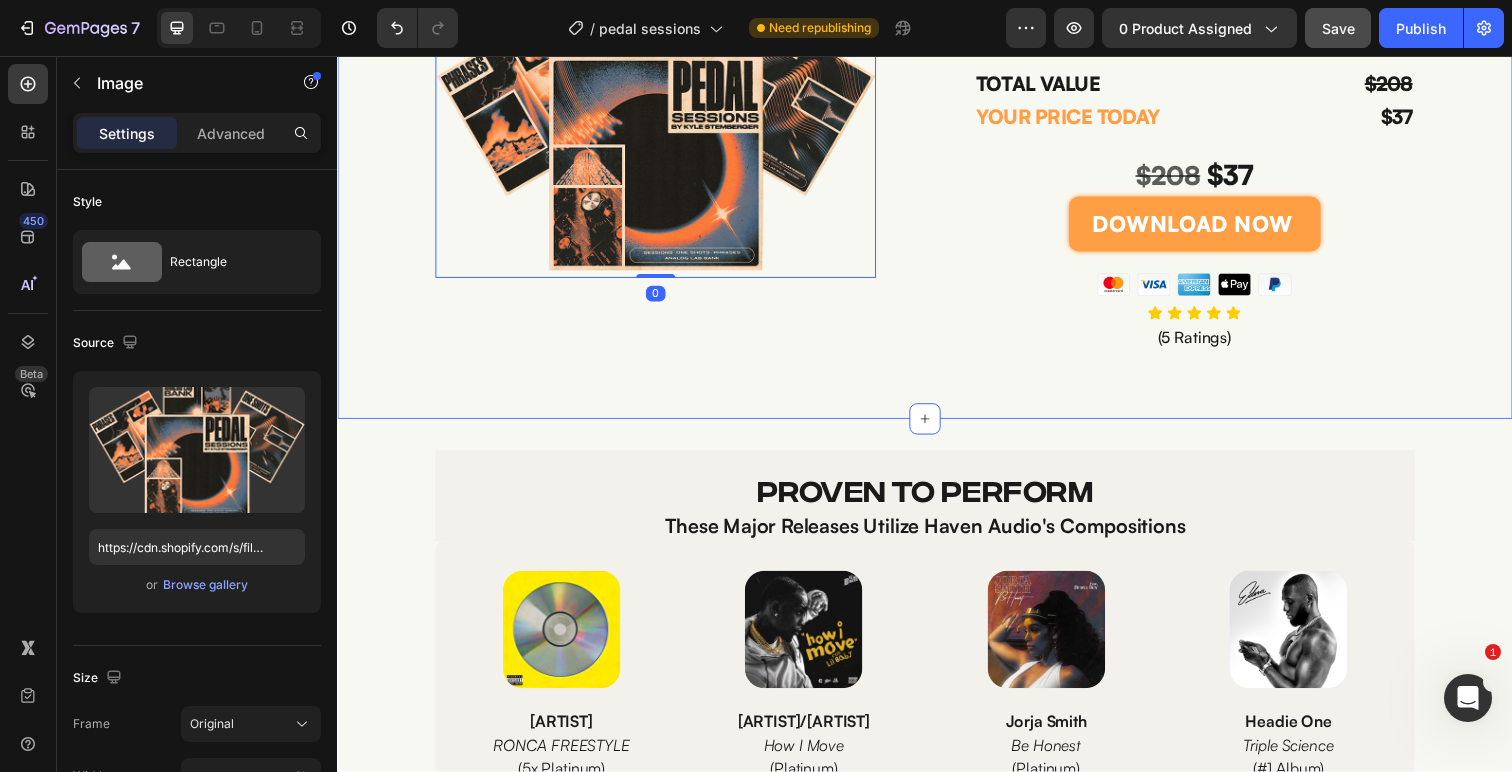 click at bounding box center (566, 642) 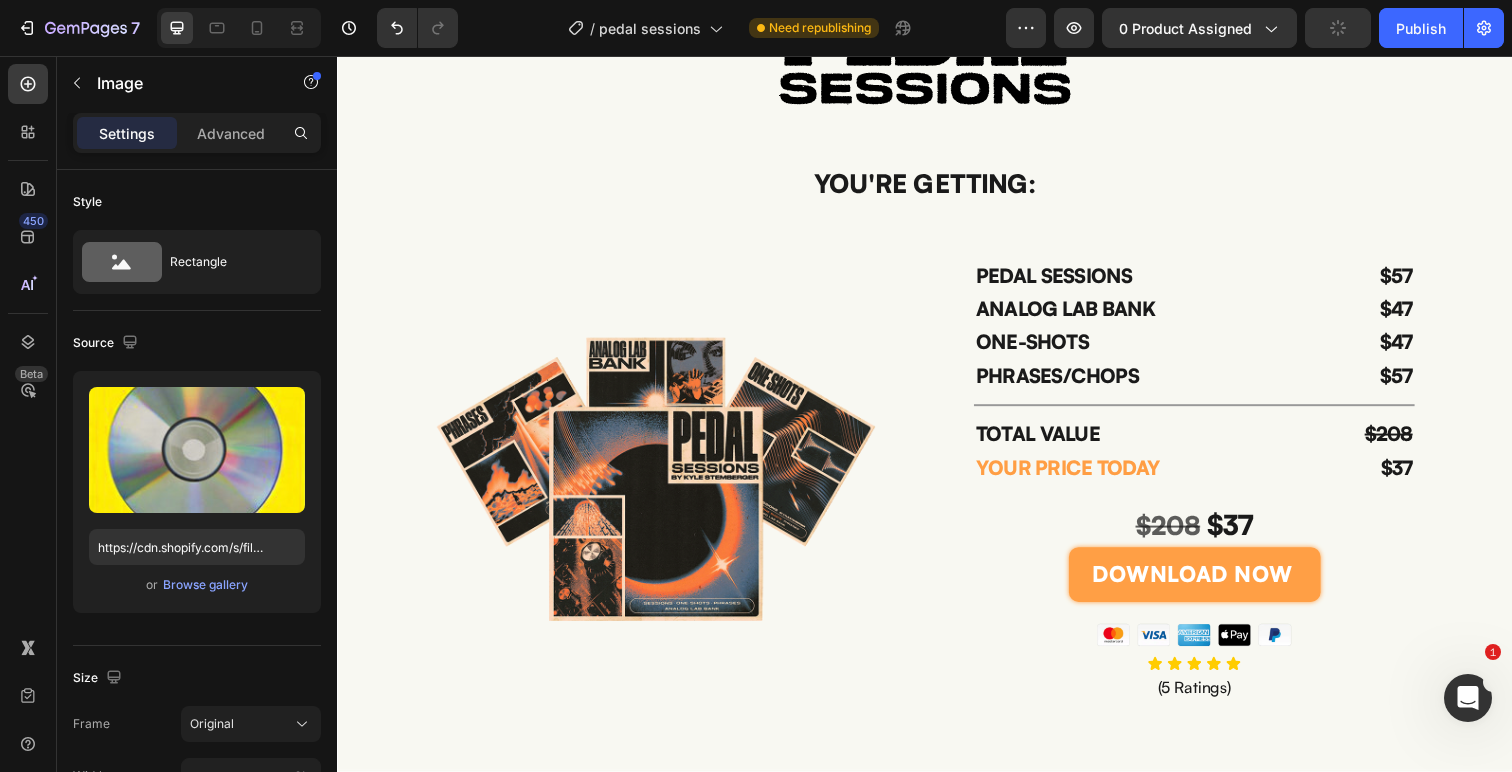 scroll, scrollTop: 4804, scrollLeft: 0, axis: vertical 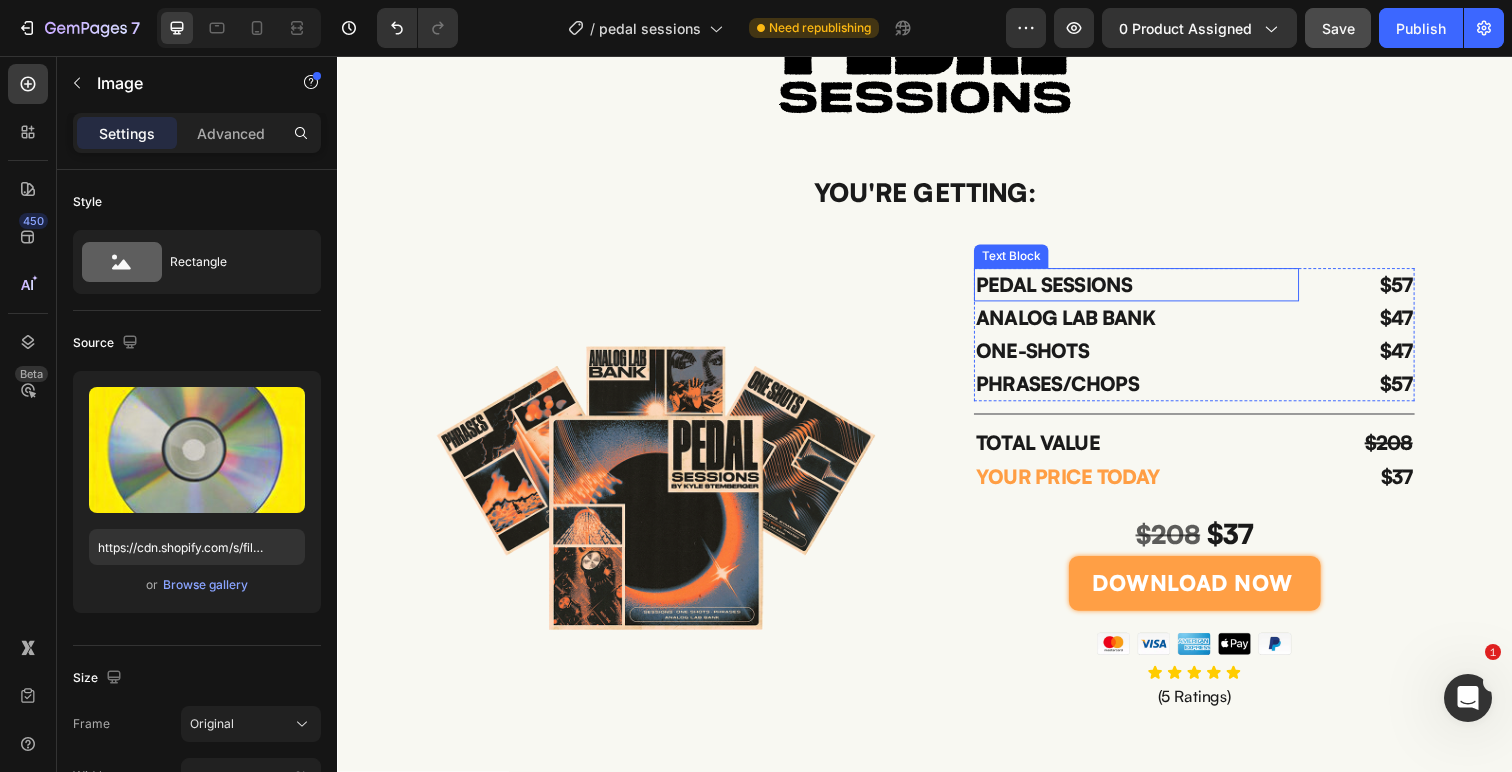 click on "PEDAL SESSIONS" at bounding box center (1153, 290) 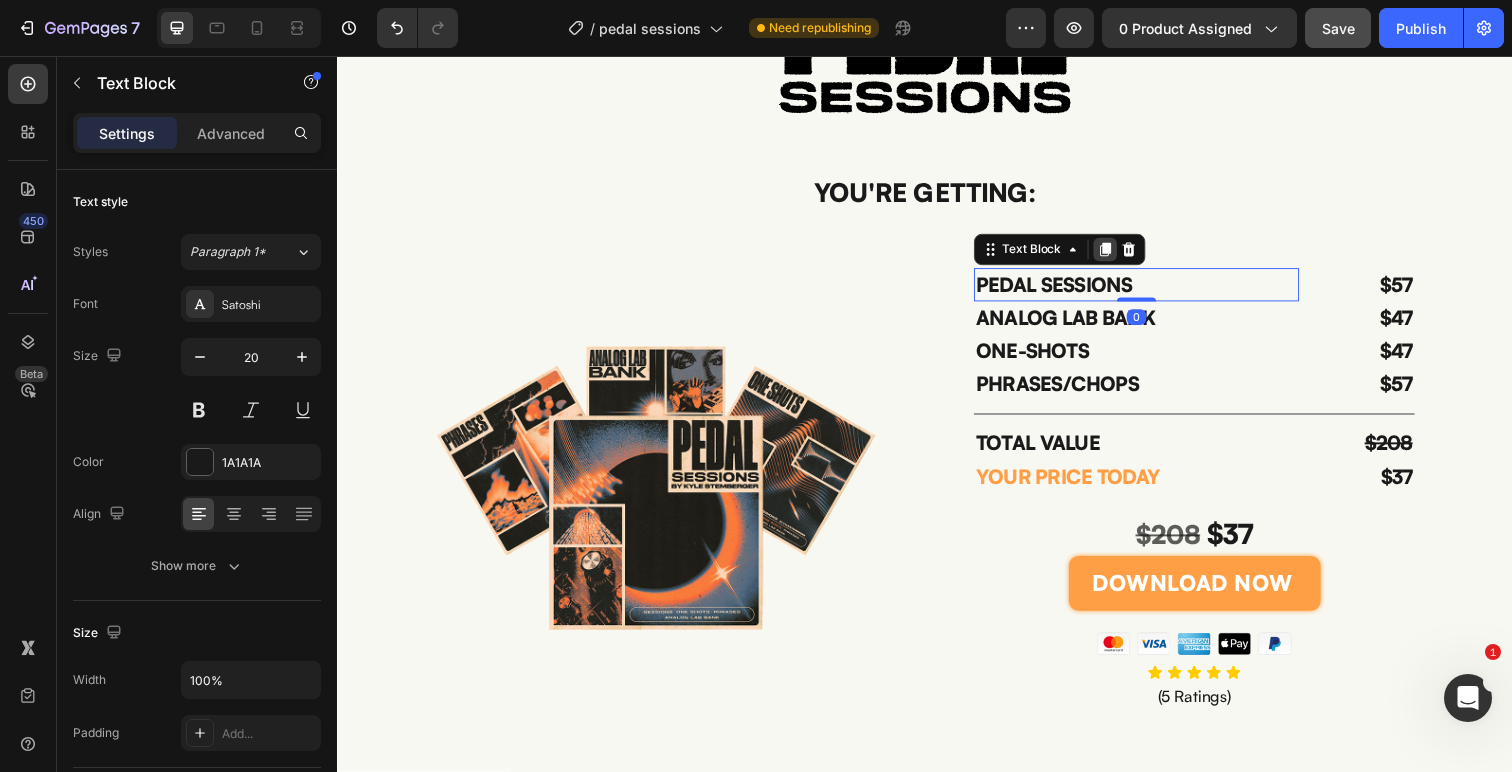 click 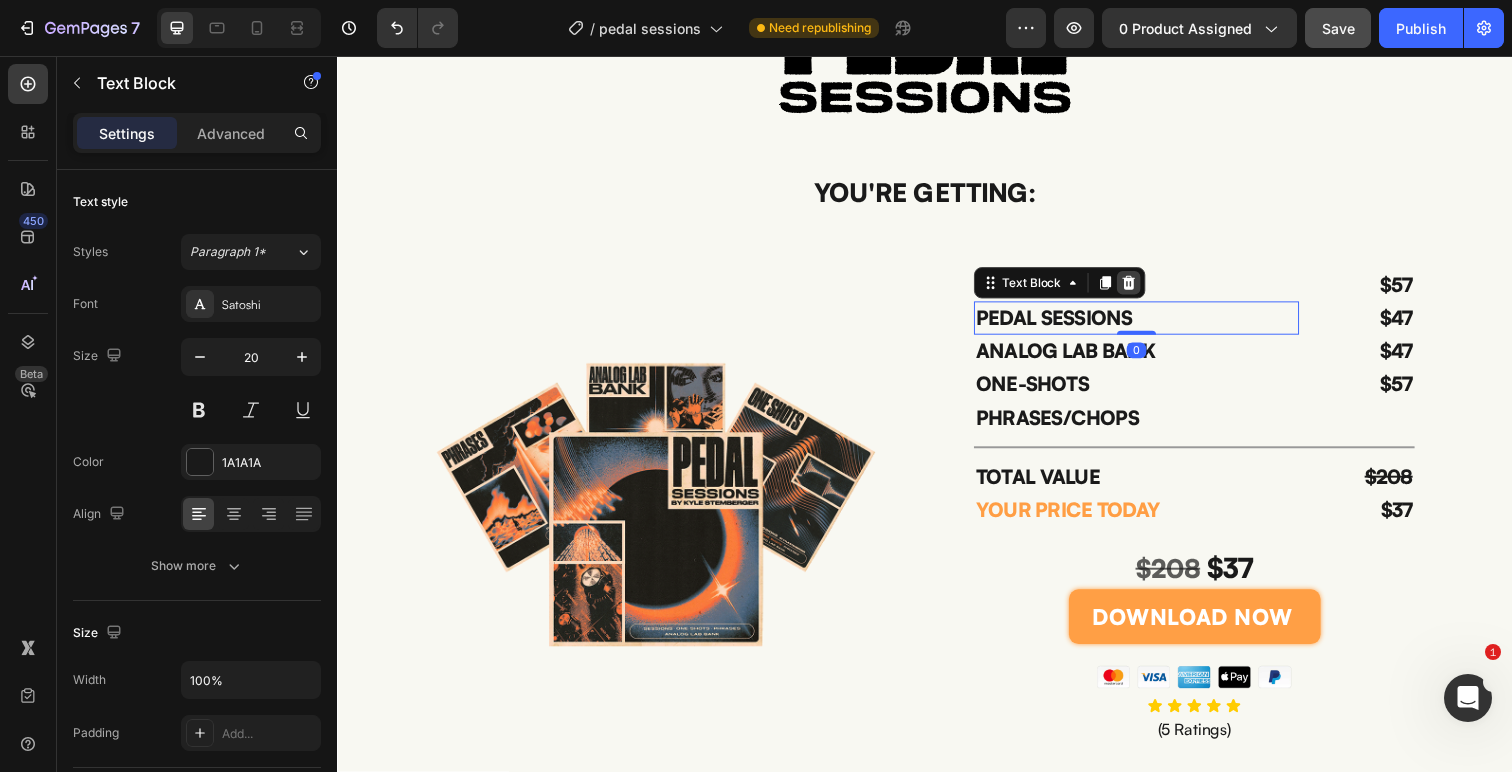 click 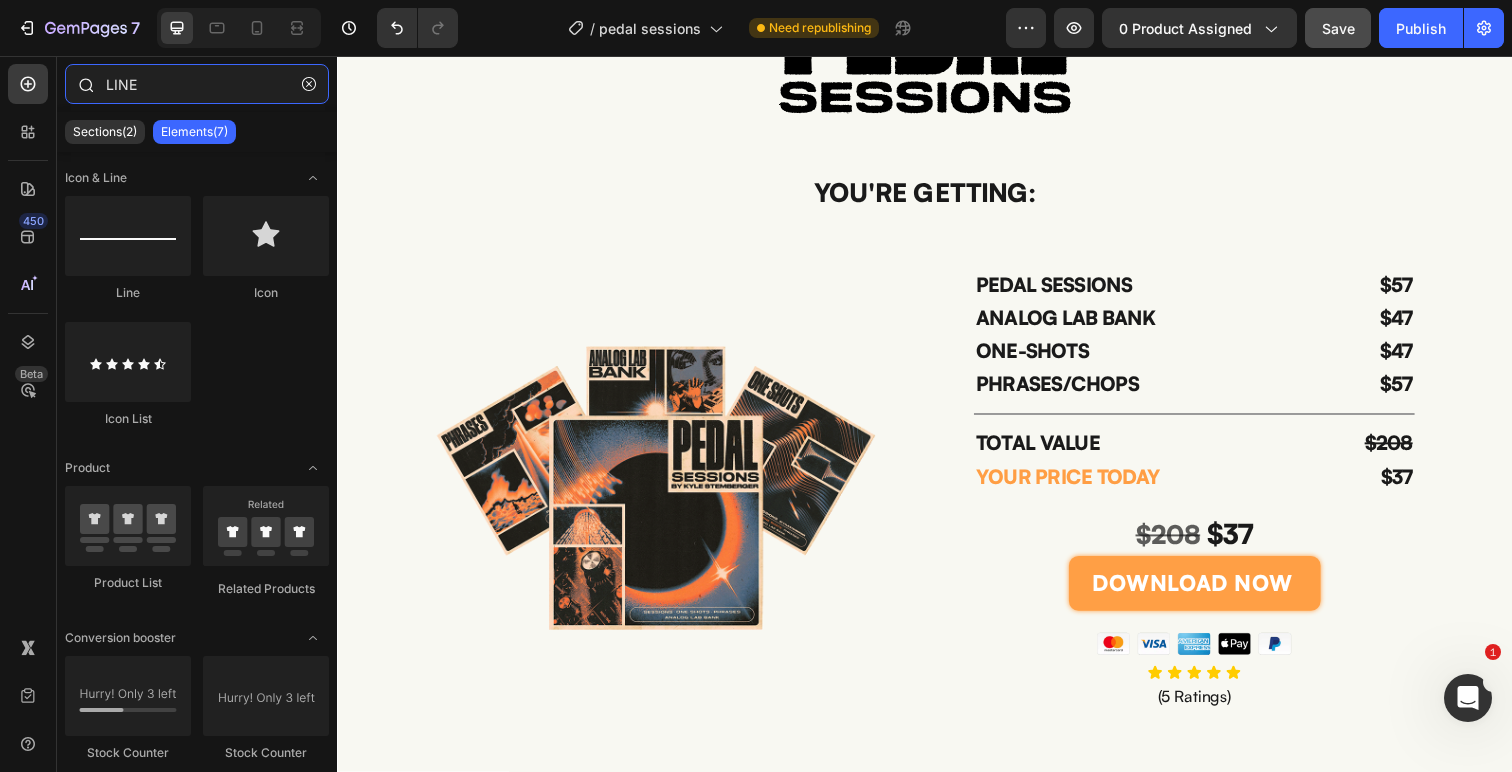 click on "LINE" at bounding box center [197, 84] 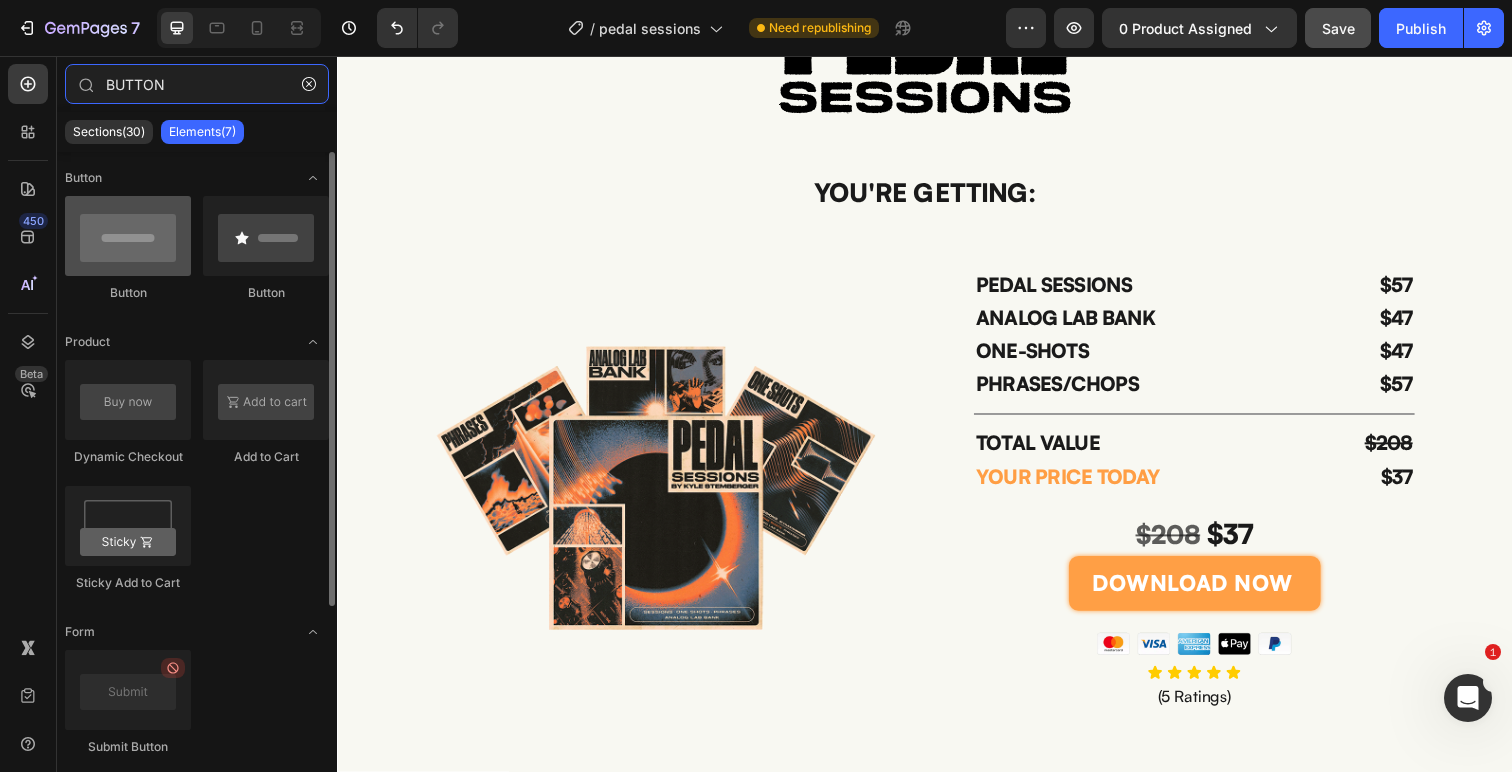type on "BUTTON" 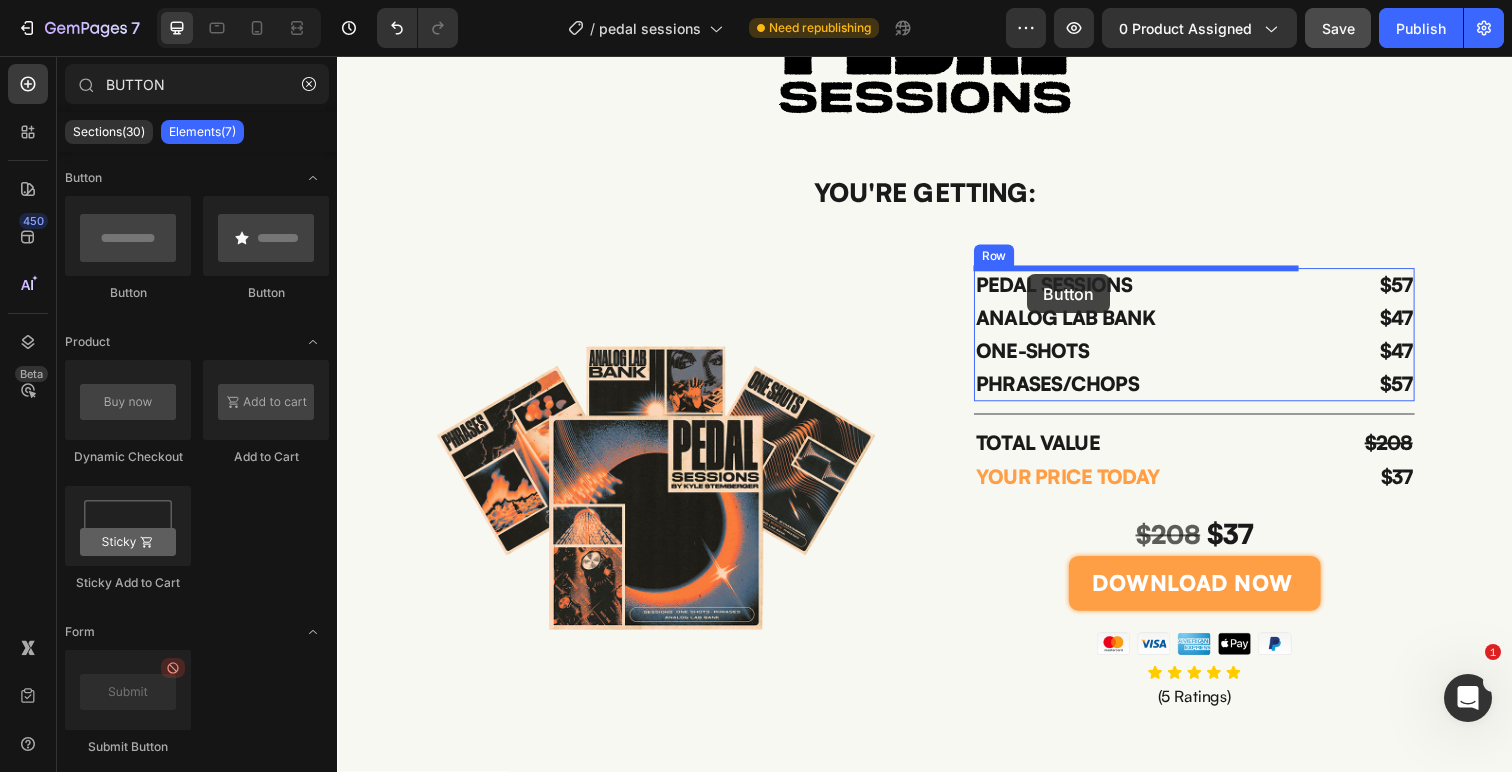 drag, startPoint x: 955, startPoint y: 201, endPoint x: 1042, endPoint y: 279, distance: 116.846054 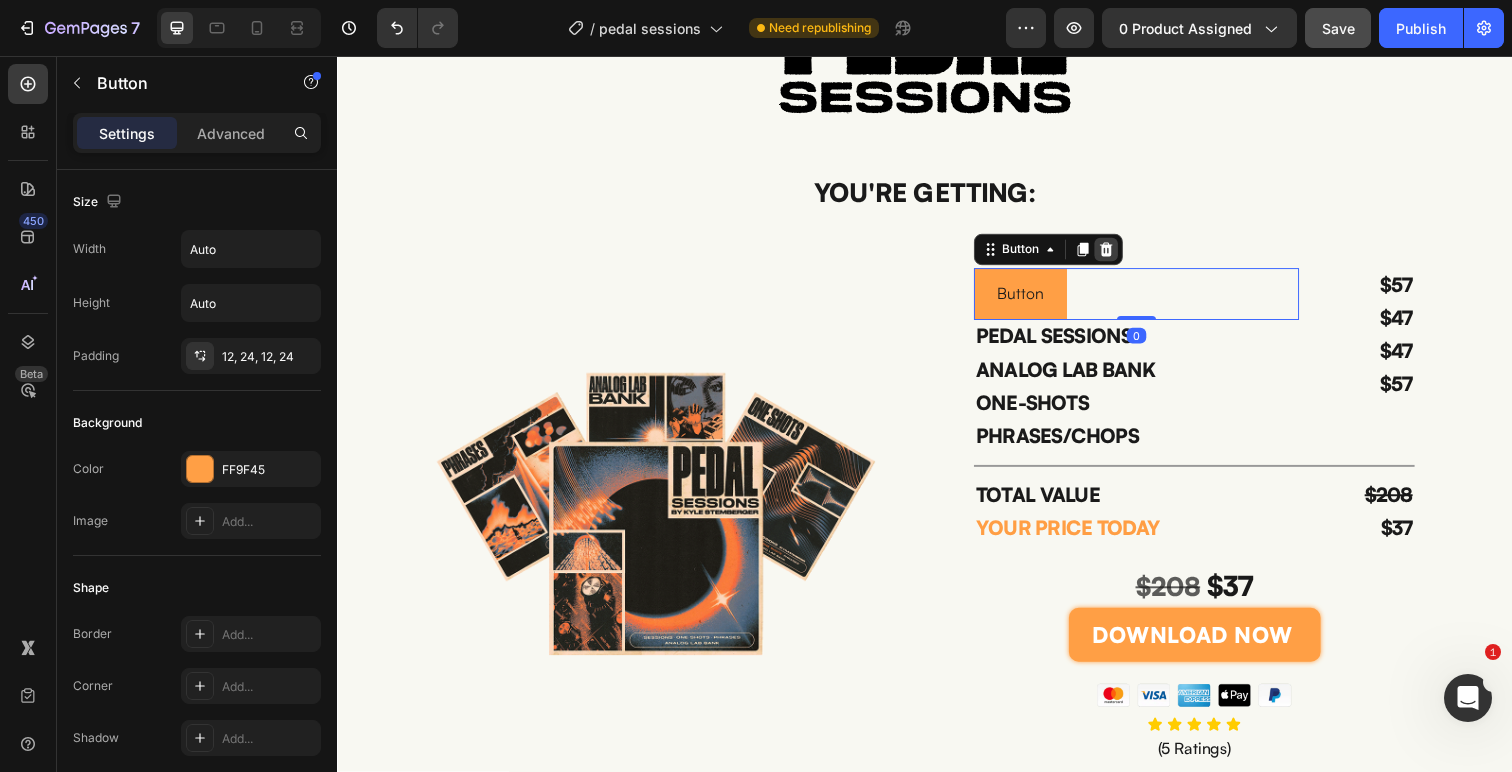 click 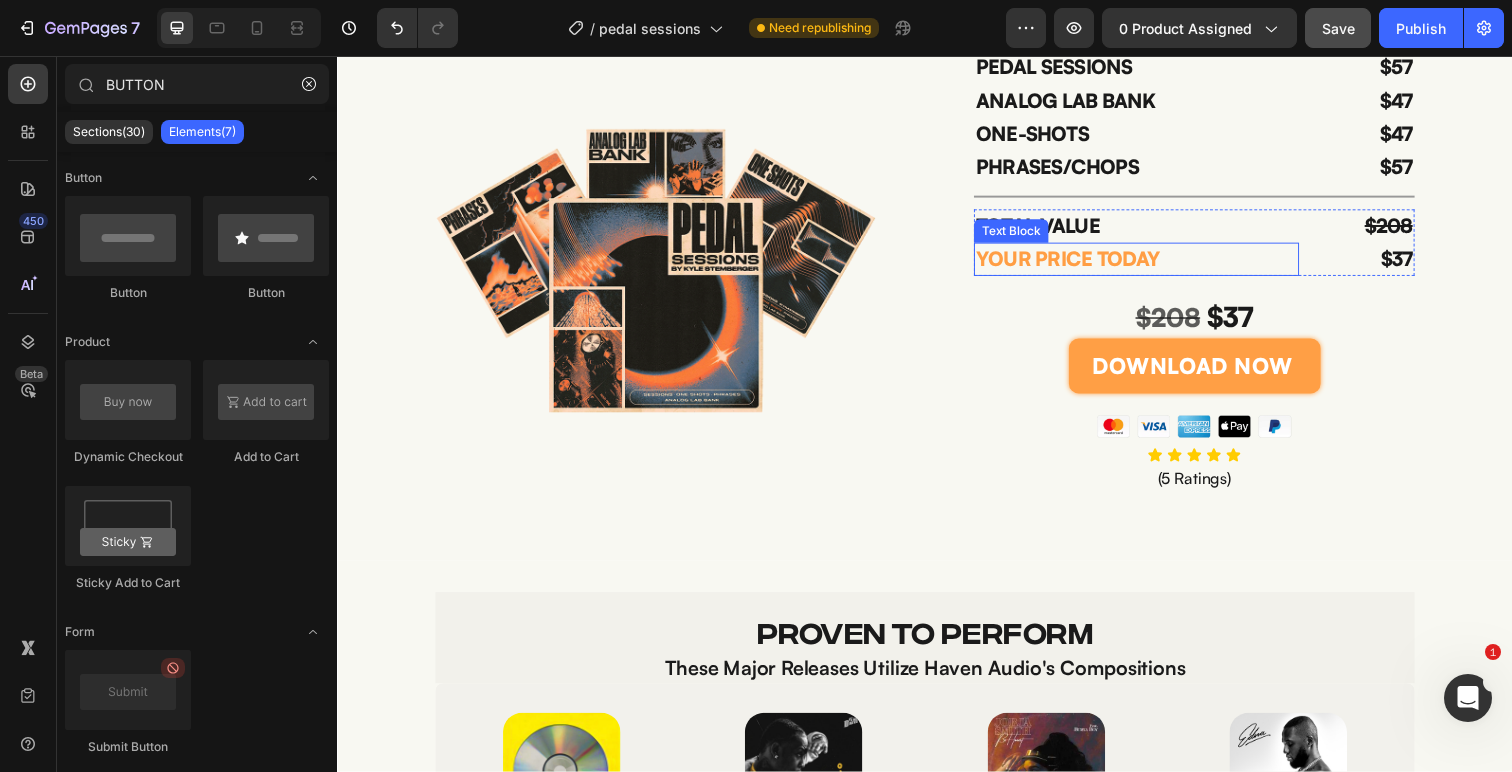 scroll, scrollTop: 4522, scrollLeft: 0, axis: vertical 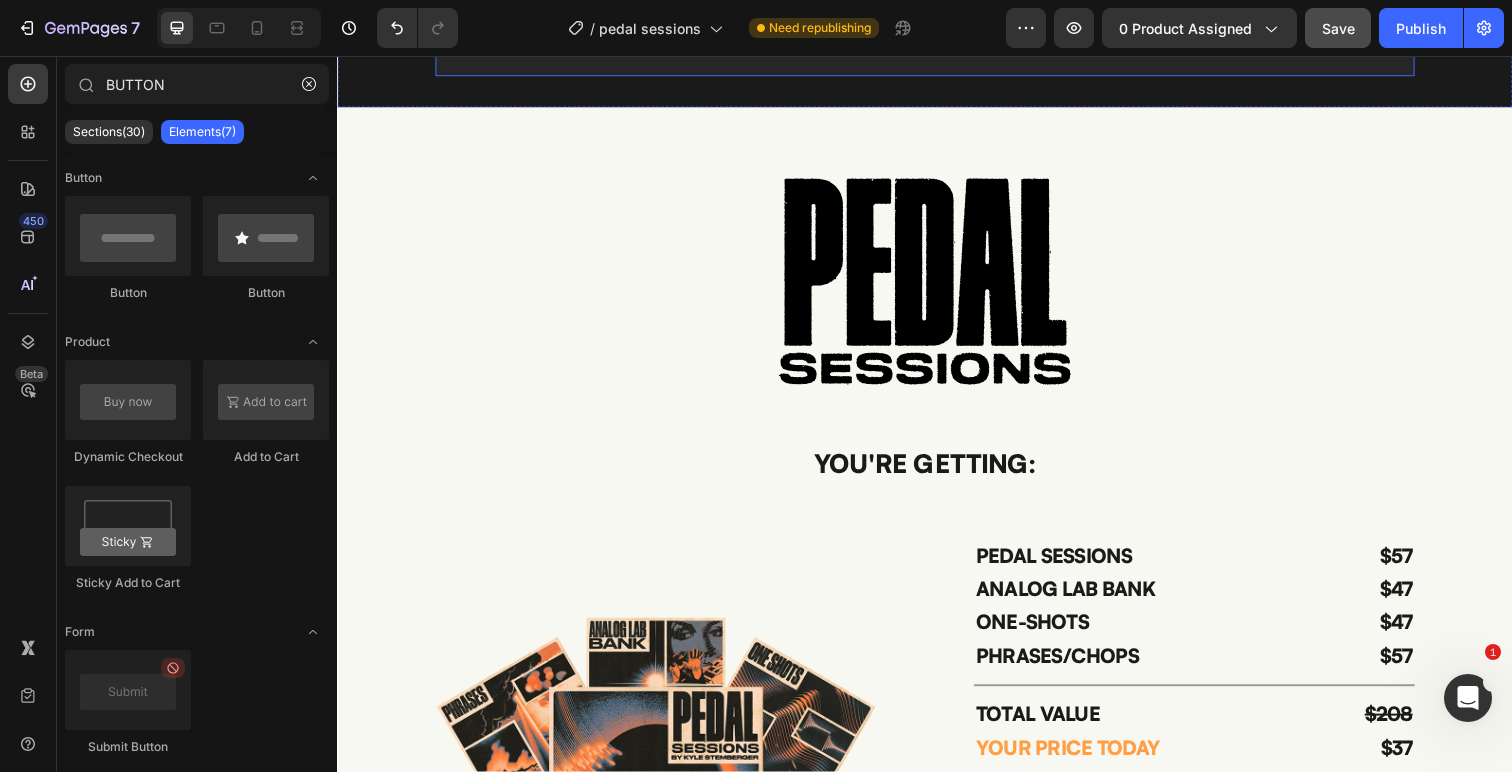 click on "Save" at bounding box center [1338, 28] 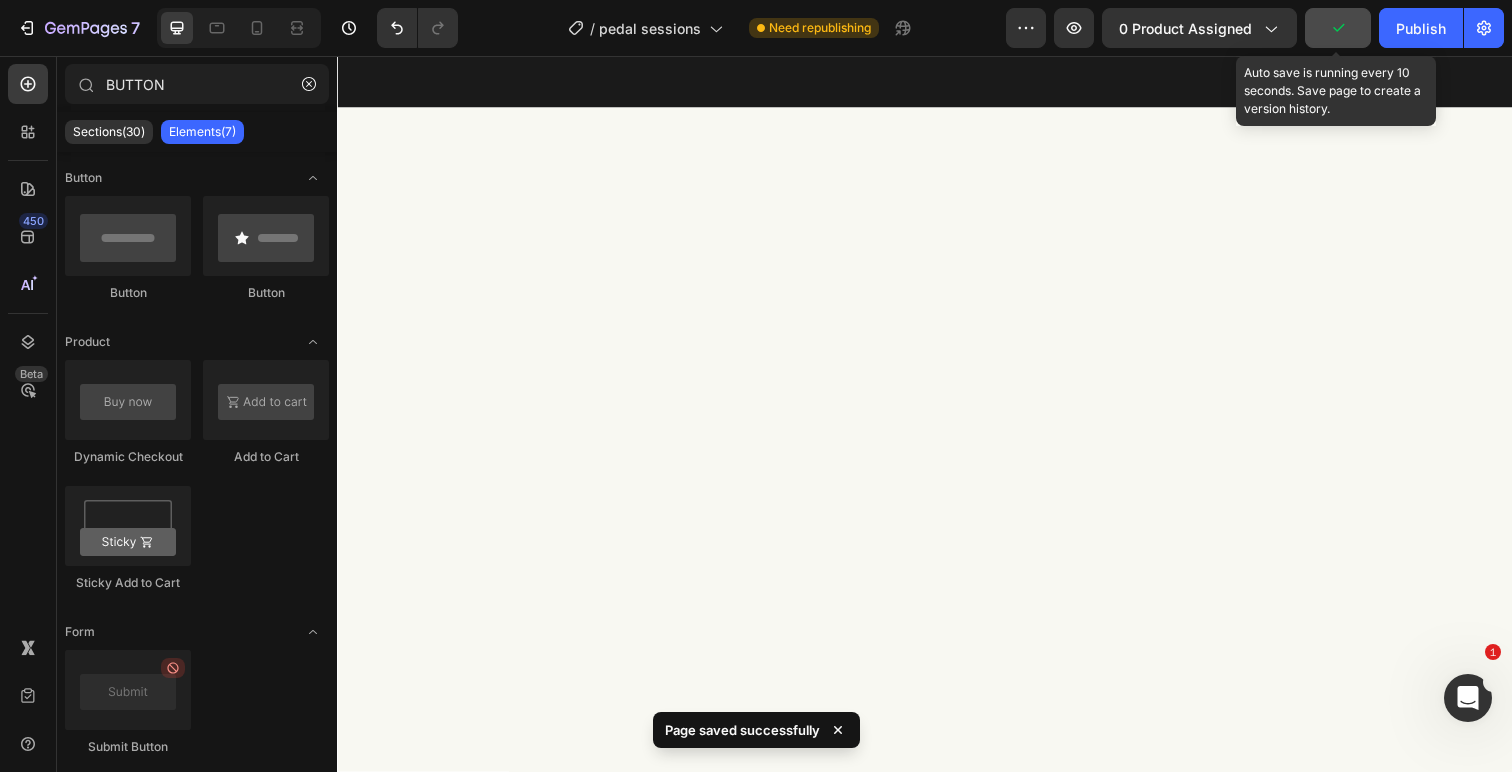 scroll, scrollTop: 1587, scrollLeft: 0, axis: vertical 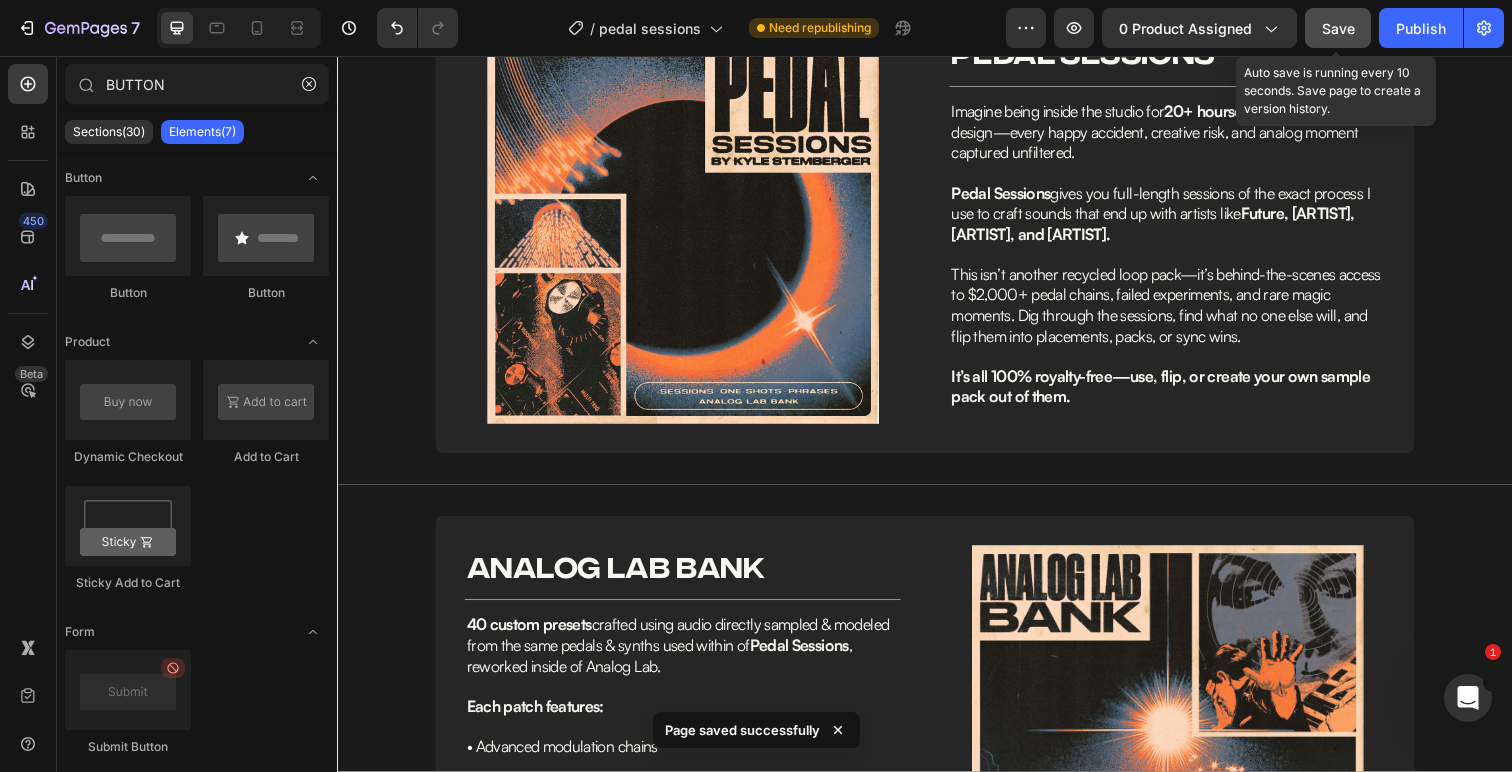 click on "Save" at bounding box center [1338, 28] 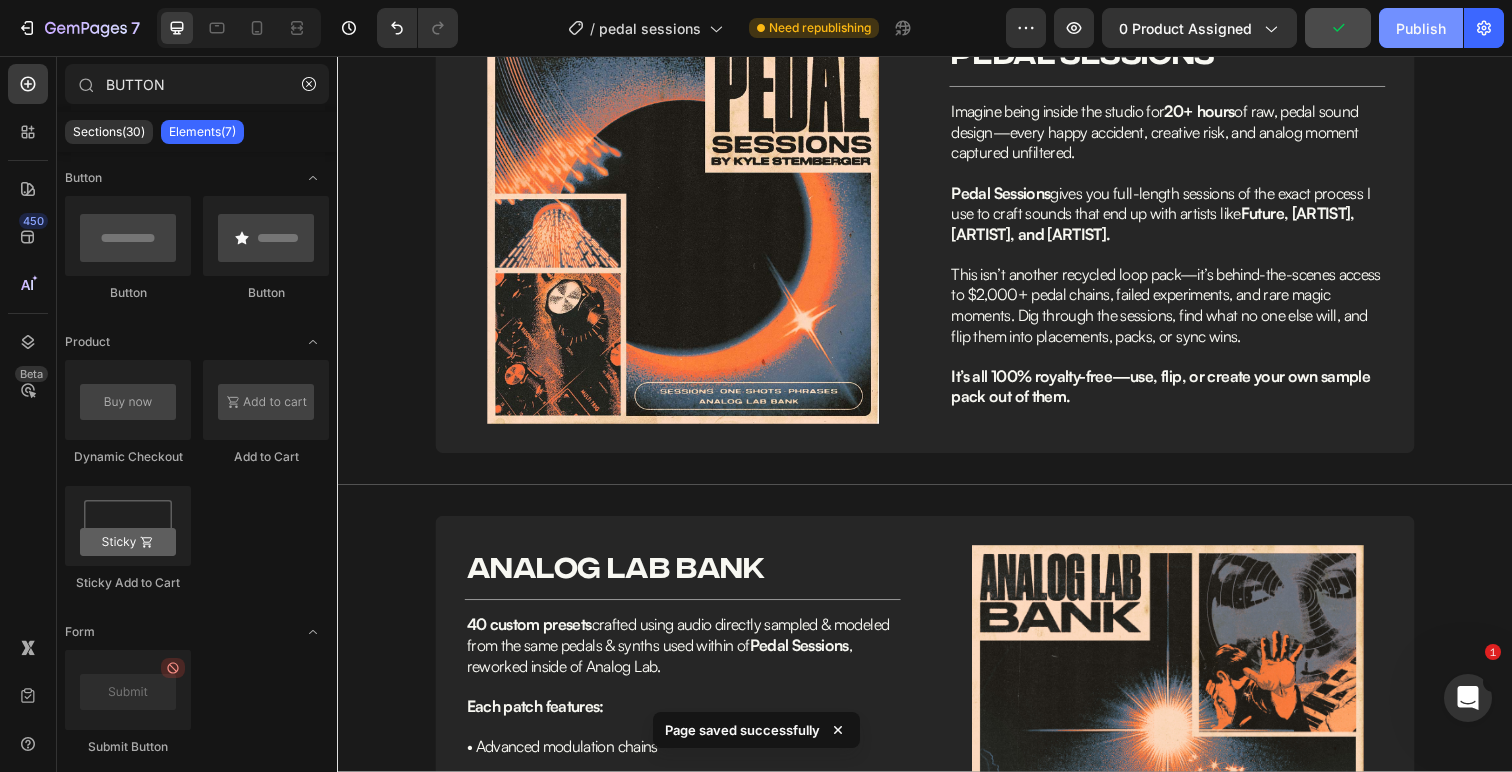click on "Publish" at bounding box center (1421, 28) 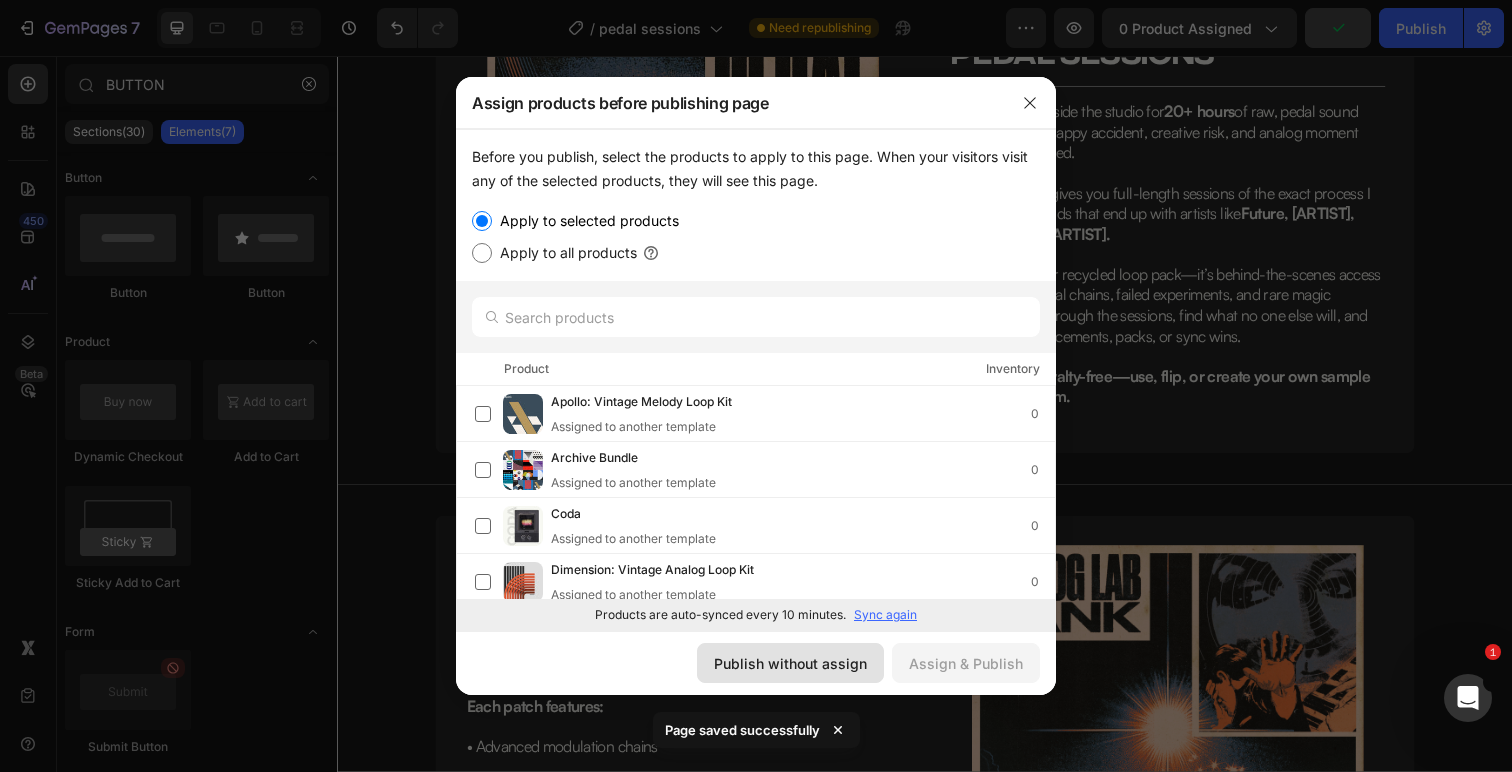click on "Publish without assign" at bounding box center [790, 663] 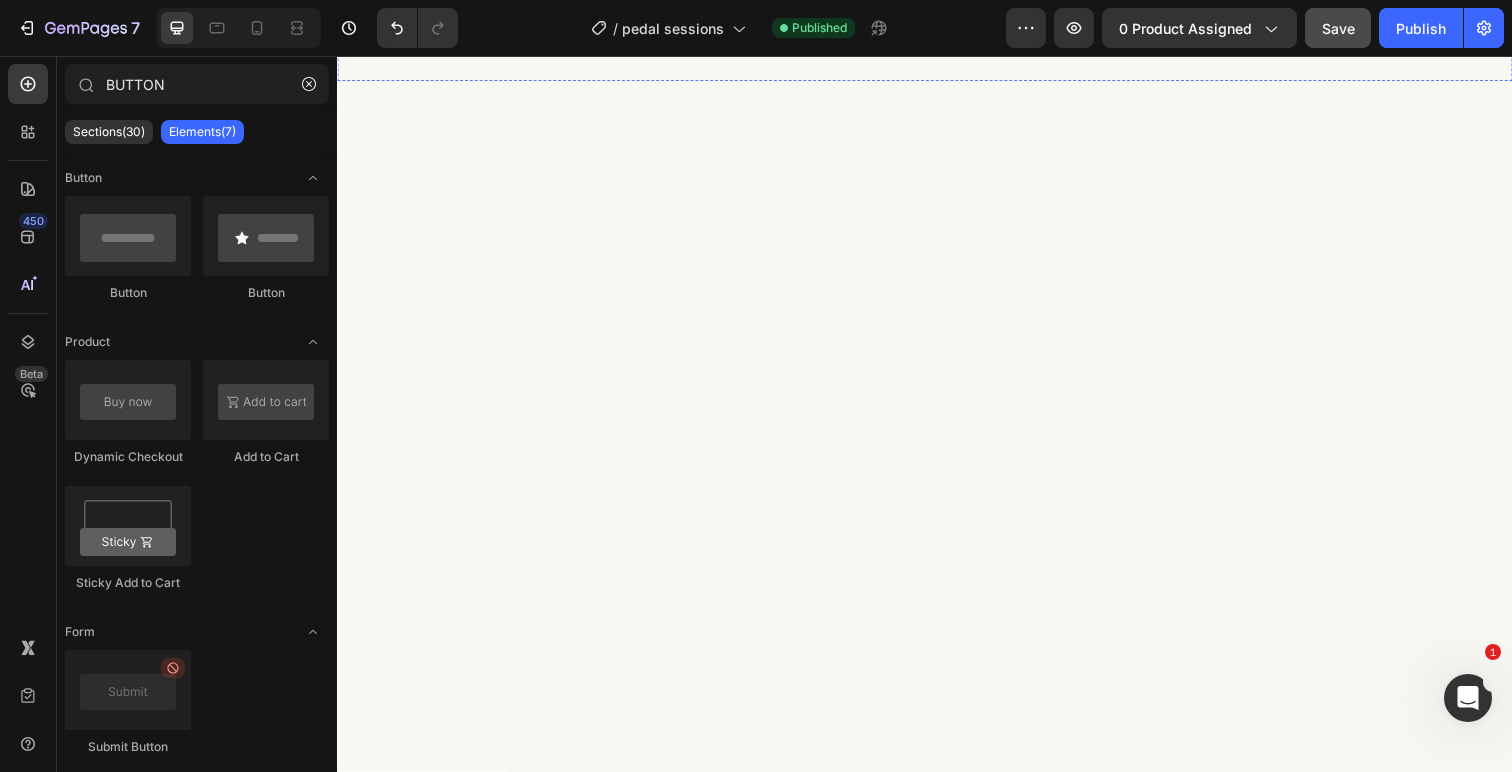 scroll, scrollTop: 4494, scrollLeft: 0, axis: vertical 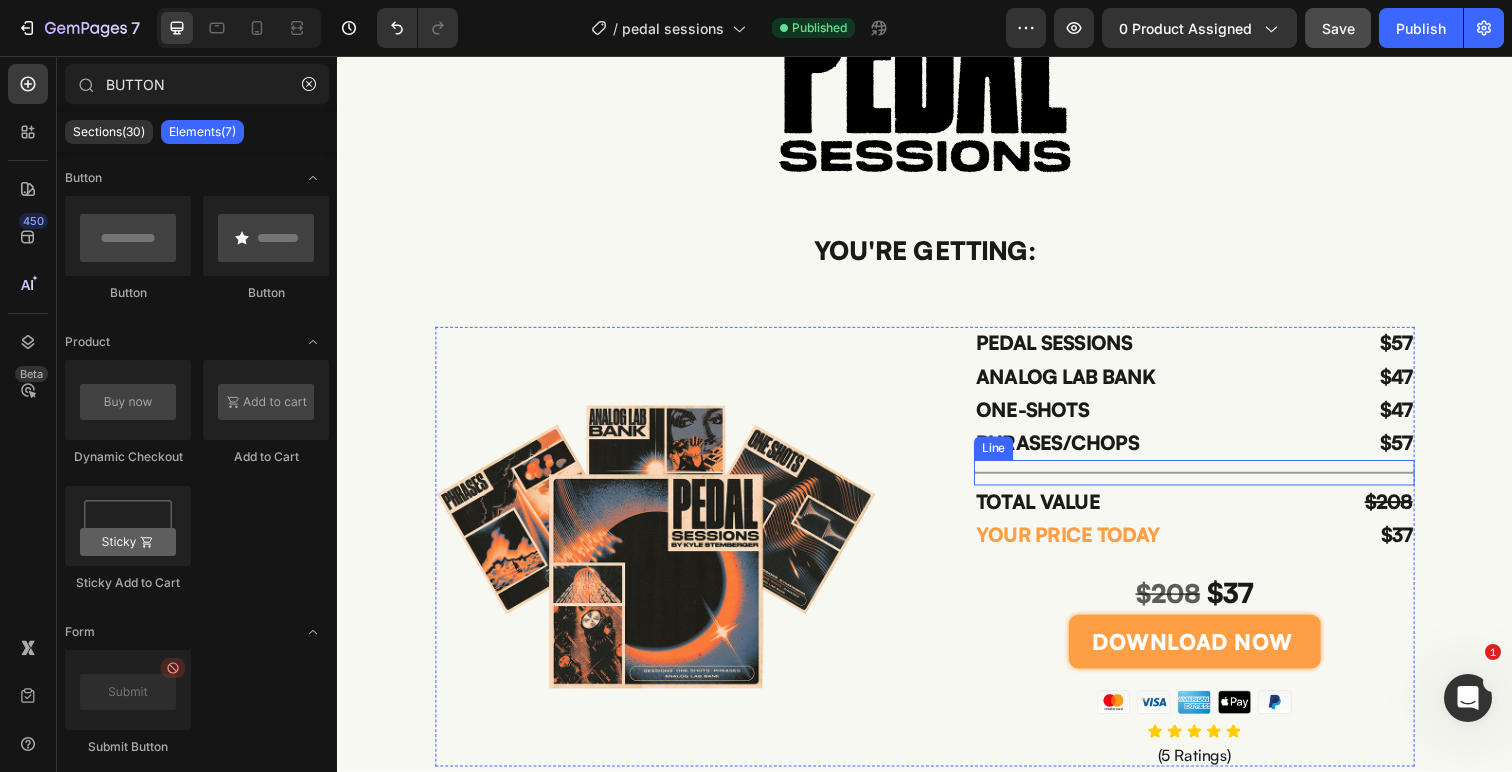 click at bounding box center [1212, 482] 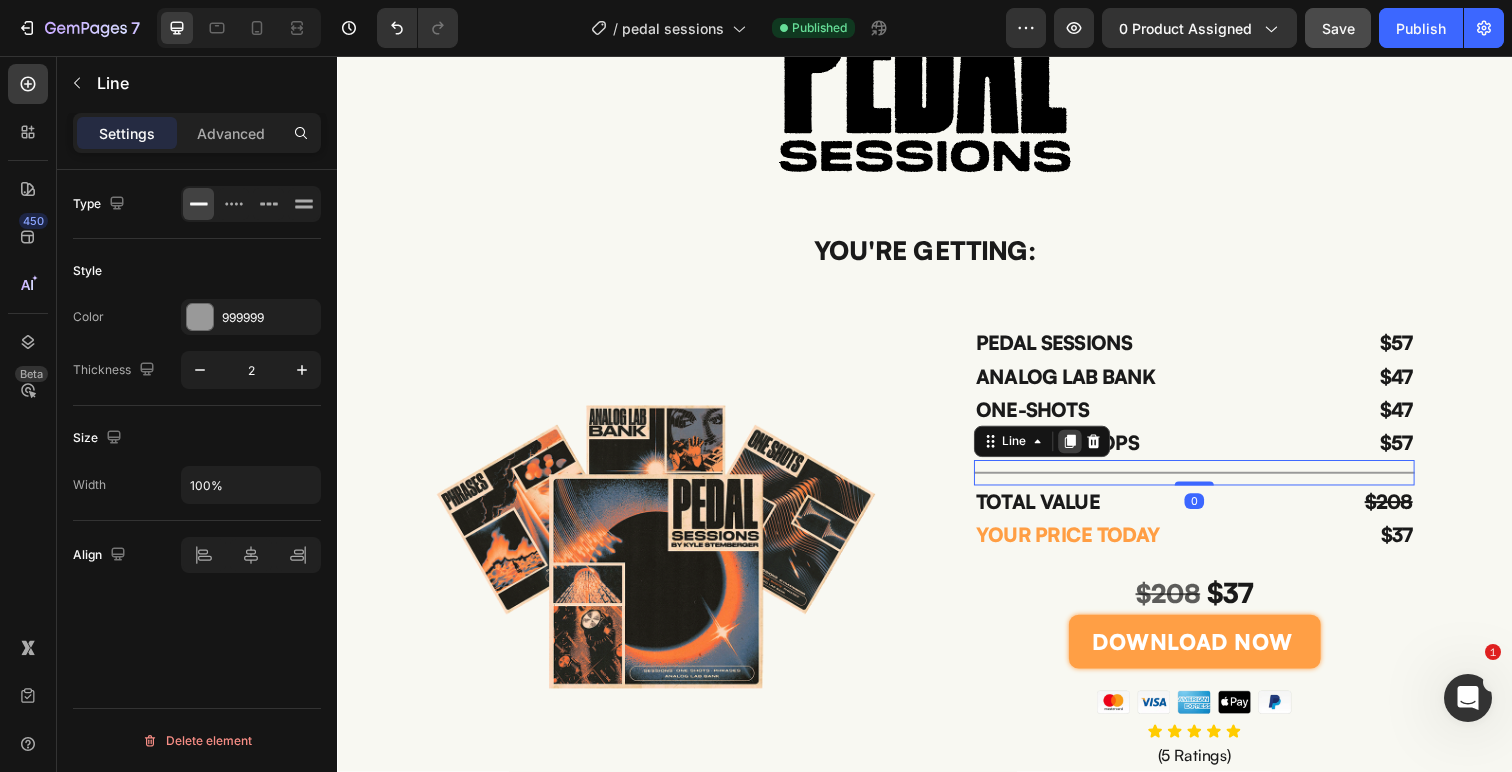 click 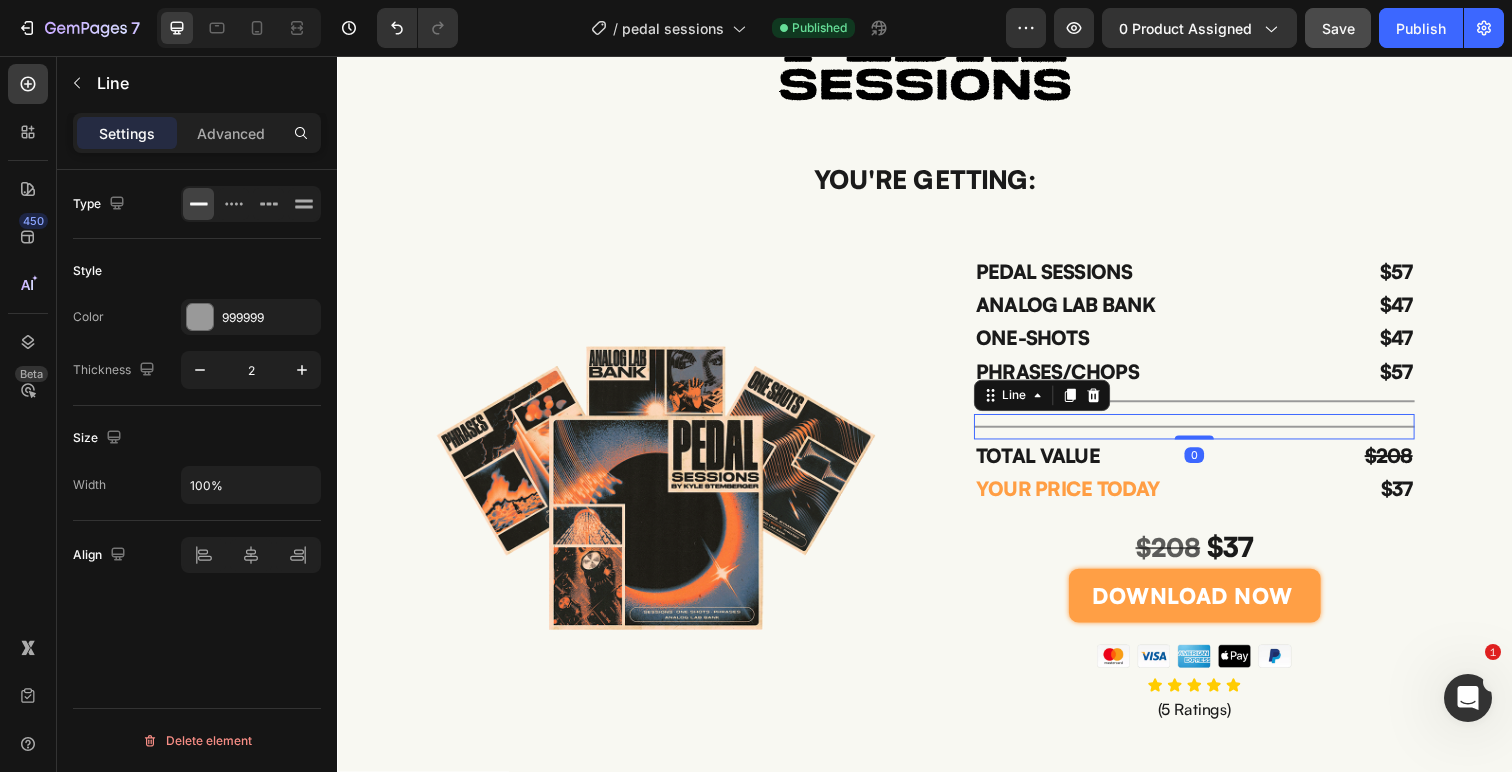 scroll, scrollTop: 4565, scrollLeft: 0, axis: vertical 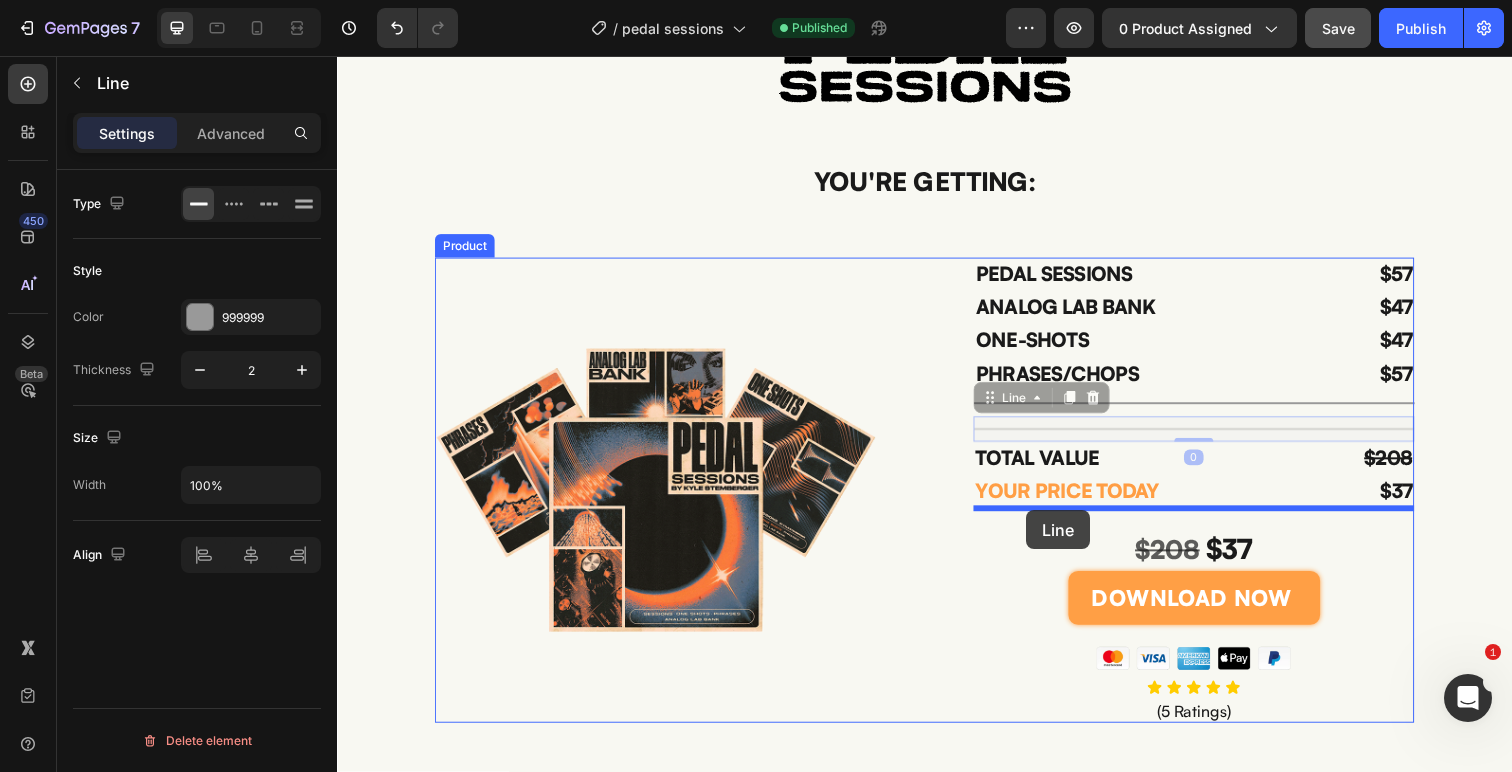 drag, startPoint x: 1009, startPoint y: 412, endPoint x: 1041, endPoint y: 520, distance: 112.64102 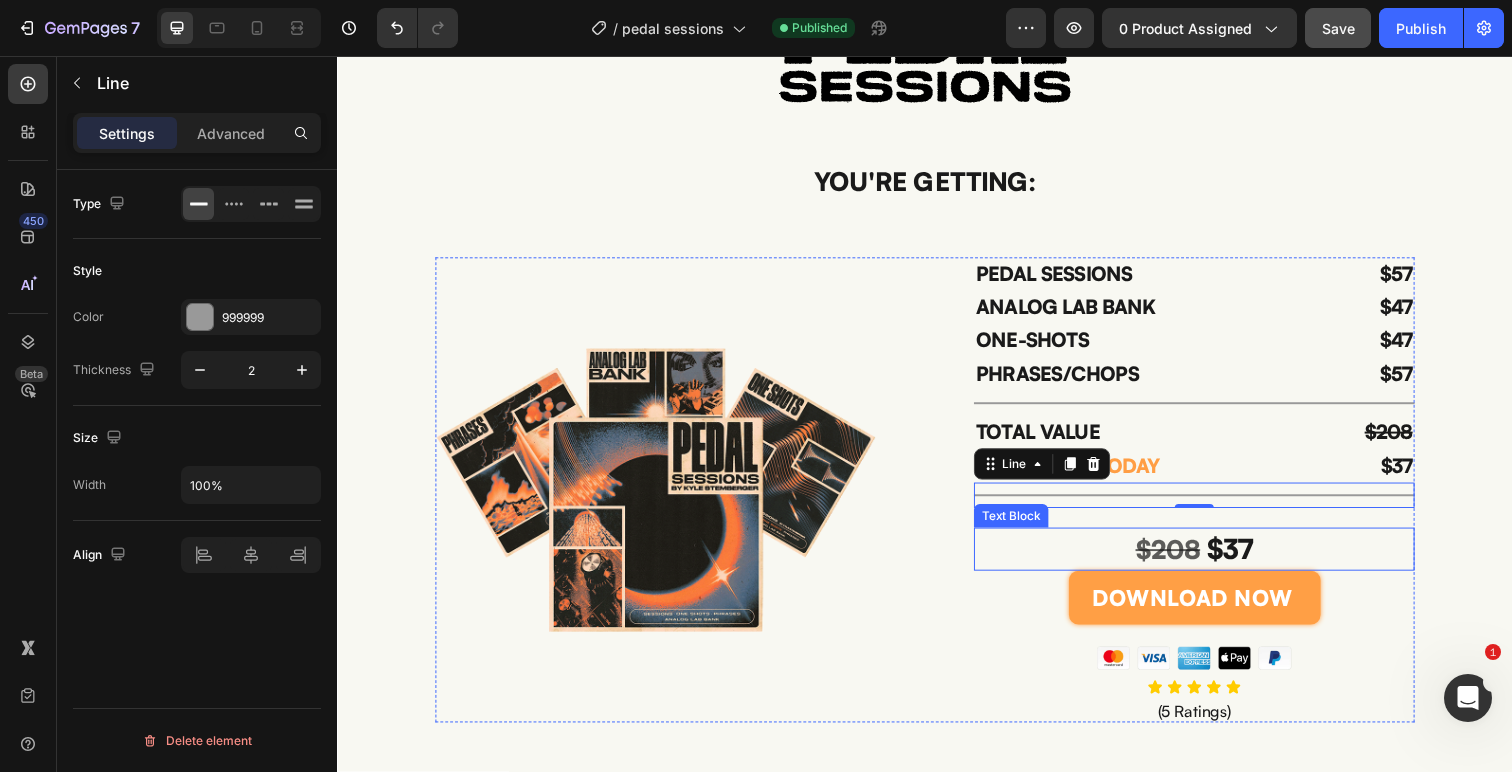 click on "$208   $37" at bounding box center [1212, 560] 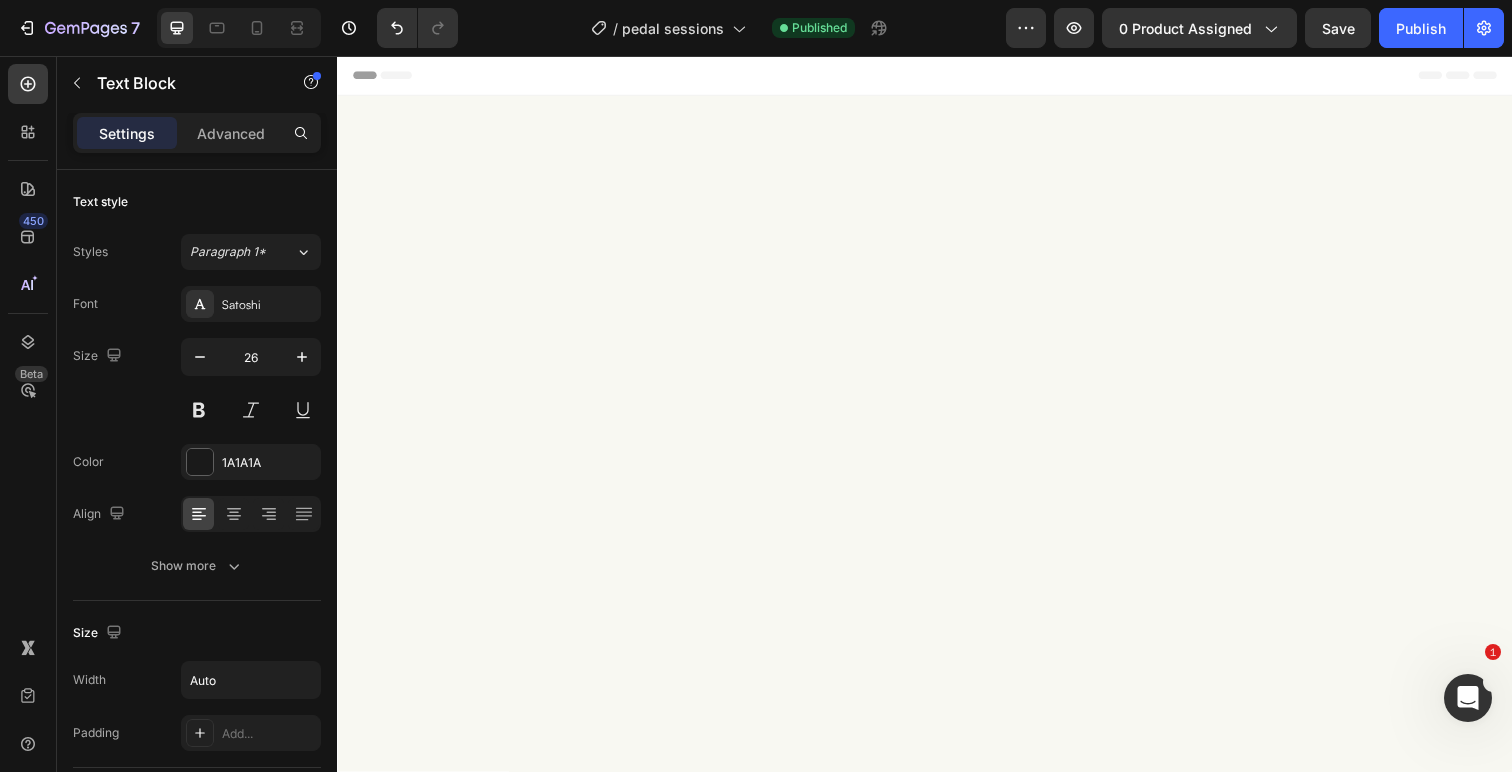 scroll, scrollTop: 4565, scrollLeft: 0, axis: vertical 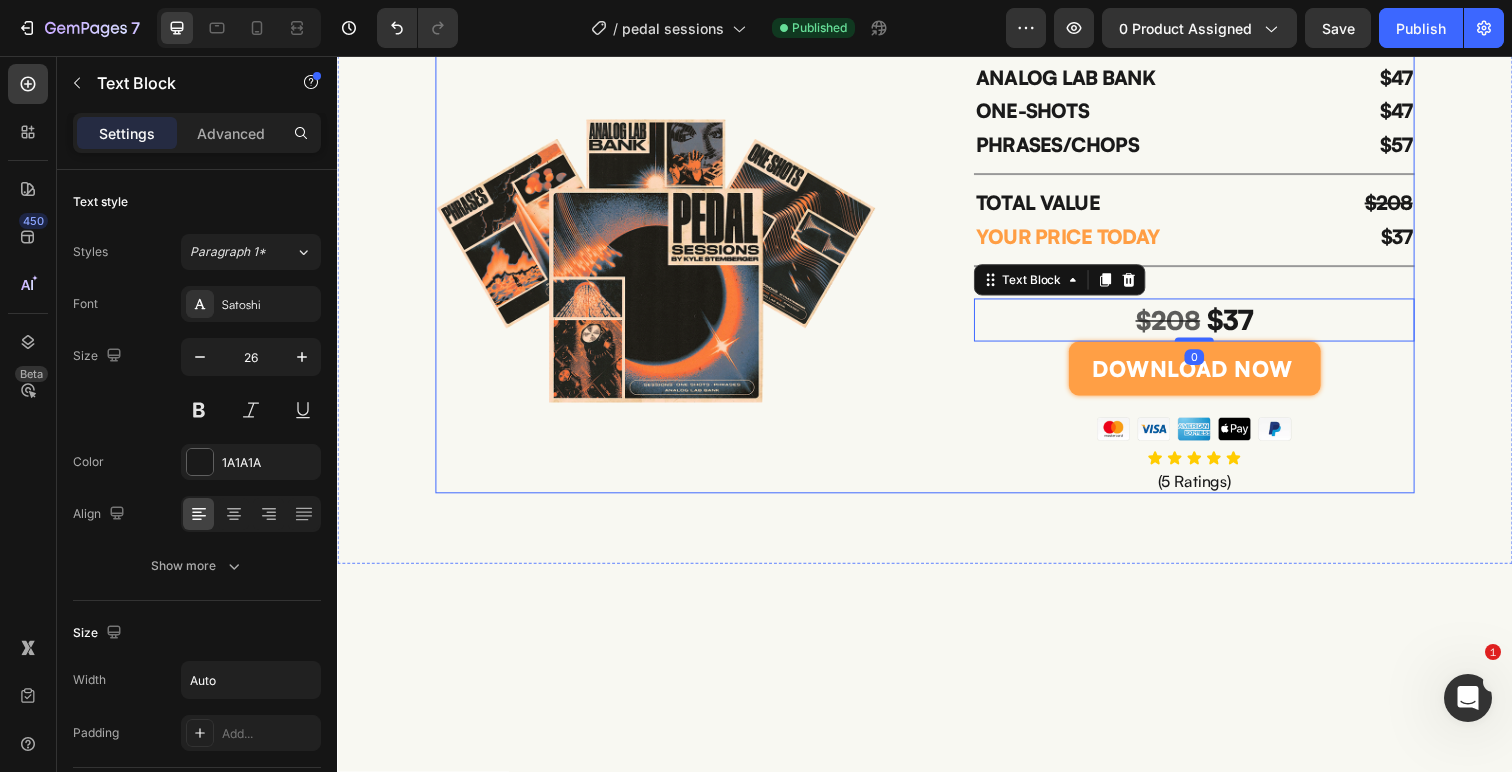 click on "Image PEDAL SESSIONS Text Block ANALOG LAB BANK Text Block ONE-SHOTS Text Block PHRASES/CHOPS Text Block $57 Text Block $47 Text Block $47 Text Block $57 Text Block Row                Title Line TOTAL VALUE Text Block YOUR PRICE TODAY Text Block $208 Text Block $37 Text Block Row                Title Line $208   $37 Text Block   0 DOWNLOAD NOW Add to Cart Image Icon Icon Icon Icon Icon Icon List (5 Ratings) Text Block Product" at bounding box center (937, 265) 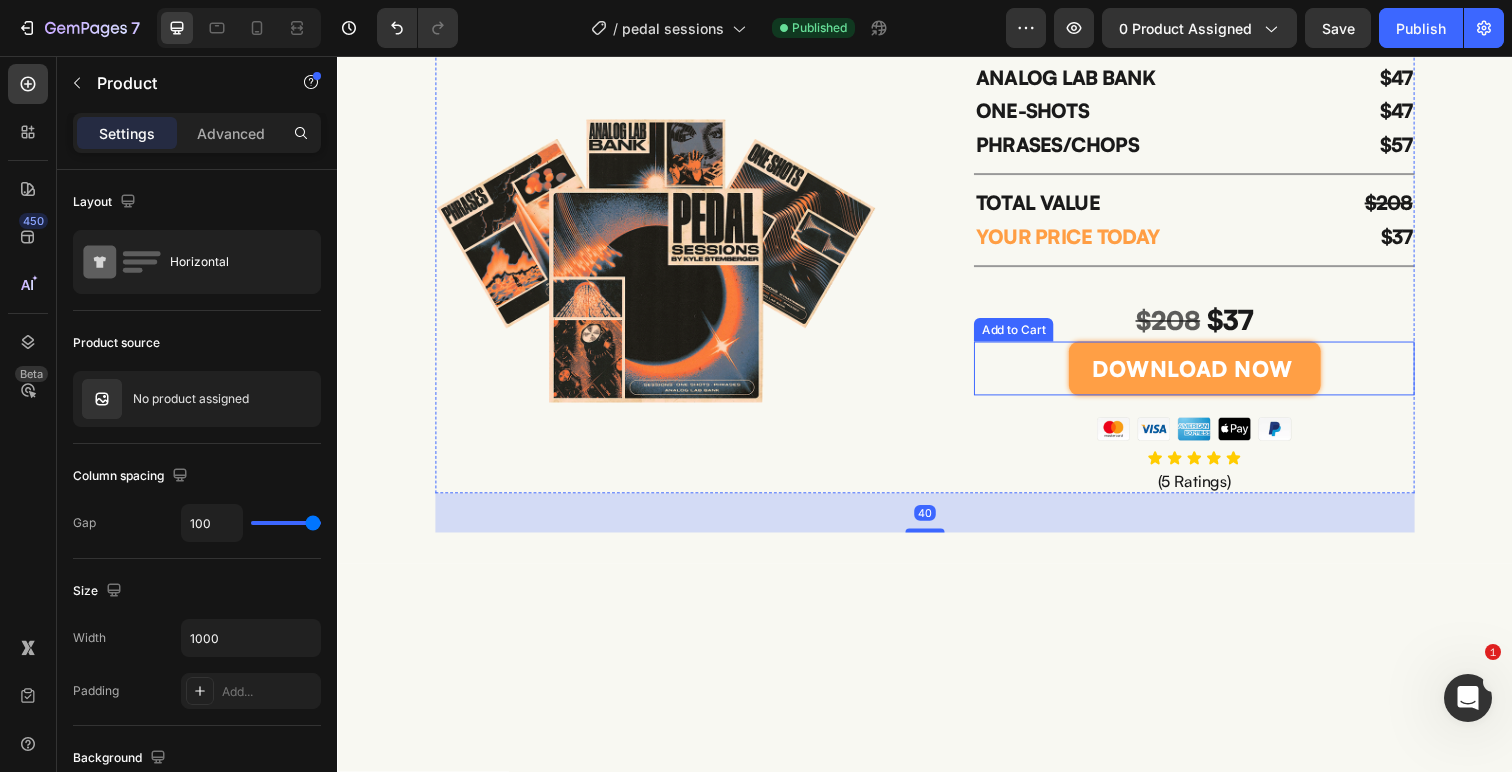 click on "DOWNLOAD NOW Add to Cart" at bounding box center [1212, 376] 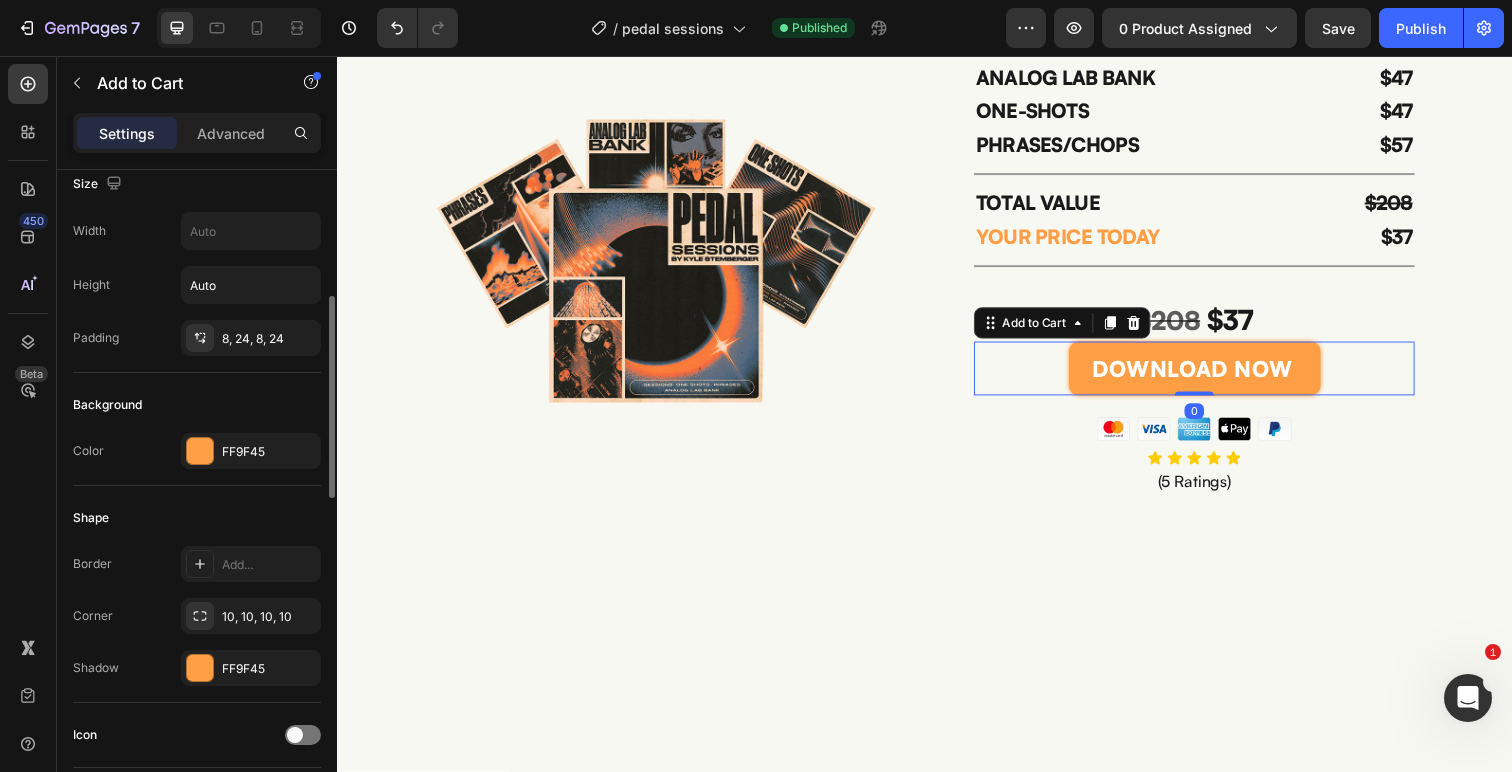 scroll, scrollTop: 262, scrollLeft: 0, axis: vertical 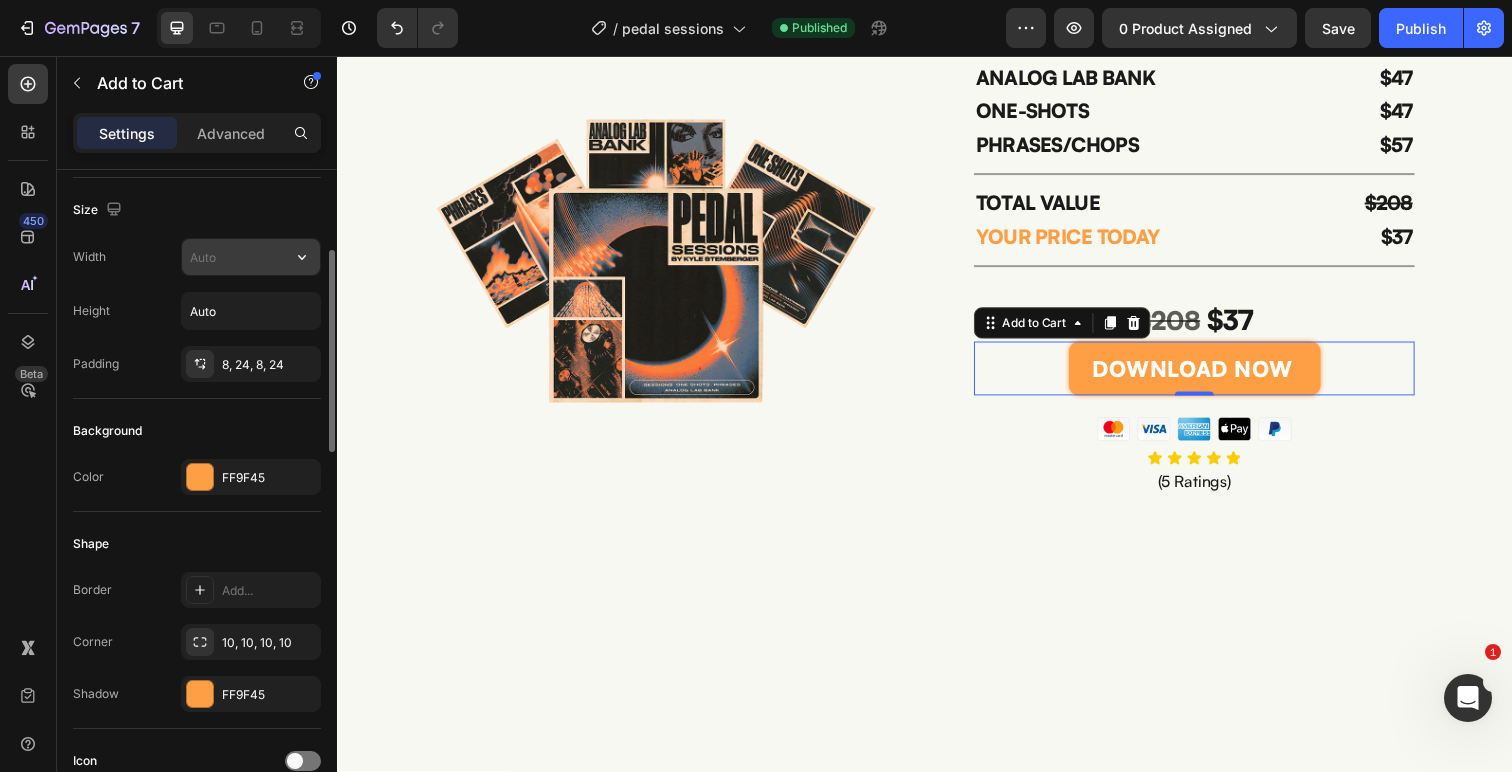 click at bounding box center (251, 257) 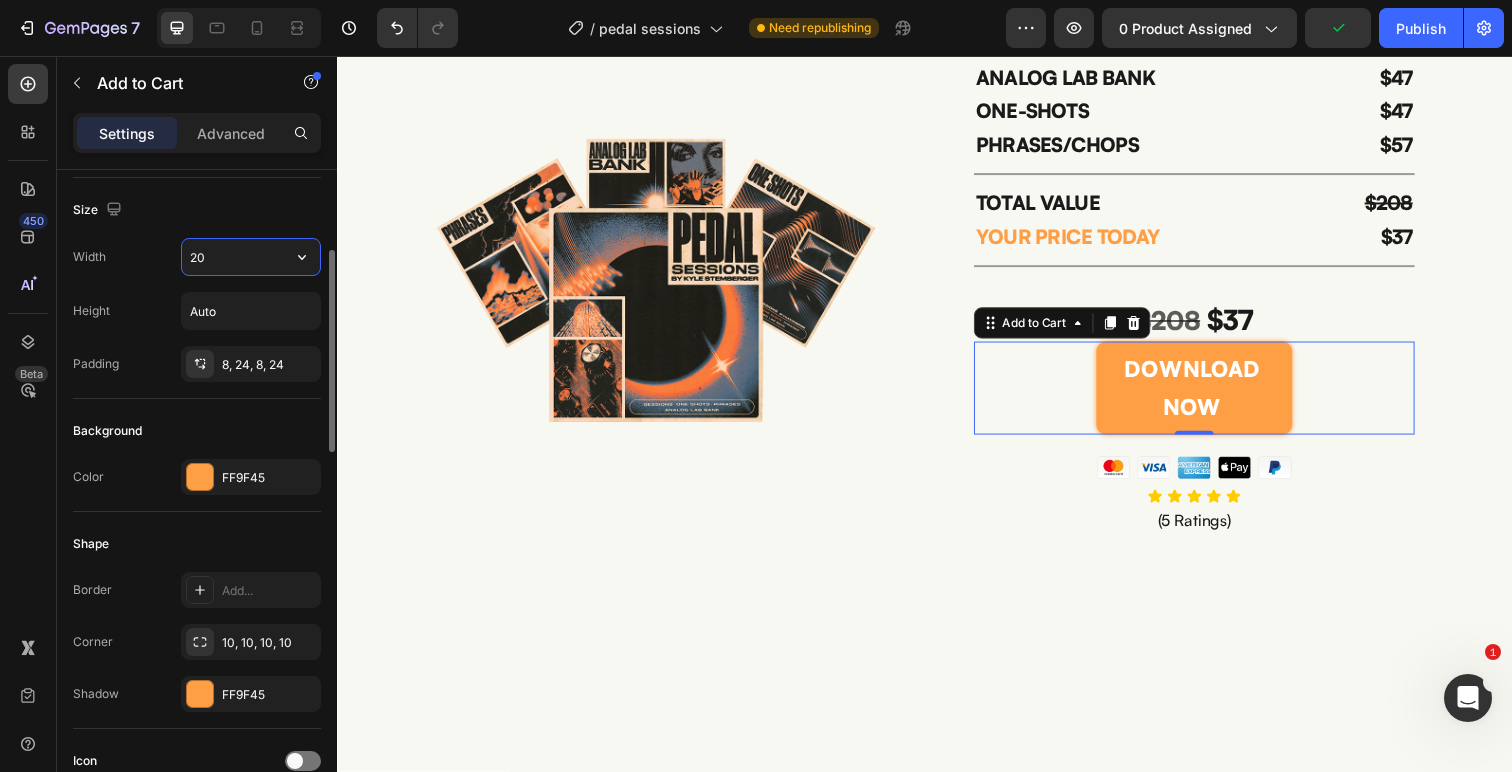 type on "2" 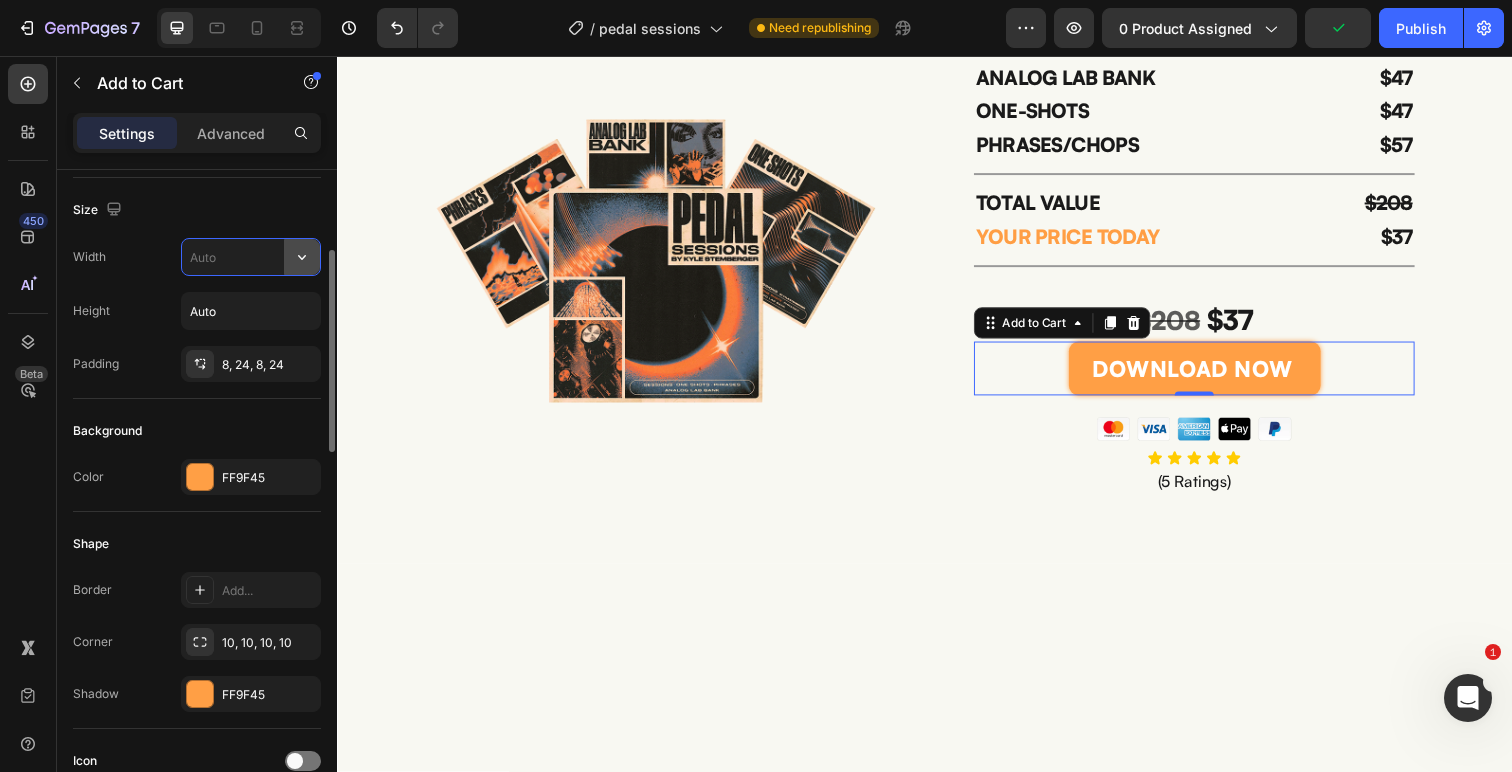 click 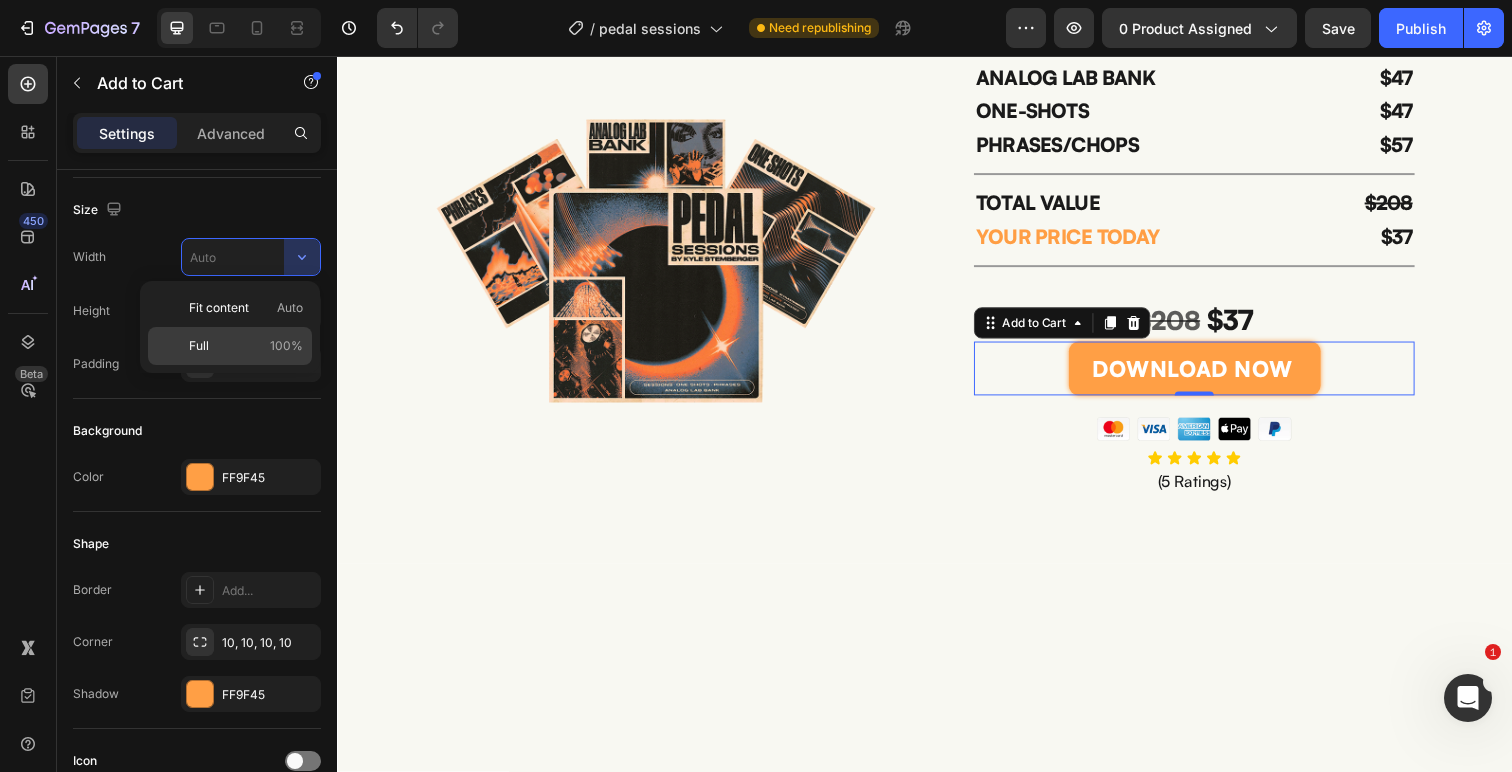 click on "Full 100%" at bounding box center (246, 346) 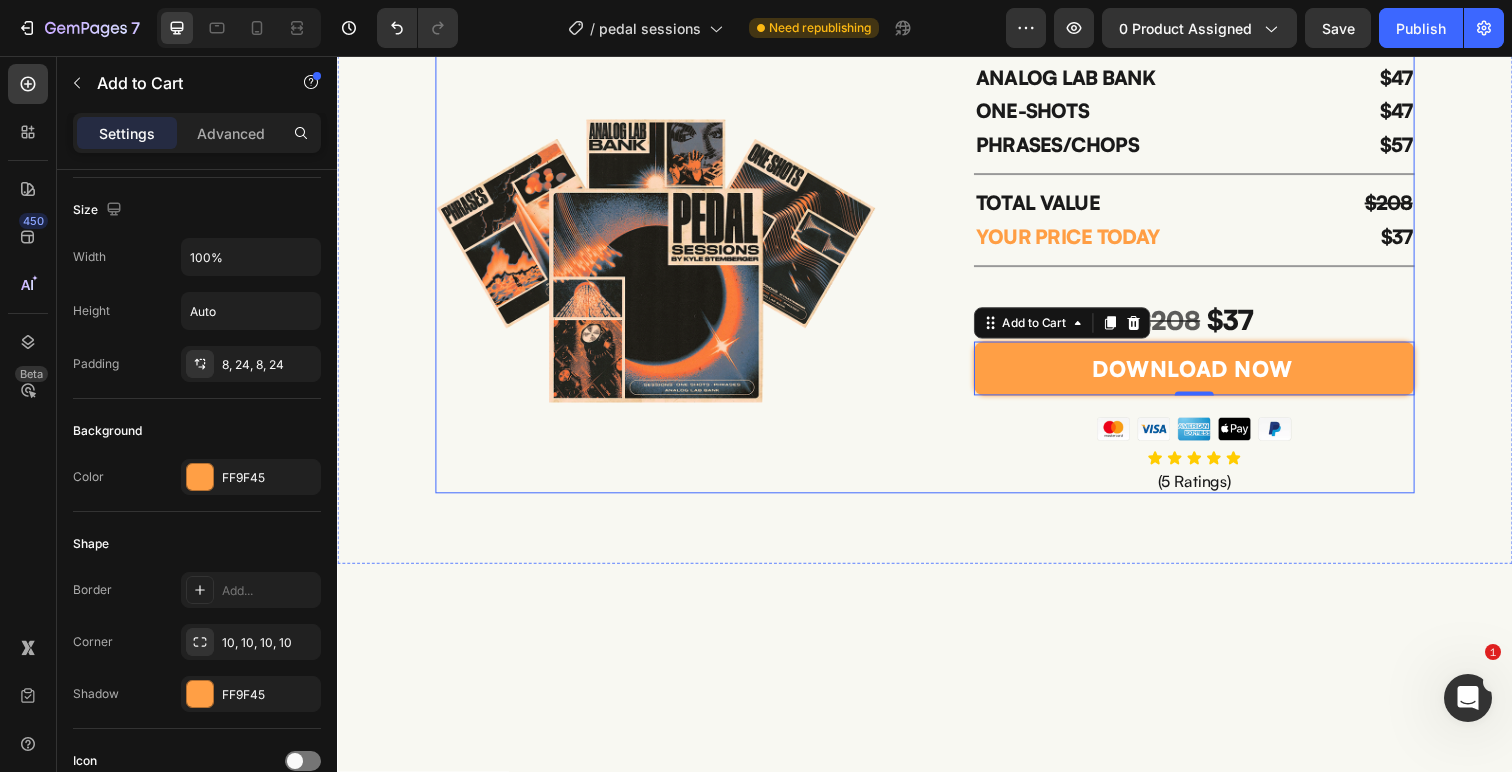 click on "Image" at bounding box center [662, 265] 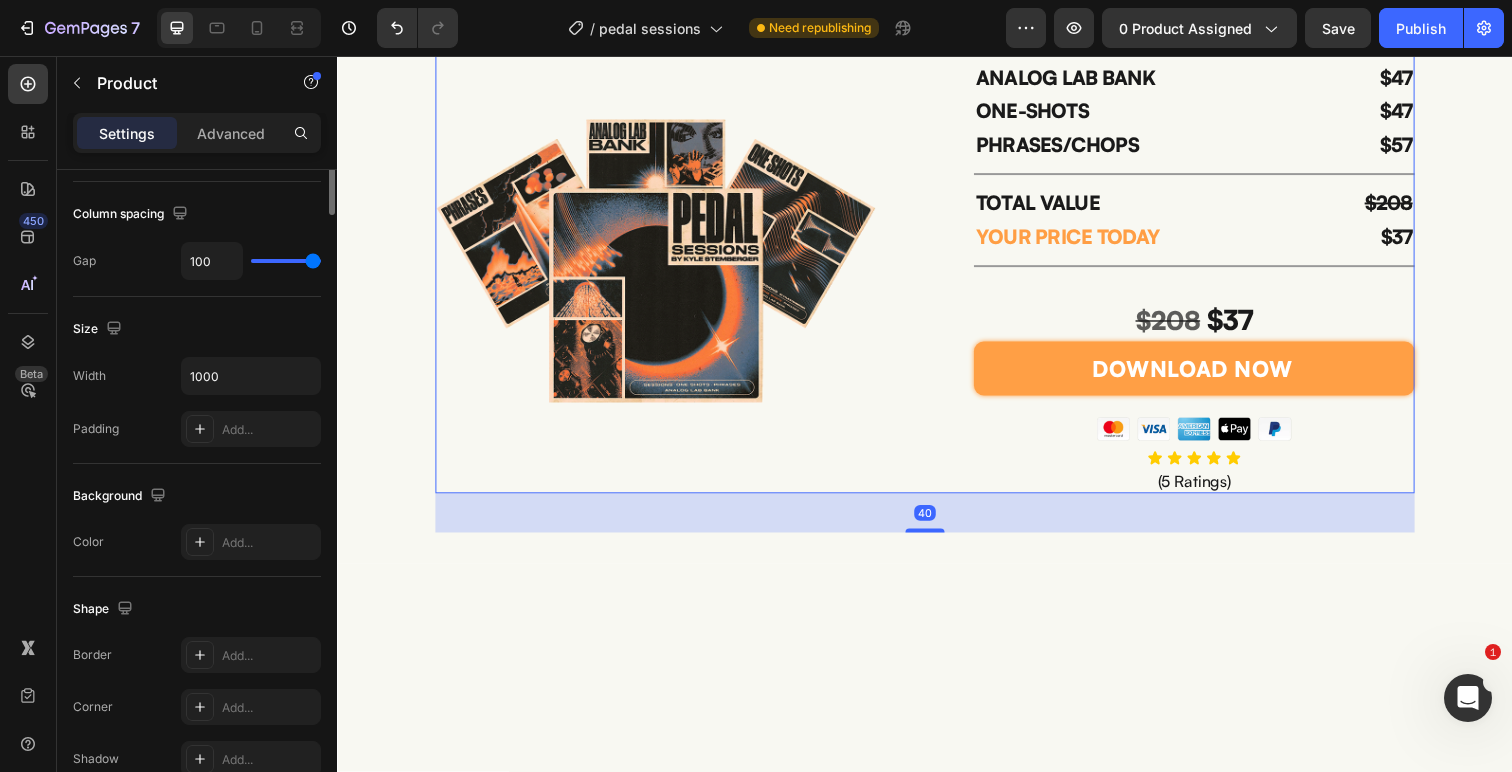 scroll, scrollTop: 0, scrollLeft: 0, axis: both 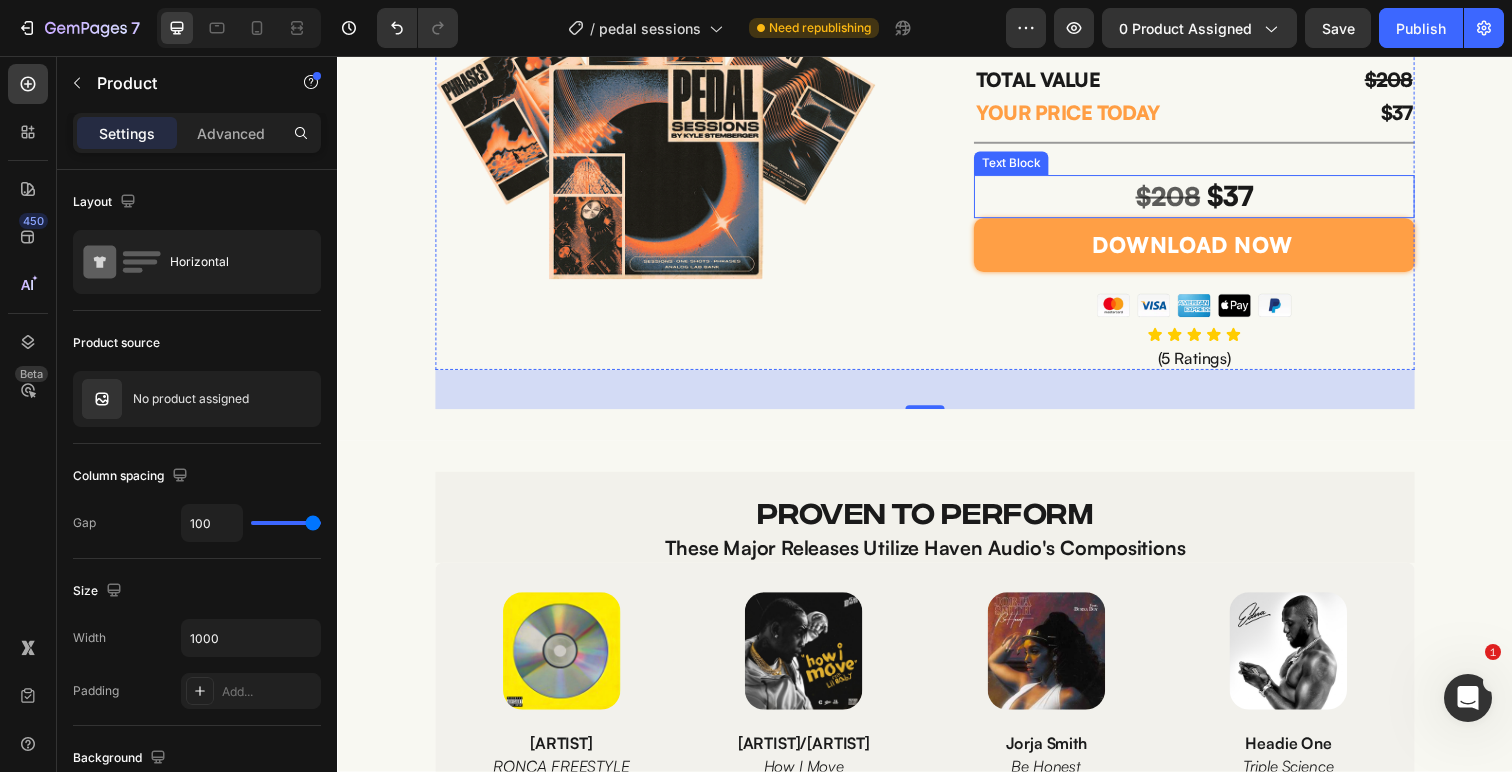click on "$208   $37" at bounding box center [1212, 200] 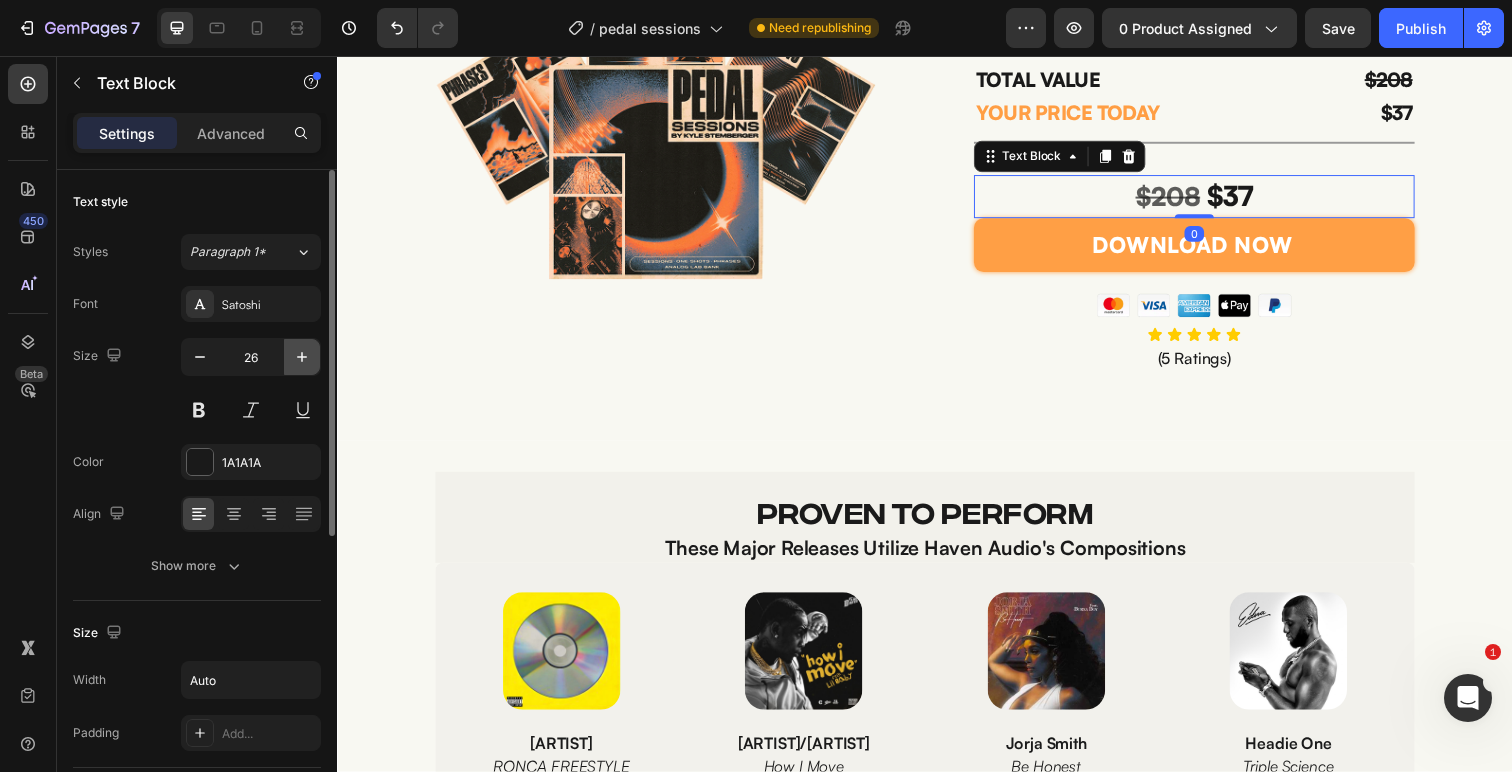 click 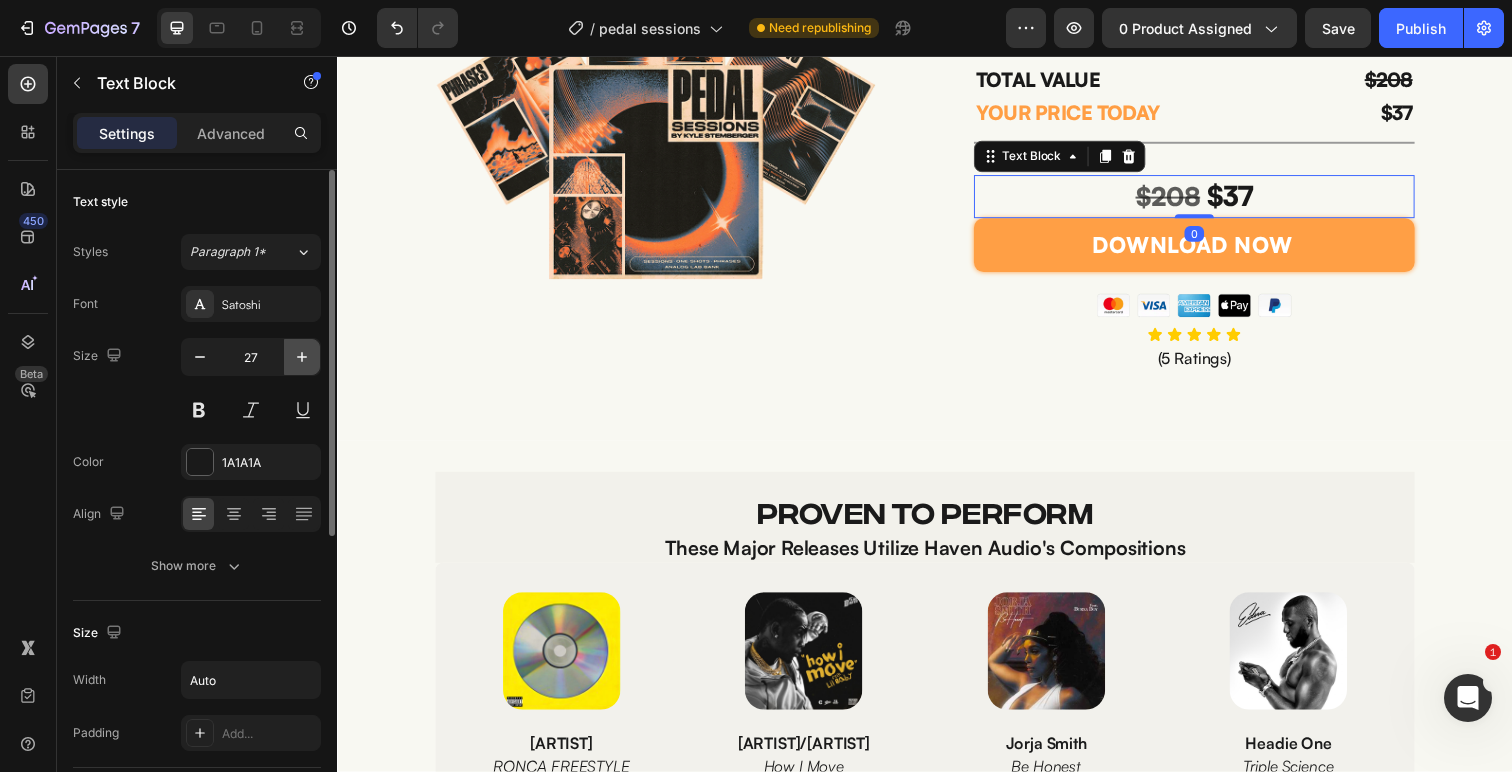 click 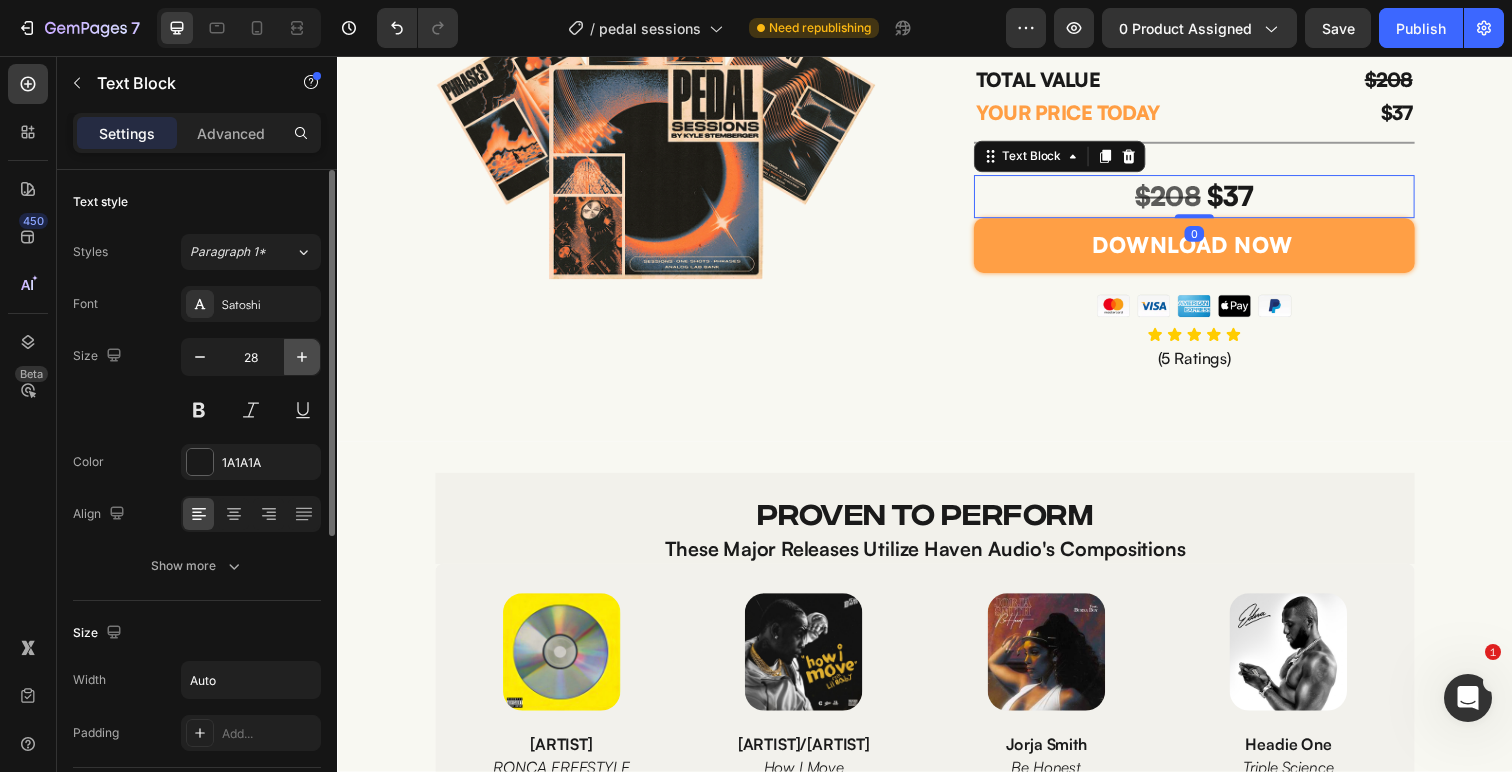 click 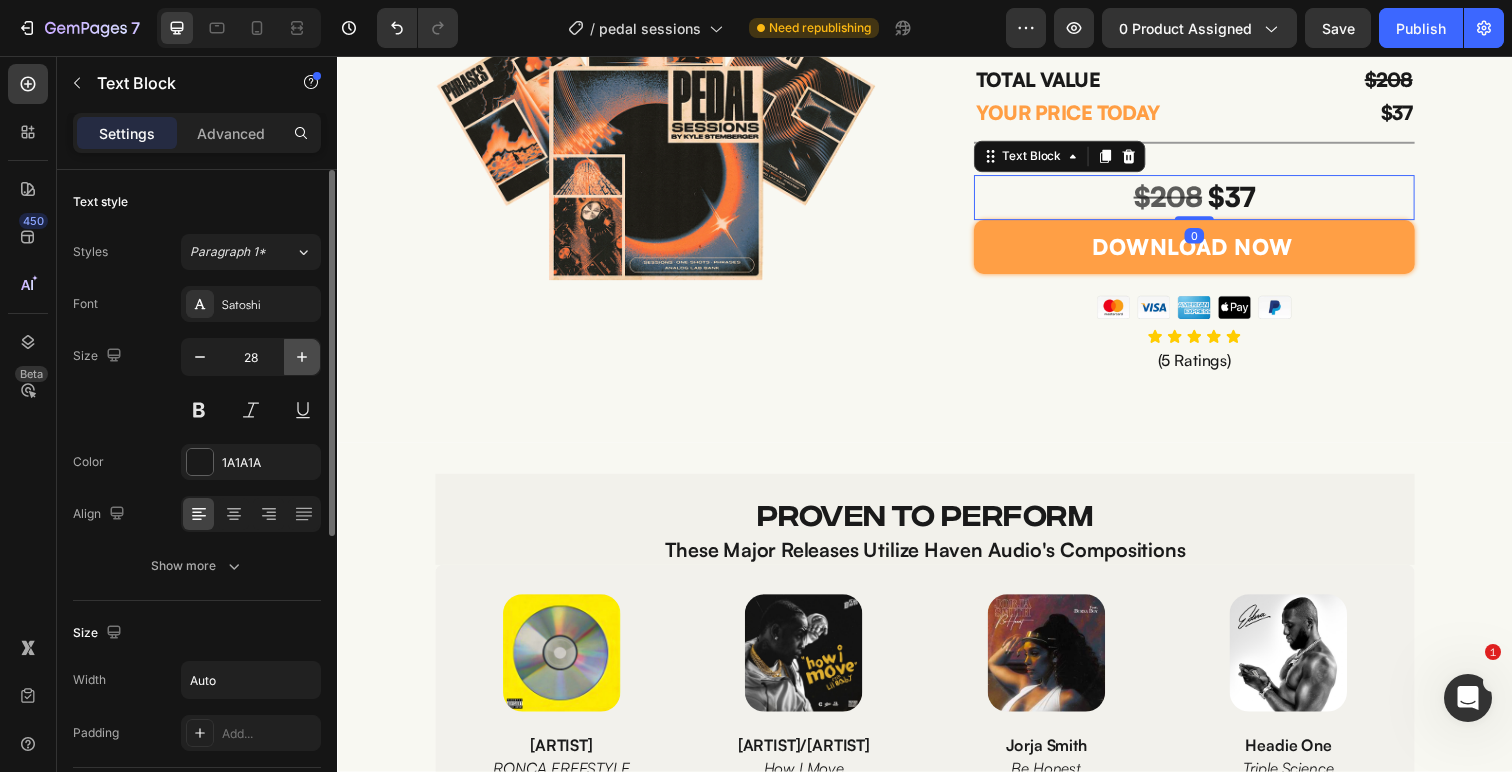 type on "29" 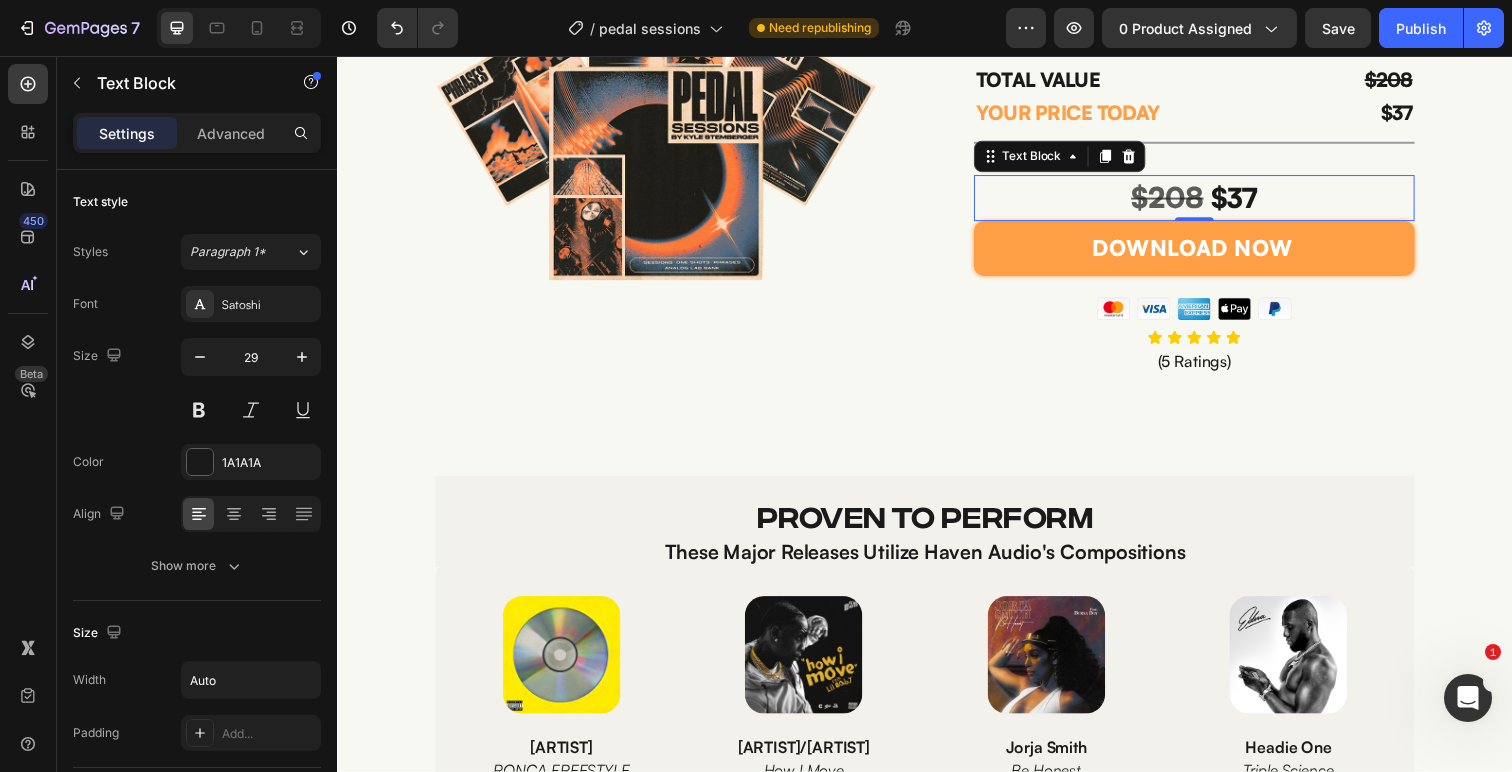 click on "$208" at bounding box center [1185, 201] 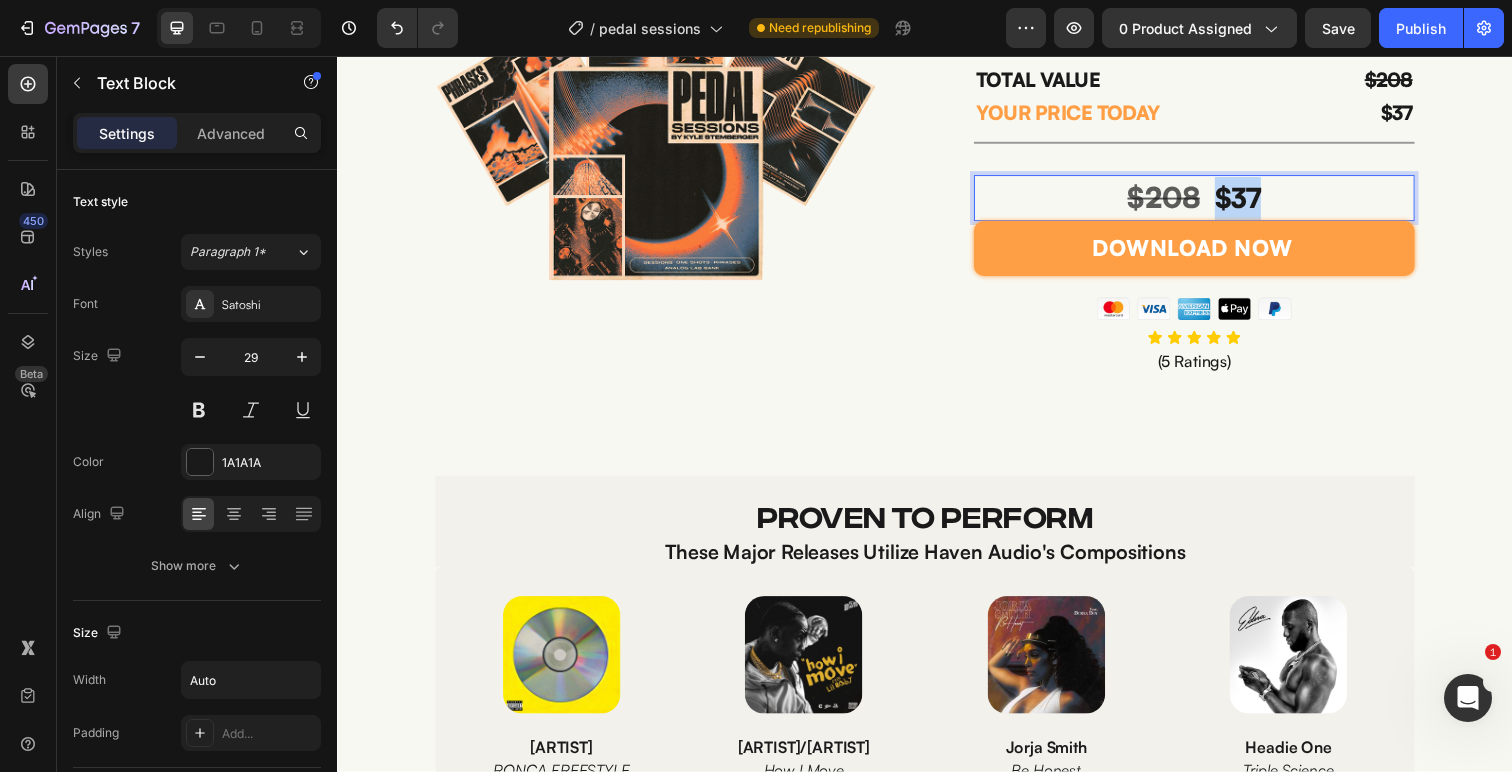 drag, startPoint x: 1234, startPoint y: 436, endPoint x: 1281, endPoint y: 436, distance: 47 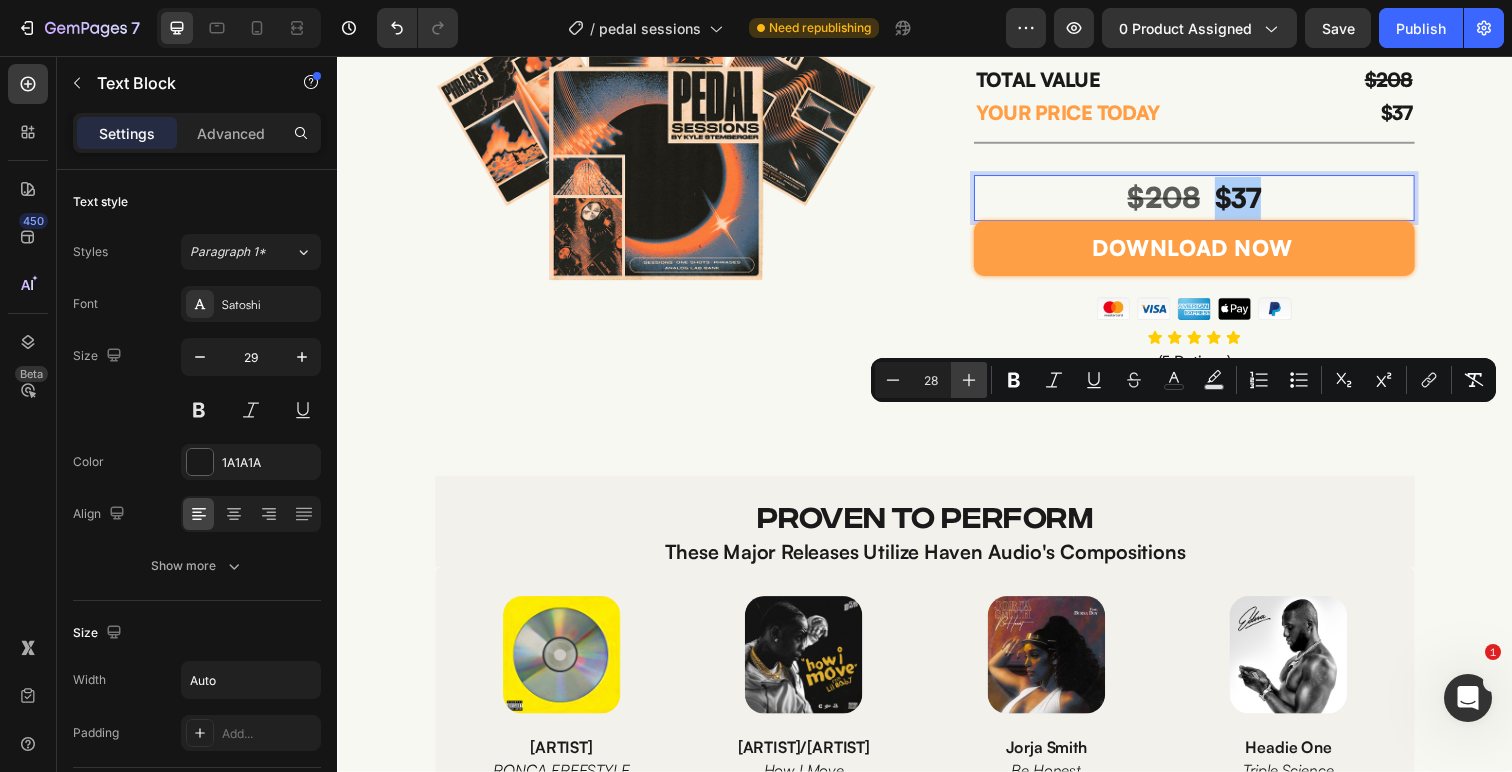 click 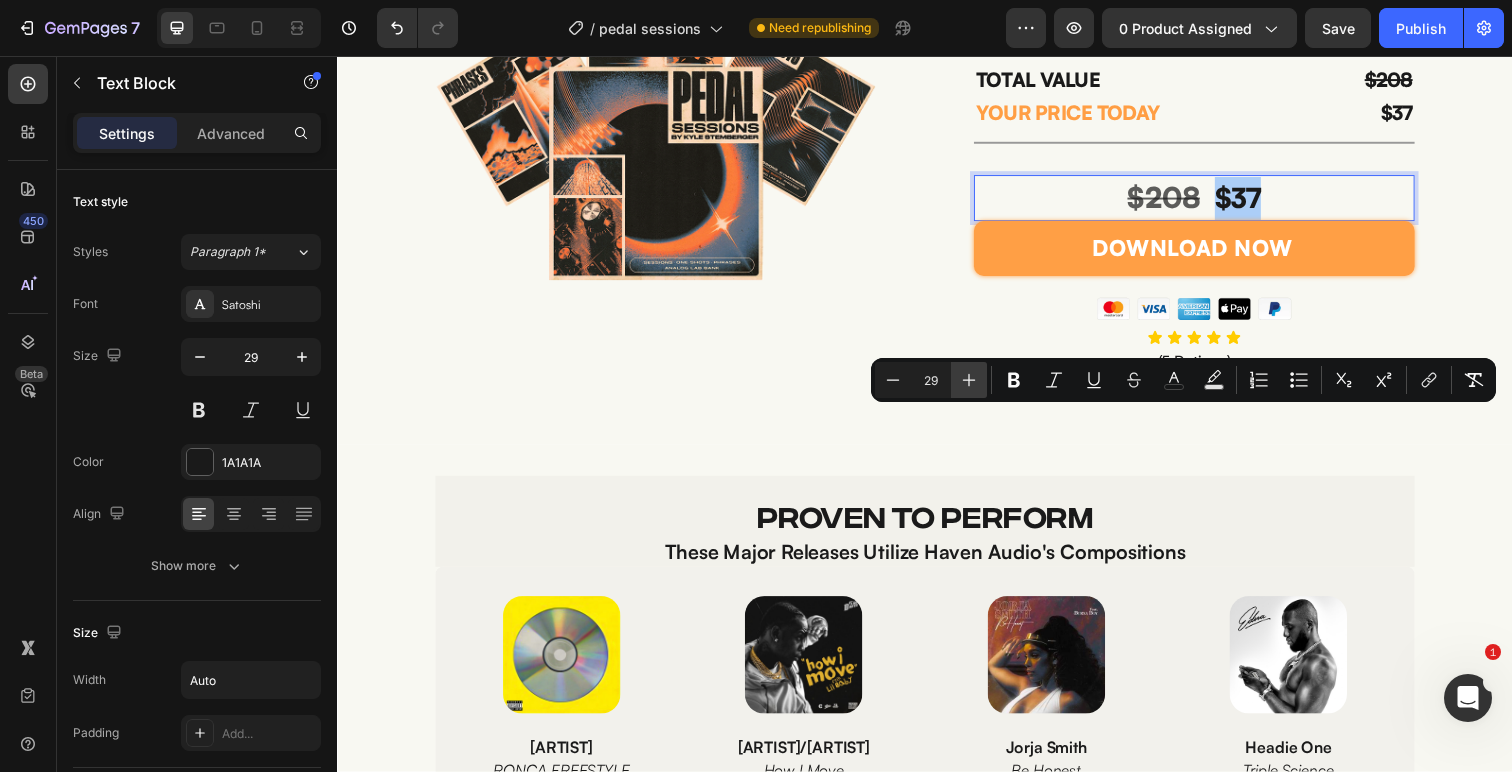 click 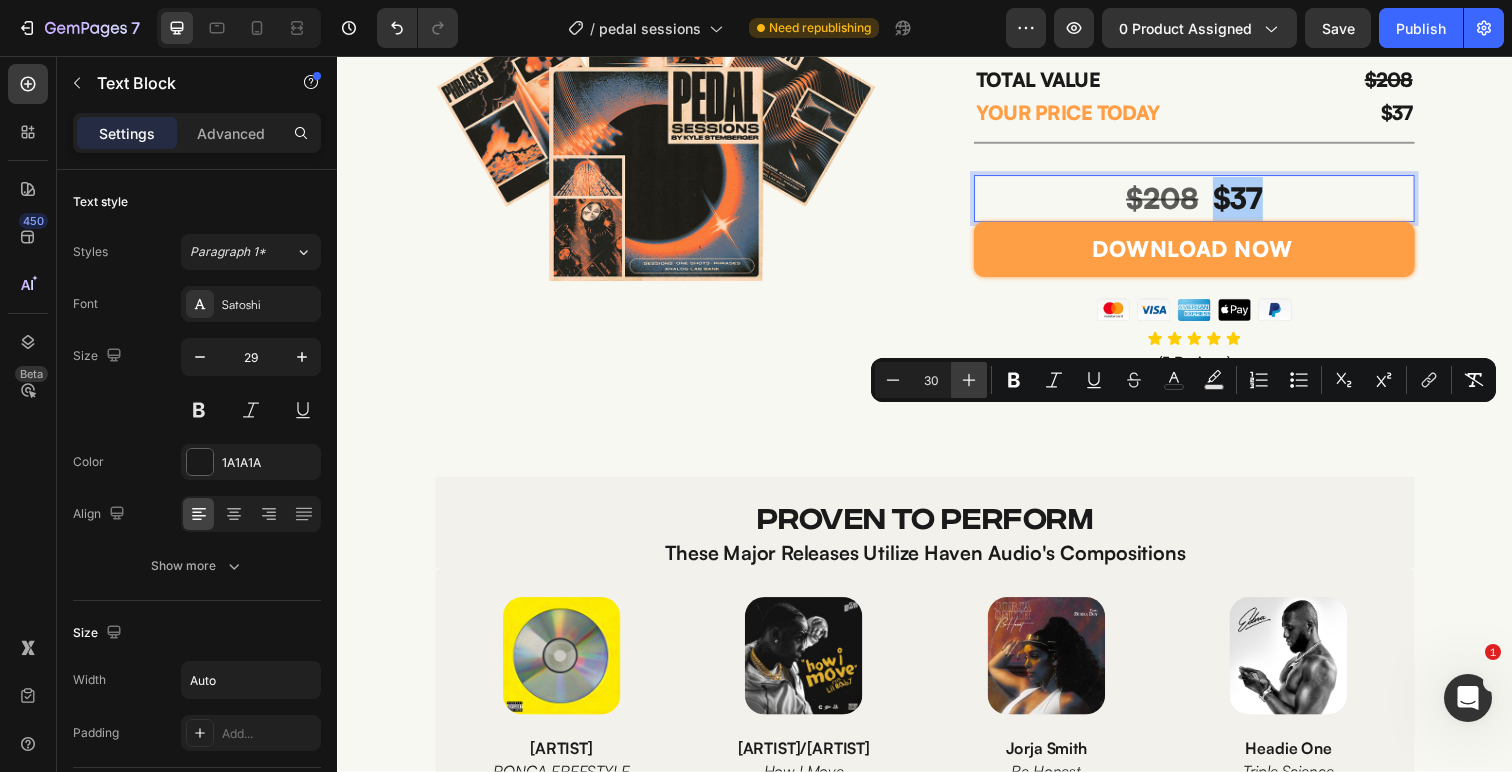 click 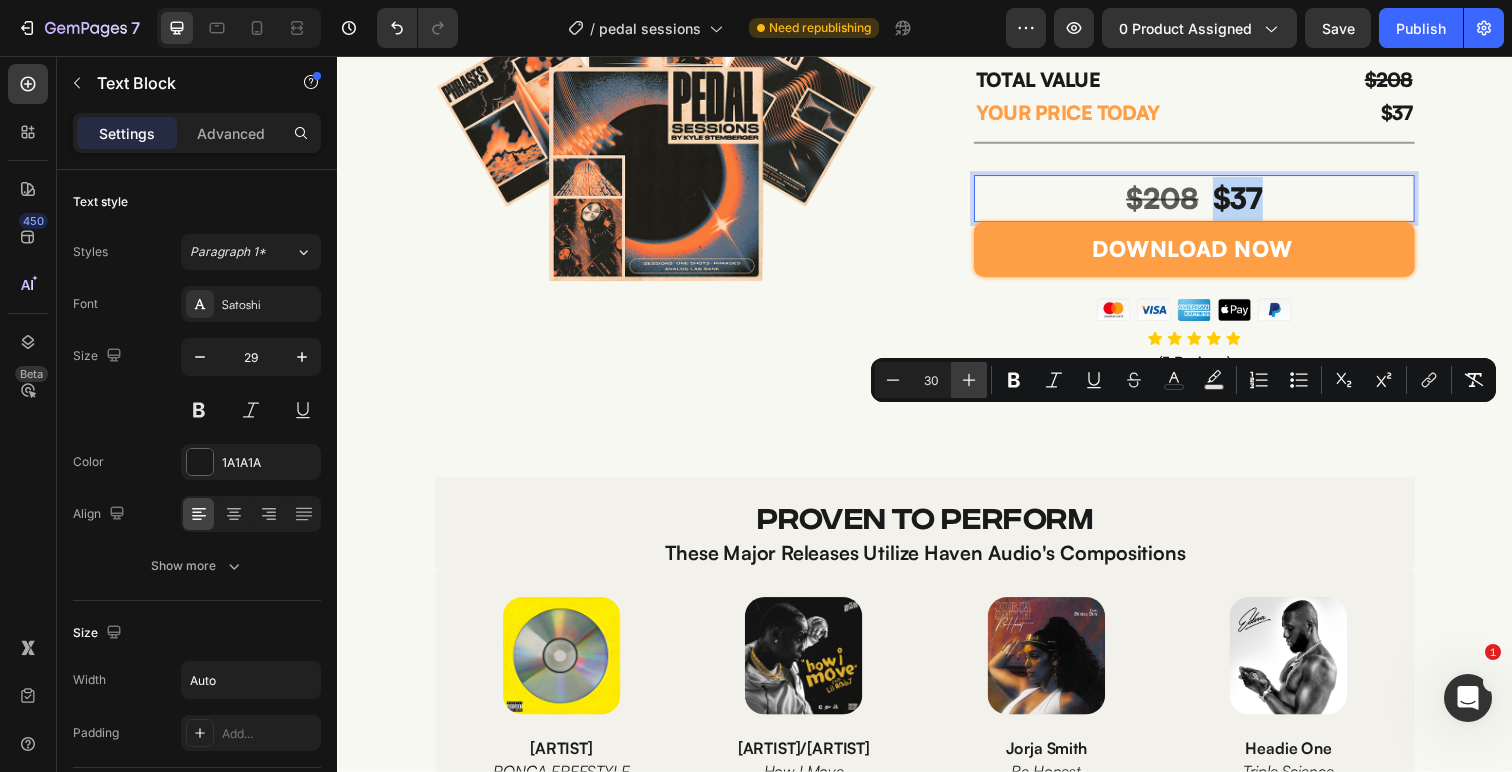 type on "31" 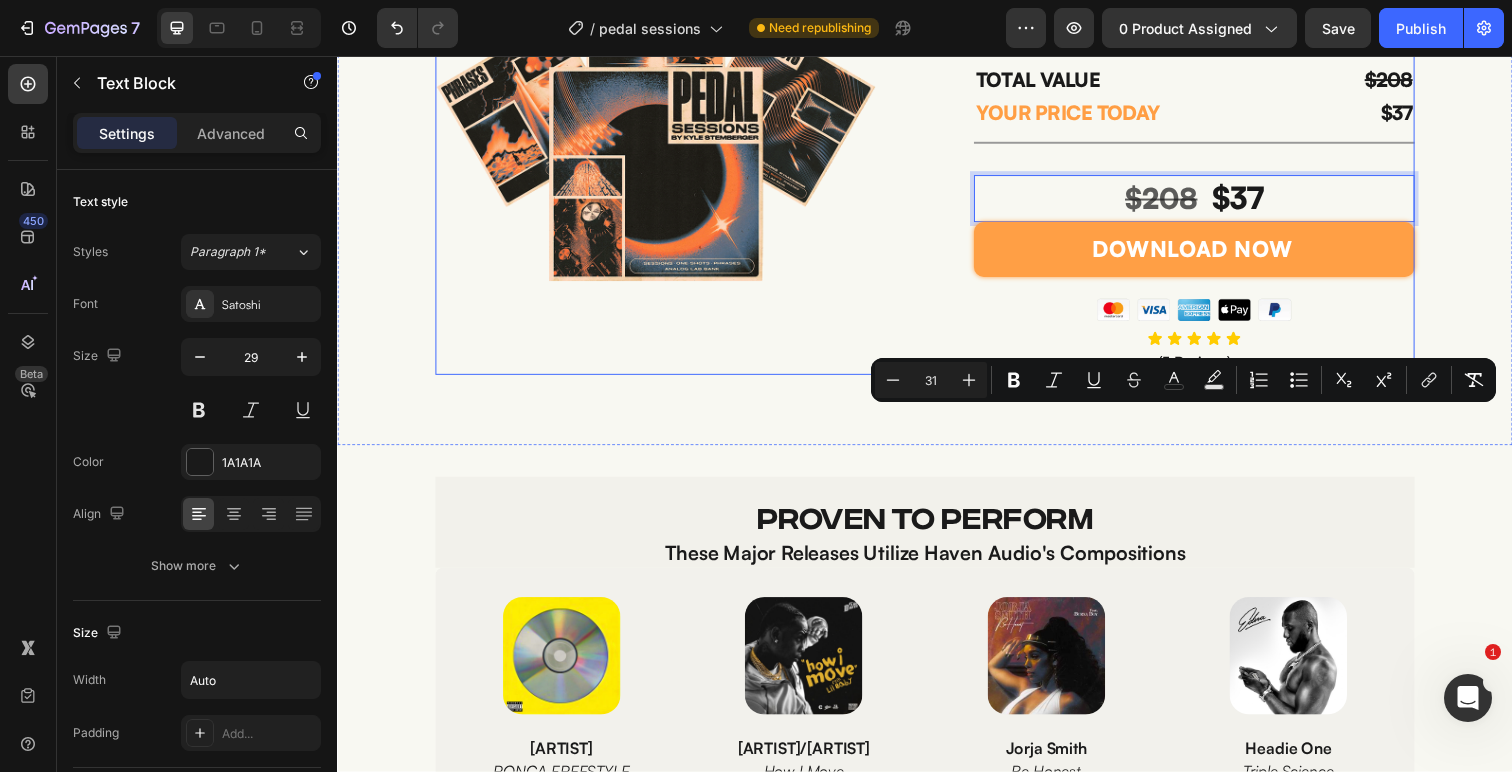 click on "Image PEDAL SESSIONS Text Block ANALOG LAB BANK Text Block ONE-SHOTS Text Block PHRASES/CHOPS Text Block $57 Text Block $47 Text Block $47 Text Block $57 Text Block Row                Title Line TOTAL VALUE Text Block YOUR PRICE TODAY Text Block $208 Text Block $37 Text Block Row                Title Line $208    $37 Text Block   0 DOWNLOAD NOW Add to Cart Image Icon Icon Icon Icon Icon Icon List (5 Ratings) Text Block Product" at bounding box center (937, 142) 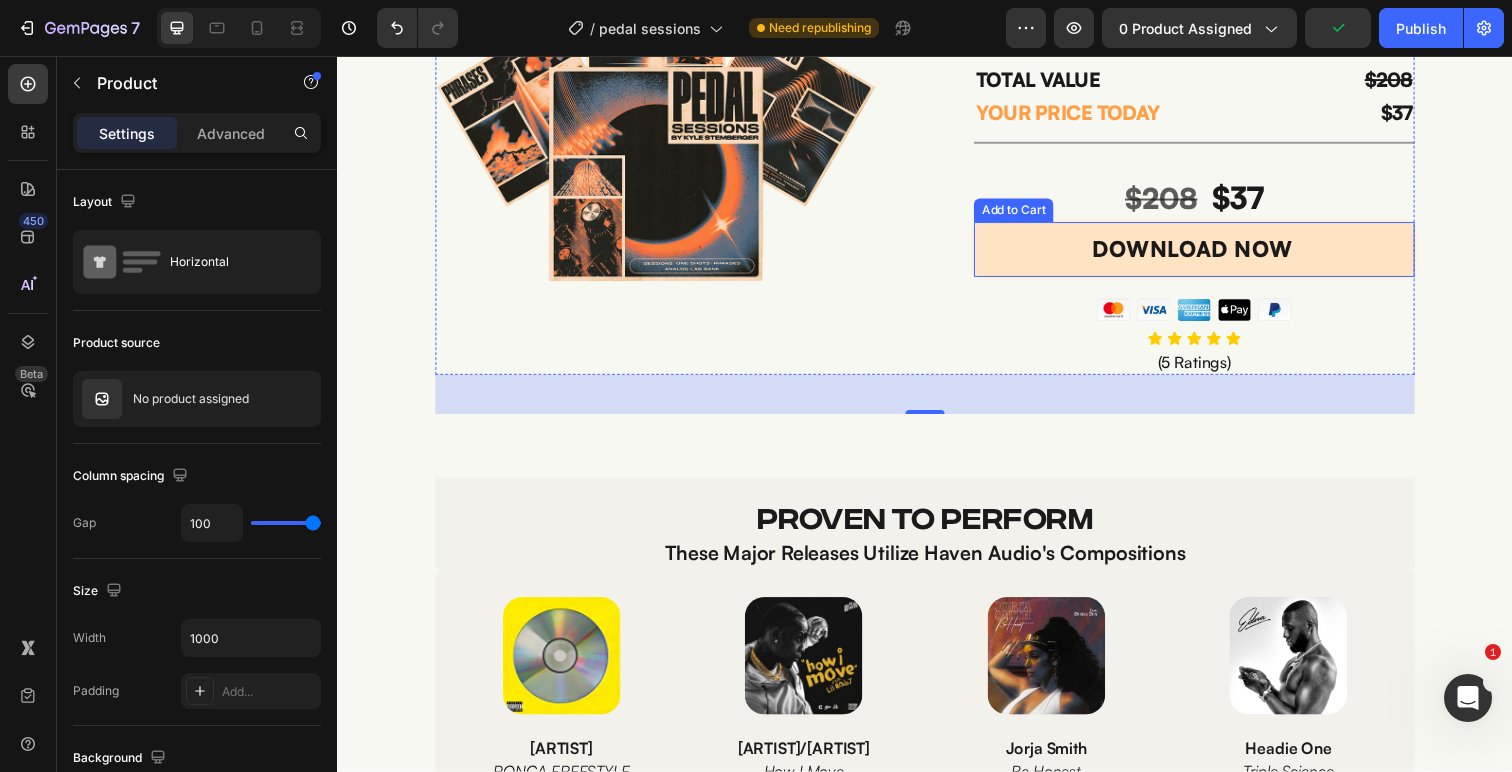 click on "DOWNLOAD NOW" at bounding box center [1212, 254] 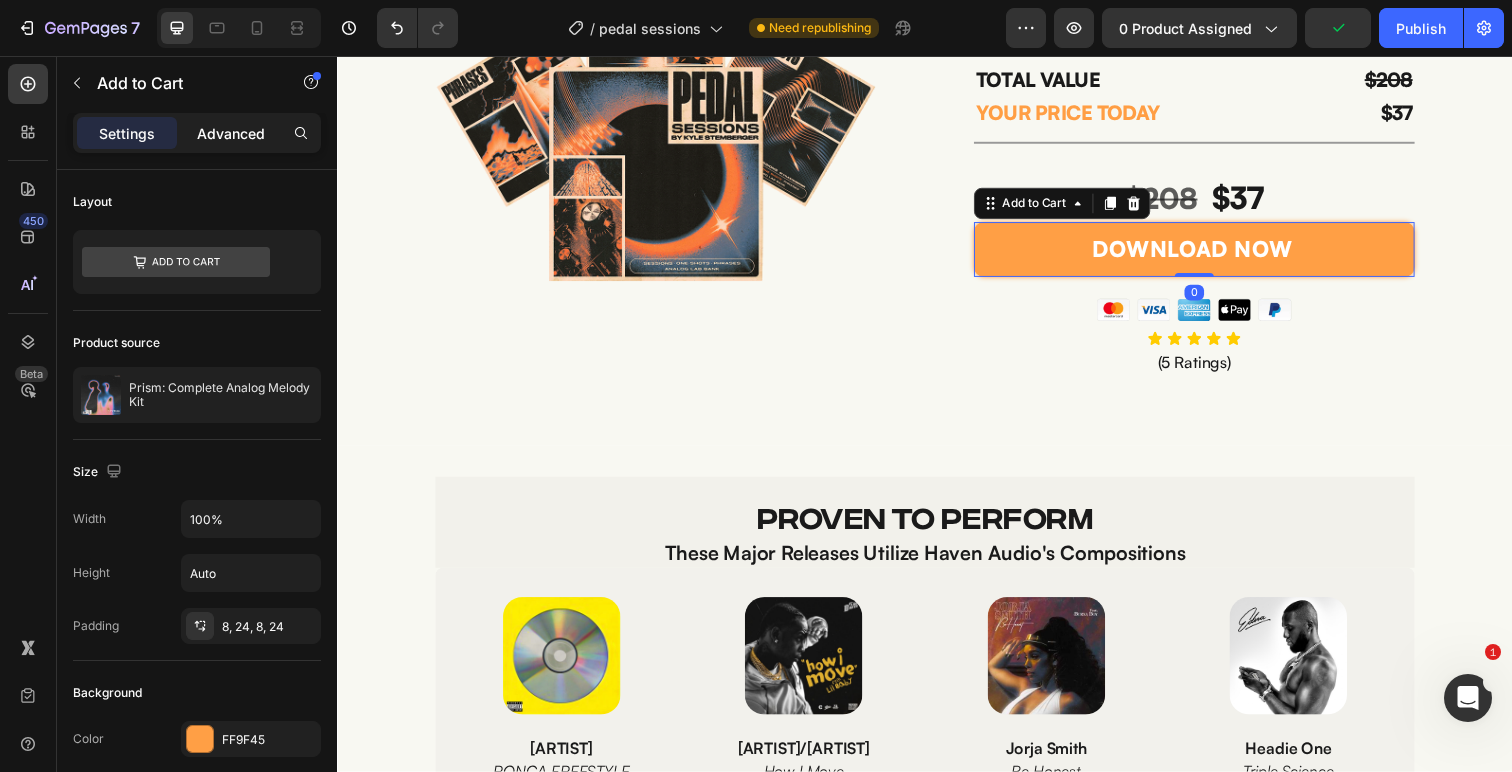 click on "Advanced" at bounding box center (231, 133) 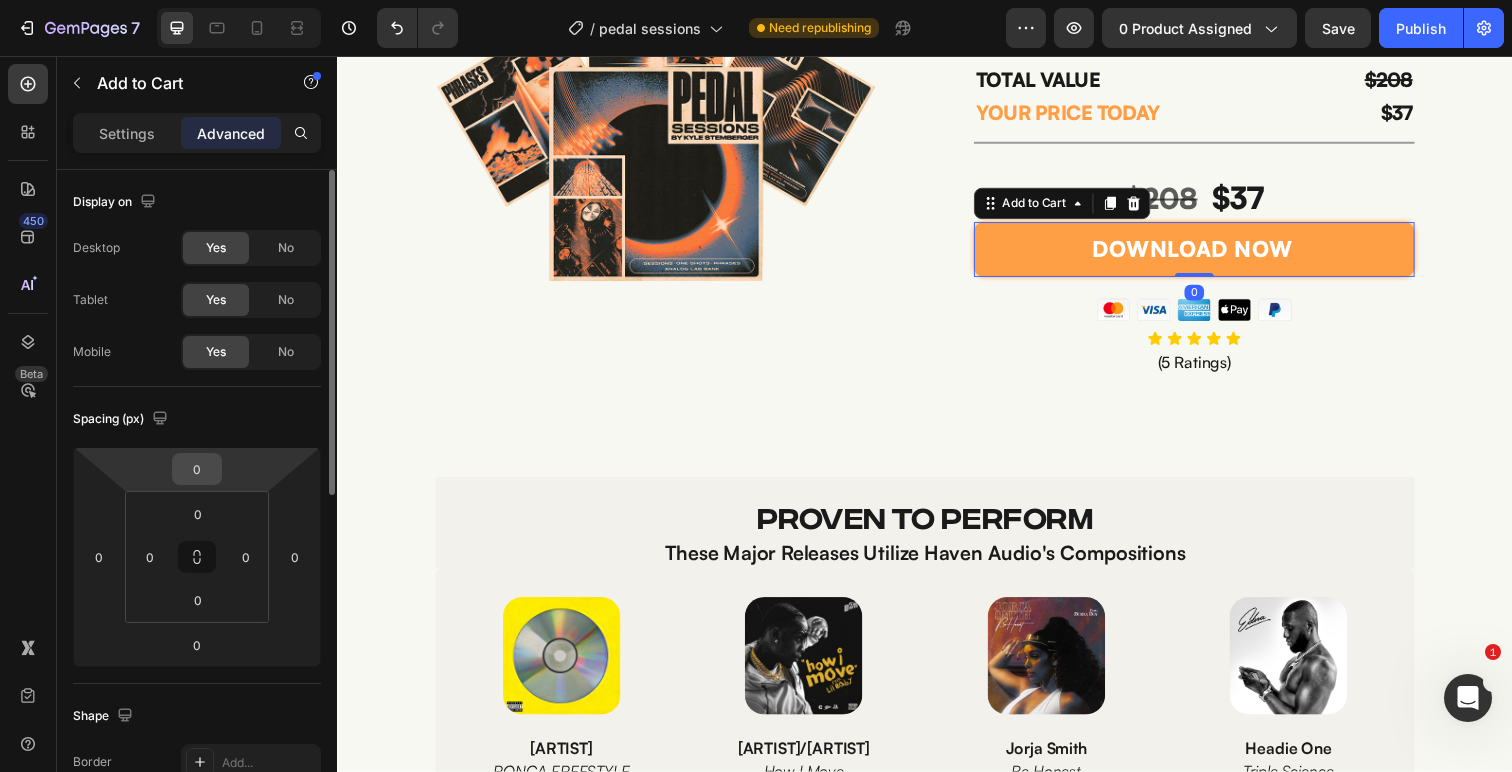click on "0" at bounding box center (197, 469) 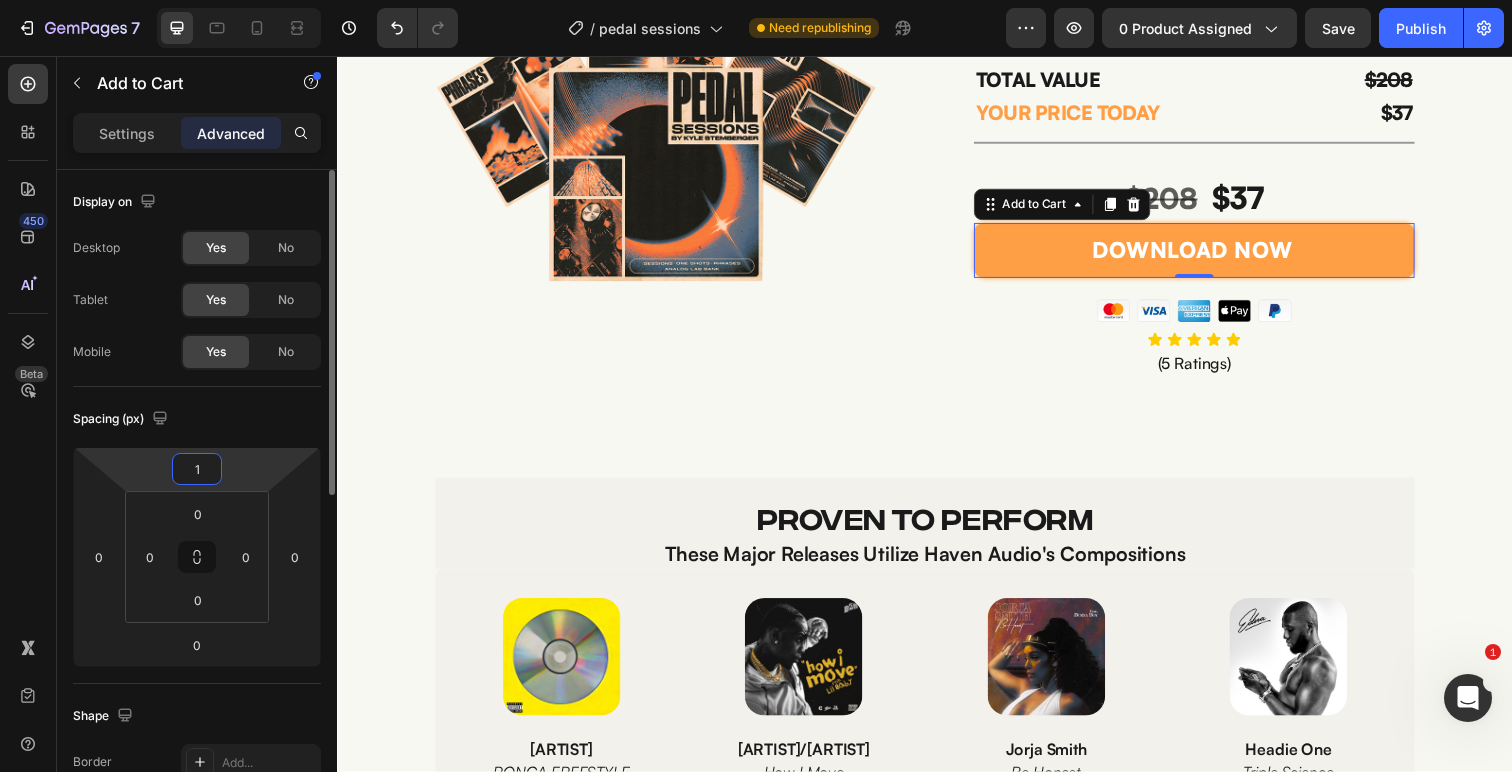 type on "15" 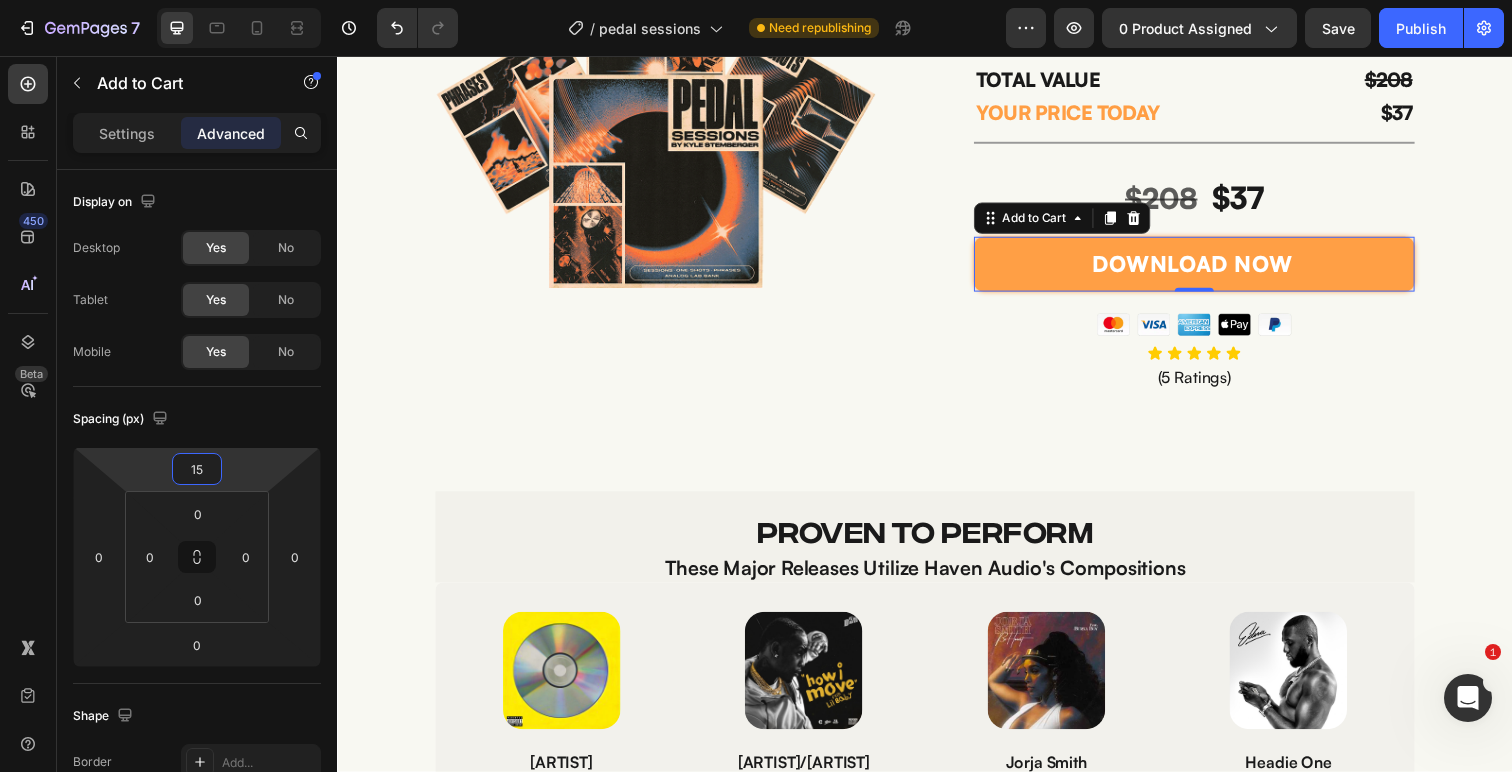 click on "Image YOU'RE GETTING: Text Block Image PEDAL SESSIONS Text Block ANALOG LAB BANK Text Block ONE-SHOTS Text Block PHRASES/CHOPS Text Block $57 Text Block $47 Text Block $47 Text Block $57 Text Block Row                Title Line TOTAL VALUE Text Block YOUR PRICE TODAY Text Block $208 Text Block $37 Text Block Row                Title Line $208    $37 Text Block DOWNLOAD NOW Add to Cart   0 Image Icon Icon Icon Icon Icon Icon List (5 Ratings) Text Block Product" at bounding box center (937, 82) 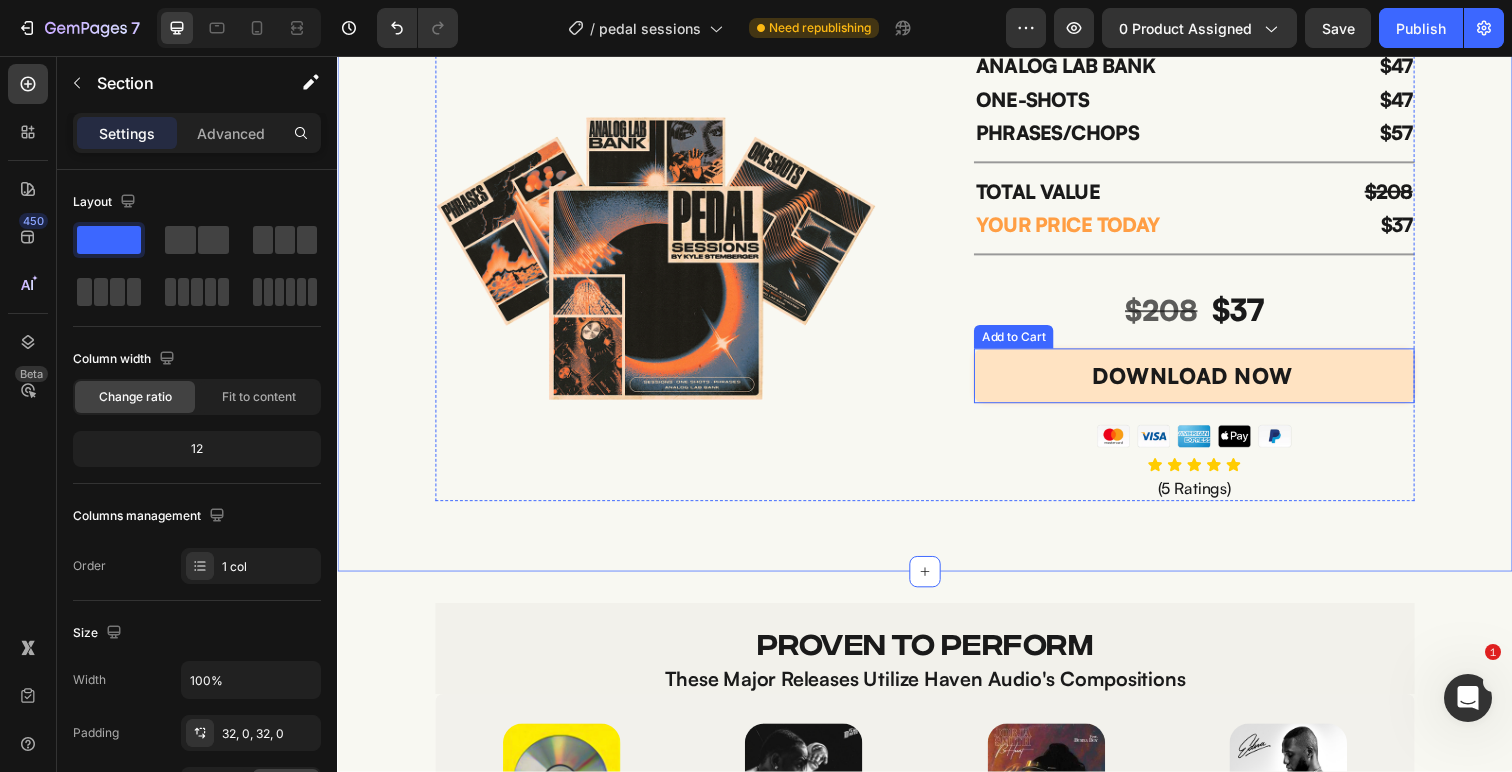 scroll, scrollTop: 4675, scrollLeft: 0, axis: vertical 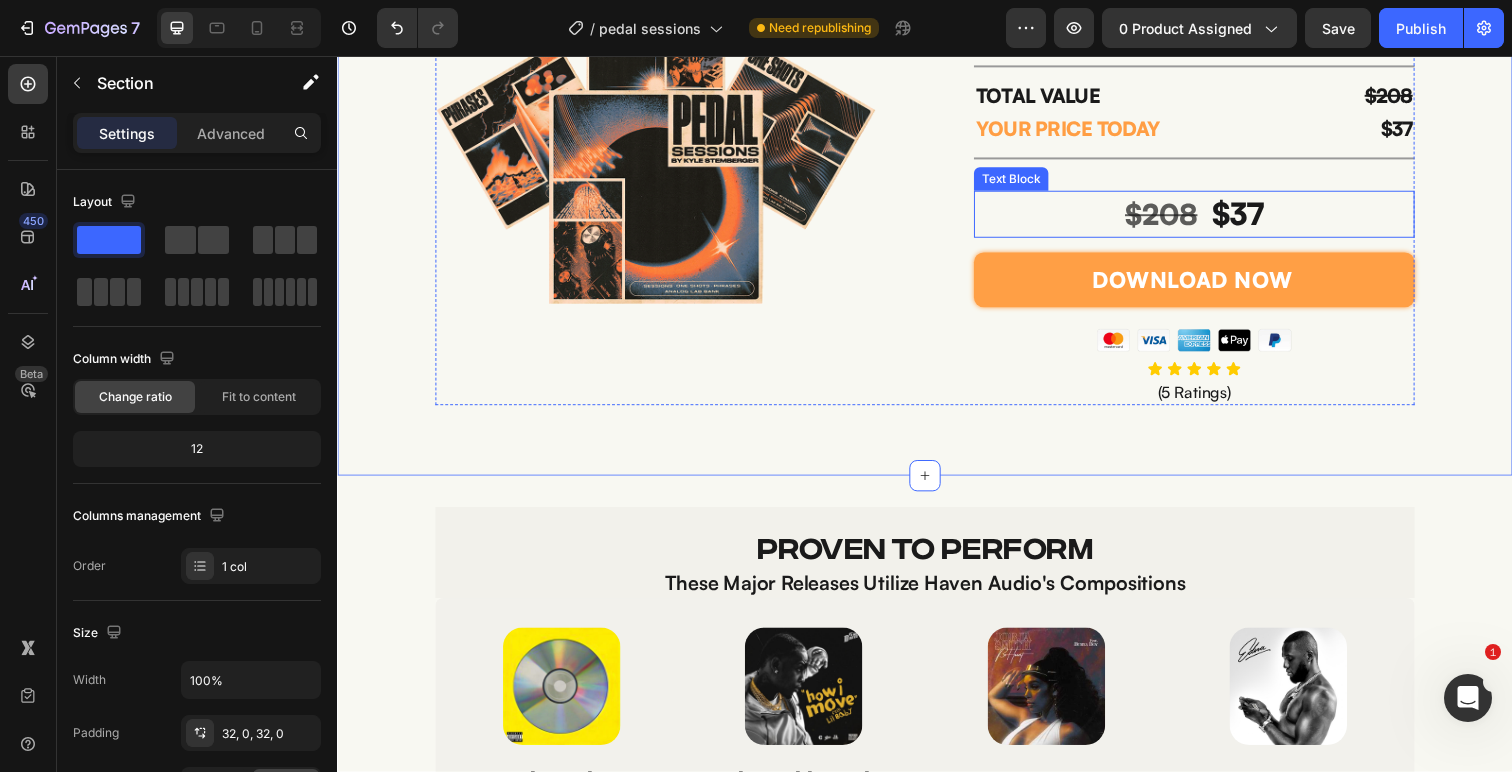 click on "$208" at bounding box center (1178, 218) 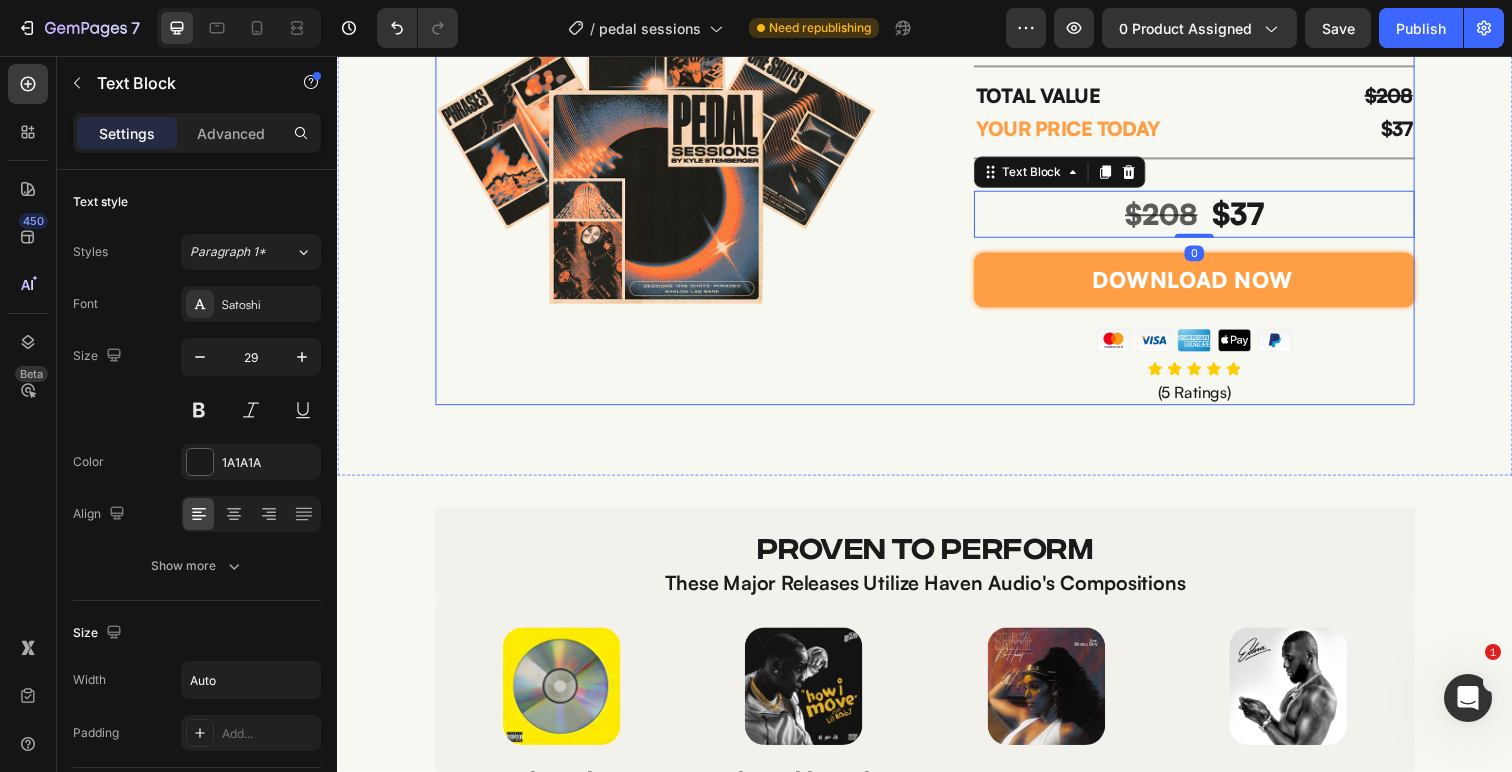 click on "DOWNLOAD NOW Add to Cart" at bounding box center (1212, 277) 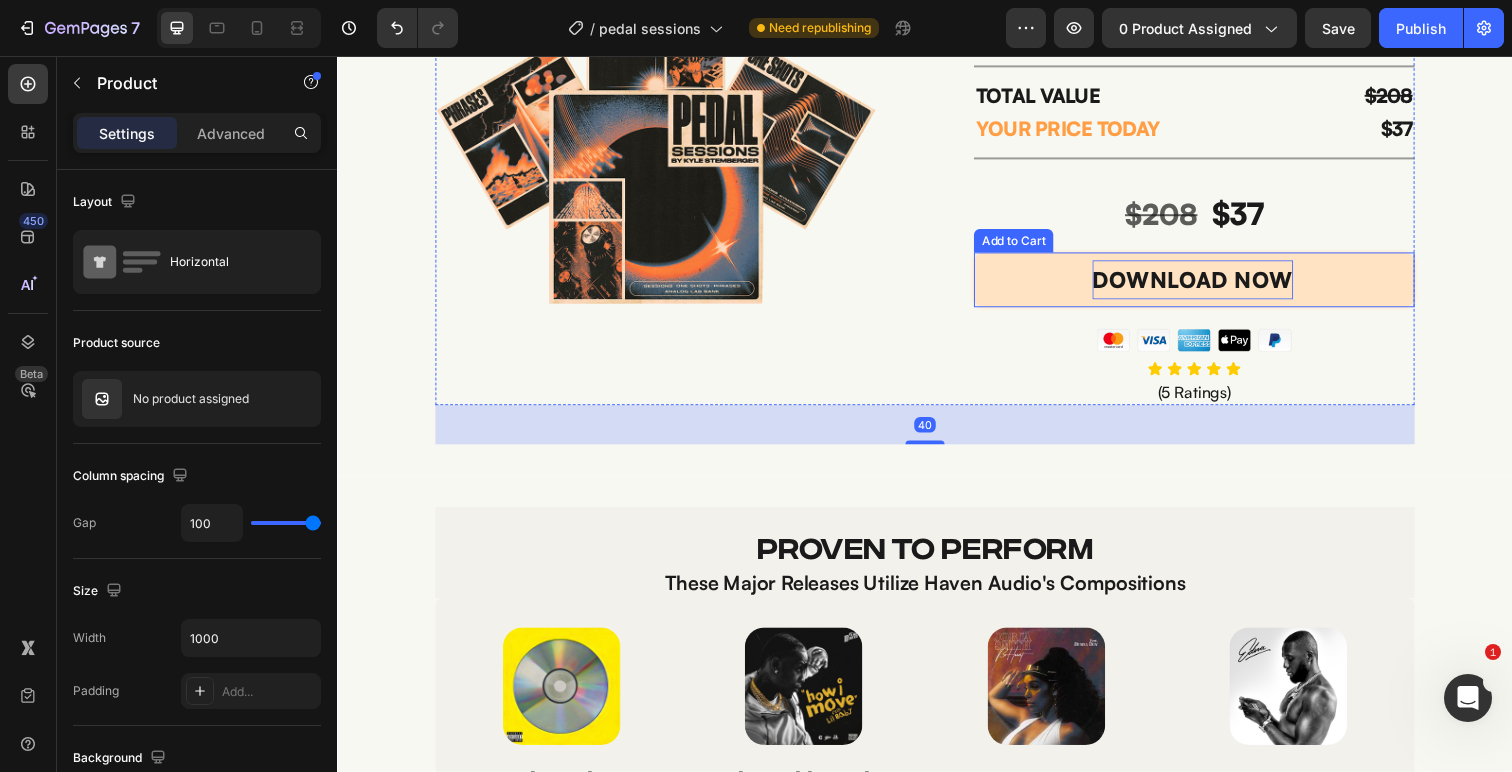 click on "DOWNLOAD NOW" at bounding box center (1210, 285) 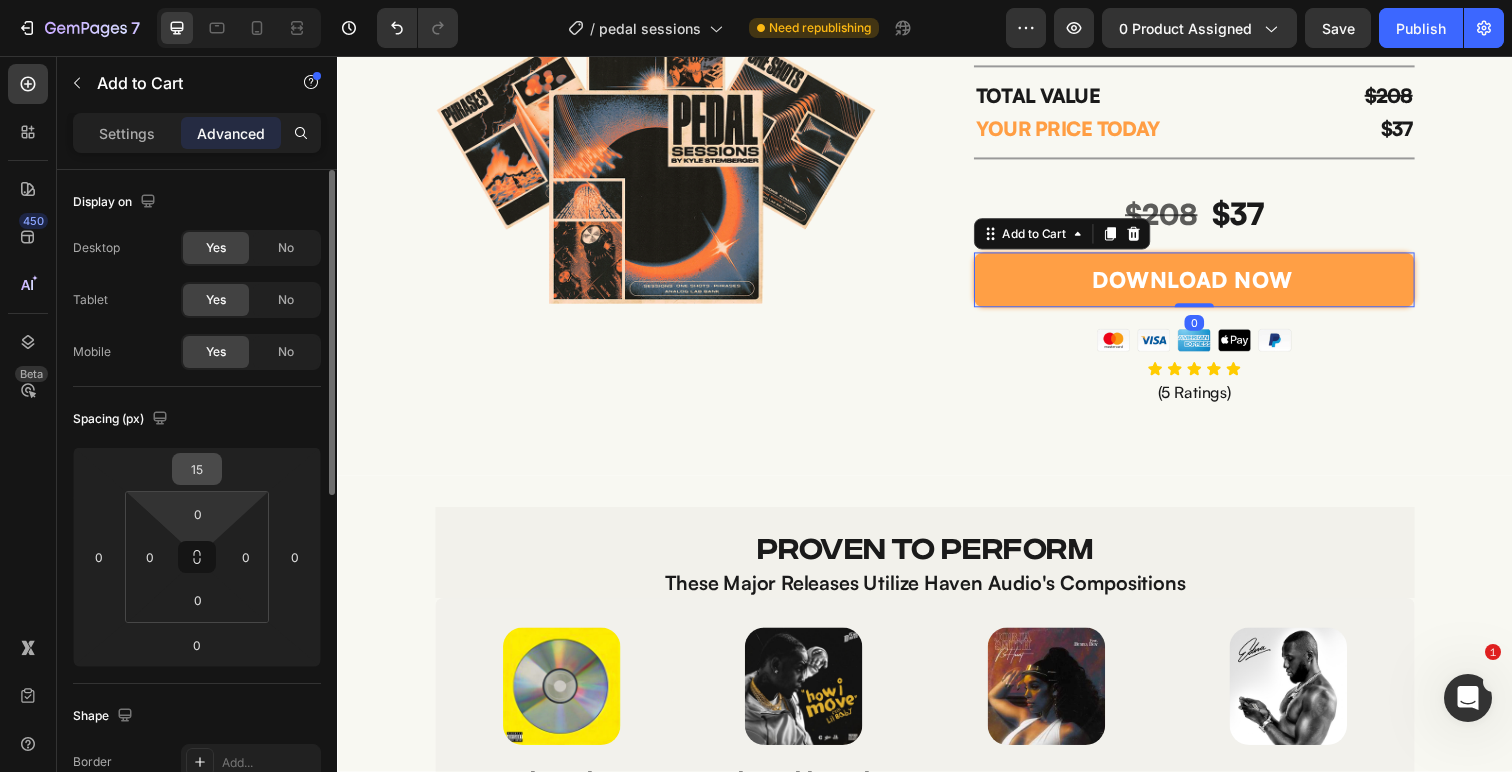 click on "15" at bounding box center [197, 469] 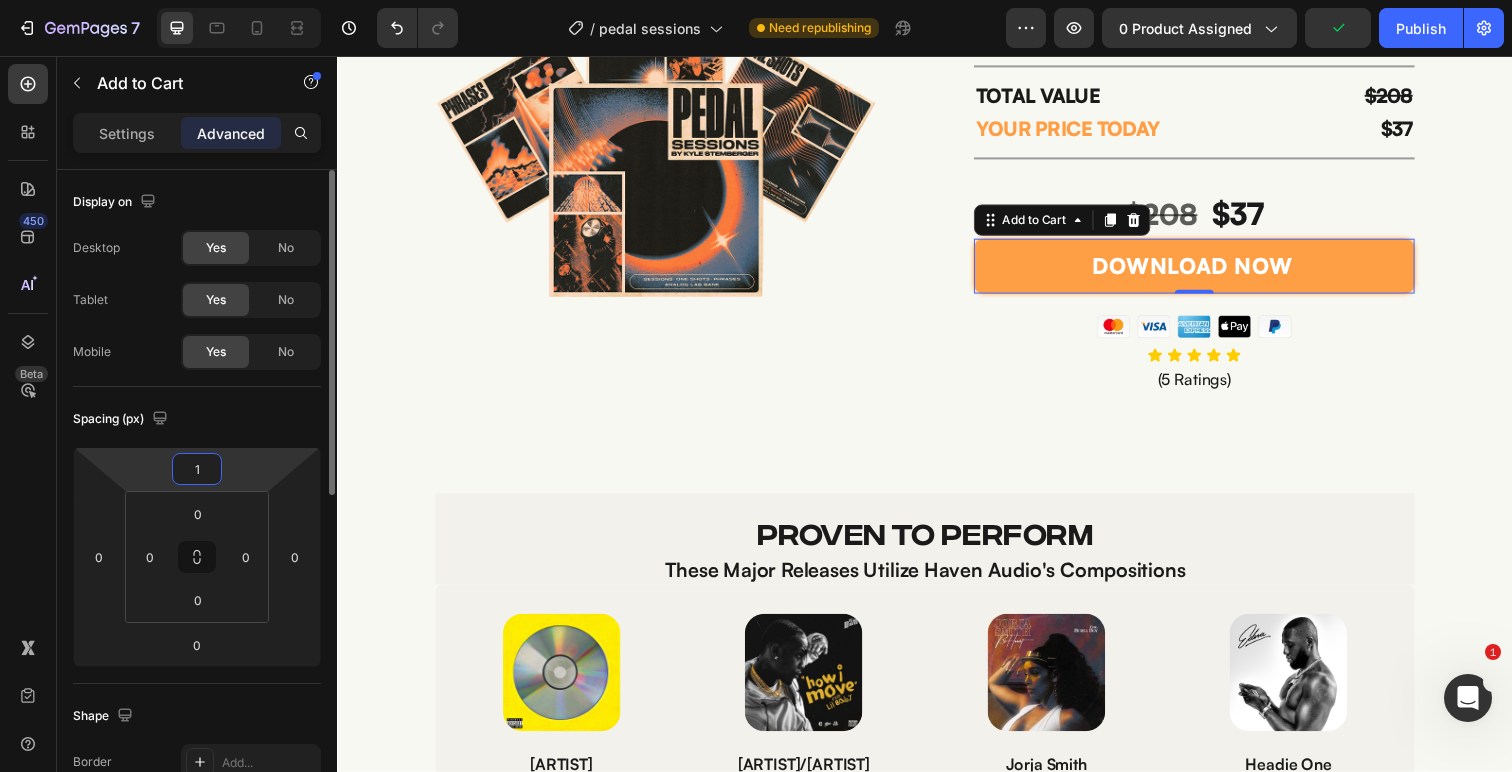 type on "10" 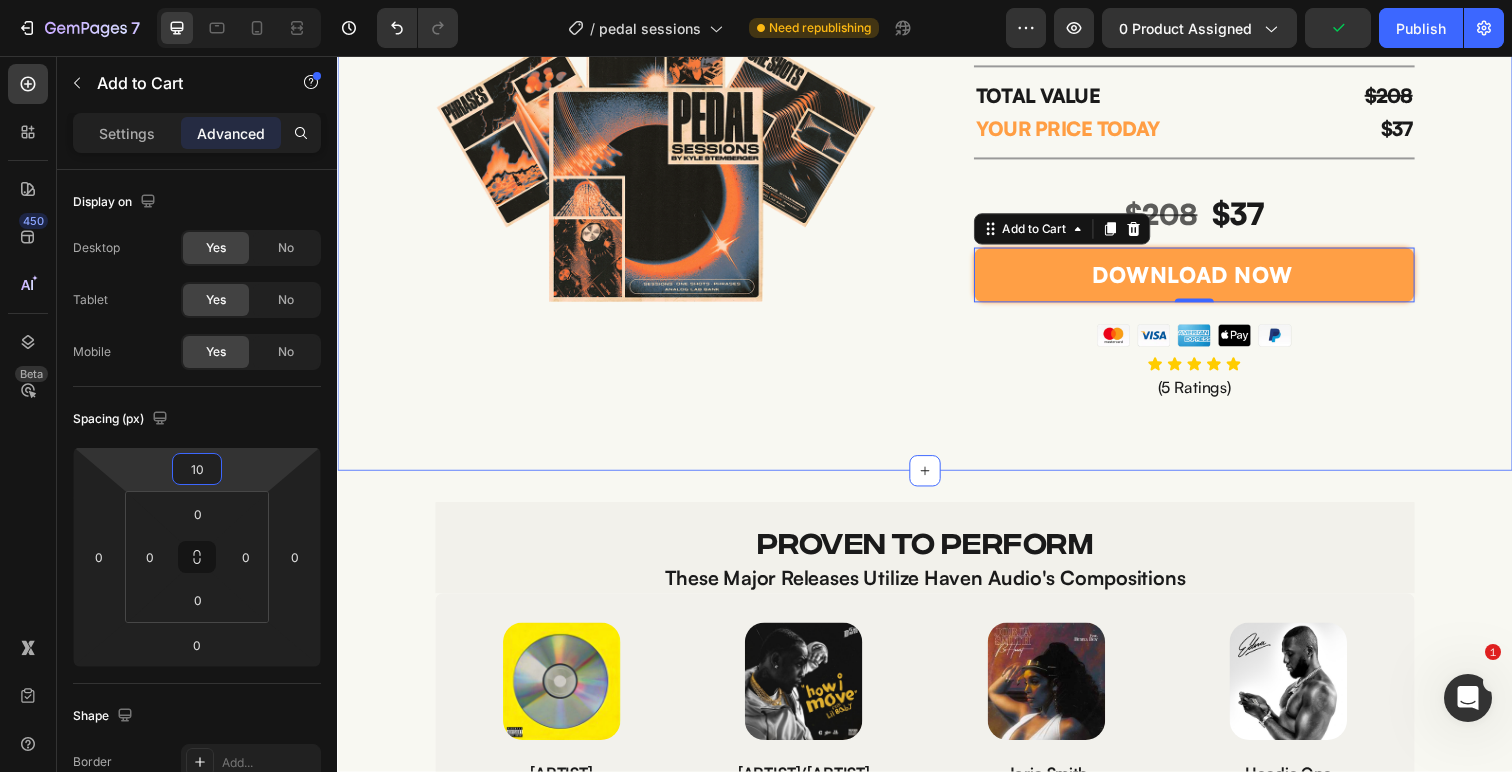 click on "Image YOU'RE GETTING: Text Block Image PEDAL SESSIONS Text Block ANALOG LAB BANK Text Block ONE-SHOTS Text Block PHRASES/CHOPS Text Block $57 Text Block $47 Text Block $47 Text Block $57 Text Block Row                Title Line TOTAL VALUE Text Block YOUR PRICE TODAY Text Block $208 Text Block $37 Text Block Row                Title Line $208    $37 Text Block DOWNLOAD NOW Add to Cart   0 Image Icon Icon Icon Icon Icon Icon List (5 Ratings) Text Block Product" at bounding box center [937, 95] 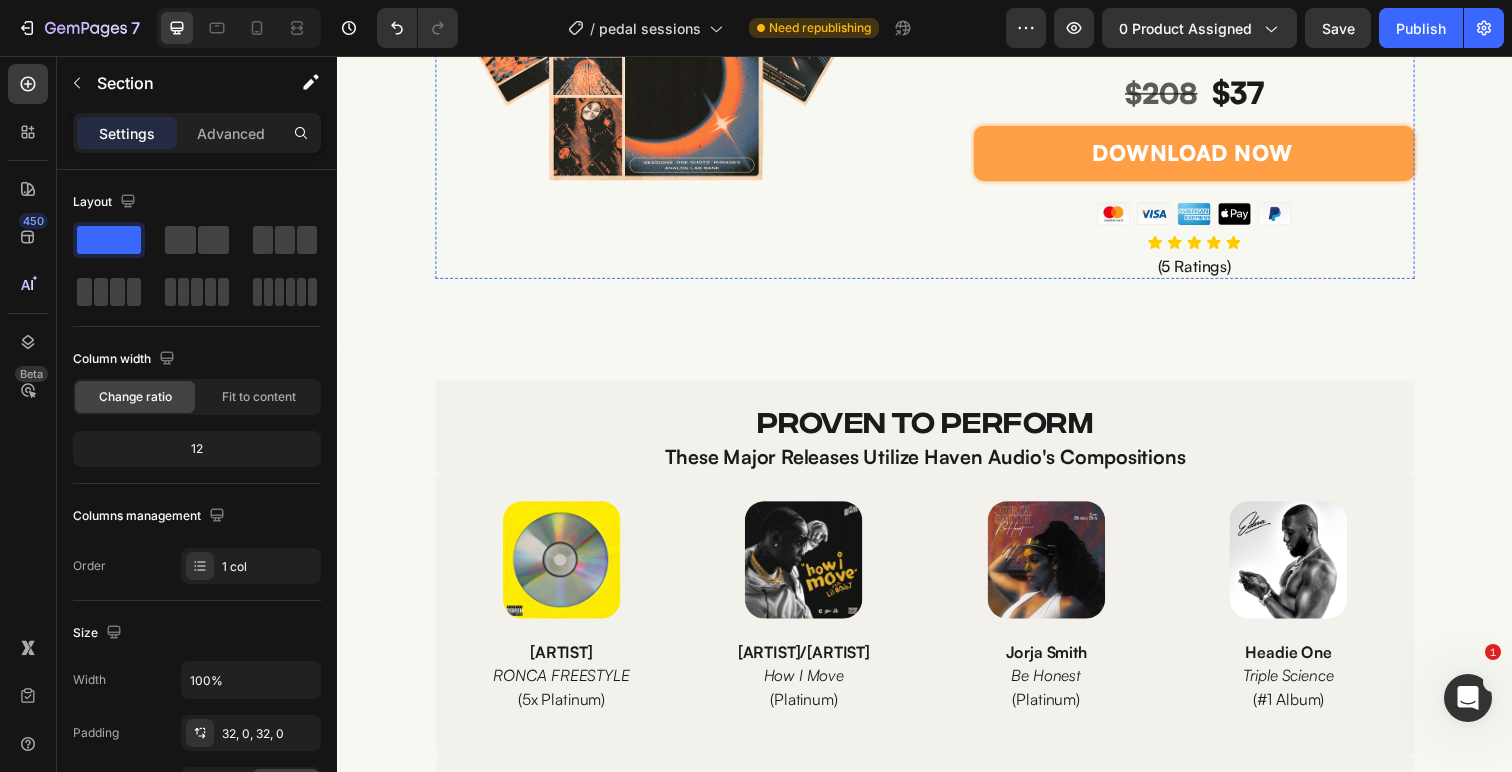 scroll, scrollTop: 4814, scrollLeft: 0, axis: vertical 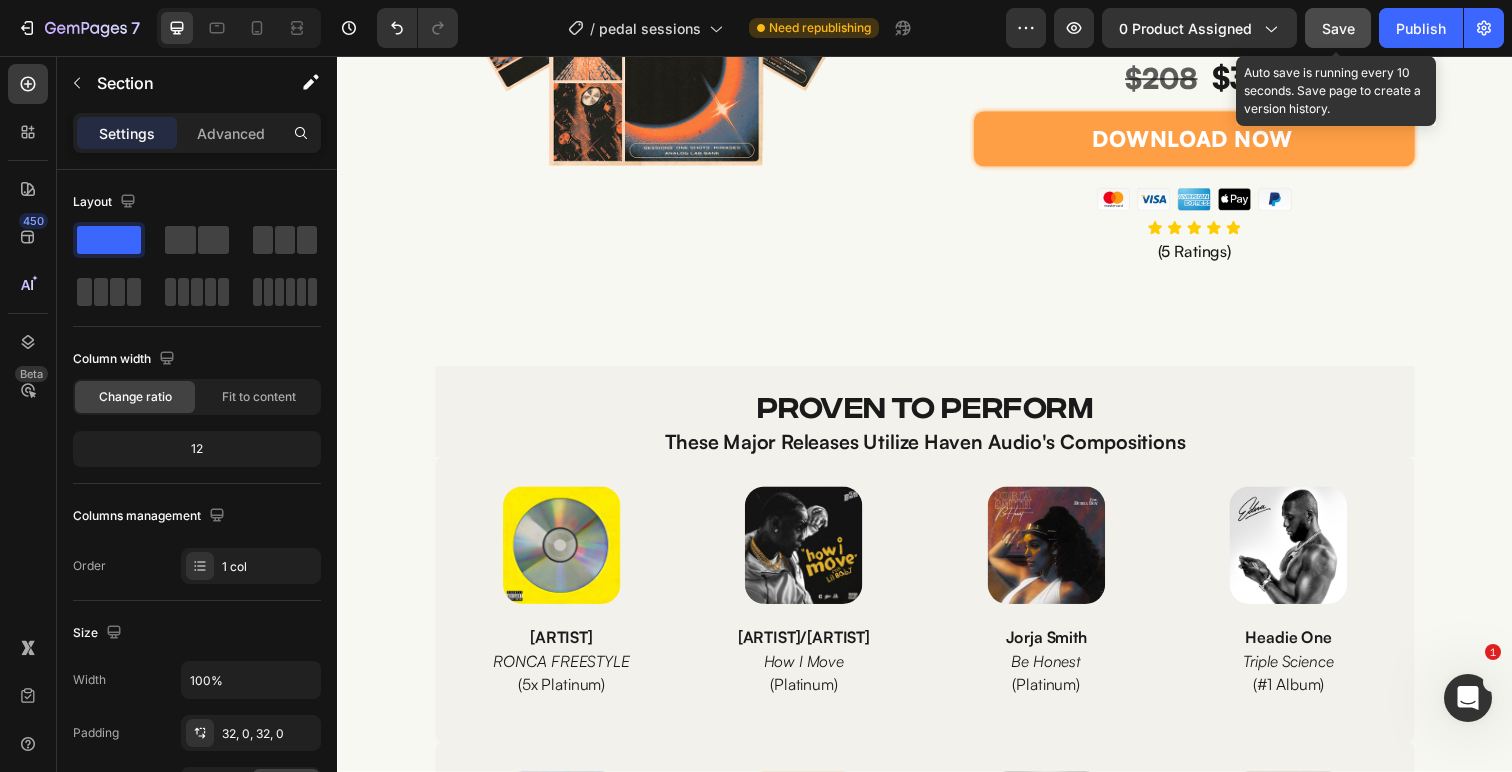 click on "Save" at bounding box center (1338, 28) 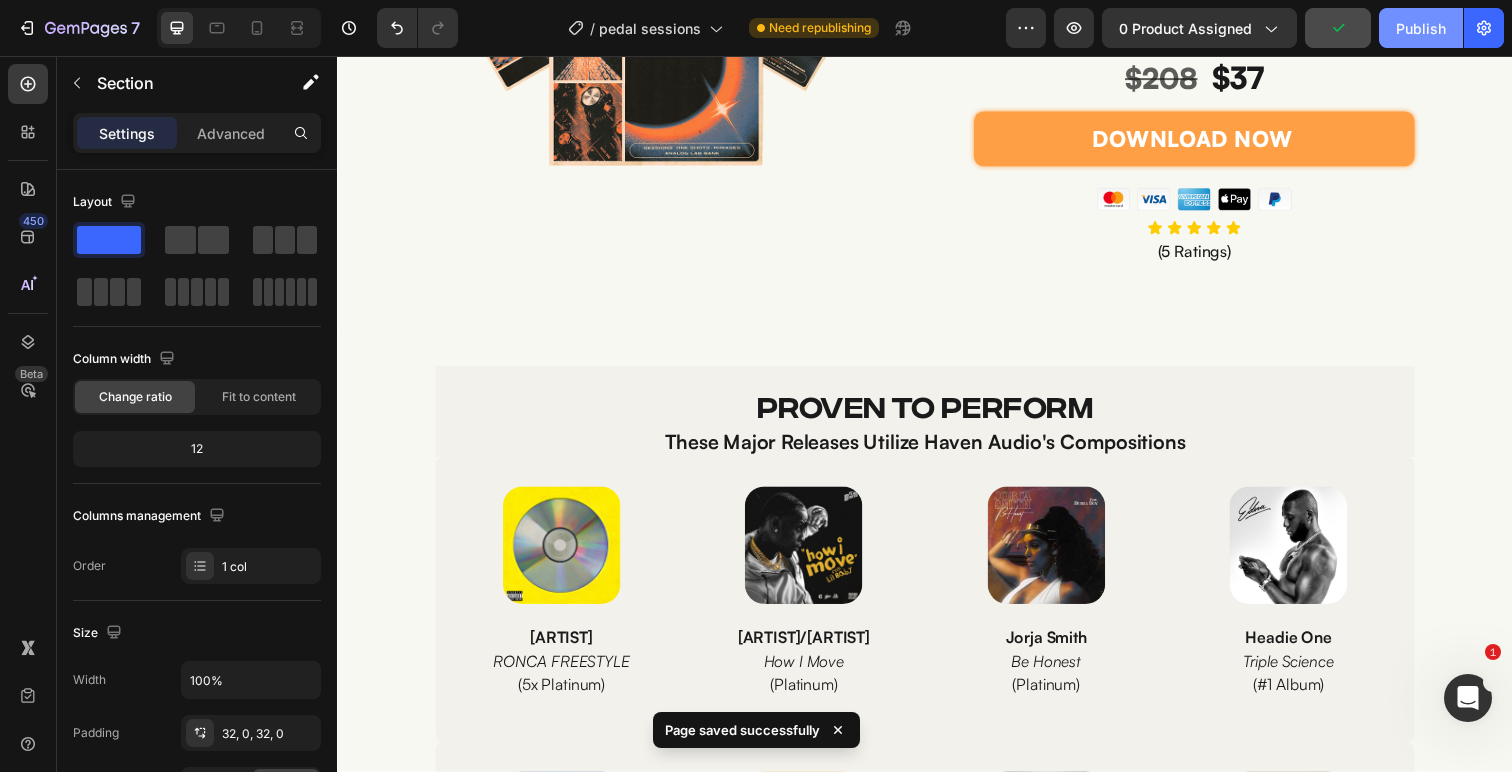 click on "Publish" at bounding box center [1421, 28] 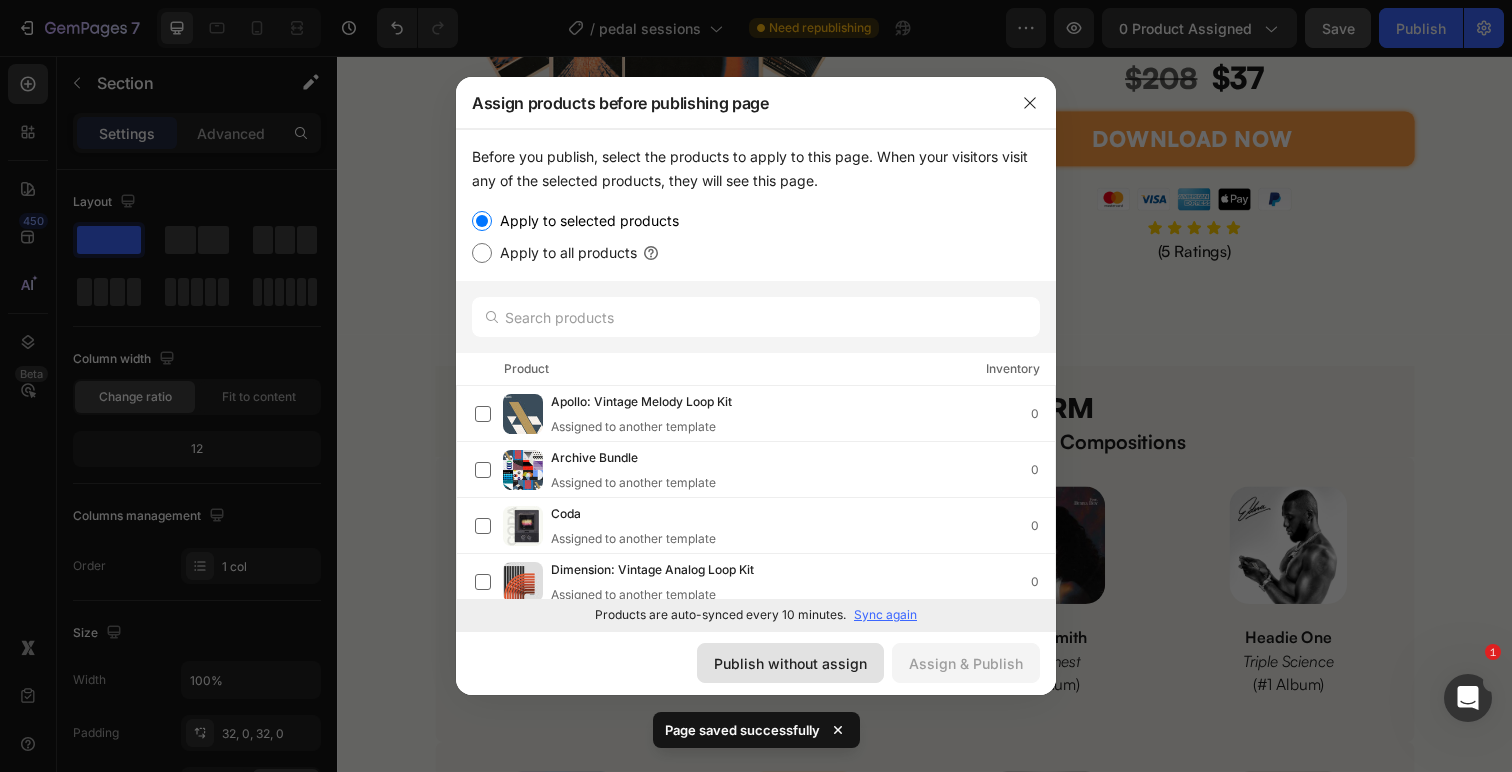 click on "Publish without assign" at bounding box center (790, 663) 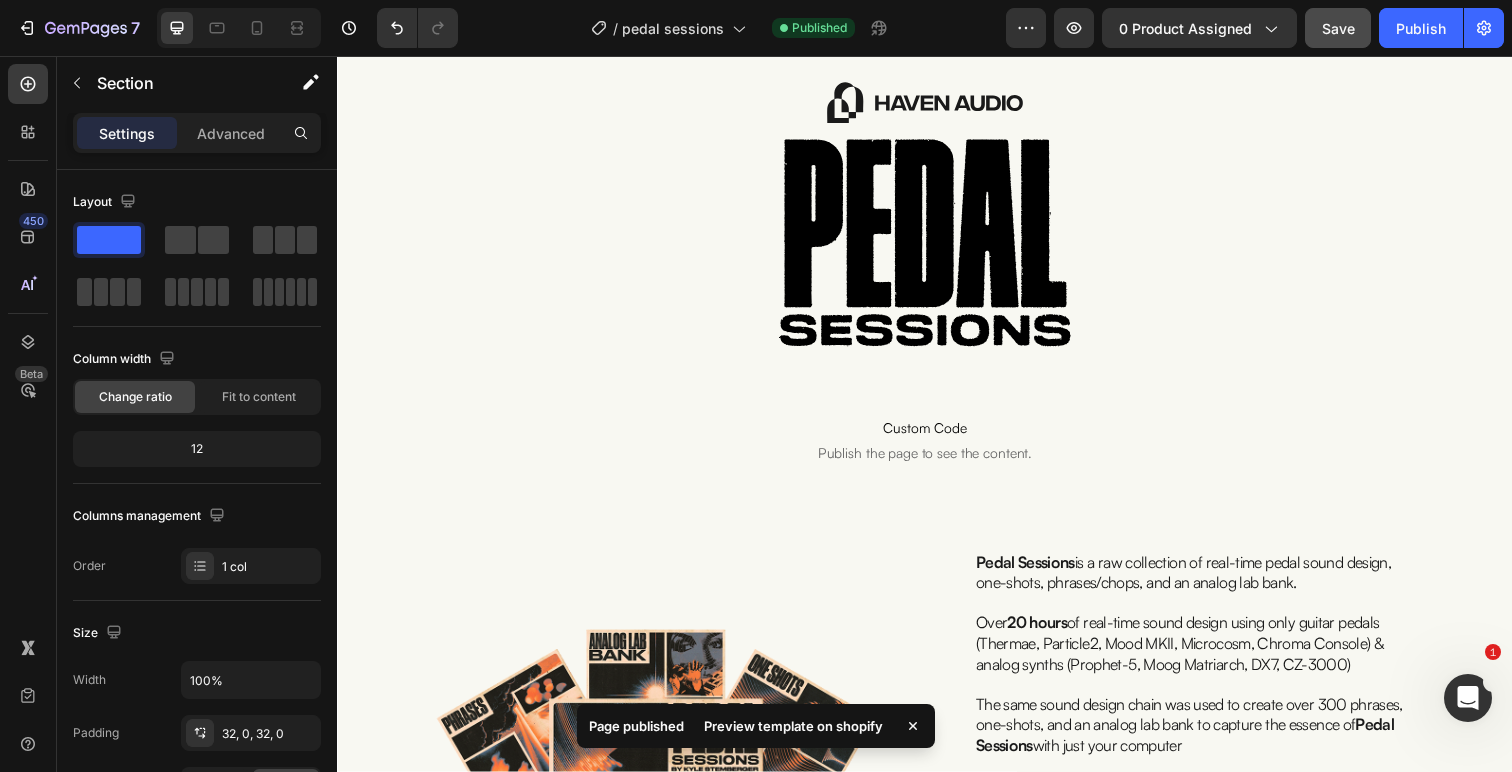 scroll, scrollTop: 109, scrollLeft: 0, axis: vertical 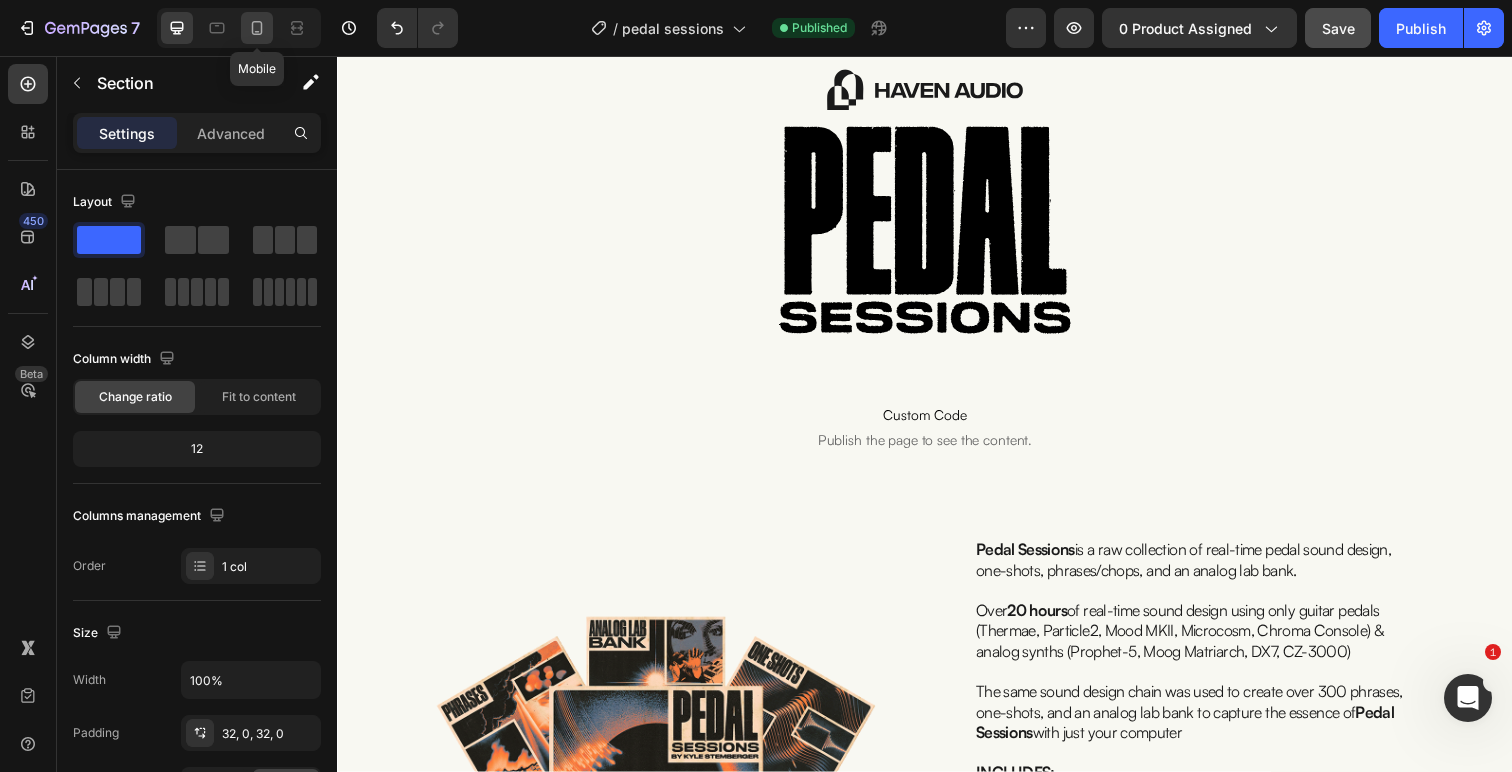 click 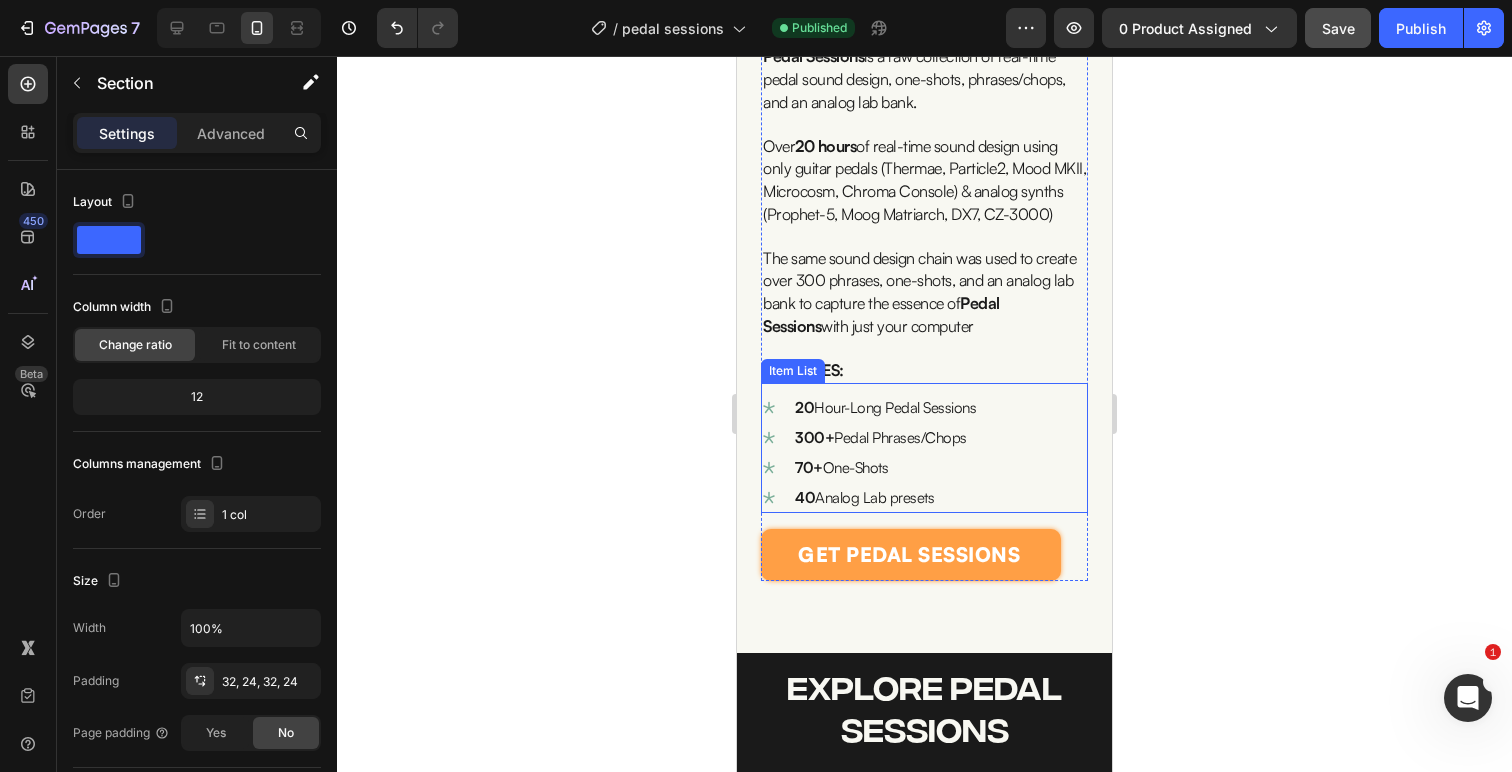 scroll, scrollTop: 748, scrollLeft: 0, axis: vertical 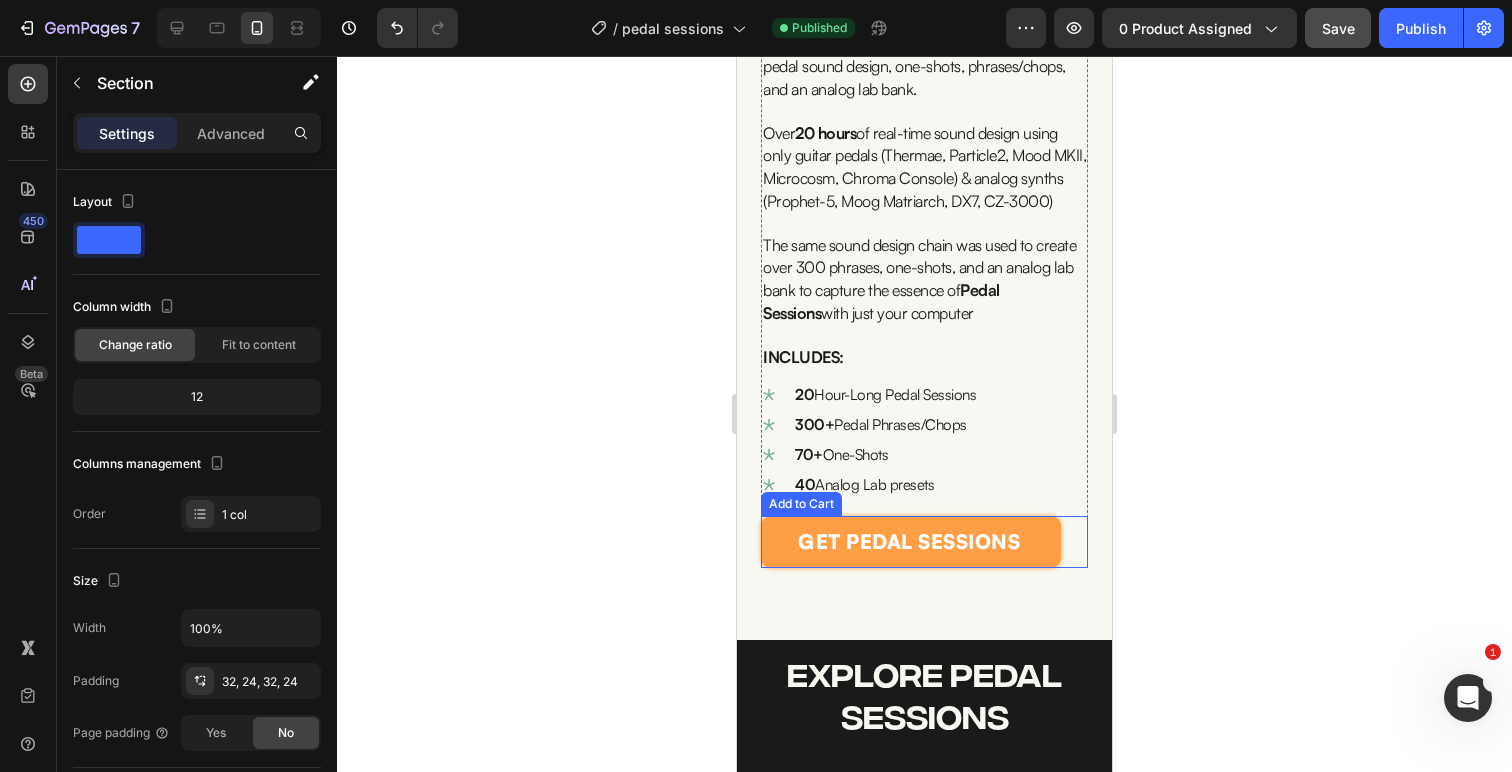 click on "get pedal sessions Add to Cart" at bounding box center (924, 542) 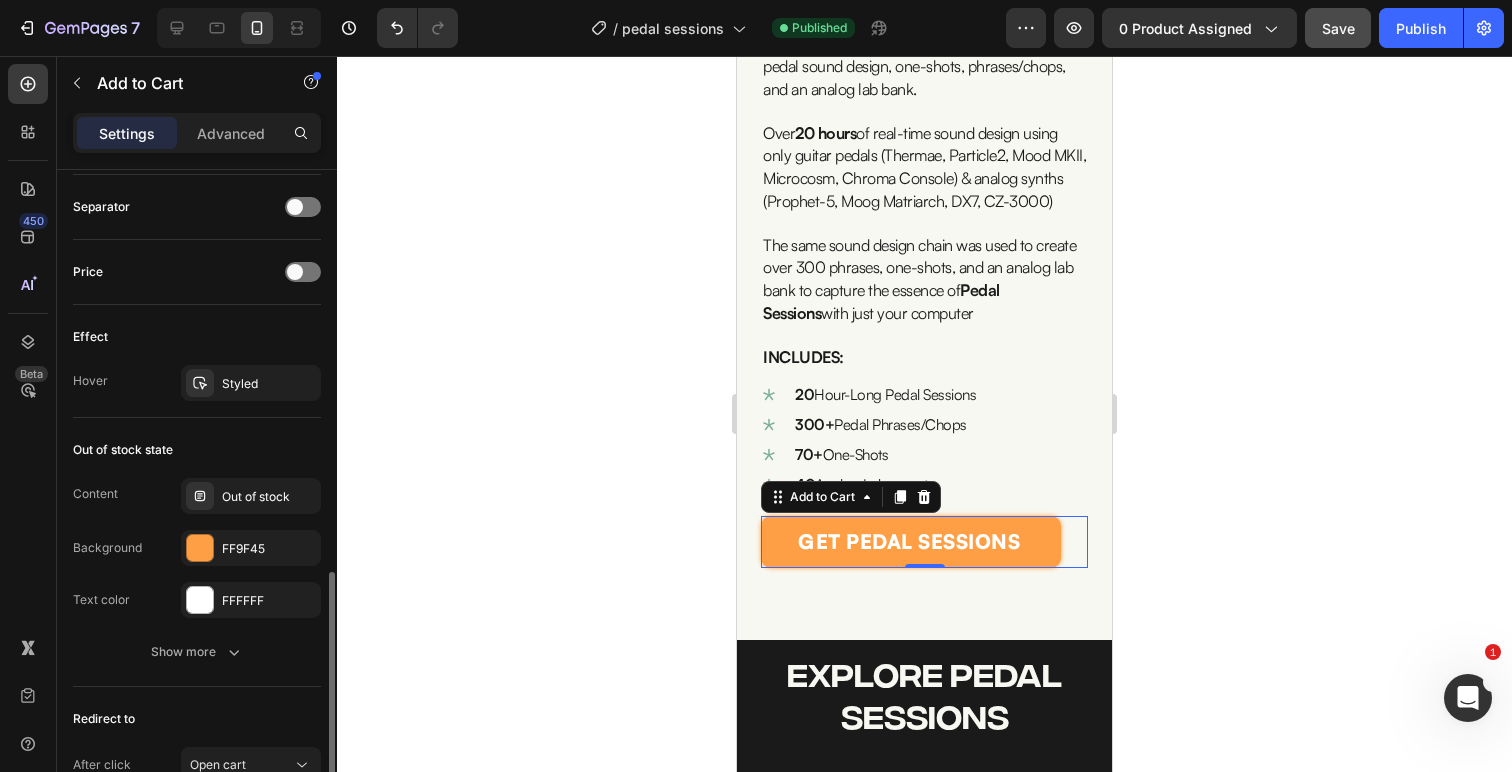scroll, scrollTop: 1484, scrollLeft: 0, axis: vertical 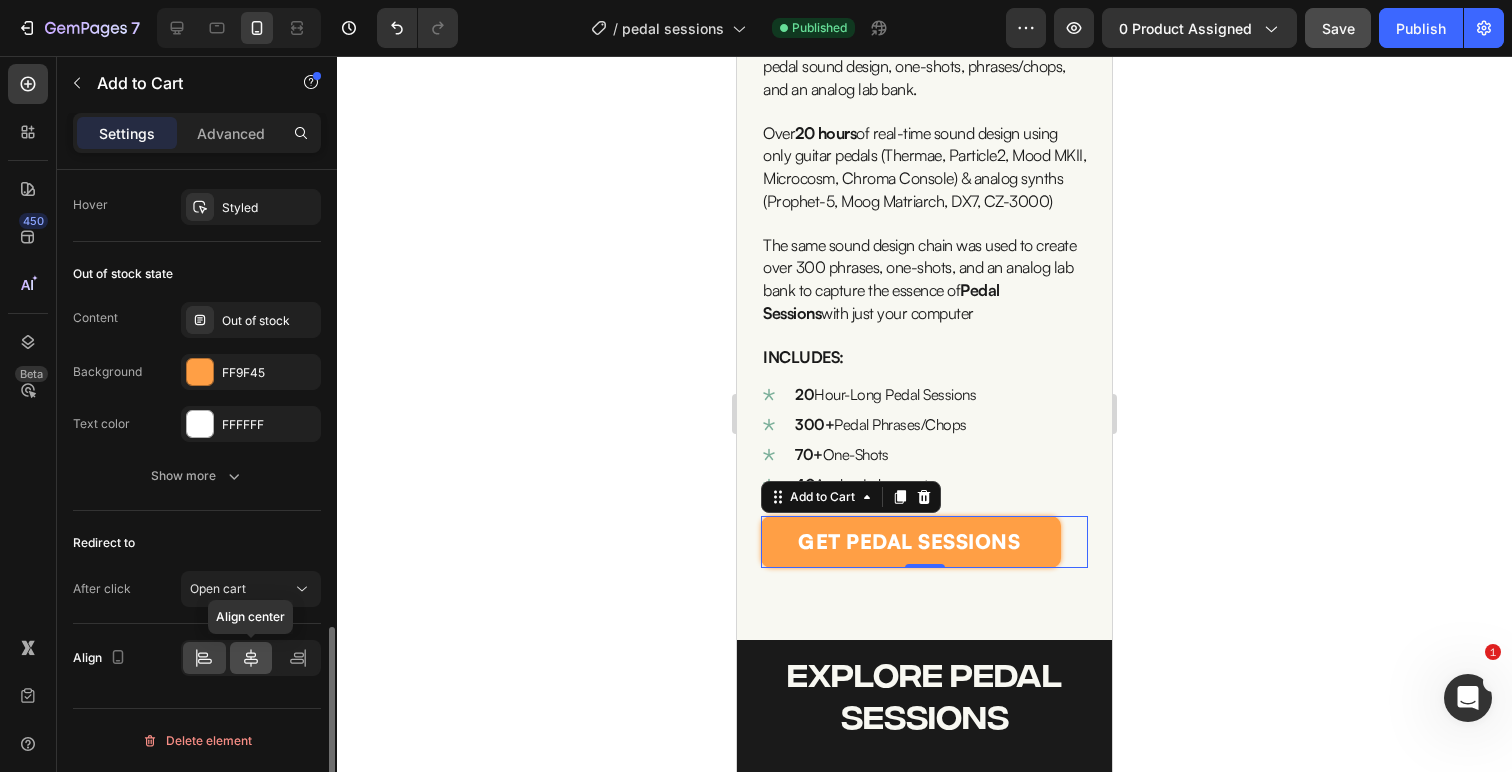 click 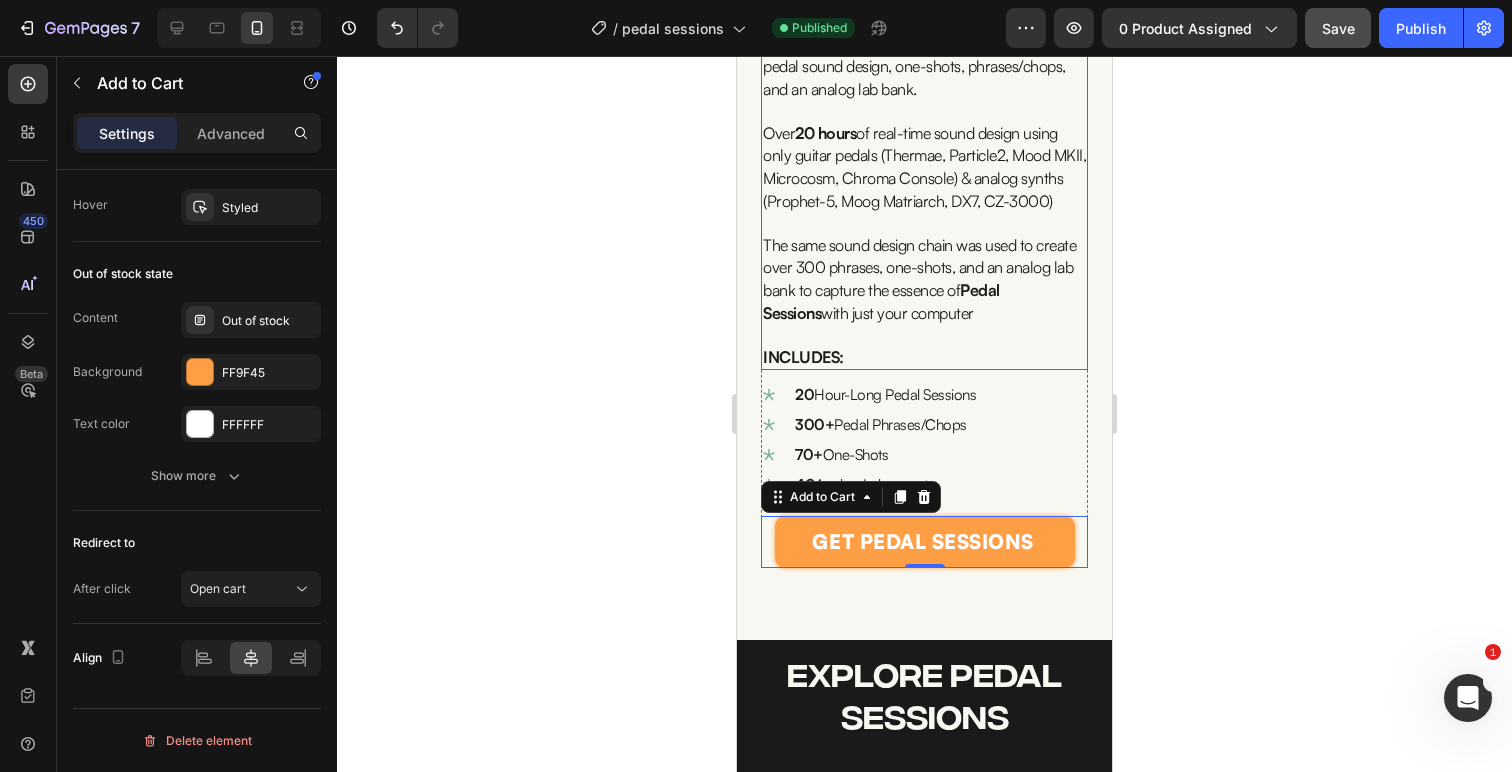 click at bounding box center [924, 335] 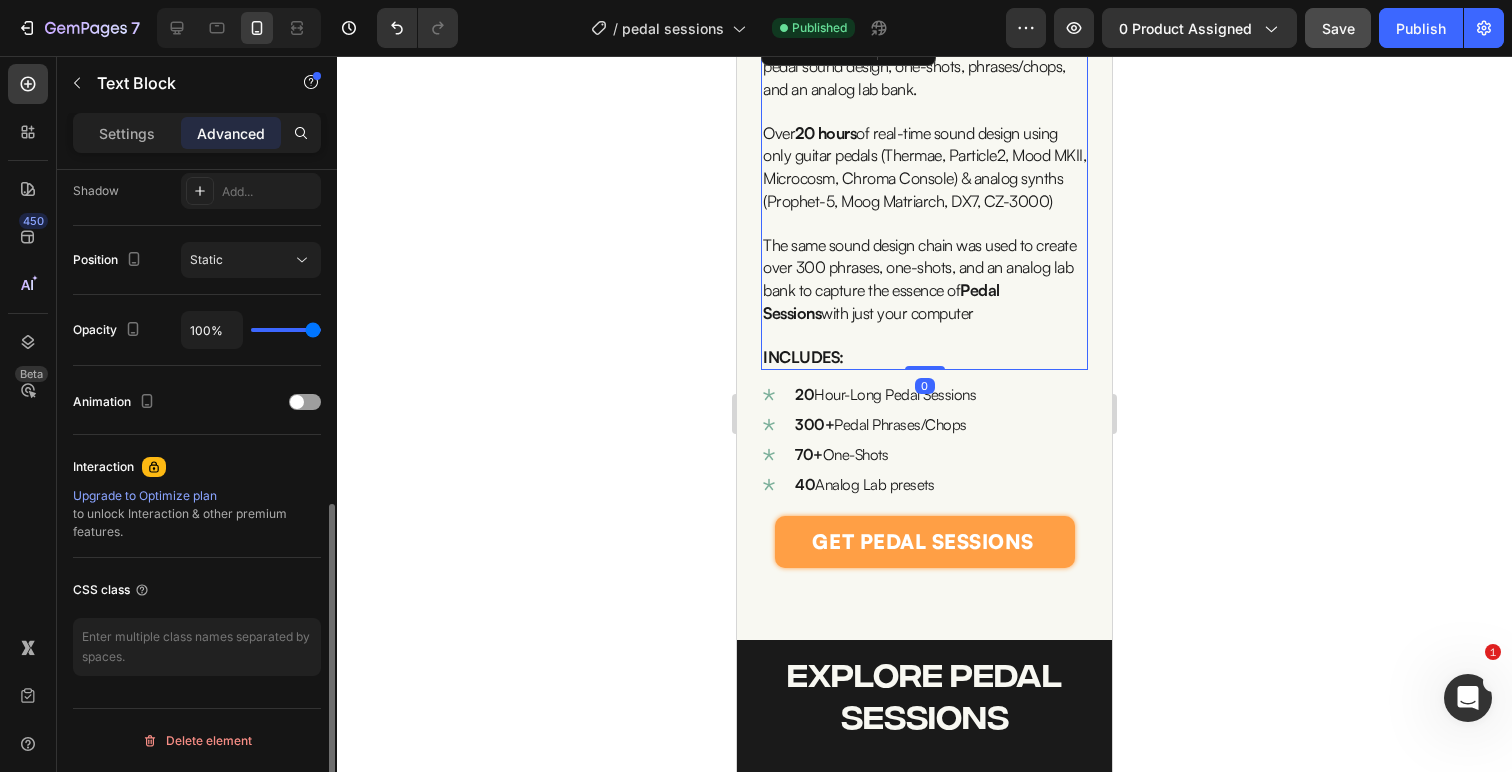 scroll, scrollTop: 0, scrollLeft: 0, axis: both 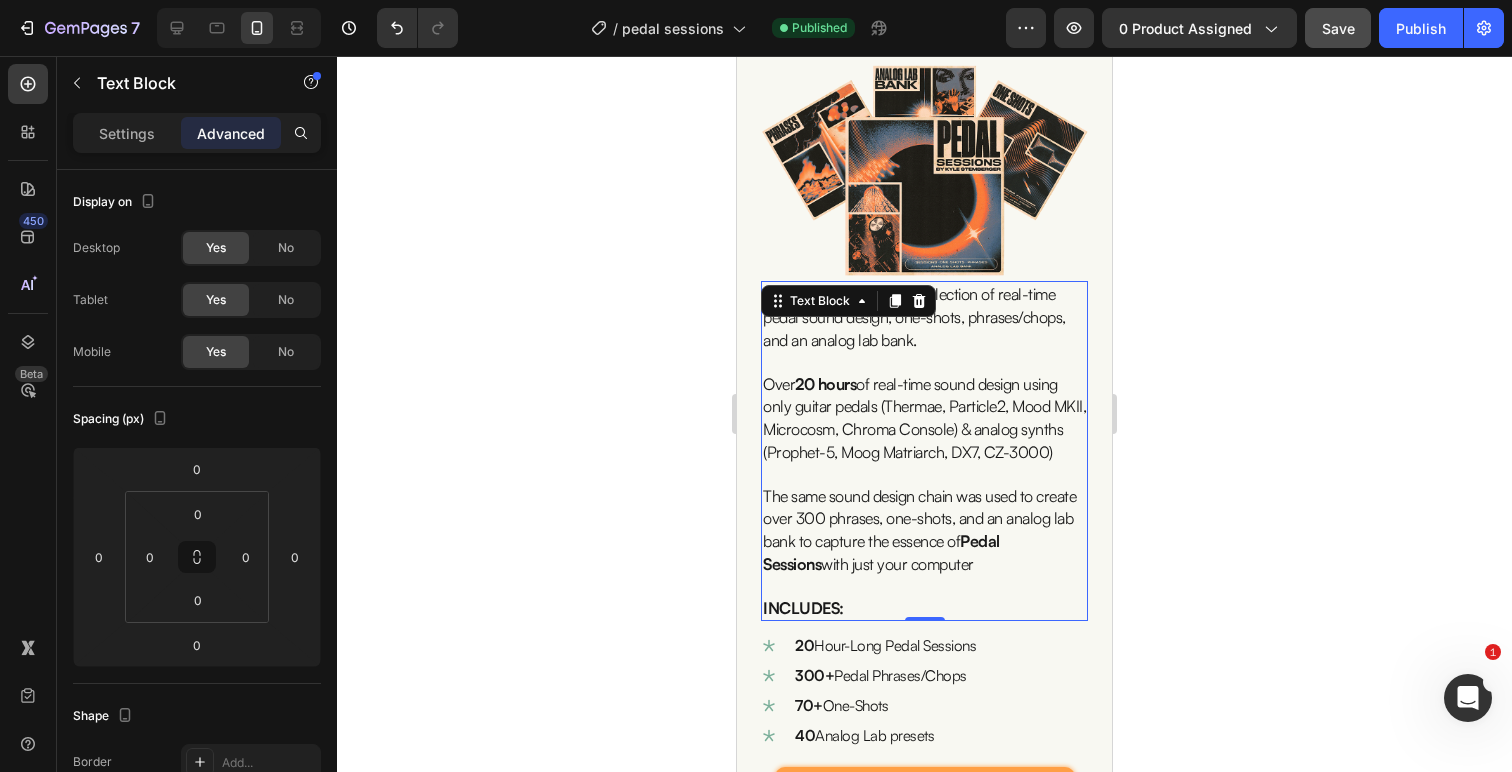click 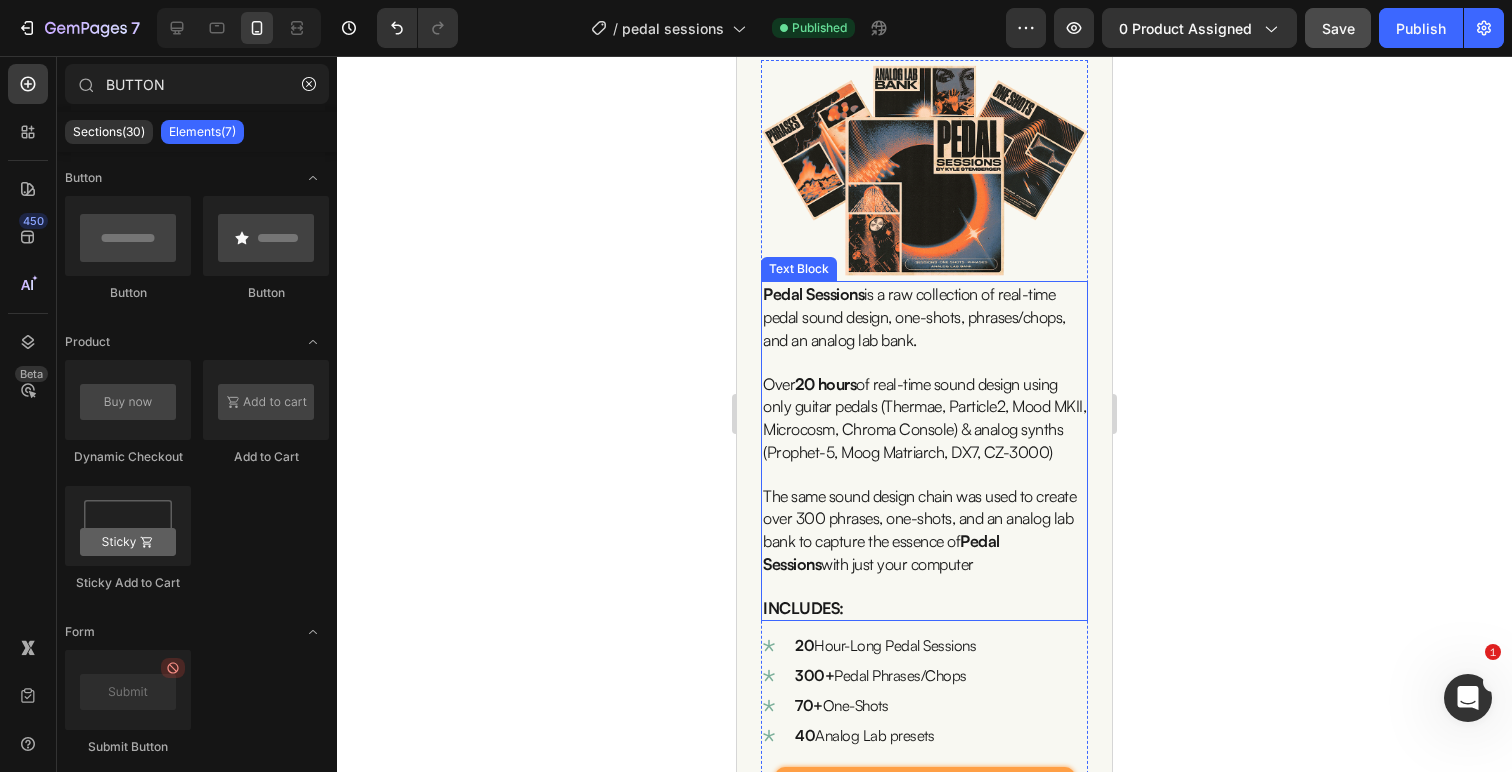 click on "Pedal Sessions  is a raw collection of real-time pedal sound design, one-shots, phrases/chops, and an analog lab bank." at bounding box center [914, 316] 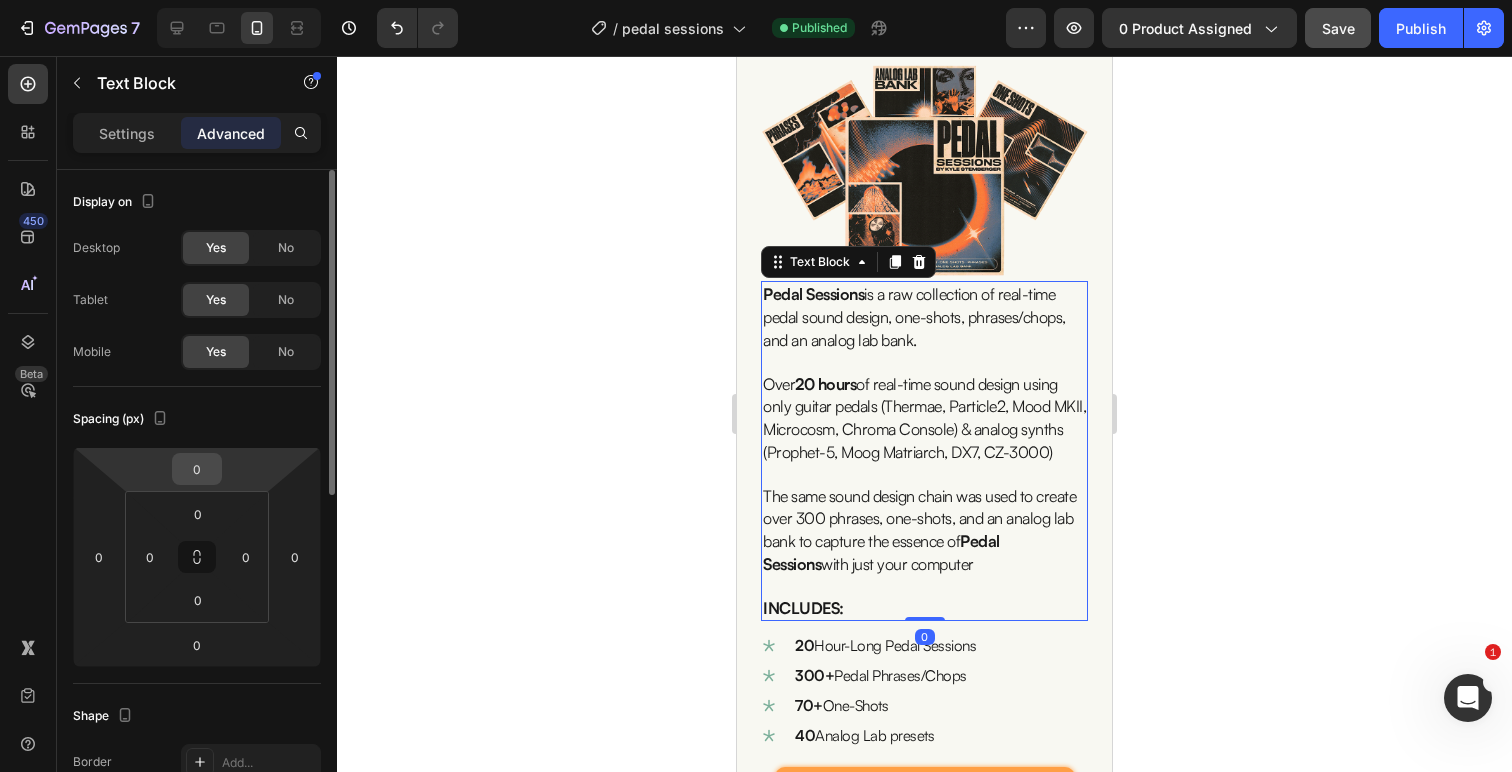 click on "0" at bounding box center [197, 469] 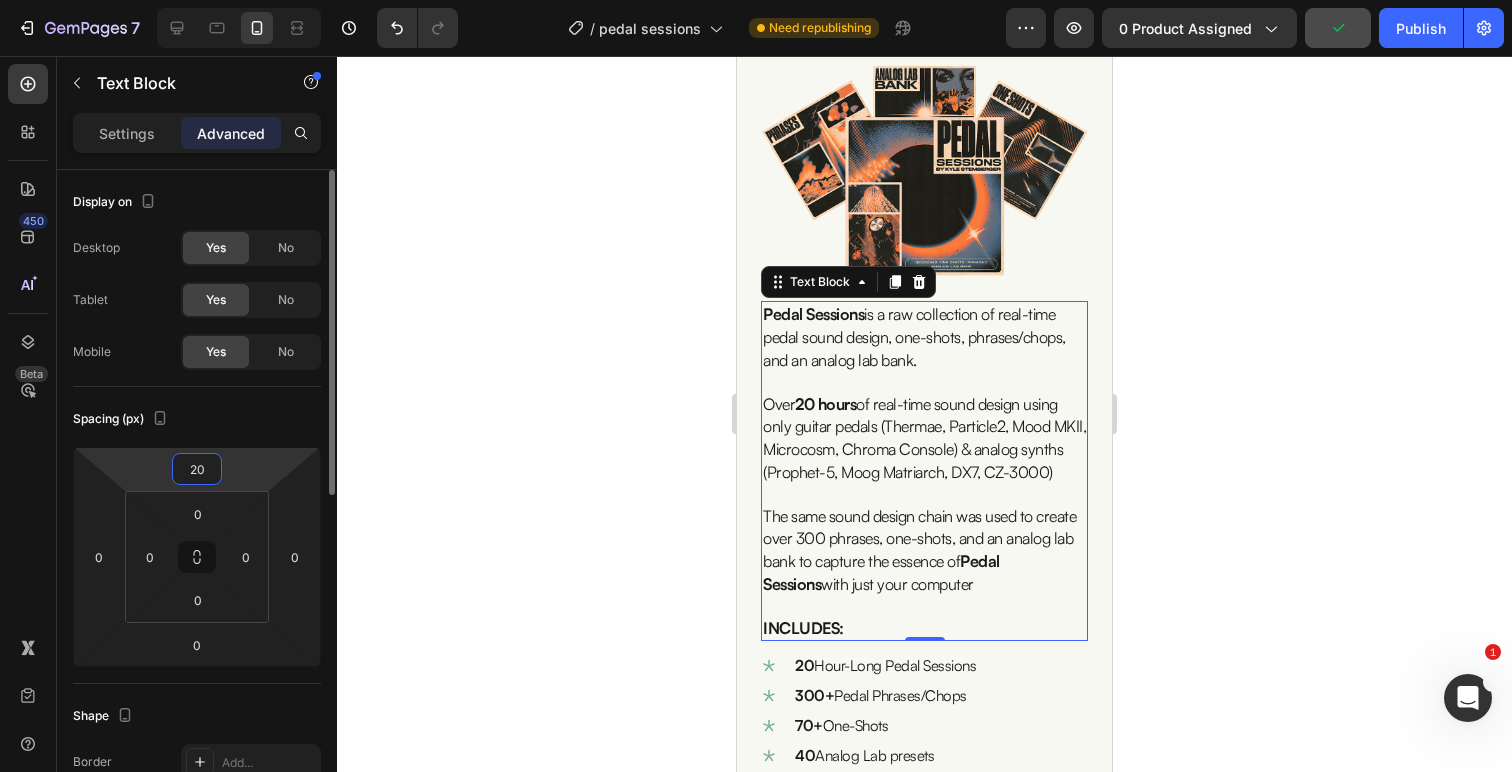 type on "2" 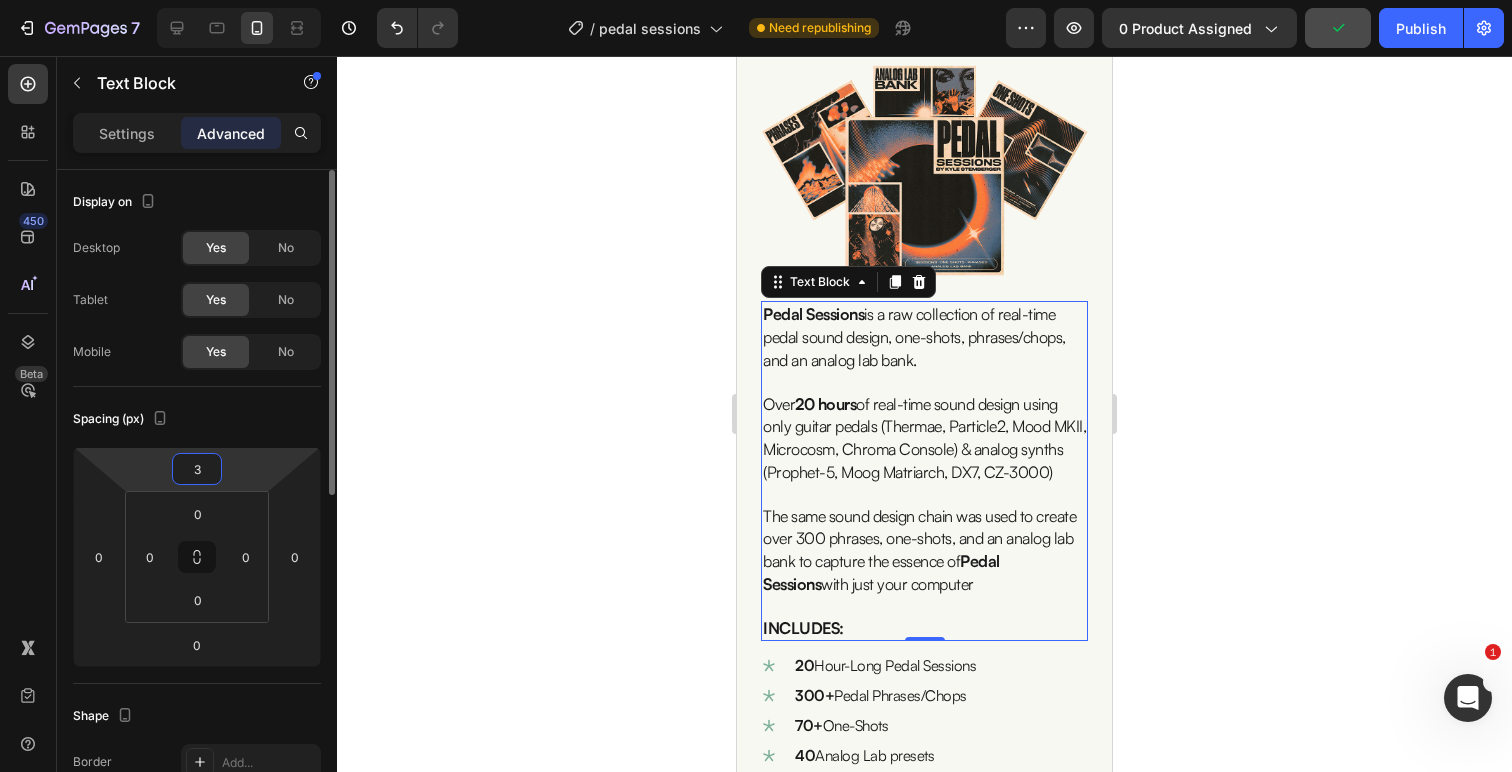 type on "30" 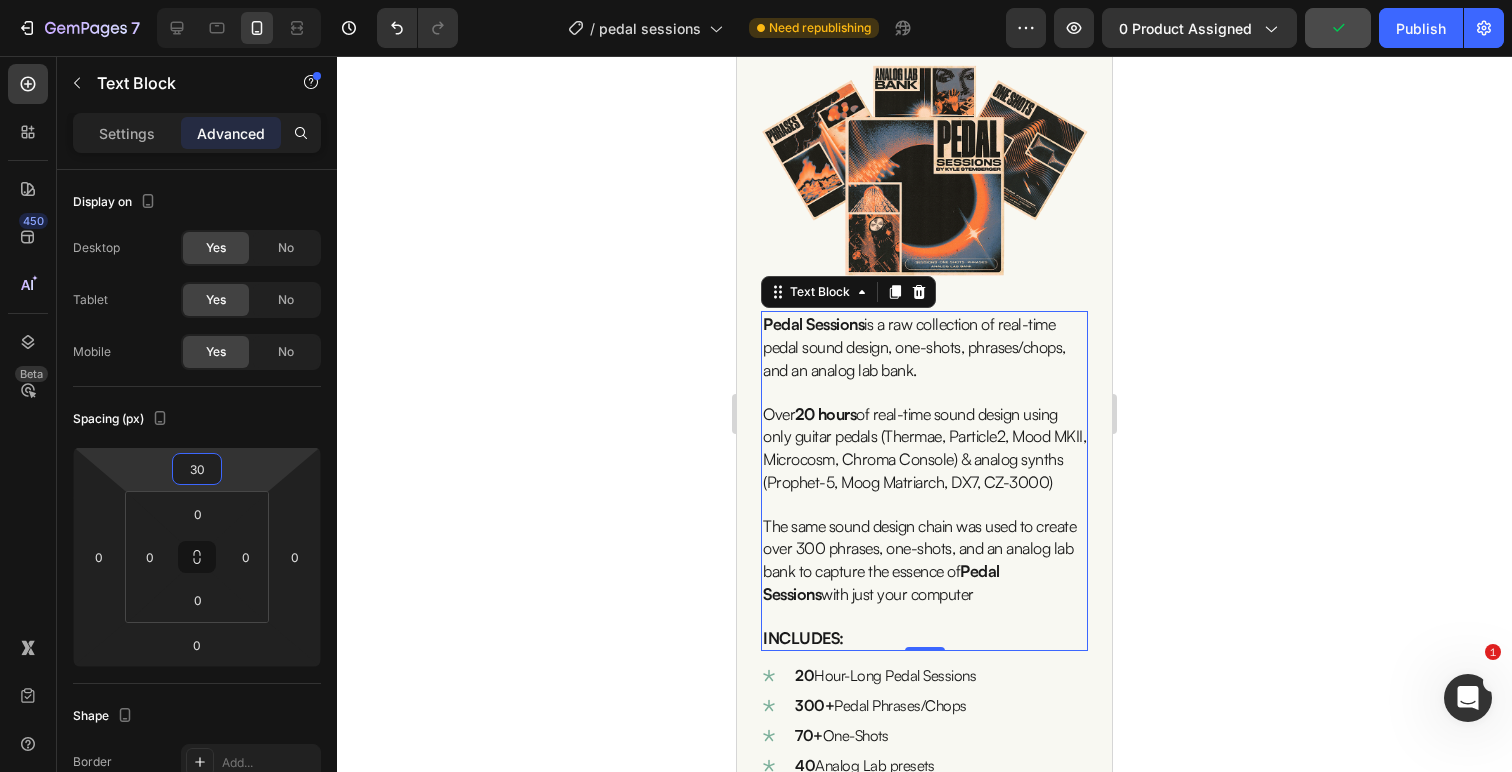 click 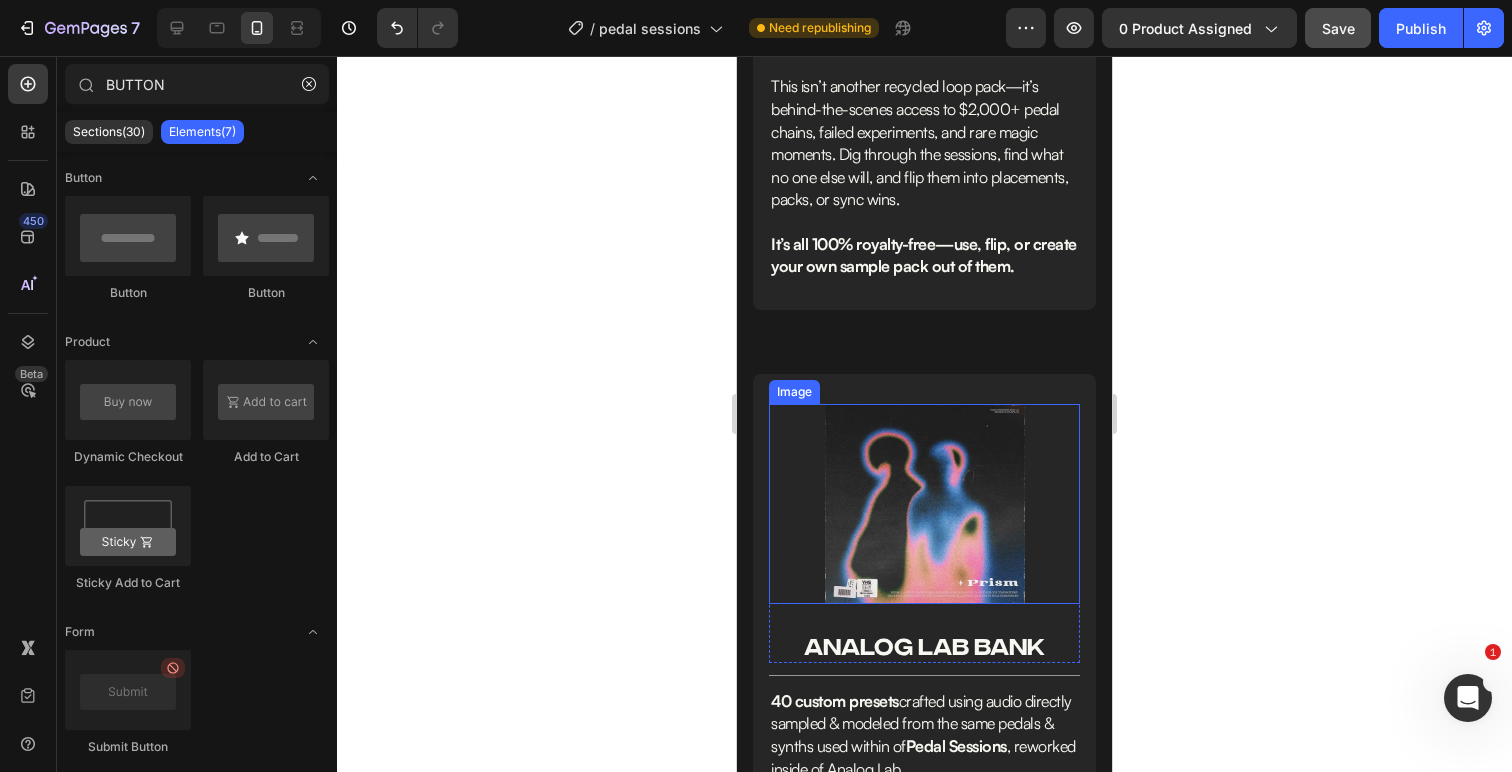 scroll, scrollTop: 2039, scrollLeft: 0, axis: vertical 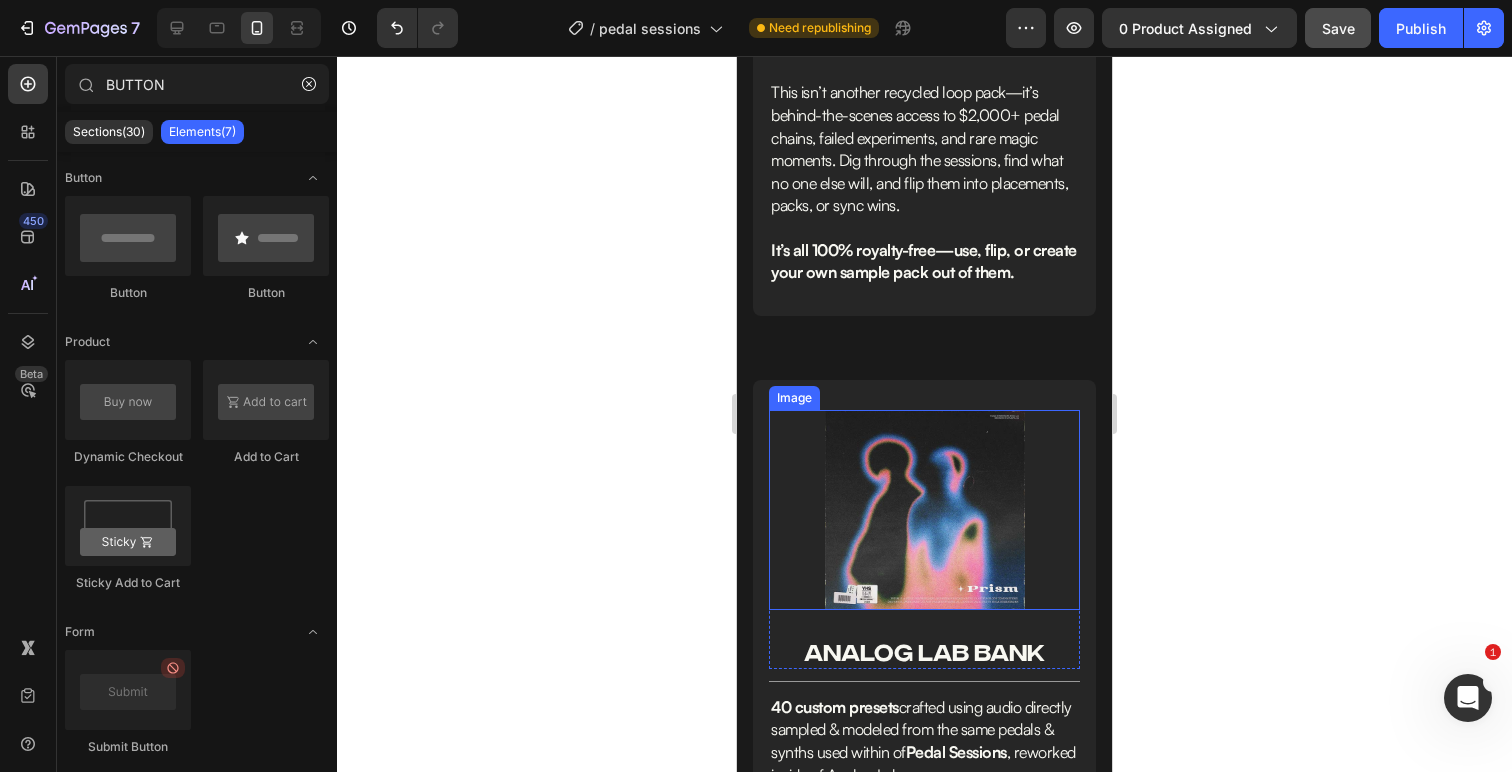 click at bounding box center [925, 510] 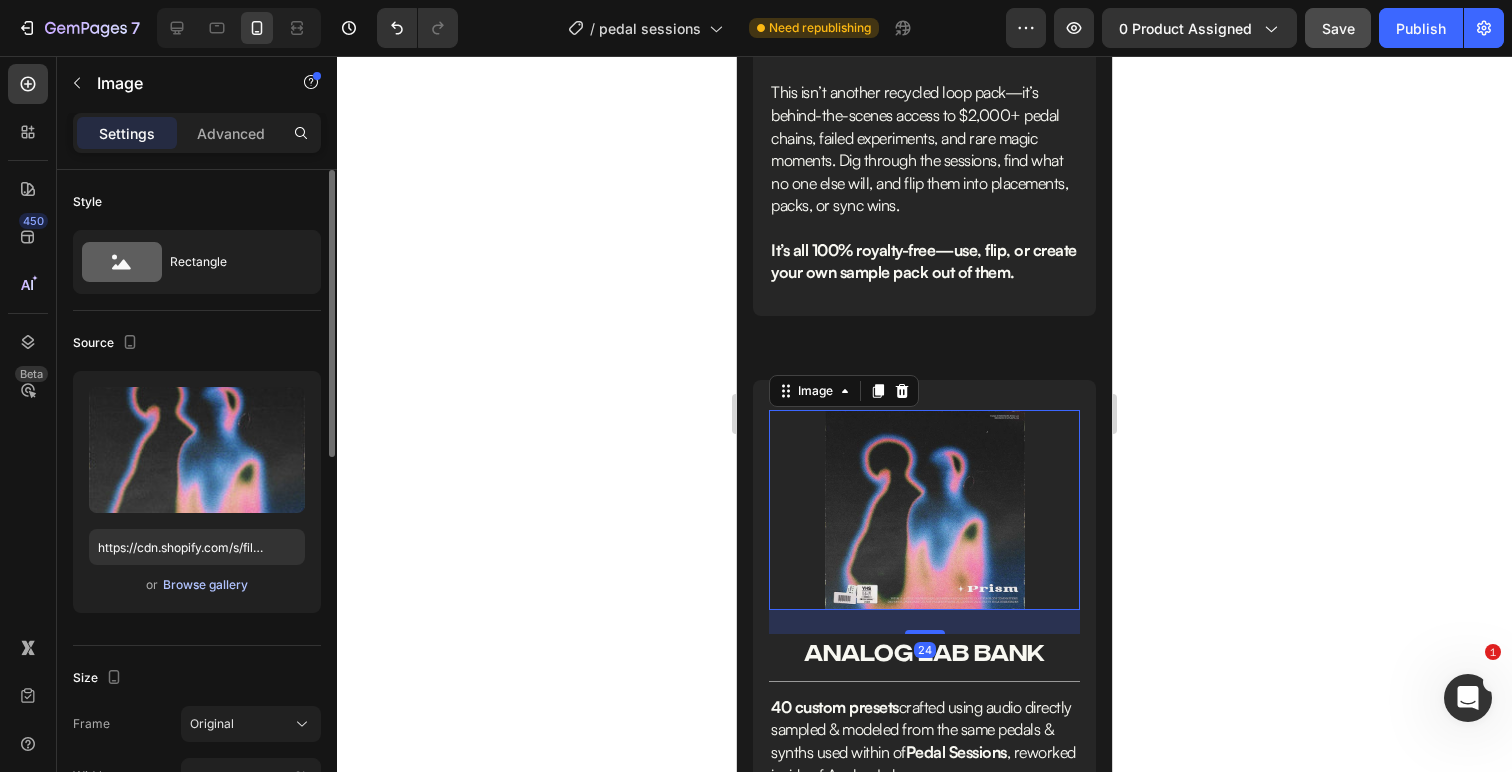 click on "Browse gallery" at bounding box center [205, 585] 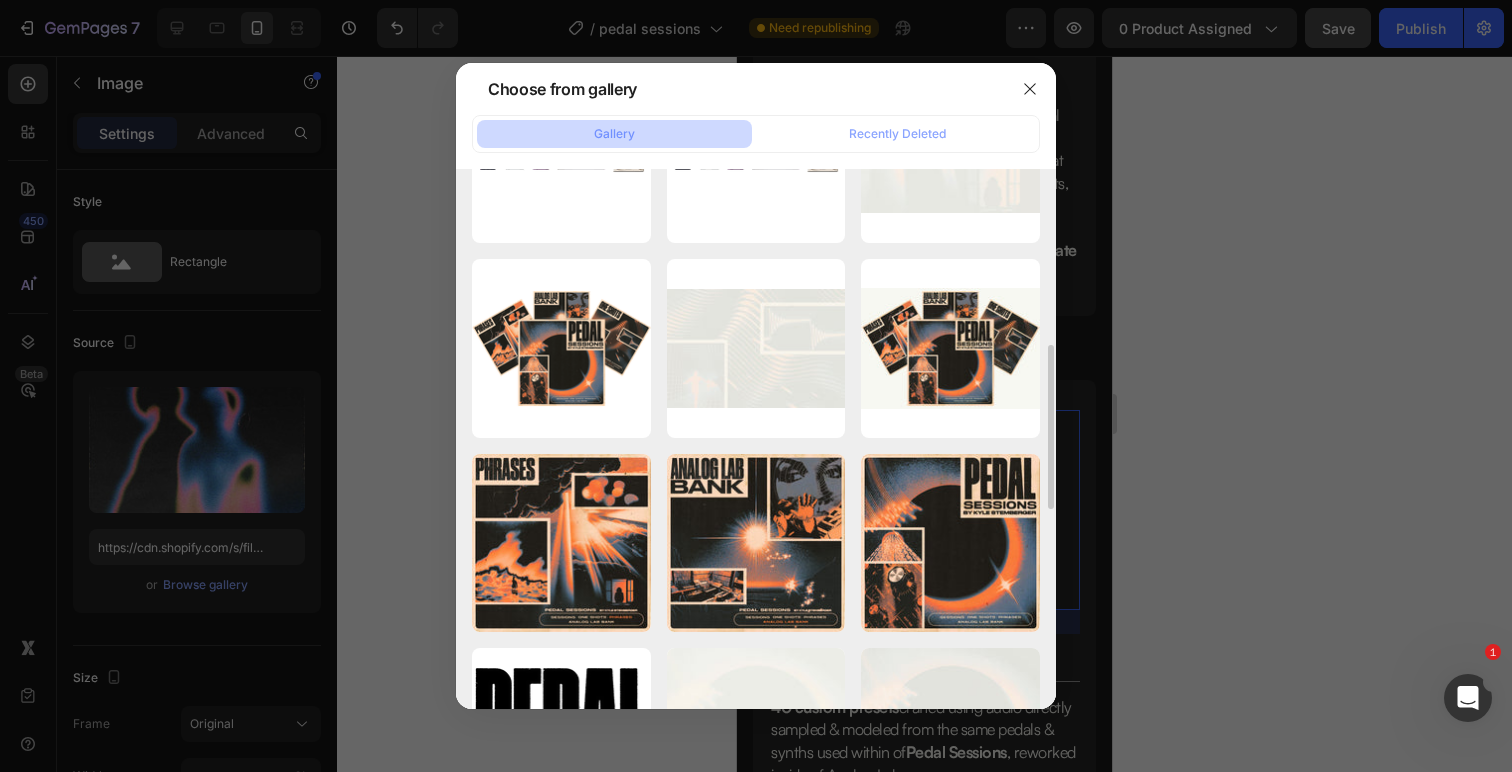 scroll, scrollTop: 376, scrollLeft: 0, axis: vertical 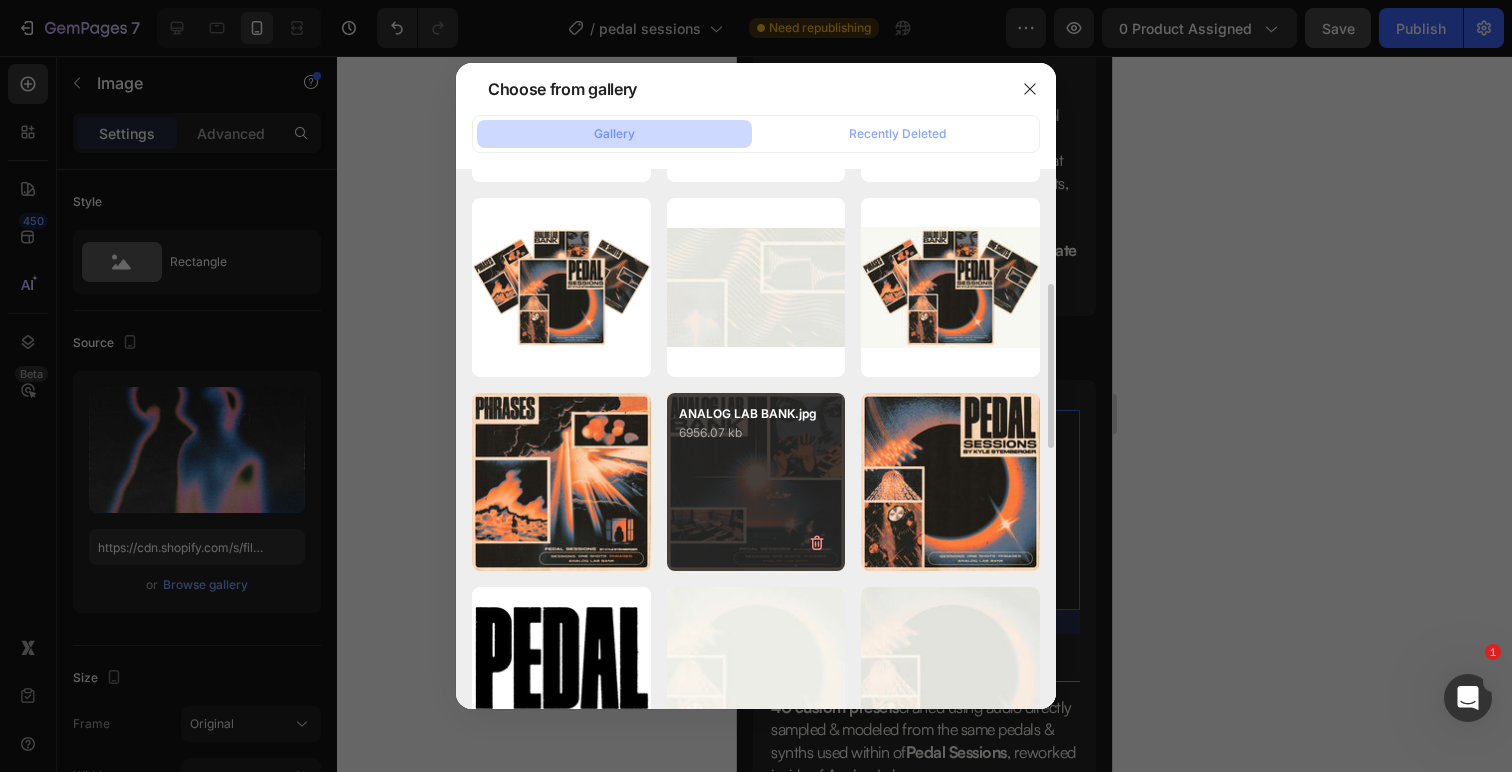 click on "6956.07 kb" at bounding box center [756, 433] 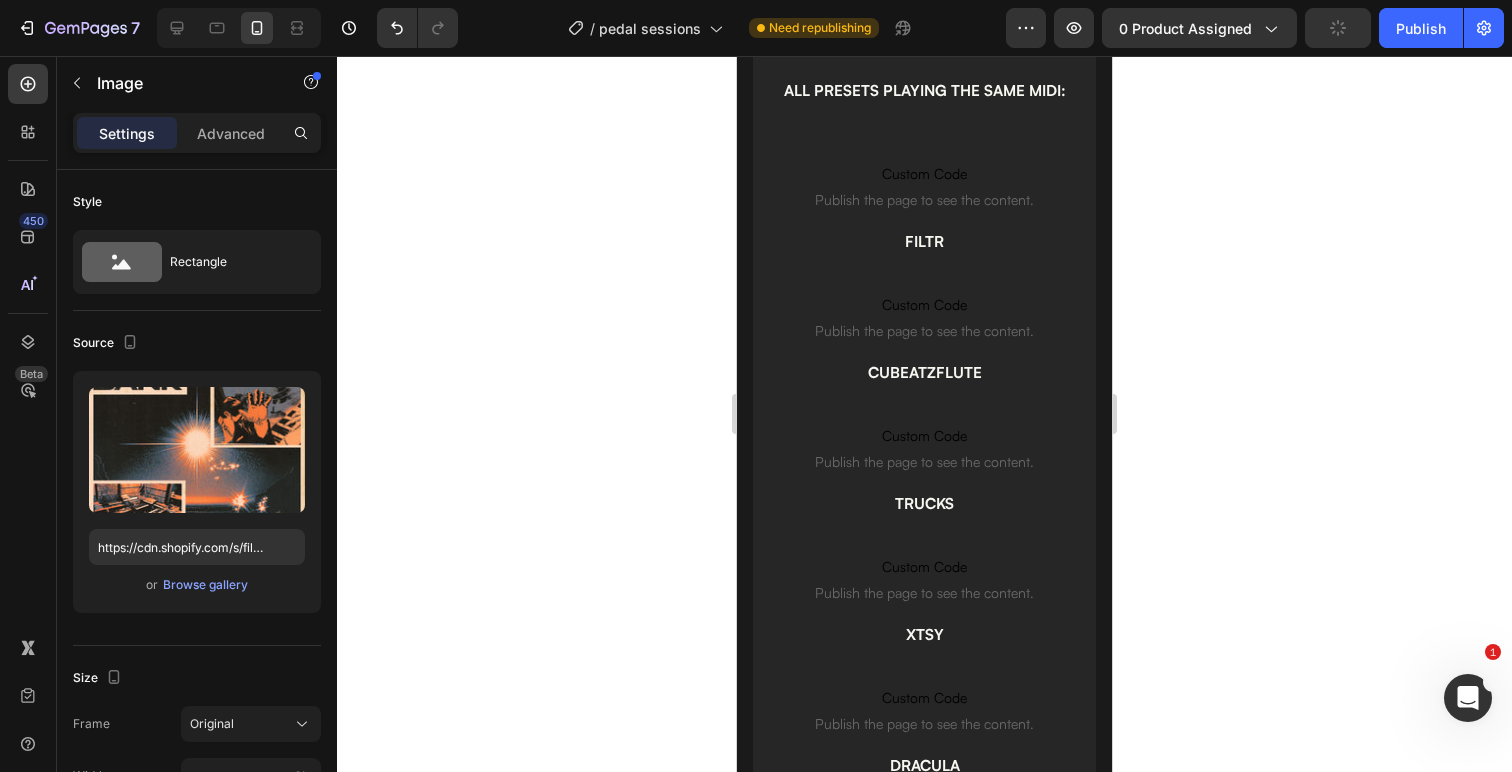 scroll, scrollTop: 4026, scrollLeft: 0, axis: vertical 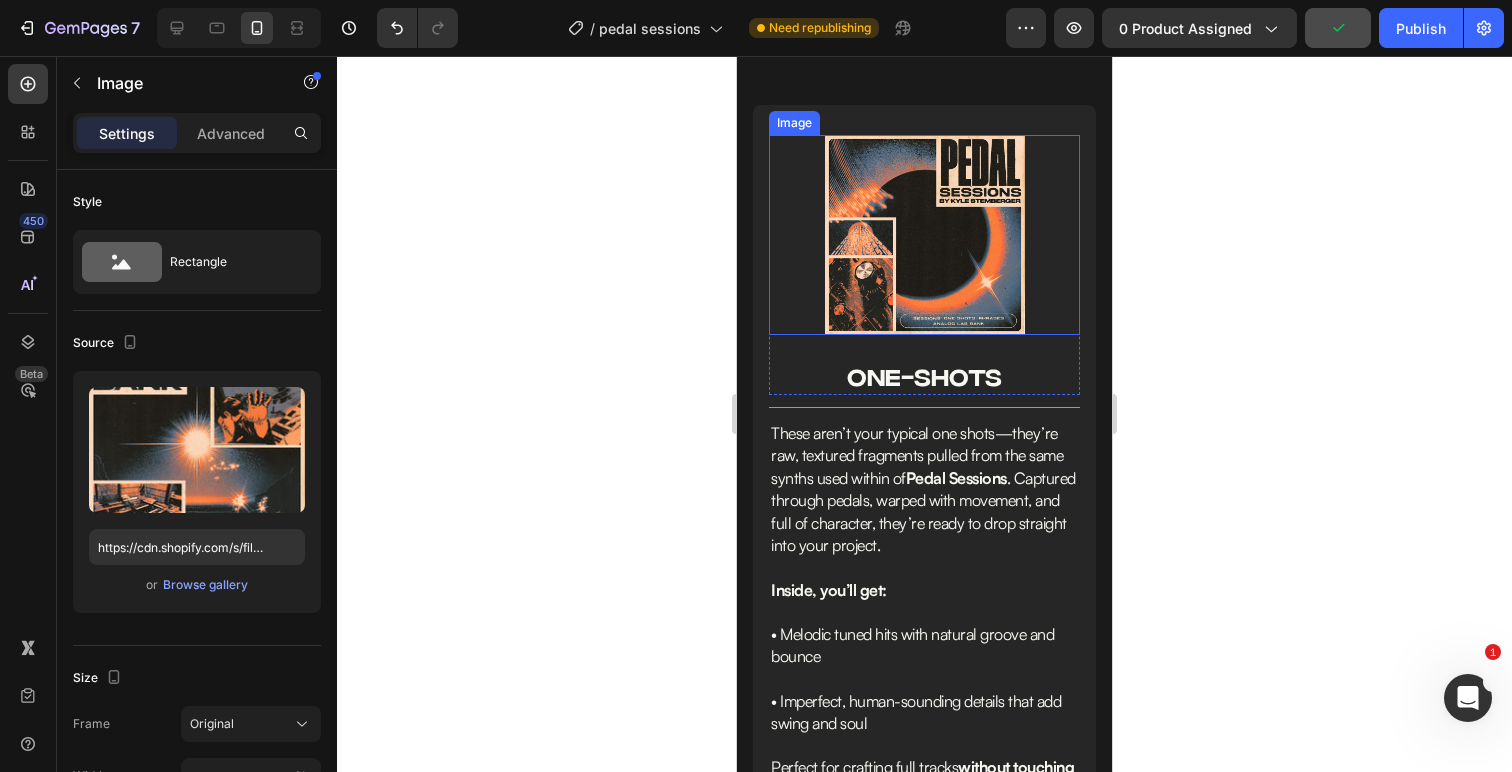click at bounding box center [925, 235] 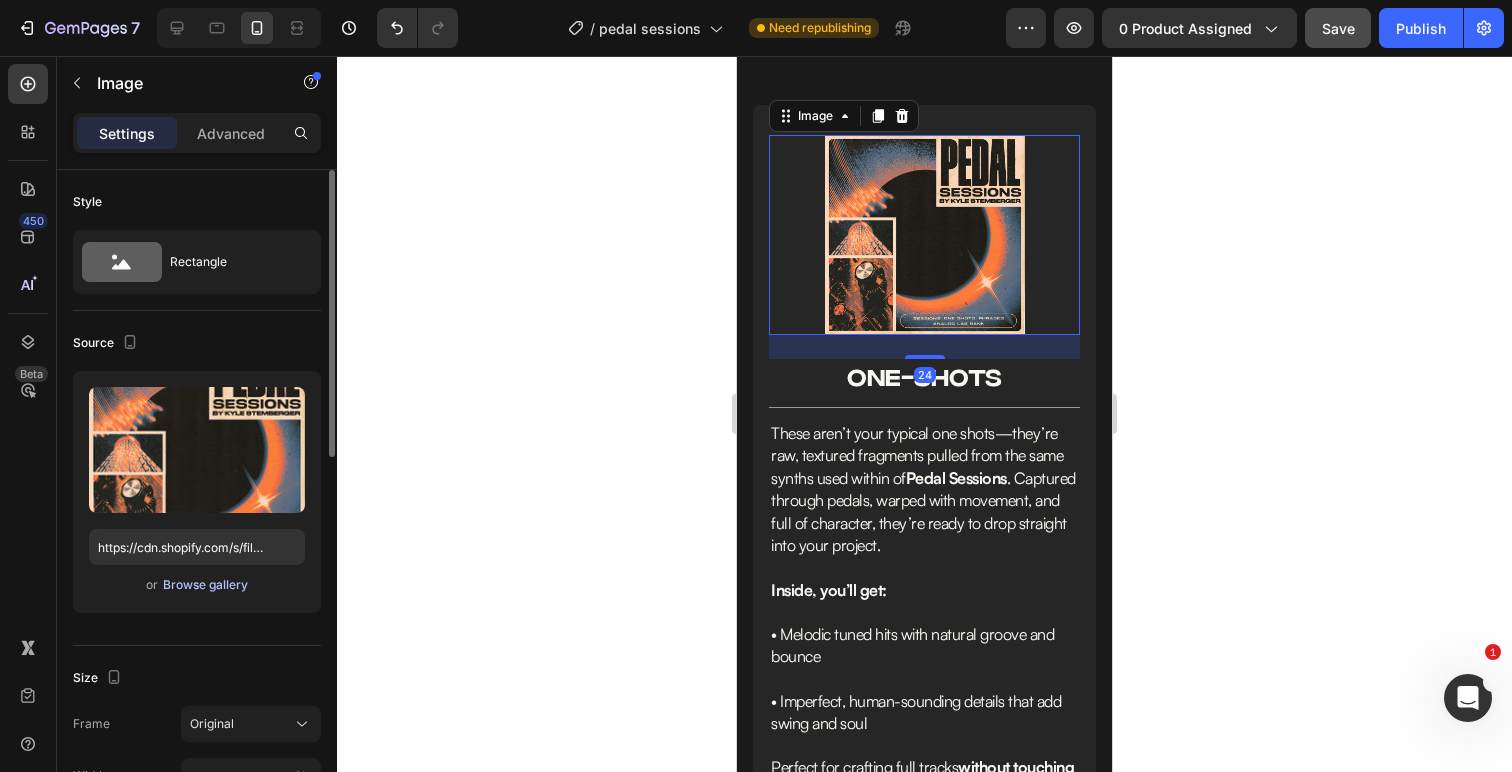 click on "Browse gallery" at bounding box center (205, 585) 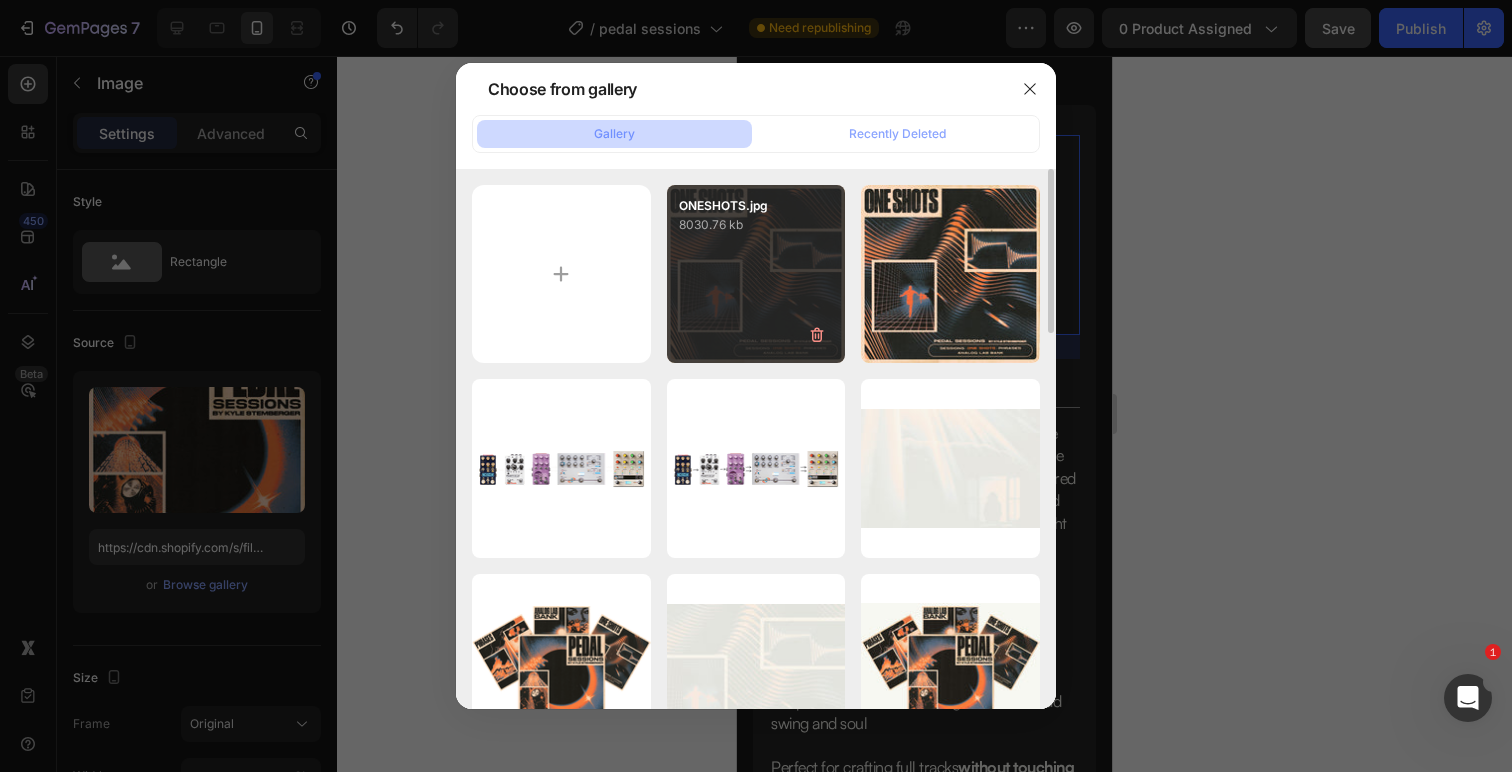click on "ONESHOTS.jpg 8030.76 kb" at bounding box center (756, 274) 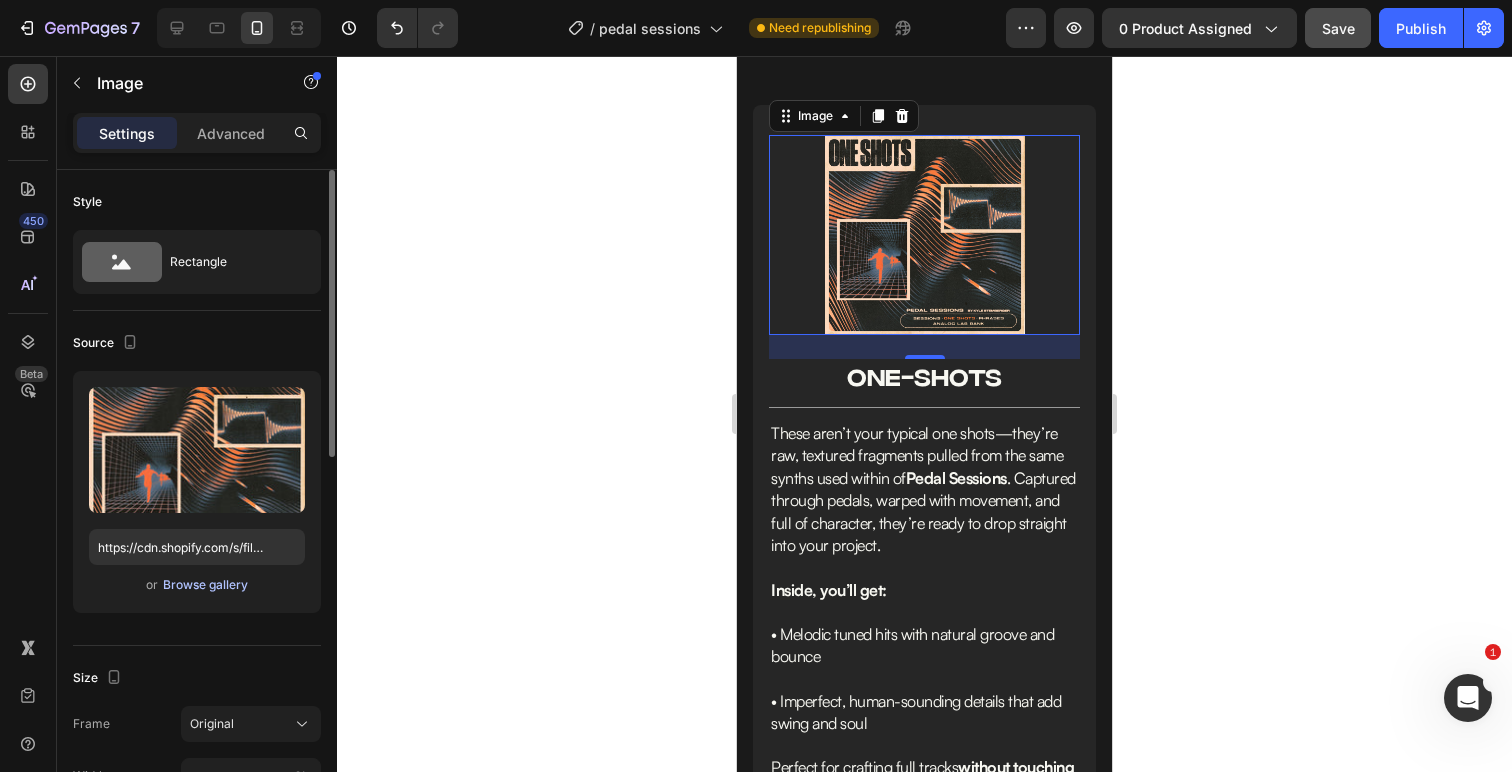 click on "Browse gallery" at bounding box center [205, 585] 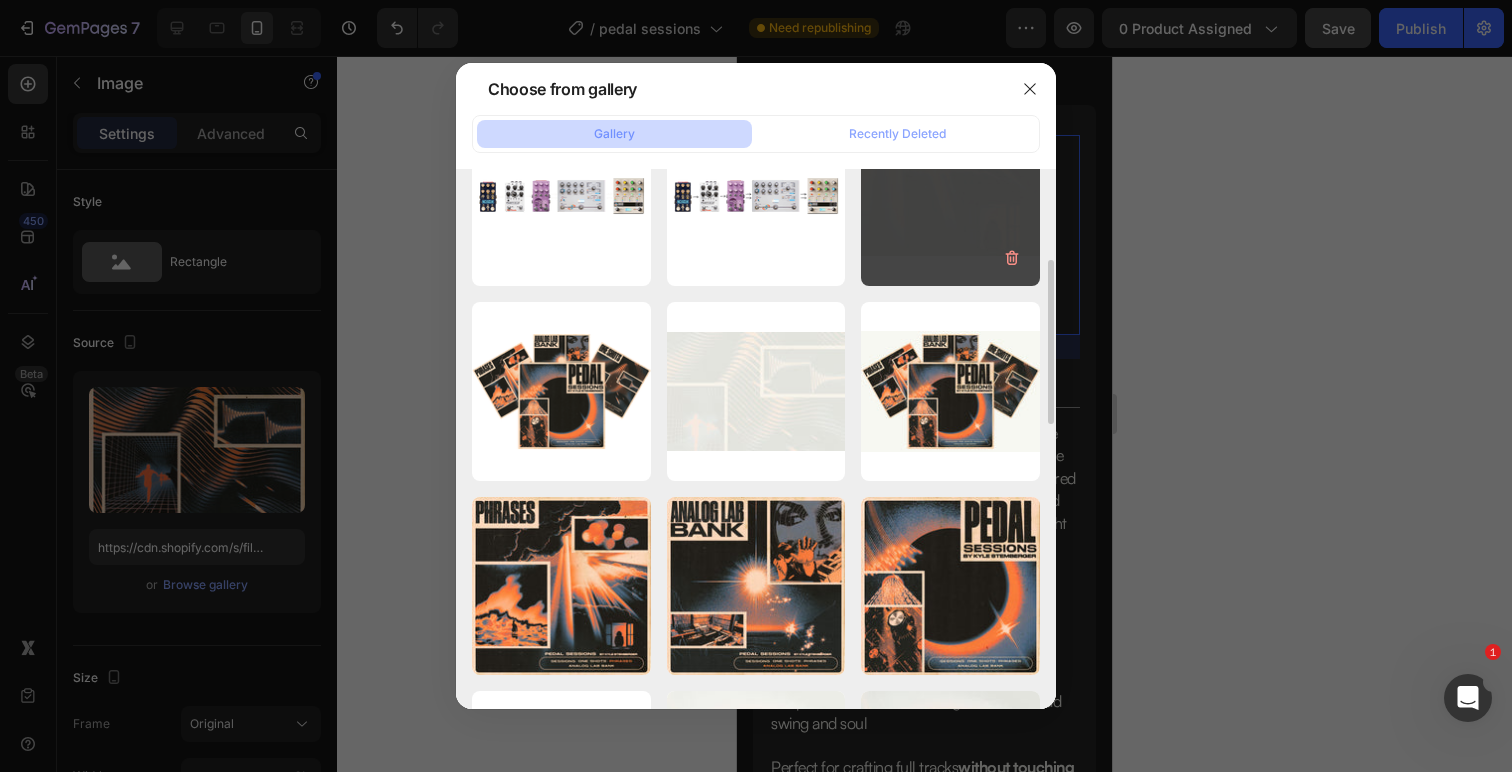 scroll, scrollTop: 277, scrollLeft: 0, axis: vertical 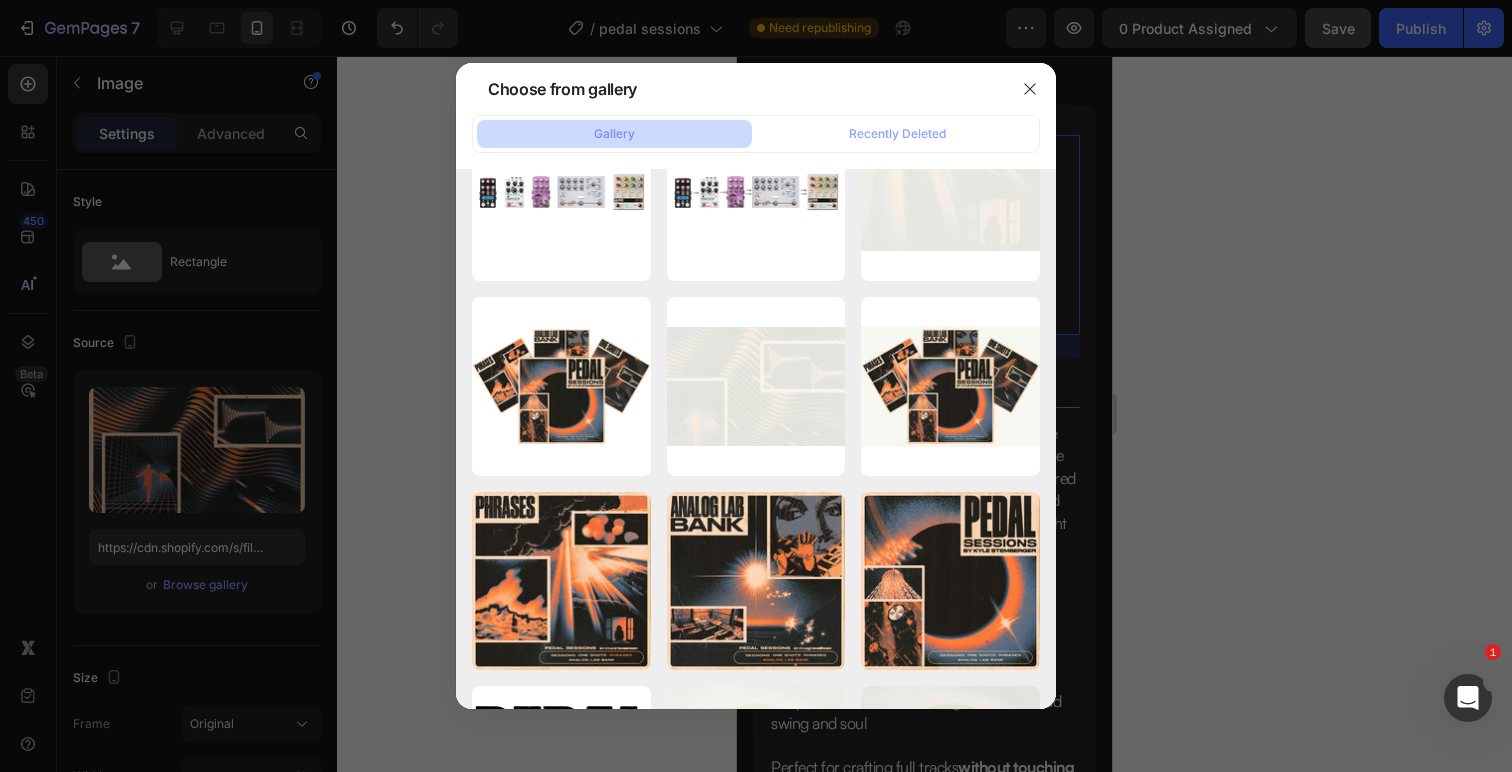 click at bounding box center (756, 386) 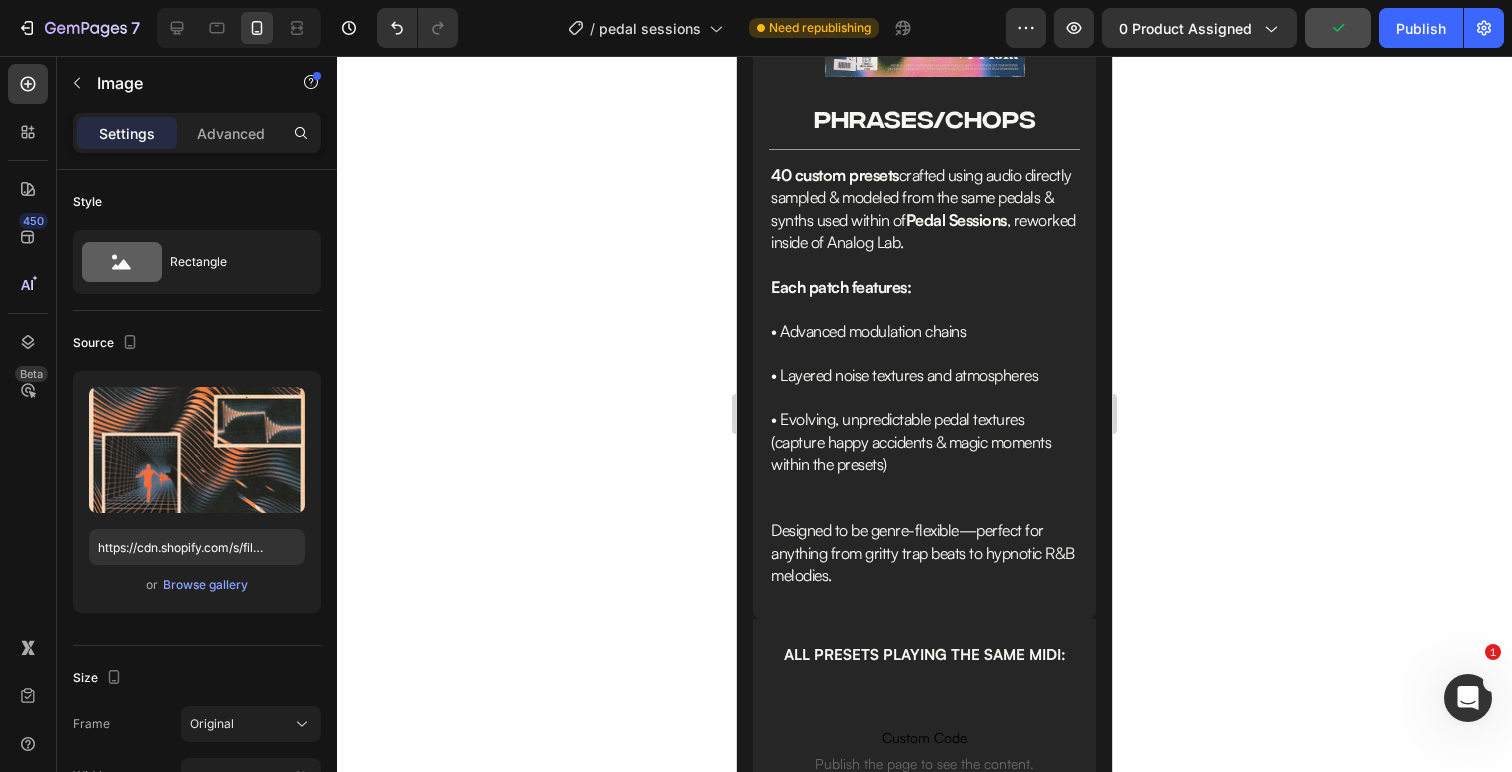 scroll, scrollTop: 5742, scrollLeft: 0, axis: vertical 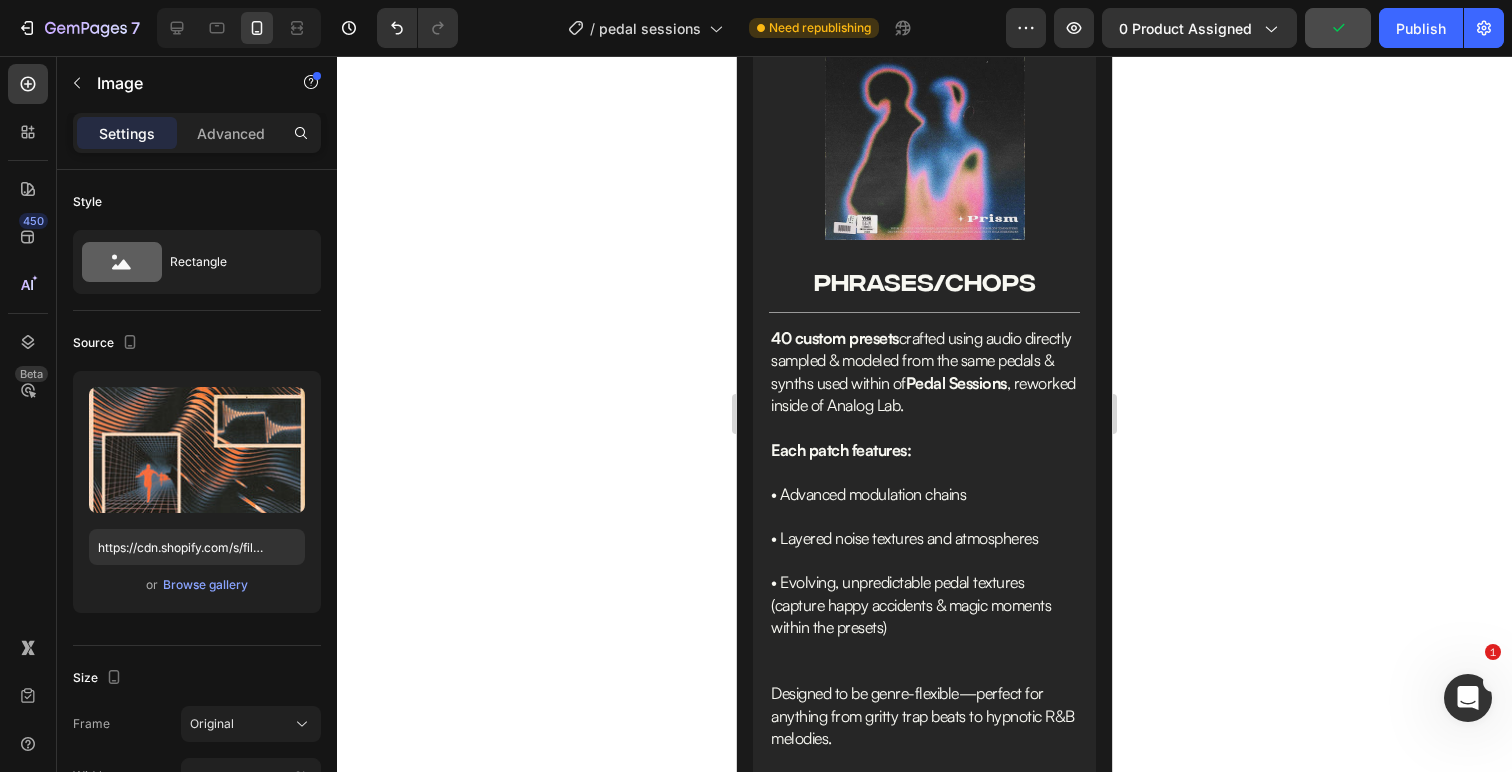 click at bounding box center (925, 140) 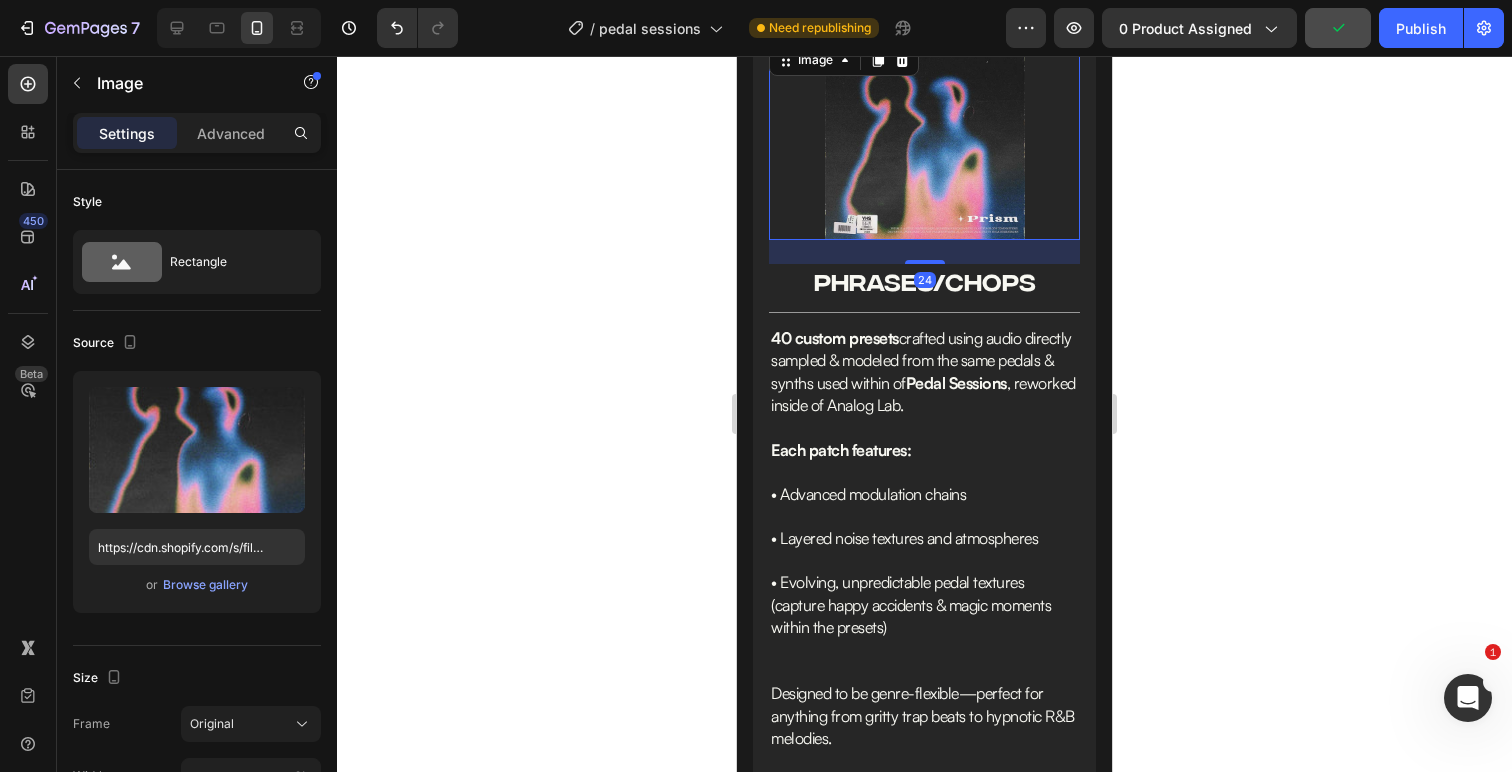scroll, scrollTop: 5662, scrollLeft: 0, axis: vertical 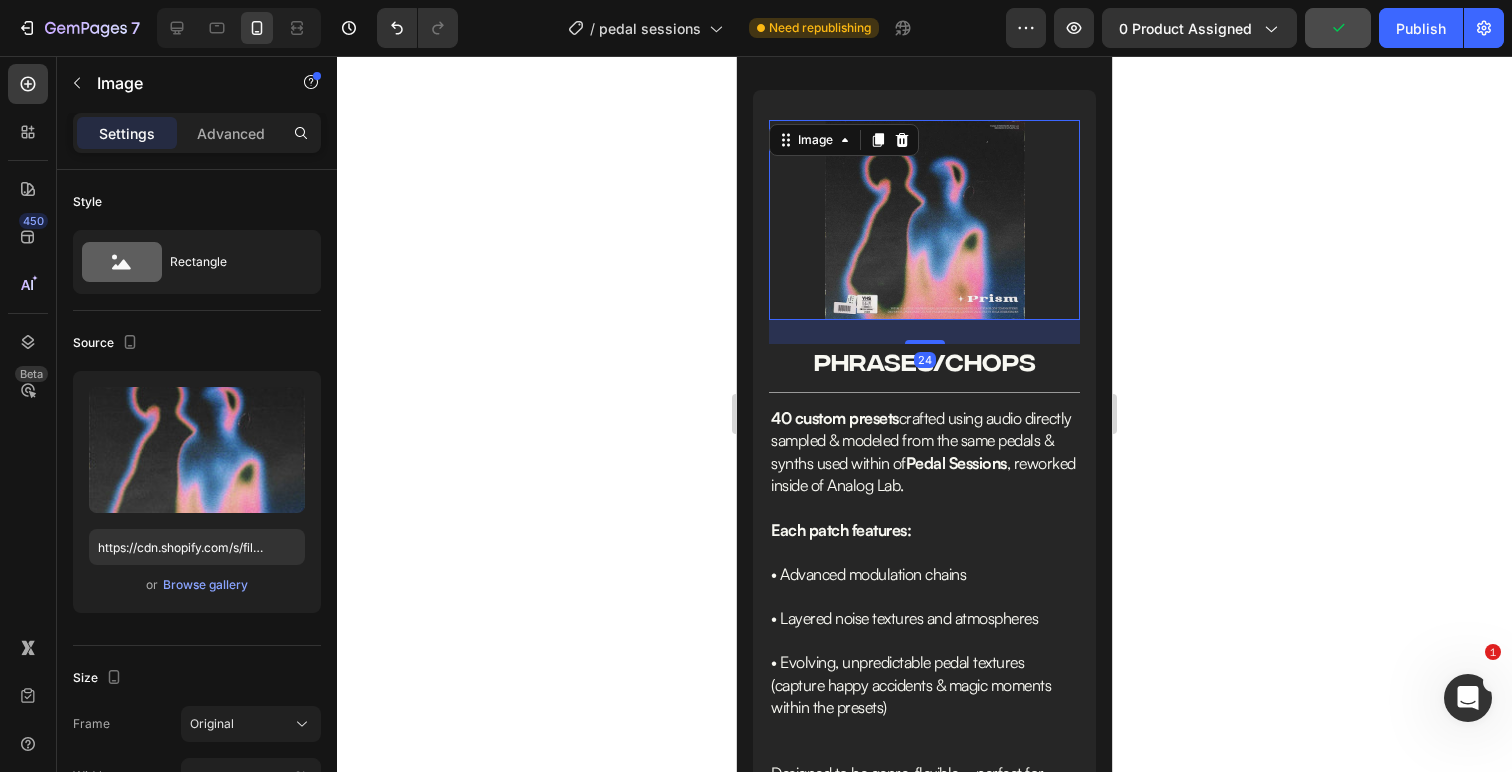 click at bounding box center [925, 220] 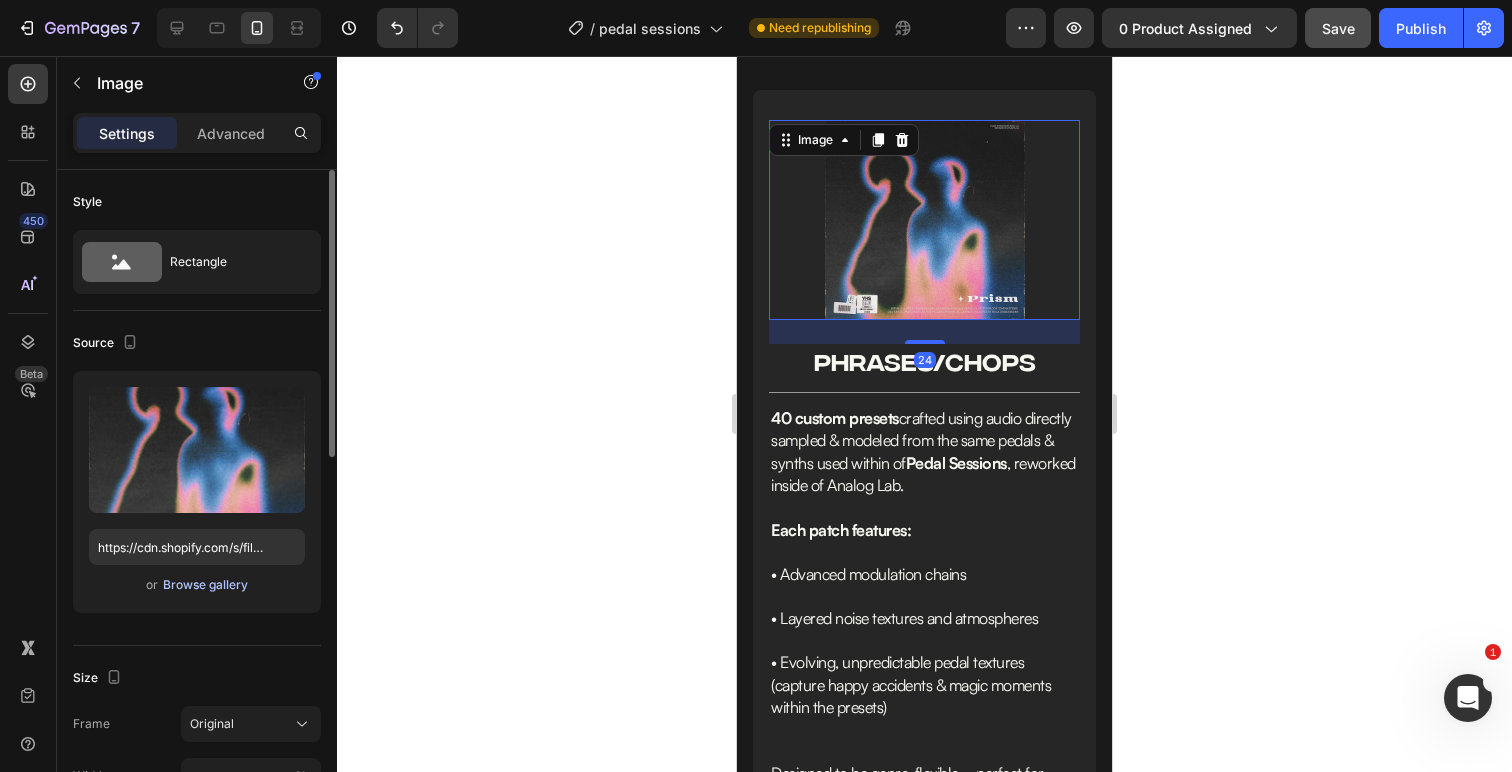 click on "Browse gallery" at bounding box center (205, 585) 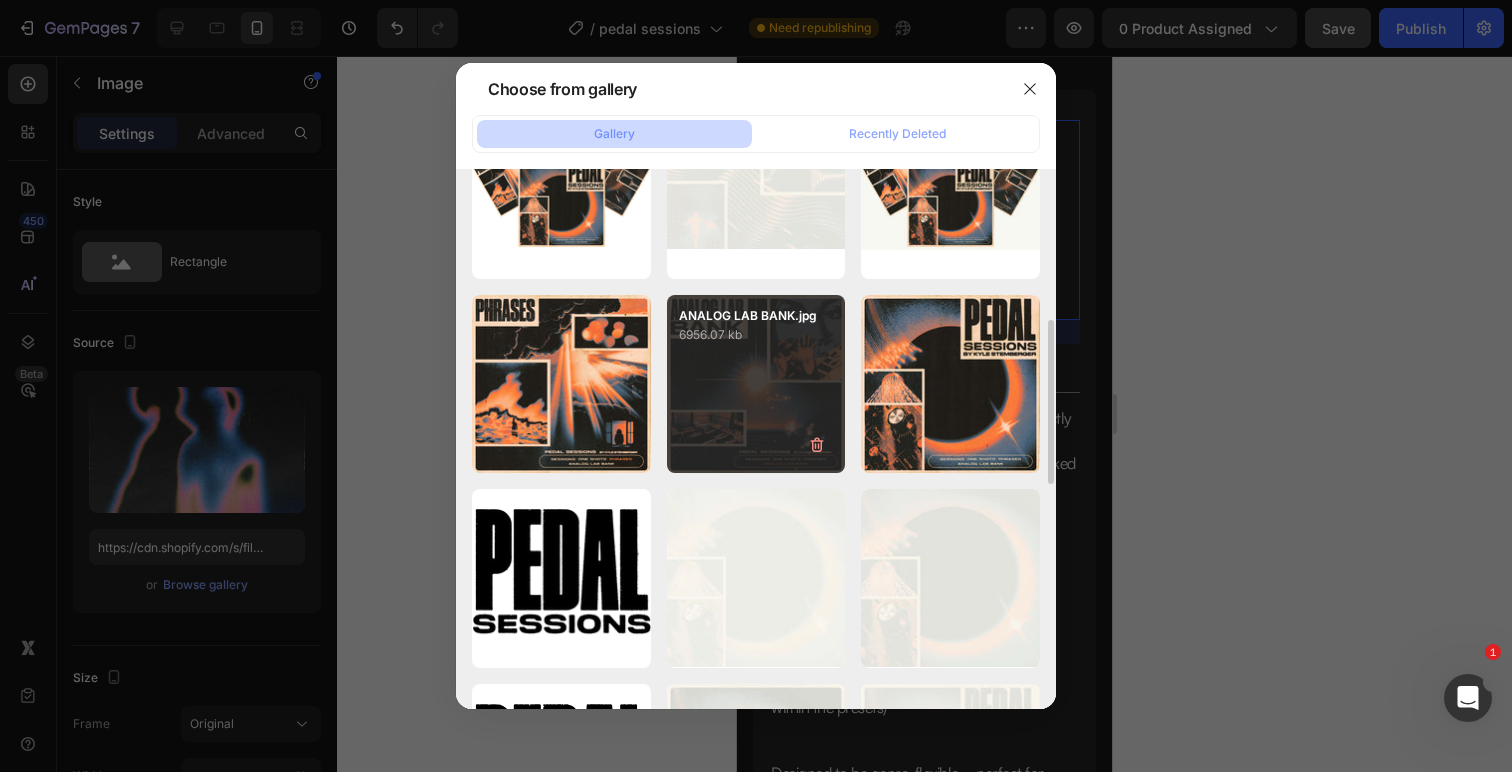 scroll, scrollTop: 479, scrollLeft: 0, axis: vertical 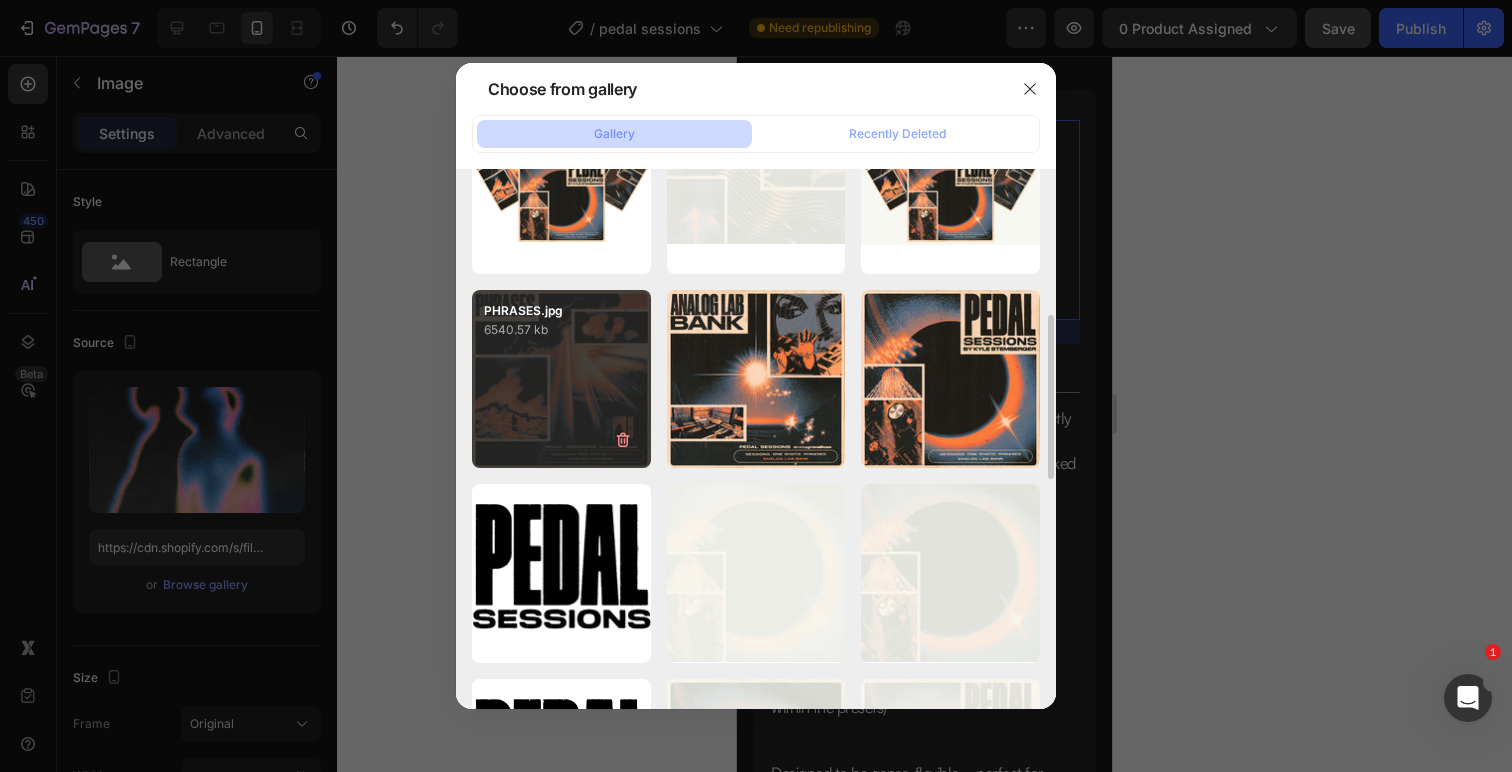 click on "PHRASES.jpg 6540.57 kb" at bounding box center [561, 379] 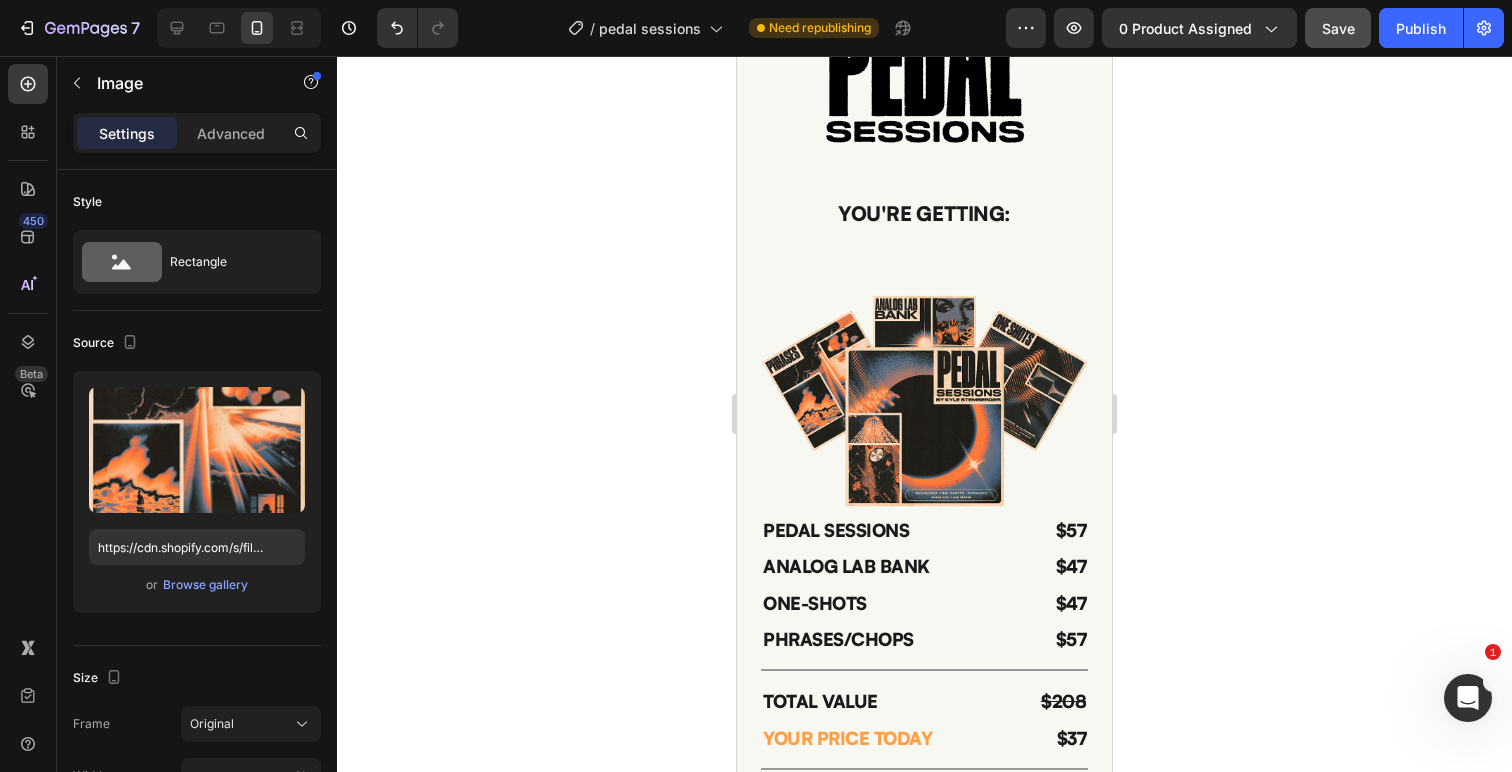 scroll, scrollTop: 7488, scrollLeft: 0, axis: vertical 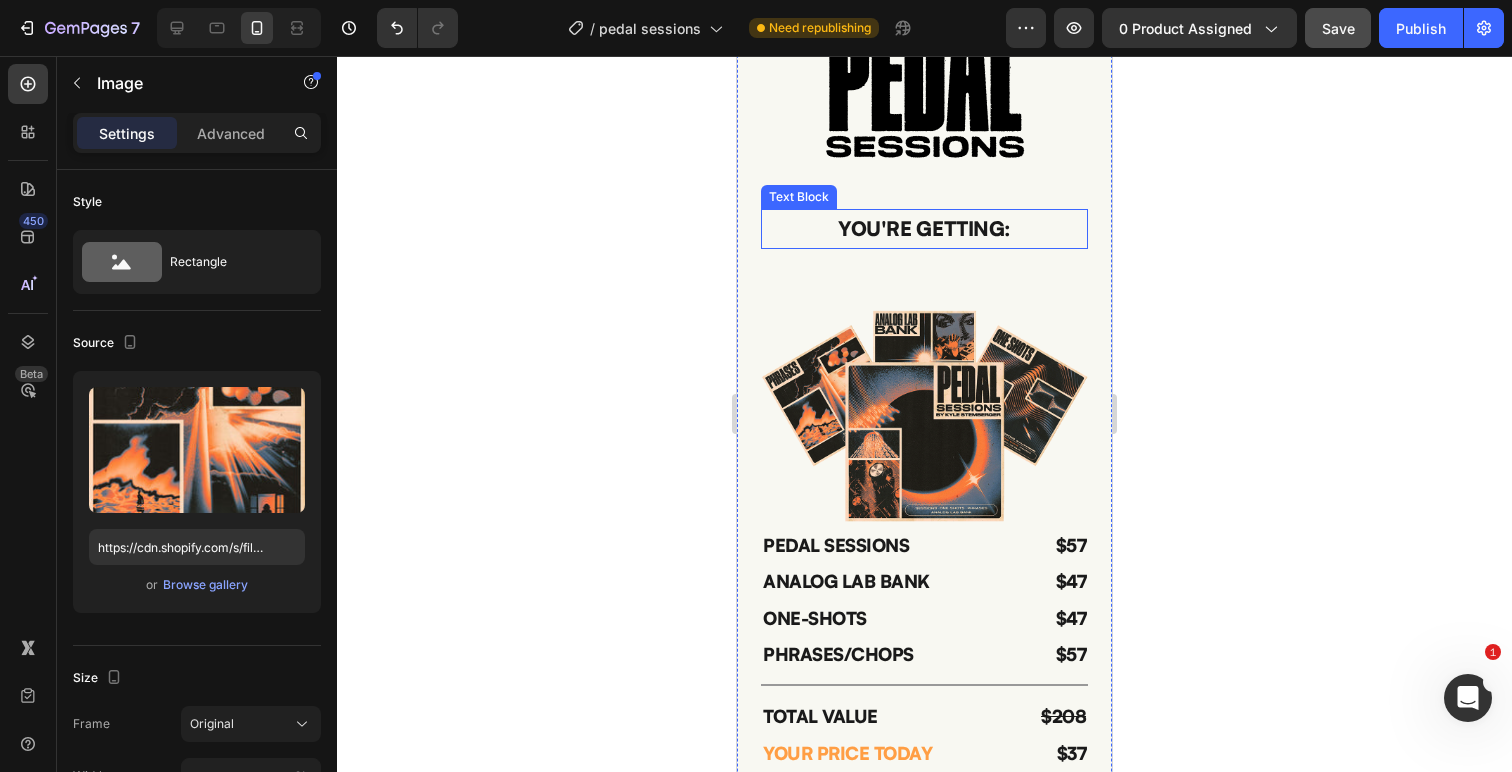 click on "YOU'RE GETTING:" at bounding box center [924, 229] 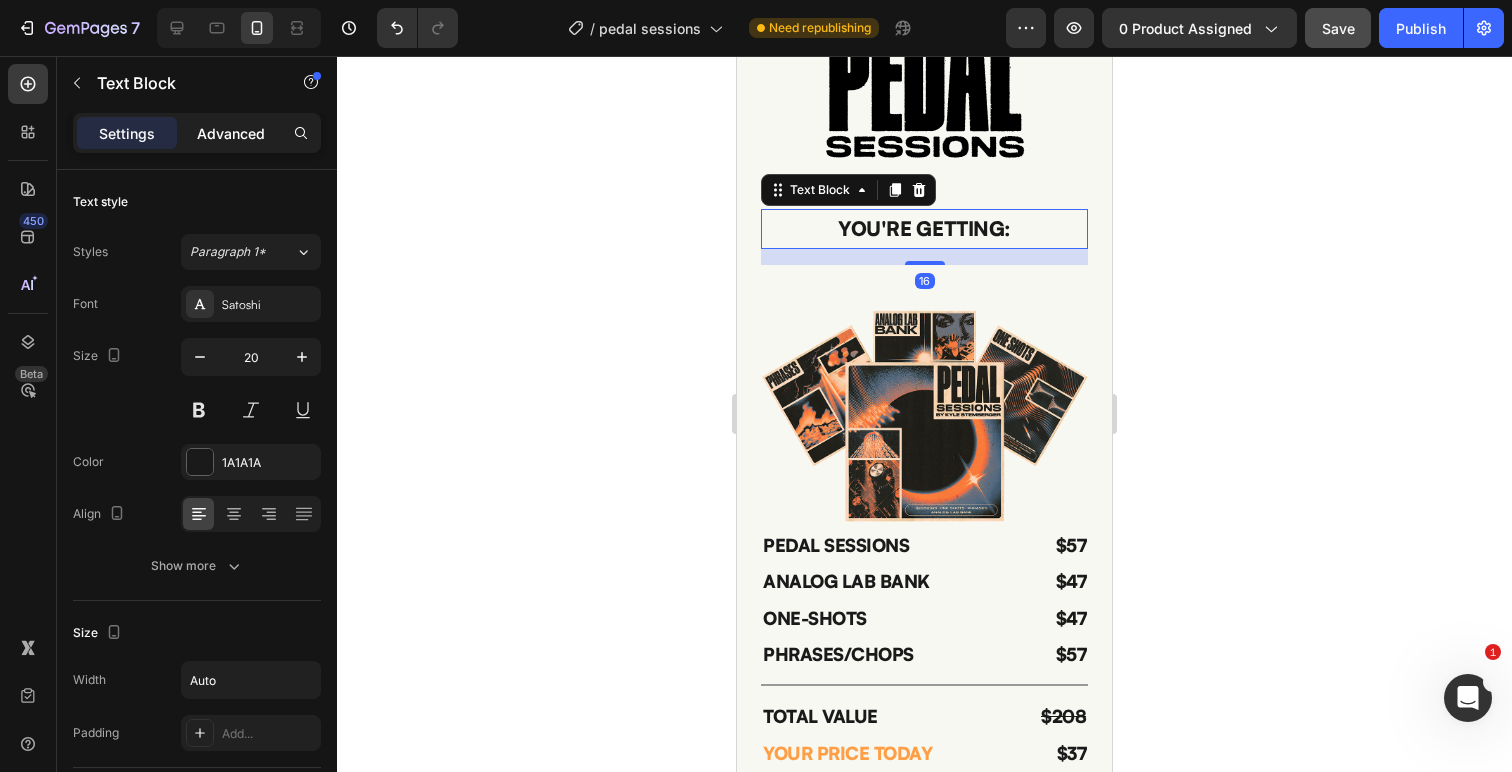 click on "Advanced" at bounding box center (231, 133) 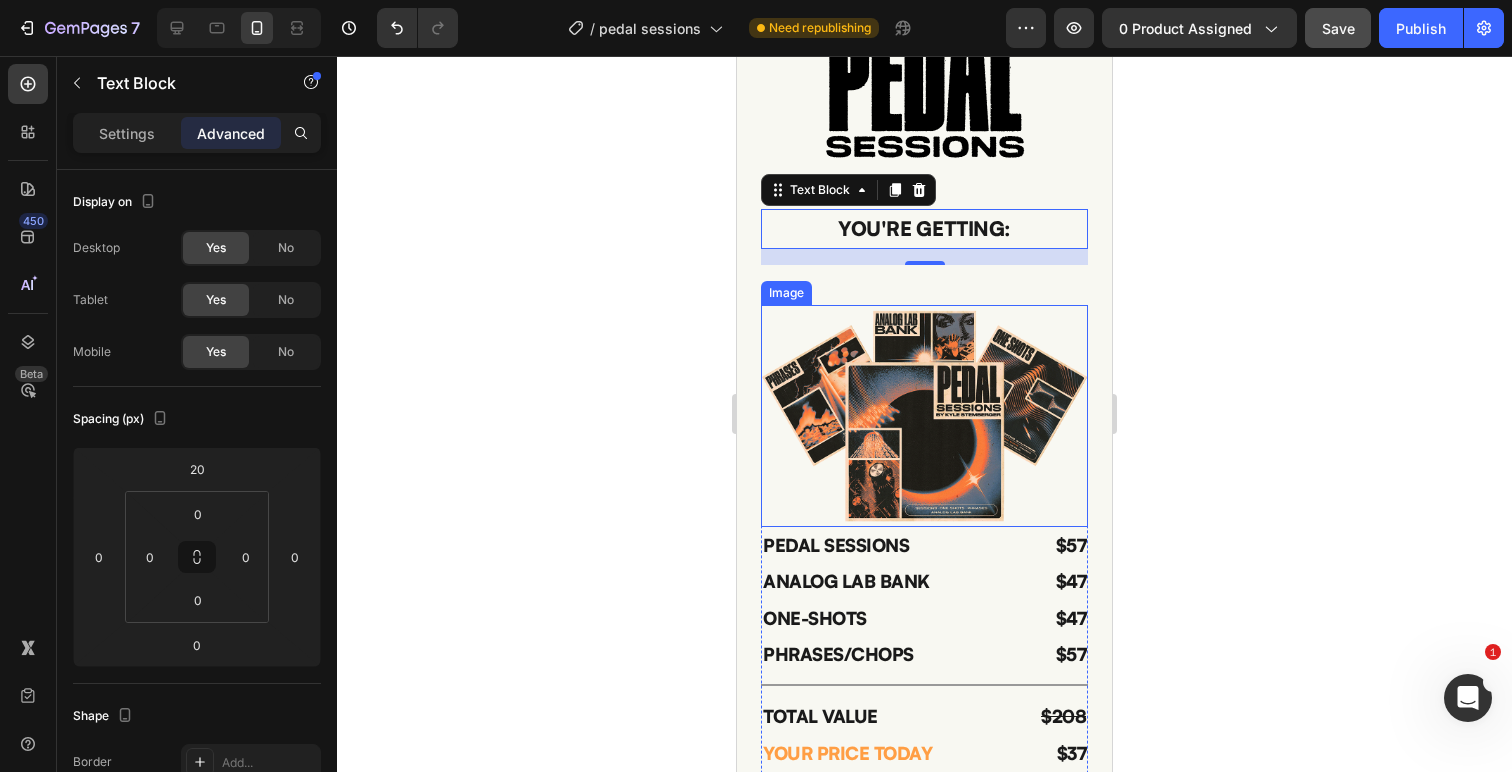 click at bounding box center (924, 416) 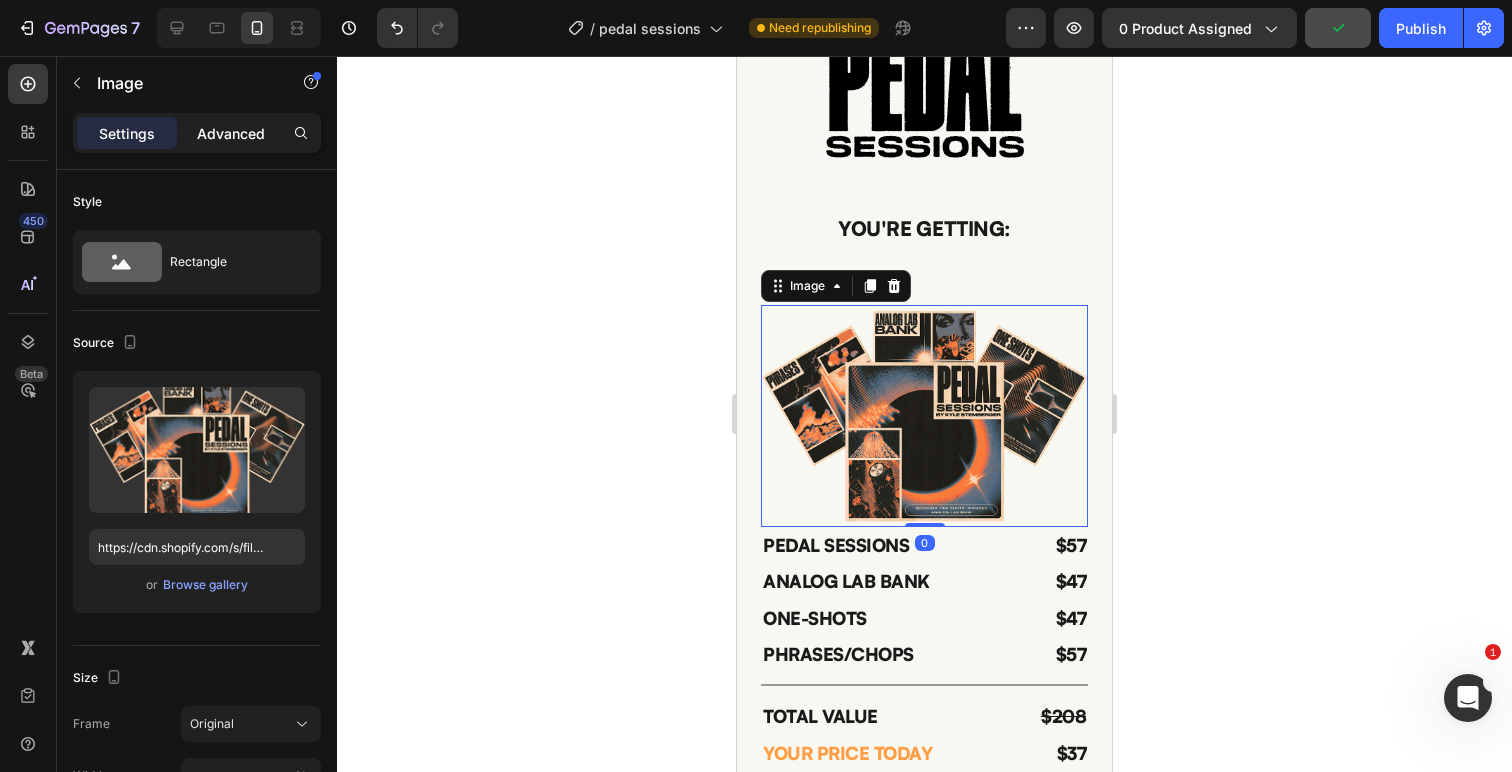 click on "Advanced" at bounding box center [231, 133] 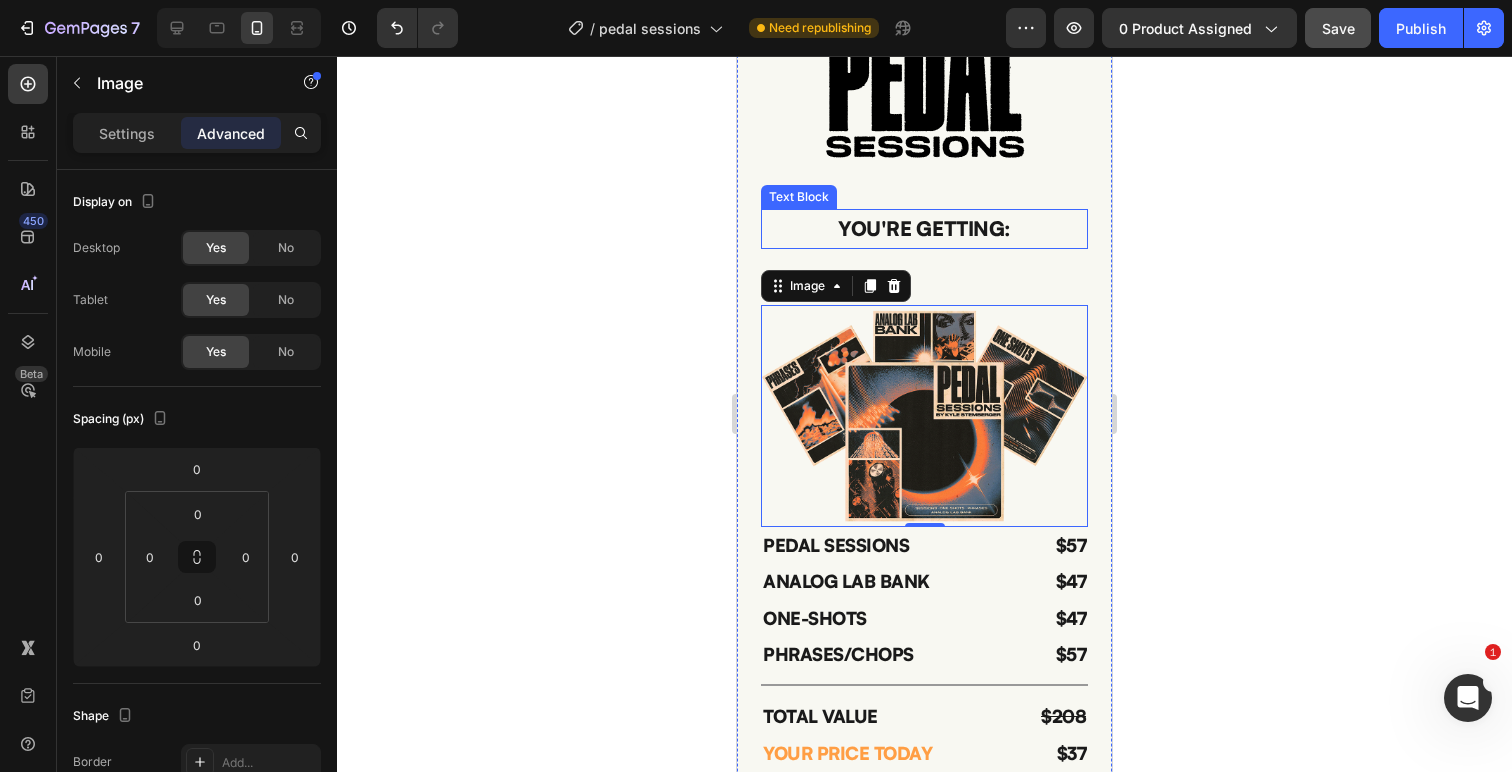 click on "YOU'RE GETTING:" at bounding box center [924, 229] 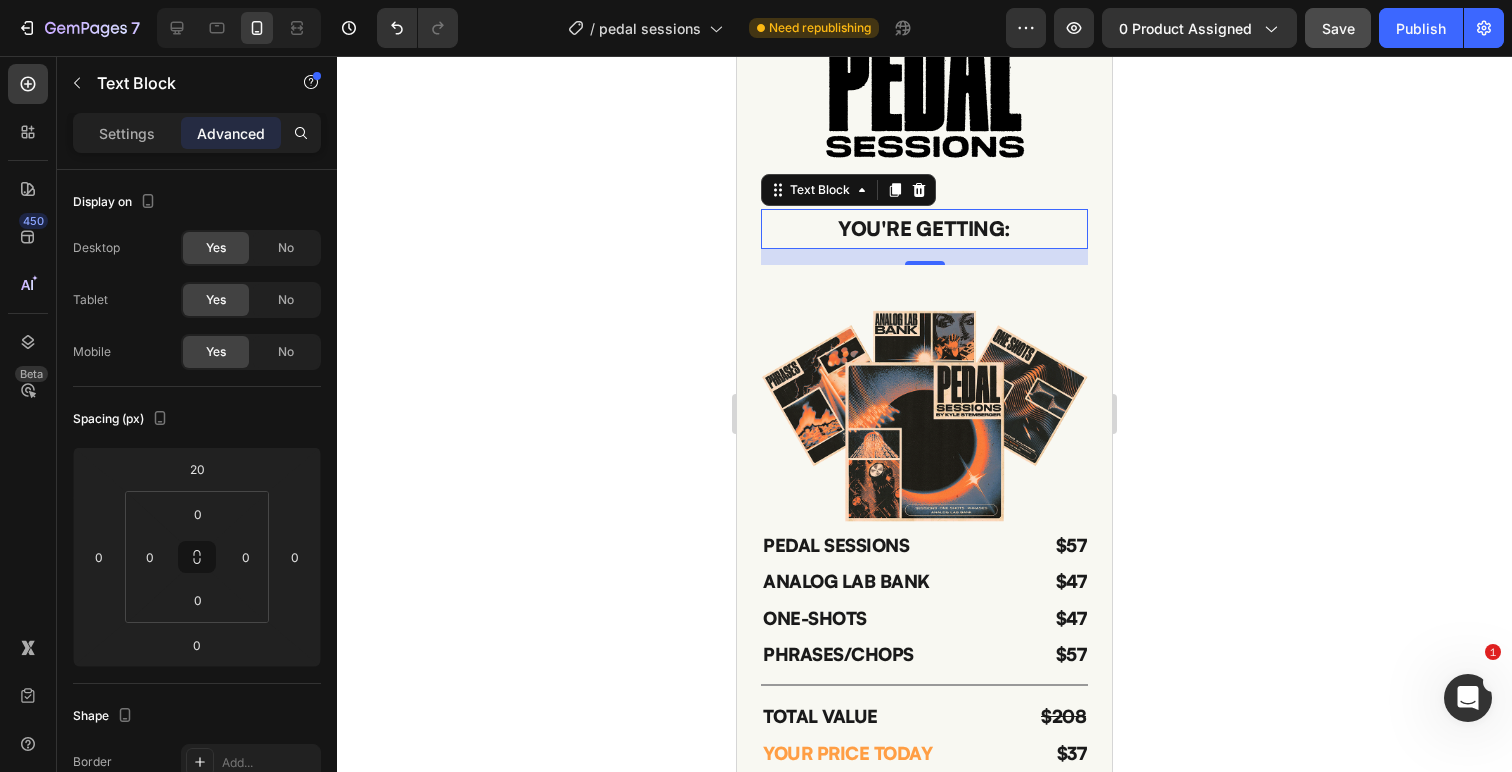scroll, scrollTop: 7432, scrollLeft: 0, axis: vertical 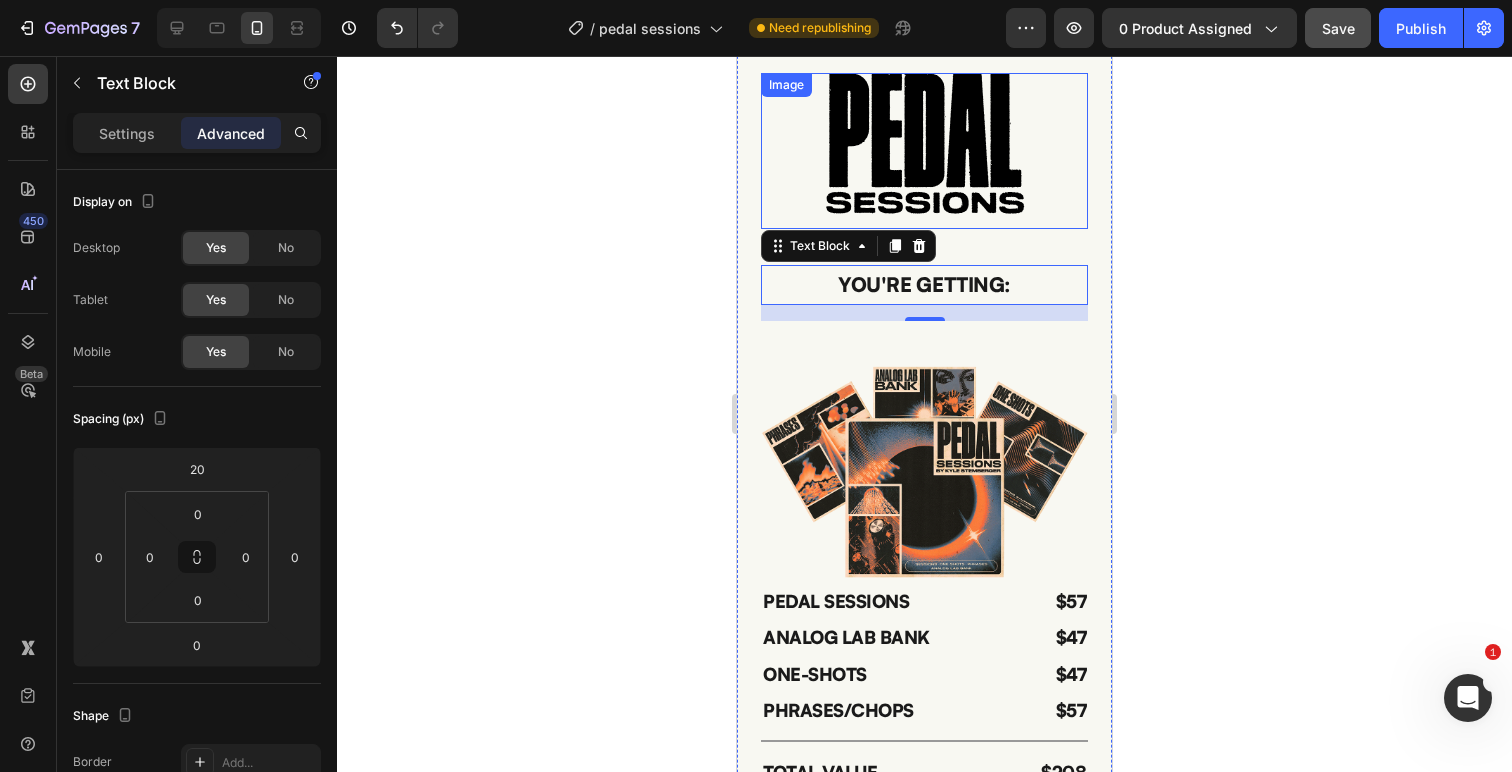 click at bounding box center (925, 151) 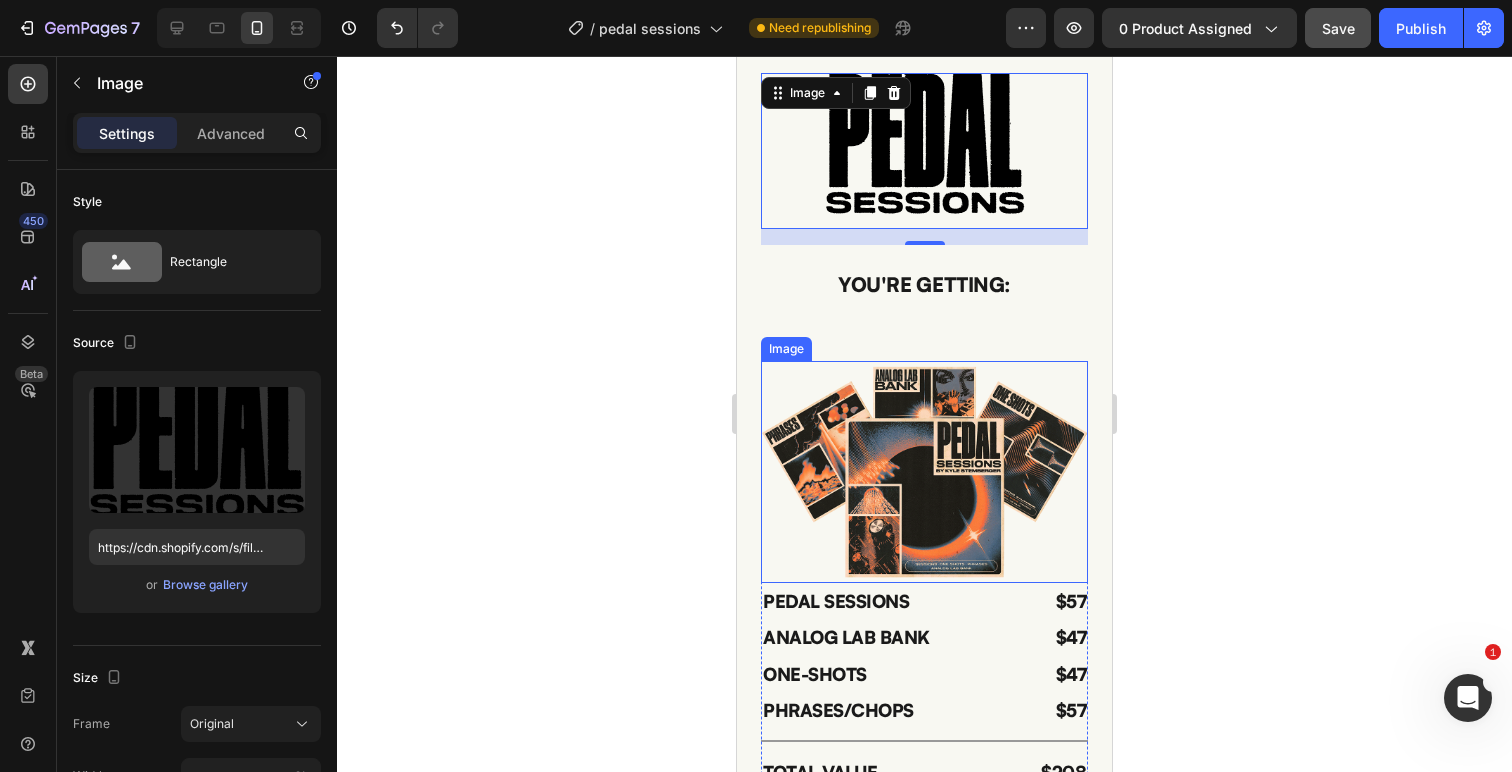 click at bounding box center [924, 472] 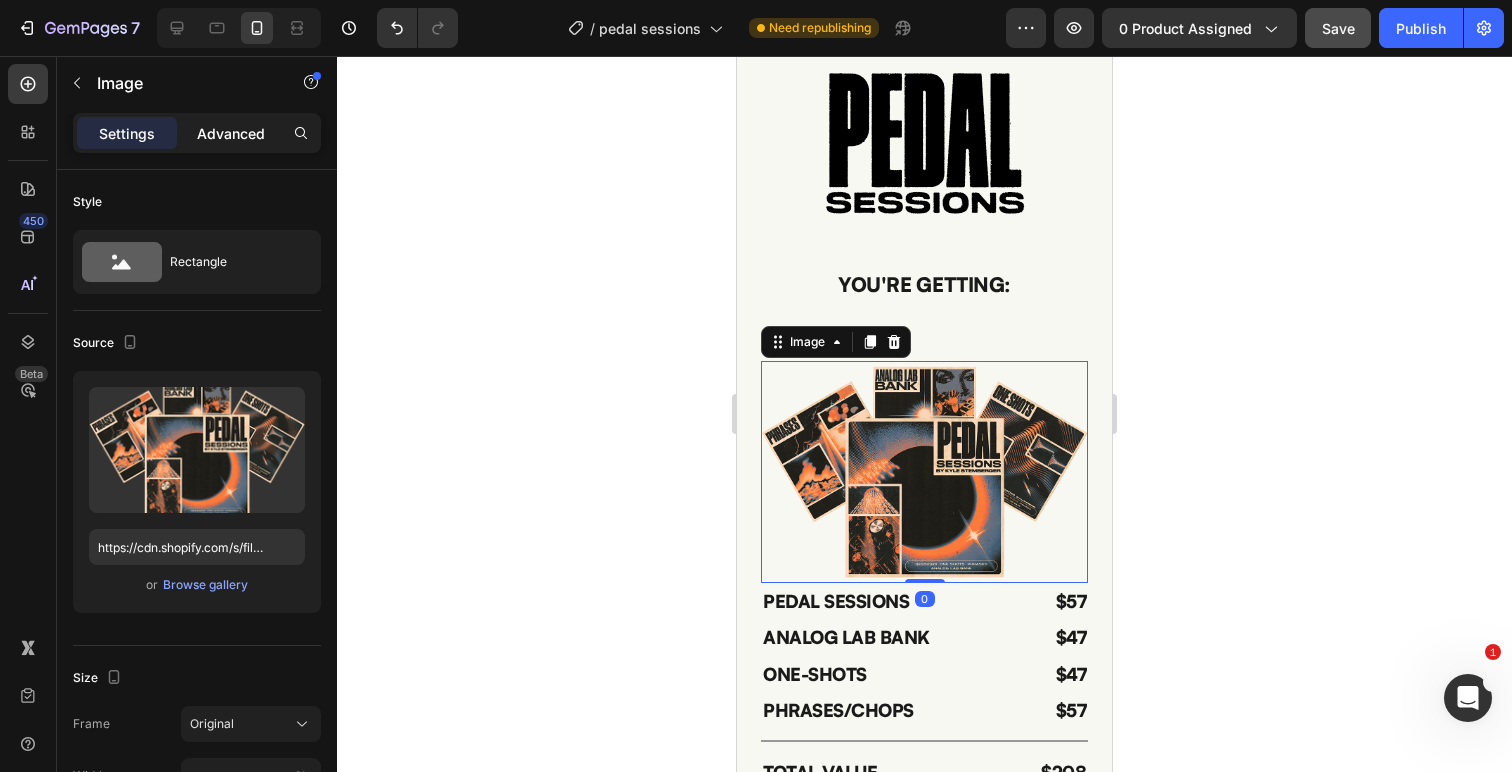 click on "Advanced" at bounding box center [231, 133] 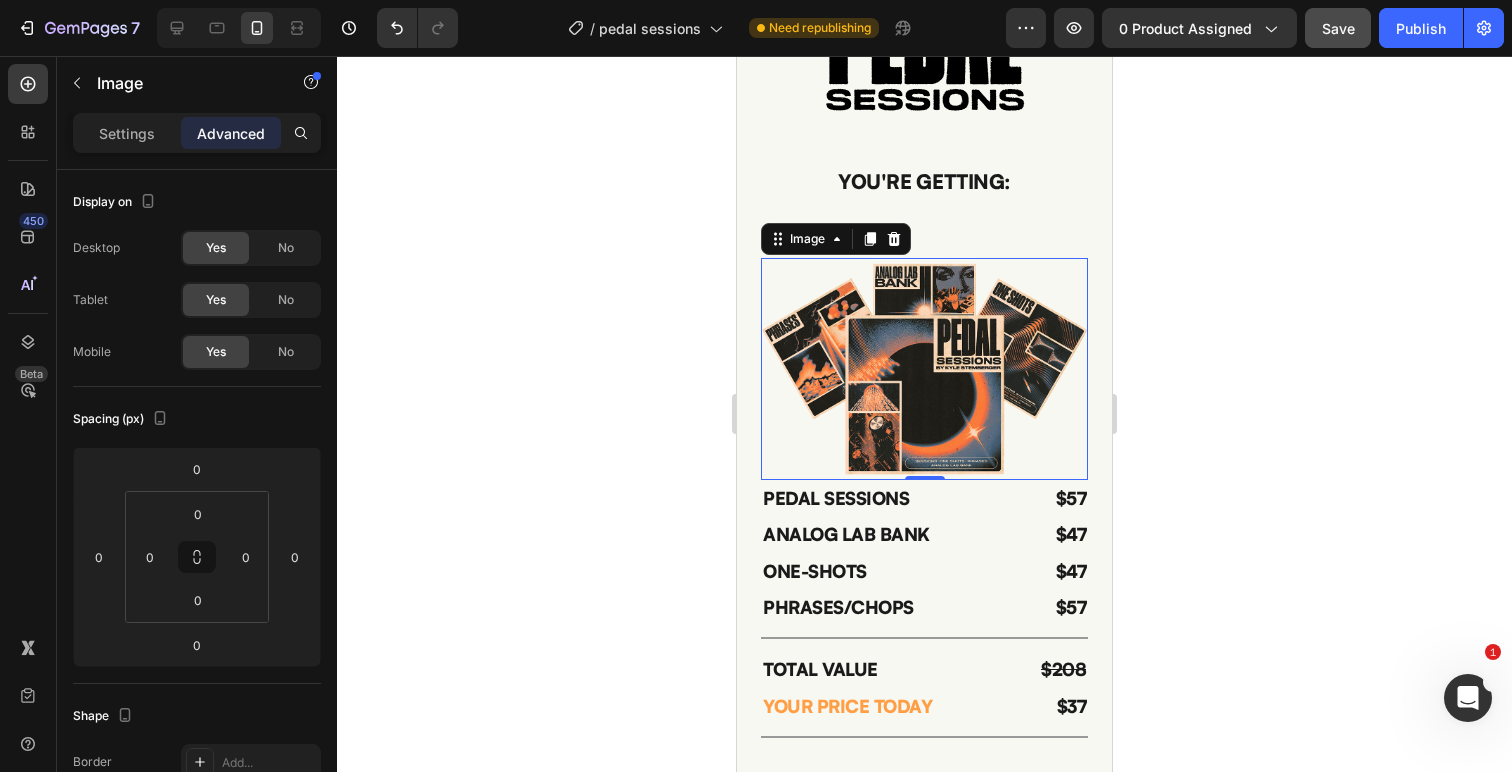 scroll, scrollTop: 7534, scrollLeft: 0, axis: vertical 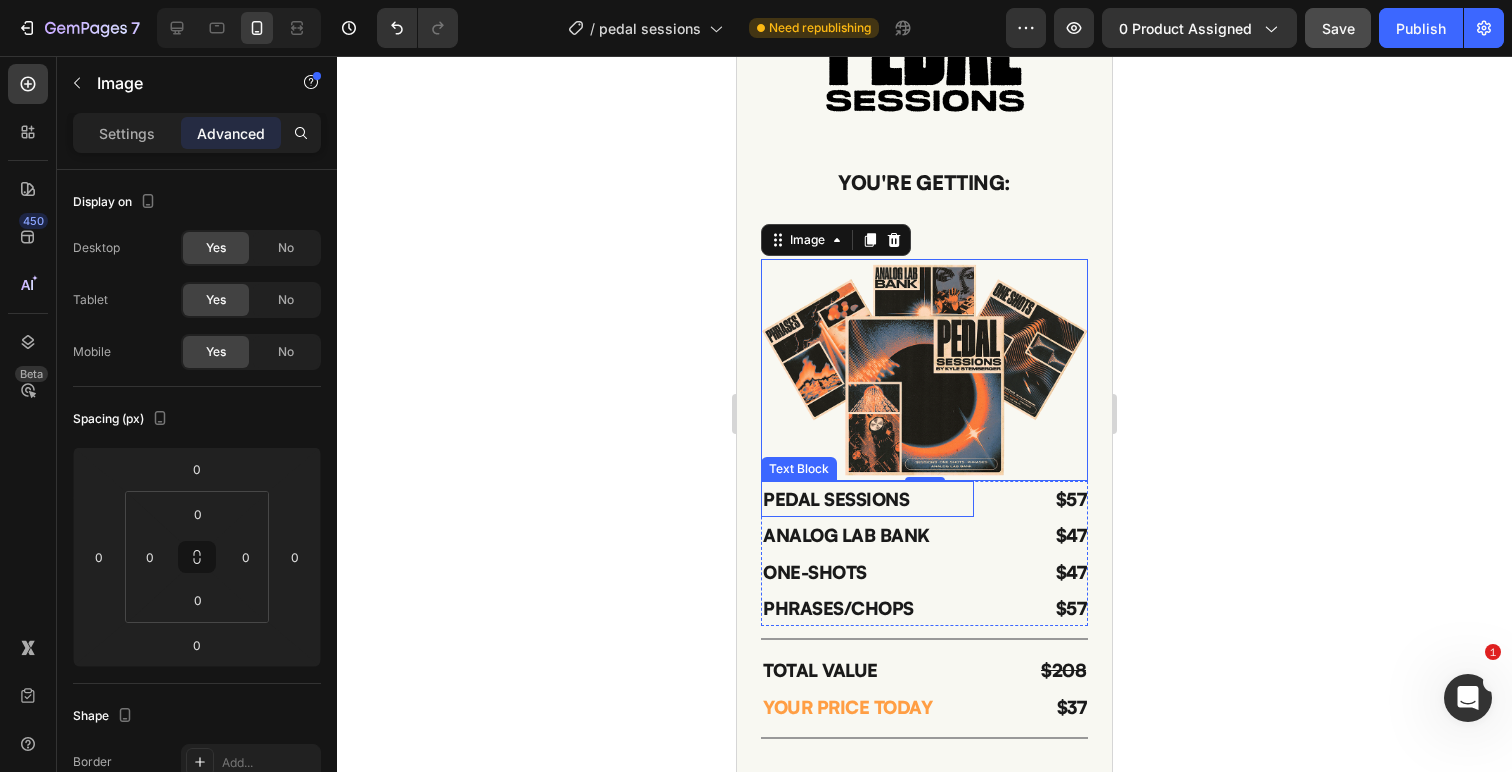 click on "PEDAL SESSIONS" at bounding box center (867, 499) 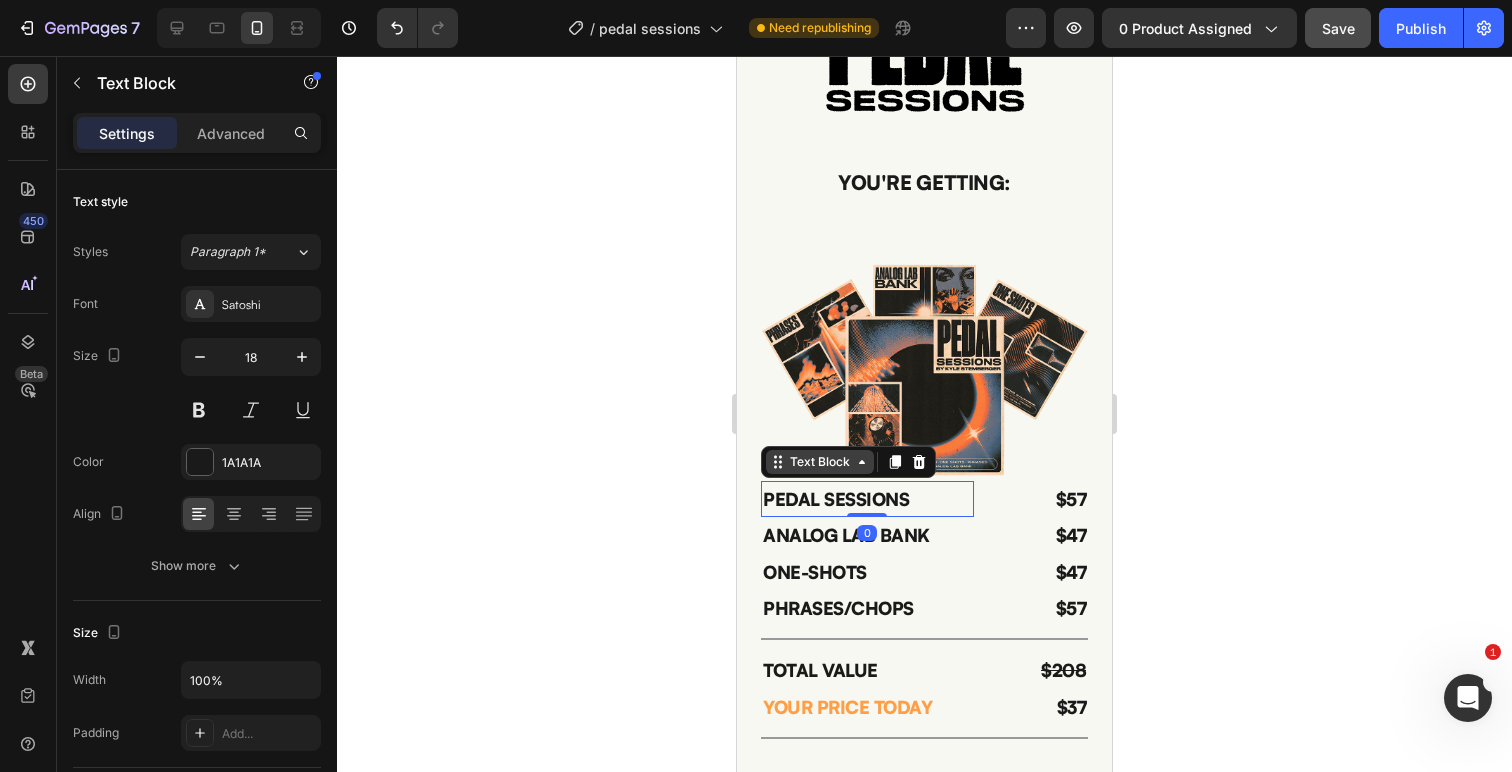 click on "Text Block" at bounding box center [820, 462] 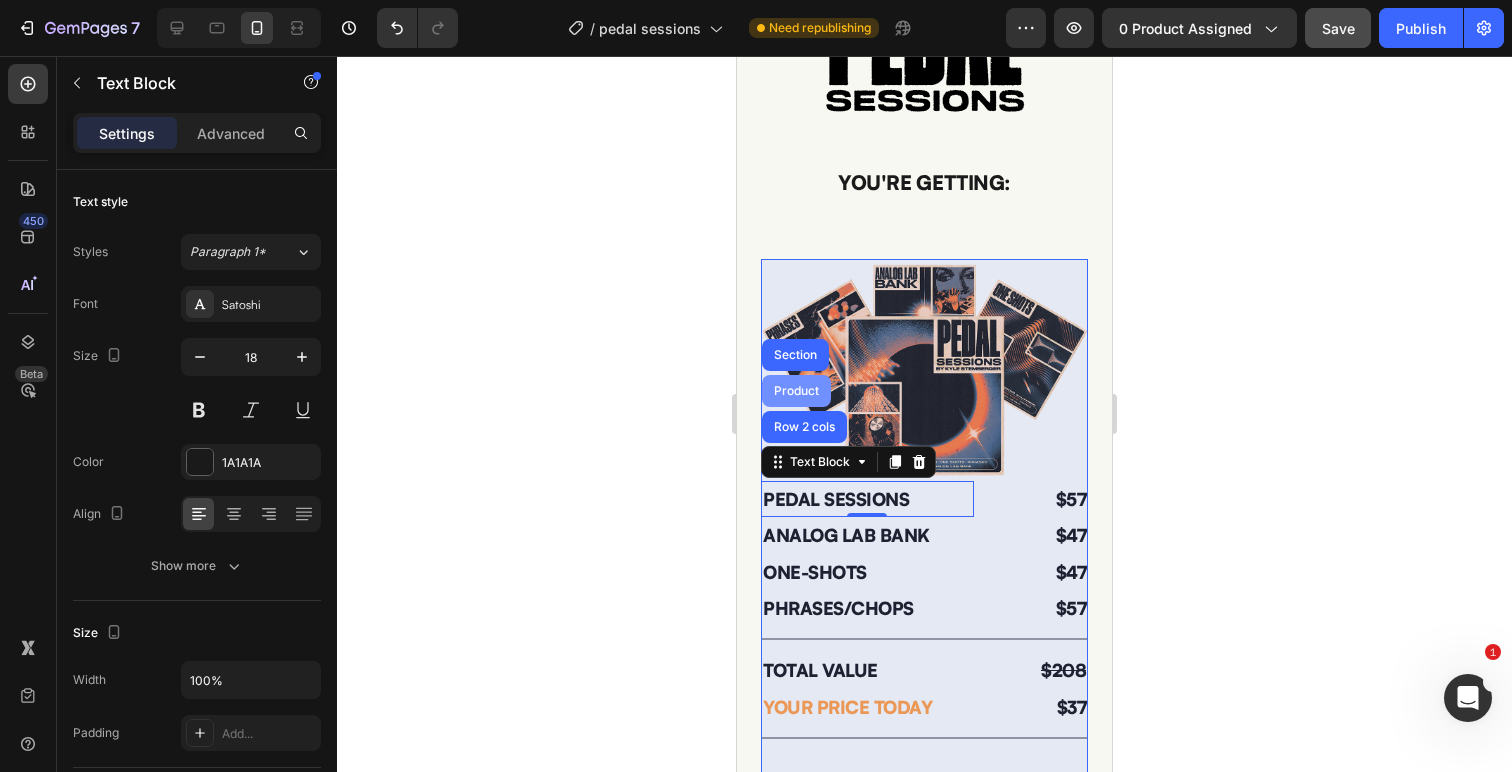 click on "Product" at bounding box center (796, 391) 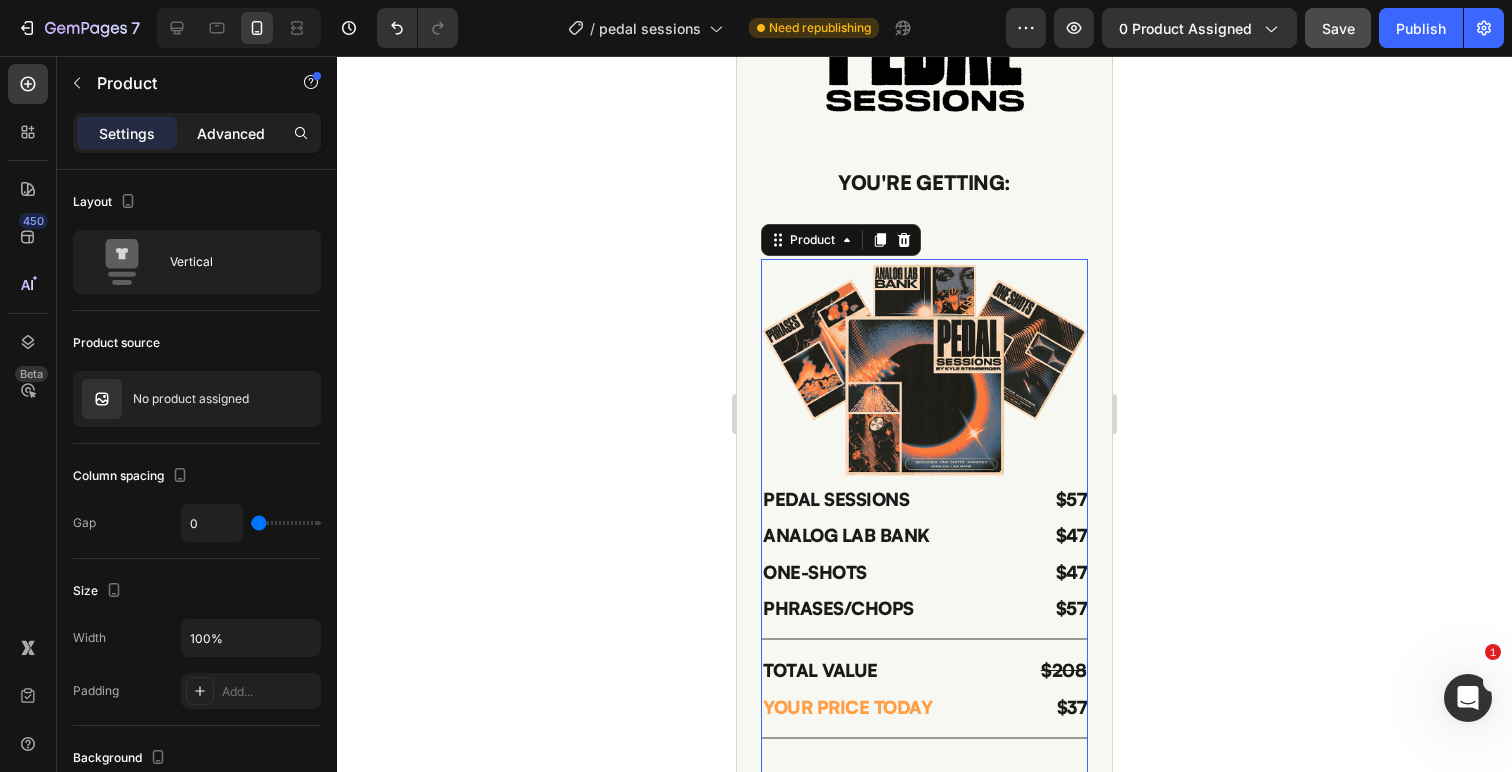click on "Advanced" at bounding box center (231, 133) 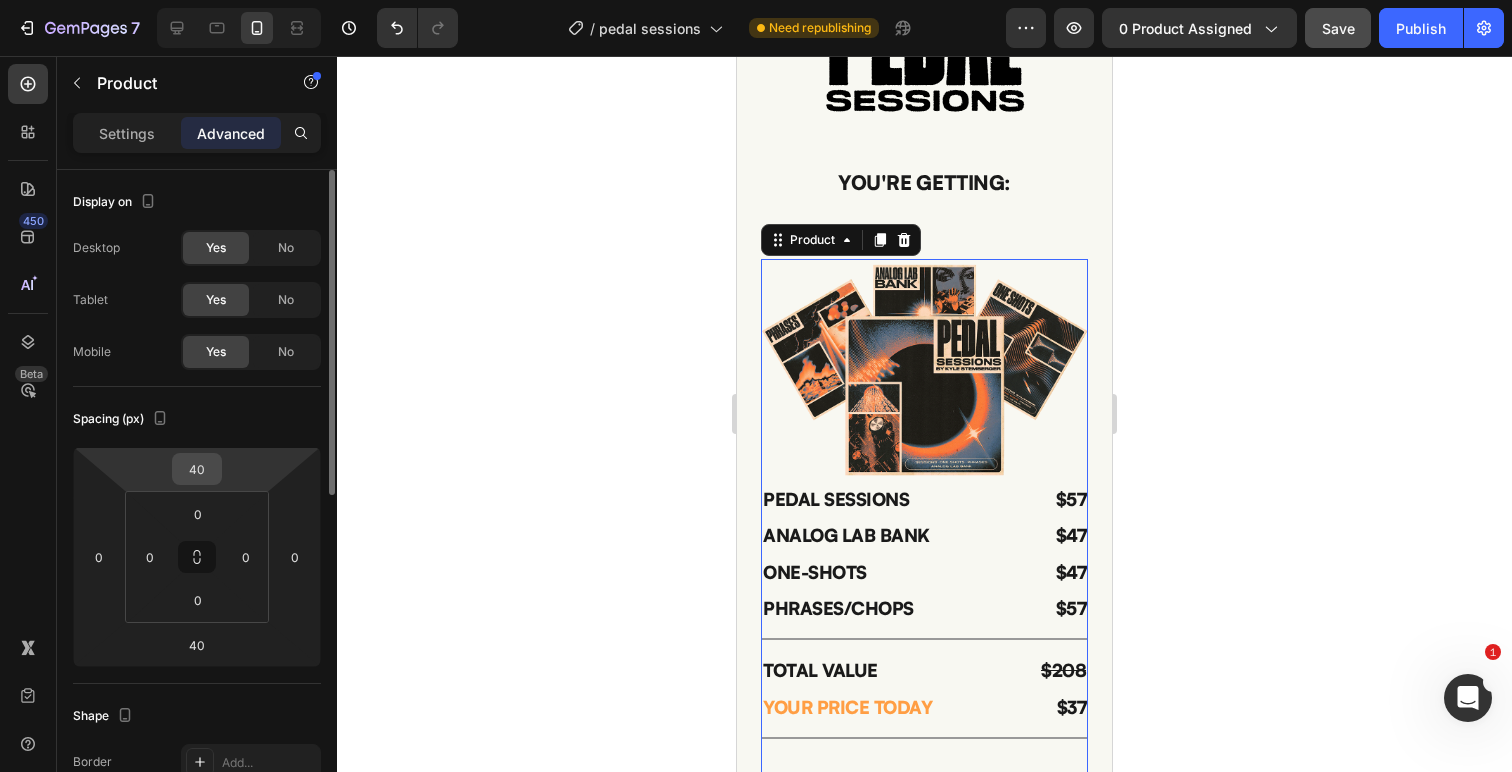 click on "40" at bounding box center [197, 469] 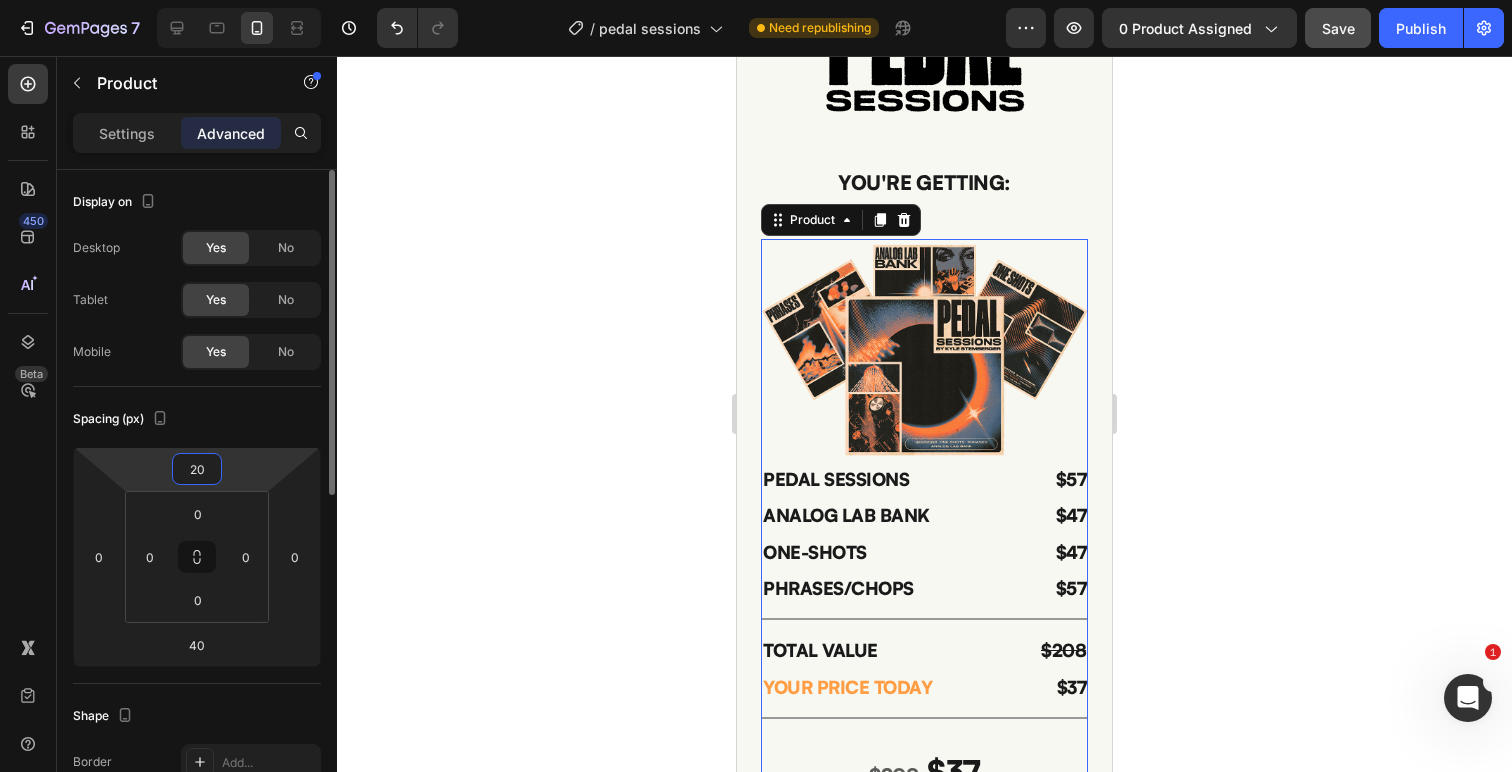 type on "2" 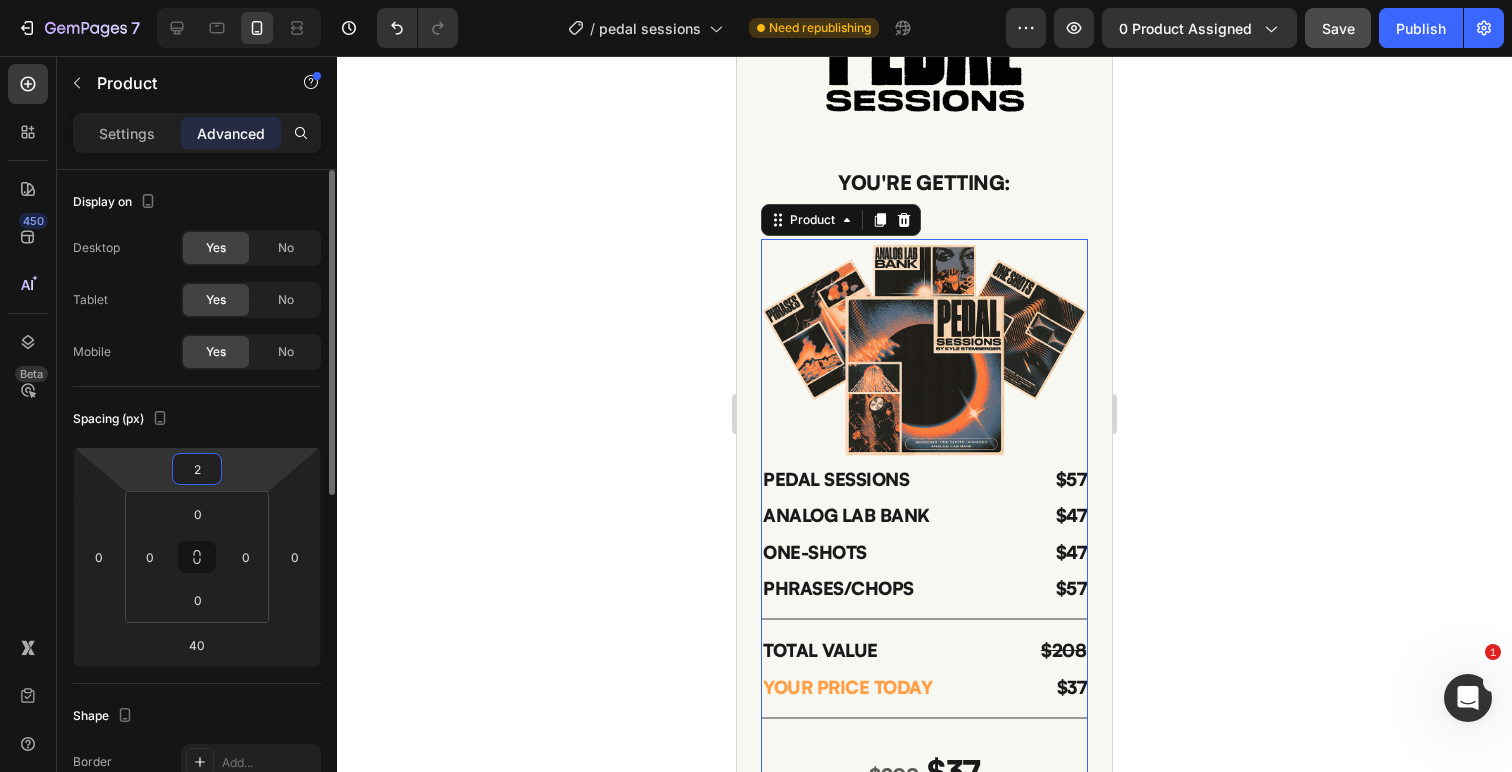 type 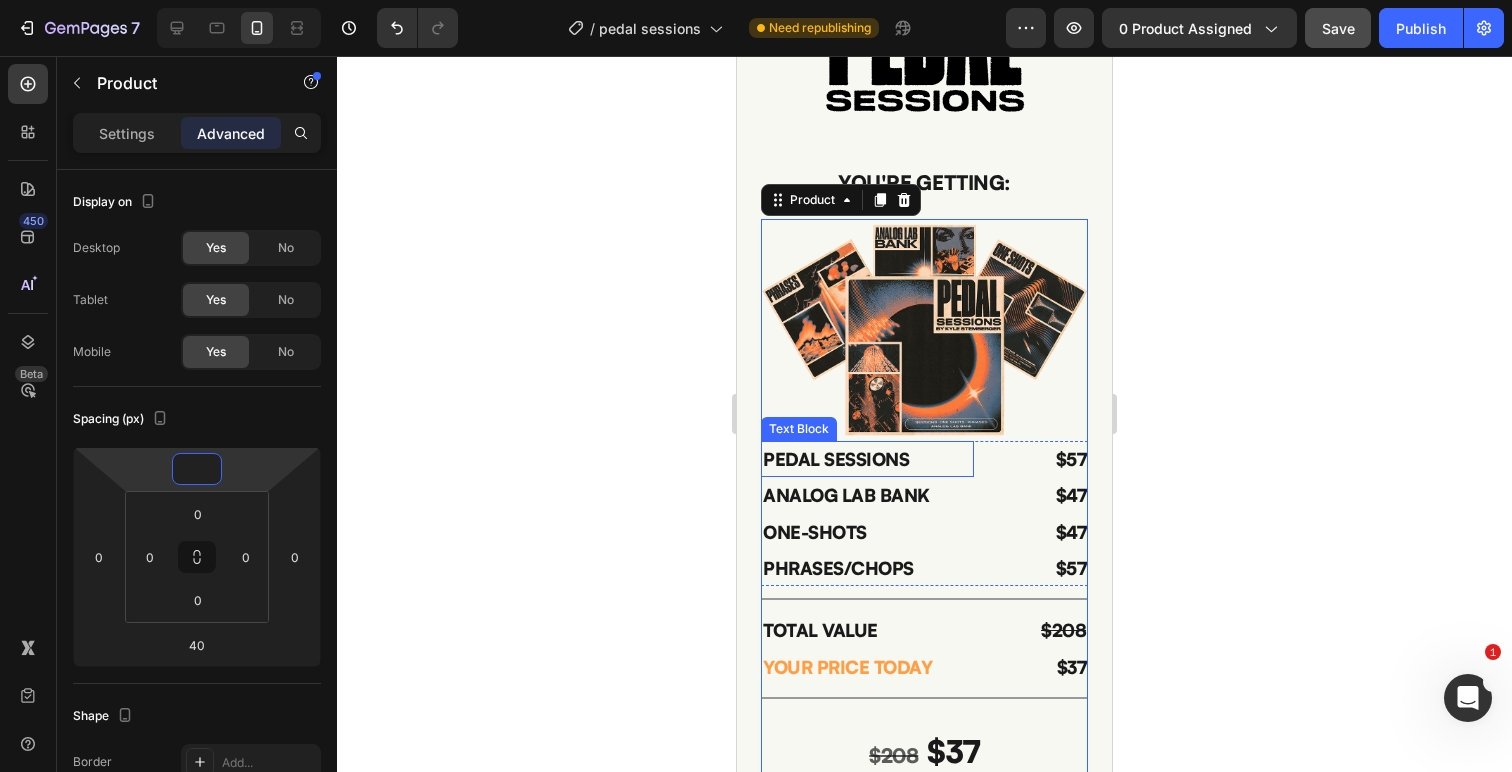 click on "PEDAL SESSIONS" at bounding box center [867, 459] 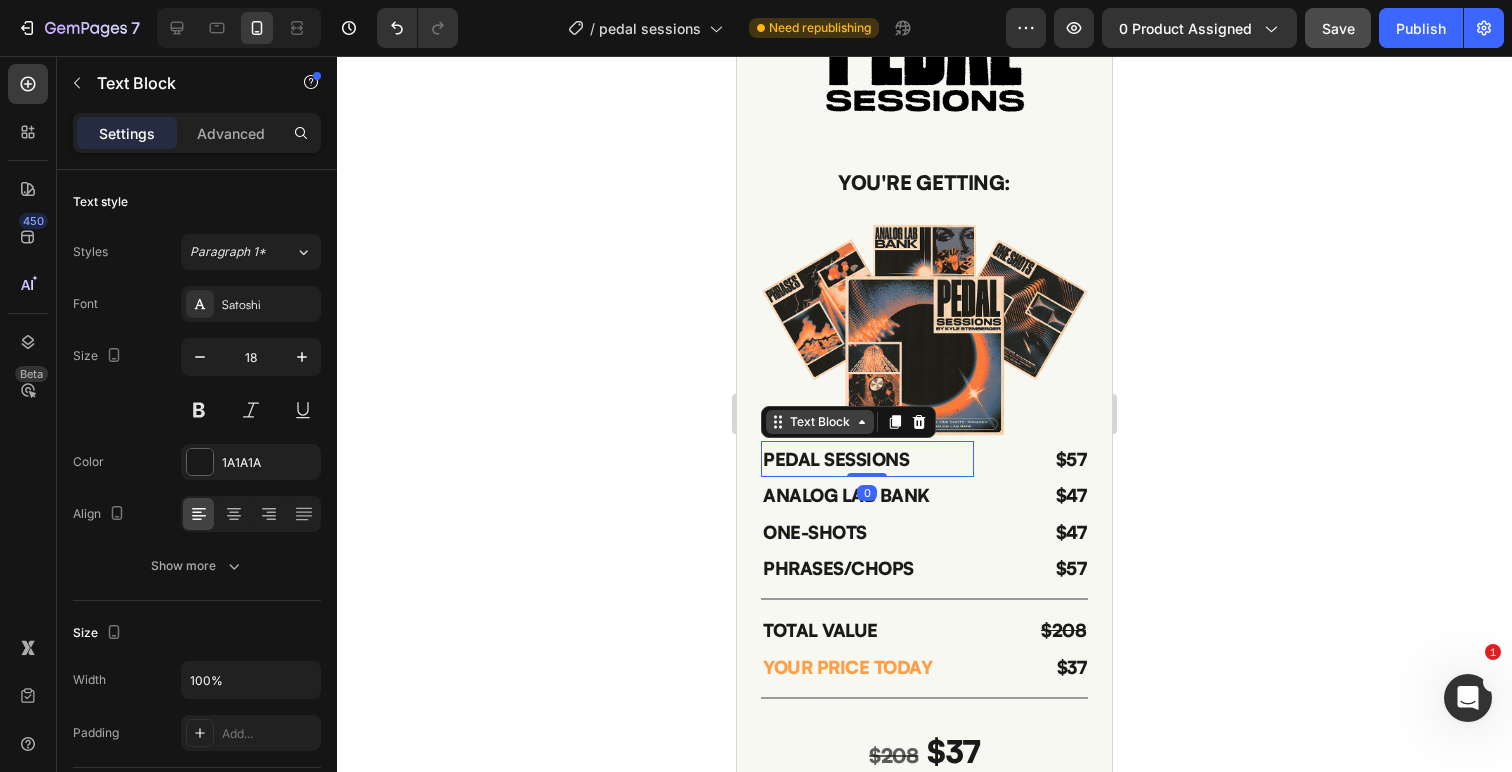 click 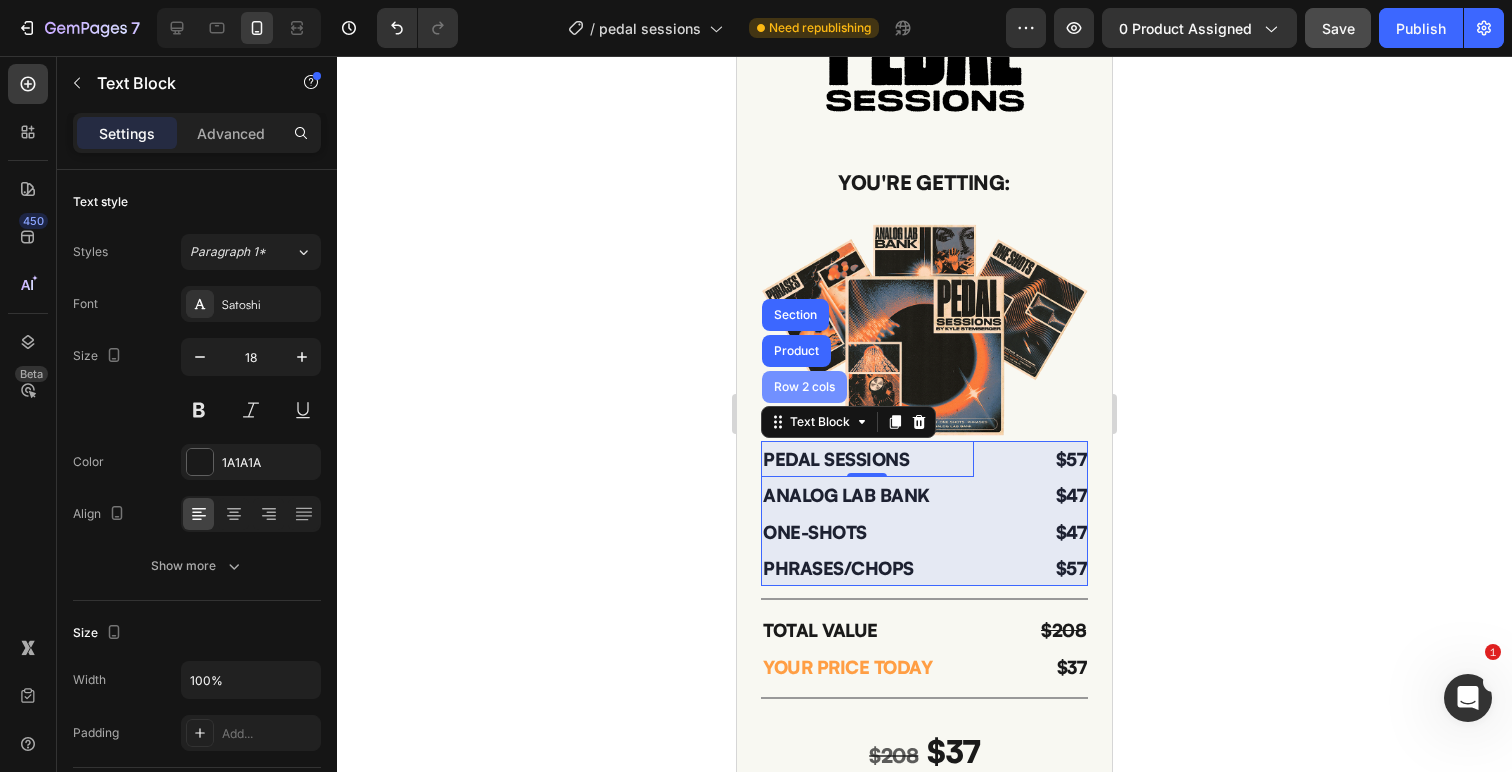 click on "Row 2 cols" at bounding box center (804, 387) 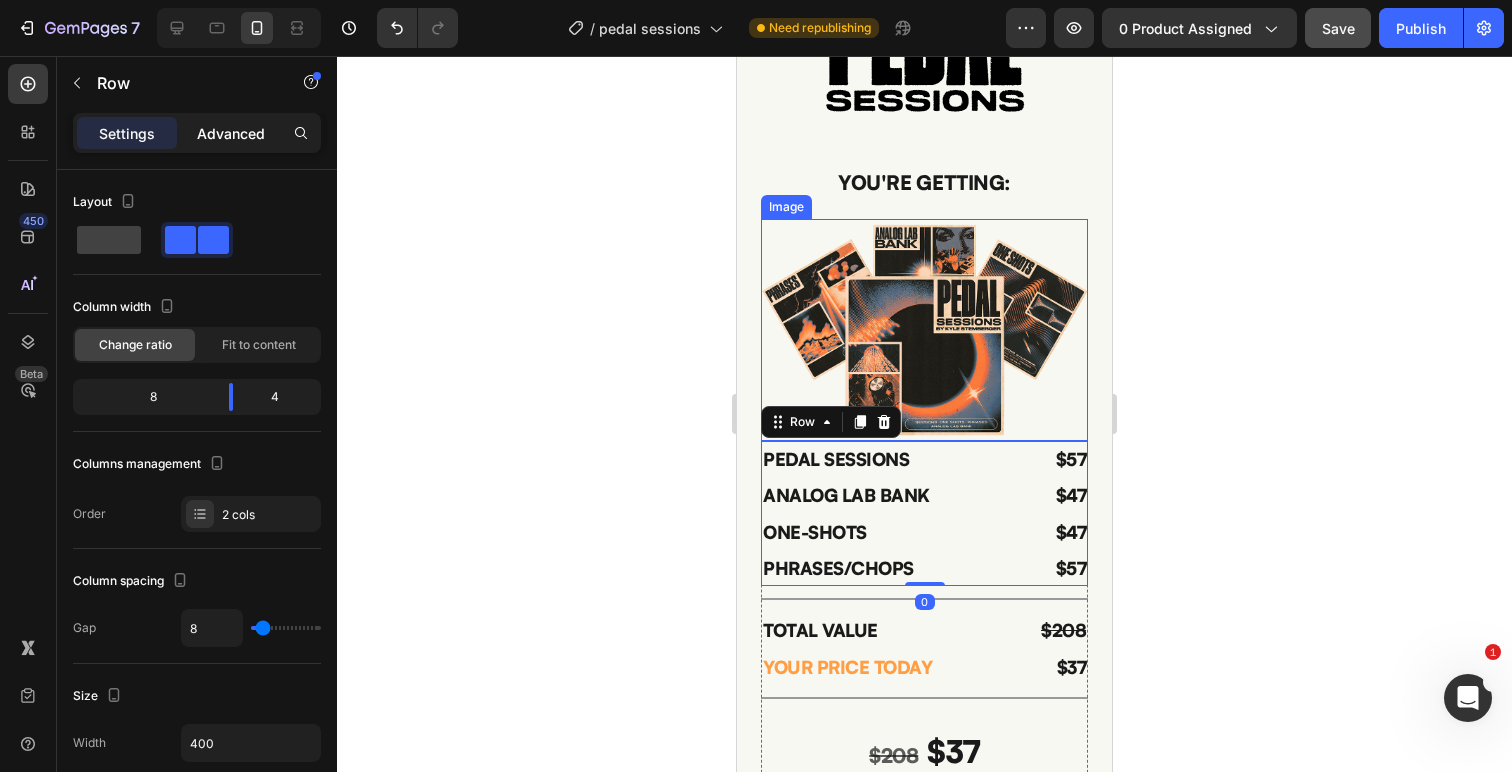 click on "Advanced" at bounding box center [231, 133] 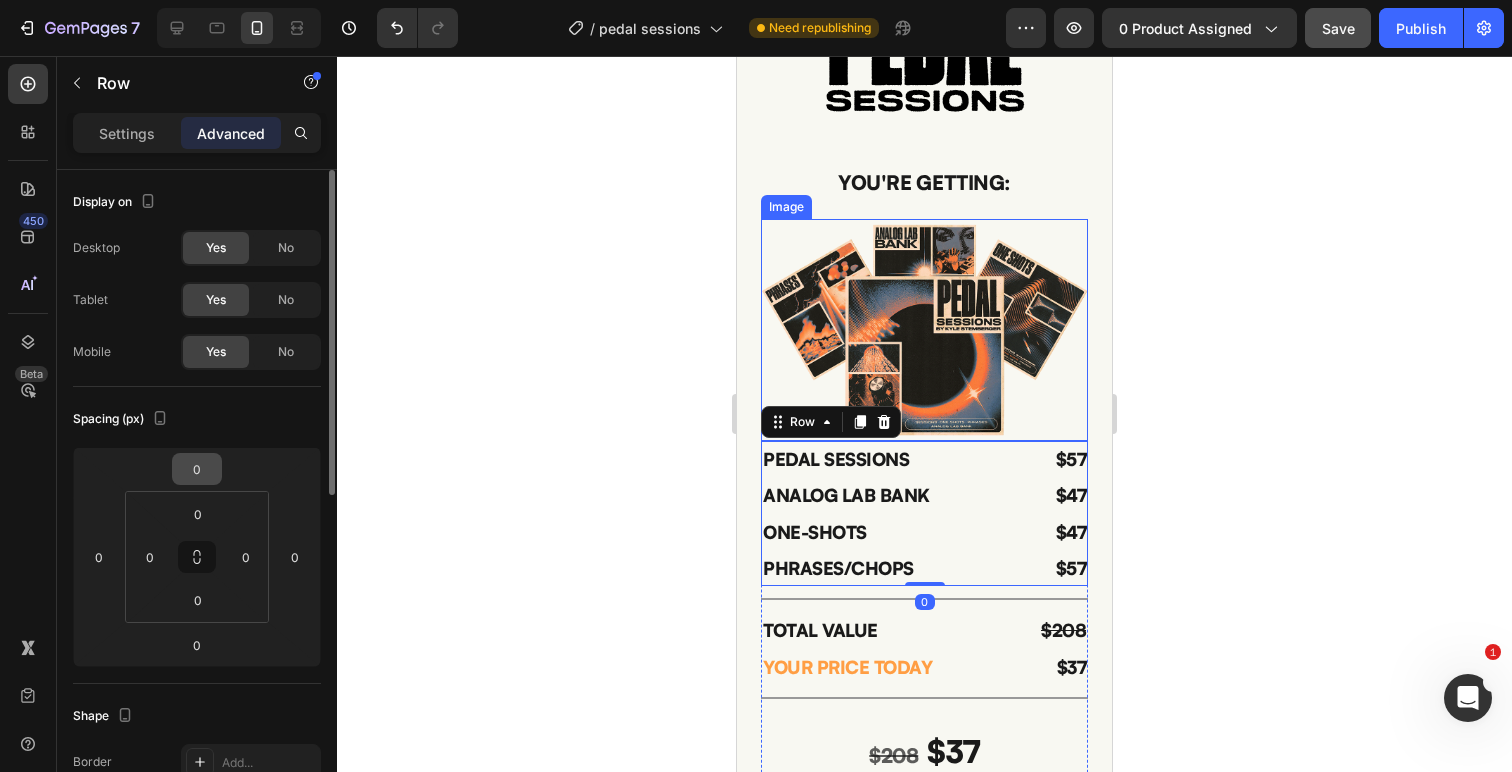 click on "0" at bounding box center (197, 469) 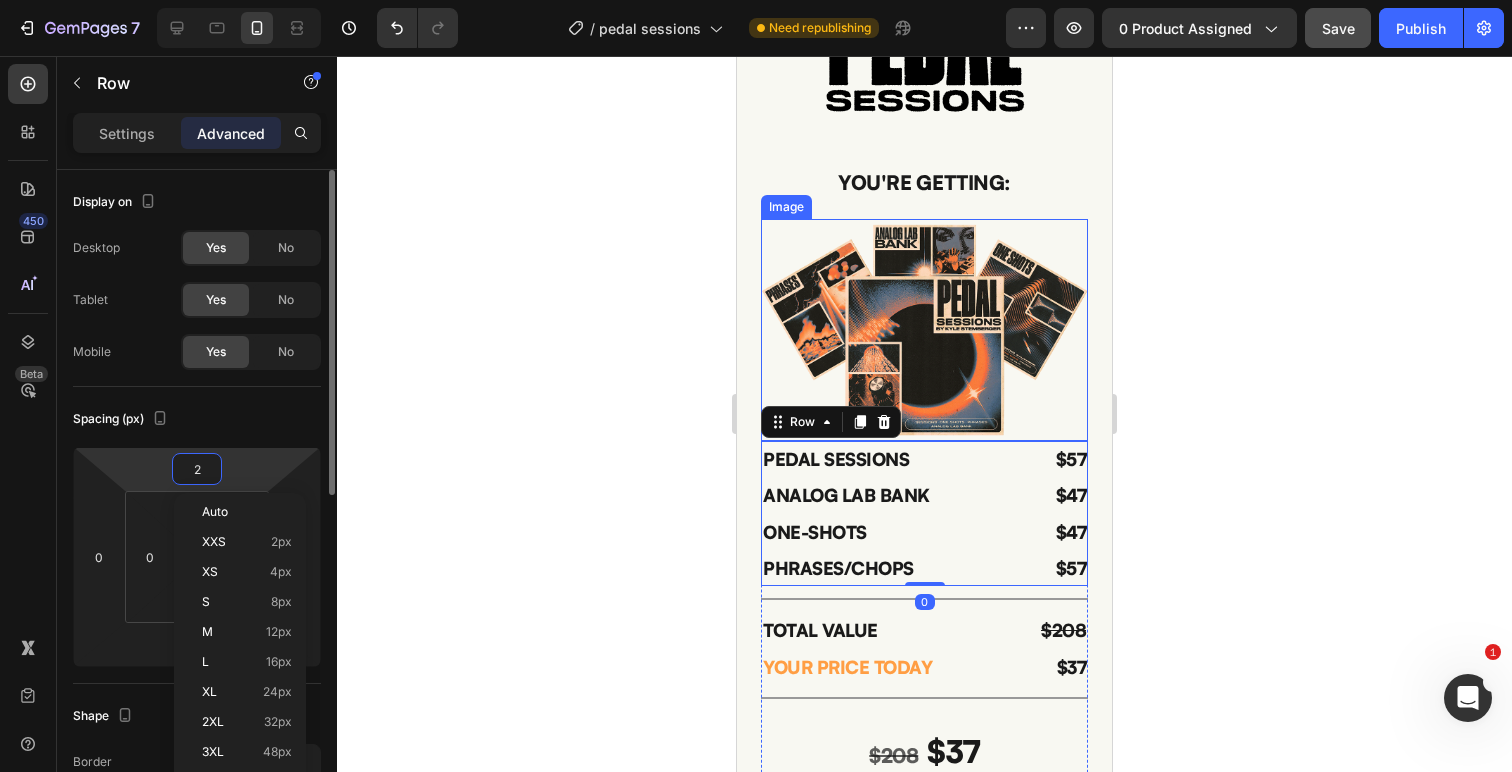type on "20" 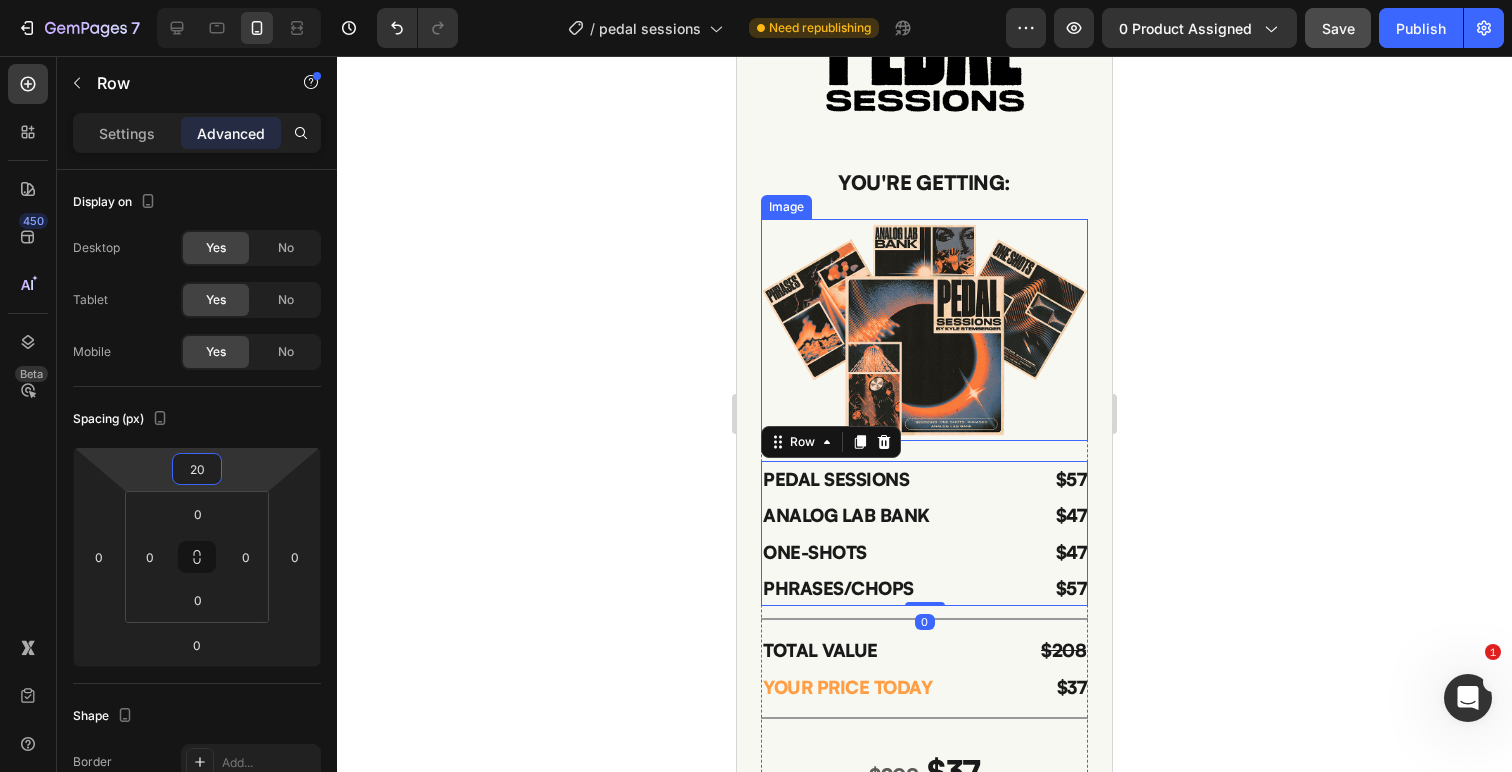 click 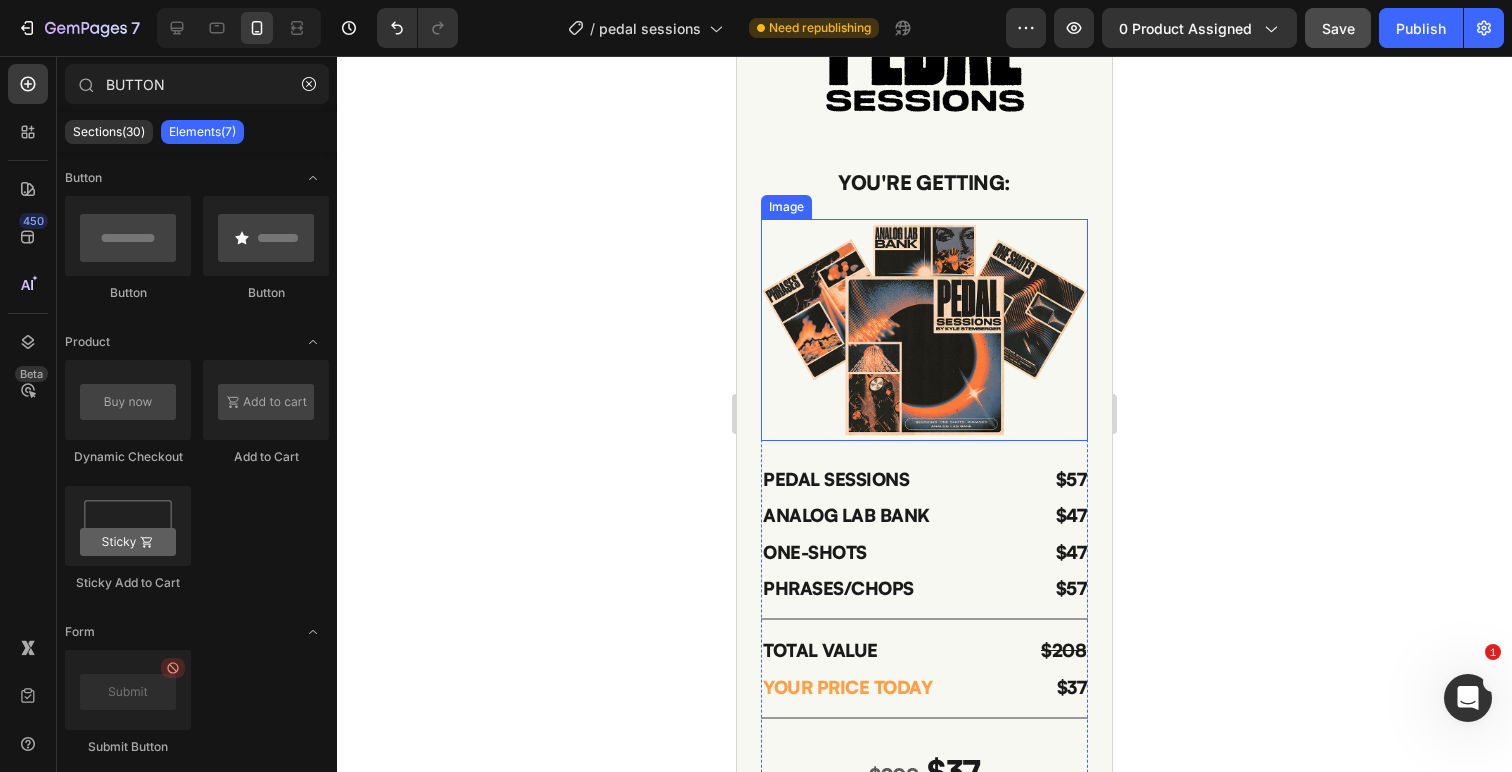 click 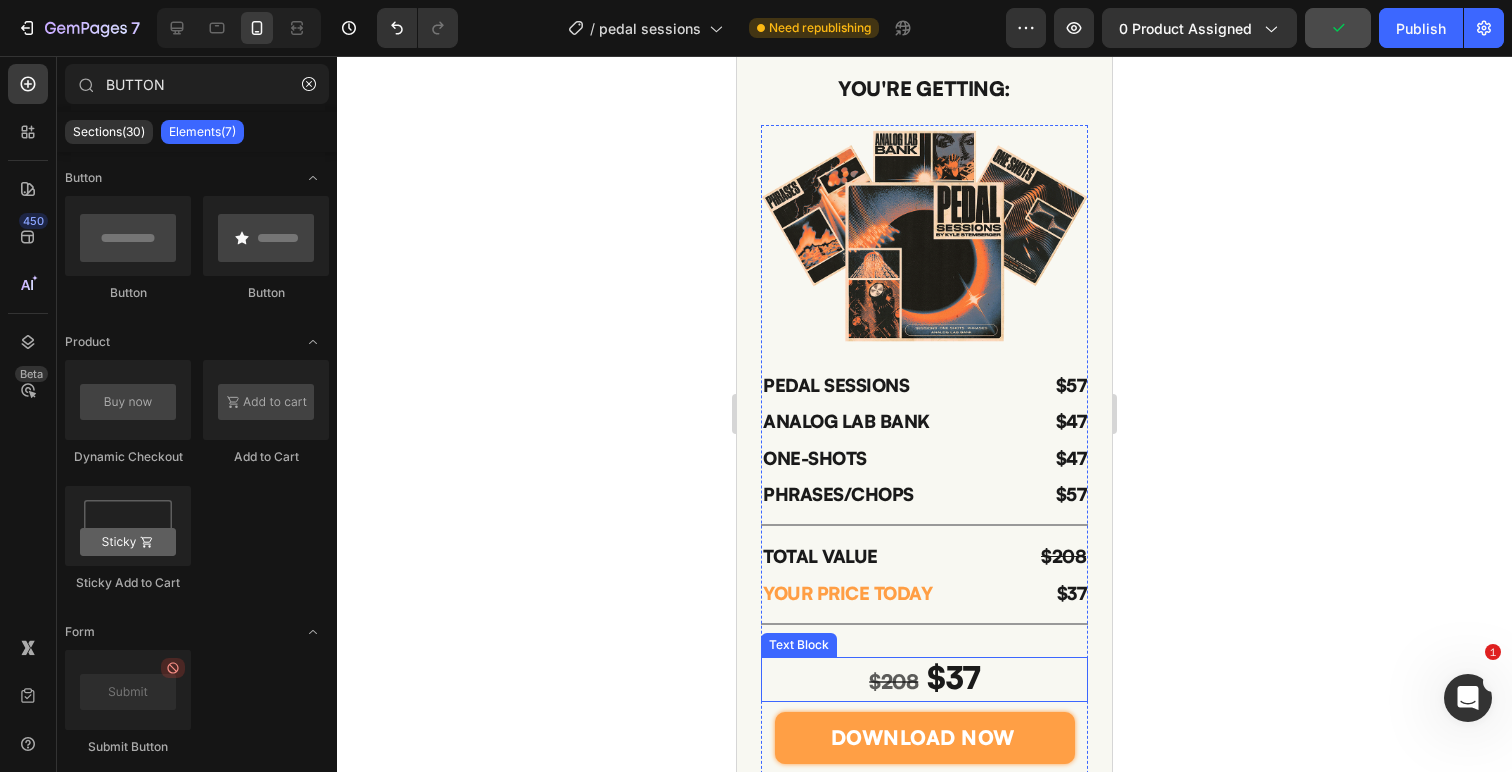 scroll, scrollTop: 7286, scrollLeft: 0, axis: vertical 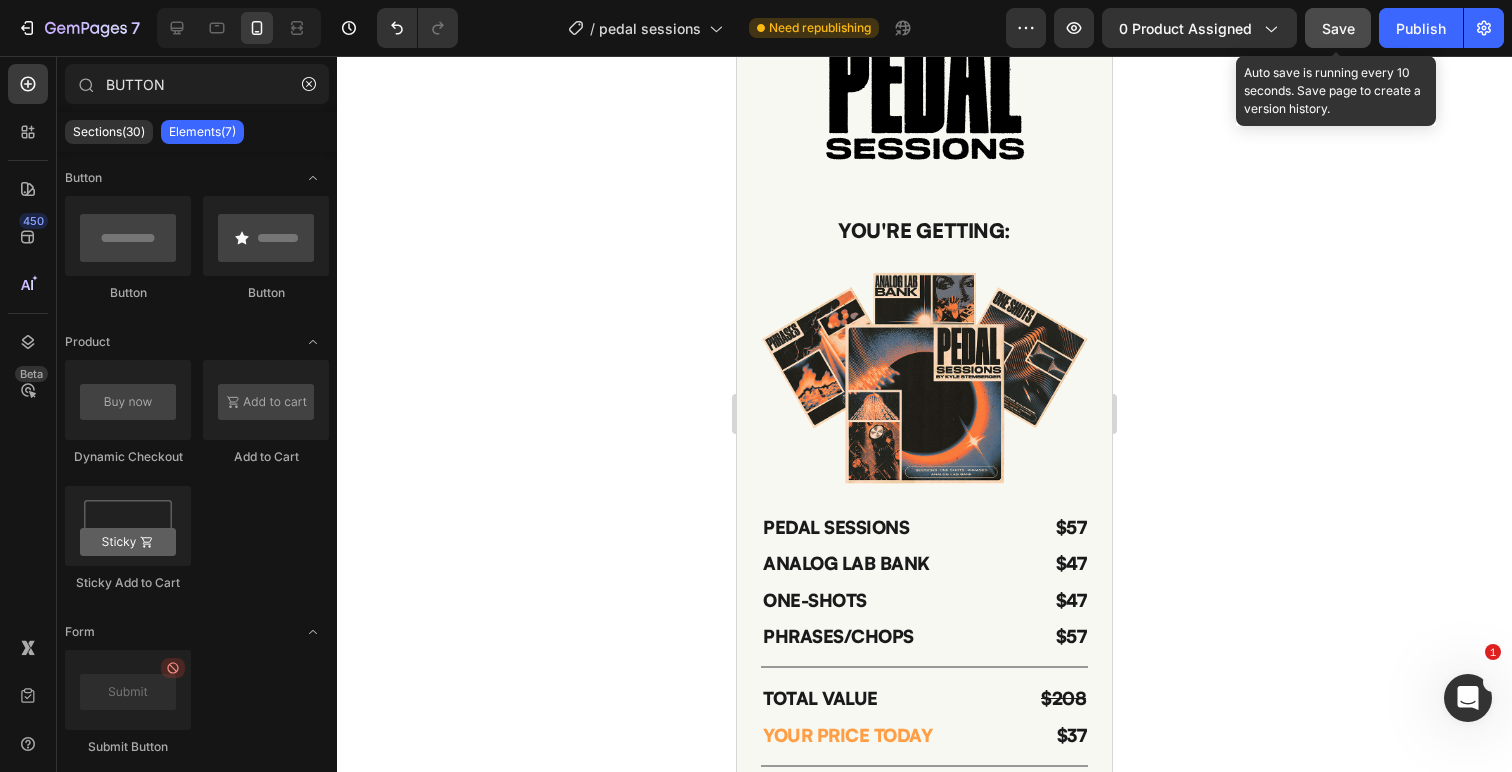 click on "Save" at bounding box center (1338, 28) 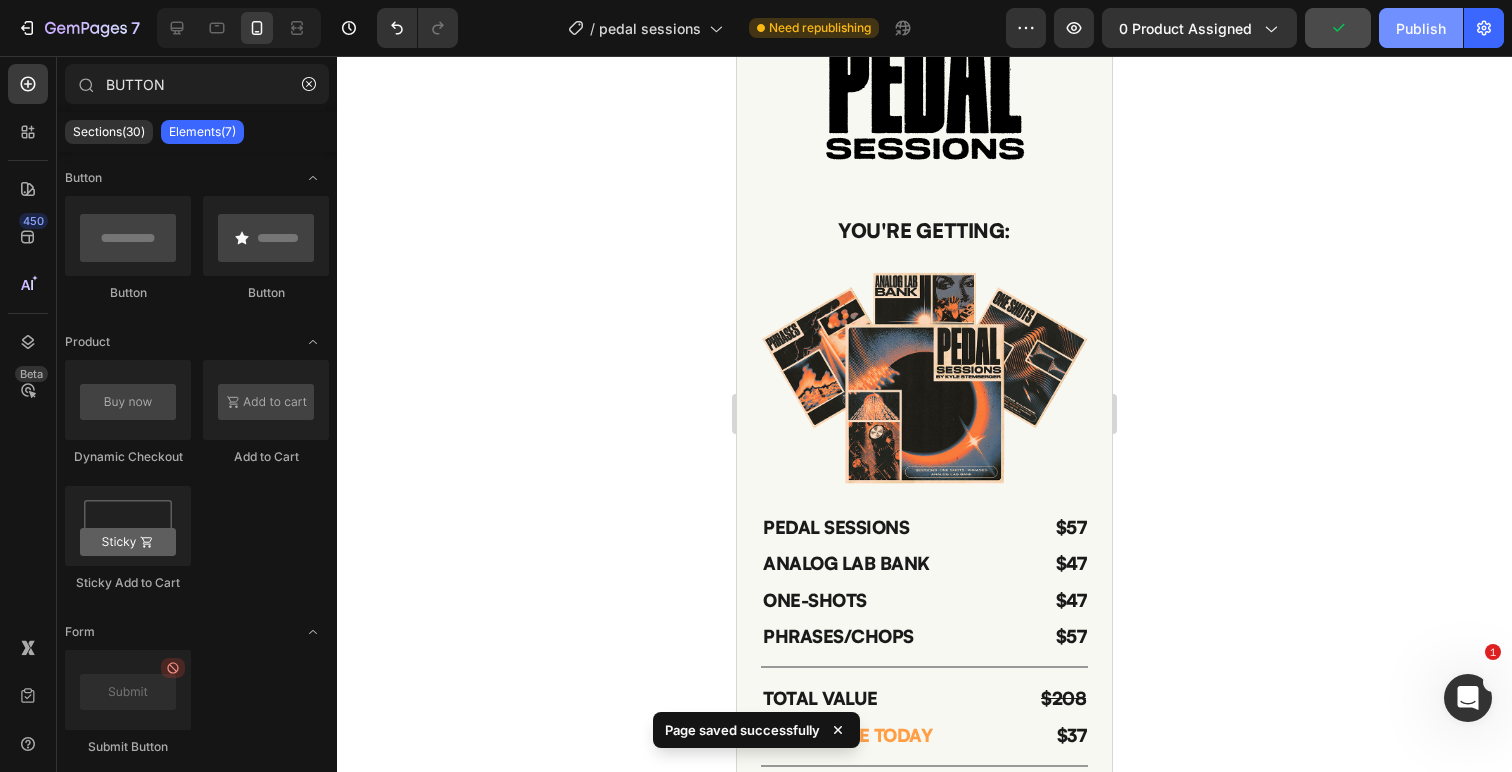 click on "Publish" at bounding box center [1421, 28] 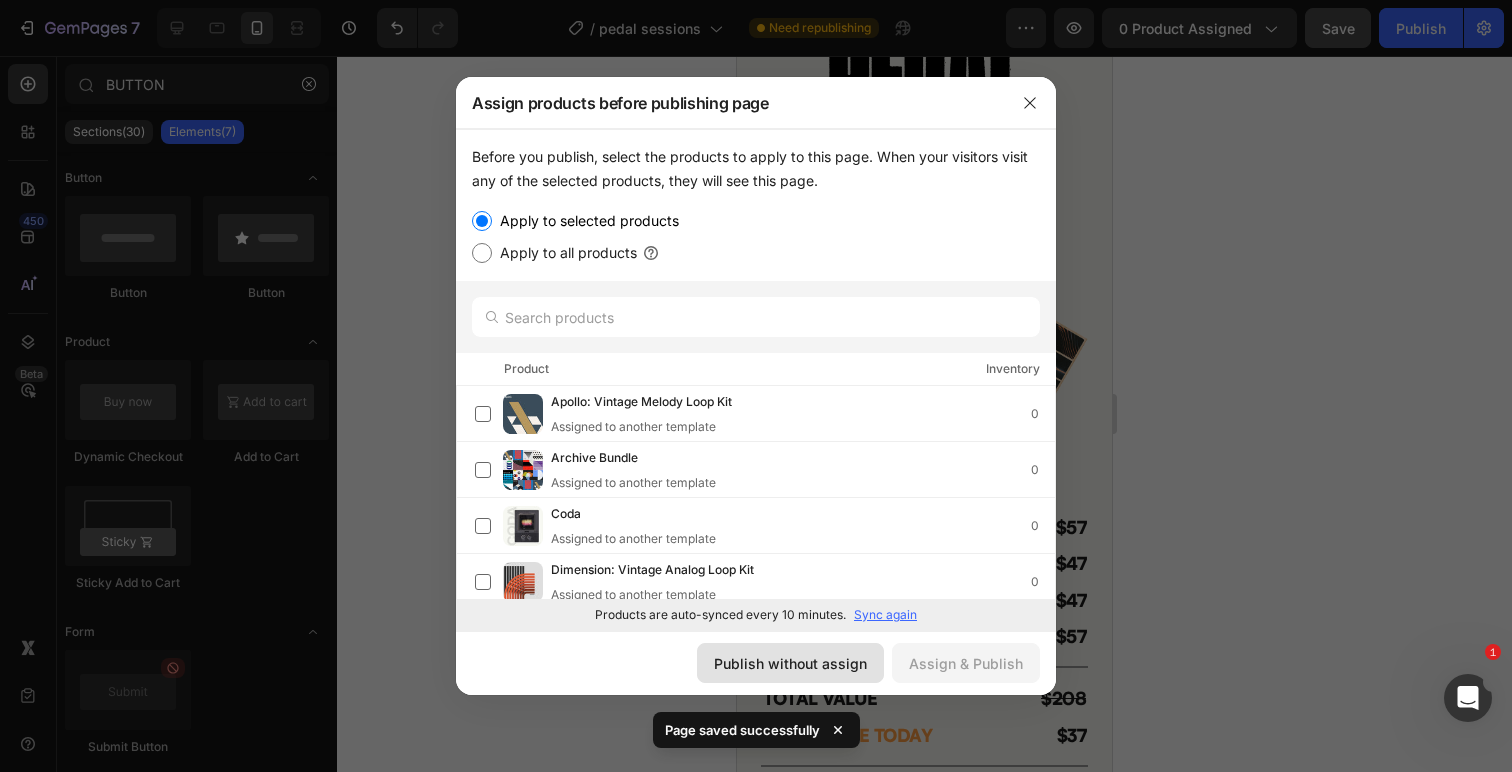 click on "Publish without assign" at bounding box center [790, 663] 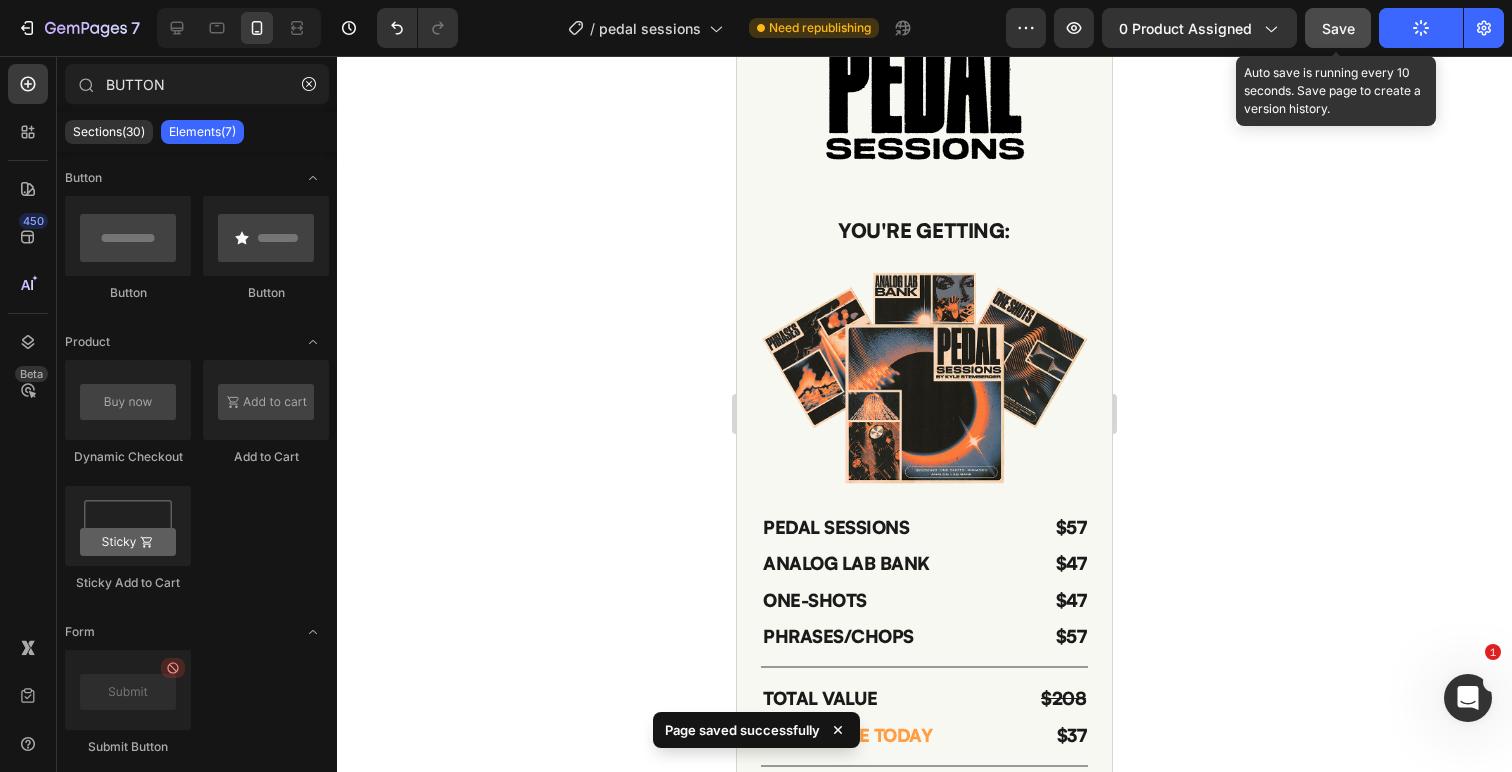click on "Save" 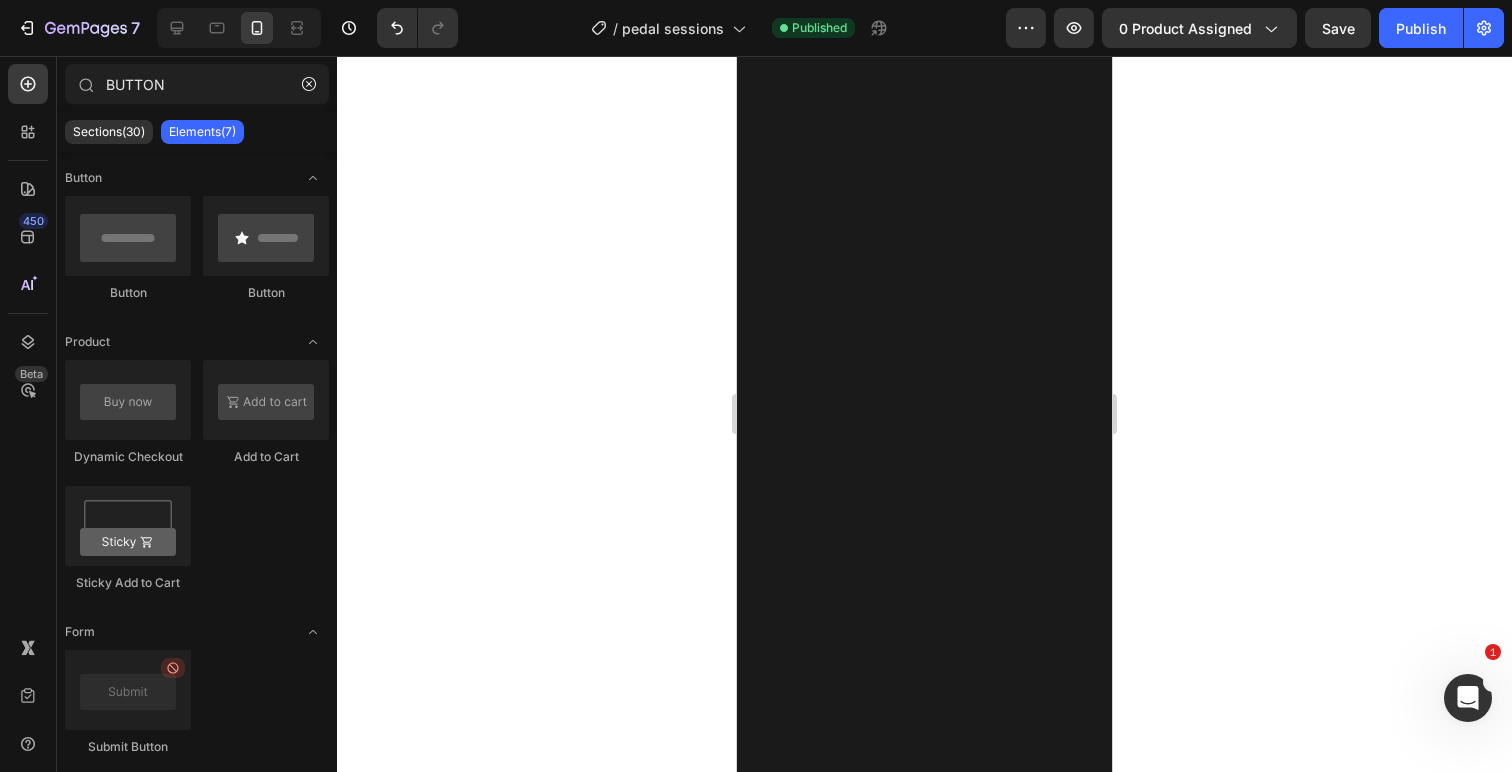 scroll, scrollTop: 200, scrollLeft: 0, axis: vertical 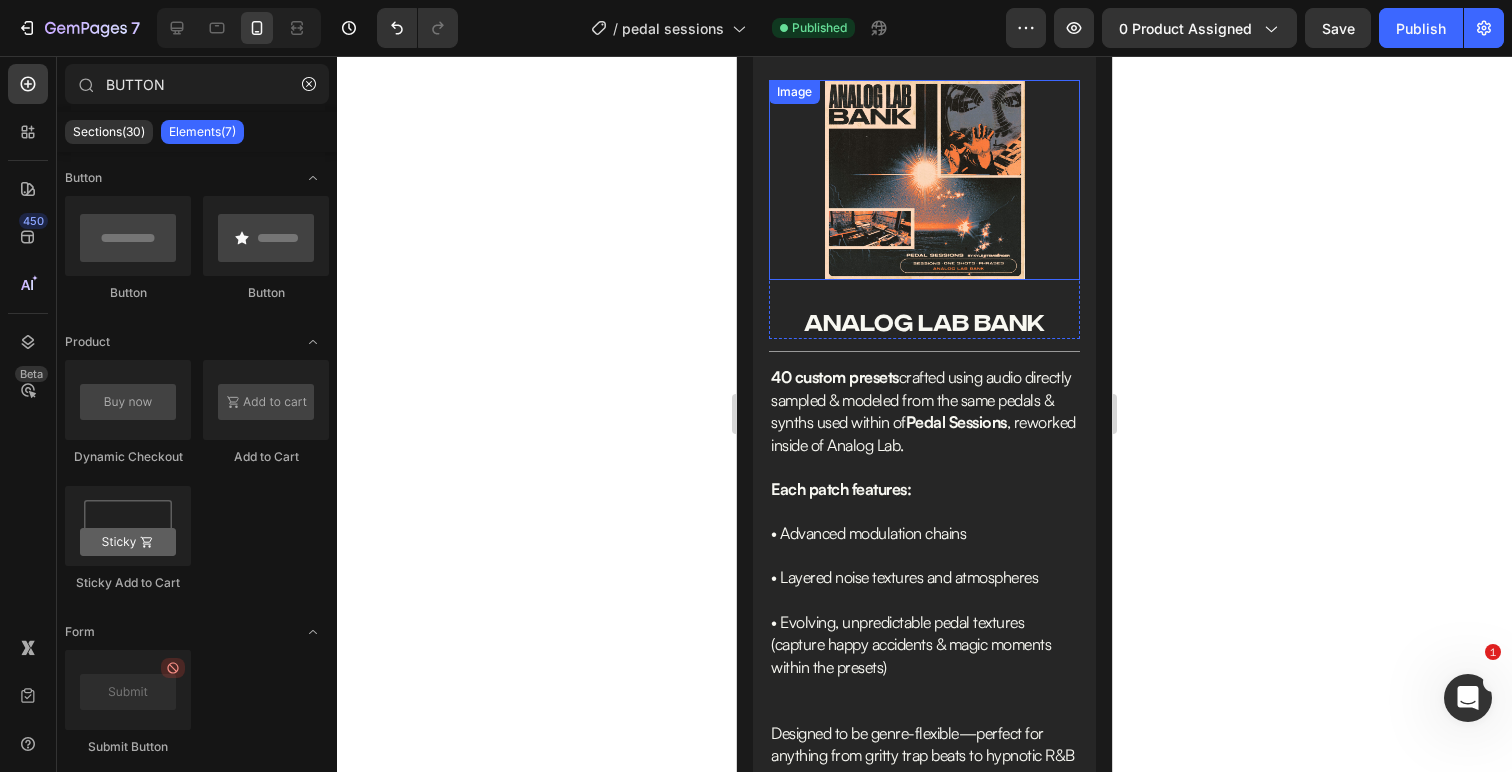 click at bounding box center (925, 180) 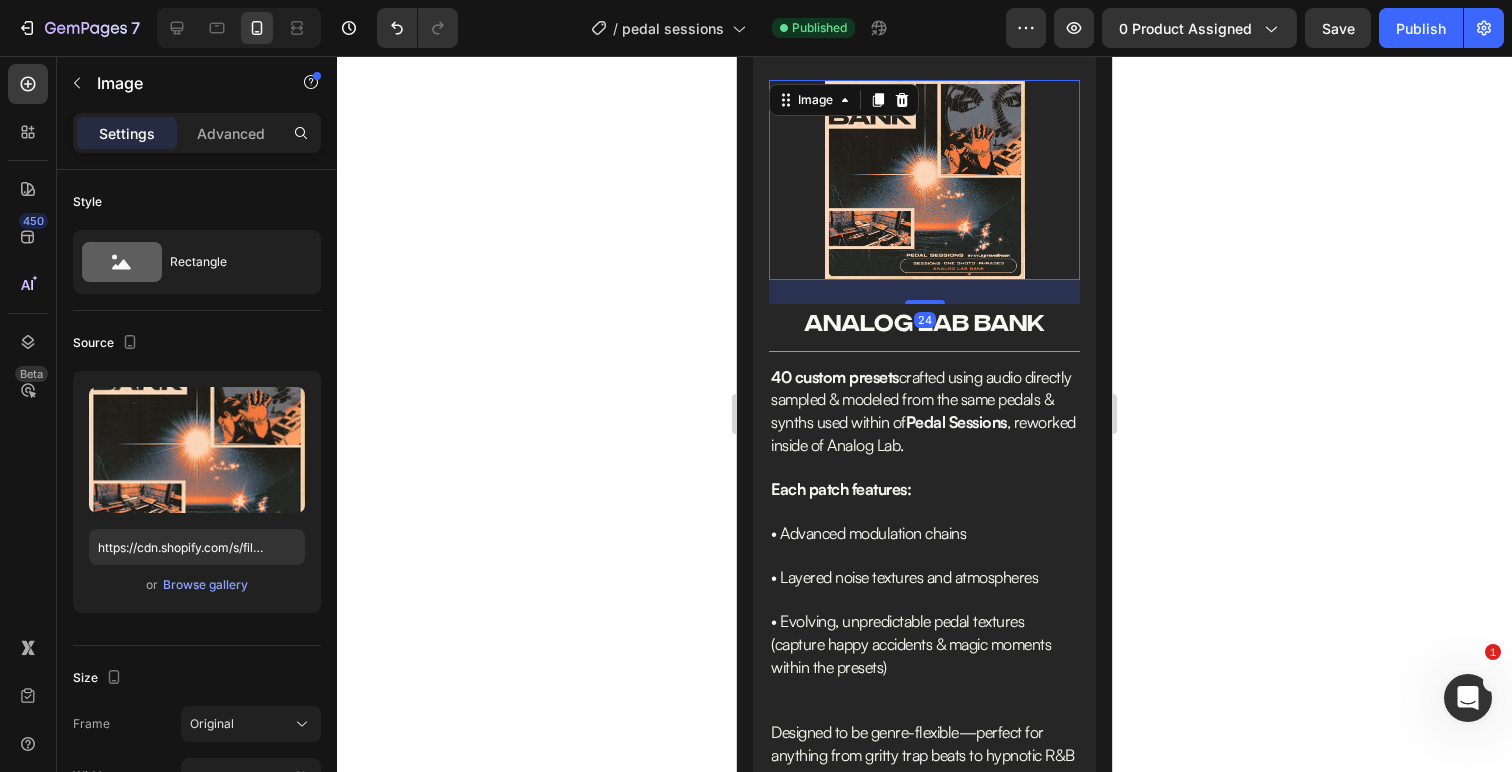 scroll, scrollTop: 2006, scrollLeft: 0, axis: vertical 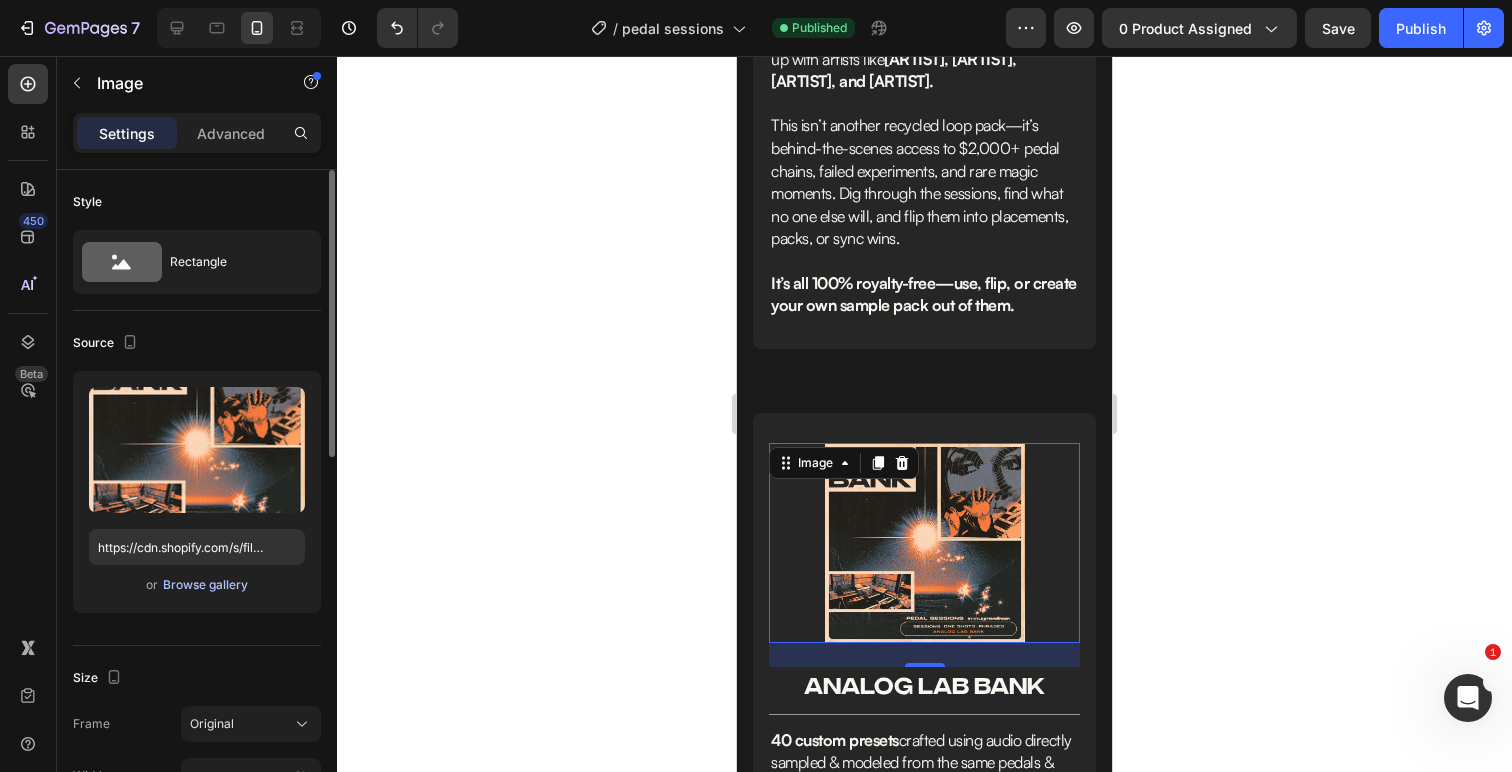 click on "Browse gallery" at bounding box center [205, 585] 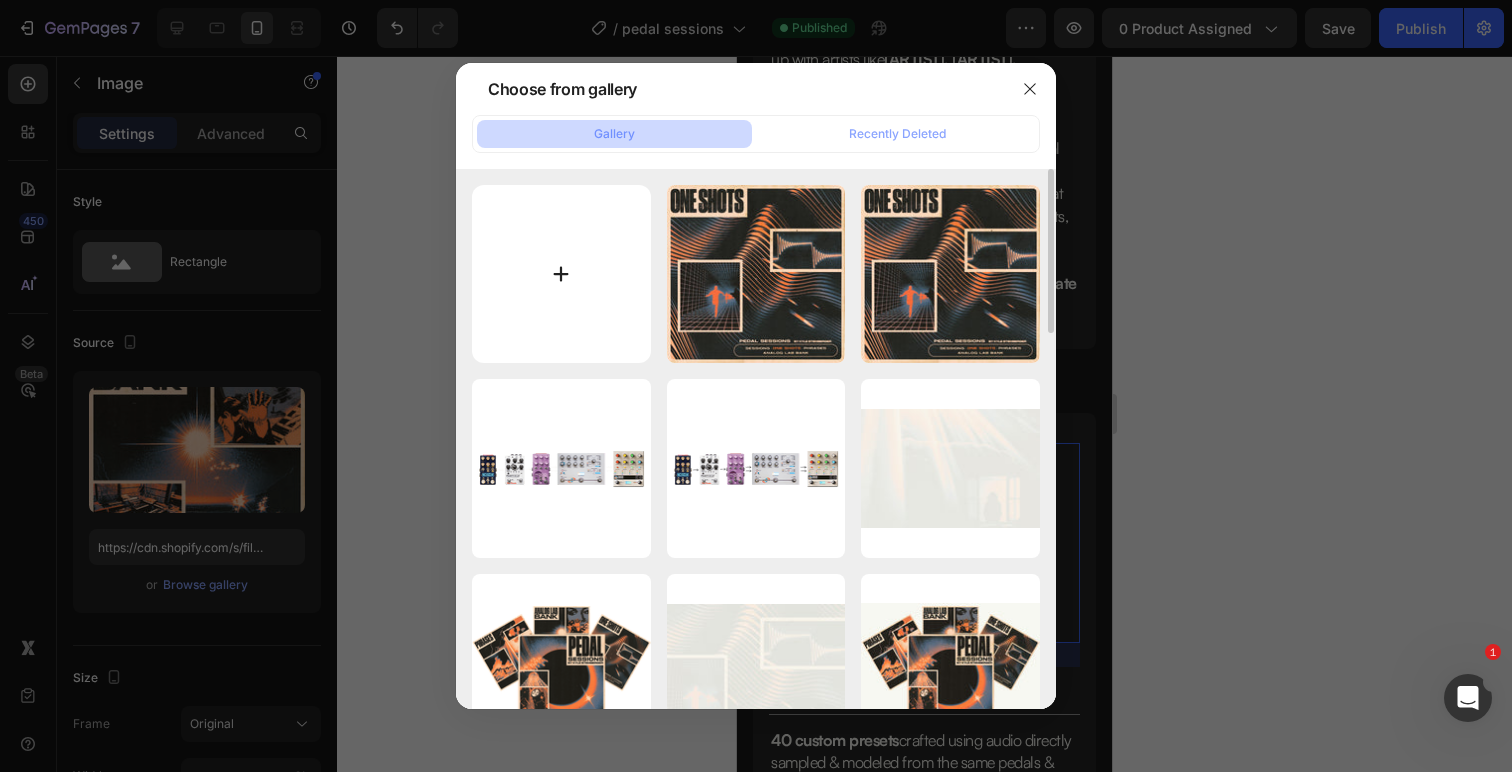 click at bounding box center [561, 274] 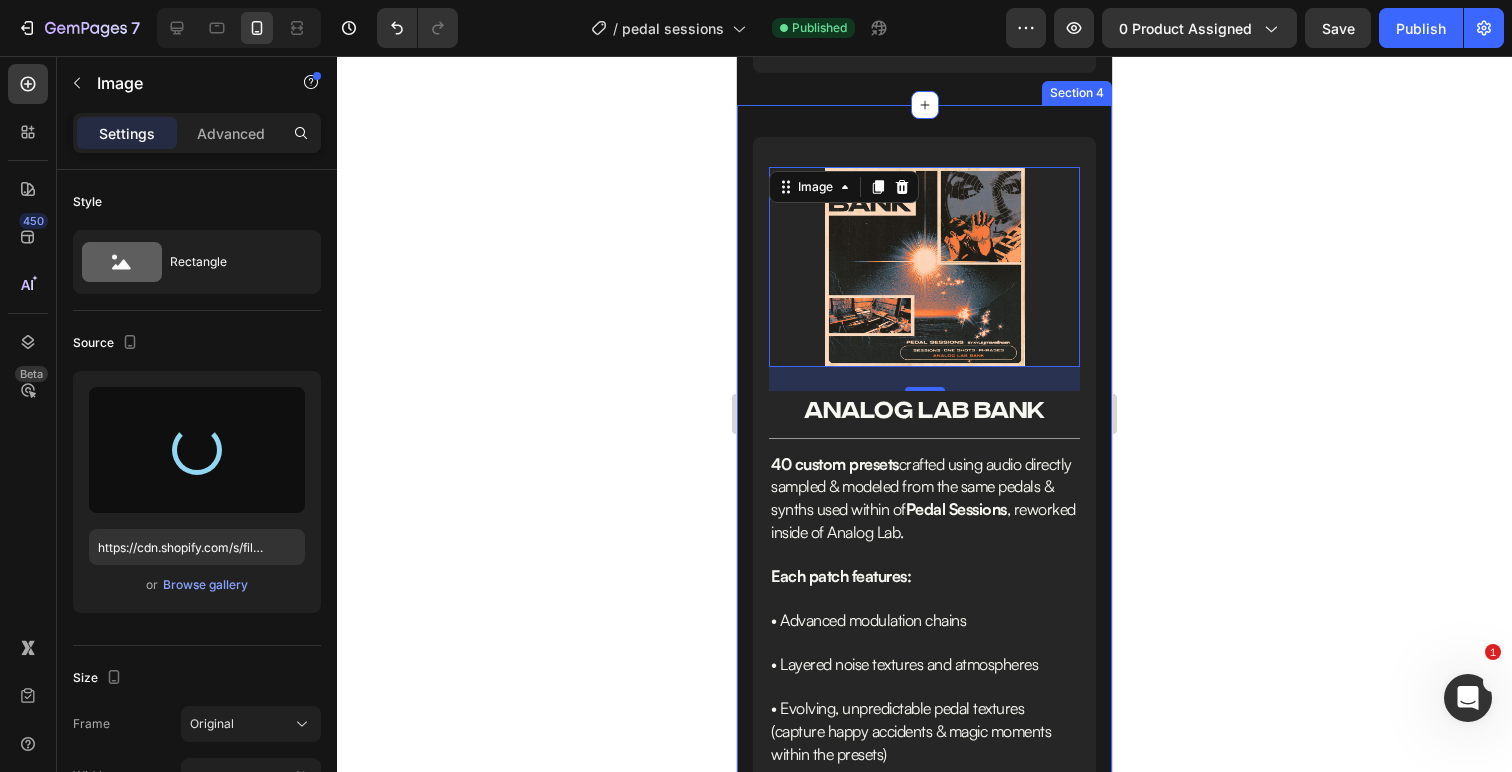 scroll, scrollTop: 2308, scrollLeft: 0, axis: vertical 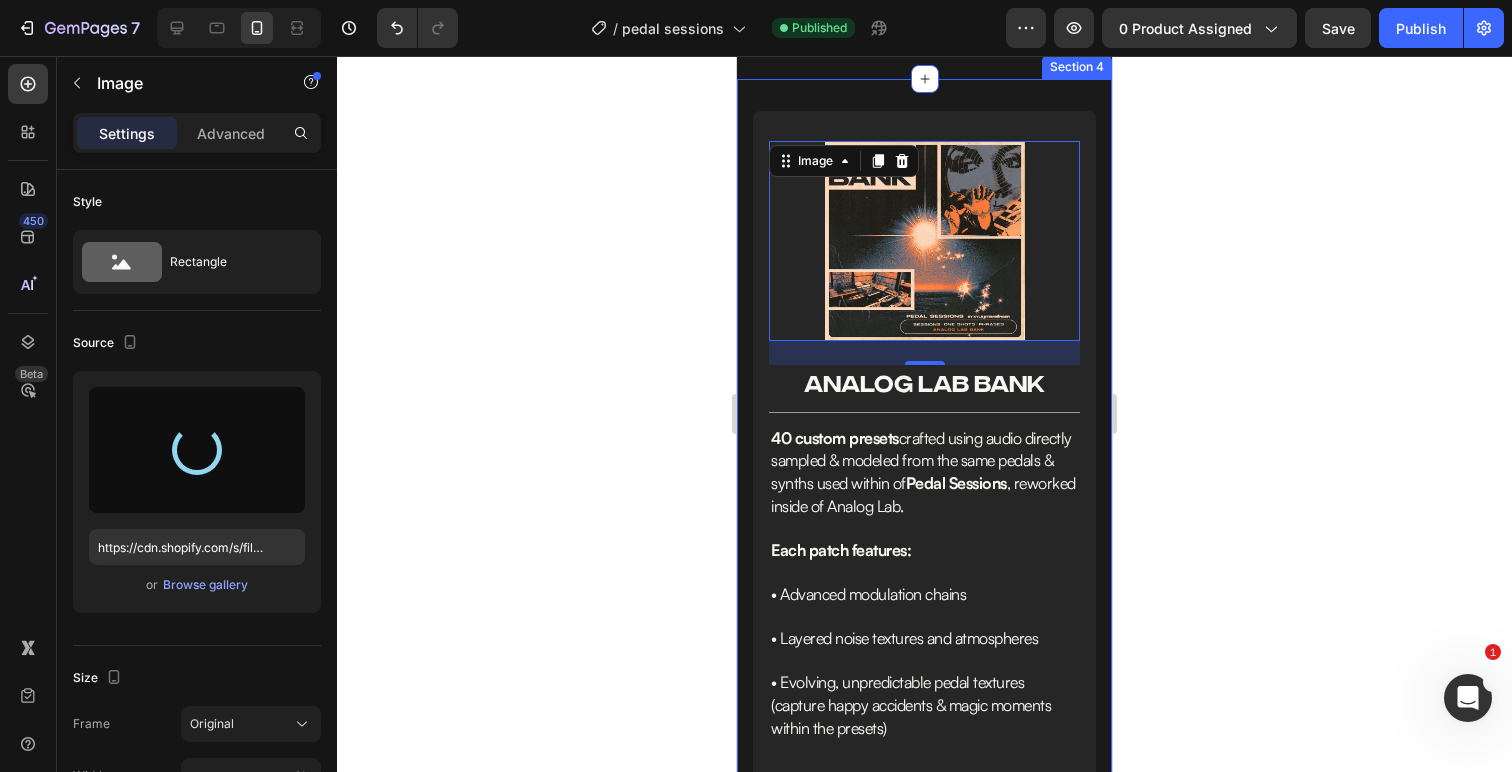 type on "https://cdn.shopify.com/s/files/1/0564/6293/4088/files/gempages_520673231137407923-a1b93726-0aaa-4c8e-9020-459490f07a1b.jpg" 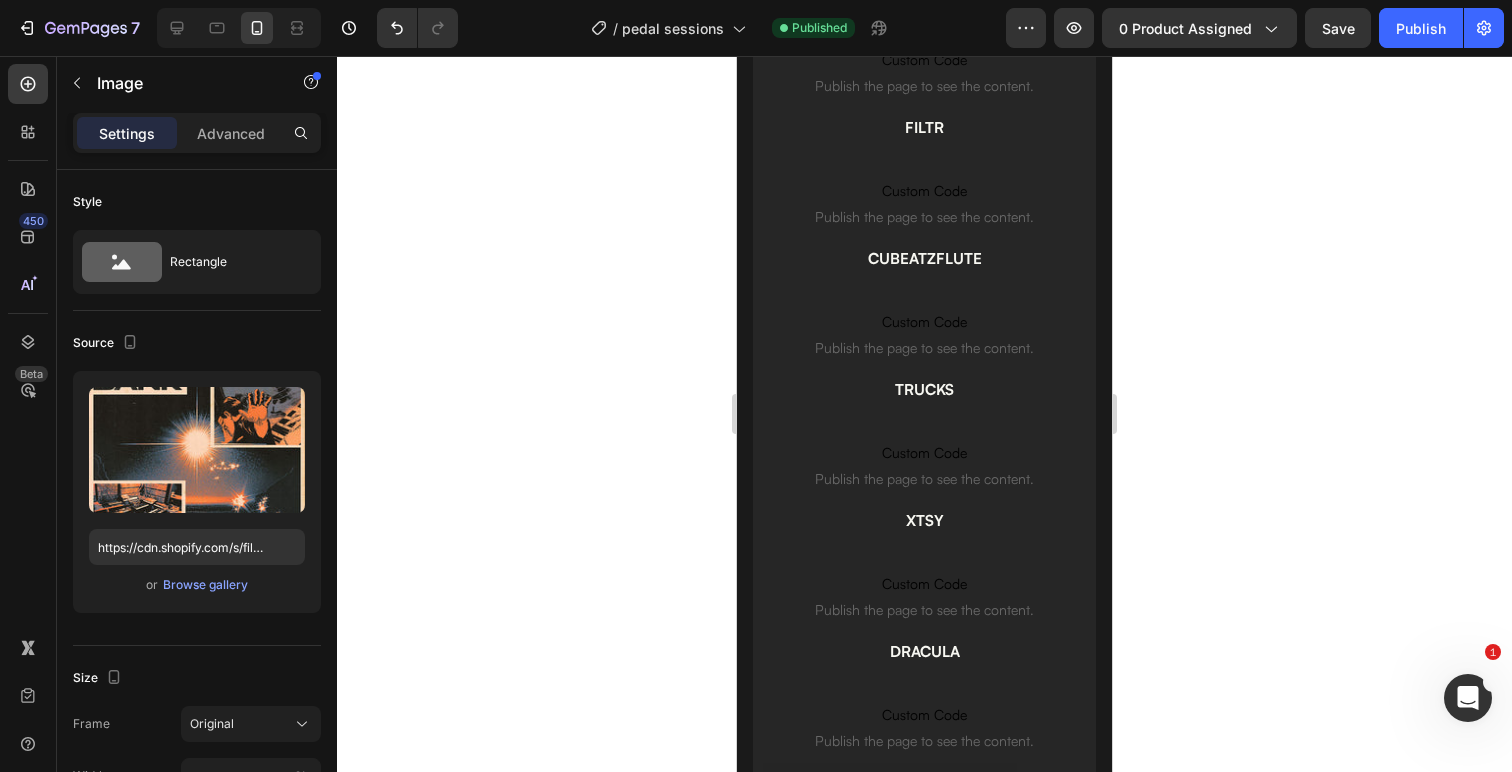 scroll, scrollTop: 3959, scrollLeft: 0, axis: vertical 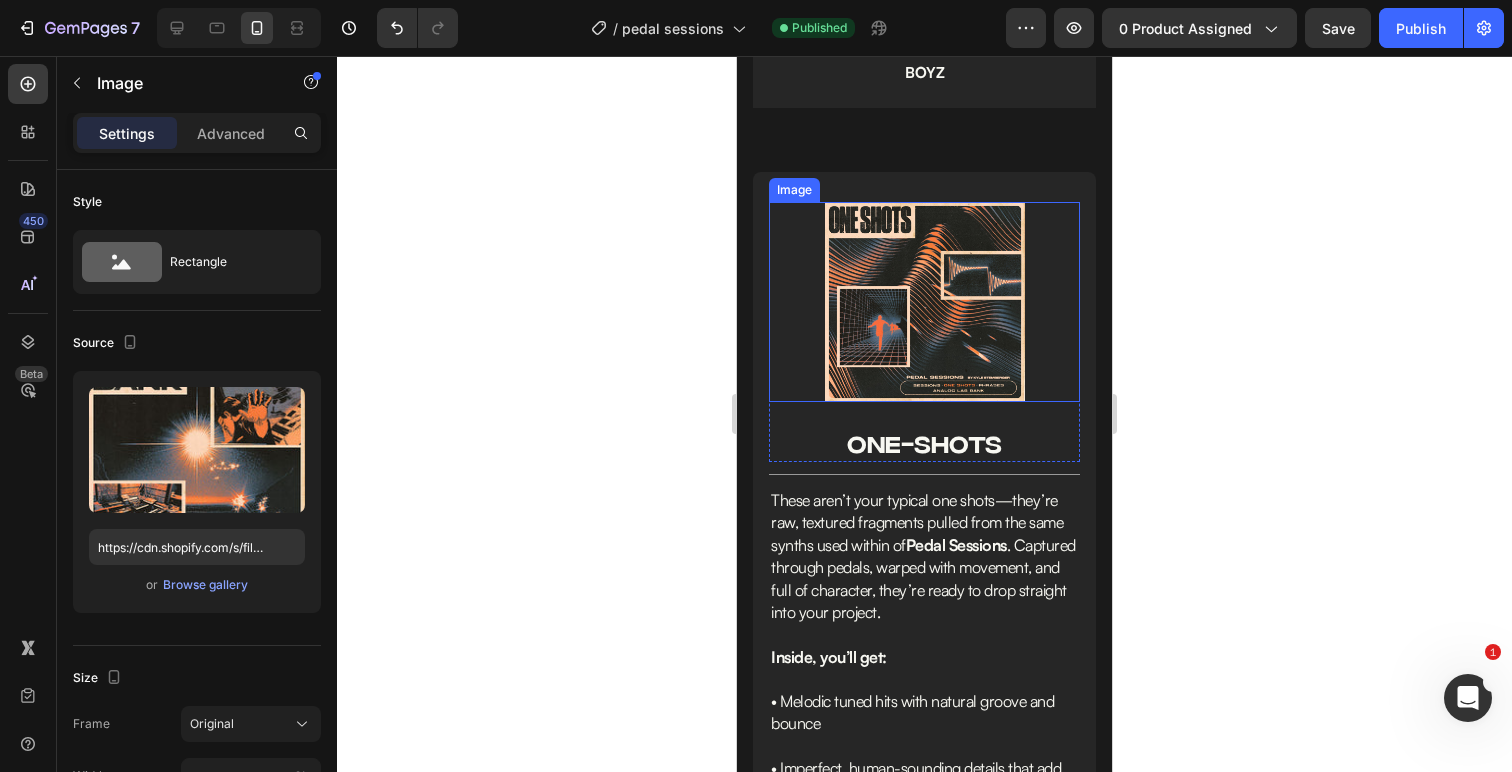 click at bounding box center (925, 302) 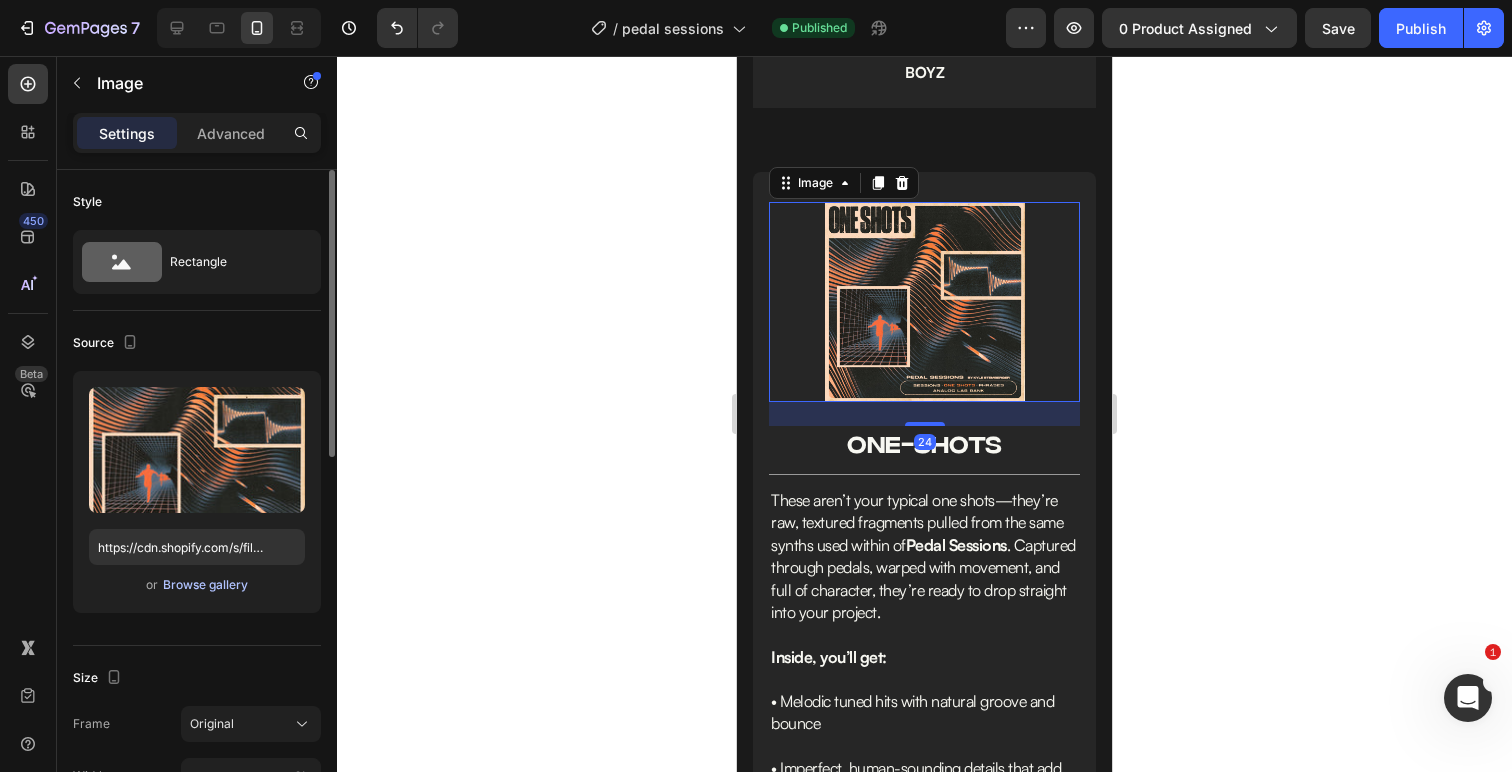 click on "Browse gallery" at bounding box center [205, 585] 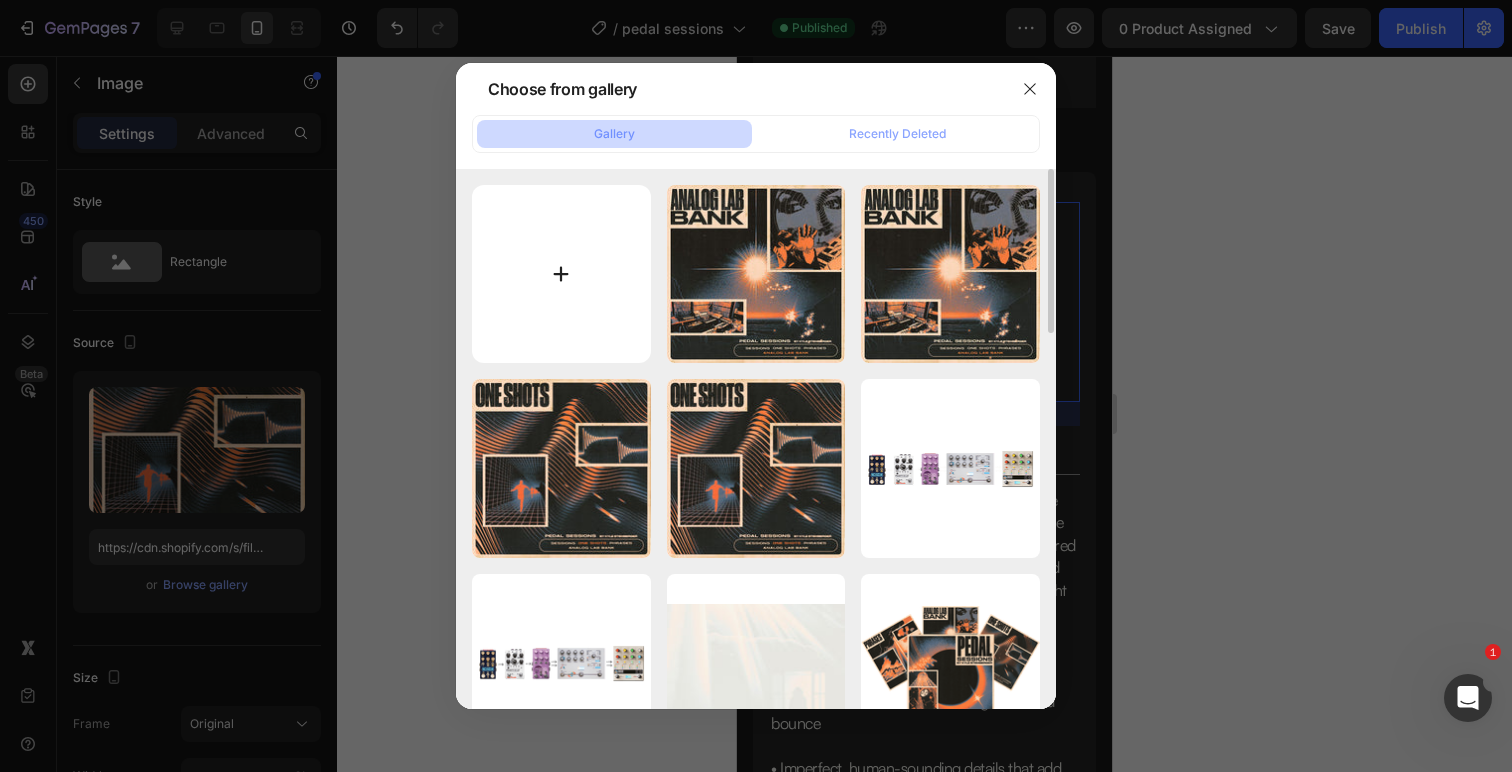 click at bounding box center [561, 274] 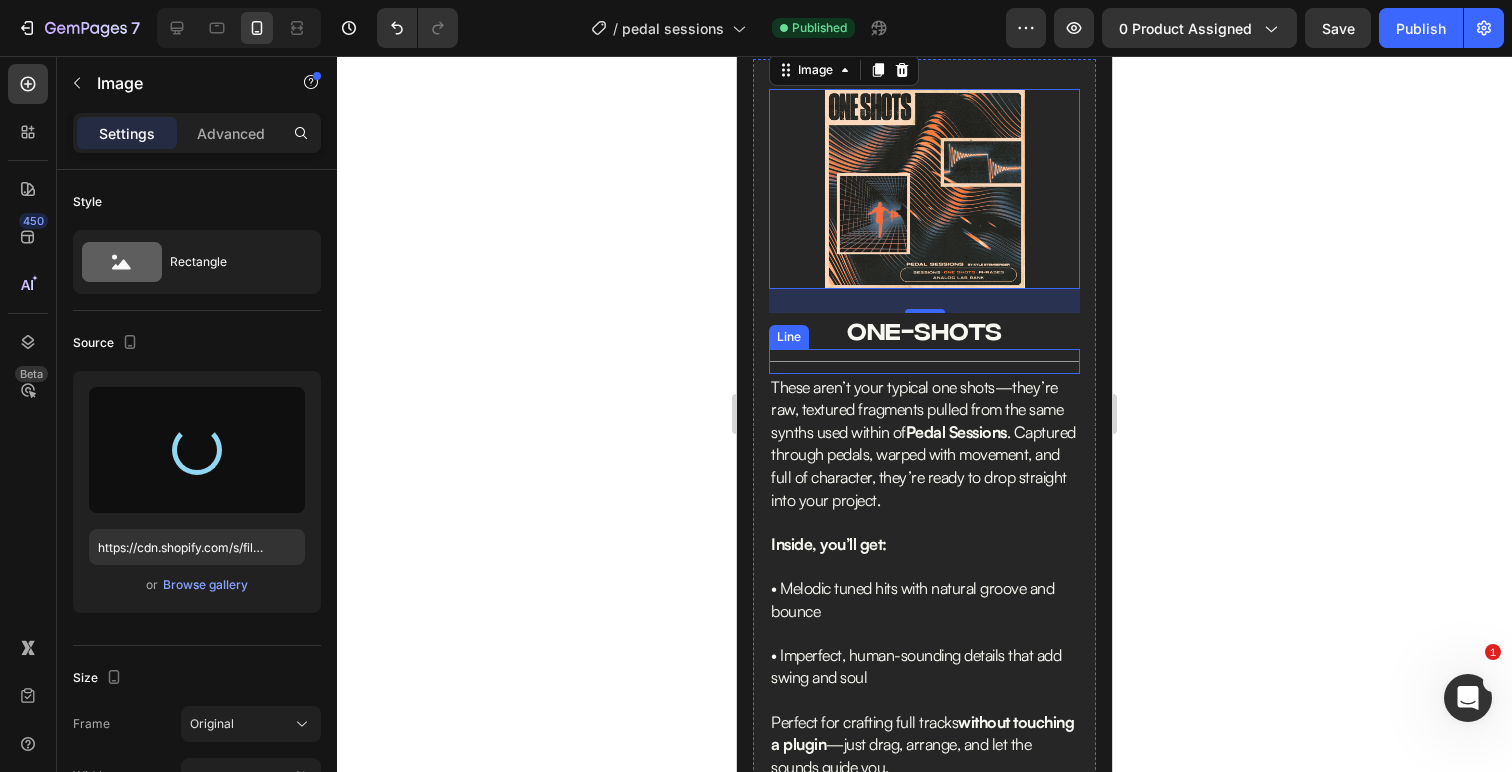 scroll, scrollTop: 4085, scrollLeft: 0, axis: vertical 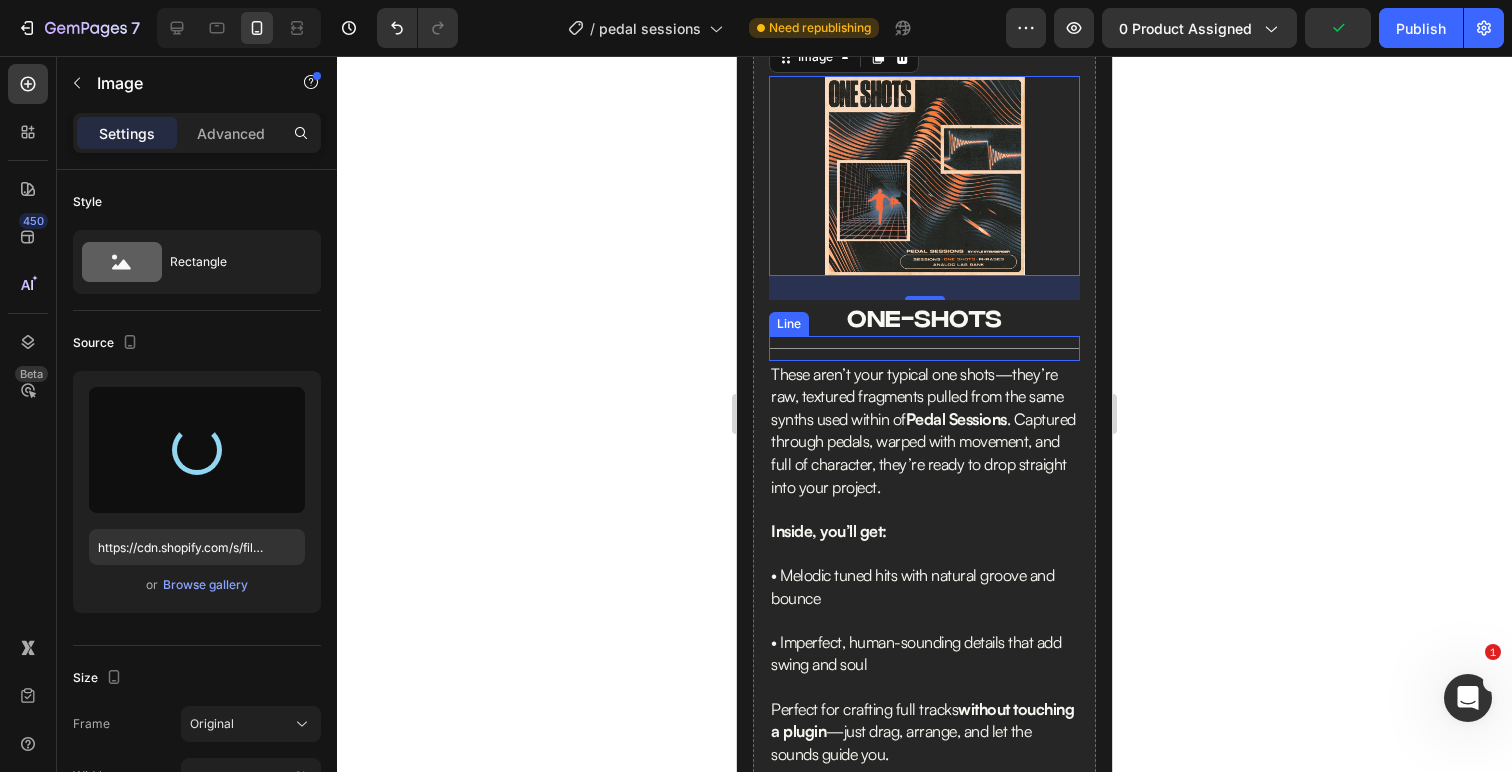 type on "https://cdn.shopify.com/s/files/1/0564/6293/4088/files/gempages_520673231137407923-46b3f875-a250-42e2-8d7f-3fdf9ec25cbc.jpg" 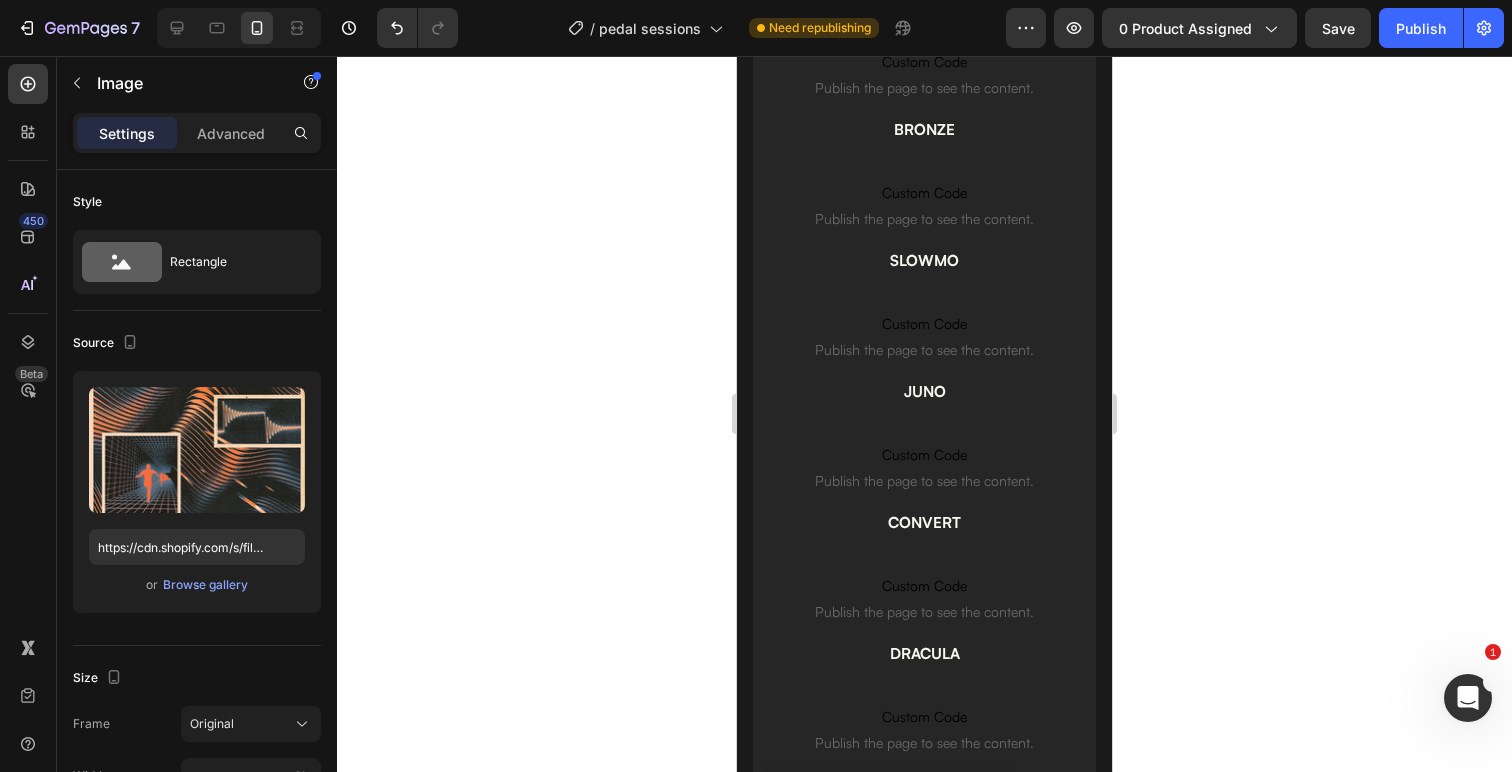 scroll, scrollTop: 5711, scrollLeft: 0, axis: vertical 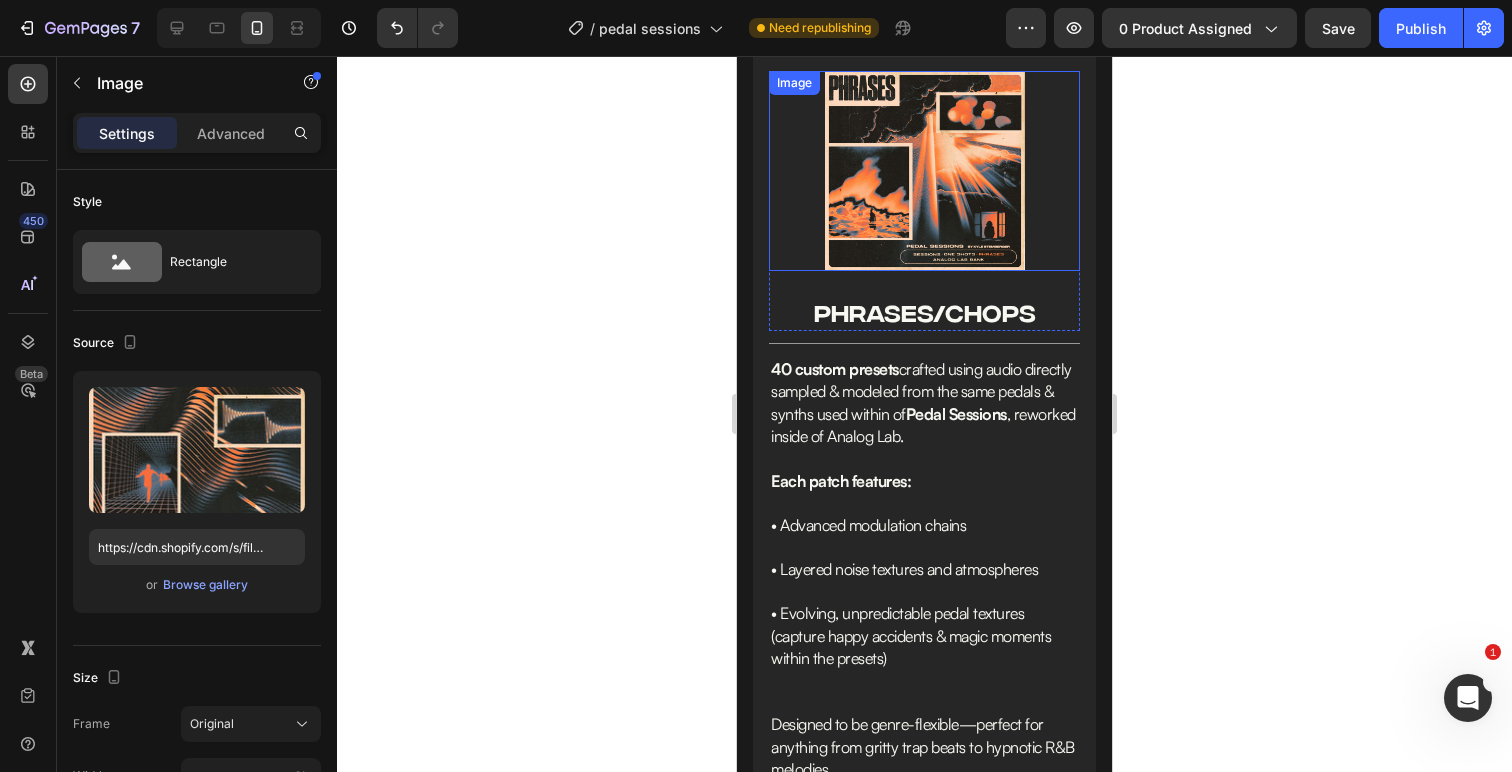 click at bounding box center [925, 171] 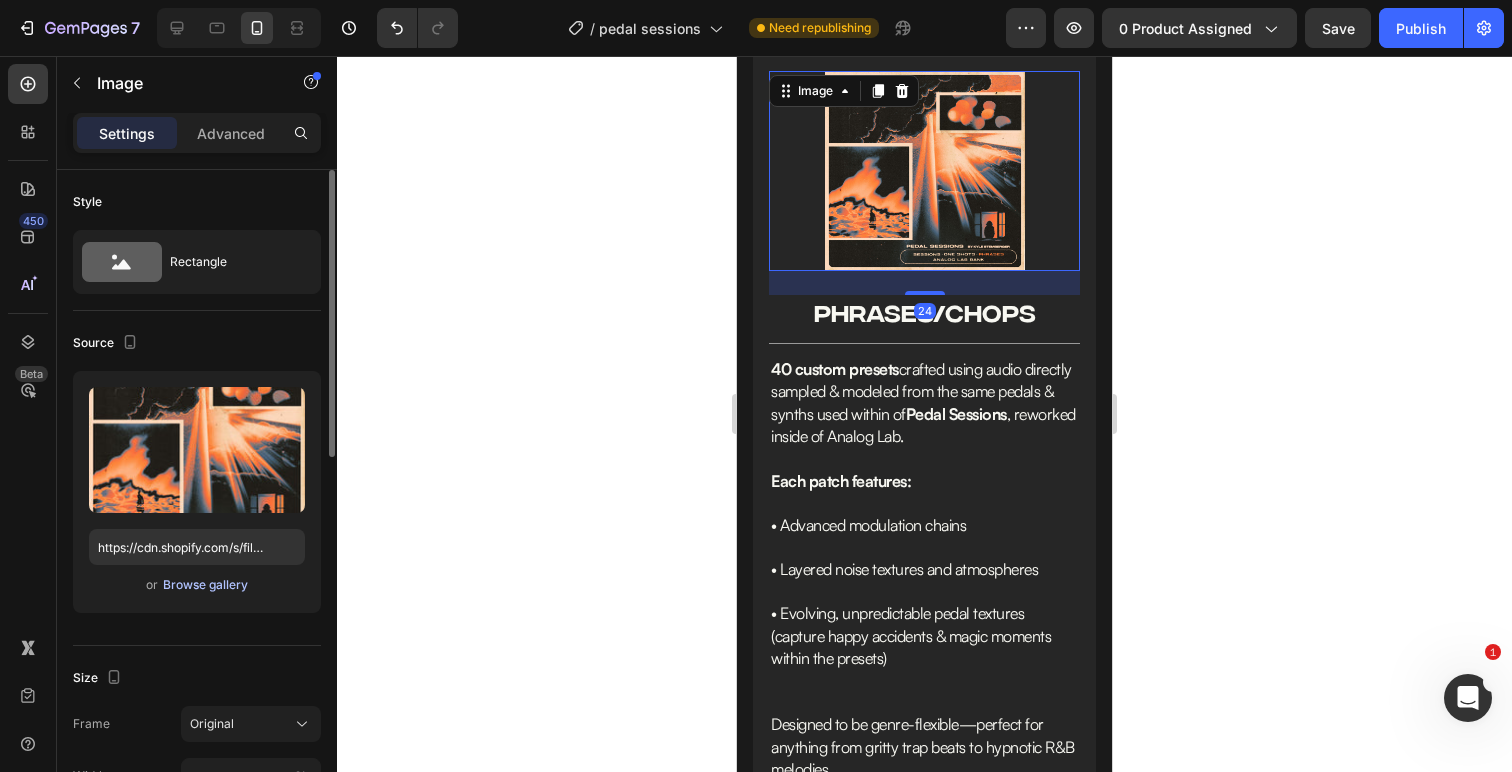 click on "Browse gallery" at bounding box center (205, 585) 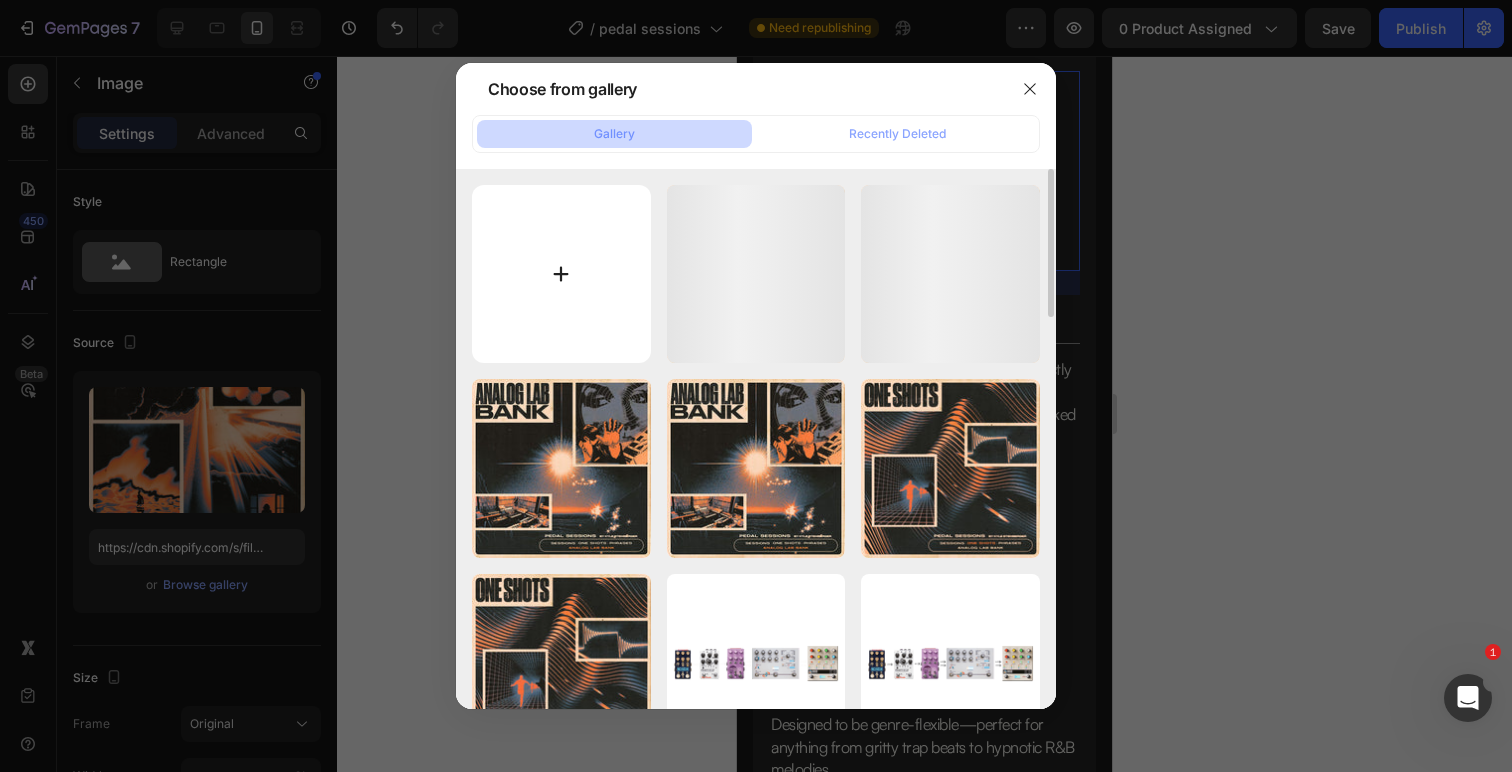 click at bounding box center [561, 274] 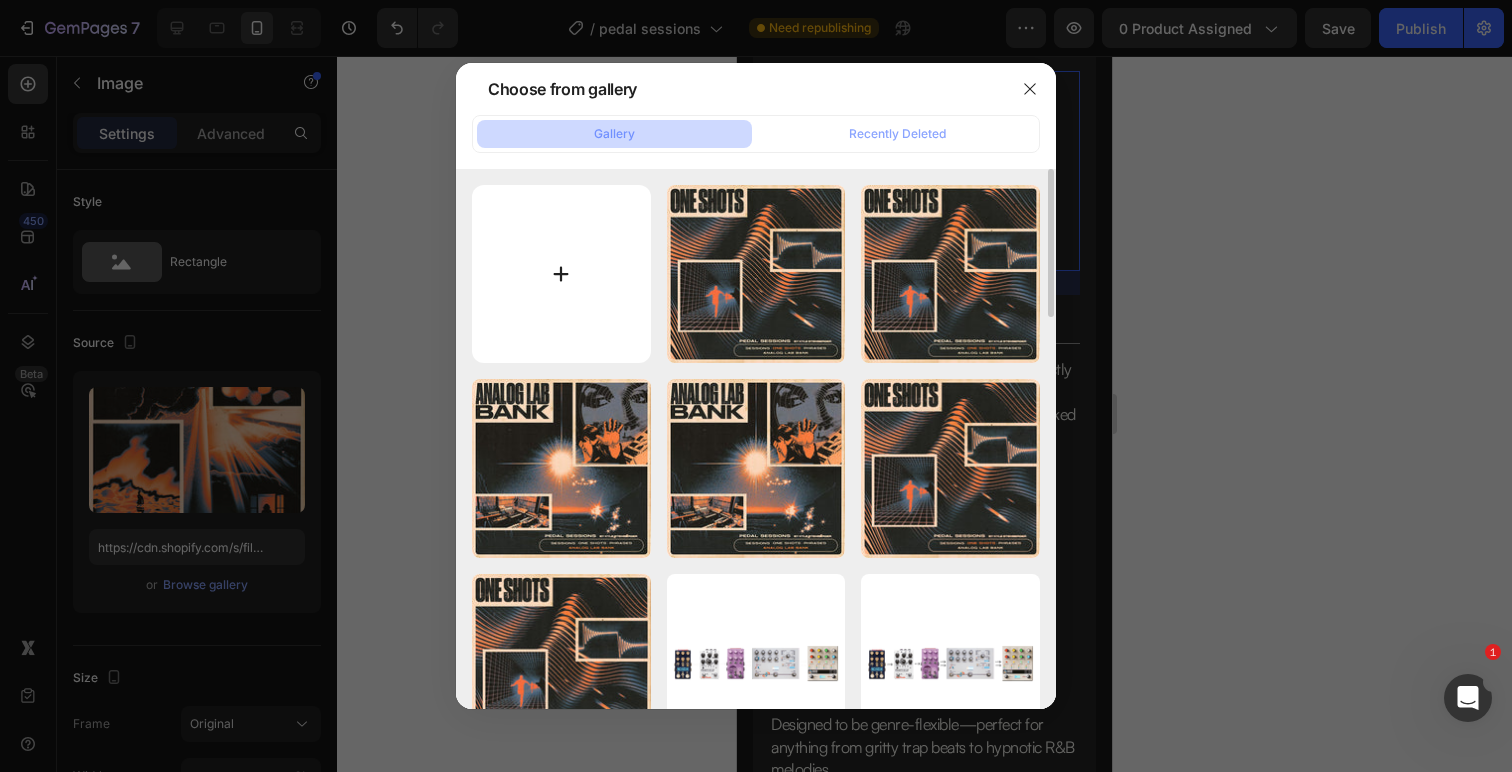 type on "C:\fakepath\PHRASE.jpg" 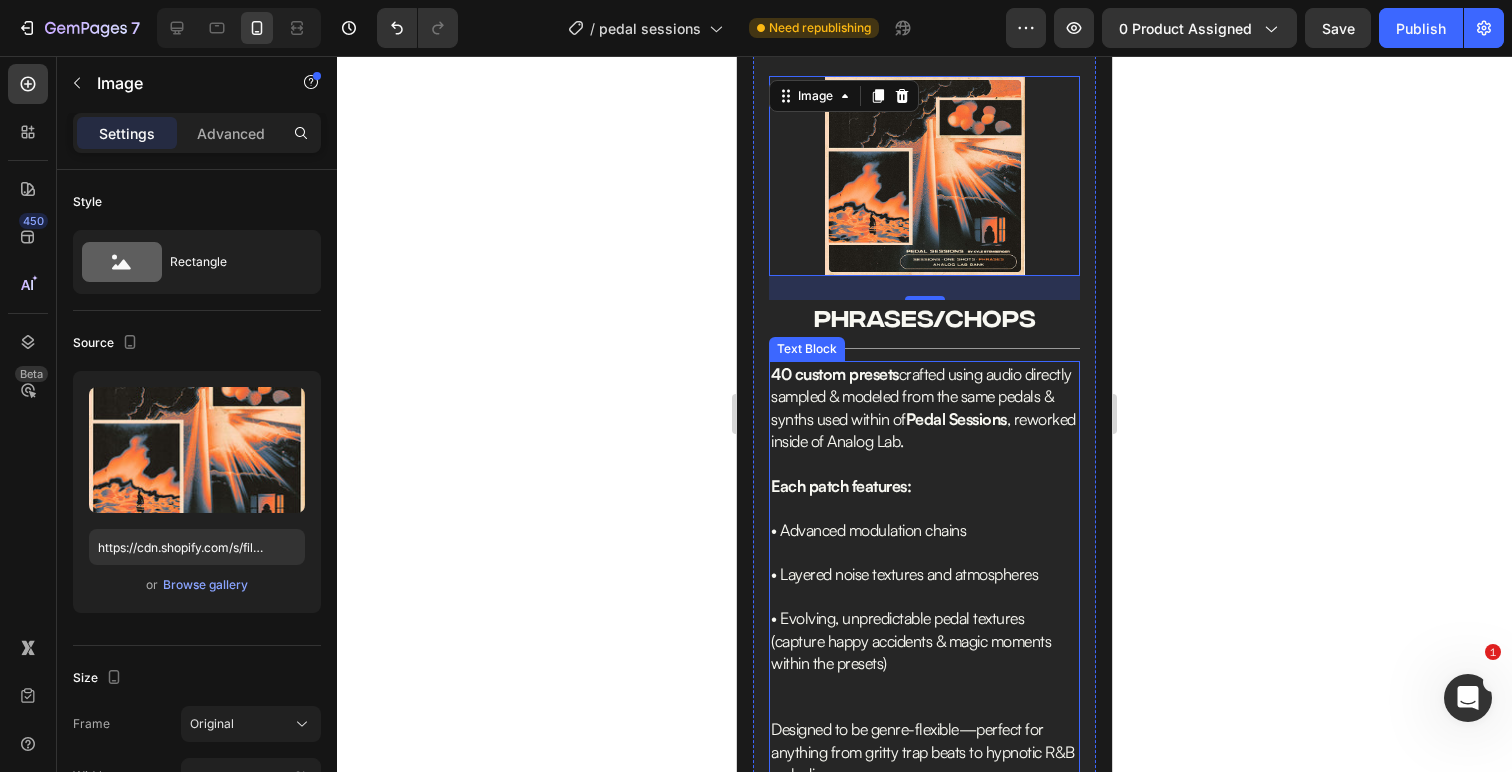 scroll, scrollTop: 5692, scrollLeft: 0, axis: vertical 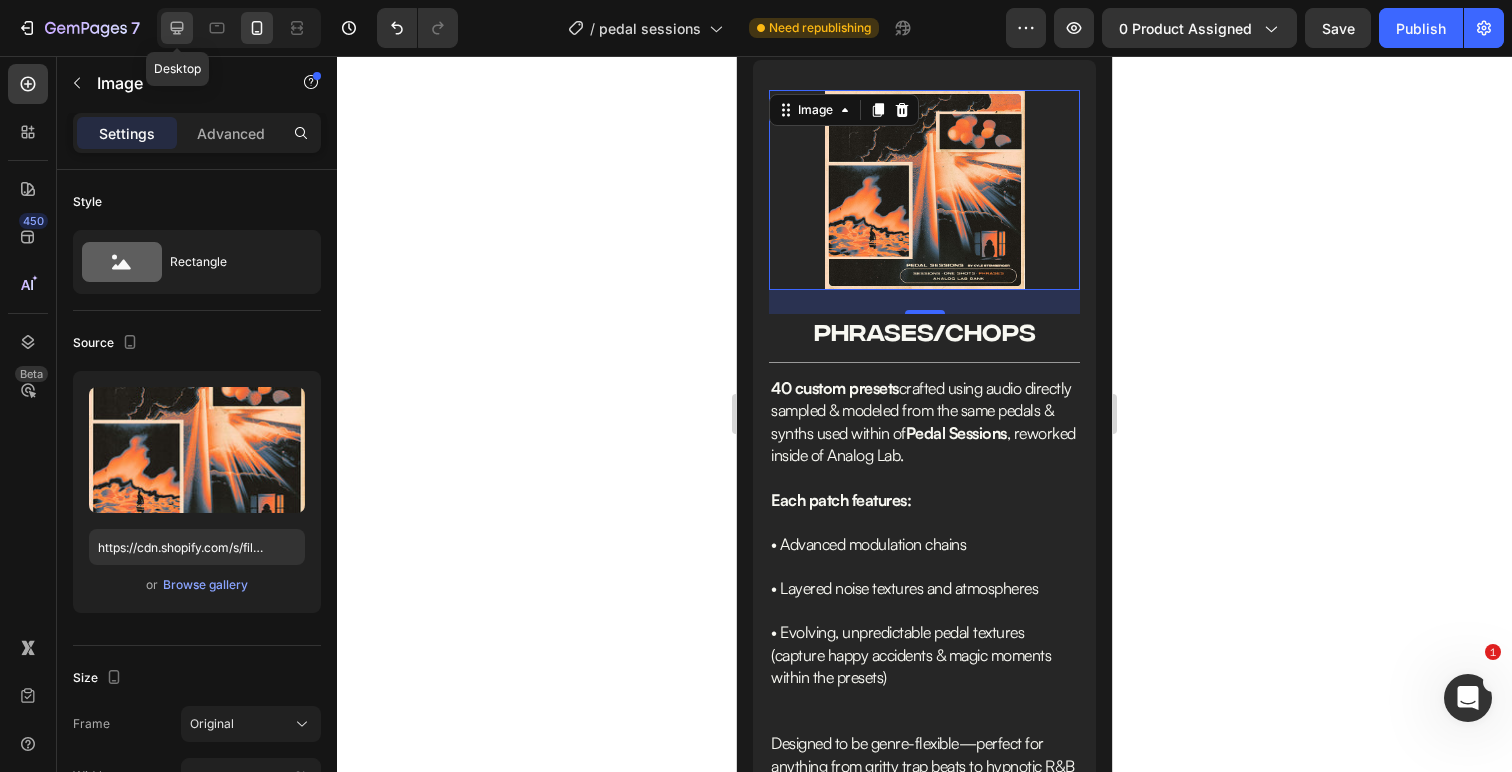 click 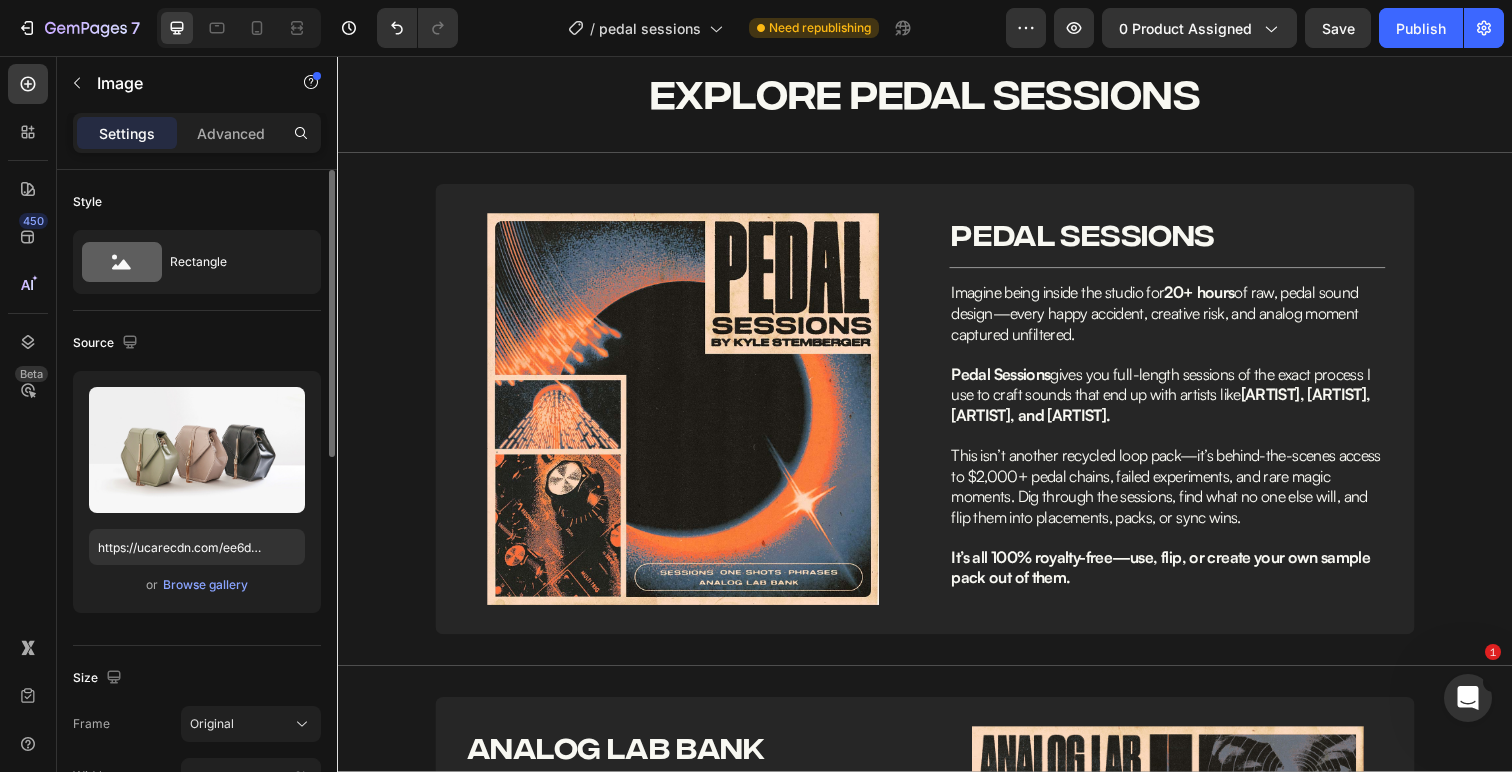 scroll, scrollTop: 1398, scrollLeft: 0, axis: vertical 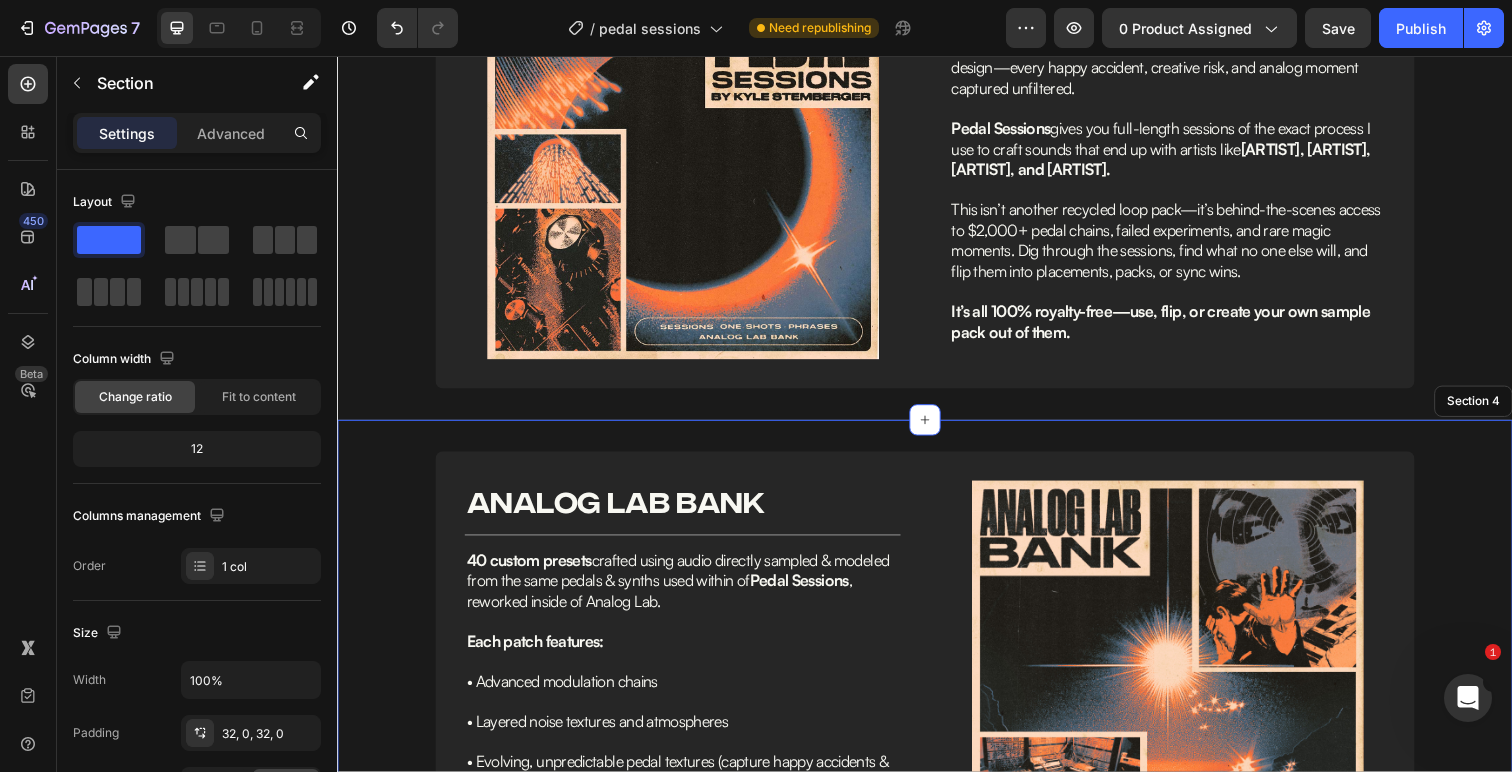 click on "Image analog lab bank Heading Row                Title Line 40 custom presets  crafted using audio directly sampled & modeled from the same pedals & synths used within of  Pedal Sessions , reworked inside of Analog Lab.   Each patch features:   • Advanced modulation chains • Layered noise textures and atmospheres   • Evolving, unpredictable pedal textures (capture happy accidents & magic moments within the presets)     Designed to be genre-flexible—perfect for anything from gritty trap beats to hypnotic R&B melodies. Text Block Image Row ALL PRESETS PLAYING THE SAME MIDI: Text Block Row
Custom Code
Publish the page to see the content.
Custom Code FILTR Text Block
Custom Code
Publish the page to see the content.
Custom Code CUBEATZFLUTE Text Block
Custom Code
Publish the page to see the content.
Custom Code TRUCKS Text Block
Custom Code
Custom Code XTSY BOYZ" at bounding box center (937, 863) 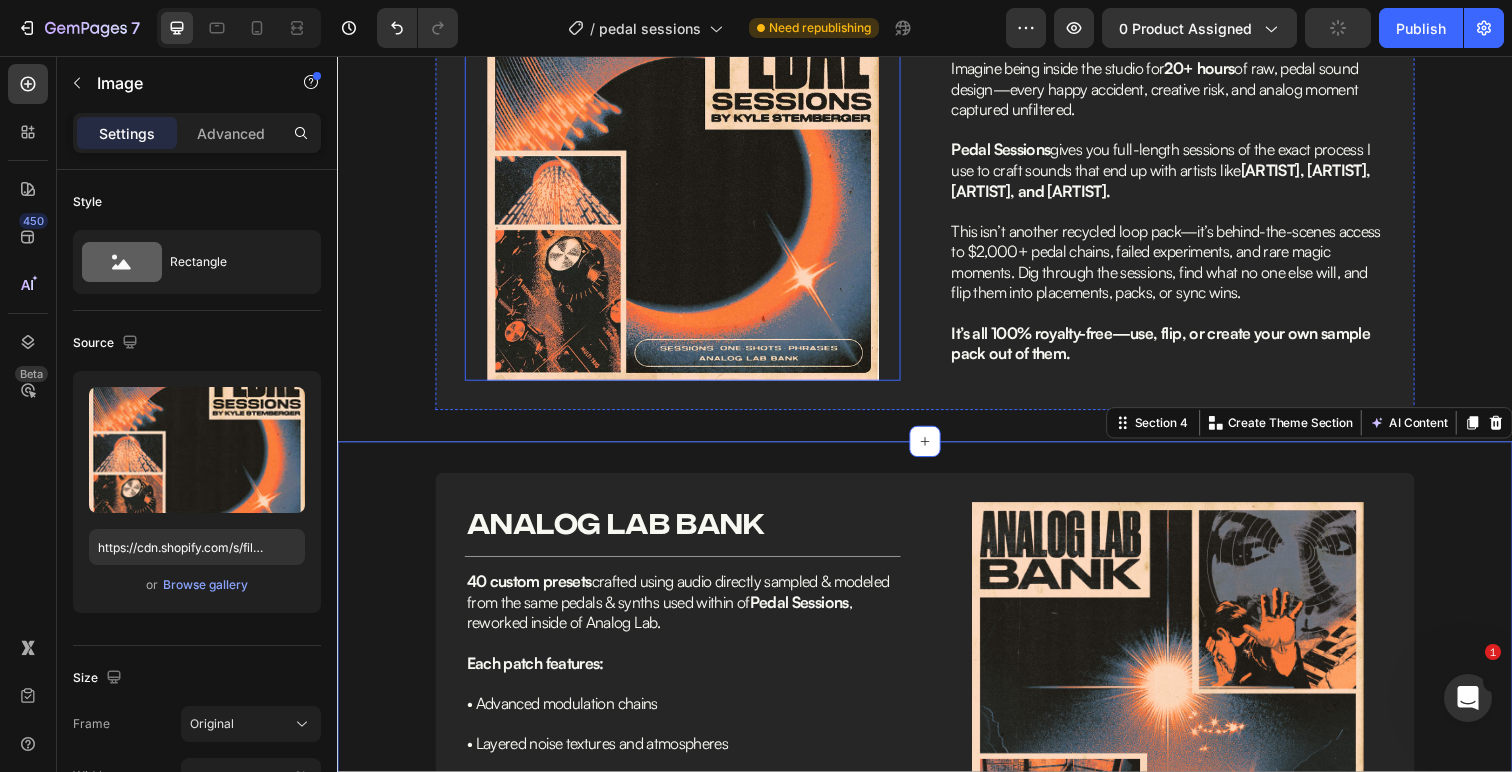 click at bounding box center (690, 188) 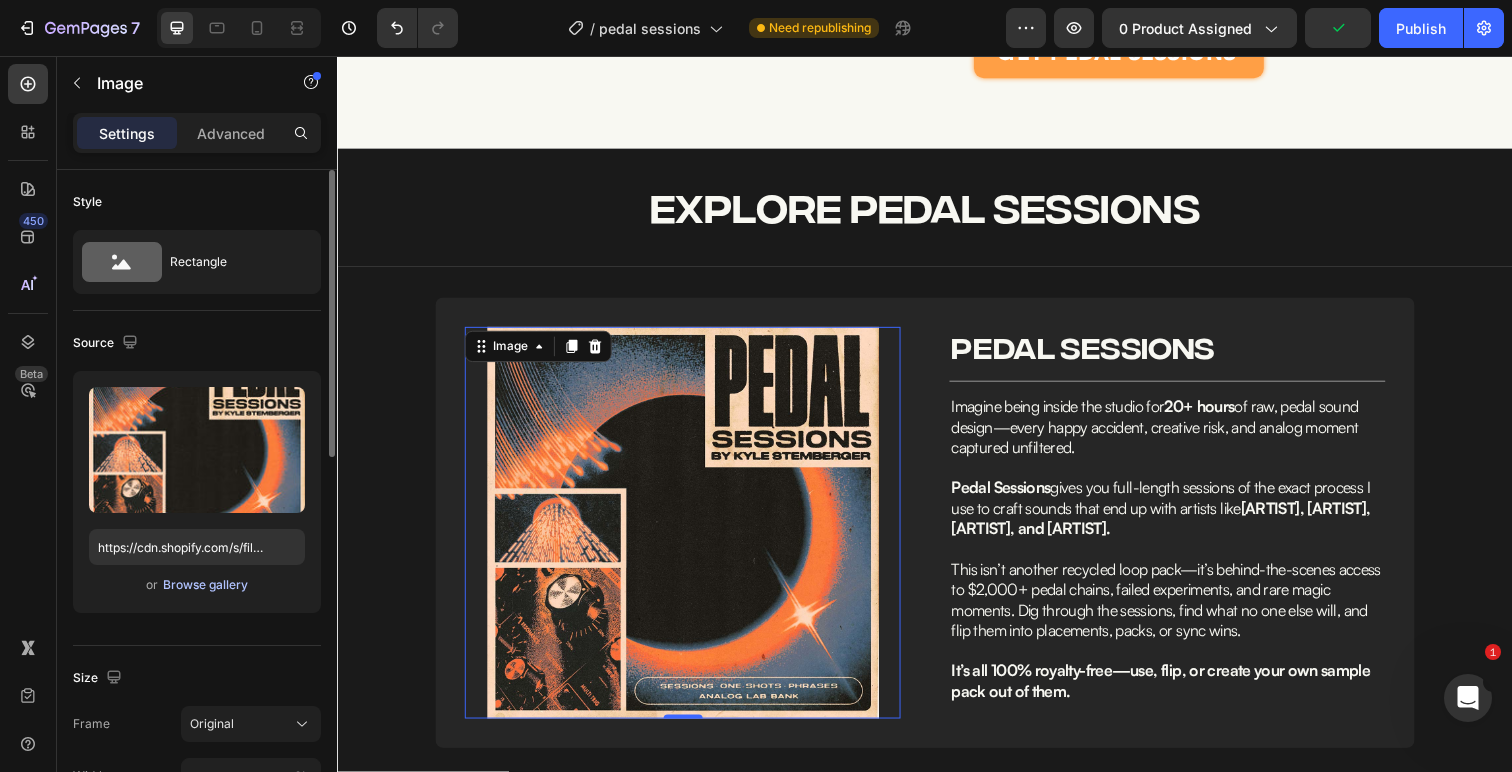 scroll, scrollTop: 1044, scrollLeft: 0, axis: vertical 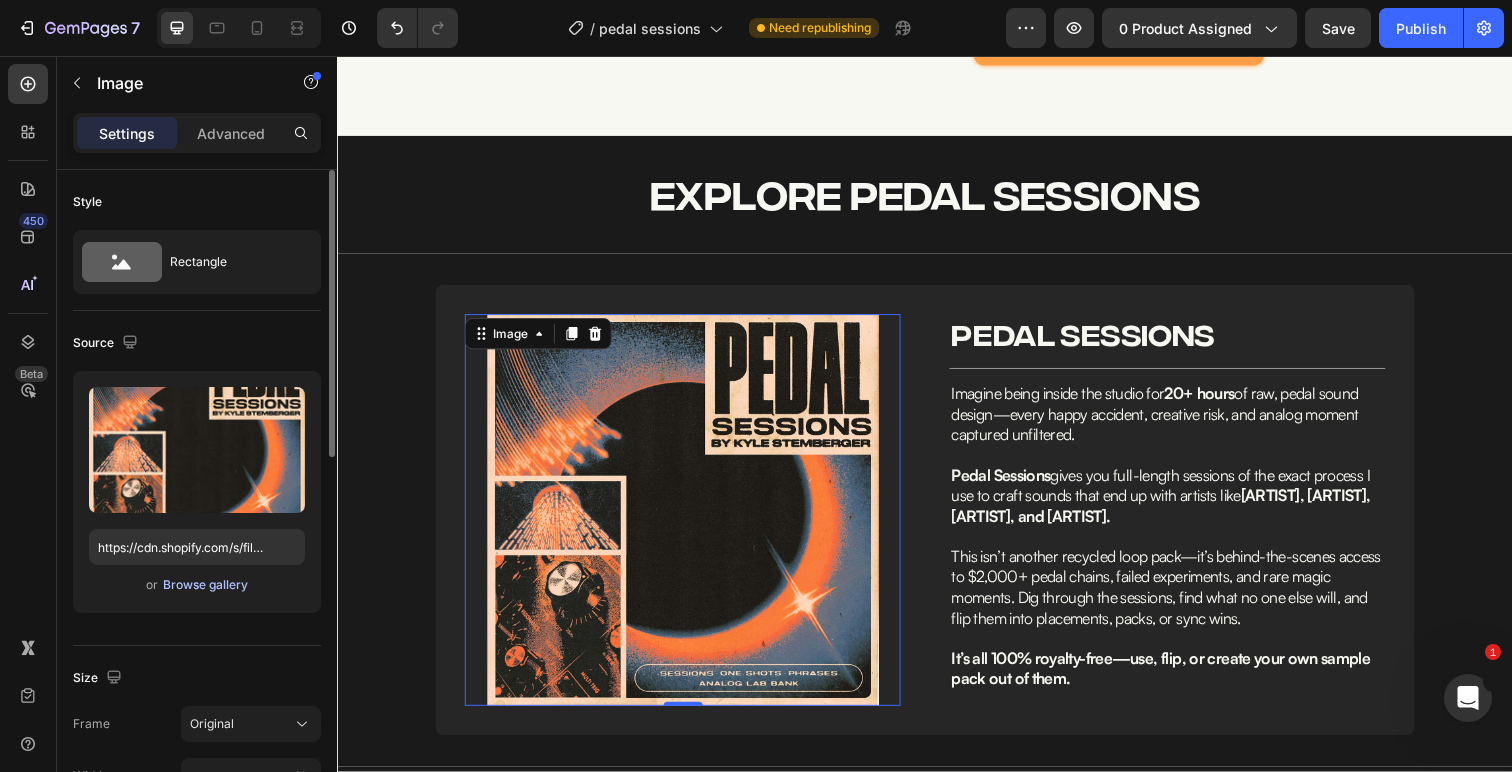click on "Browse gallery" at bounding box center (205, 585) 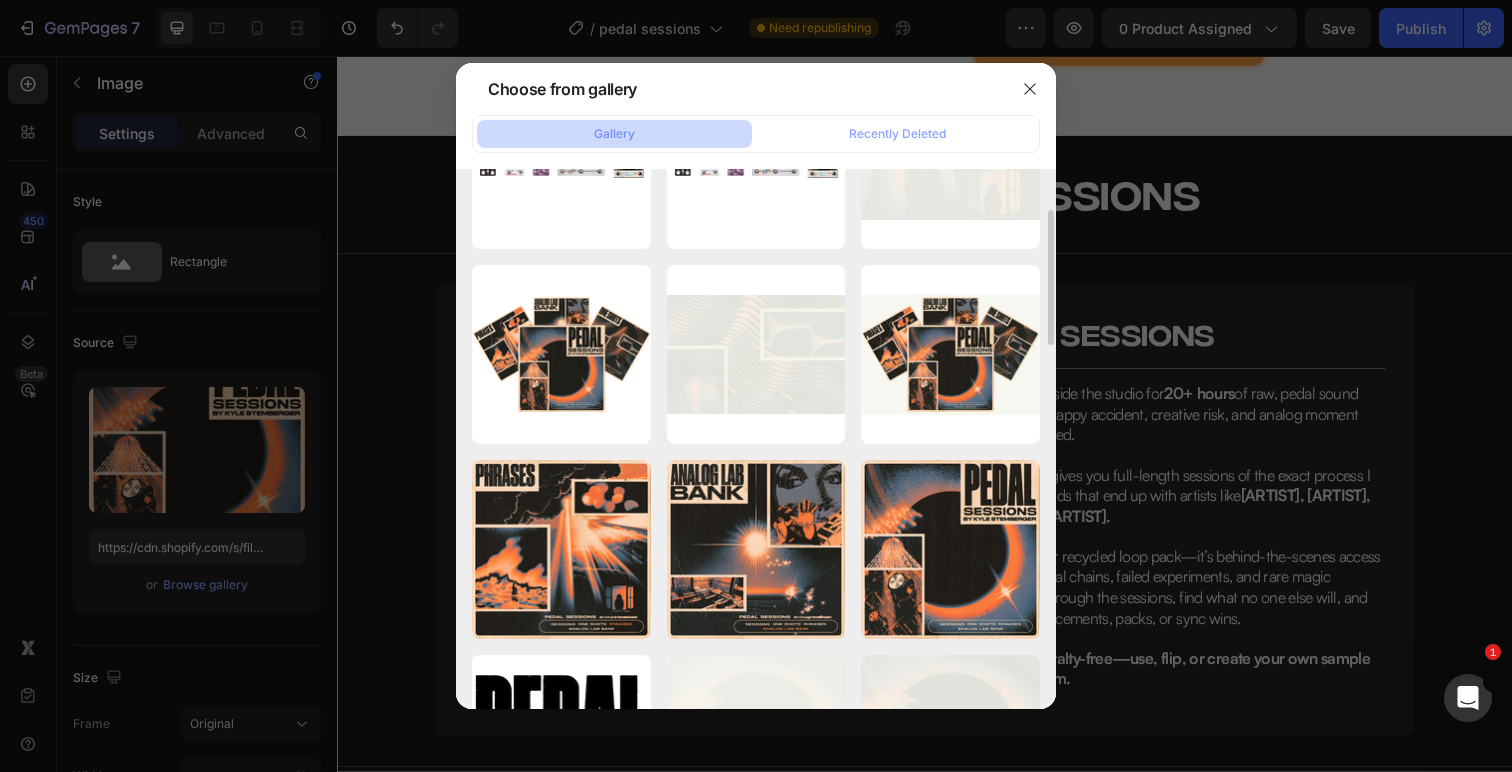 scroll, scrollTop: 734, scrollLeft: 0, axis: vertical 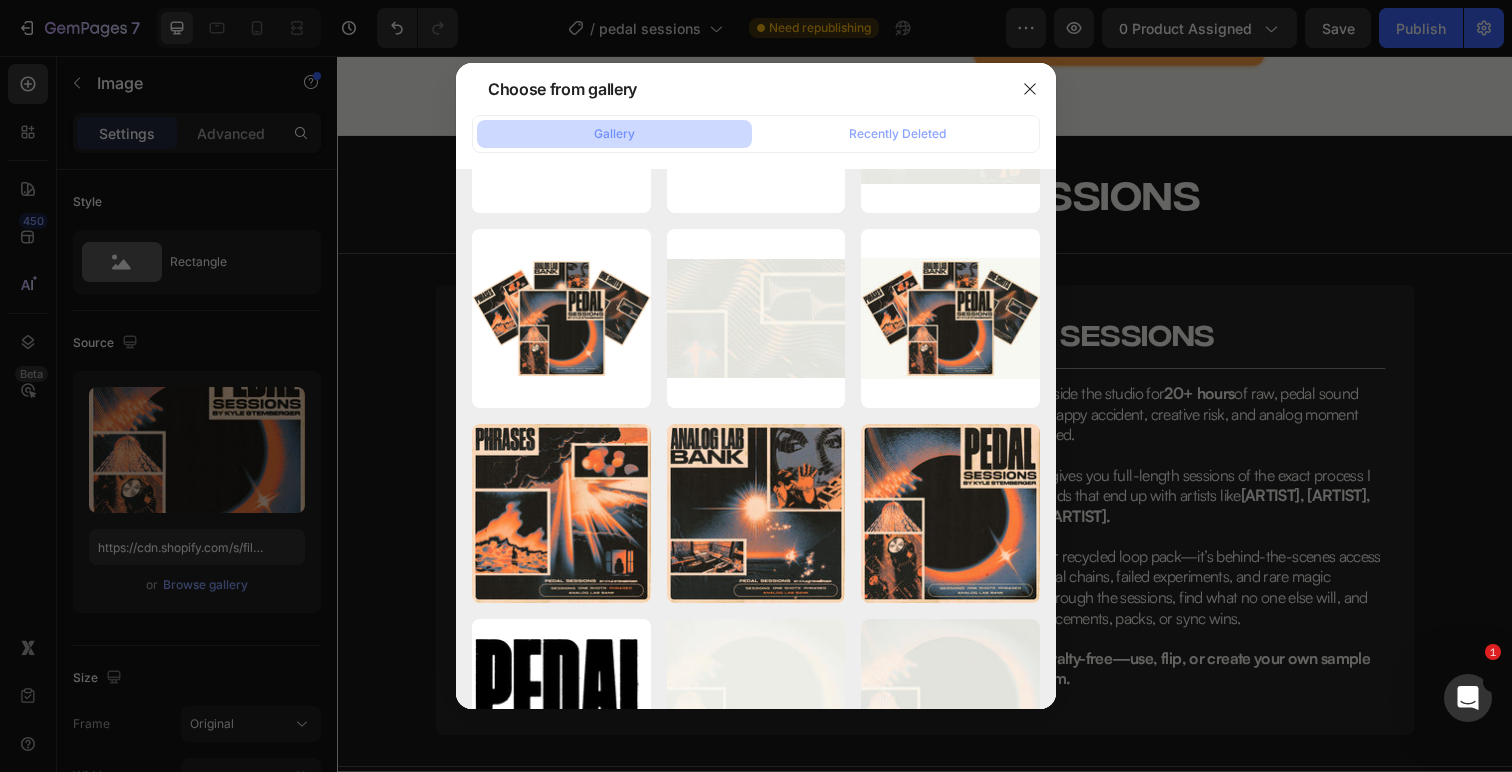 click at bounding box center [756, 386] 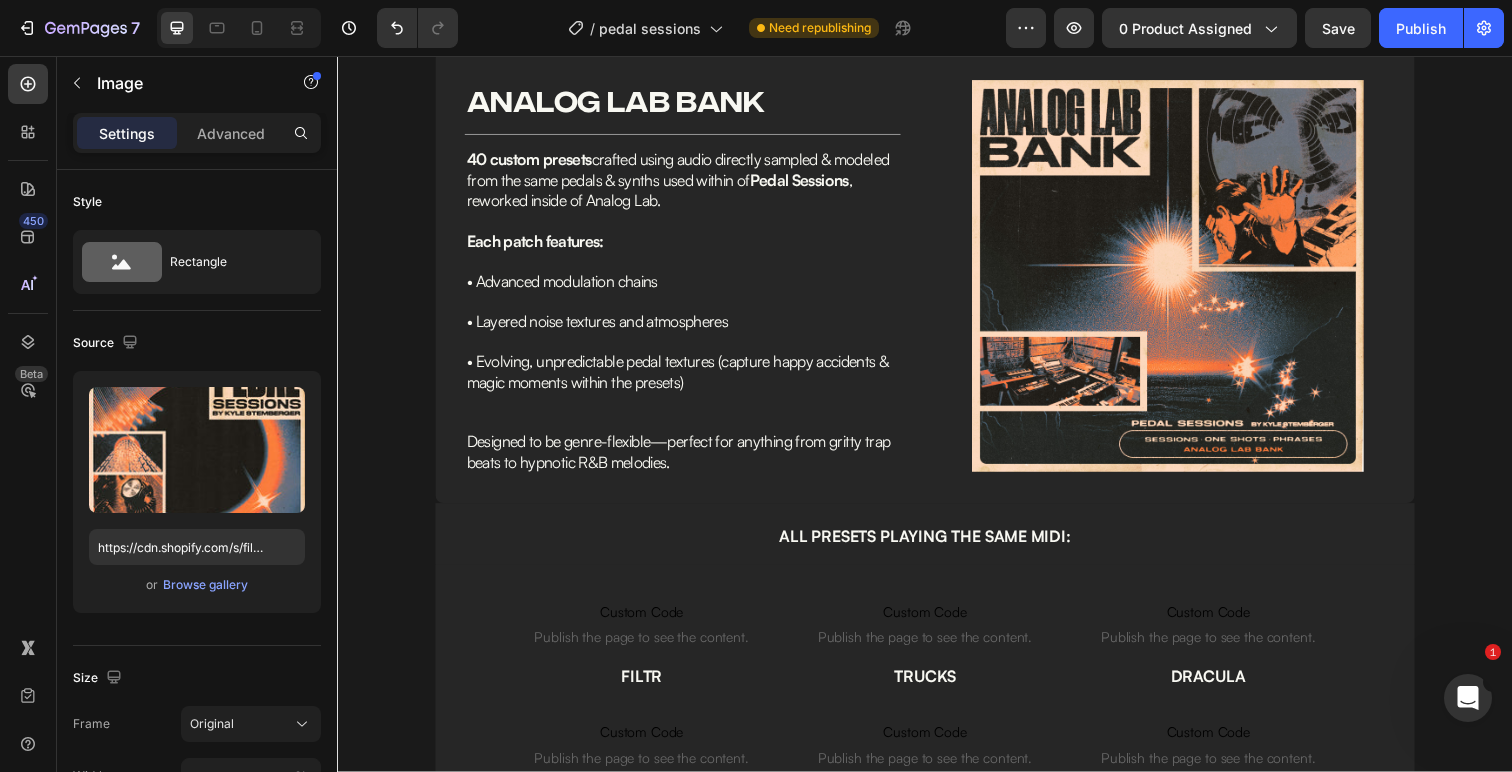 scroll, scrollTop: 1920, scrollLeft: 0, axis: vertical 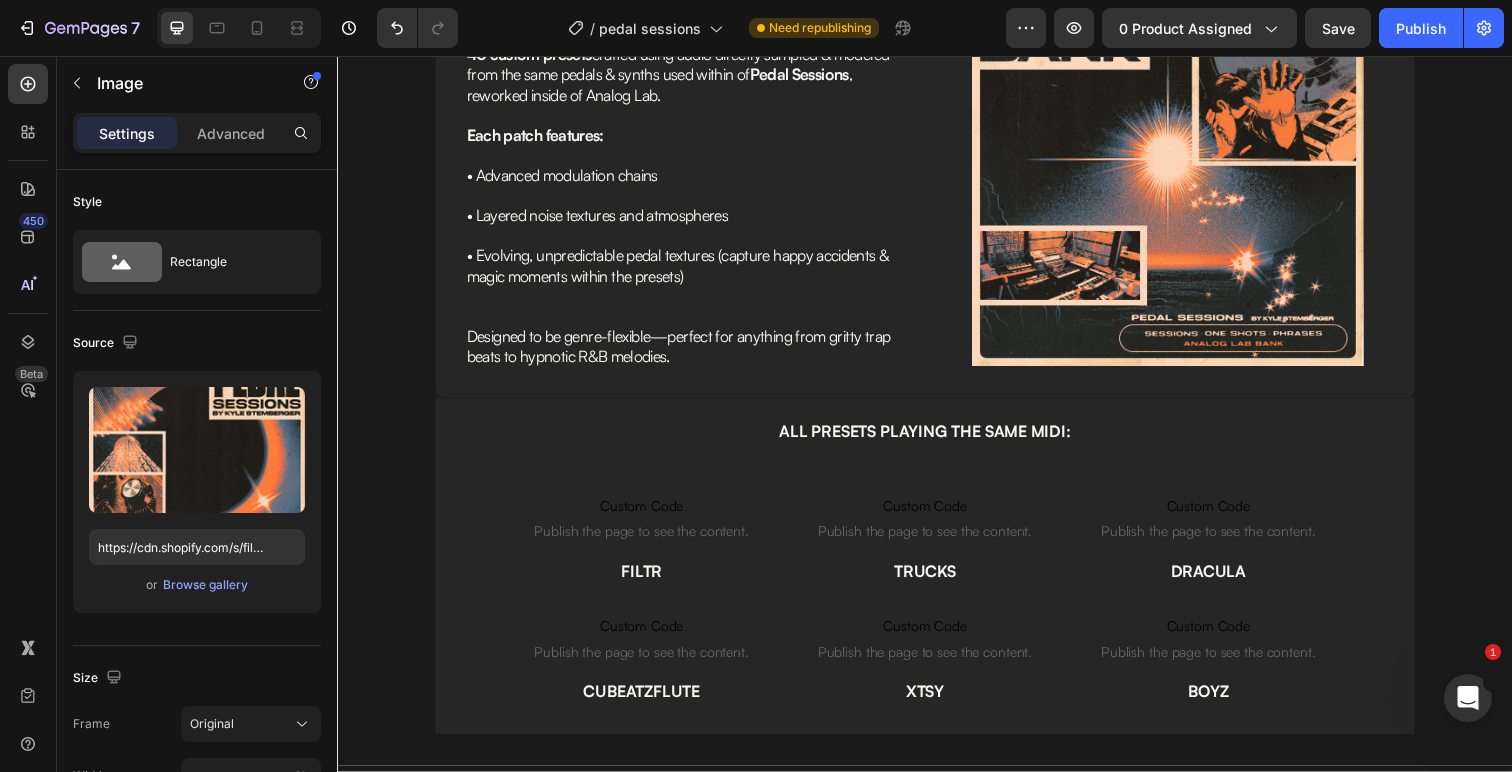 click at bounding box center (1185, 173) 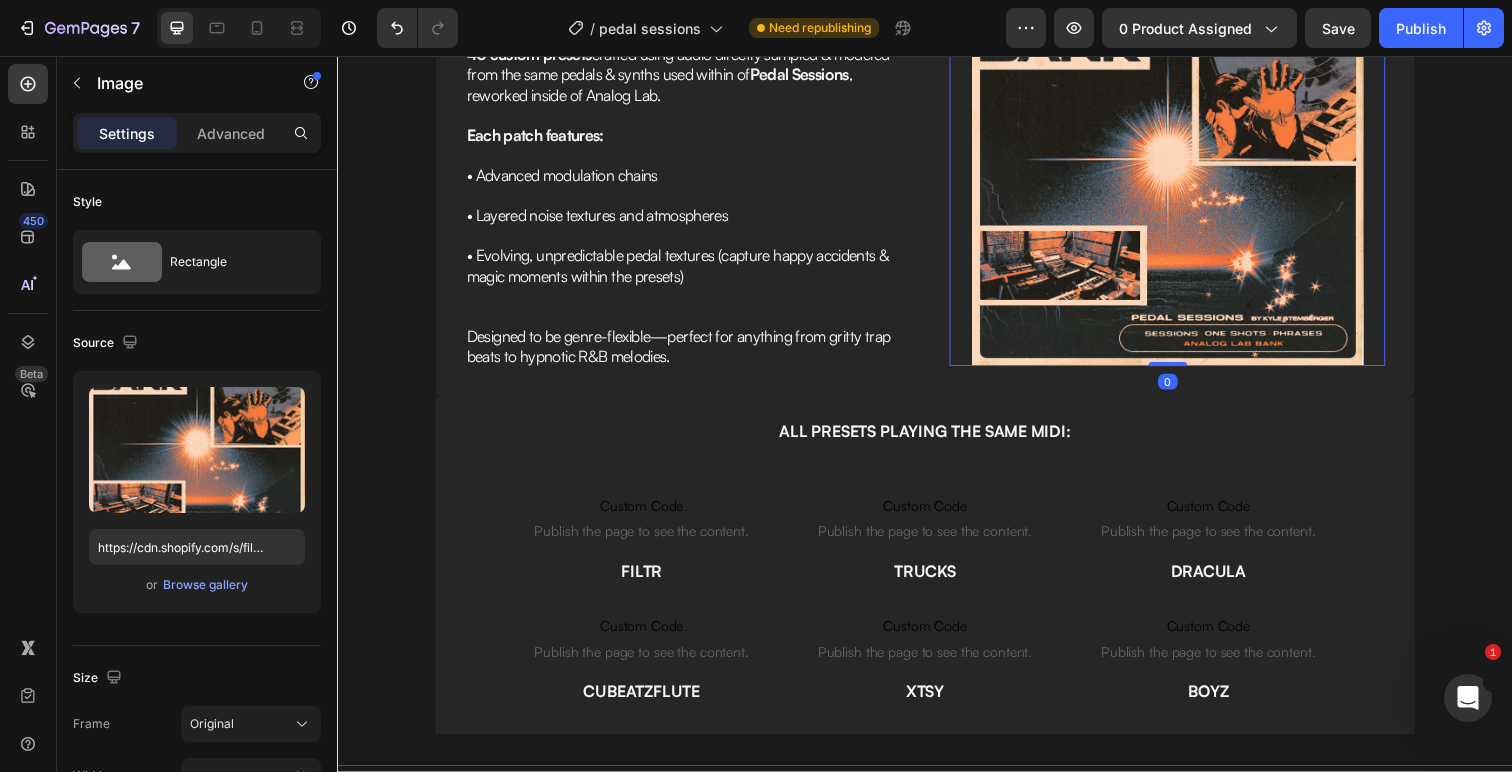 scroll, scrollTop: 1963, scrollLeft: 0, axis: vertical 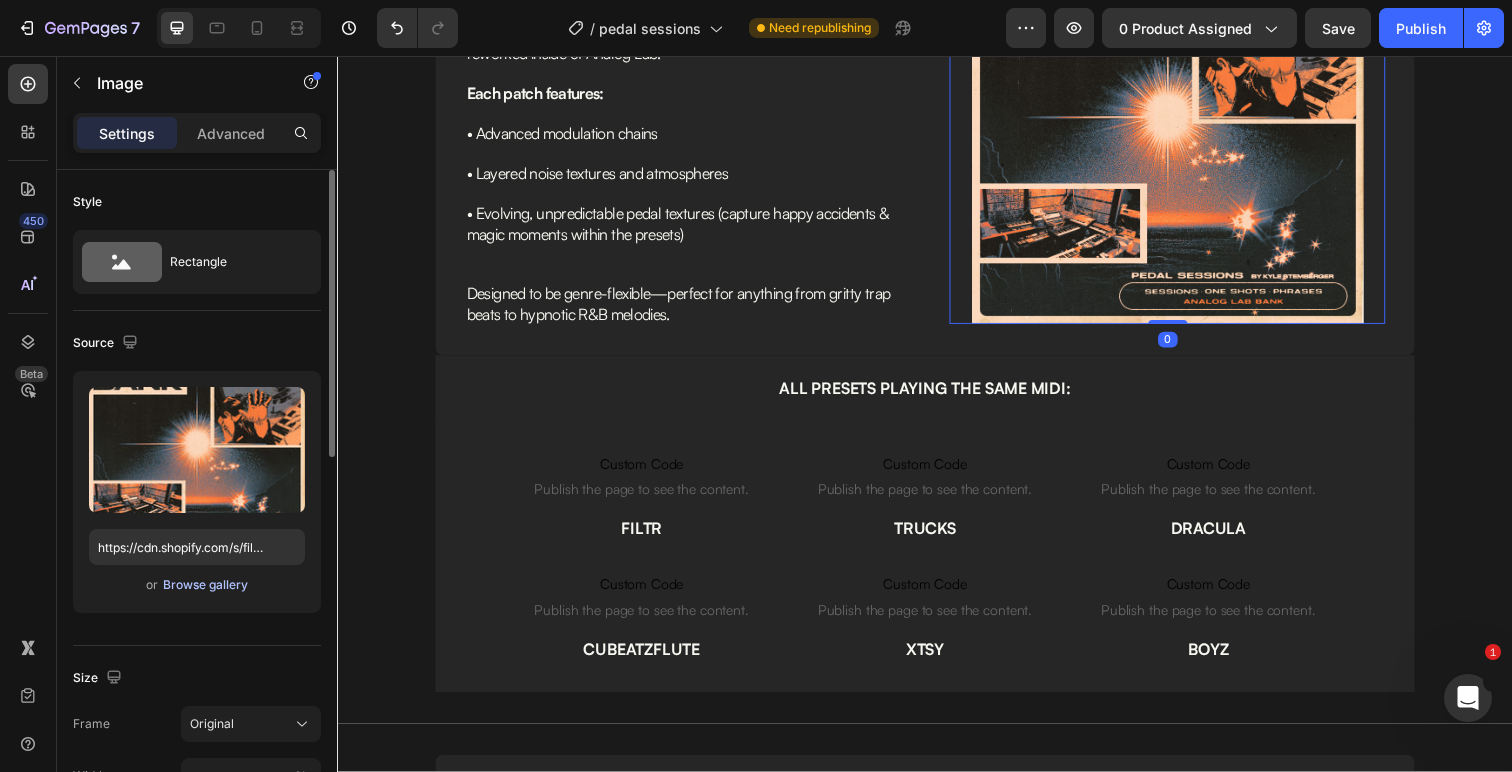 click on "Browse gallery" at bounding box center (205, 585) 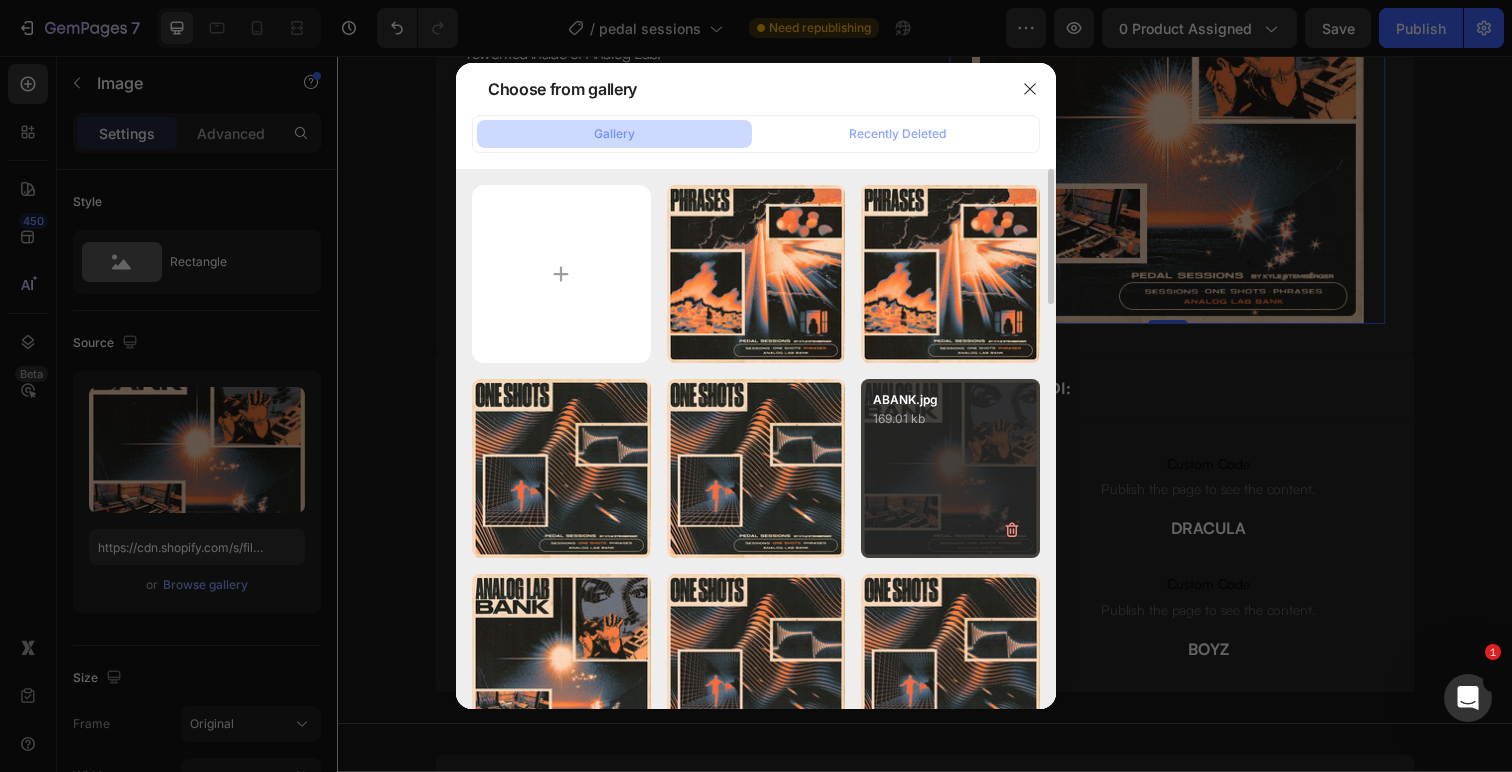 click on "169.01 kb" at bounding box center (950, 419) 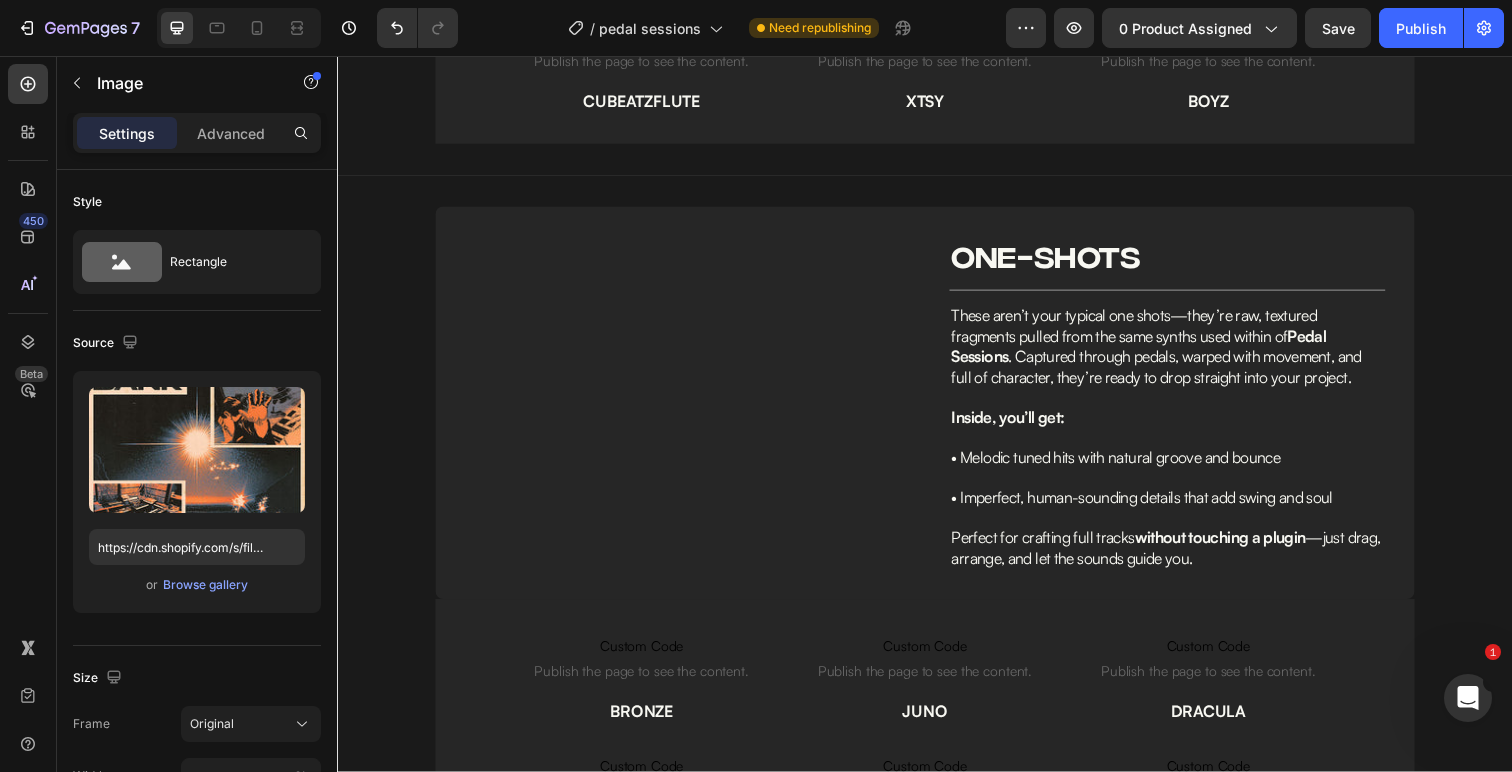 scroll, scrollTop: 2539, scrollLeft: 0, axis: vertical 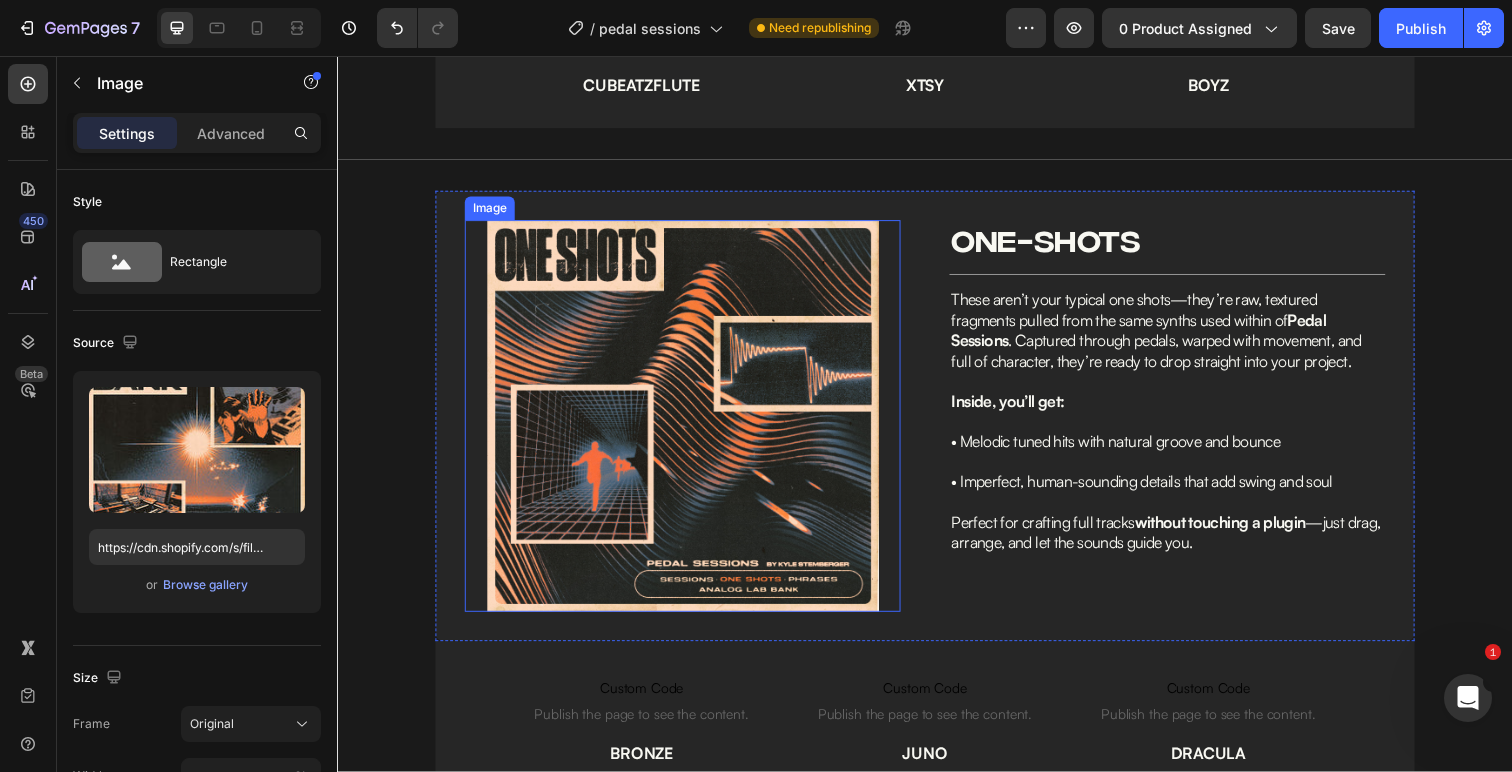 click at bounding box center [690, 424] 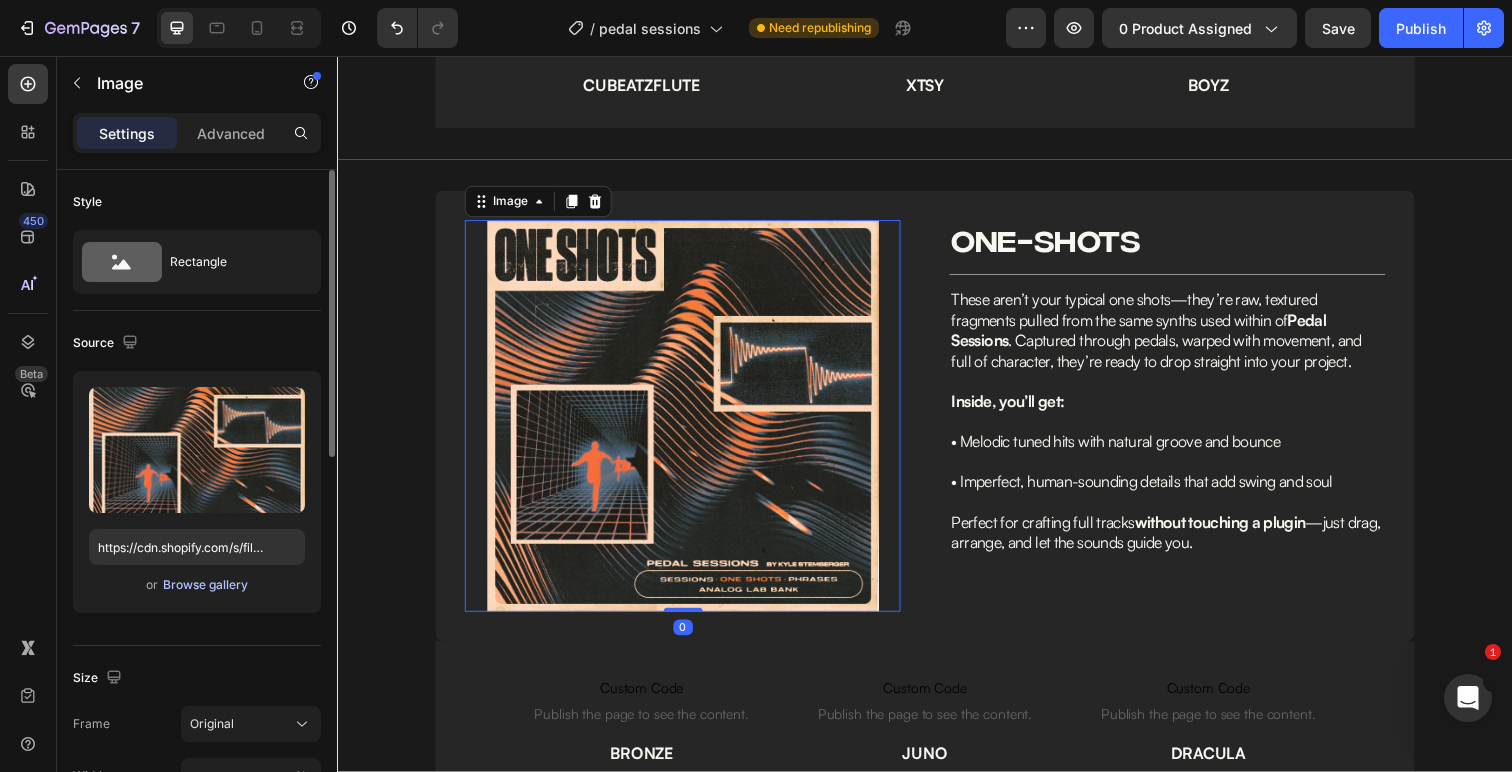 click on "Browse gallery" at bounding box center [205, 585] 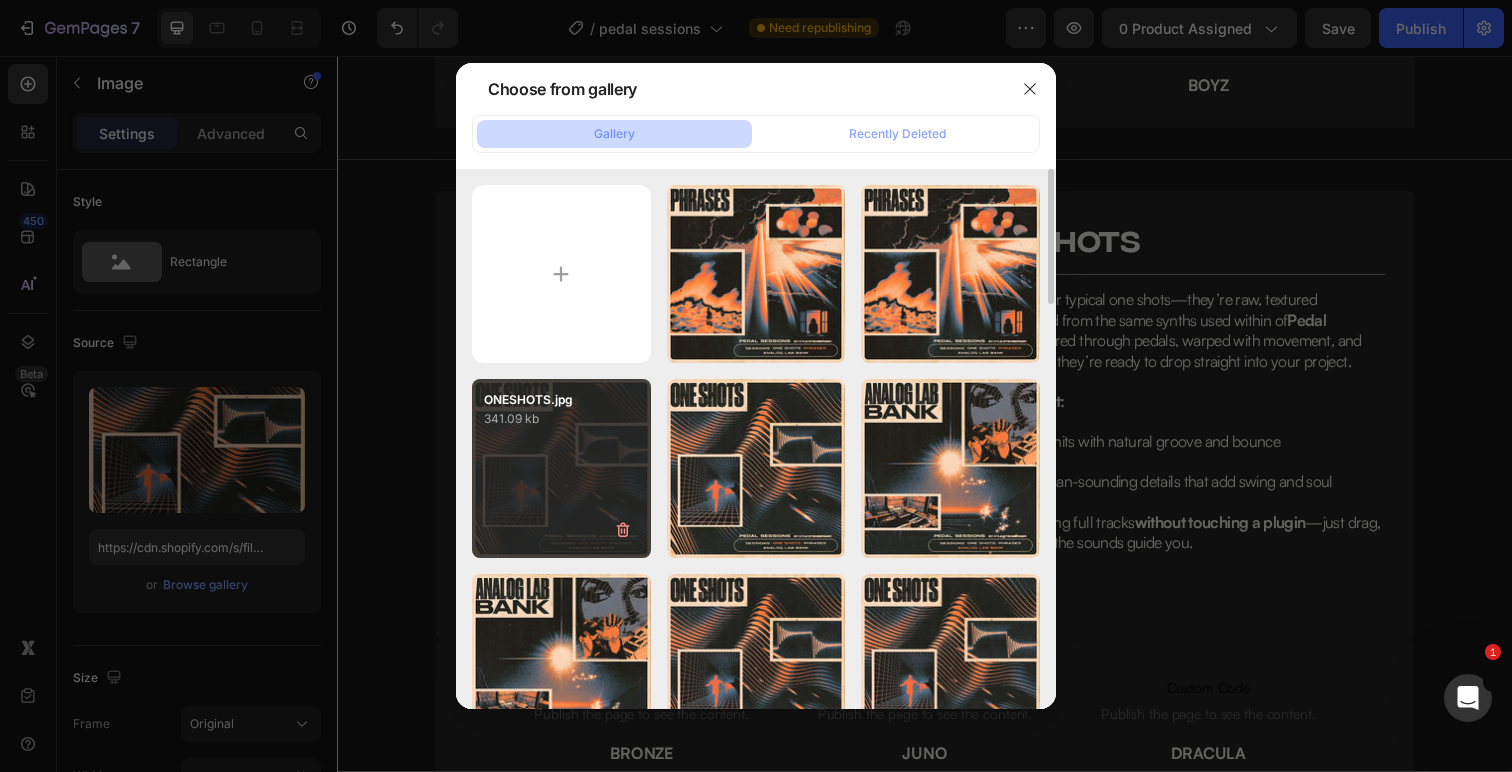 click on "ONESHOTS.jpg 341.09 kb" at bounding box center [561, 468] 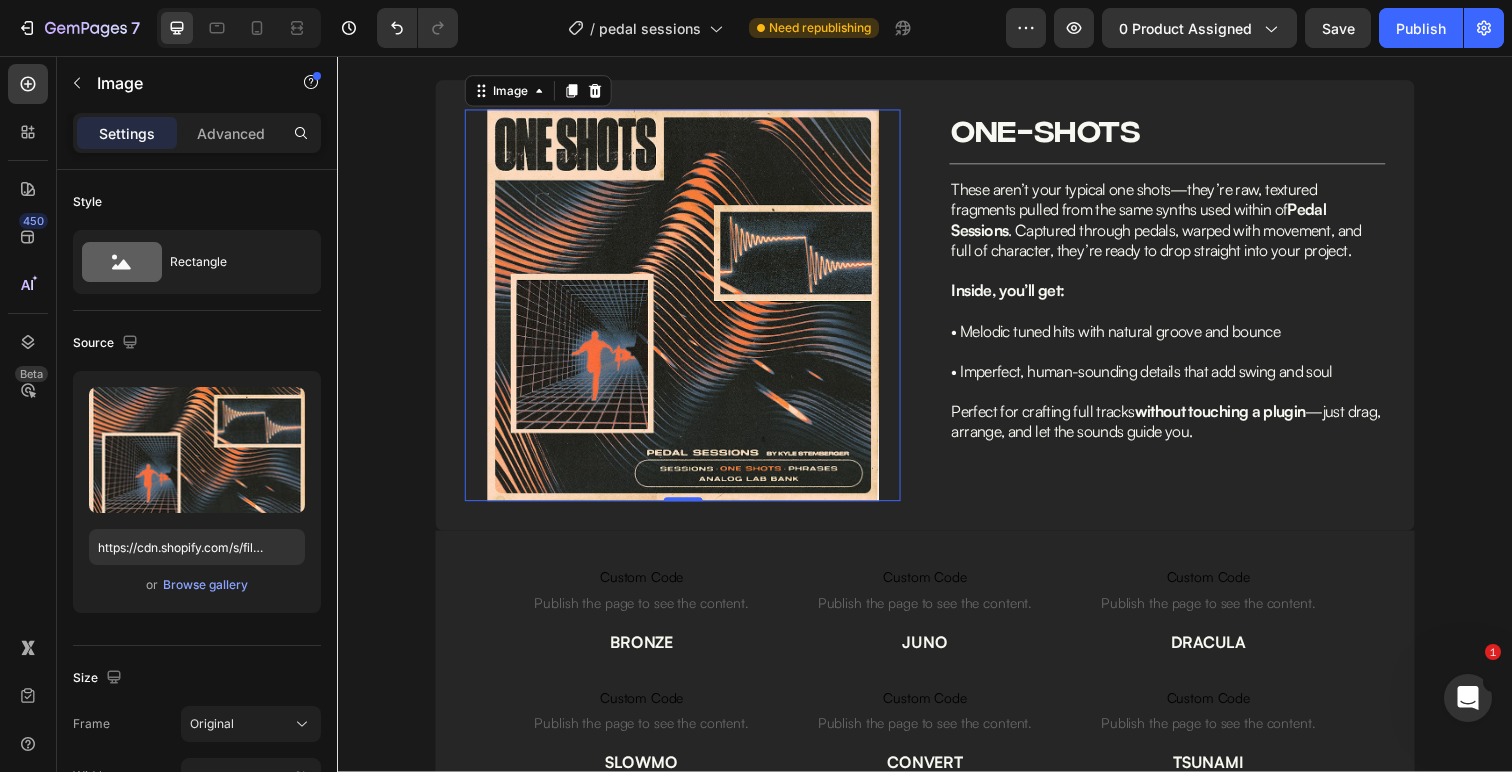 scroll, scrollTop: 3394, scrollLeft: 0, axis: vertical 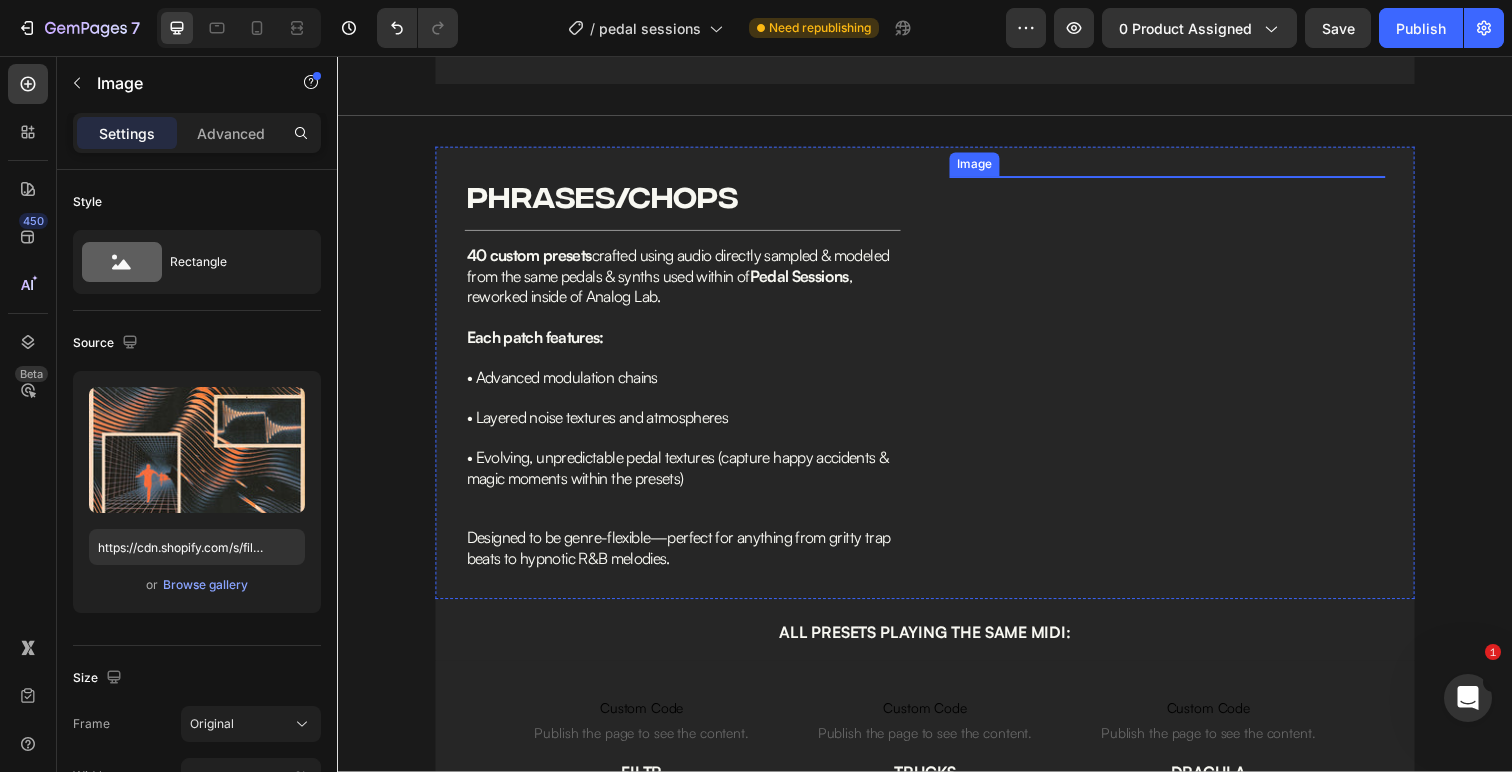 click at bounding box center (1185, 379) 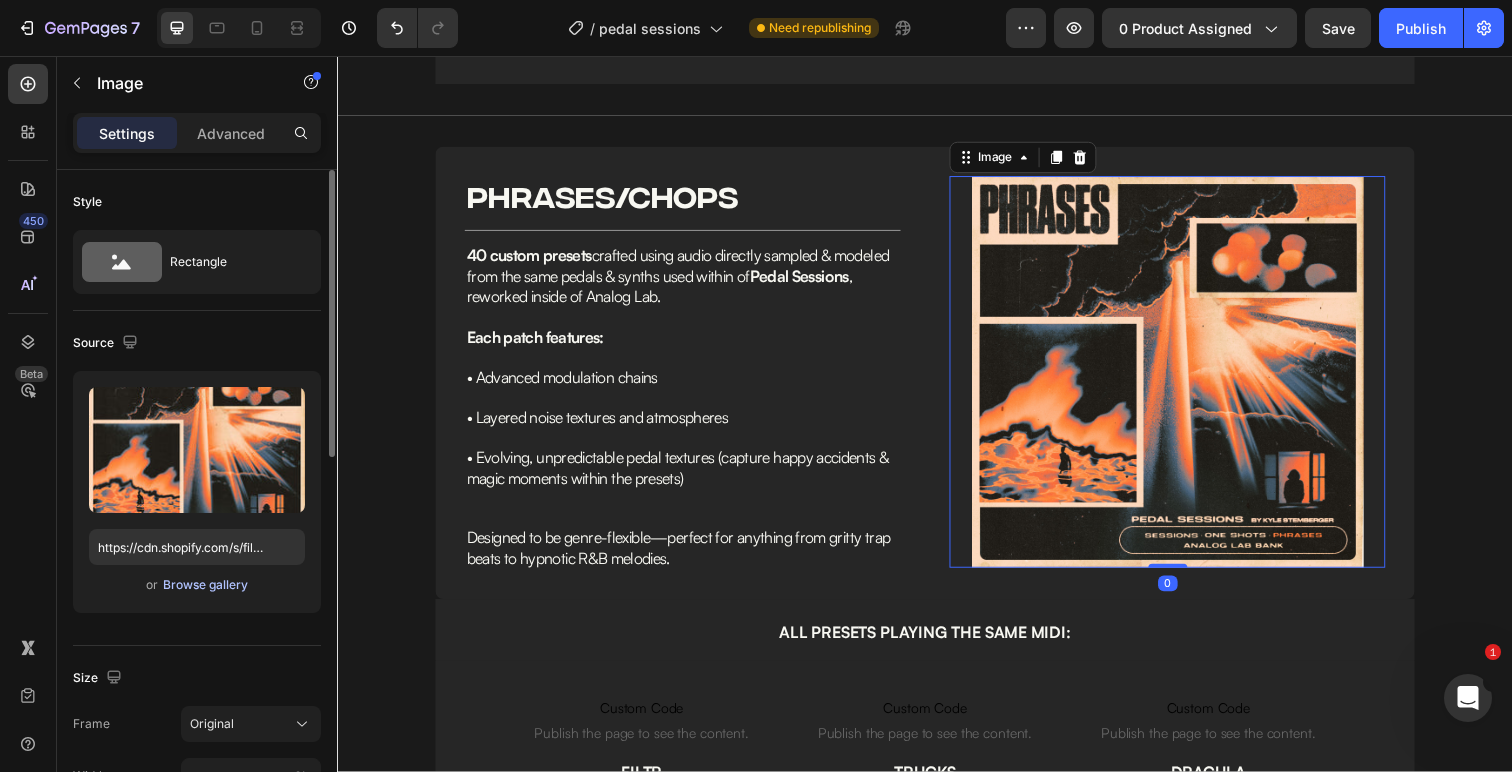 click on "Browse gallery" at bounding box center [205, 585] 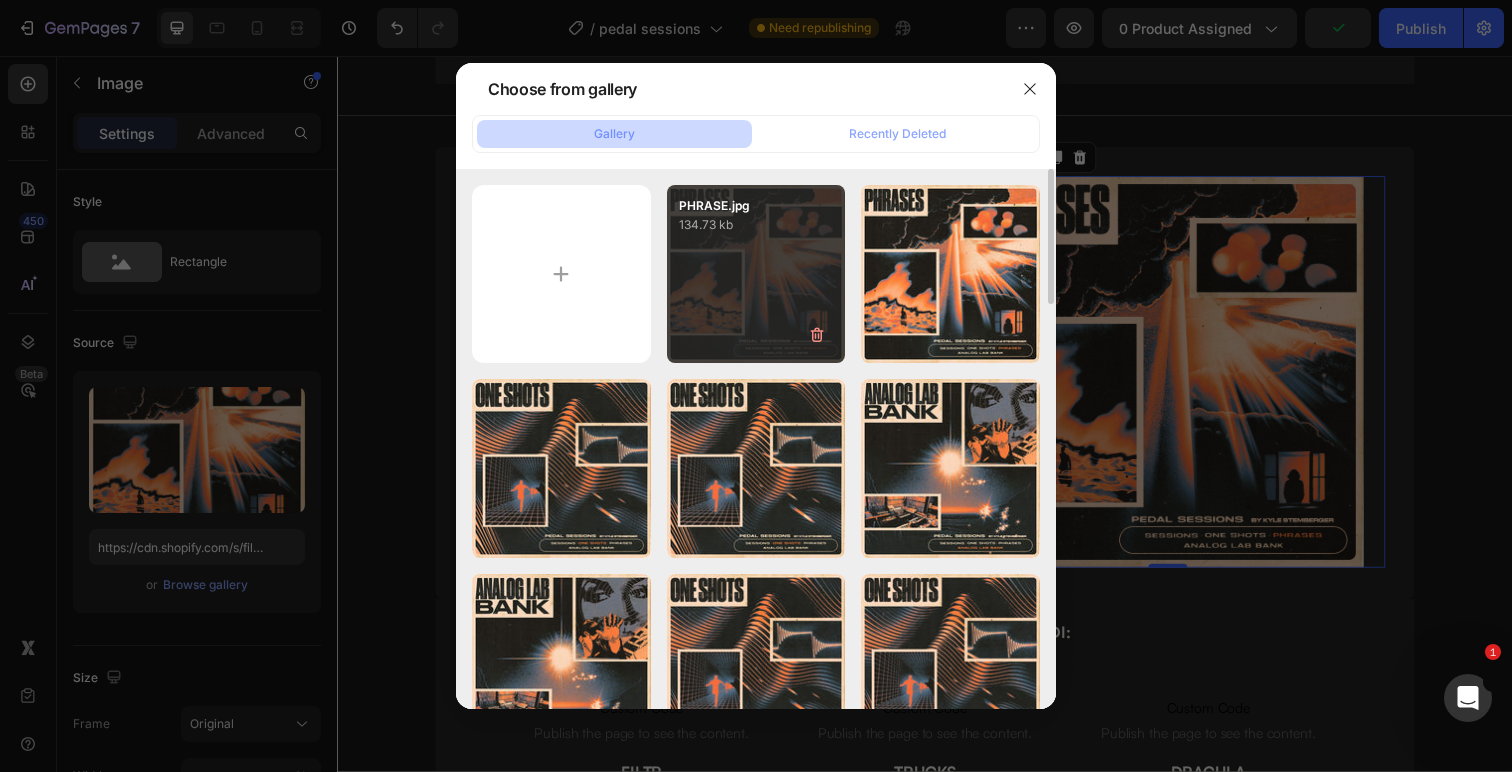 click on "PHRASE.jpg 134.73 kb" at bounding box center [756, 274] 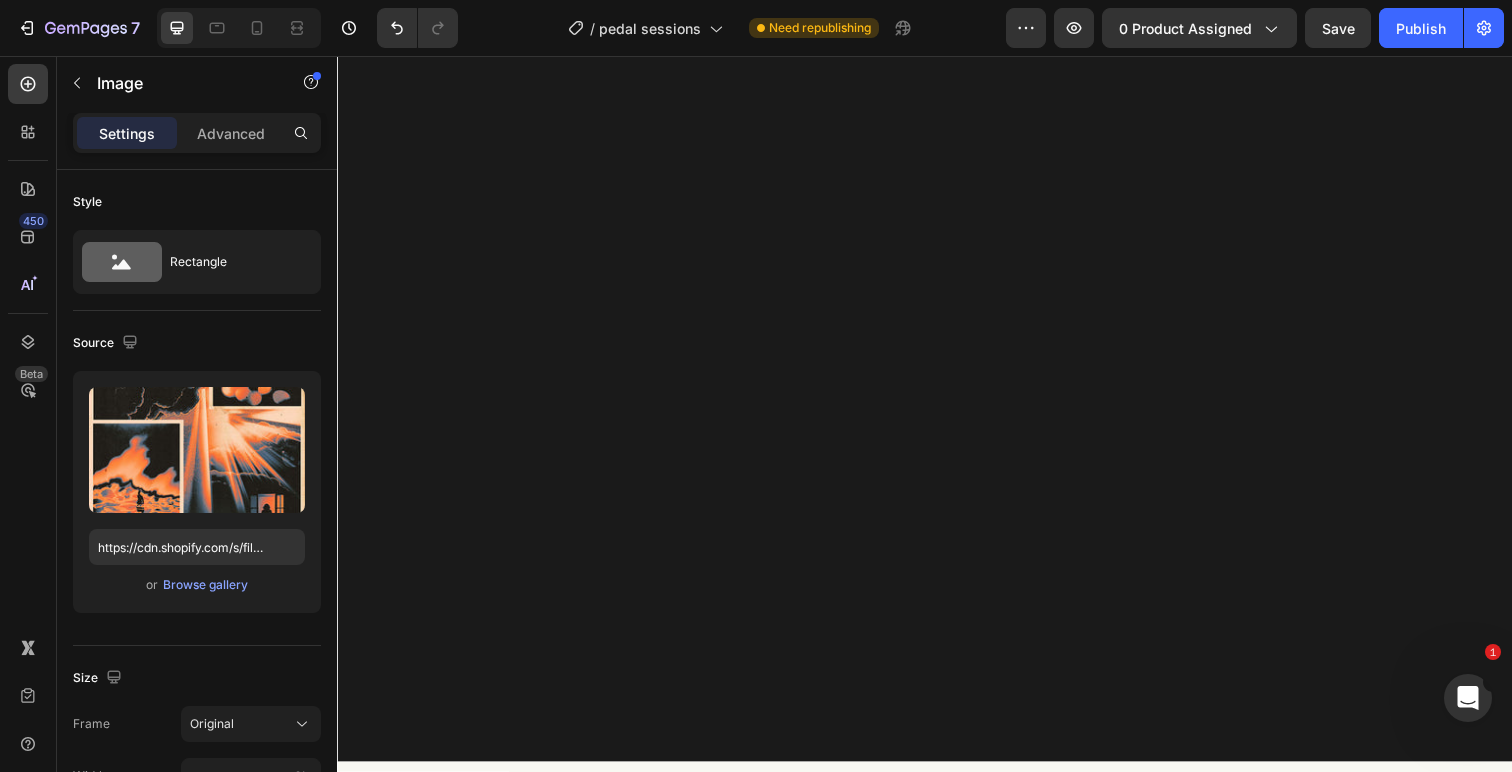 scroll, scrollTop: 4723, scrollLeft: 0, axis: vertical 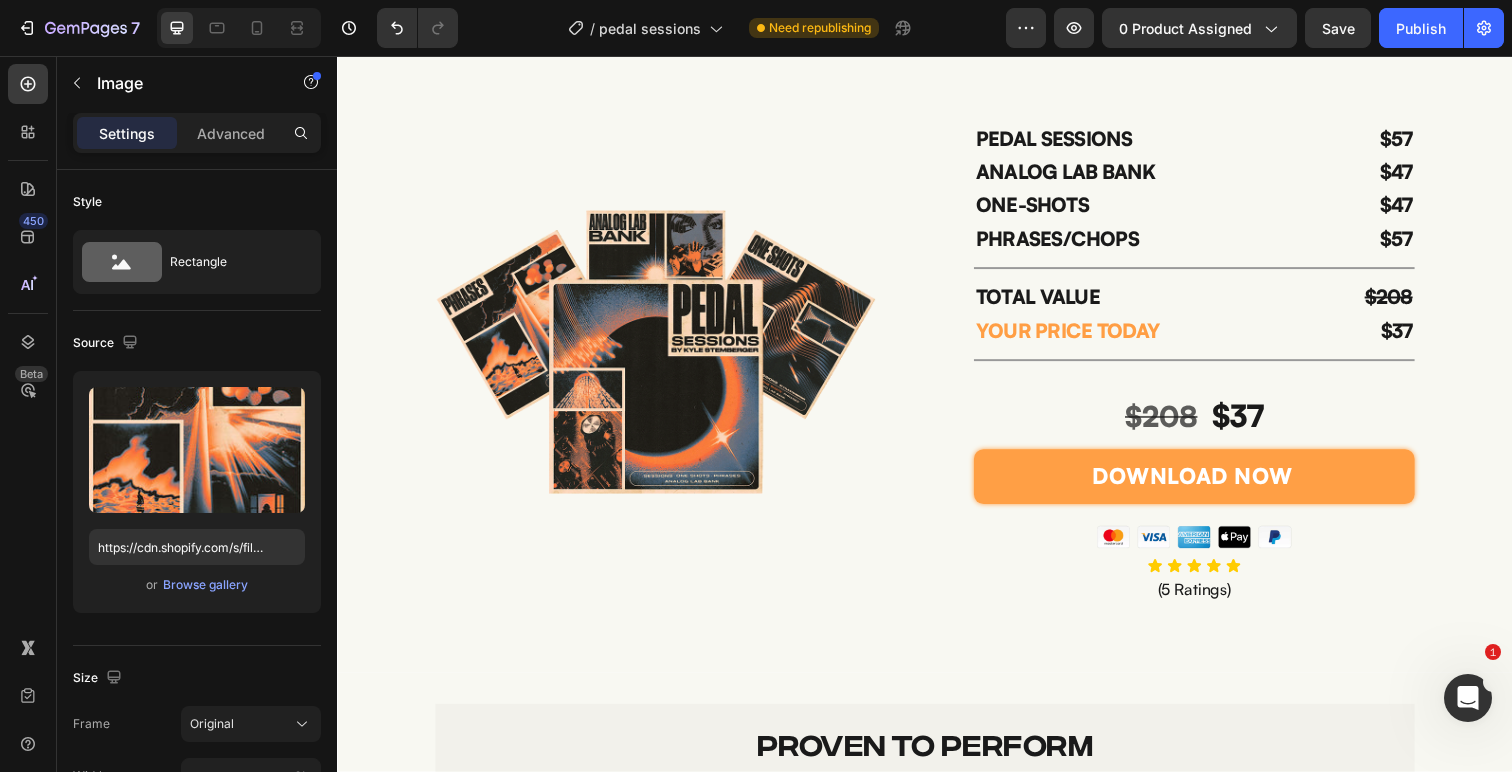 click on "Save" 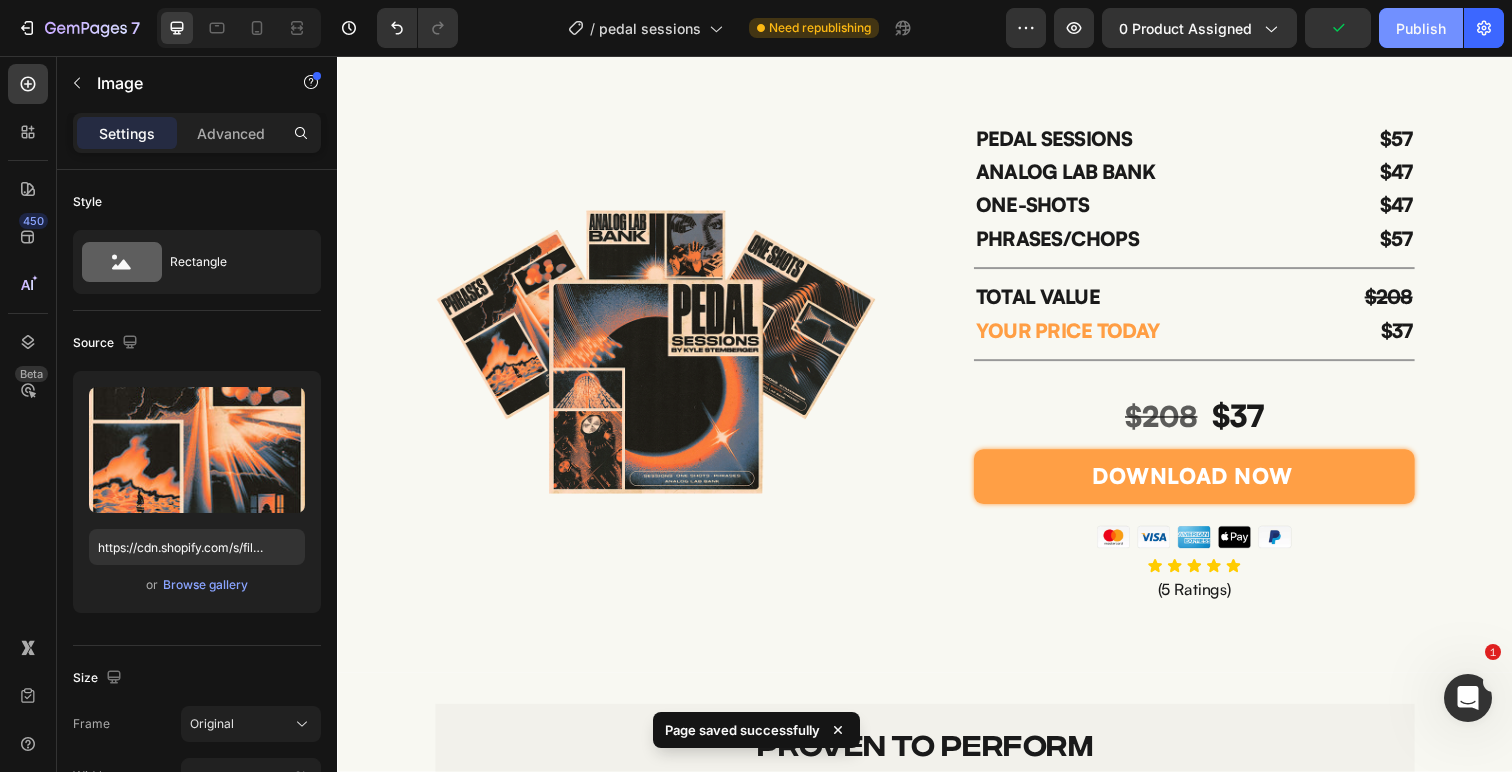 click on "Publish" at bounding box center (1421, 28) 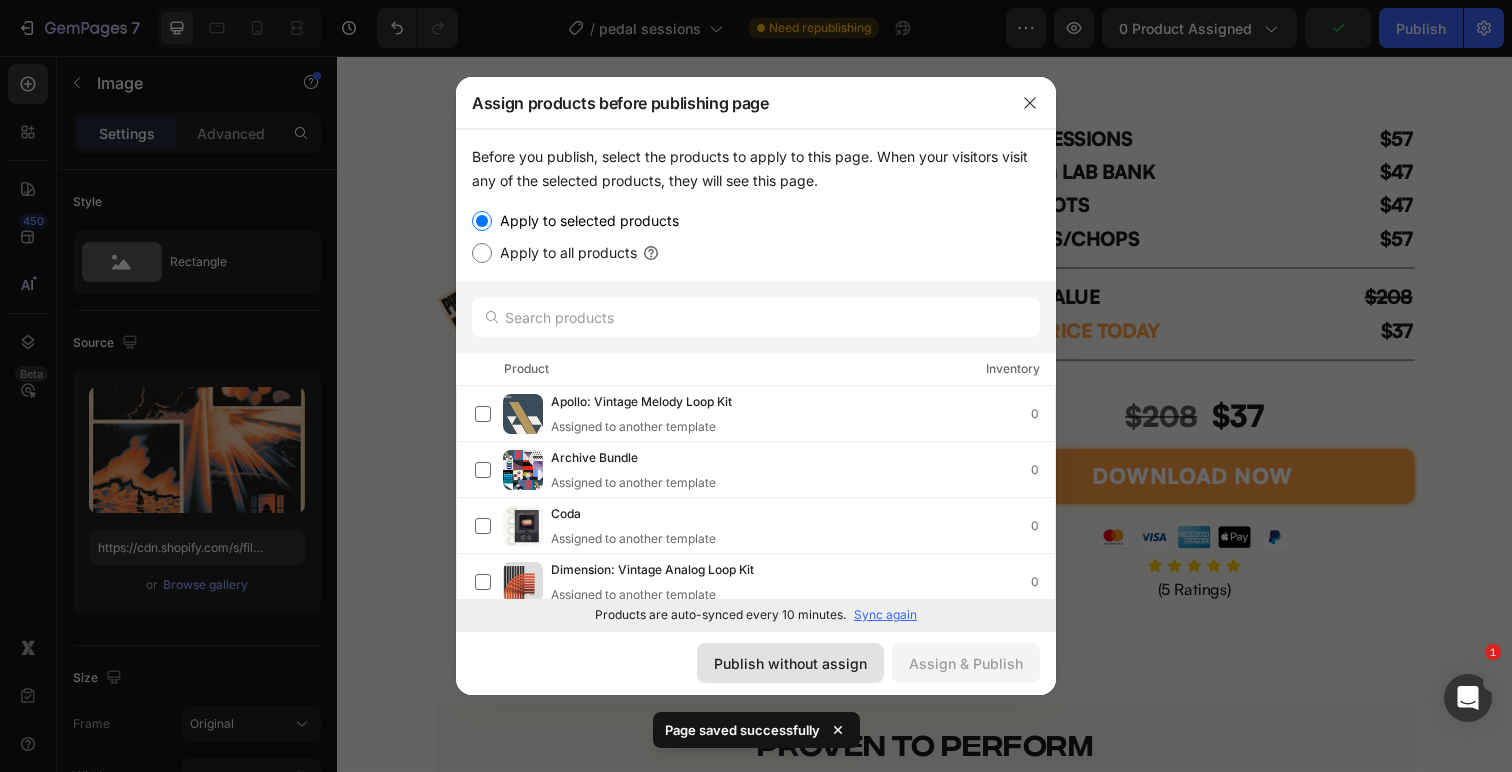 click on "Publish without assign" at bounding box center (790, 663) 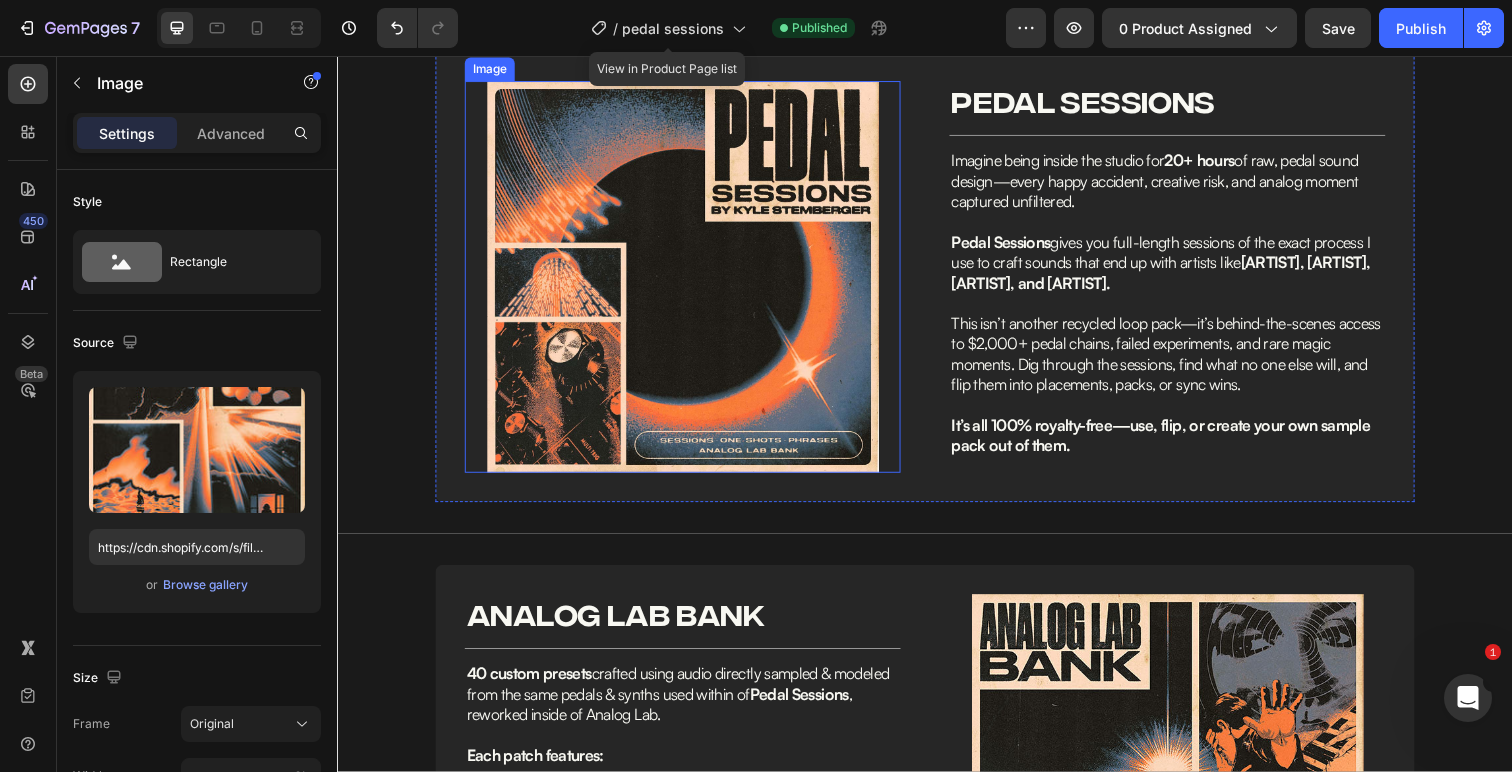 scroll, scrollTop: 1108, scrollLeft: 0, axis: vertical 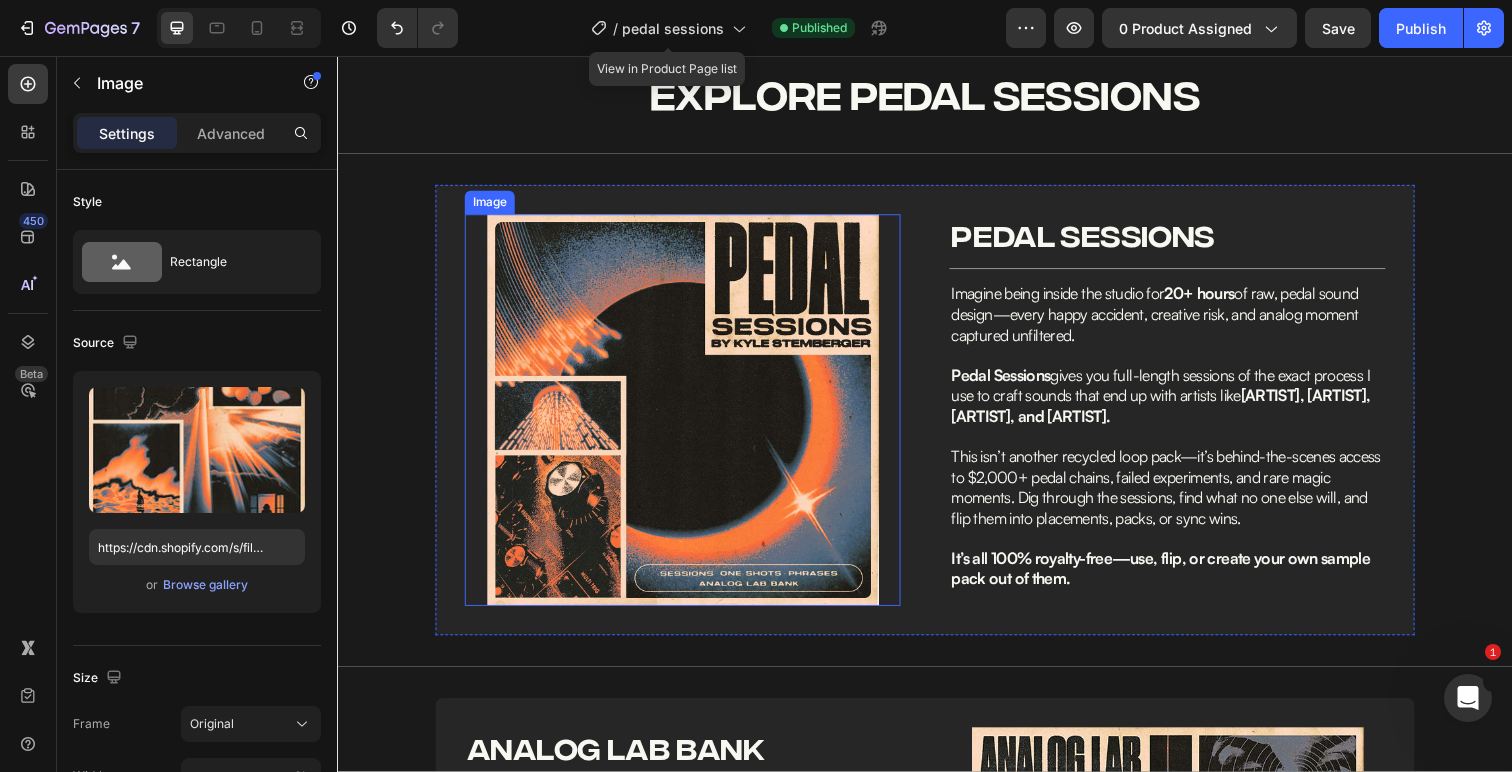 click on "EXPLORE PEDAL SESSIONS" at bounding box center (937, 96) 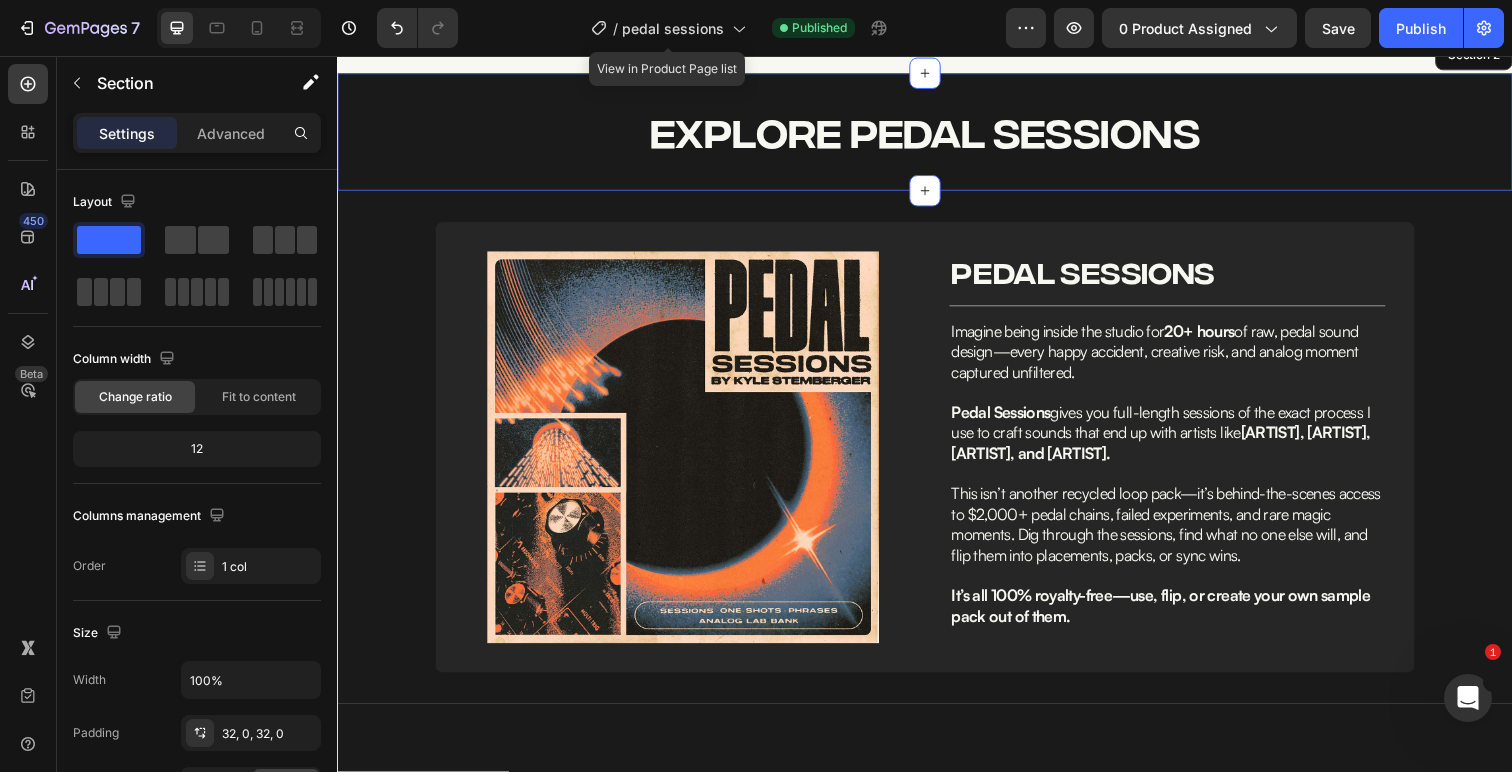 click on "EXPLORE PEDAL SESSIONS Heading Section 2" at bounding box center (937, 134) 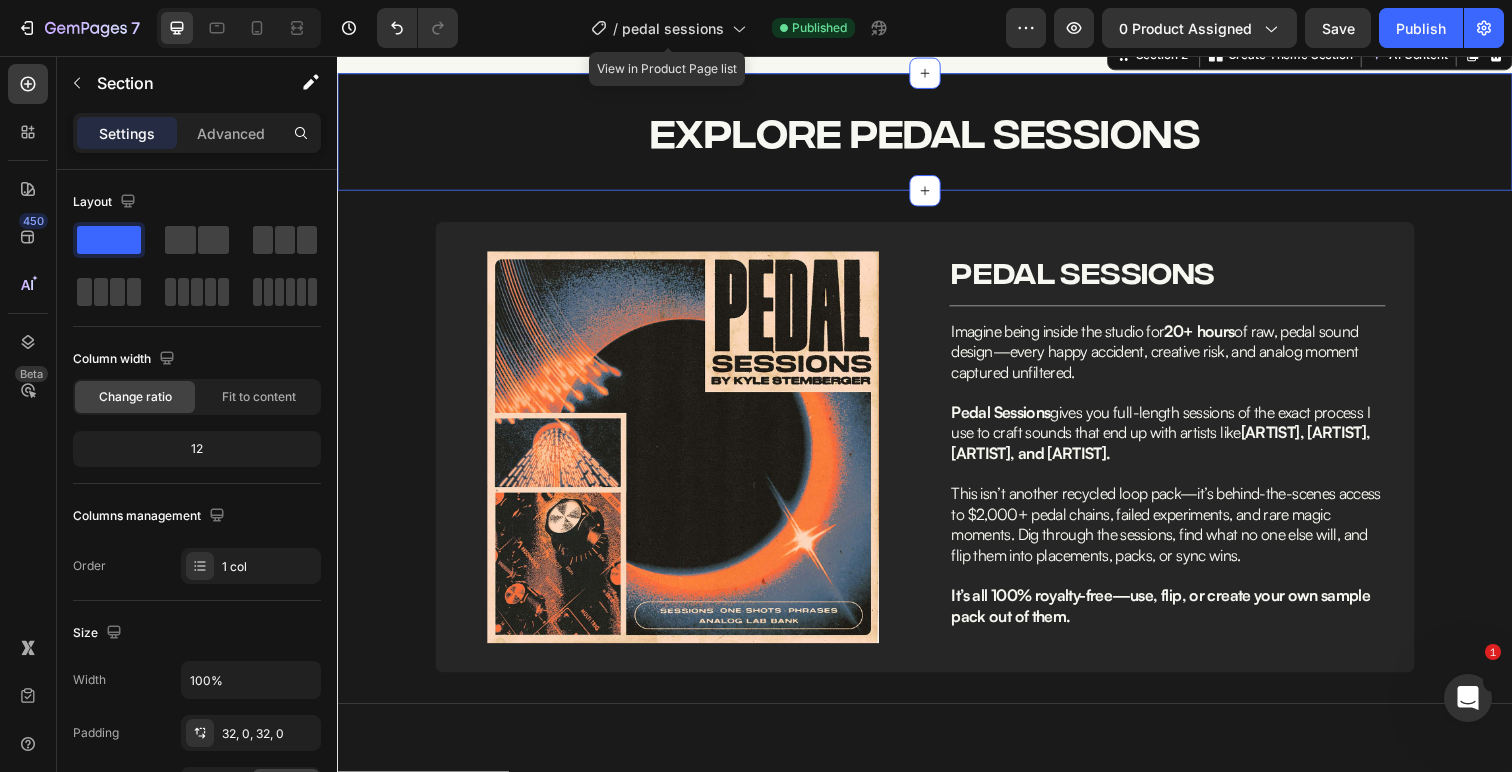scroll, scrollTop: 931, scrollLeft: 0, axis: vertical 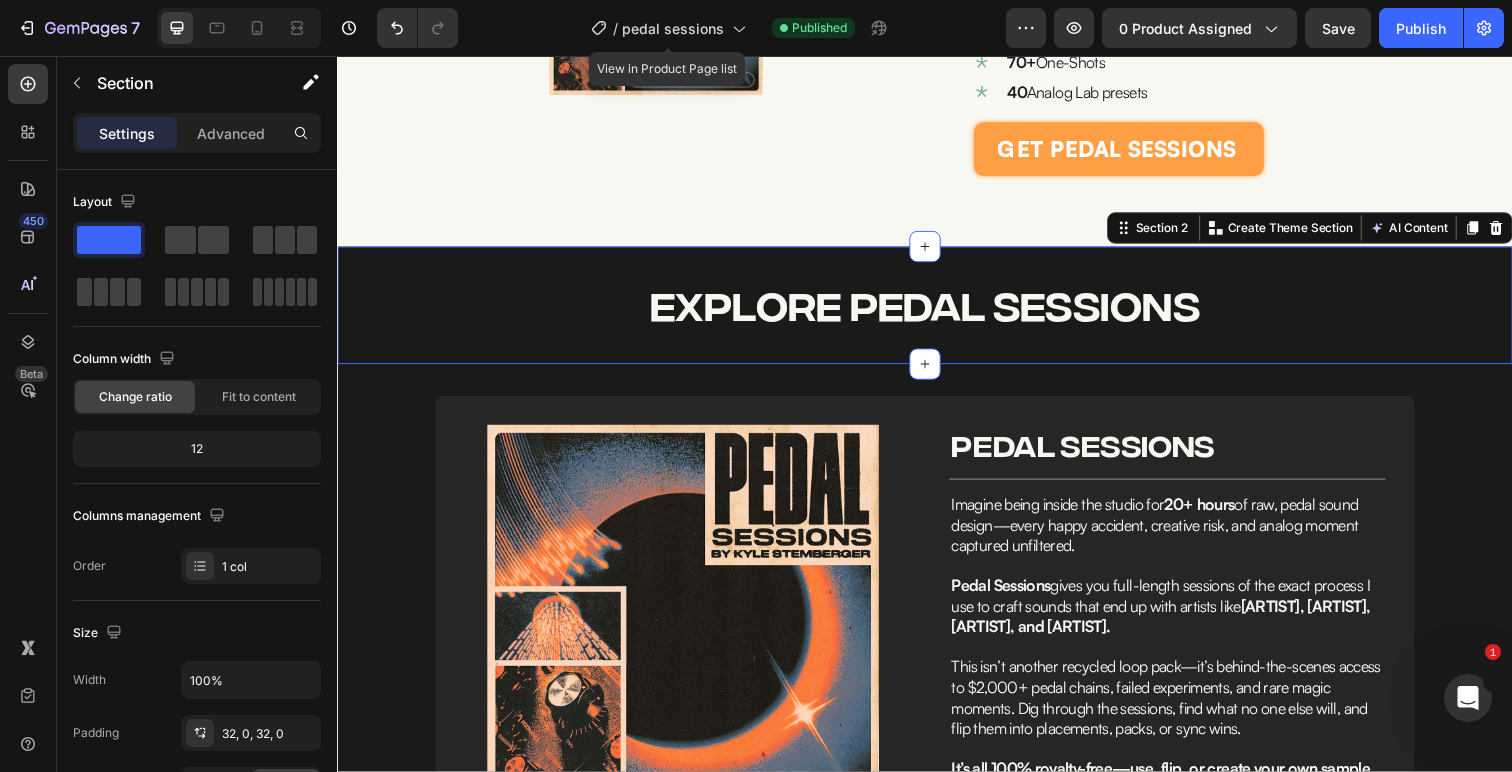 click on "EXPLORE PEDAL SESSIONS" at bounding box center (937, 311) 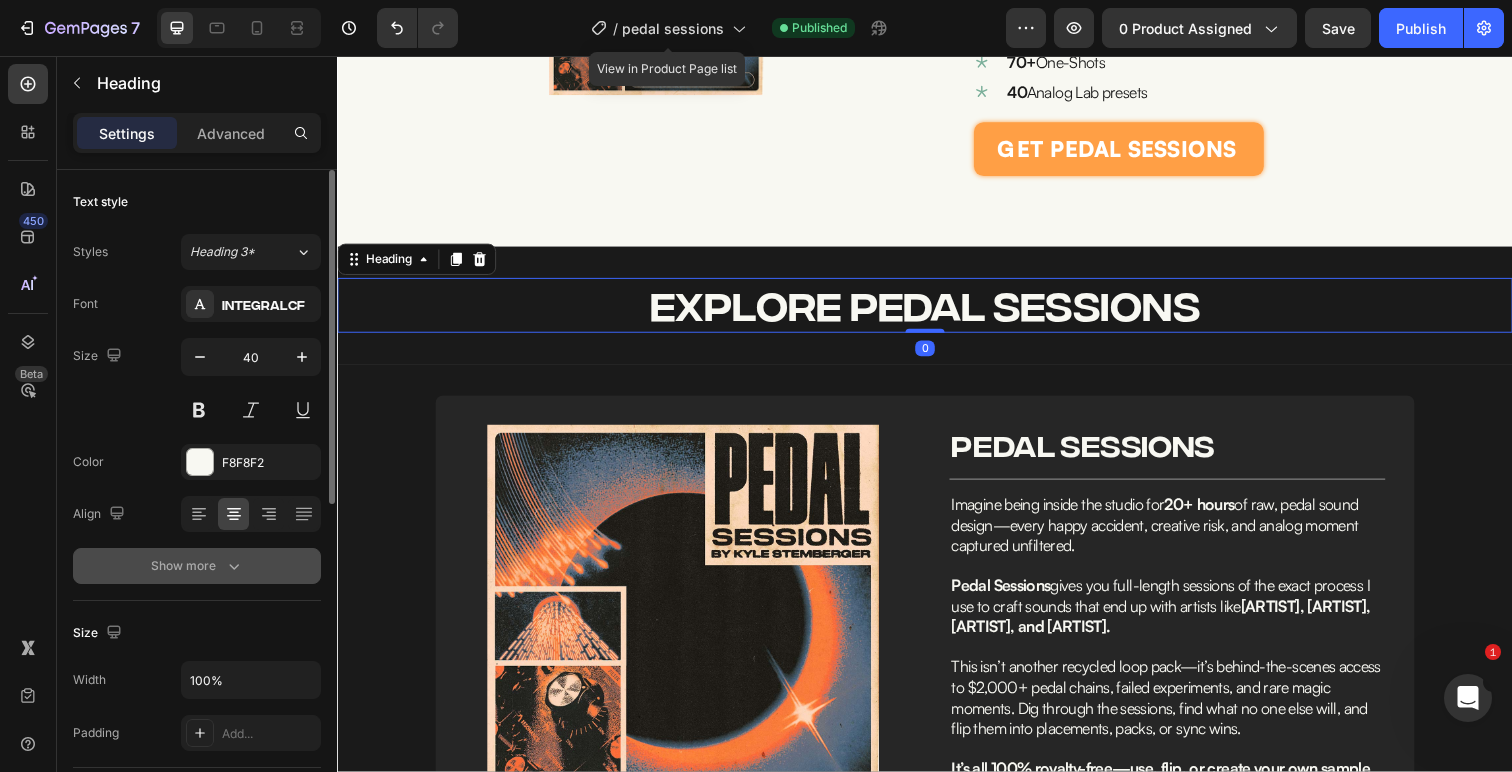 click 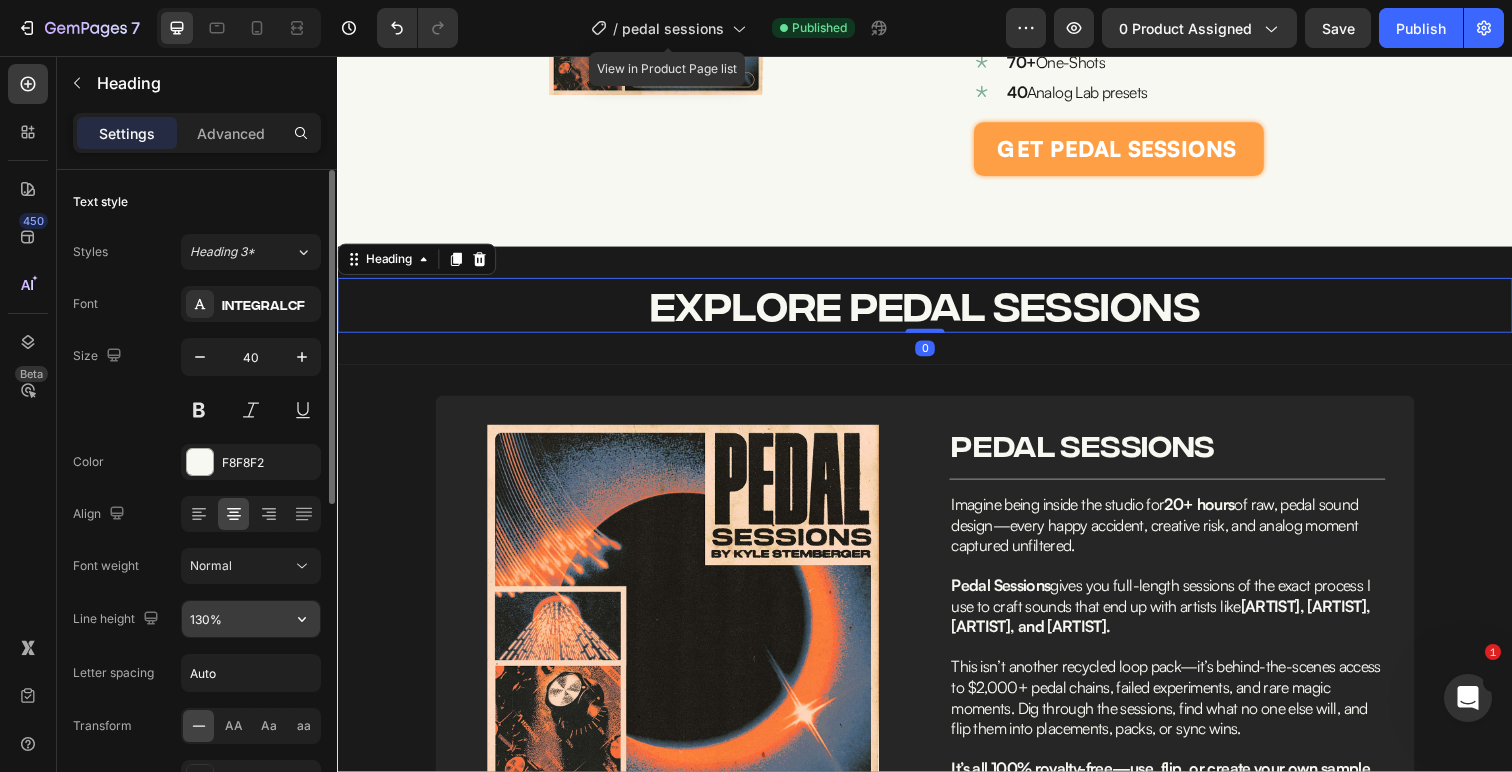 scroll, scrollTop: 61, scrollLeft: 0, axis: vertical 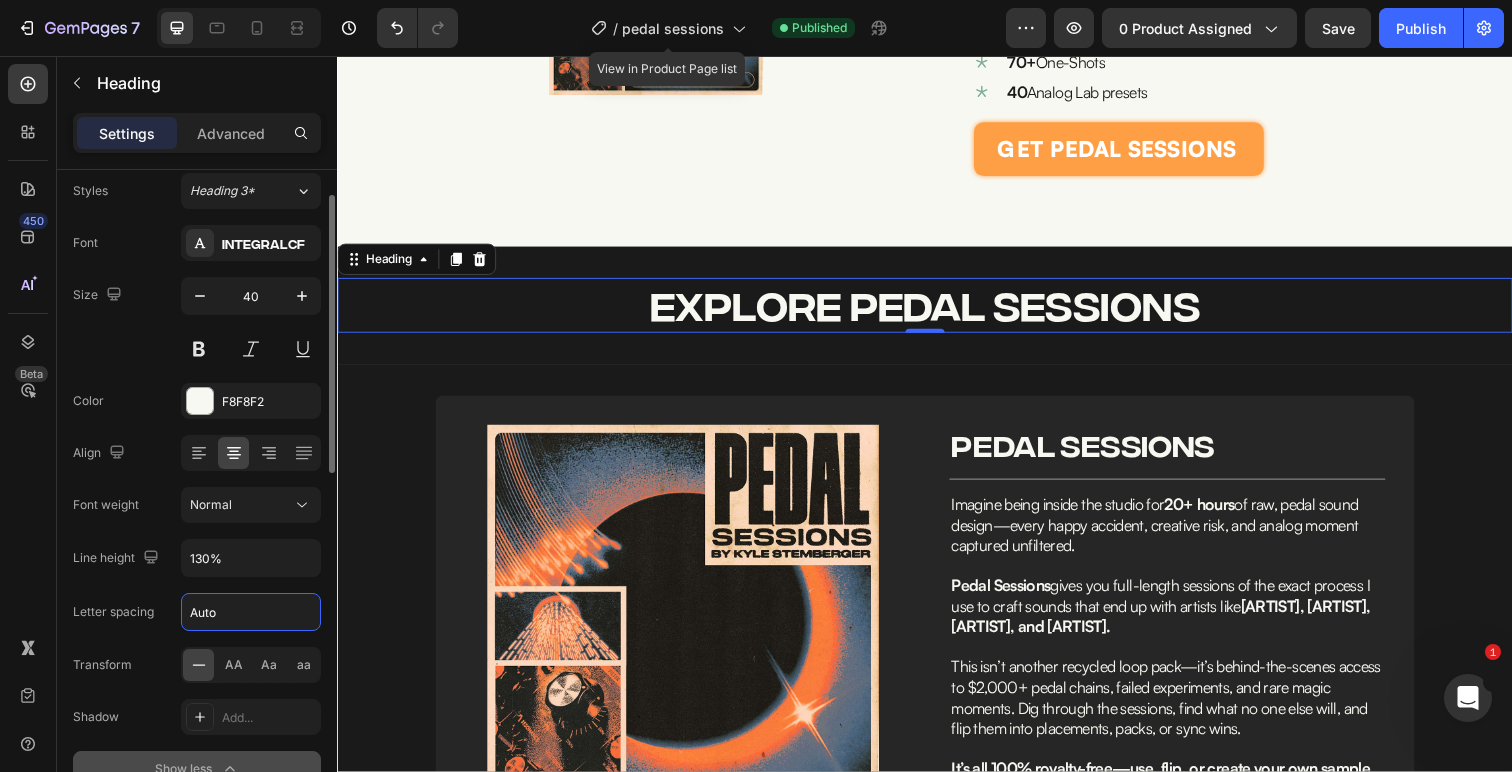 click on "Auto" at bounding box center (251, 612) 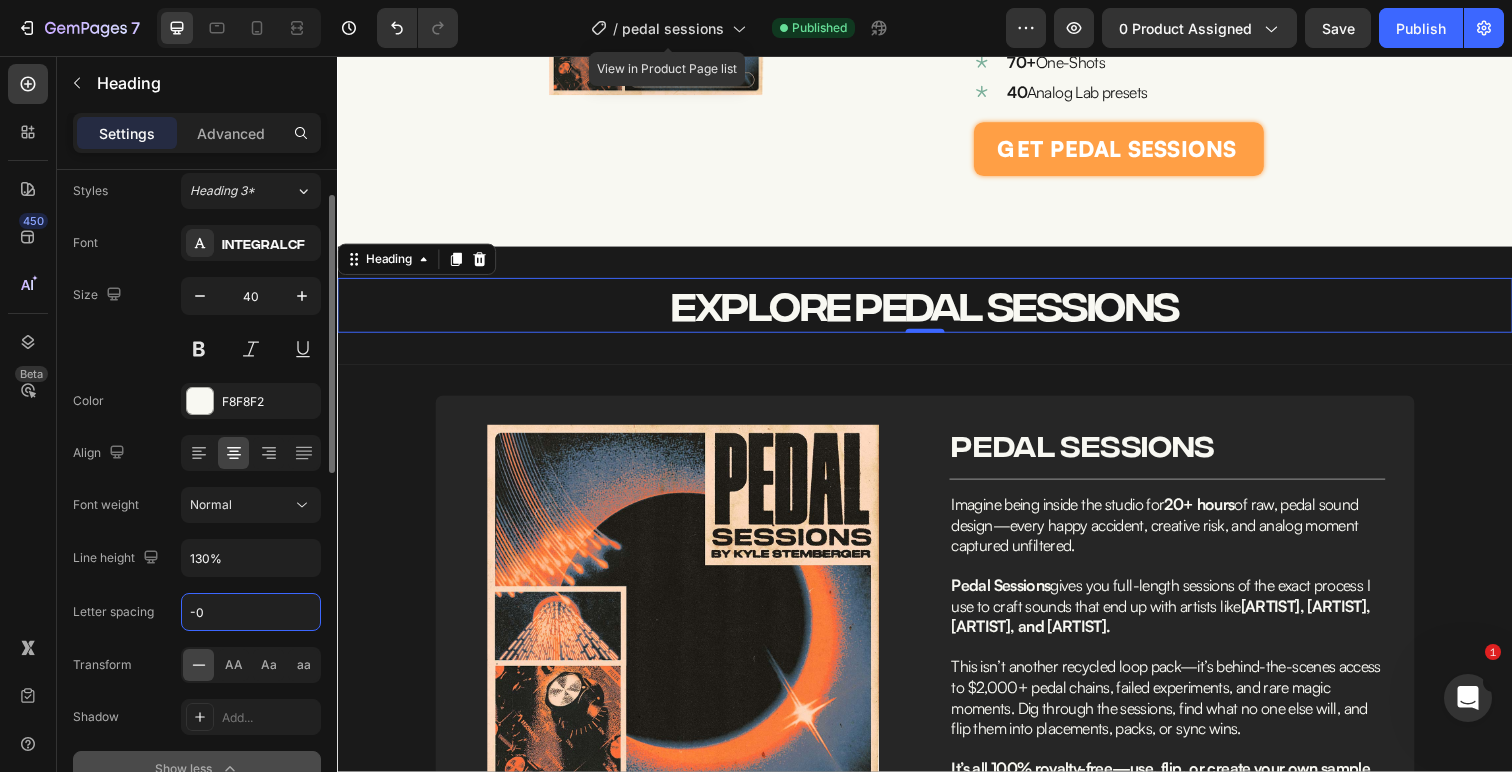 type on "-01" 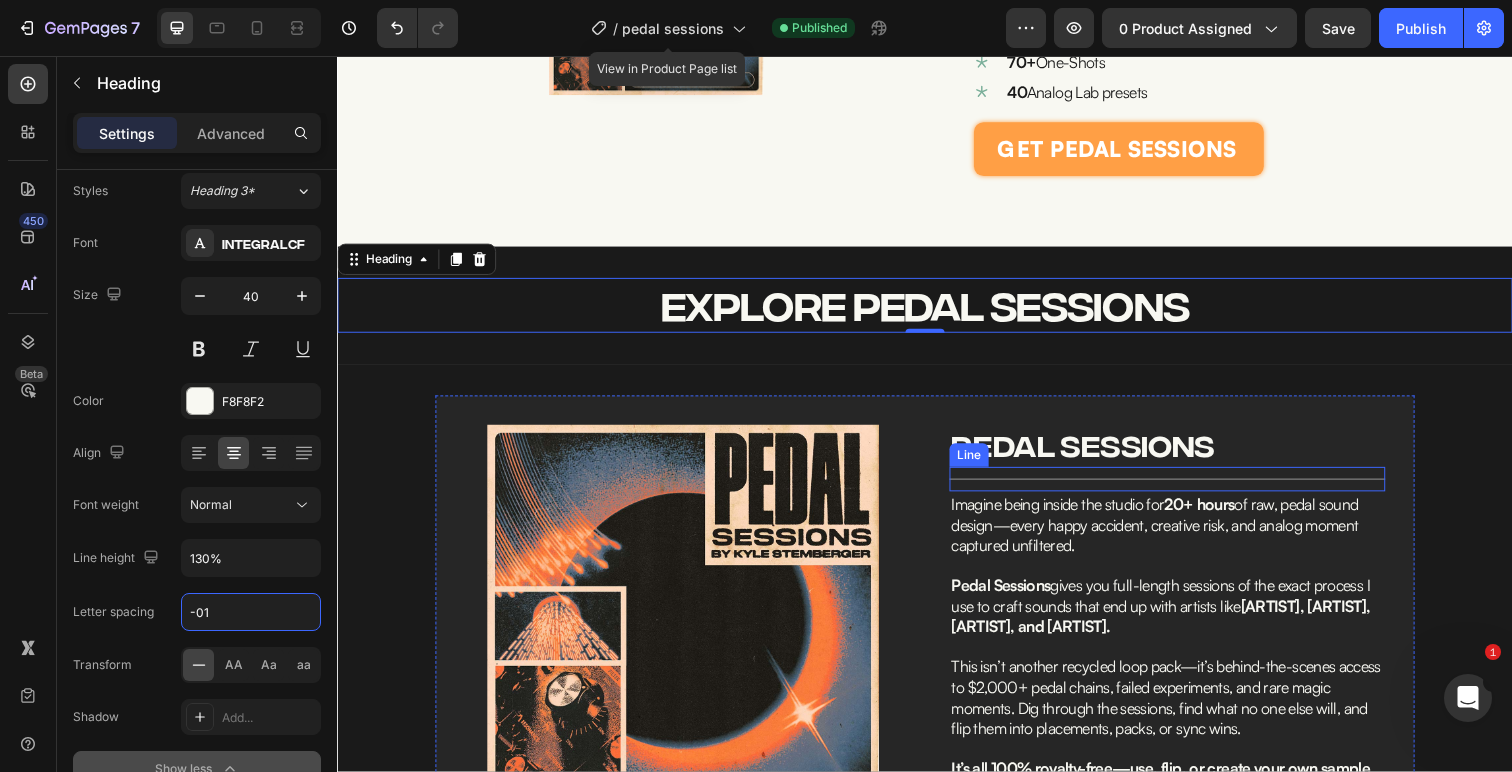 click on "Line" at bounding box center [982, 464] 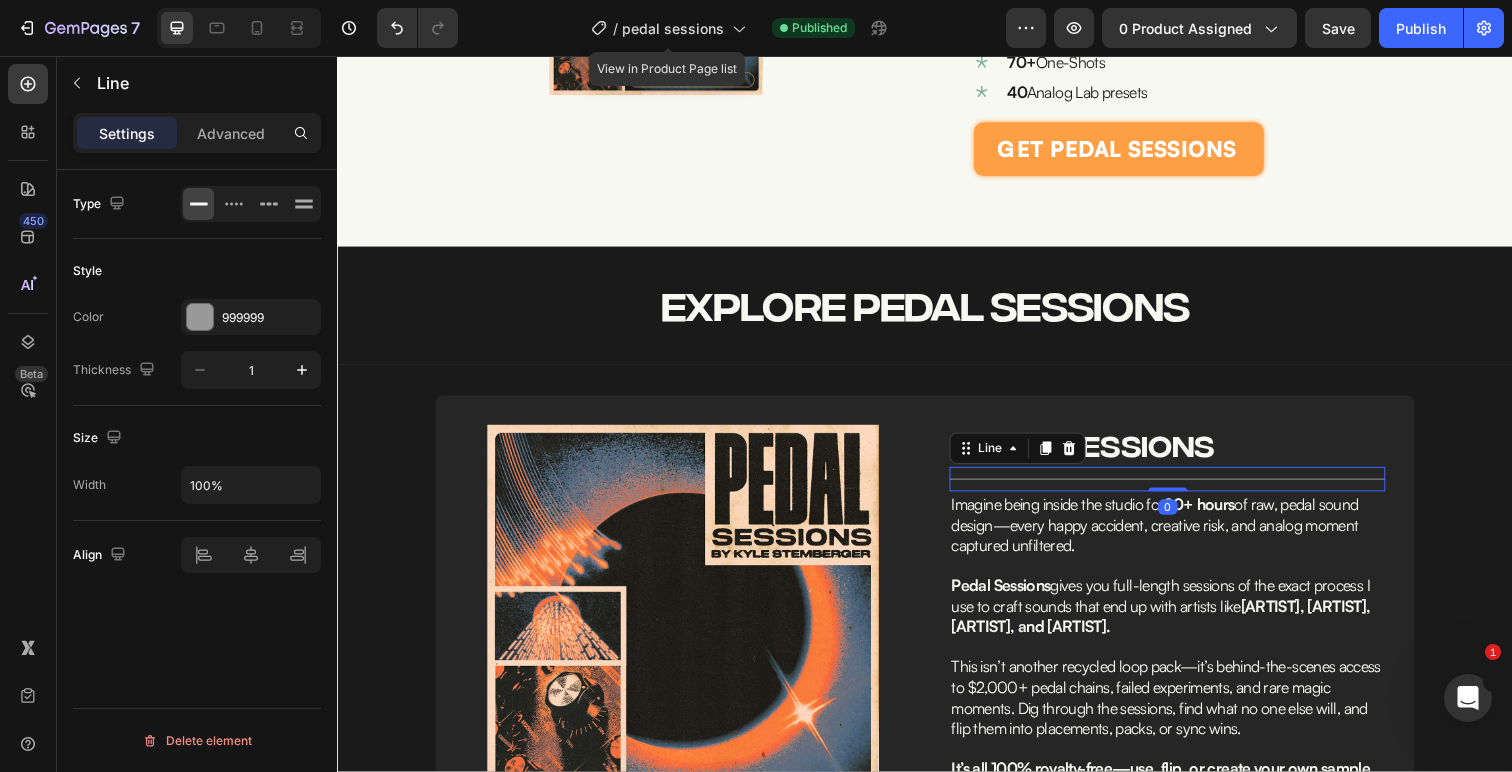 scroll, scrollTop: 0, scrollLeft: 0, axis: both 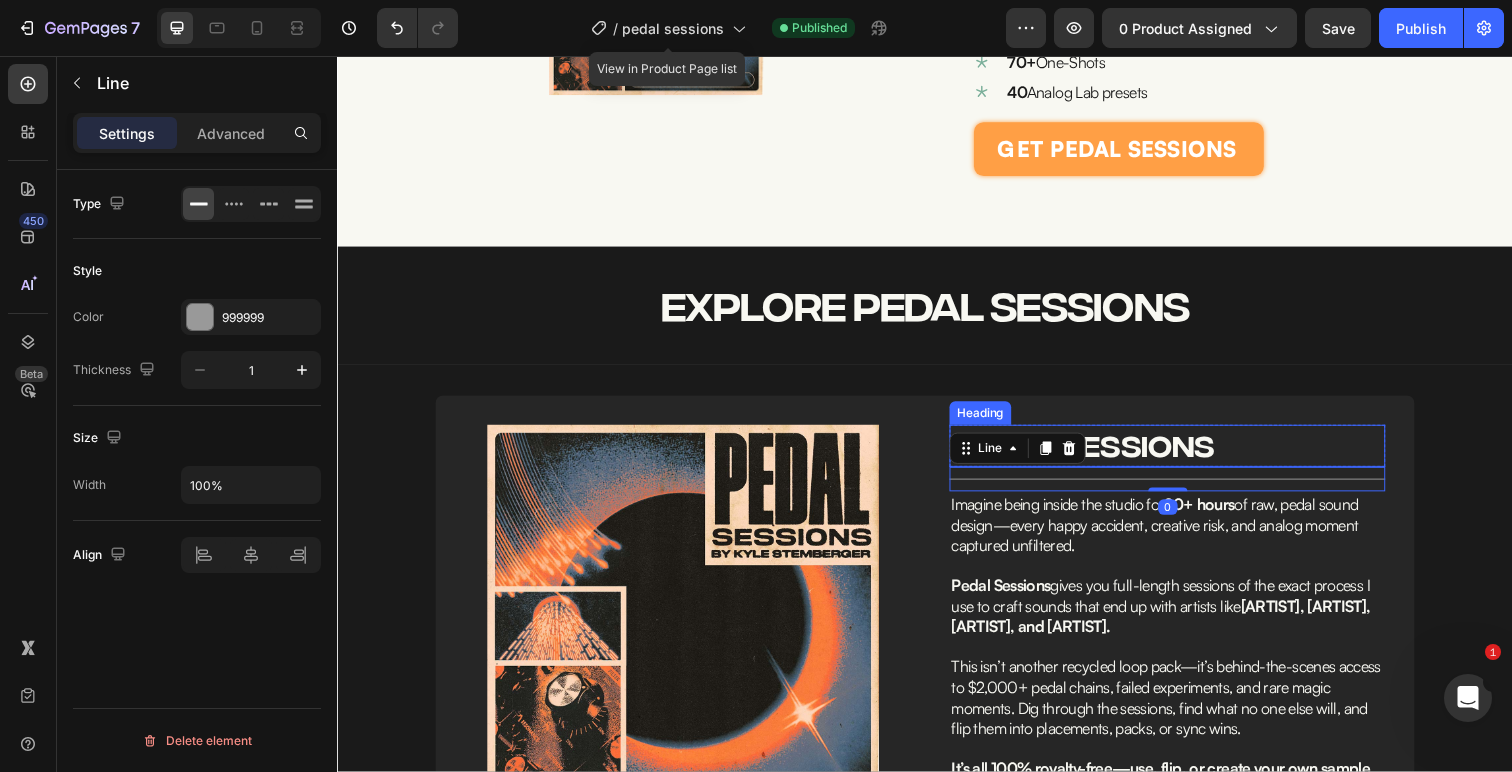 click on "PEDAL SESSIONS" at bounding box center [1184, 454] 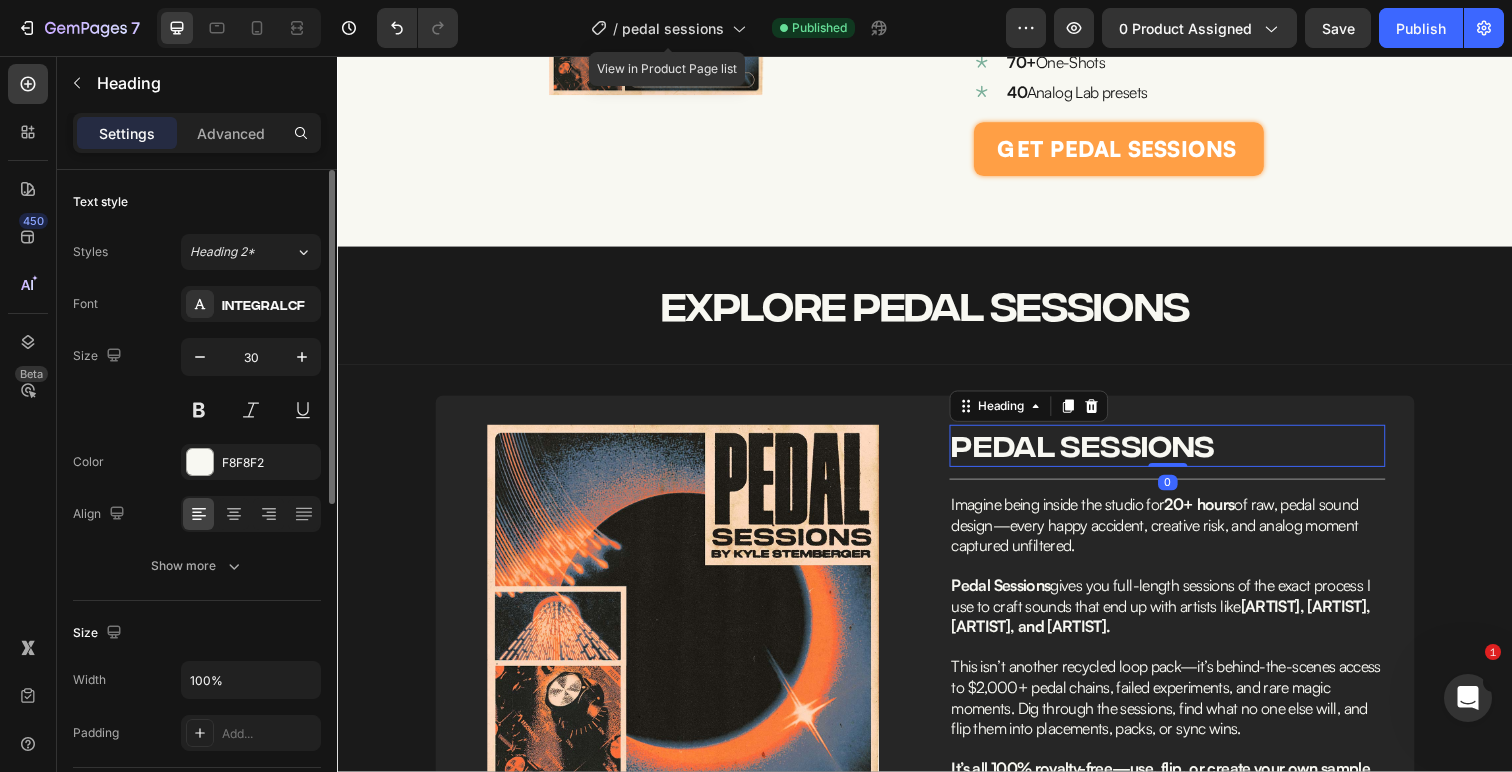 click on "Text style Styles Heading 2* Font IntegralCF Size 30 Color F8F8F2 Align Show more" 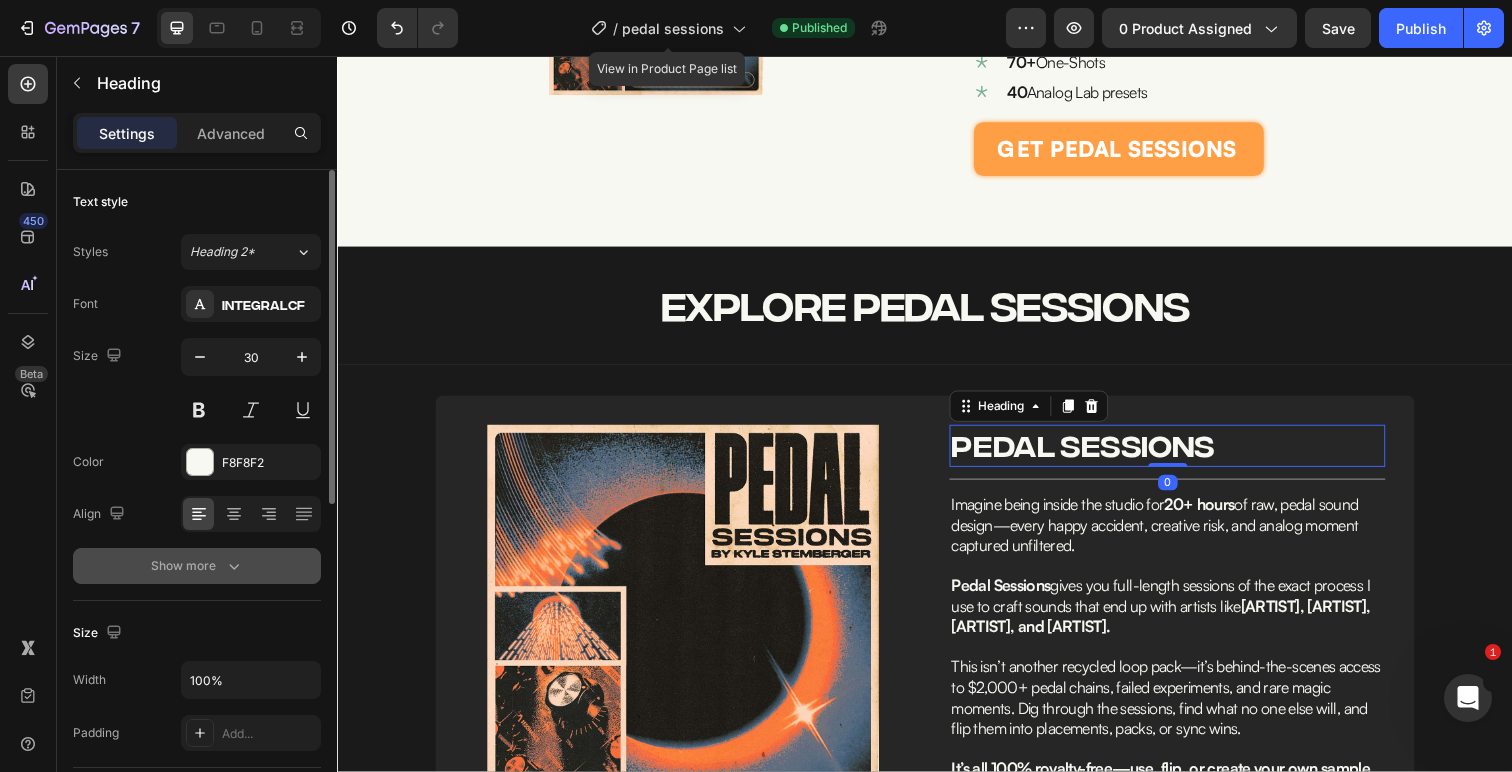 click 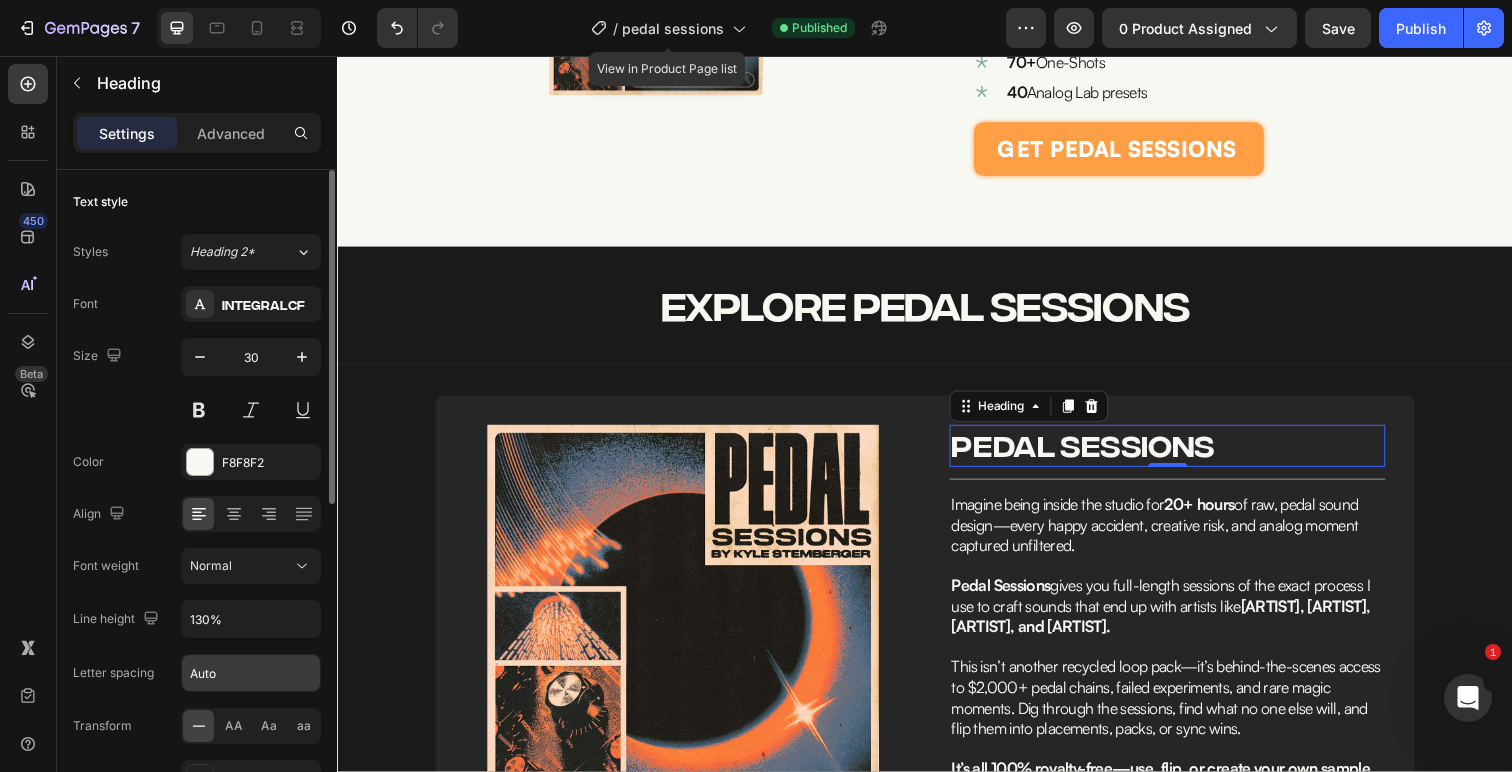 click on "Auto" at bounding box center (251, 673) 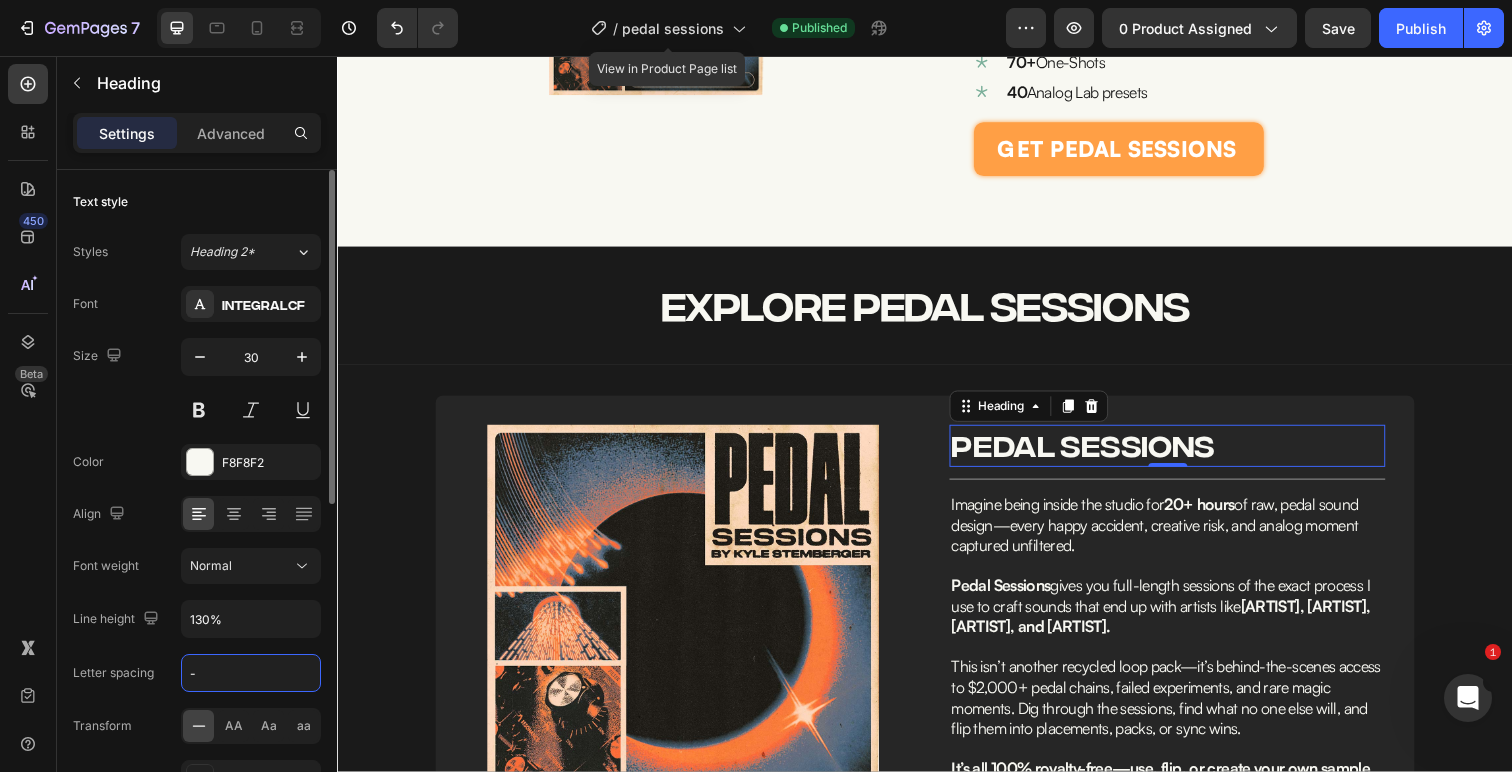 type on "-1" 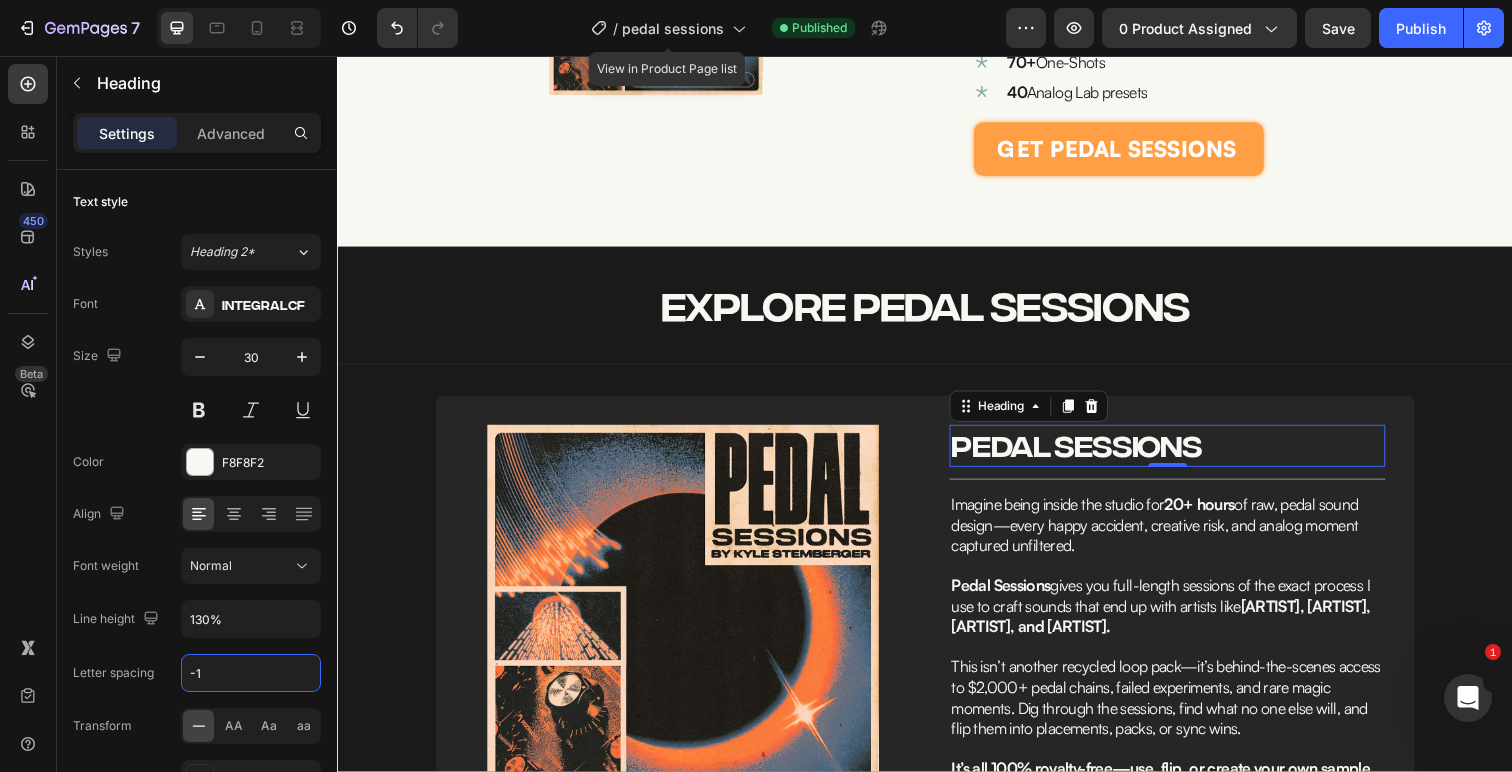 click at bounding box center (690, 633) 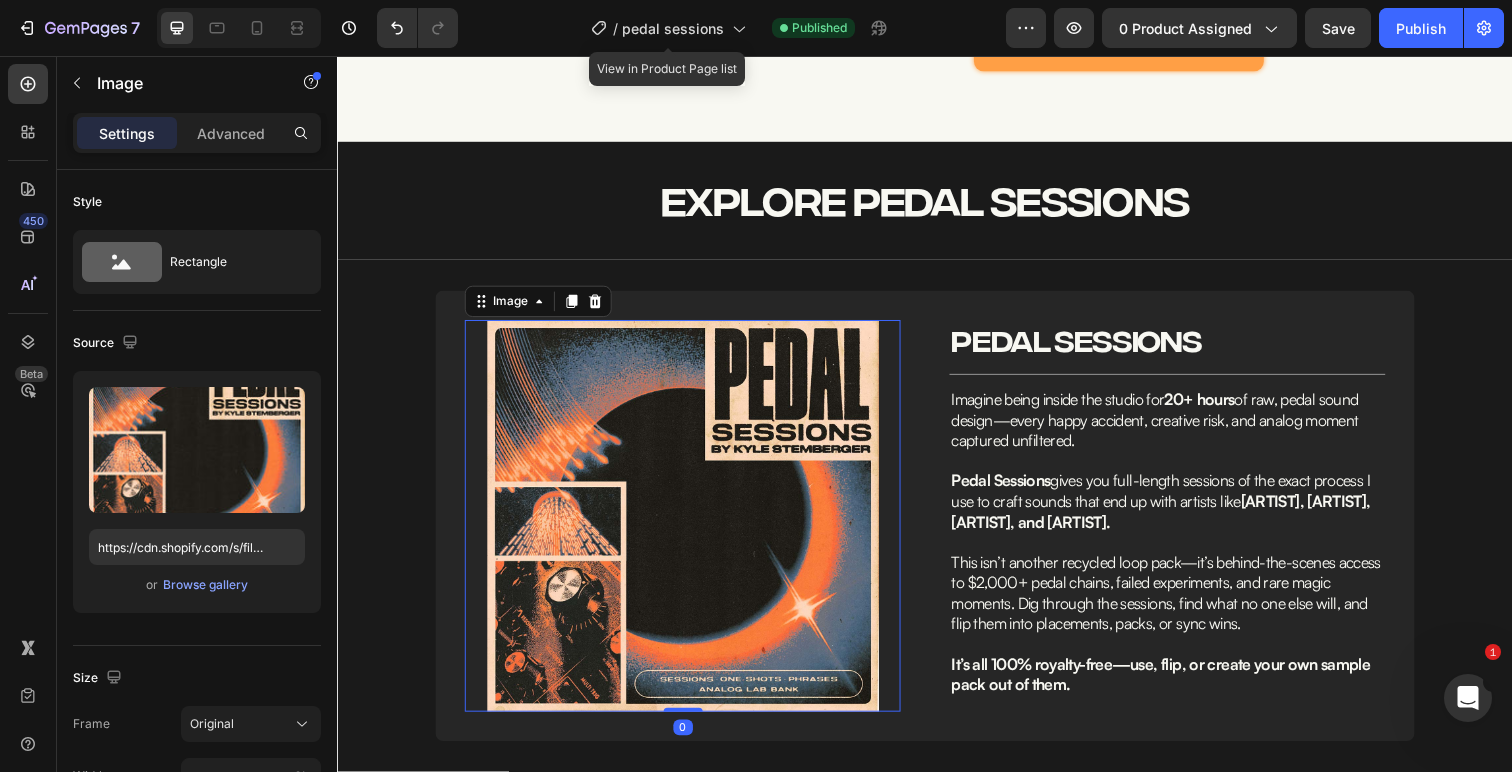 scroll, scrollTop: 1640, scrollLeft: 0, axis: vertical 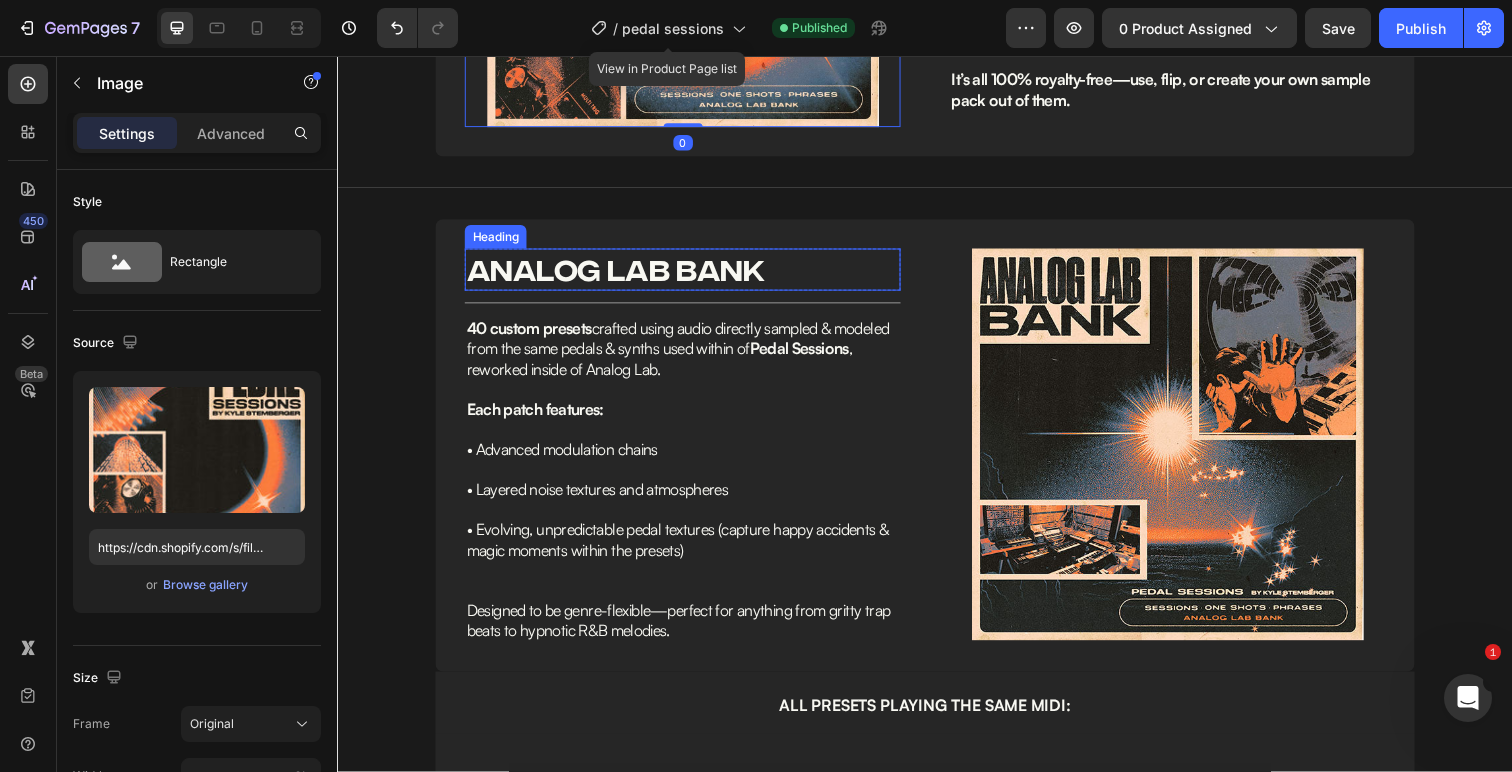 click on "analog lab bank" at bounding box center (689, 274) 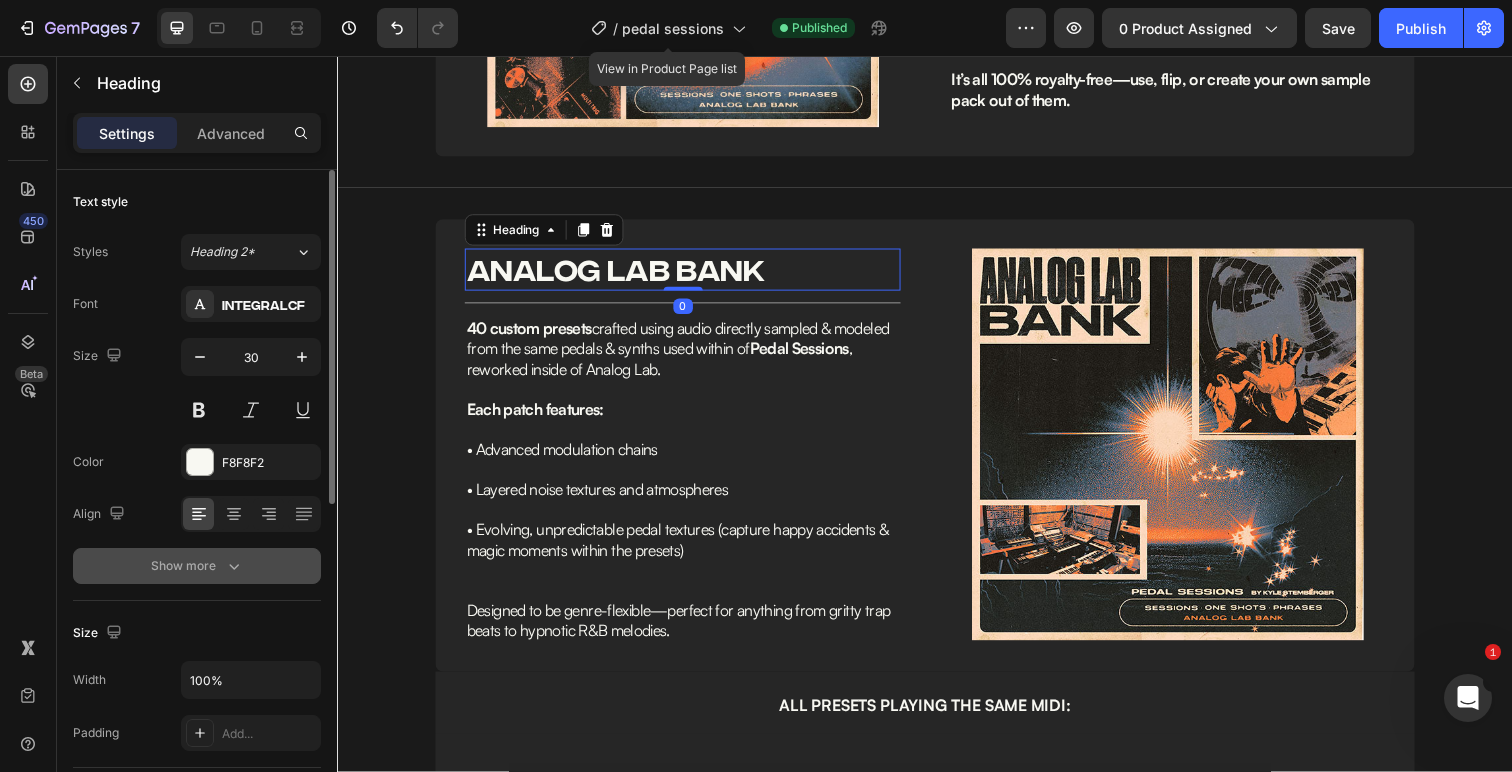 click 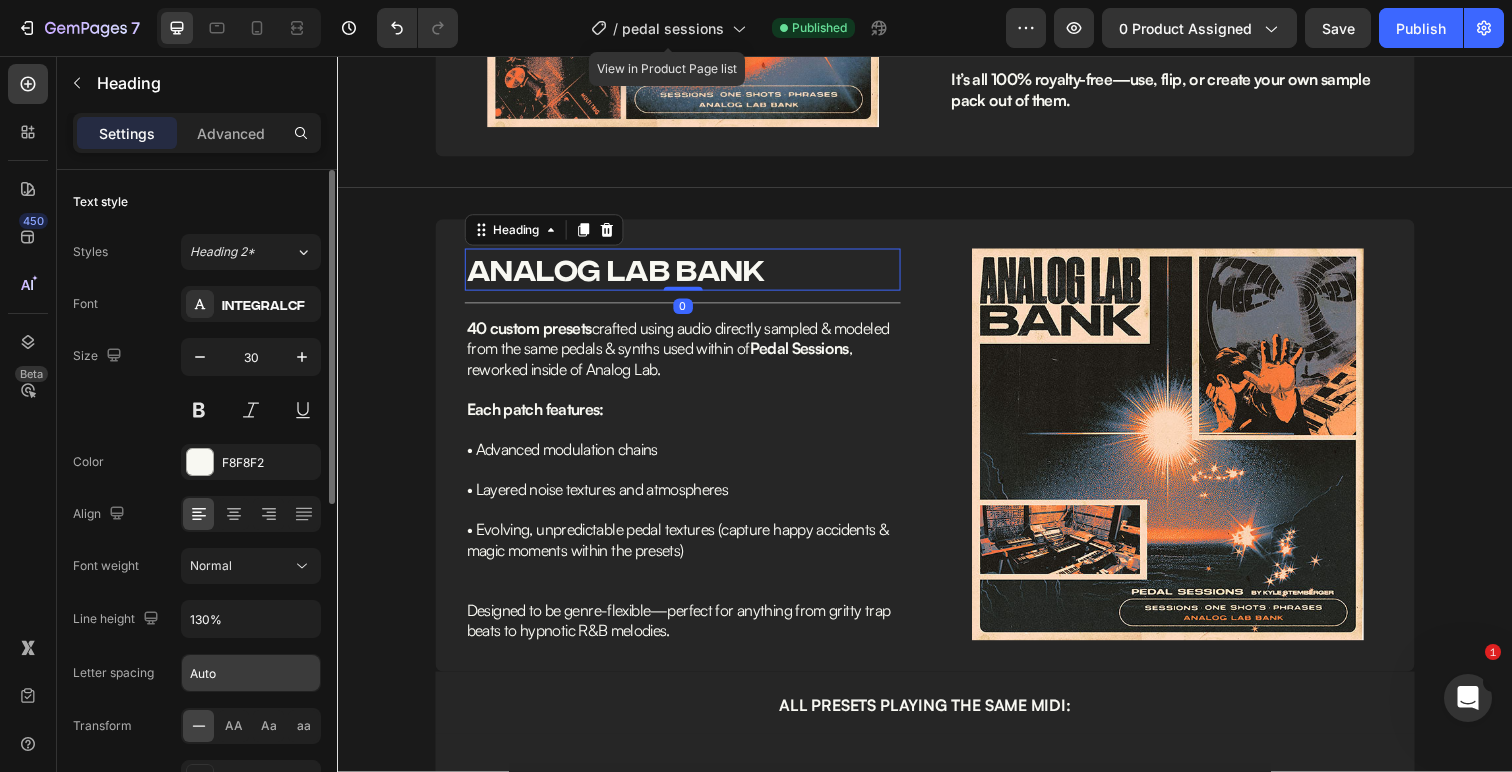 click on "Auto" at bounding box center [251, 673] 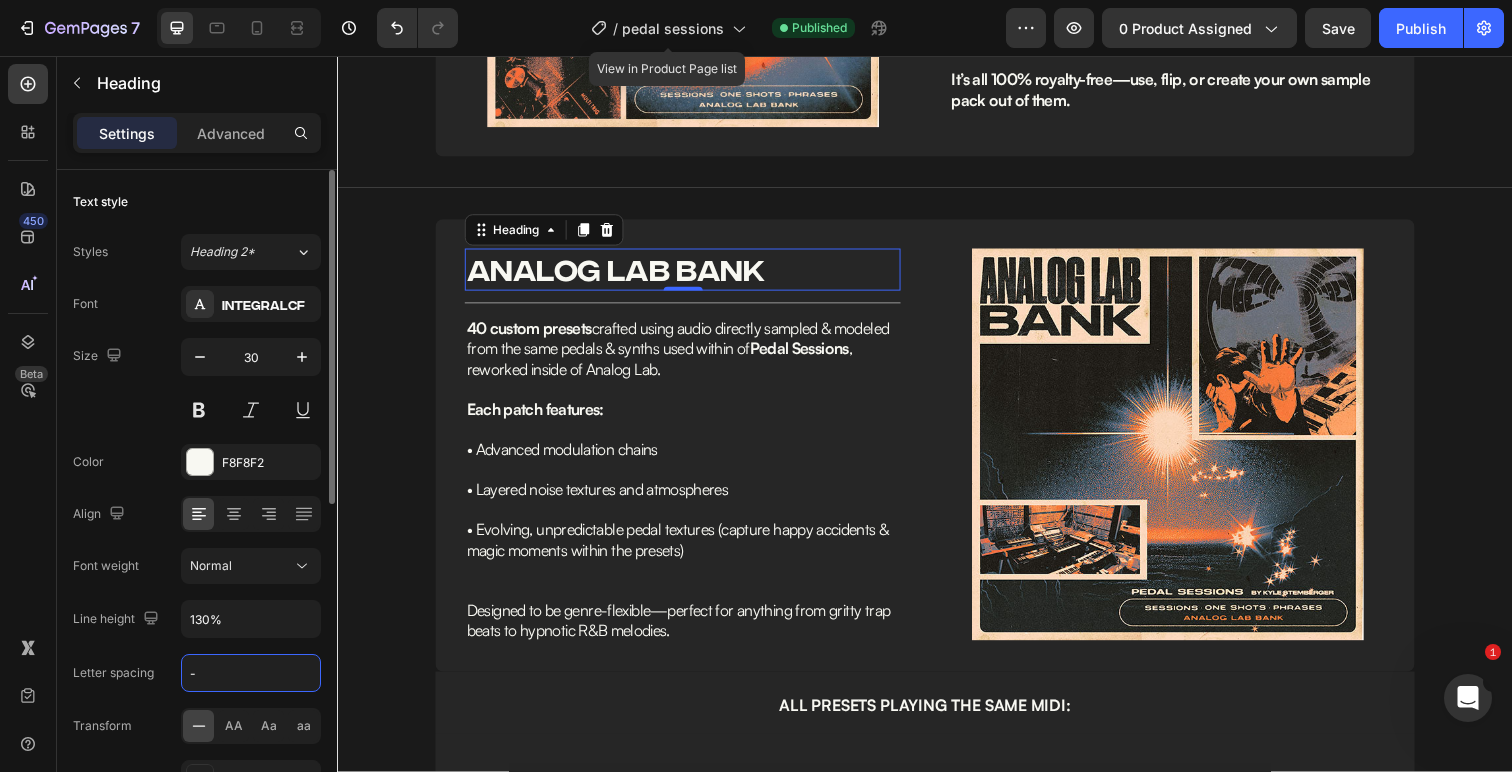 type on "-1" 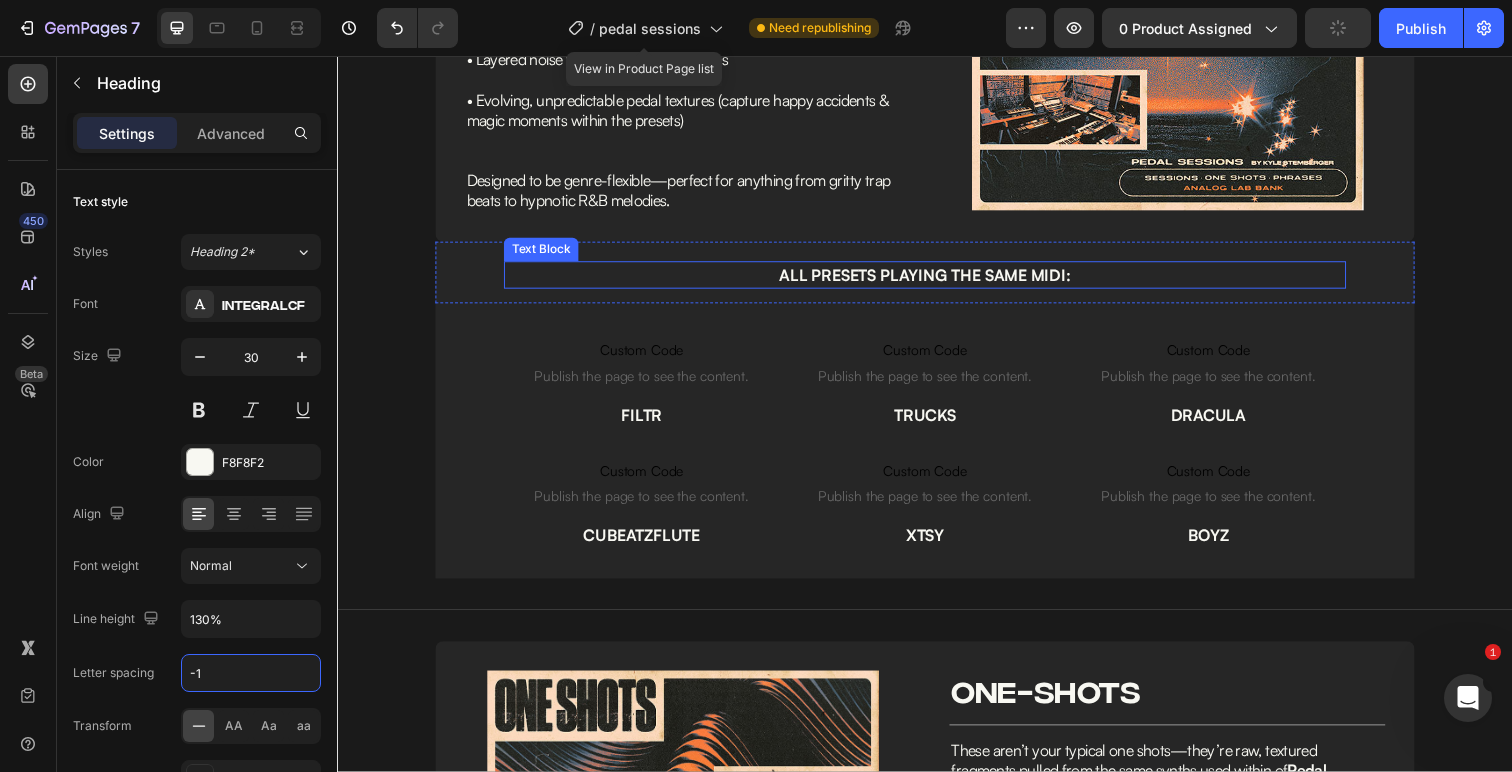 scroll, scrollTop: 2107, scrollLeft: 0, axis: vertical 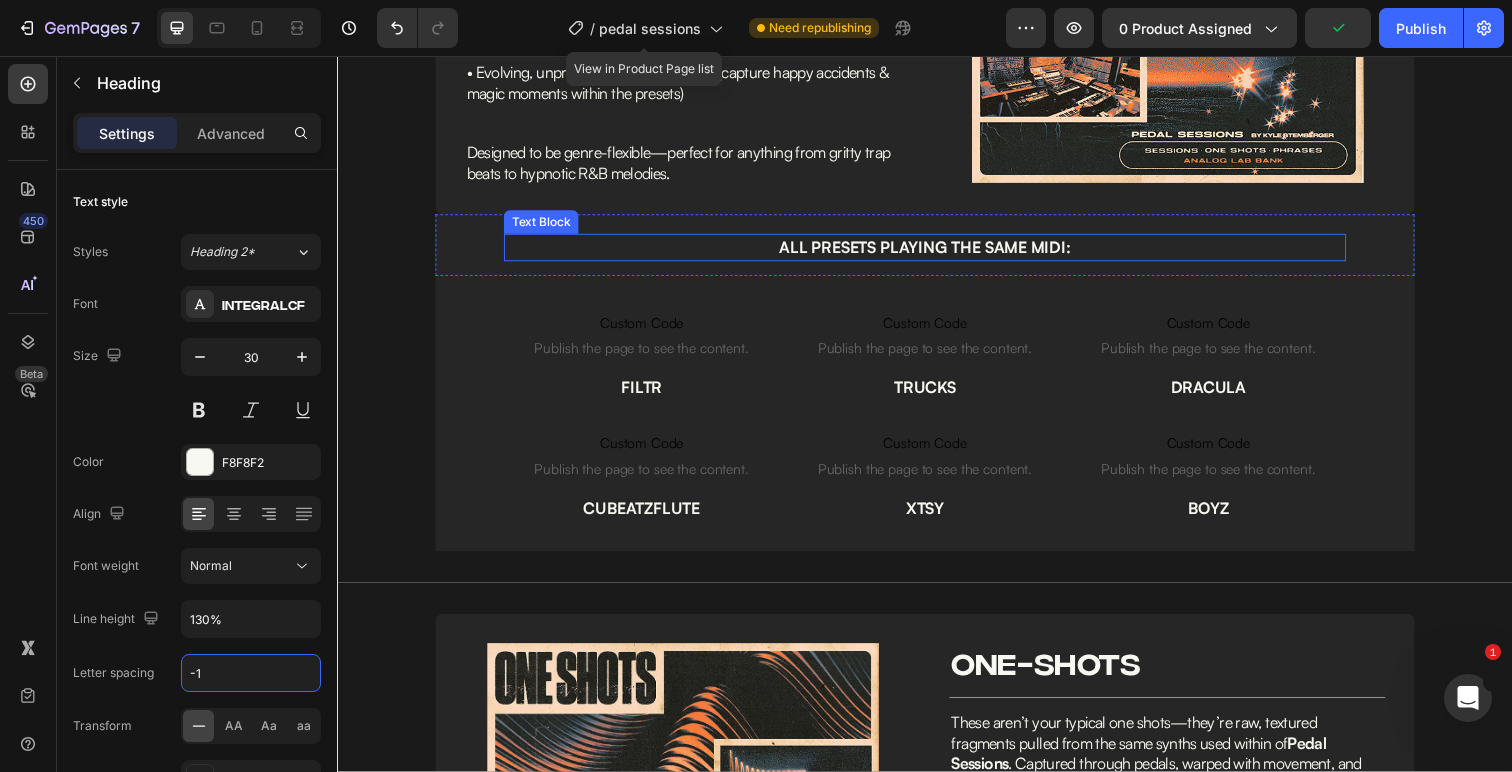 click on "ALL PRESETS PLAYING THE SAME MIDI:" at bounding box center [937, 252] 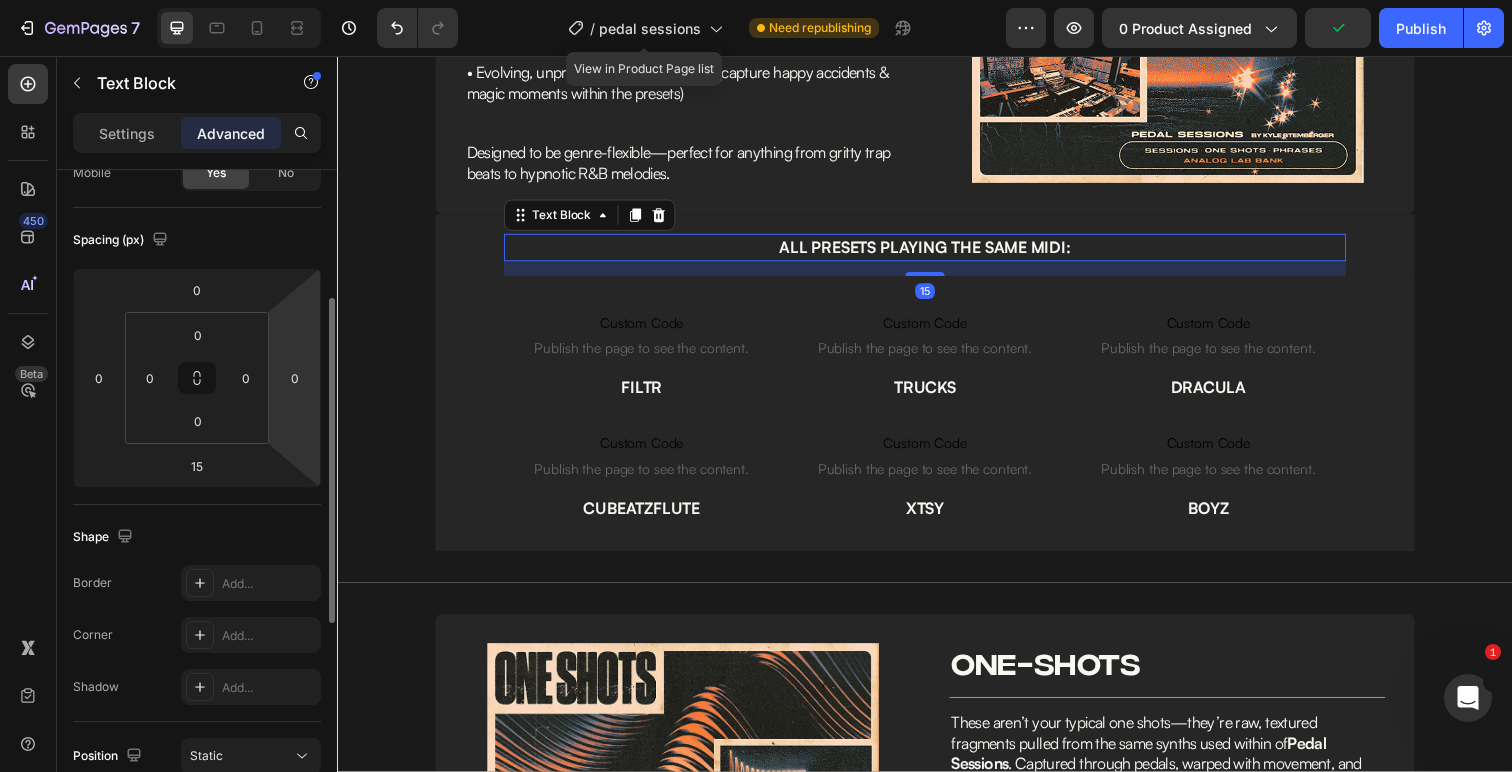 scroll, scrollTop: 224, scrollLeft: 0, axis: vertical 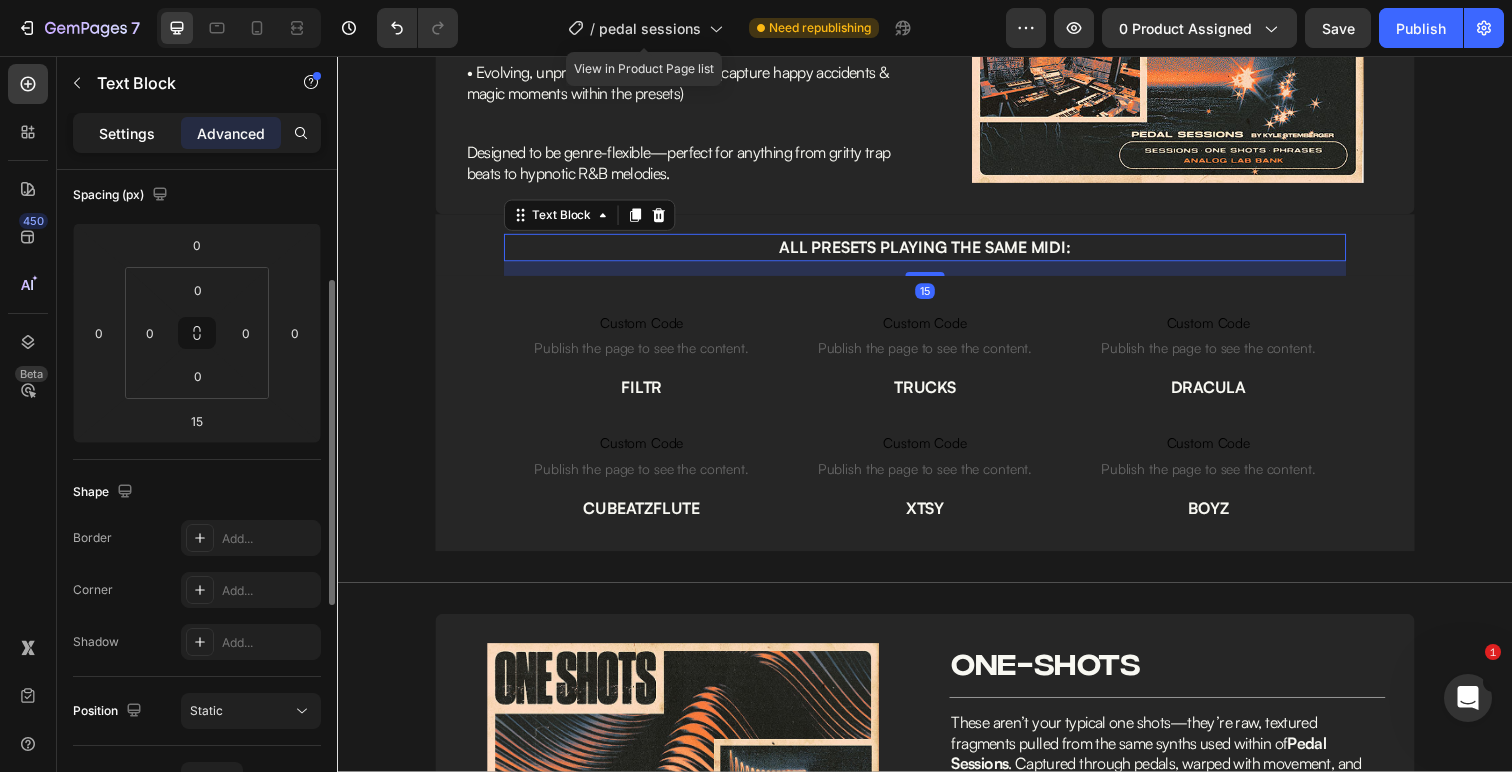 click on "Settings" 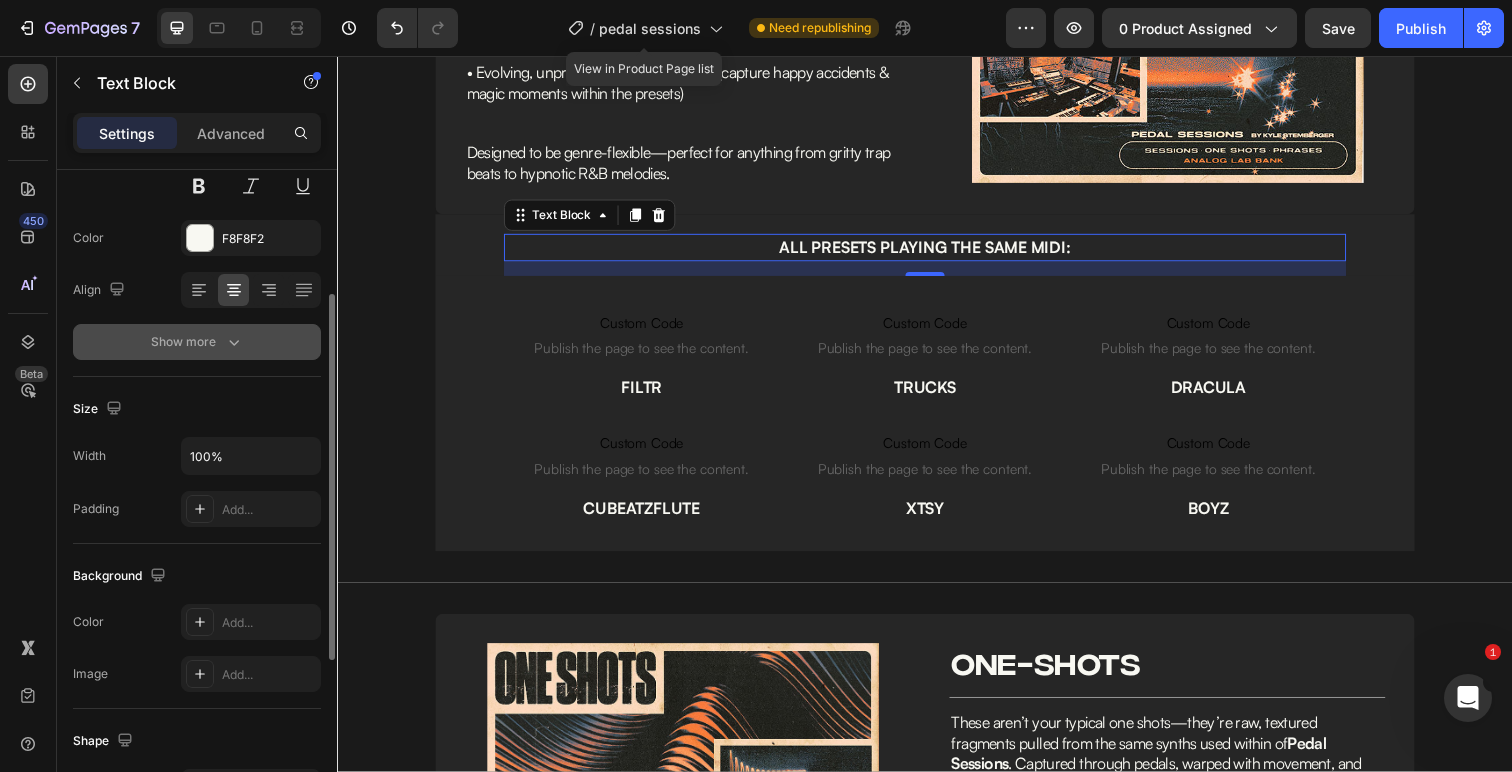 click on "Show more" at bounding box center (197, 342) 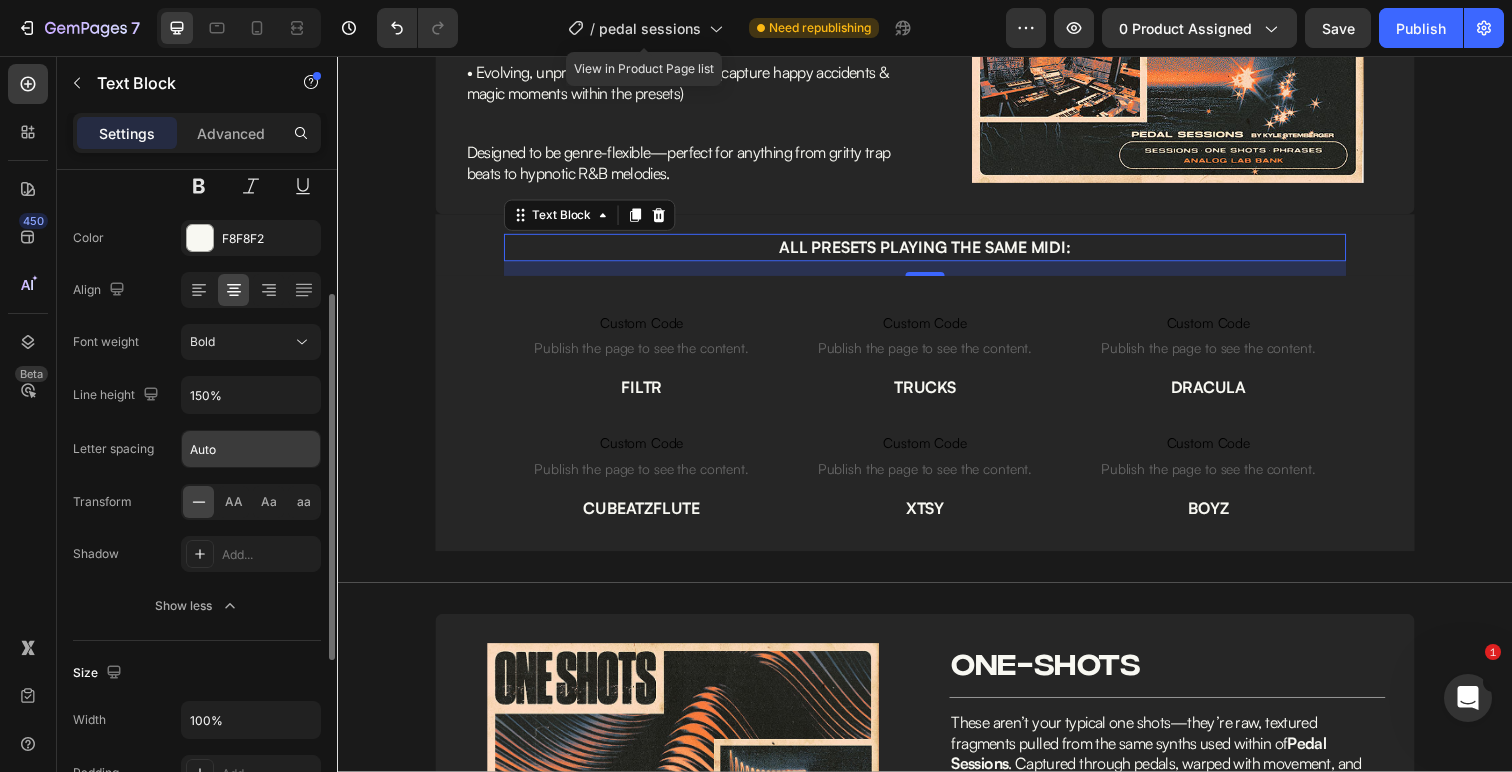click on "Auto" at bounding box center (251, 449) 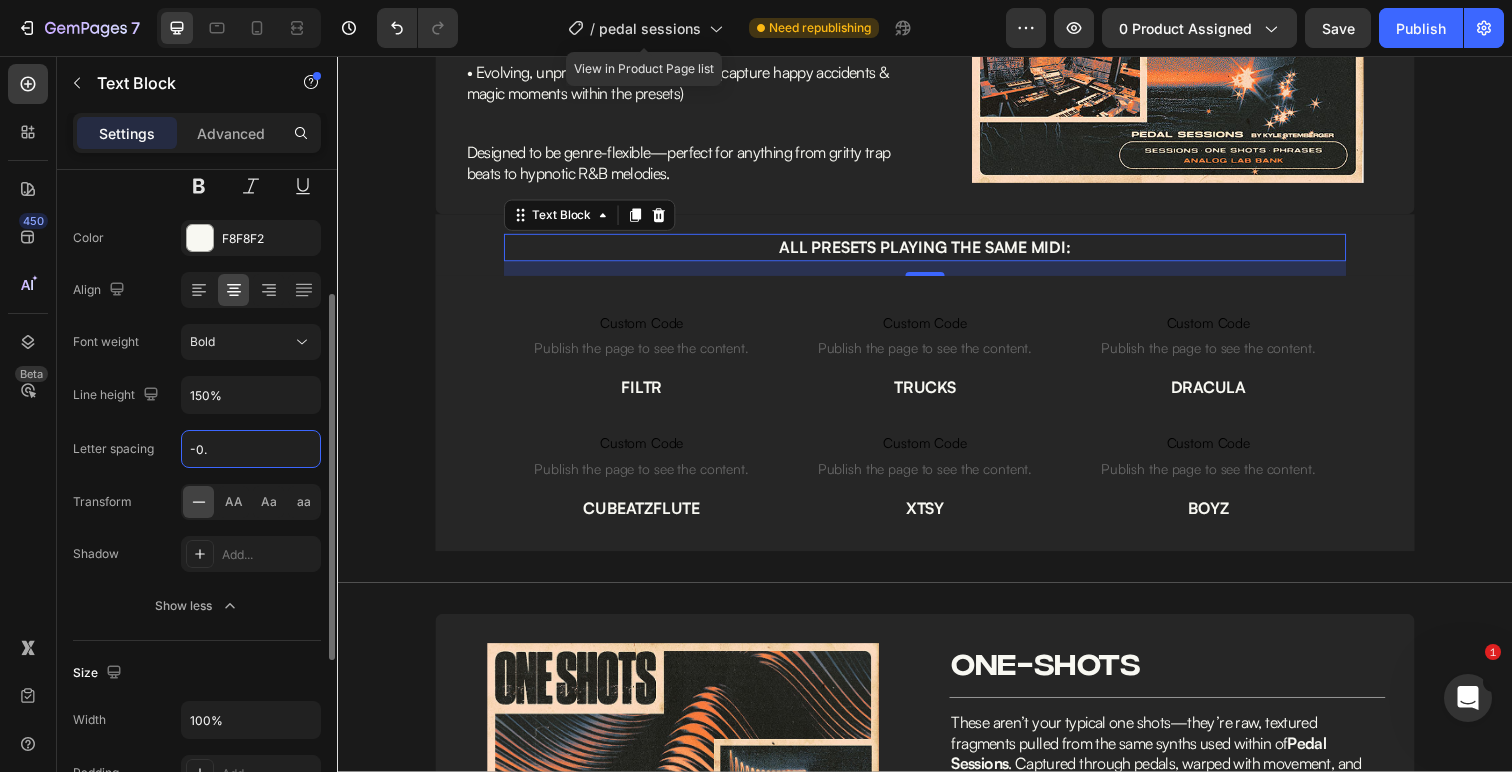 type on "-0.5" 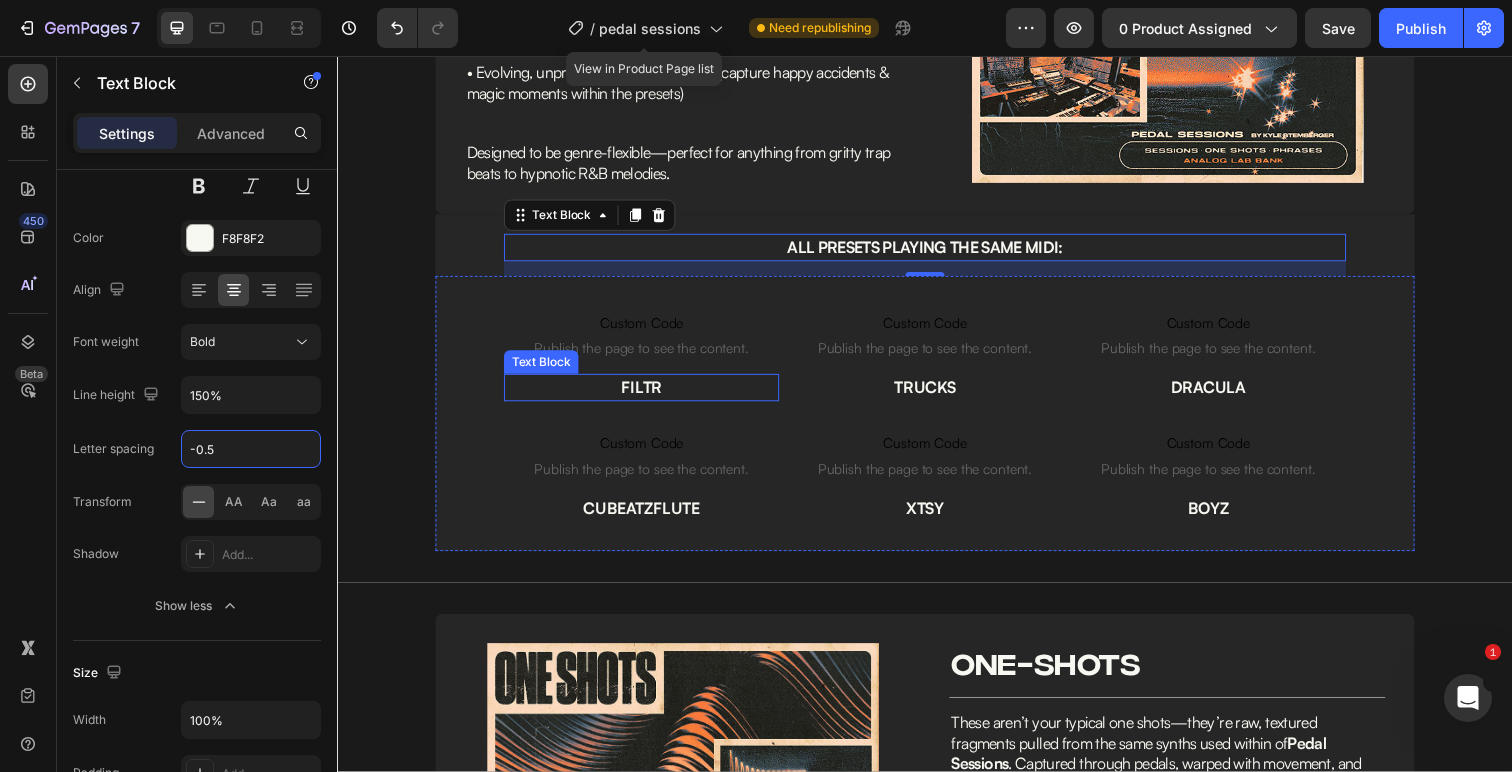 click on "FILTR" at bounding box center (647, 395) 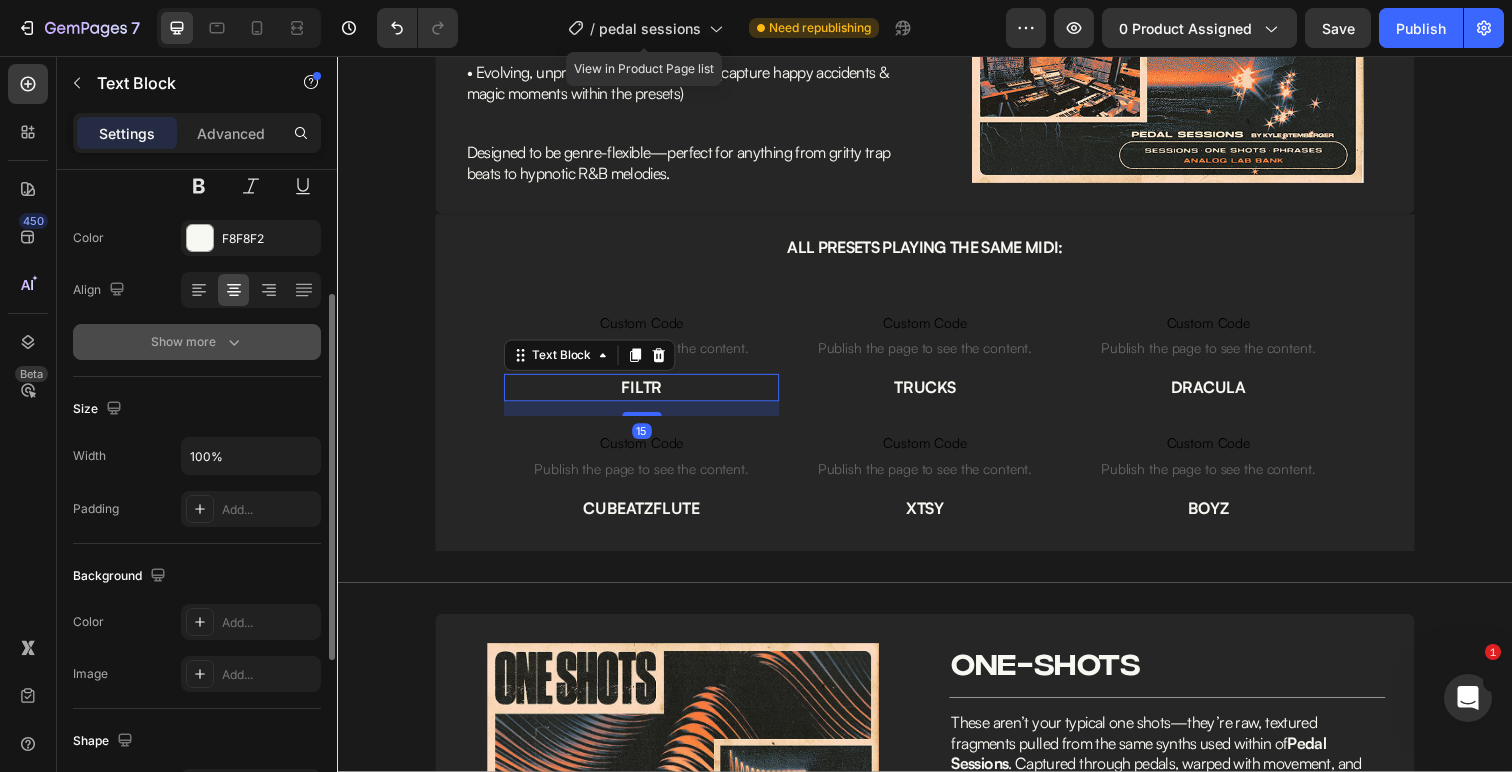 click 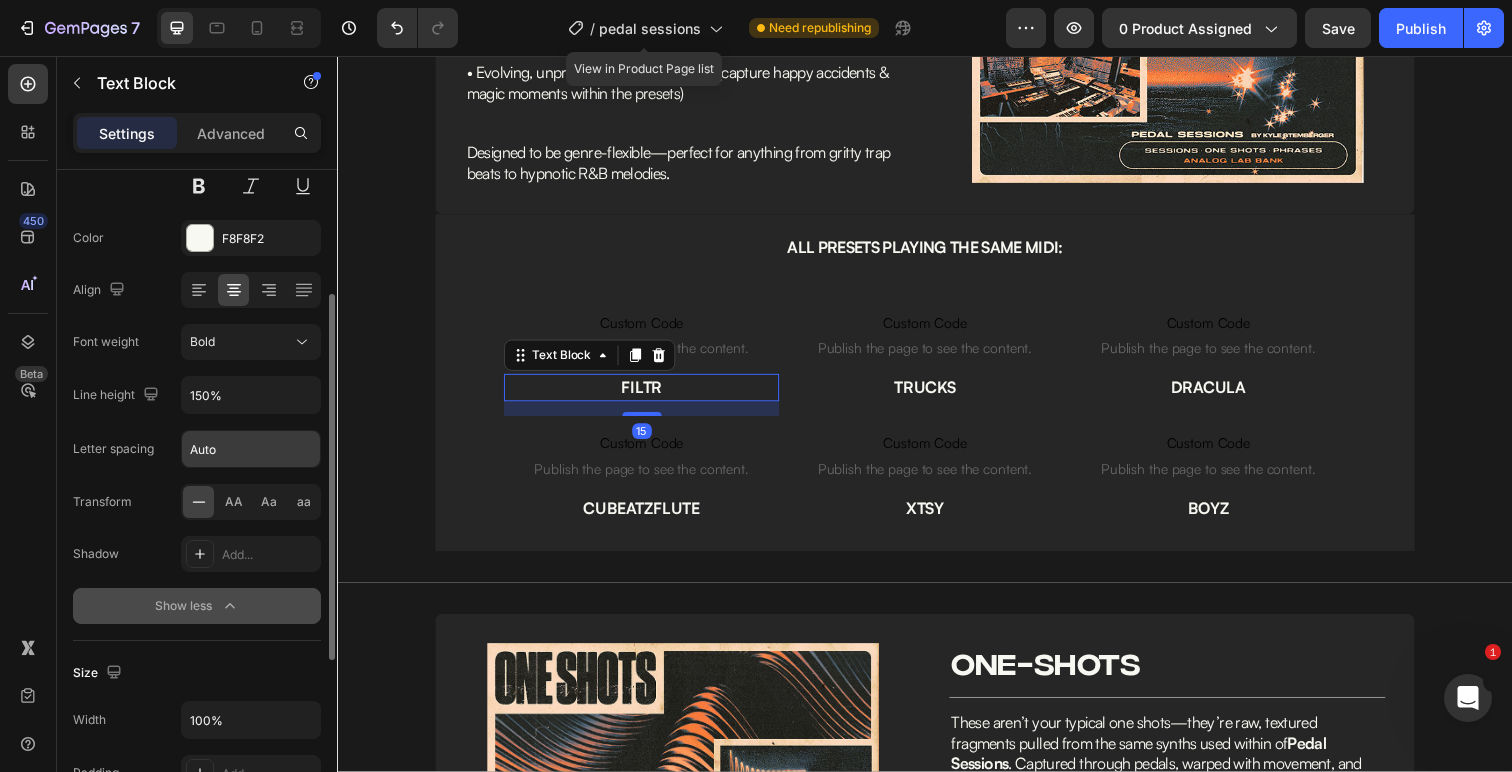 click on "Auto" at bounding box center (251, 449) 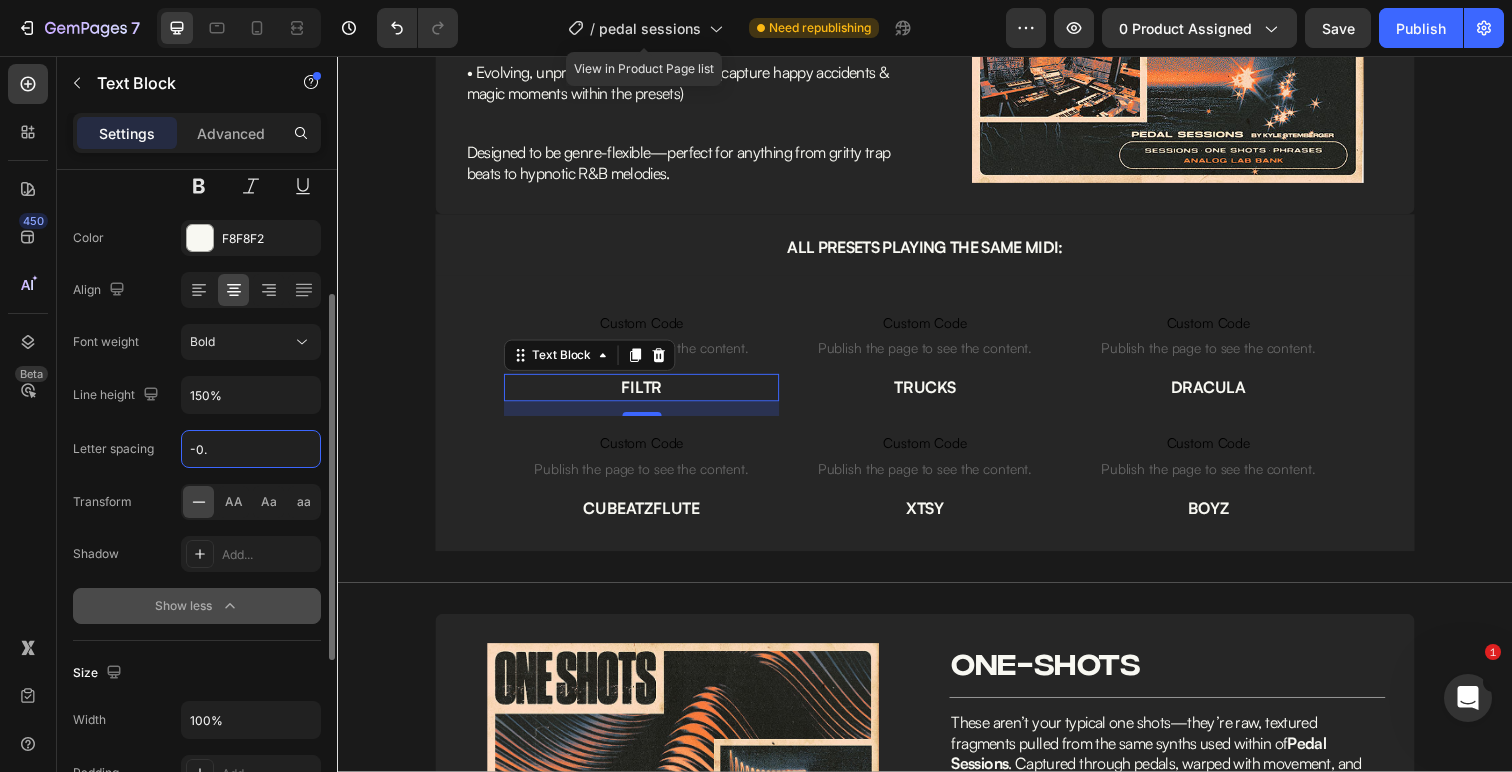 type on "-0.5" 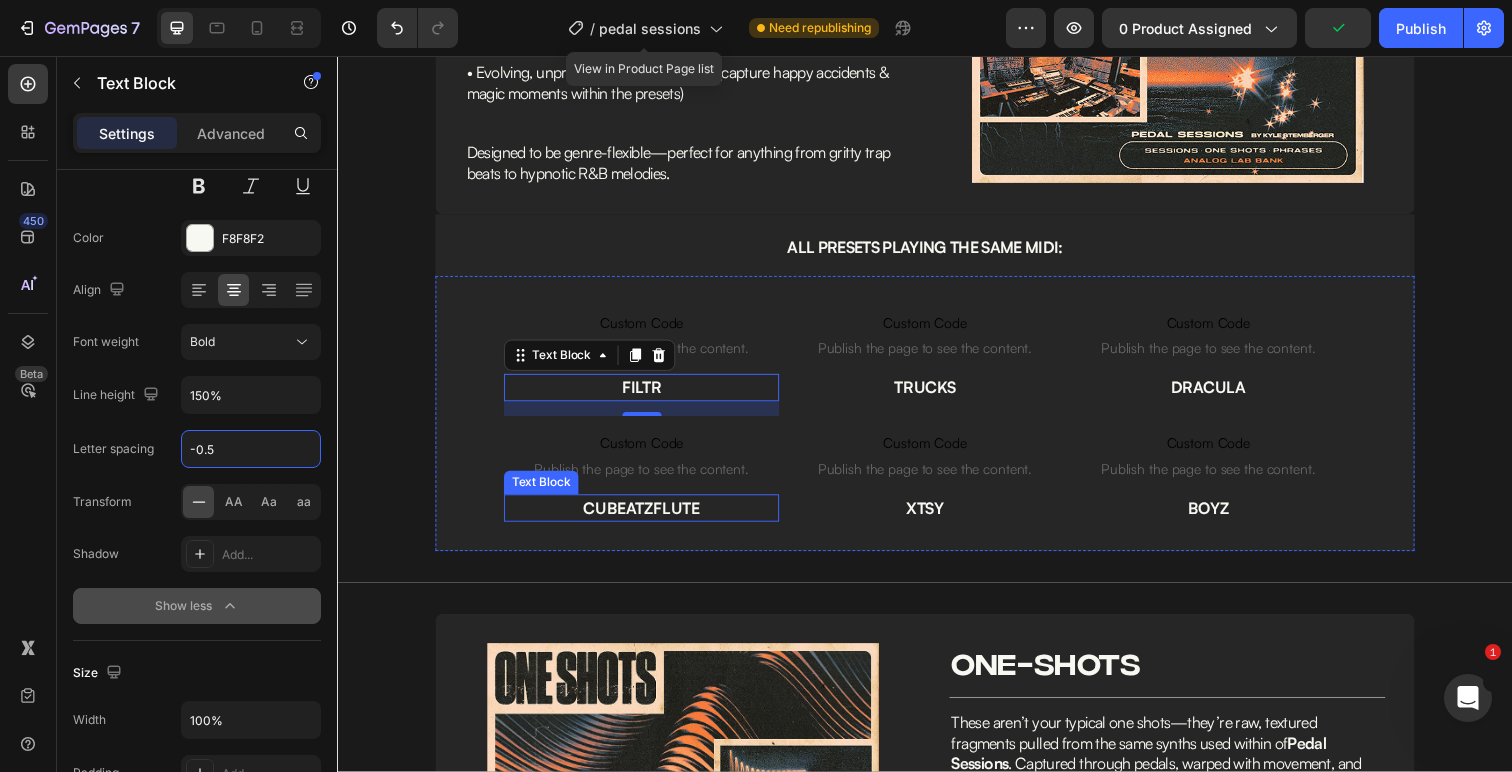 click on "CUBEATZFLUTE" at bounding box center (647, 518) 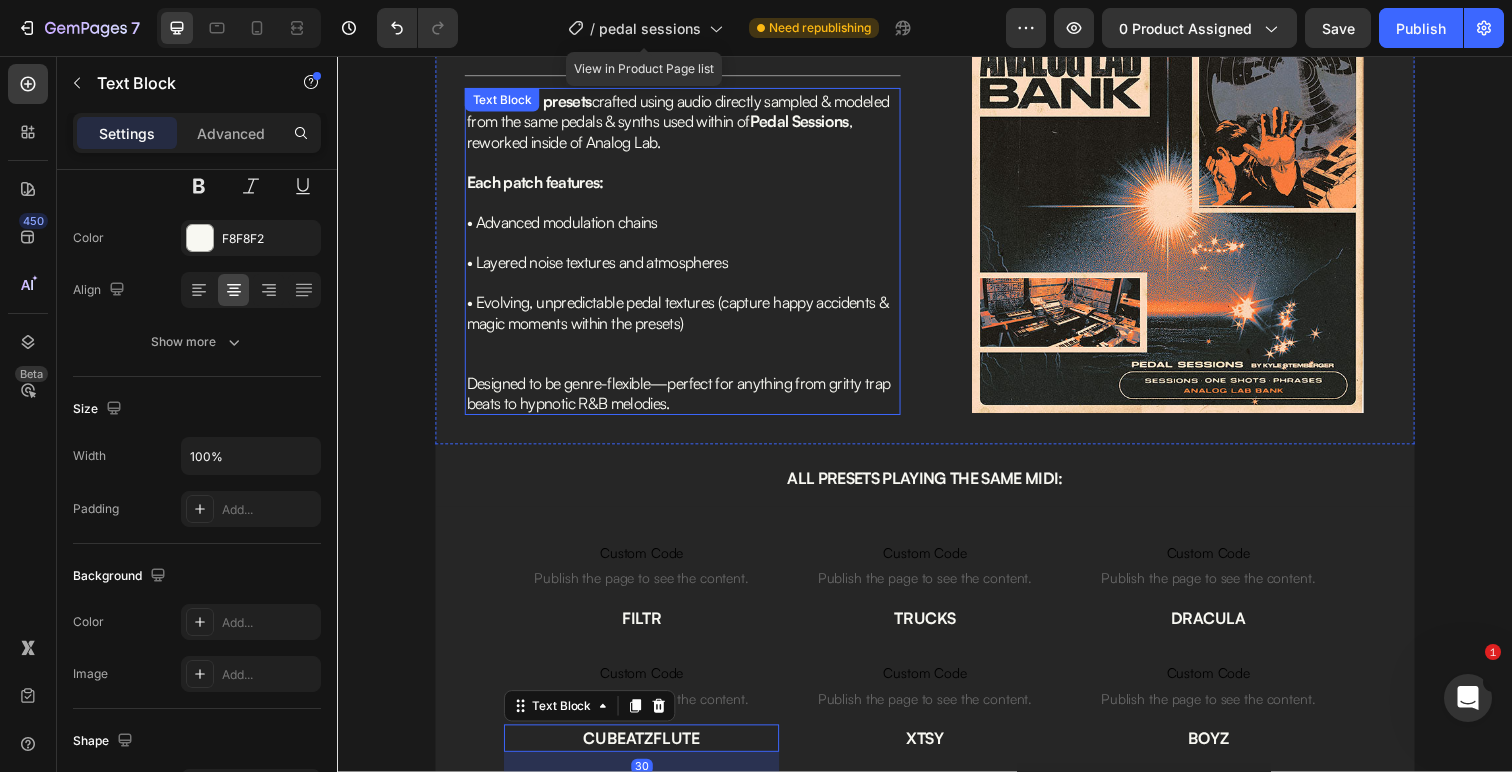 scroll, scrollTop: 2595, scrollLeft: 0, axis: vertical 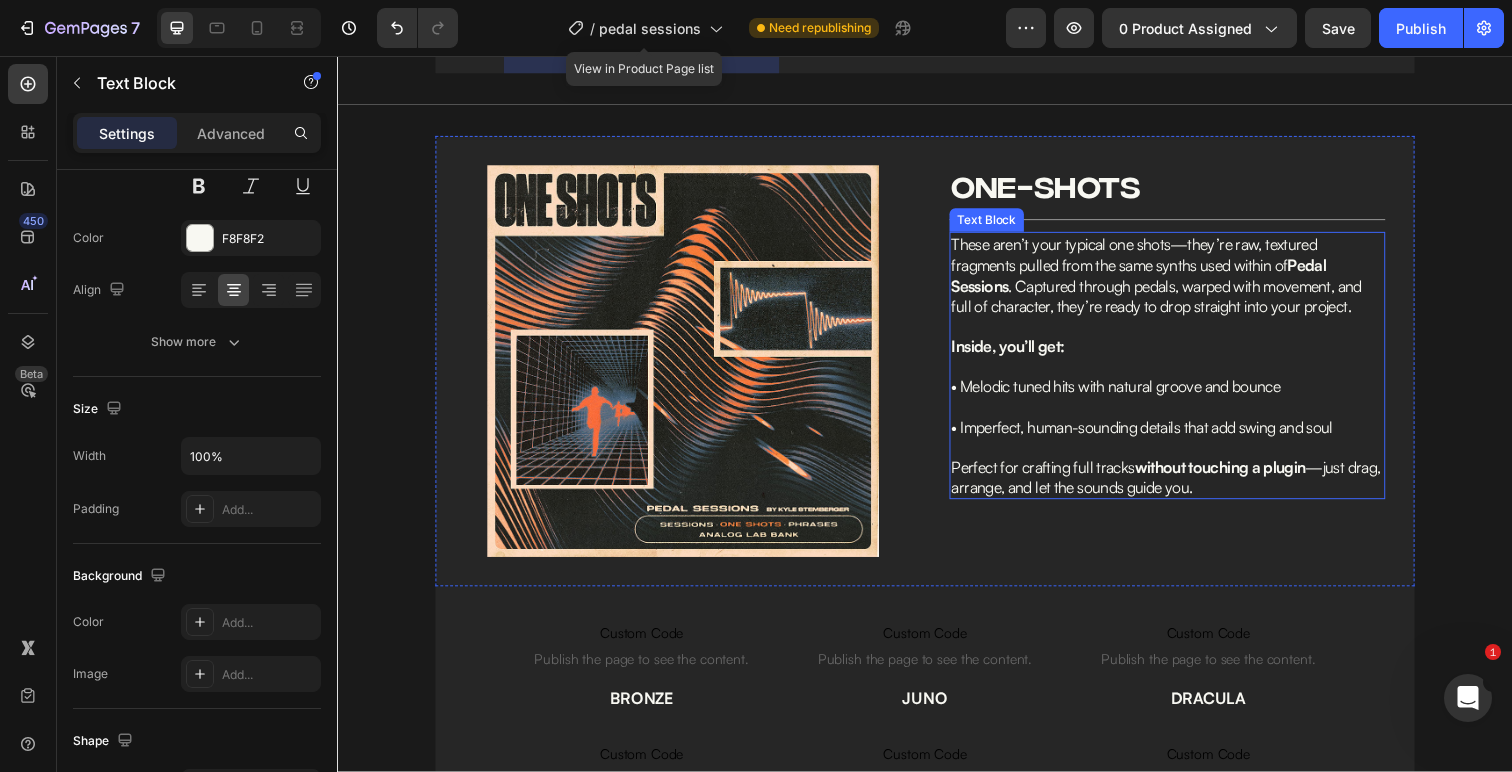 click on "one-shots" at bounding box center [1184, 189] 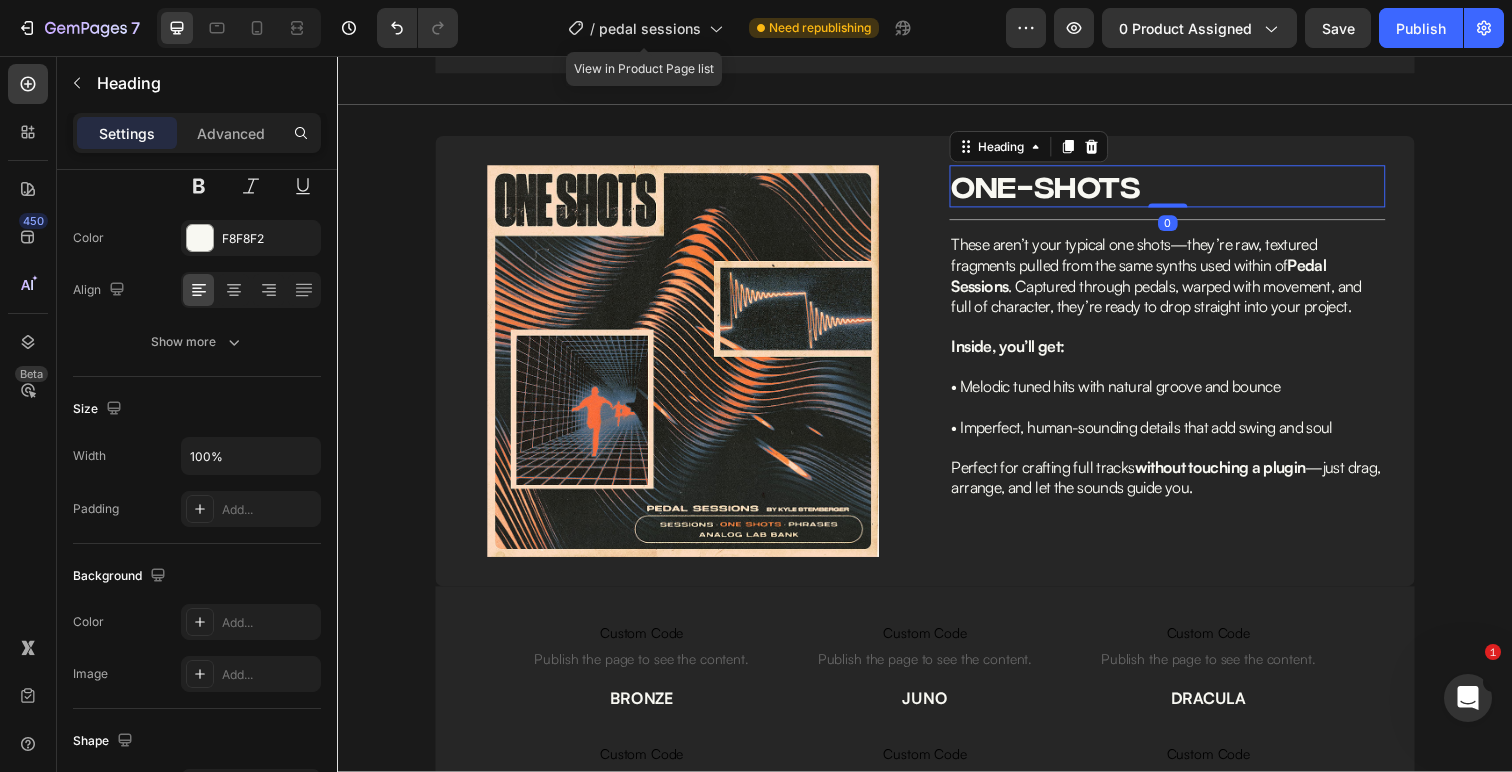scroll, scrollTop: 0, scrollLeft: 0, axis: both 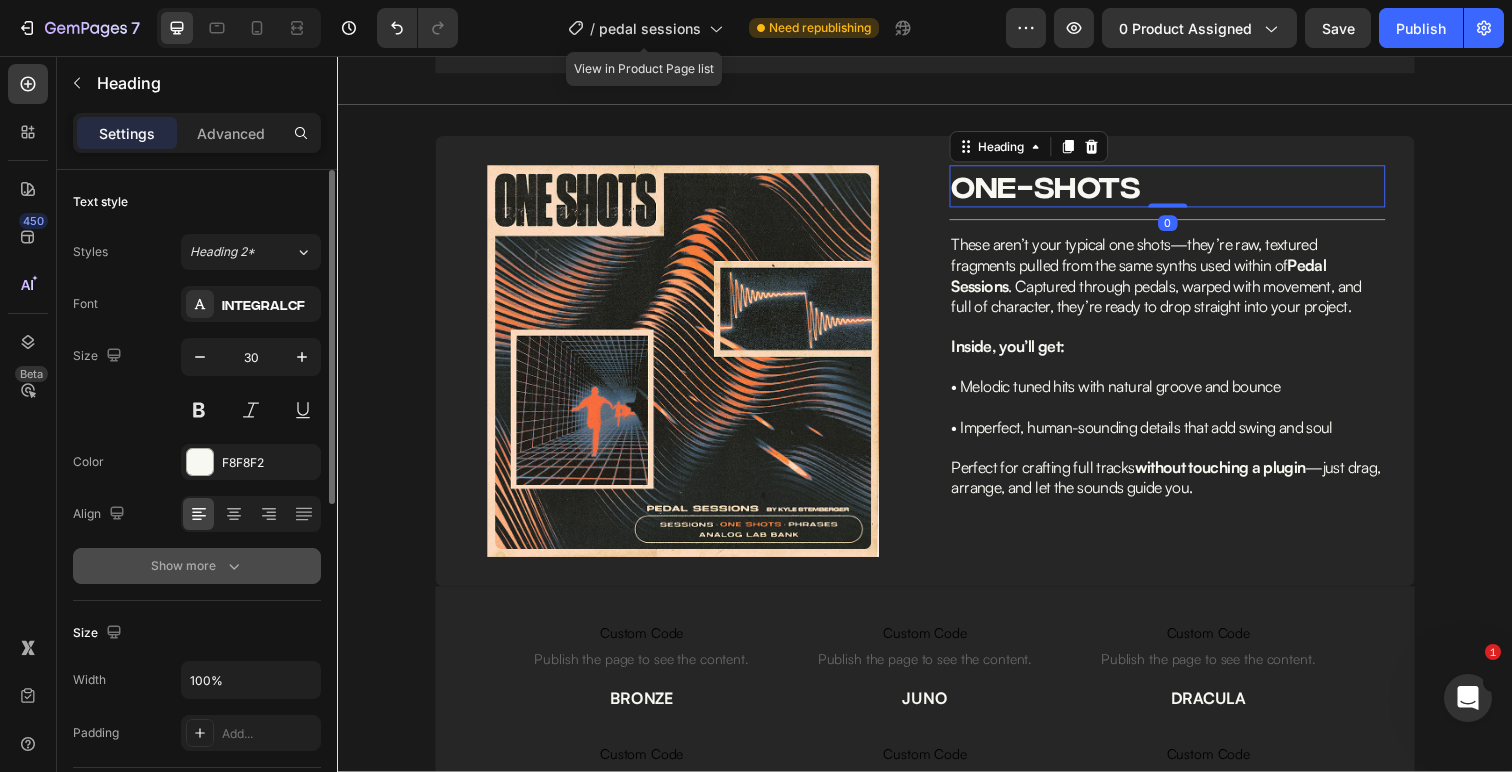 click on "Show more" at bounding box center (197, 566) 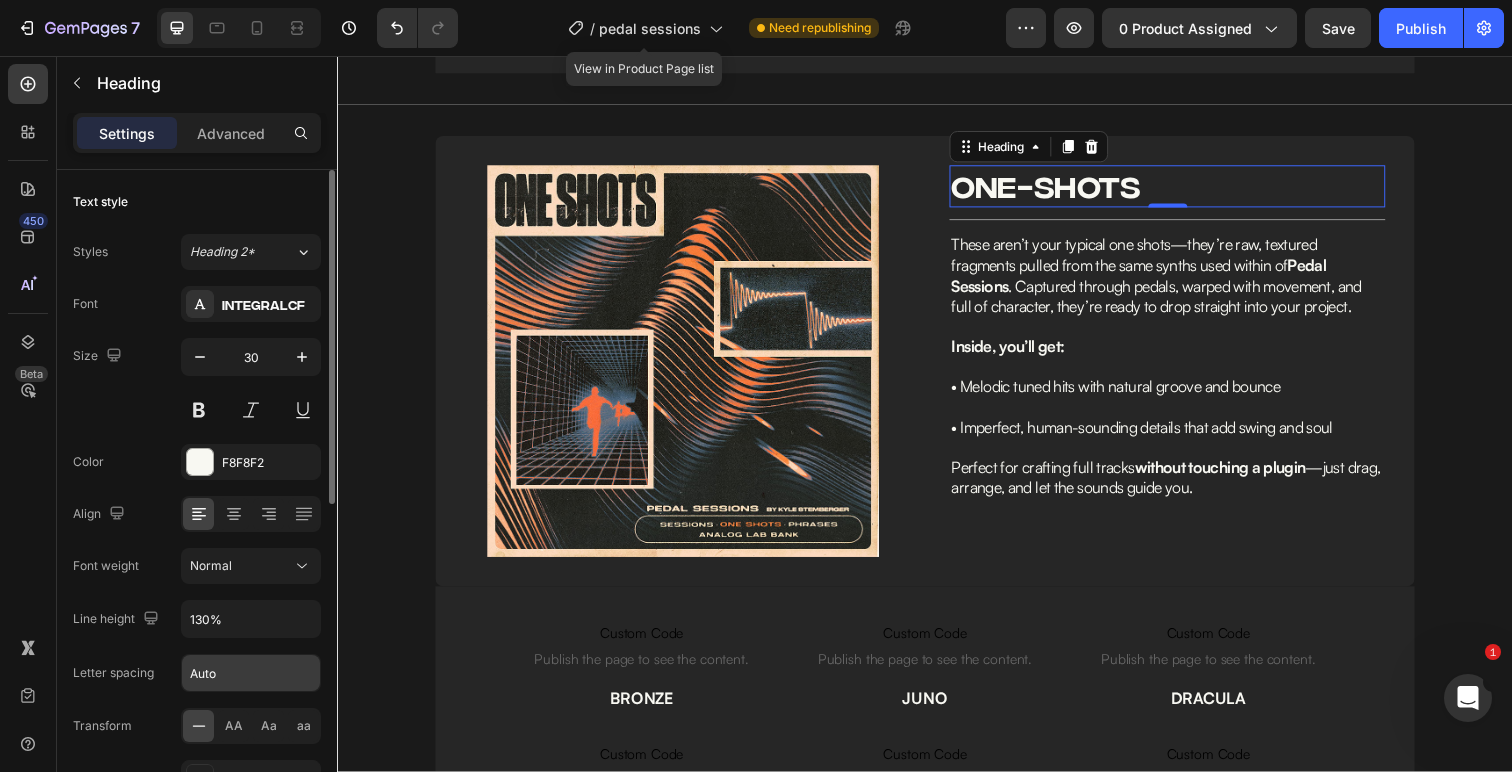 click on "Auto" at bounding box center [251, 673] 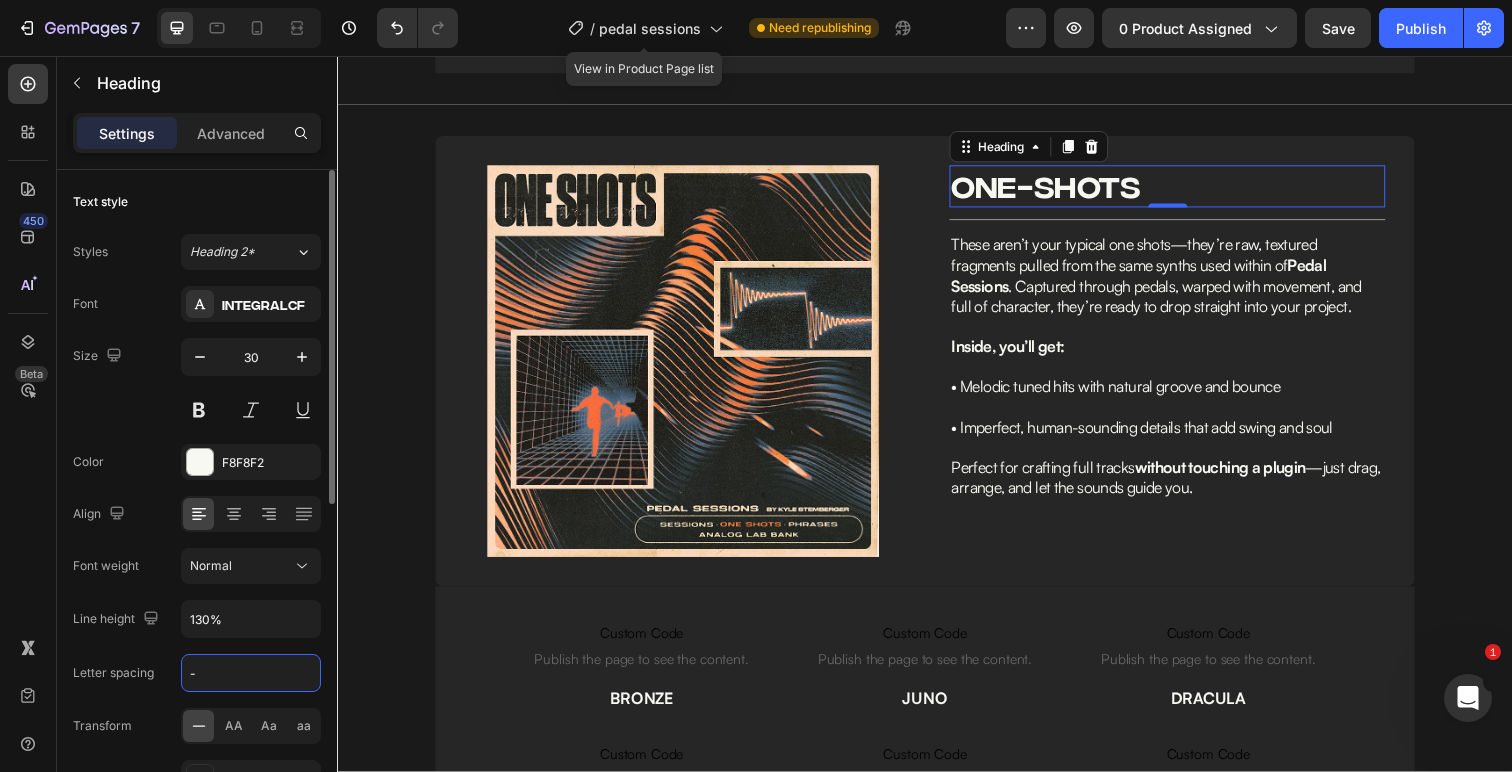 type on "-1" 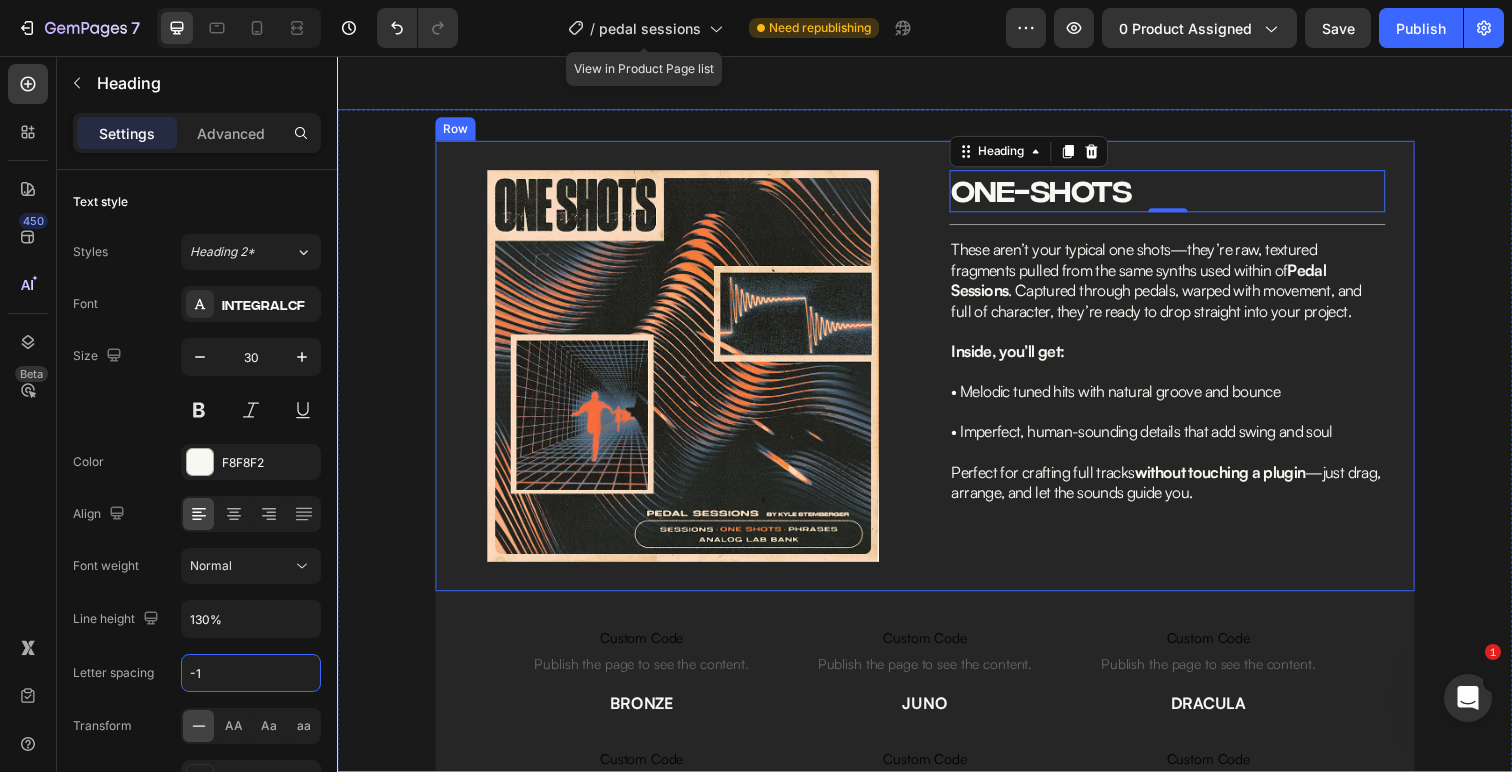 scroll, scrollTop: 3289, scrollLeft: 0, axis: vertical 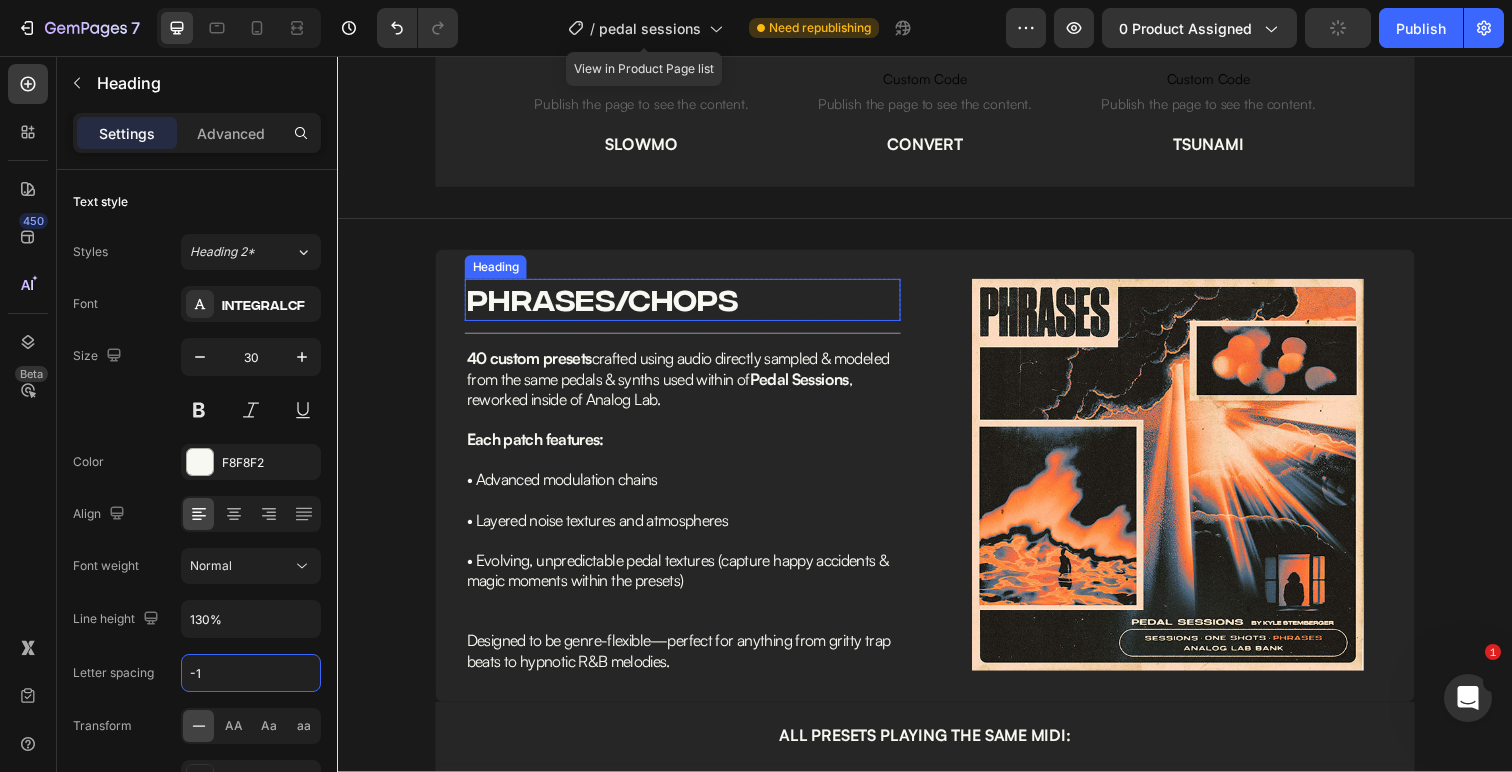 click on "PHRASES/CHOPS" at bounding box center [689, 305] 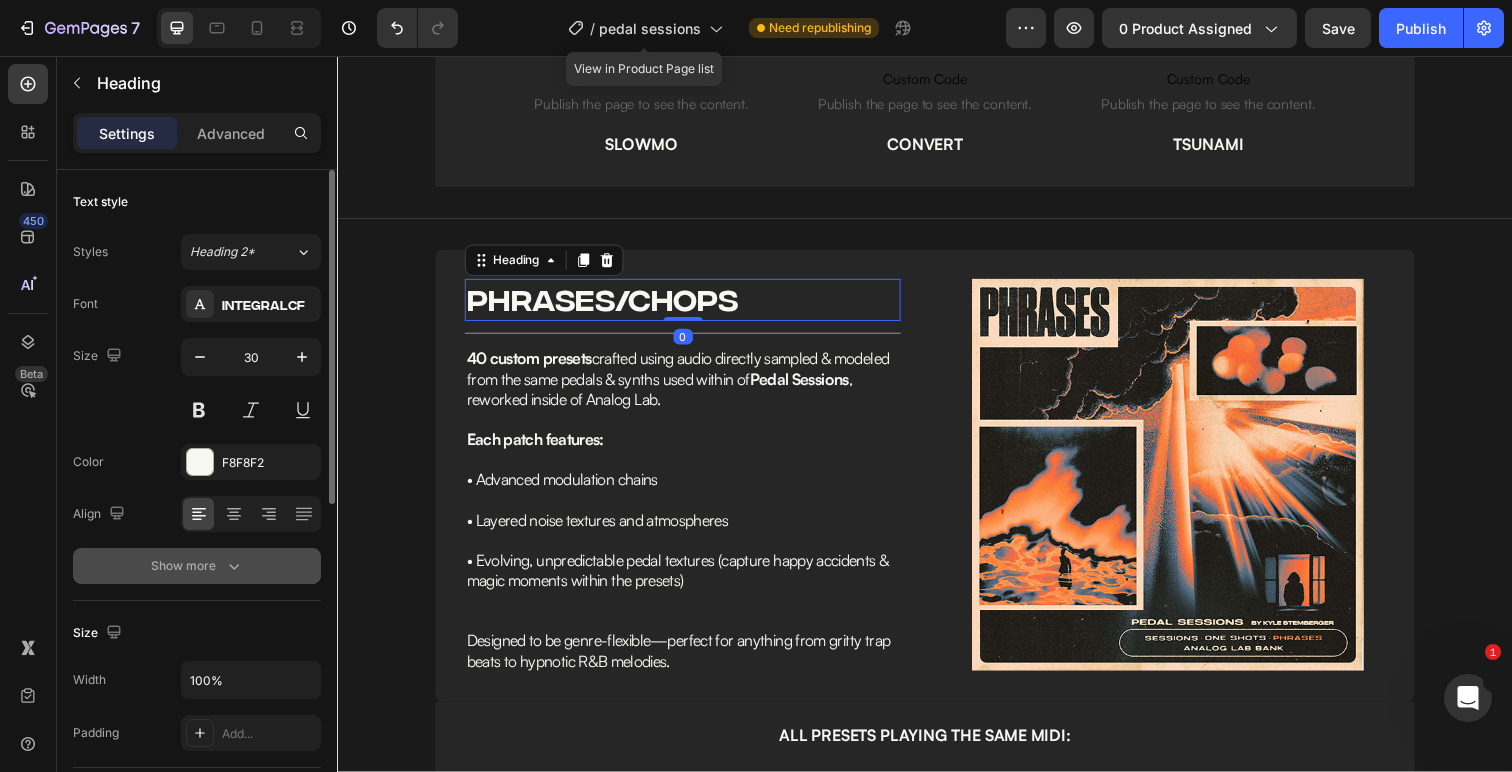click 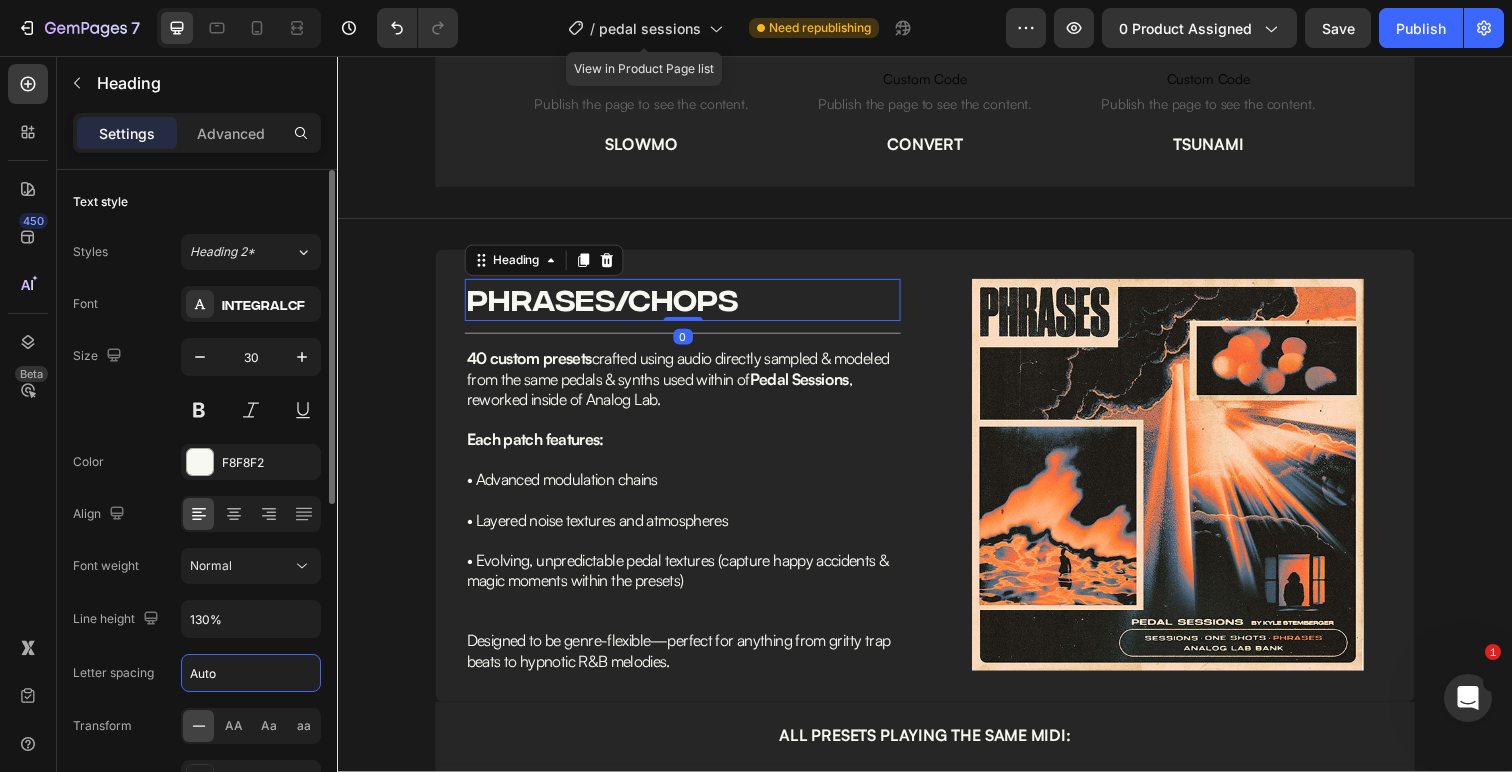 click on "Auto" at bounding box center [251, 673] 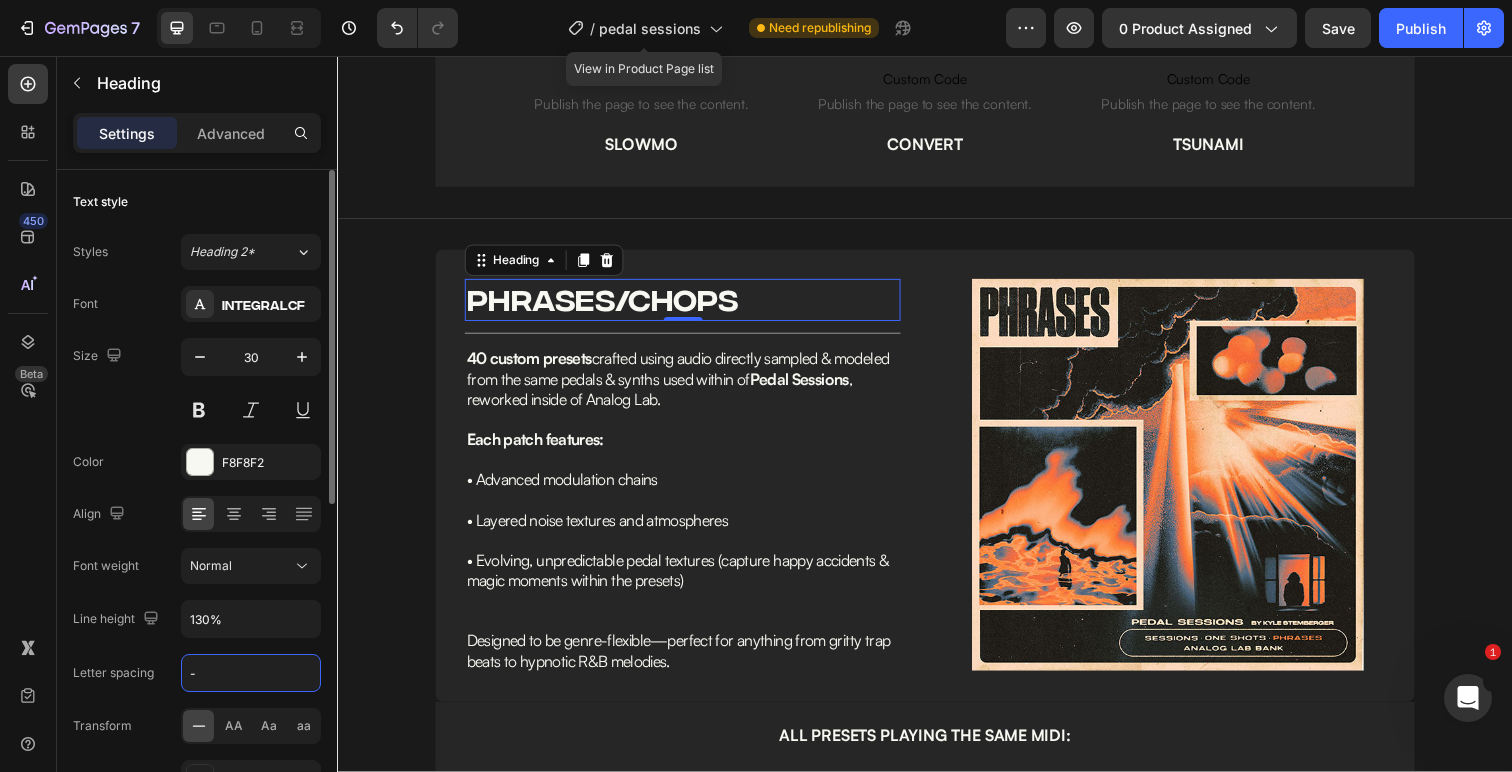 type on "-1" 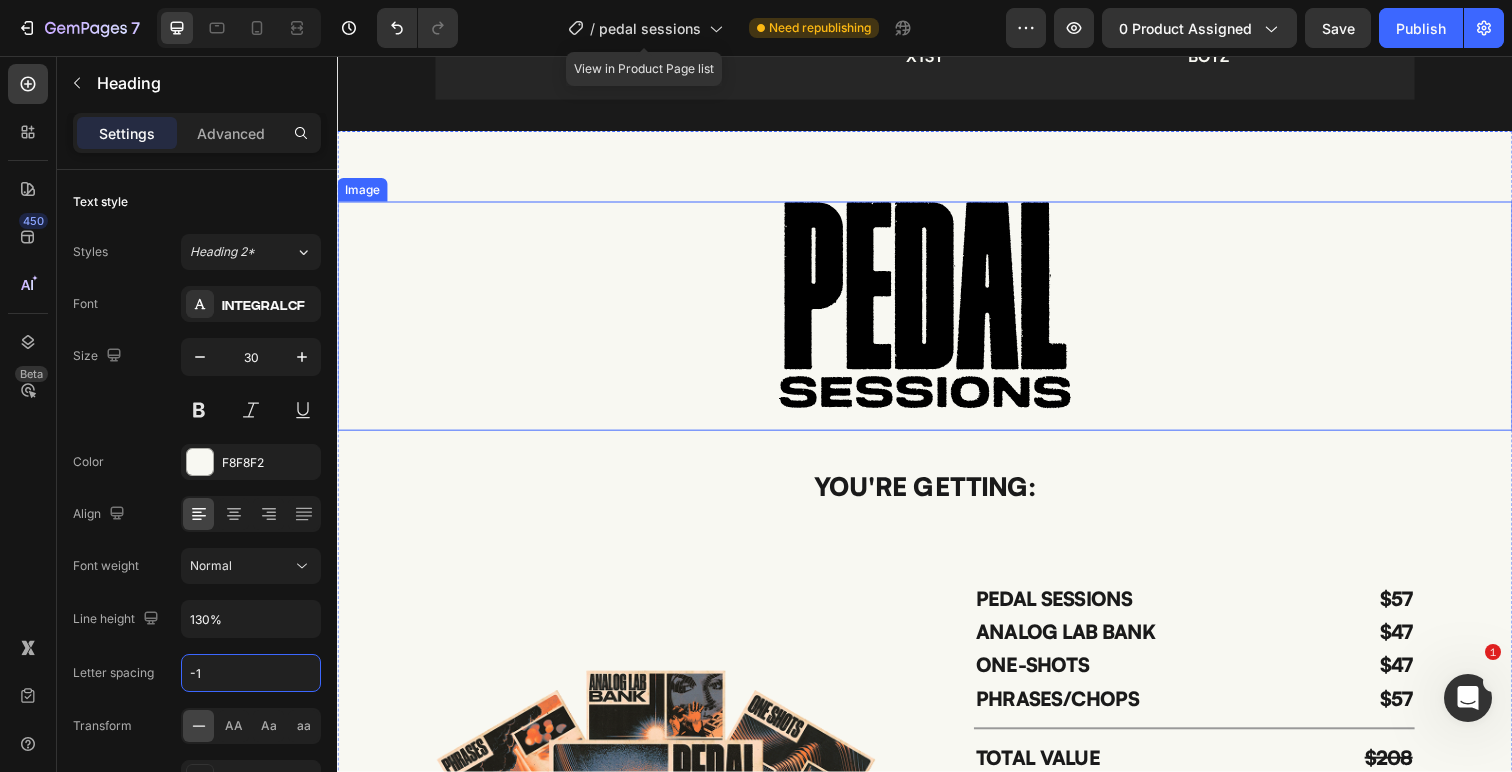 scroll, scrollTop: 4253, scrollLeft: 0, axis: vertical 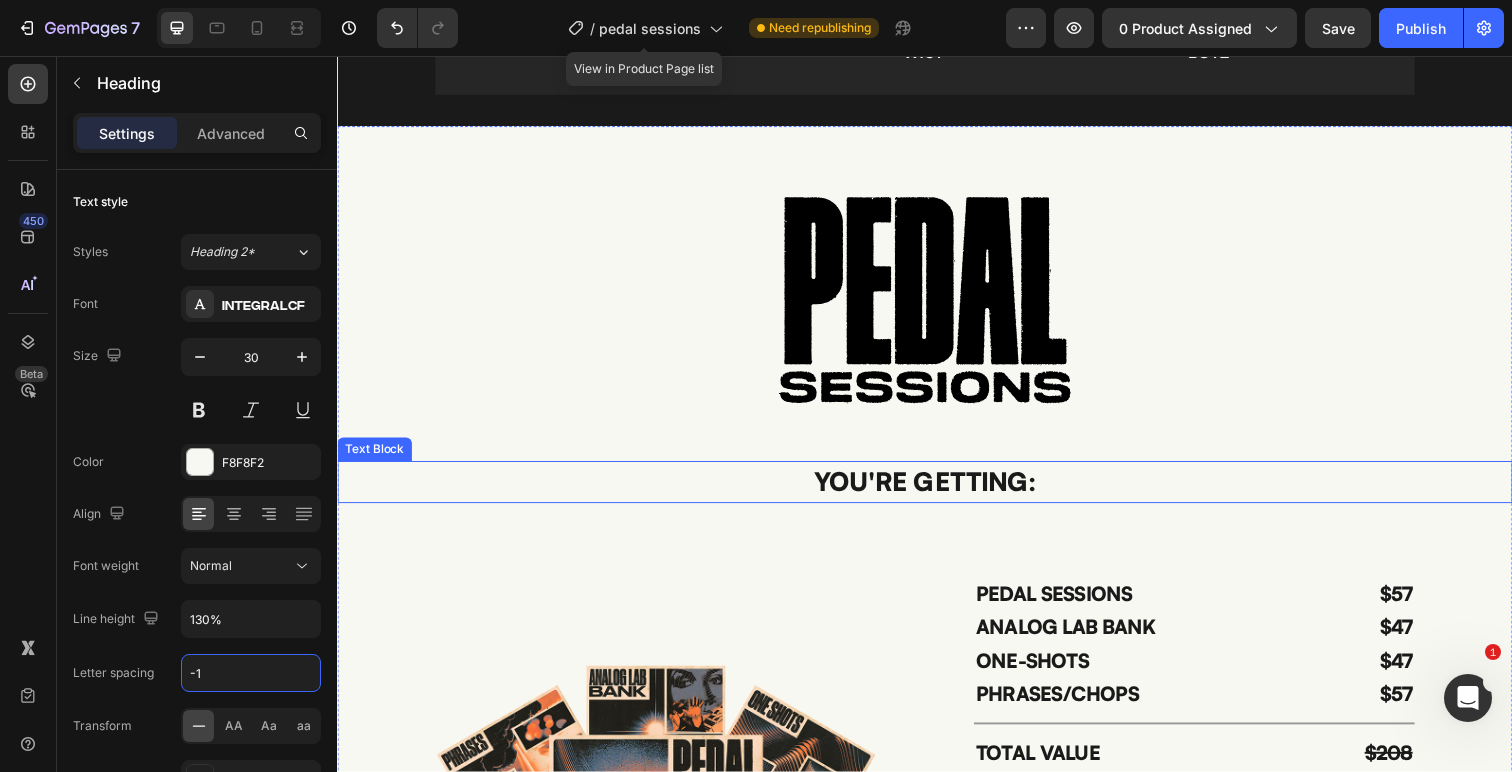 click on "YOU'RE GETTING:" at bounding box center (937, 491) 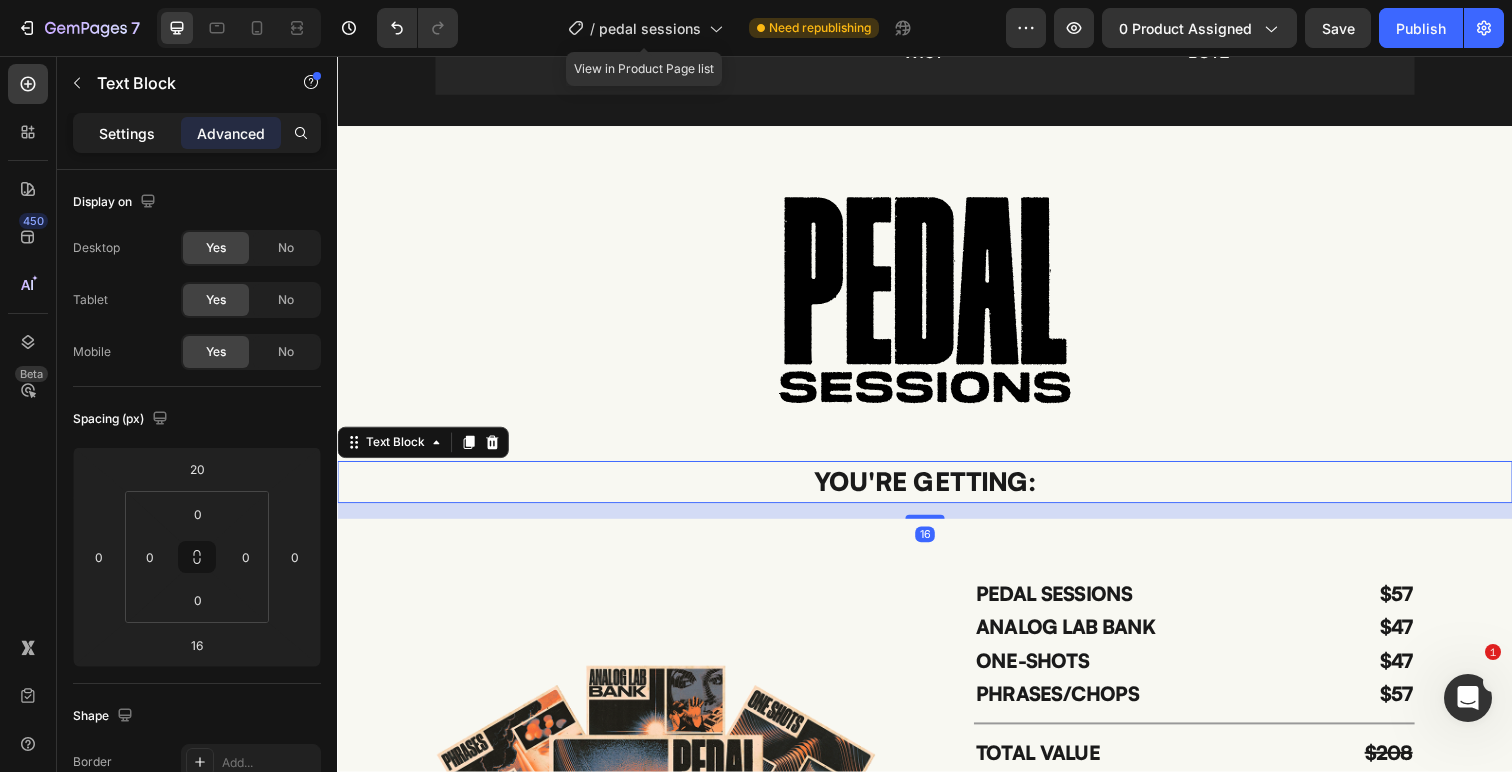 click on "Settings" at bounding box center [127, 133] 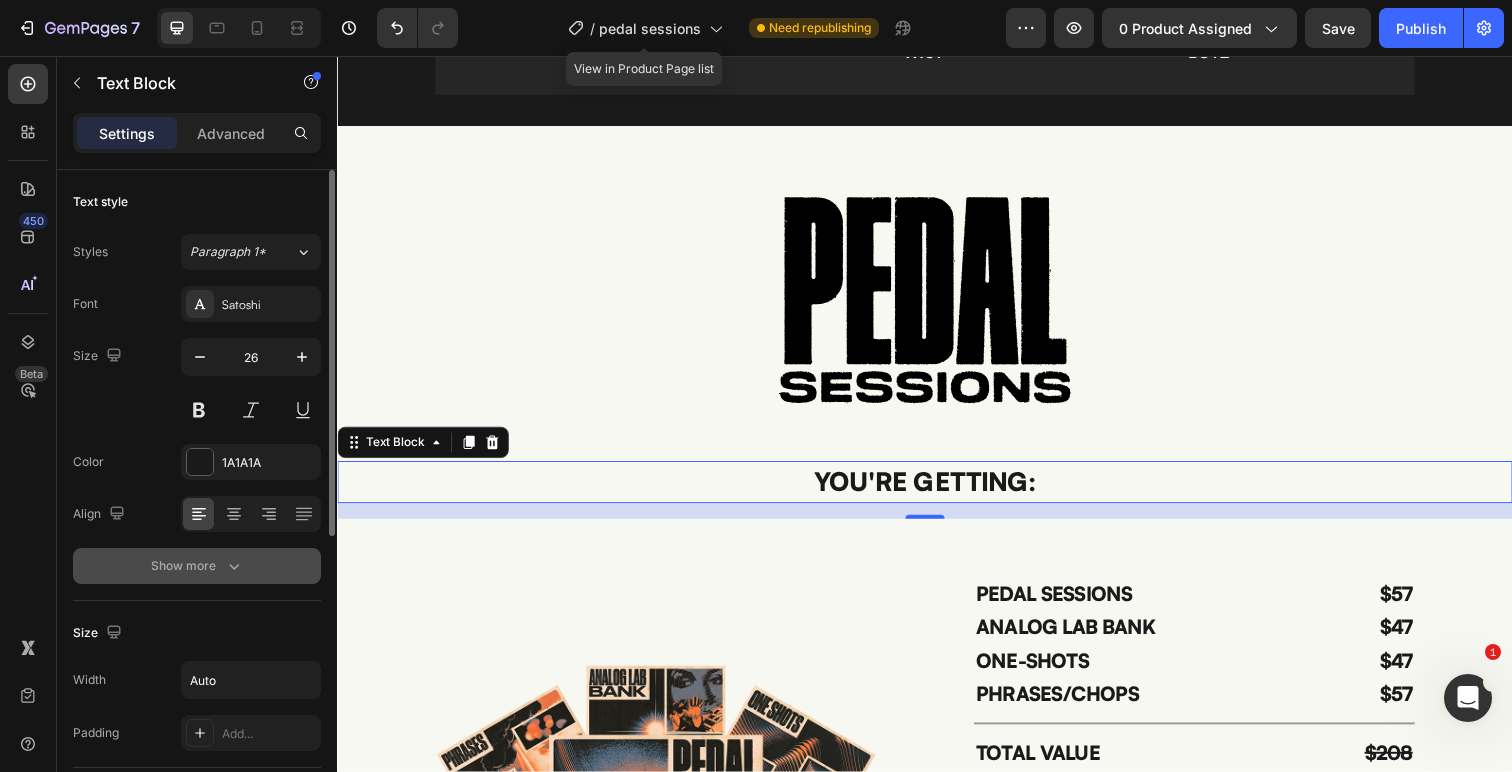 click 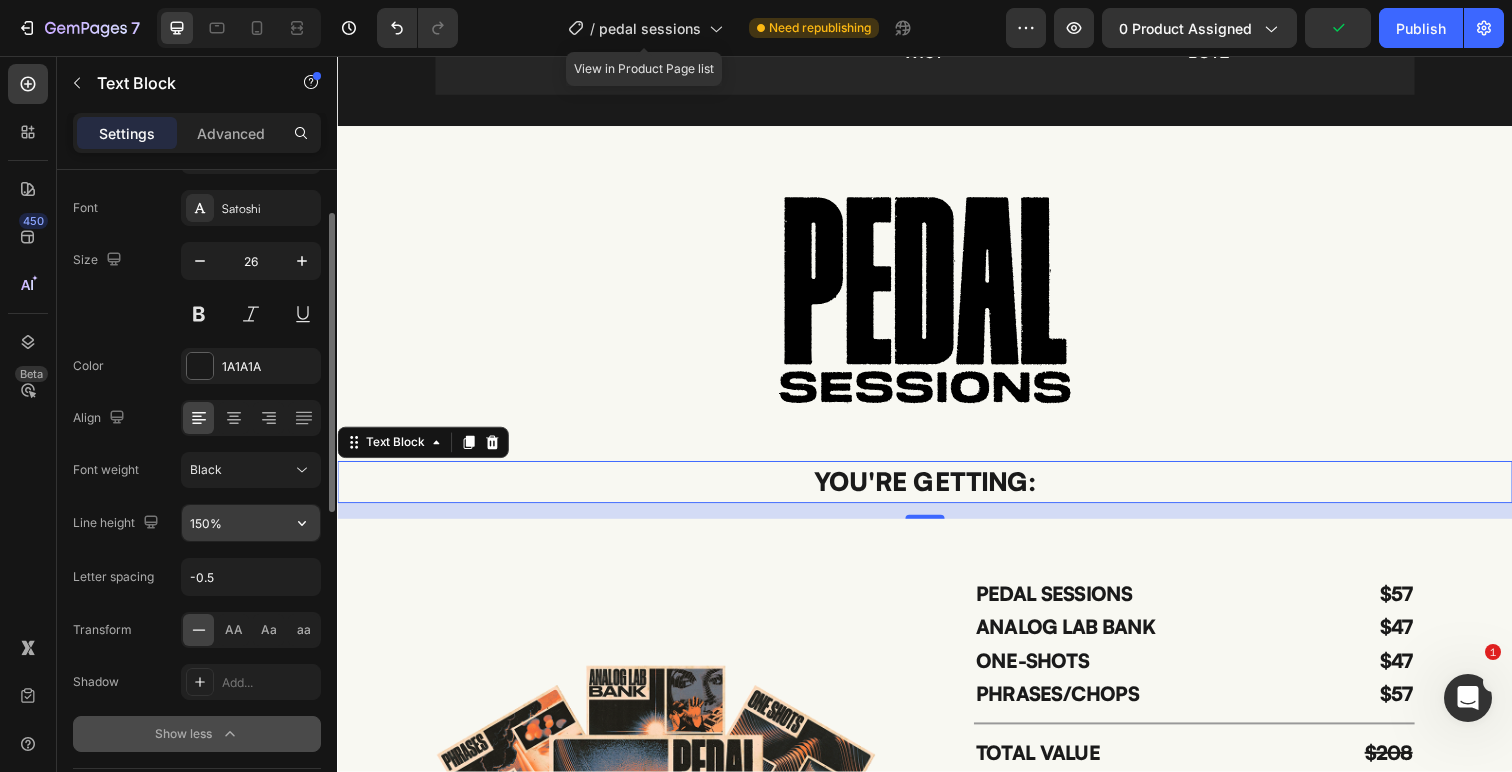 scroll, scrollTop: 0, scrollLeft: 0, axis: both 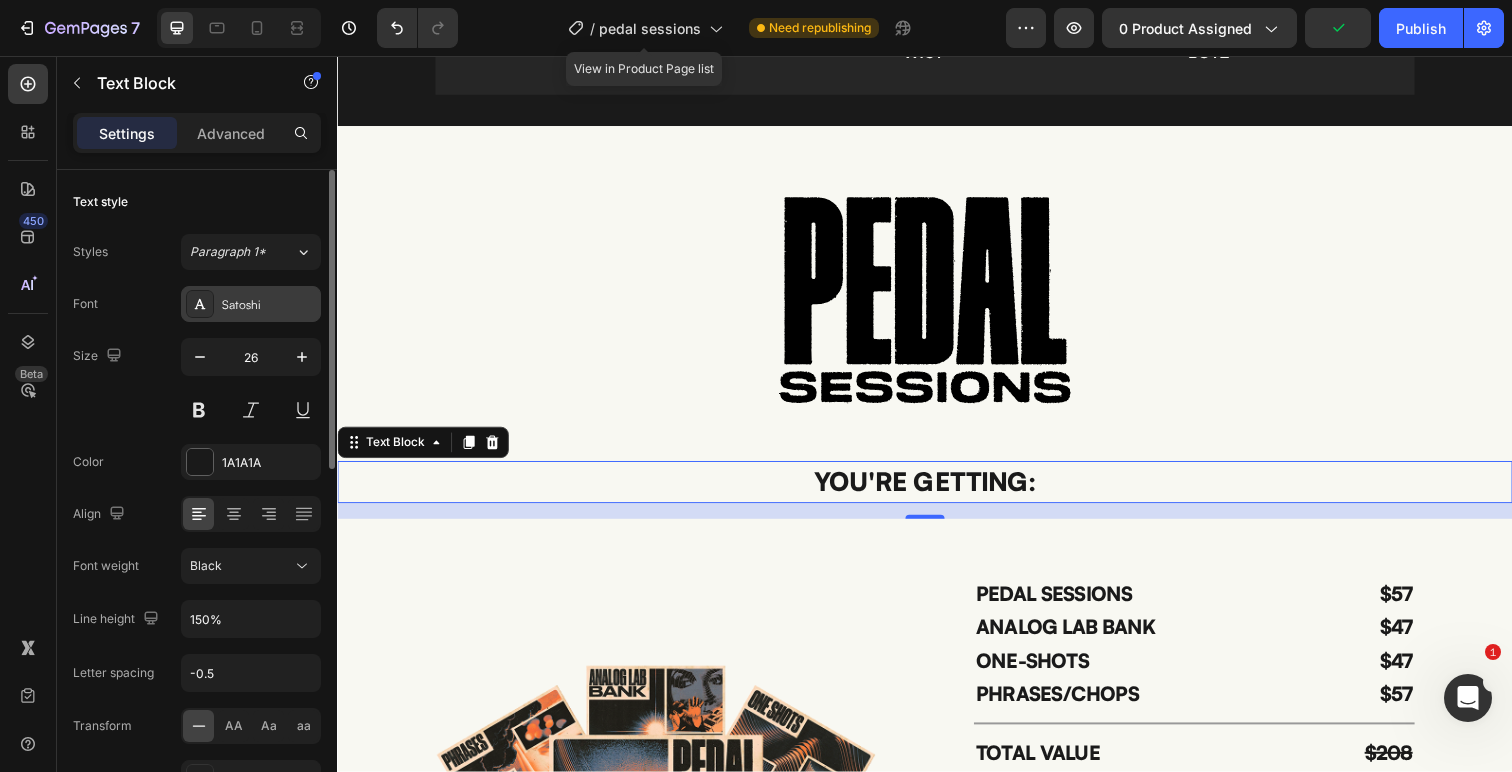 click on "Satoshi" at bounding box center (269, 305) 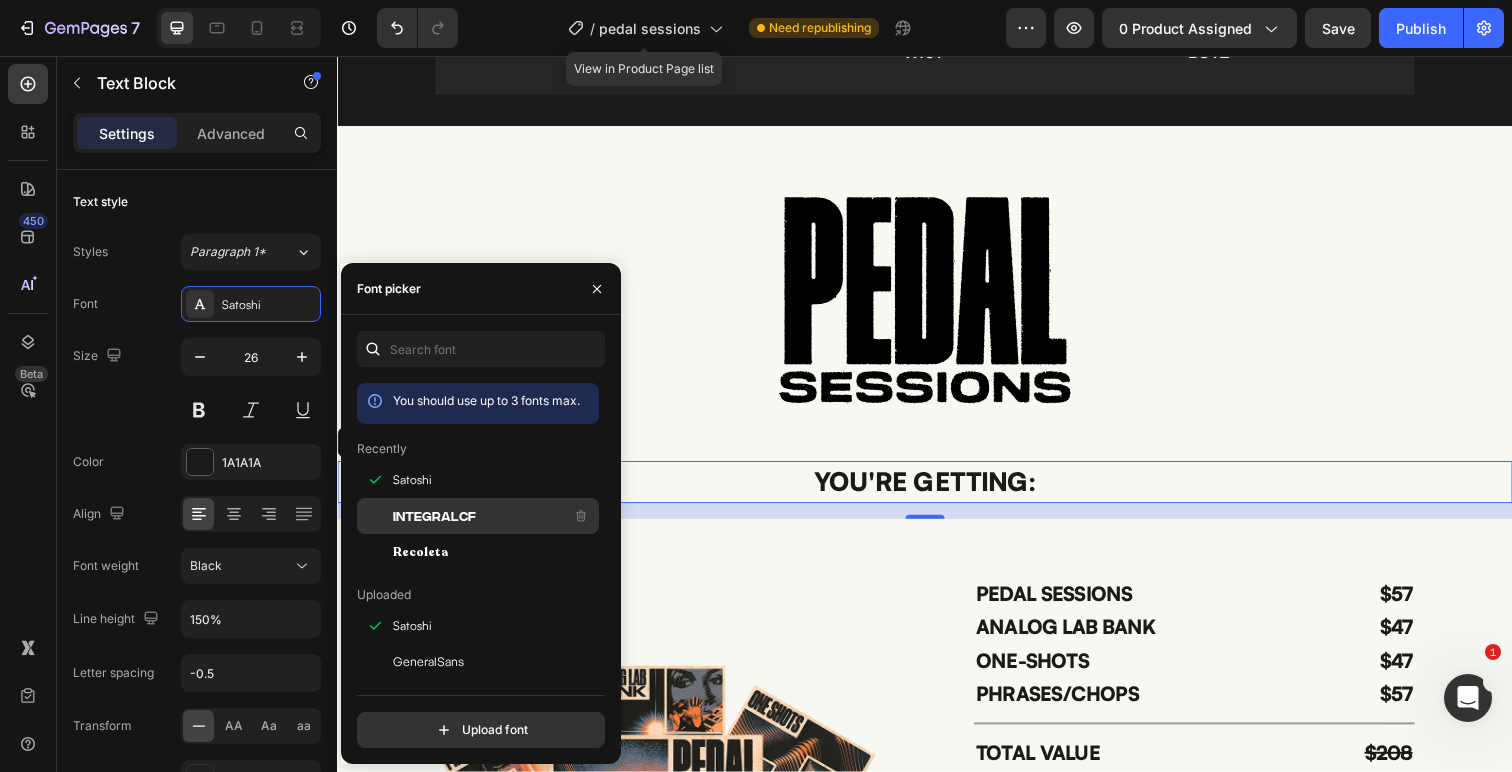click on "IntegralCF" at bounding box center [434, 516] 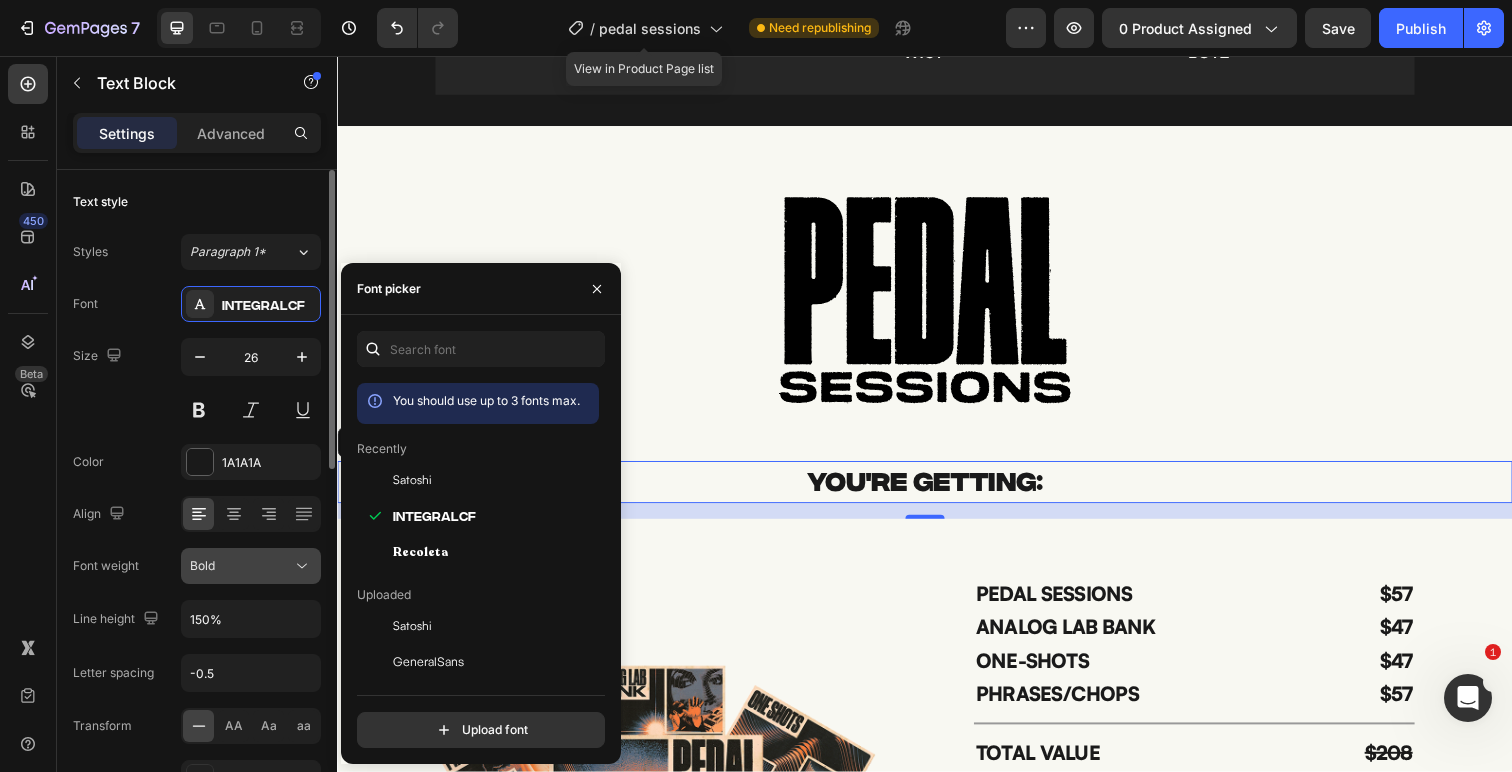 click on "Bold" at bounding box center [241, 566] 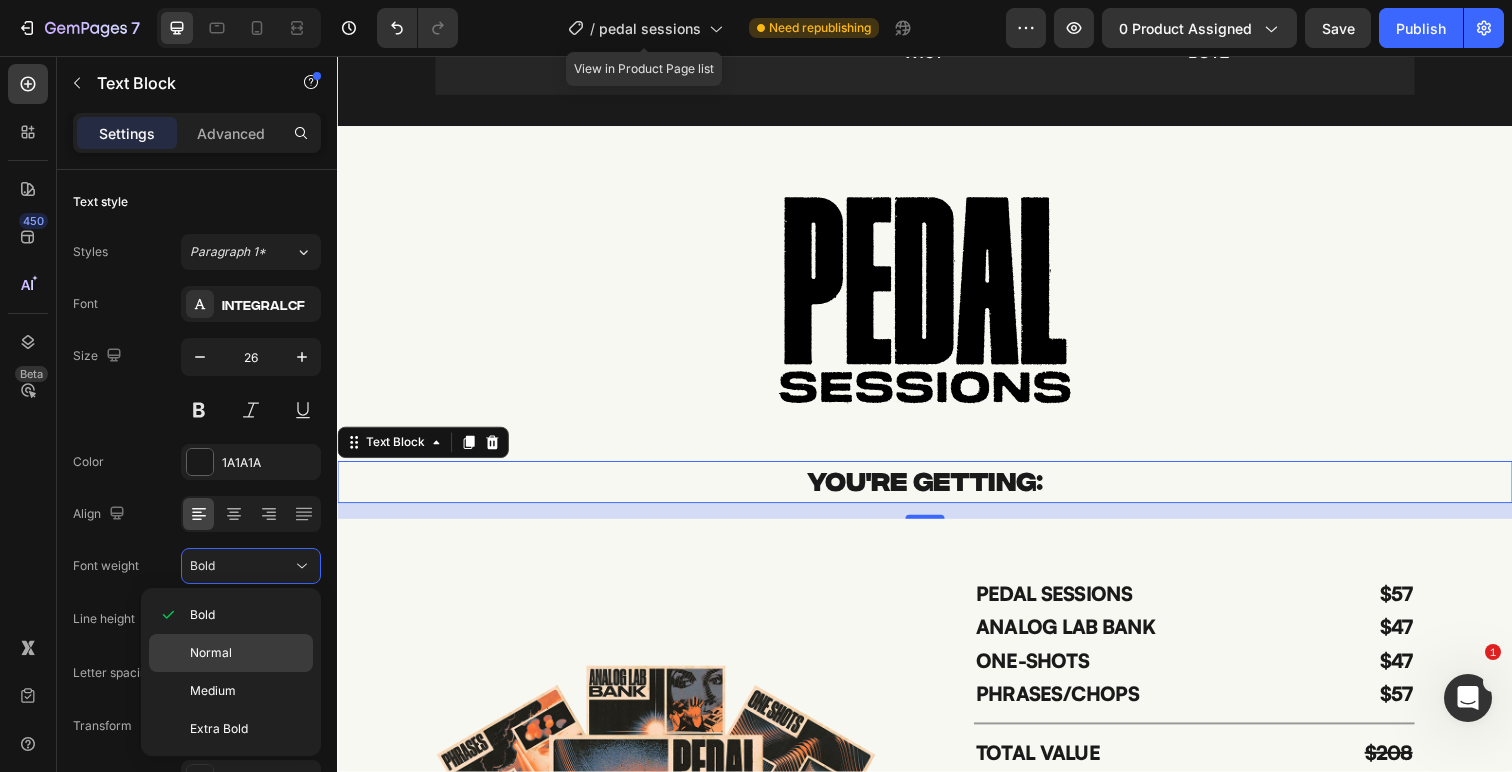 click on "Normal" 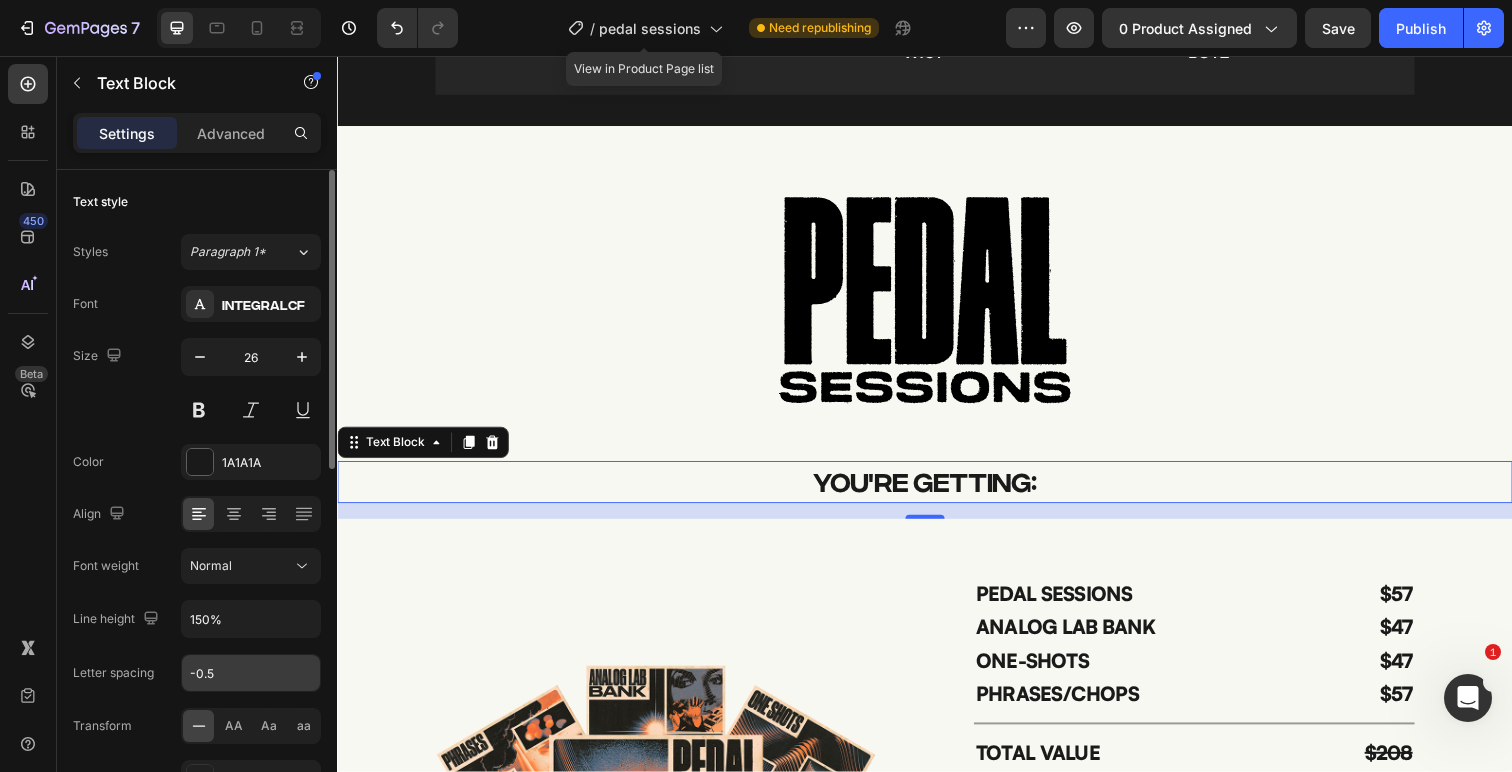 click on "-0.5" at bounding box center [251, 673] 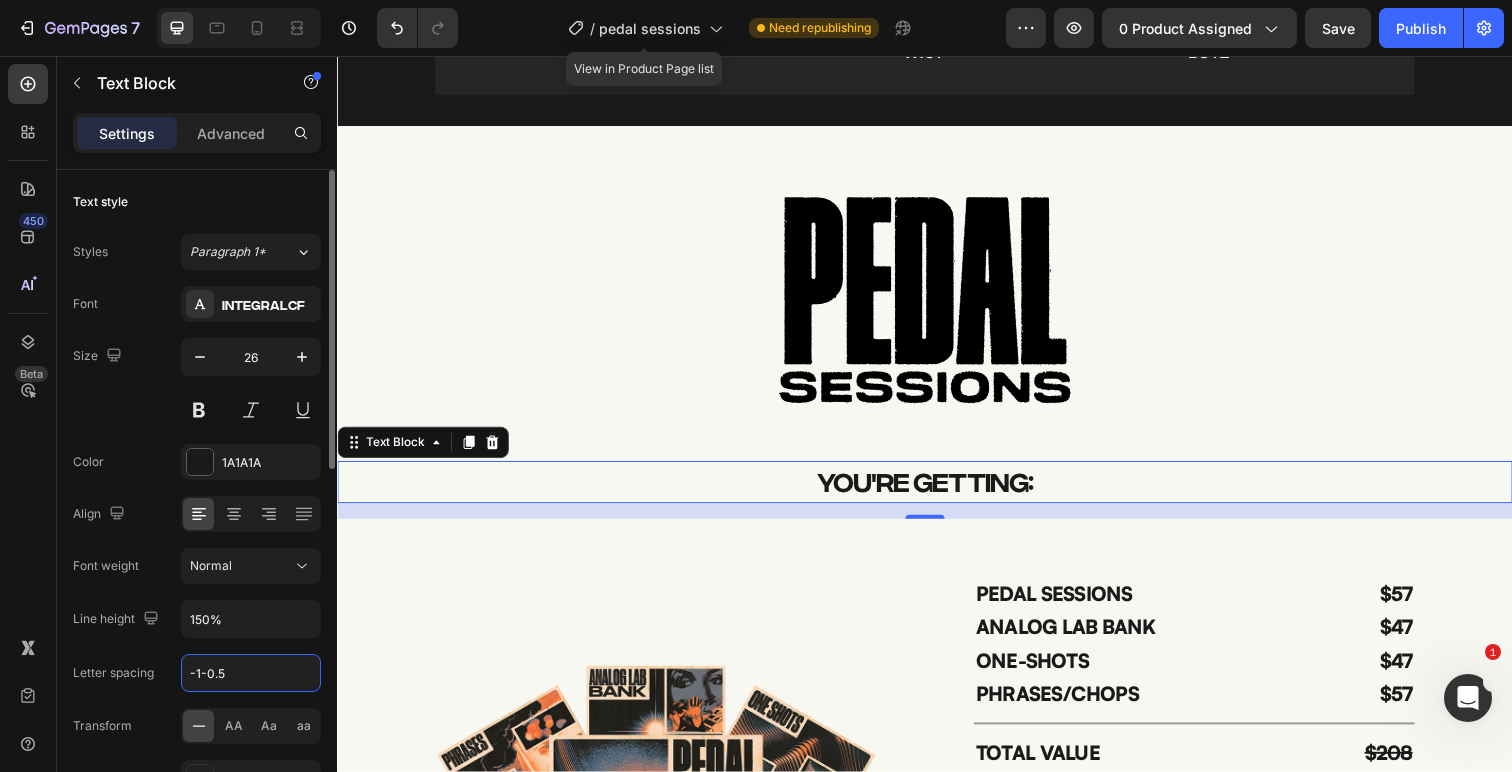 type on "--0.5" 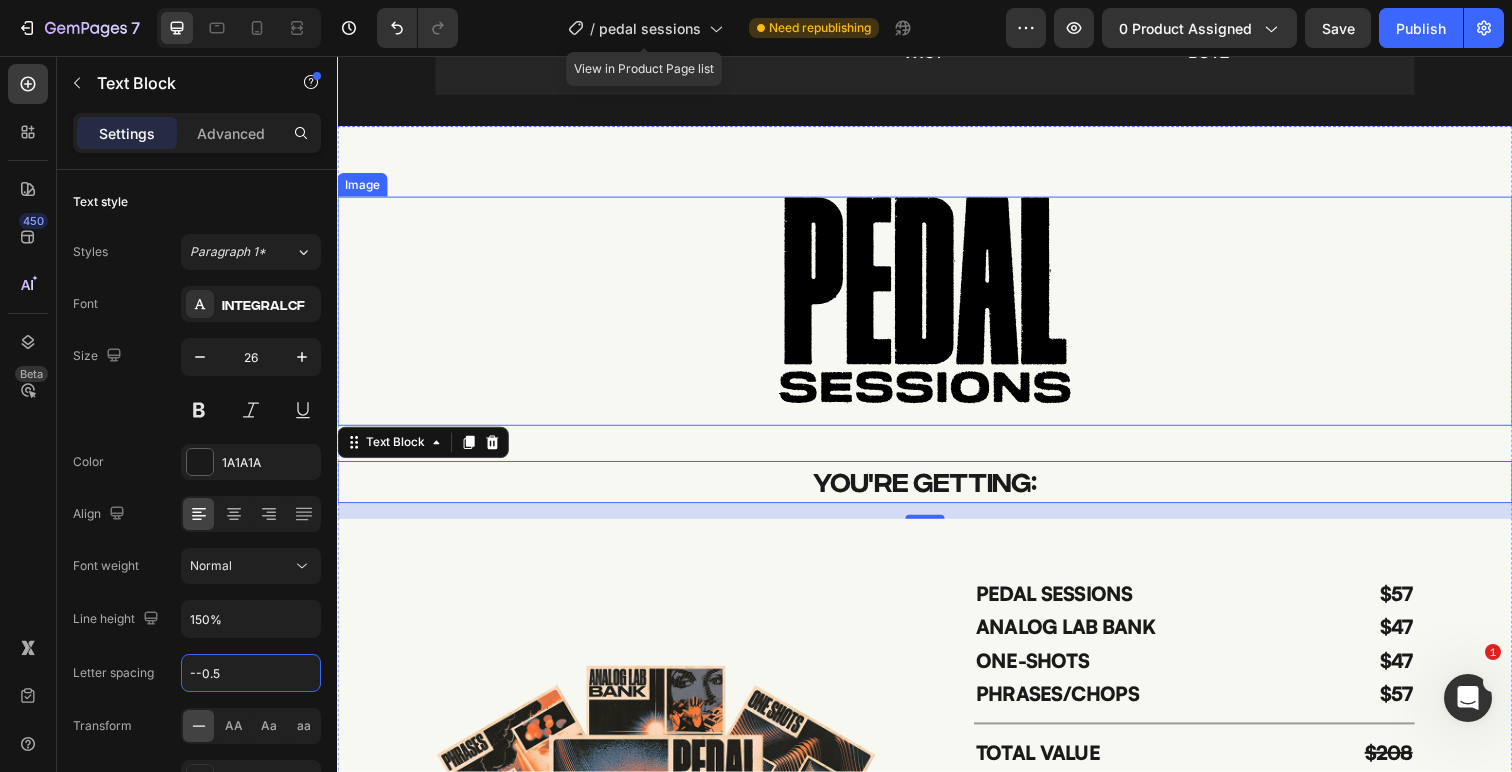 click at bounding box center [937, 317] 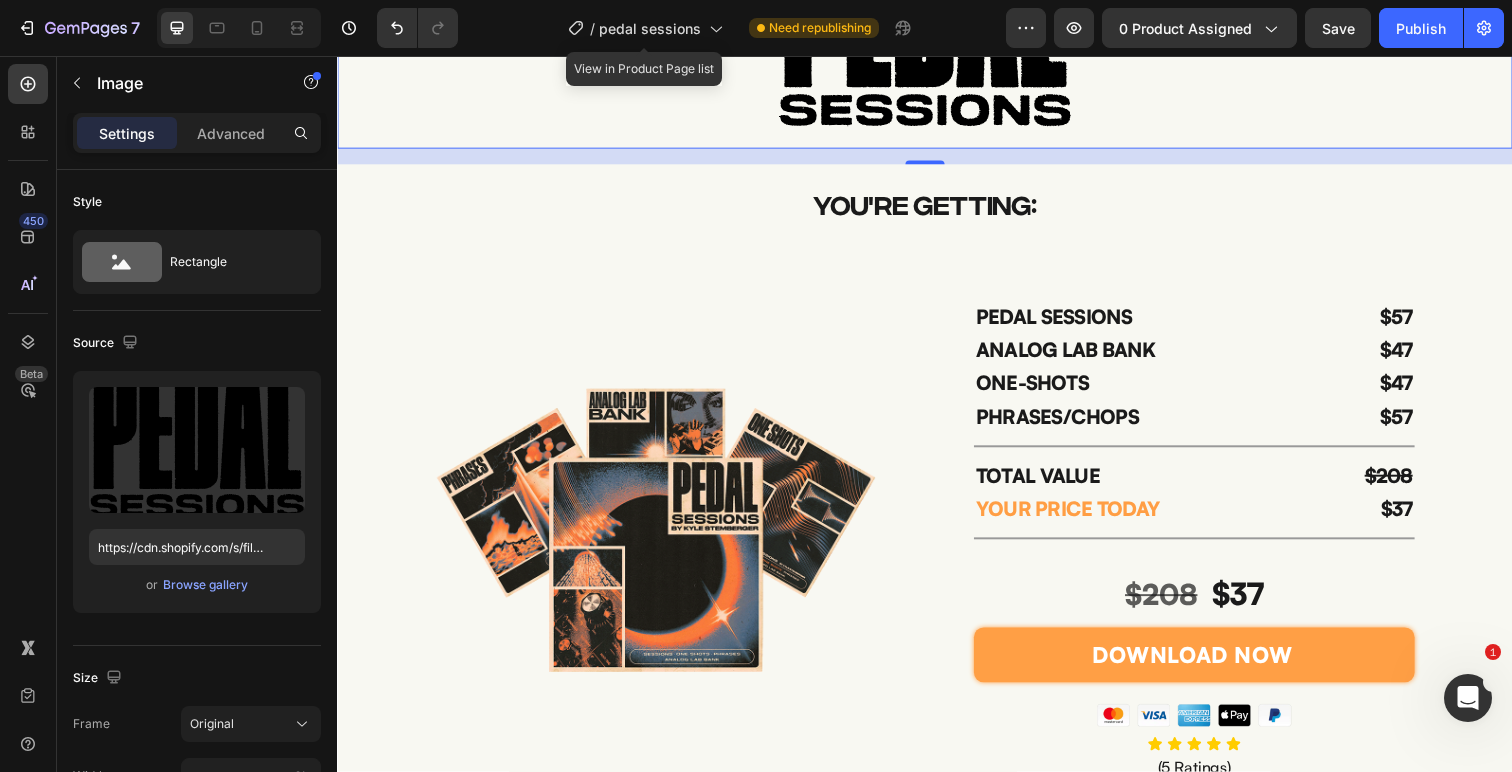 scroll, scrollTop: 4535, scrollLeft: 0, axis: vertical 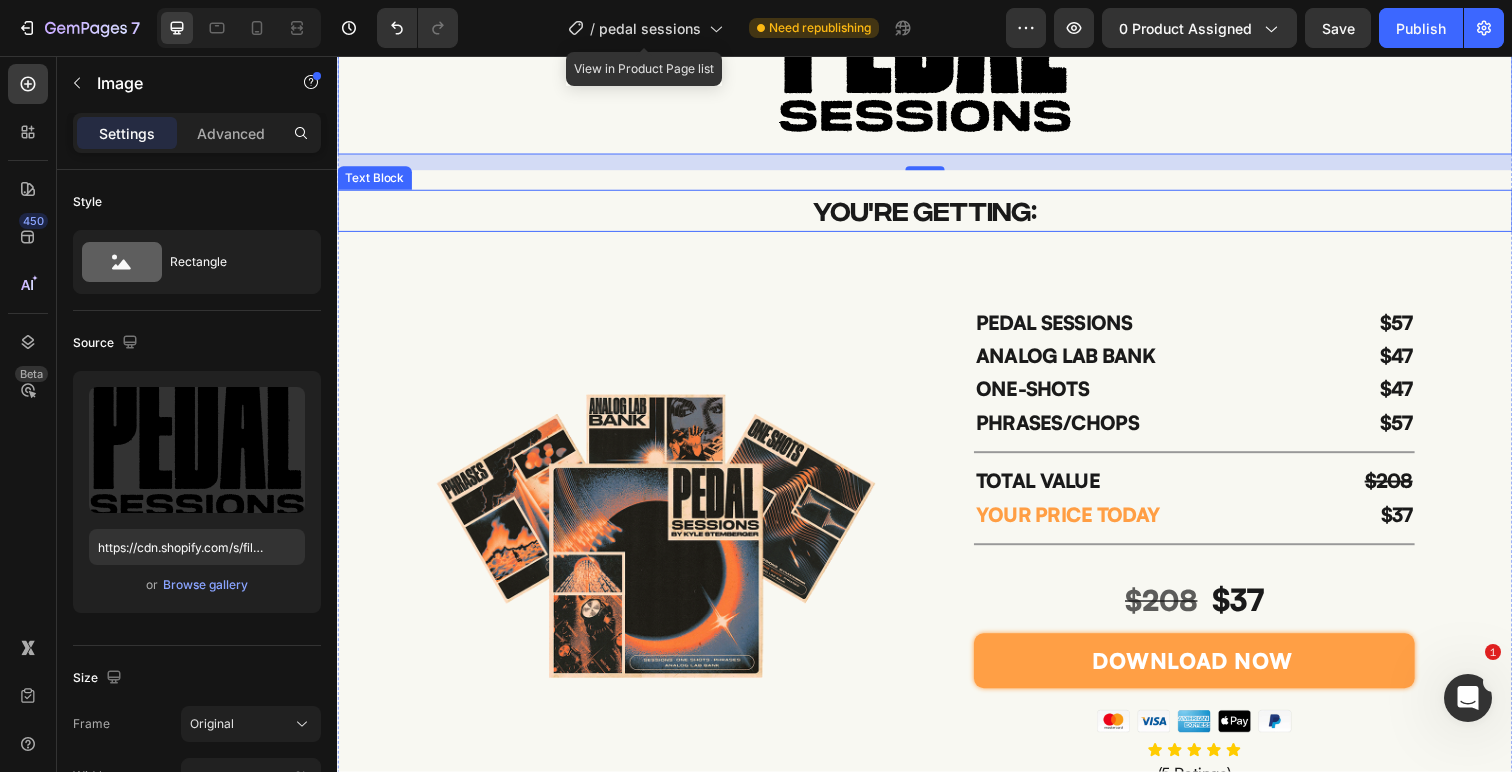 click on "YOU'RE GETTING:" at bounding box center [937, 214] 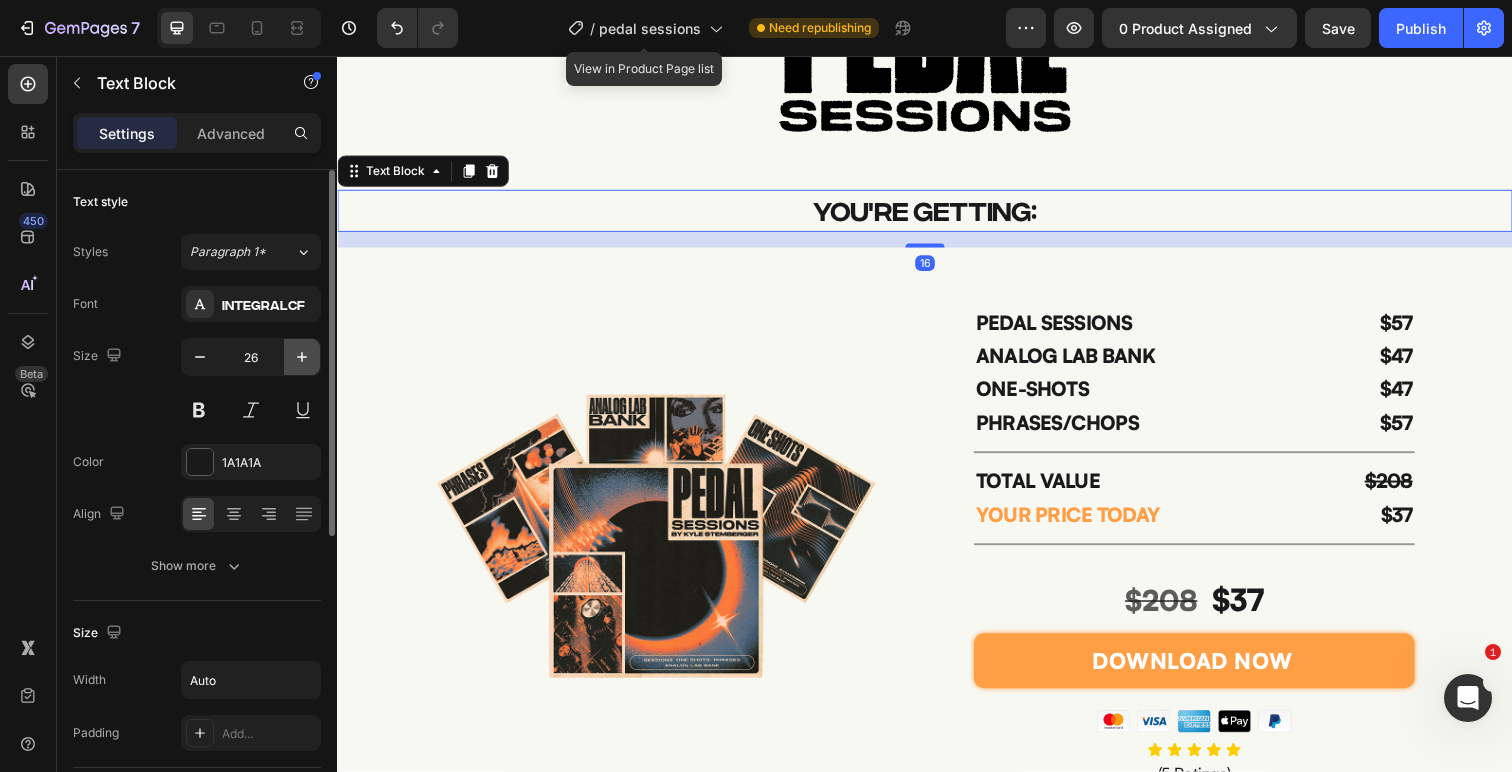 click 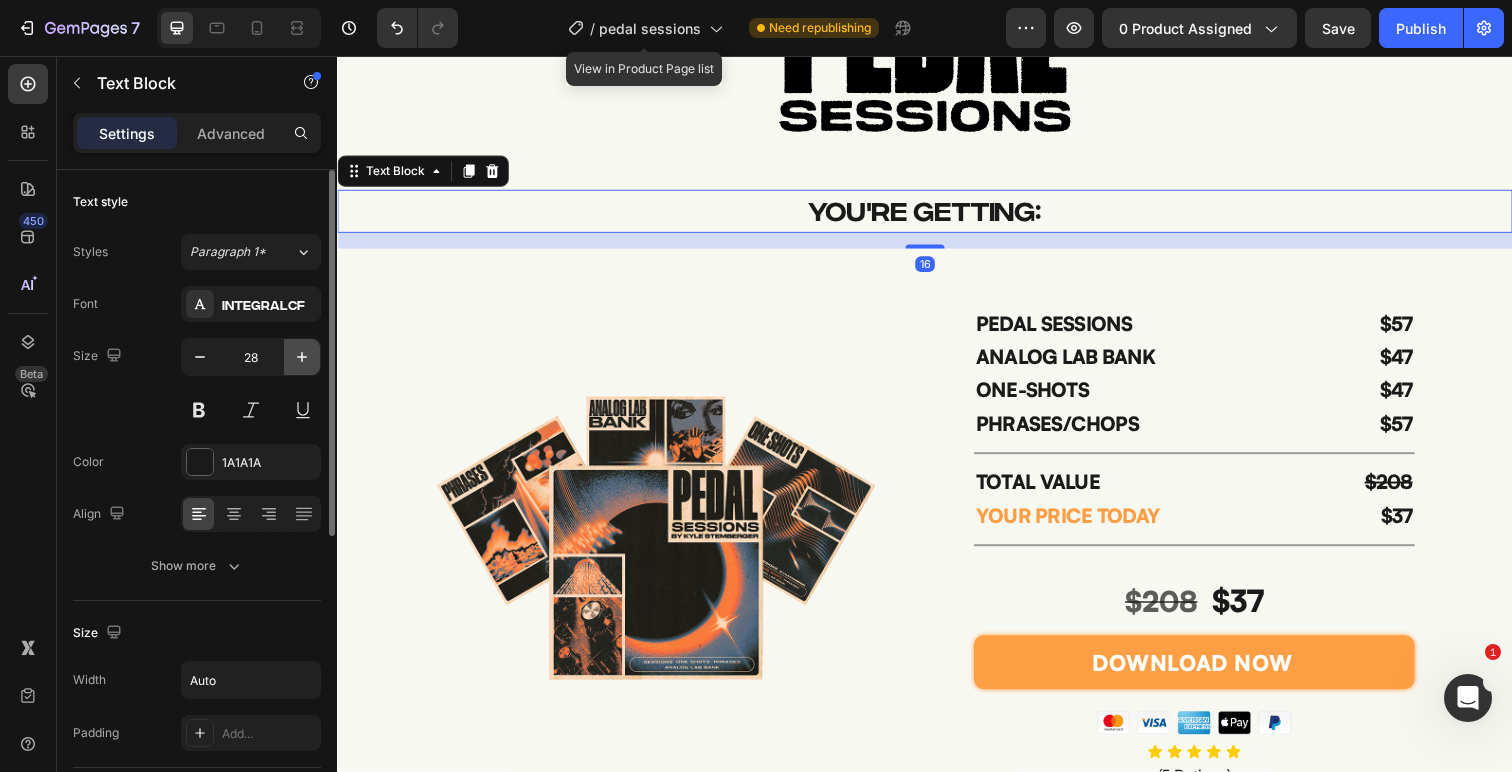 click 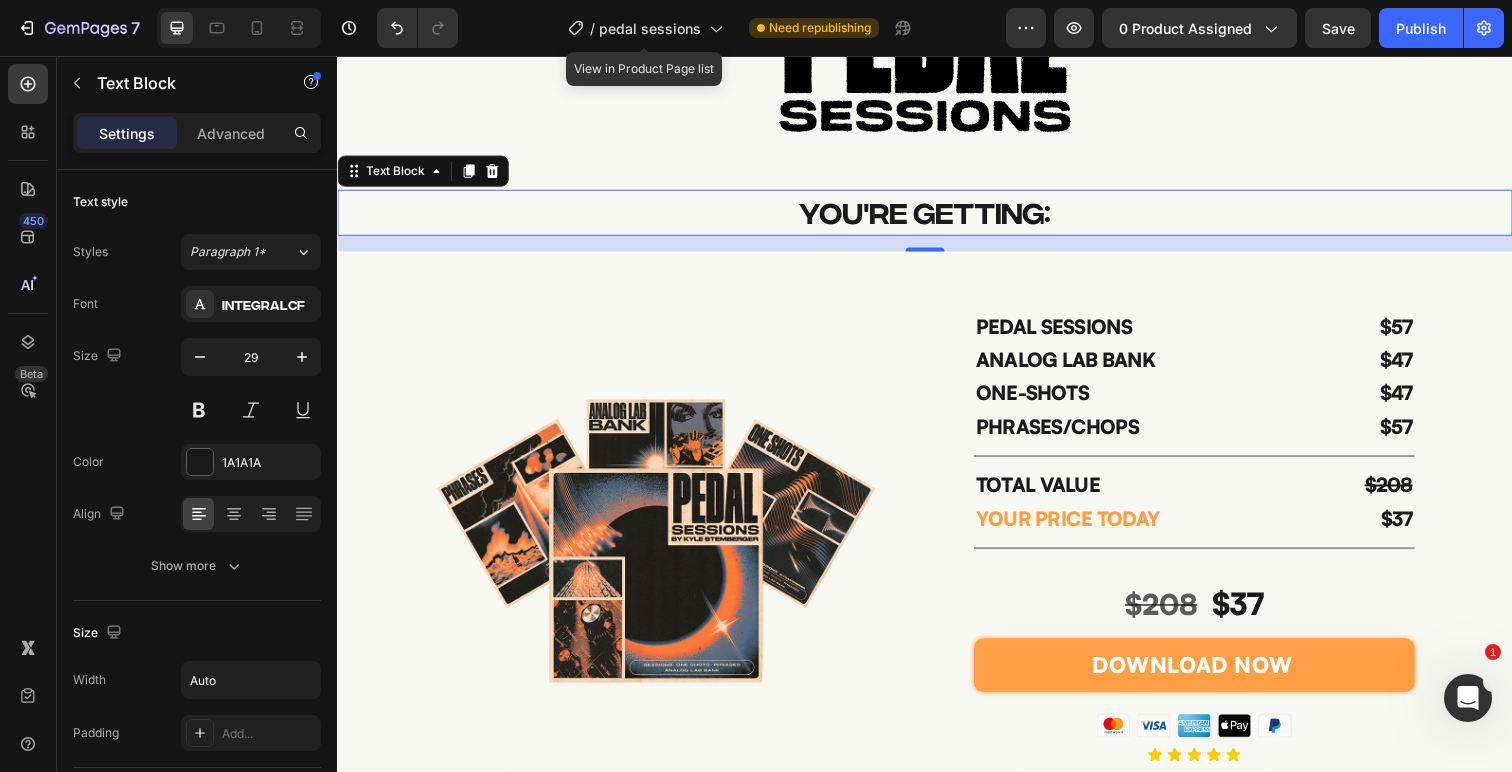click on "Image YOU'RE GETTING: Text Block   16 Image PEDAL SESSIONS Text Block ANALOG LAB BANK Text Block ONE-SHOTS Text Block PHRASES/CHOPS Text Block $57 Text Block $47 Text Block $47 Text Block $57 Text Block Row                Title Line TOTAL VALUE Text Block YOUR PRICE TODAY Text Block $208 Text Block $37 Text Block Row                Title Line $208    $37 Text Block DOWNLOAD NOW Add to Cart Image Icon Icon Icon Icon Icon Icon List (5 Ratings) Text Block Product" at bounding box center [937, 365] 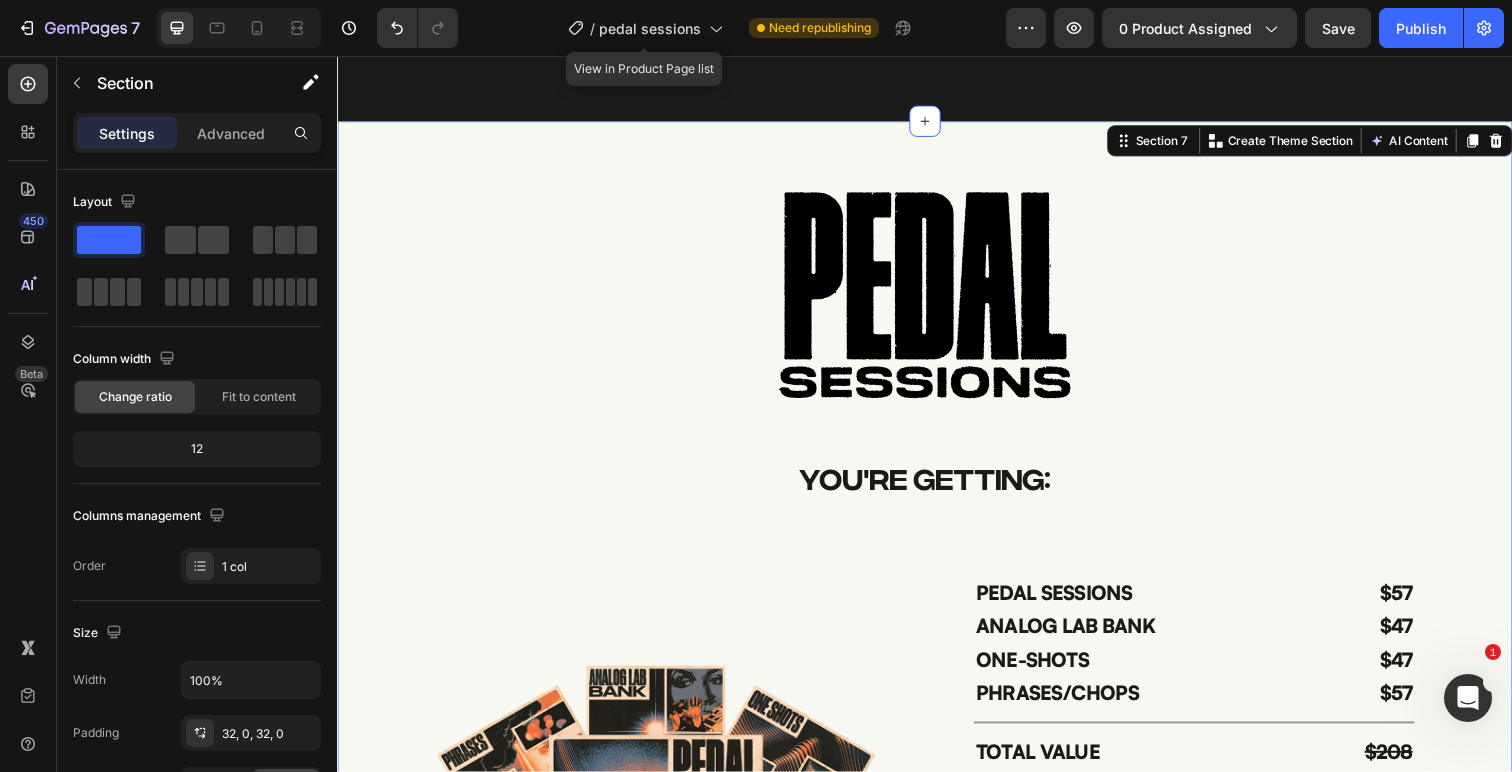 scroll, scrollTop: 4361, scrollLeft: 0, axis: vertical 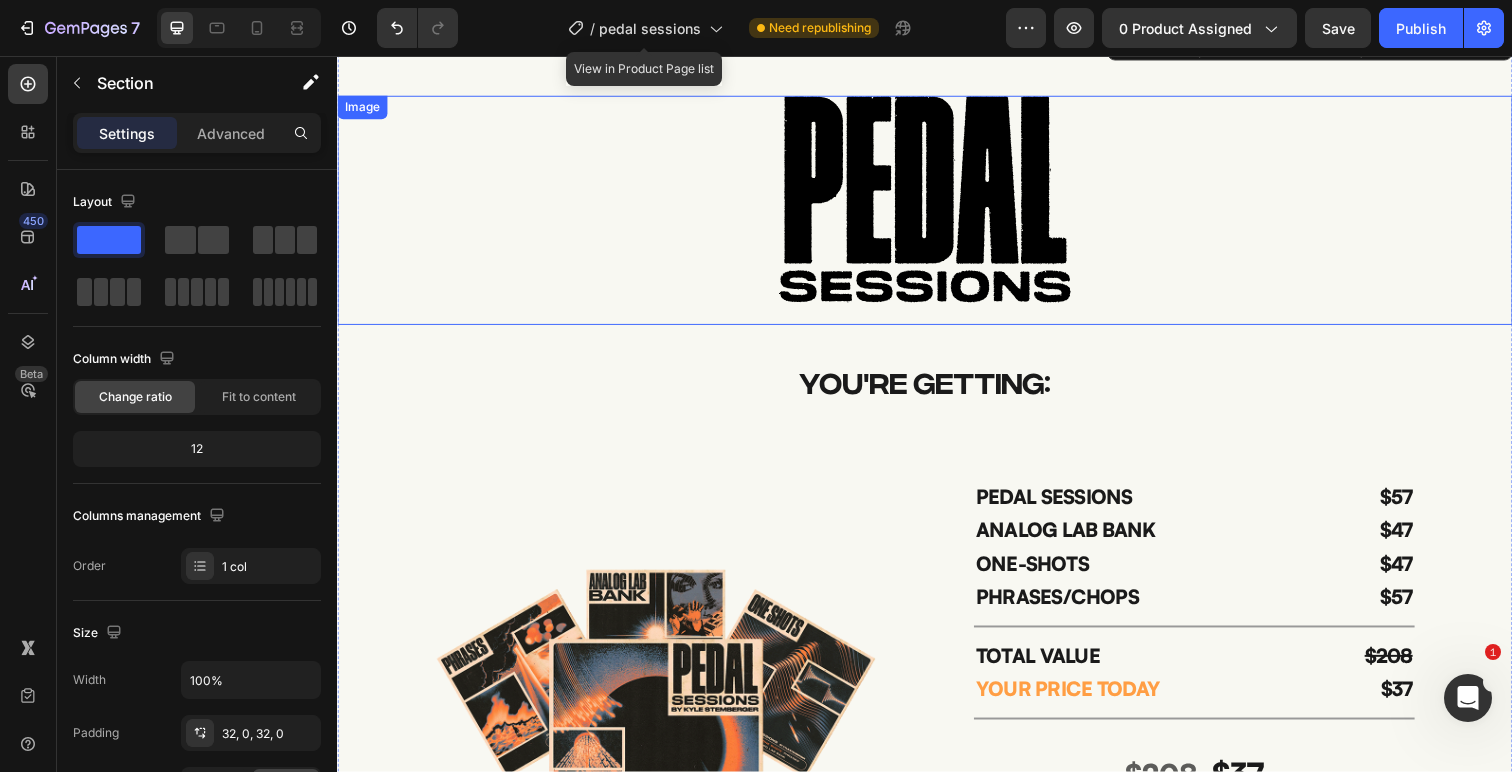 click at bounding box center (937, 214) 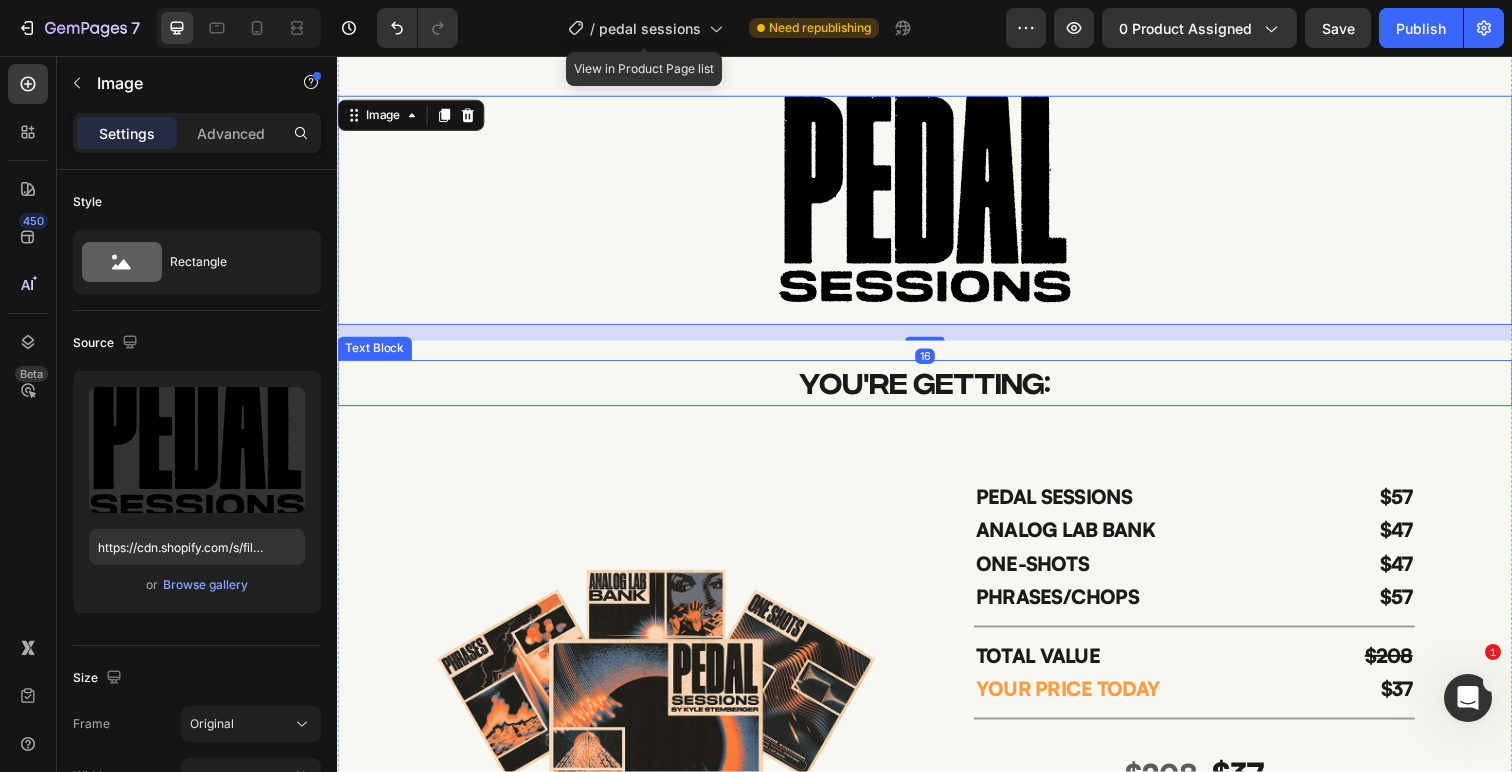 click on "YOU'RE GETTING:" at bounding box center (937, 391) 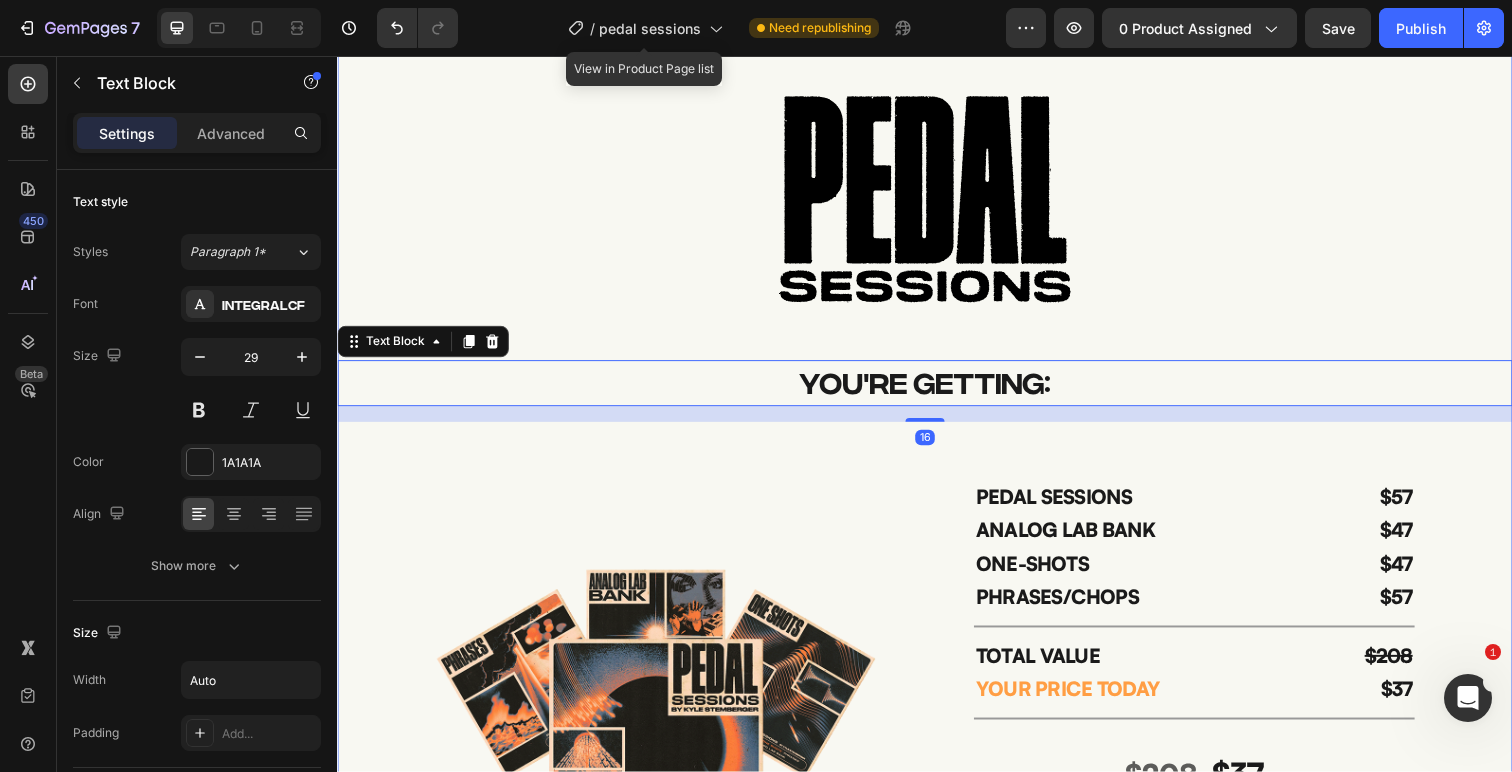 click on "Image YOU'RE GETTING: Text Block   16 Image PEDAL SESSIONS Text Block ANALOG LAB BANK Text Block ONE-SHOTS Text Block PHRASES/CHOPS Text Block $57 Text Block $47 Text Block $47 Text Block $57 Text Block Row                Title Line TOTAL VALUE Text Block YOUR PRICE TODAY Text Block $208 Text Block $37 Text Block Row                Title Line $208    $37 Text Block DOWNLOAD NOW Add to Cart Image Icon Icon Icon Icon Icon Icon List (5 Ratings) Text Block Product" at bounding box center [937, 539] 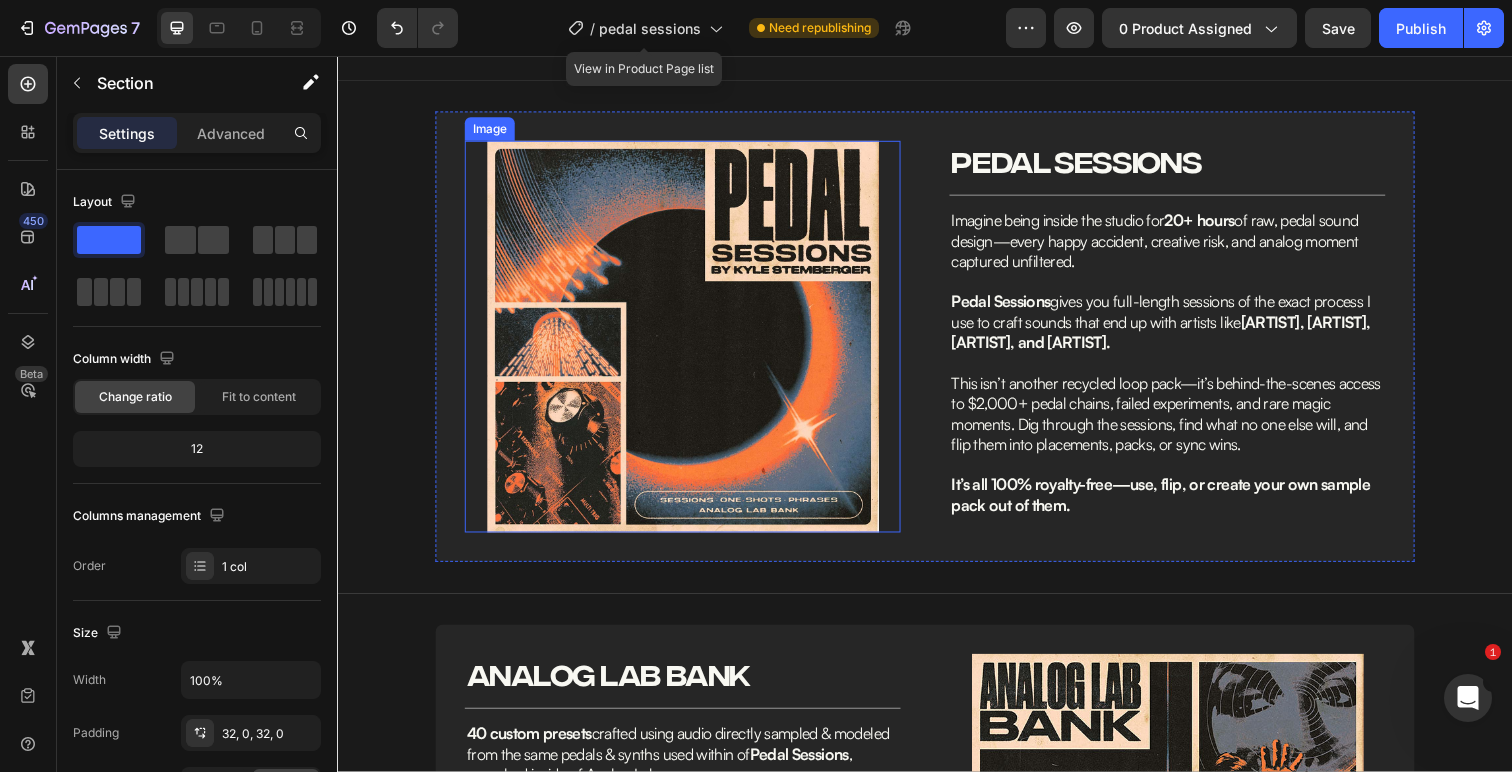 scroll, scrollTop: 947, scrollLeft: 0, axis: vertical 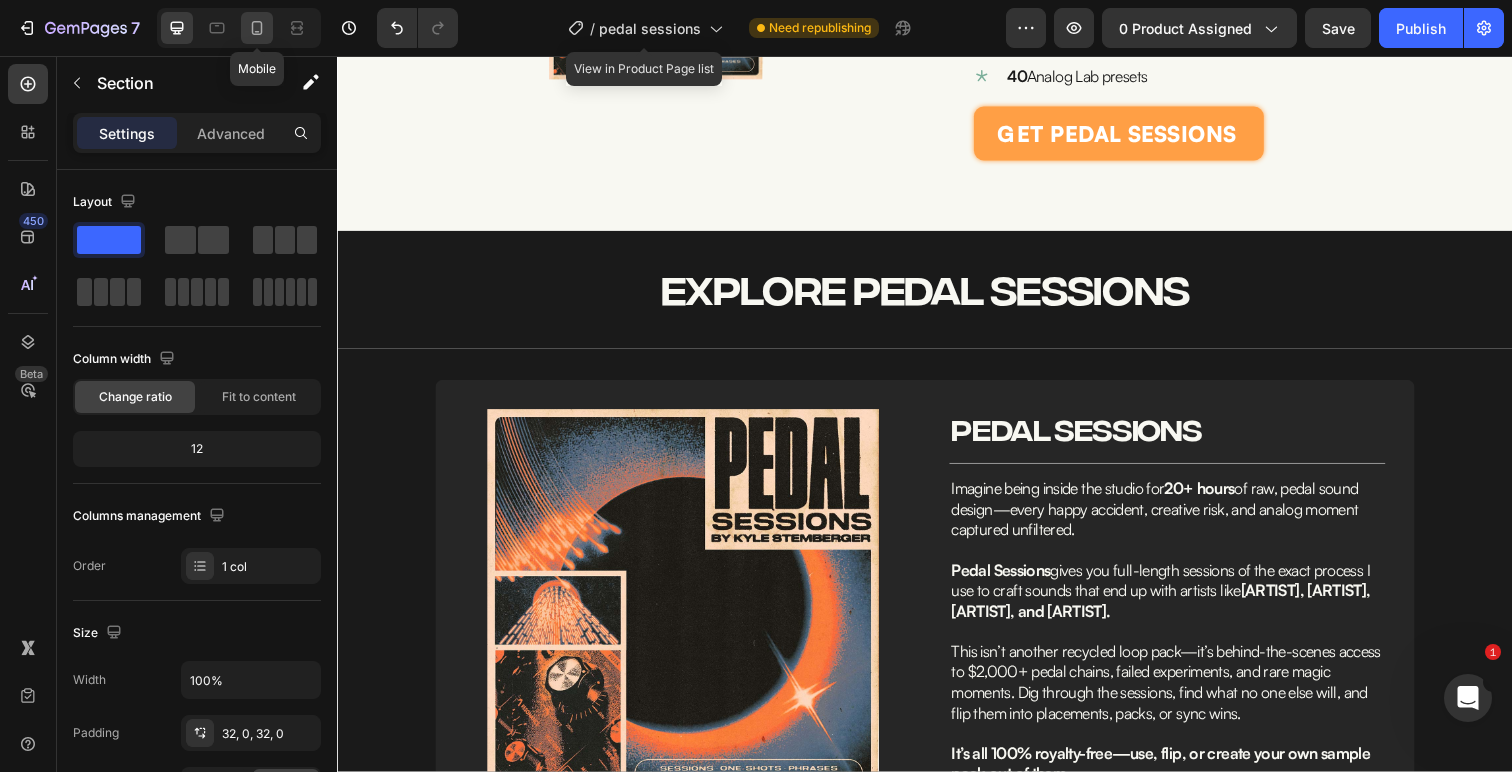 click 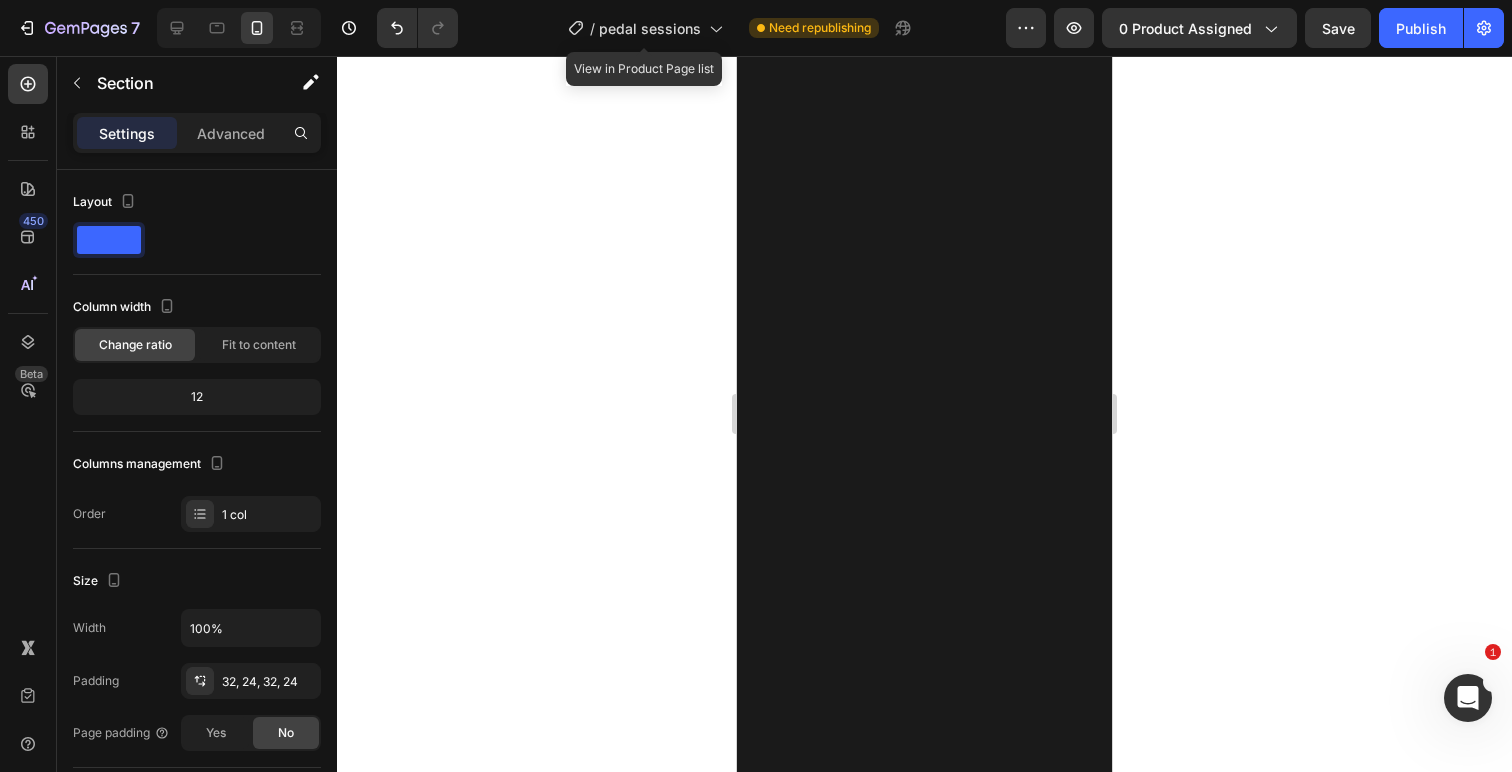 scroll, scrollTop: 1189, scrollLeft: 0, axis: vertical 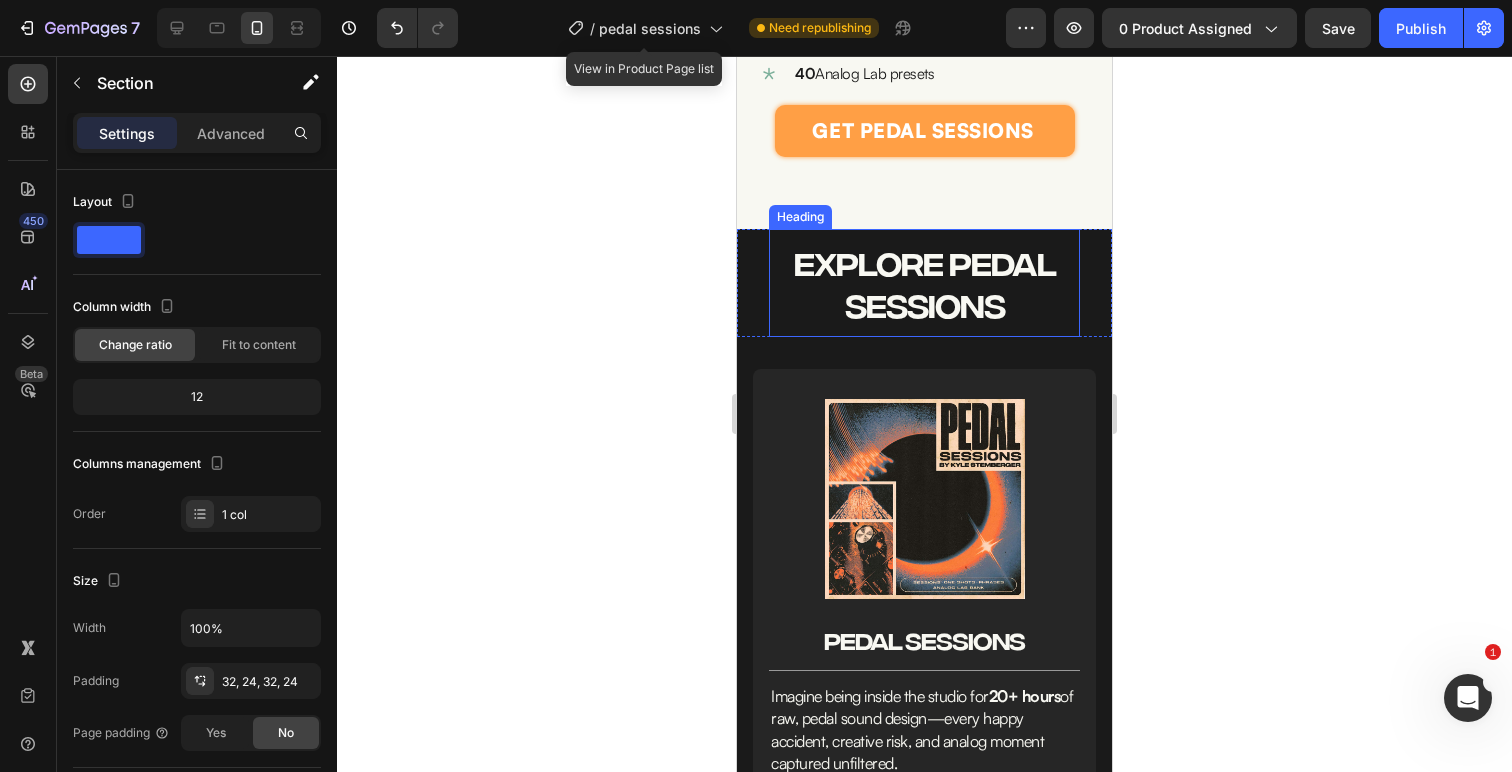 click on "EXPLORE PEDAL SESSIONS" at bounding box center (924, 284) 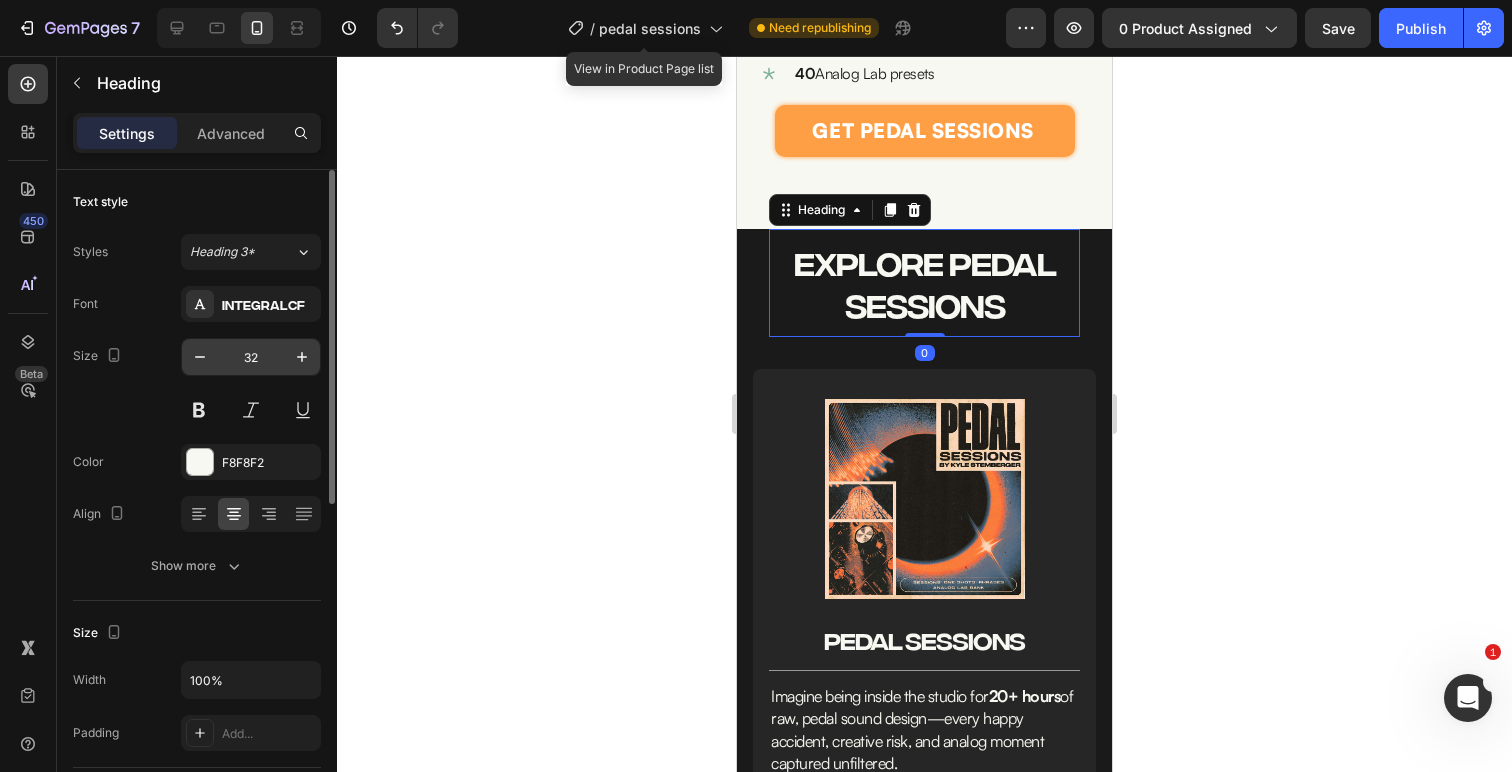 click on "32" at bounding box center [251, 357] 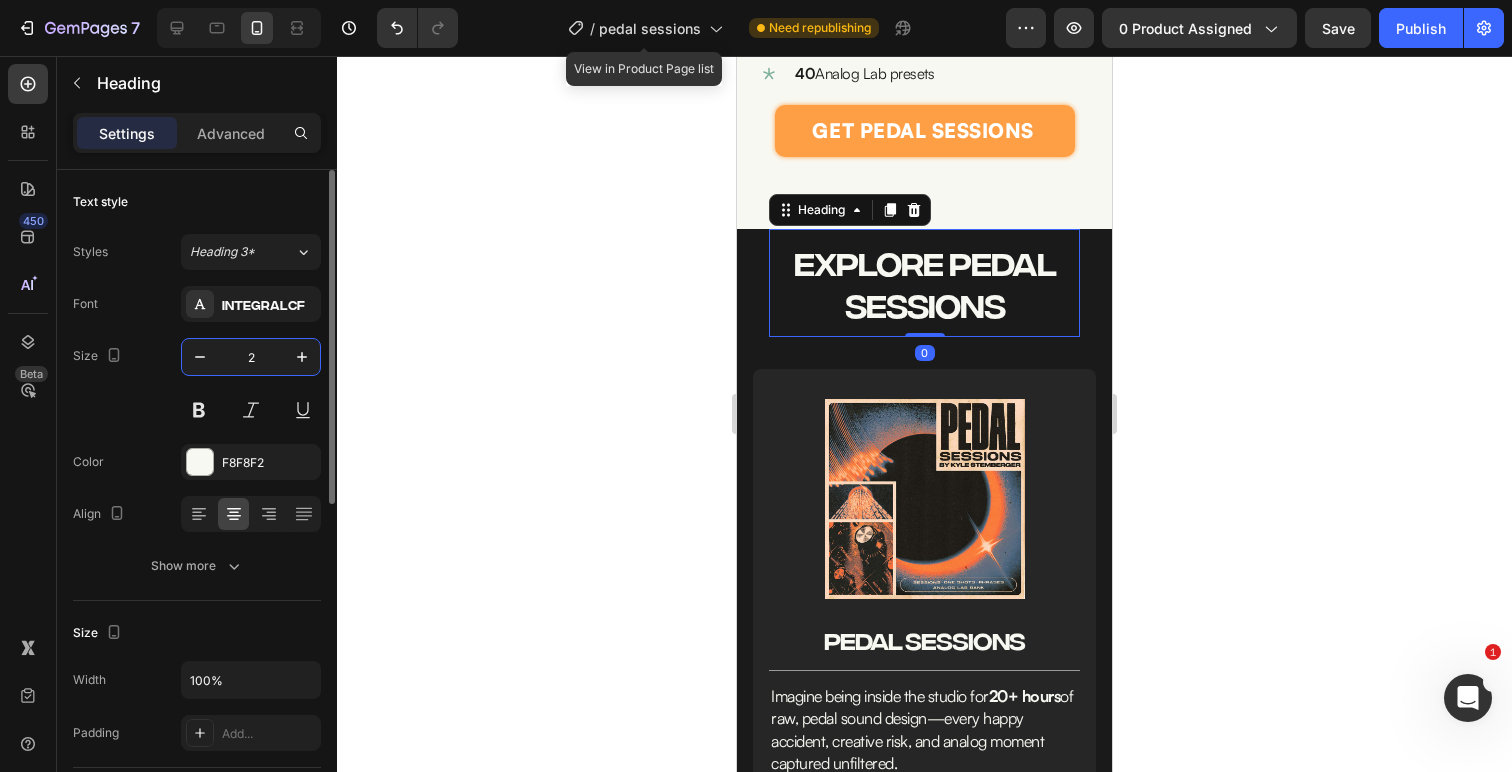 type on "20" 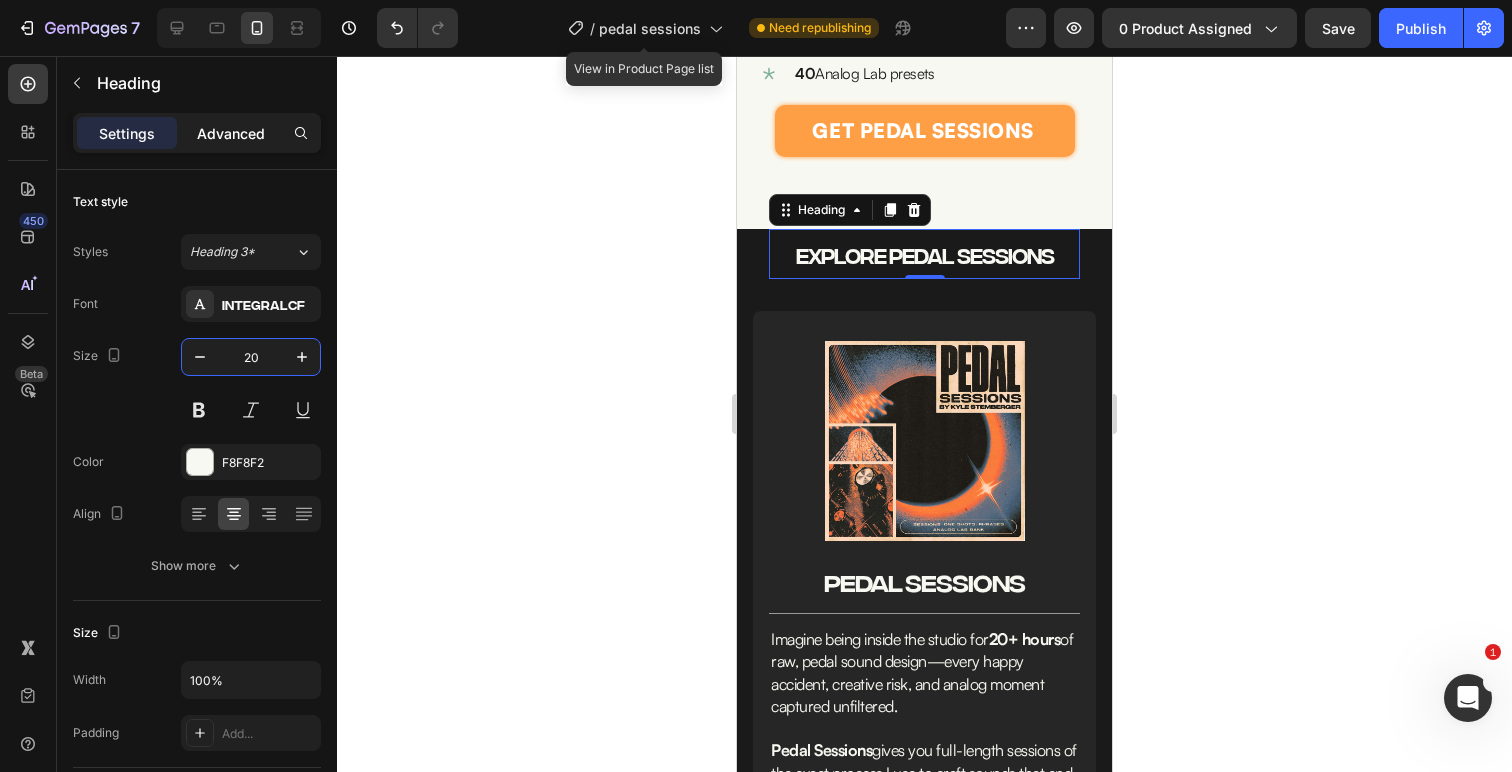 click on "Advanced" at bounding box center (231, 133) 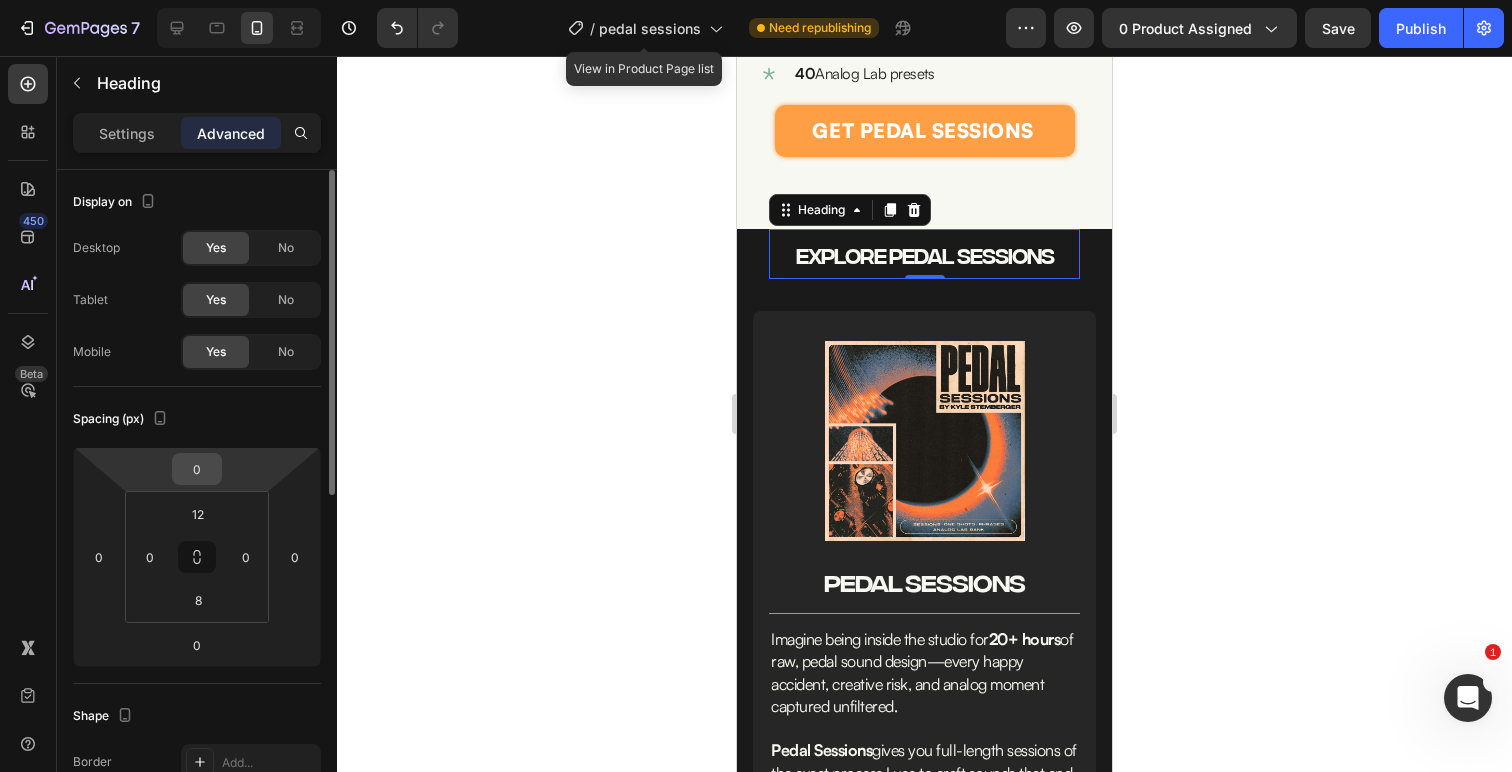 click on "0" at bounding box center (197, 469) 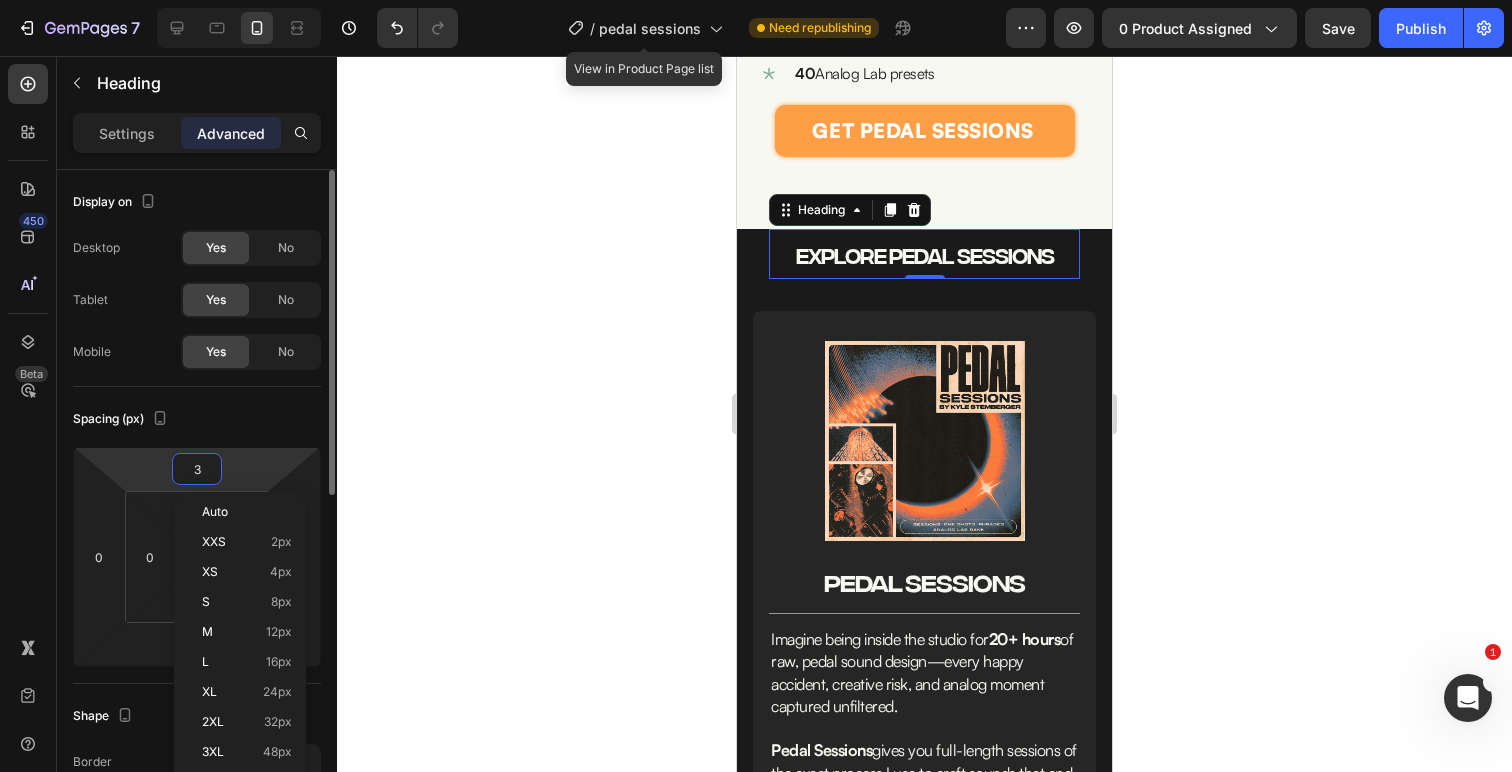 type on "30" 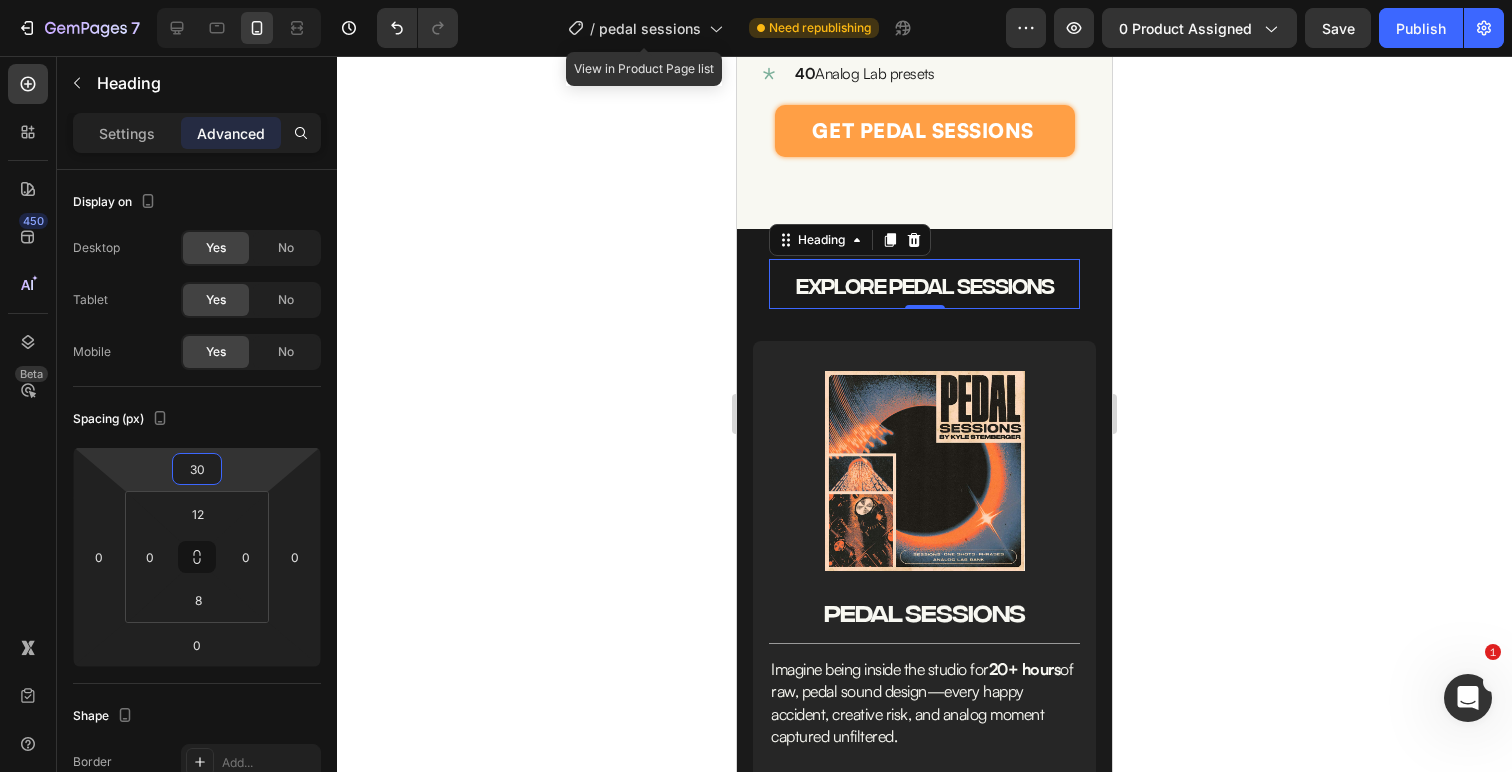 click 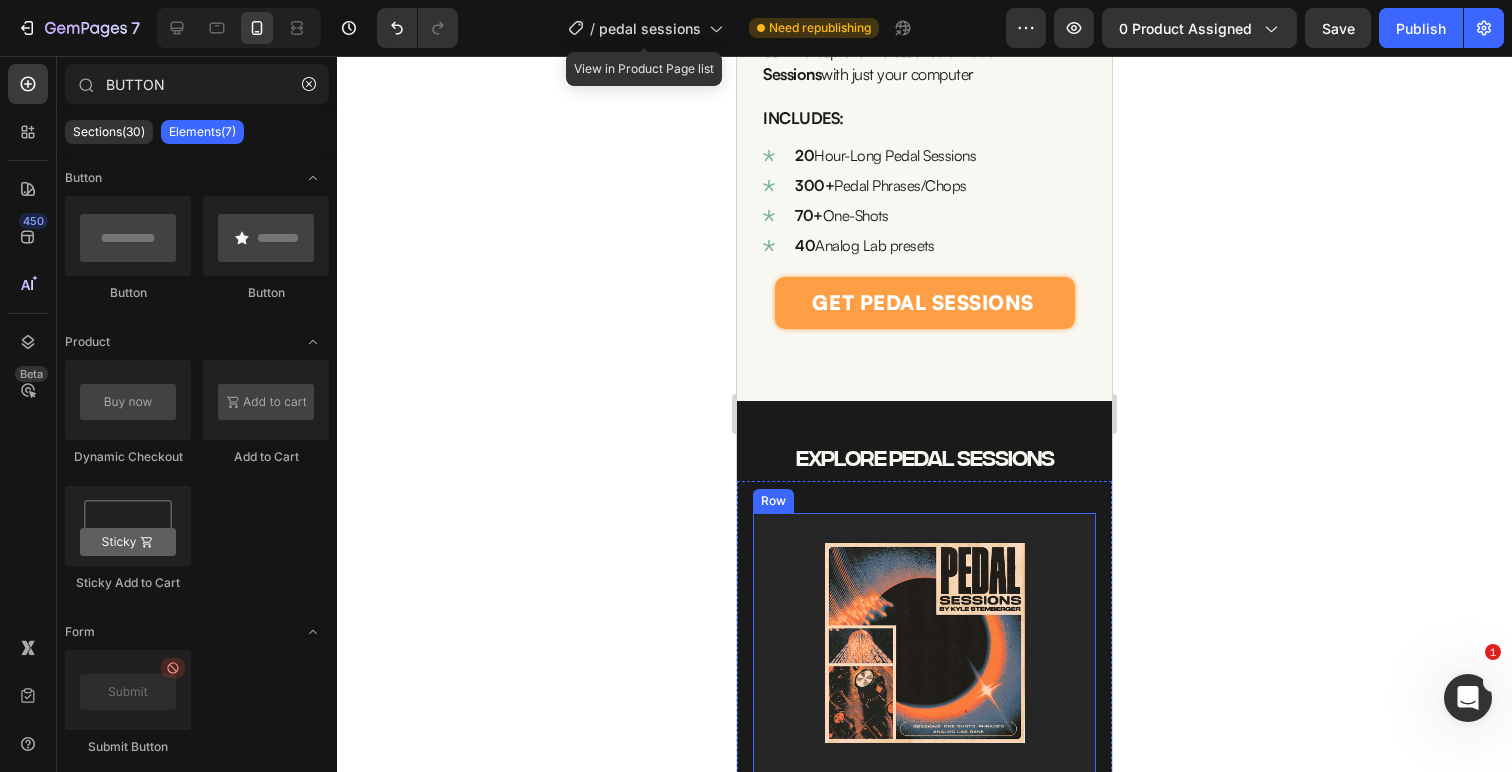 scroll, scrollTop: 959, scrollLeft: 0, axis: vertical 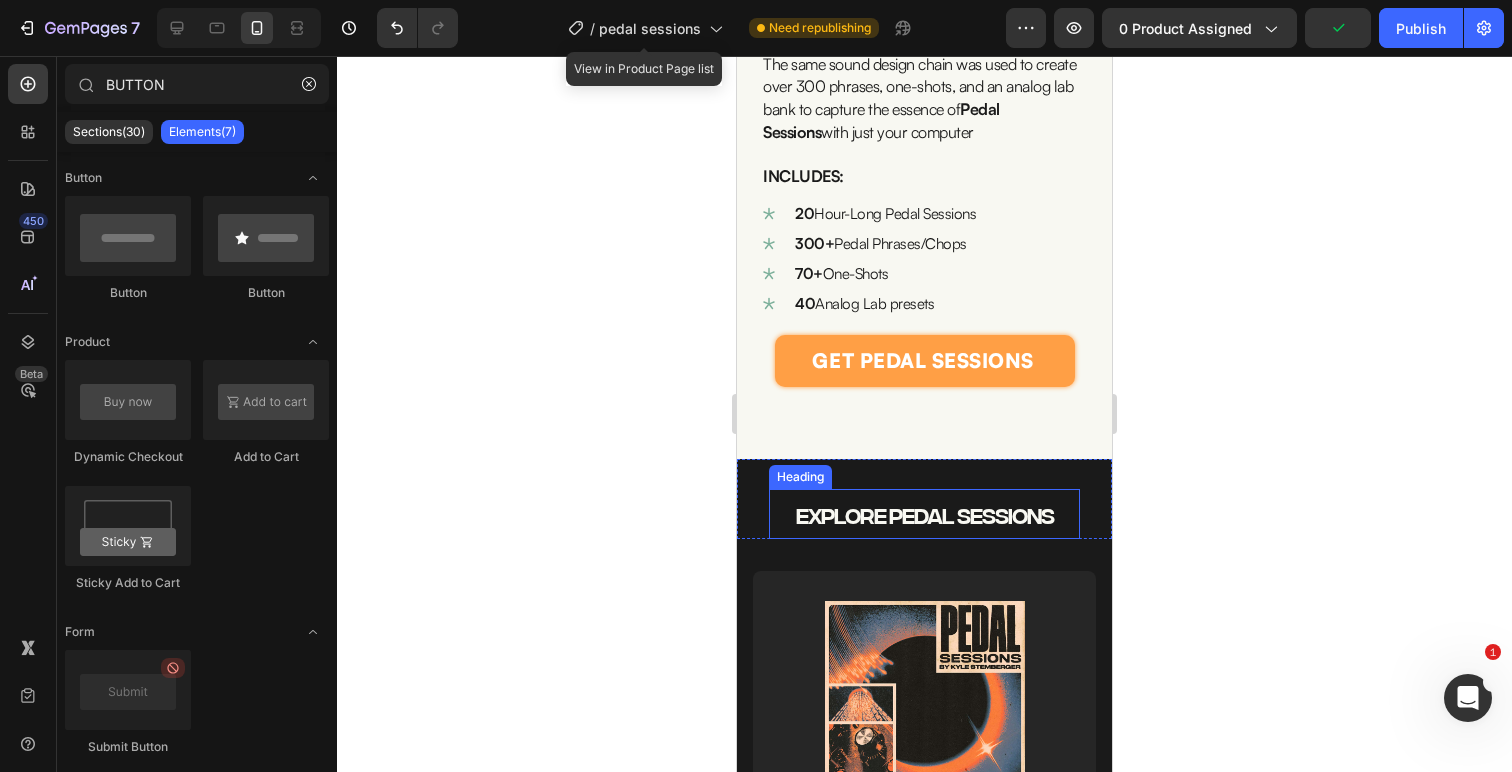 click on "EXPLORE PEDAL SESSIONS" at bounding box center [924, 516] 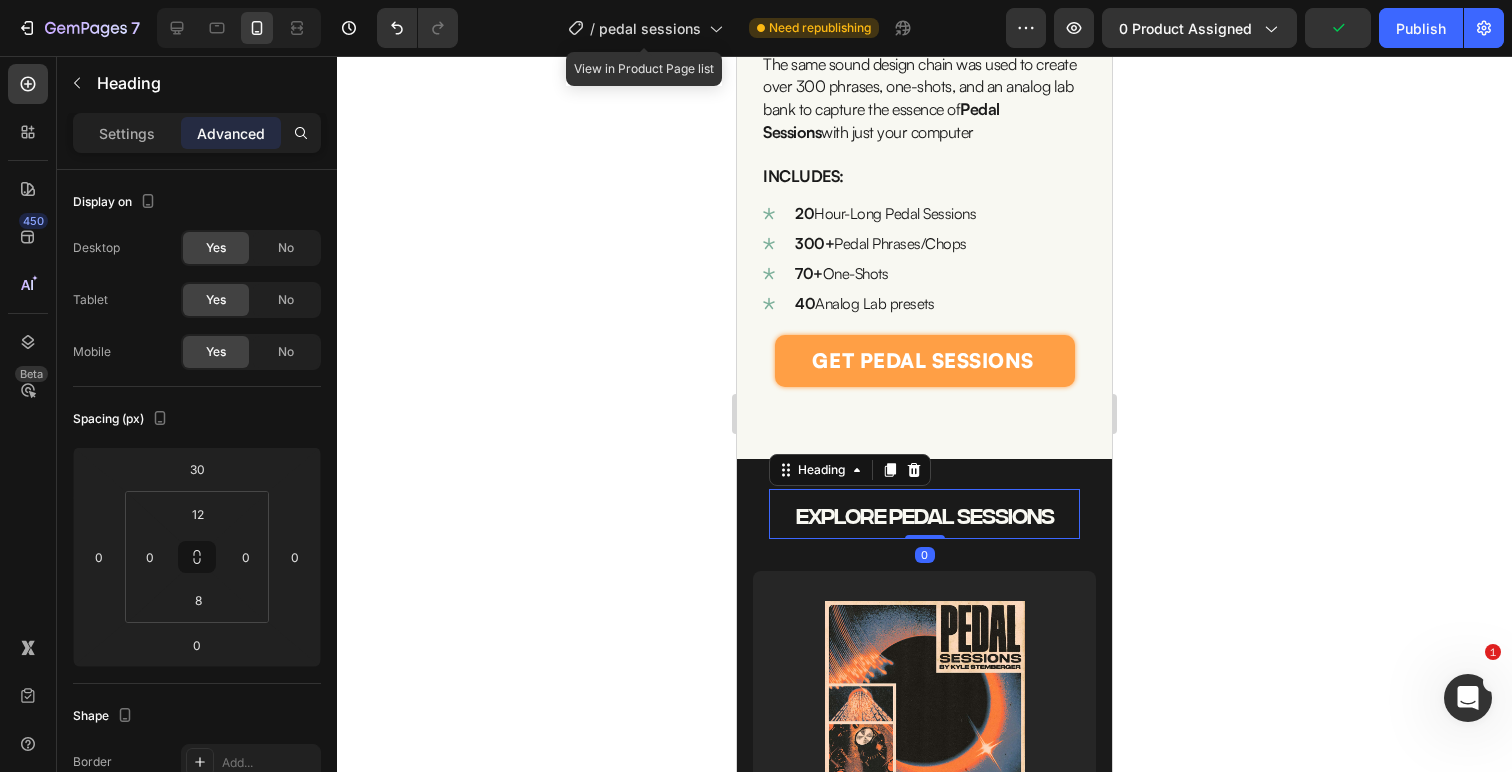 click on "EXPLORE PEDAL SESSIONS" at bounding box center [924, 516] 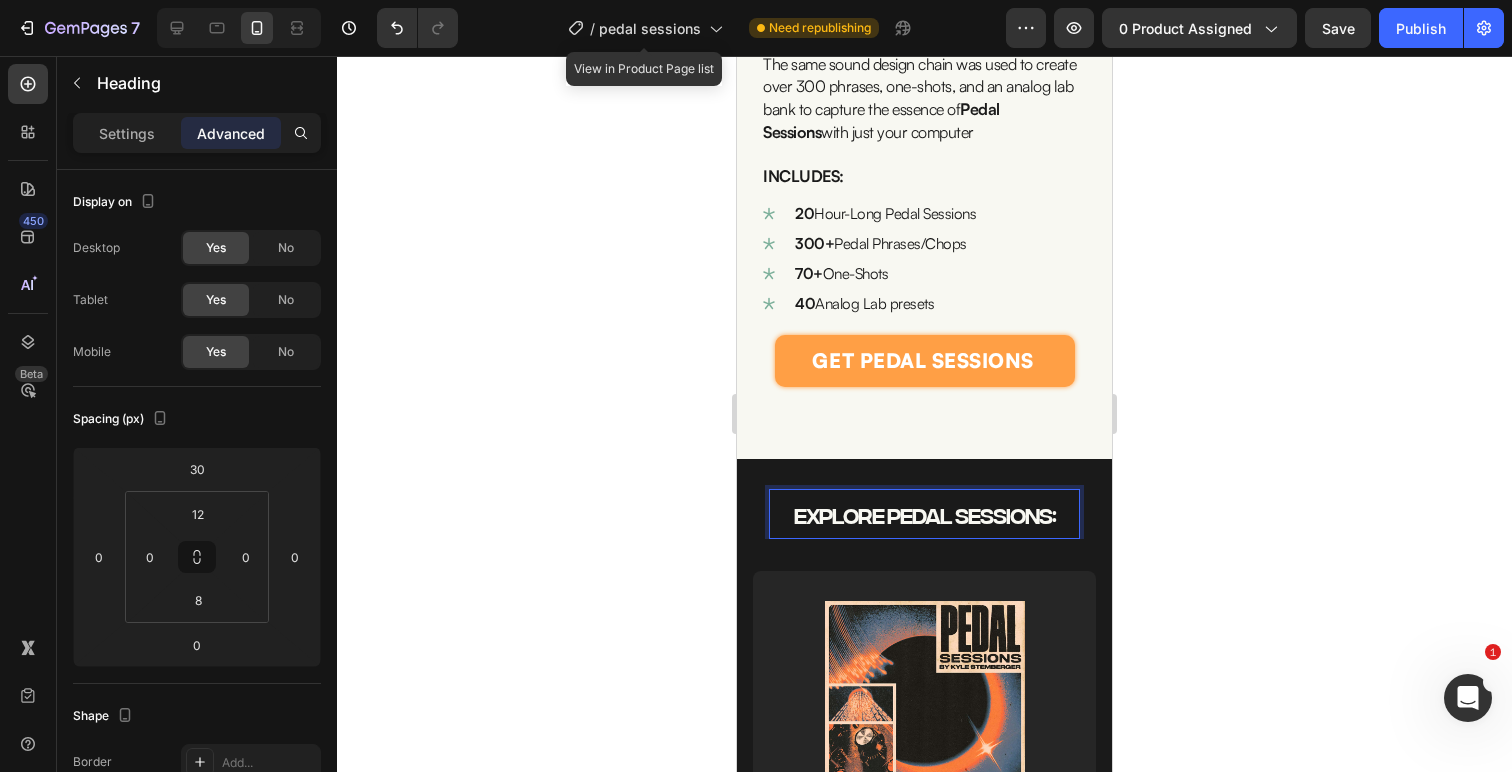 click 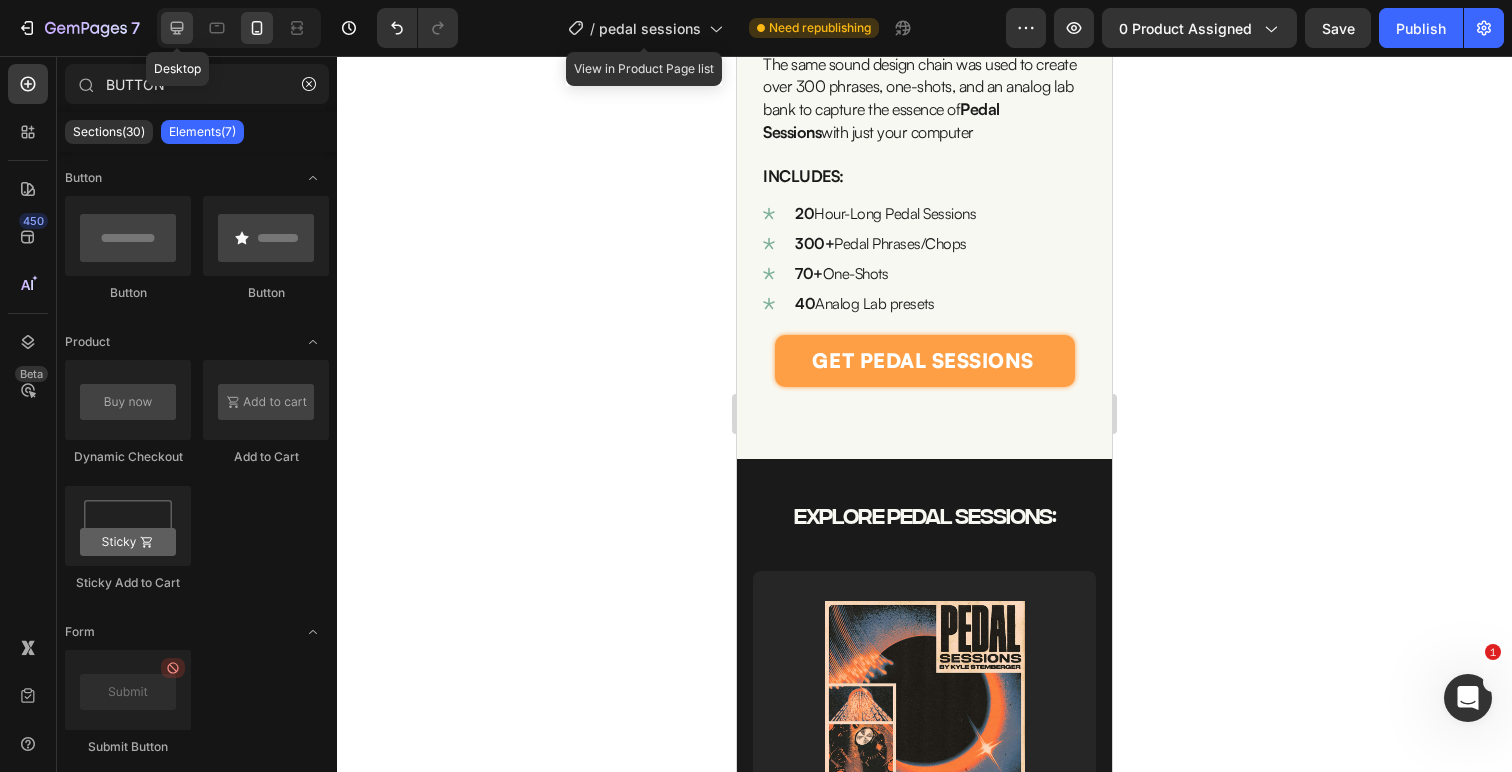 click 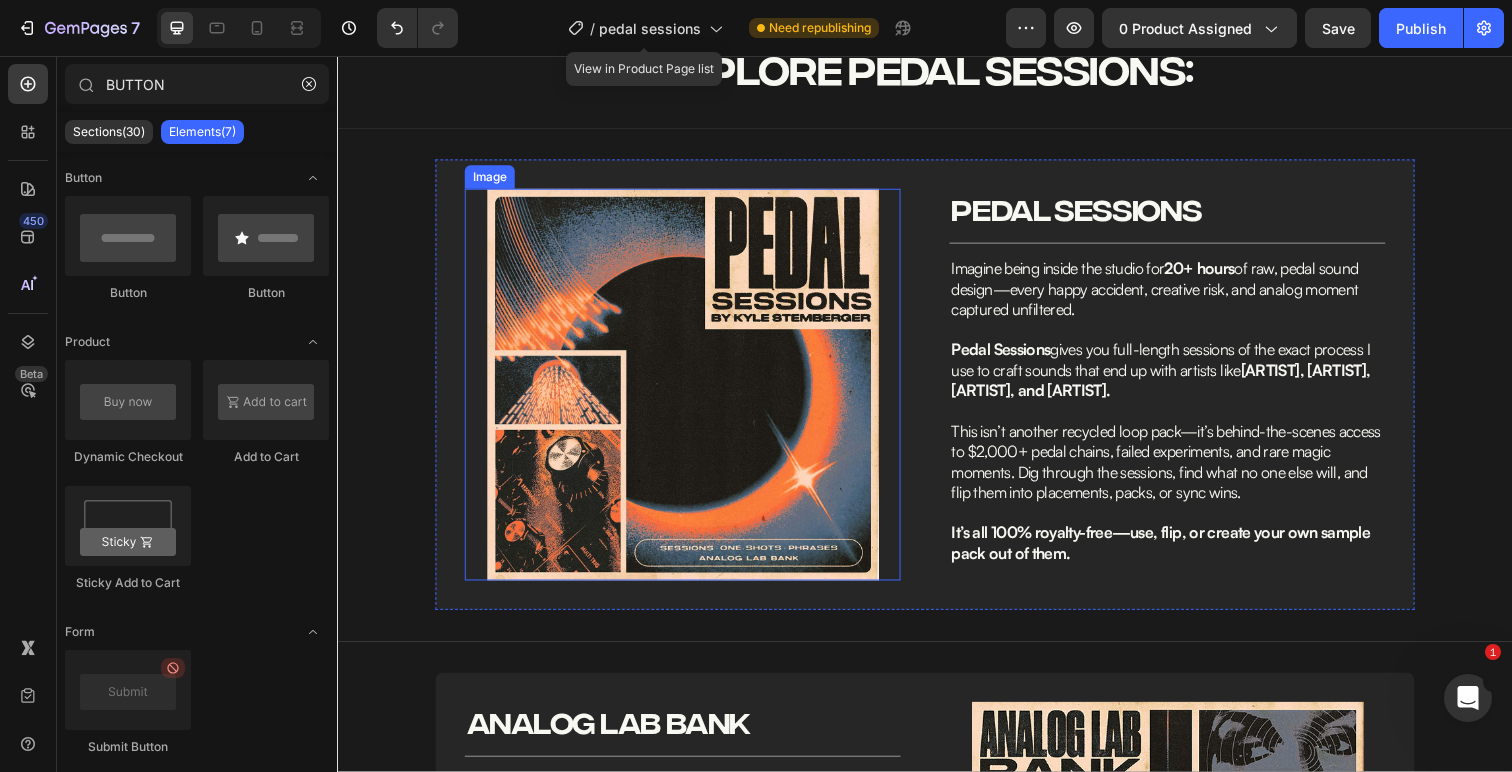 scroll, scrollTop: 1170, scrollLeft: 0, axis: vertical 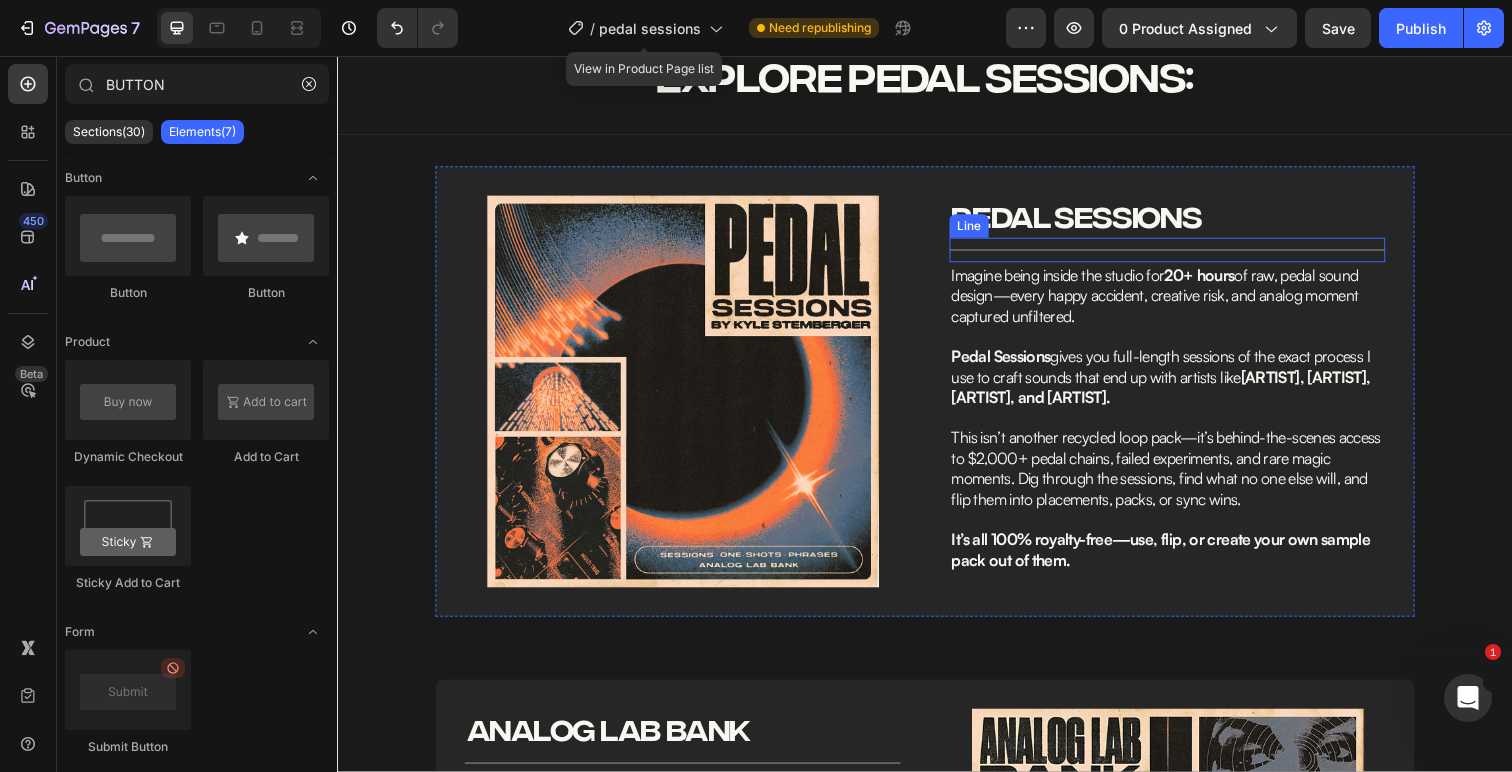 click at bounding box center (1184, 254) 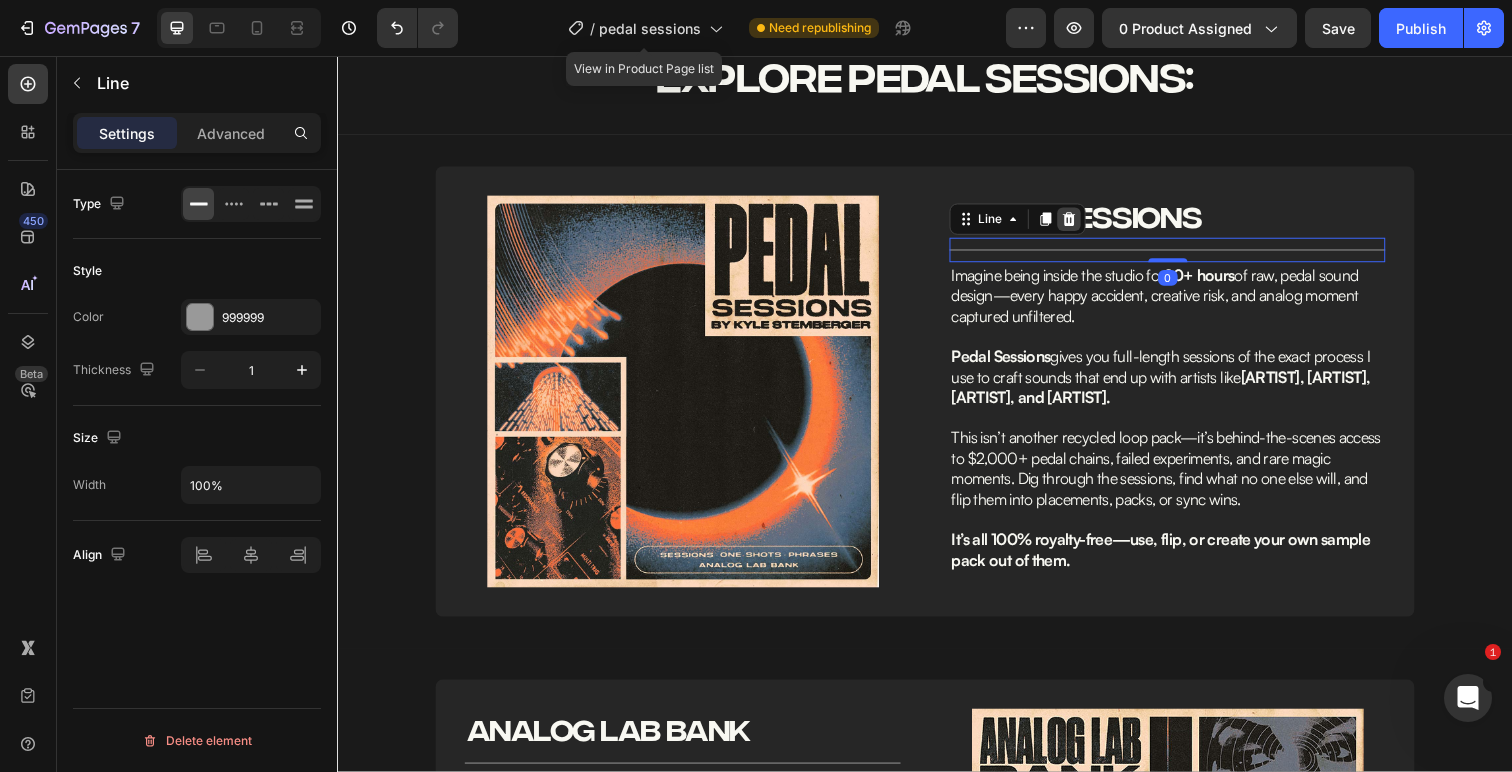 click 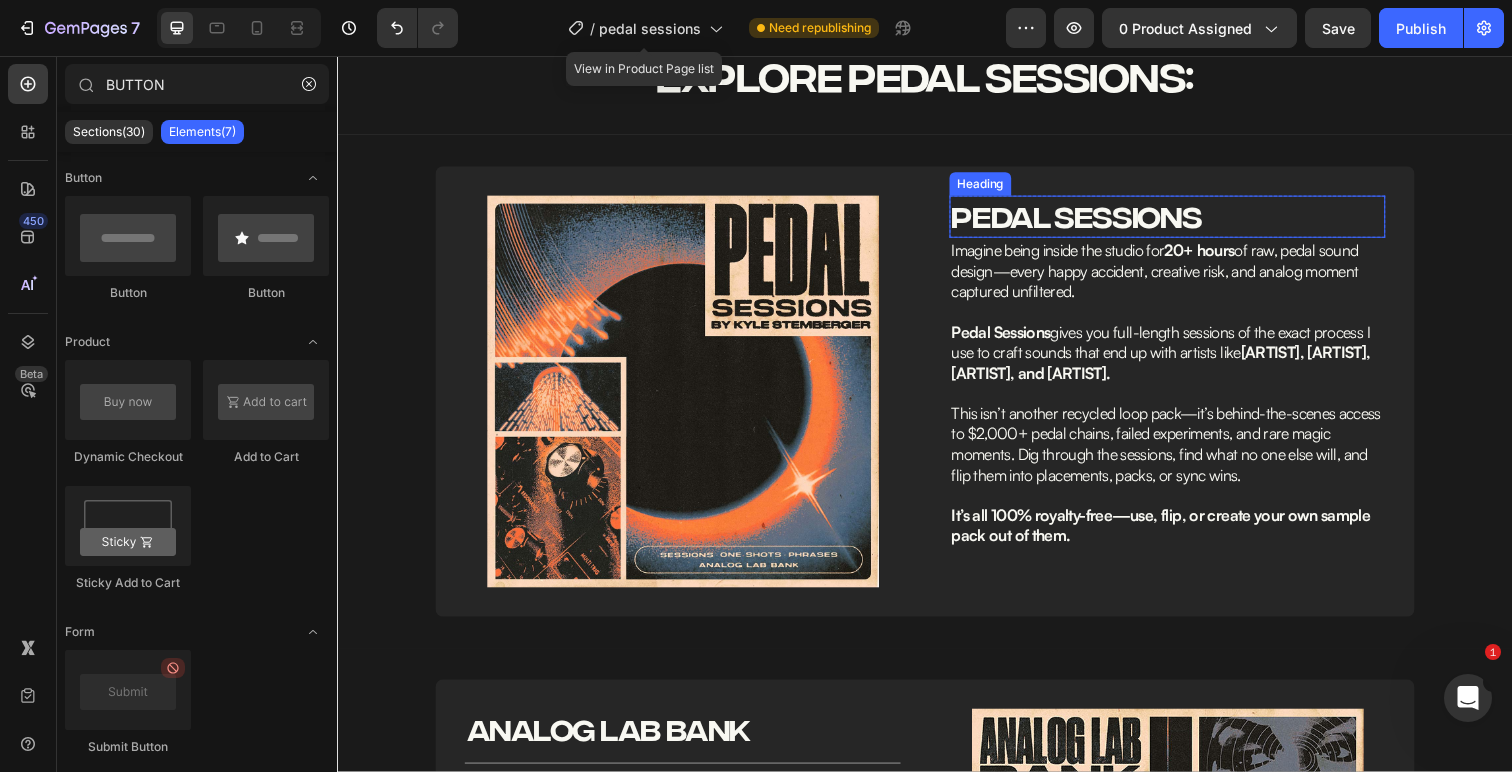 click on "PEDAL SESSIONS" at bounding box center [1184, 220] 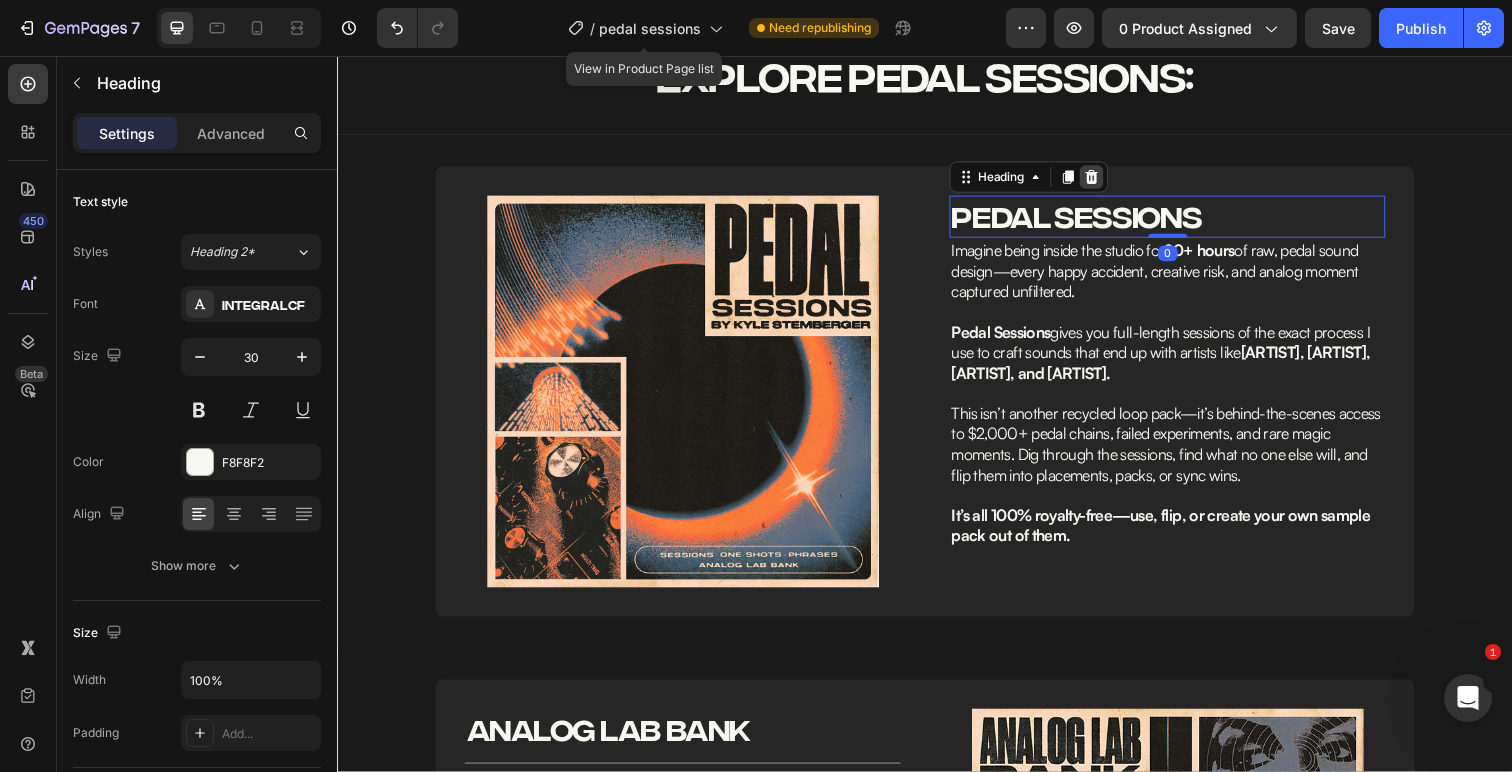 click 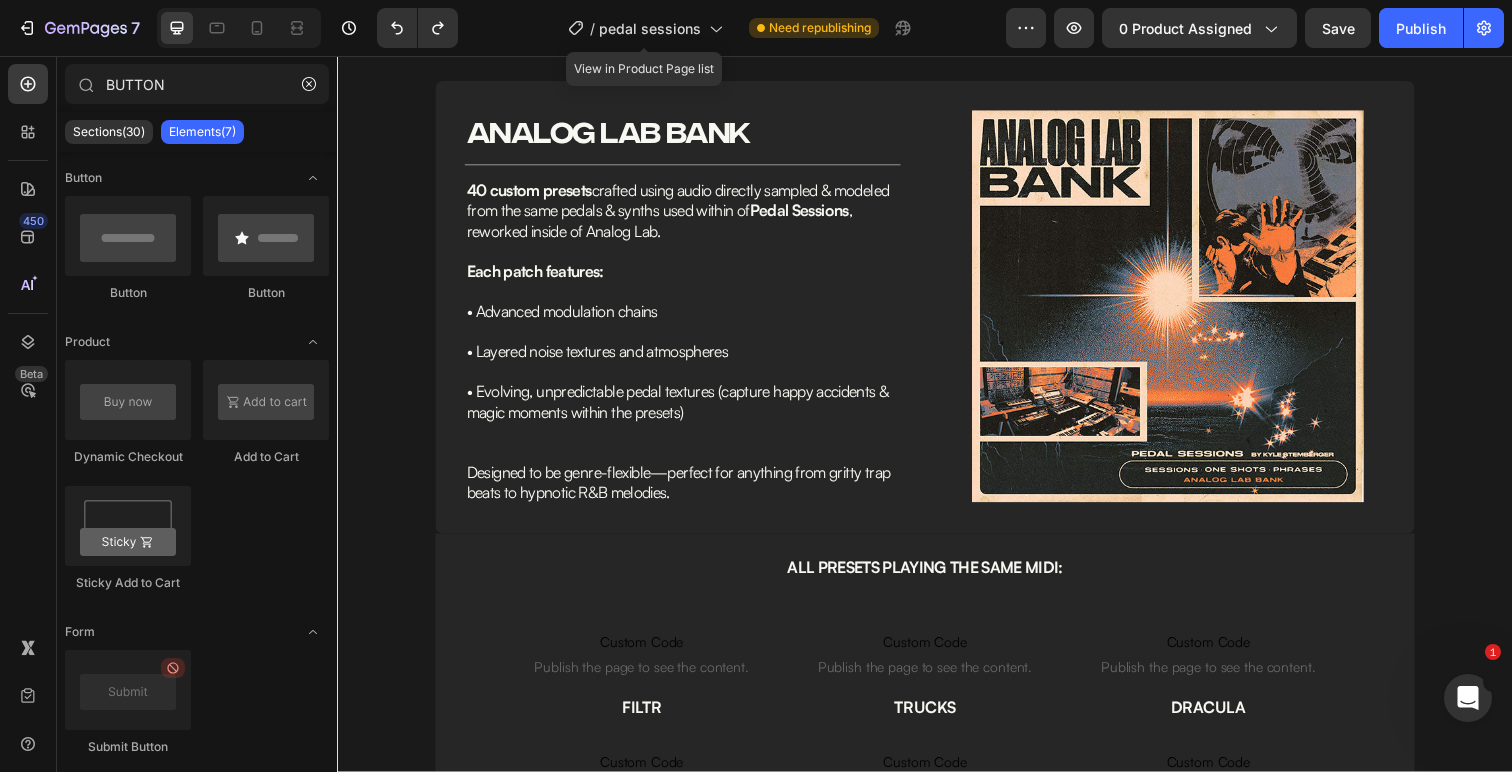 scroll, scrollTop: 1882, scrollLeft: 0, axis: vertical 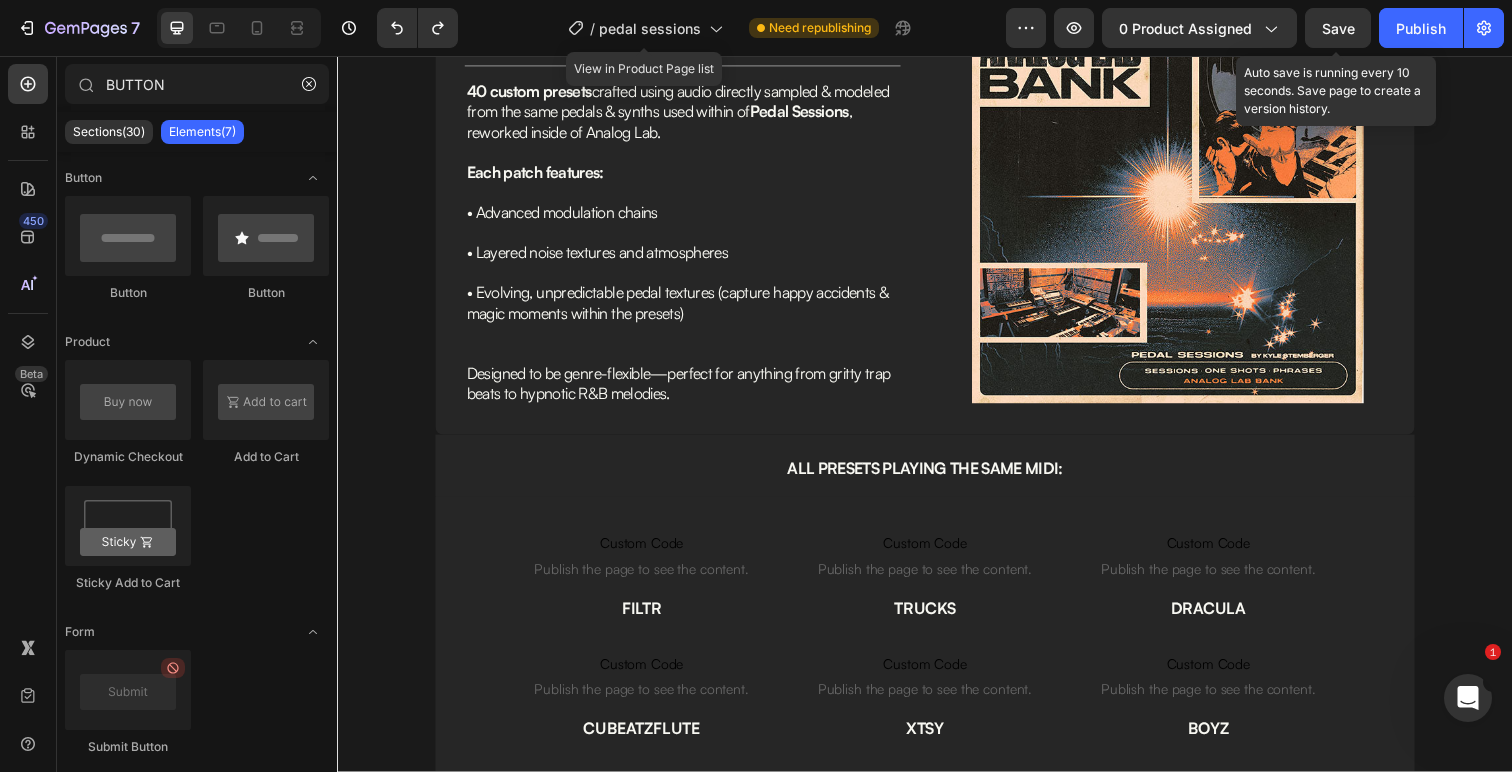 click on "Save" at bounding box center [1338, 28] 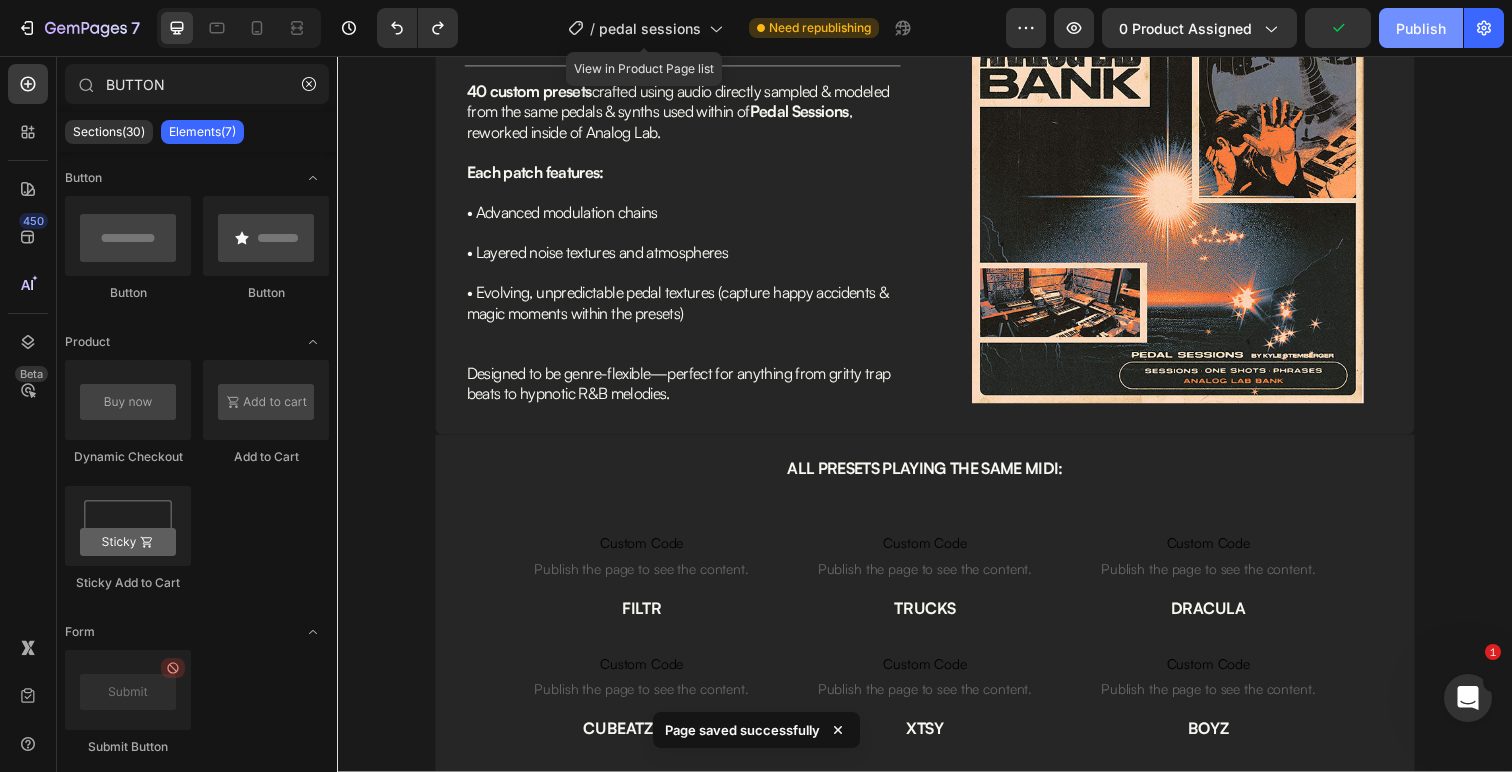 click on "Publish" at bounding box center (1421, 28) 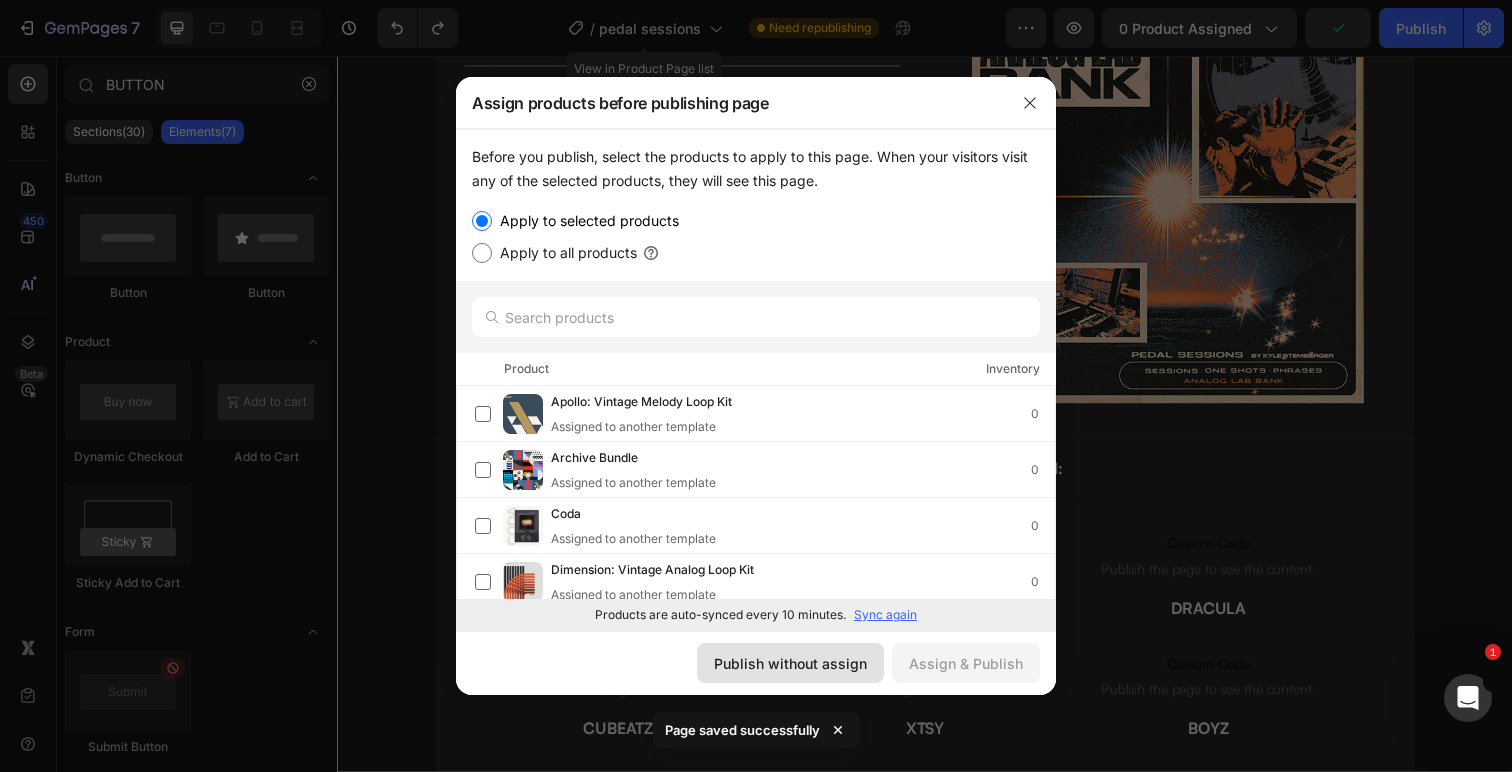 click on "Publish without assign" at bounding box center (790, 663) 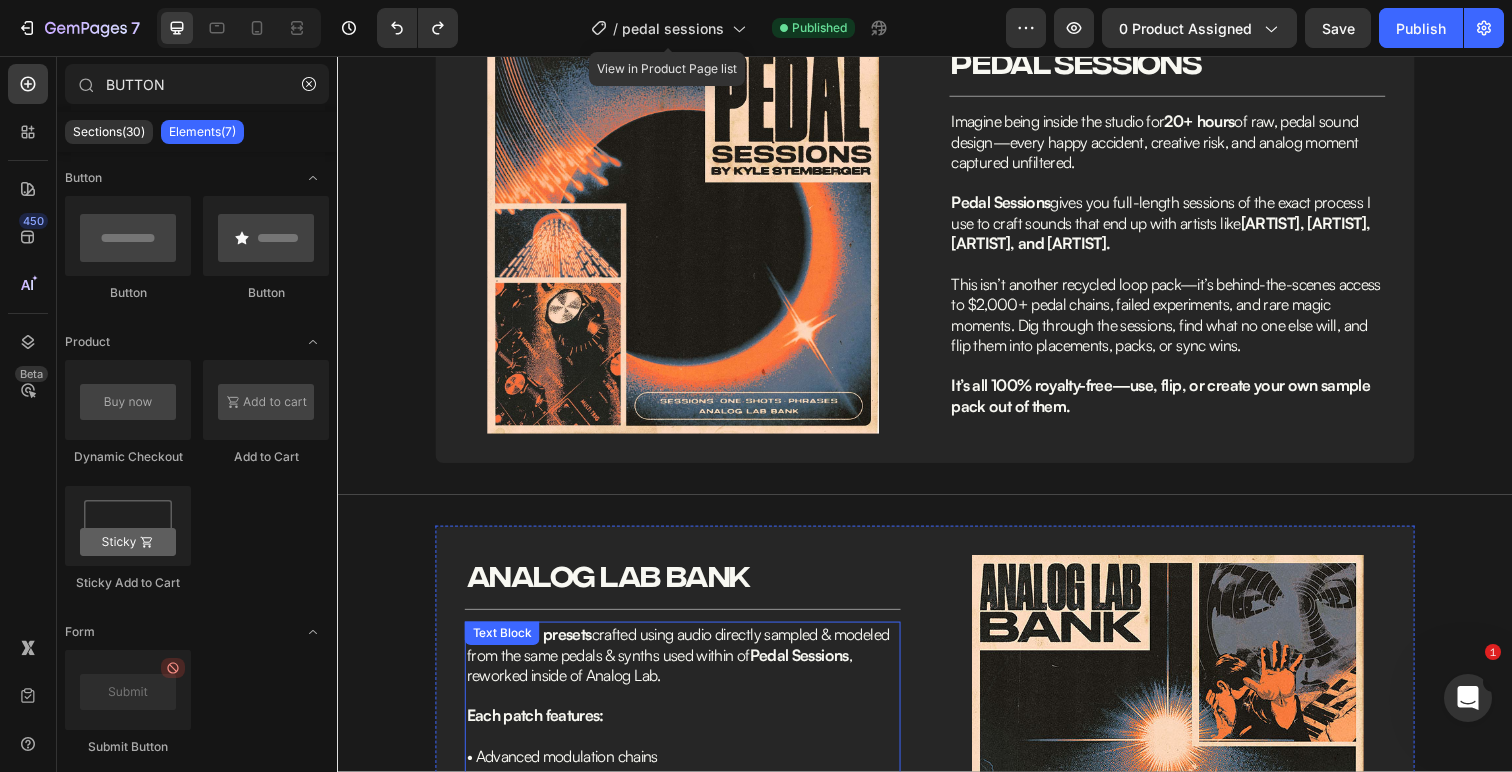 scroll, scrollTop: 1318, scrollLeft: 0, axis: vertical 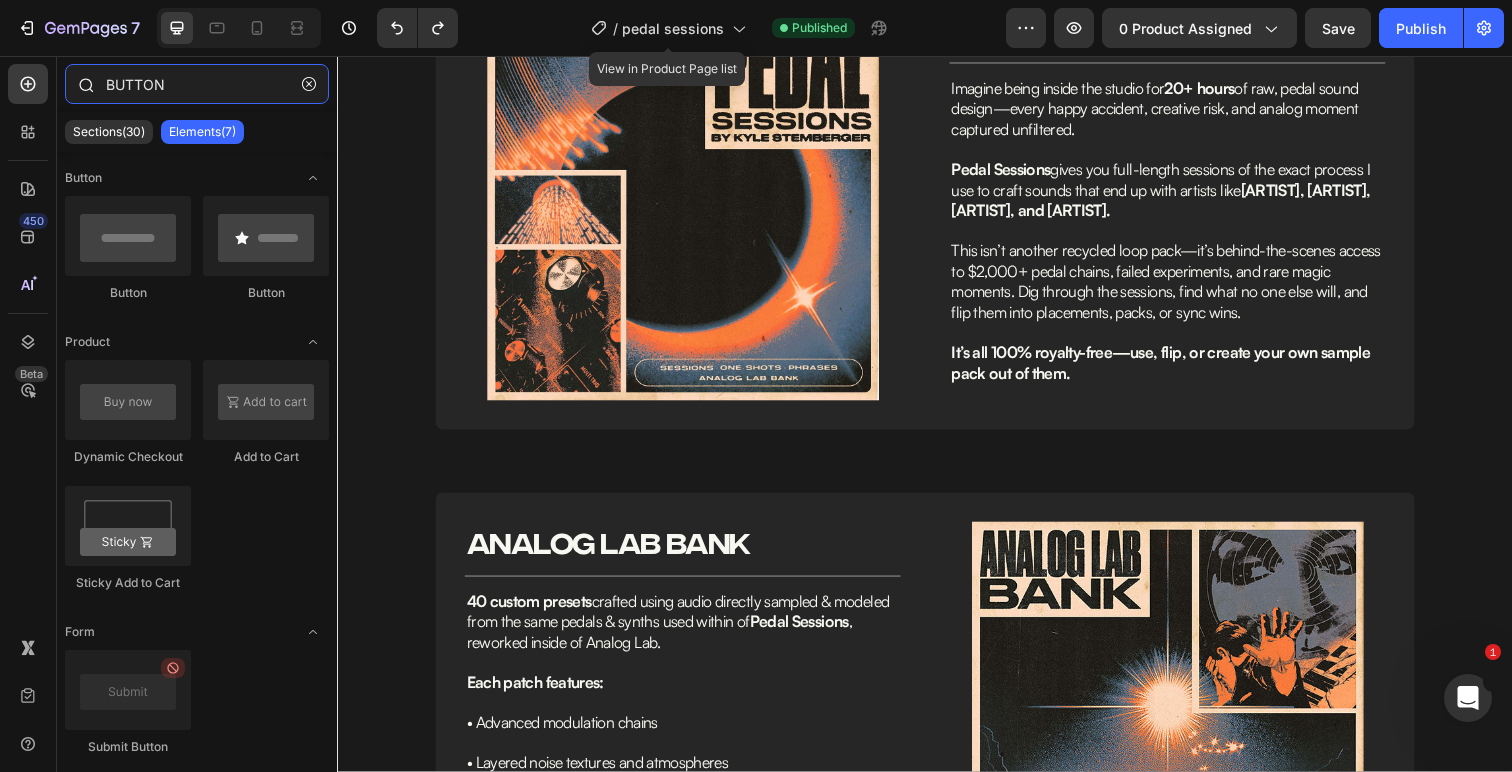 click on "BUTTON" at bounding box center (197, 84) 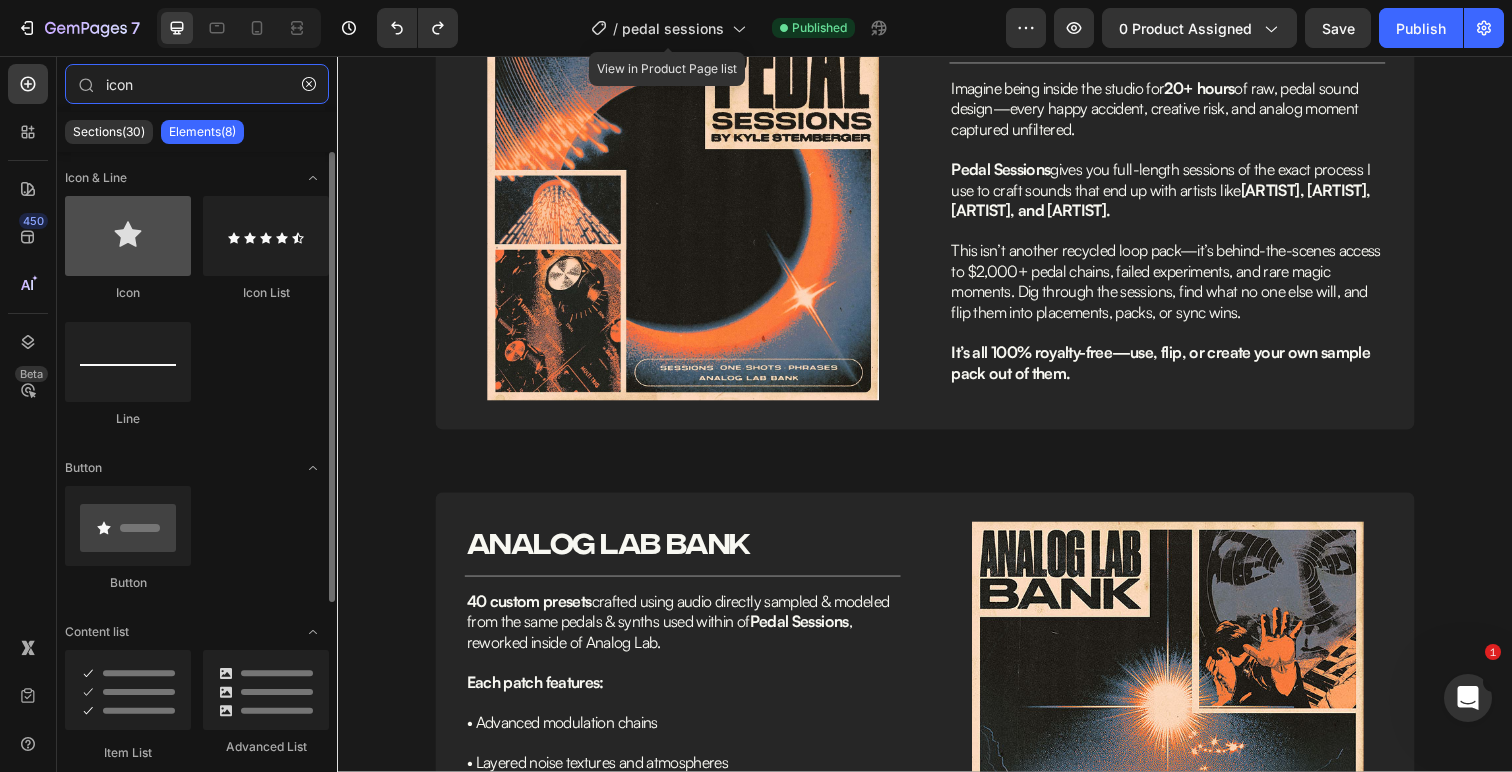 type on "icon" 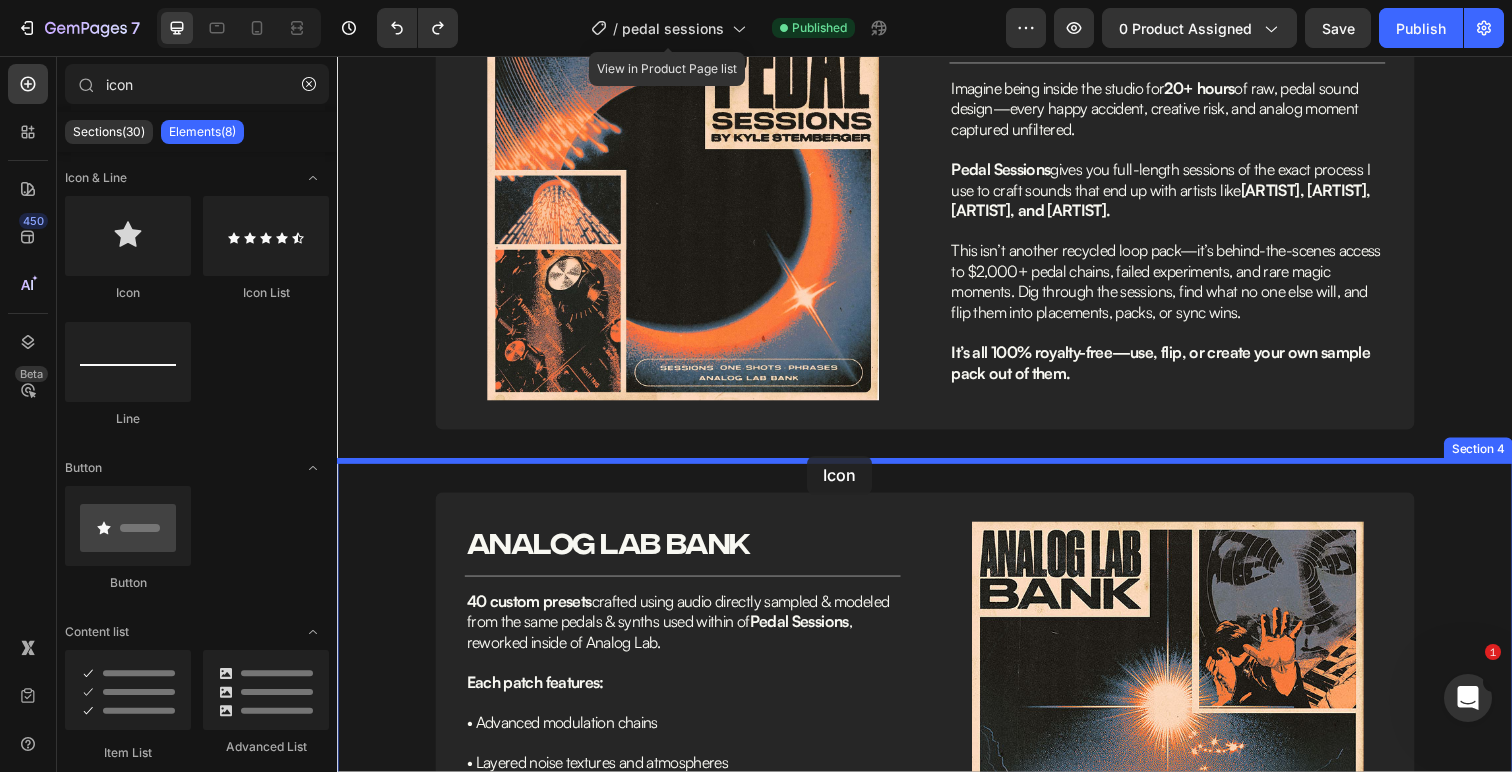 drag, startPoint x: 465, startPoint y: 323, endPoint x: 817, endPoint y: 464, distance: 379.1899 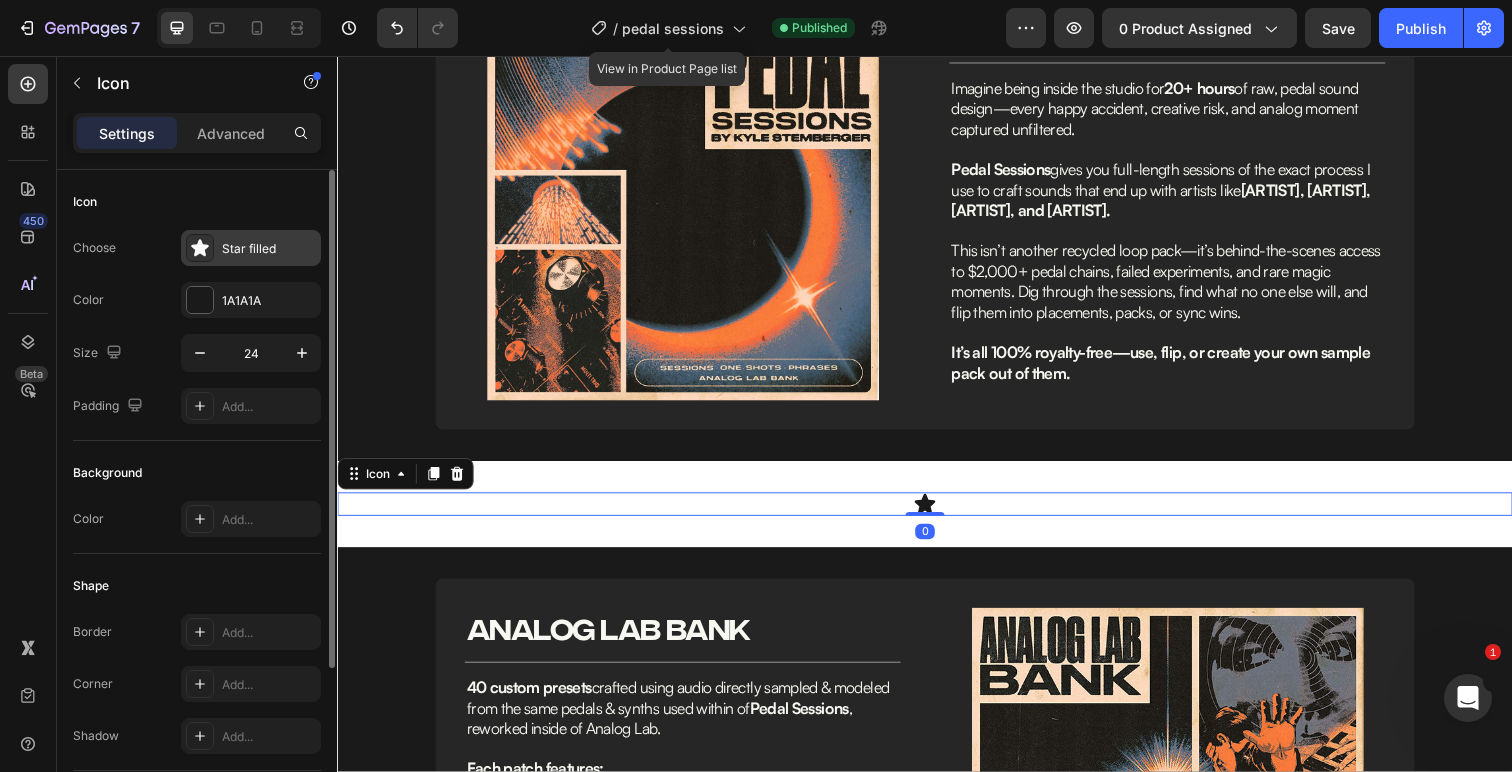 click on "Star filled" at bounding box center (251, 248) 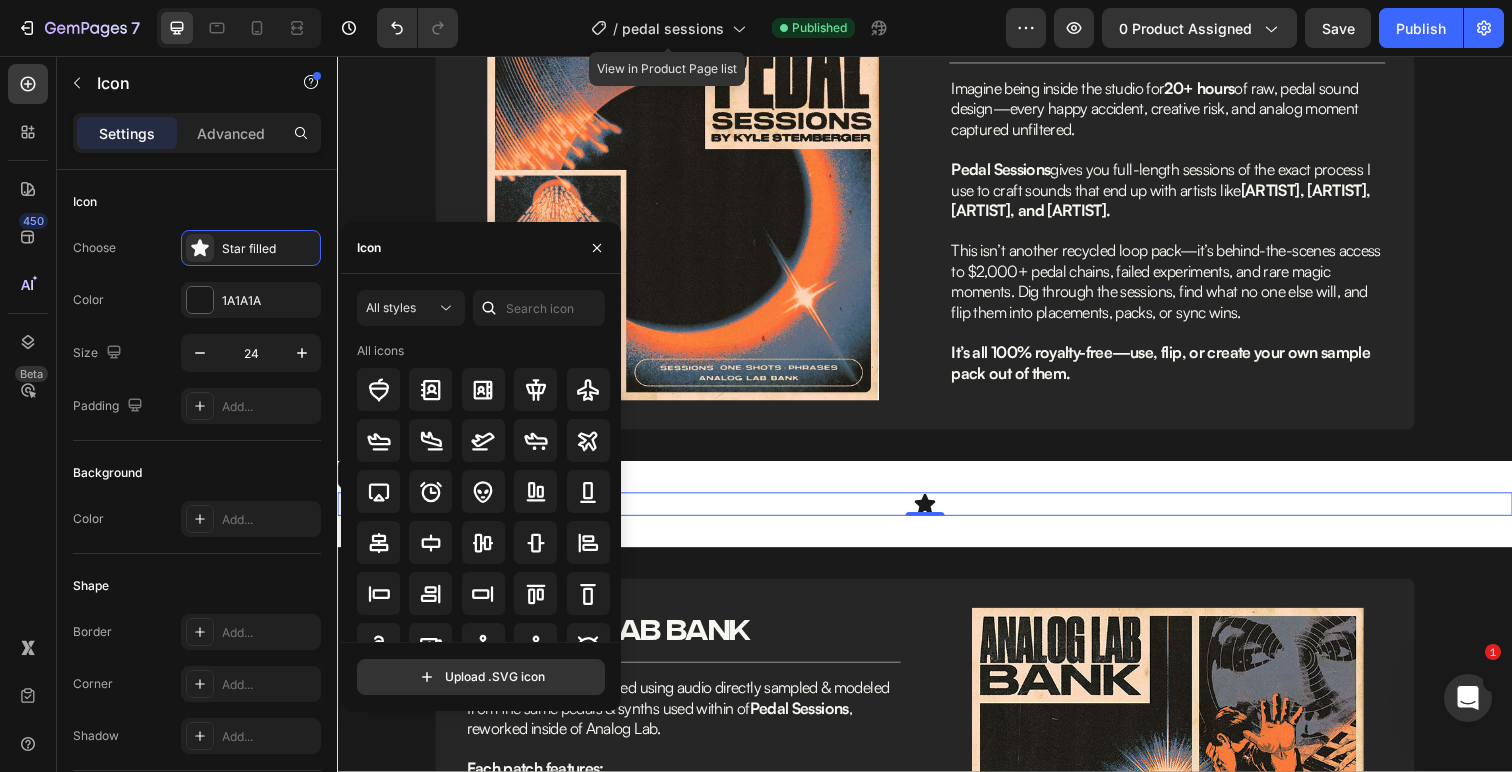 click on "Icon" at bounding box center (481, 248) 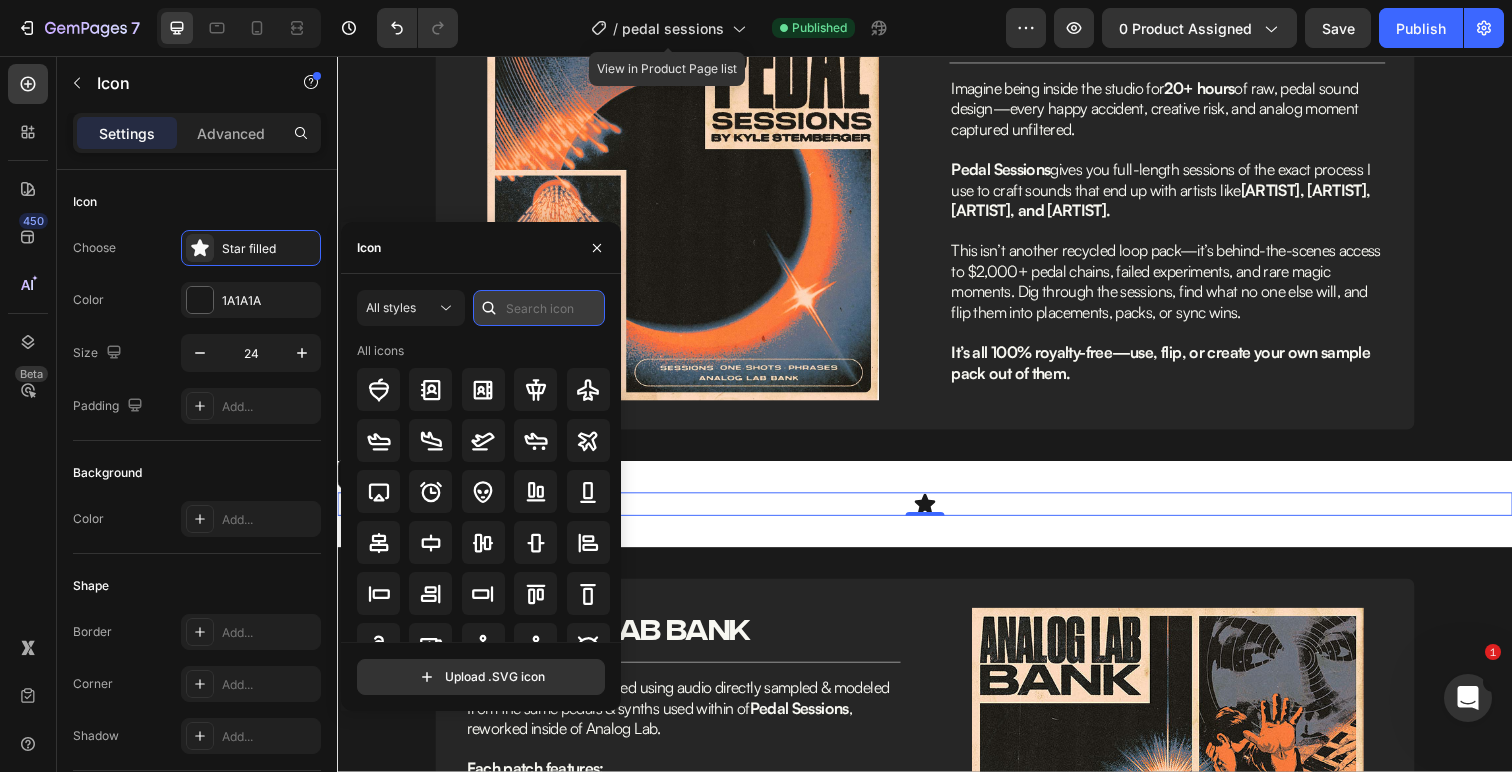 click at bounding box center [539, 308] 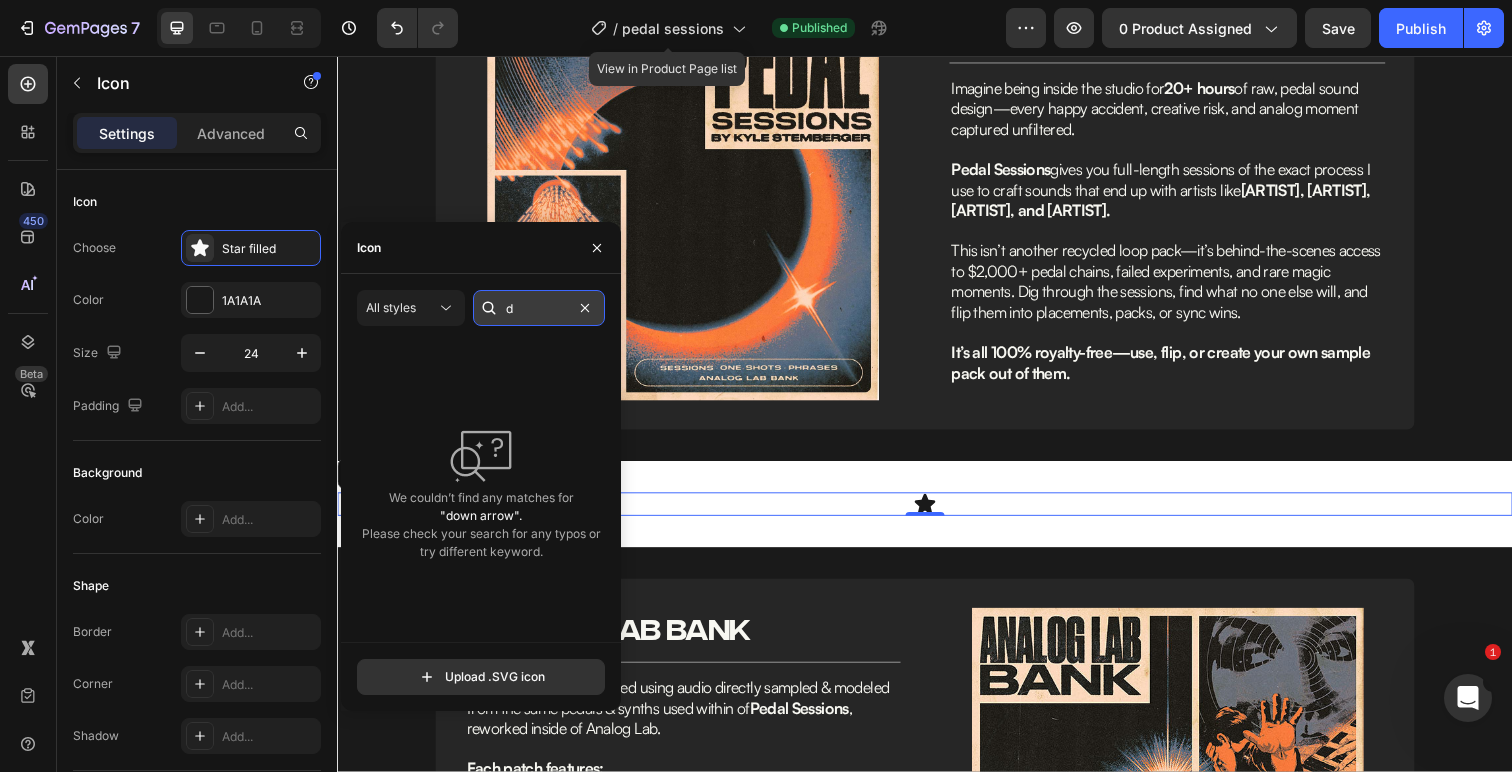 scroll, scrollTop: 0, scrollLeft: 0, axis: both 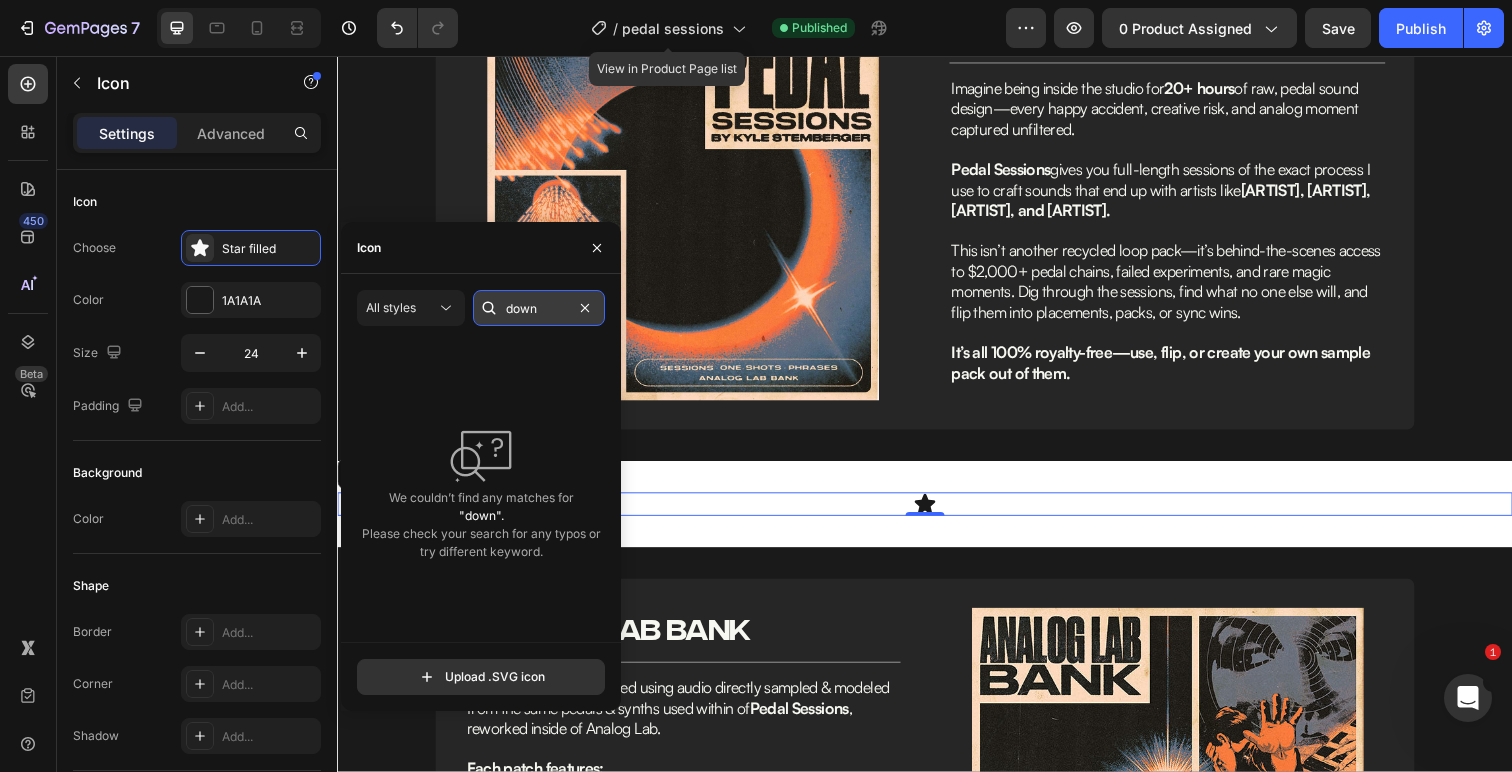type on "down" 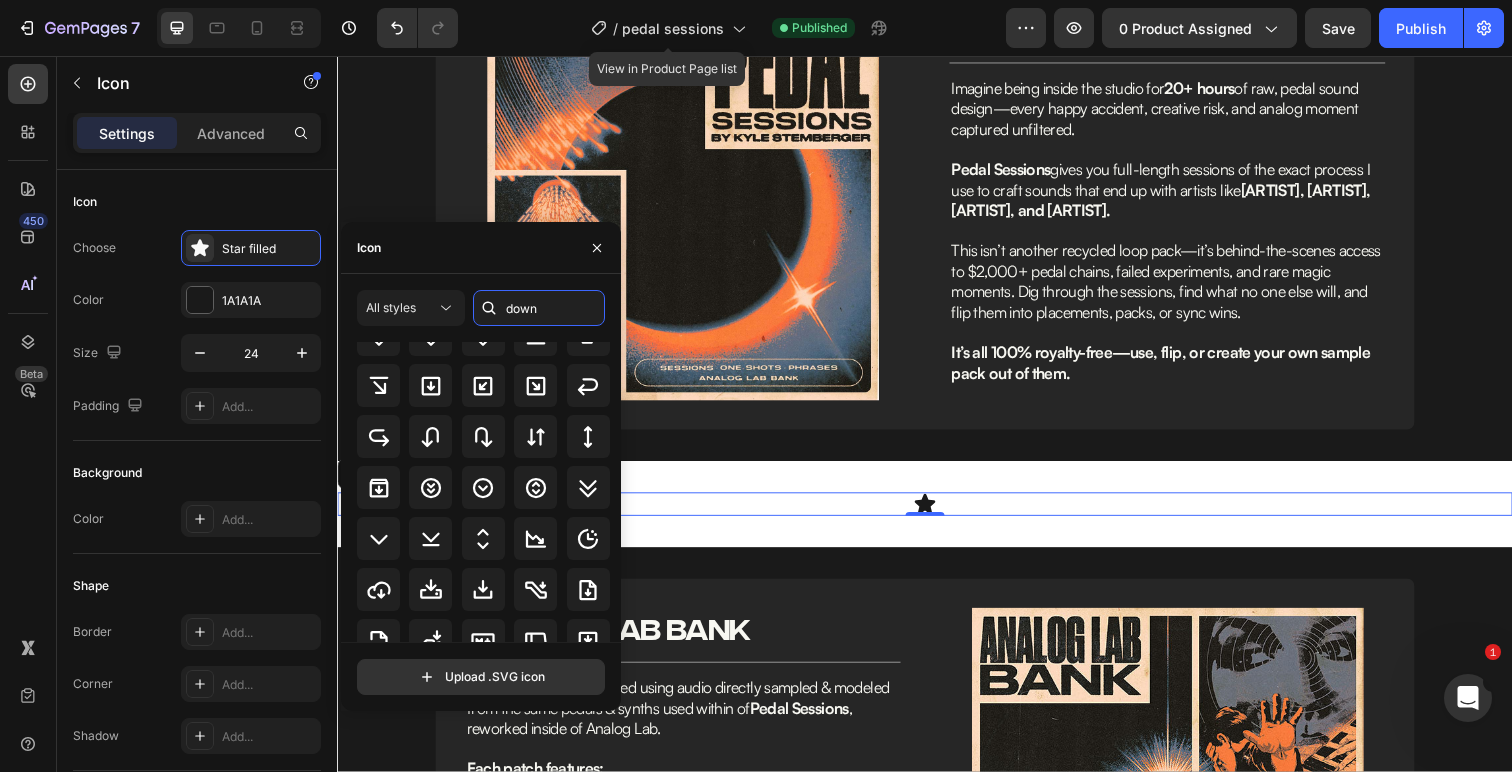 scroll, scrollTop: 220, scrollLeft: 0, axis: vertical 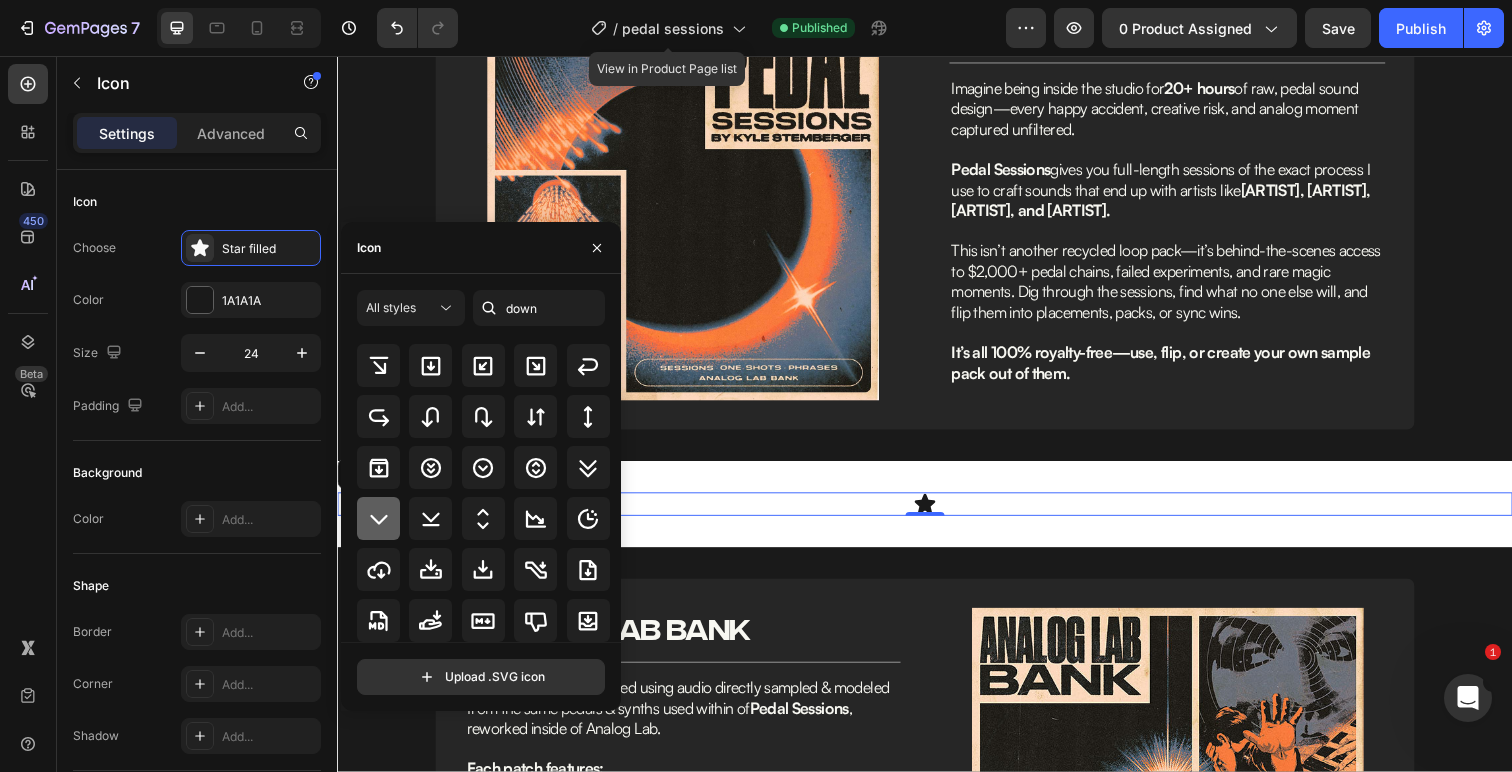 click 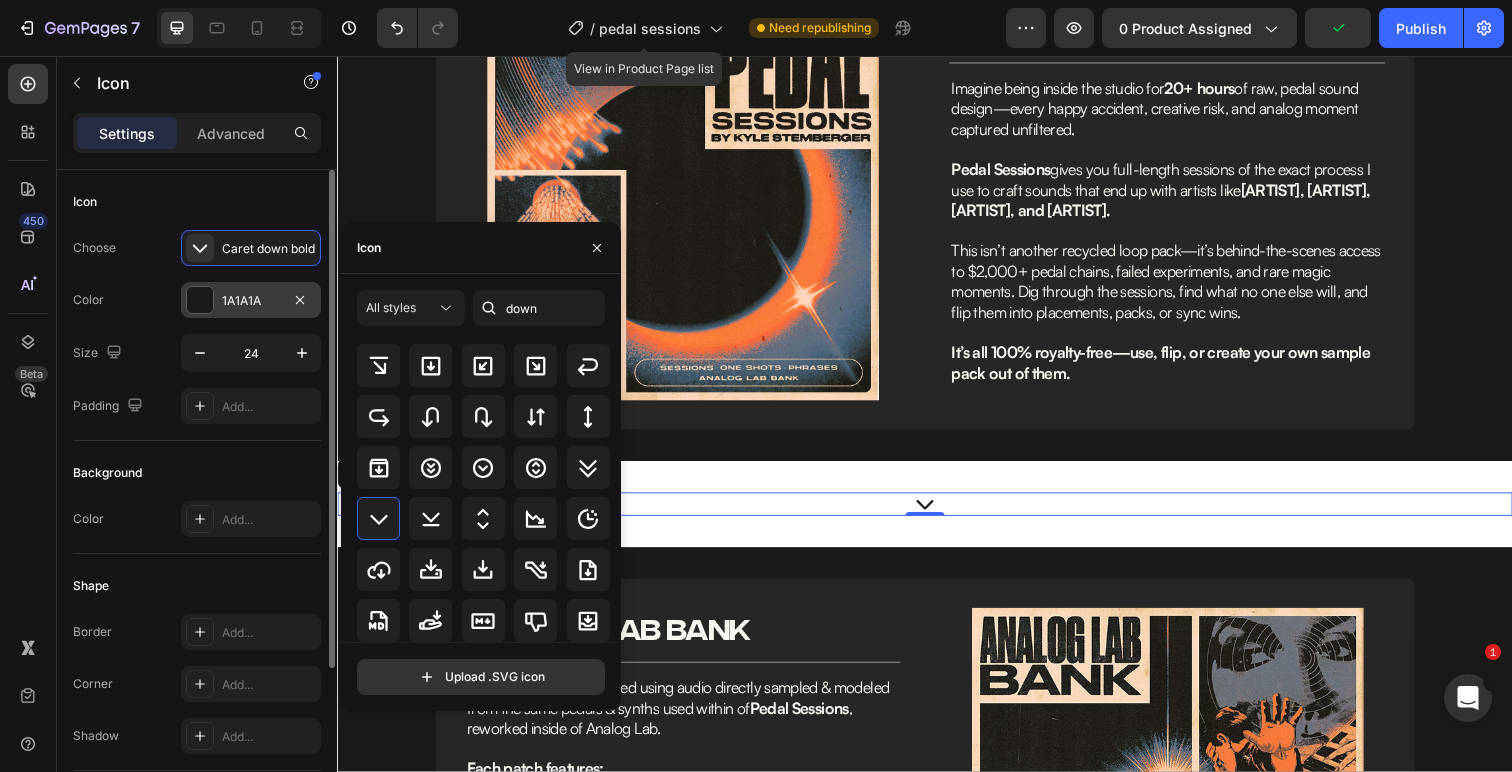click at bounding box center (200, 300) 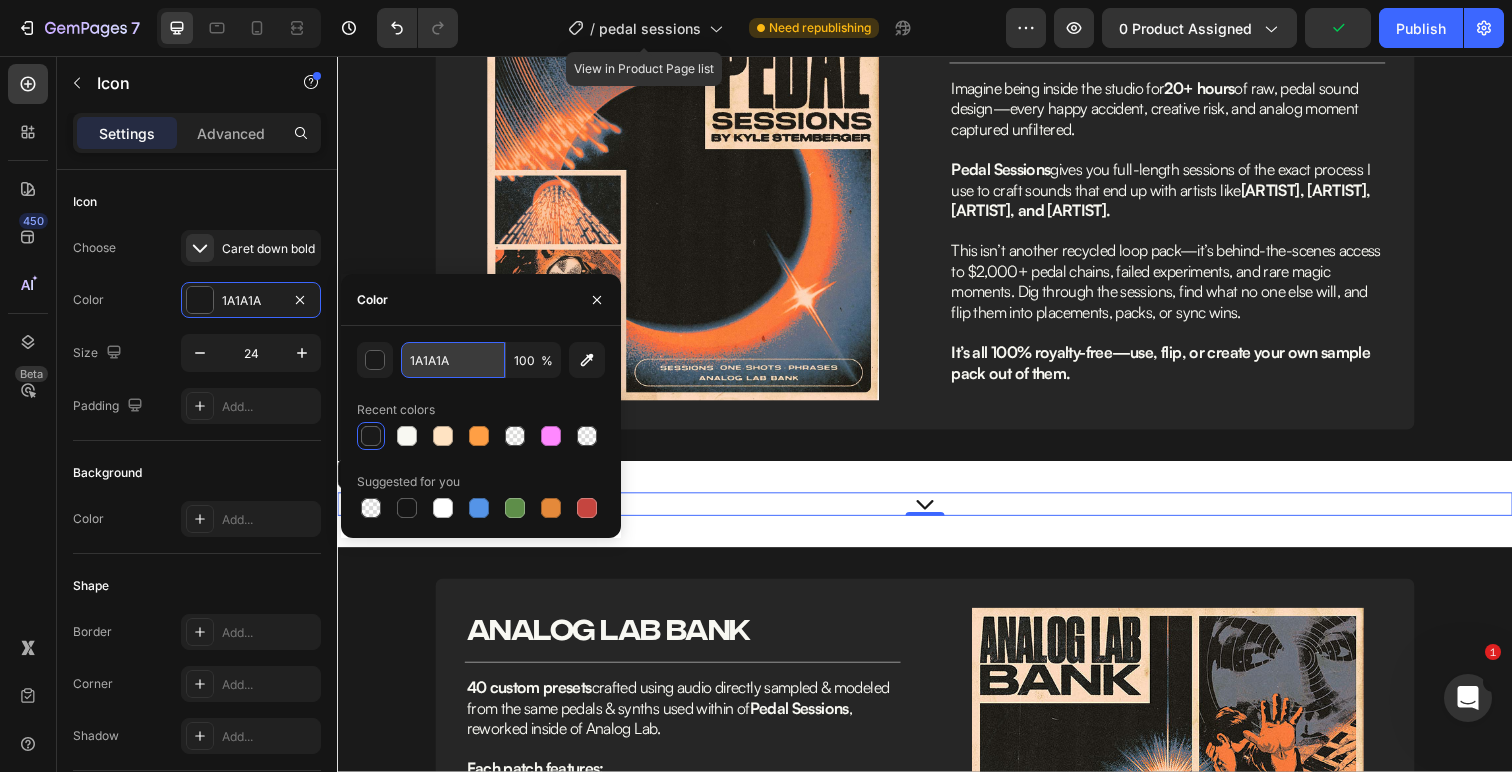 click on "1A1A1A" at bounding box center (453, 360) 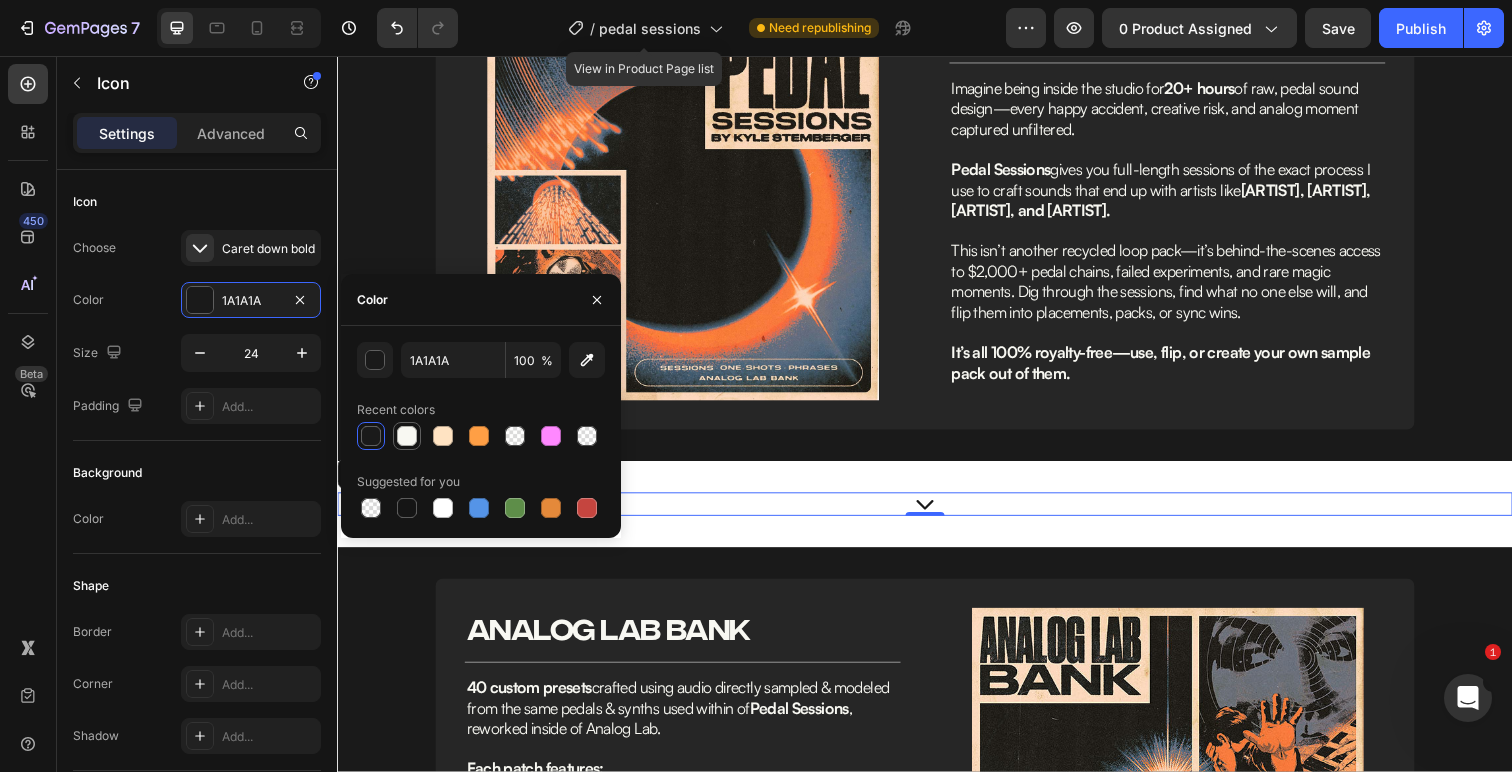 click at bounding box center [407, 436] 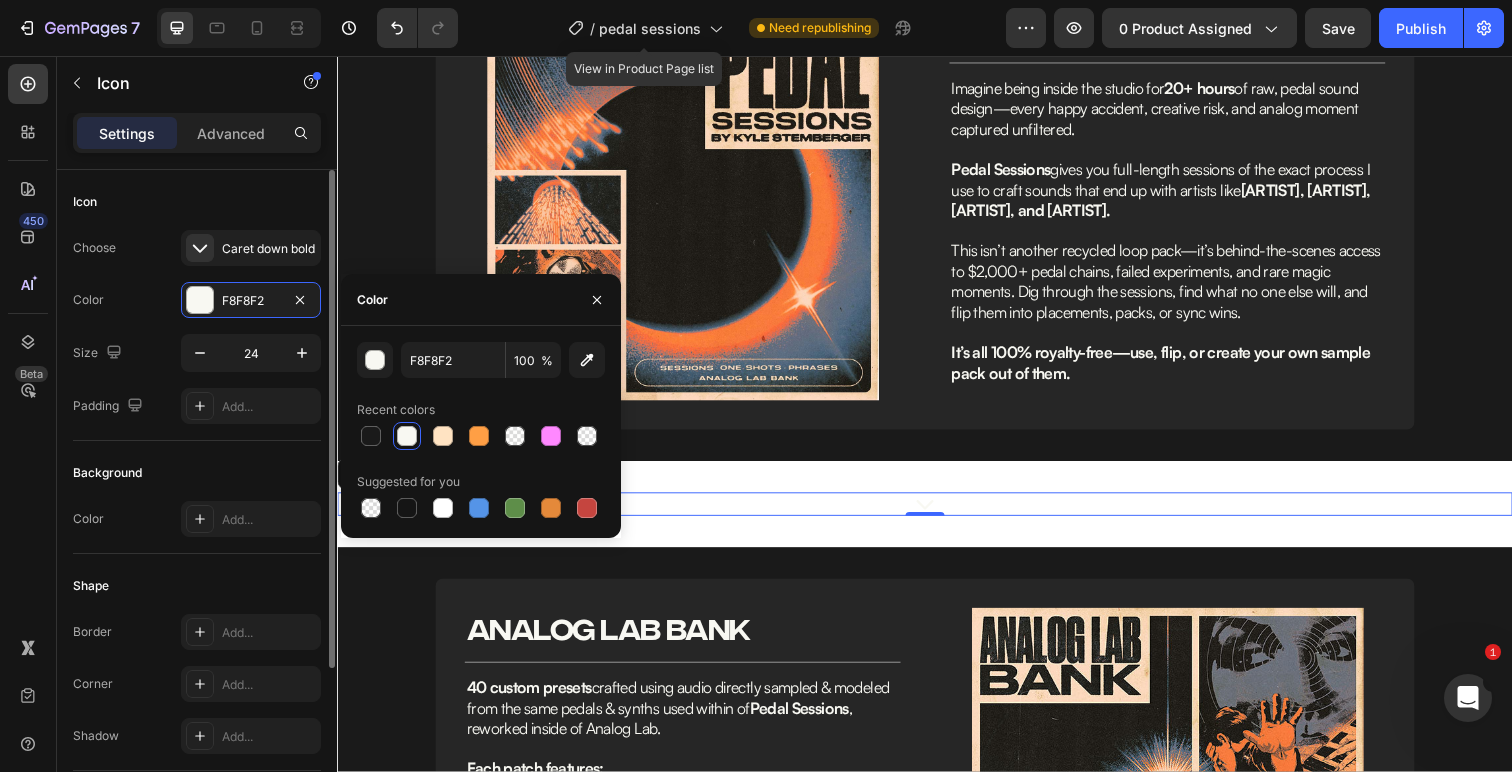 click on "Background" at bounding box center (197, 473) 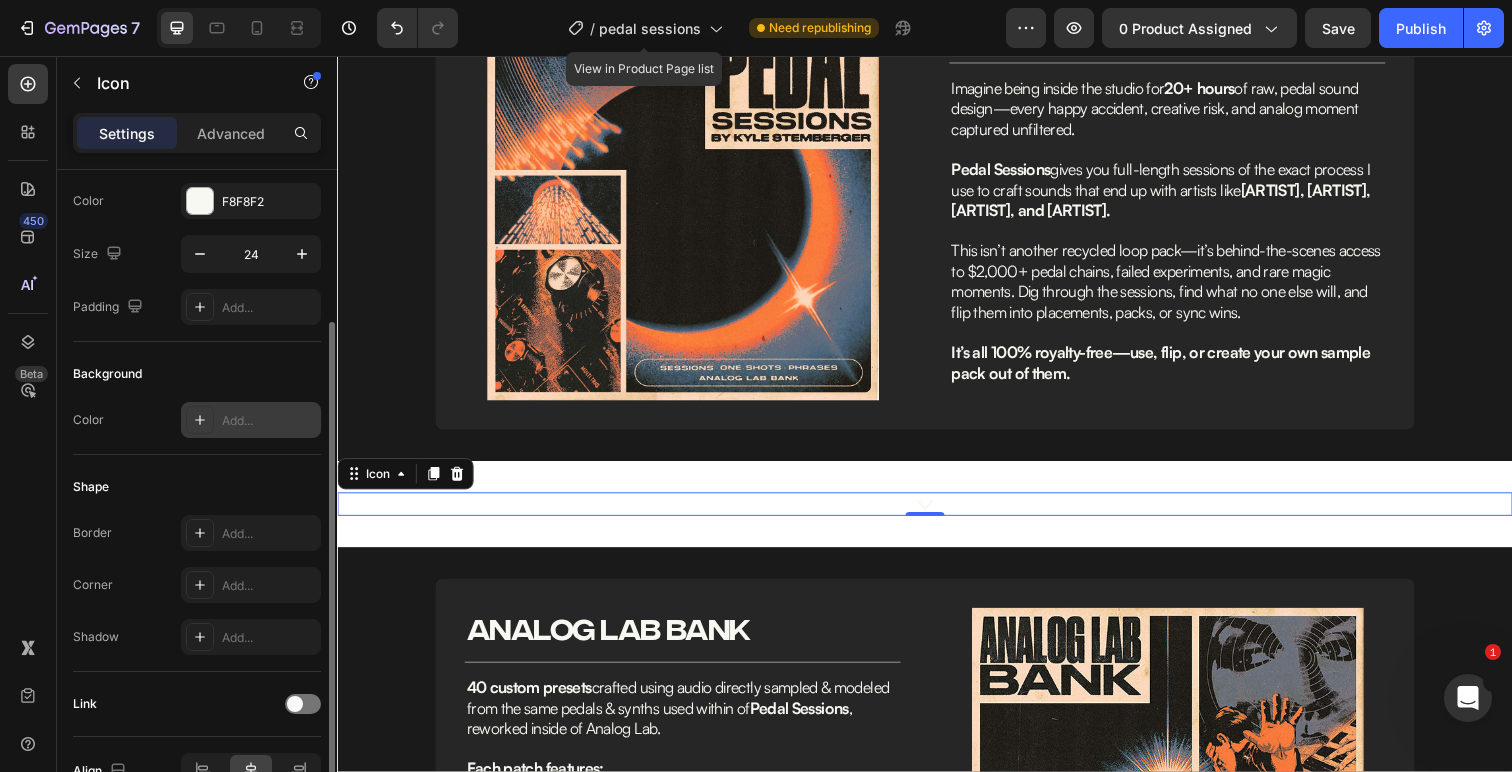 scroll, scrollTop: 212, scrollLeft: 0, axis: vertical 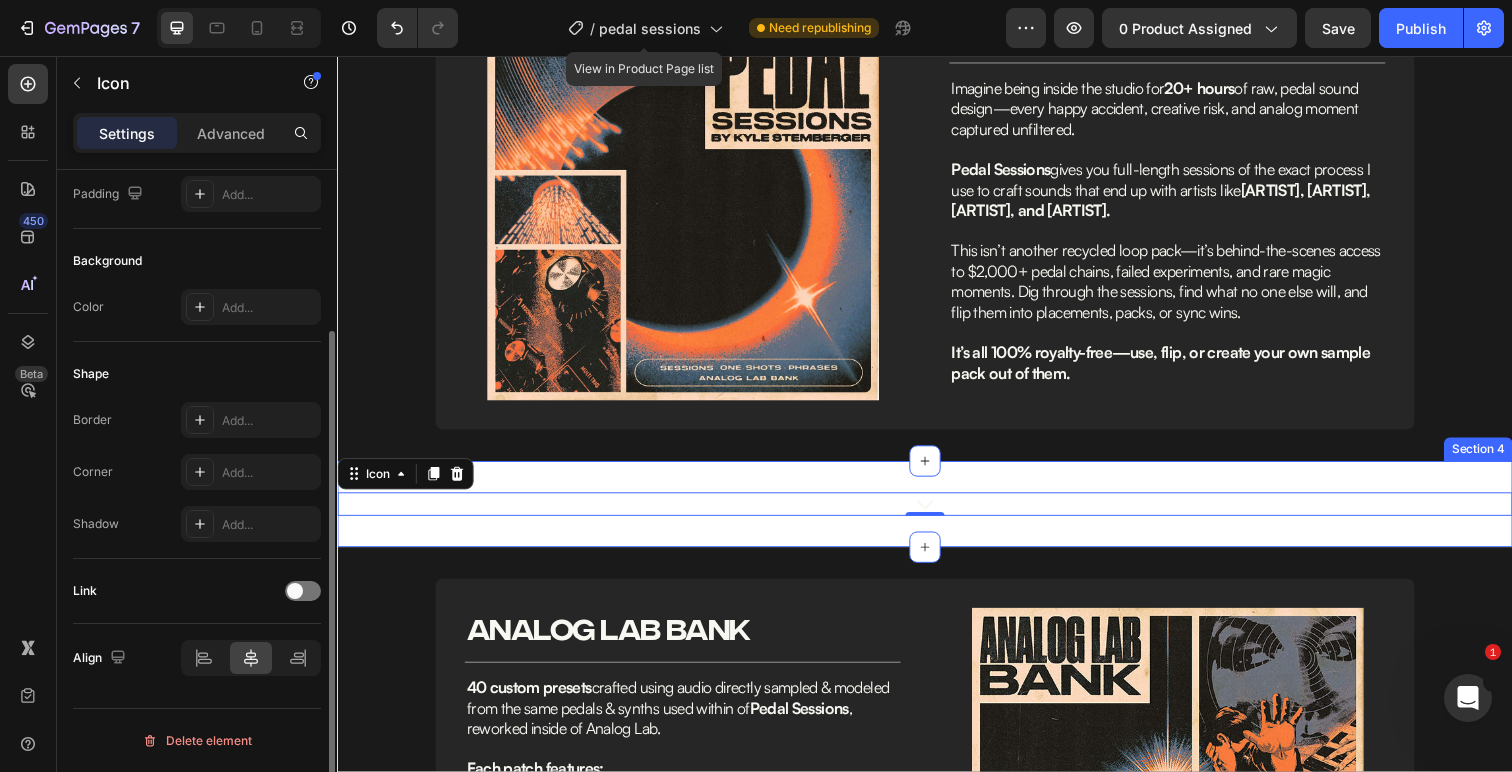 click on "Icon   0 Section 4" at bounding box center [937, 514] 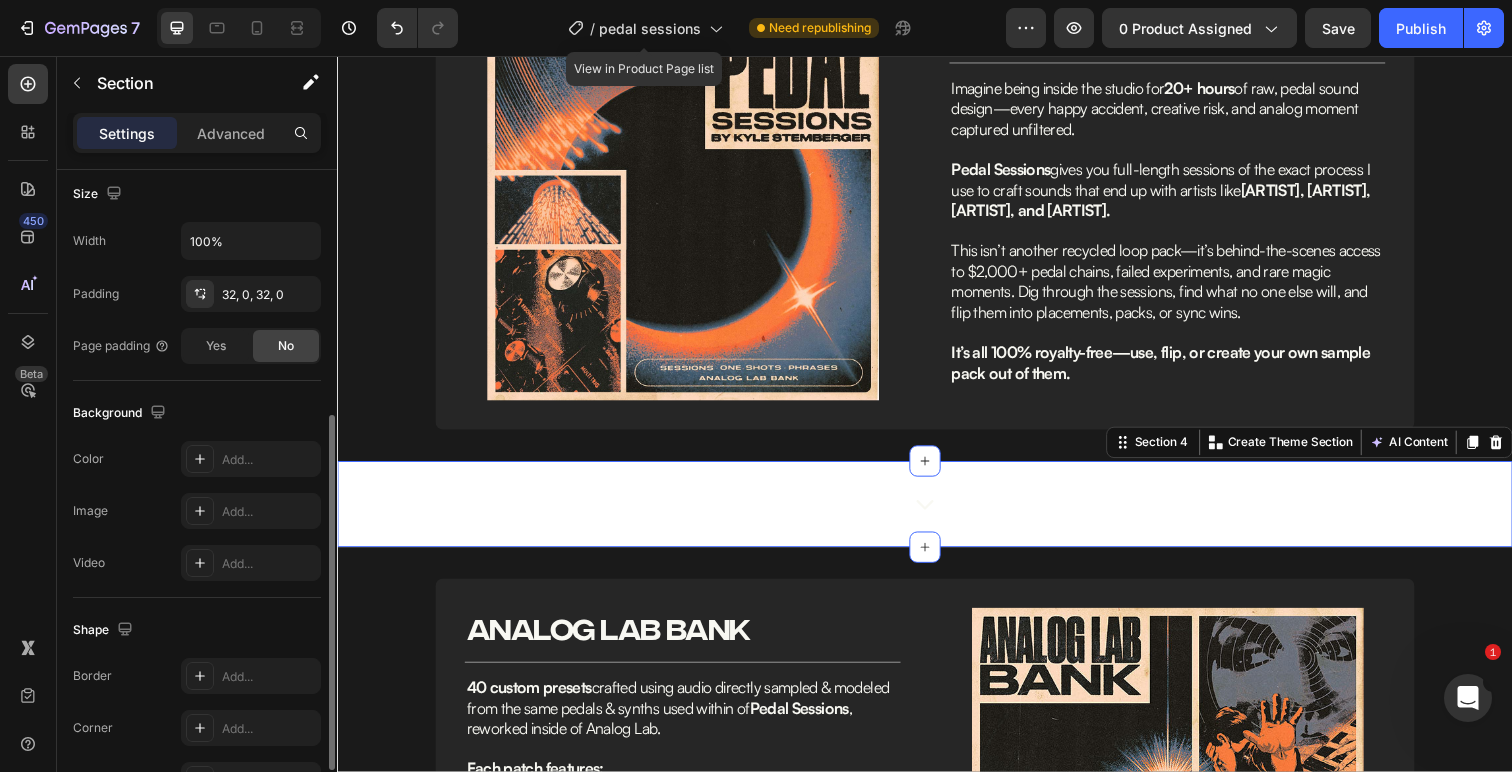 scroll, scrollTop: 444, scrollLeft: 0, axis: vertical 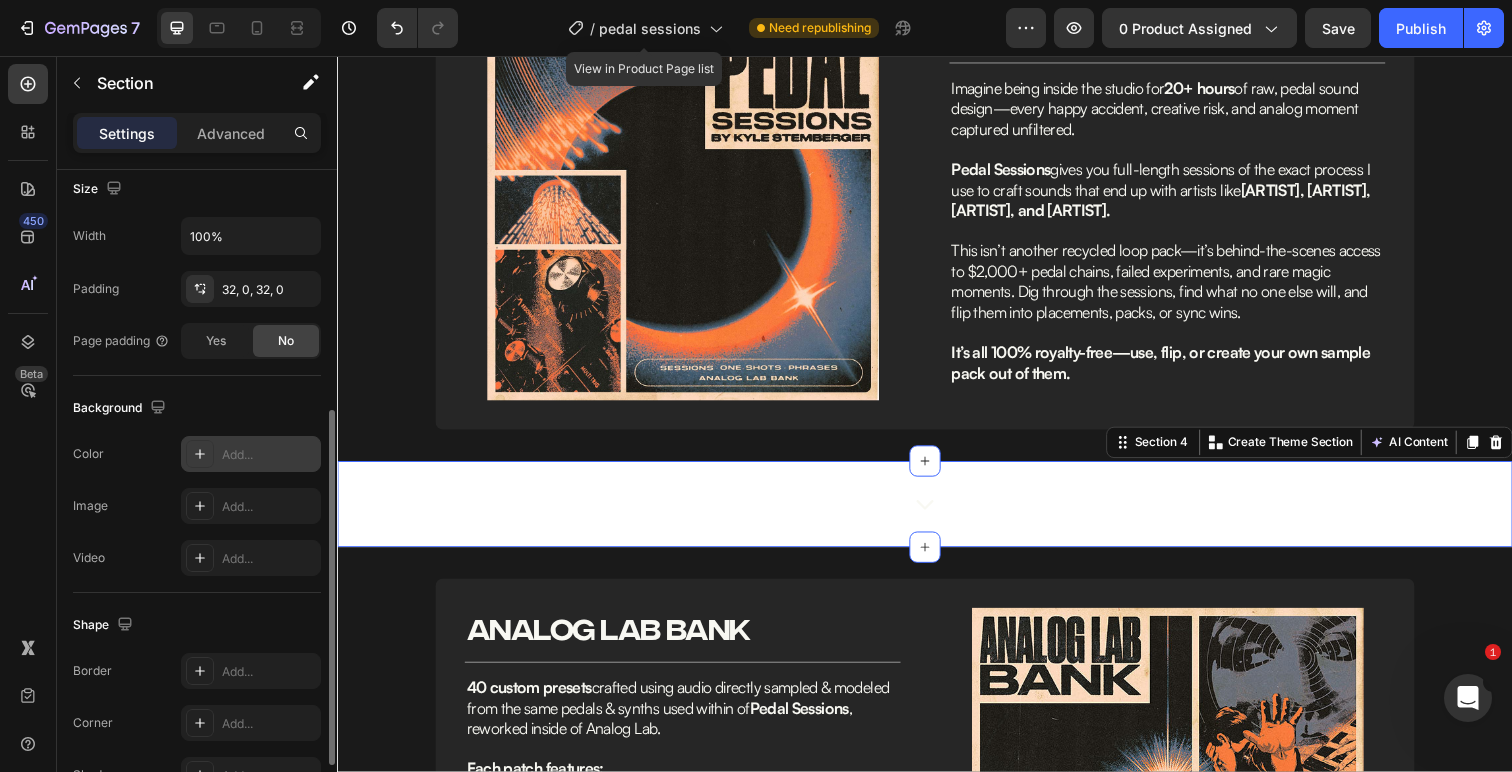 click 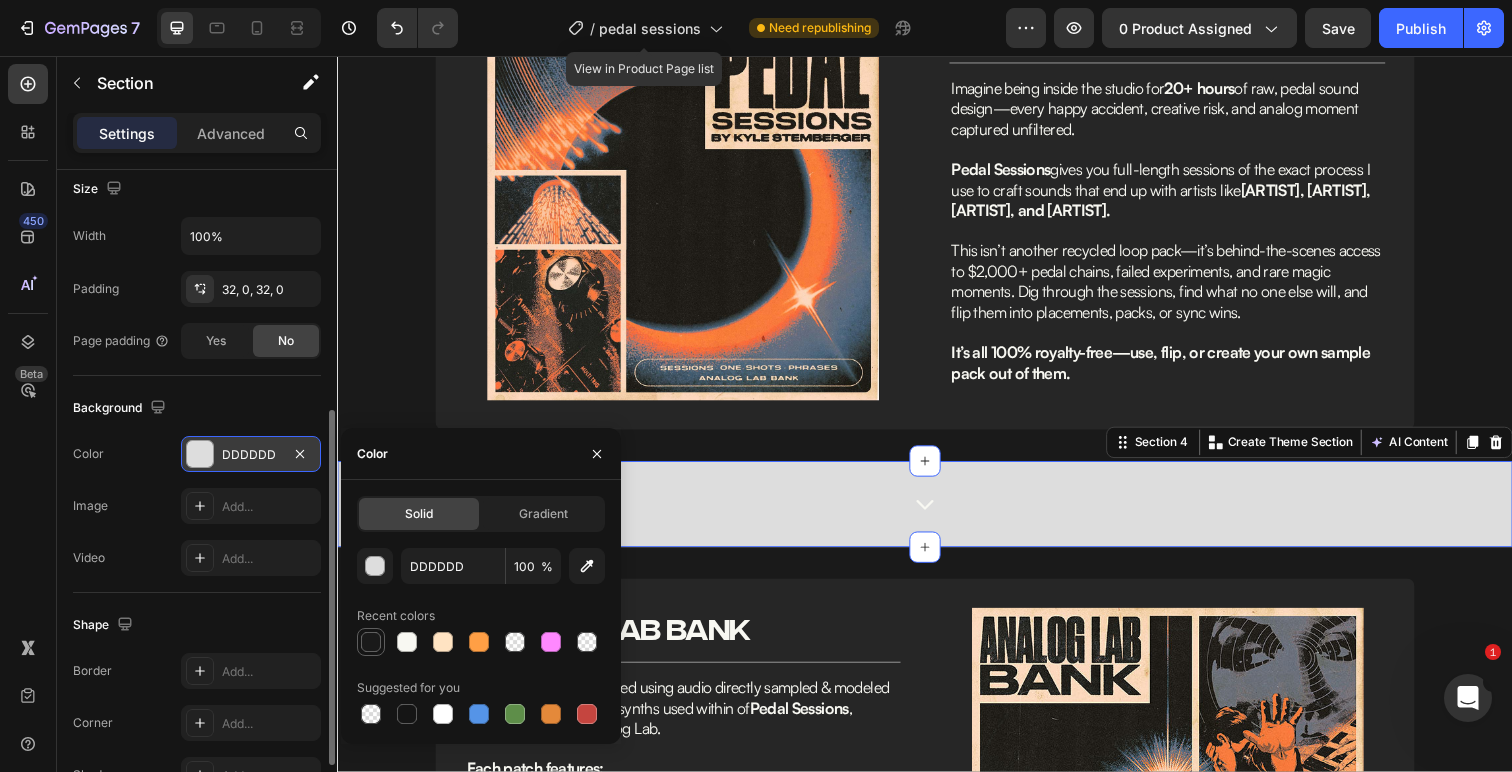 click at bounding box center [371, 642] 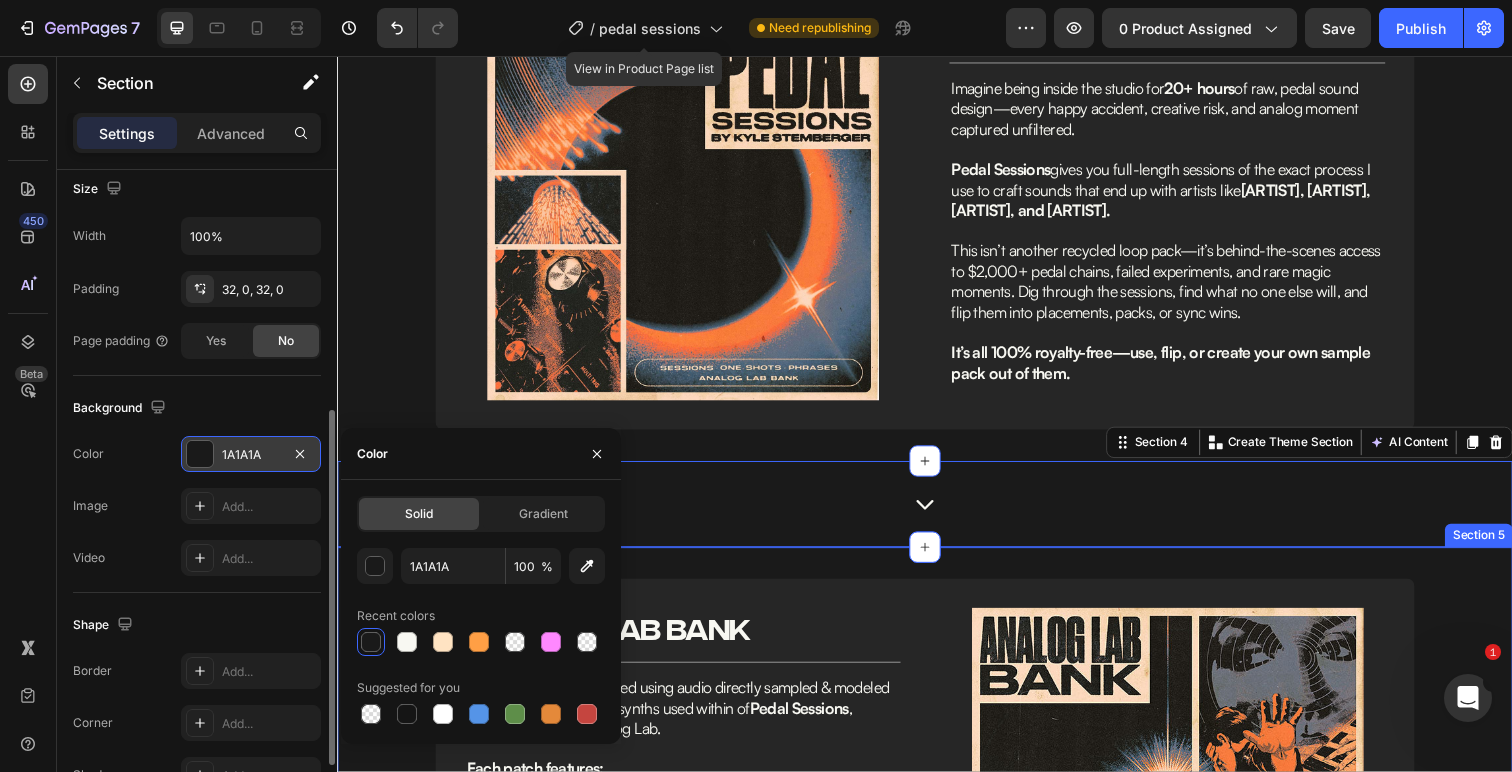 click on "Image analog lab bank Heading Row                Title Line 40 custom presets  crafted using audio directly sampled & modeled from the same pedals & synths used within of  Pedal Sessions , reworked inside of Analog Lab.   Each patch features:   • Advanced modulation chains • Layered noise textures and atmospheres   • Evolving, unpredictable pedal textures (capture happy accidents & magic moments within the presets)     Designed to be genre-flexible—perfect for anything from gritty trap beats to hypnotic R&B melodies. Text Block Image Row ALL PRESETS PLAYING THE SAME MIDI: Text Block Row
Custom Code
Publish the page to see the content.
Custom Code FILTR Text Block
Custom Code
Publish the page to see the content.
Custom Code CUBEATZFLUTE Text Block
Custom Code
Publish the page to see the content.
Custom Code TRUCKS Text Block
Custom Code
Custom Code XTSY BOYZ" at bounding box center (937, 993) 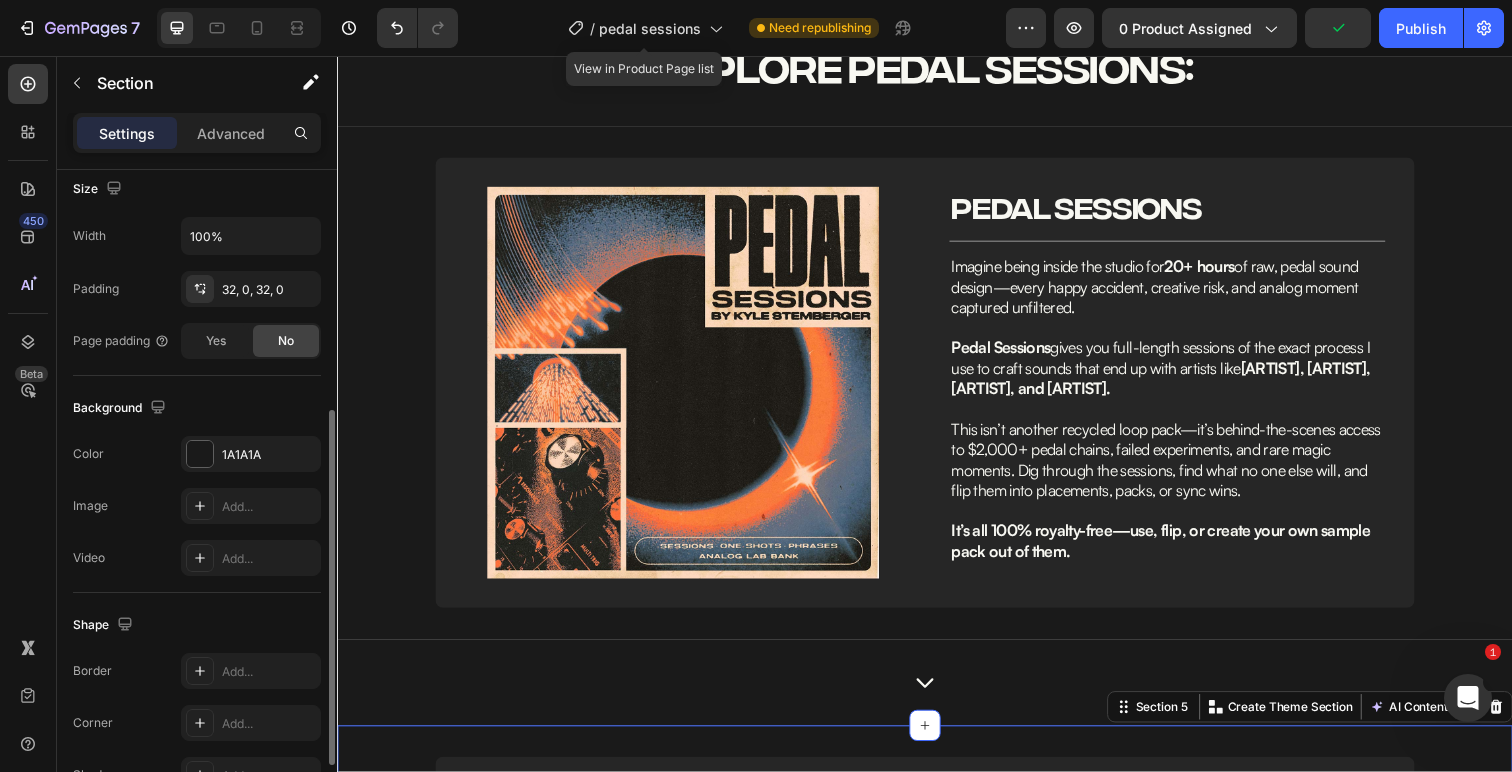 scroll, scrollTop: 1116, scrollLeft: 0, axis: vertical 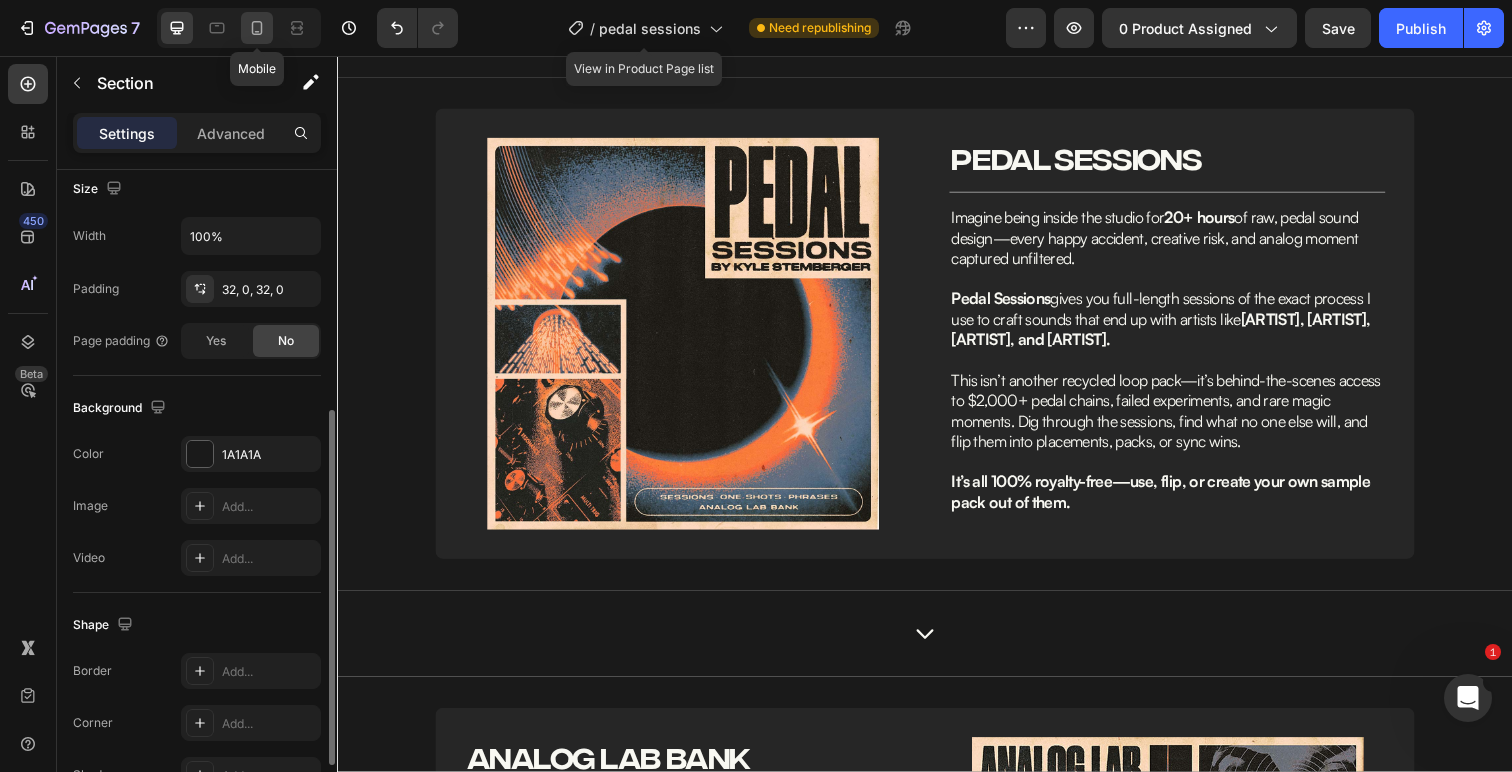 click 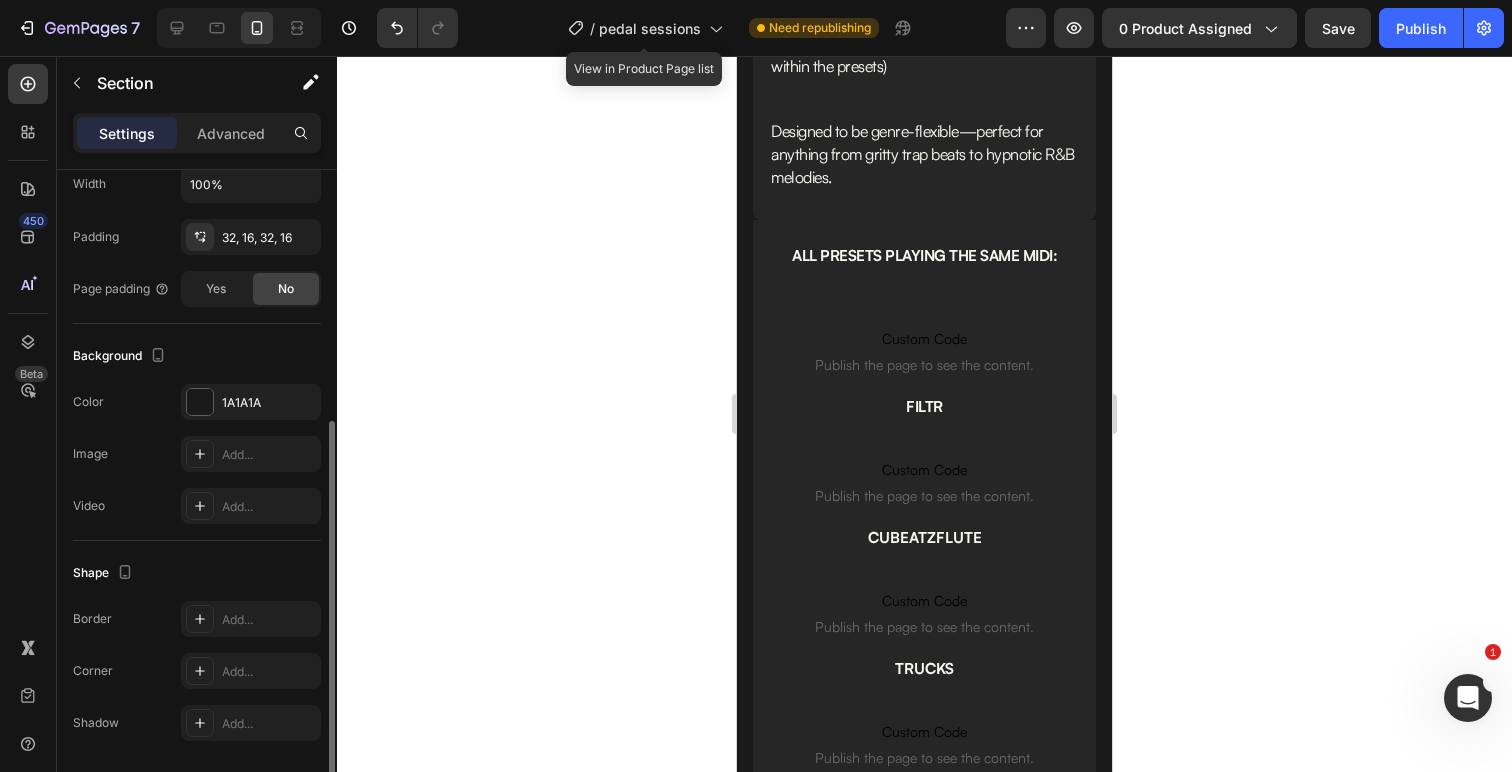 scroll, scrollTop: 3174, scrollLeft: 0, axis: vertical 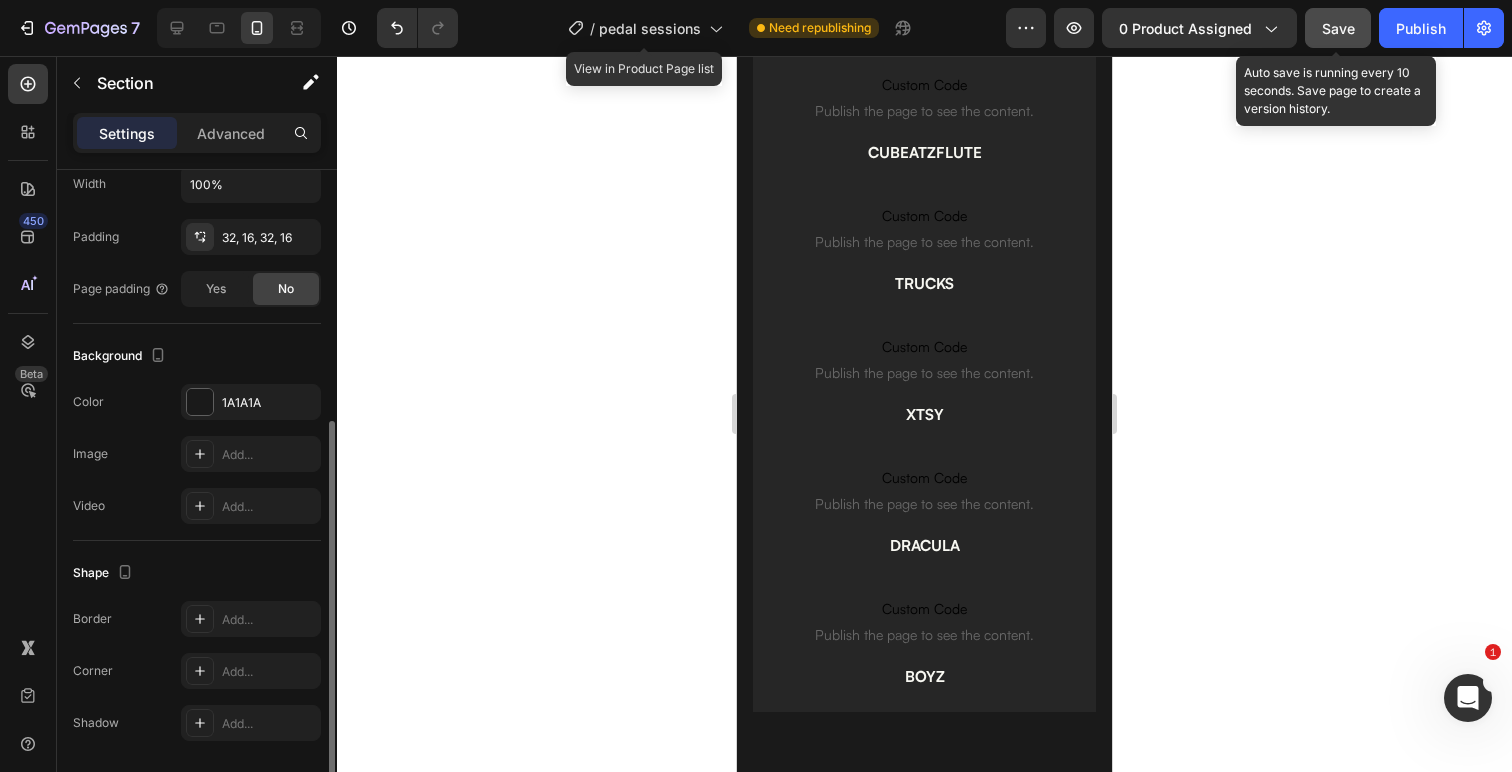click on "Save" 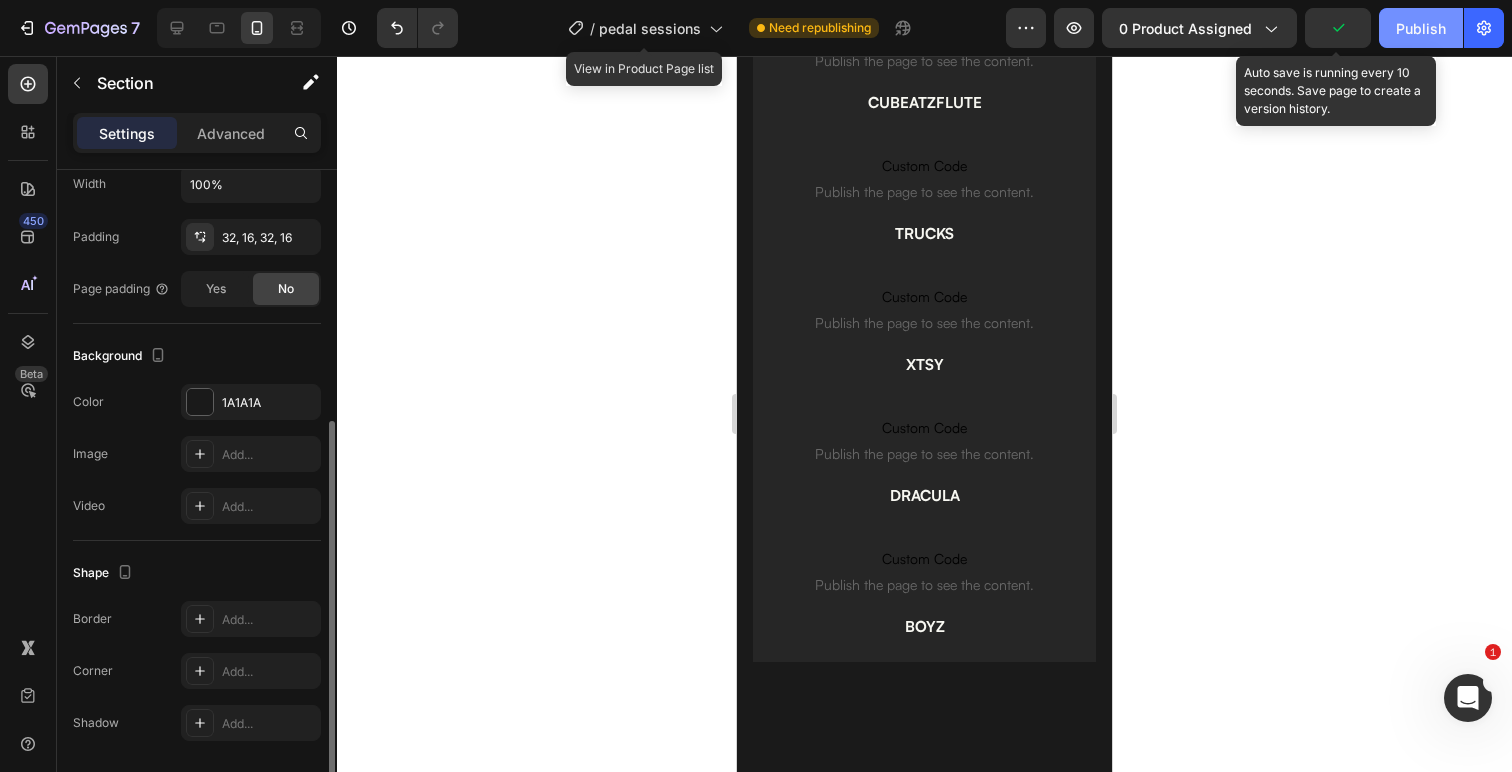 scroll, scrollTop: 2296, scrollLeft: 0, axis: vertical 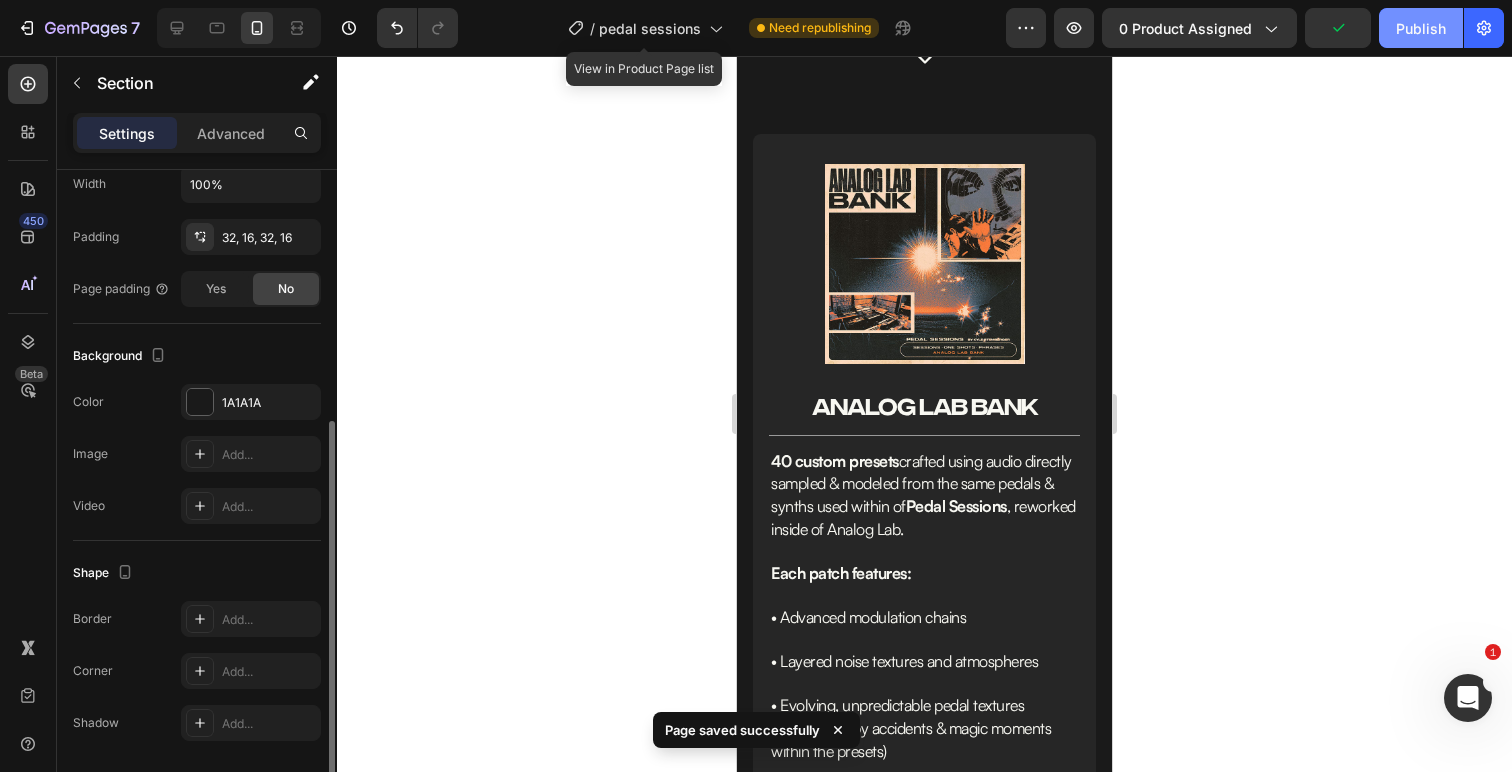 click on "Publish" at bounding box center [1421, 28] 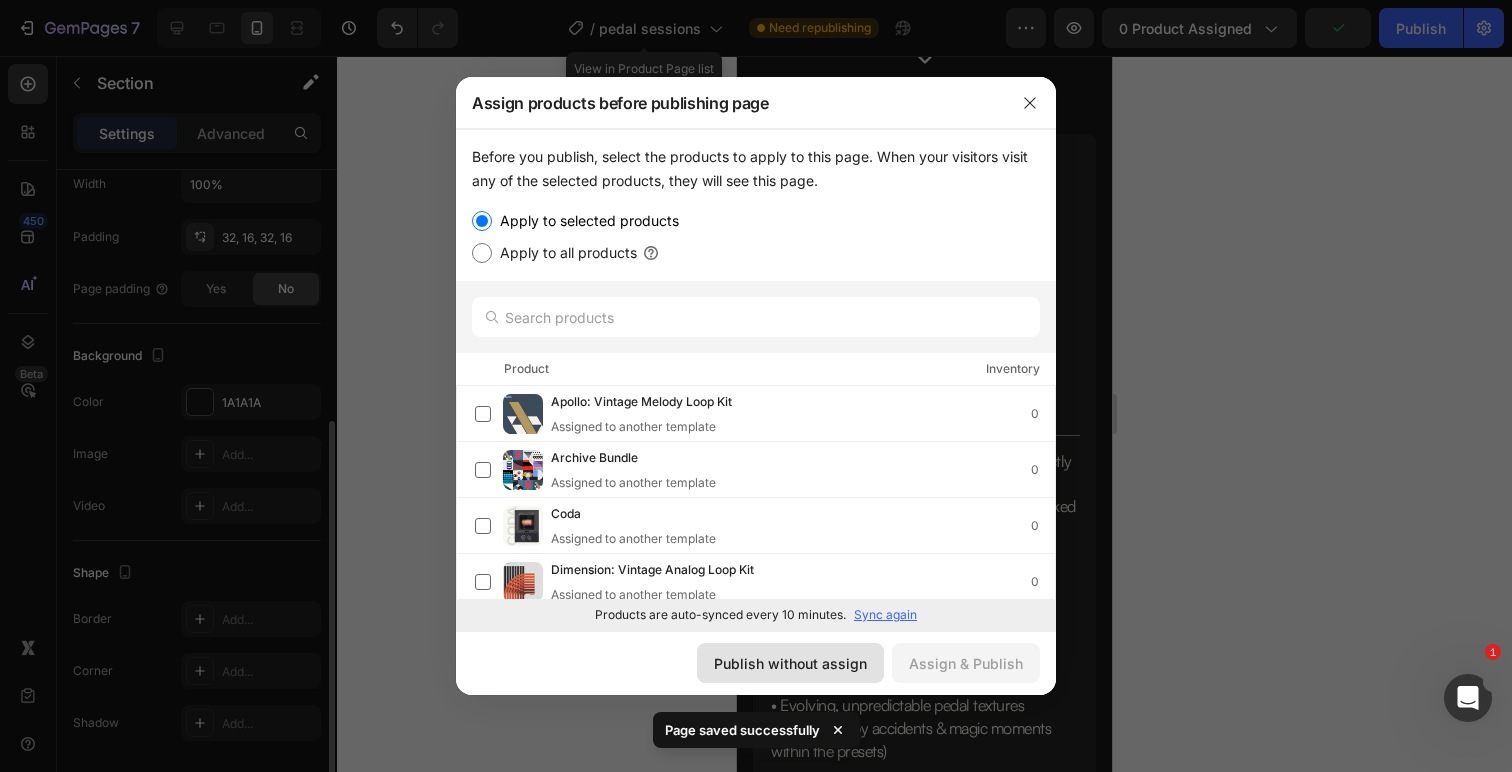 click on "Publish without assign" at bounding box center [790, 663] 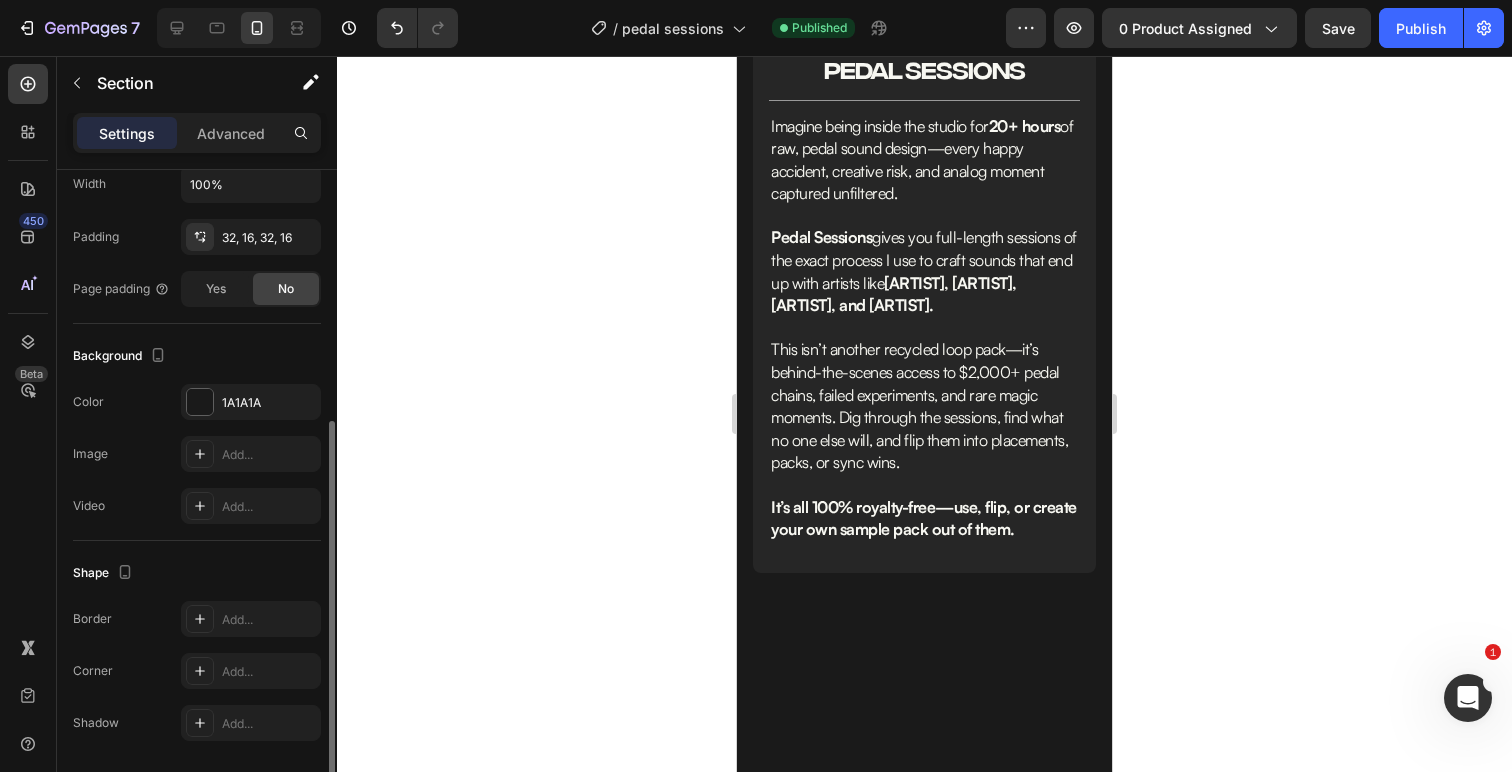scroll, scrollTop: 687, scrollLeft: 0, axis: vertical 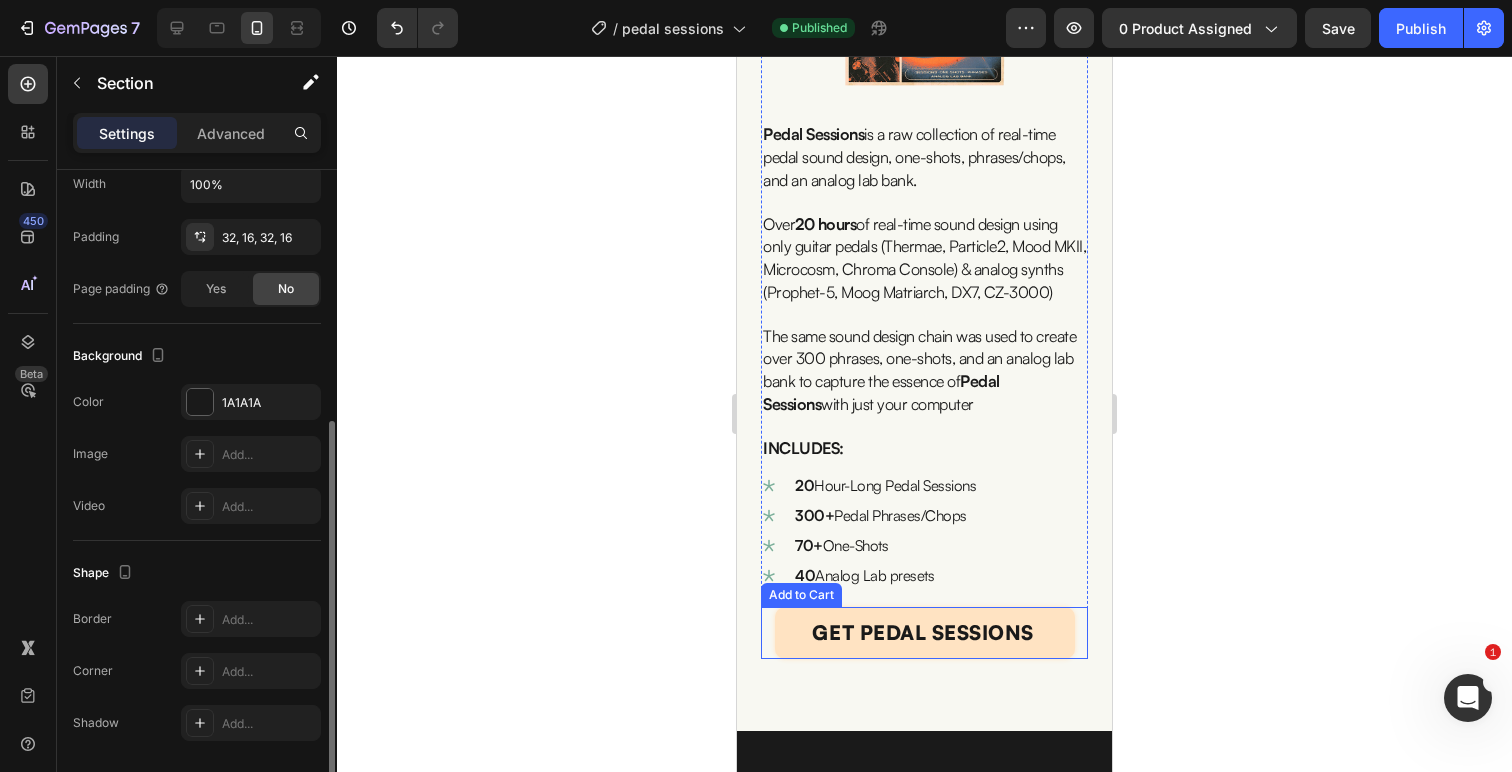 click on "get pedal sessions" at bounding box center (925, 633) 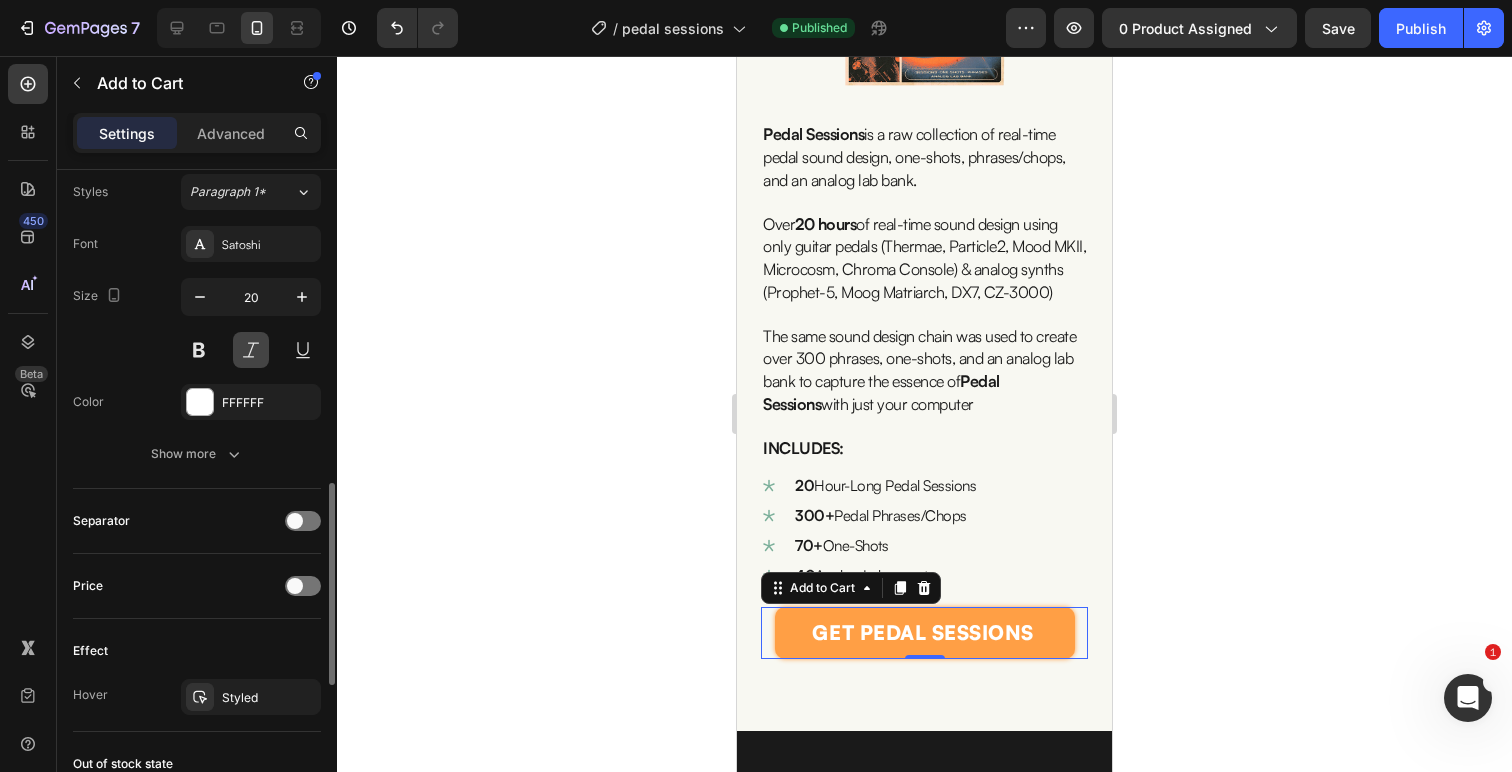 scroll, scrollTop: 1015, scrollLeft: 0, axis: vertical 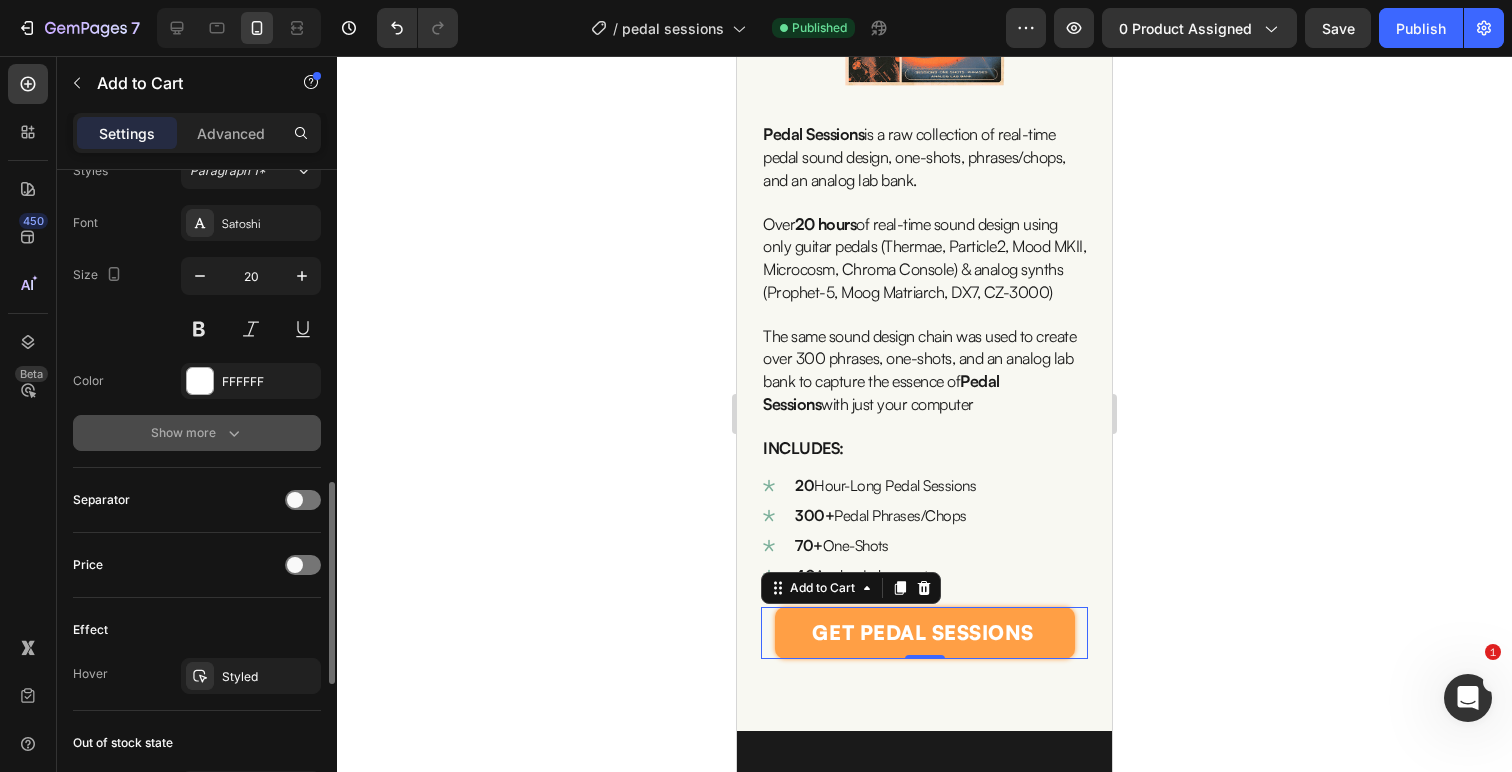 click 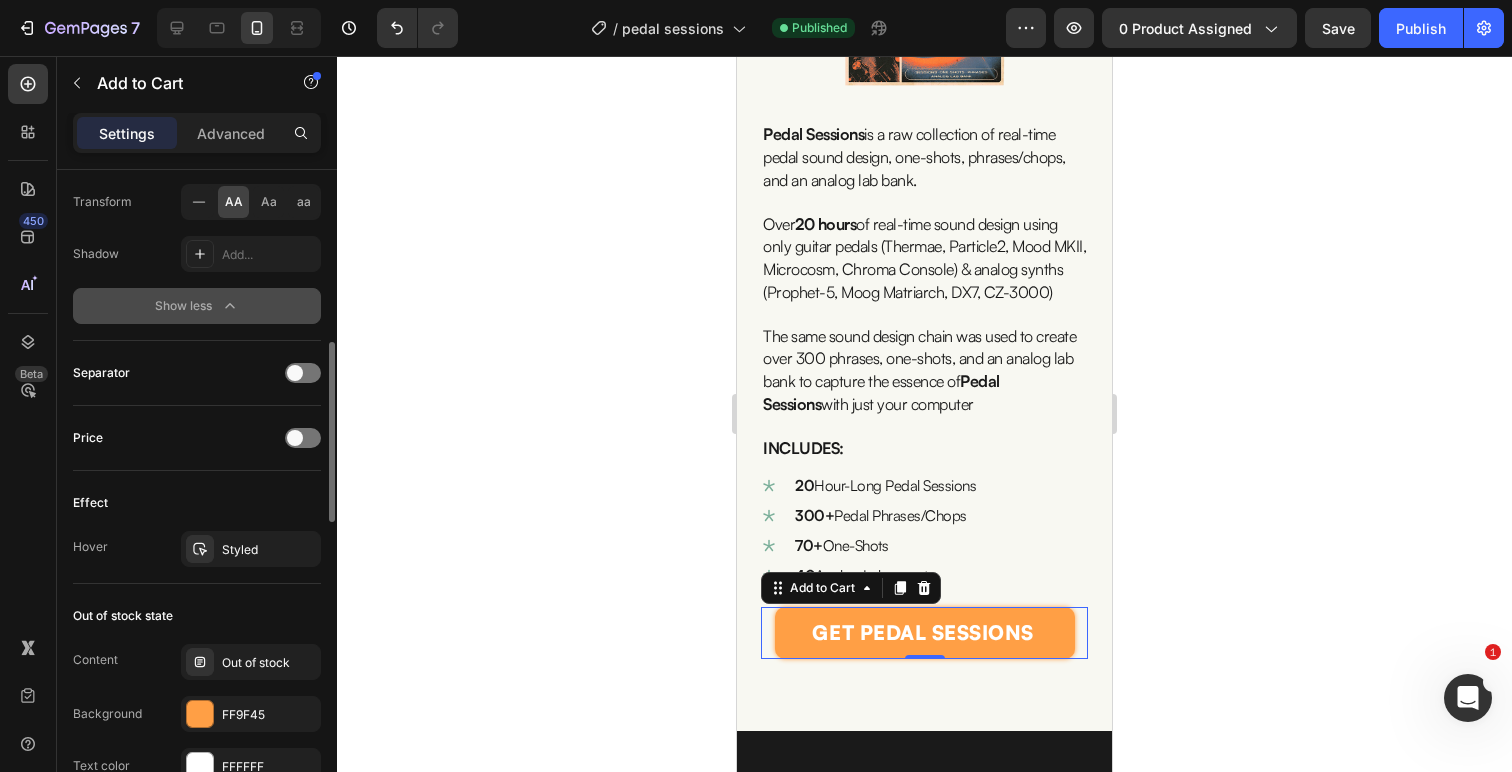scroll, scrollTop: 1587, scrollLeft: 0, axis: vertical 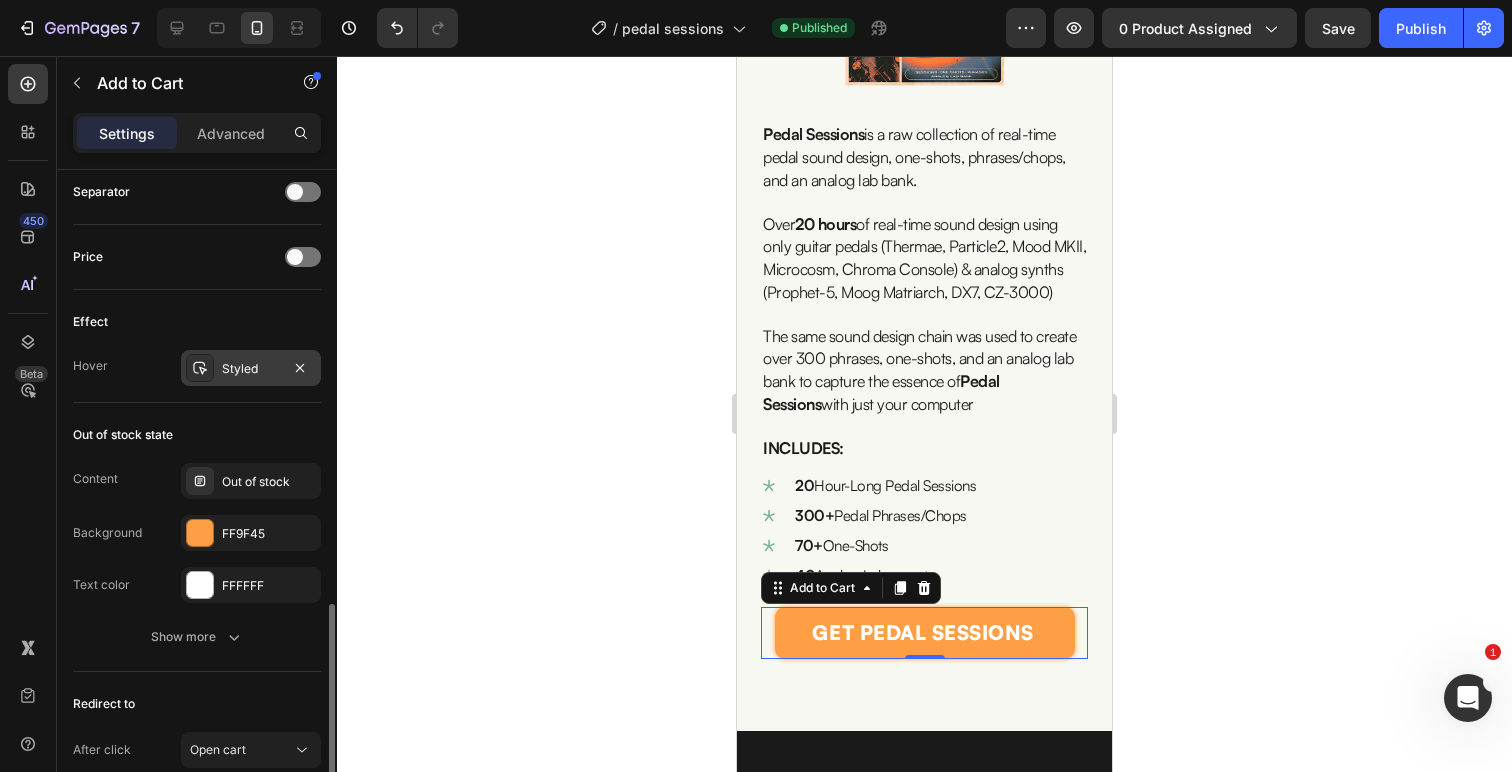 click at bounding box center (200, 368) 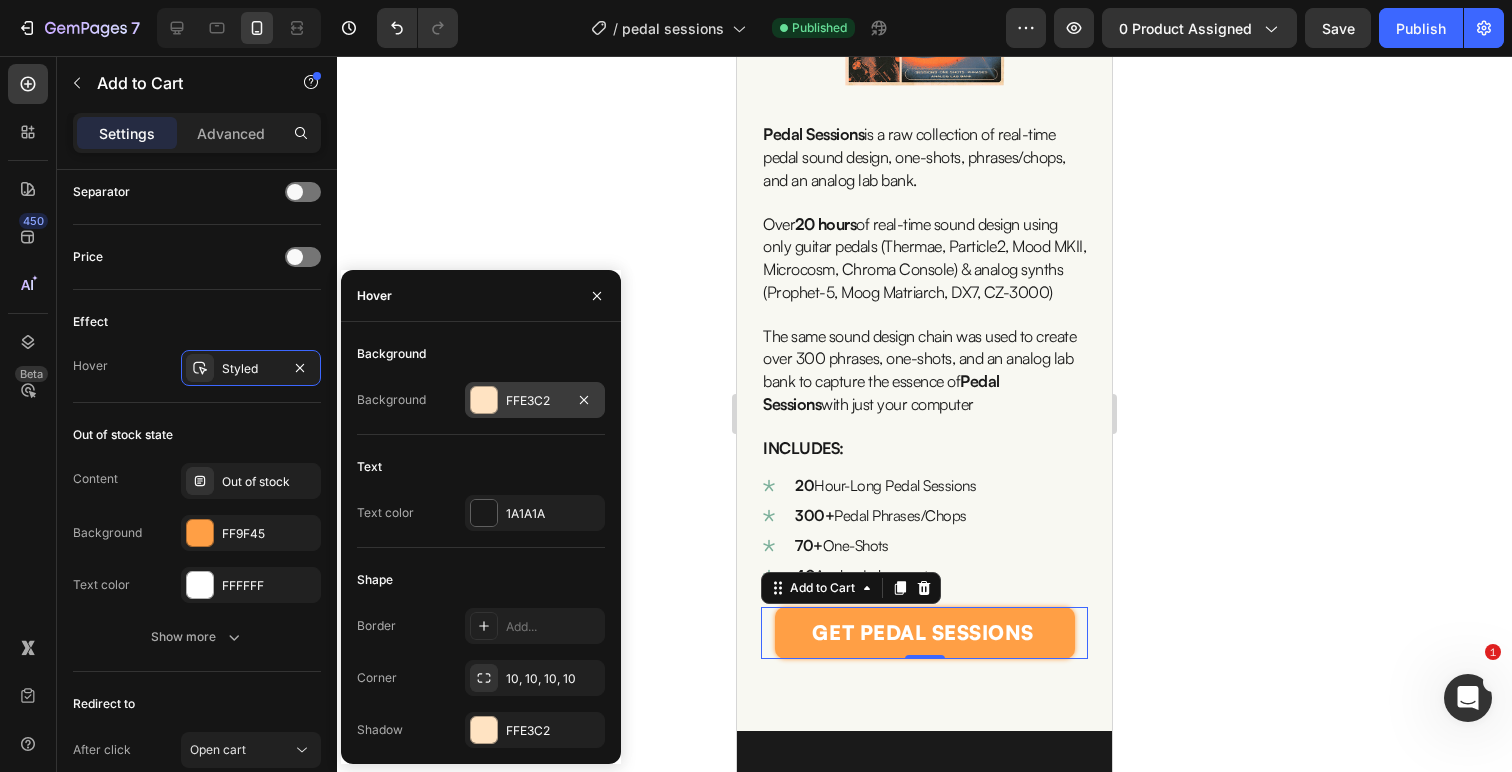 click at bounding box center [484, 400] 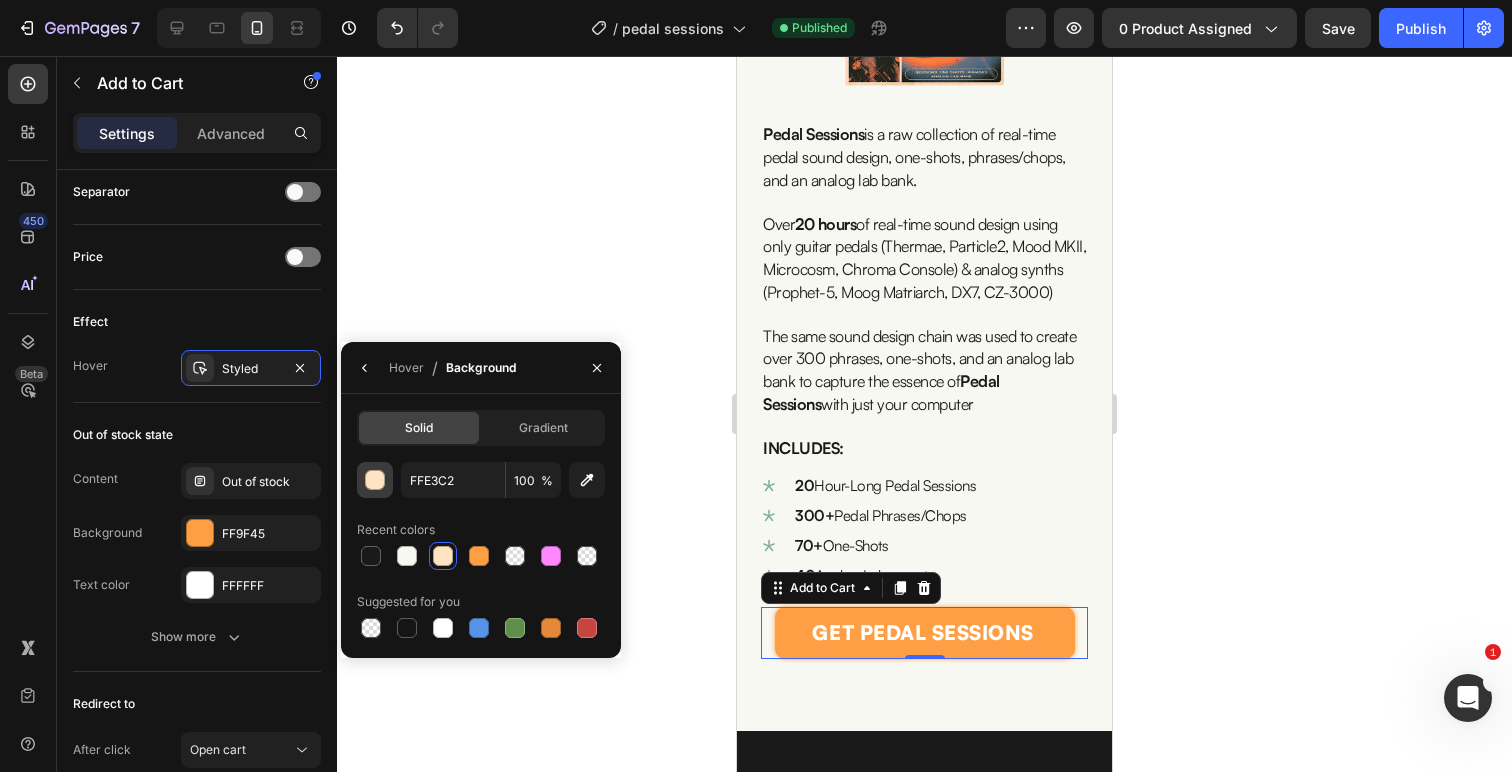 click at bounding box center [376, 481] 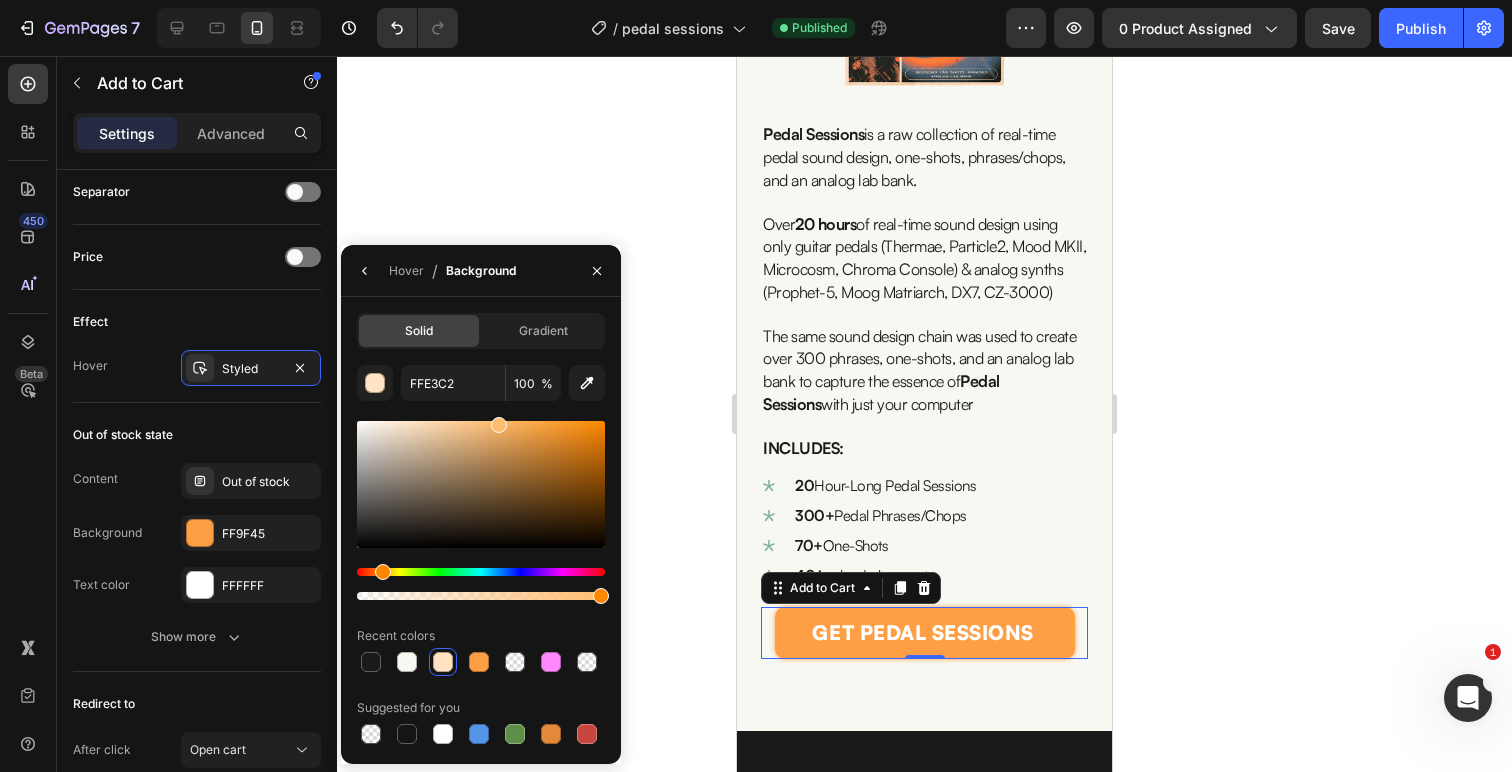 drag, startPoint x: 464, startPoint y: 430, endPoint x: 495, endPoint y: 411, distance: 36.359318 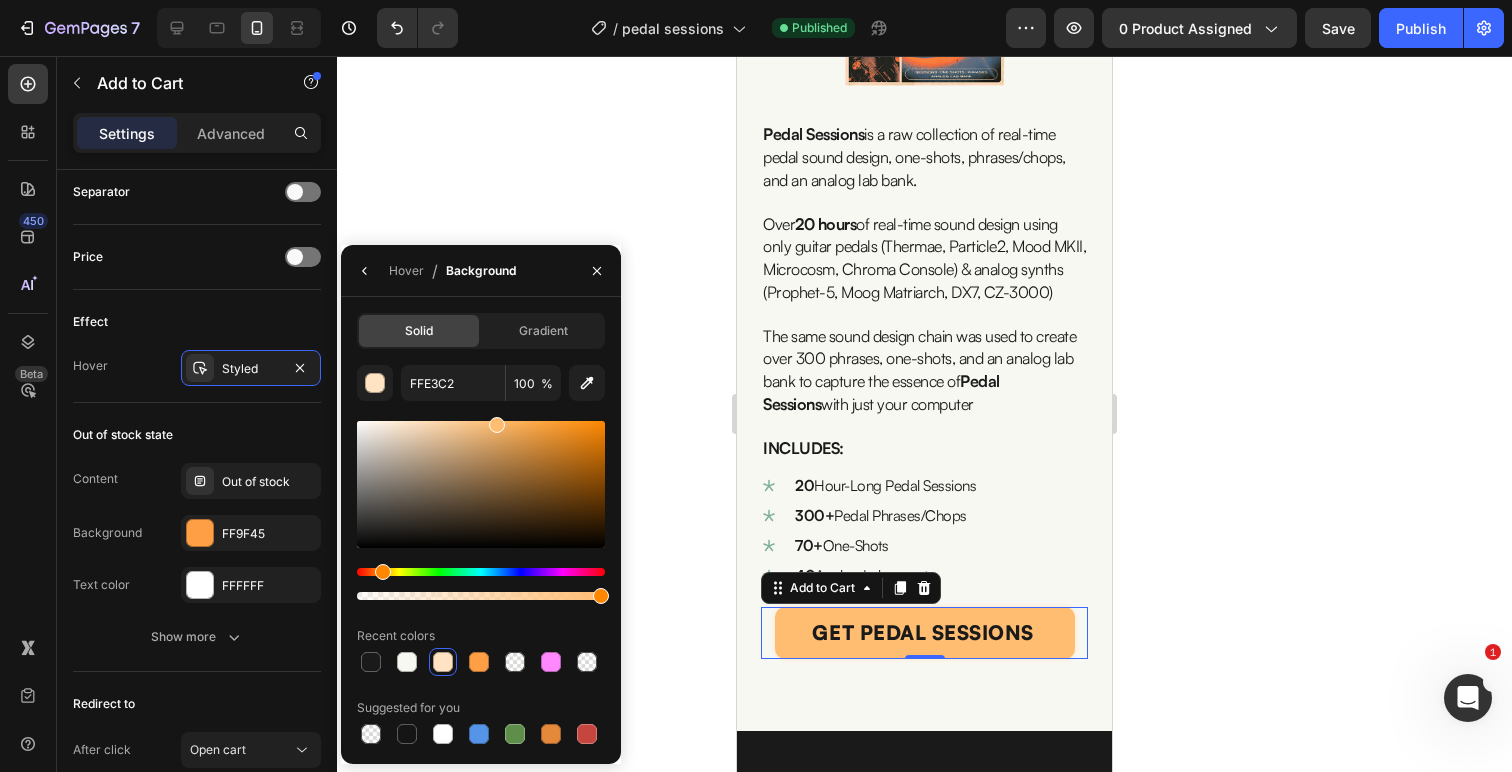 type on "FFBD72" 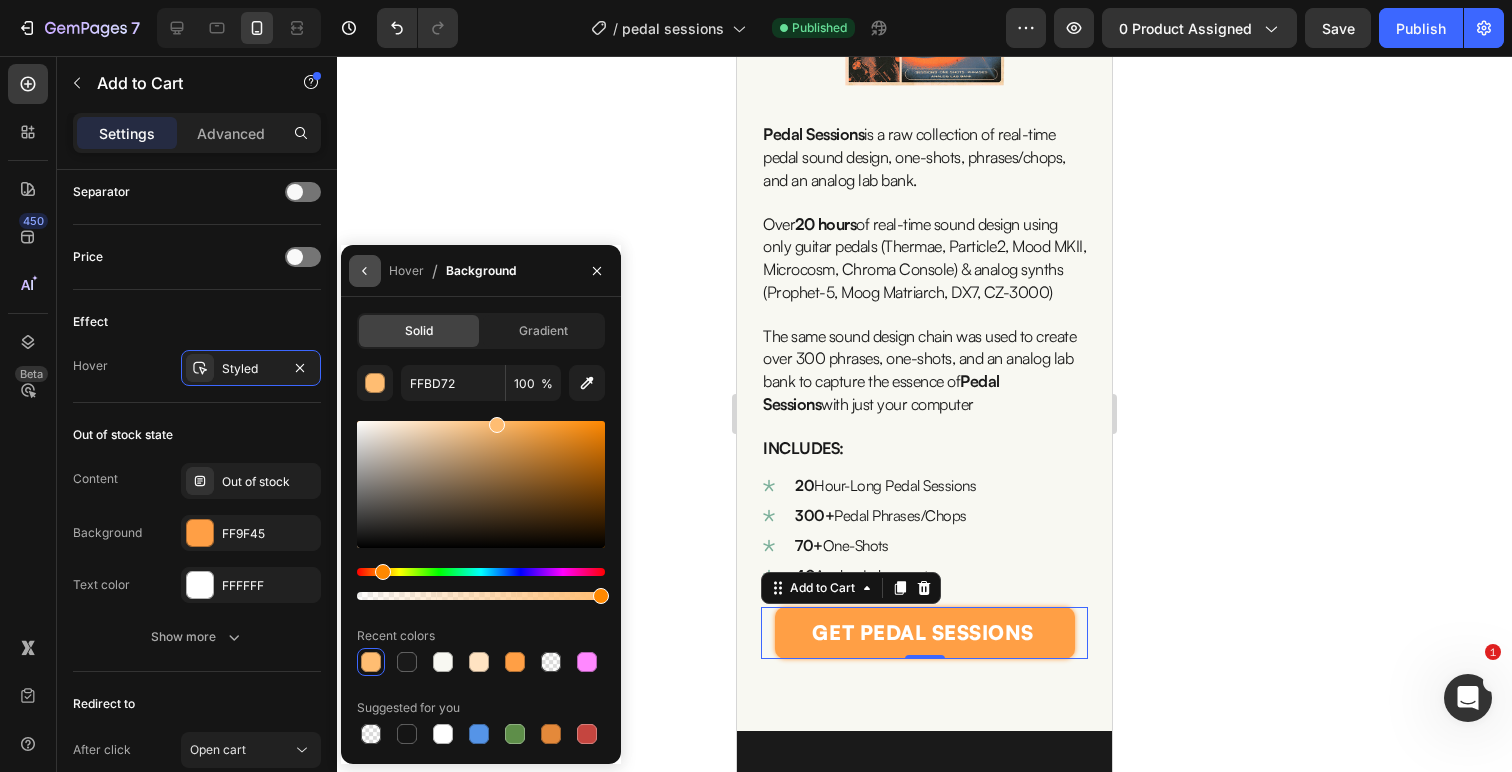 click 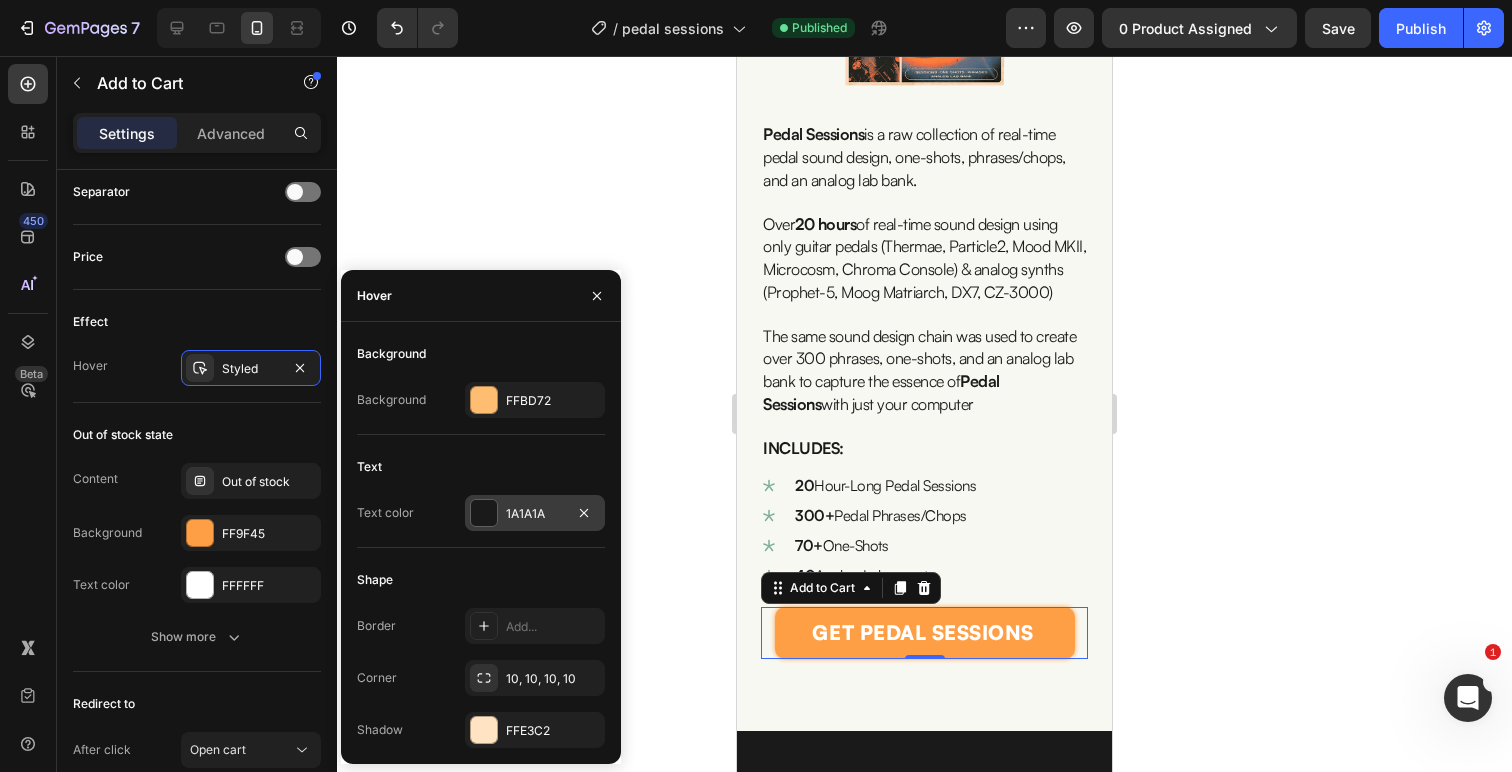 click on "1A1A1A" at bounding box center (535, 513) 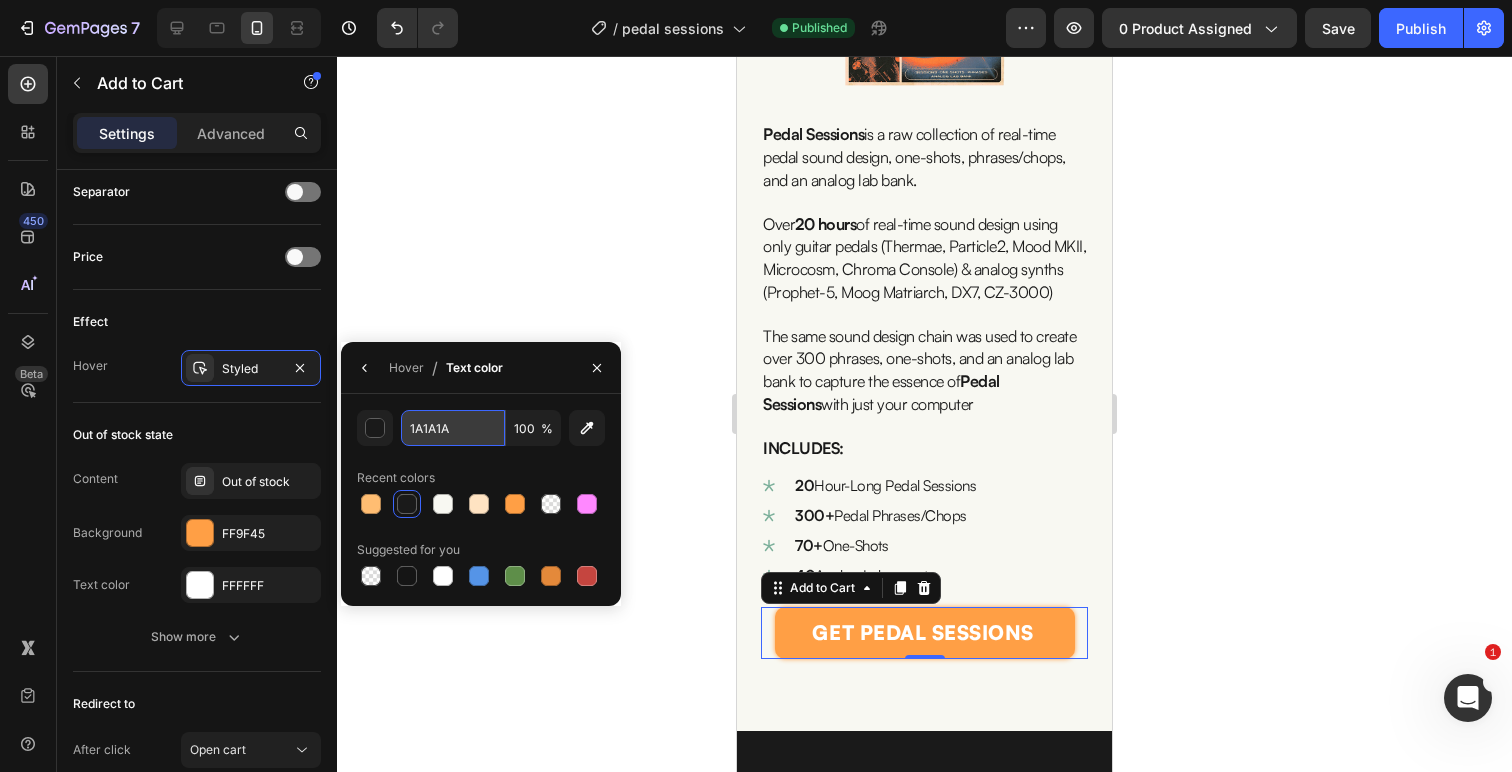 click on "1A1A1A" at bounding box center (0, 0) 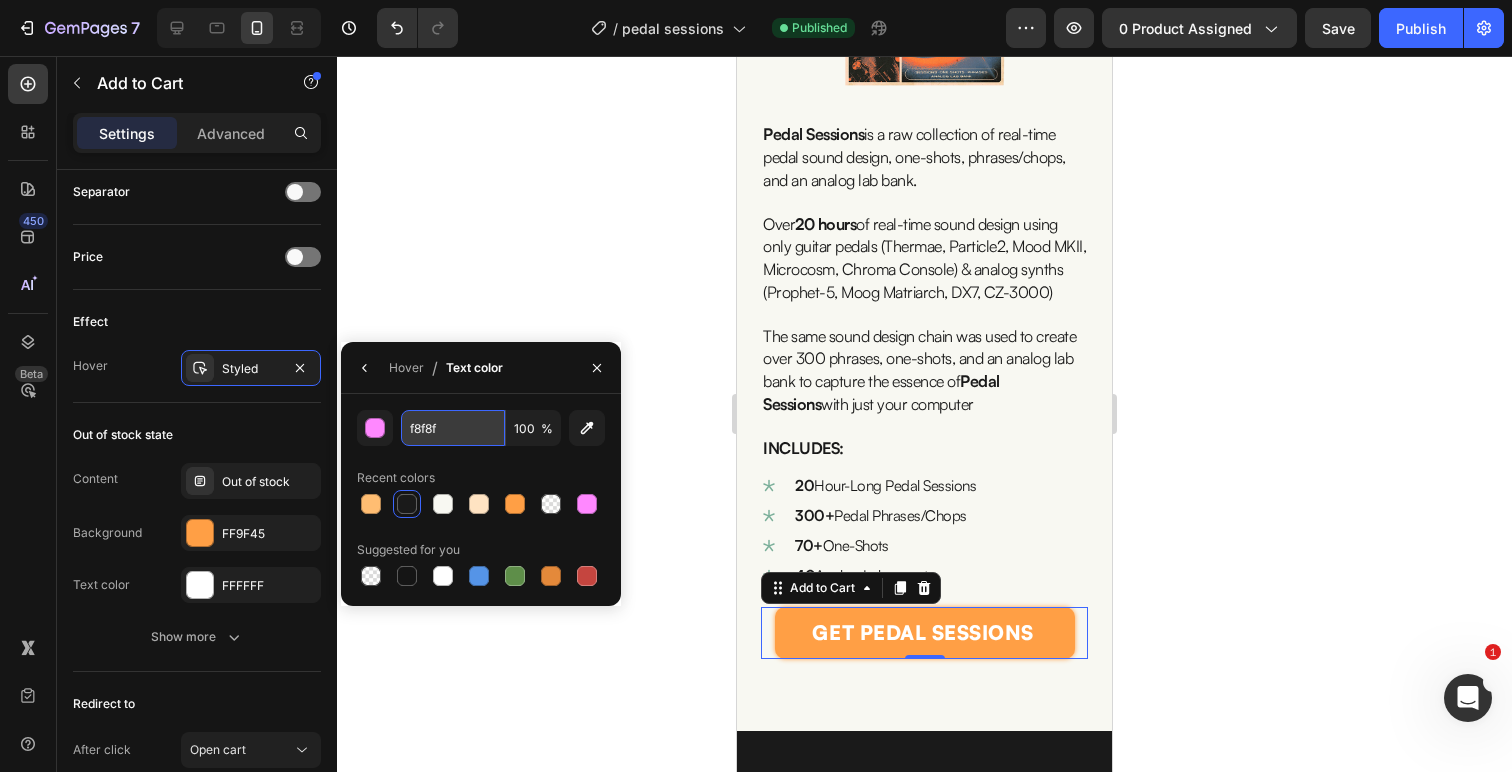 type on "f8f8f2" 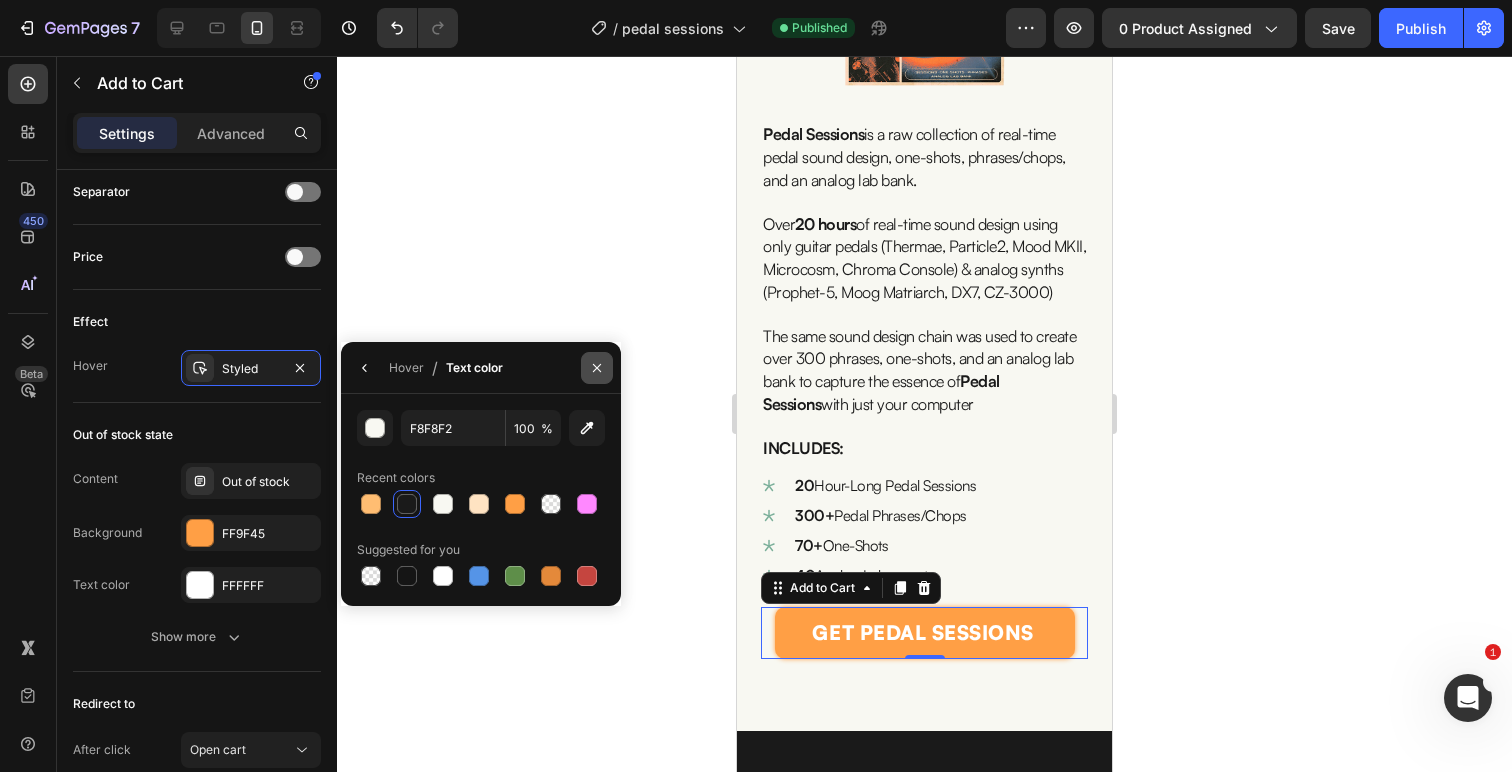 click 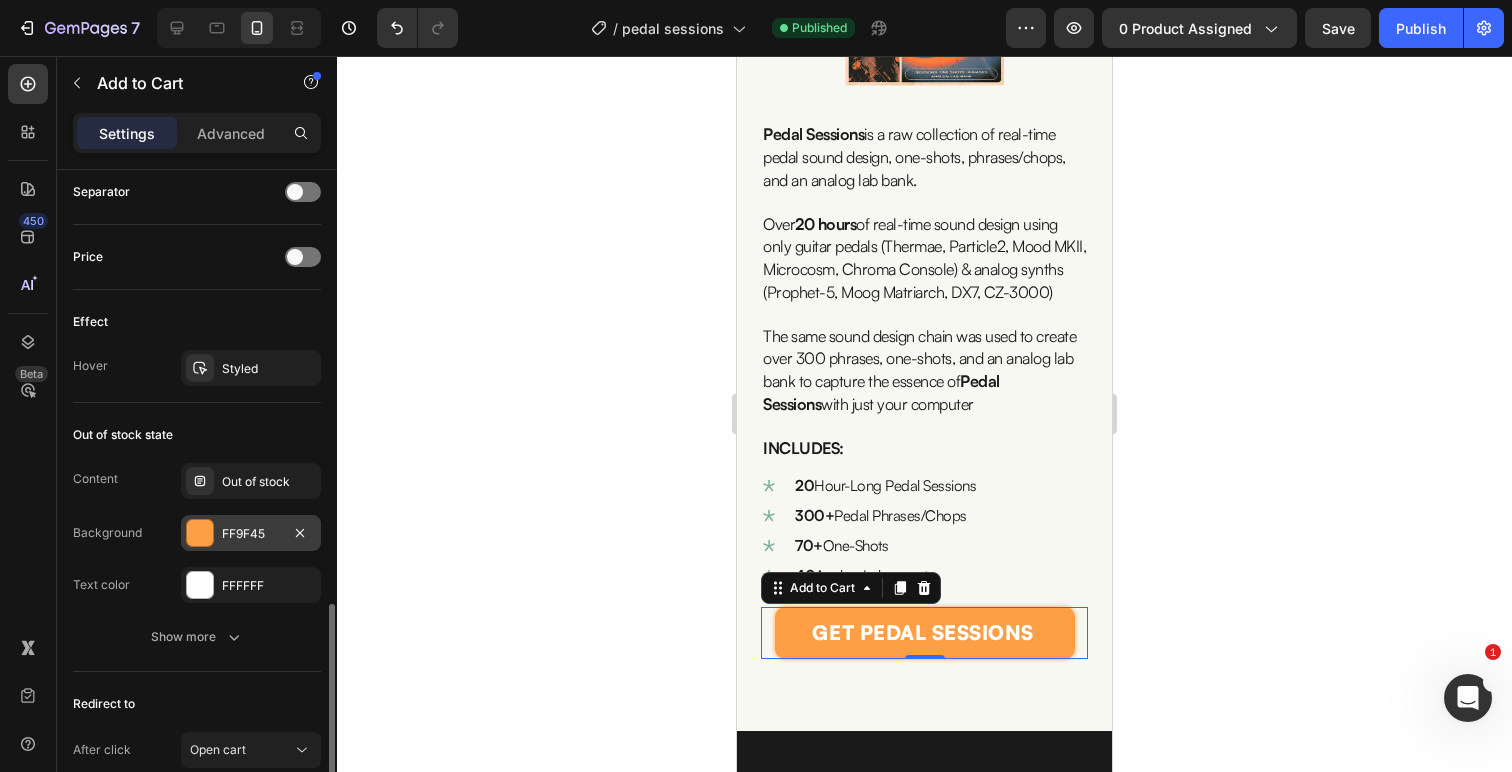 click on "FF9F45" at bounding box center [251, 534] 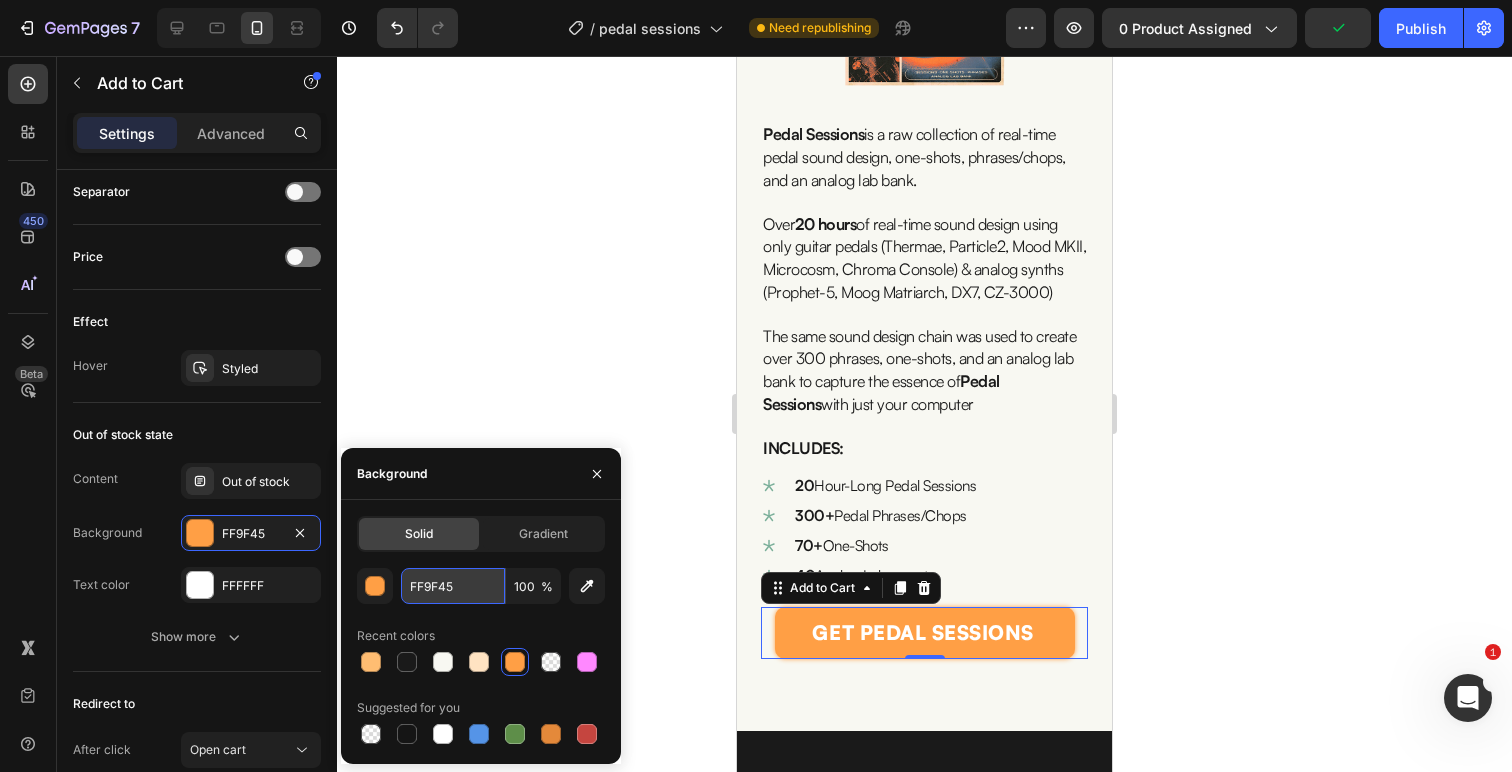 click on "FF9F45" at bounding box center [453, 586] 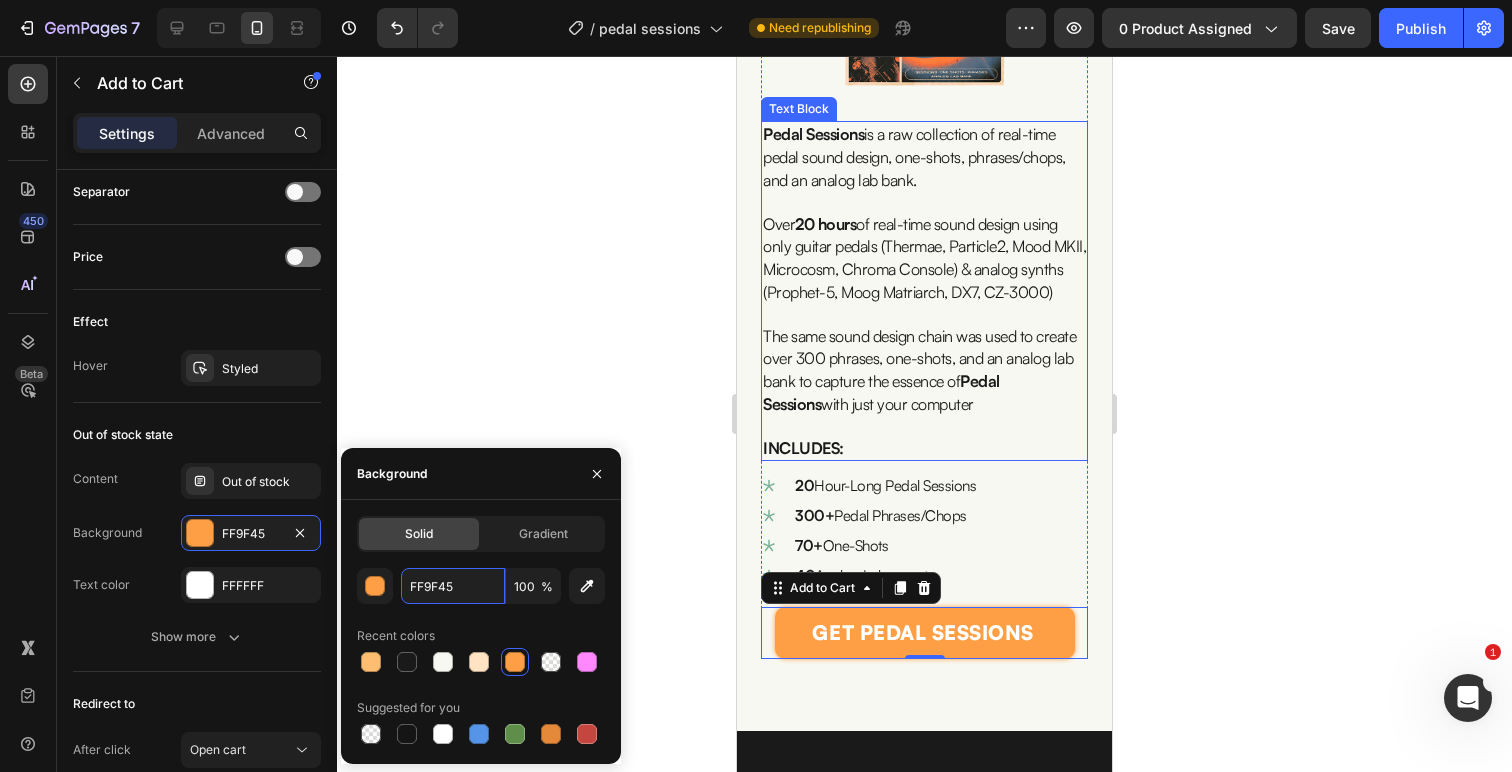 scroll, scrollTop: 0, scrollLeft: 0, axis: both 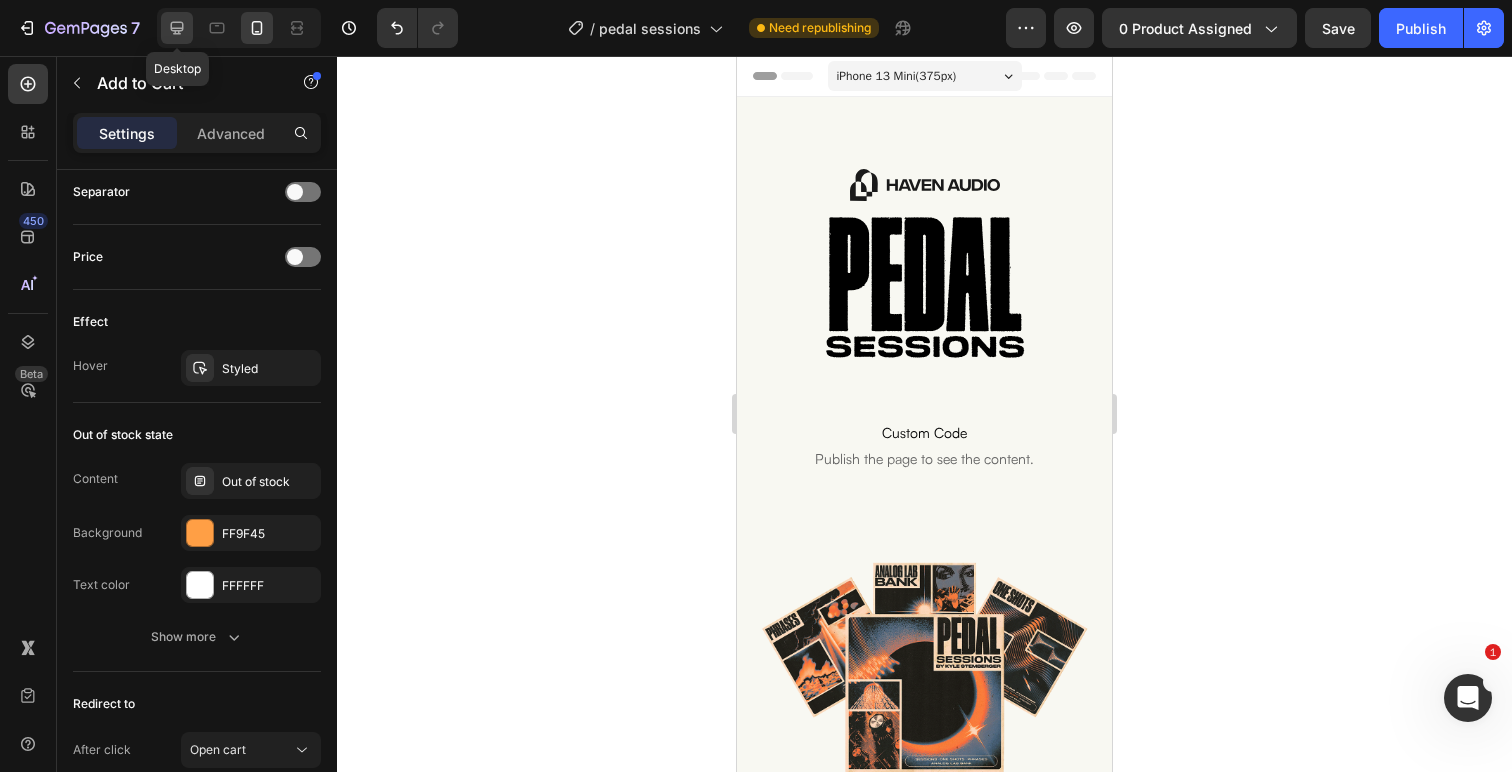 click 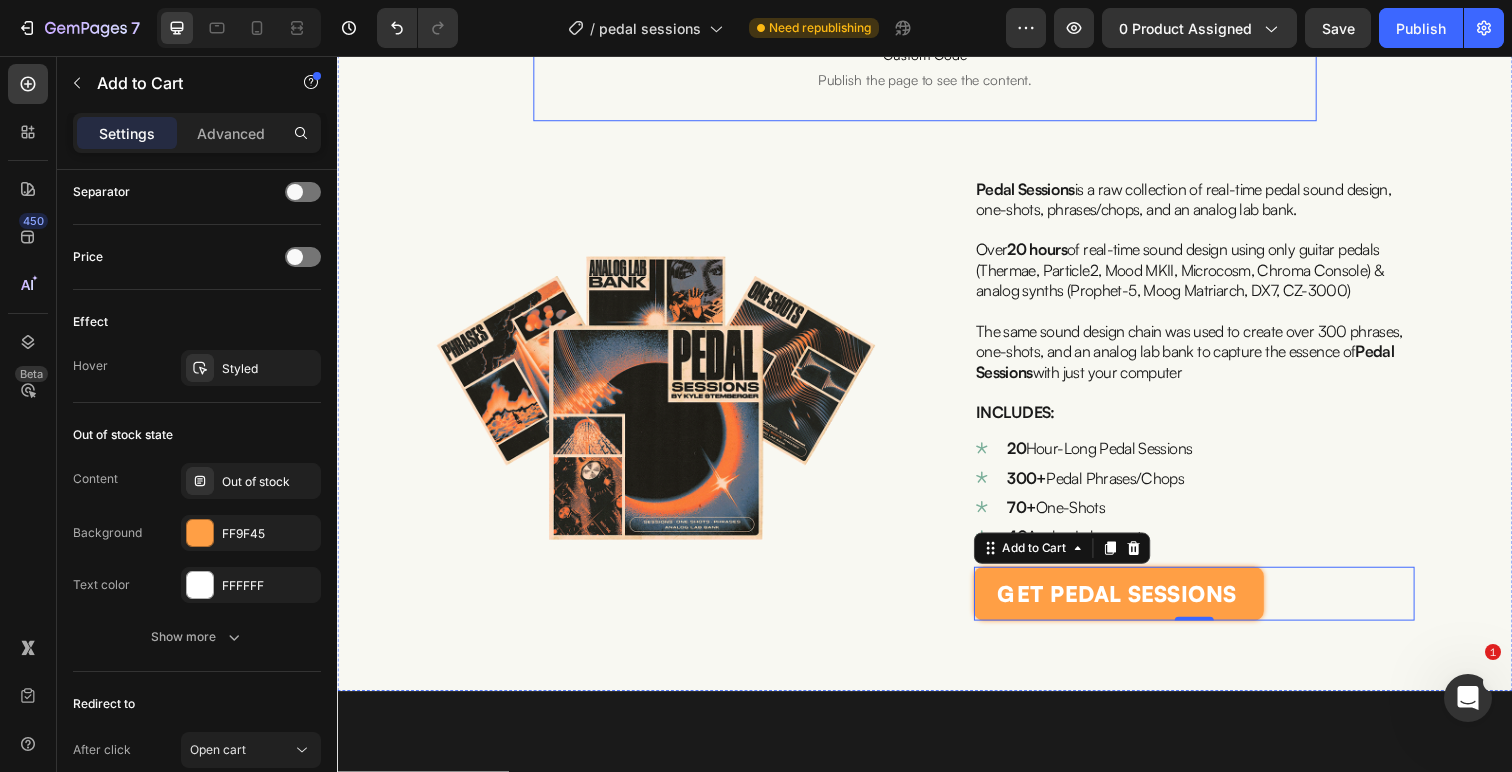scroll, scrollTop: 256, scrollLeft: 0, axis: vertical 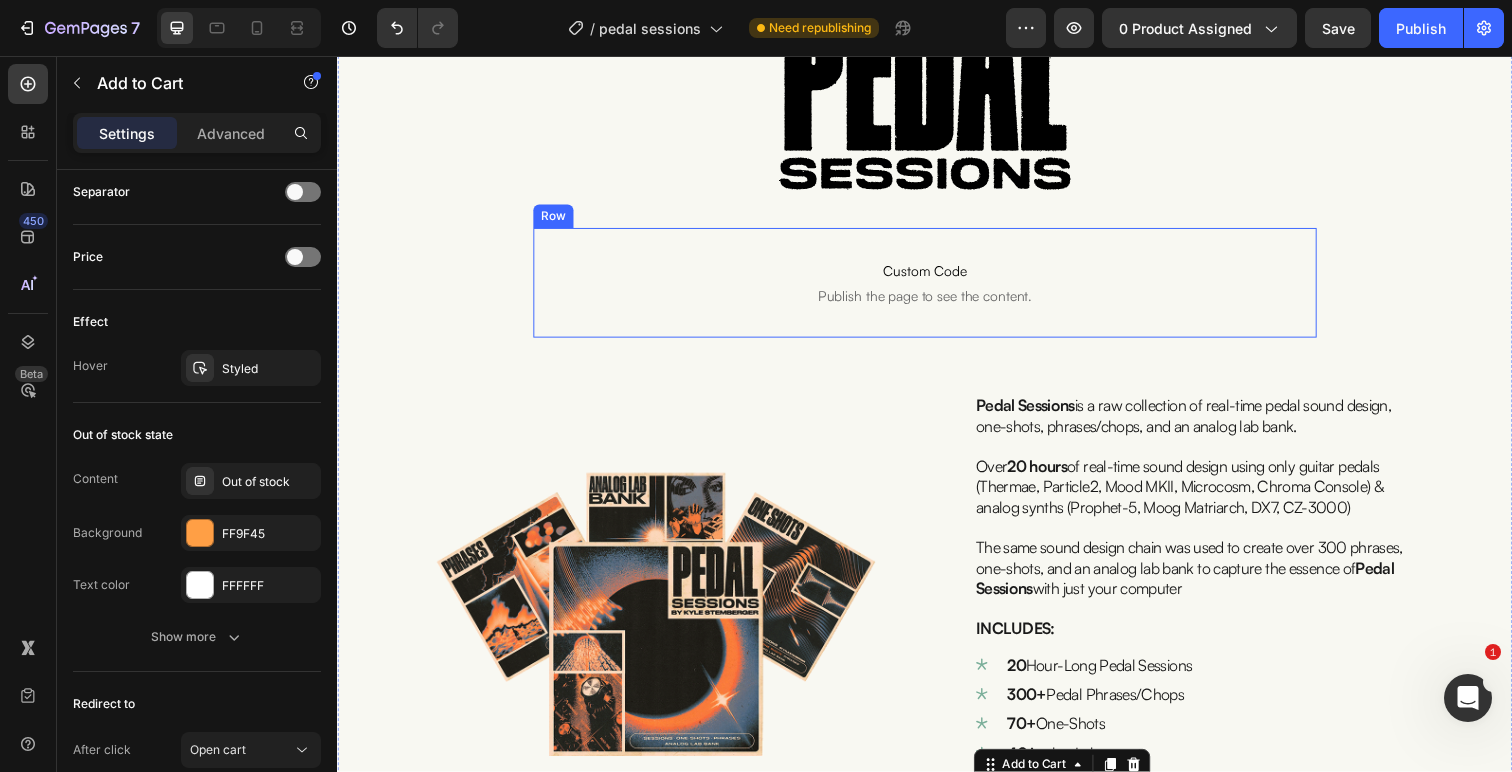 click at bounding box center (937, 98) 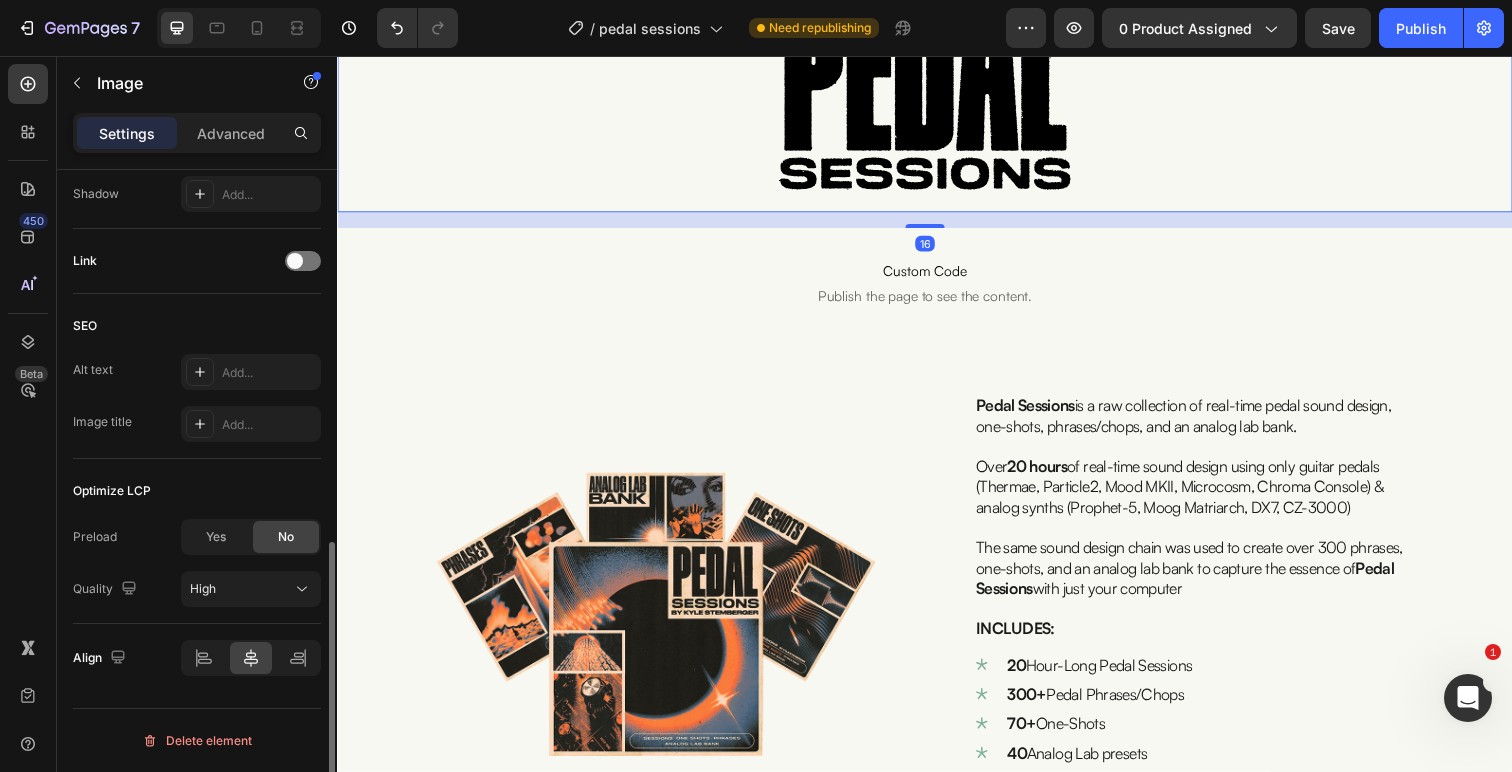 scroll, scrollTop: 0, scrollLeft: 0, axis: both 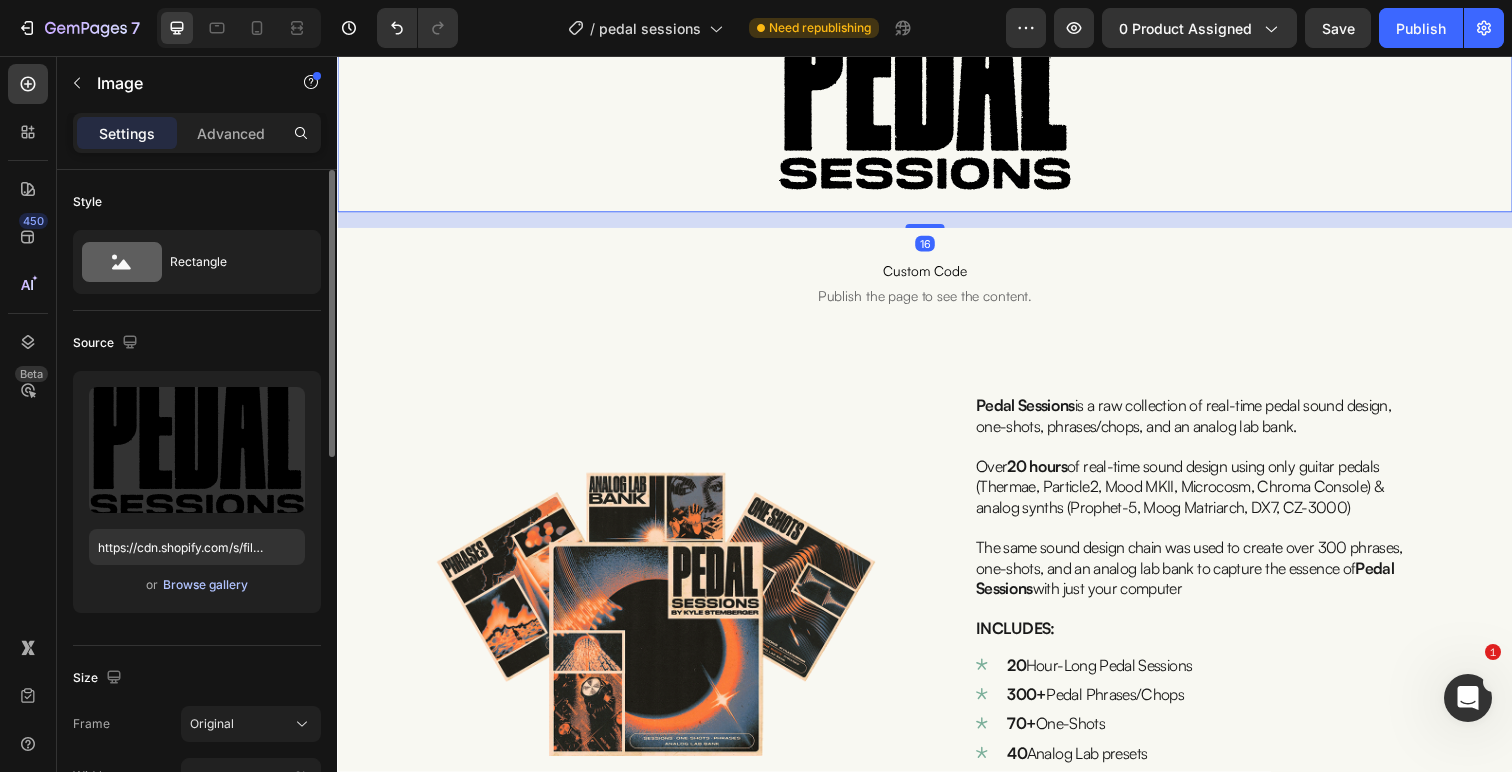 click on "Browse gallery" at bounding box center [205, 585] 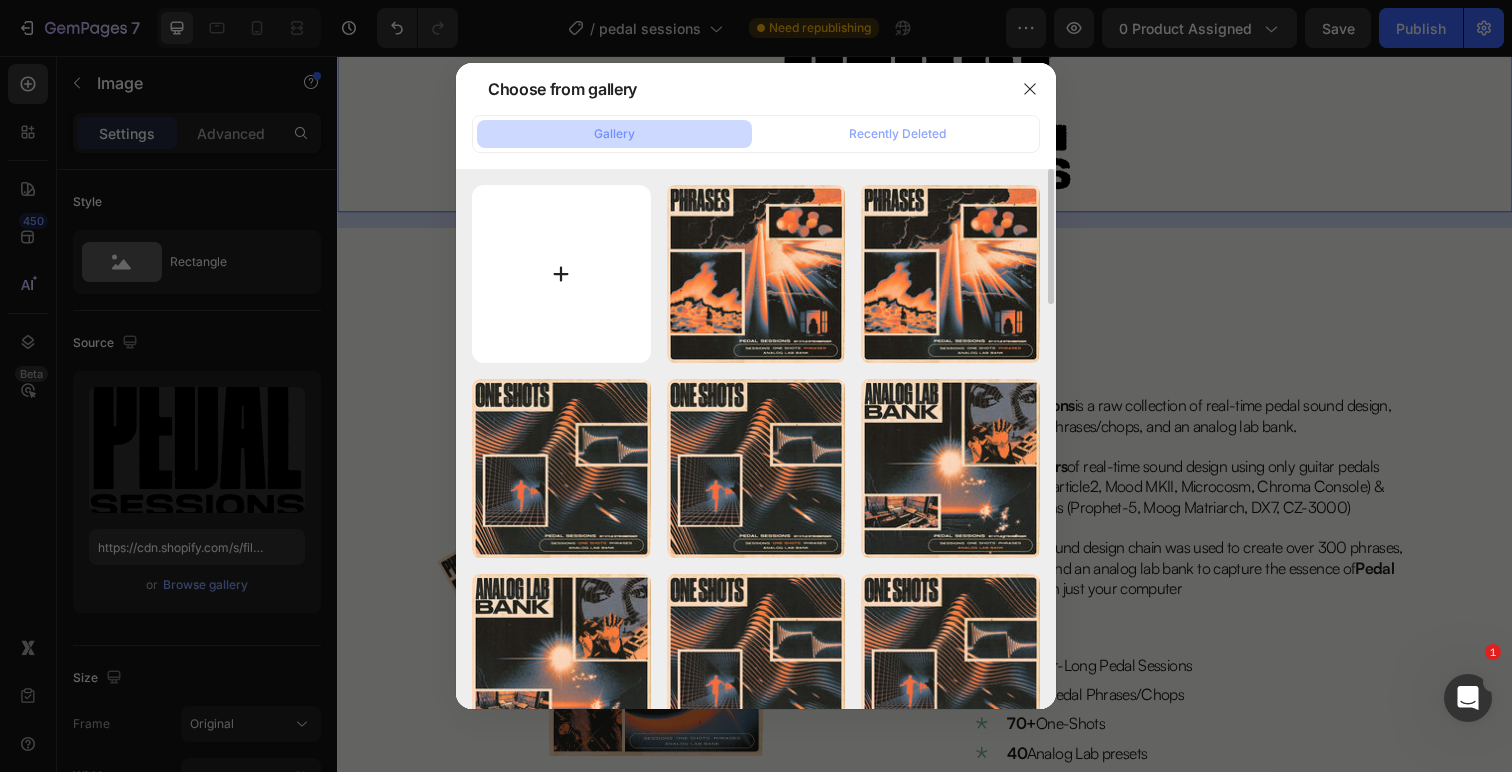 click at bounding box center [561, 274] 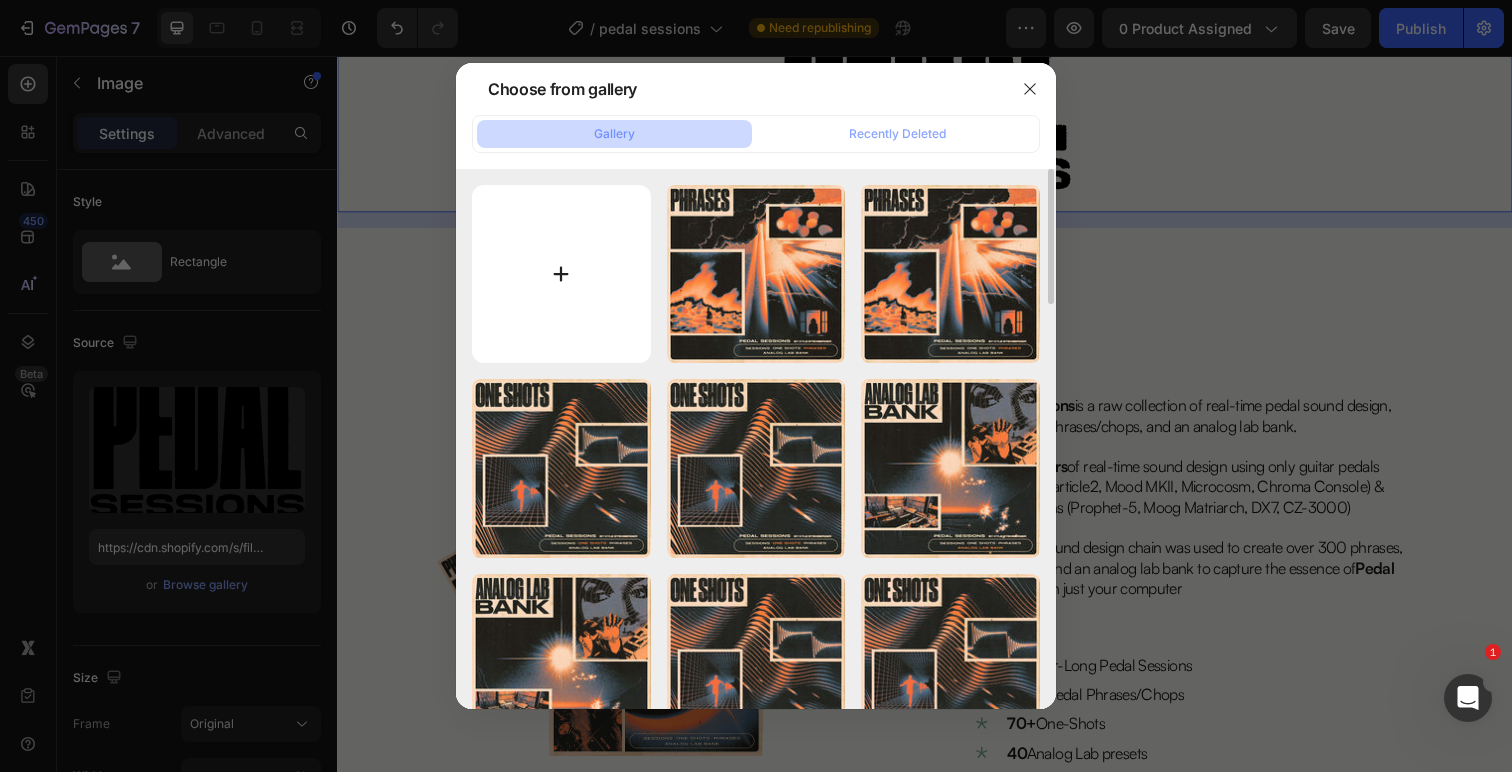 type on "C:\fakepath\typography2.png" 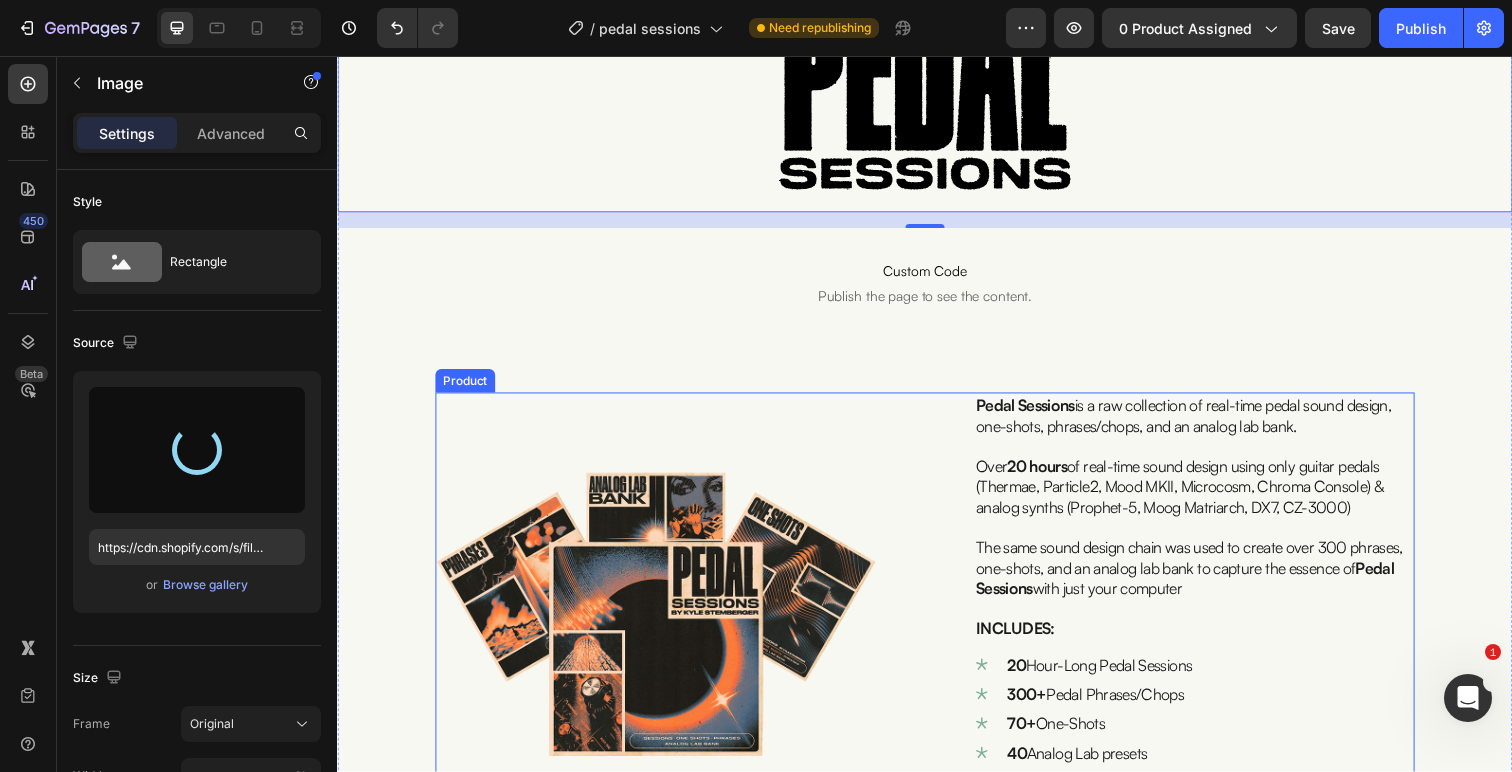 scroll, scrollTop: 0, scrollLeft: 0, axis: both 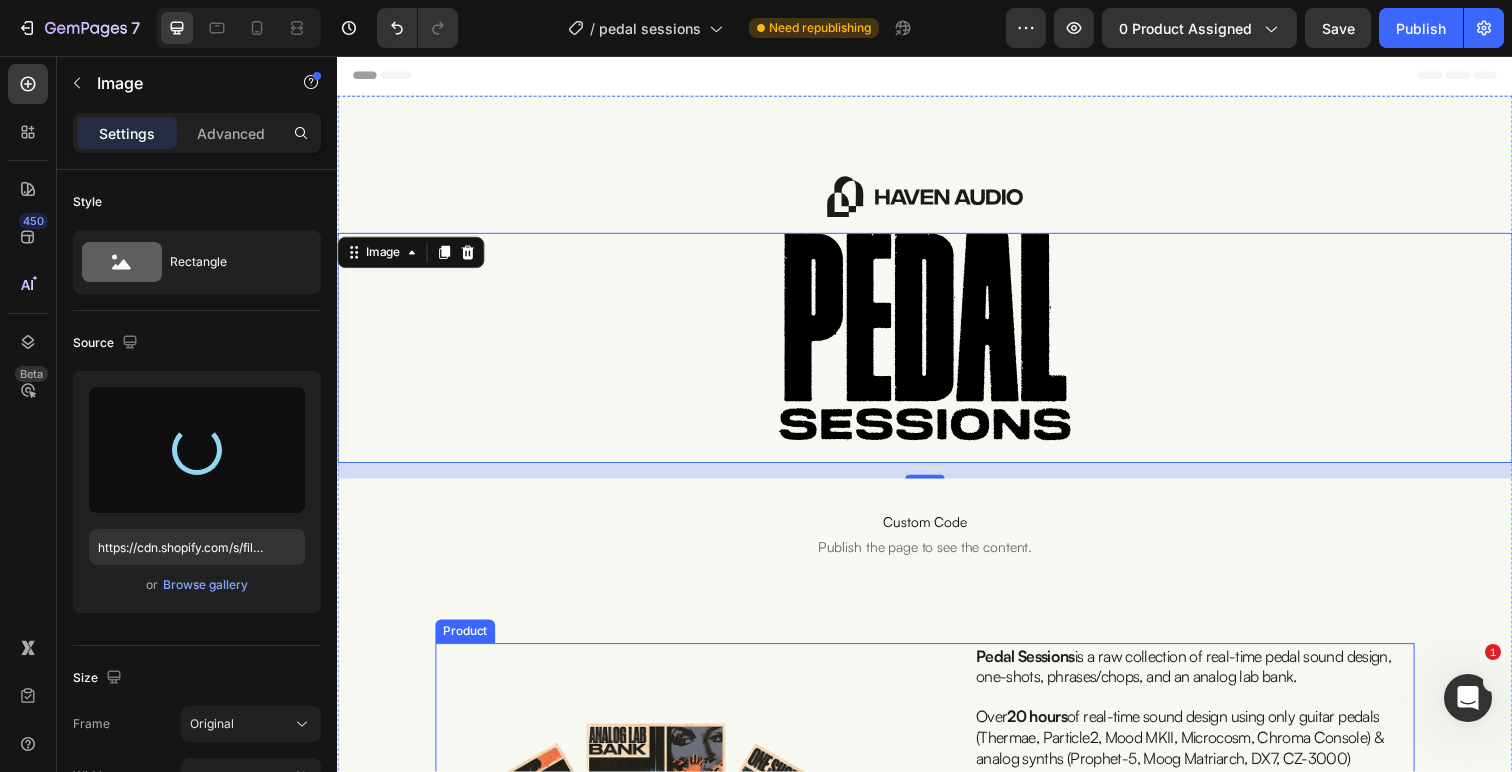 type on "https://cdn.shopify.com/s/files/1/0564/6293/4088/files/gempages_520673231137407923-97b961bb-7623-48f3-bd39-1d2ac17855f5.png" 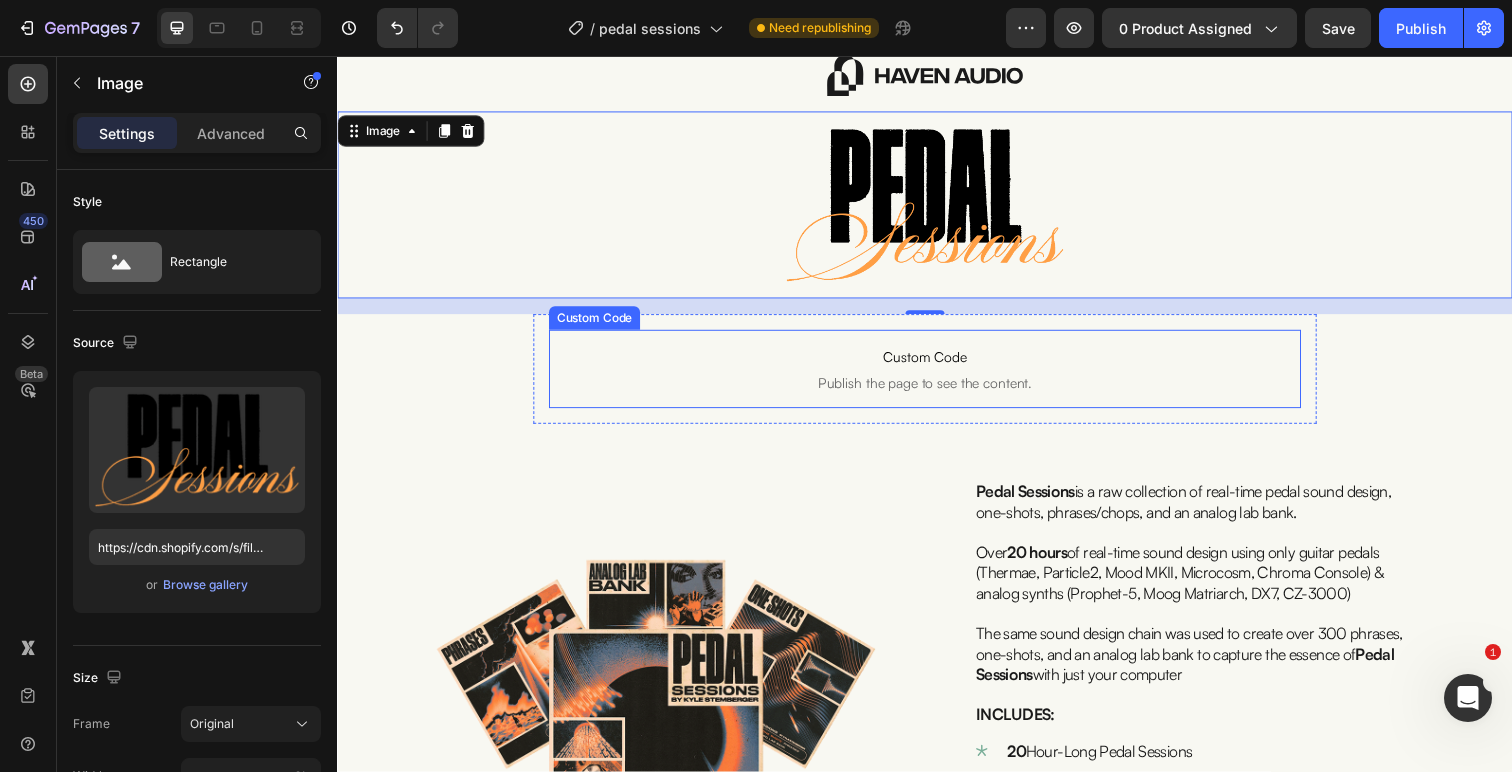scroll, scrollTop: 115, scrollLeft: 0, axis: vertical 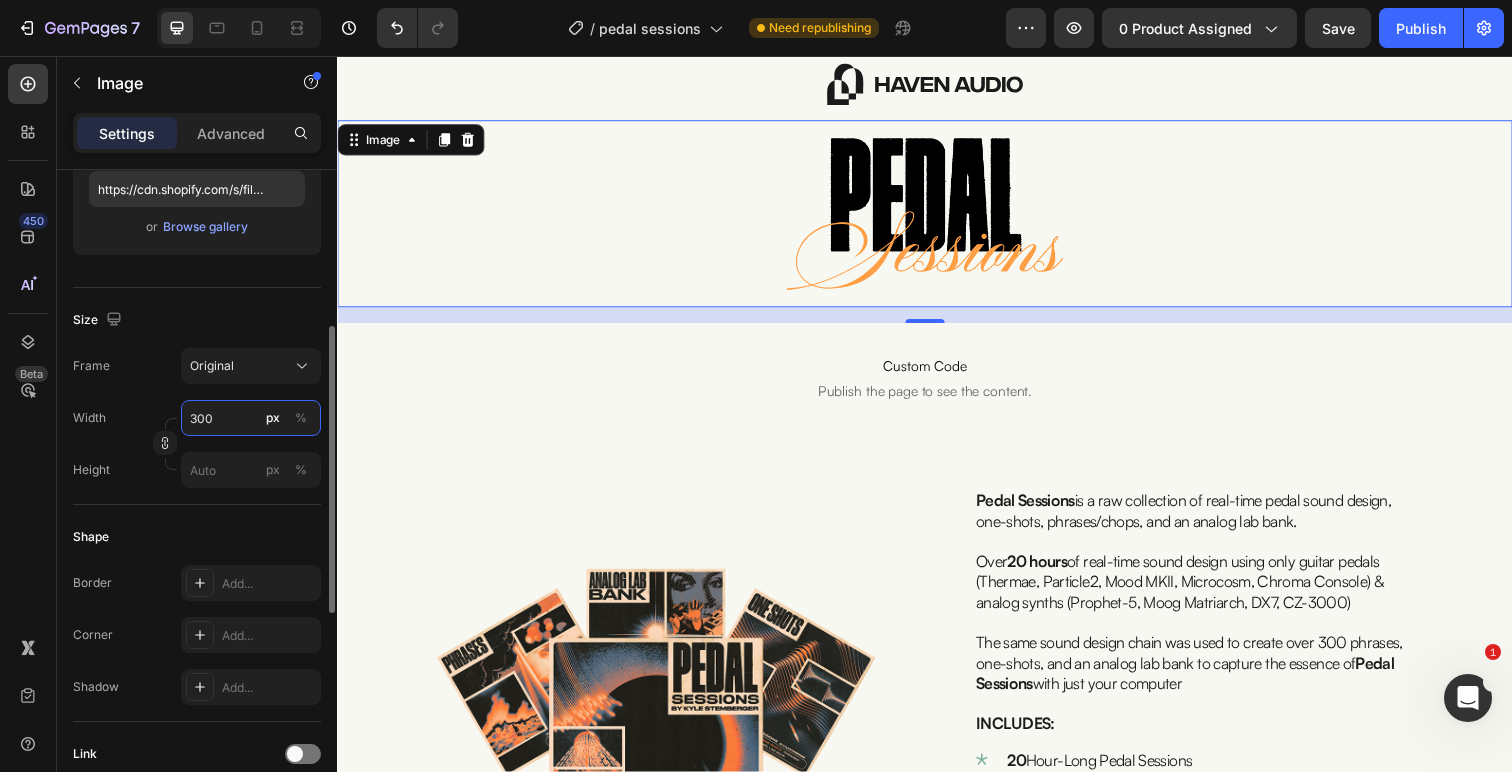 click on "300" at bounding box center (251, 418) 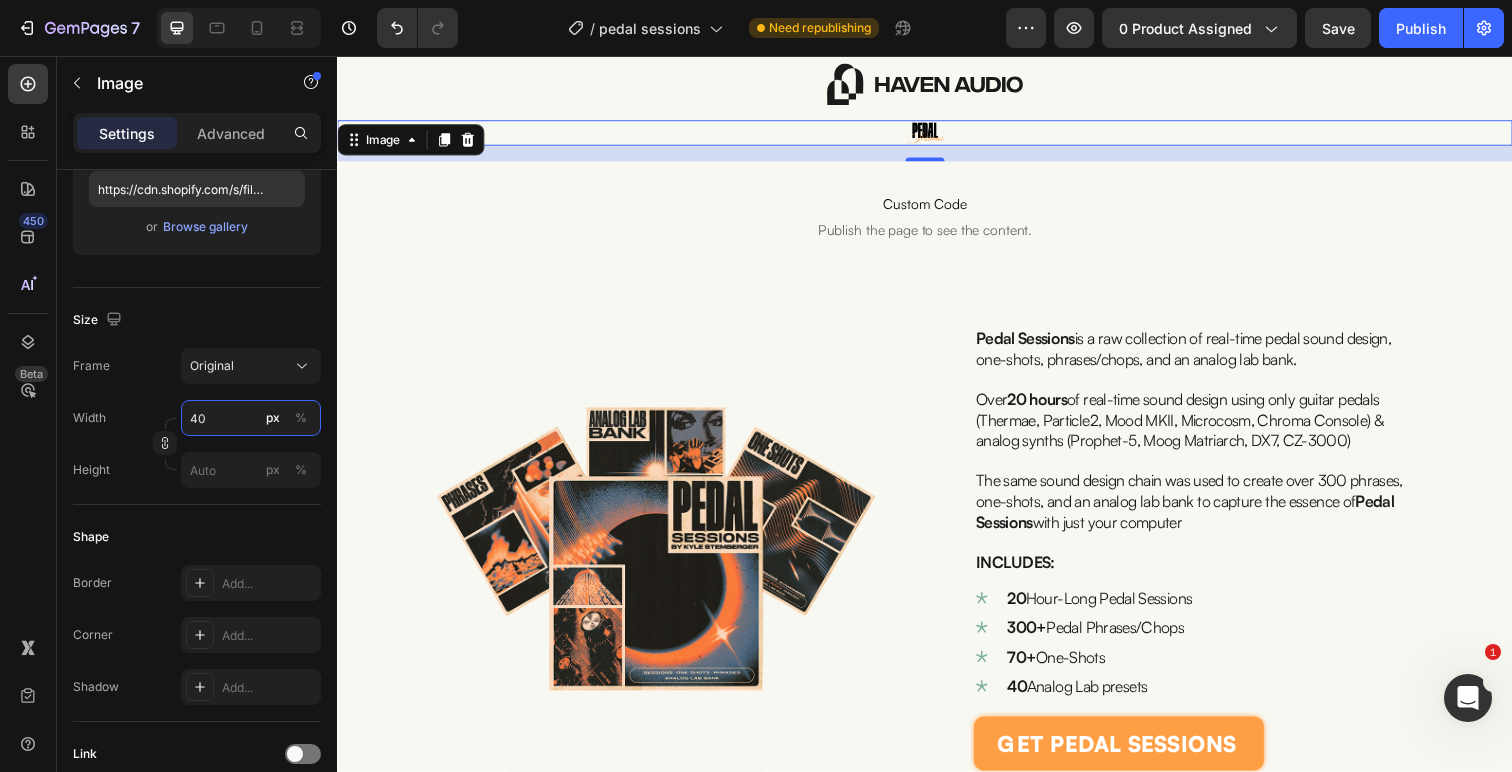type on "400" 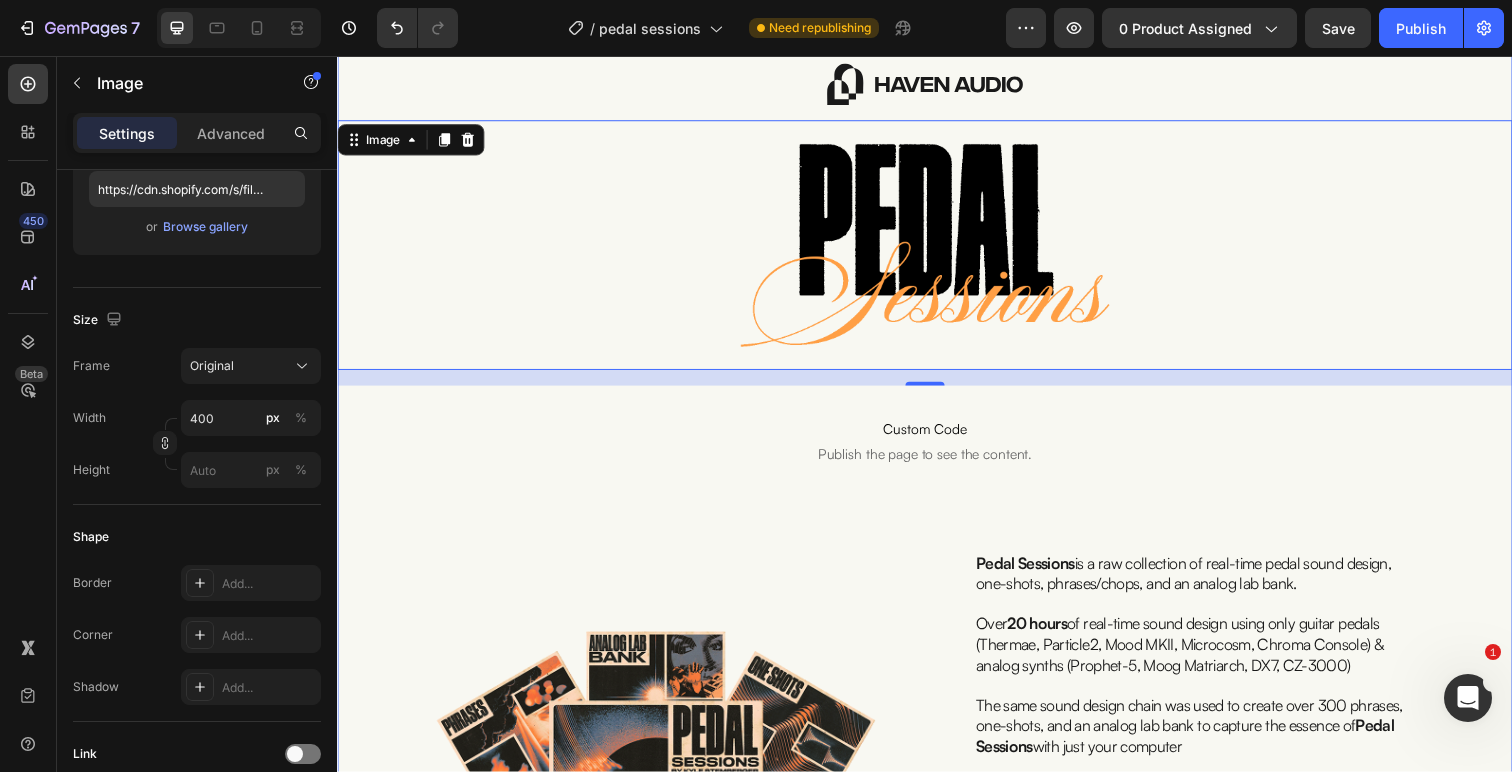 click on "Image Image   16
Custom Code
Publish the page to see the content.
Custom Code Row Image Pedal Sessions  is a raw collection of real-time pedal sound design, one-shots, phrases/chops, and an analog lab bank.   Over  20 hours  of real-time sound design using only guitar pedals (Thermae, Particle2, Mood MKII, Microcosm, Chroma Console) & analog synths (Prophet-5, Moog Matriarch, DX7, CZ-3000)   The same sound design chain was used to create over 300 phrases, one-shots, and an analog lab bank to capture the essence of  Pedal Sessions  with just your computer    INCLUDES: Text Block
20  Hour-Long Pedal Sessions
300+  Pedal Phrases/Chops
70+  One-Shots
40  Analog Lab presets Item List get pedal sessions Add to Cart Product" at bounding box center (937, 535) 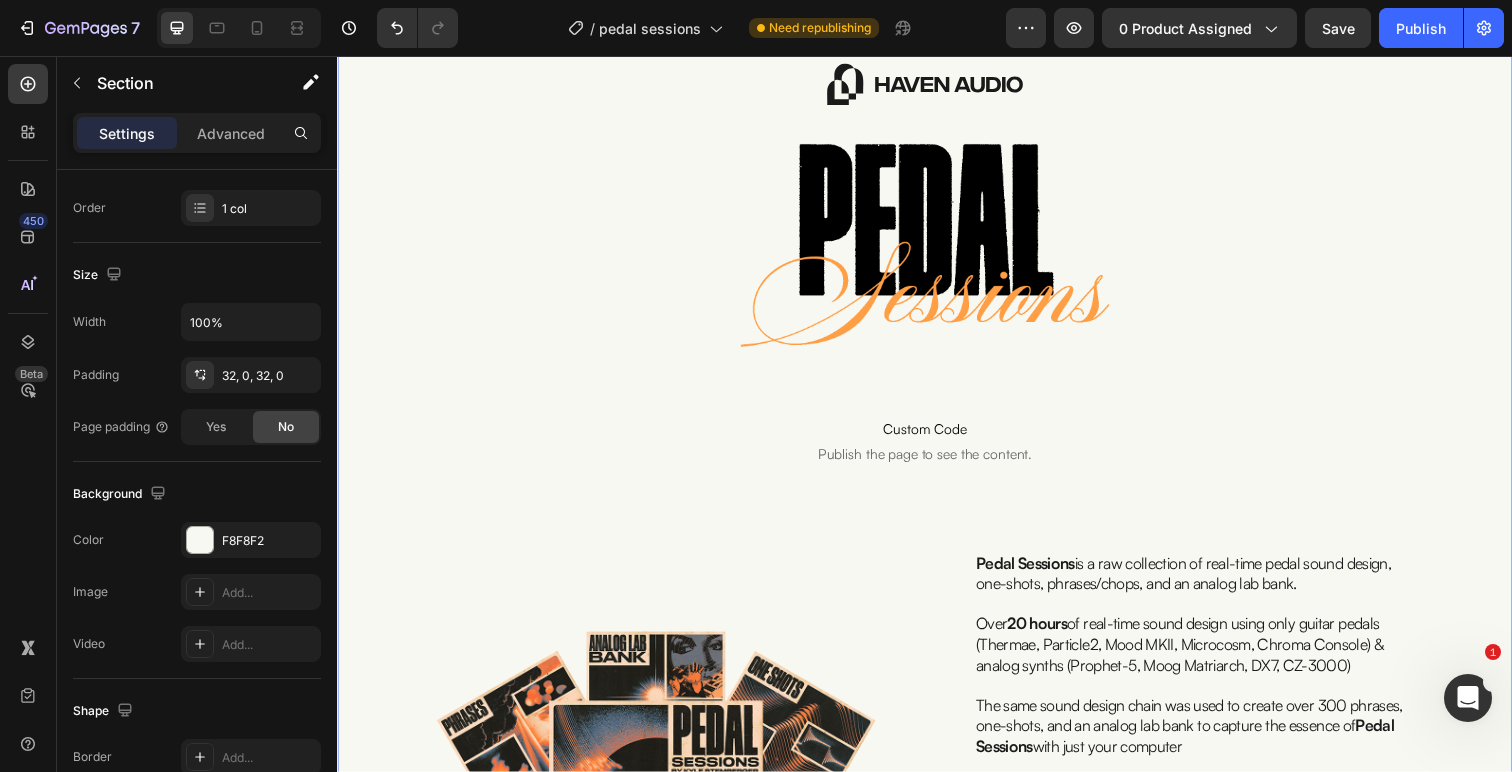 scroll, scrollTop: 0, scrollLeft: 0, axis: both 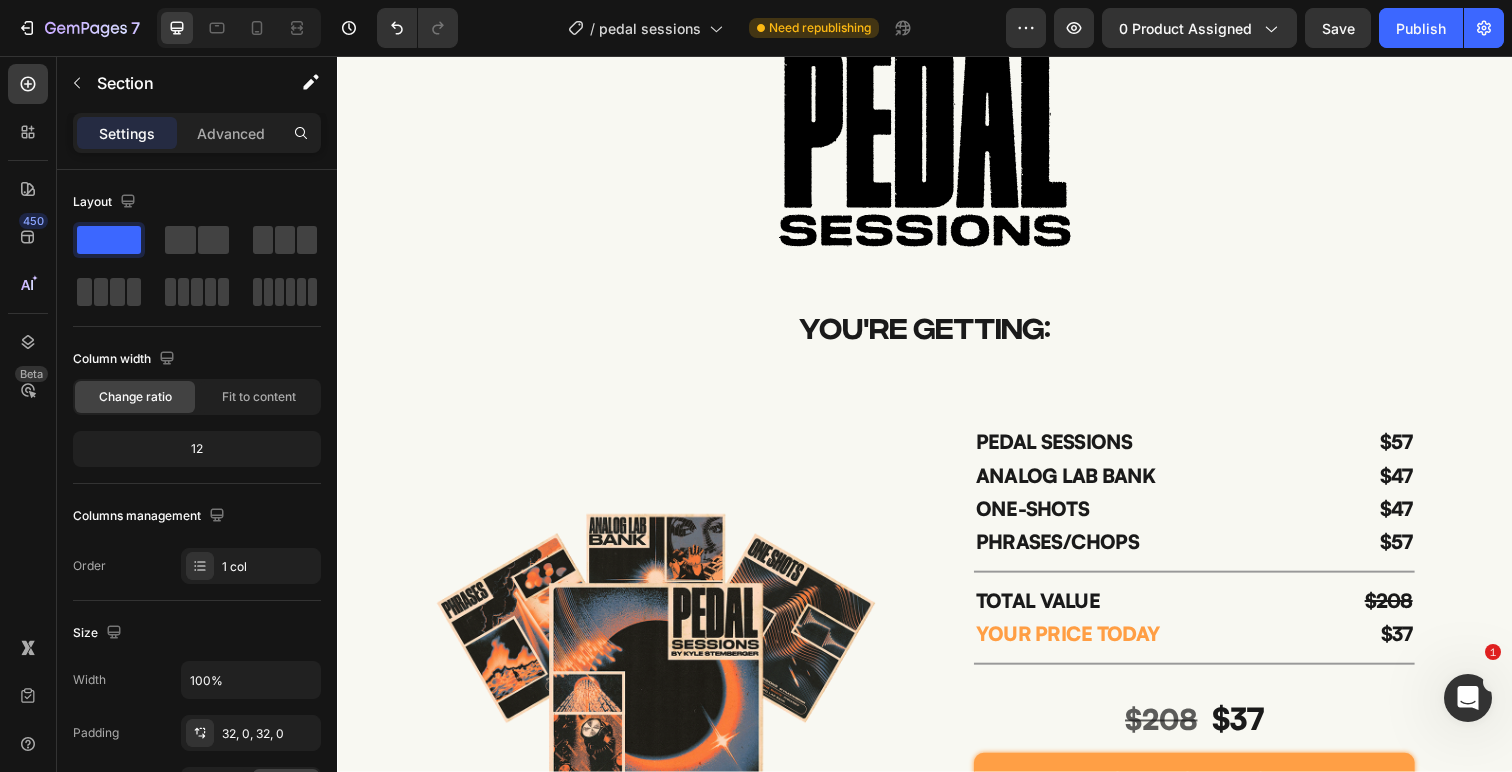 click at bounding box center (937, 157) 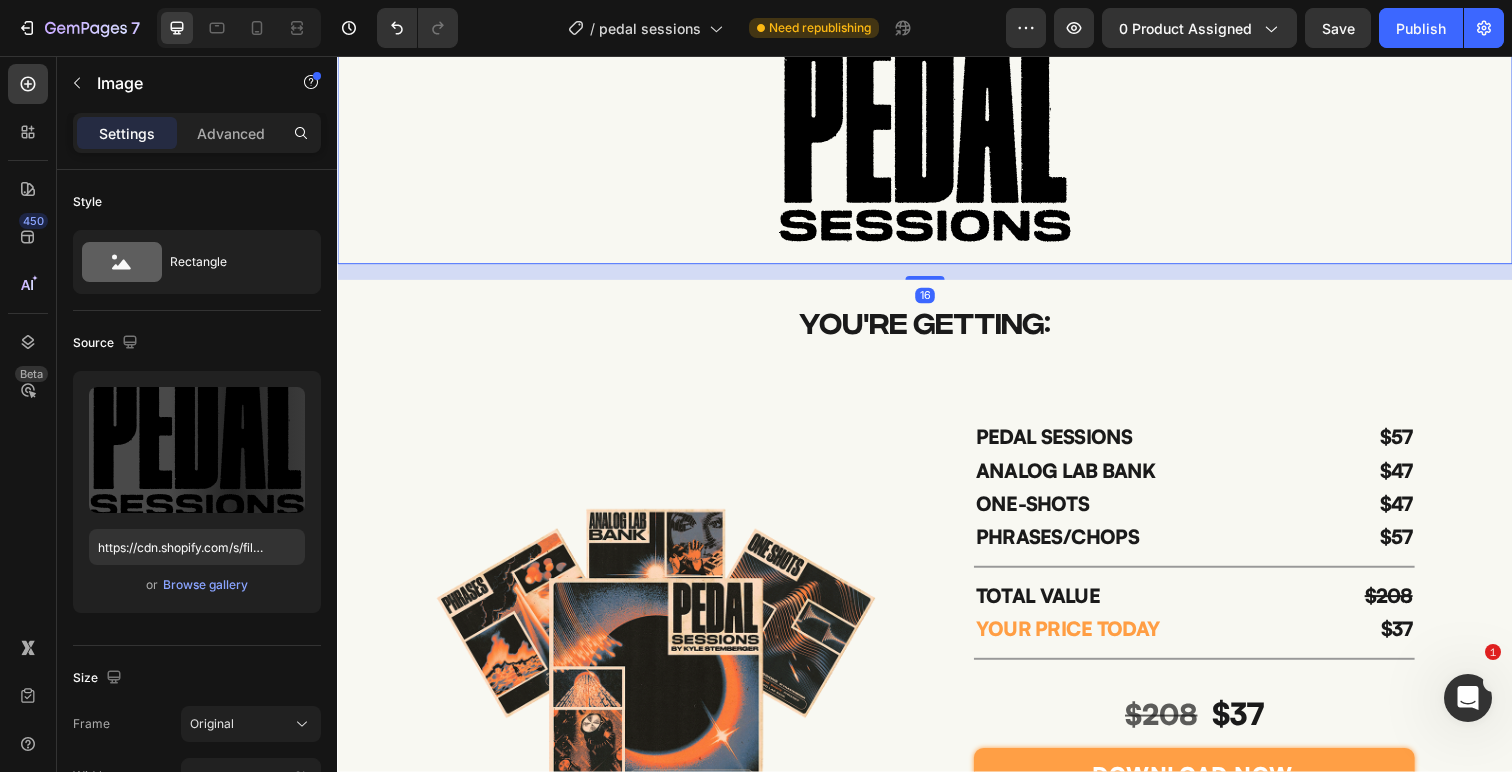 scroll, scrollTop: 4533, scrollLeft: 0, axis: vertical 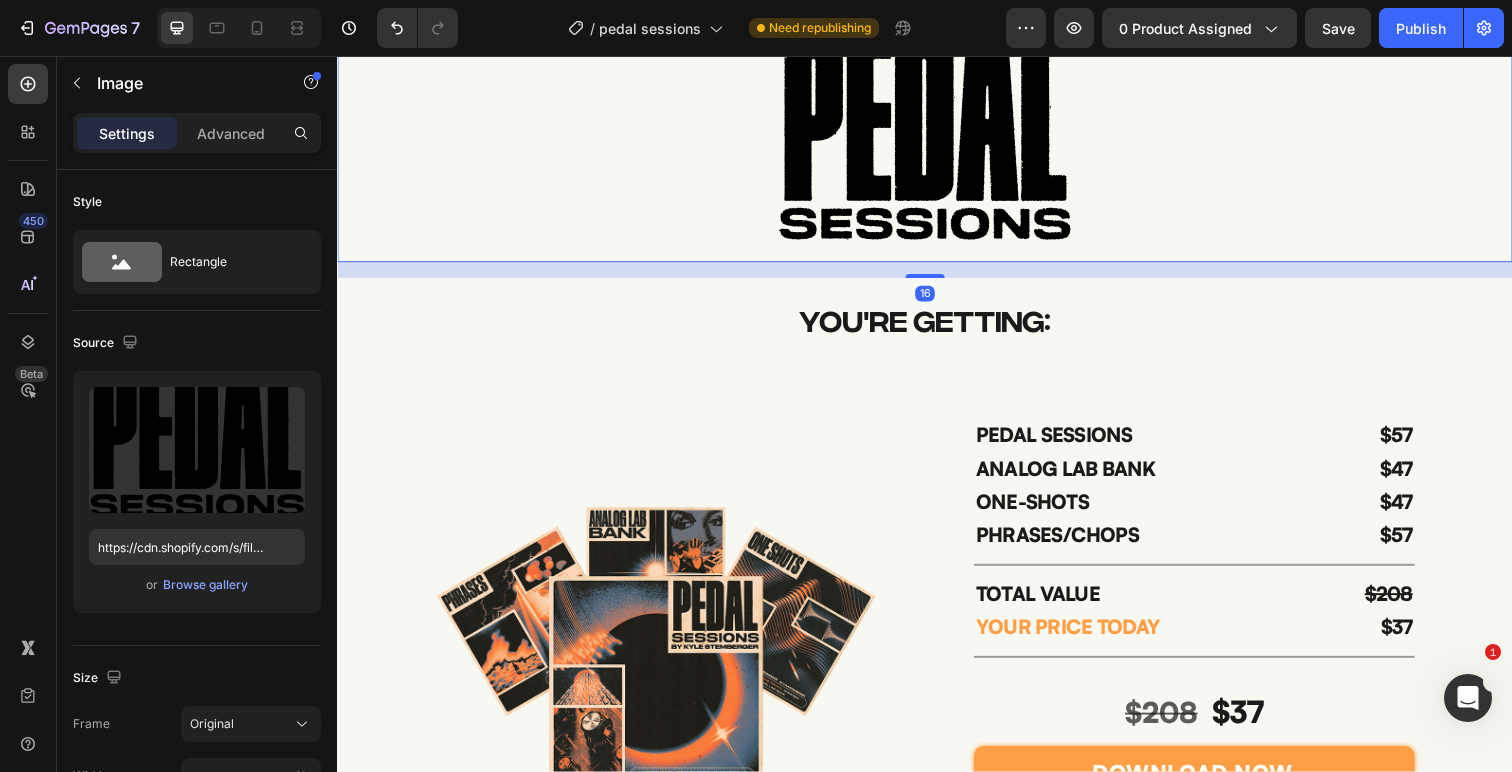 click at bounding box center [937, 150] 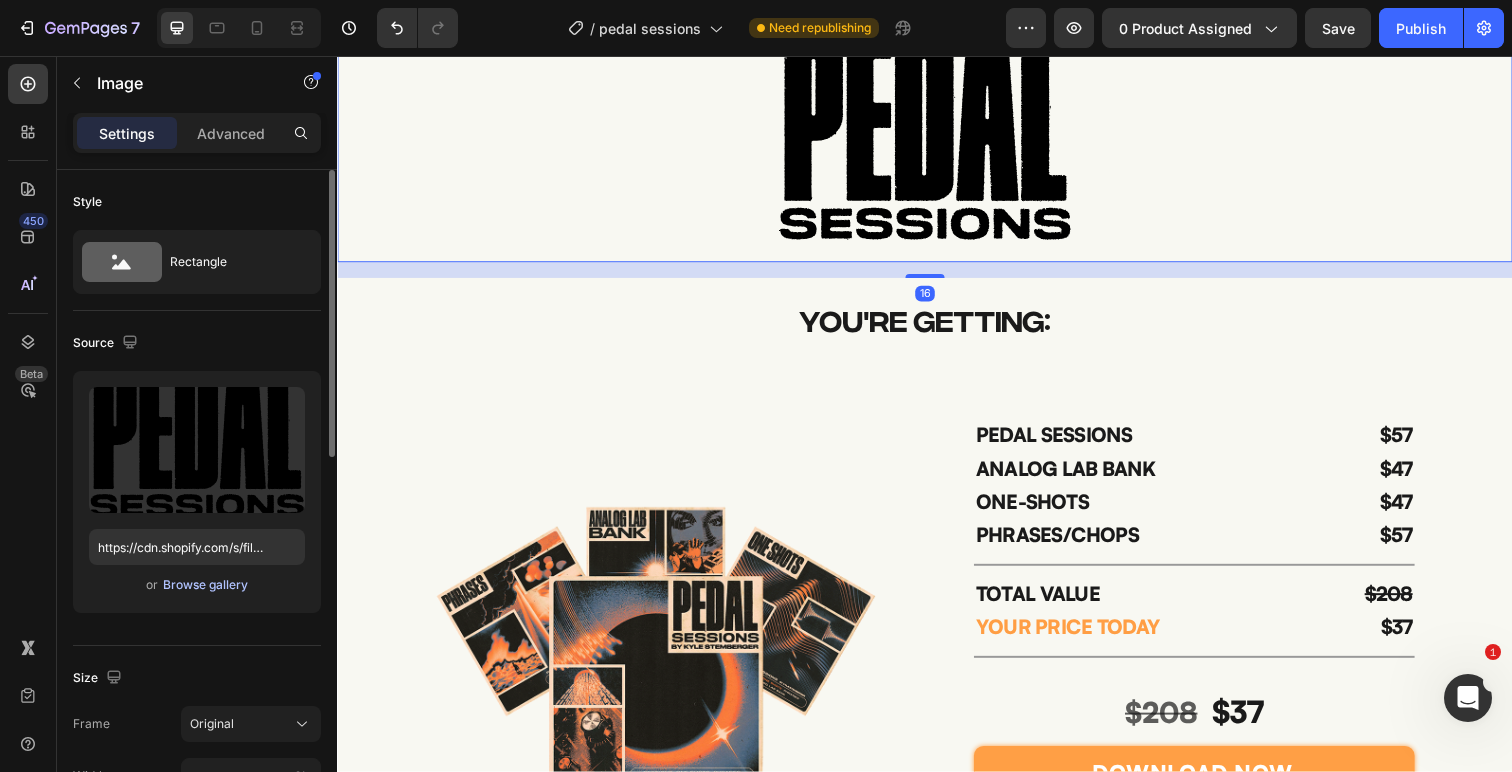 click on "Browse gallery" at bounding box center [205, 585] 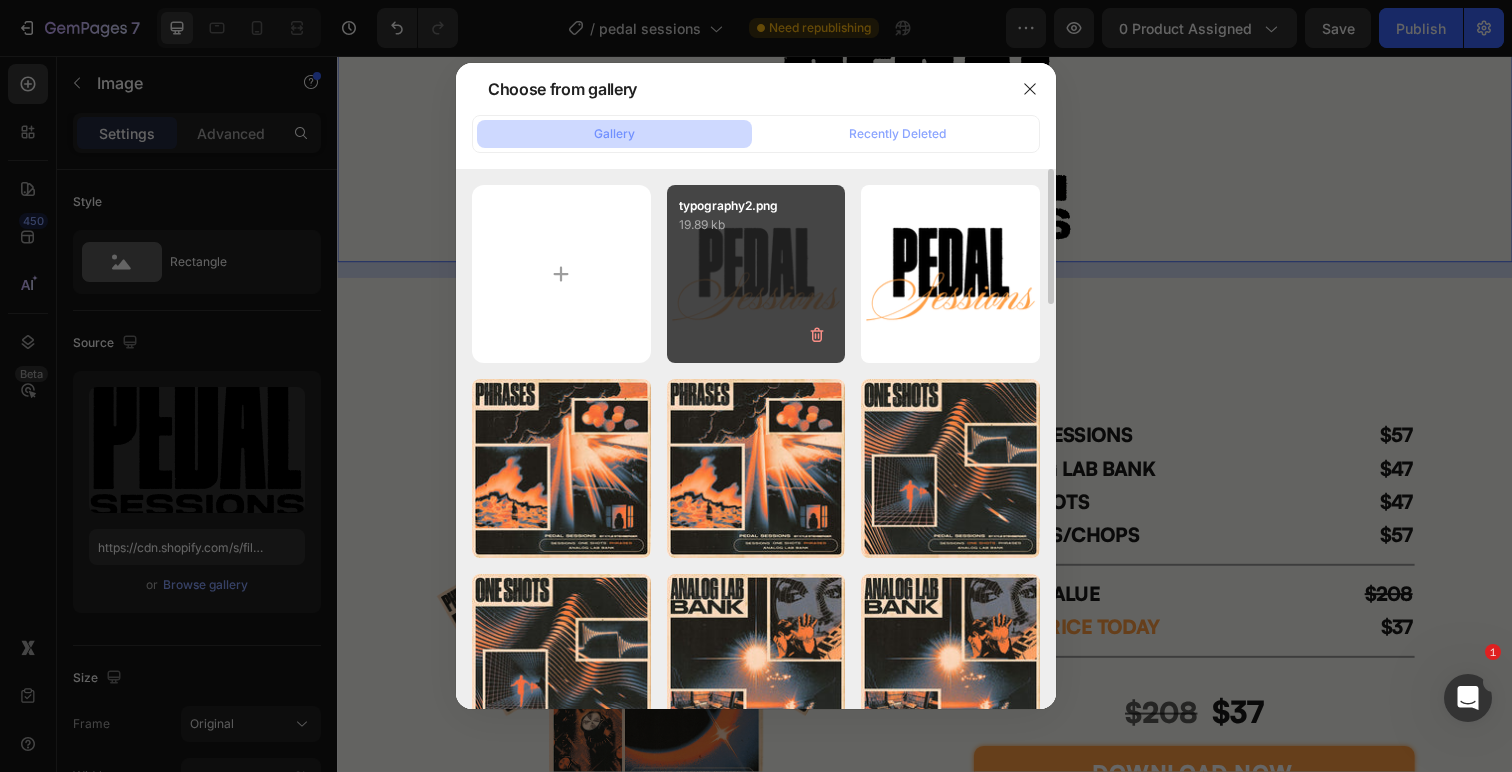 click on "typography2.png 19.89 kb" at bounding box center [756, 274] 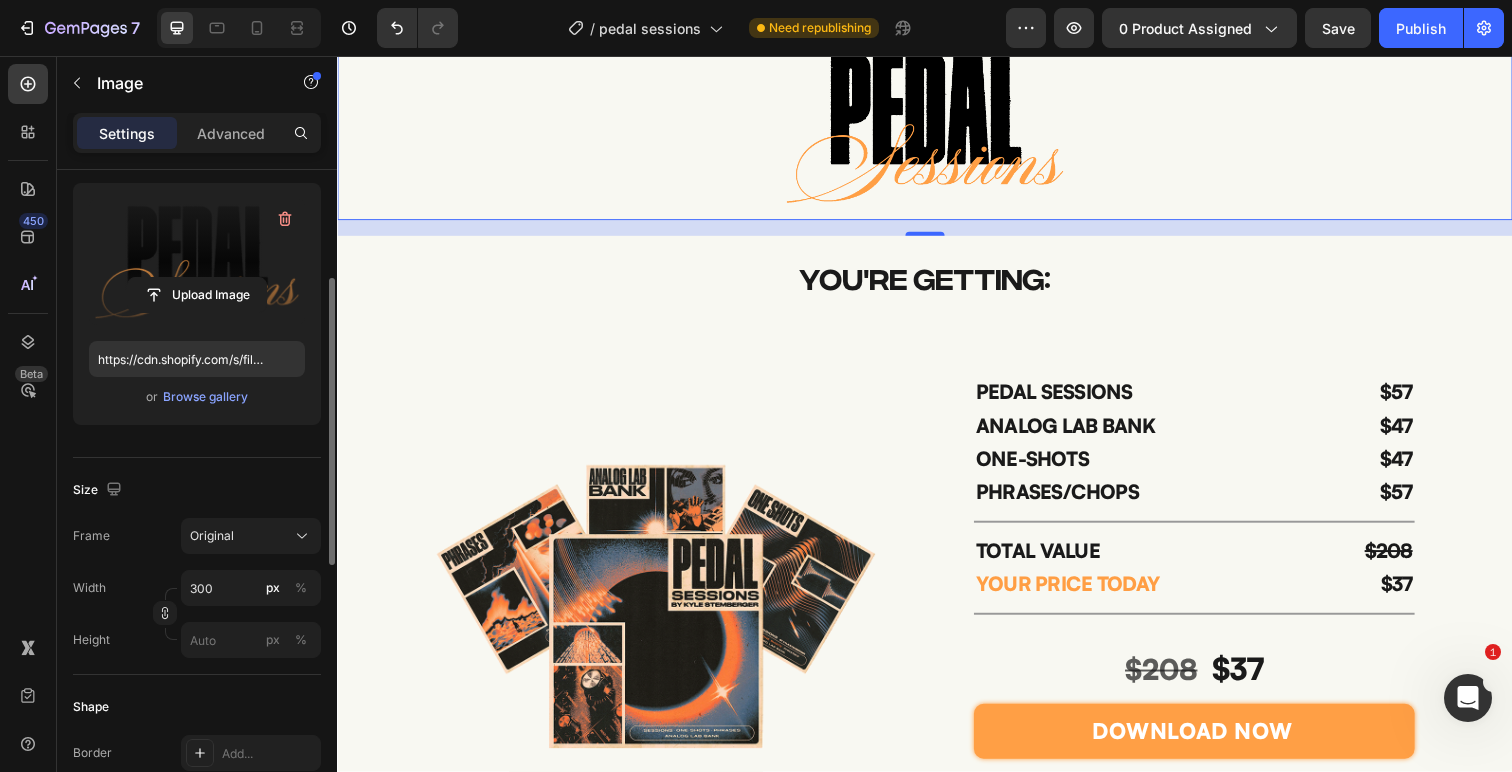 scroll, scrollTop: 321, scrollLeft: 0, axis: vertical 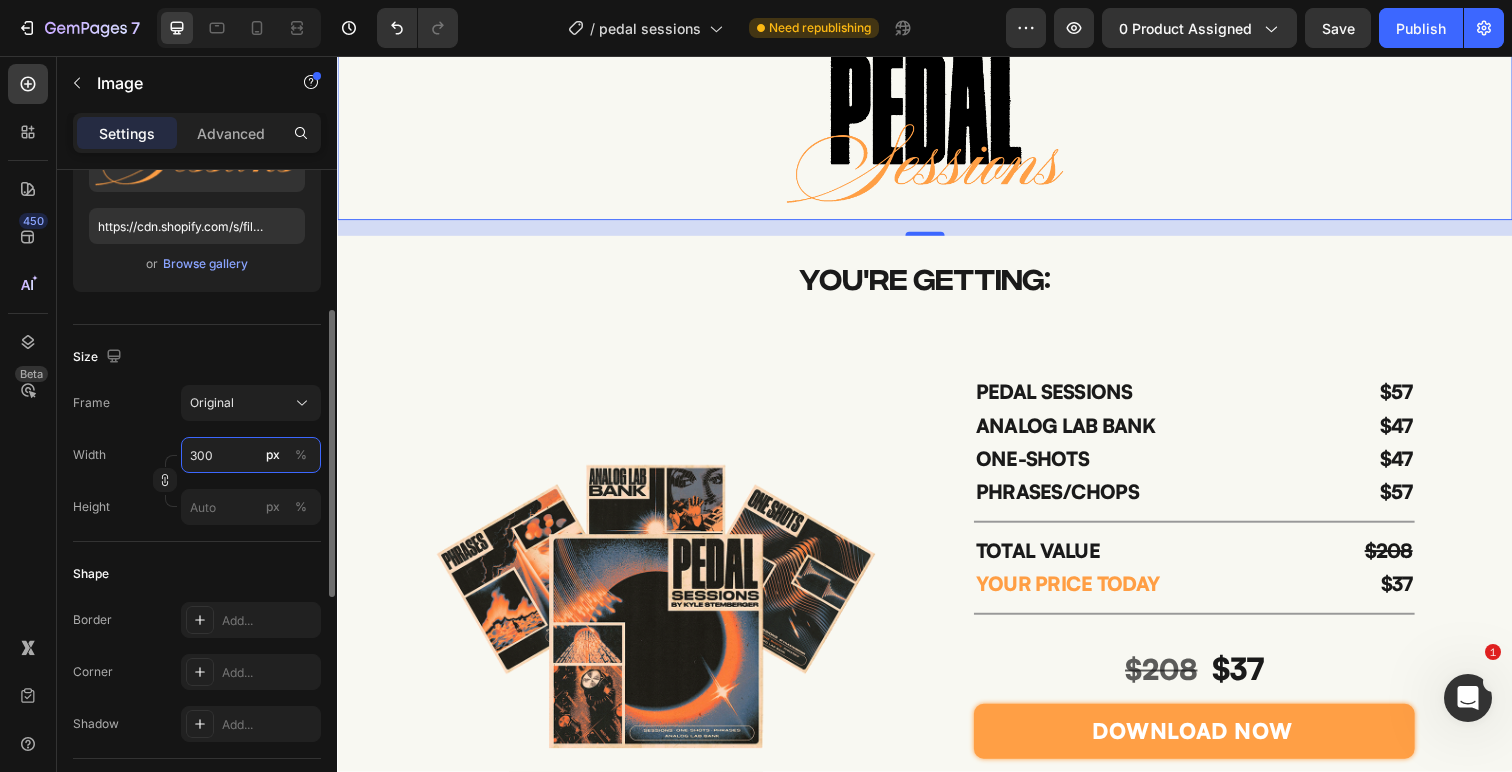click on "300" at bounding box center [251, 455] 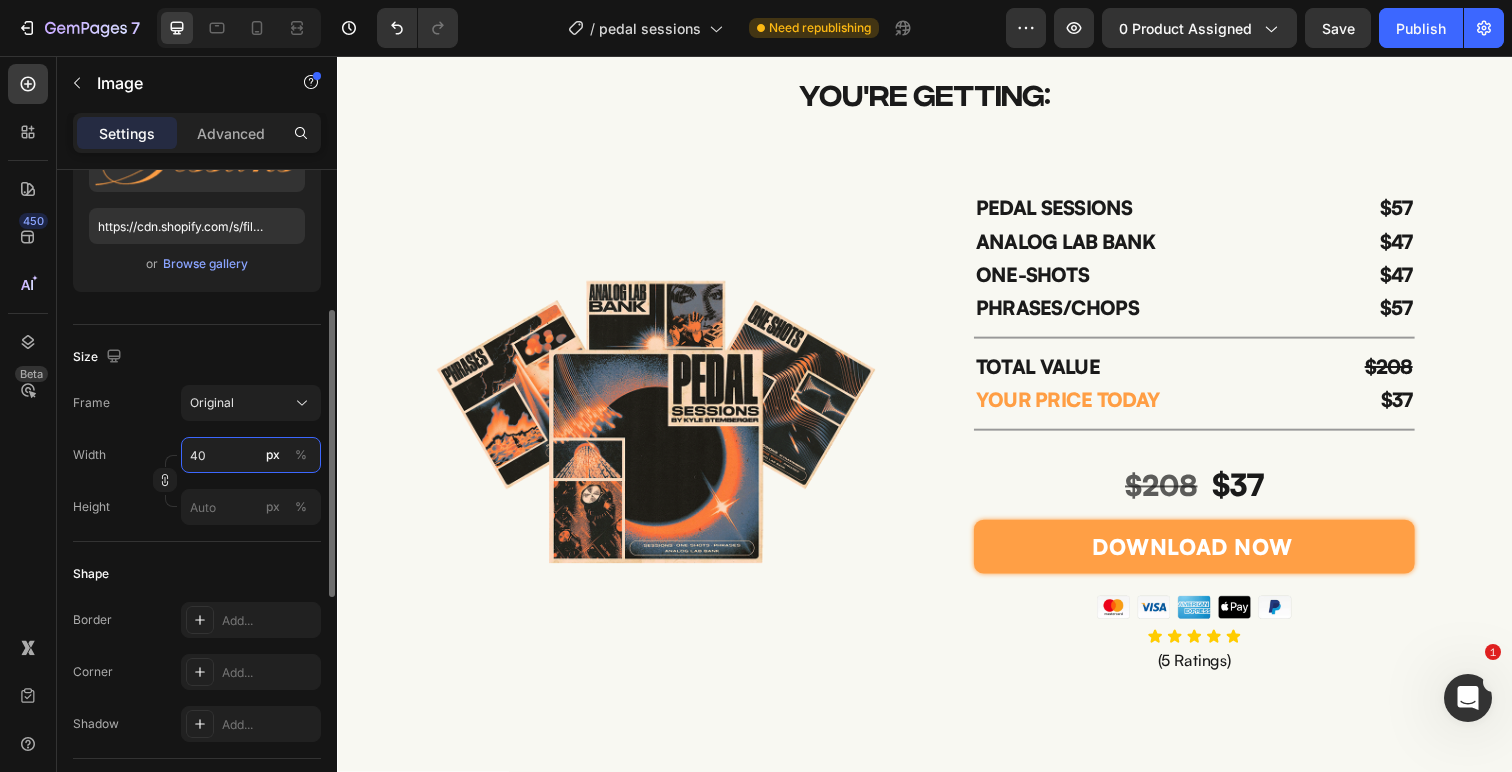 type on "400" 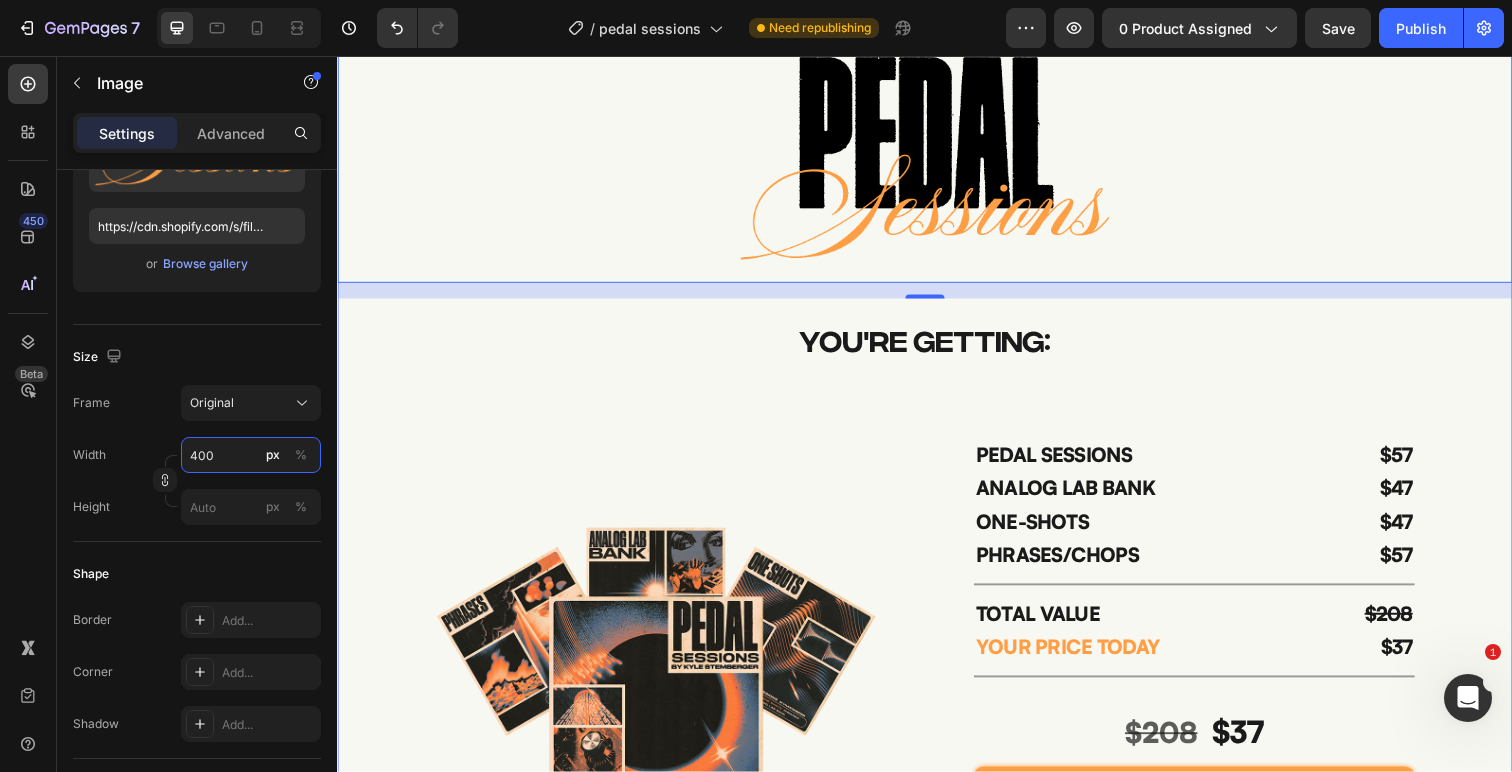 scroll, scrollTop: 4439, scrollLeft: 0, axis: vertical 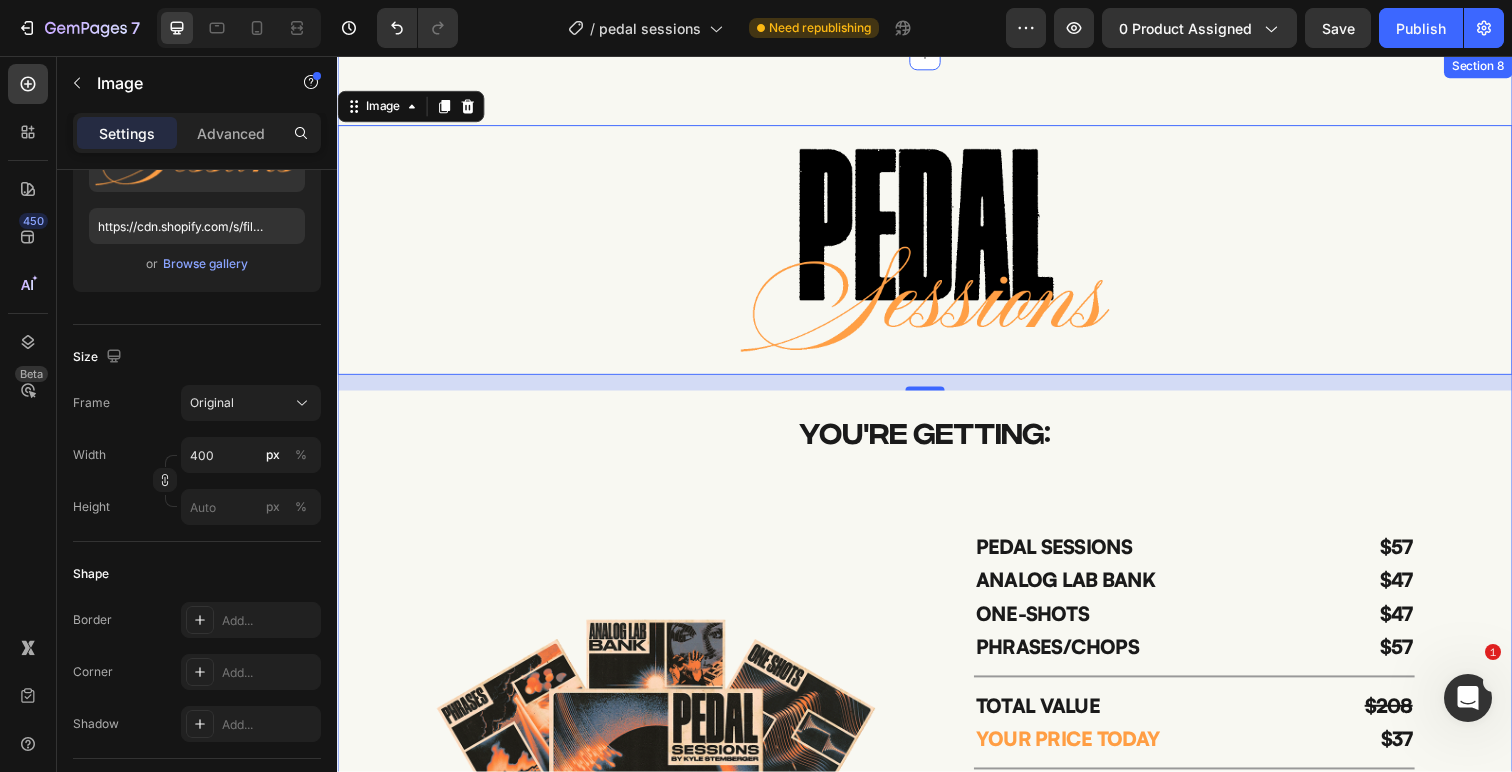 click on "YOU'RE GETTING:" at bounding box center (937, 442) 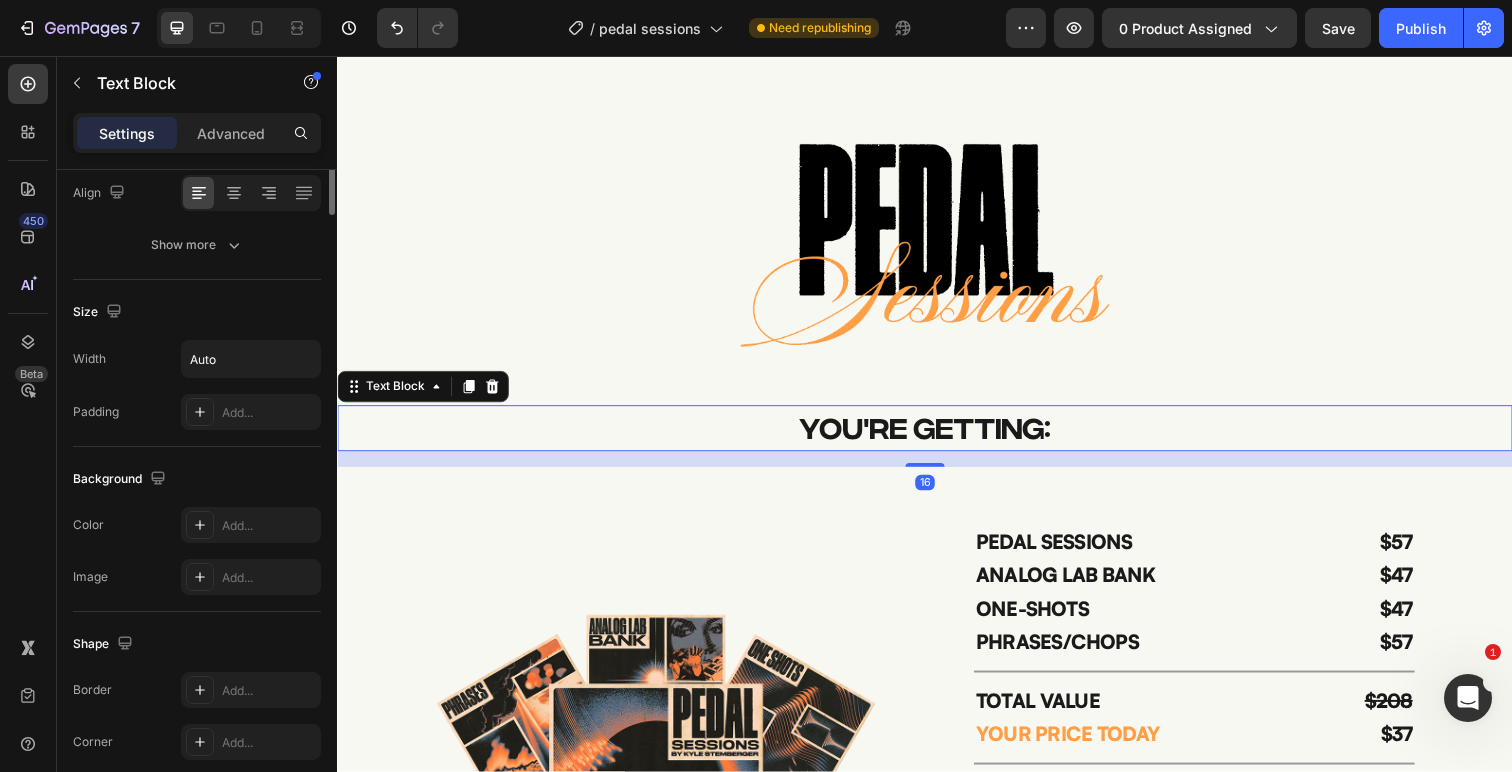 scroll, scrollTop: 4257, scrollLeft: 0, axis: vertical 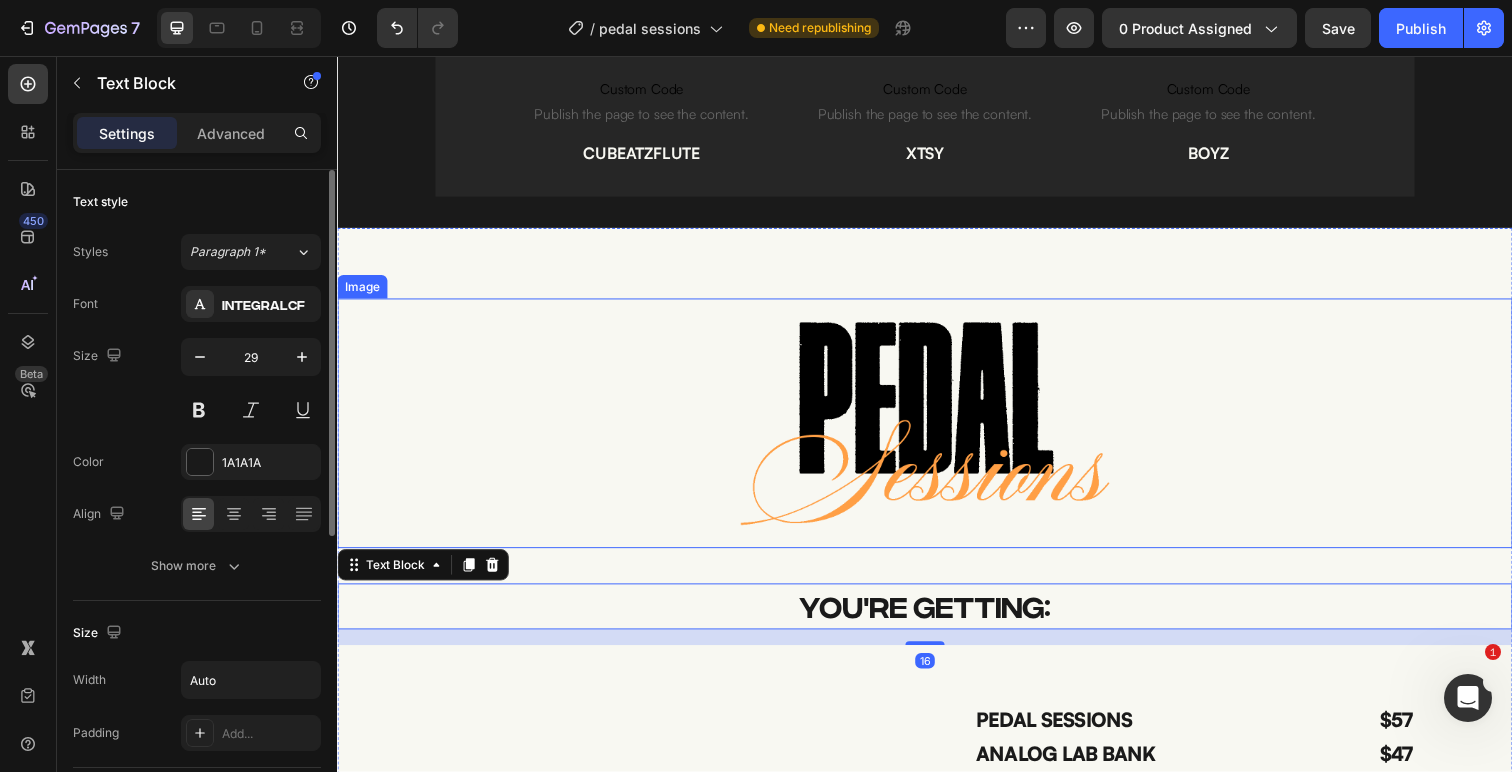 click at bounding box center [937, 431] 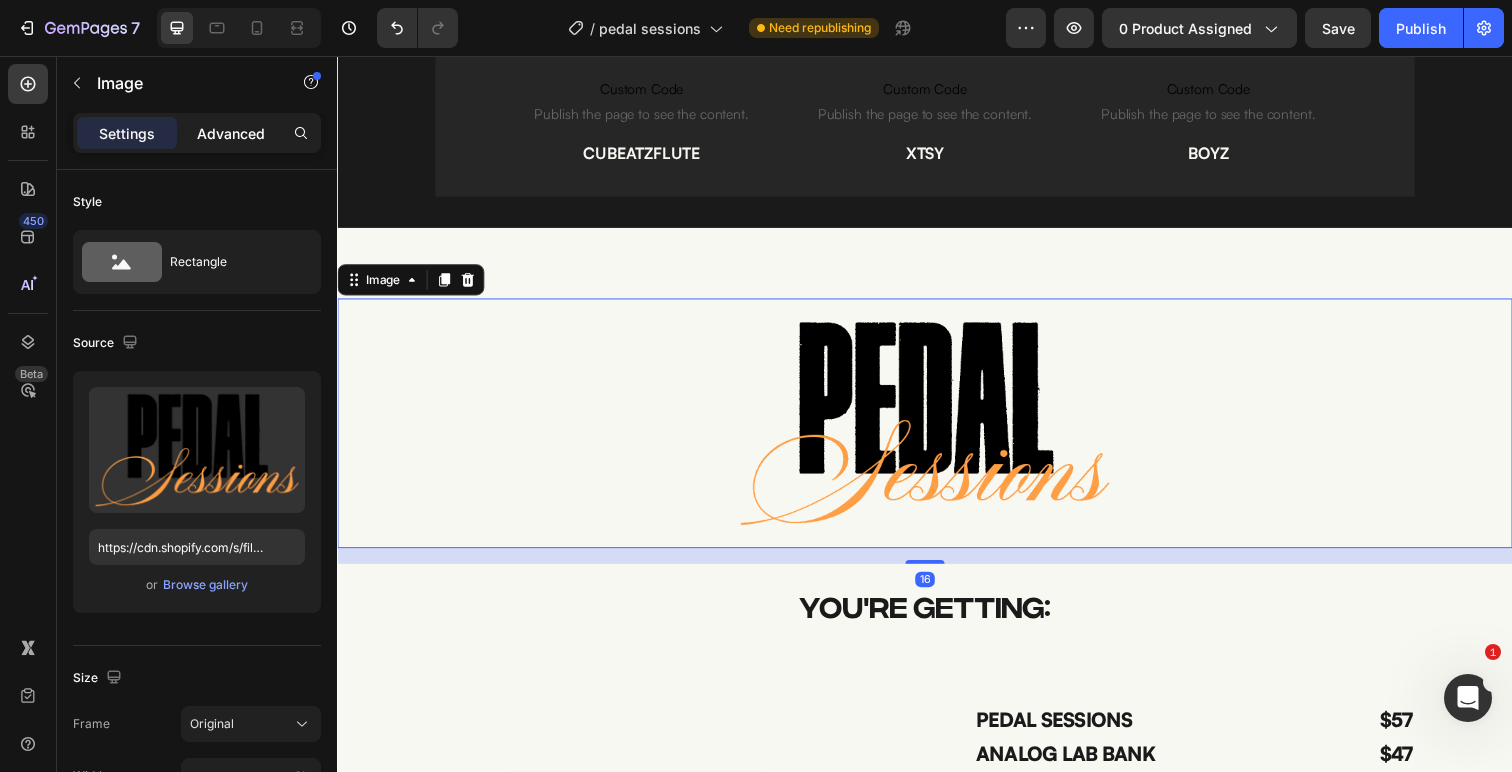 click on "Advanced" 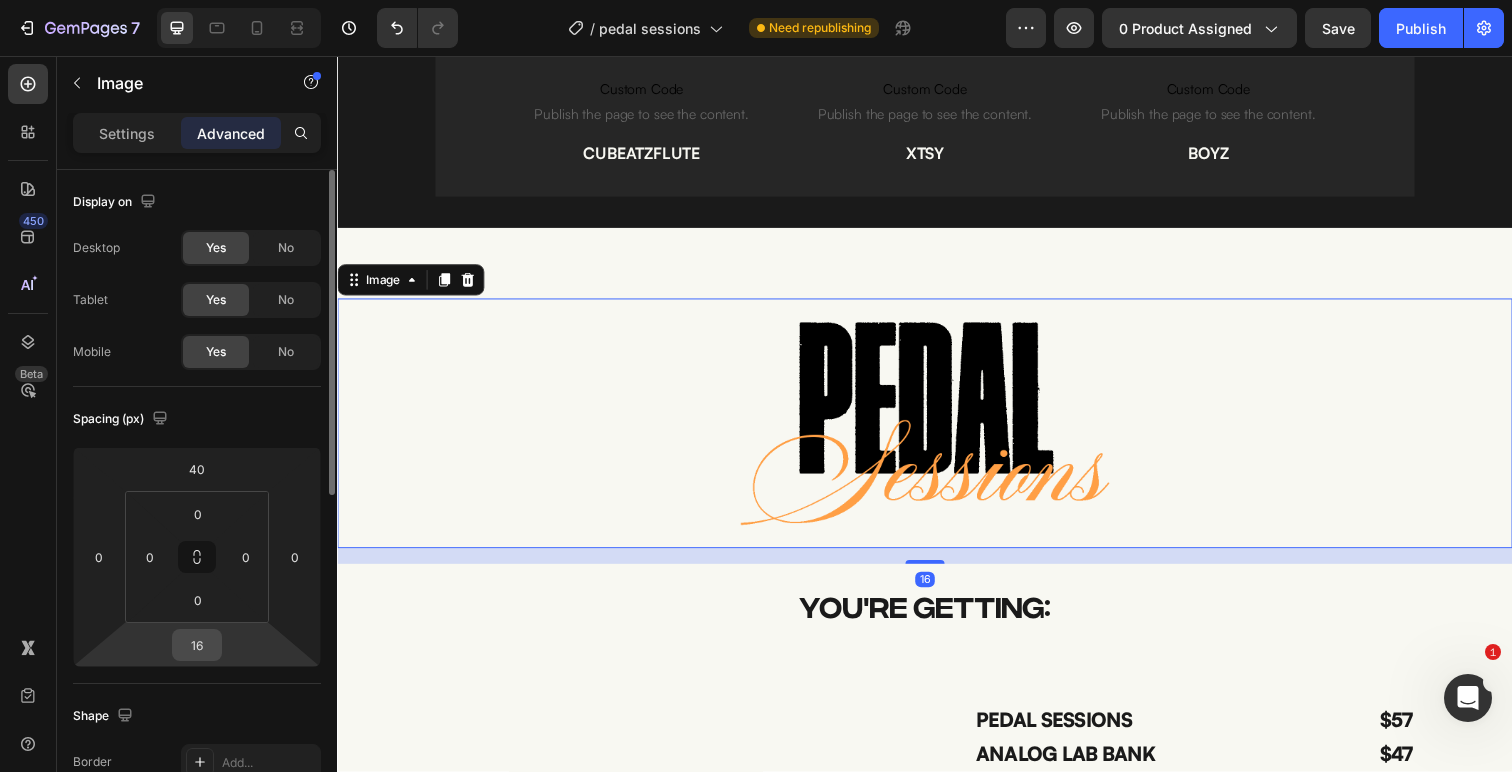 click on "16" at bounding box center (197, 645) 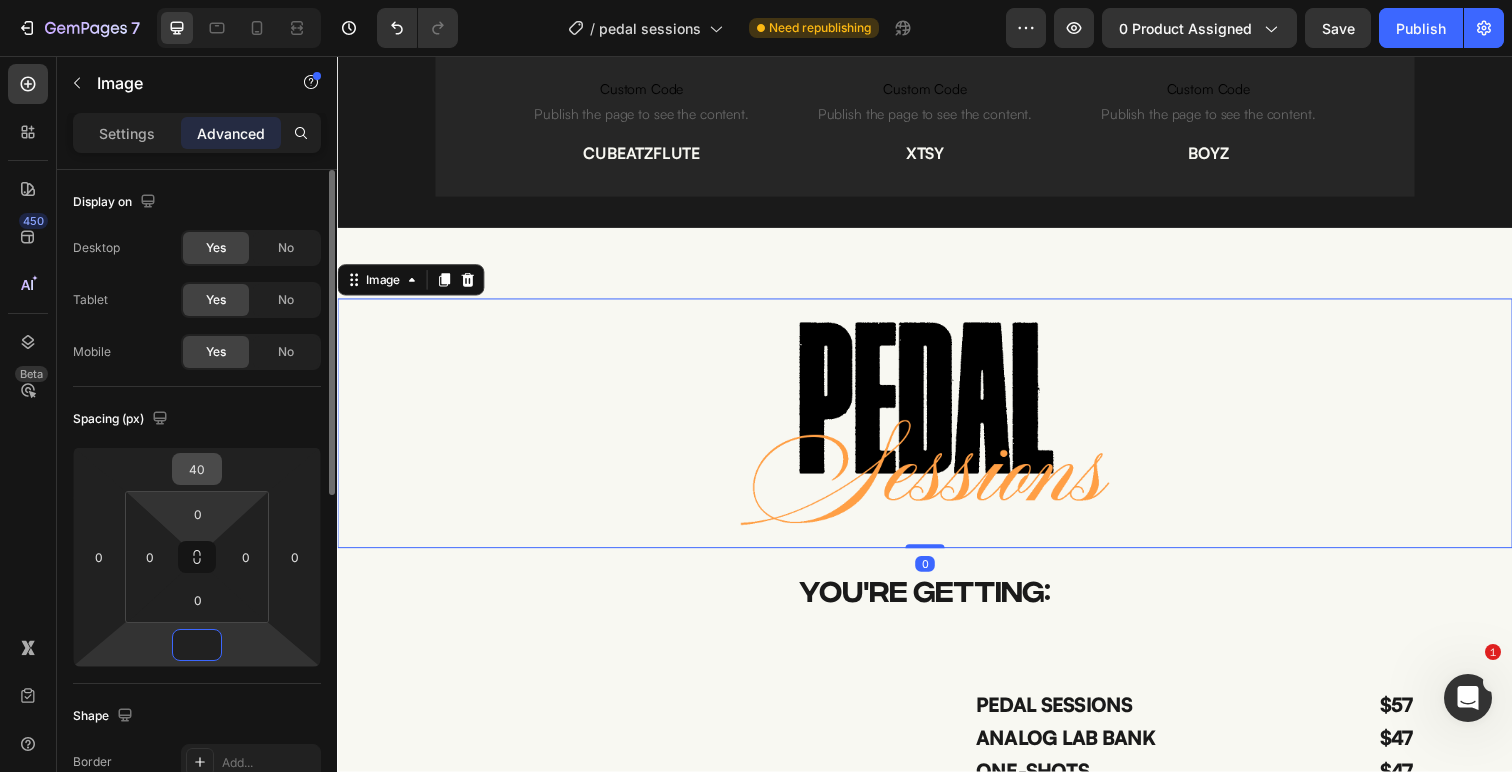 type on "0" 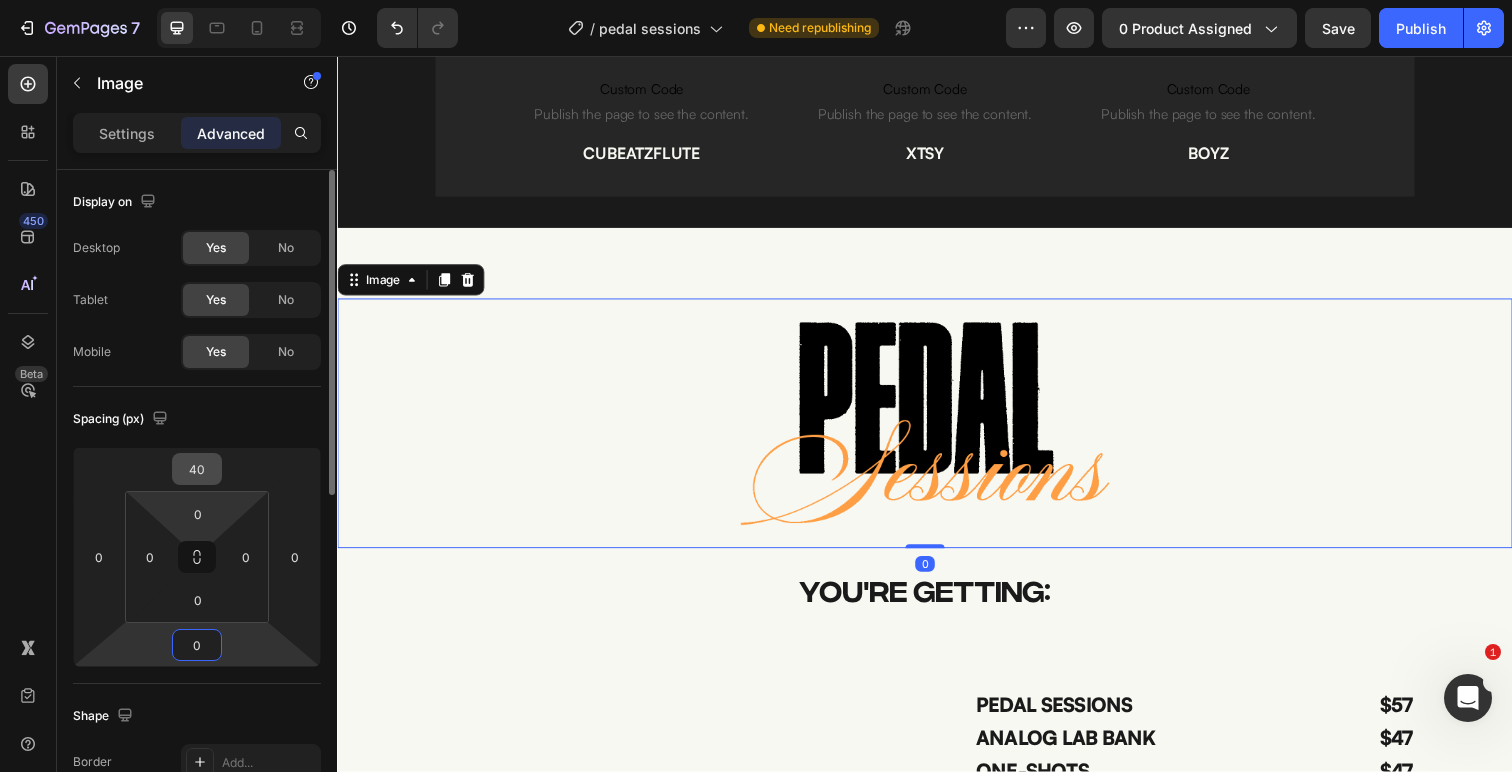 click on "40" at bounding box center [197, 469] 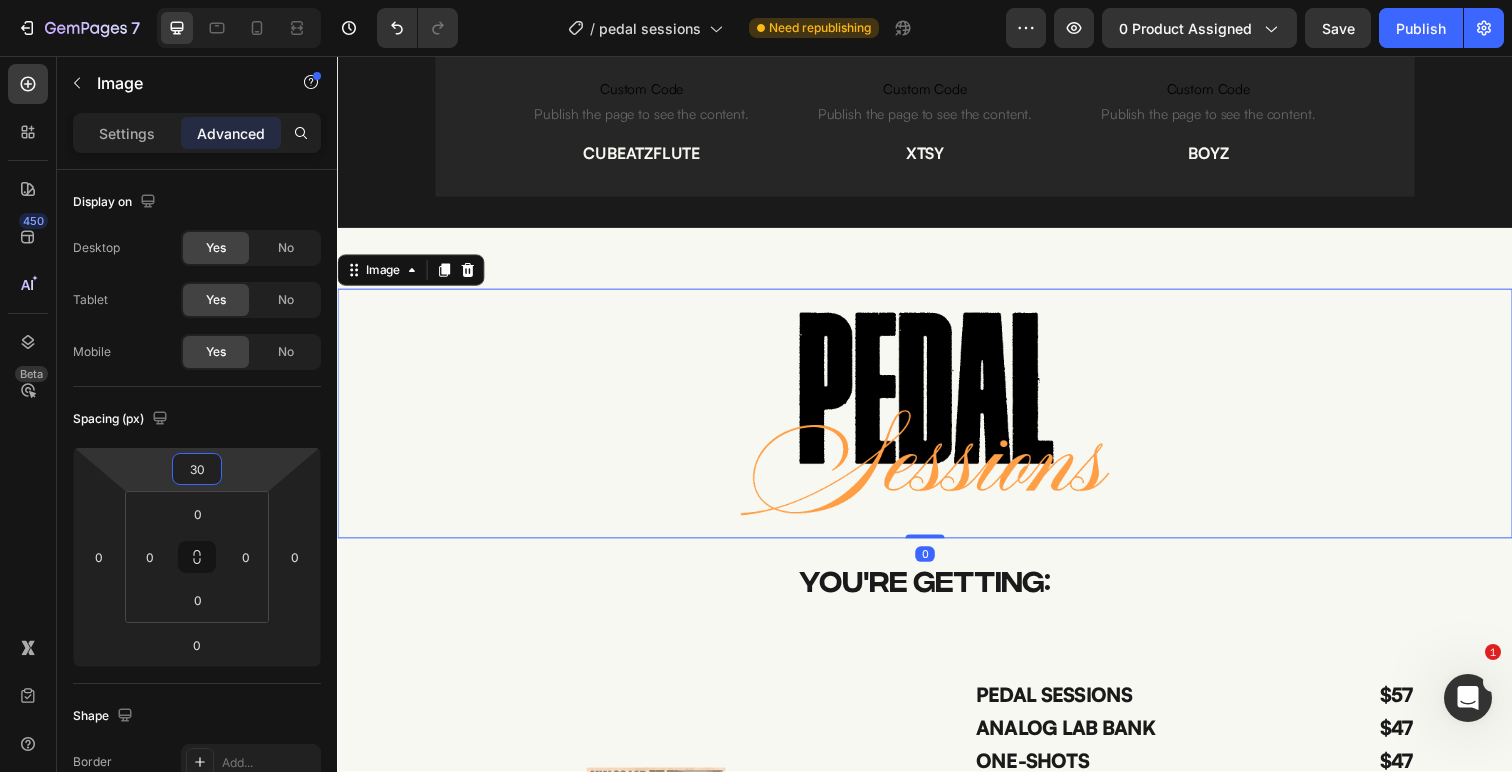 type on "30" 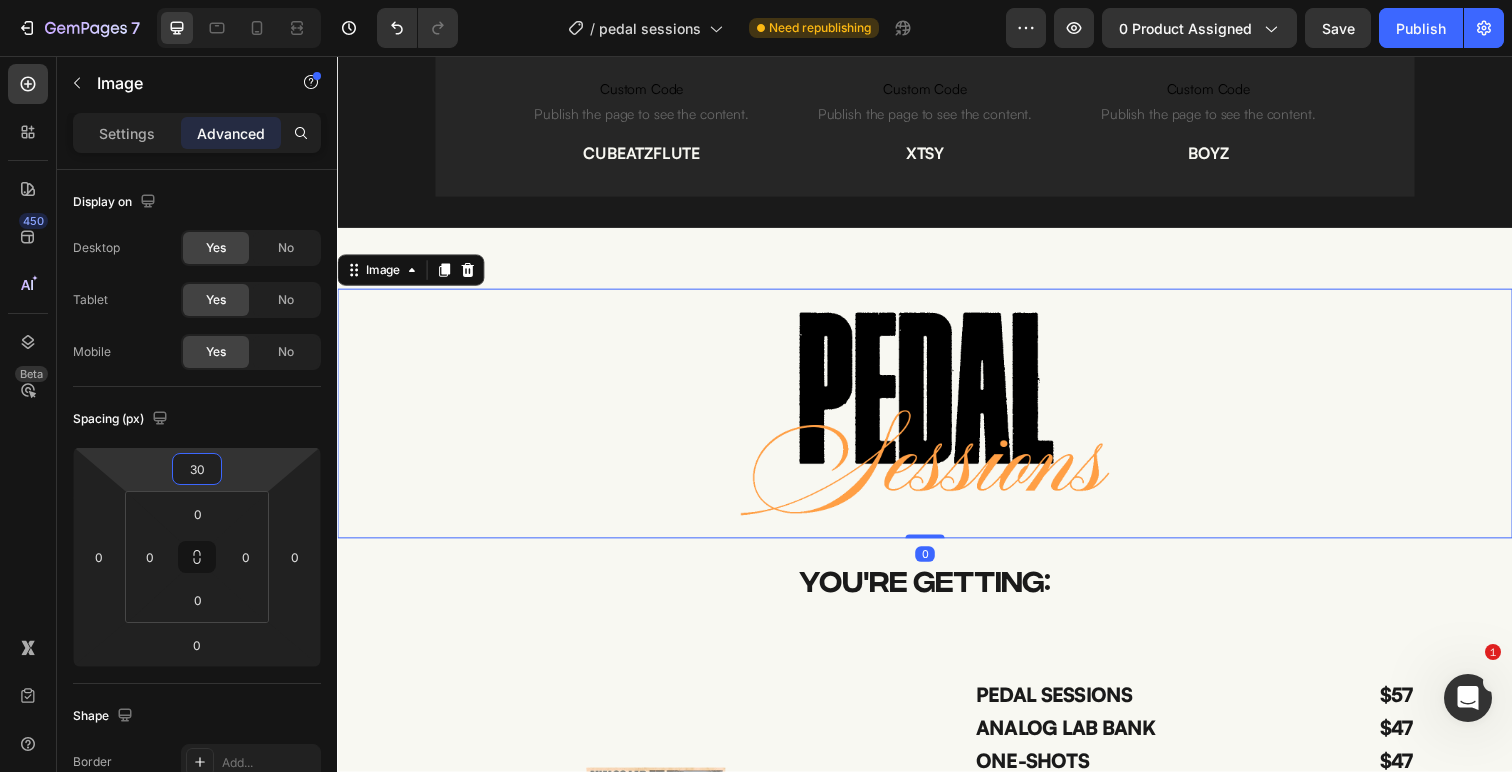 click at bounding box center [937, 421] 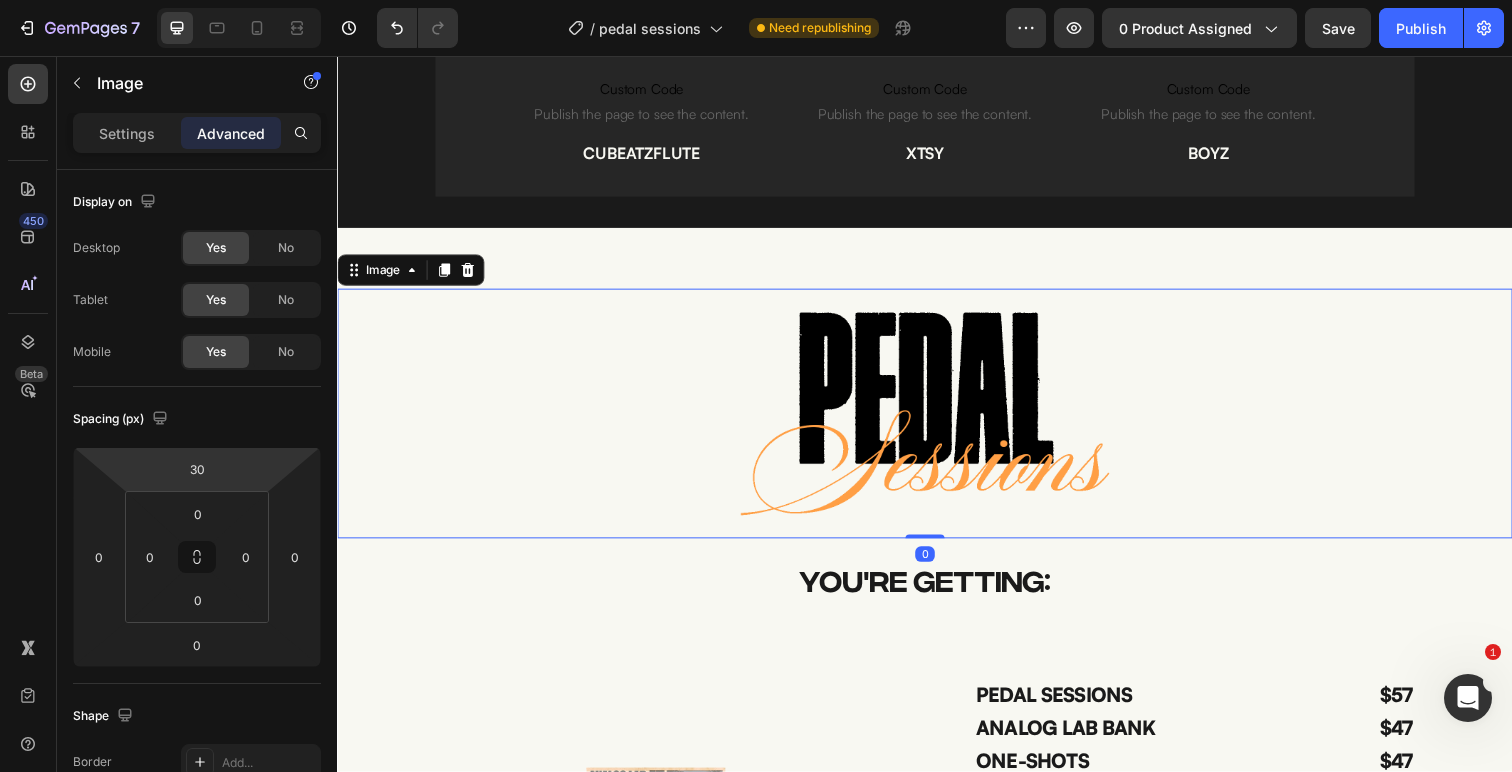 scroll, scrollTop: 4401, scrollLeft: 0, axis: vertical 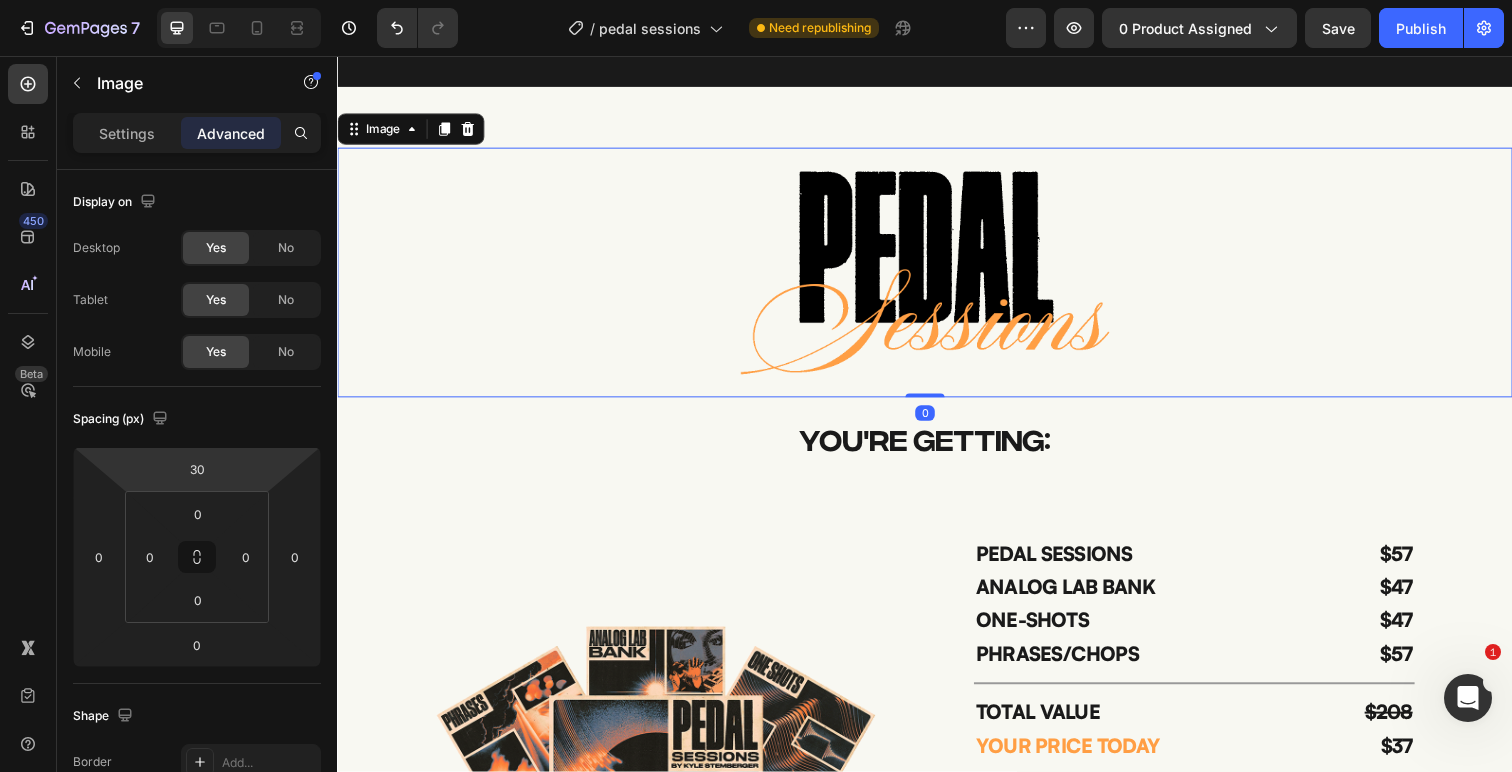 click on "Image" at bounding box center (662, 783) 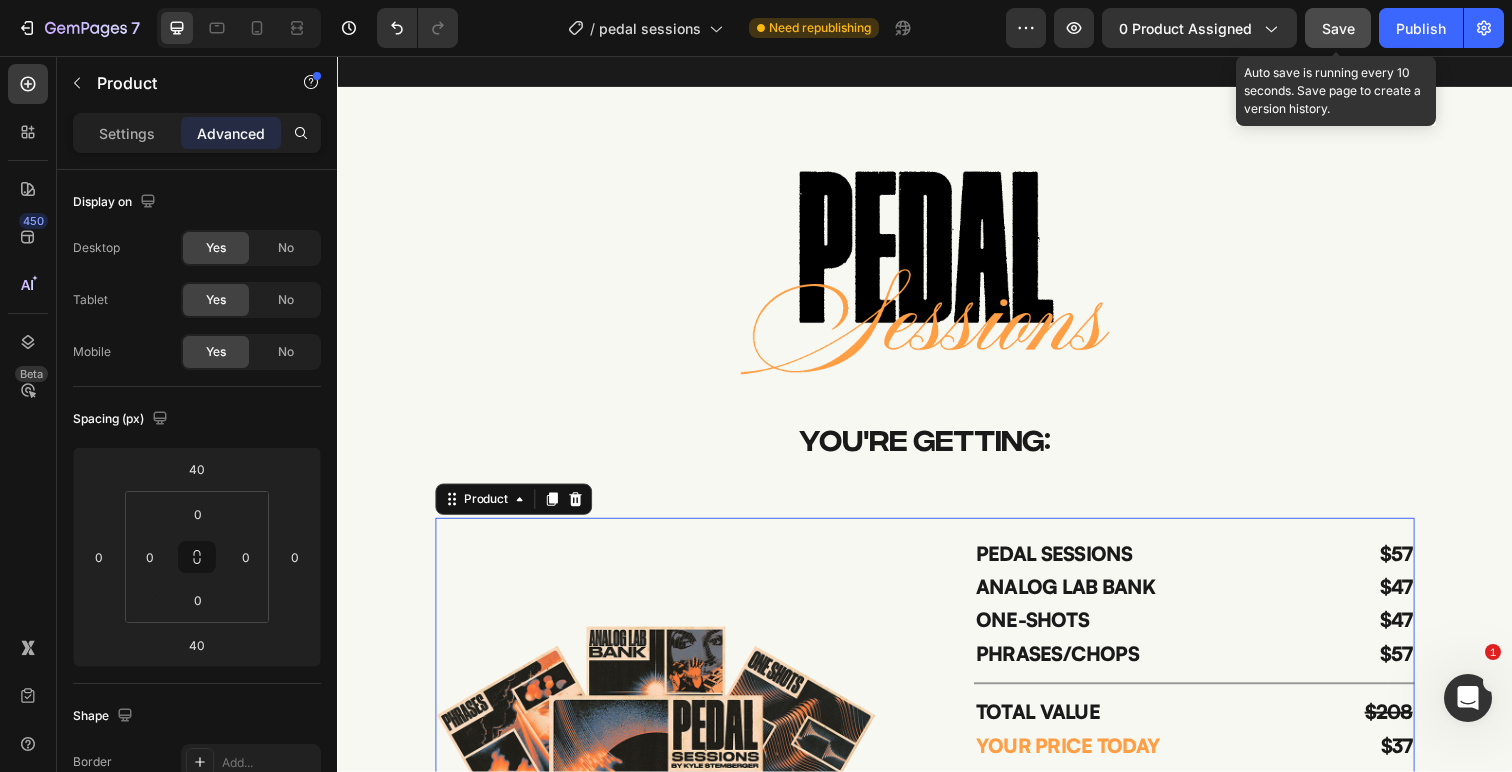 click on "Save" 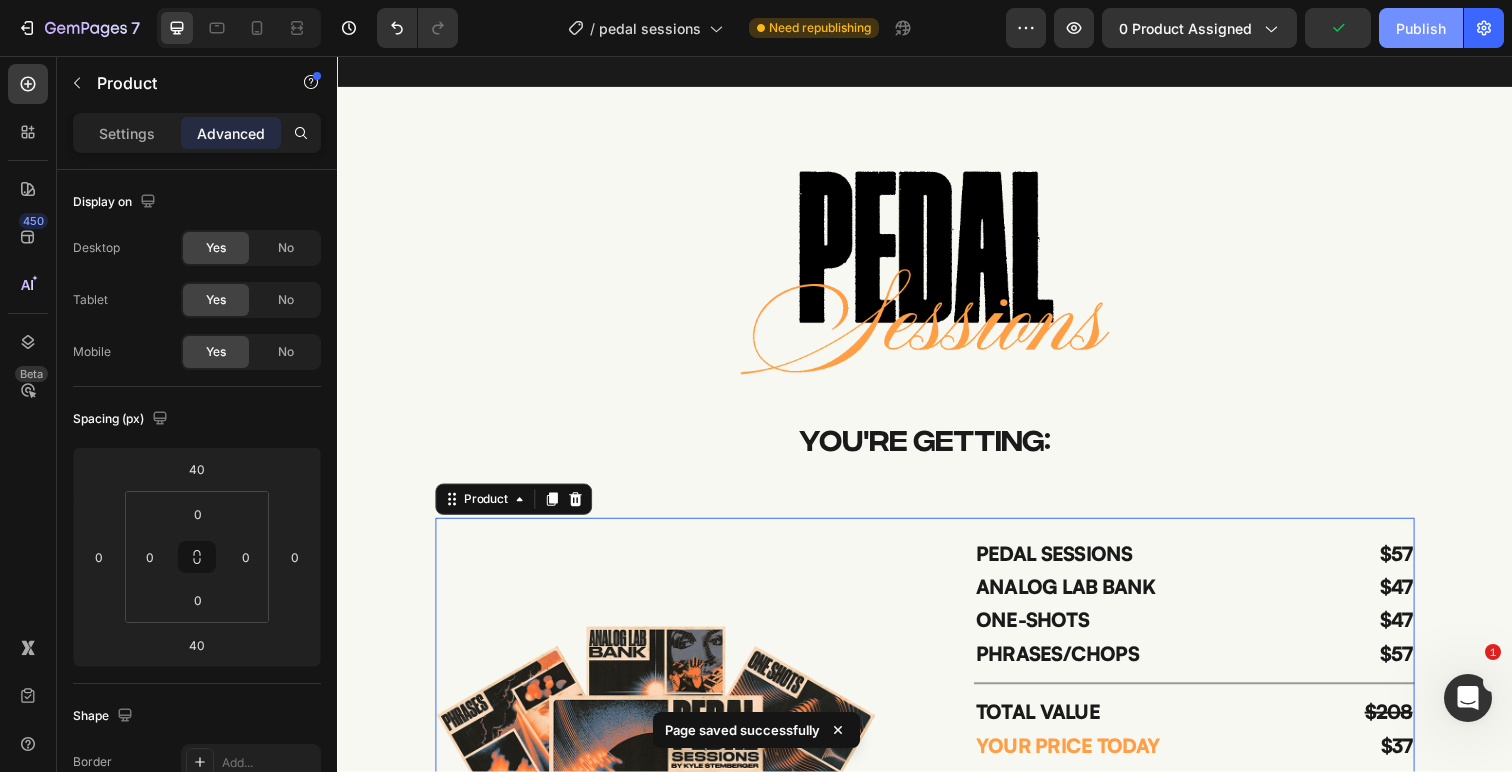 click on "Publish" at bounding box center [1421, 28] 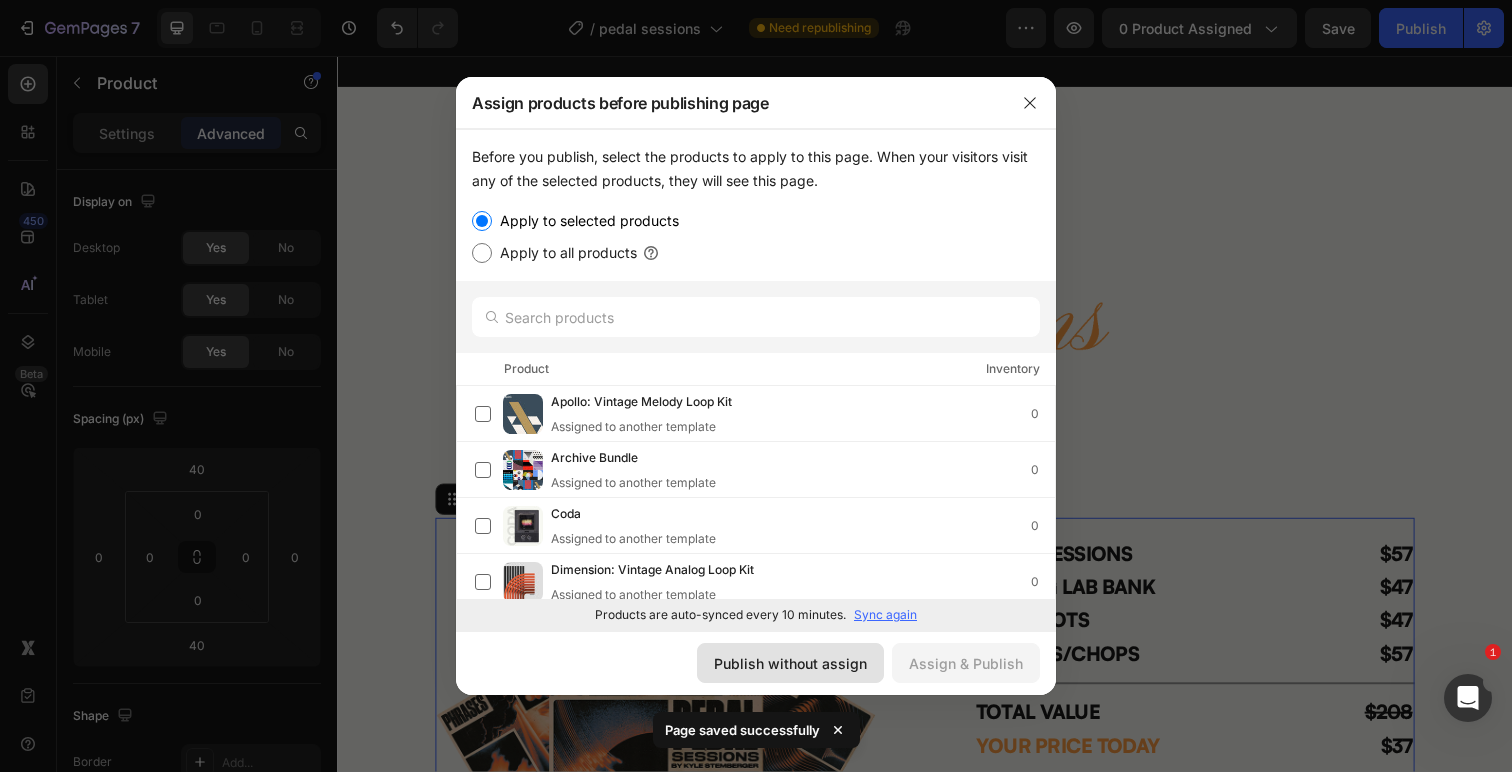 click on "Publish without assign" at bounding box center (790, 663) 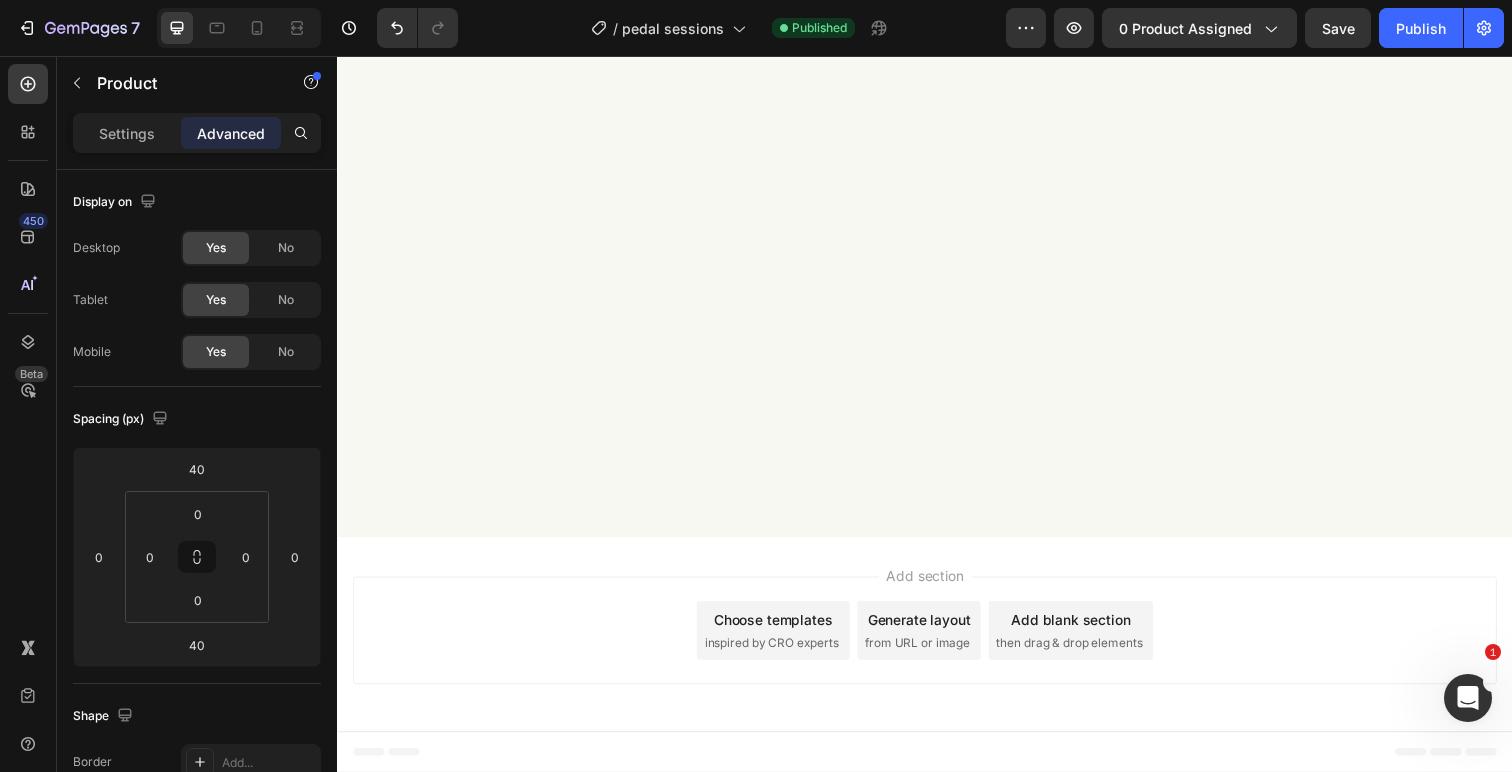 scroll, scrollTop: 4074, scrollLeft: 0, axis: vertical 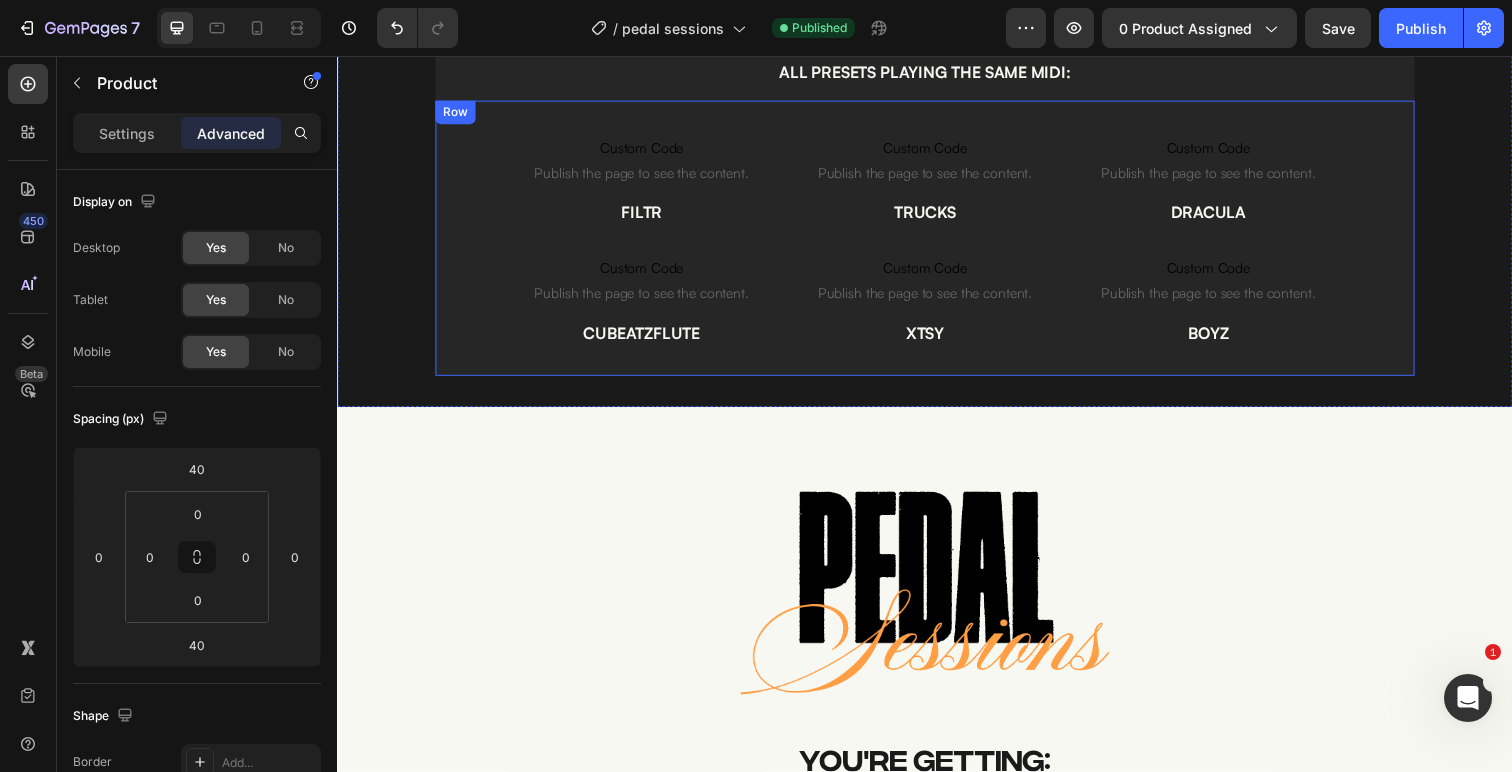 click on "Custom Code
Publish the page to see the content.
Custom Code TRUCKS Text Block
Custom Code
Publish the page to see the content.
Custom Code XTSY Text Block" at bounding box center (936, 252) 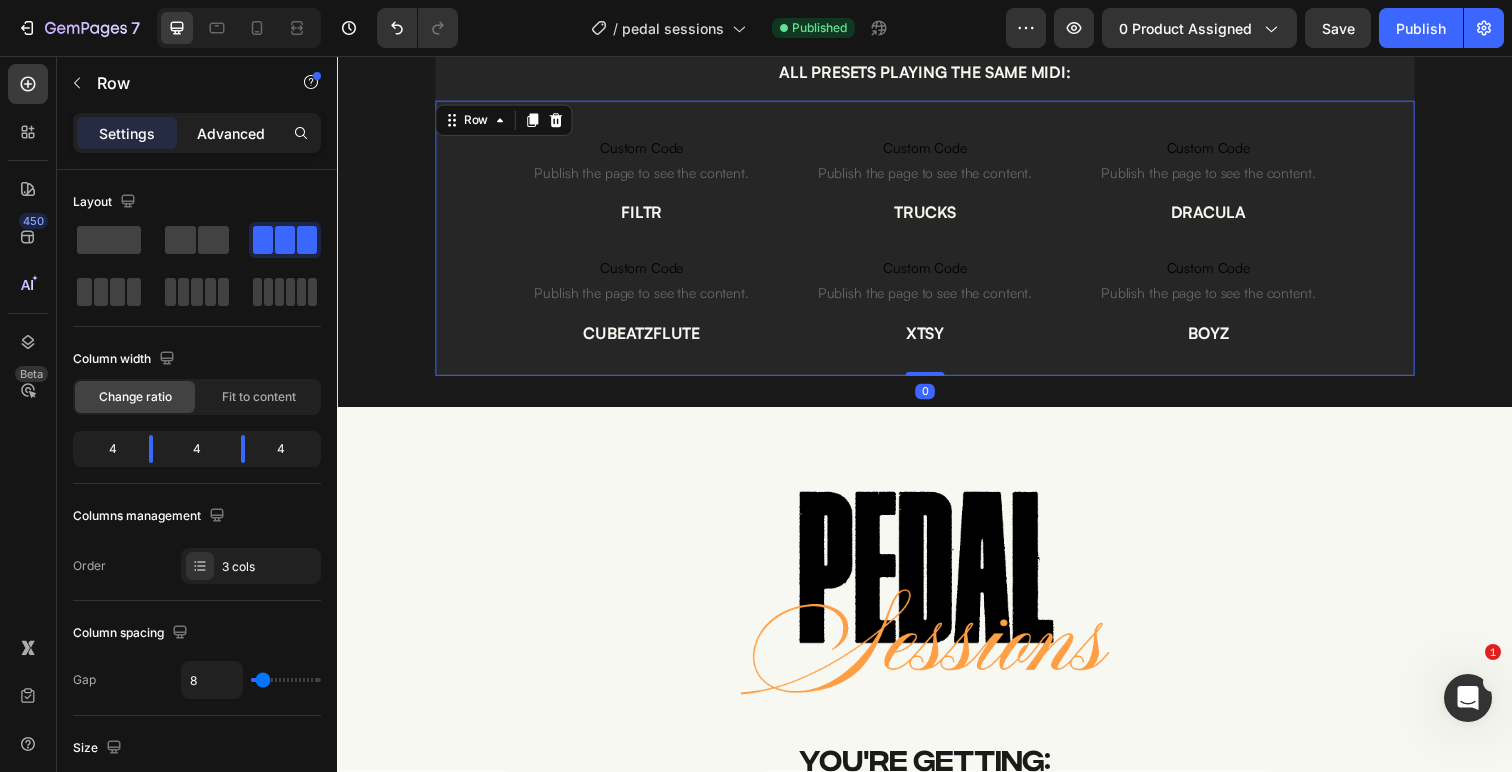 click on "Advanced" at bounding box center (231, 133) 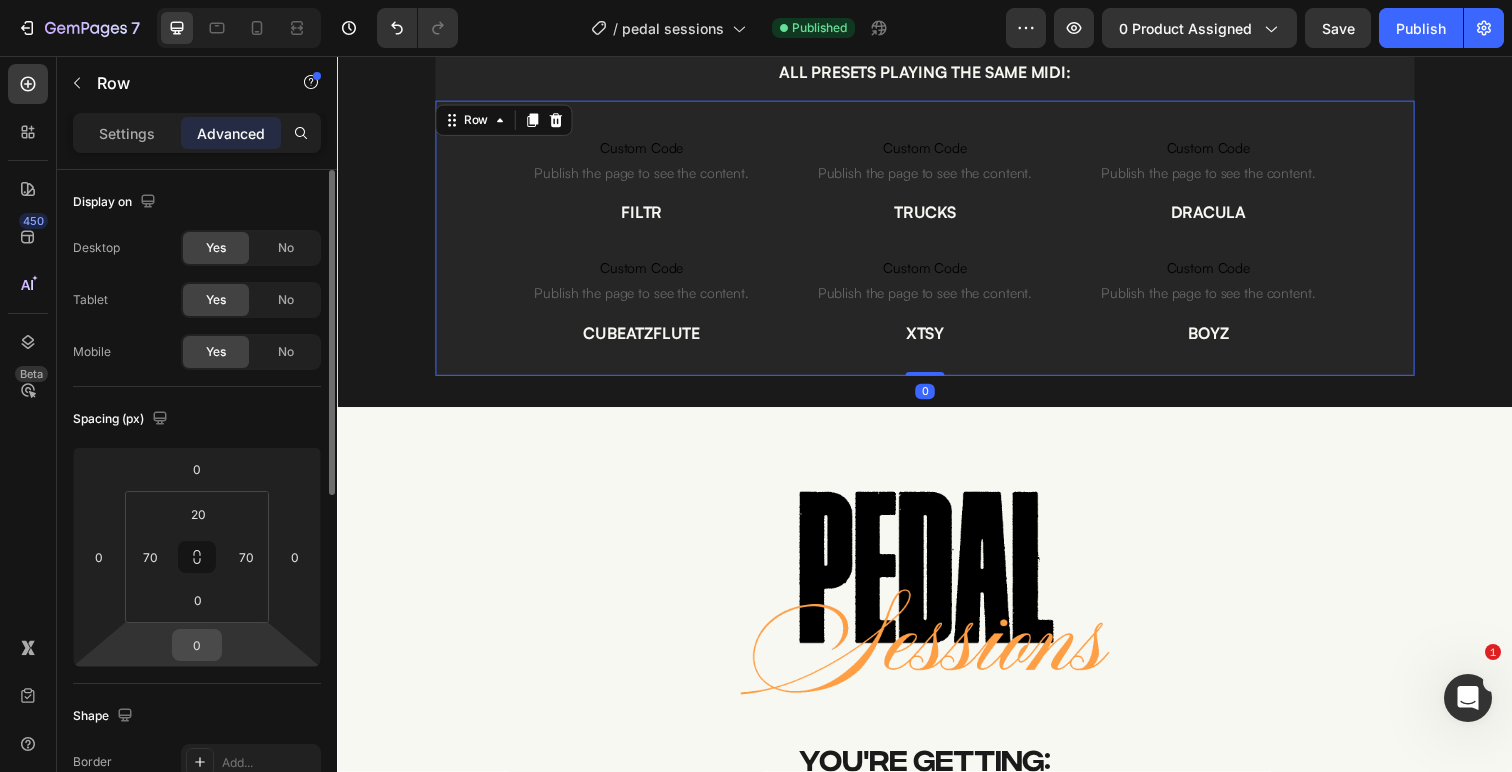 click on "0" at bounding box center [197, 645] 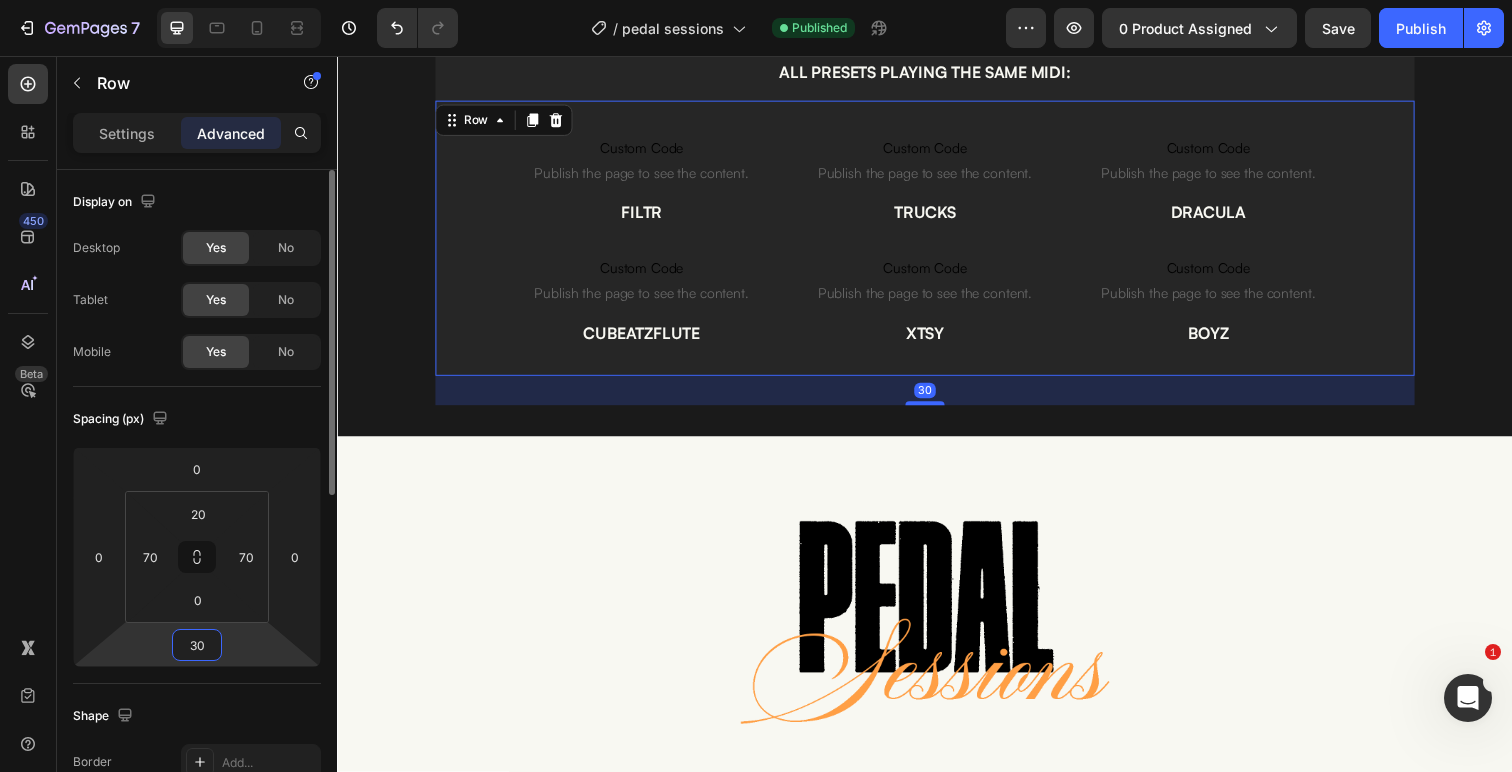 type on "3" 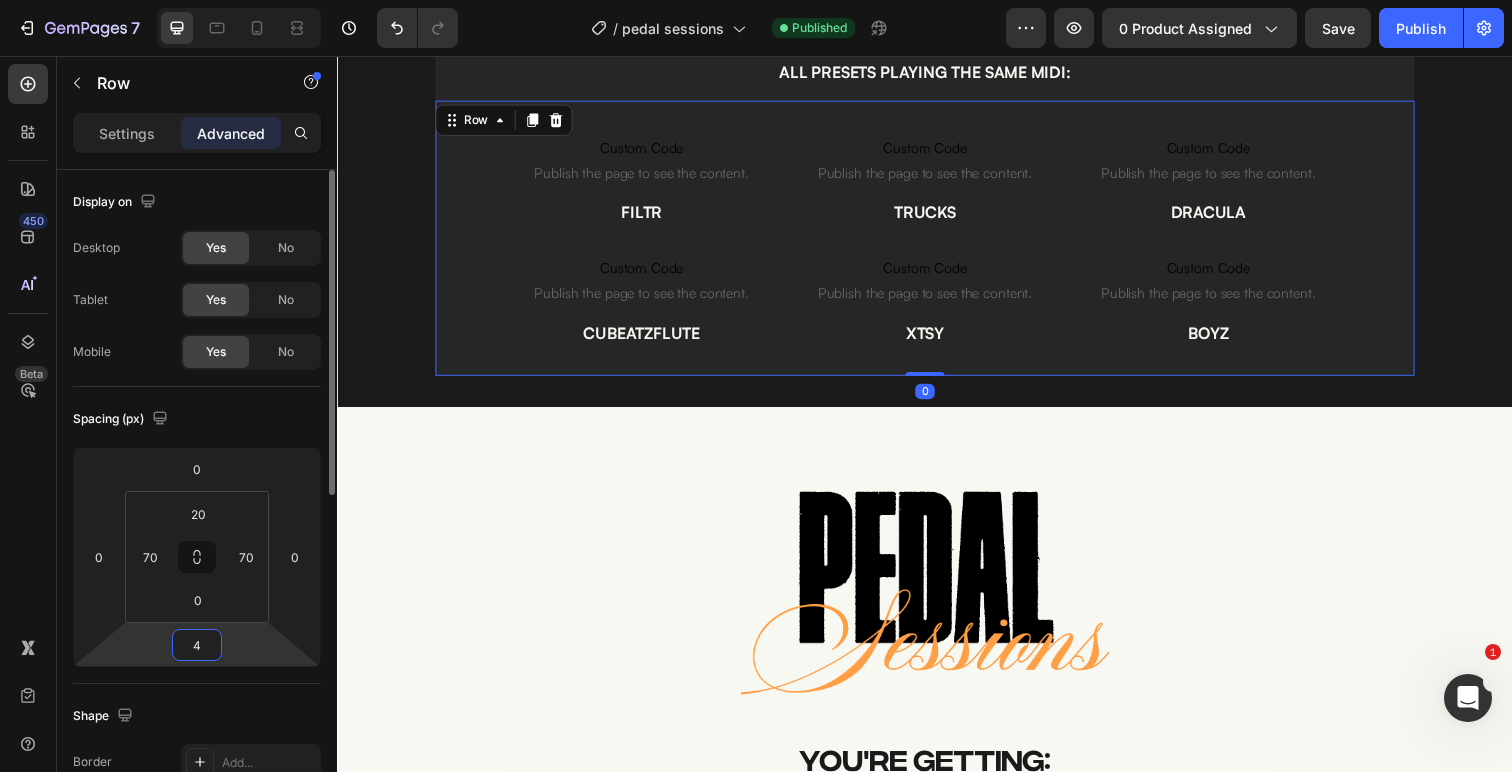type on "40" 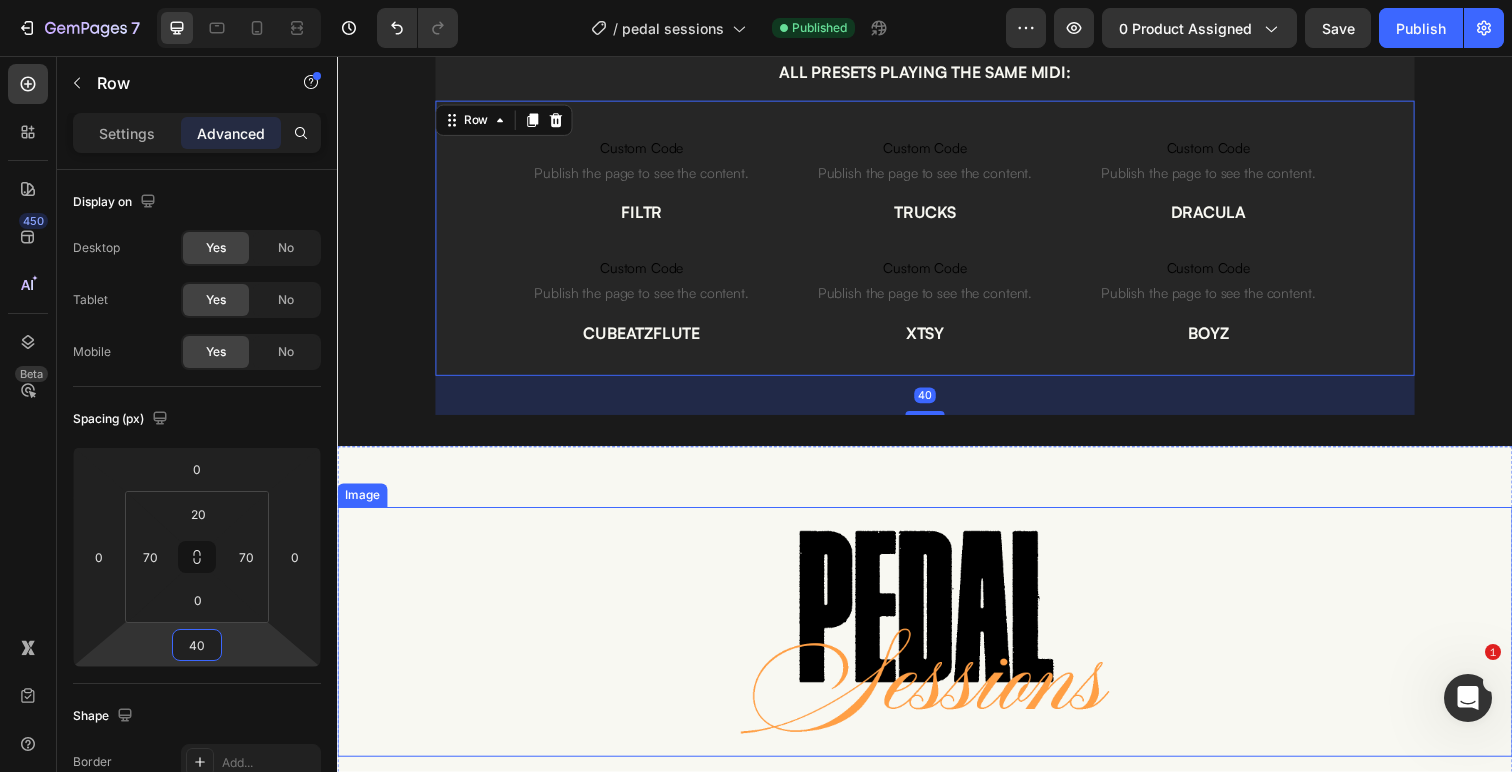 click at bounding box center (937, 644) 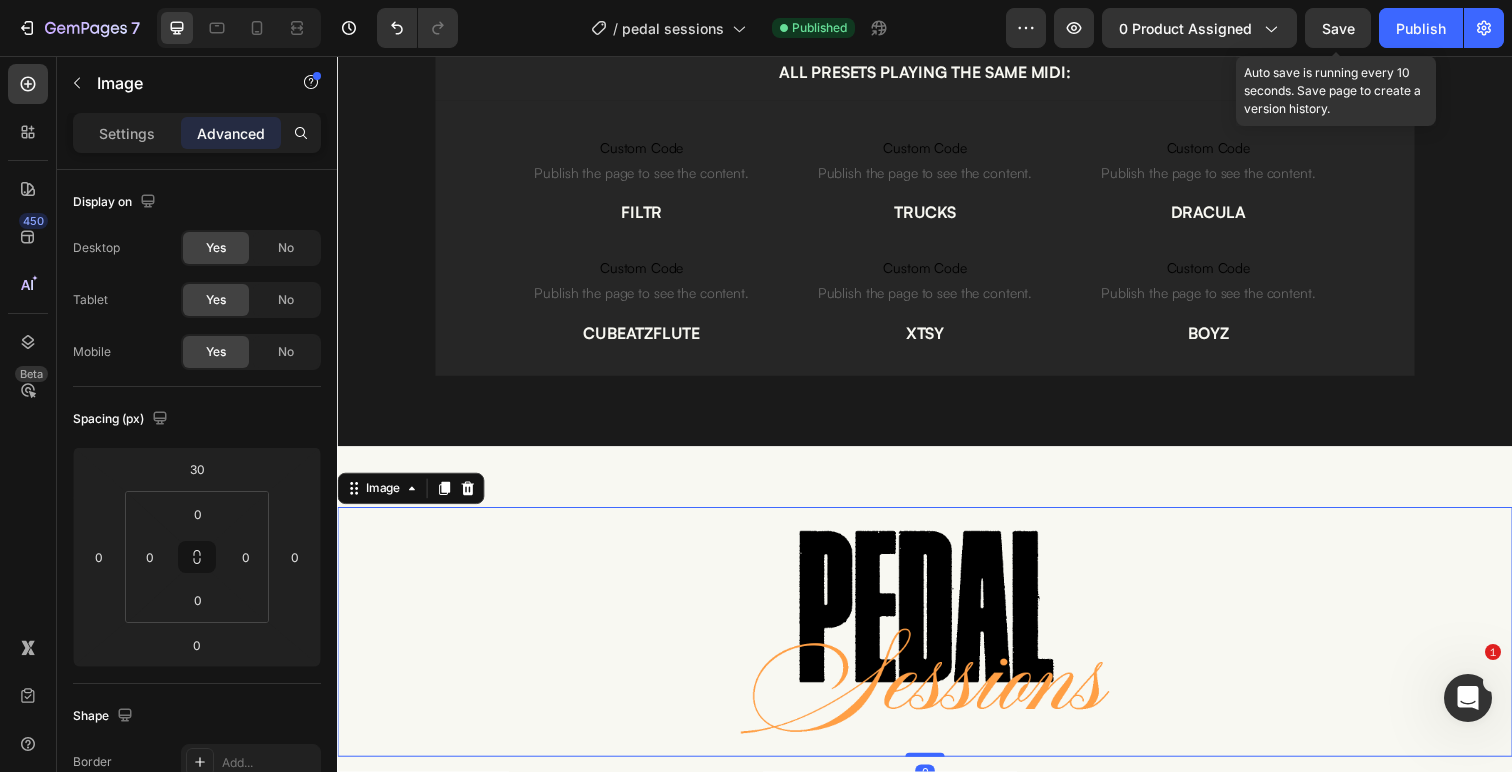 click on "Save" at bounding box center [1338, 28] 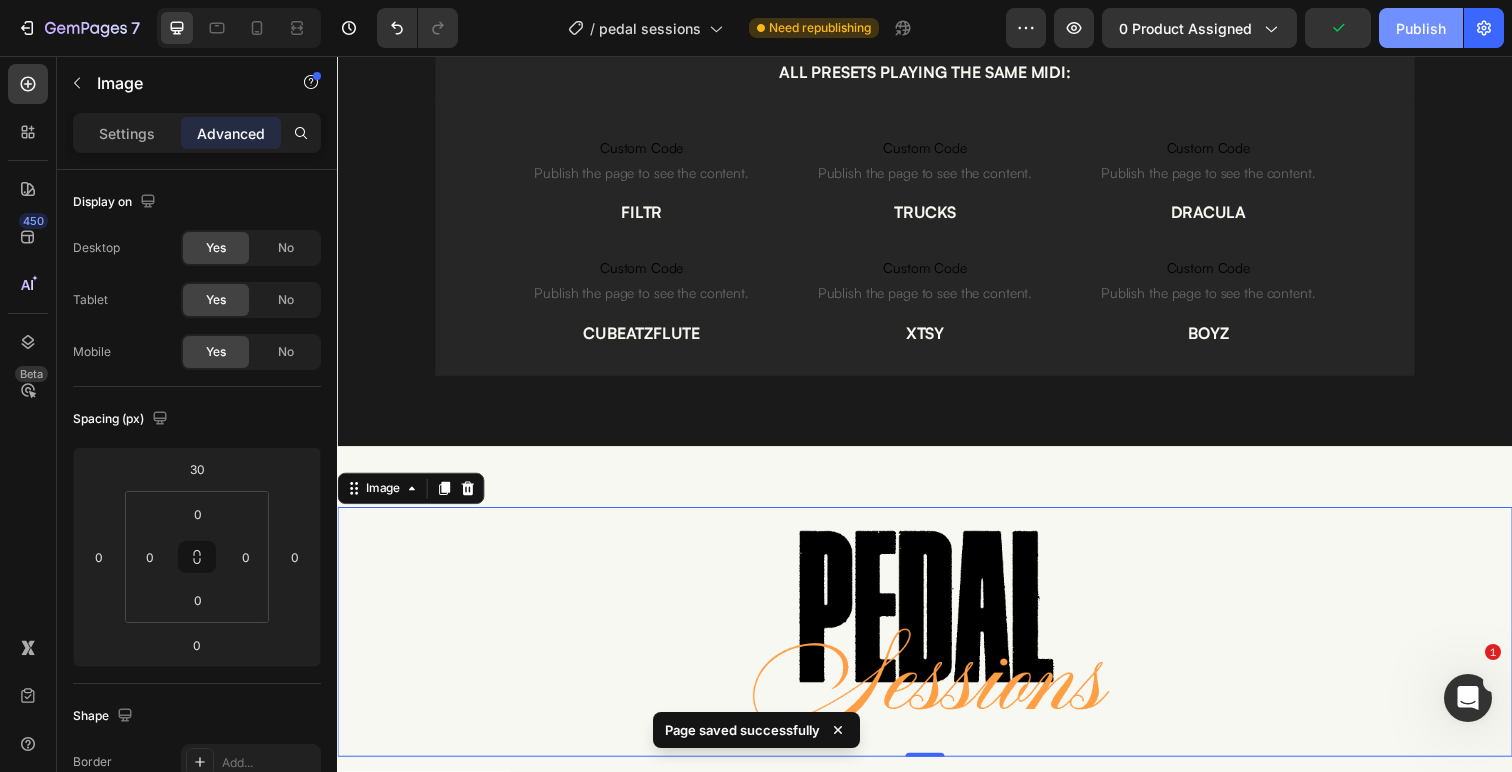 click on "Publish" 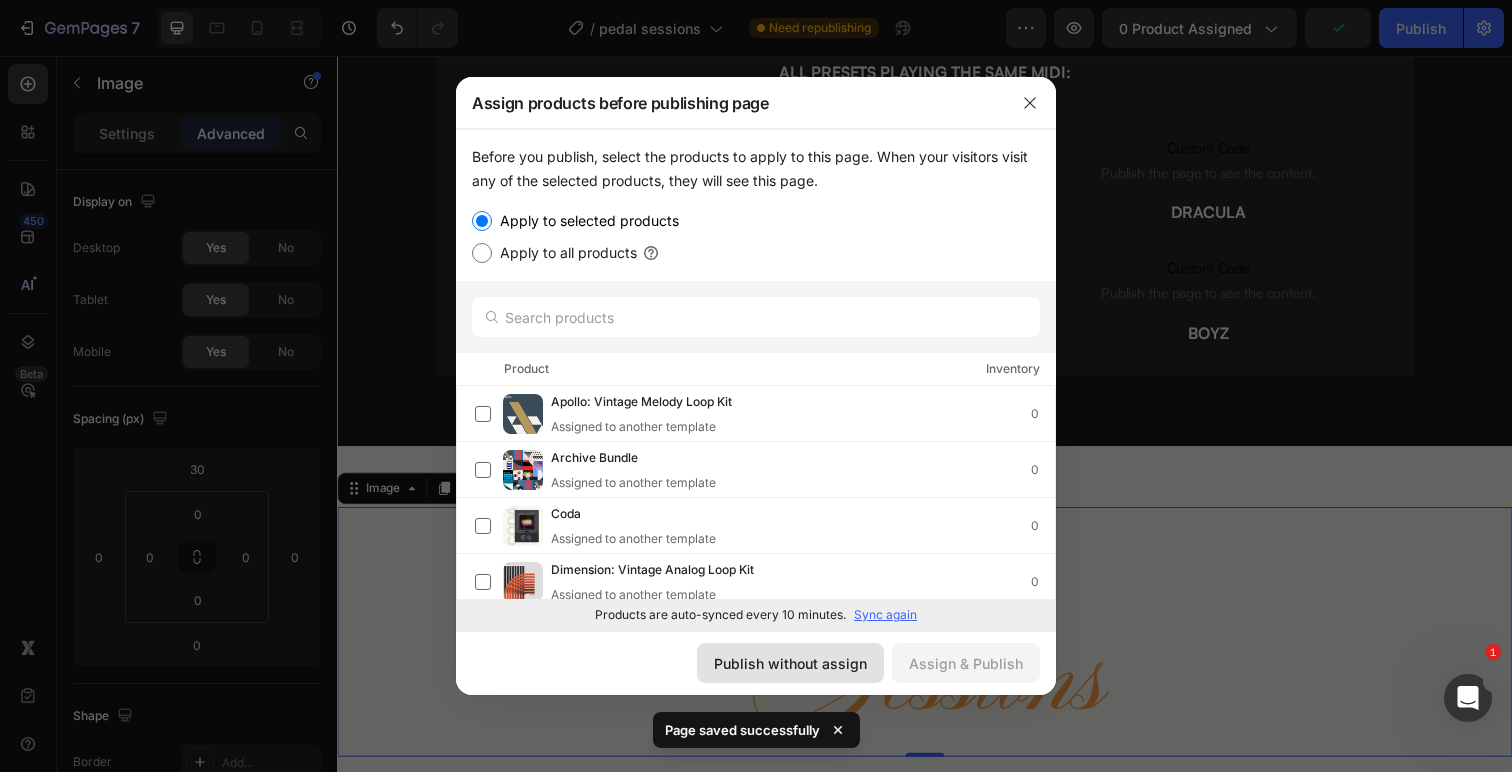 click on "Publish without assign" at bounding box center [790, 663] 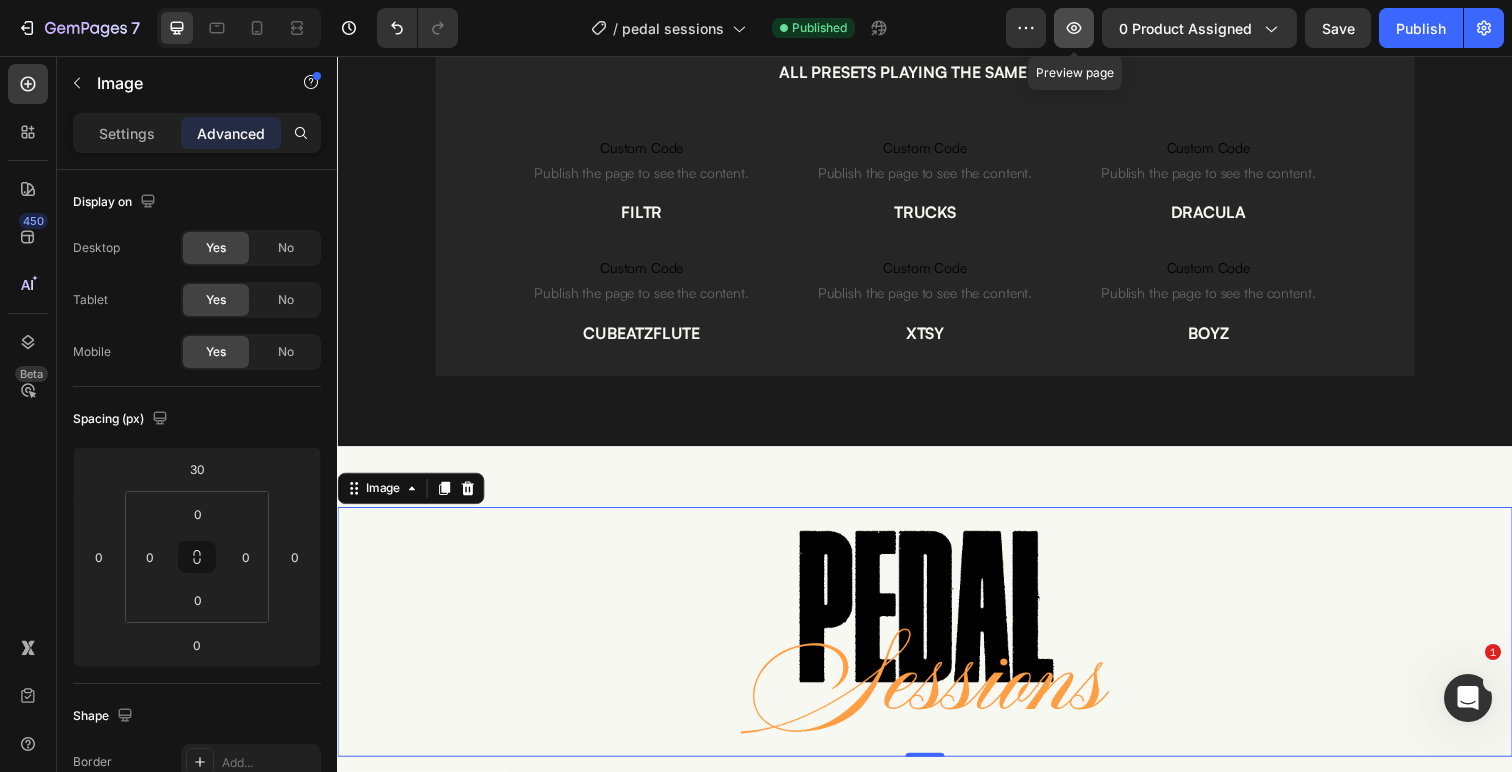 click 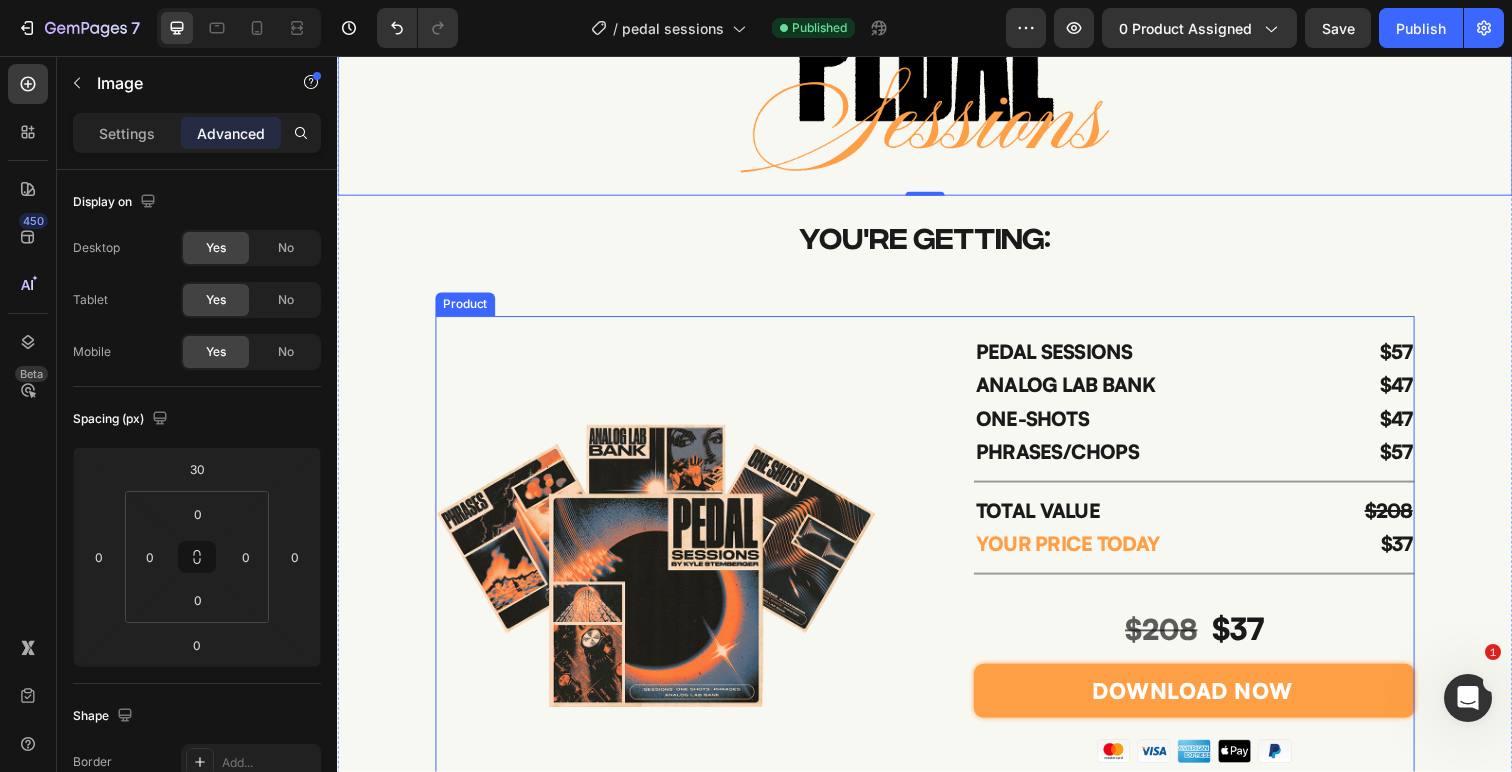 scroll, scrollTop: 4643, scrollLeft: 0, axis: vertical 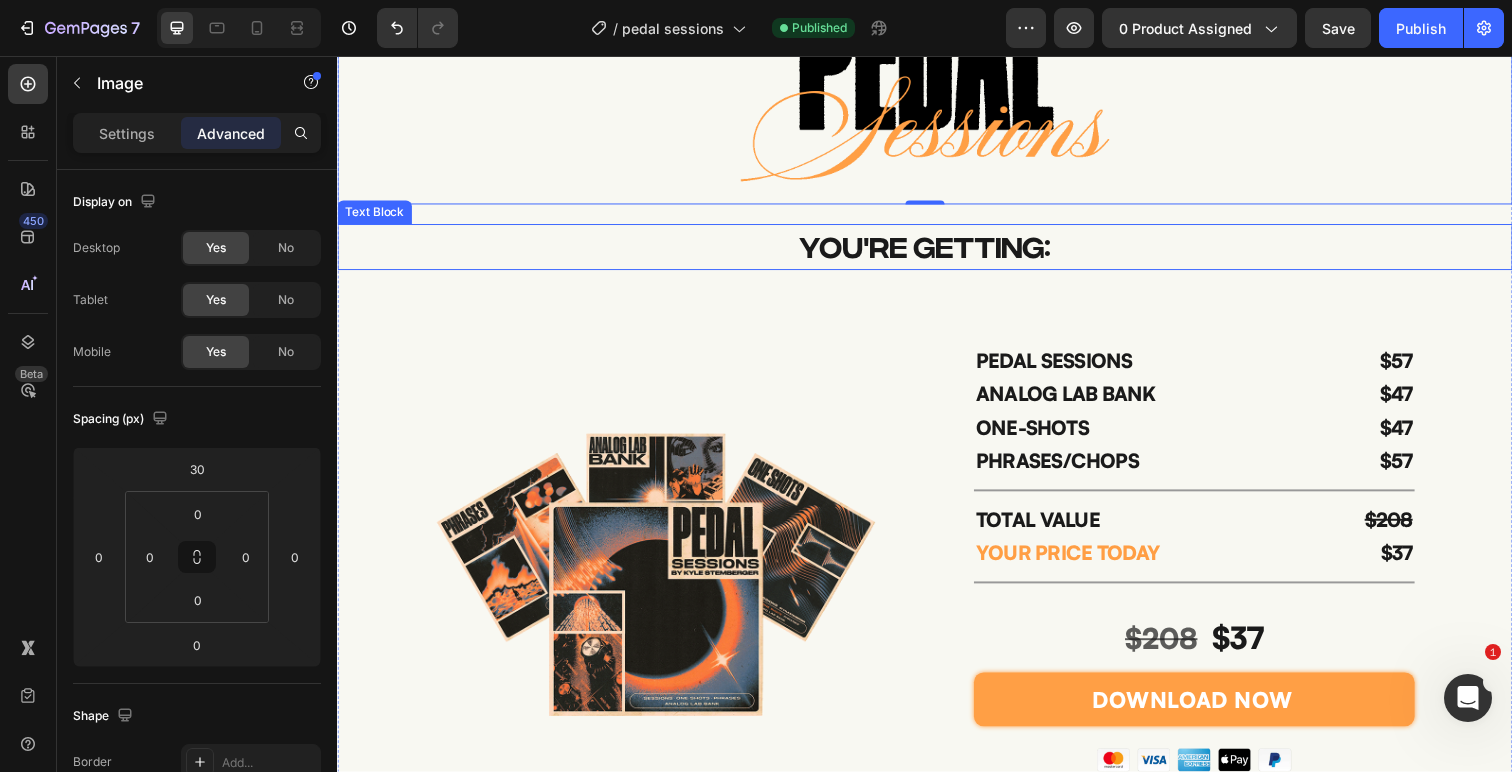click on "YOU'RE GETTING:" at bounding box center [937, 252] 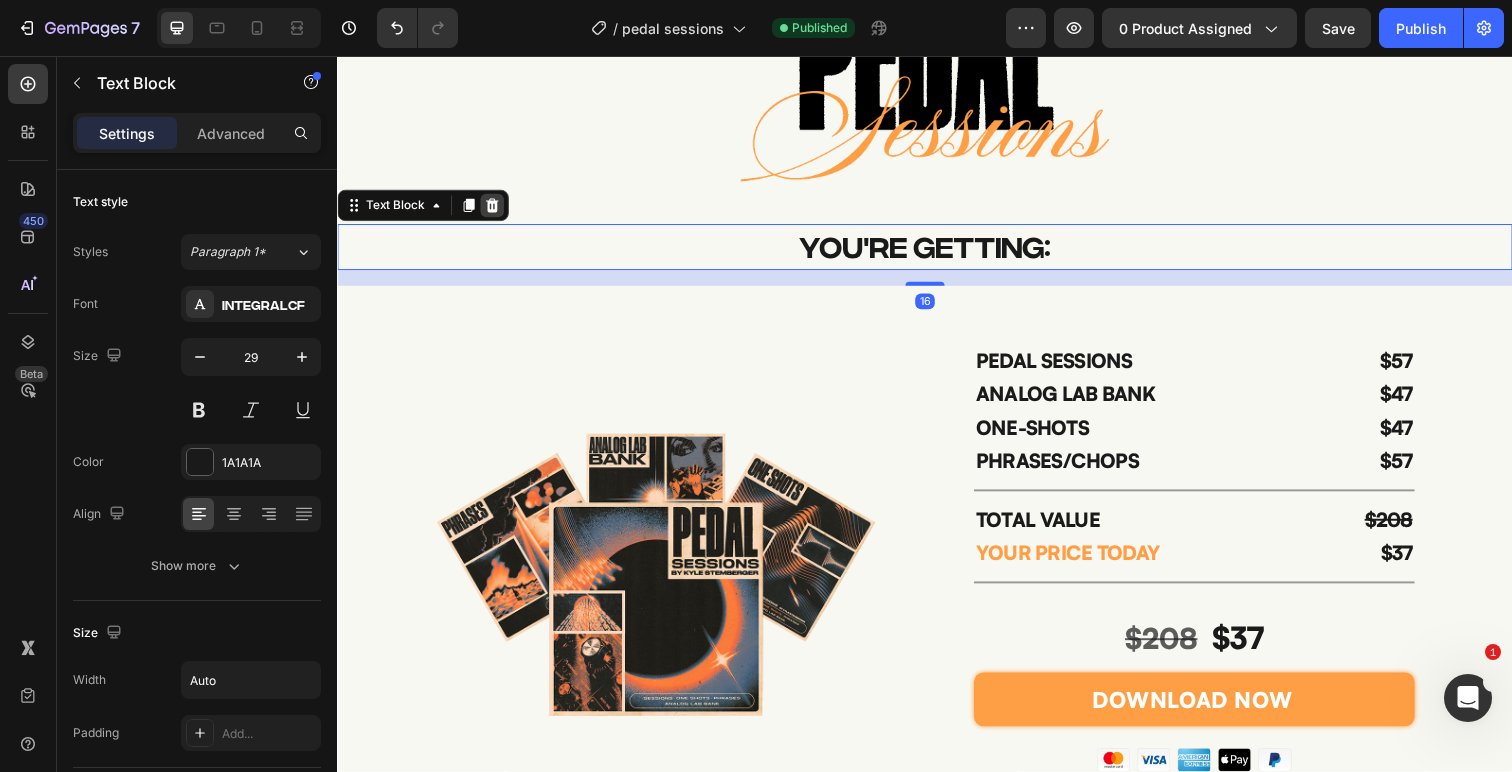click 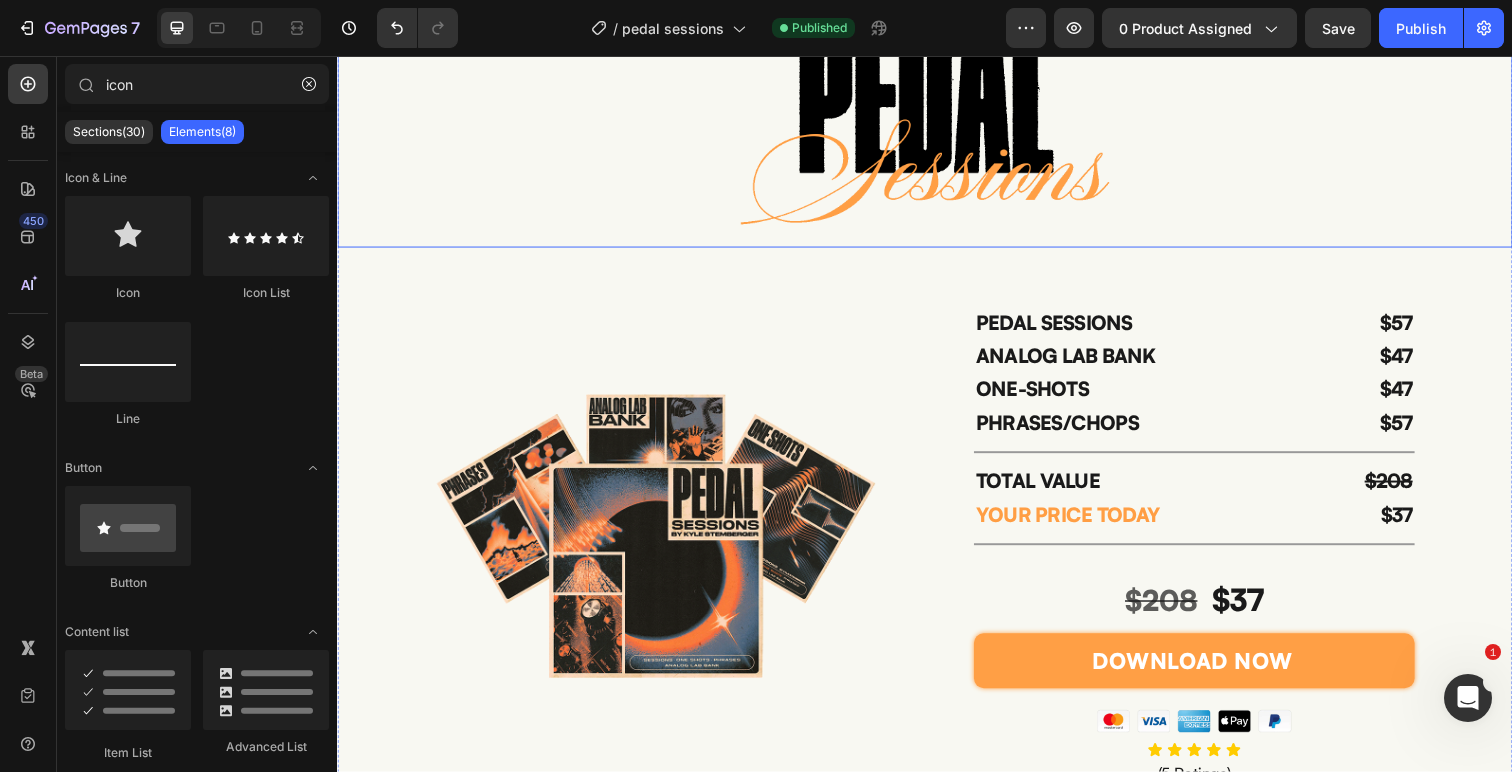 scroll, scrollTop: 4585, scrollLeft: 0, axis: vertical 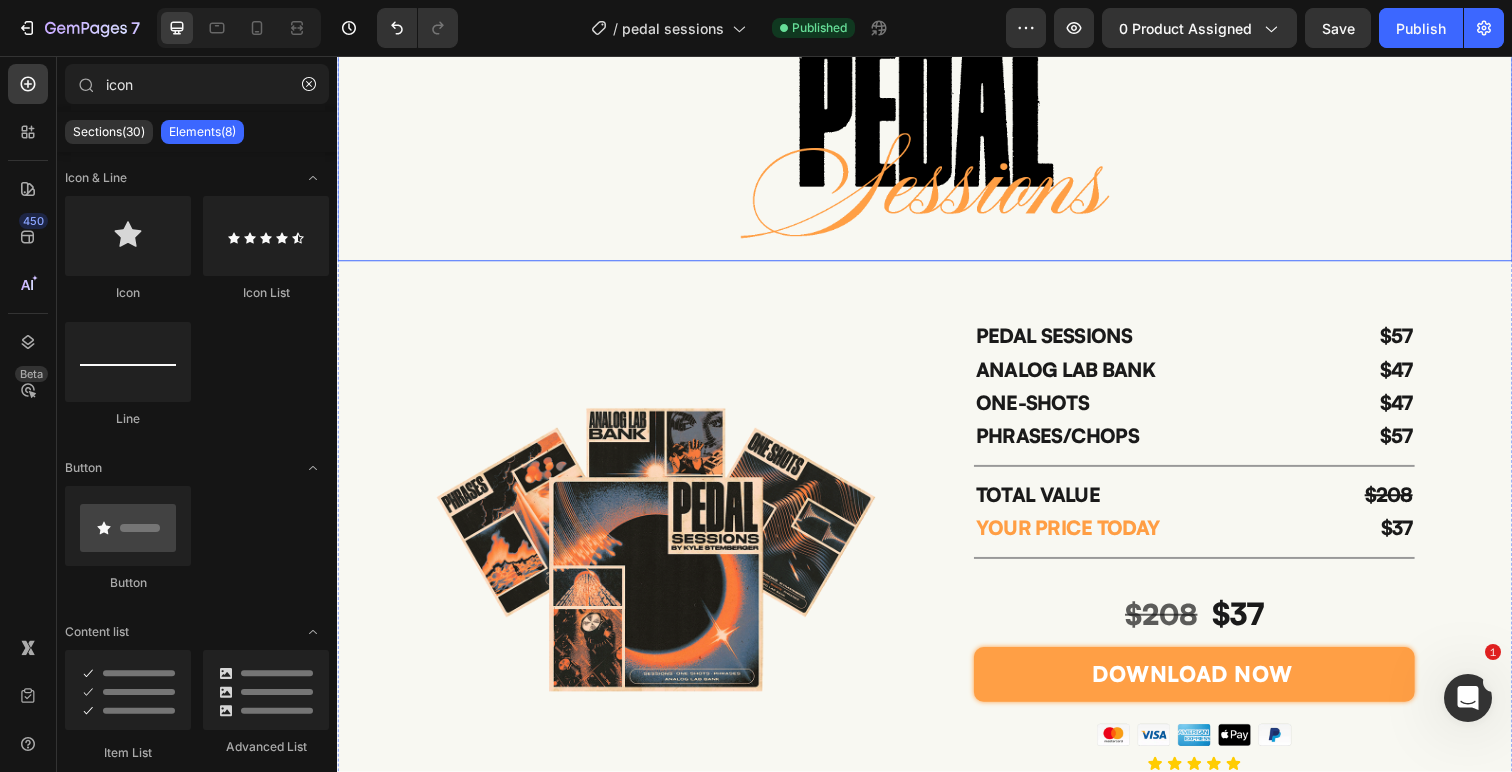 click at bounding box center [937, 138] 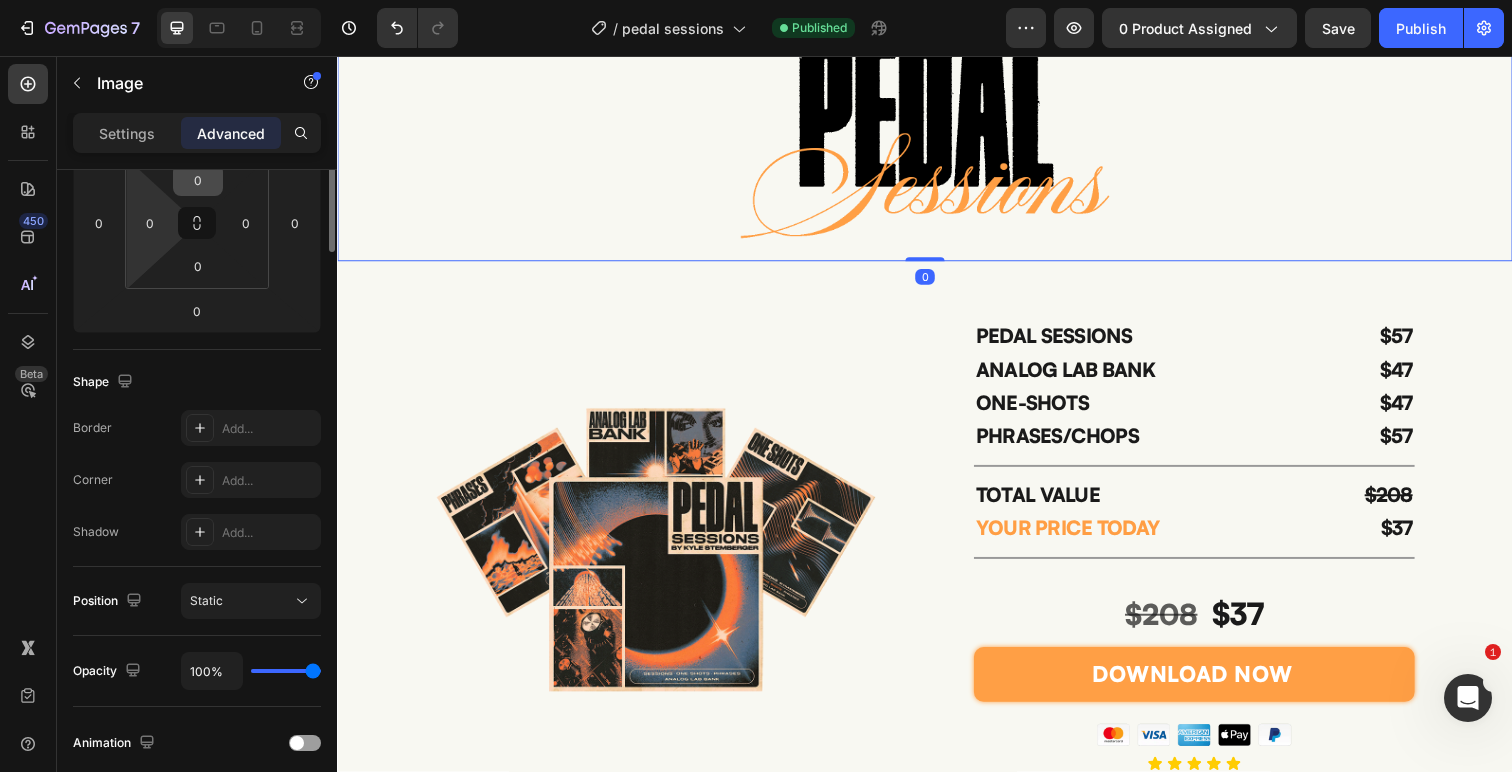 scroll, scrollTop: 389, scrollLeft: 0, axis: vertical 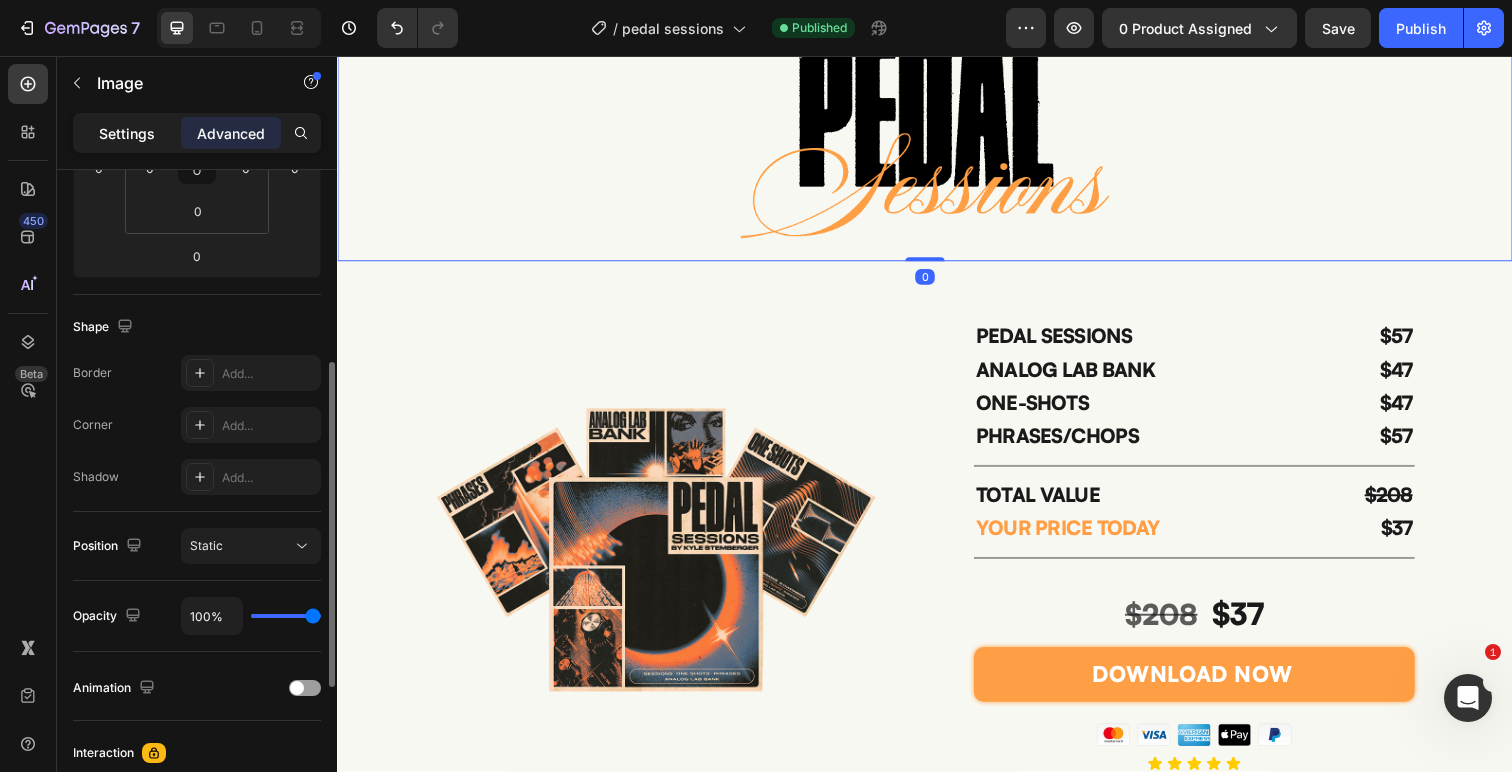 click on "Settings" at bounding box center (127, 133) 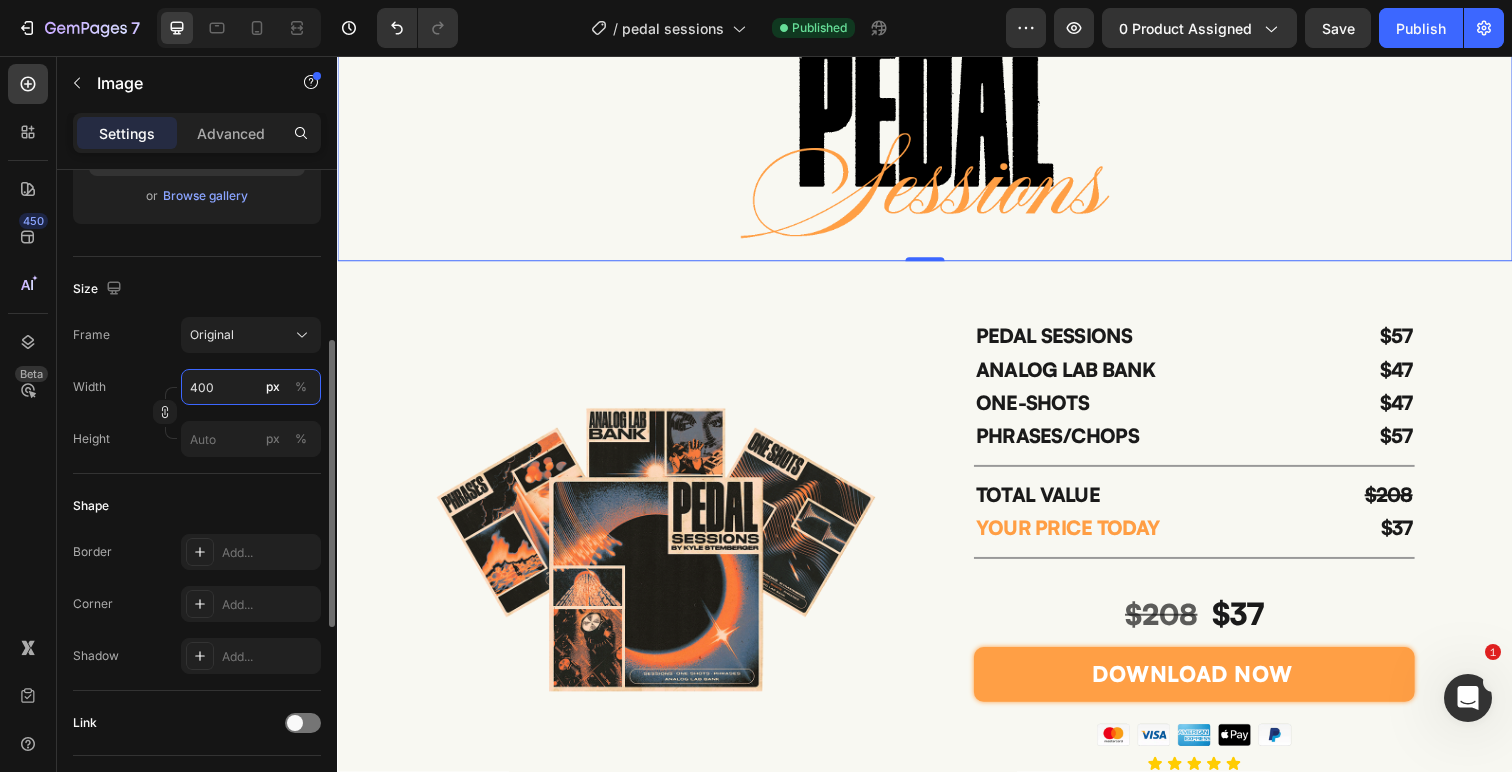 click on "400" at bounding box center [251, 387] 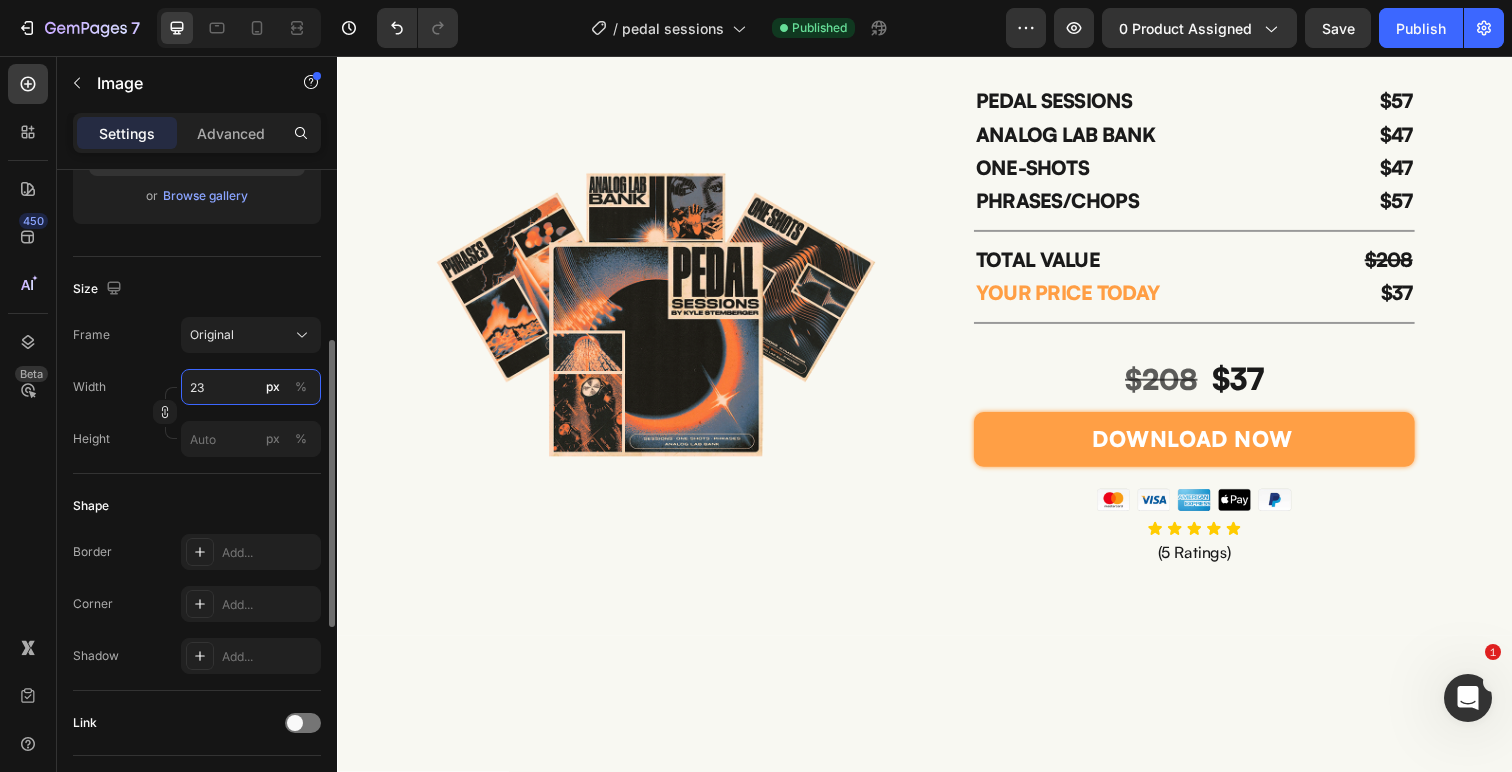 type on "2" 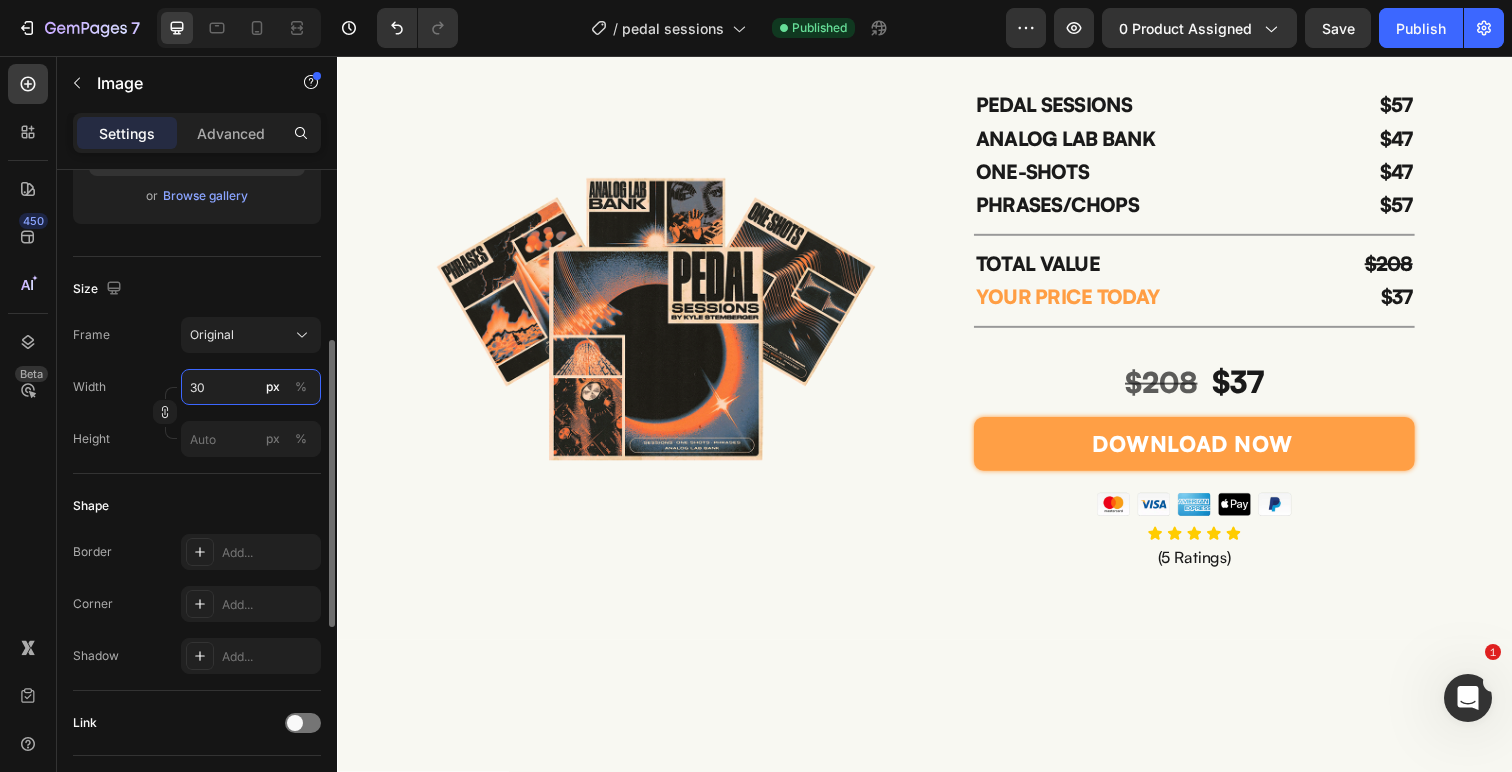 type on "300" 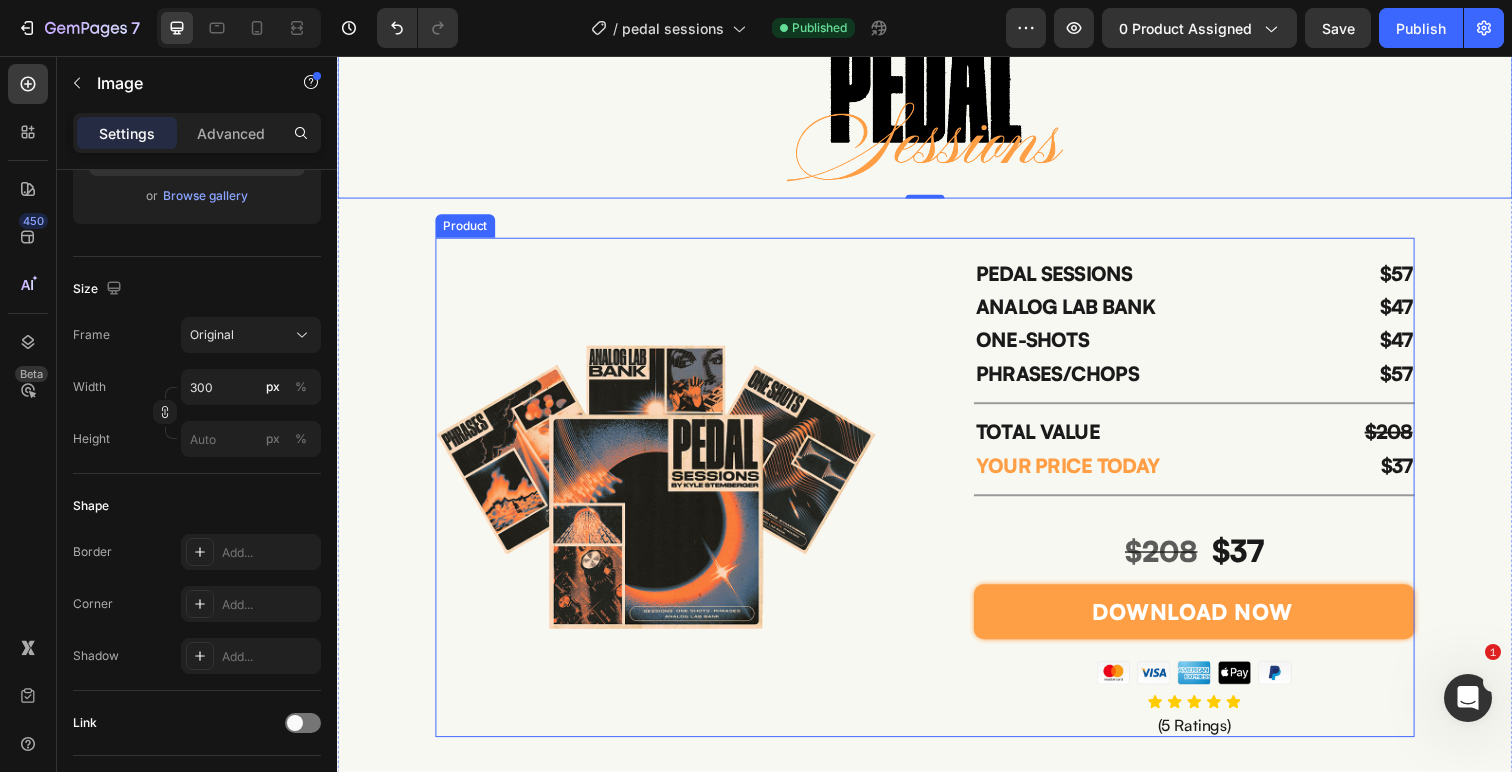 click on "Image PEDAL SESSIONS Text Block ANALOG LAB BANK Text Block ONE-SHOTS Text Block PHRASES/CHOPS Text Block $57 Text Block $47 Text Block $47 Text Block $57 Text Block Row                Title Line TOTAL VALUE Text Block YOUR PRICE TODAY Text Block $208 Text Block $37 Text Block Row                Title Line $208    $37 Text Block DOWNLOAD NOW Add to Cart Image Icon Icon Icon Icon Icon Icon List (5 Ratings) Text Block Product" at bounding box center [937, 497] 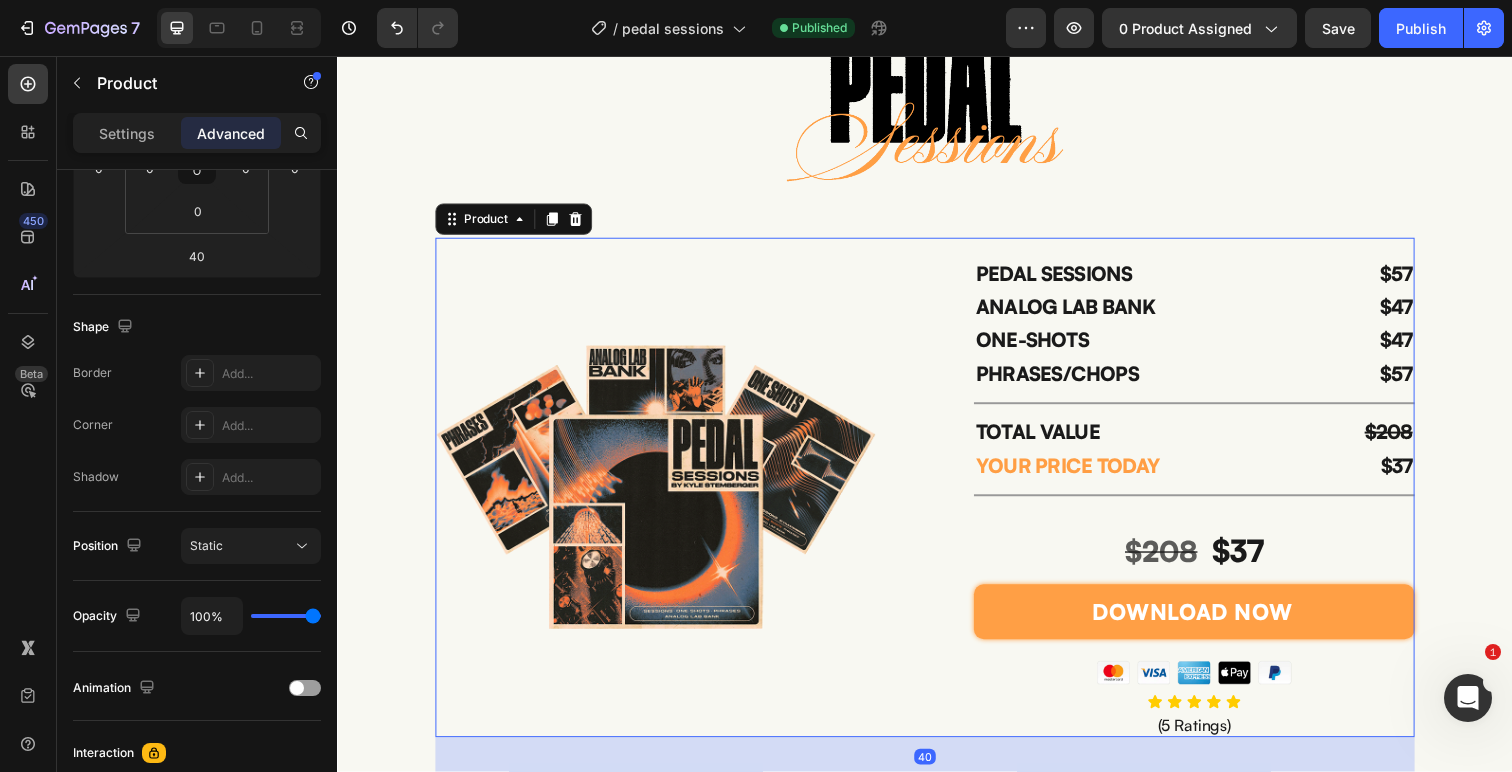 scroll, scrollTop: 0, scrollLeft: 0, axis: both 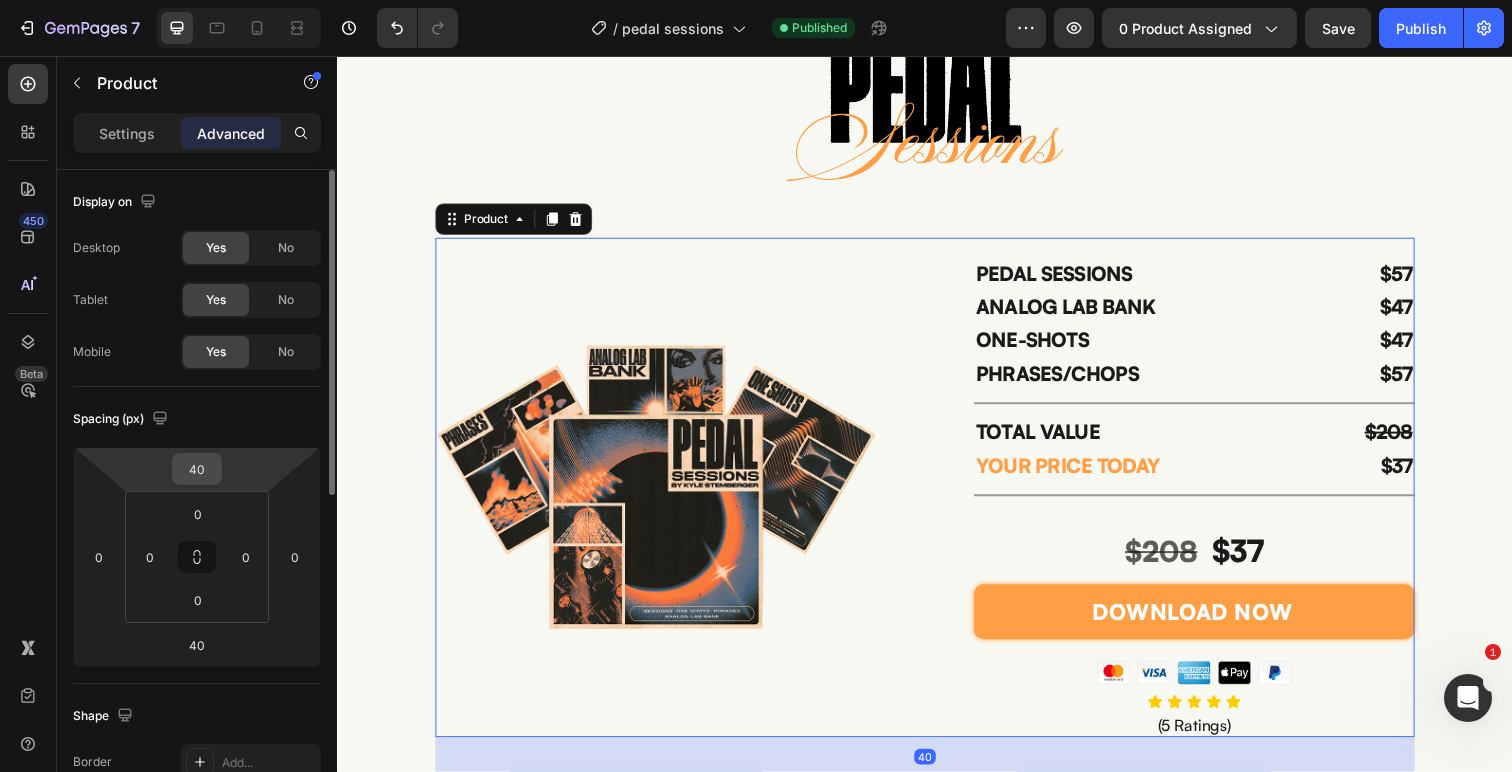 click on "40" at bounding box center [197, 469] 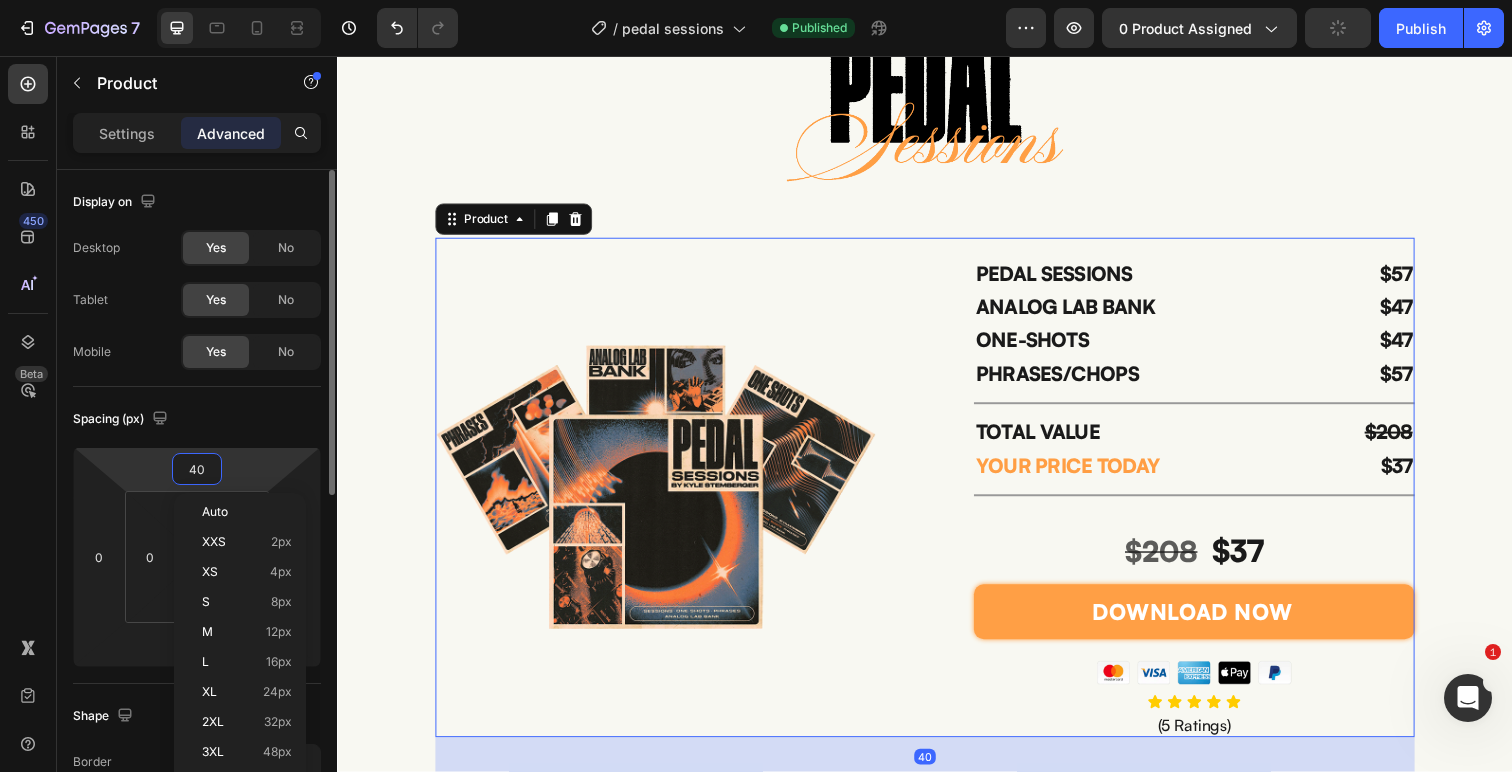 type 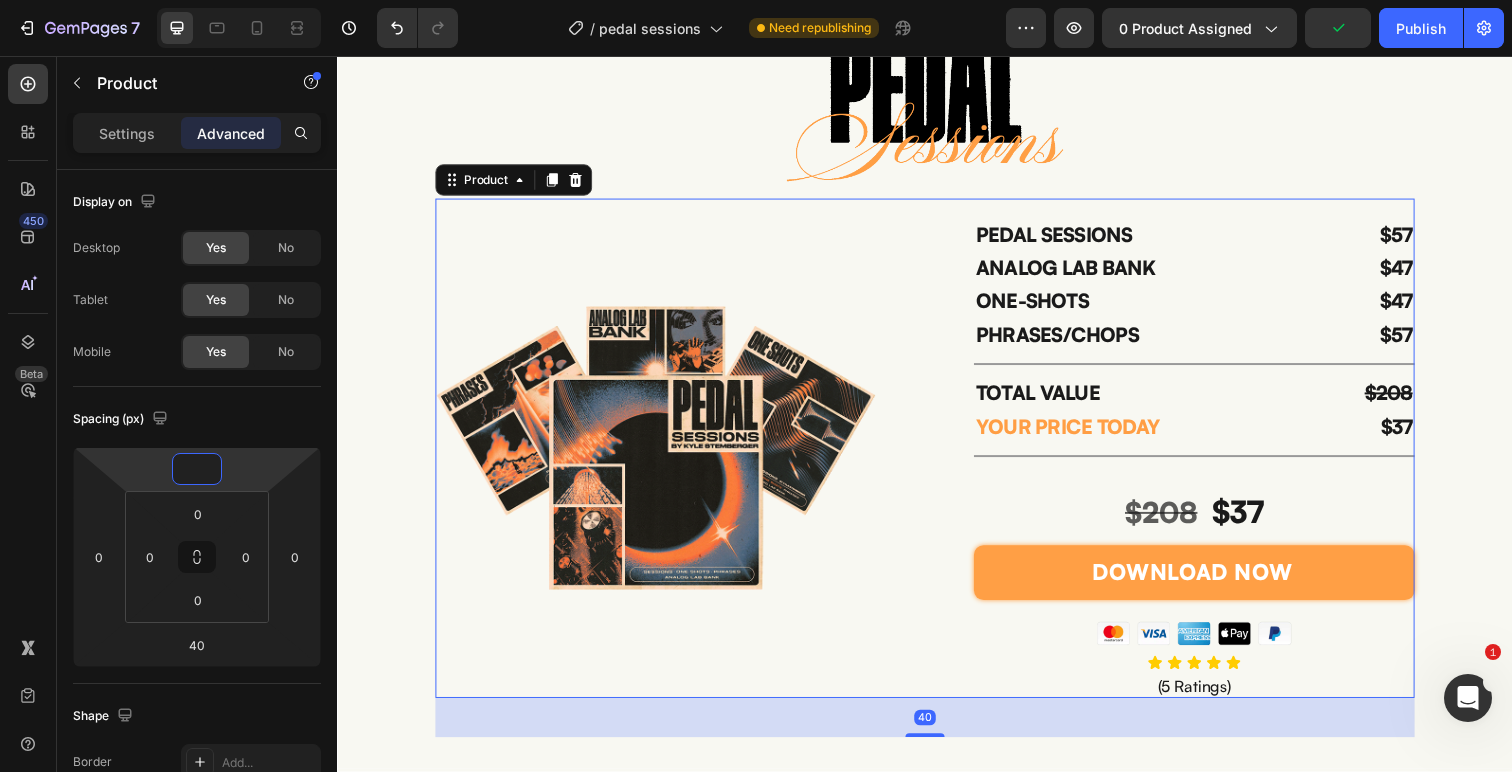 click at bounding box center [662, 456] 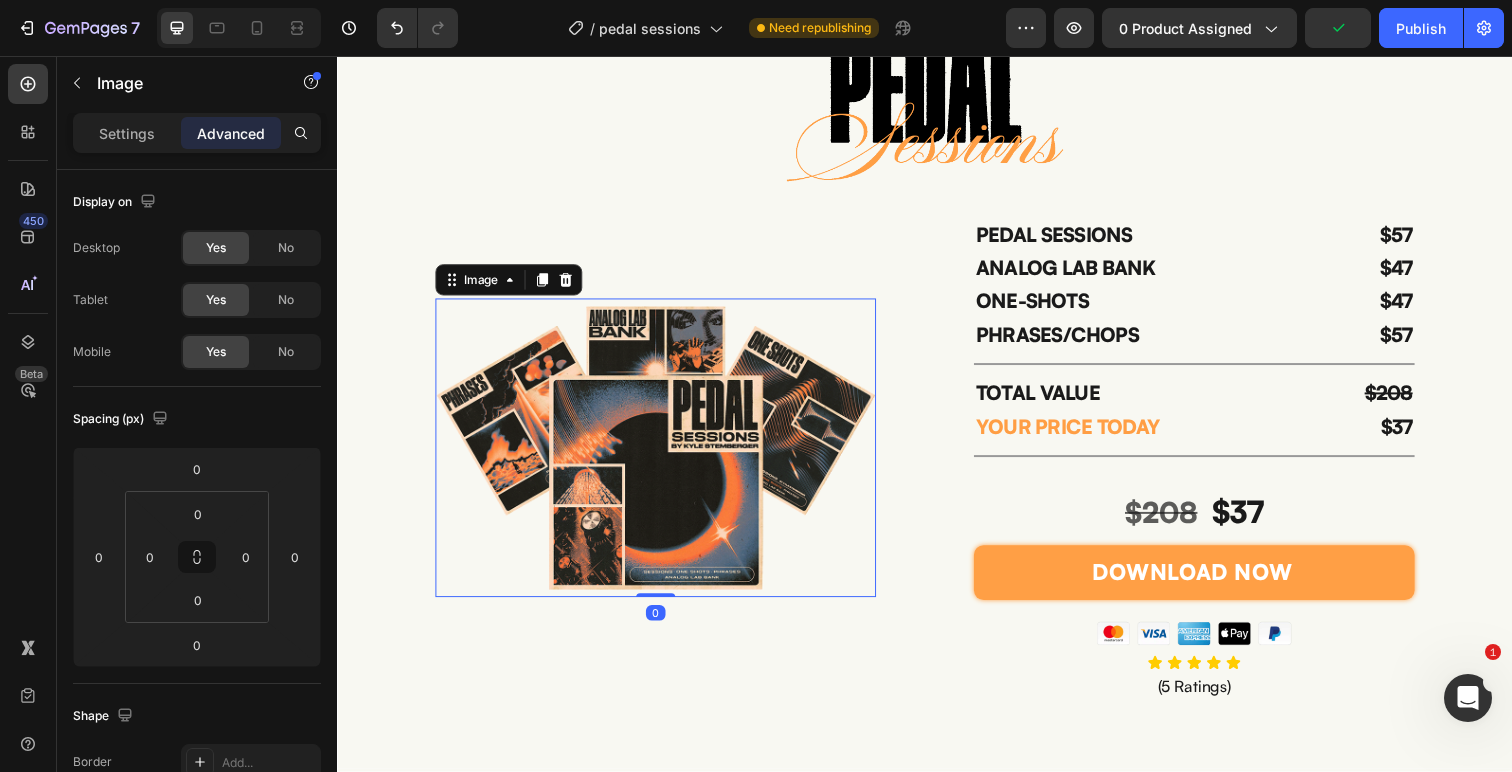 click at bounding box center [662, 456] 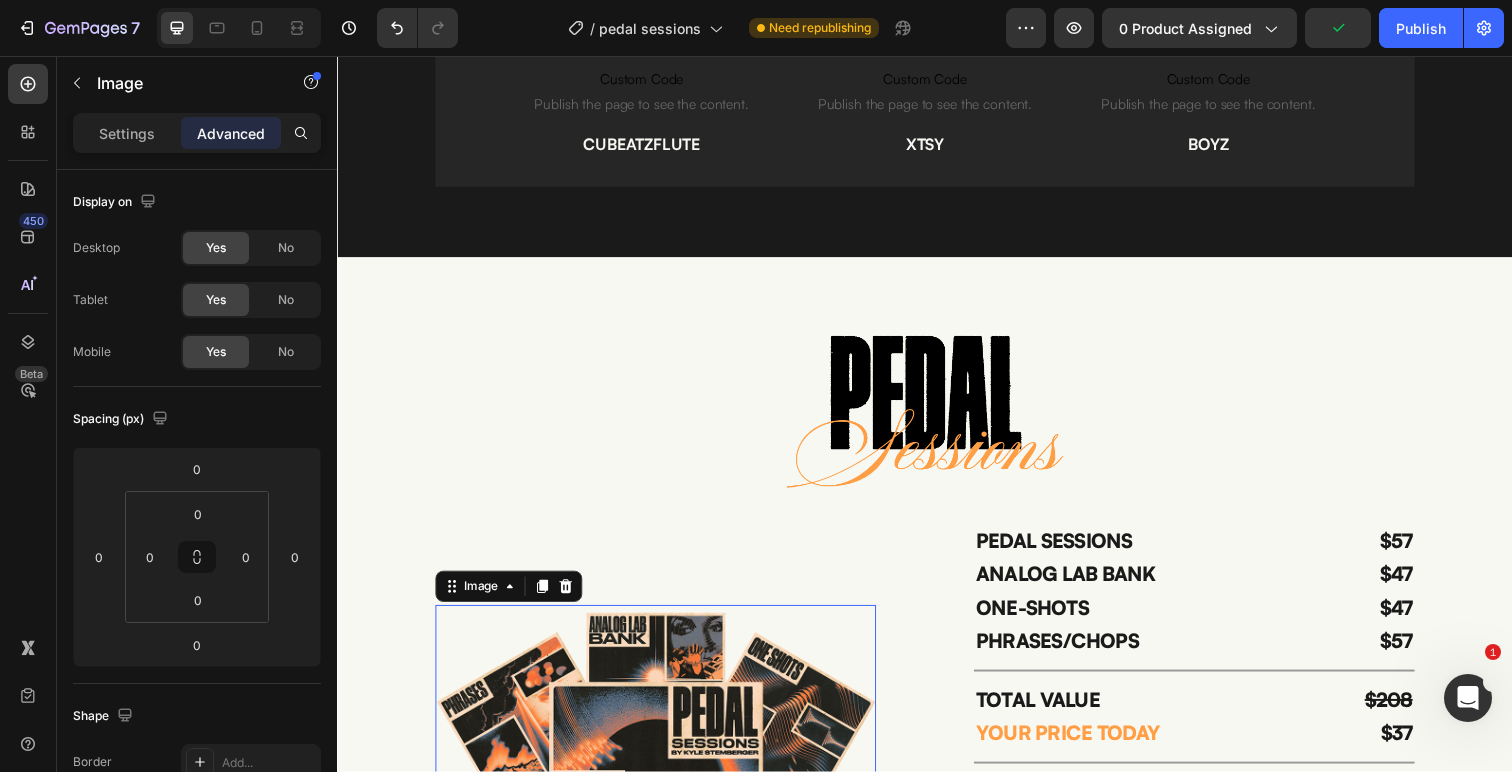 scroll, scrollTop: 4566, scrollLeft: 0, axis: vertical 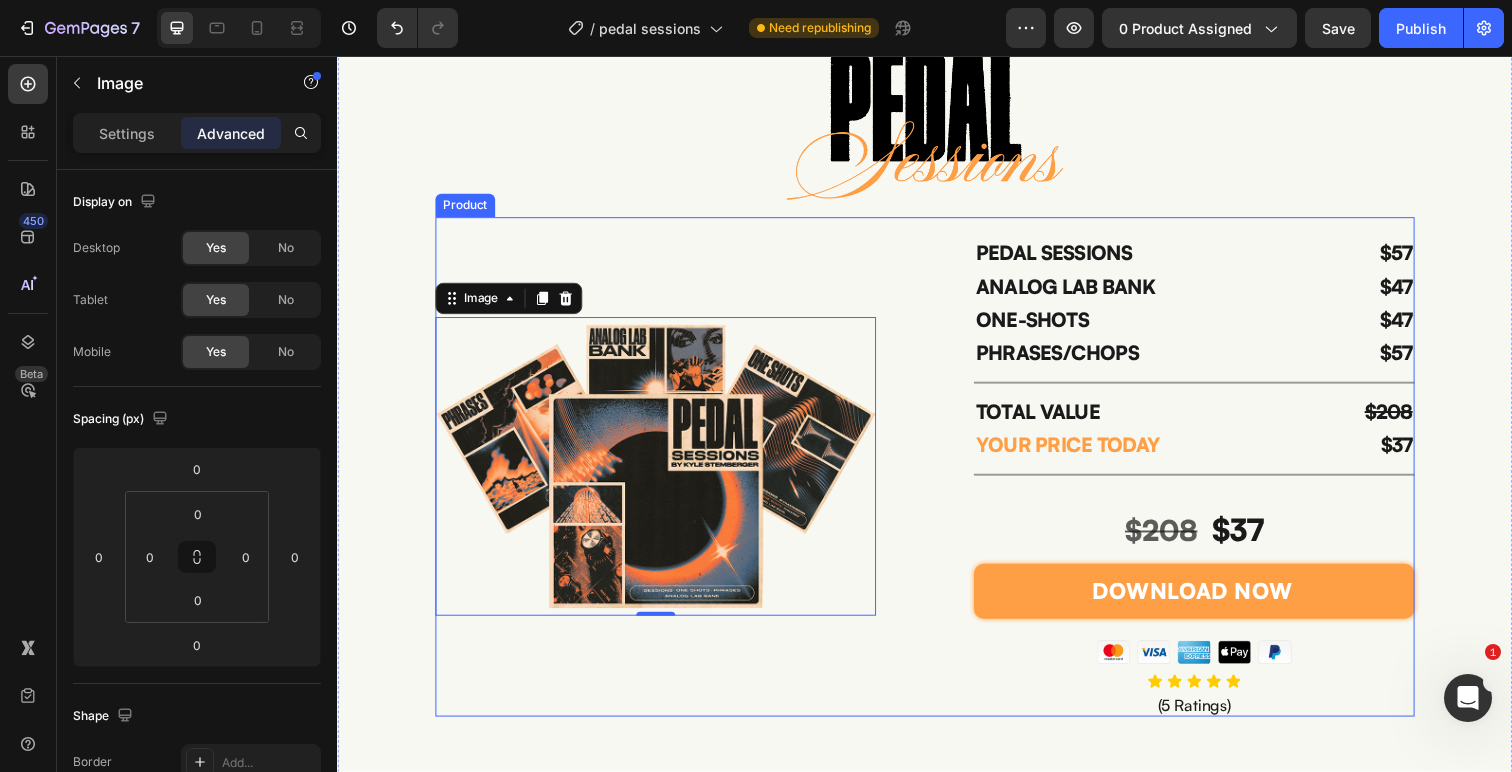 click on "Image   0" at bounding box center [662, 476] 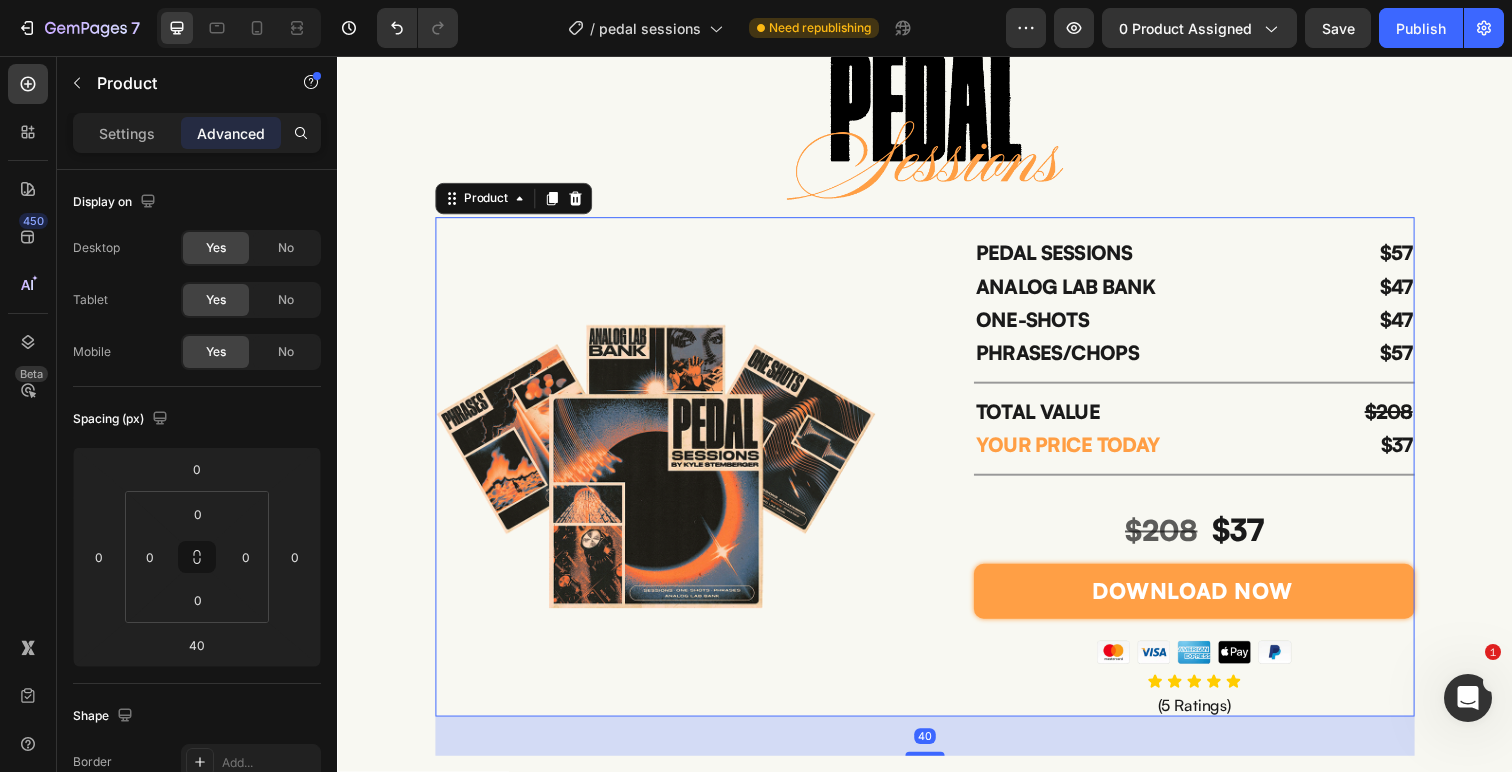click at bounding box center (937, 125) 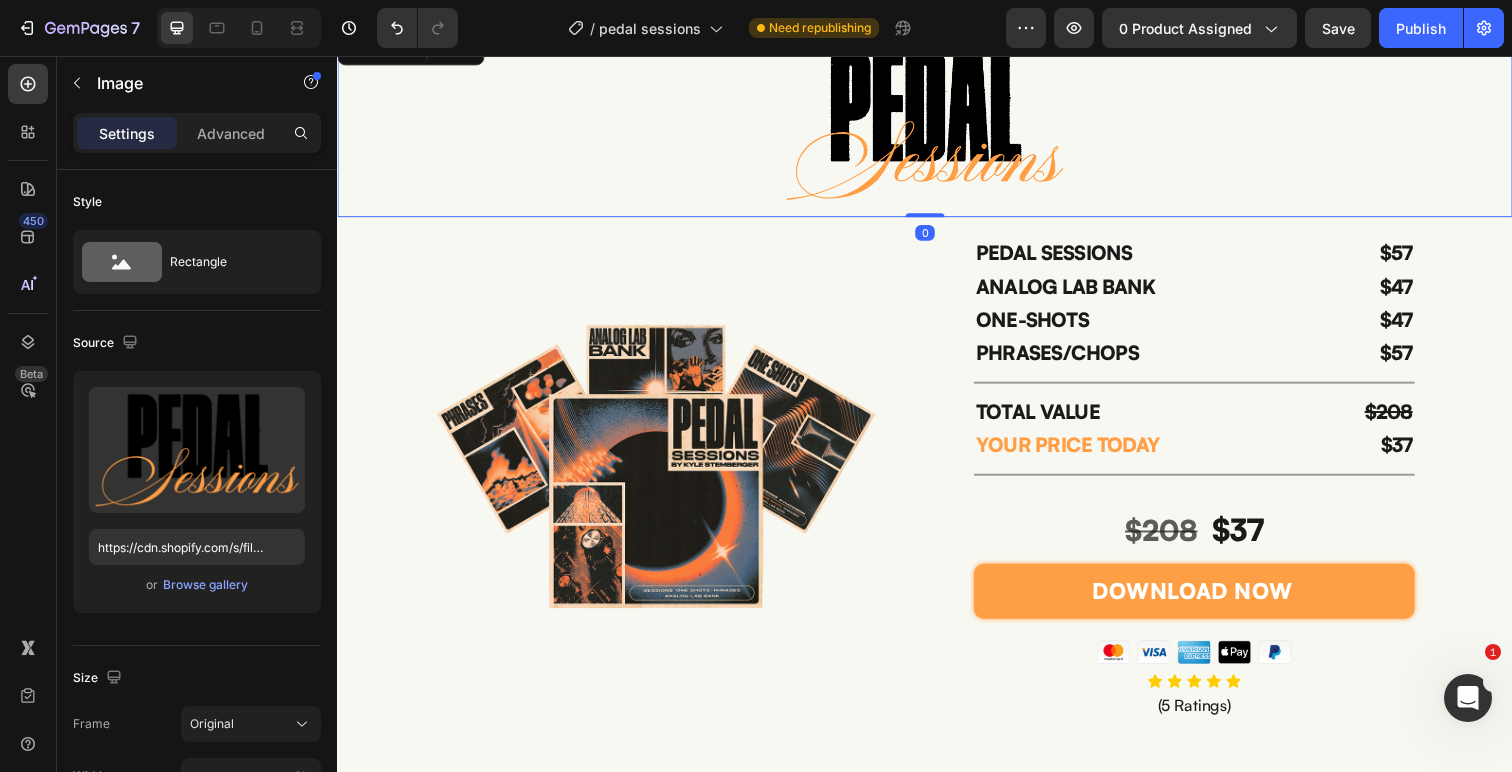 scroll, scrollTop: 4469, scrollLeft: 0, axis: vertical 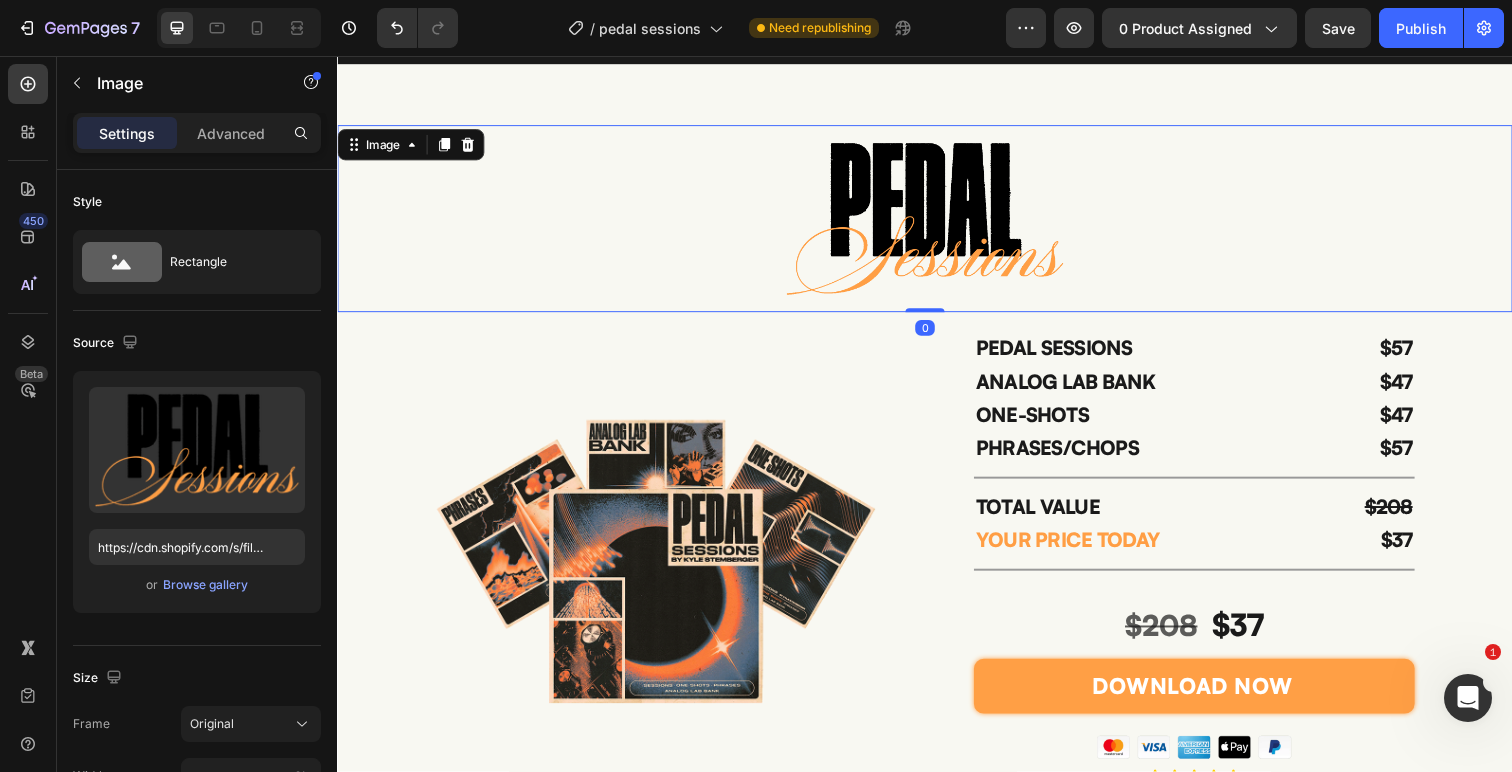 click at bounding box center (937, 222) 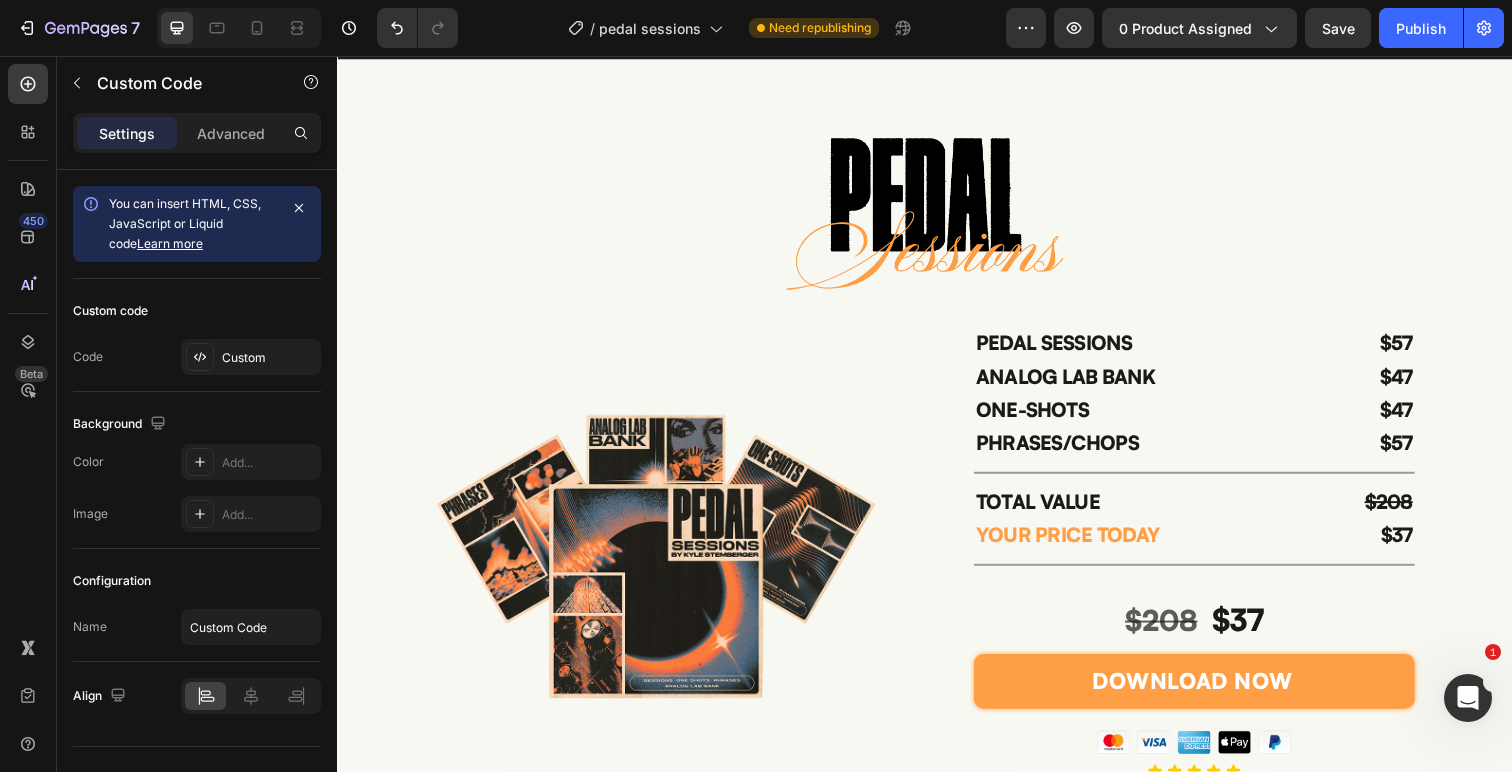 click on "Custom Code
Publish the page to see the content." at bounding box center [647, -110] 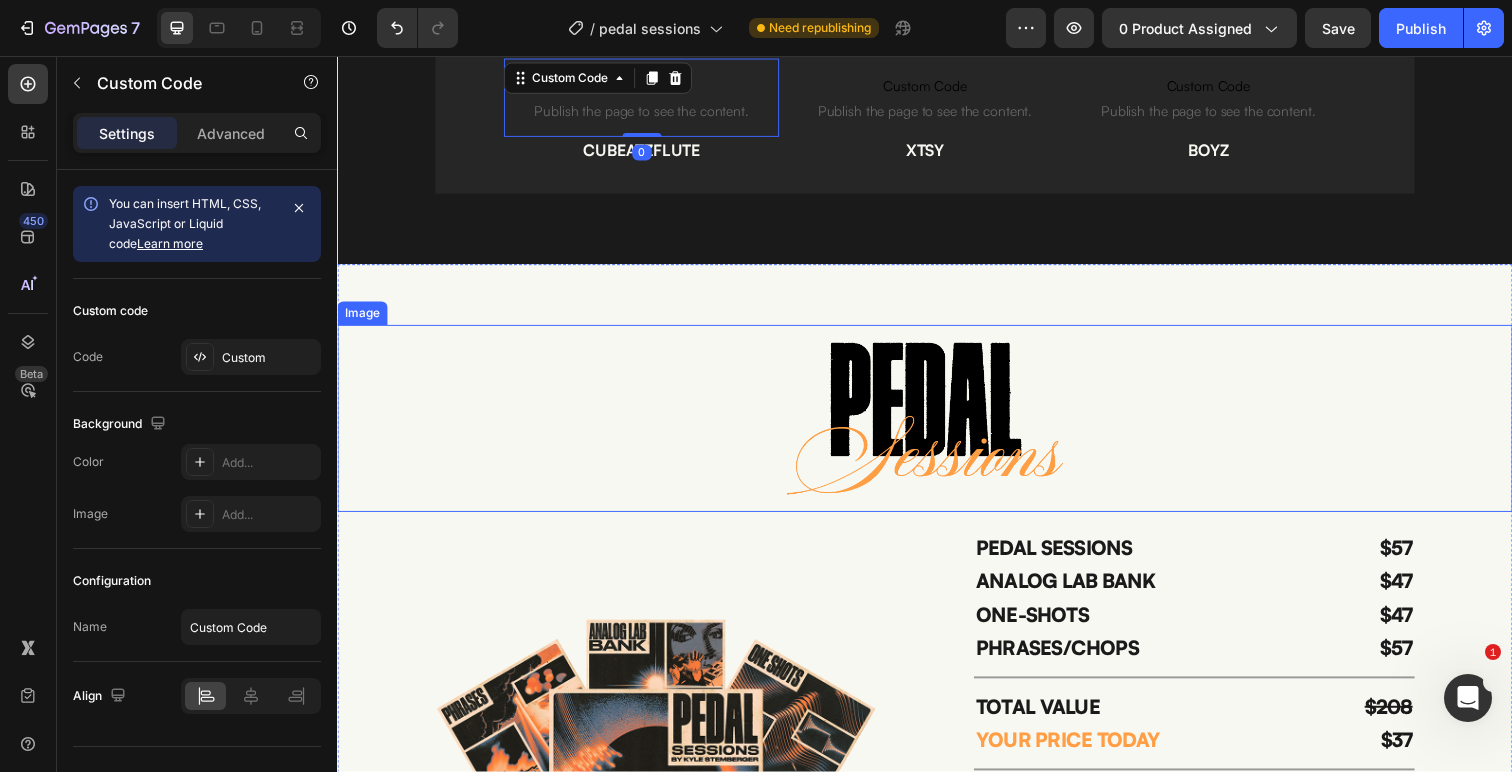 click at bounding box center (937, 426) 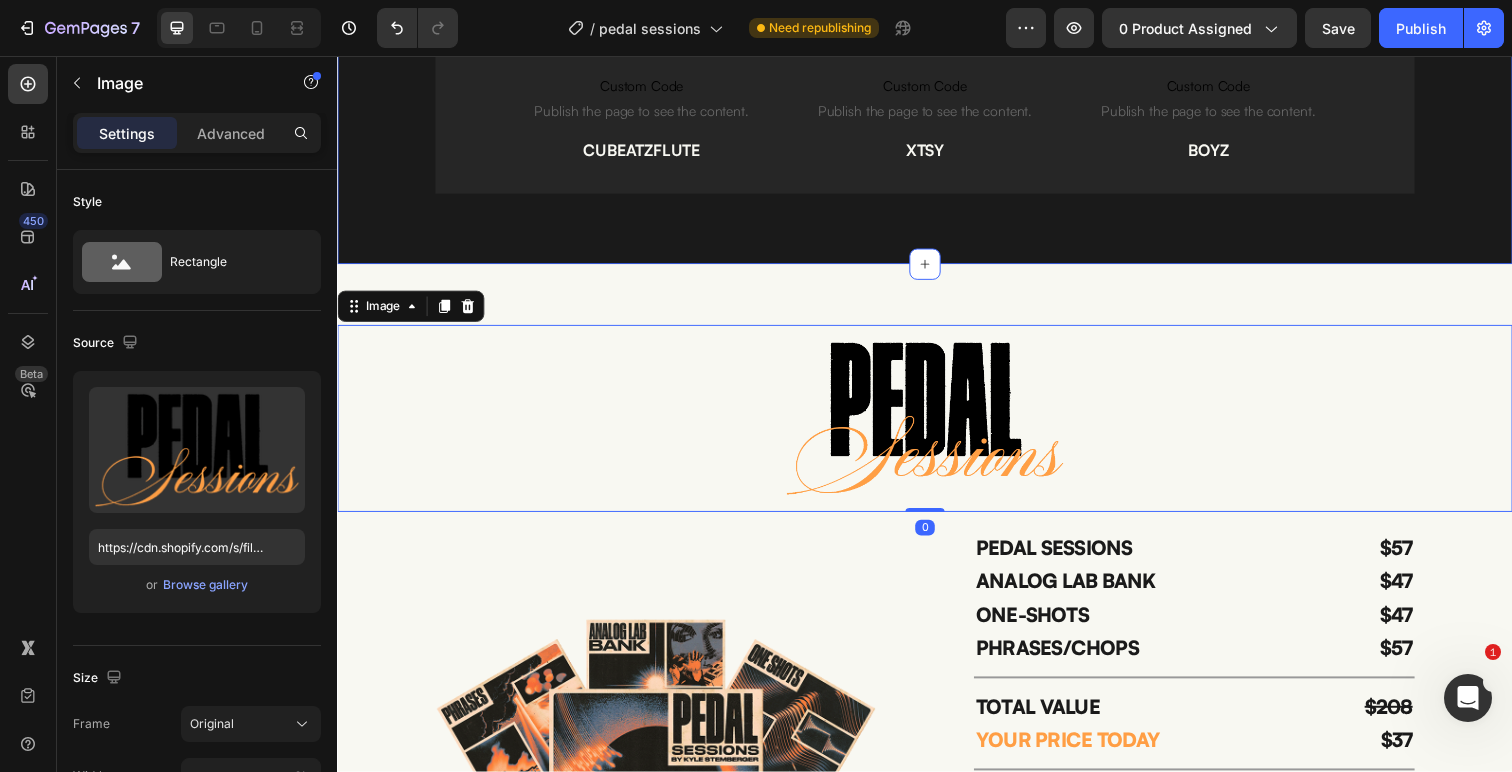 click on "Image PHRASES/CHOPS Heading Row                Title Line 40 custom presets  crafted using audio directly sampled & modeled from the same pedals & synths used within of  Pedal Sessions , reworked inside of Analog Lab.   Each patch features:   • Advanced modulation chains • Layered noise textures and atmospheres   • Evolving, unpredictable pedal textures (capture happy accidents & magic moments within the presets)     Designed to be genre-flexible—perfect for anything from gritty trap beats to hypnotic R&B melodies. Text Block Image Row ALL PRESETS PLAYING THE SAME MIDI: Text Block Row
Custom Code
Publish the page to see the content.
Custom Code FILTR Text Block
Custom Code
Publish the page to see the content.
Custom Code CUBEATZFLUTE Text Block
Custom Code
Publish the page to see the content.
Custom Code TRUCKS Text Block
Custom Code
Custom Code XTSY" at bounding box center [937, -186] 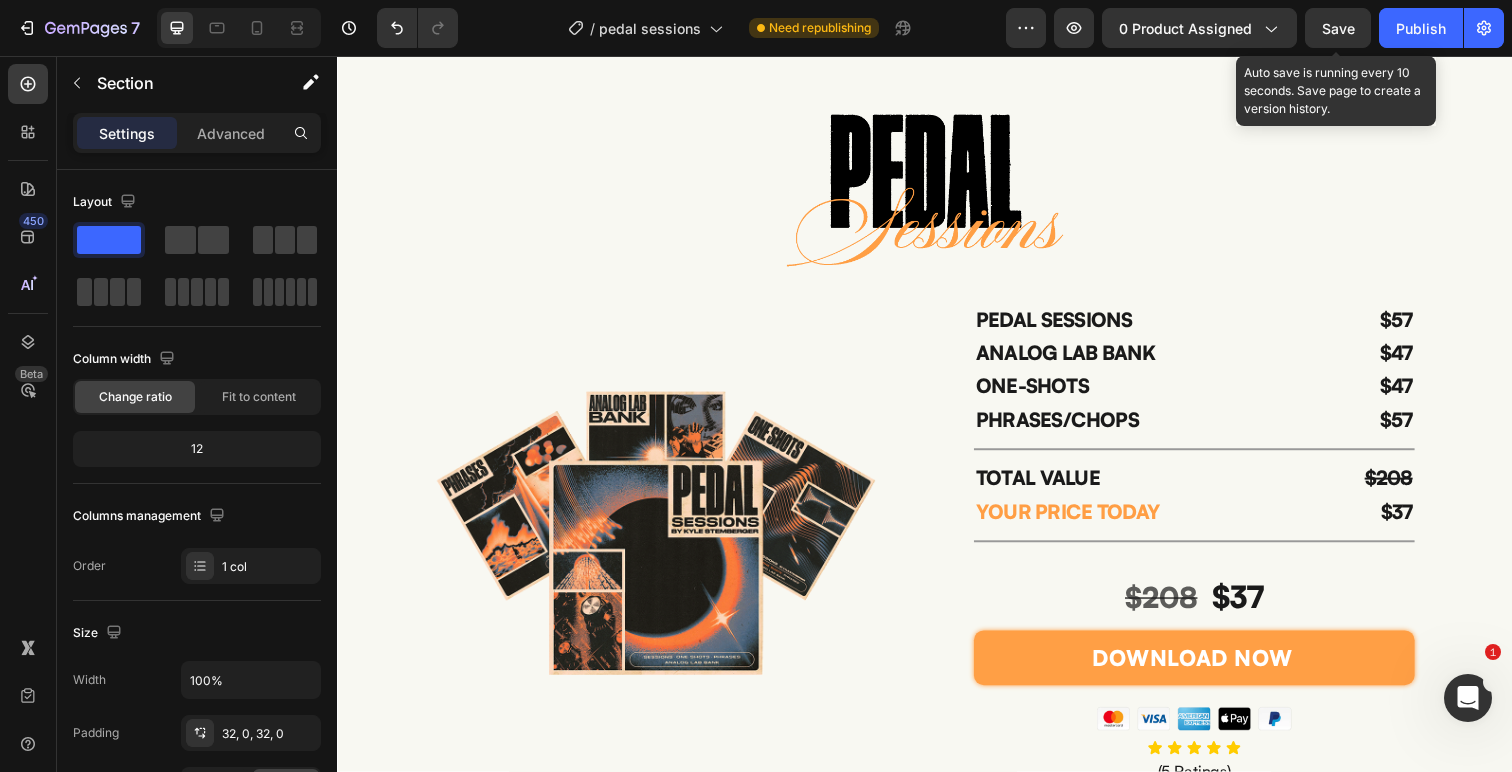scroll, scrollTop: 4531, scrollLeft: 0, axis: vertical 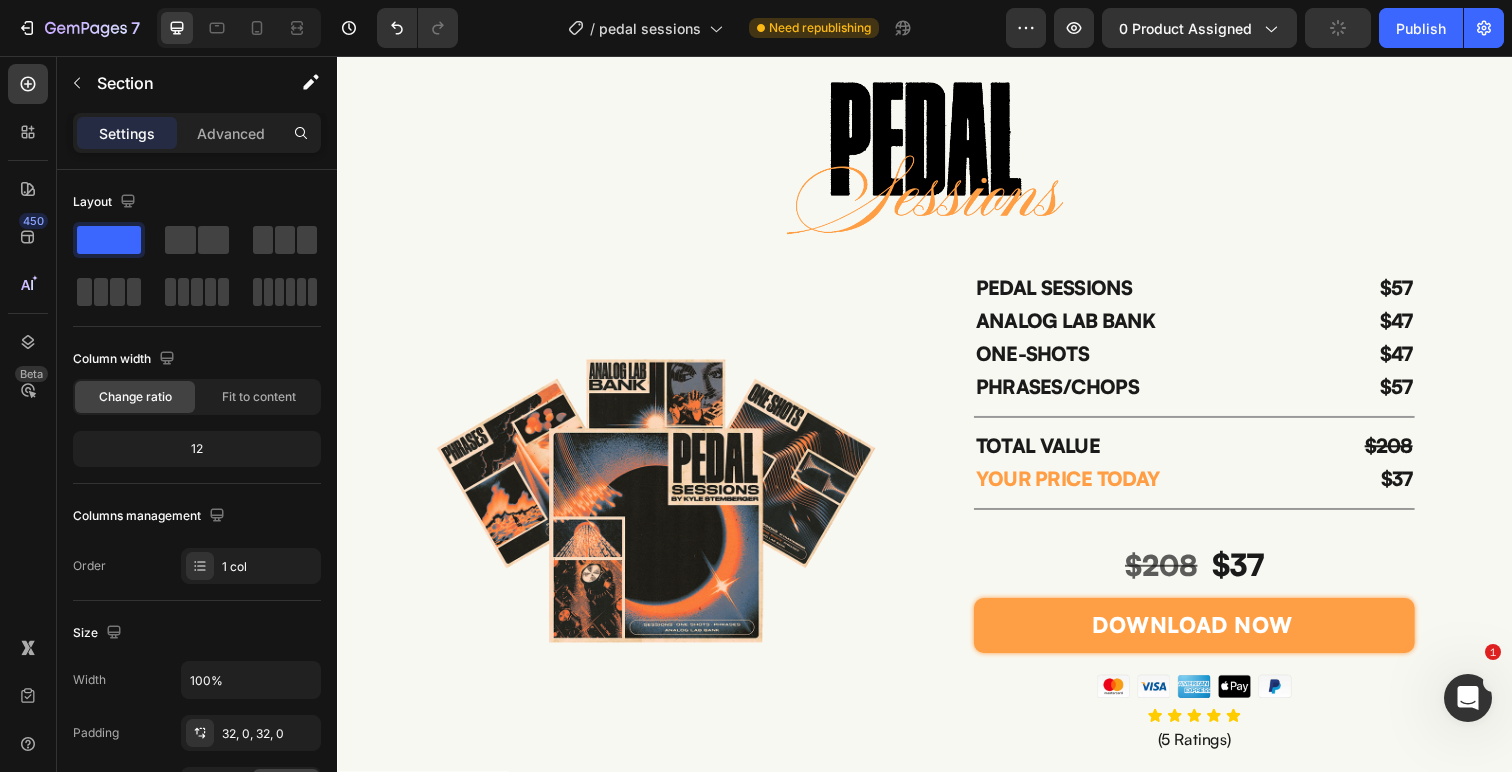 click on "Preview 0 product assigned  Publish" at bounding box center (1255, 28) 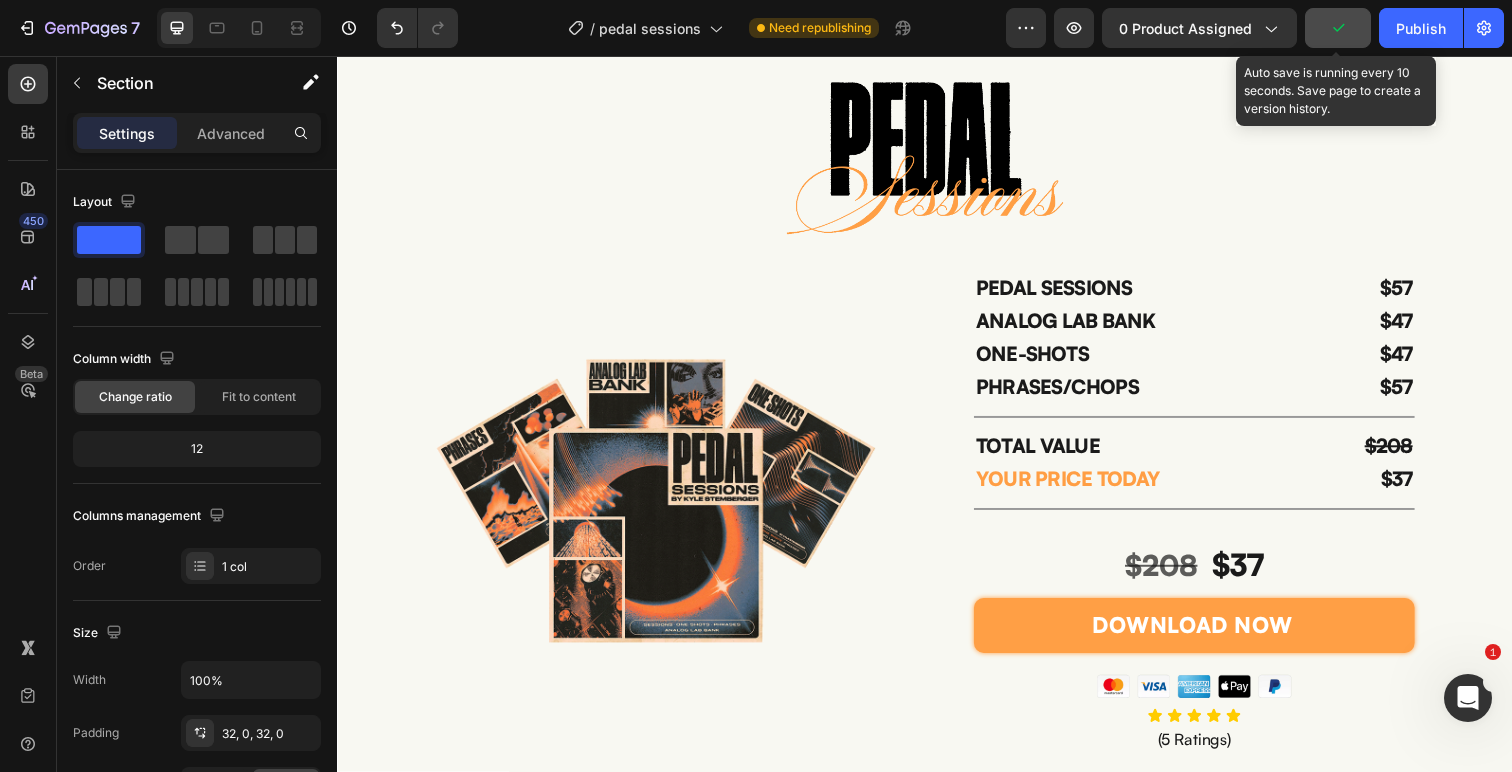 click 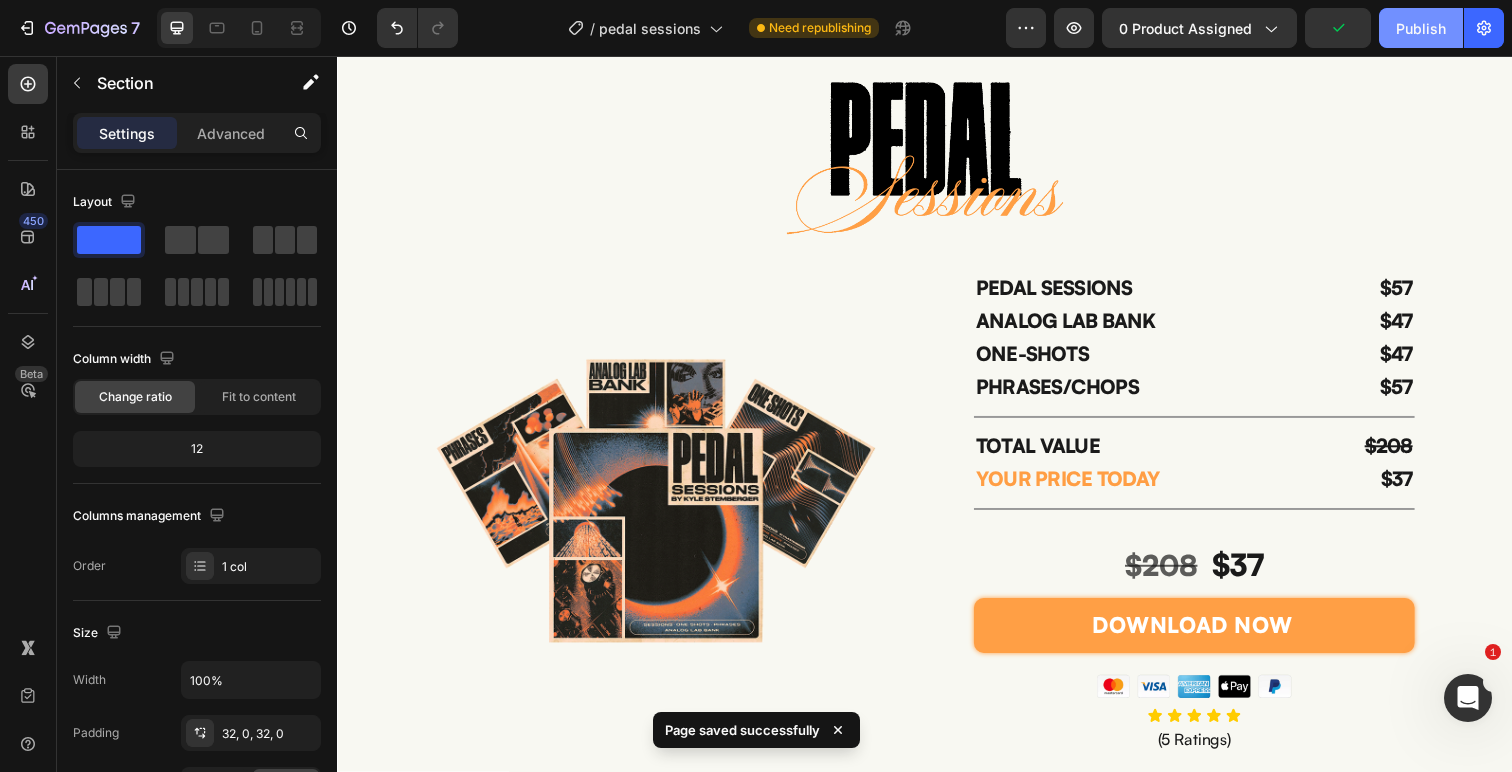 click on "Publish" at bounding box center [1421, 28] 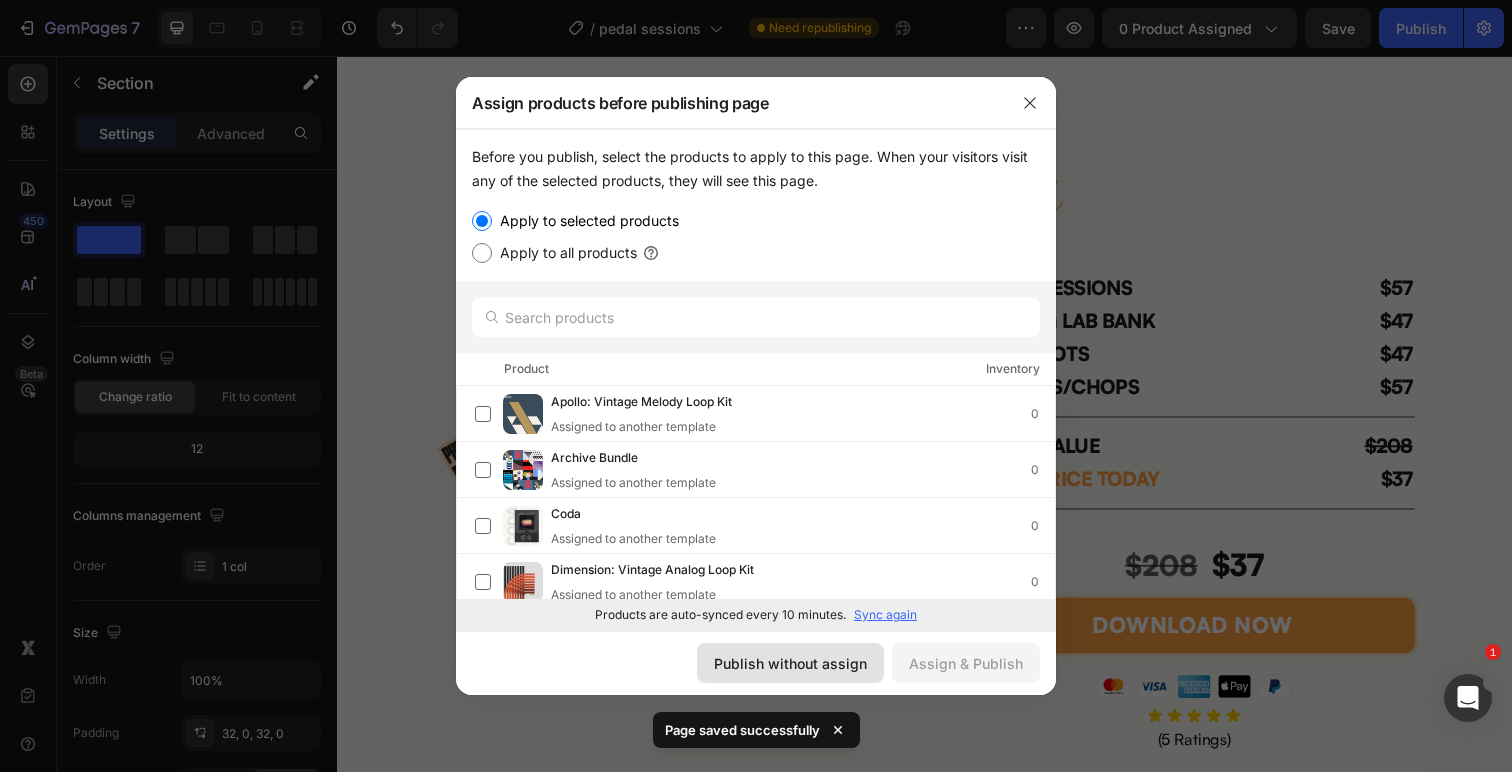 click on "Publish without assign" at bounding box center [790, 663] 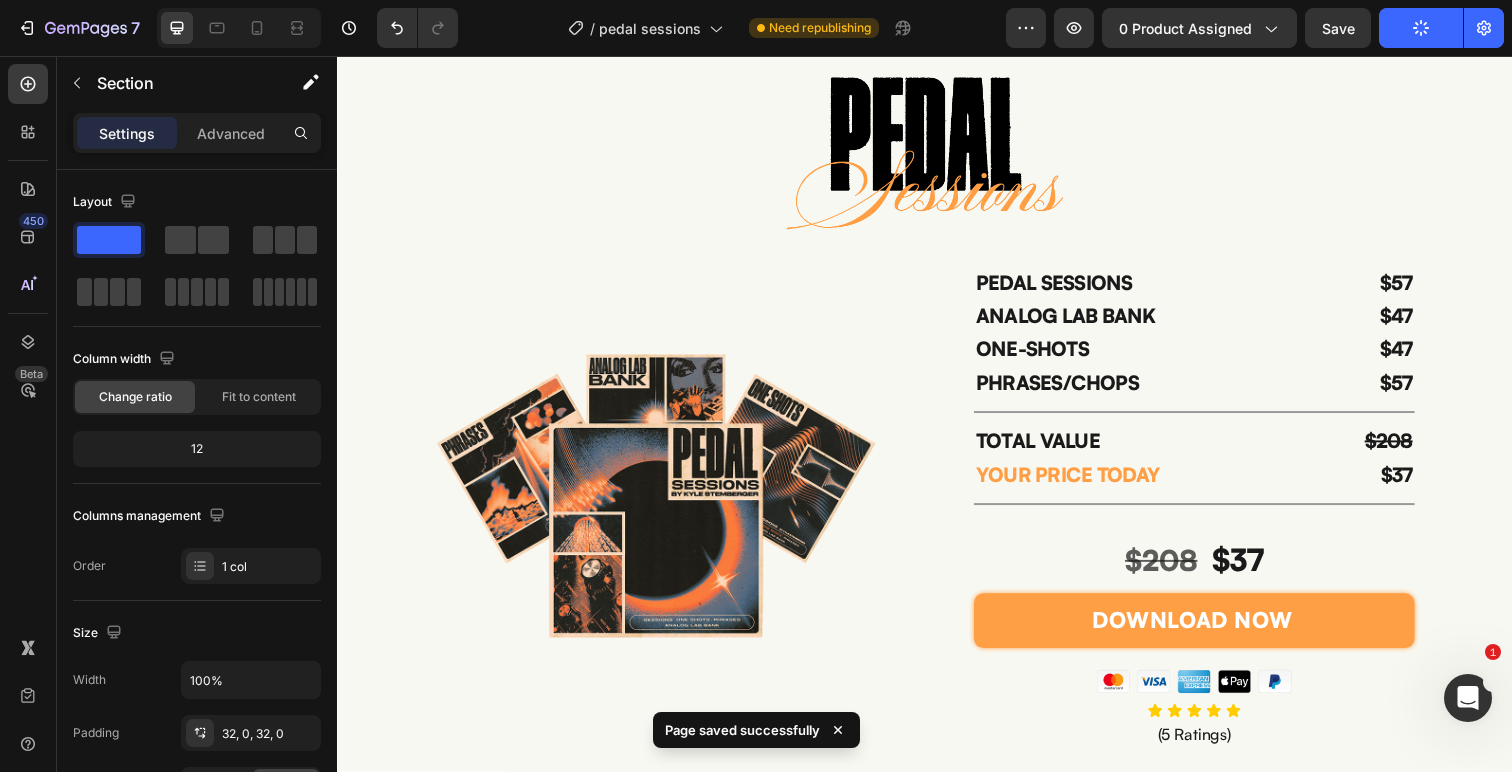 scroll, scrollTop: 4351, scrollLeft: 0, axis: vertical 